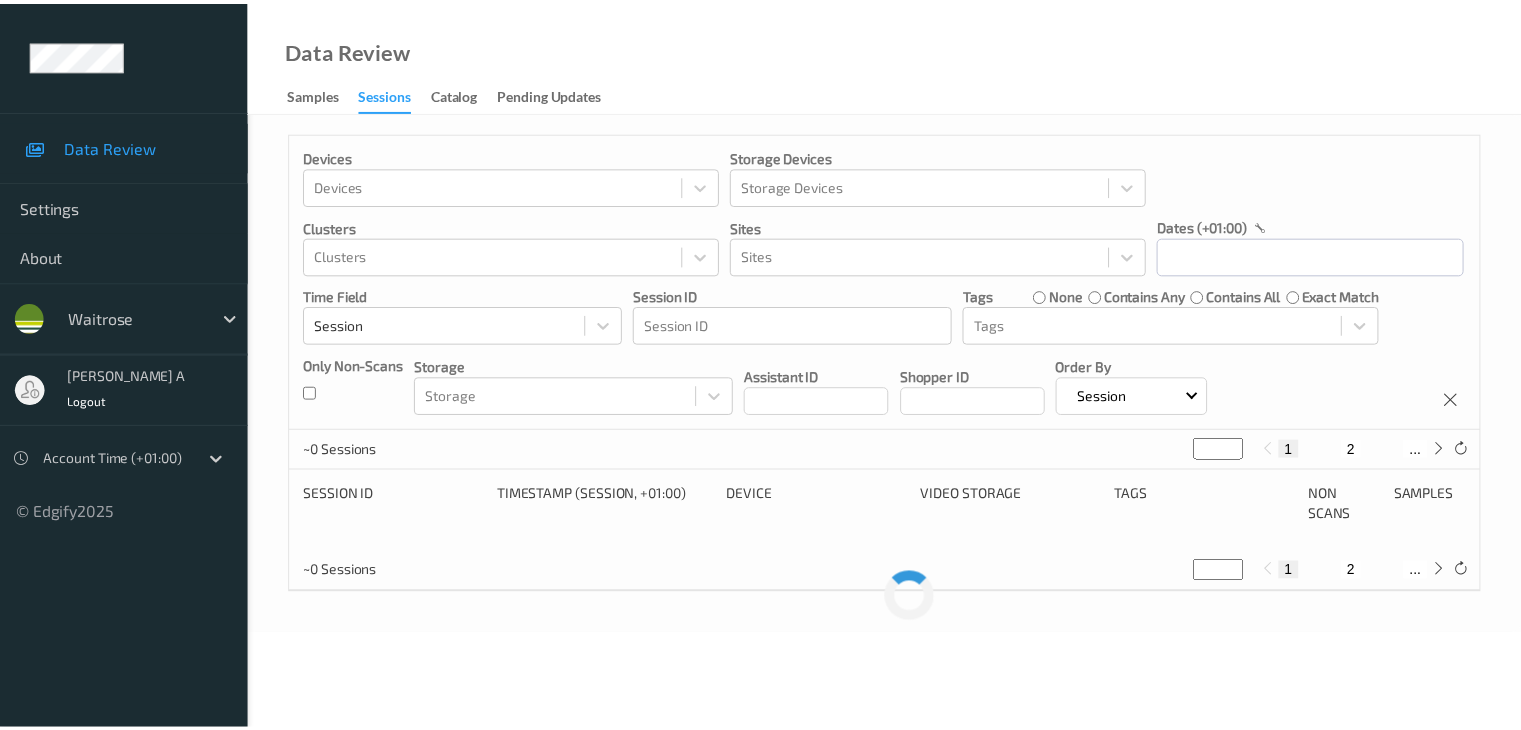scroll, scrollTop: 0, scrollLeft: 0, axis: both 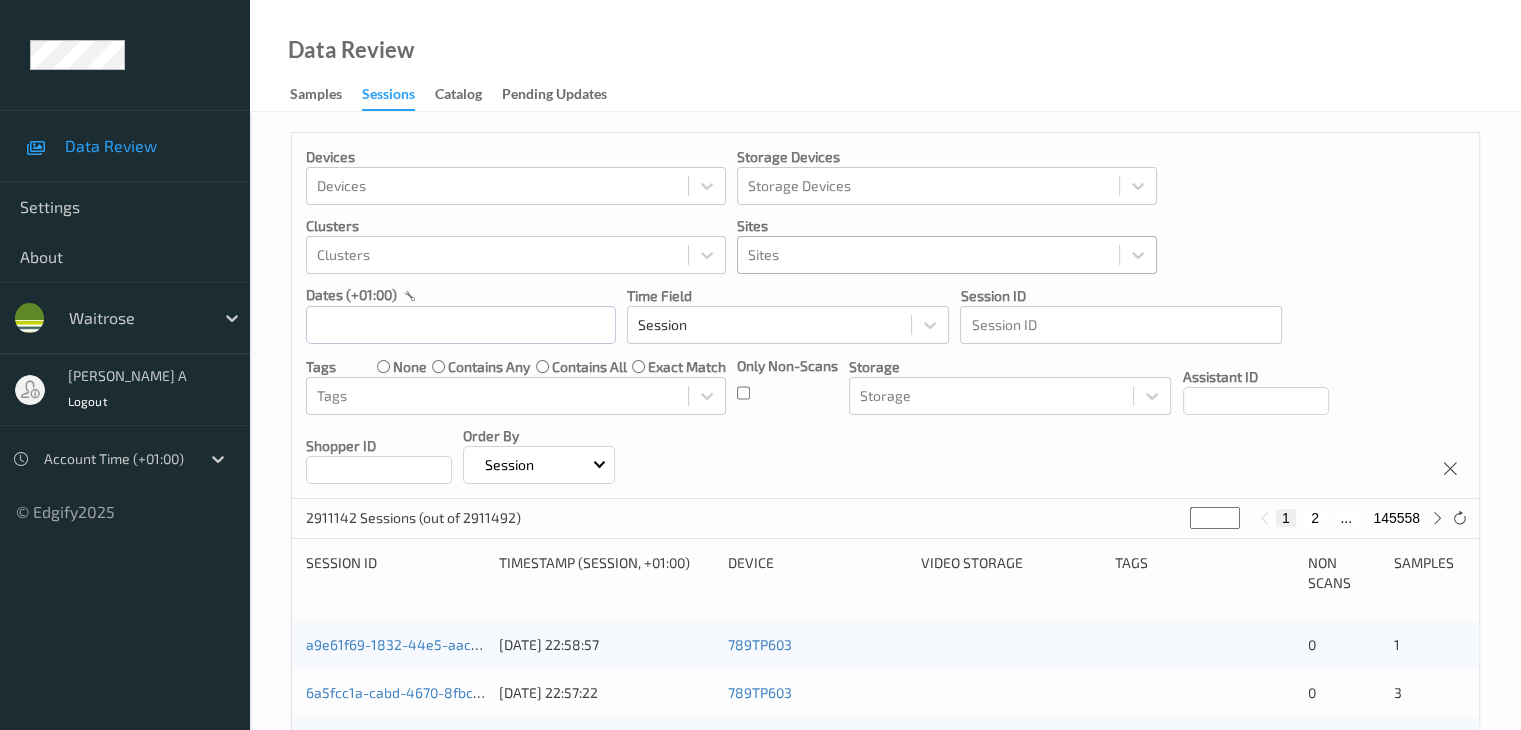 click at bounding box center [928, 255] 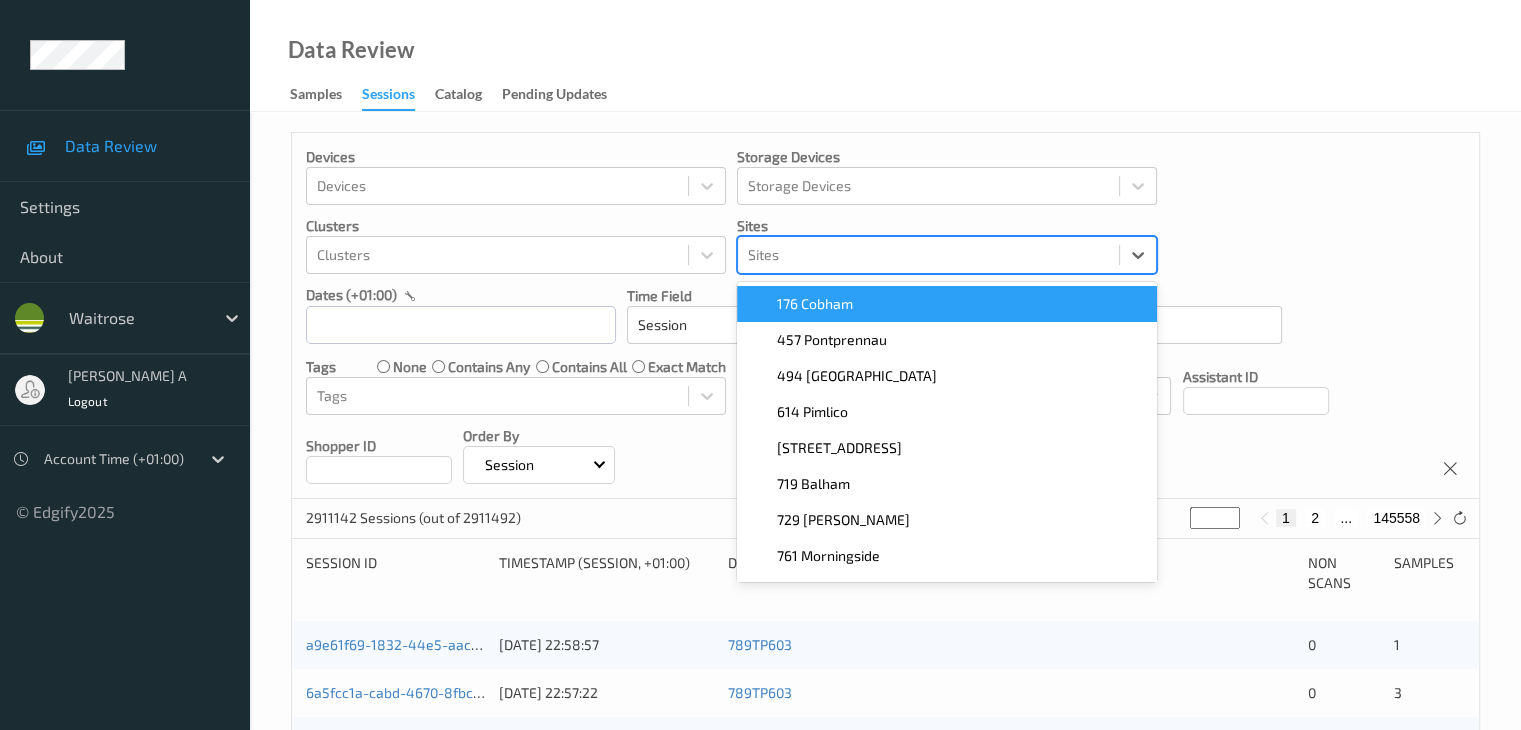 paste on "457 Pontprennau" 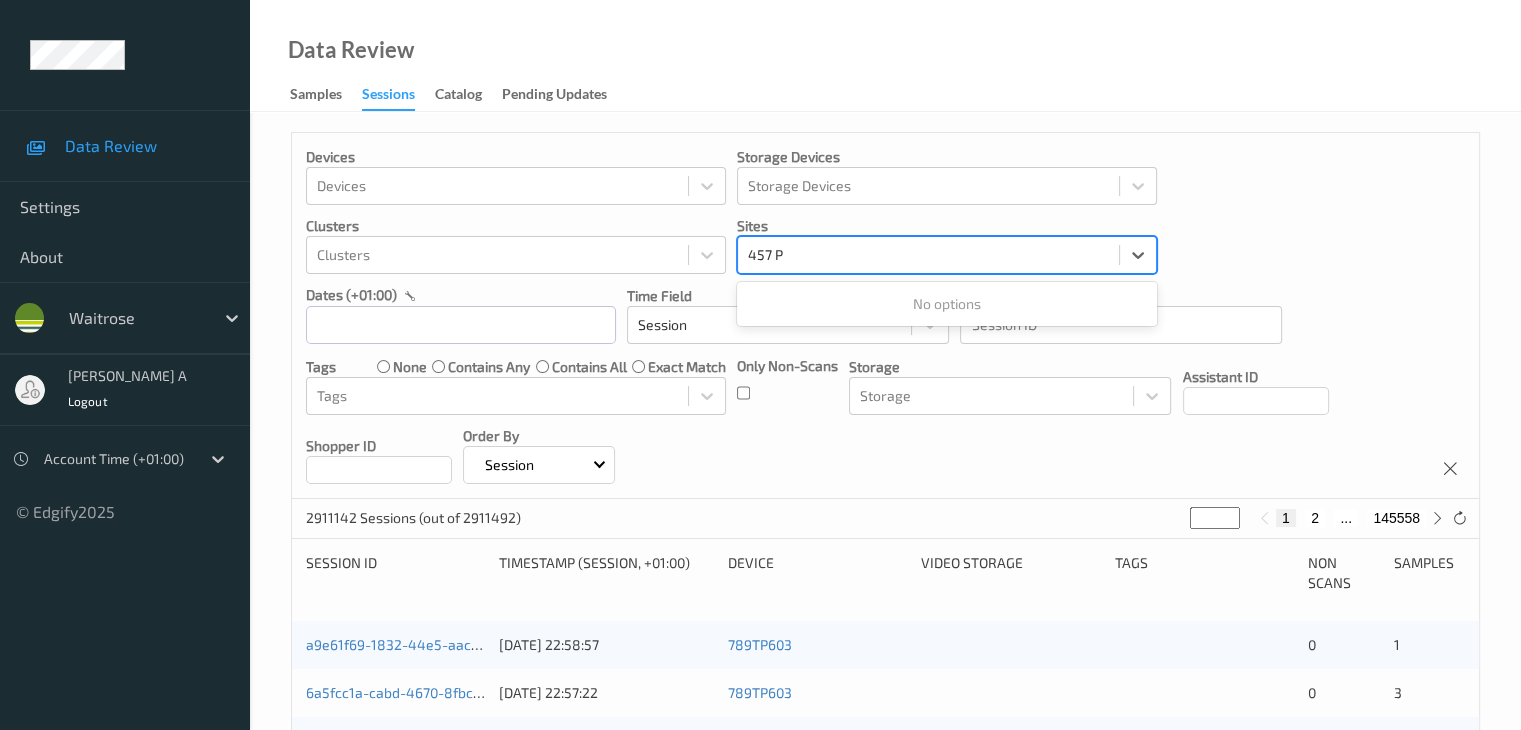 type on "457 P" 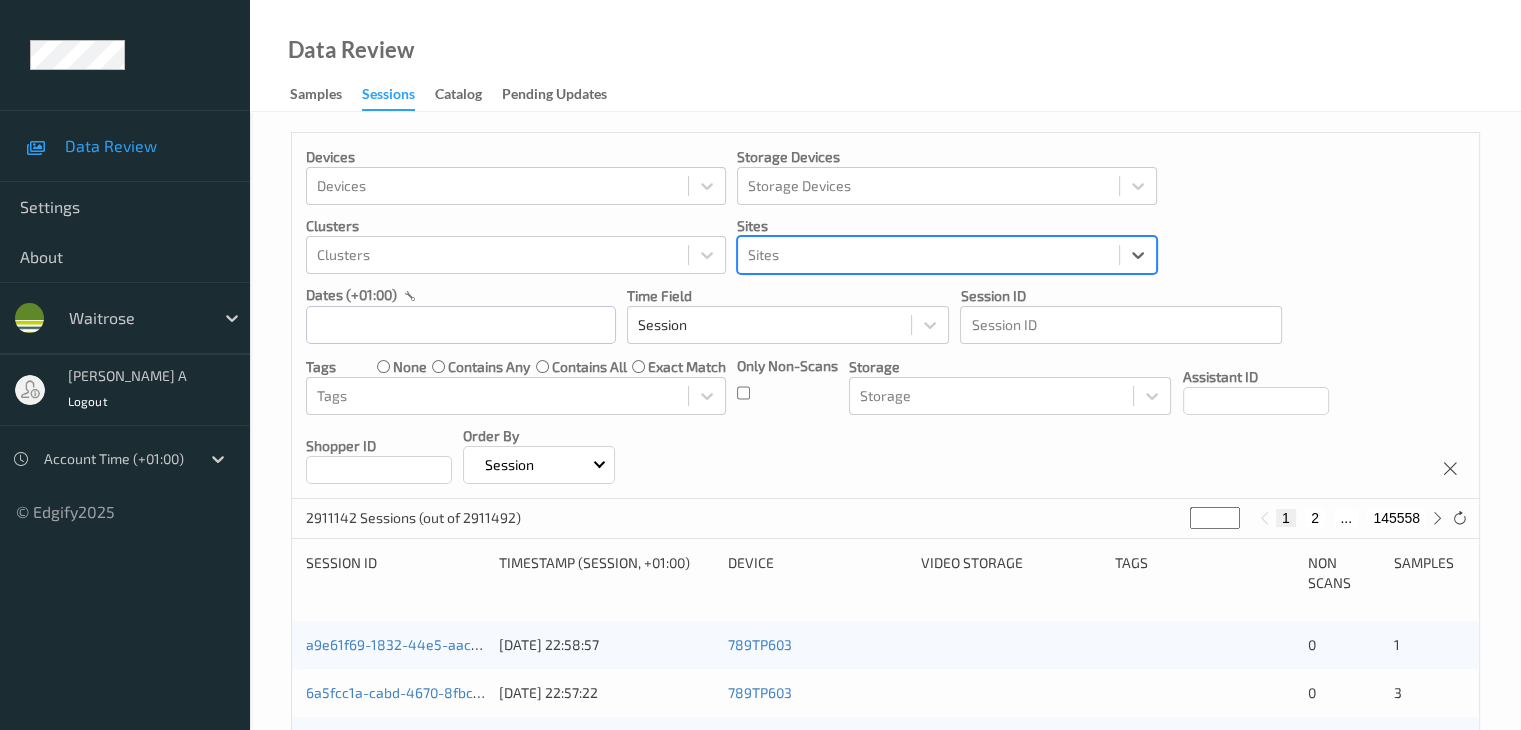 paste on "457 Pontprennau" 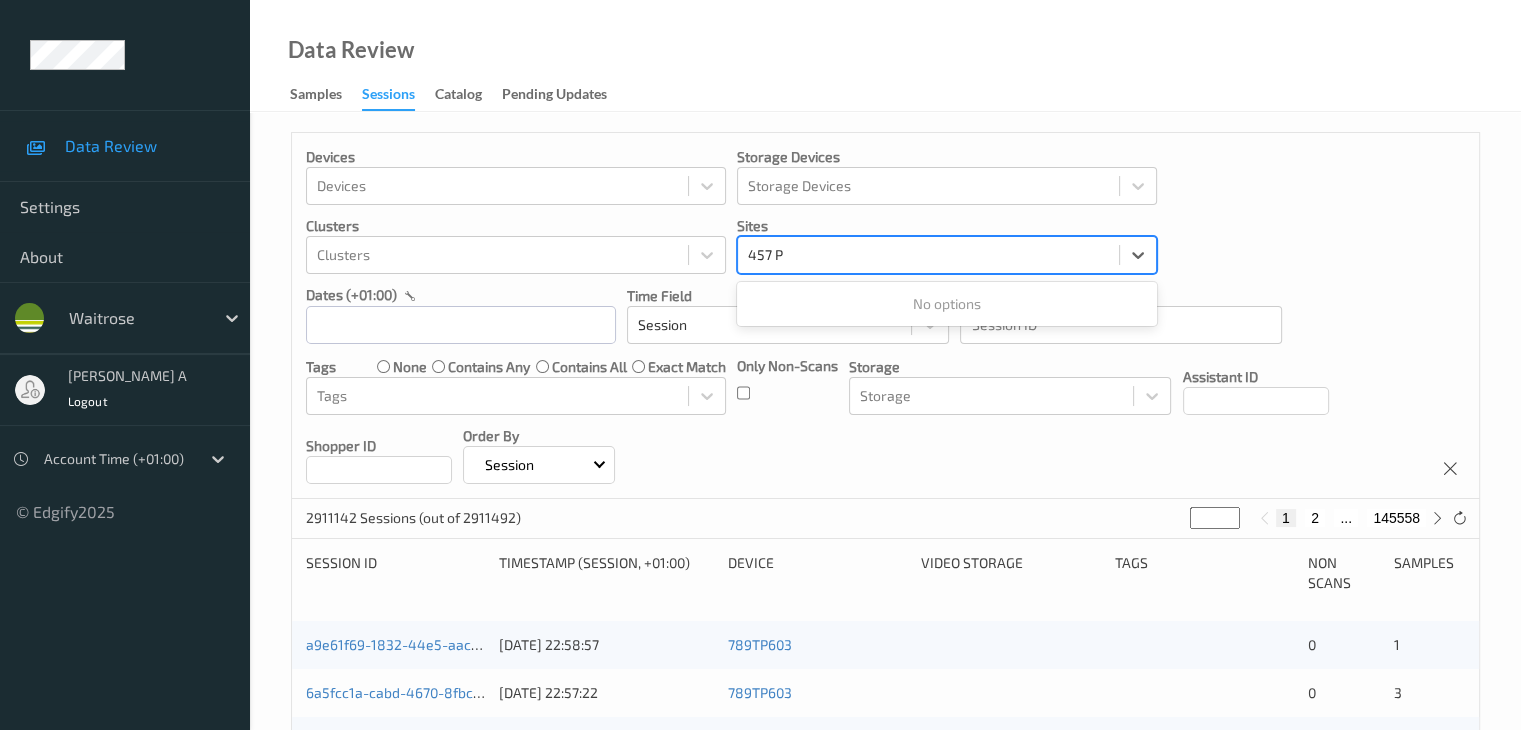 type on "457" 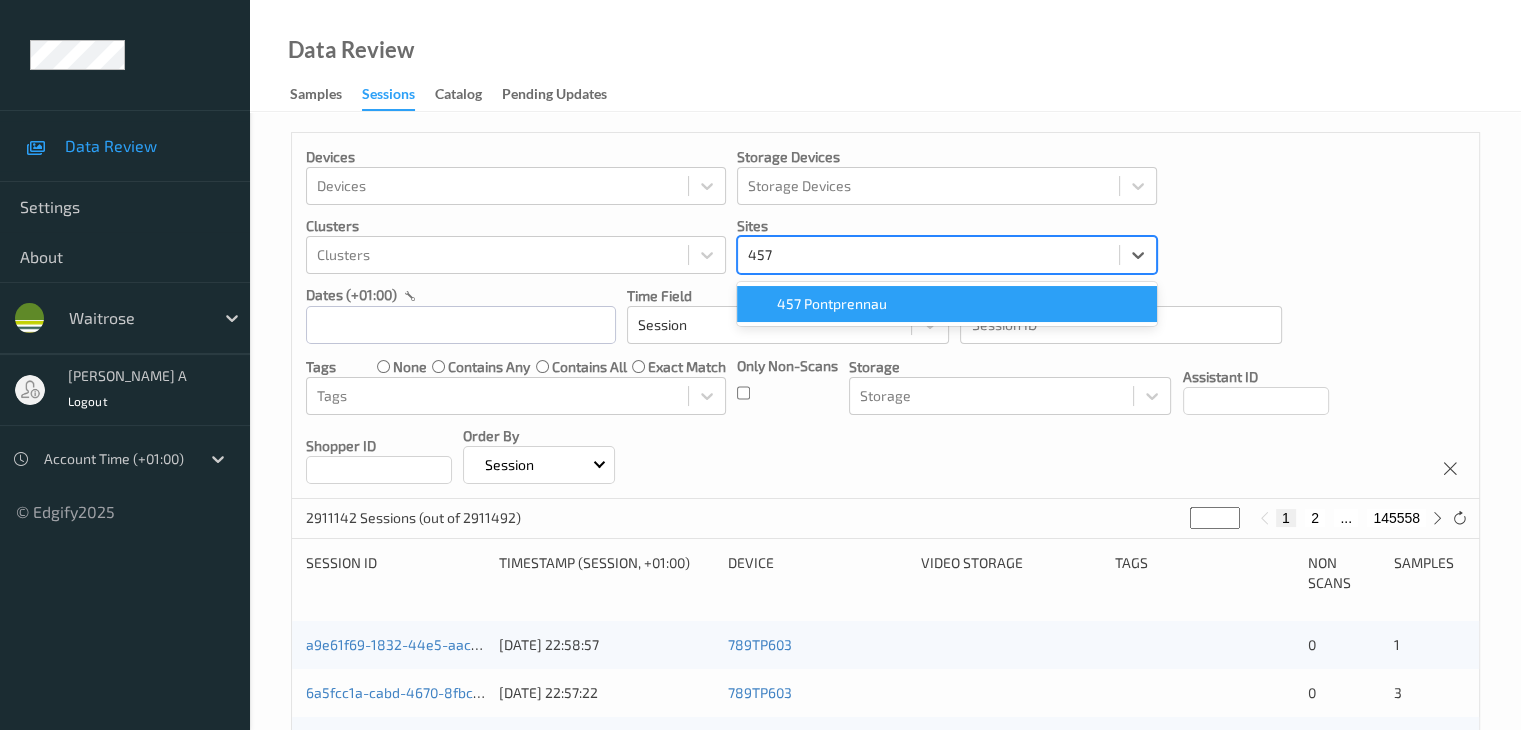 click on "457	 Pontprennau" at bounding box center [832, 304] 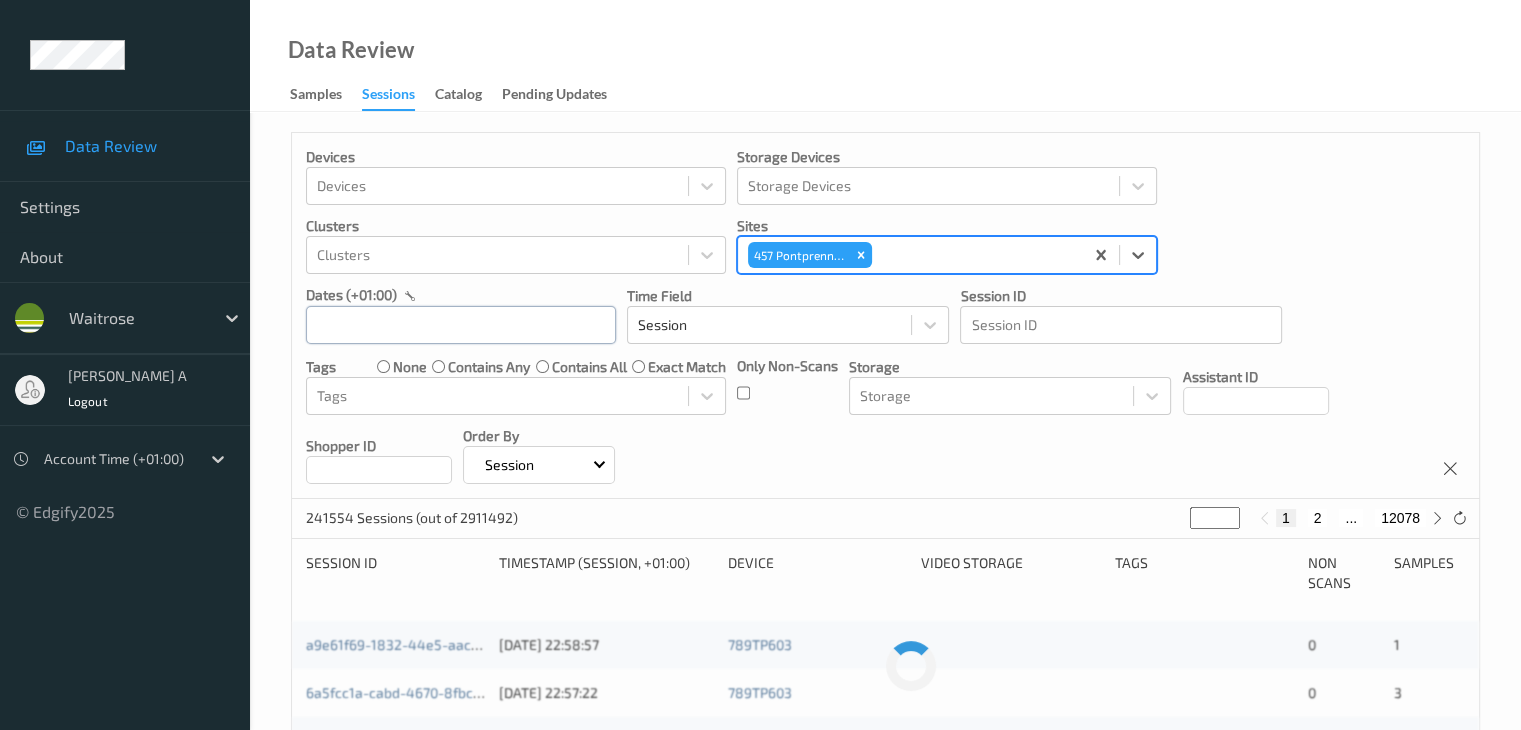 click at bounding box center (461, 325) 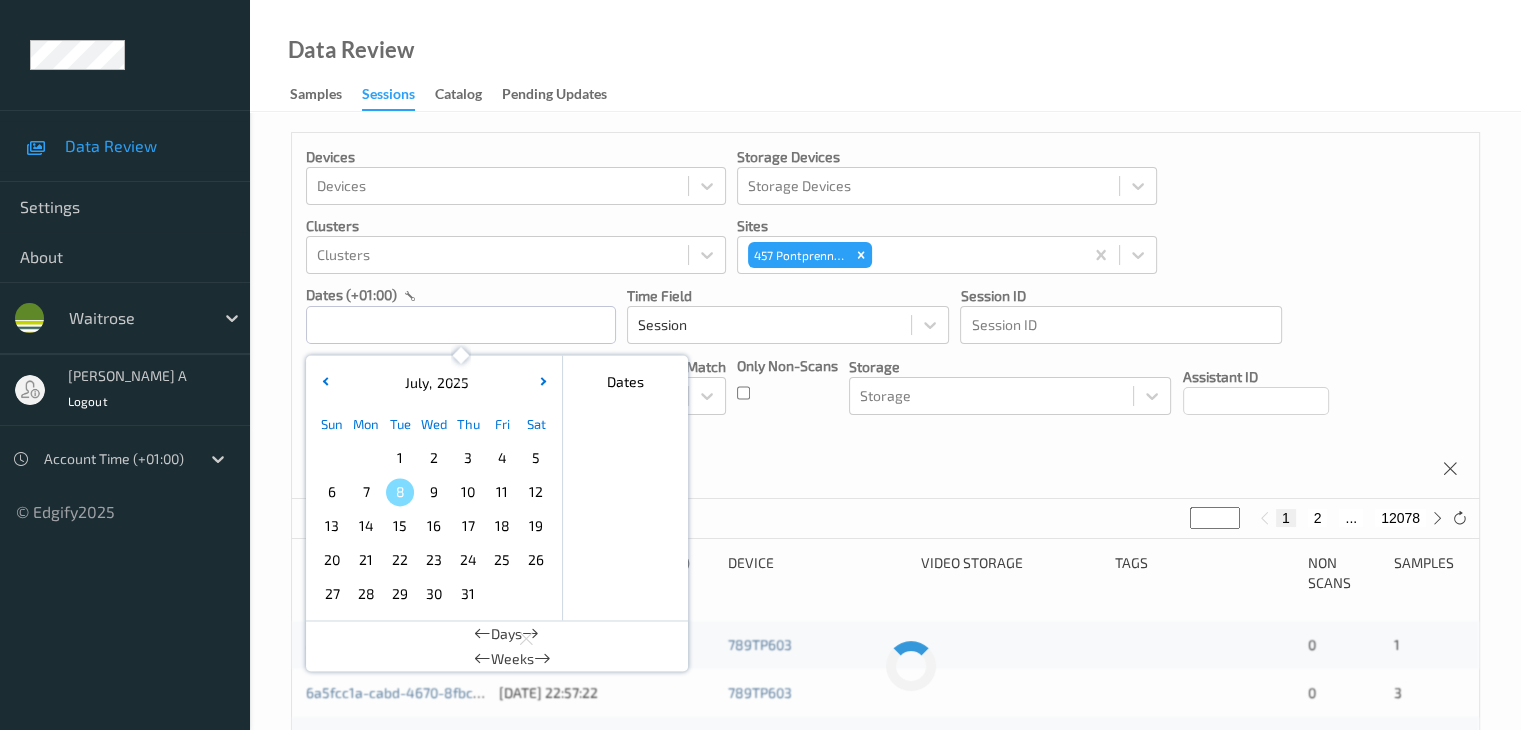 click on "4" at bounding box center (502, 458) 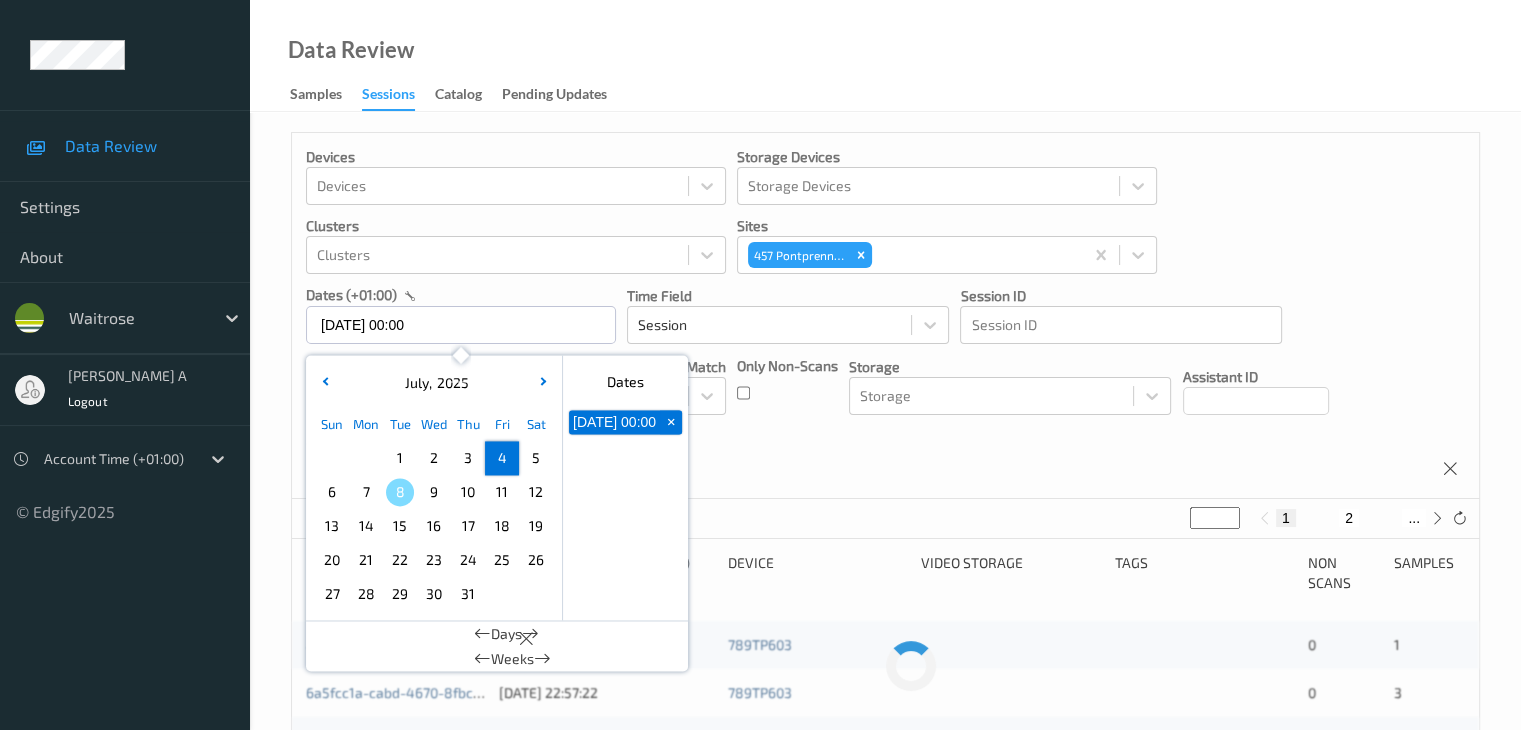 click on "4" at bounding box center [502, 458] 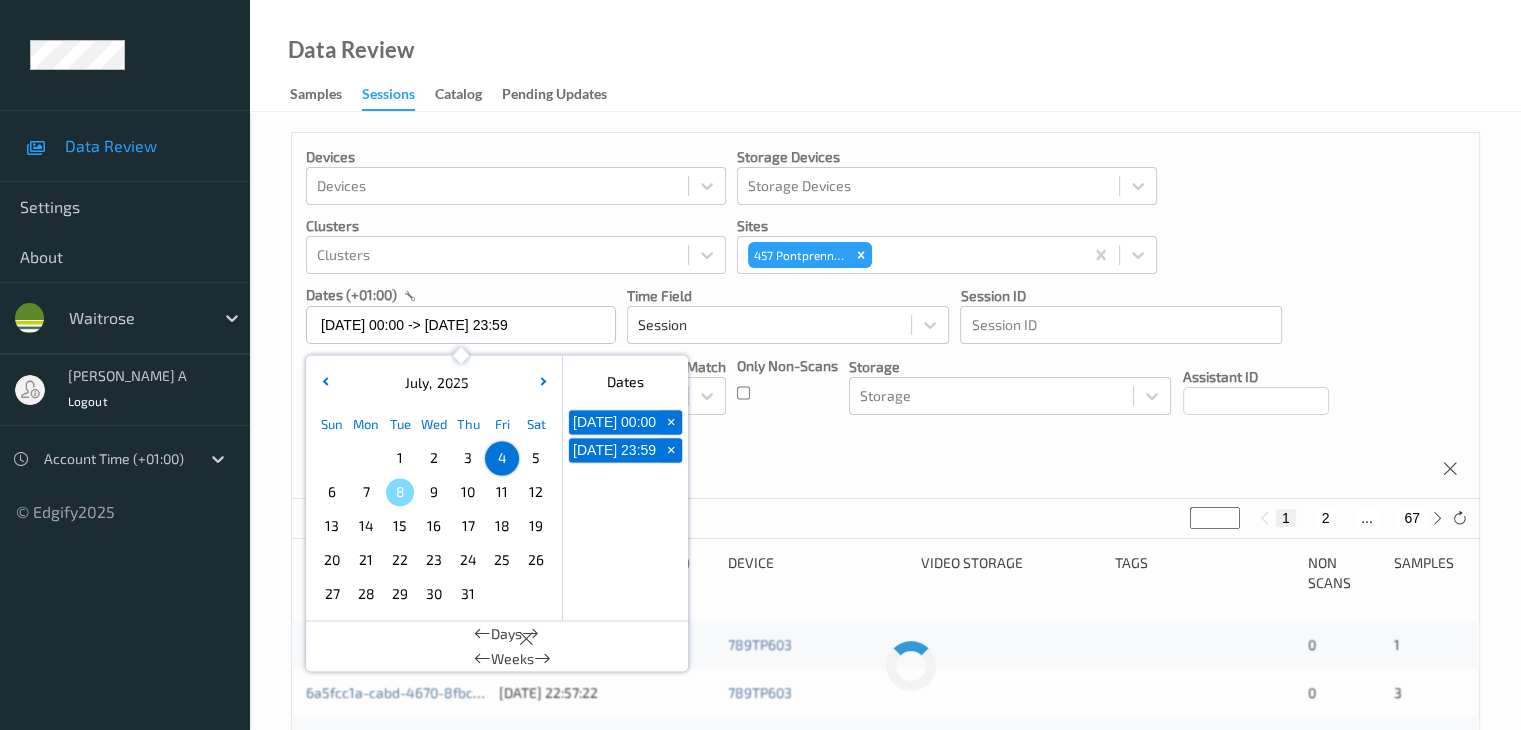 click on "Devices Devices Storage Devices Storage Devices Clusters Clusters Sites 457	 Pontprennau dates (+01:00) 04/07/2025 00:00 -> 04/07/2025 23:59 July , 2025 Sun Mon Tue Wed Thu Fri Sat 1 2 3 4 5 6 7 8 9 10 11 12 13 14 15 16 17 18 19 20 21 22 23 24 25 26 27 28 29 30 31 January February March April May June July August September October November December 2021 2022 2023 2024 2025 2026 2027 2028 2029 2030 2031 2032 Dates 04/07/2025 00:00 + 04/07/2025 23:59 + Days Weeks Time Field Session Session ID Session ID Tags none contains any contains all exact match Tags Only Non-Scans Storage Storage Assistant ID Shopper ID Order By Session" at bounding box center [885, 316] 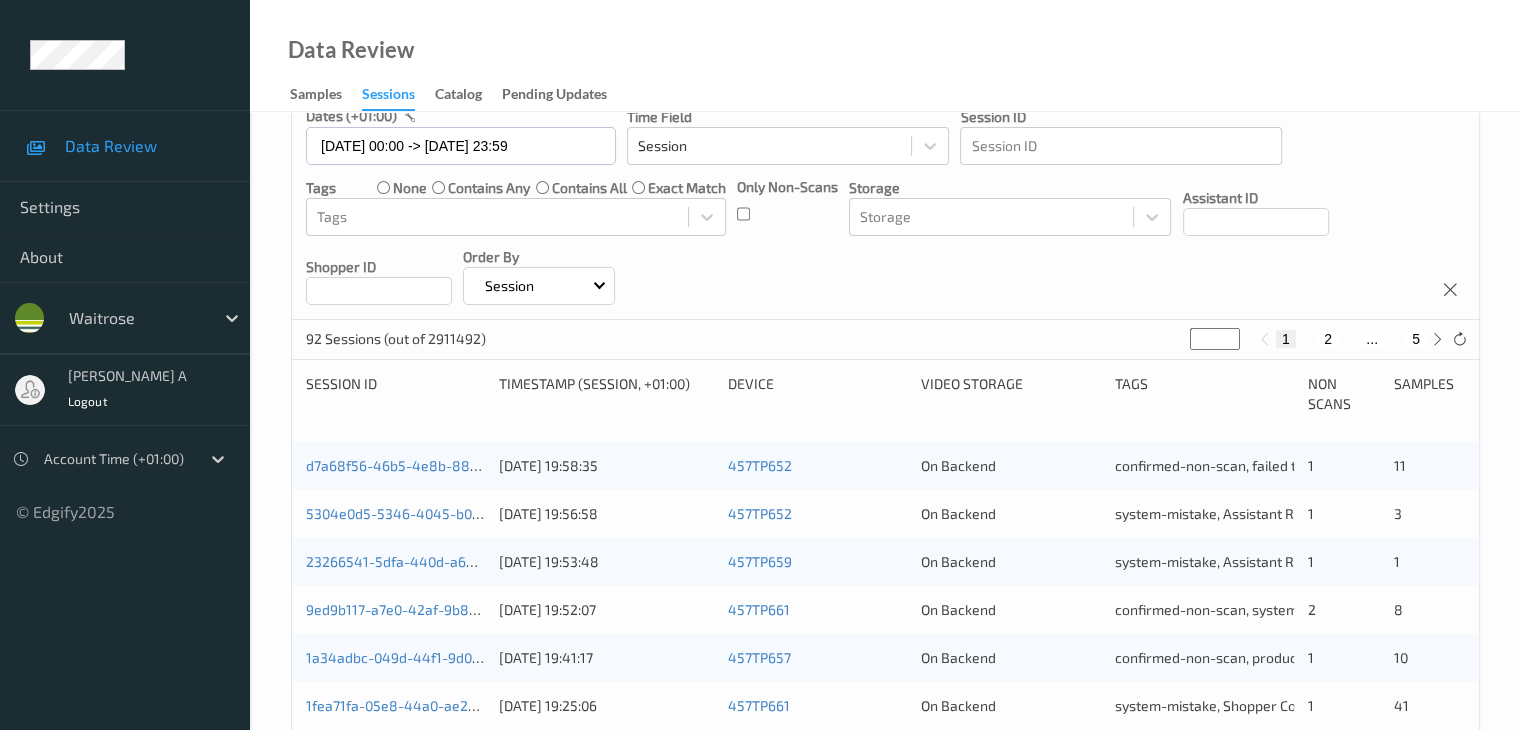 scroll, scrollTop: 300, scrollLeft: 0, axis: vertical 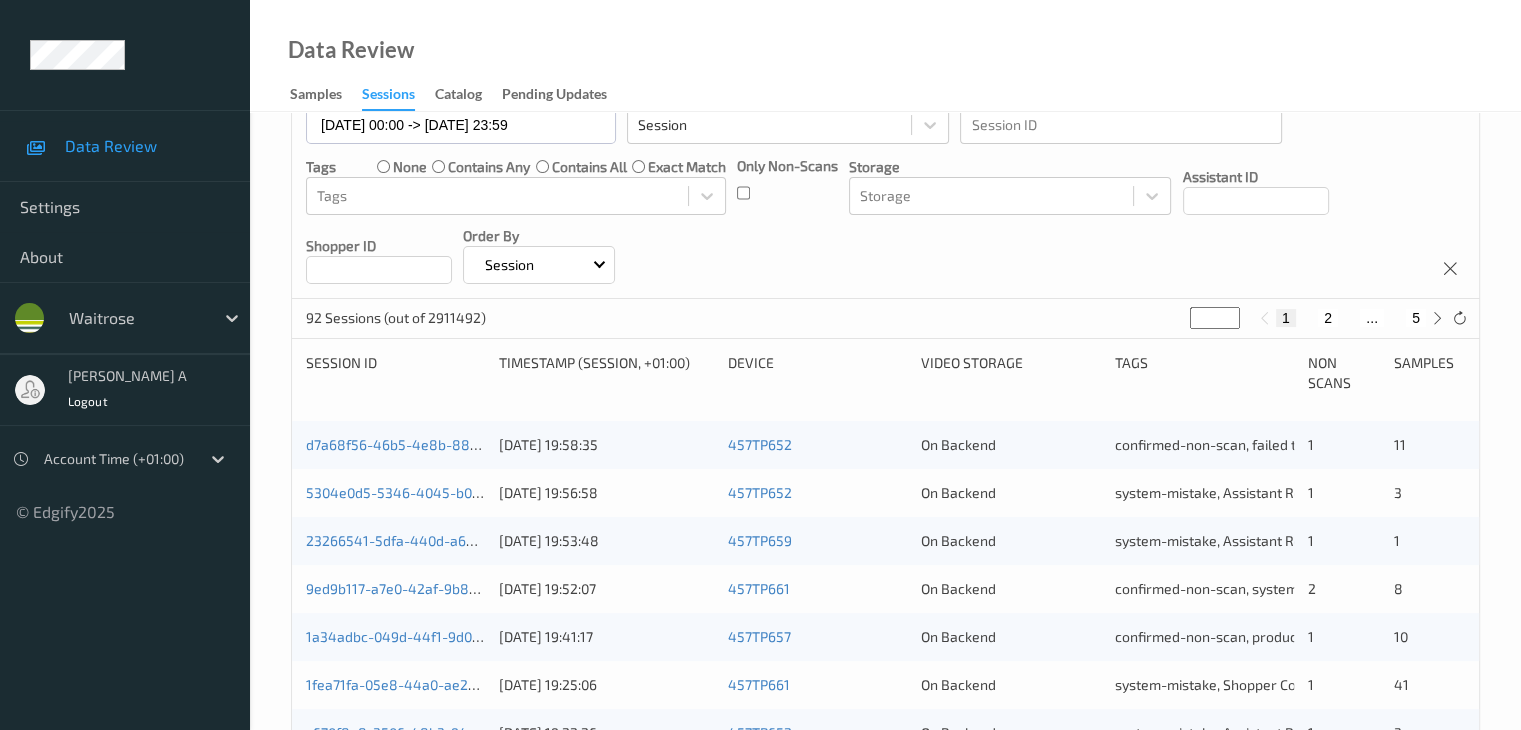 click on "2" at bounding box center [1328, 318] 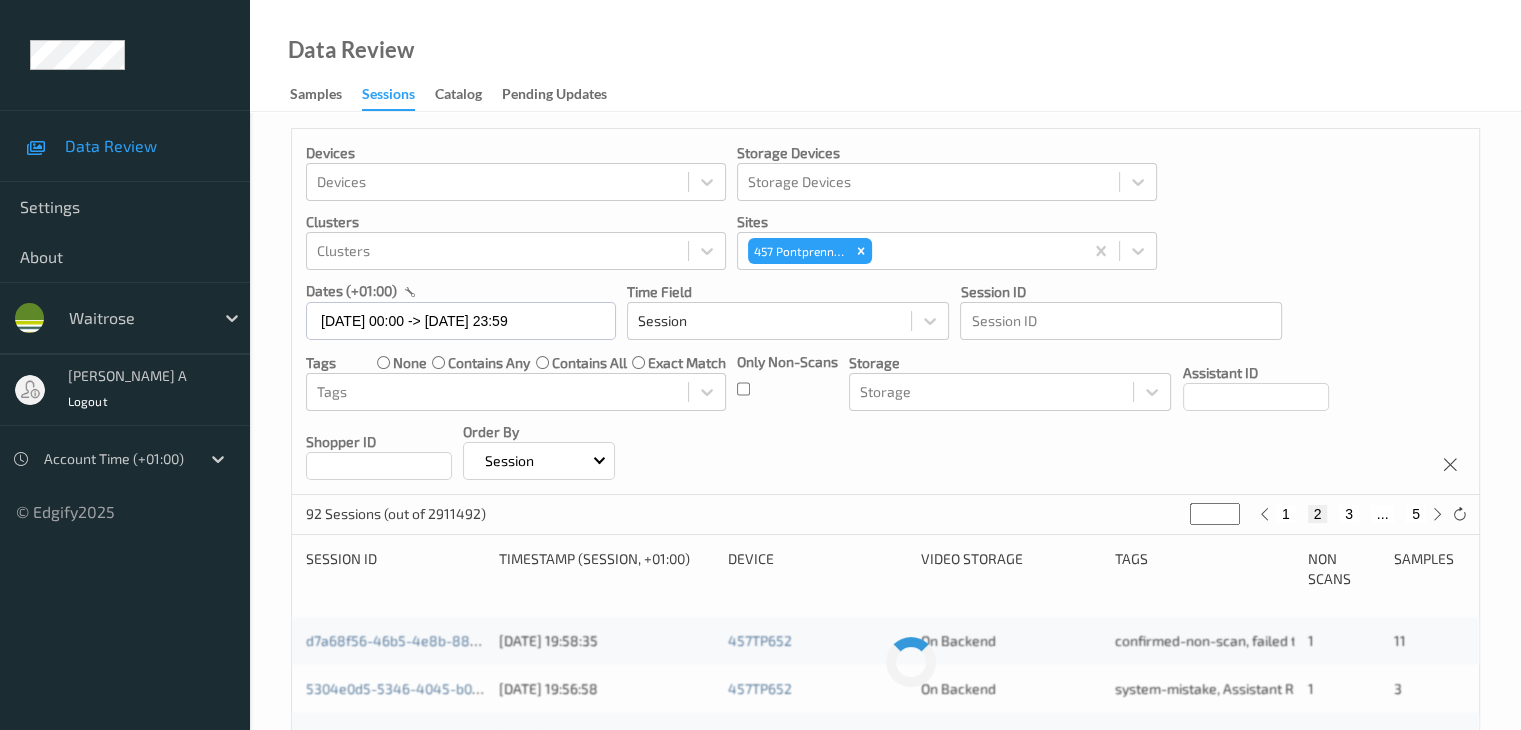 scroll, scrollTop: 0, scrollLeft: 0, axis: both 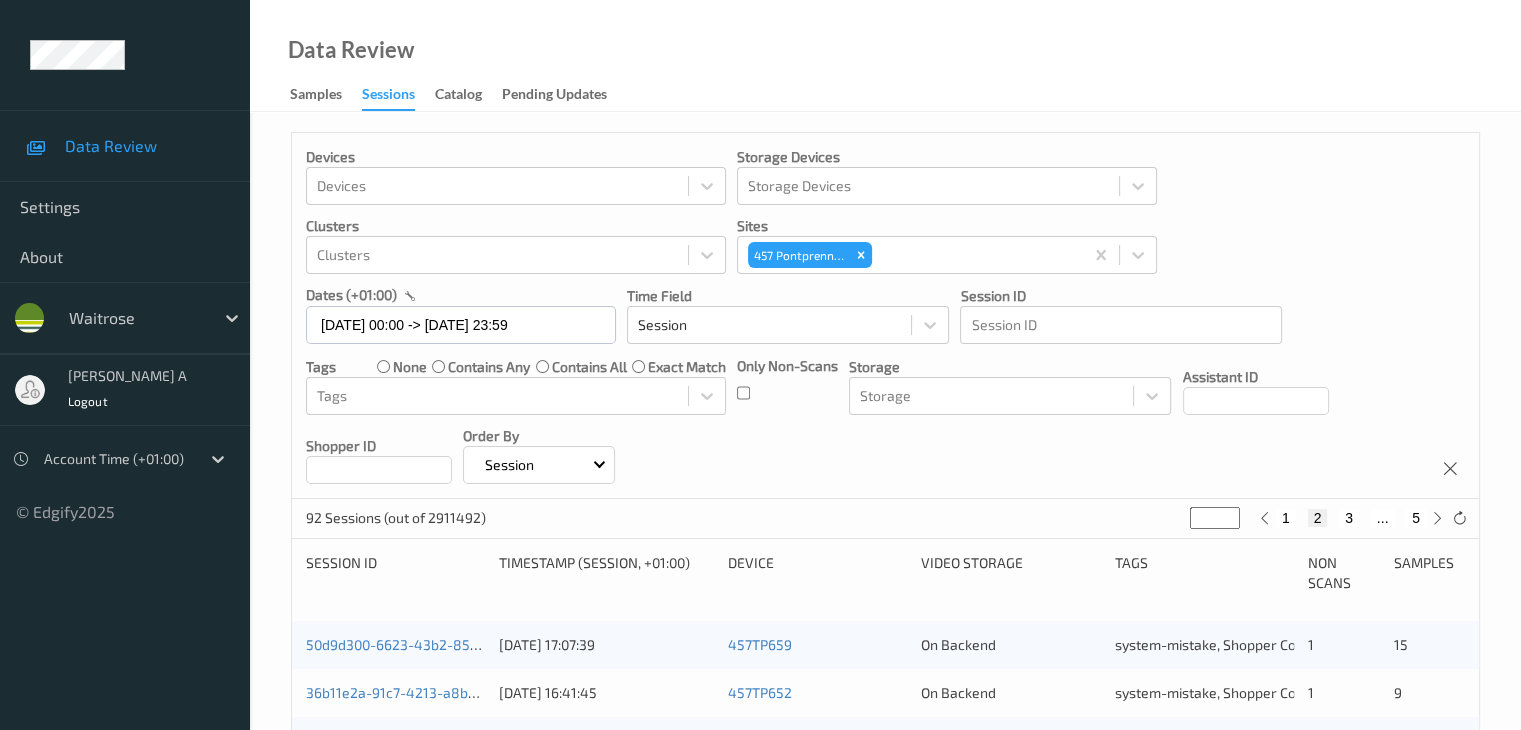 click on "3" at bounding box center [1349, 518] 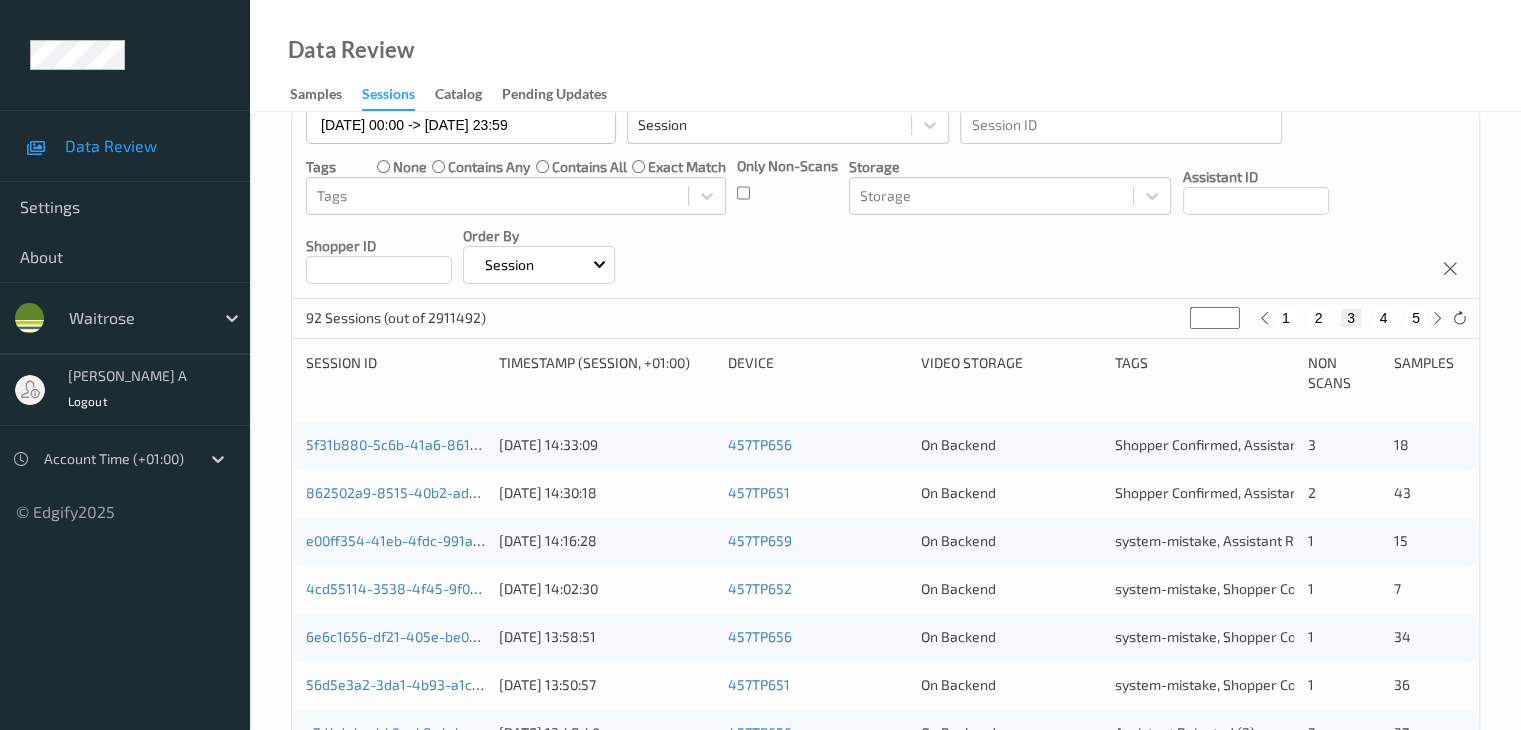 scroll, scrollTop: 300, scrollLeft: 0, axis: vertical 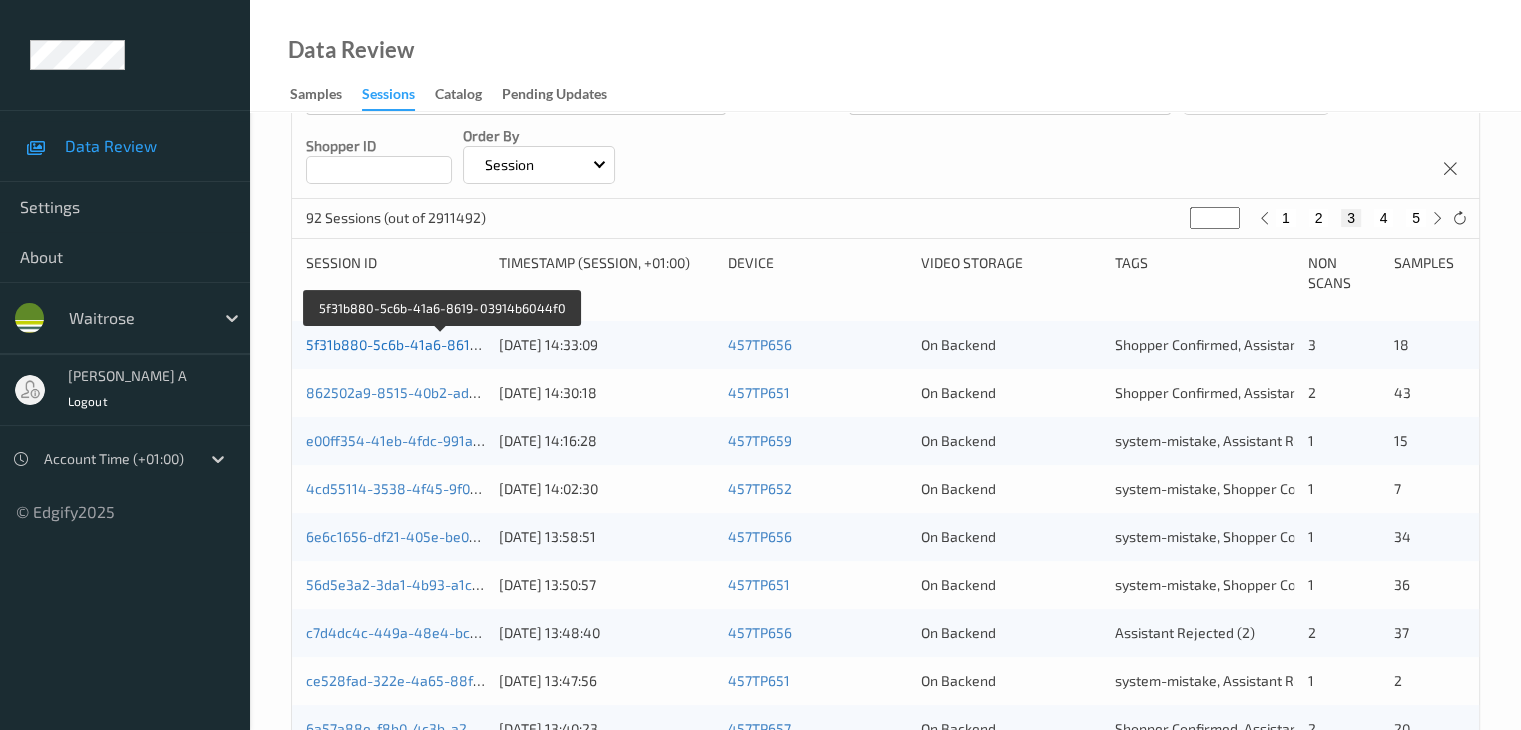 click on "5f31b880-5c6b-41a6-8619-03914b6044f0" at bounding box center (442, 344) 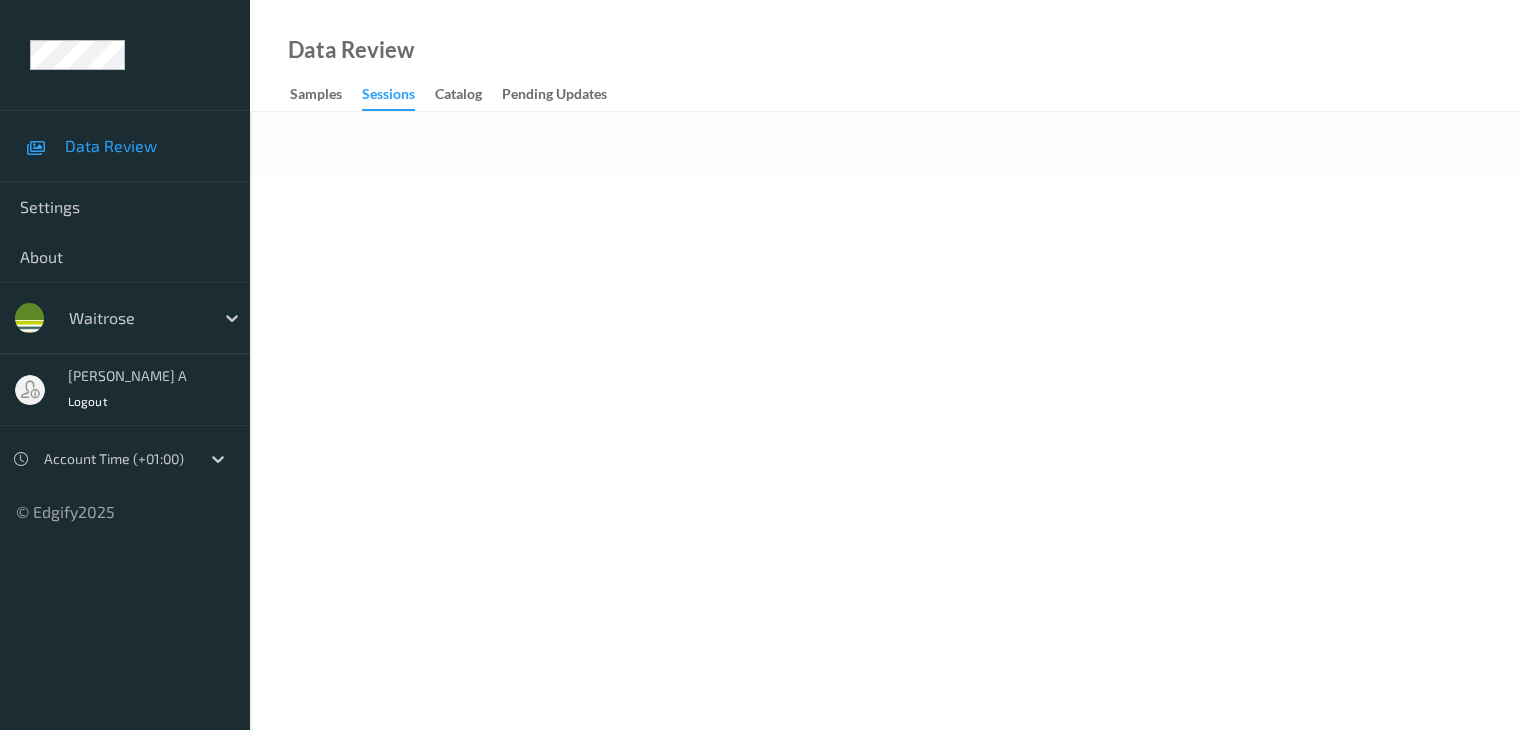 scroll, scrollTop: 0, scrollLeft: 0, axis: both 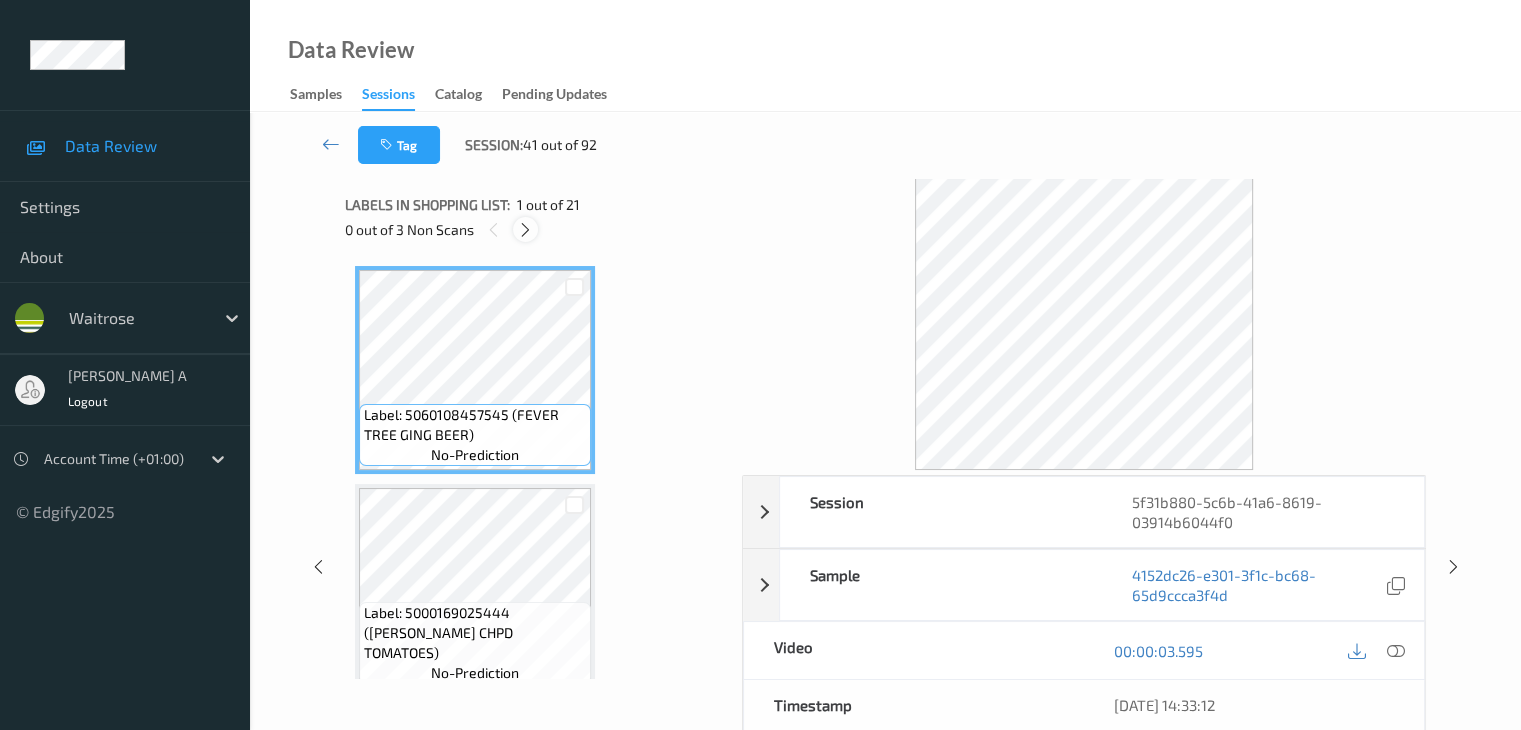 click at bounding box center [525, 230] 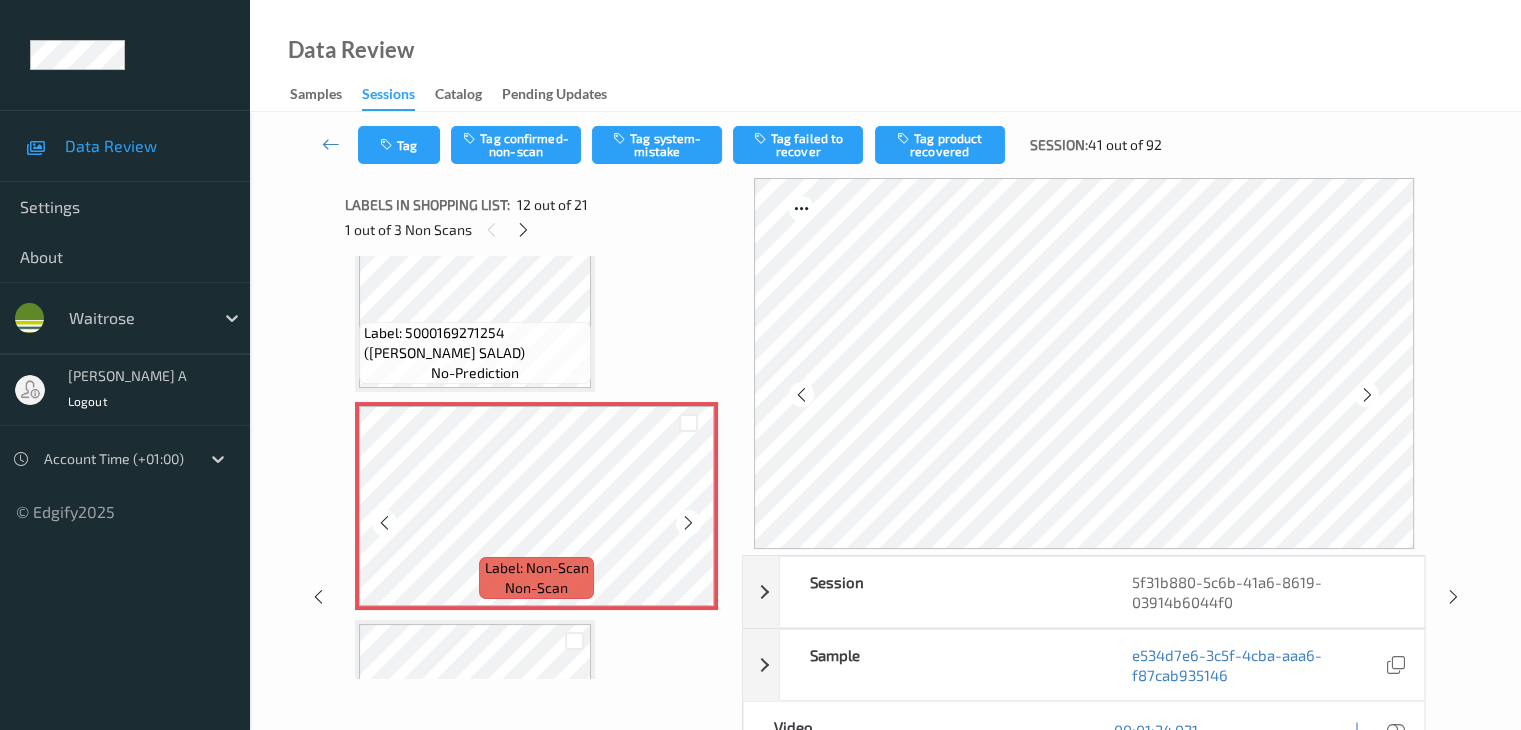 scroll, scrollTop: 2290, scrollLeft: 0, axis: vertical 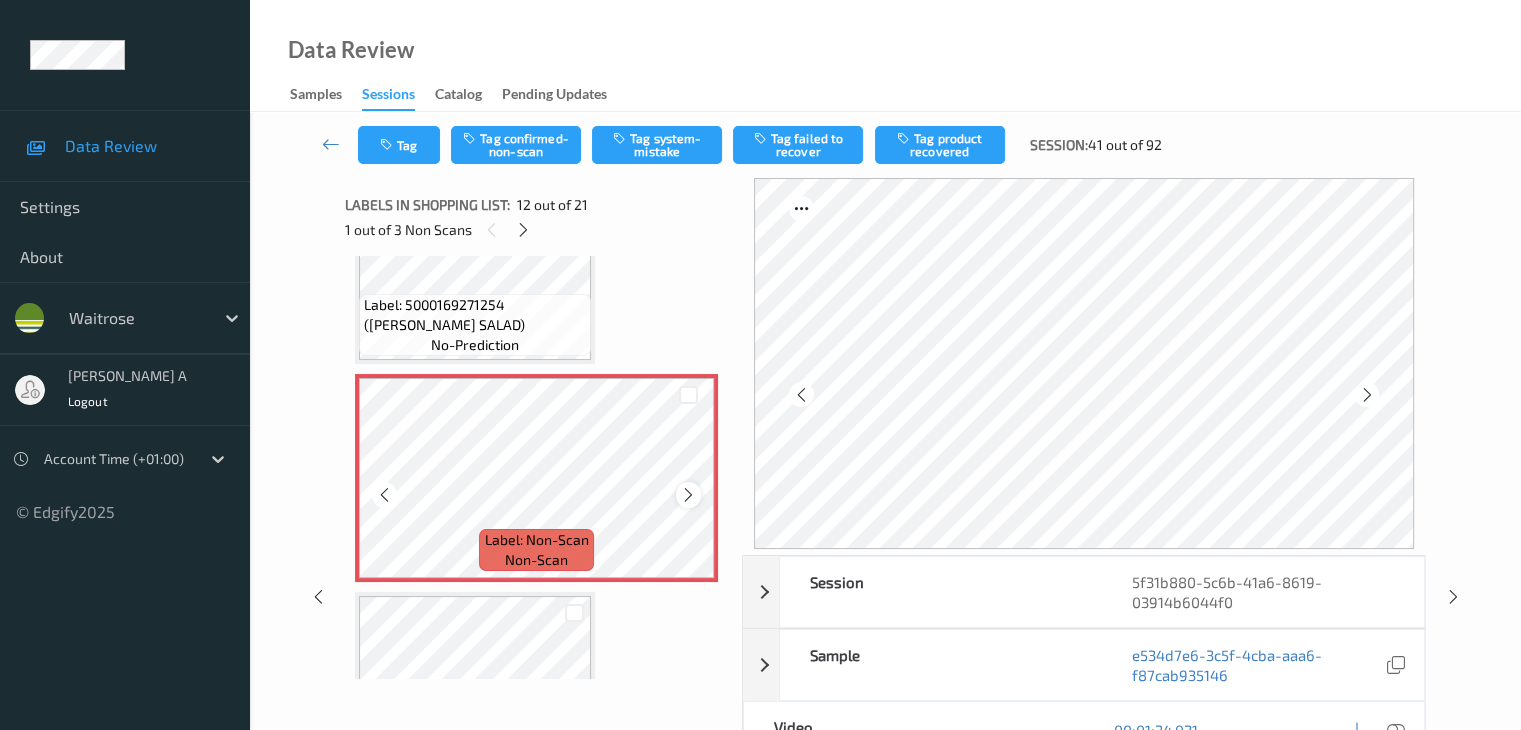 click at bounding box center [688, 495] 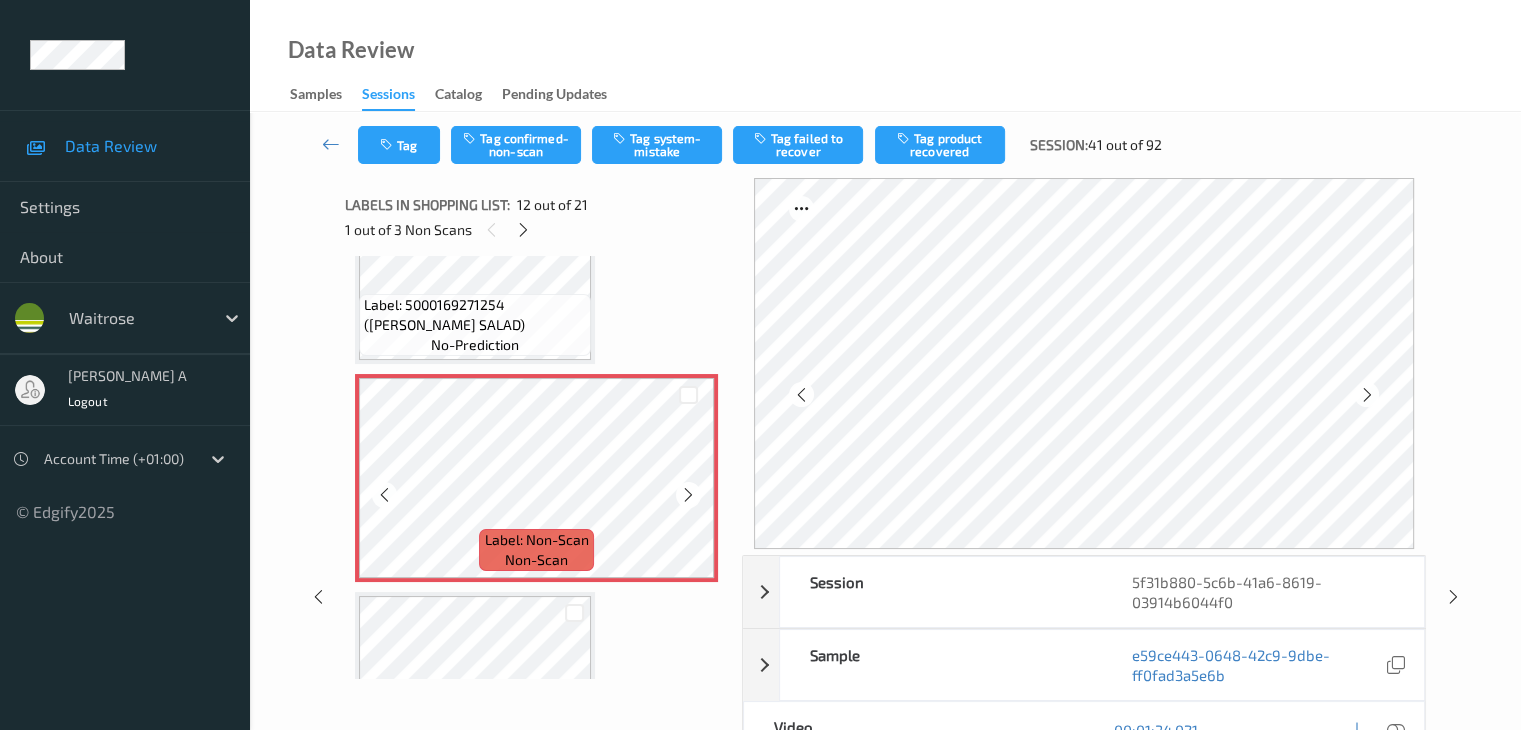 click at bounding box center (688, 495) 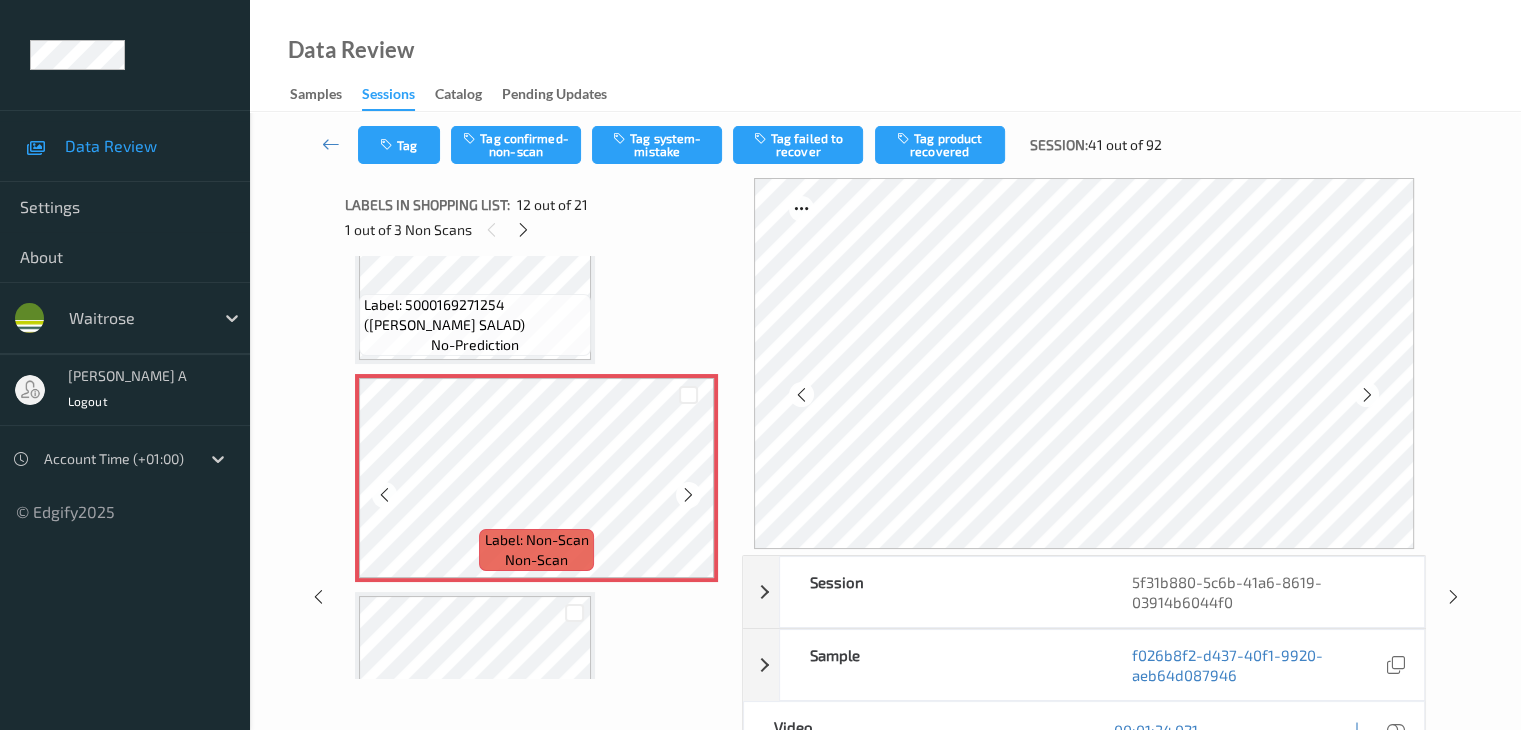 click at bounding box center (688, 495) 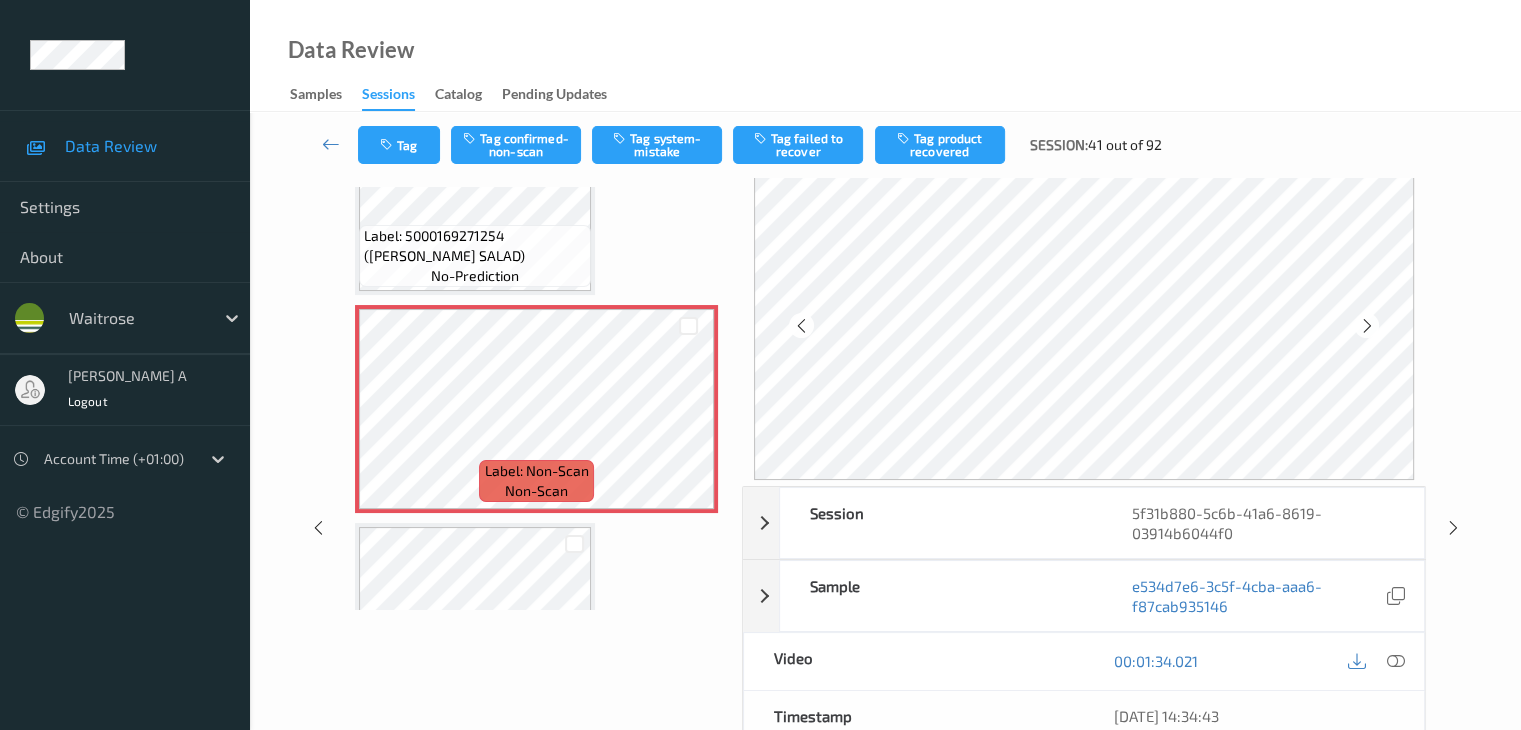 scroll, scrollTop: 100, scrollLeft: 0, axis: vertical 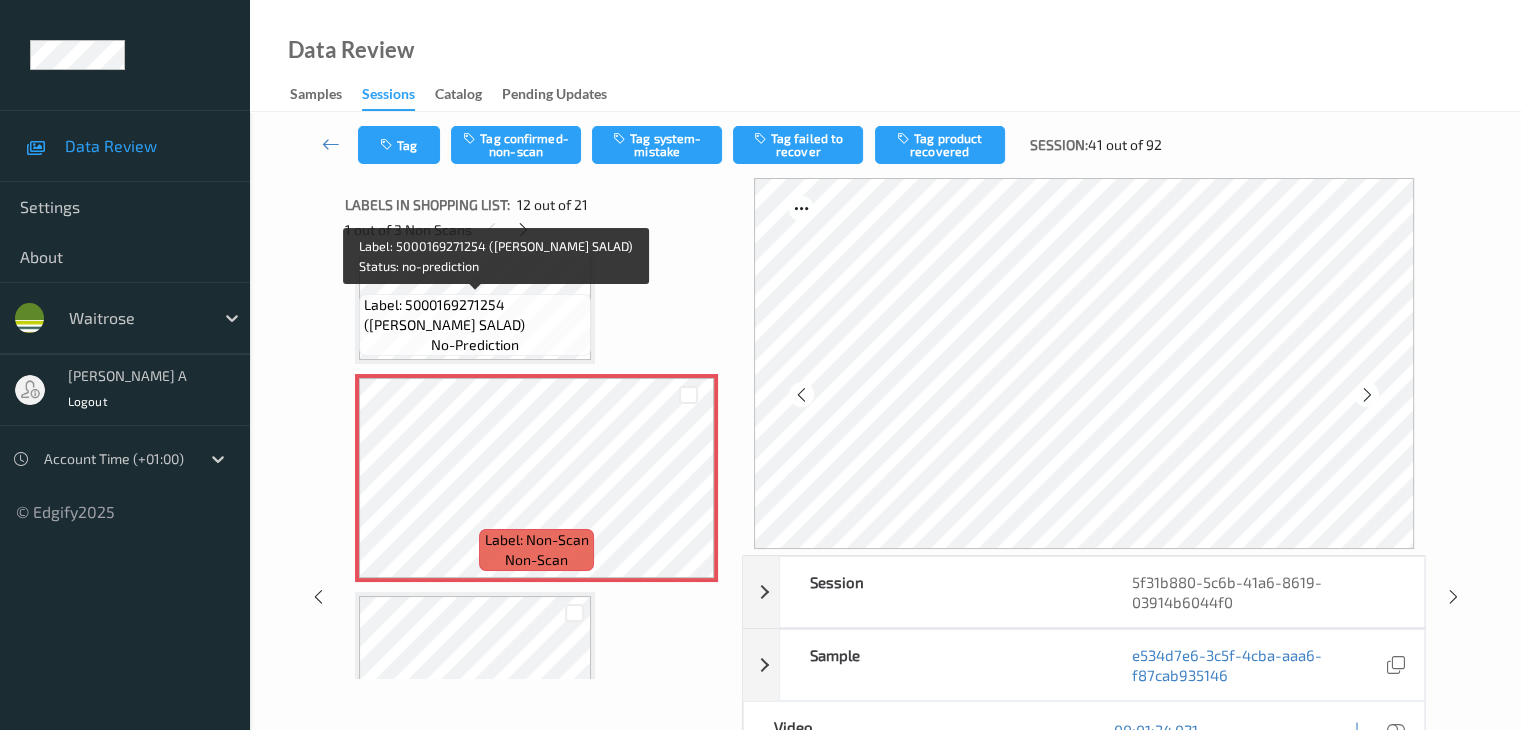 click on "Label: 5000169271254 (WR HERB SALAD) no-prediction" at bounding box center [475, 325] 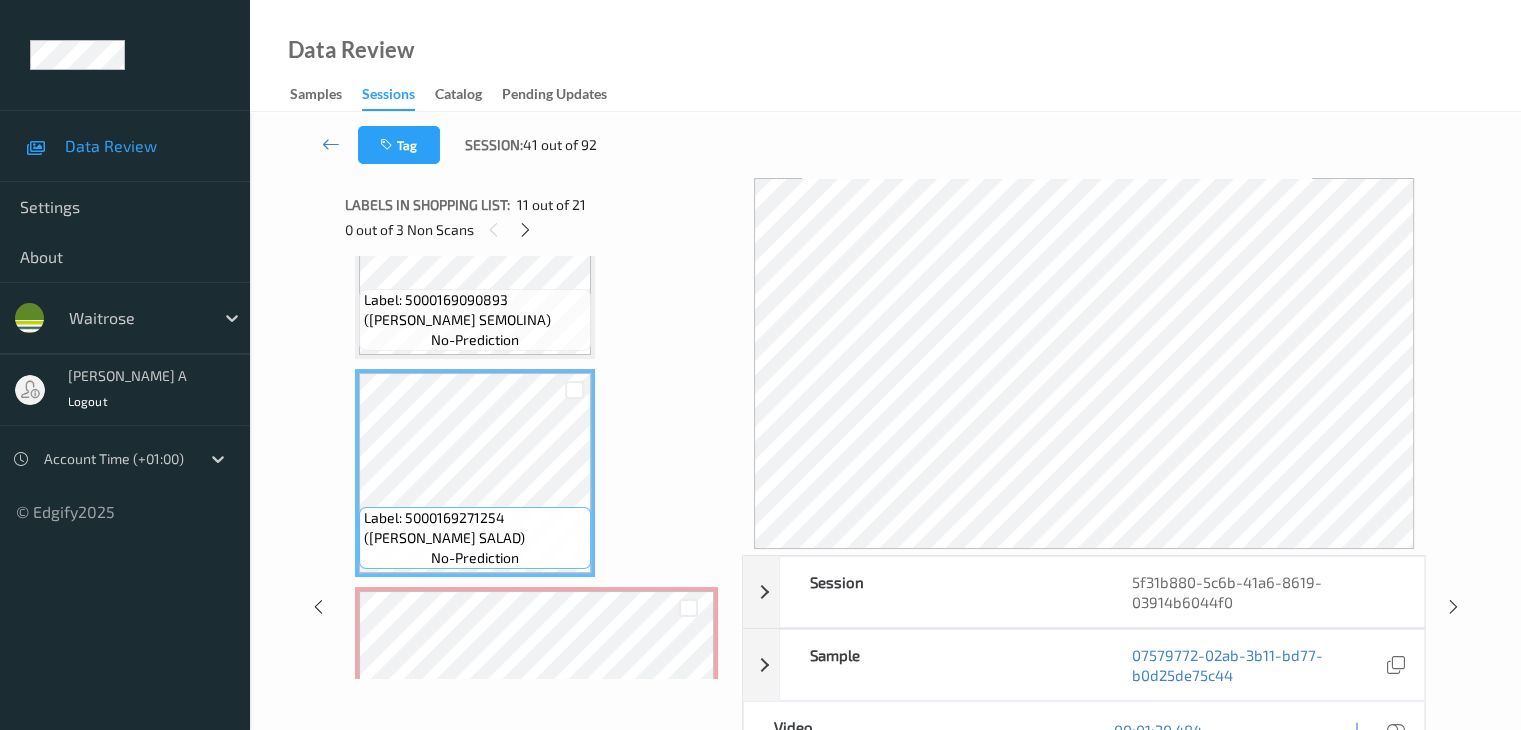 scroll, scrollTop: 2090, scrollLeft: 0, axis: vertical 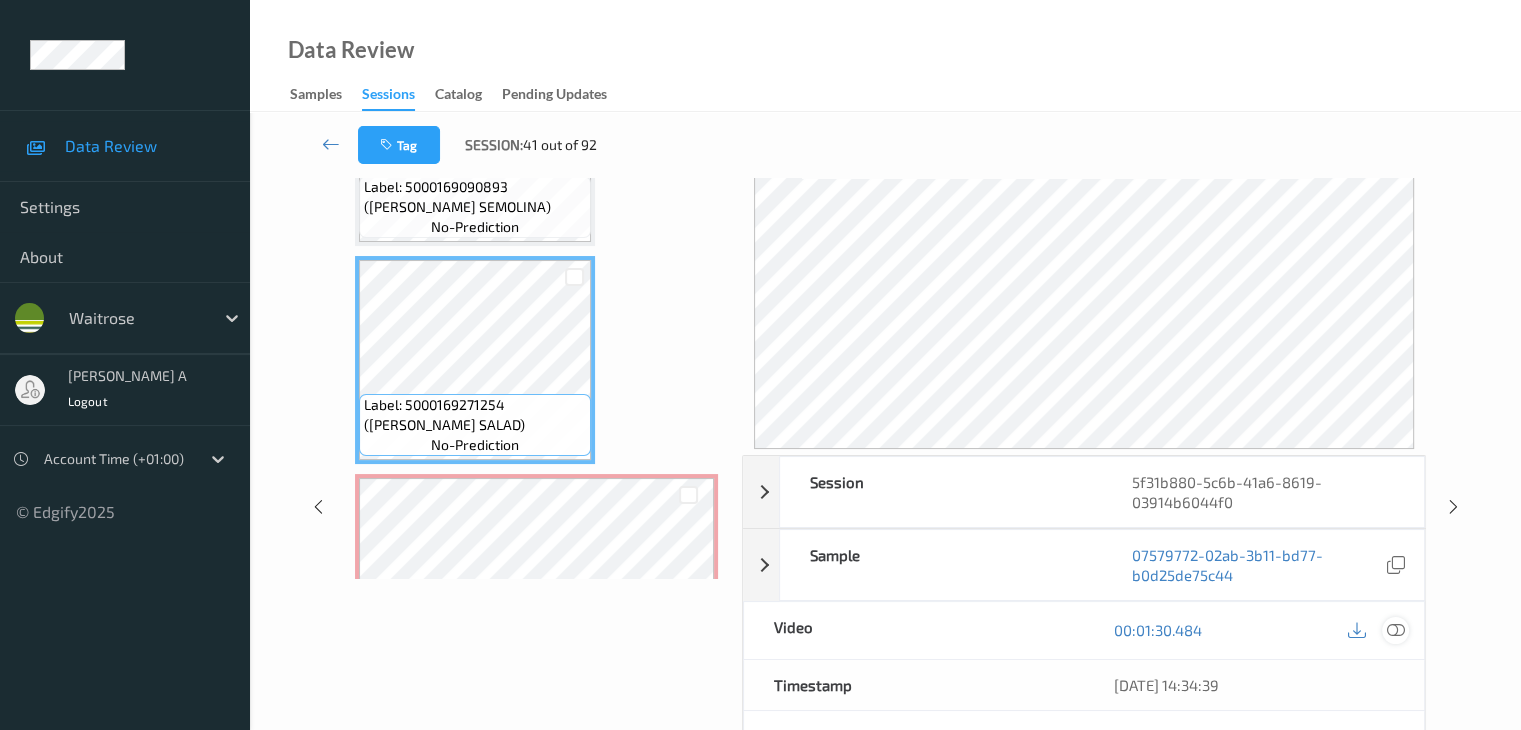 click at bounding box center (1395, 630) 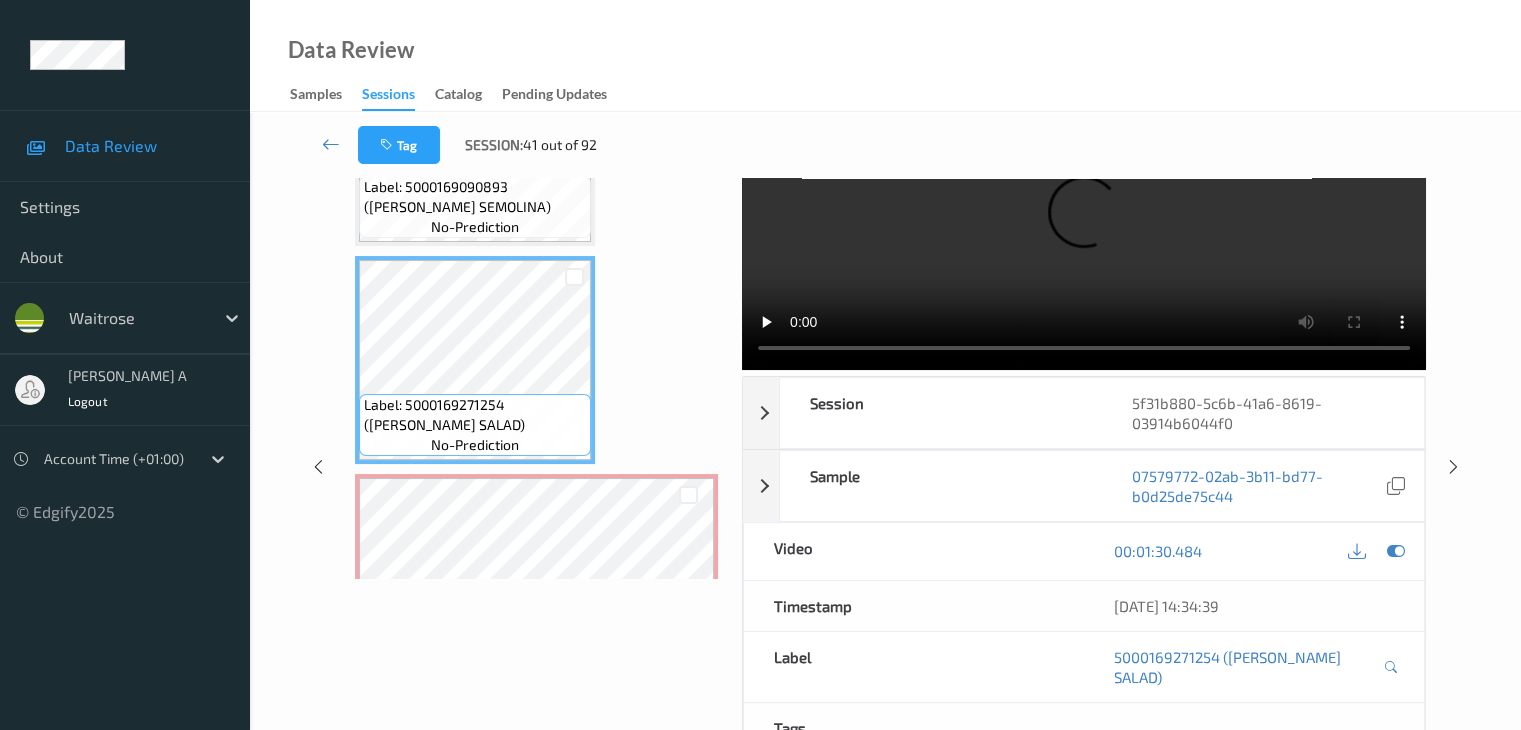 scroll, scrollTop: 0, scrollLeft: 0, axis: both 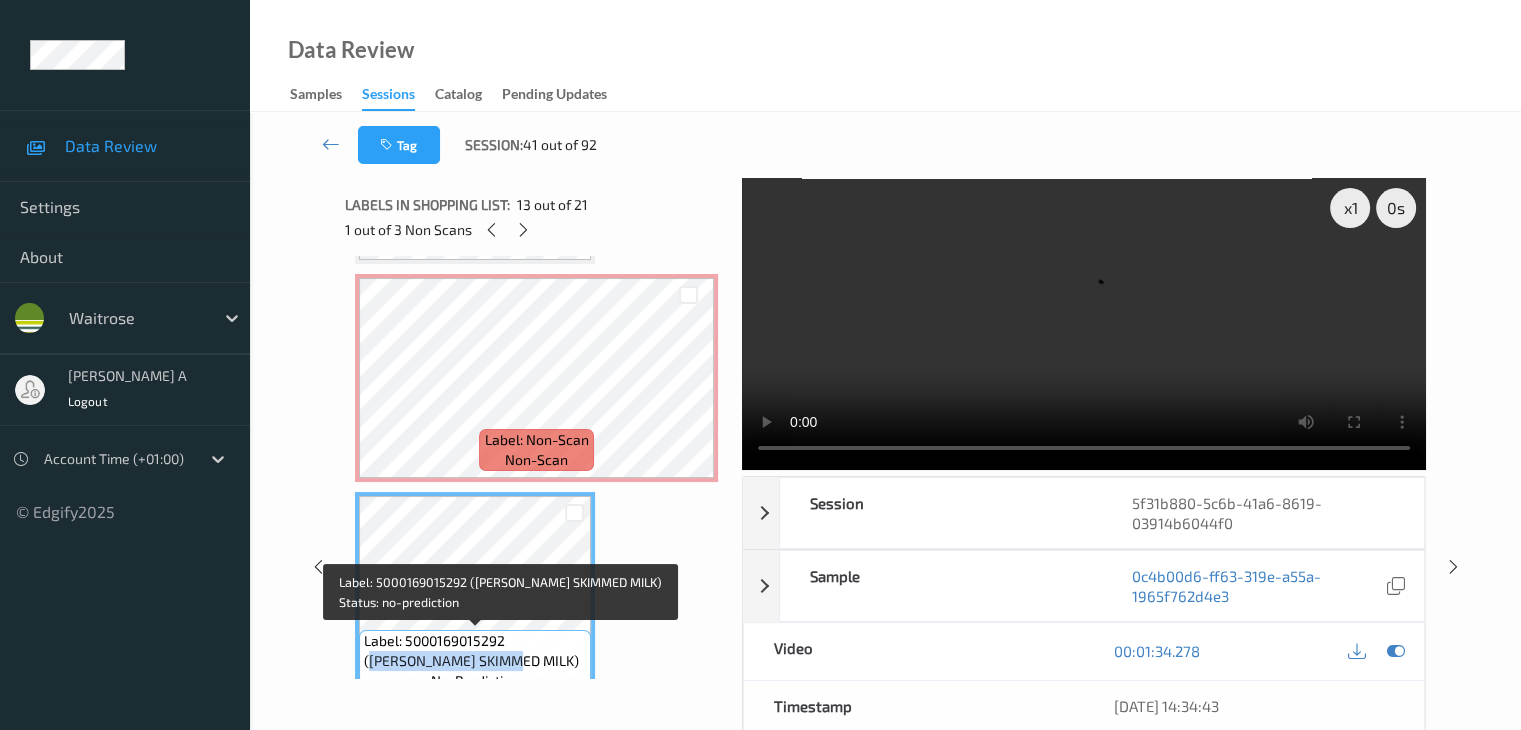 drag, startPoint x: 512, startPoint y: 640, endPoint x: 457, endPoint y: 657, distance: 57.567352 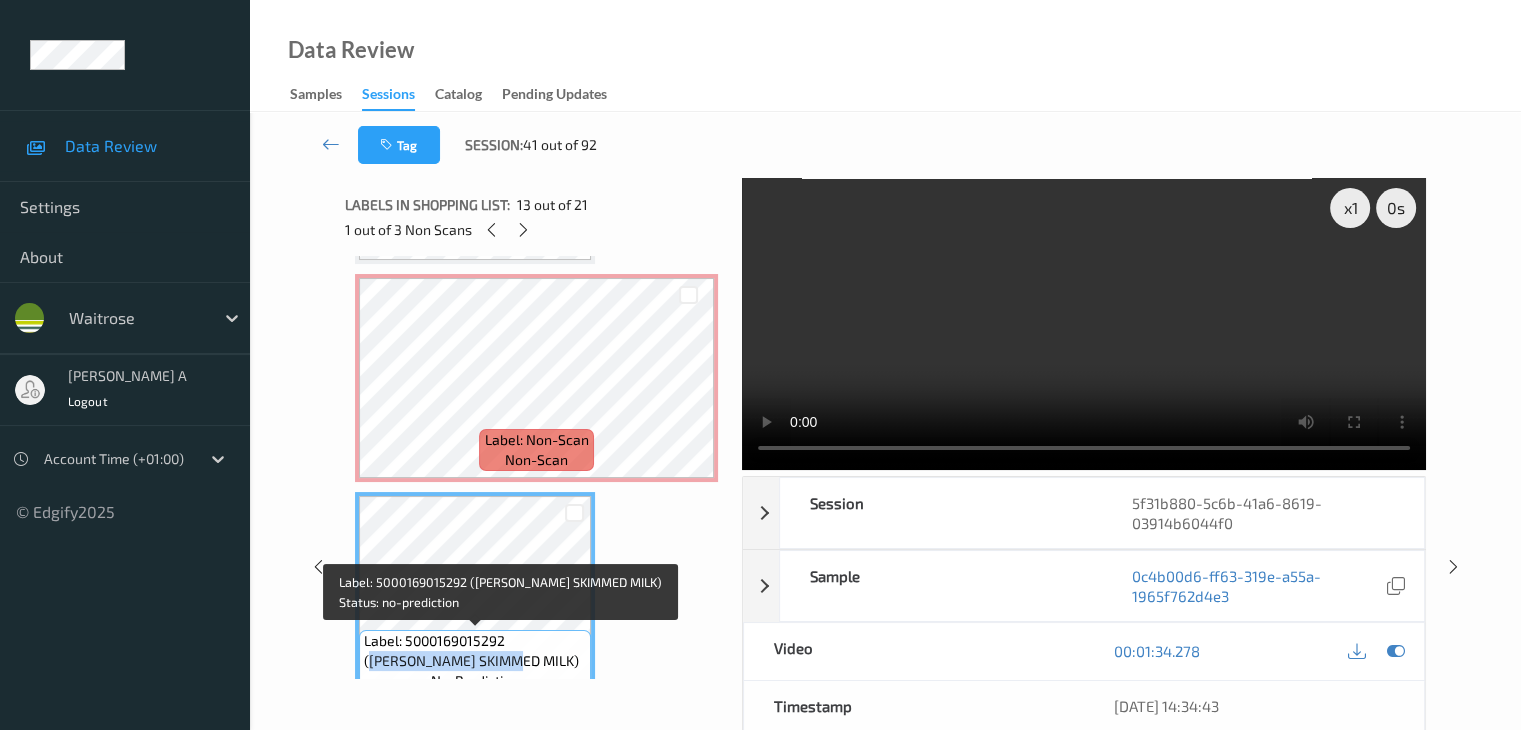 click on "Label: 5000169015292 (WR ESS  SKIMMED MILK)" at bounding box center [475, 651] 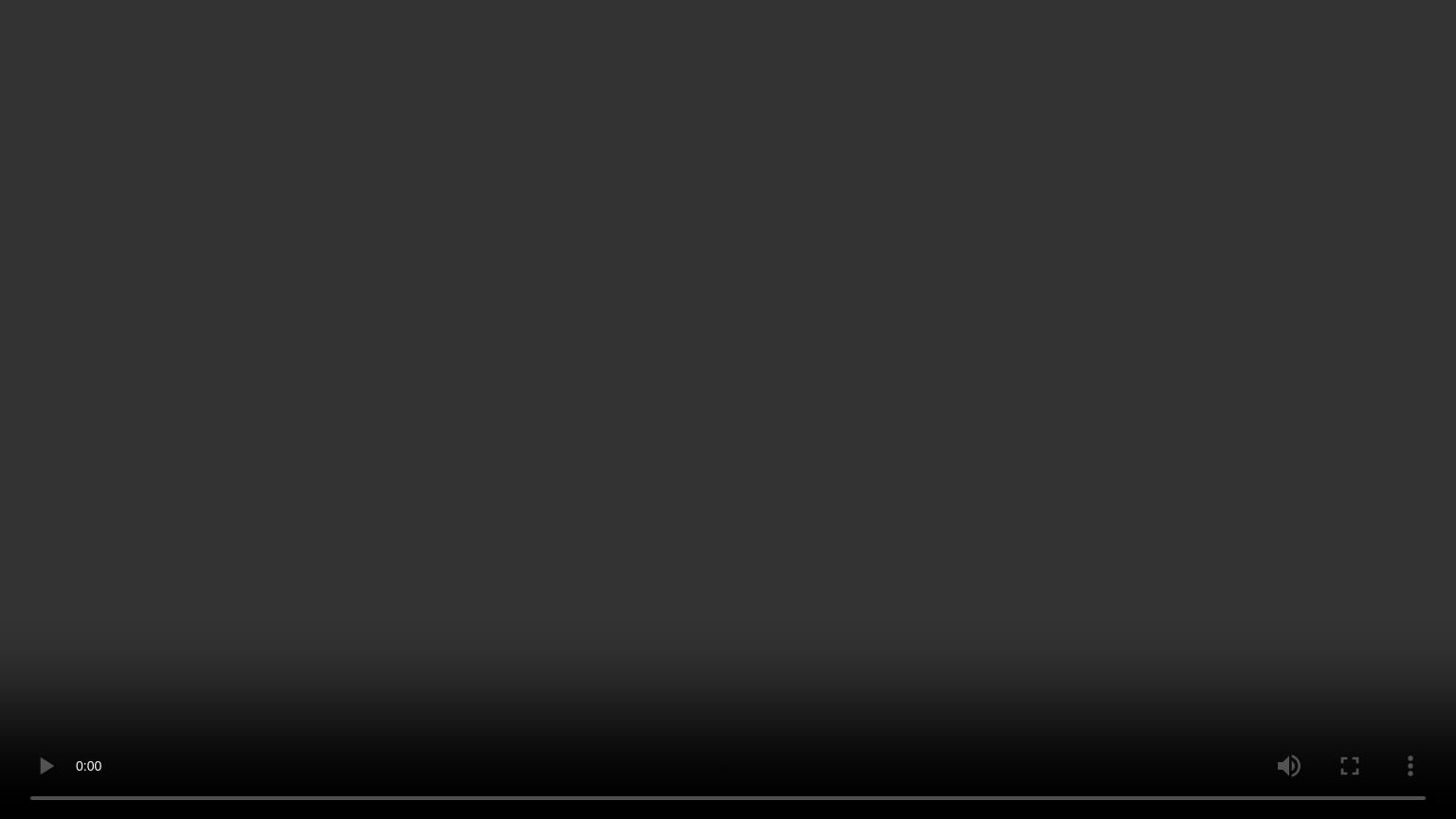type 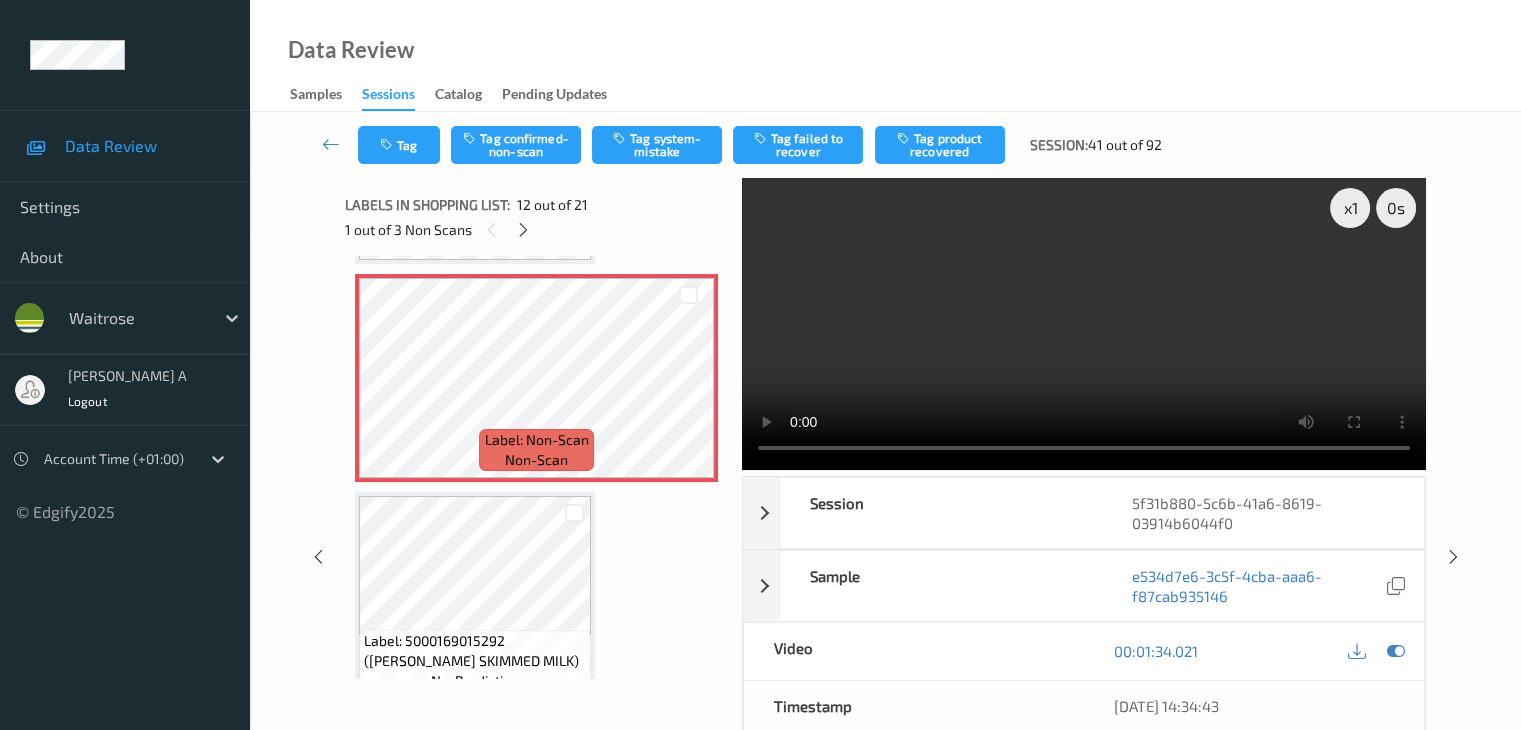 click on "Label: 5060108457545 (FEVER TREE GING BEER) no-prediction Label: 5000169025444 (WR ESS CHPD TOMATOES) no-prediction Label: 5000169003237 (WR ESS LIMES) no-prediction Label: 5000169003237 (WR ESS LIMES) no-prediction Label: 0000000003117 (WR ESS RED GFRUIT) no-prediction Label: 5060152096547 (MW SAUV BLANC CAN) no-prediction Label: 8714789810348 (COLGATE TOOTHPASTE) no-prediction Label: 5000232828279 (PRNCES CORND BEEF RS) no-prediction Label: 00005630 (WR ESS CUCUMBER) no-prediction Label: 5000169090893 (WR ESS SEMOLINA) no-prediction Label: 5000169271254 (WR HERB SALAD) no-prediction Label: Non-Scan non-scan Label: Non-Scan non-scan Label: Non-Scan non-scan Label: 5000169015292 (WR ESS  SKIMMED MILK) no-prediction Label: 5000169271254 (WR HERB SALAD) no-prediction Label: Non-Scan non-scan Label: Non-Scan non-scan Label: Non-Scan non-scan Label: Non-Scan non-scan Label: 5000169170045 (NO1 FR PORK SAUSAGE) no-prediction Label: 5000169674321 (NO.1 DULCE TOMS) no-prediction no-prediction no-prediction" at bounding box center (536, 160) 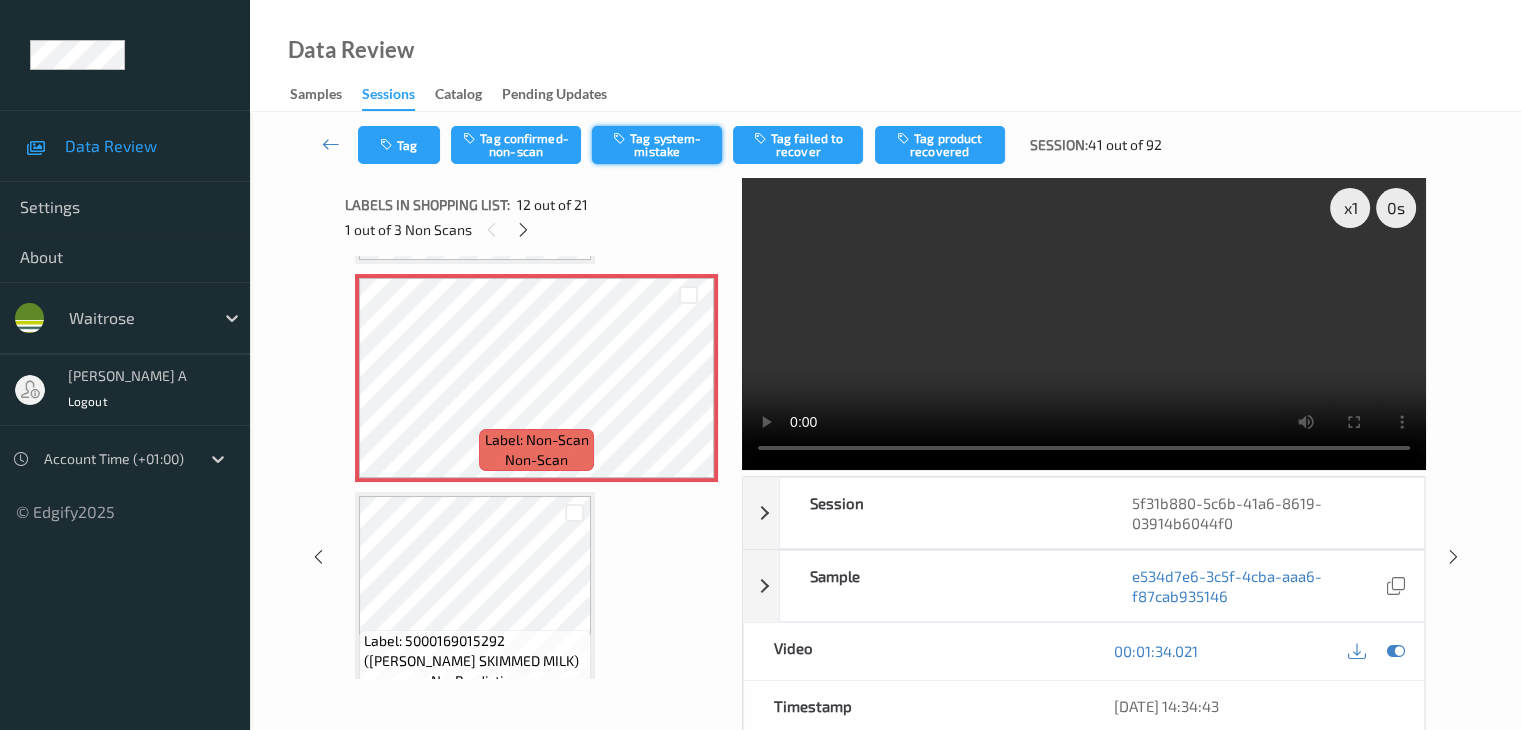 click on "Tag   system-mistake" at bounding box center [657, 145] 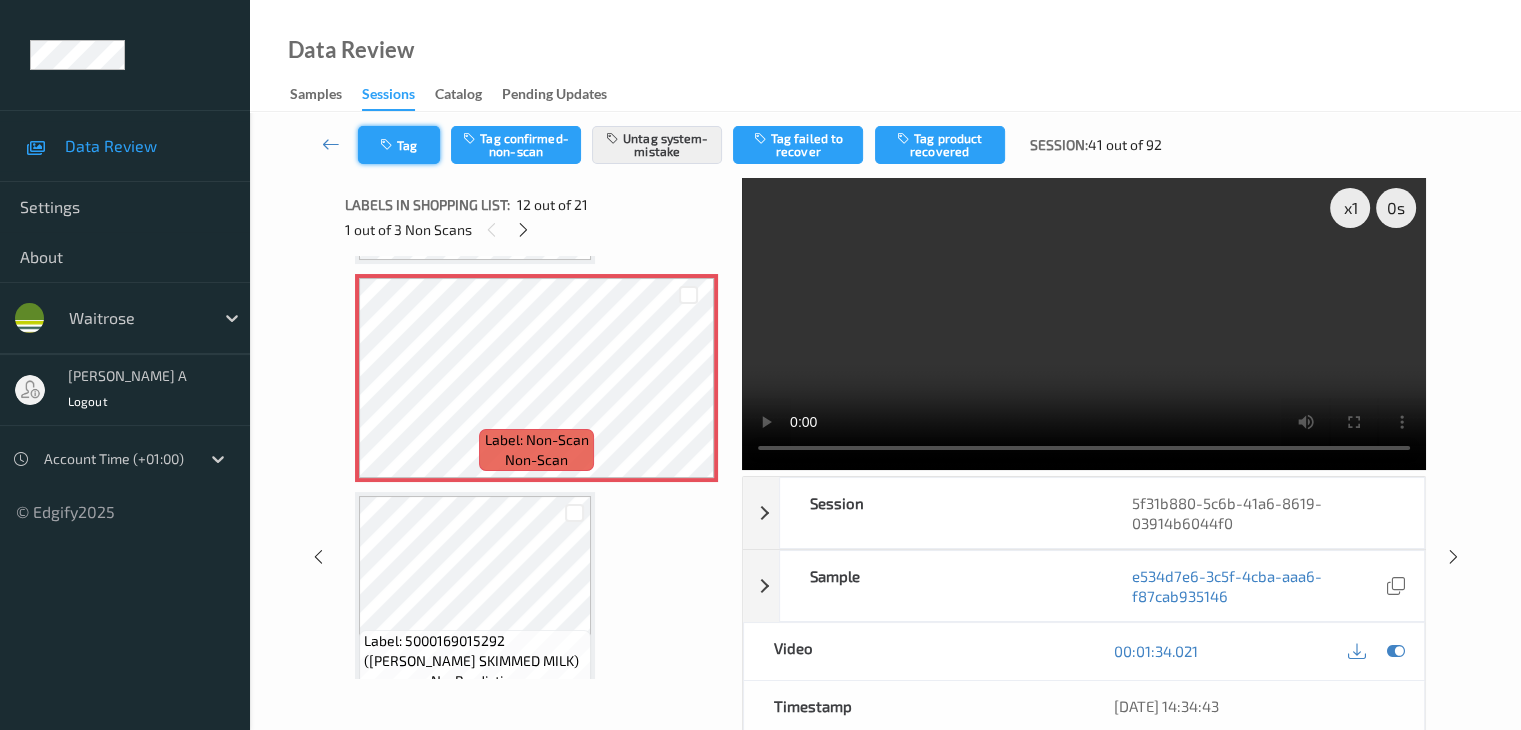 click on "Tag" at bounding box center [399, 145] 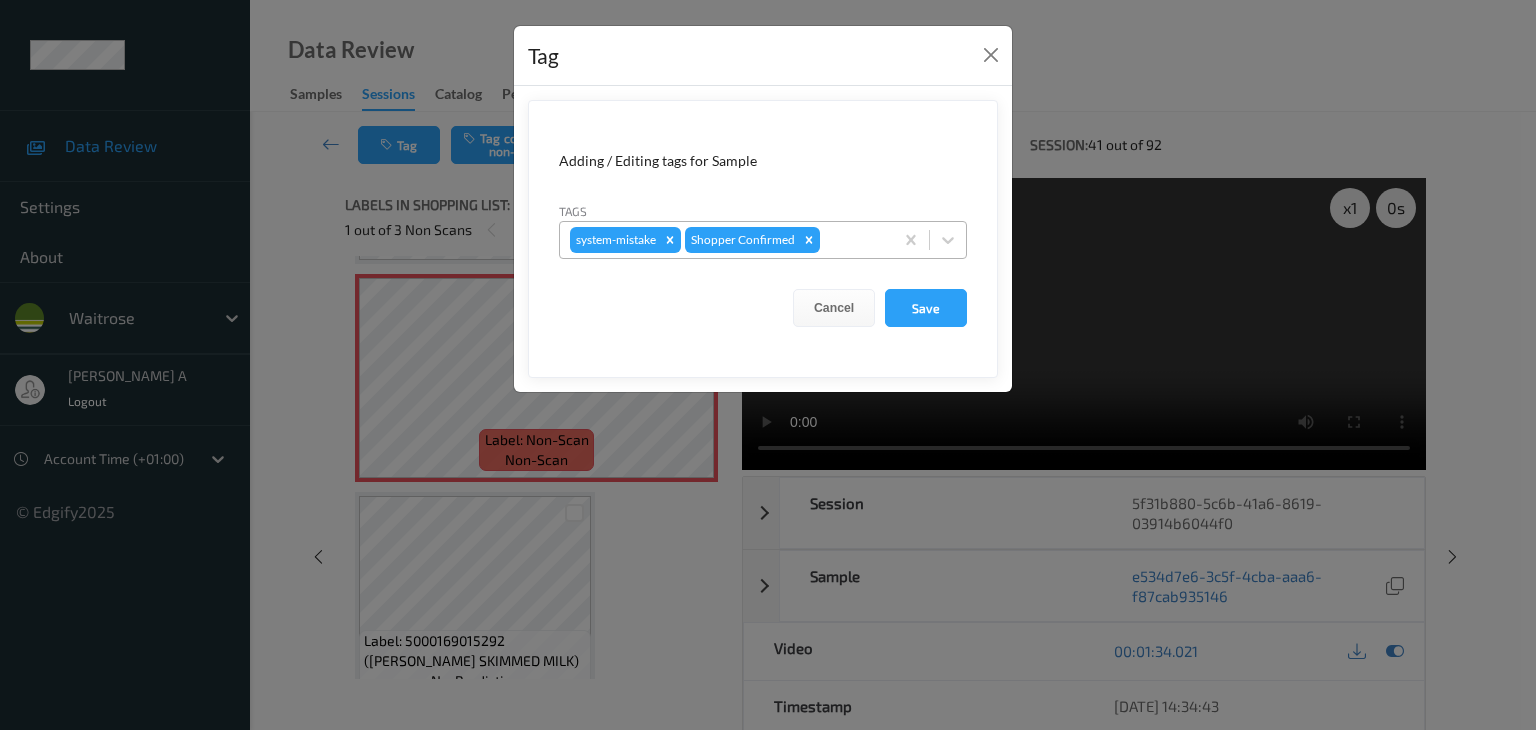 click at bounding box center [853, 240] 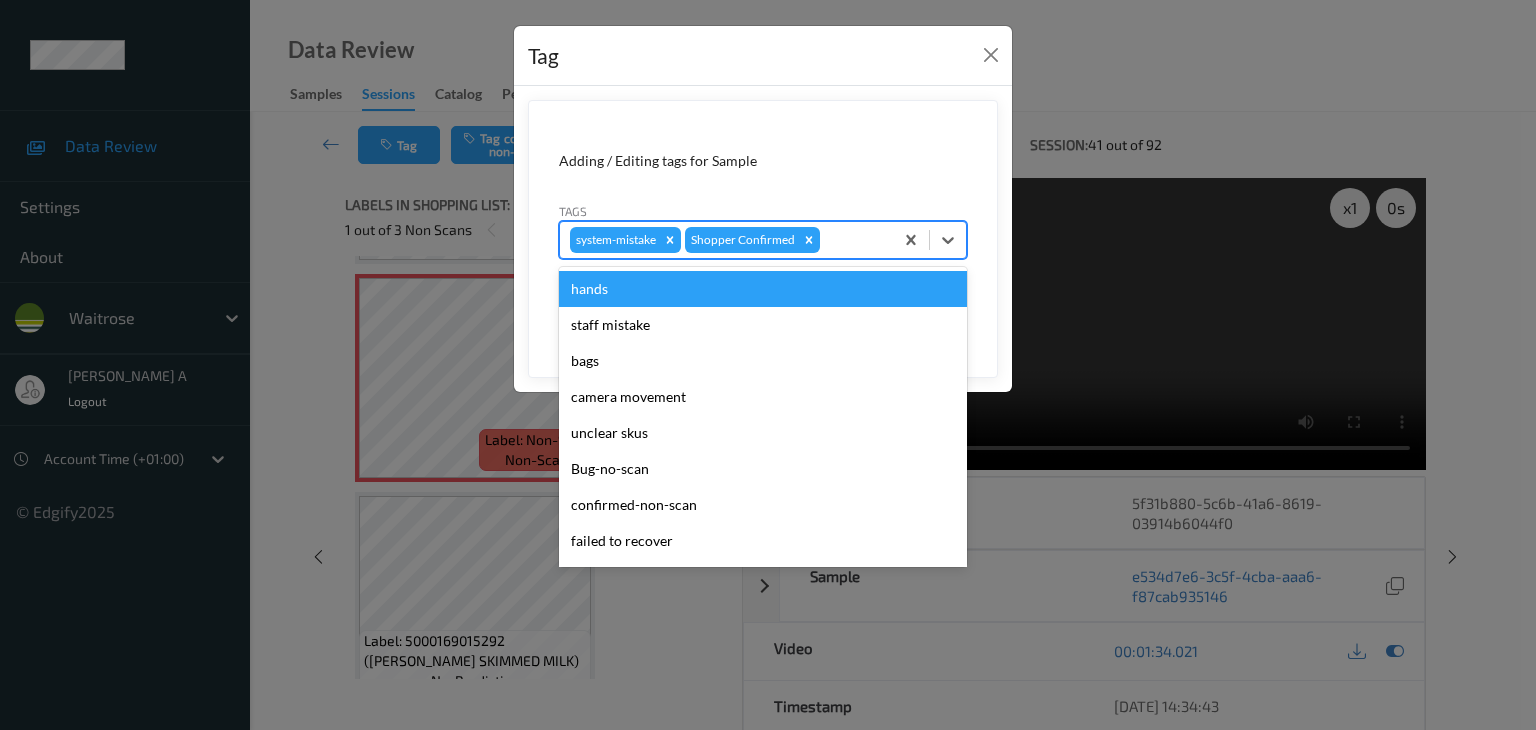 type on "u" 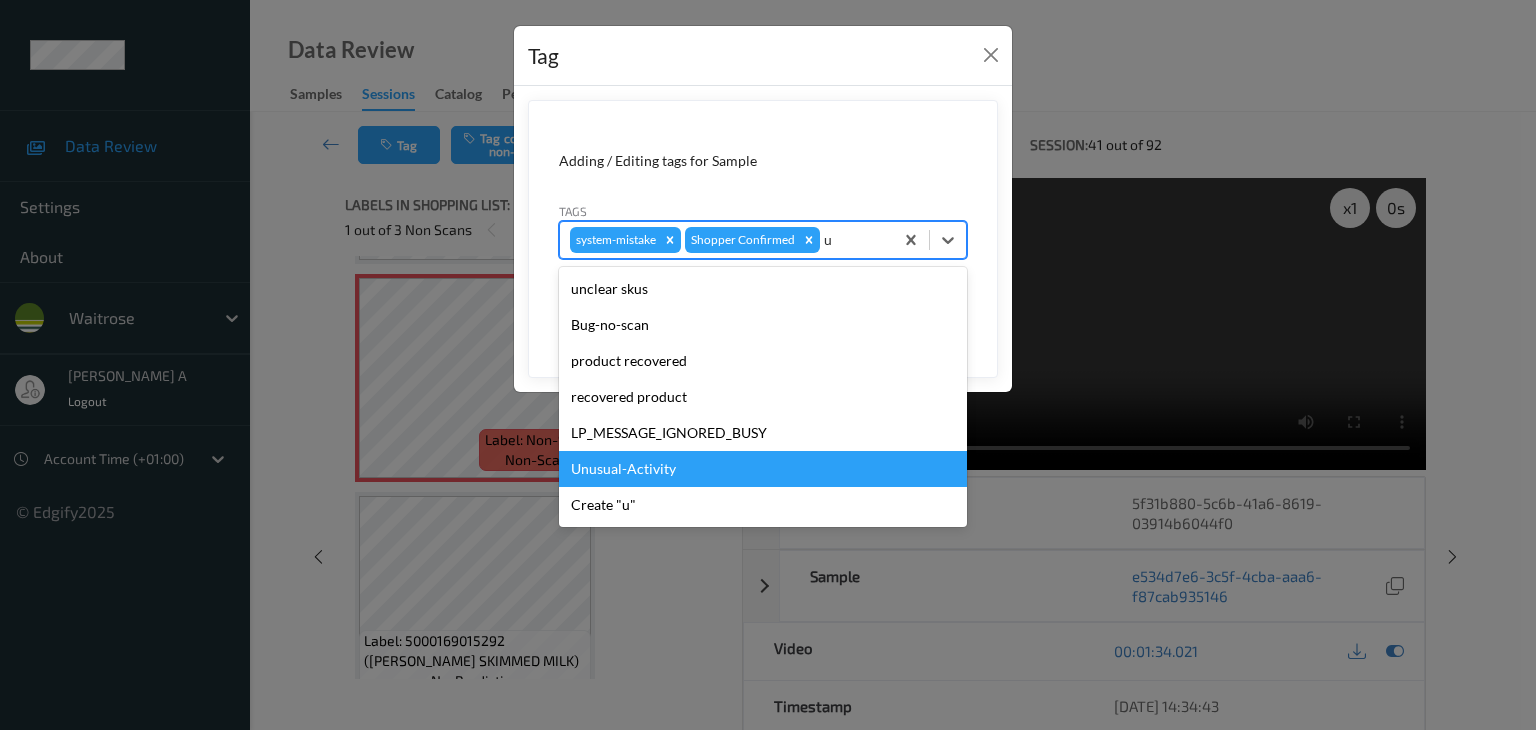 click on "Unusual-Activity" at bounding box center [763, 469] 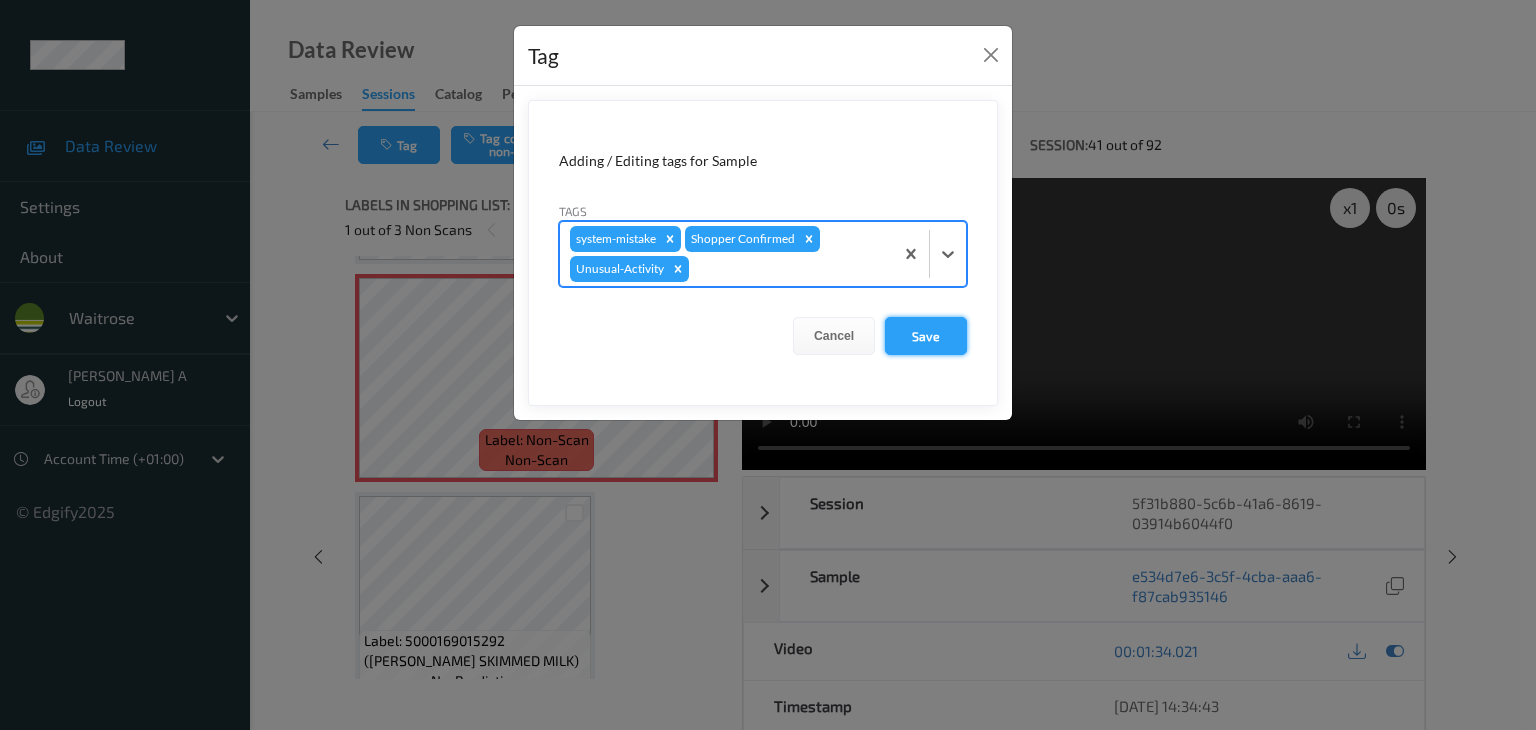 click on "Save" at bounding box center (926, 336) 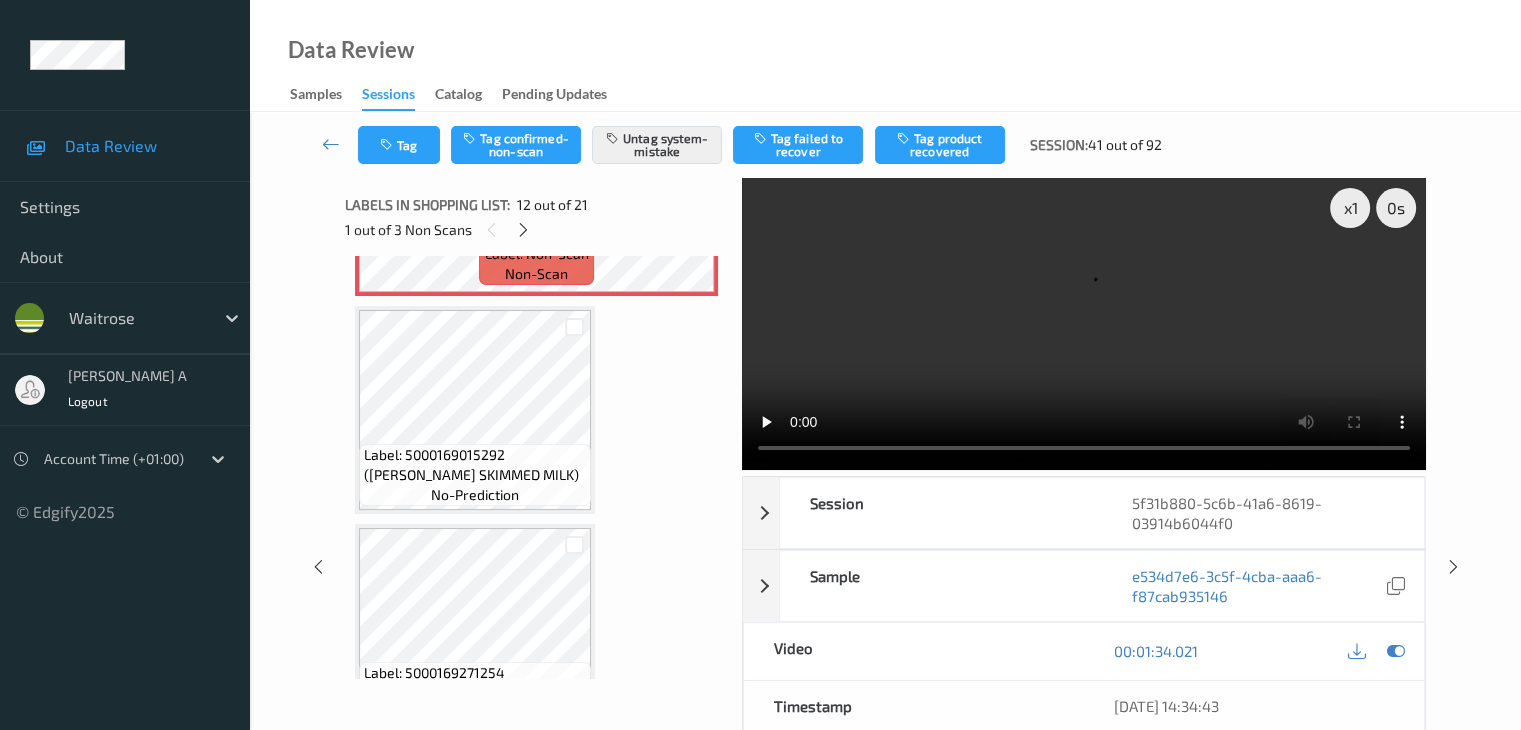 scroll, scrollTop: 2490, scrollLeft: 0, axis: vertical 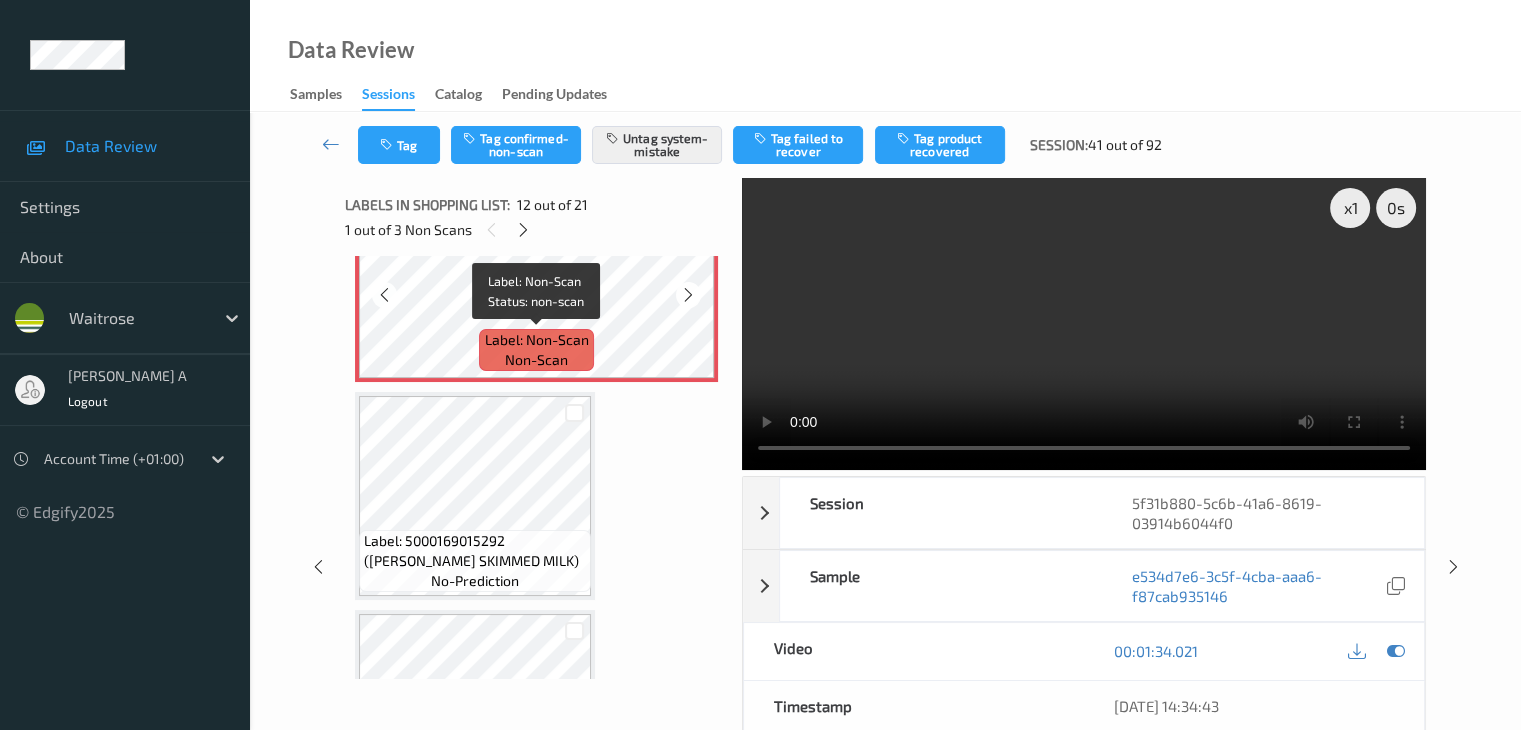 click on "Label: Non-Scan" at bounding box center (537, 340) 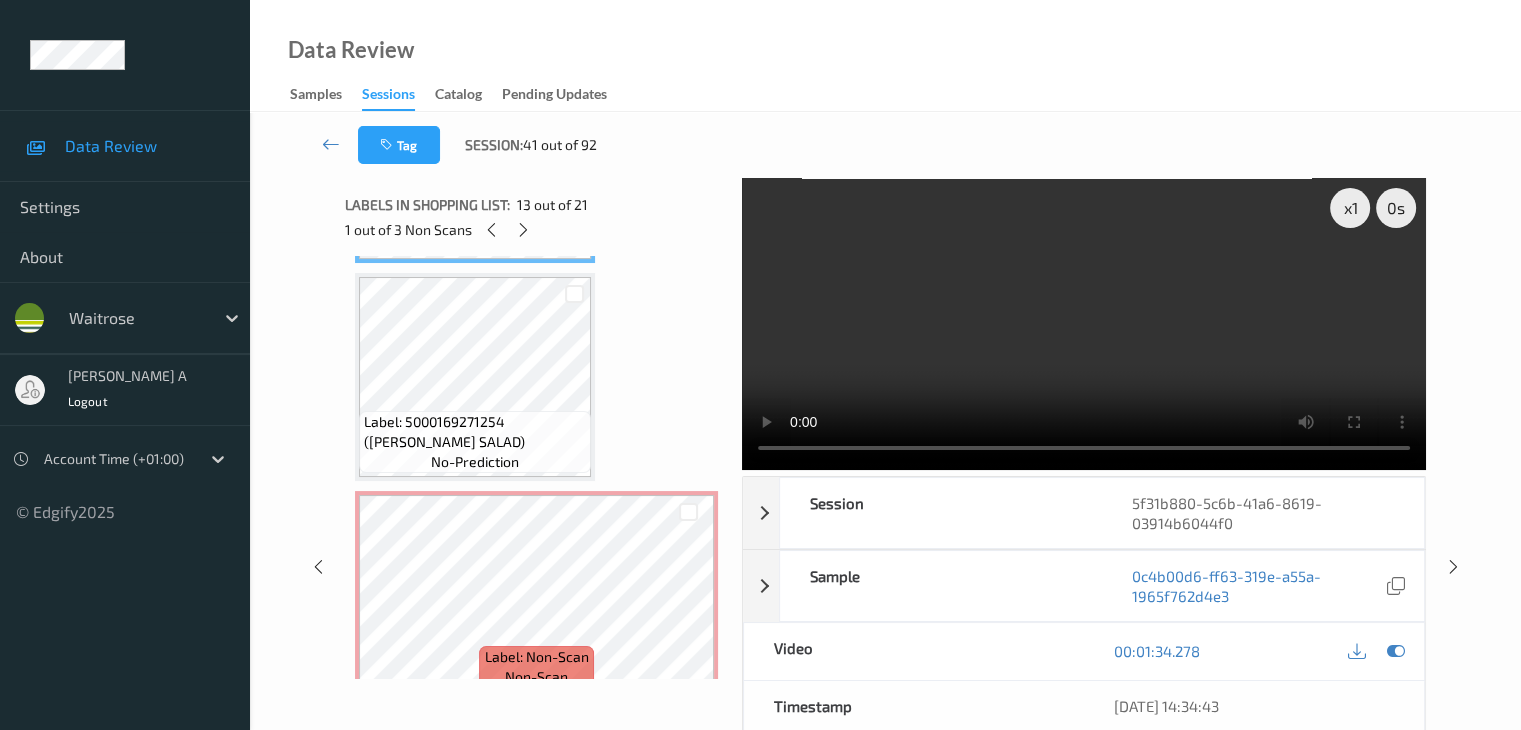 scroll, scrollTop: 2890, scrollLeft: 0, axis: vertical 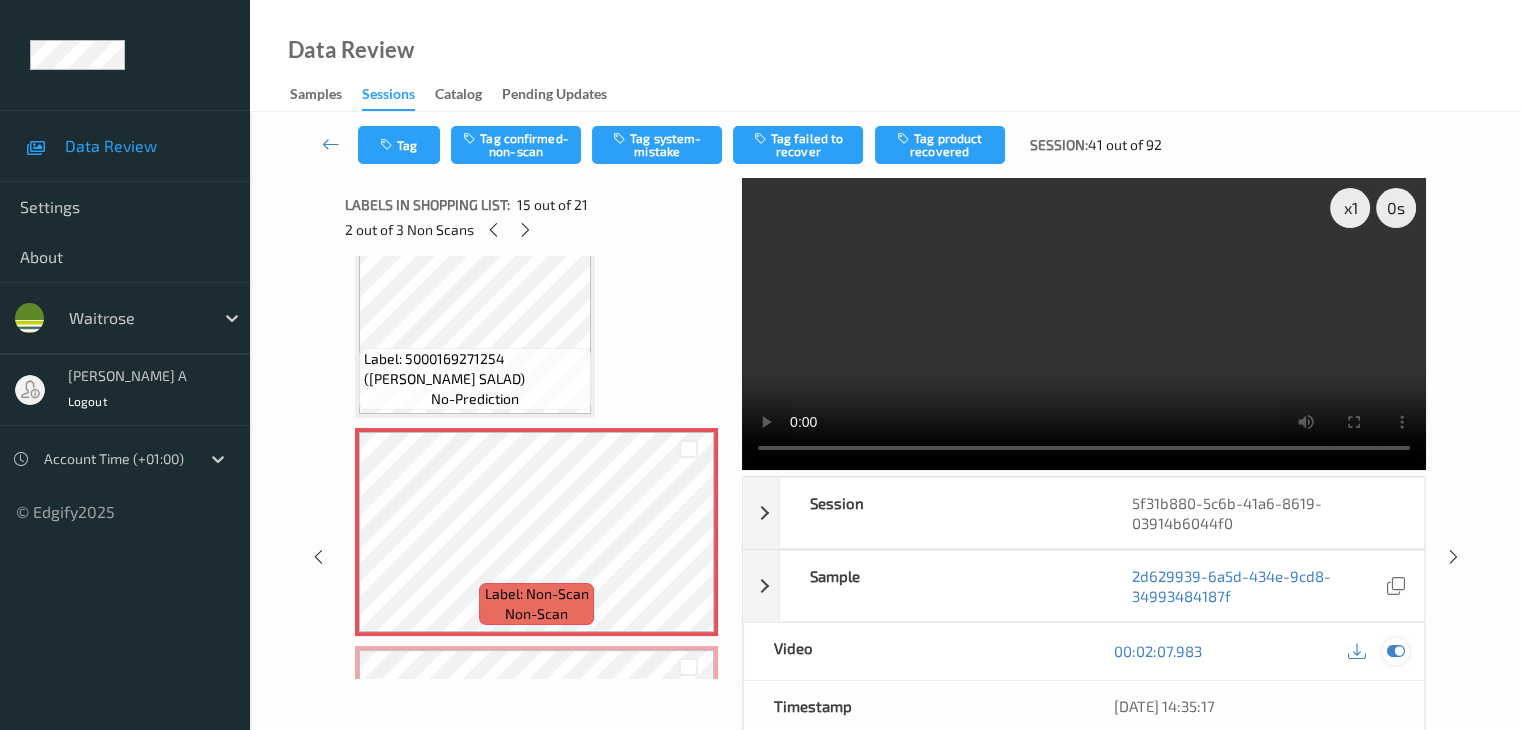 click at bounding box center (1395, 651) 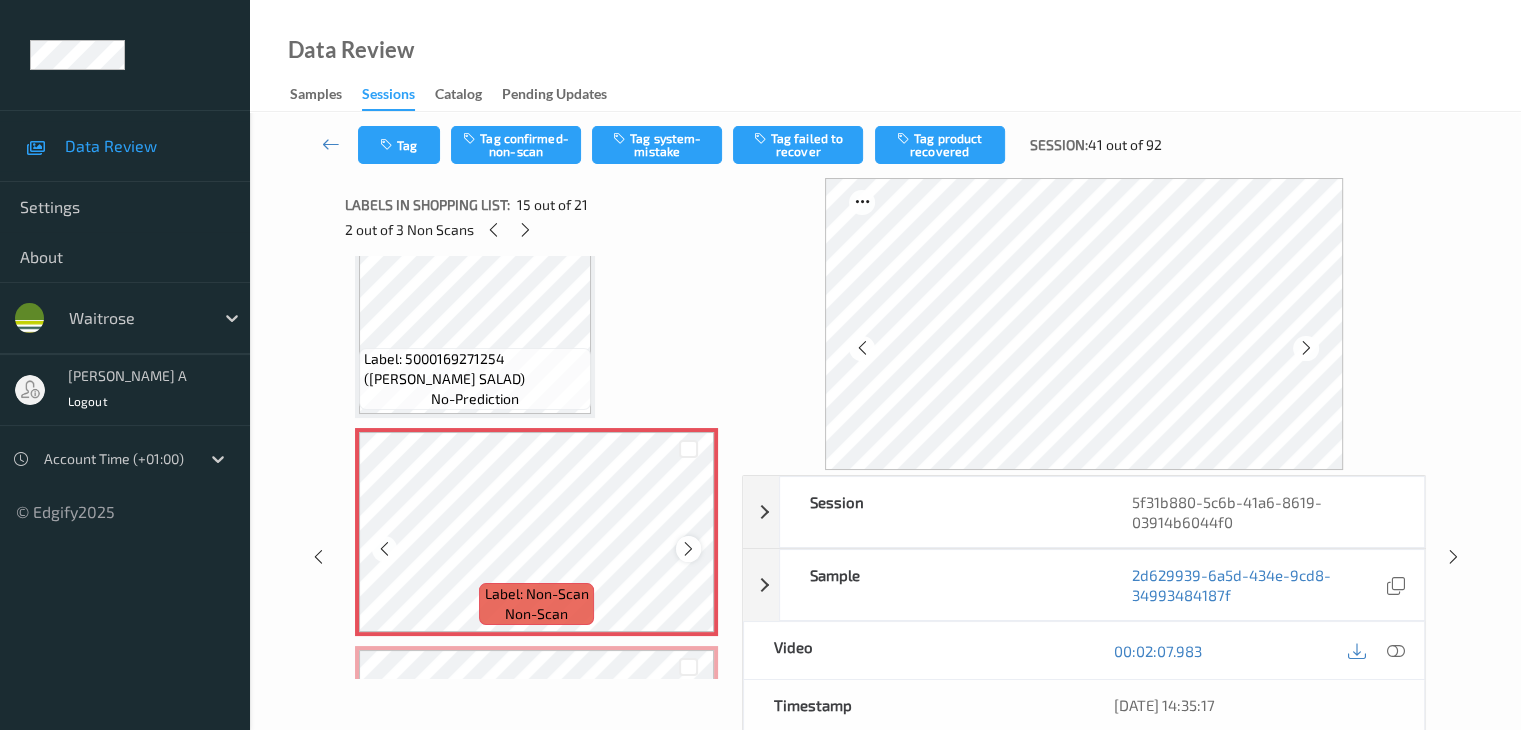 click at bounding box center [688, 549] 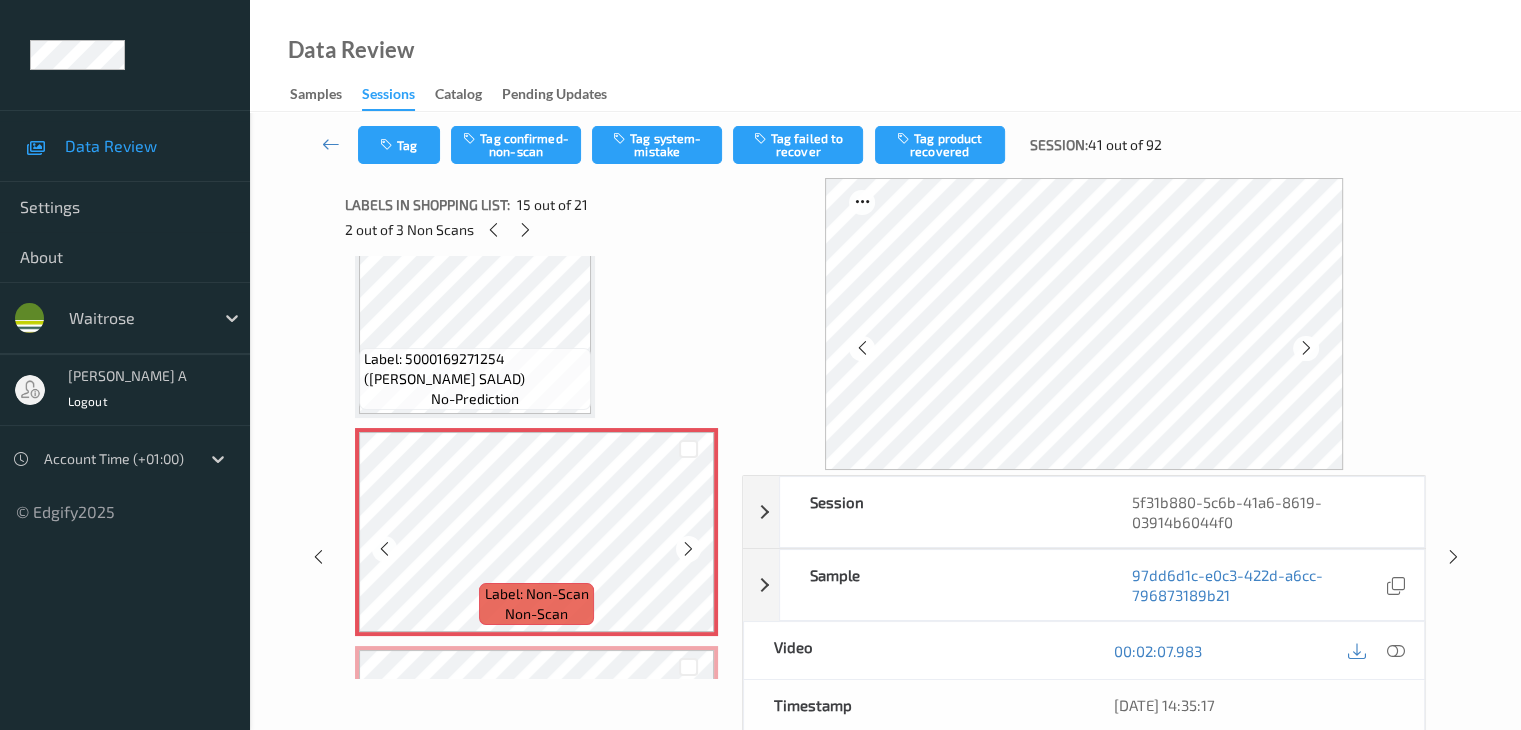click at bounding box center [688, 549] 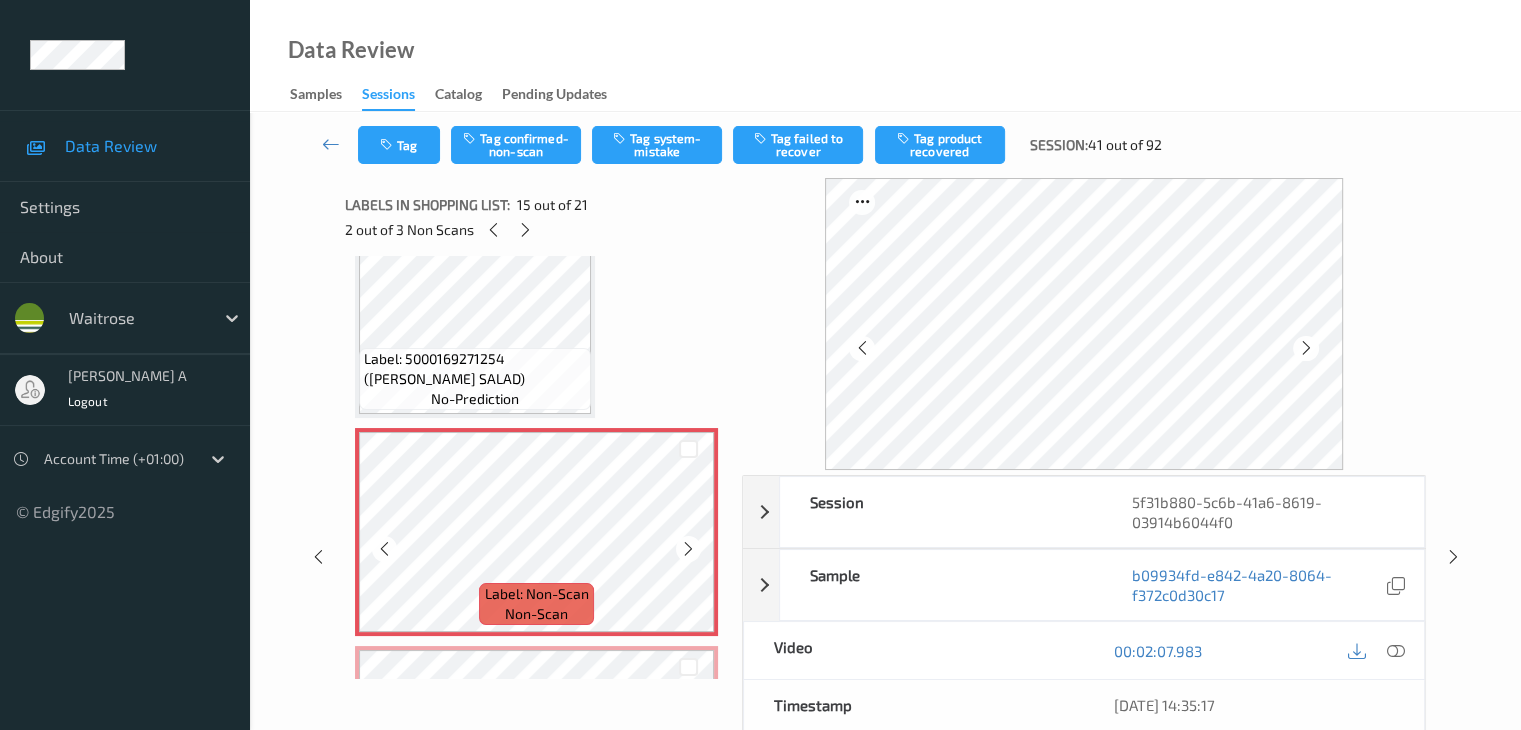 click at bounding box center [688, 549] 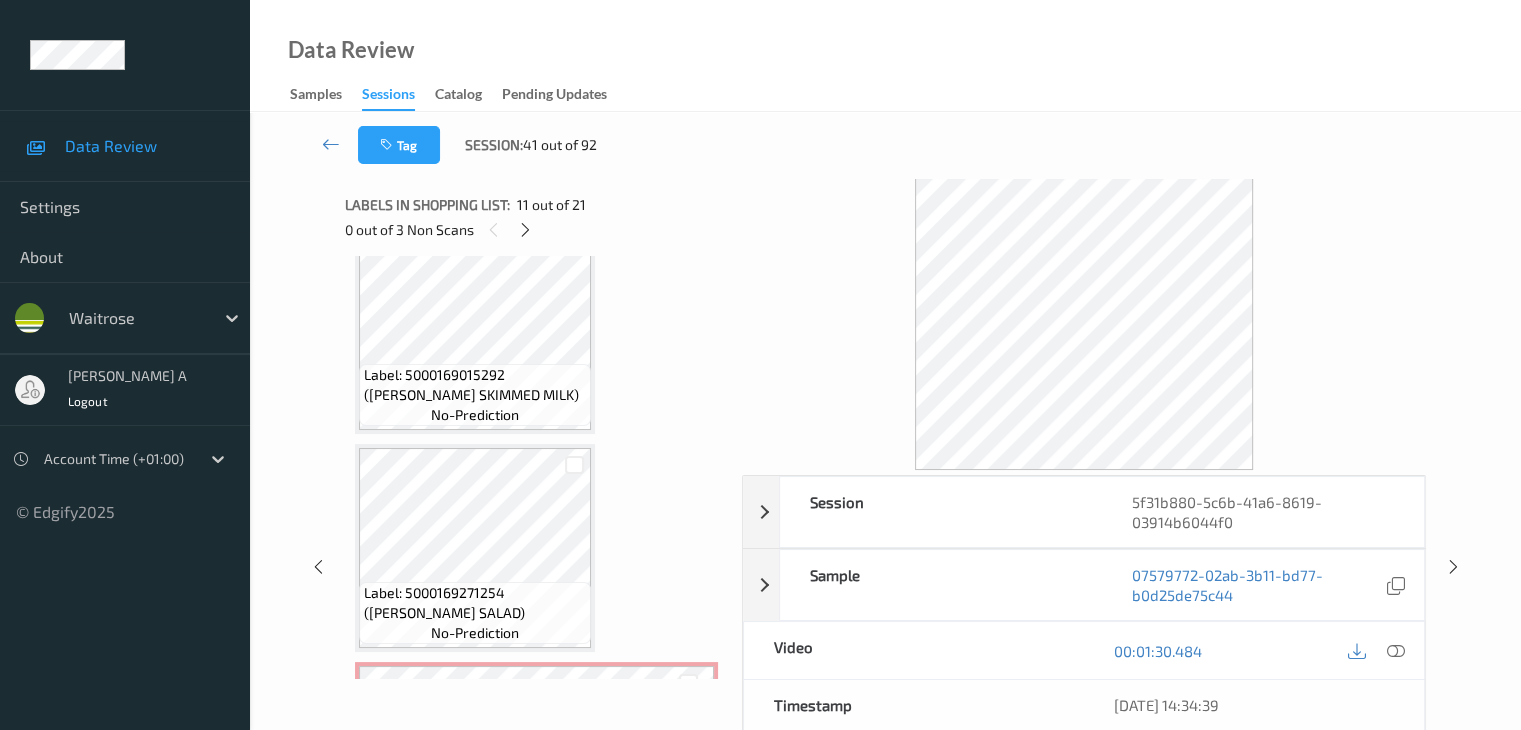 scroll, scrollTop: 2890, scrollLeft: 0, axis: vertical 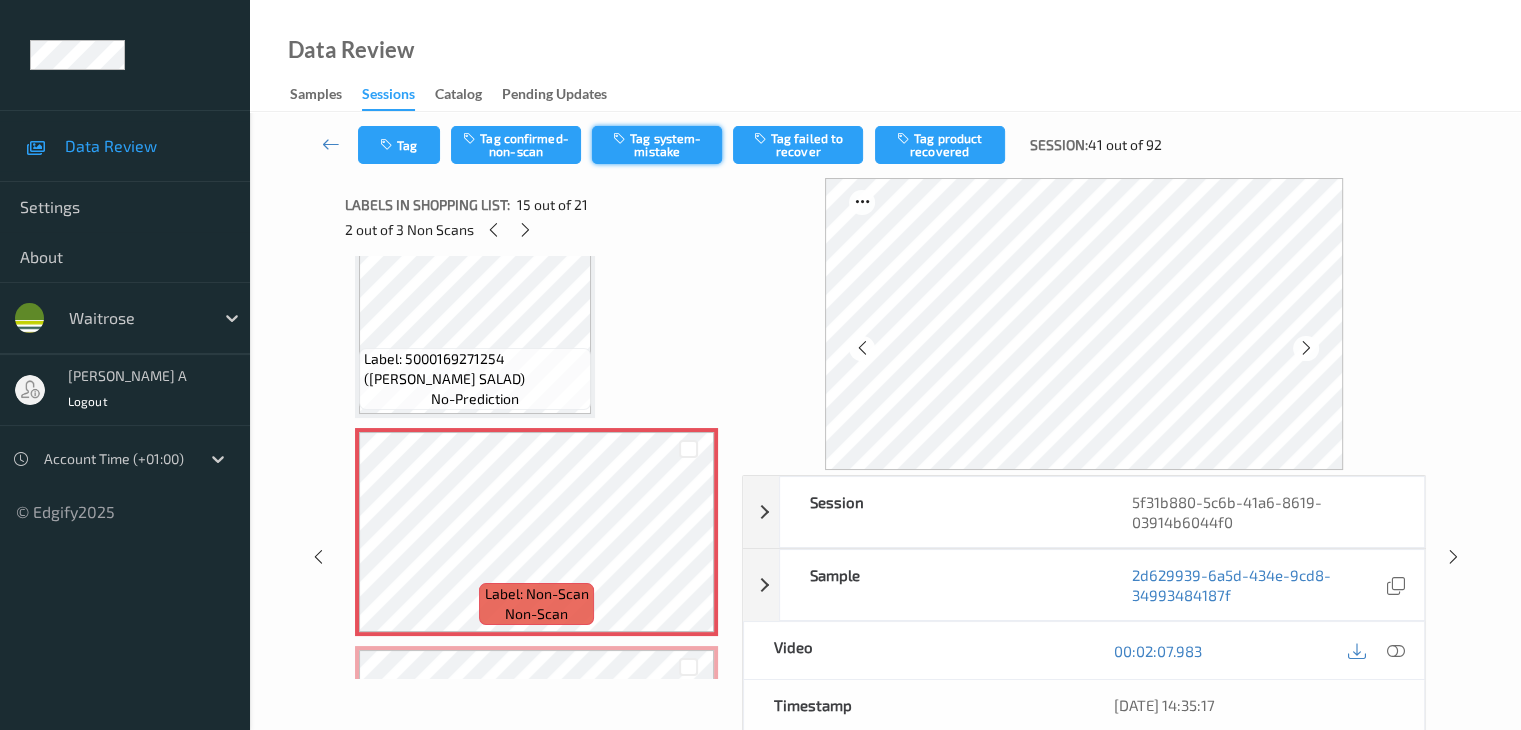 click on "Tag   system-mistake" at bounding box center [657, 145] 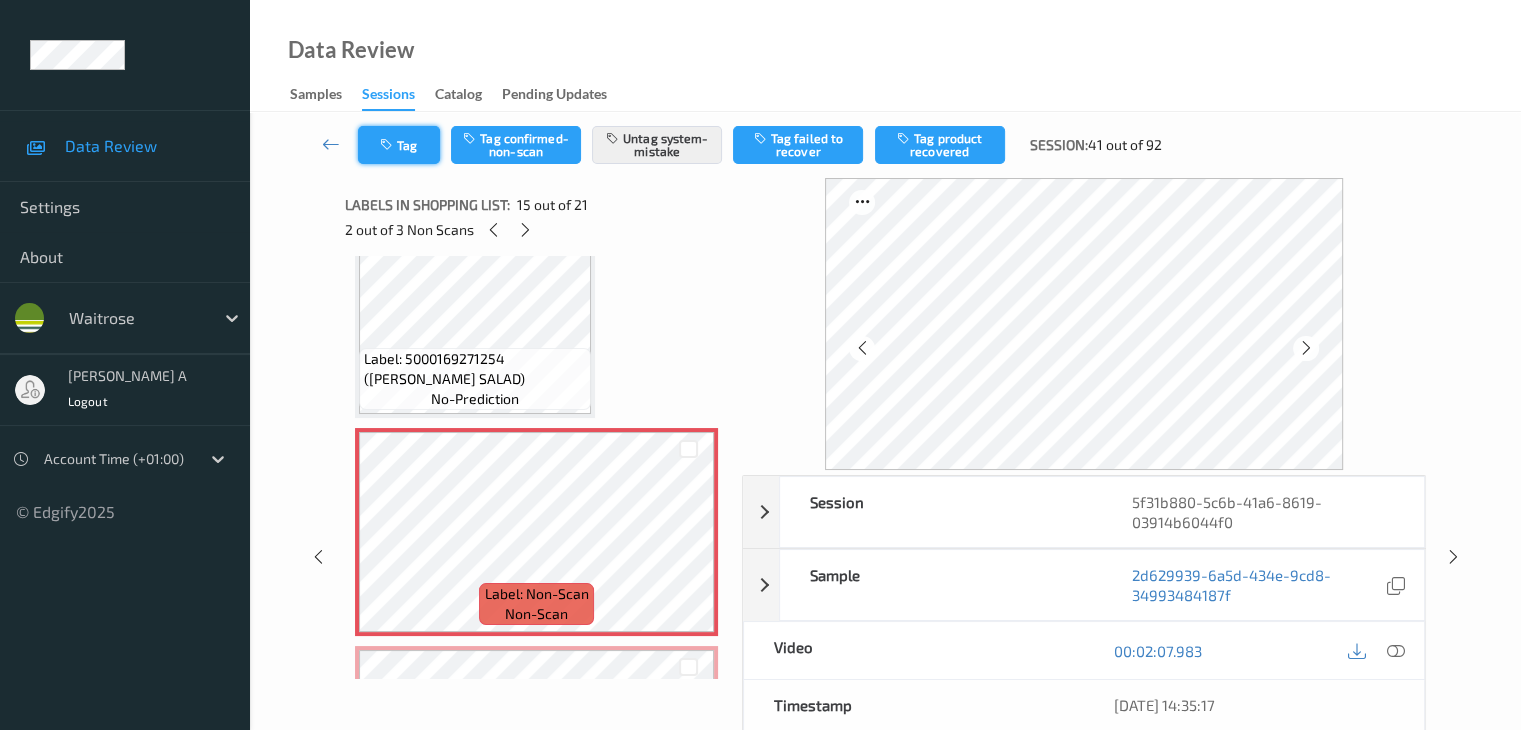 click on "Tag" at bounding box center [399, 145] 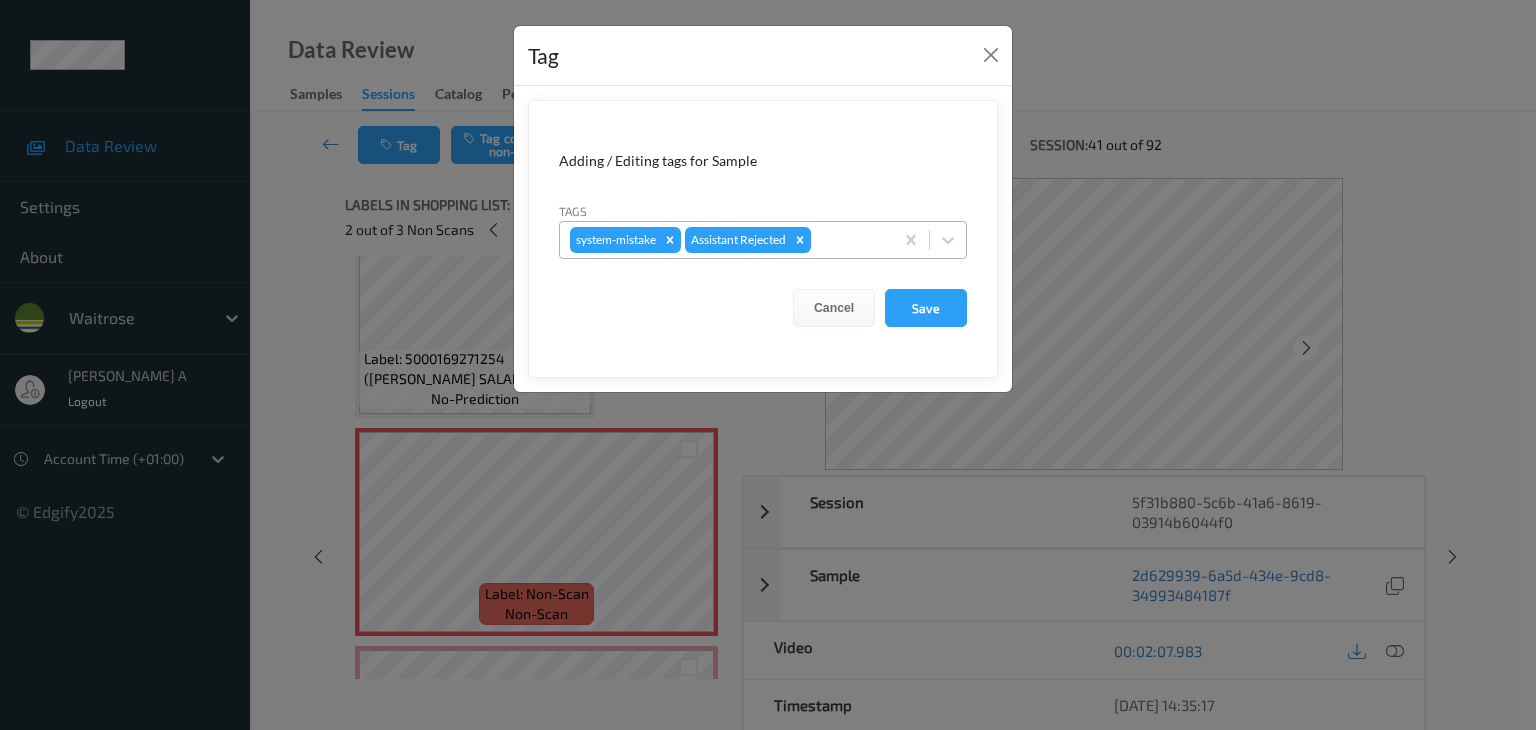 click at bounding box center (849, 240) 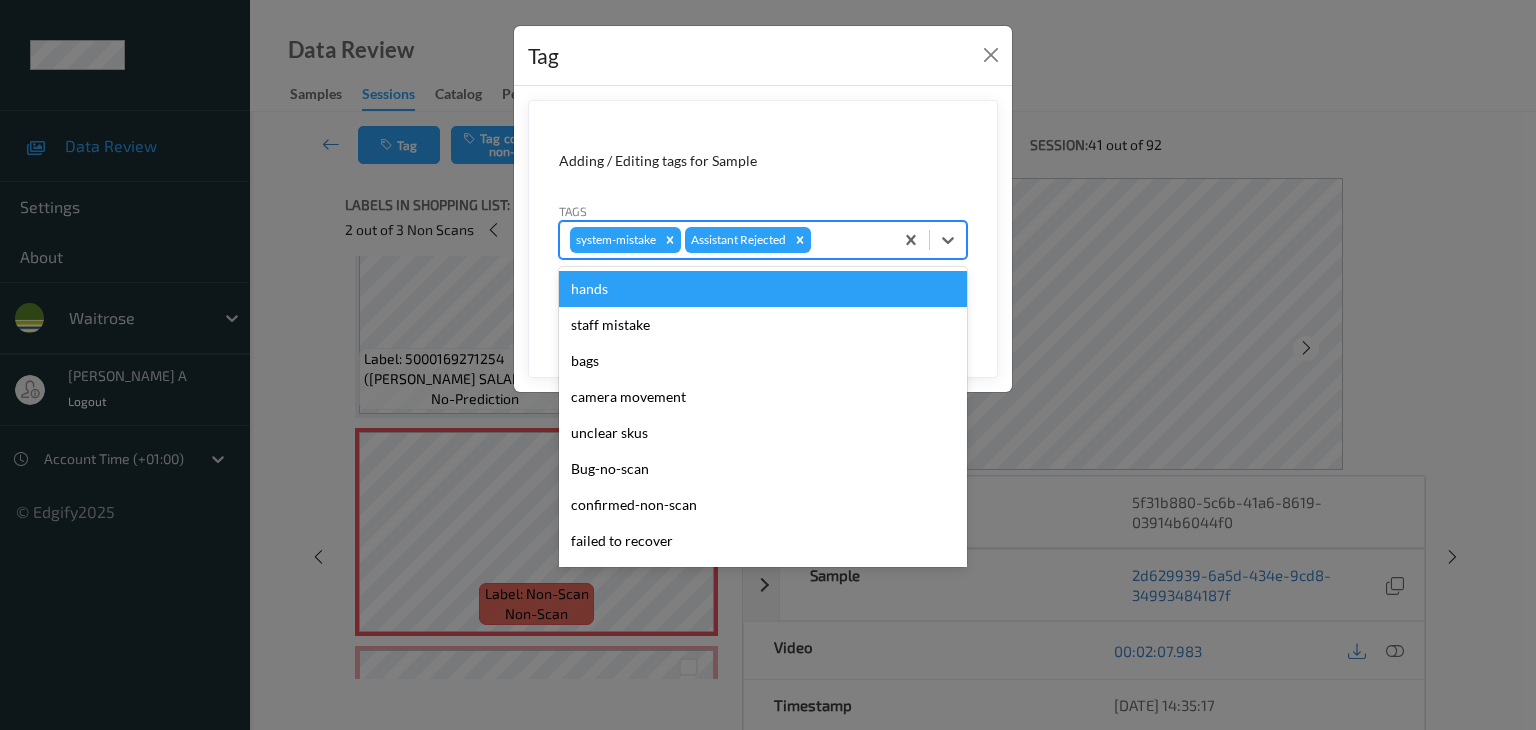 type on "u" 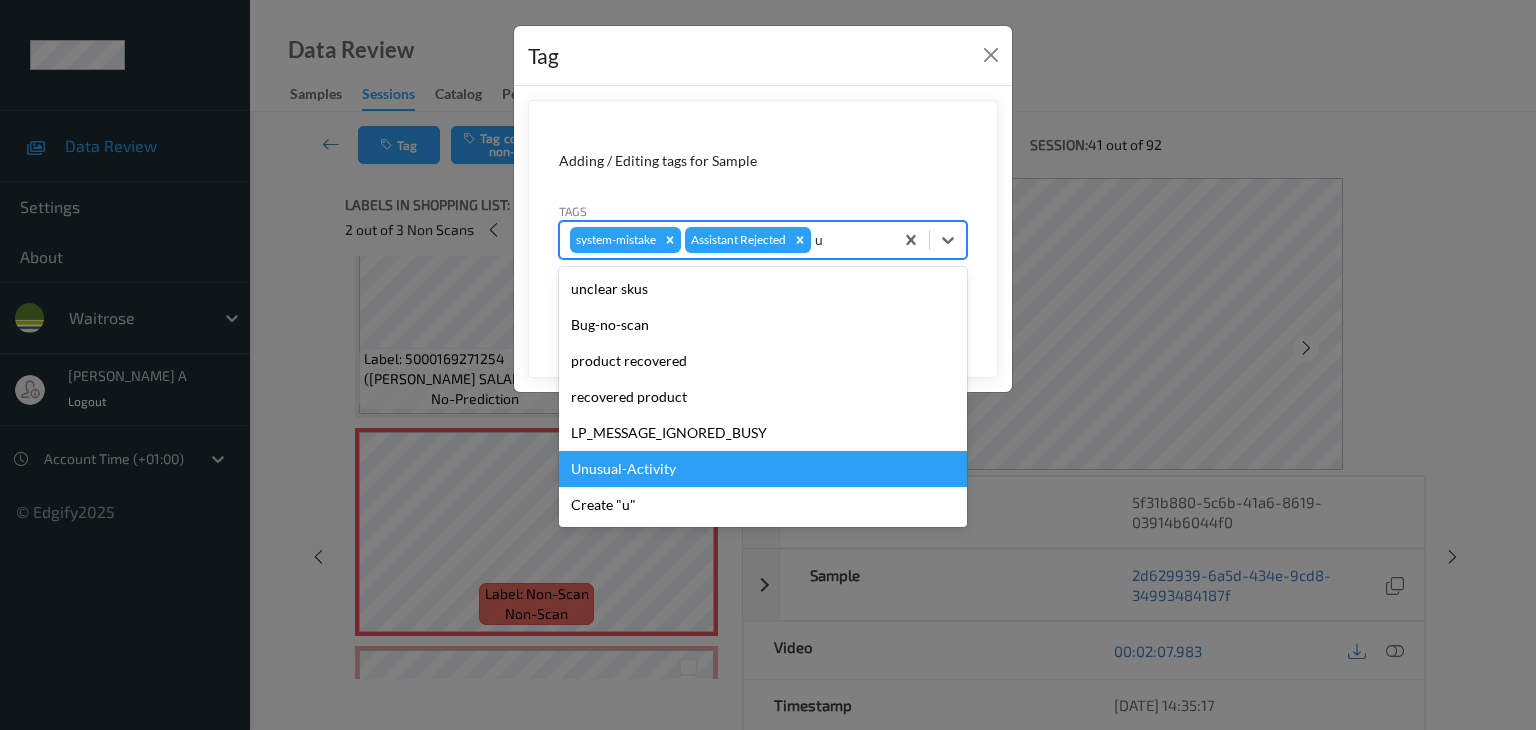 click on "Unusual-Activity" at bounding box center (763, 469) 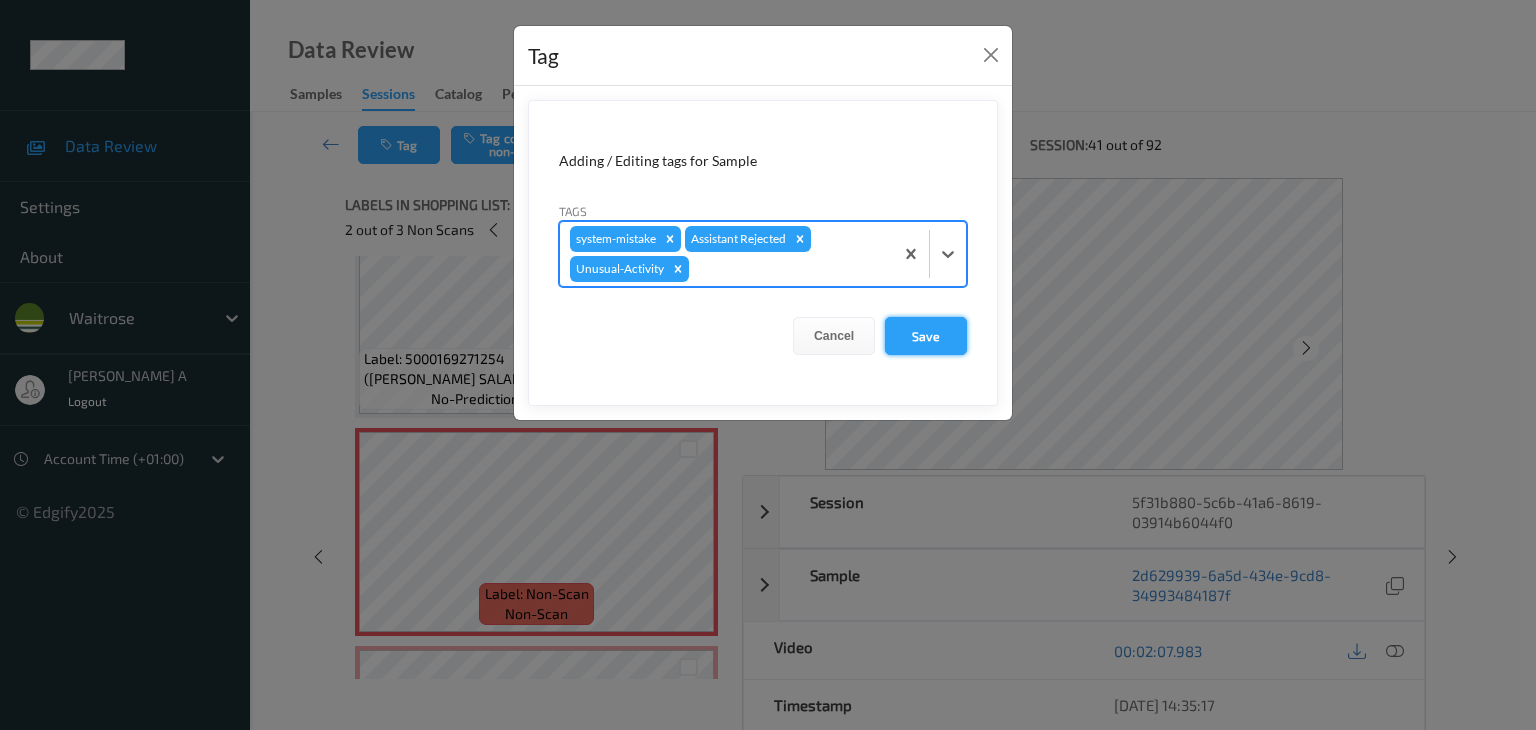 click on "Save" at bounding box center (926, 336) 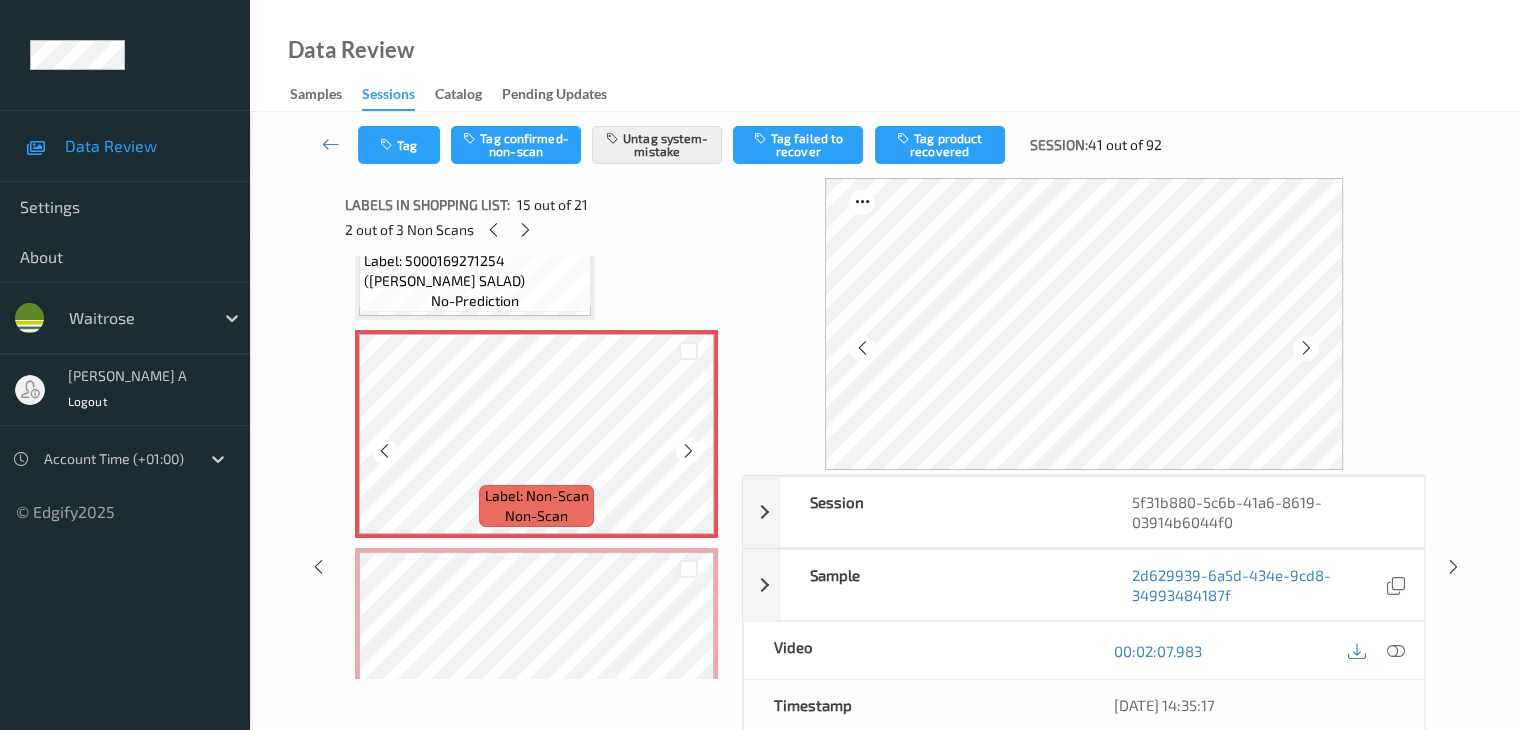 scroll, scrollTop: 3090, scrollLeft: 0, axis: vertical 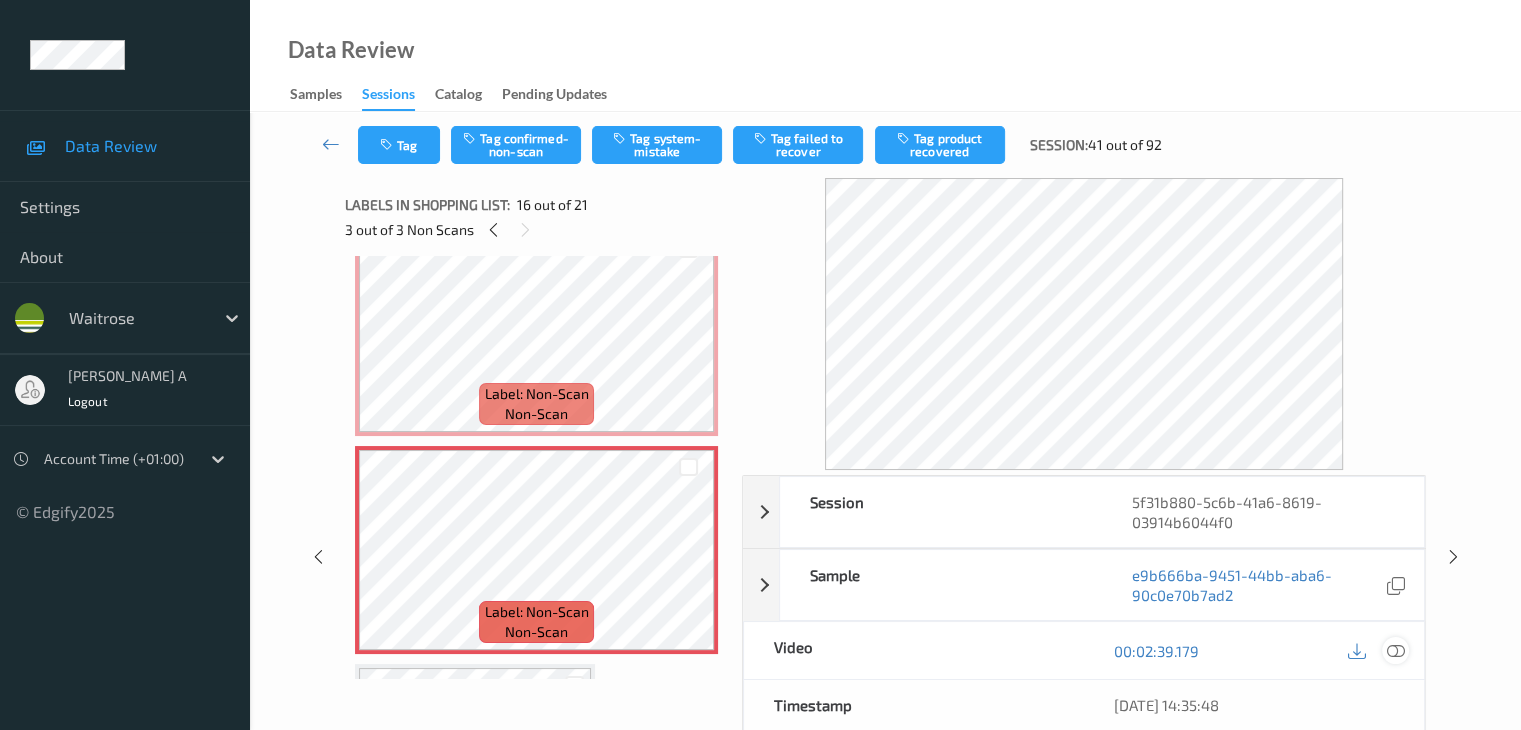 click at bounding box center [1395, 651] 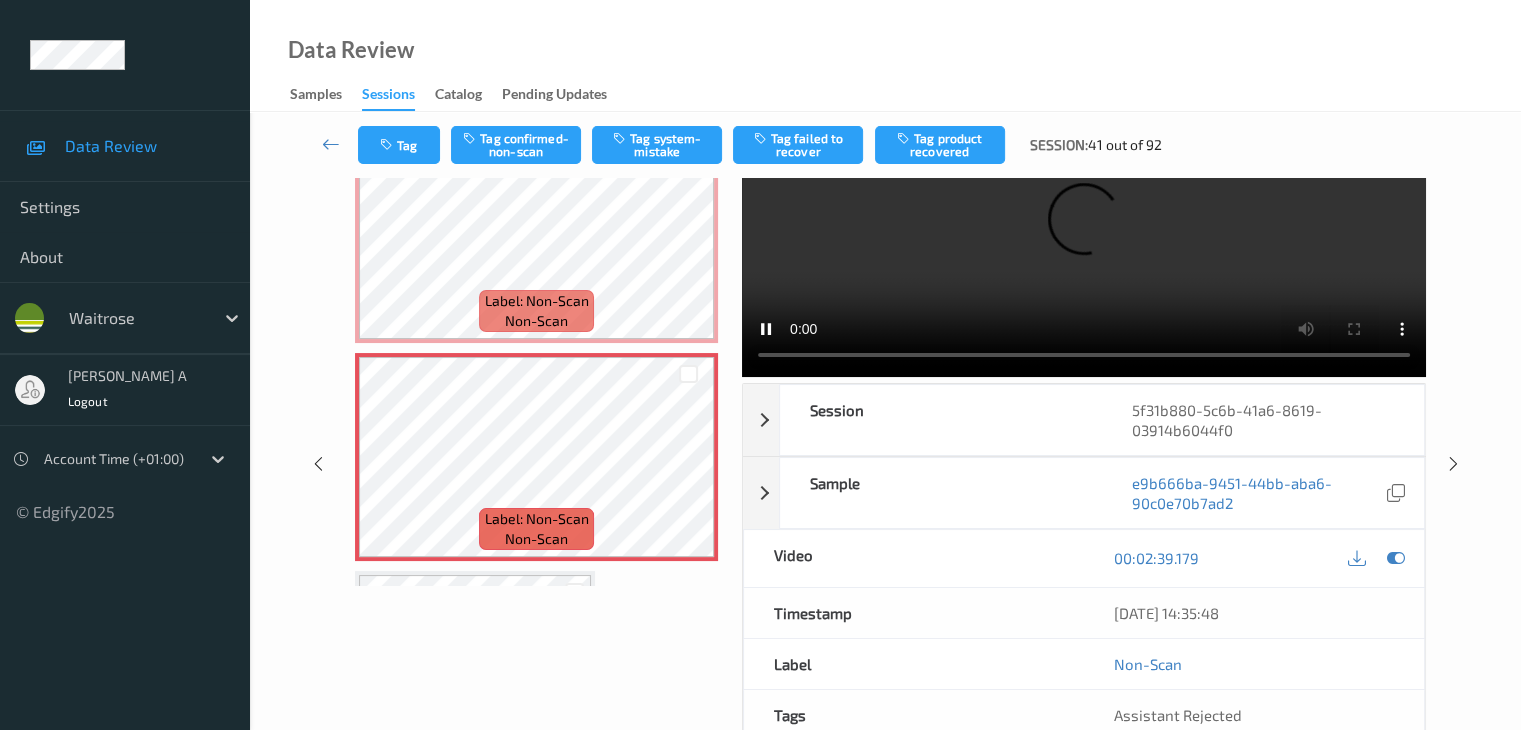 scroll, scrollTop: 200, scrollLeft: 0, axis: vertical 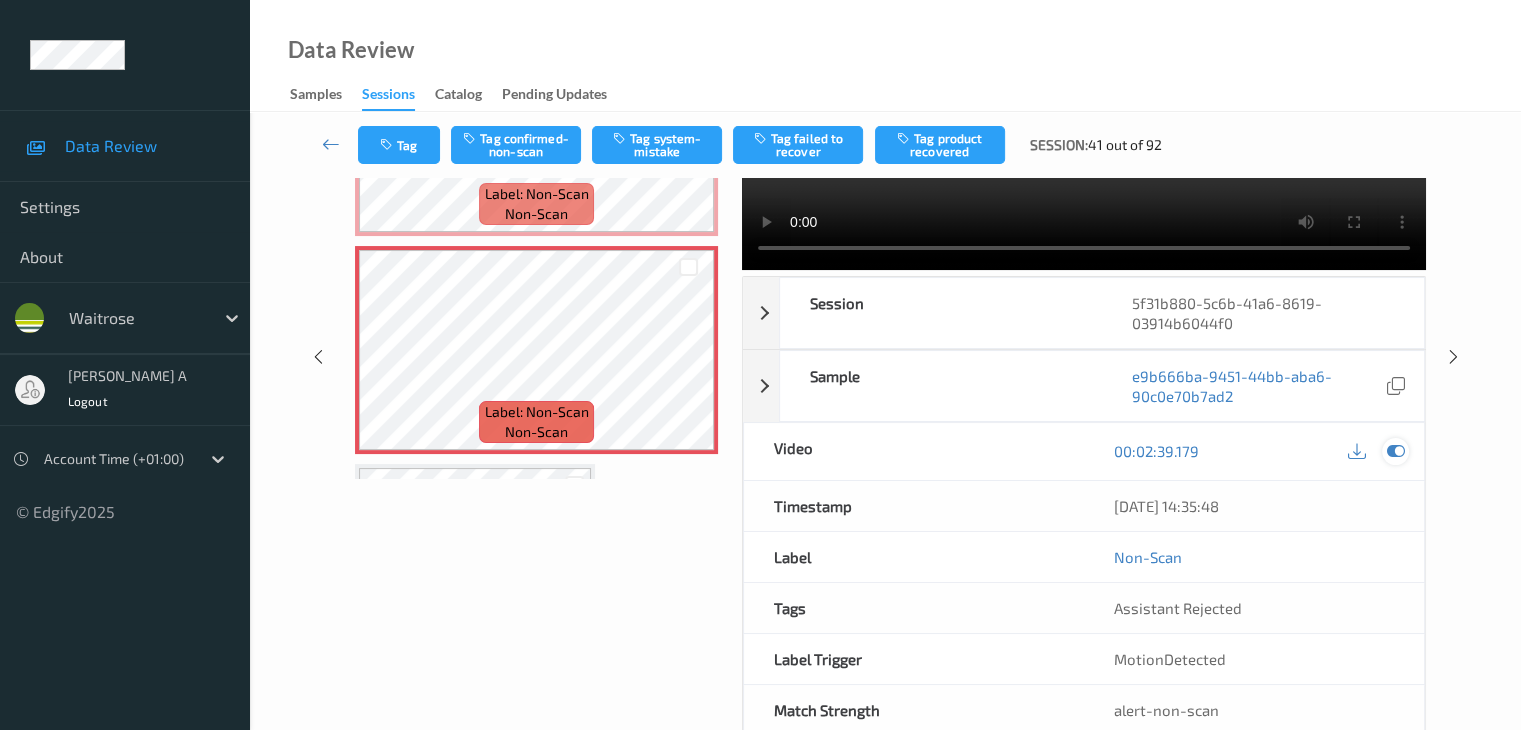 click at bounding box center (1395, 451) 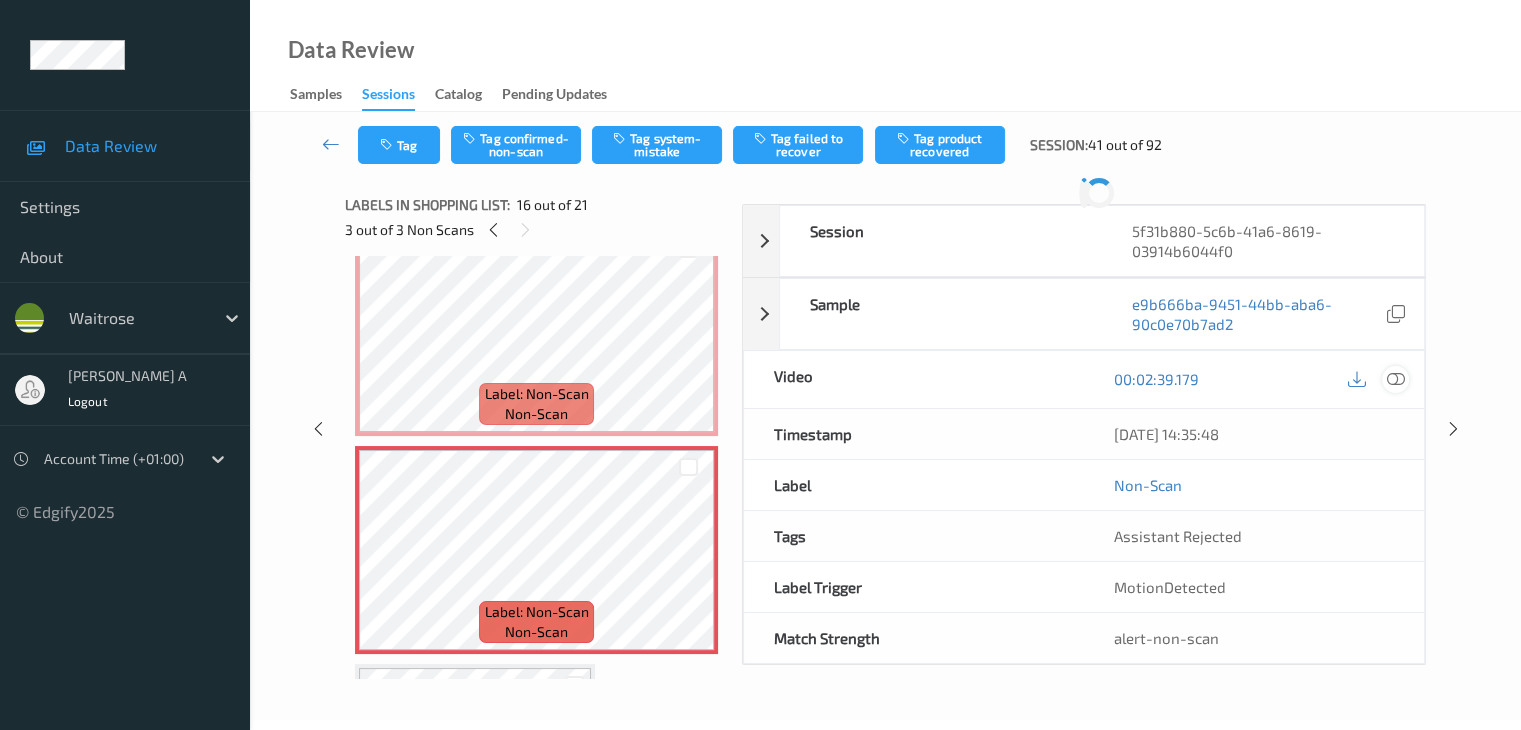 scroll, scrollTop: 0, scrollLeft: 0, axis: both 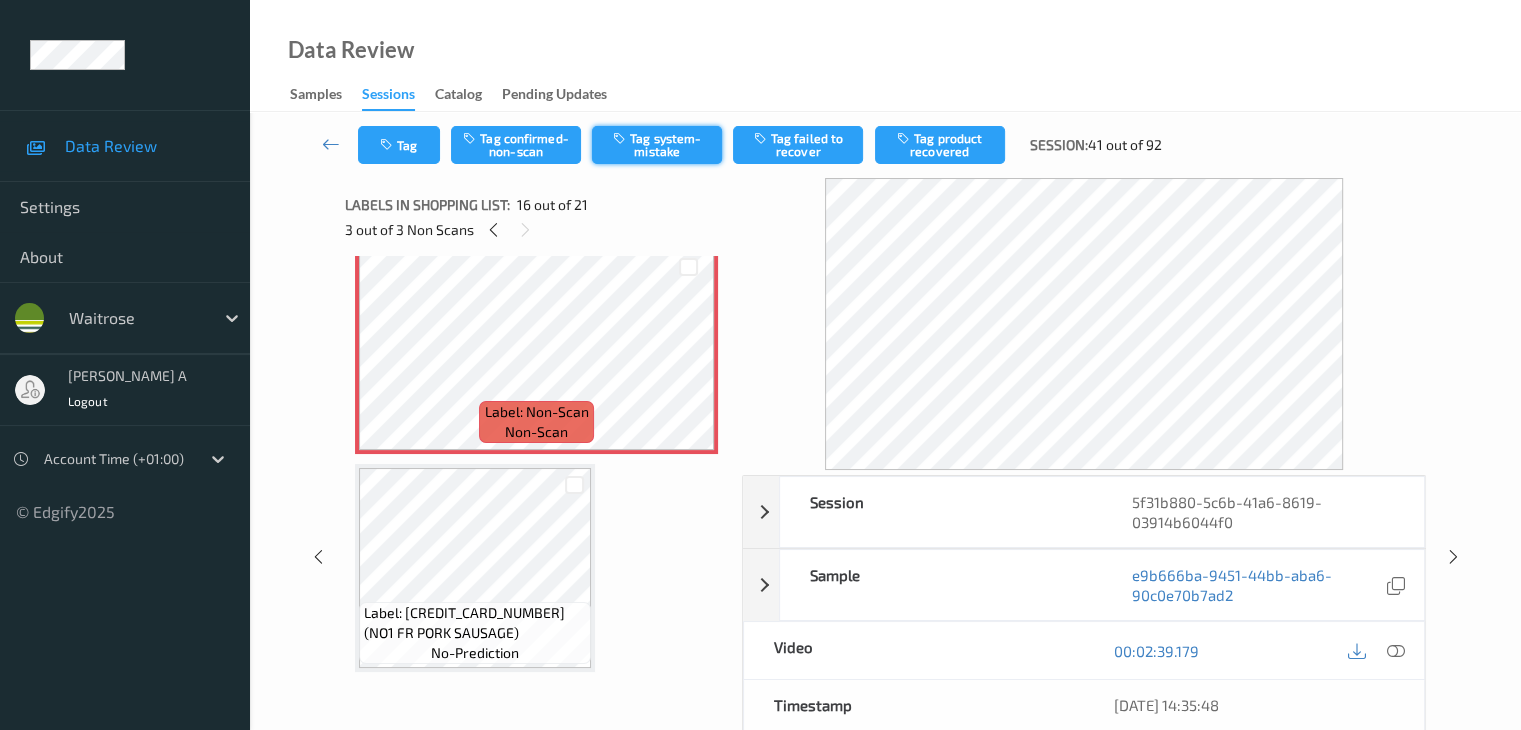 click on "Tag   system-mistake" at bounding box center [657, 145] 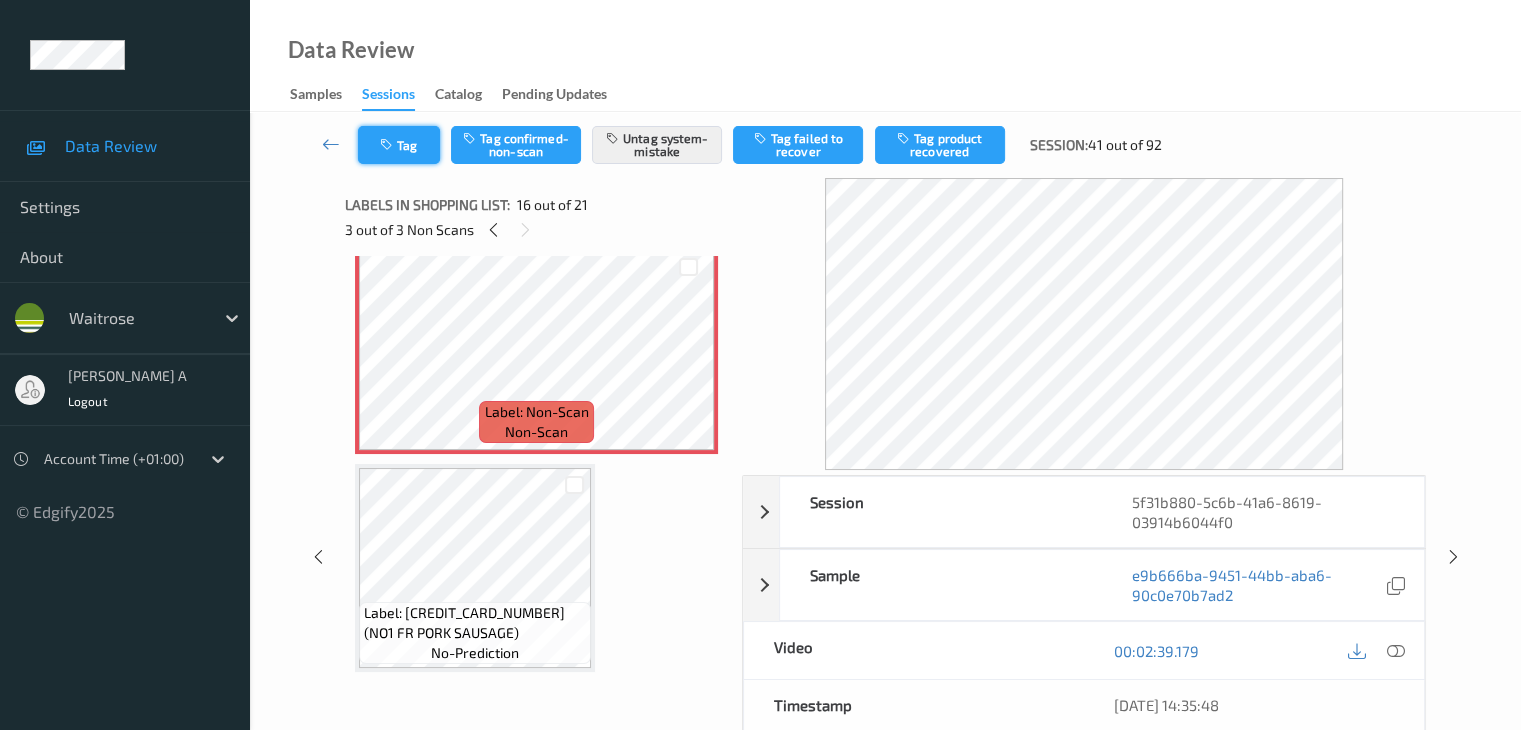 click on "Tag" at bounding box center [399, 145] 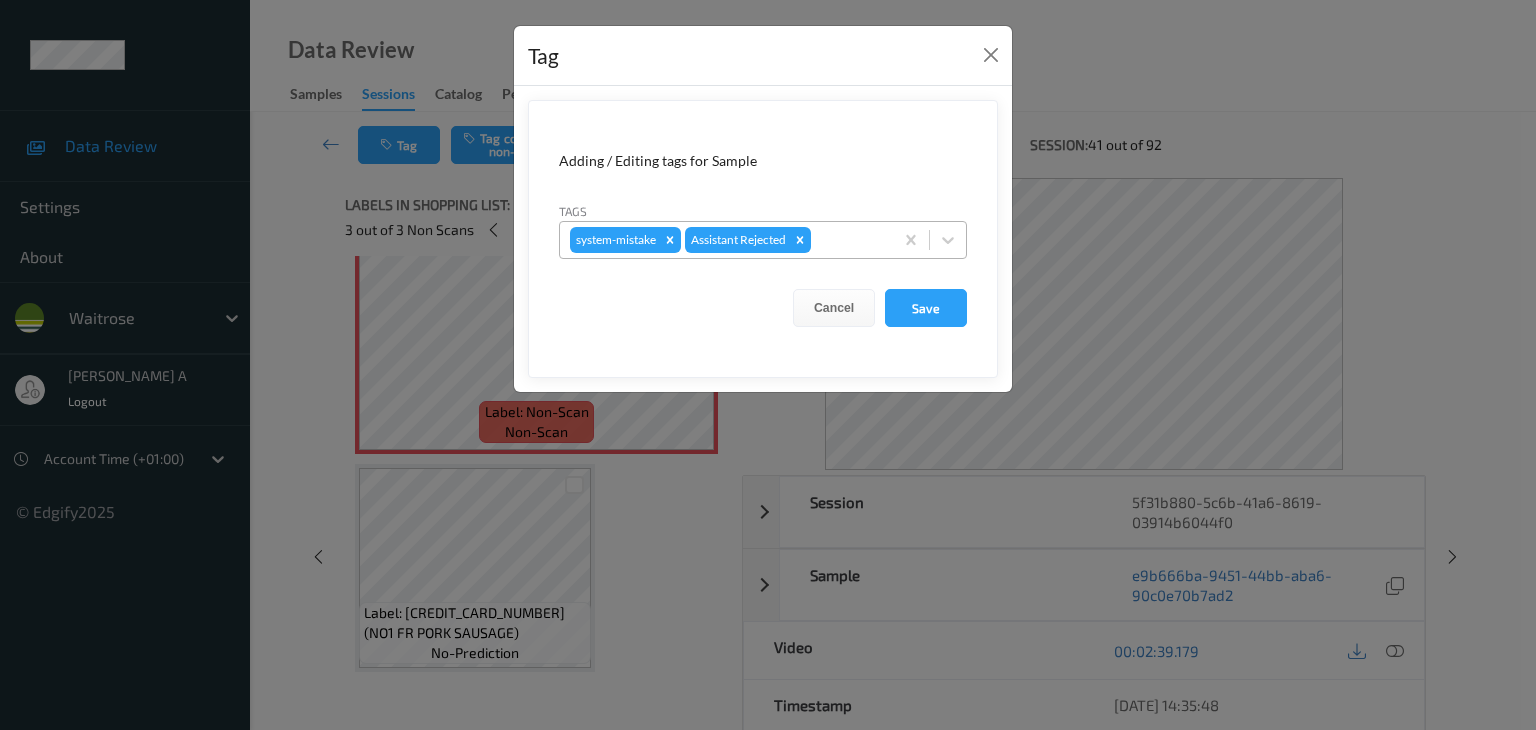 click at bounding box center (849, 240) 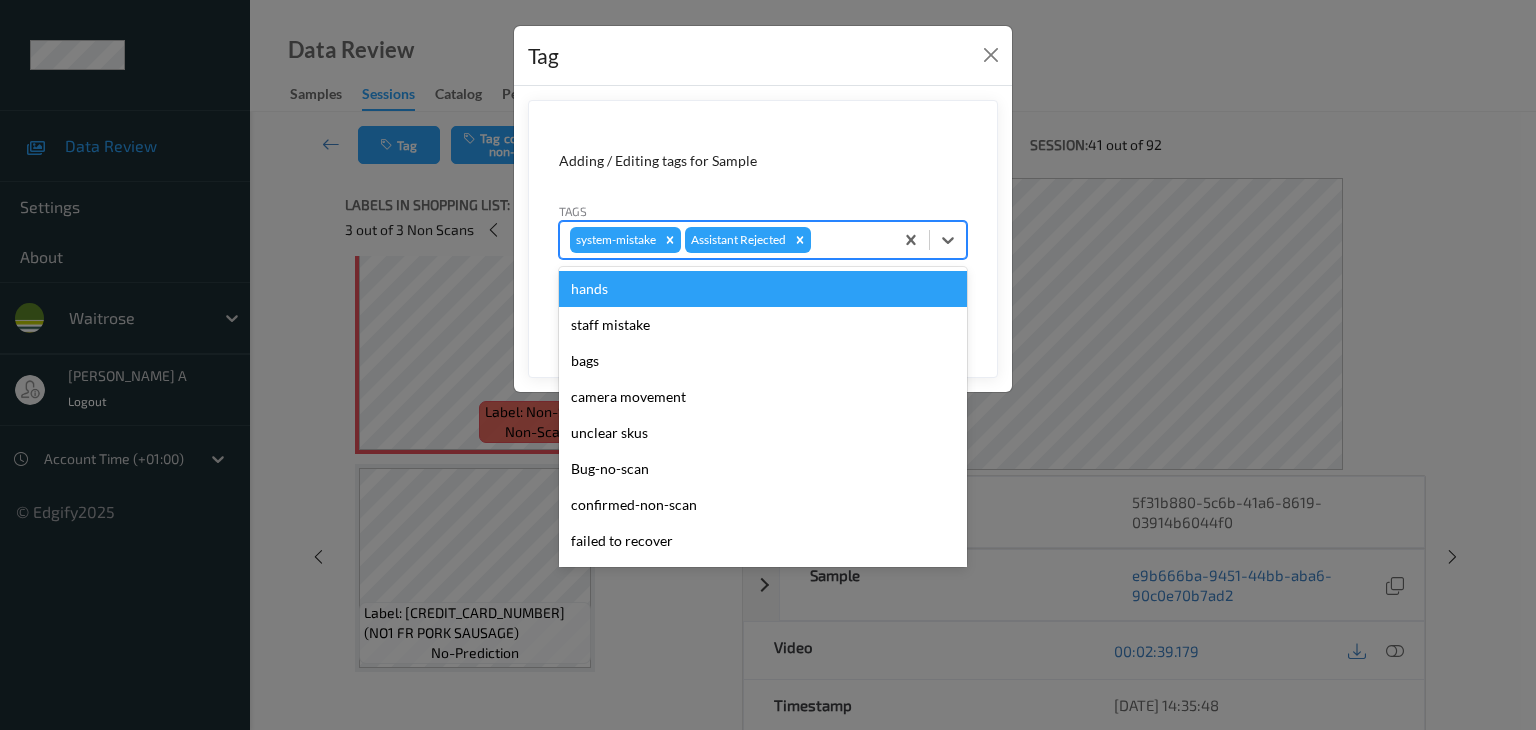 type on "u" 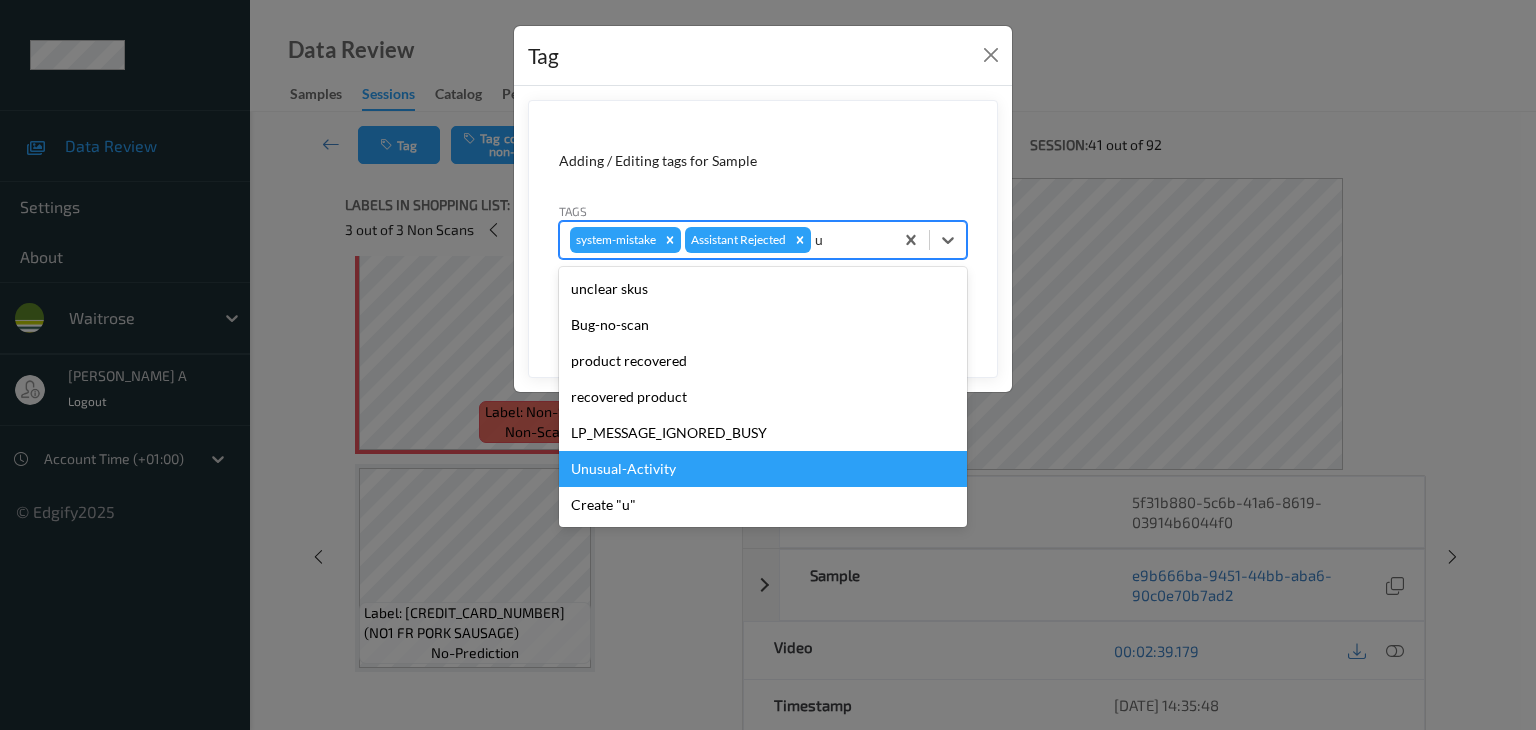 click on "Unusual-Activity" at bounding box center [763, 469] 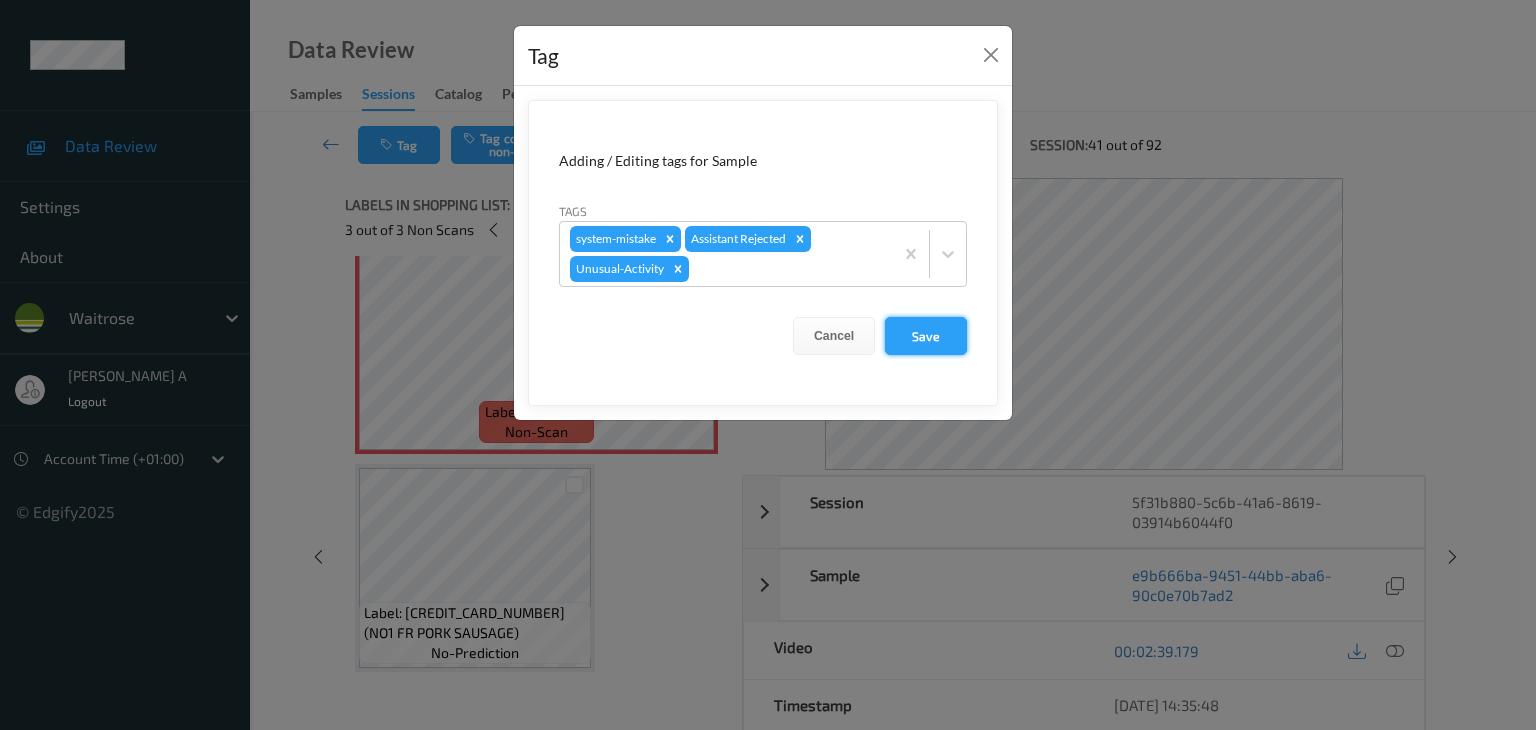 click on "Save" at bounding box center (926, 336) 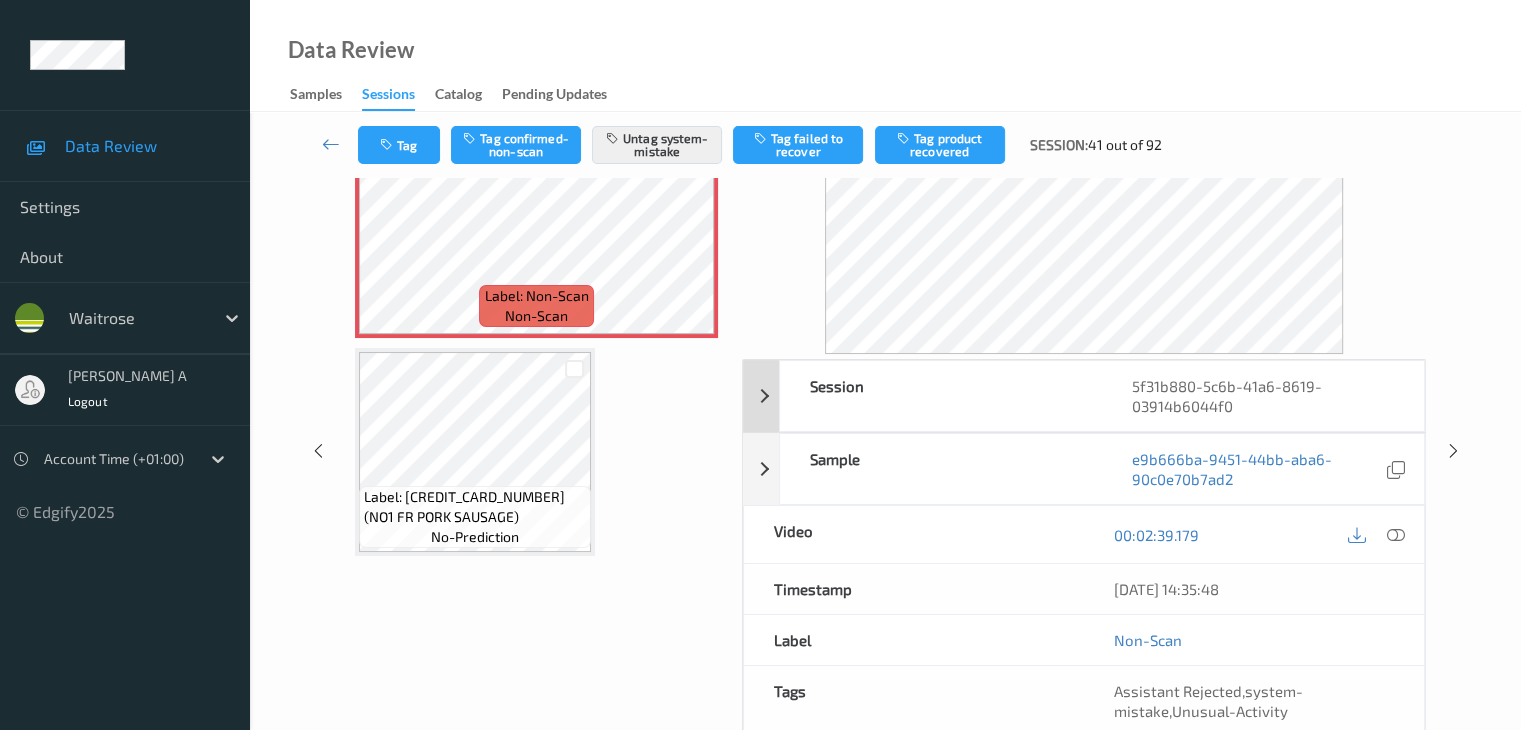 scroll, scrollTop: 0, scrollLeft: 0, axis: both 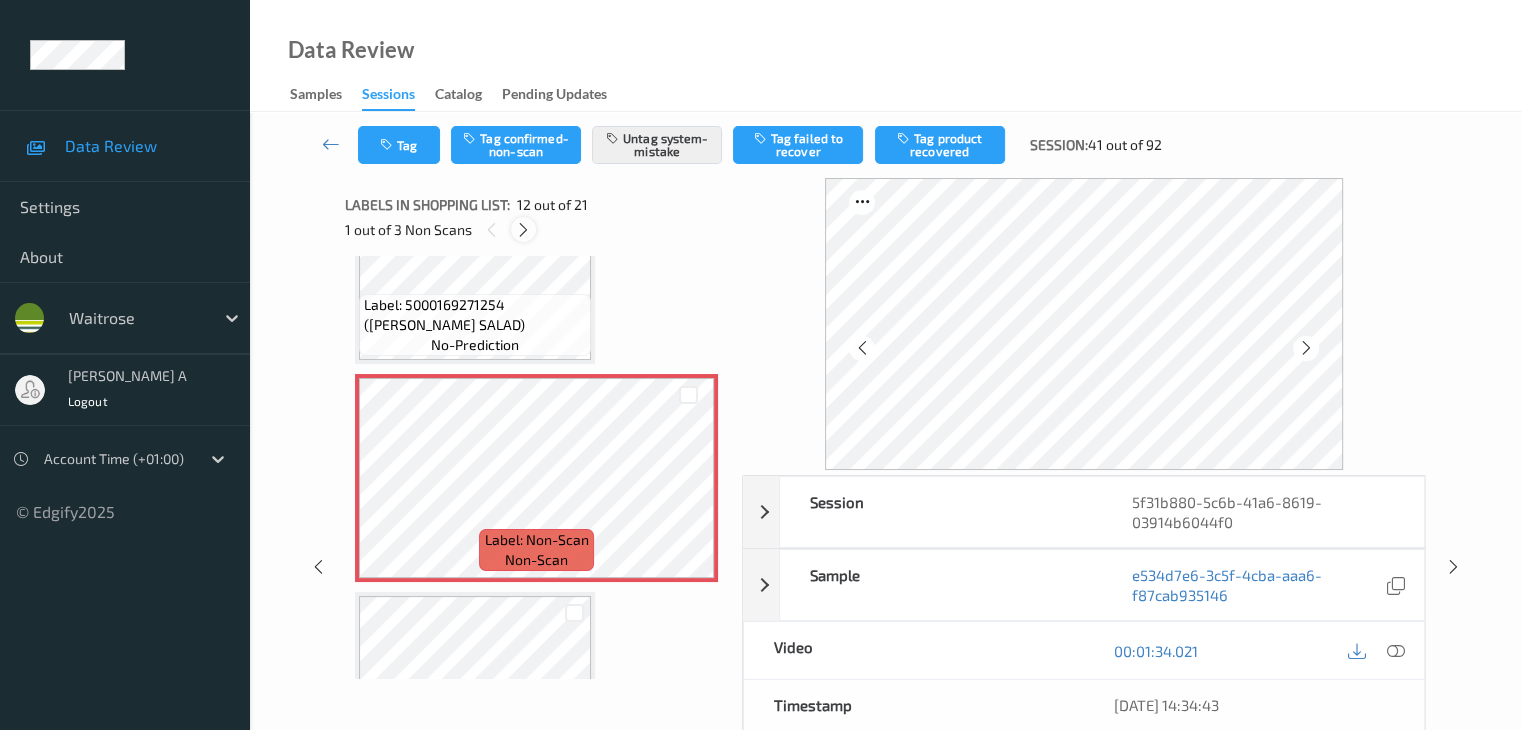 click at bounding box center [523, 230] 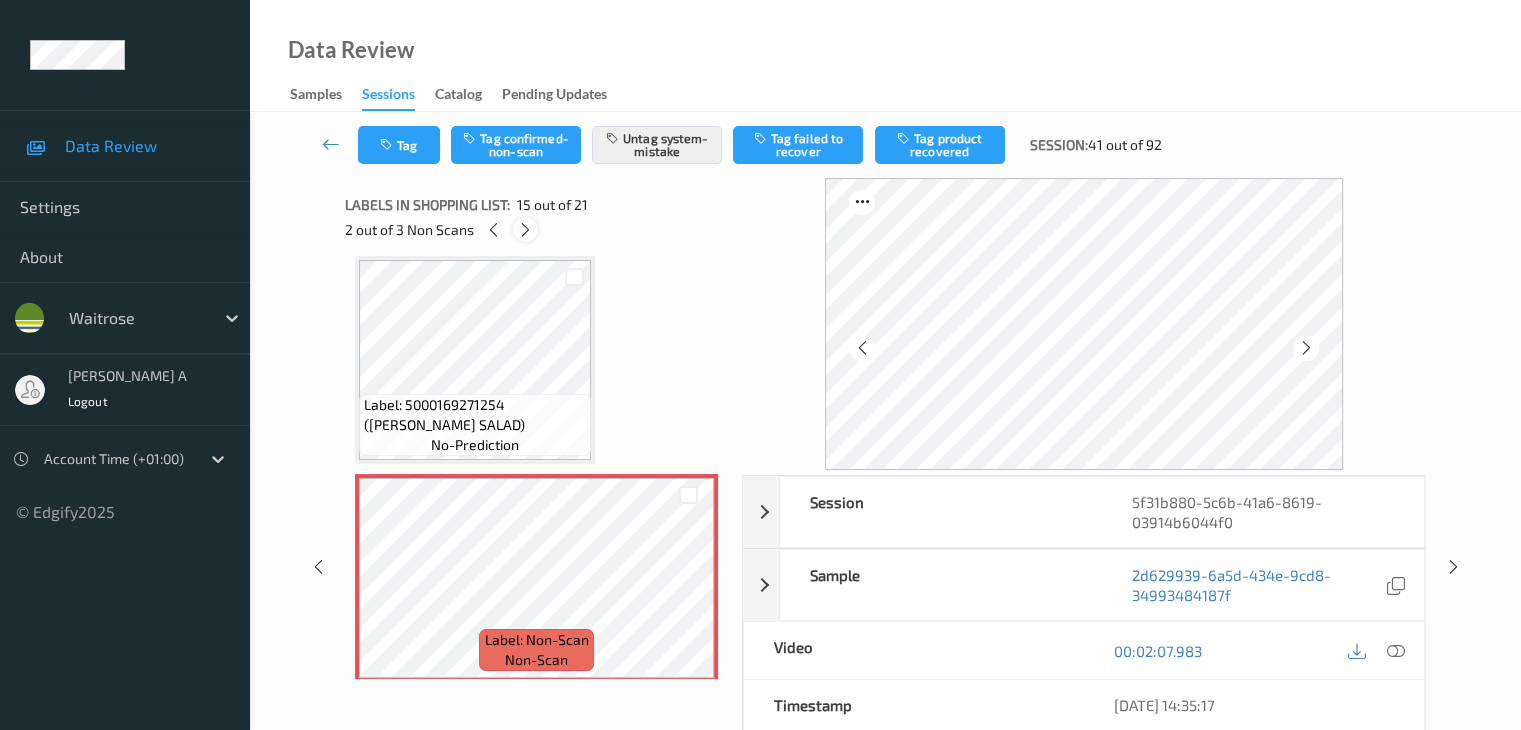 click at bounding box center [525, 230] 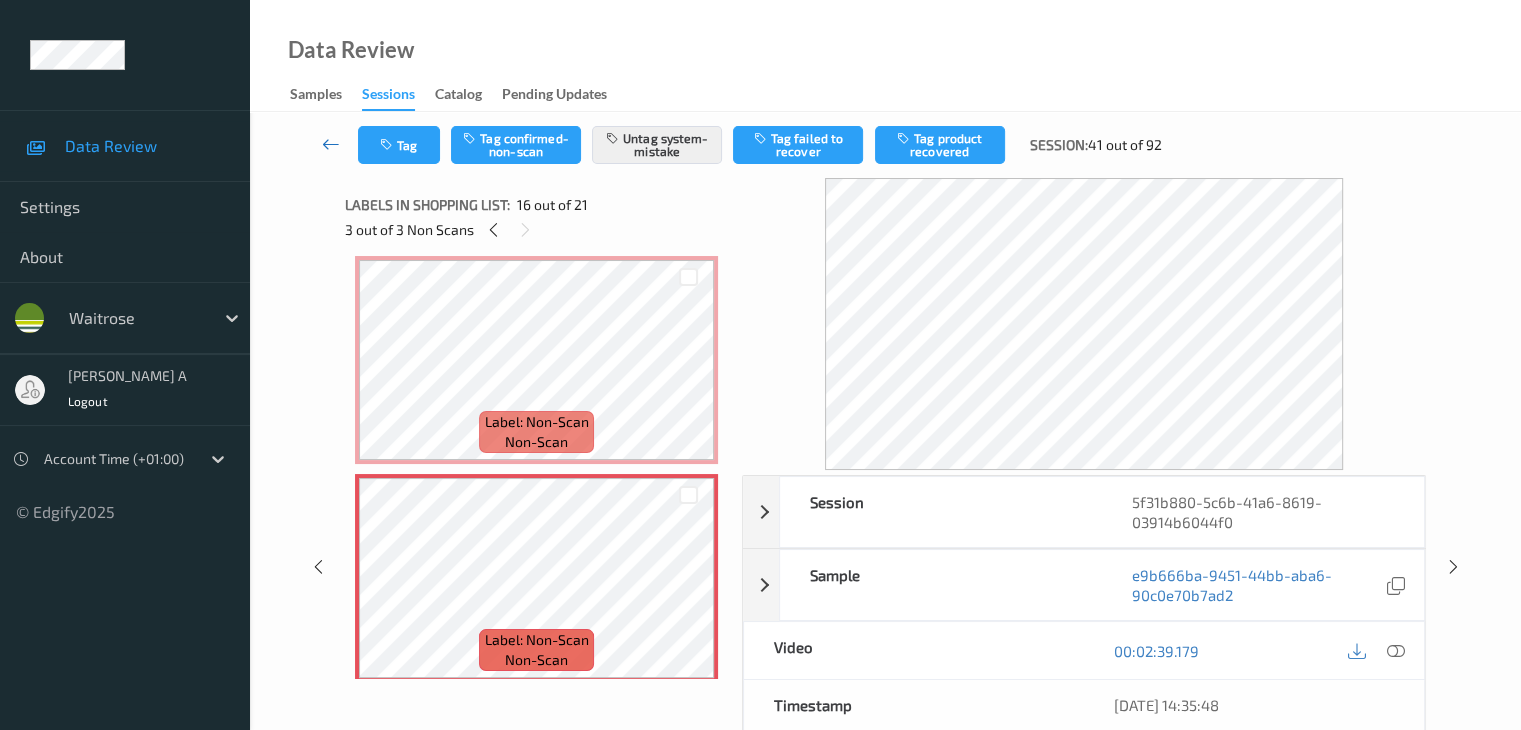 click at bounding box center (331, 144) 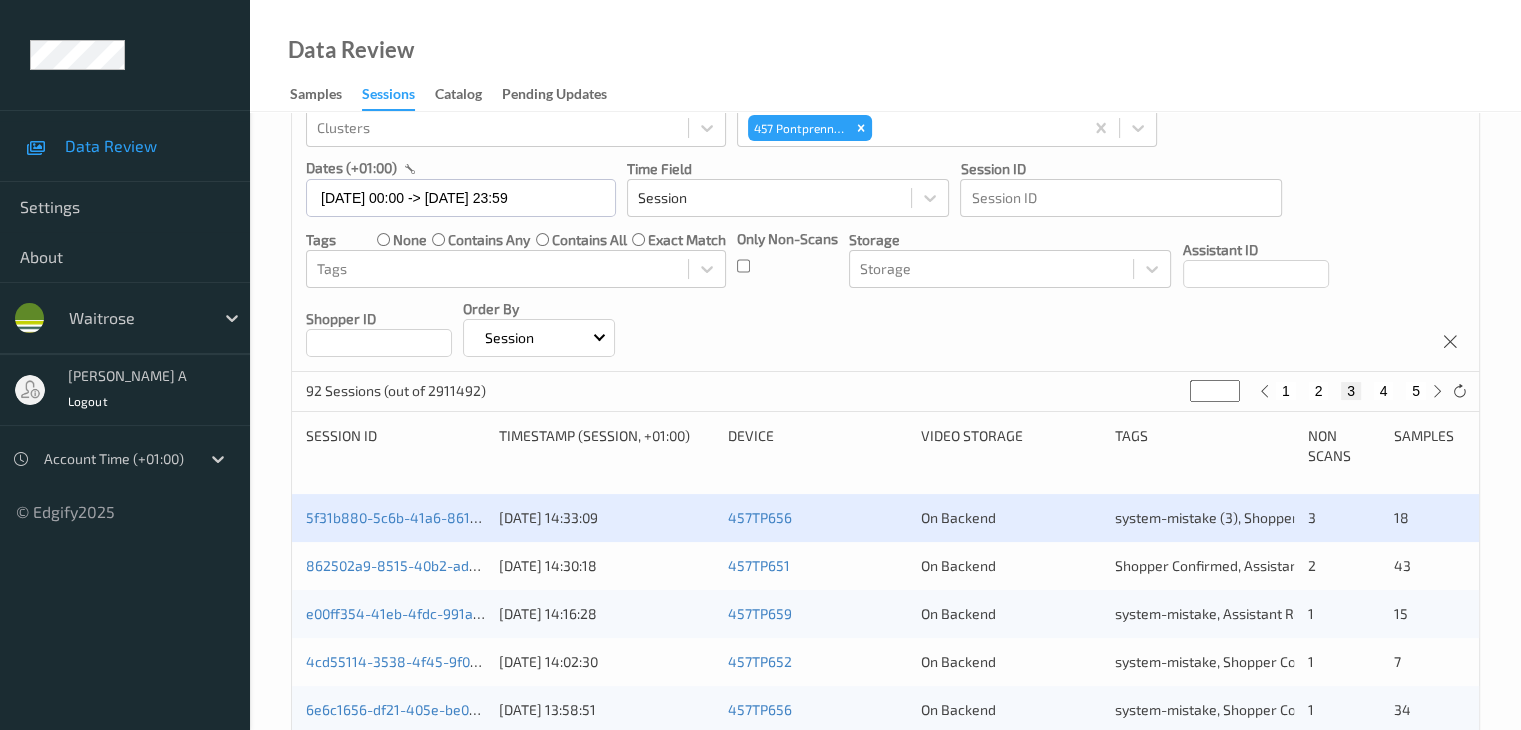 scroll, scrollTop: 300, scrollLeft: 0, axis: vertical 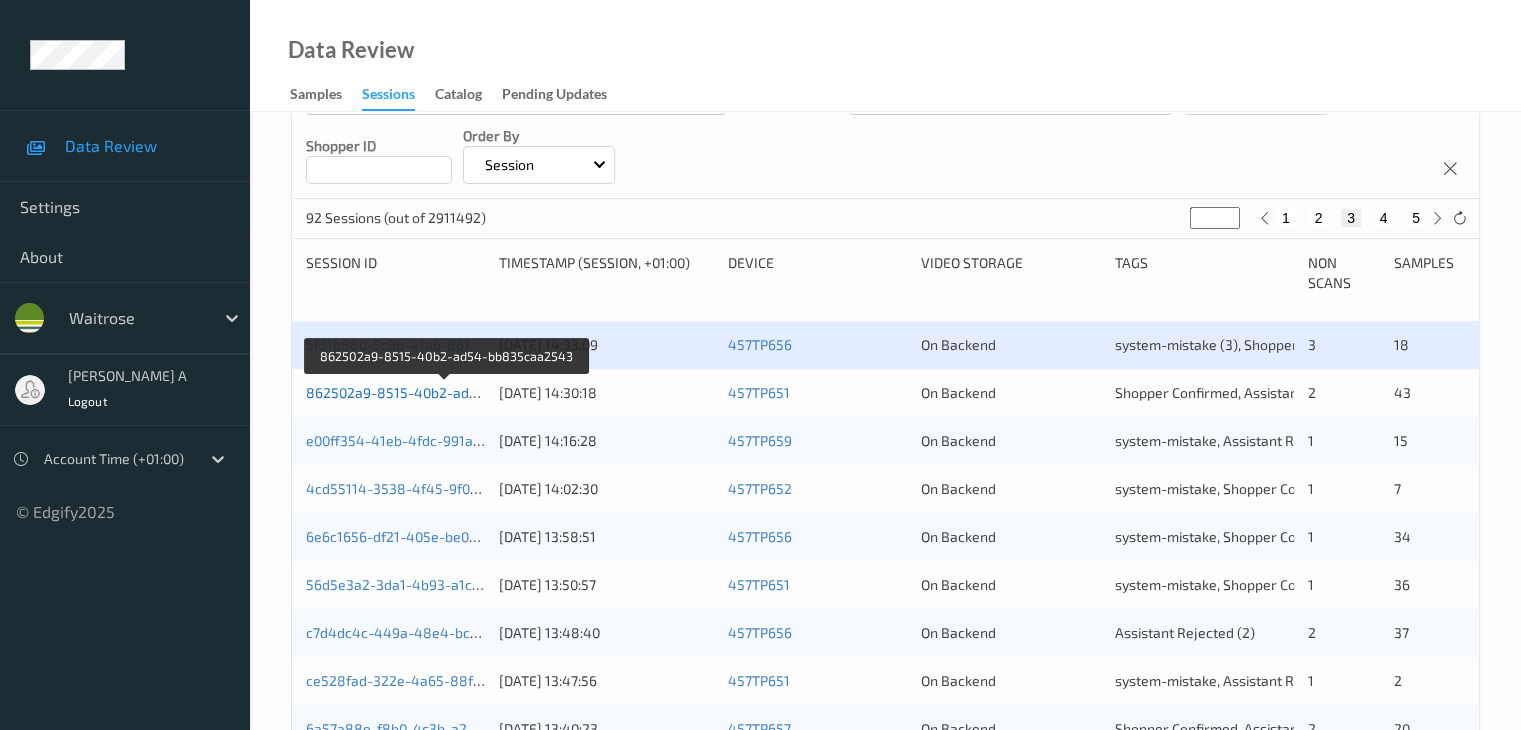click on "862502a9-8515-40b2-ad54-bb835caa2543" at bounding box center [447, 392] 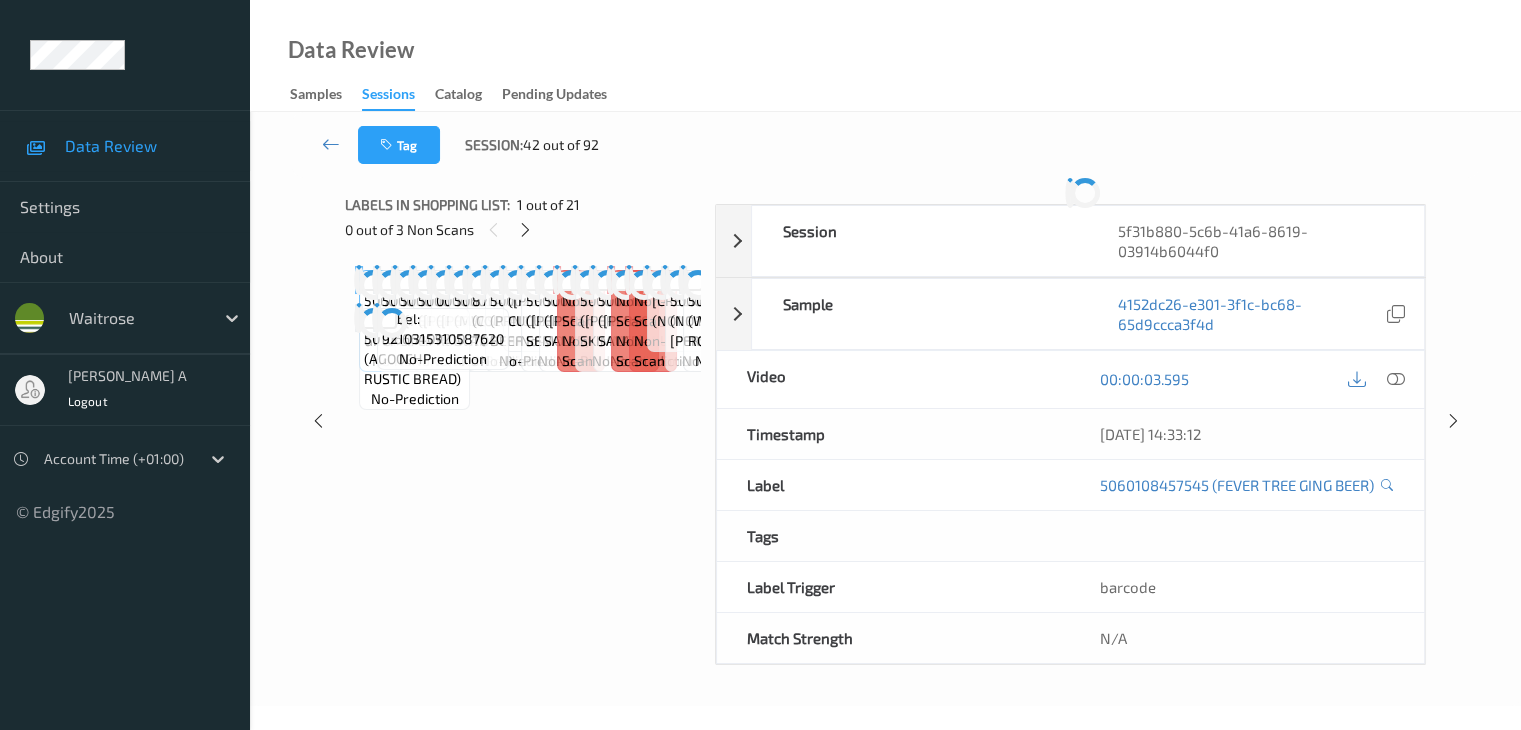 scroll, scrollTop: 0, scrollLeft: 0, axis: both 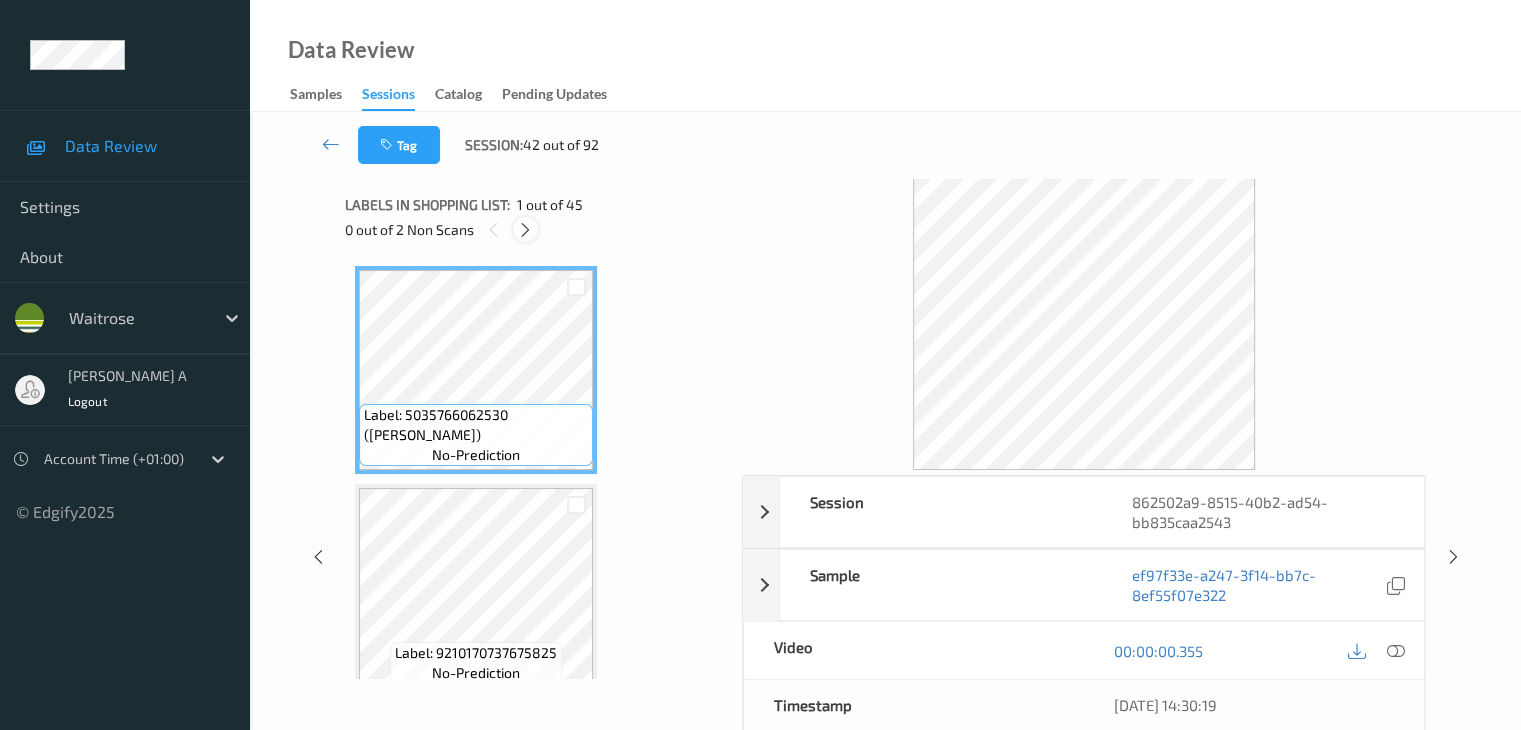 click at bounding box center (525, 229) 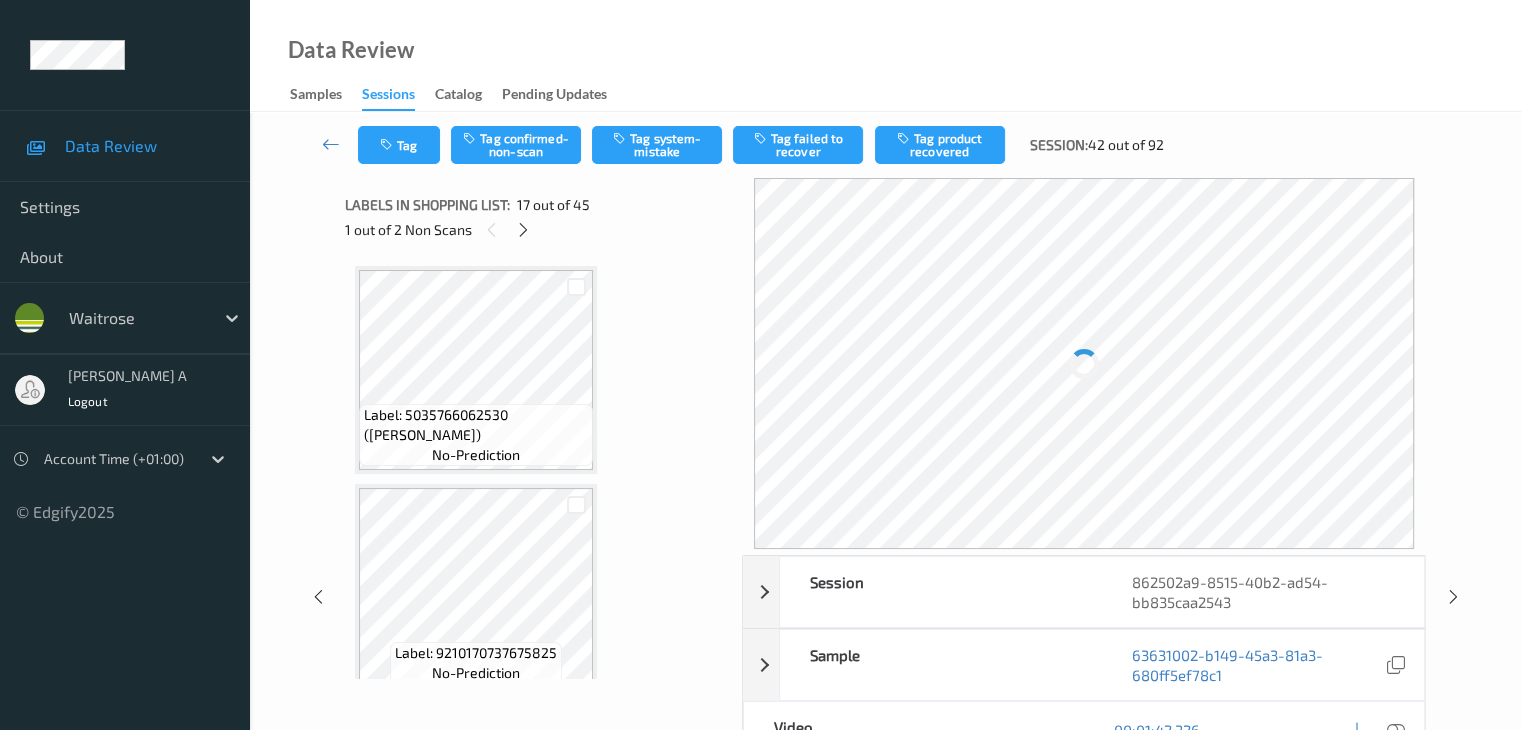 scroll, scrollTop: 3280, scrollLeft: 0, axis: vertical 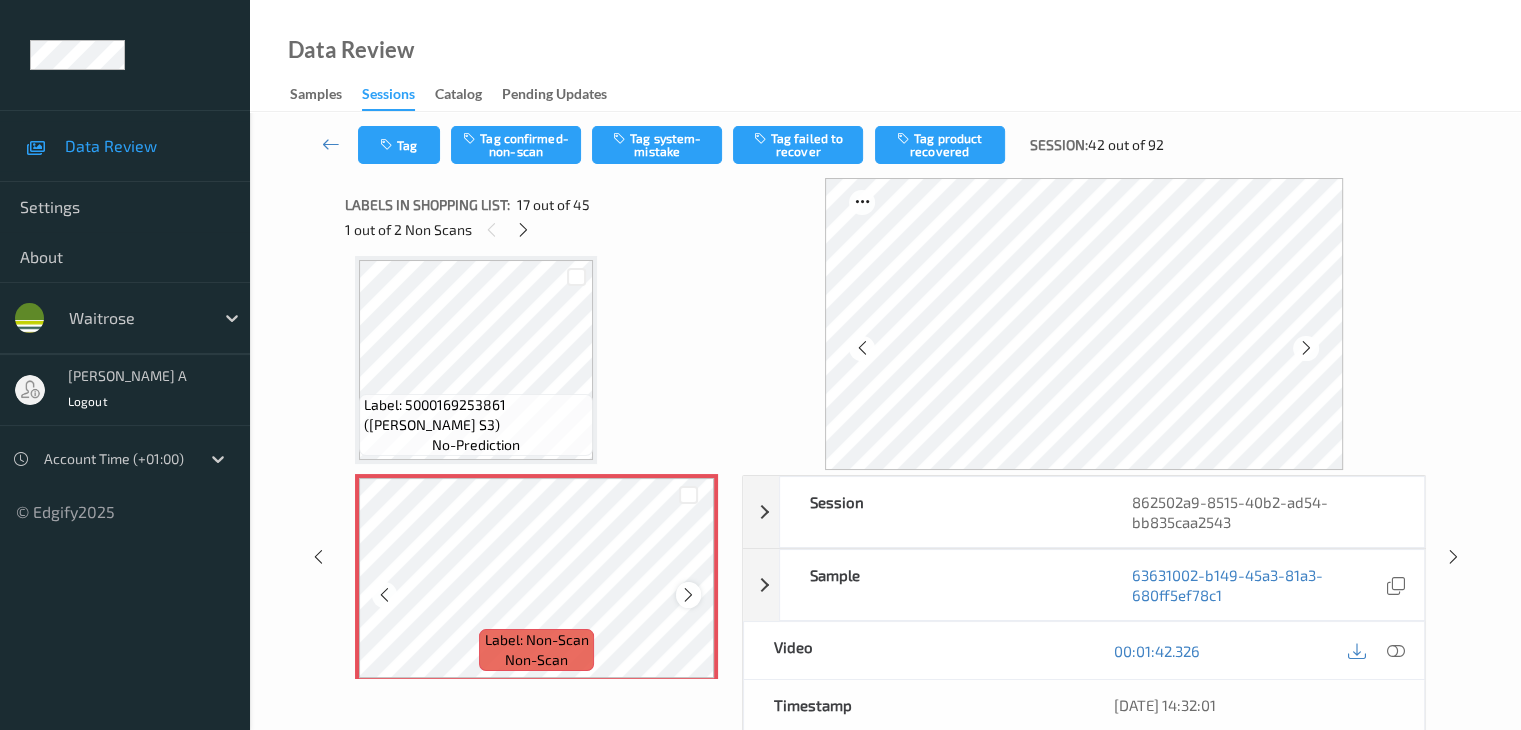 click at bounding box center [688, 595] 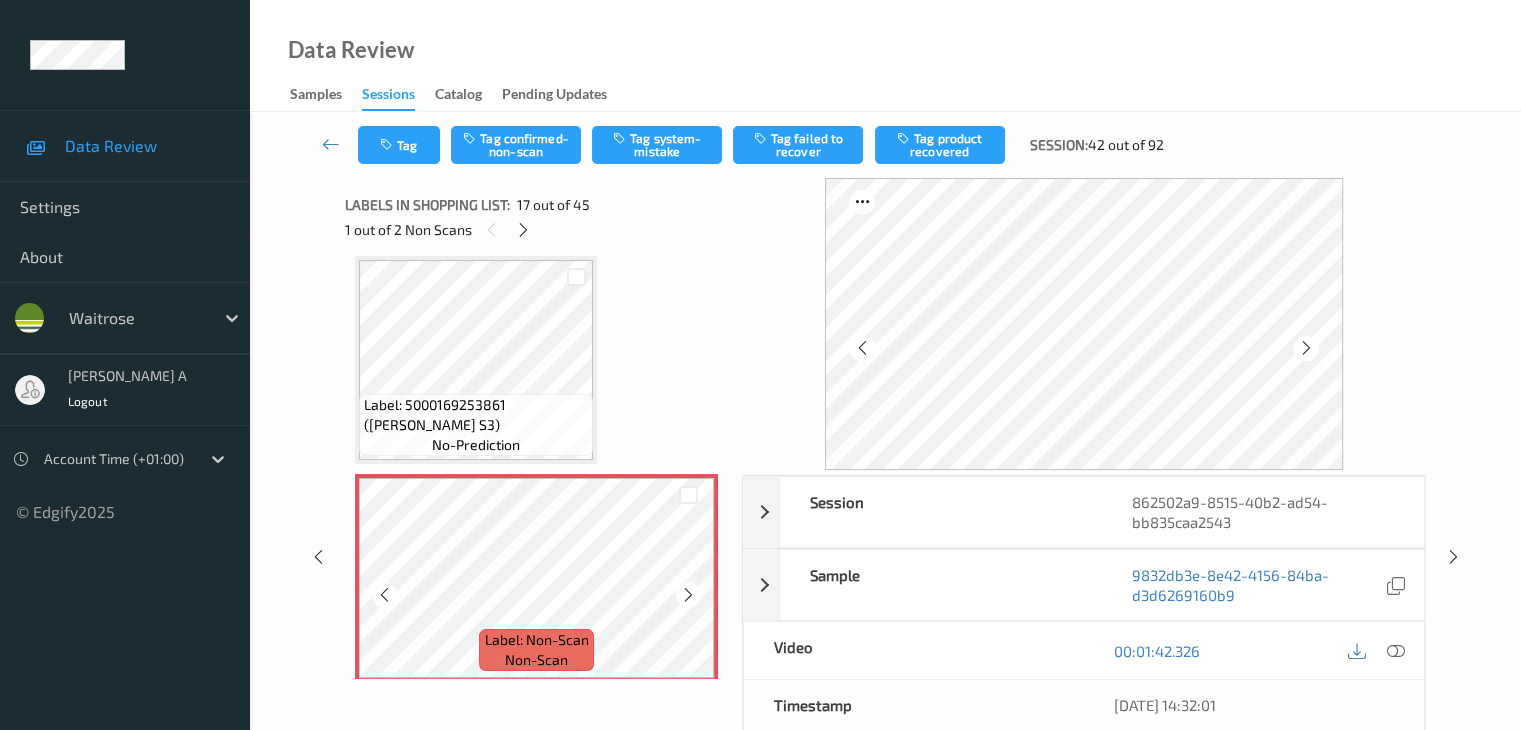 click at bounding box center [688, 595] 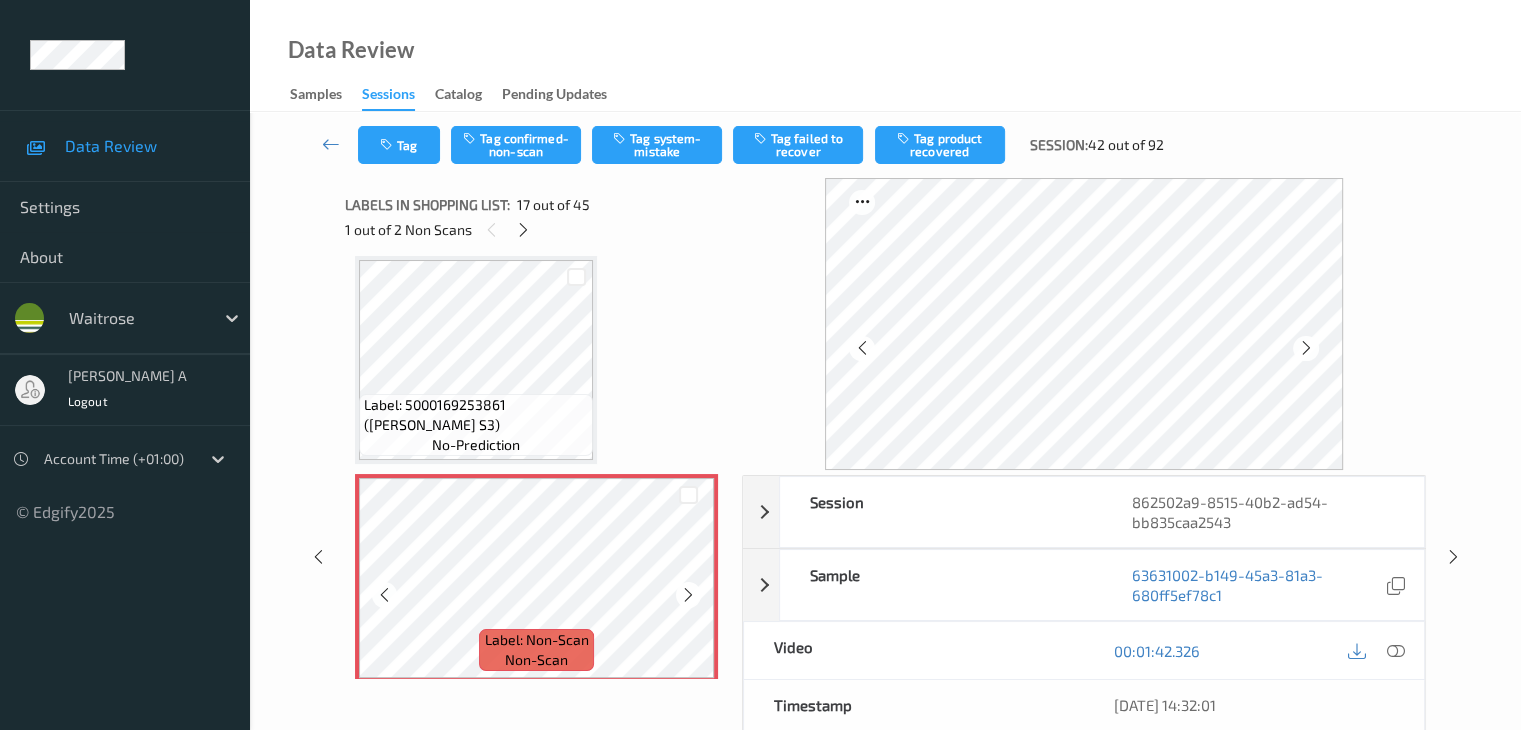 click at bounding box center (688, 595) 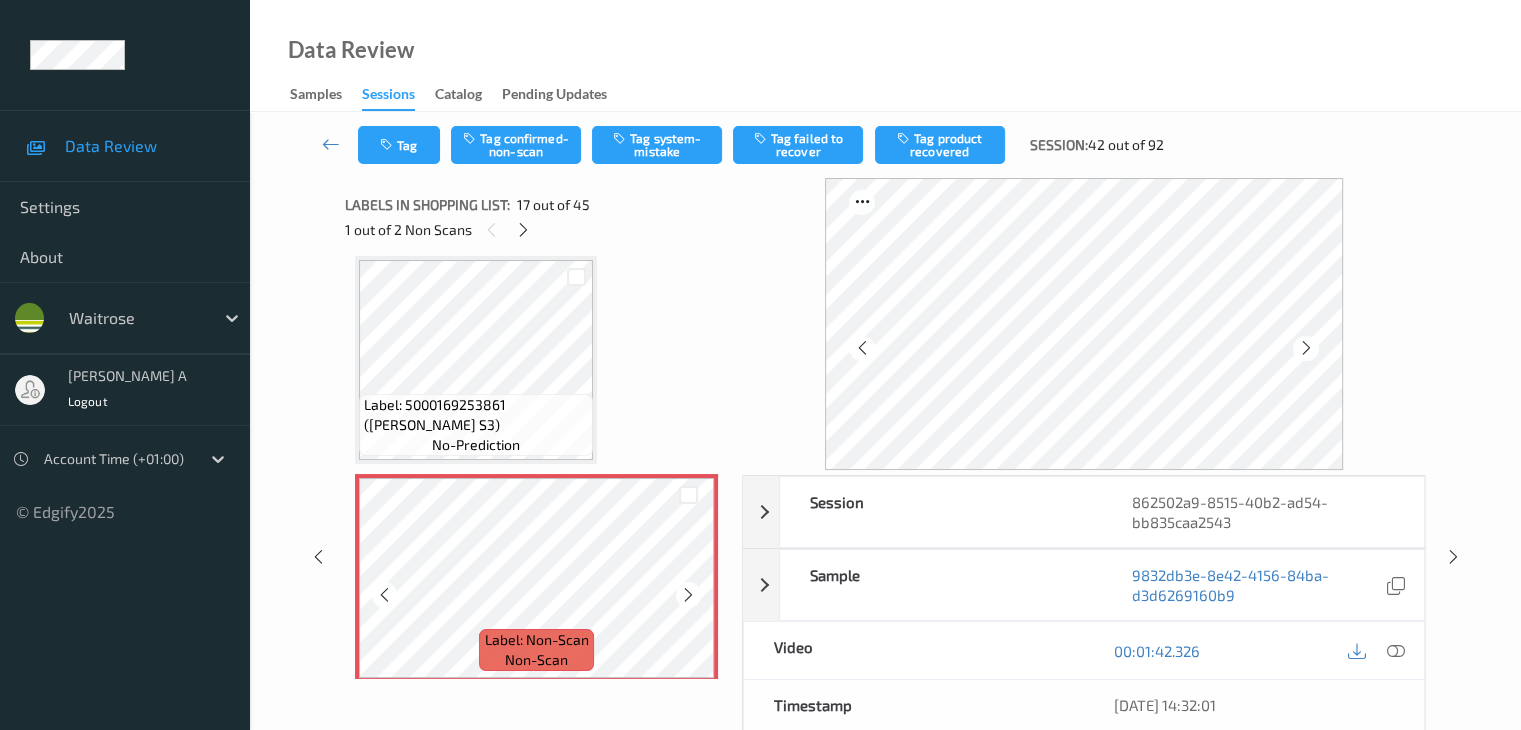 click at bounding box center (688, 595) 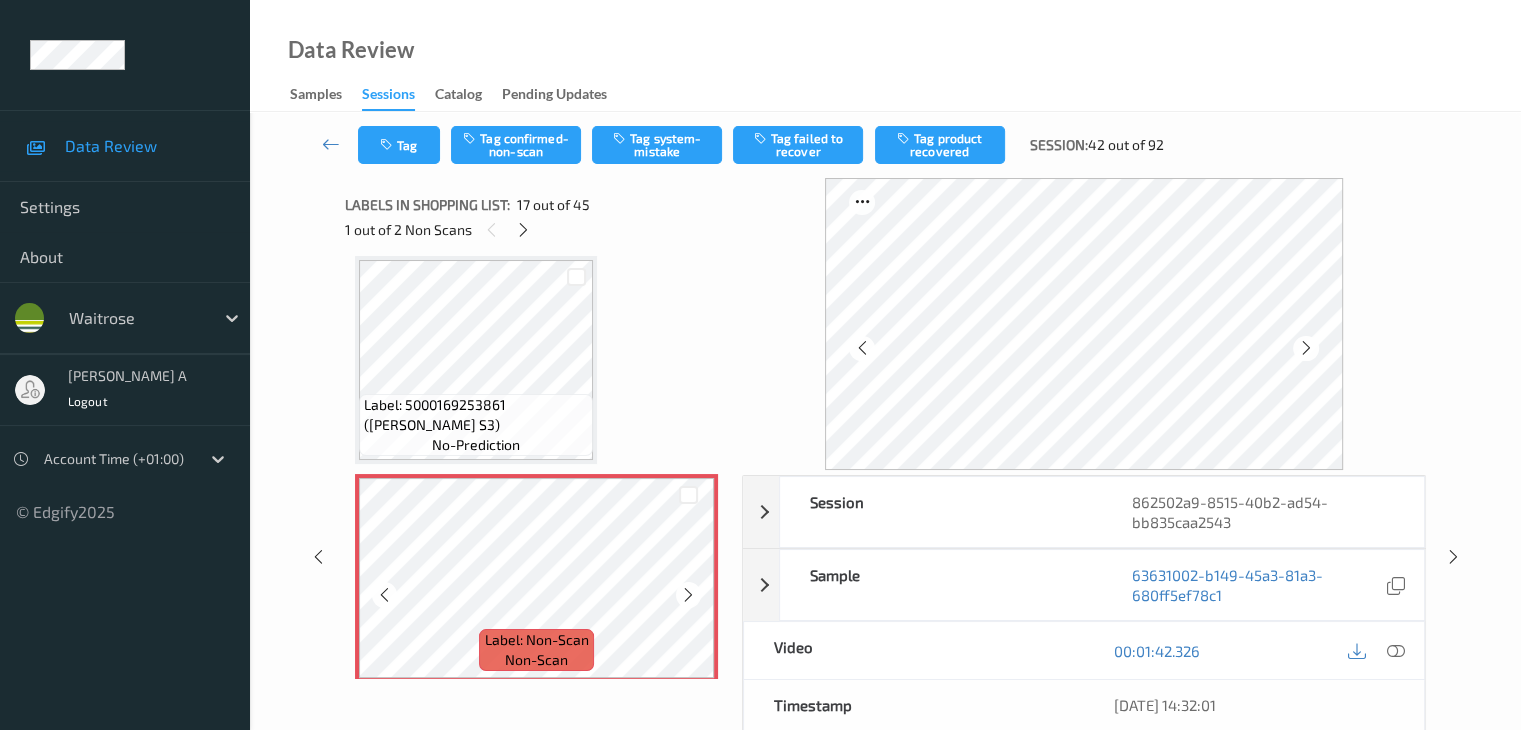 click at bounding box center [688, 595] 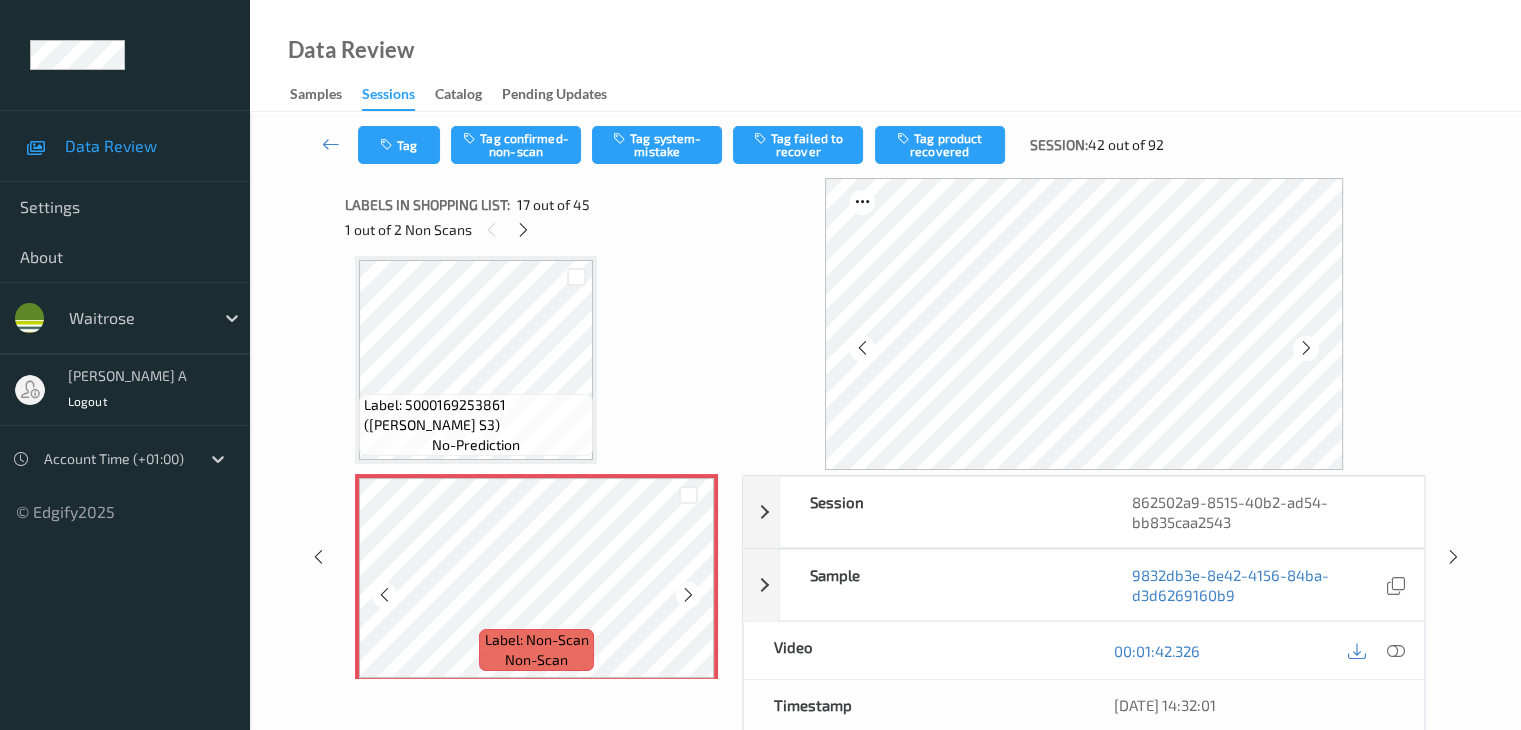 click at bounding box center [688, 595] 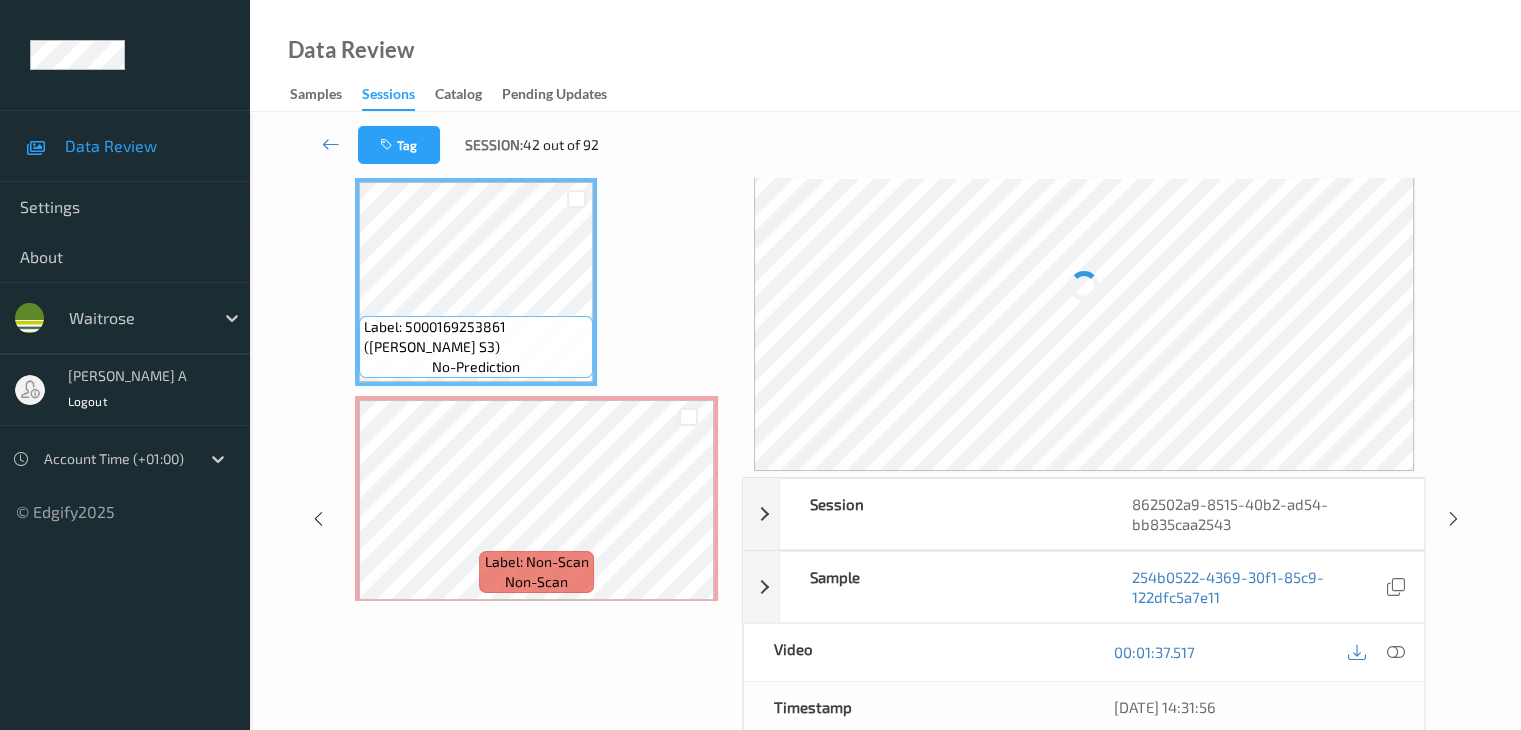 scroll, scrollTop: 100, scrollLeft: 0, axis: vertical 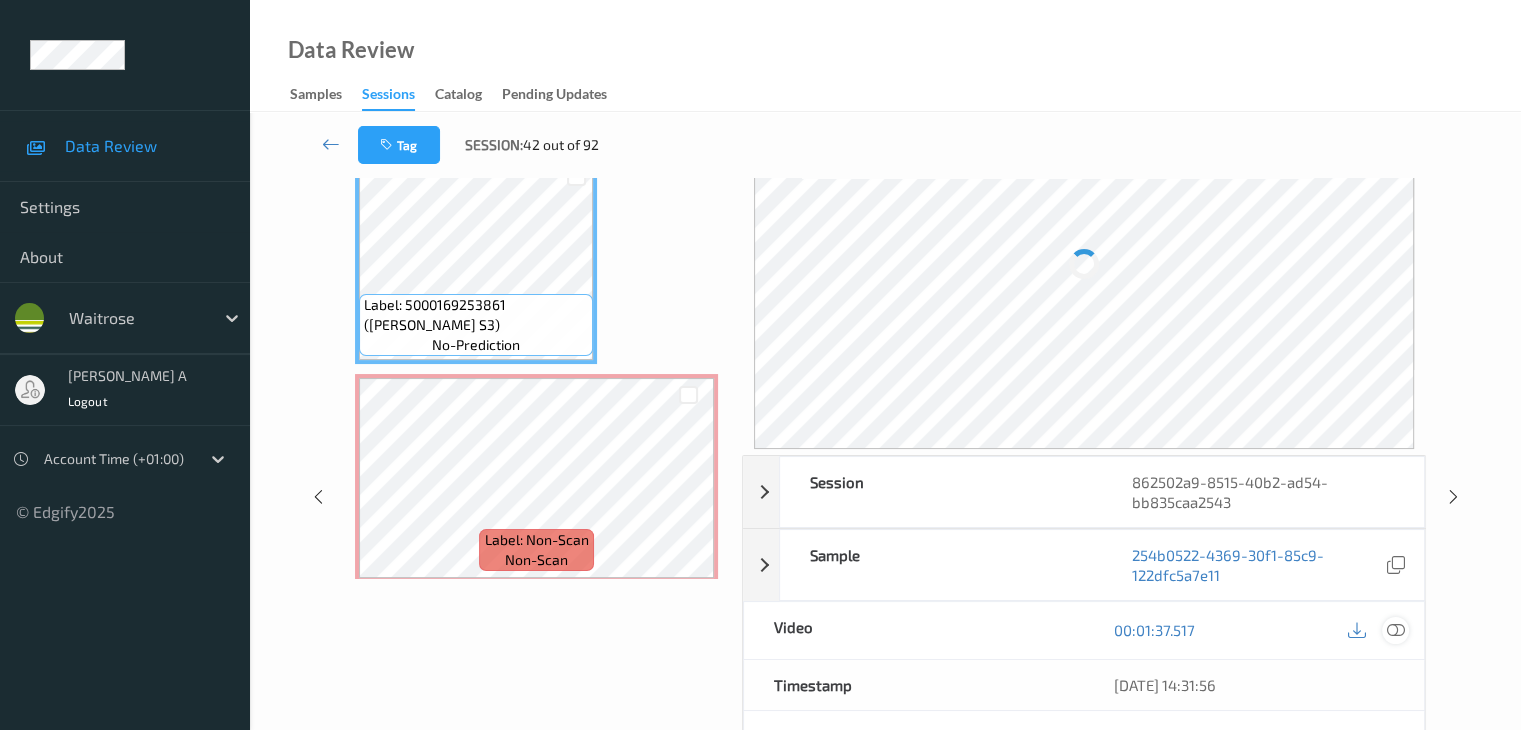 click at bounding box center (1395, 630) 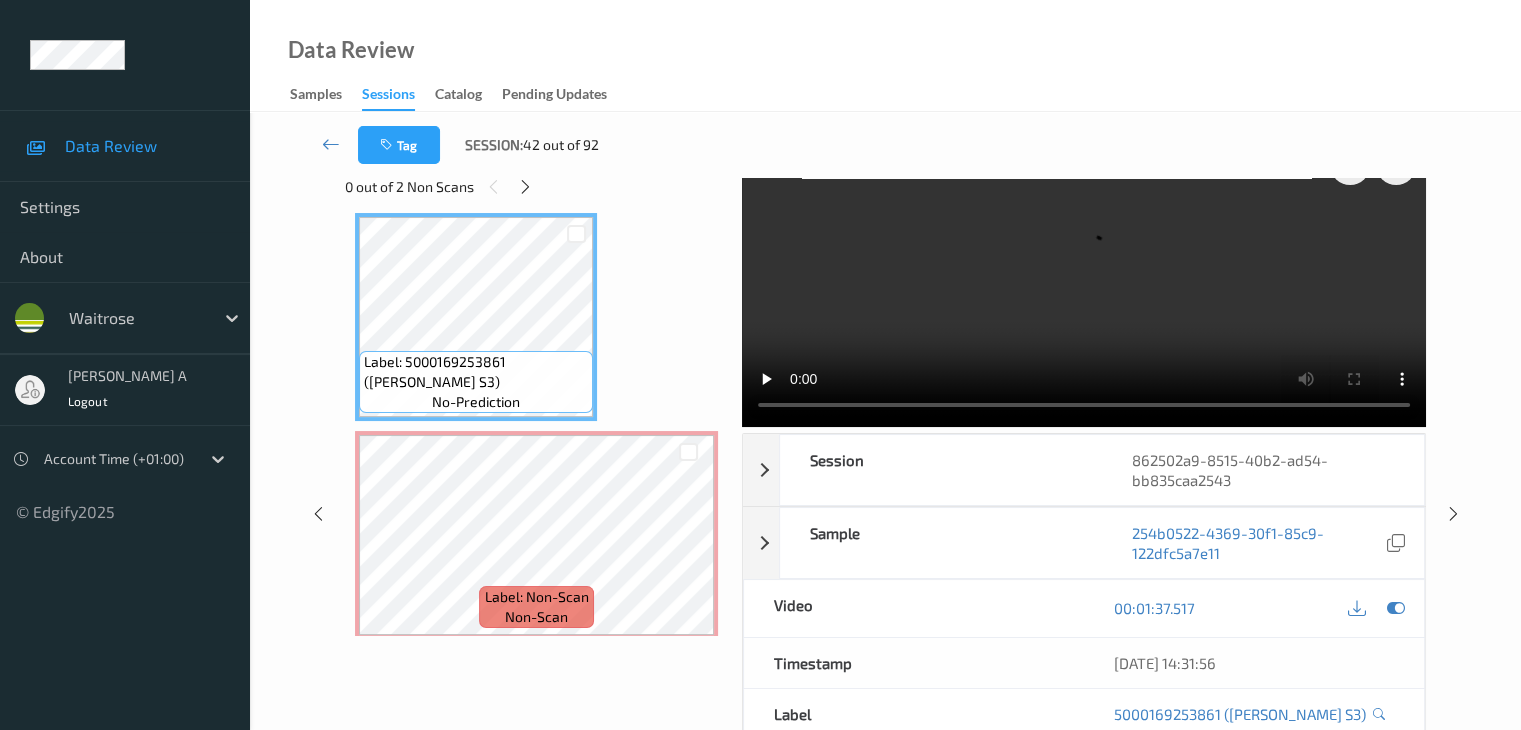 scroll, scrollTop: 0, scrollLeft: 0, axis: both 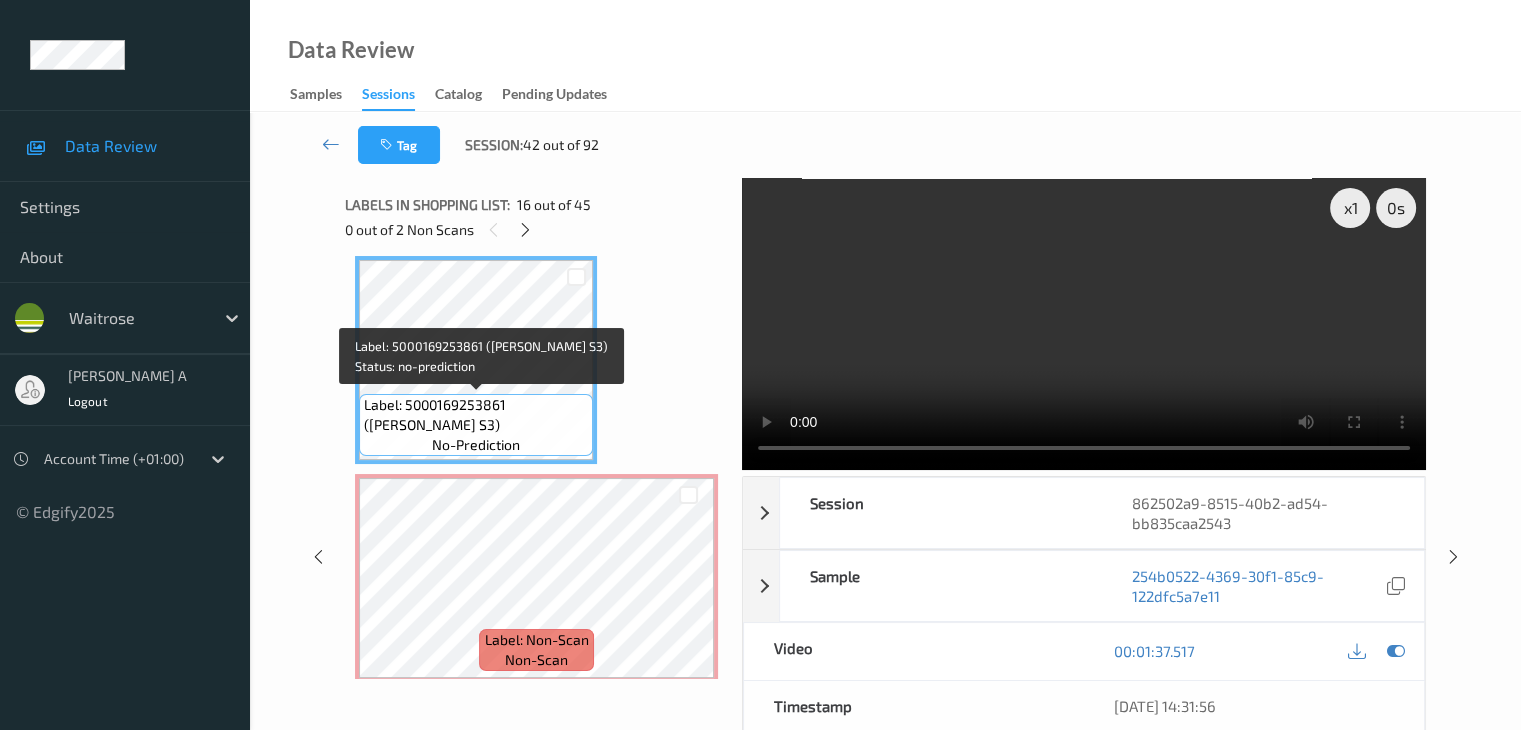 click on "Label: 5000169253861 (WR JARLSBERG S3)" at bounding box center (476, 415) 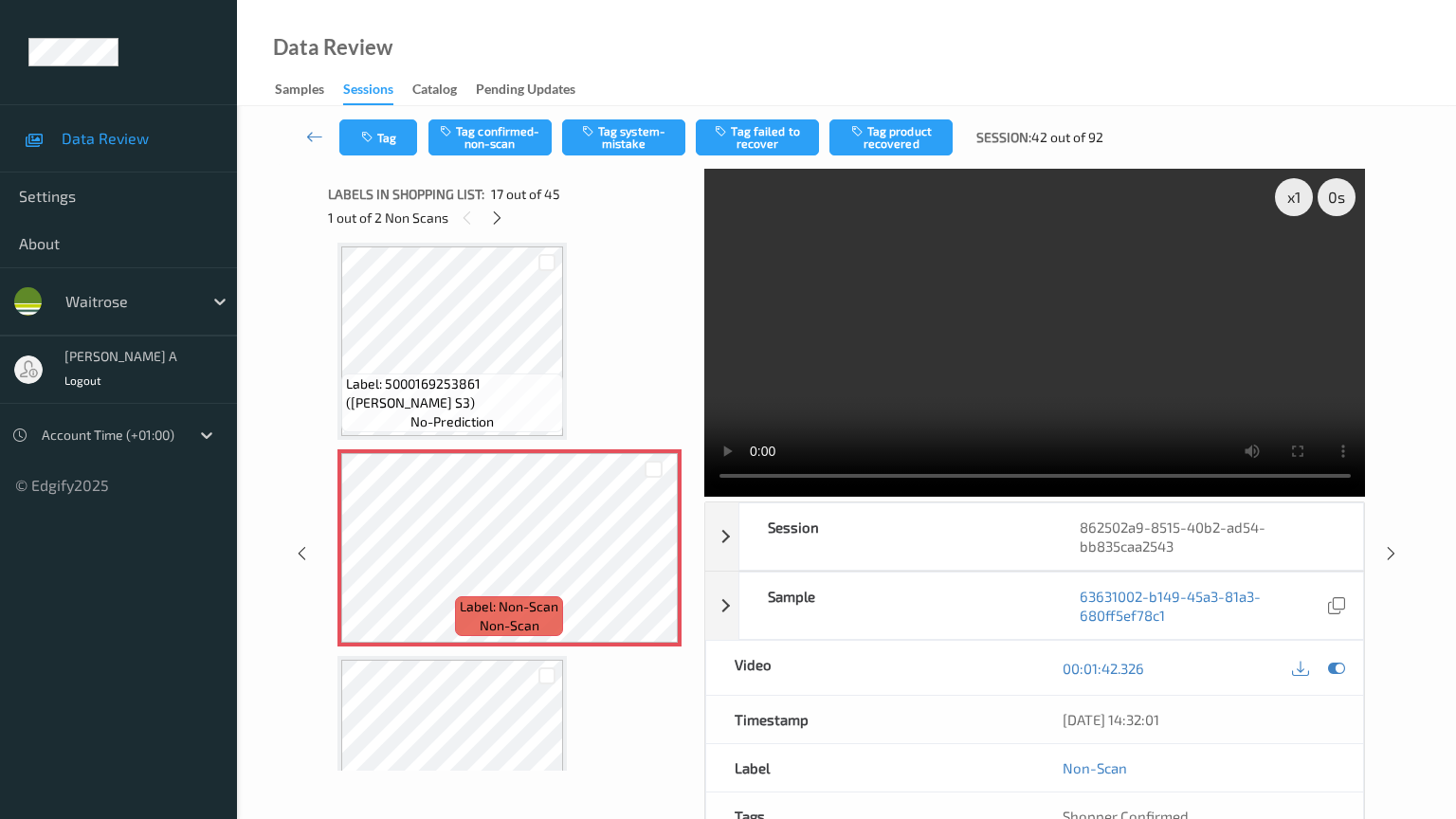 type 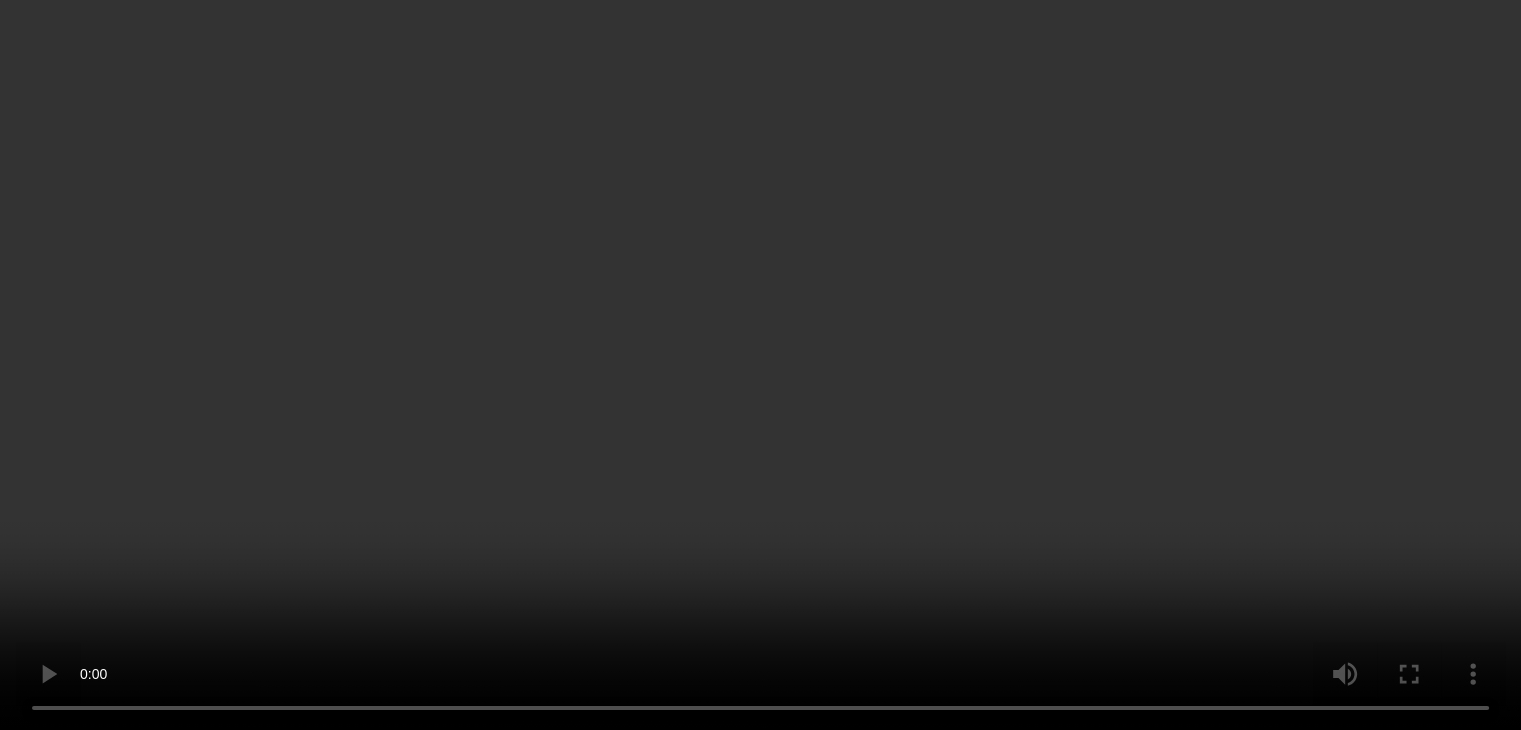 scroll, scrollTop: 3280, scrollLeft: 0, axis: vertical 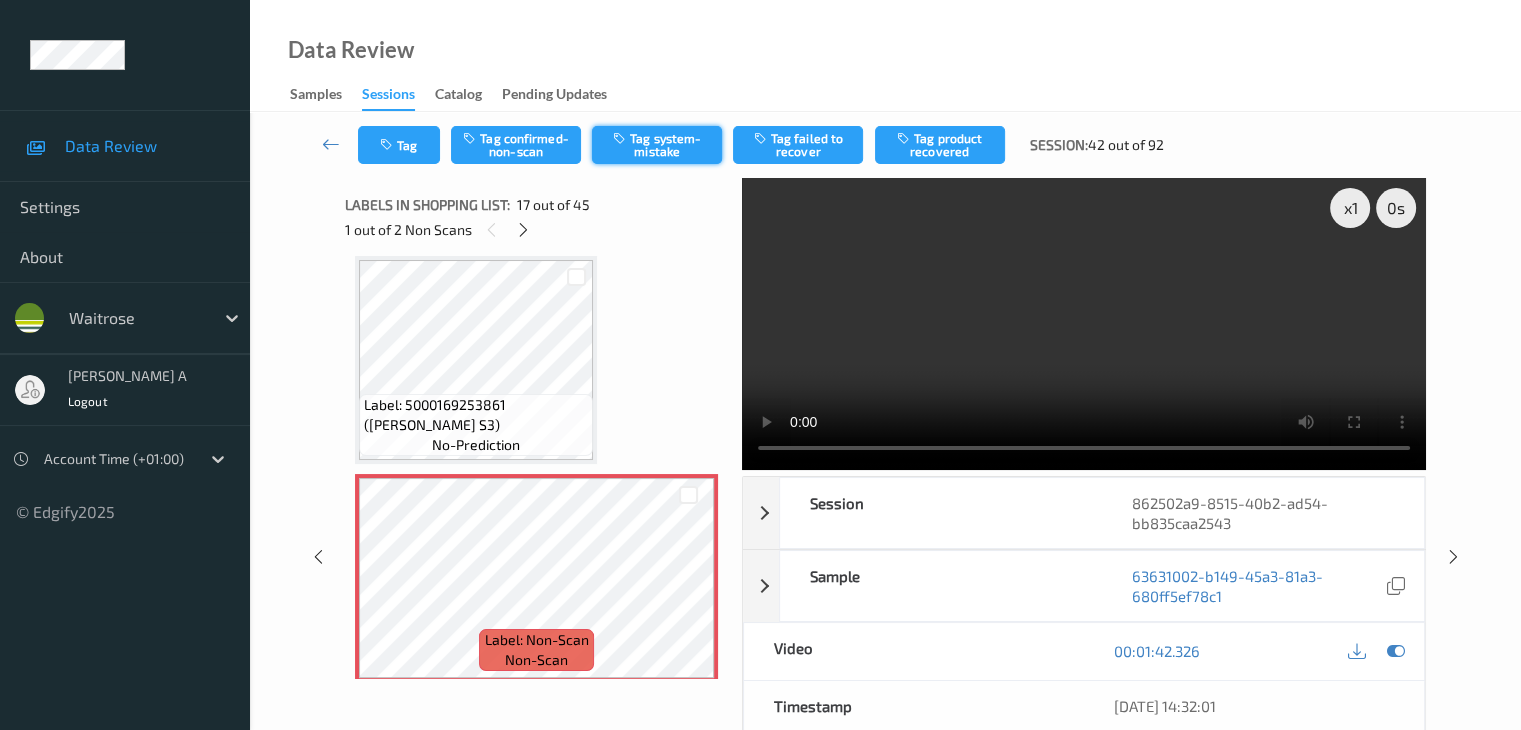 click on "Tag   system-mistake" at bounding box center [657, 145] 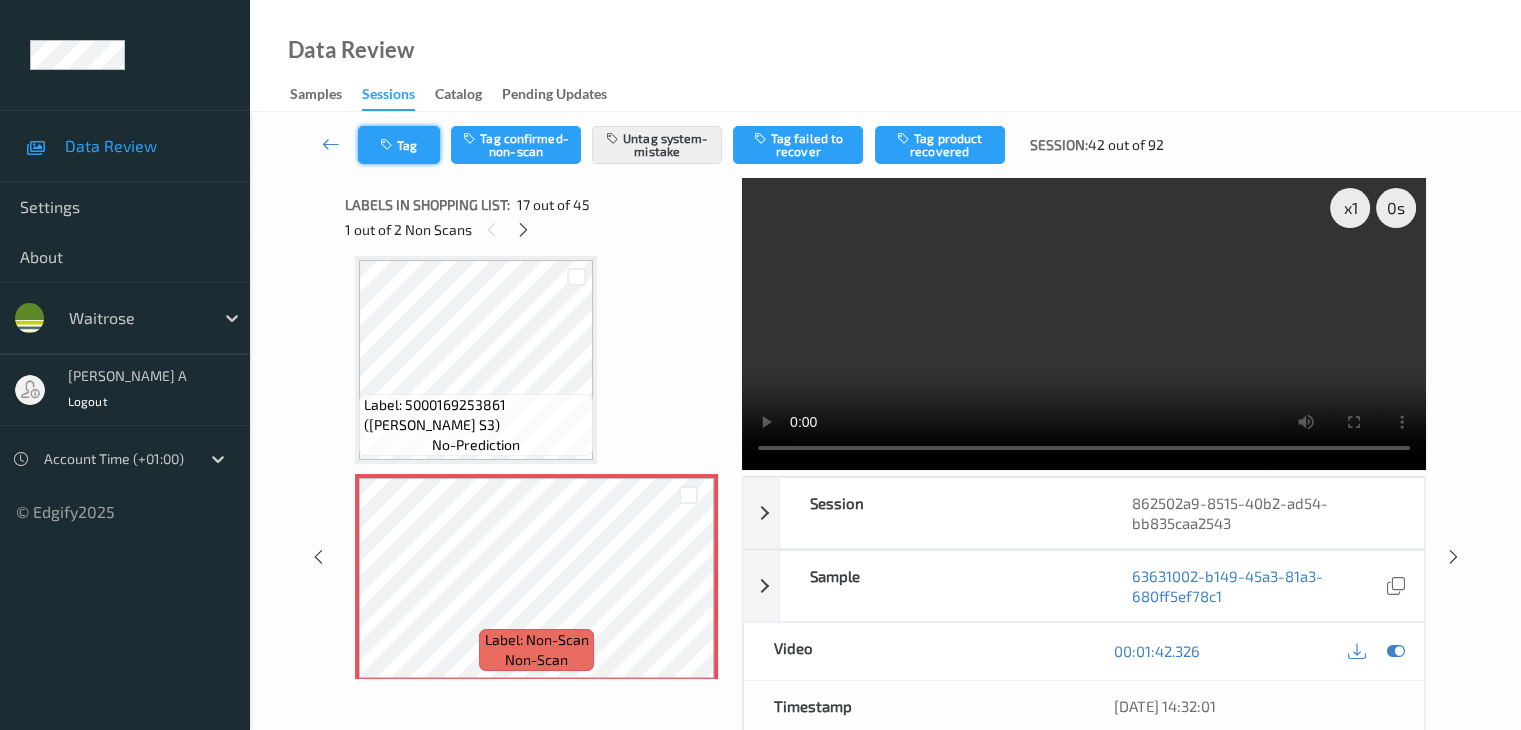click on "Tag" at bounding box center (399, 145) 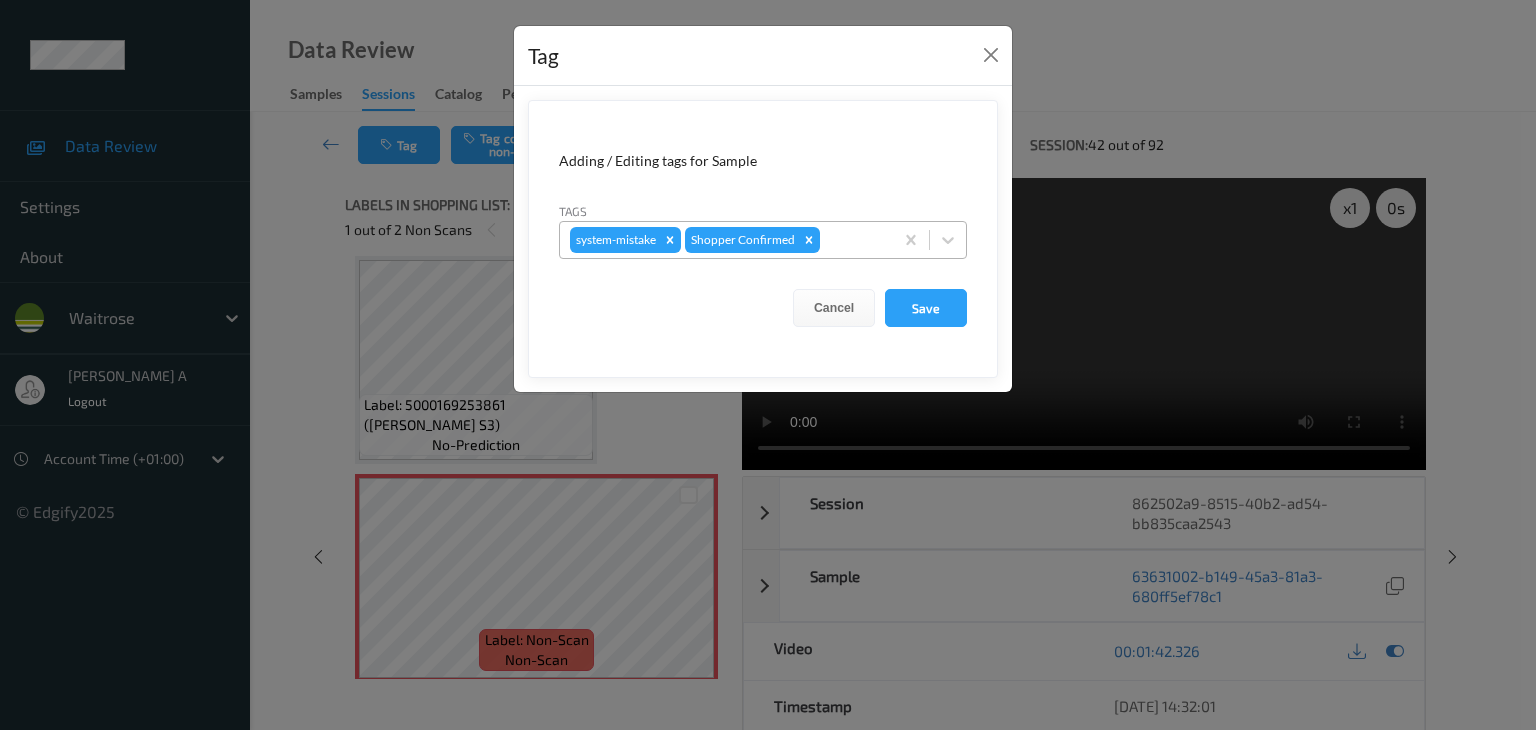 click at bounding box center [853, 240] 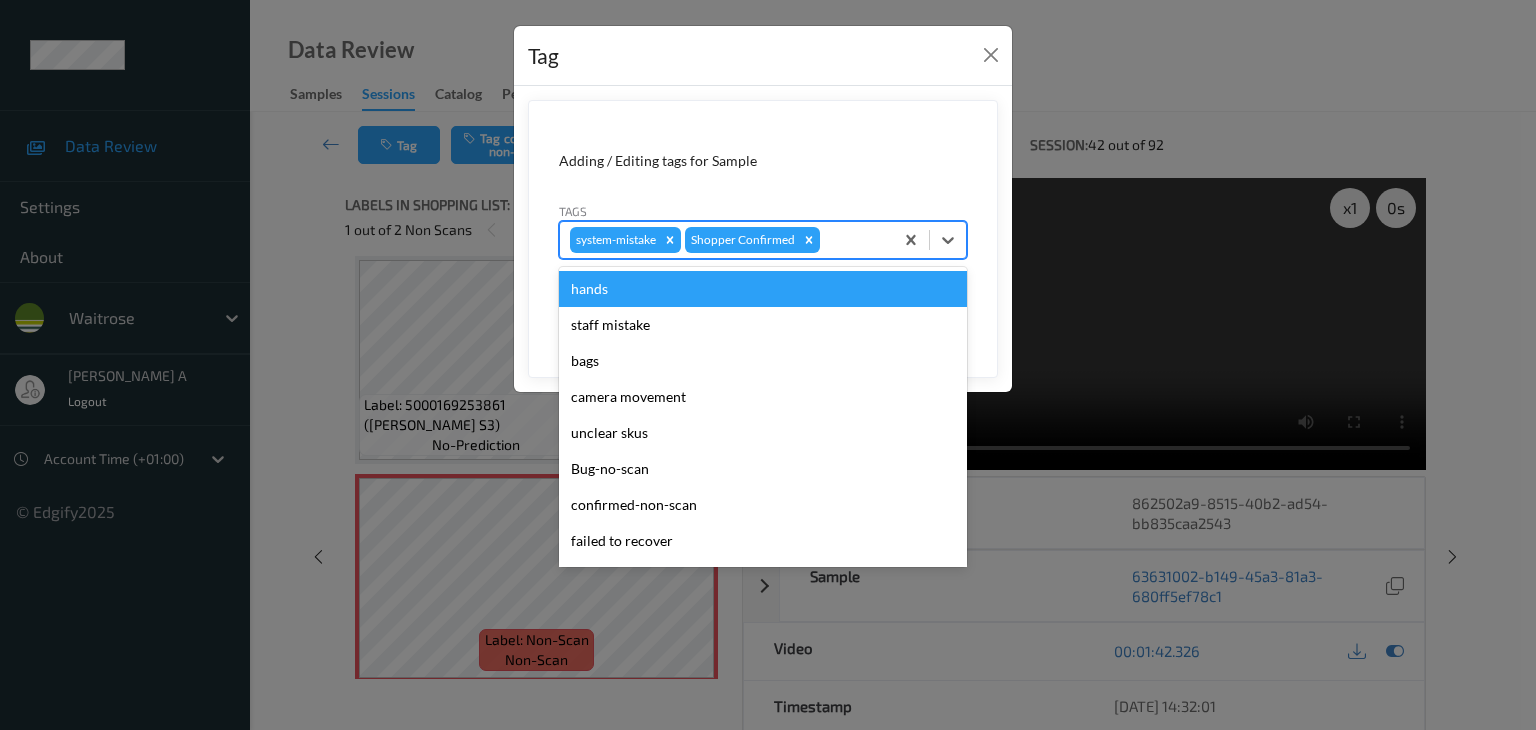 type on "u" 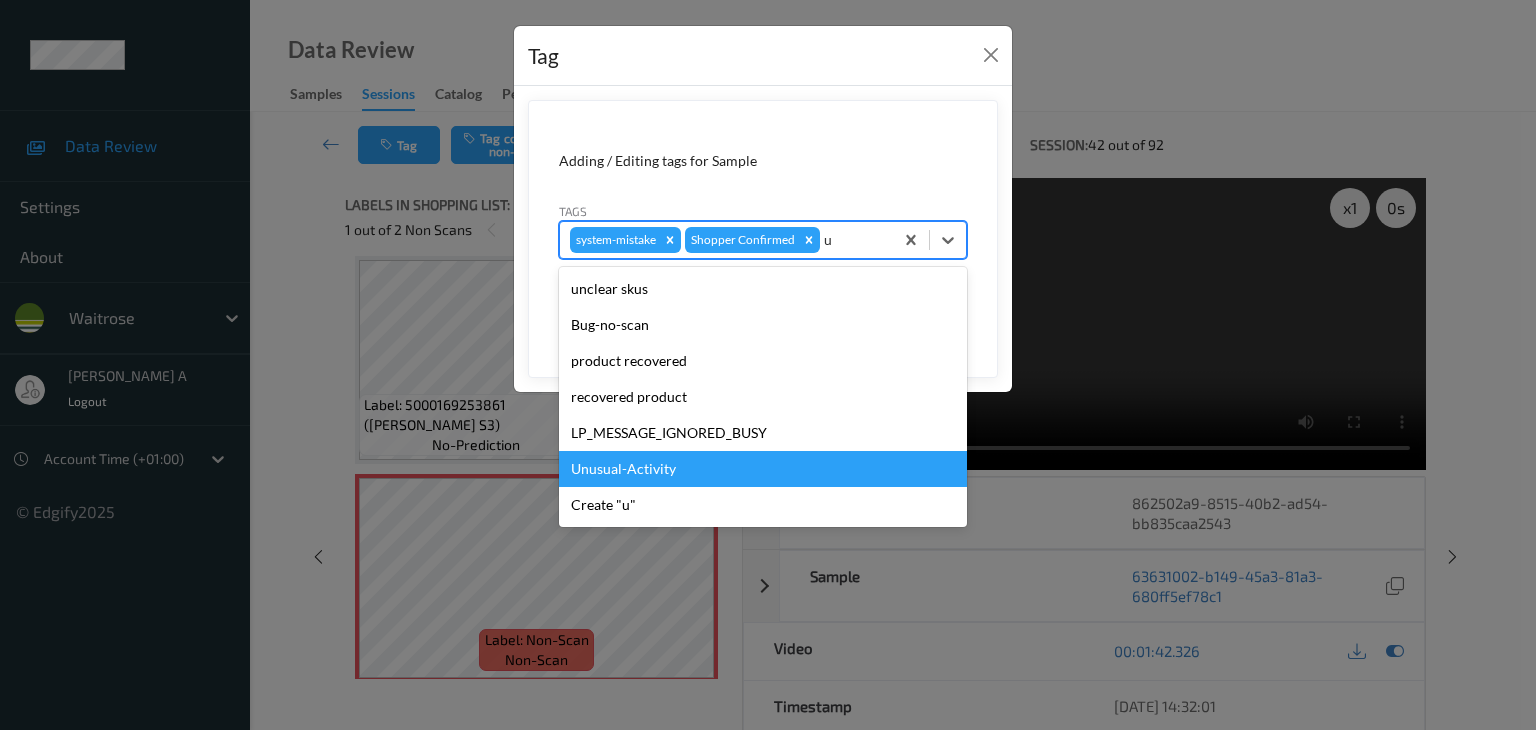 click on "Unusual-Activity" at bounding box center (763, 469) 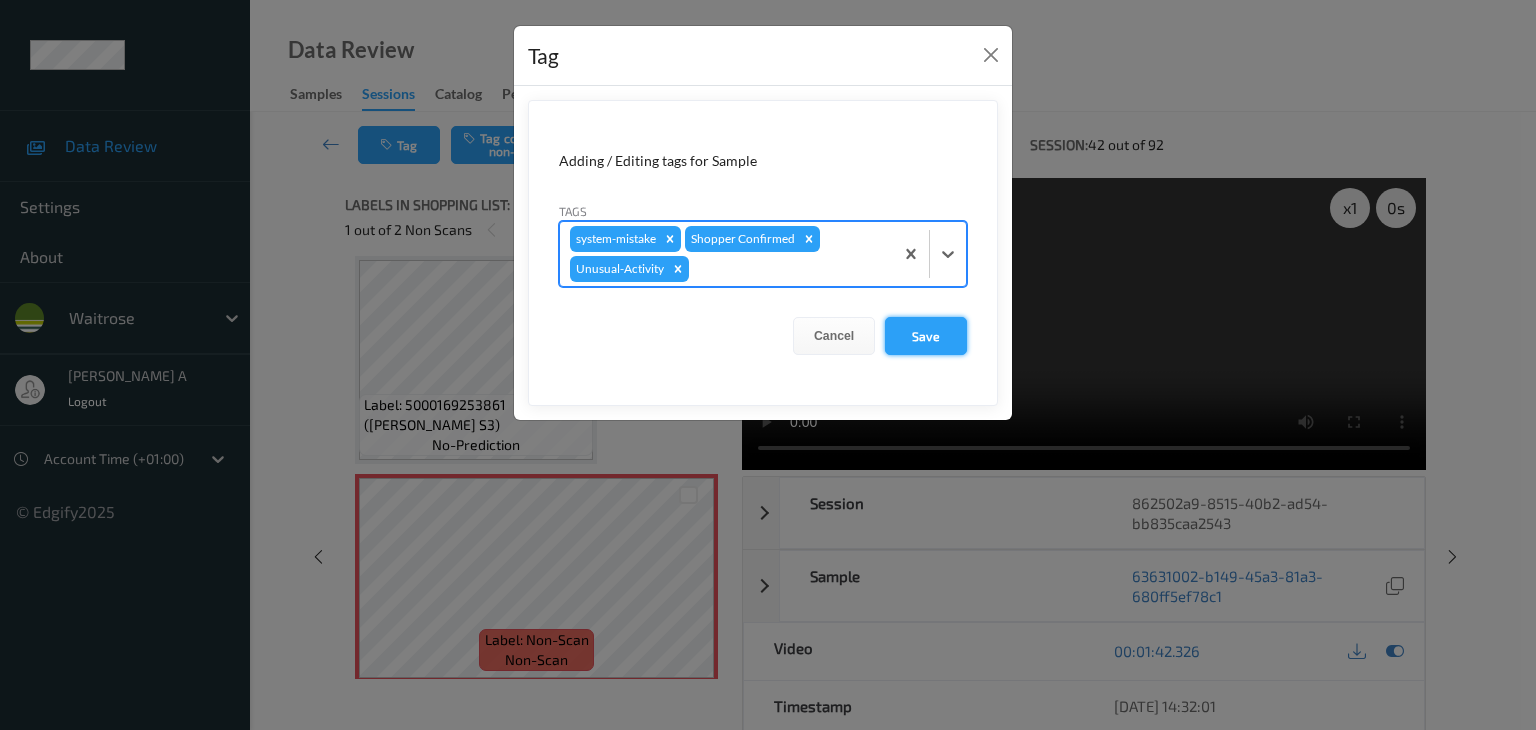 click on "Save" at bounding box center (926, 336) 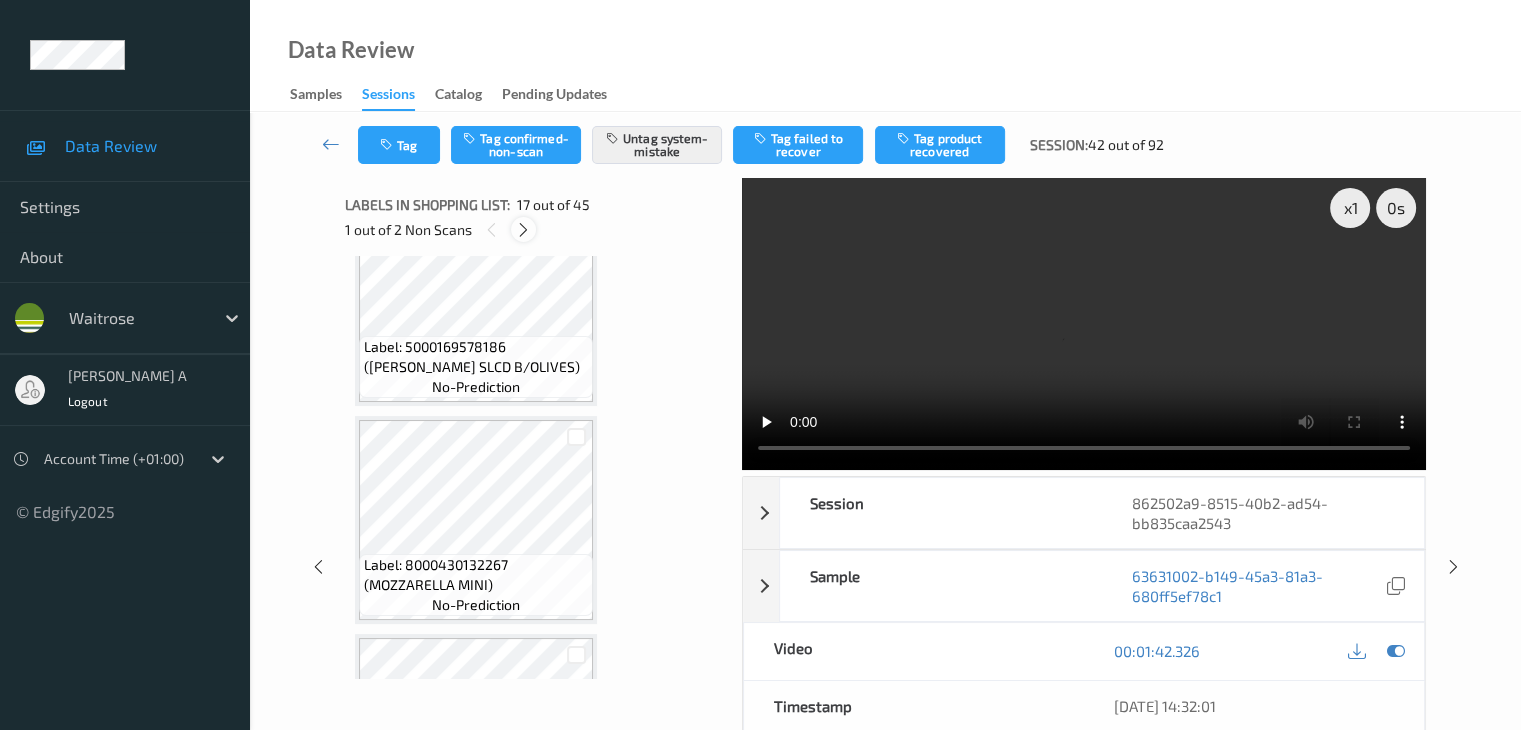 click at bounding box center [523, 230] 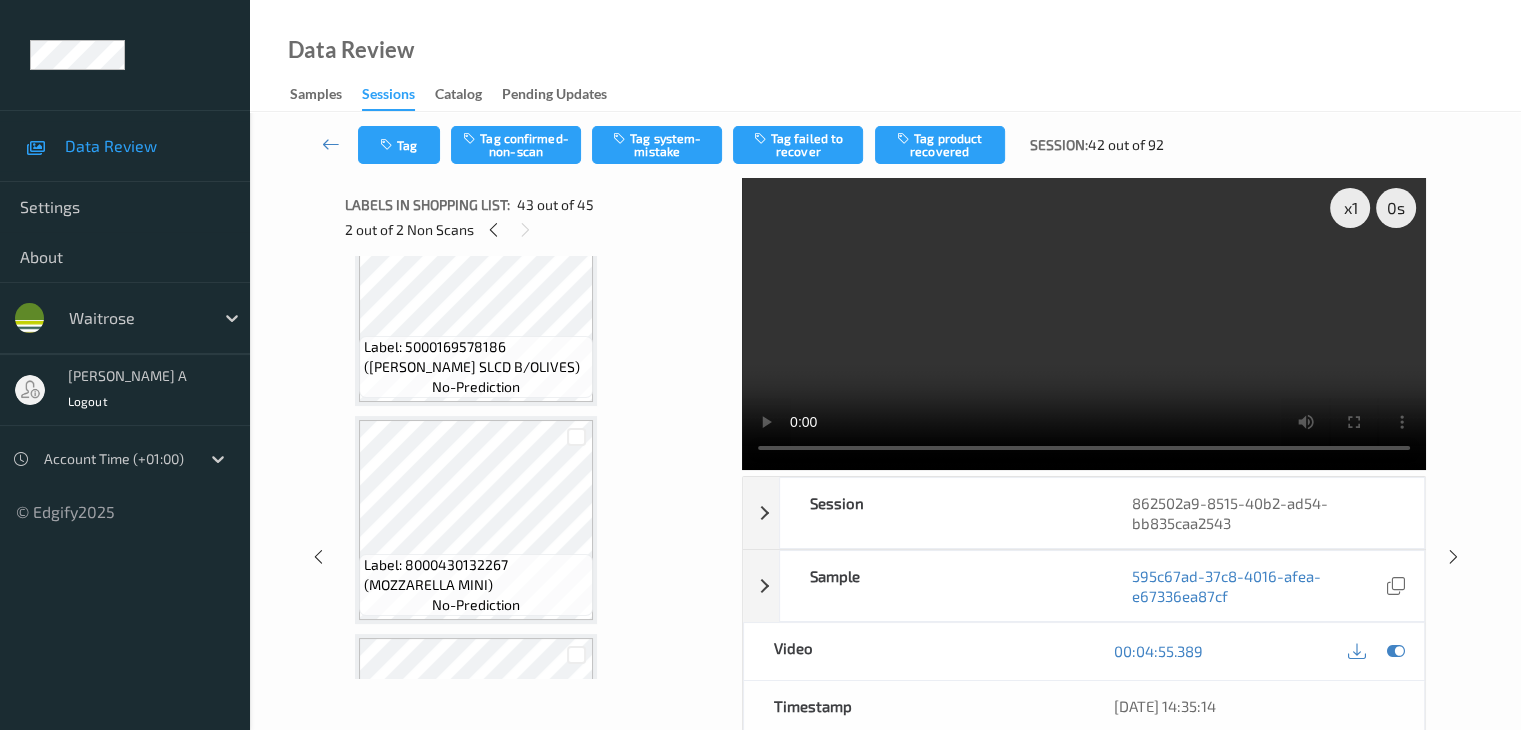 scroll, scrollTop: 8948, scrollLeft: 0, axis: vertical 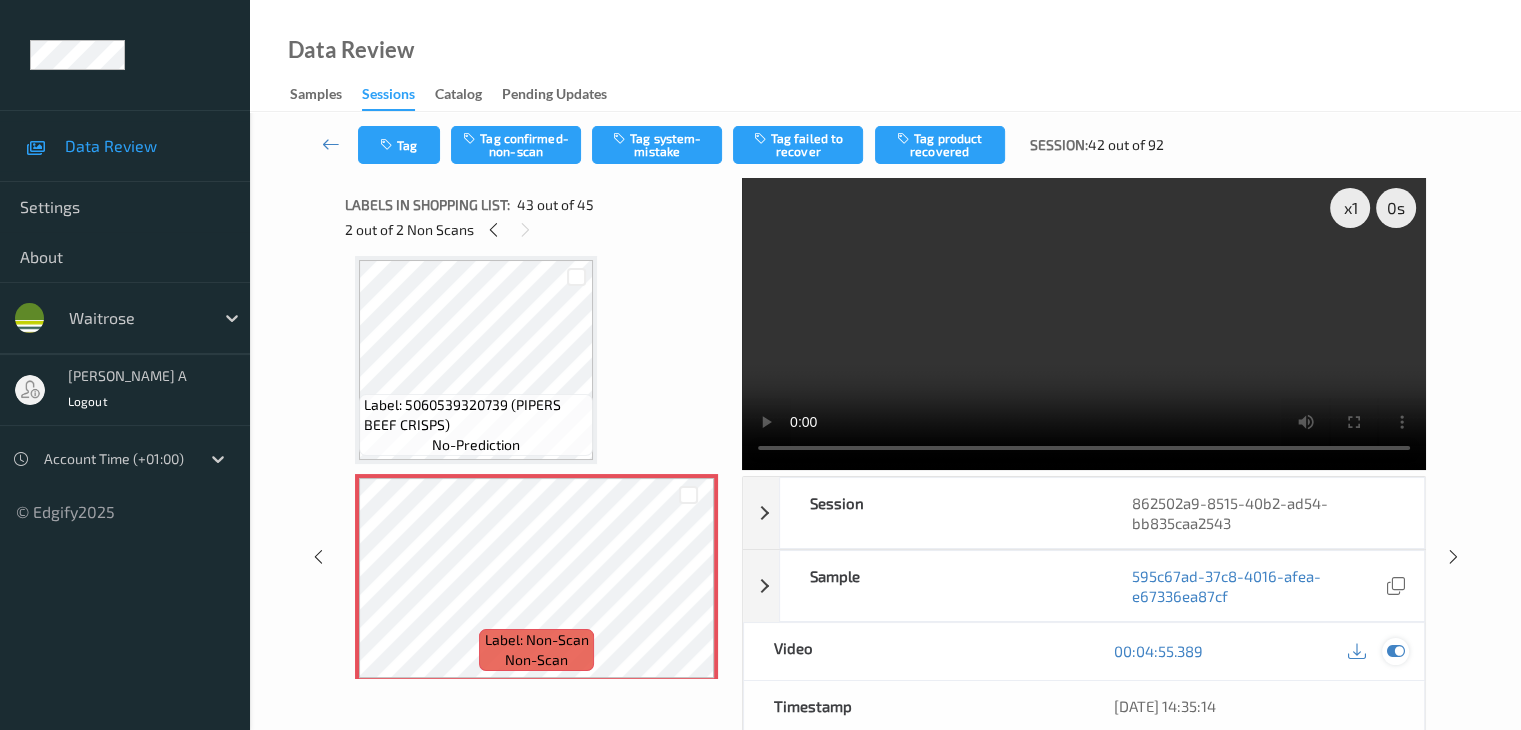 click at bounding box center (1395, 651) 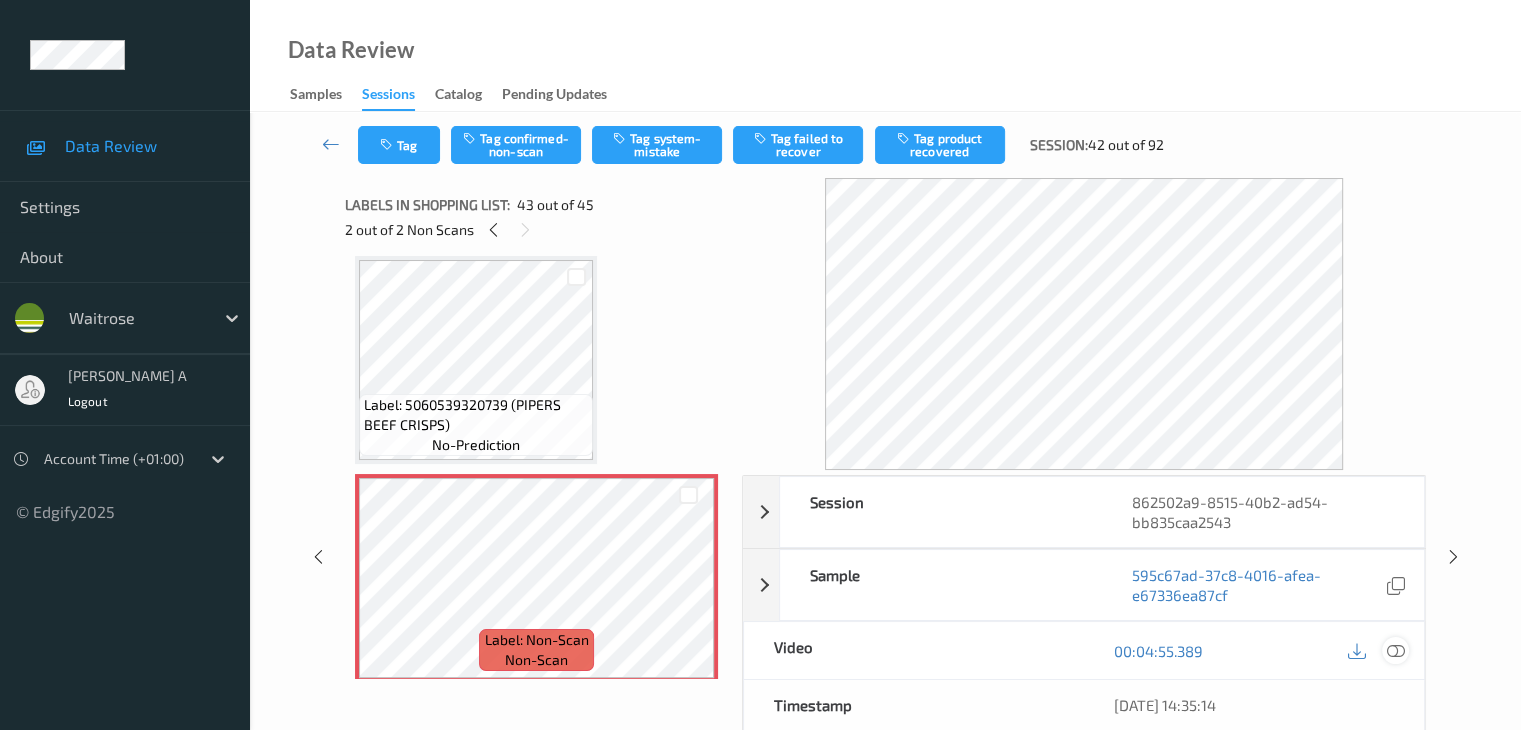 click at bounding box center (1395, 651) 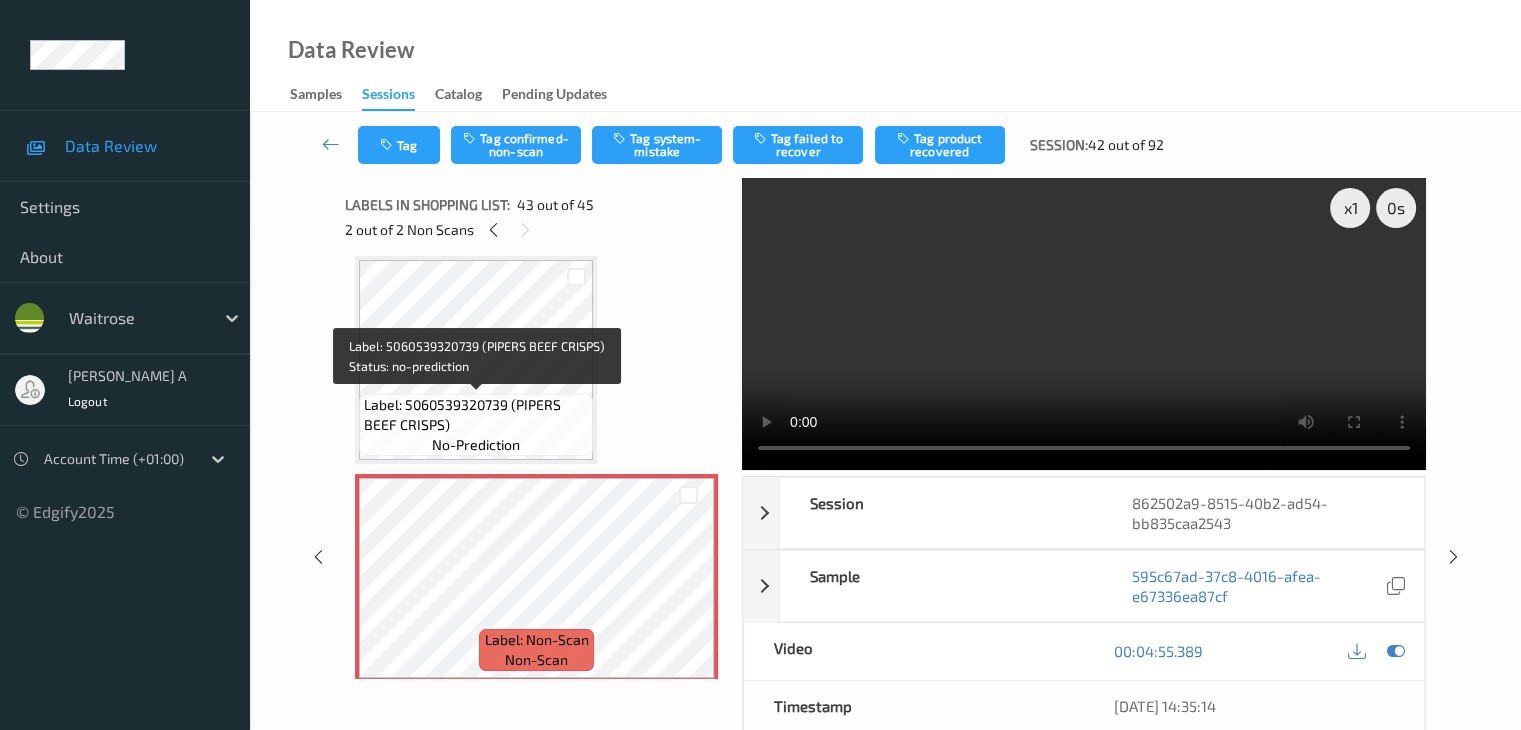 click on "Label: 5060539320739 (PIPERS BEEF CRISPS)" at bounding box center [476, 415] 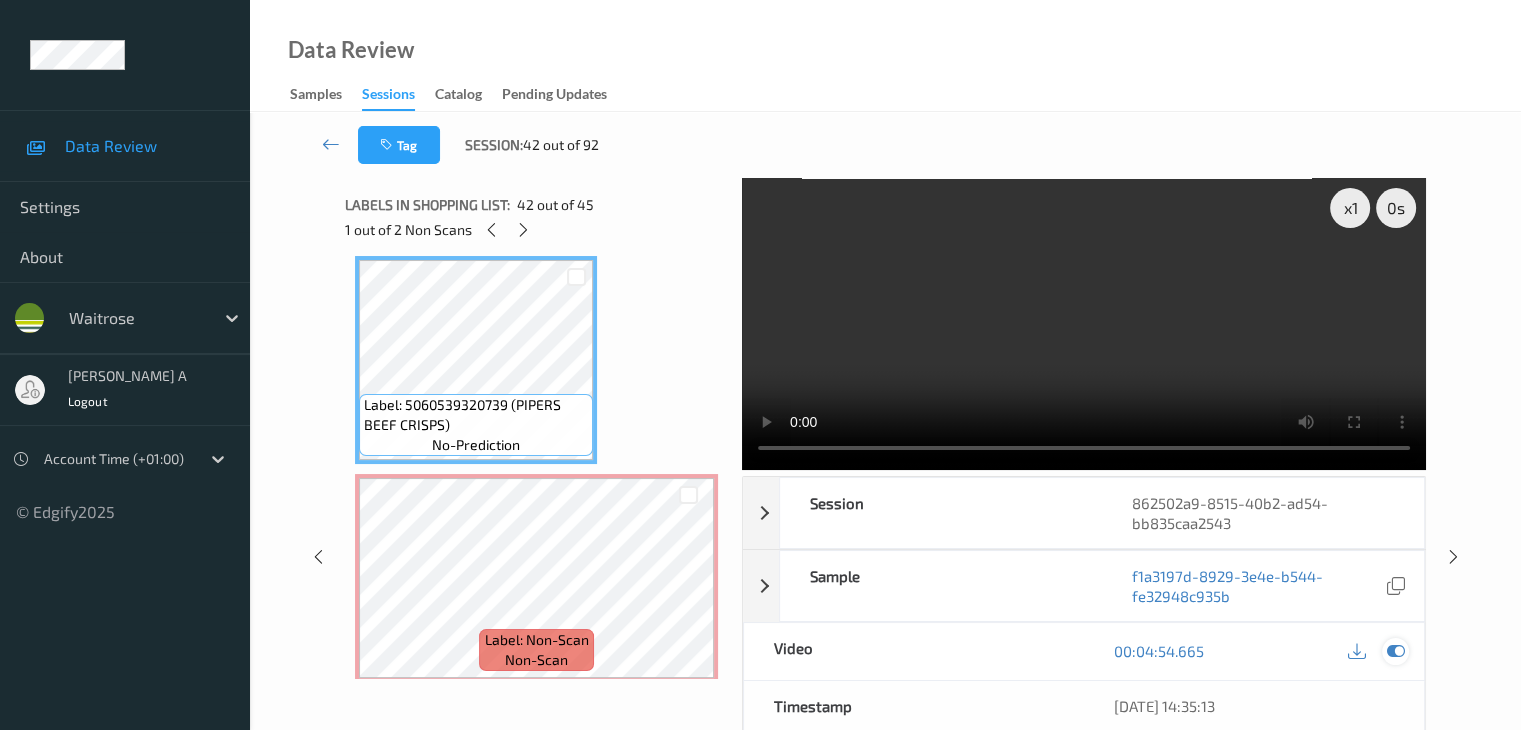 click at bounding box center [1395, 651] 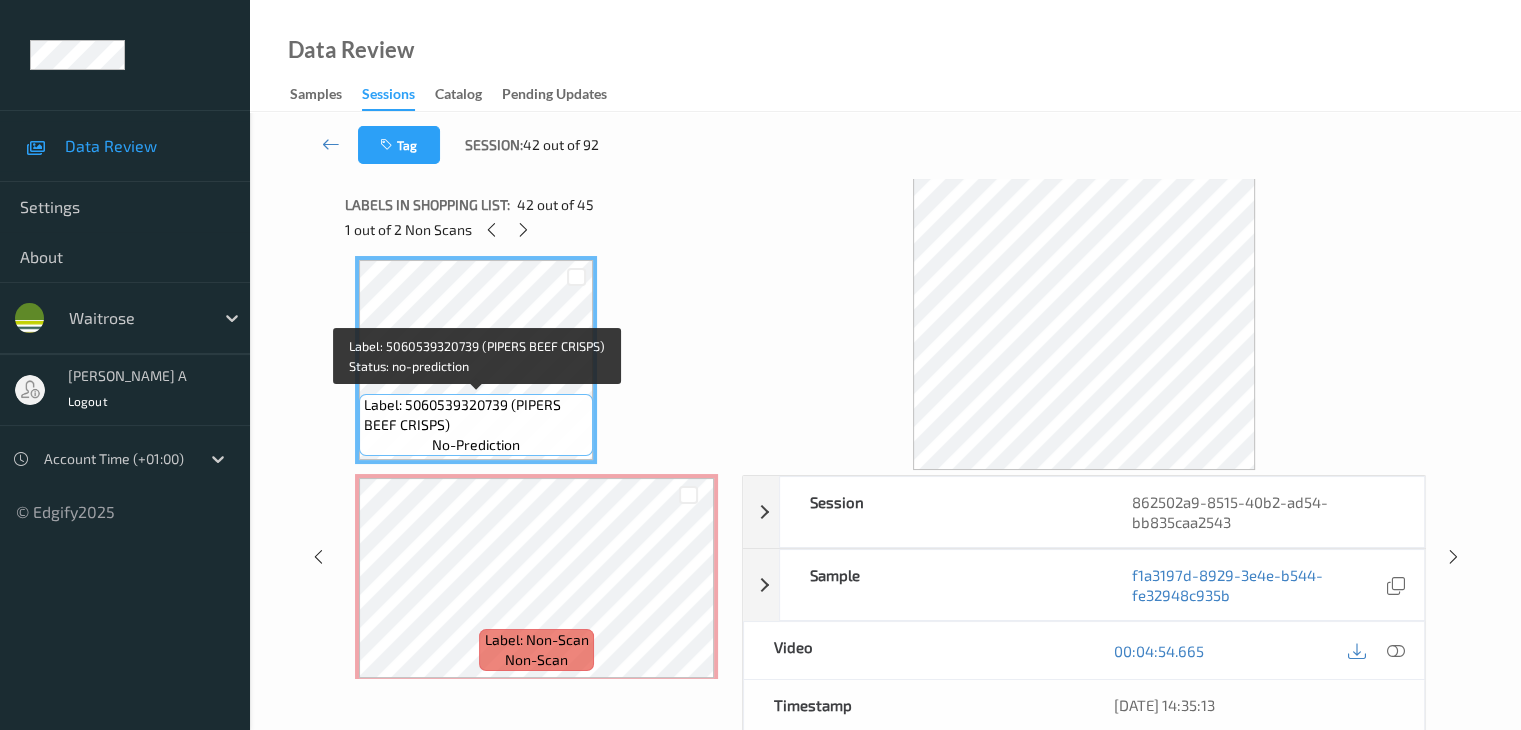 click on "Label: 5060539320739 (PIPERS BEEF CRISPS)" at bounding box center [476, 415] 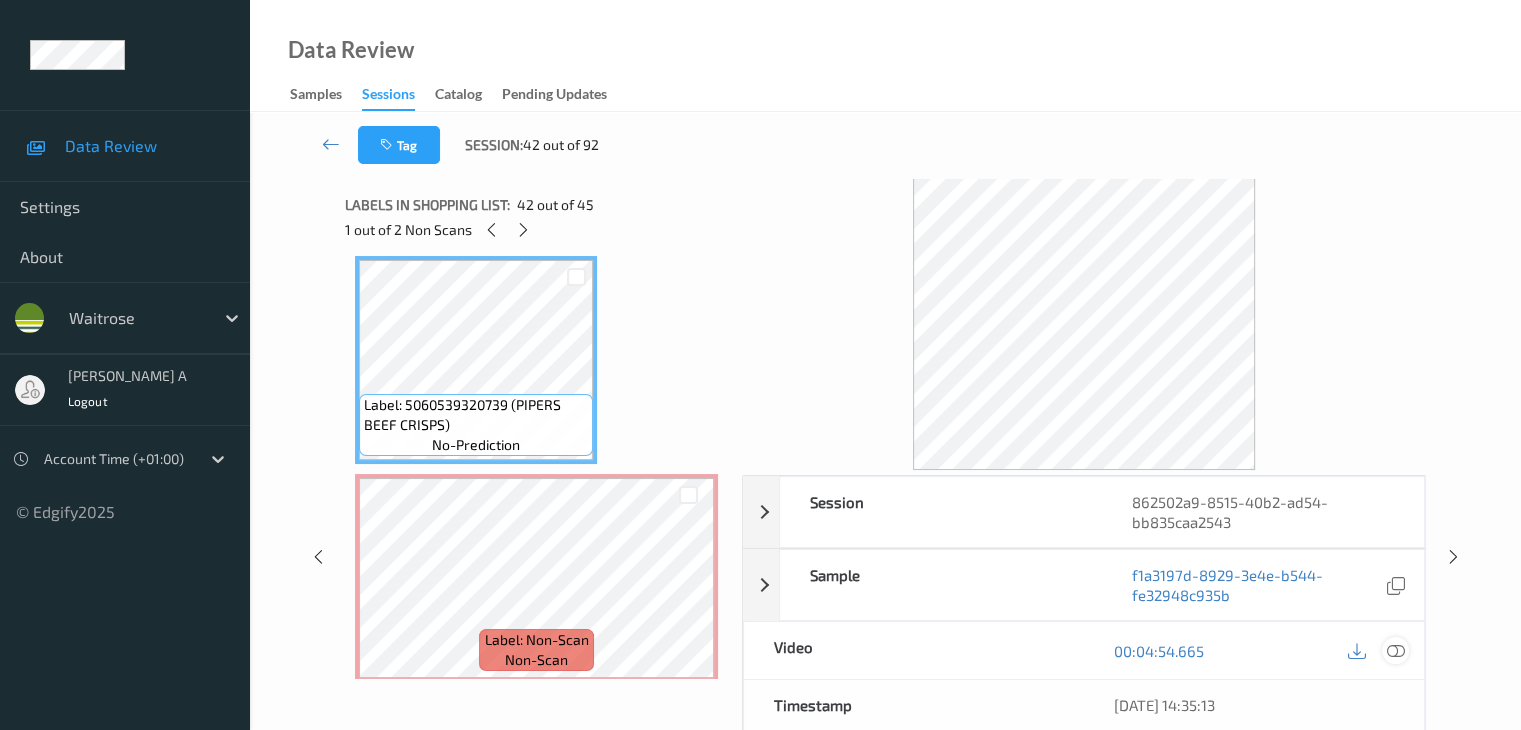 click at bounding box center [1395, 651] 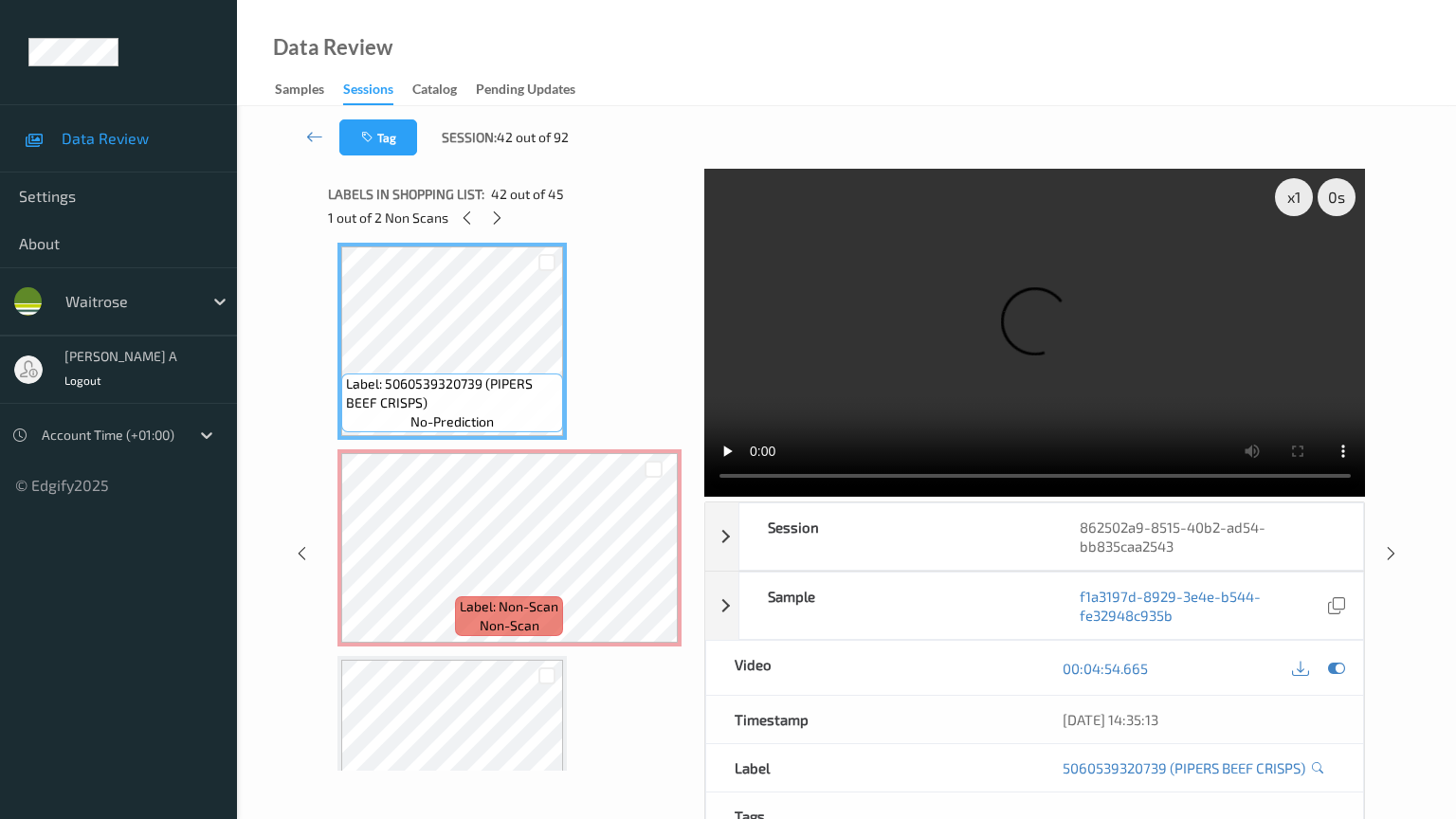 type 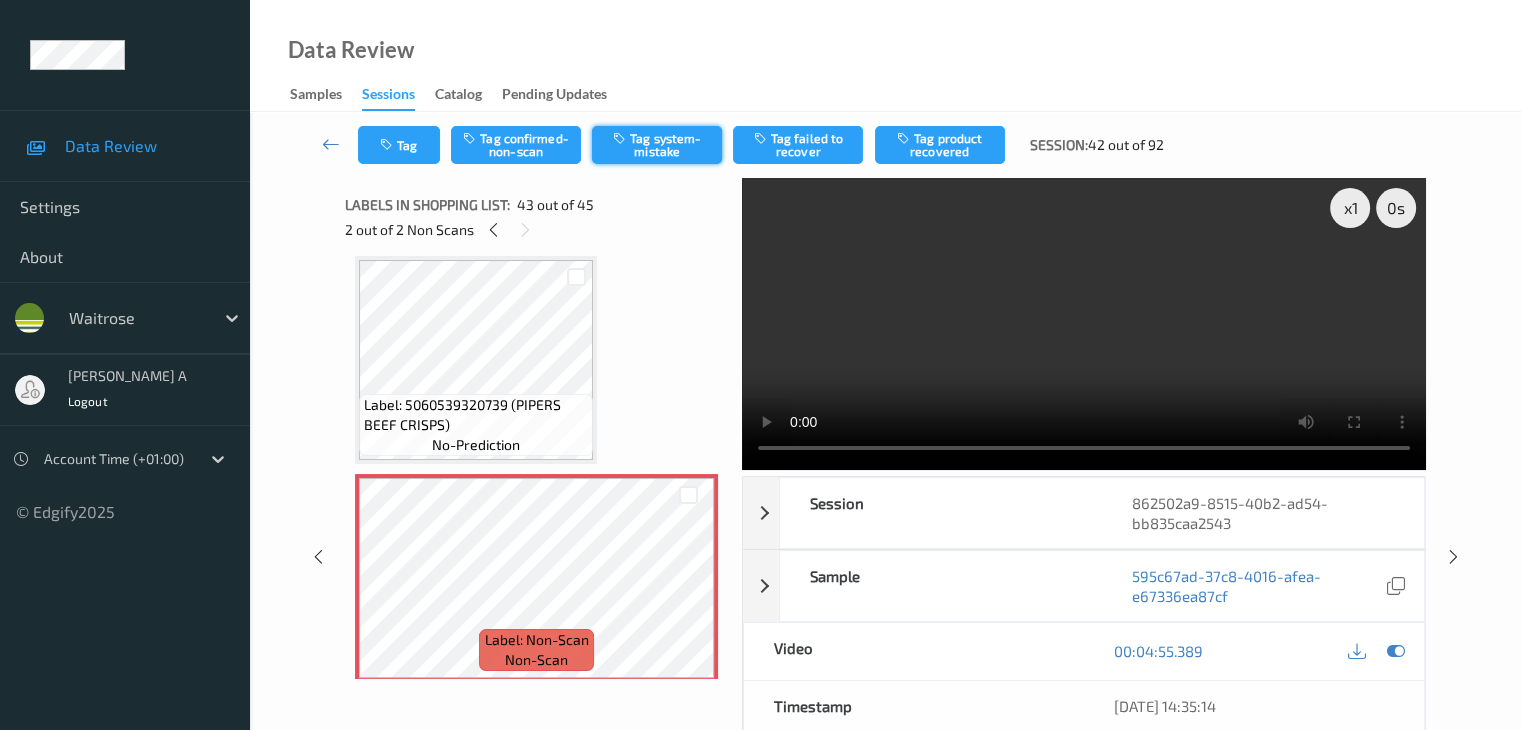 click on "Tag   system-mistake" at bounding box center [657, 145] 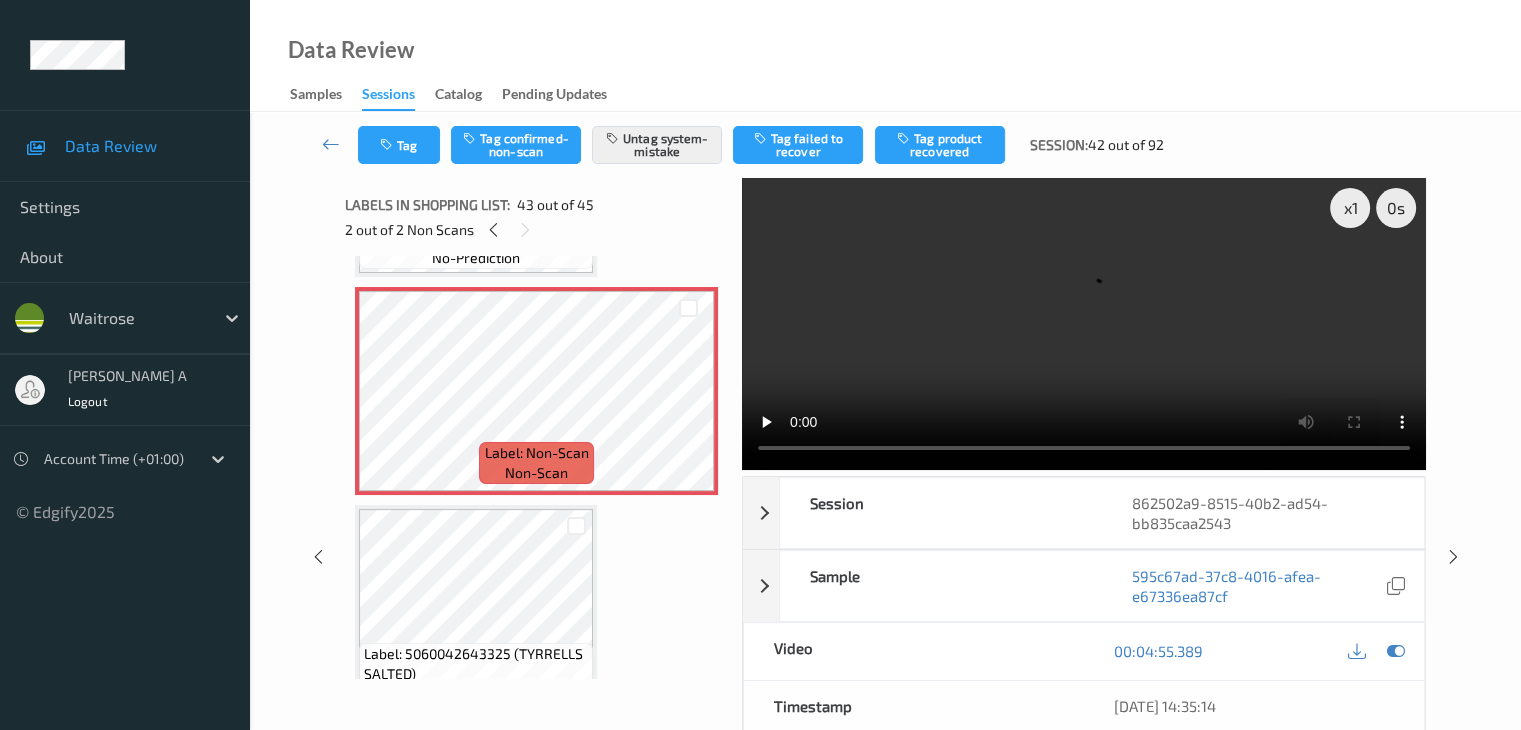 scroll, scrollTop: 9148, scrollLeft: 0, axis: vertical 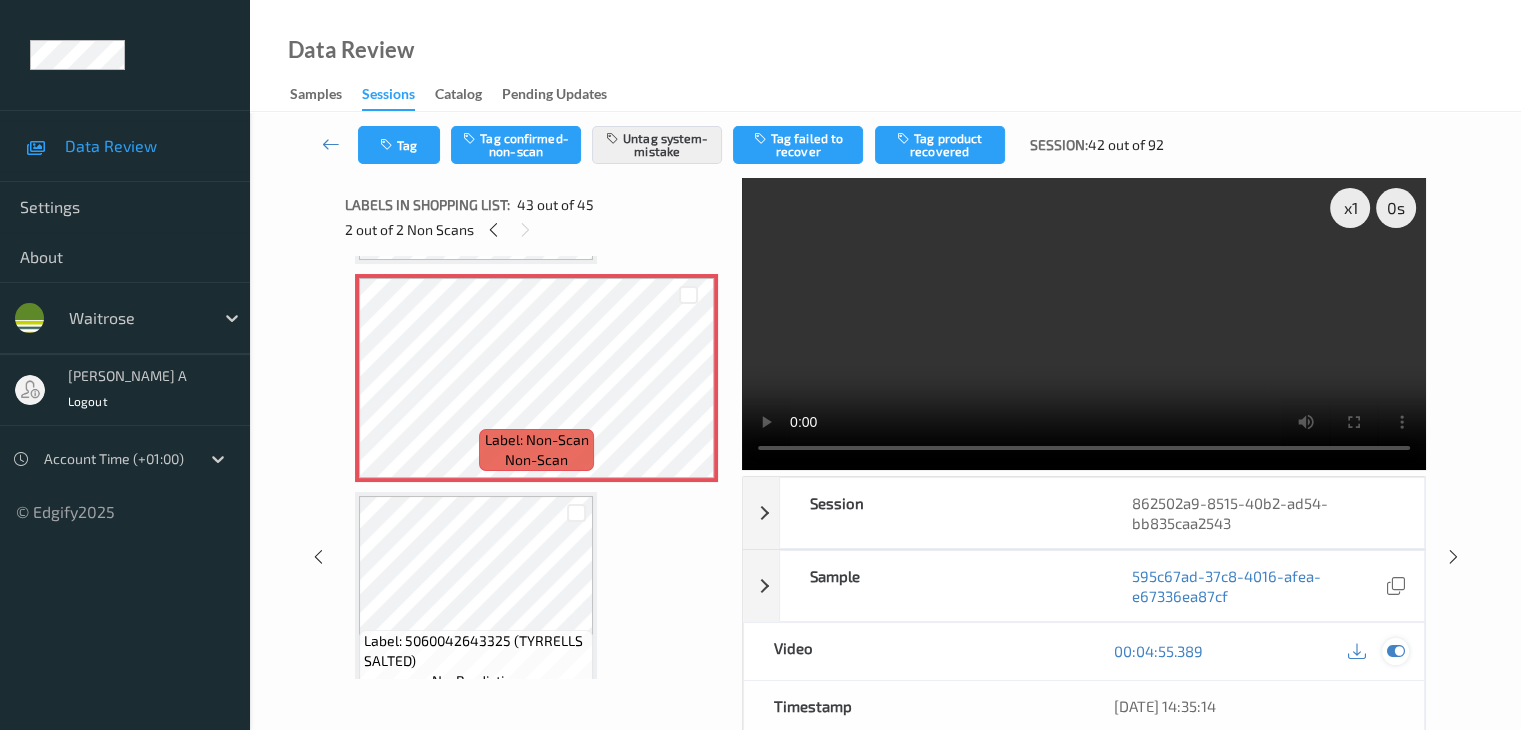 click at bounding box center (1395, 651) 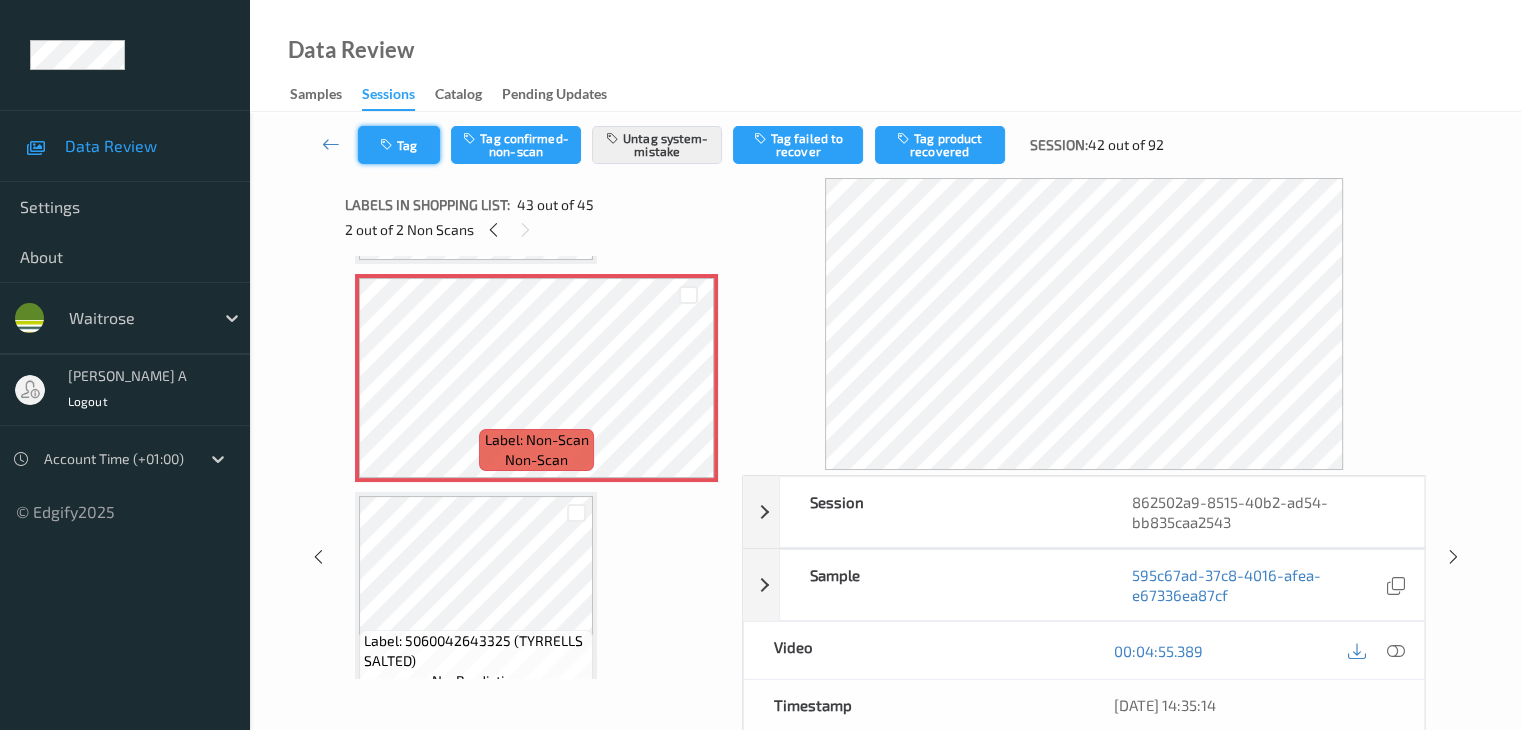 click on "Tag" at bounding box center [399, 145] 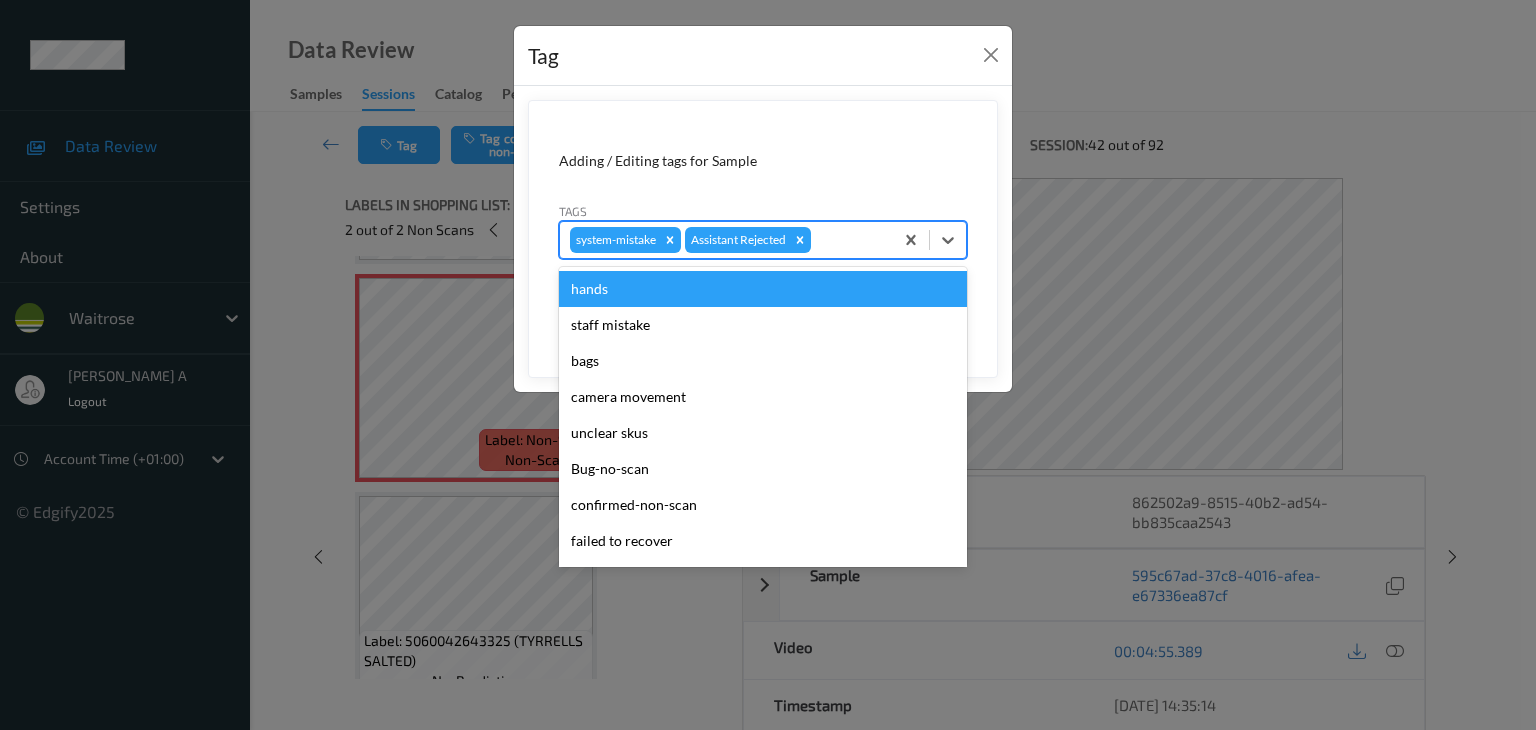 click at bounding box center [849, 240] 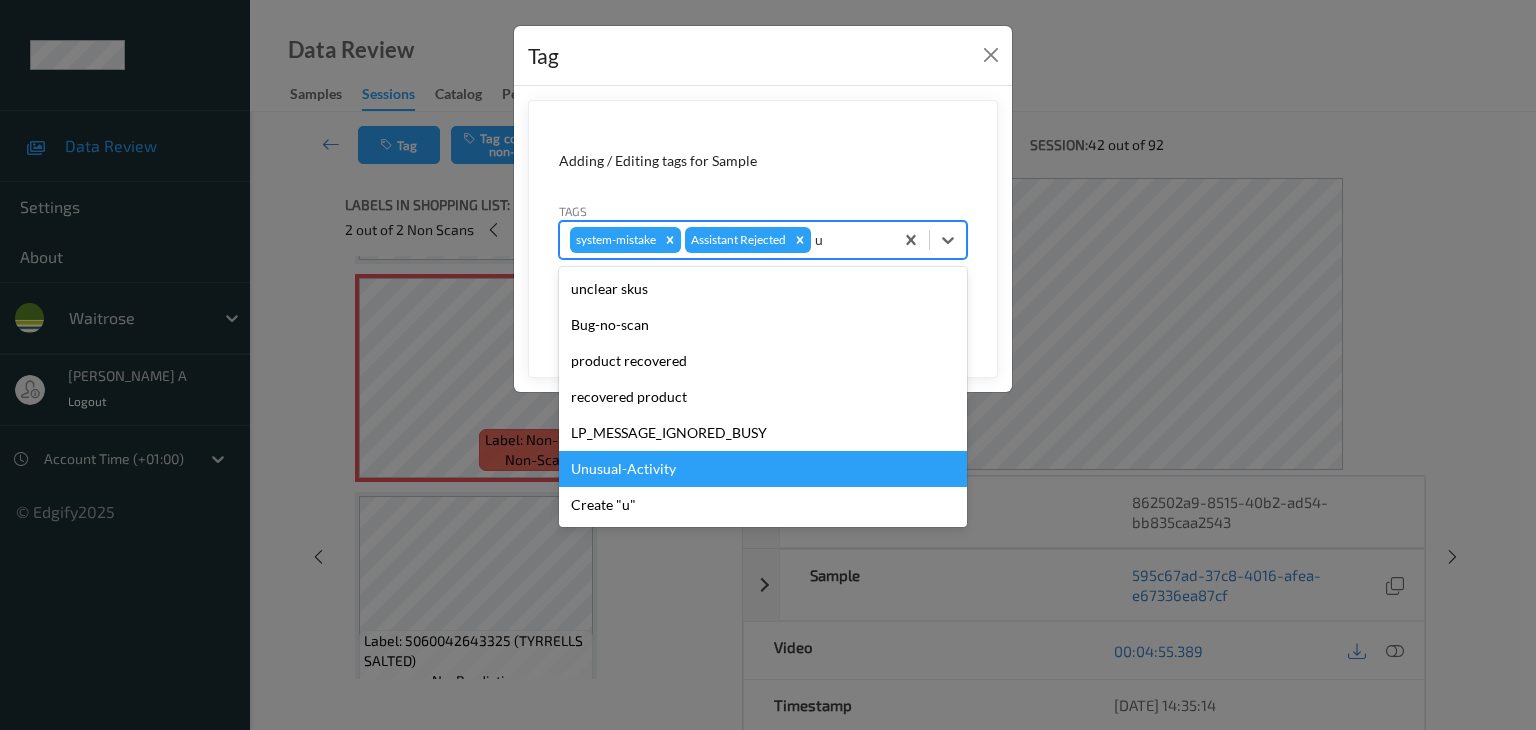 click on "Unusual-Activity" at bounding box center (763, 469) 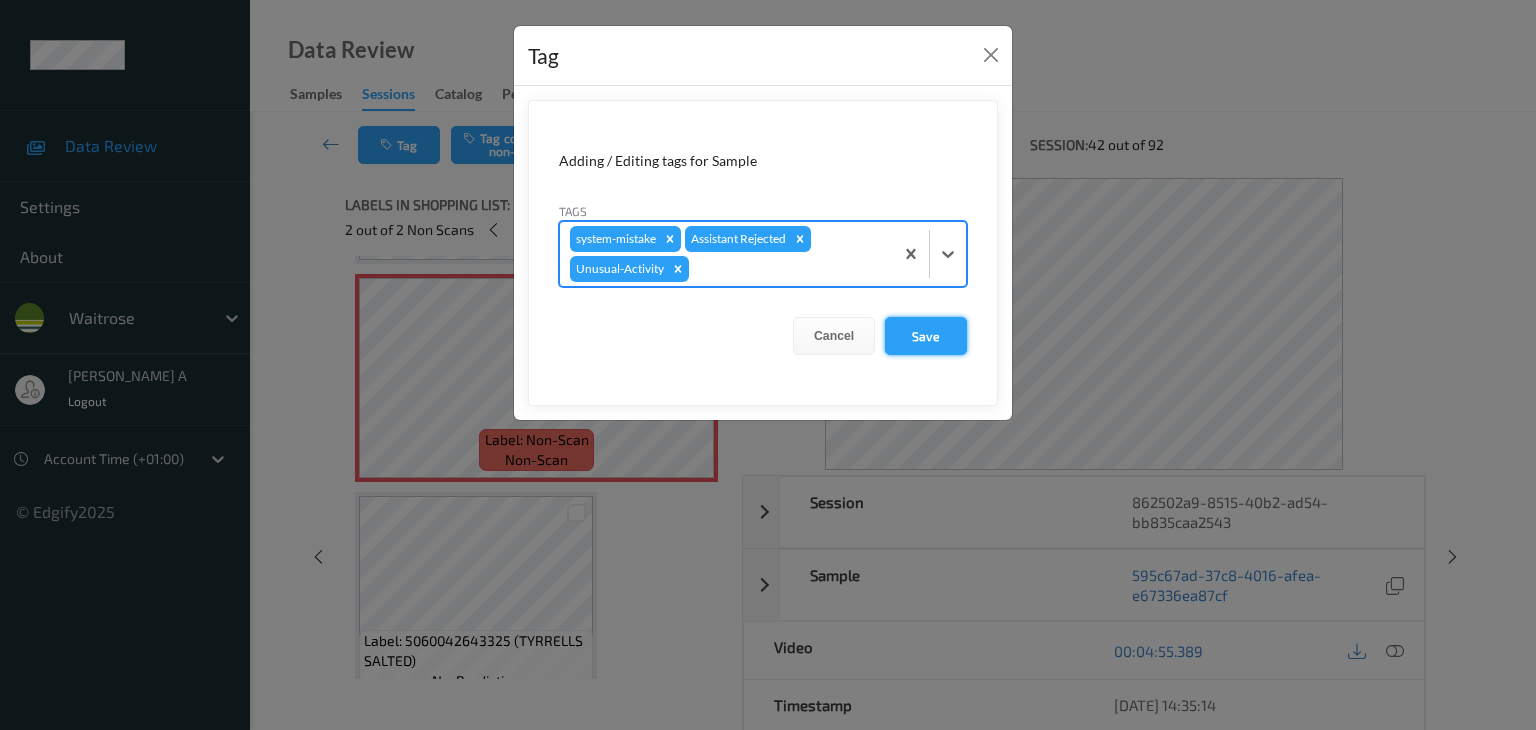 click on "Save" at bounding box center [926, 336] 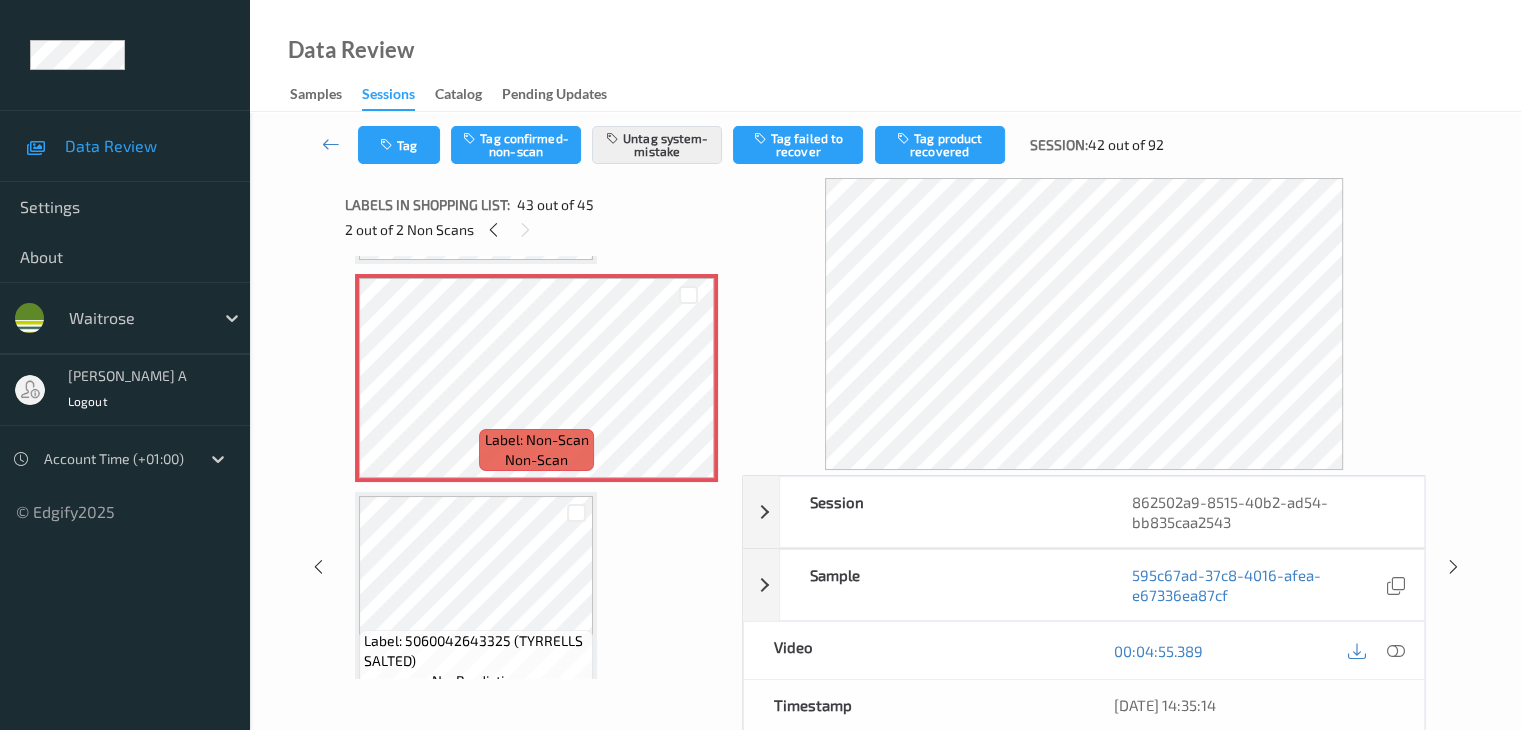 type 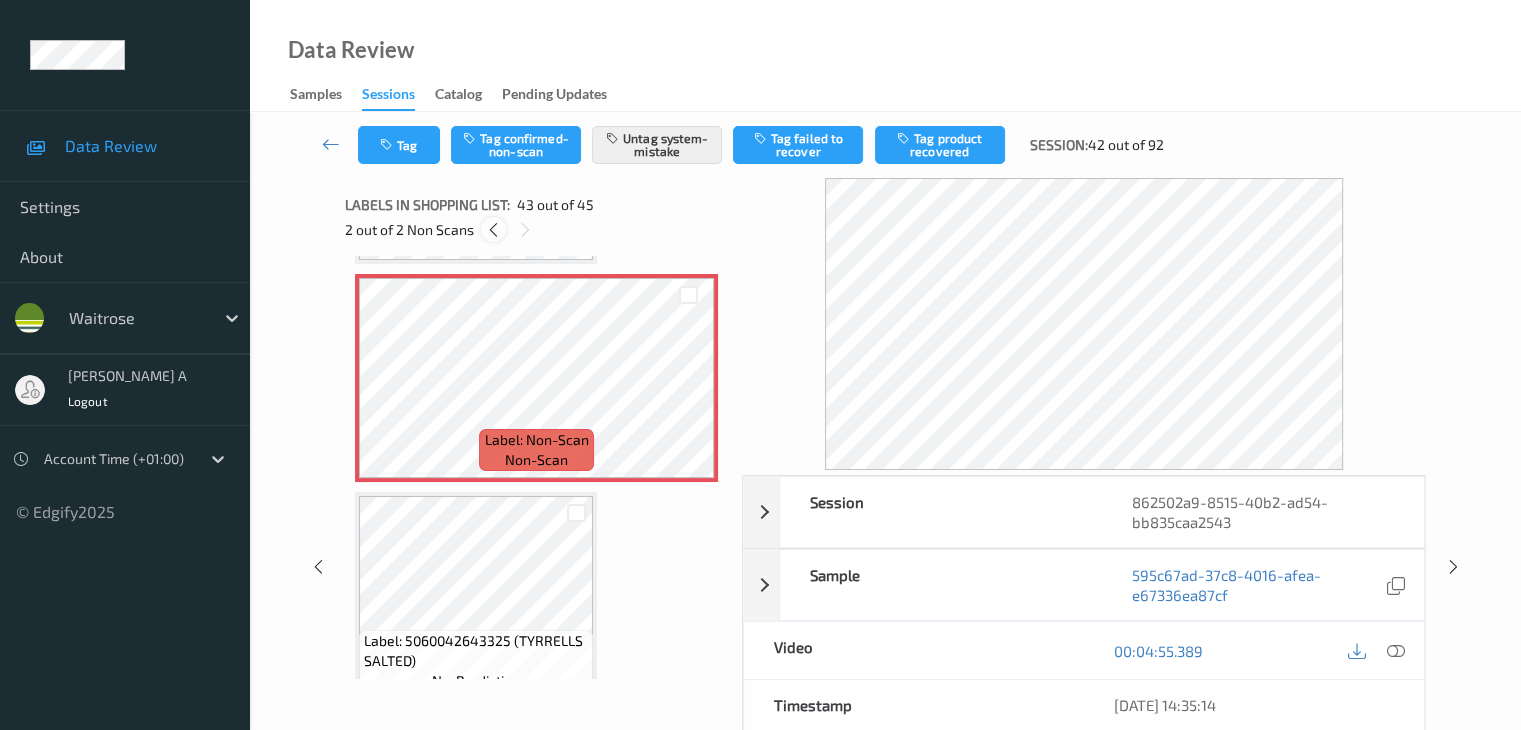 click at bounding box center (493, 230) 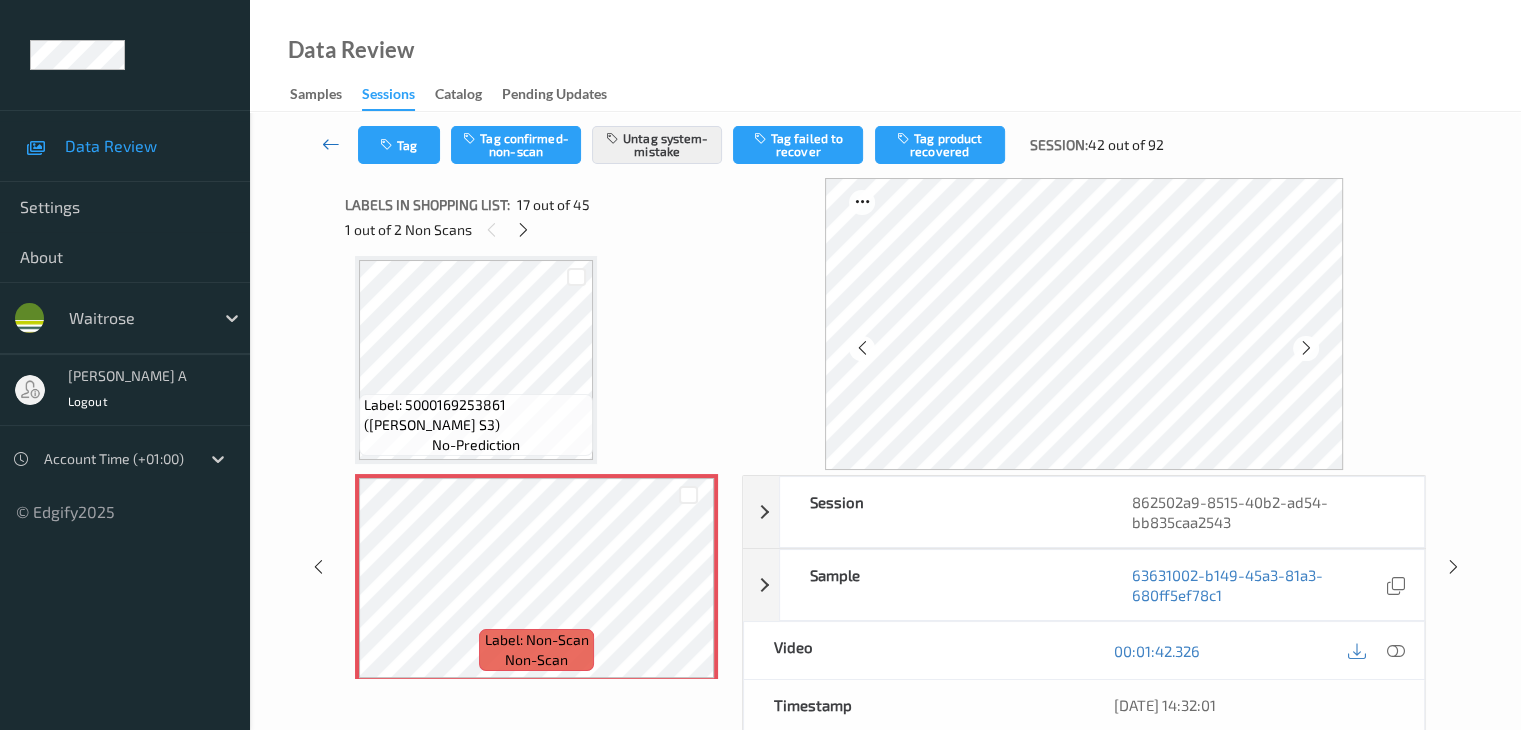 click at bounding box center [331, 144] 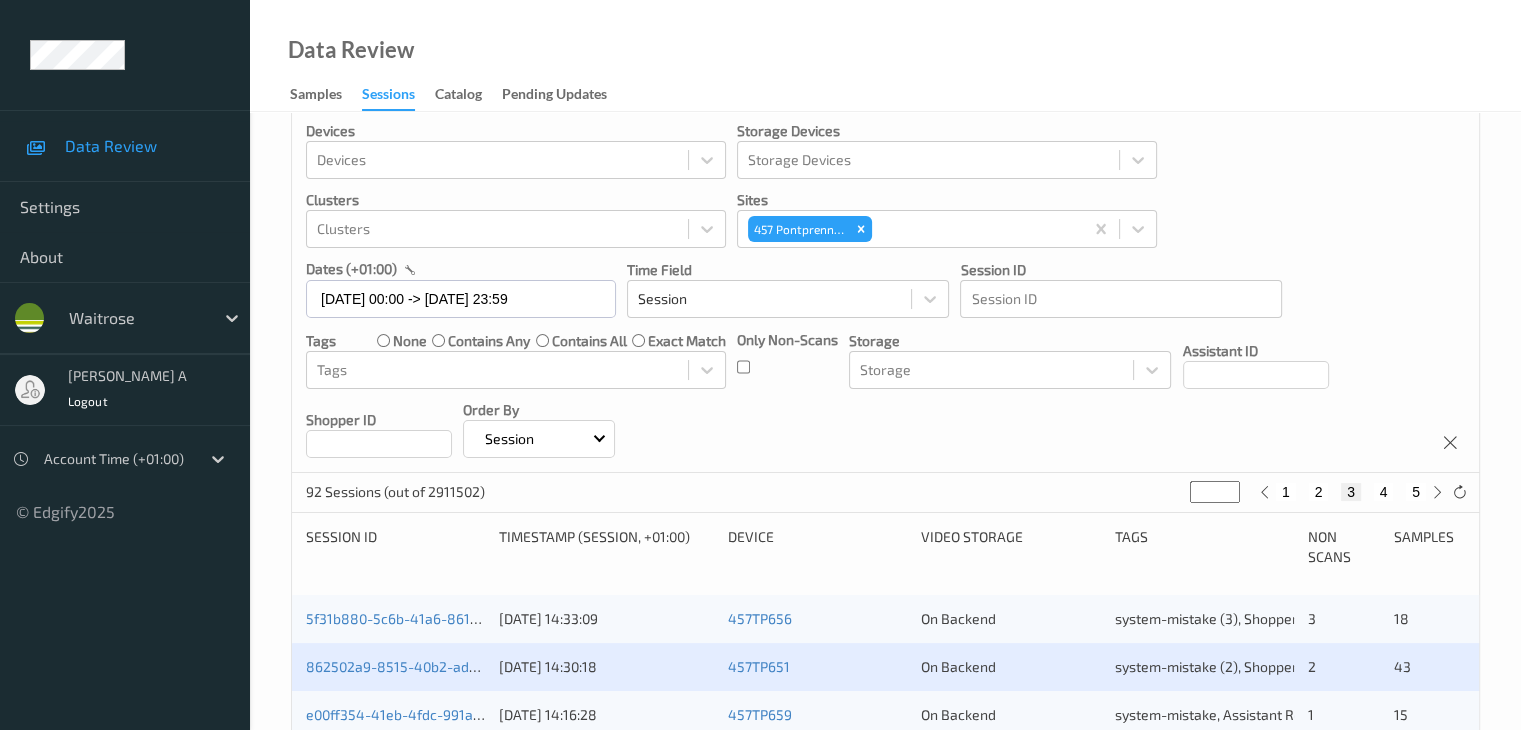 scroll, scrollTop: 300, scrollLeft: 0, axis: vertical 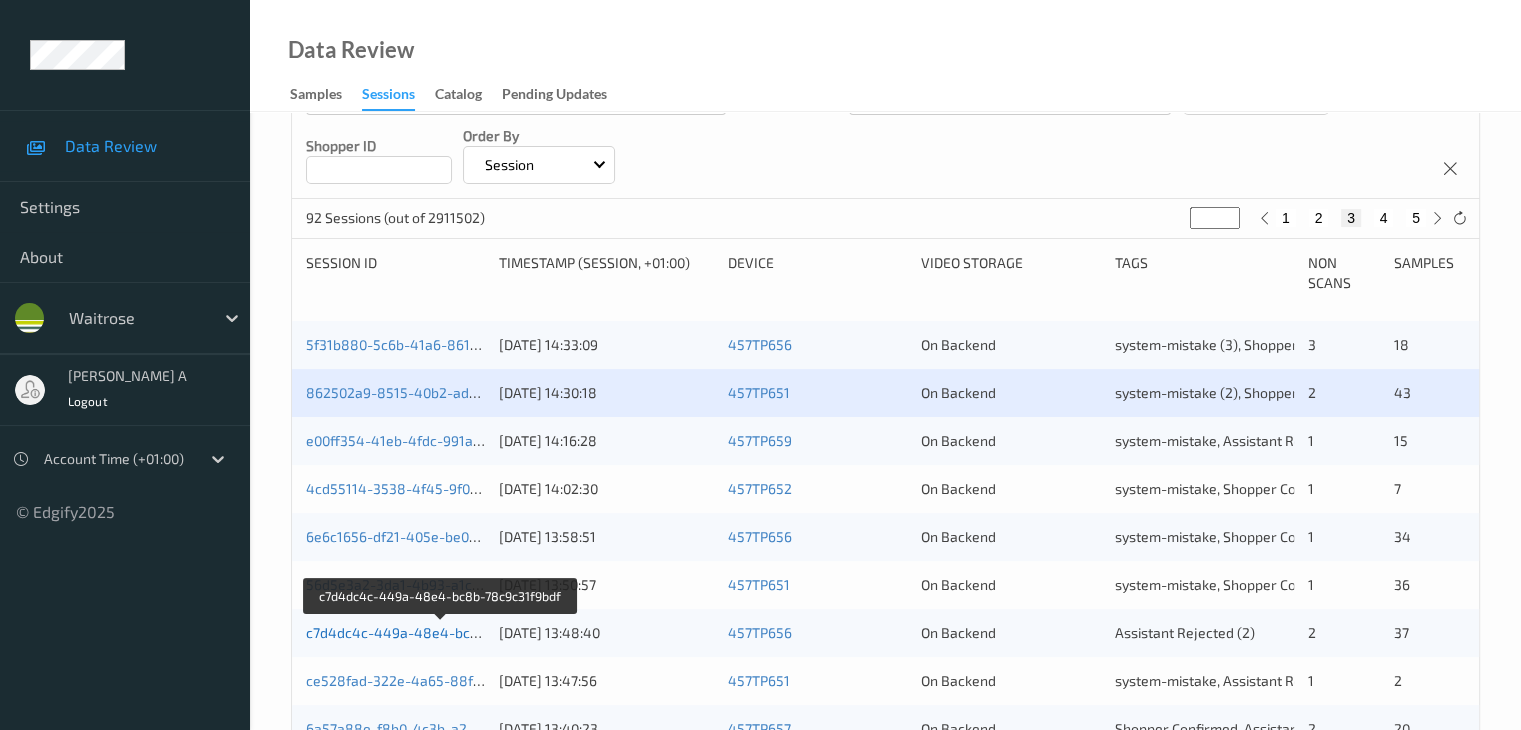 click on "c7d4dc4c-449a-48e4-bc8b-78c9c31f9bdf" at bounding box center (442, 632) 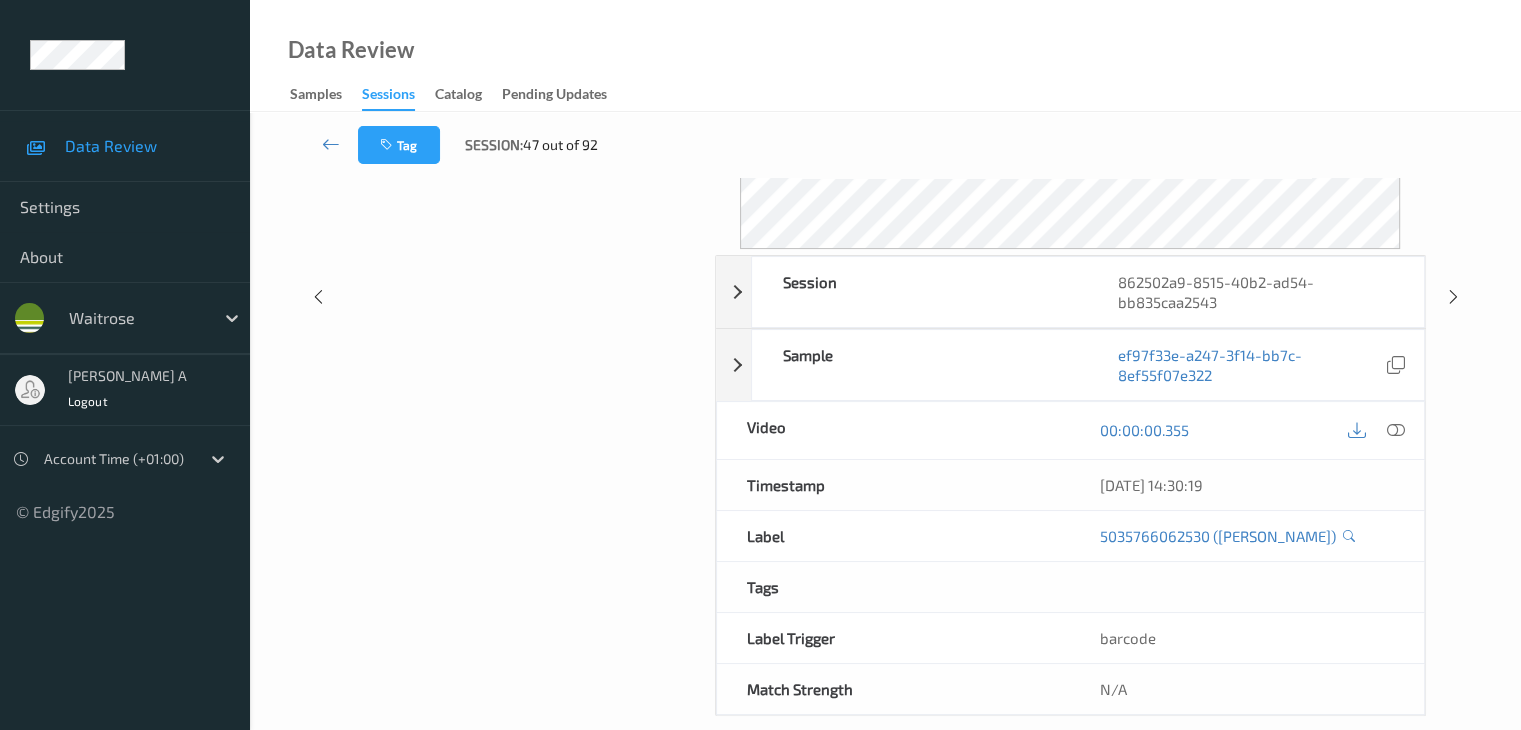 scroll, scrollTop: 0, scrollLeft: 0, axis: both 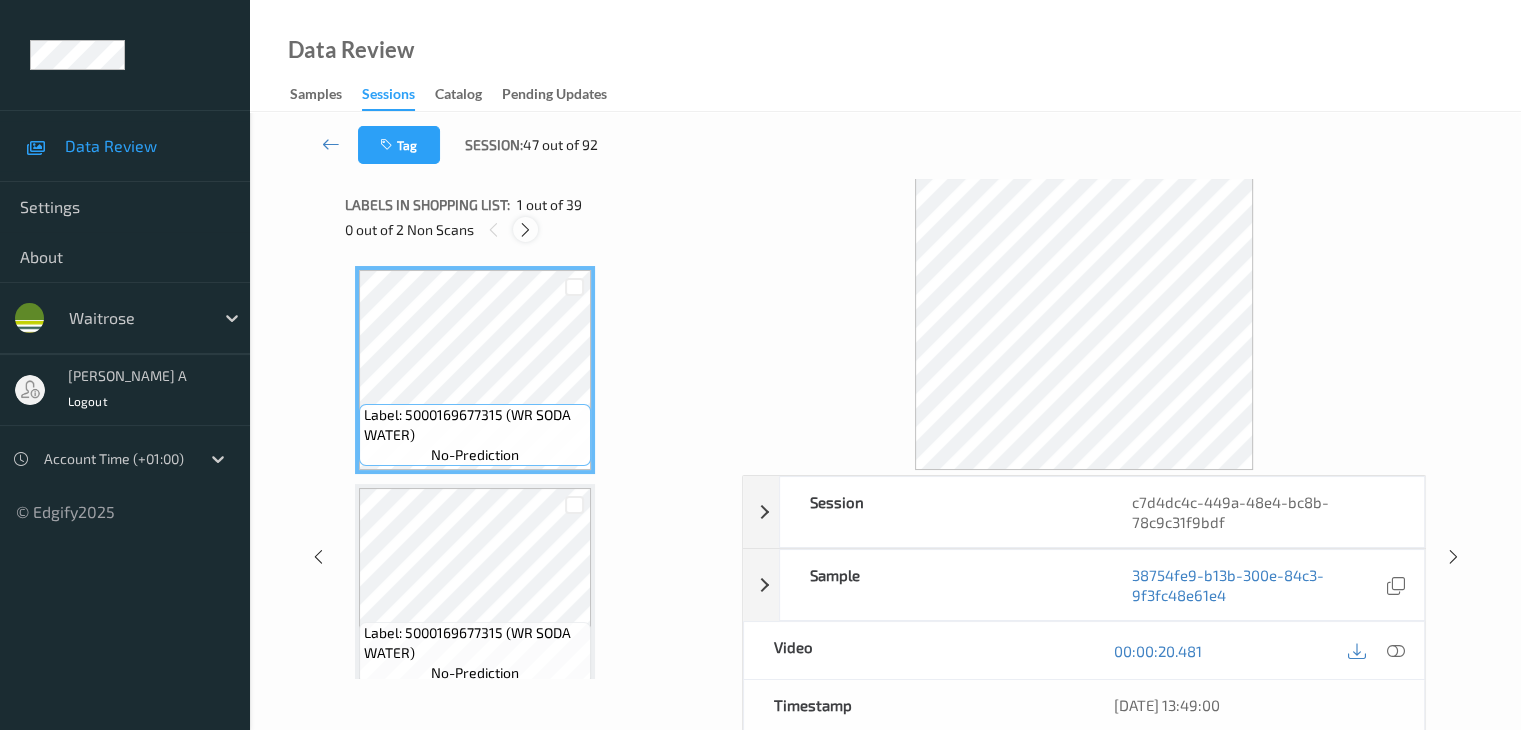 click at bounding box center (525, 230) 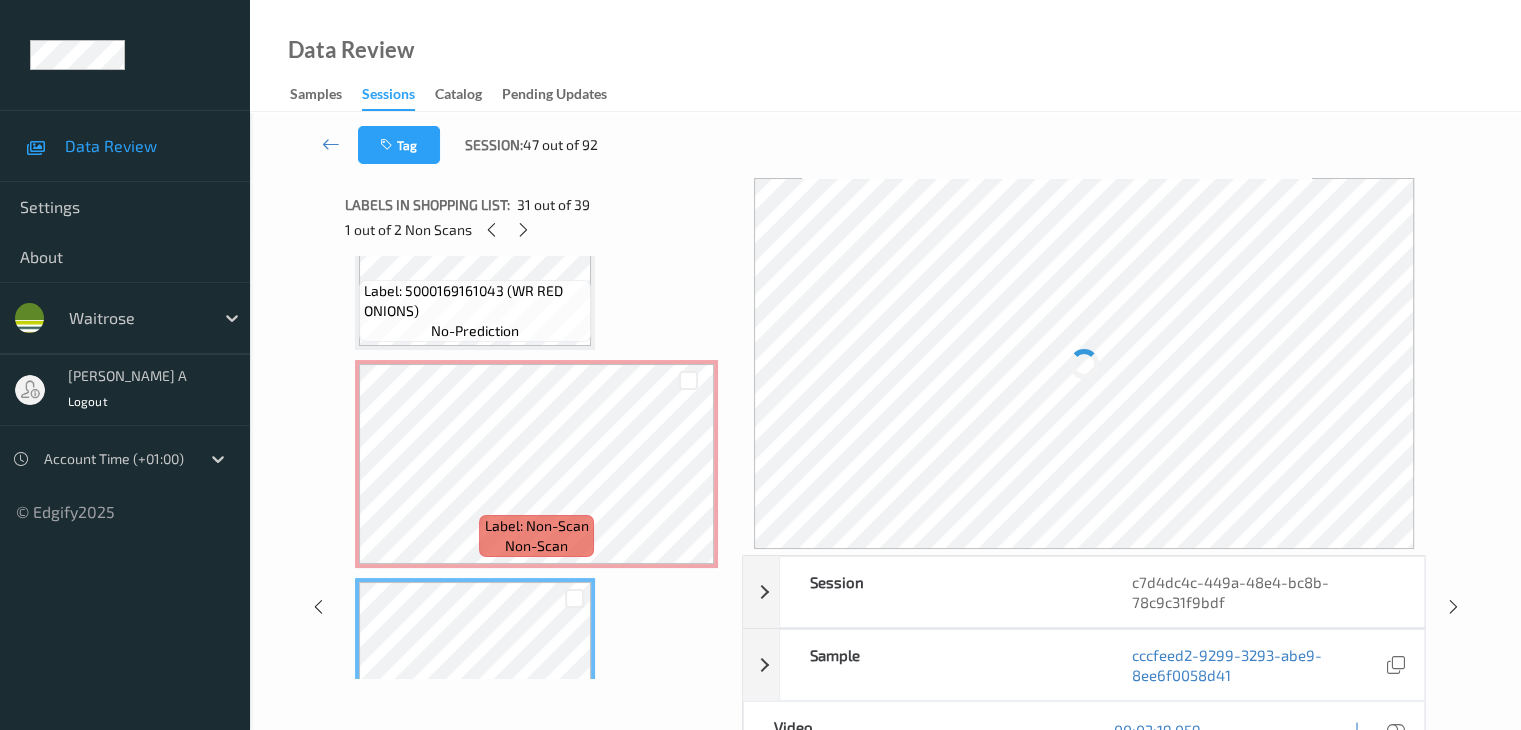 scroll, scrollTop: 6112, scrollLeft: 0, axis: vertical 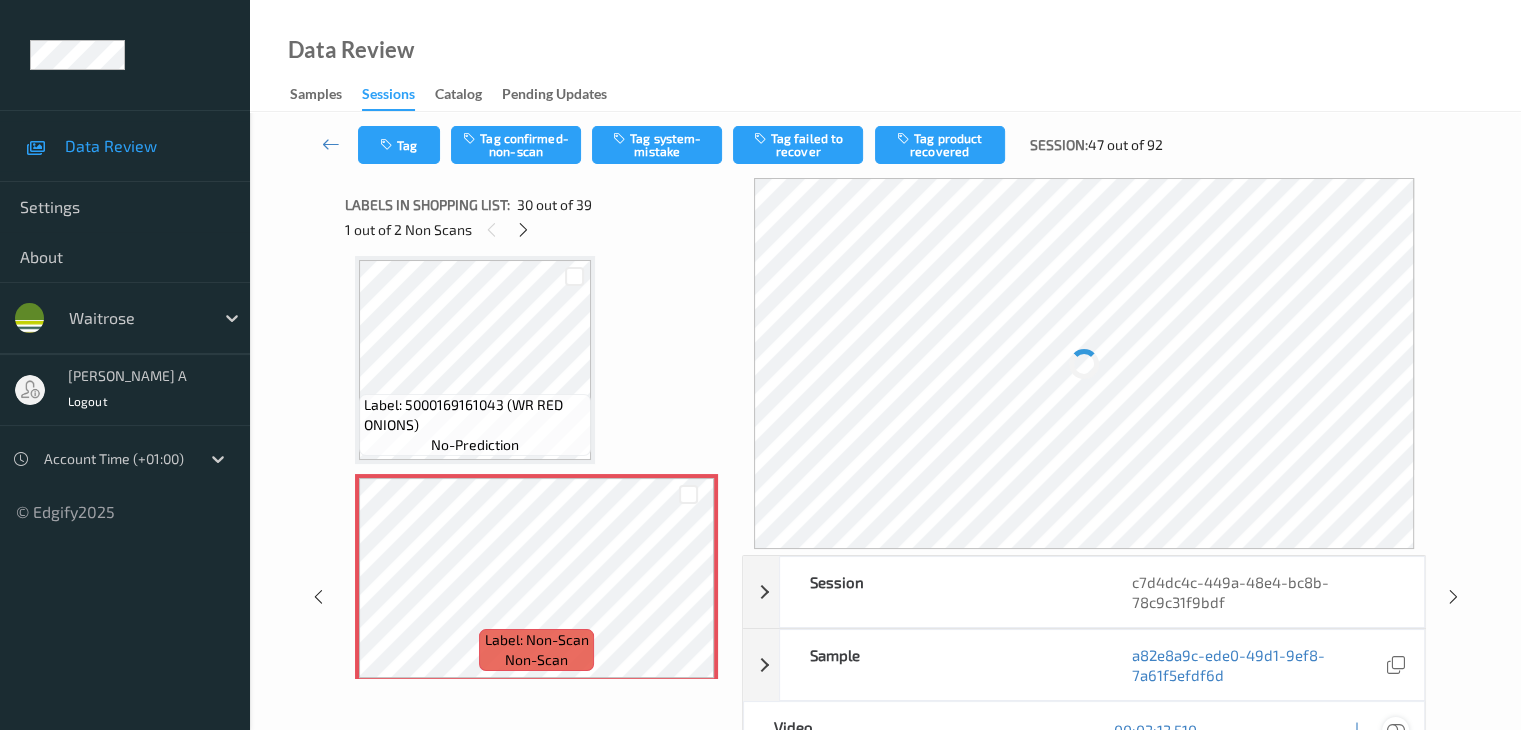 click at bounding box center (1395, 730) 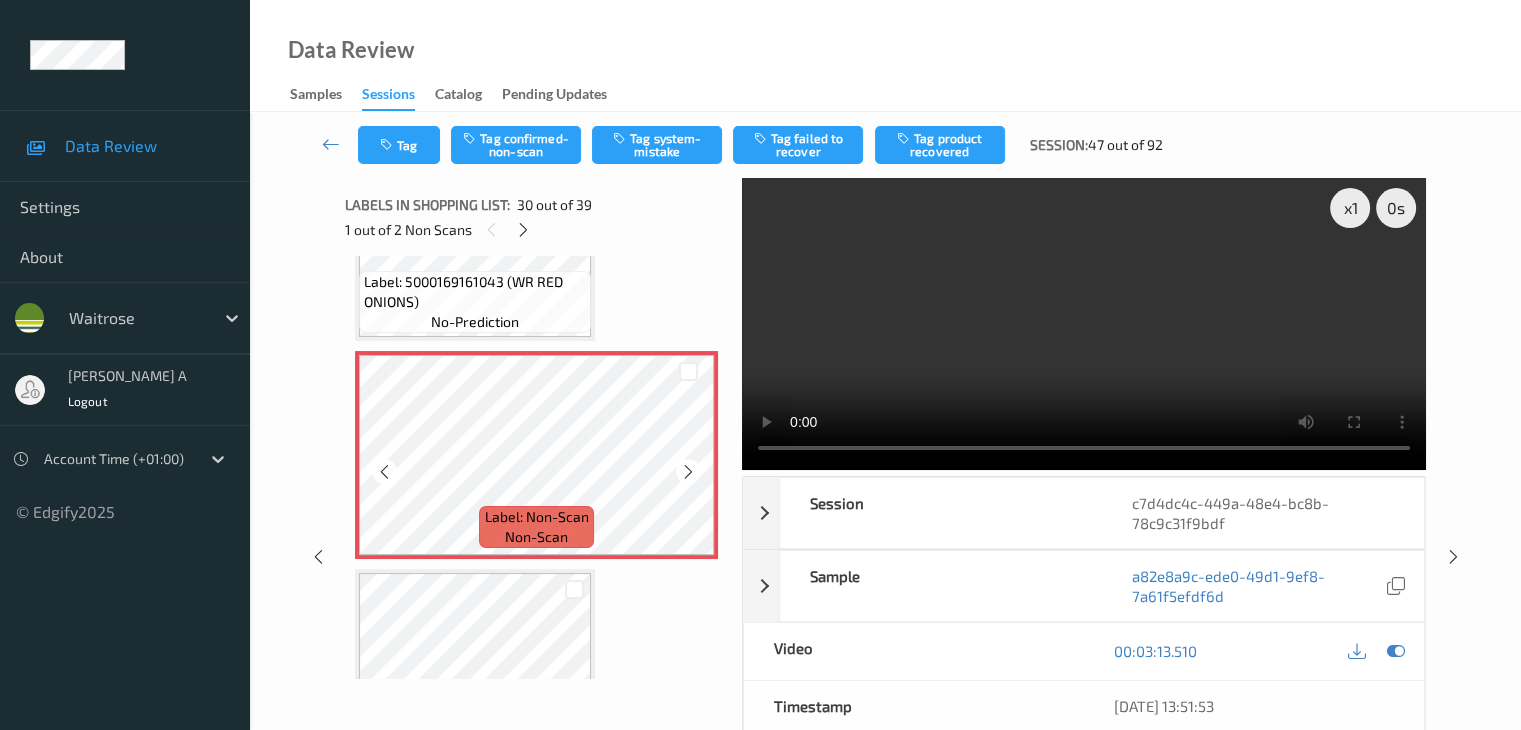 scroll, scrollTop: 6312, scrollLeft: 0, axis: vertical 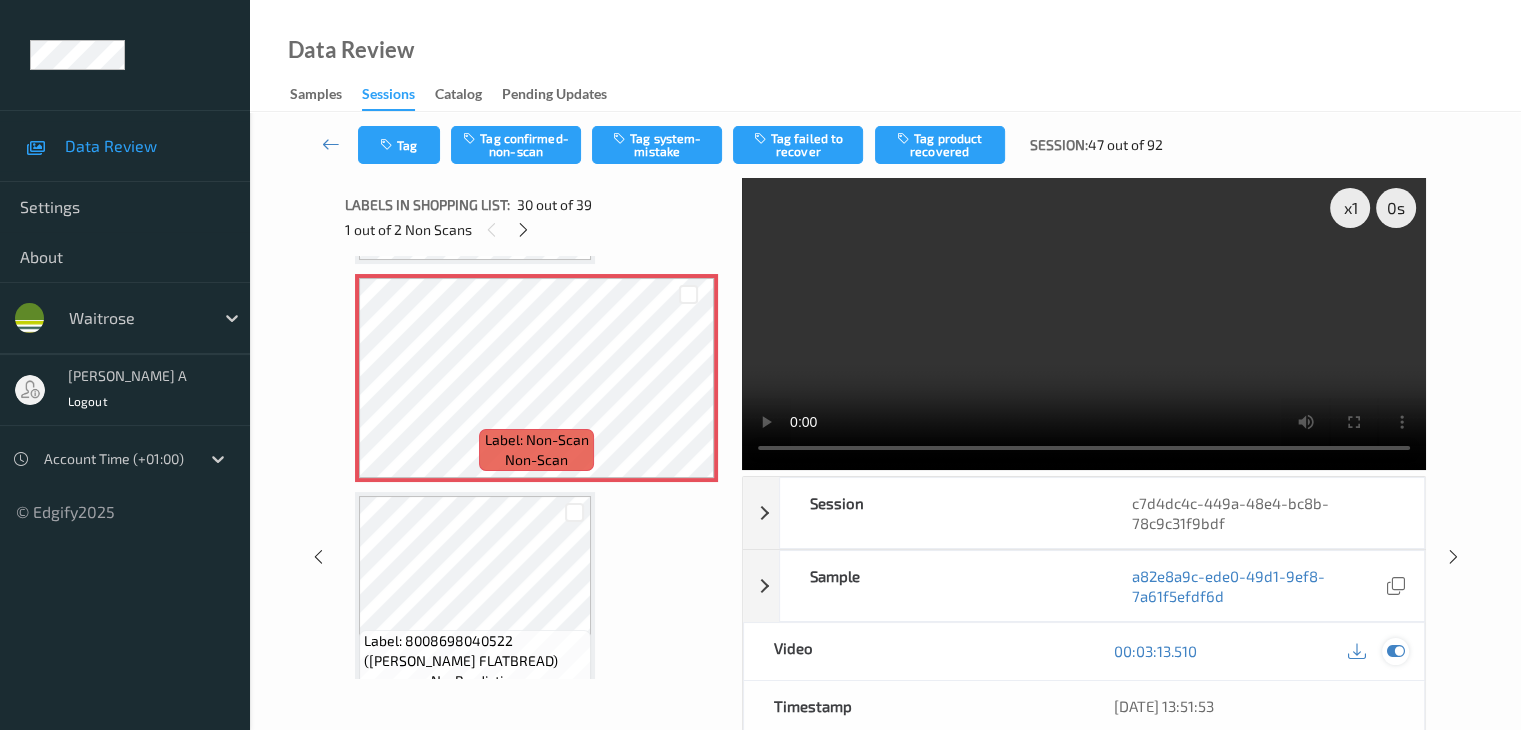 click at bounding box center (1395, 651) 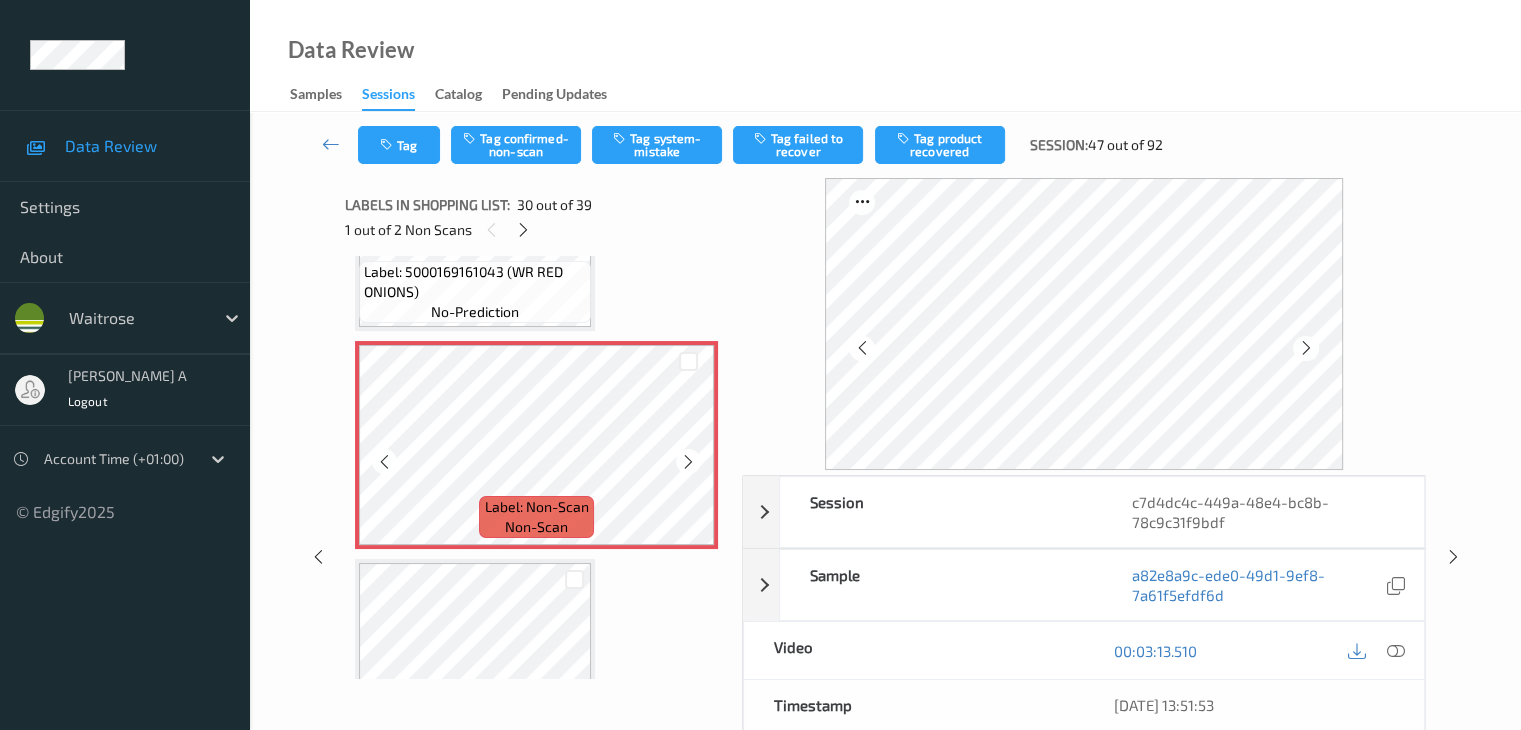 scroll, scrollTop: 6212, scrollLeft: 0, axis: vertical 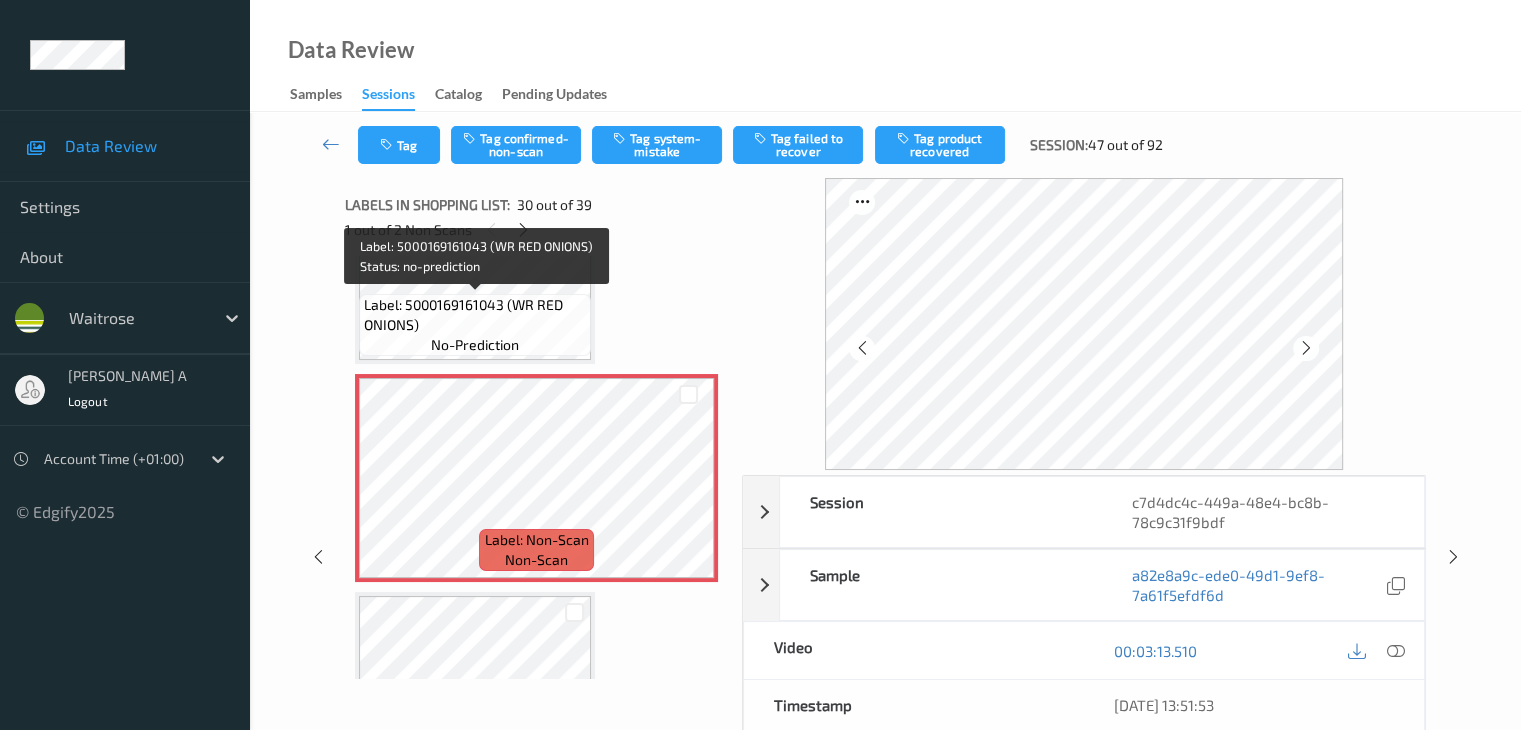 click on "Label: 5000169161043 (WR RED ONIONS)" at bounding box center (475, 315) 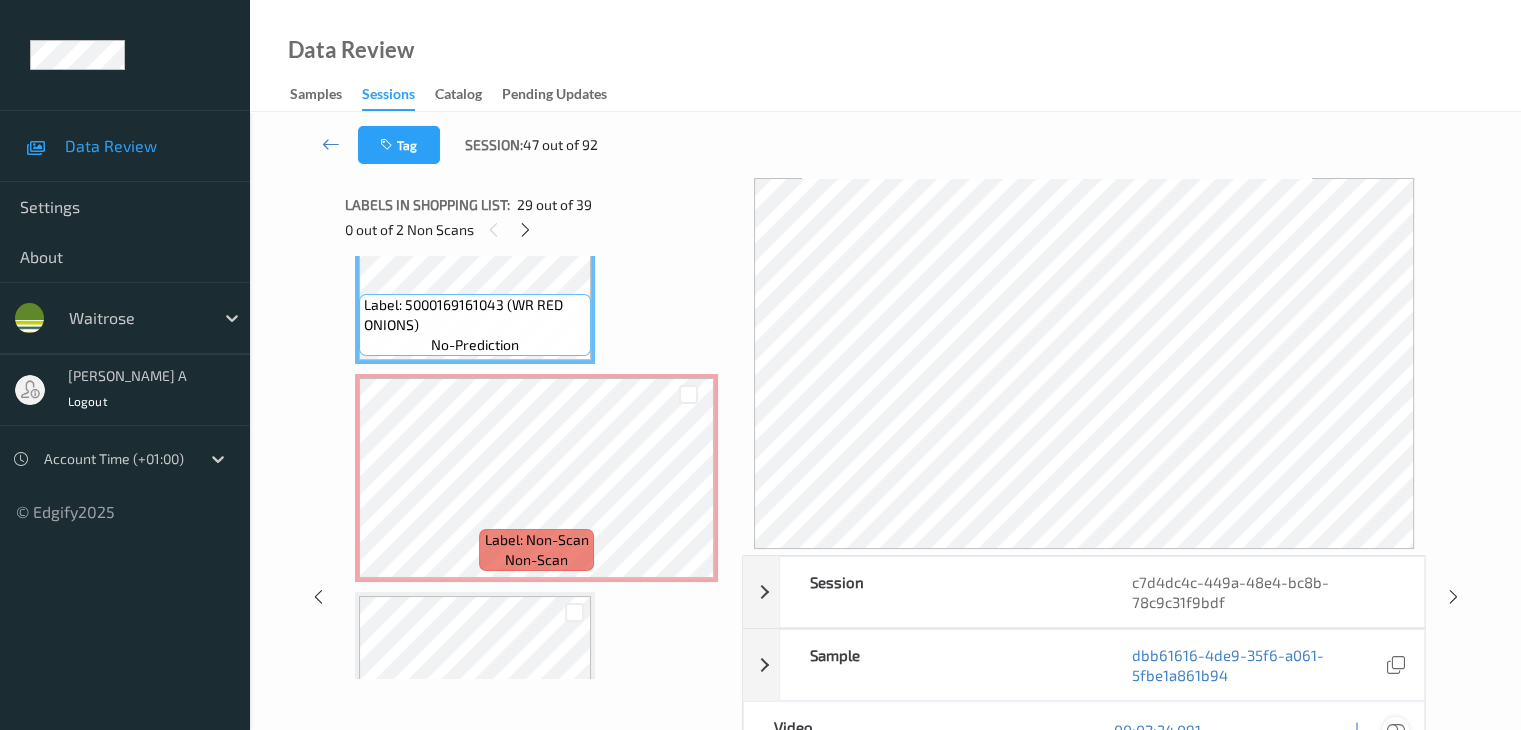 click at bounding box center [1395, 730] 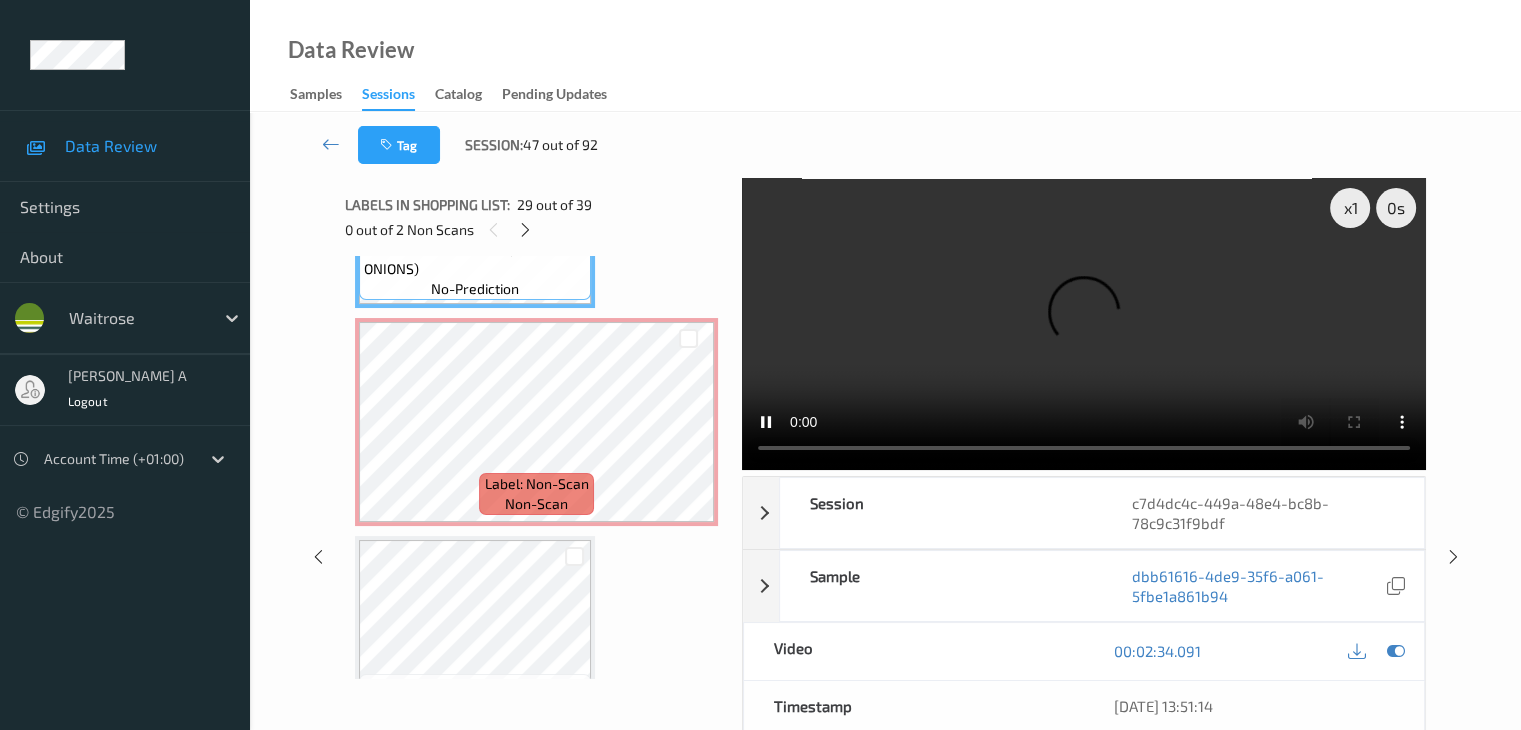 scroll, scrollTop: 6312, scrollLeft: 0, axis: vertical 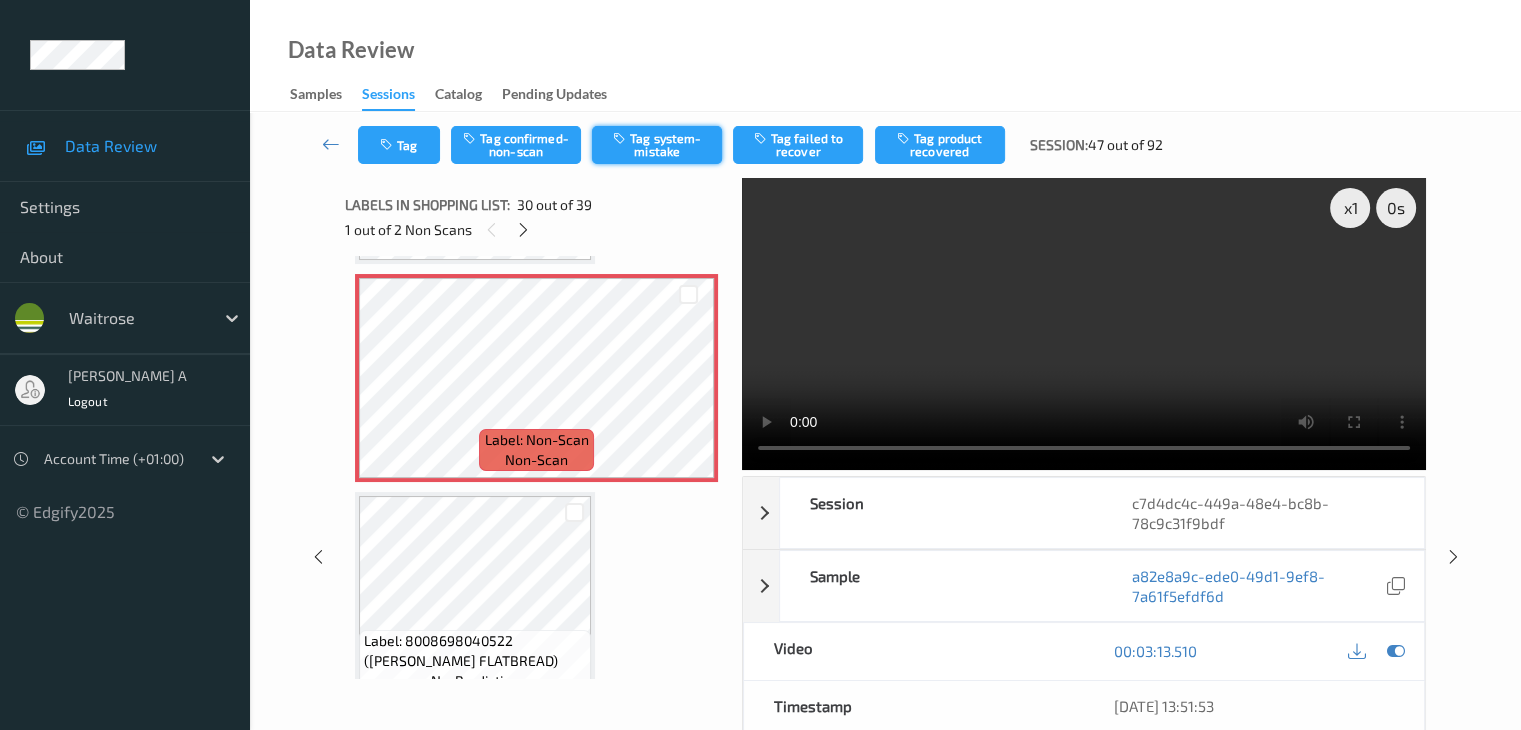 click on "Tag   system-mistake" at bounding box center [657, 145] 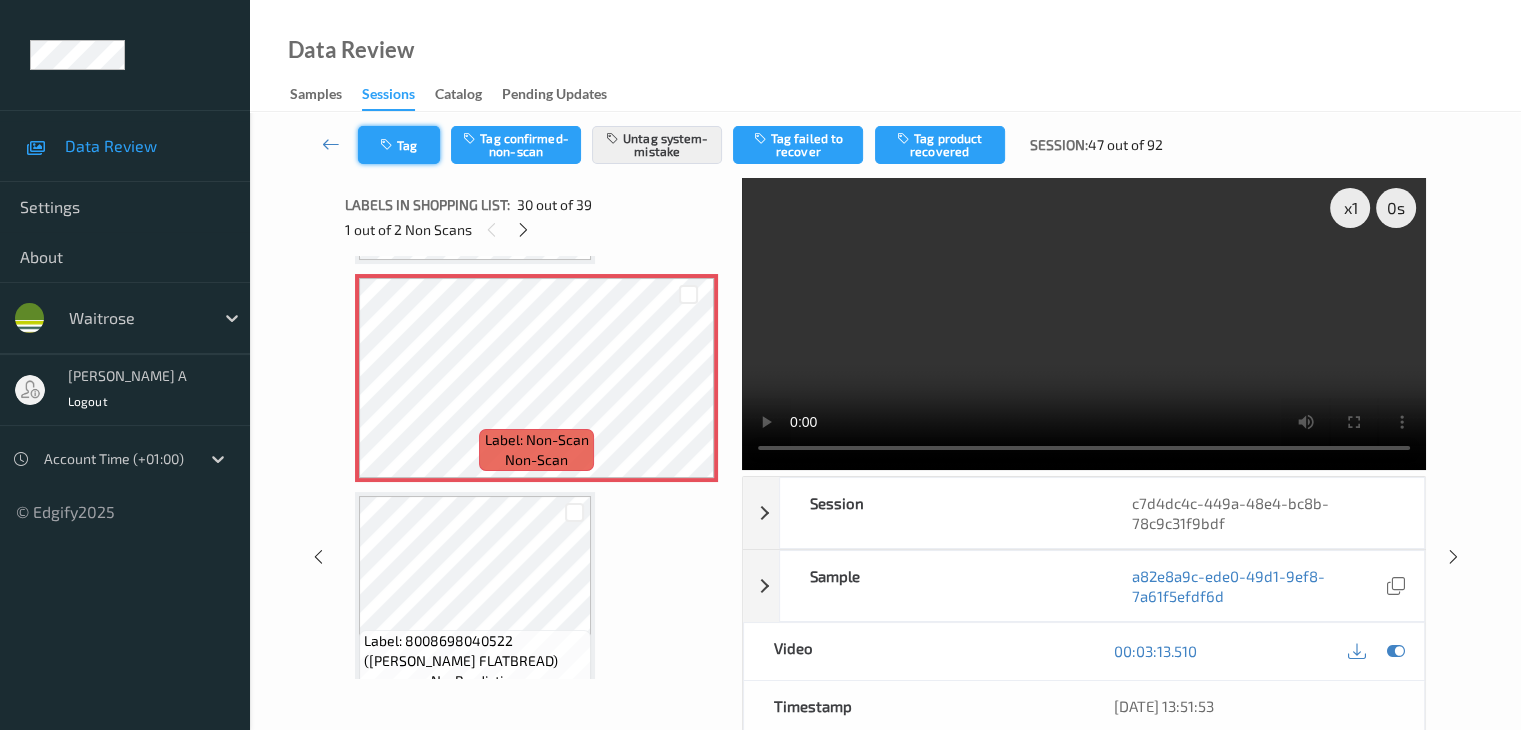 click on "Tag" at bounding box center [399, 145] 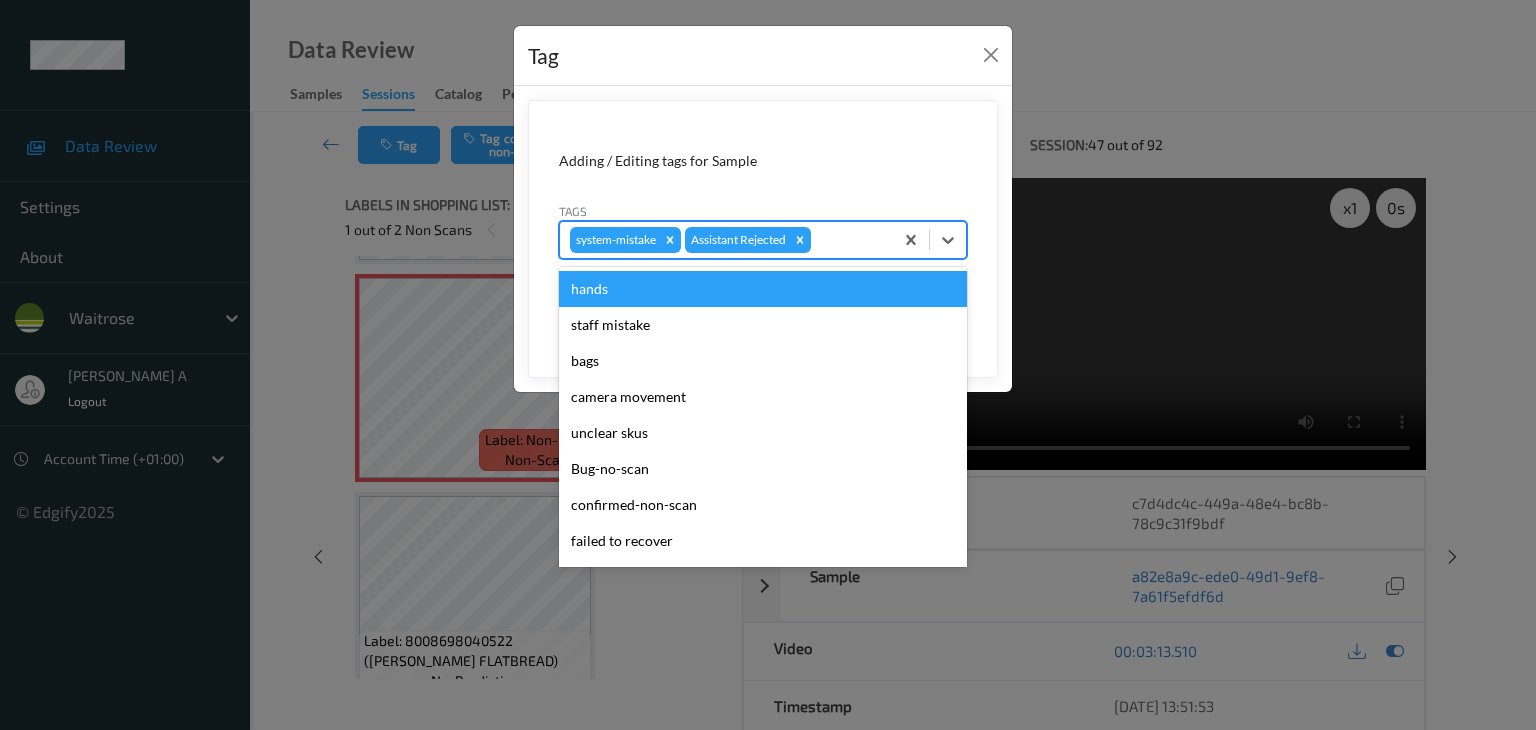 click on "system-mistake Assistant Rejected" at bounding box center [726, 240] 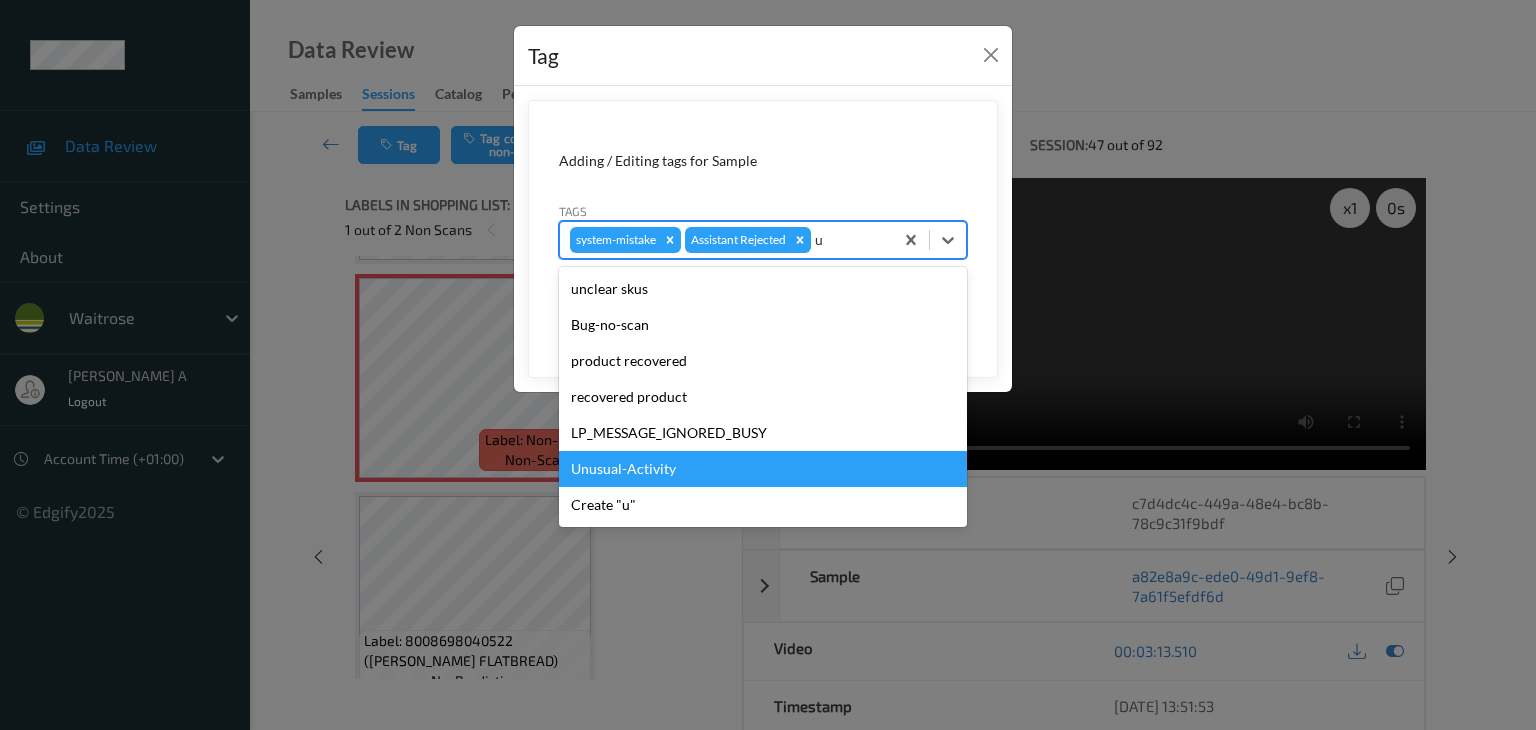 click on "Unusual-Activity" at bounding box center (763, 469) 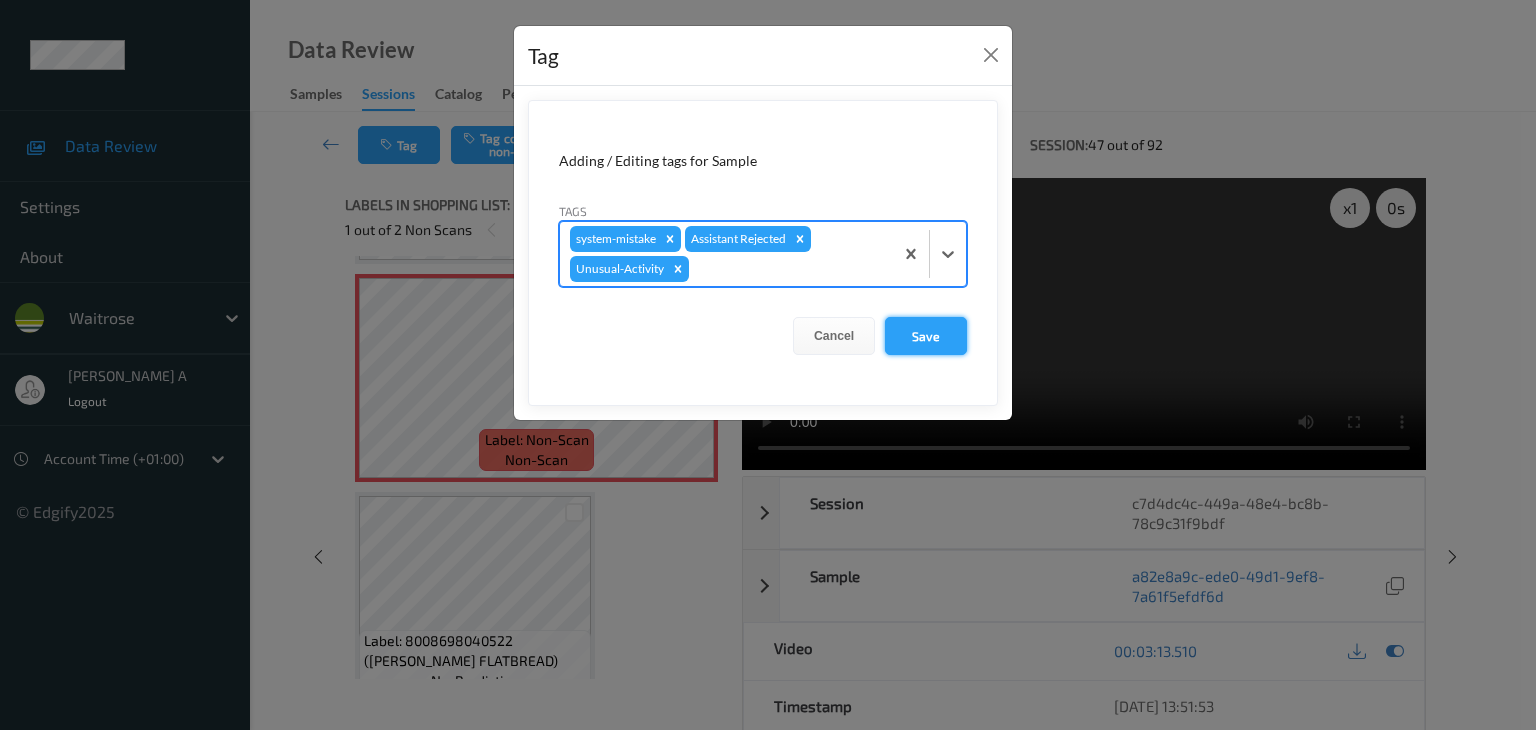 click on "Save" at bounding box center (926, 336) 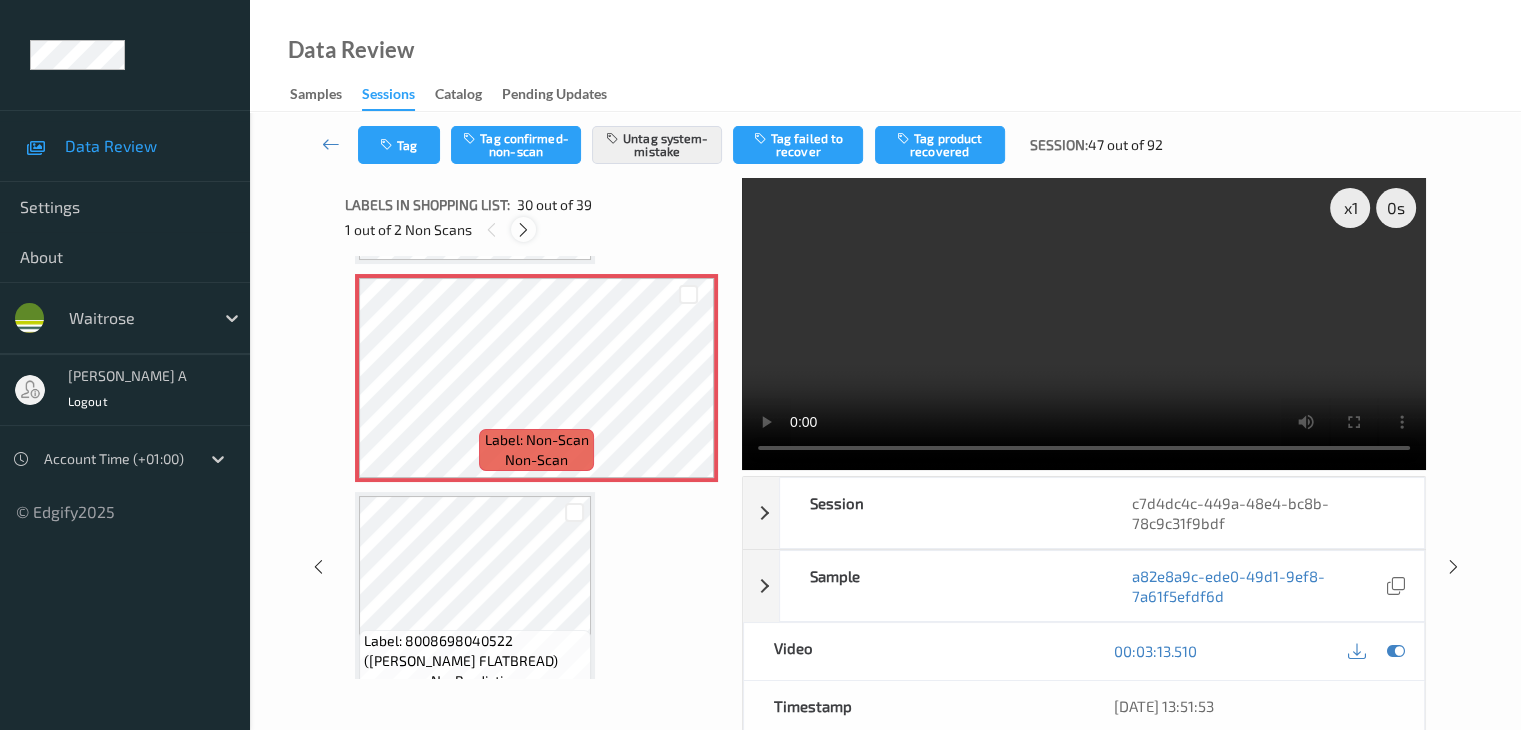 click at bounding box center [523, 230] 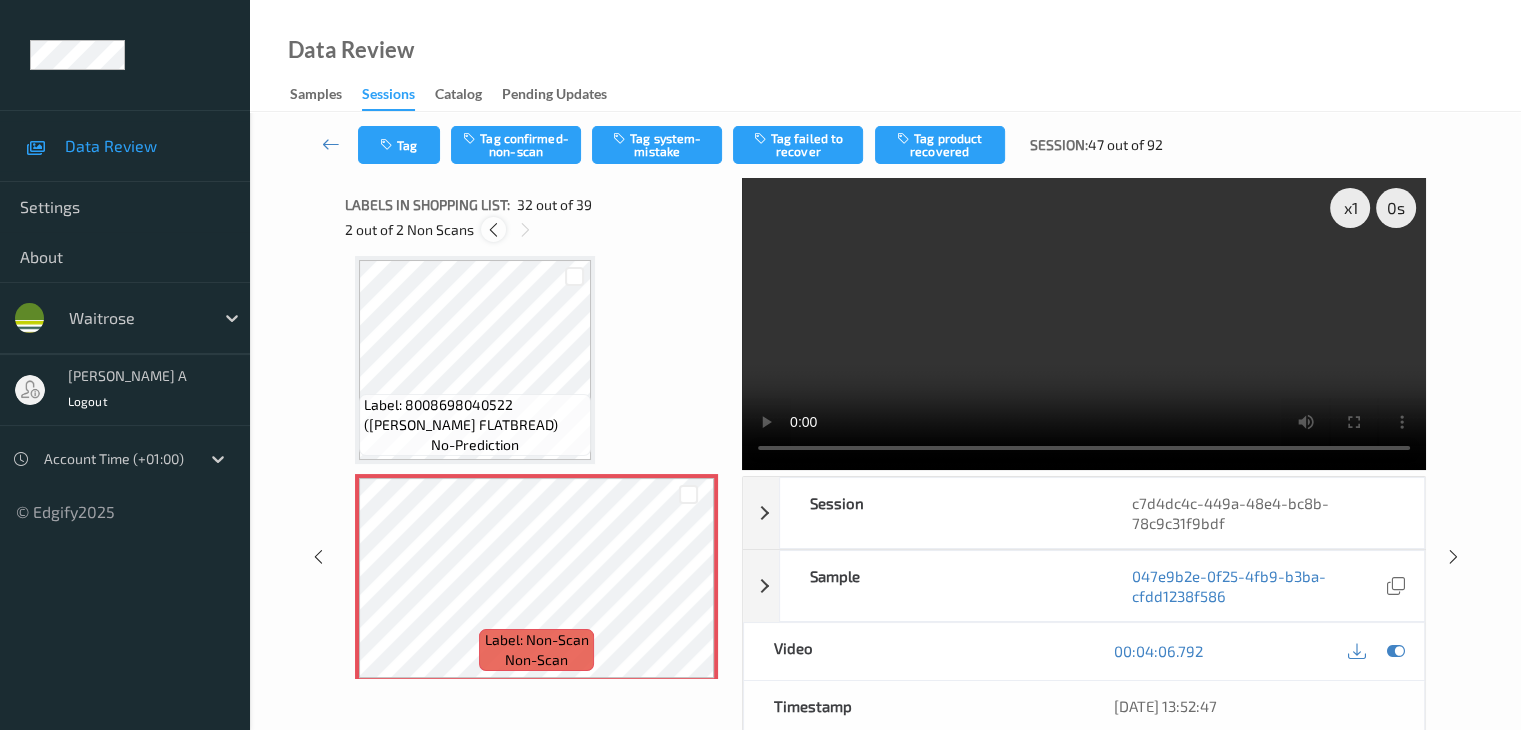 click at bounding box center [493, 230] 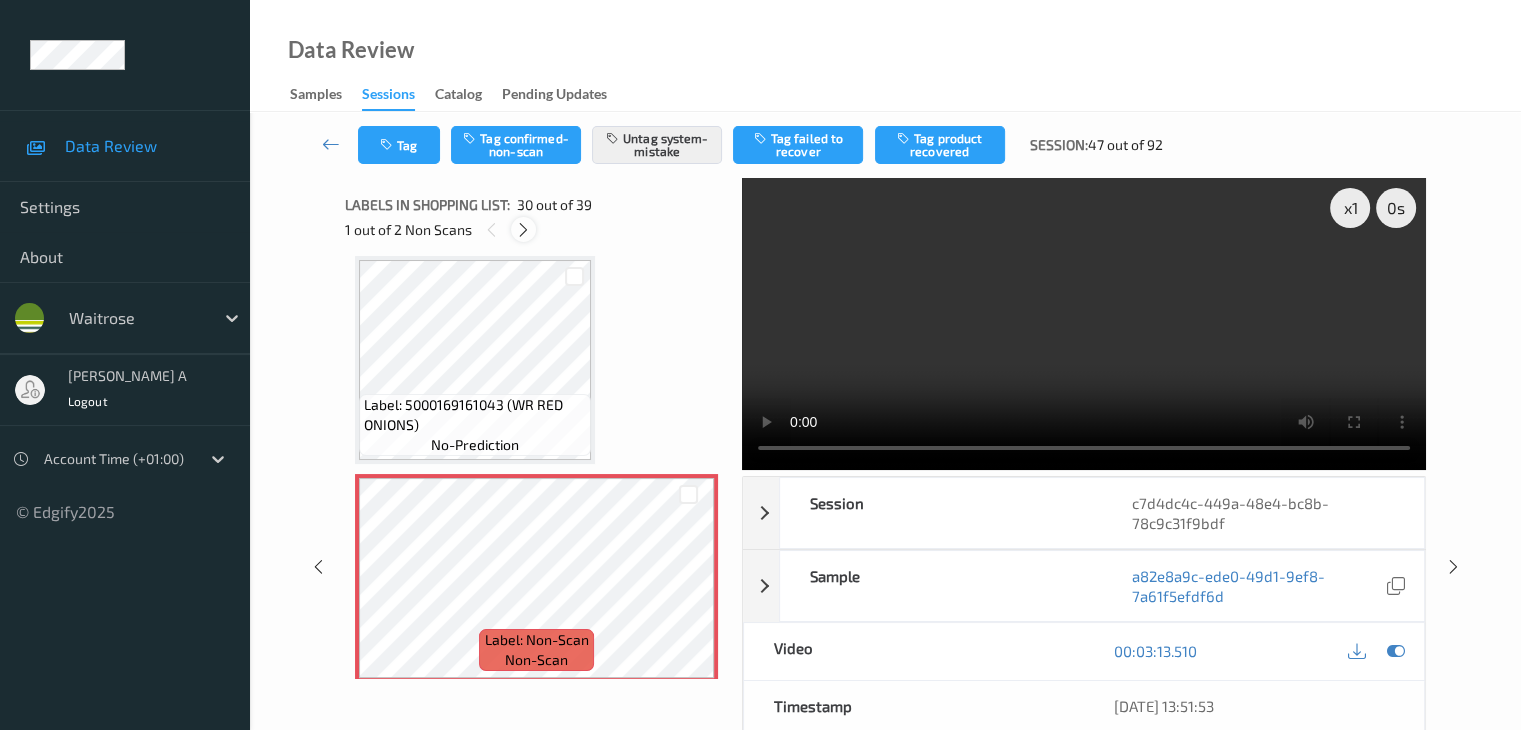 click at bounding box center (523, 230) 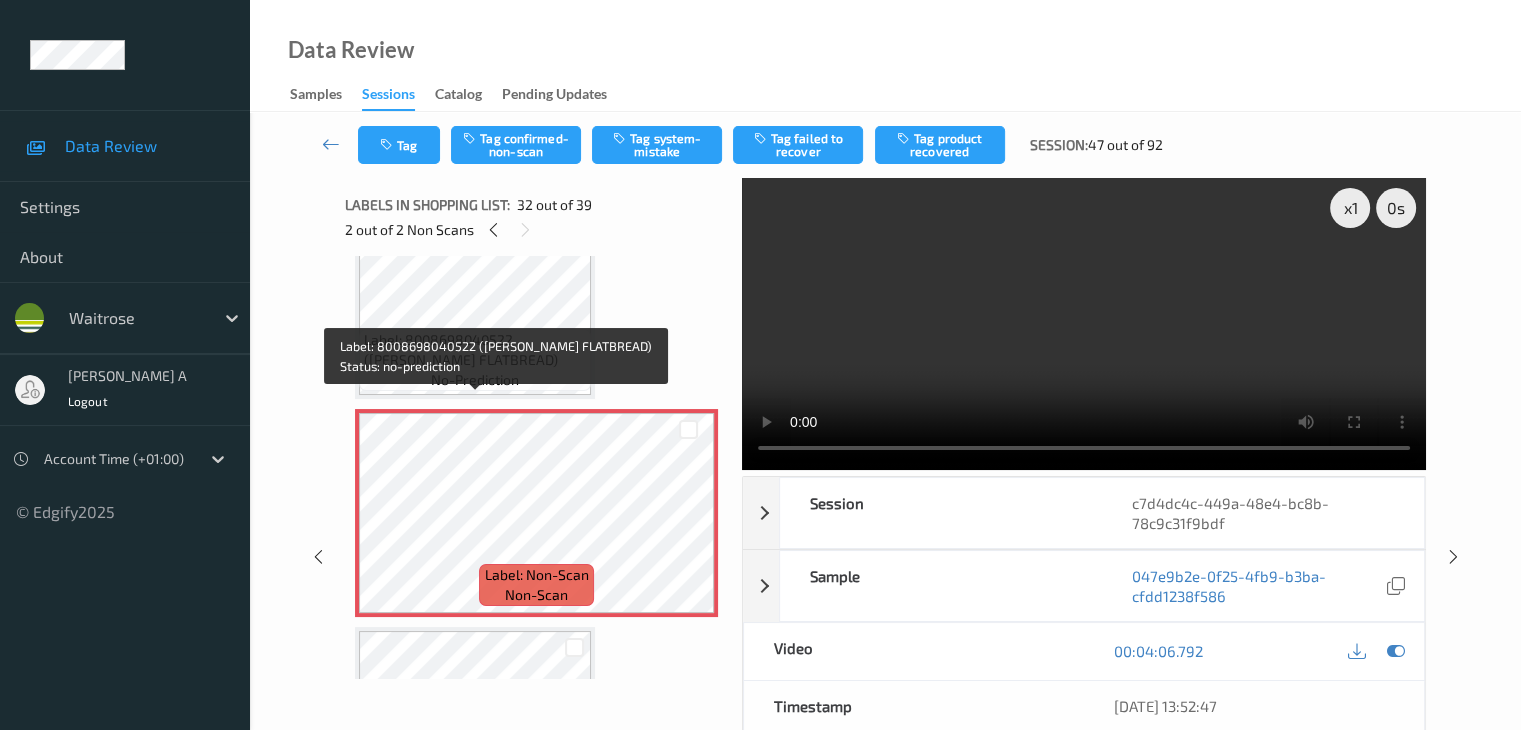 scroll, scrollTop: 6648, scrollLeft: 0, axis: vertical 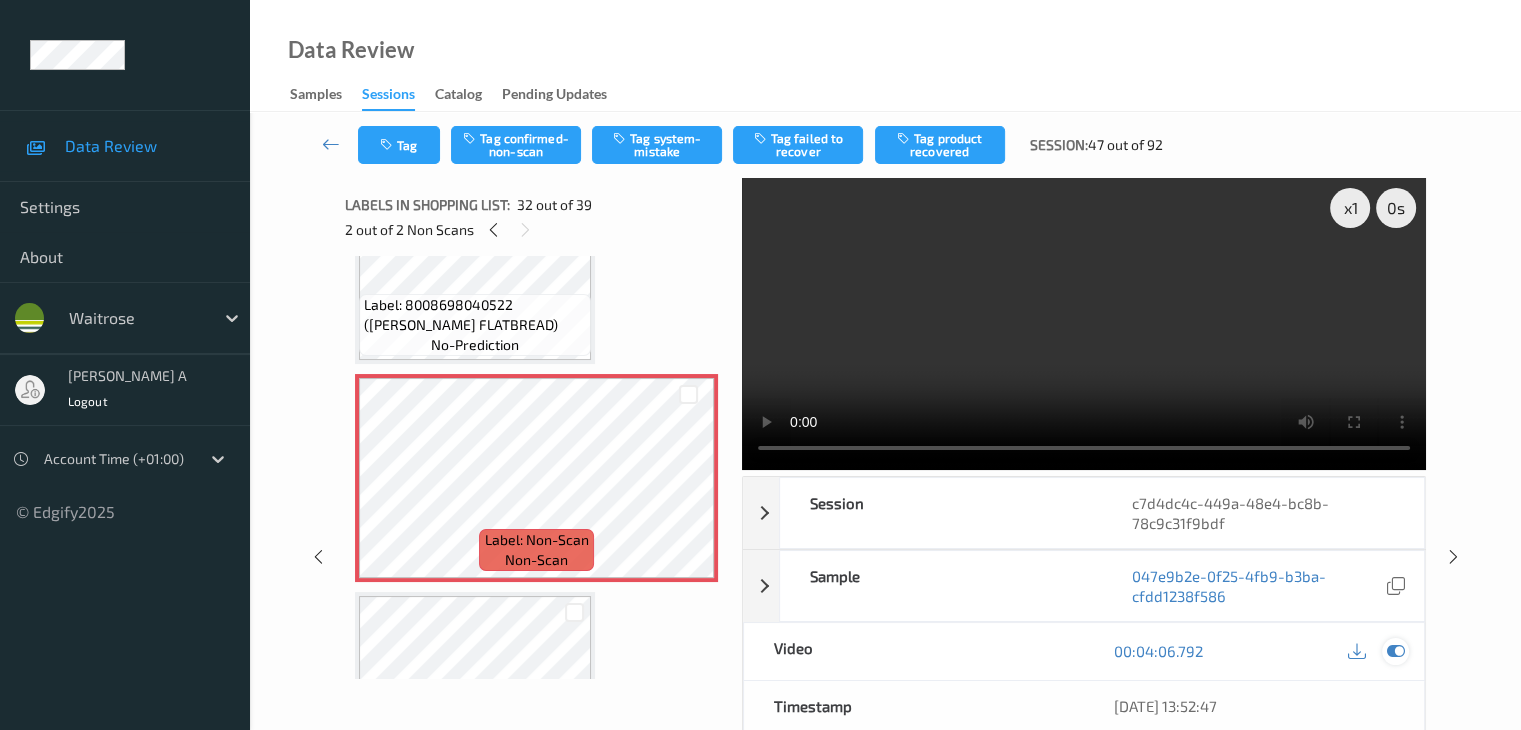click at bounding box center (1395, 651) 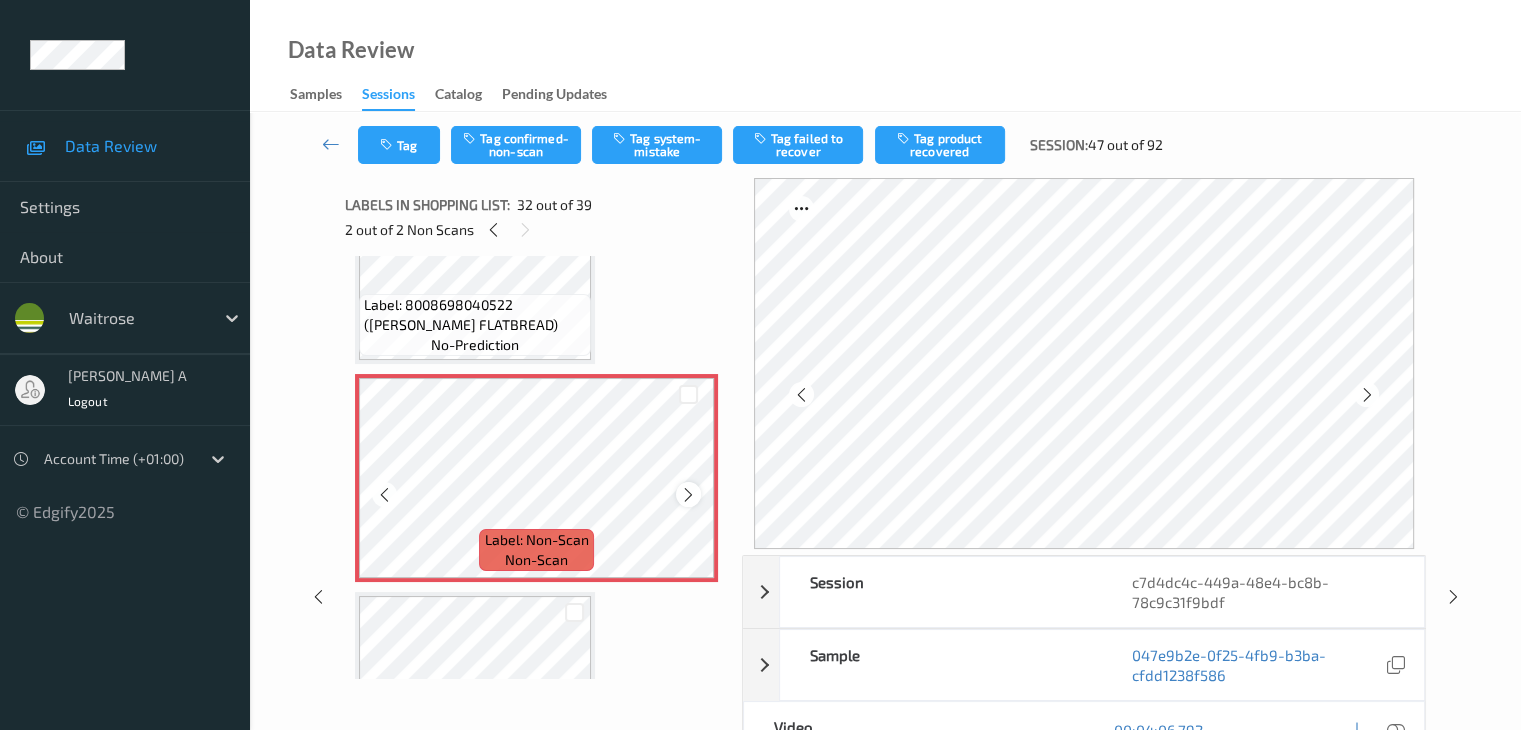 click at bounding box center [688, 494] 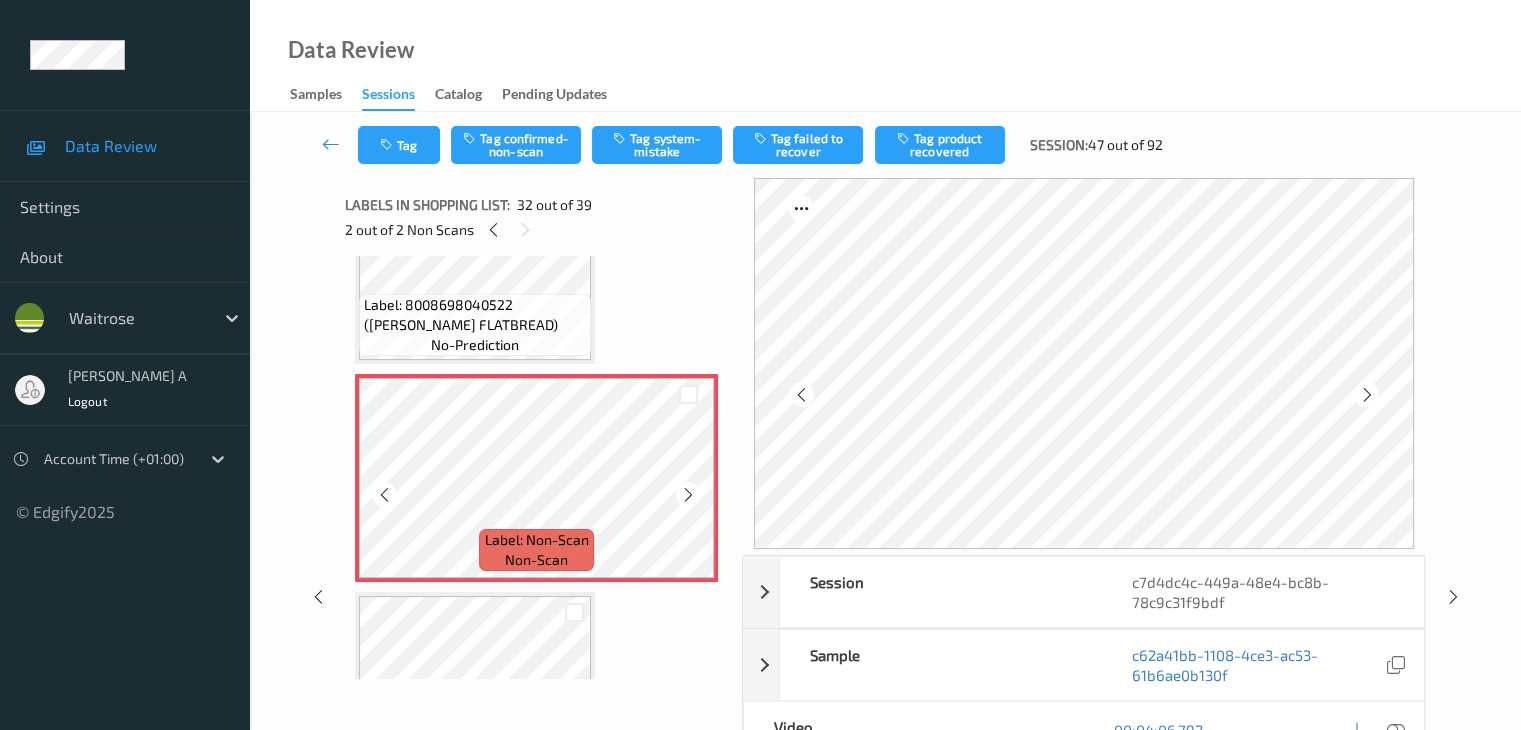 click at bounding box center [688, 494] 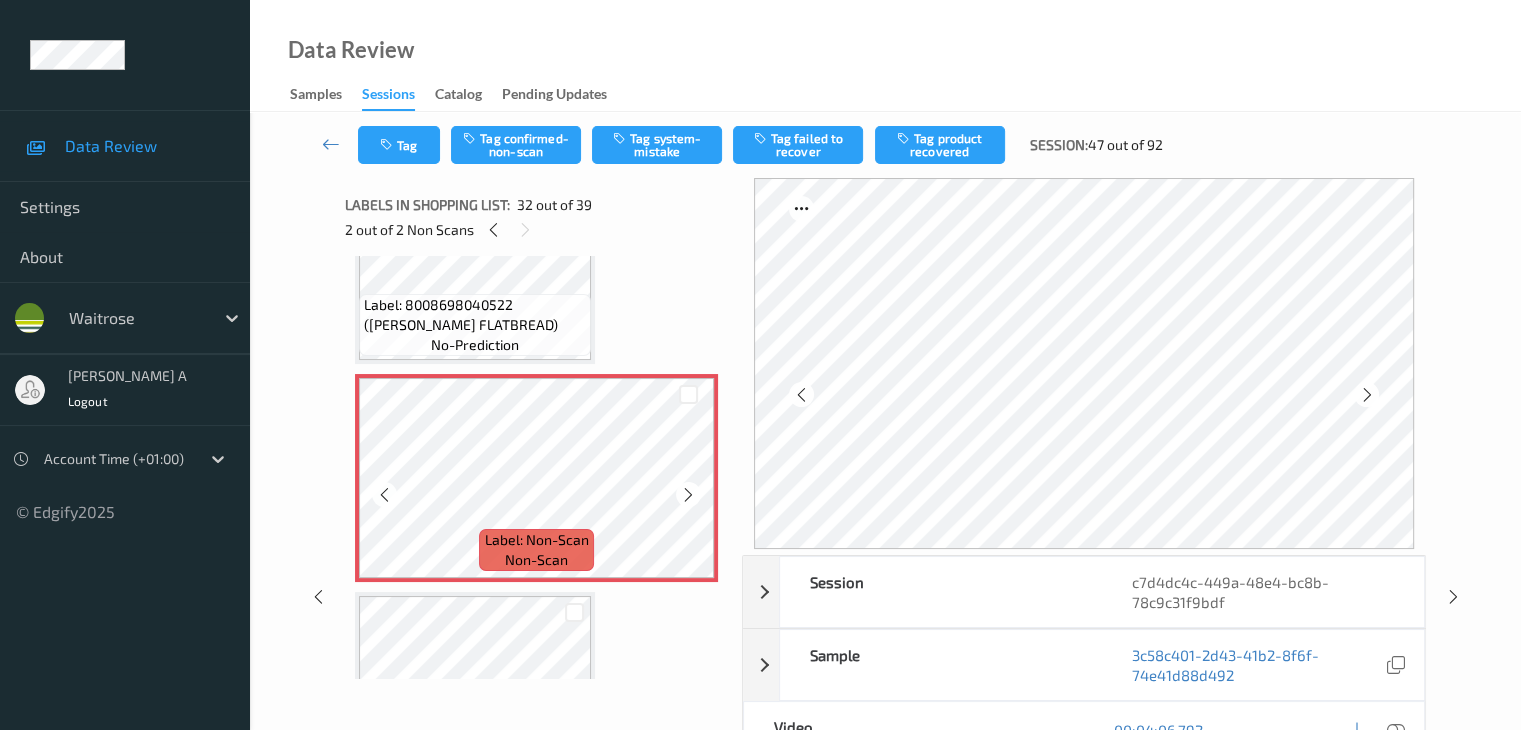 click at bounding box center (688, 494) 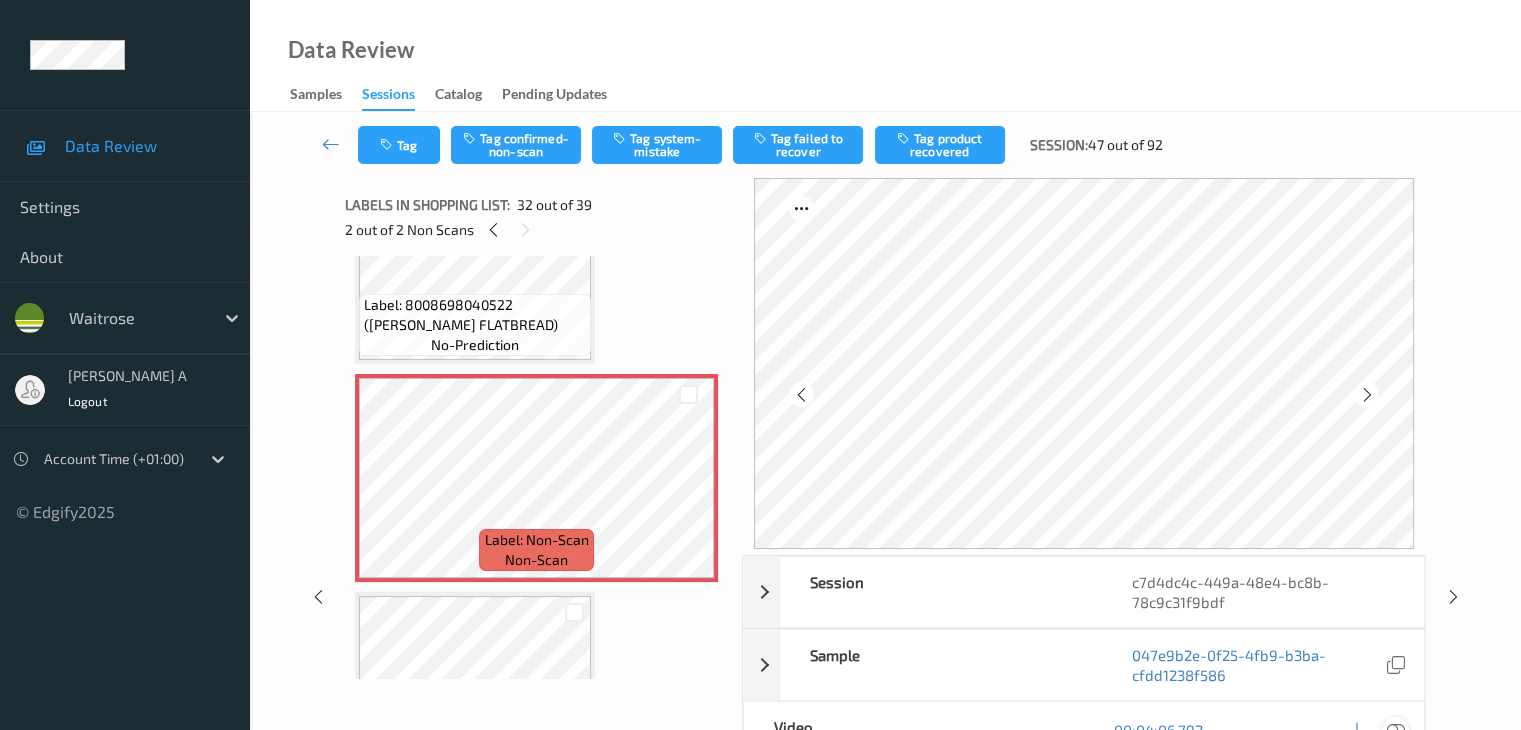click at bounding box center (1395, 730) 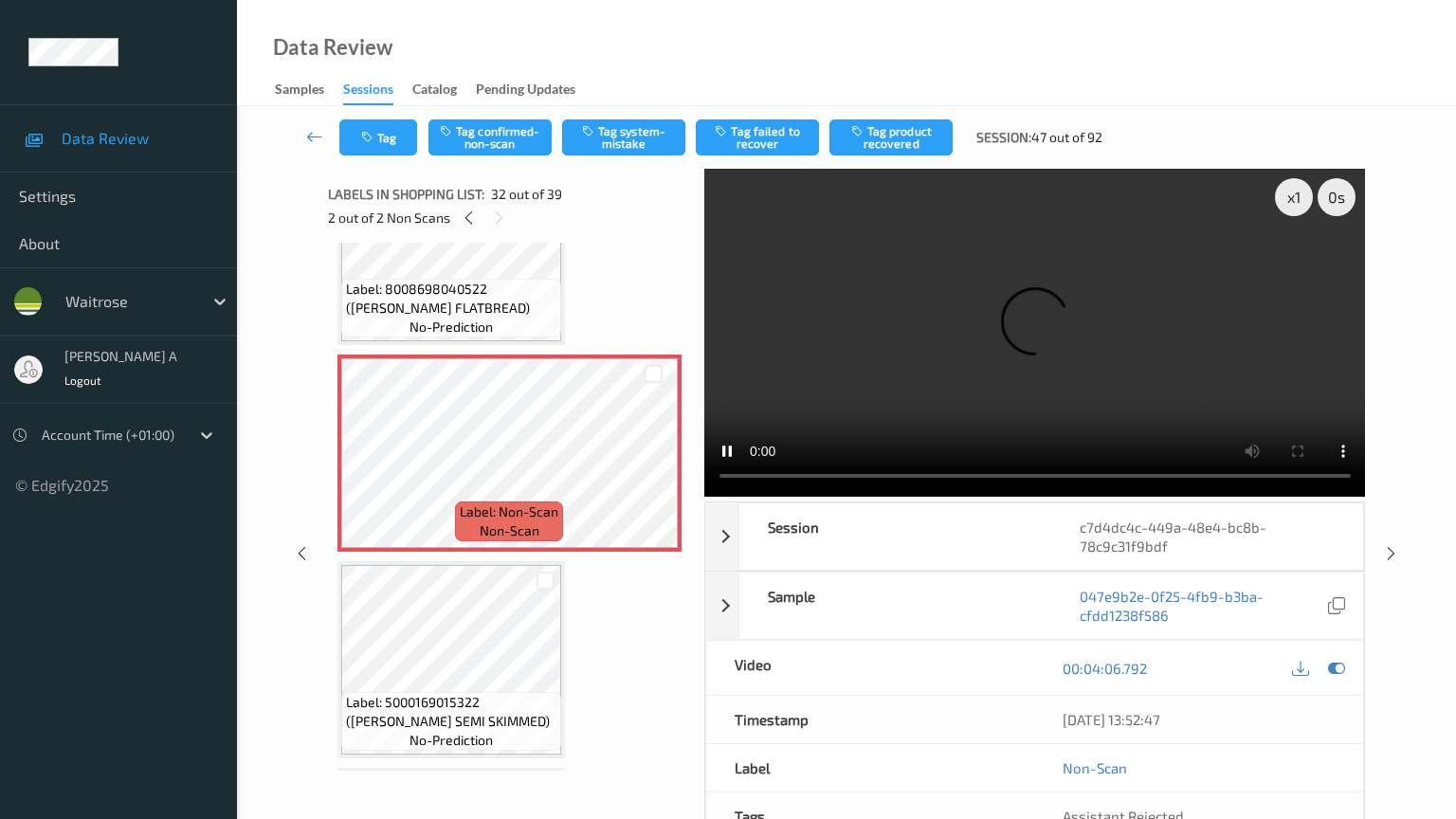 type 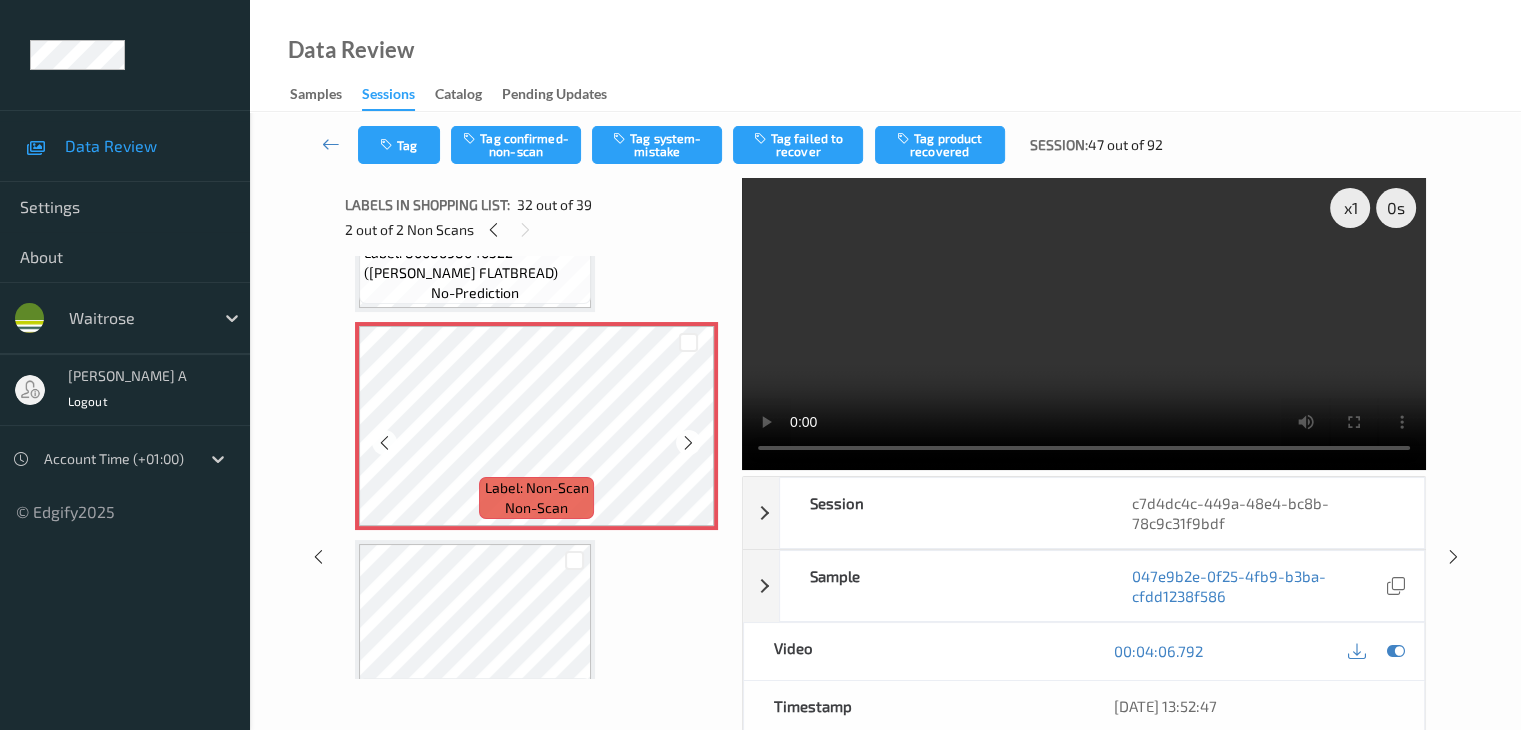 scroll, scrollTop: 6748, scrollLeft: 0, axis: vertical 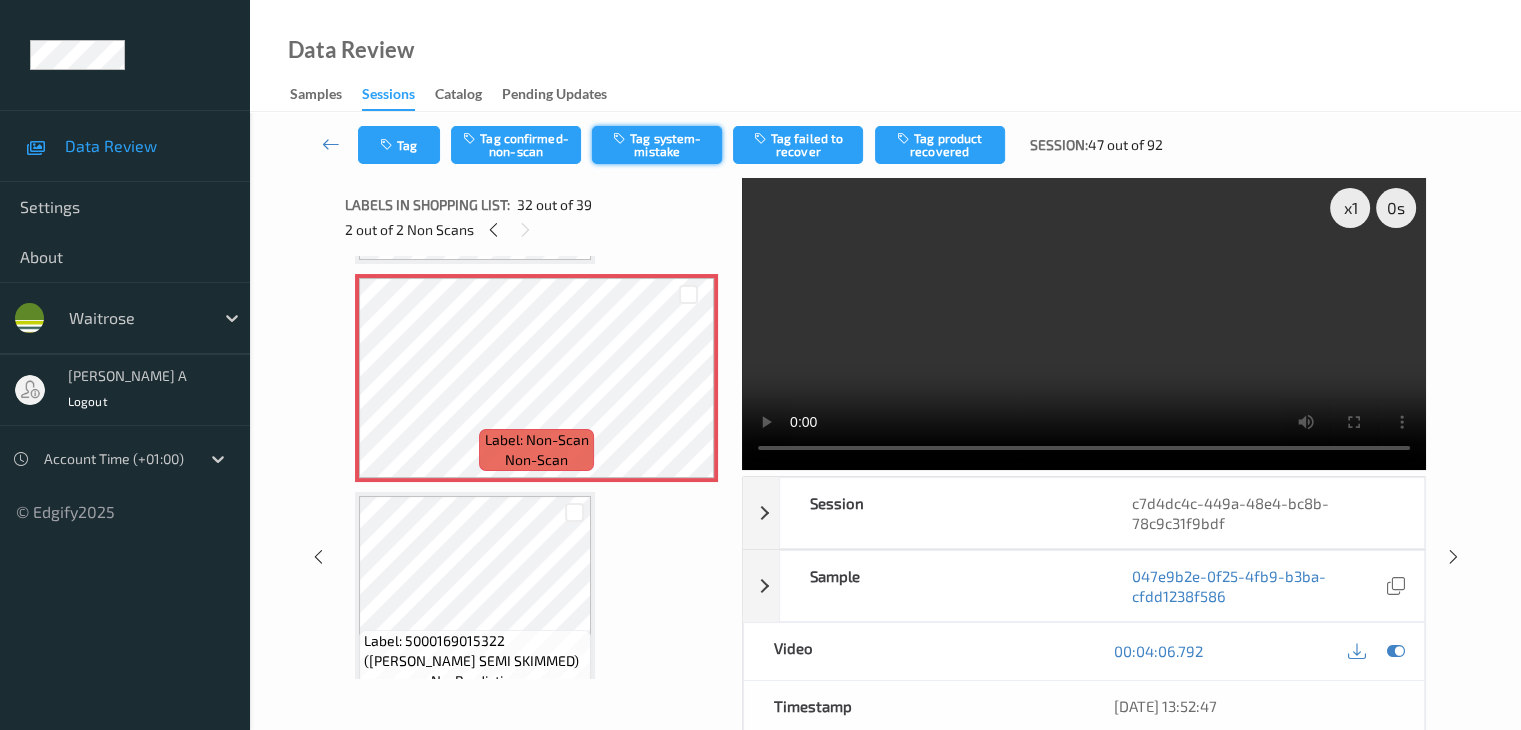 click on "Tag   system-mistake" at bounding box center (657, 145) 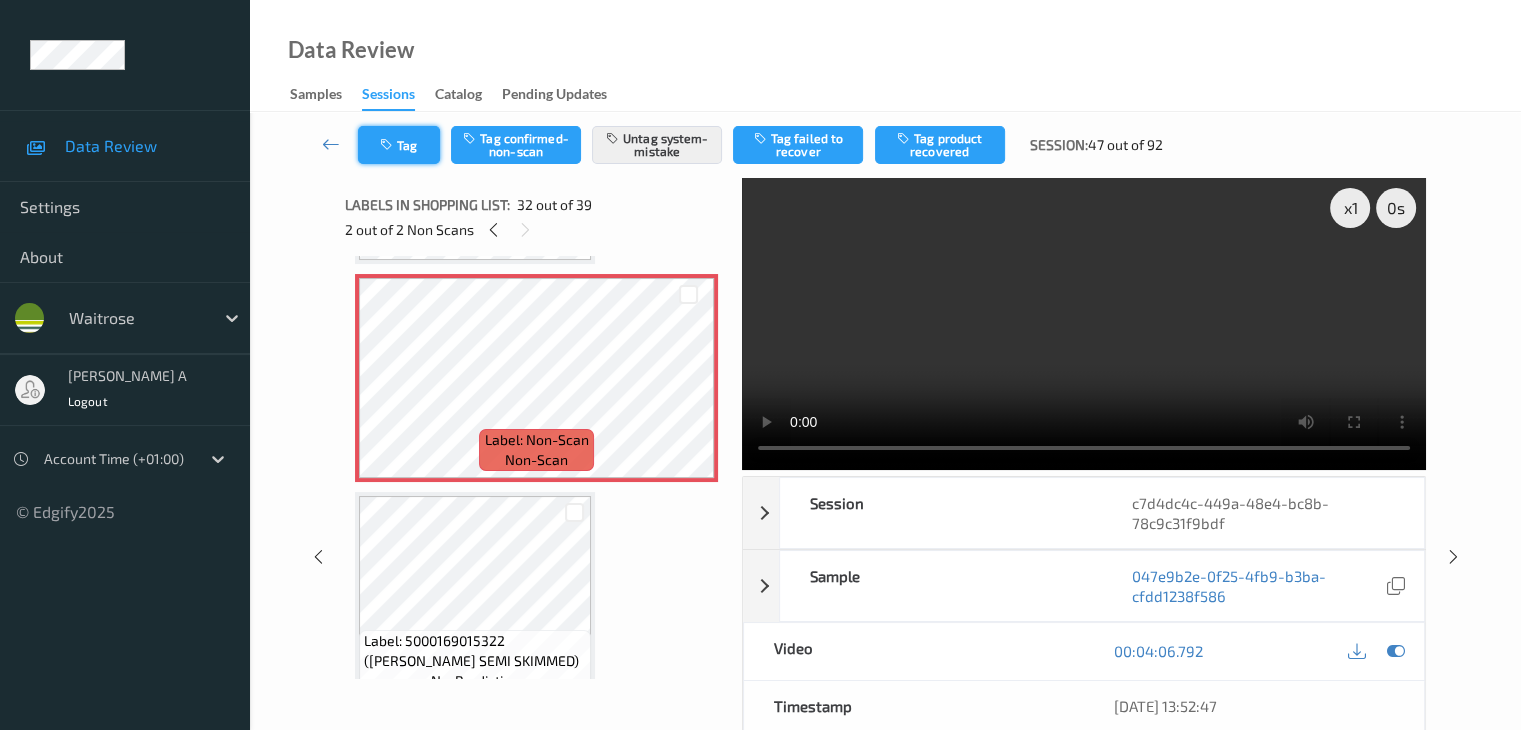 click on "Tag" at bounding box center [399, 145] 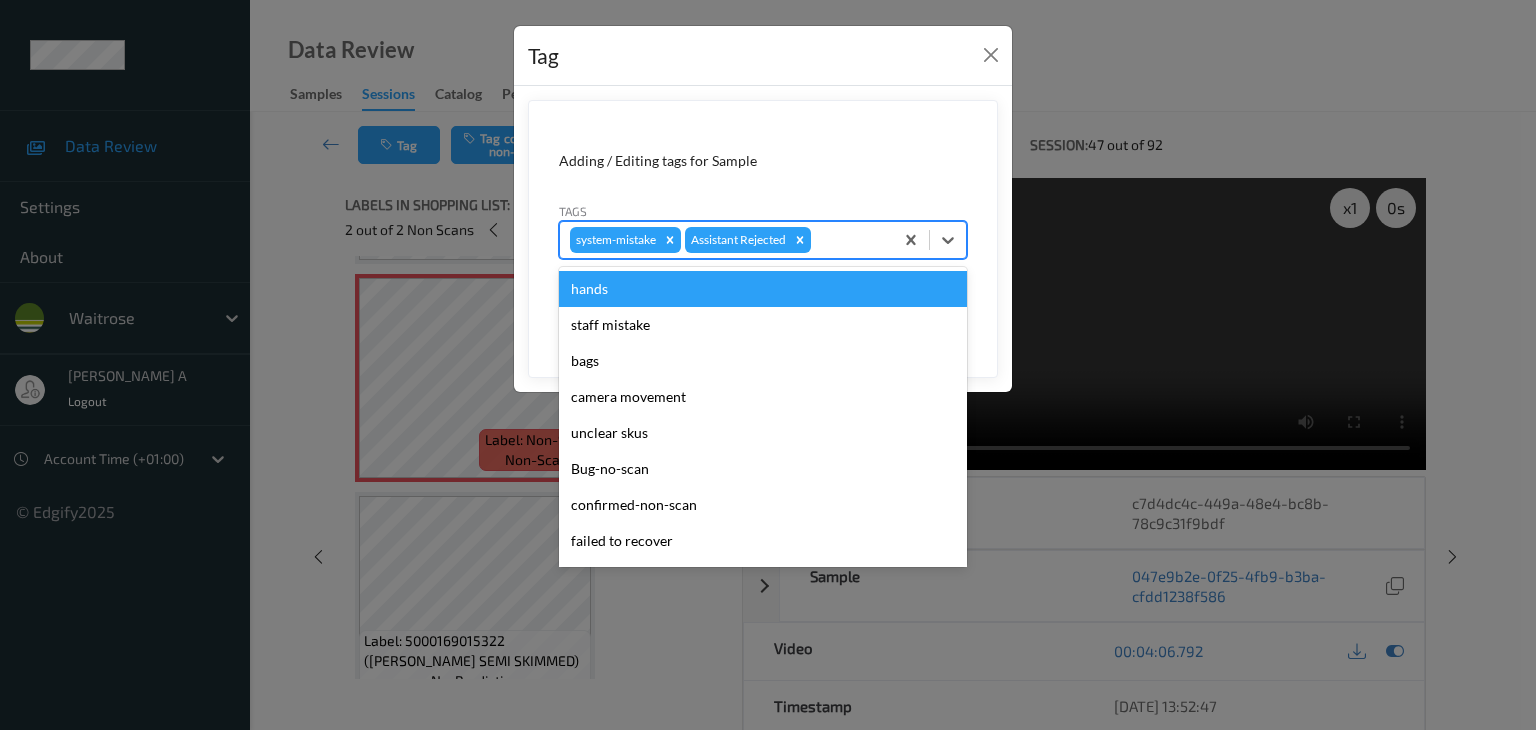 click at bounding box center [849, 240] 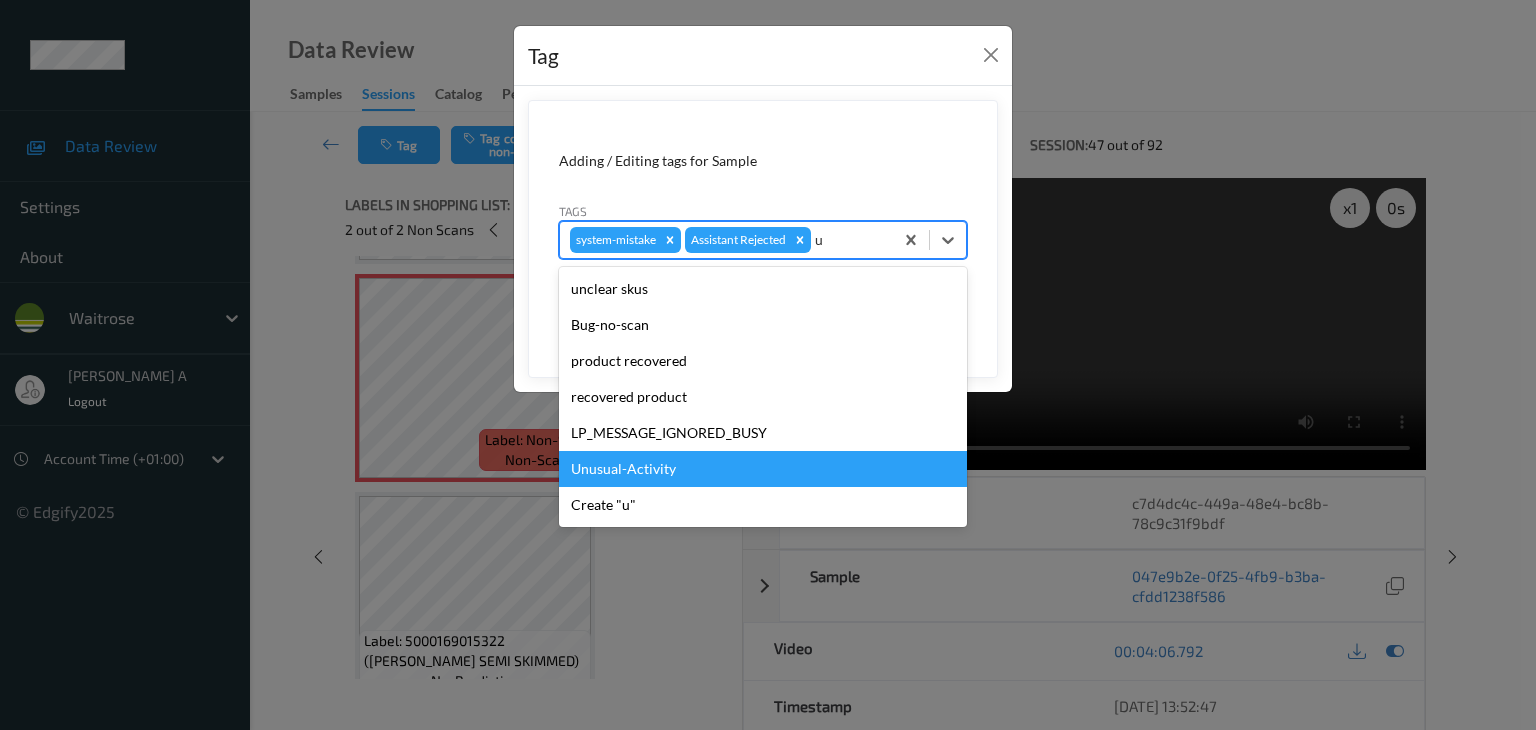 click on "Unusual-Activity" at bounding box center [763, 469] 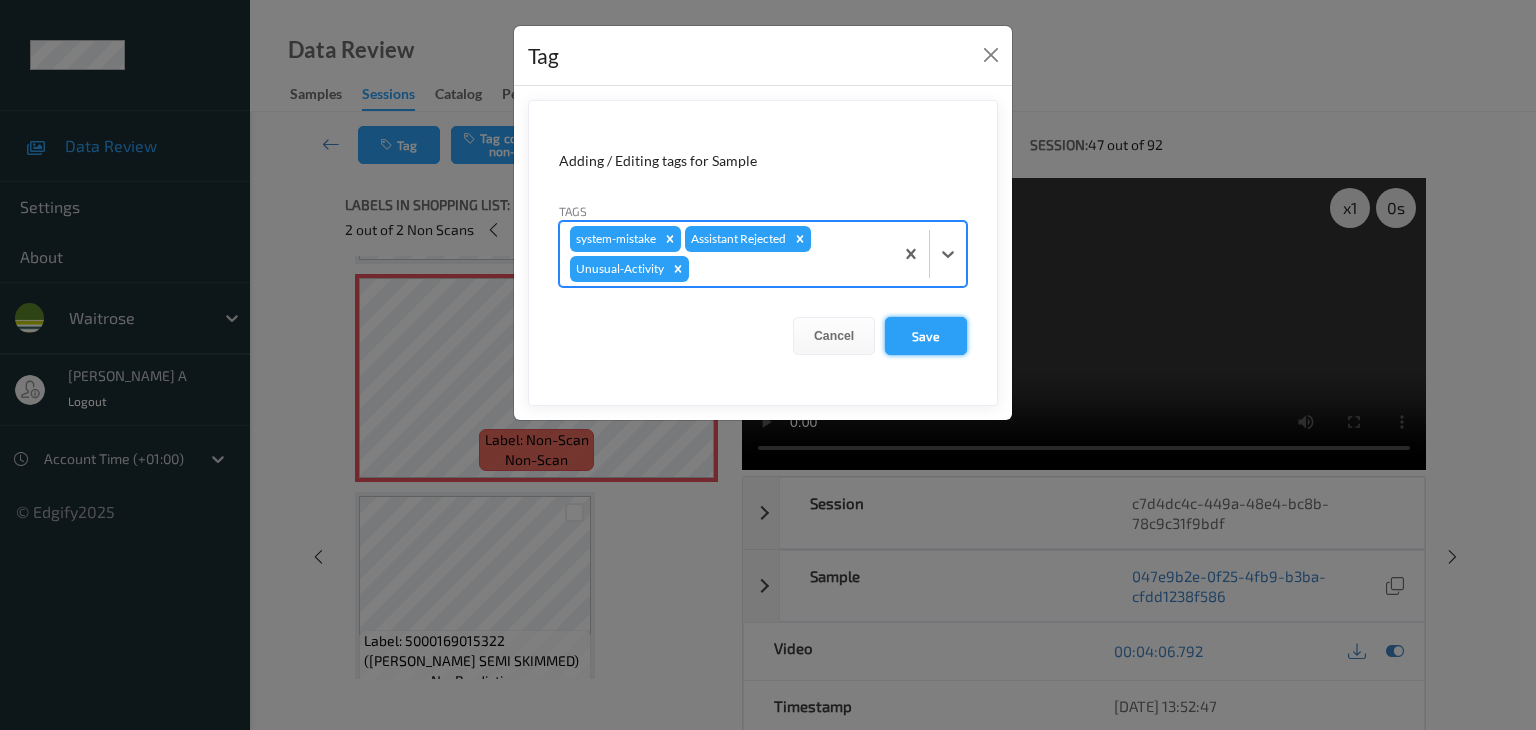 click on "Save" at bounding box center [926, 336] 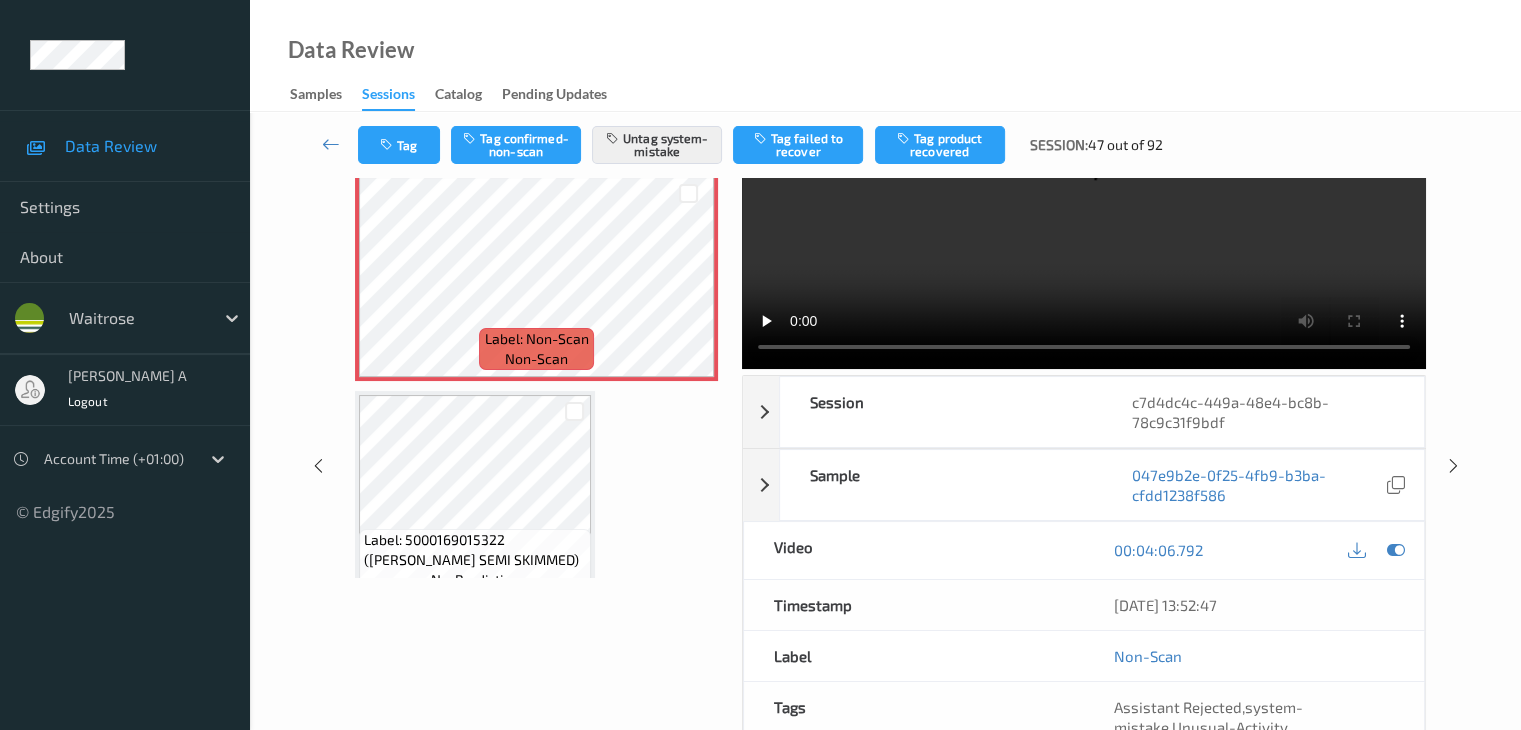 scroll, scrollTop: 100, scrollLeft: 0, axis: vertical 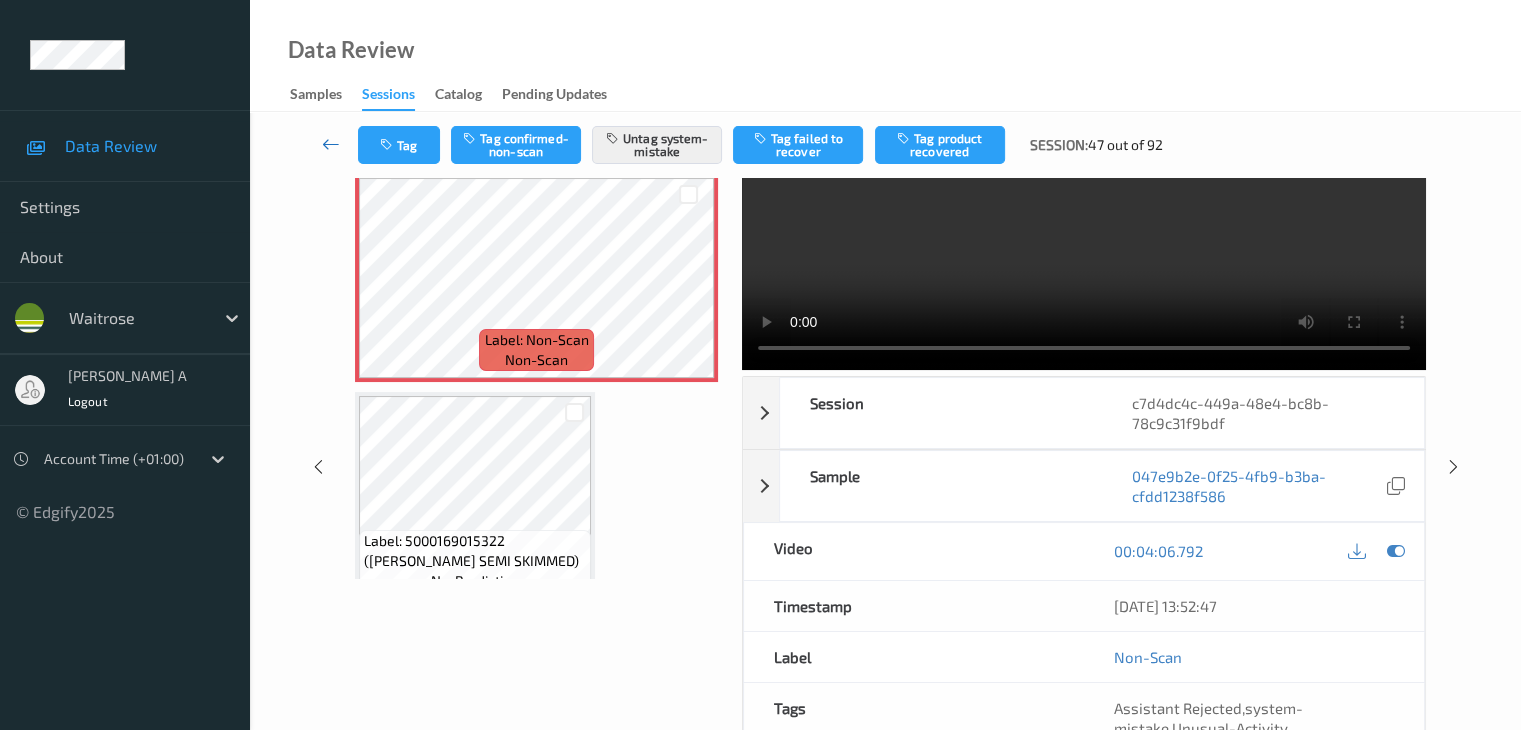 click at bounding box center [331, 144] 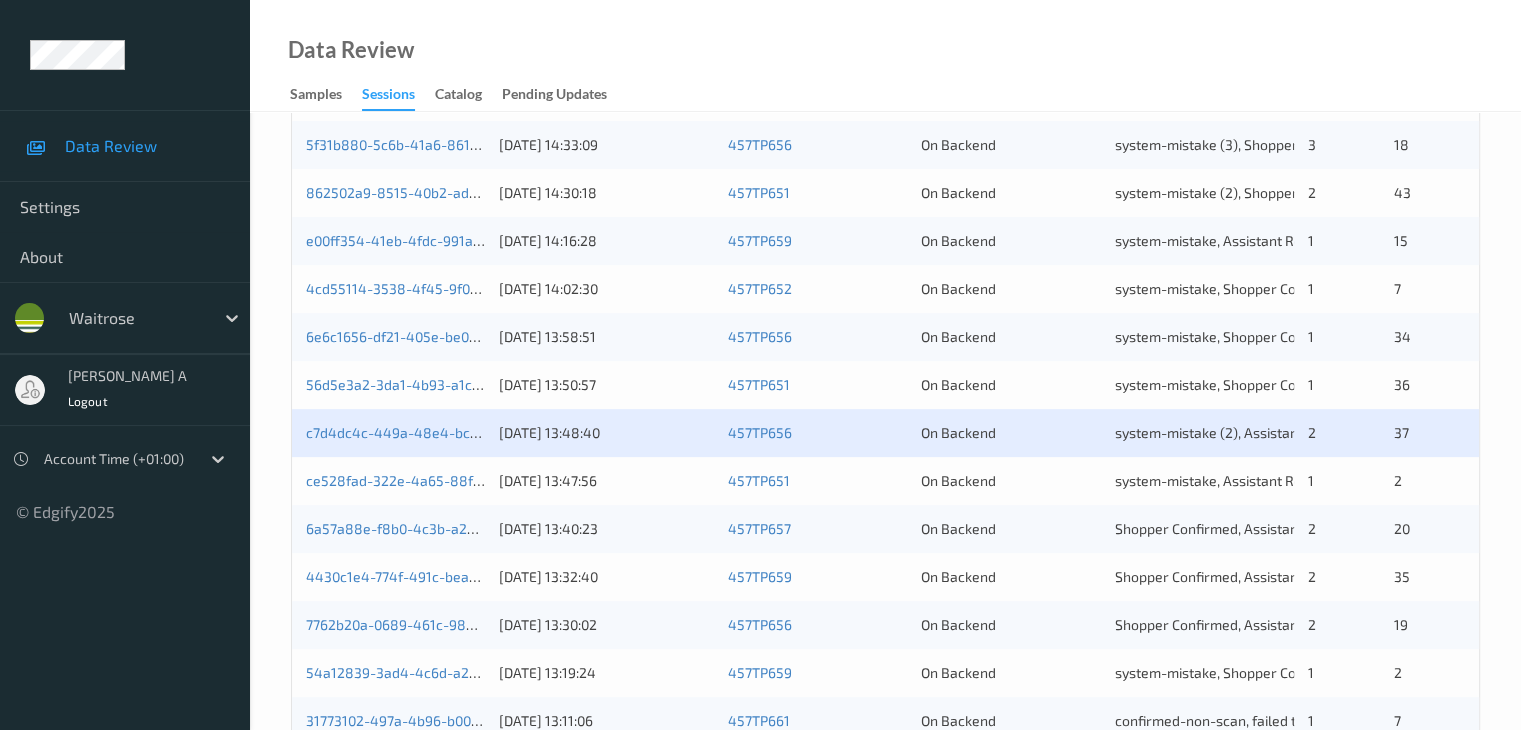 scroll, scrollTop: 600, scrollLeft: 0, axis: vertical 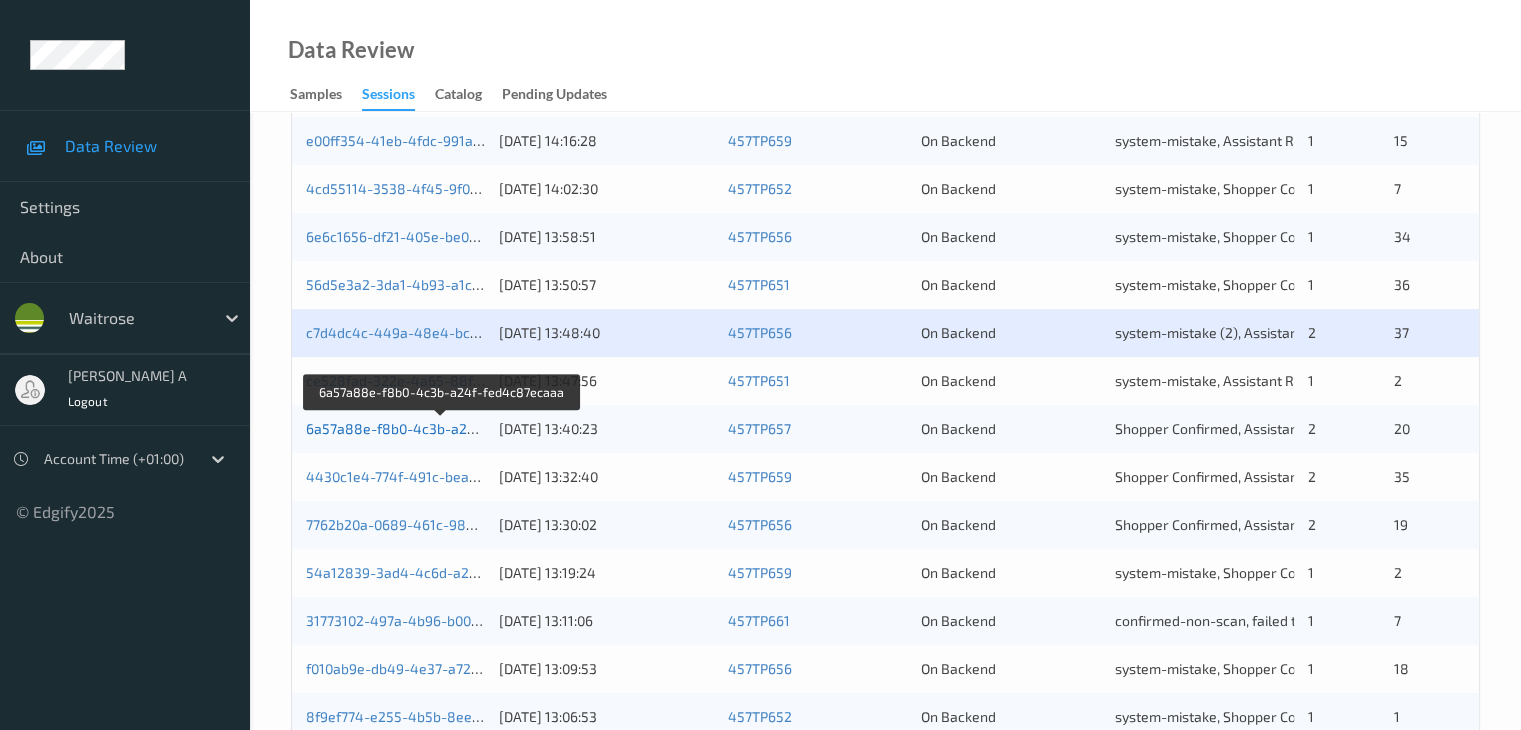 click on "6a57a88e-f8b0-4c3b-a24f-fed4c87ecaaa" at bounding box center (442, 428) 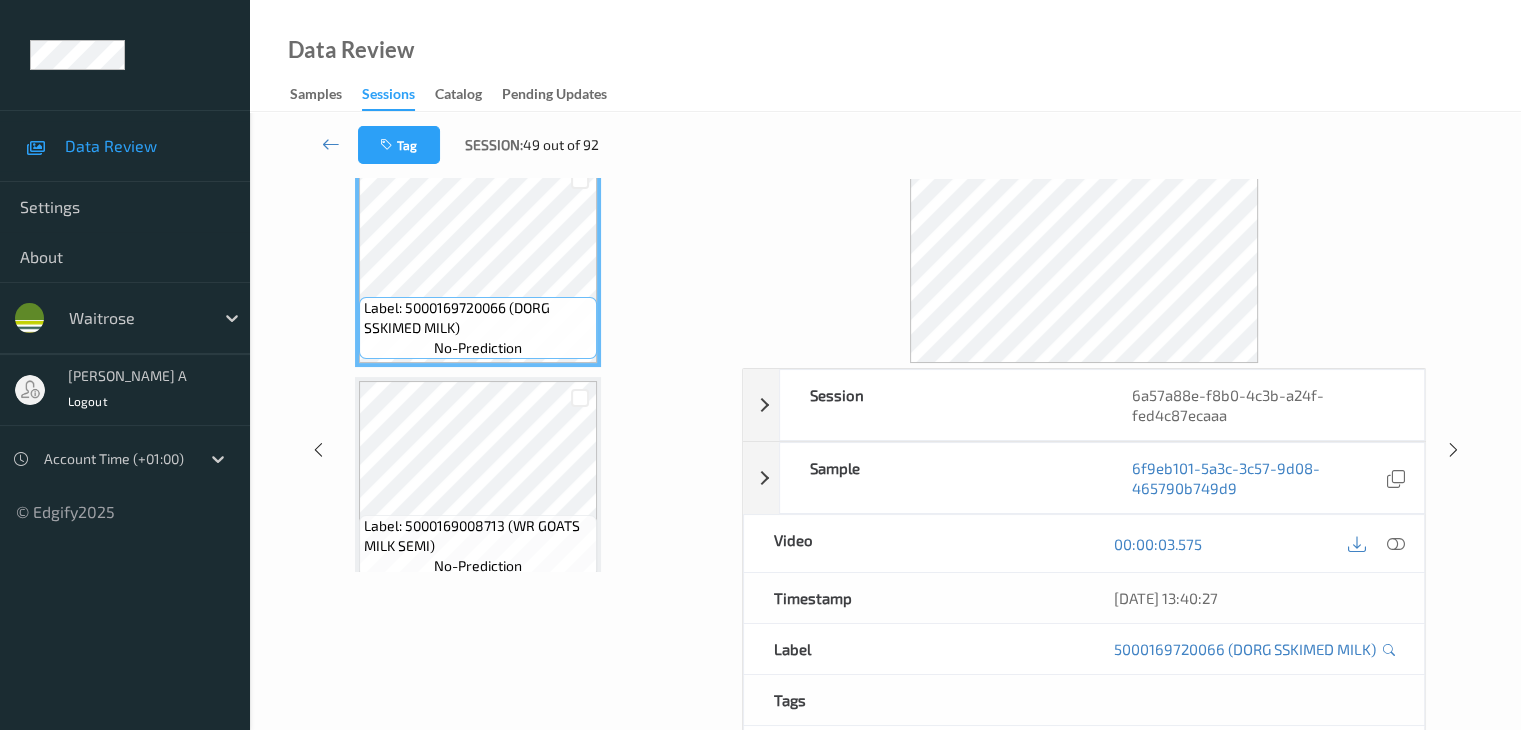 scroll, scrollTop: 0, scrollLeft: 0, axis: both 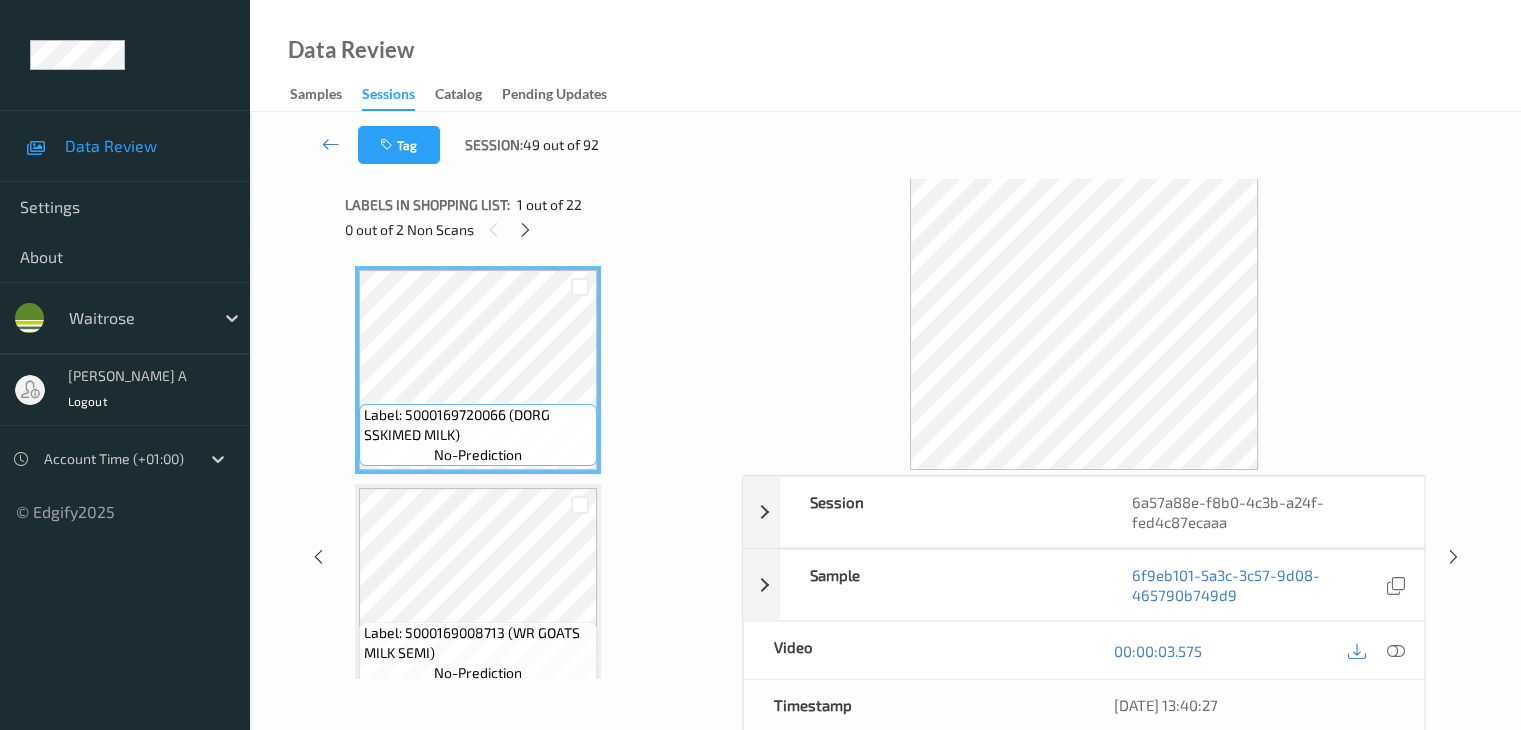 click on "Labels in shopping list: 1 out of 22 0 out of 2 Non Scans" at bounding box center [536, 217] 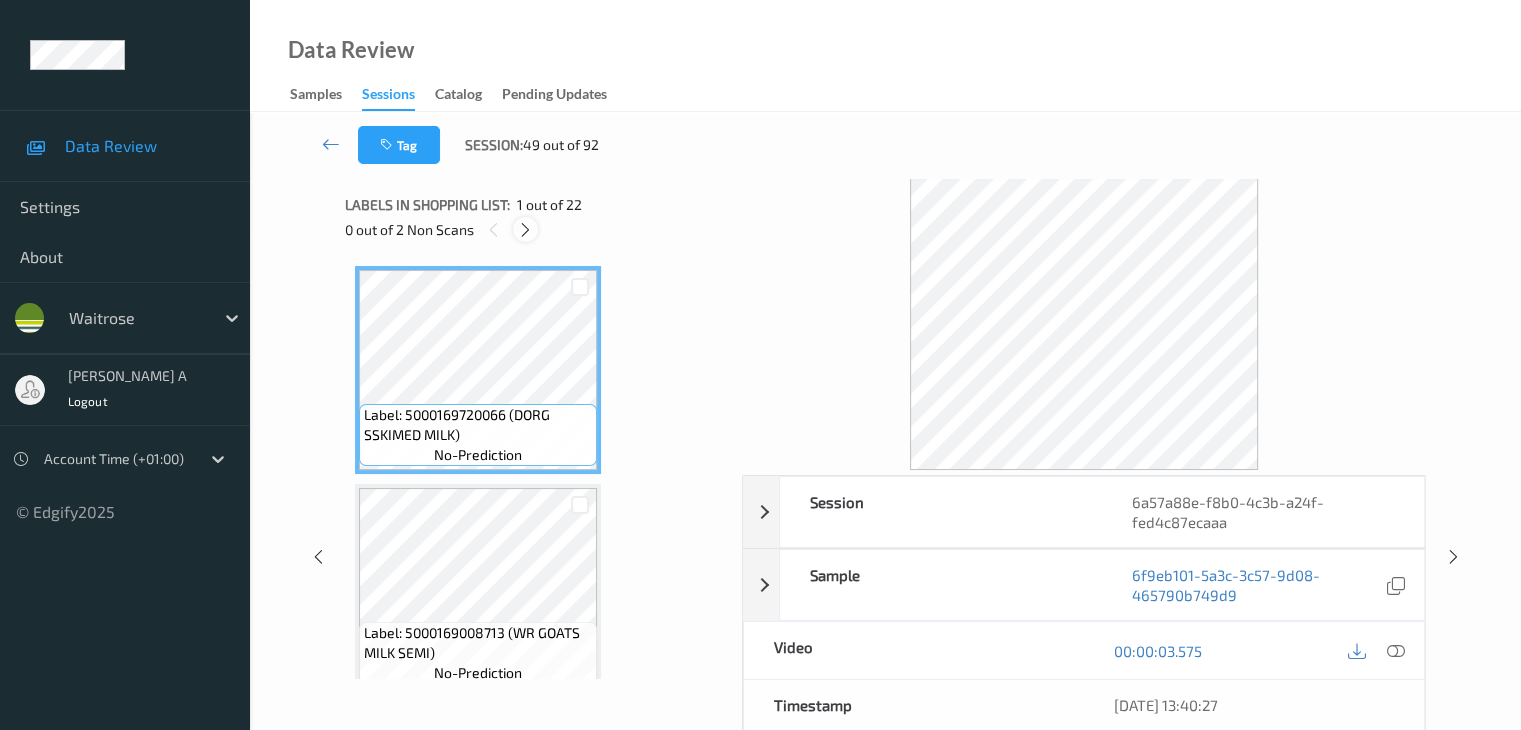 click at bounding box center (525, 230) 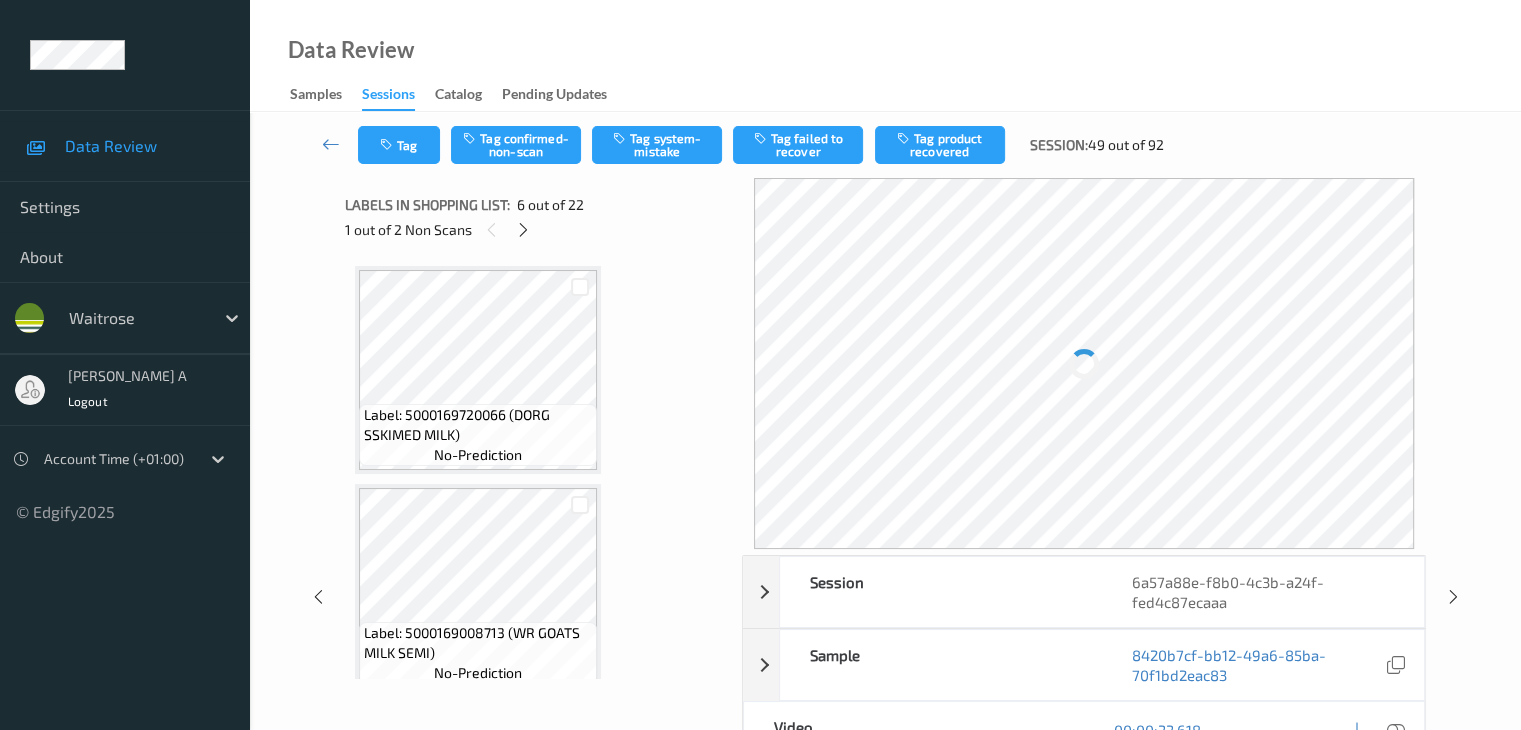 scroll, scrollTop: 882, scrollLeft: 0, axis: vertical 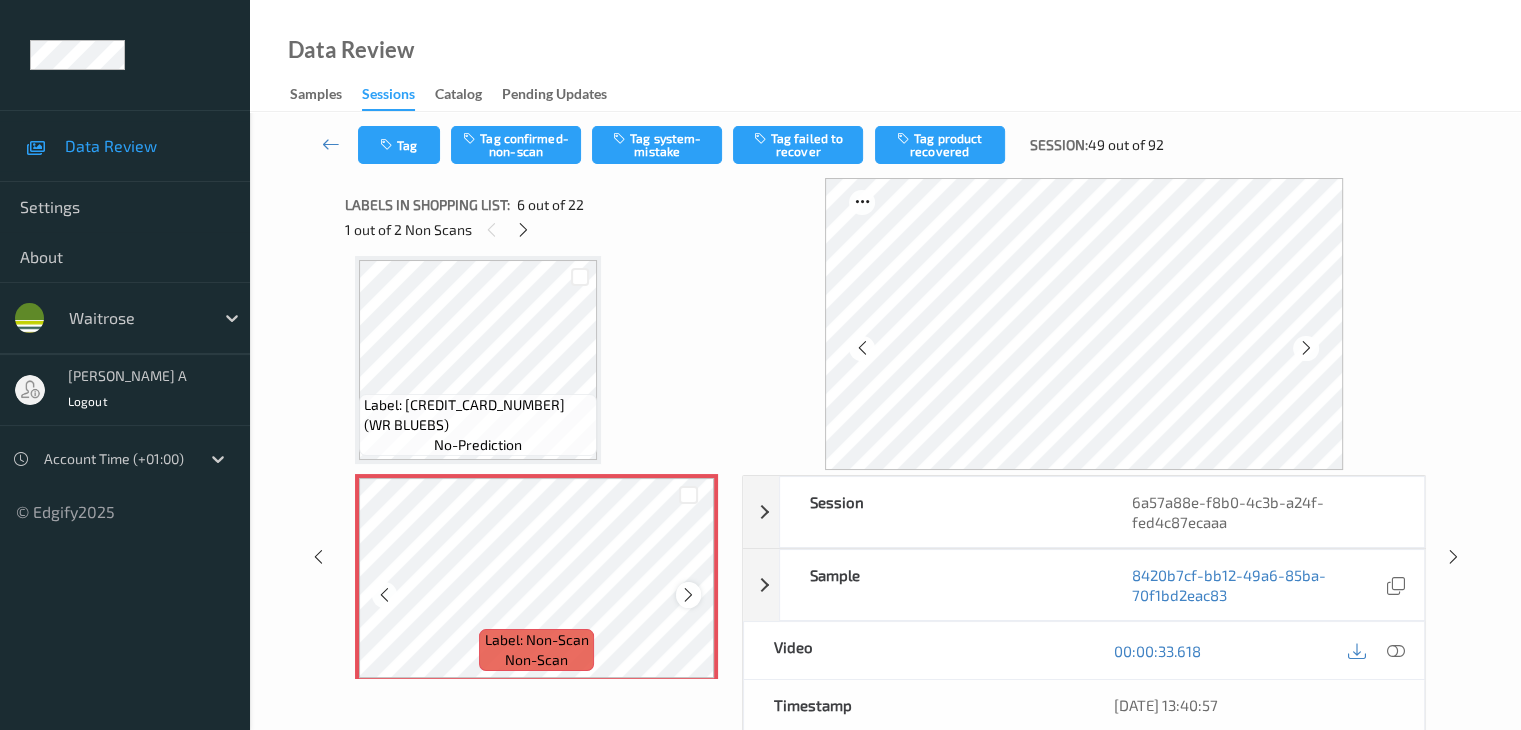 click at bounding box center [688, 595] 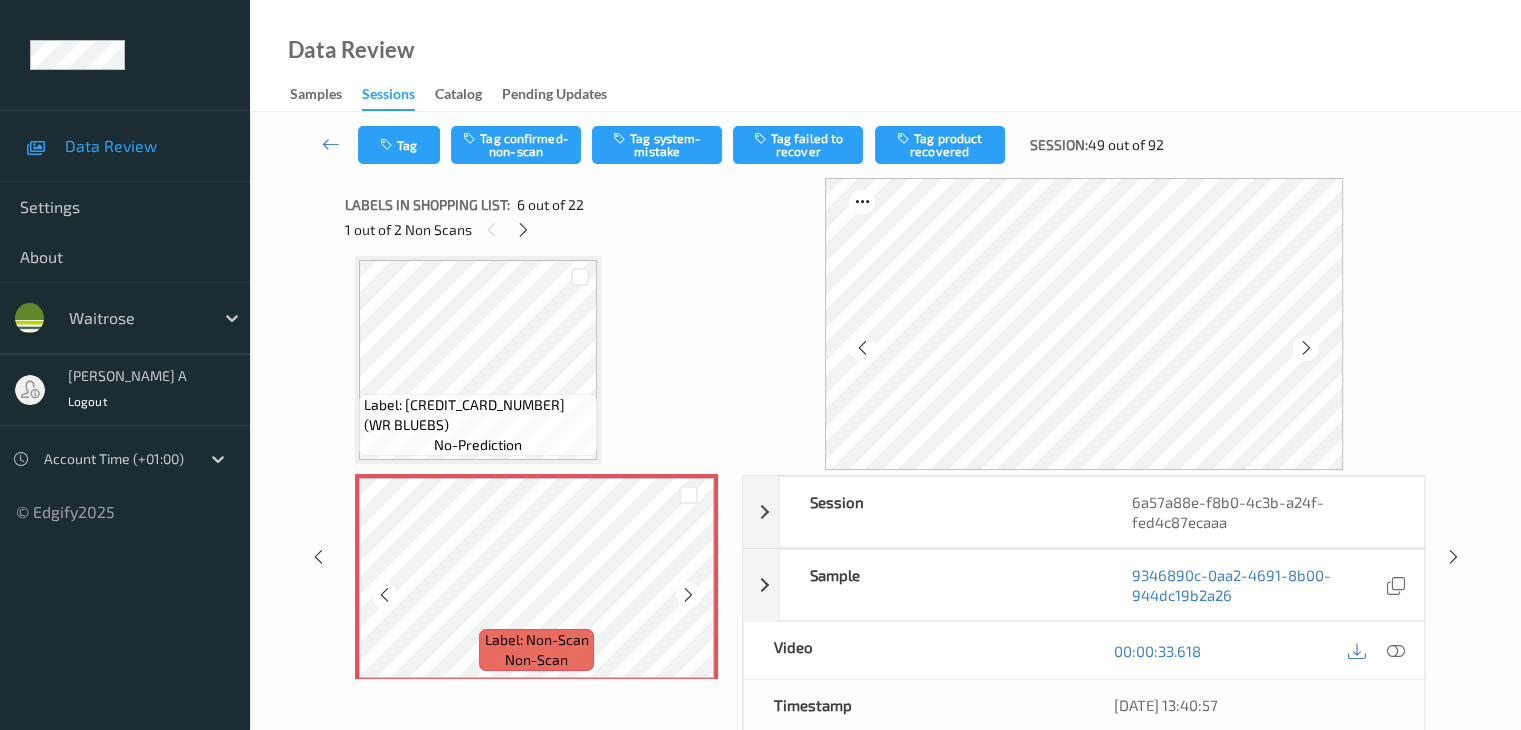 click at bounding box center (688, 595) 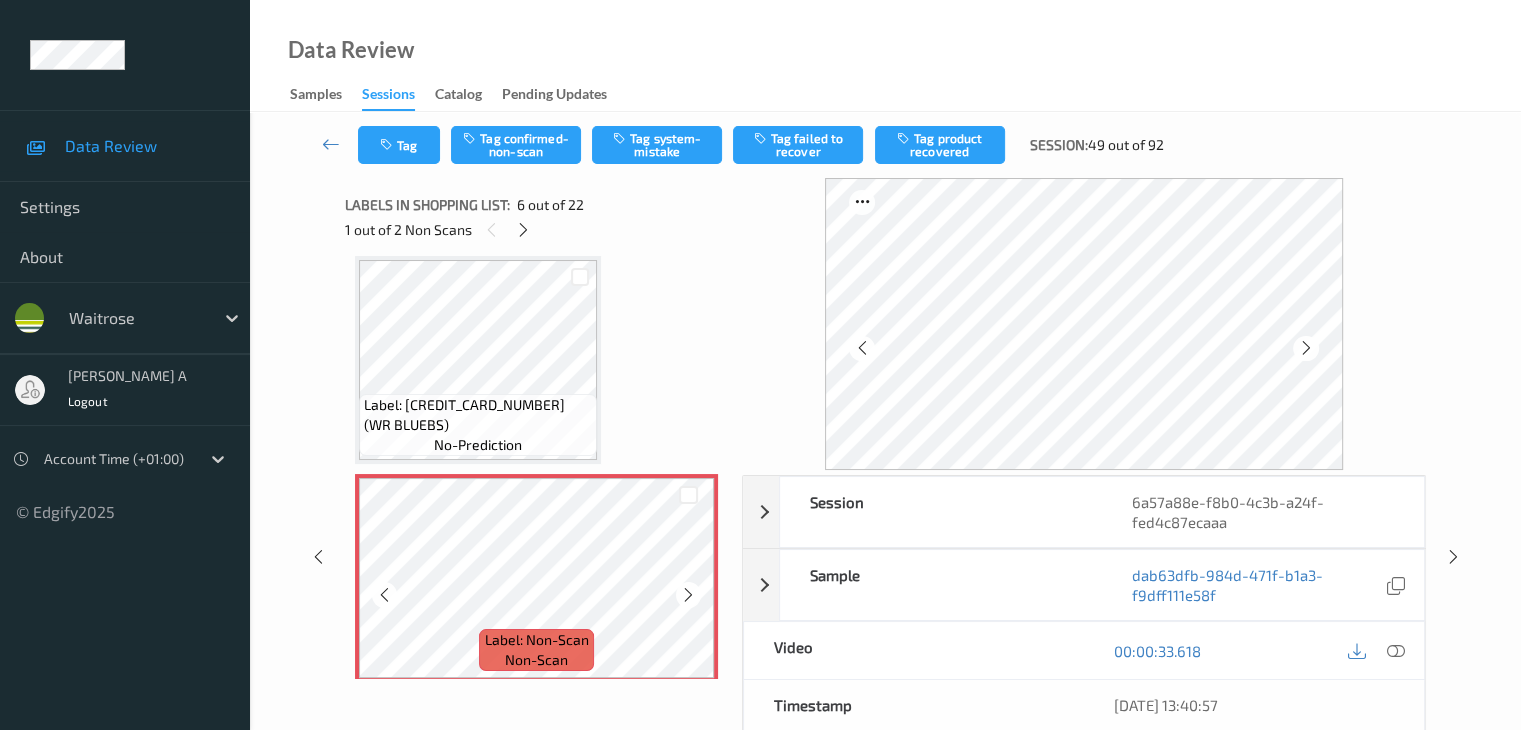 click at bounding box center (688, 595) 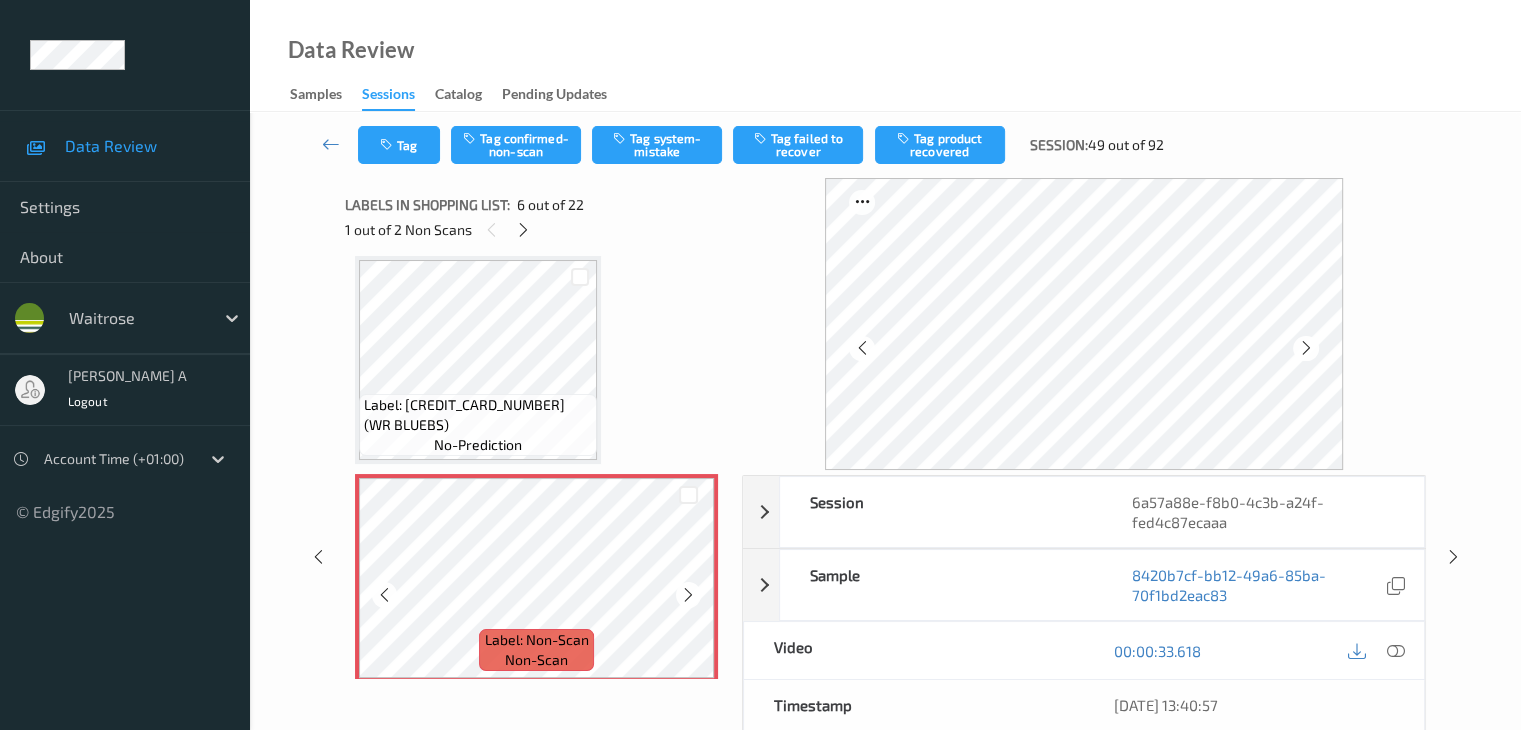 click at bounding box center (688, 595) 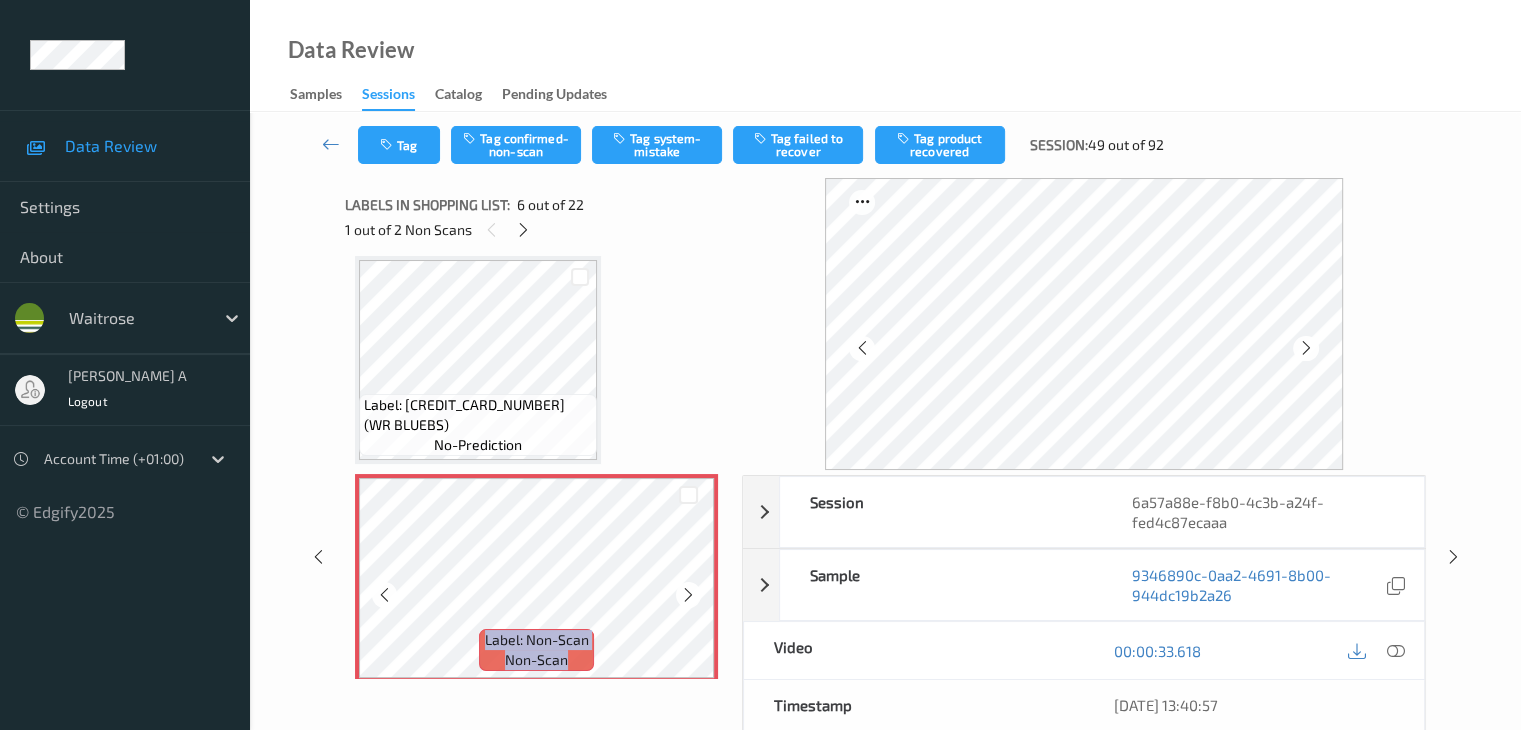 click at bounding box center [688, 595] 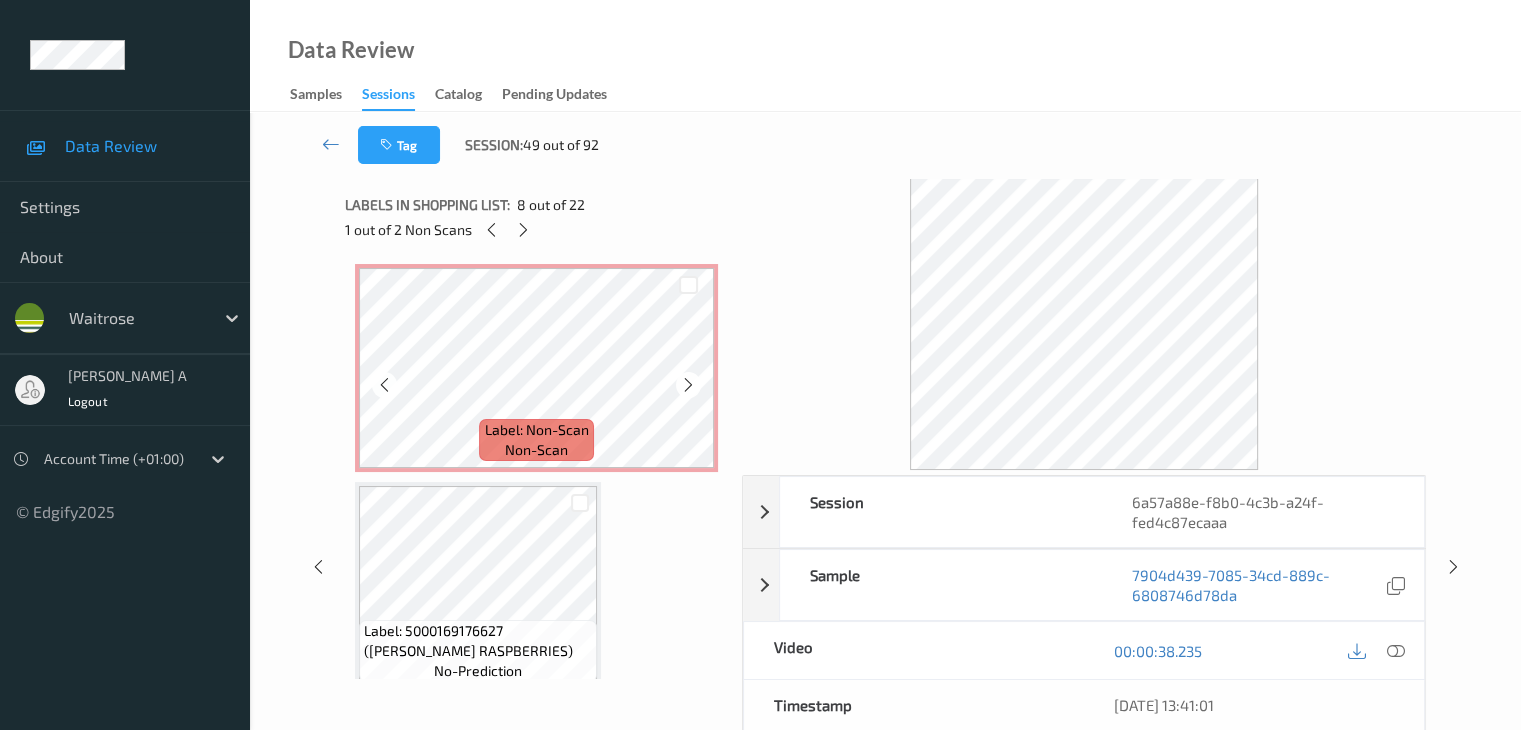 scroll, scrollTop: 1082, scrollLeft: 0, axis: vertical 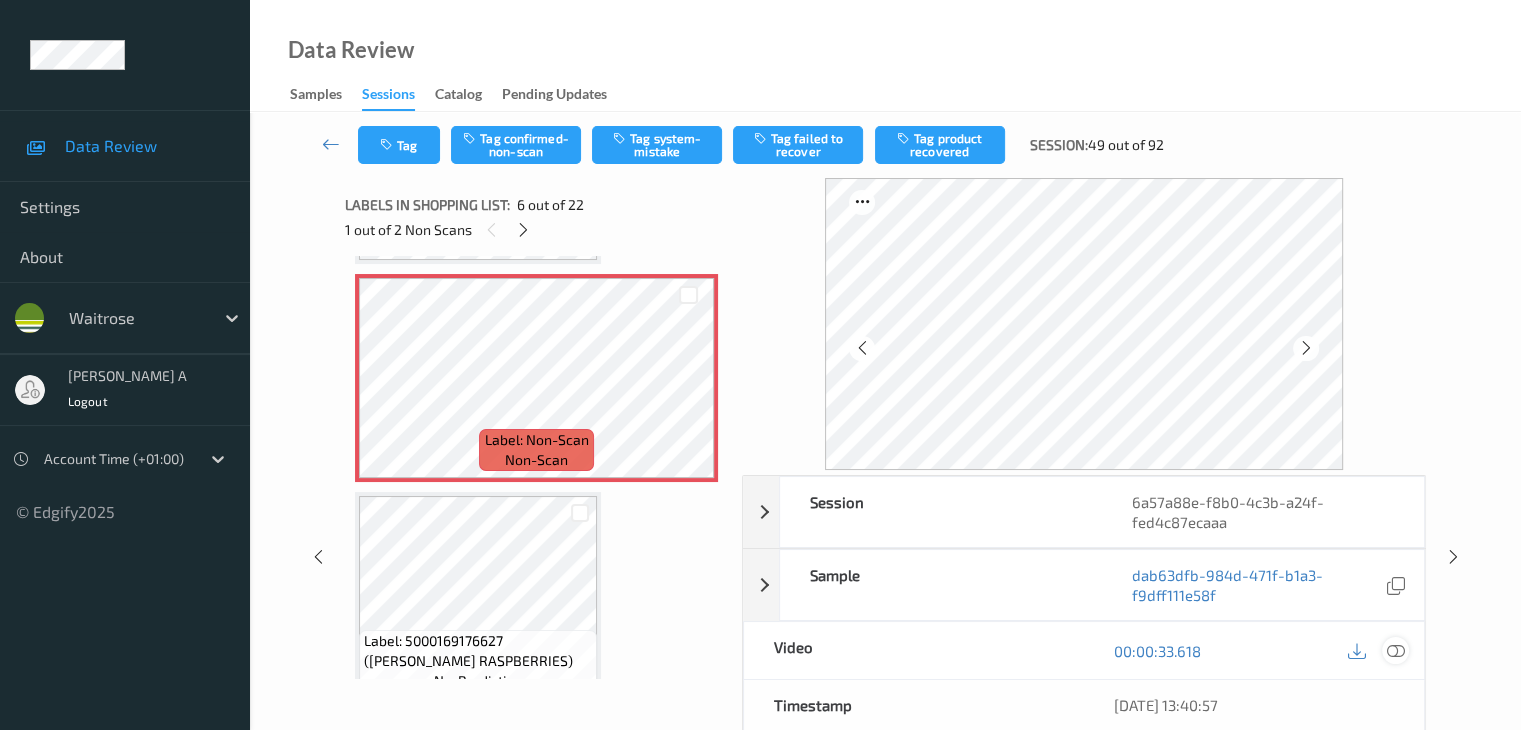 click at bounding box center [1395, 651] 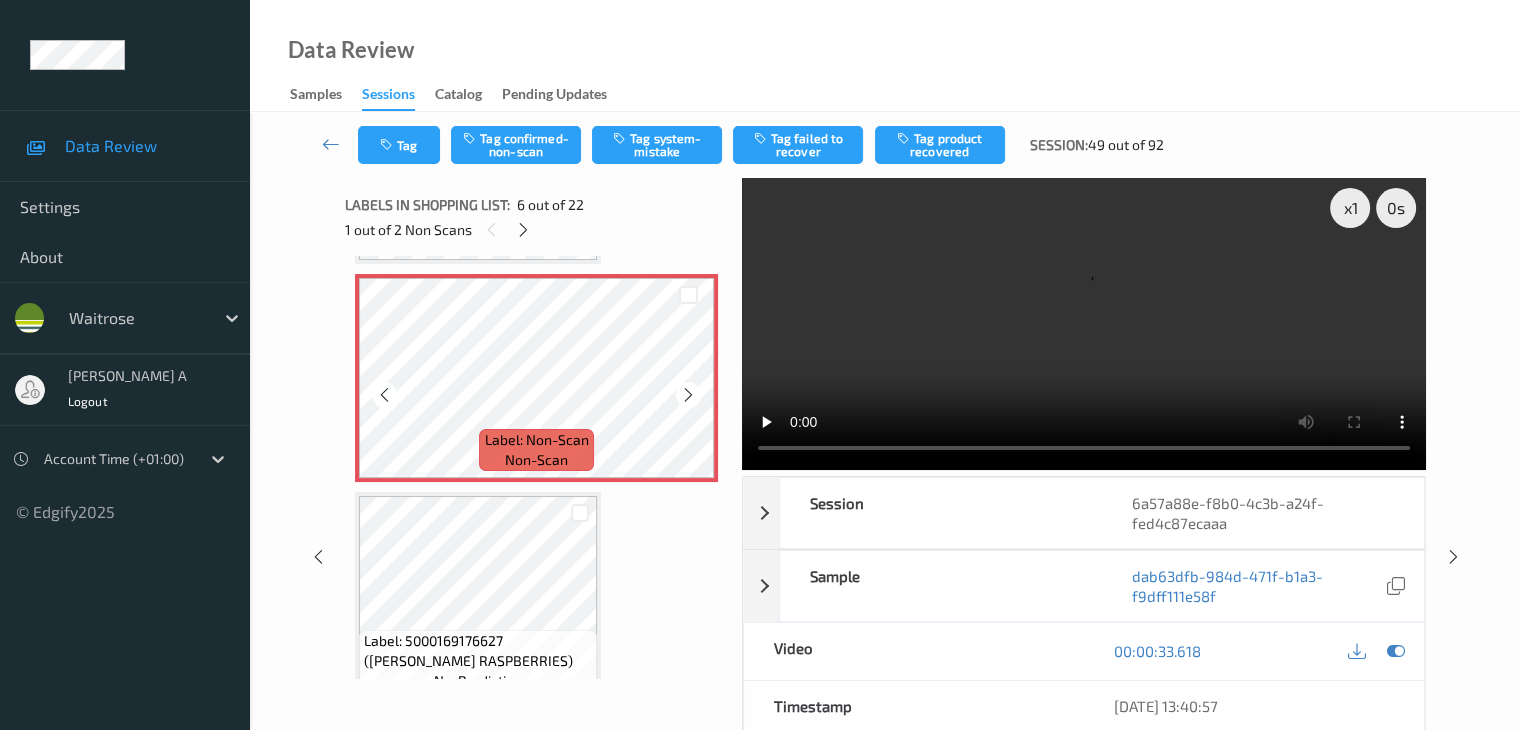 scroll, scrollTop: 982, scrollLeft: 0, axis: vertical 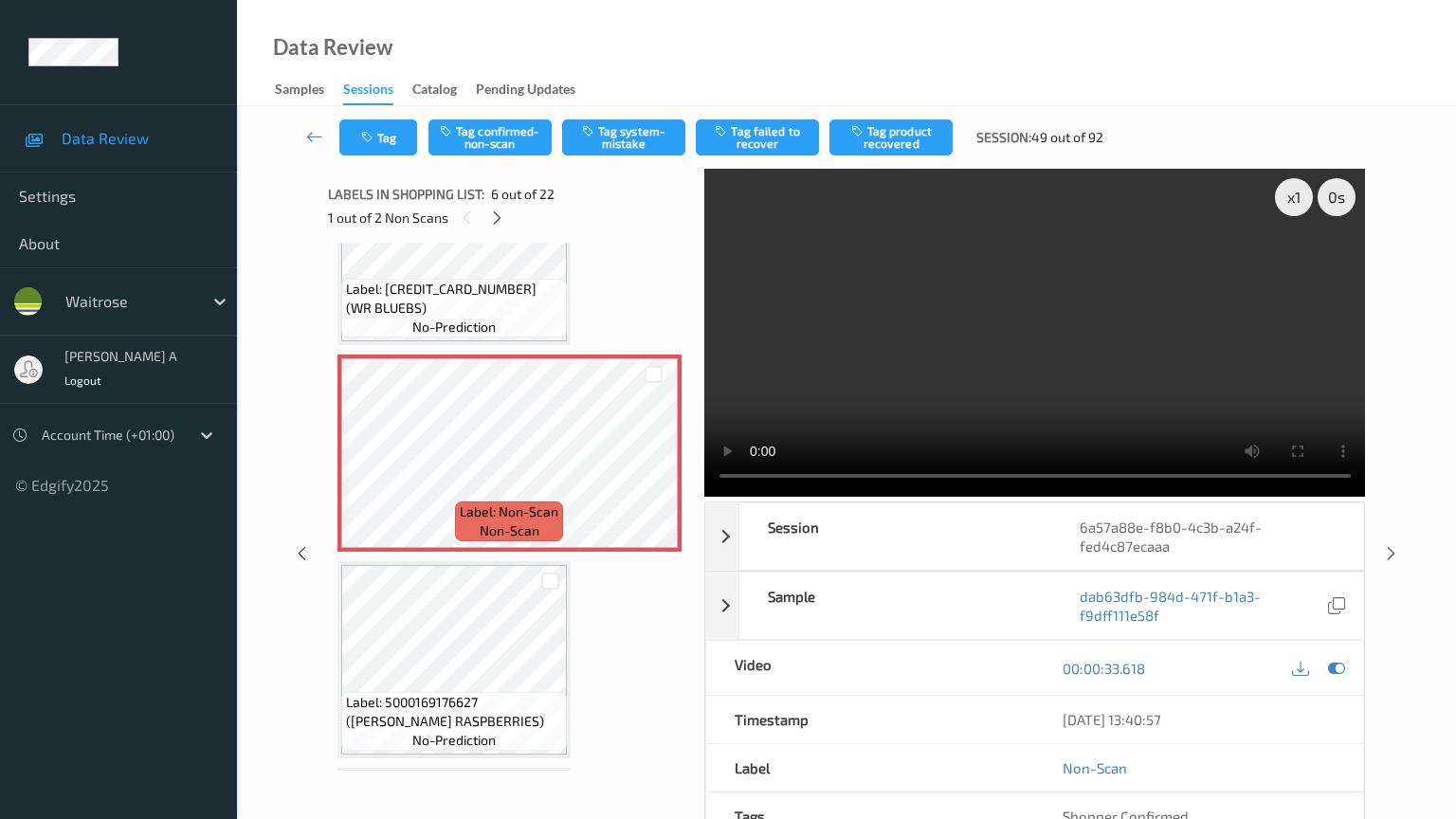 type 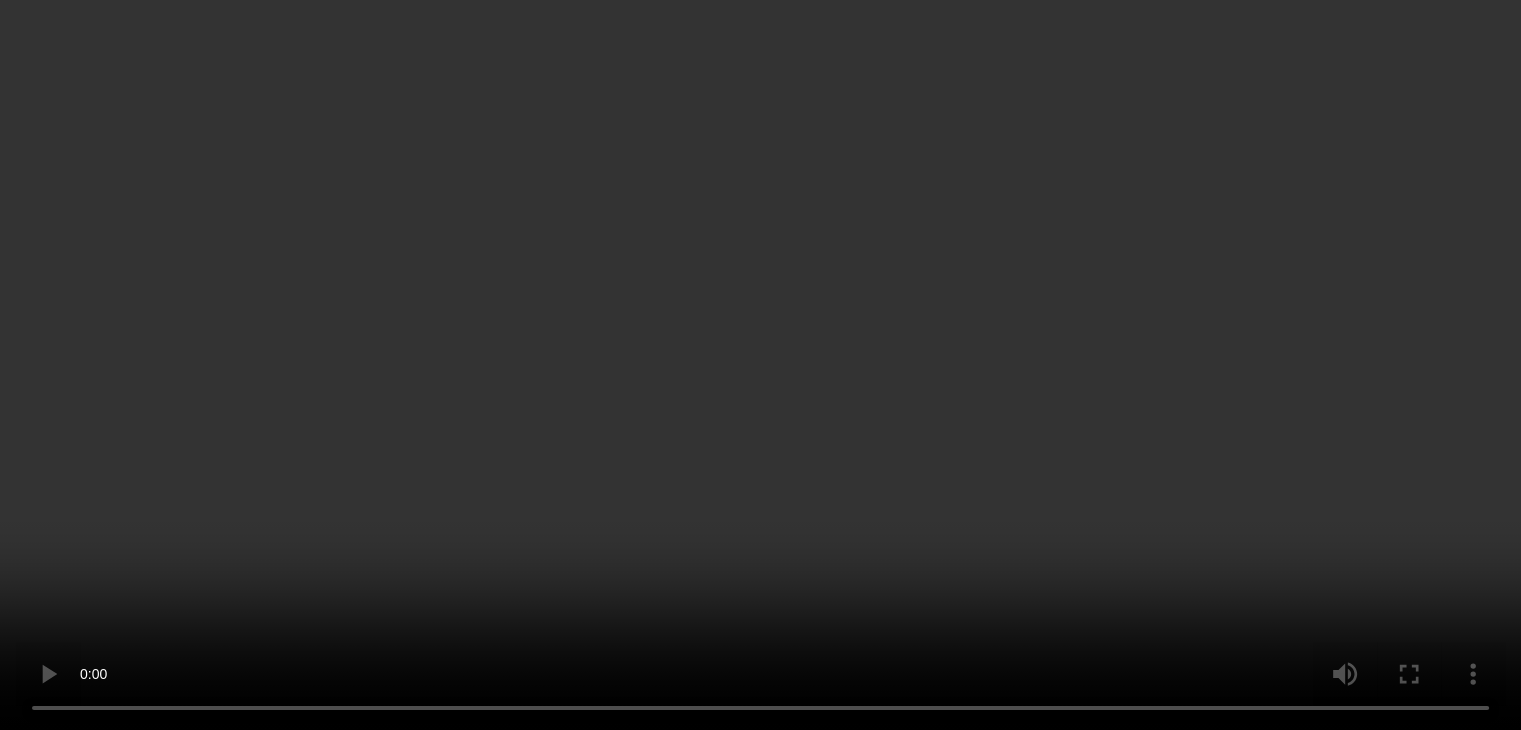 scroll, scrollTop: 1382, scrollLeft: 0, axis: vertical 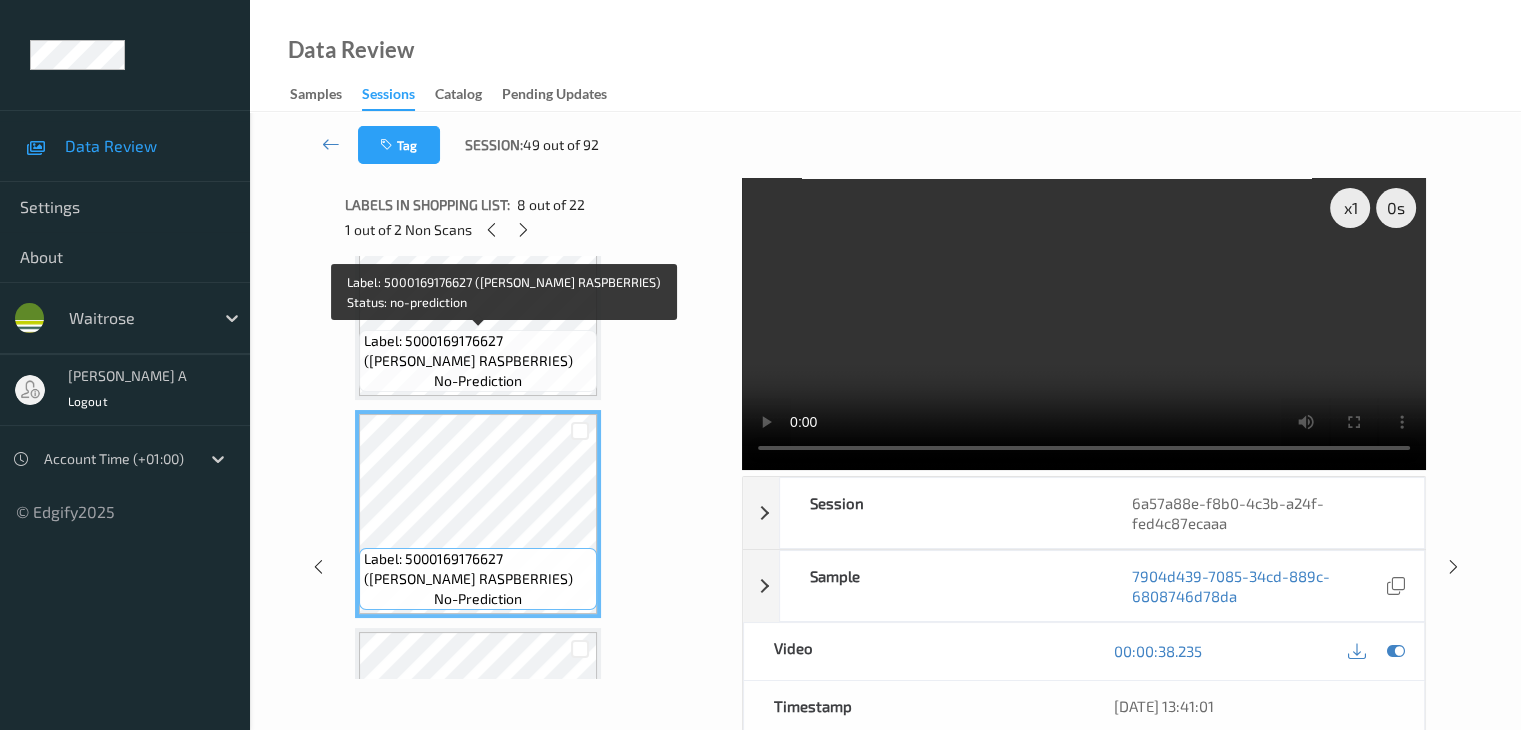click on "Label: 5000169176627 ([PERSON_NAME] RASPBERRIES)" at bounding box center (478, 351) 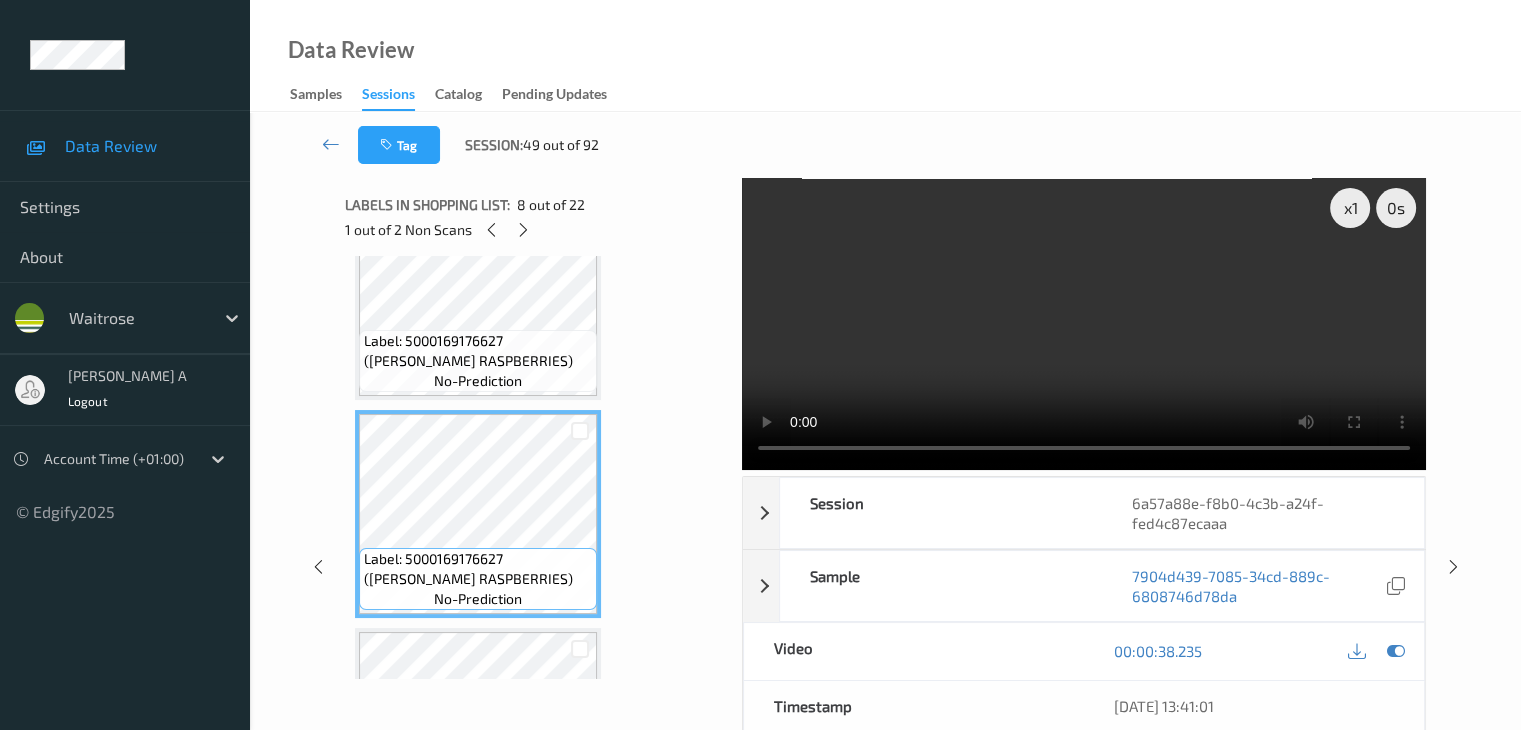 scroll, scrollTop: 1182, scrollLeft: 0, axis: vertical 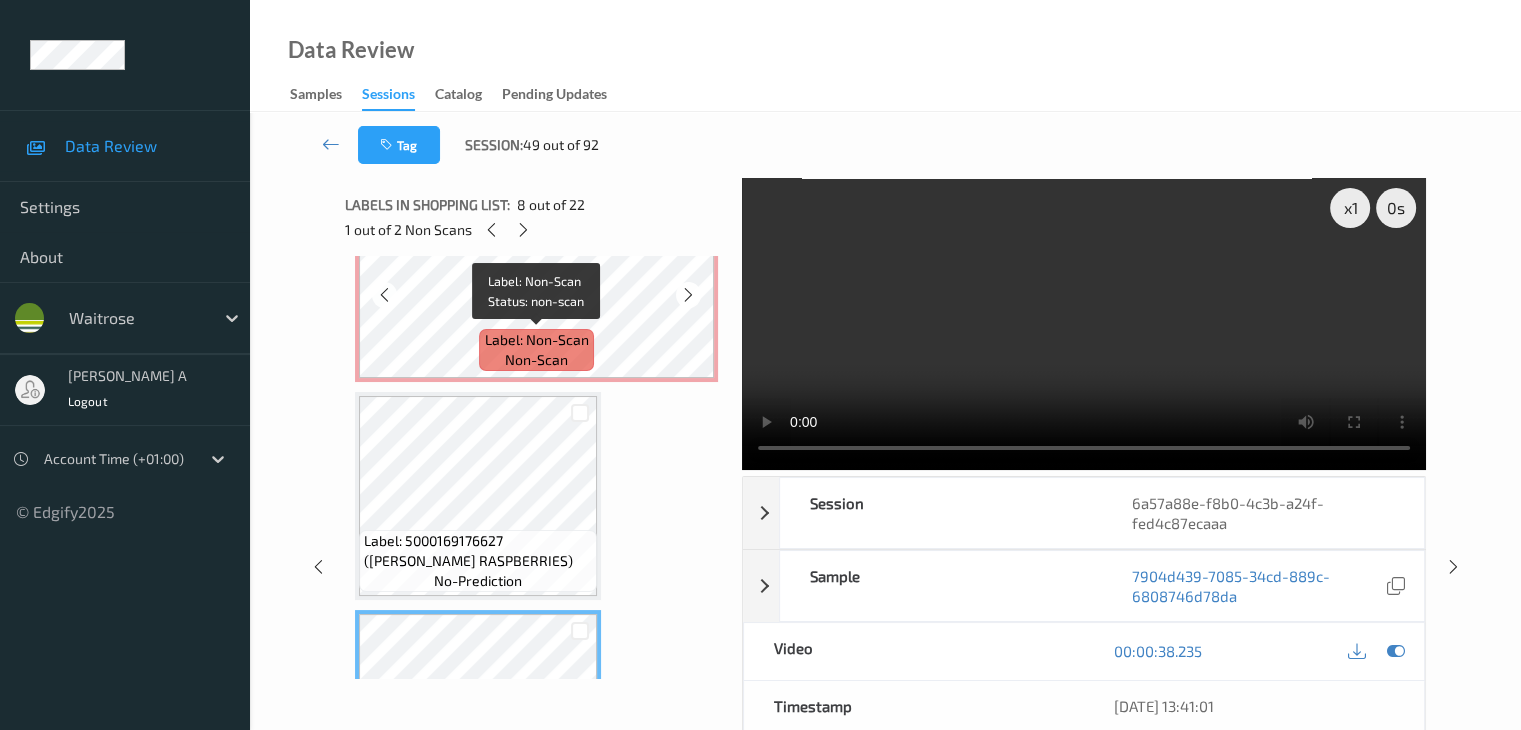 click on "Label: Non-Scan" at bounding box center [537, 340] 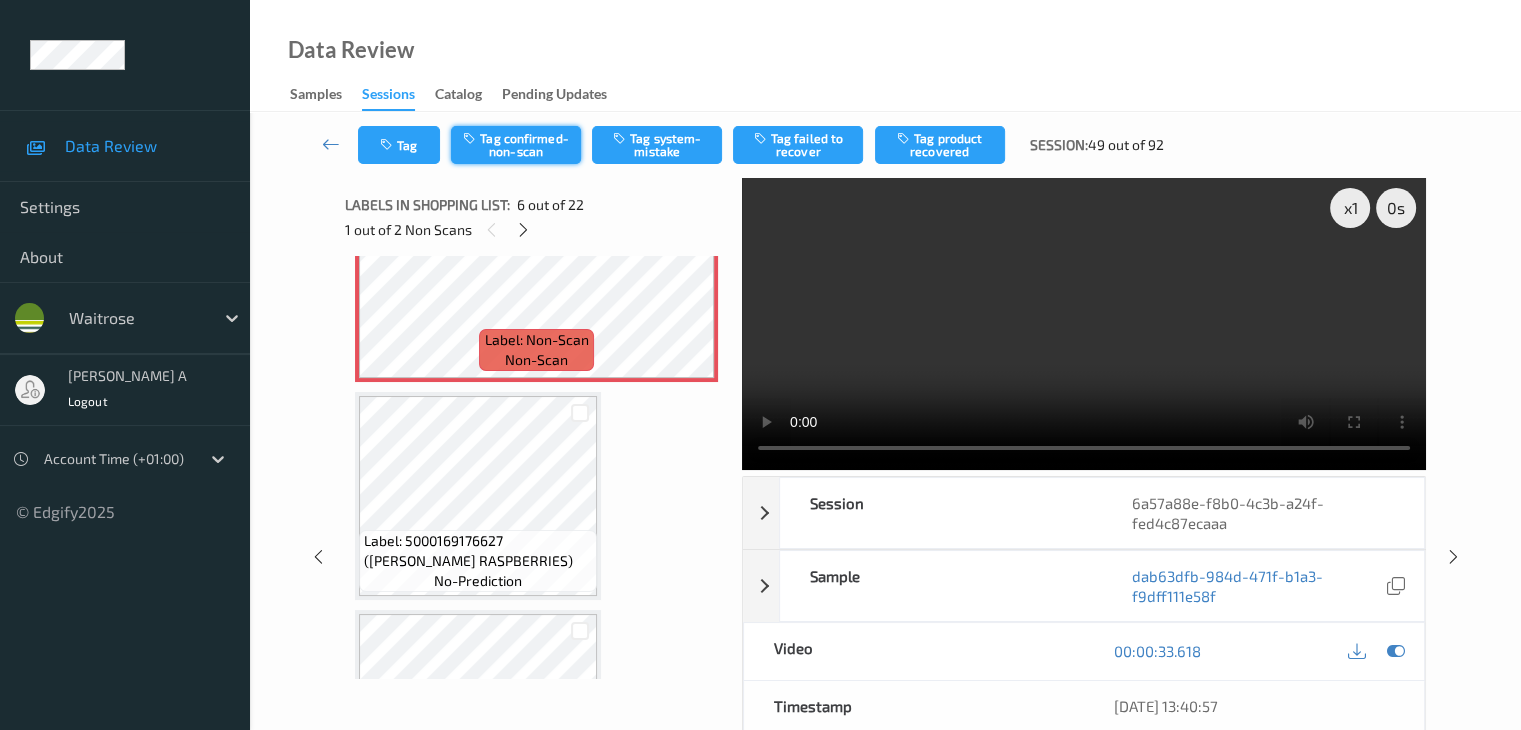 click on "Tag   confirmed-non-scan" at bounding box center (516, 145) 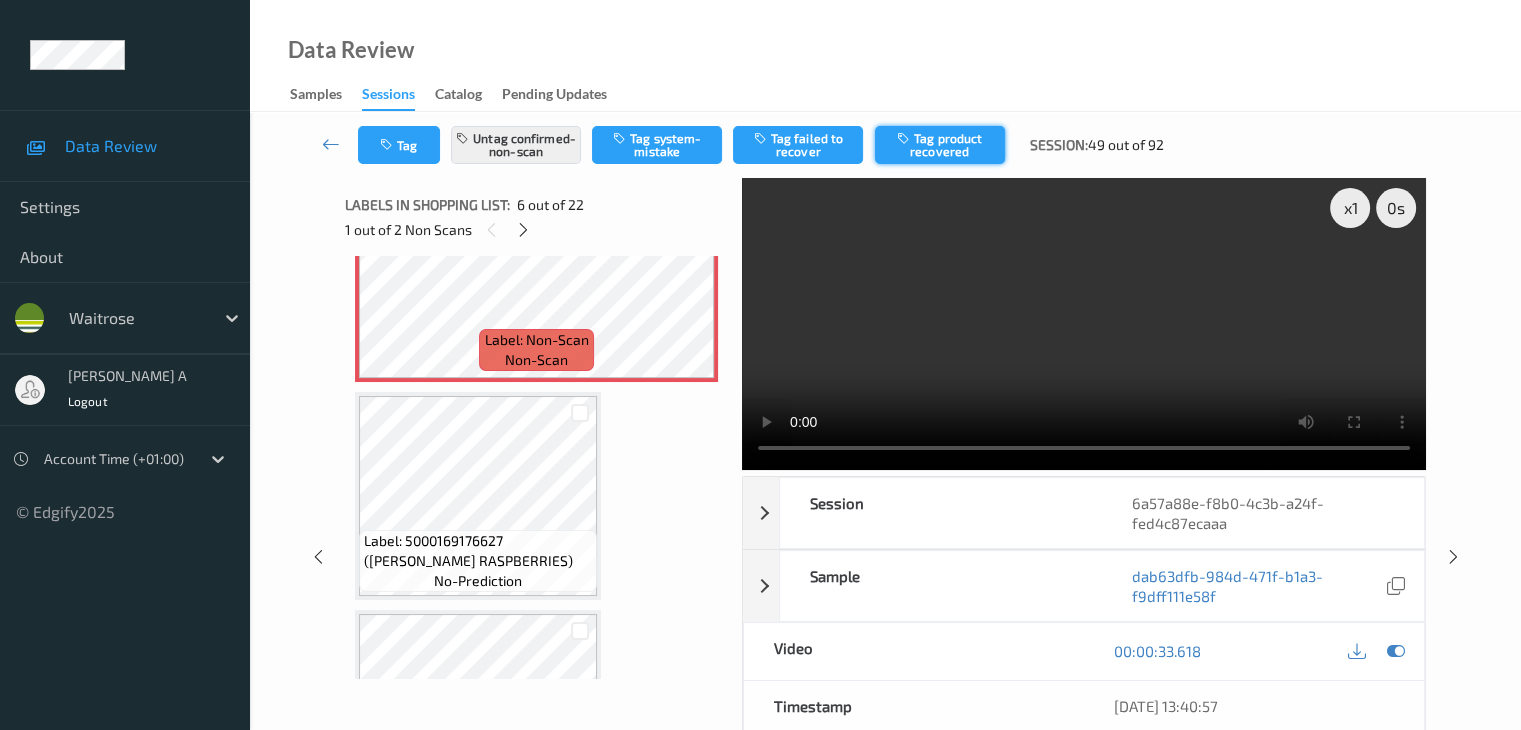click on "Tag   product recovered" at bounding box center (940, 145) 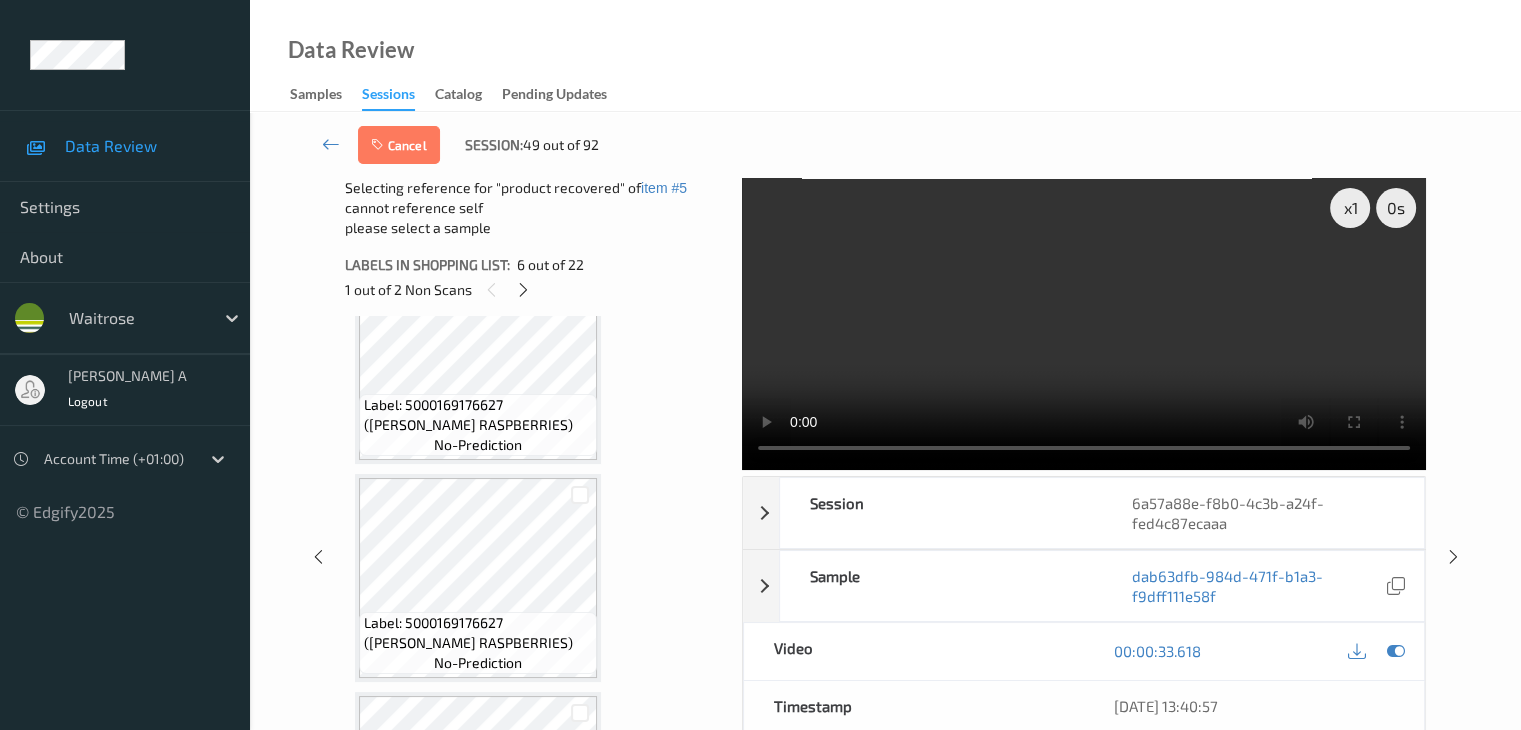 scroll, scrollTop: 1382, scrollLeft: 0, axis: vertical 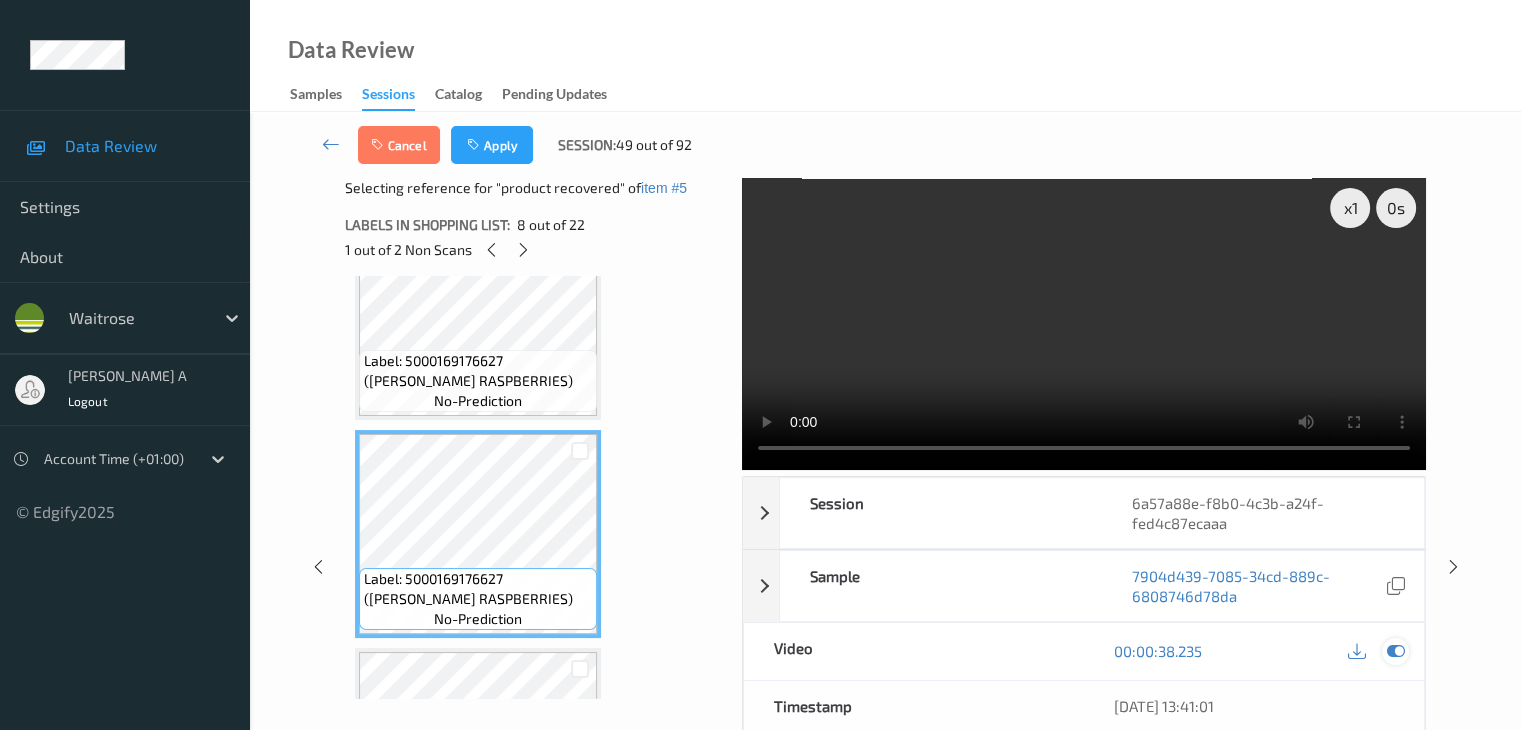 click at bounding box center (1395, 651) 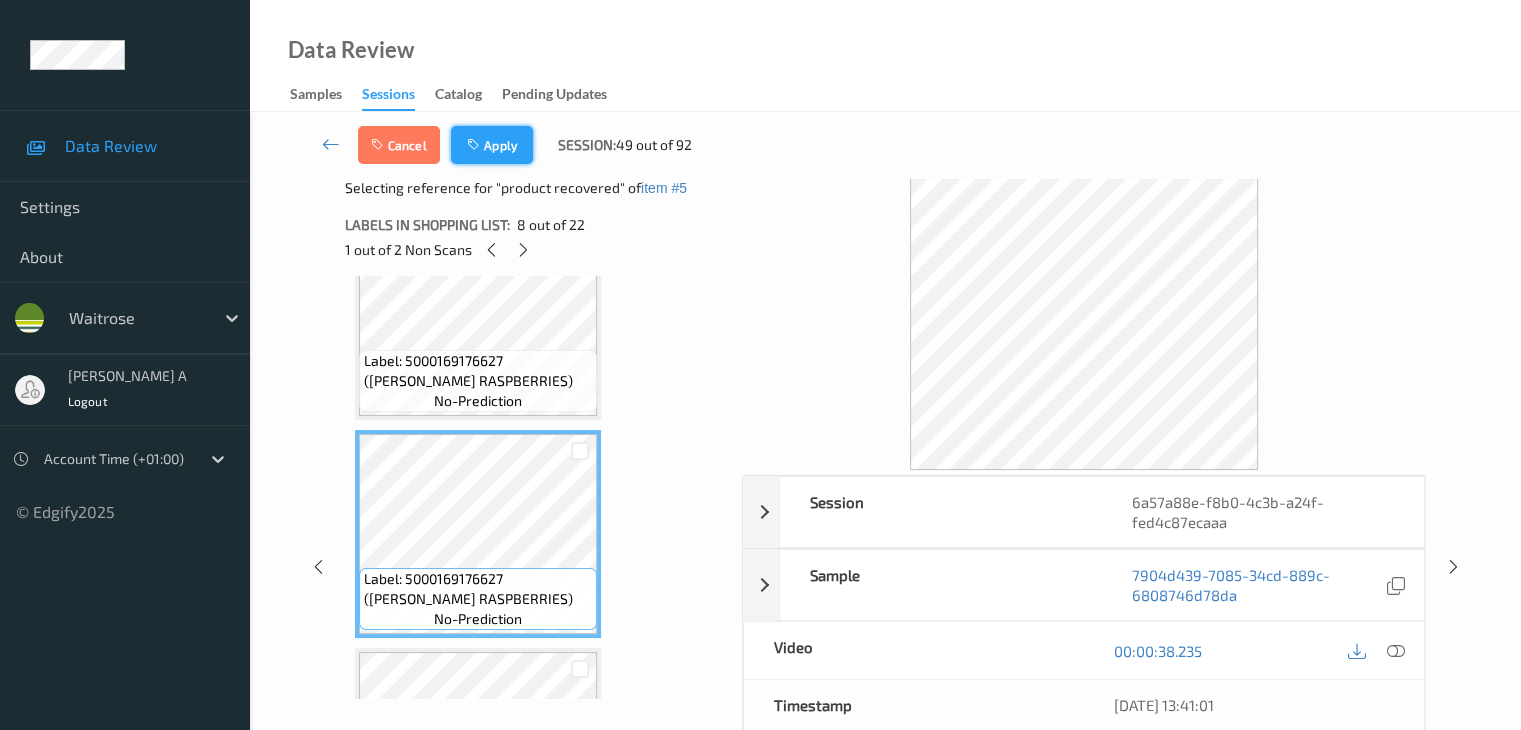 click on "Apply" at bounding box center [492, 145] 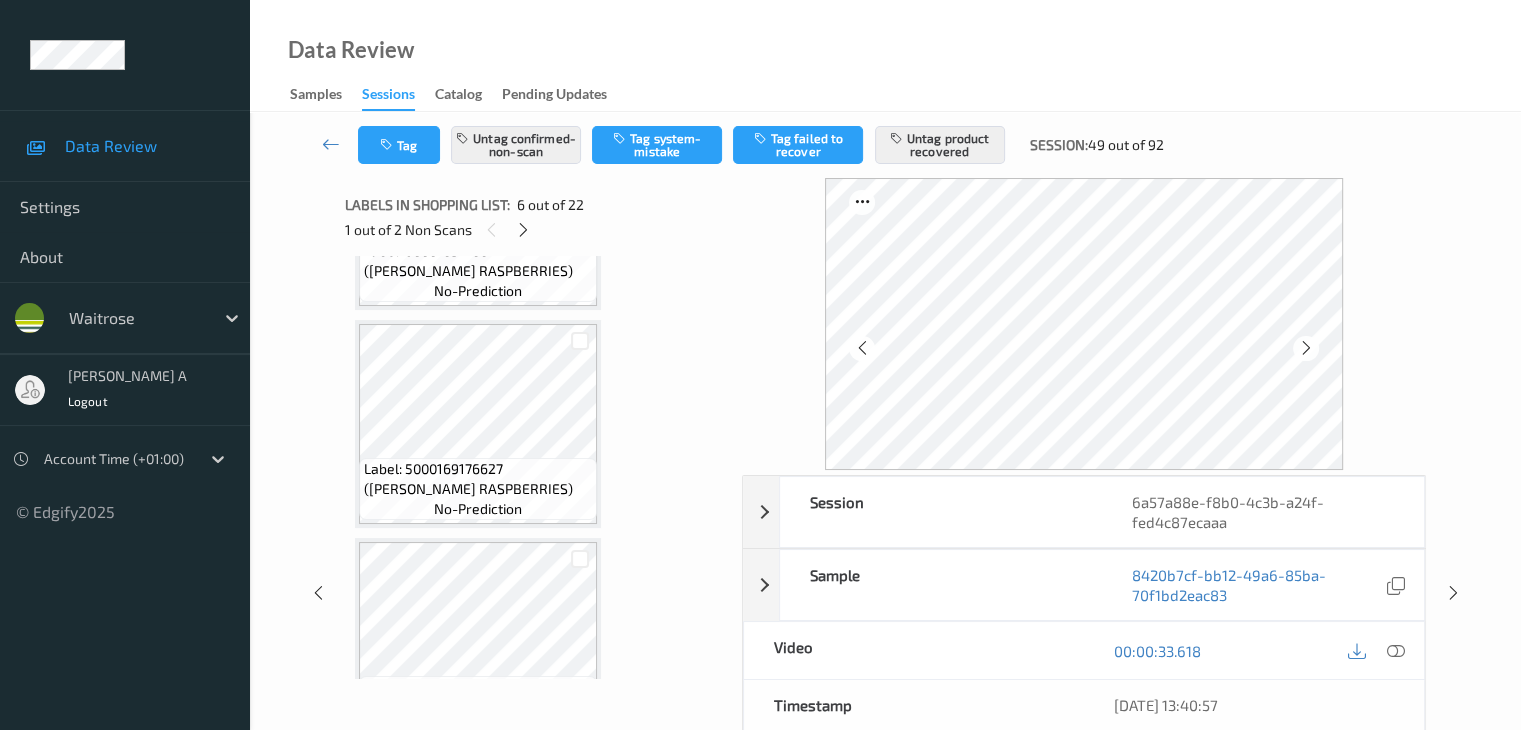 scroll, scrollTop: 1482, scrollLeft: 0, axis: vertical 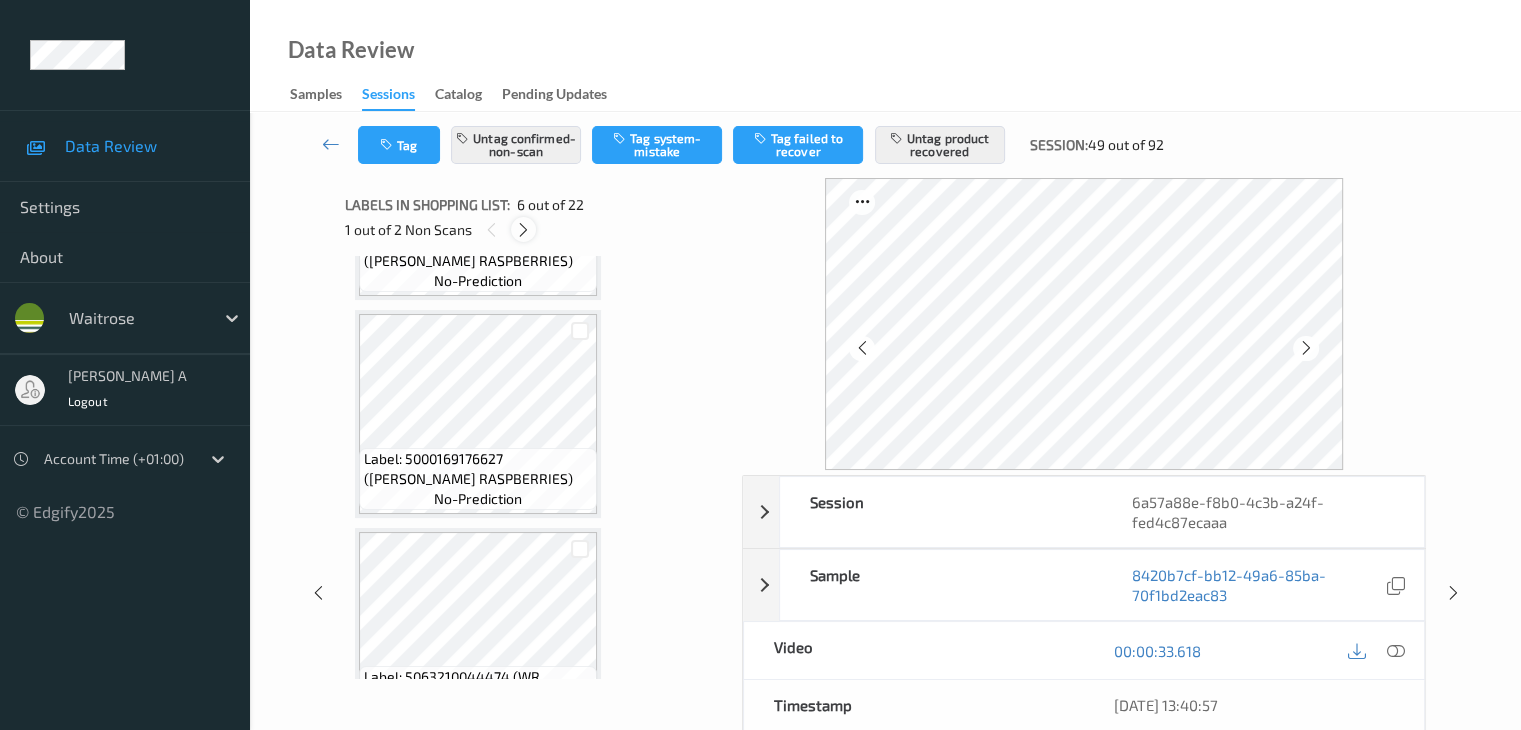 click at bounding box center (523, 230) 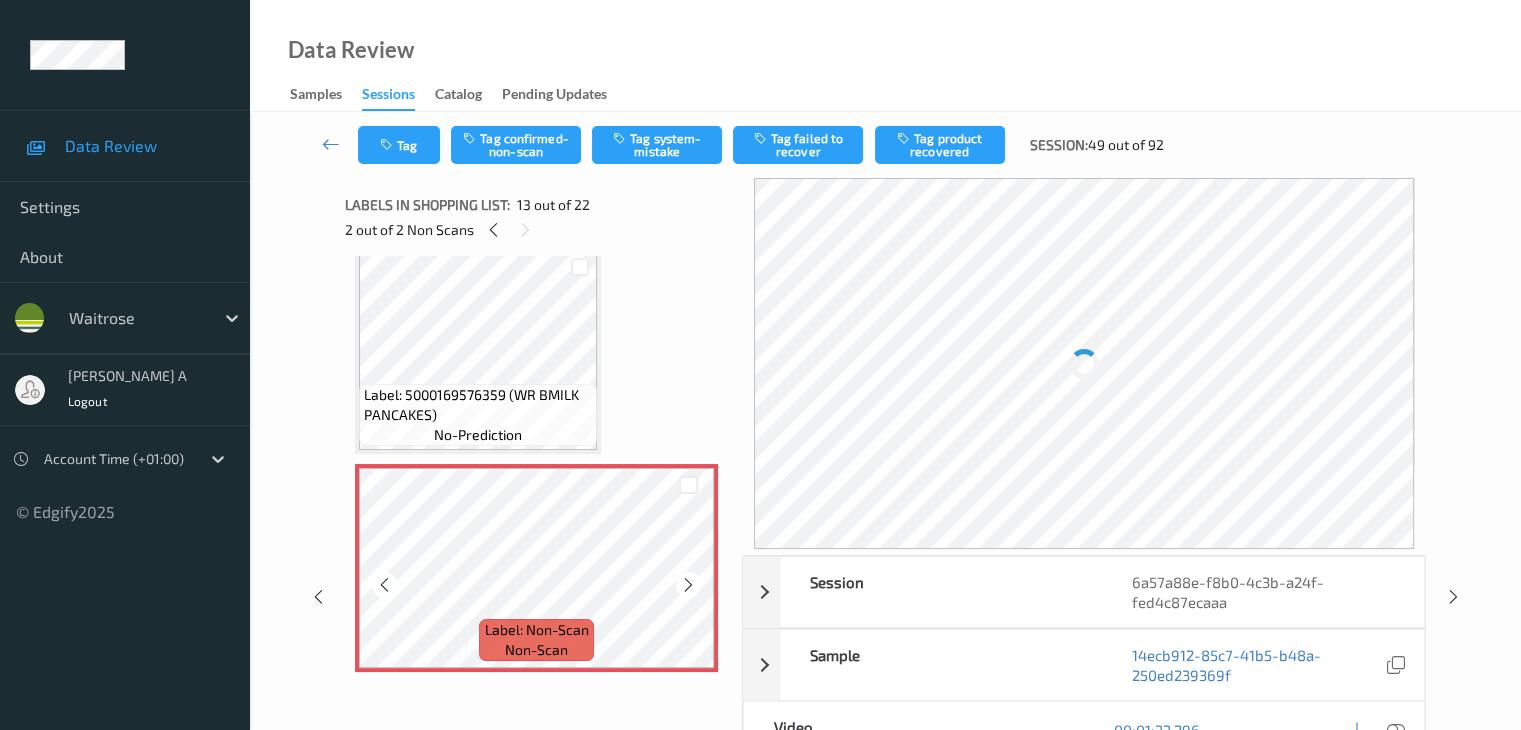 scroll, scrollTop: 2408, scrollLeft: 0, axis: vertical 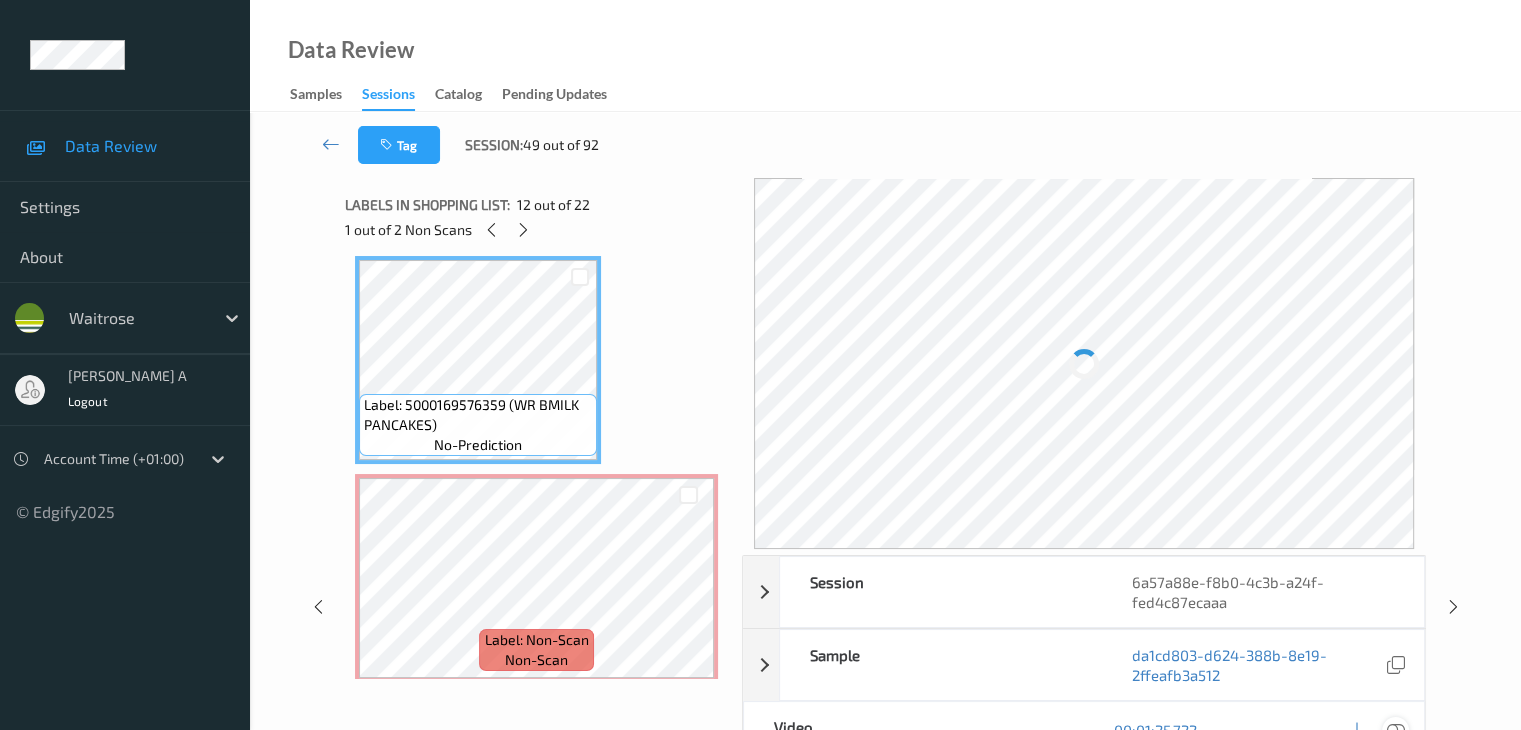 click at bounding box center [1395, 730] 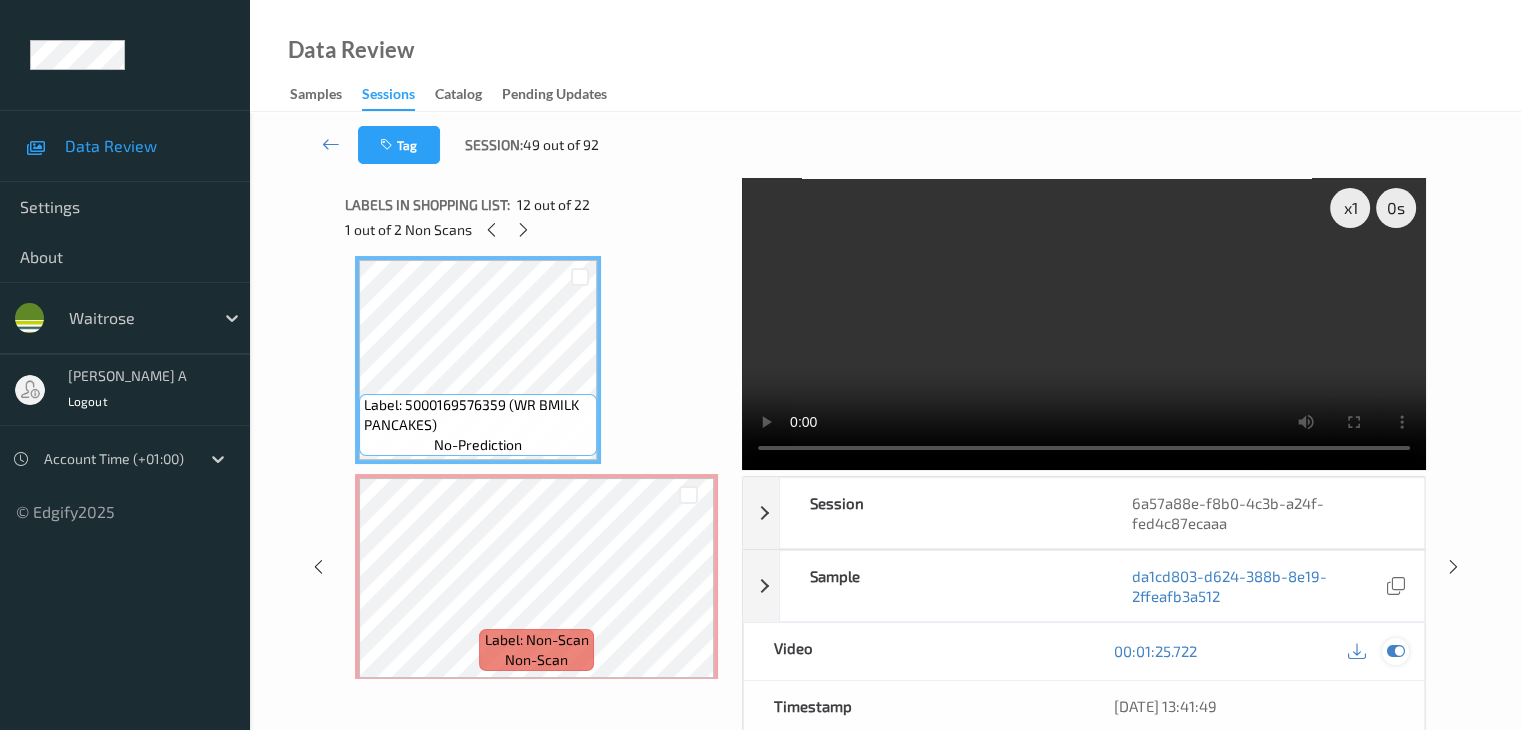 click at bounding box center [1395, 651] 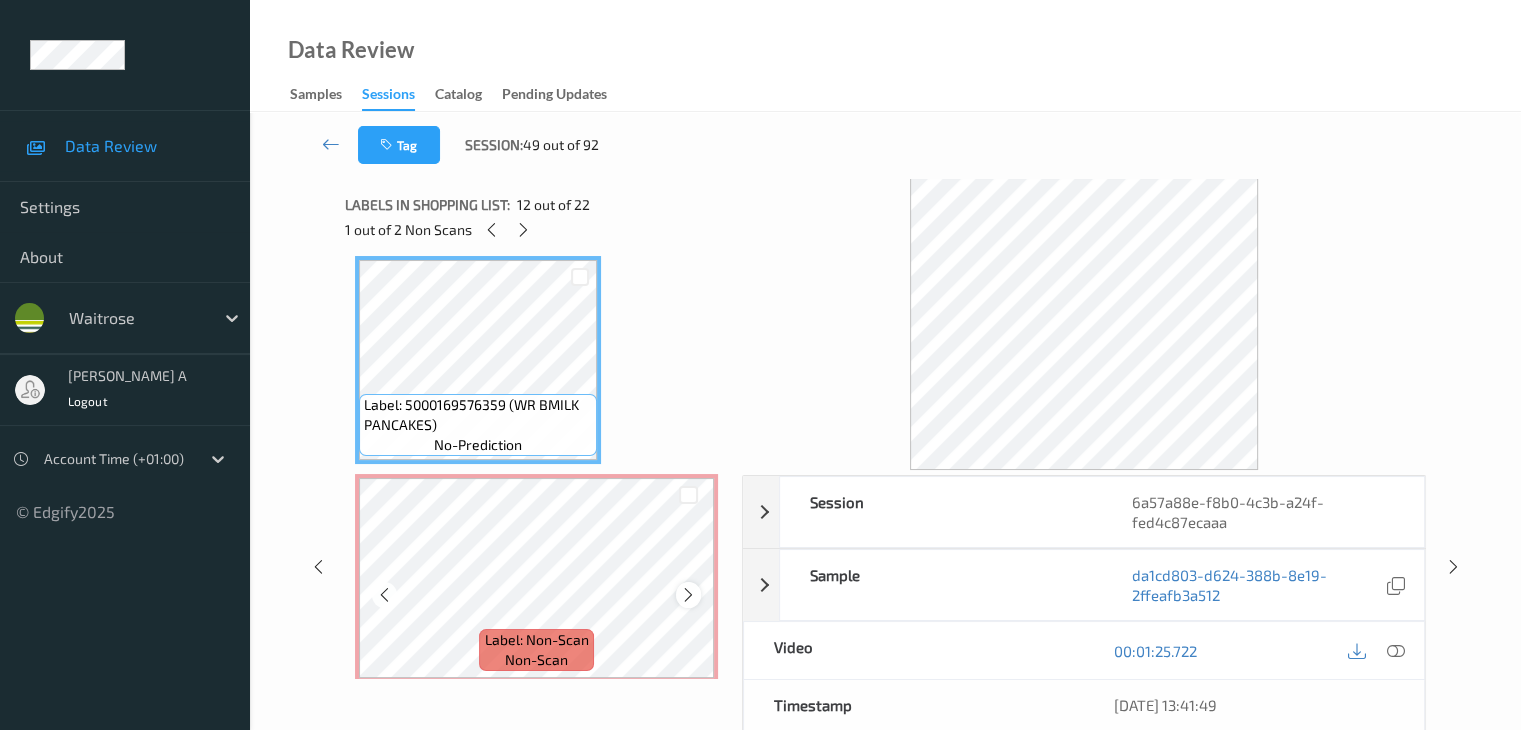 click at bounding box center [688, 595] 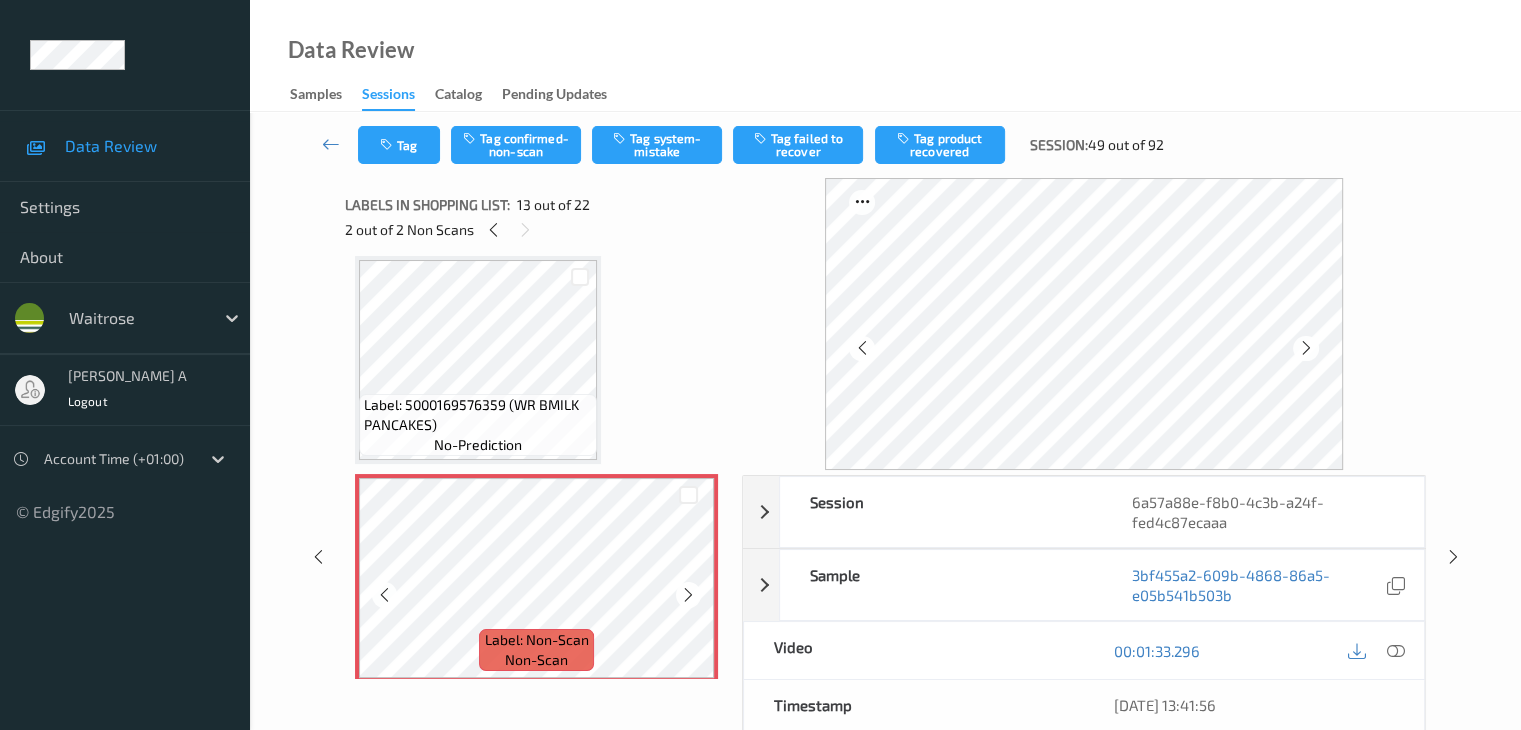 click at bounding box center [688, 595] 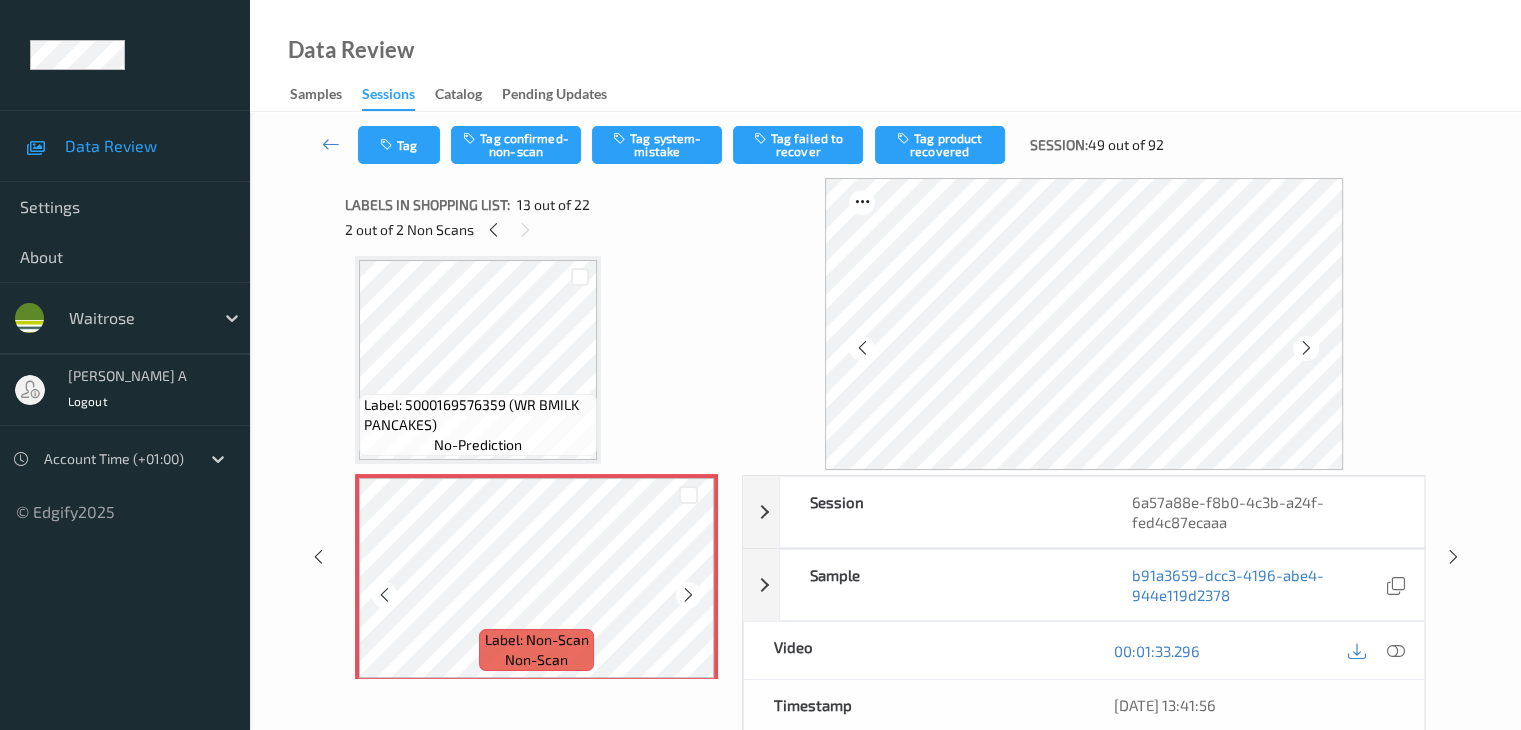 click at bounding box center (688, 595) 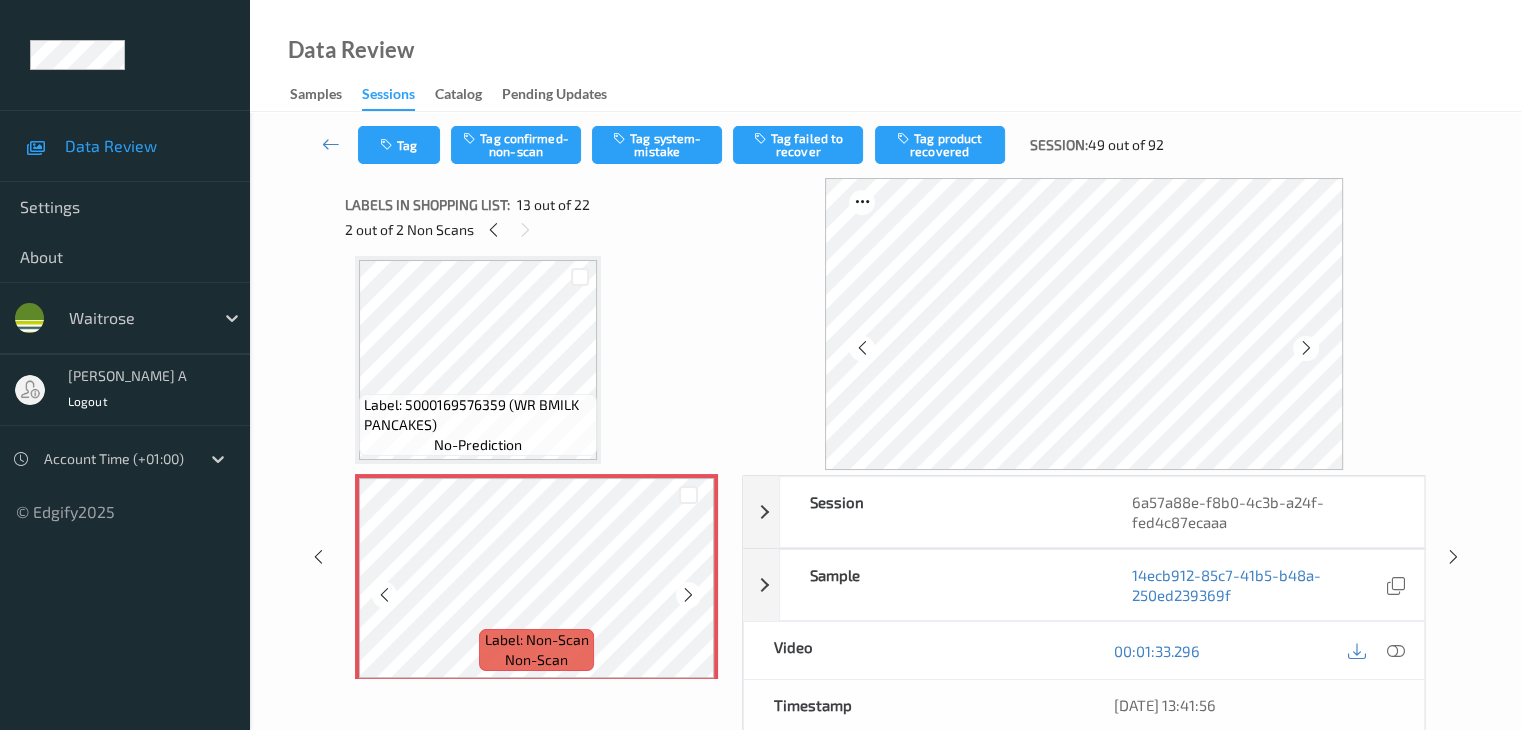 click at bounding box center (688, 595) 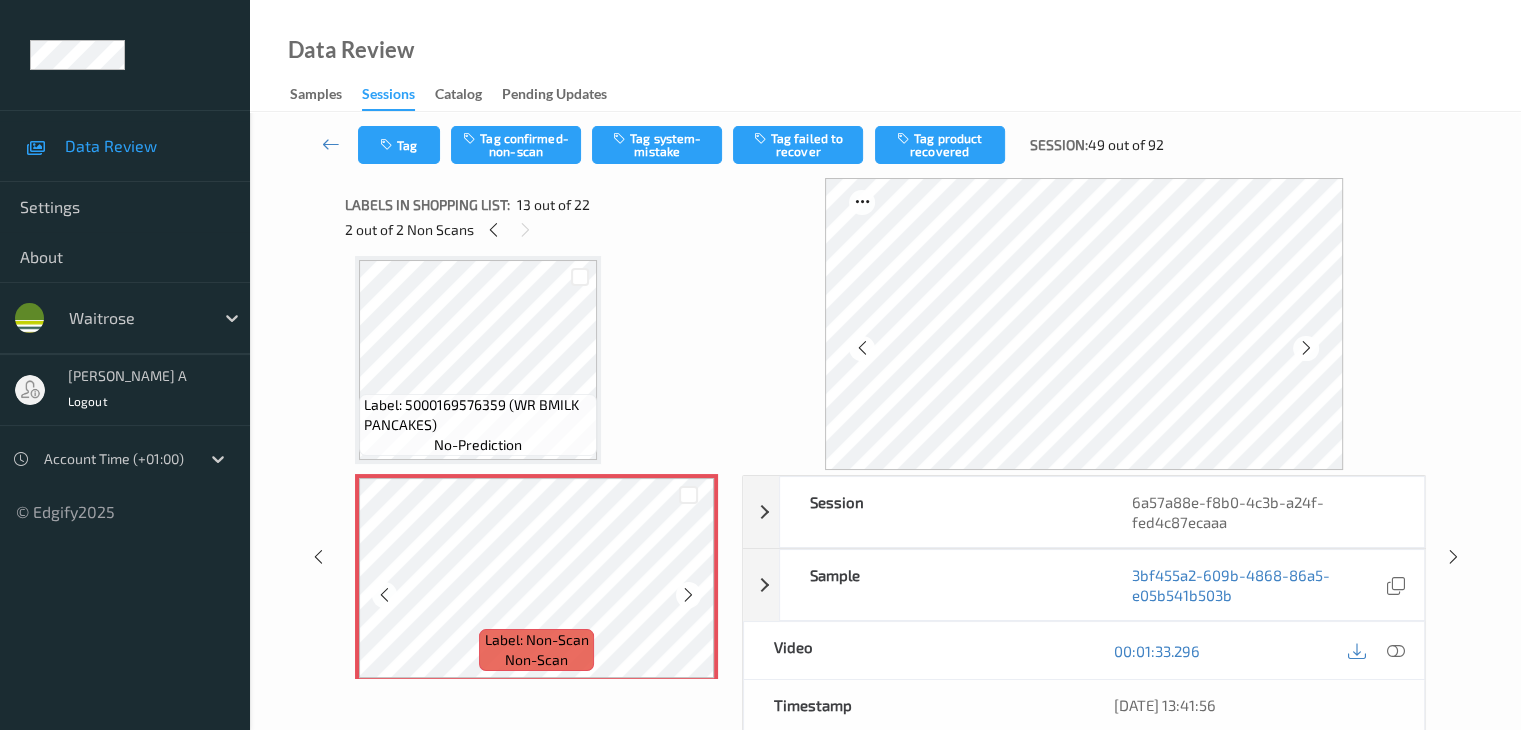 click at bounding box center (688, 595) 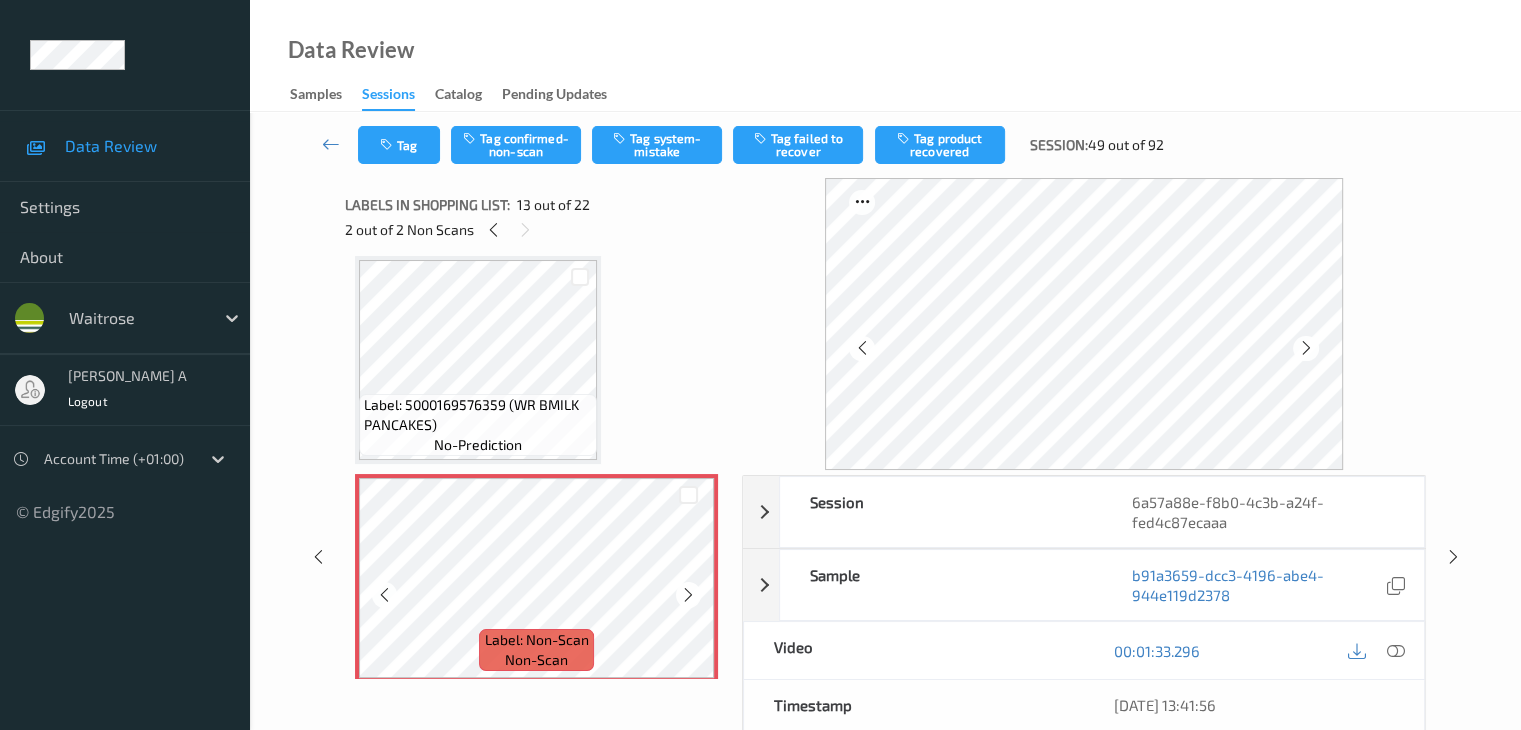click at bounding box center [688, 595] 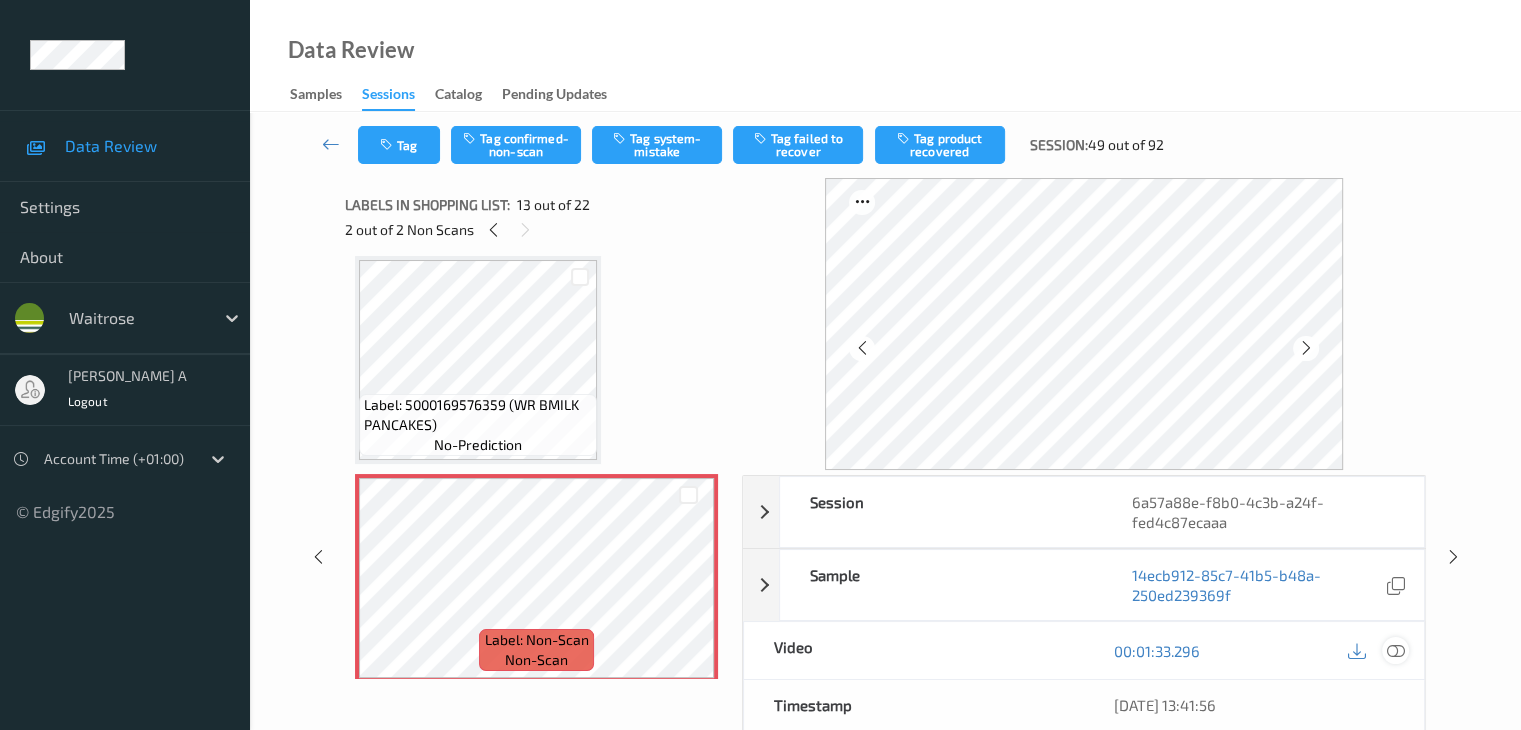 click at bounding box center [1395, 651] 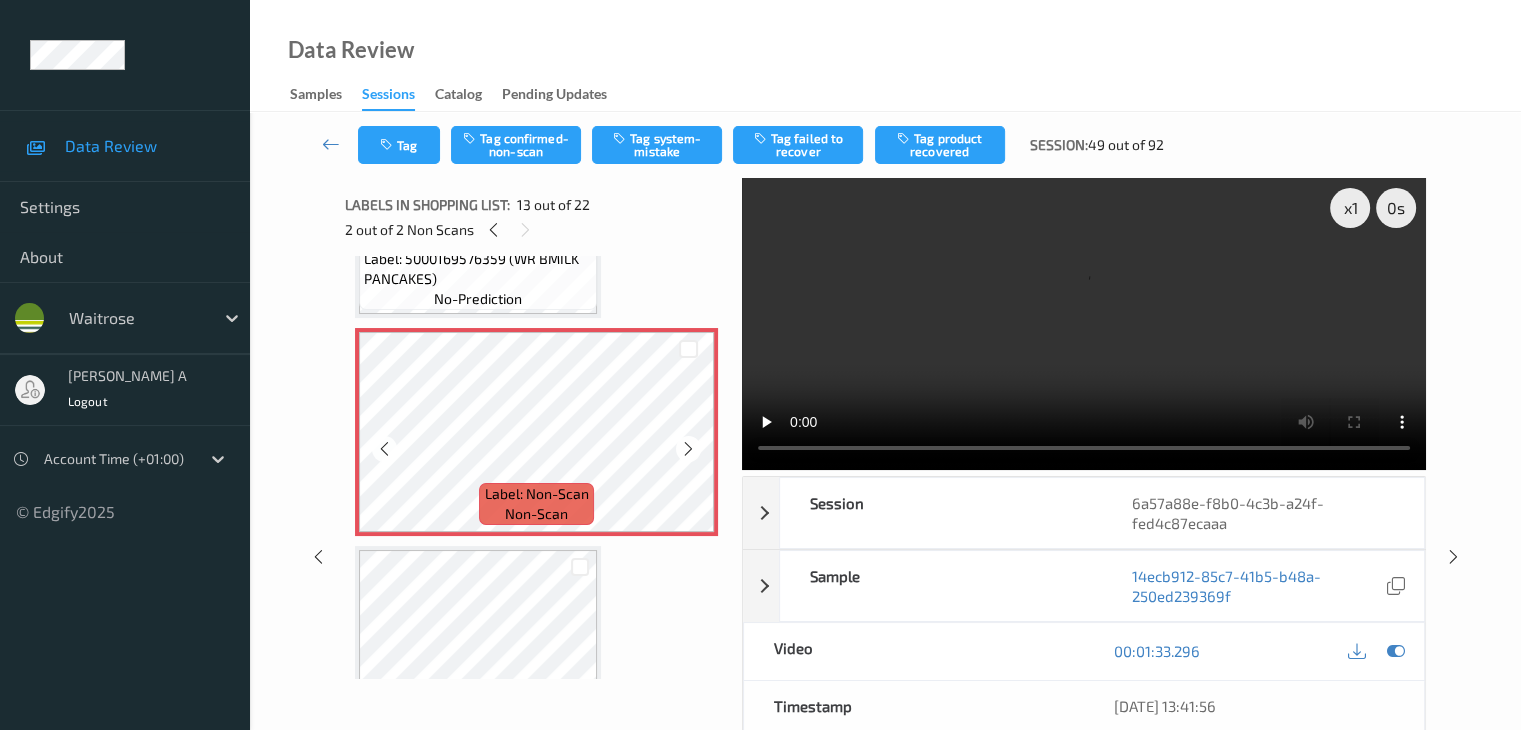 scroll, scrollTop: 2508, scrollLeft: 0, axis: vertical 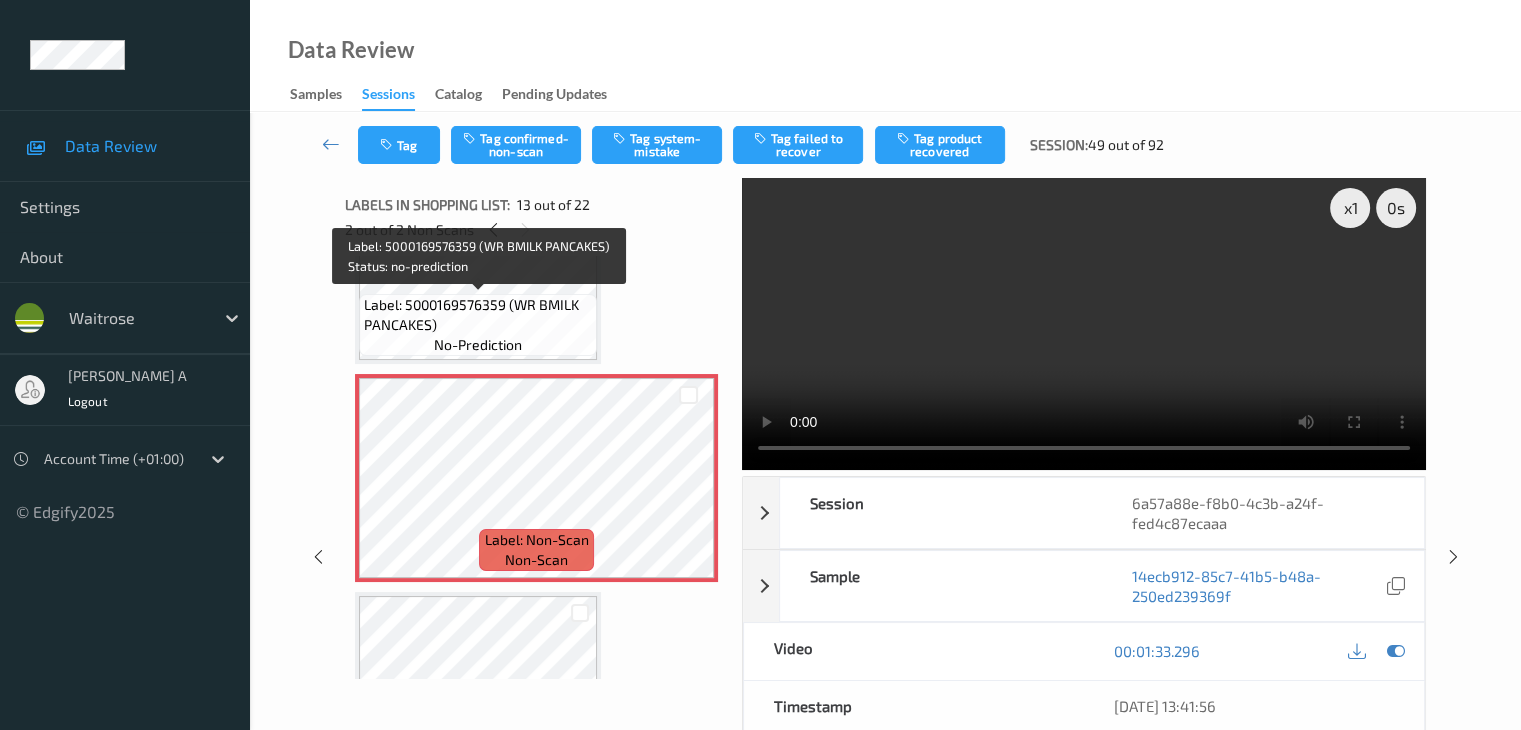 click on "Label: 5000169576359 (WR BMILK PANCAKES)" at bounding box center [478, 315] 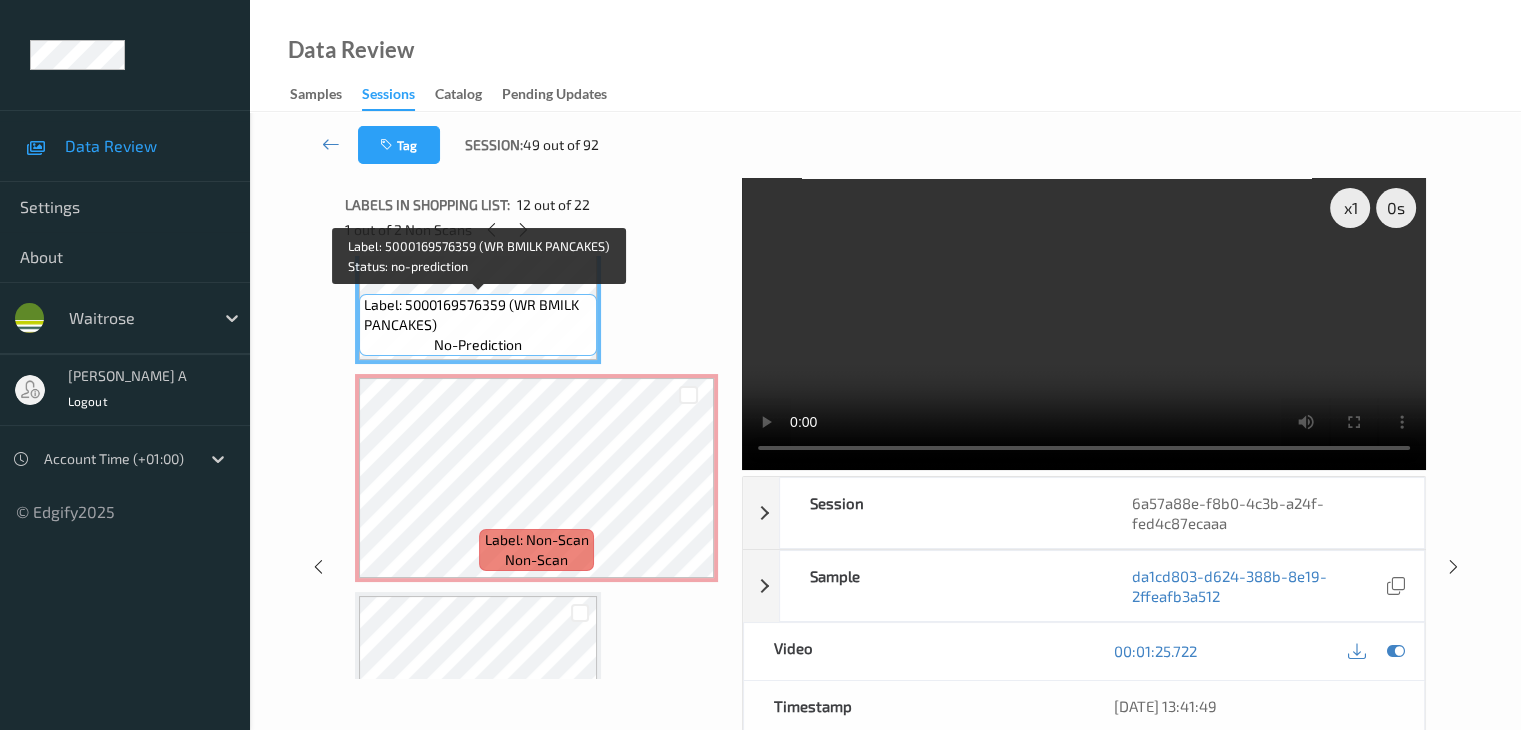 click on "Label: 5000169576359 (WR BMILK PANCAKES)" at bounding box center (478, 315) 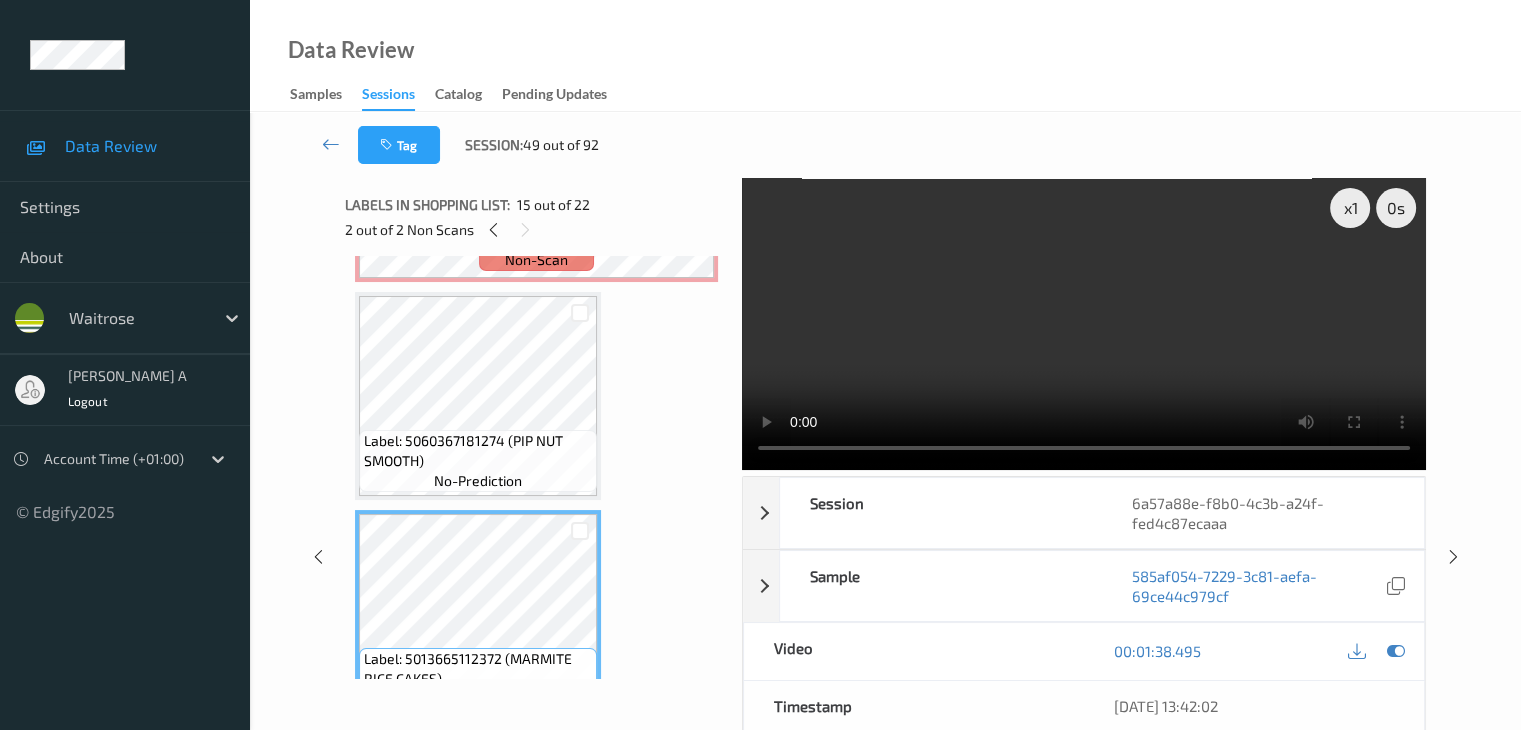 scroll, scrollTop: 2708, scrollLeft: 0, axis: vertical 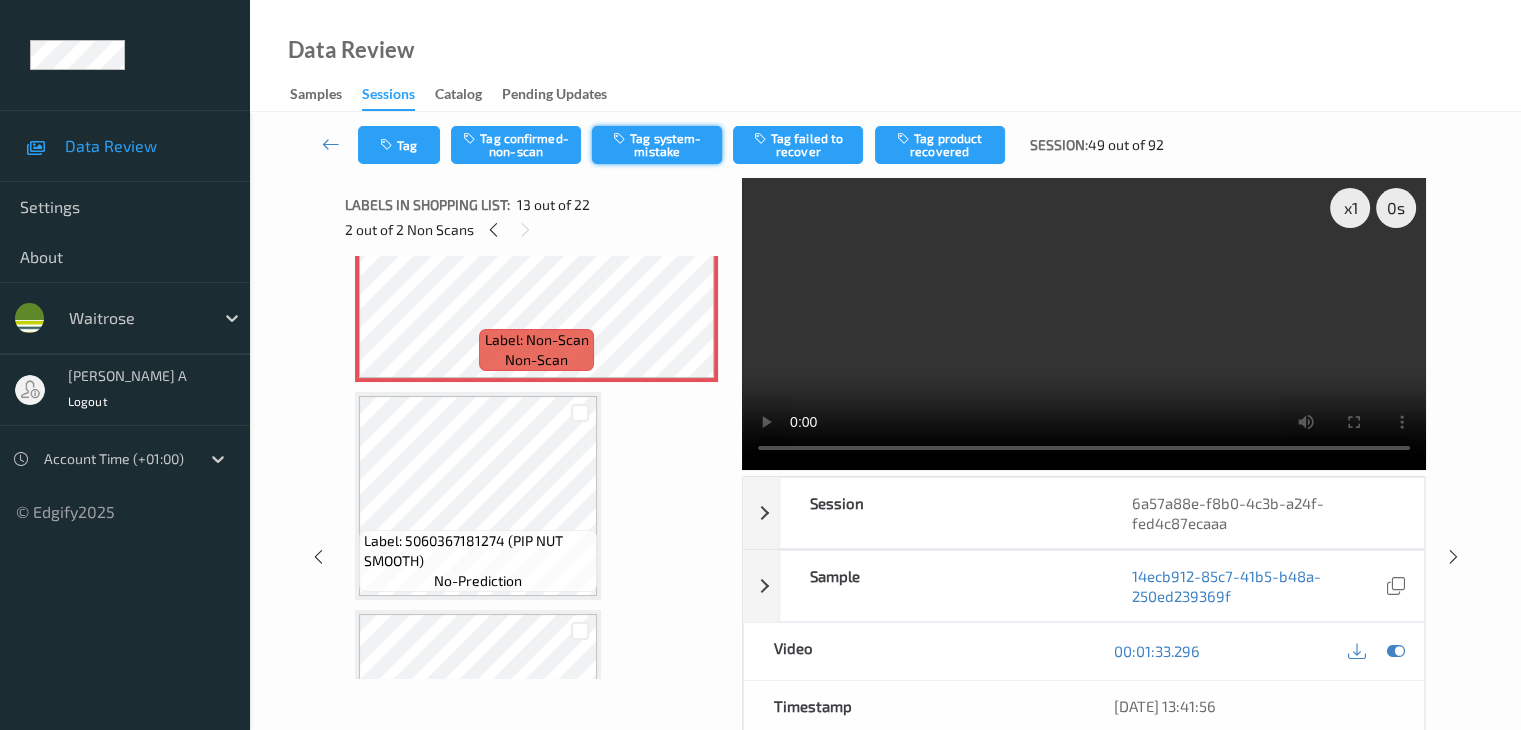 click on "Tag   system-mistake" at bounding box center [657, 145] 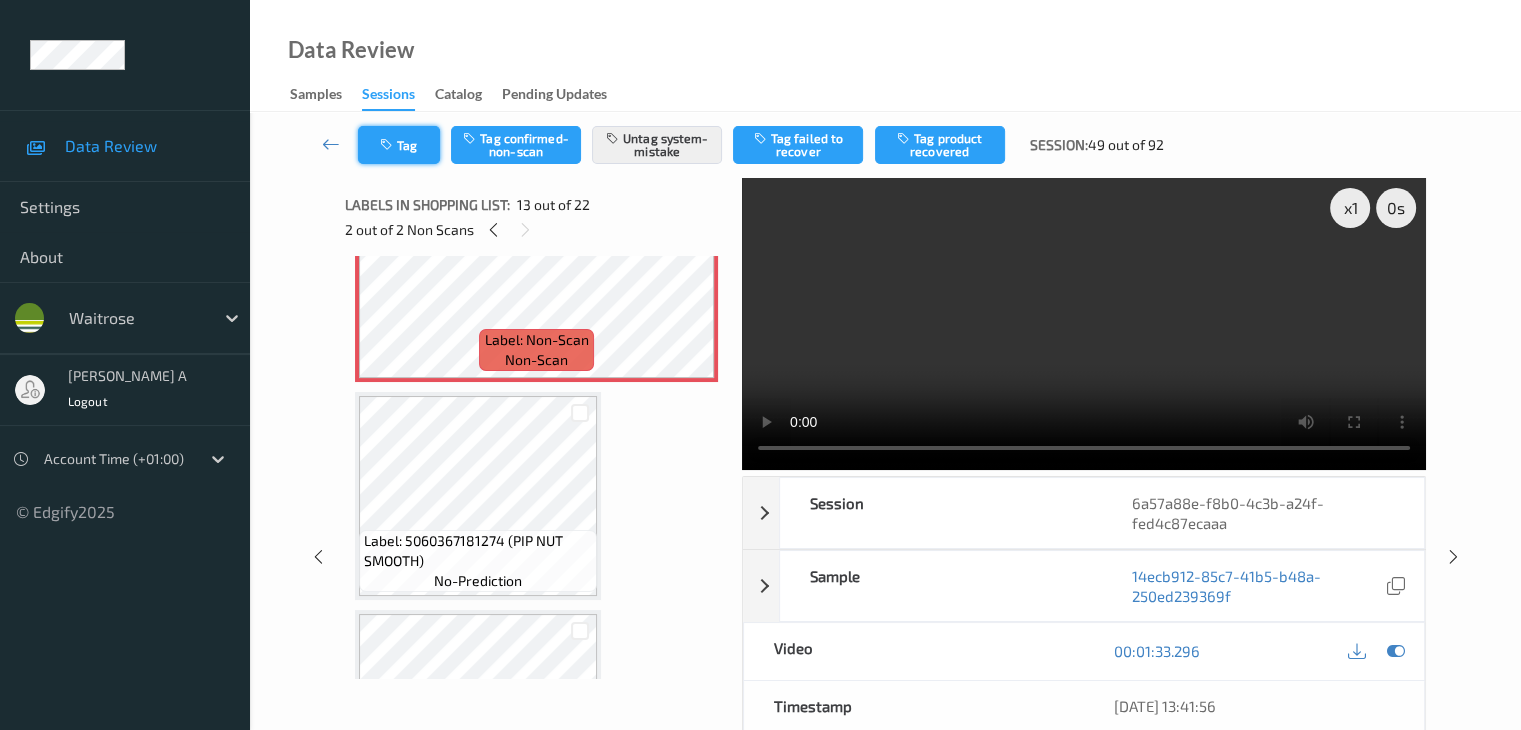 click on "Tag" at bounding box center (399, 145) 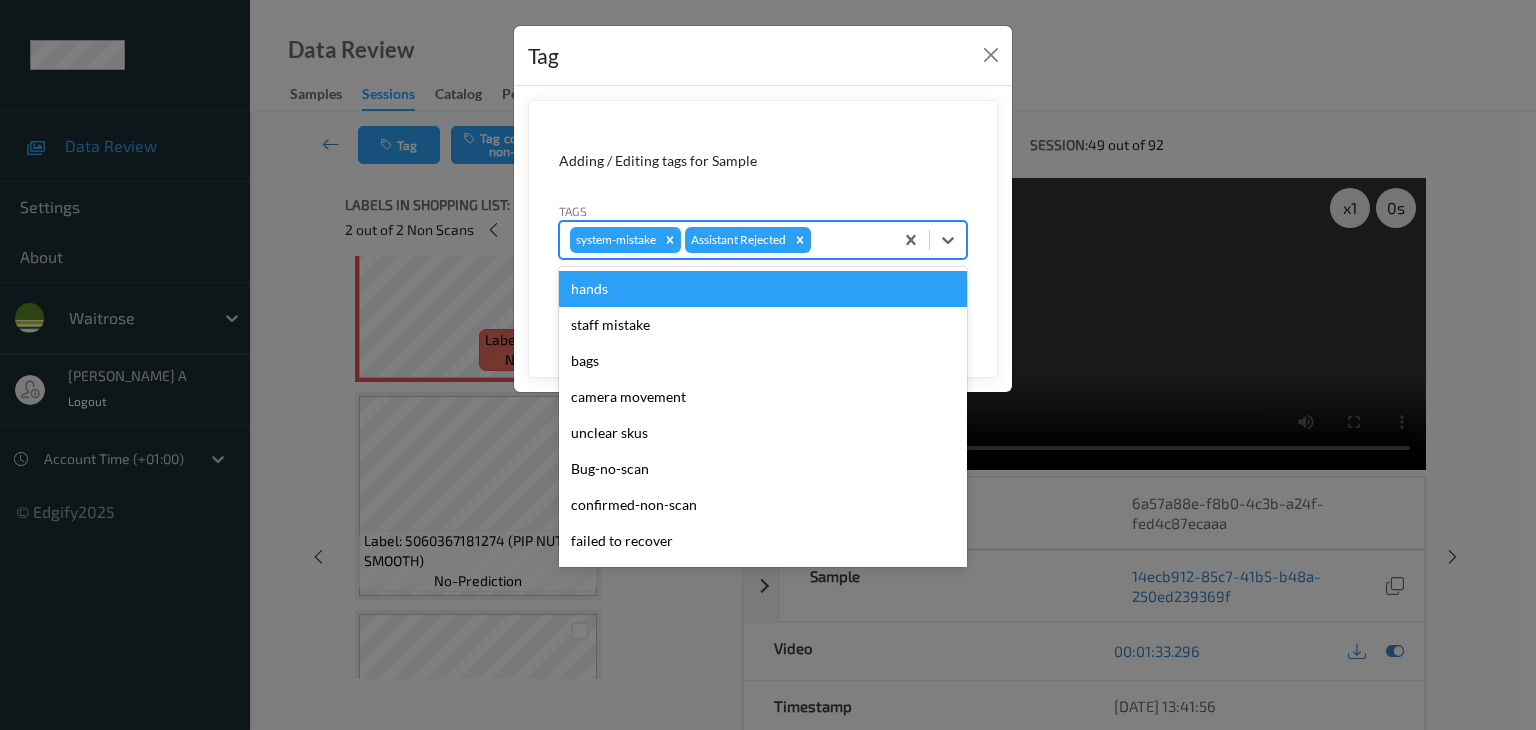 click at bounding box center [849, 240] 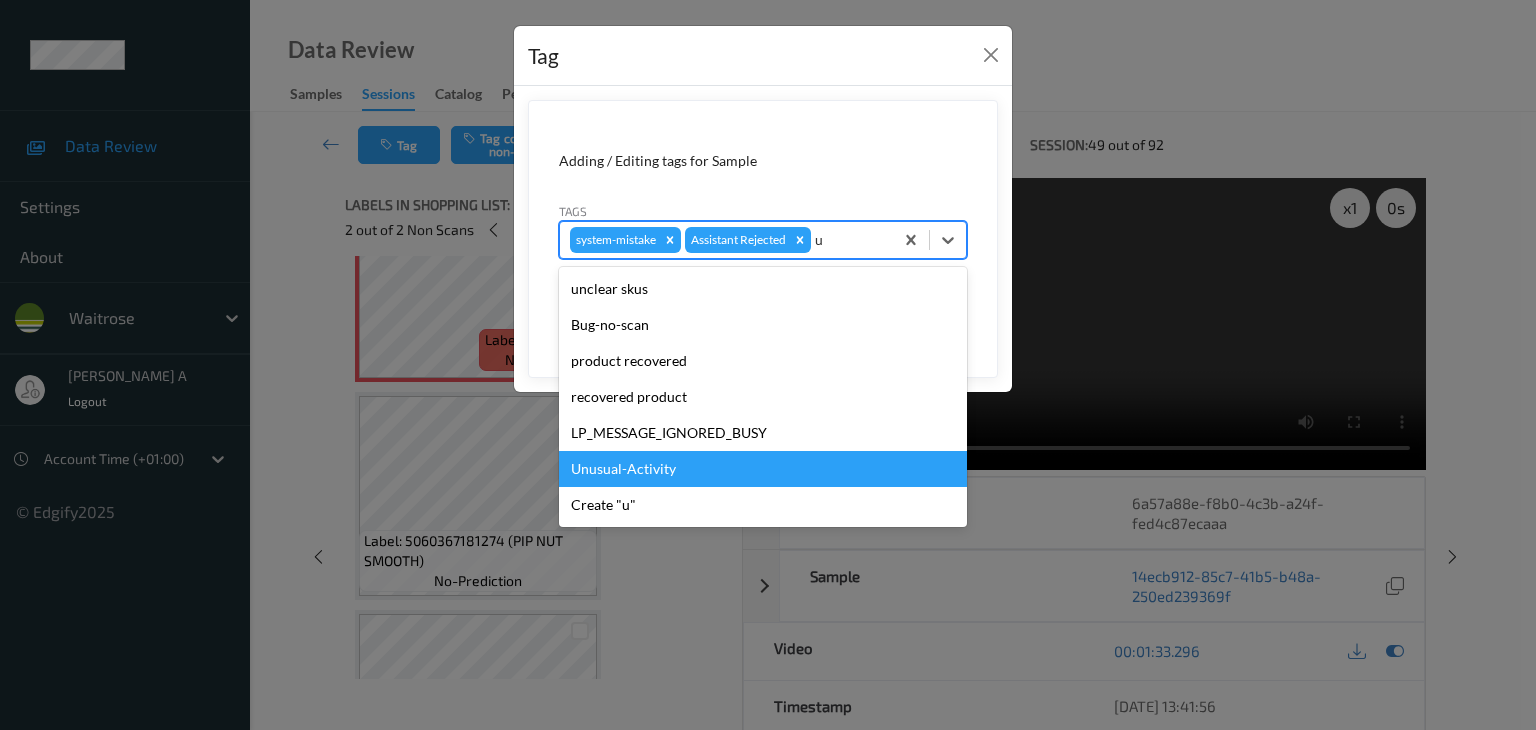 click on "Unusual-Activity" at bounding box center [763, 469] 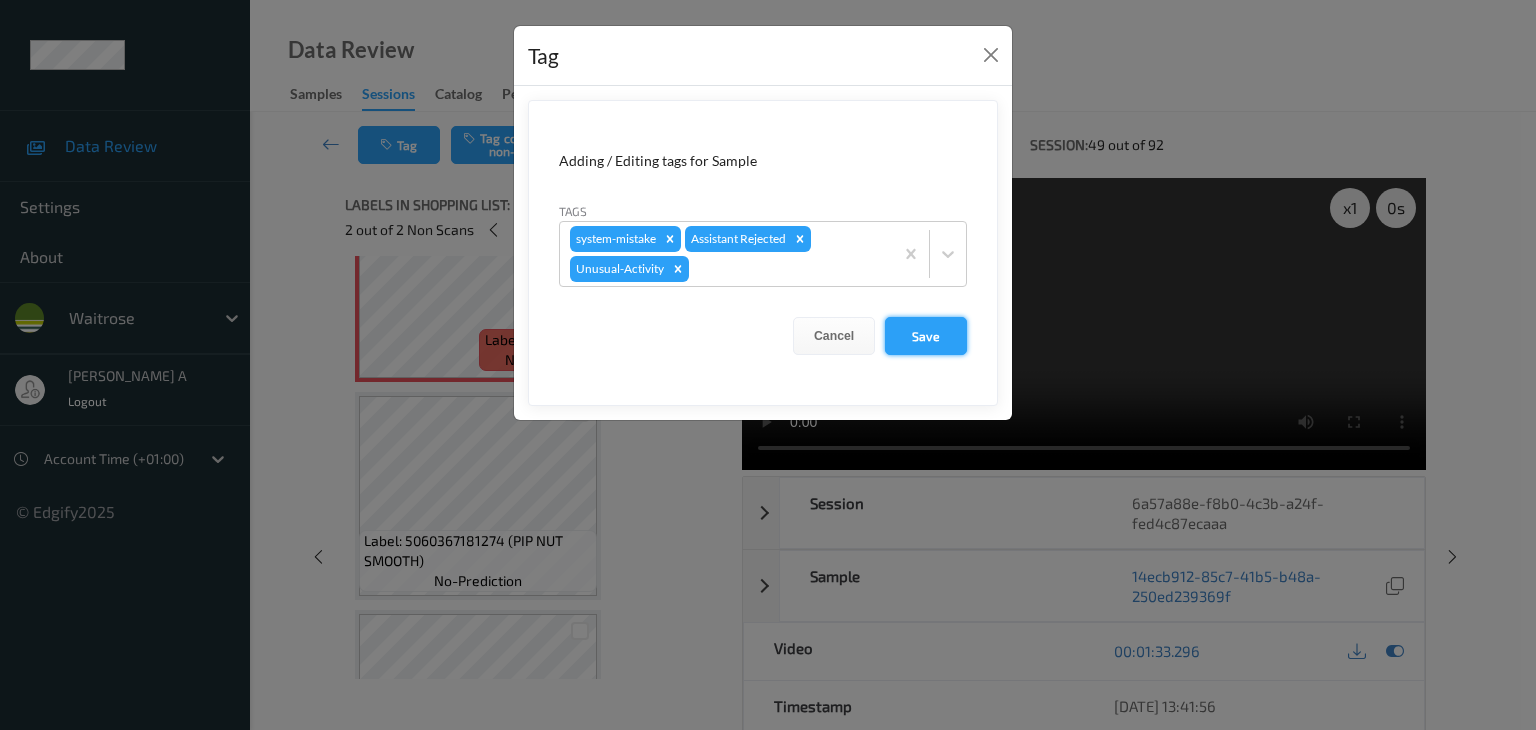 click on "Save" at bounding box center (926, 336) 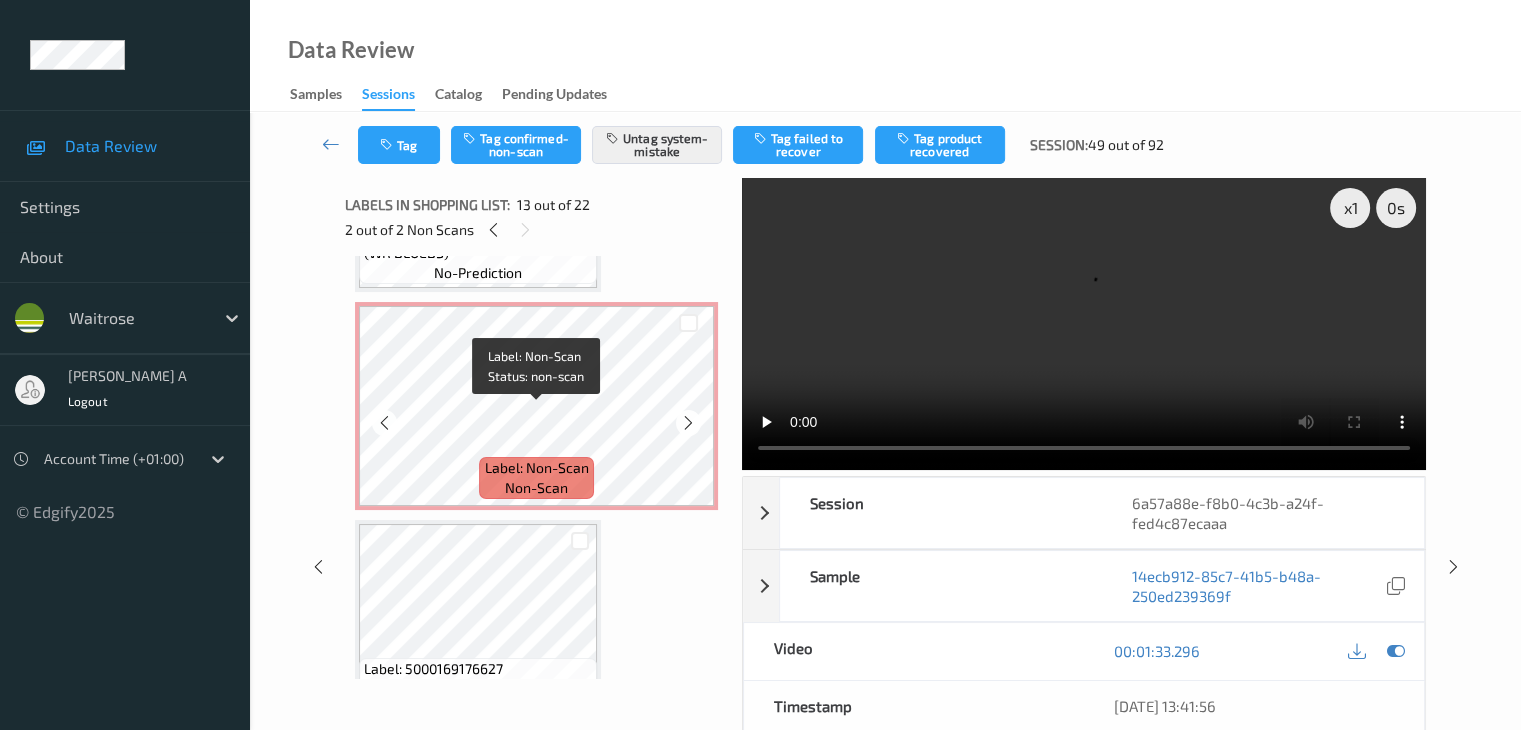 scroll, scrollTop: 1008, scrollLeft: 0, axis: vertical 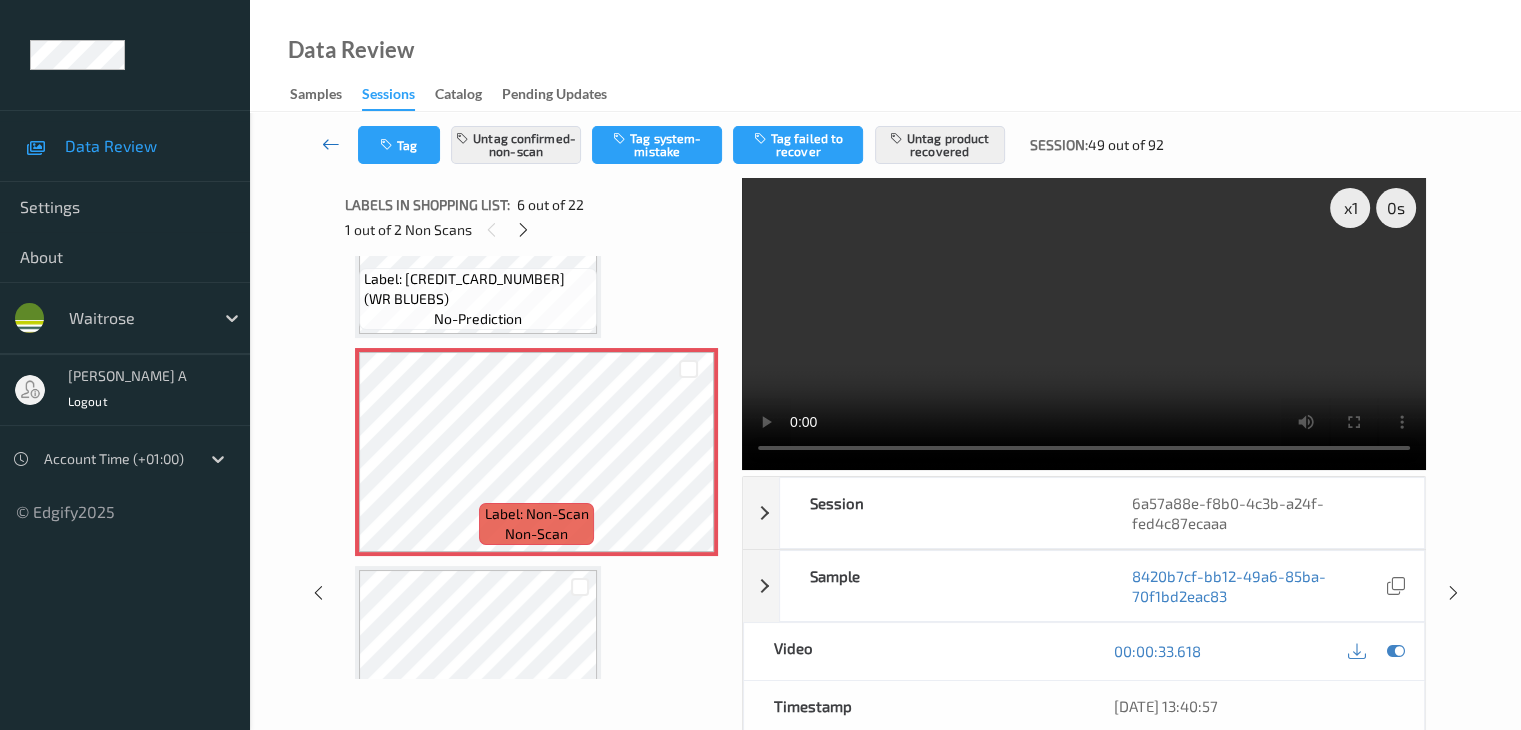 click at bounding box center (331, 144) 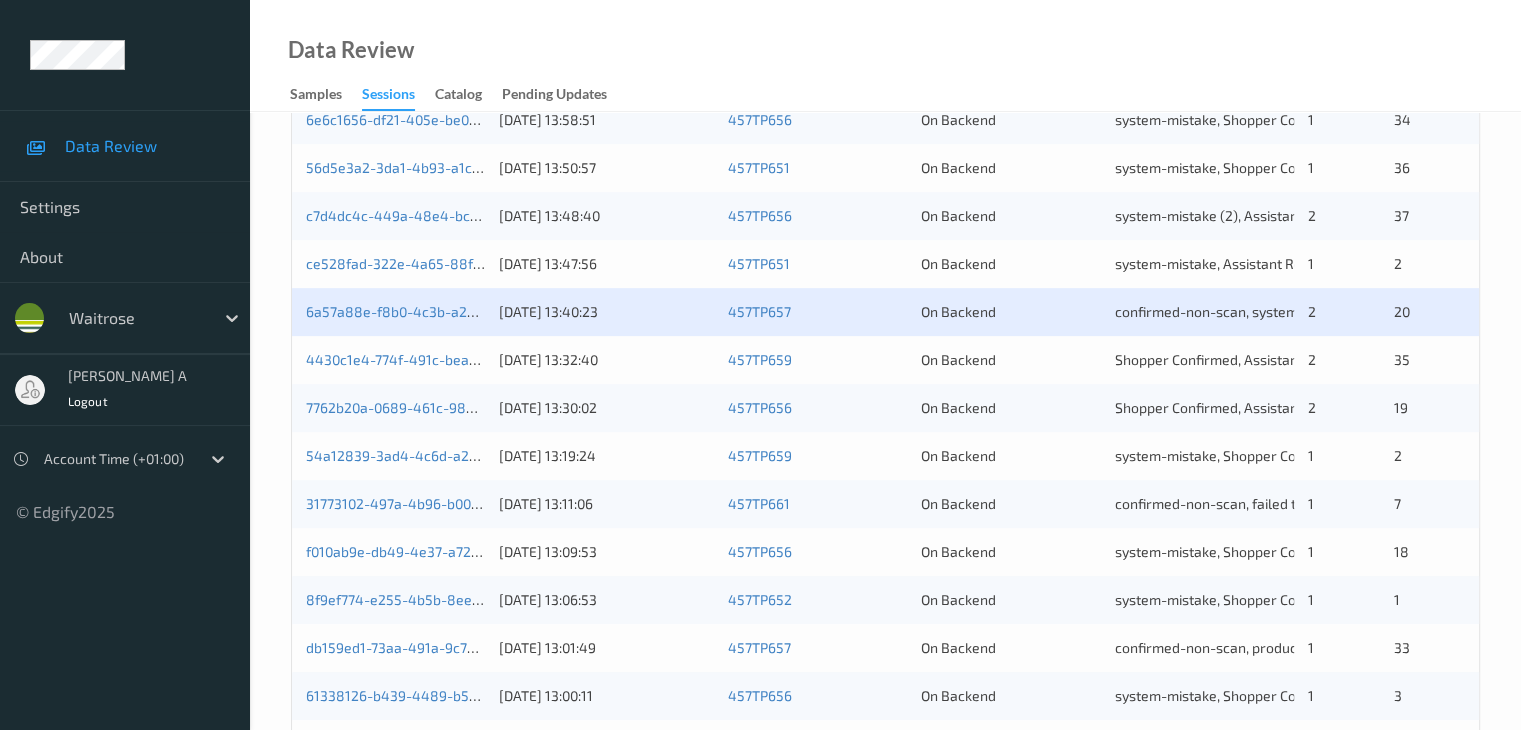 scroll, scrollTop: 900, scrollLeft: 0, axis: vertical 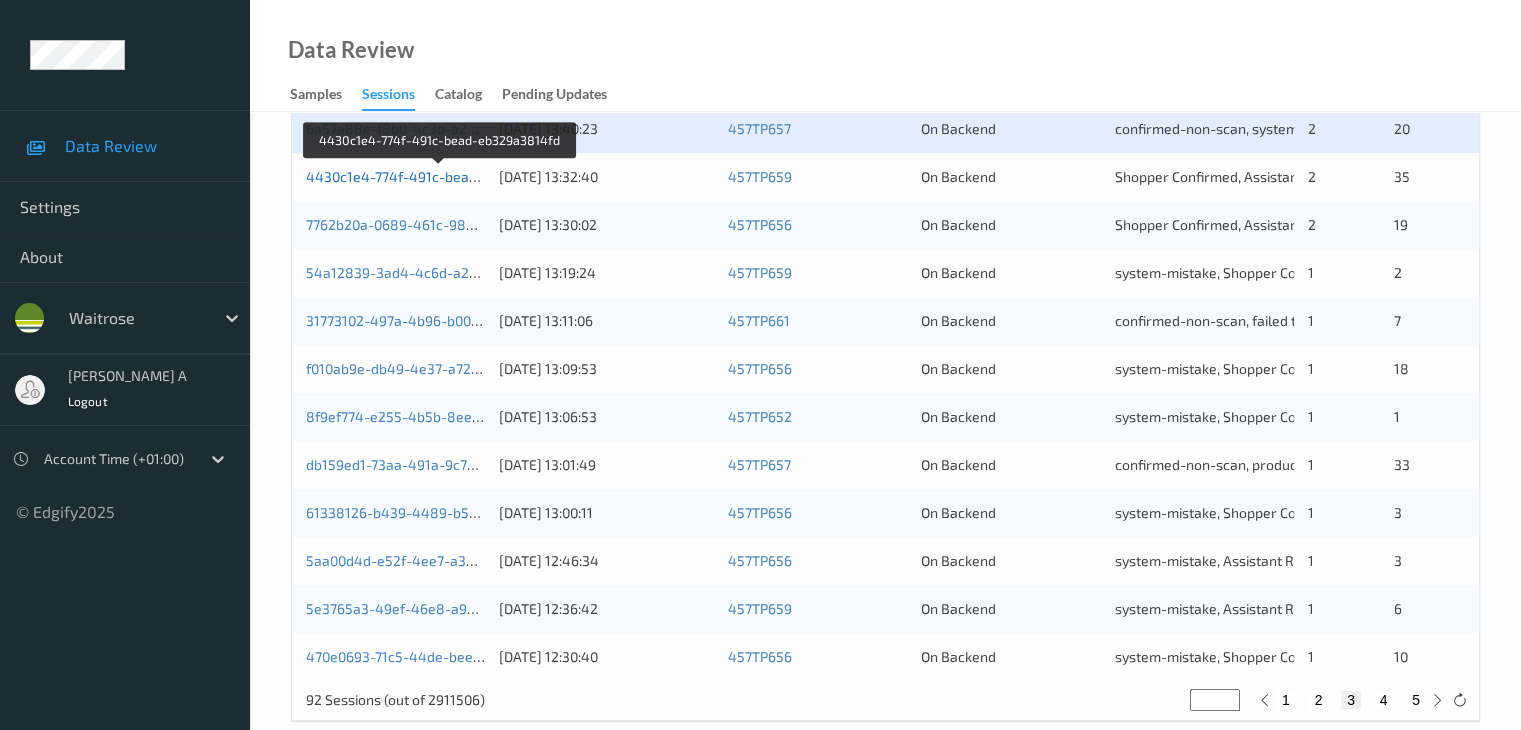 click on "4430c1e4-774f-491c-bead-eb329a3814fd" at bounding box center [441, 176] 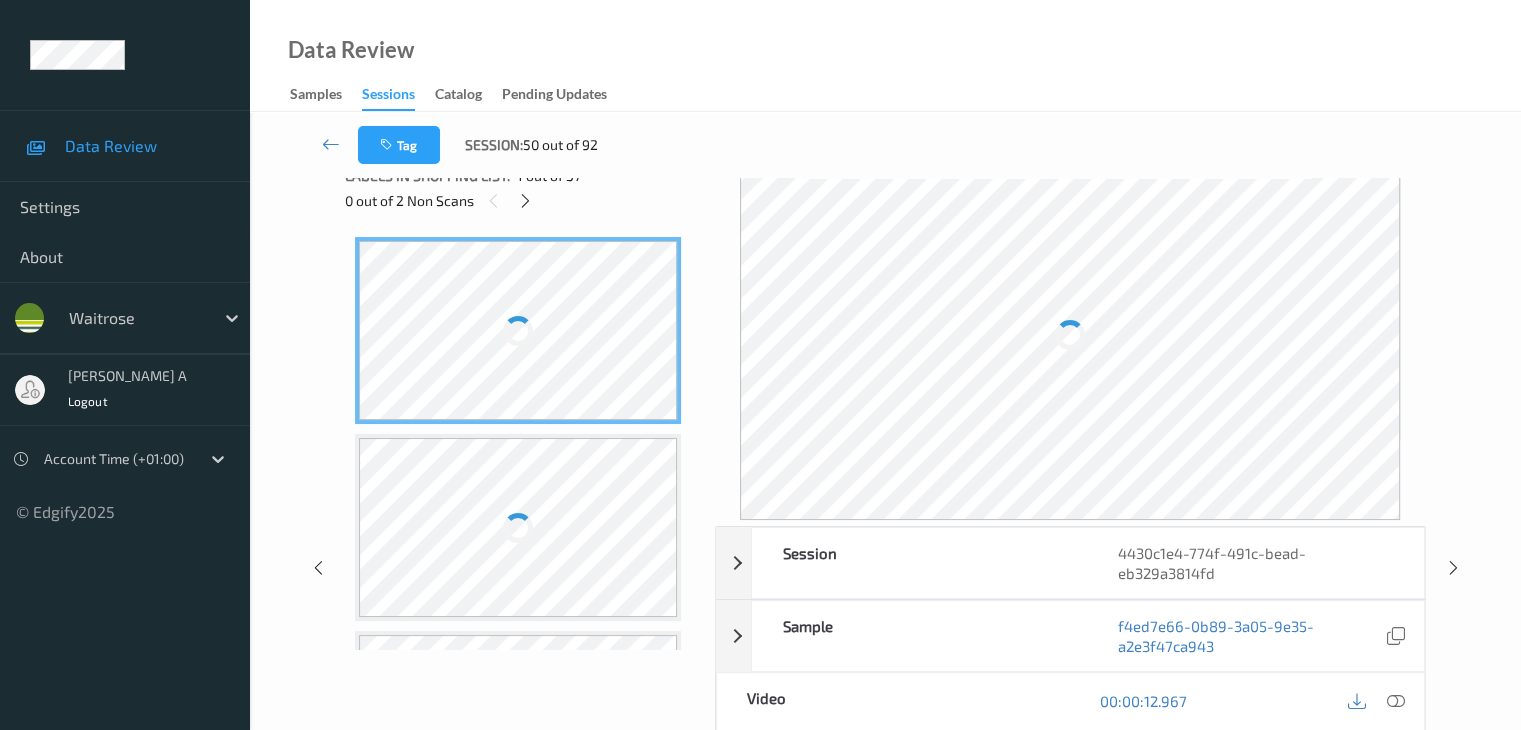 scroll, scrollTop: 24, scrollLeft: 0, axis: vertical 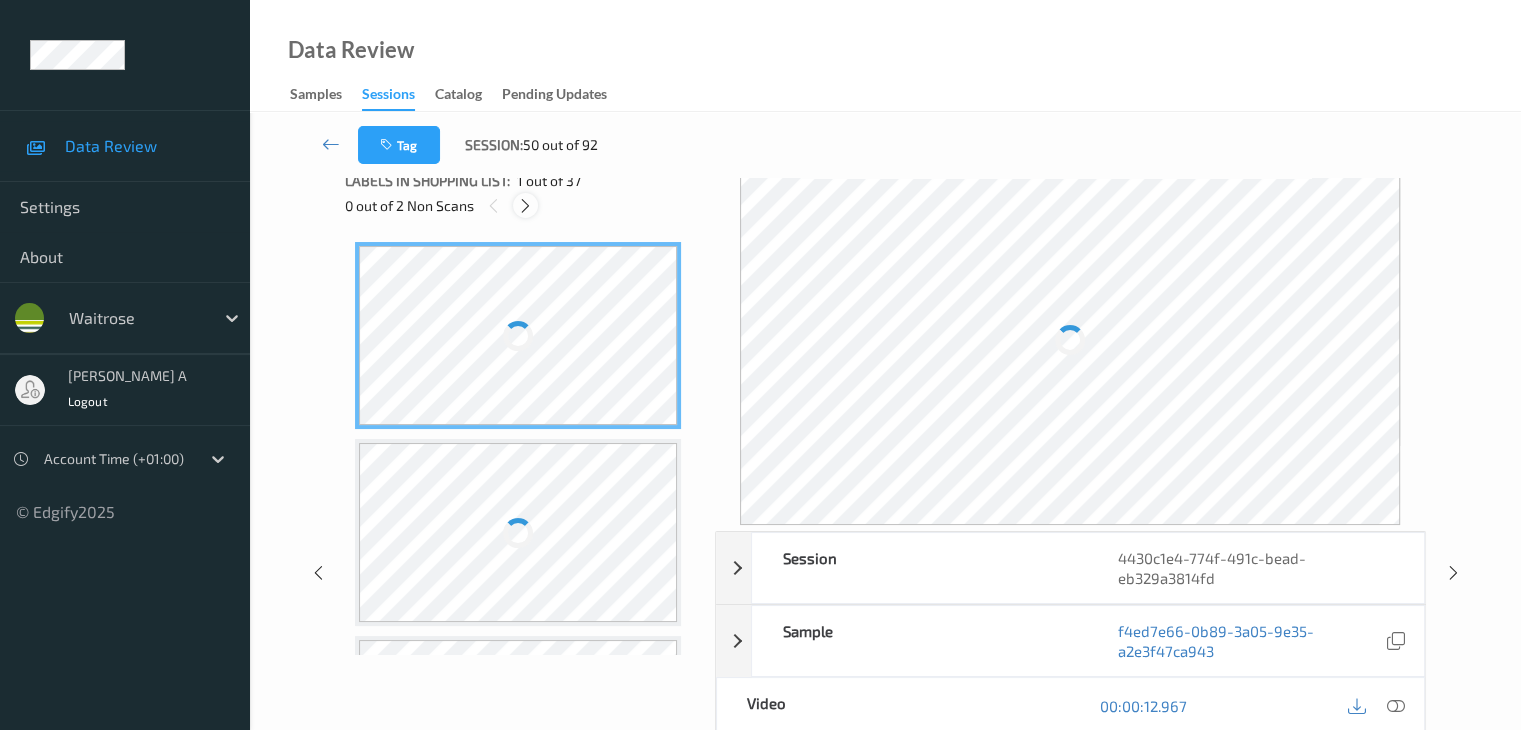 click at bounding box center (525, 206) 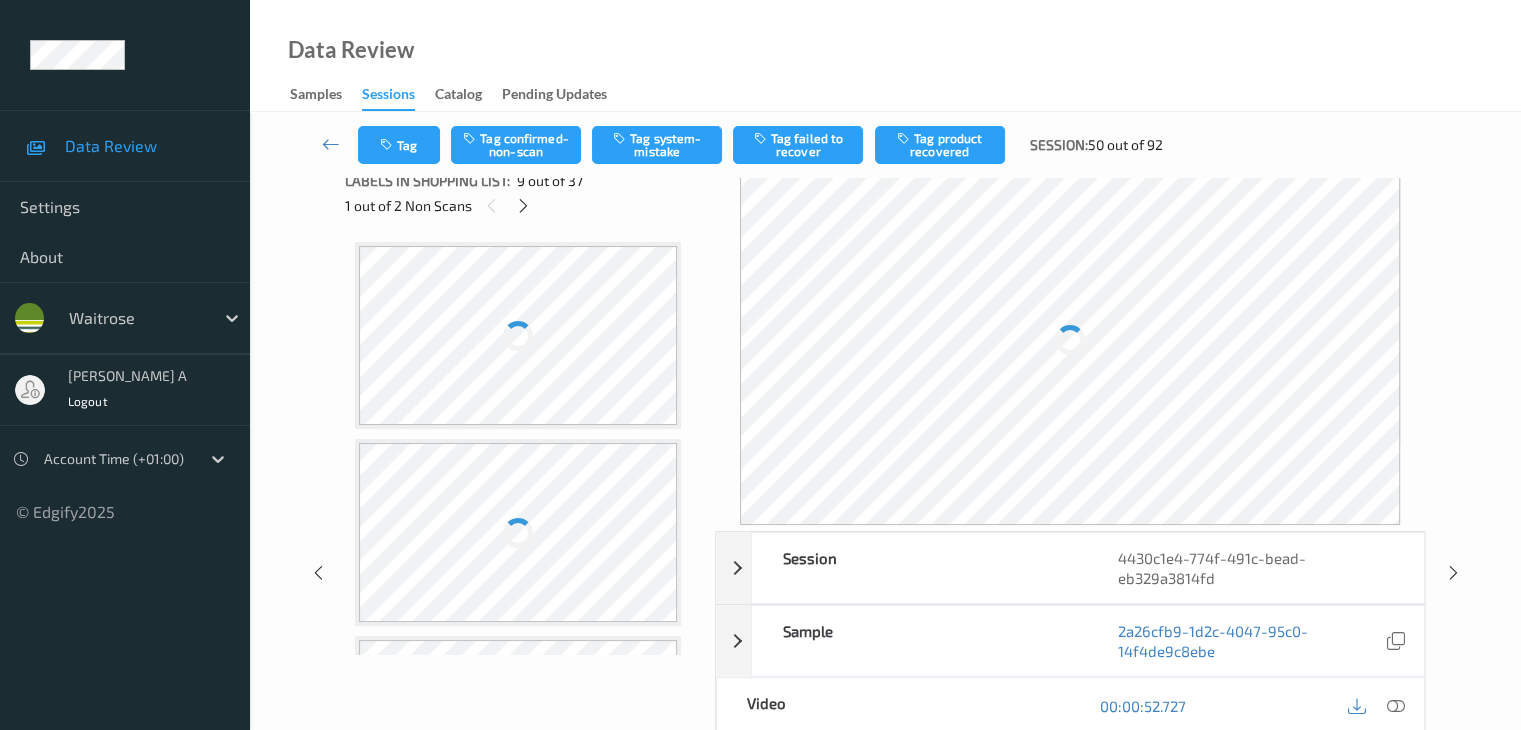 scroll, scrollTop: 1408, scrollLeft: 0, axis: vertical 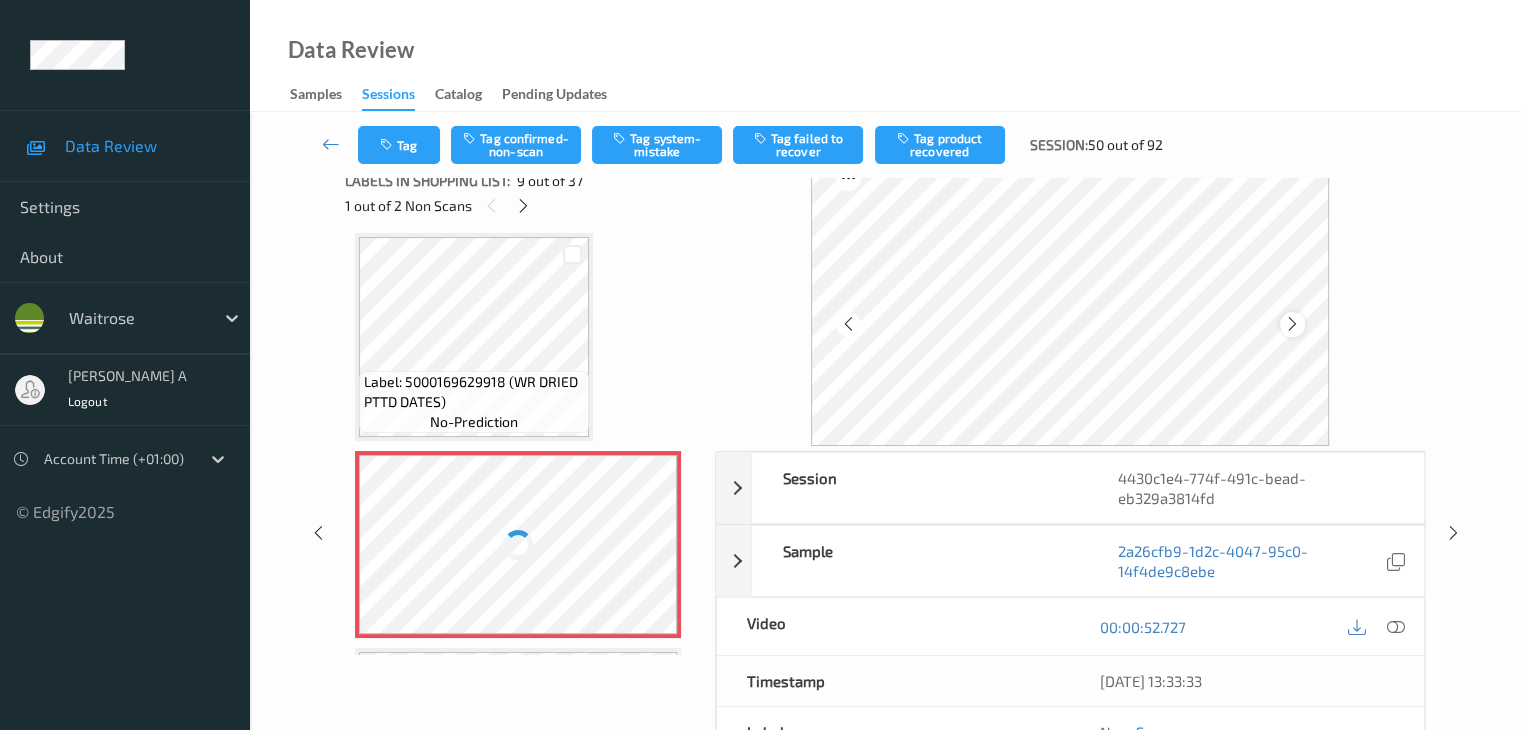 click at bounding box center [1292, 324] 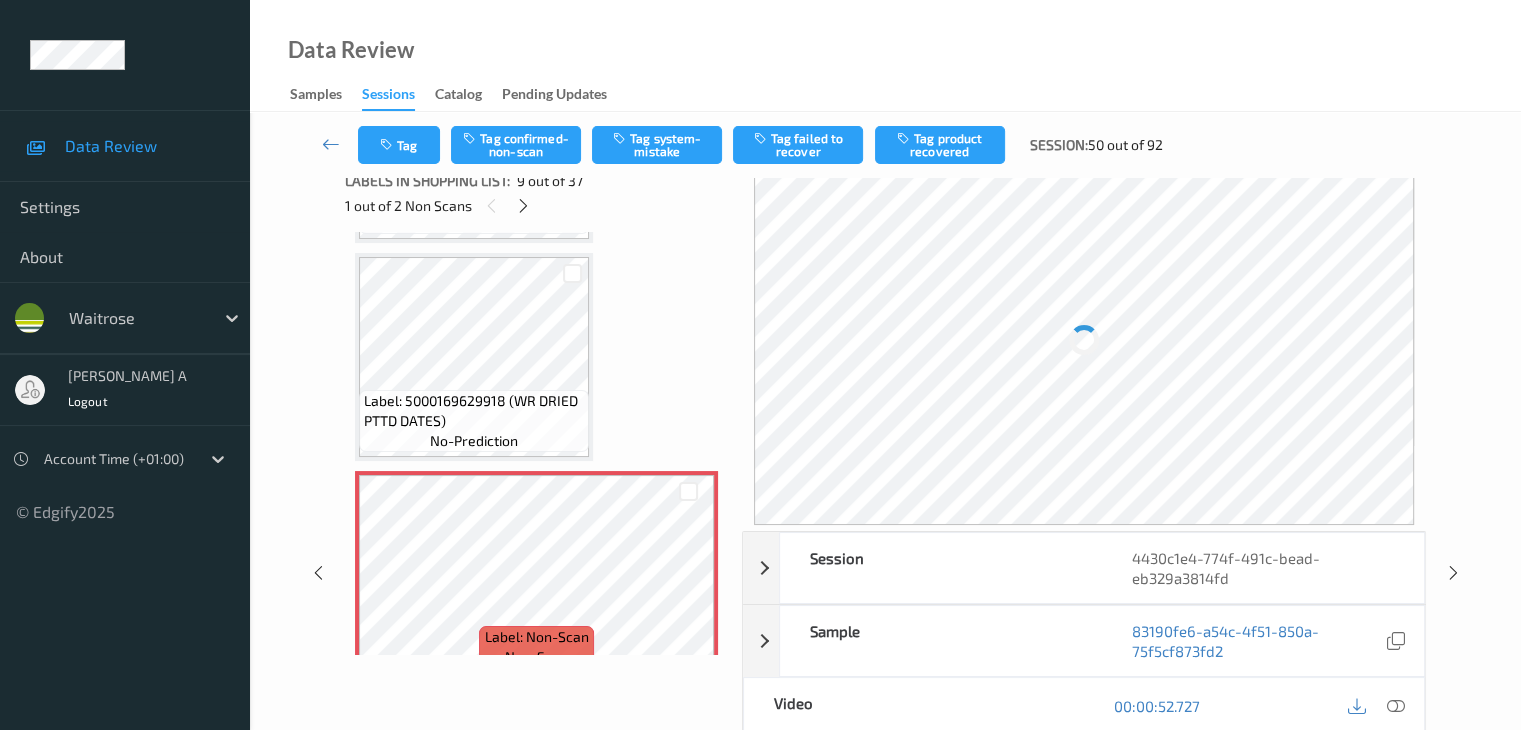 scroll, scrollTop: 1536, scrollLeft: 0, axis: vertical 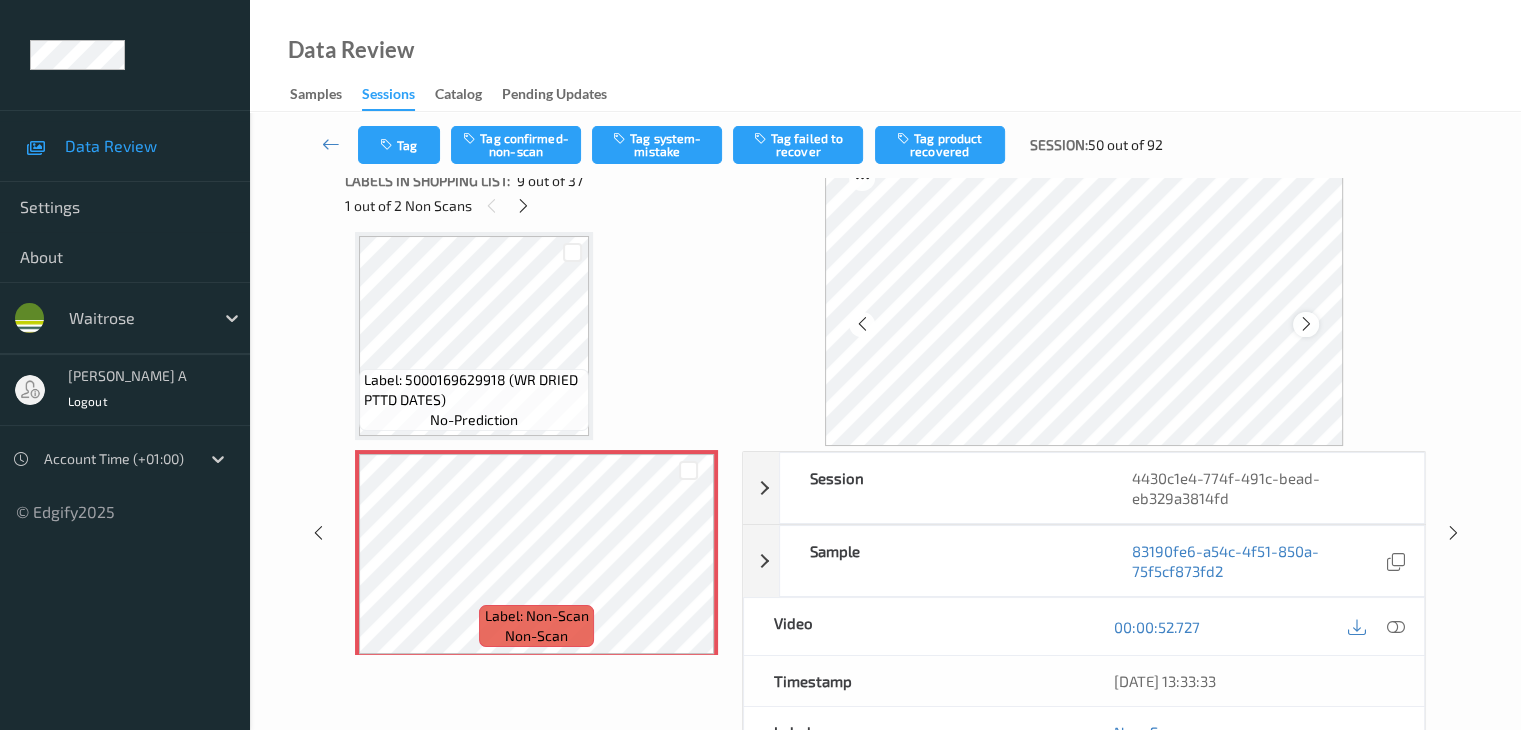 click at bounding box center (1306, 324) 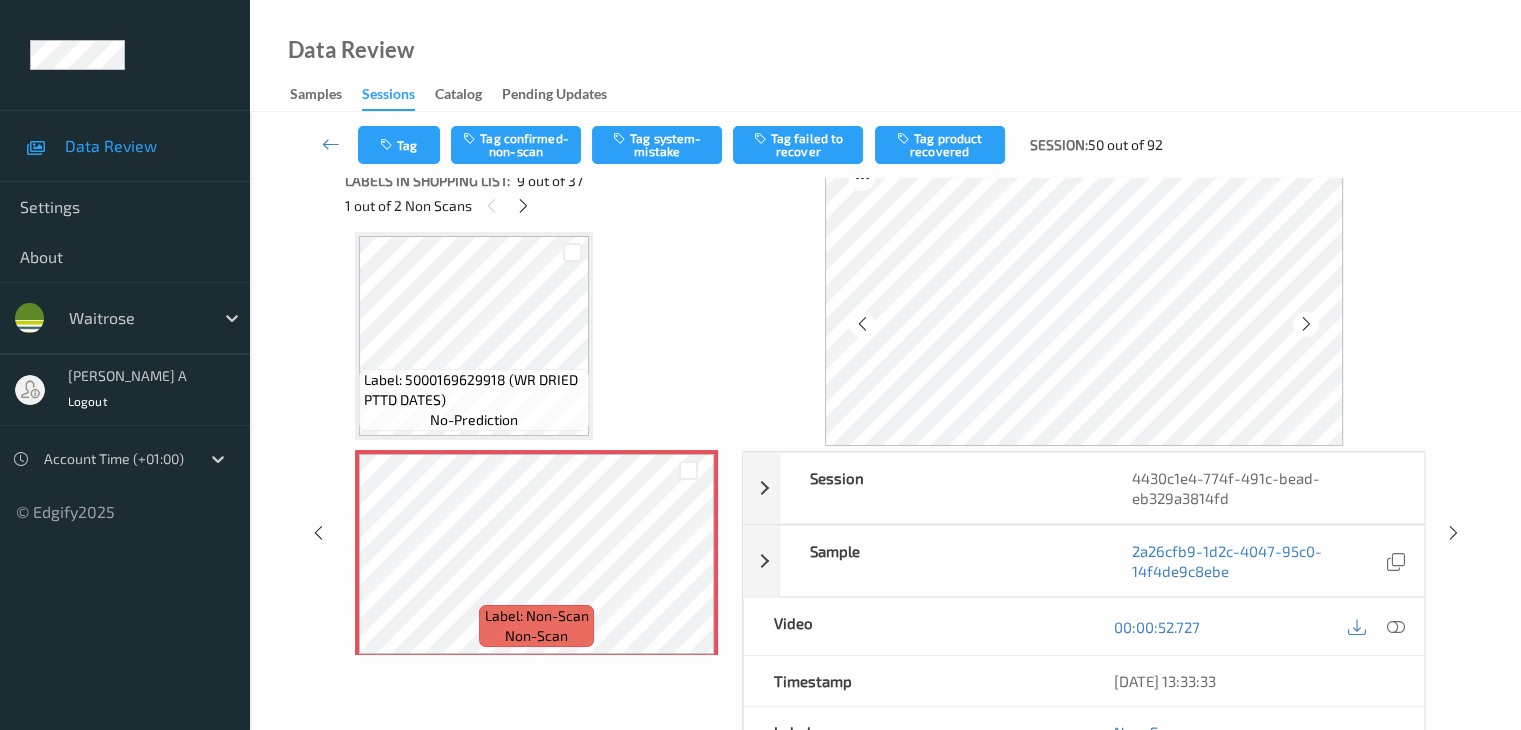 click at bounding box center (1306, 324) 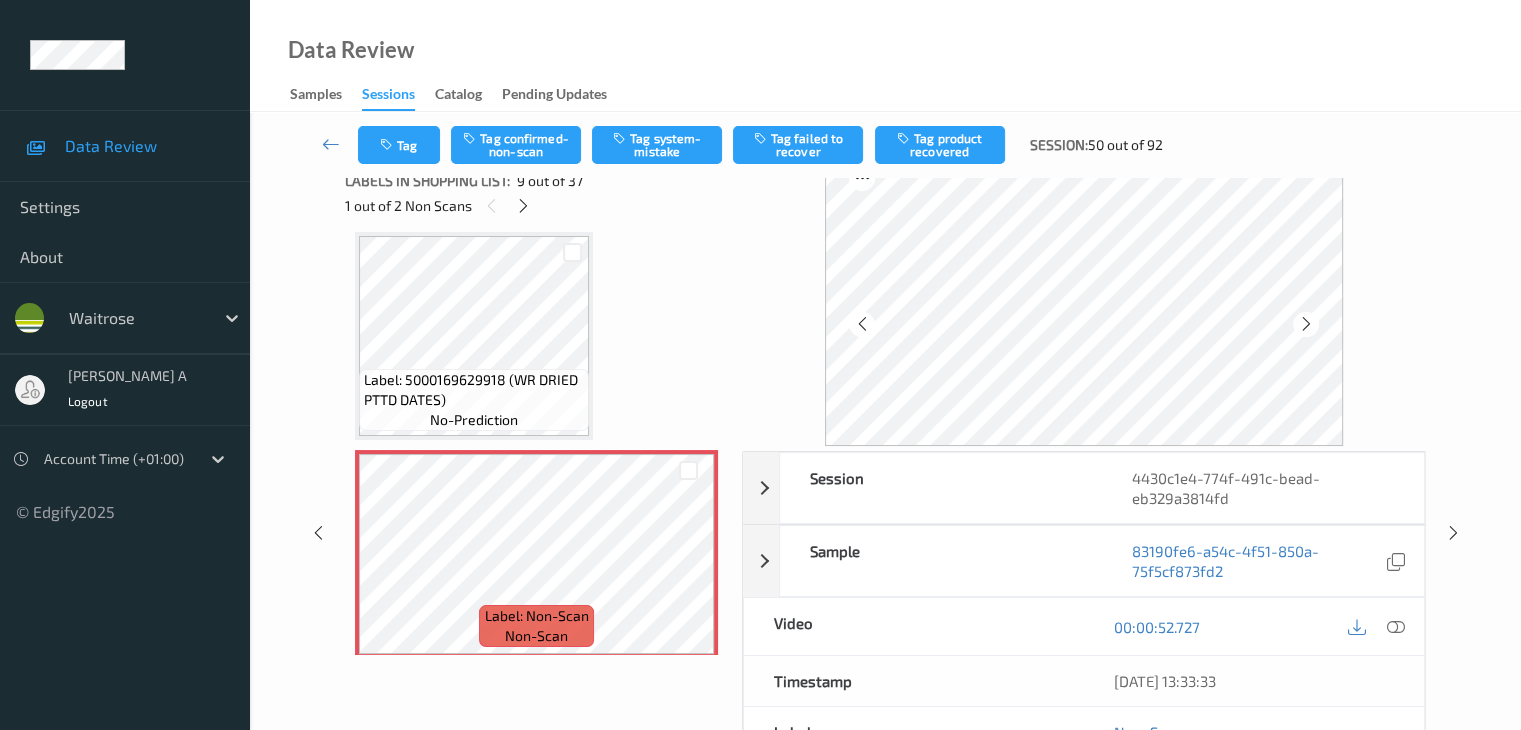 click at bounding box center [1306, 324] 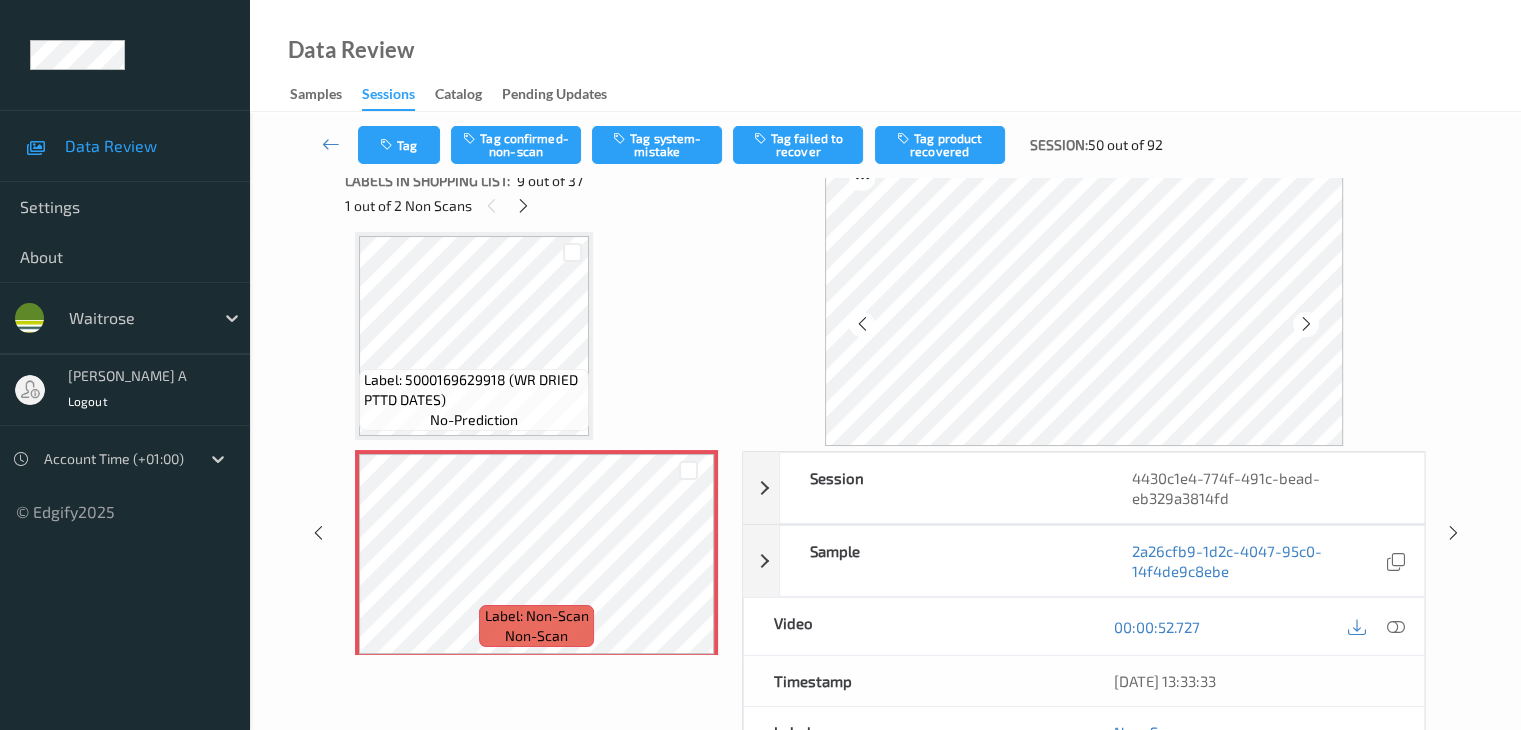 click at bounding box center [1306, 324] 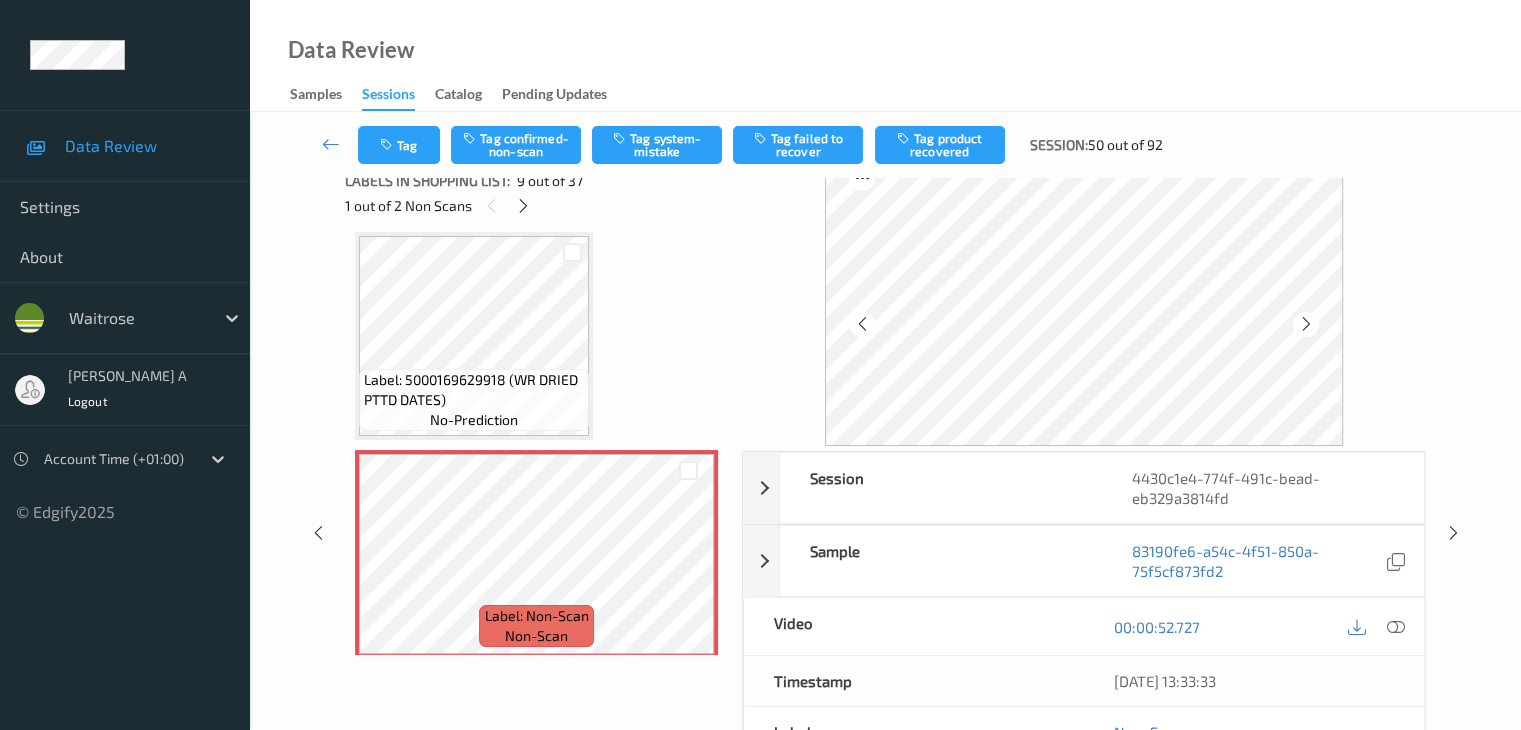 click at bounding box center [1306, 324] 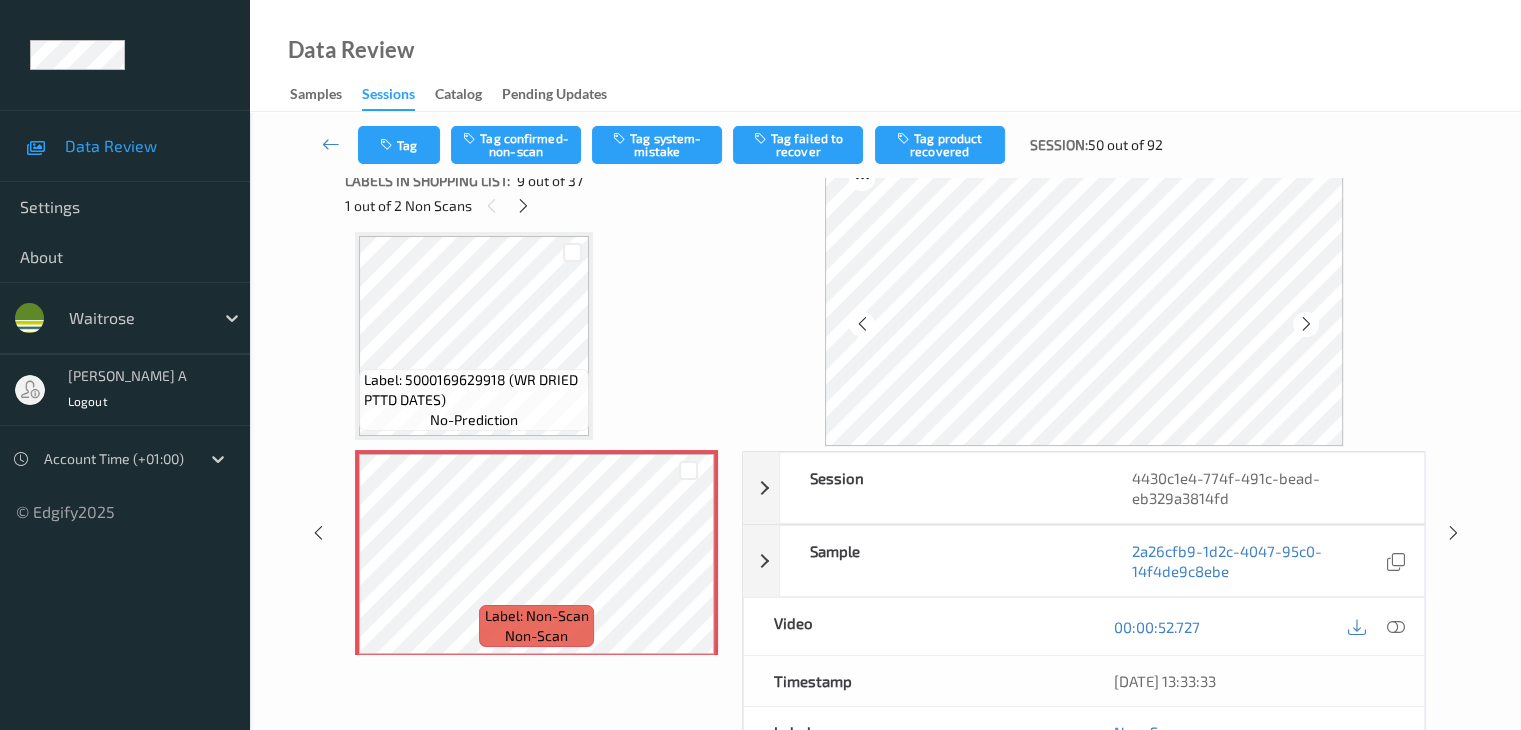 click at bounding box center (1306, 324) 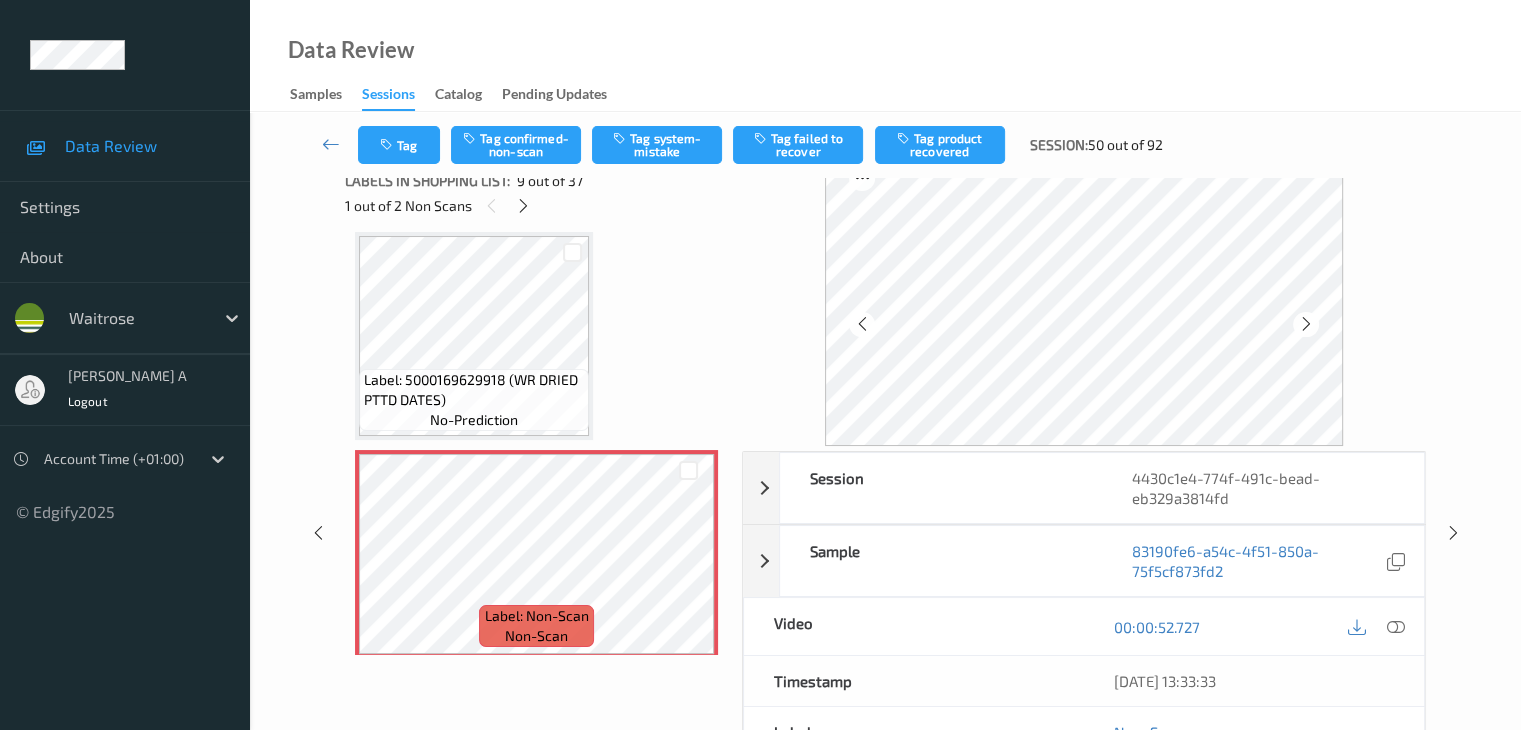 click at bounding box center [1306, 324] 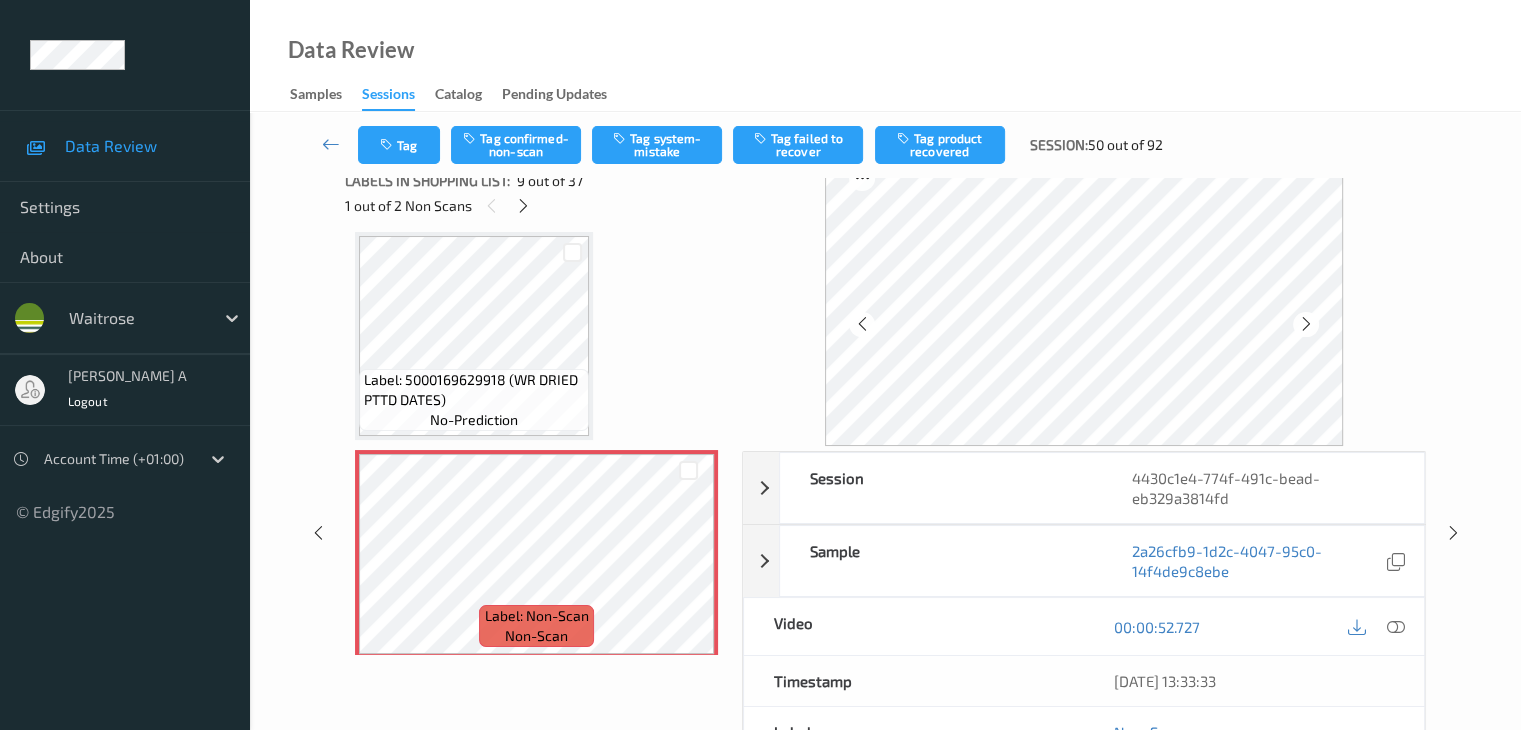 click at bounding box center [1306, 324] 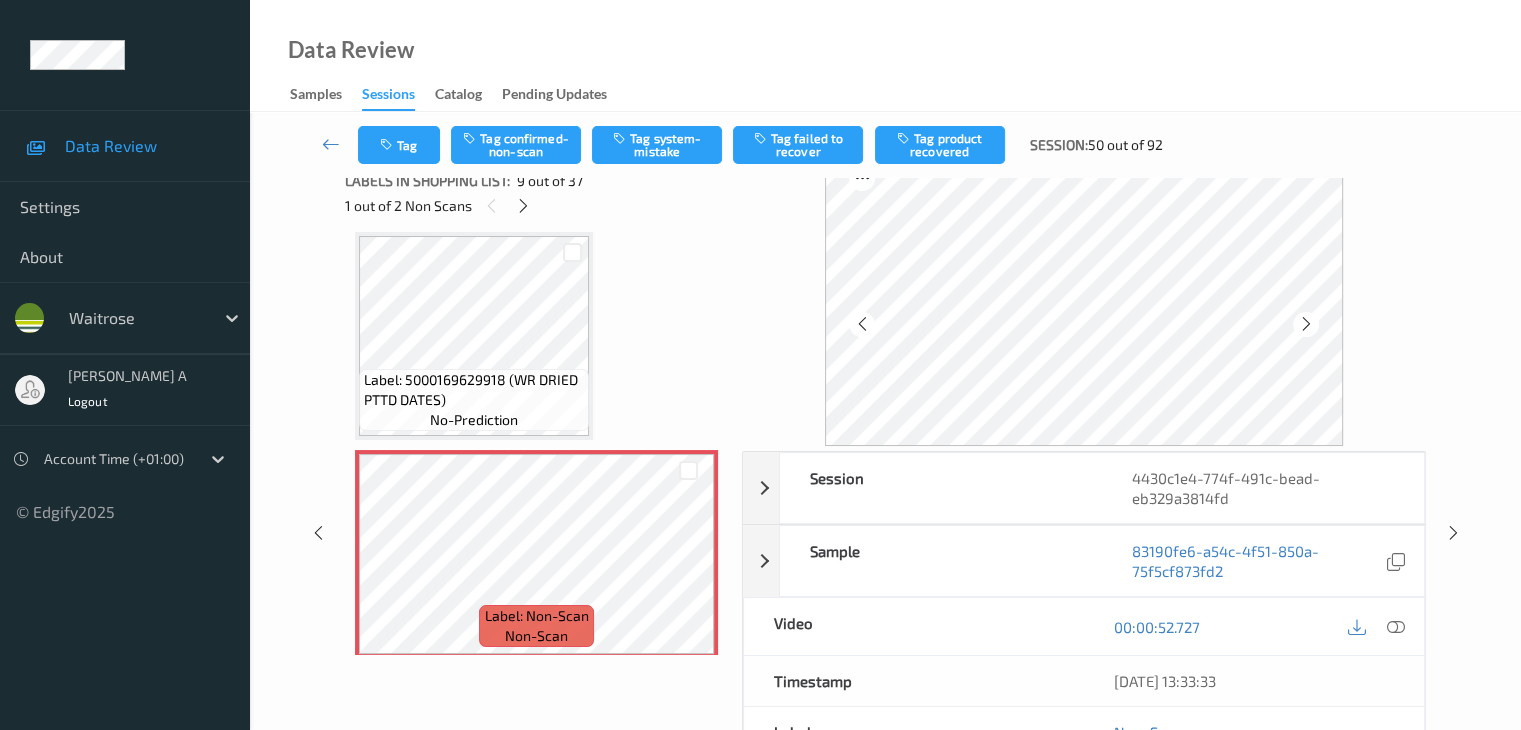 click at bounding box center [1306, 324] 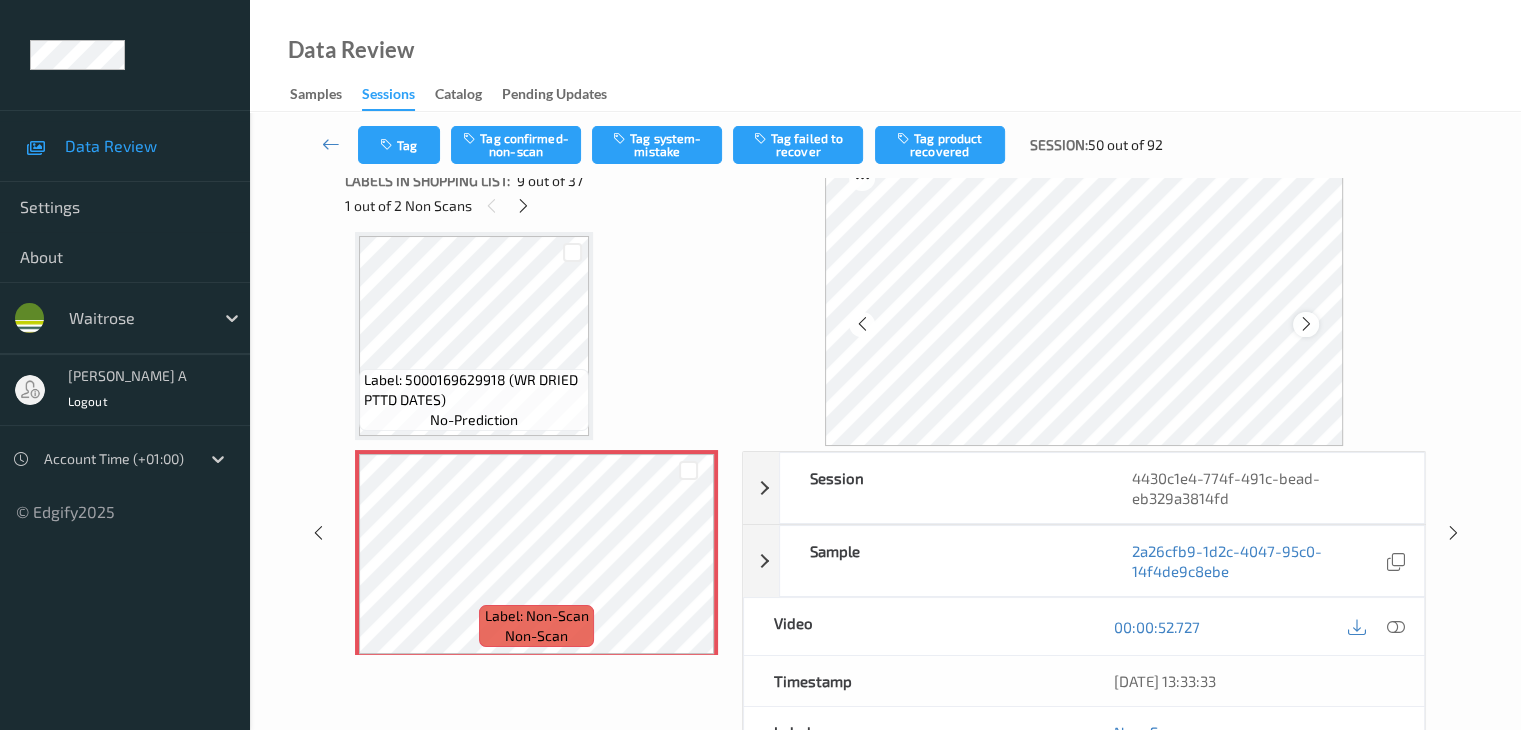 click at bounding box center (1306, 324) 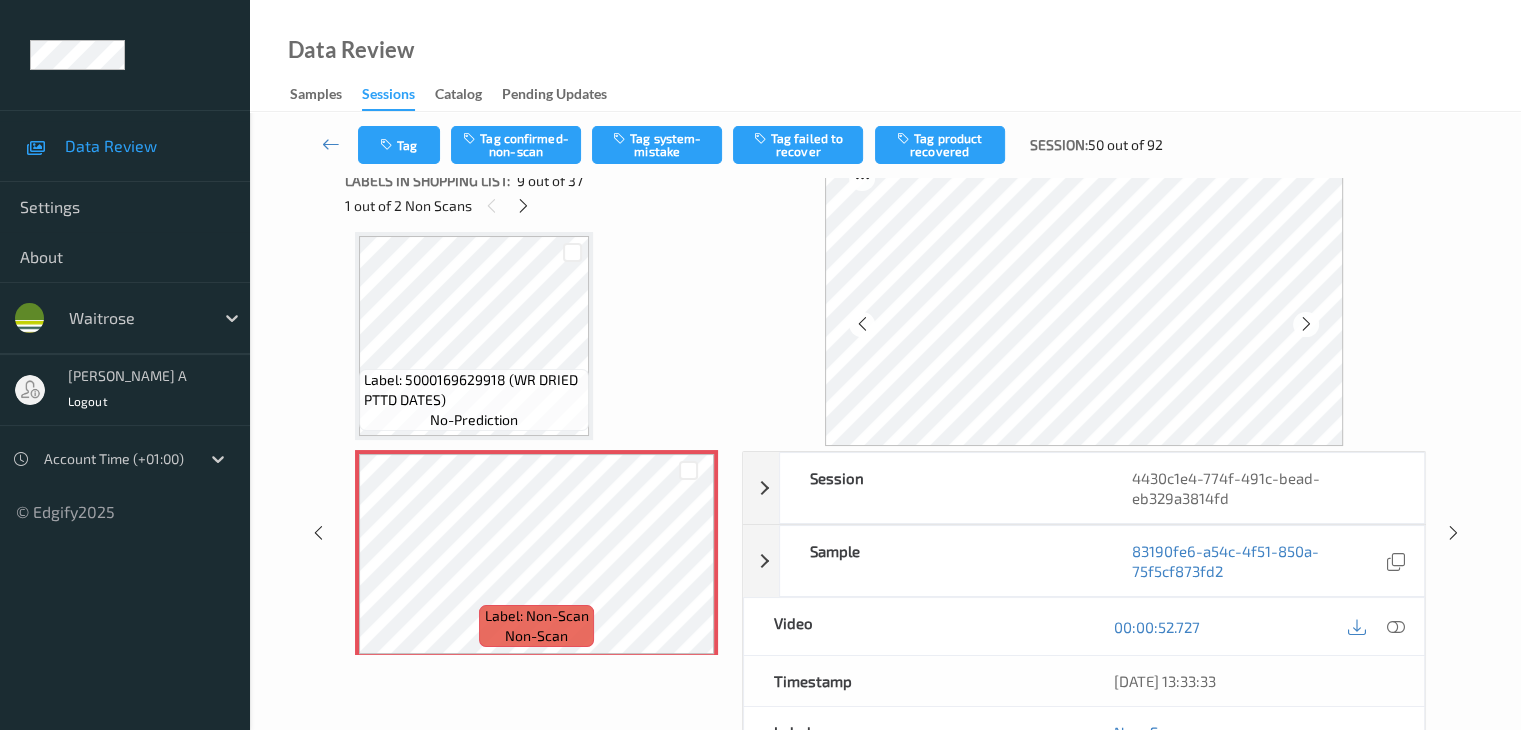 click at bounding box center (1306, 324) 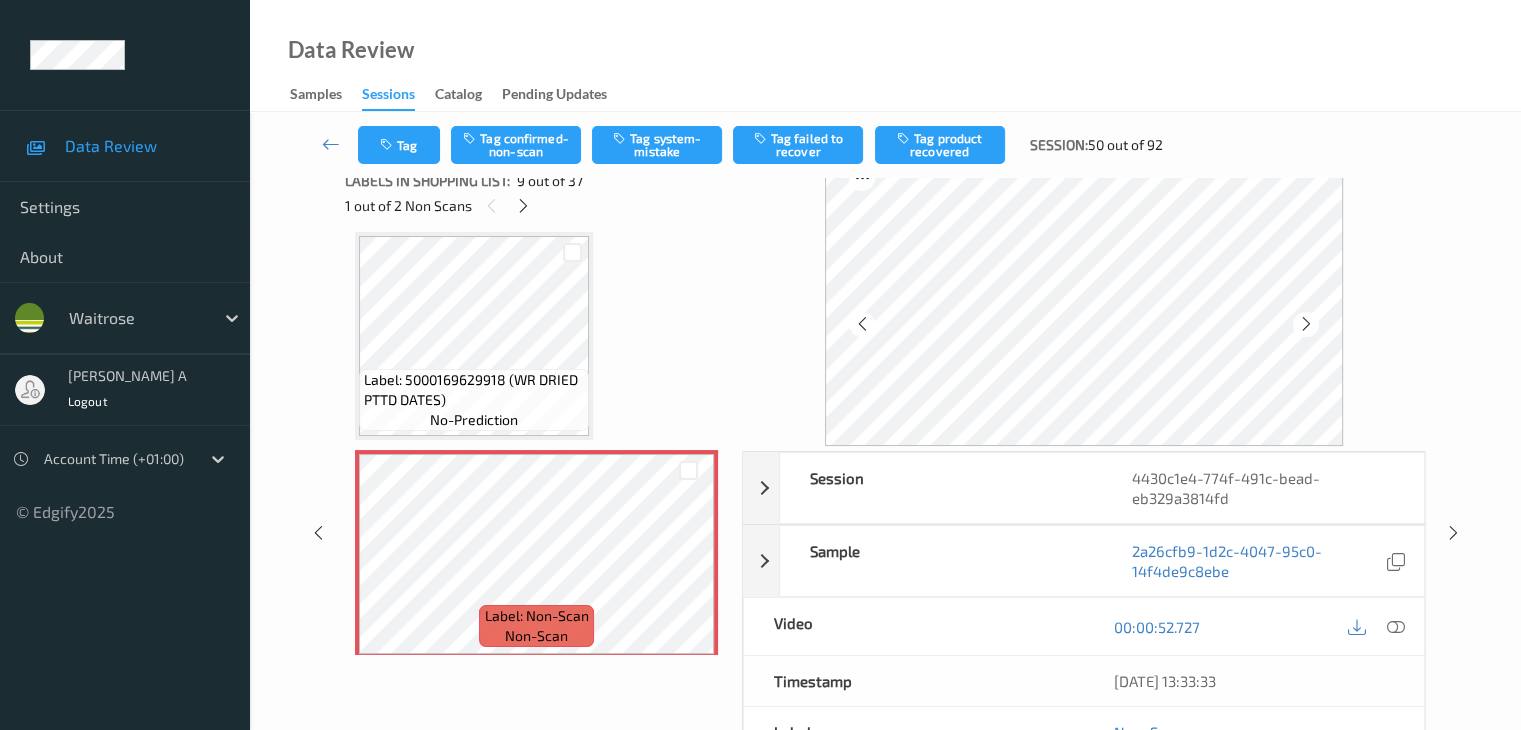 click at bounding box center [1306, 324] 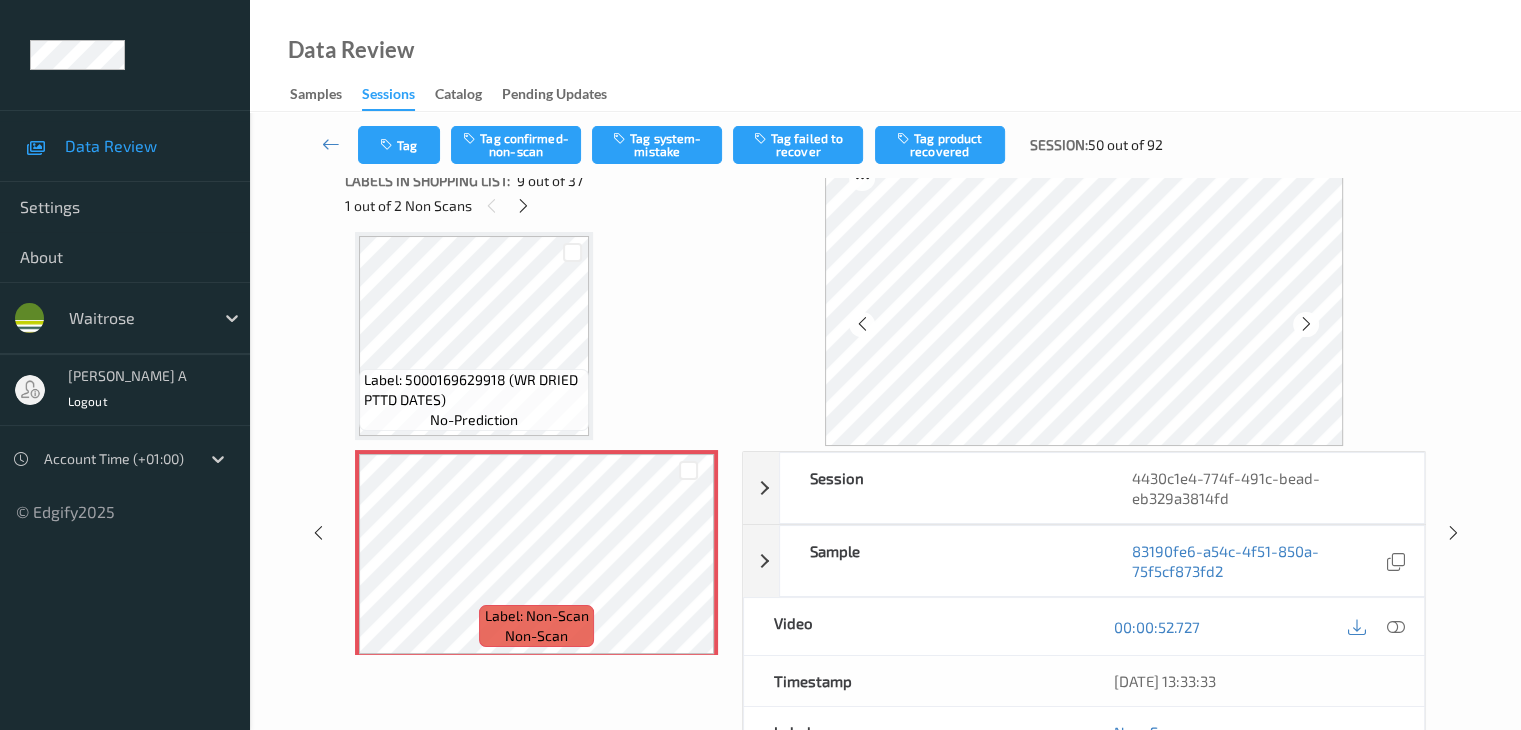 click at bounding box center [1306, 324] 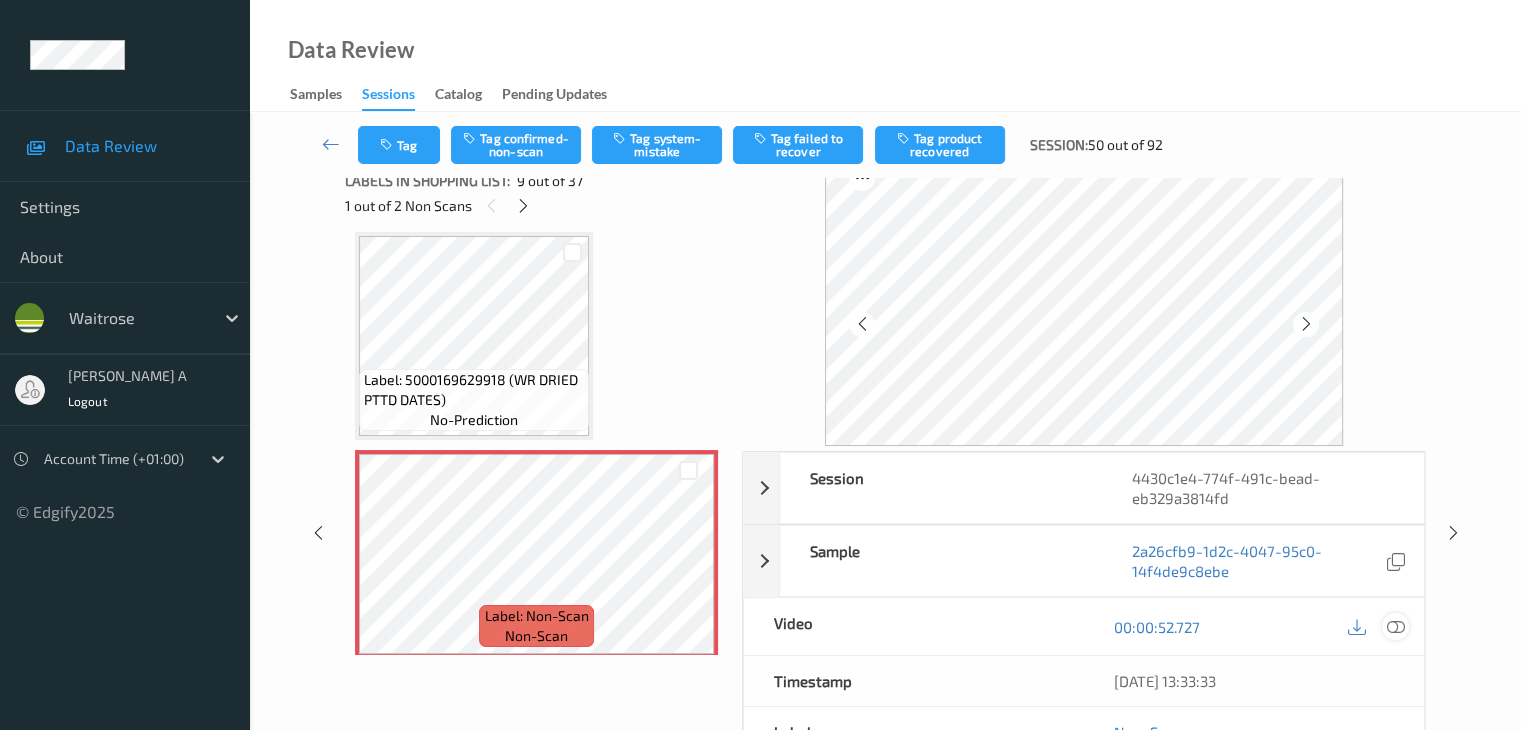 click at bounding box center (1395, 627) 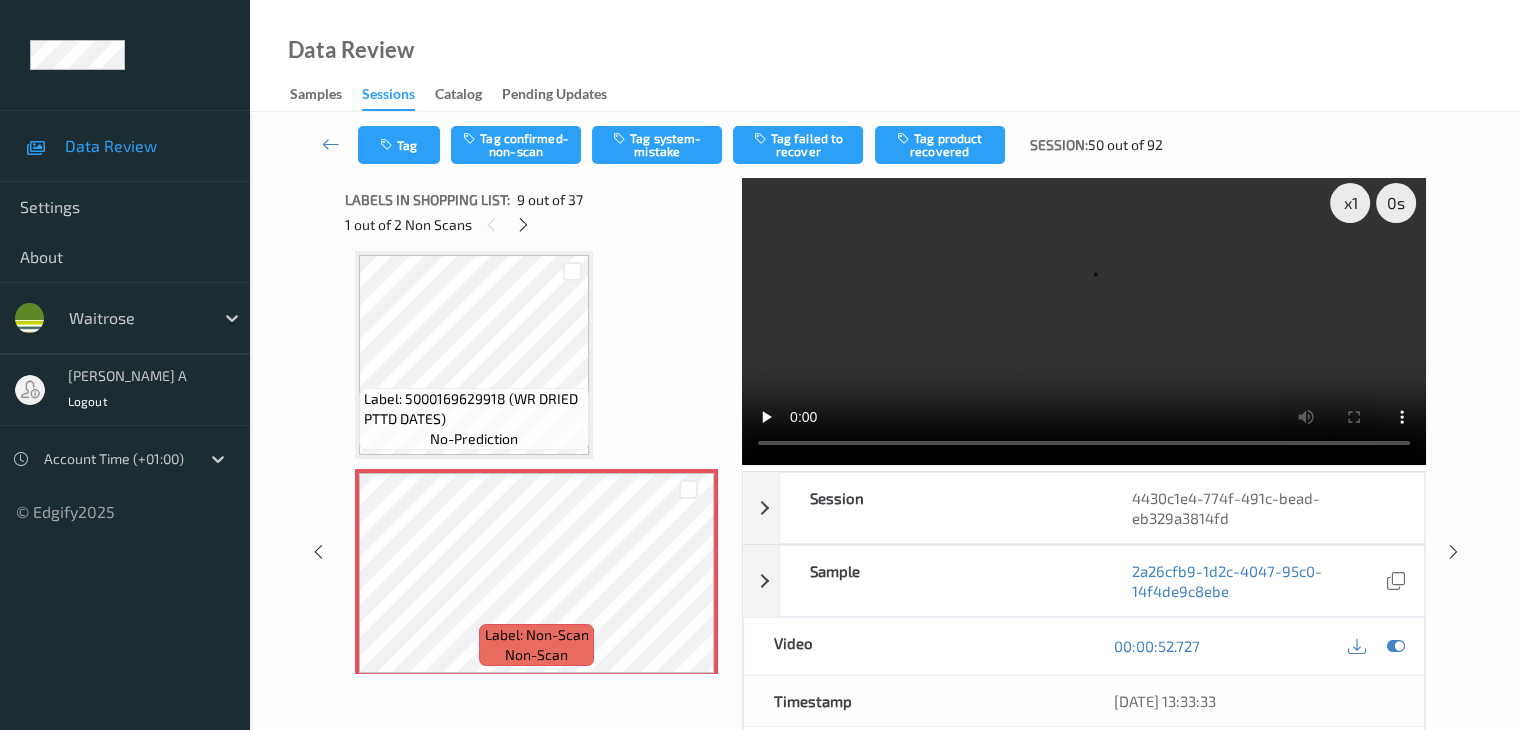 scroll, scrollTop: 0, scrollLeft: 0, axis: both 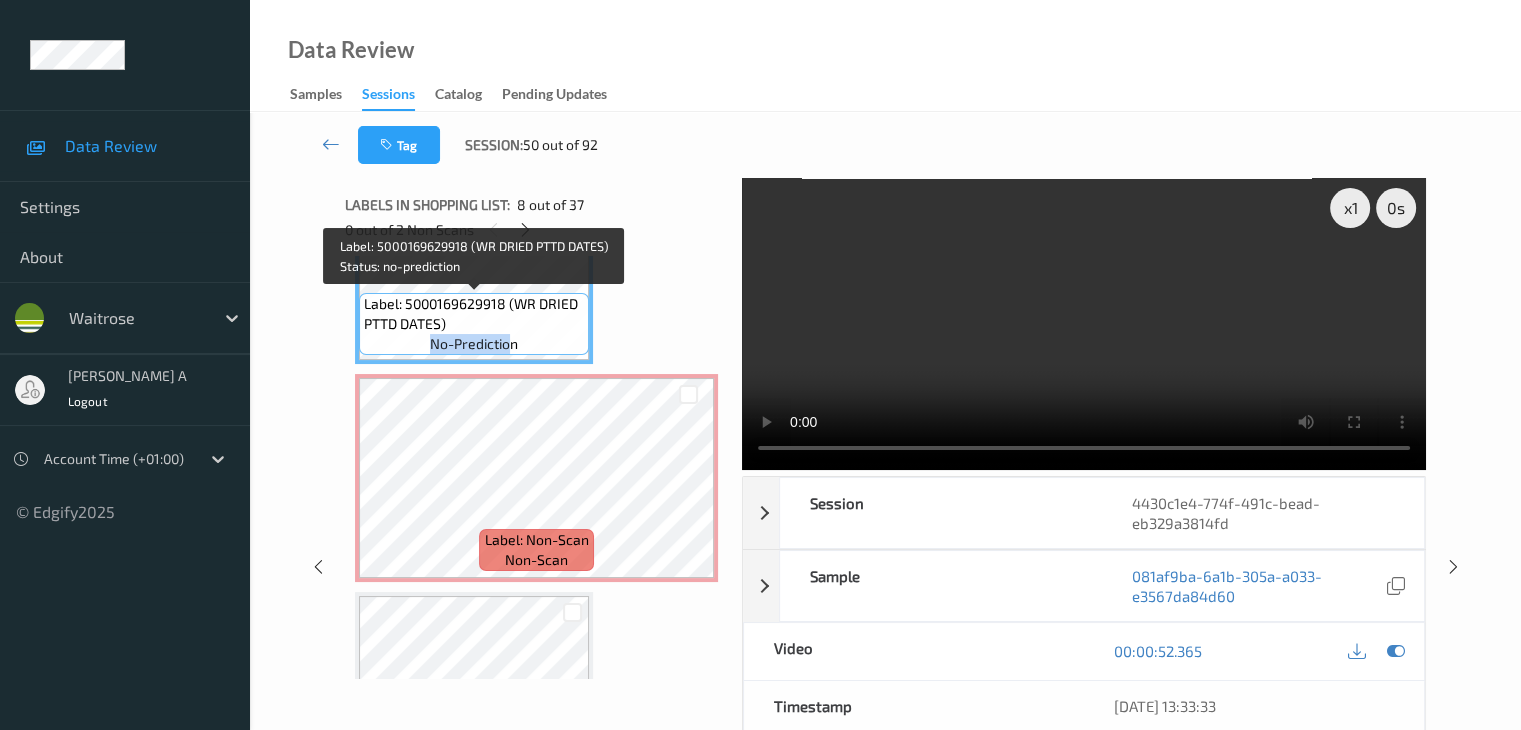 click on "Label: 5000169629918 (WR DRIED PTTD DATES) no-prediction" at bounding box center [474, 324] 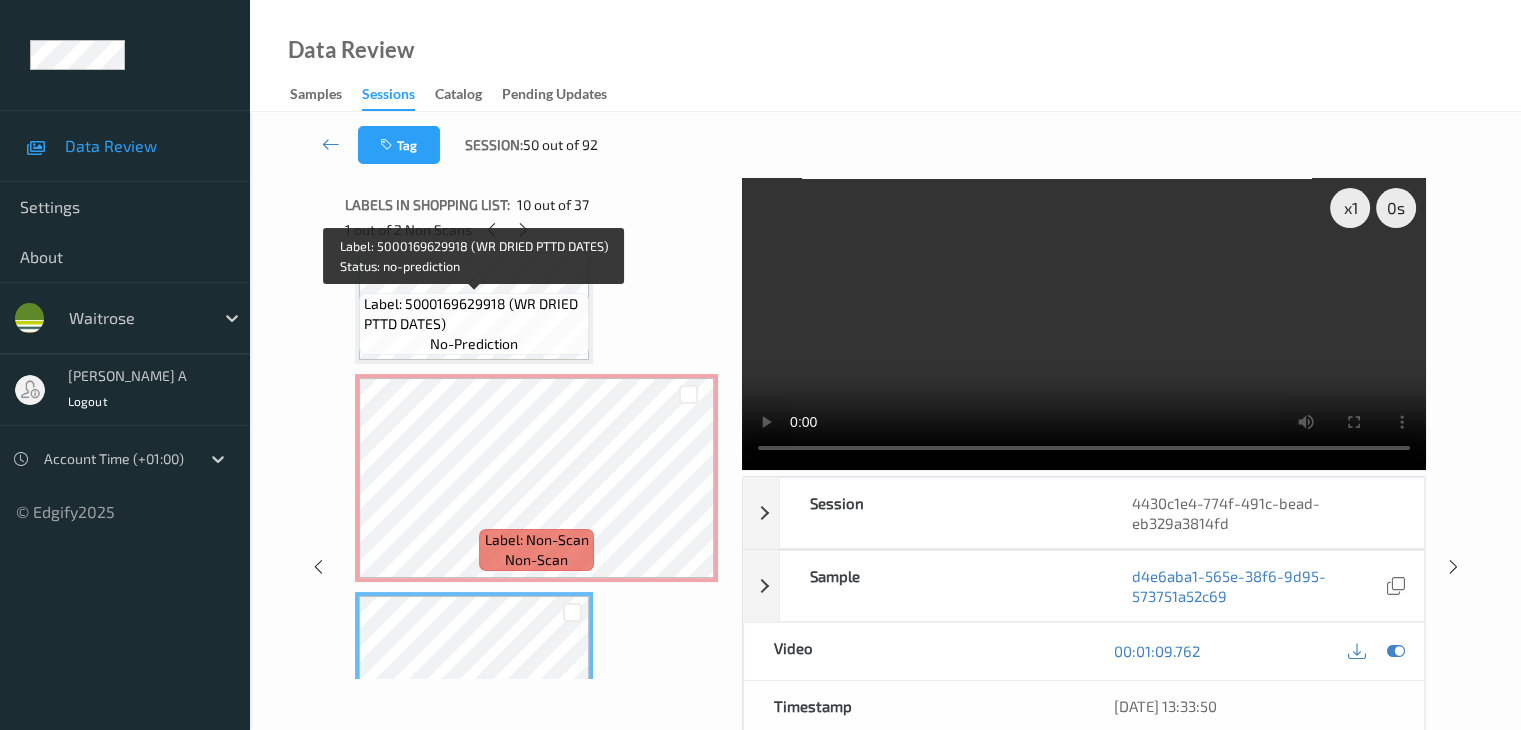 click on "Label: 5000169629918 (WR DRIED PTTD DATES) no-prediction" at bounding box center (474, 324) 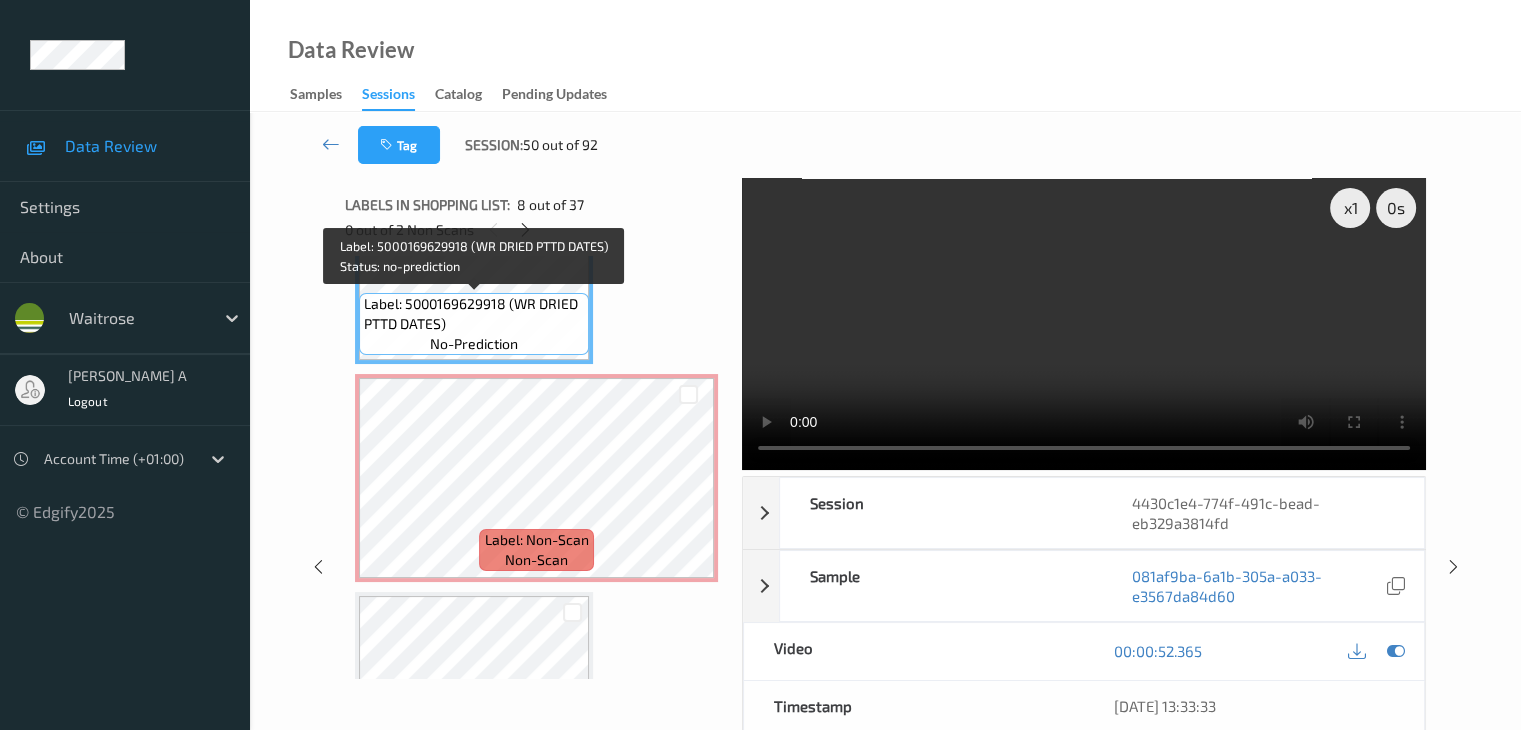 click on "Label: 5000169629918 (WR DRIED PTTD DATES) no-prediction" at bounding box center (474, 324) 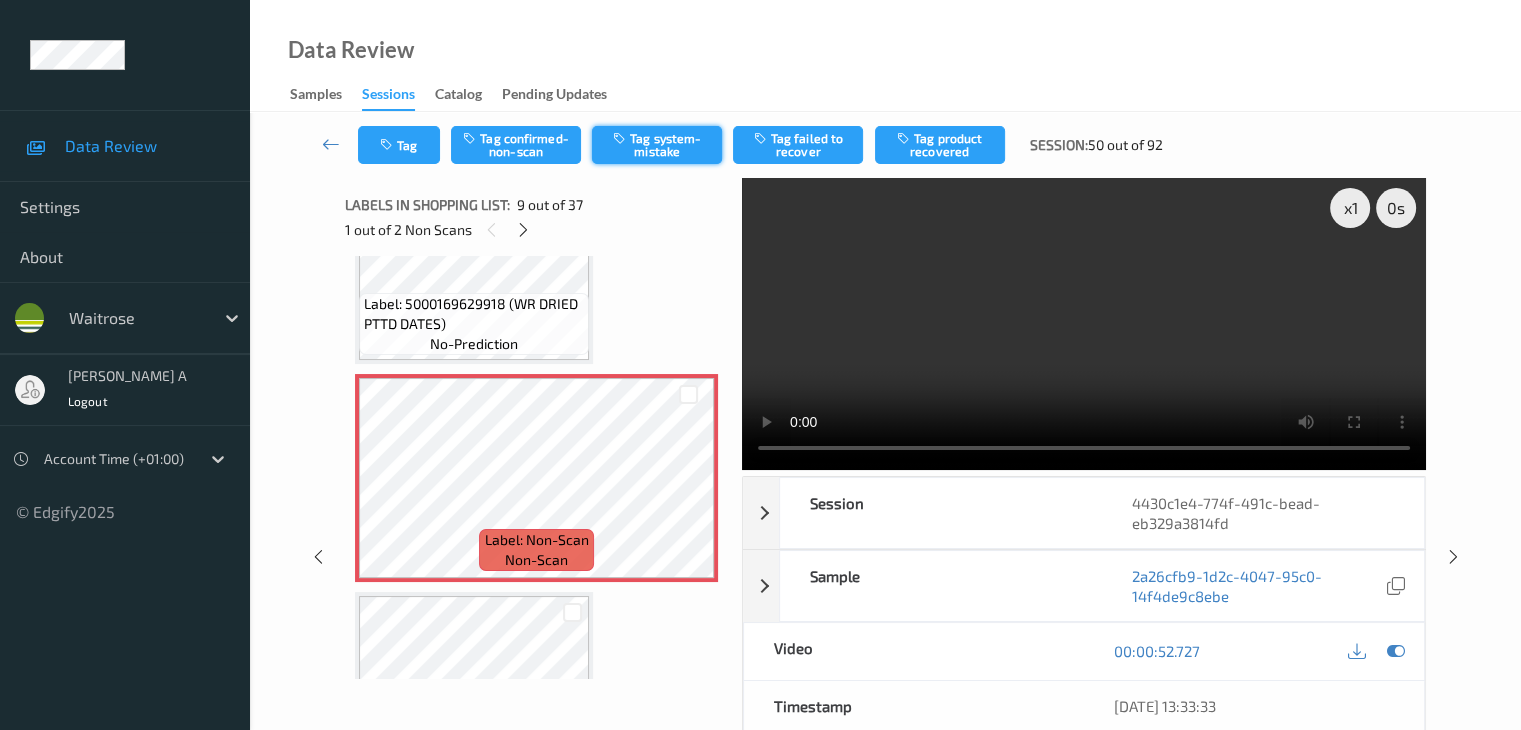 click on "Tag   system-mistake" at bounding box center [657, 145] 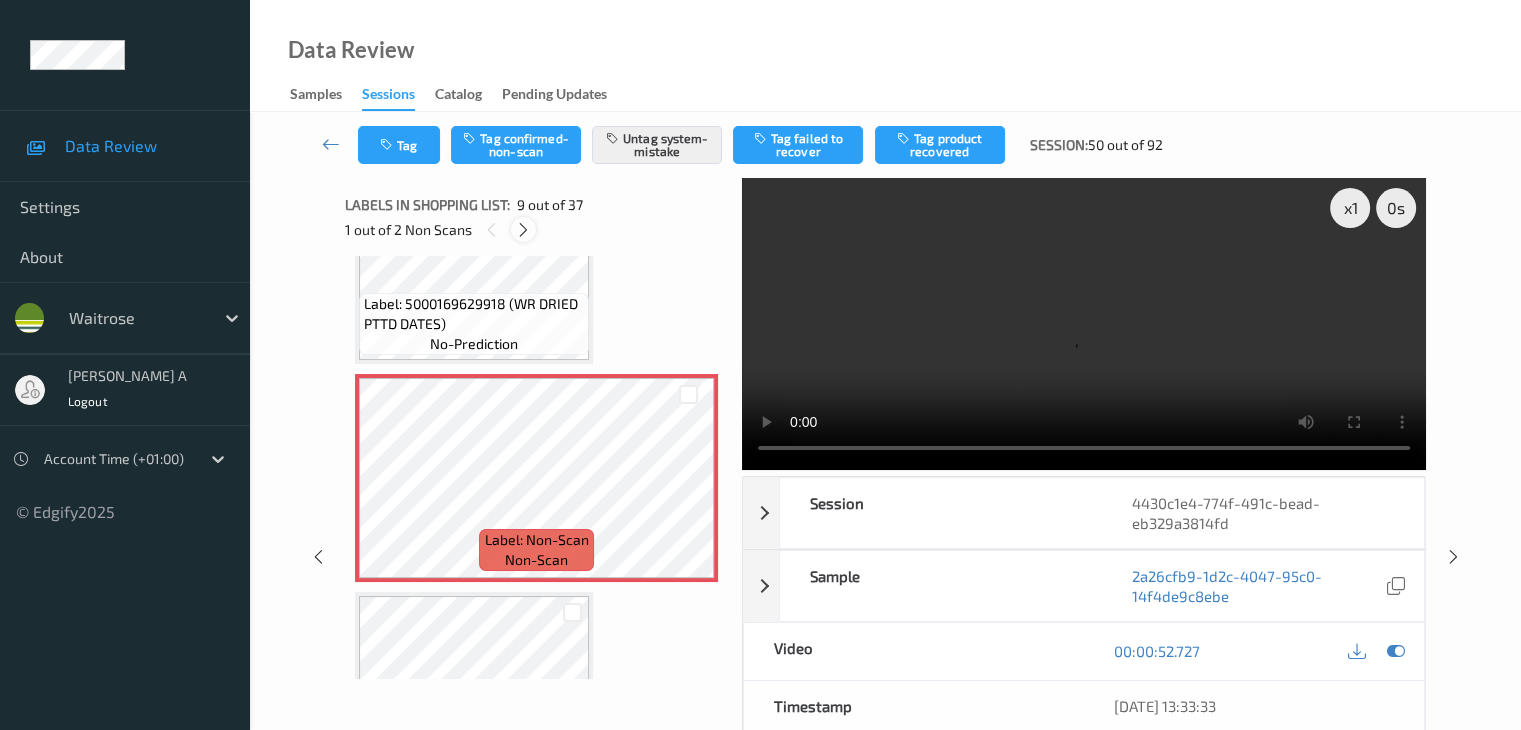 click at bounding box center [523, 230] 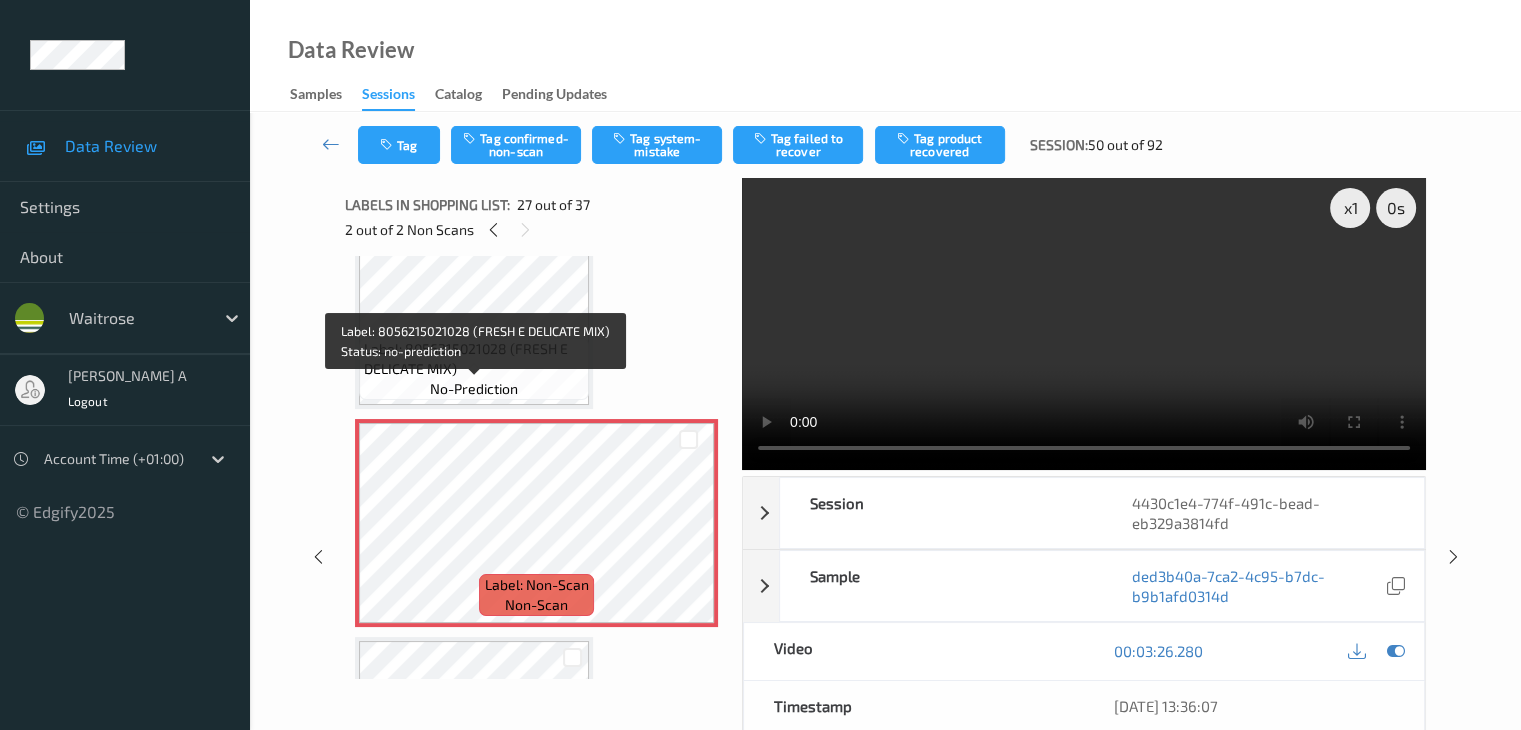 scroll, scrollTop: 5560, scrollLeft: 0, axis: vertical 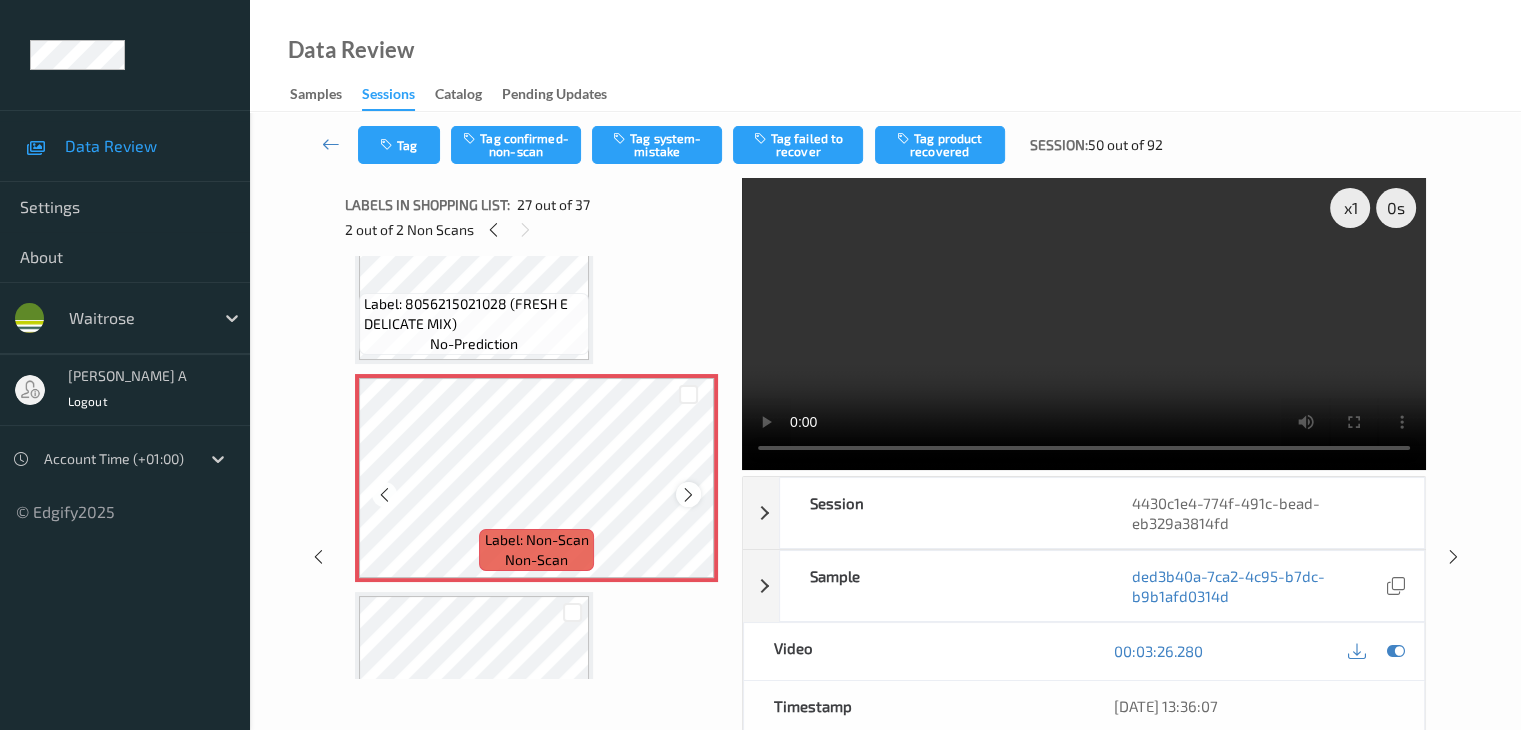 click at bounding box center [688, 495] 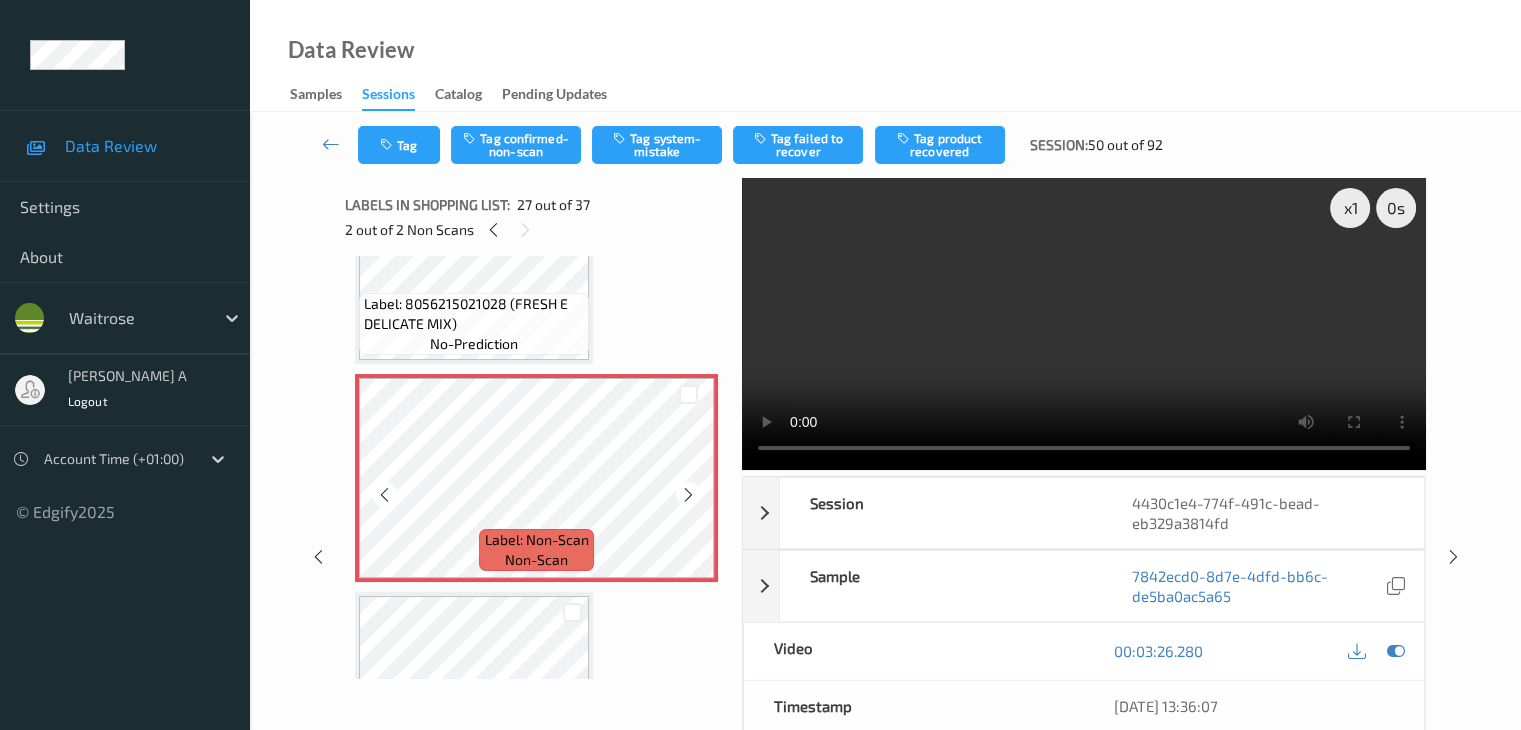click at bounding box center (688, 495) 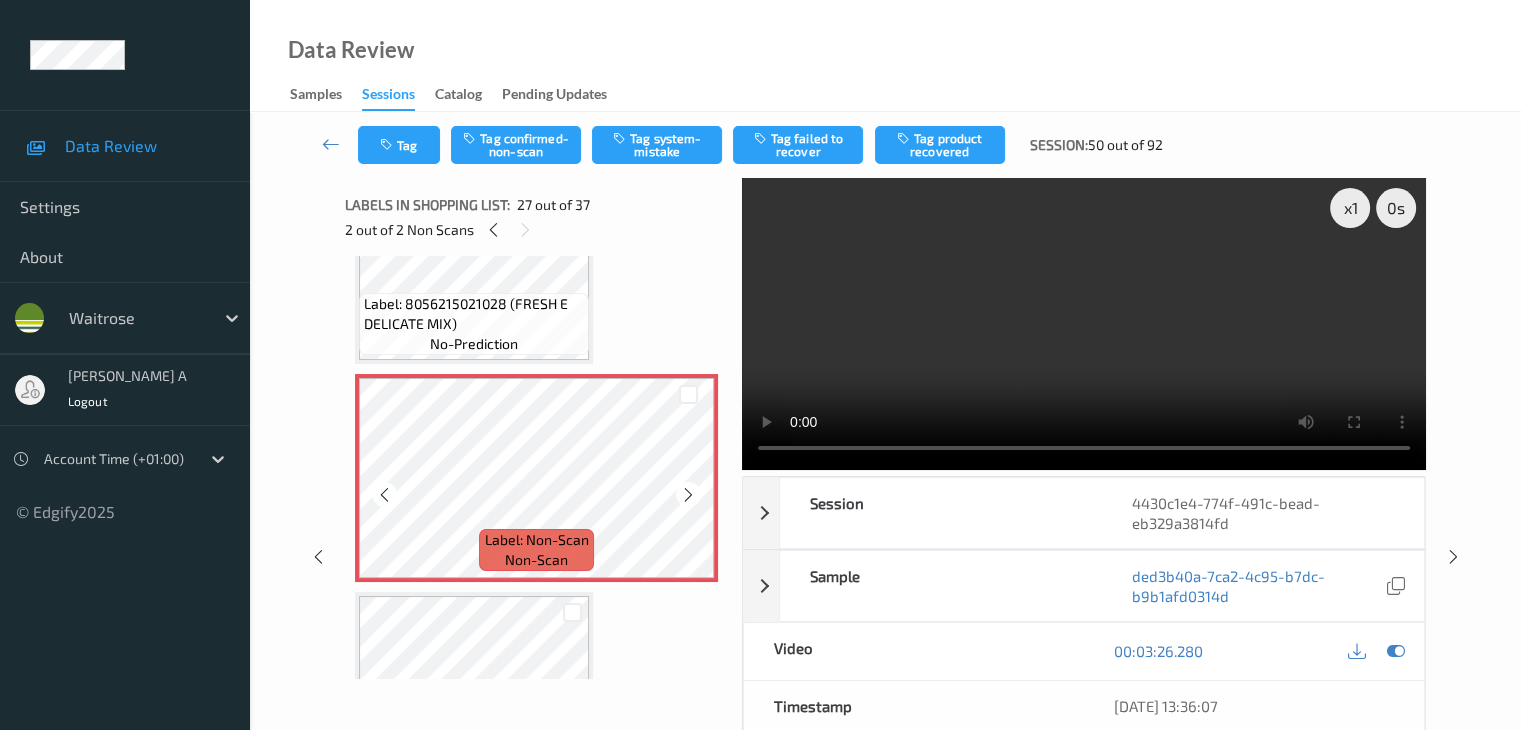 click at bounding box center (688, 495) 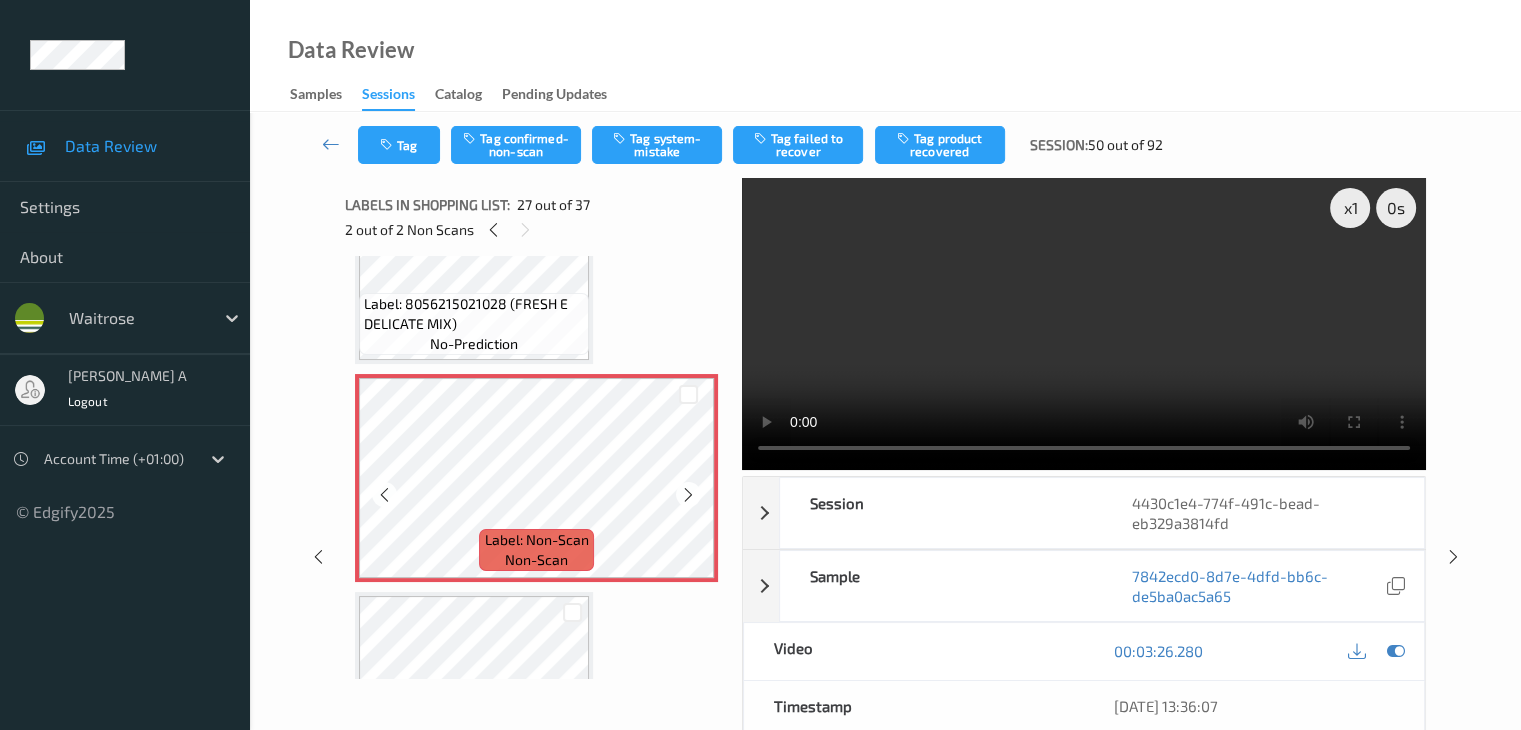 click at bounding box center [688, 495] 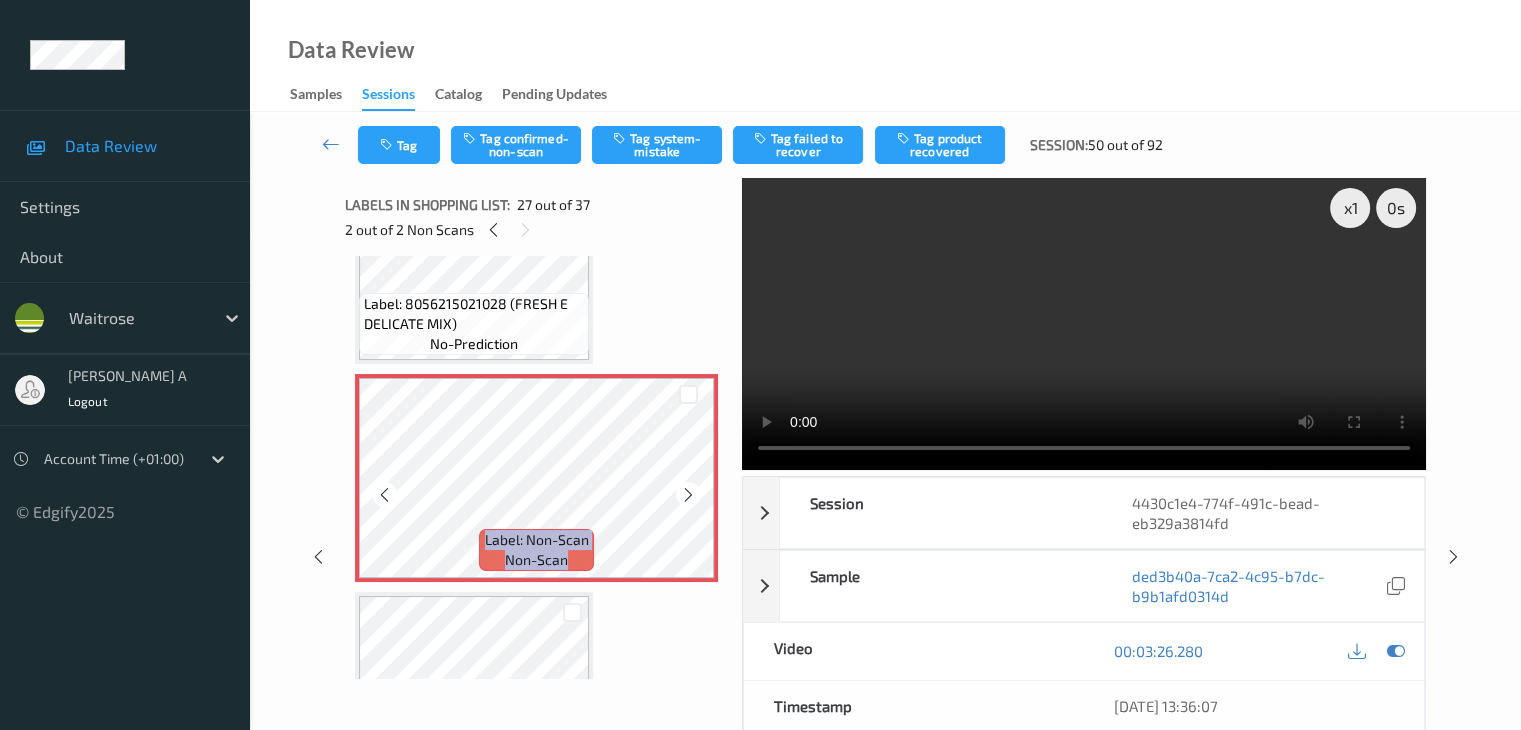 click at bounding box center (688, 495) 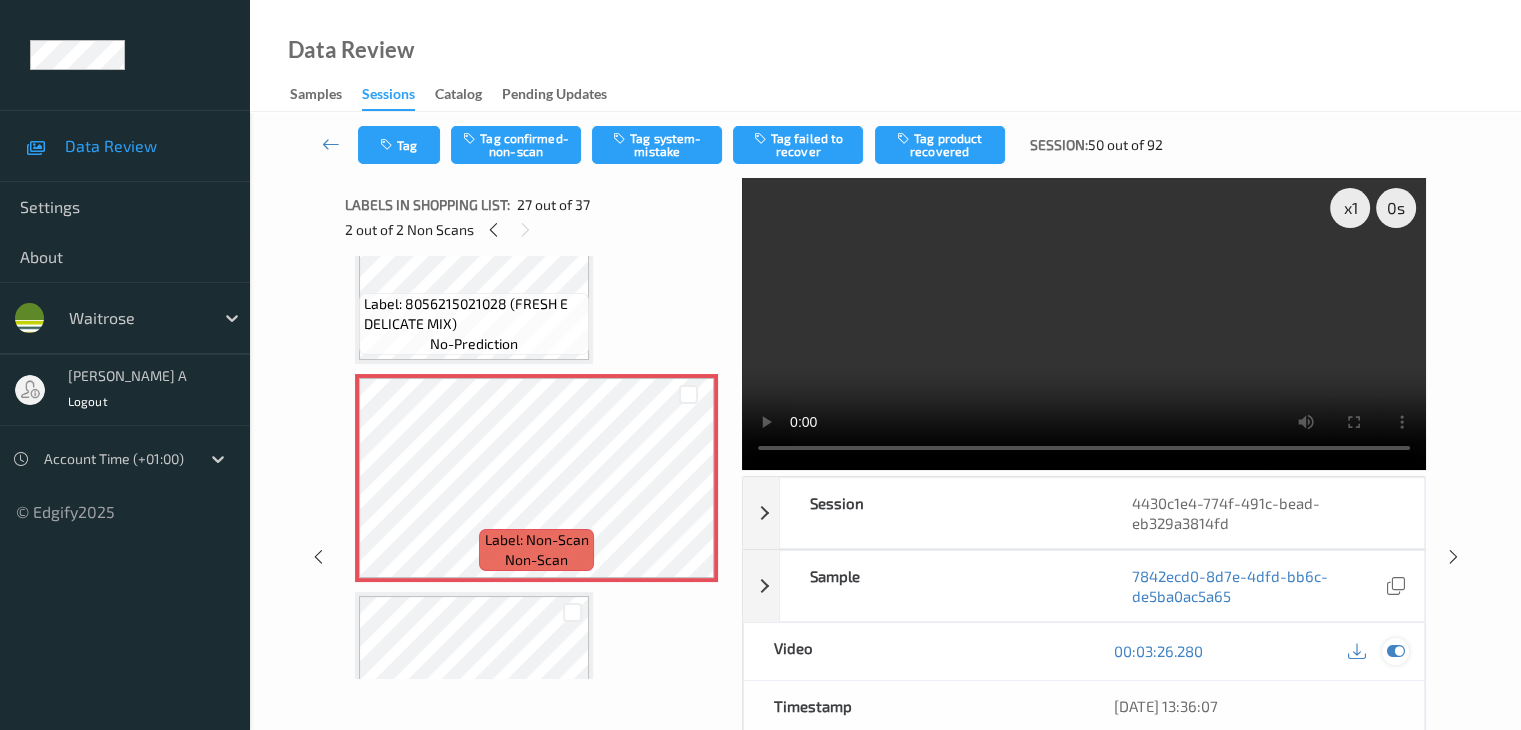 click at bounding box center (1395, 651) 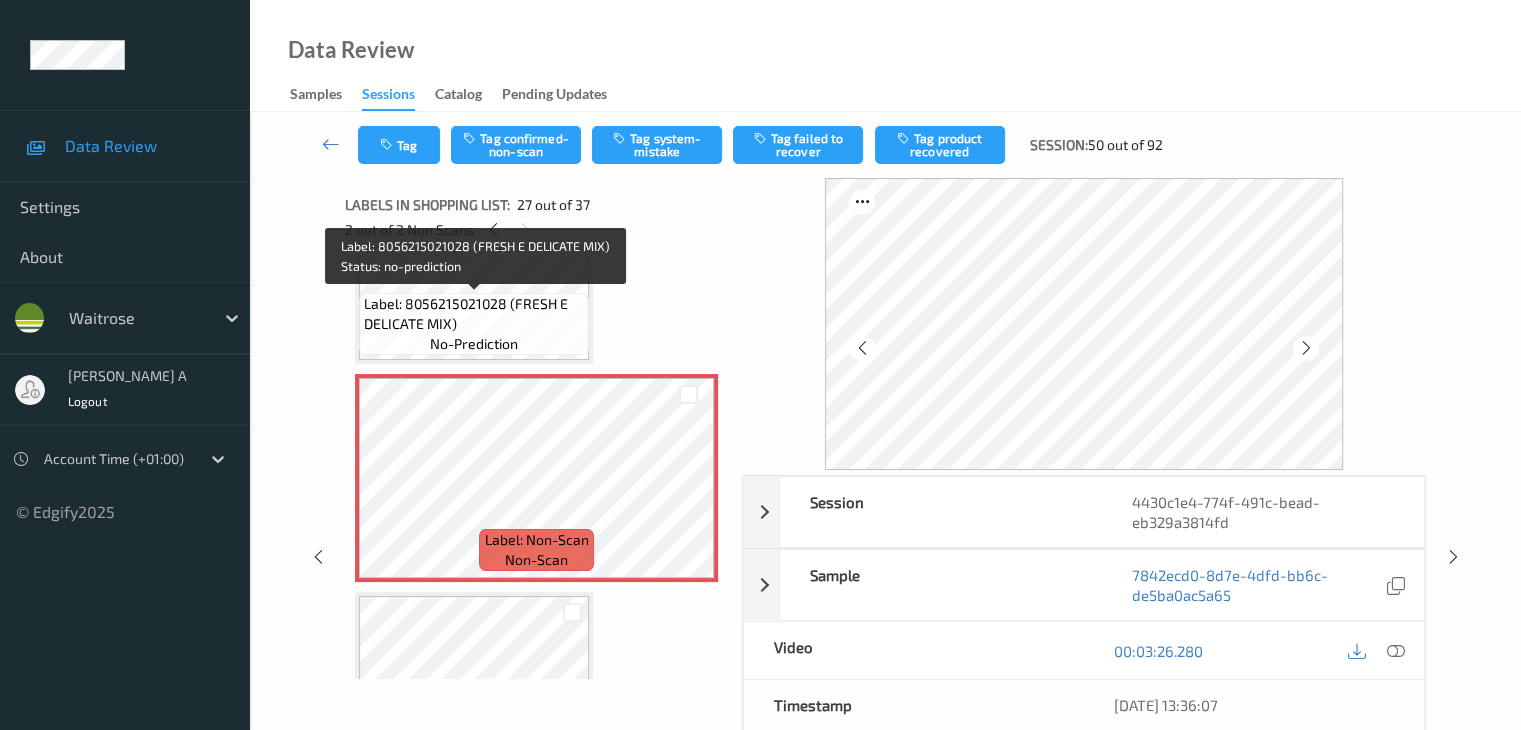 click on "Label: 8056215021028 (FRESH E DELICATE MIX)" at bounding box center (474, 314) 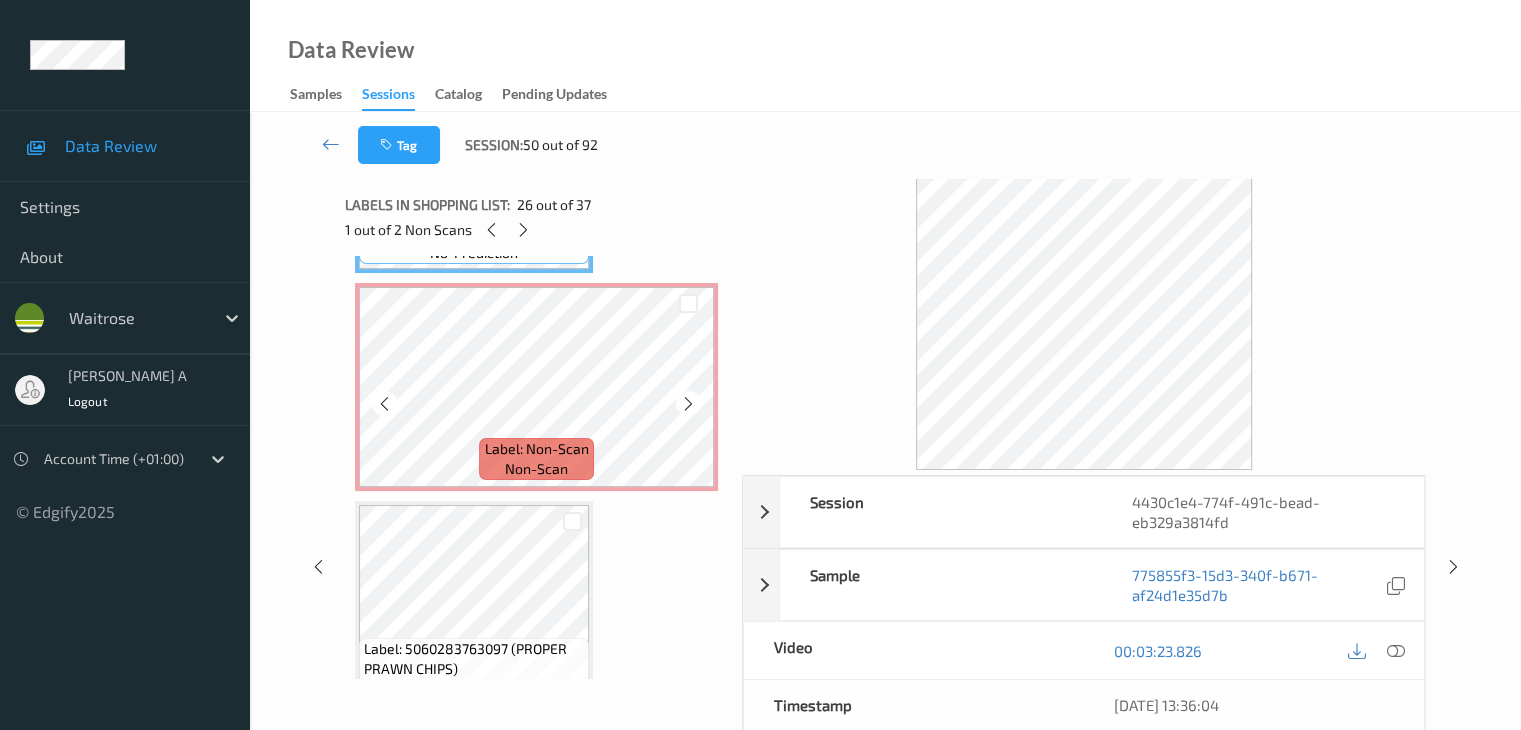 scroll, scrollTop: 5660, scrollLeft: 0, axis: vertical 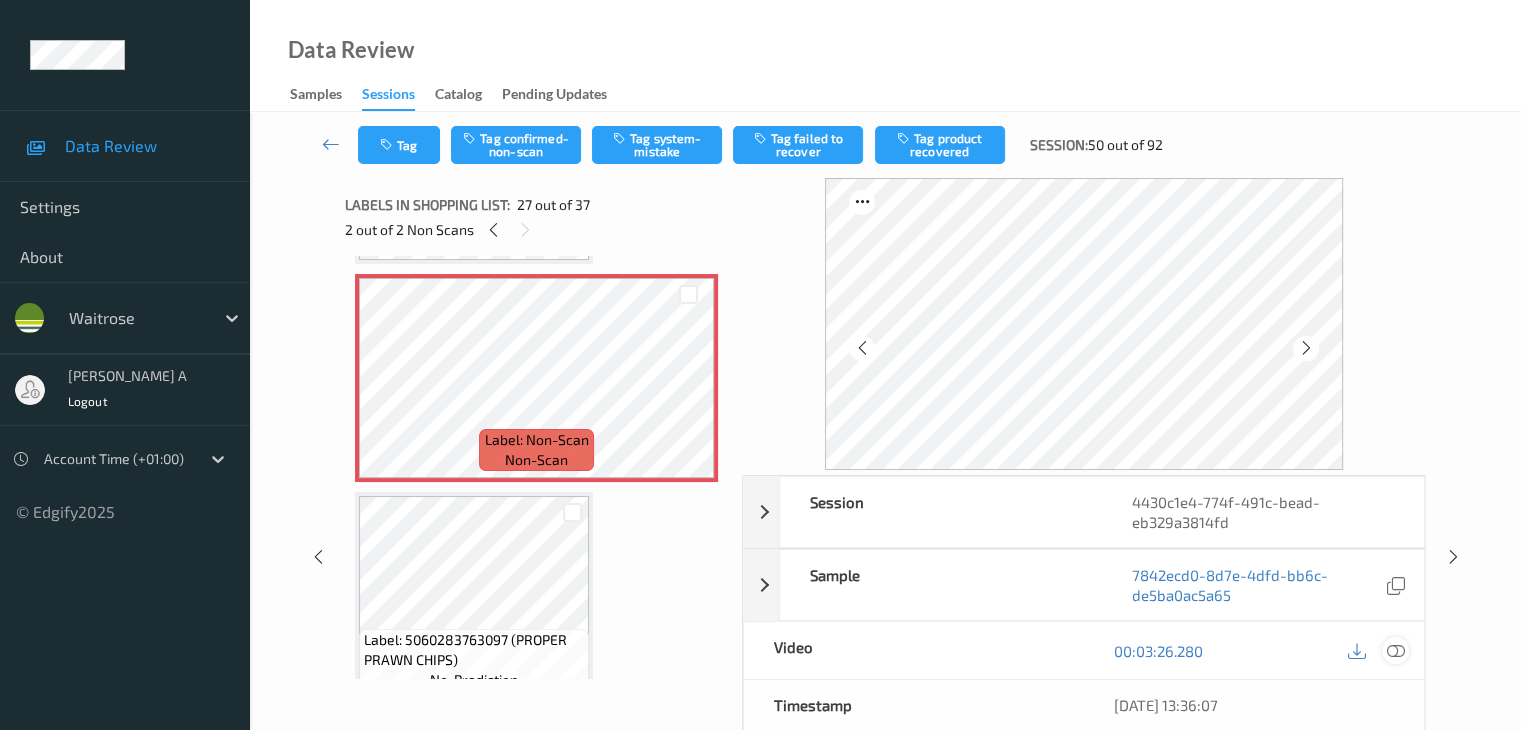 click at bounding box center (1395, 651) 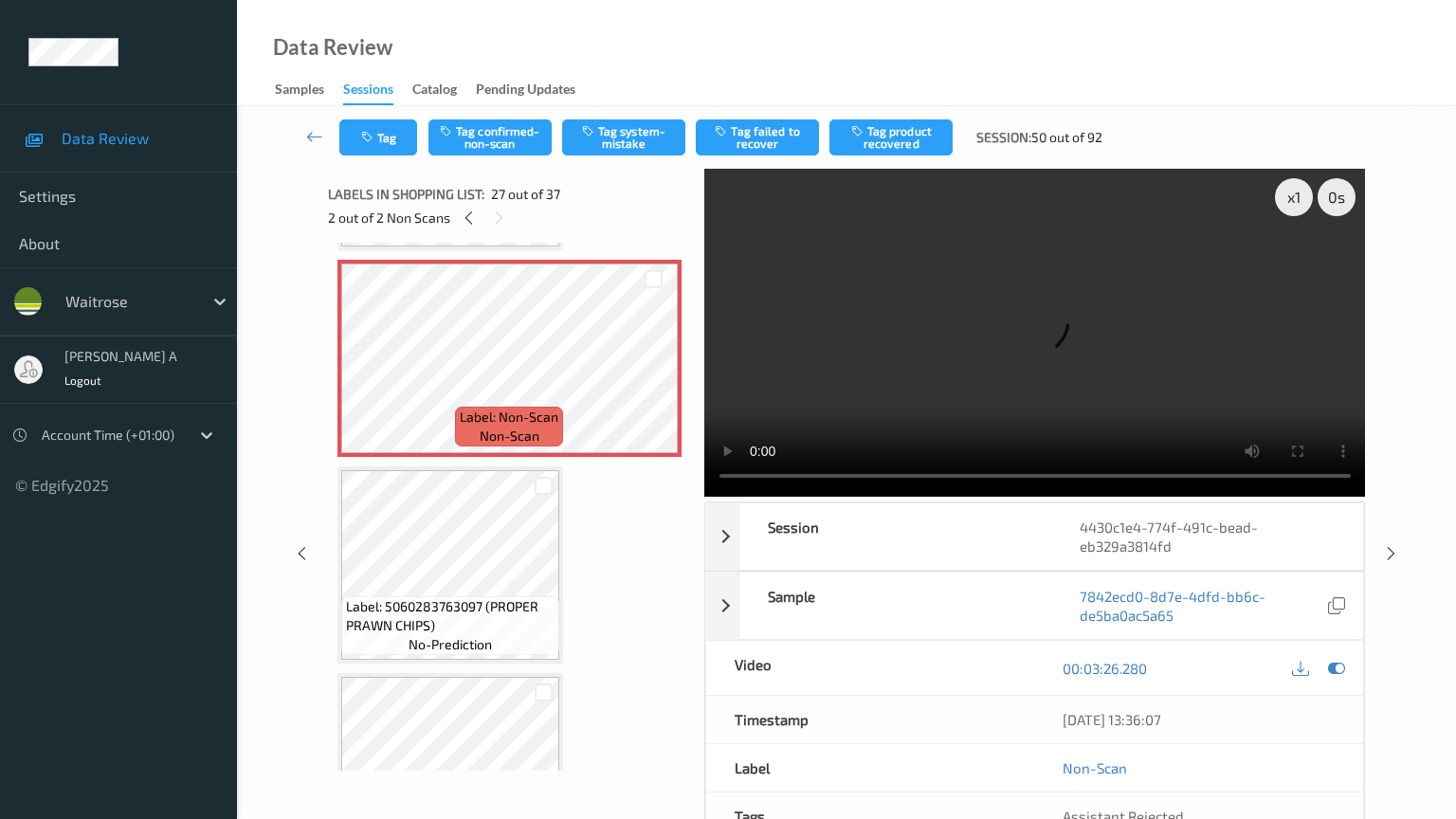 type 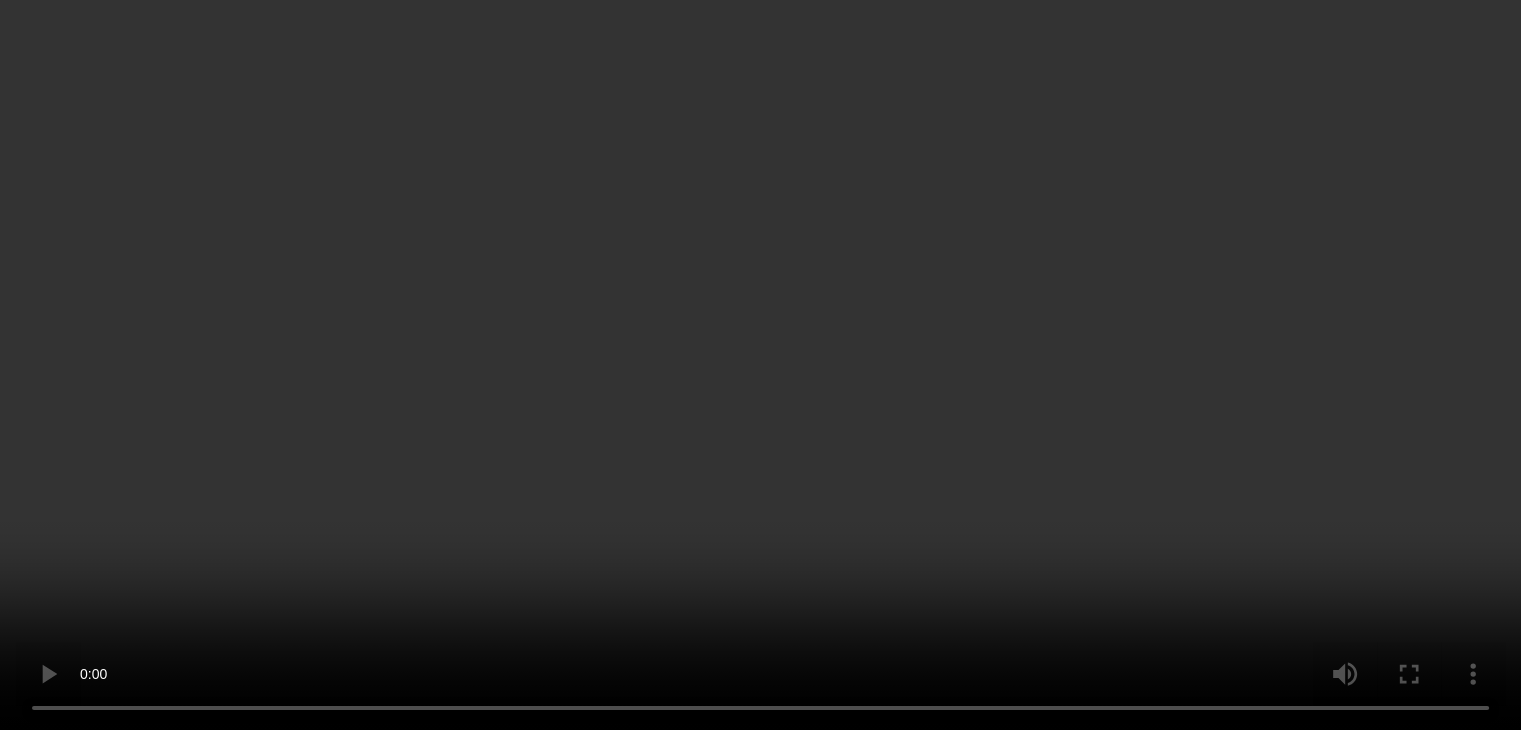 scroll, scrollTop: 5460, scrollLeft: 0, axis: vertical 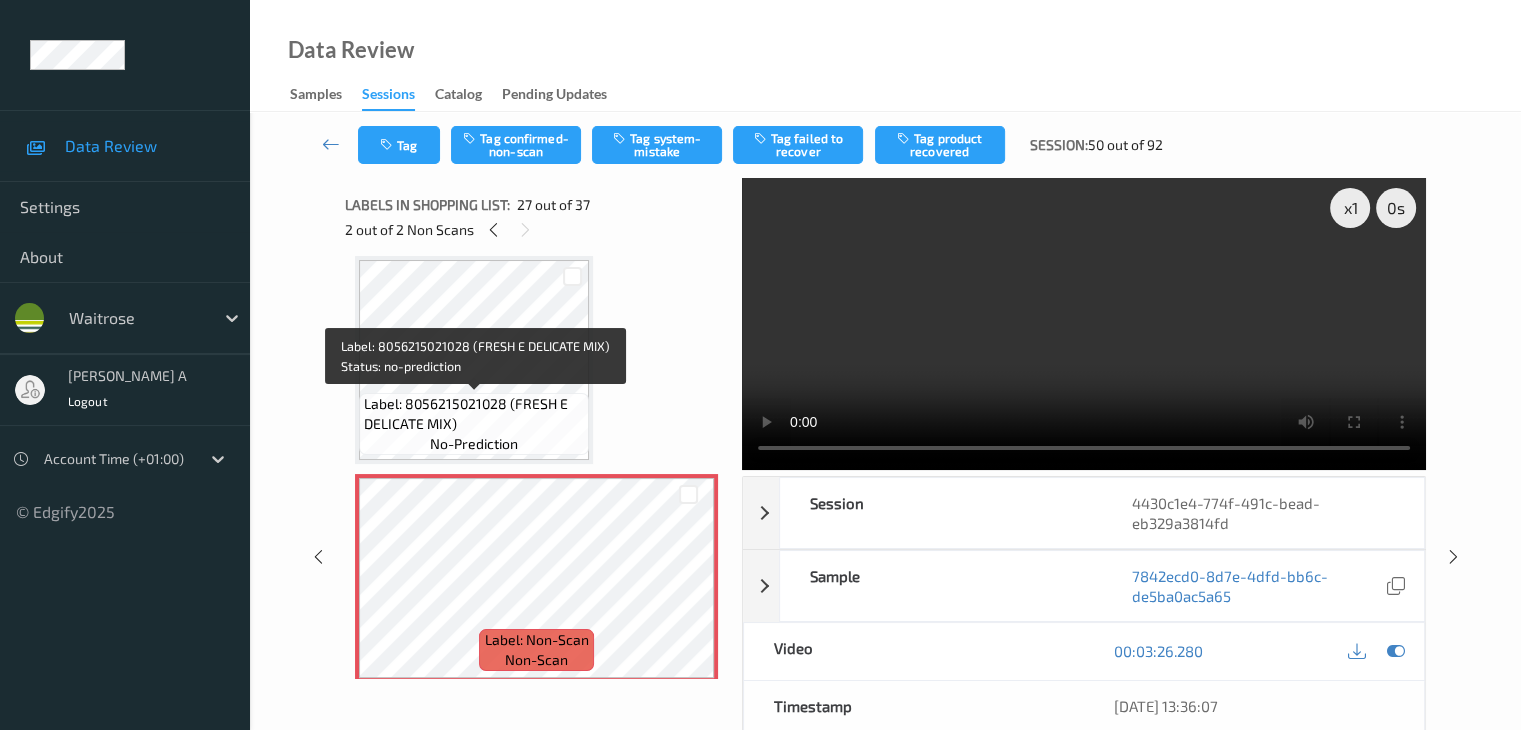 click on "Label: 8056215021028 (FRESH E DELICATE MIX)" at bounding box center (474, 414) 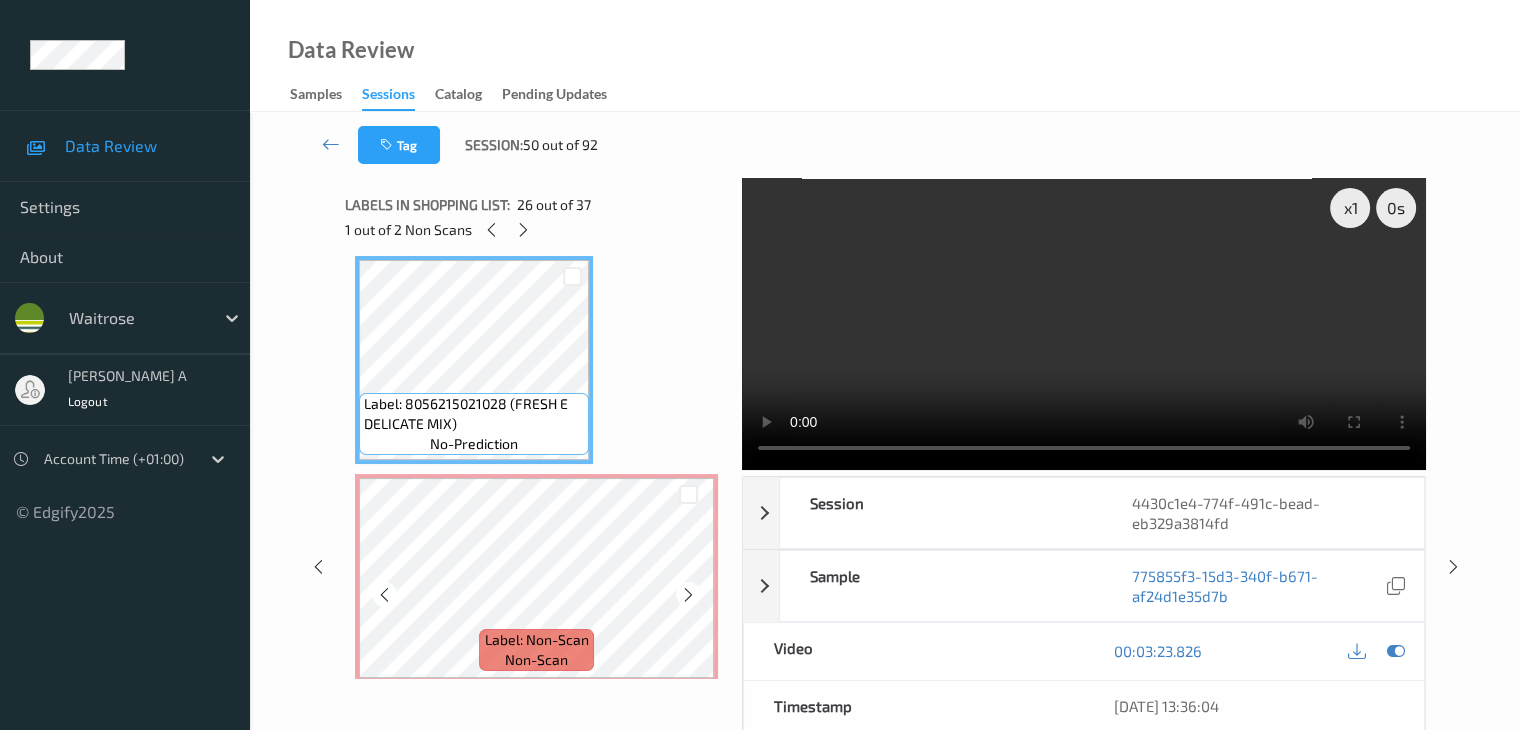 scroll, scrollTop: 5560, scrollLeft: 0, axis: vertical 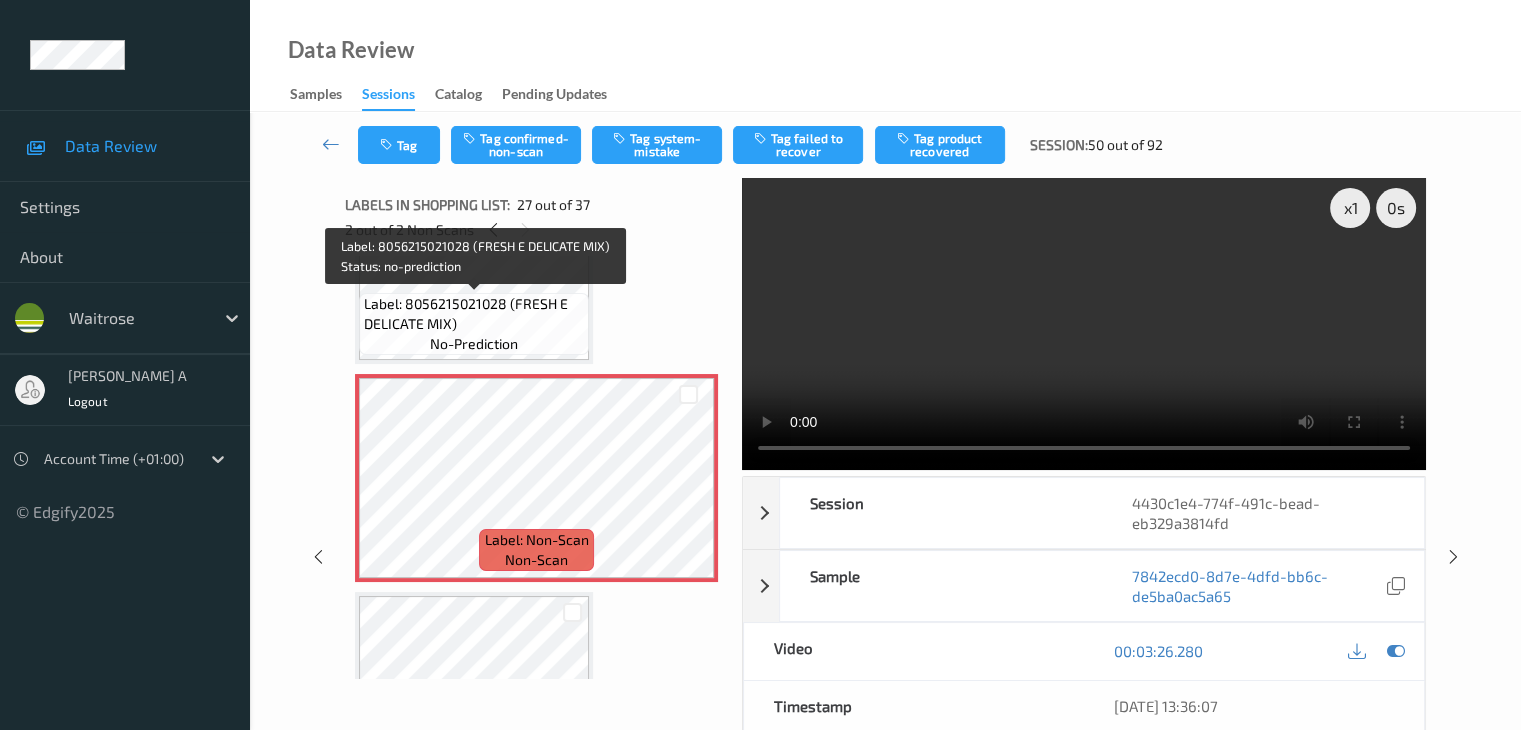 click on "Label: 8056215021028 (FRESH E DELICATE MIX)" at bounding box center (474, 314) 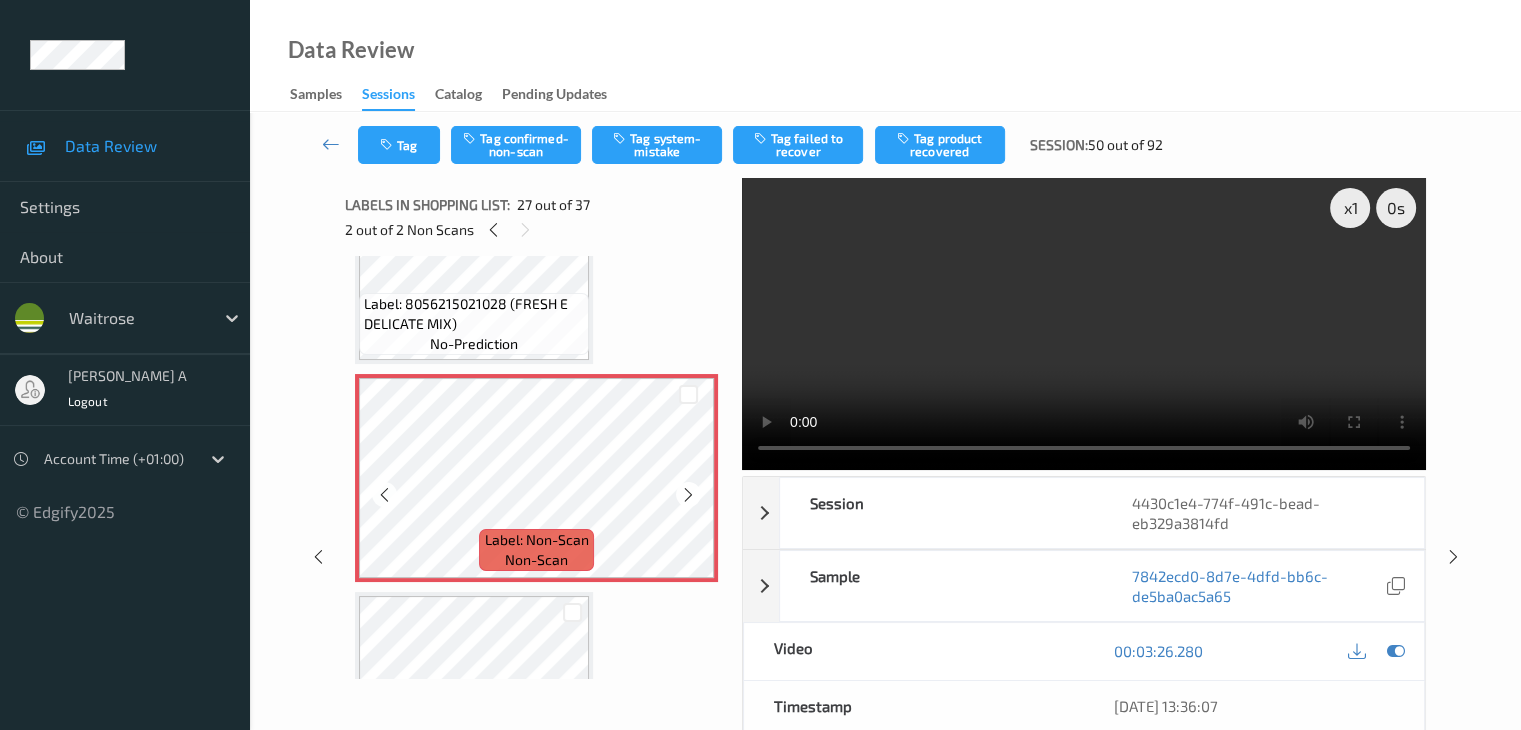 scroll, scrollTop: 5660, scrollLeft: 0, axis: vertical 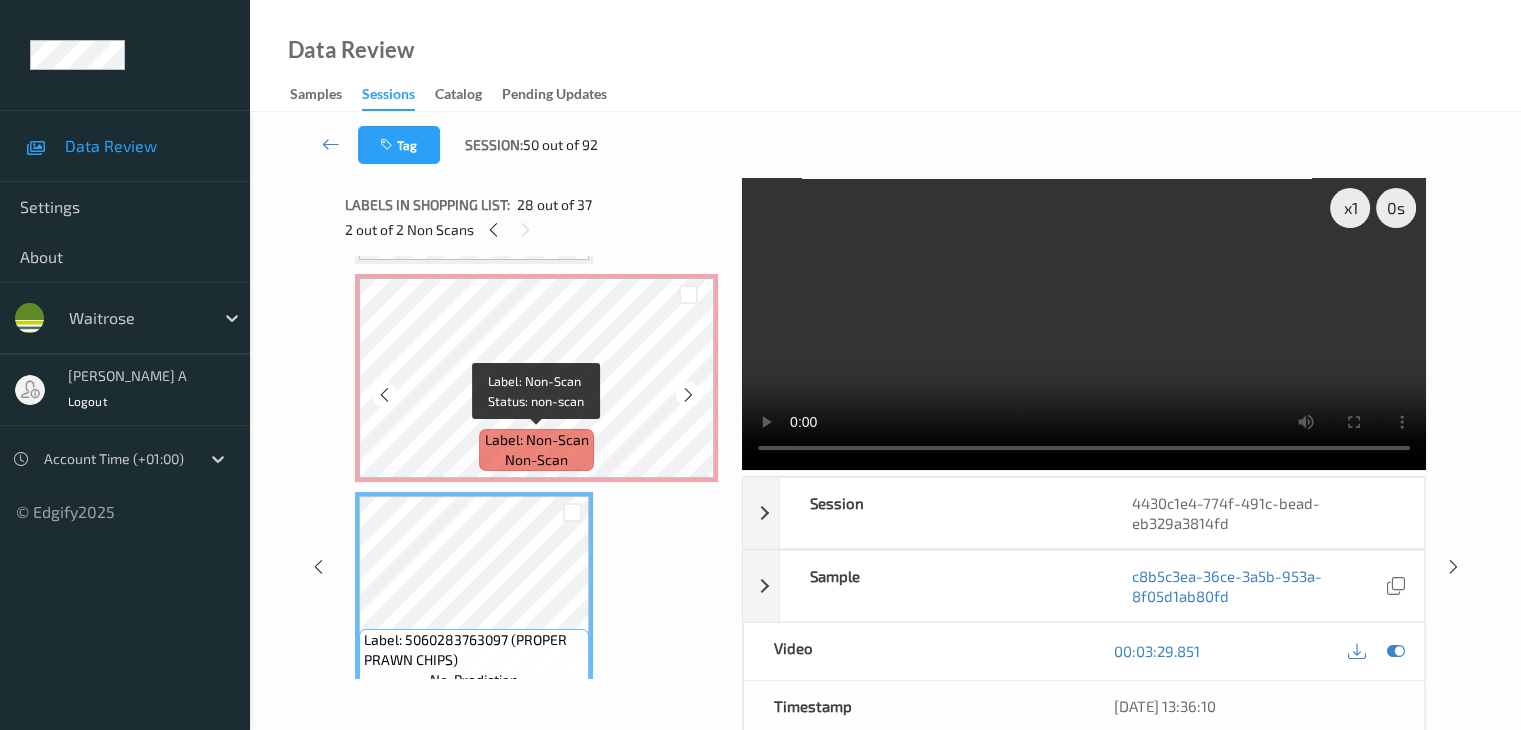 click on "Label: Non-Scan" at bounding box center (537, 440) 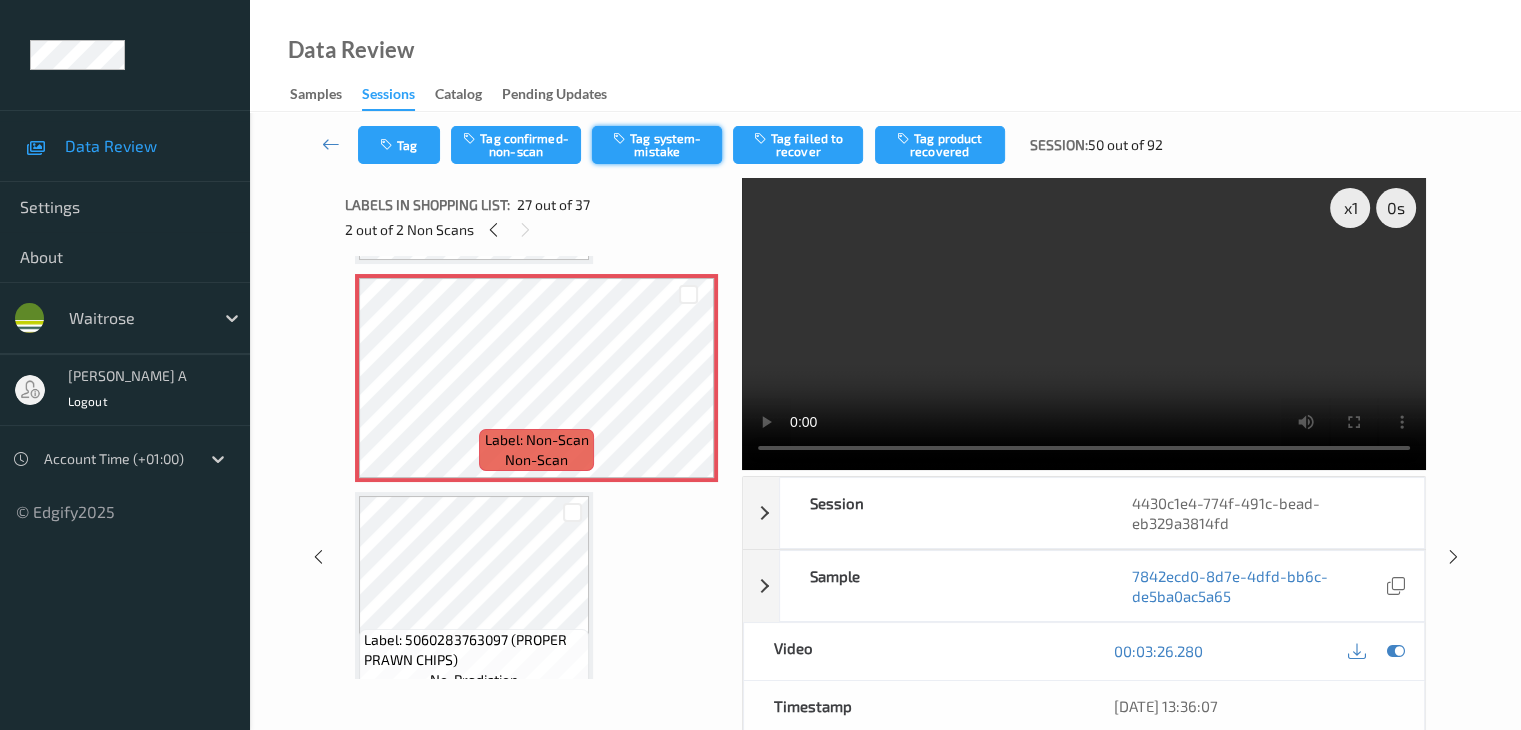 click on "Tag   system-mistake" at bounding box center (657, 145) 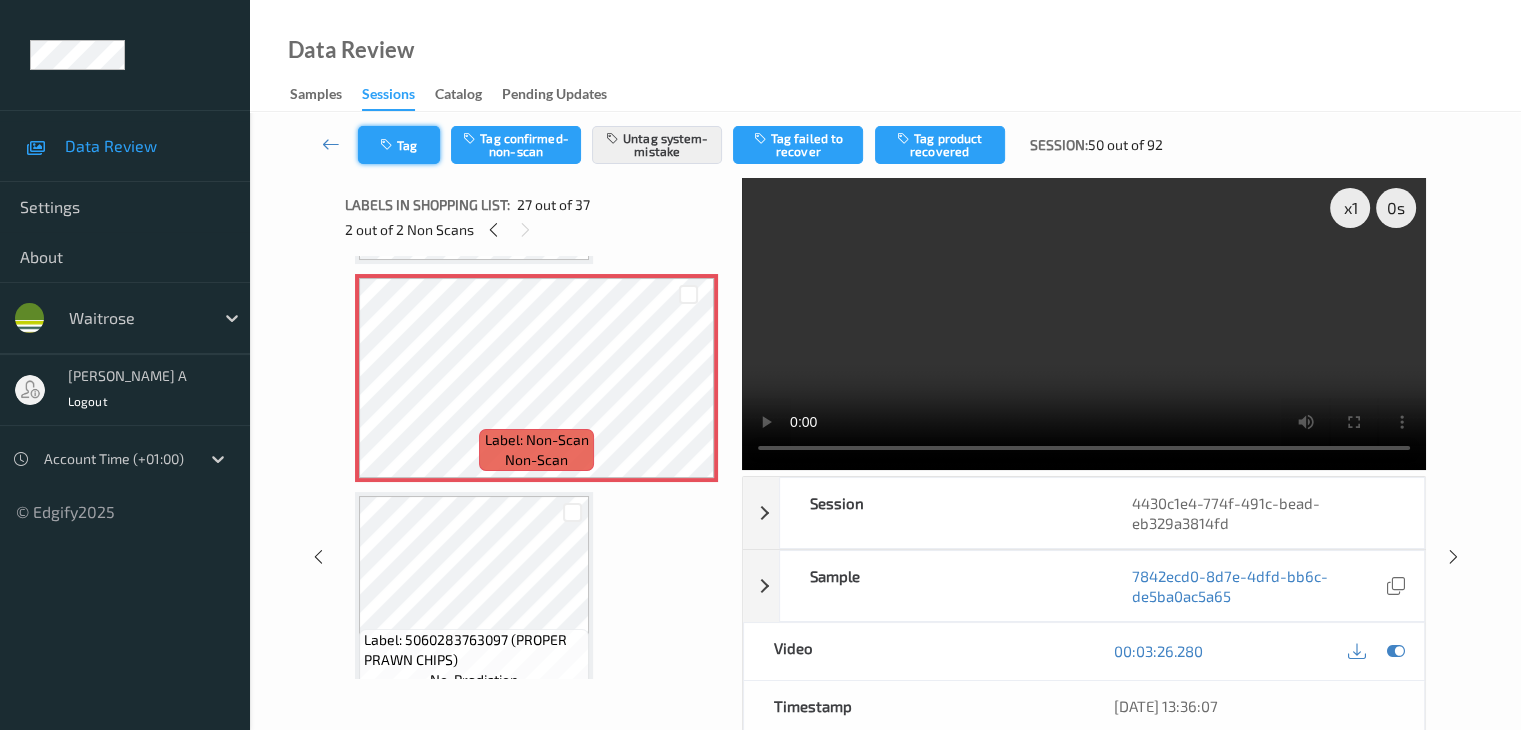 click on "Tag" at bounding box center [399, 145] 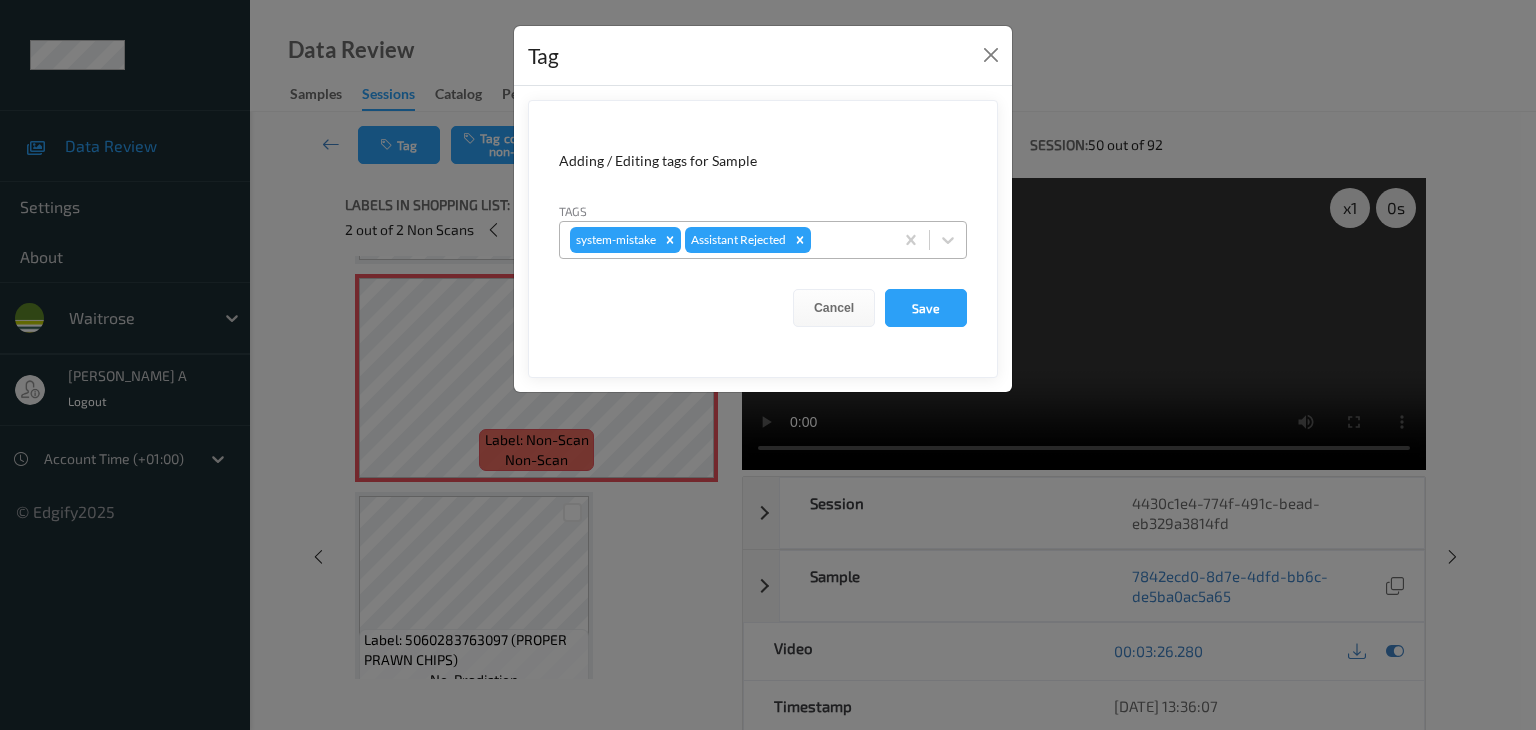 click at bounding box center [849, 240] 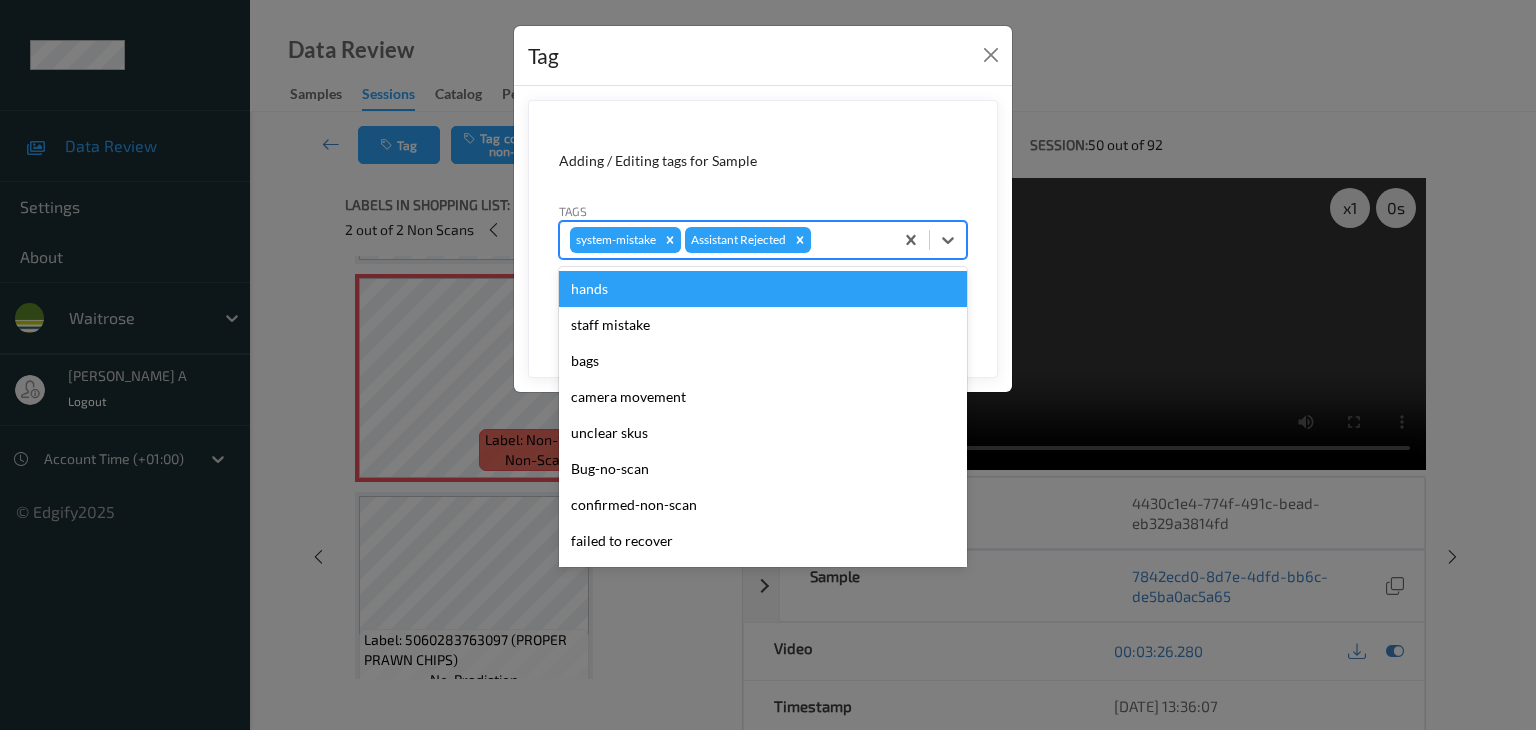 type on "u" 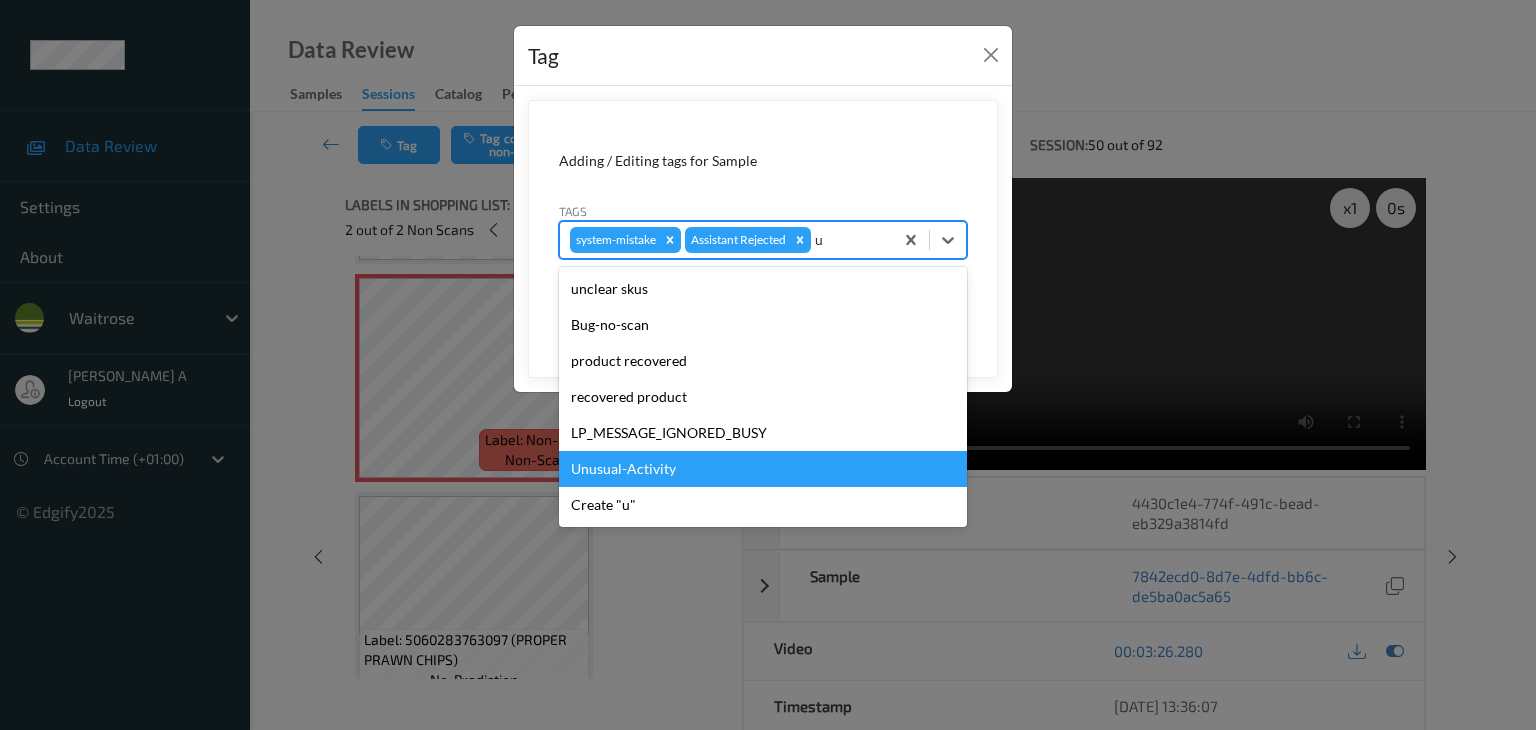 click on "Unusual-Activity" at bounding box center [763, 469] 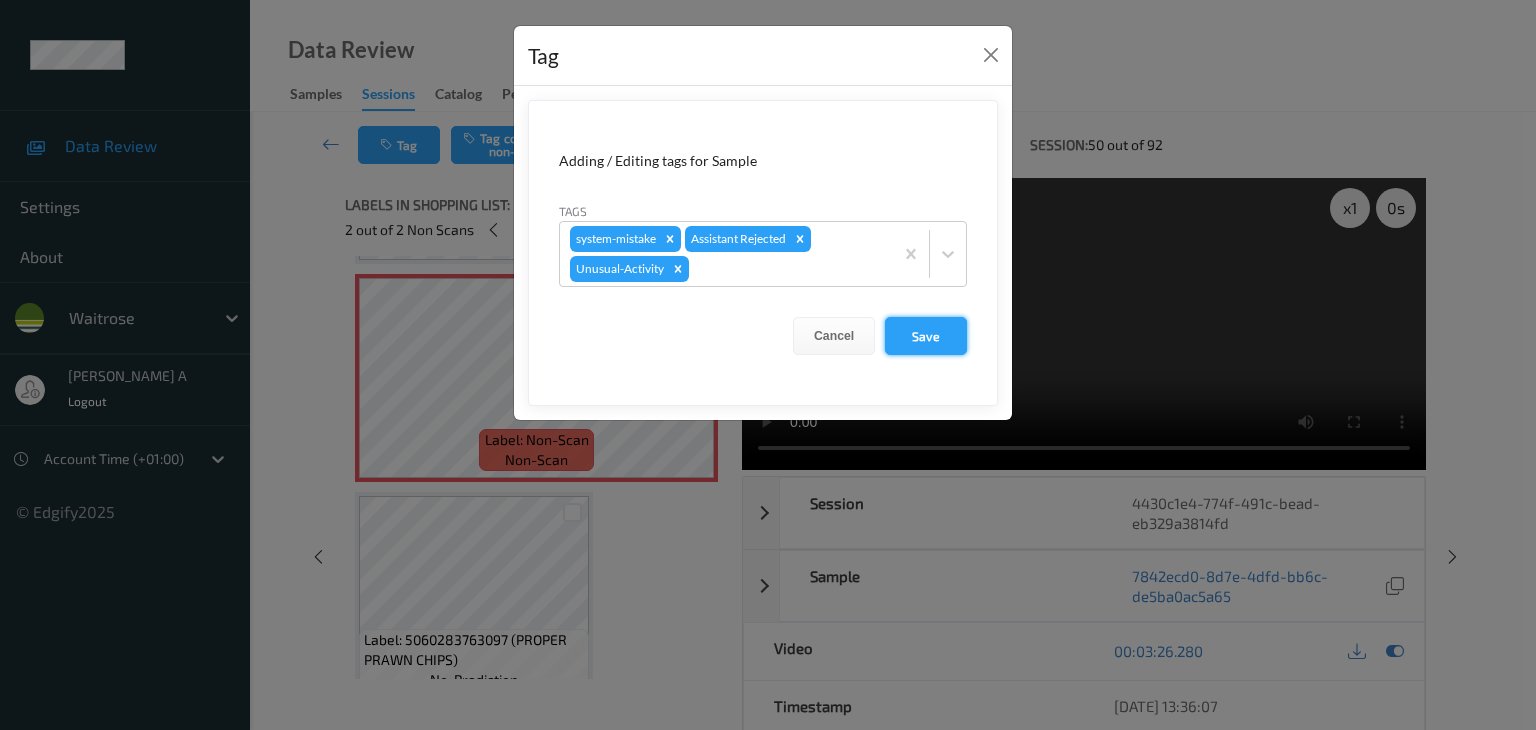 click on "Save" at bounding box center [926, 336] 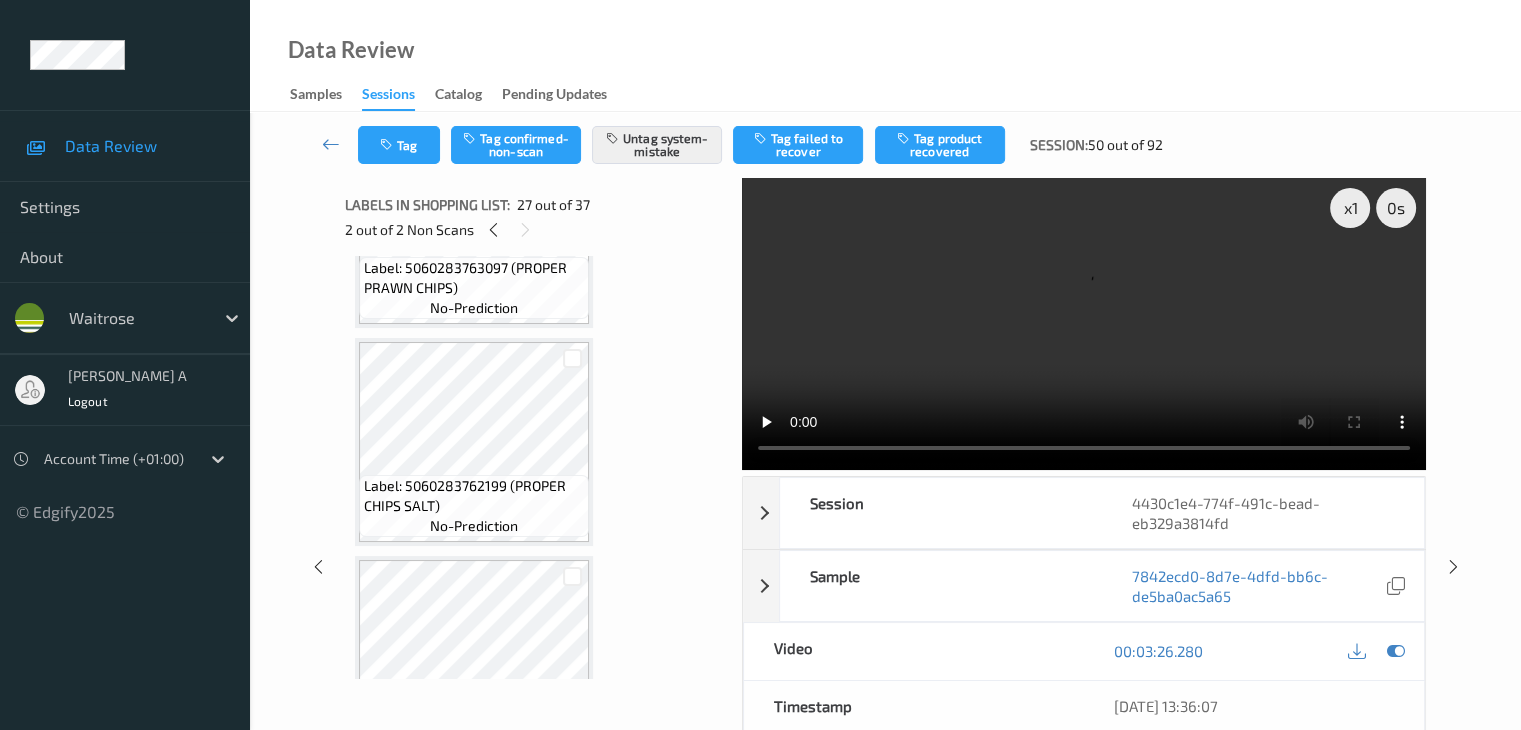 scroll, scrollTop: 6060, scrollLeft: 0, axis: vertical 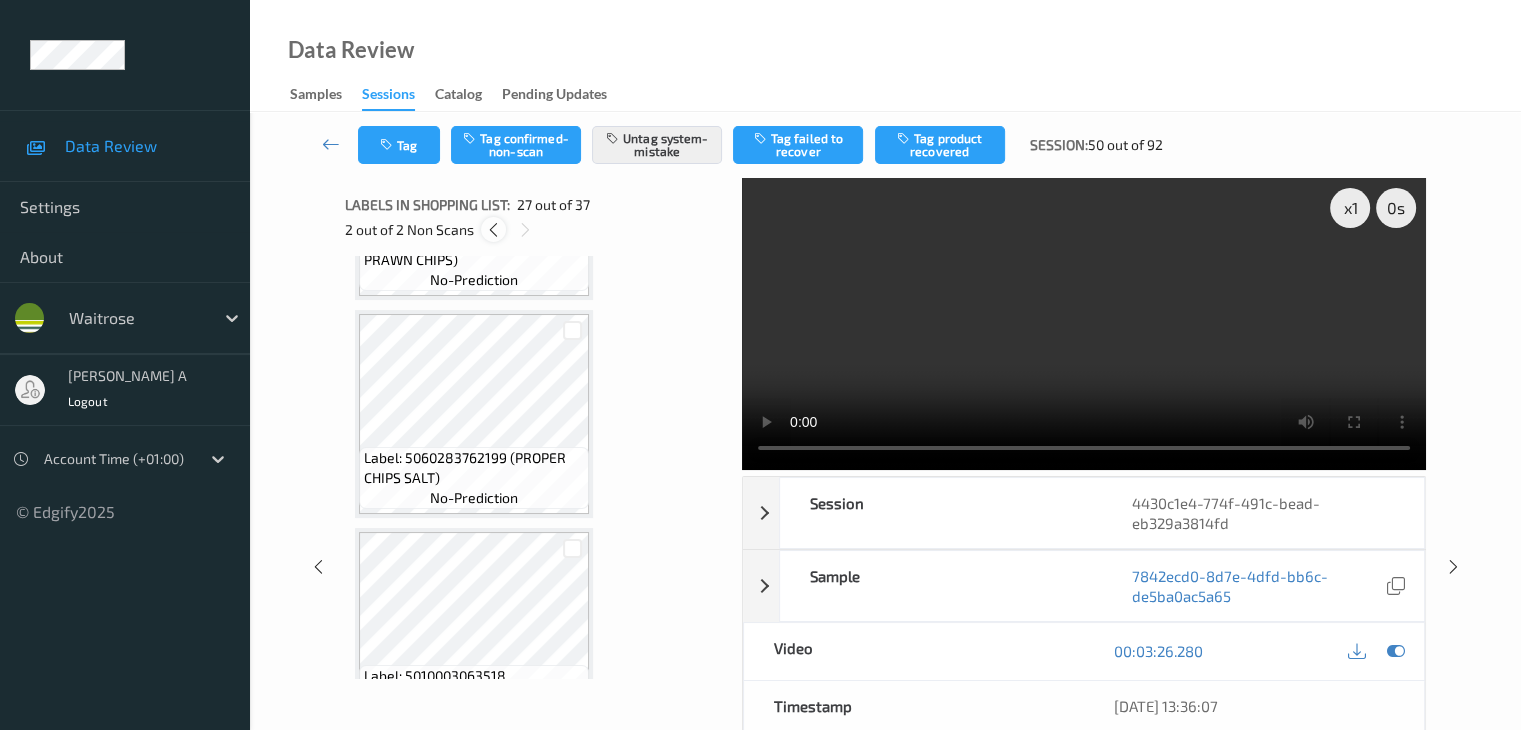click at bounding box center (493, 230) 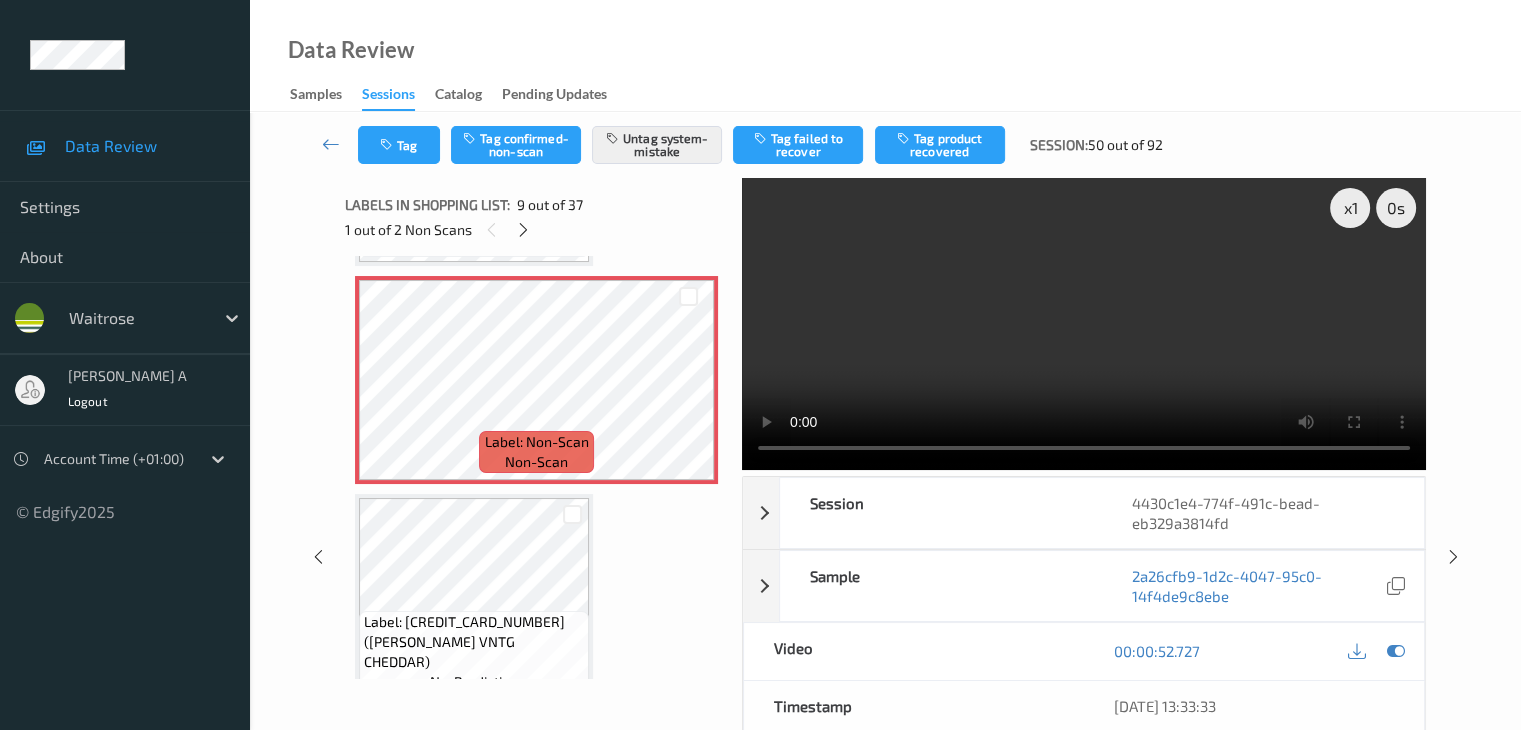 scroll, scrollTop: 1736, scrollLeft: 0, axis: vertical 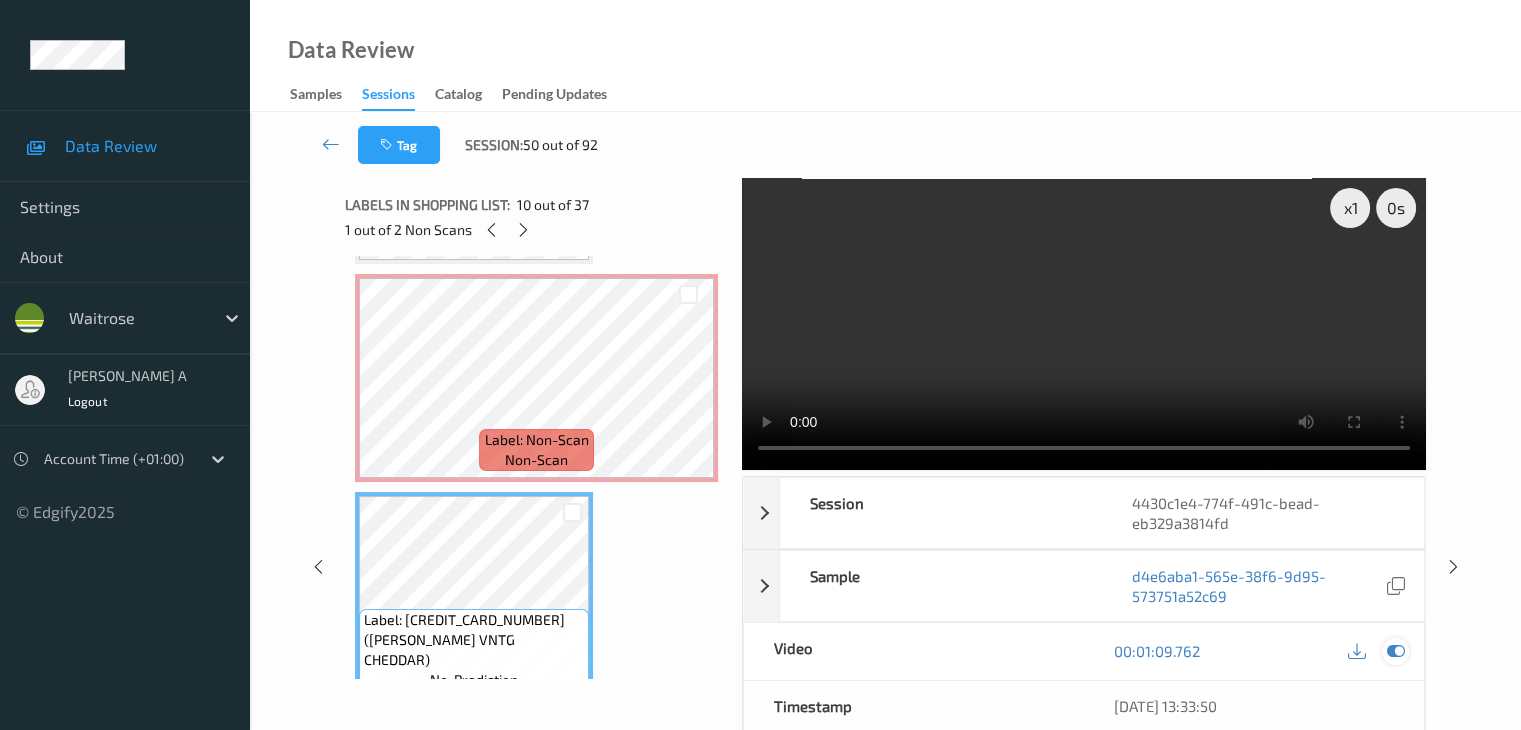 click at bounding box center (1395, 651) 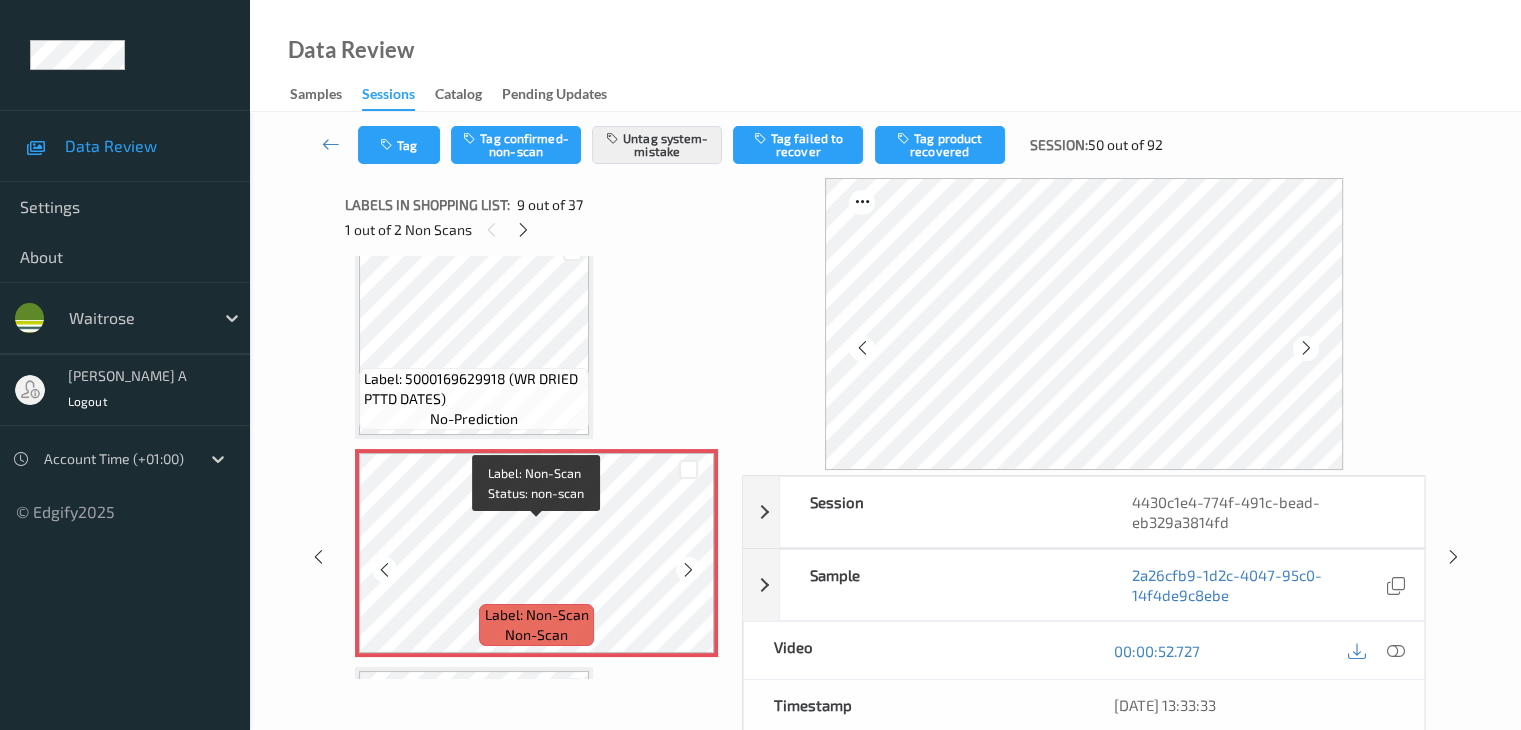 scroll, scrollTop: 1536, scrollLeft: 0, axis: vertical 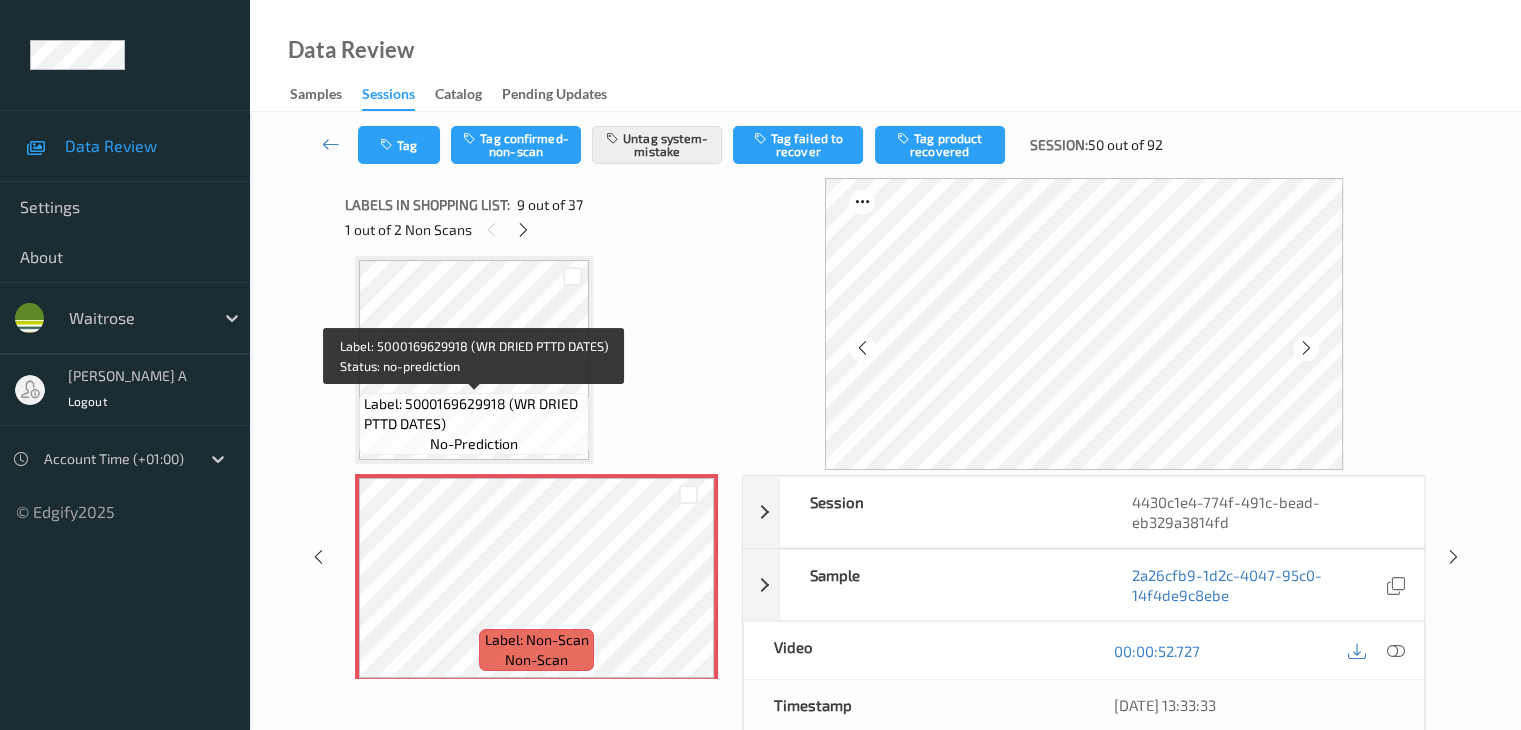 click on "Label: 5000169629918 (WR DRIED PTTD DATES)" at bounding box center (474, 414) 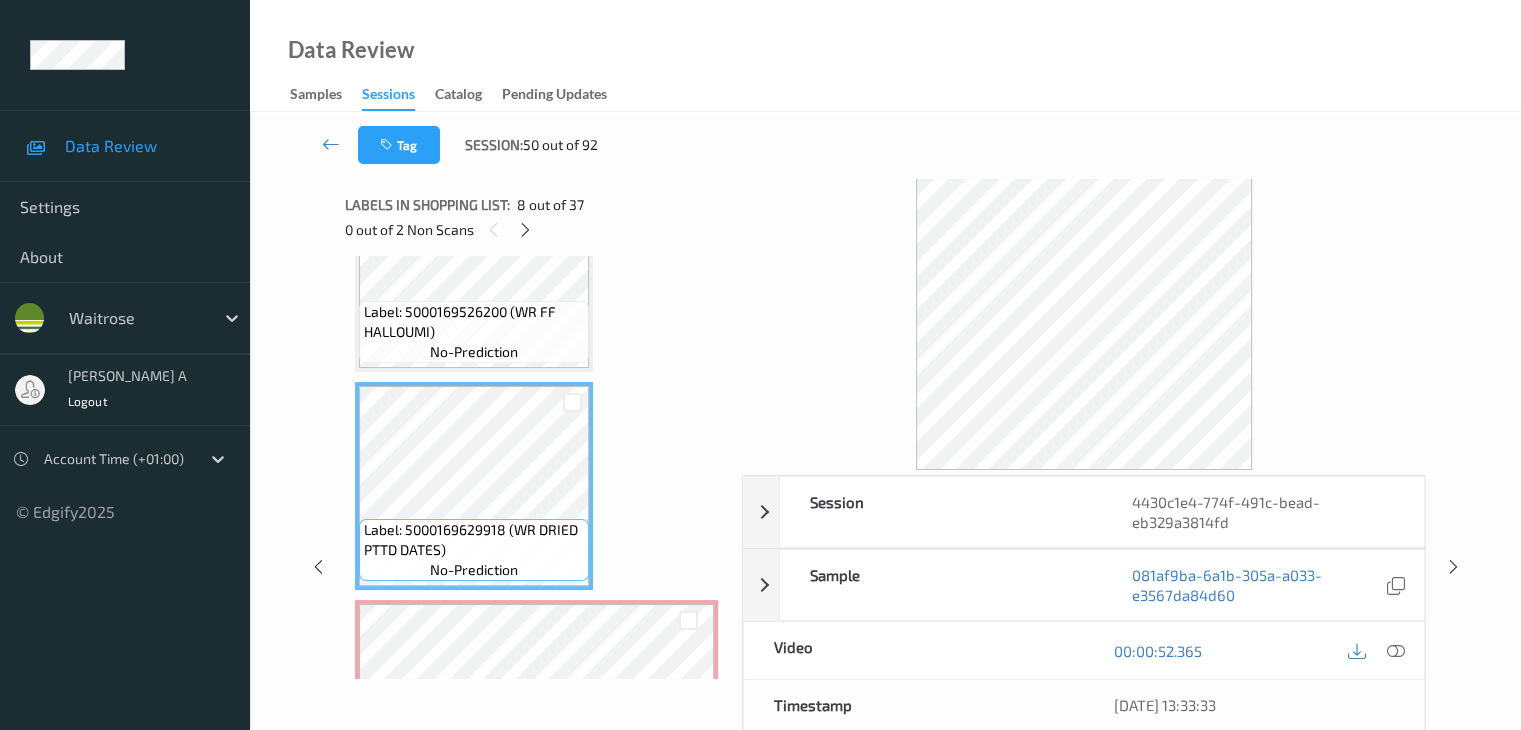 scroll, scrollTop: 1336, scrollLeft: 0, axis: vertical 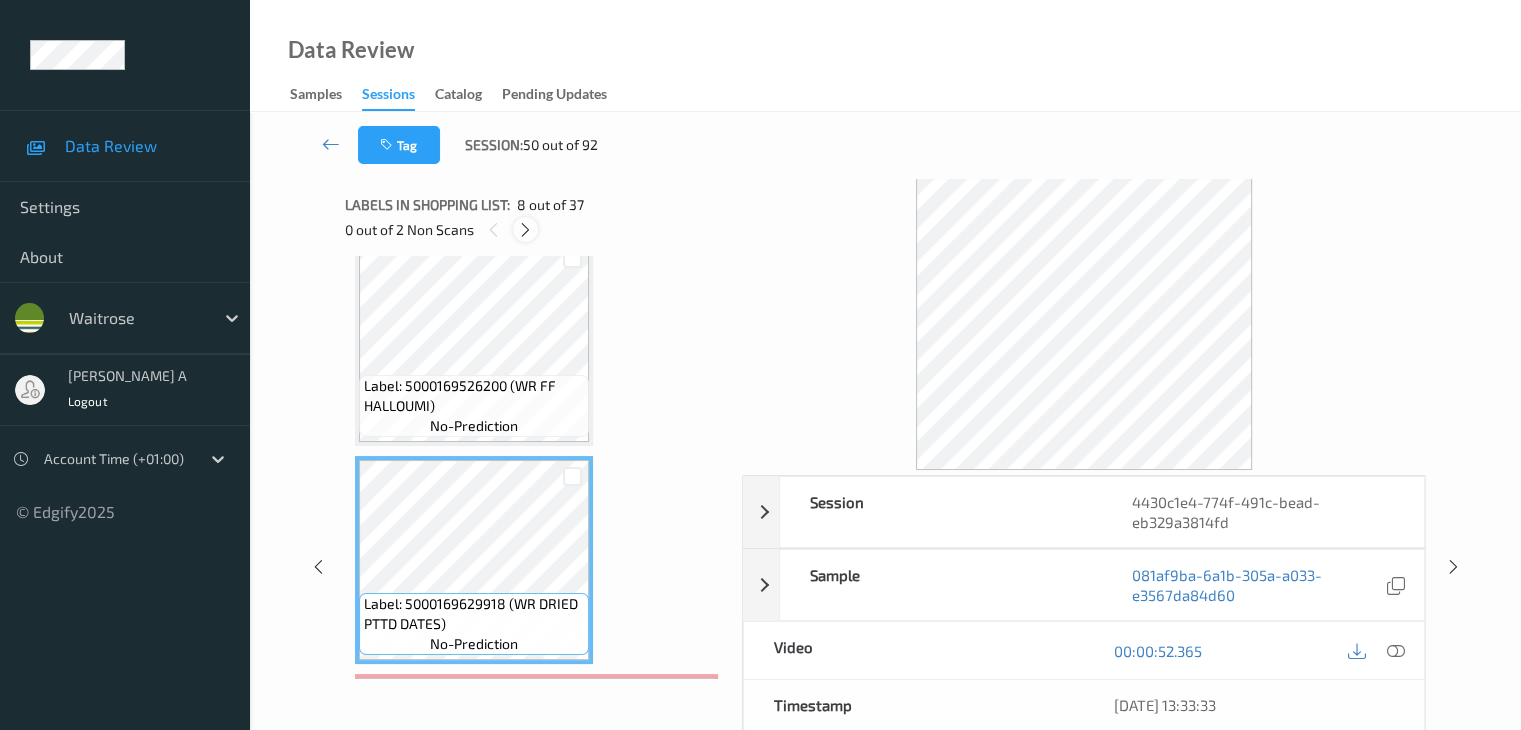 click at bounding box center (525, 230) 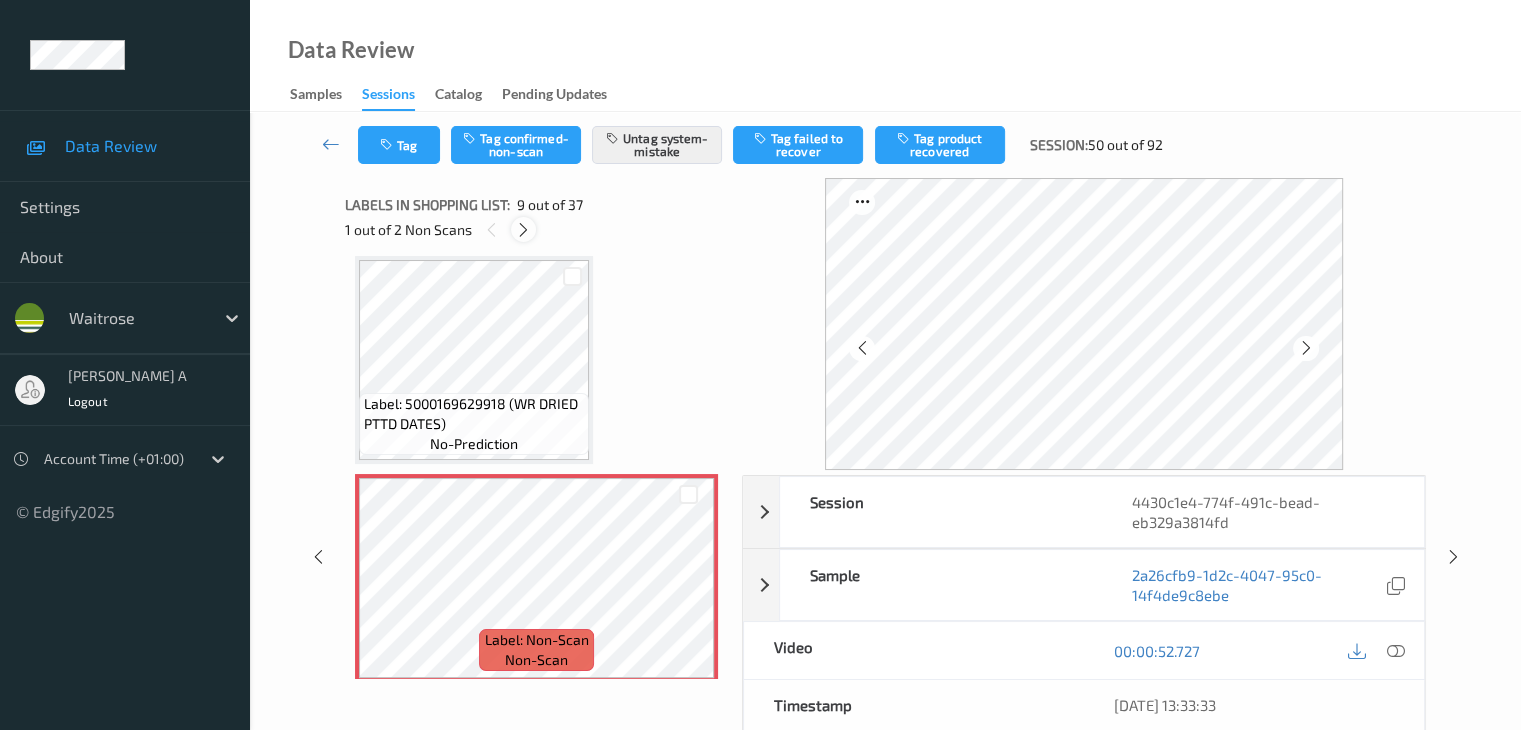 click at bounding box center [523, 230] 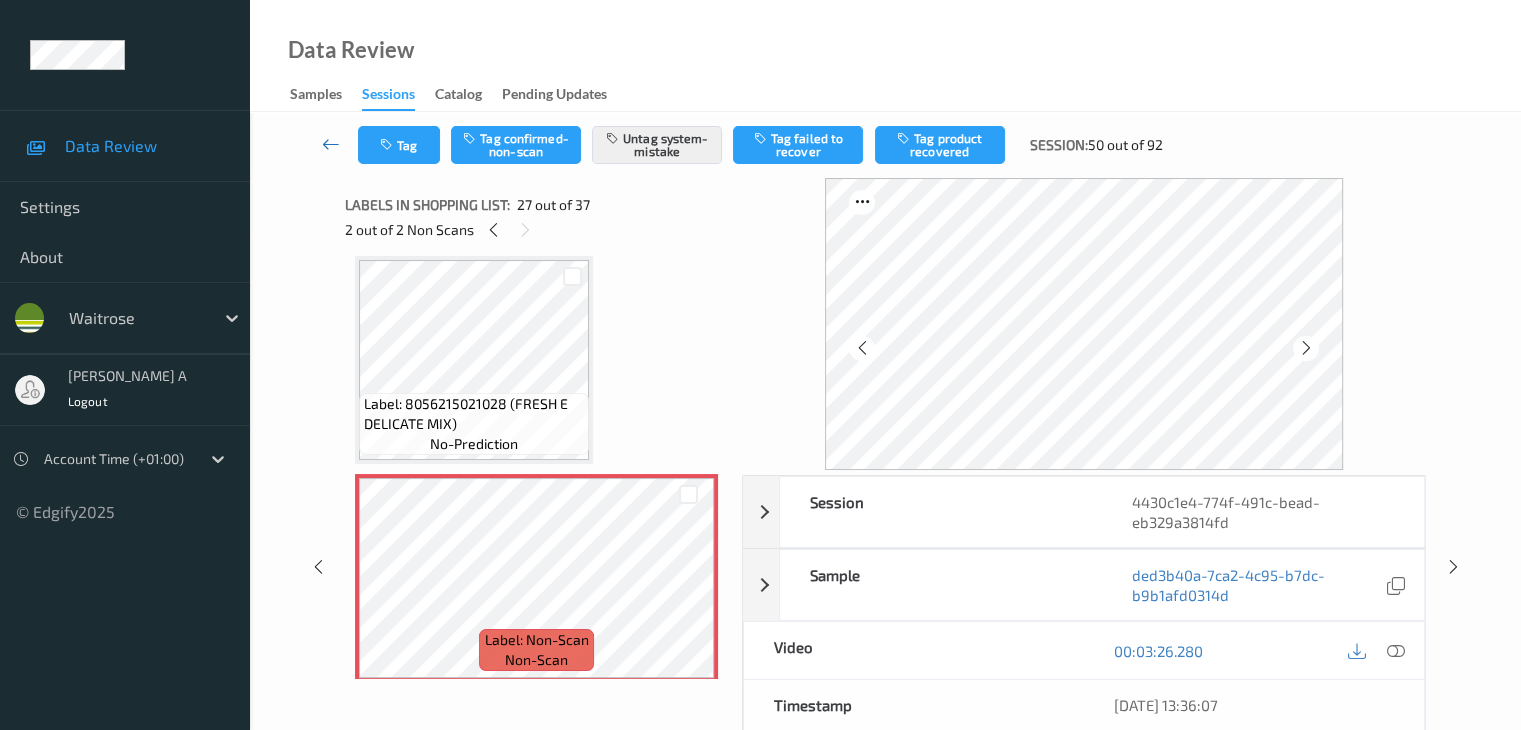 click at bounding box center [331, 144] 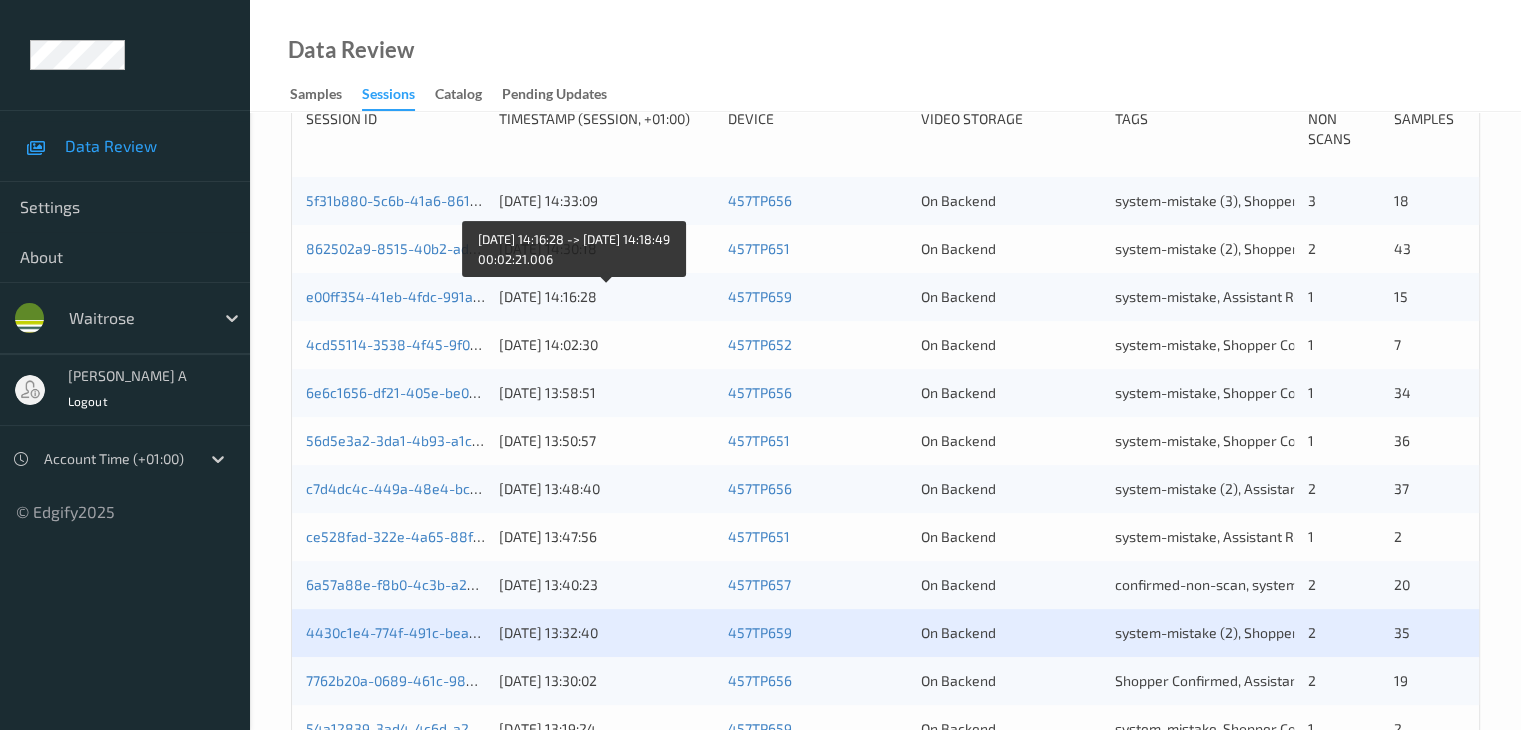 scroll, scrollTop: 600, scrollLeft: 0, axis: vertical 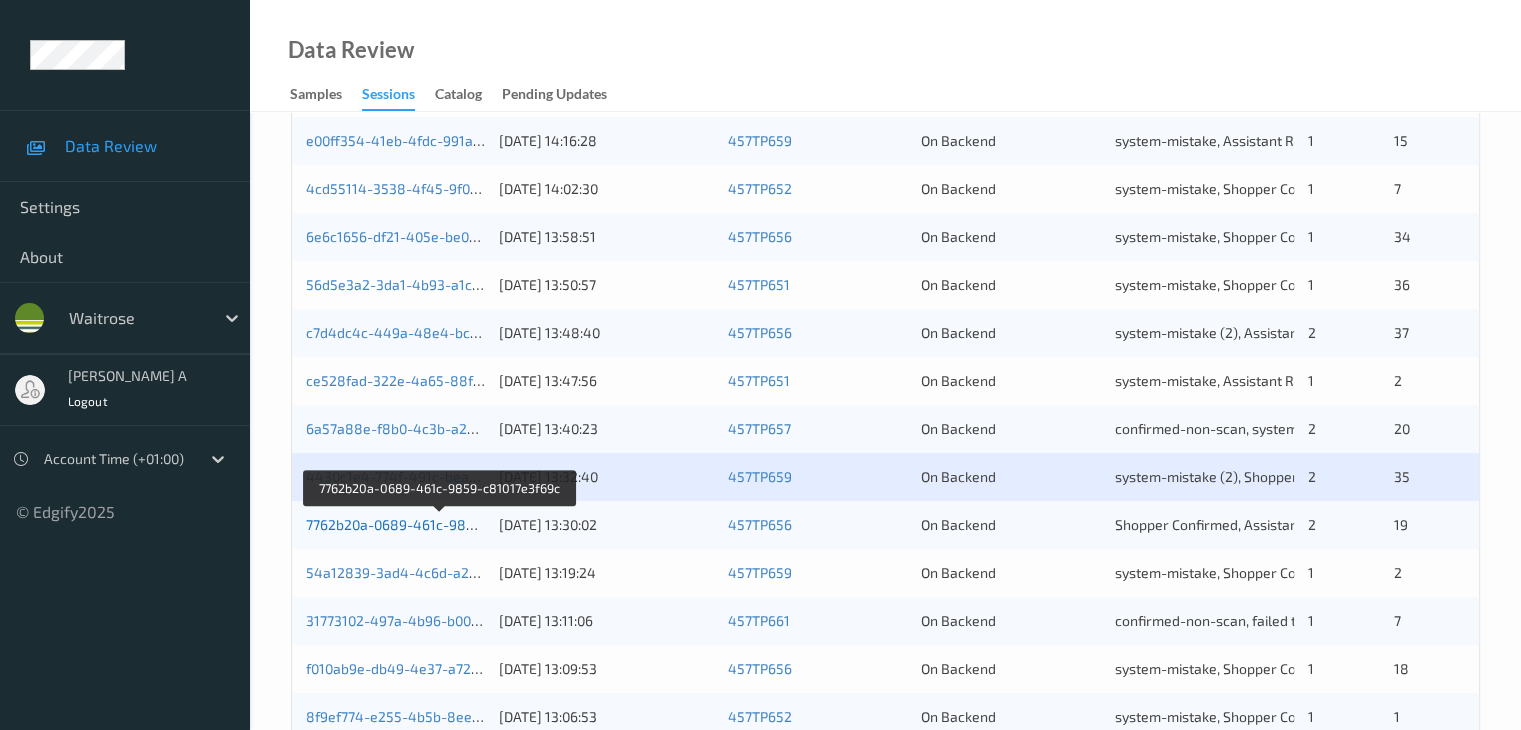 click on "7762b20a-0689-461c-9859-c81017e3f69c" at bounding box center (440, 524) 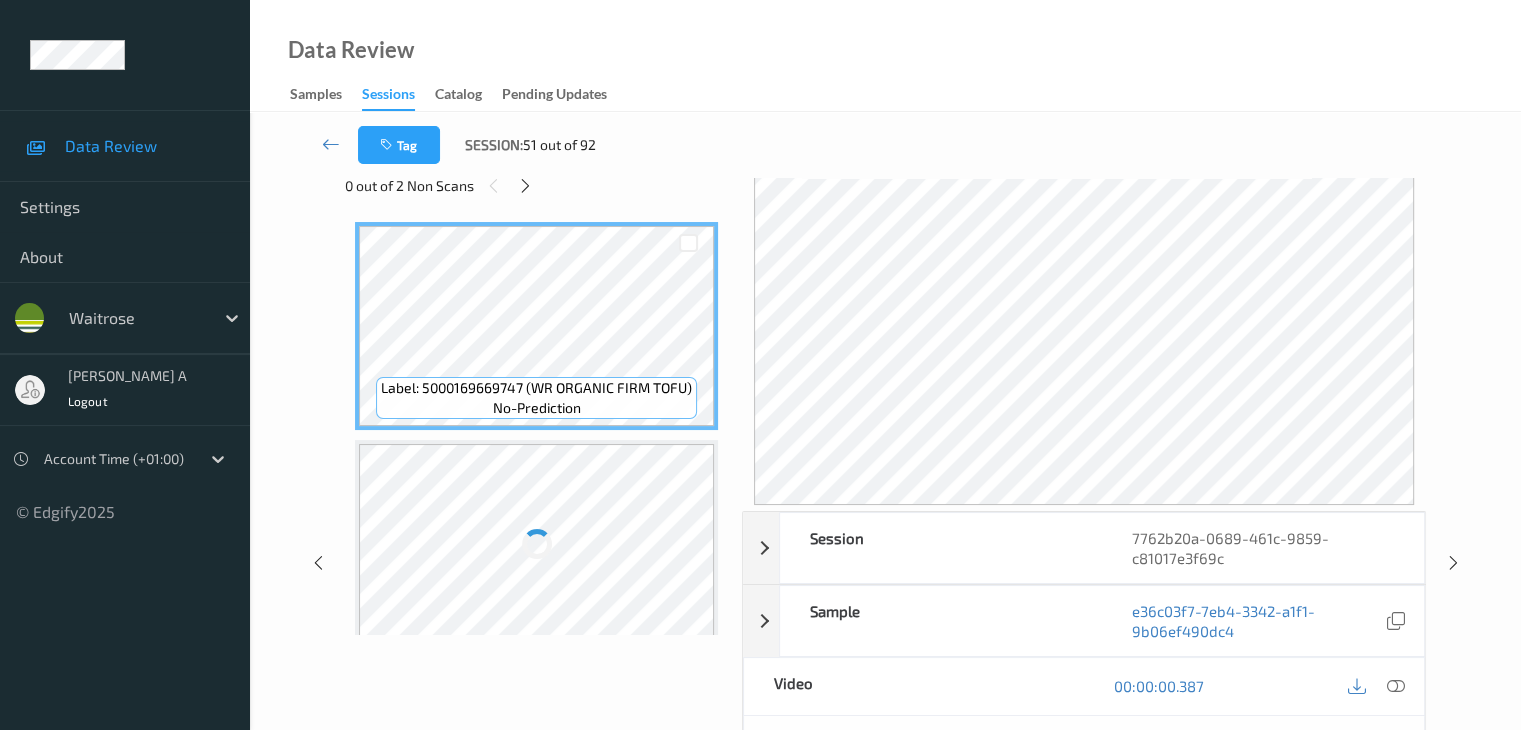 scroll, scrollTop: 0, scrollLeft: 0, axis: both 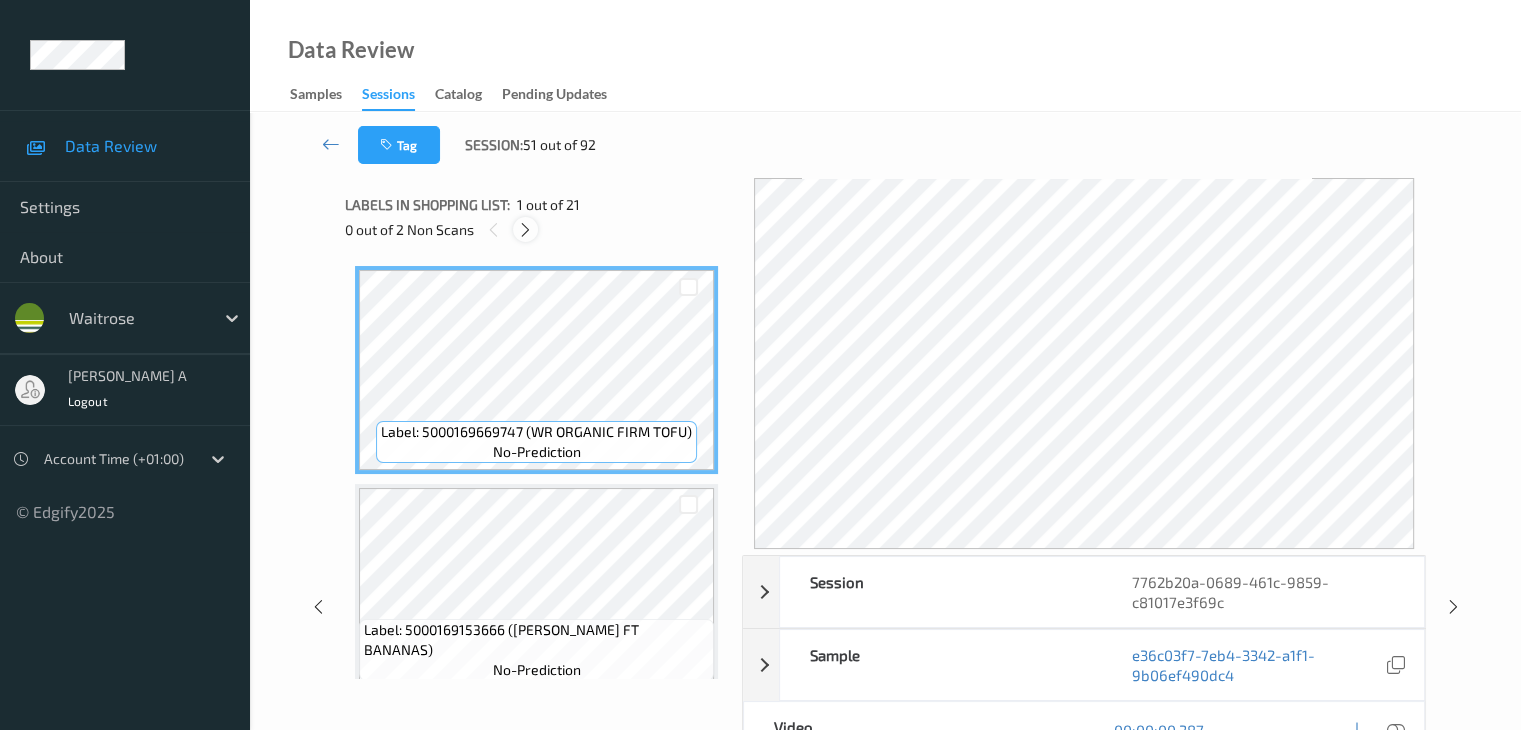 click at bounding box center (525, 230) 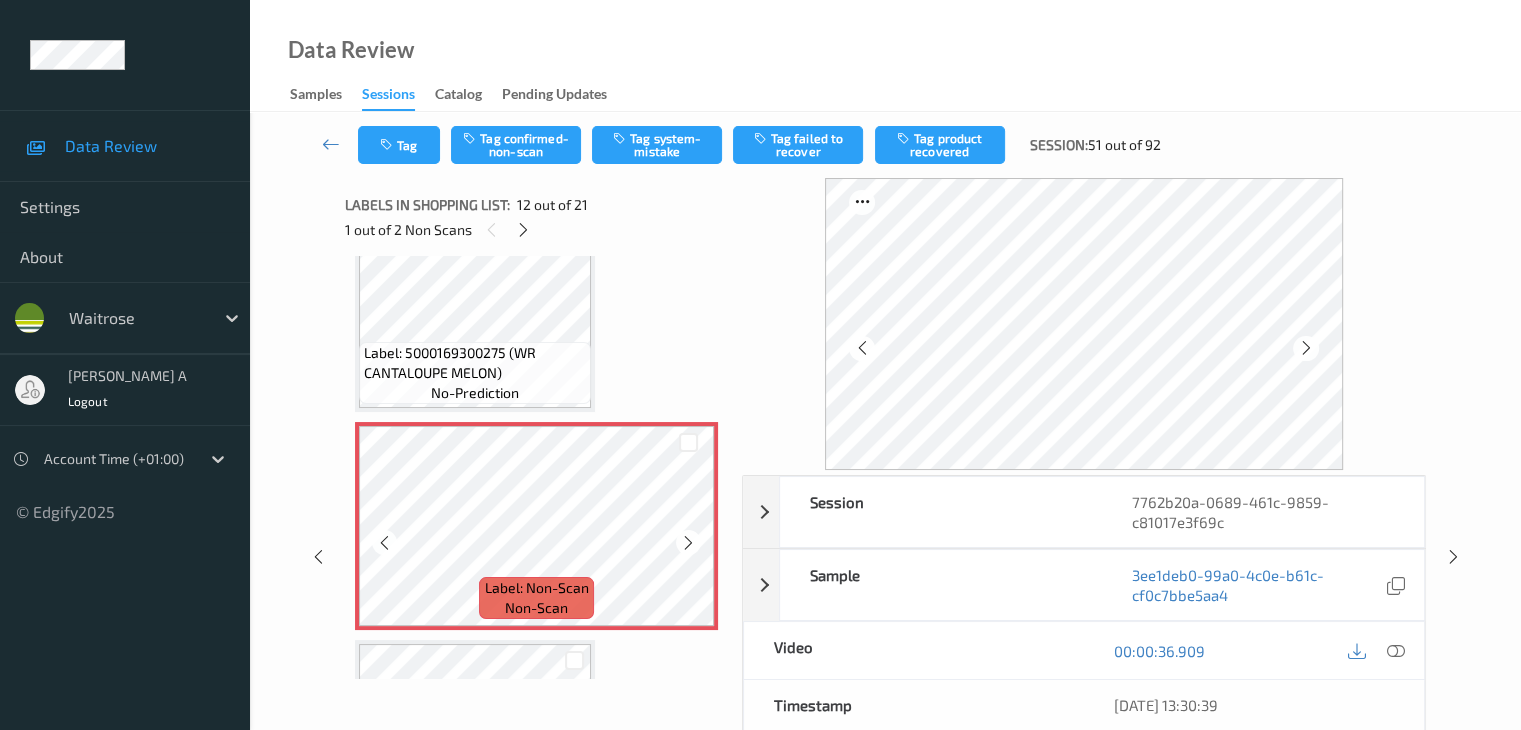 scroll, scrollTop: 2288, scrollLeft: 0, axis: vertical 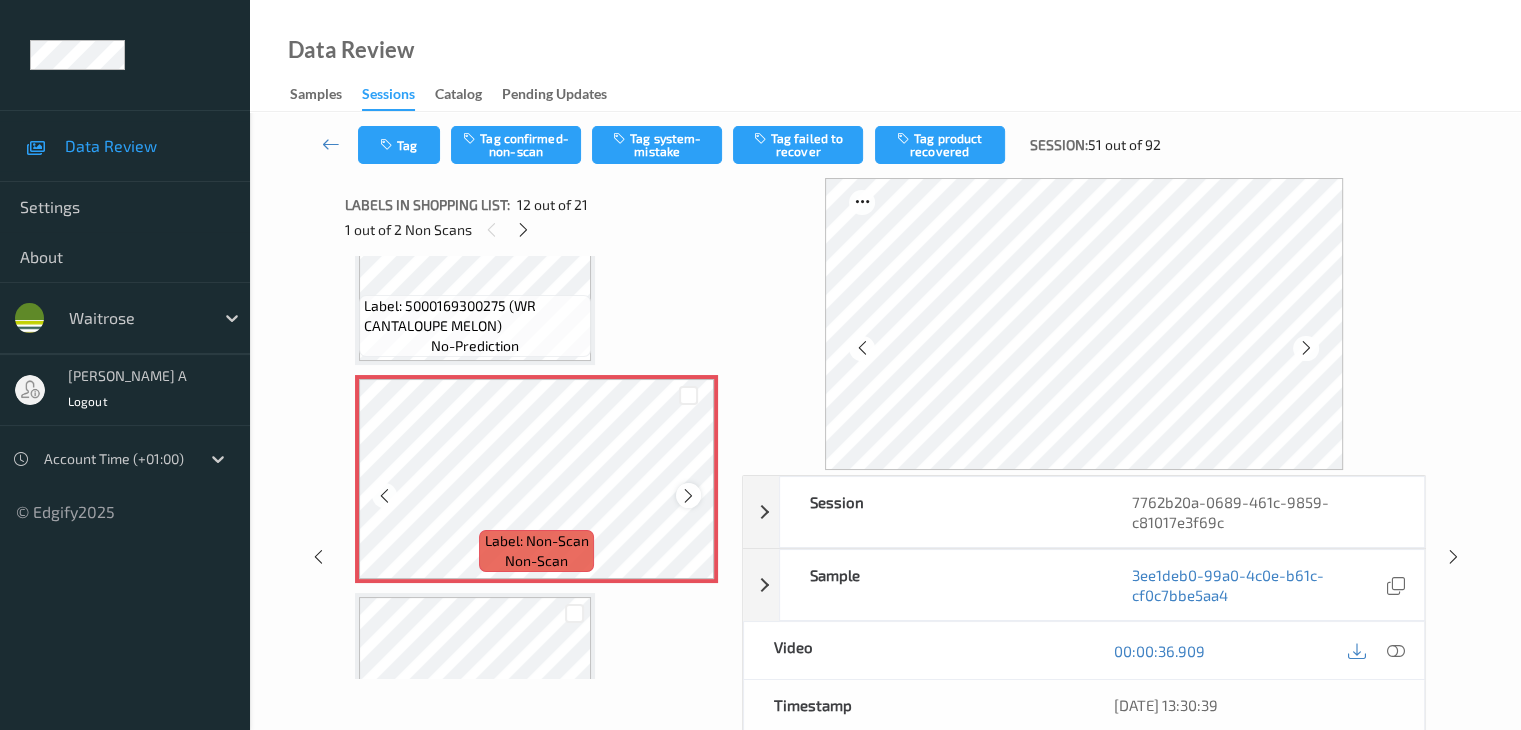 click at bounding box center [688, 496] 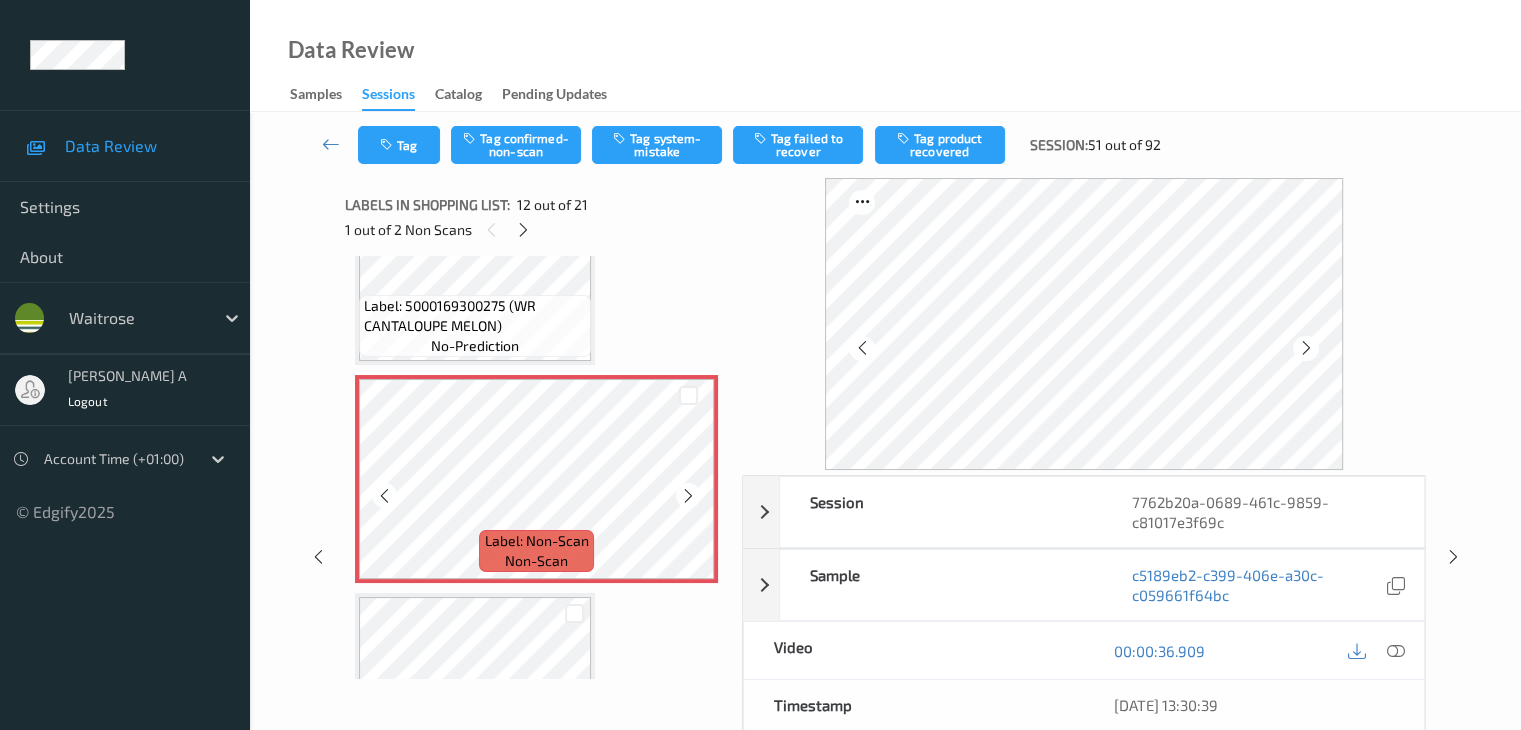 click at bounding box center (688, 496) 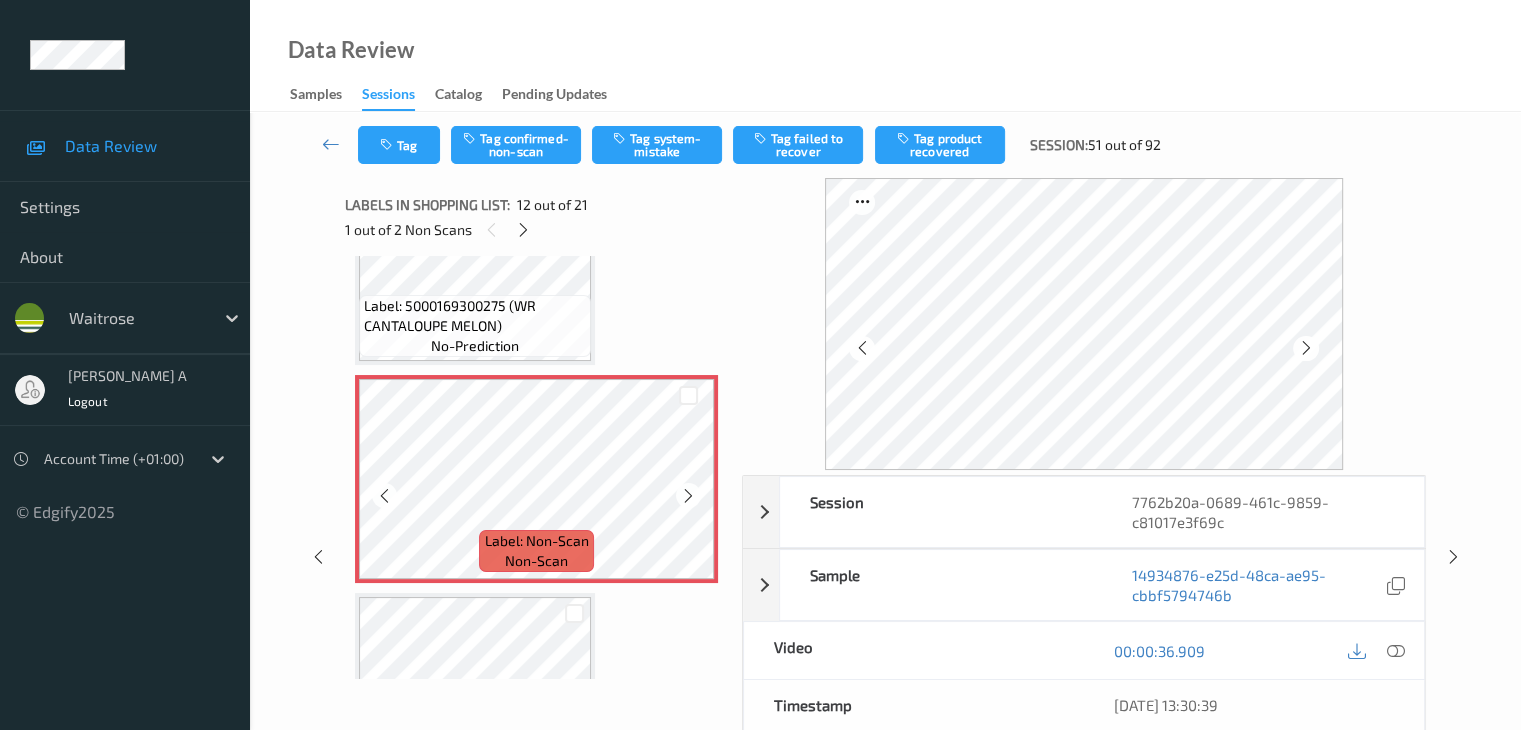 click at bounding box center (688, 496) 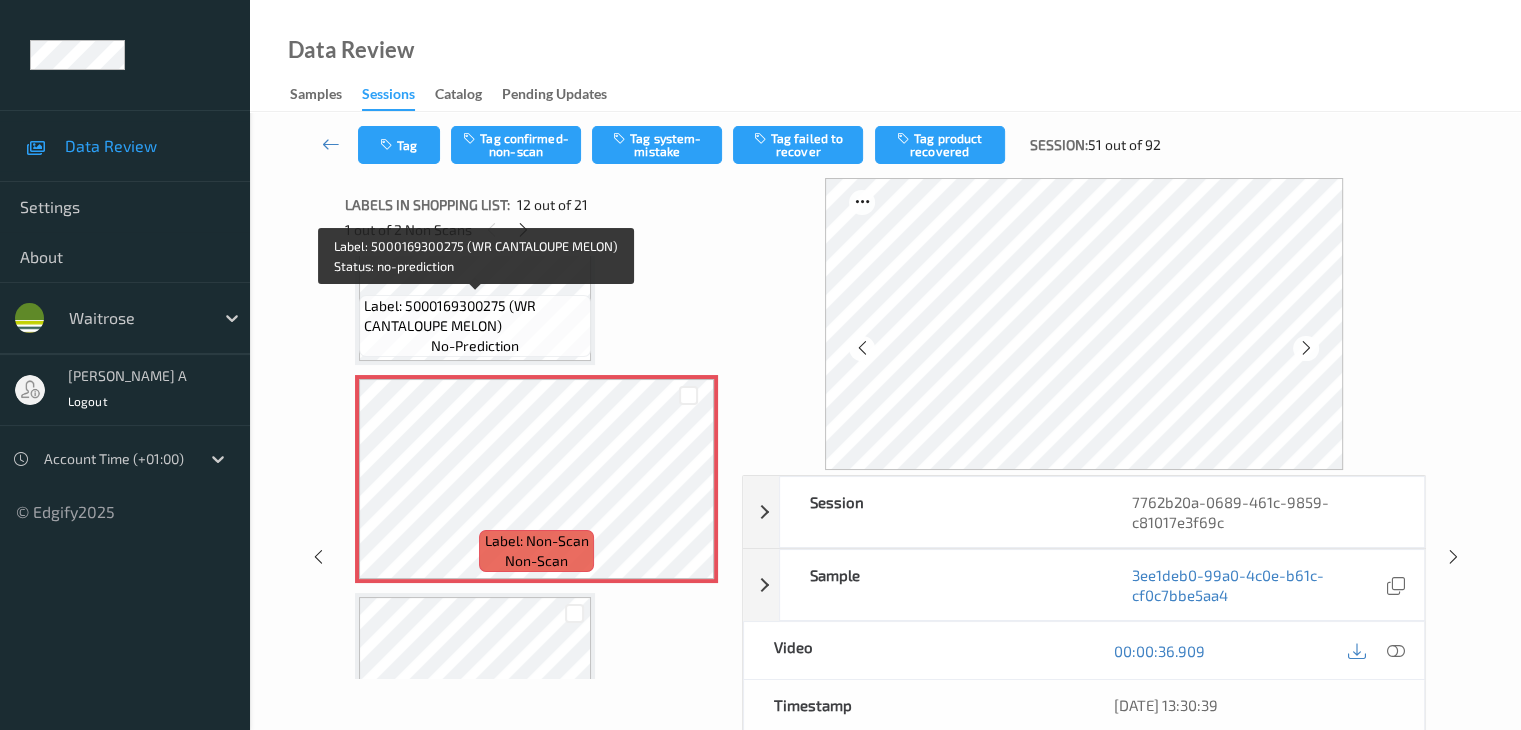 click on "Label: 5000169300275 (WR CANTALOUPE MELON)" at bounding box center [475, 316] 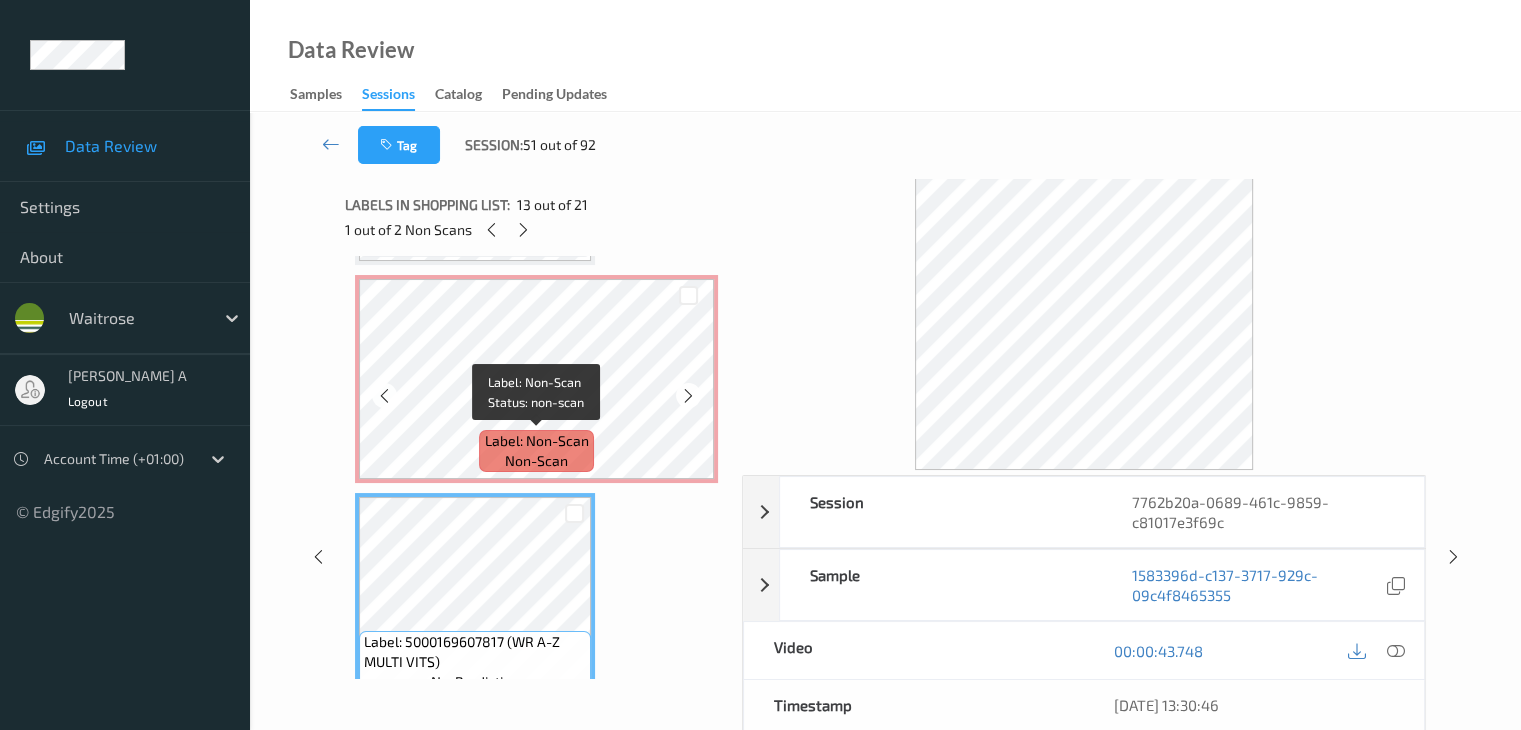 scroll, scrollTop: 2188, scrollLeft: 0, axis: vertical 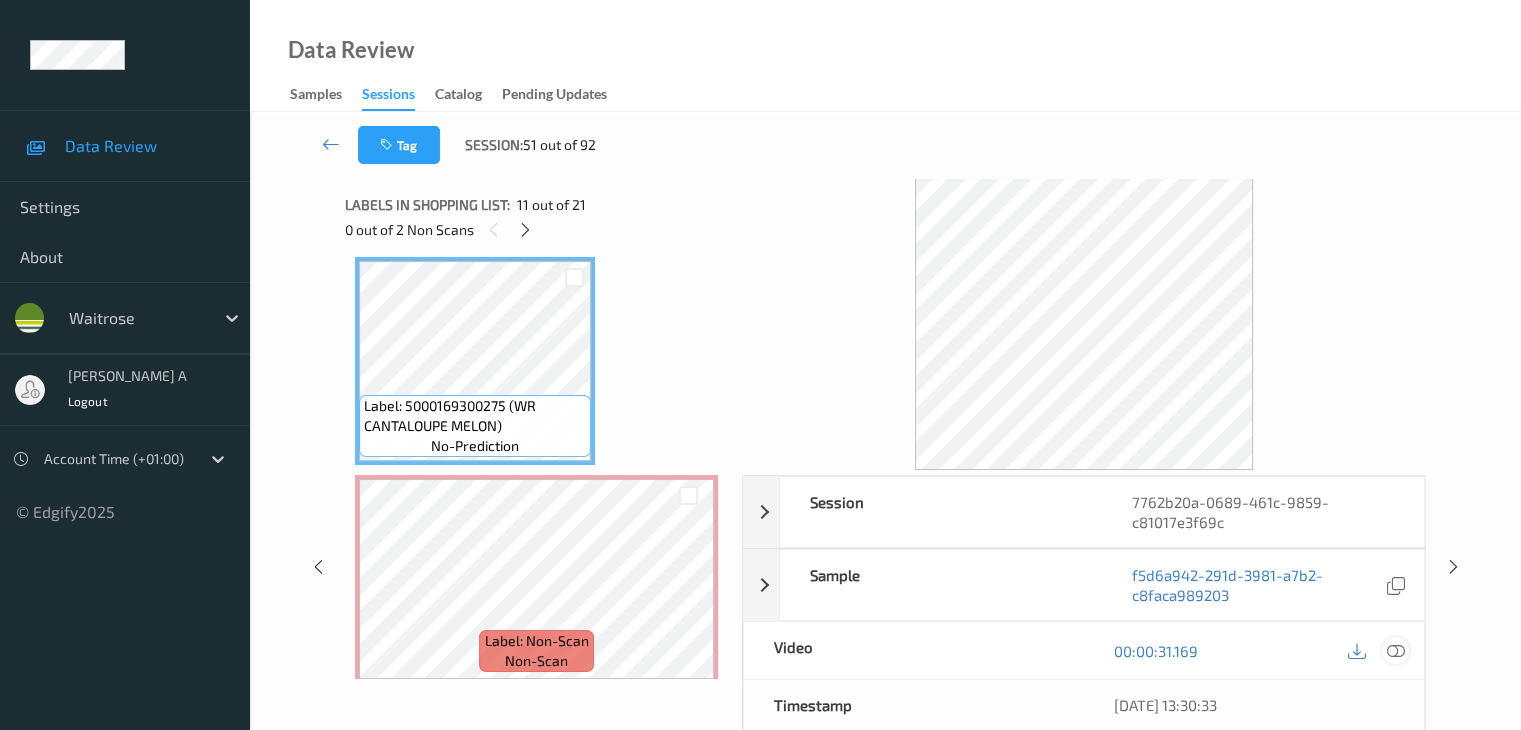 click at bounding box center (1395, 651) 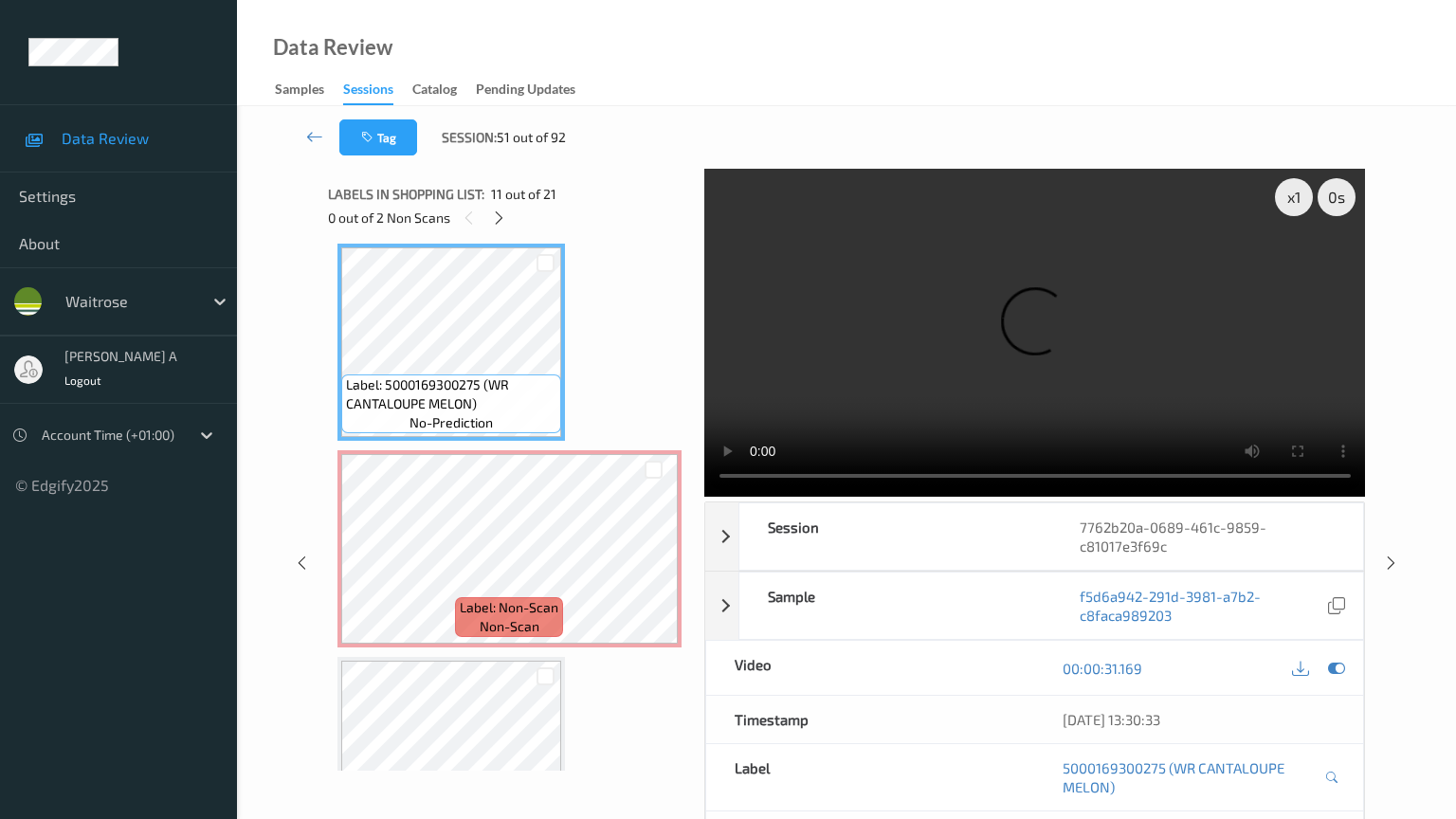 type 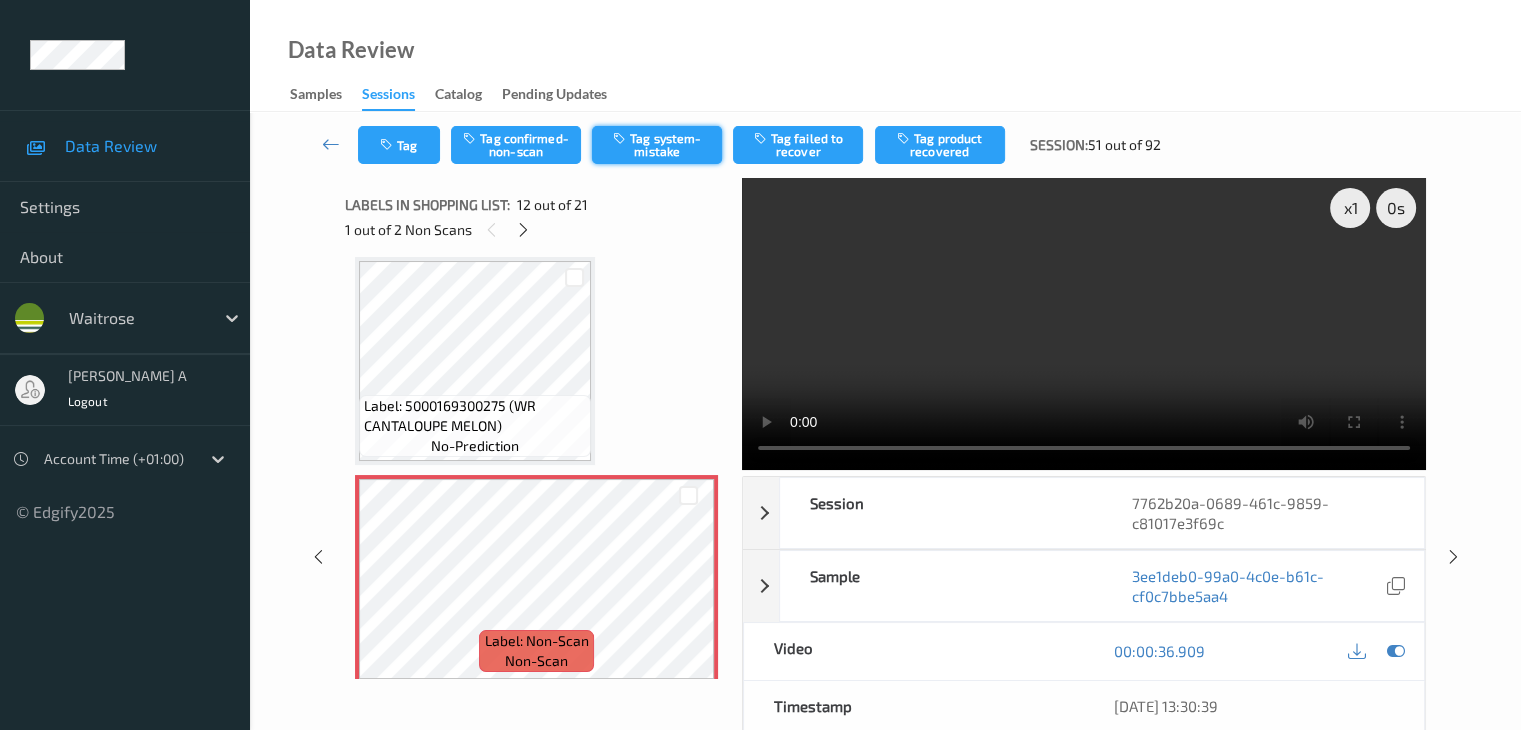click on "Tag   system-mistake" at bounding box center (657, 145) 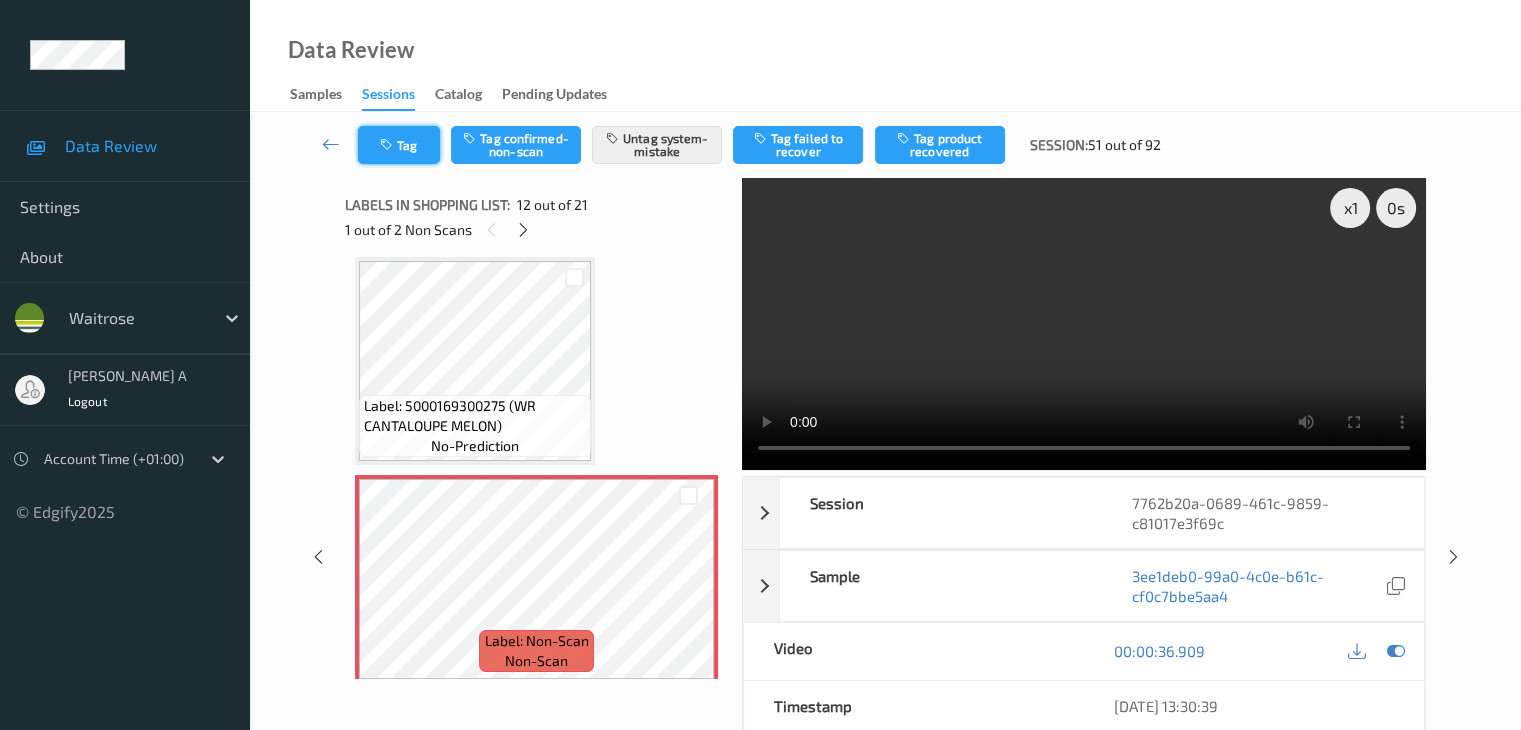 click on "Tag" at bounding box center (399, 145) 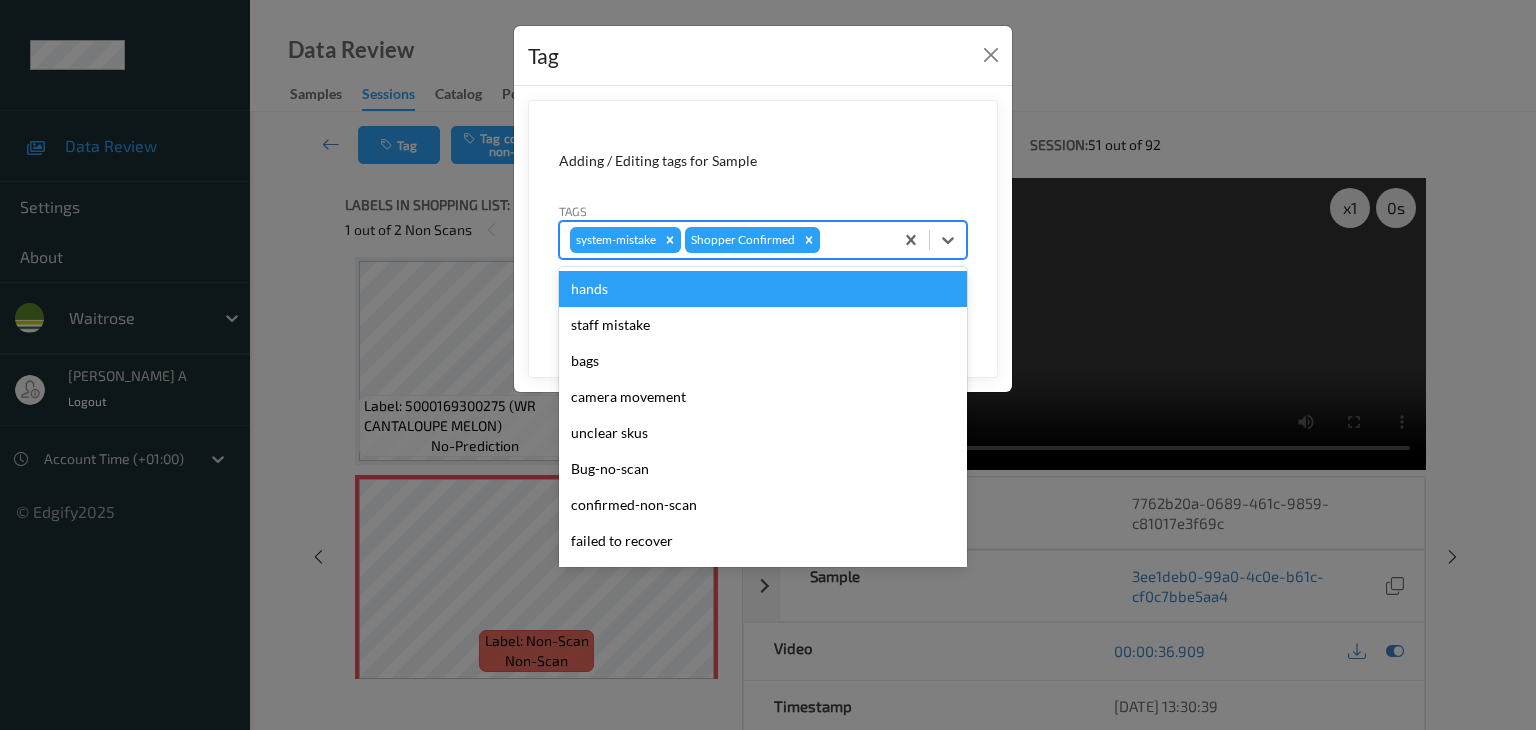 click at bounding box center [853, 240] 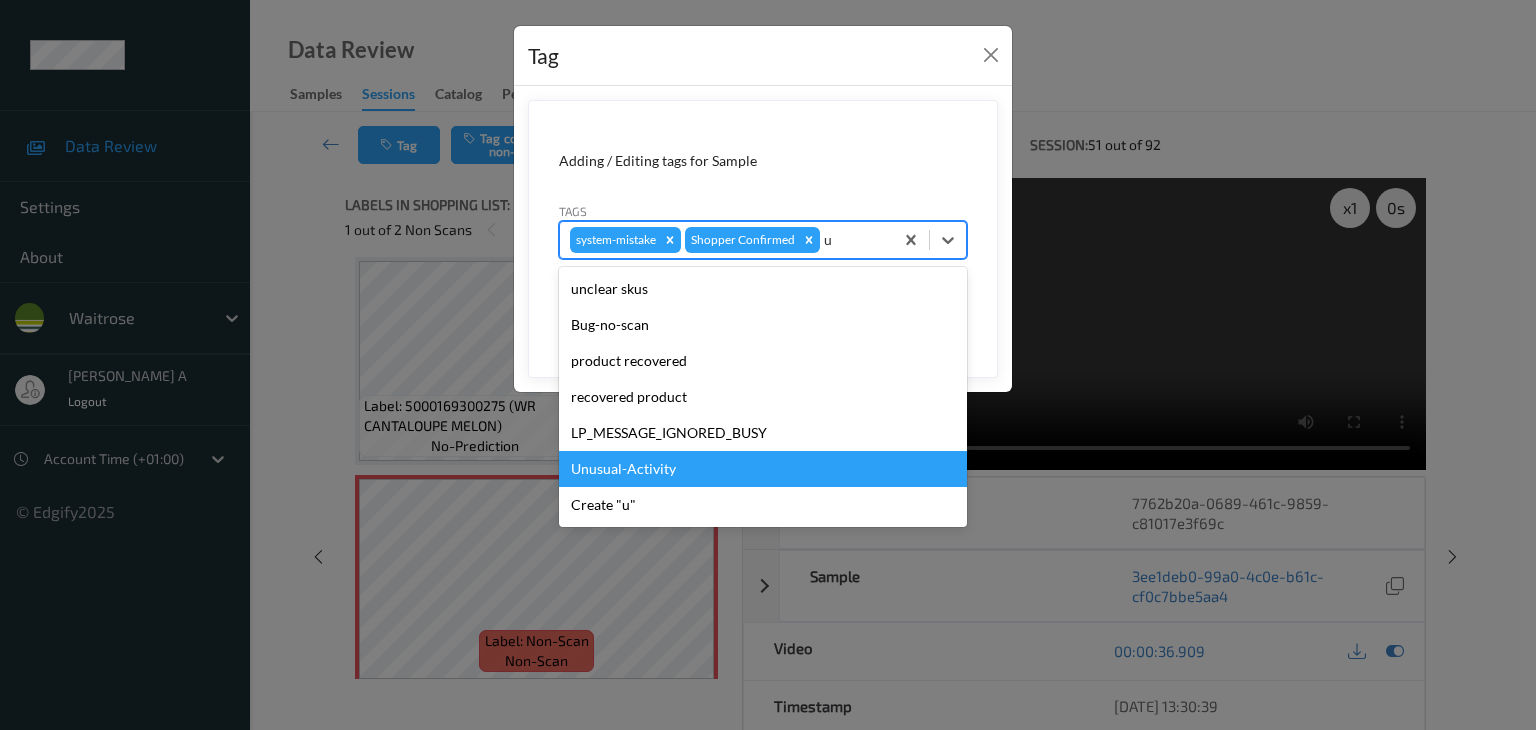 click on "Unusual-Activity" at bounding box center (763, 469) 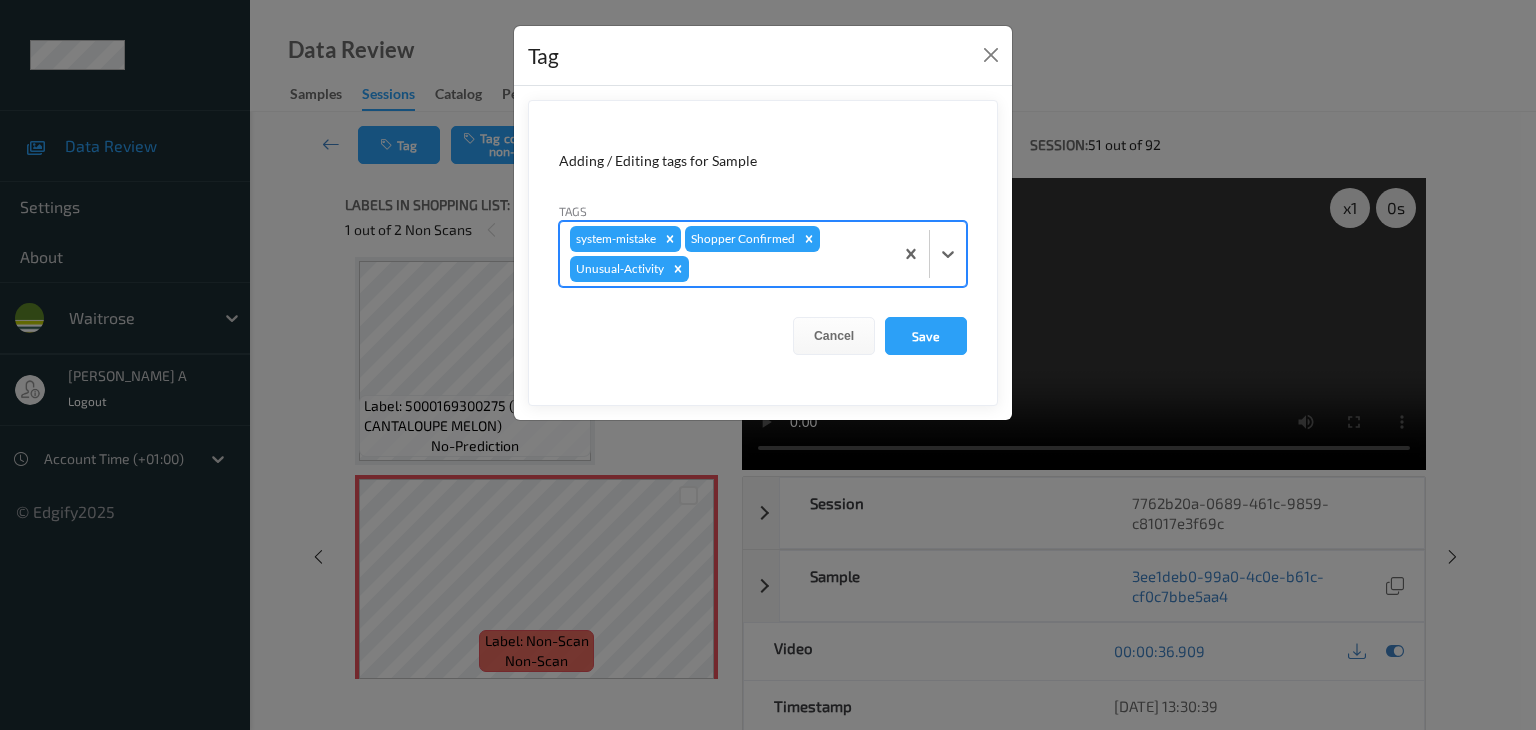 type on "p" 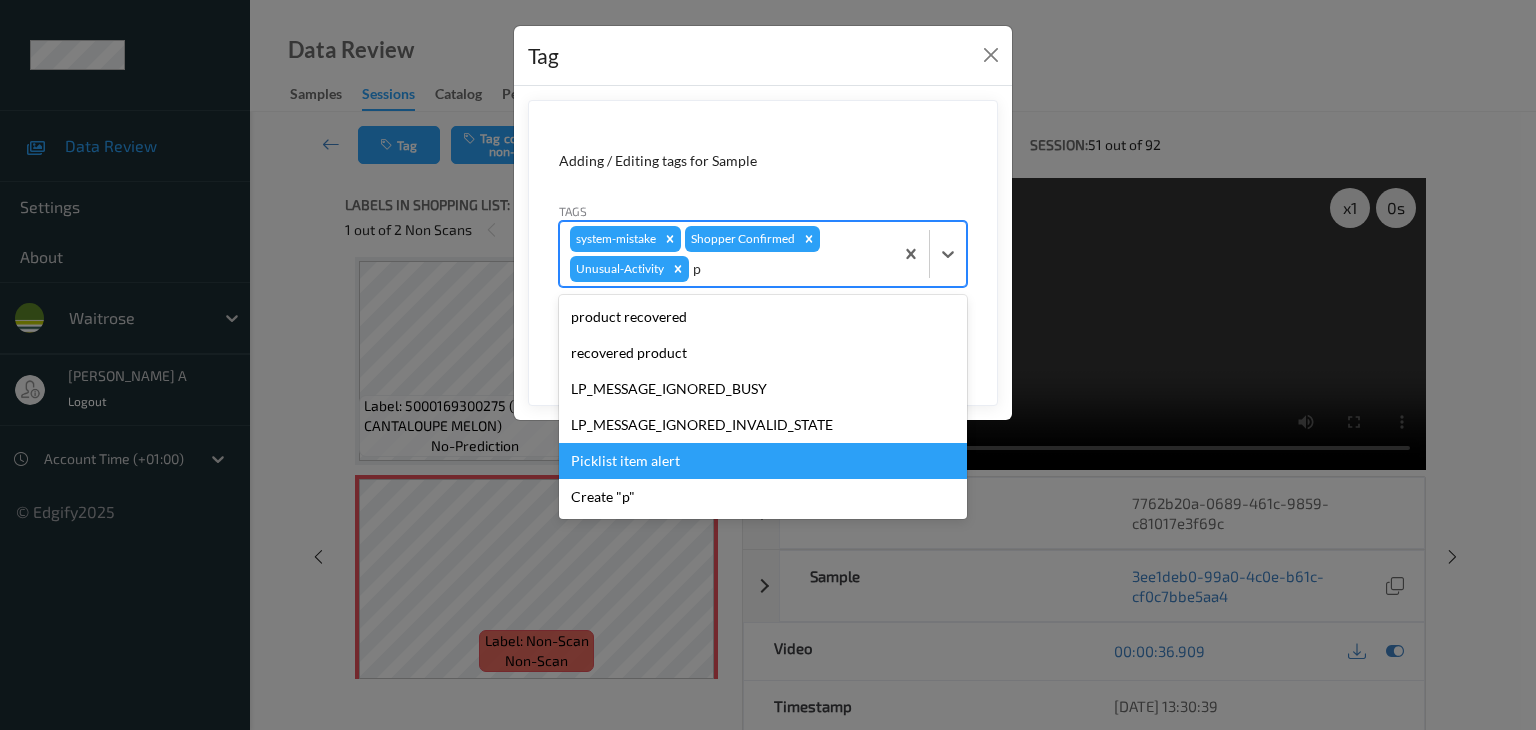 click on "Picklist item alert" at bounding box center [763, 461] 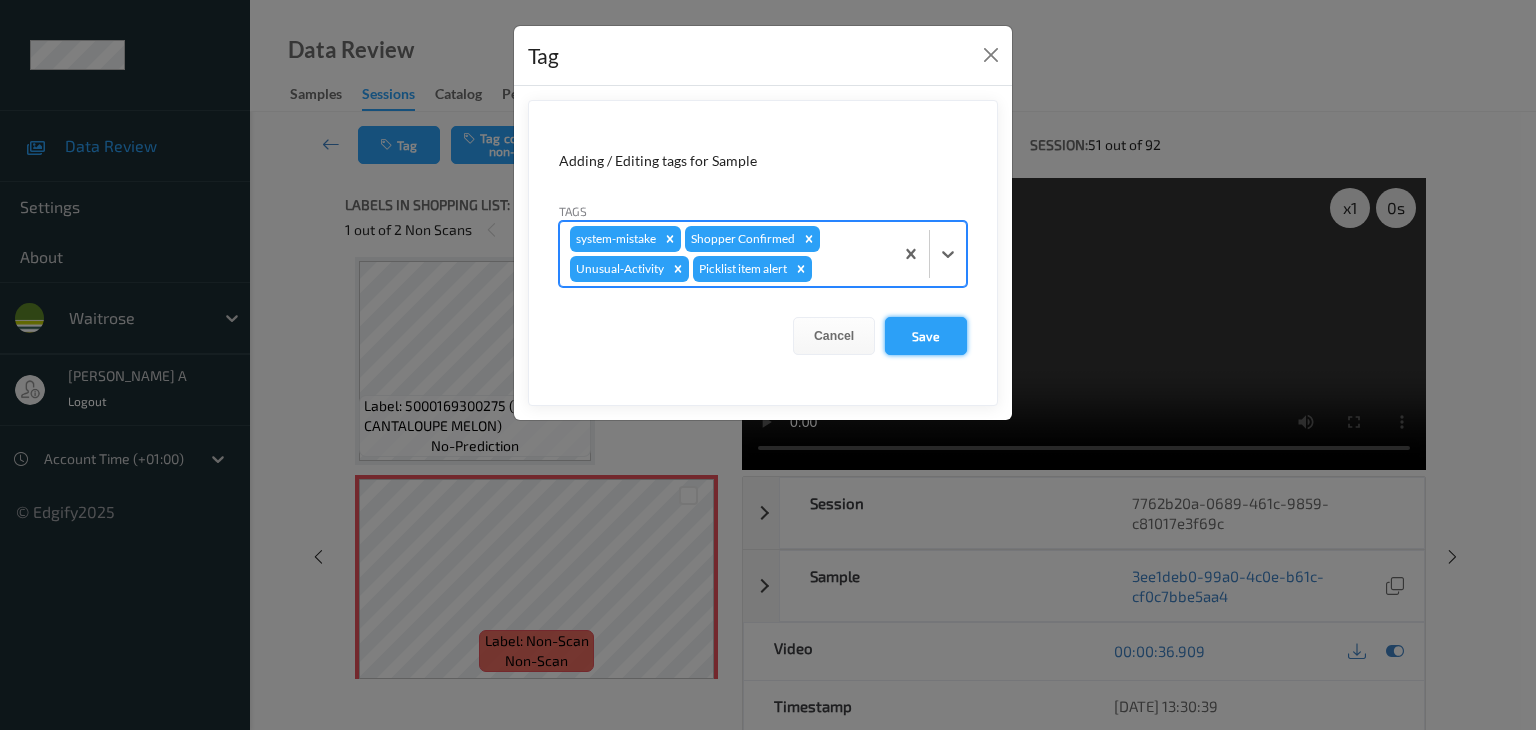 click on "Save" at bounding box center (926, 336) 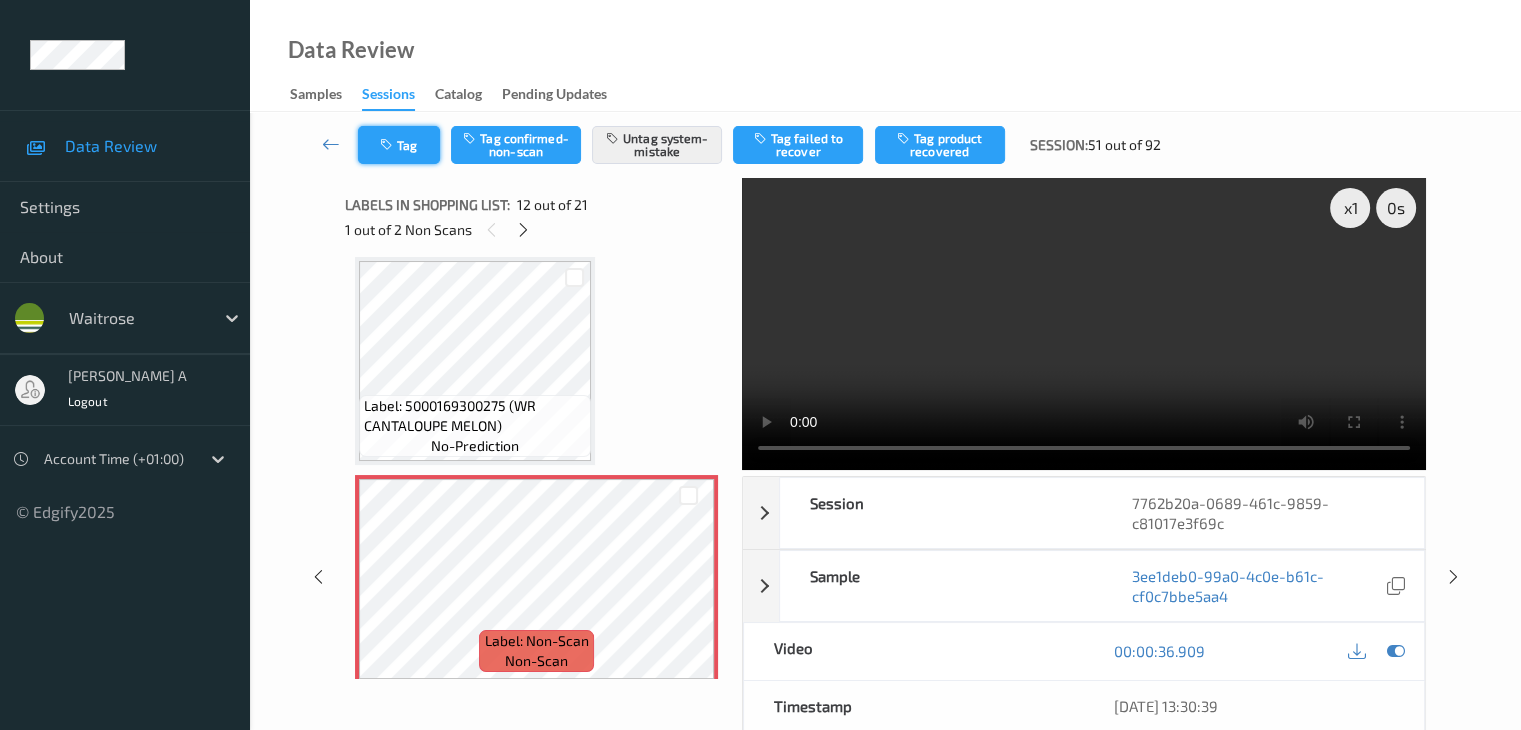 click on "Tag" at bounding box center (399, 145) 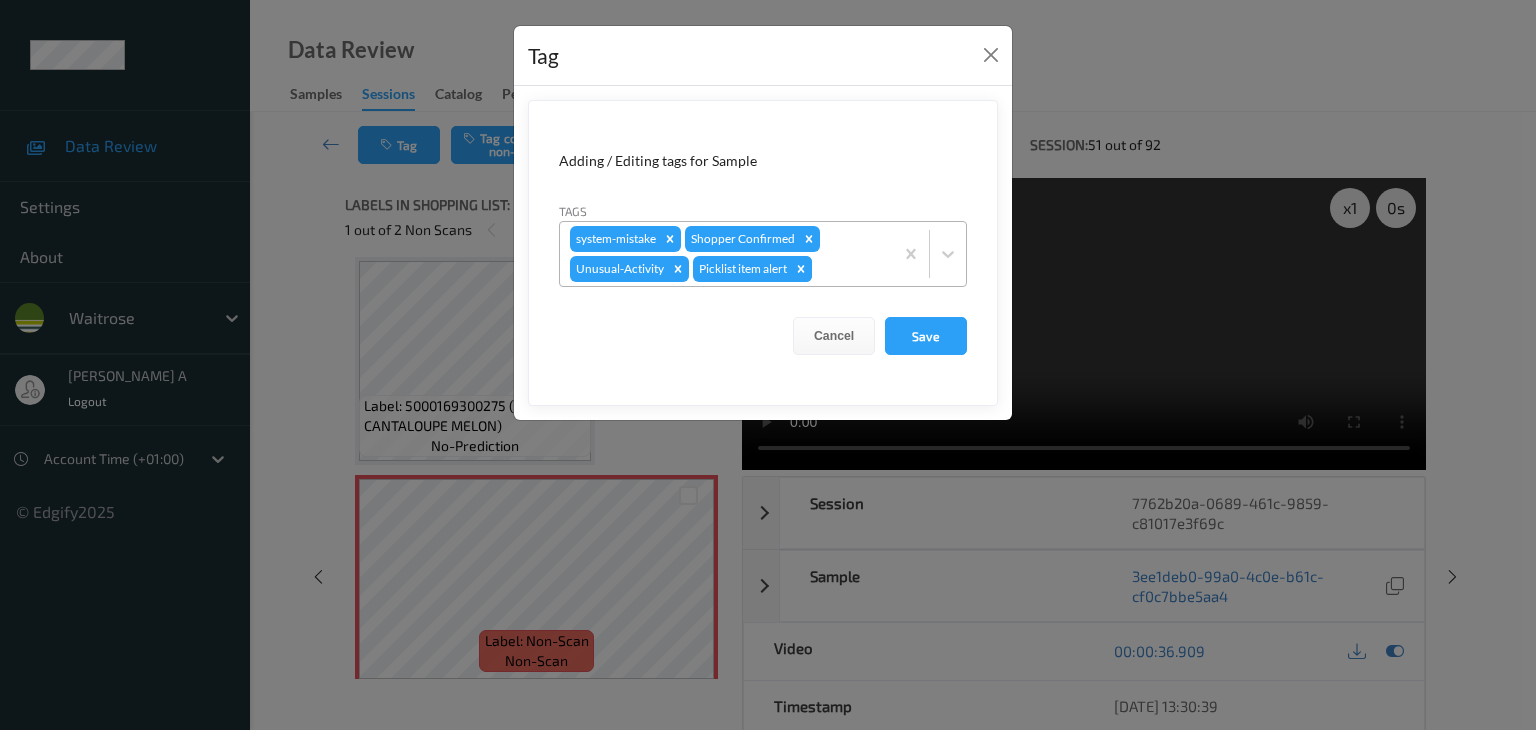 click 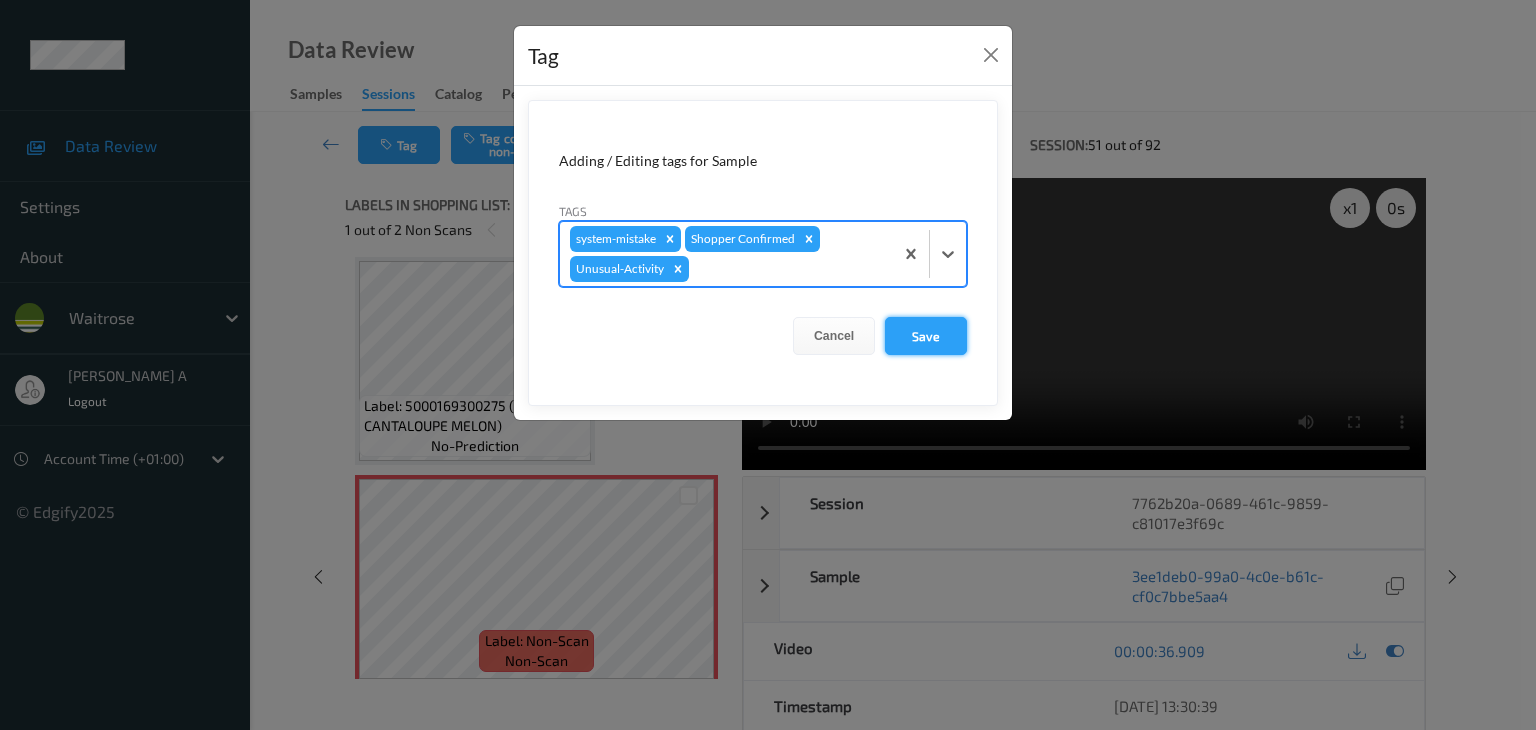 click on "Save" at bounding box center (926, 336) 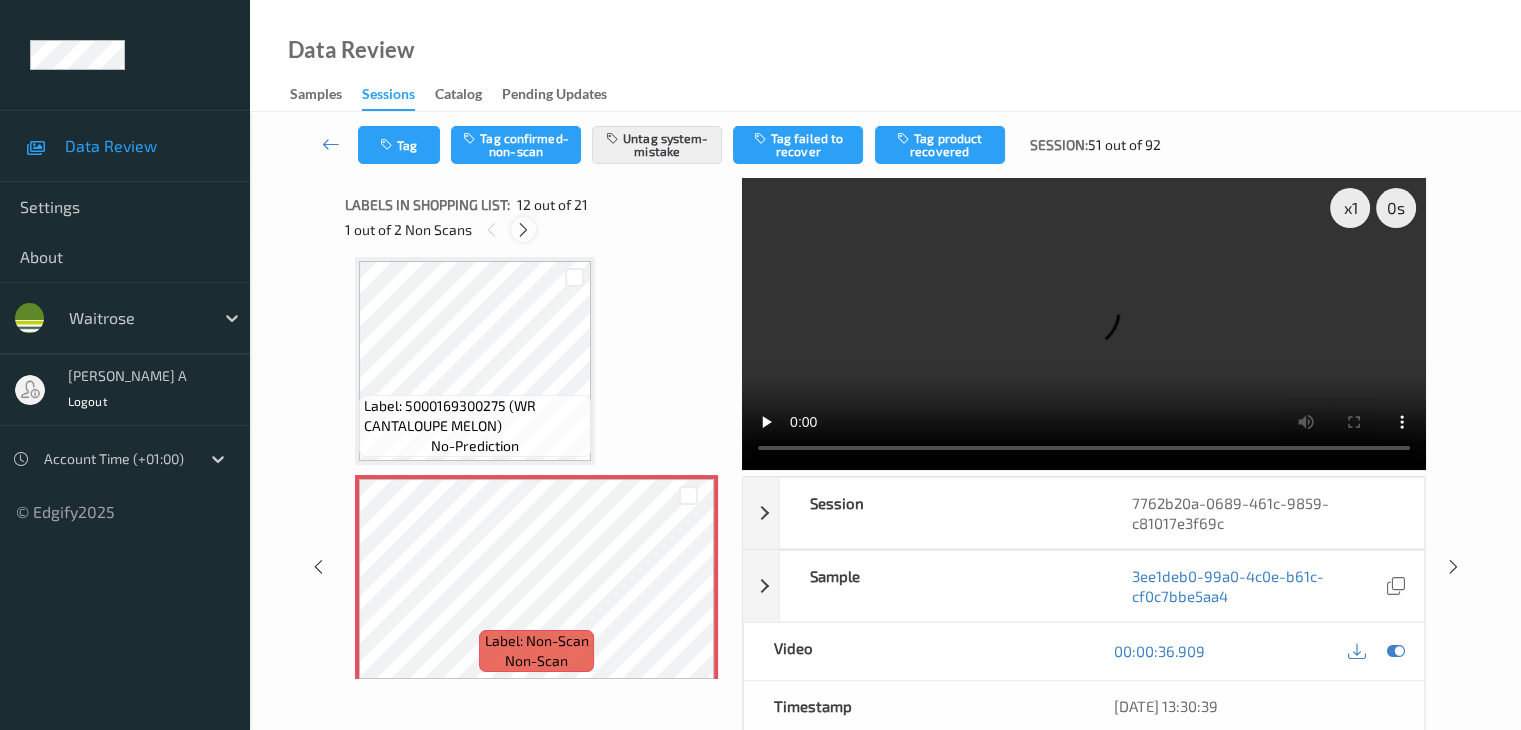 click at bounding box center (523, 230) 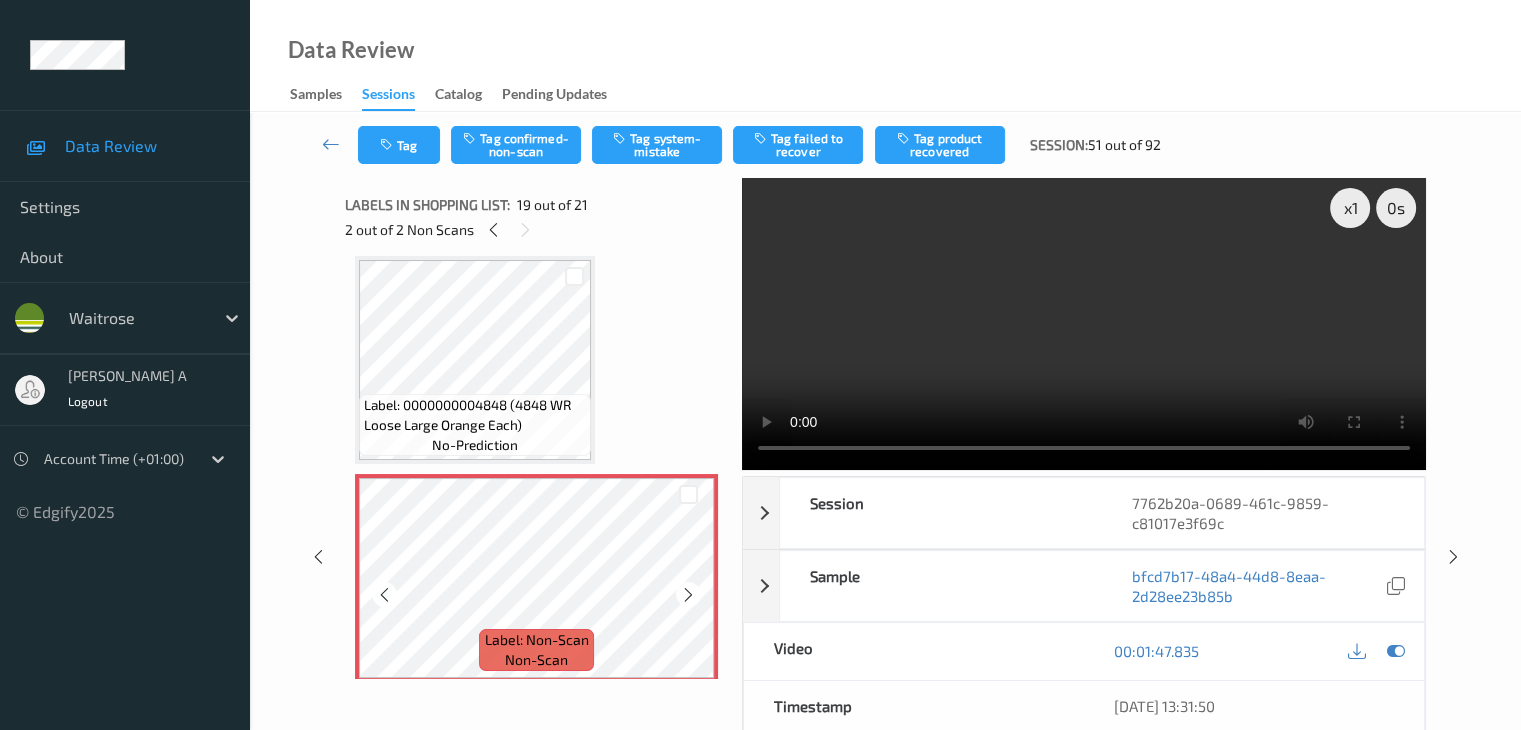 scroll, scrollTop: 3815, scrollLeft: 0, axis: vertical 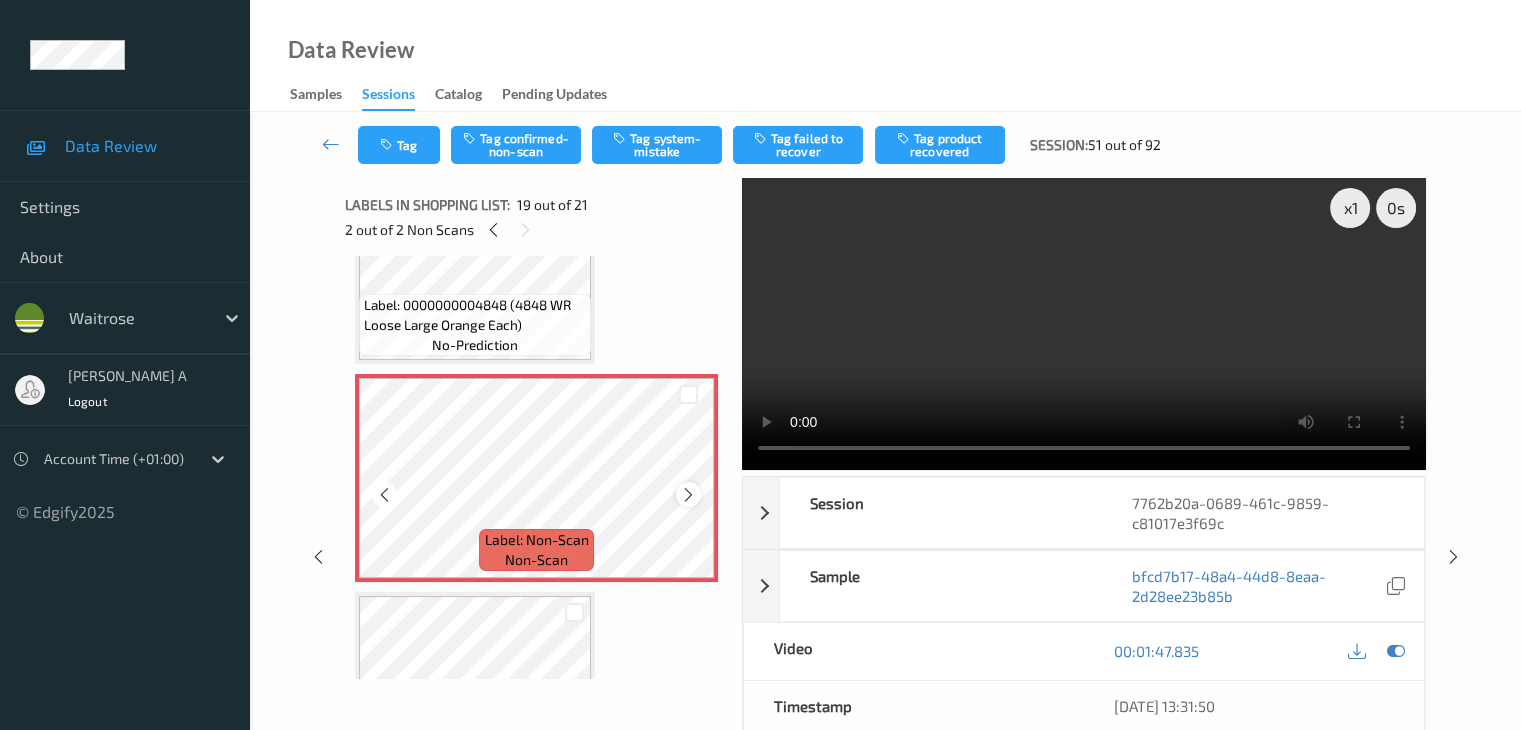 click at bounding box center [688, 495] 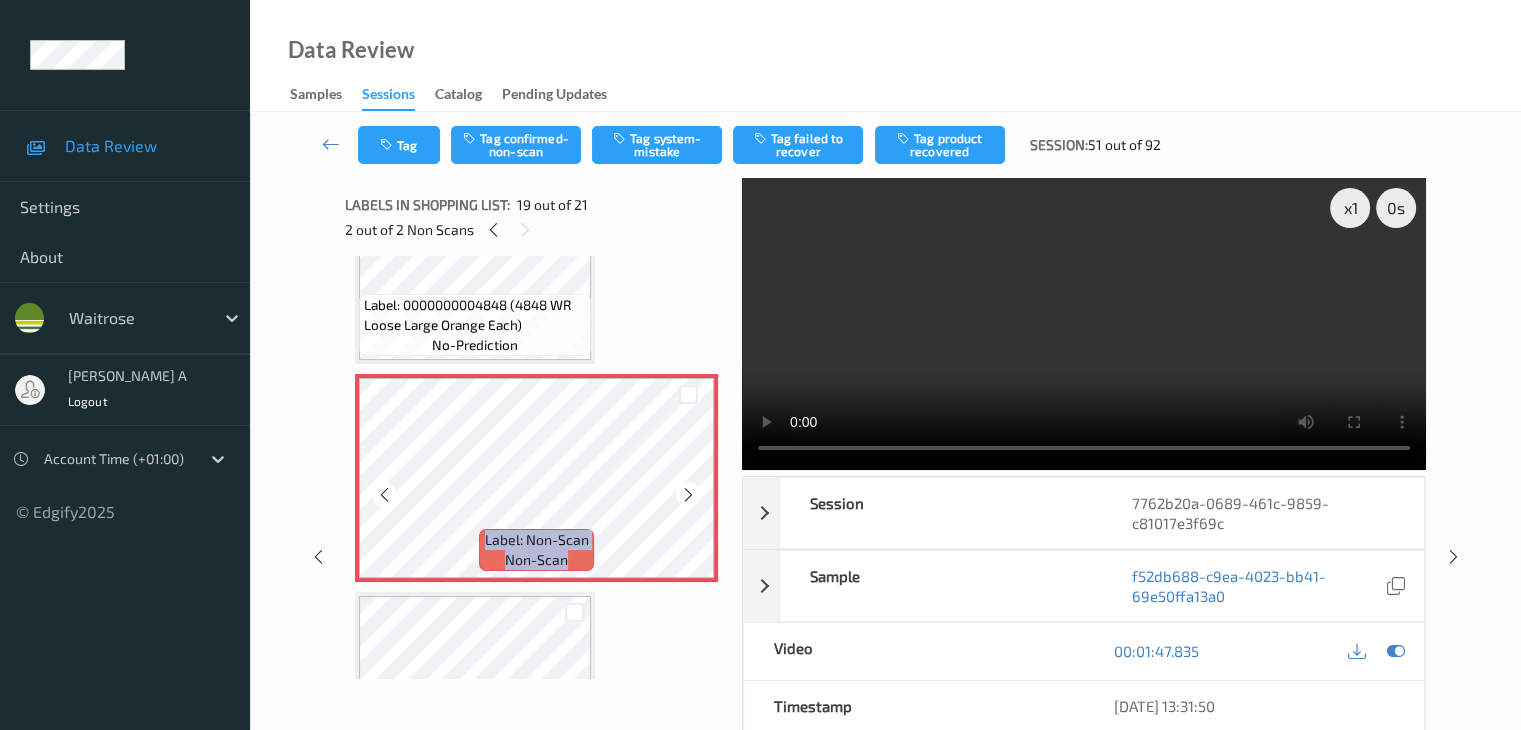 click at bounding box center [688, 495] 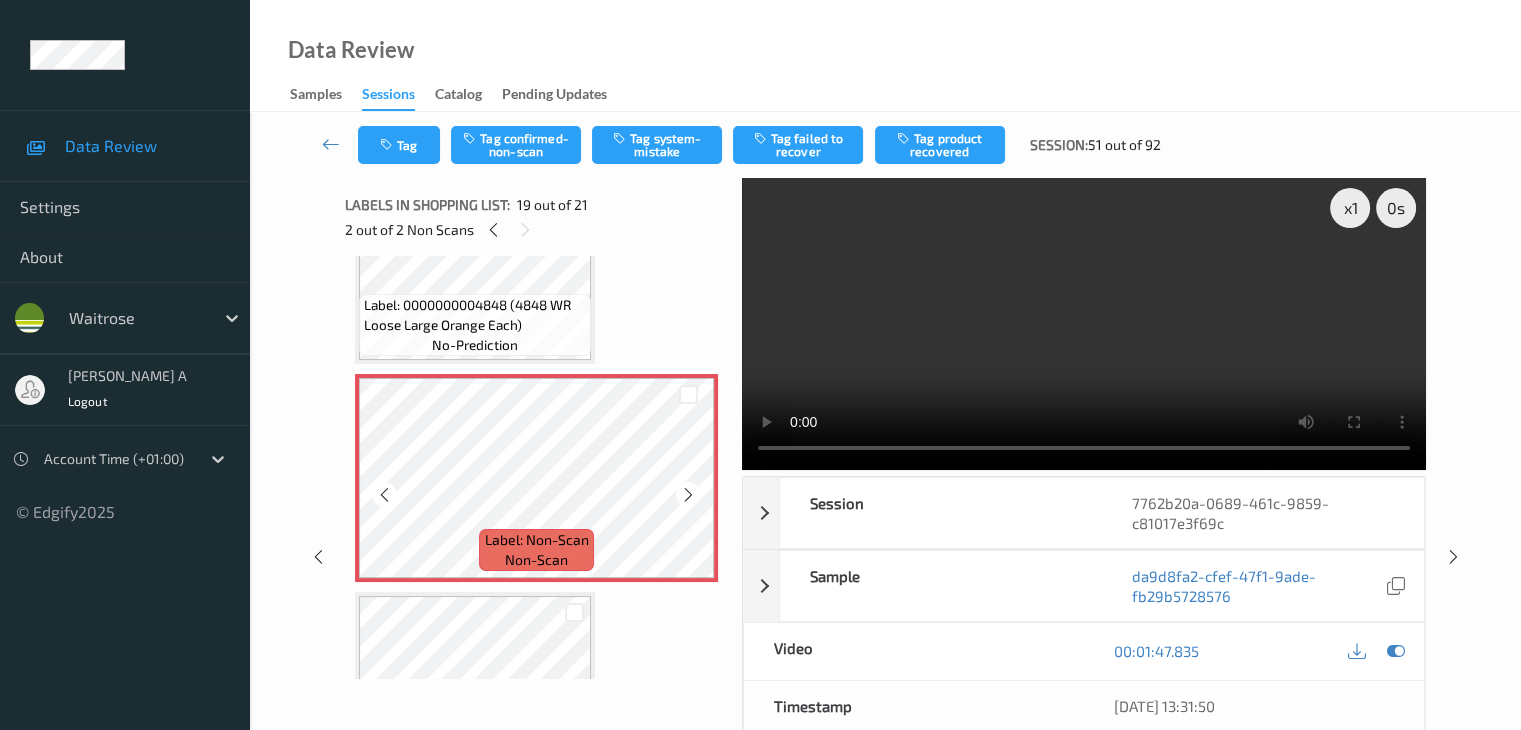 click at bounding box center (688, 495) 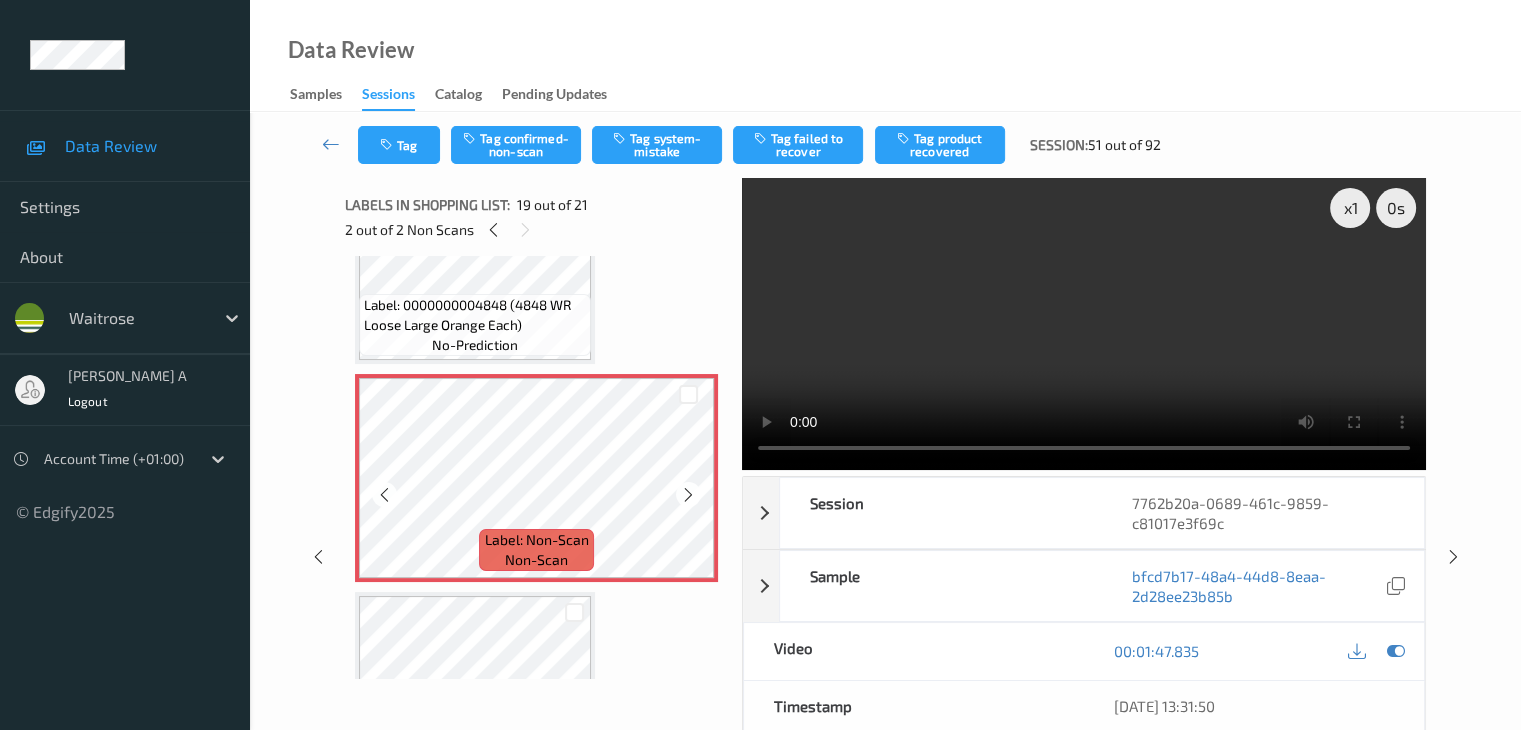click at bounding box center (688, 495) 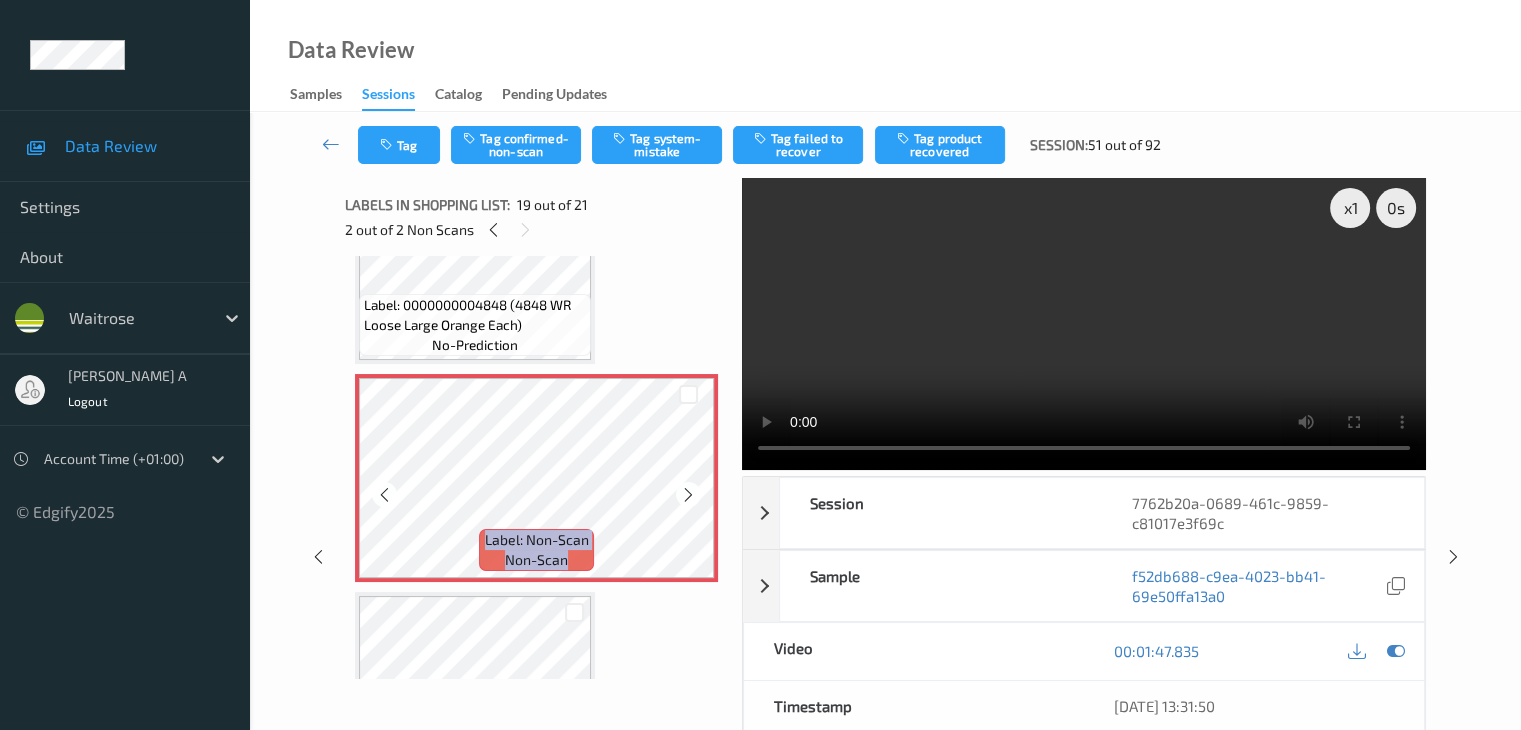 click at bounding box center [688, 495] 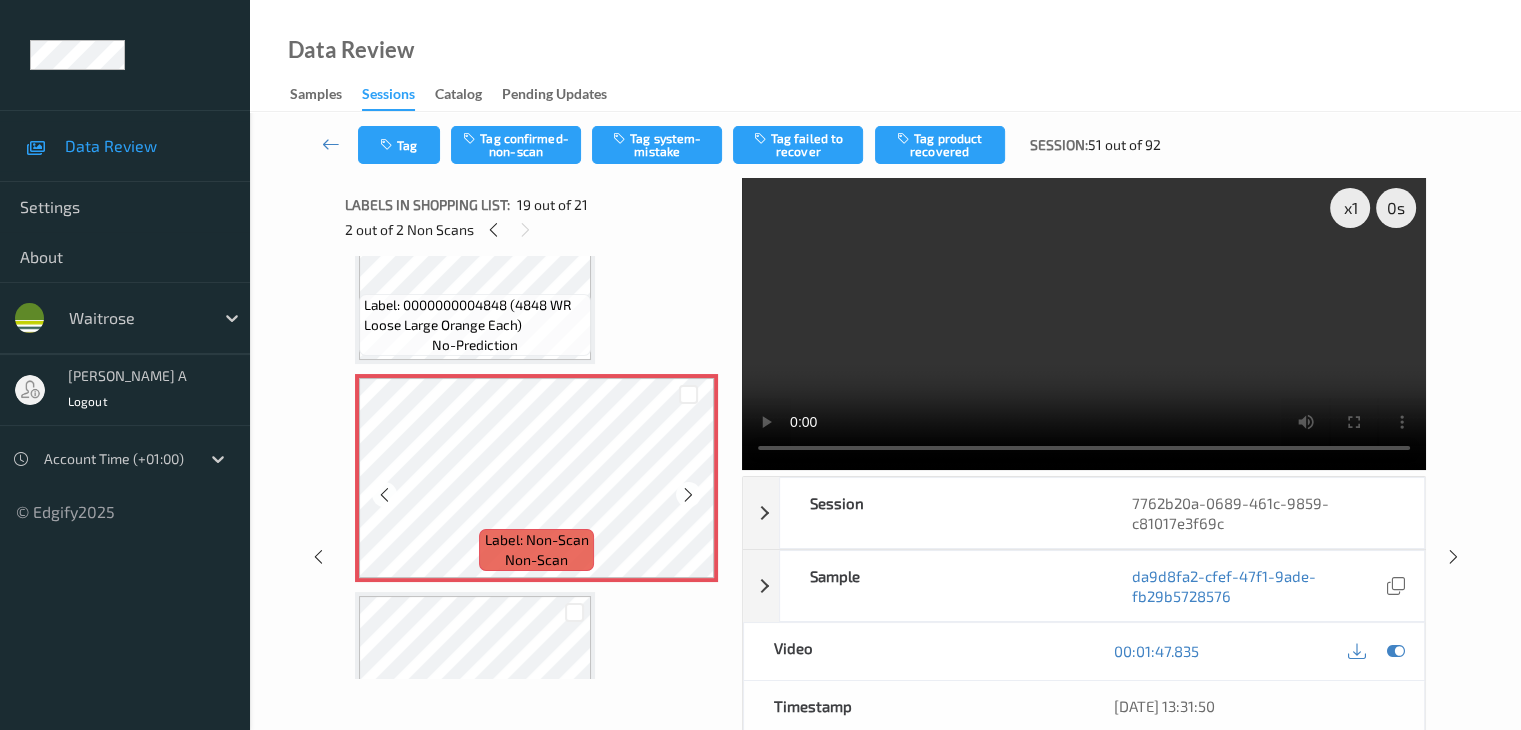 click at bounding box center (688, 495) 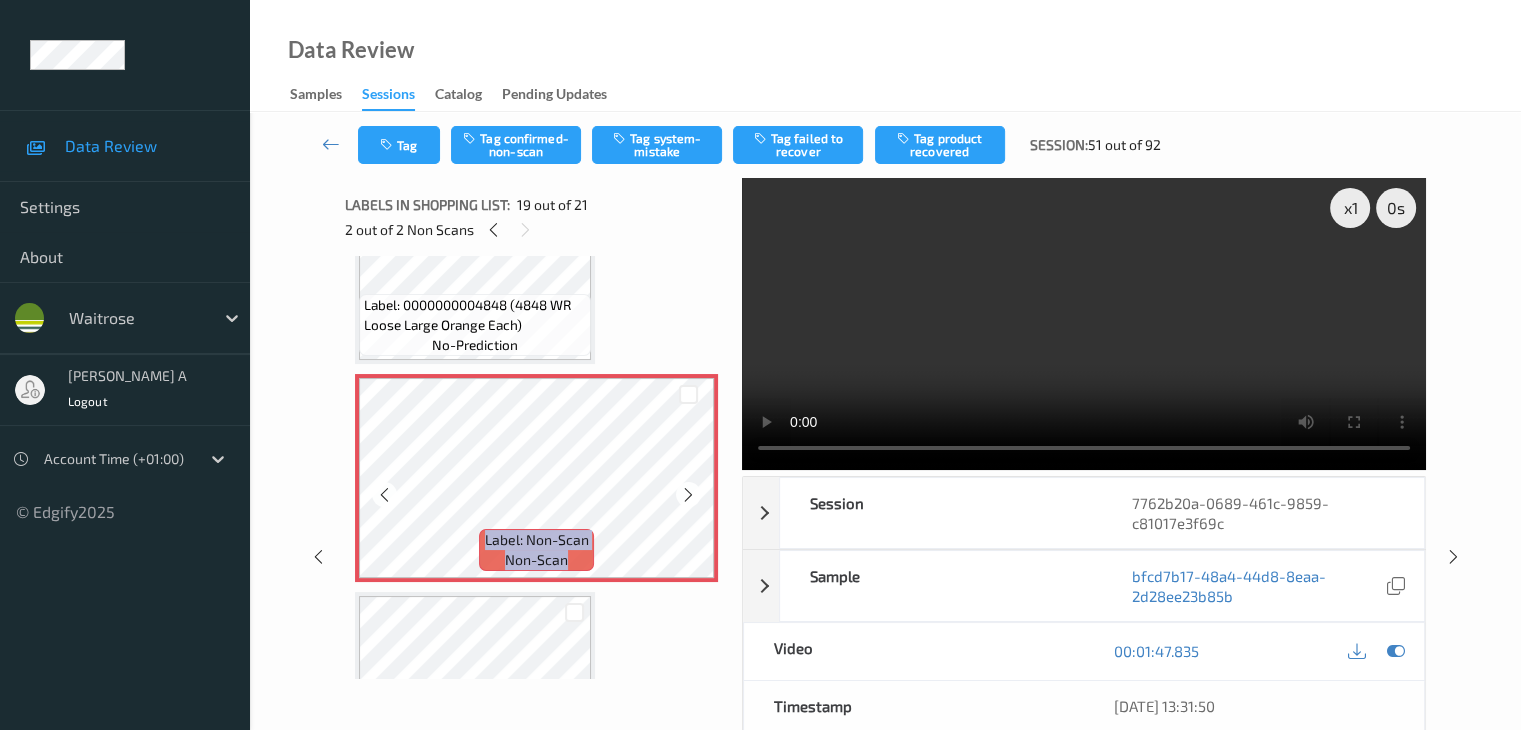 click at bounding box center (688, 495) 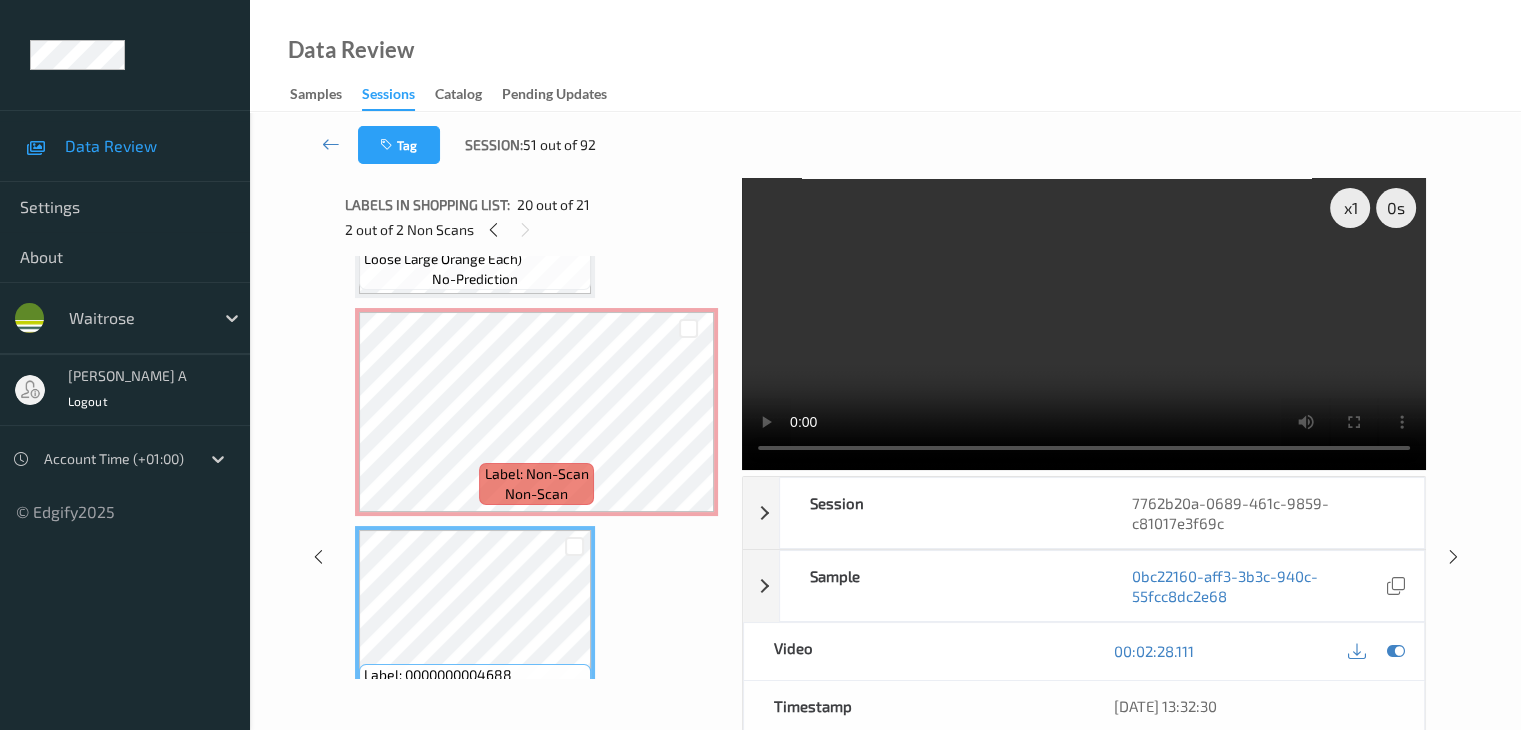 scroll, scrollTop: 3915, scrollLeft: 0, axis: vertical 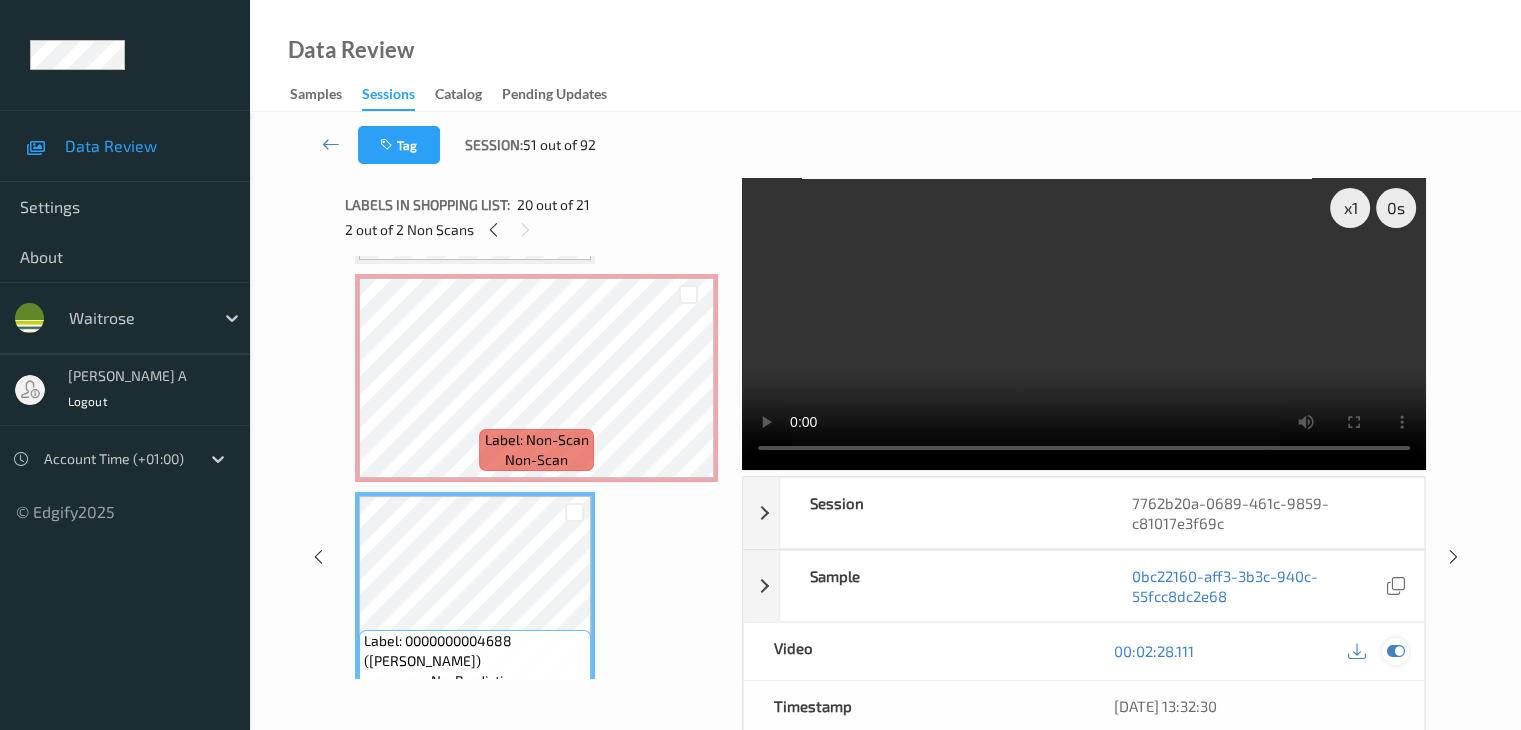 click at bounding box center [1395, 651] 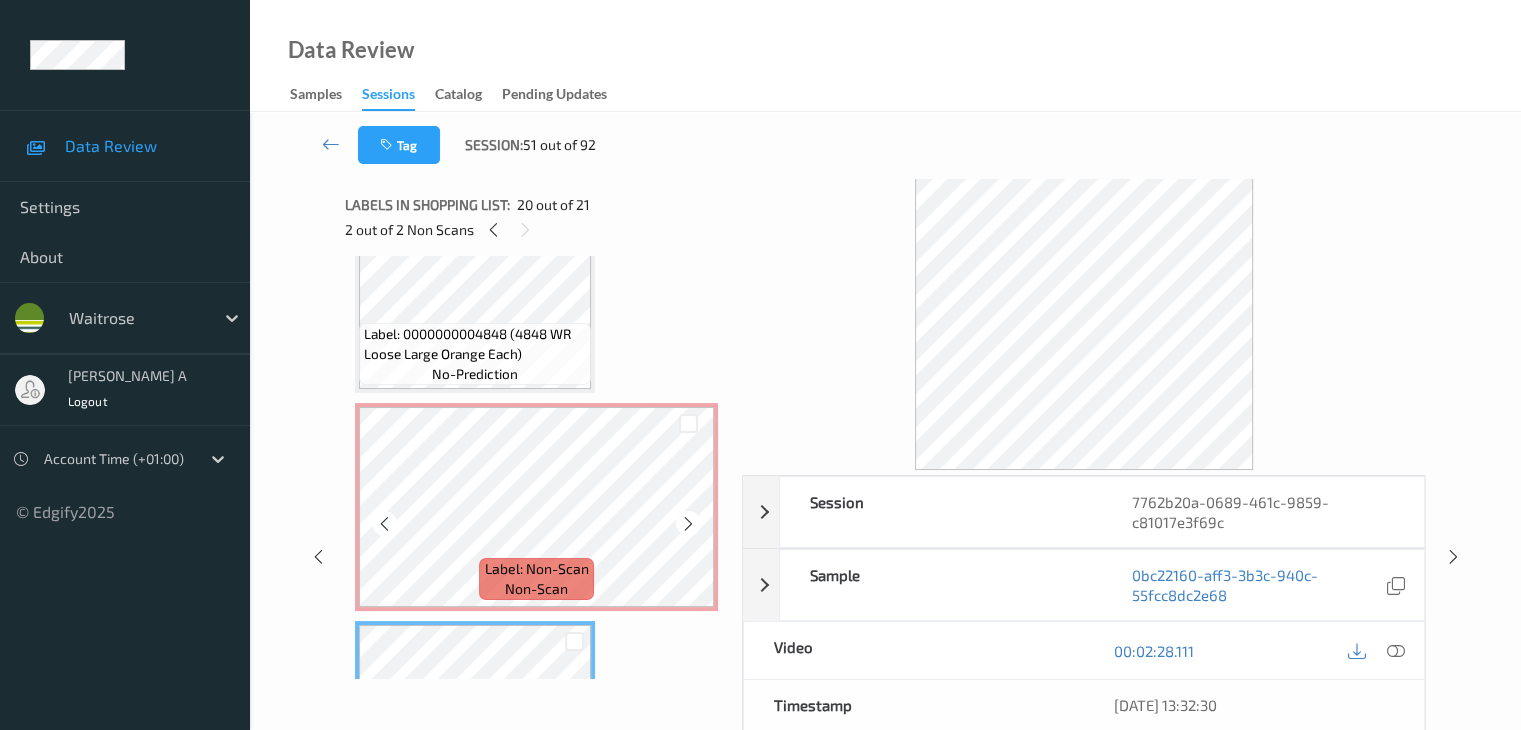 scroll, scrollTop: 3815, scrollLeft: 0, axis: vertical 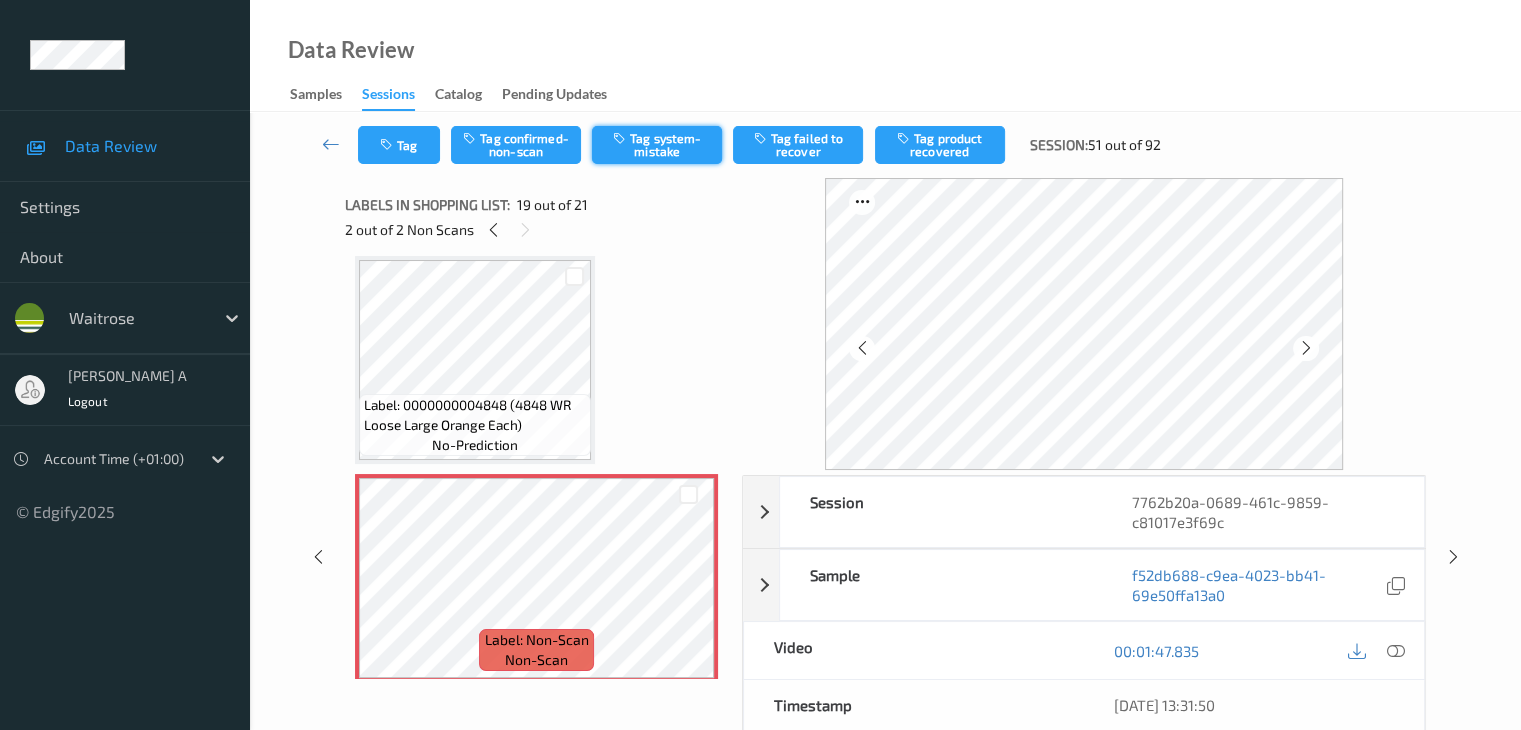click on "Tag   system-mistake" at bounding box center (657, 145) 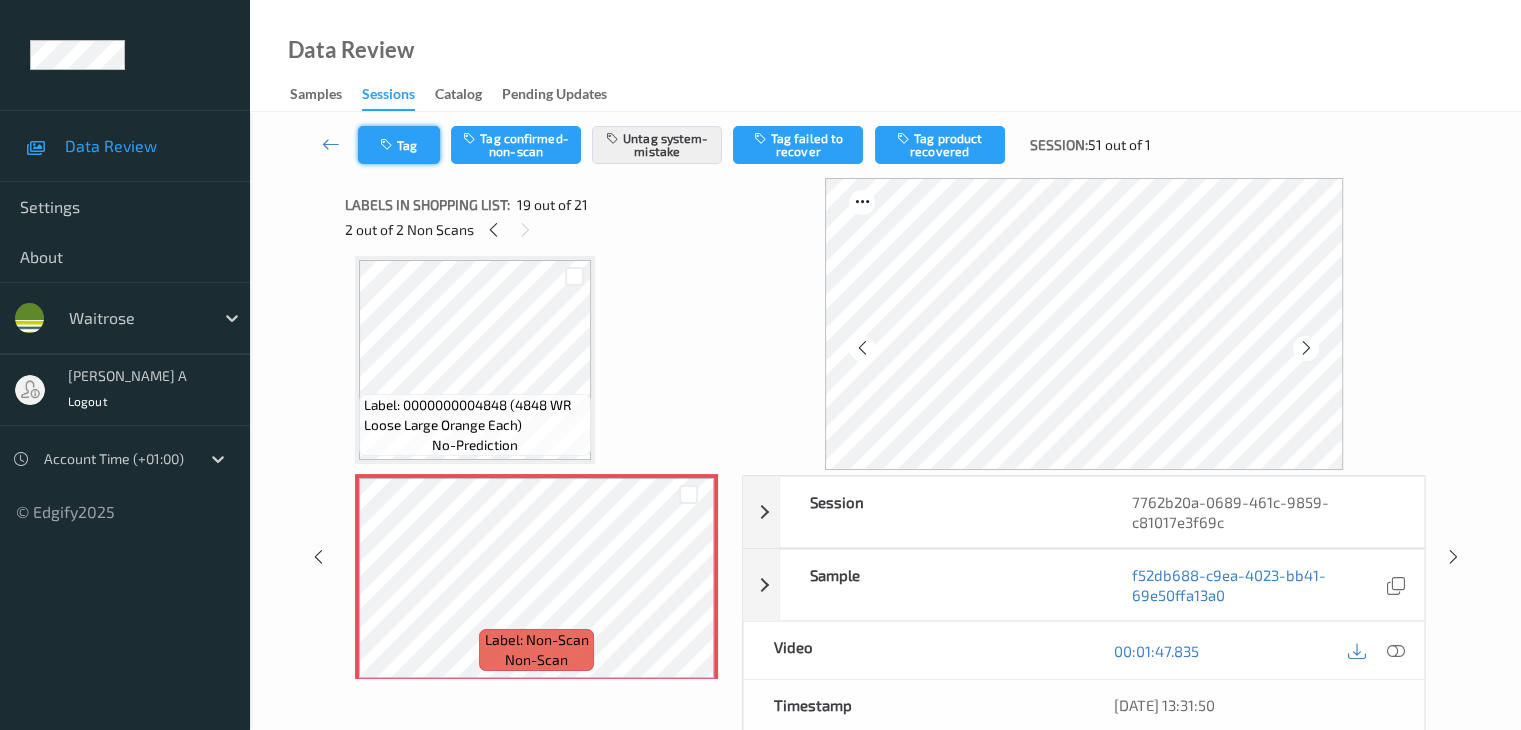 click on "Tag" at bounding box center (399, 145) 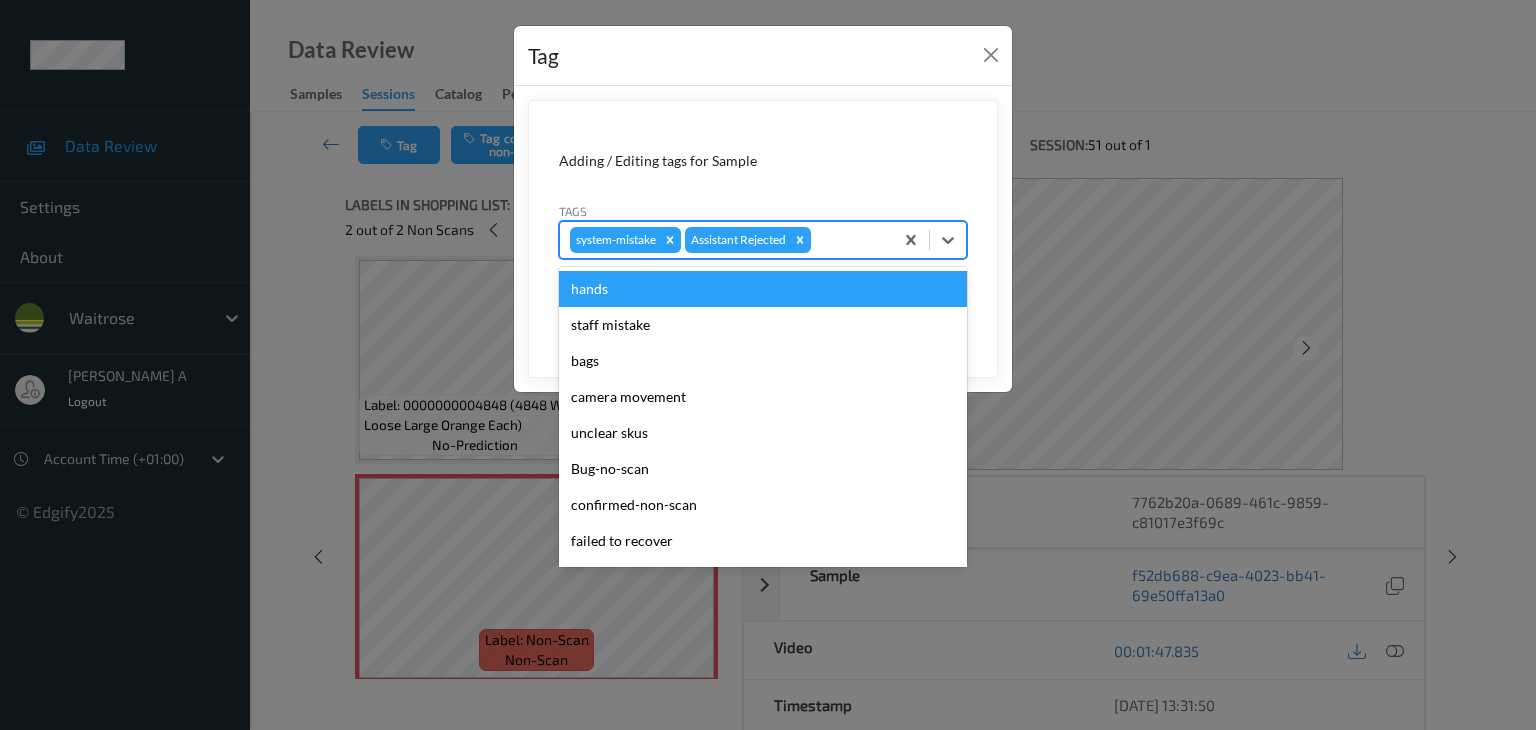 click at bounding box center [849, 240] 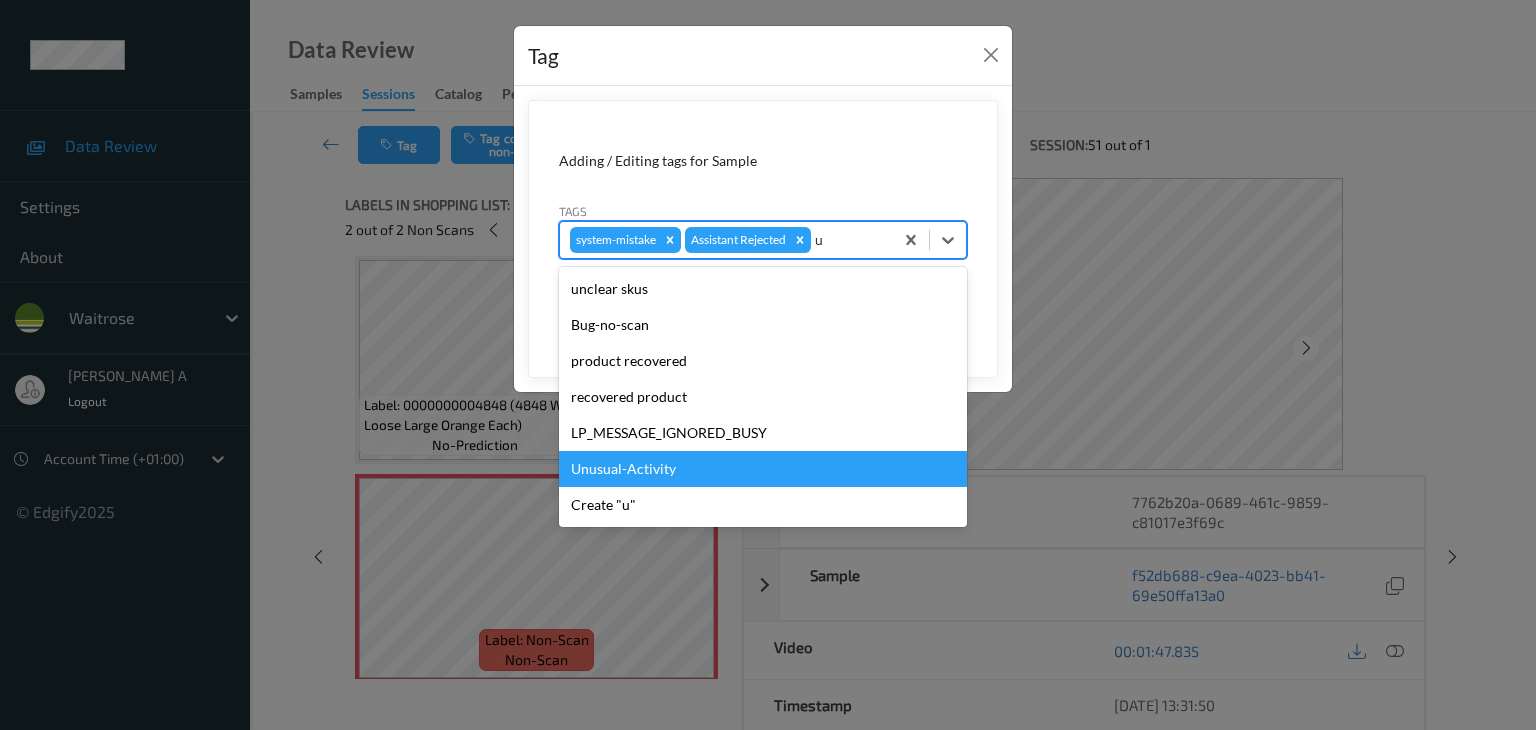 click on "Unusual-Activity" at bounding box center [763, 469] 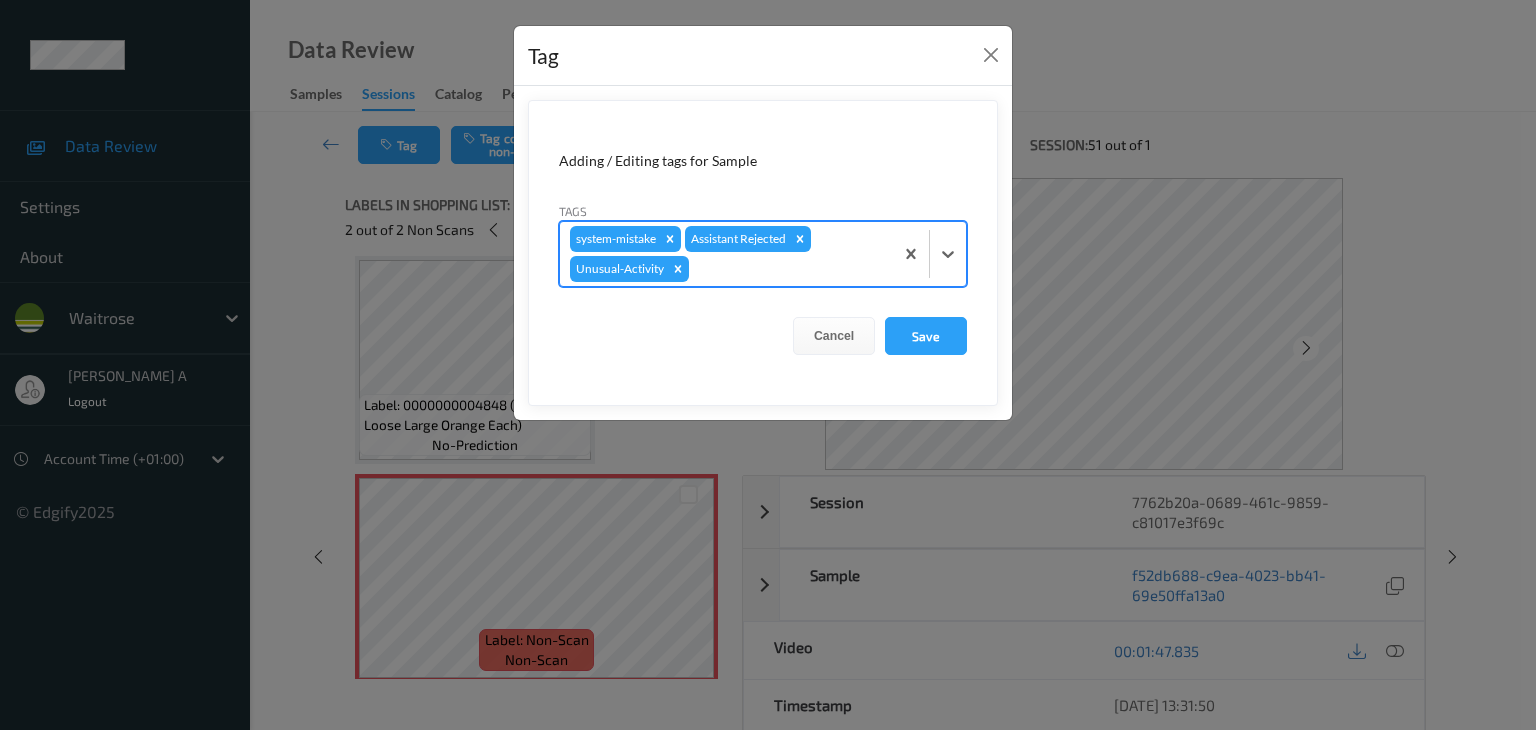 type on "p" 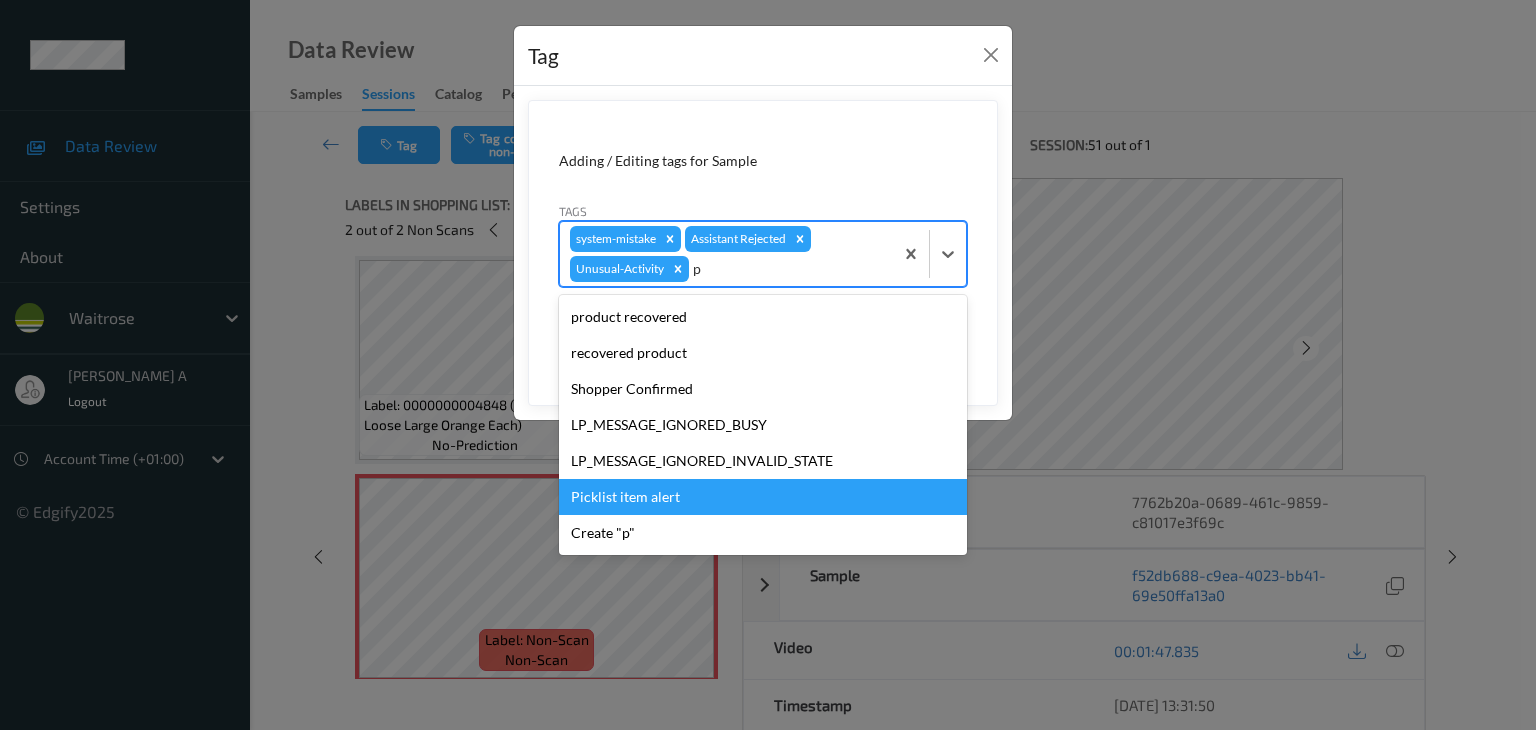 click on "Picklist item alert" at bounding box center [763, 497] 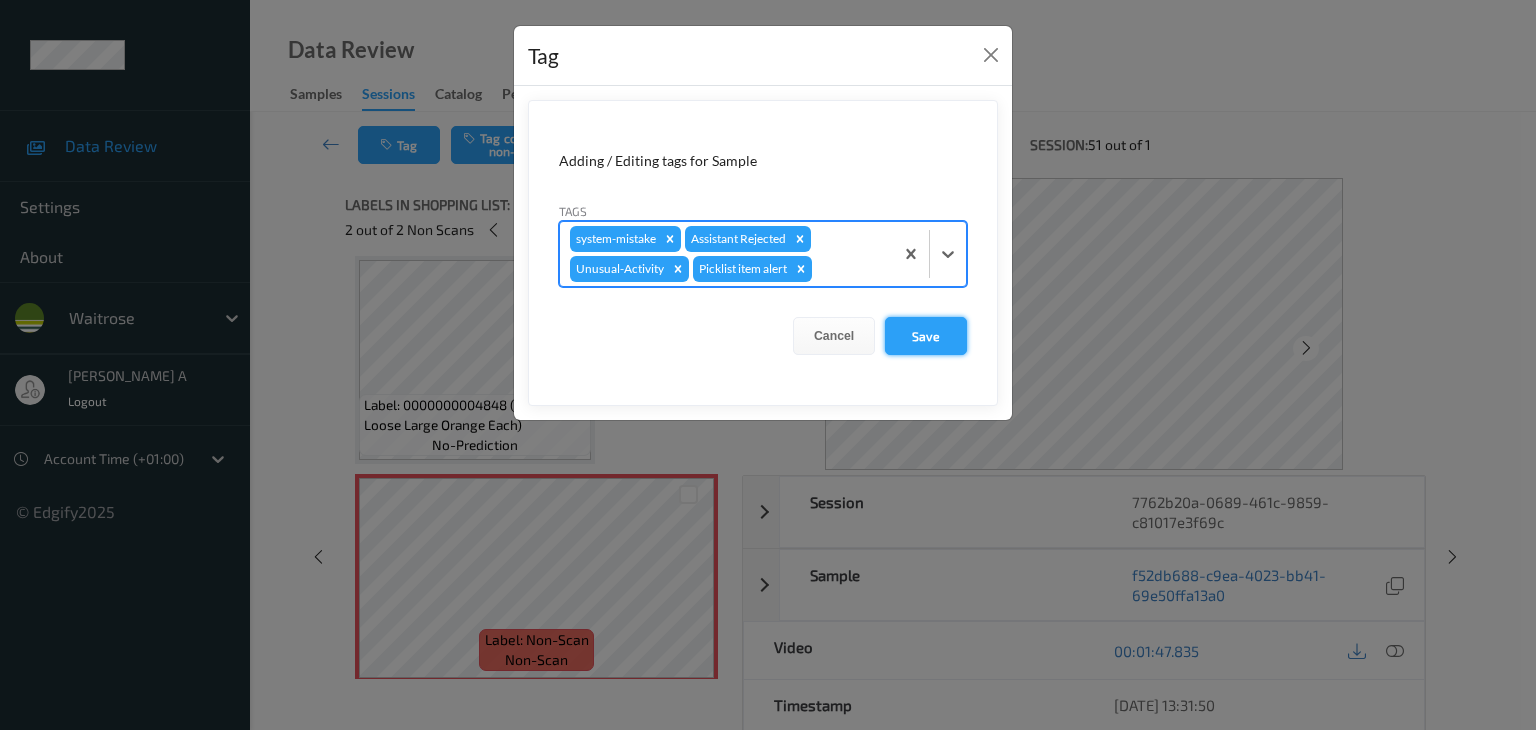 click on "Save" at bounding box center (926, 336) 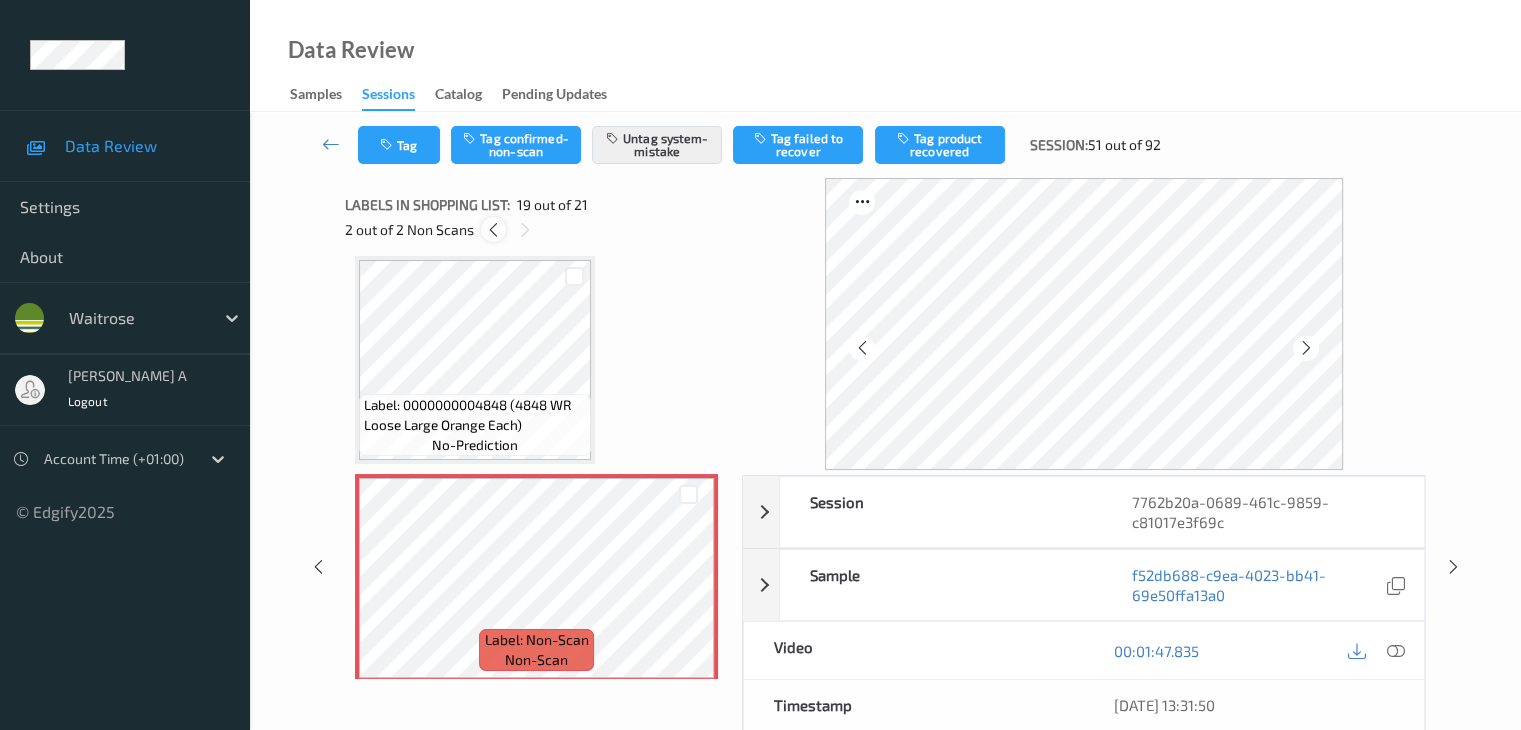 click at bounding box center [493, 230] 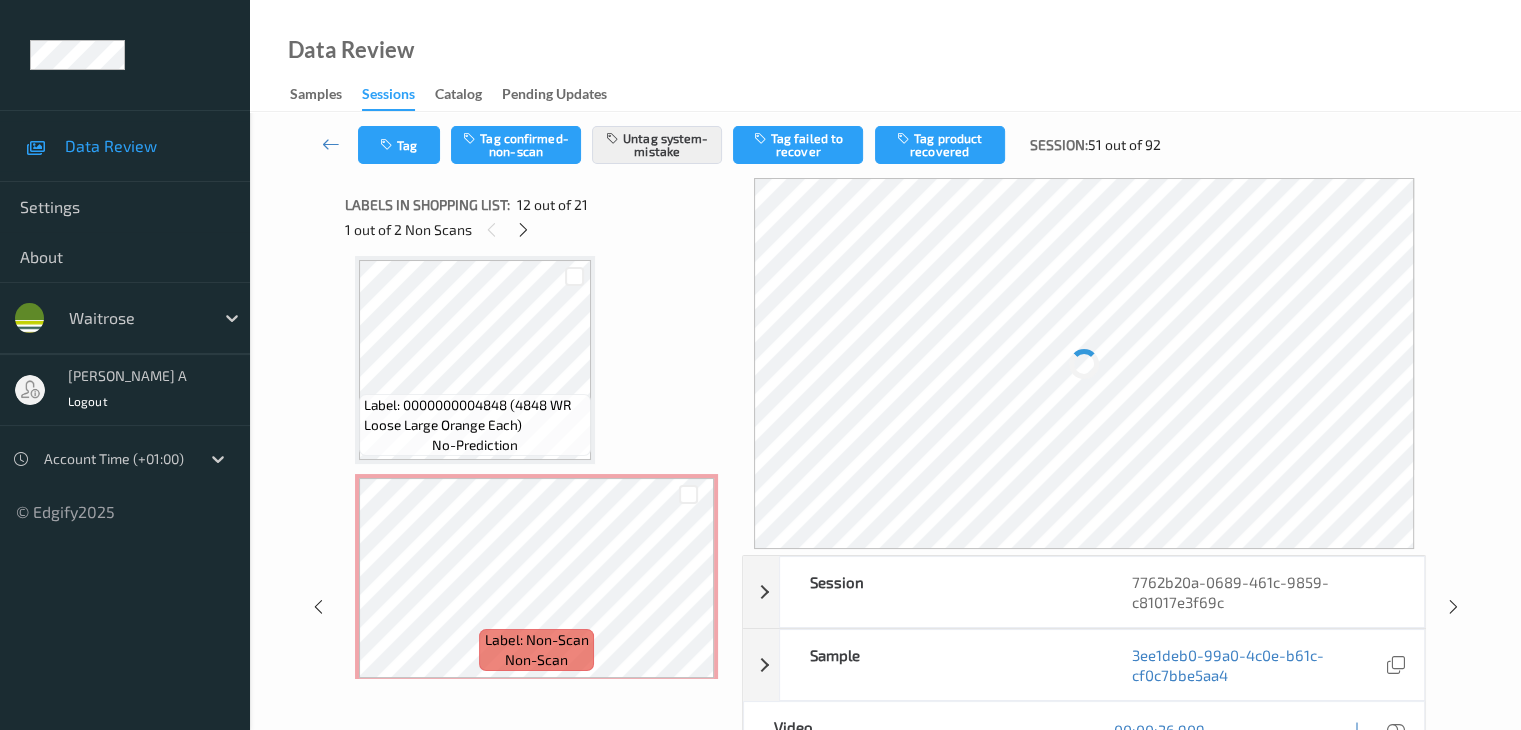 scroll, scrollTop: 2188, scrollLeft: 0, axis: vertical 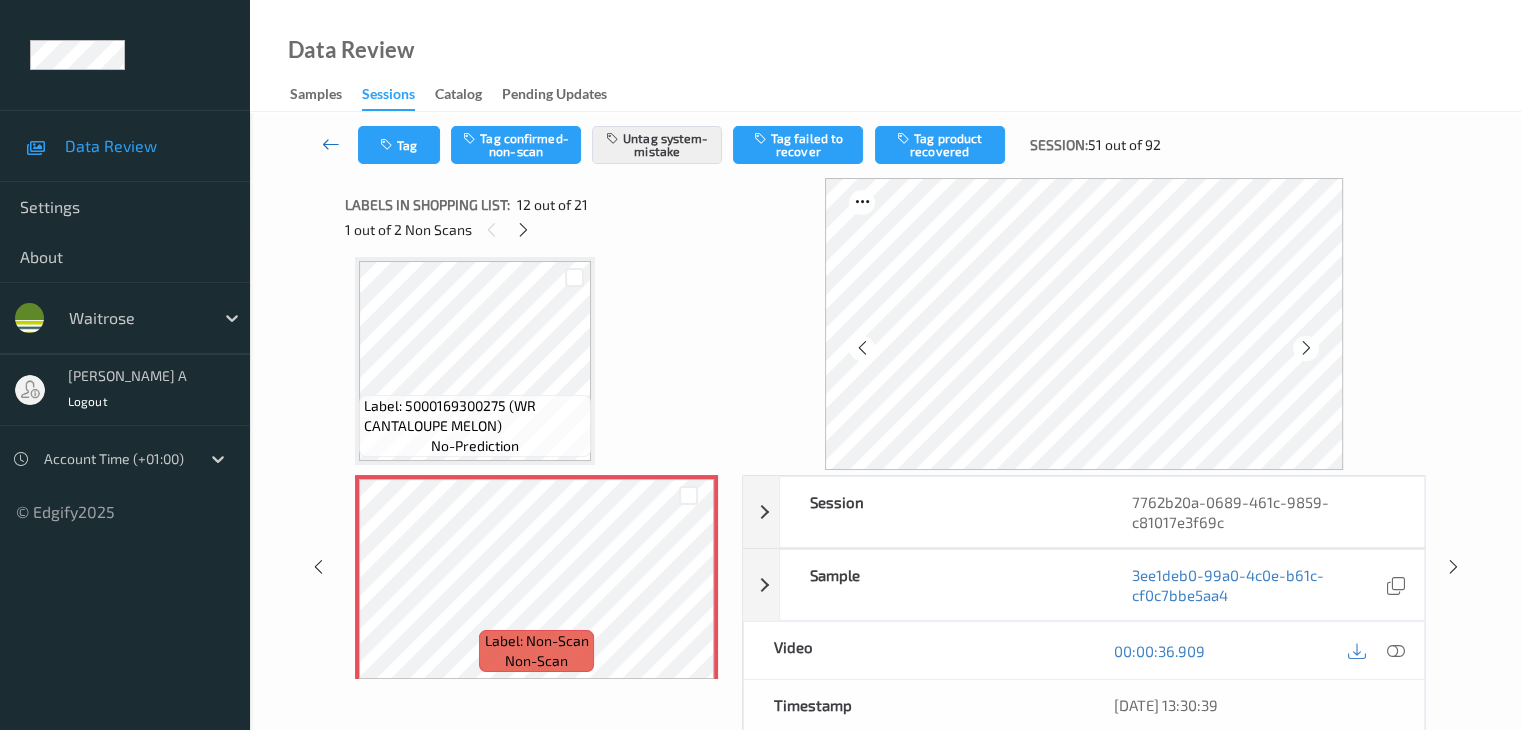 click at bounding box center [331, 144] 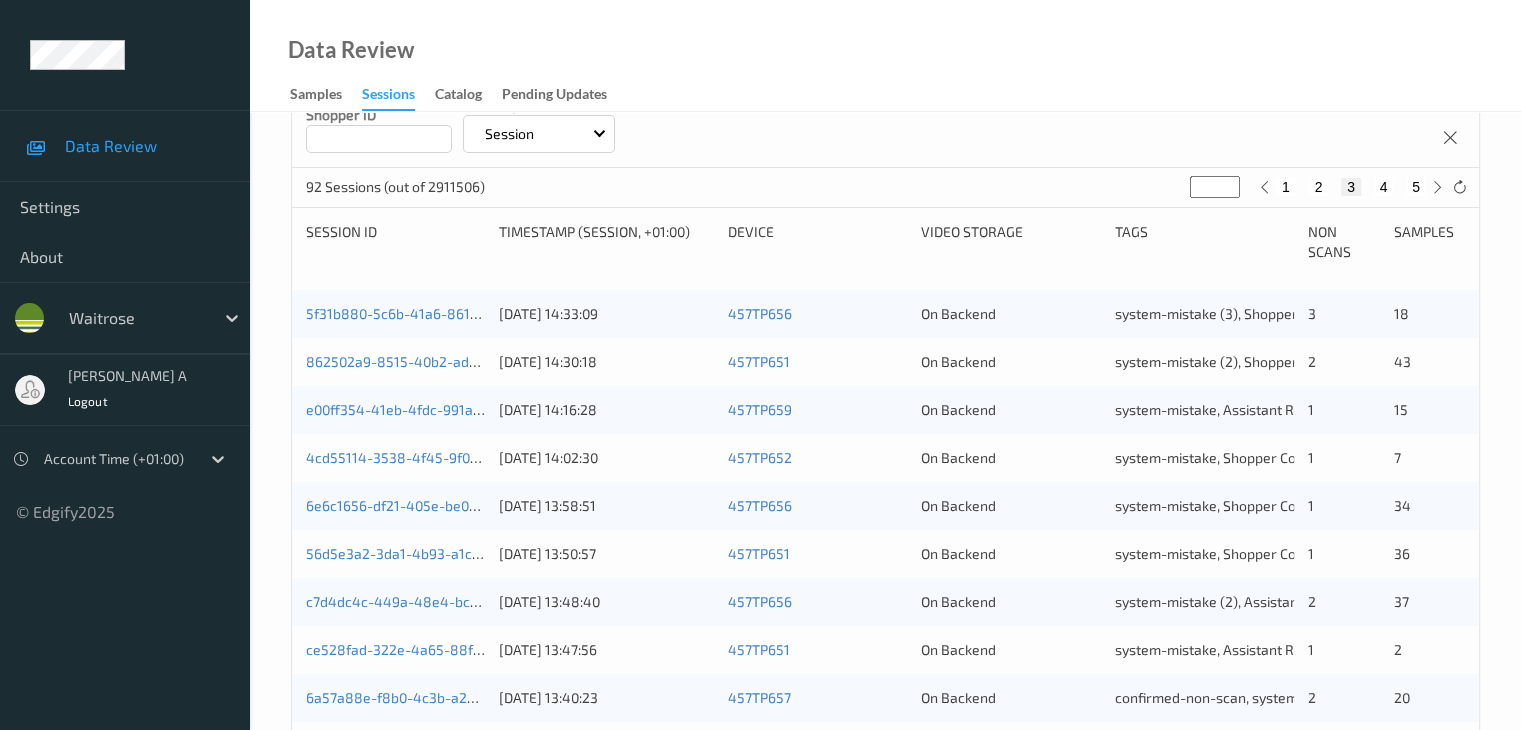 scroll, scrollTop: 332, scrollLeft: 0, axis: vertical 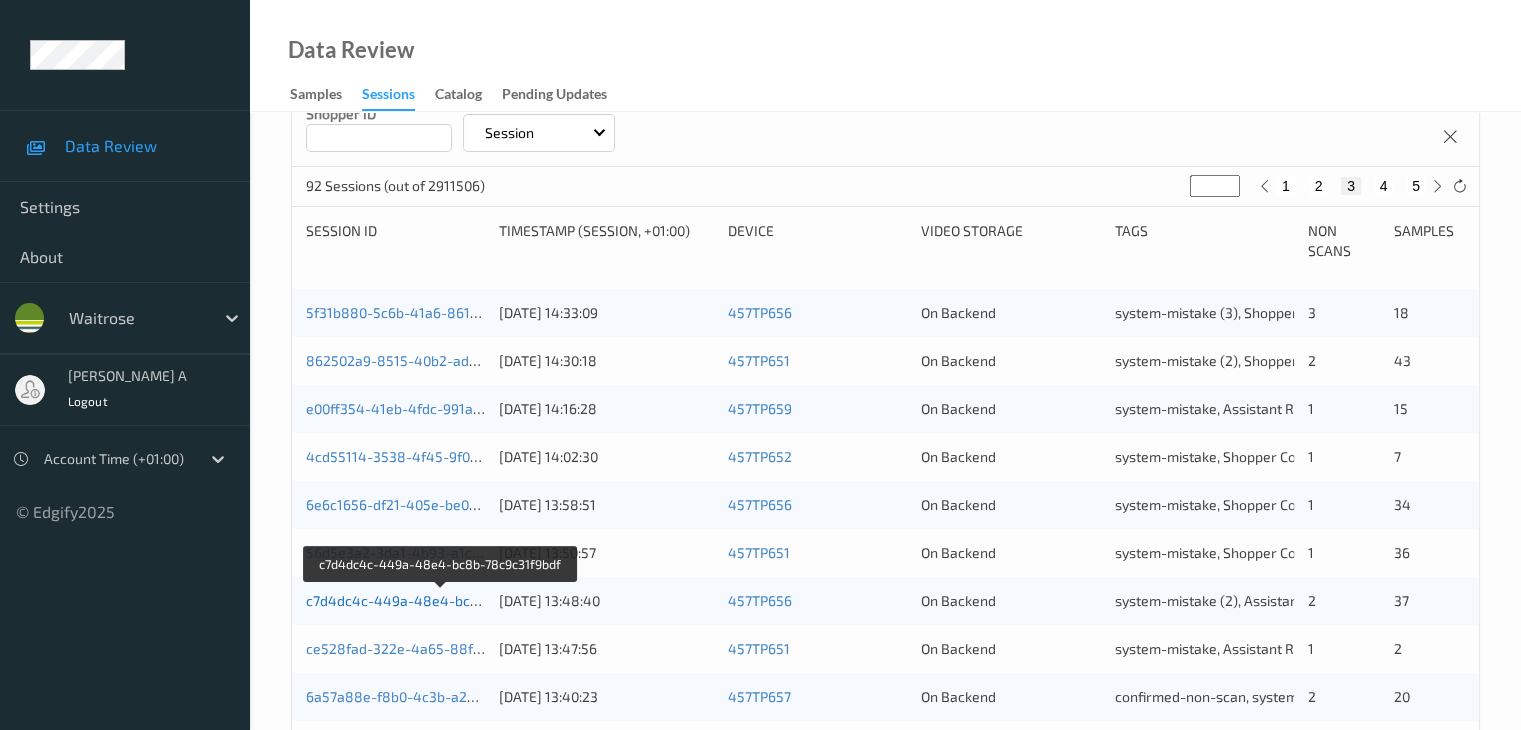 click on "c7d4dc4c-449a-48e4-bc8b-78c9c31f9bdf" at bounding box center [442, 600] 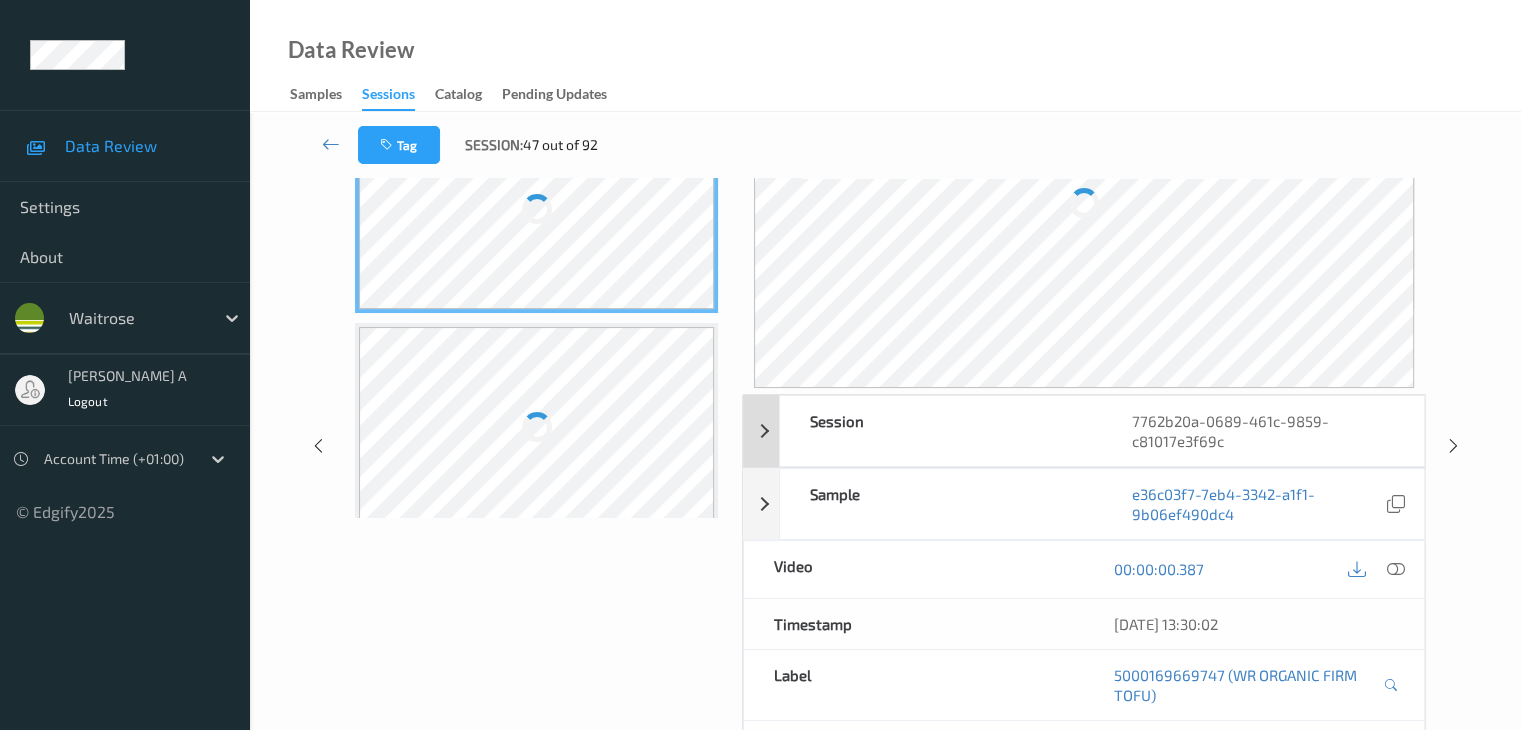 scroll, scrollTop: 0, scrollLeft: 0, axis: both 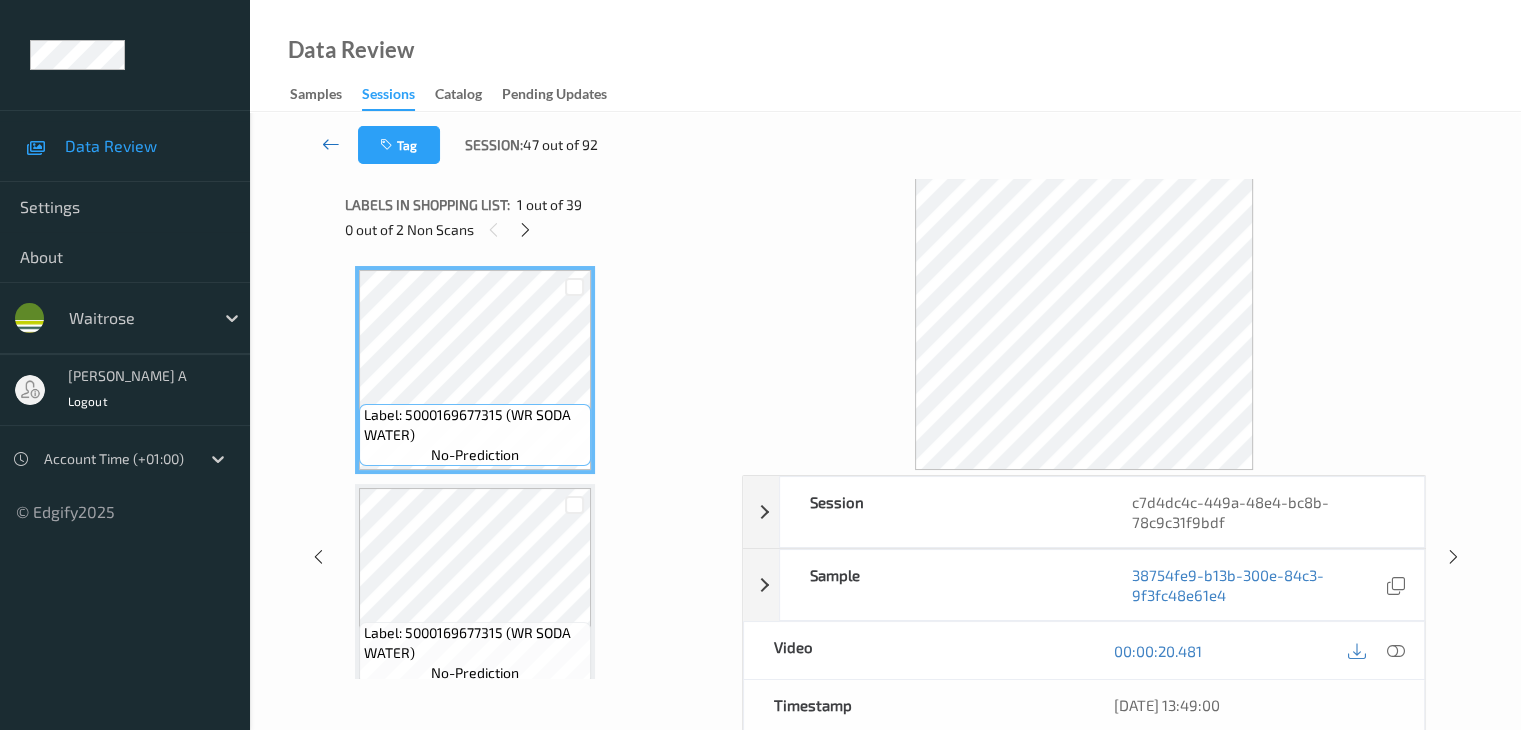 click at bounding box center [331, 144] 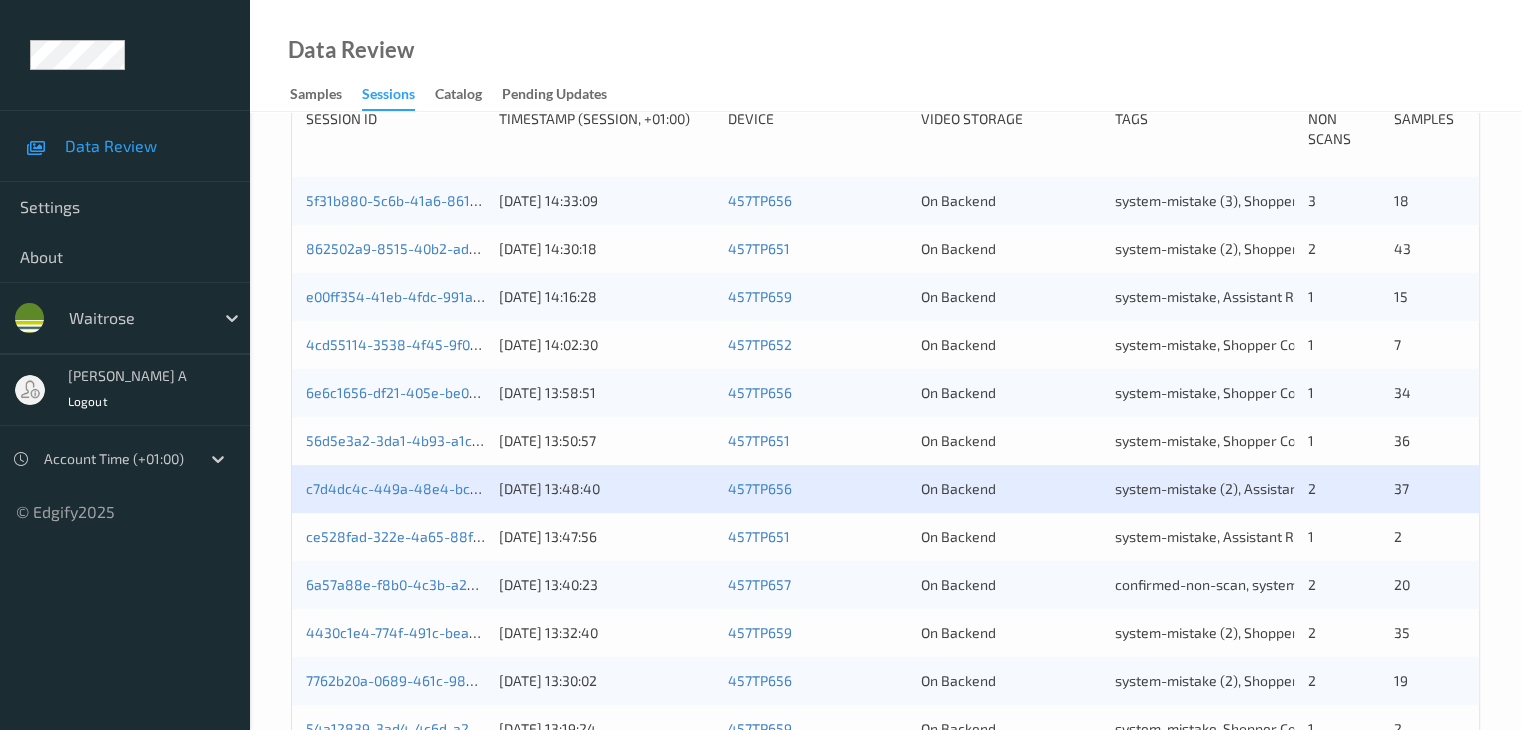 scroll, scrollTop: 700, scrollLeft: 0, axis: vertical 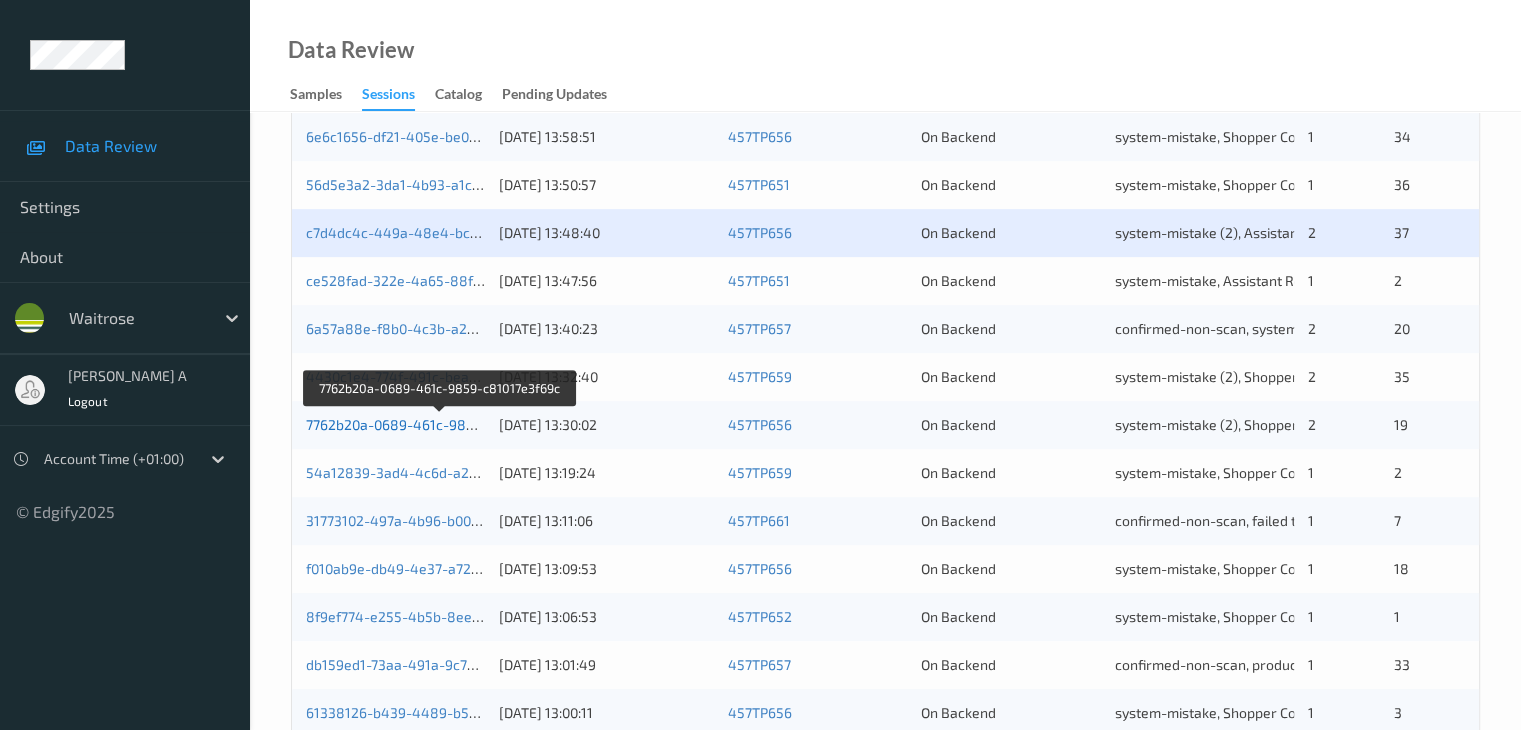 click on "7762b20a-0689-461c-9859-c81017e3f69c" at bounding box center (440, 424) 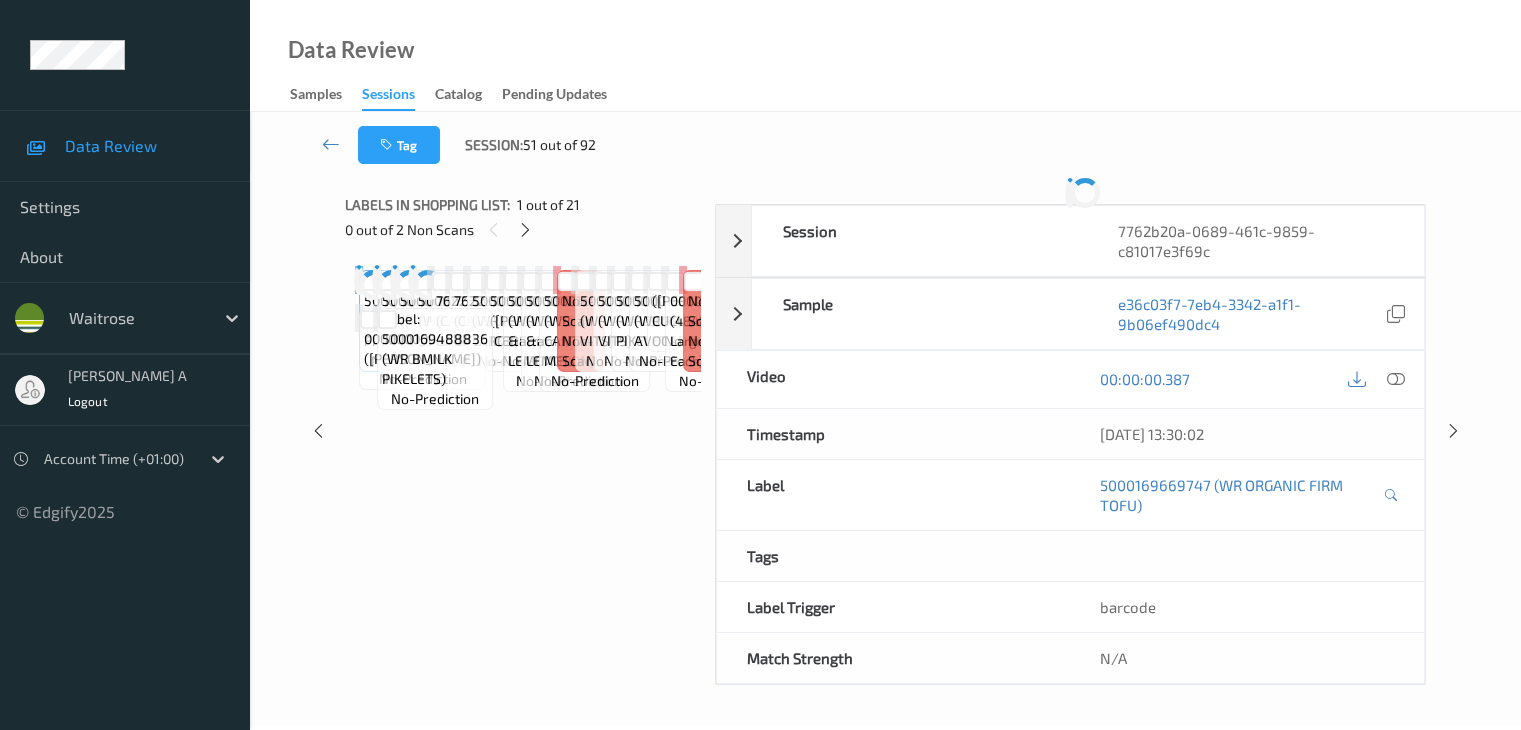 scroll, scrollTop: 0, scrollLeft: 0, axis: both 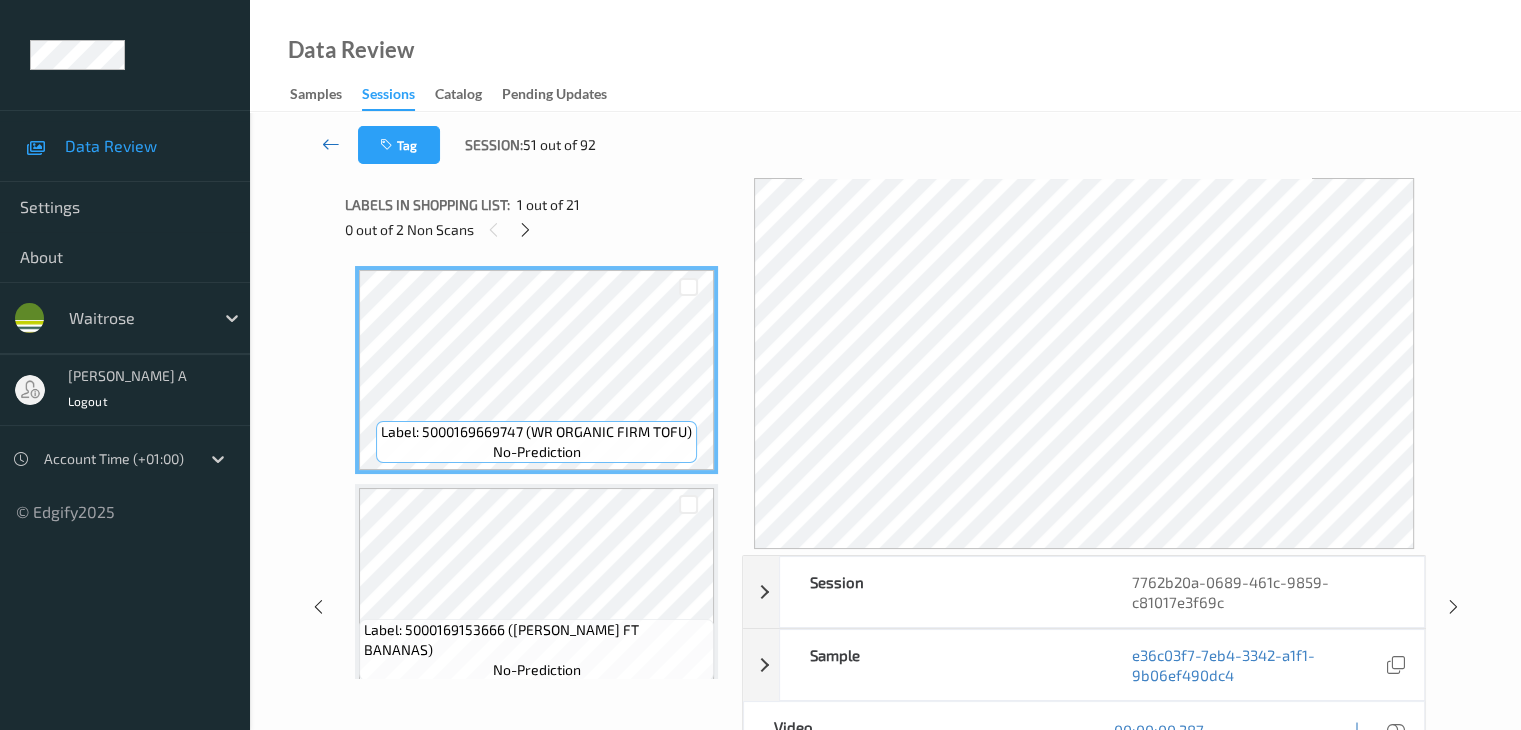 click at bounding box center [331, 145] 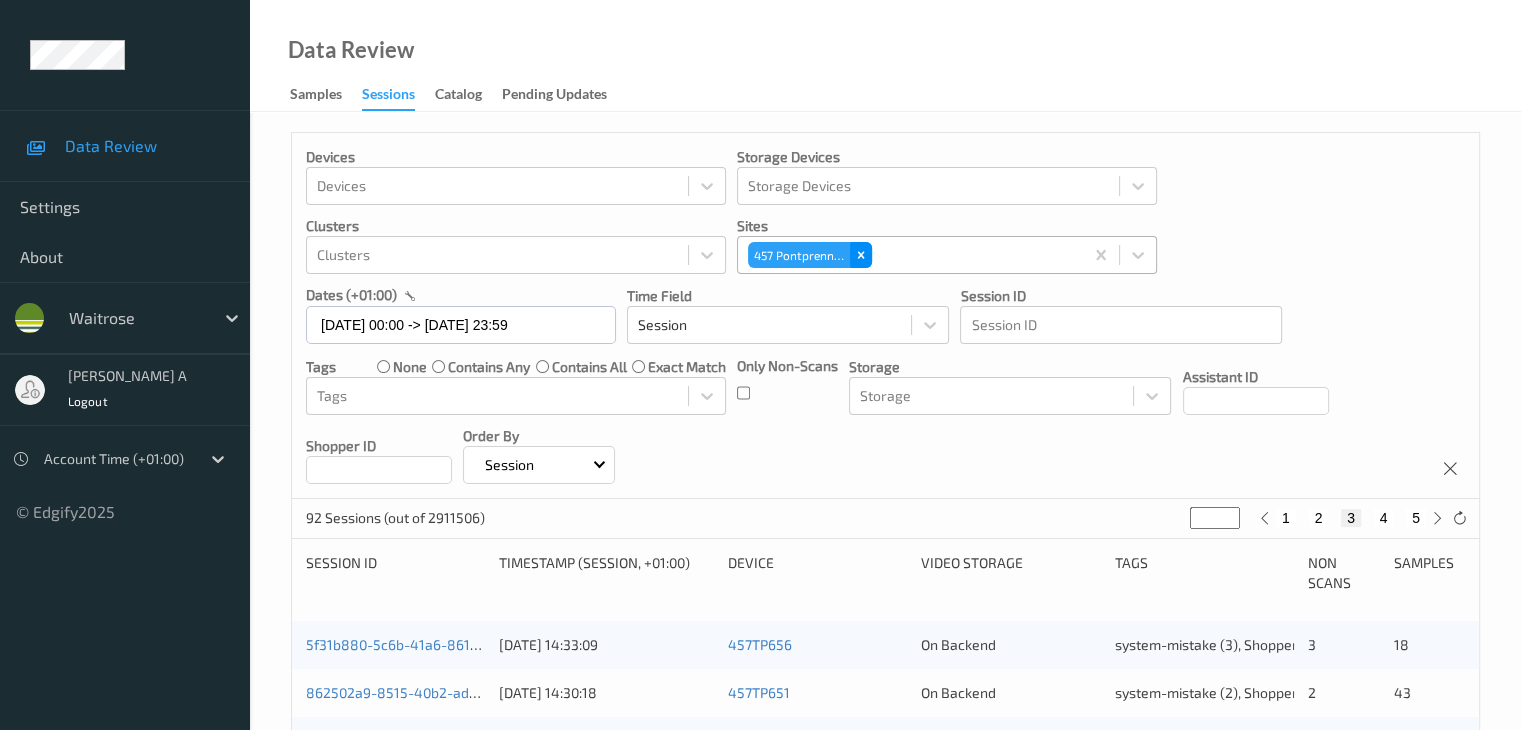 click 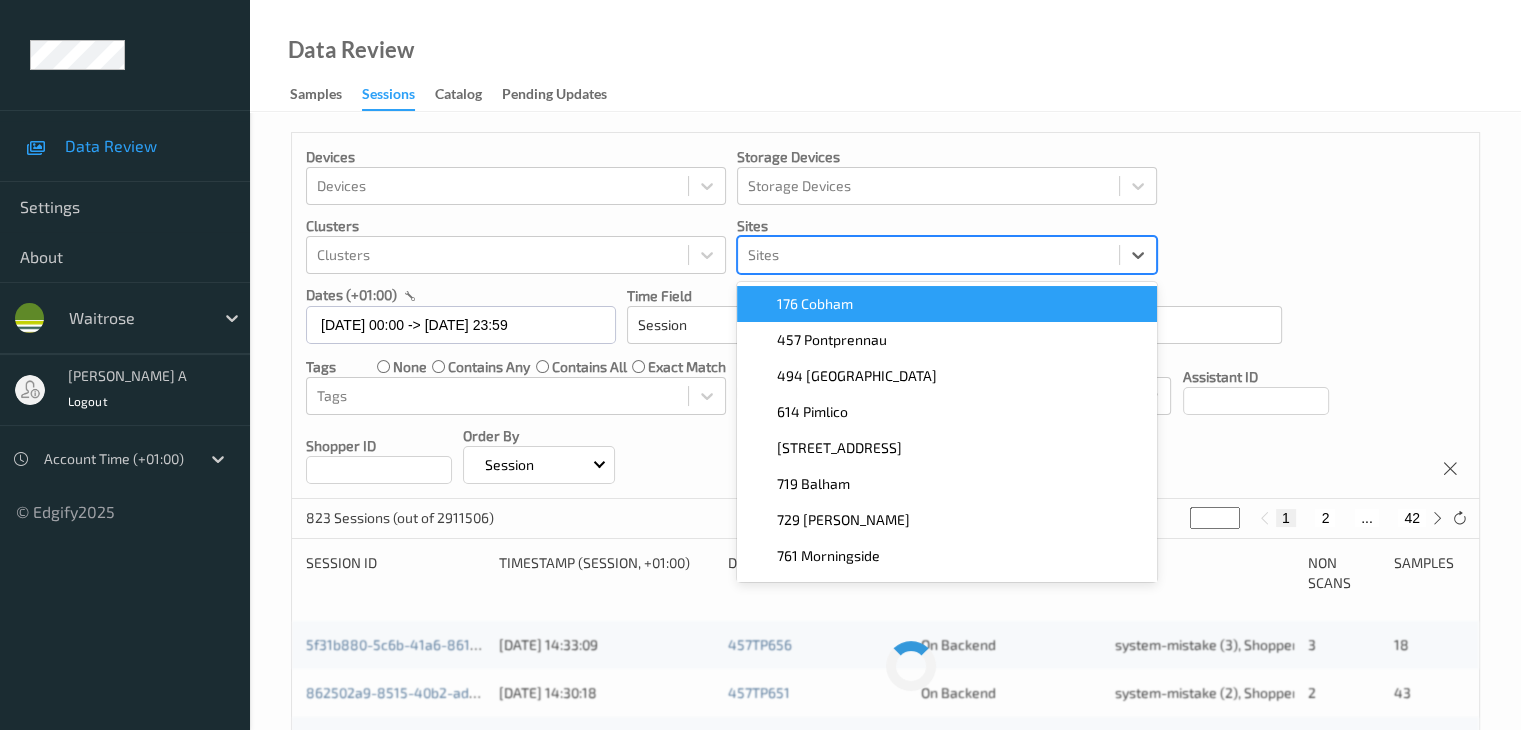 click at bounding box center [928, 255] 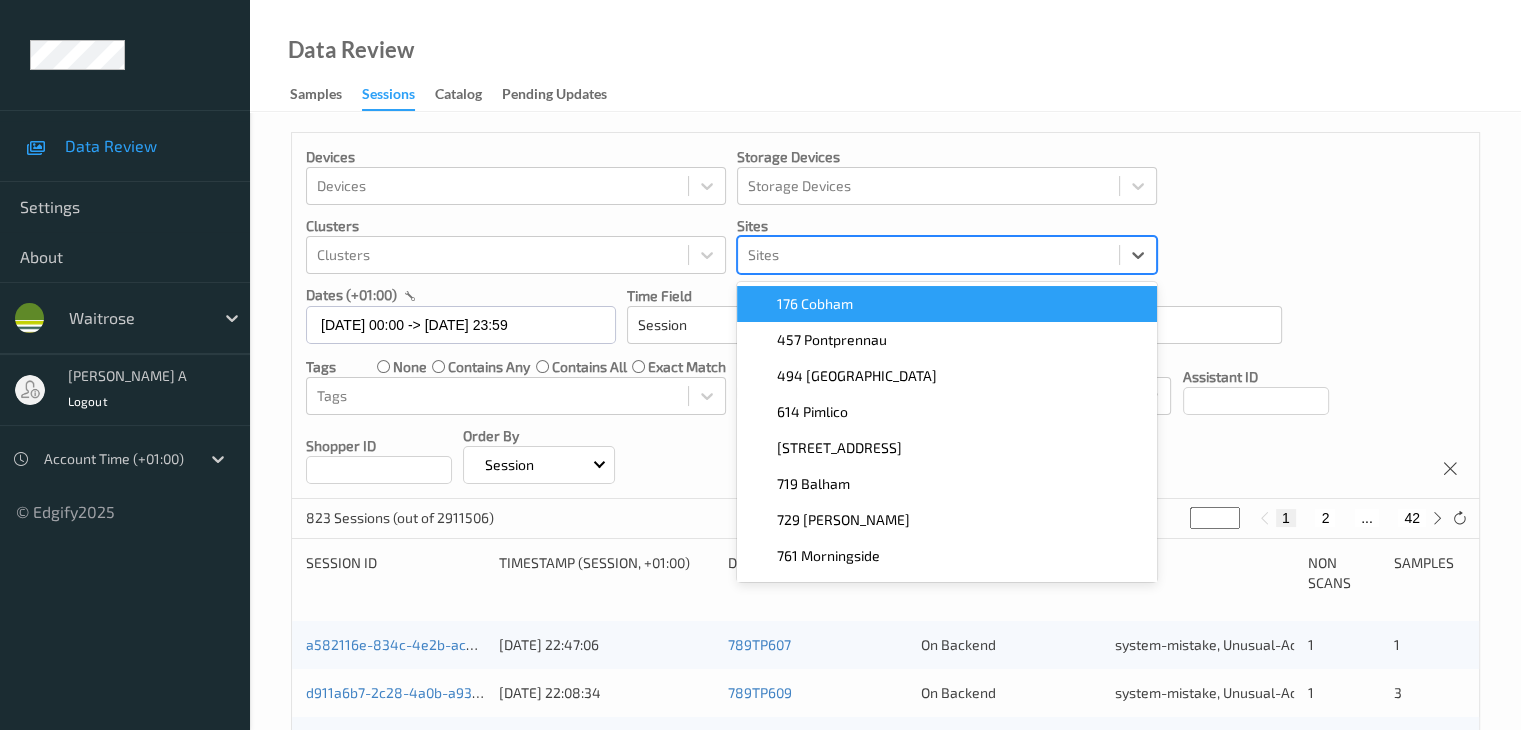 paste on "494 altrincham" 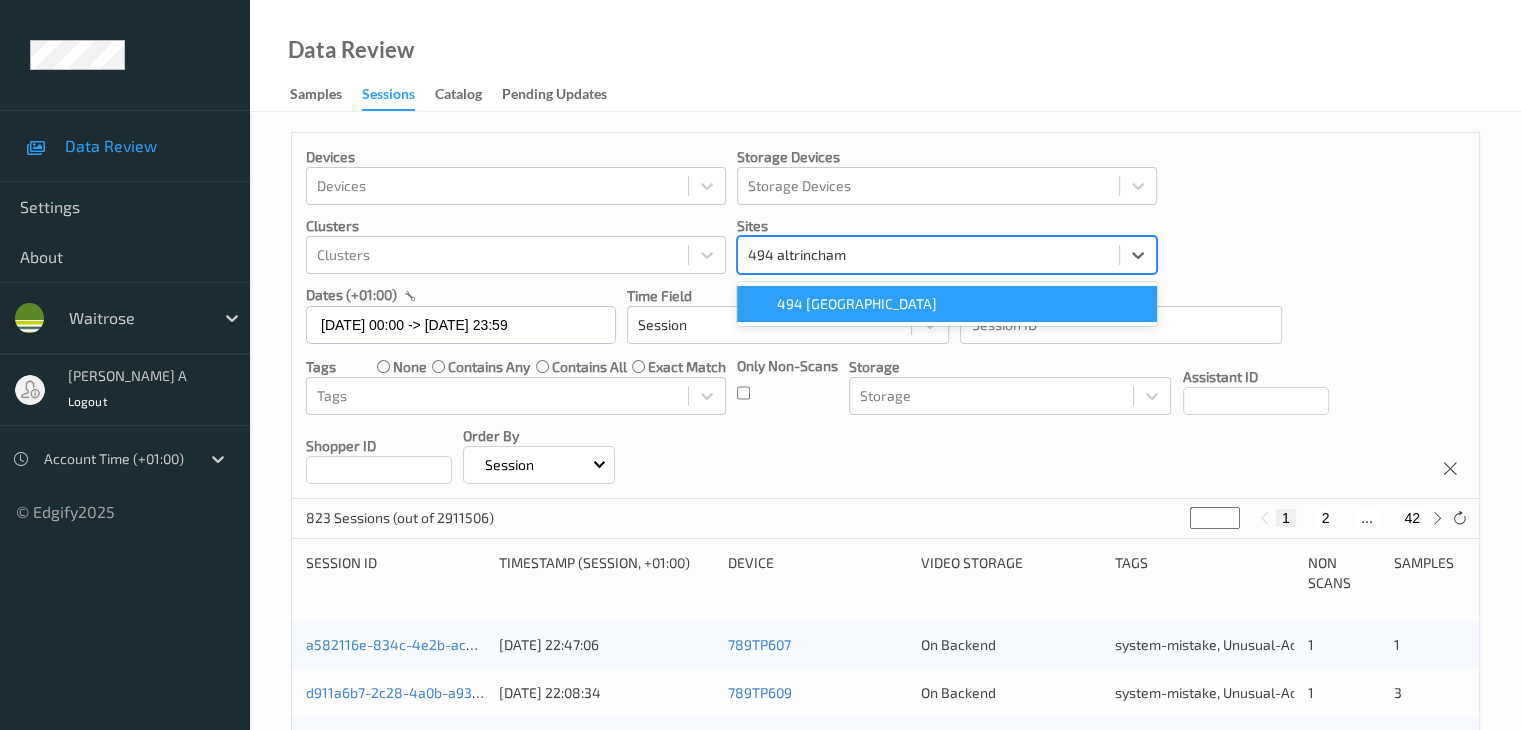 click on "494 [GEOGRAPHIC_DATA]" at bounding box center [857, 304] 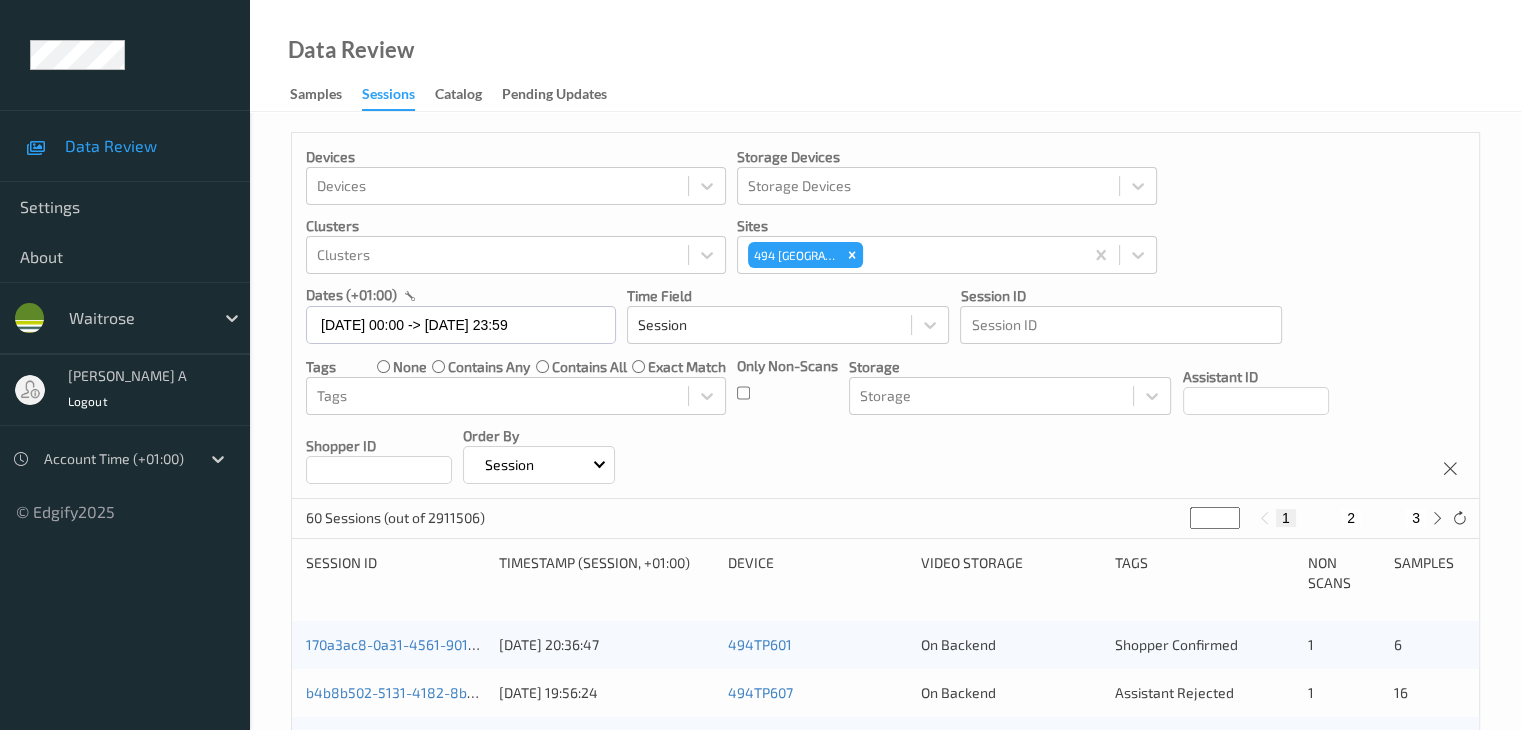 click on "Devices Devices Storage Devices Storage Devices Clusters Clusters Sites 494 Altrincham dates (+01:00) 04/07/2025 00:00 -> 04/07/2025 23:59 Time Field Session Session ID Session ID Tags none contains any contains all exact match Tags Only Non-Scans Storage Storage Assistant ID Shopper ID Order By Session" at bounding box center (885, 316) 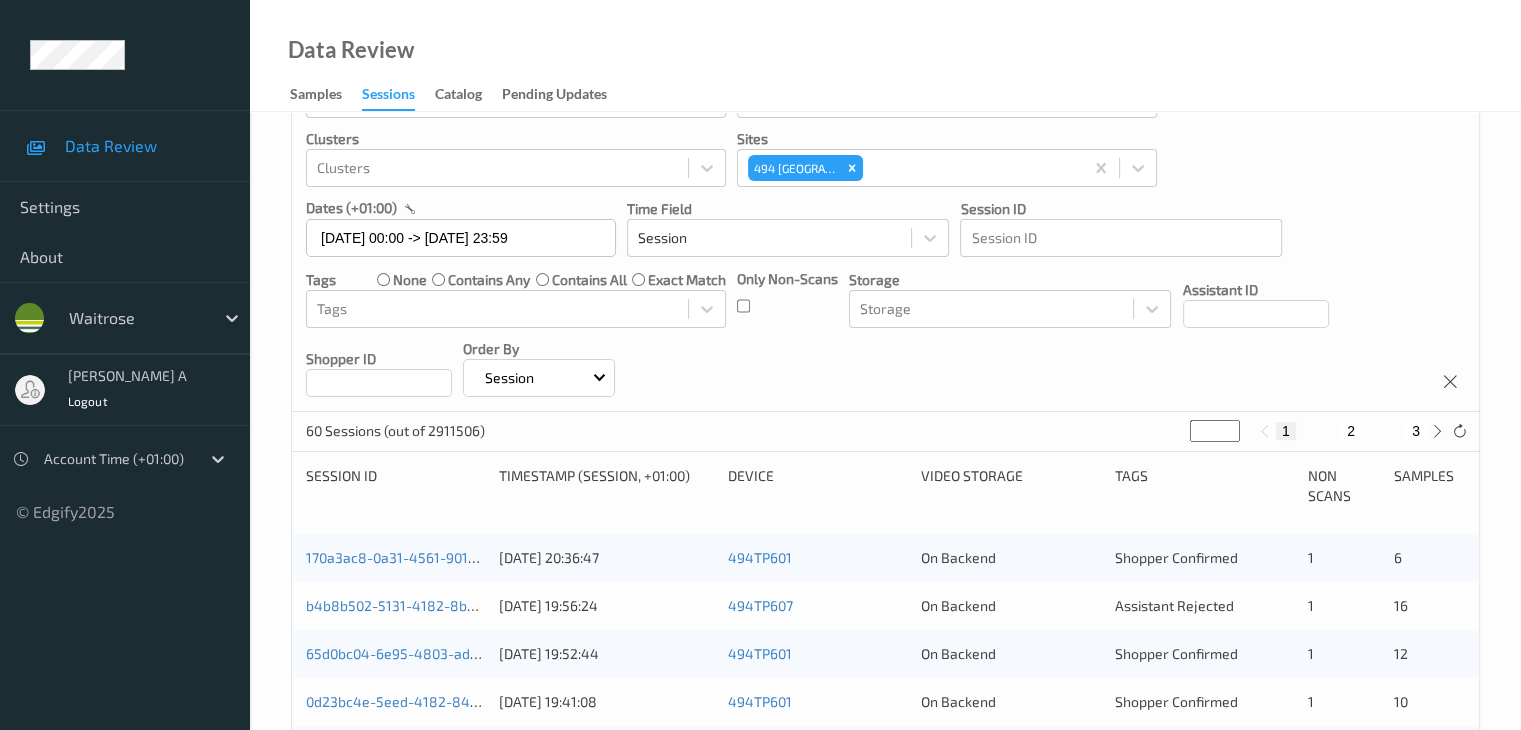 scroll, scrollTop: 200, scrollLeft: 0, axis: vertical 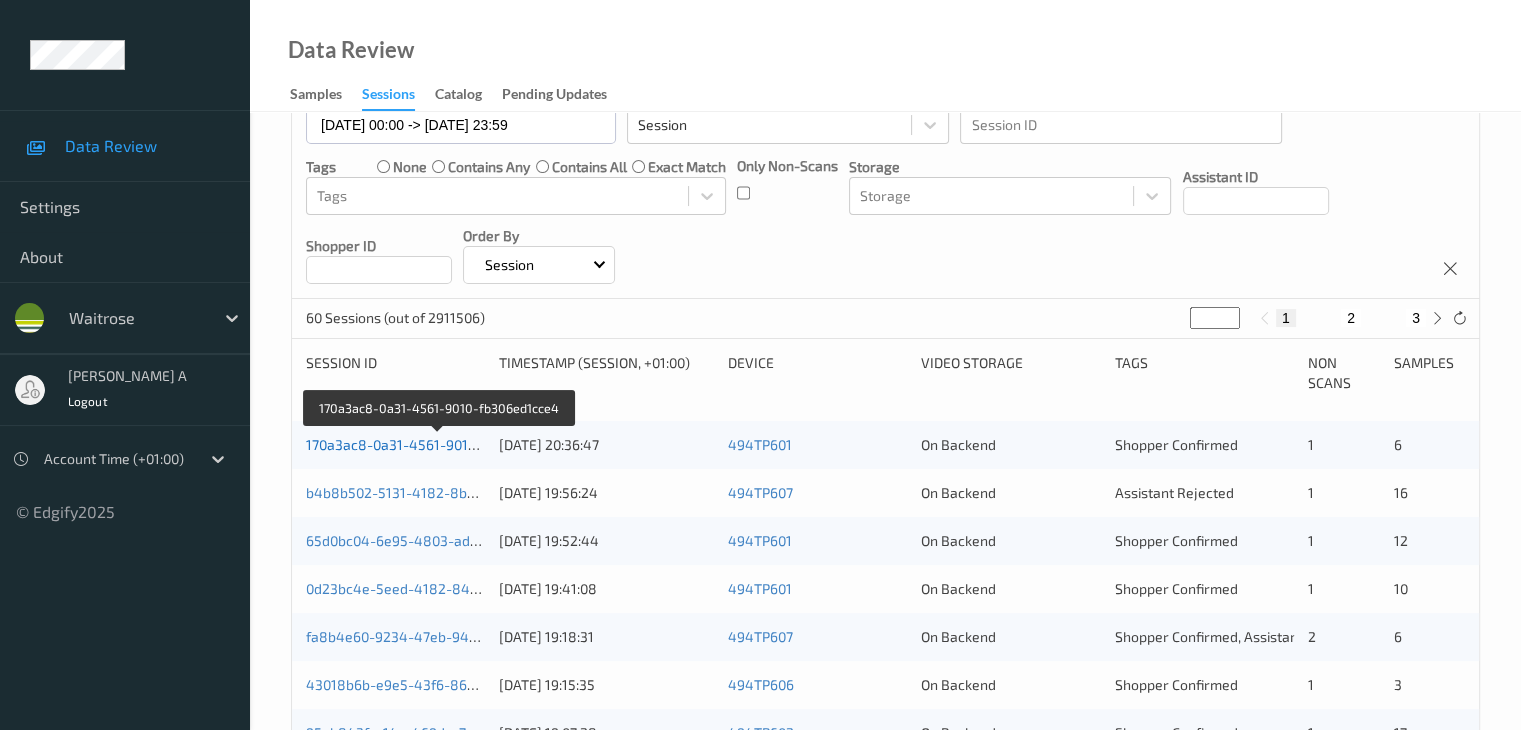 click on "170a3ac8-0a31-4561-9010-fb306ed1cce4" at bounding box center (439, 444) 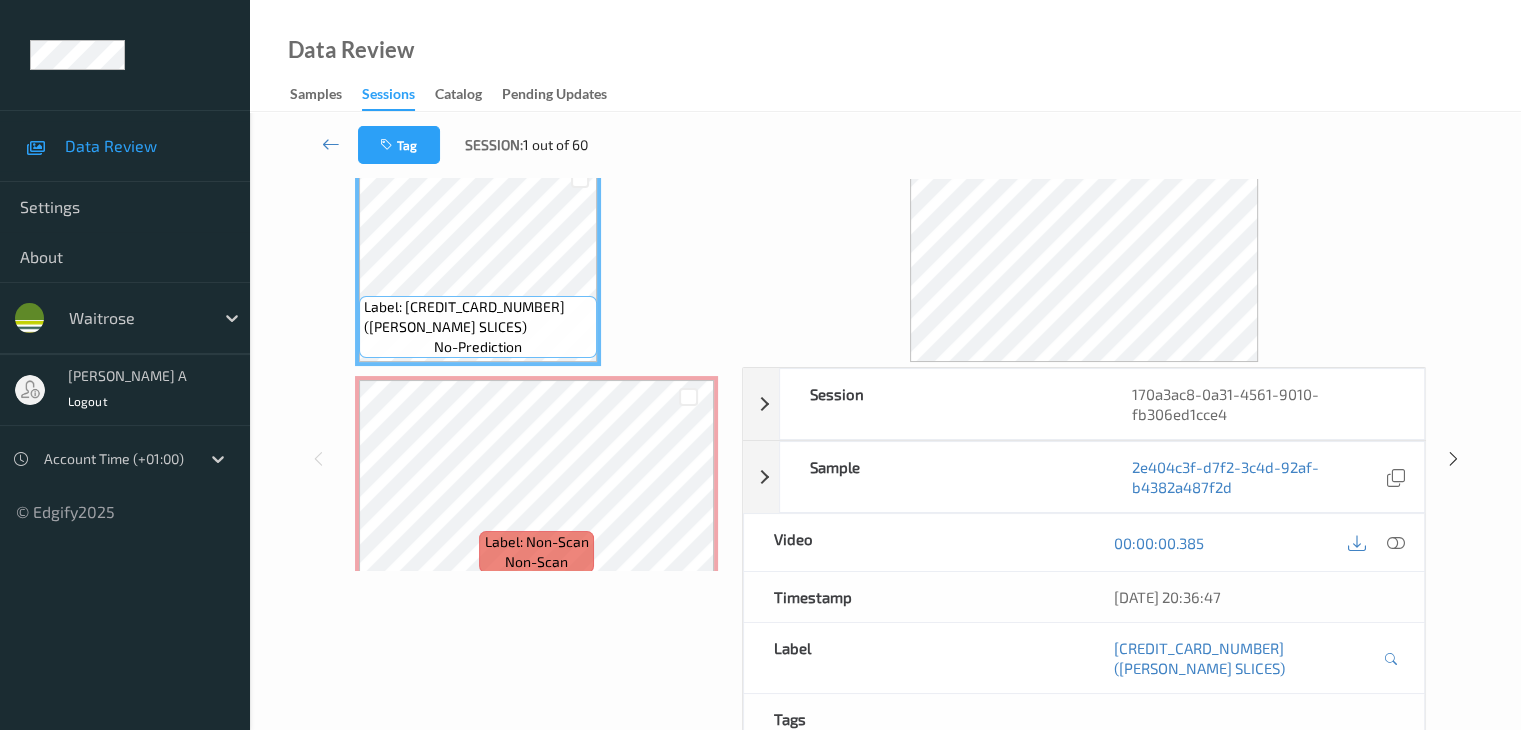 scroll, scrollTop: 0, scrollLeft: 0, axis: both 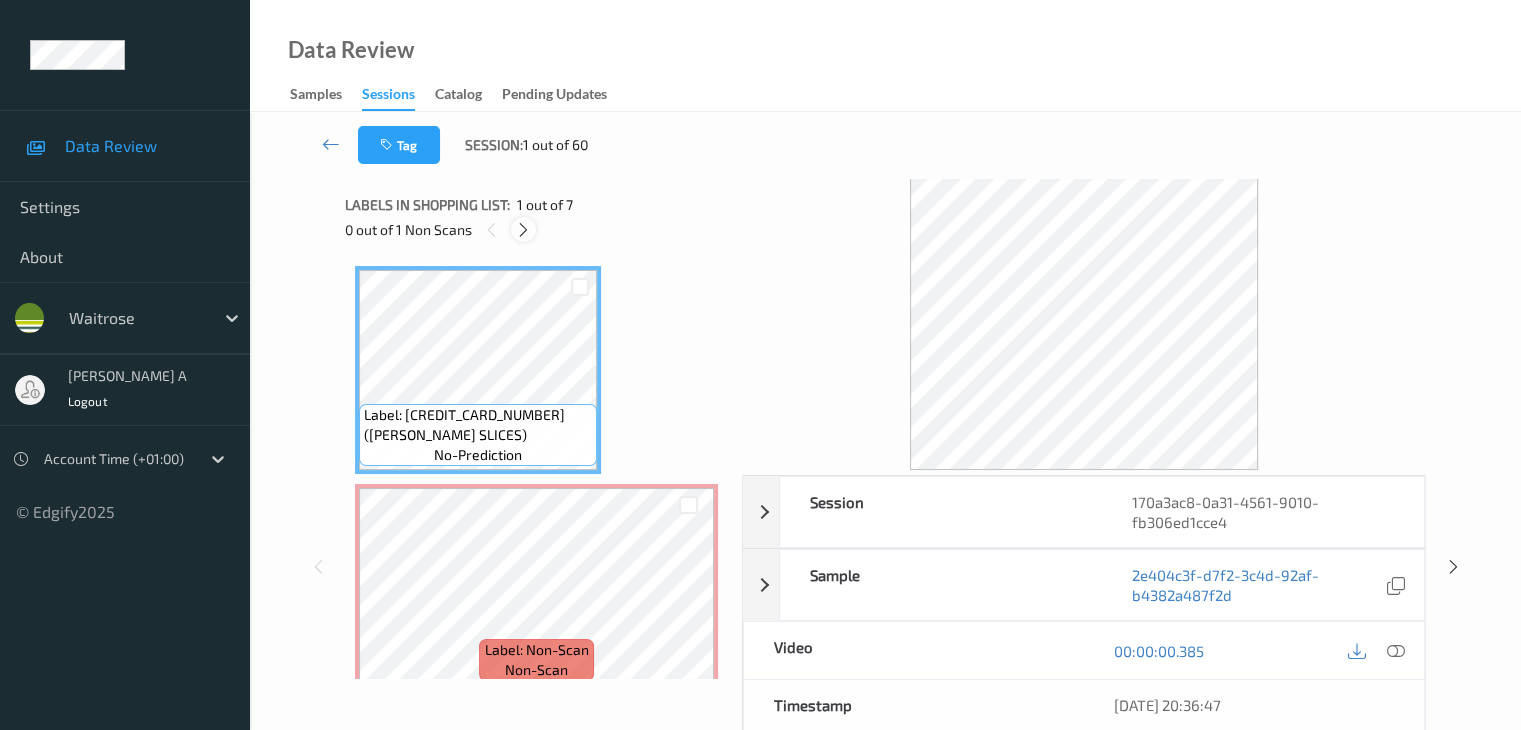 click at bounding box center [523, 230] 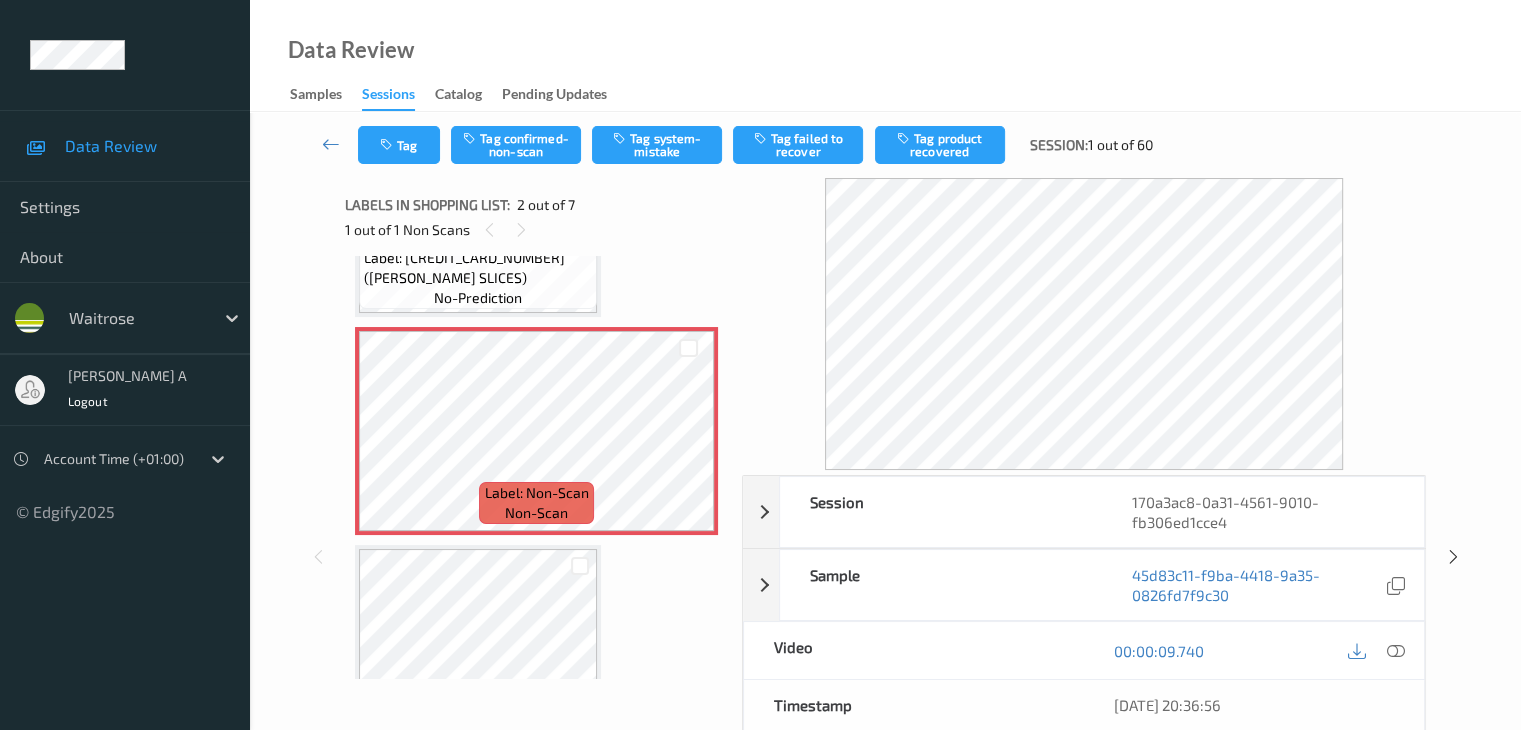 scroll, scrollTop: 110, scrollLeft: 0, axis: vertical 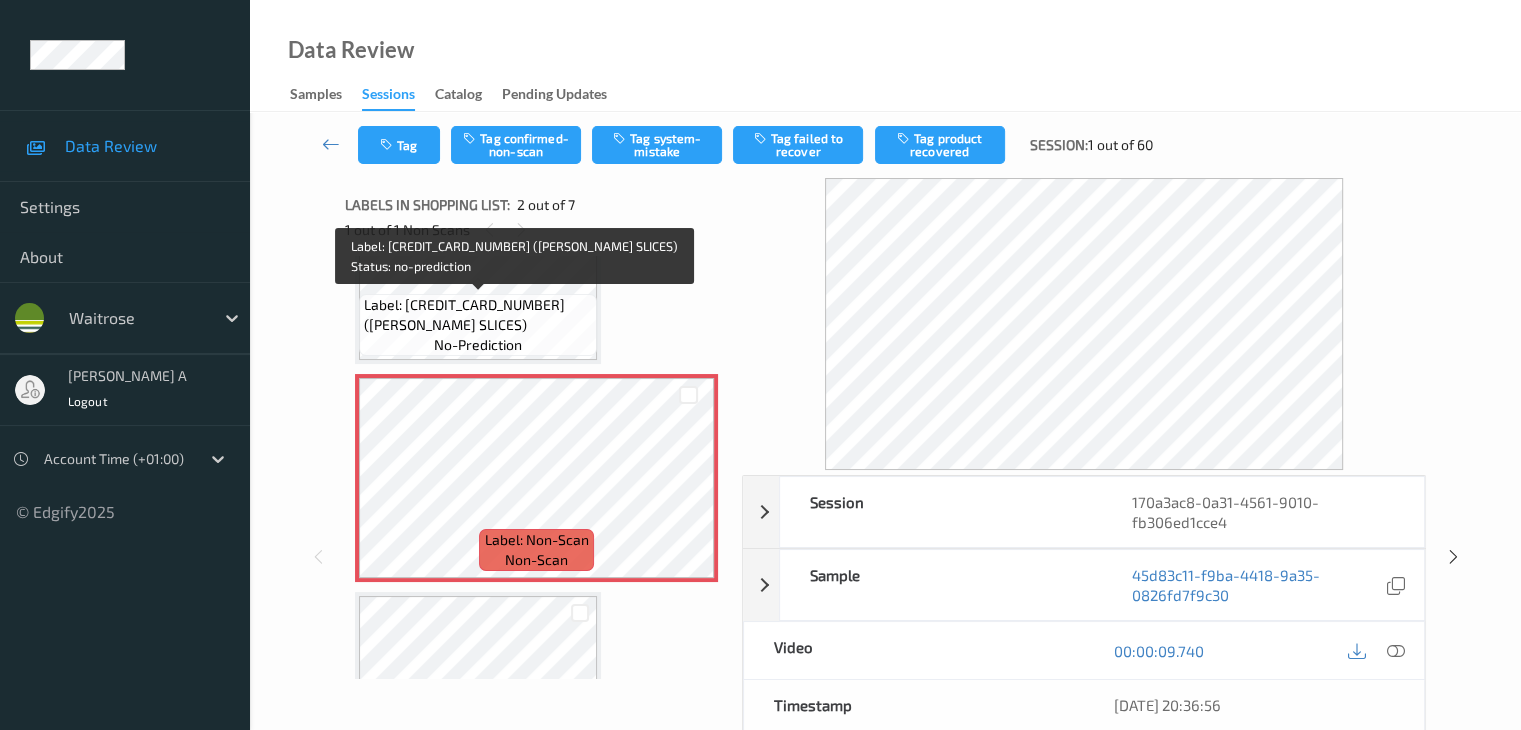 click on "Label: 5000169410813 (WR CUSTARD SLICES)" at bounding box center (478, 315) 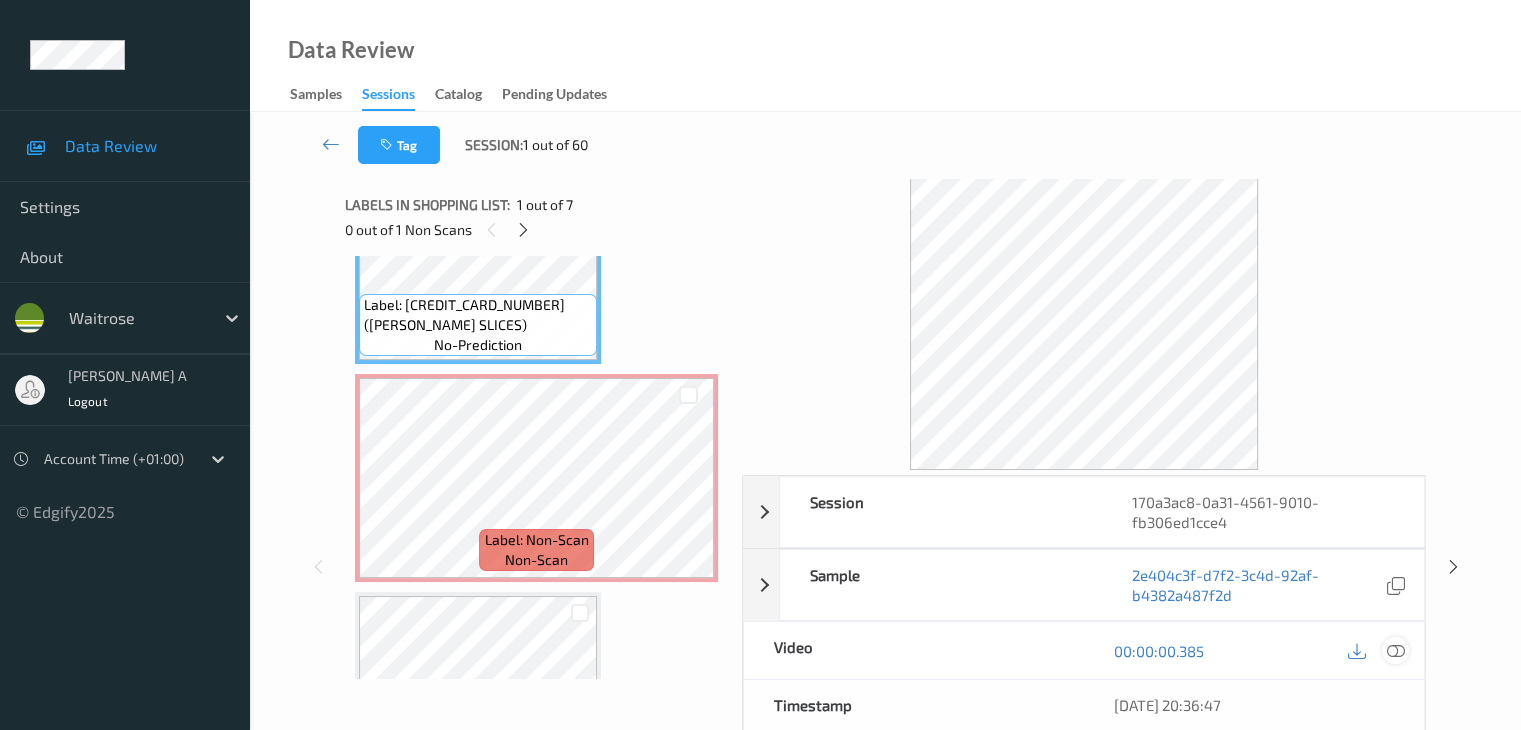 click at bounding box center [1395, 651] 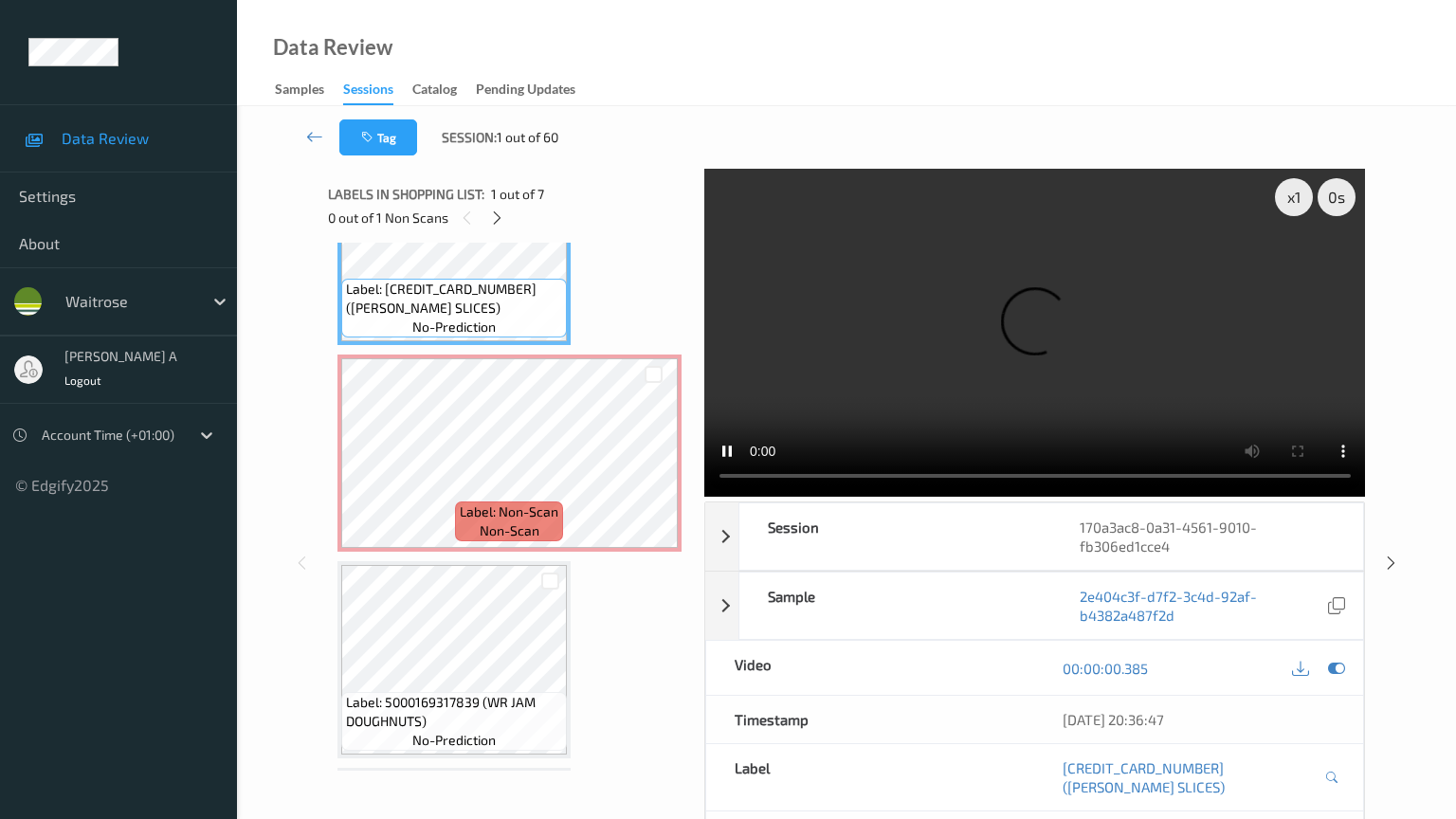 type 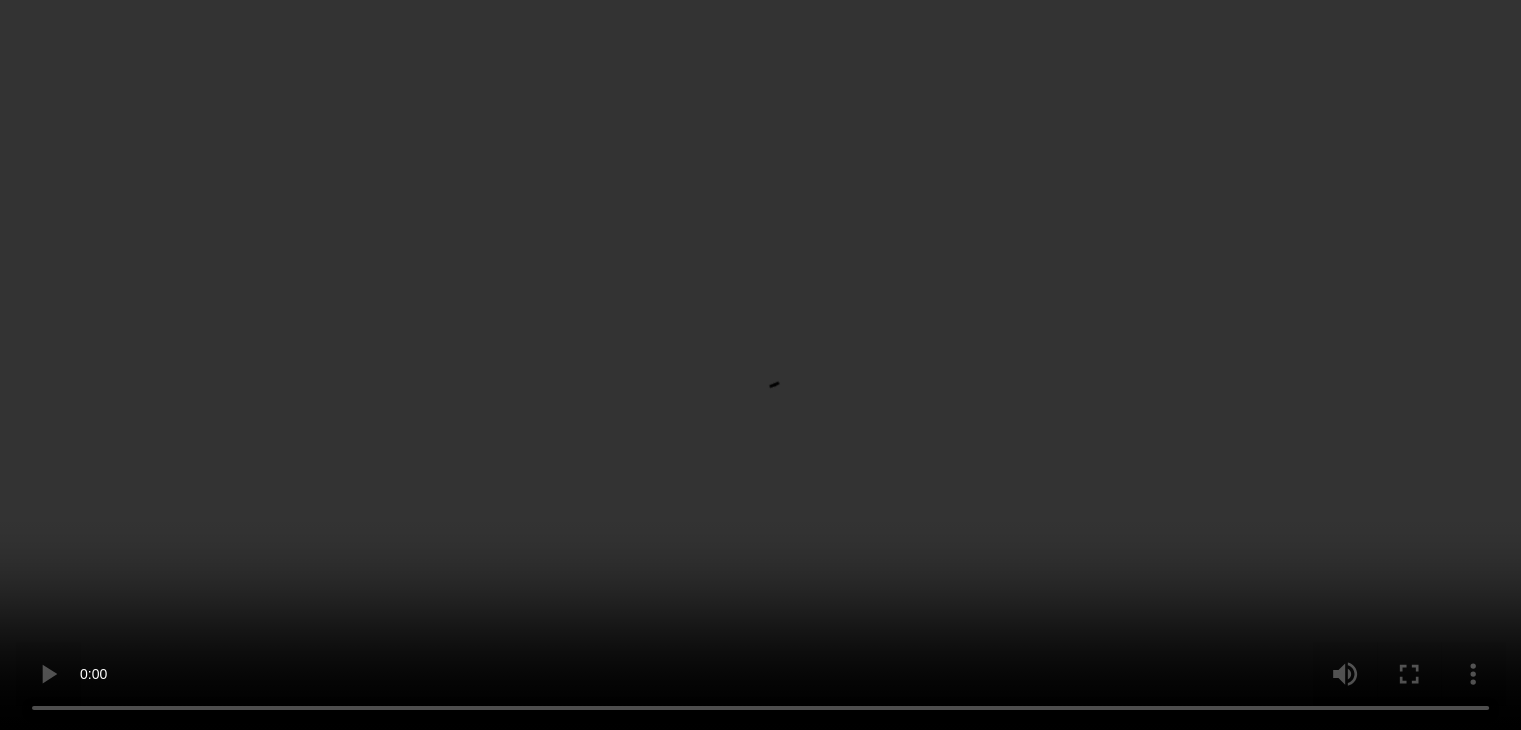 scroll, scrollTop: 100, scrollLeft: 0, axis: vertical 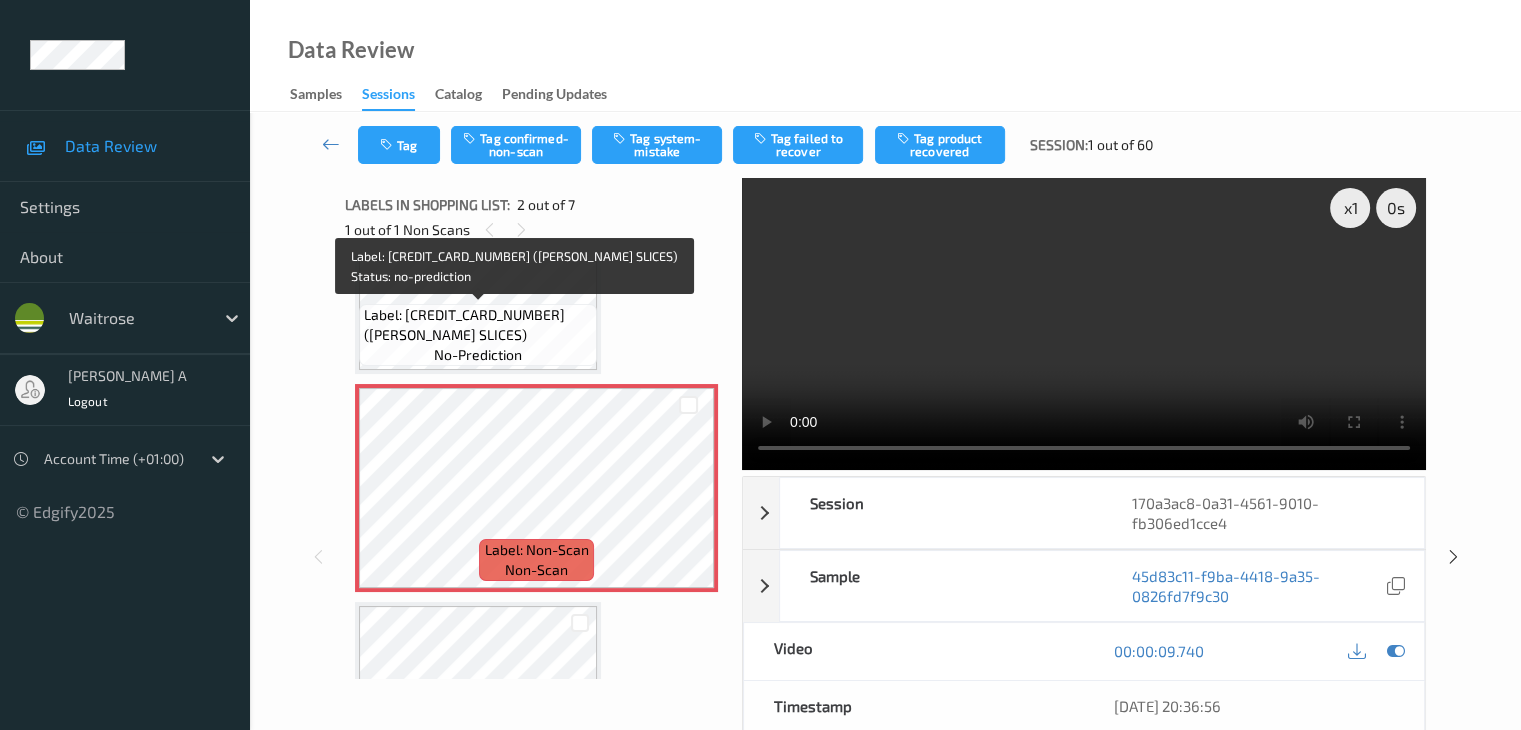 click on "no-prediction" at bounding box center [478, 355] 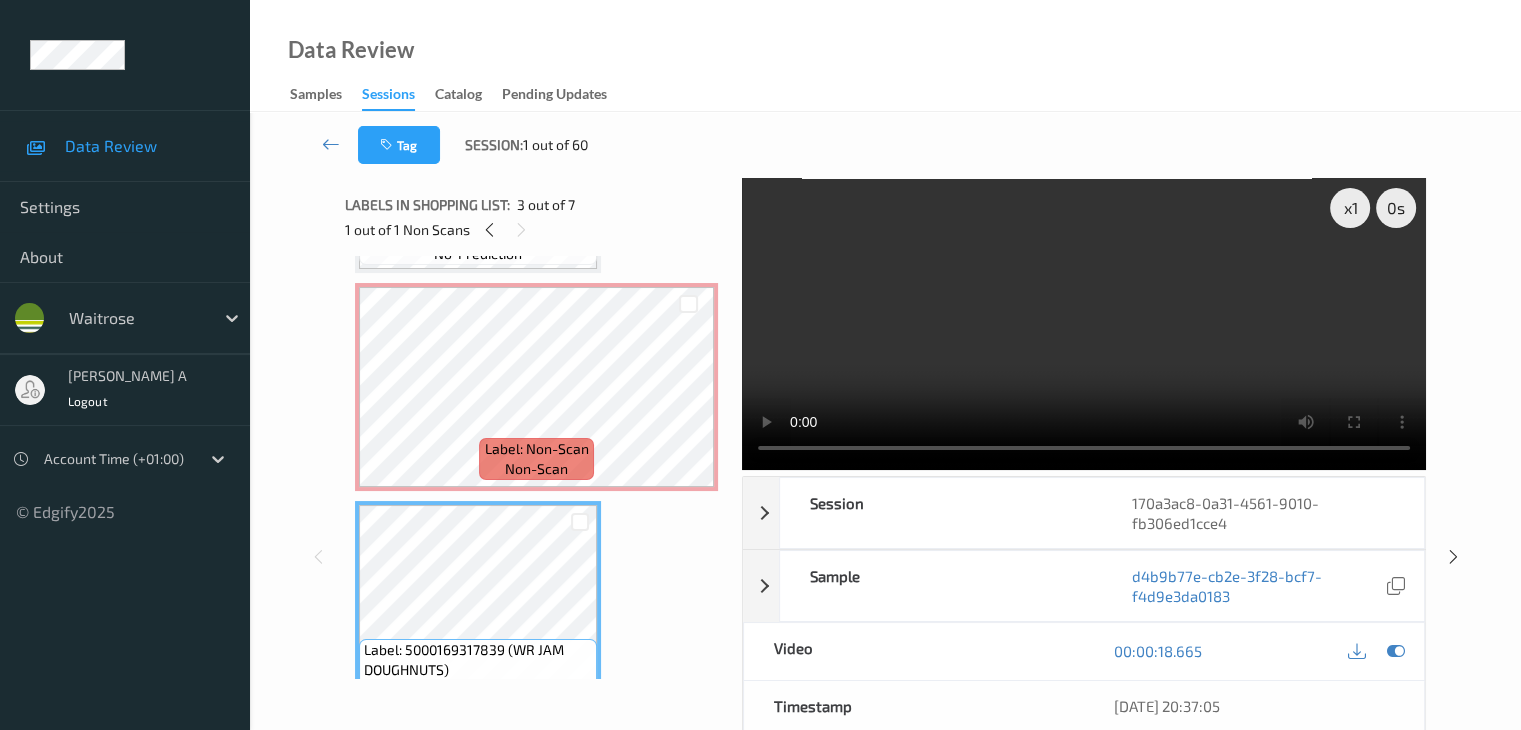 scroll, scrollTop: 100, scrollLeft: 0, axis: vertical 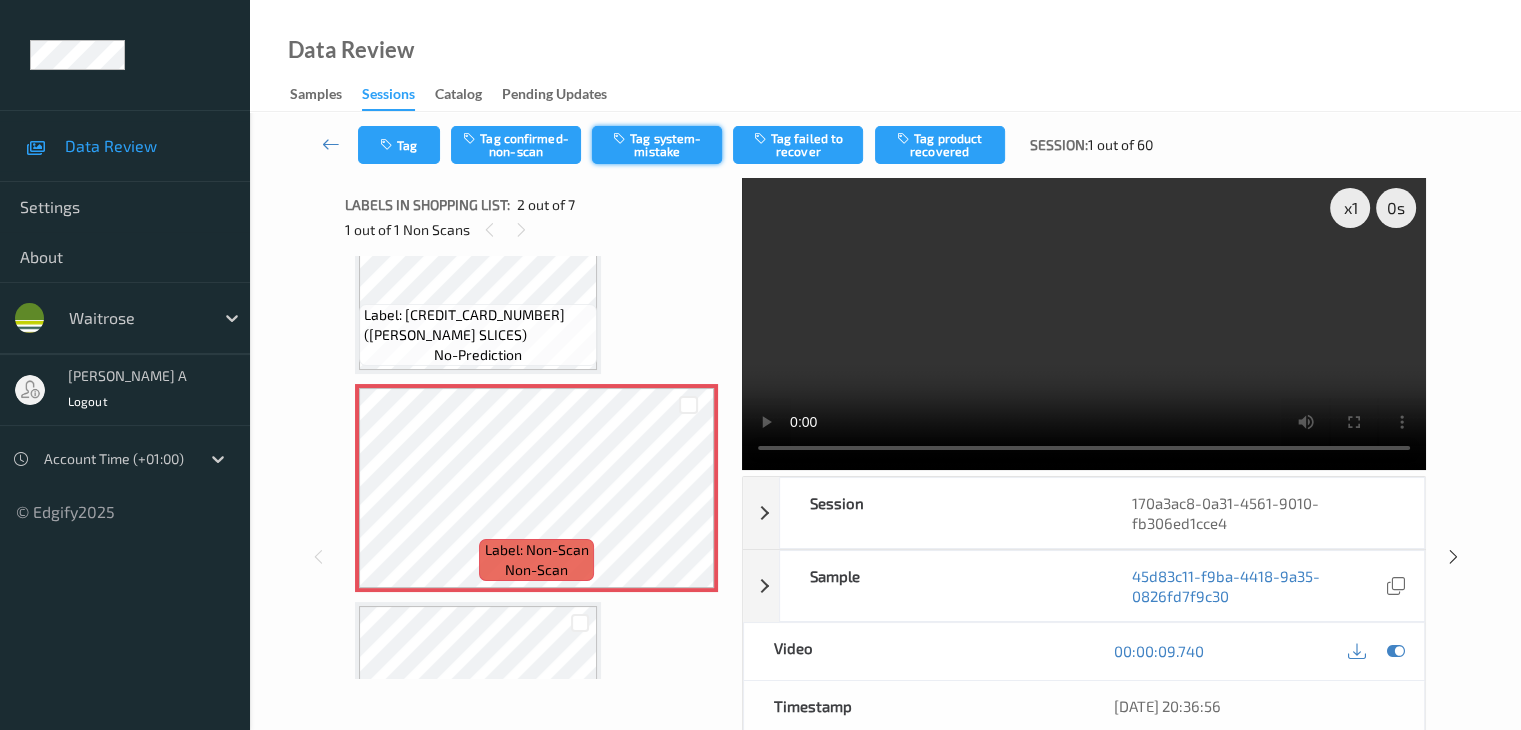 click at bounding box center [621, 138] 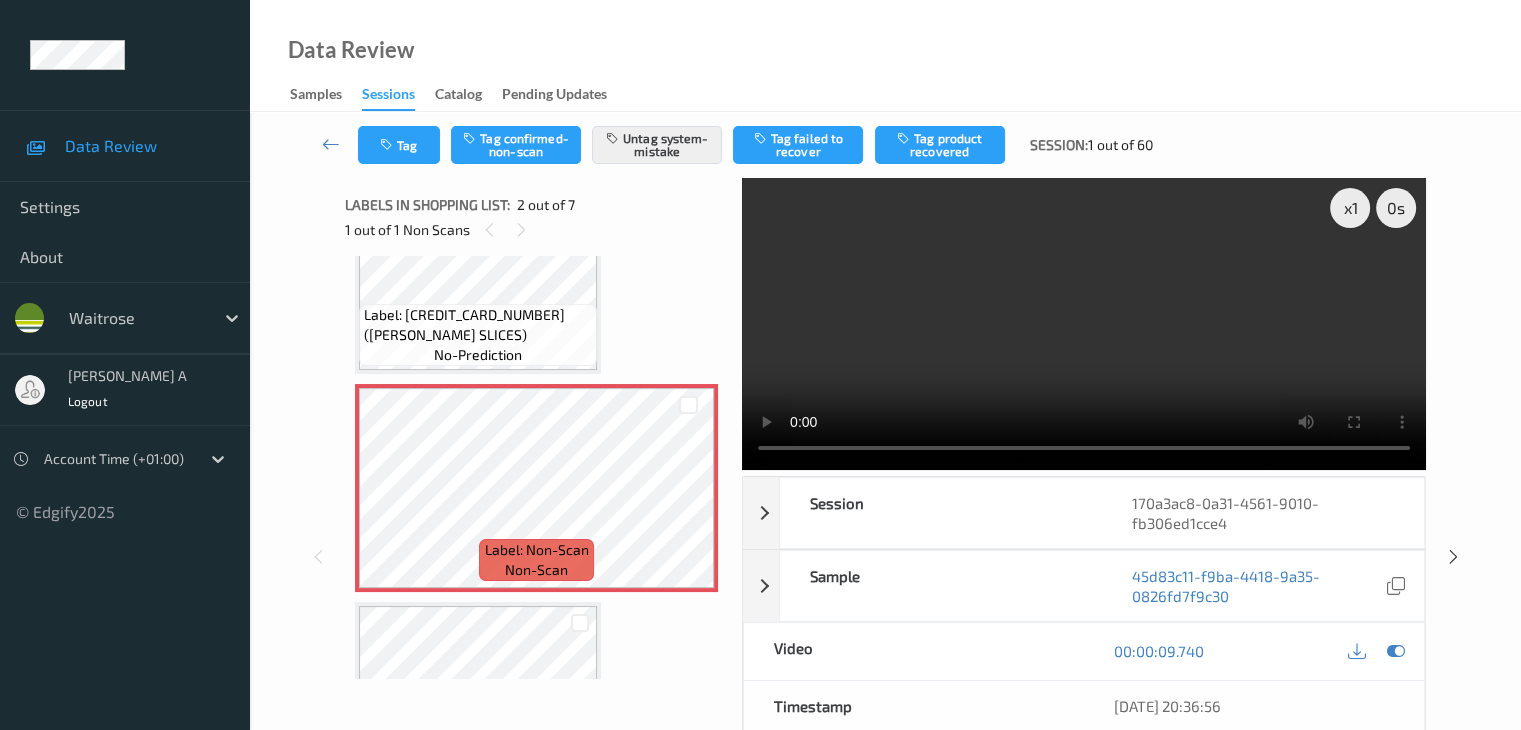 click on "Tag Tag   confirmed-non-scan Untag   system-mistake Tag   failed to recover Tag   product recovered Session: 1 out of 60" at bounding box center [885, 145] 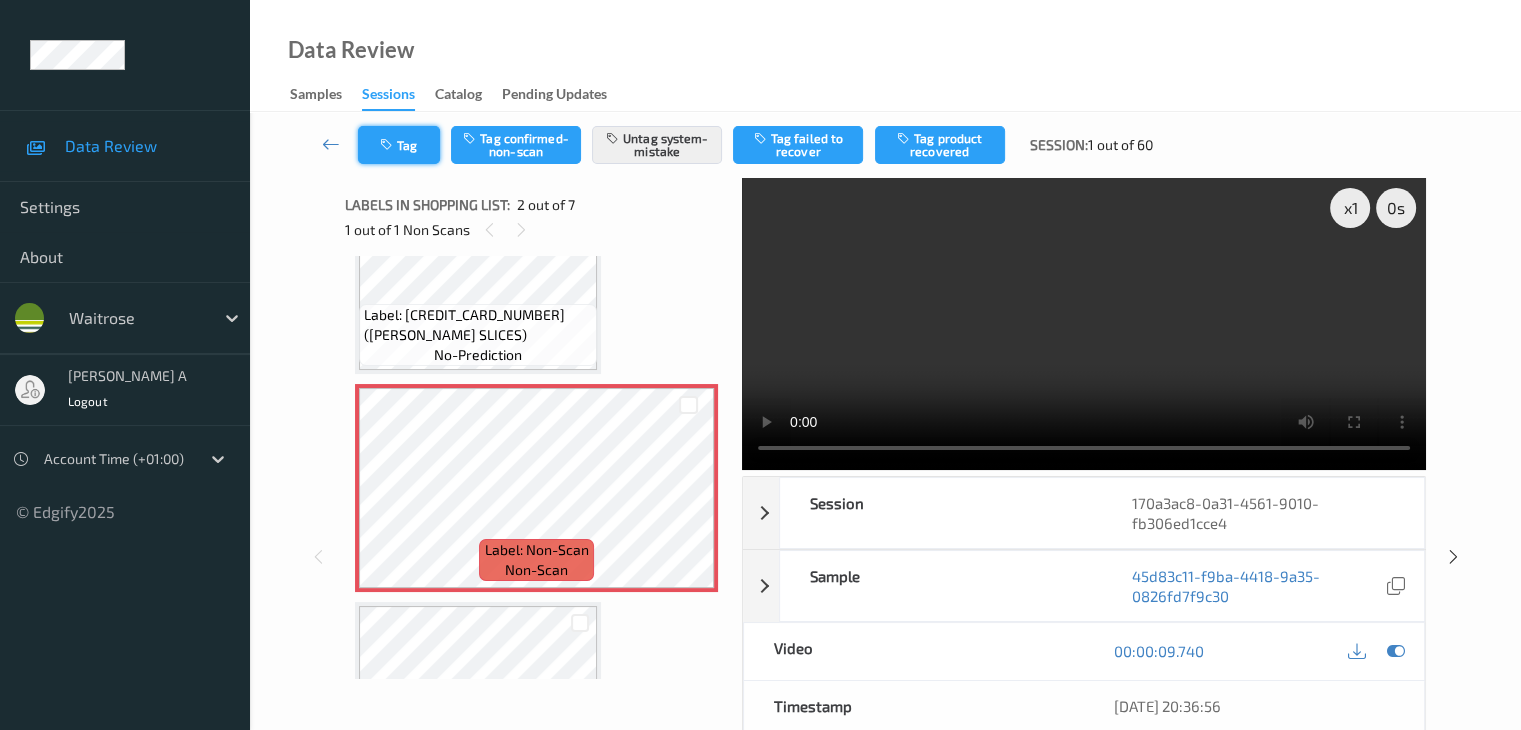 click on "Tag" at bounding box center [399, 145] 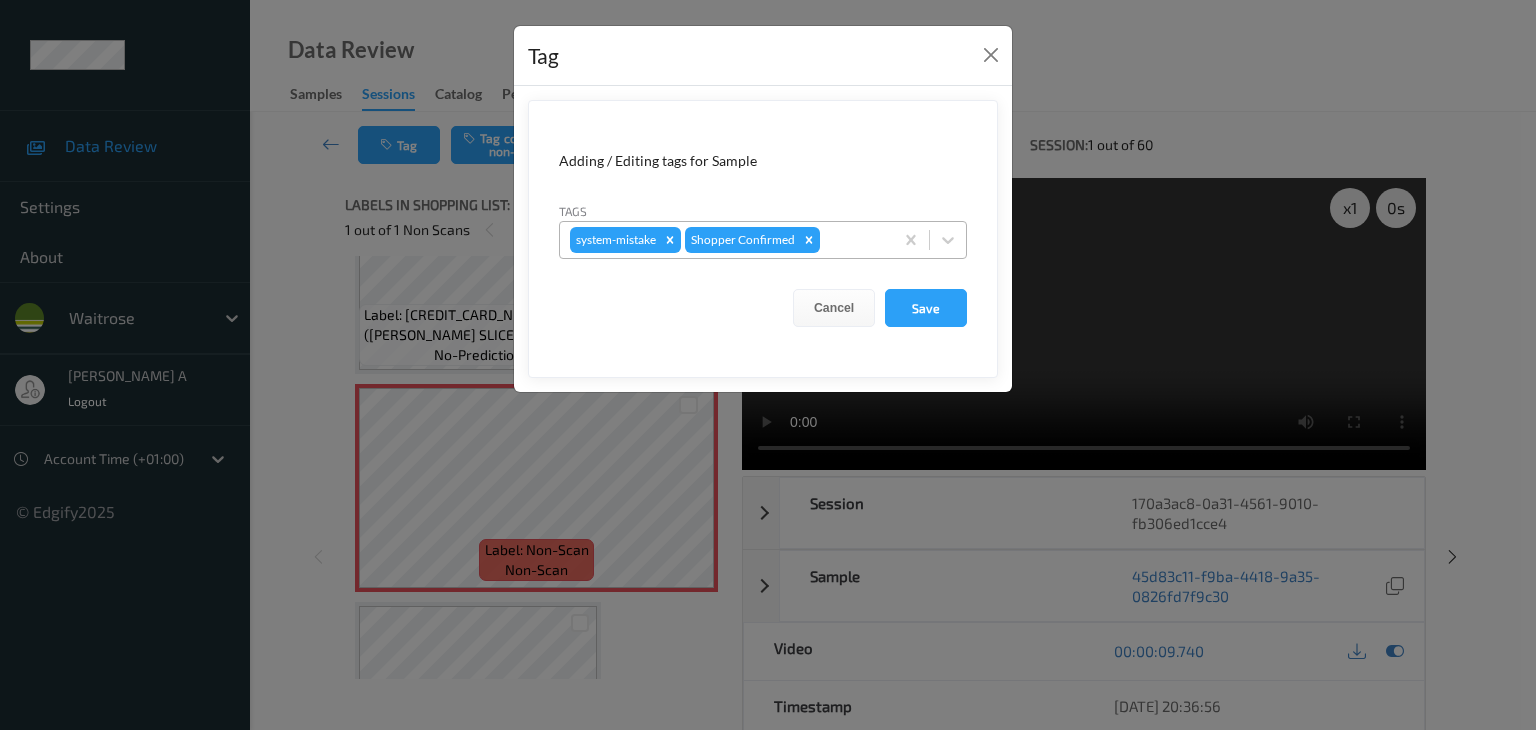 click at bounding box center (853, 240) 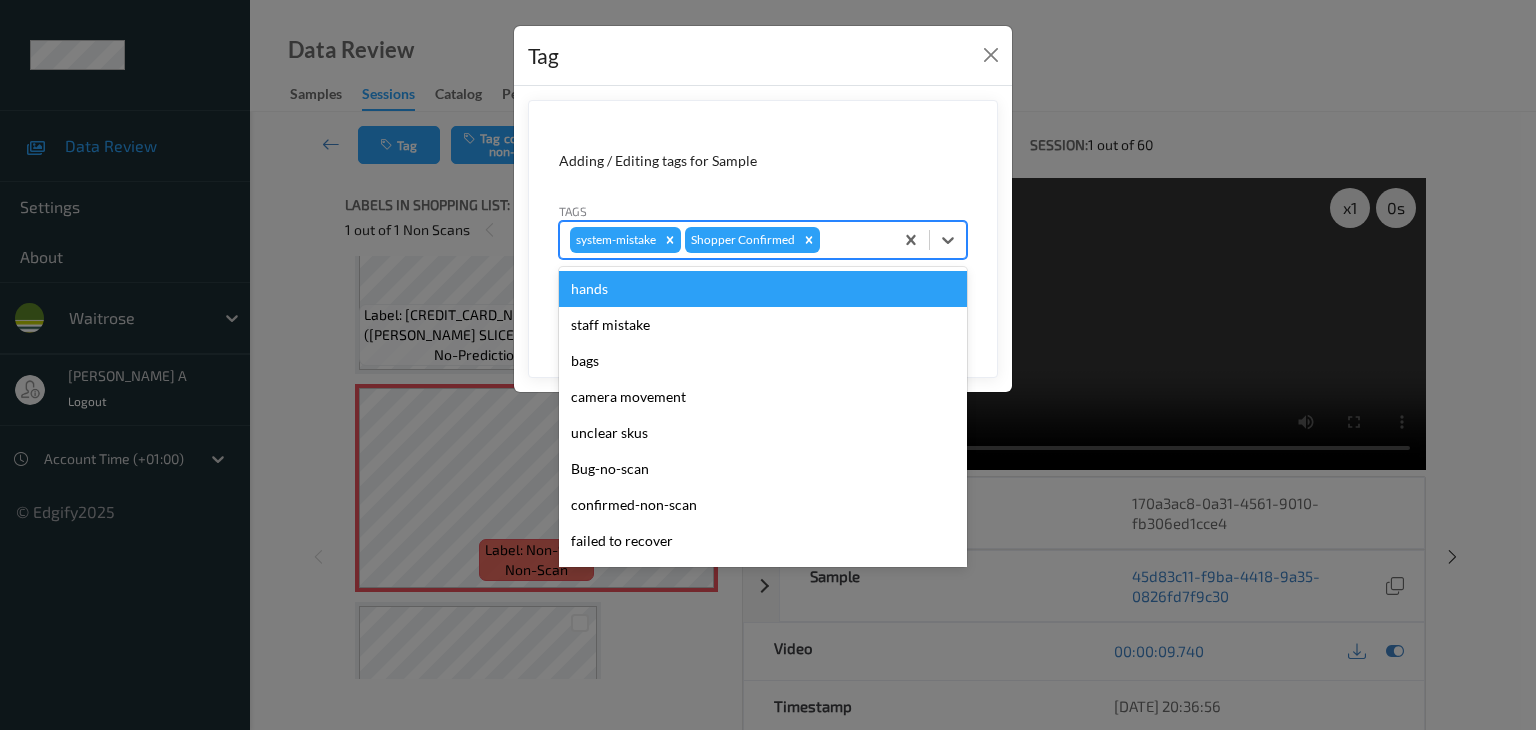 type on "u" 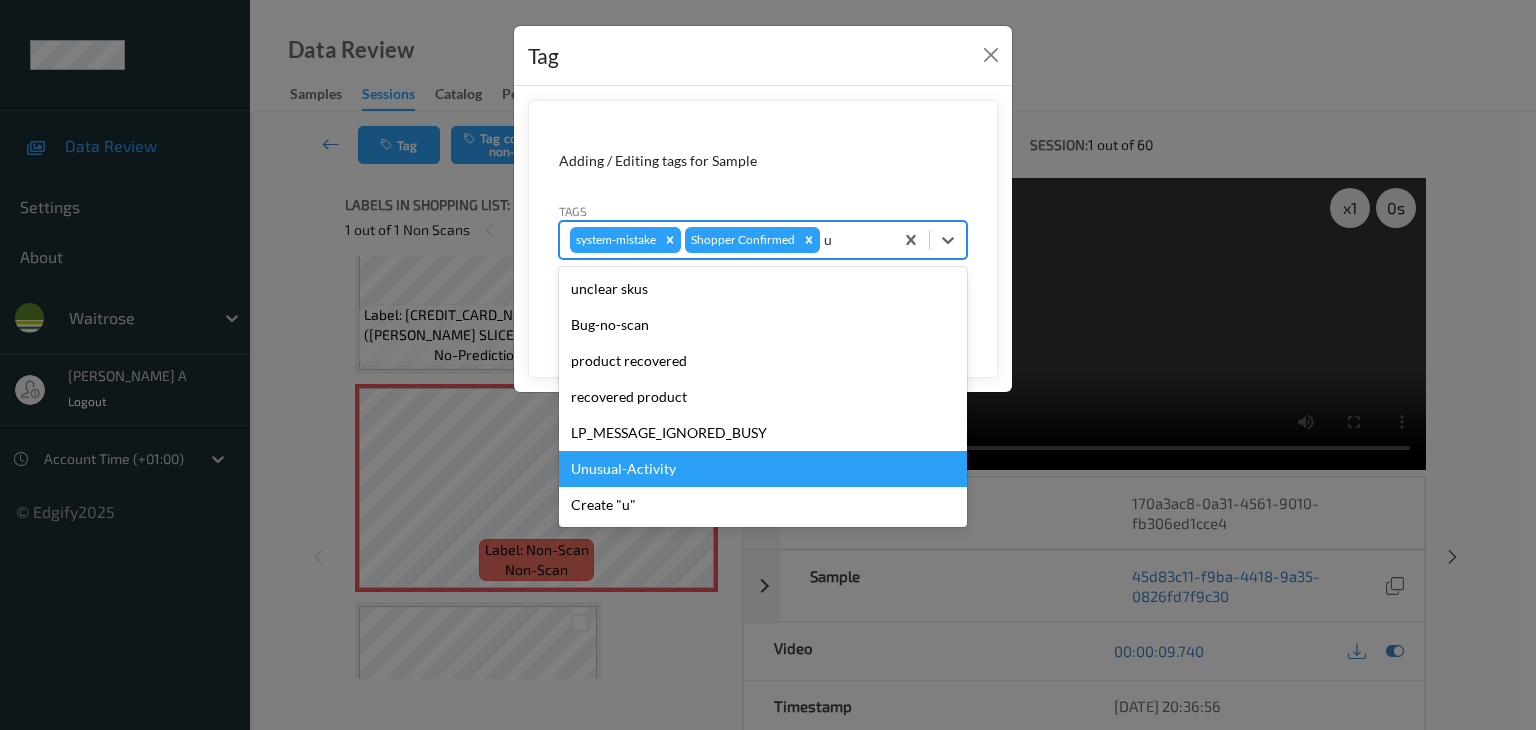 click on "Unusual-Activity" at bounding box center (763, 469) 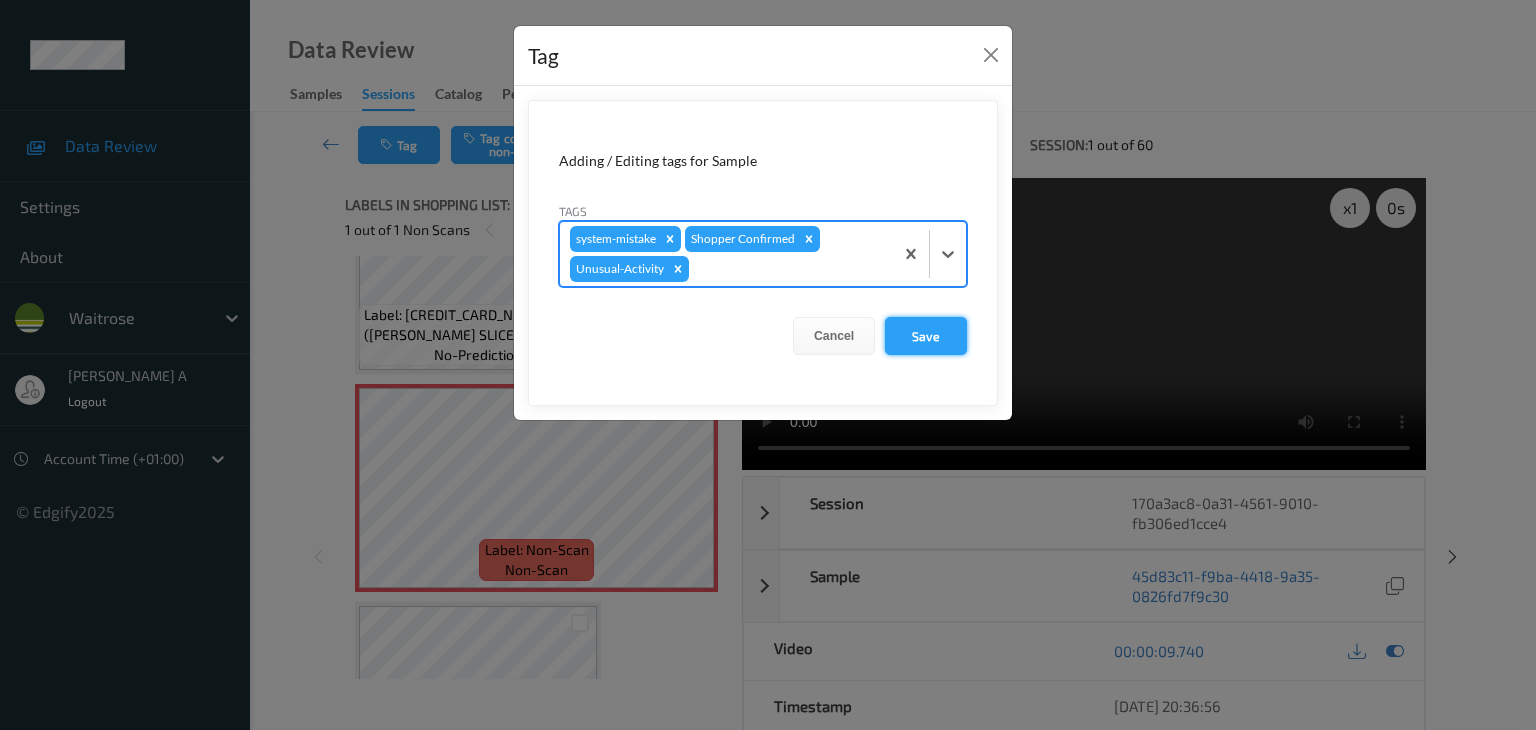 click on "Save" at bounding box center [926, 336] 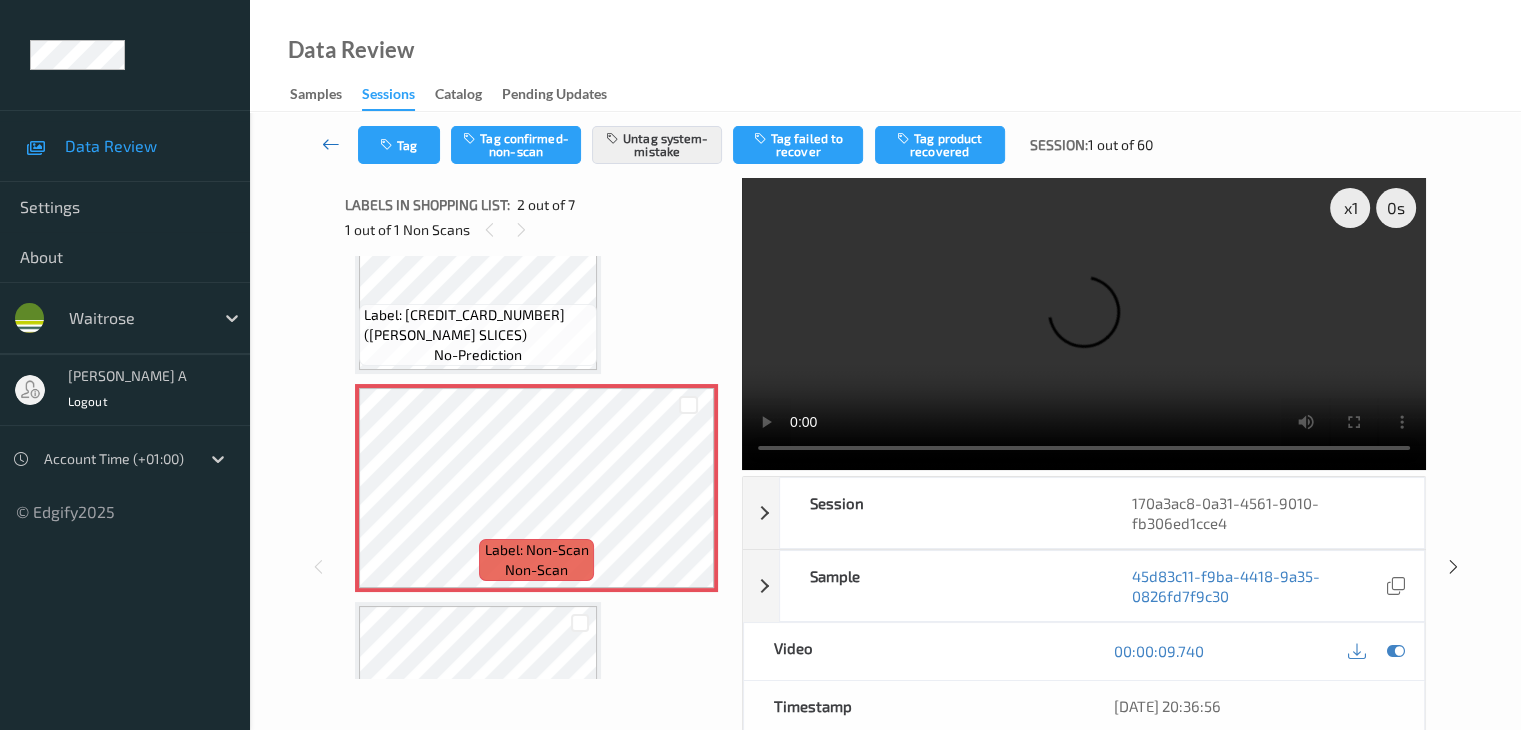 click at bounding box center (331, 144) 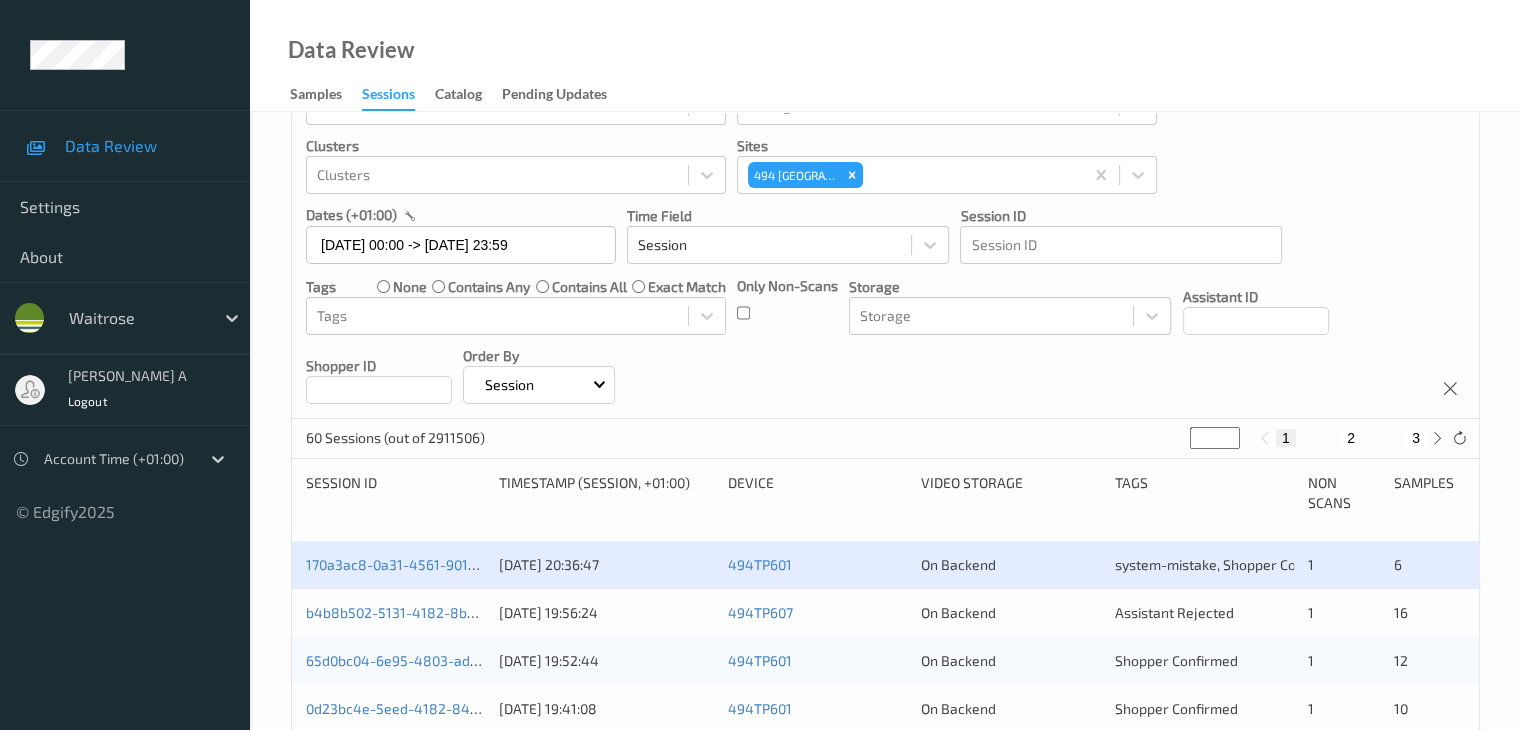scroll, scrollTop: 200, scrollLeft: 0, axis: vertical 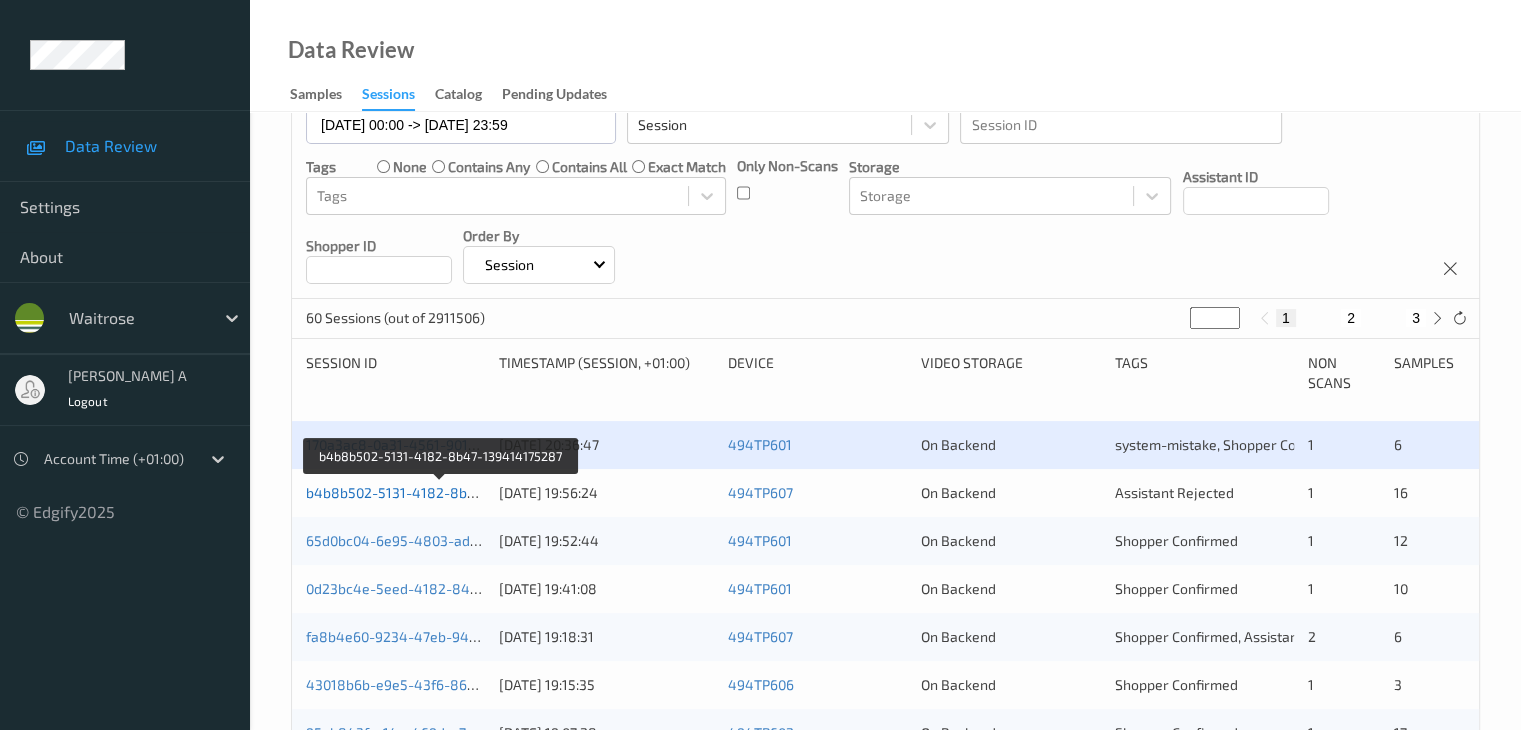 click on "b4b8b502-5131-4182-8b47-139414175287" at bounding box center (443, 492) 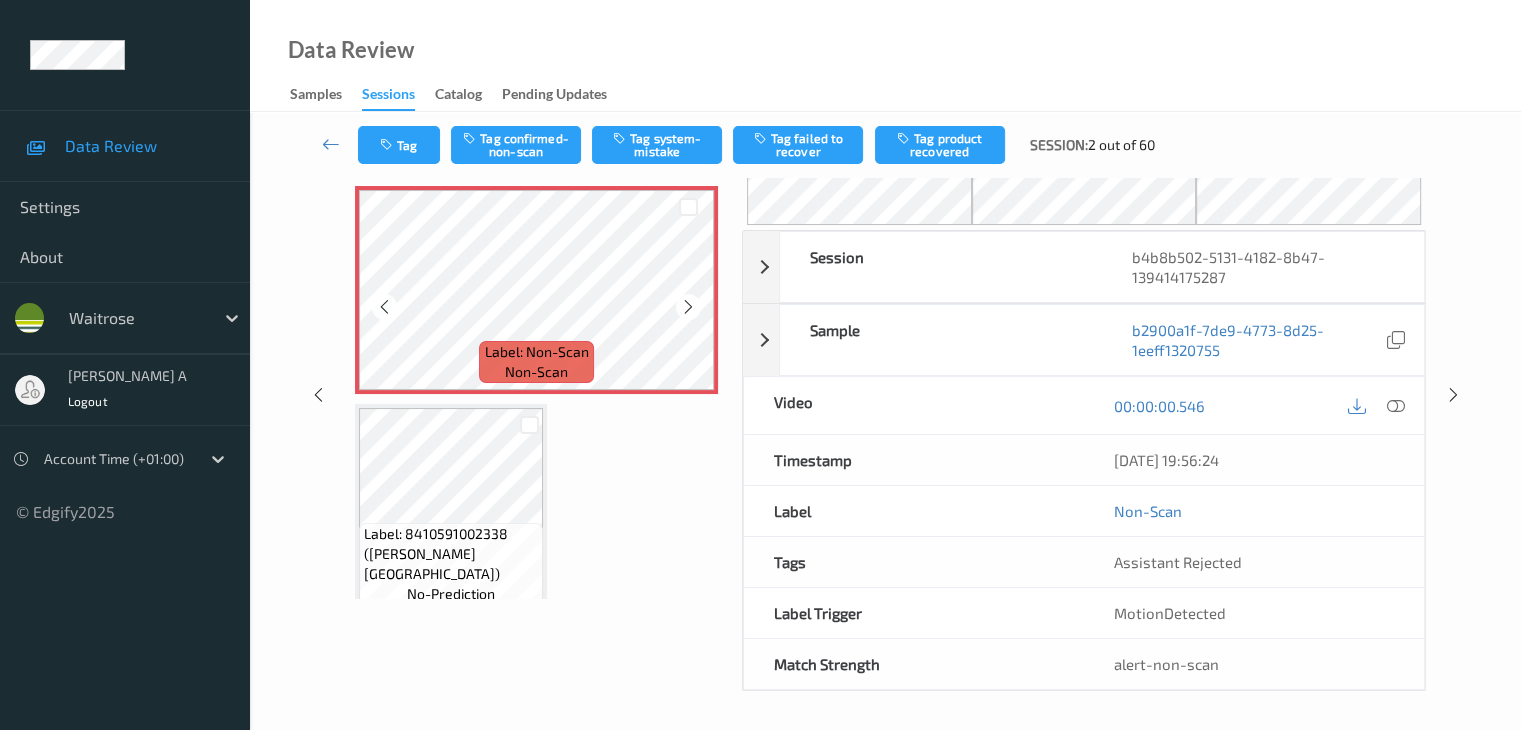 scroll, scrollTop: 0, scrollLeft: 0, axis: both 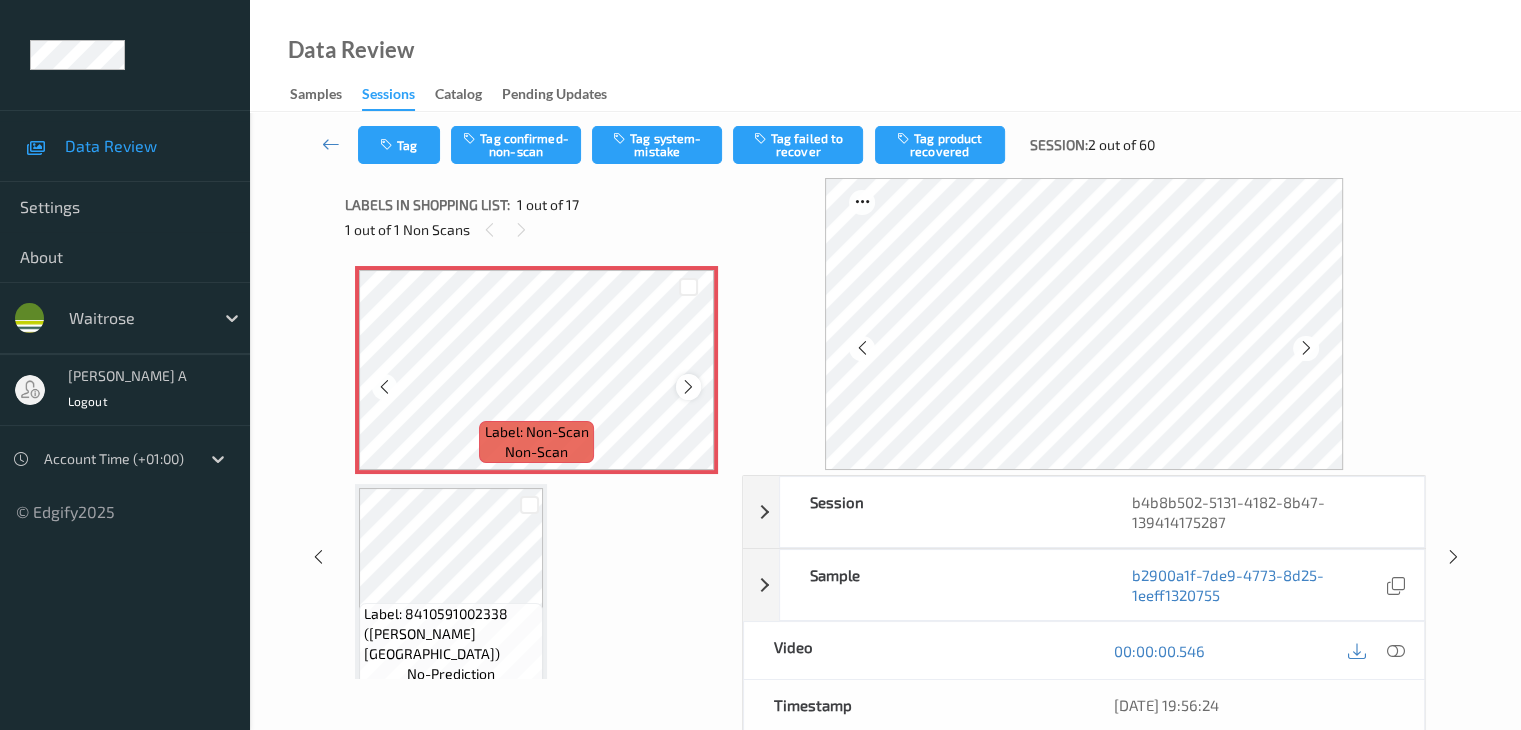 click at bounding box center (688, 387) 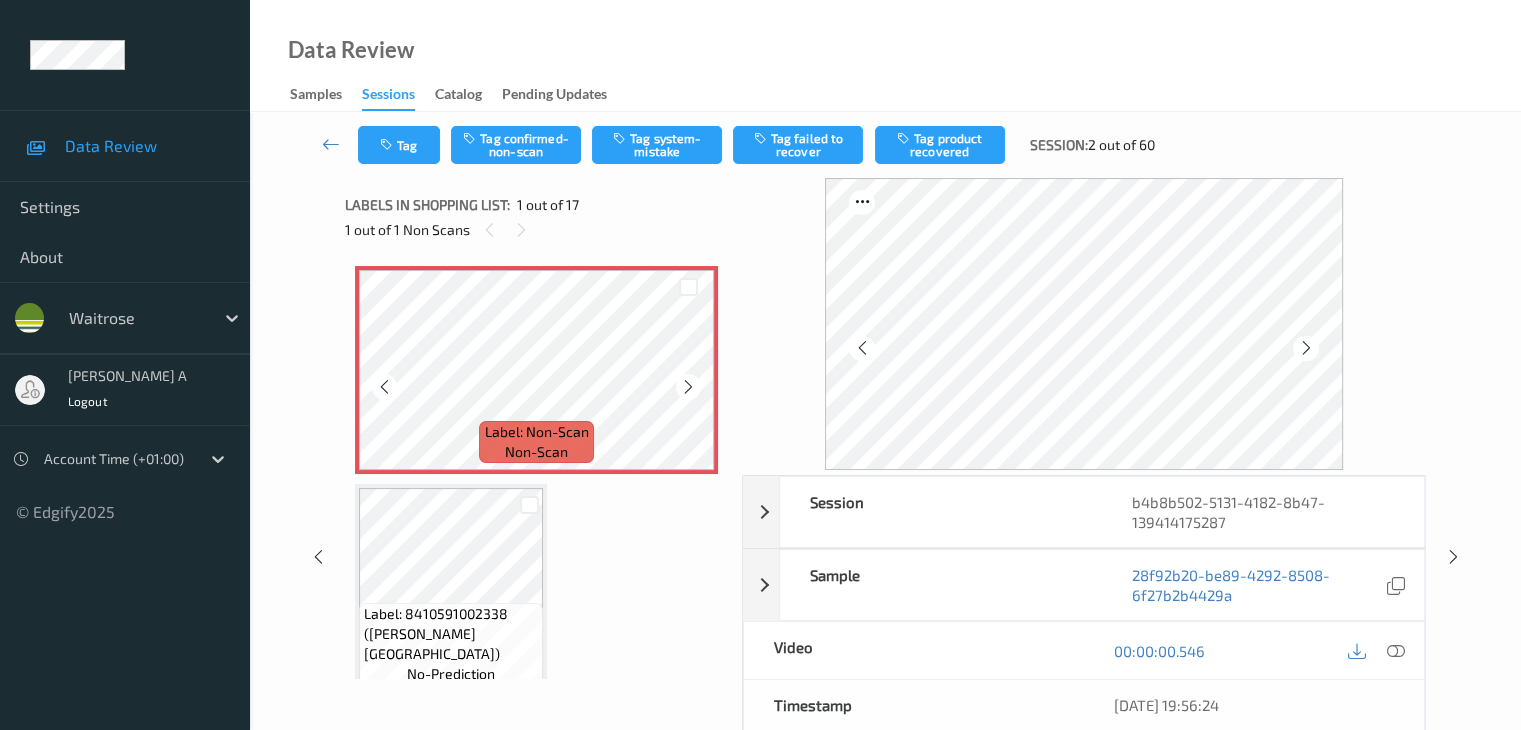 click at bounding box center (688, 387) 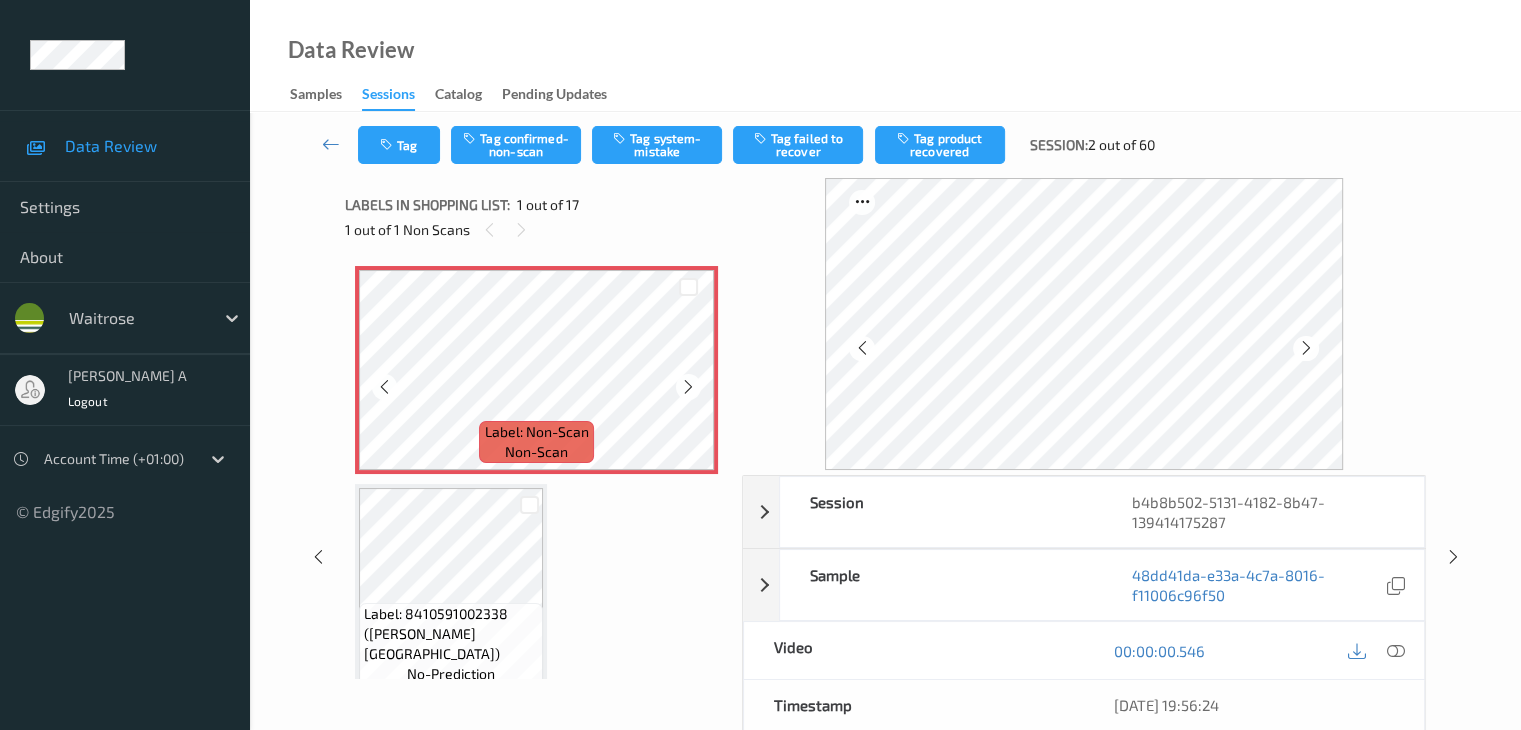 click at bounding box center (688, 387) 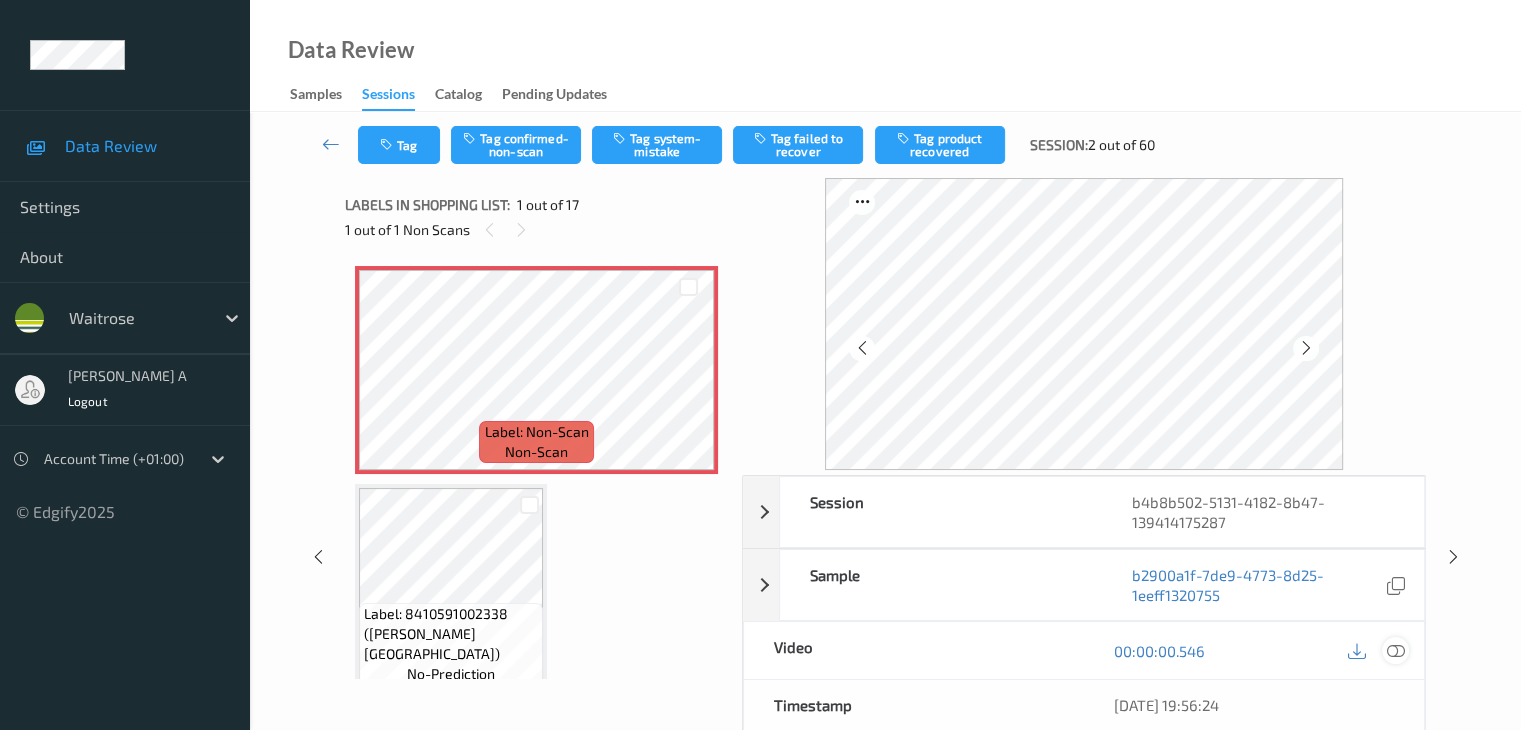 click at bounding box center [1395, 651] 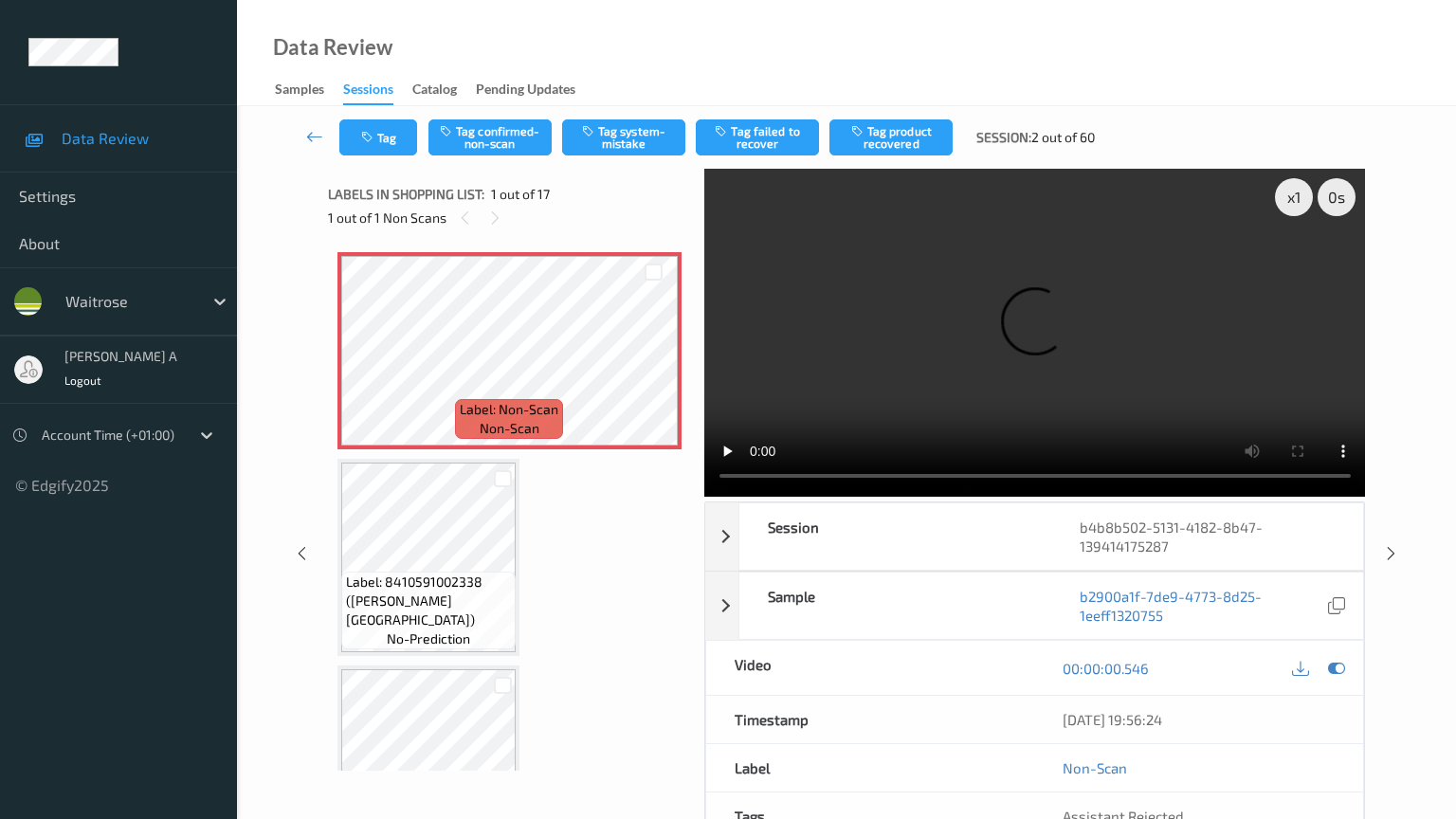 type 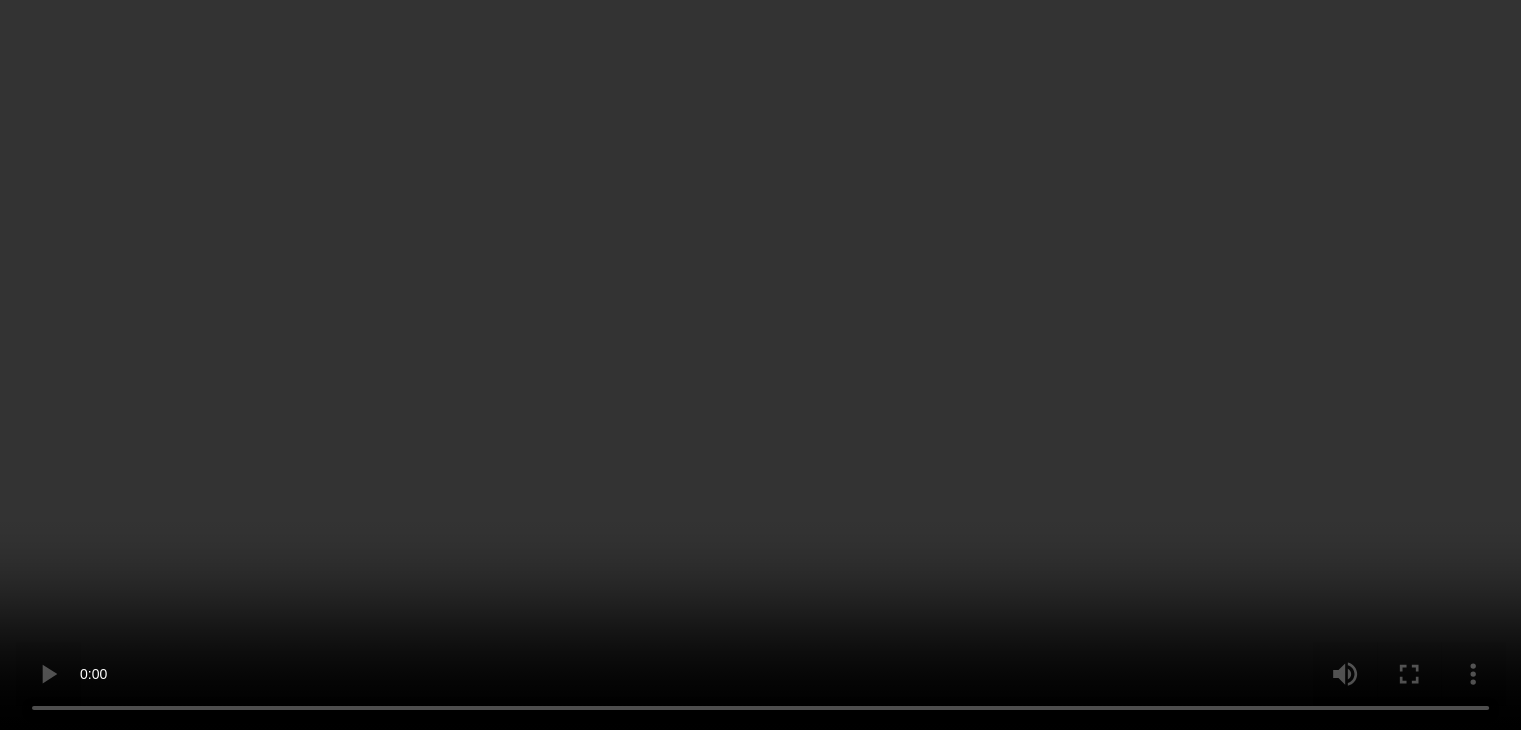 scroll, scrollTop: 100, scrollLeft: 0, axis: vertical 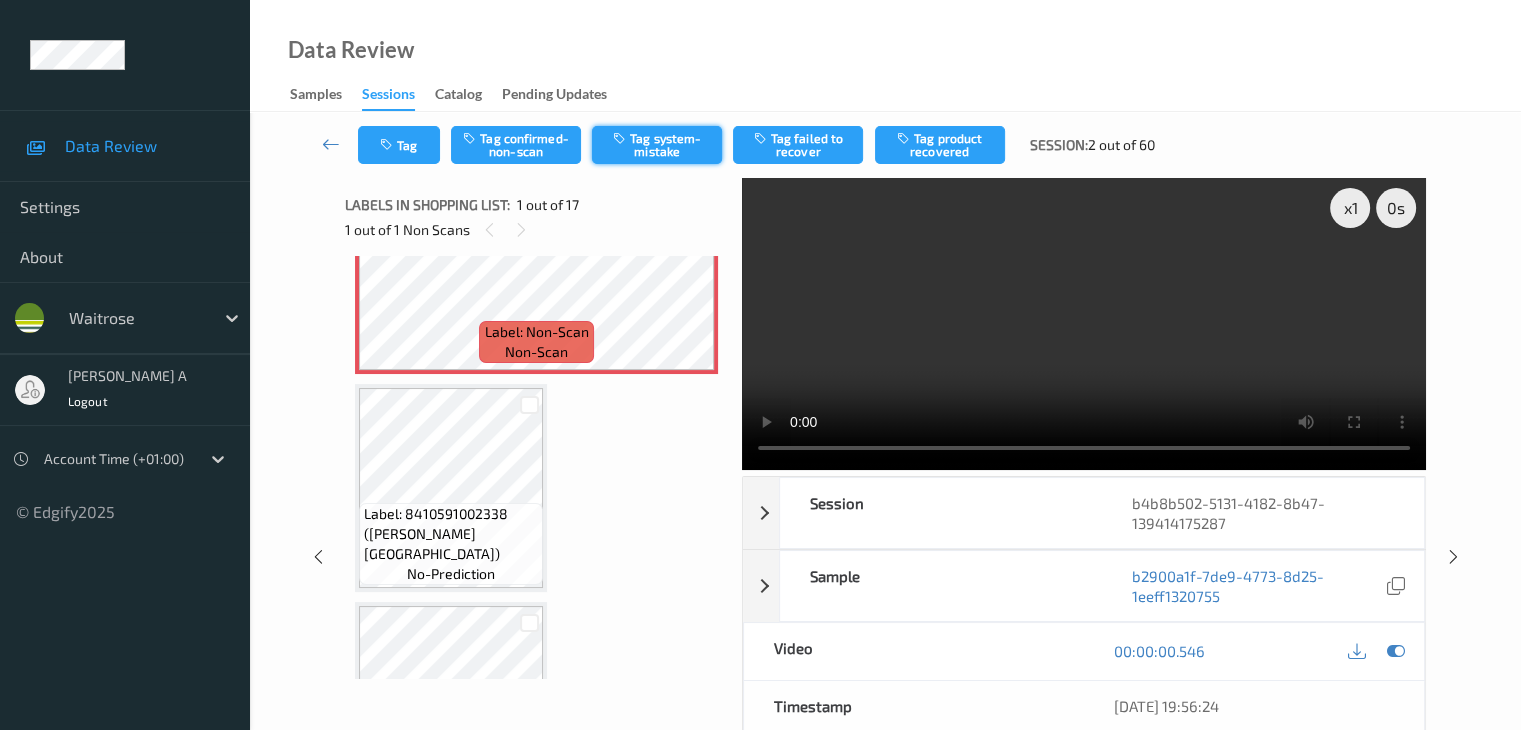 click on "Tag   system-mistake" at bounding box center (657, 145) 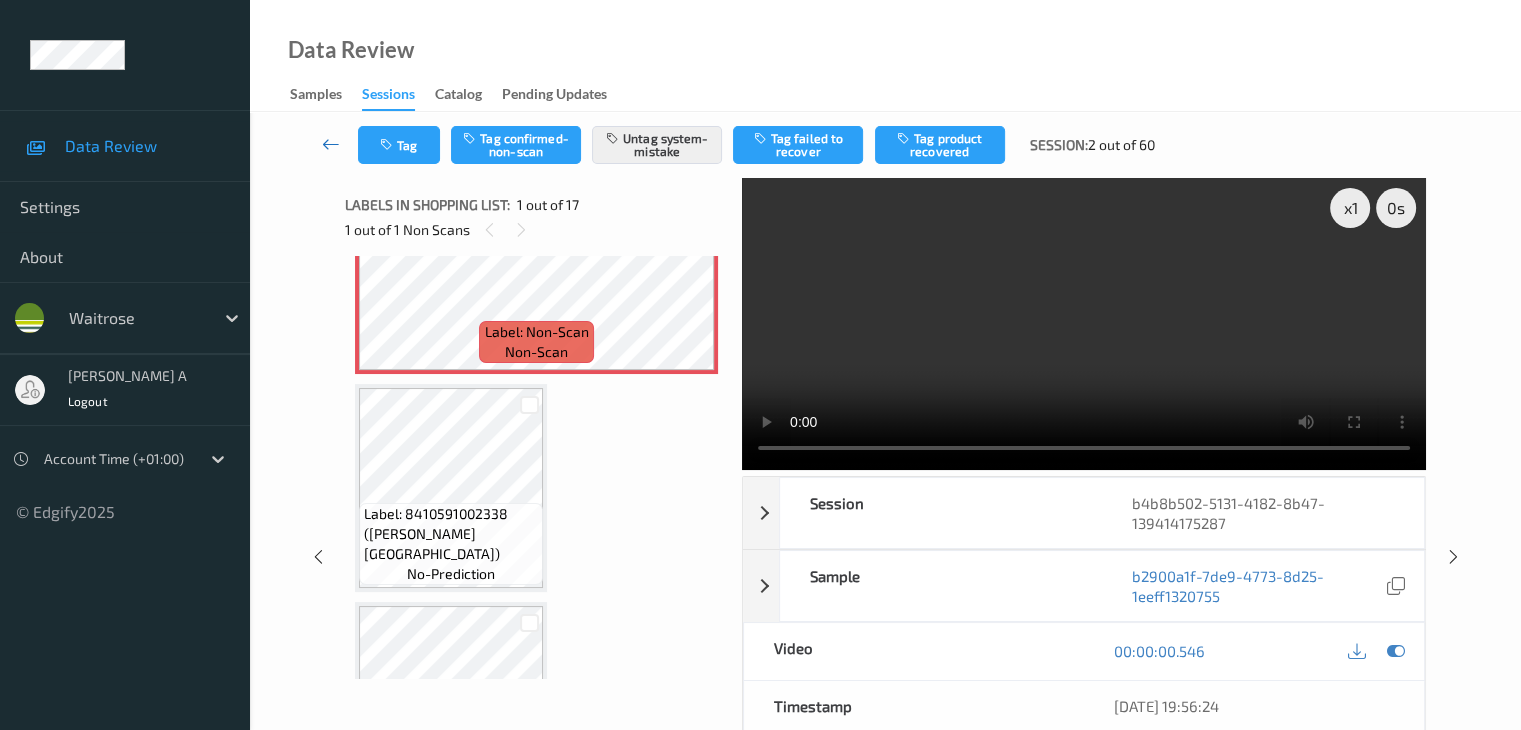 click at bounding box center (331, 144) 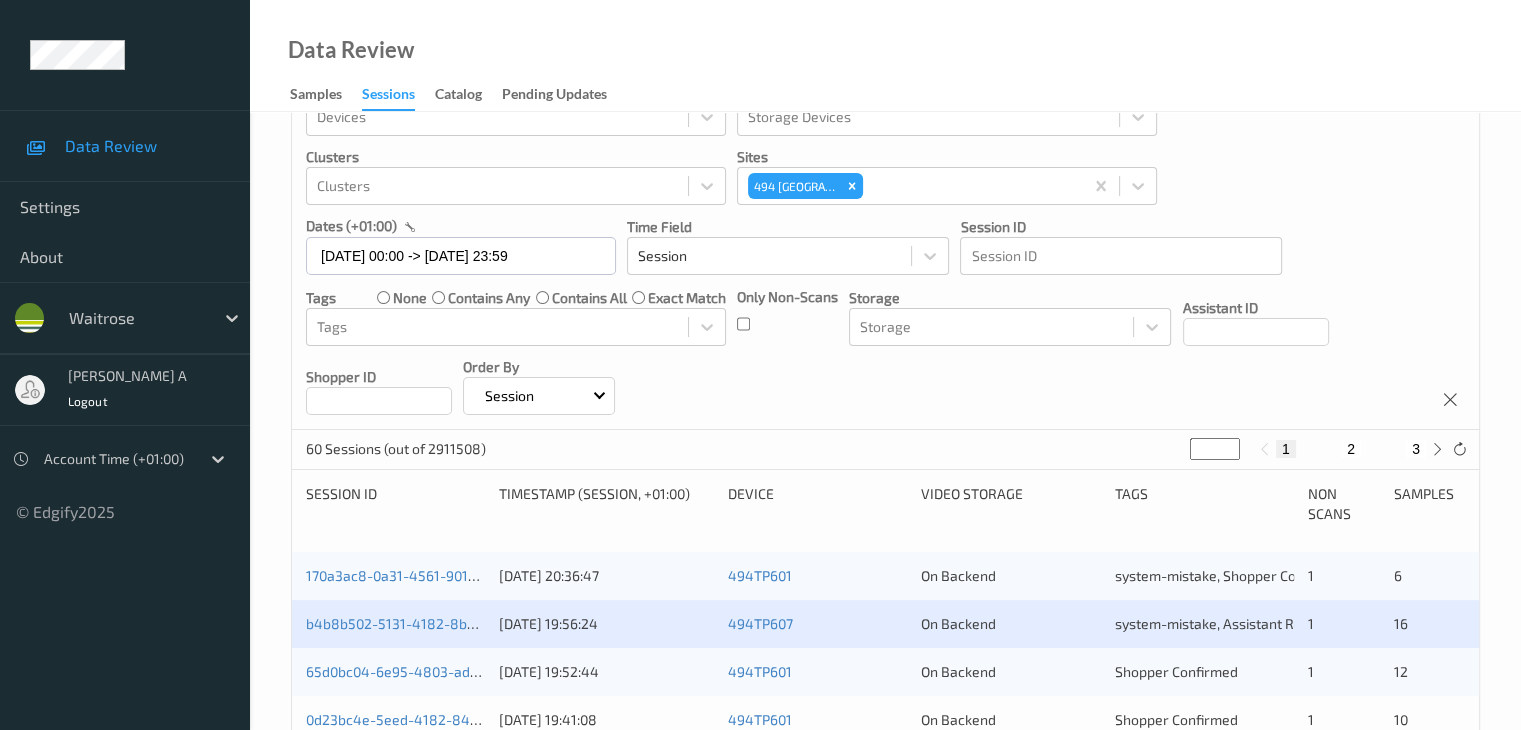 scroll, scrollTop: 100, scrollLeft: 0, axis: vertical 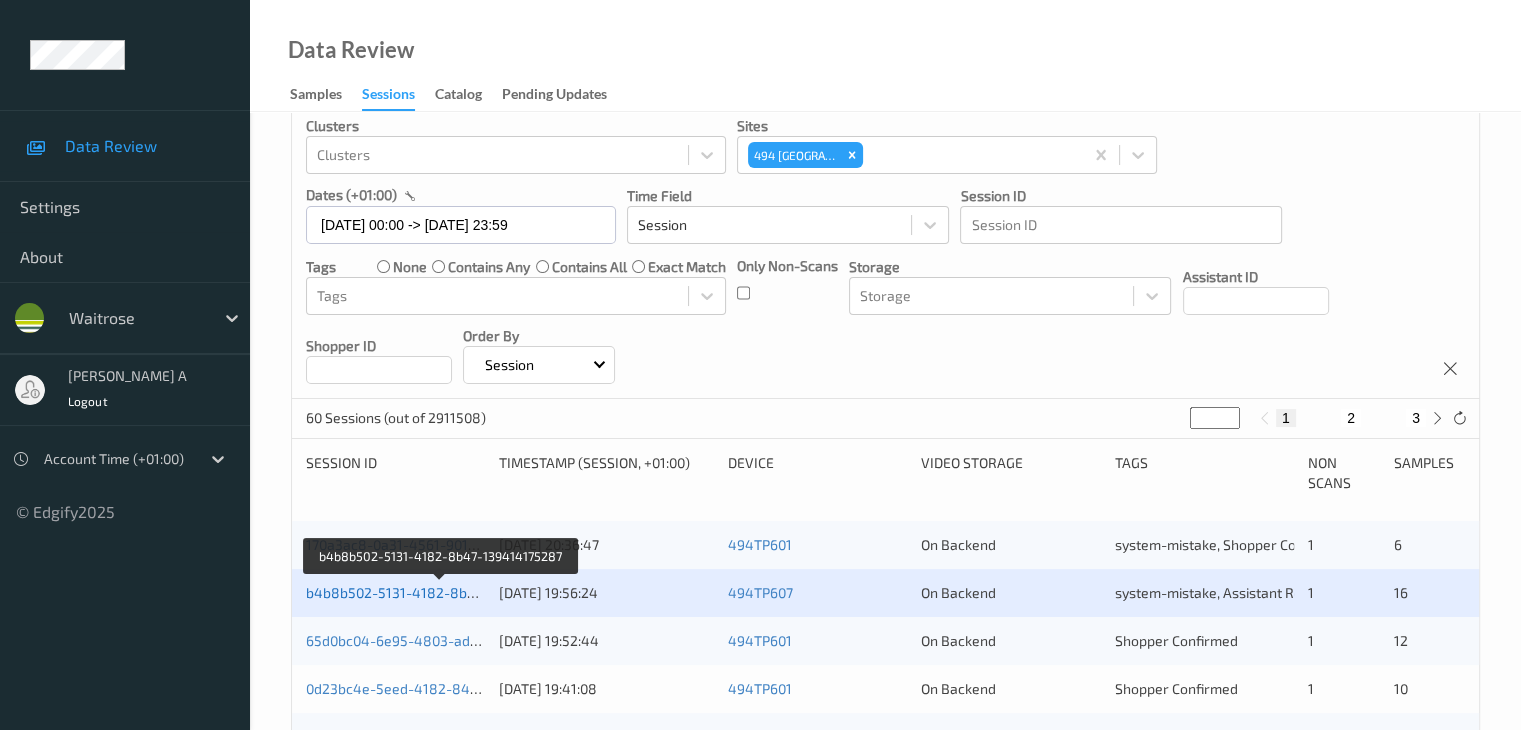 click on "b4b8b502-5131-4182-8b47-139414175287" at bounding box center [443, 592] 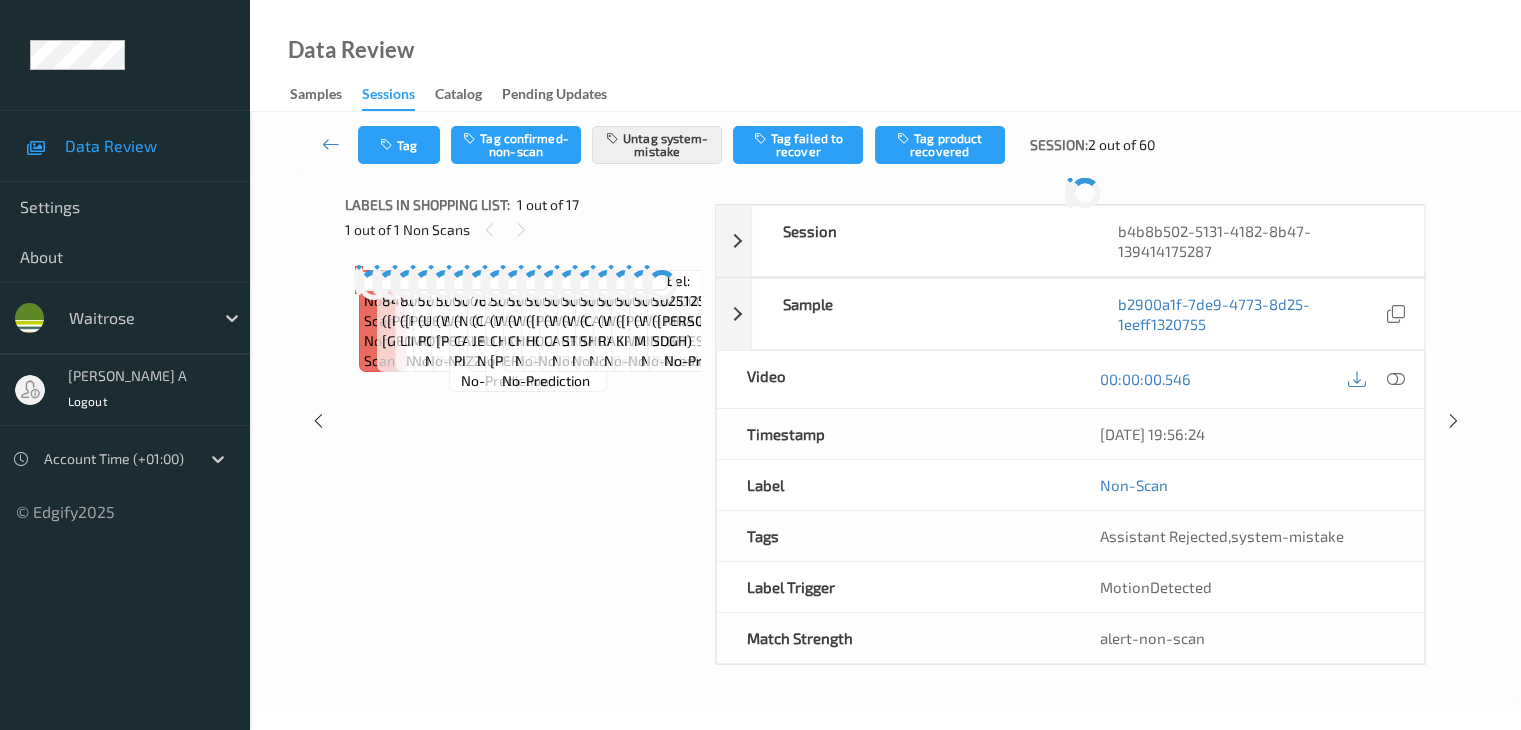 scroll, scrollTop: 80, scrollLeft: 0, axis: vertical 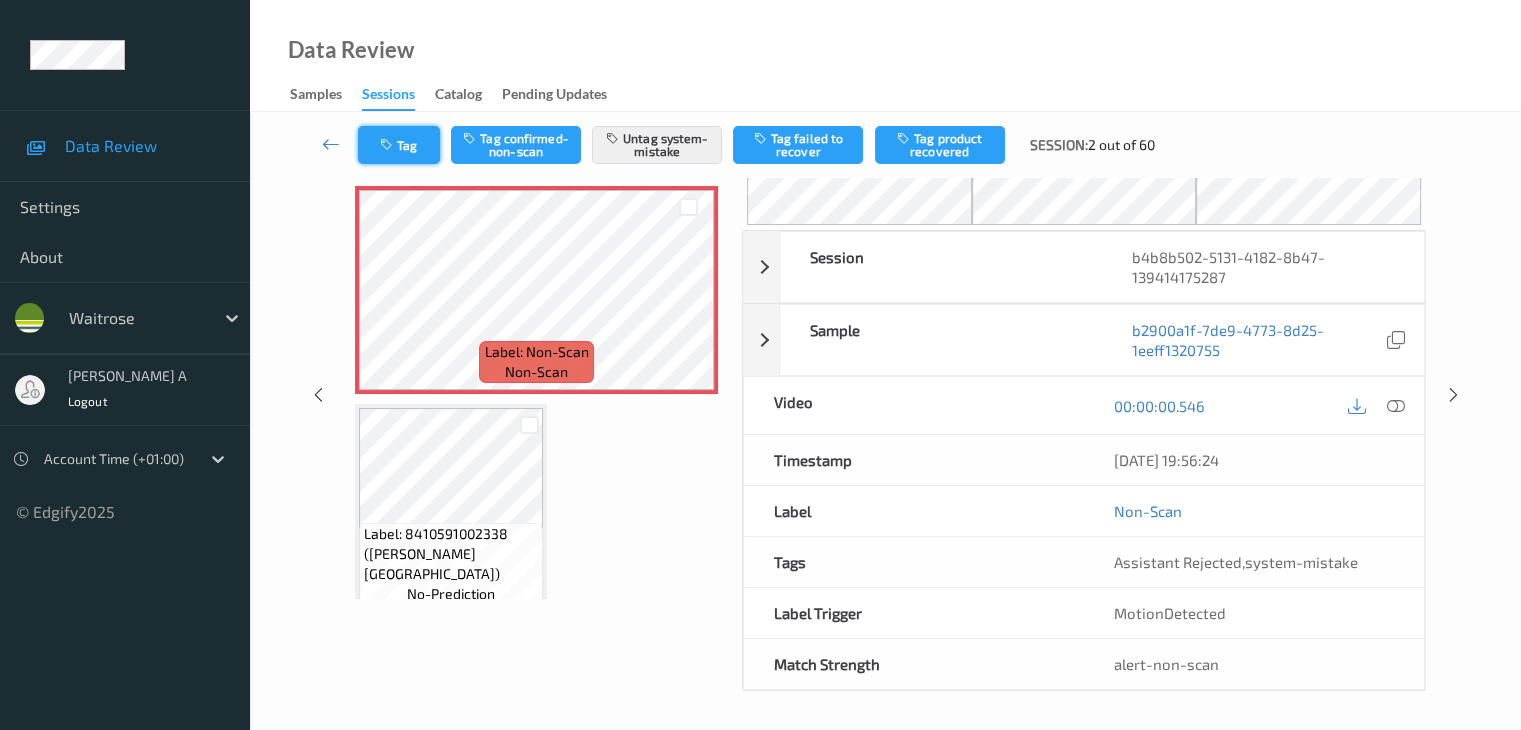 click on "Tag" at bounding box center (399, 145) 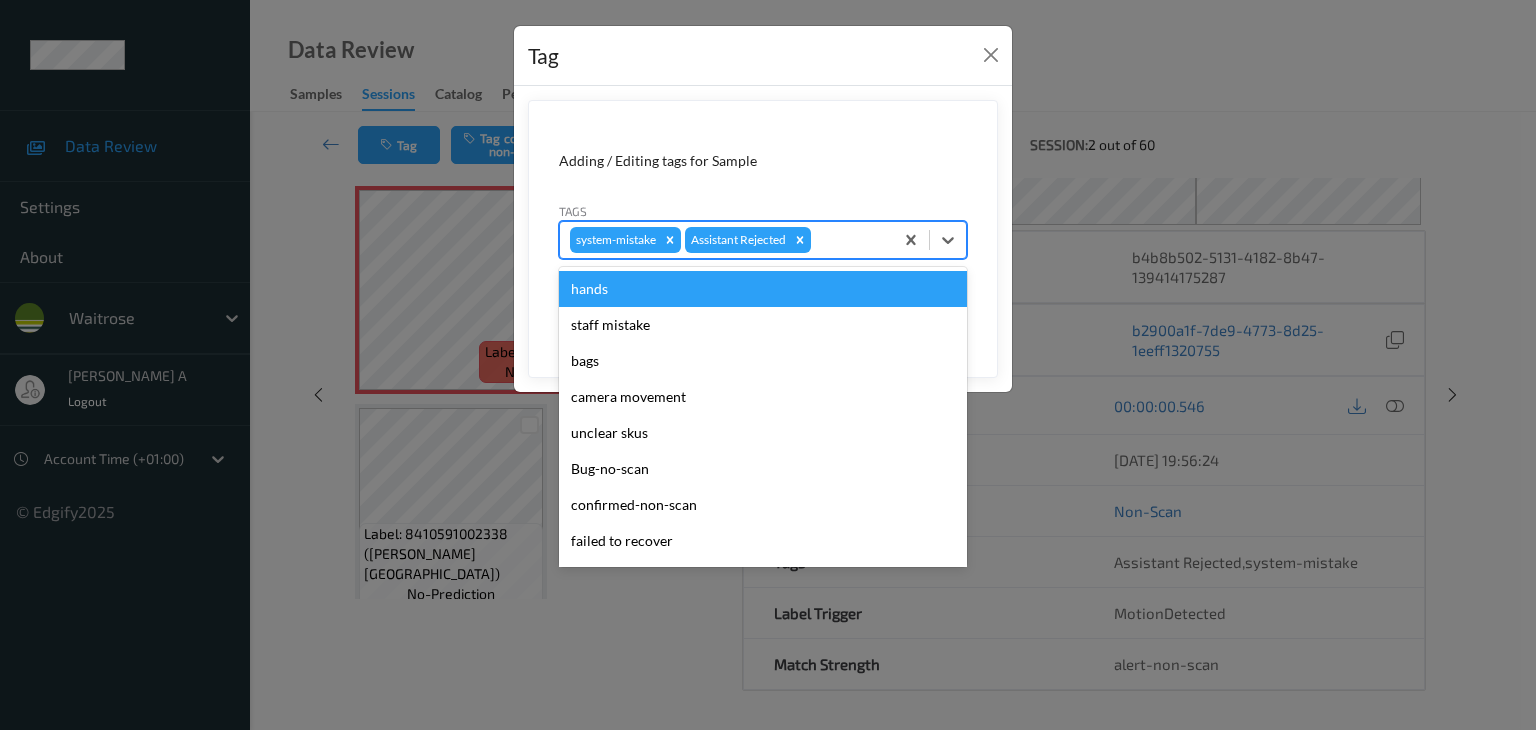click on "system-mistake Assistant Rejected" at bounding box center [726, 240] 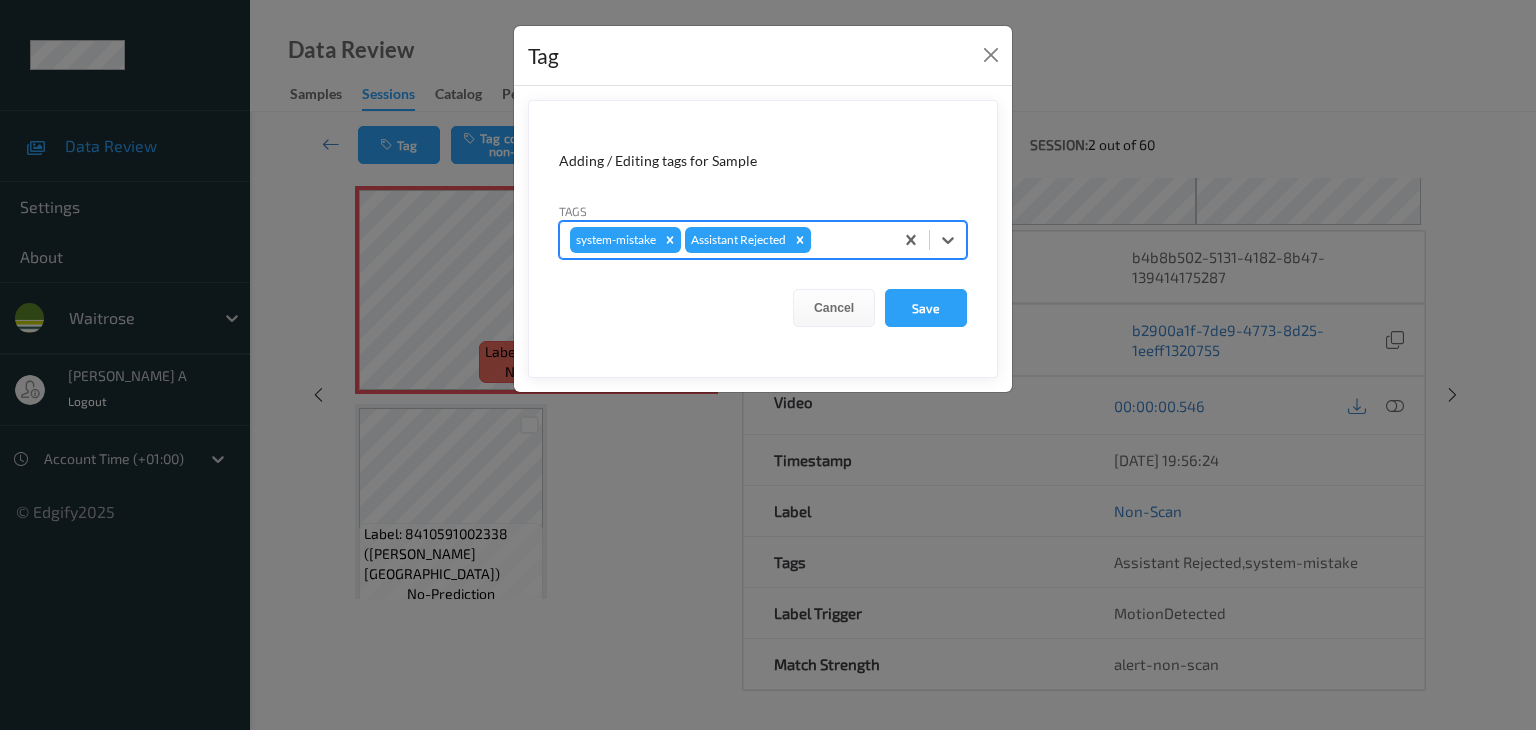 click on "system-mistake Assistant Rejected" at bounding box center [726, 240] 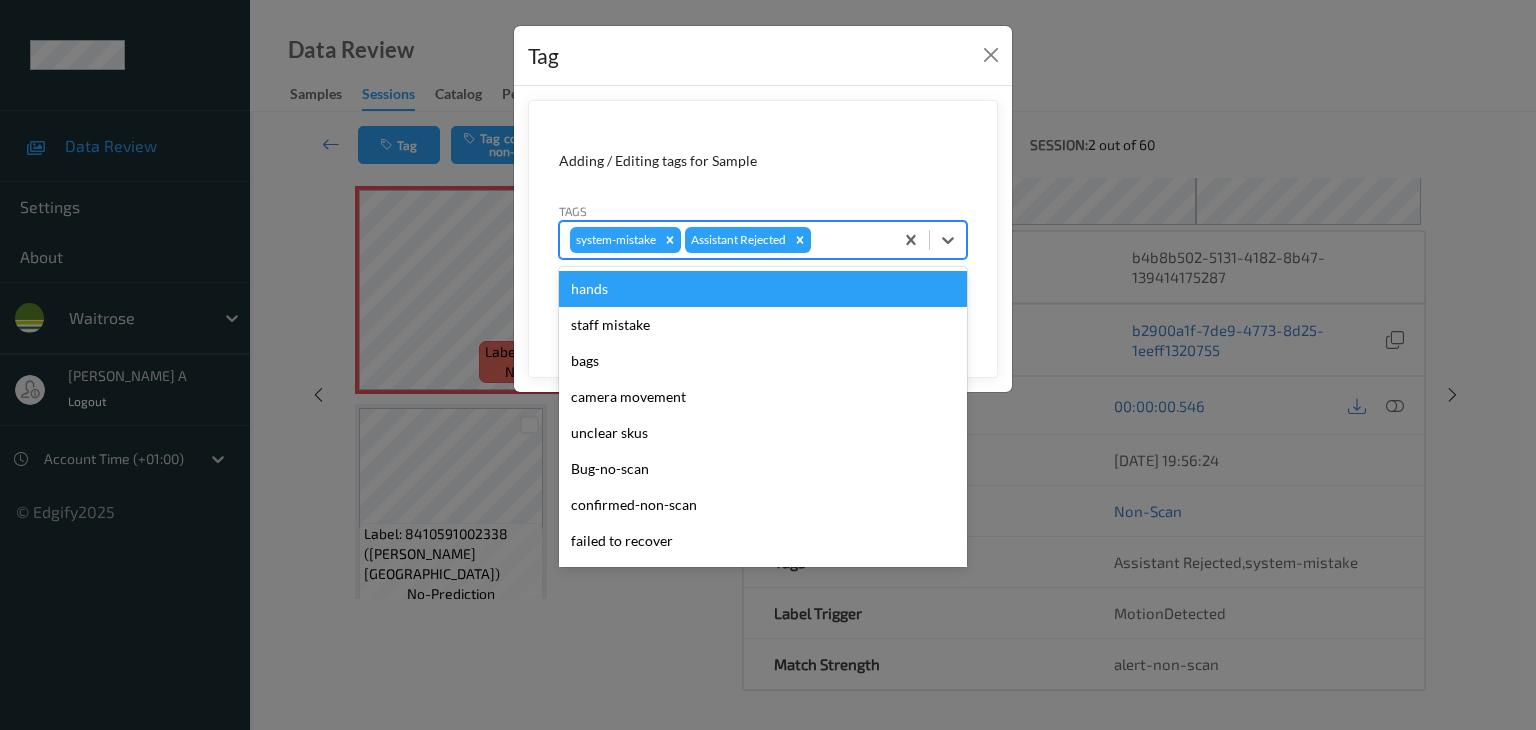 type on "u" 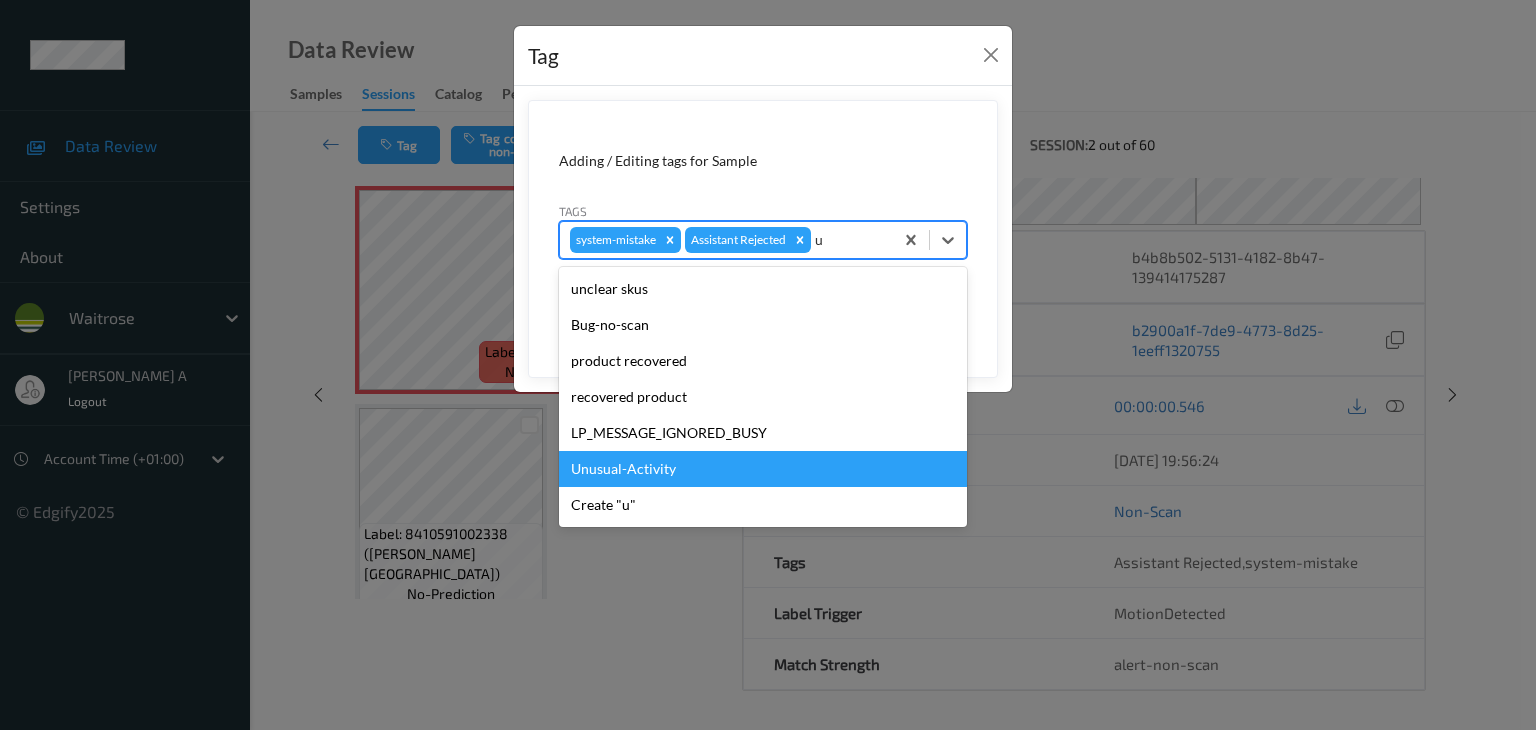 click on "Unusual-Activity" at bounding box center [763, 469] 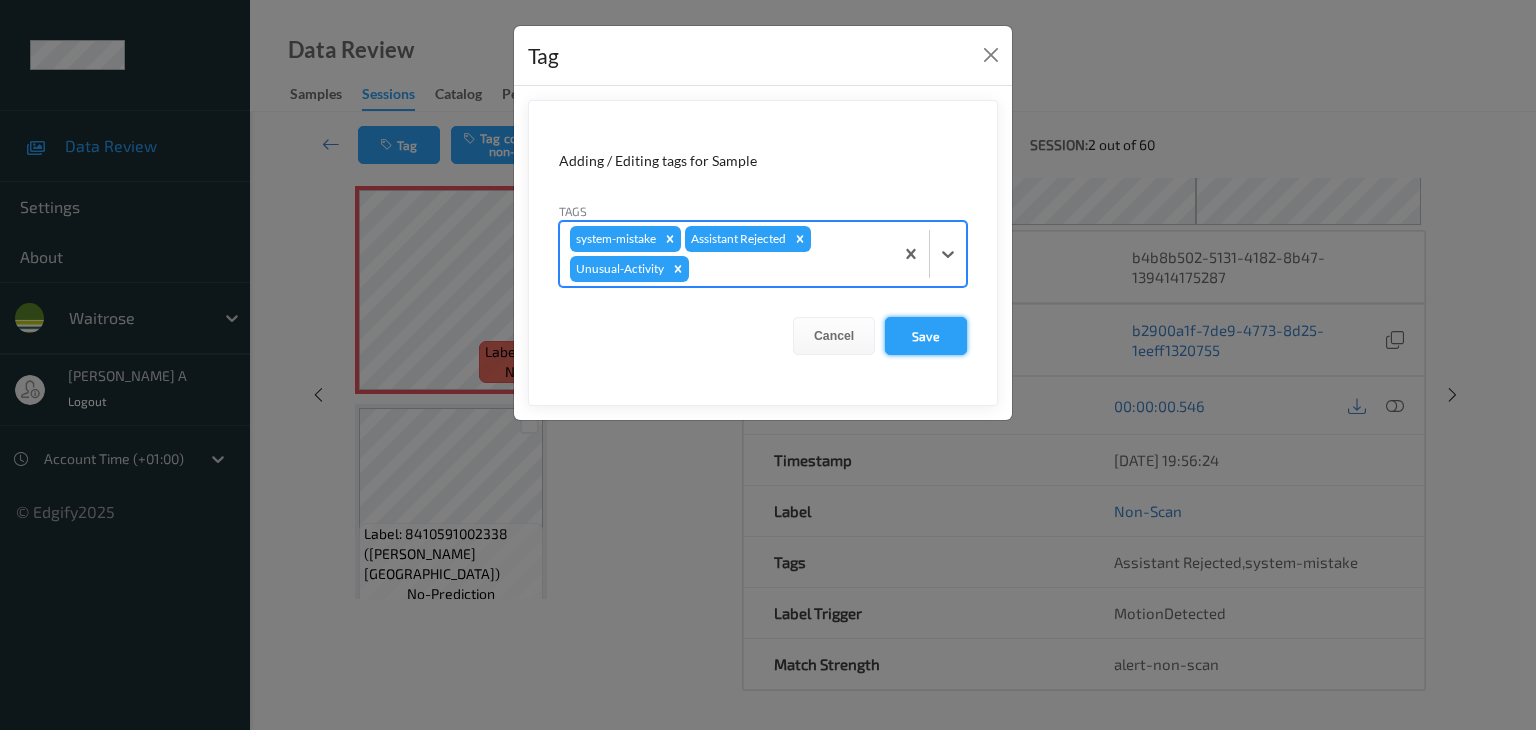 click on "Save" at bounding box center (926, 336) 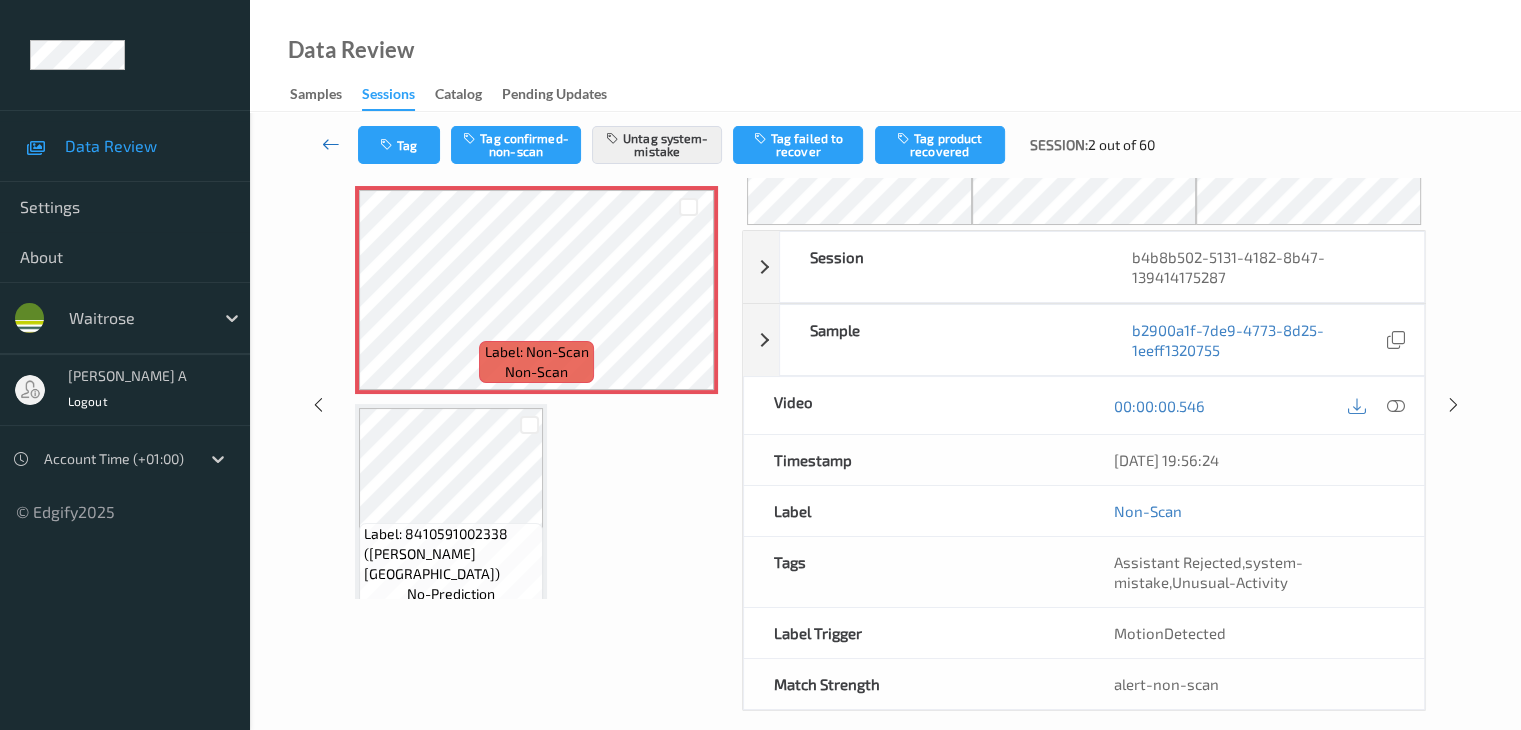 click at bounding box center [331, 144] 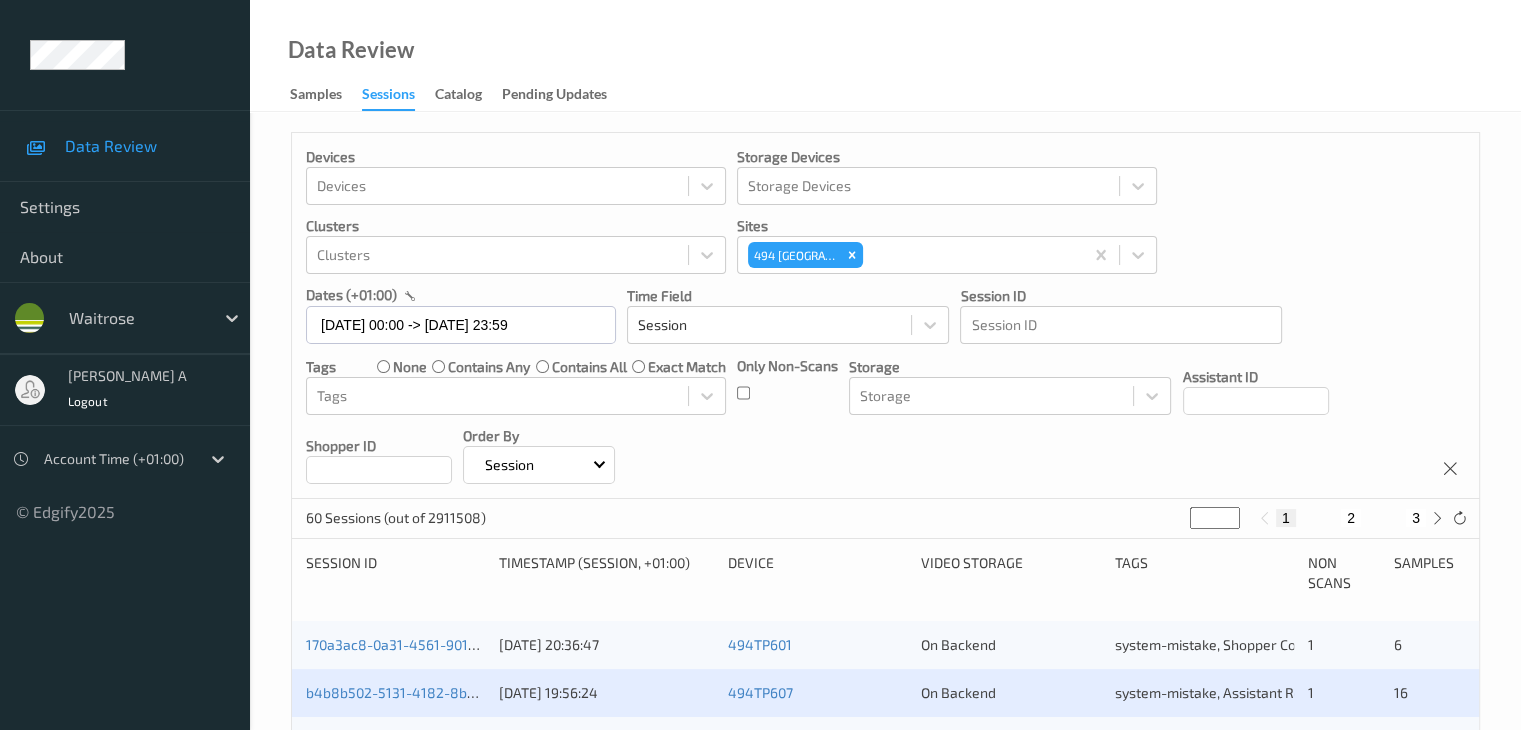 scroll, scrollTop: 400, scrollLeft: 0, axis: vertical 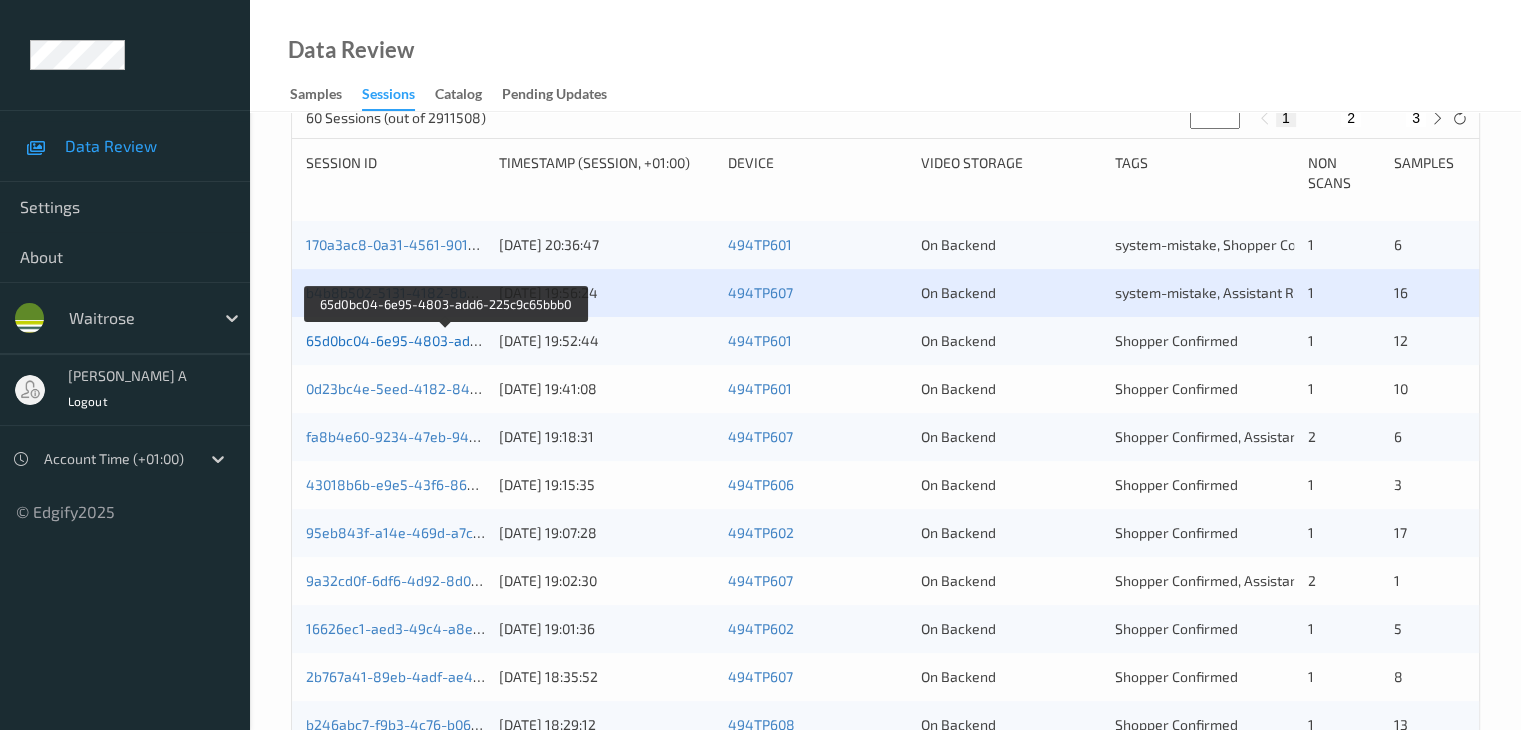 click on "65d0bc04-6e95-4803-add6-225c9c65bbb0" at bounding box center [446, 340] 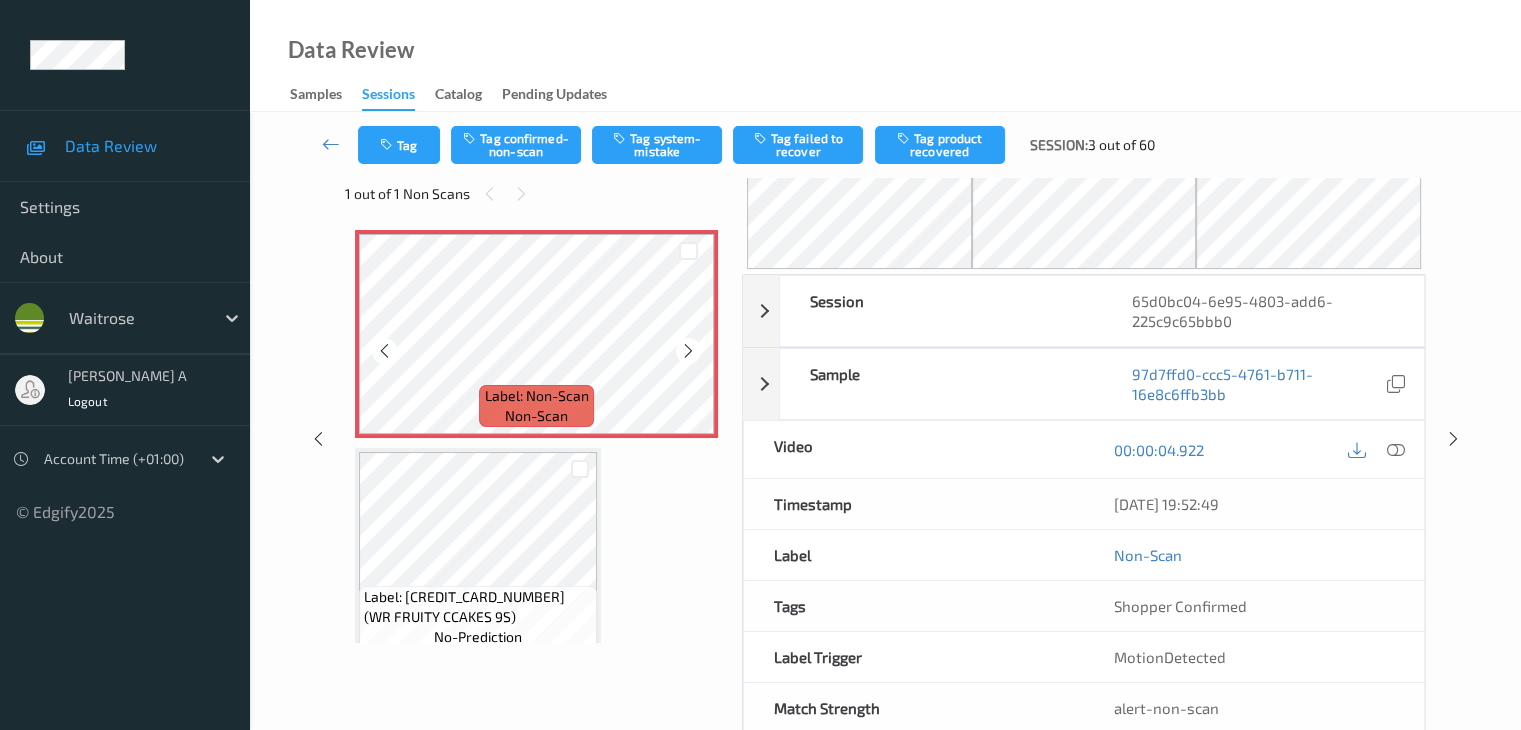 scroll, scrollTop: 0, scrollLeft: 0, axis: both 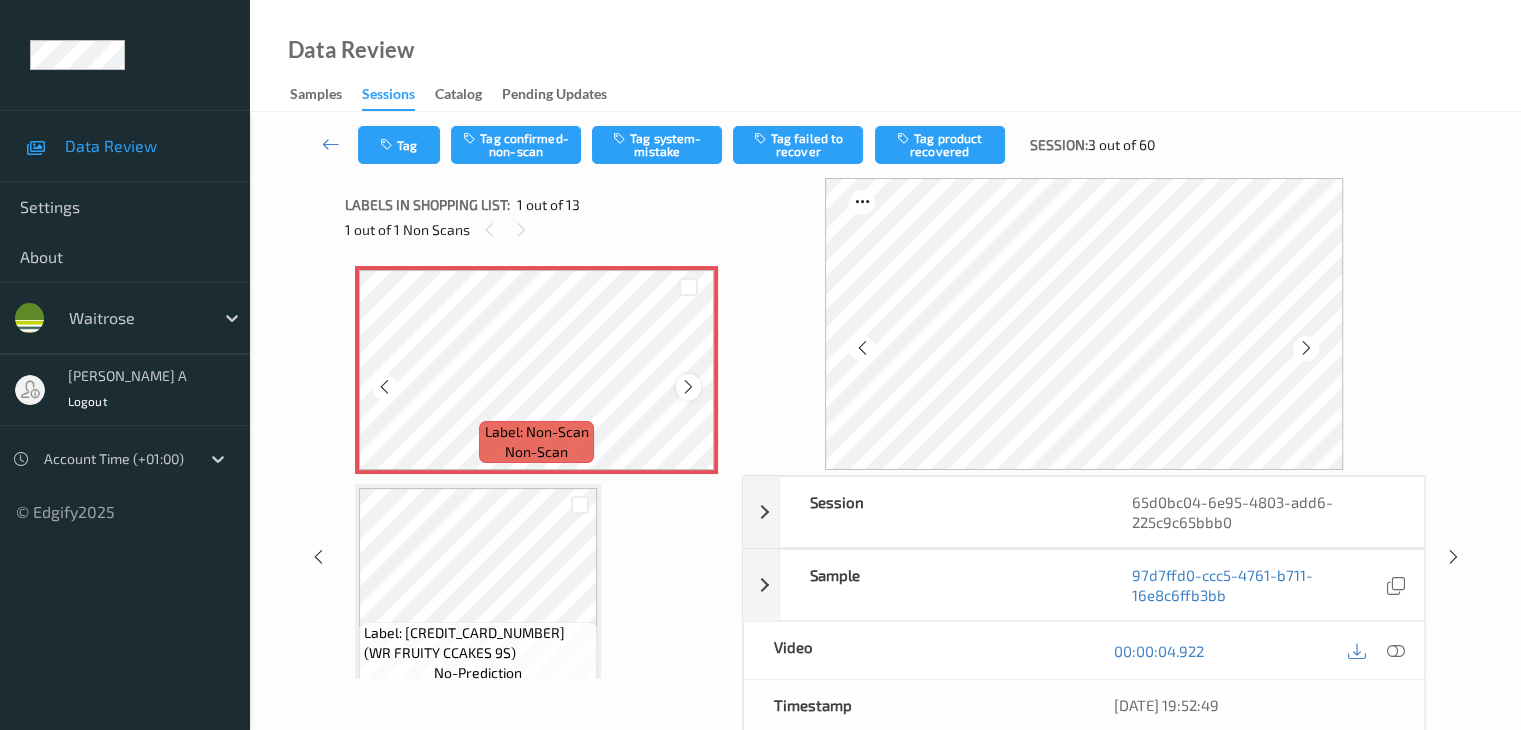 click at bounding box center (688, 387) 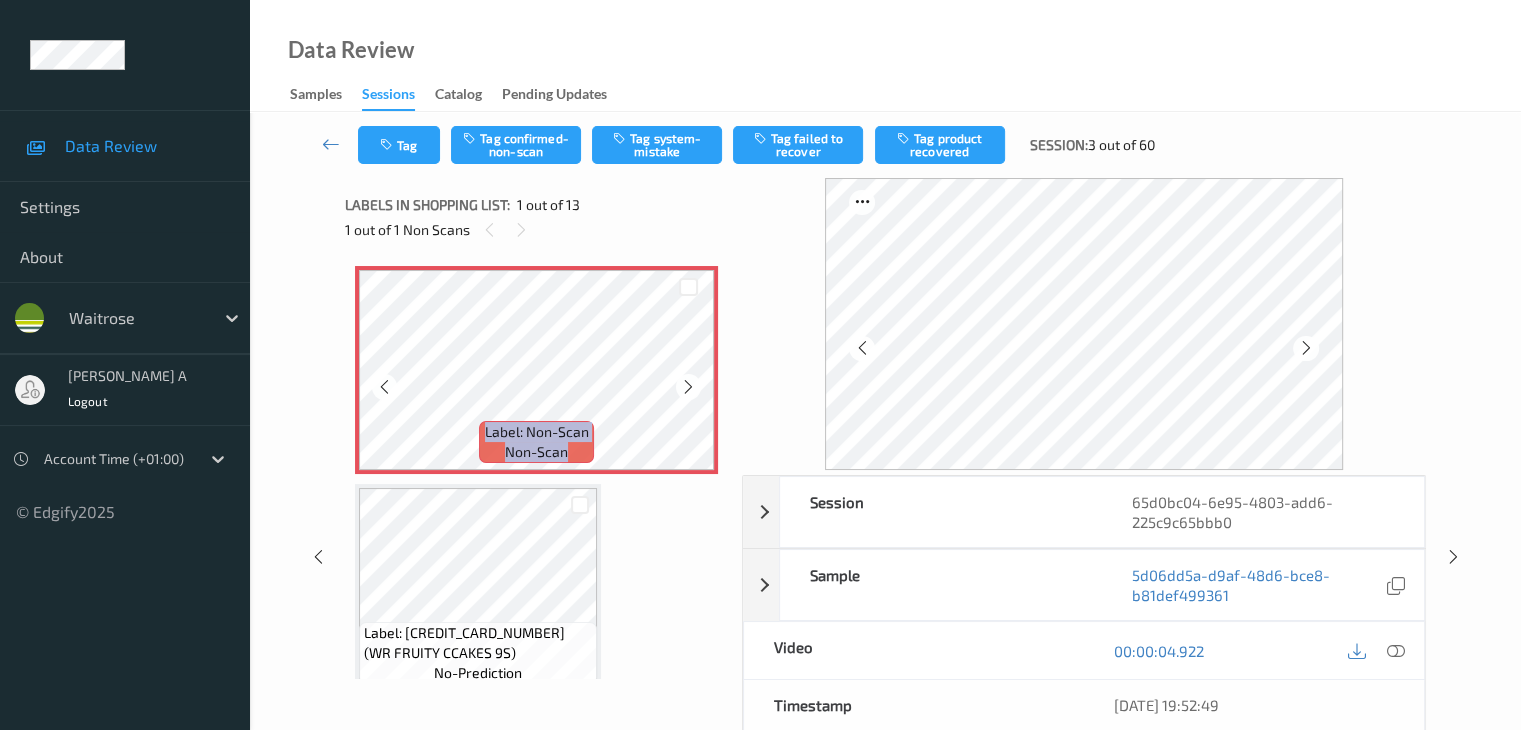 click at bounding box center [688, 387] 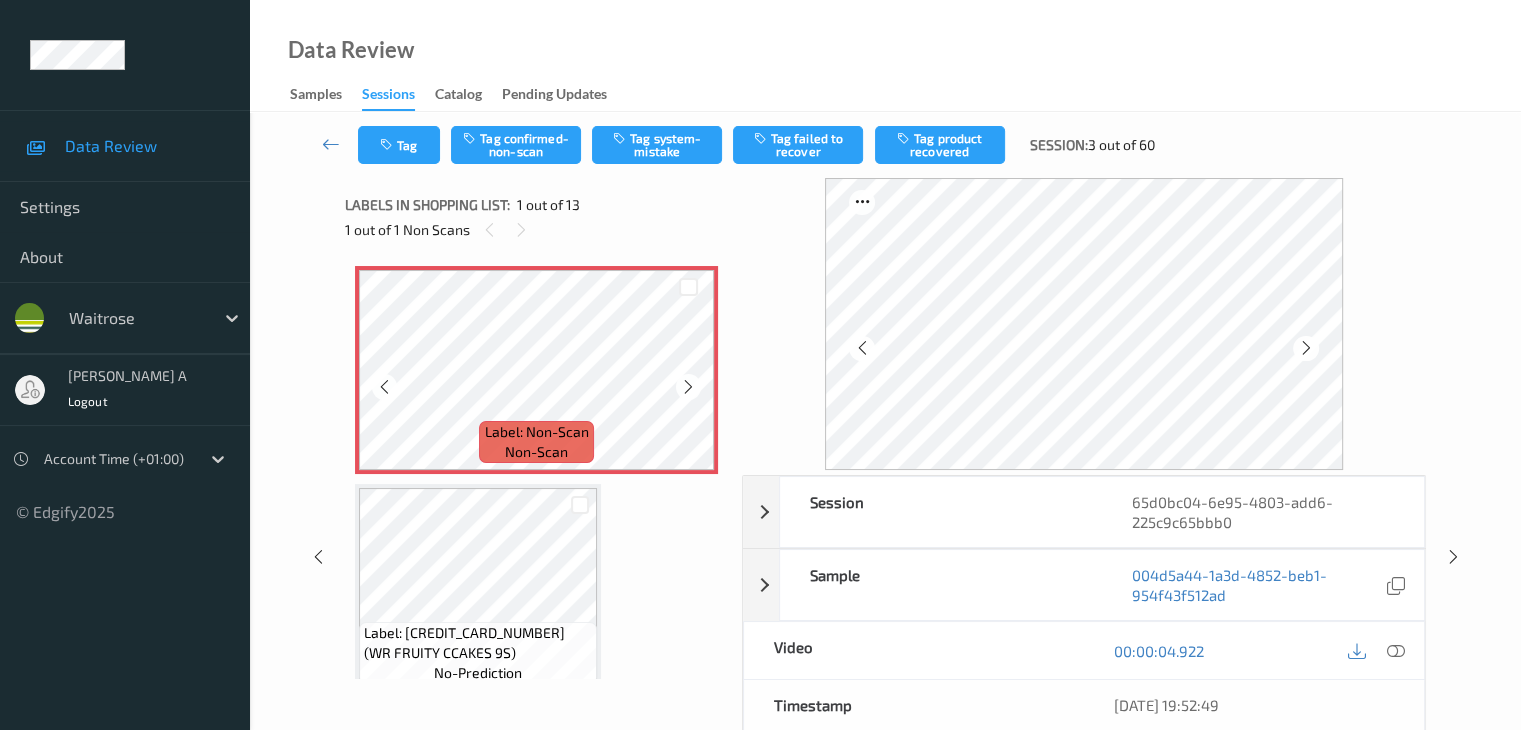 click at bounding box center (688, 387) 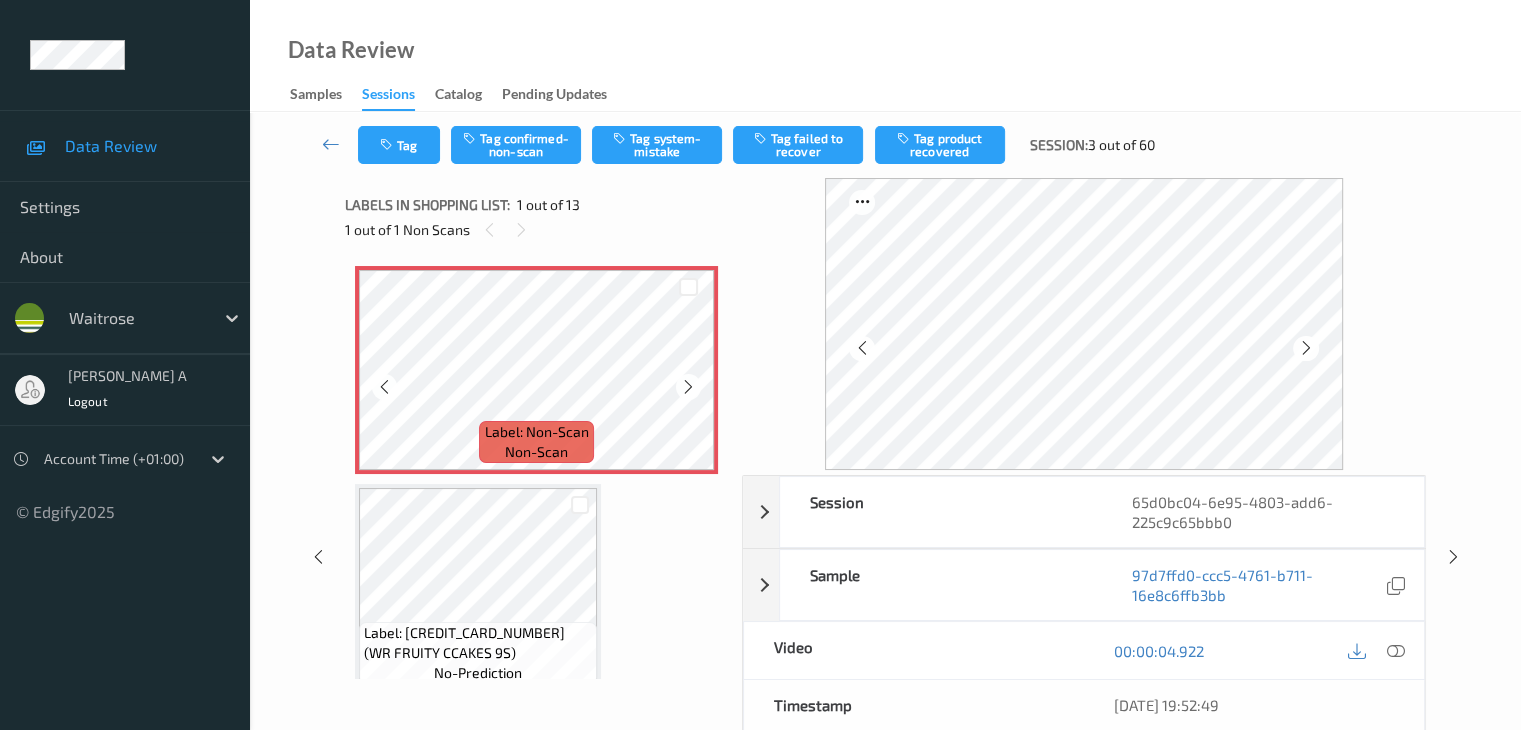 click at bounding box center [688, 387] 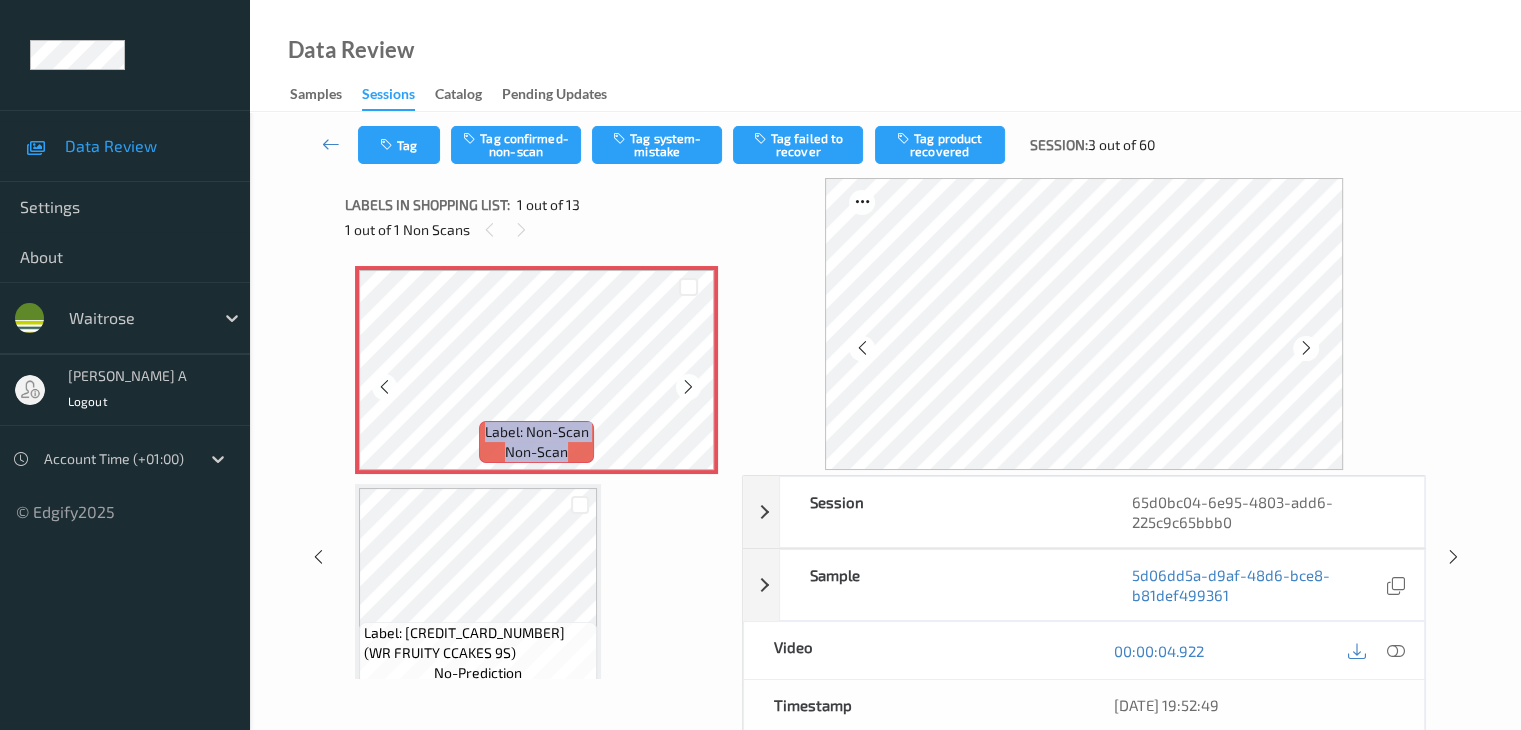 click at bounding box center (688, 387) 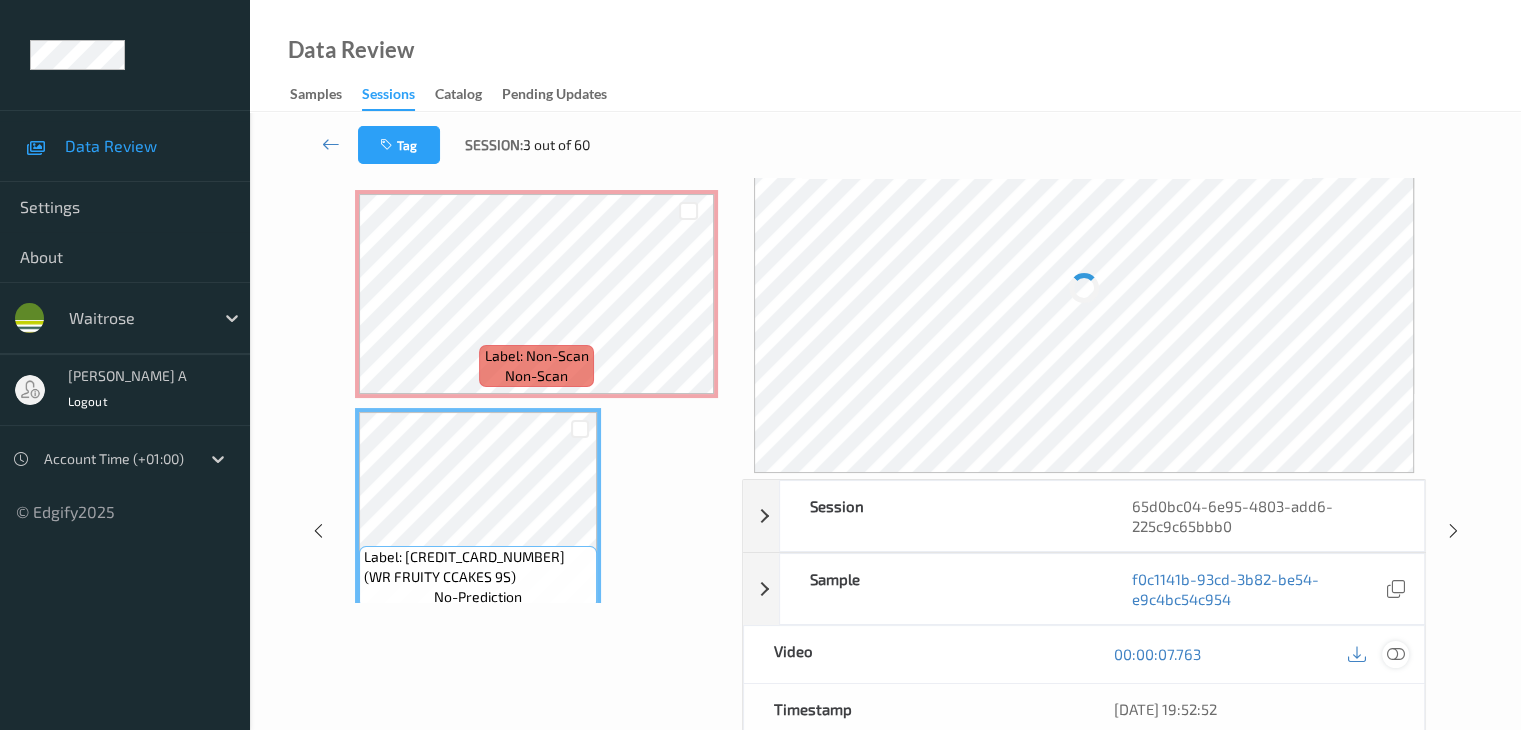 scroll, scrollTop: 200, scrollLeft: 0, axis: vertical 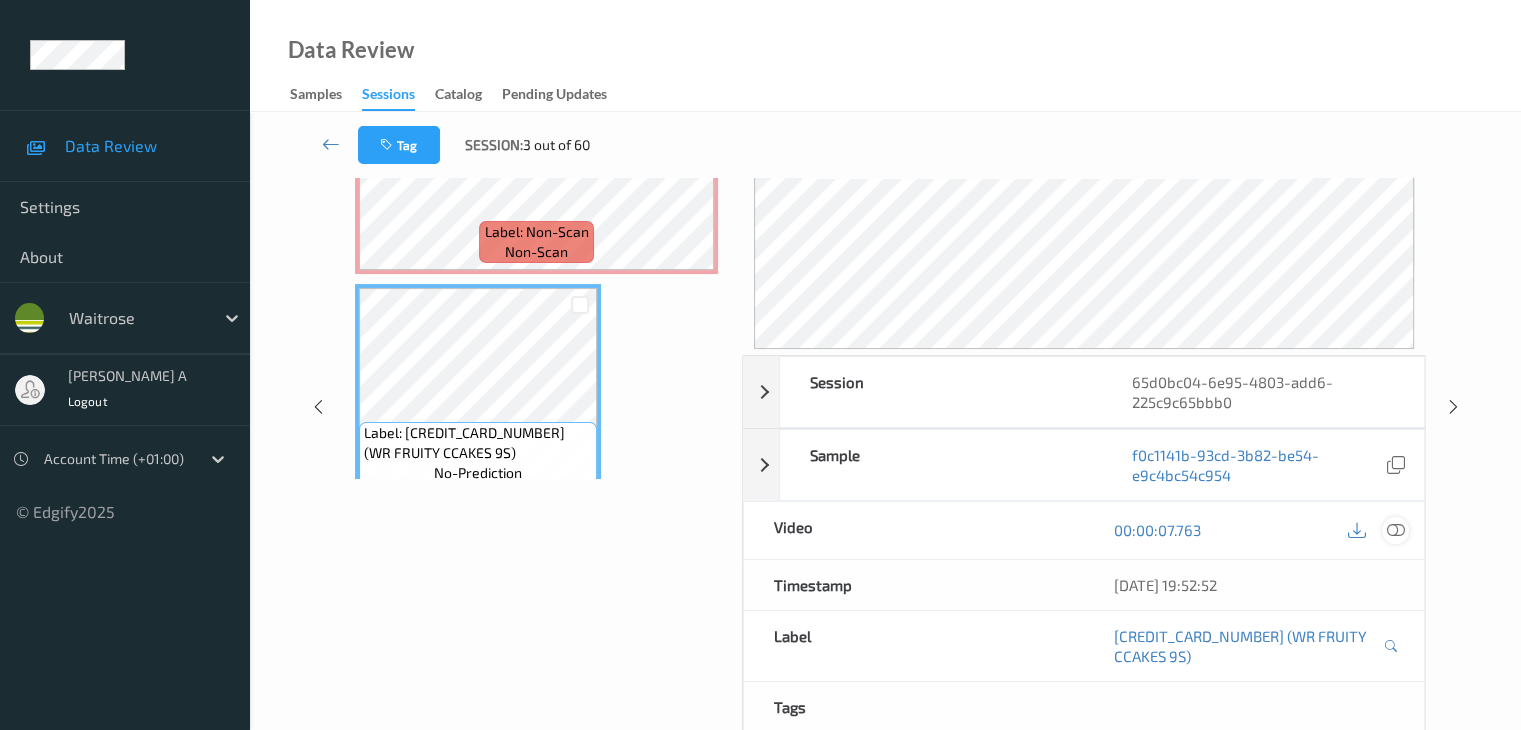 click on "Session 65d0bc04-6e95-4803-add6-225c9c65bbb0 Session ID 65d0bc04-6e95-4803-add6-225c9c65bbb0 Session 04/07/2025 19:52:44 Timestamp 04/07/2025 19:52:44 Tags Shopper Confirmed Device 494TP601 Assistant ID N/A Shopper ID N/A Sample f0c1141b-93cd-3b82-be54-e9c4bc54c954 Prediction Loss N/A Video 00:00:07.763 Timestamp 04/07/2025 19:52:52 Label 5063210039593 (WR FRUITY CCAKES 9S) Tags Label Trigger barcode Match Strength N/A" at bounding box center (1084, 595) 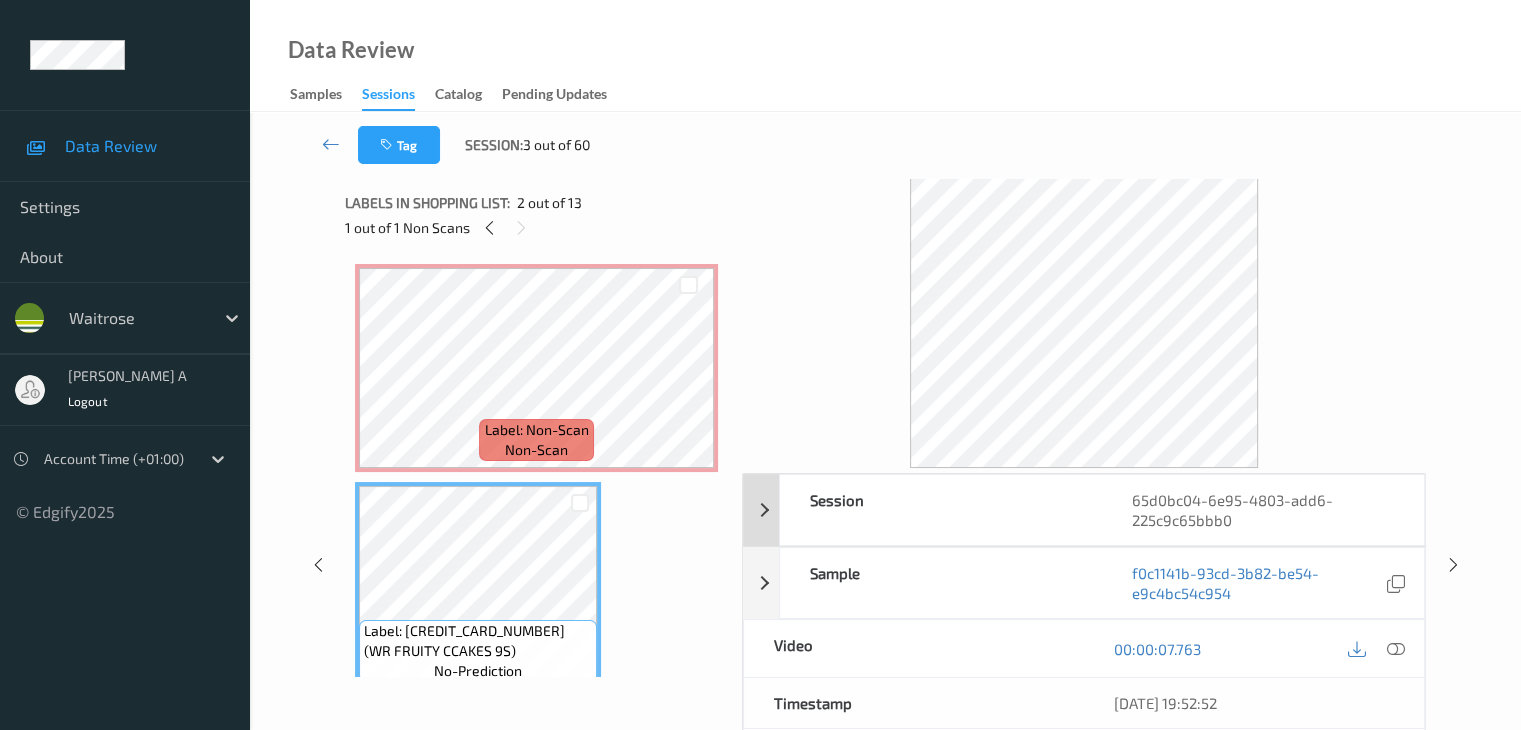 scroll, scrollTop: 0, scrollLeft: 0, axis: both 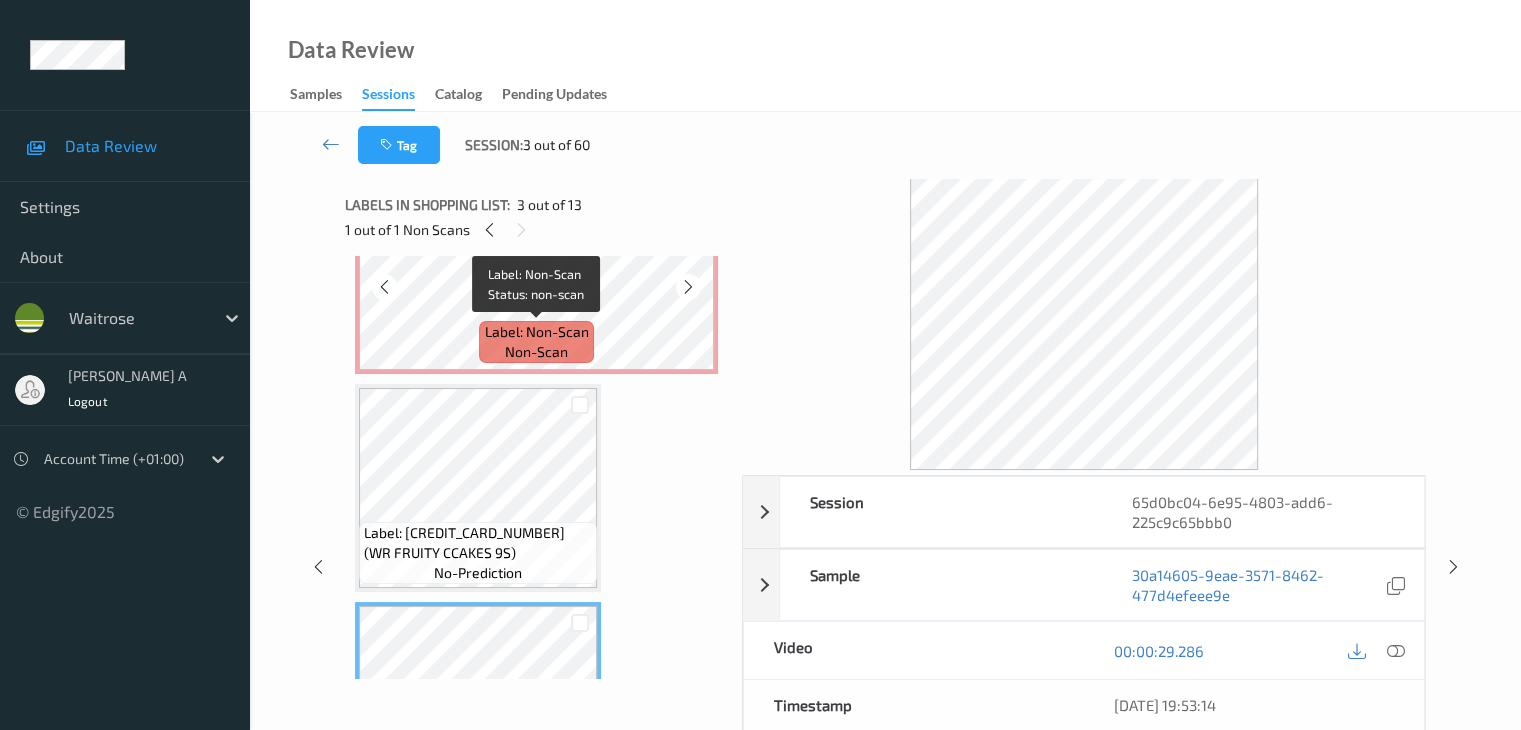 click on "Label: Non-Scan" at bounding box center [537, 332] 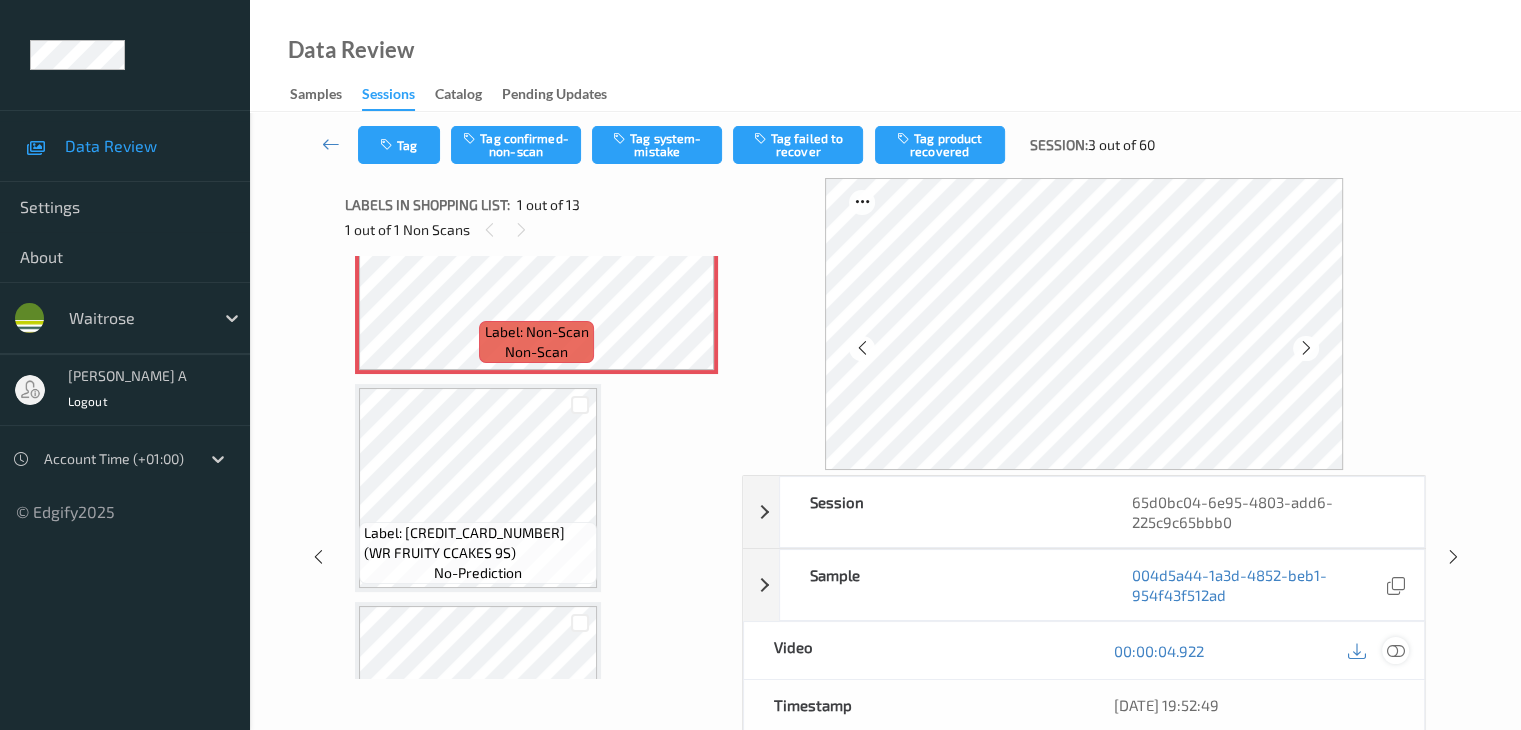 click at bounding box center (1395, 651) 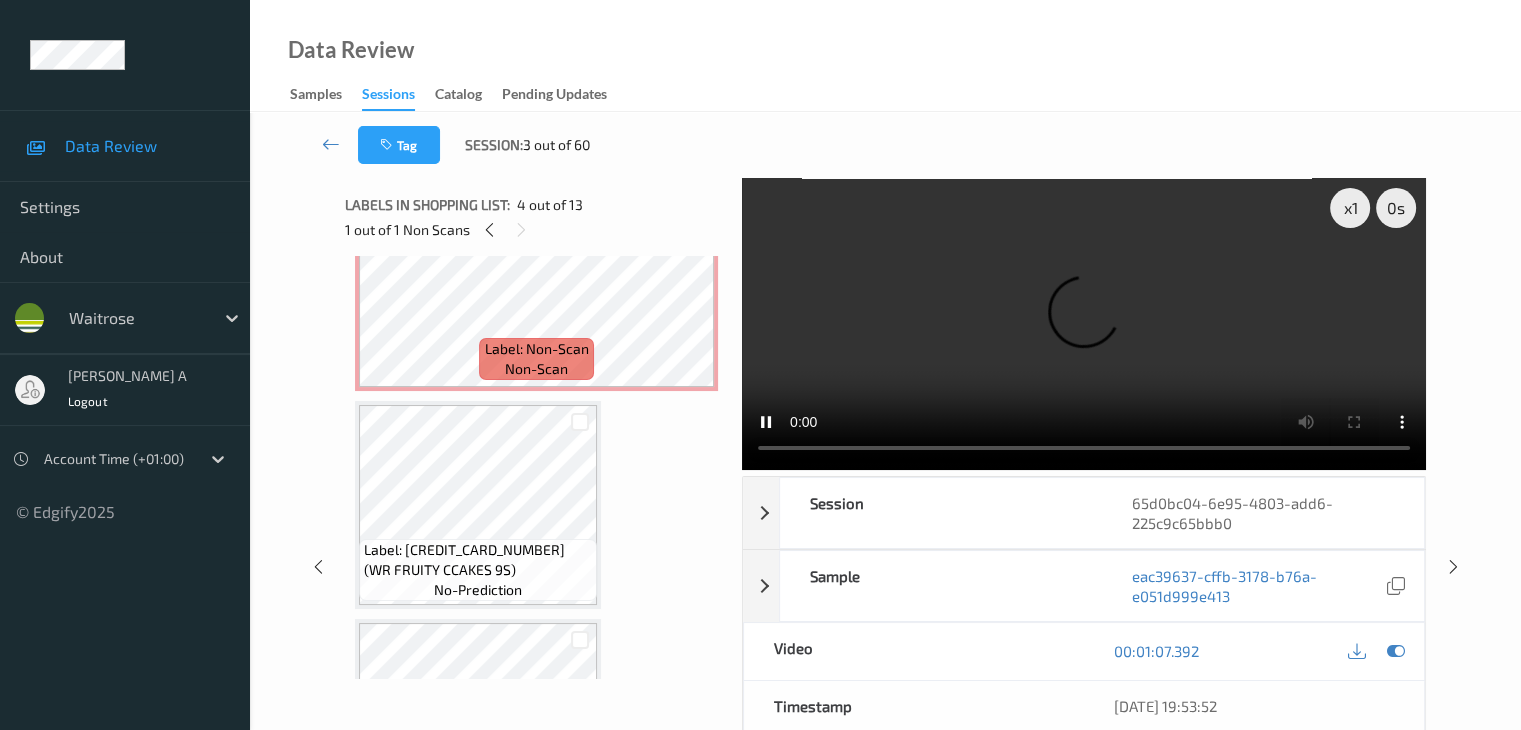 scroll, scrollTop: 0, scrollLeft: 0, axis: both 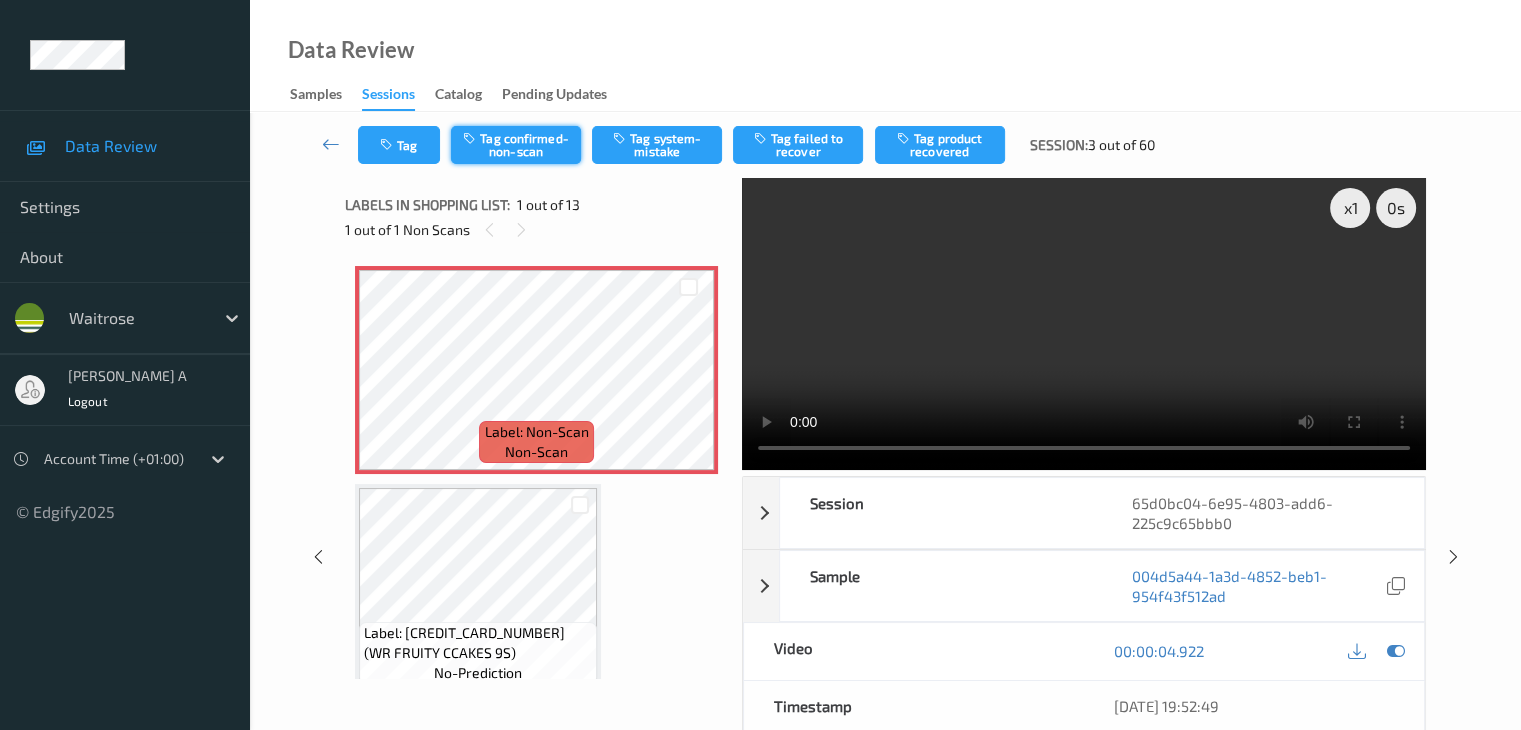 click on "Tag   confirmed-non-scan" at bounding box center (516, 145) 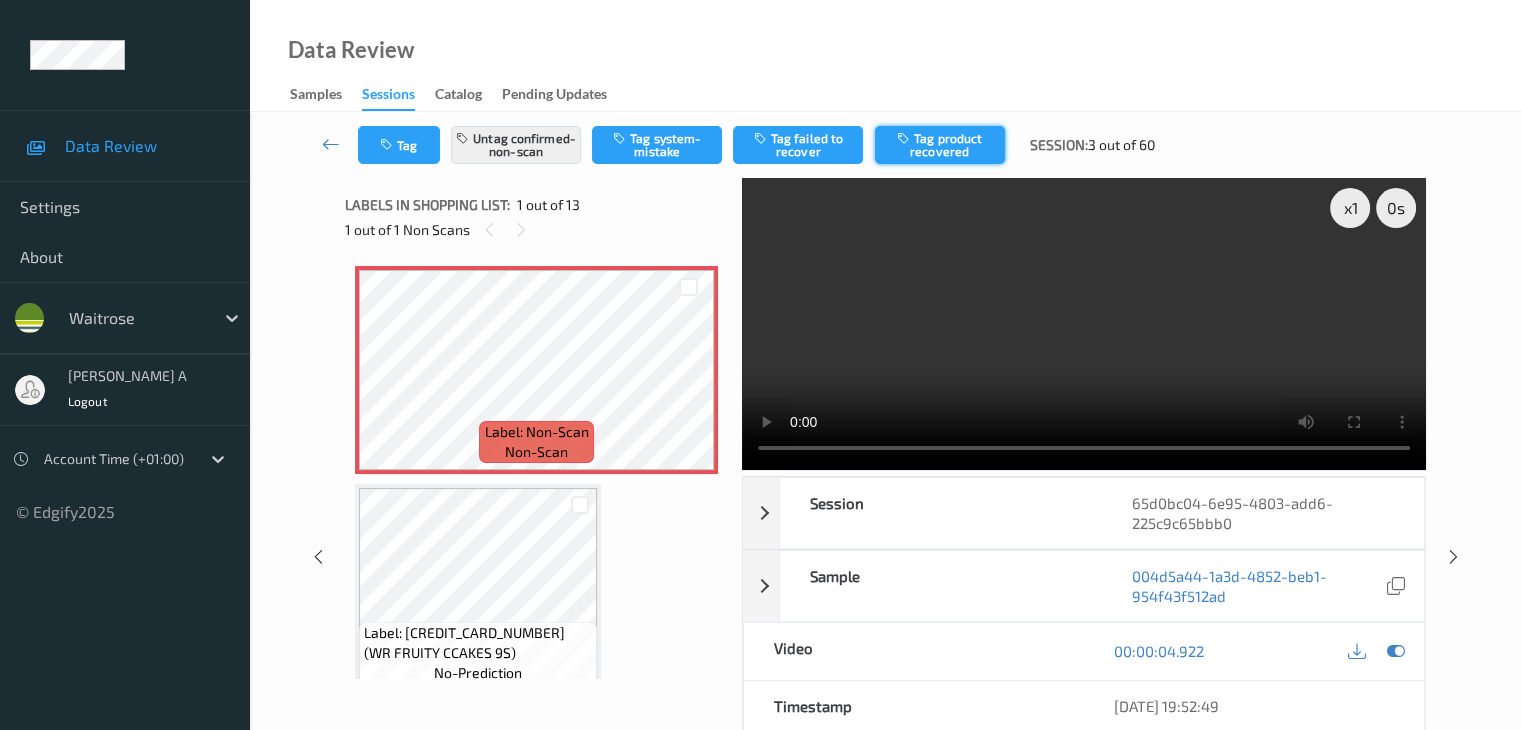 click on "Tag   product recovered" at bounding box center (940, 145) 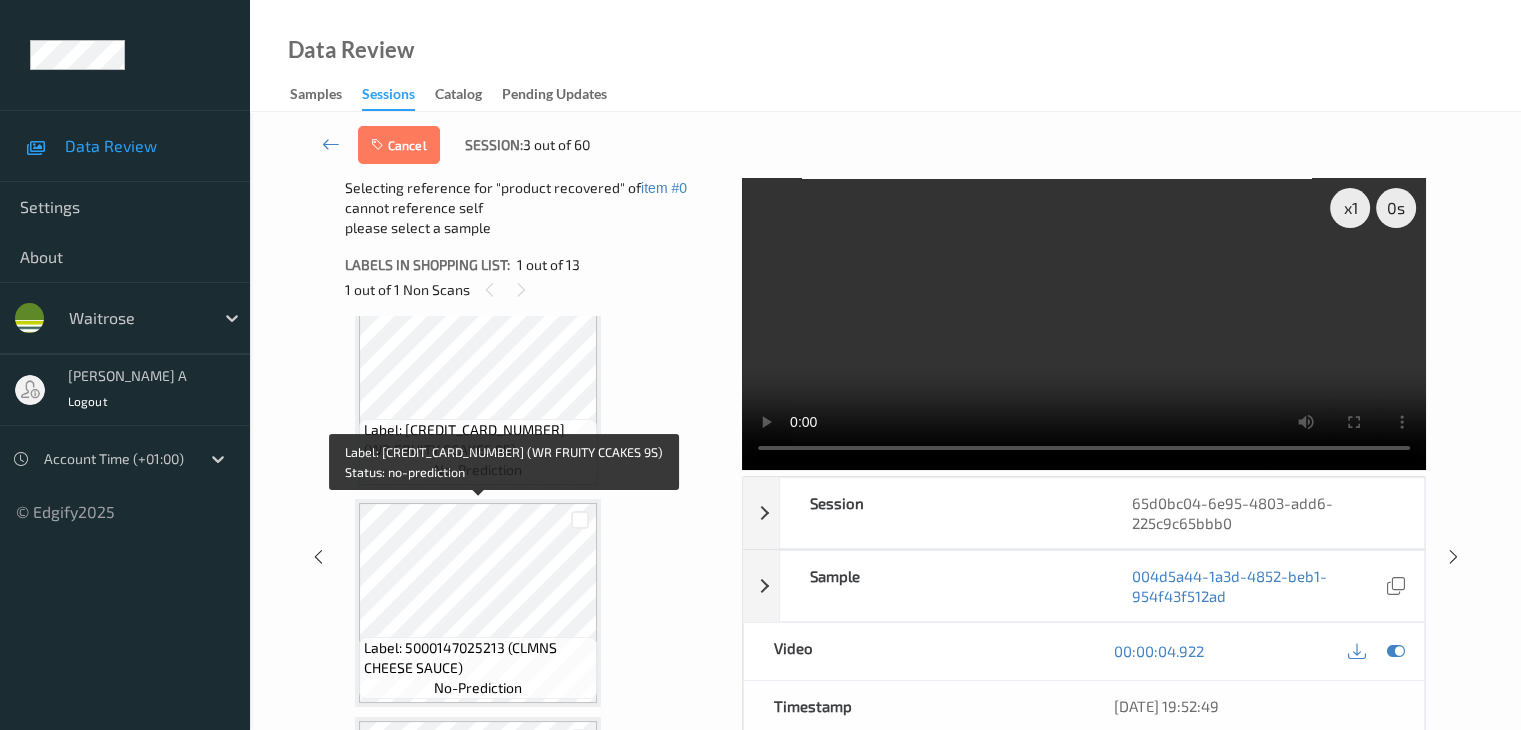 scroll, scrollTop: 600, scrollLeft: 0, axis: vertical 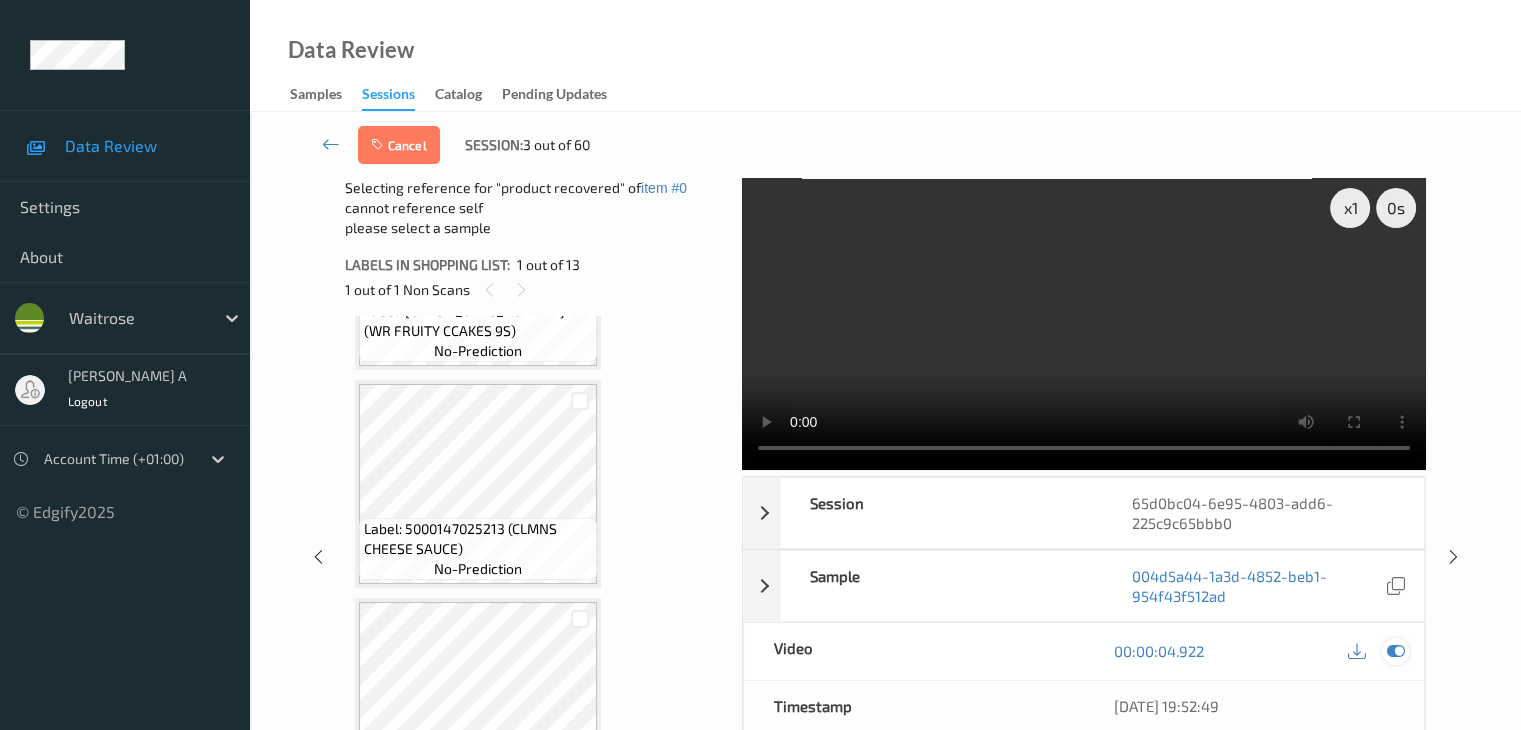 click at bounding box center [1395, 651] 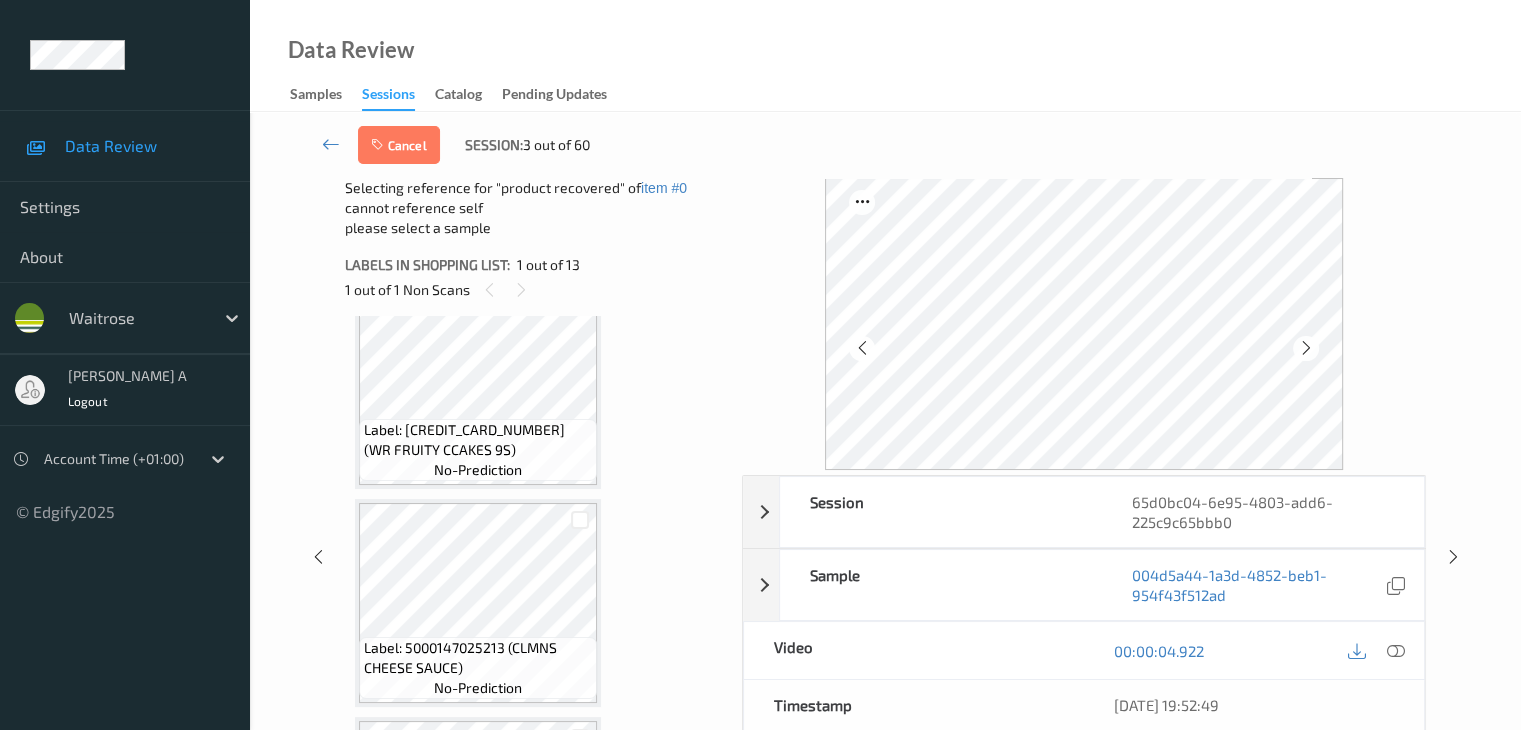 scroll, scrollTop: 600, scrollLeft: 0, axis: vertical 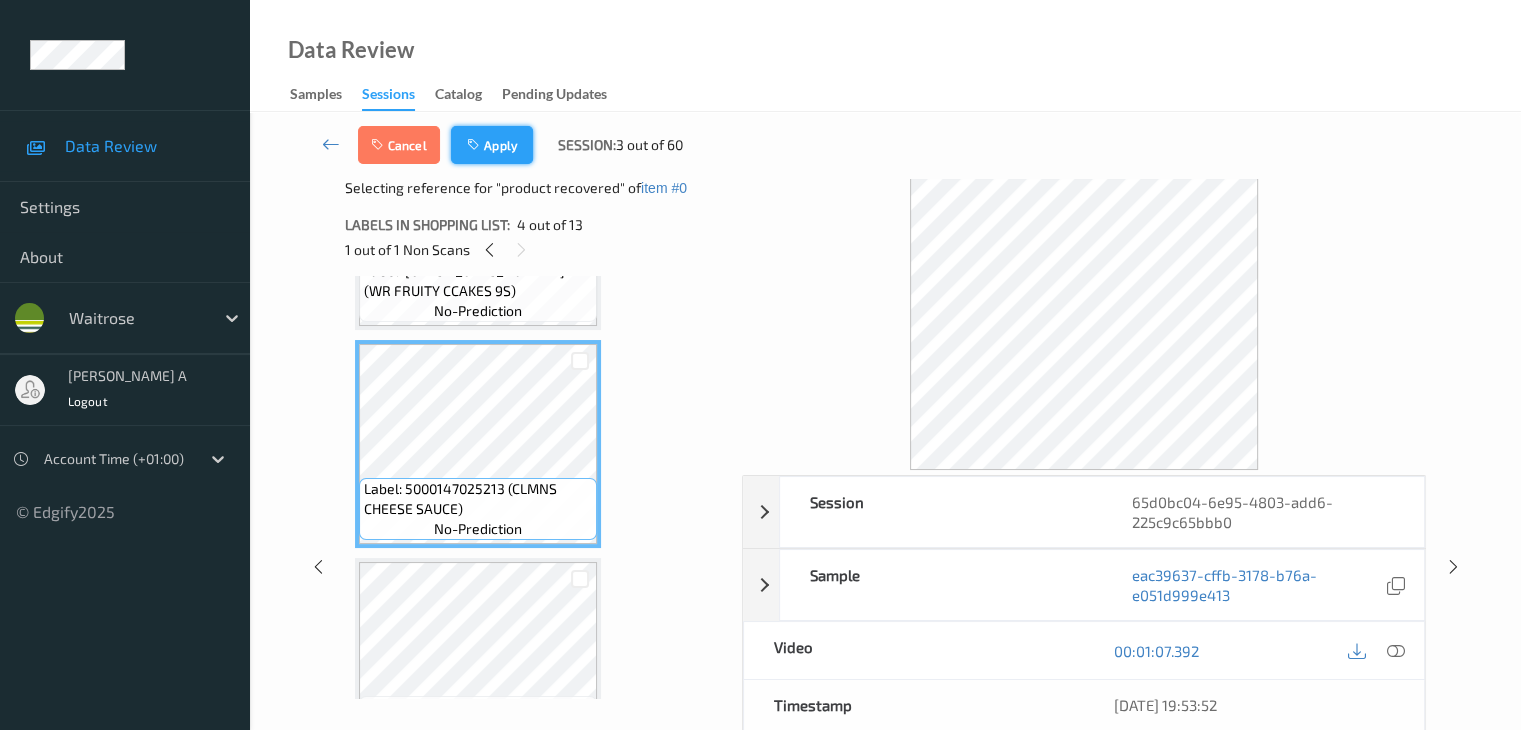 click on "Apply" at bounding box center (492, 145) 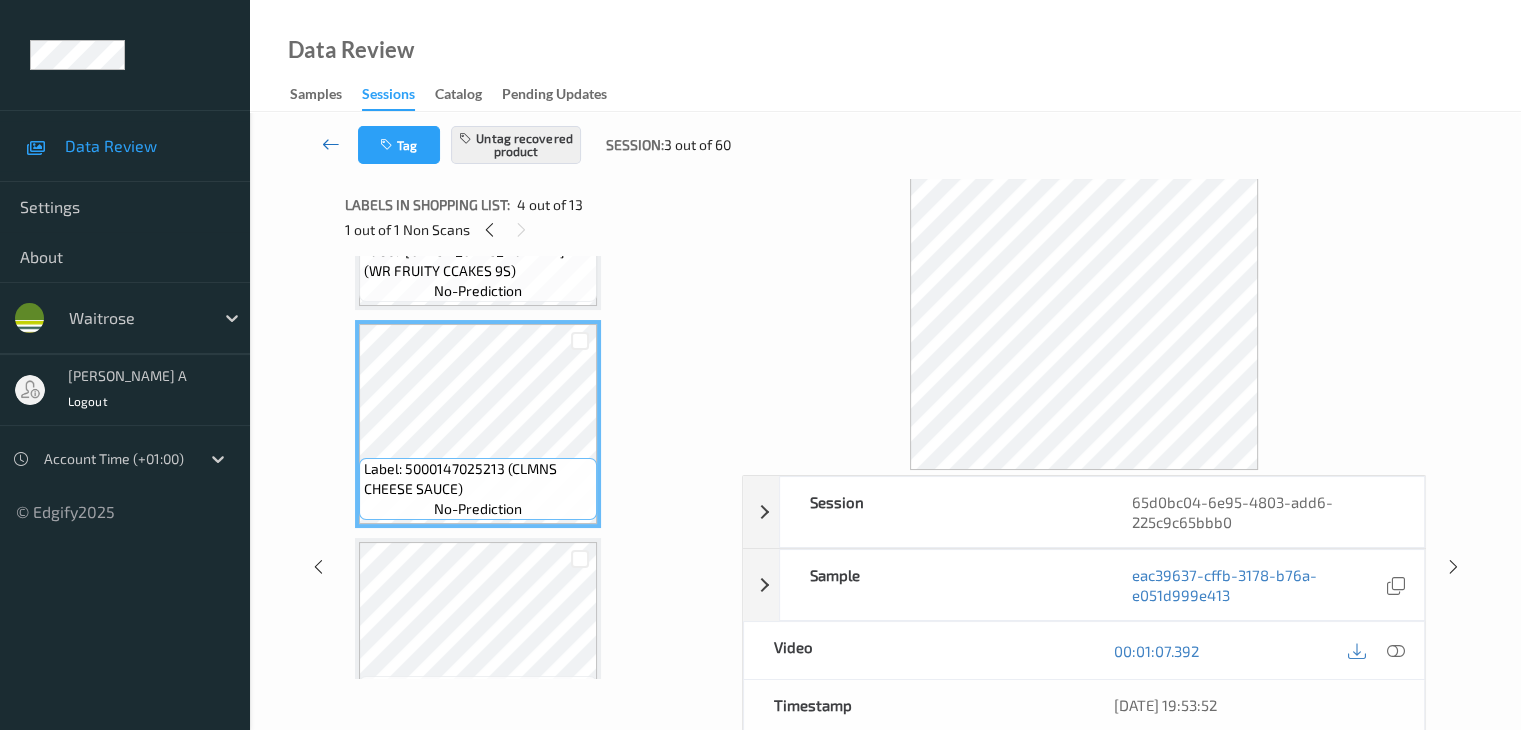 click at bounding box center [331, 144] 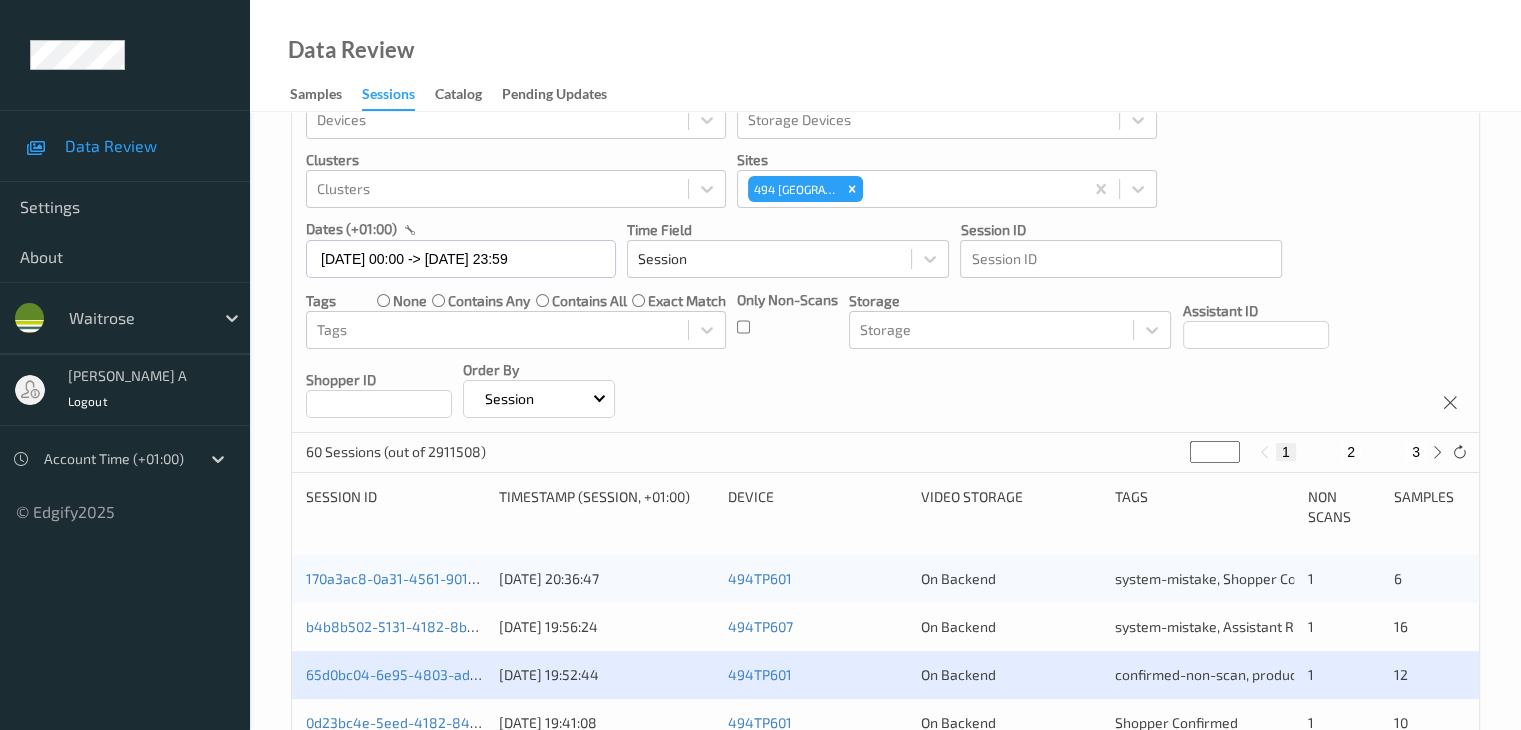 scroll, scrollTop: 200, scrollLeft: 0, axis: vertical 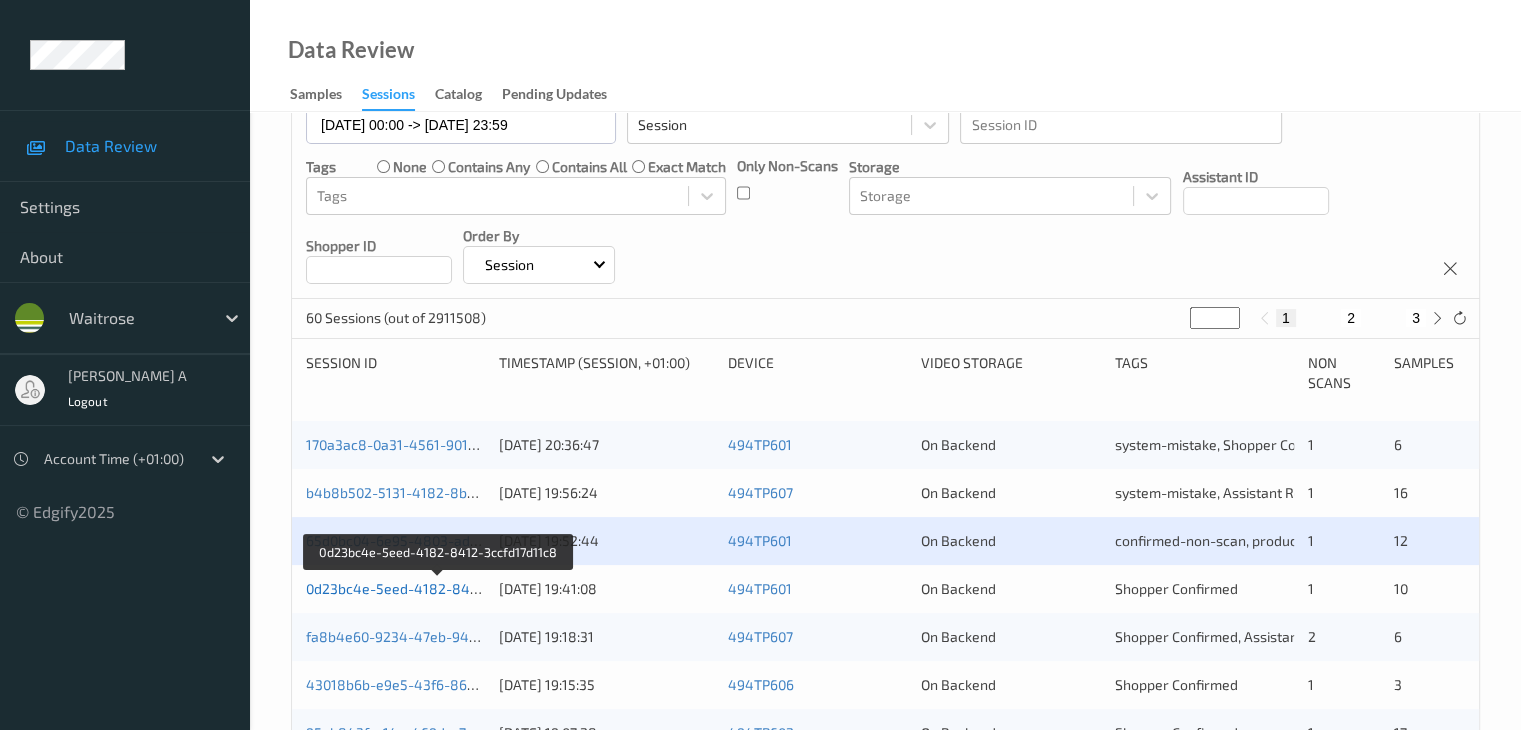 click on "0d23bc4e-5eed-4182-8412-3ccfd17d11c8" at bounding box center [440, 588] 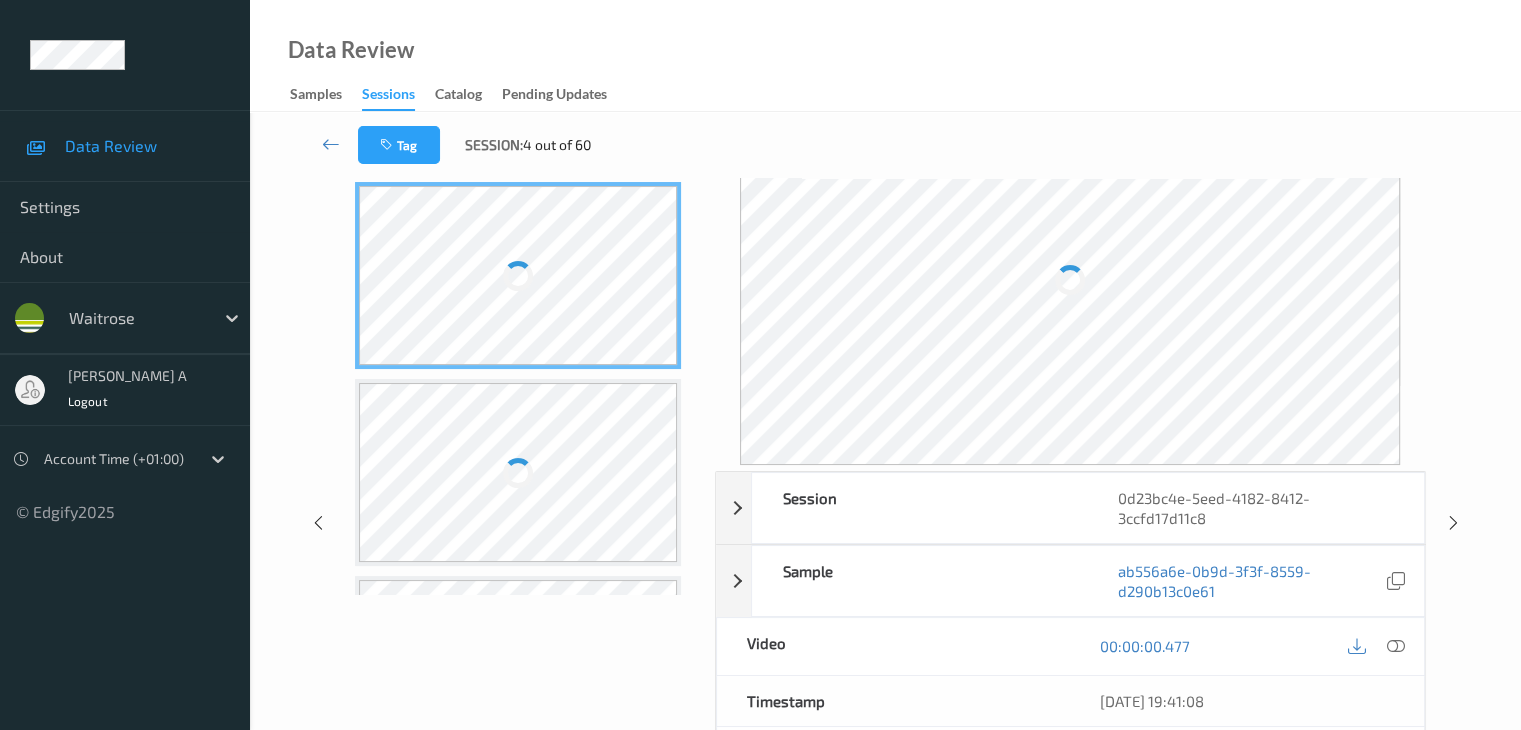 scroll, scrollTop: 0, scrollLeft: 0, axis: both 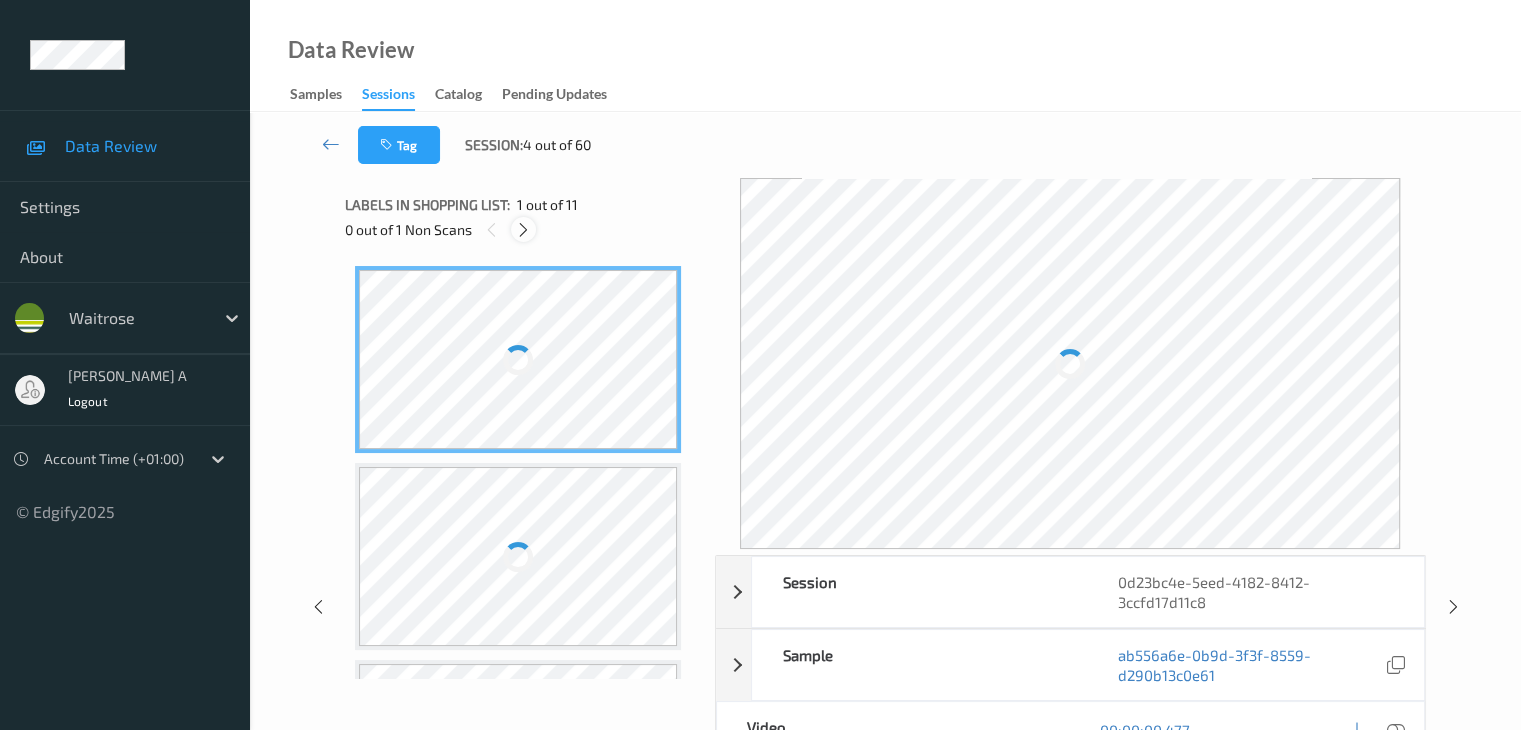 click at bounding box center [523, 230] 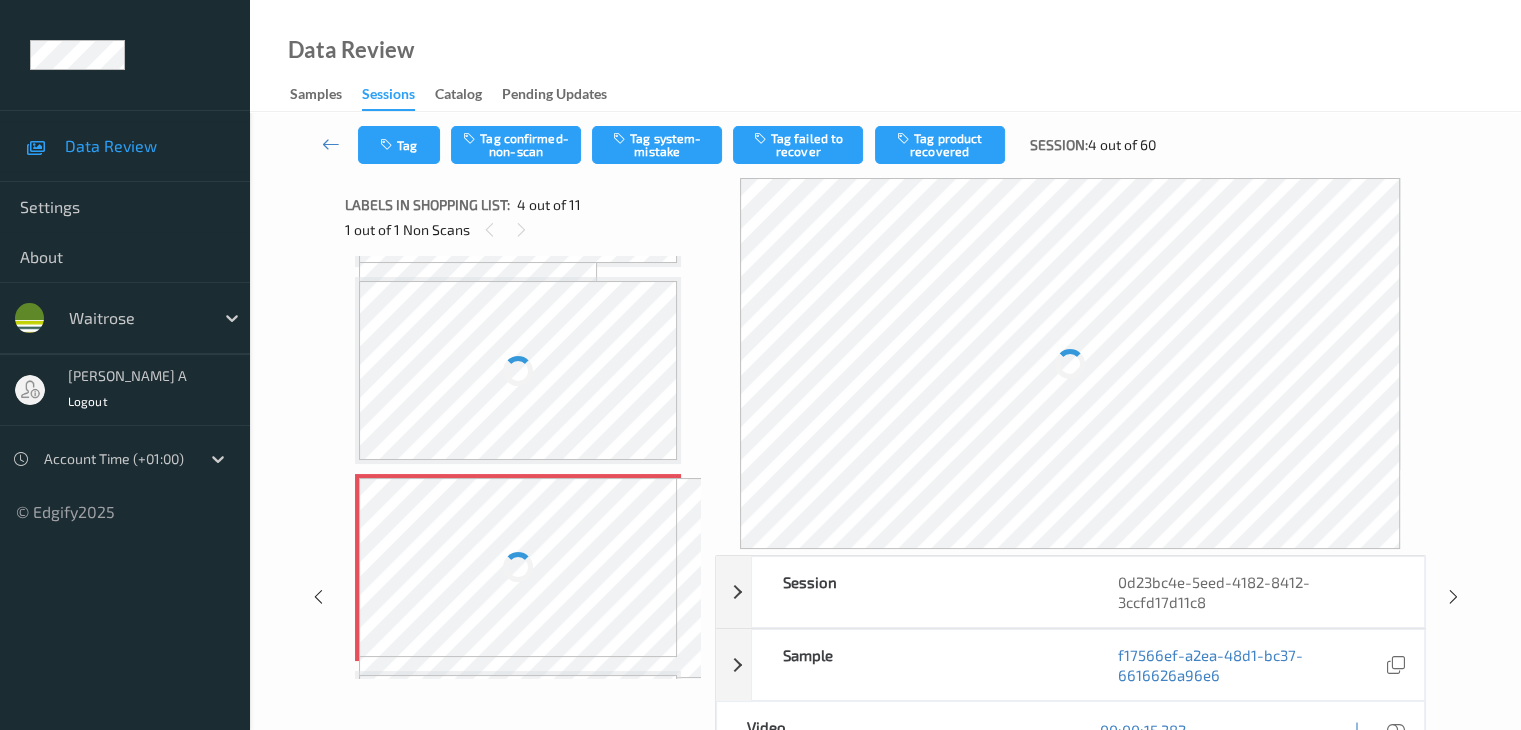 scroll, scrollTop: 446, scrollLeft: 0, axis: vertical 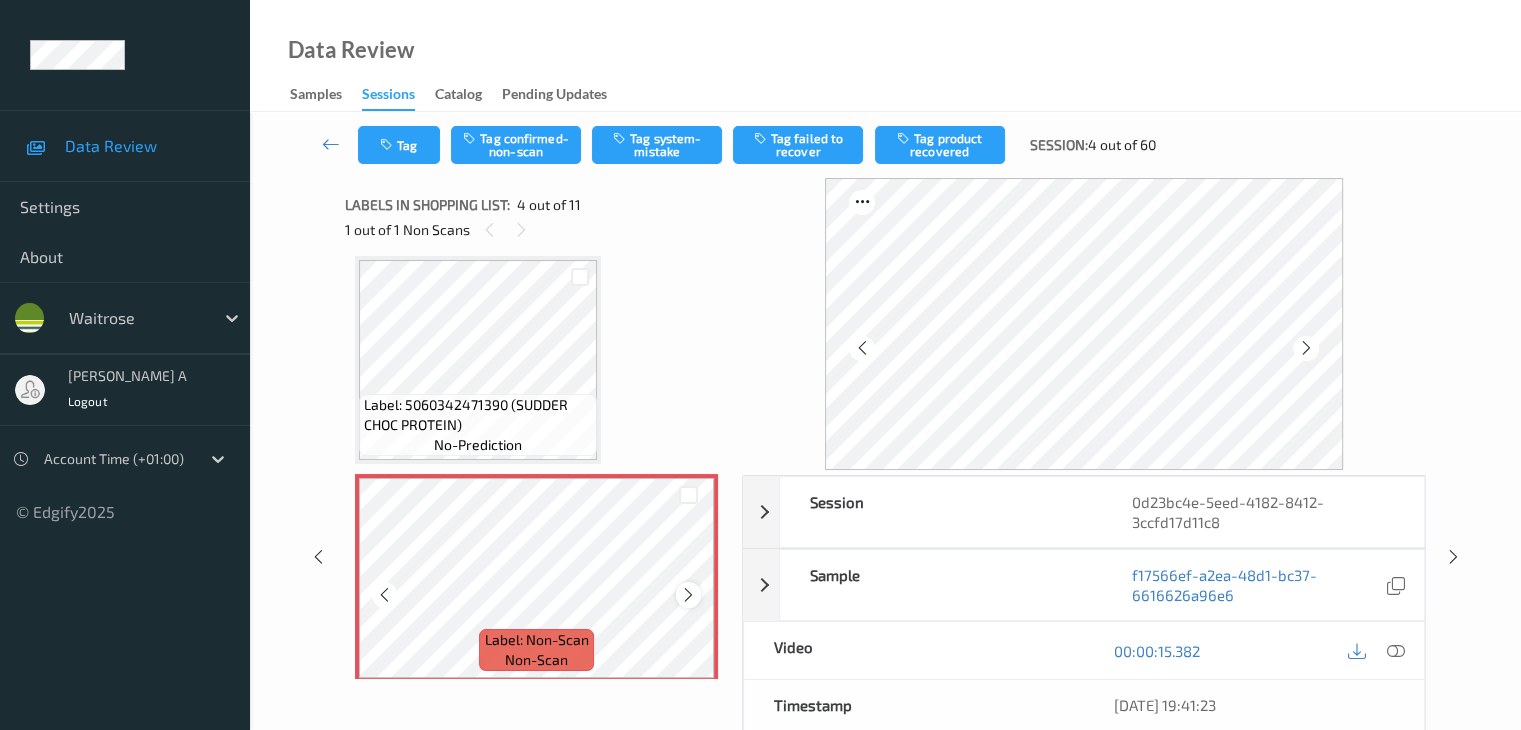 click at bounding box center (688, 595) 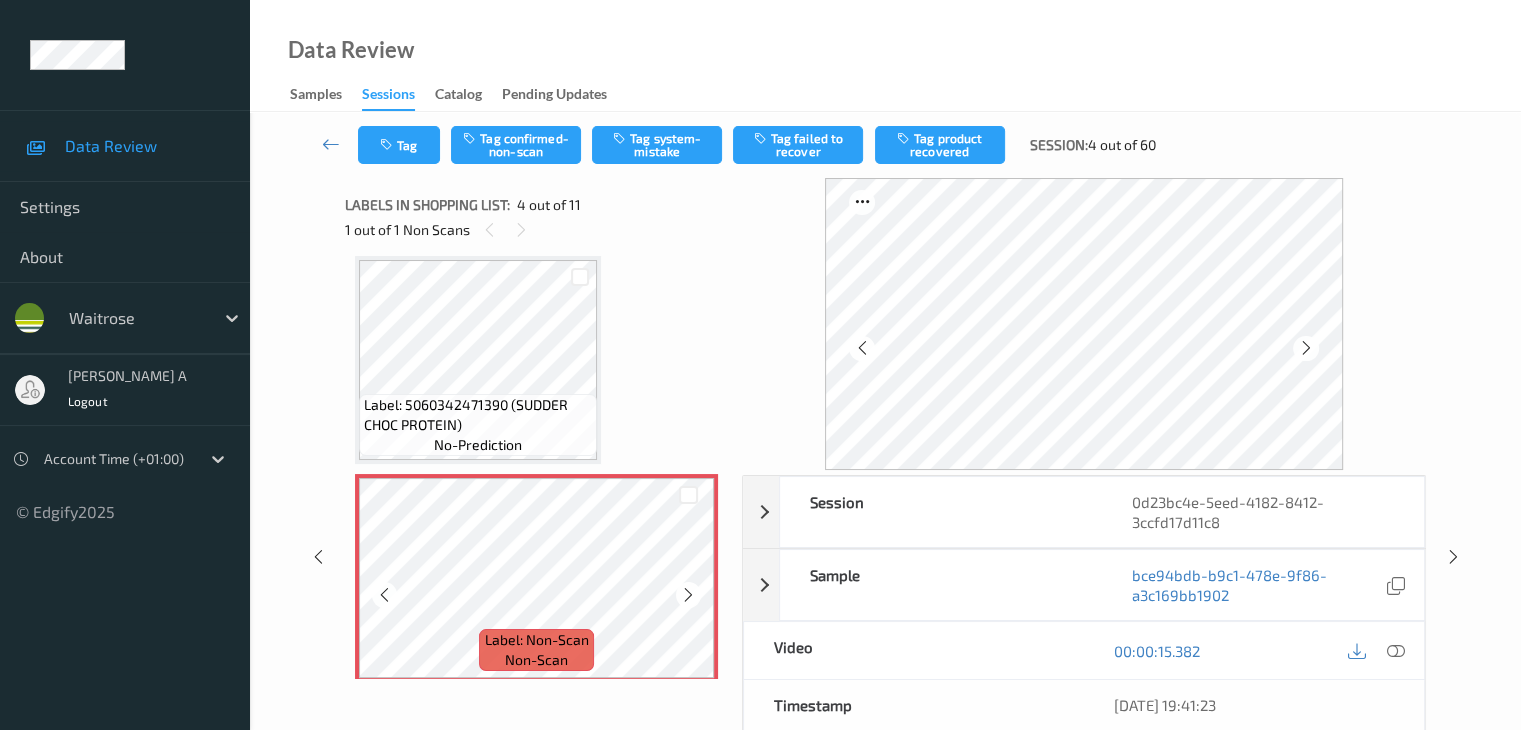 click at bounding box center [688, 595] 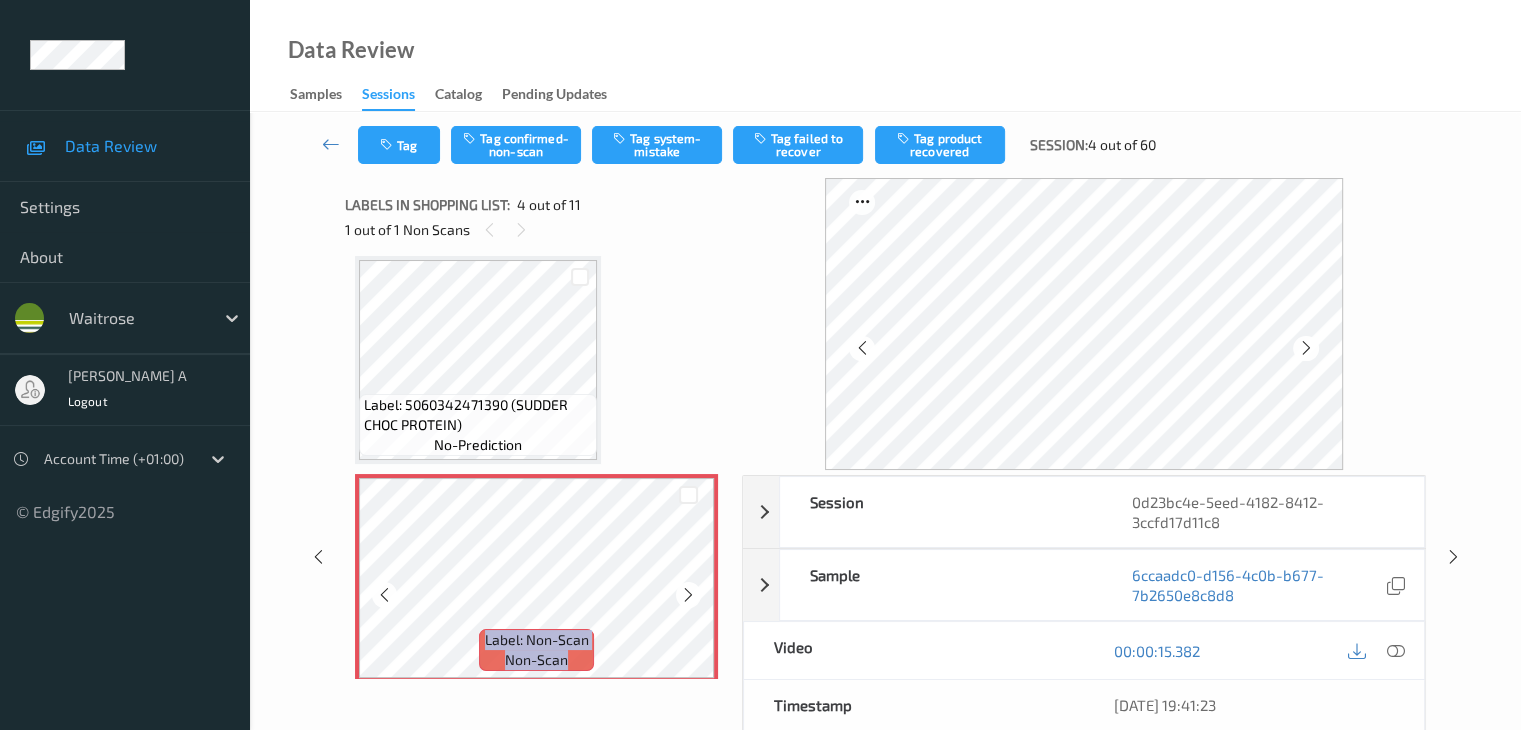 click at bounding box center [688, 595] 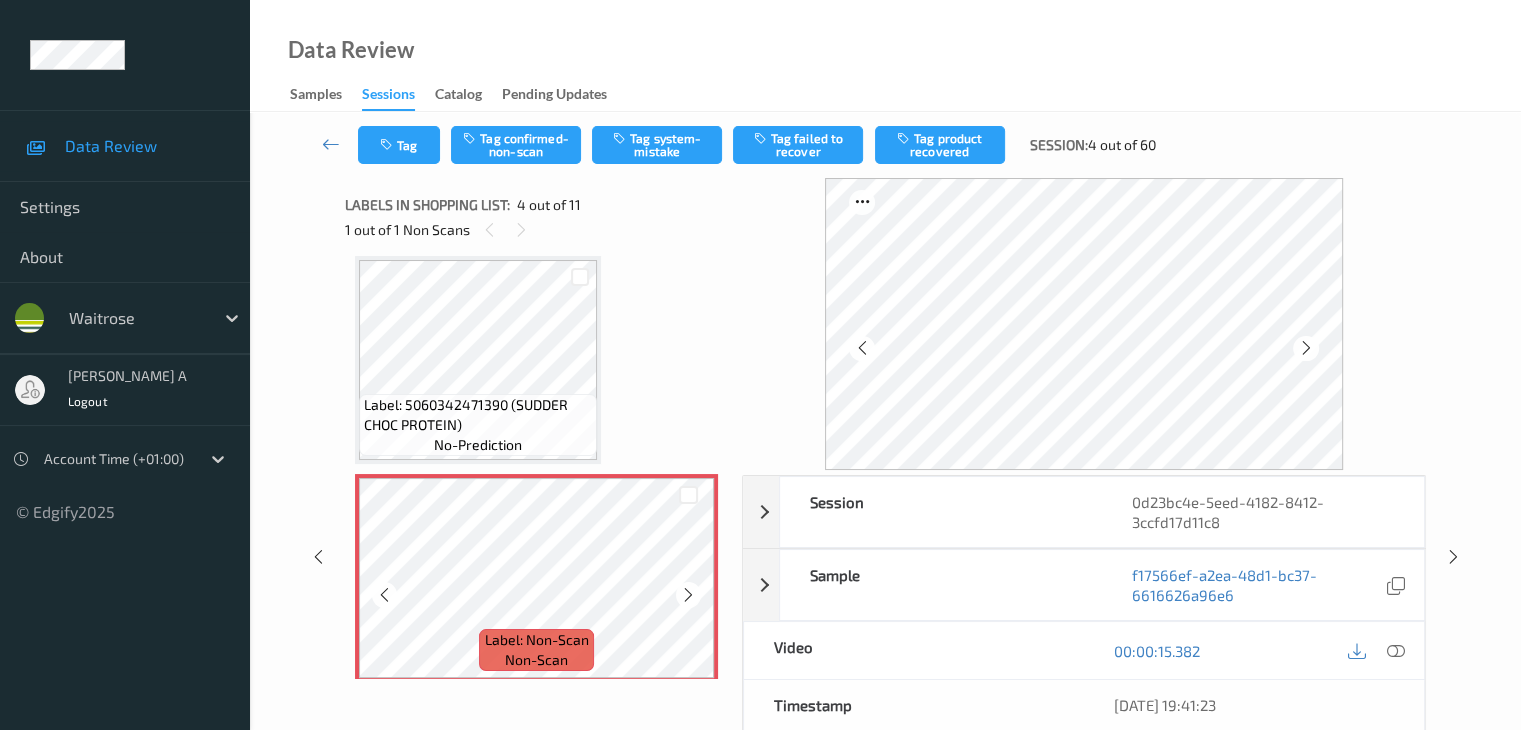 click at bounding box center [688, 595] 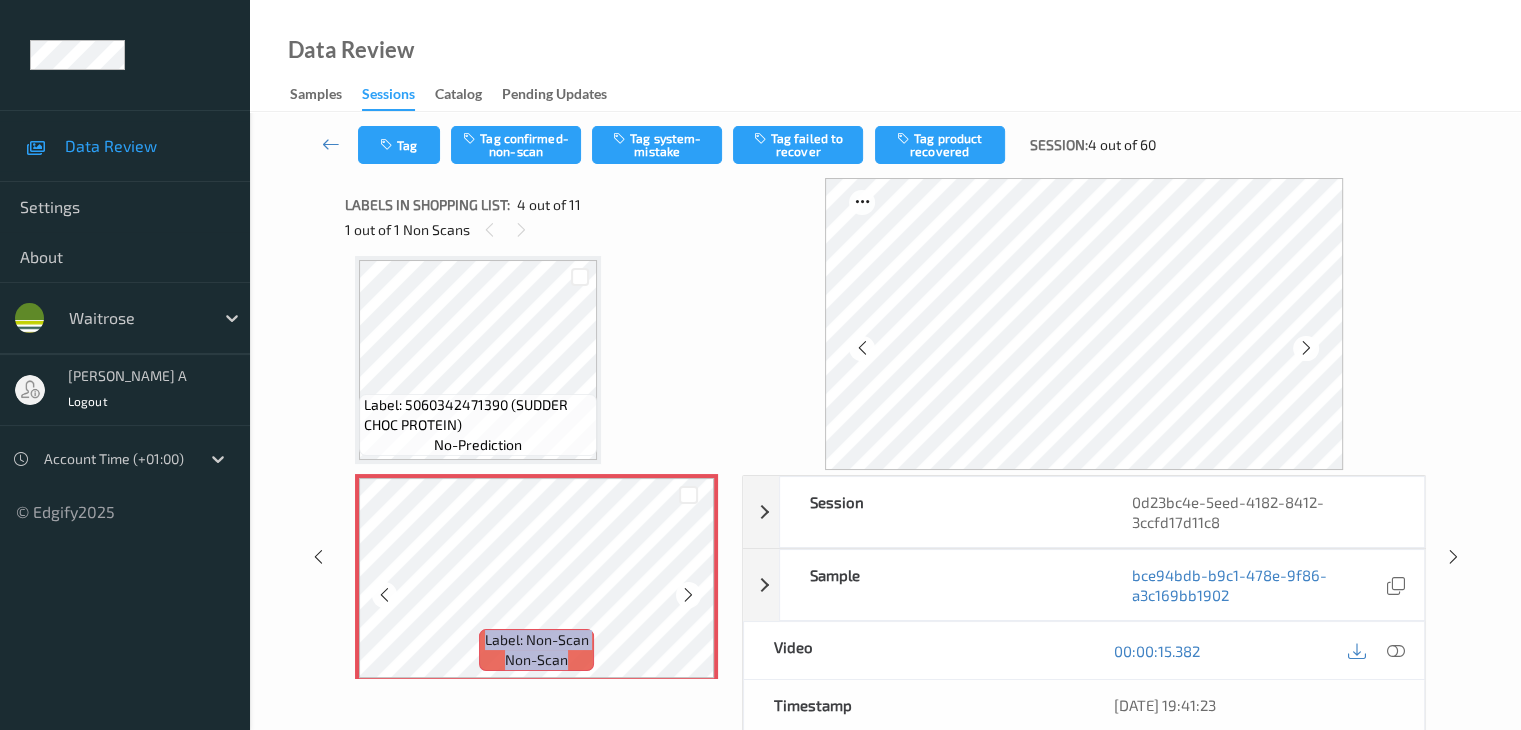 click at bounding box center [688, 595] 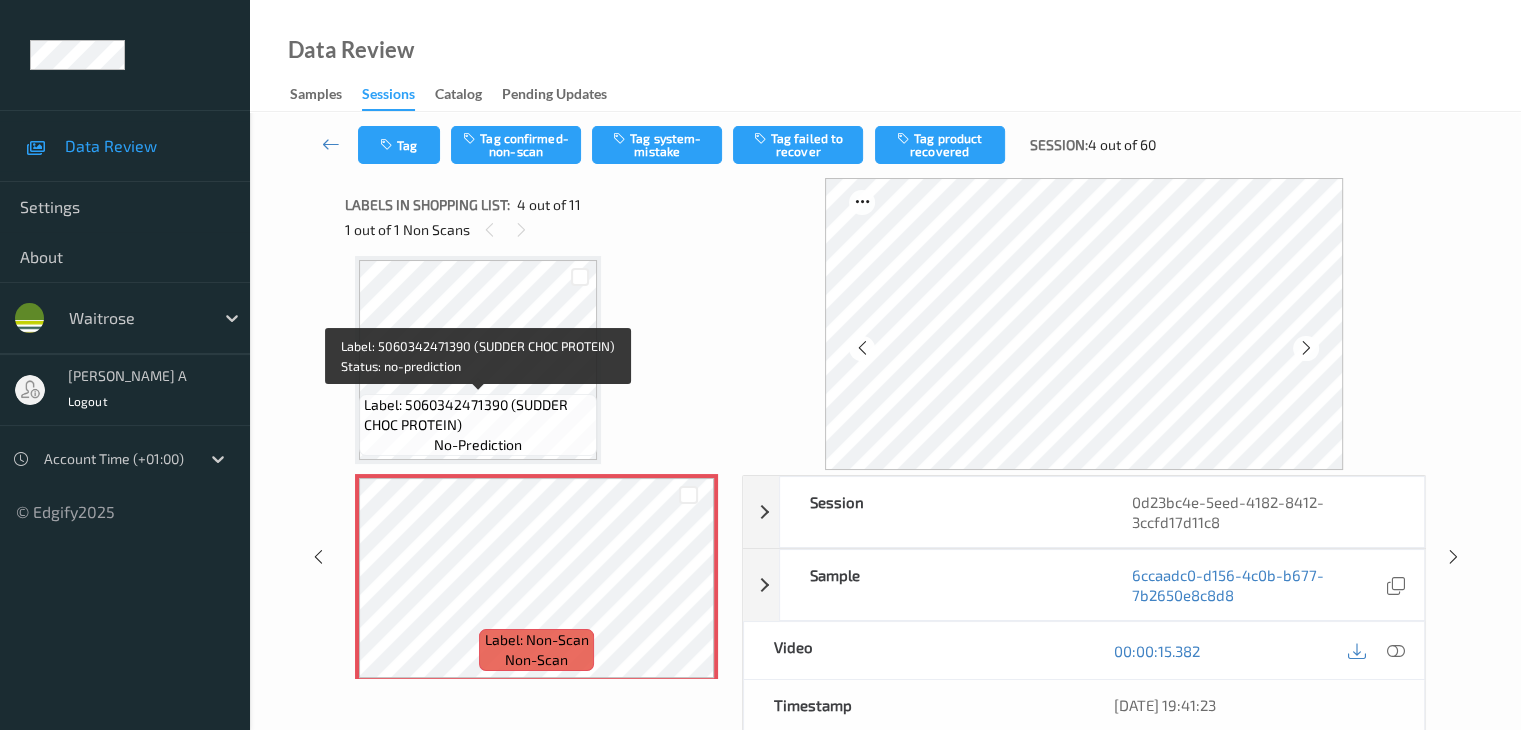 click on "Label: 5060342471390 (SUDDER CHOC PROTEIN)" at bounding box center (478, 415) 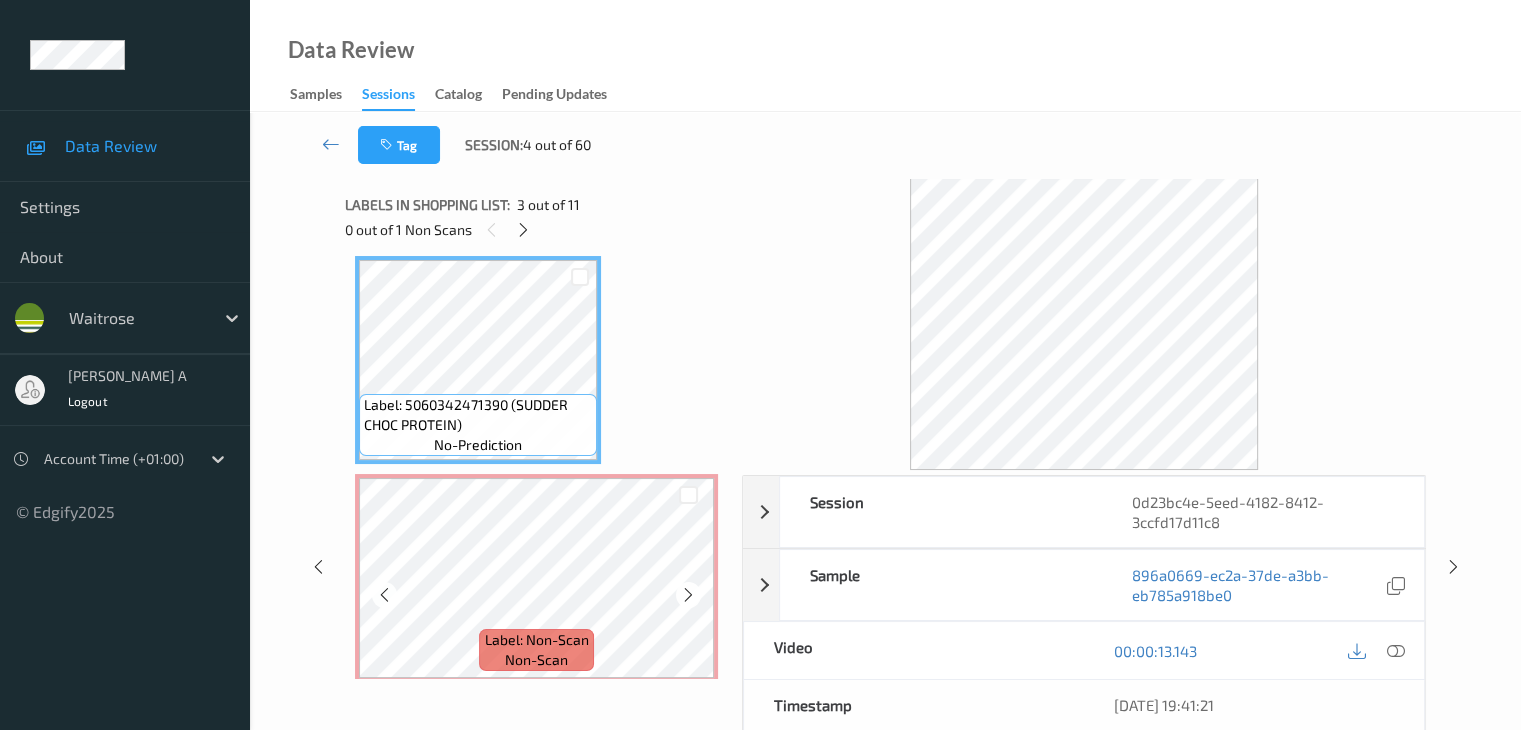 scroll, scrollTop: 546, scrollLeft: 0, axis: vertical 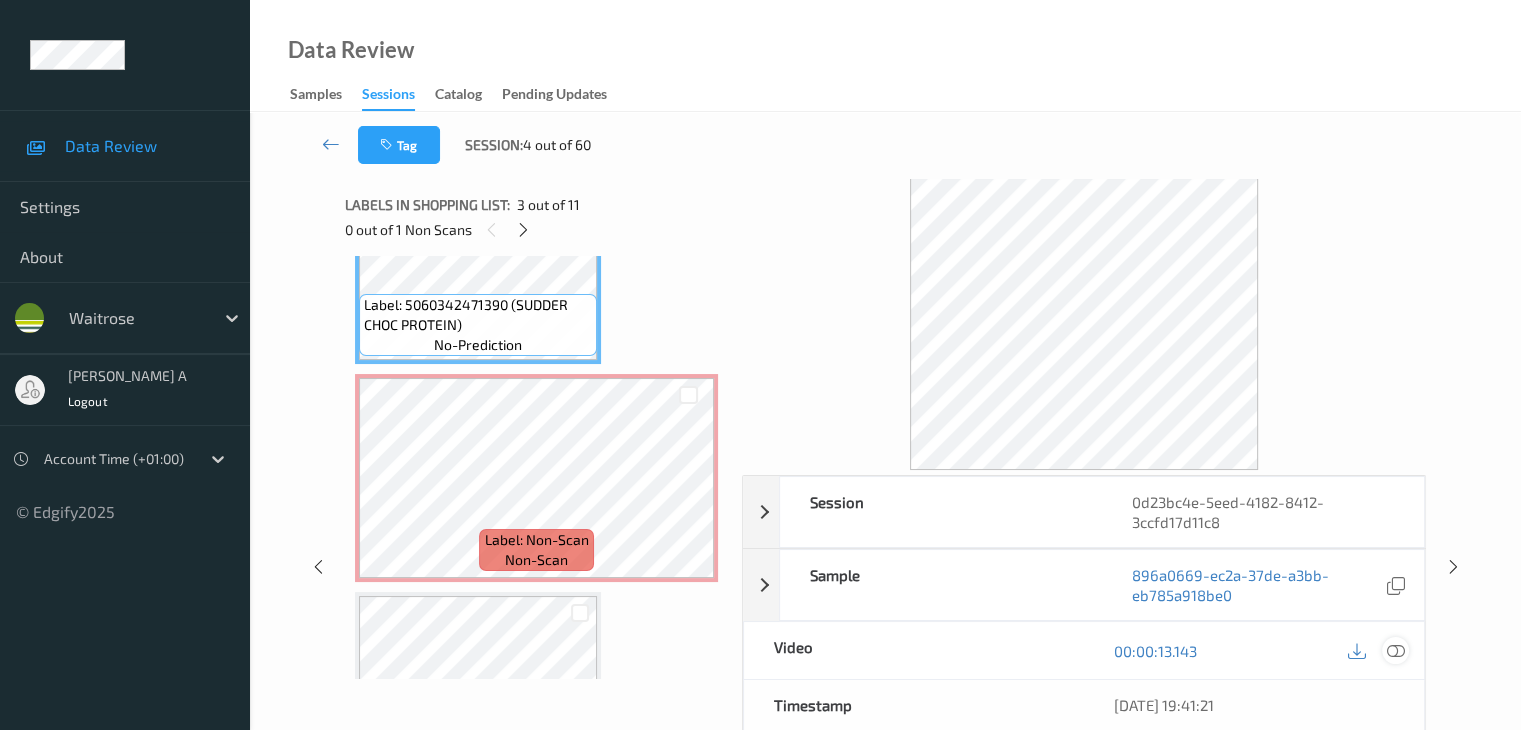 click at bounding box center [1395, 651] 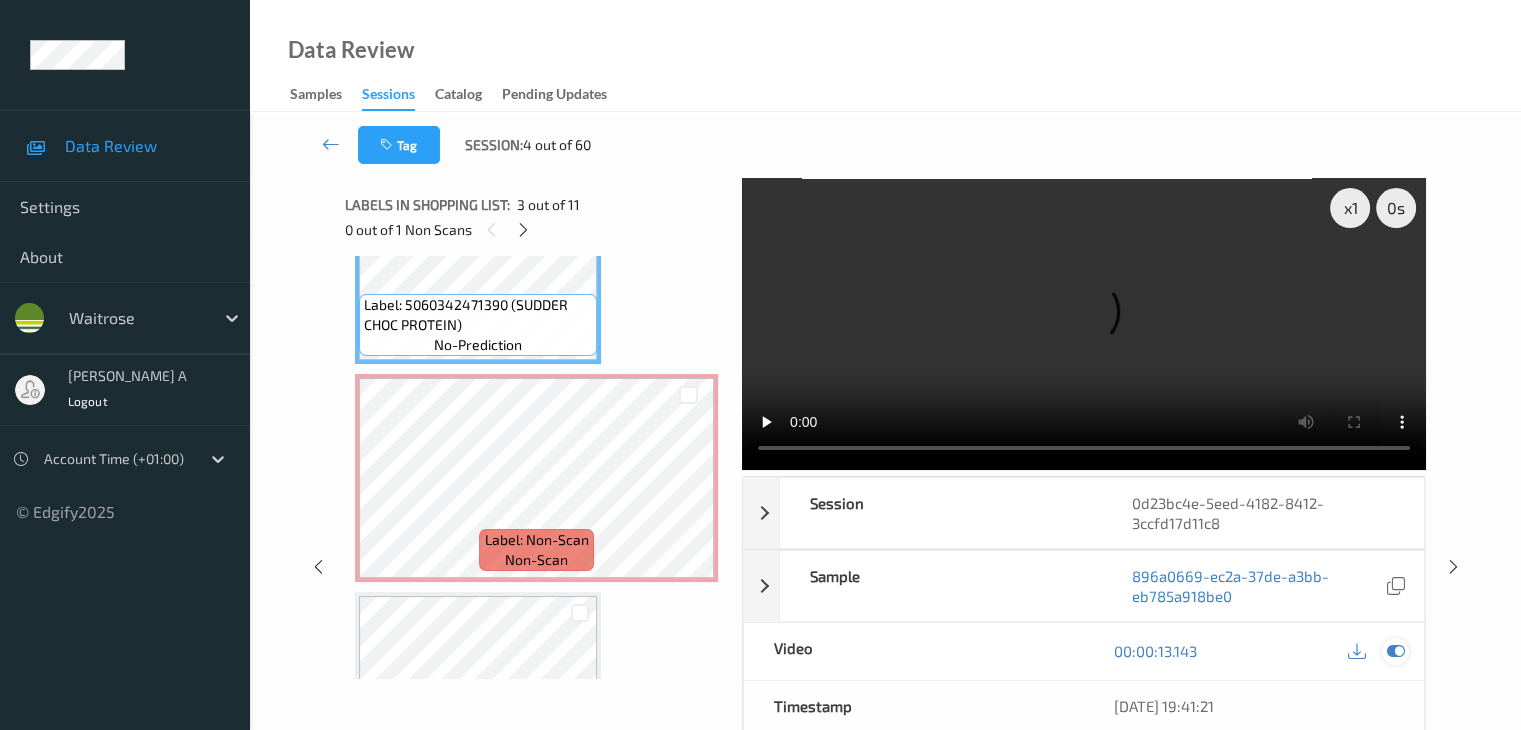 click at bounding box center (1395, 651) 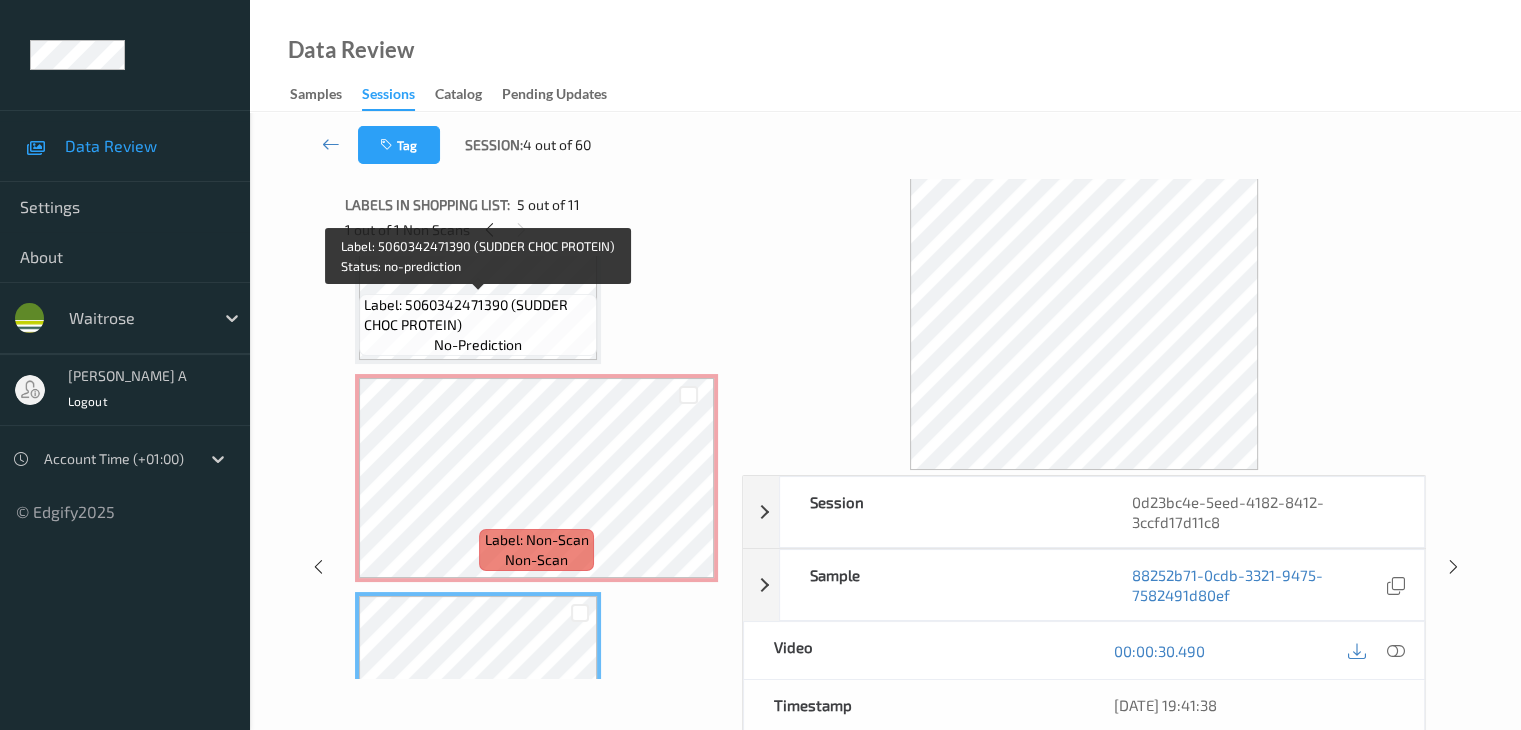 click on "Label: 5060342471390 (SUDDER CHOC PROTEIN) no-prediction" at bounding box center [478, 325] 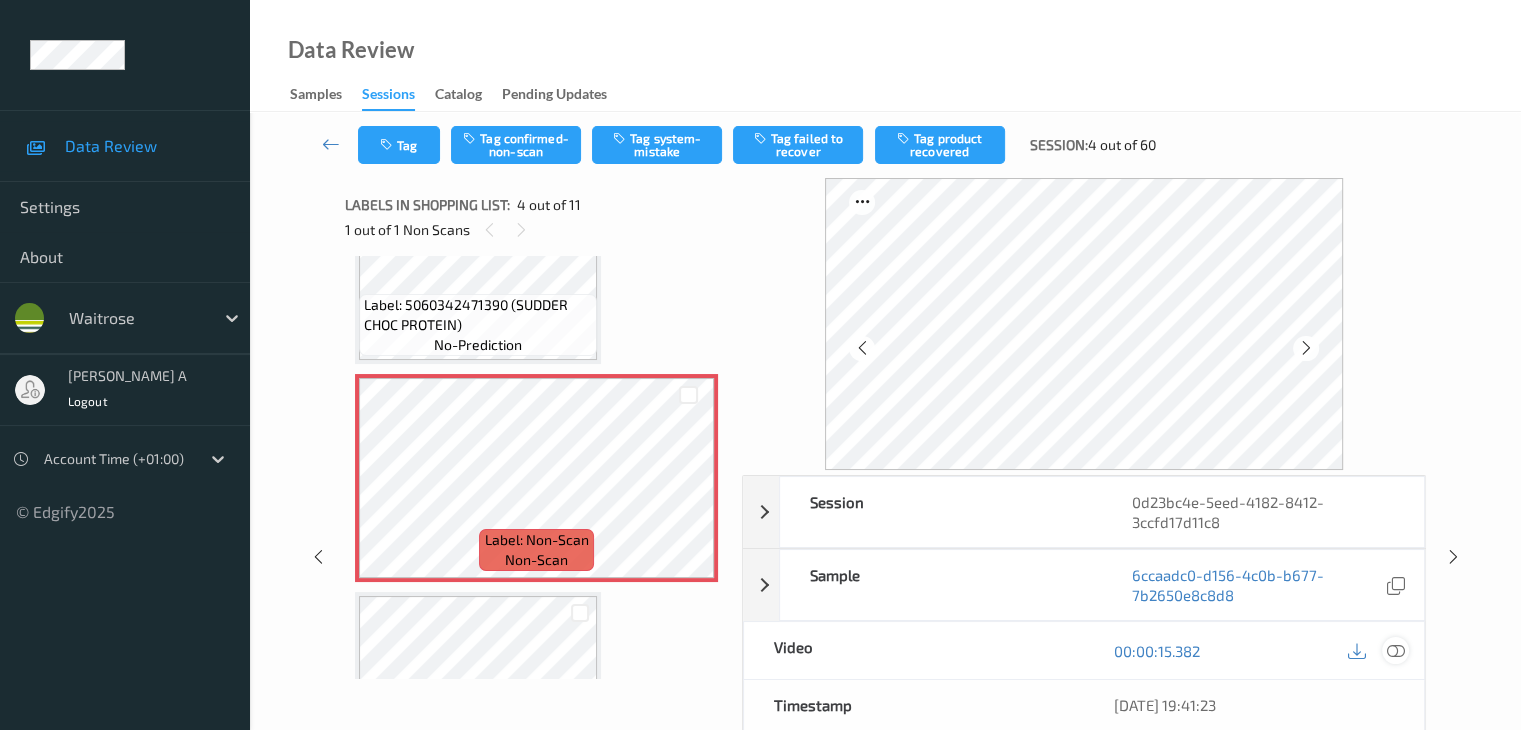 click at bounding box center [1395, 650] 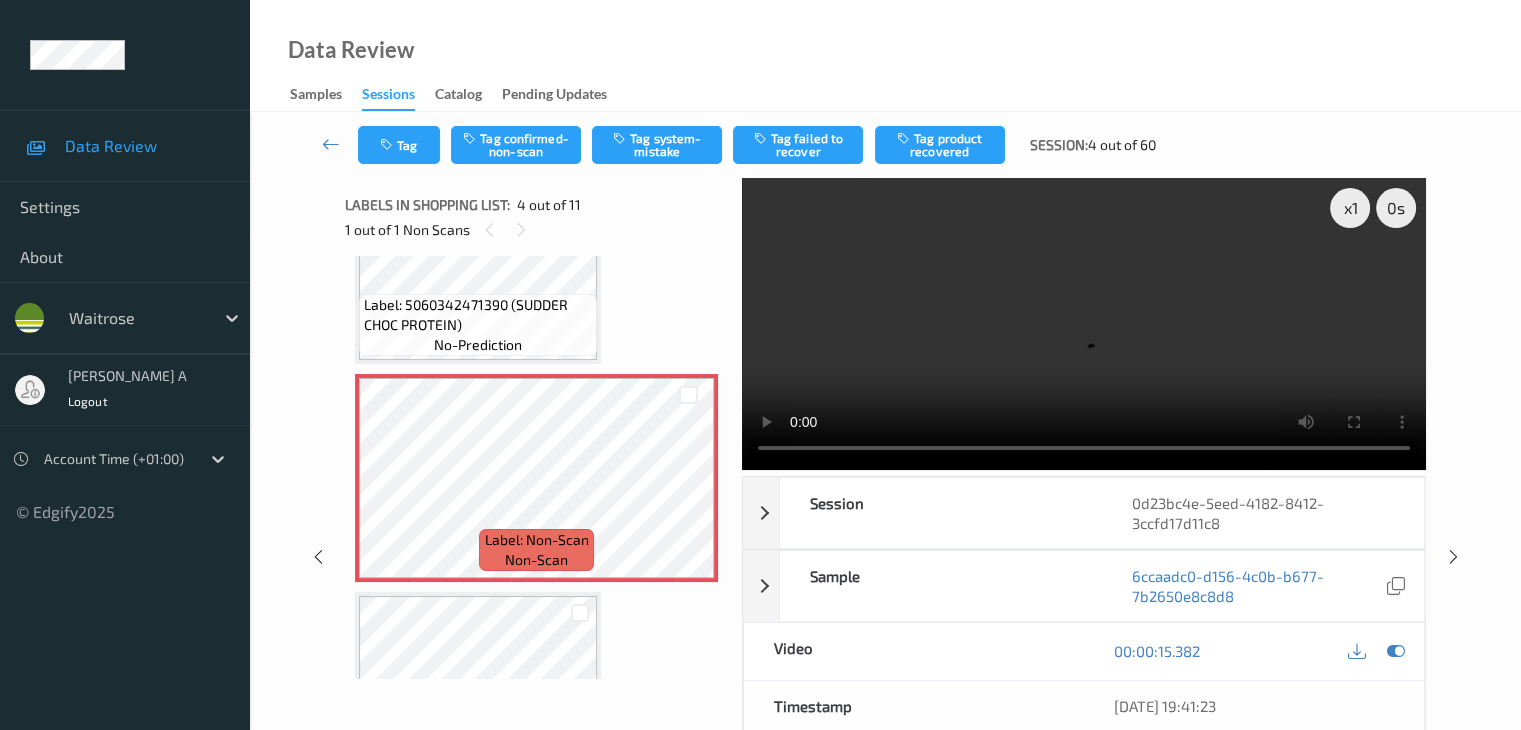 click on "Label: 5060342471390 (SUDDER CHOC PROTEIN)" at bounding box center [478, 315] 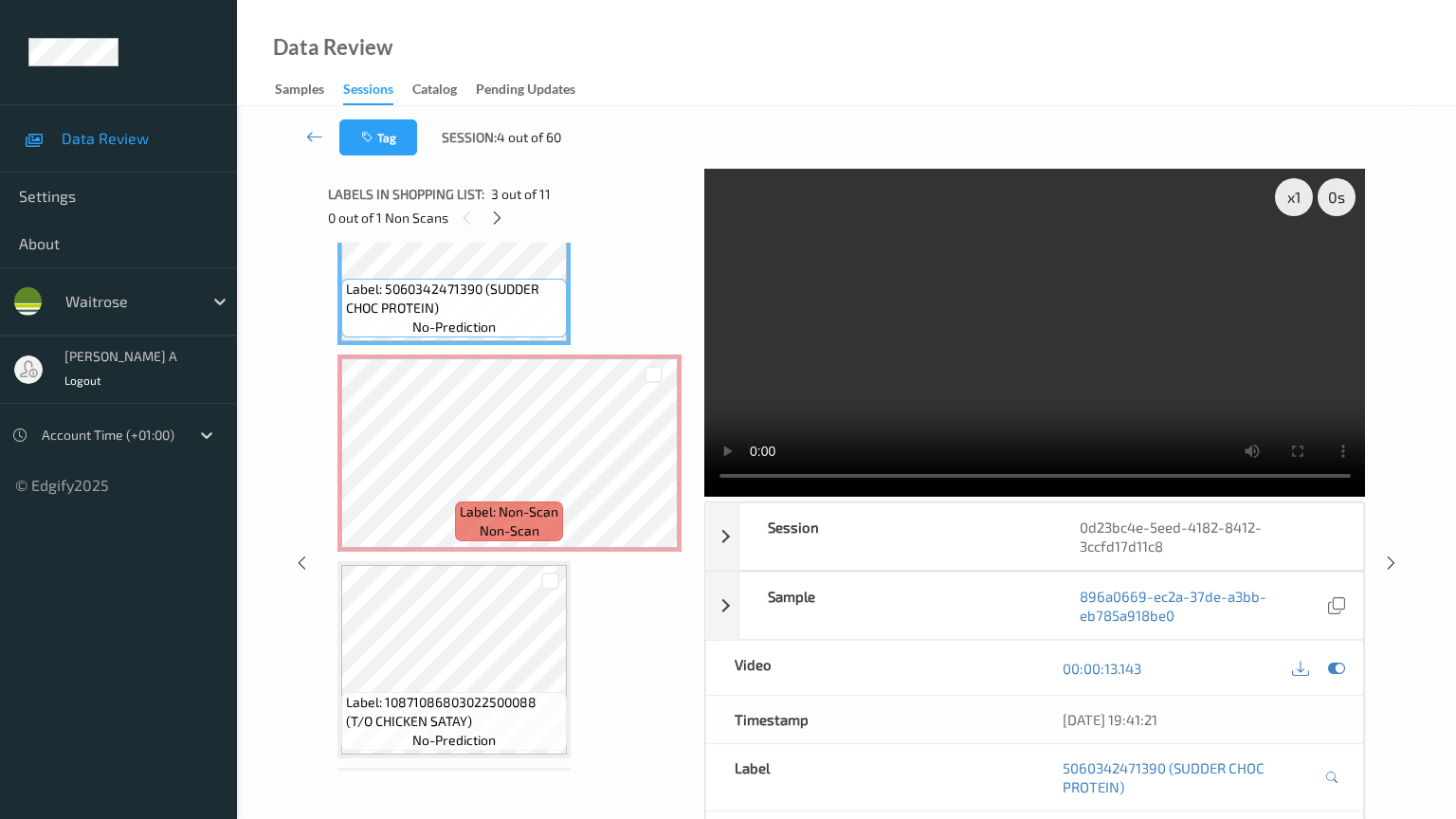type 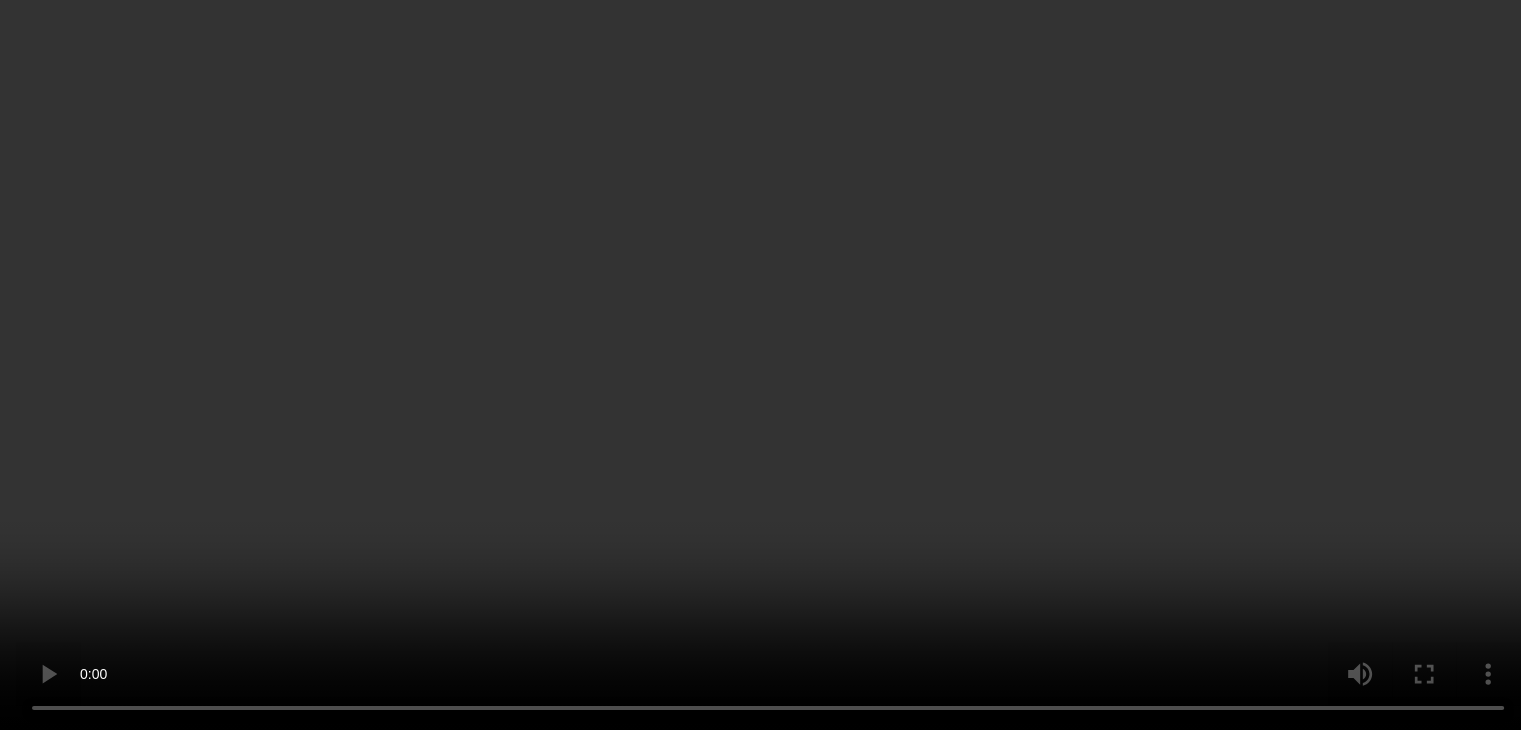 scroll, scrollTop: 446, scrollLeft: 0, axis: vertical 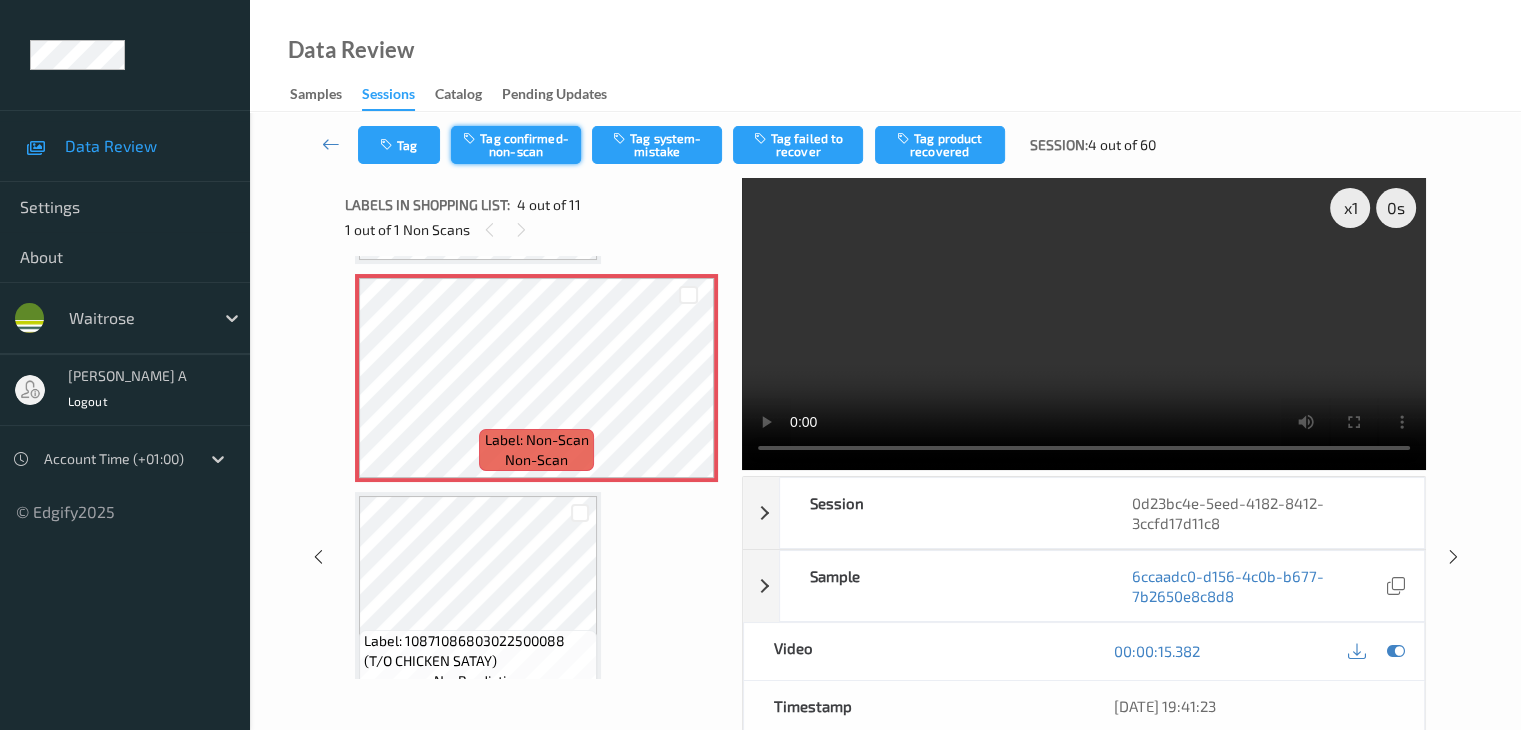 click on "Tag   confirmed-non-scan" at bounding box center [516, 145] 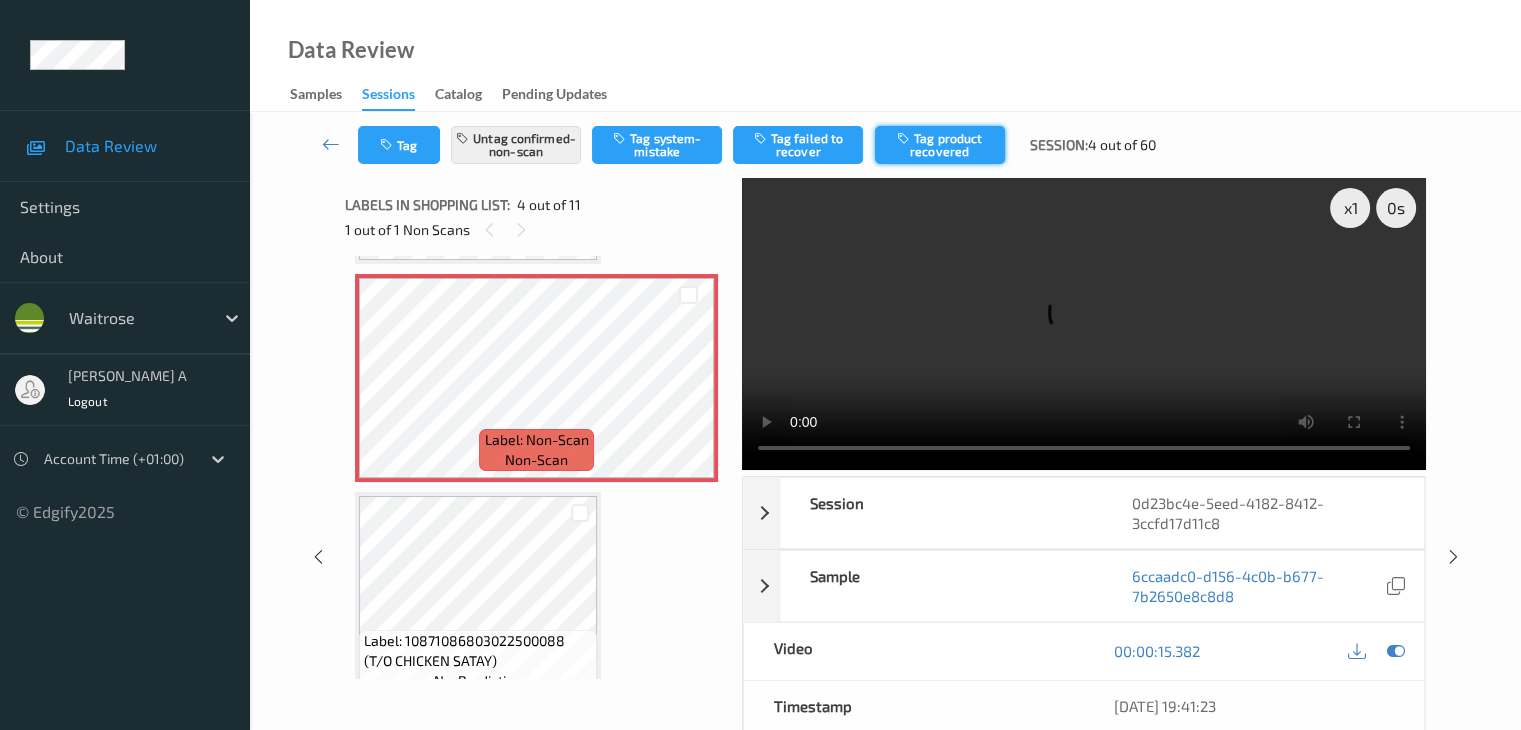 click on "Tag   product recovered" at bounding box center [940, 145] 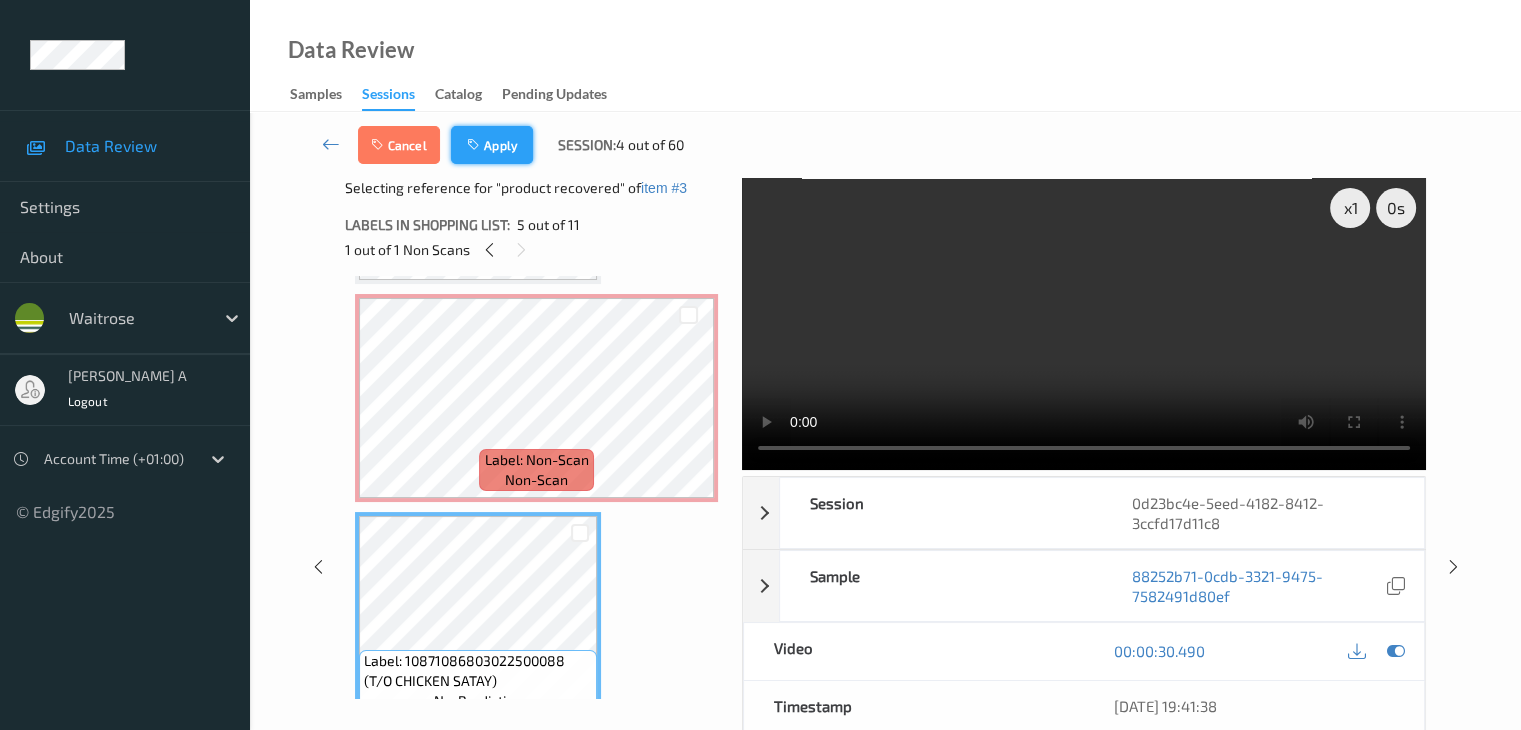 click on "Apply" at bounding box center (492, 145) 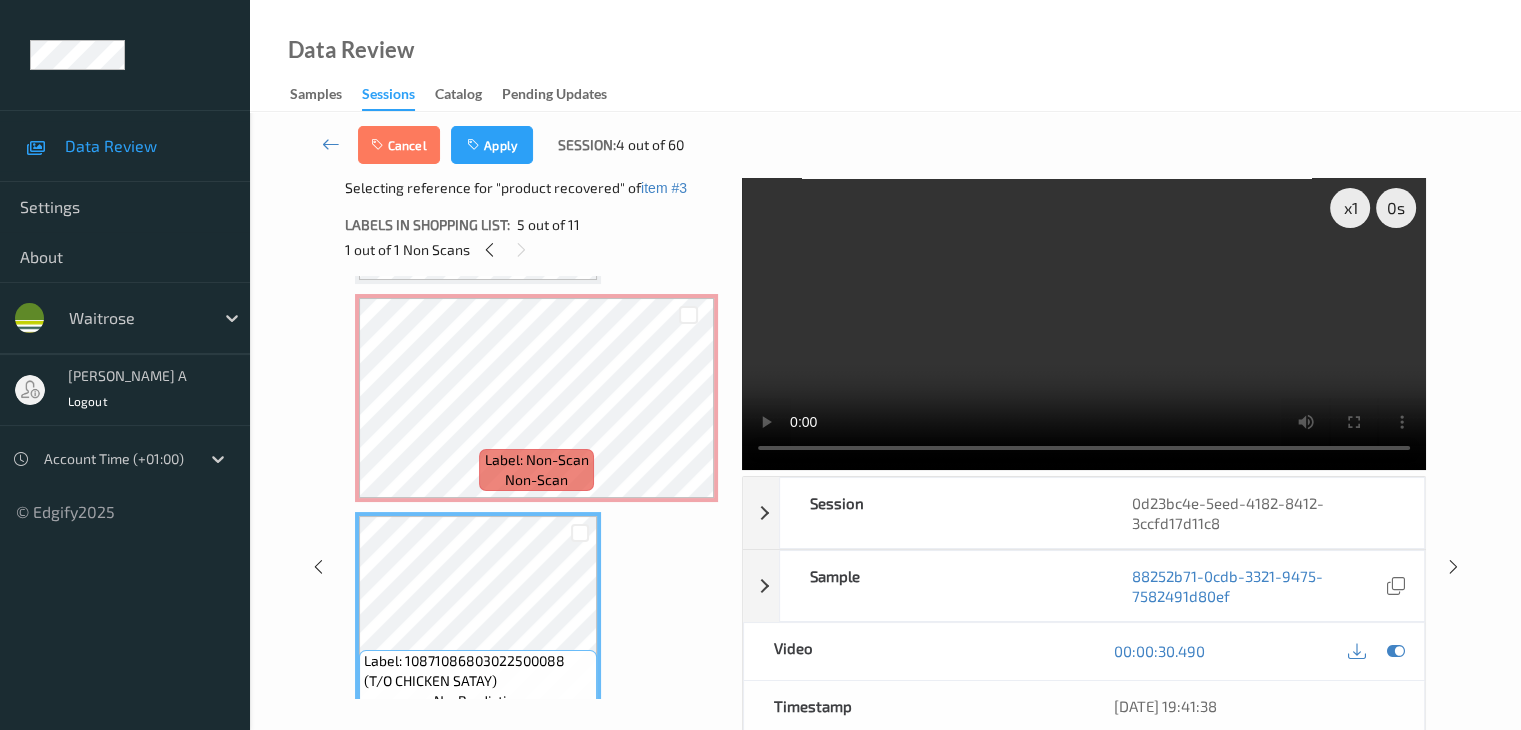 scroll, scrollTop: 446, scrollLeft: 0, axis: vertical 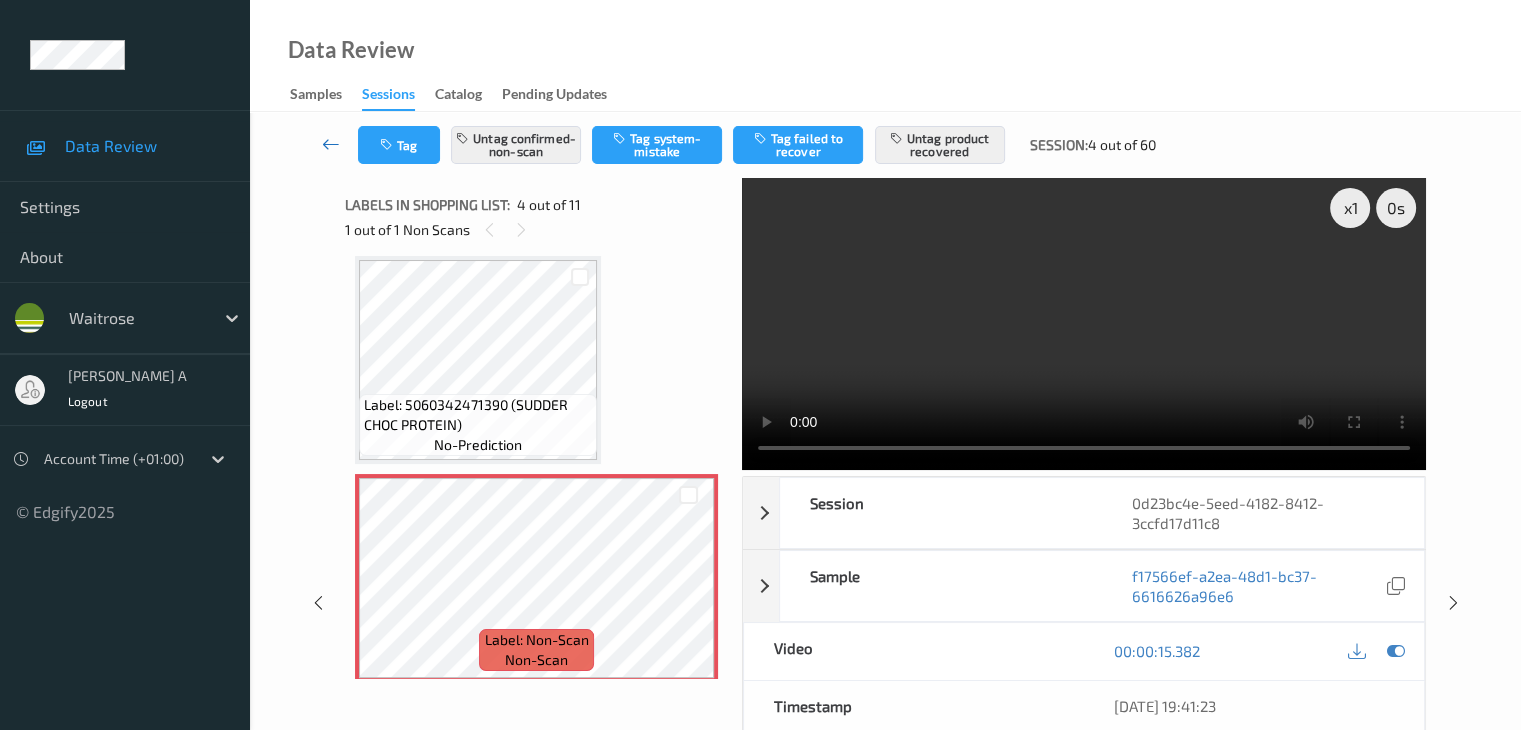 click at bounding box center [331, 144] 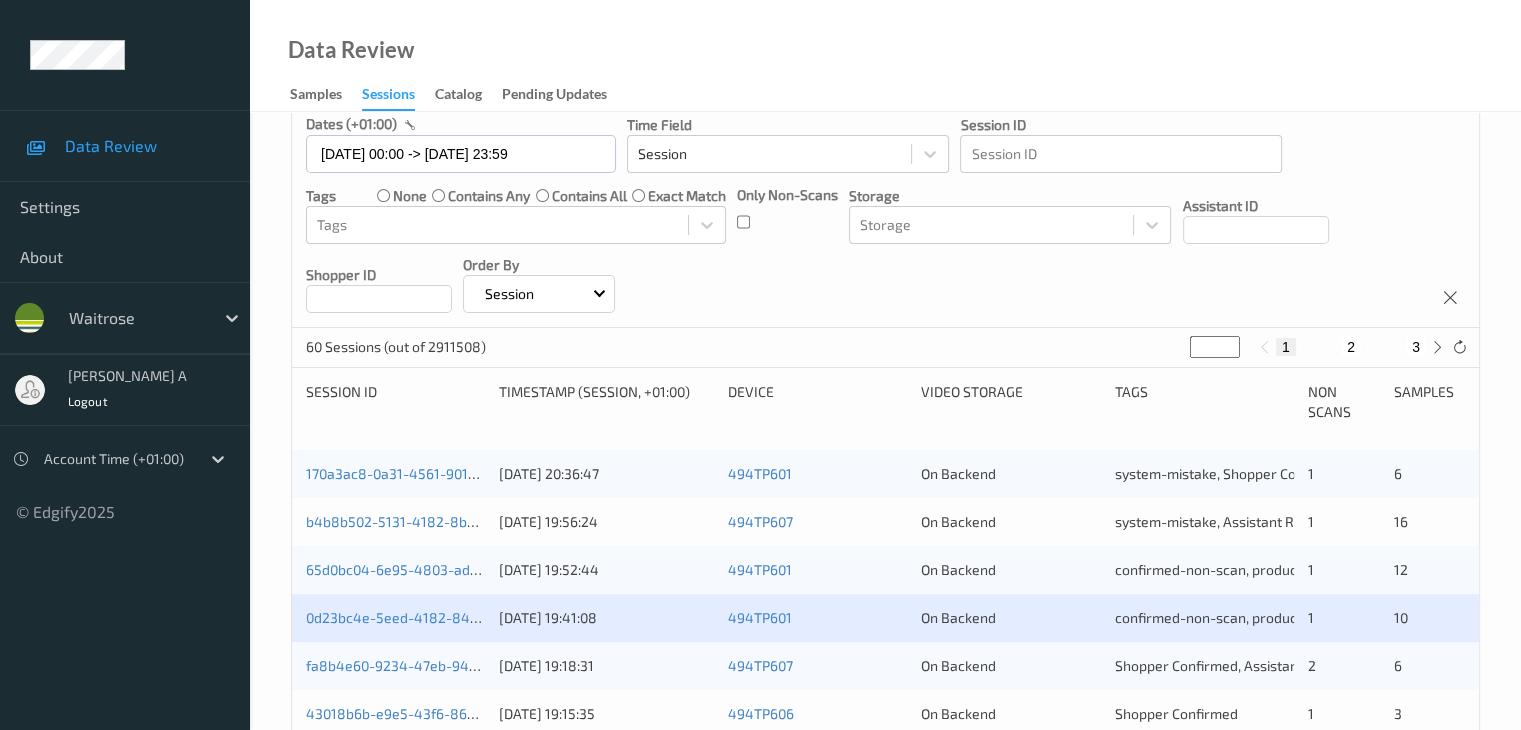 scroll, scrollTop: 200, scrollLeft: 0, axis: vertical 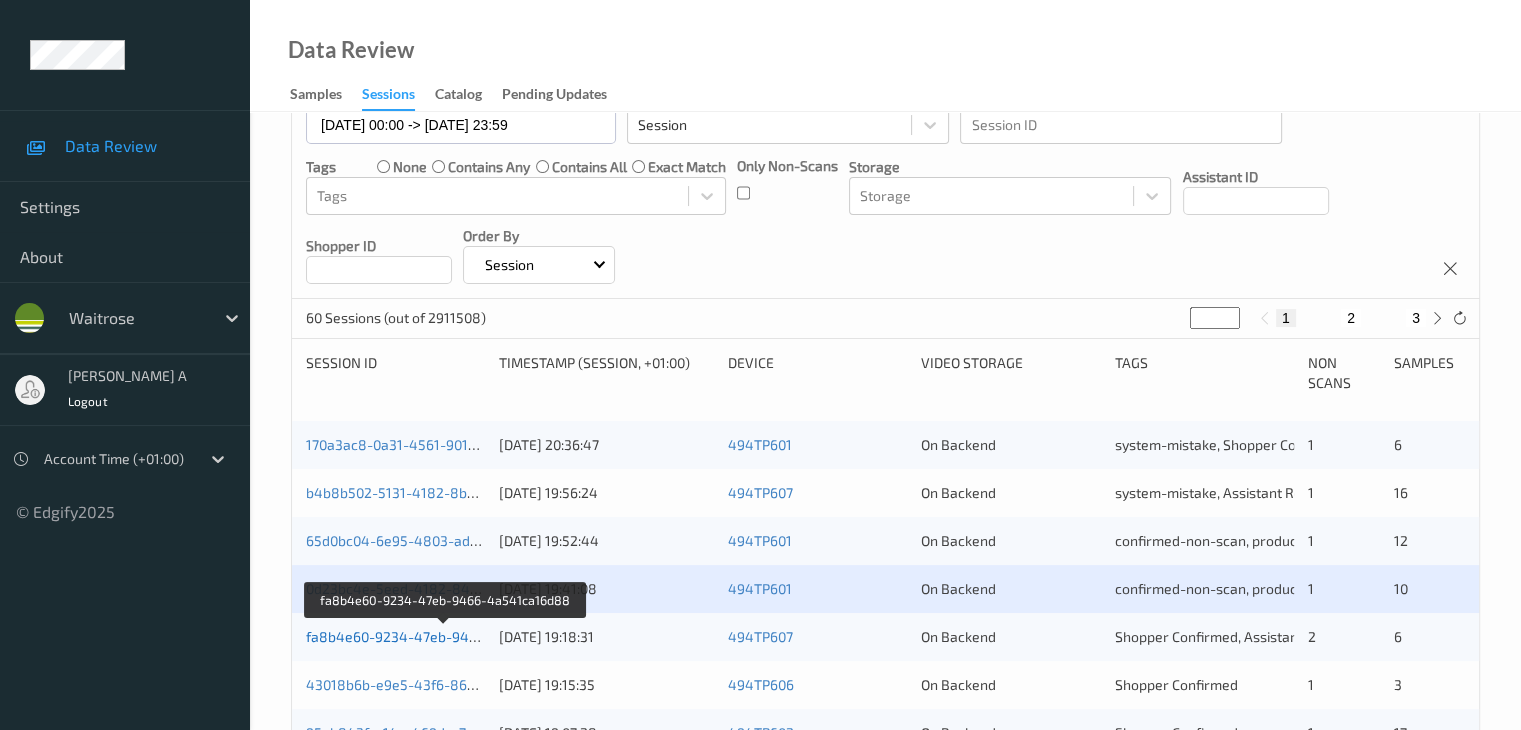 click on "fa8b4e60-9234-47eb-9466-4a541ca16d88" at bounding box center [446, 636] 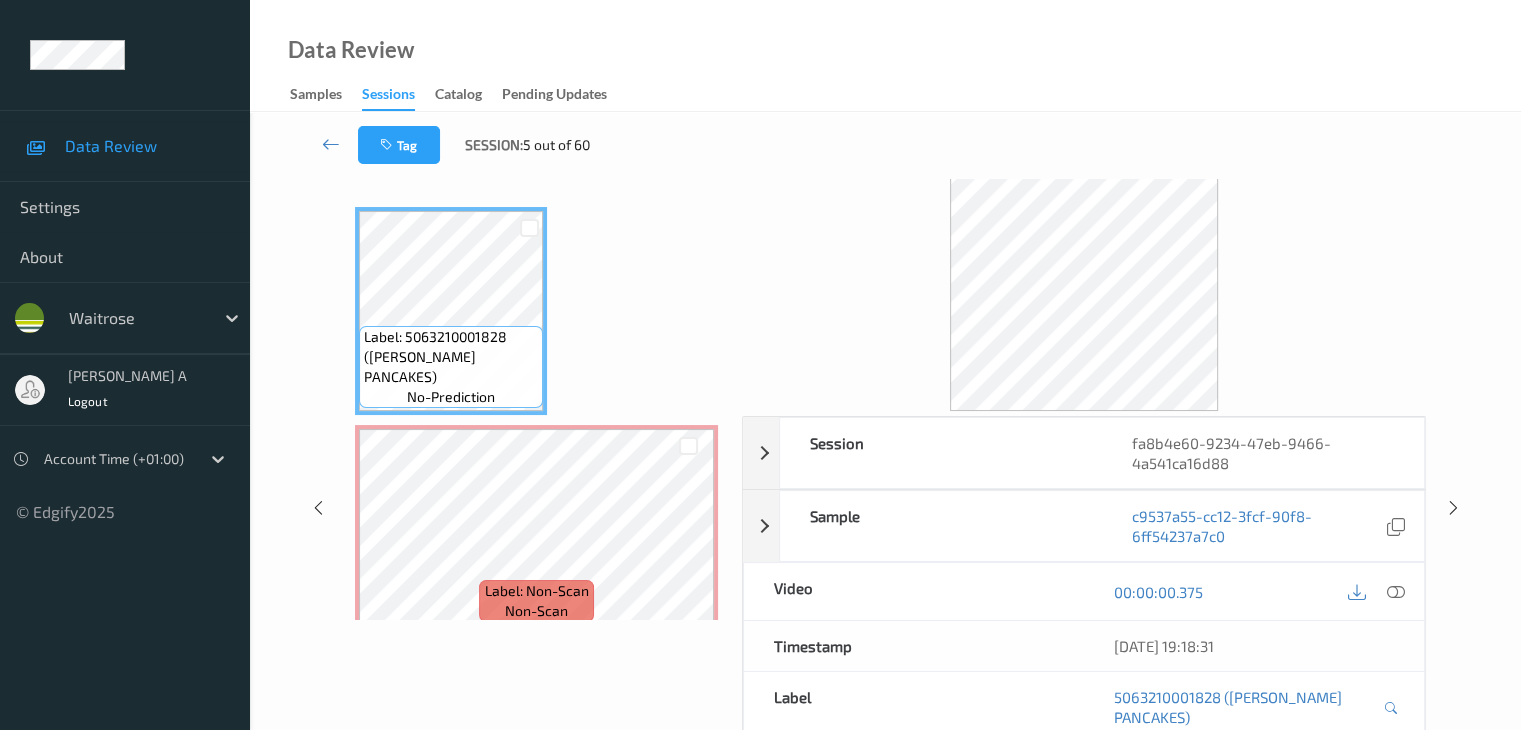 scroll, scrollTop: 0, scrollLeft: 0, axis: both 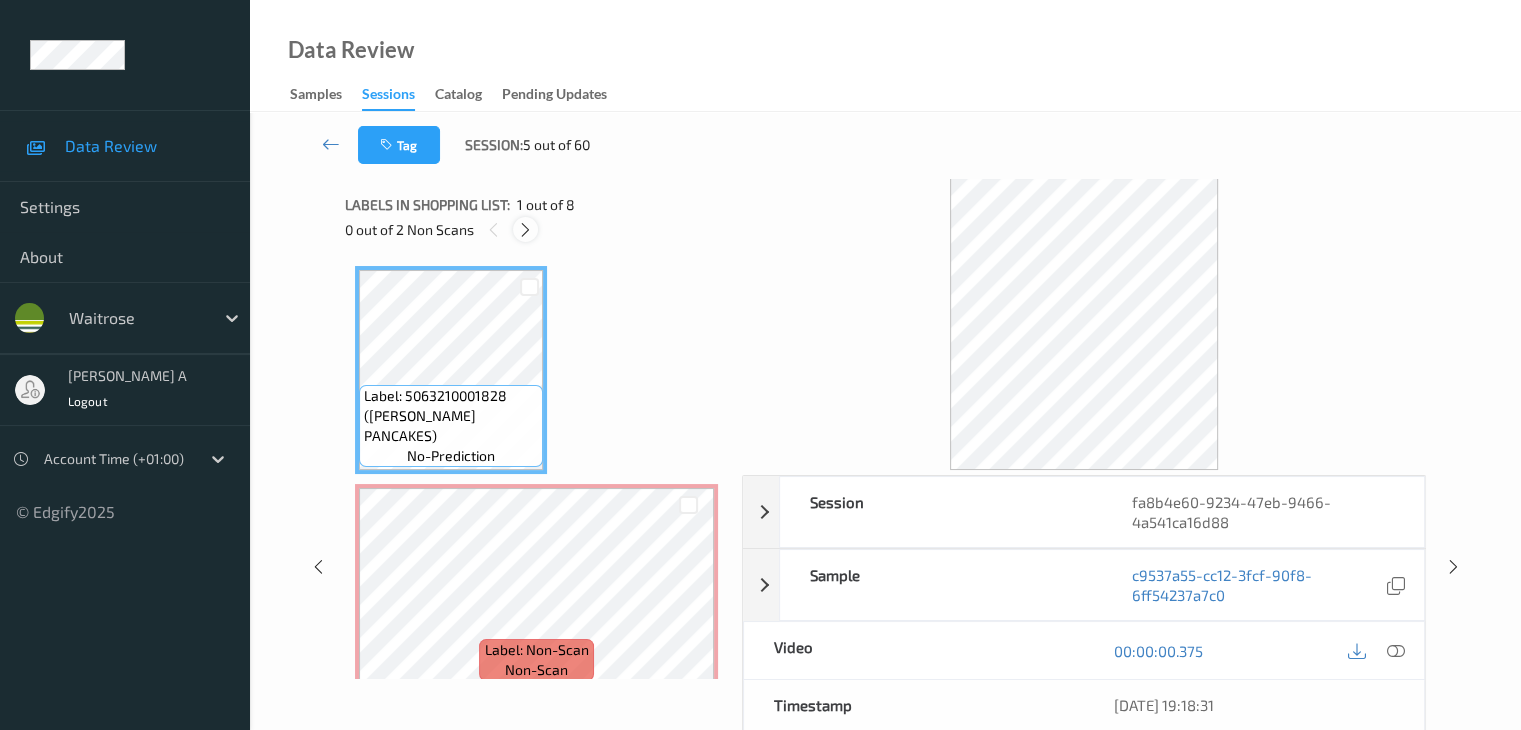 click at bounding box center (525, 230) 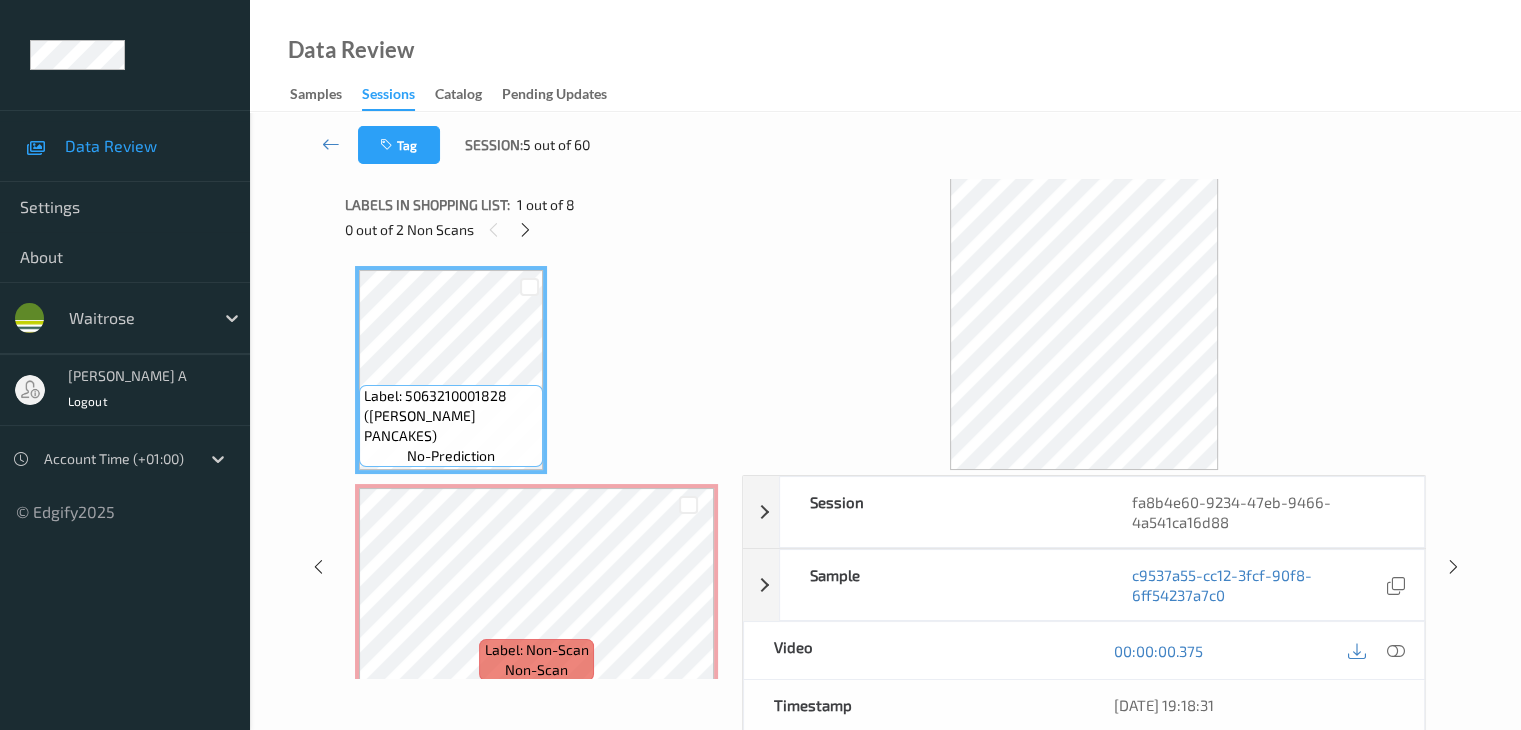 scroll, scrollTop: 10, scrollLeft: 0, axis: vertical 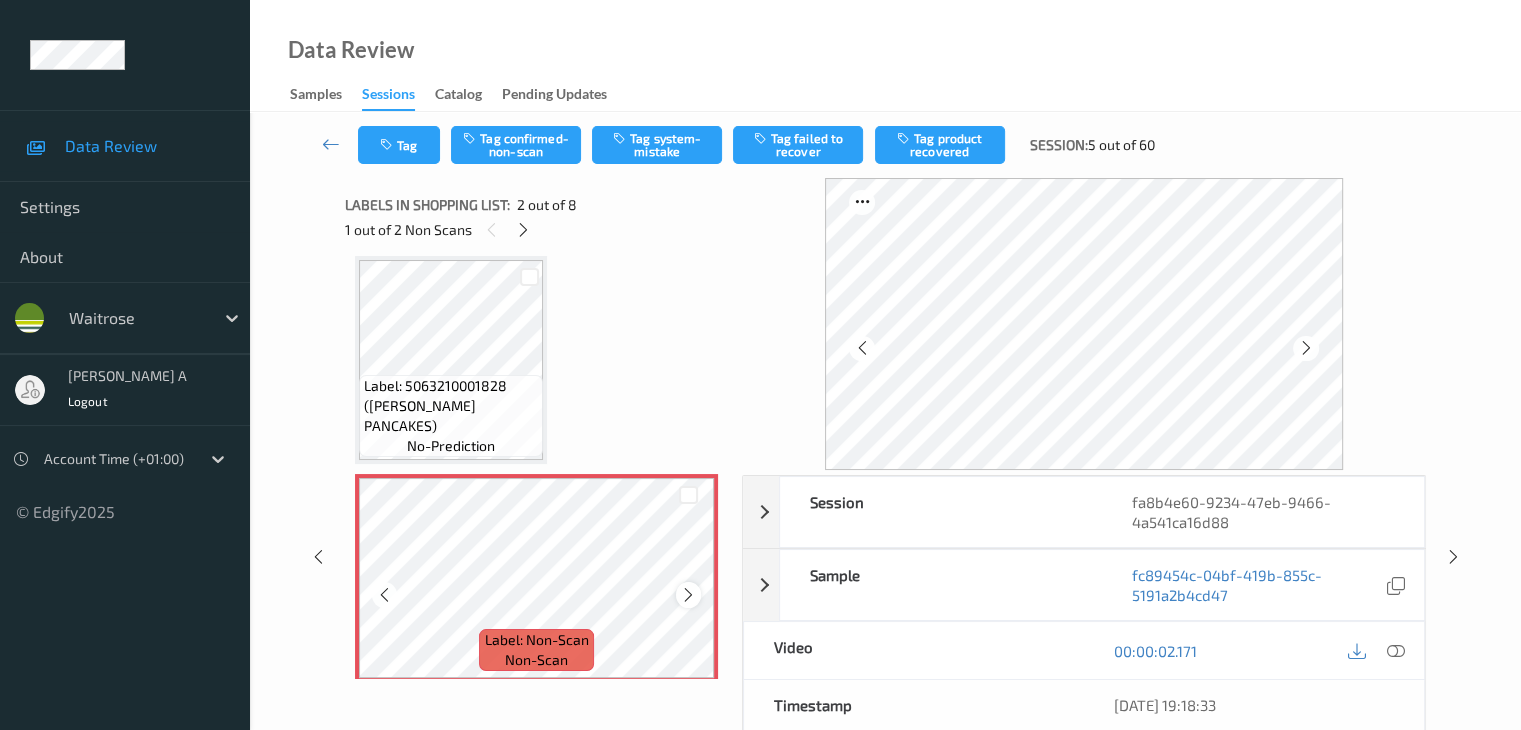 click at bounding box center [688, 595] 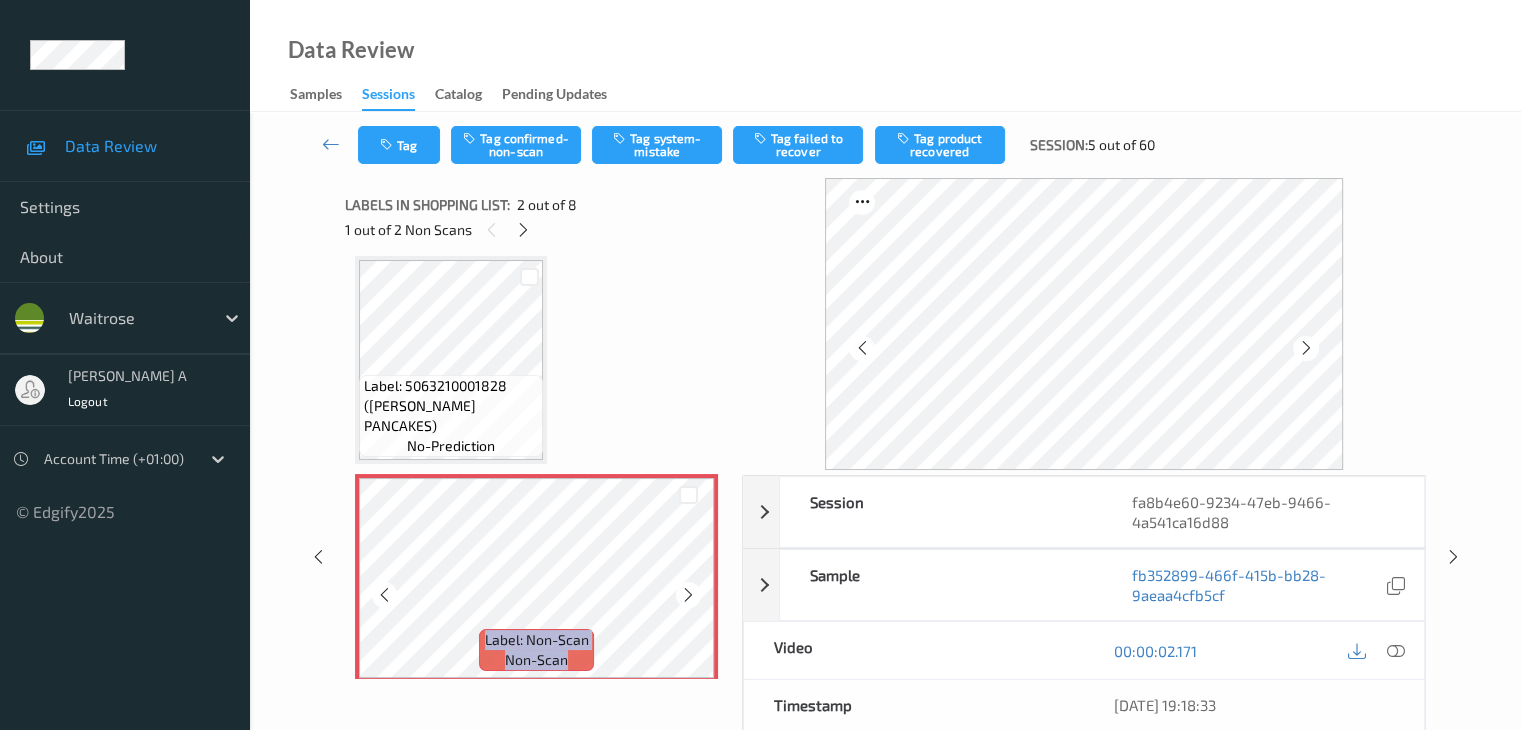 click at bounding box center (688, 595) 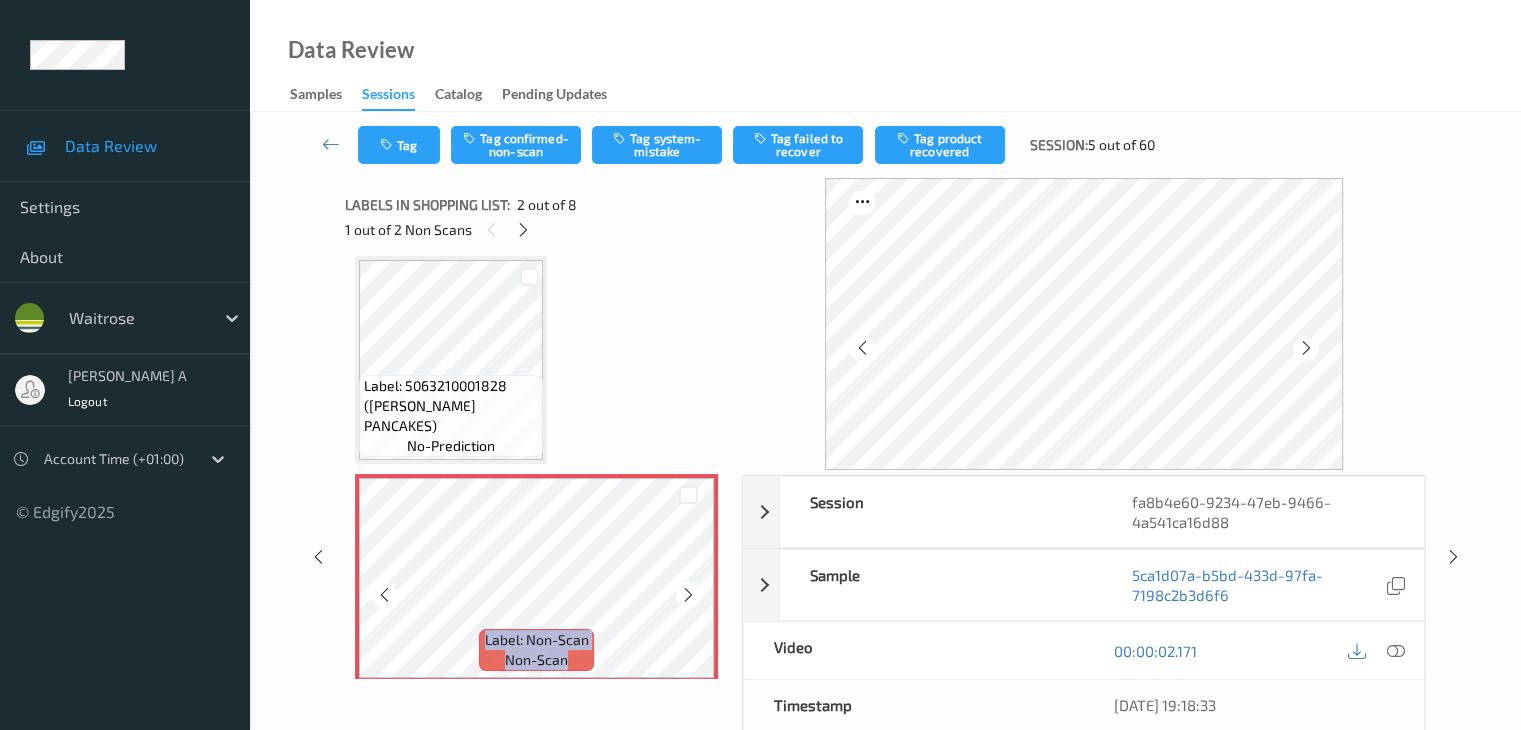 click at bounding box center (688, 595) 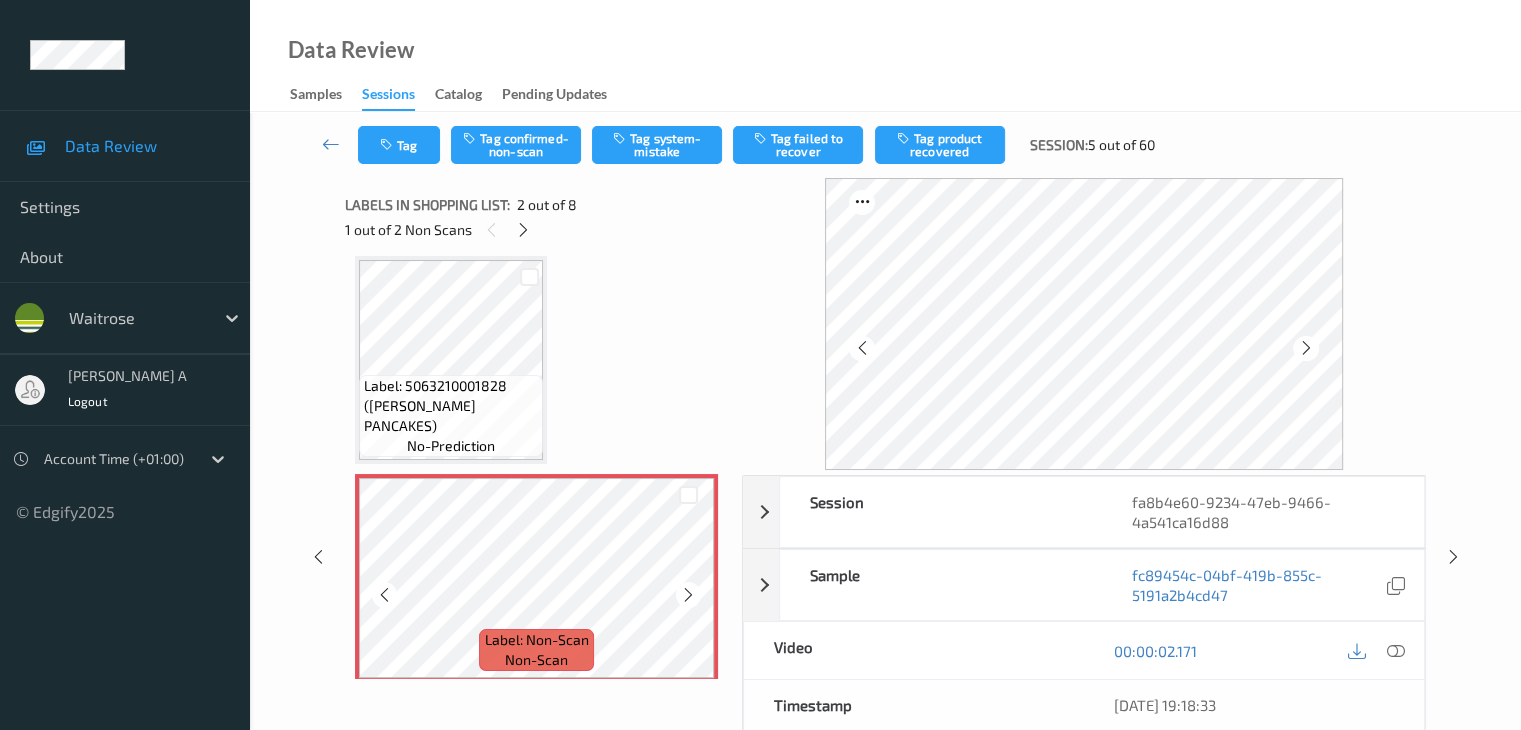 click at bounding box center [688, 595] 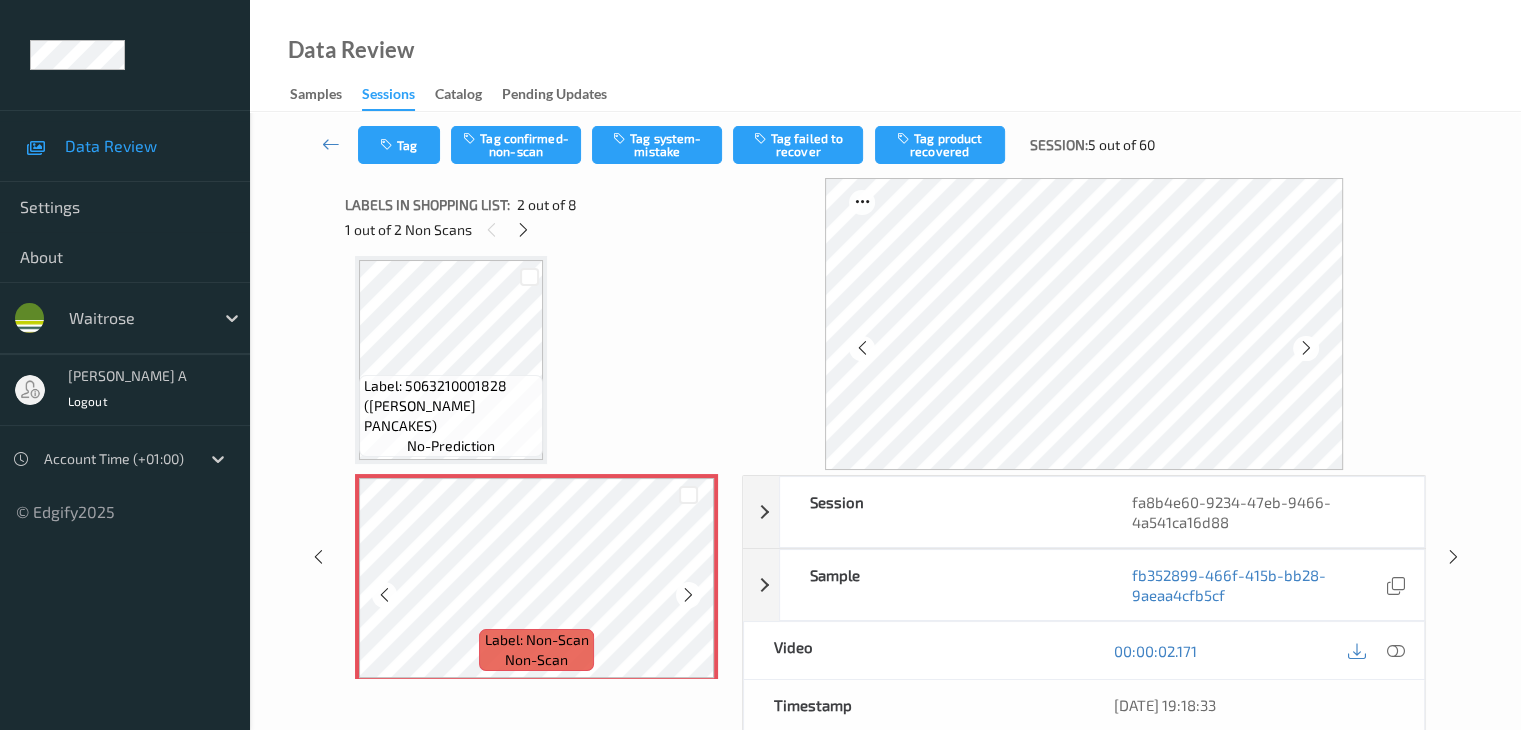 click at bounding box center (688, 595) 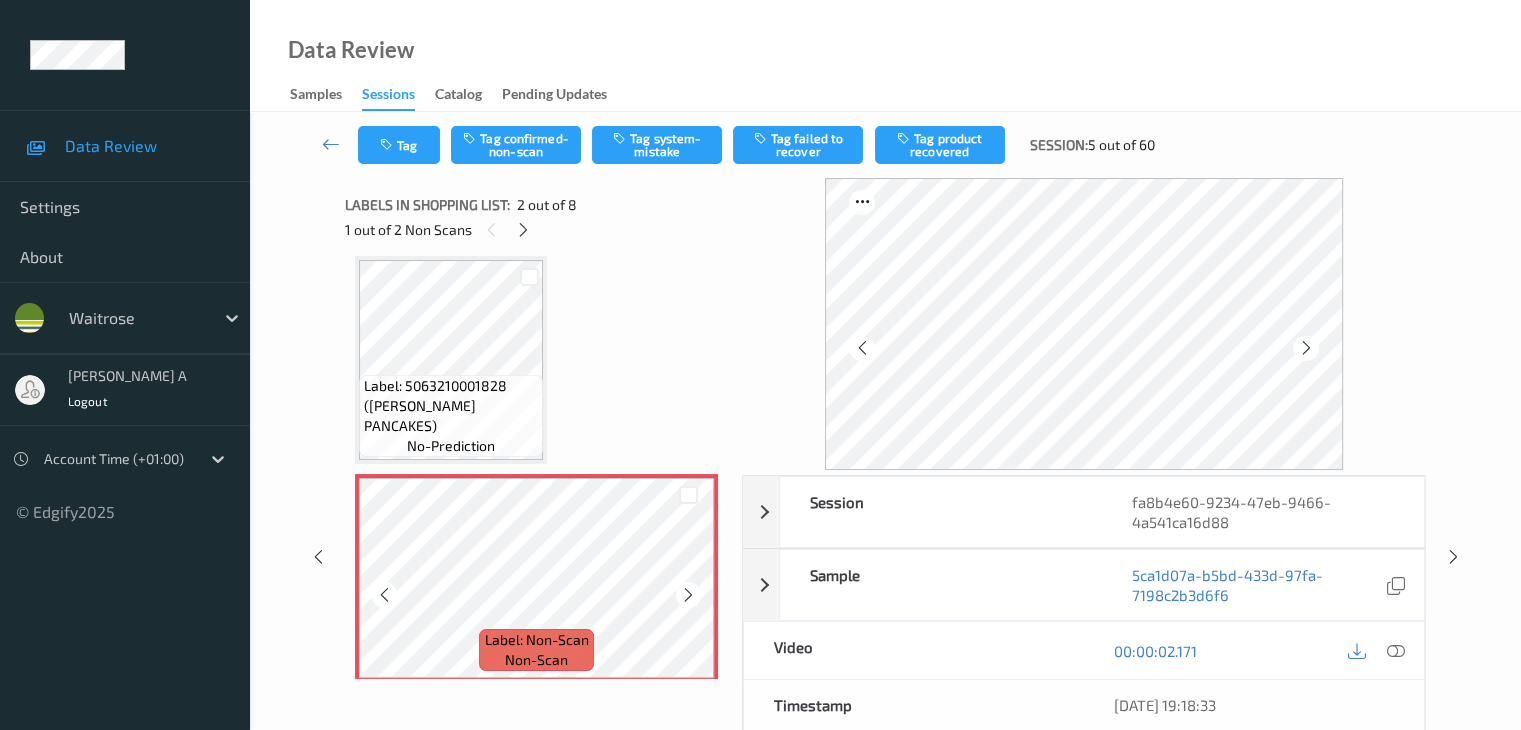 click at bounding box center [688, 595] 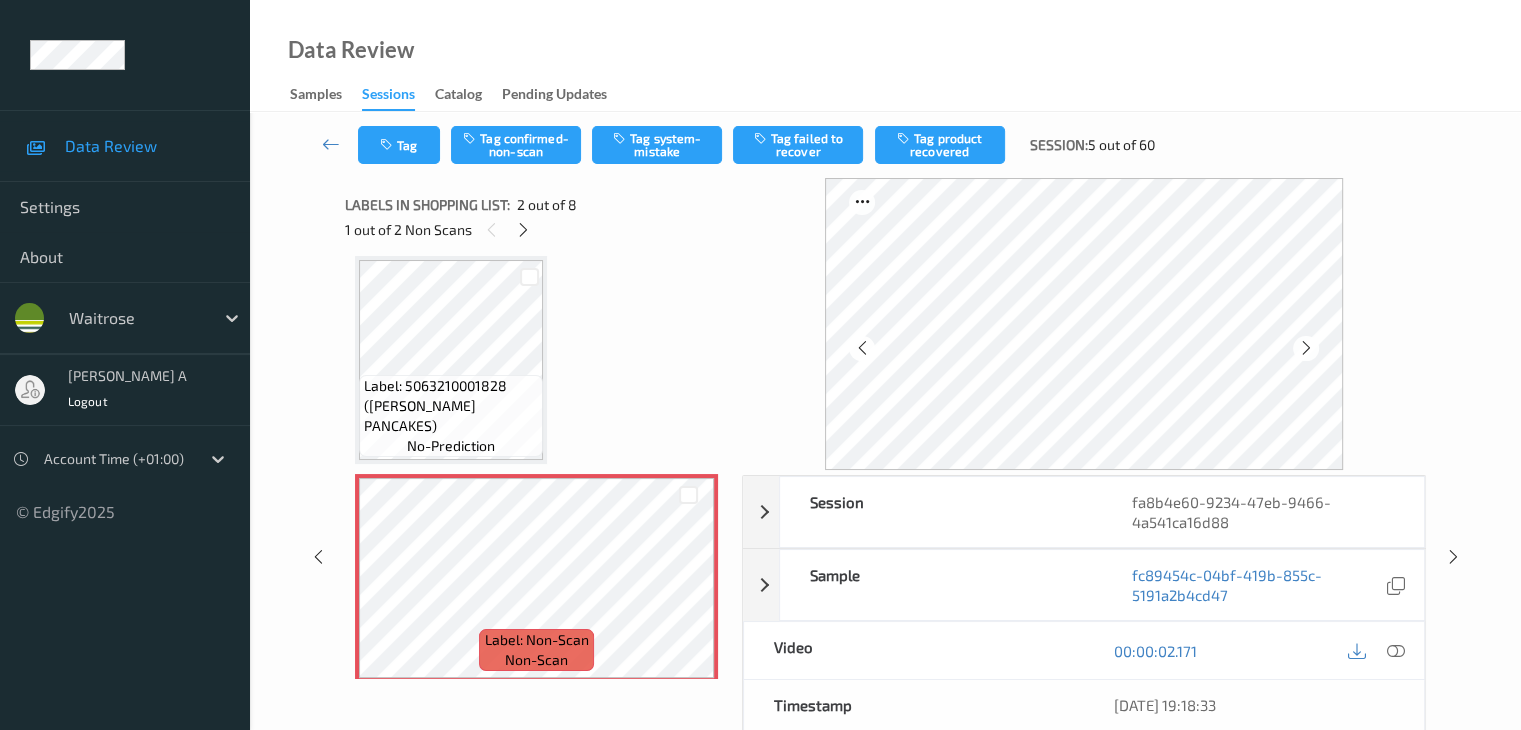 click on "Label: 5063210001828 (WR SWEET PANCAKES) no-prediction" at bounding box center (451, 416) 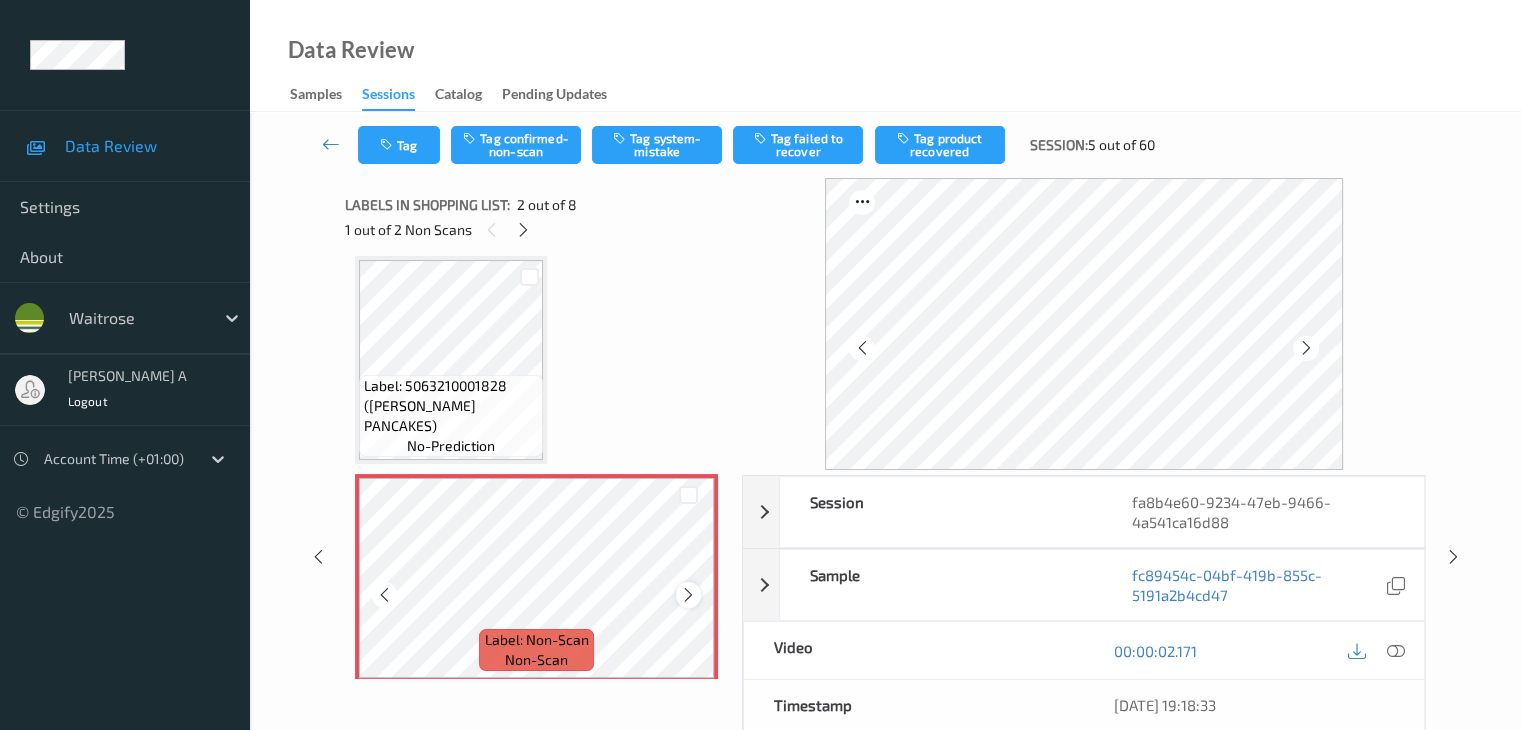click at bounding box center (688, 595) 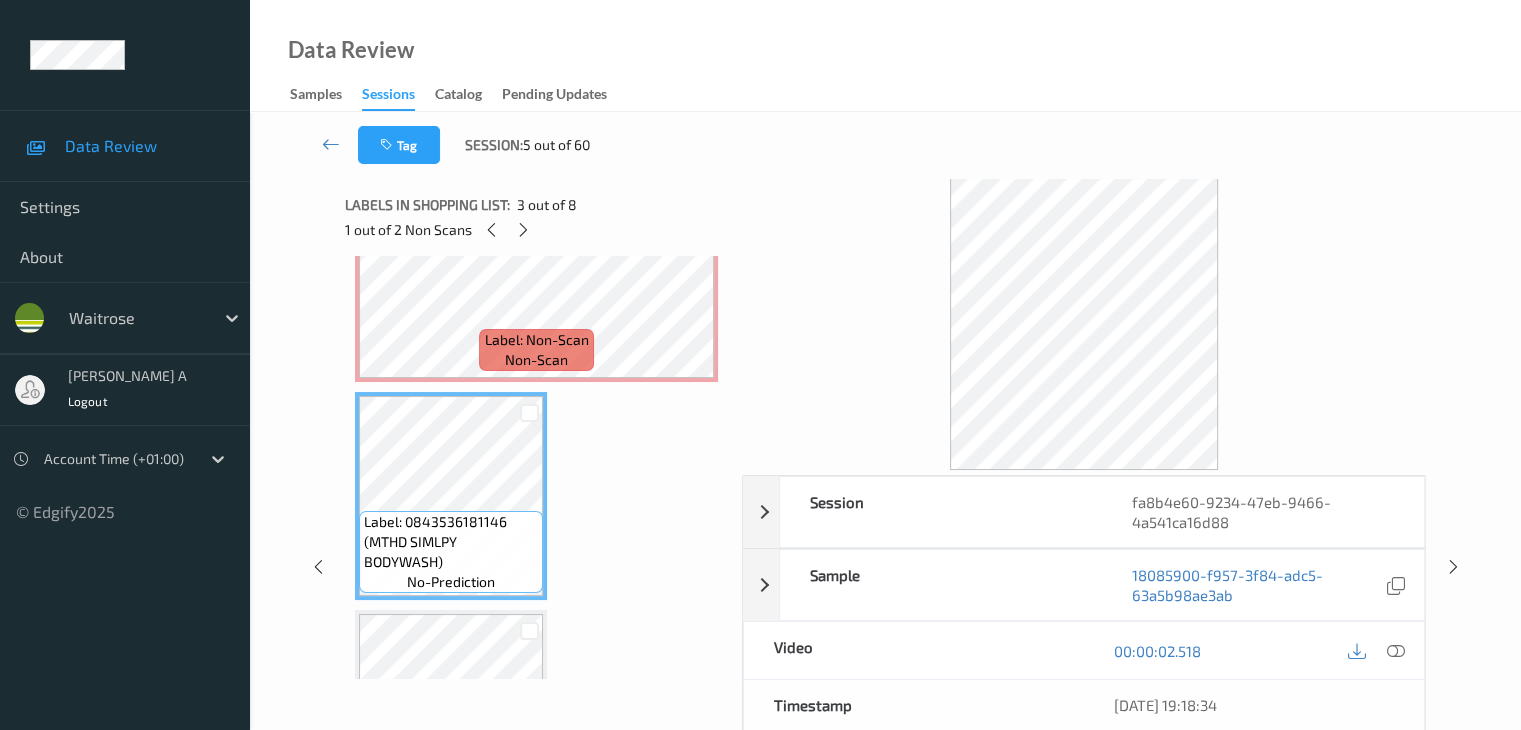 scroll, scrollTop: 210, scrollLeft: 0, axis: vertical 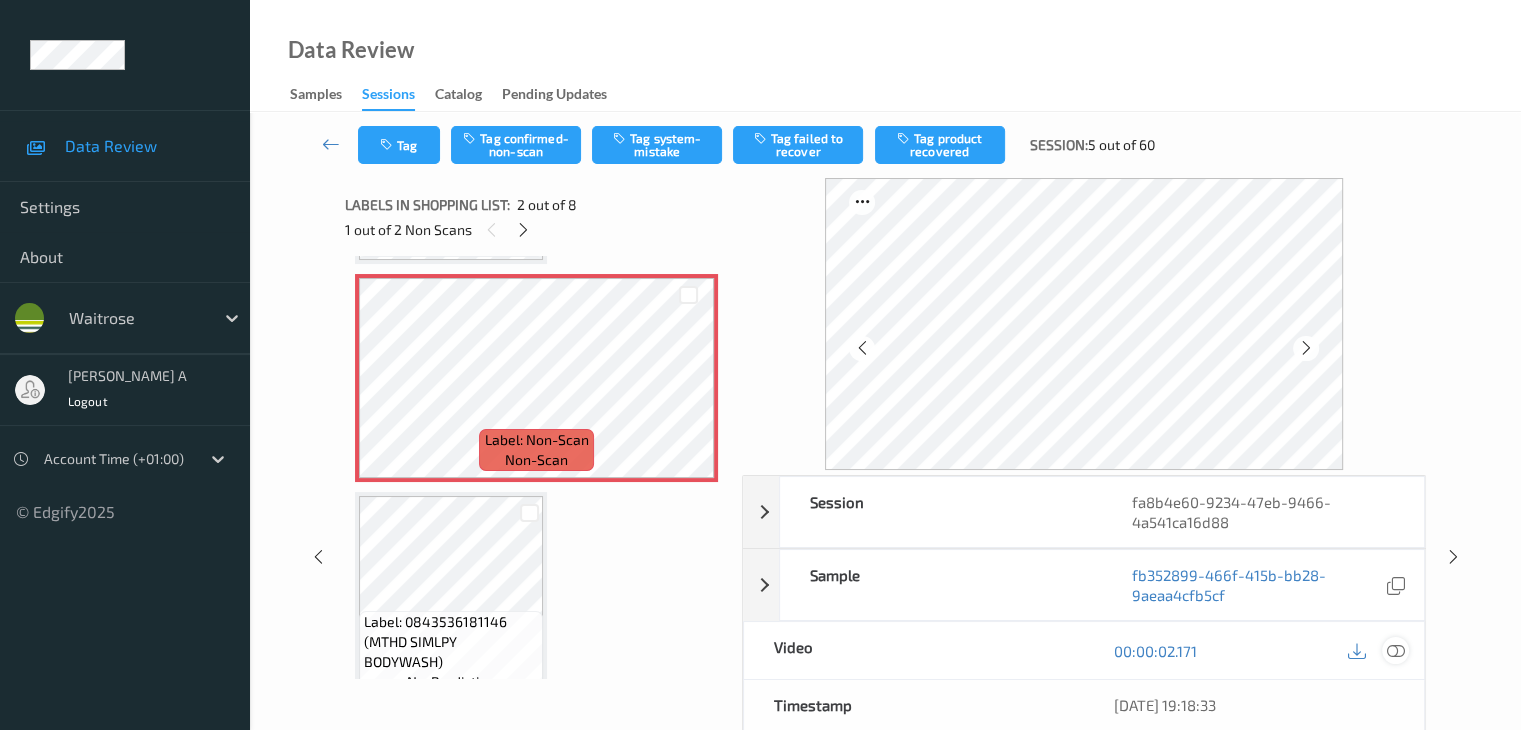 click at bounding box center (1395, 651) 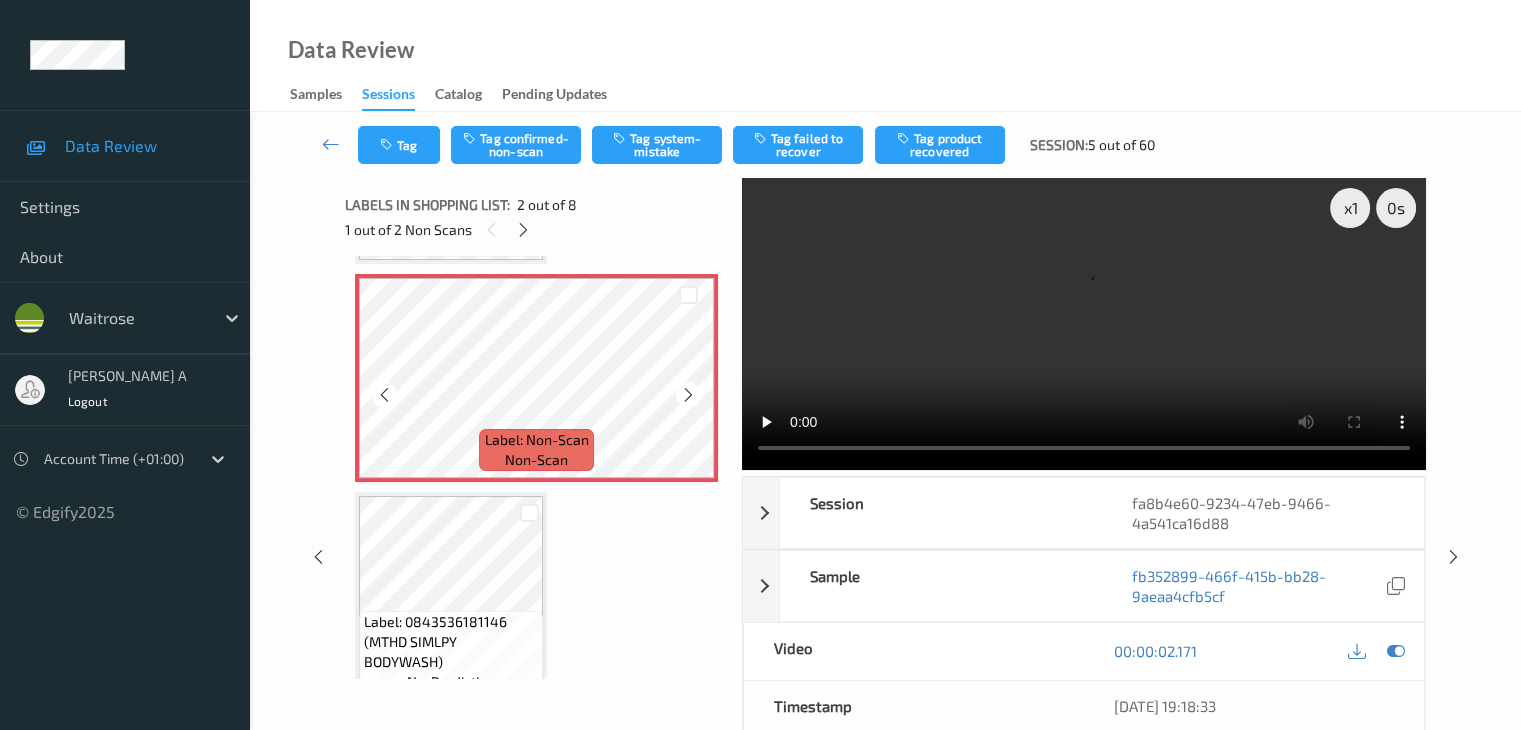 scroll, scrollTop: 10, scrollLeft: 0, axis: vertical 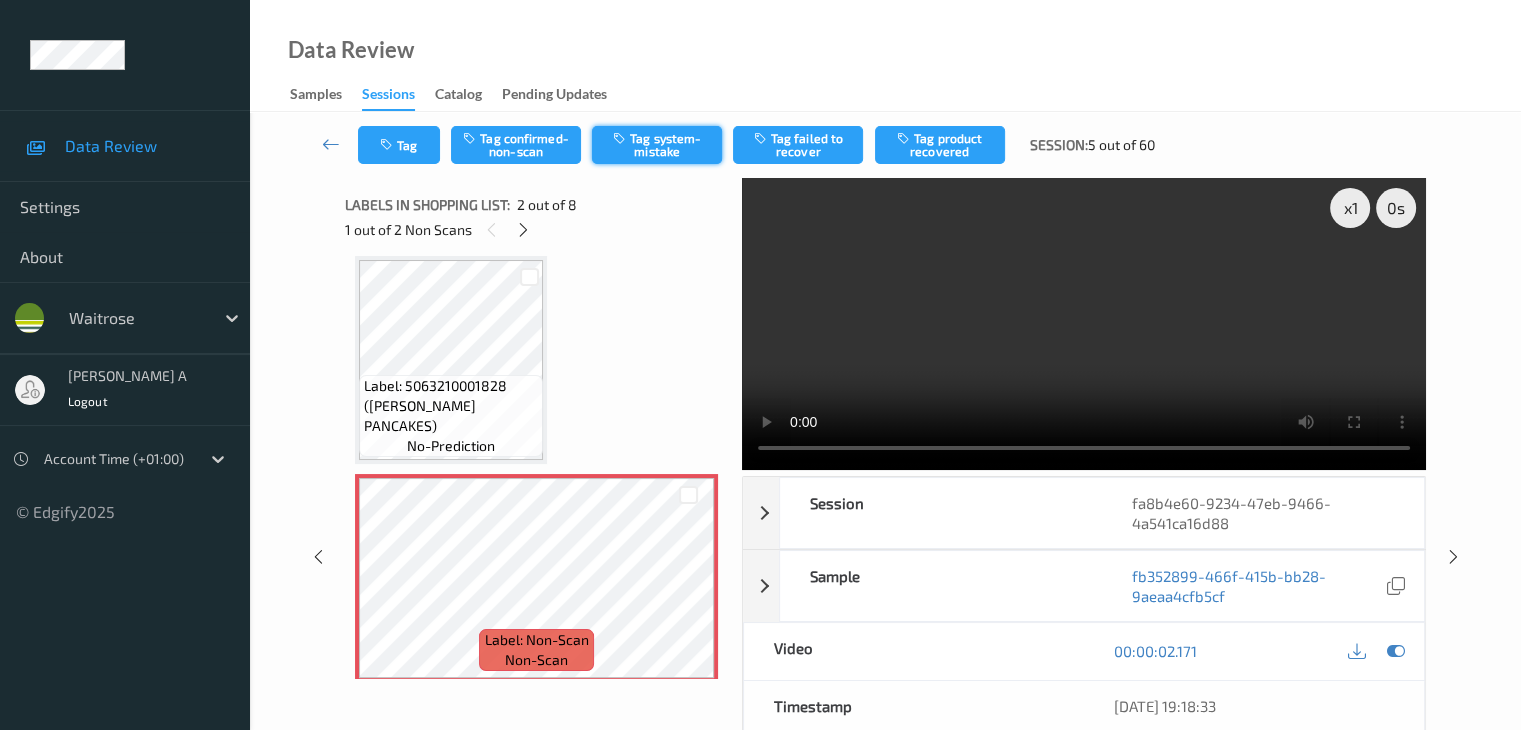 click on "Tag   system-mistake" at bounding box center [657, 145] 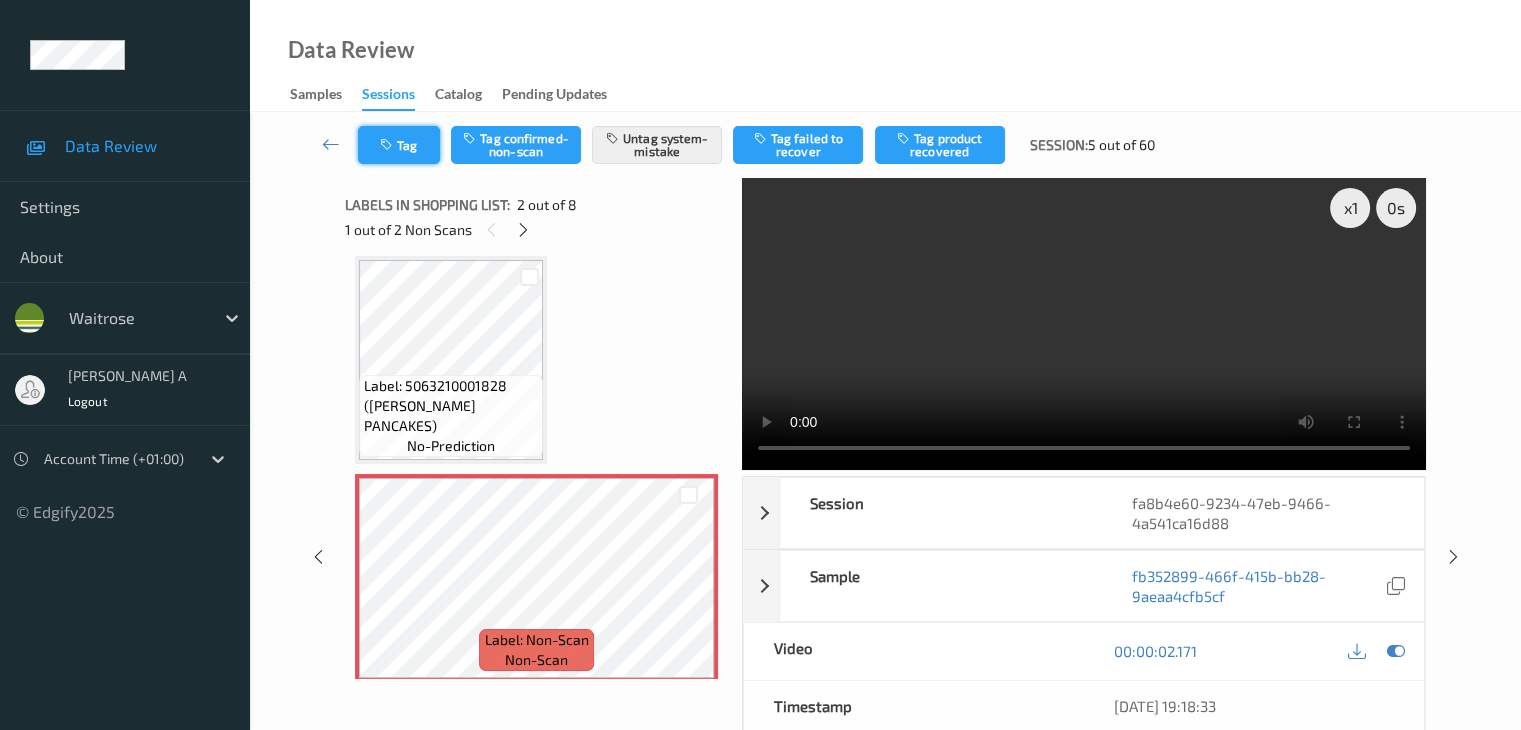 click on "Tag" at bounding box center (399, 145) 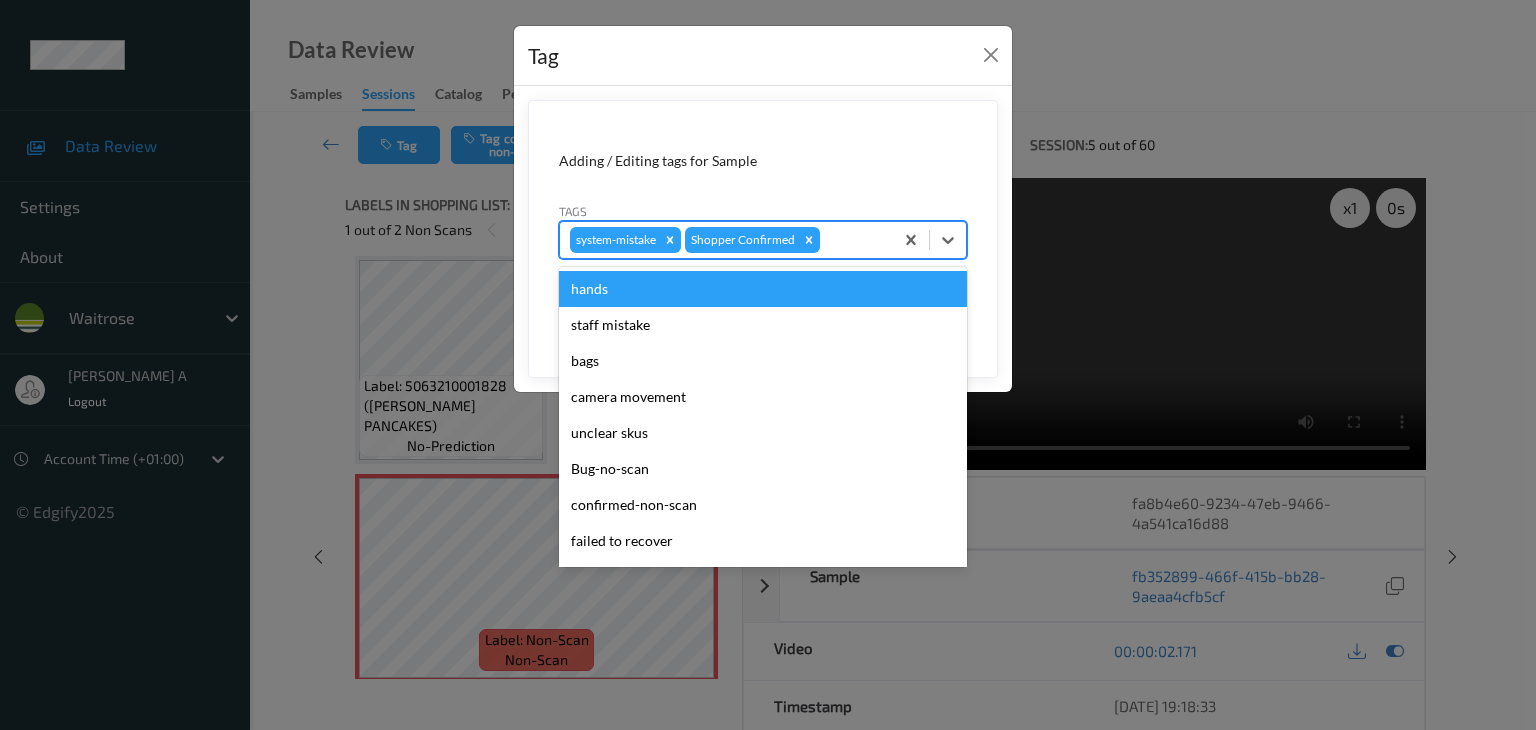 click at bounding box center (853, 240) 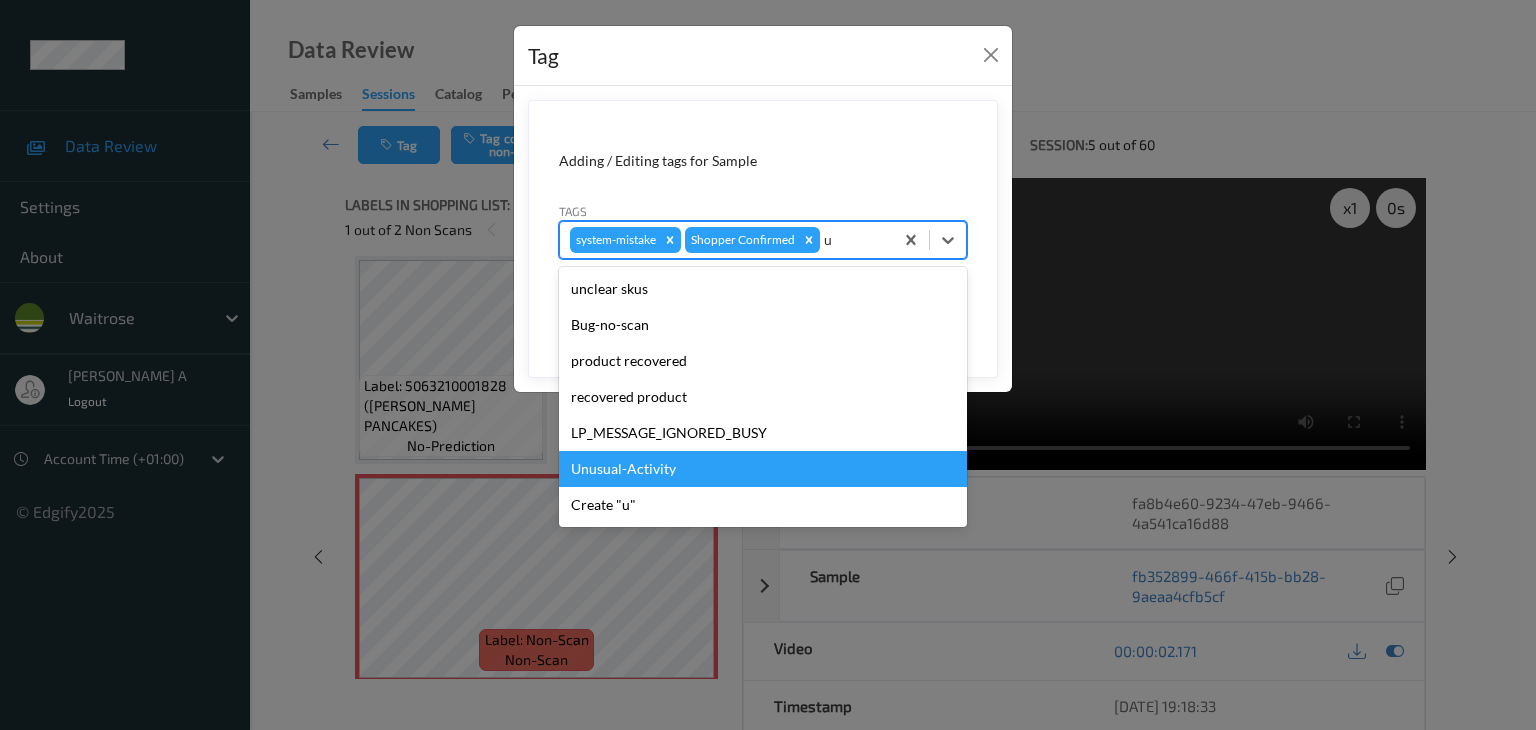 click on "Unusual-Activity" at bounding box center (763, 469) 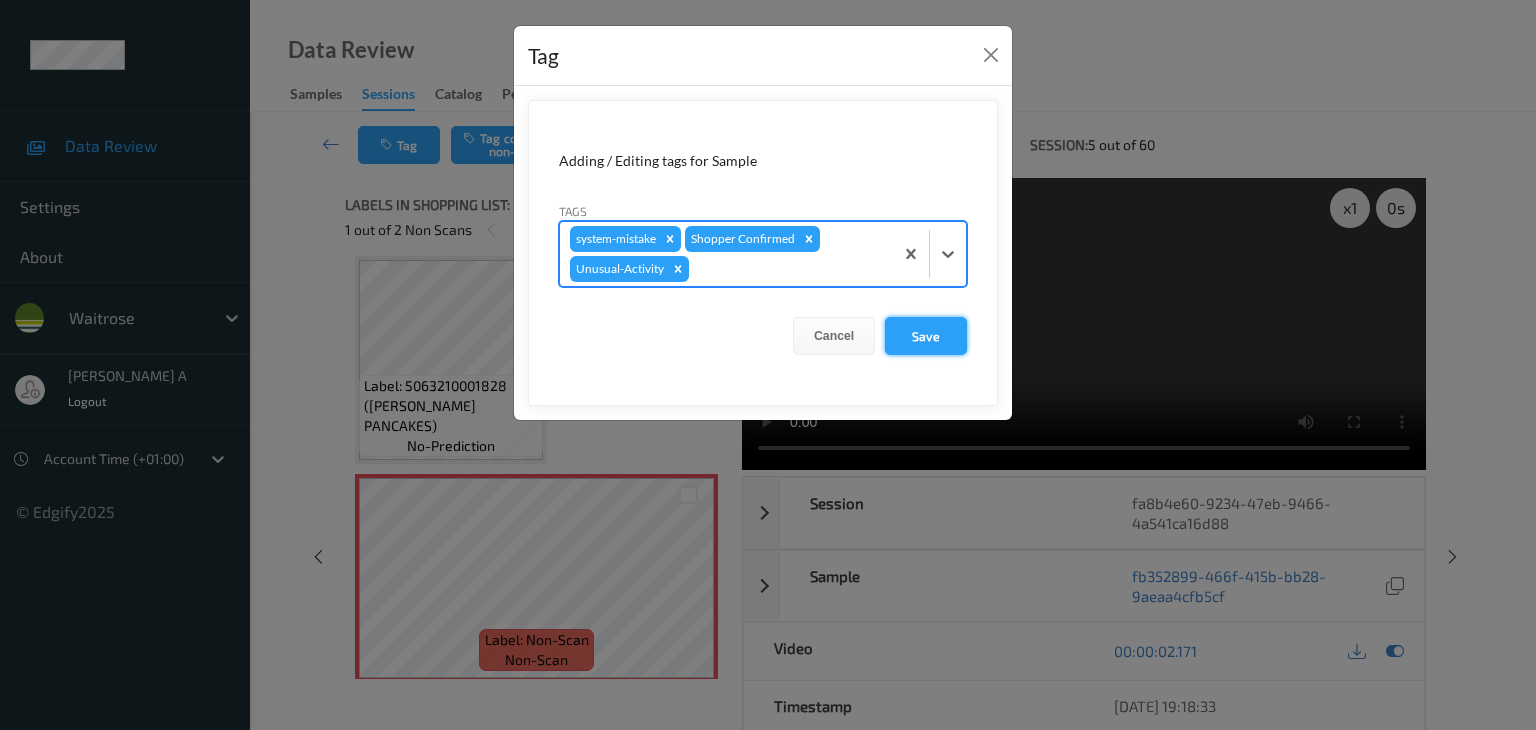 click on "Save" at bounding box center (926, 336) 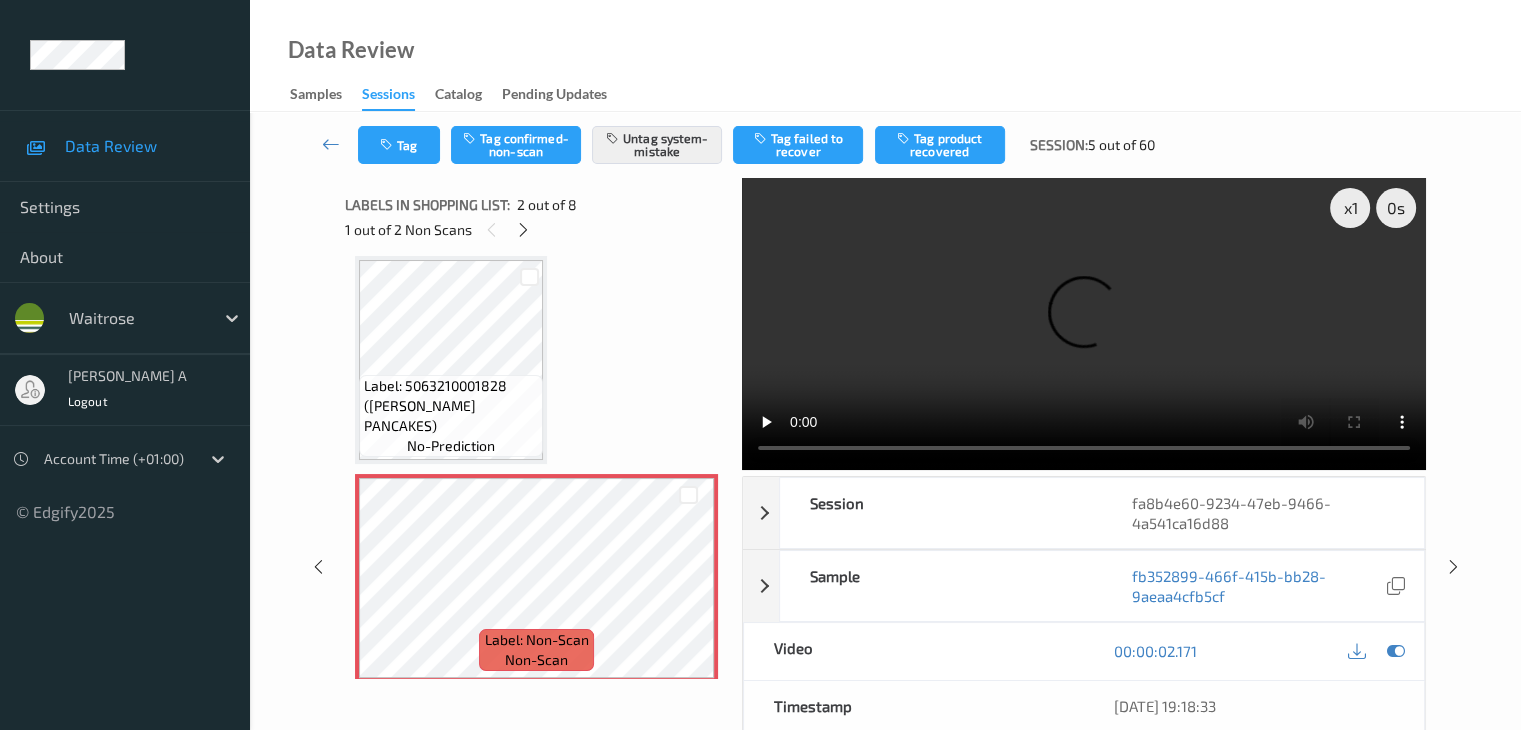 drag, startPoint x: 524, startPoint y: 233, endPoint x: 563, endPoint y: 298, distance: 75.802376 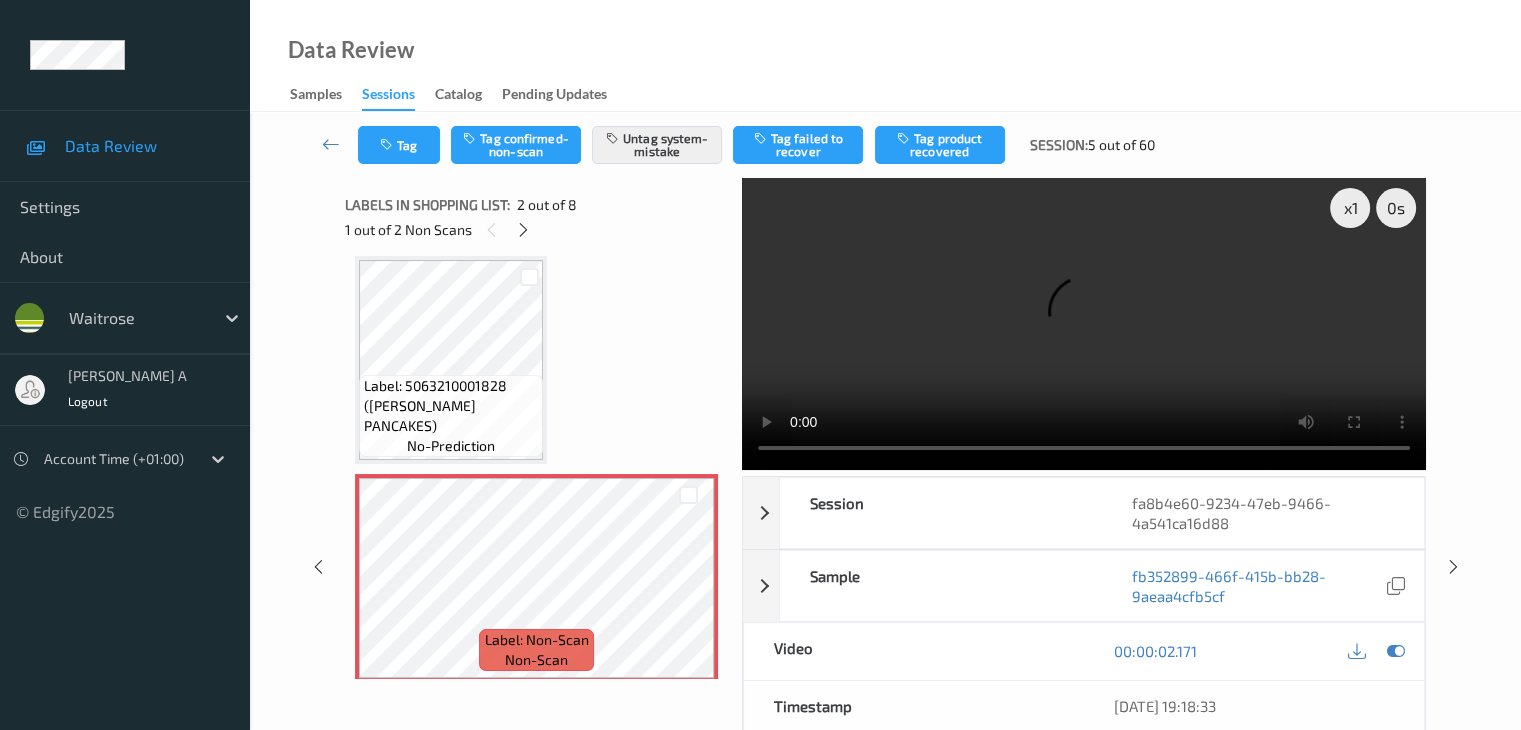 click at bounding box center [523, 230] 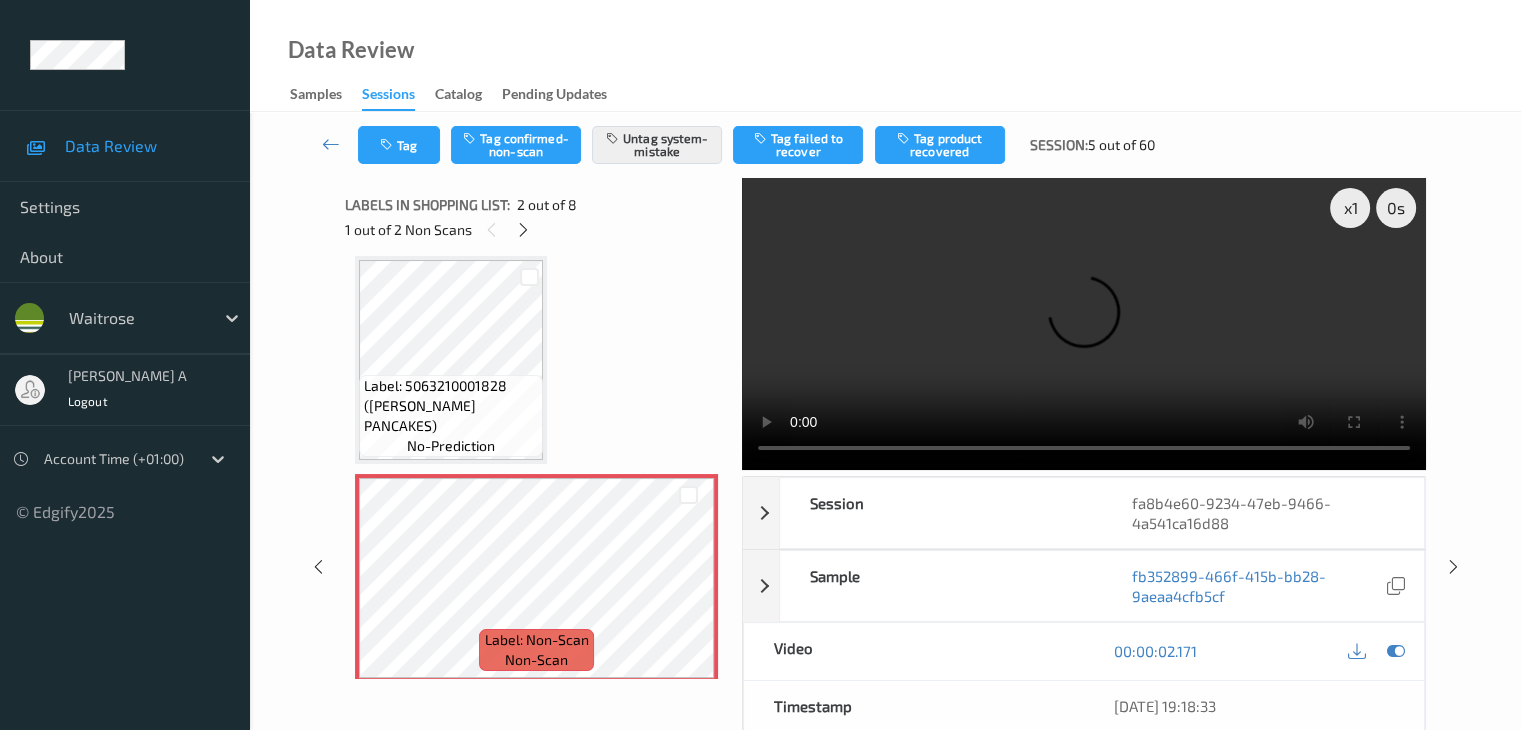 scroll, scrollTop: 882, scrollLeft: 0, axis: vertical 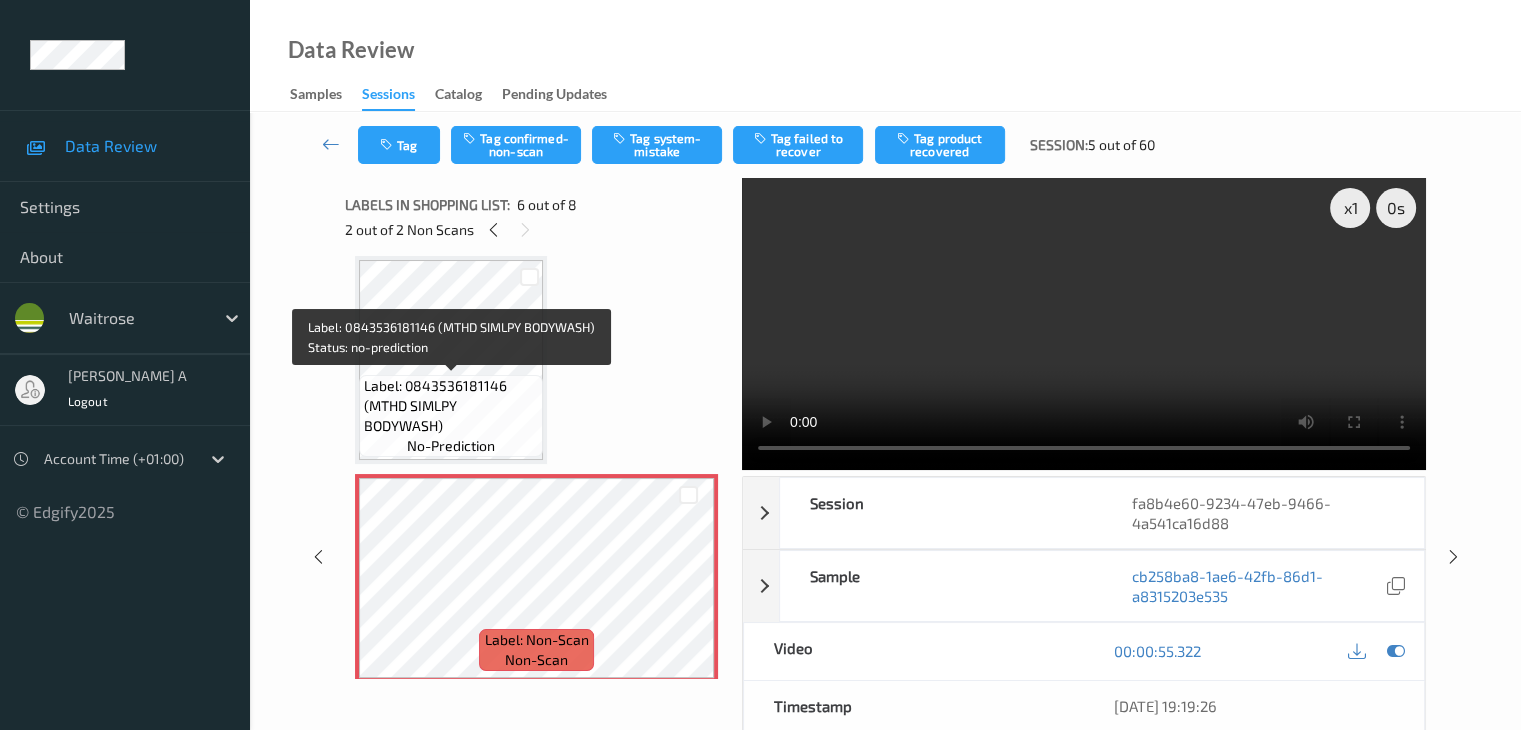 click on "Label: 0843536181146 (MTHD SIMLPY BODYWASH)" at bounding box center (451, 406) 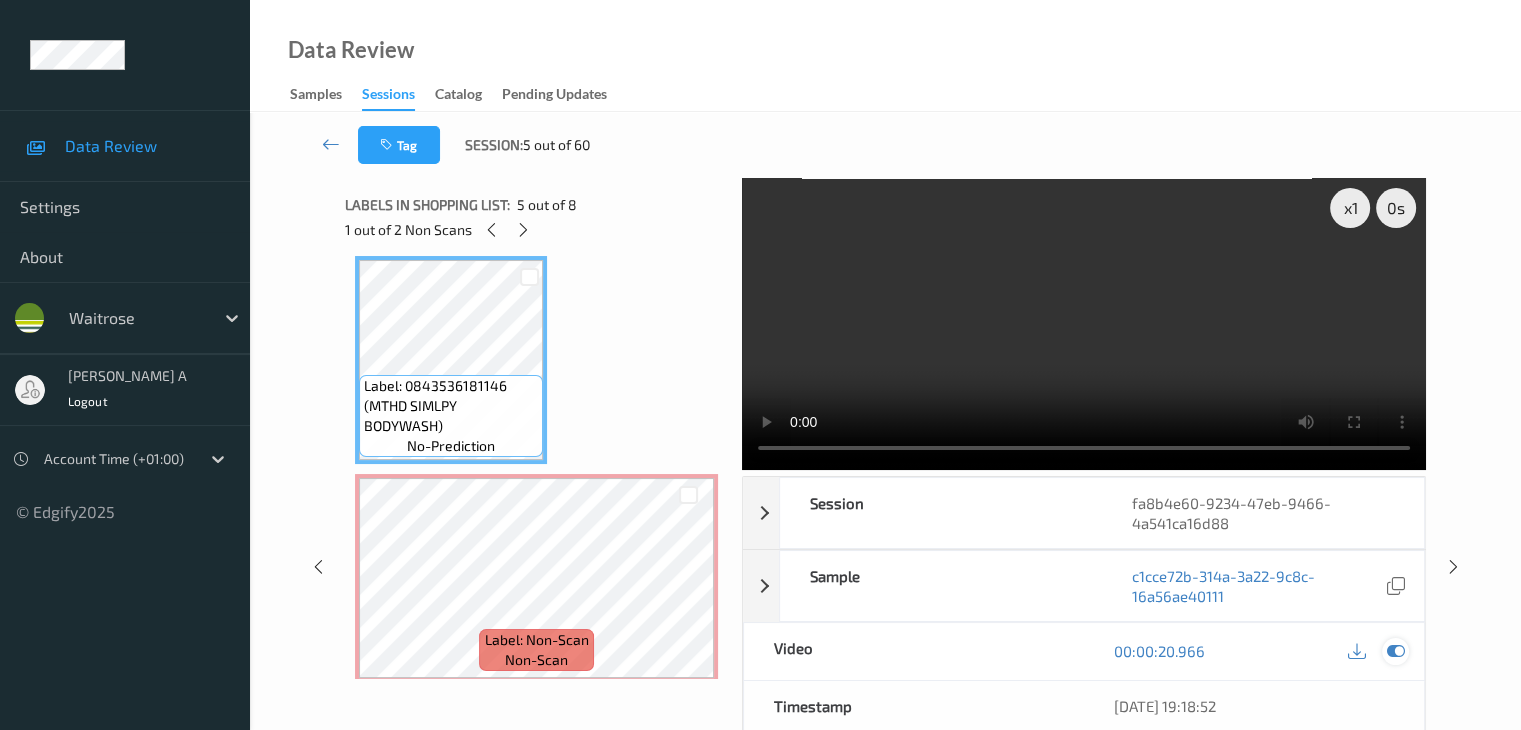 click at bounding box center [1395, 651] 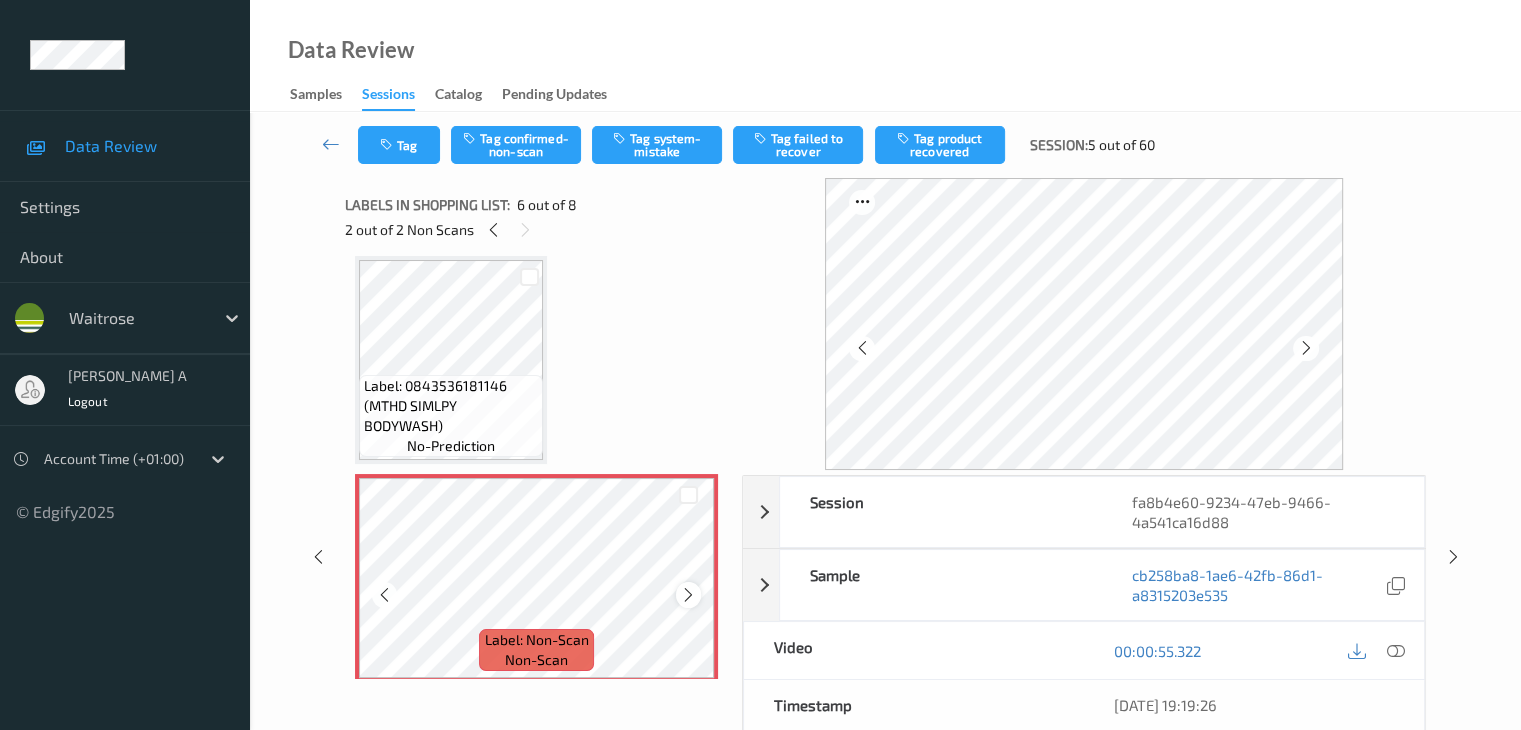 click at bounding box center (688, 595) 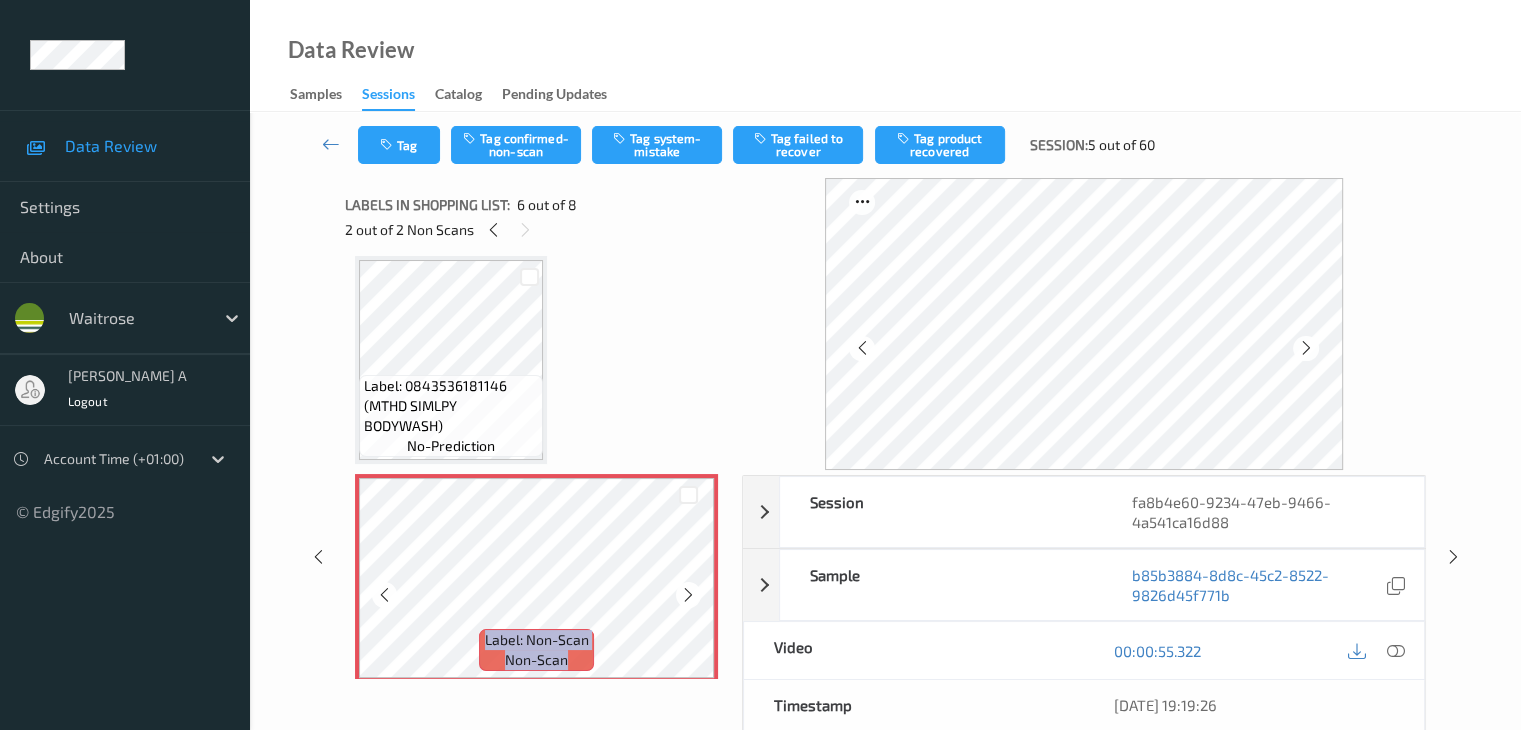 click at bounding box center [688, 595] 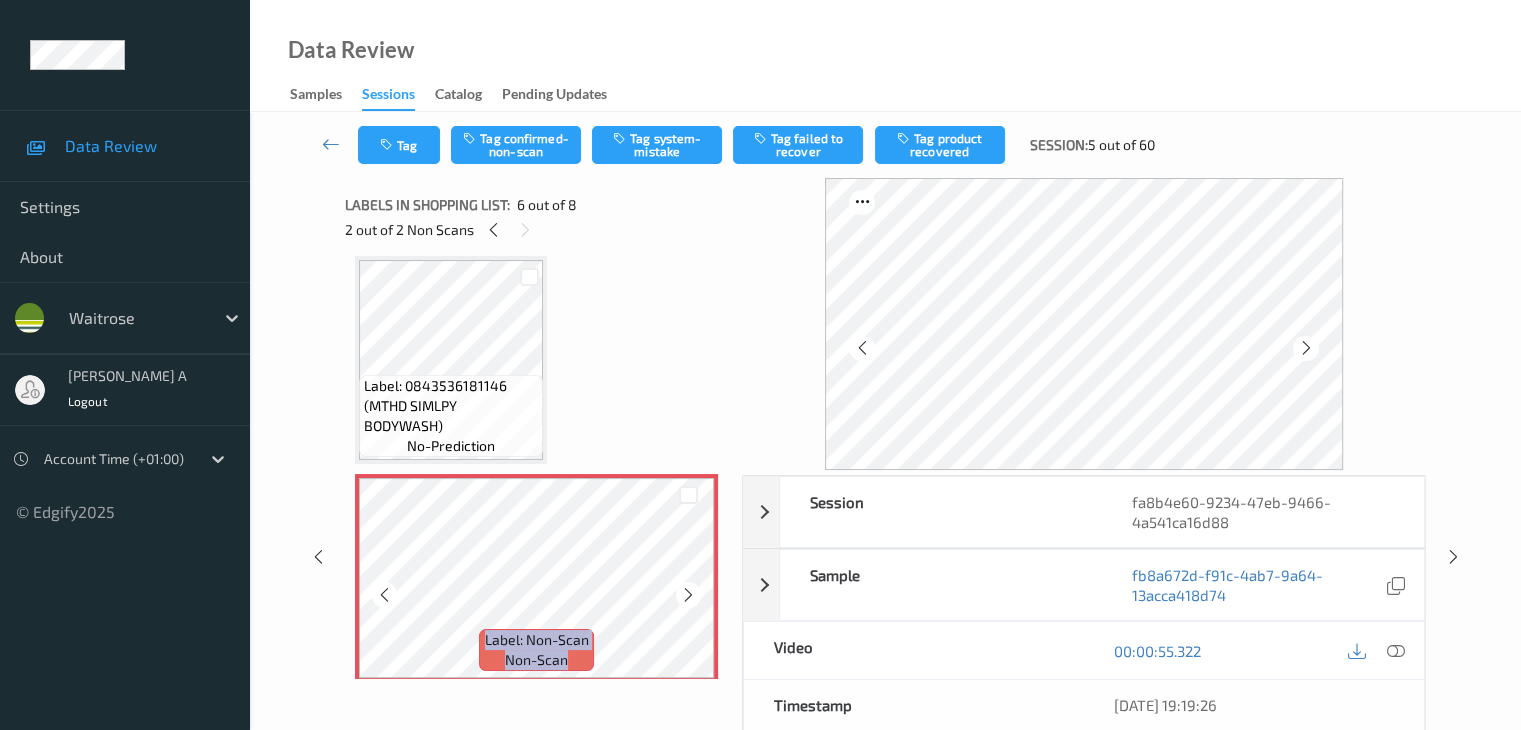 click at bounding box center [688, 595] 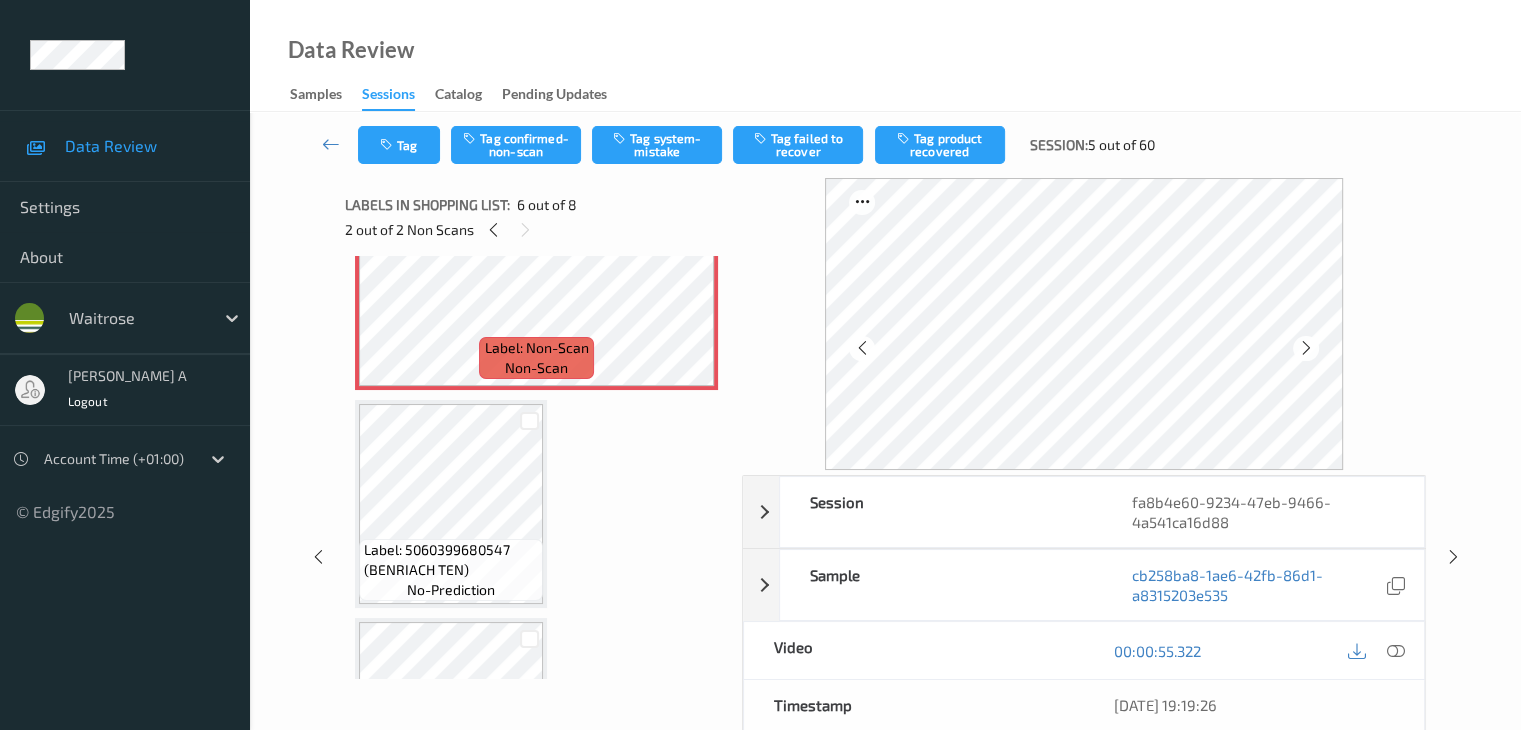 scroll, scrollTop: 1182, scrollLeft: 0, axis: vertical 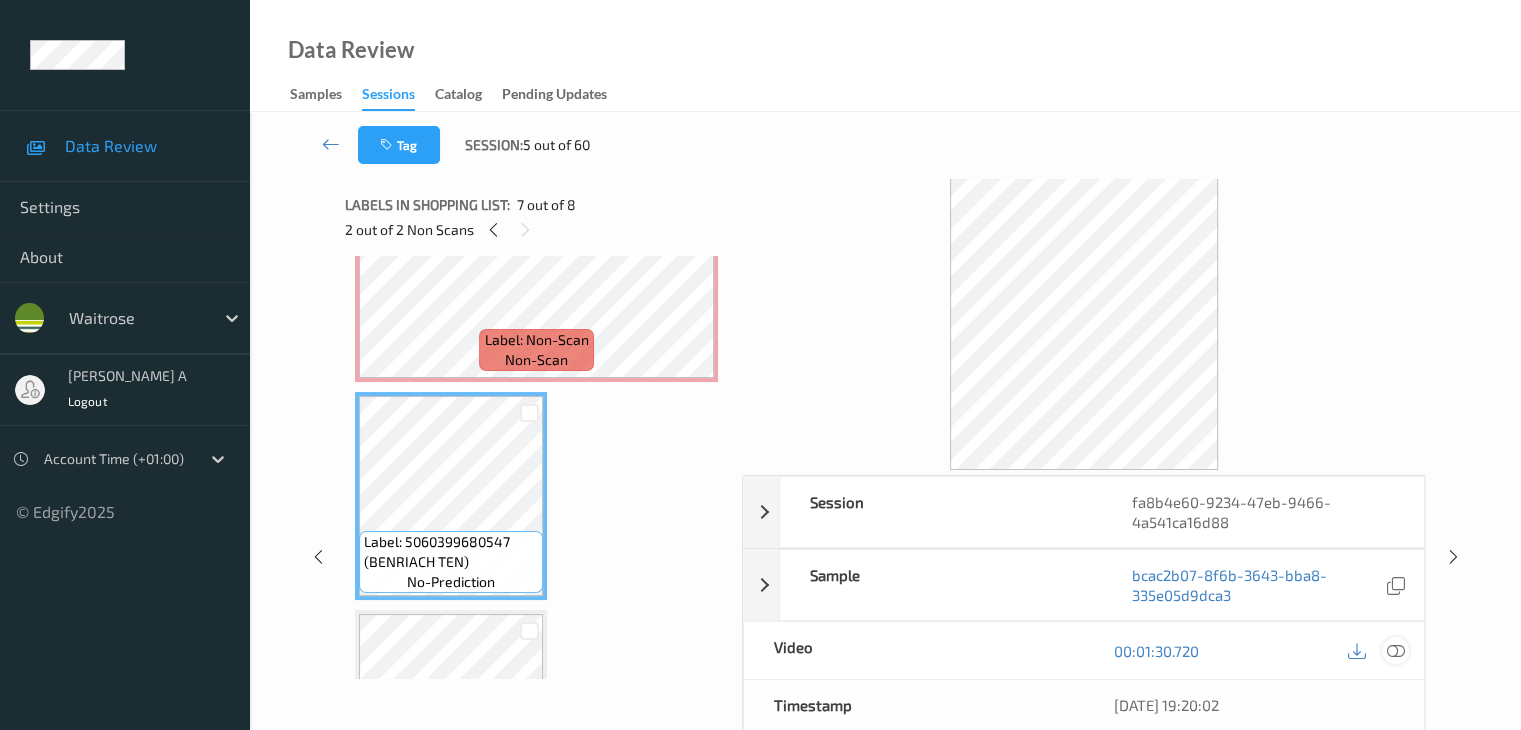 click at bounding box center [1395, 651] 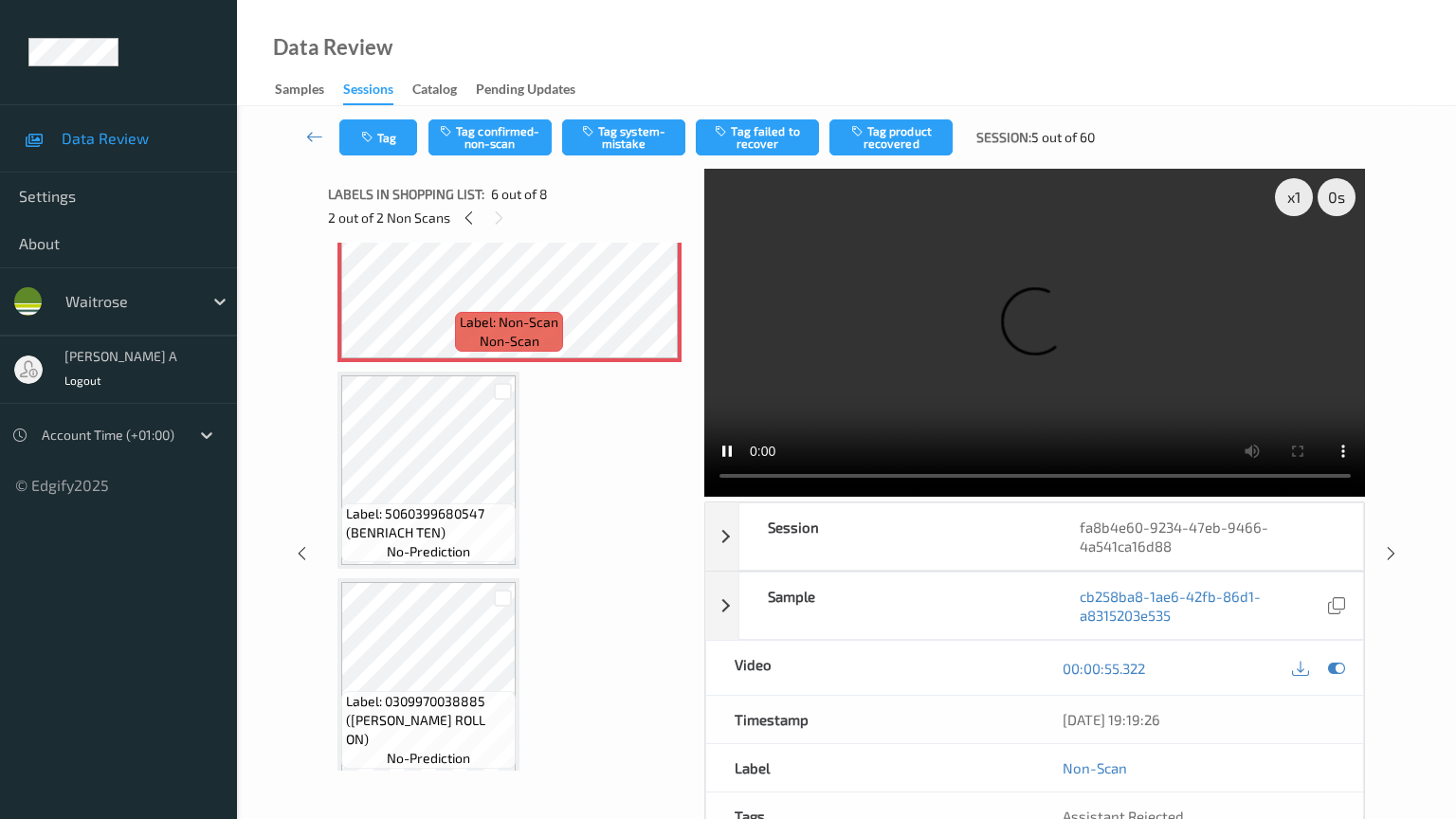 type 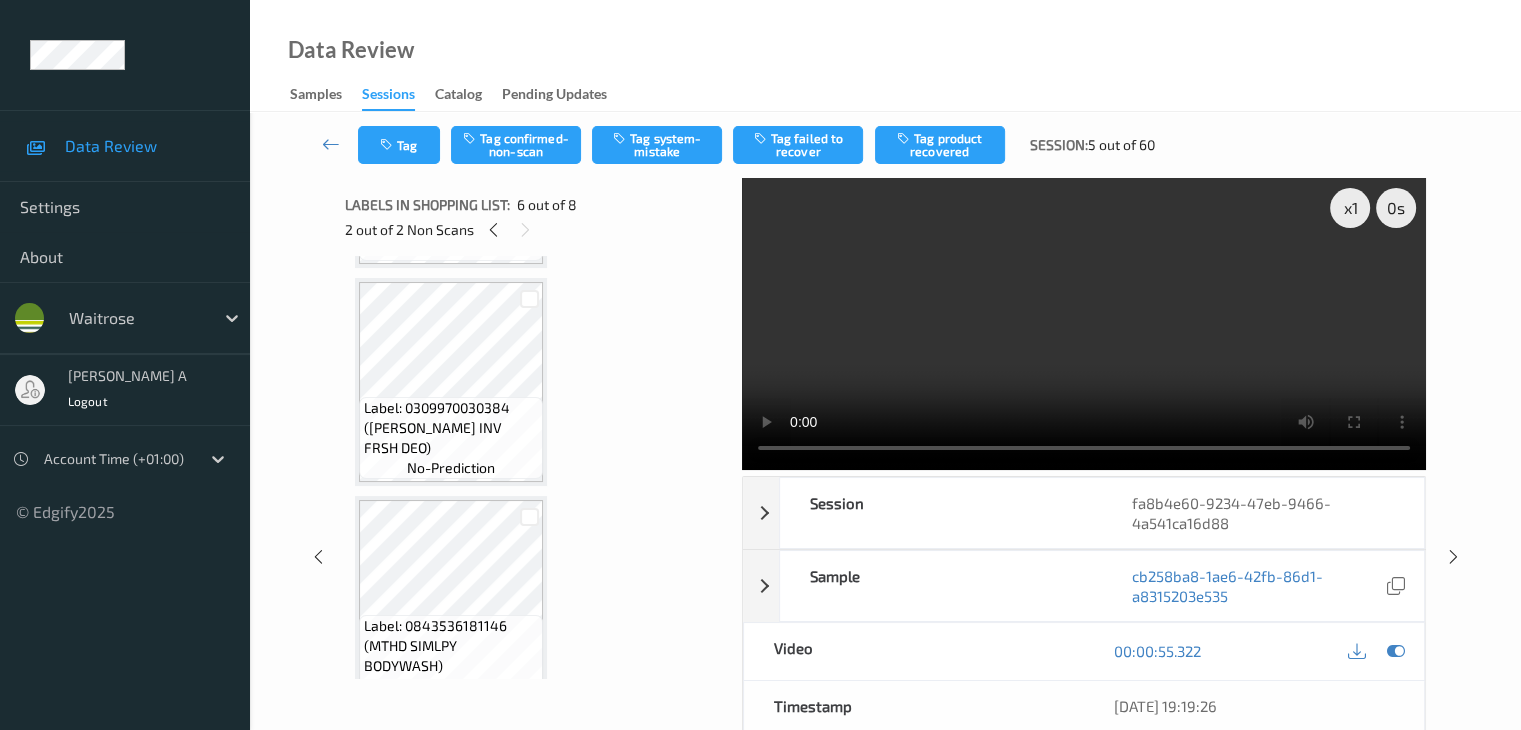 scroll, scrollTop: 682, scrollLeft: 0, axis: vertical 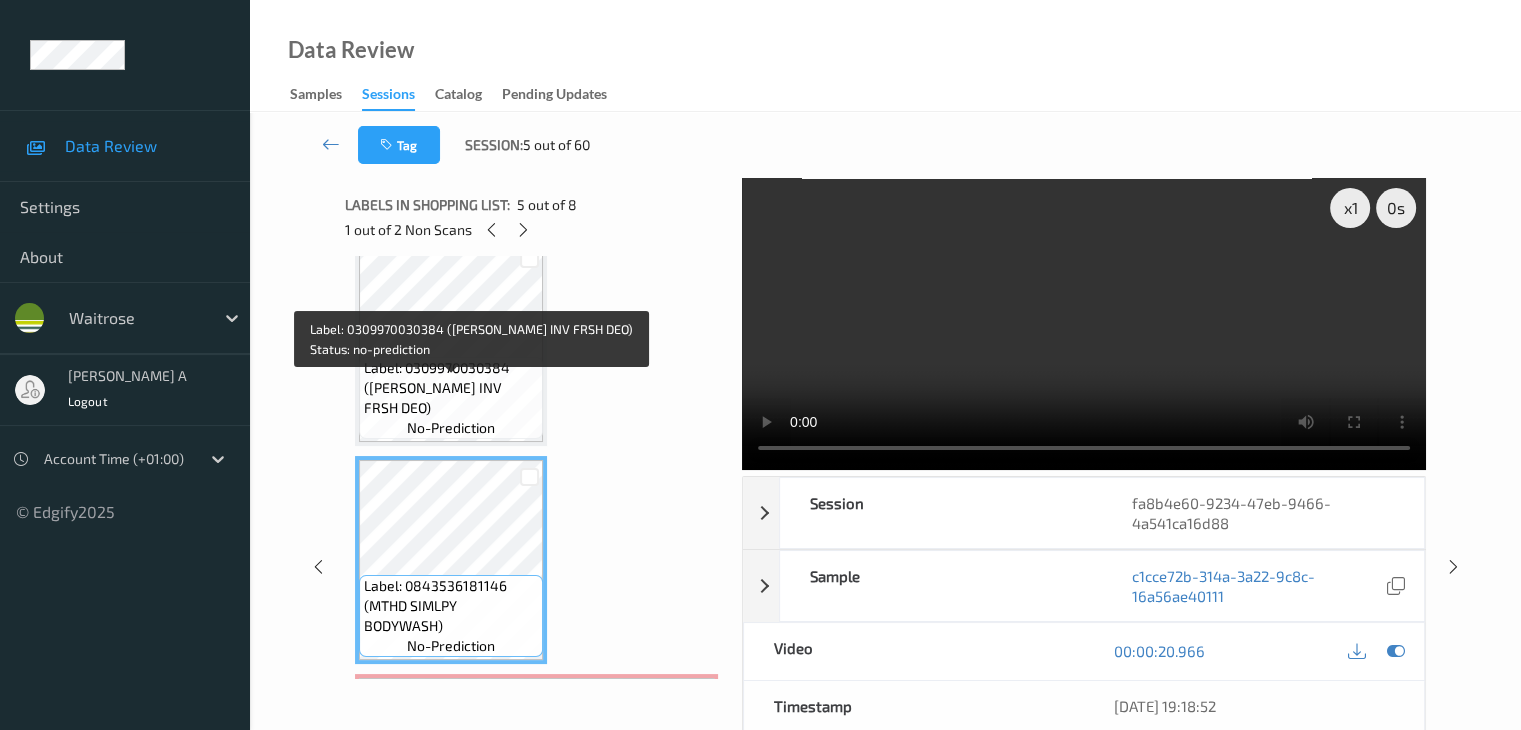 click on "Label: 0309970030384 (MITCHUM INV FRSH DEO)" at bounding box center (451, 388) 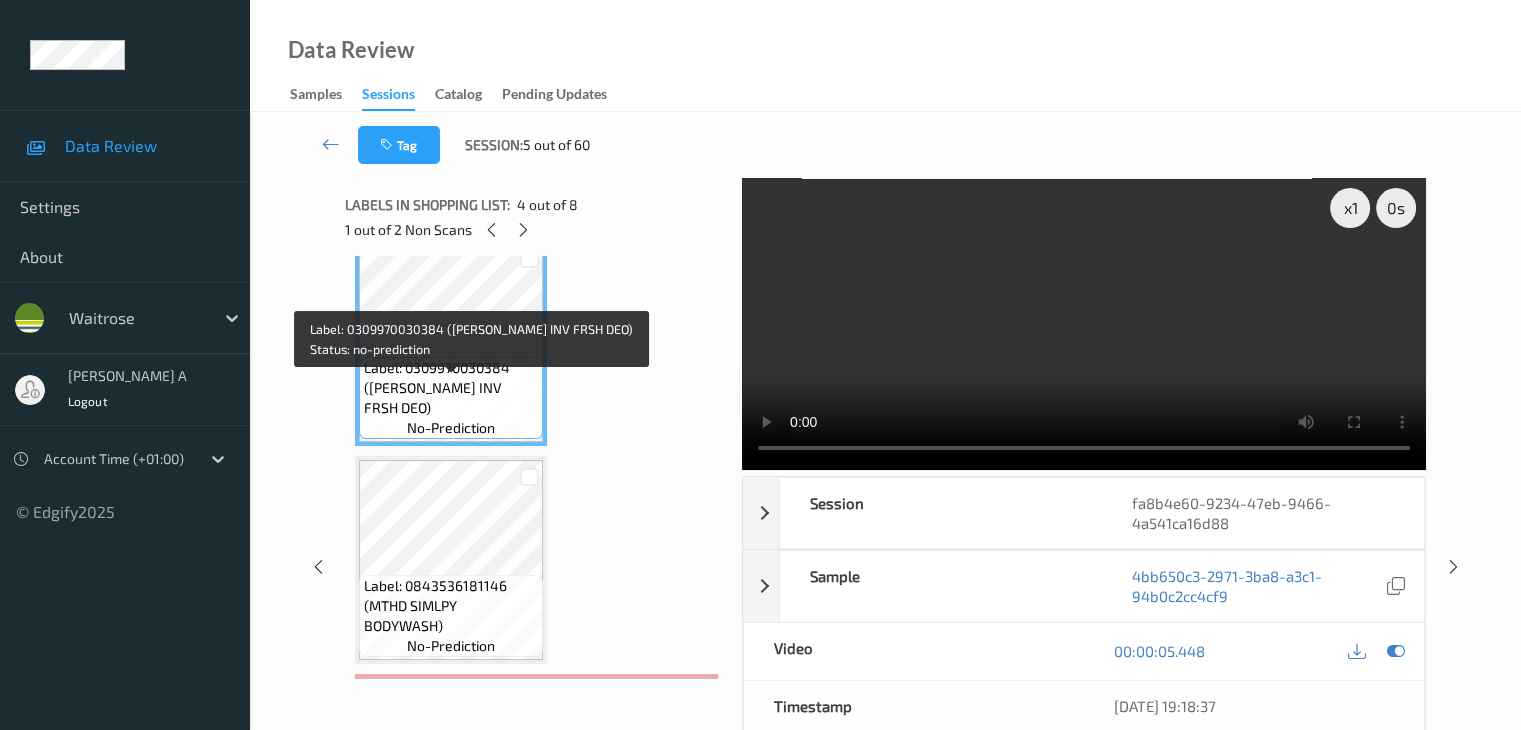 click on "Label: 0309970030384 (MITCHUM INV FRSH DEO)" at bounding box center [451, 388] 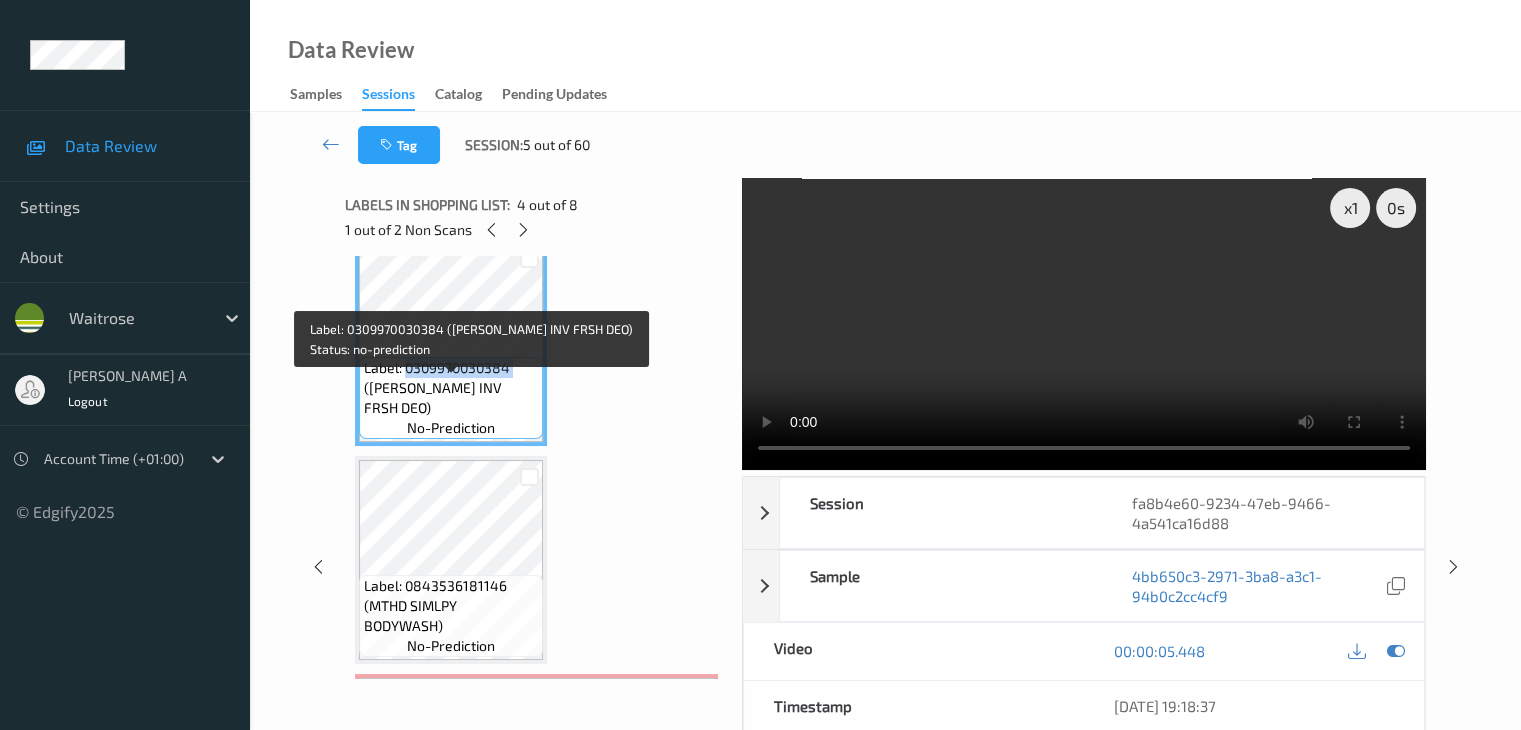 click on "Label: 0309970030384 (MITCHUM INV FRSH DEO)" at bounding box center [451, 388] 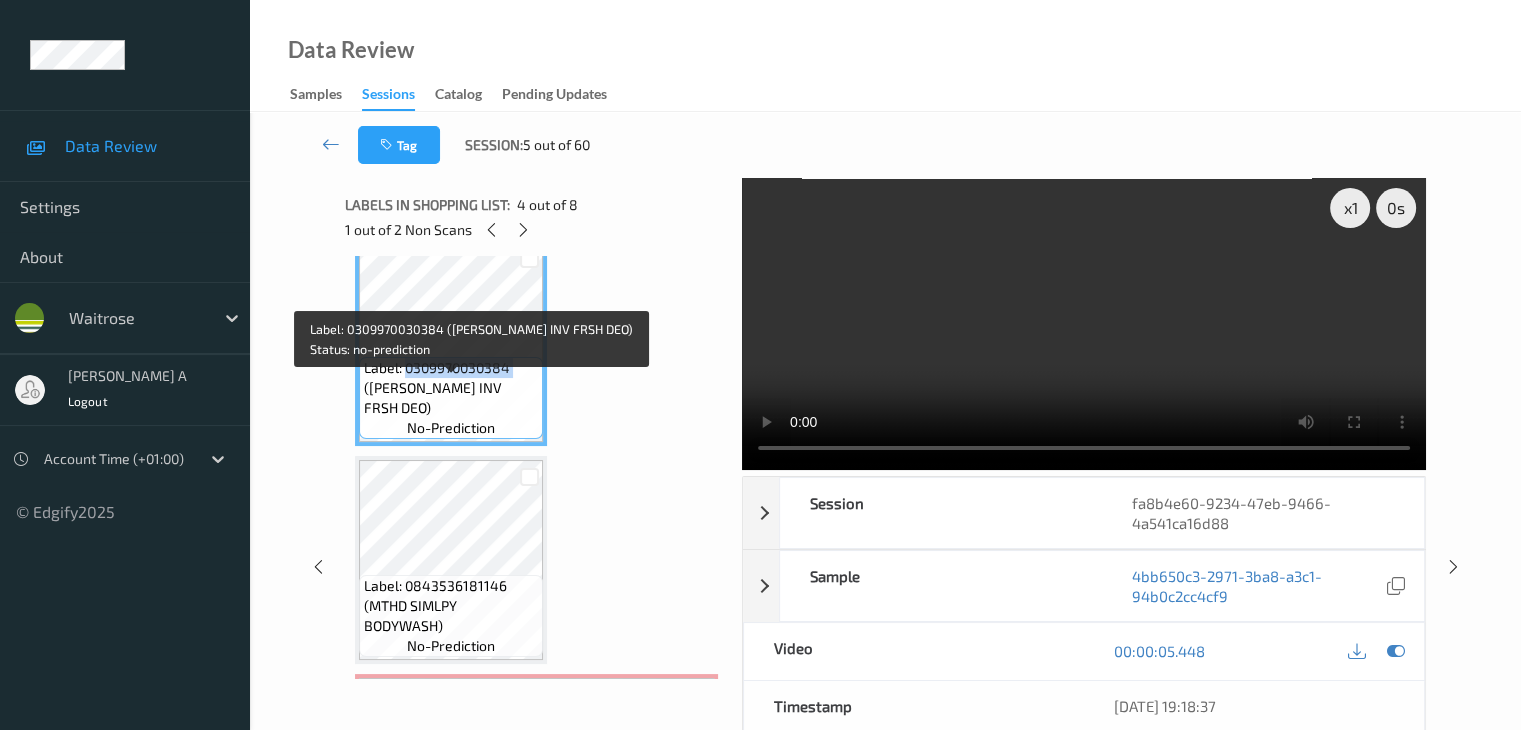 click on "Label: 0309970030384 (MITCHUM INV FRSH DEO)" at bounding box center (451, 388) 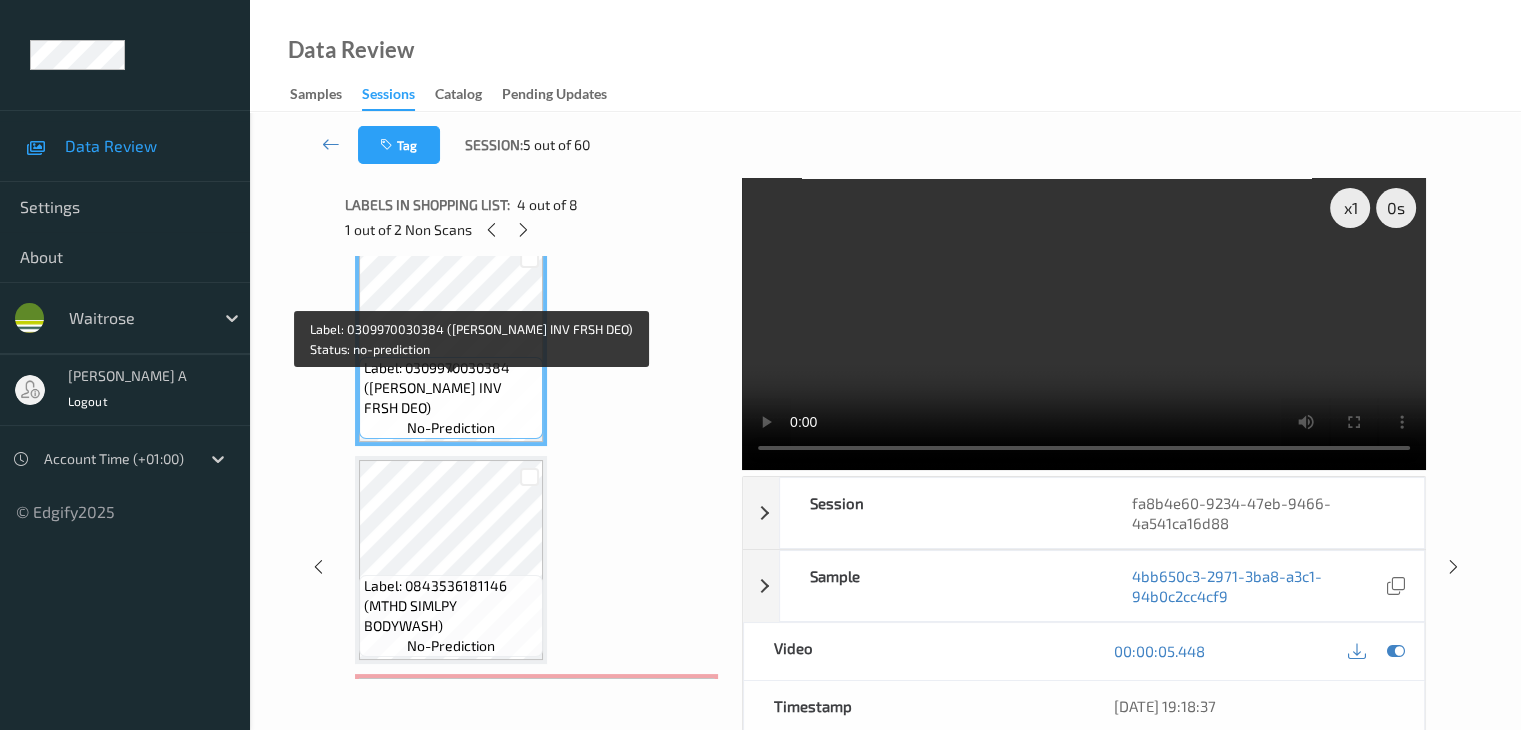 click on "Label: 0309970030384 (MITCHUM INV FRSH DEO)" at bounding box center (451, 388) 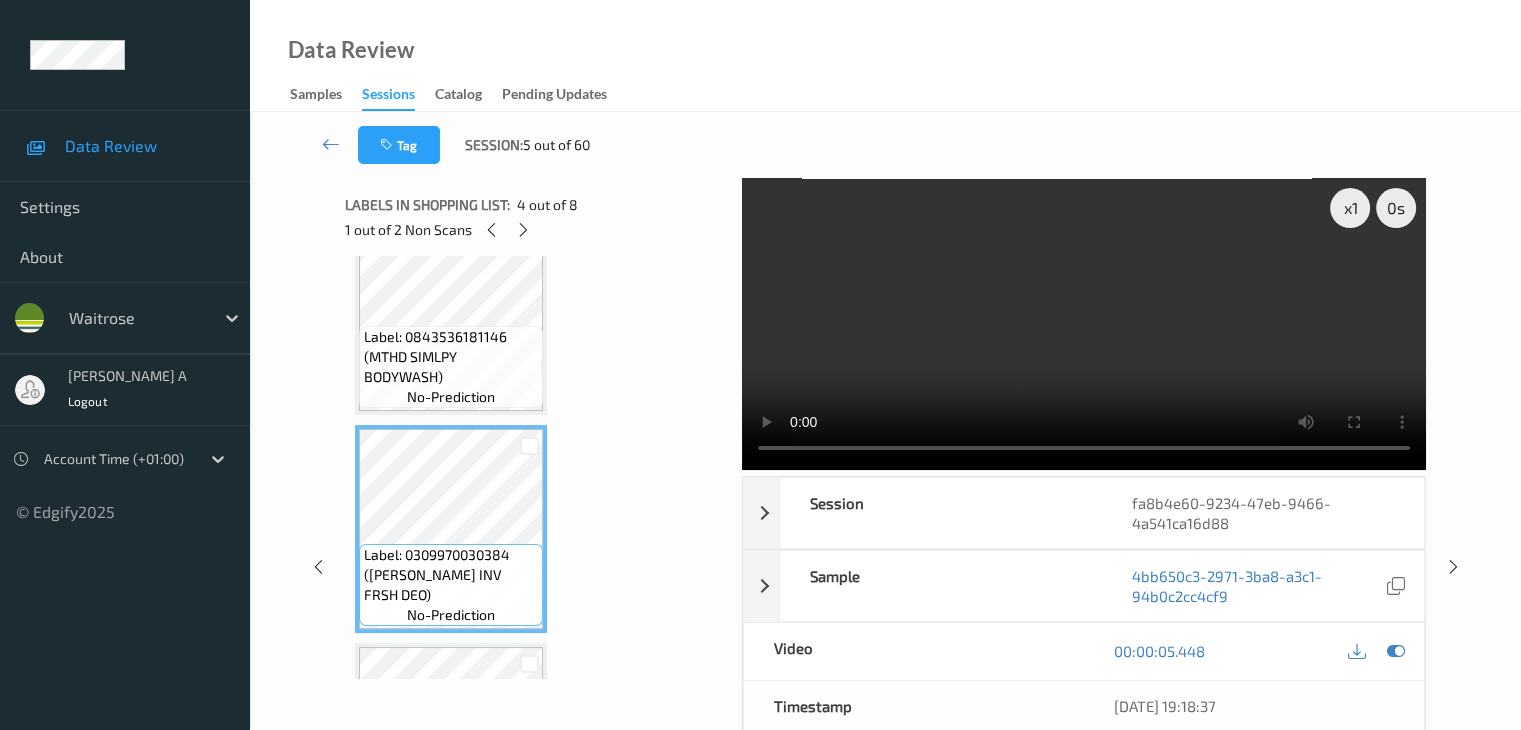 scroll, scrollTop: 482, scrollLeft: 0, axis: vertical 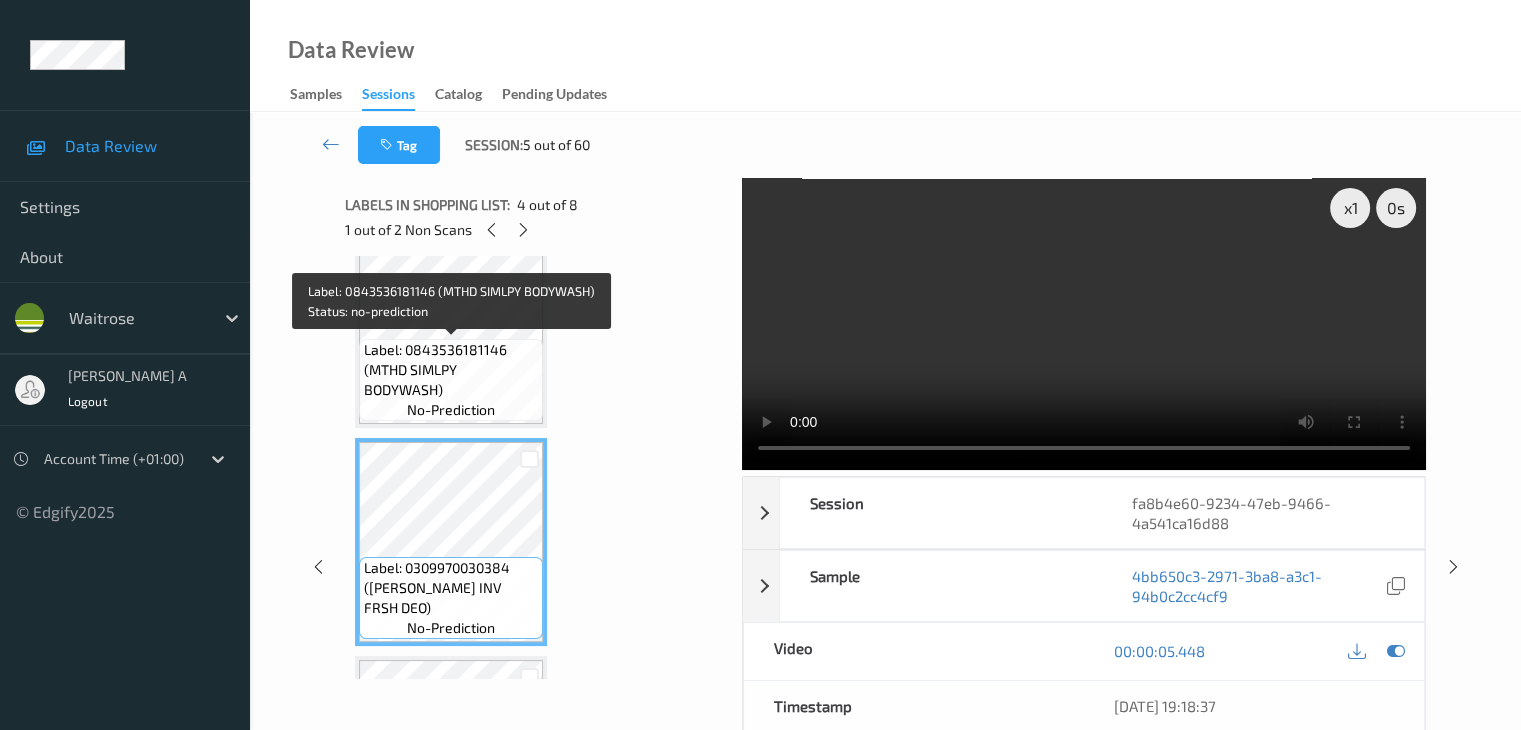 click on "Label: 0843536181146 (MTHD SIMLPY BODYWASH)" at bounding box center (451, 370) 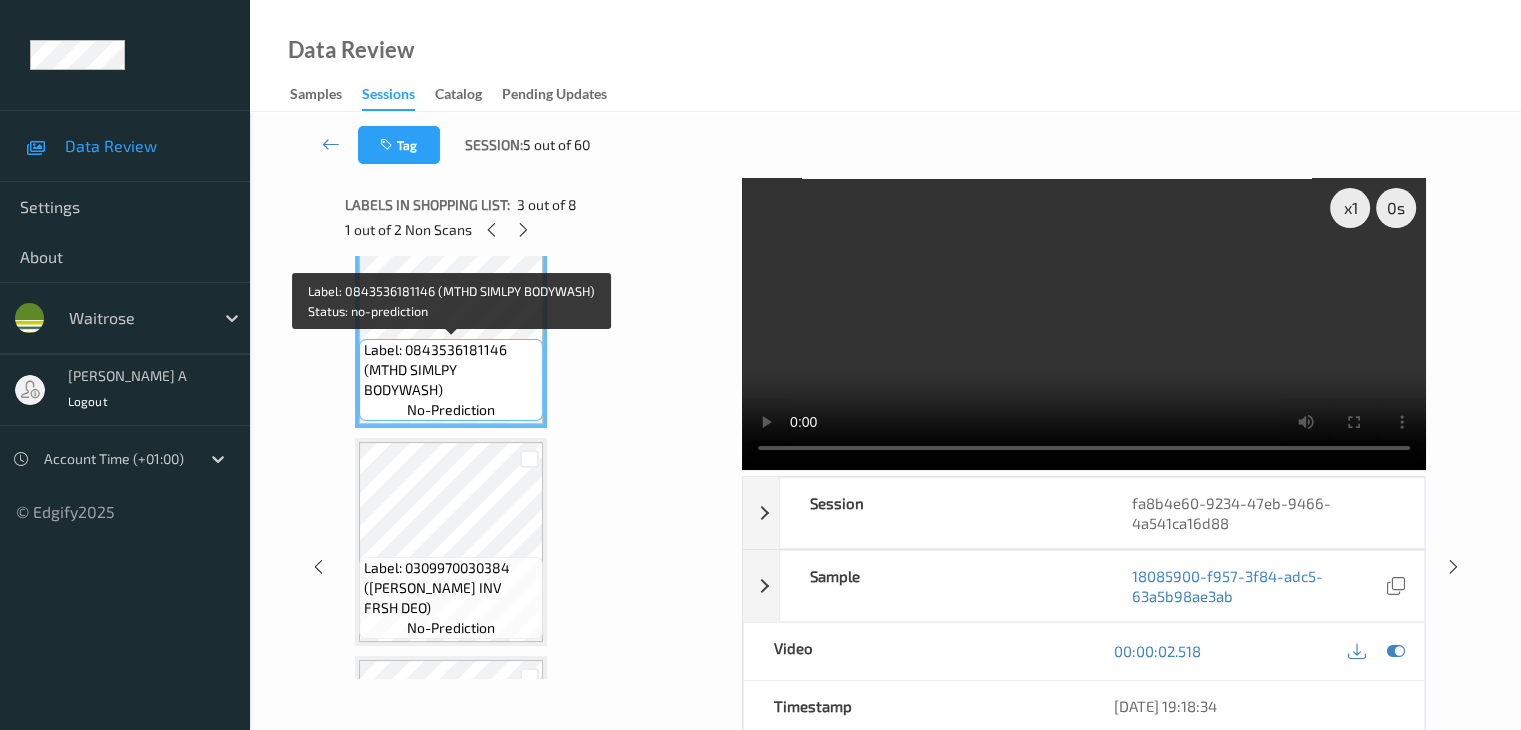 click on "Label: 0843536181146 (MTHD SIMLPY BODYWASH)" at bounding box center [451, 370] 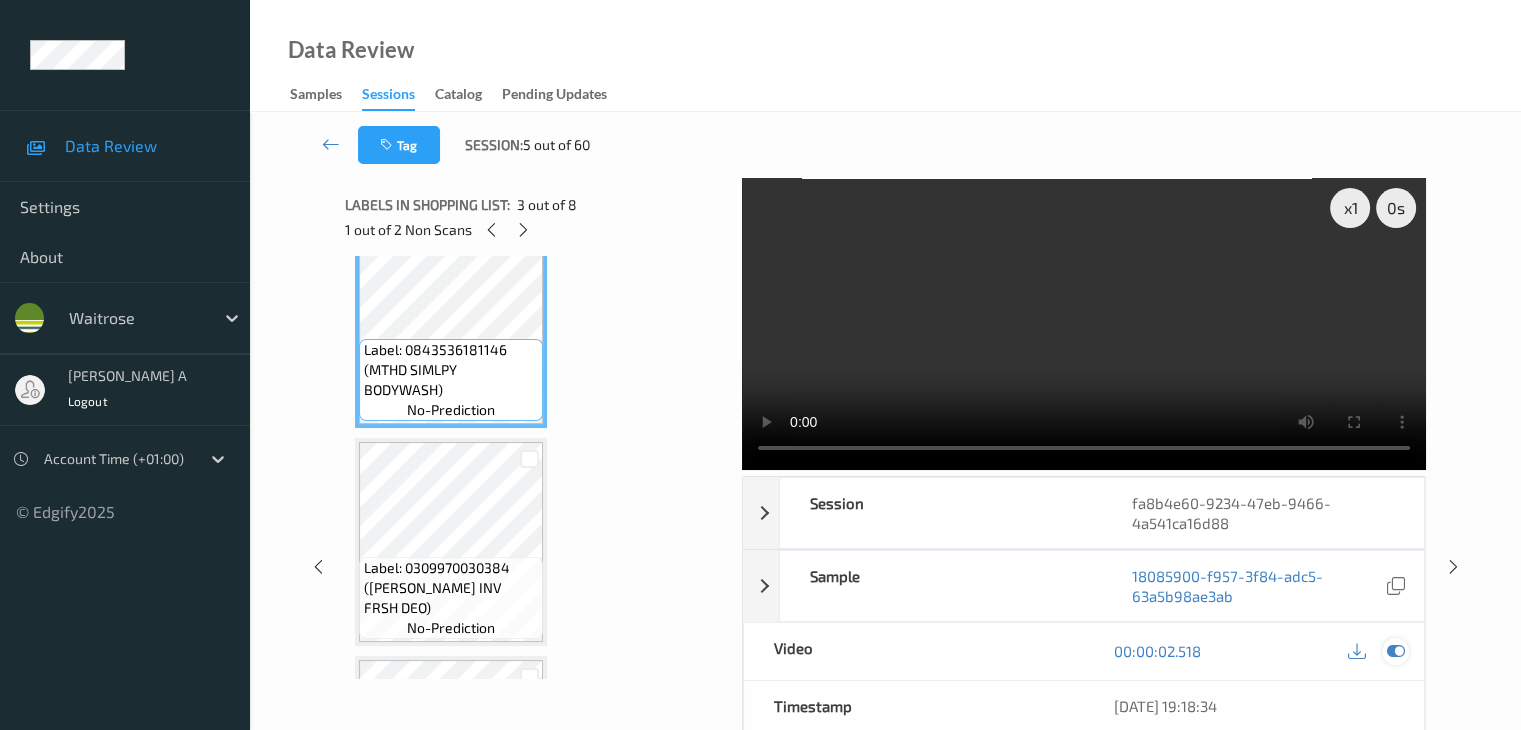 click at bounding box center (1395, 651) 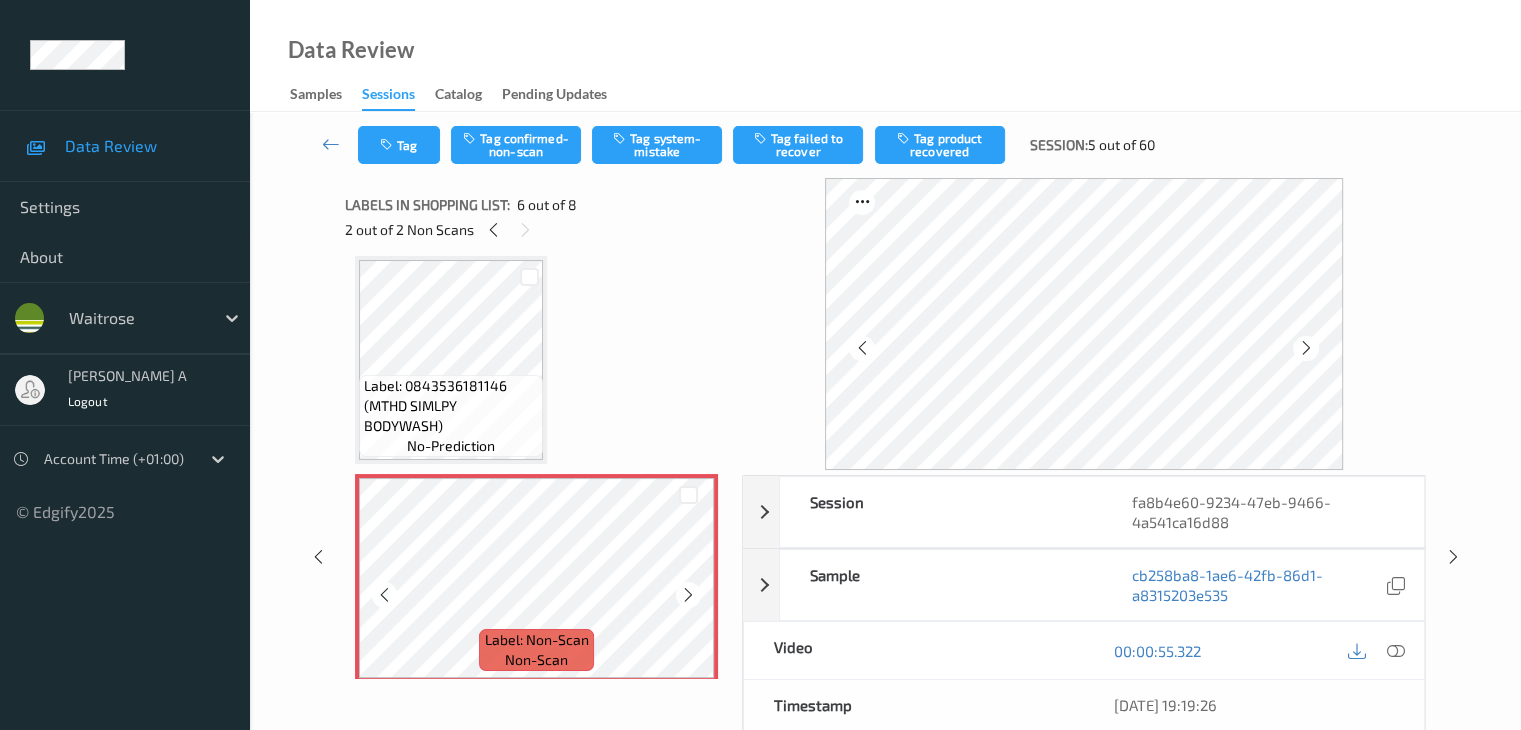scroll, scrollTop: 982, scrollLeft: 0, axis: vertical 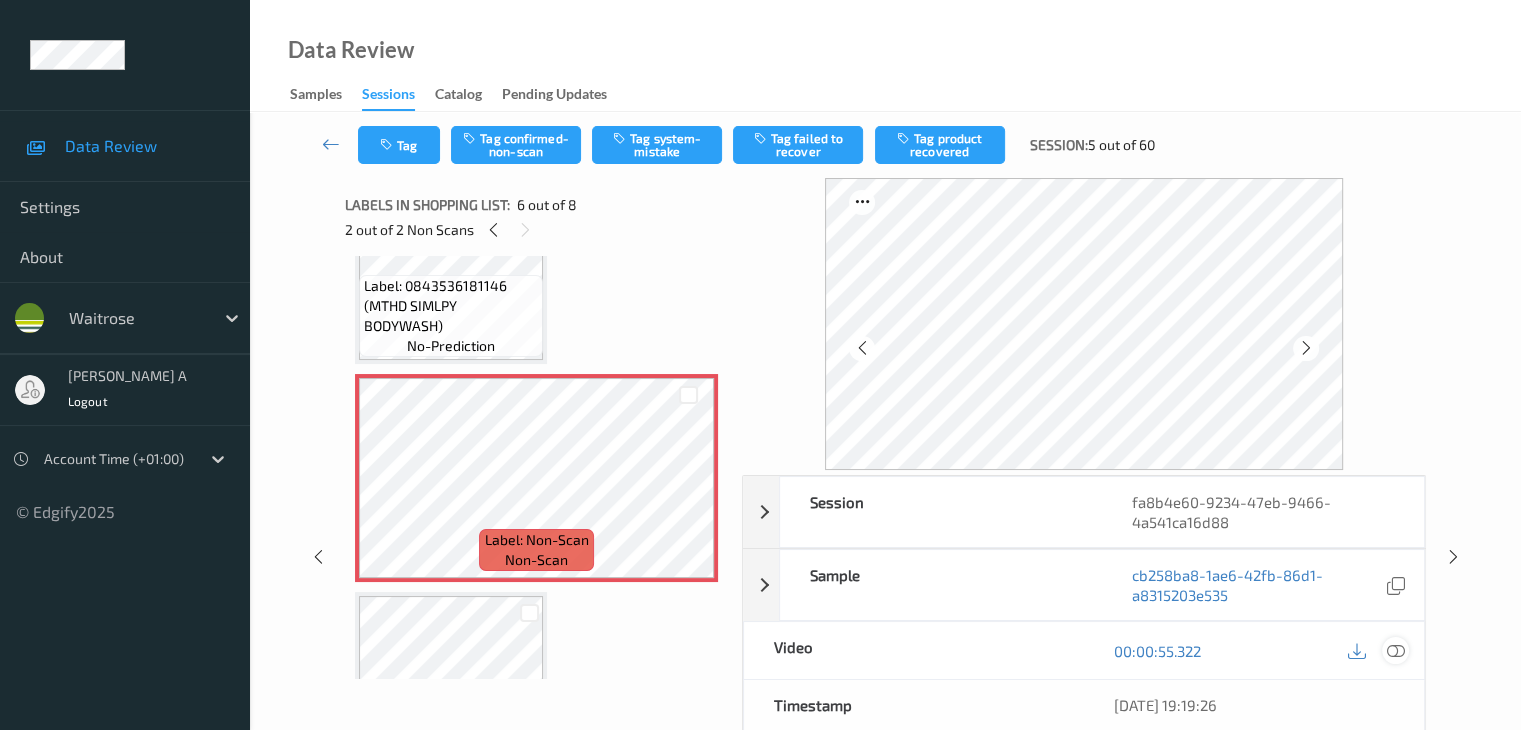 click at bounding box center (1395, 651) 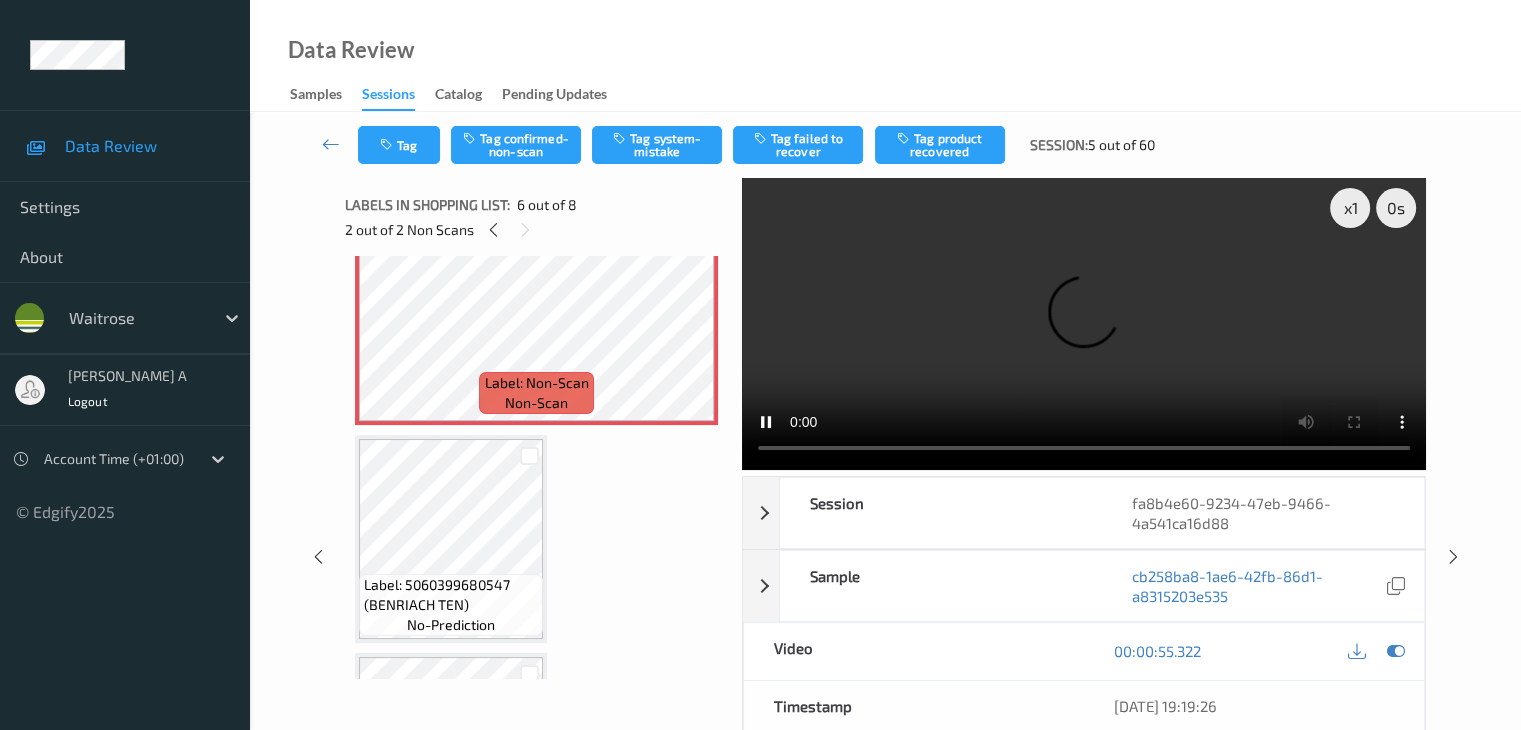 scroll, scrollTop: 1182, scrollLeft: 0, axis: vertical 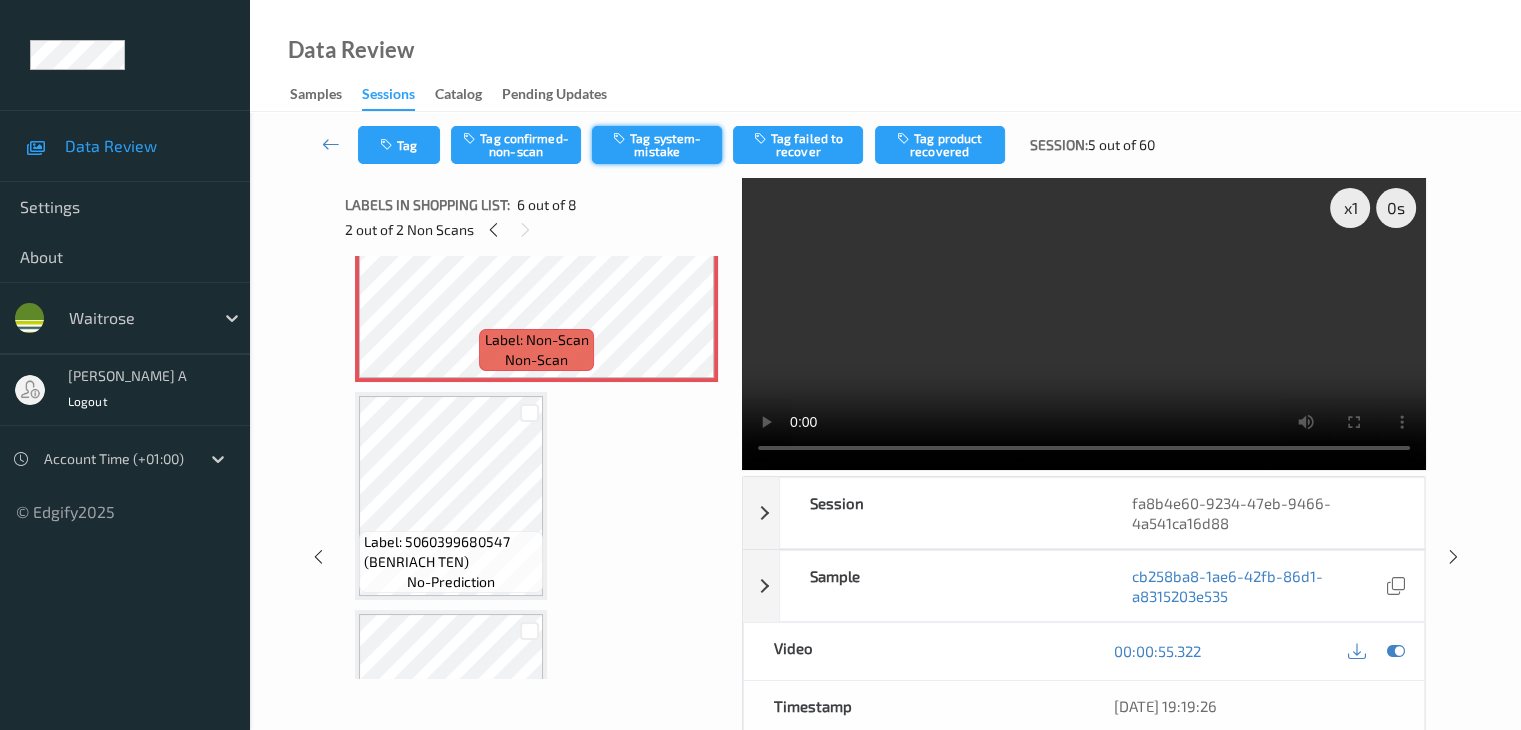 click on "Tag   system-mistake" at bounding box center [657, 145] 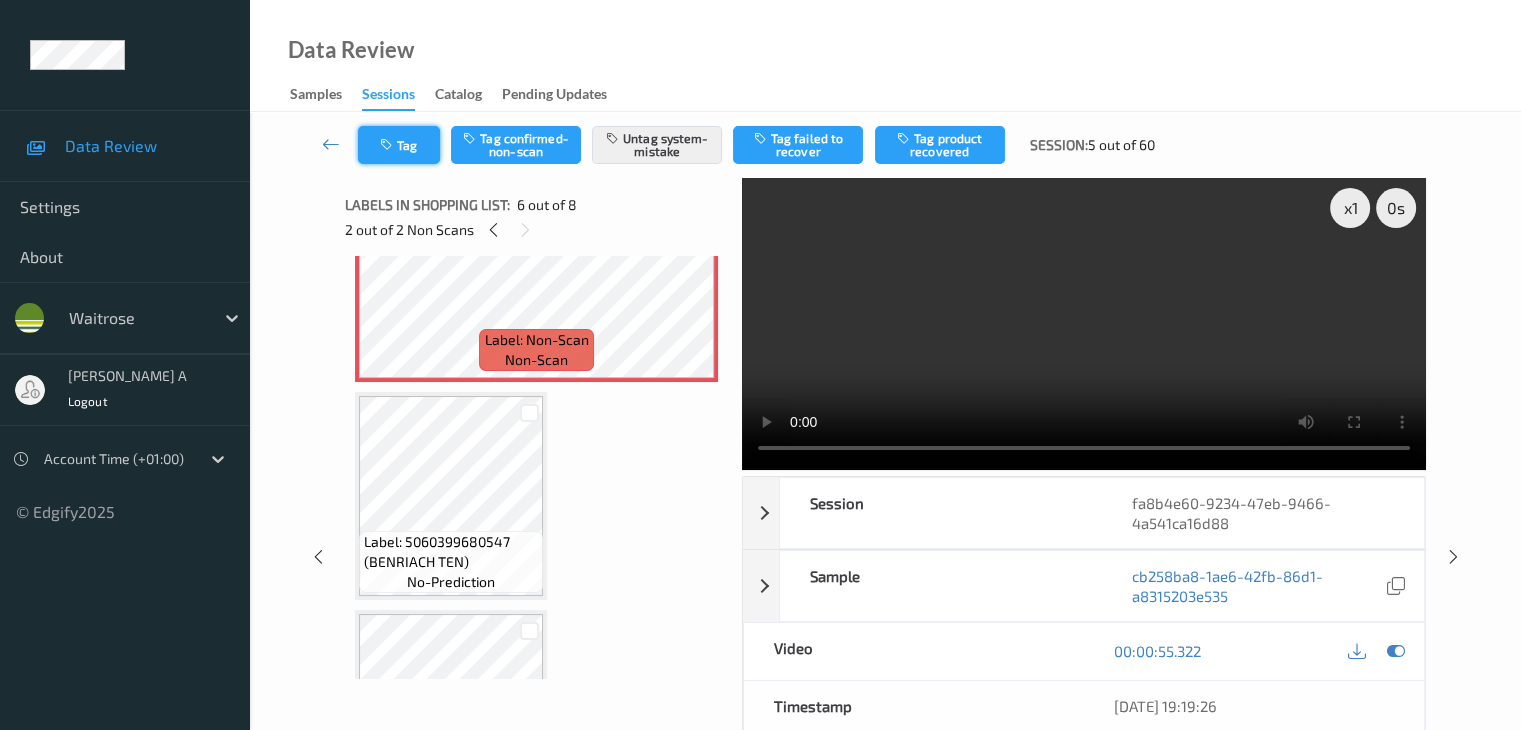 click on "Tag" at bounding box center (399, 145) 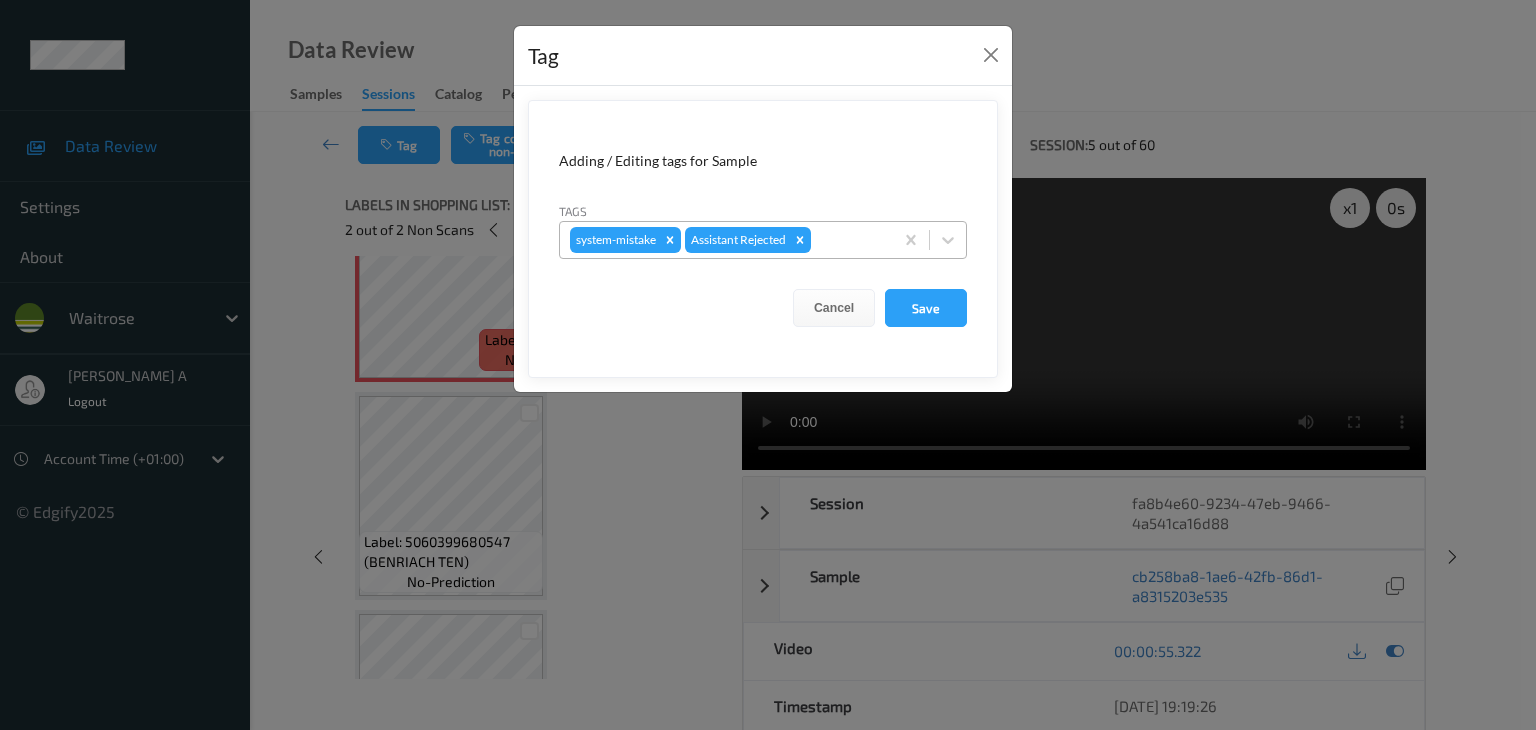 click at bounding box center [849, 240] 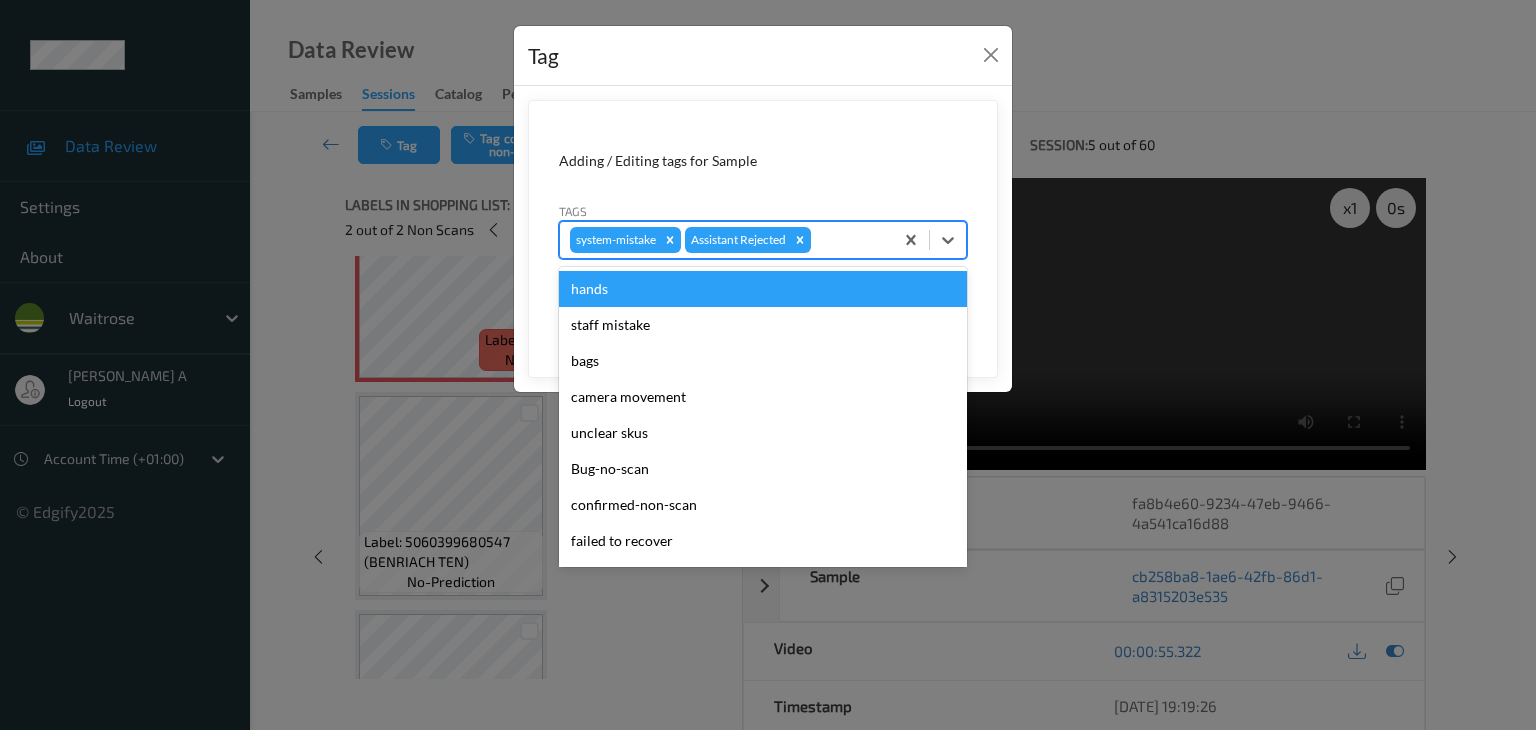 type on "u" 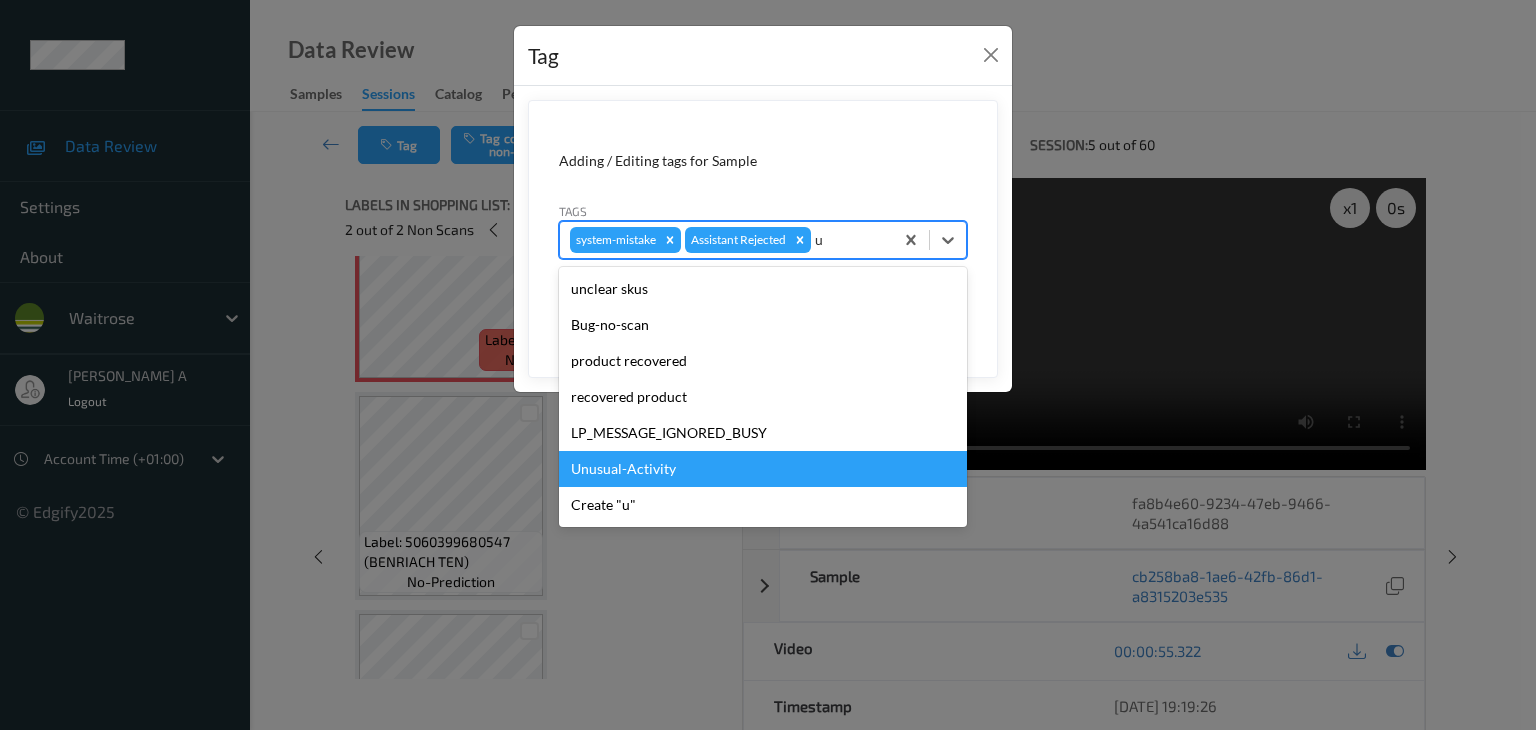 click on "Unusual-Activity" at bounding box center (763, 469) 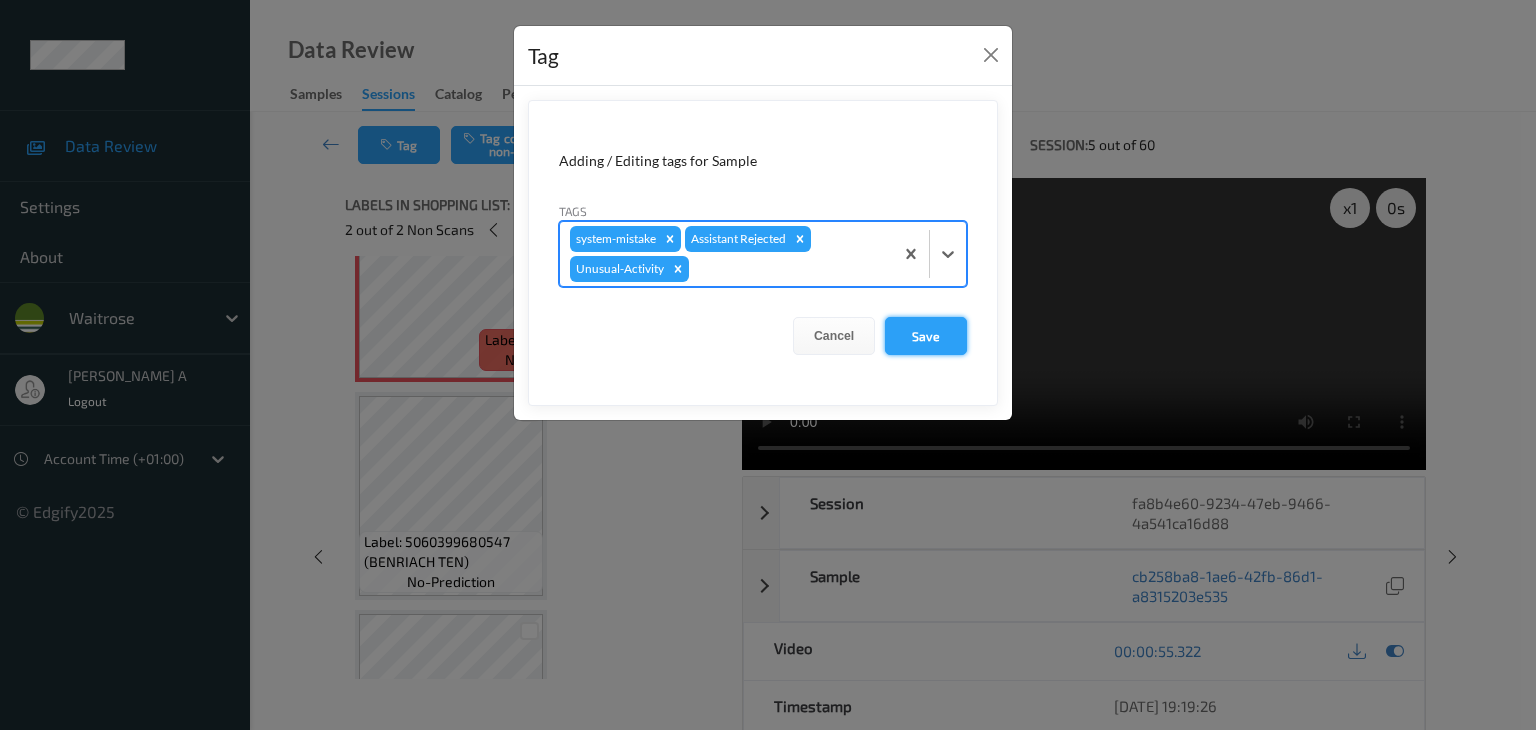 click on "Save" at bounding box center [926, 336] 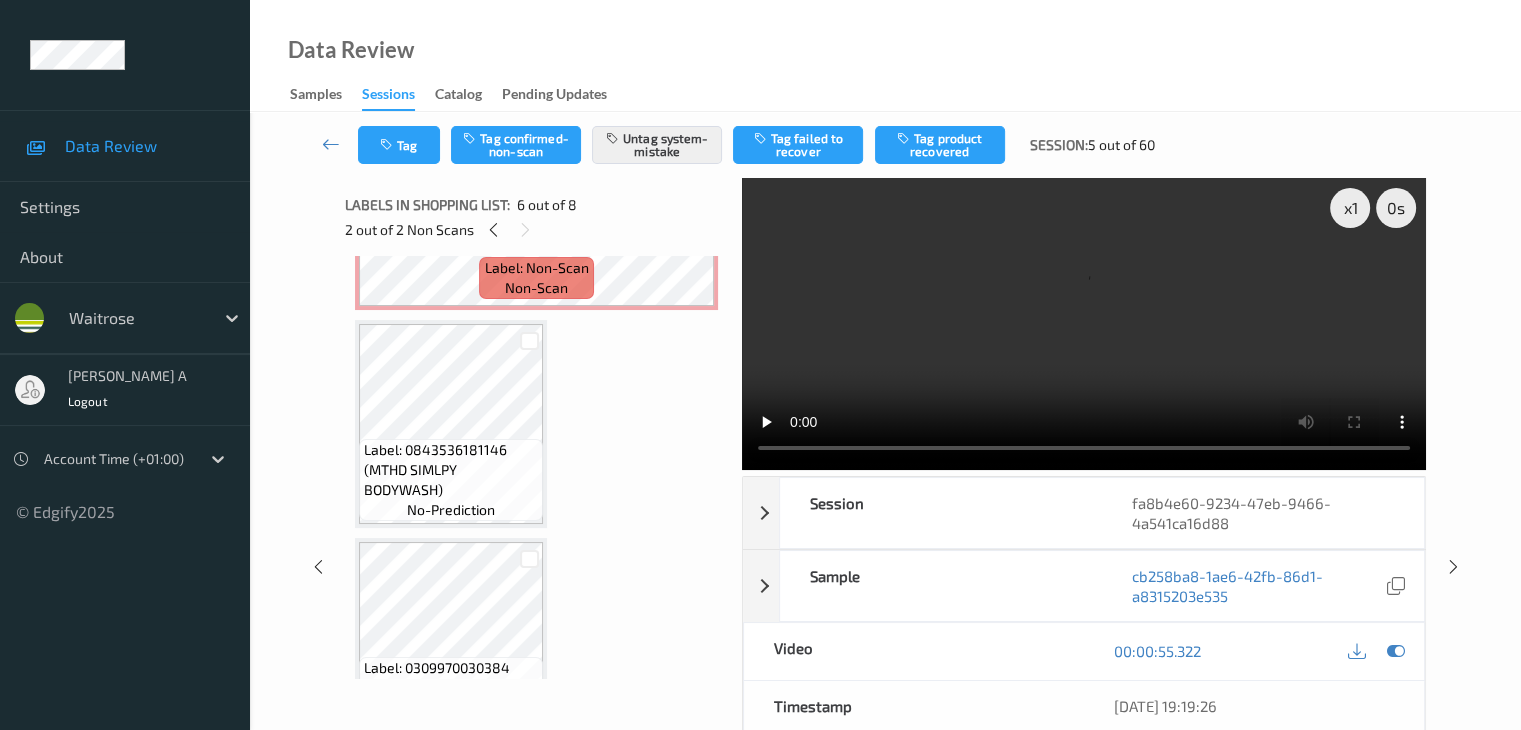 scroll, scrollTop: 82, scrollLeft: 0, axis: vertical 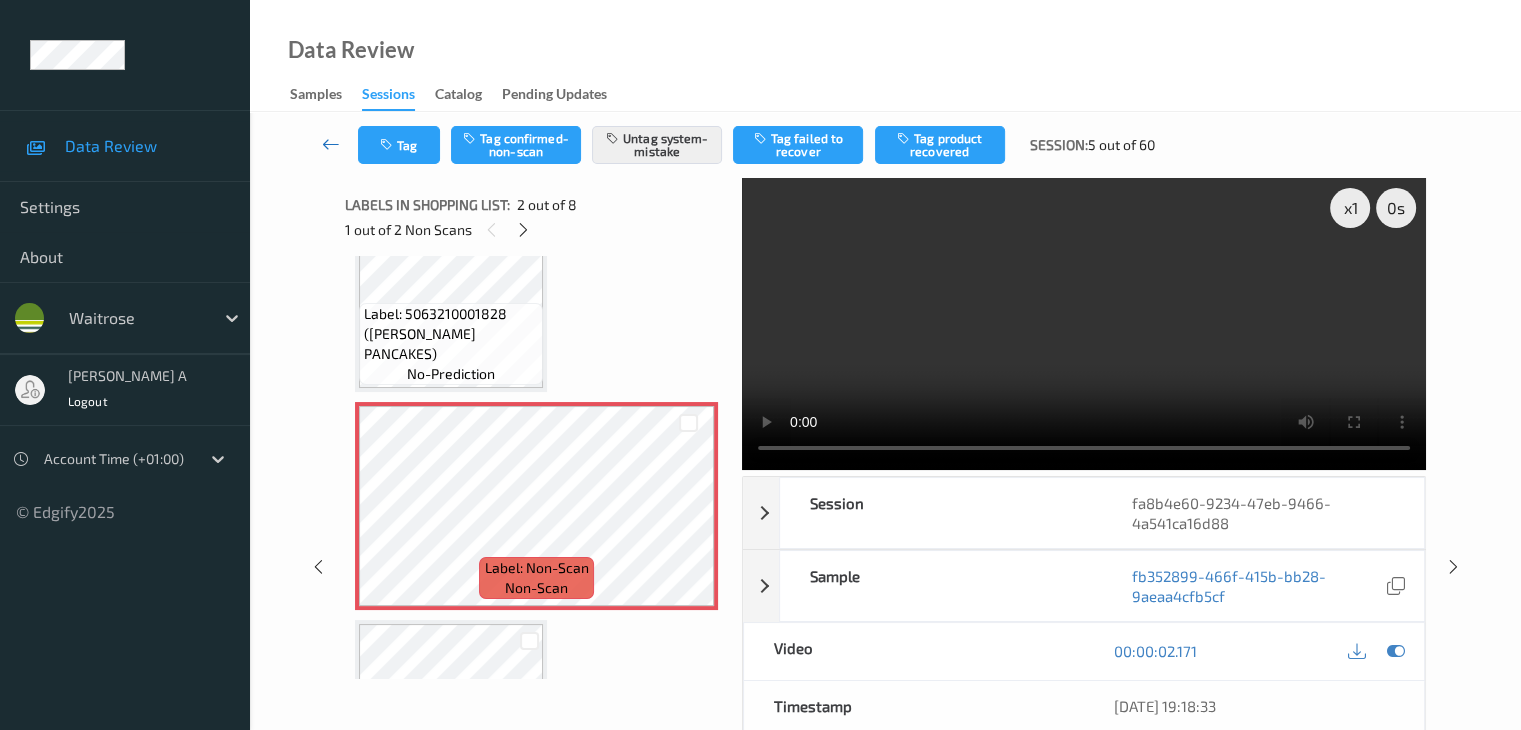 click at bounding box center (331, 144) 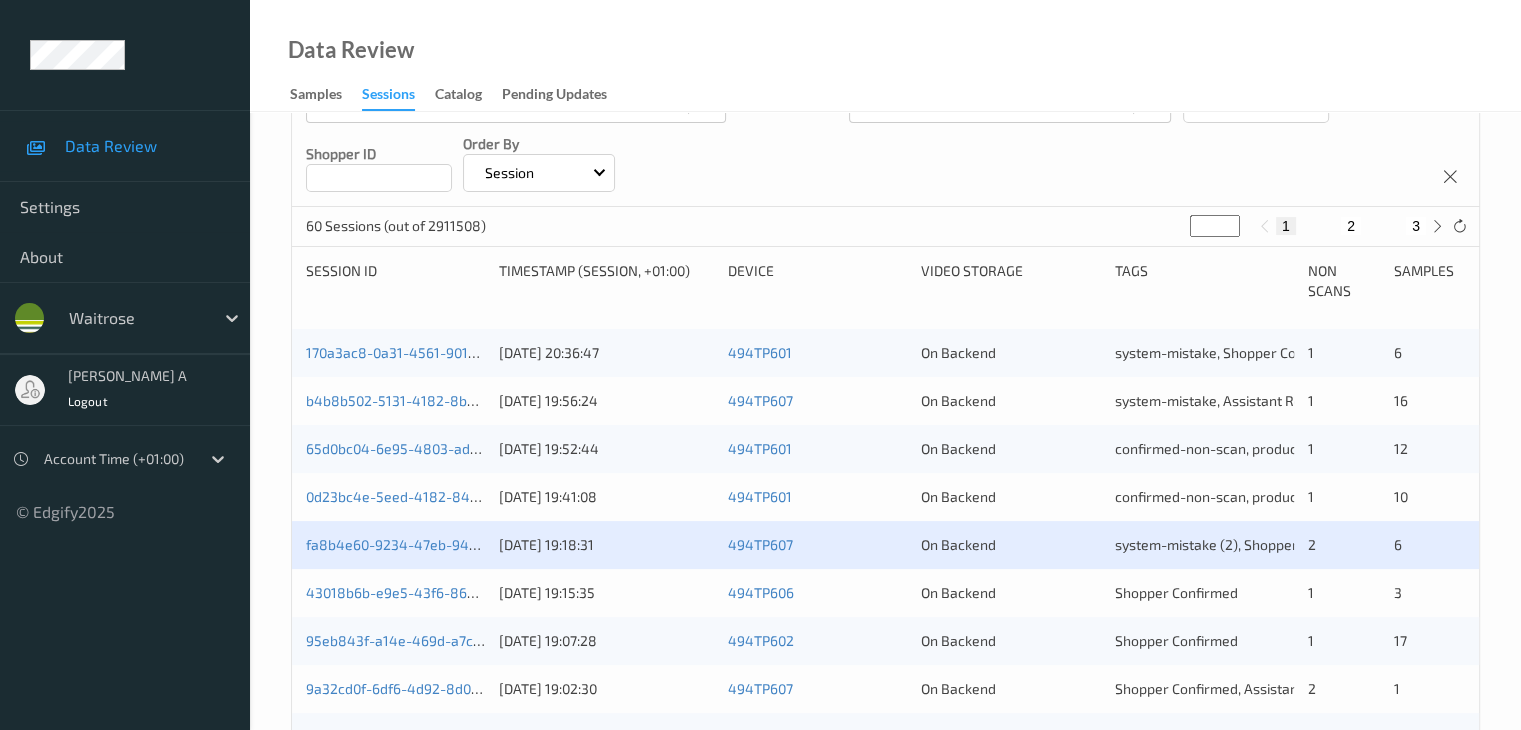 scroll, scrollTop: 500, scrollLeft: 0, axis: vertical 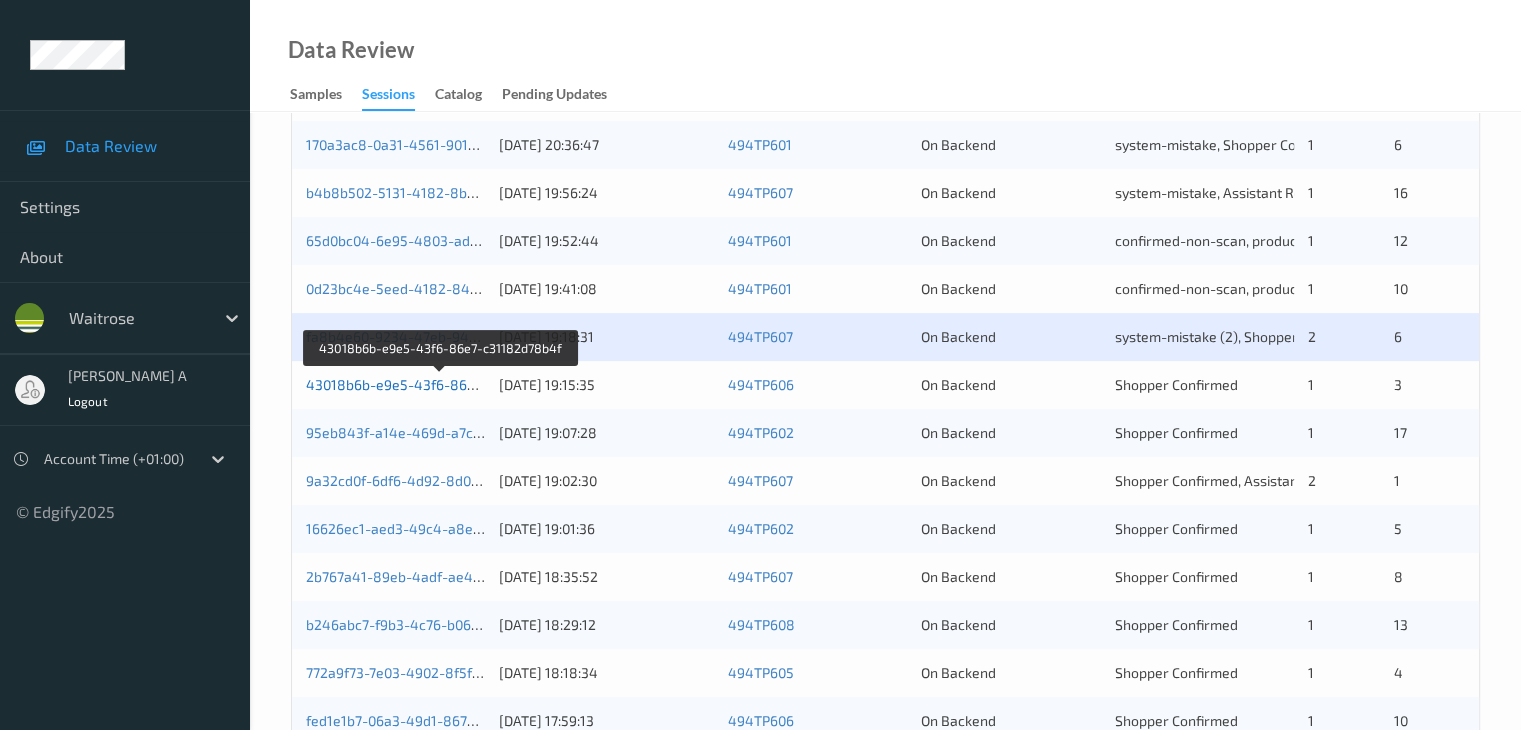 click on "43018b6b-e9e5-43f6-86e7-c31182d78b4f" at bounding box center [442, 384] 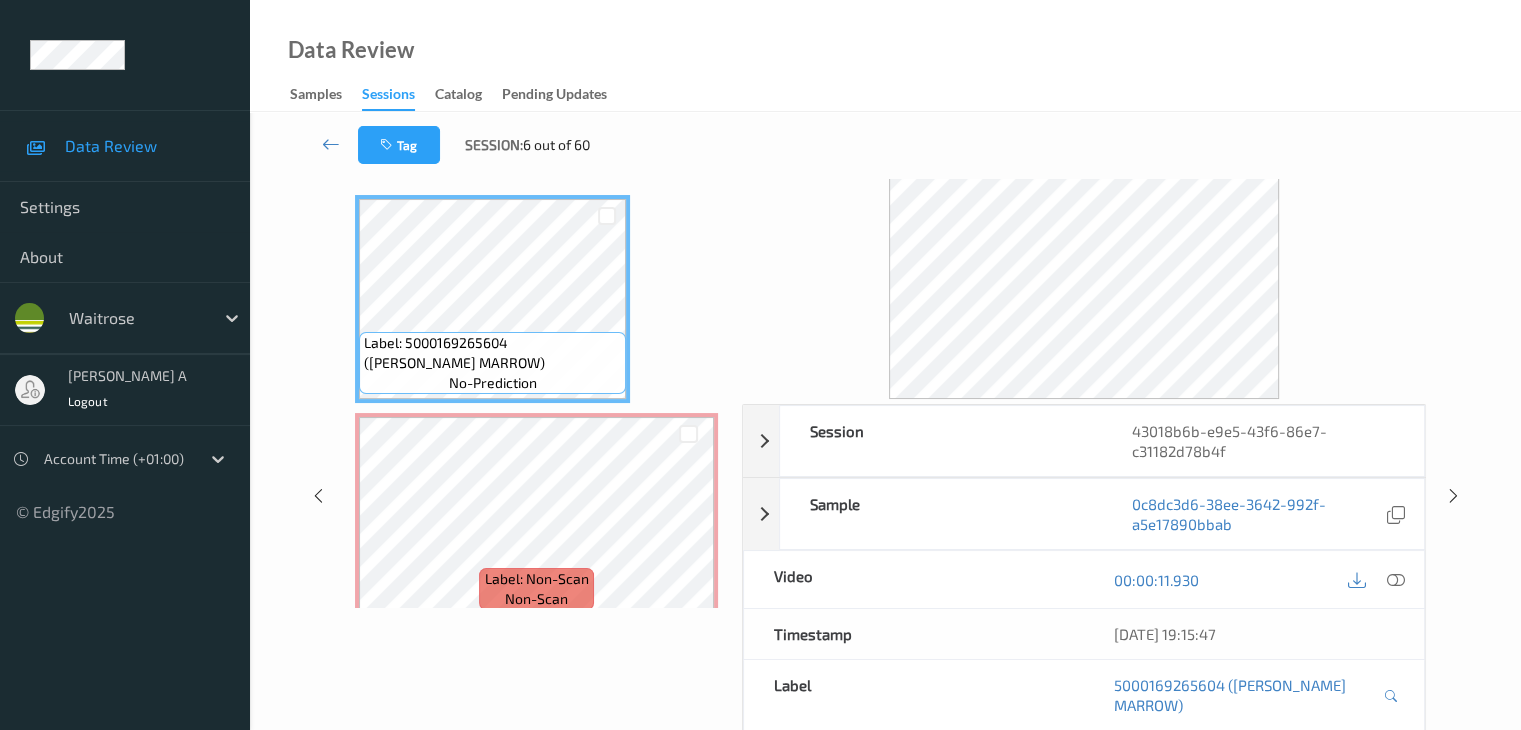 scroll, scrollTop: 0, scrollLeft: 0, axis: both 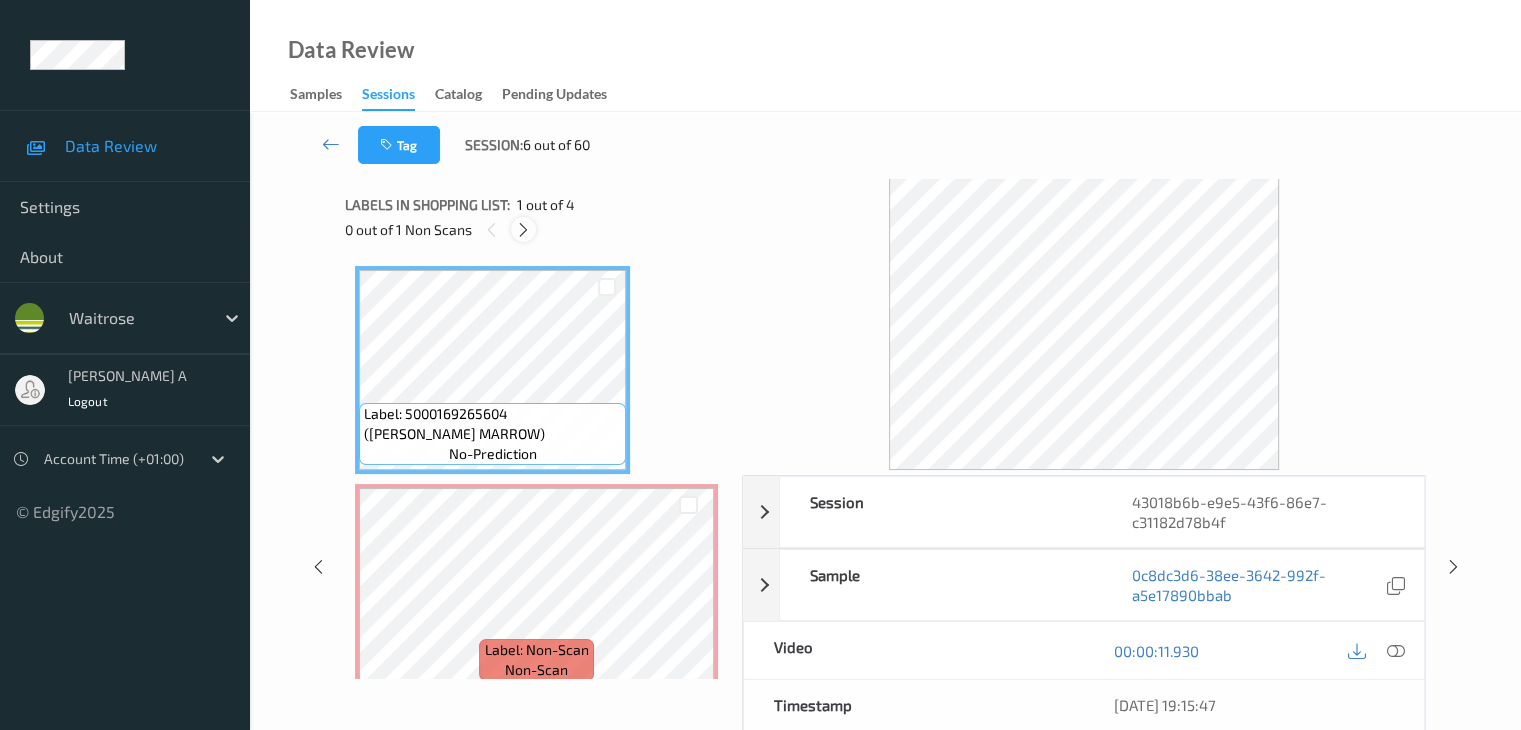 click at bounding box center [523, 230] 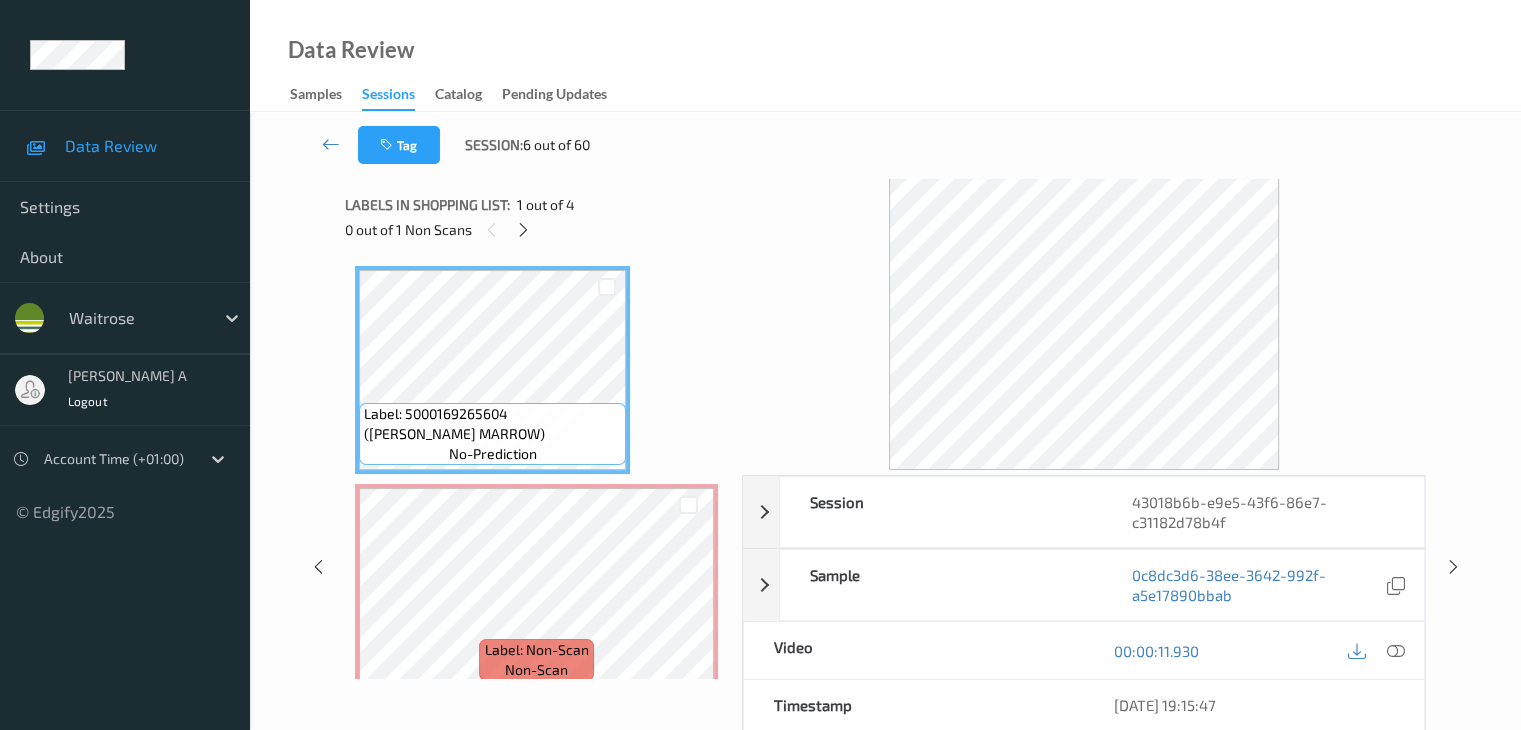 scroll, scrollTop: 10, scrollLeft: 0, axis: vertical 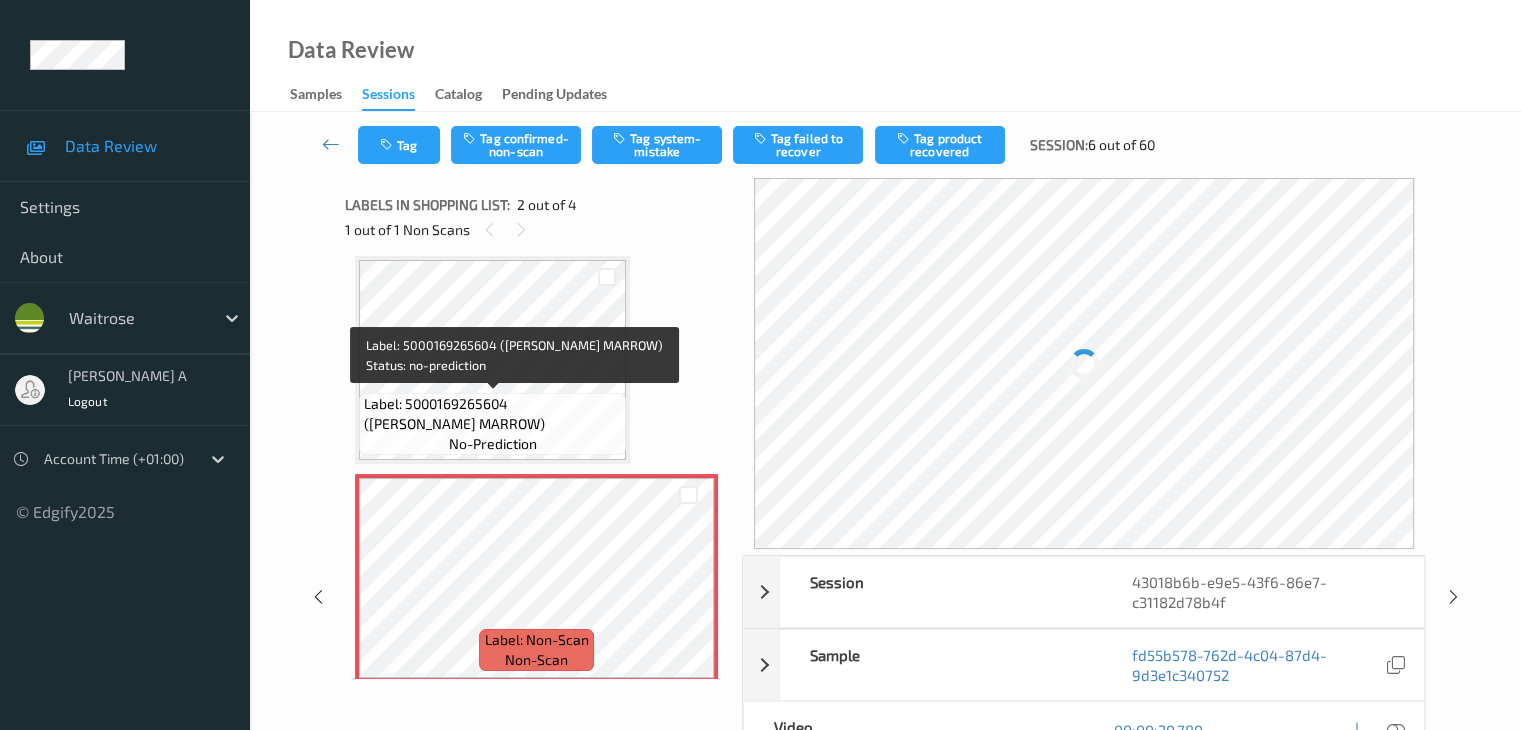 click on "Label: 5000169265604 (WR BONE MARROW)" at bounding box center [492, 414] 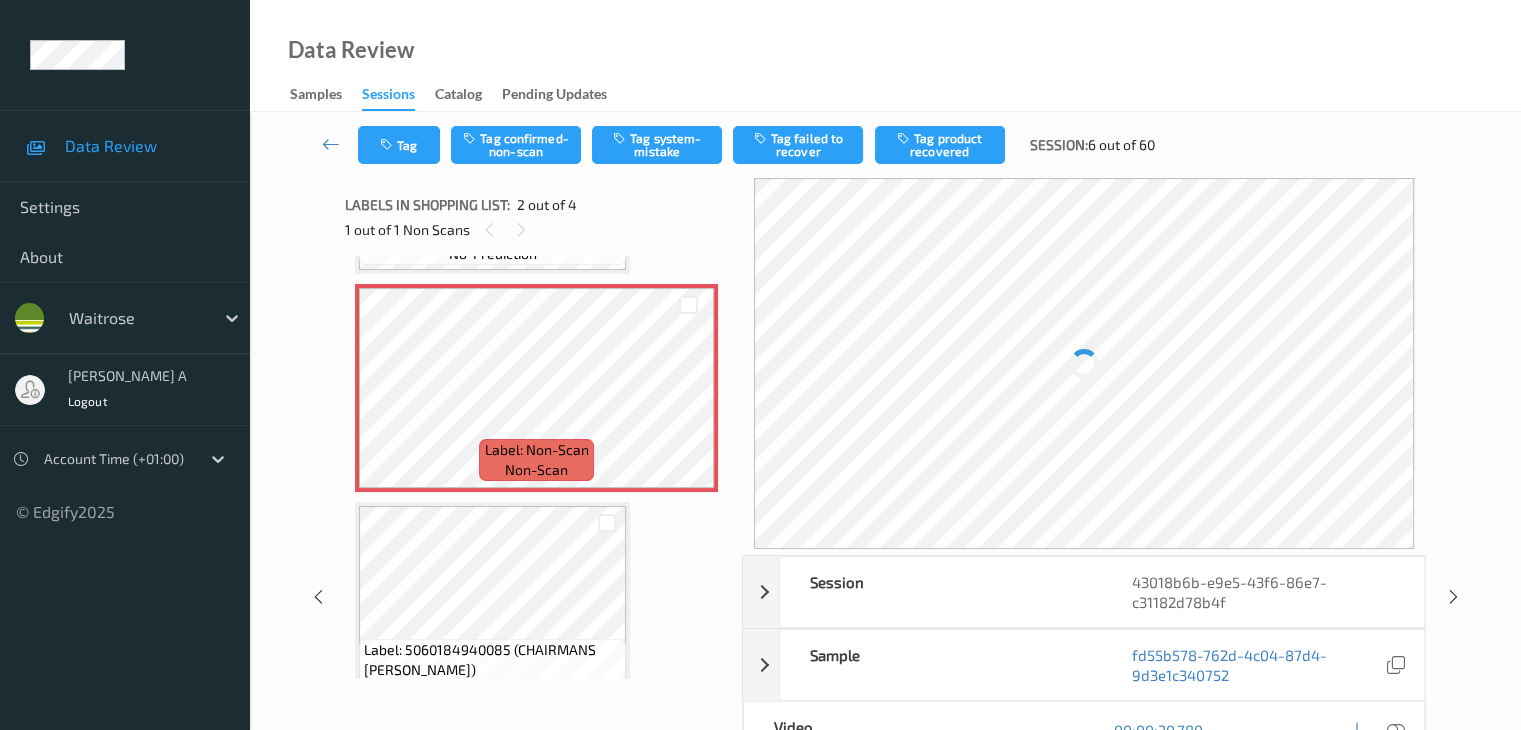 scroll, scrollTop: 210, scrollLeft: 0, axis: vertical 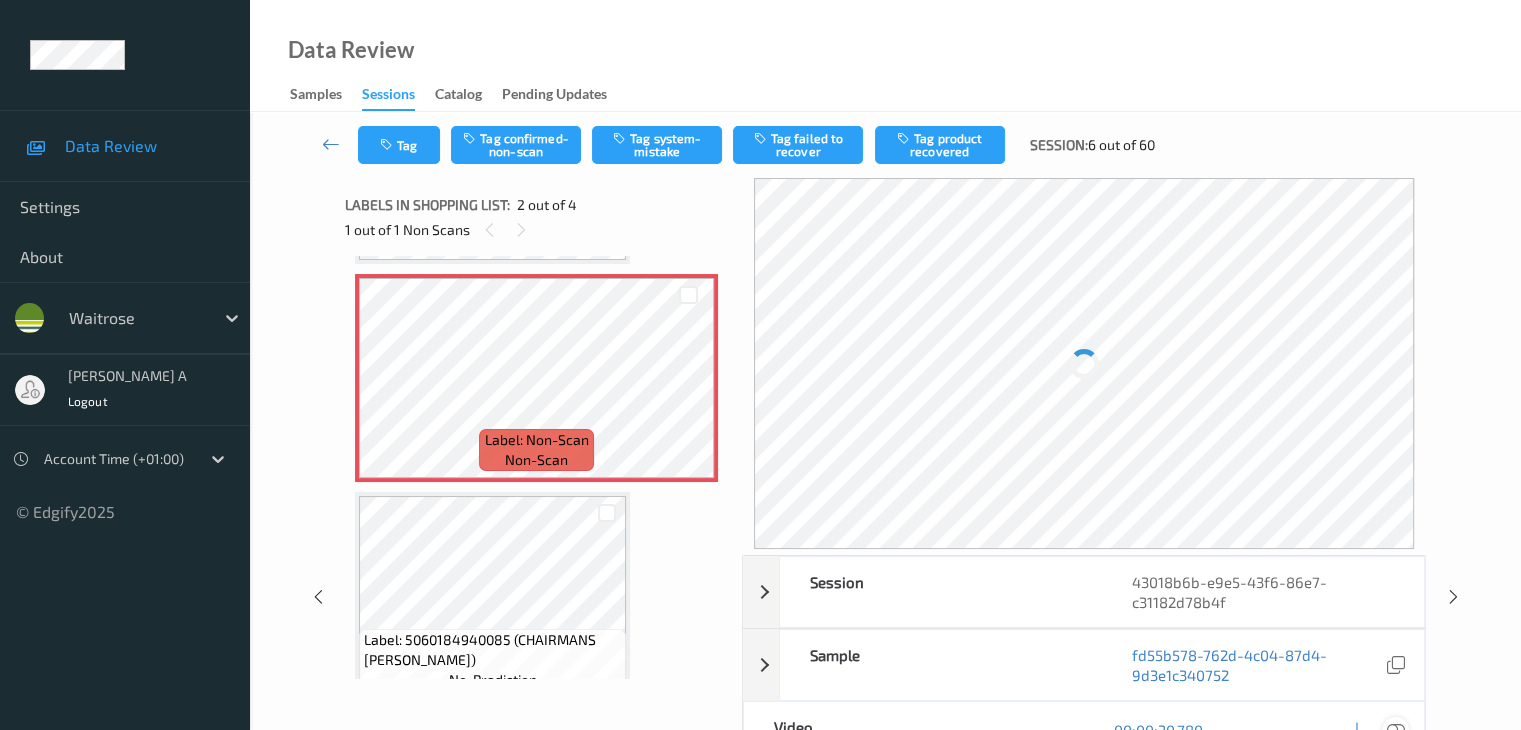 click at bounding box center (1395, 730) 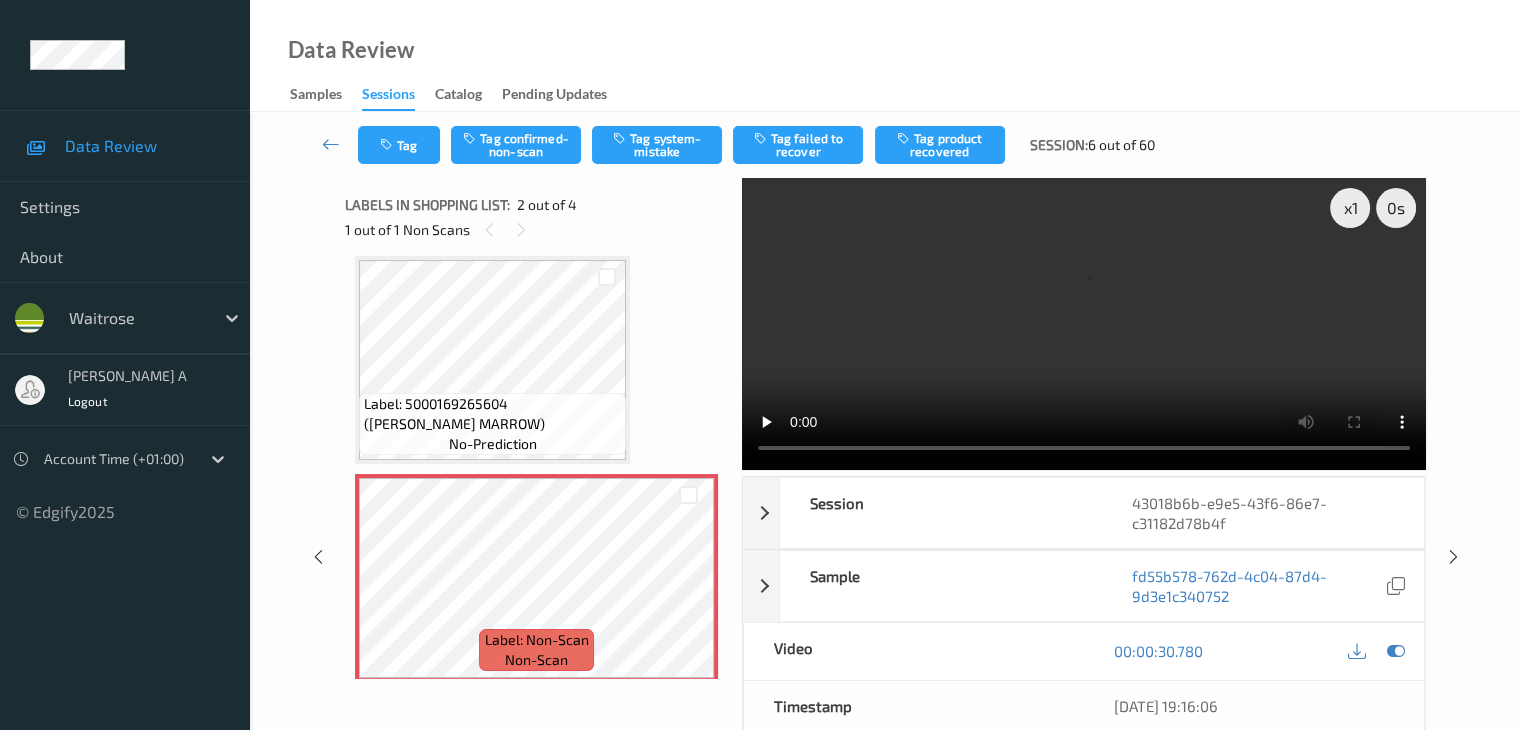 scroll, scrollTop: 110, scrollLeft: 0, axis: vertical 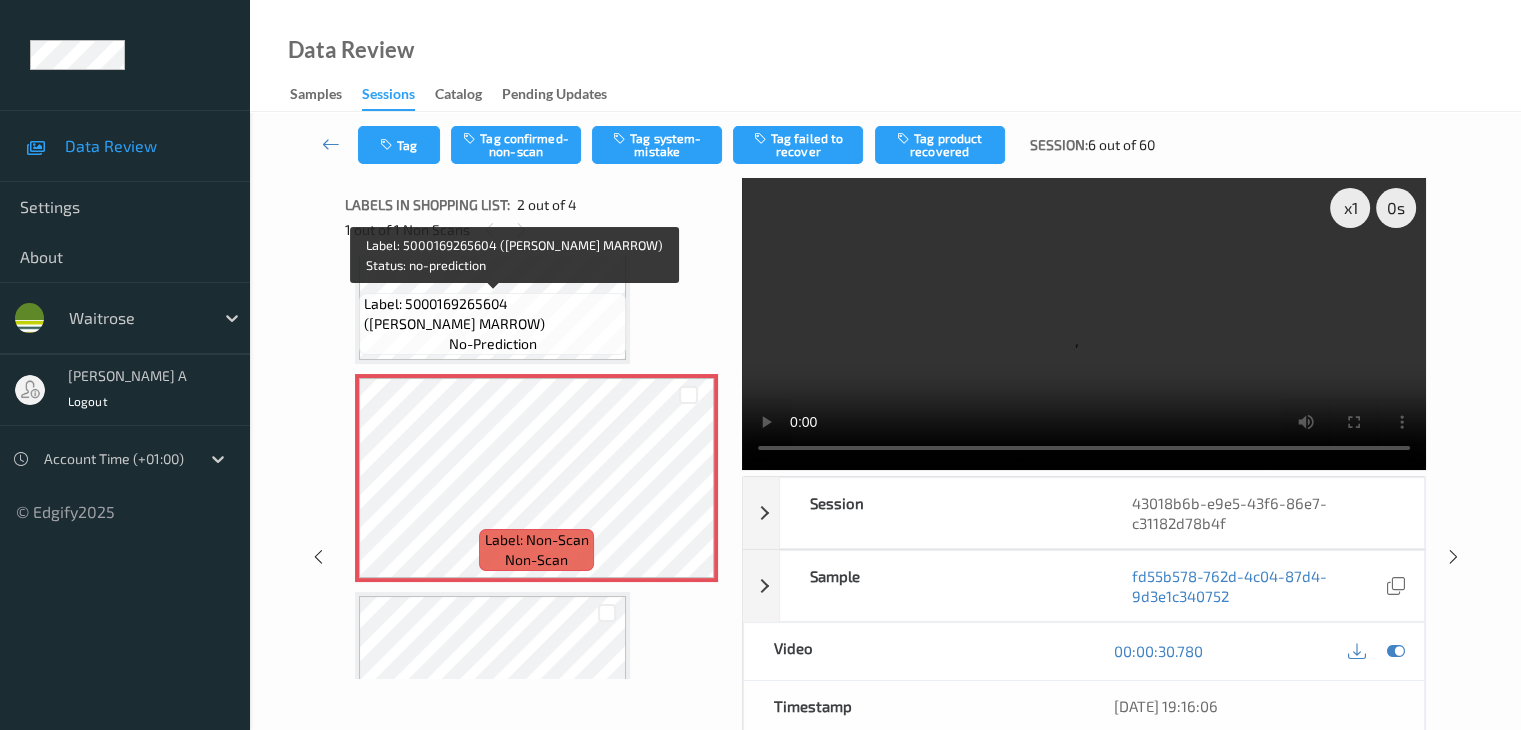 click on "Label: 5000169265604 (WR BONE MARROW)" at bounding box center [492, 314] 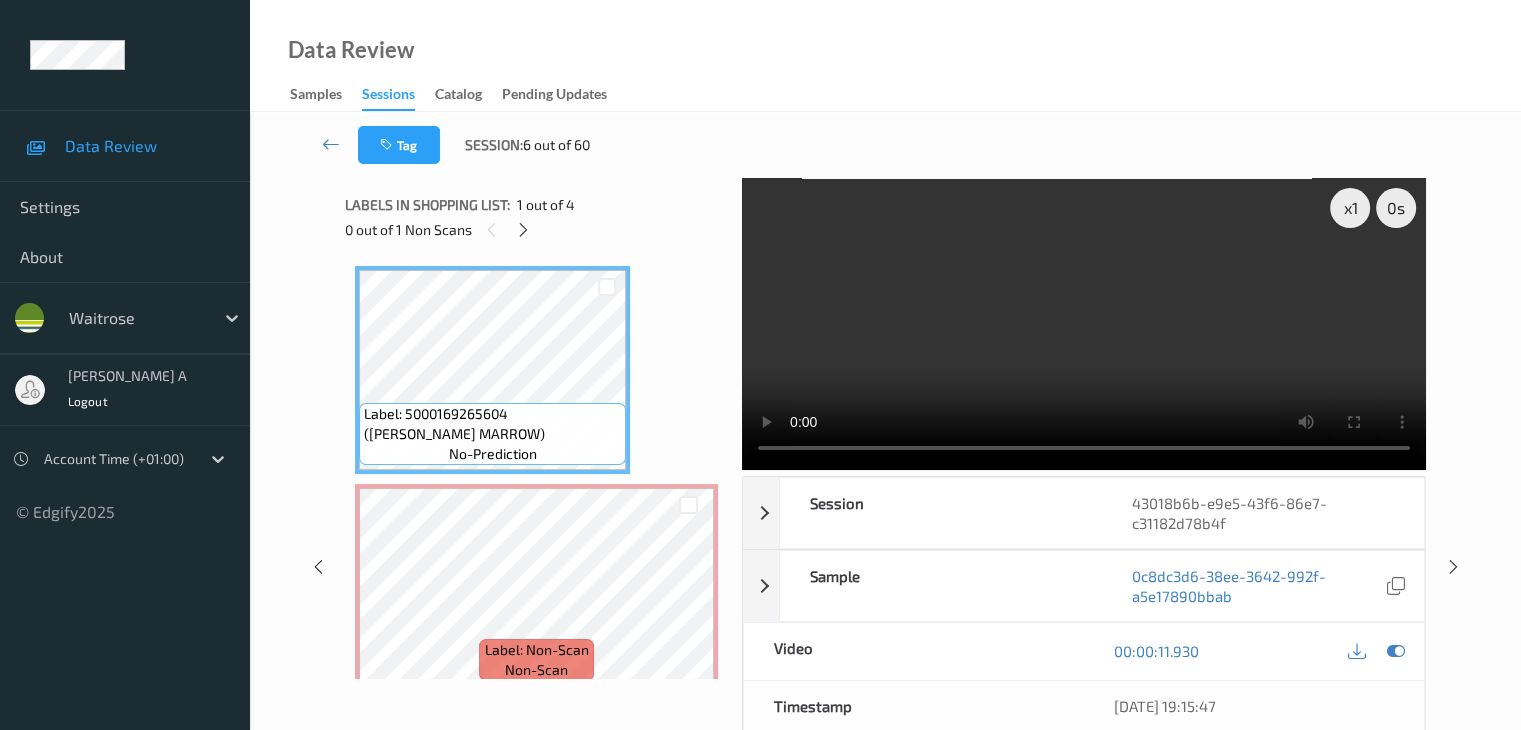 scroll, scrollTop: 0, scrollLeft: 0, axis: both 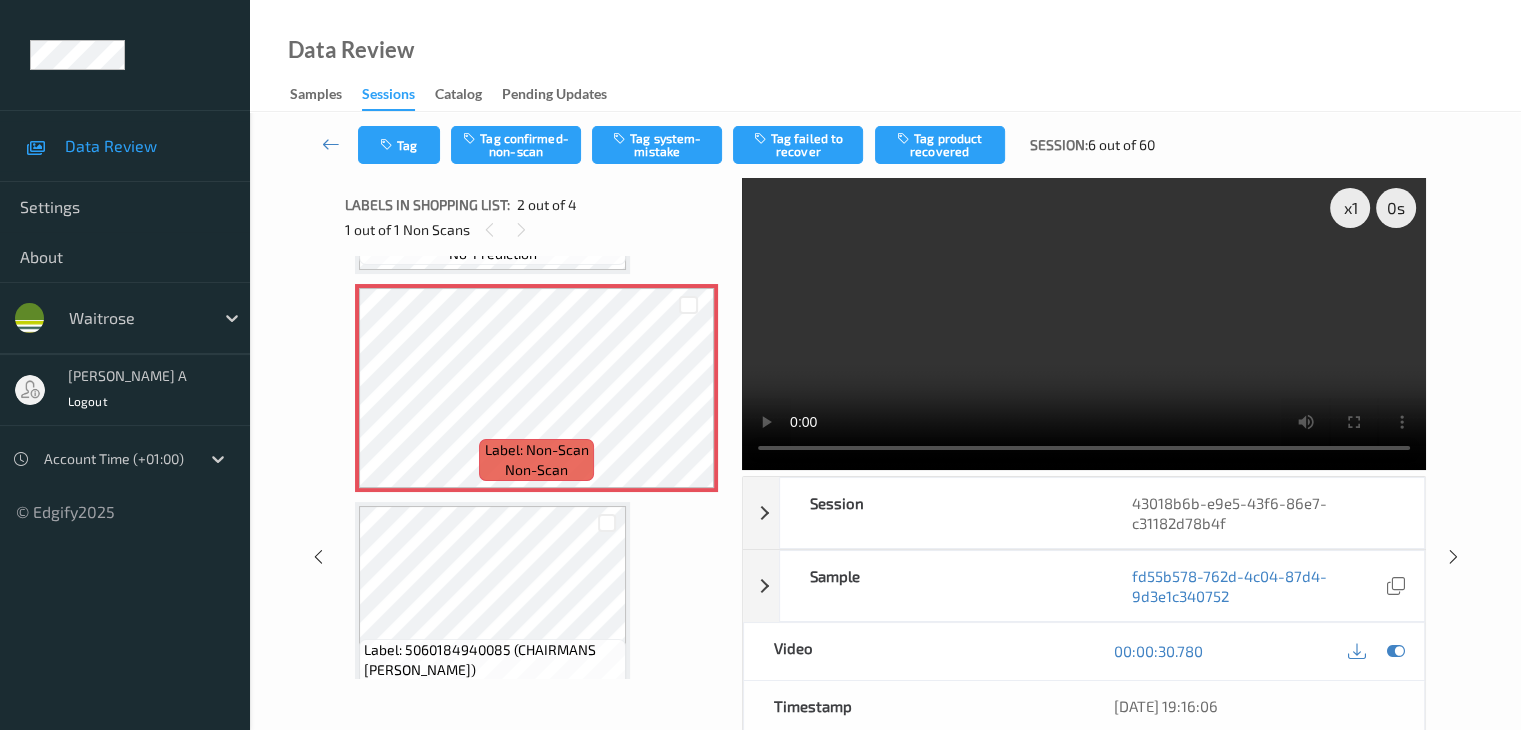 type 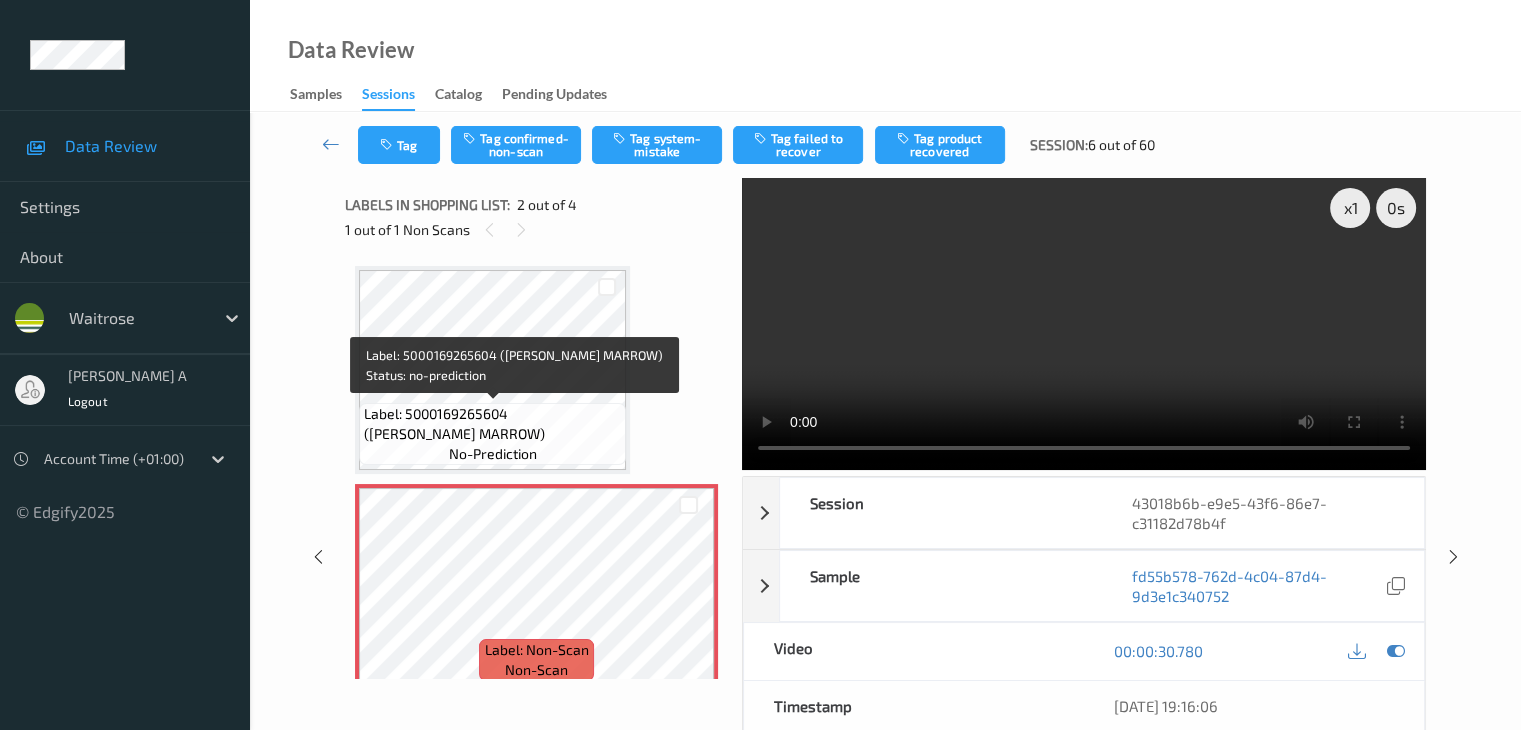 click on "Label: 5000169265604 (WR BONE MARROW)" at bounding box center [492, 424] 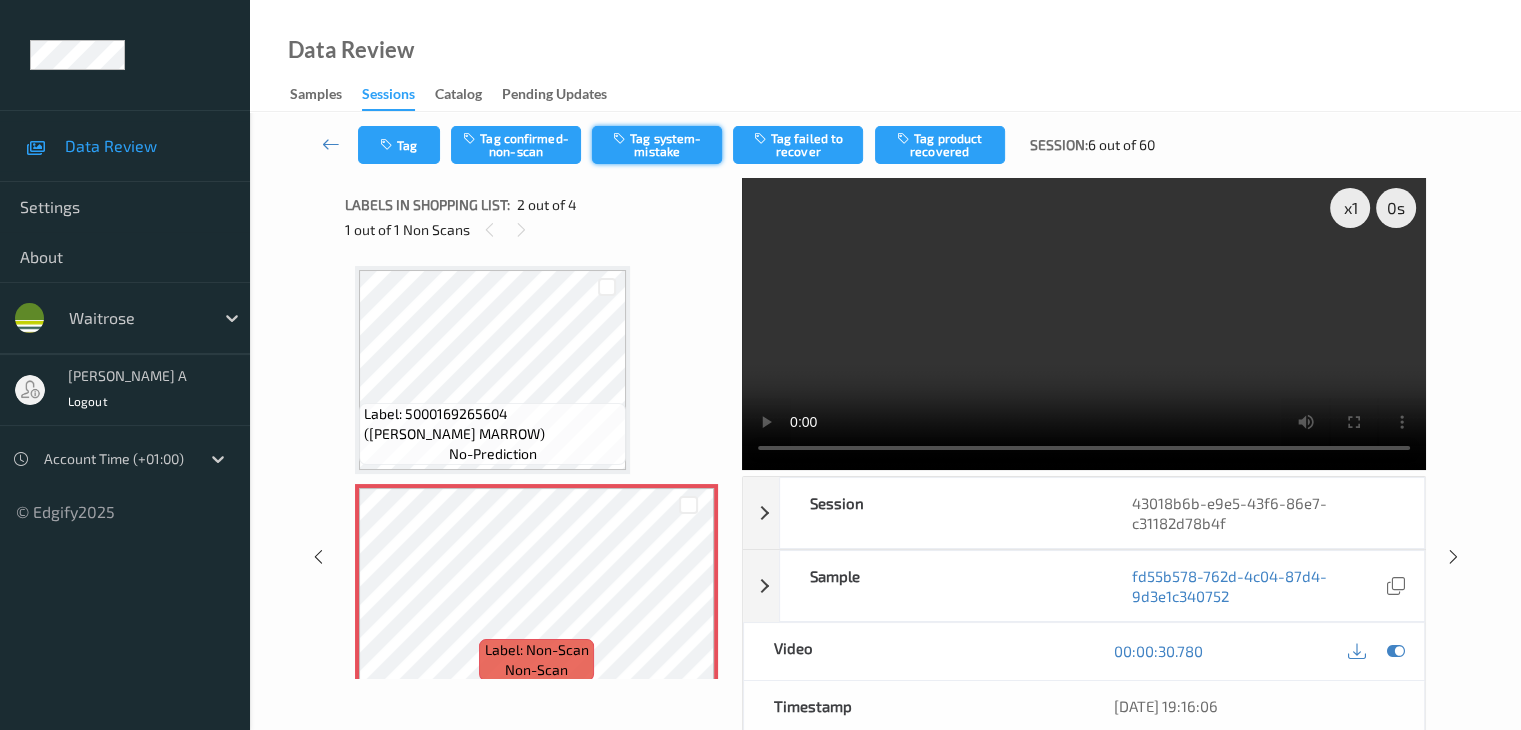 click on "Tag   system-mistake" at bounding box center (657, 145) 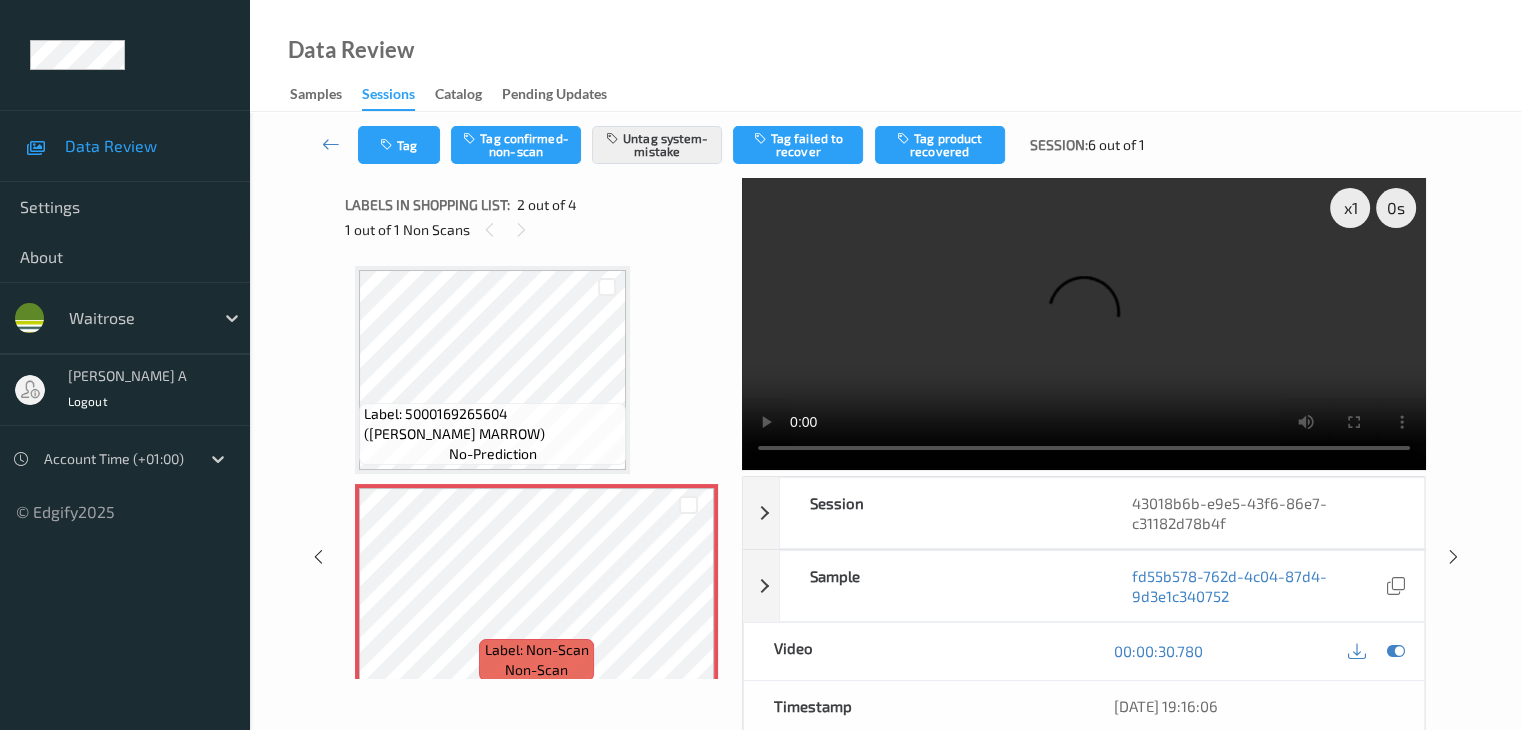 click on "Tag Tag   confirmed-non-scan Untag   system-mistake Tag   failed to recover Tag   product recovered Session: 6 out of 1" at bounding box center [885, 145] 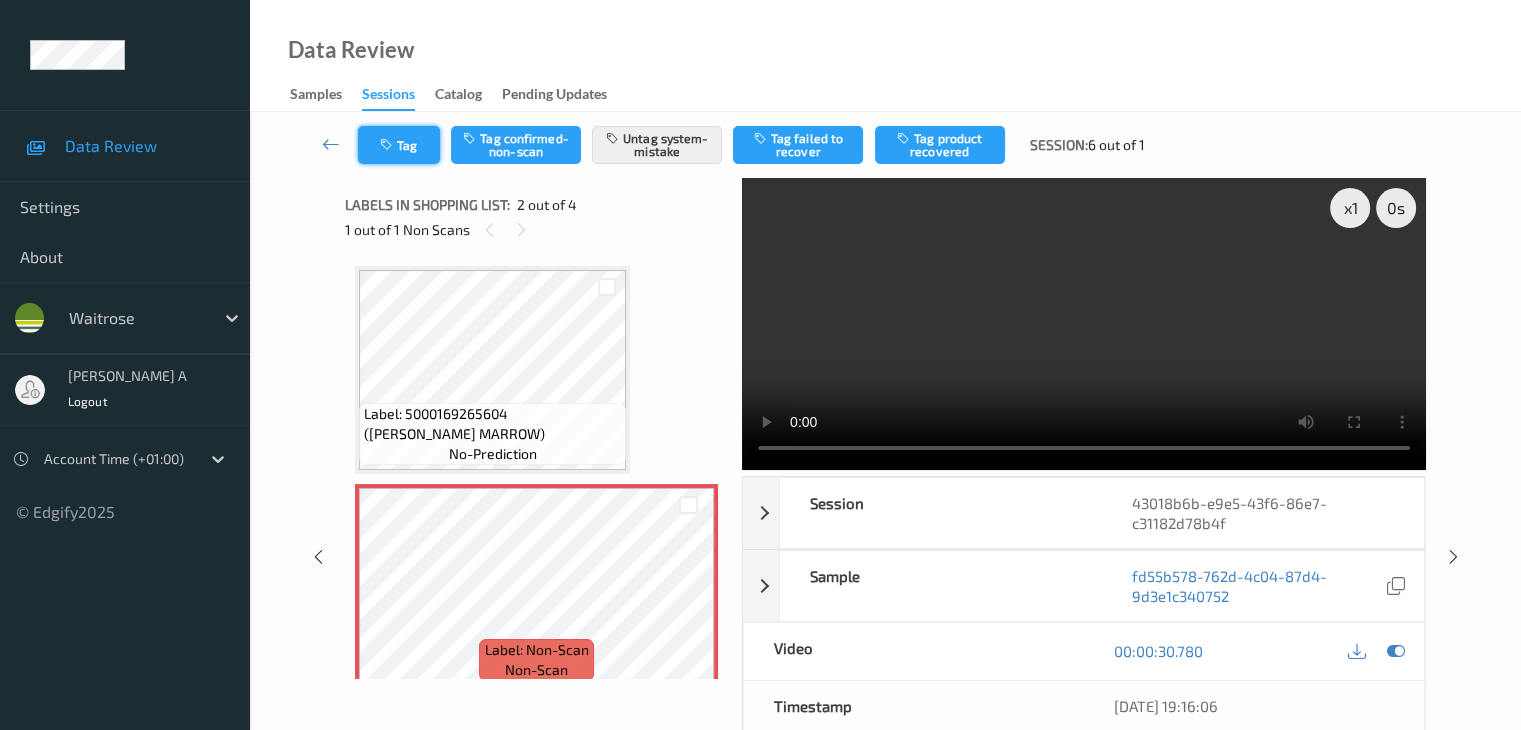 click on "Tag" at bounding box center [399, 145] 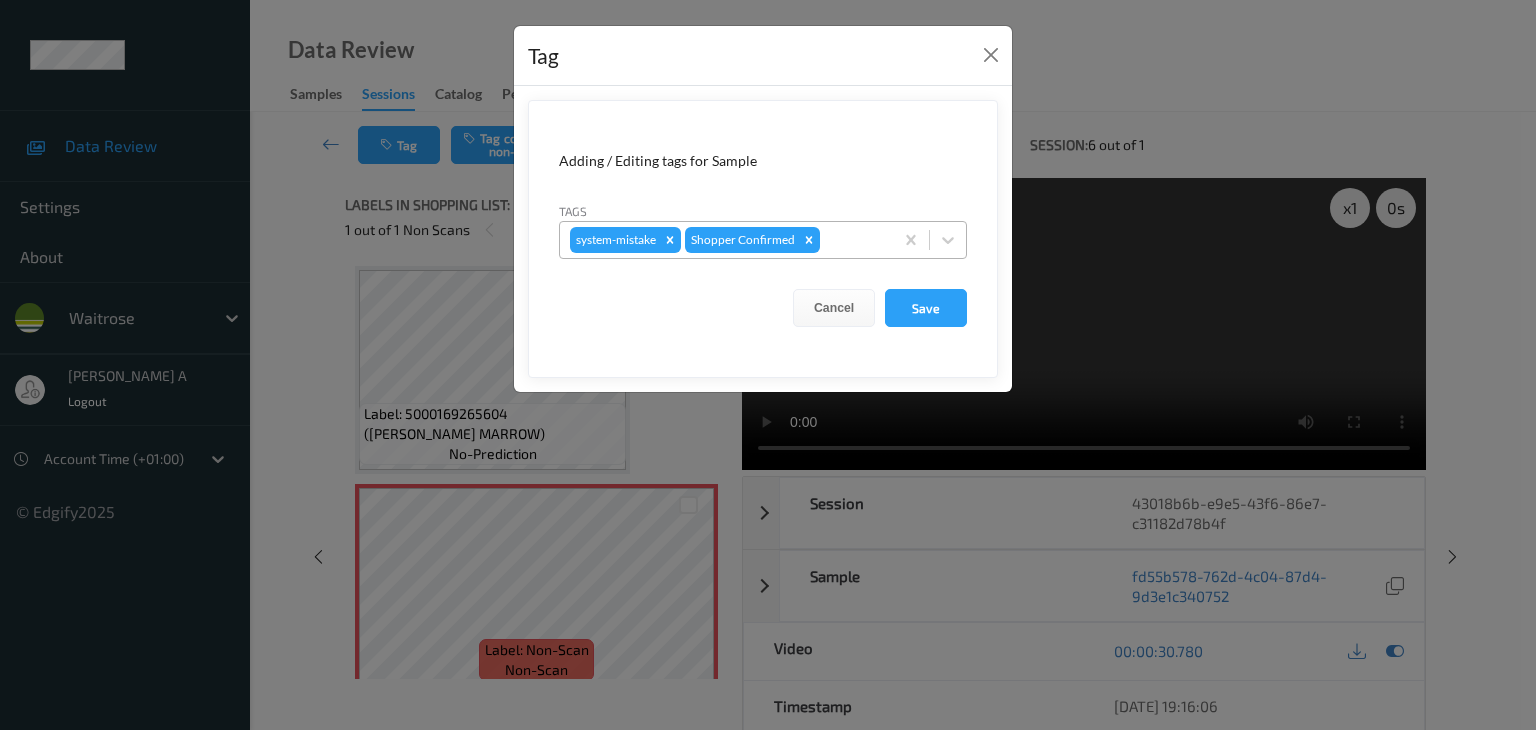 click at bounding box center [853, 240] 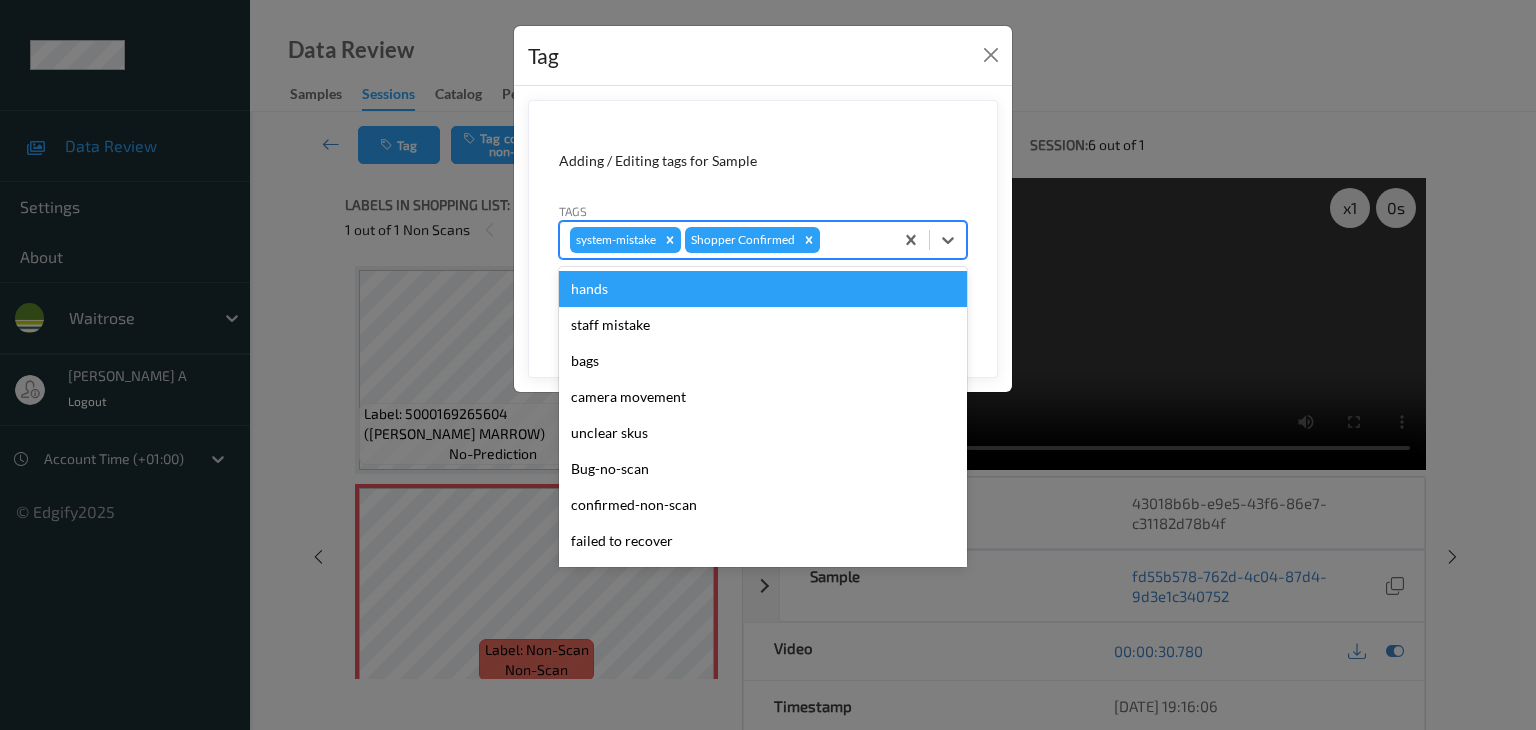 type on "u" 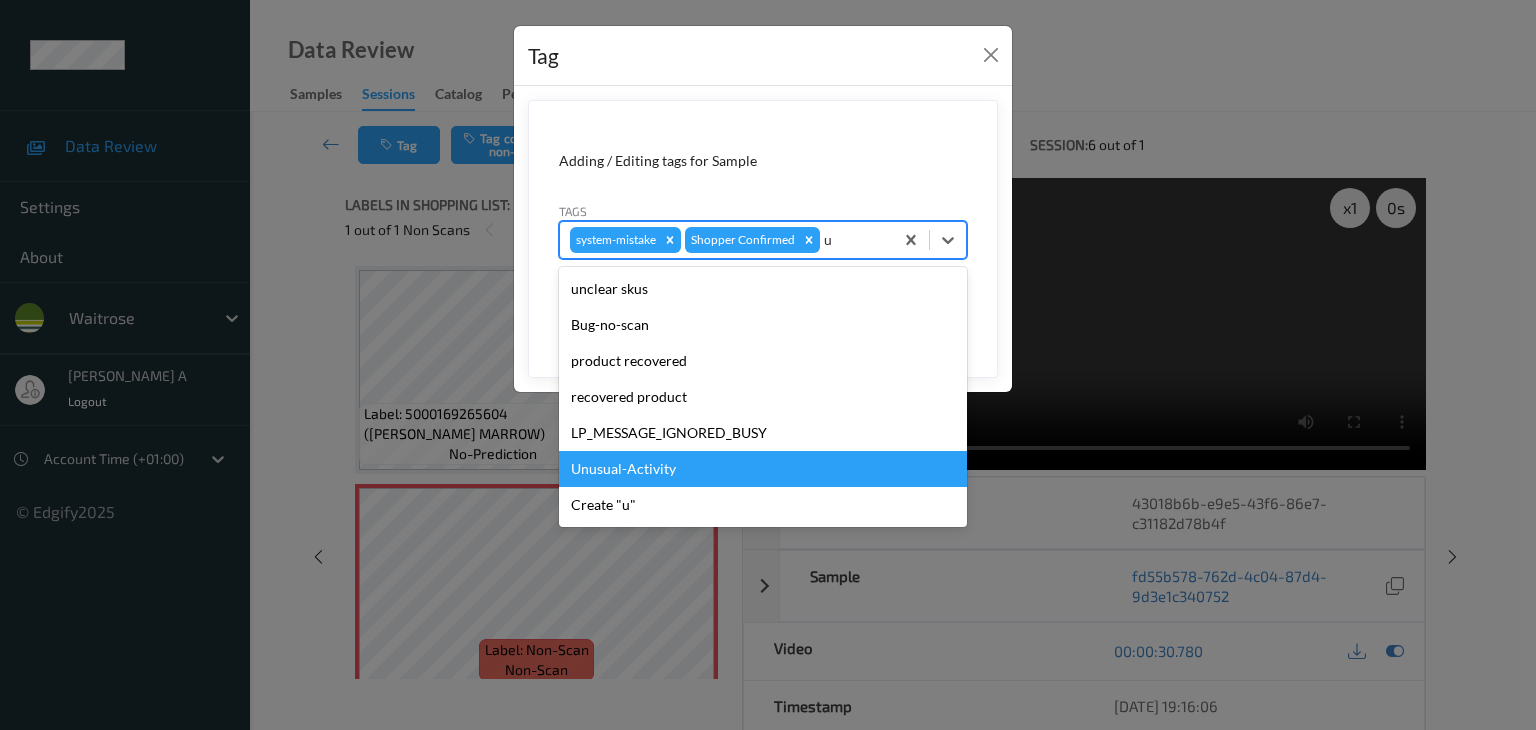 click on "Unusual-Activity" at bounding box center [763, 469] 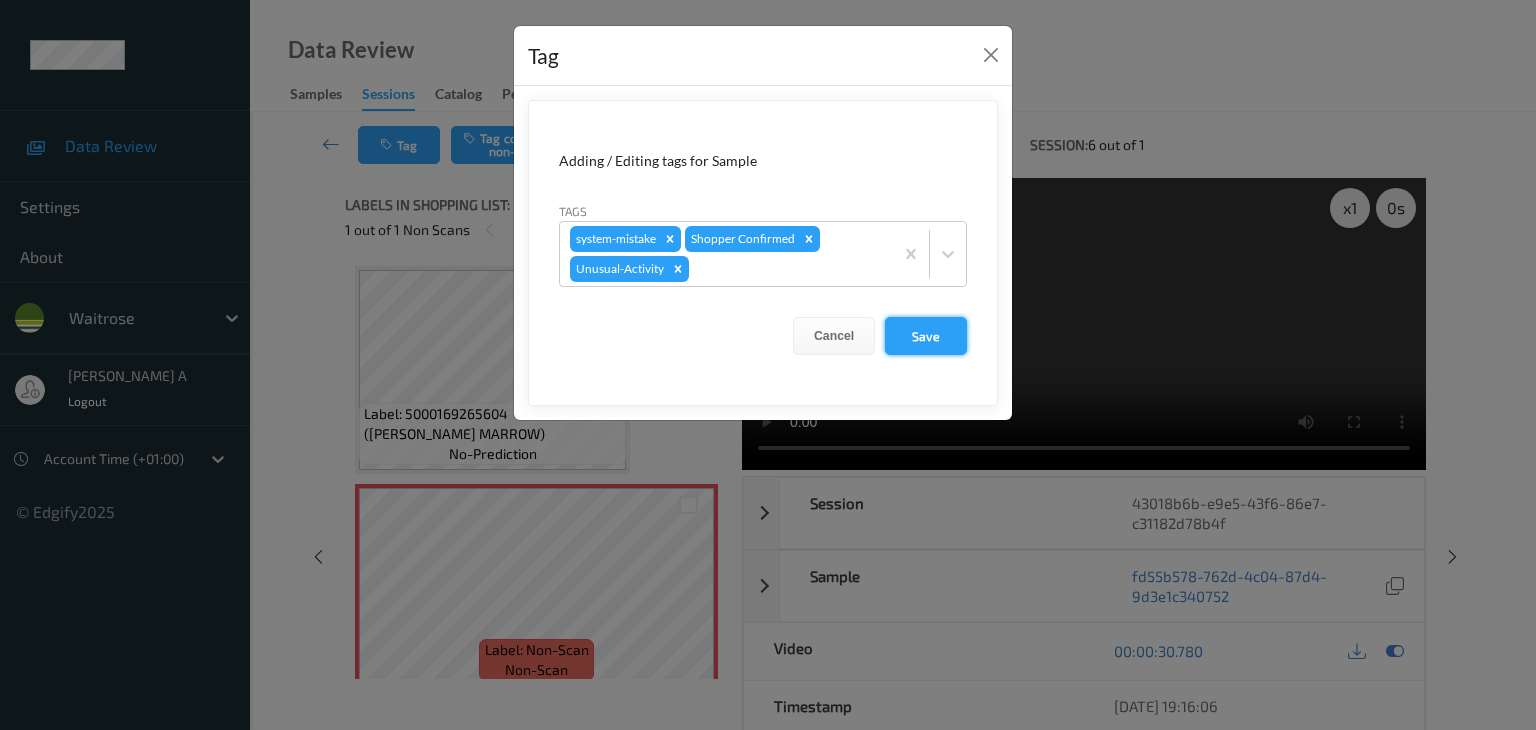click on "Save" at bounding box center [926, 336] 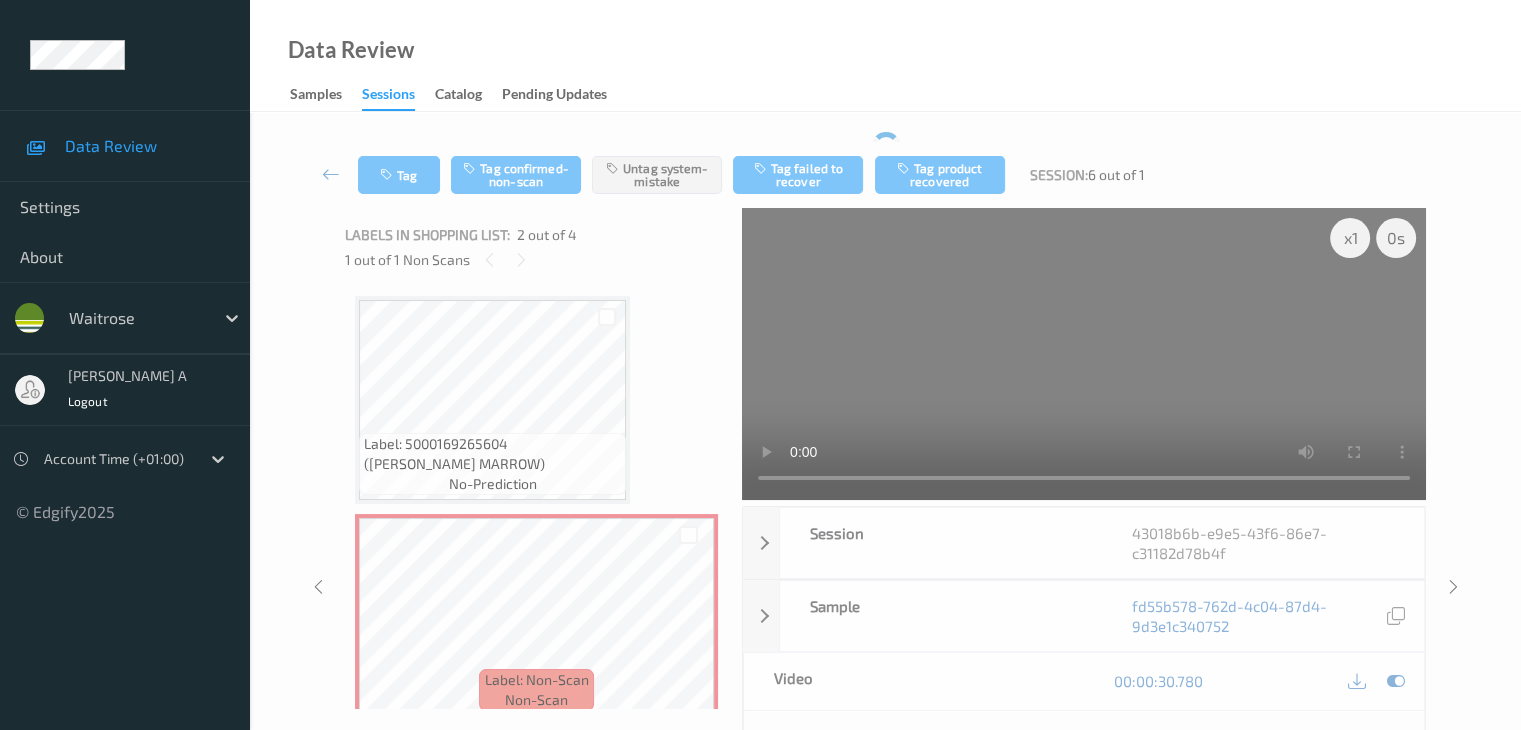 type 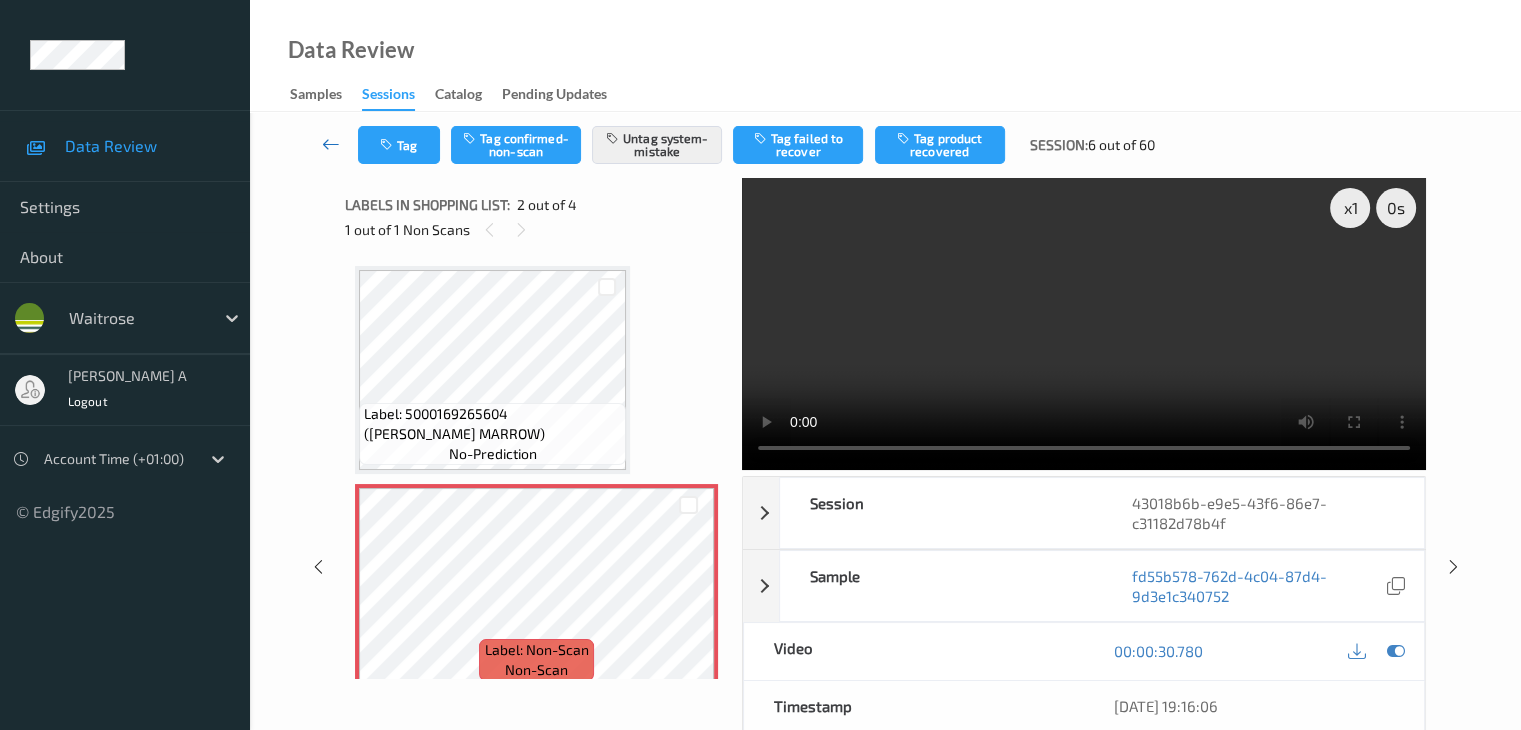 click at bounding box center (331, 144) 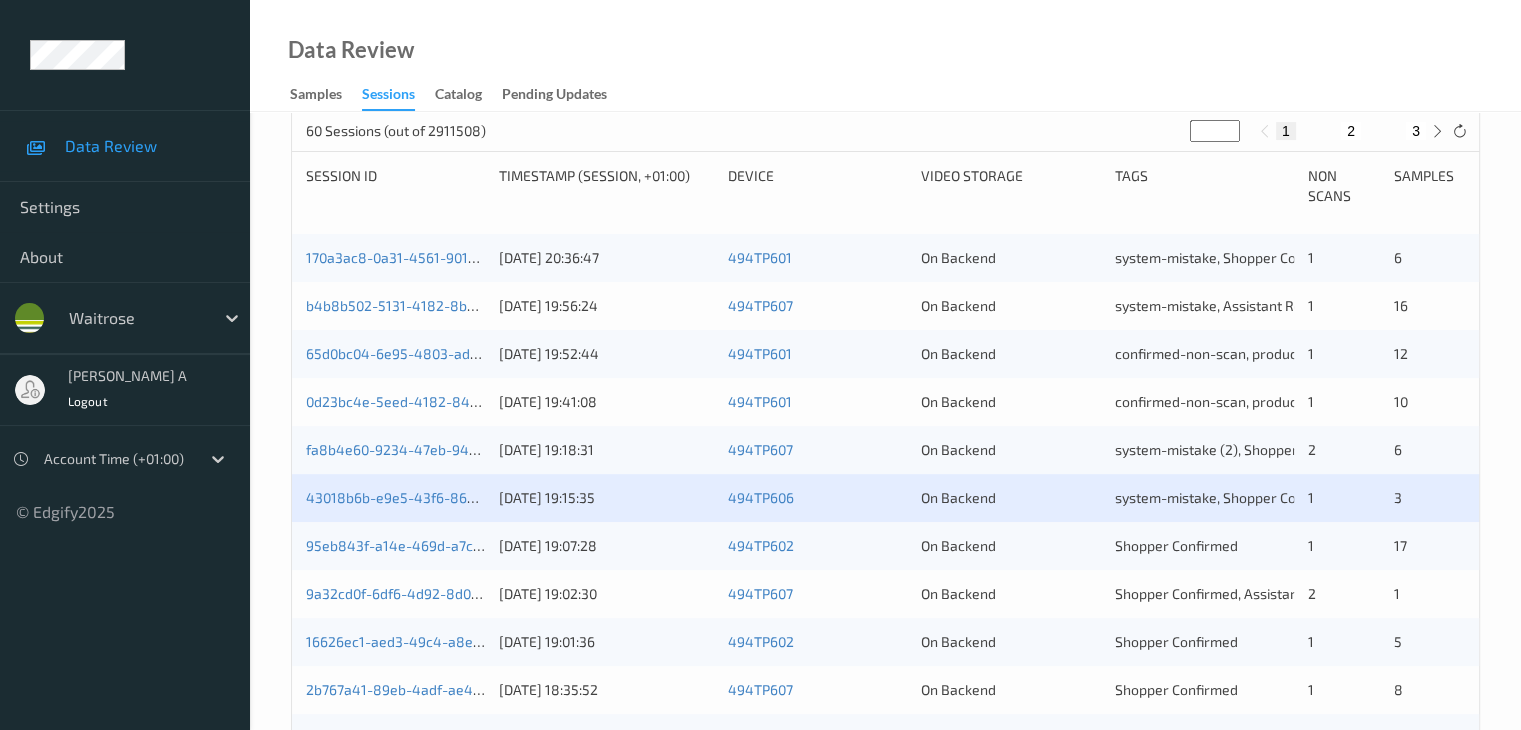 scroll, scrollTop: 400, scrollLeft: 0, axis: vertical 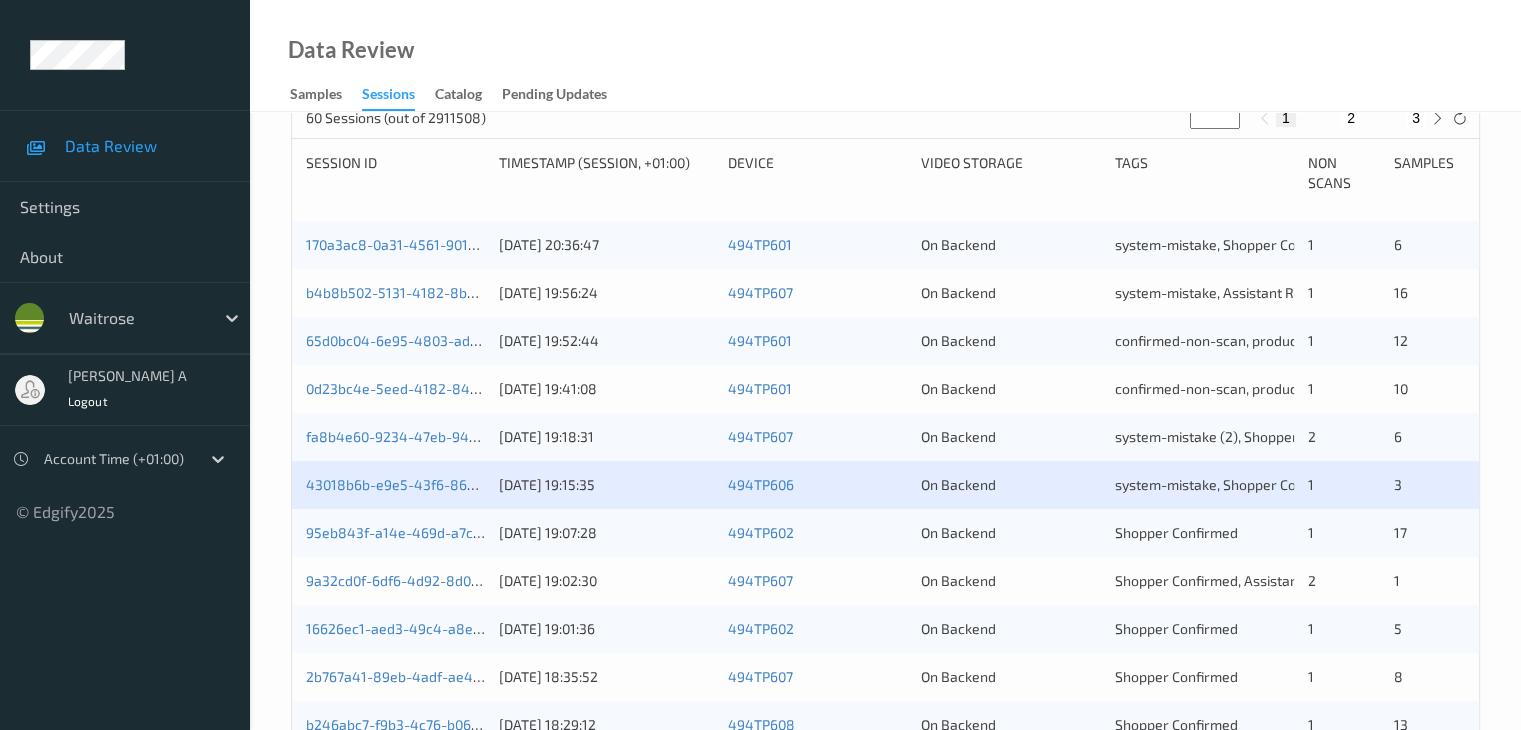 click on "95eb843f-a14e-469d-a7c0-d9cb365ce85f 04/07/2025 19:07:28 494TP602 On Backend Shopper Confirmed 1 17" at bounding box center [885, 533] 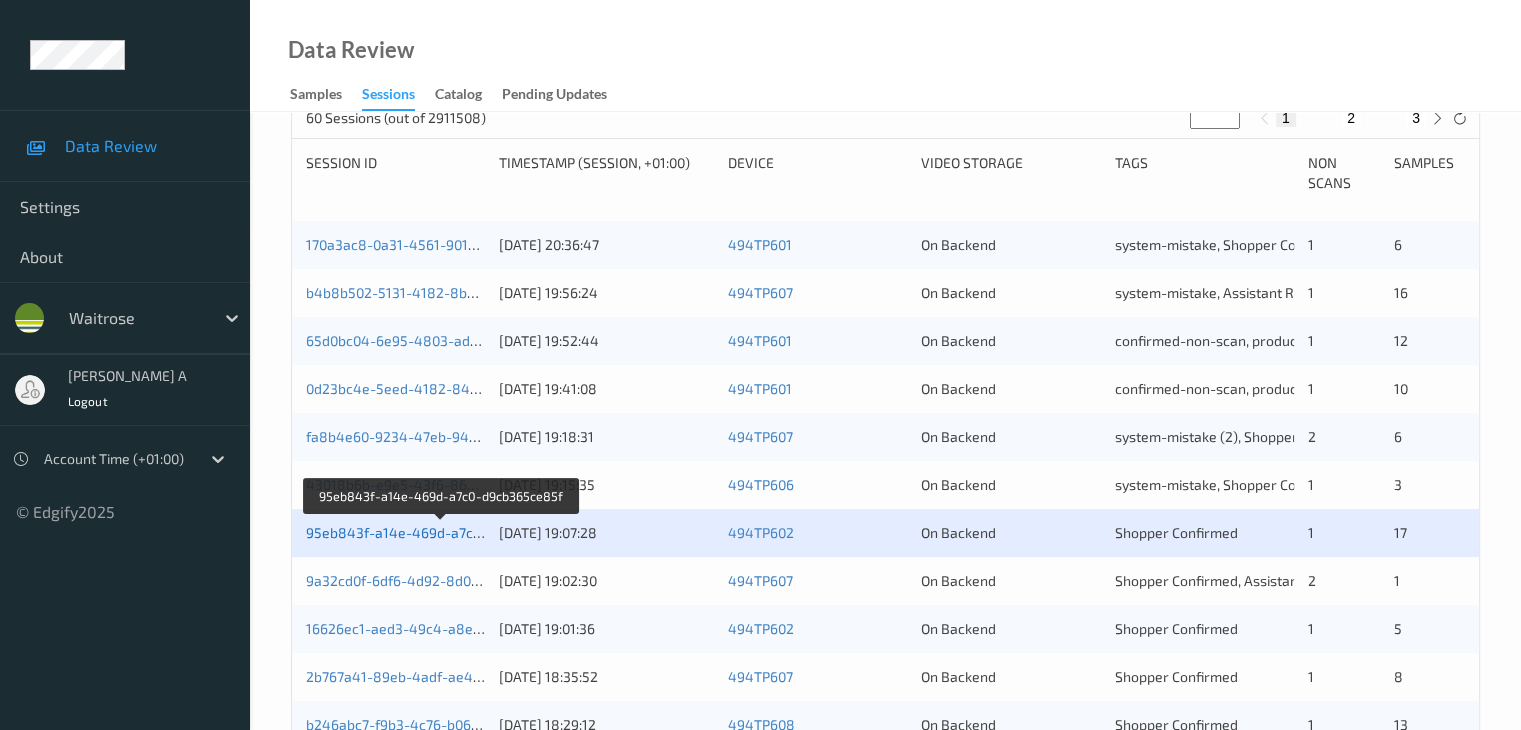 click on "95eb843f-a14e-469d-a7c0-d9cb365ce85f" at bounding box center [442, 532] 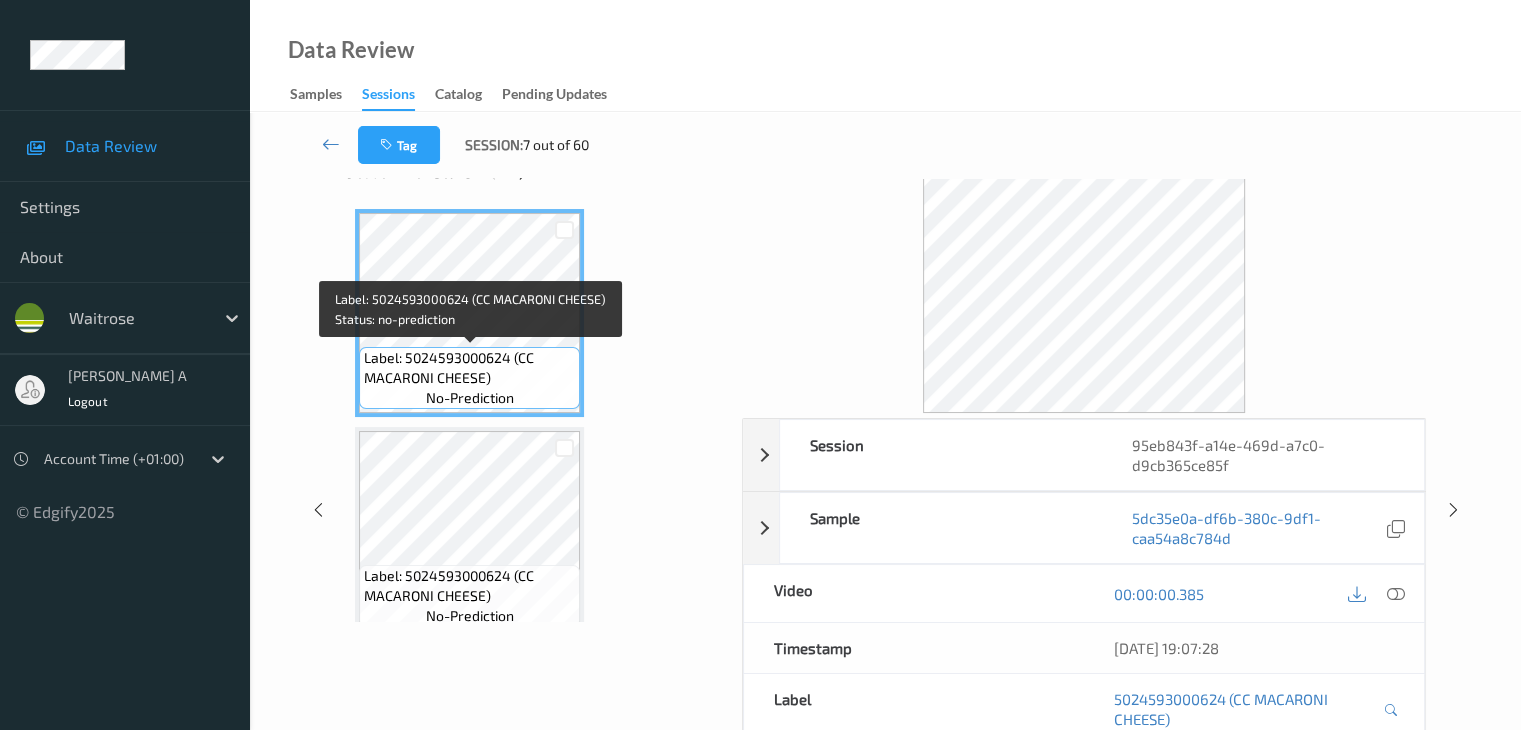 scroll, scrollTop: 0, scrollLeft: 0, axis: both 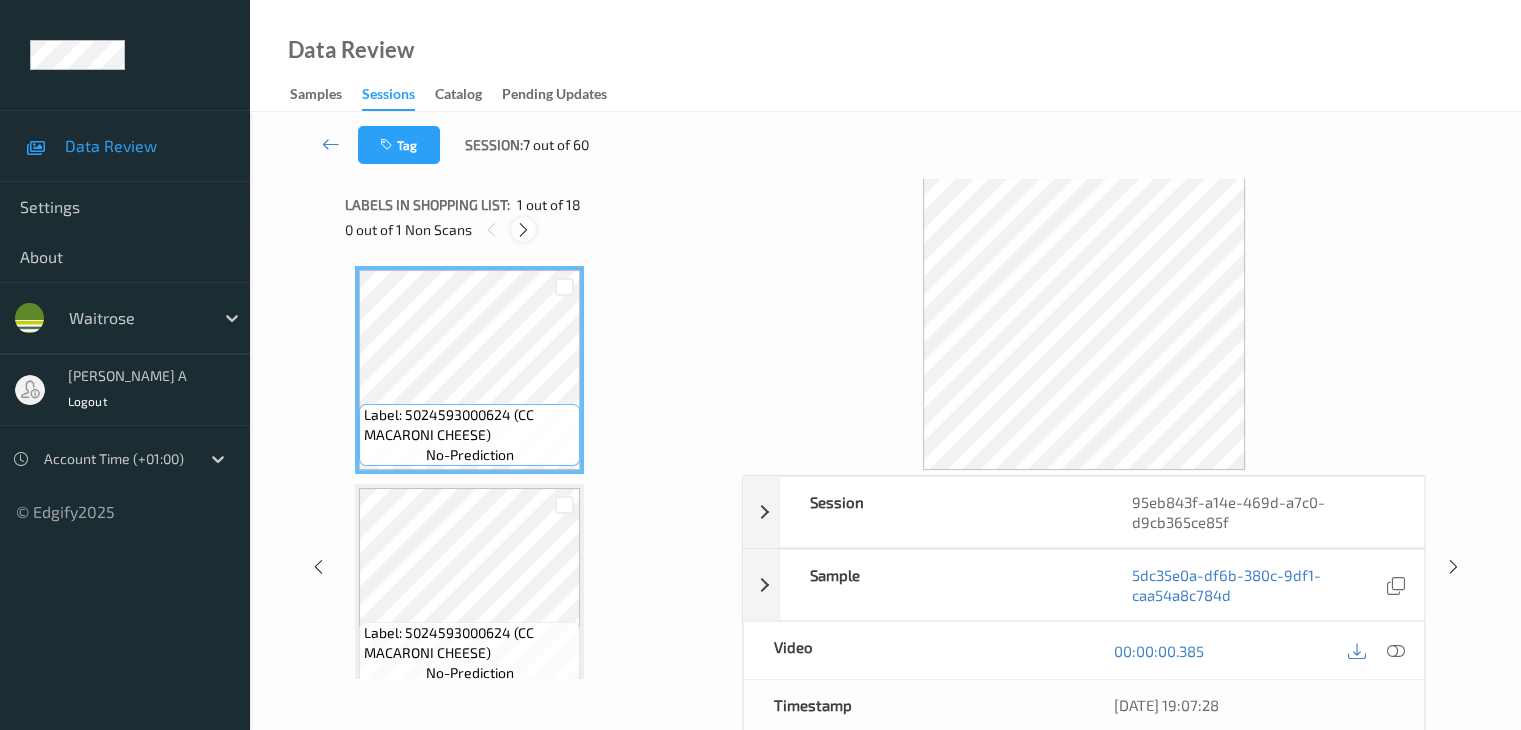 click at bounding box center [523, 230] 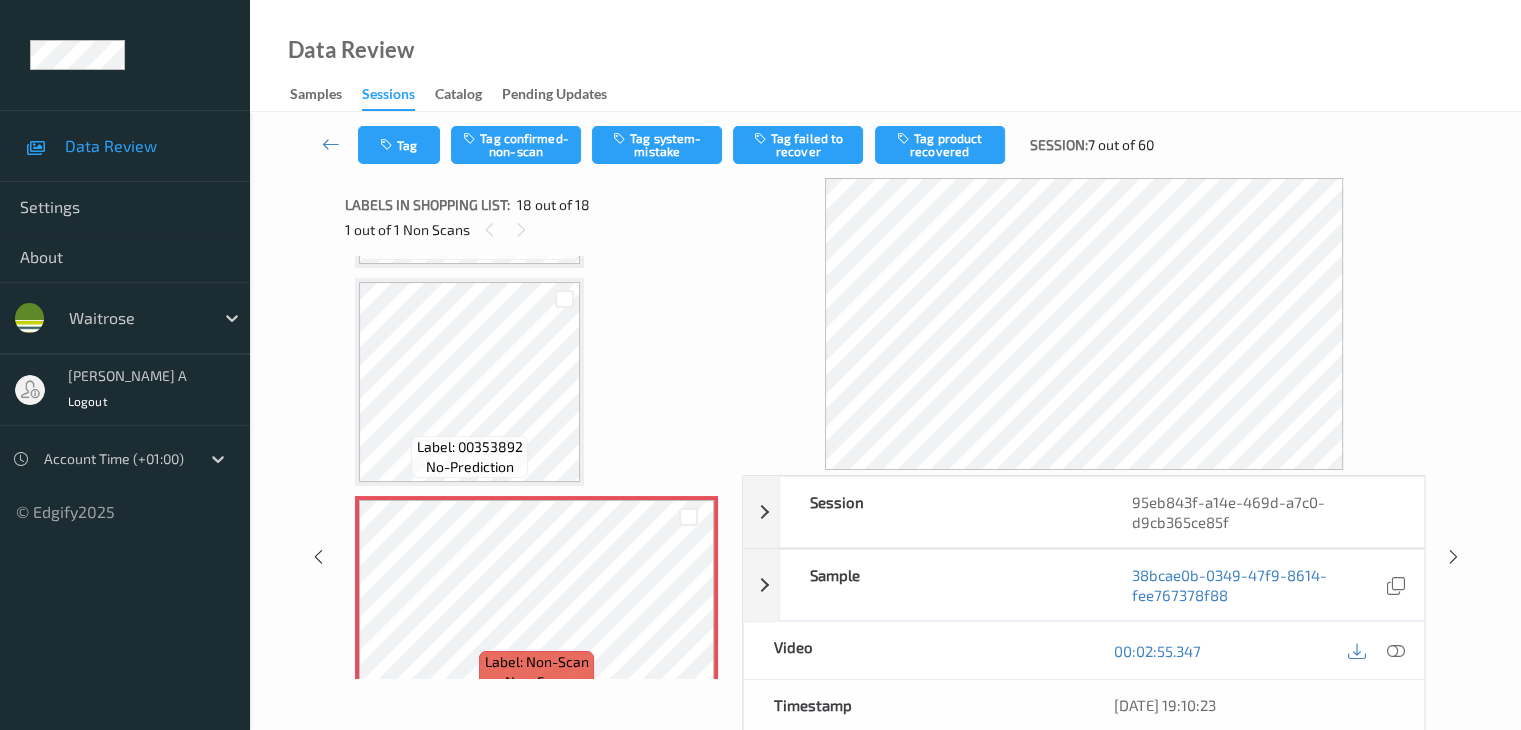 scroll, scrollTop: 3511, scrollLeft: 0, axis: vertical 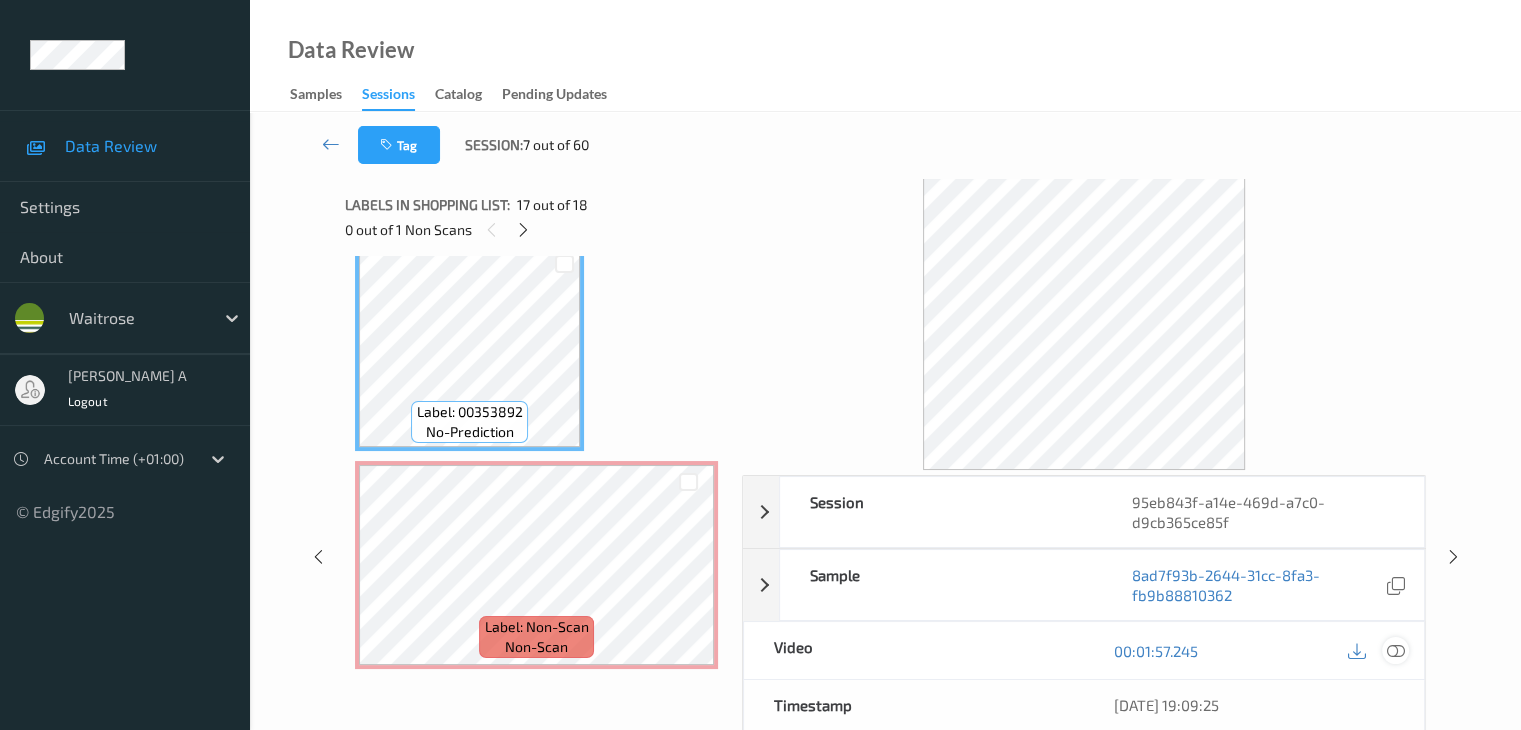 click at bounding box center [1395, 651] 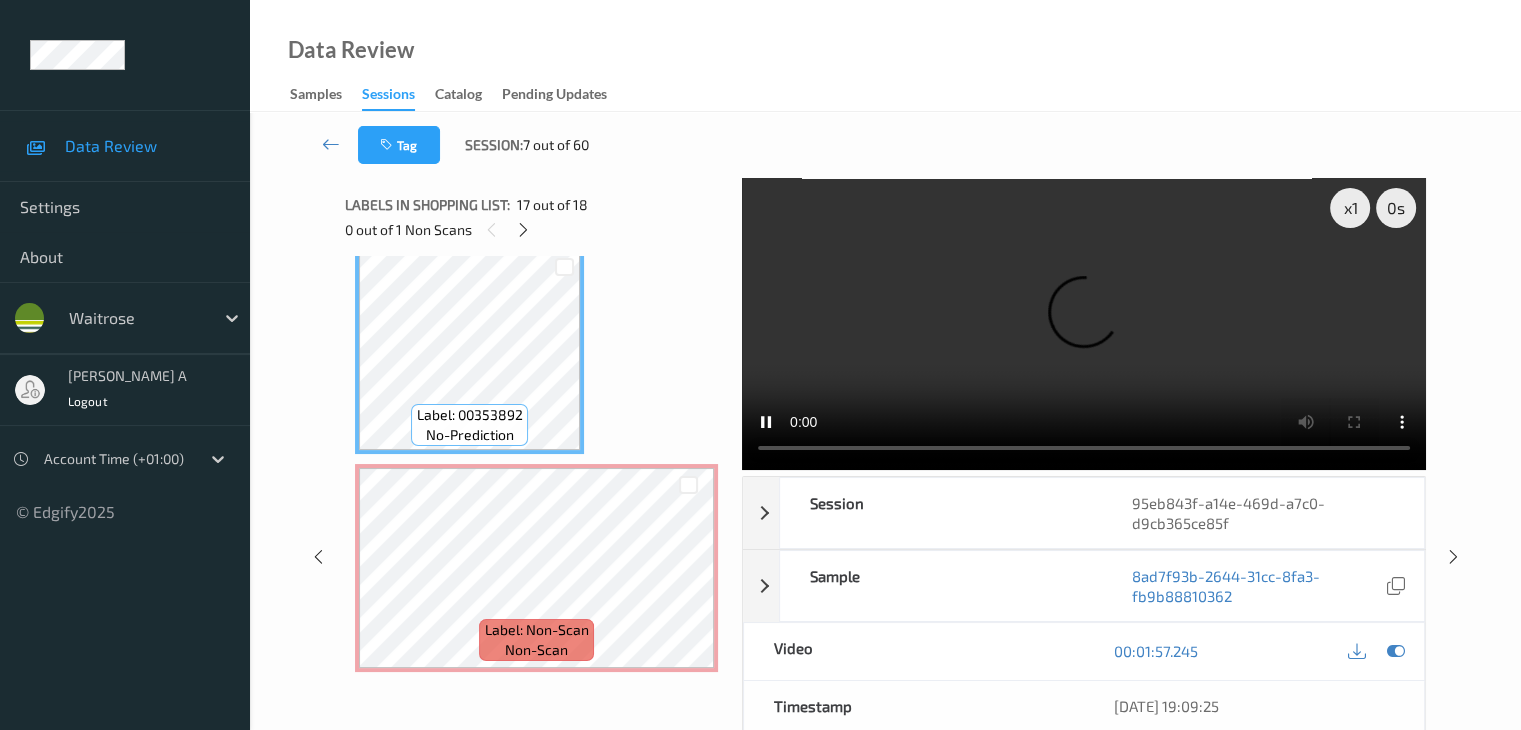 scroll, scrollTop: 3511, scrollLeft: 0, axis: vertical 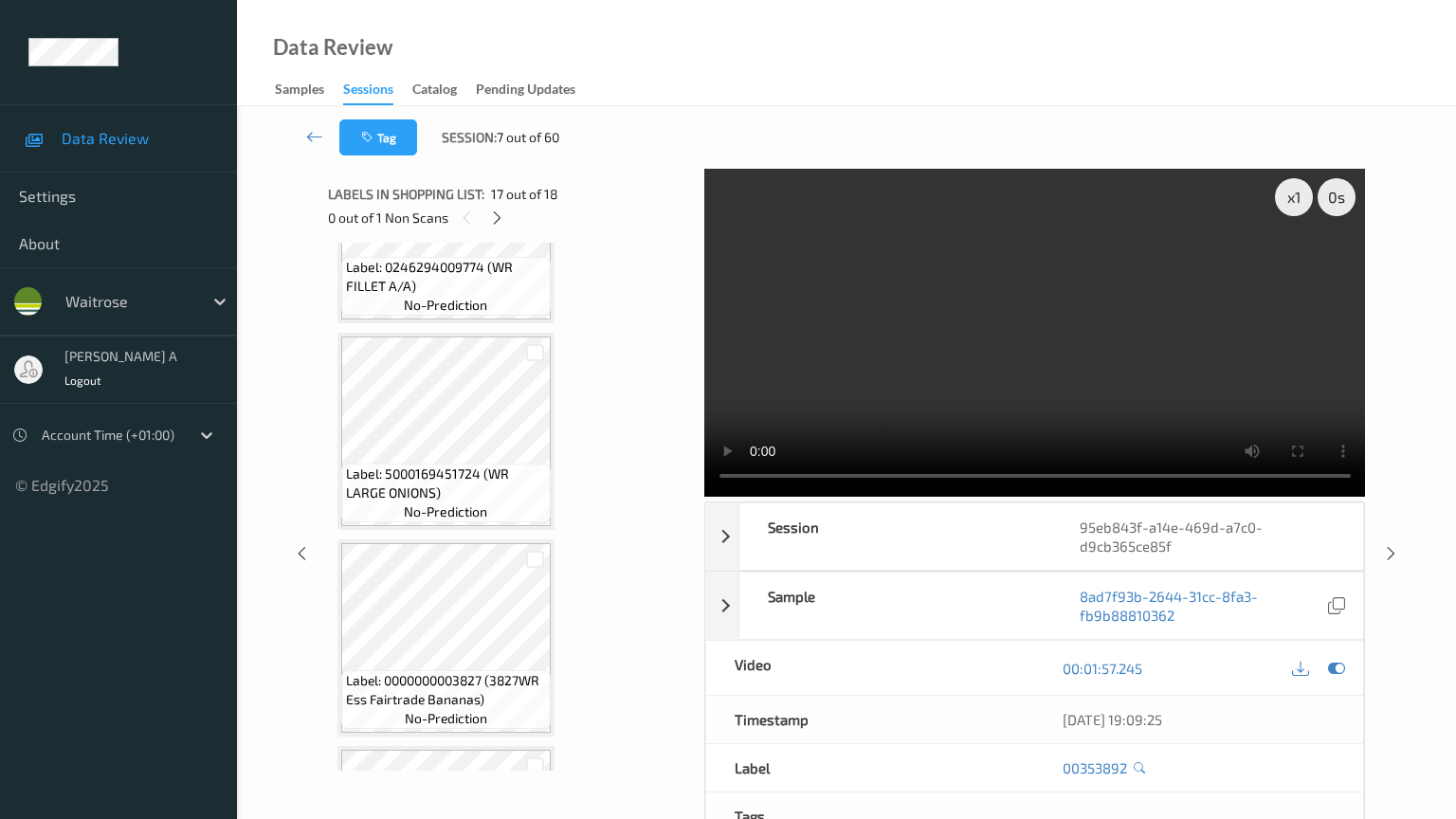 type 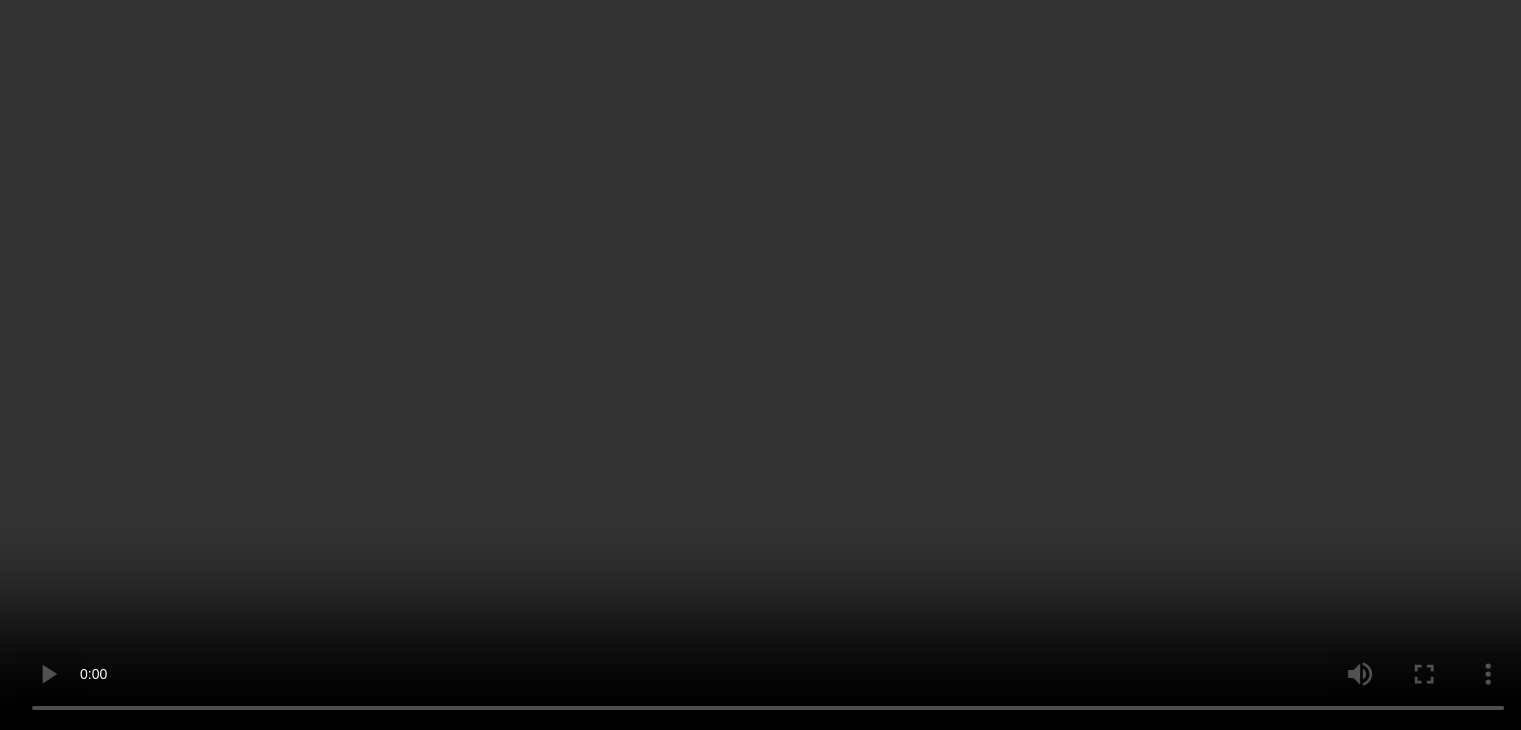 scroll, scrollTop: 200, scrollLeft: 0, axis: vertical 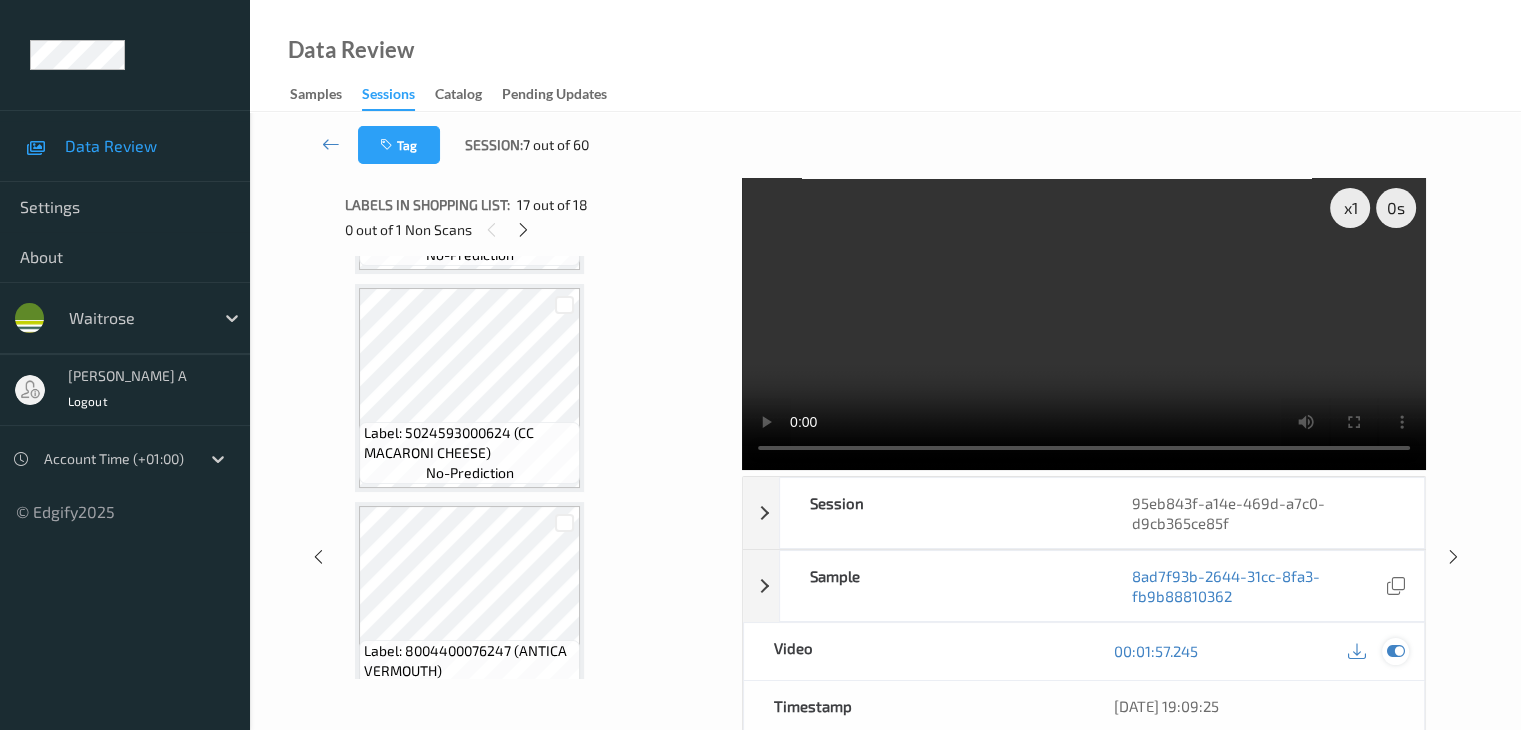 click at bounding box center [1395, 651] 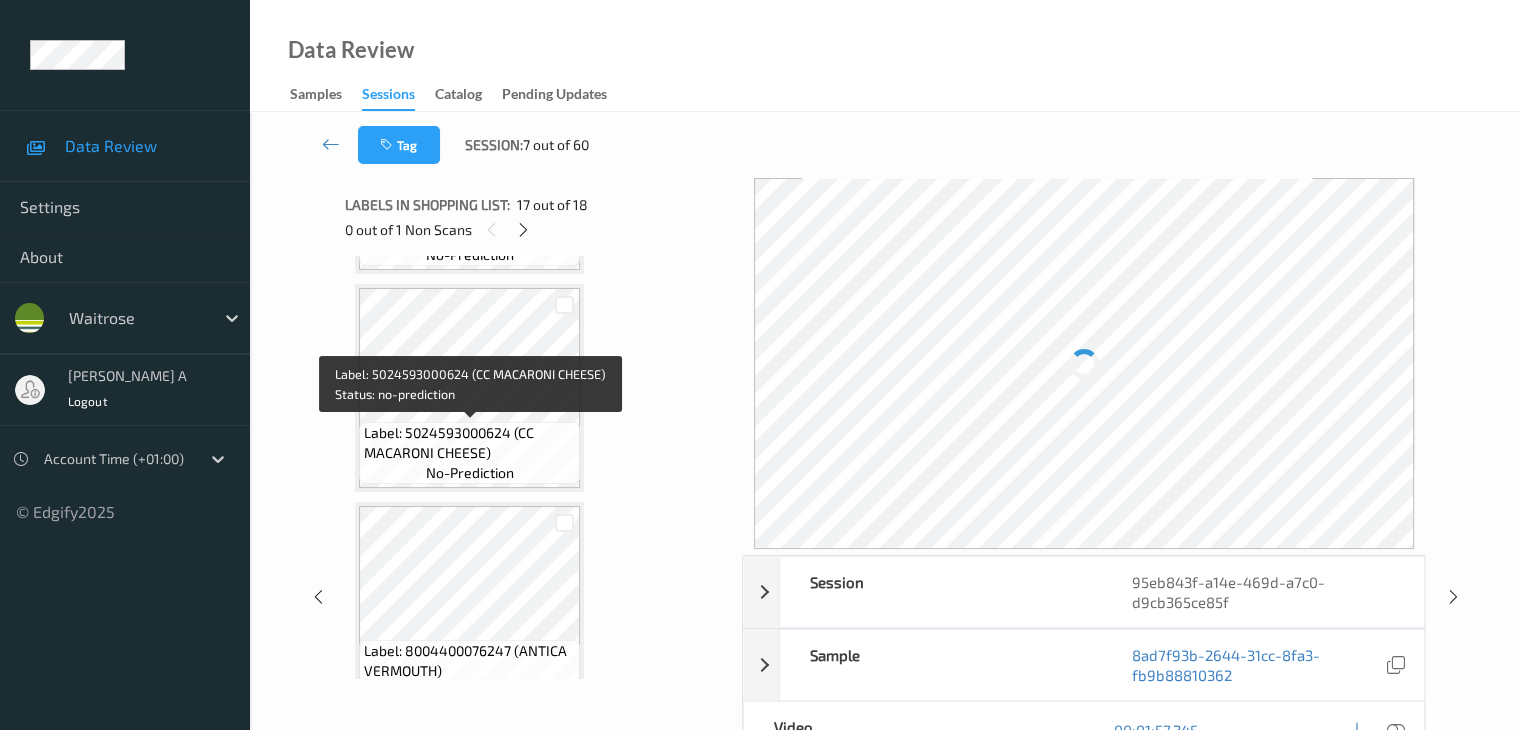 click on "Label: 5024593000624 (CC MACARONI CHEESE)" at bounding box center [469, 443] 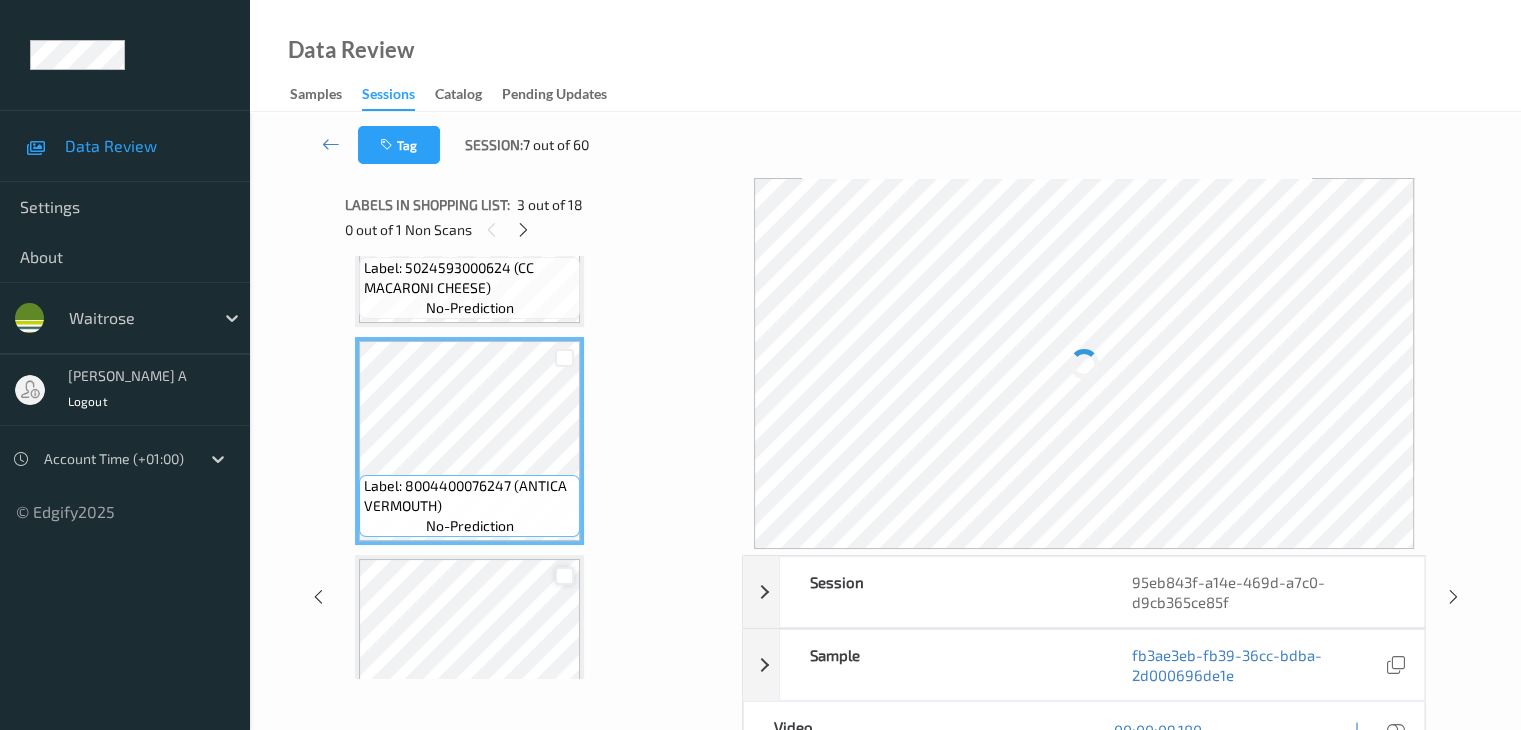 scroll, scrollTop: 400, scrollLeft: 0, axis: vertical 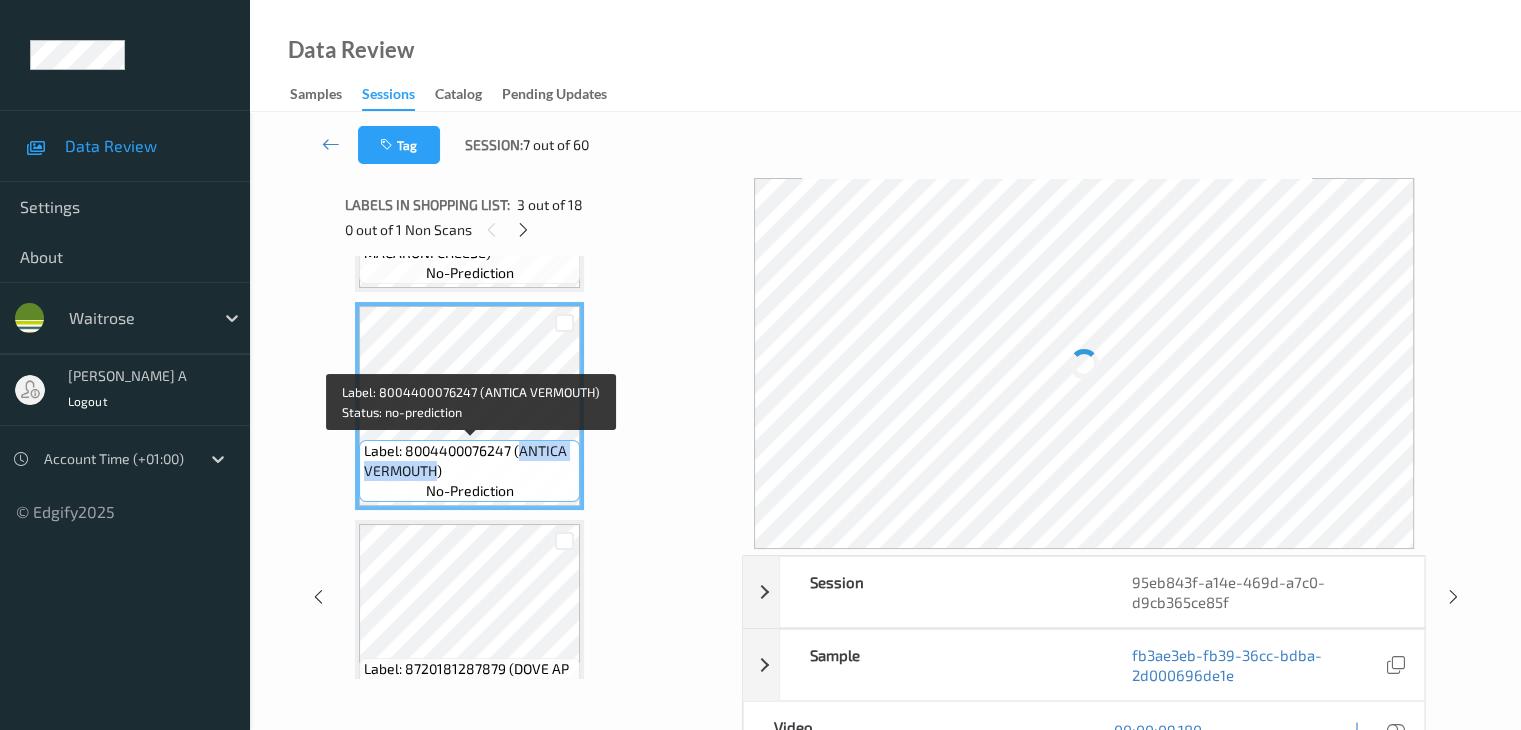 drag, startPoint x: 523, startPoint y: 451, endPoint x: 435, endPoint y: 473, distance: 90.70832 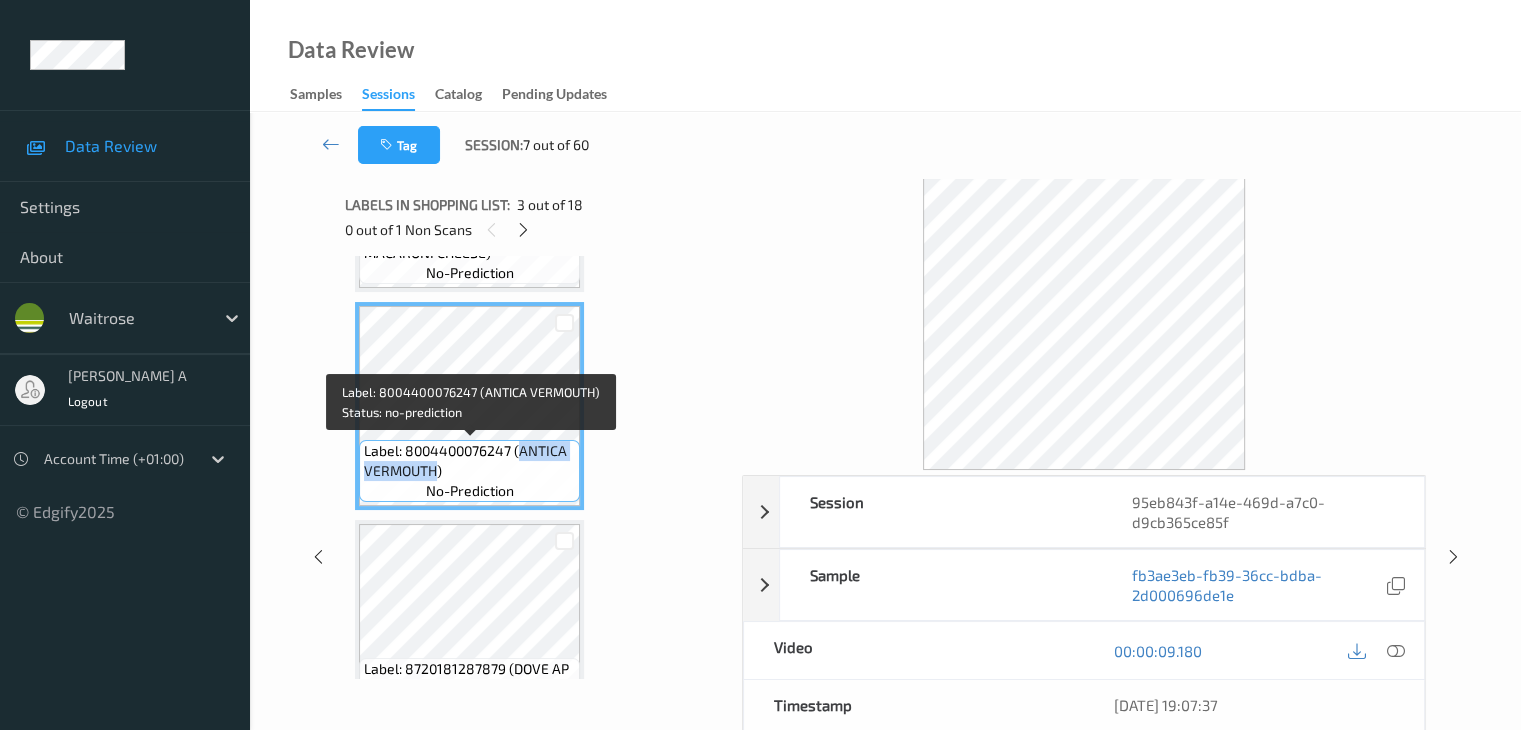 copy on "ANTICA VERMOUTH" 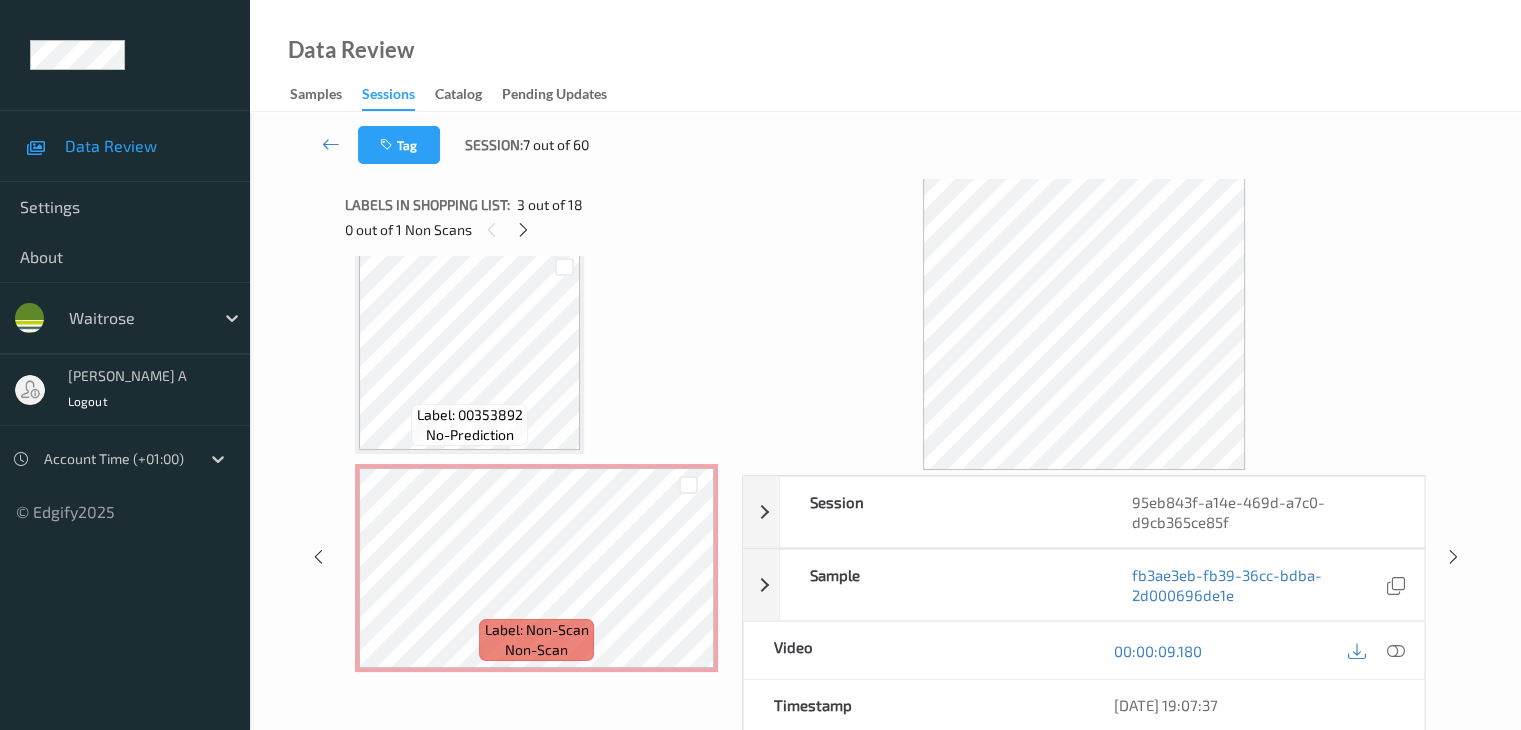 scroll, scrollTop: 3511, scrollLeft: 0, axis: vertical 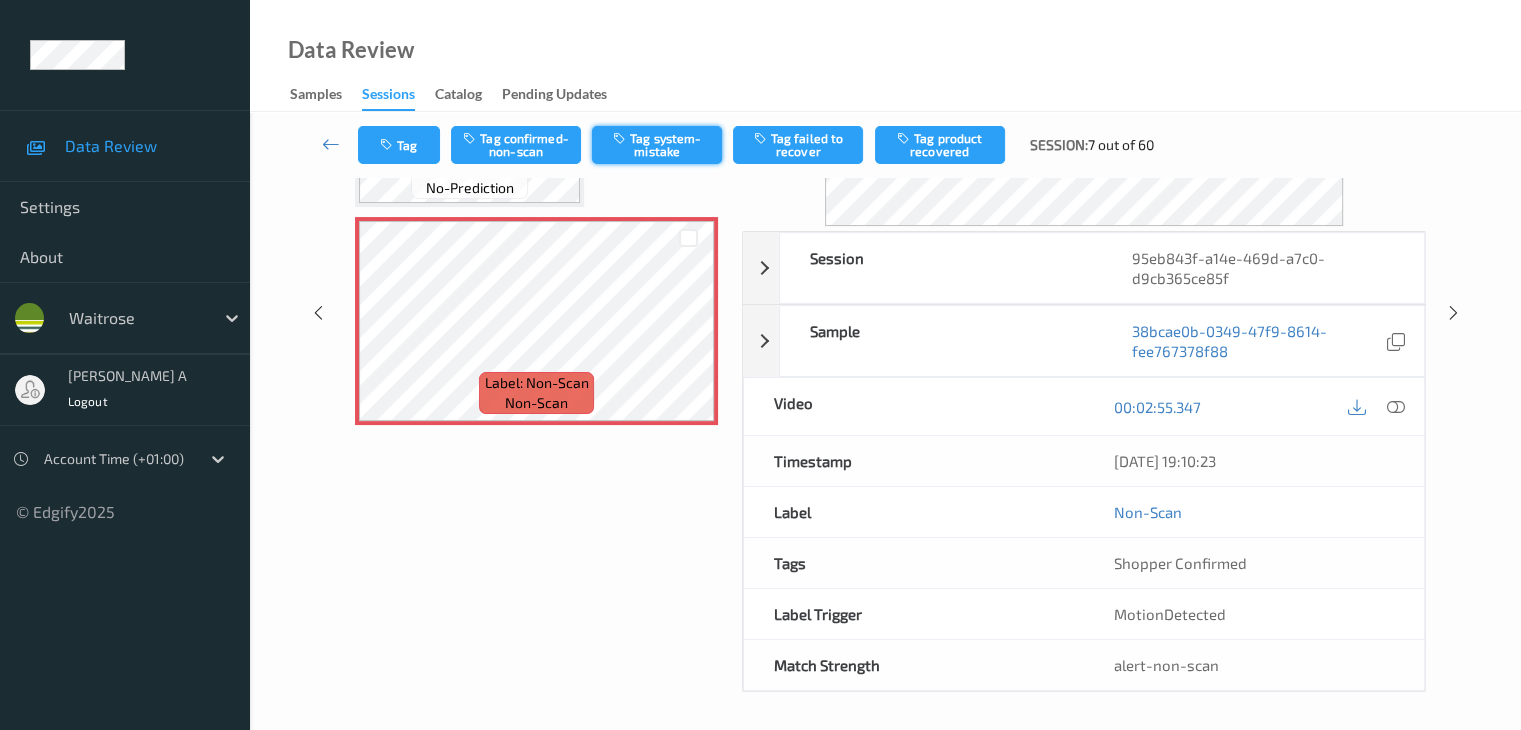 click on "Tag   system-mistake" at bounding box center (657, 145) 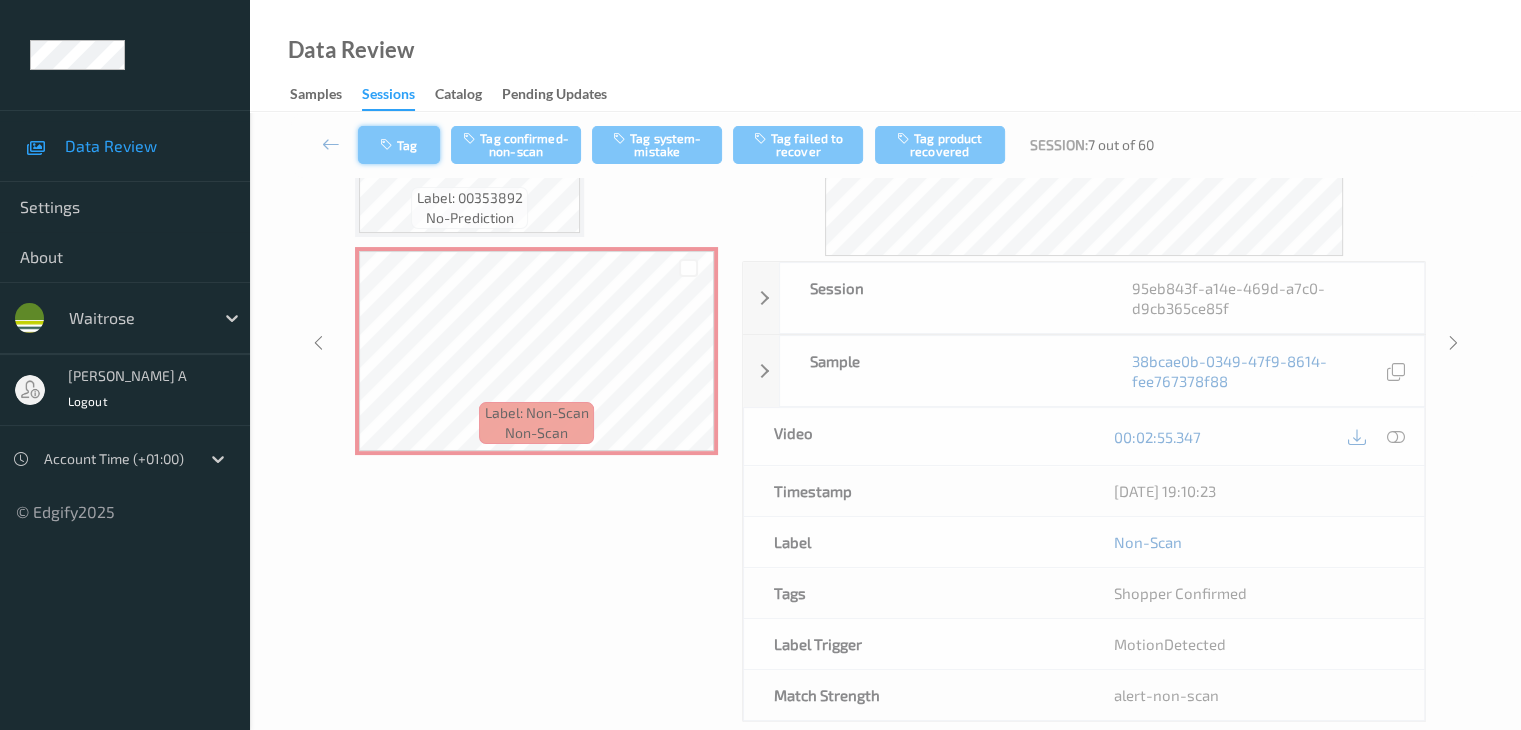 click at bounding box center (388, 145) 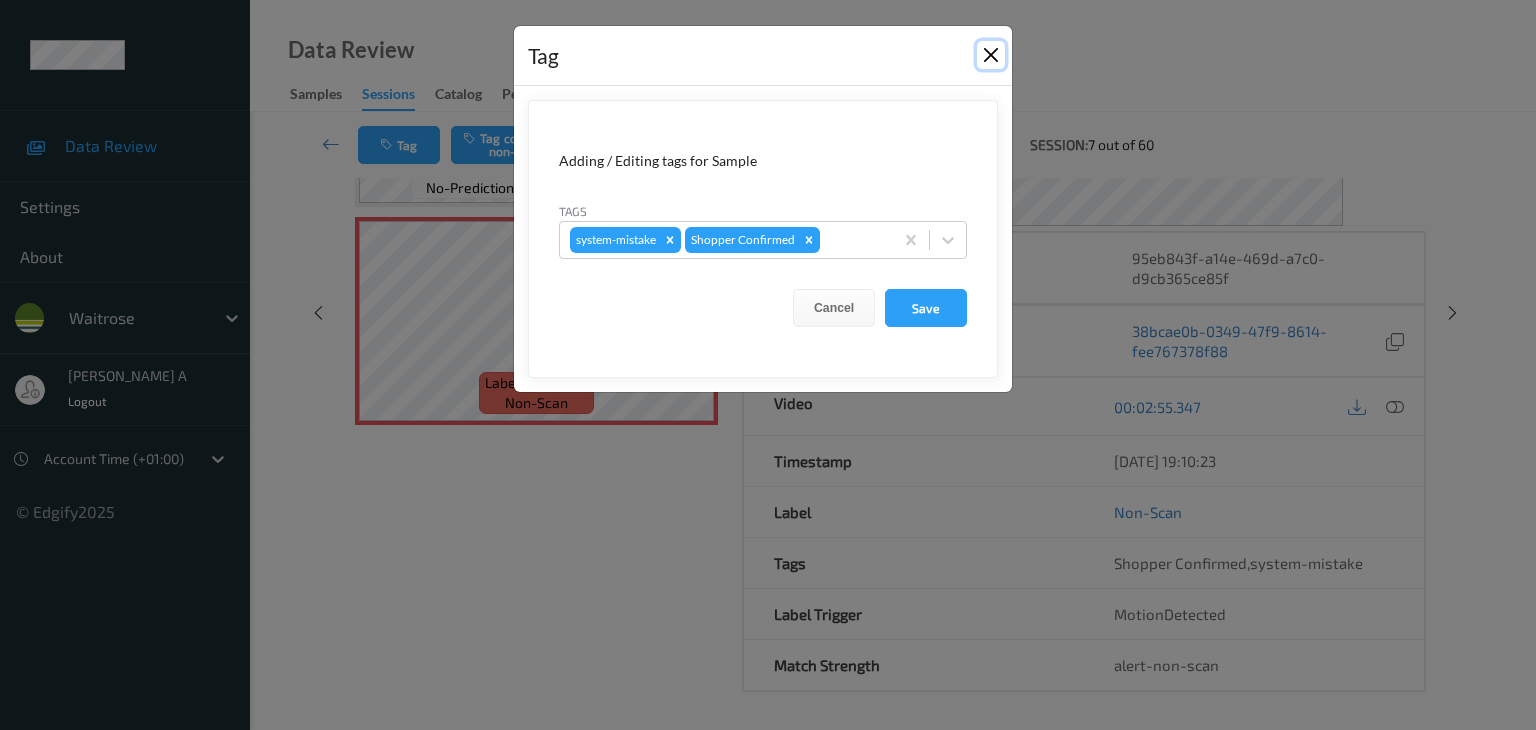 click at bounding box center [991, 55] 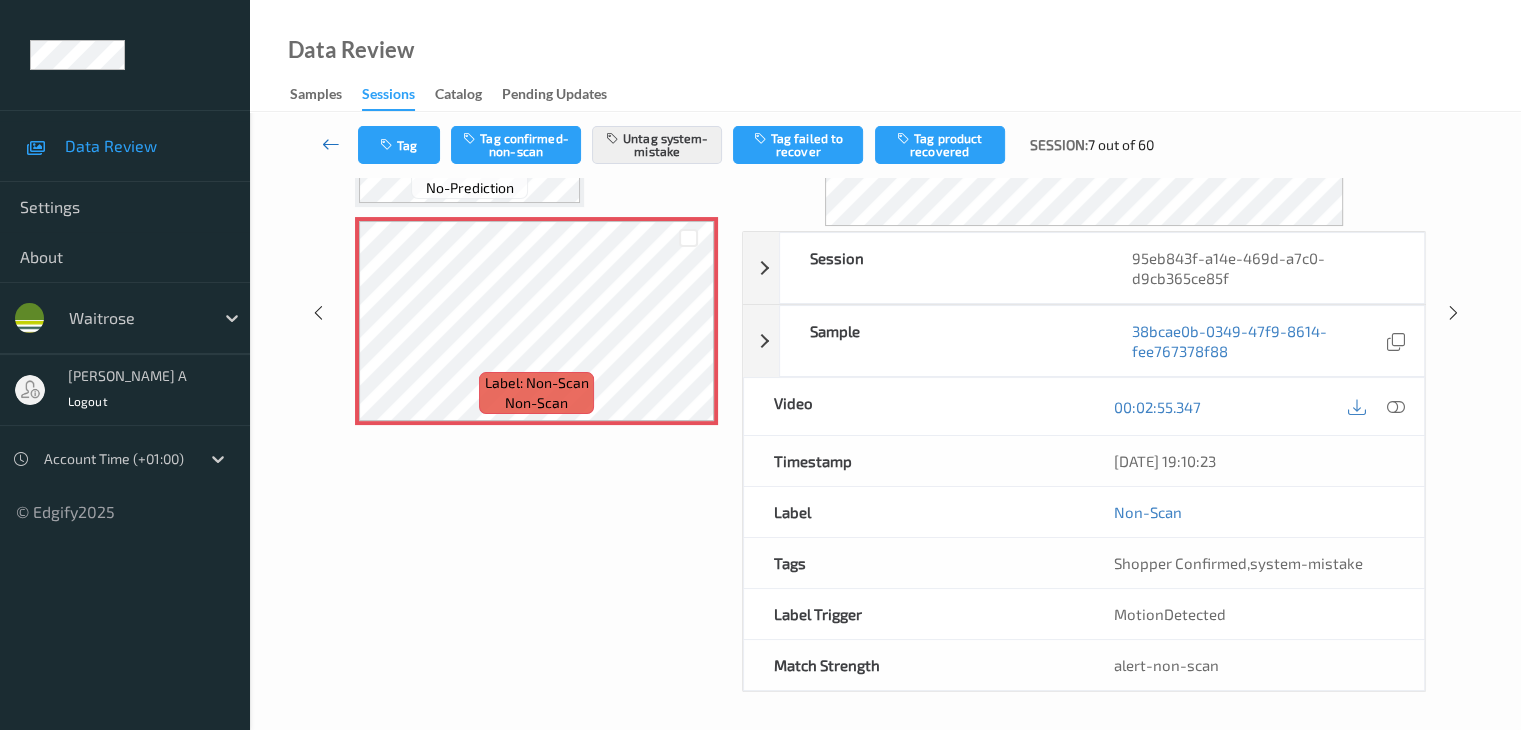 click at bounding box center (331, 144) 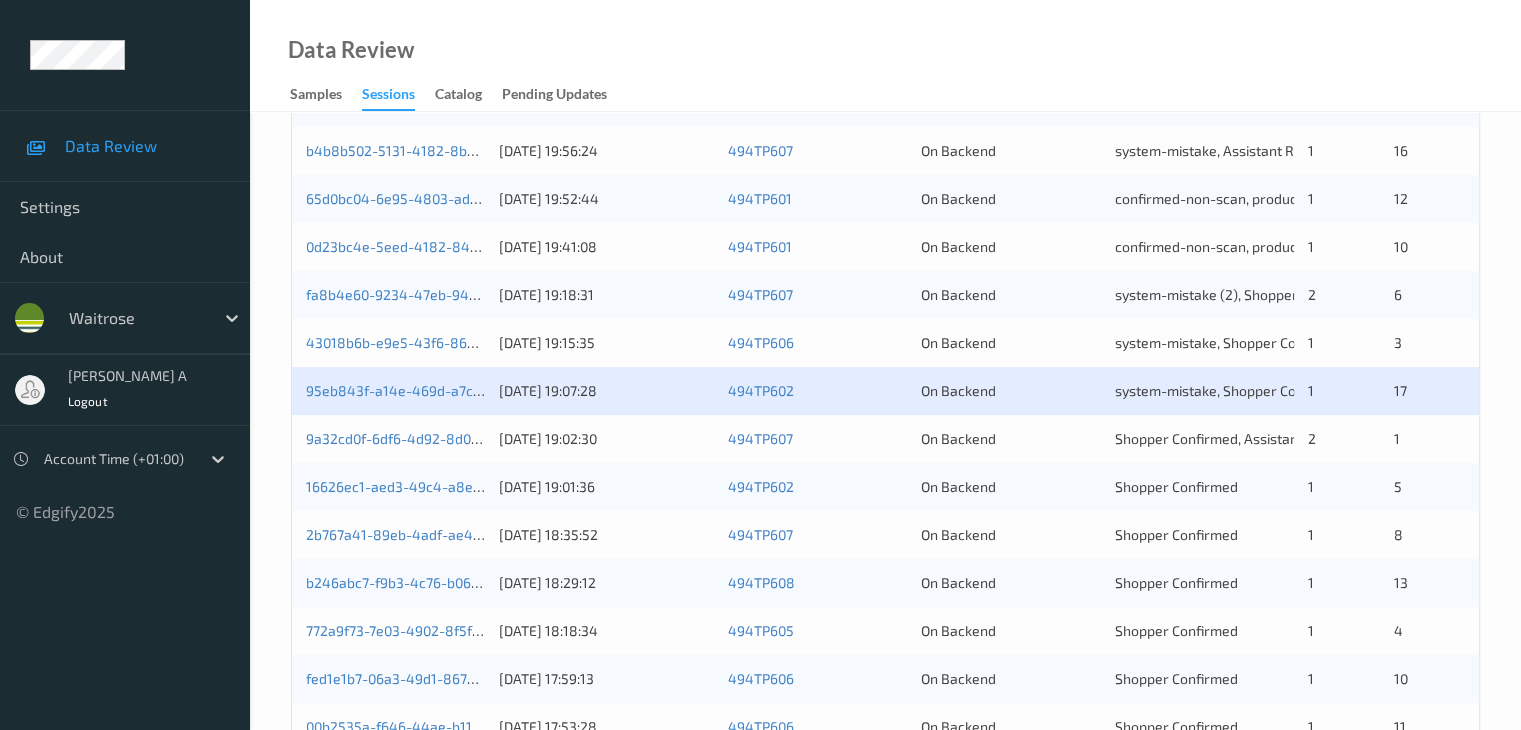 scroll, scrollTop: 633, scrollLeft: 0, axis: vertical 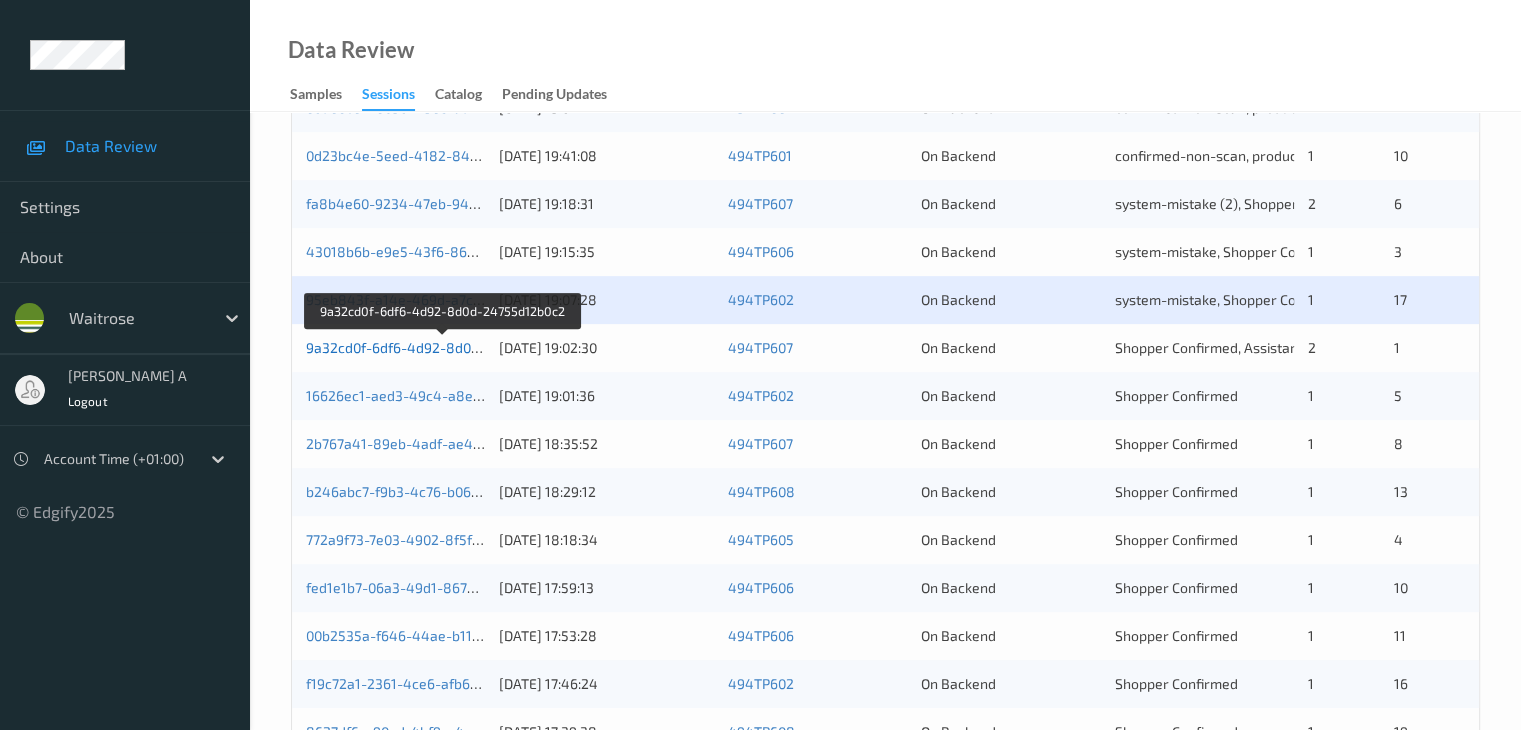 click on "9a32cd0f-6df6-4d92-8d0d-24755d12b0c2" at bounding box center [442, 347] 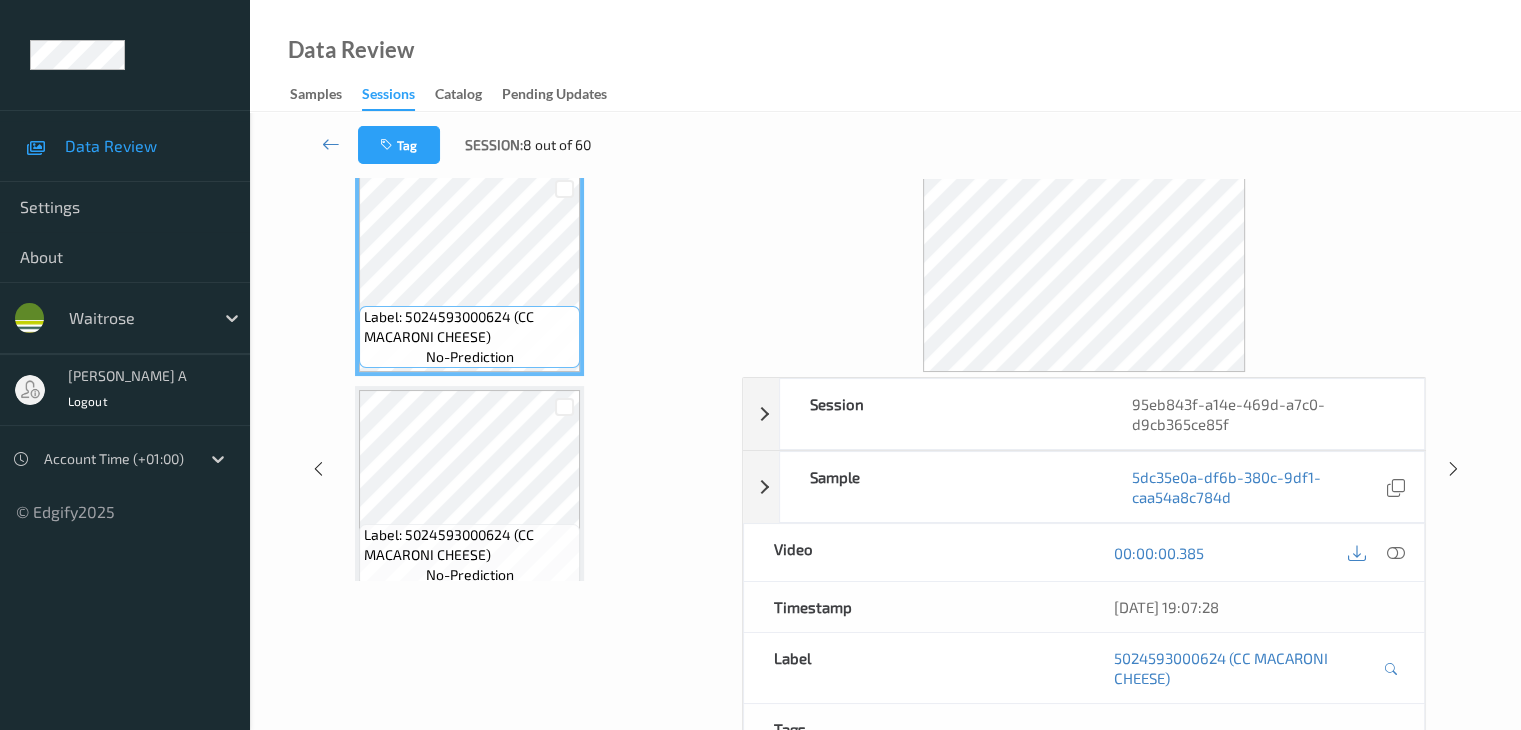 scroll, scrollTop: 0, scrollLeft: 0, axis: both 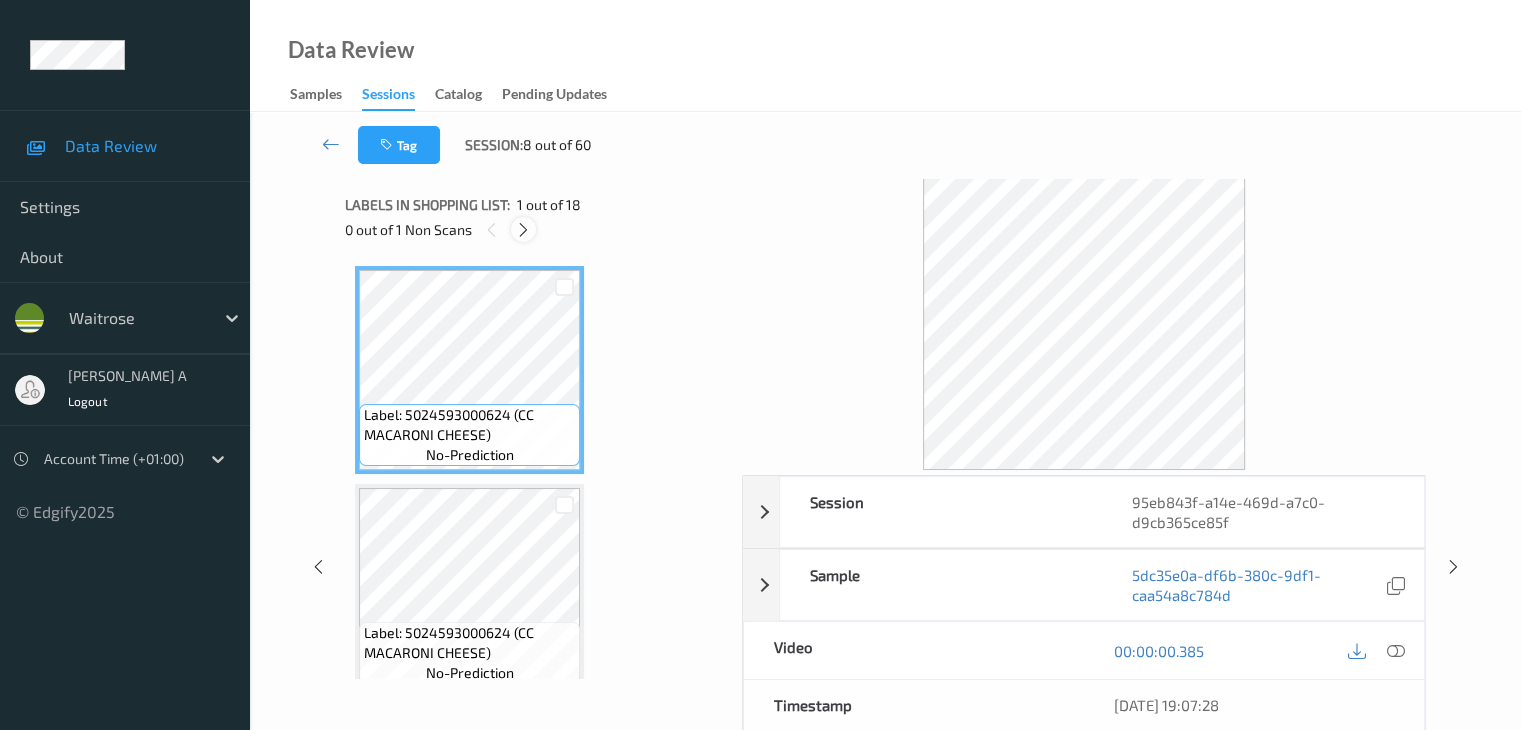 click at bounding box center (523, 230) 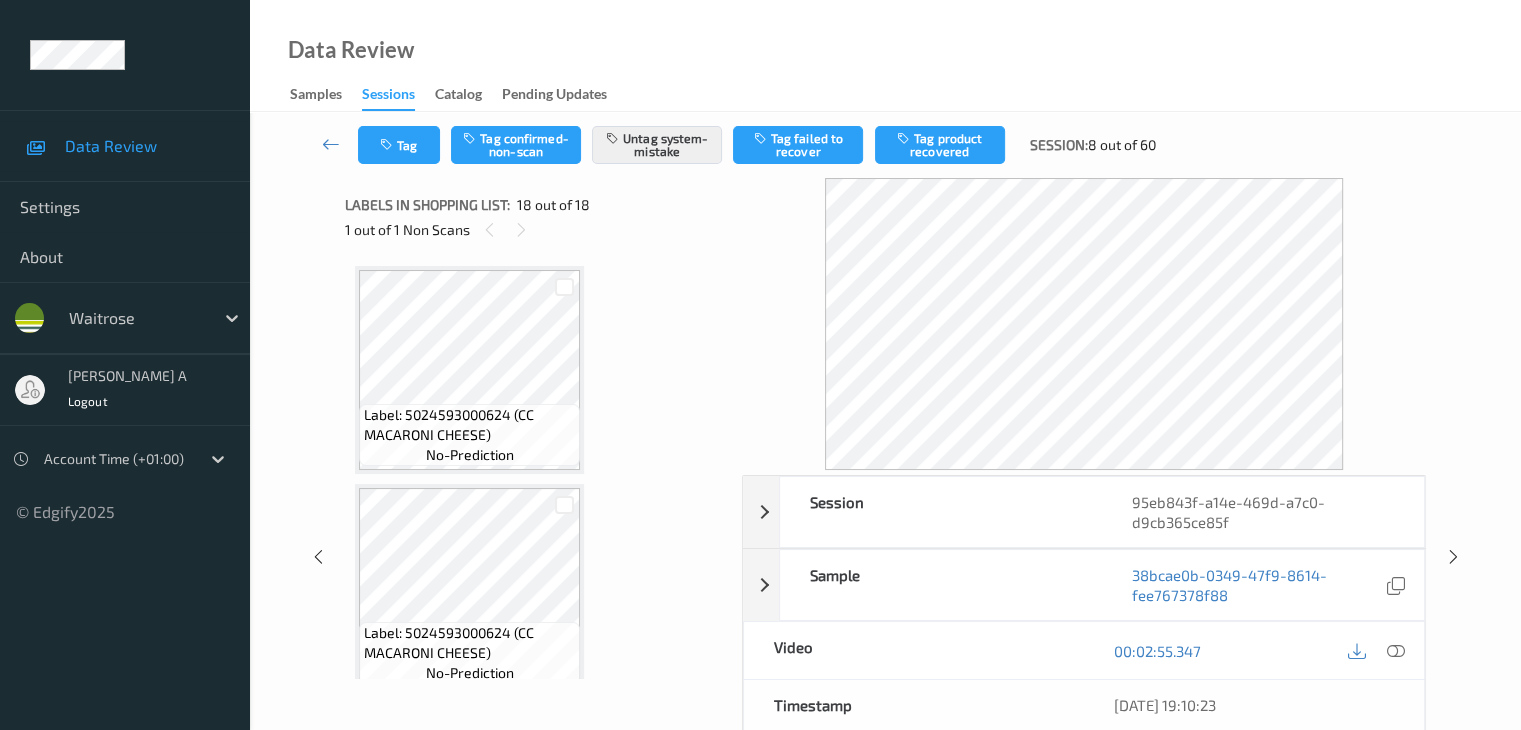 scroll, scrollTop: 3498, scrollLeft: 0, axis: vertical 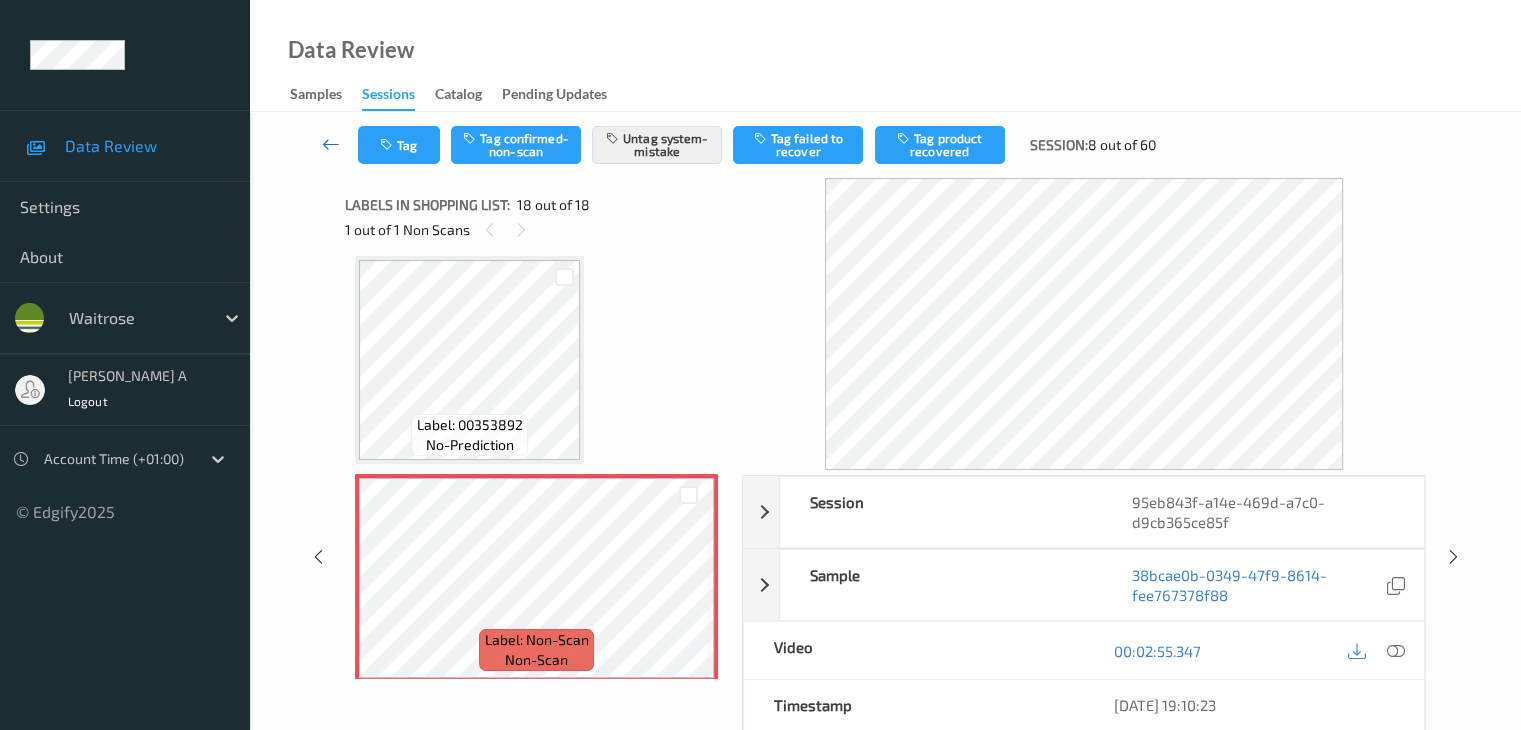 click at bounding box center (331, 145) 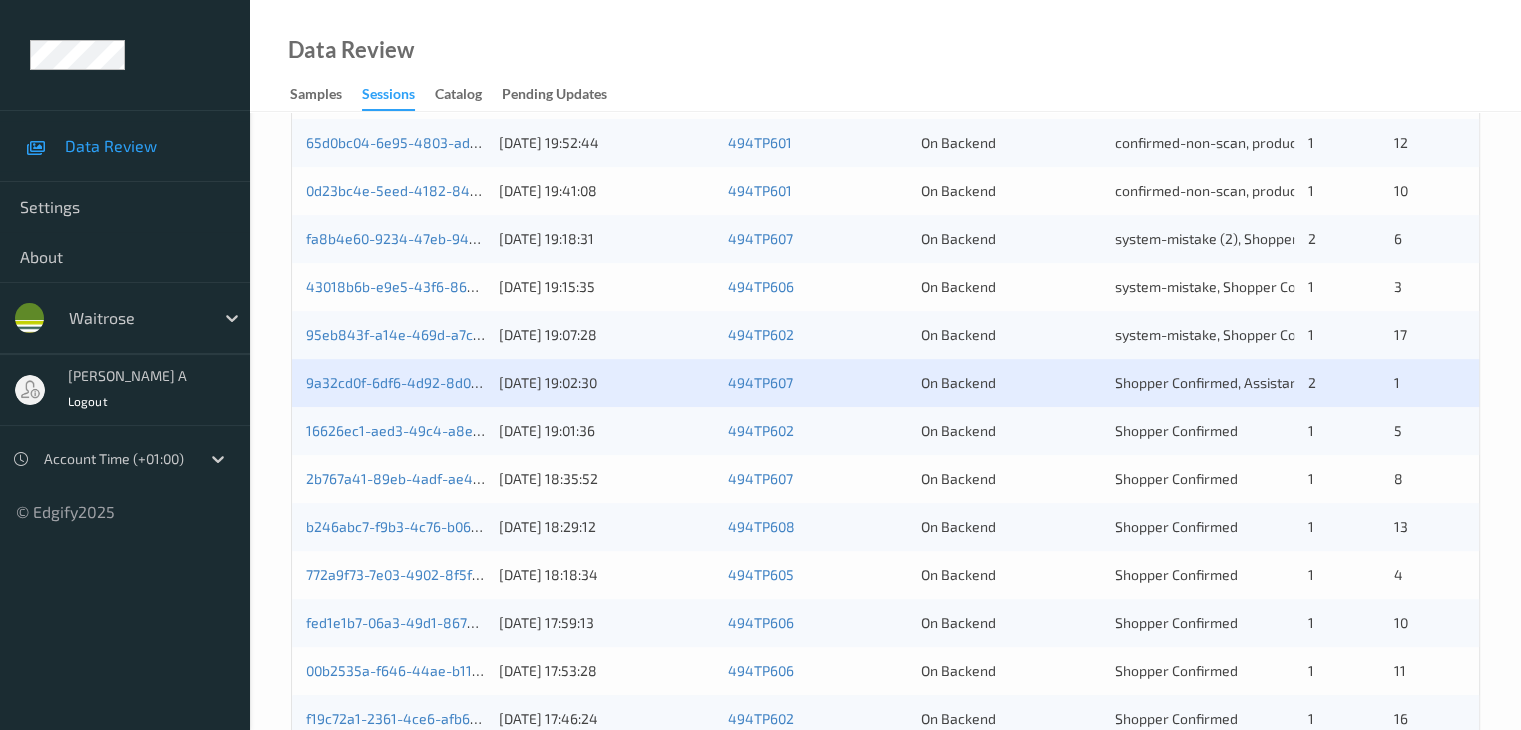 scroll, scrollTop: 600, scrollLeft: 0, axis: vertical 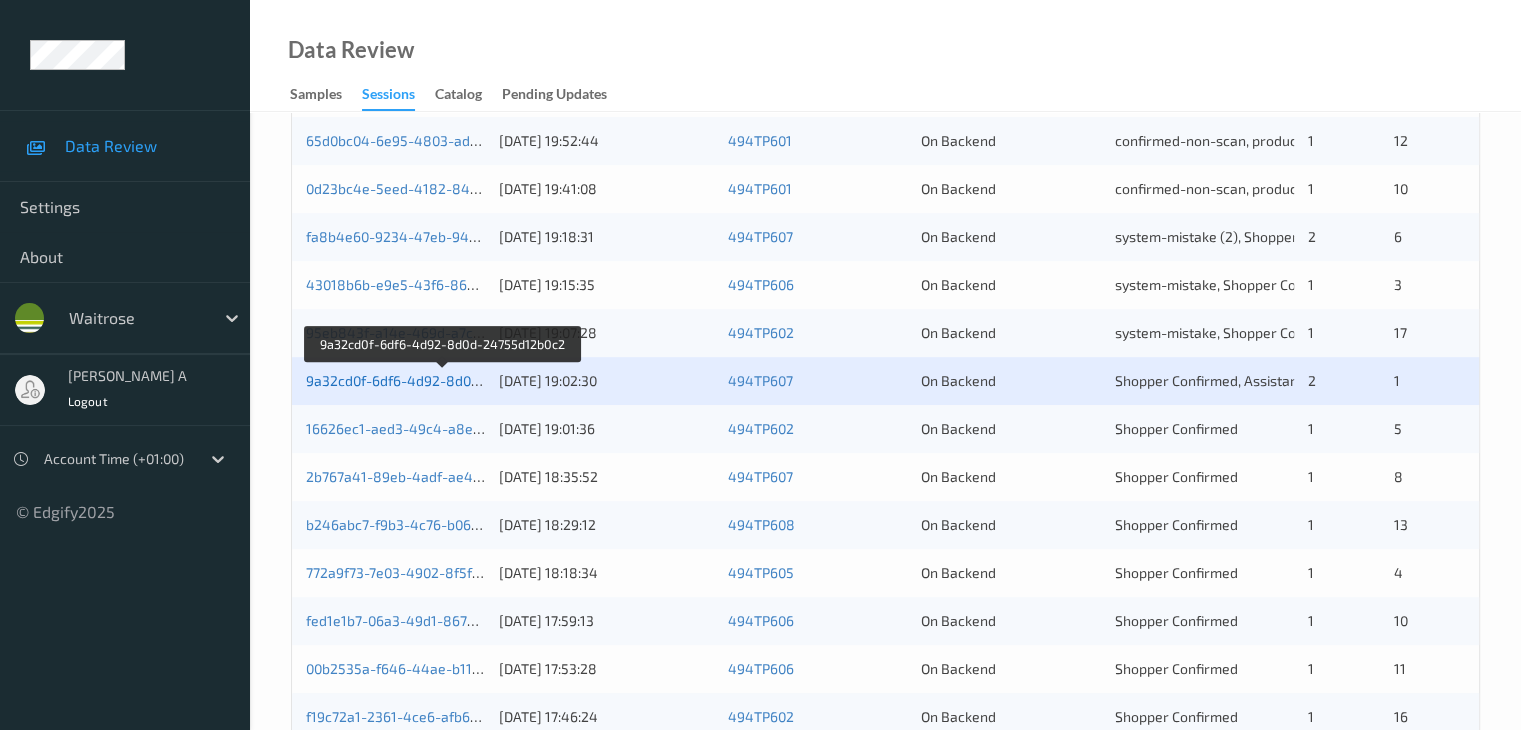 click on "9a32cd0f-6df6-4d92-8d0d-24755d12b0c2" at bounding box center (442, 380) 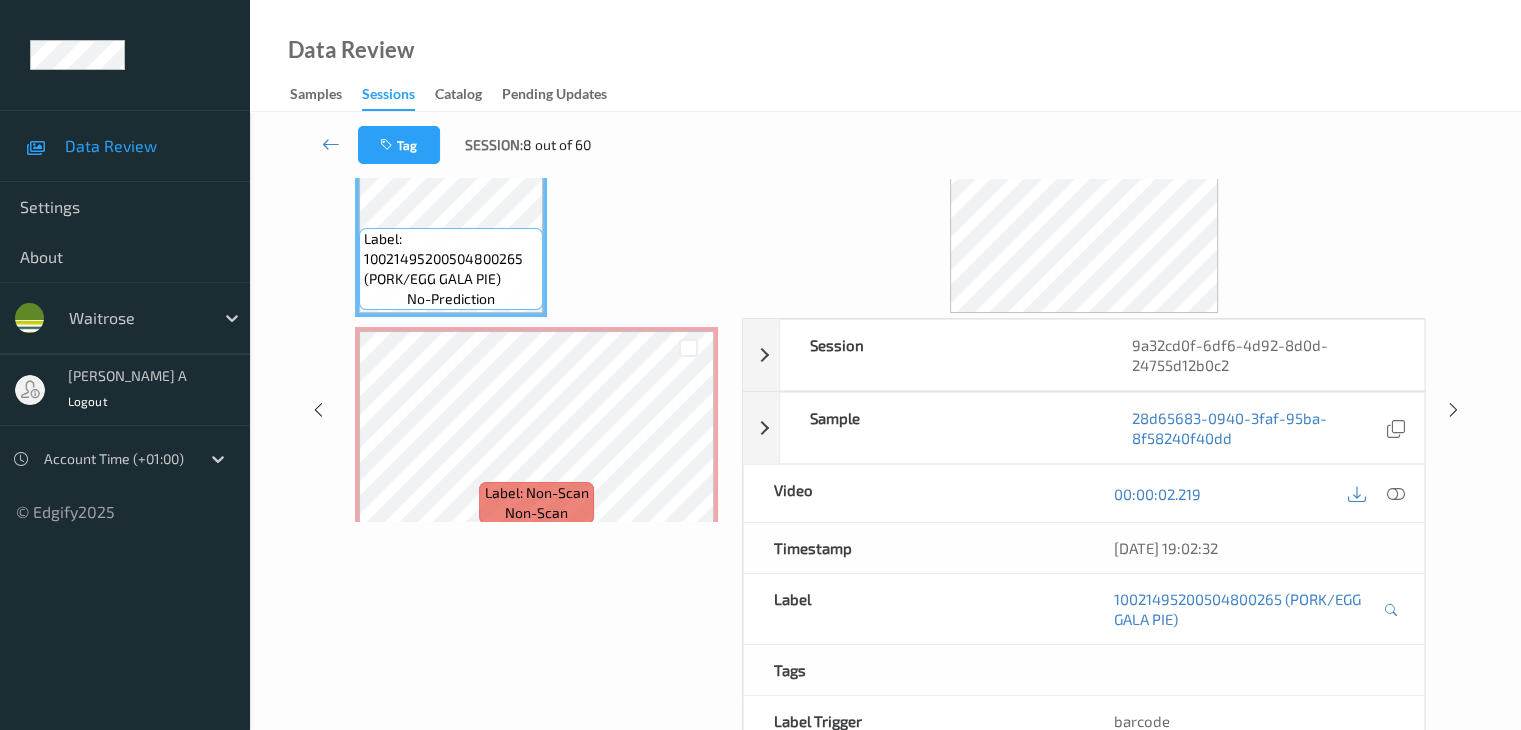 scroll, scrollTop: 0, scrollLeft: 0, axis: both 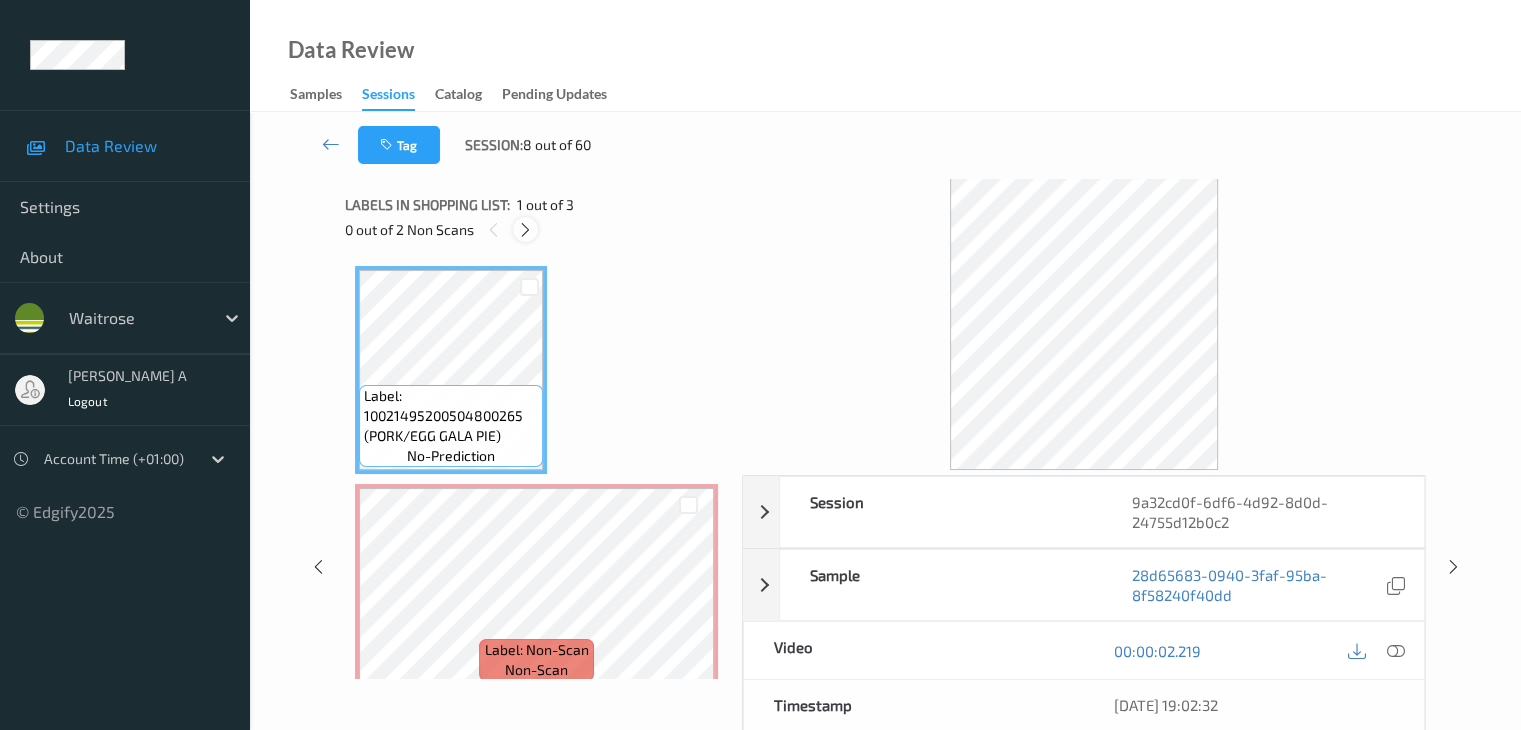 click at bounding box center [525, 229] 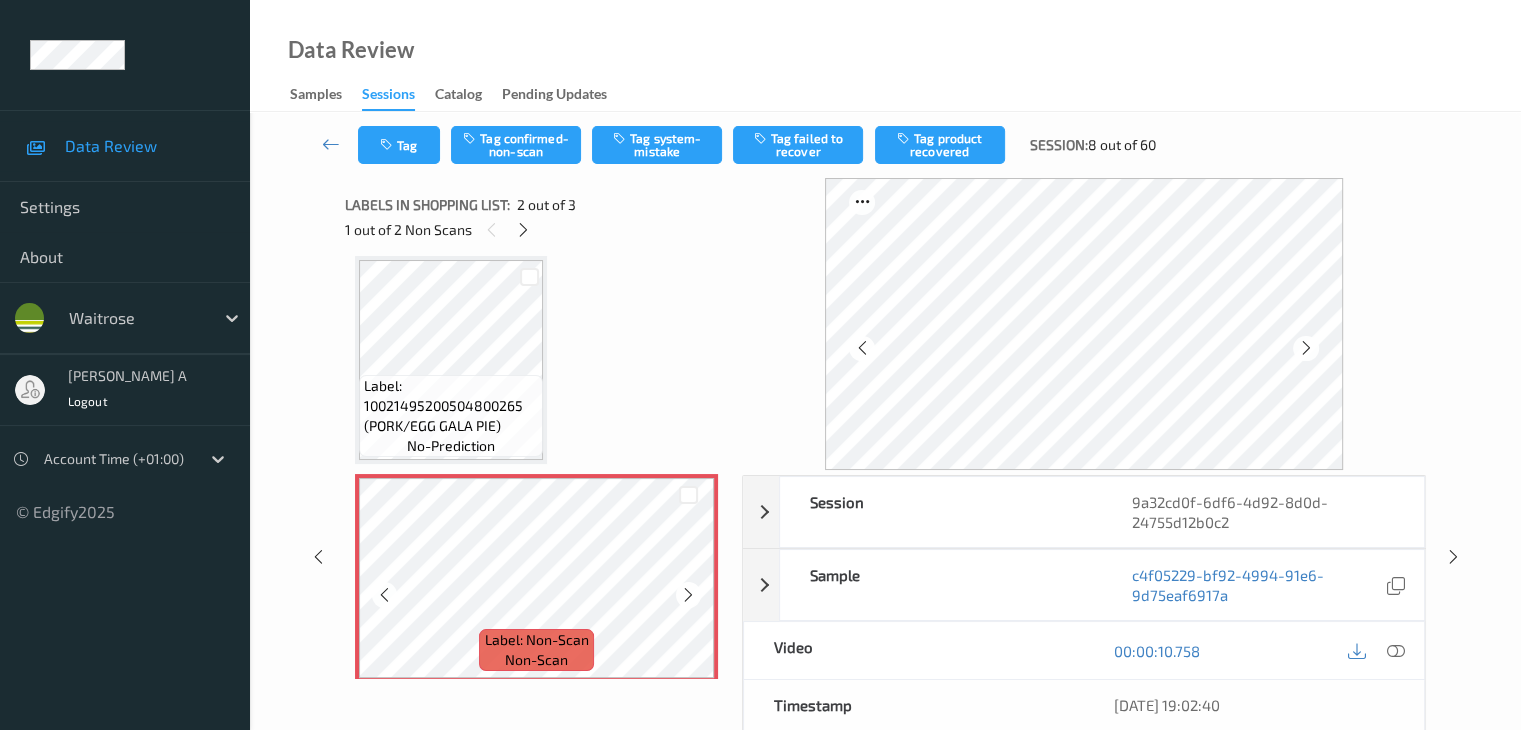 scroll, scrollTop: 110, scrollLeft: 0, axis: vertical 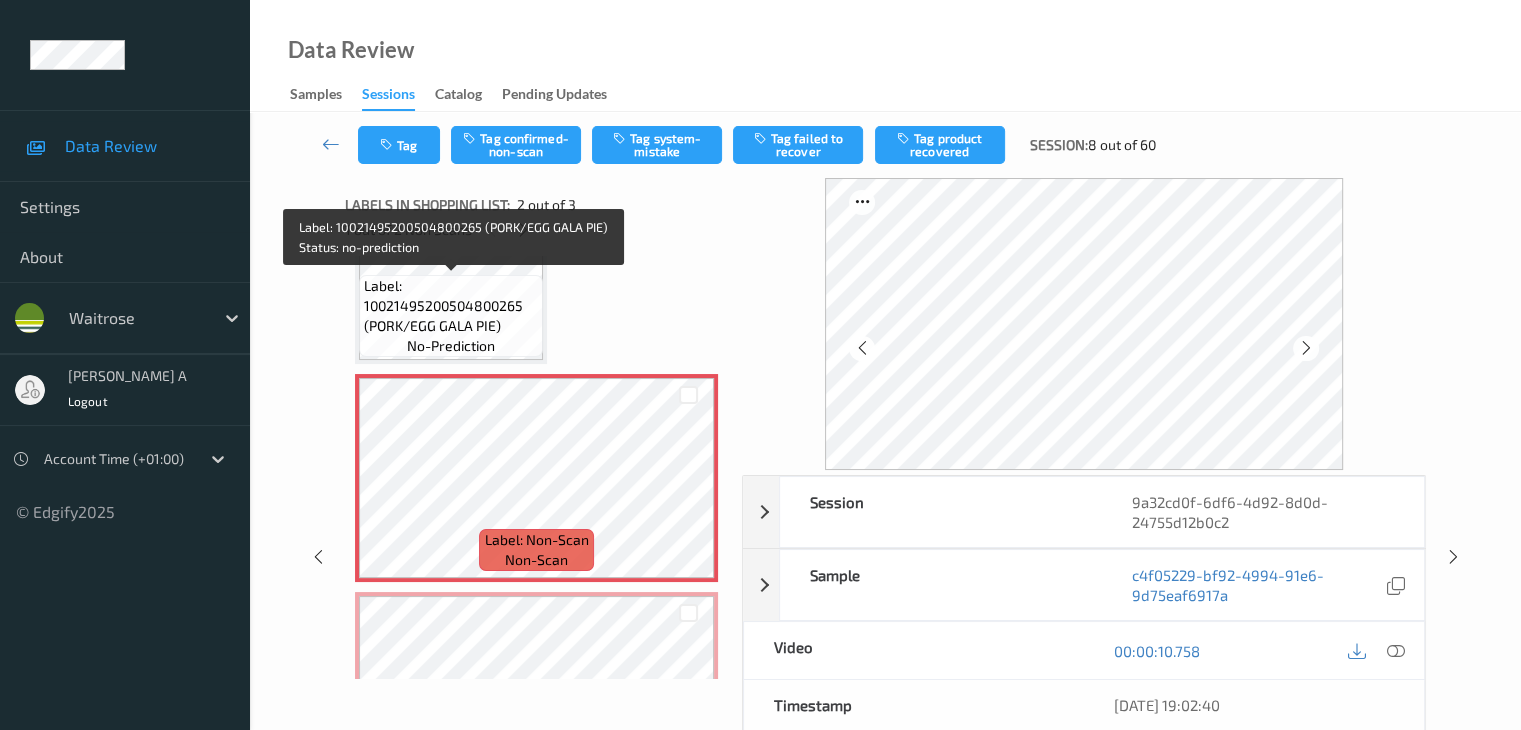 click on "Label: 10021495200504800265 (PORK/EGG GALA PIE)" at bounding box center [451, 306] 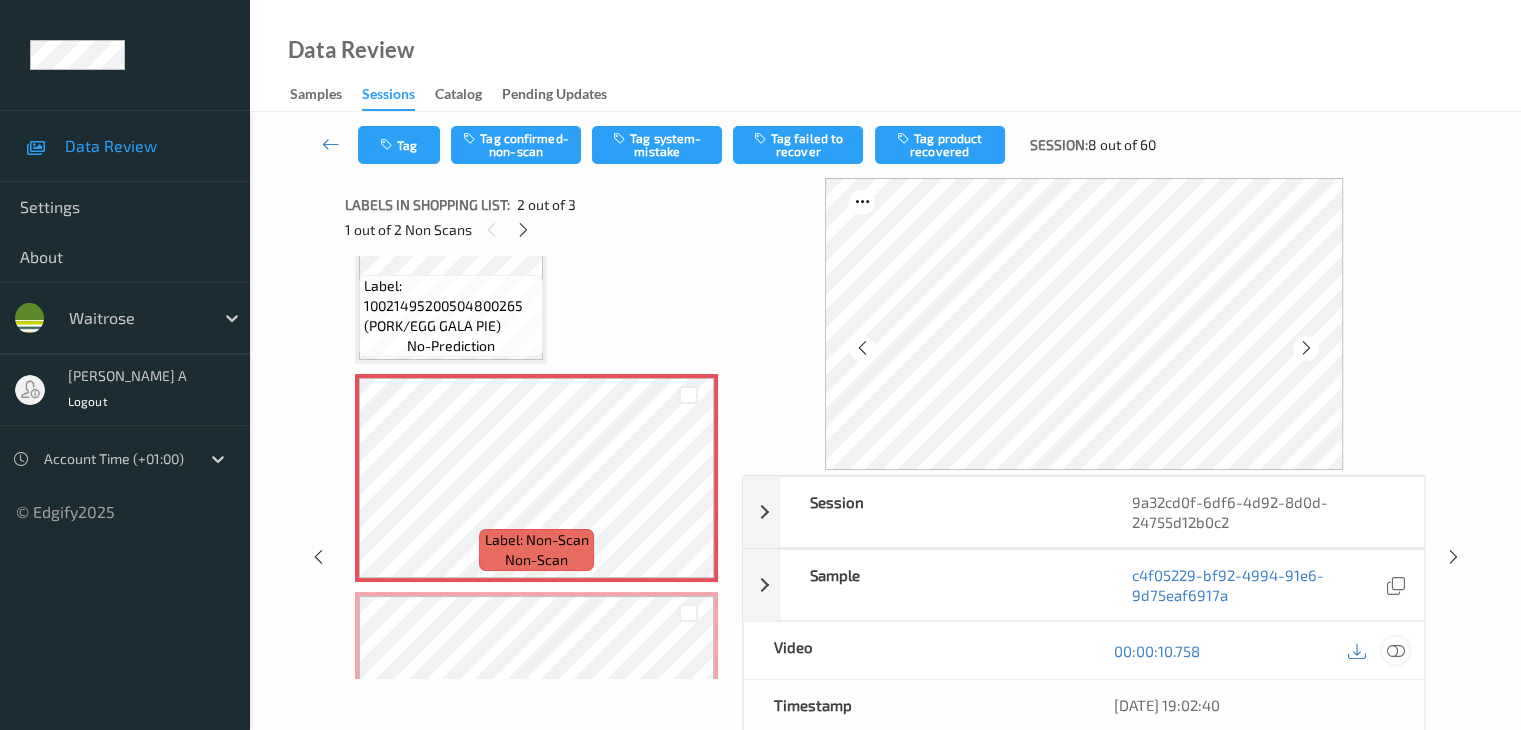 click at bounding box center [1395, 651] 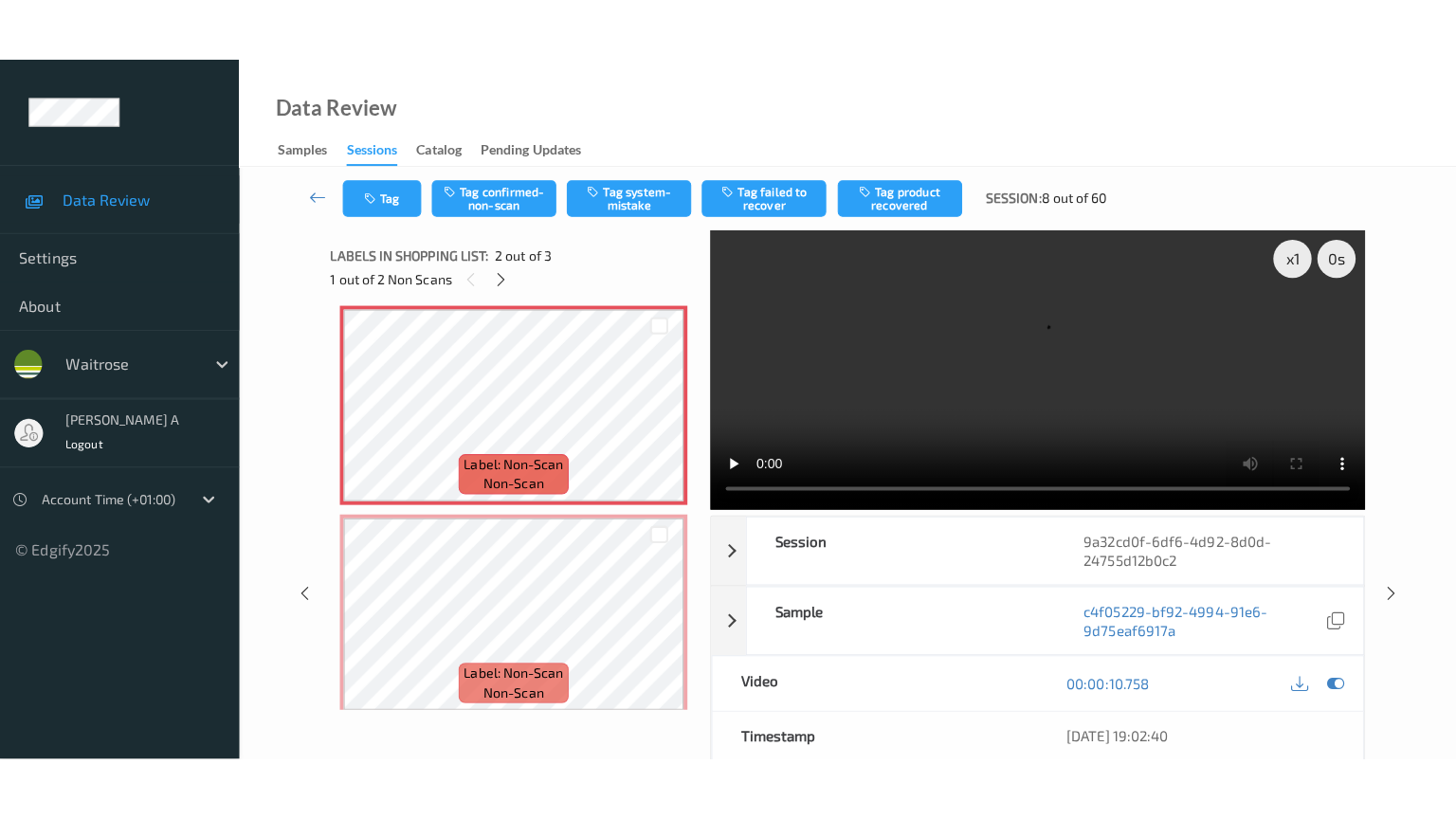 scroll, scrollTop: 228, scrollLeft: 0, axis: vertical 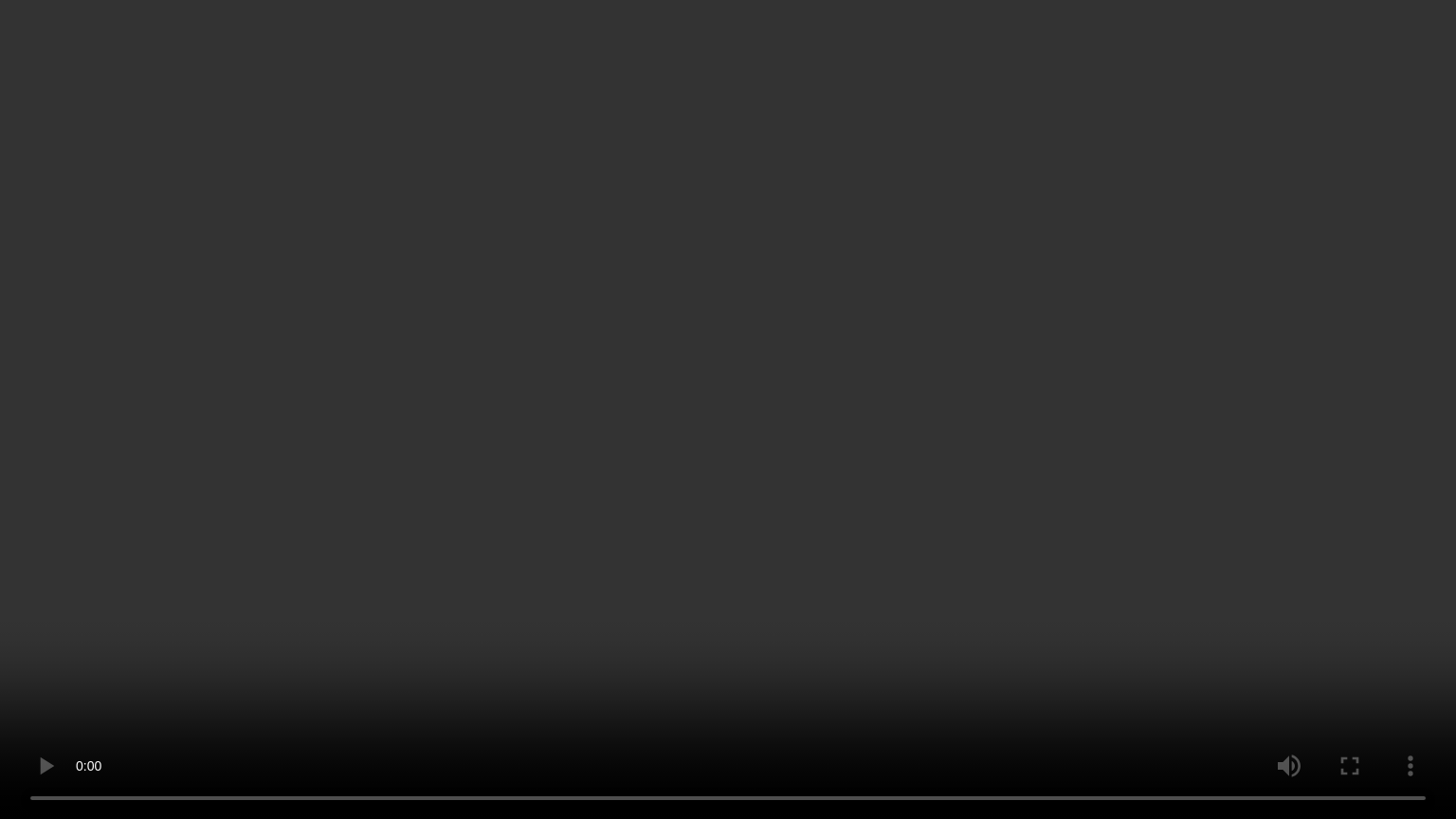 type 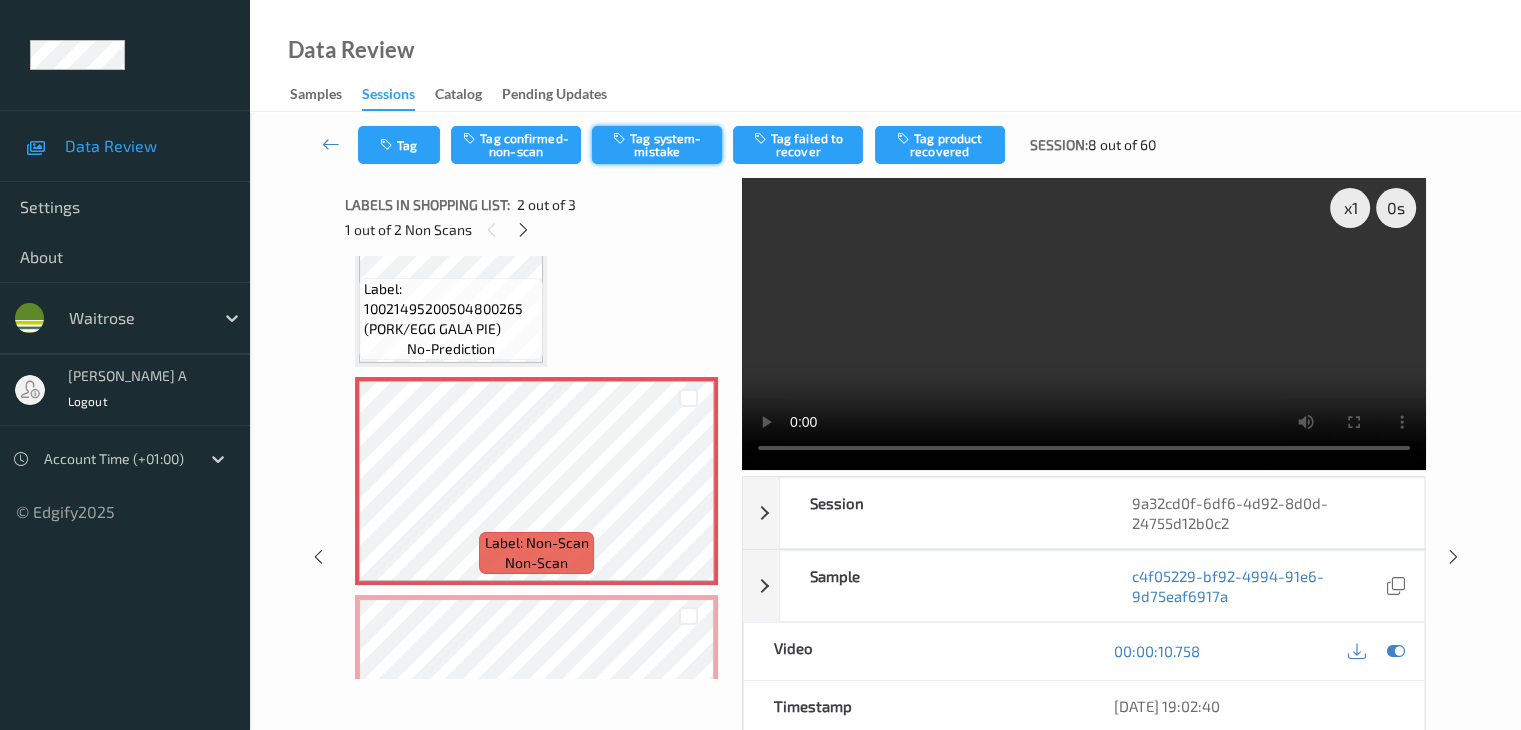 click on "Tag   system-mistake" at bounding box center (657, 145) 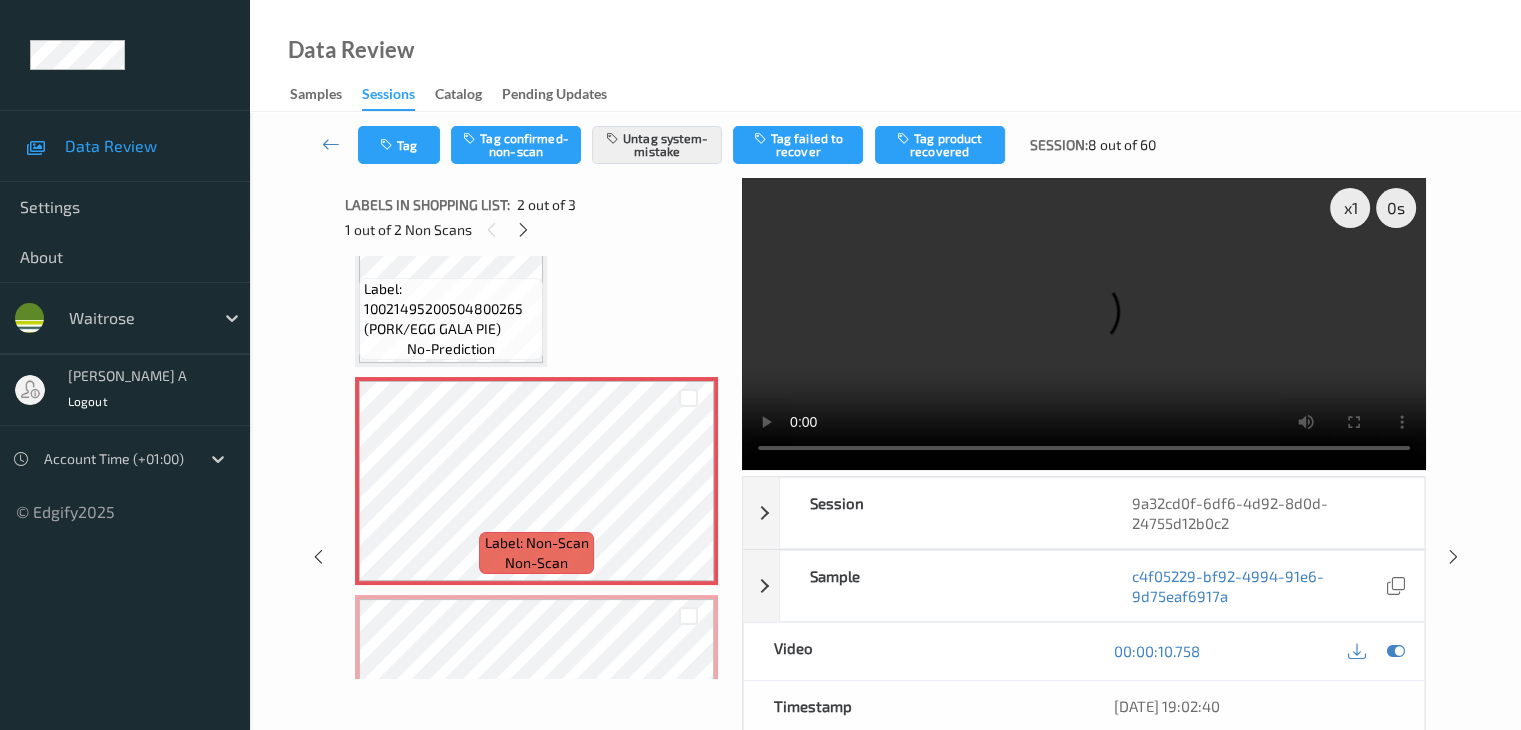 click on "Tag Tag   confirmed-non-scan Untag   system-mistake Tag   failed to recover Tag   product recovered Session: 8 out of 60" at bounding box center [885, 145] 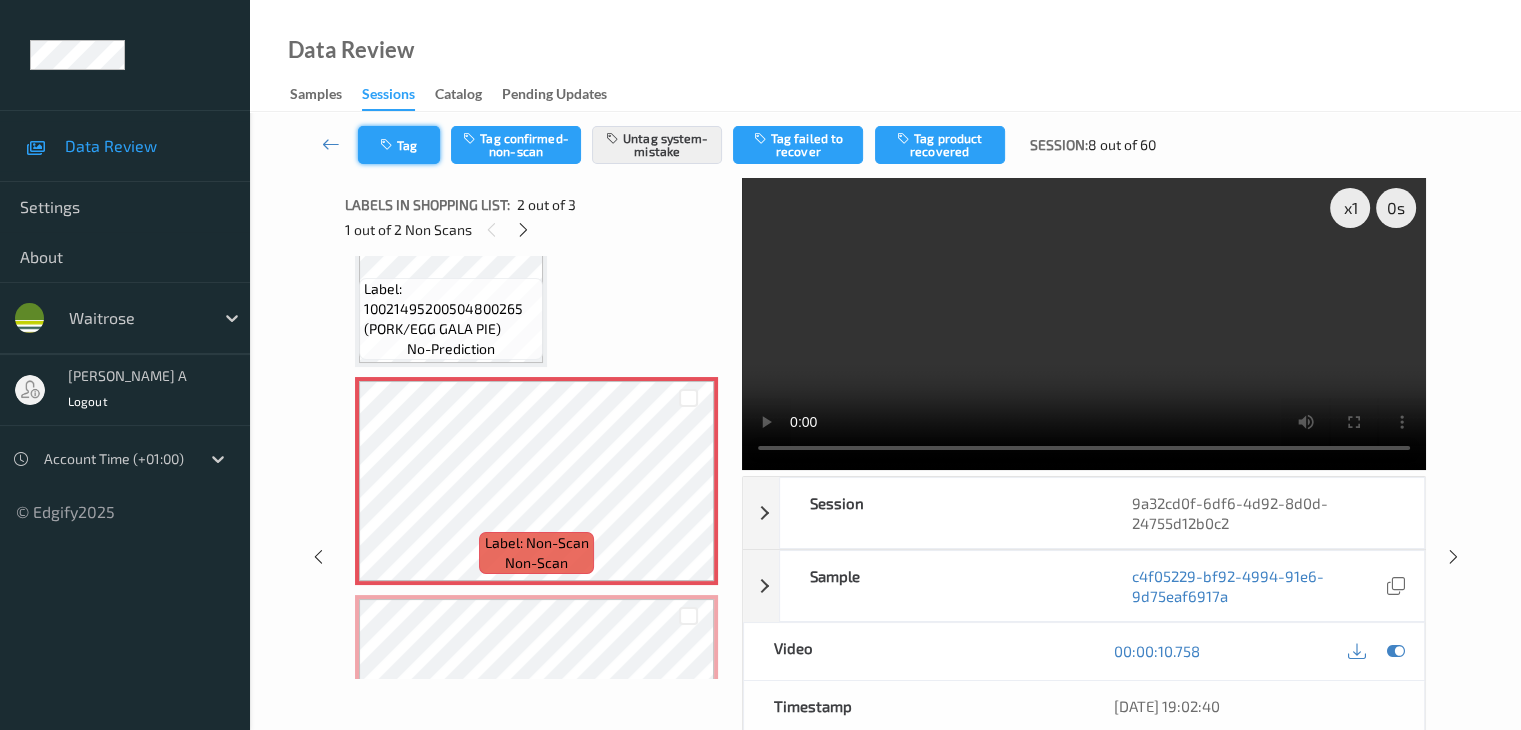 click on "Tag" at bounding box center [399, 145] 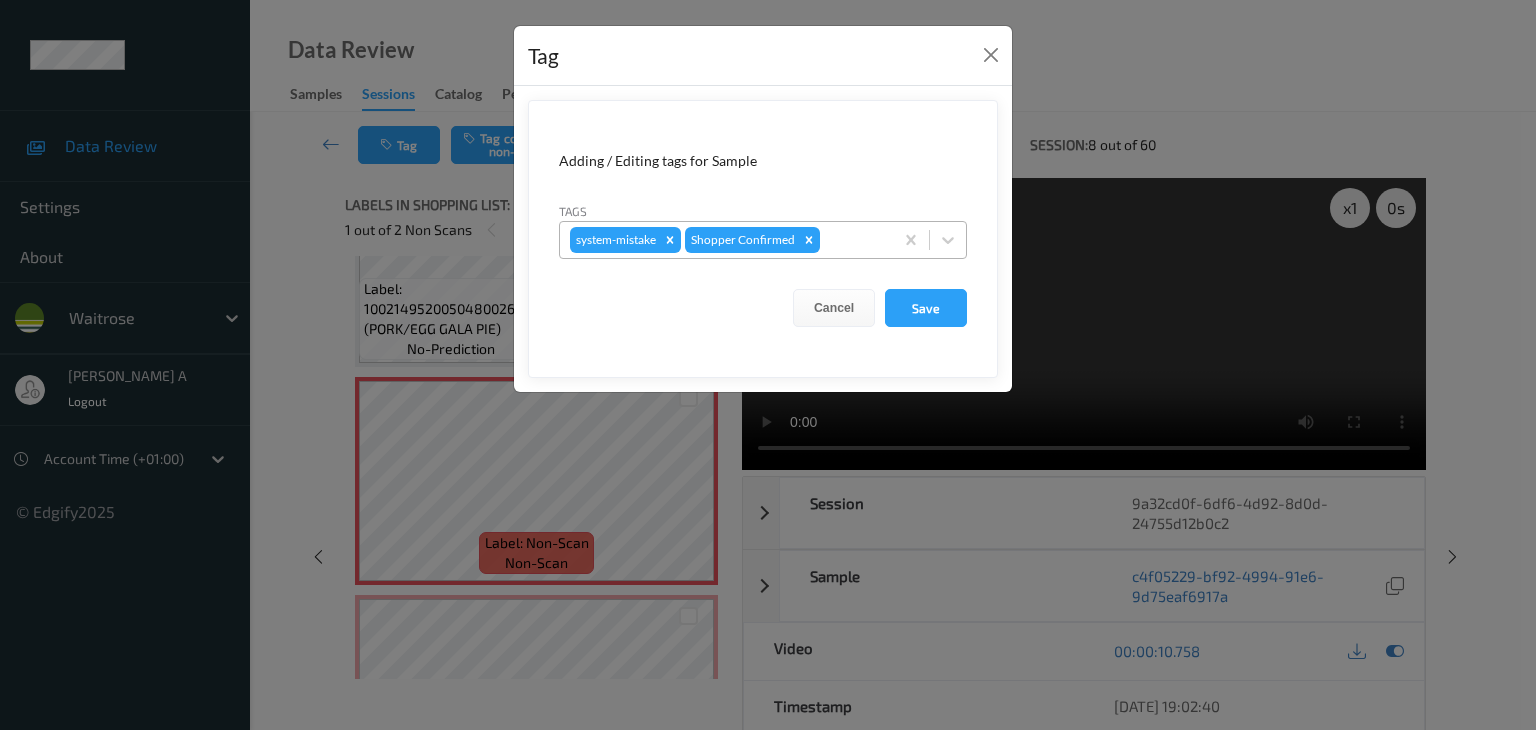 click on "system-mistake Shopper Confirmed" at bounding box center [726, 240] 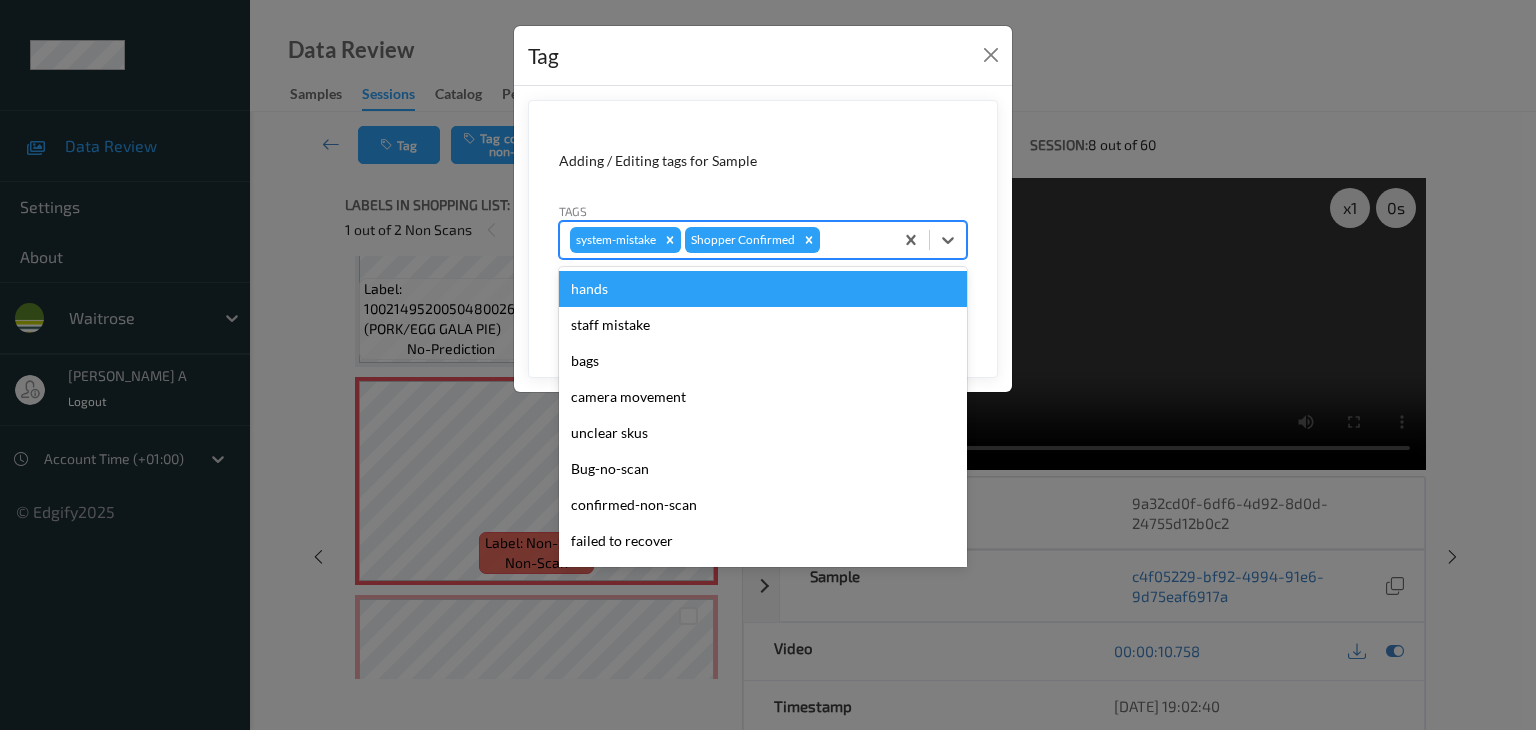 type on "u" 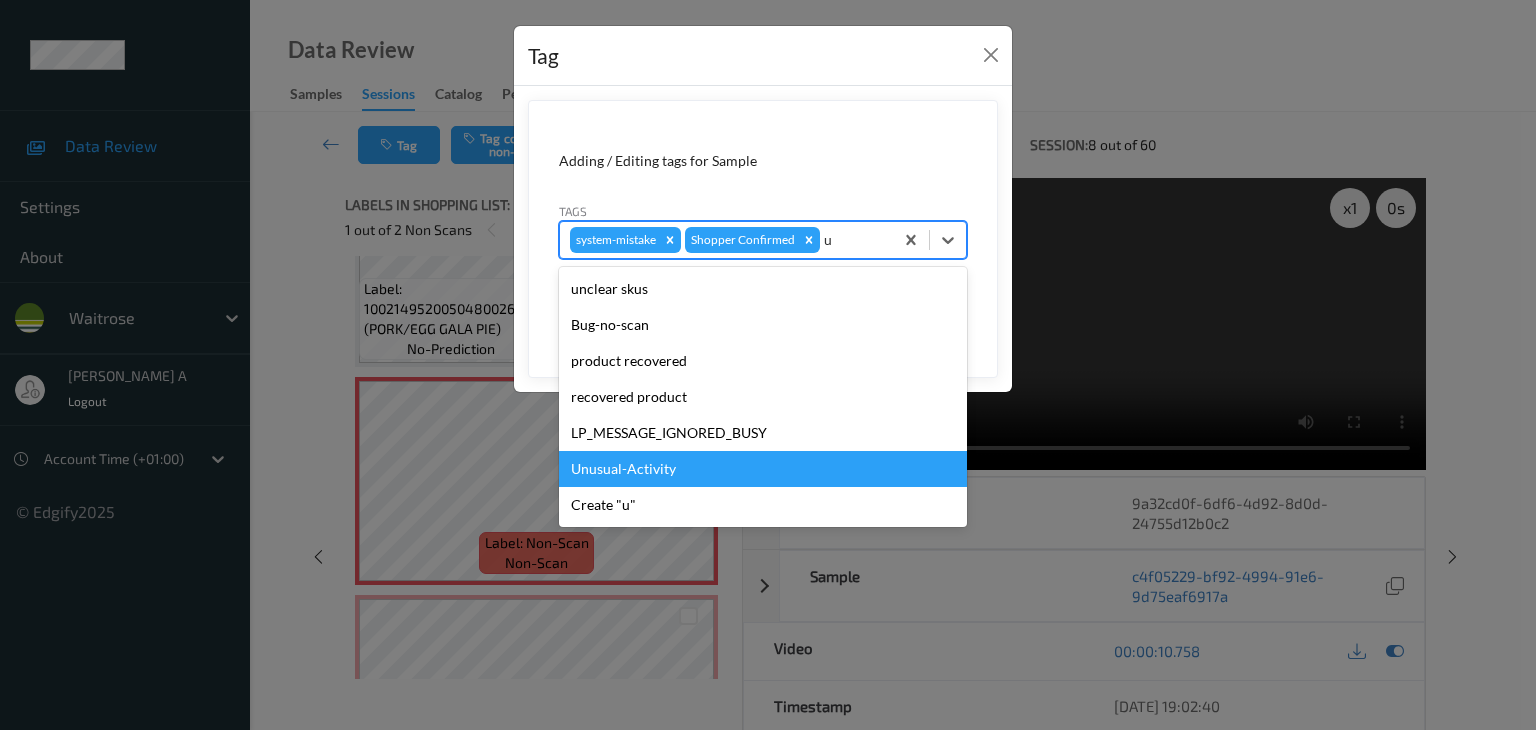 click on "Unusual-Activity" at bounding box center [763, 469] 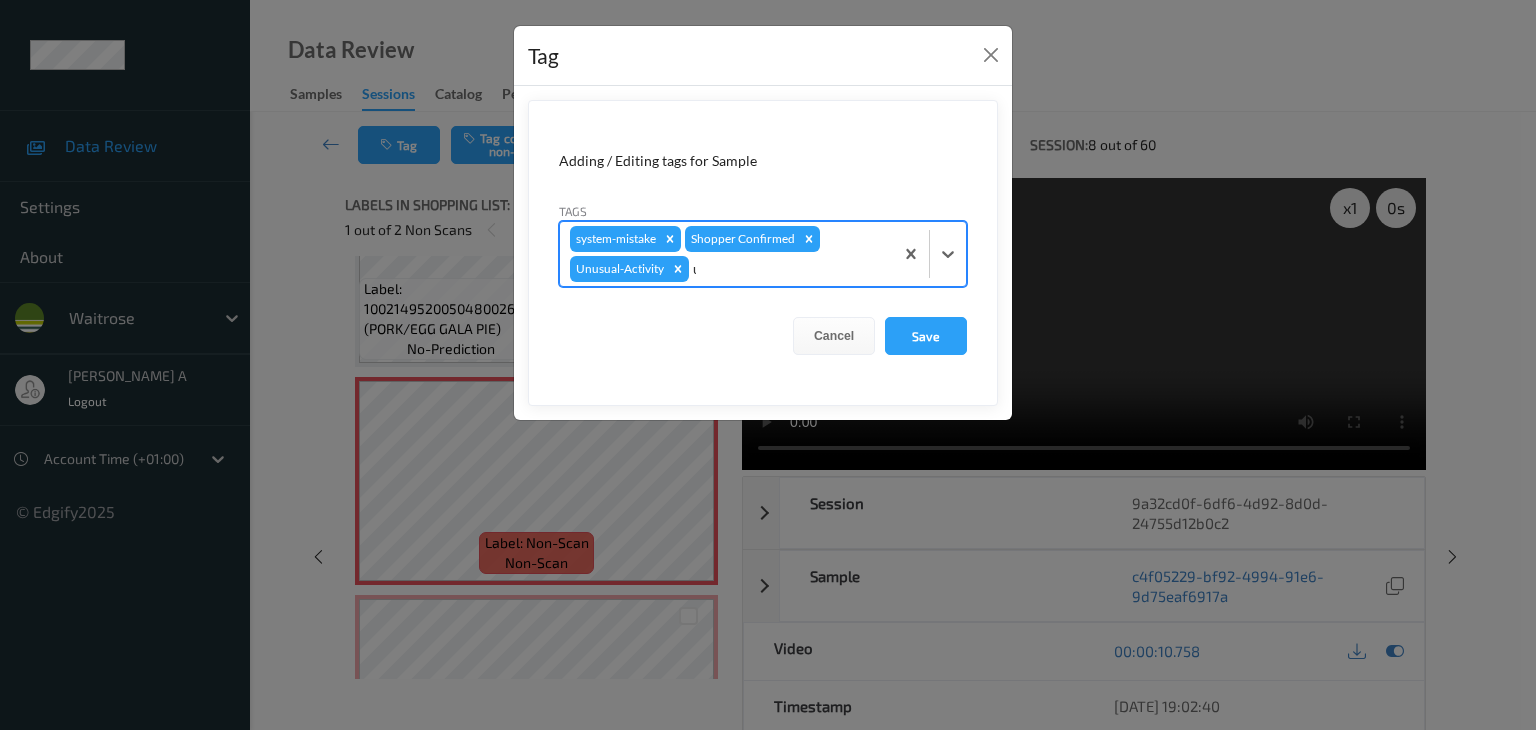 type 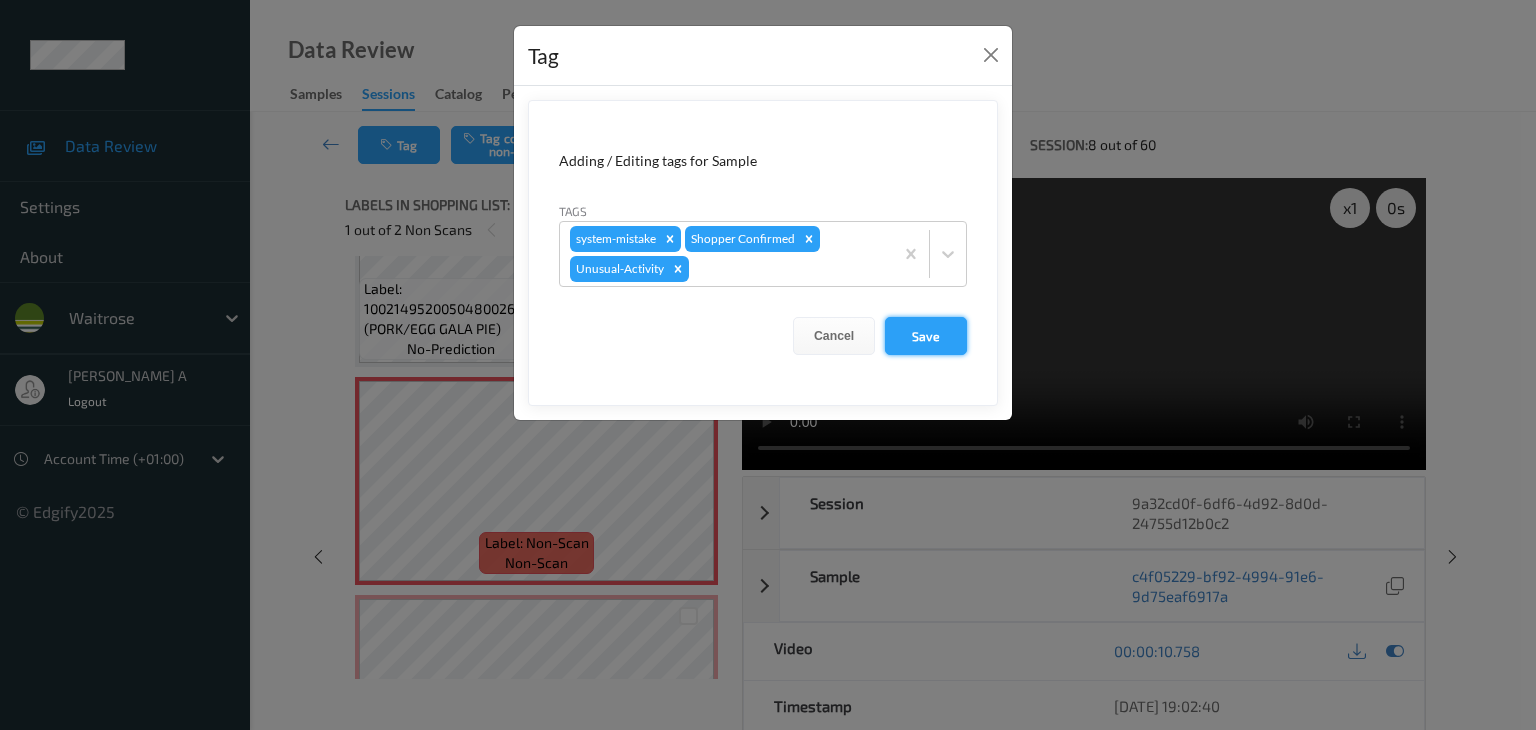 click on "Save" at bounding box center (926, 336) 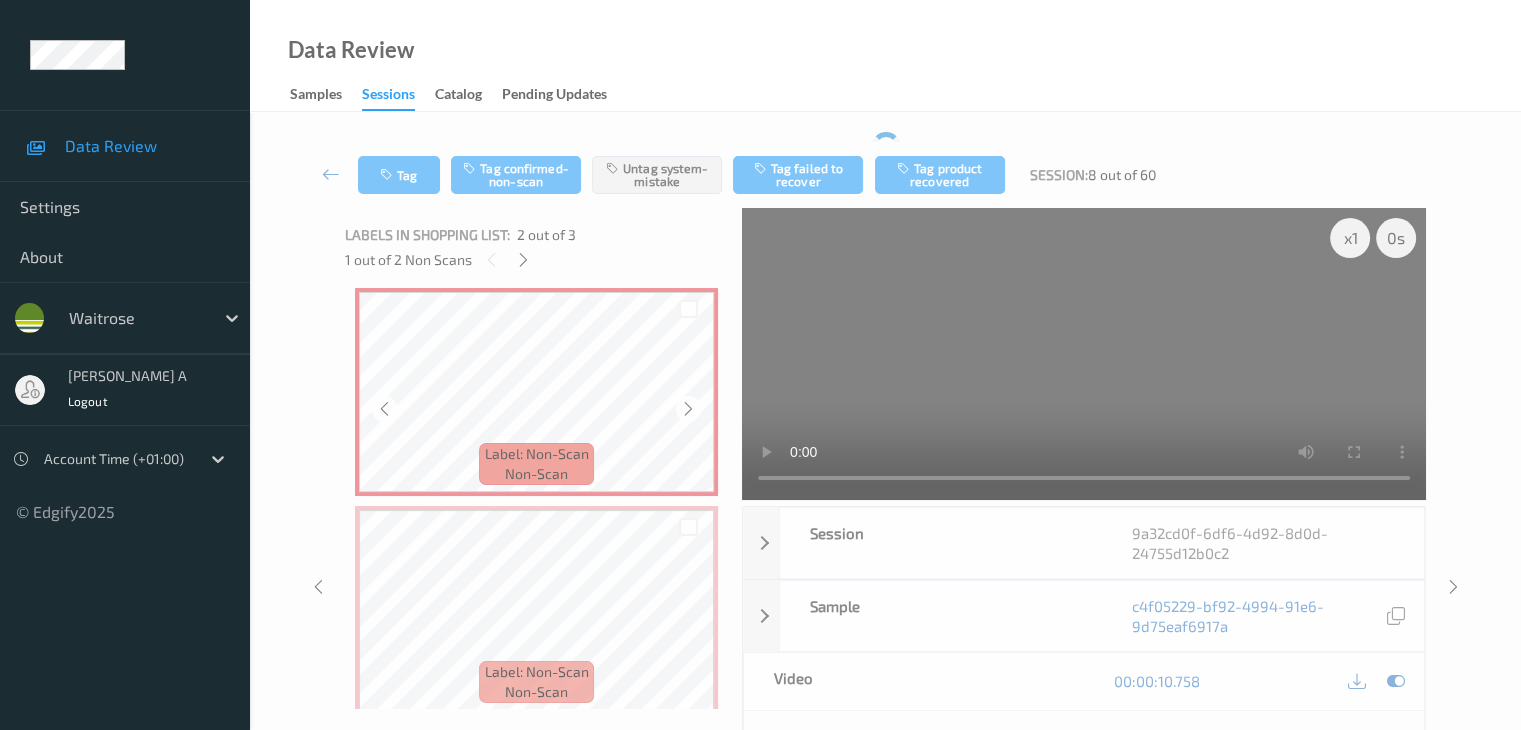 scroll, scrollTop: 241, scrollLeft: 0, axis: vertical 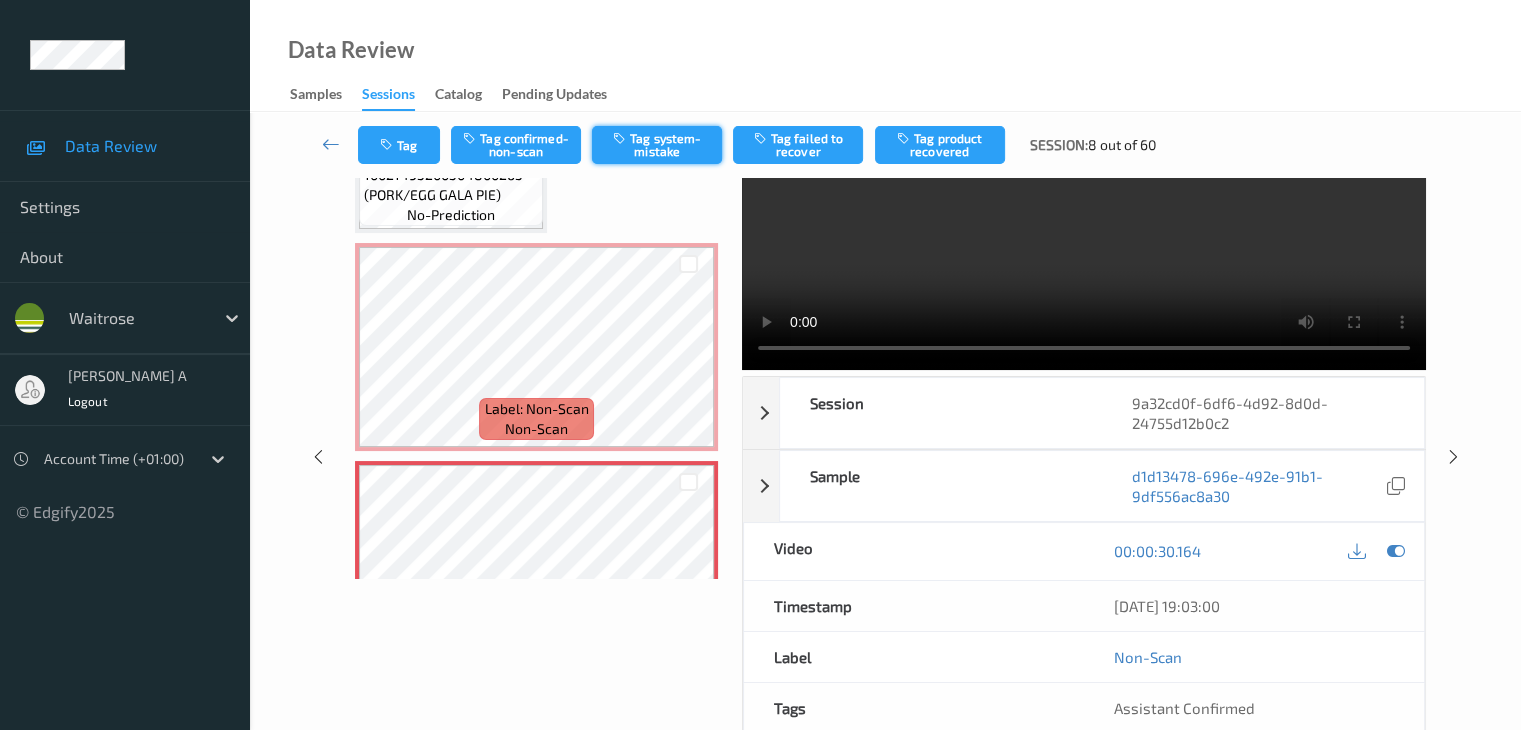 click on "Tag   system-mistake" at bounding box center (657, 145) 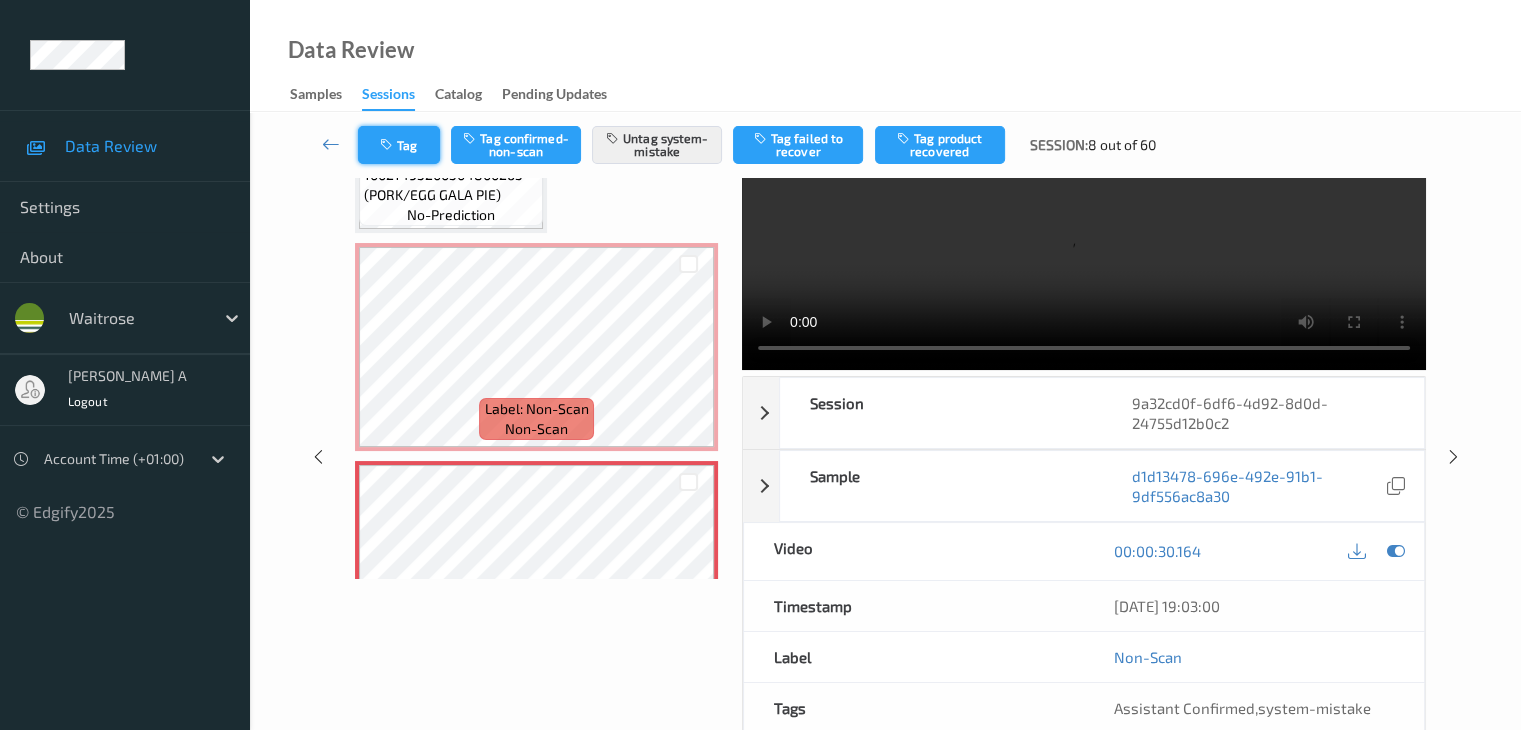 click on "Tag" at bounding box center [399, 145] 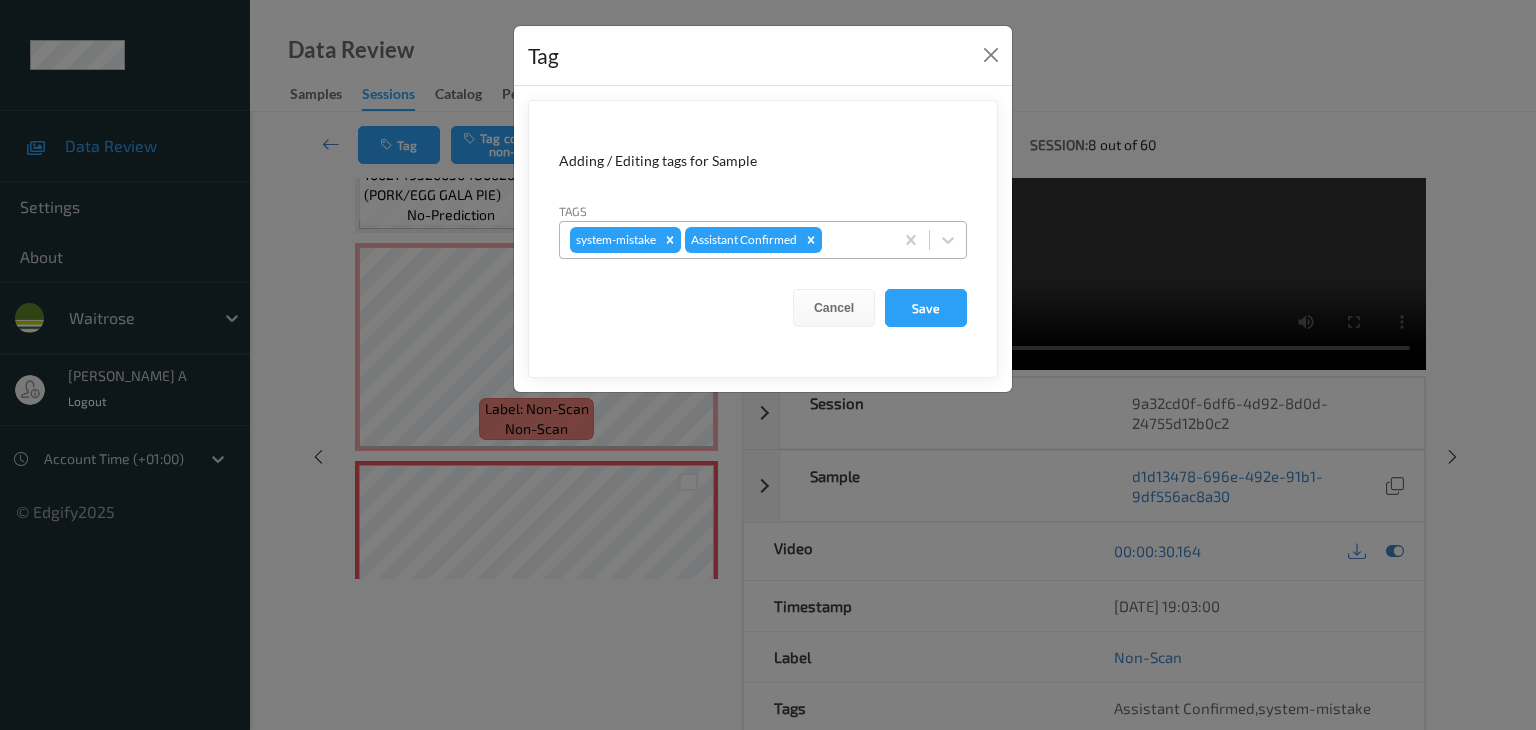click at bounding box center (854, 240) 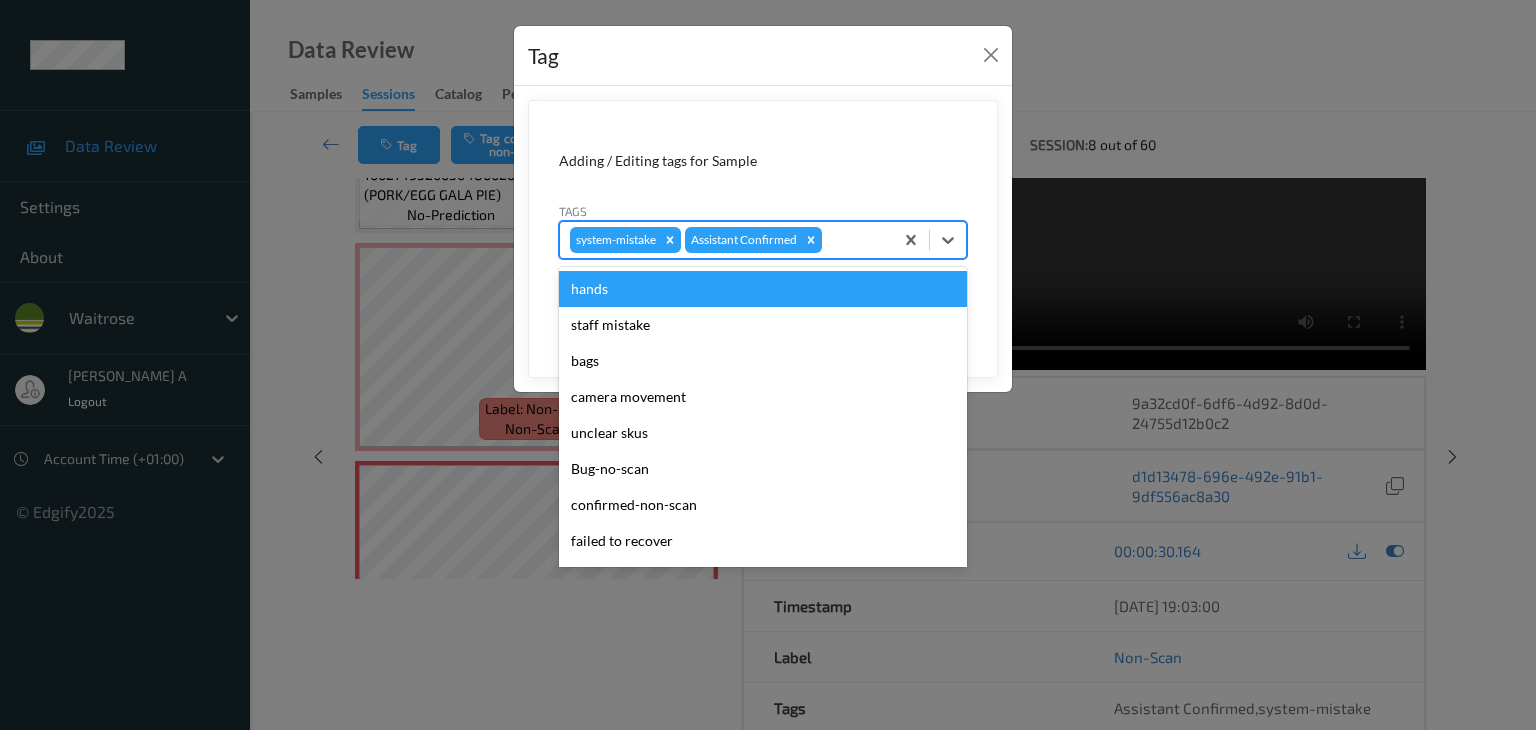 type on "u" 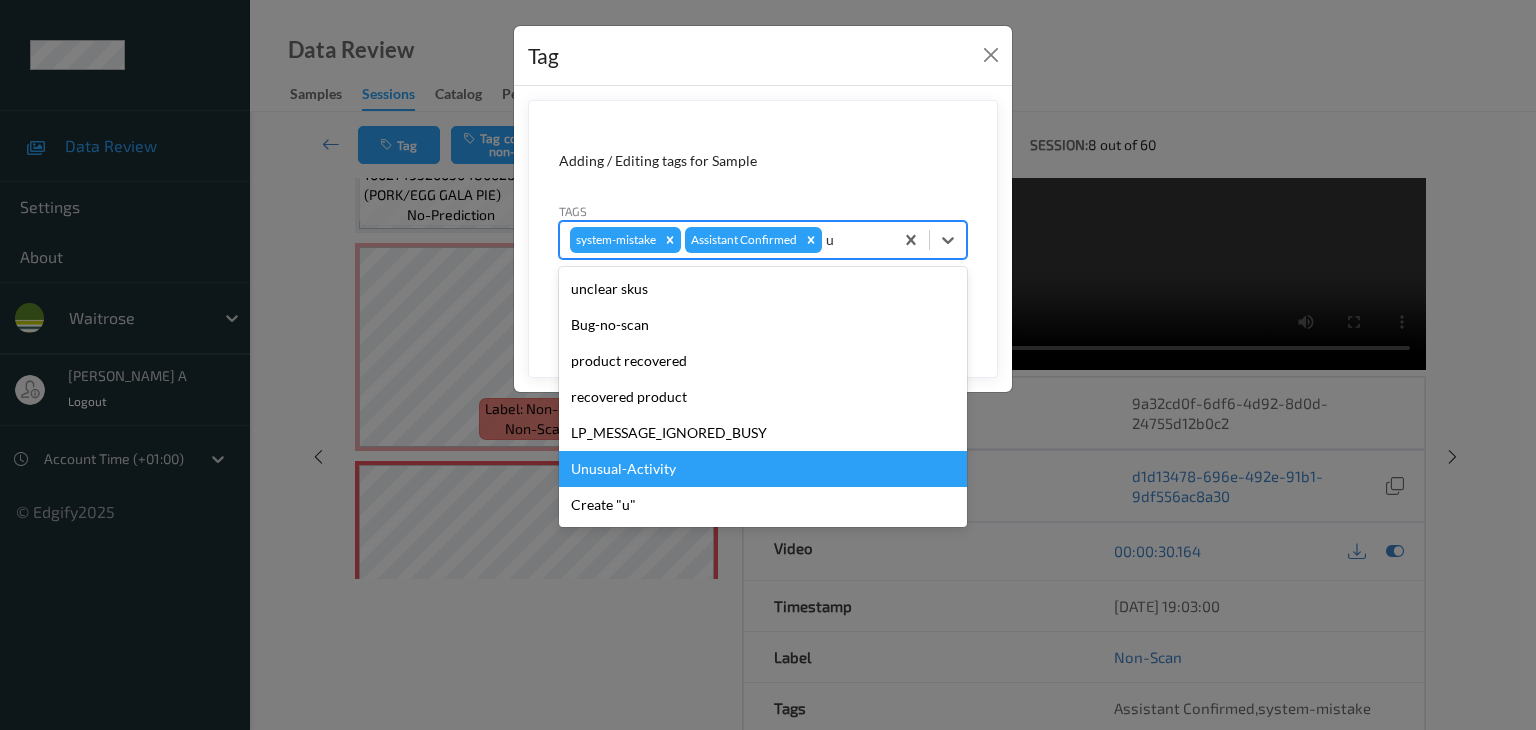 click on "Unusual-Activity" at bounding box center [763, 469] 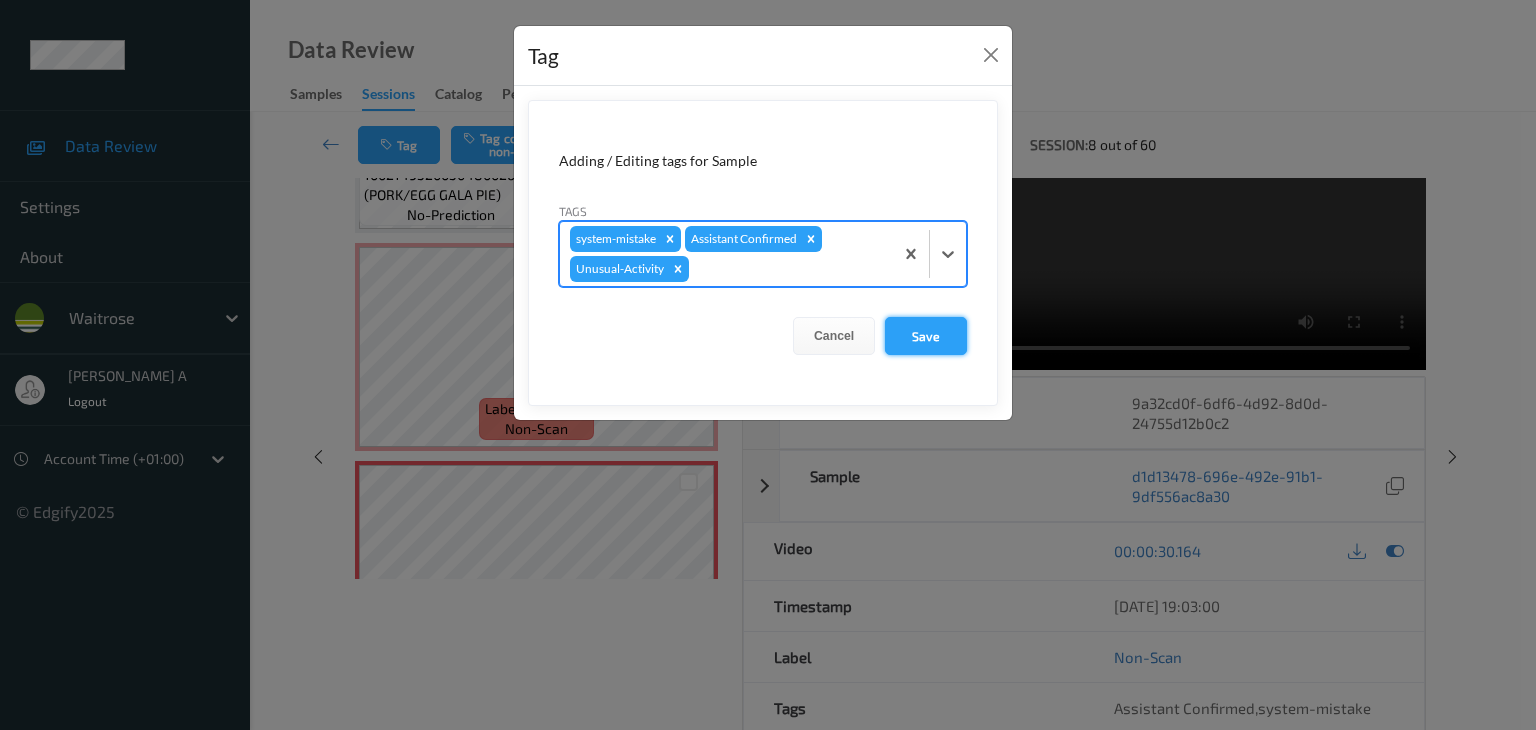 click on "Save" at bounding box center [926, 336] 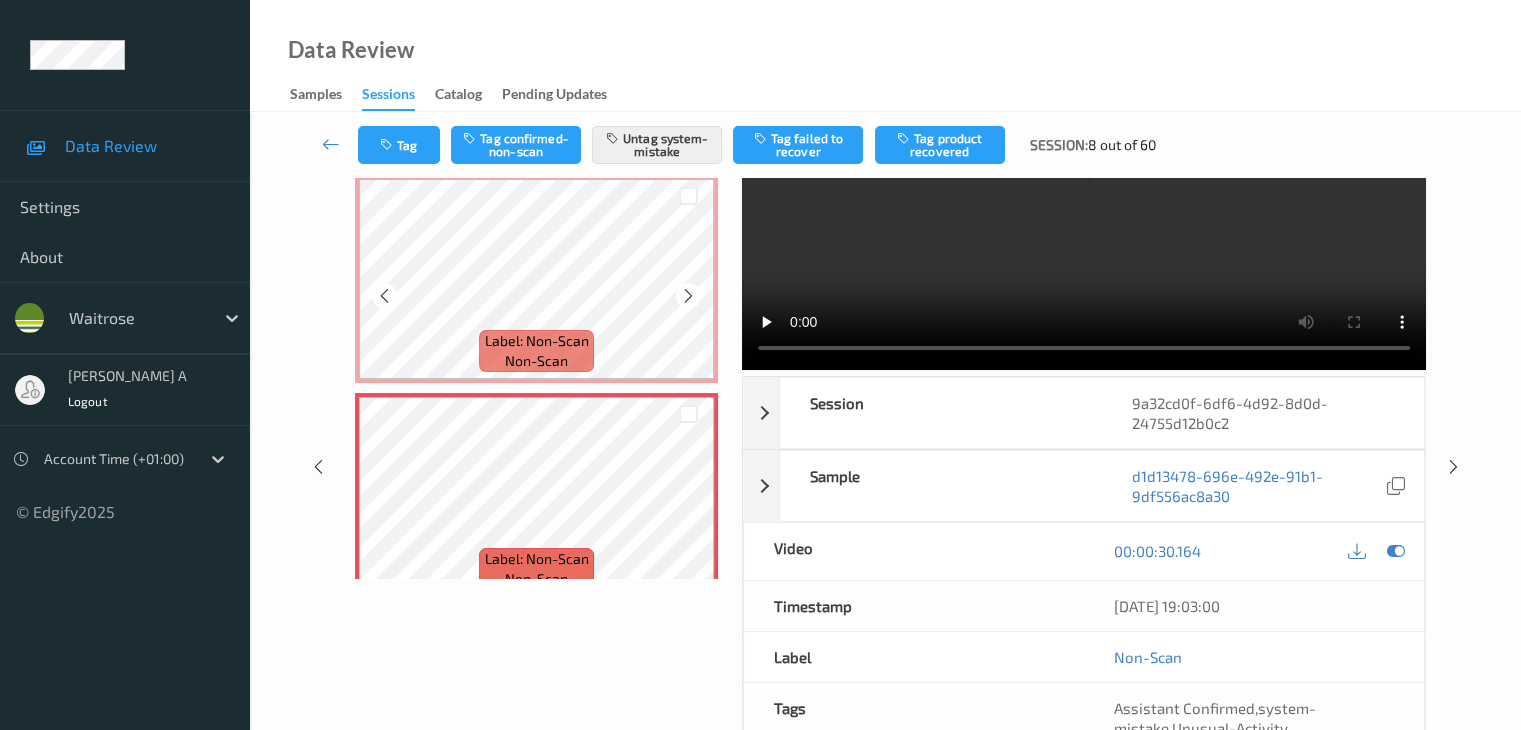 scroll, scrollTop: 241, scrollLeft: 0, axis: vertical 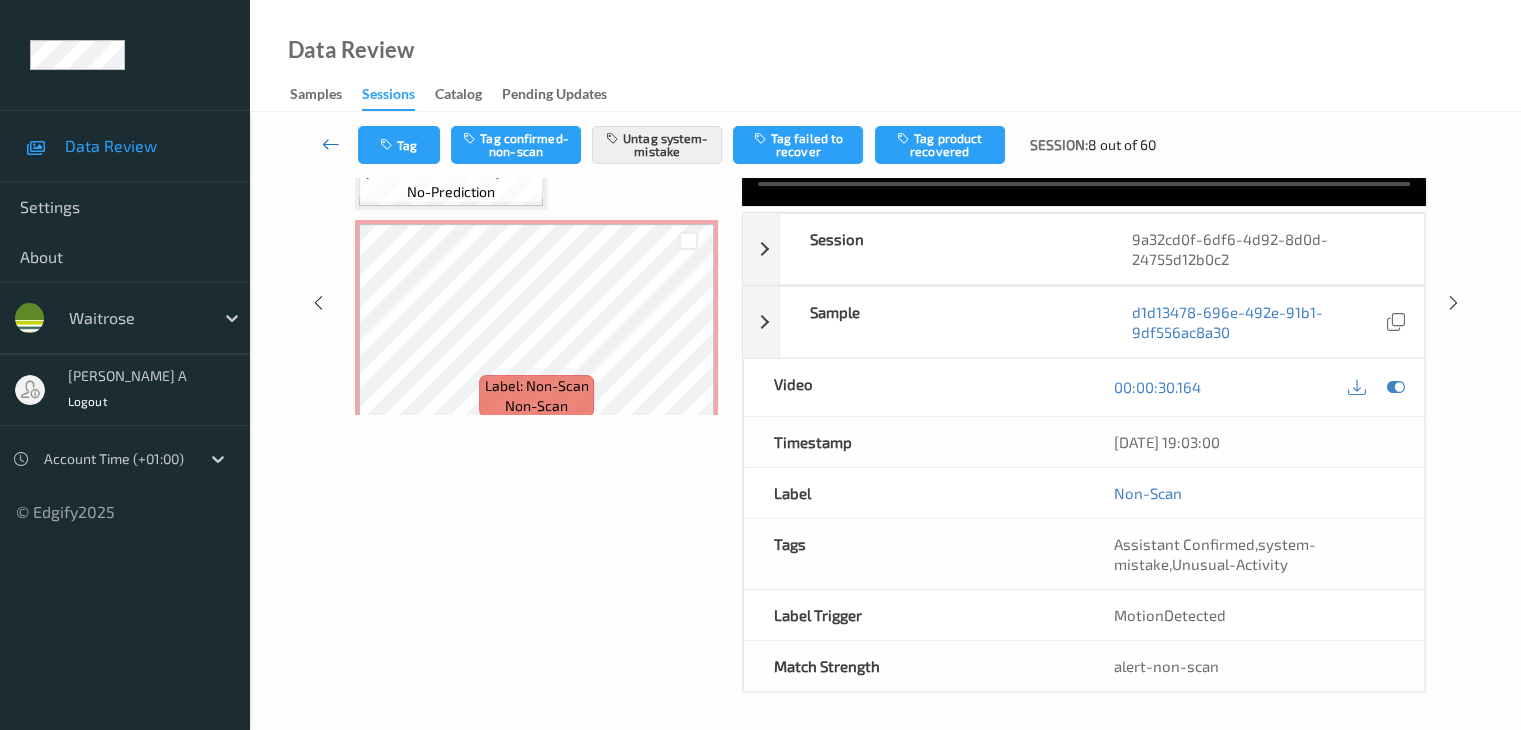 click at bounding box center [331, 144] 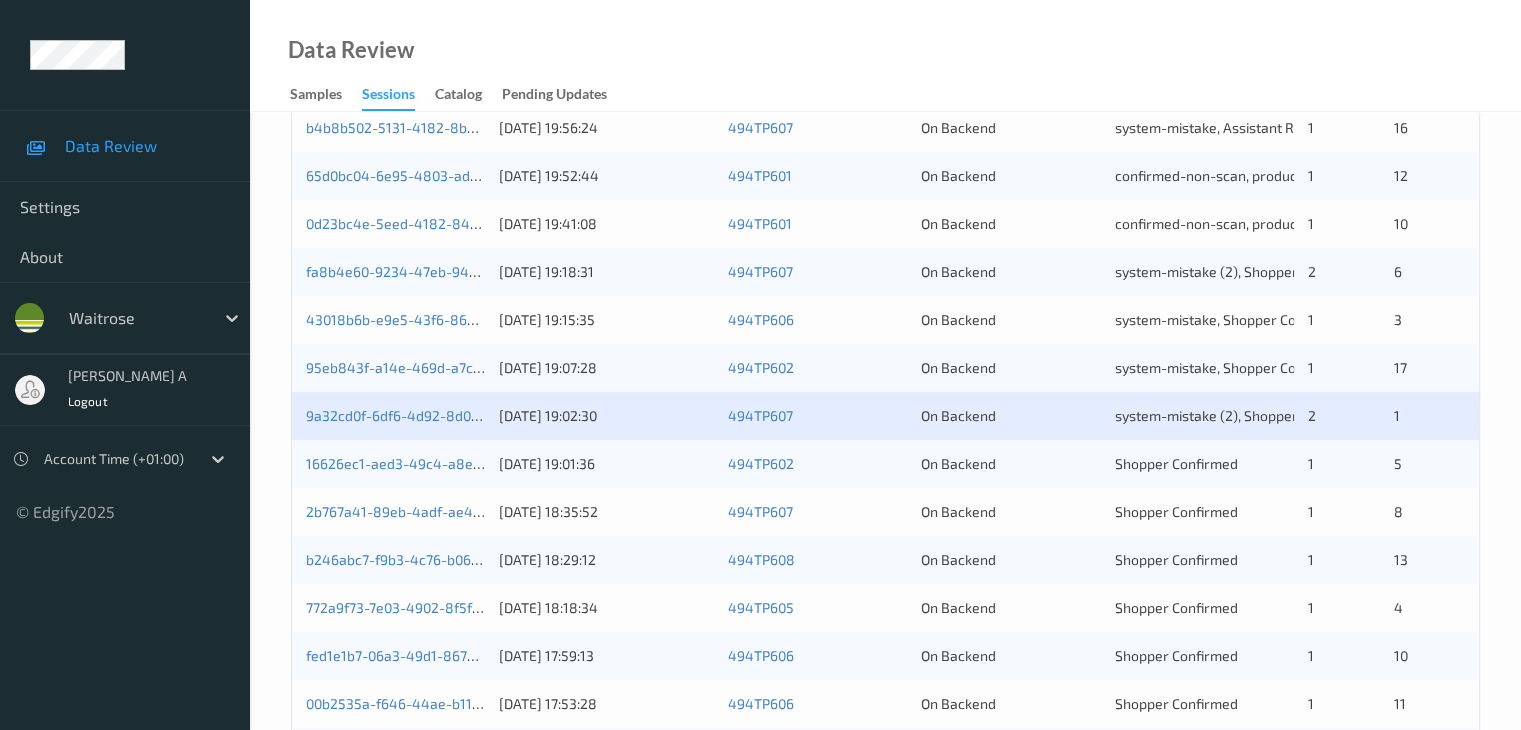 scroll, scrollTop: 600, scrollLeft: 0, axis: vertical 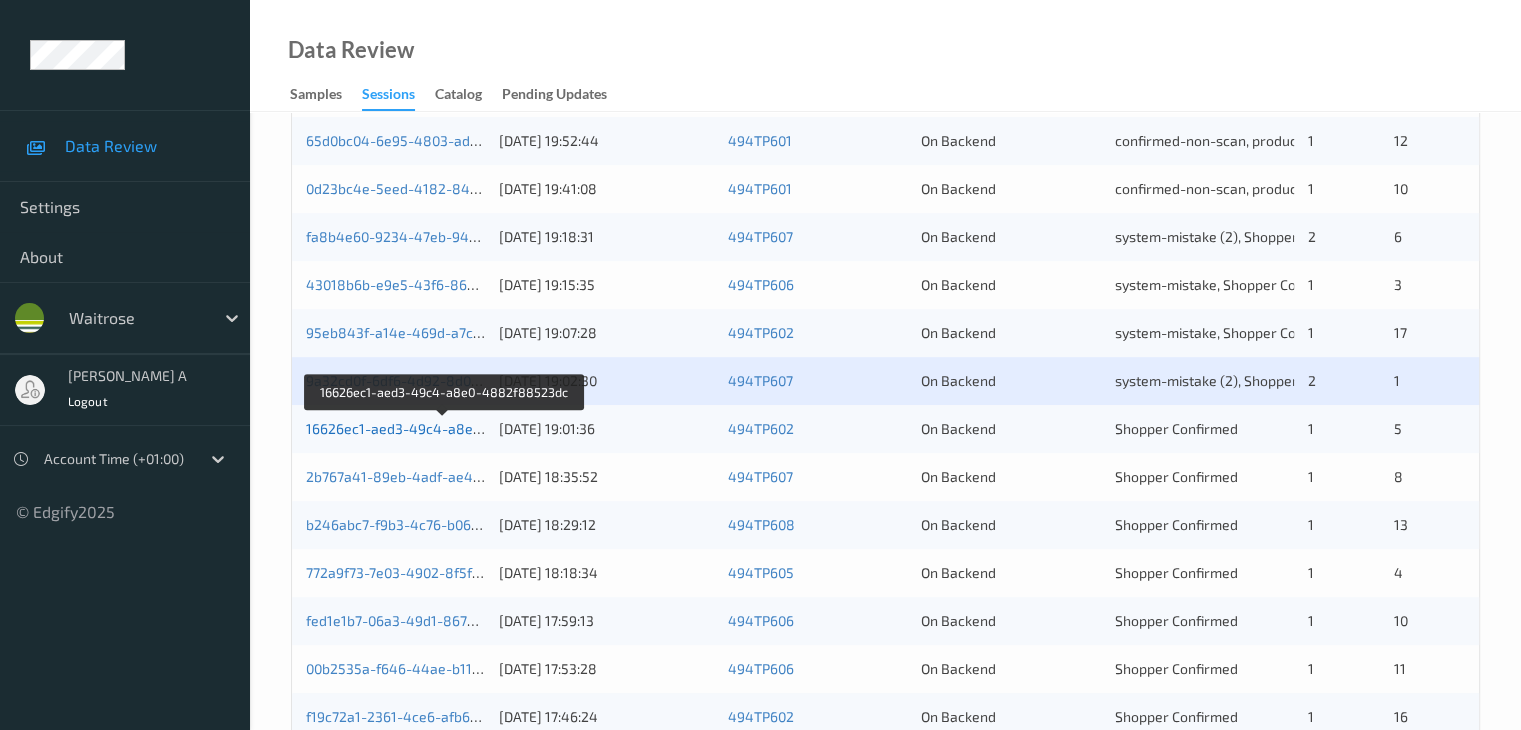 click on "16626ec1-aed3-49c4-a8e0-4882f88523dc" at bounding box center [445, 428] 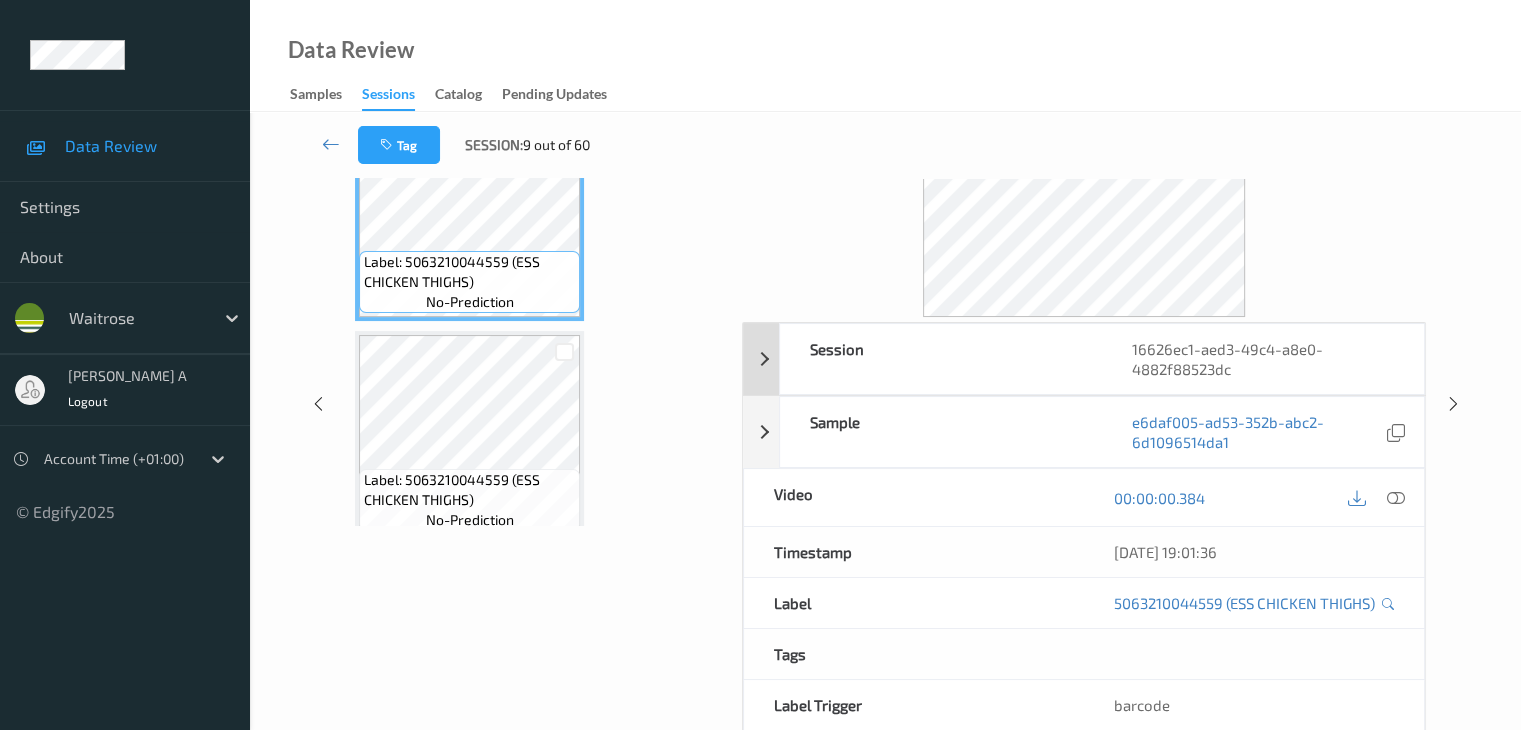 scroll, scrollTop: 0, scrollLeft: 0, axis: both 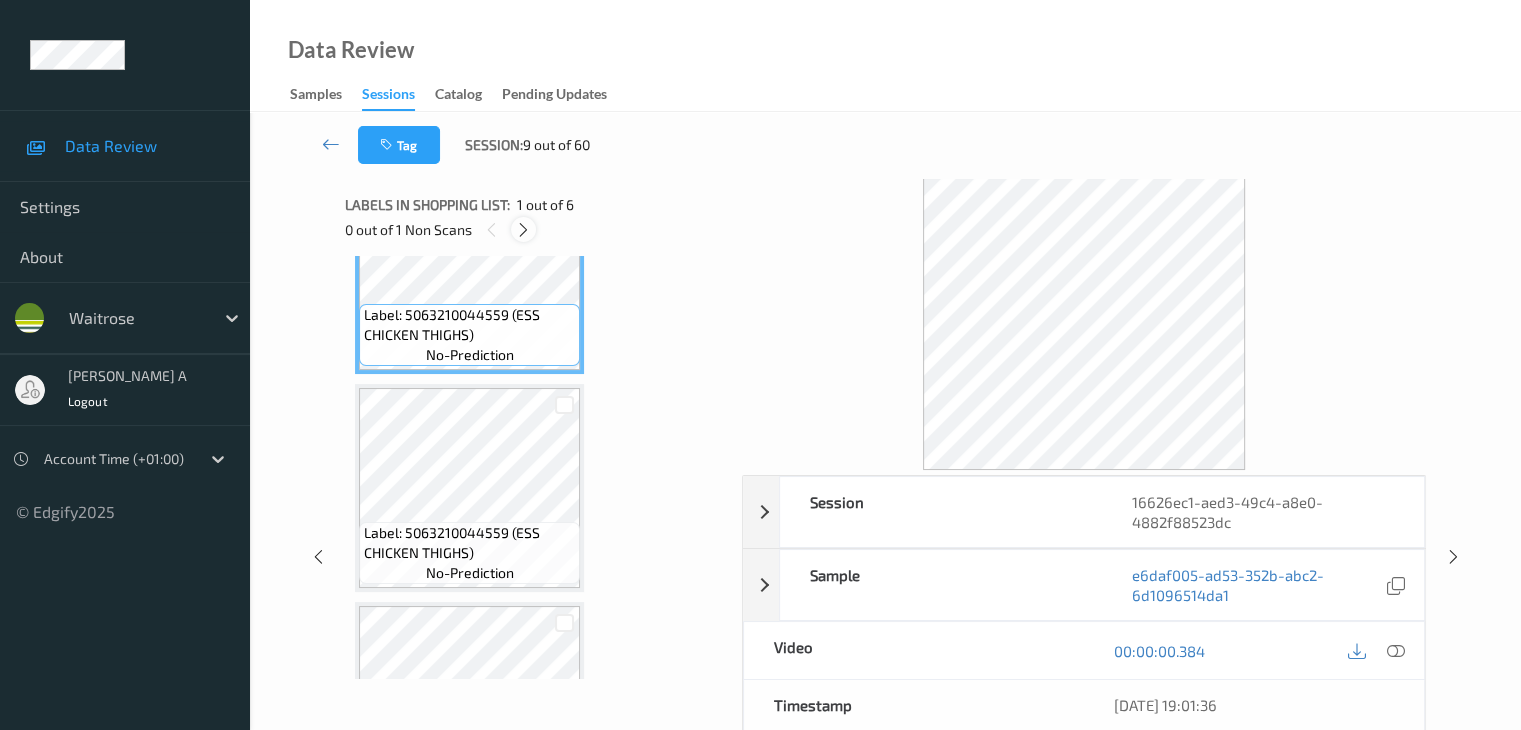 click at bounding box center [523, 230] 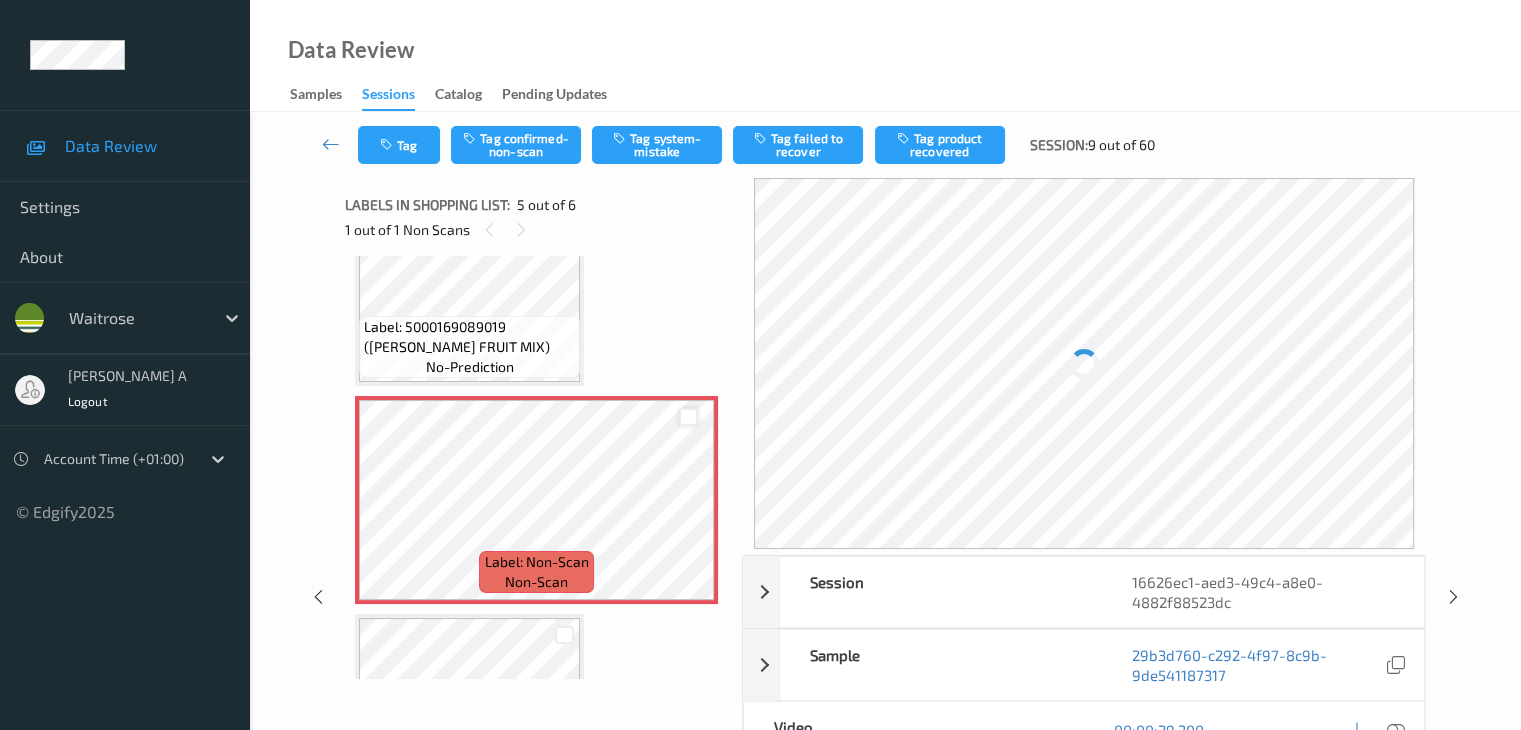 scroll, scrollTop: 864, scrollLeft: 0, axis: vertical 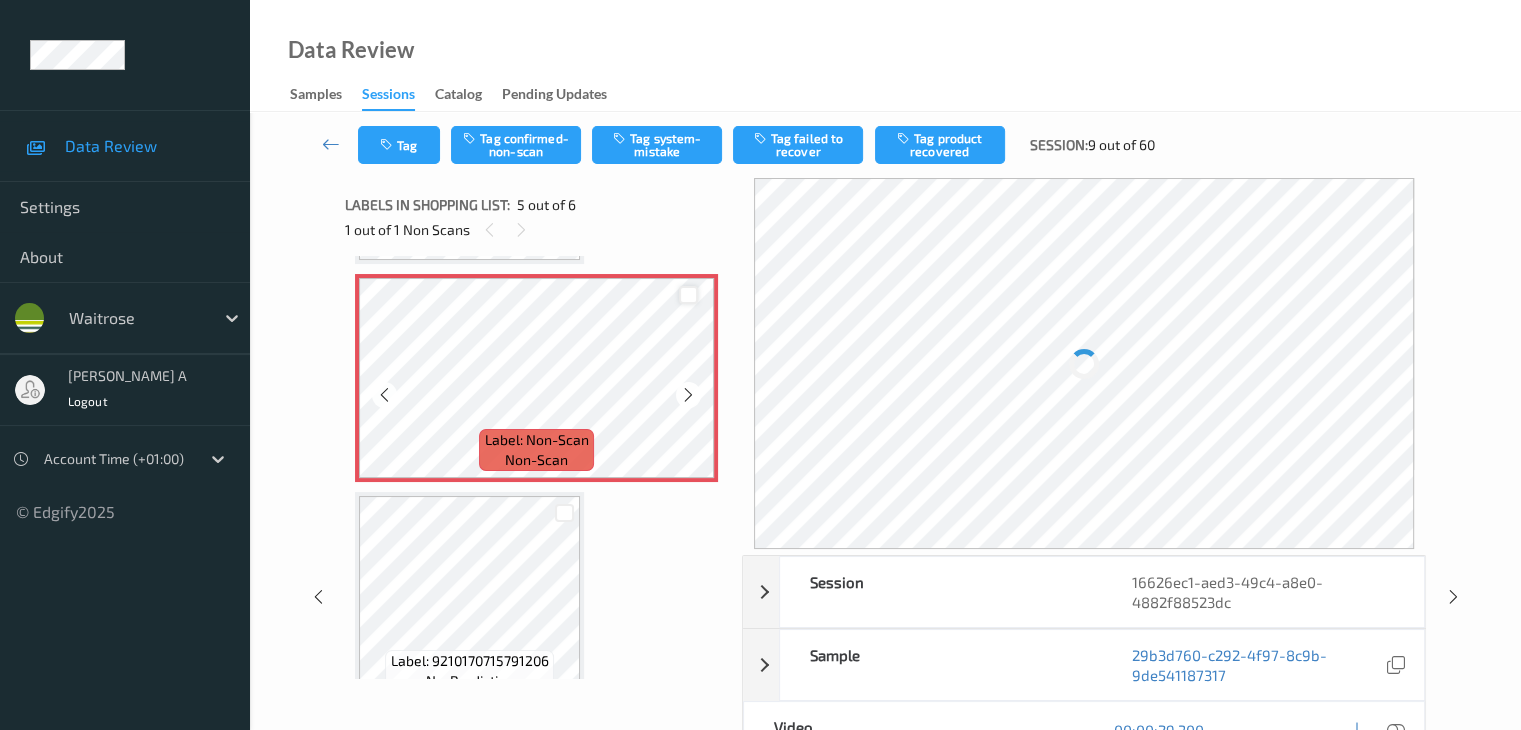 click at bounding box center (688, 395) 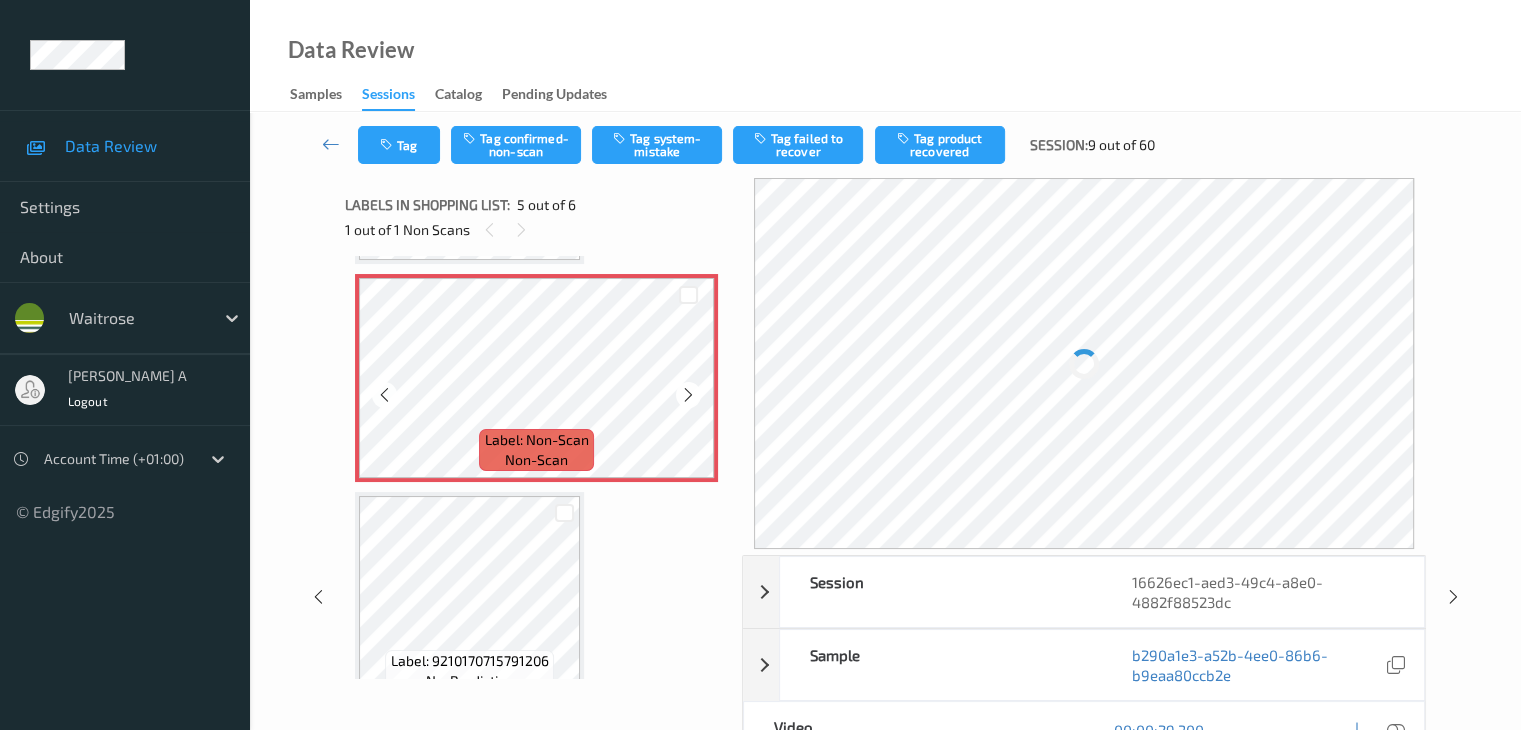 click at bounding box center (688, 395) 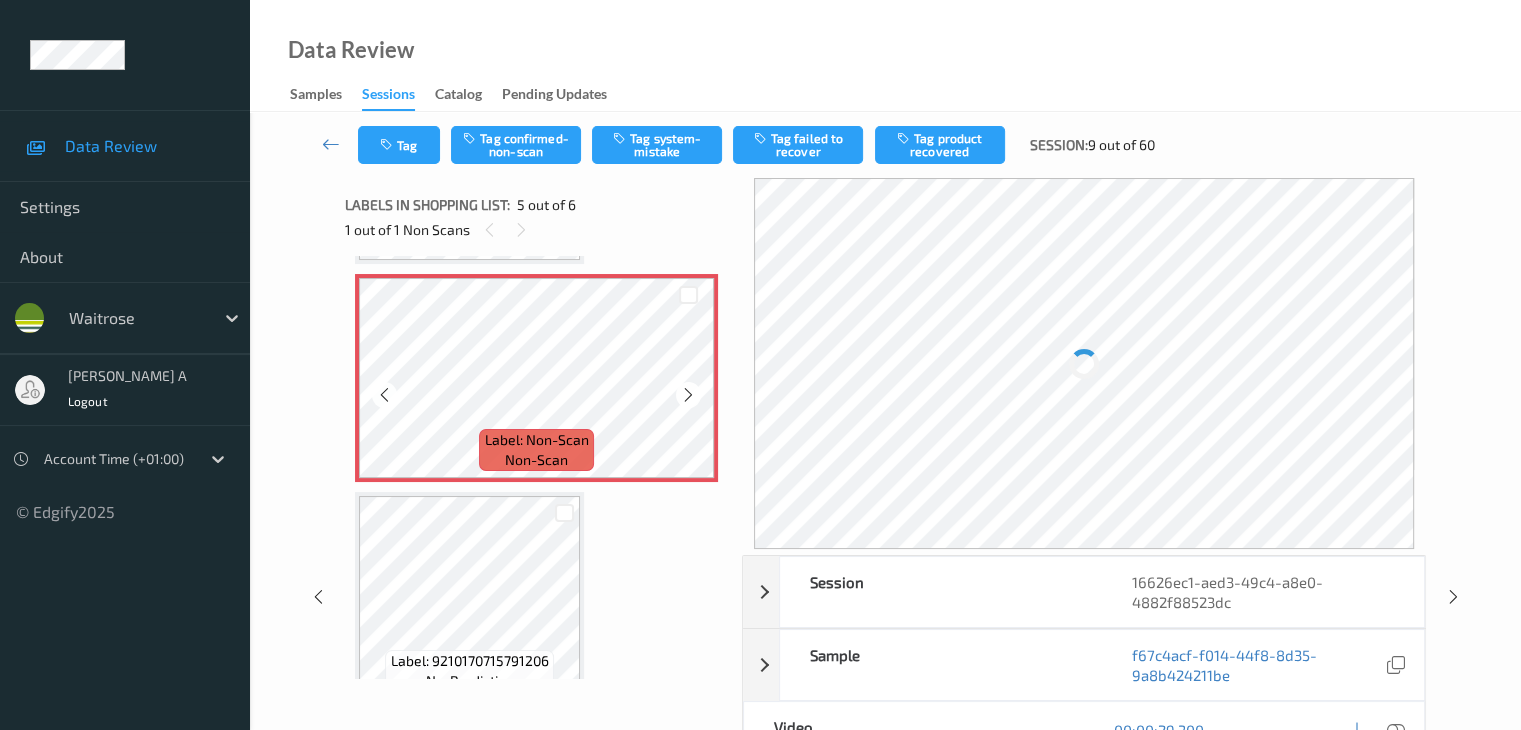 click at bounding box center [688, 395] 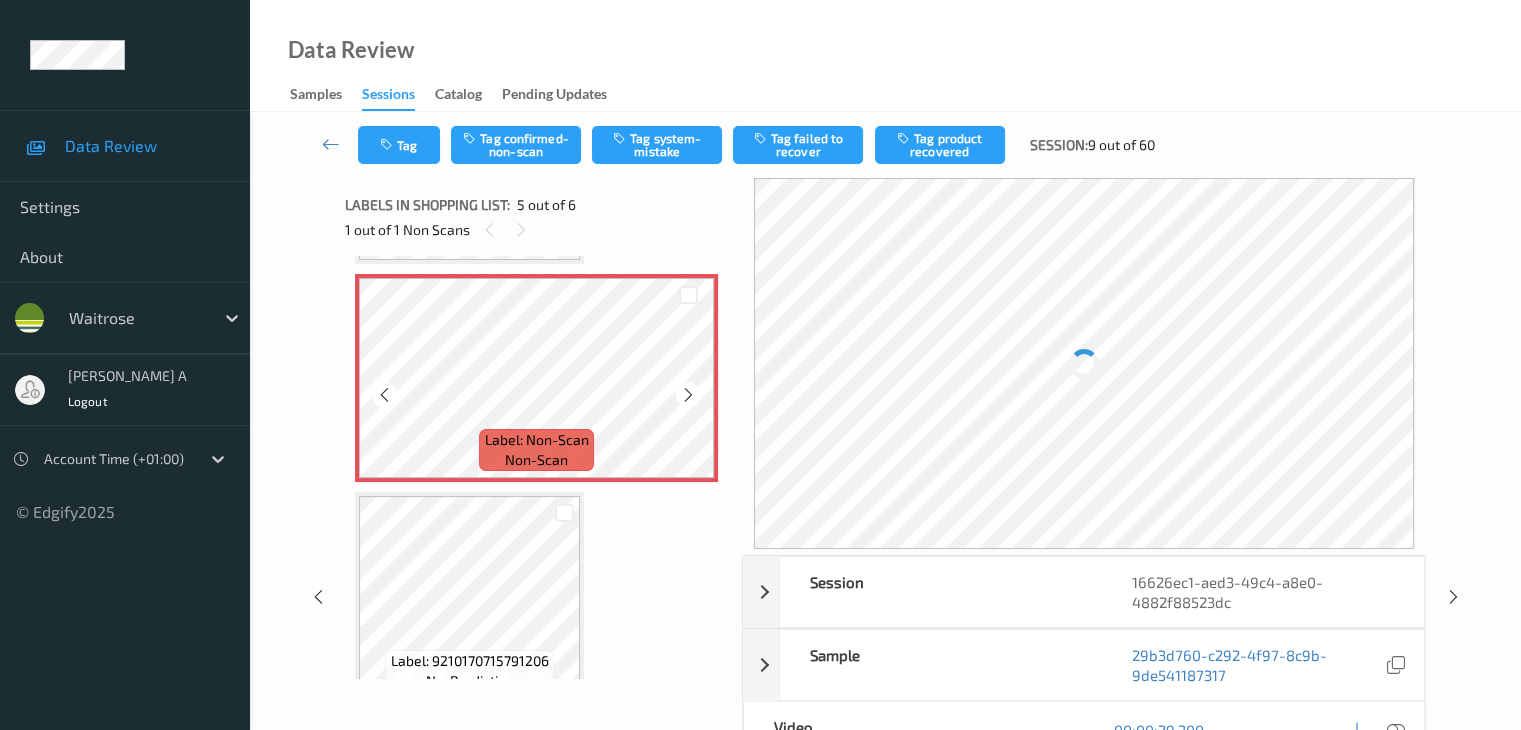 click at bounding box center [688, 395] 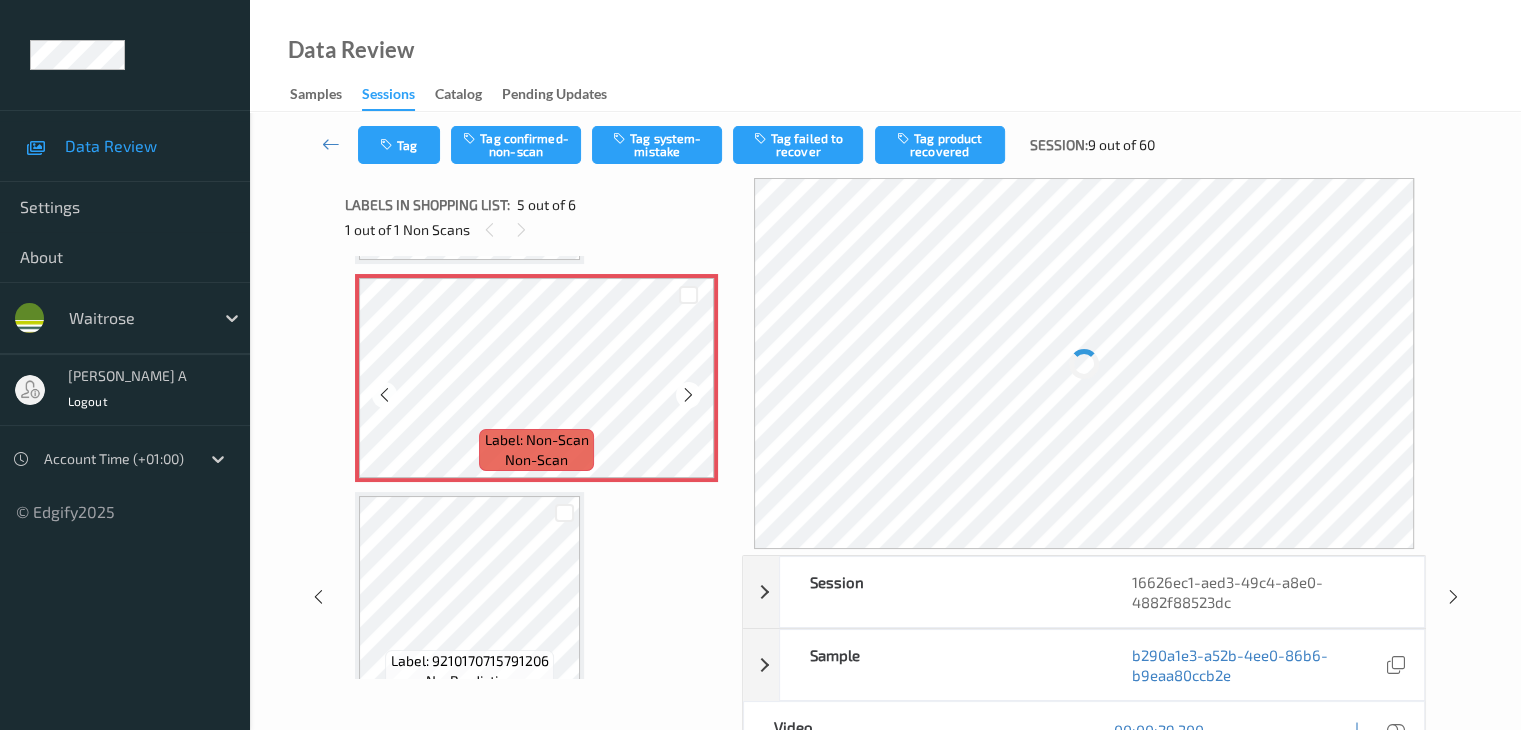 click at bounding box center [688, 395] 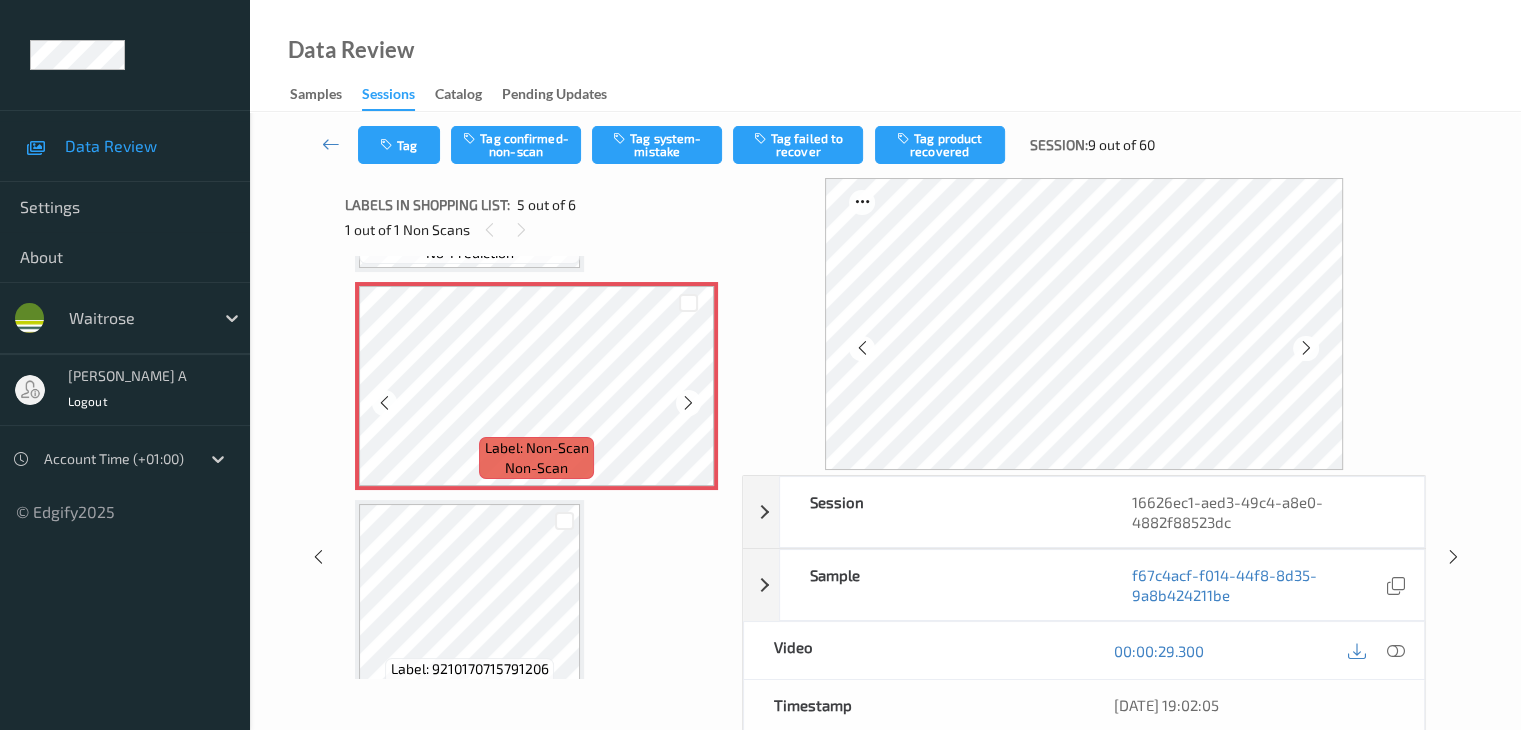 scroll, scrollTop: 864, scrollLeft: 0, axis: vertical 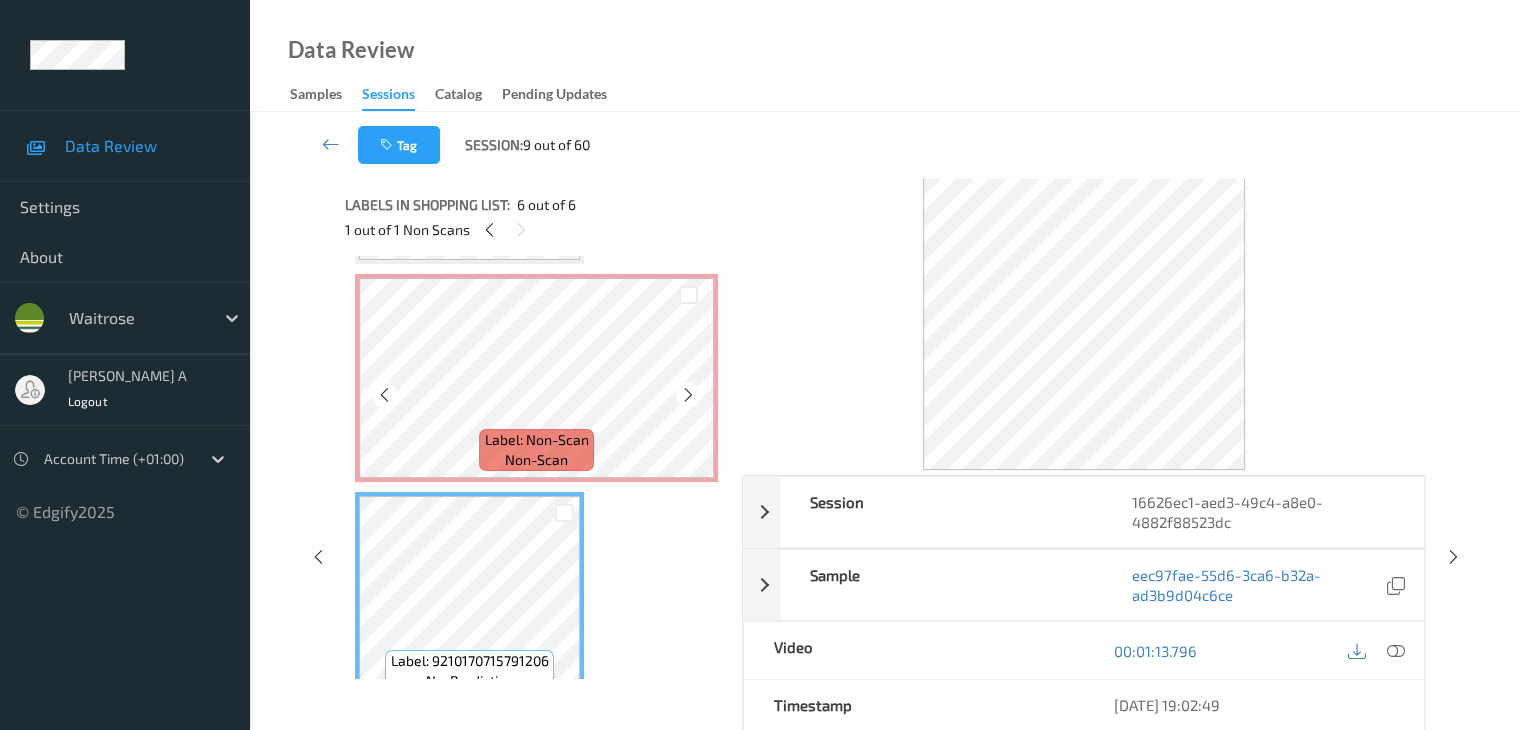 click on "non-scan" at bounding box center [536, 460] 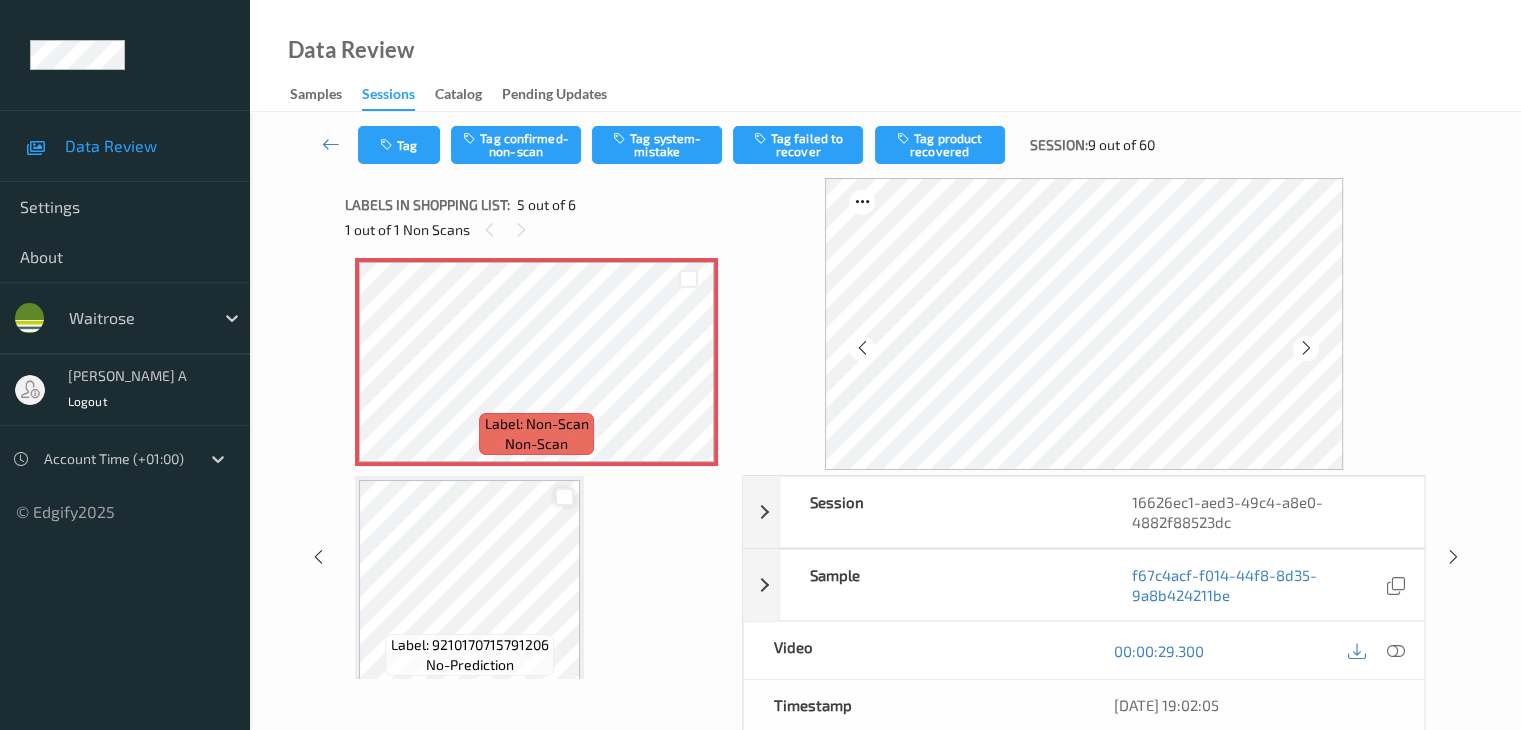 scroll, scrollTop: 895, scrollLeft: 0, axis: vertical 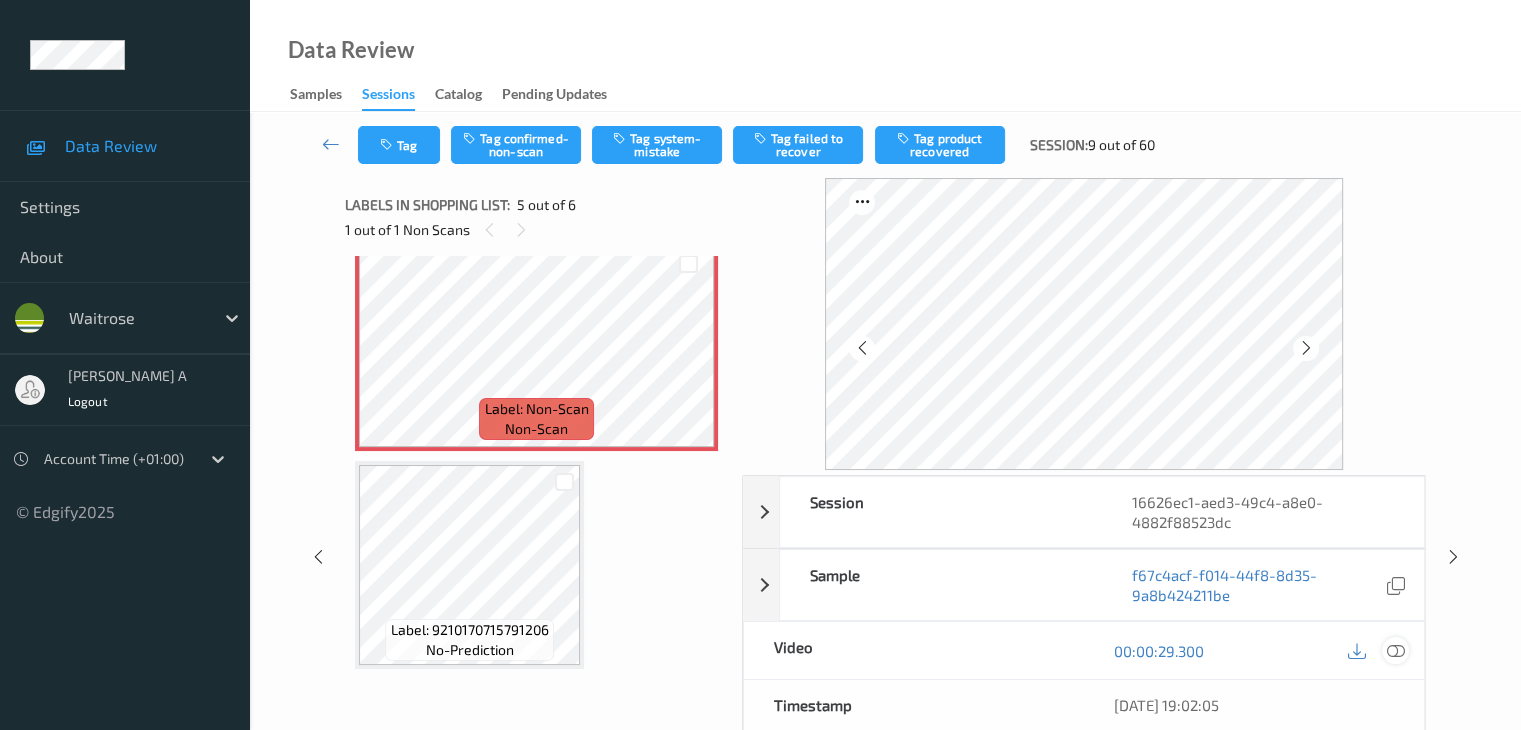 click at bounding box center (1395, 651) 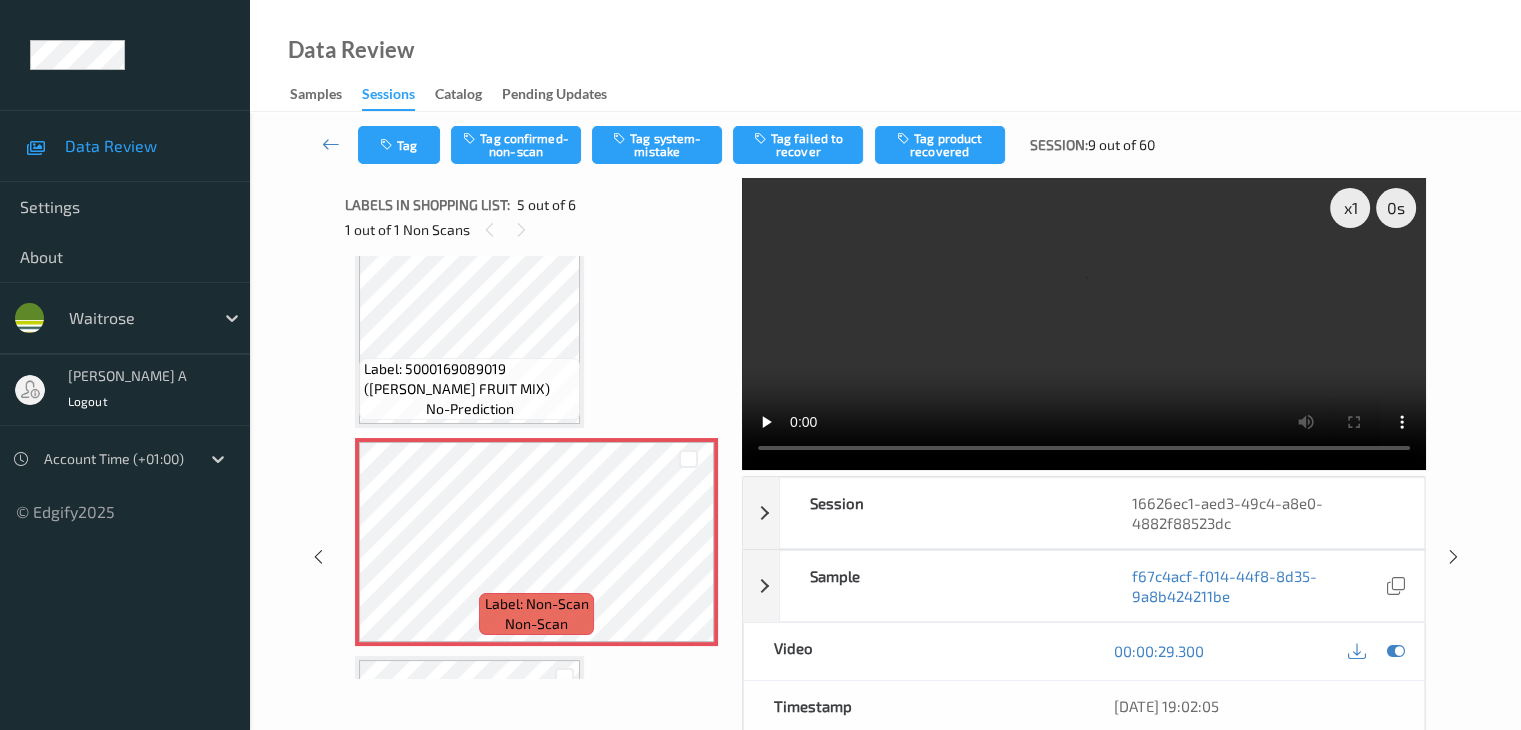 scroll, scrollTop: 695, scrollLeft: 0, axis: vertical 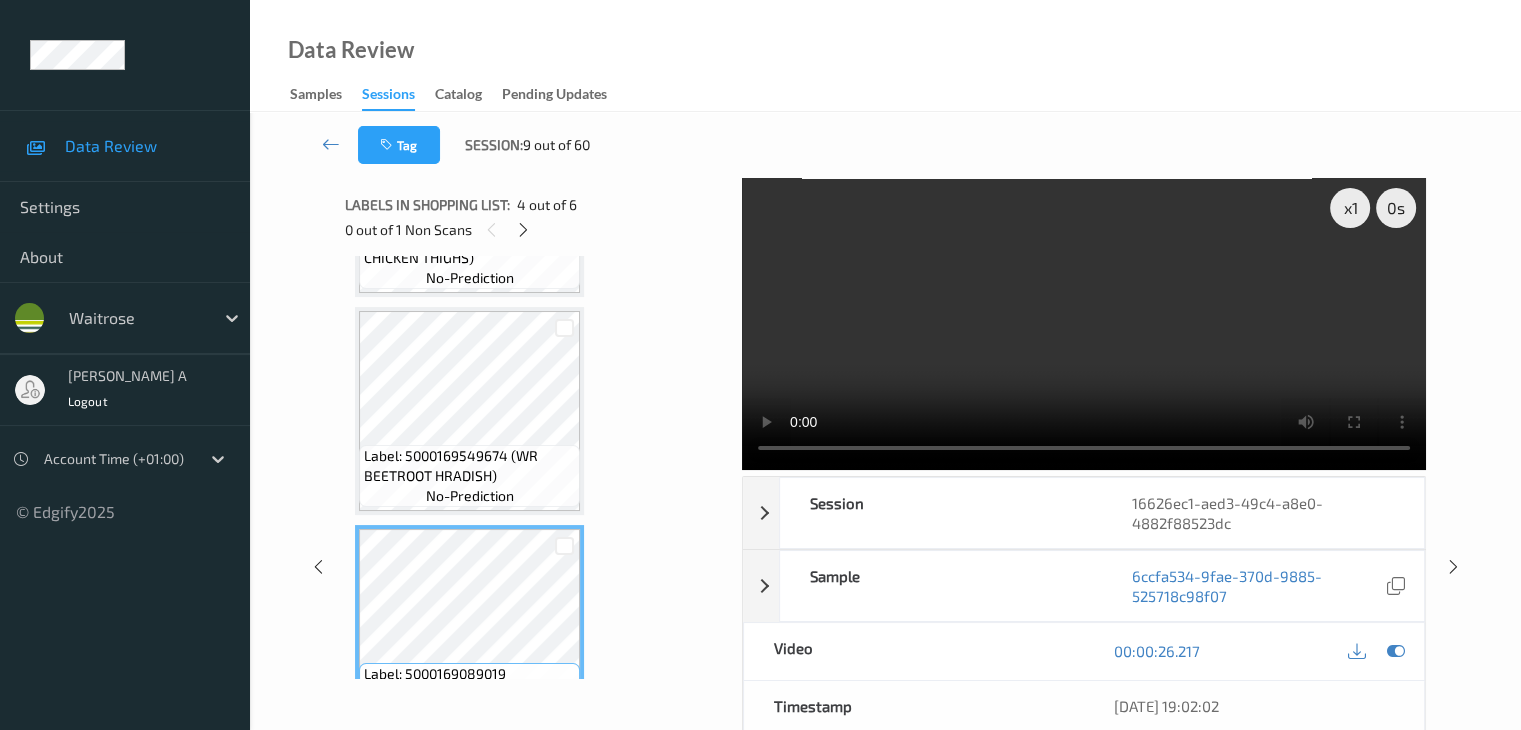 type 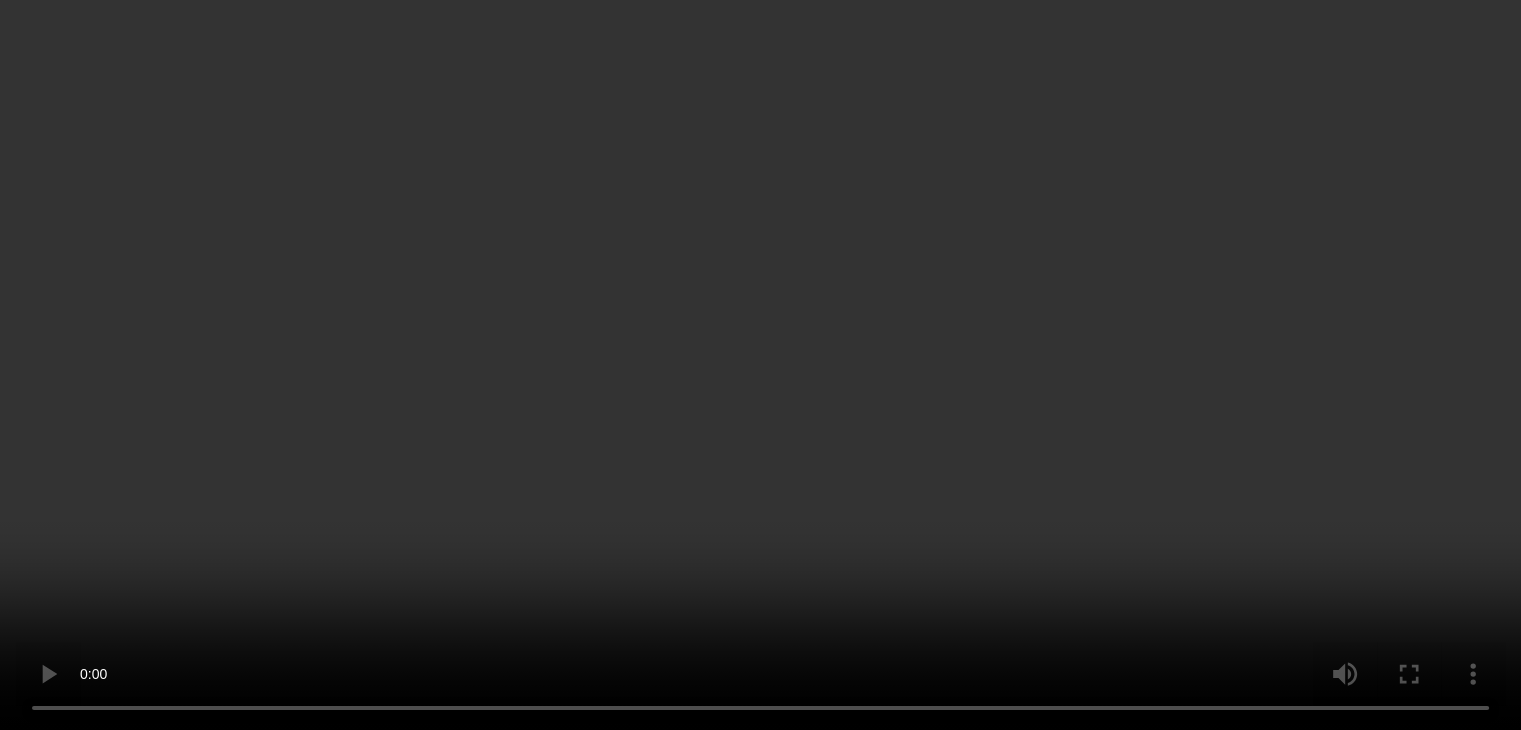 scroll, scrollTop: 695, scrollLeft: 0, axis: vertical 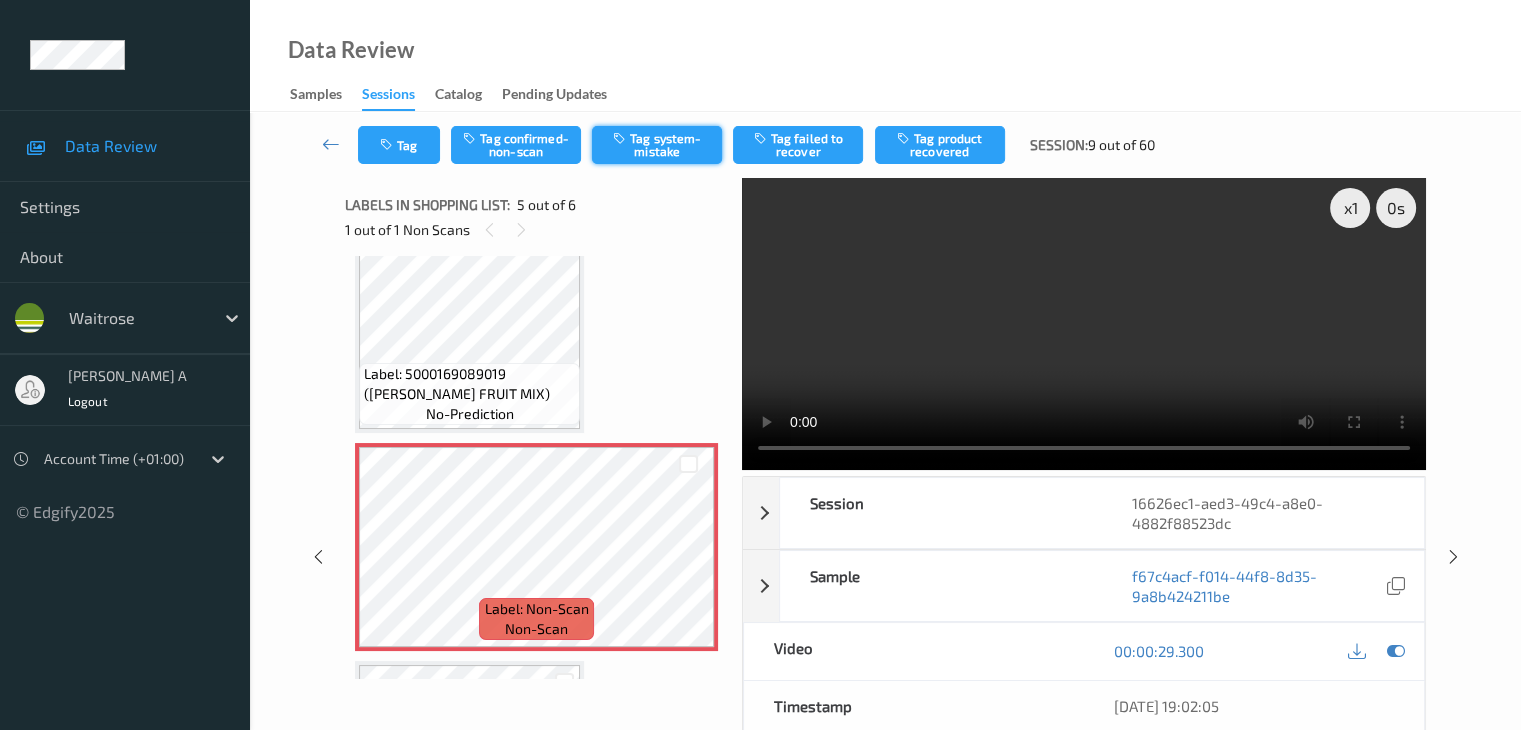 click on "Tag   system-mistake" at bounding box center [657, 145] 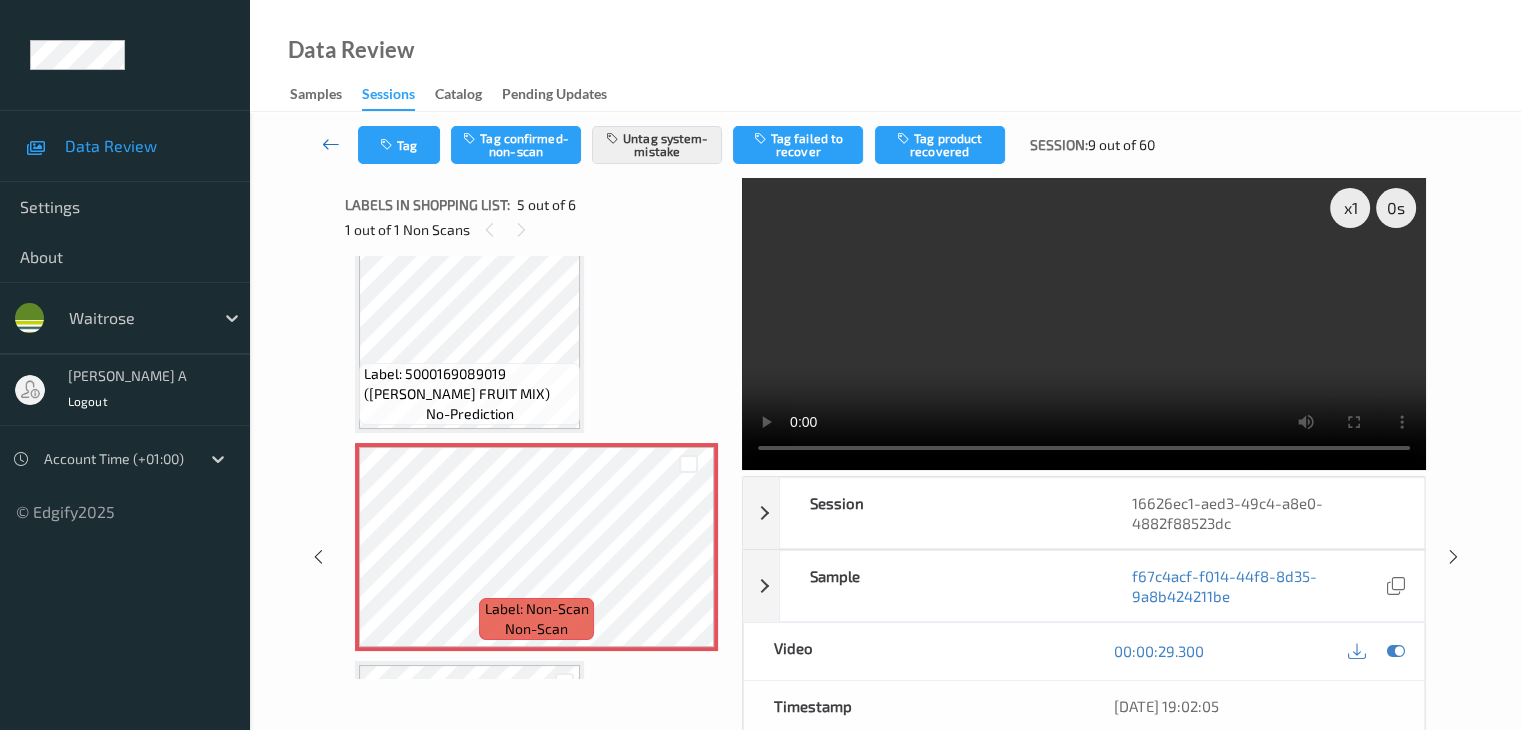 click at bounding box center (331, 144) 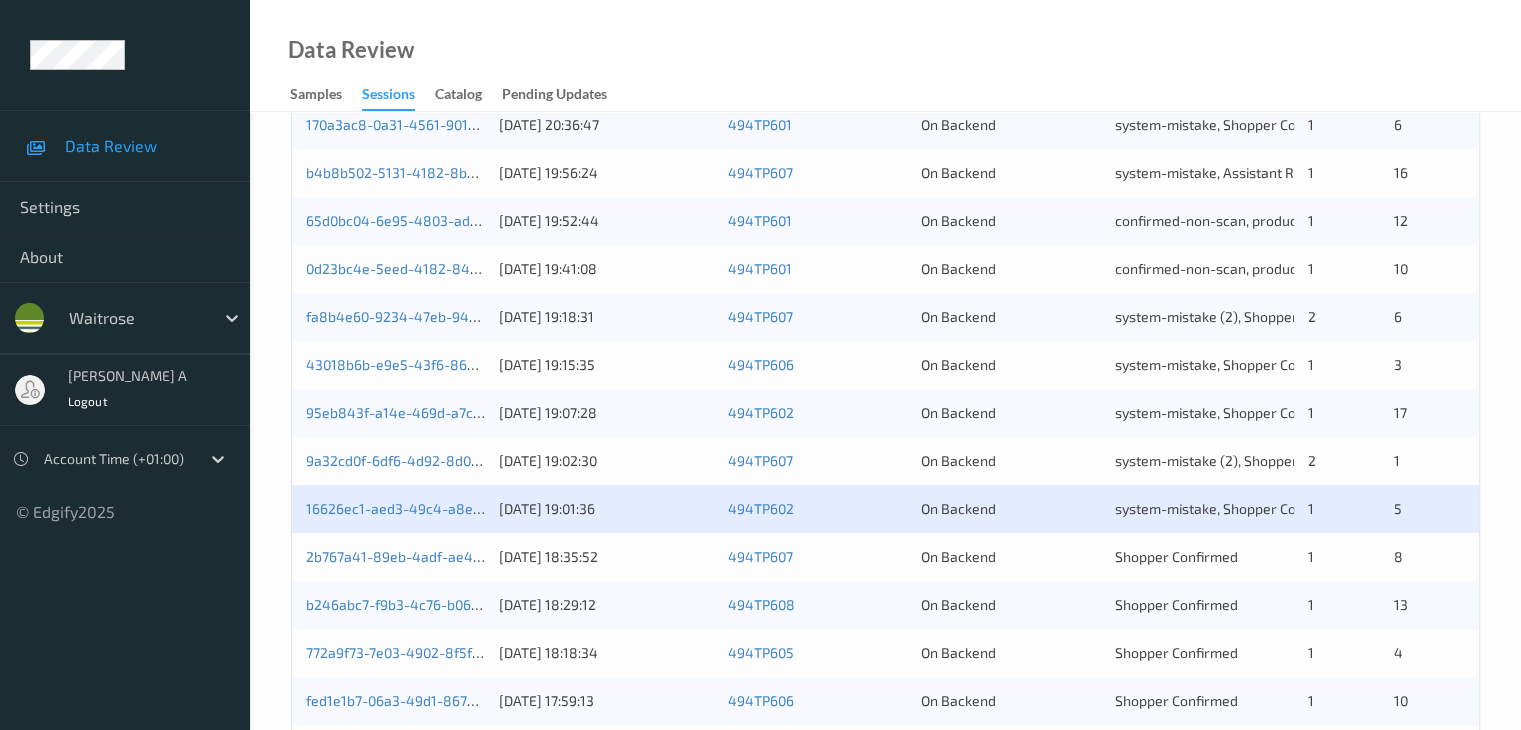 scroll, scrollTop: 600, scrollLeft: 0, axis: vertical 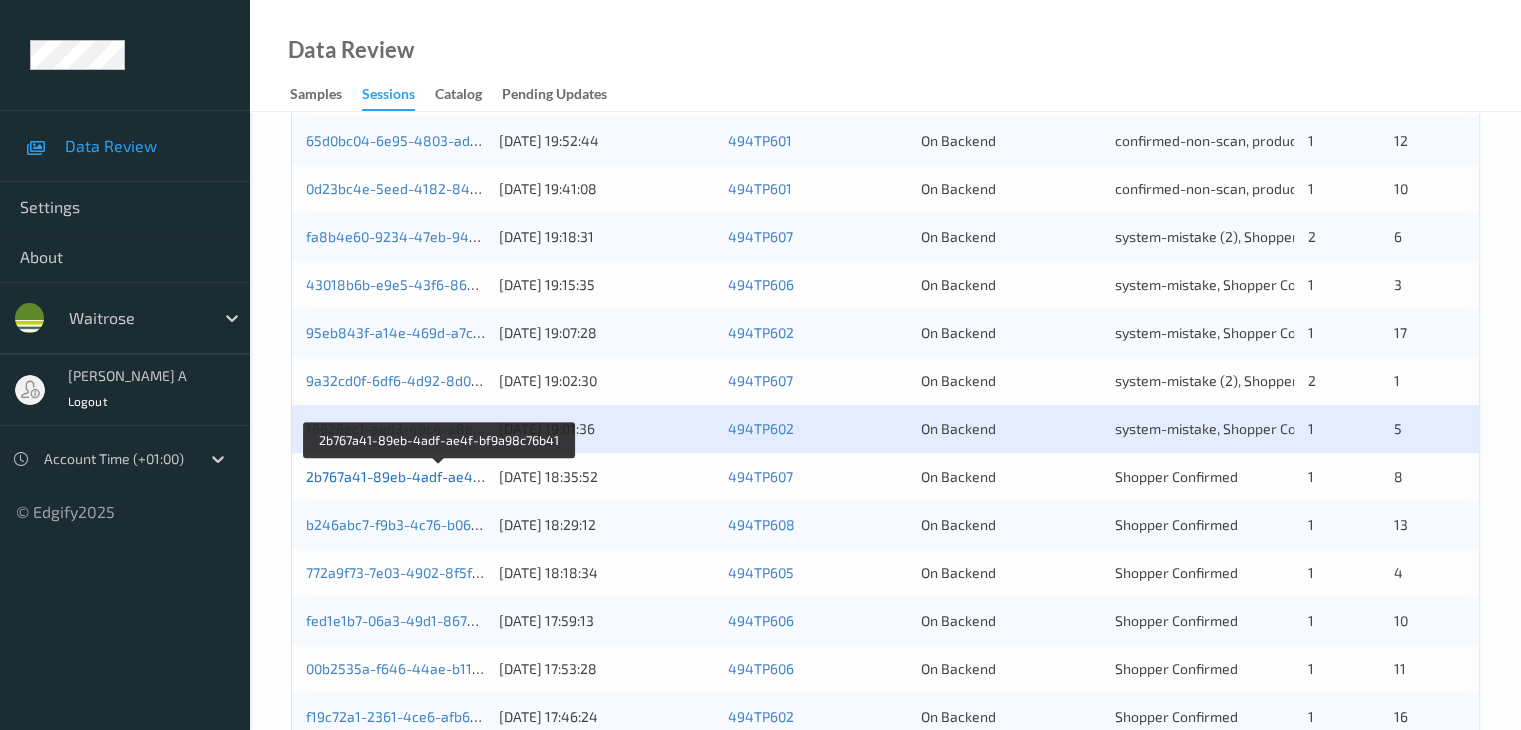 click on "2b767a41-89eb-4adf-ae4f-bf9a98c76b41" at bounding box center (440, 476) 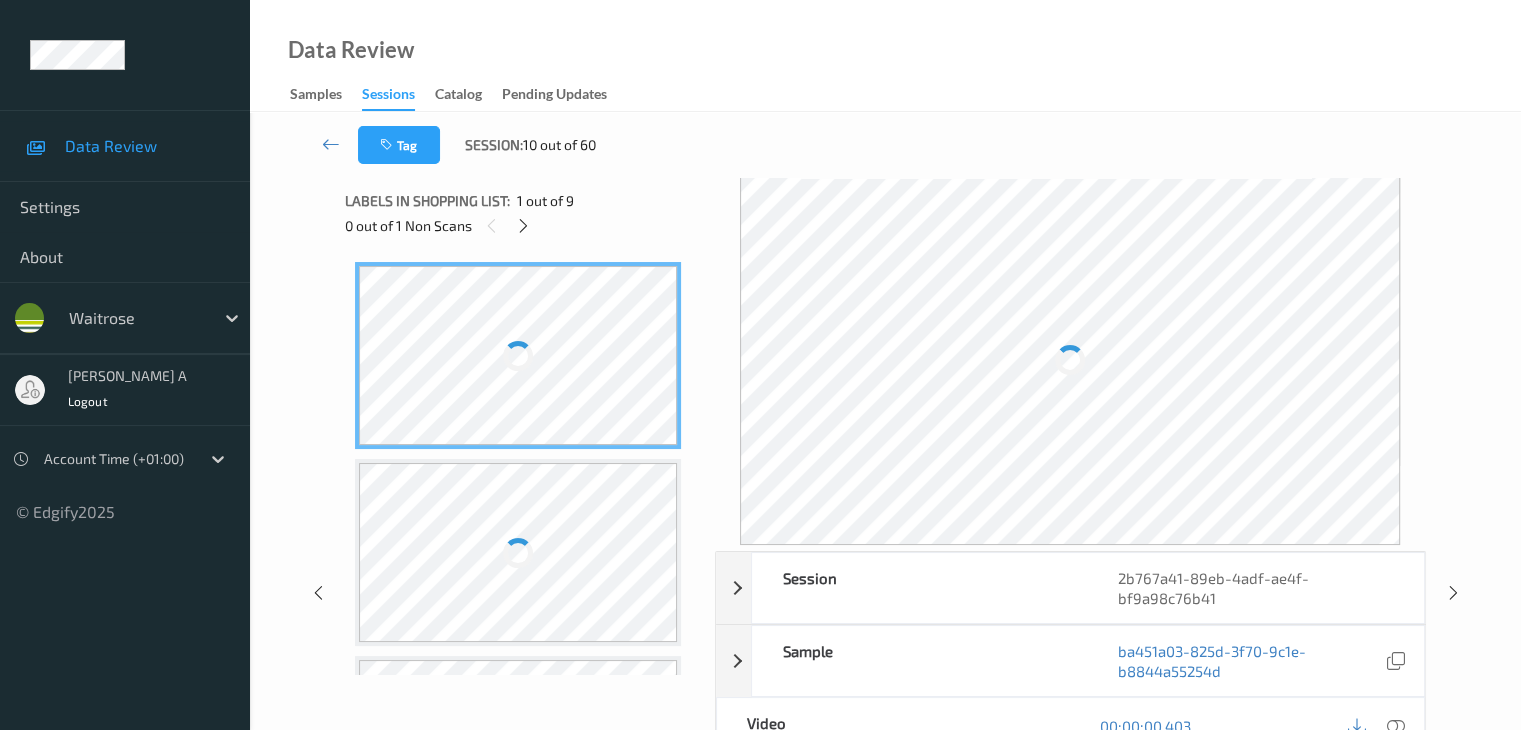 scroll, scrollTop: 0, scrollLeft: 0, axis: both 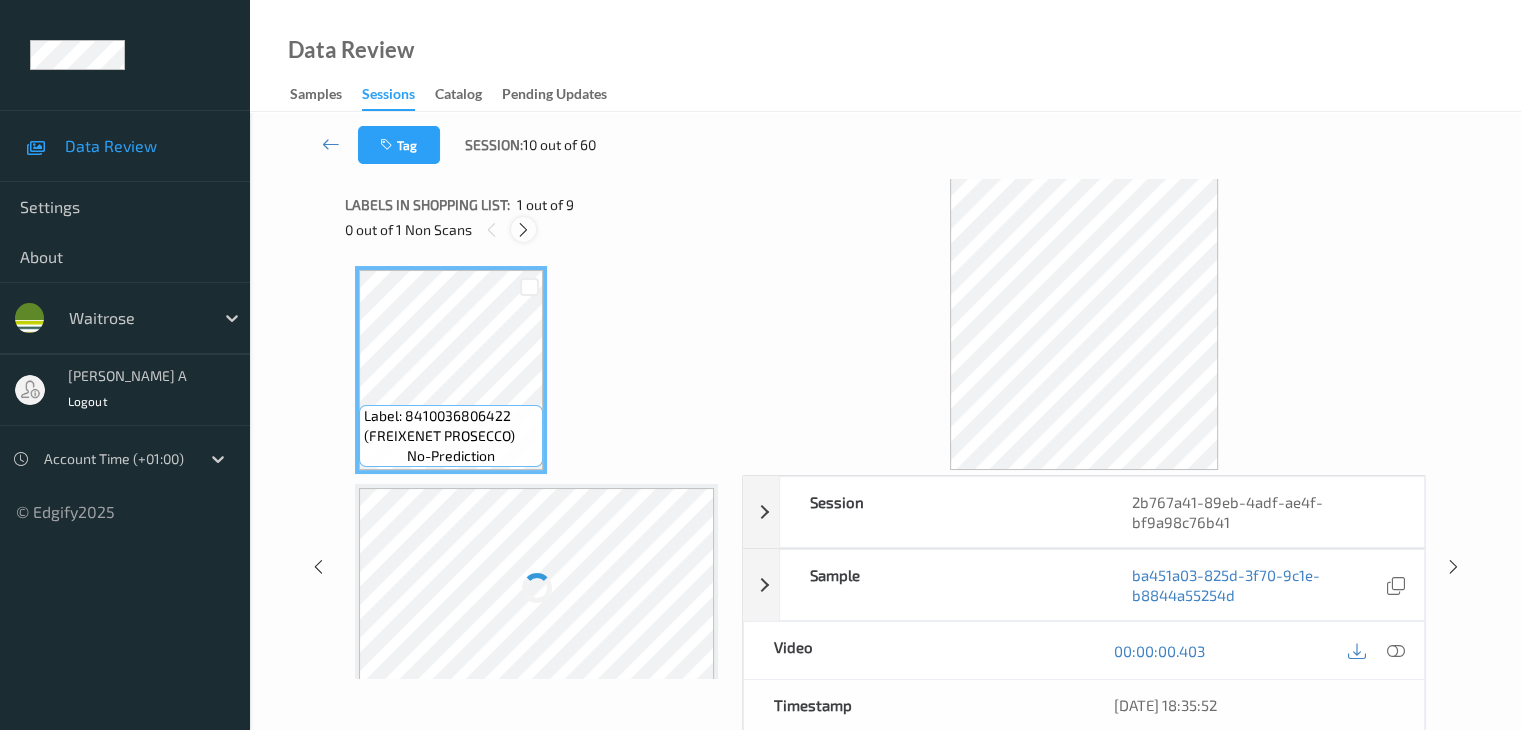 click at bounding box center [523, 230] 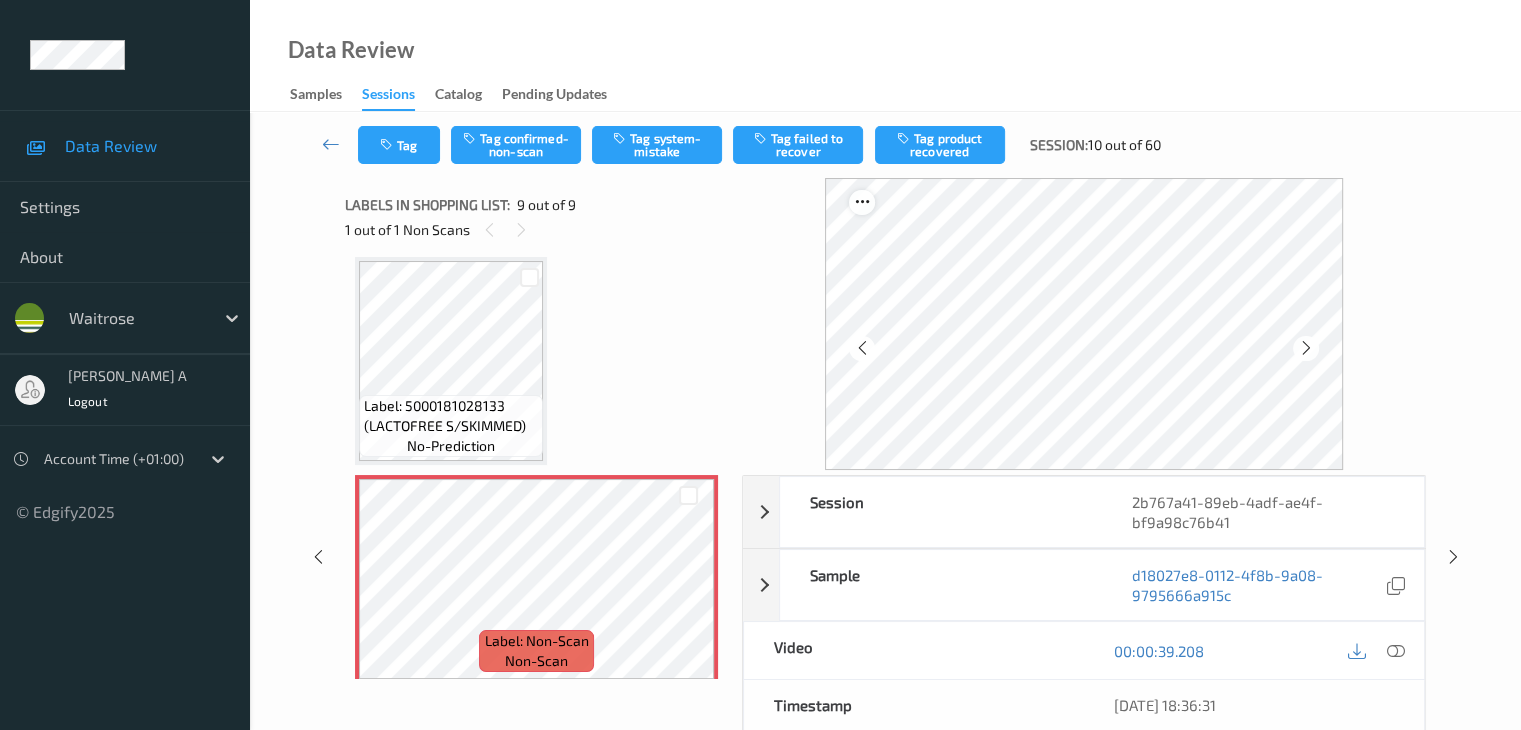 scroll, scrollTop: 1536, scrollLeft: 0, axis: vertical 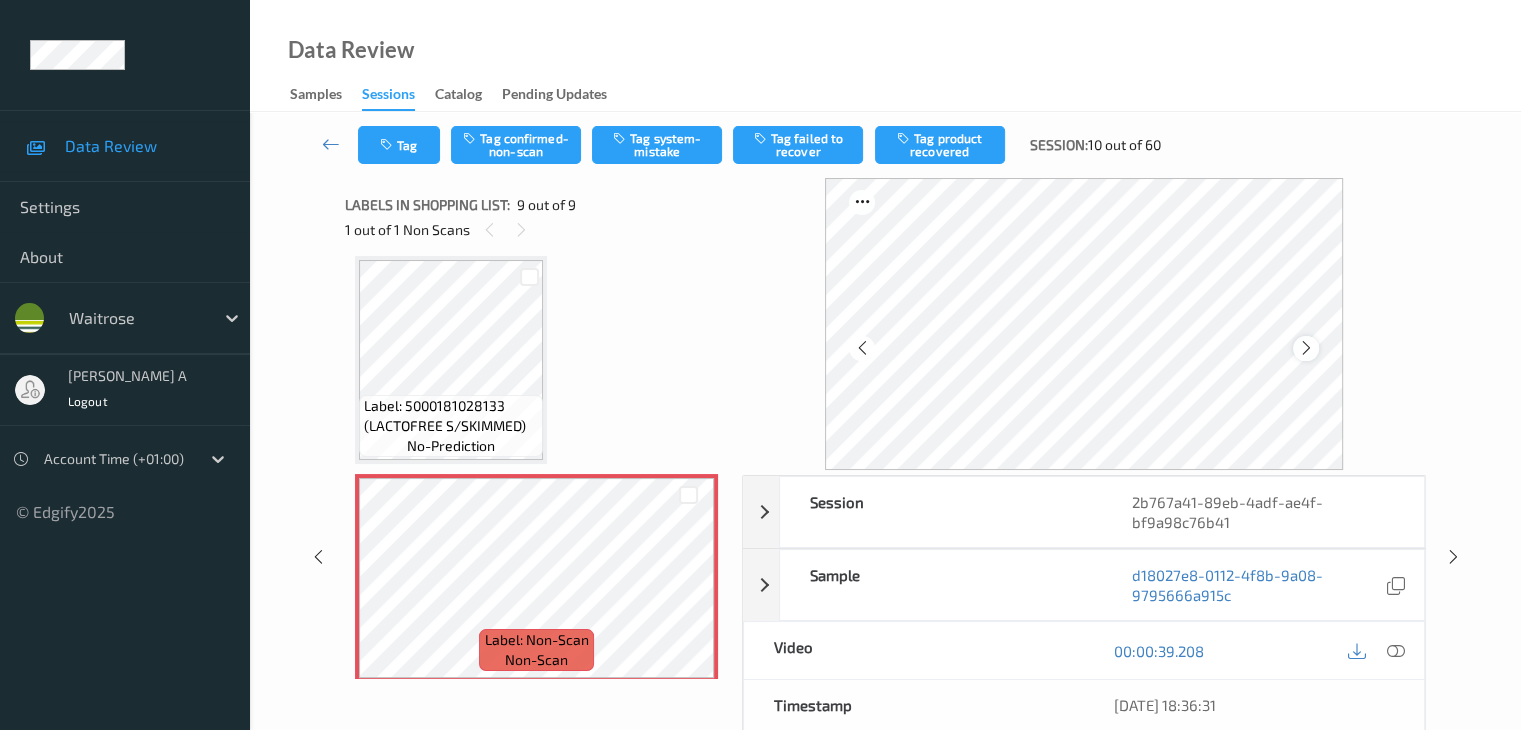 click at bounding box center (1306, 348) 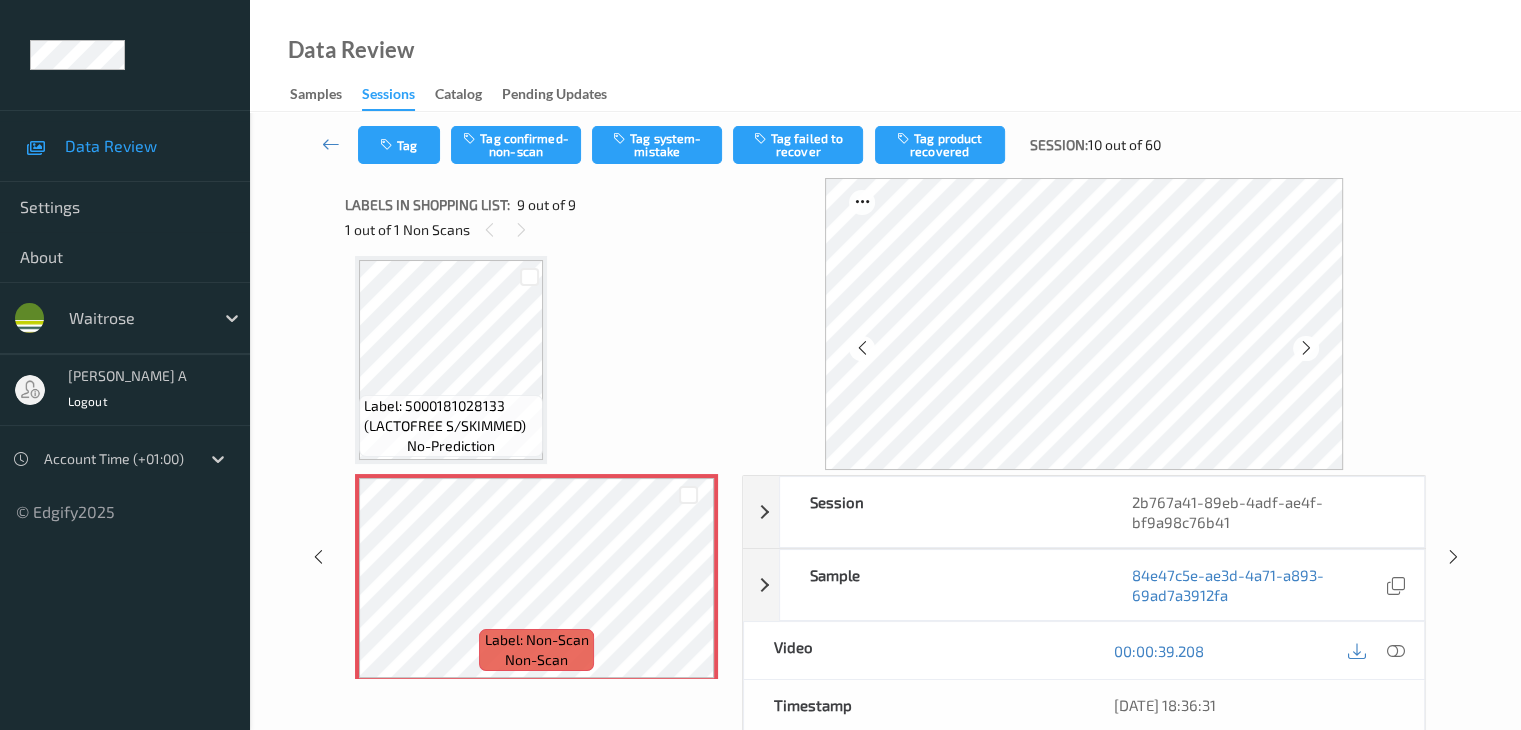 click at bounding box center (1306, 348) 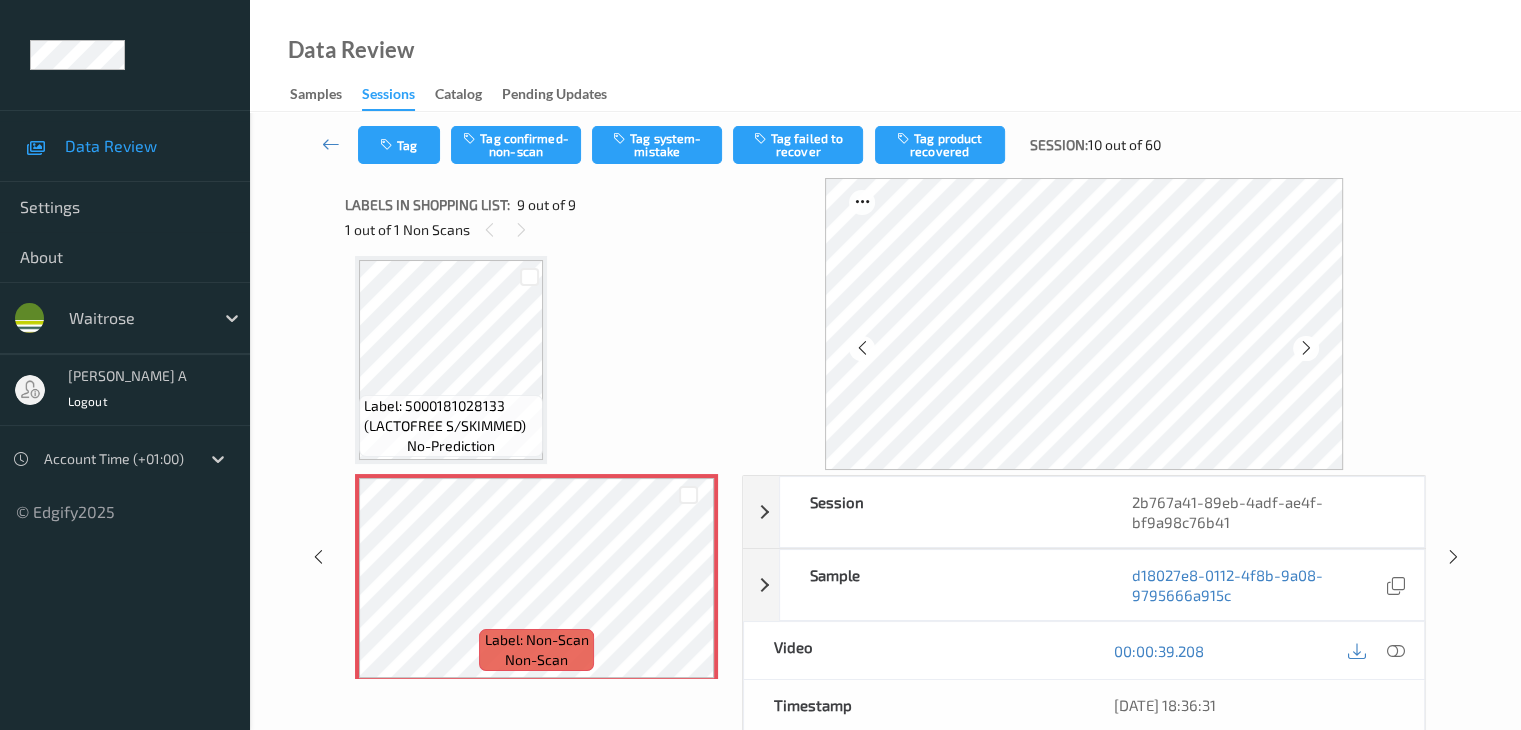 click at bounding box center (1306, 348) 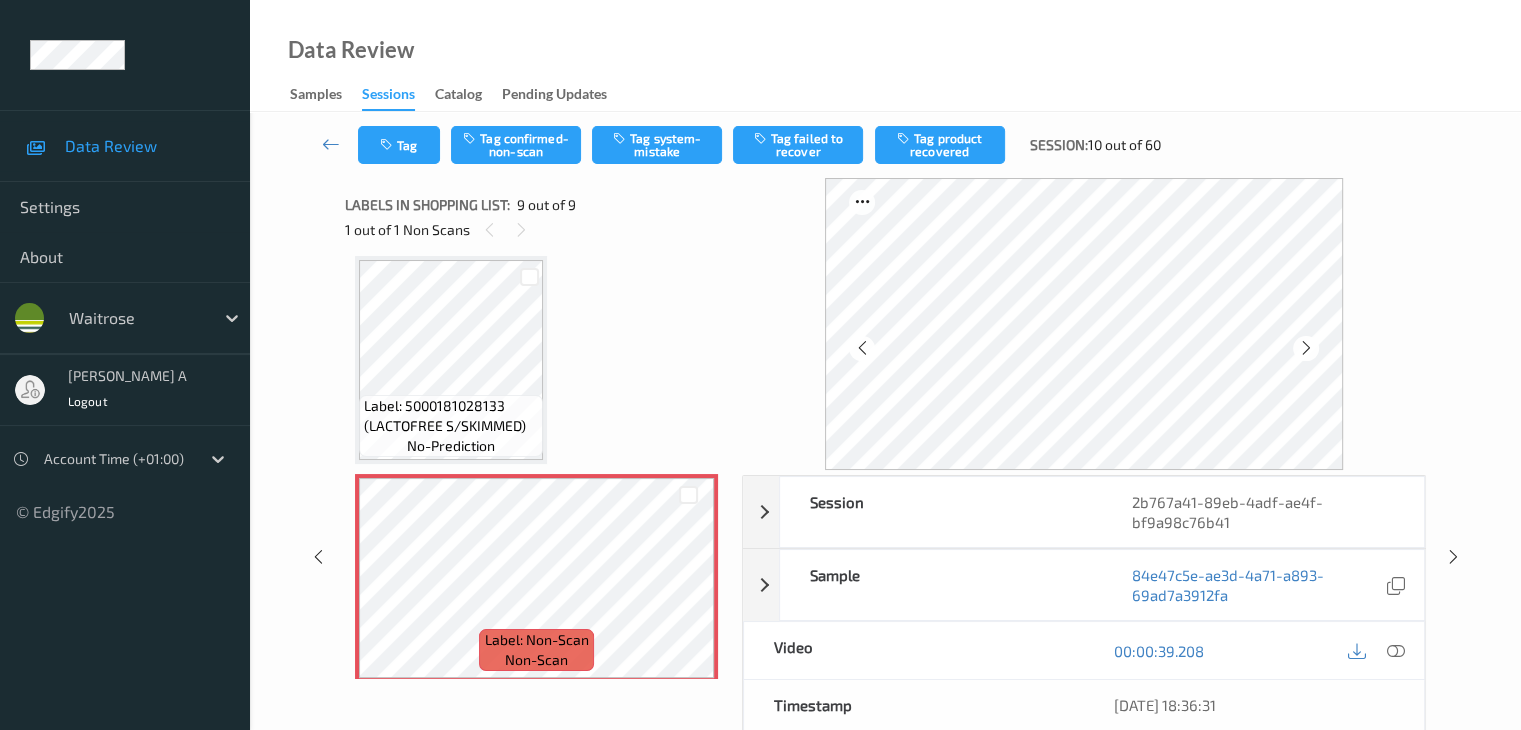 click at bounding box center (1306, 348) 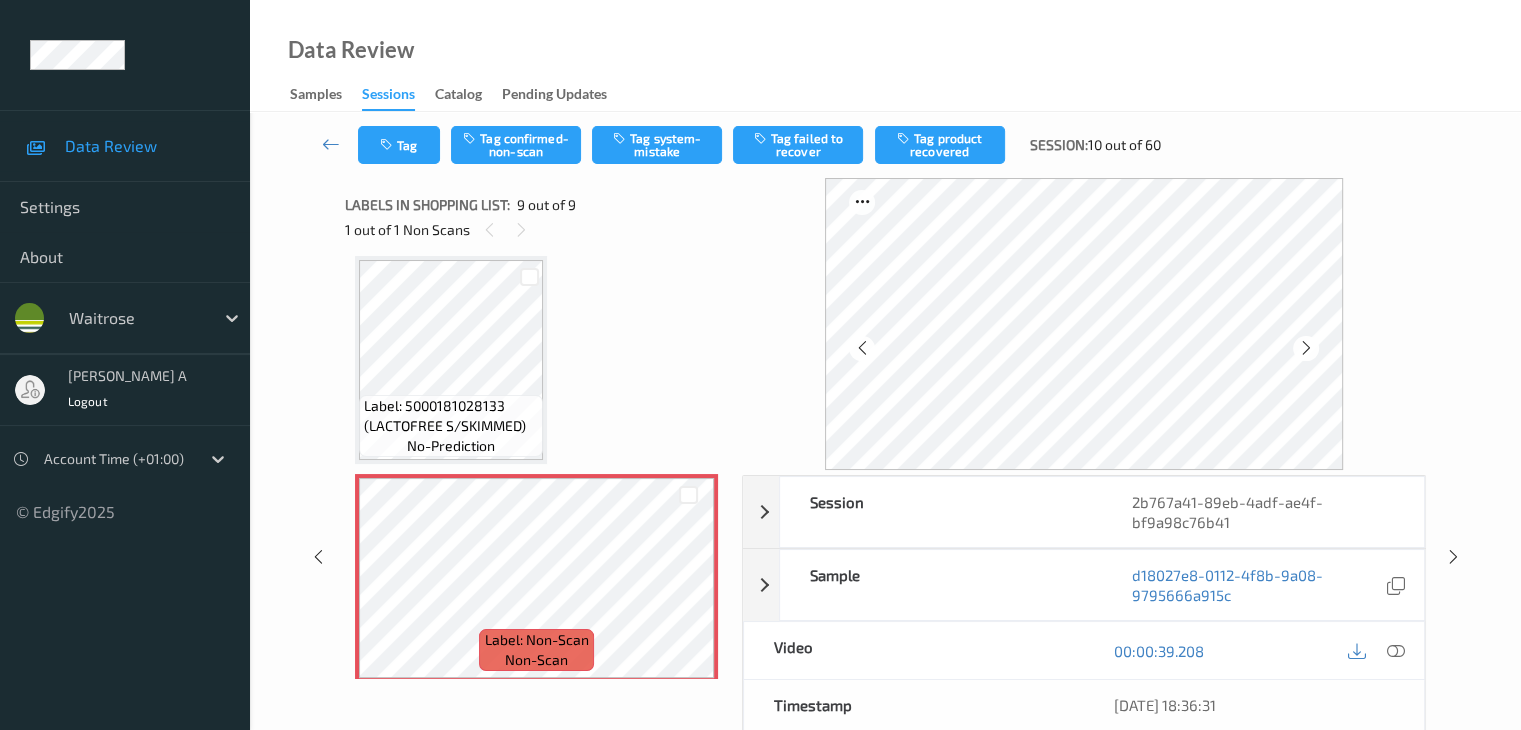 click at bounding box center [1306, 348] 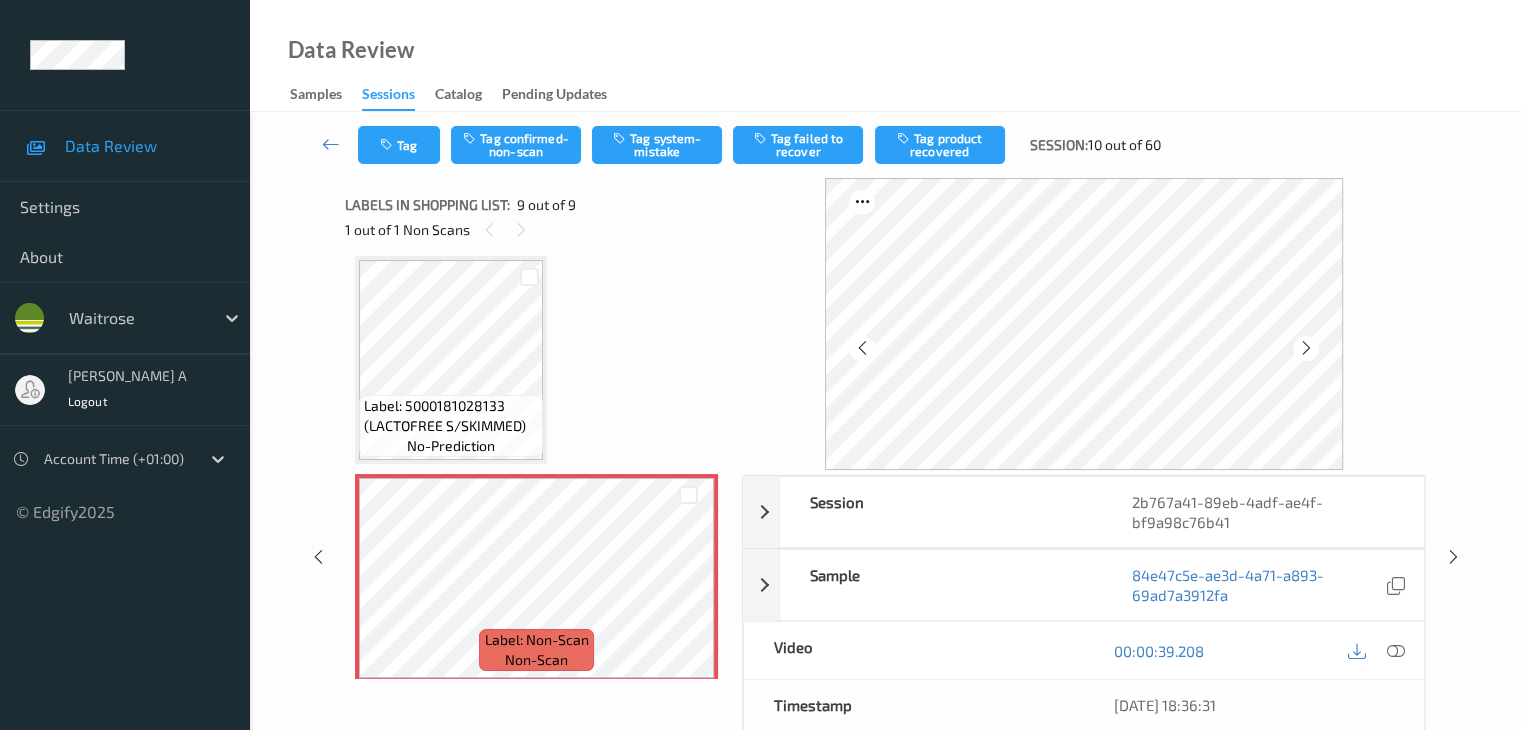 click at bounding box center (1306, 348) 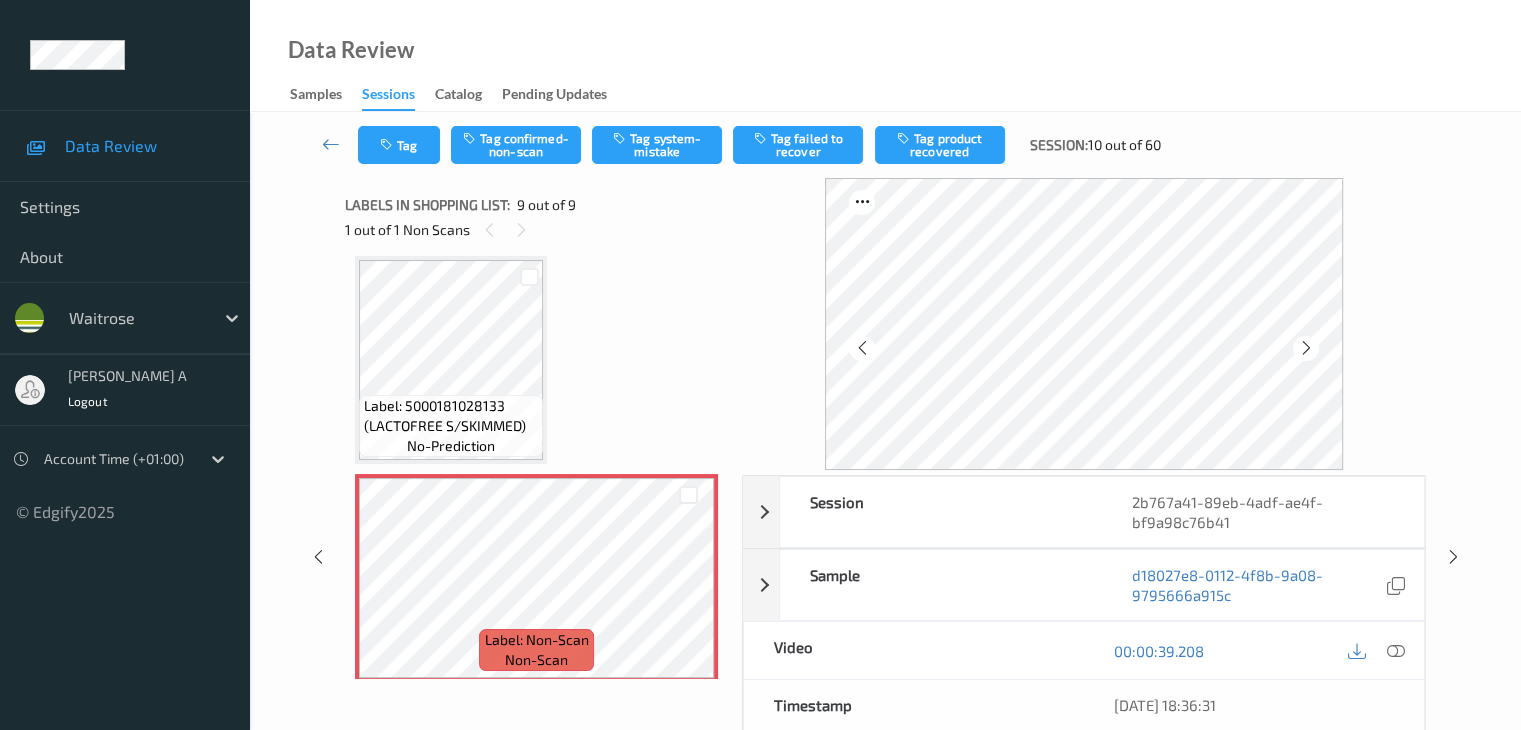 click at bounding box center (1306, 348) 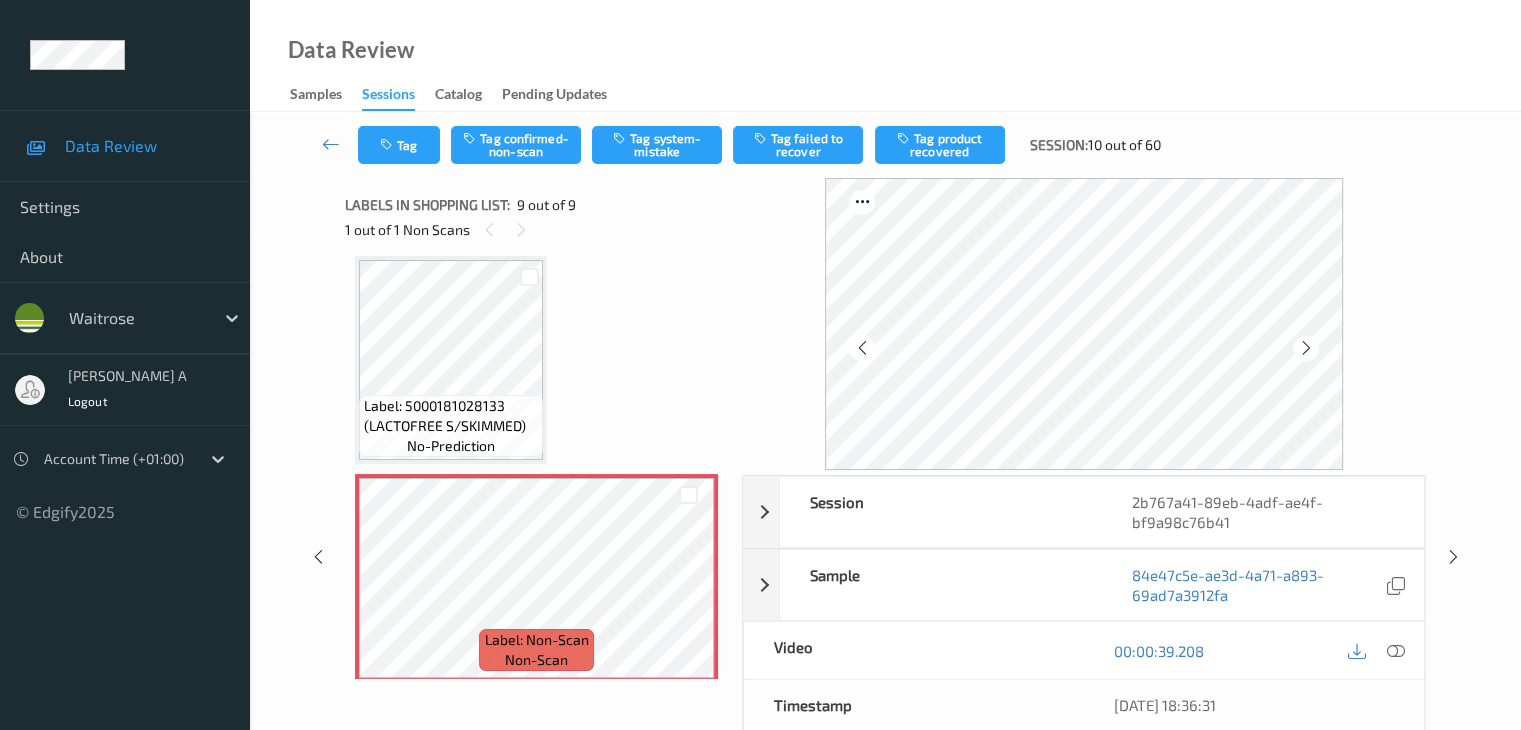 click at bounding box center [1306, 348] 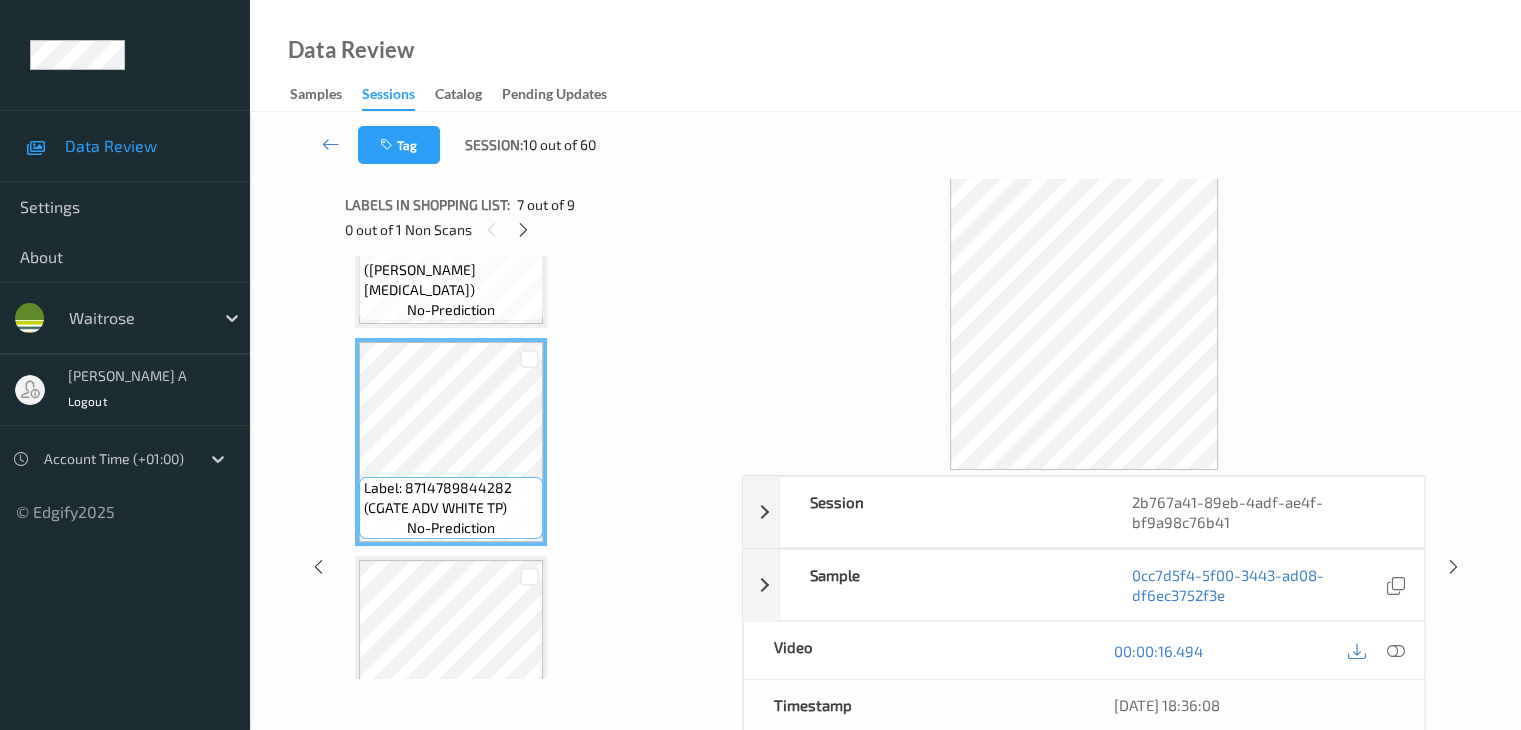 scroll, scrollTop: 1136, scrollLeft: 0, axis: vertical 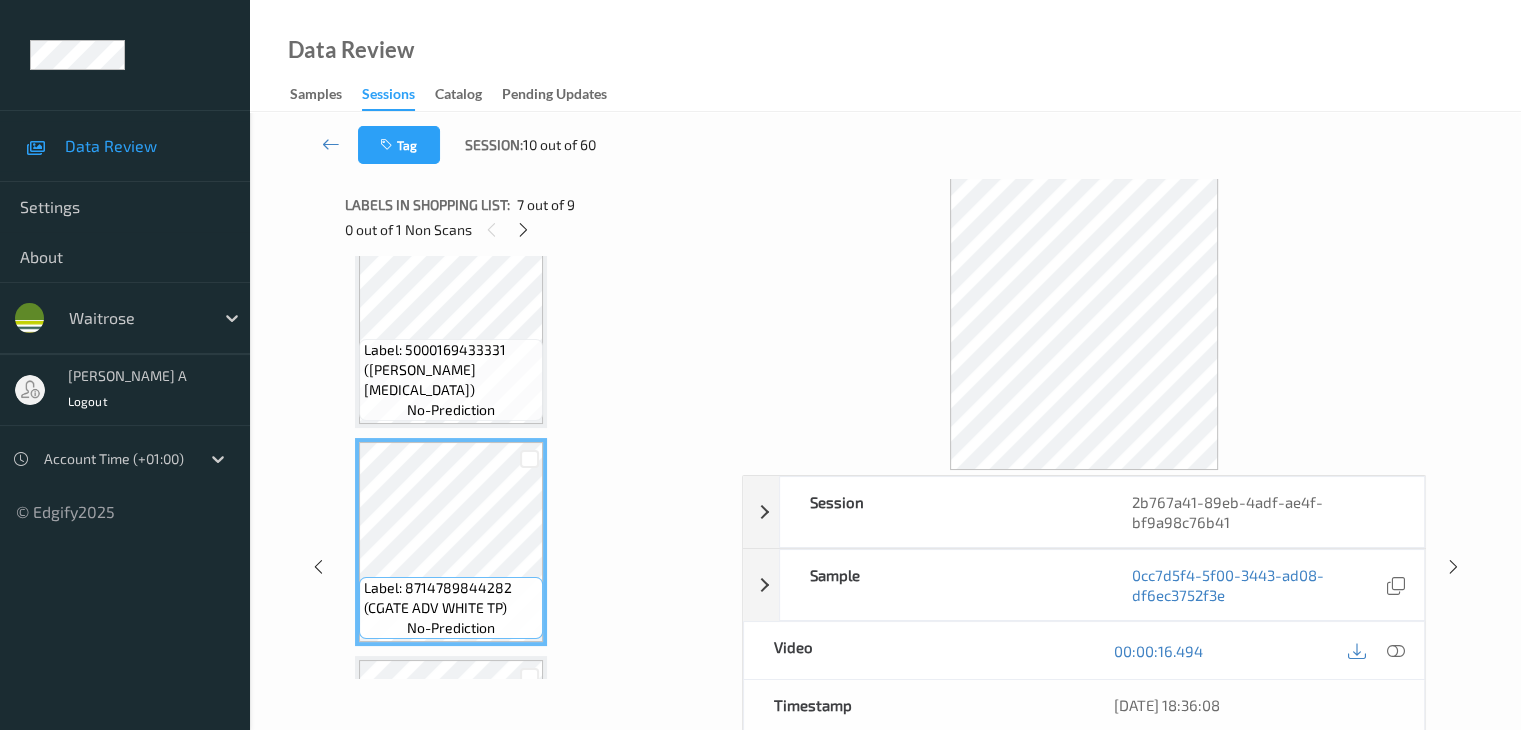 click on "Label: 5000169433331 (WR ESS  PARACETAMOL)" at bounding box center [451, 370] 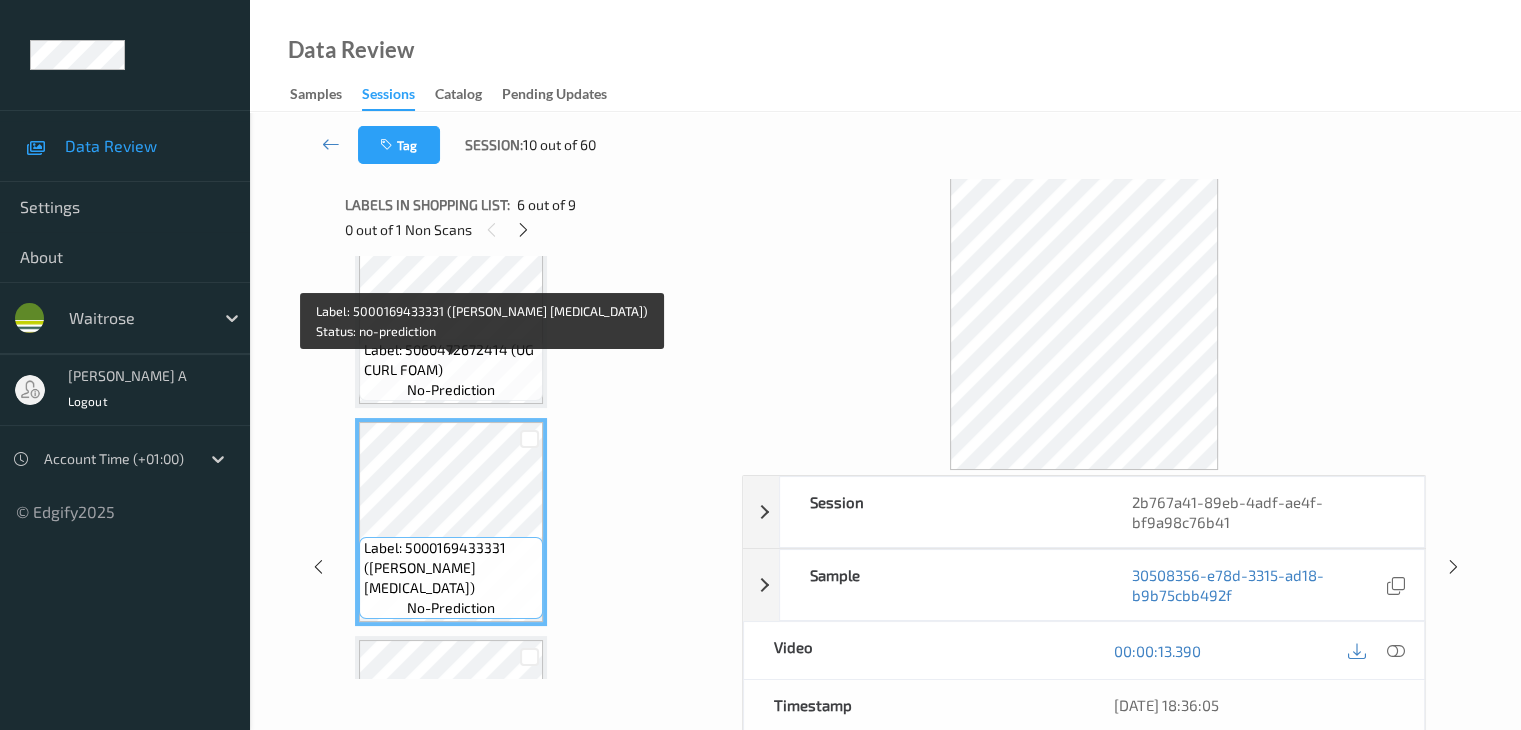 scroll, scrollTop: 936, scrollLeft: 0, axis: vertical 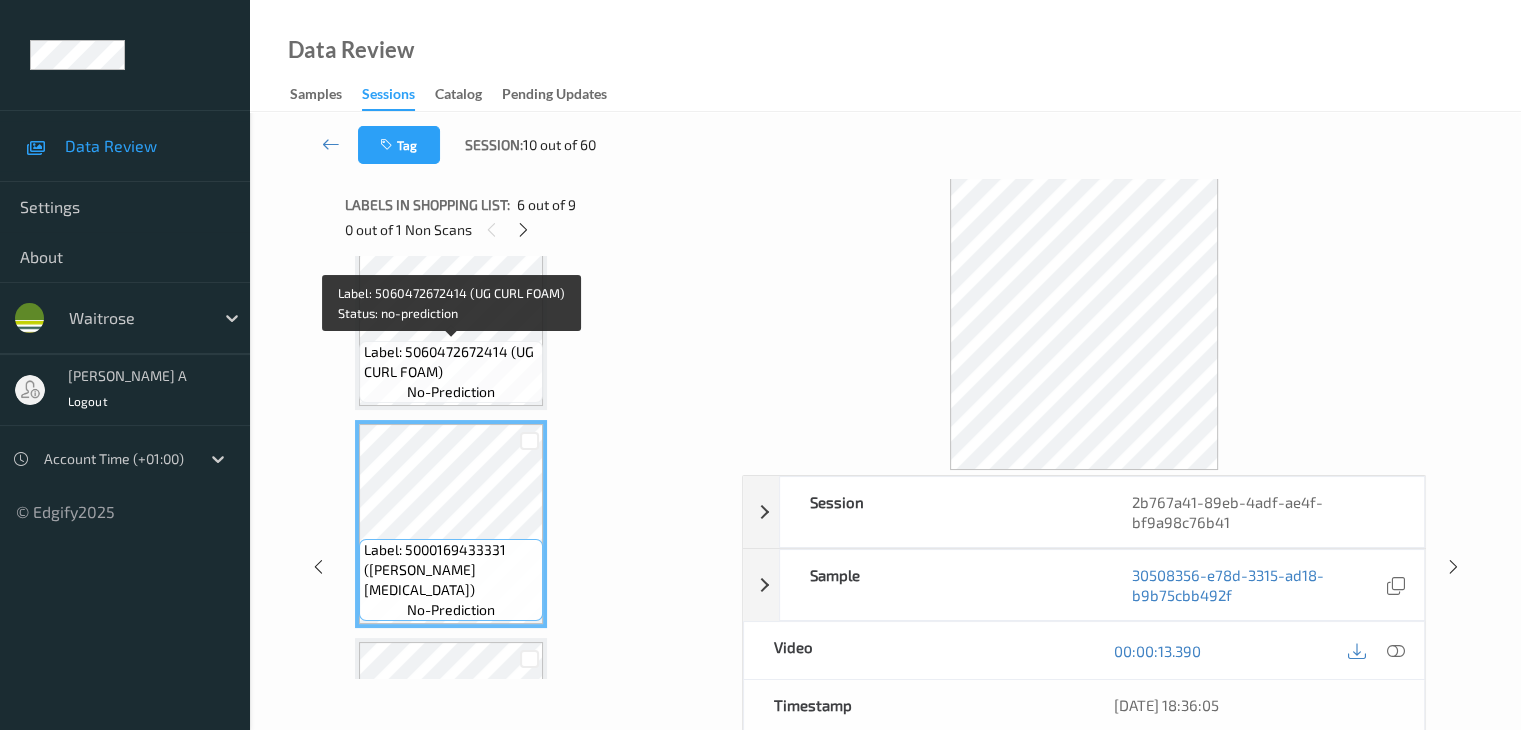 click on "Label: 5060472672414 (UG CURL FOAM)" at bounding box center [451, 362] 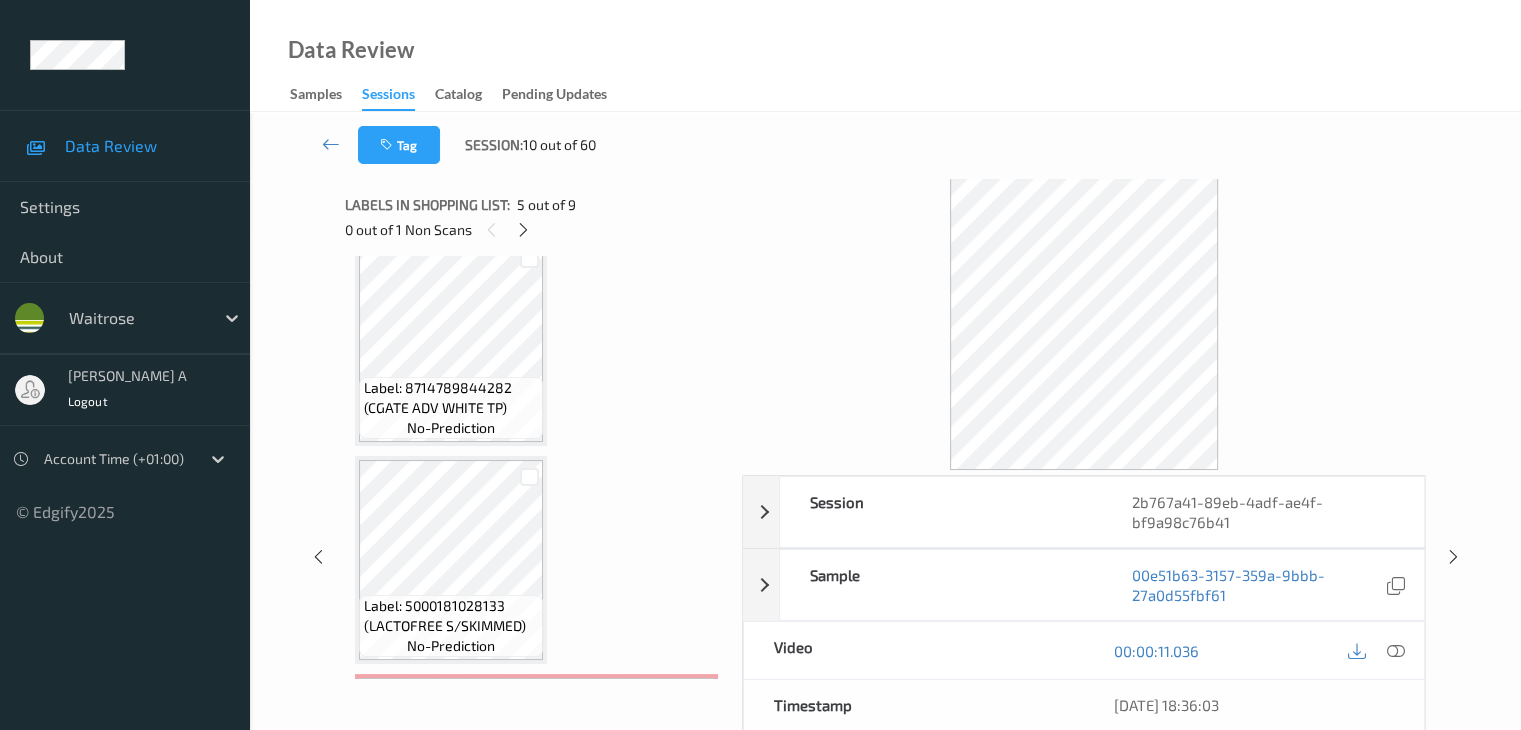 scroll, scrollTop: 1549, scrollLeft: 0, axis: vertical 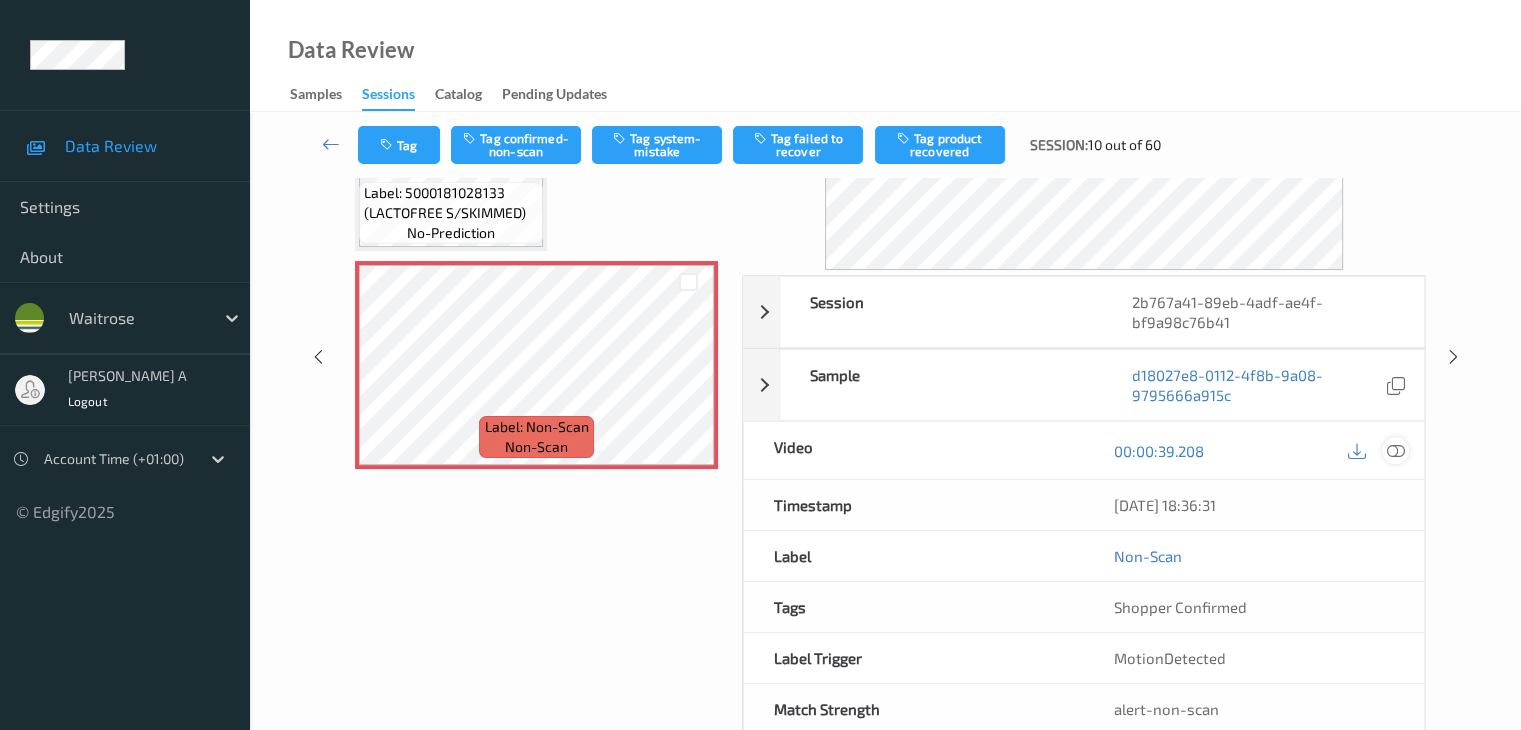 click at bounding box center [1395, 451] 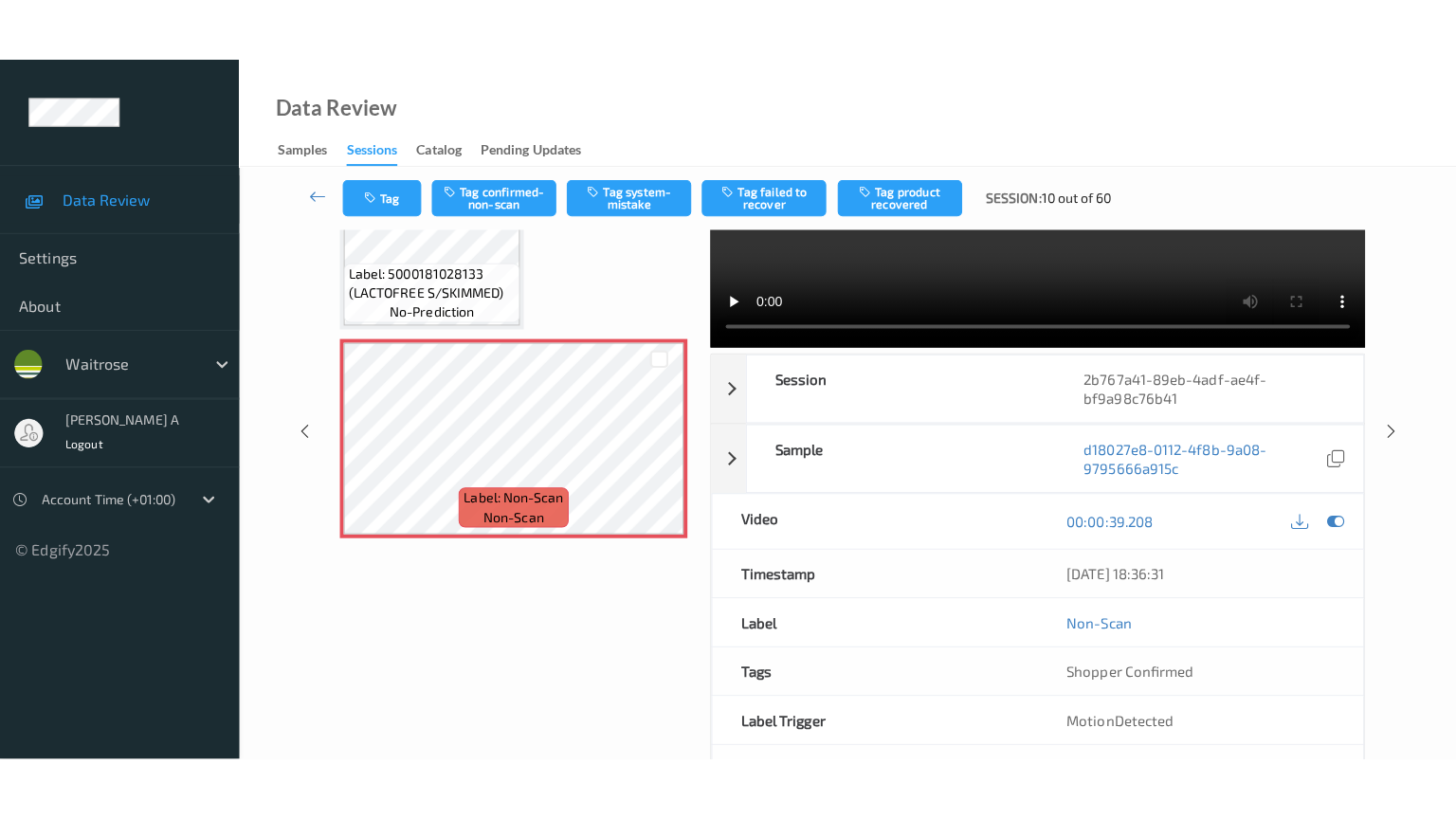scroll, scrollTop: 0, scrollLeft: 0, axis: both 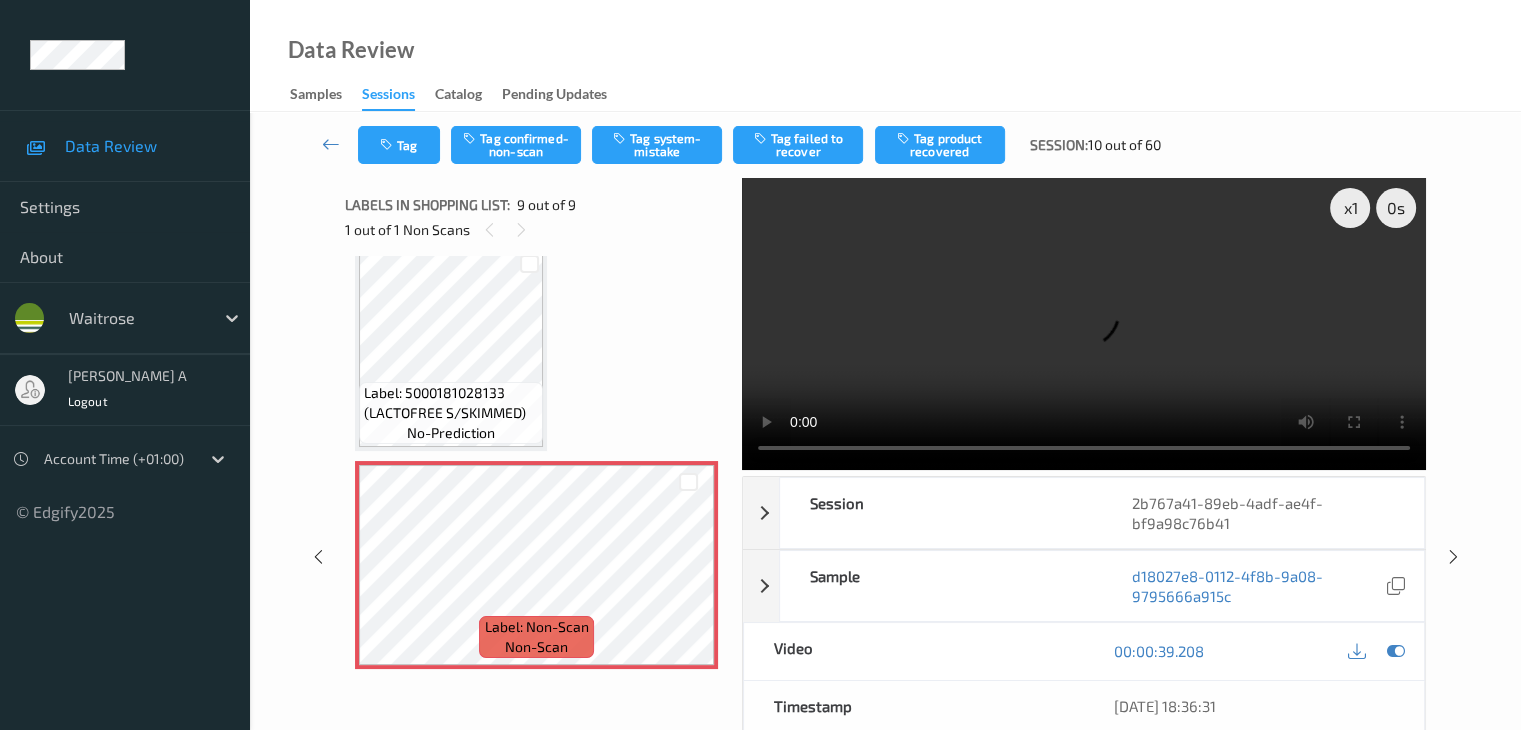 type 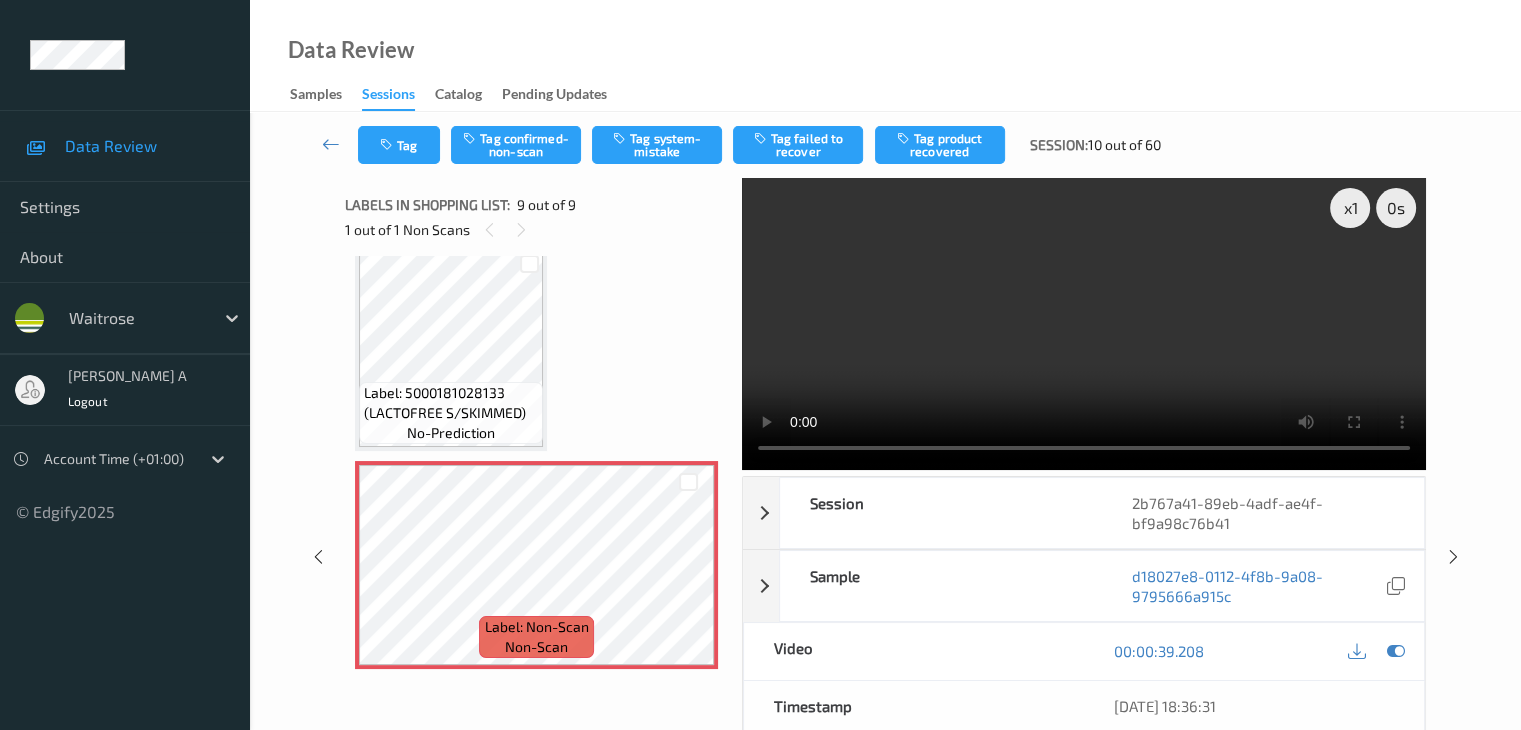 scroll, scrollTop: 1415, scrollLeft: 0, axis: vertical 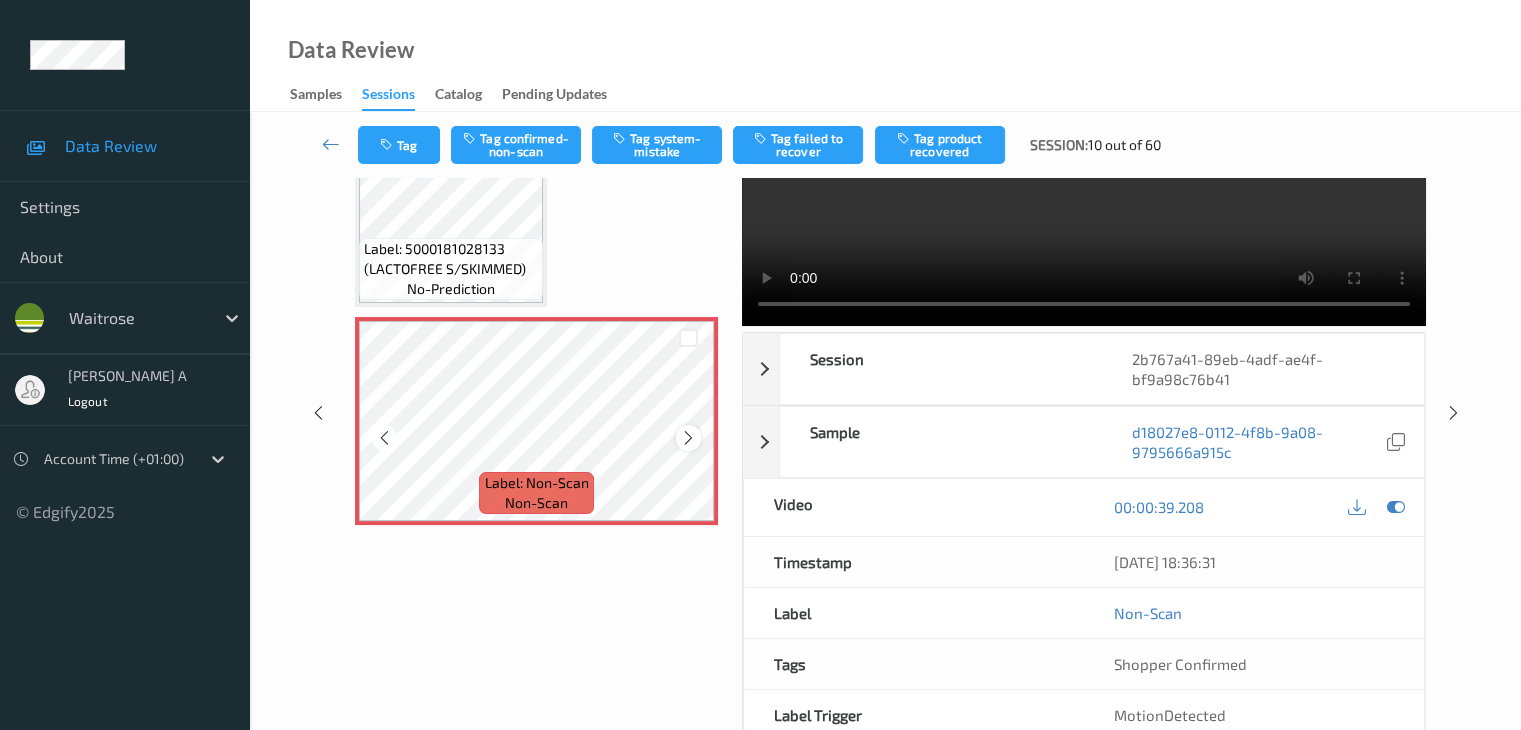 click at bounding box center [688, 438] 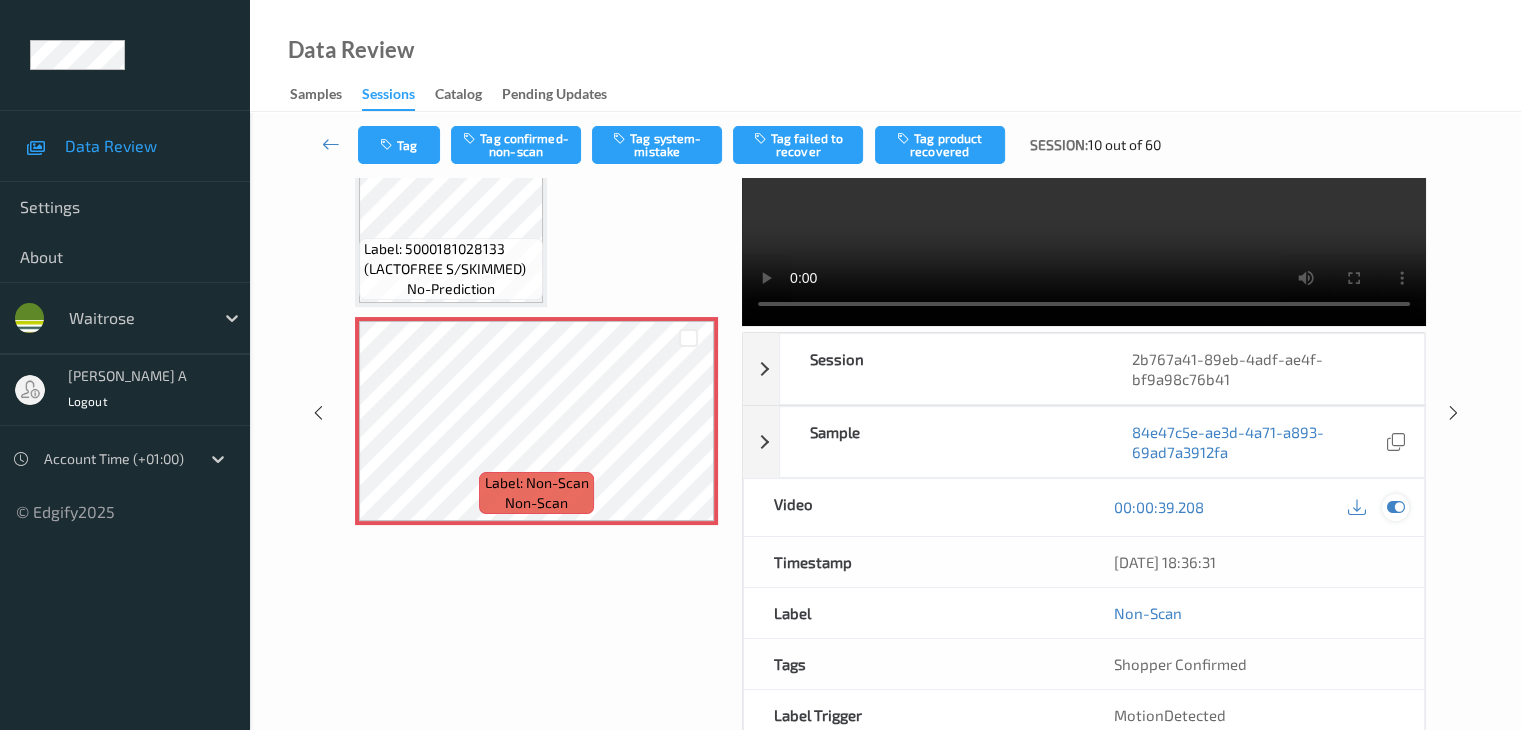 click at bounding box center [1395, 507] 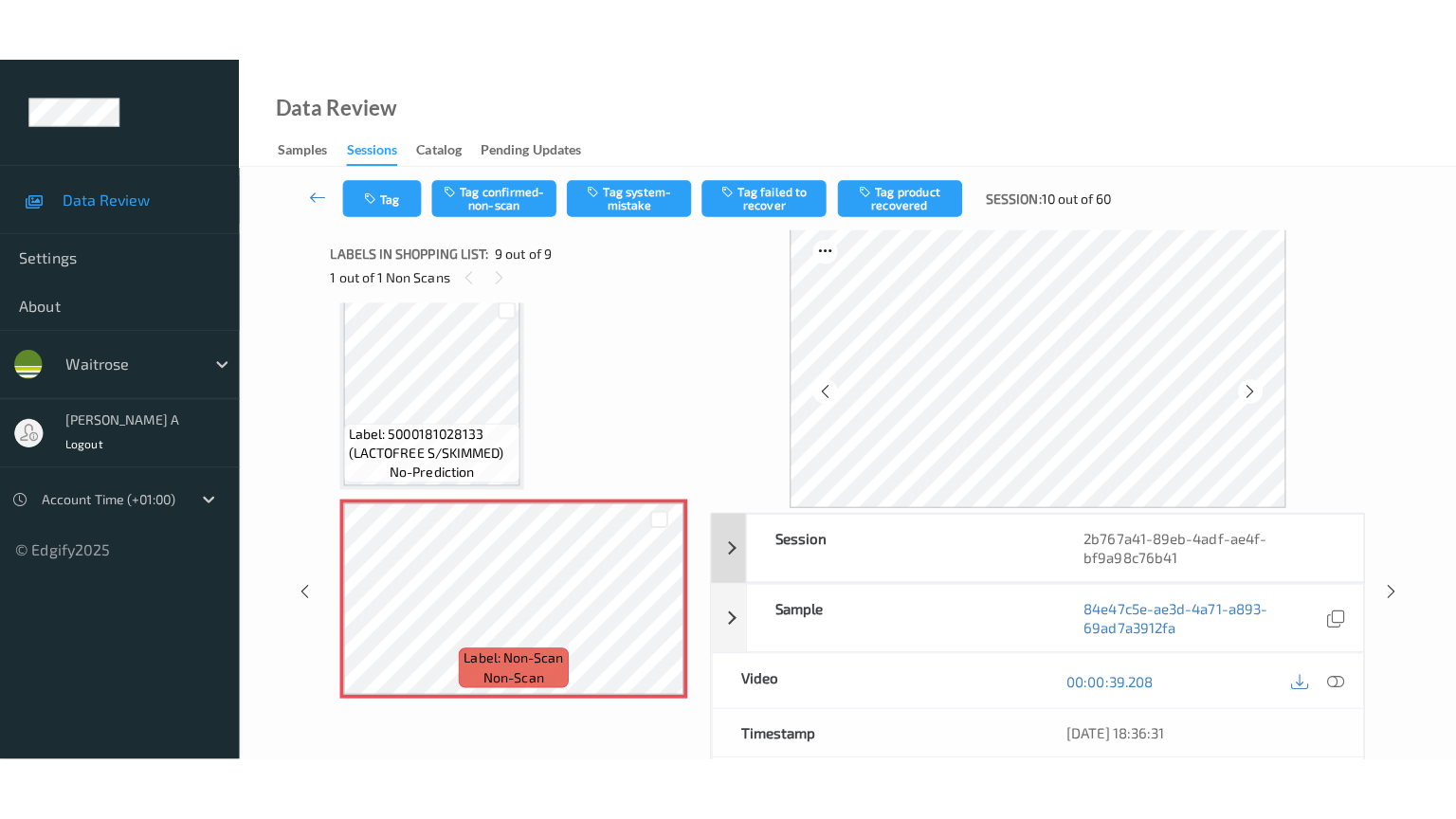 scroll, scrollTop: 0, scrollLeft: 0, axis: both 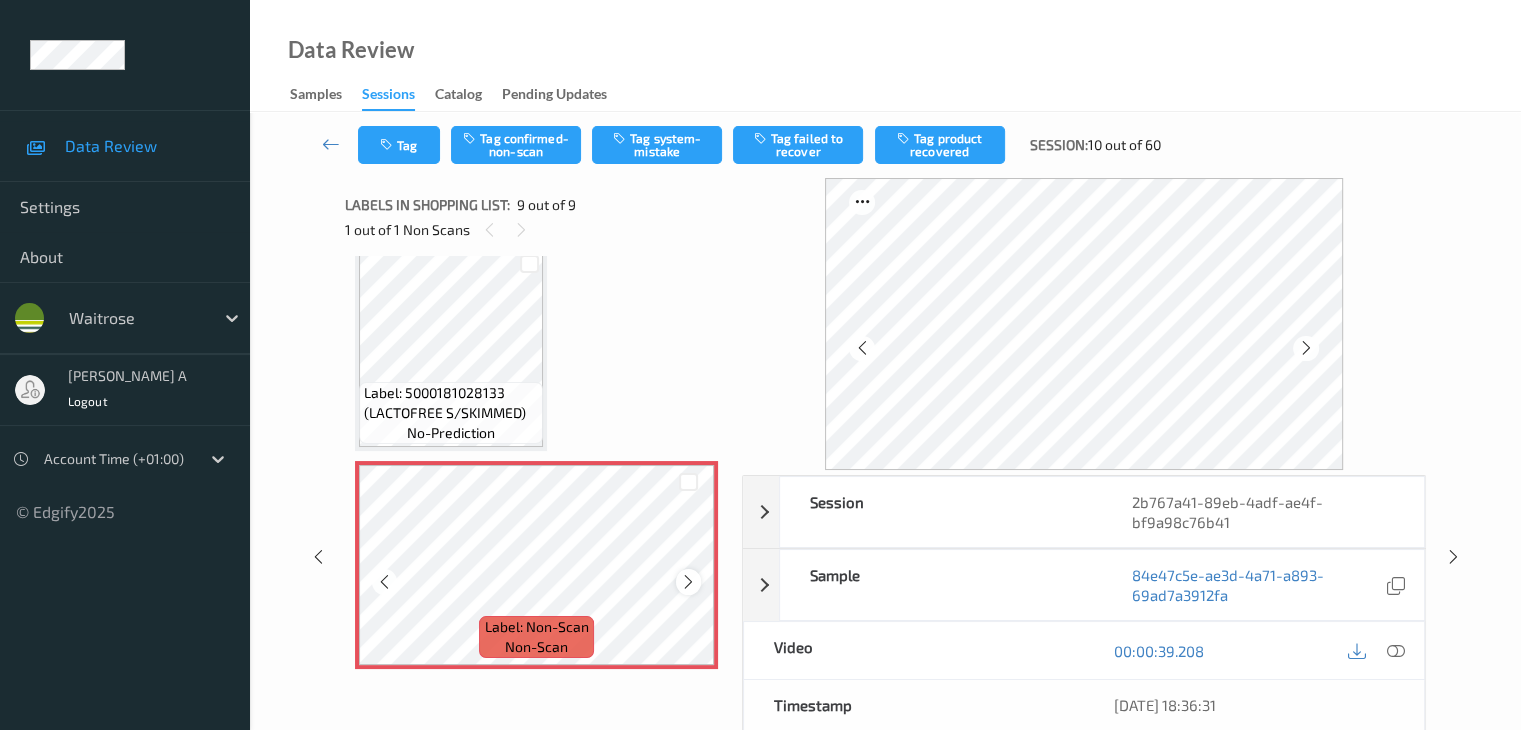 click at bounding box center (688, 582) 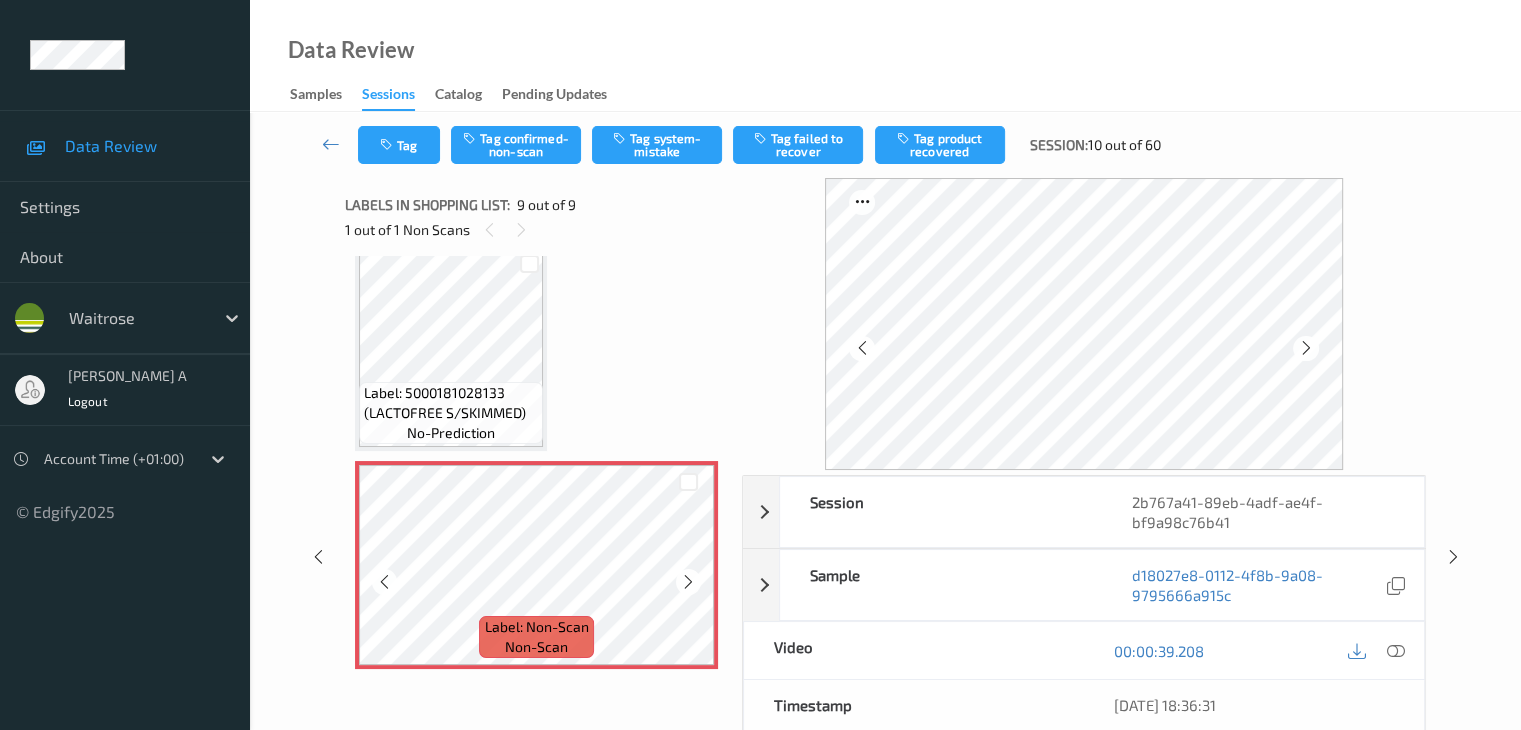 click at bounding box center [688, 582] 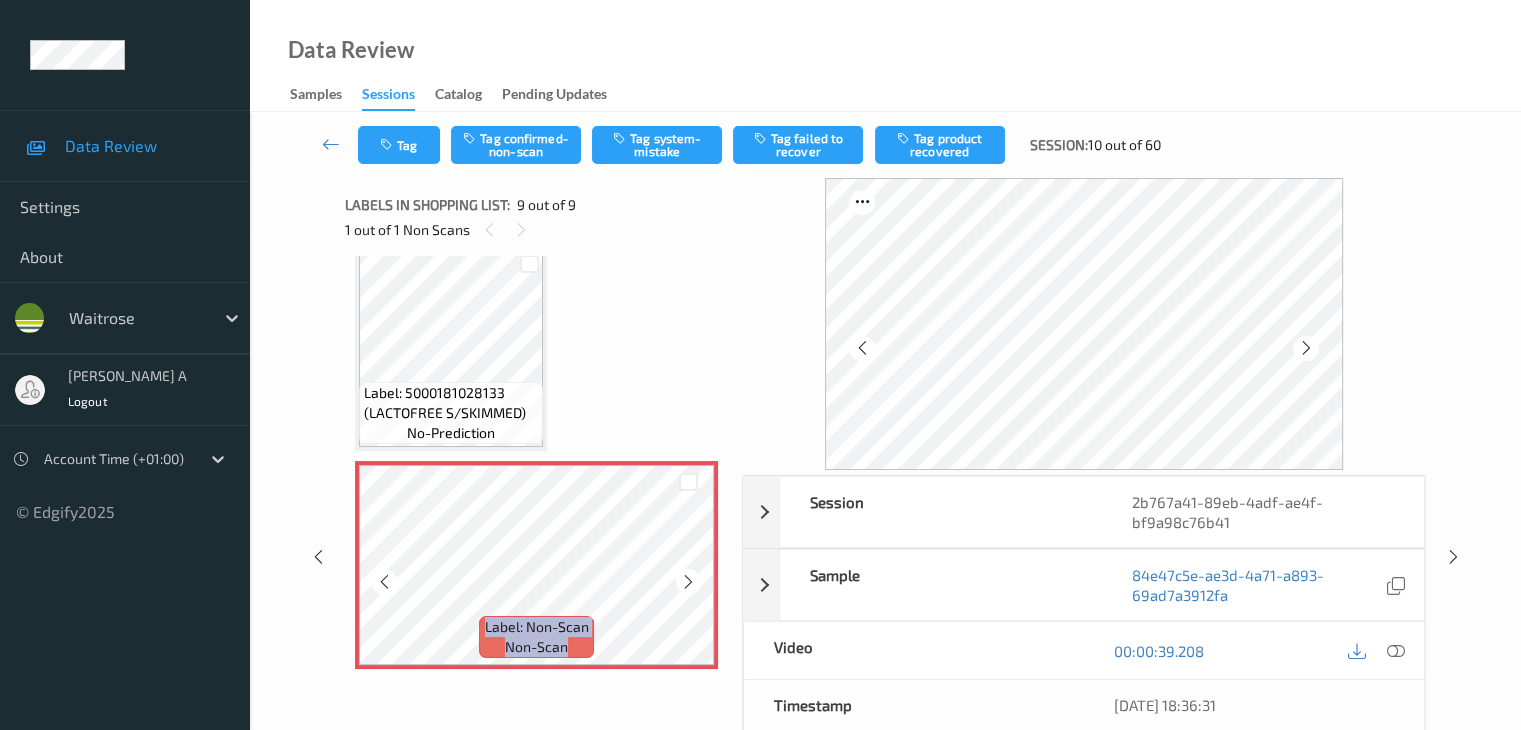 click at bounding box center [688, 582] 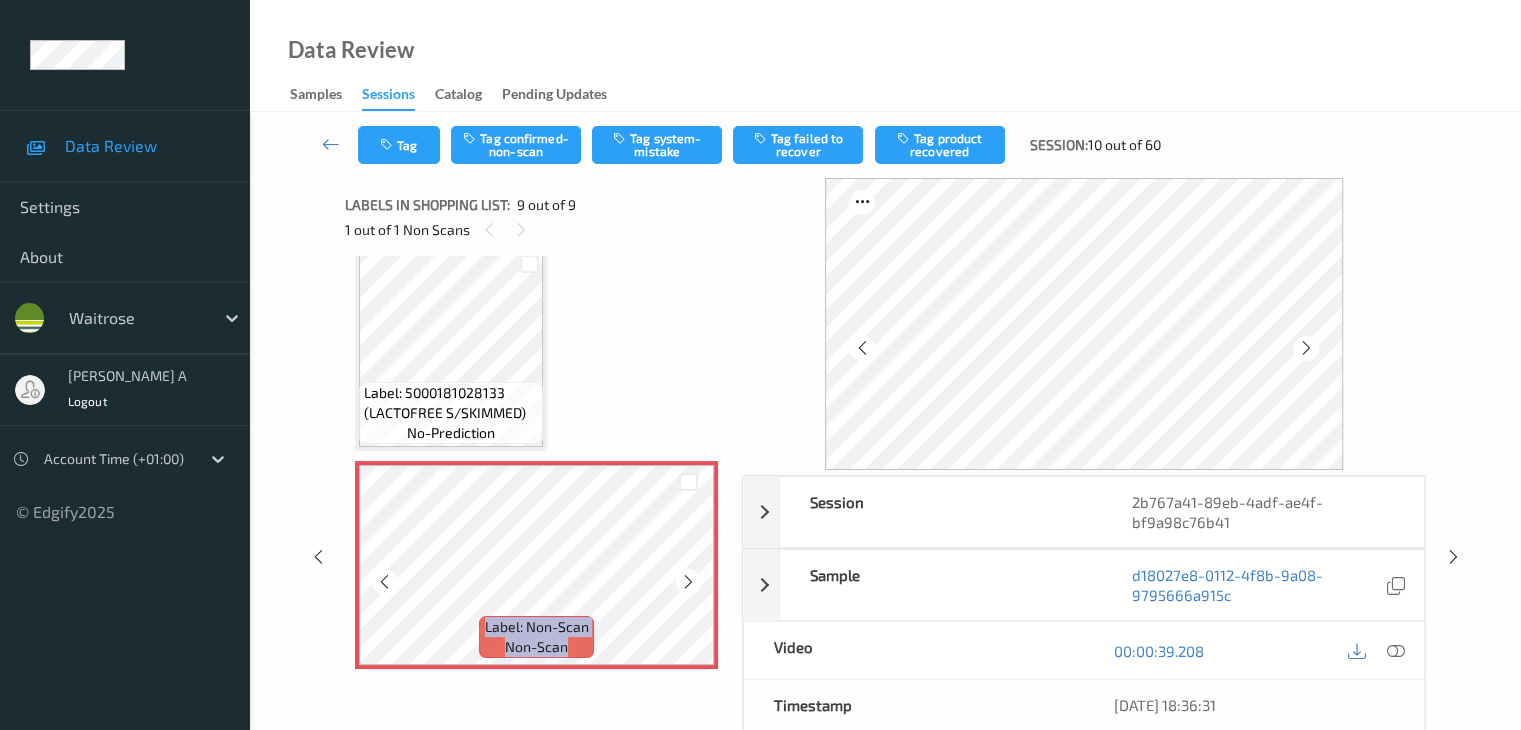 click at bounding box center [688, 582] 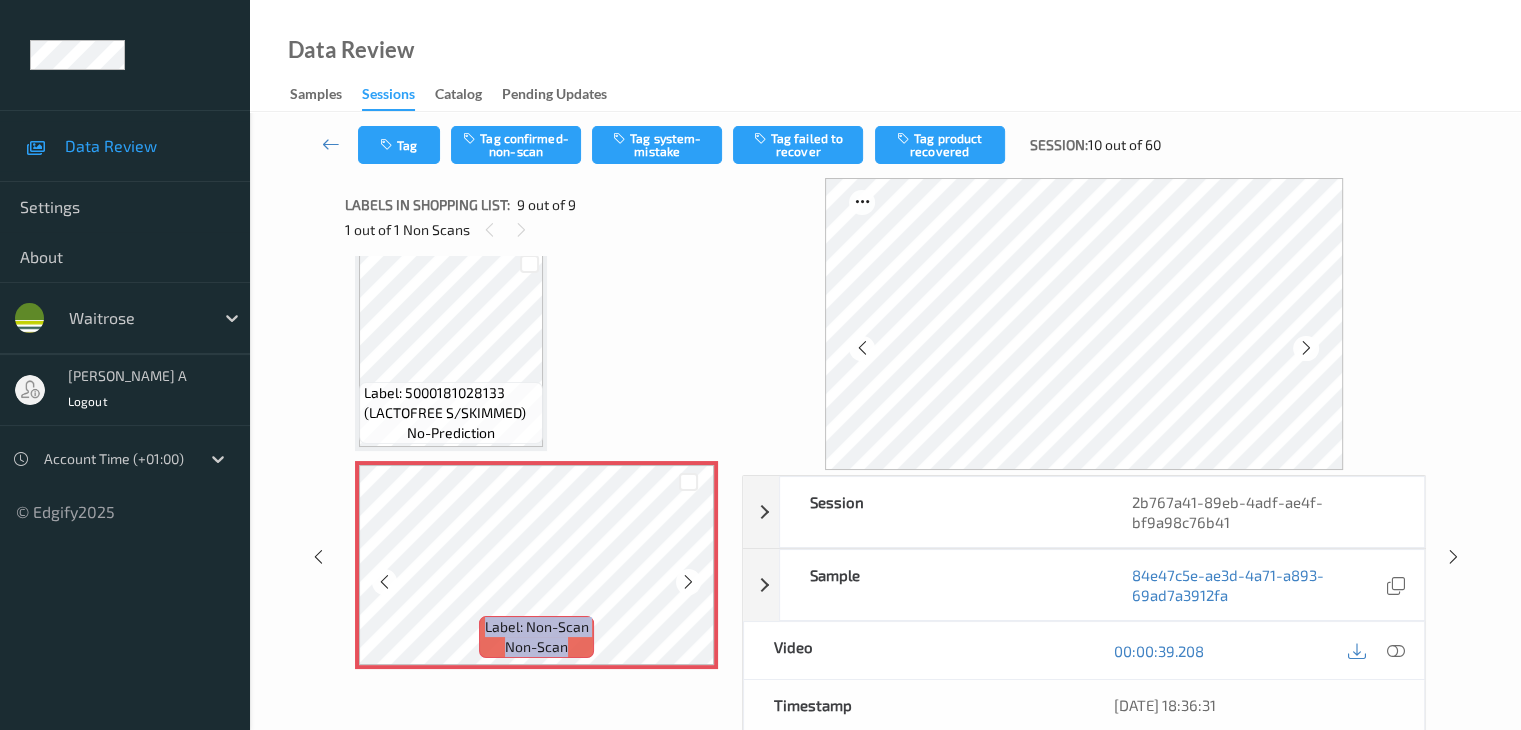 click at bounding box center (688, 582) 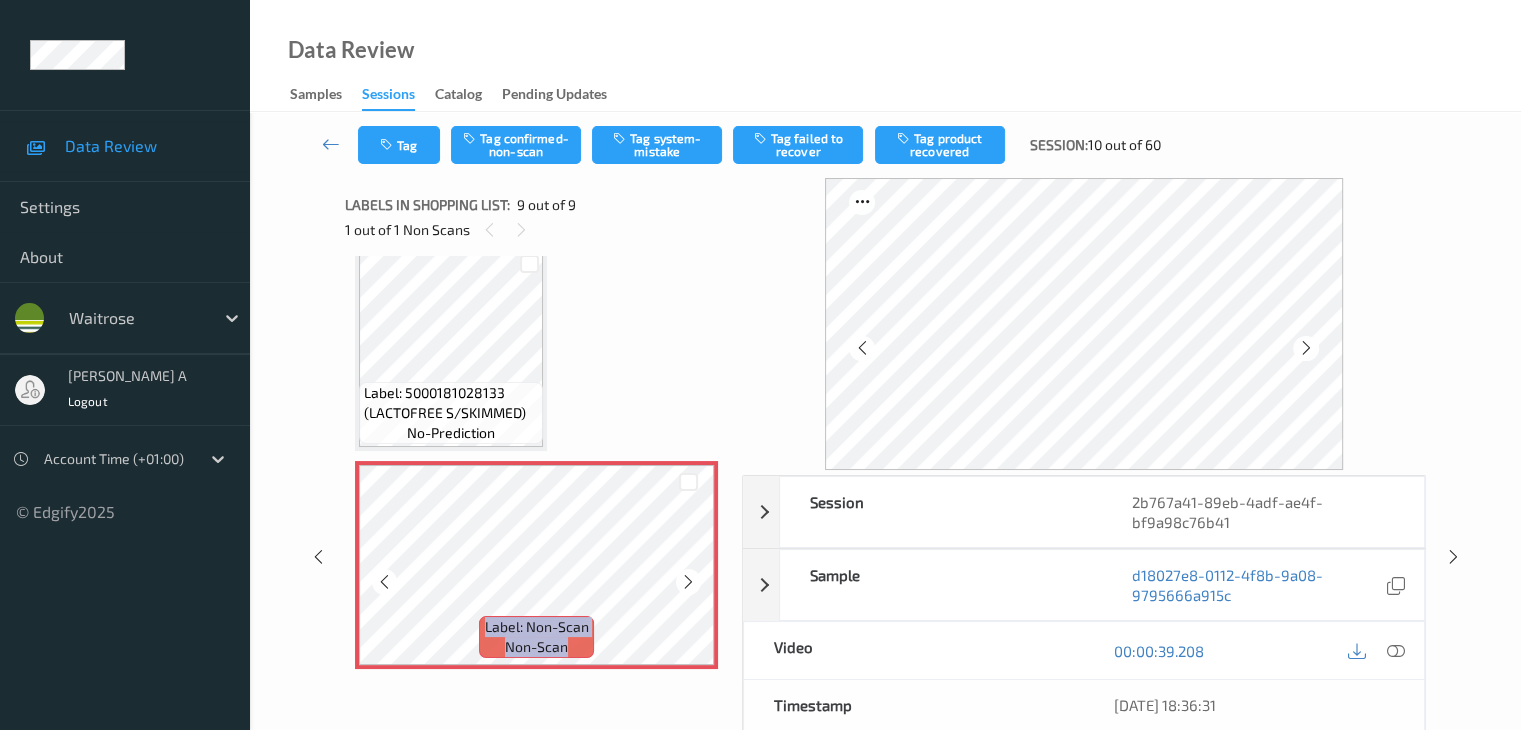 click at bounding box center [688, 582] 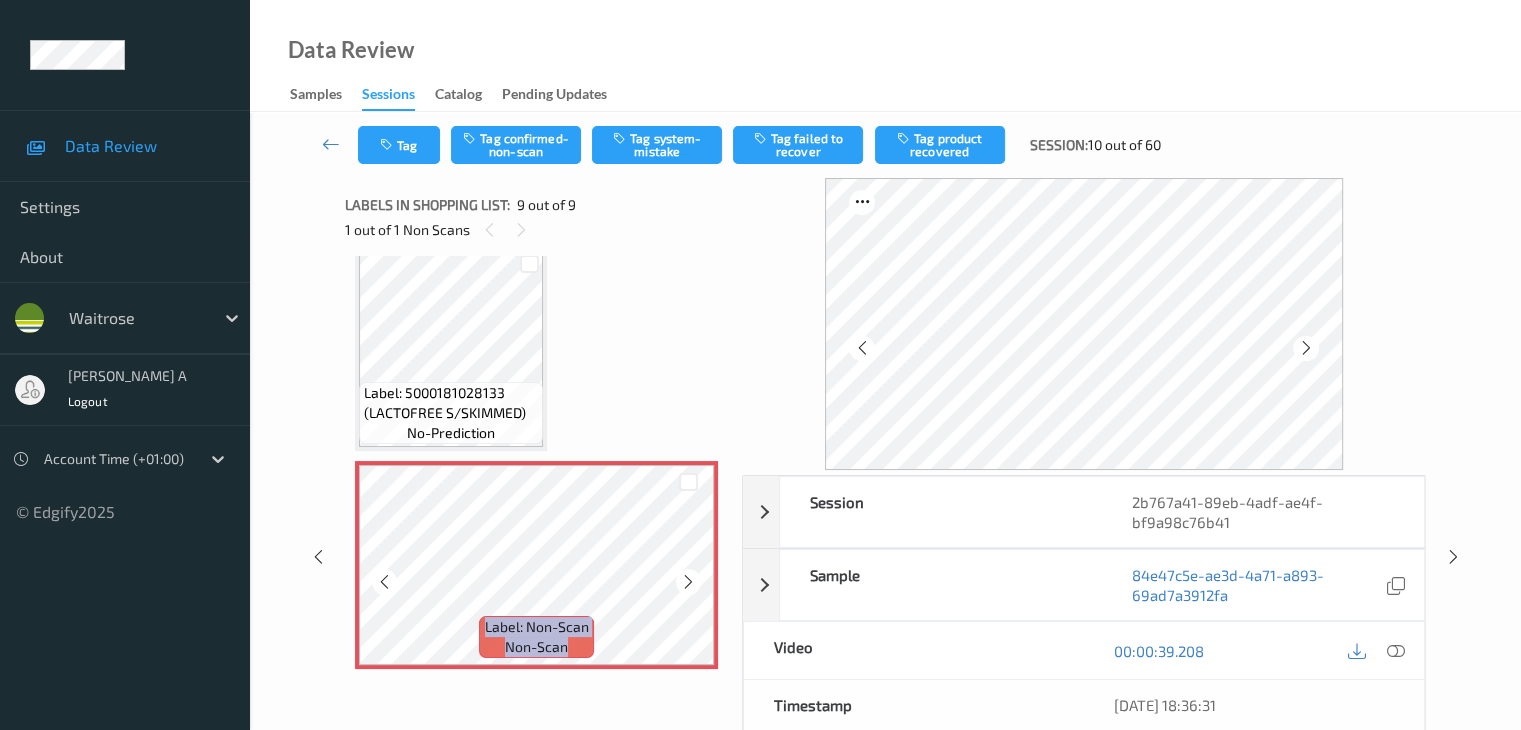 click at bounding box center (688, 582) 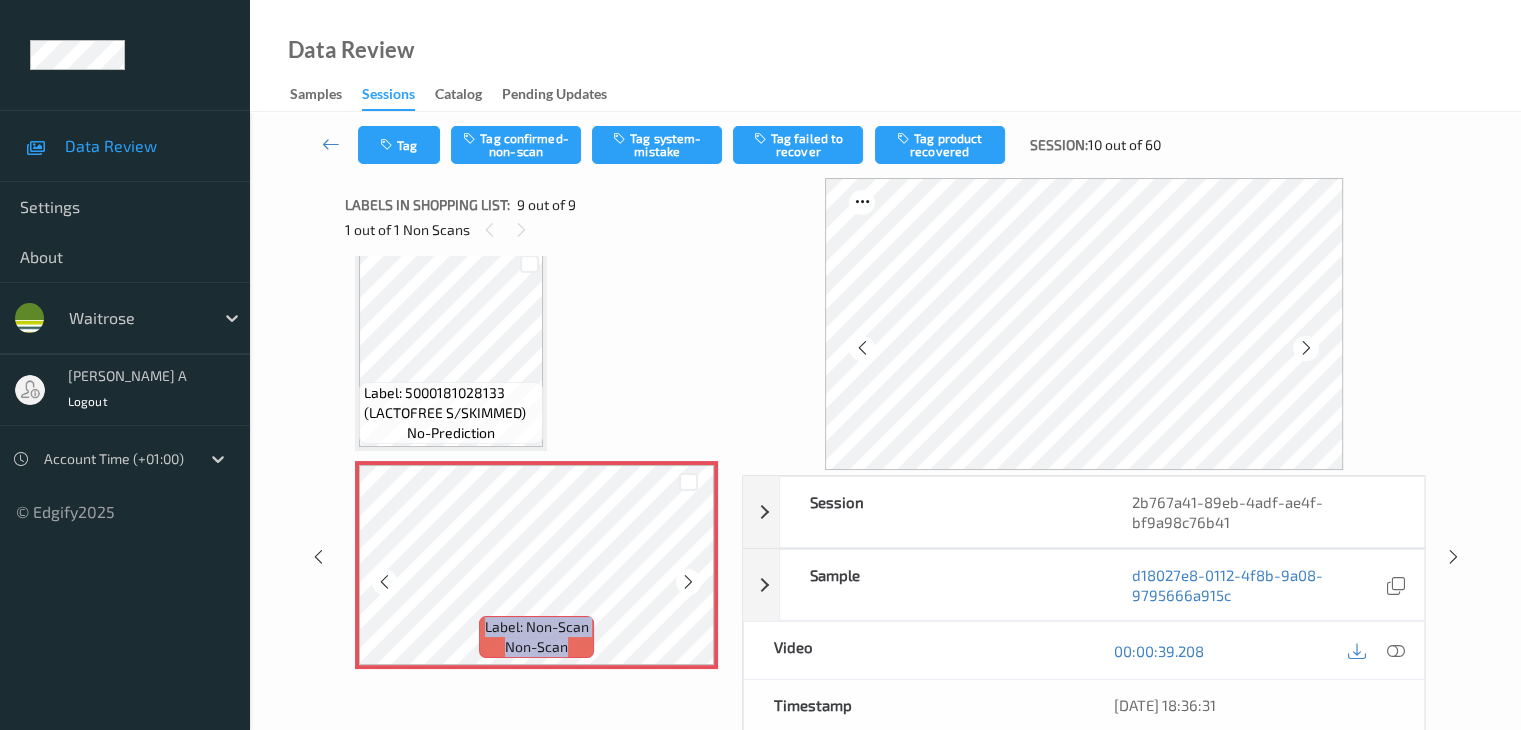 click at bounding box center [688, 582] 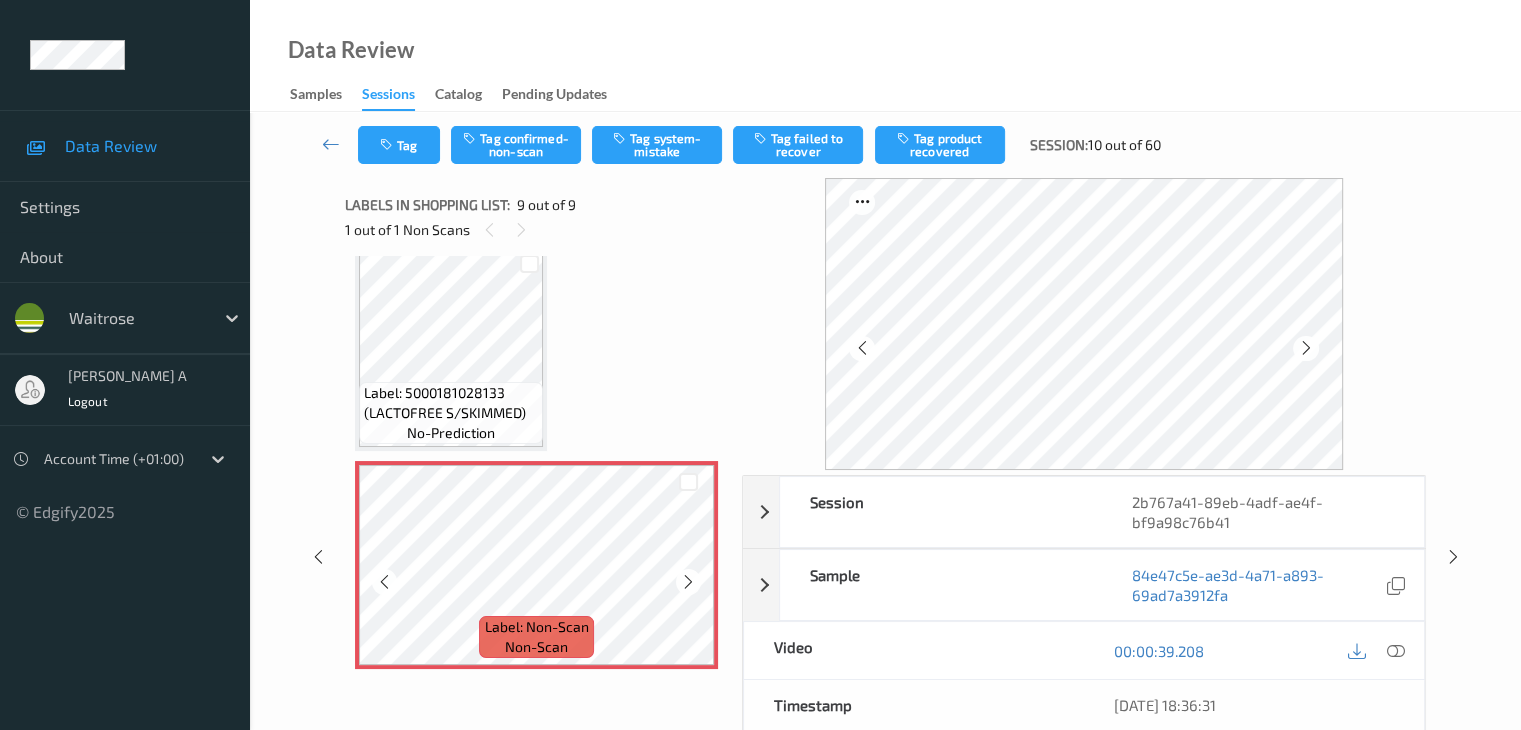 click at bounding box center (688, 582) 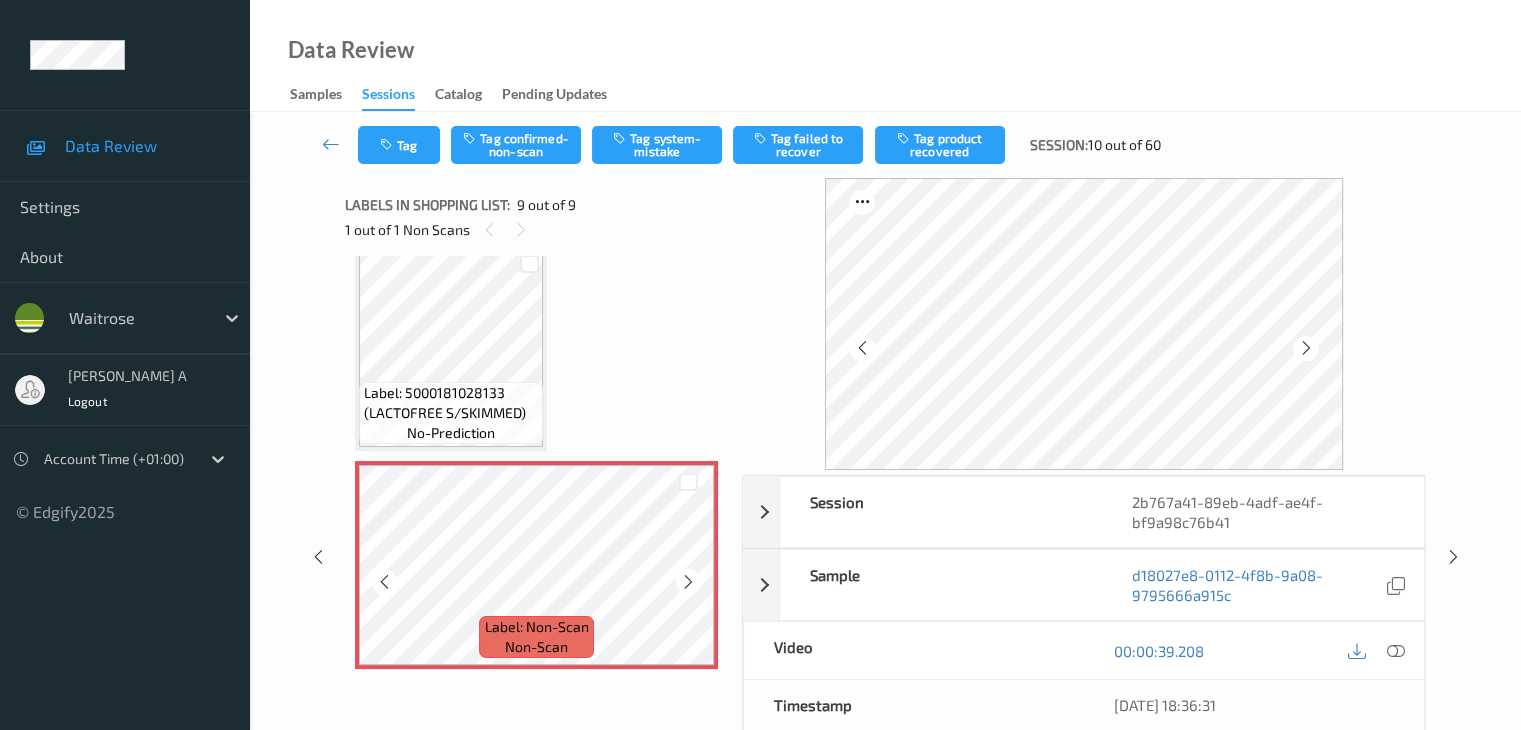 click at bounding box center [688, 582] 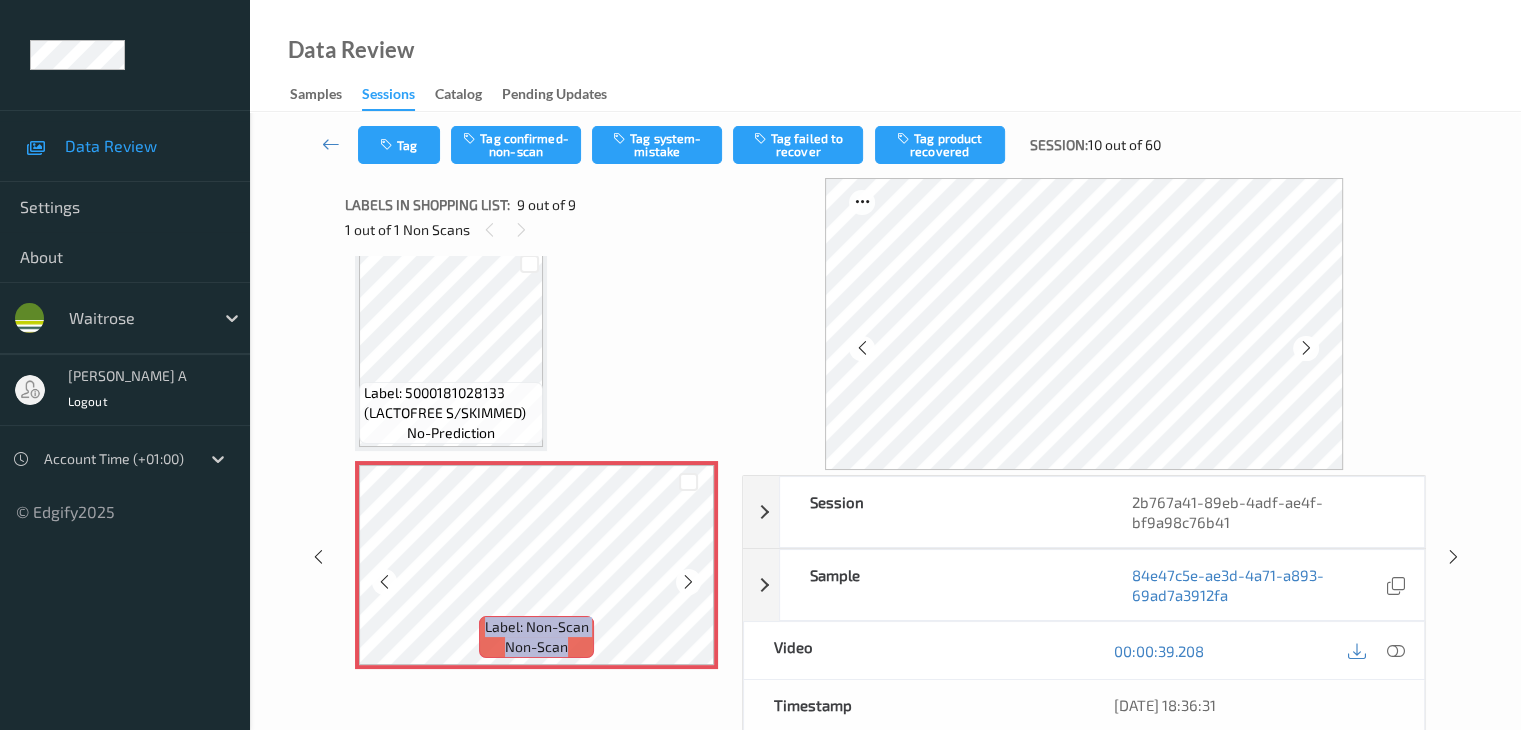 click at bounding box center (688, 582) 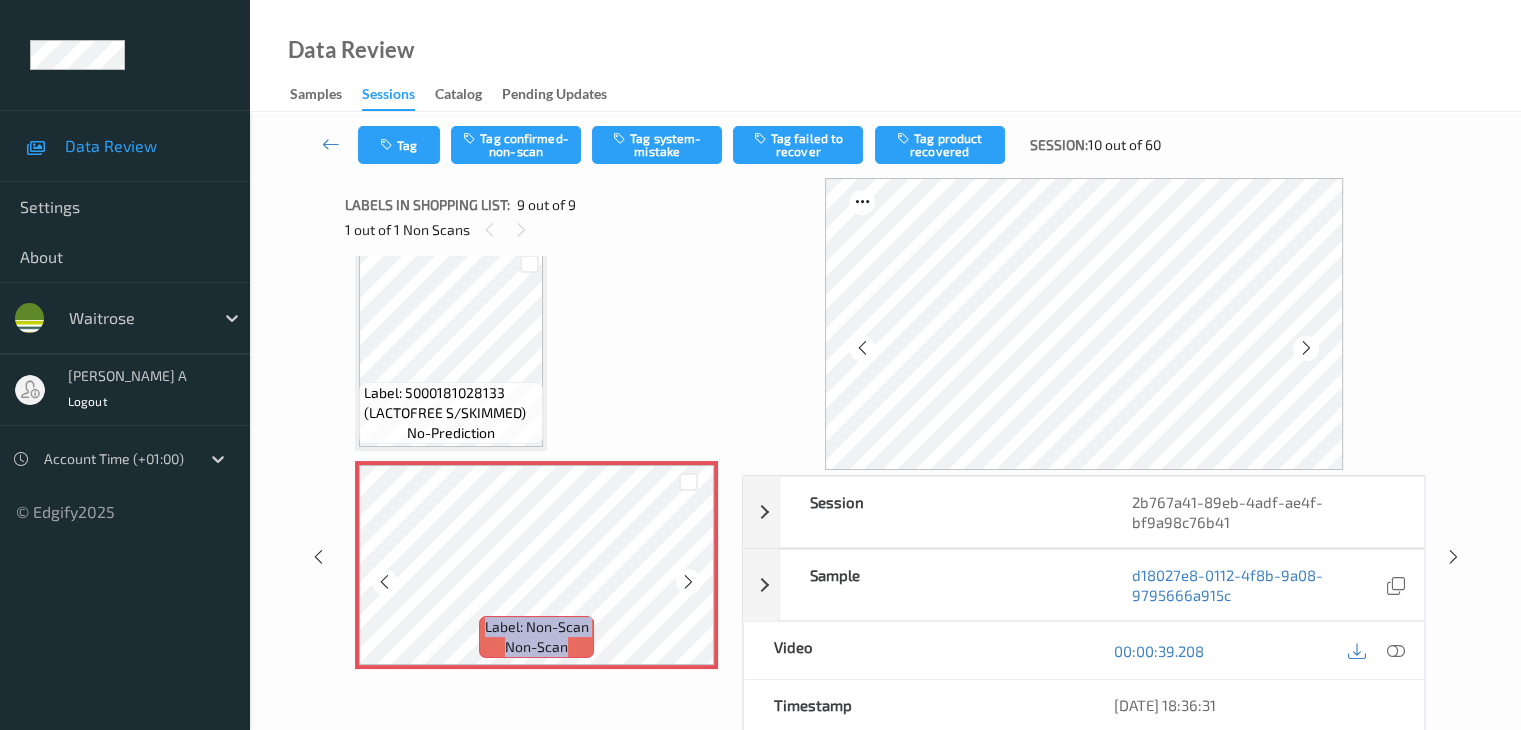 click at bounding box center [688, 582] 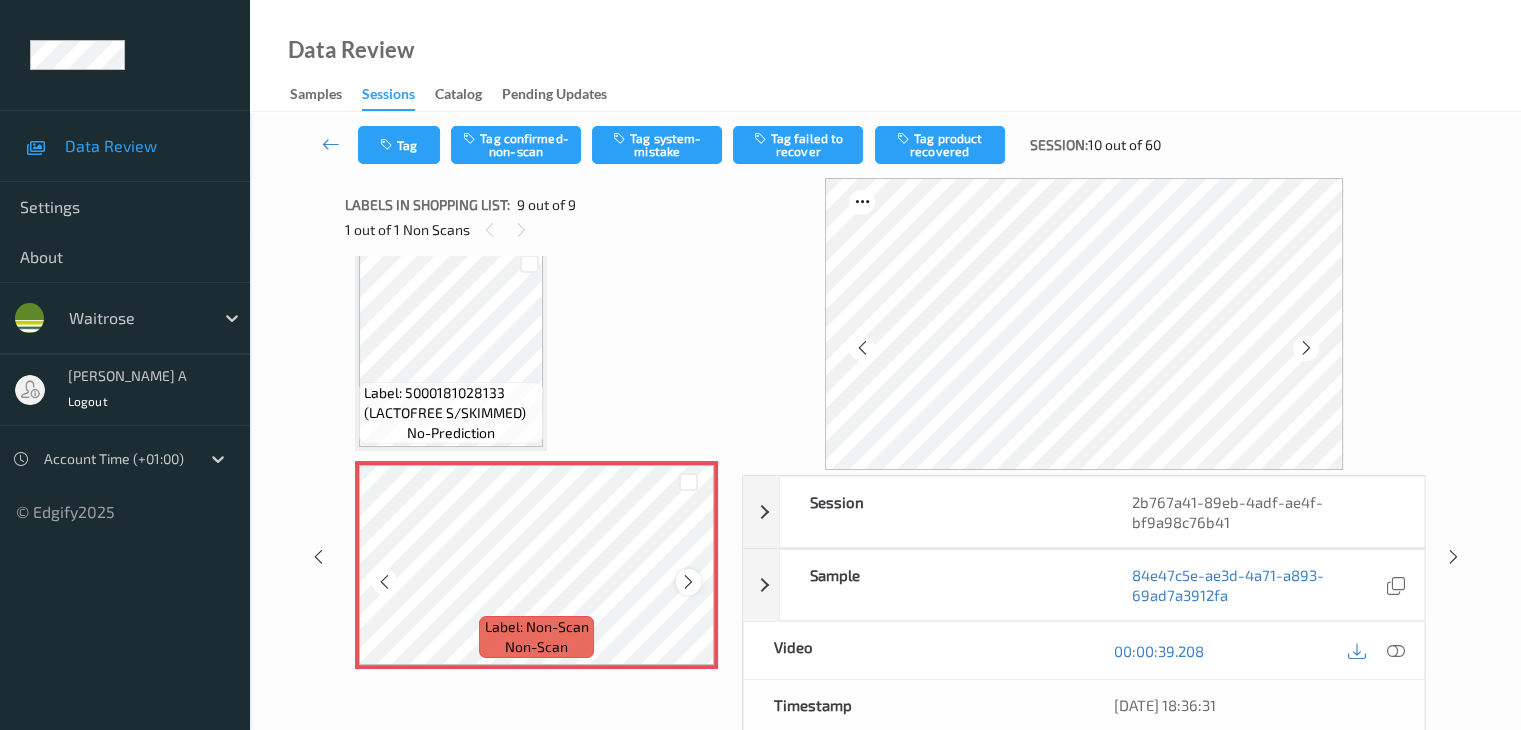 click at bounding box center (688, 582) 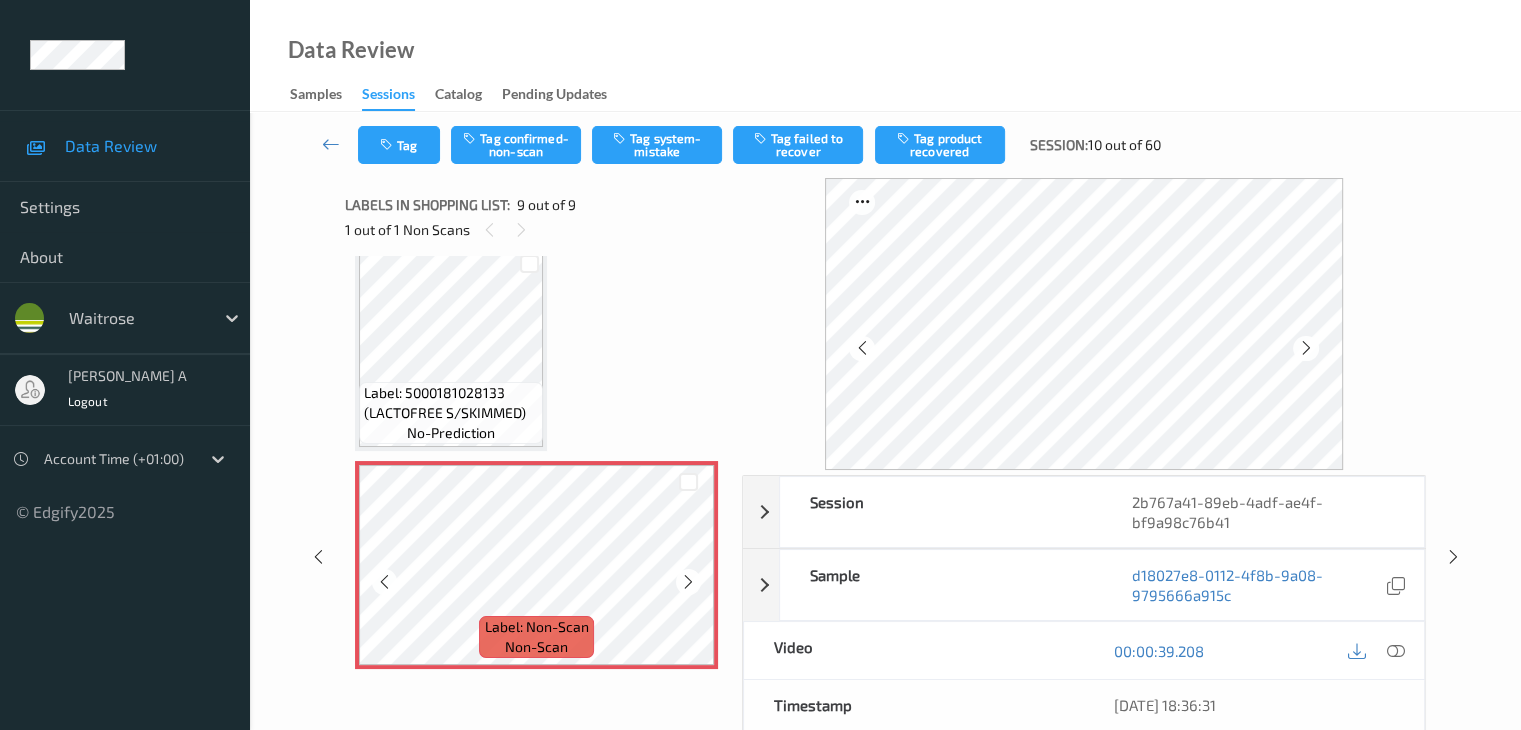 click at bounding box center (688, 582) 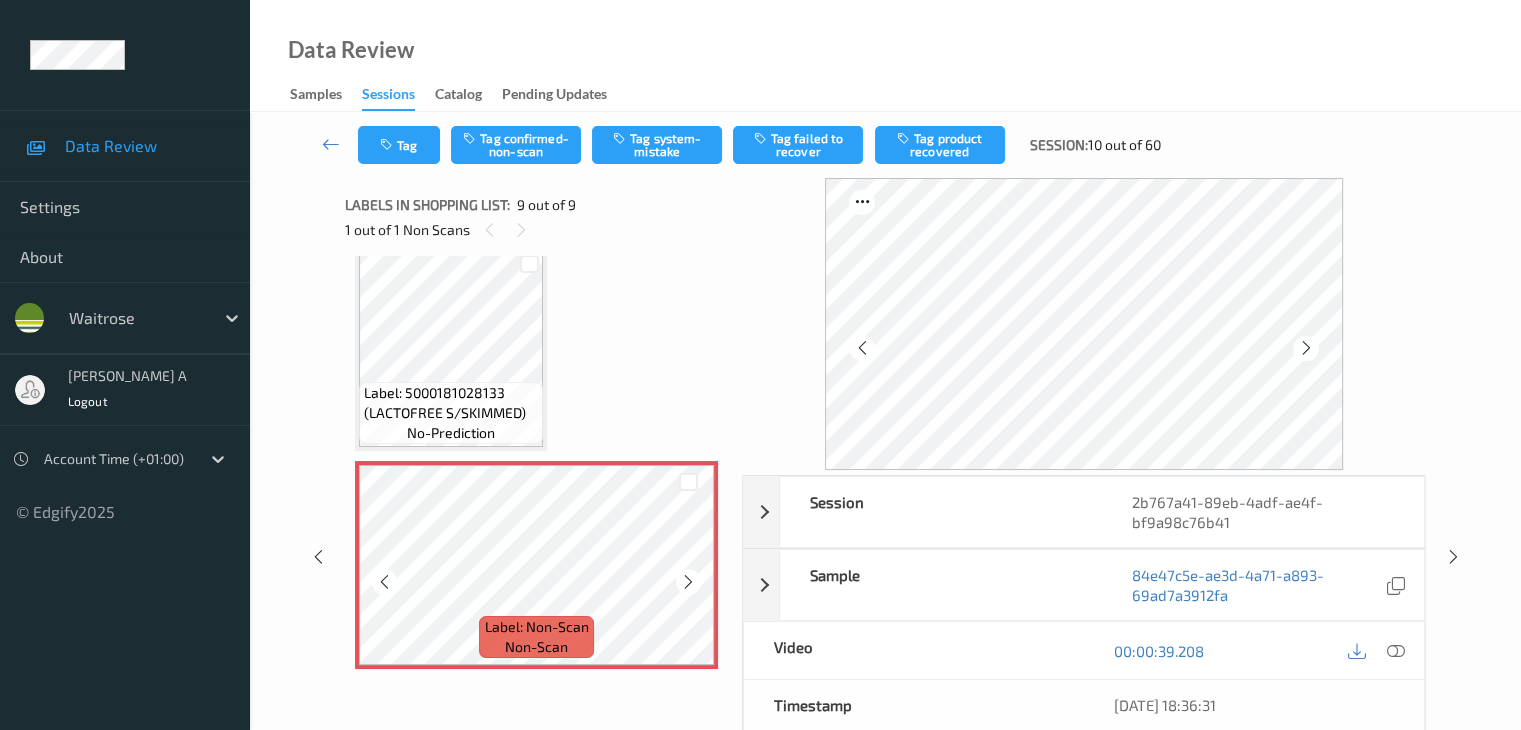 click at bounding box center [688, 582] 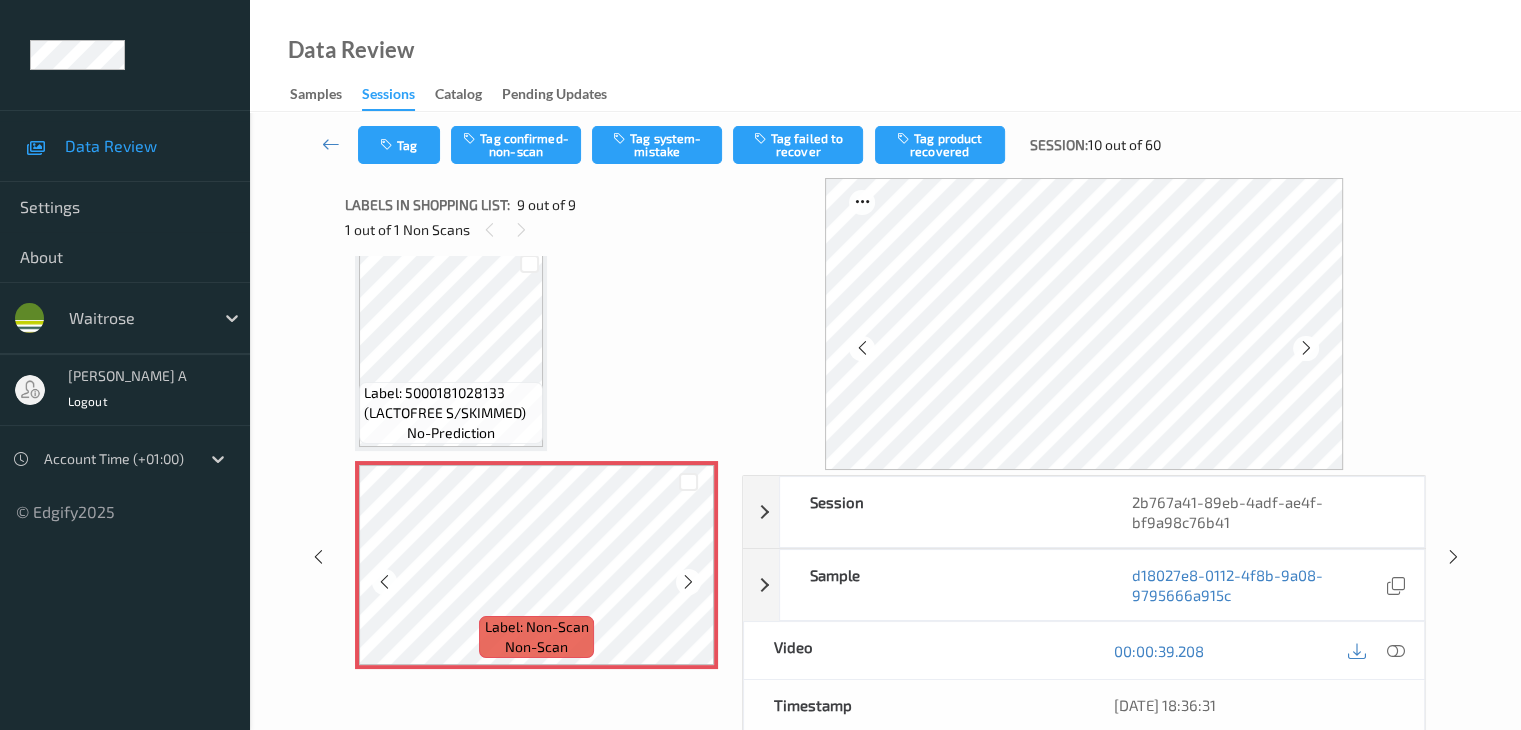 click at bounding box center (688, 582) 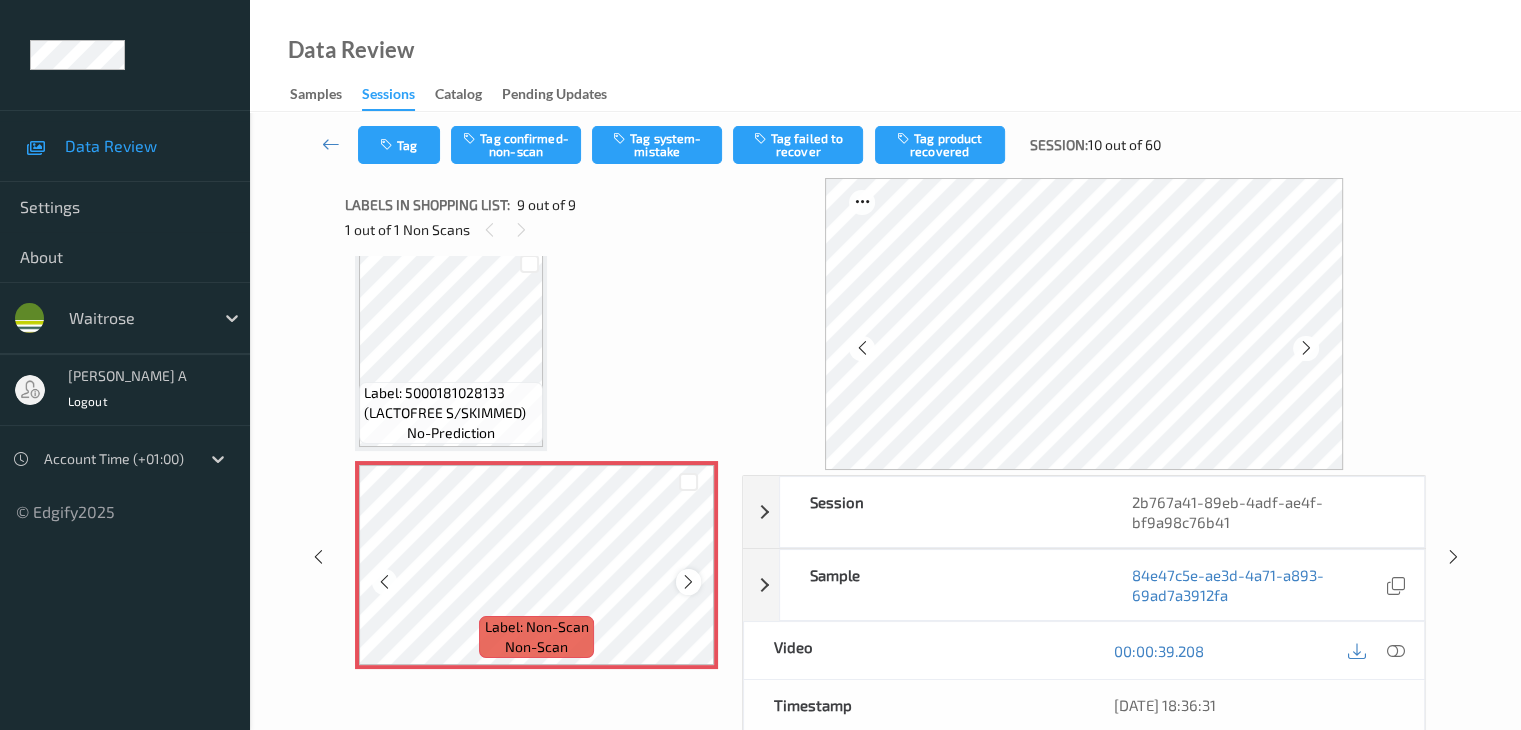 click at bounding box center [688, 581] 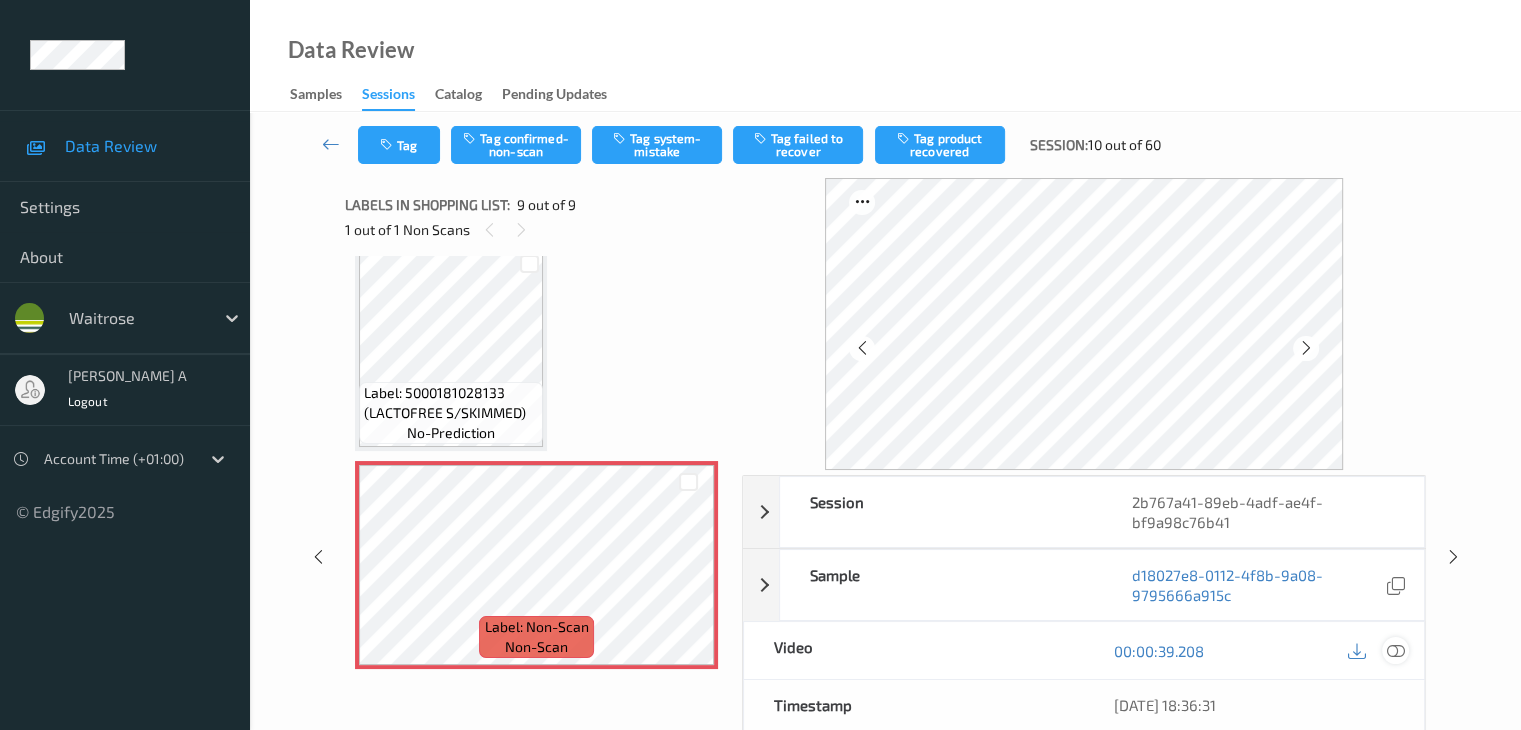click at bounding box center [1395, 651] 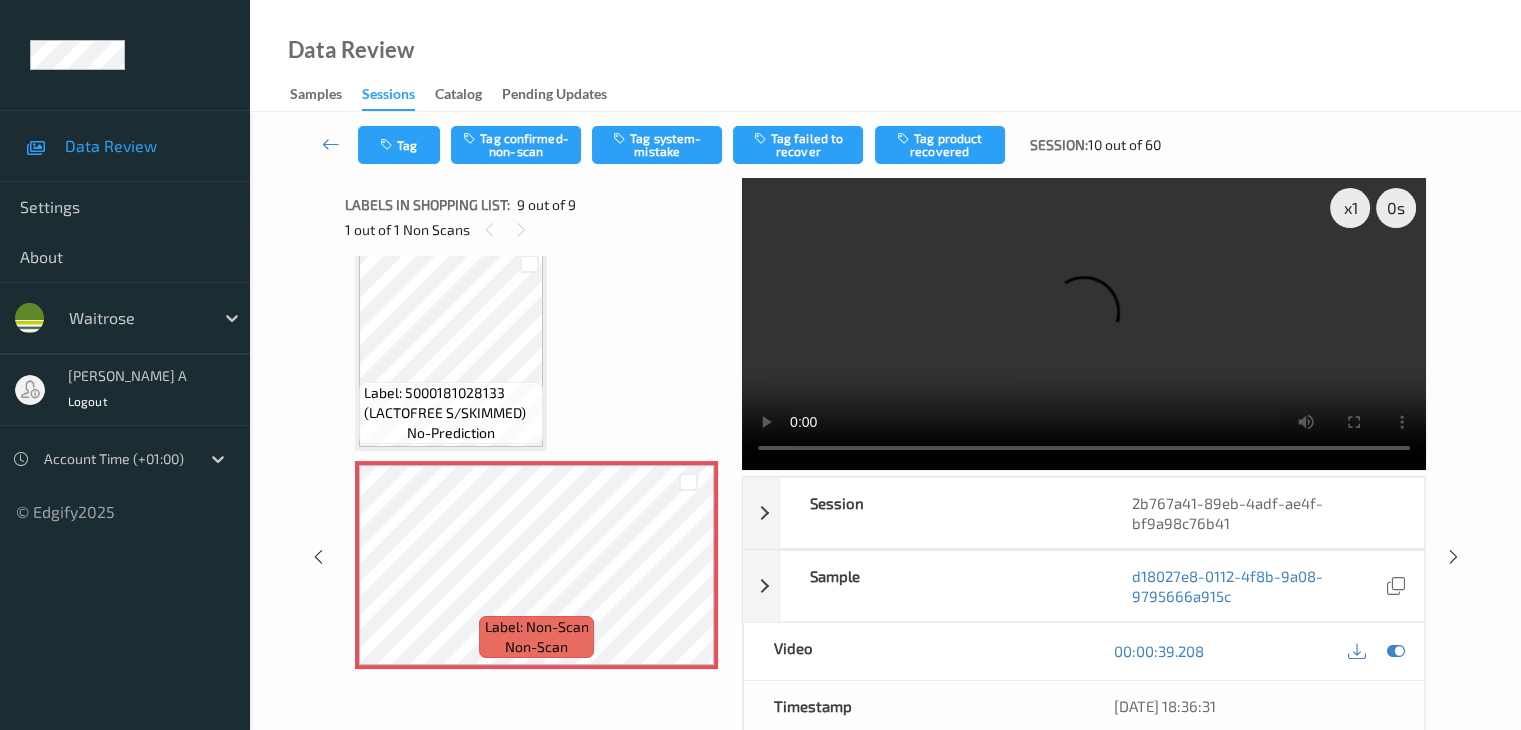 scroll, scrollTop: 1415, scrollLeft: 0, axis: vertical 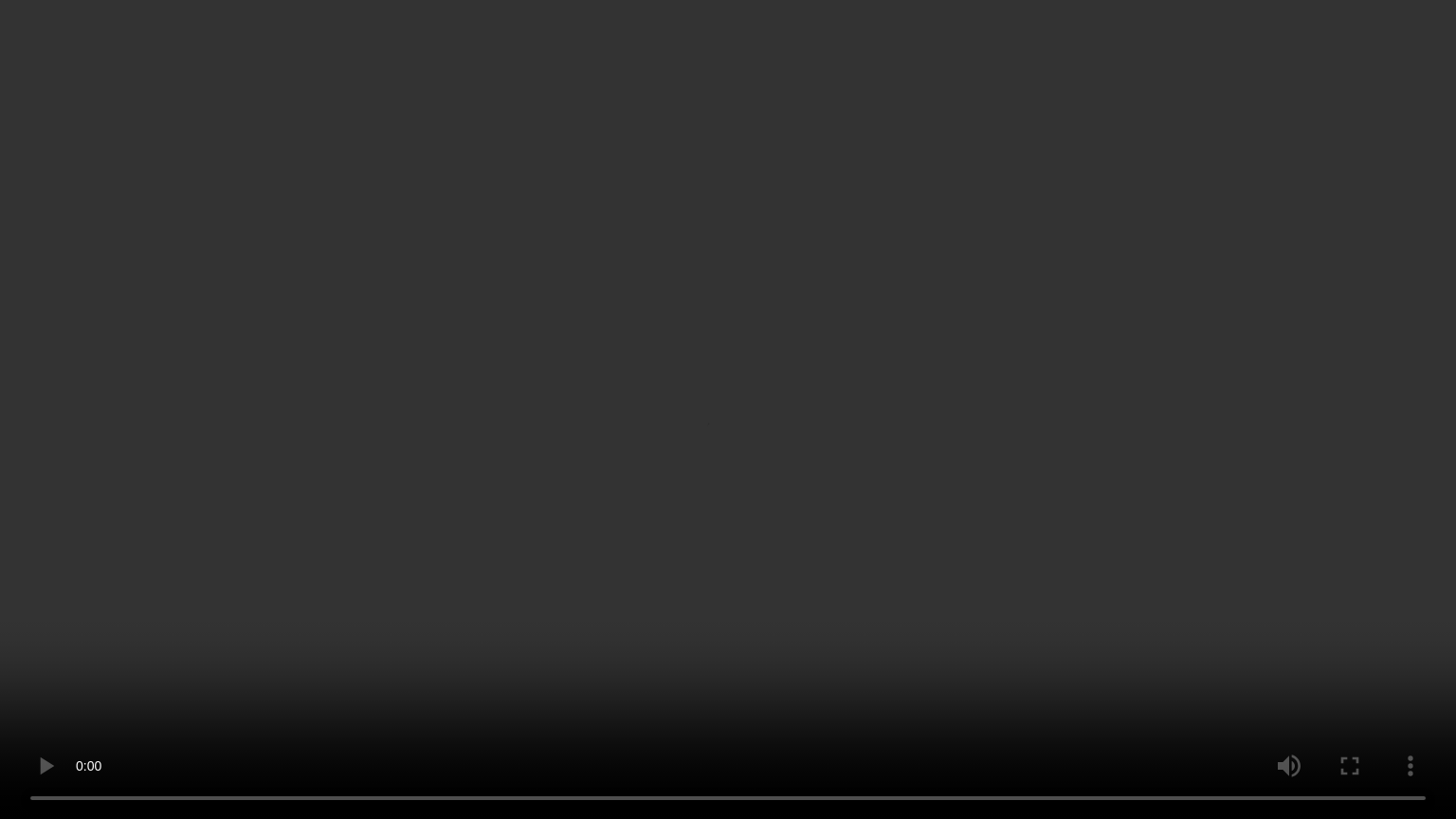 type 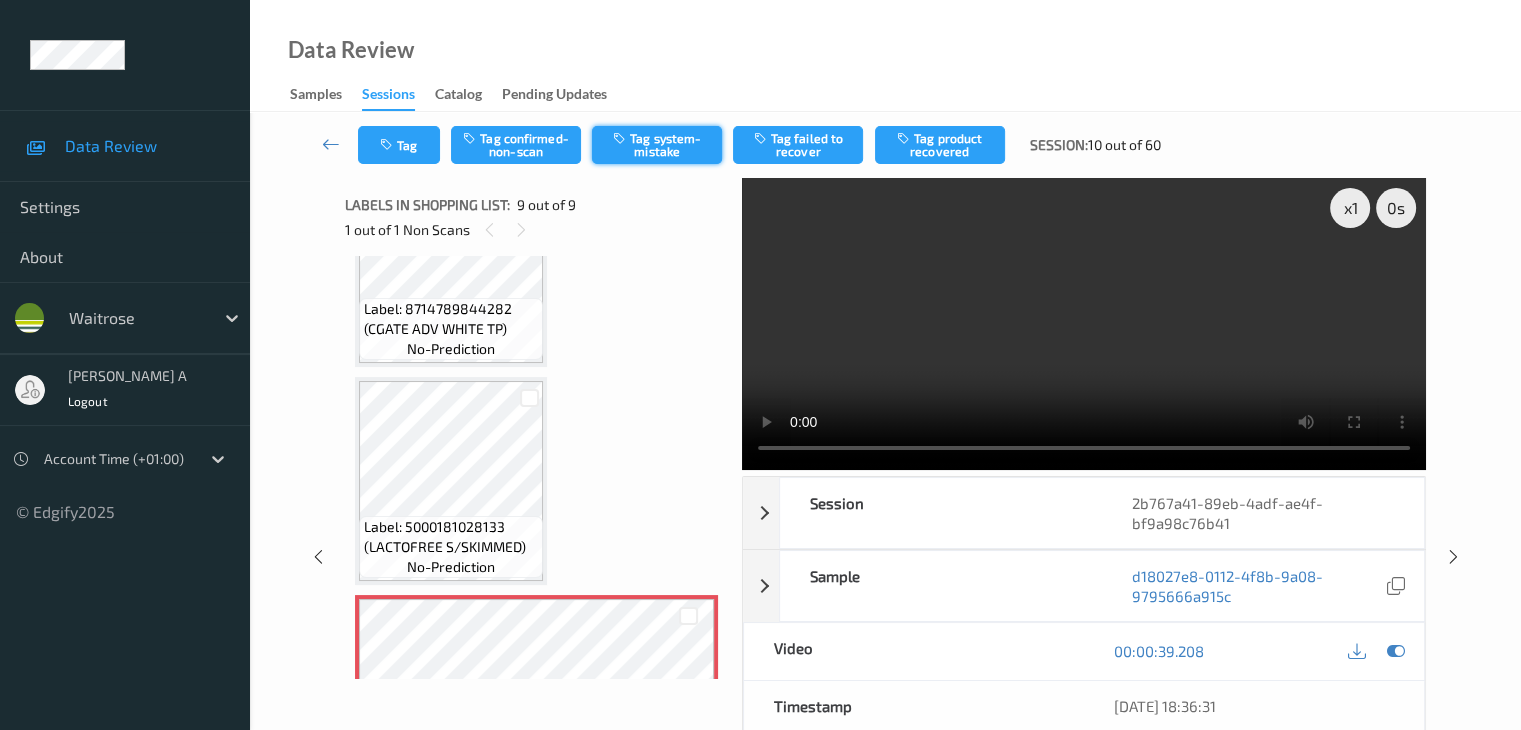 click on "Tag   system-mistake" at bounding box center [657, 145] 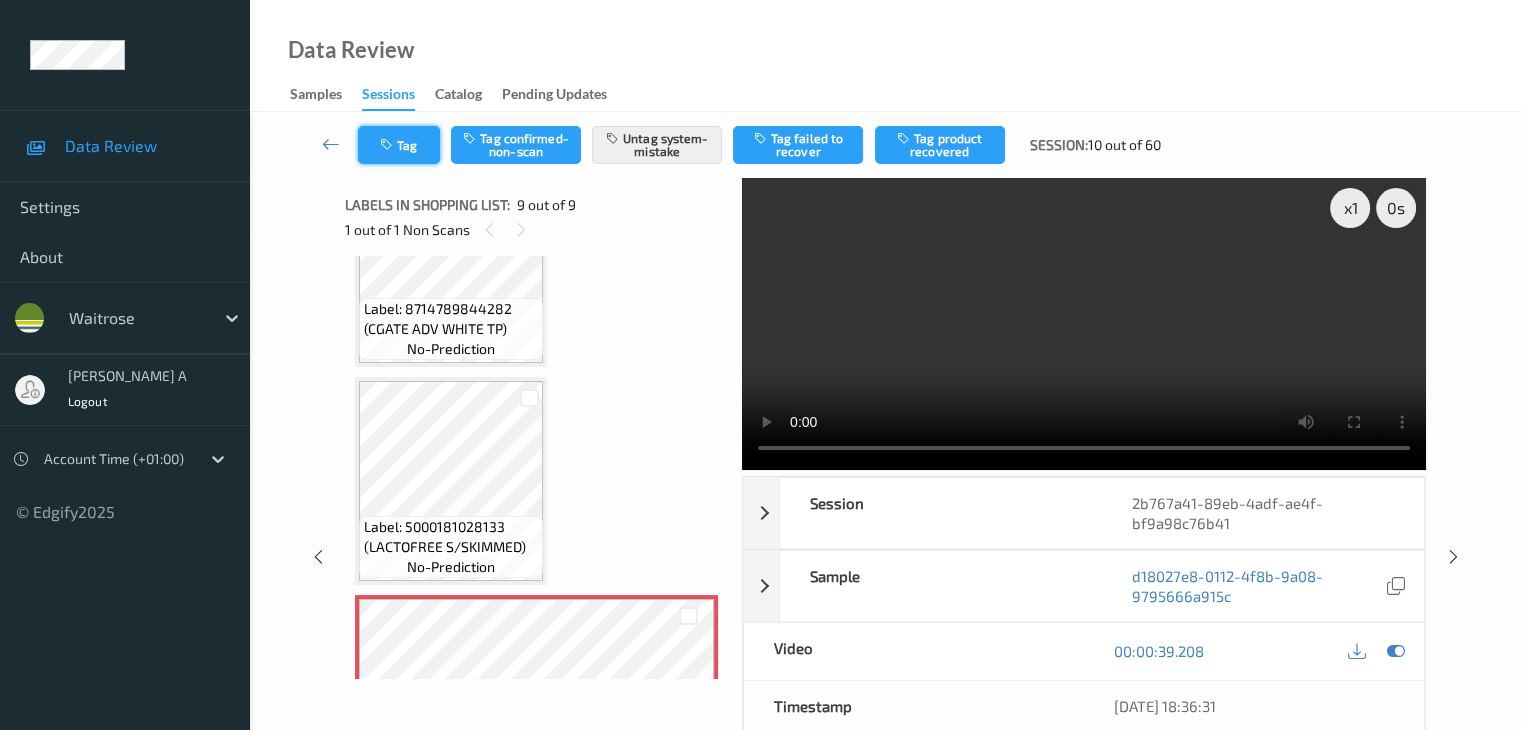 click at bounding box center [388, 145] 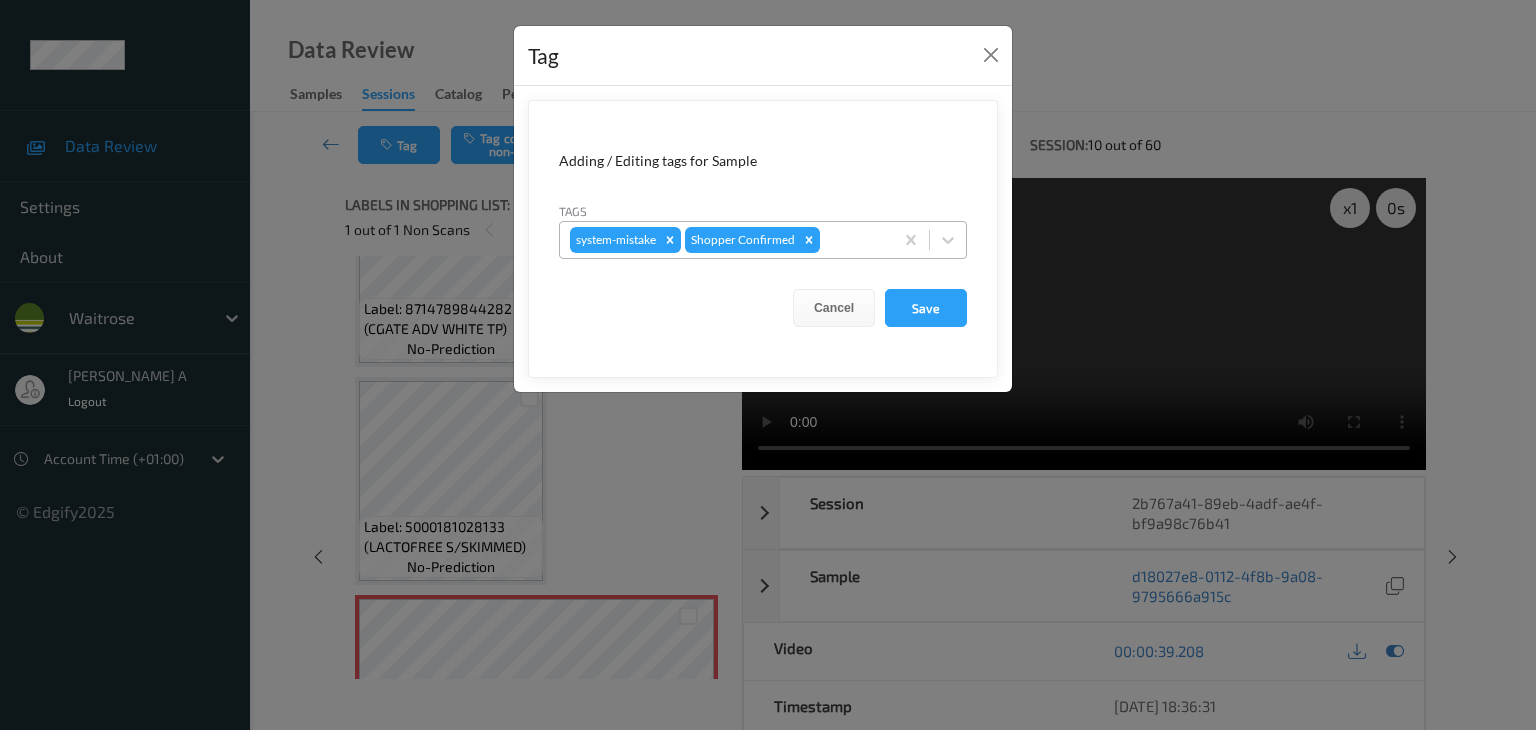 click at bounding box center (853, 240) 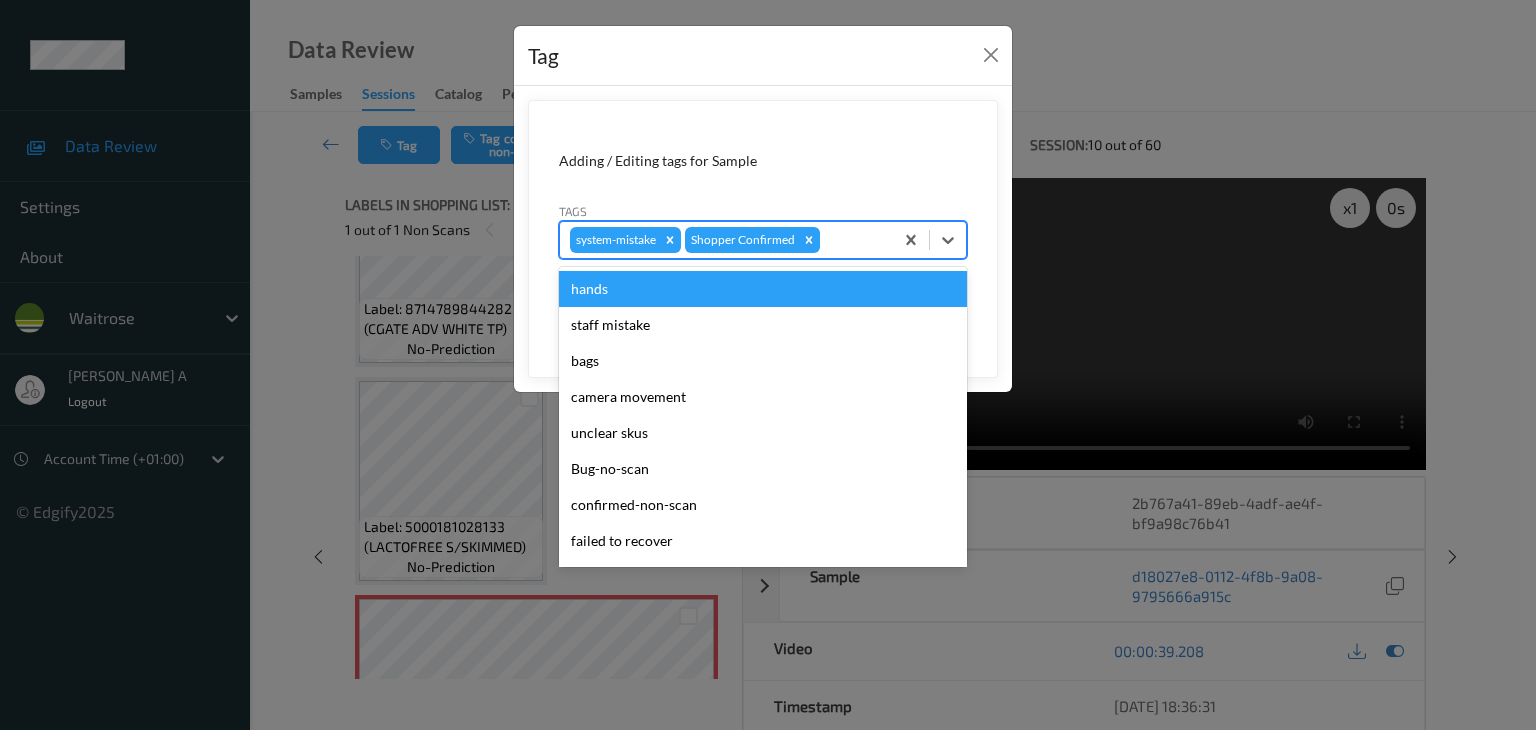type on "u" 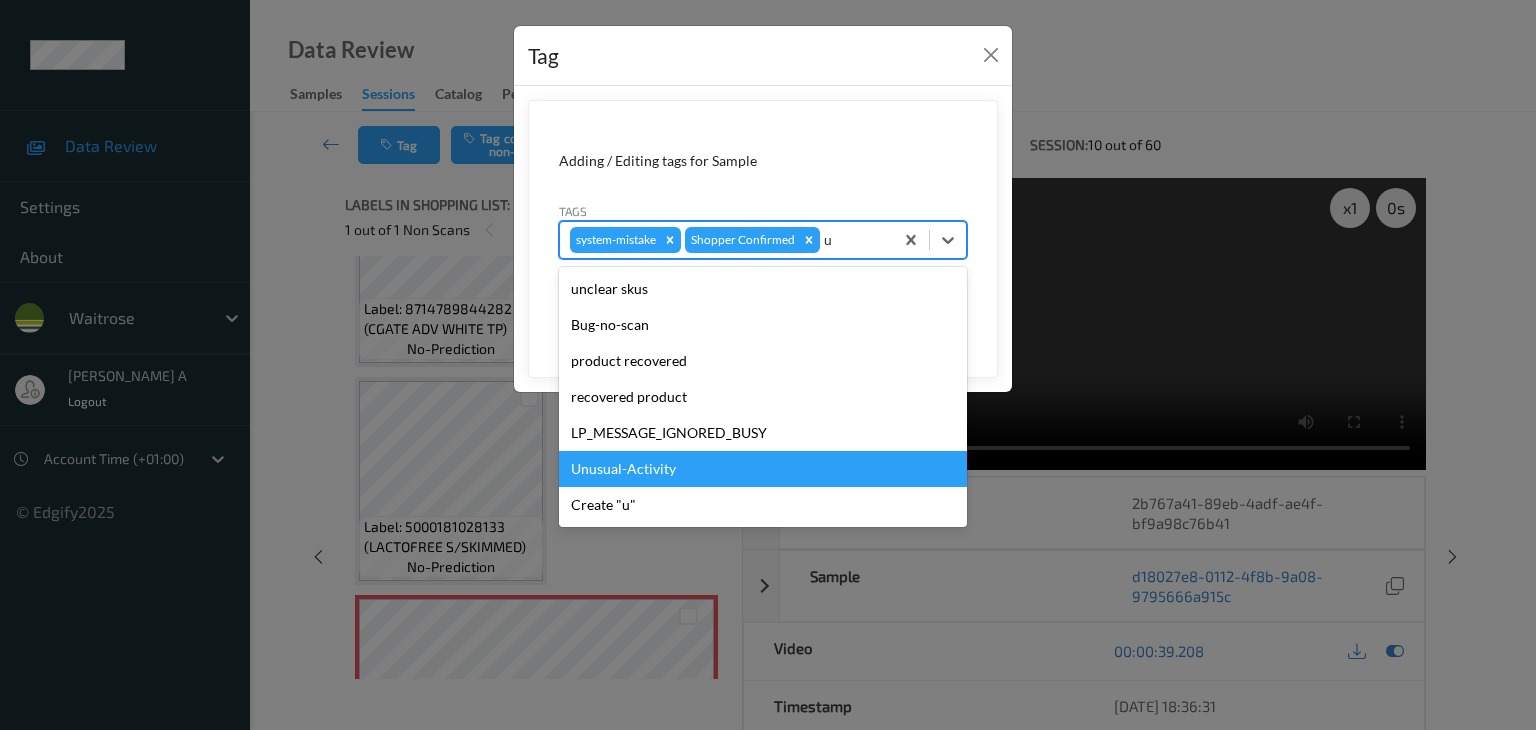 click on "Unusual-Activity" at bounding box center (763, 469) 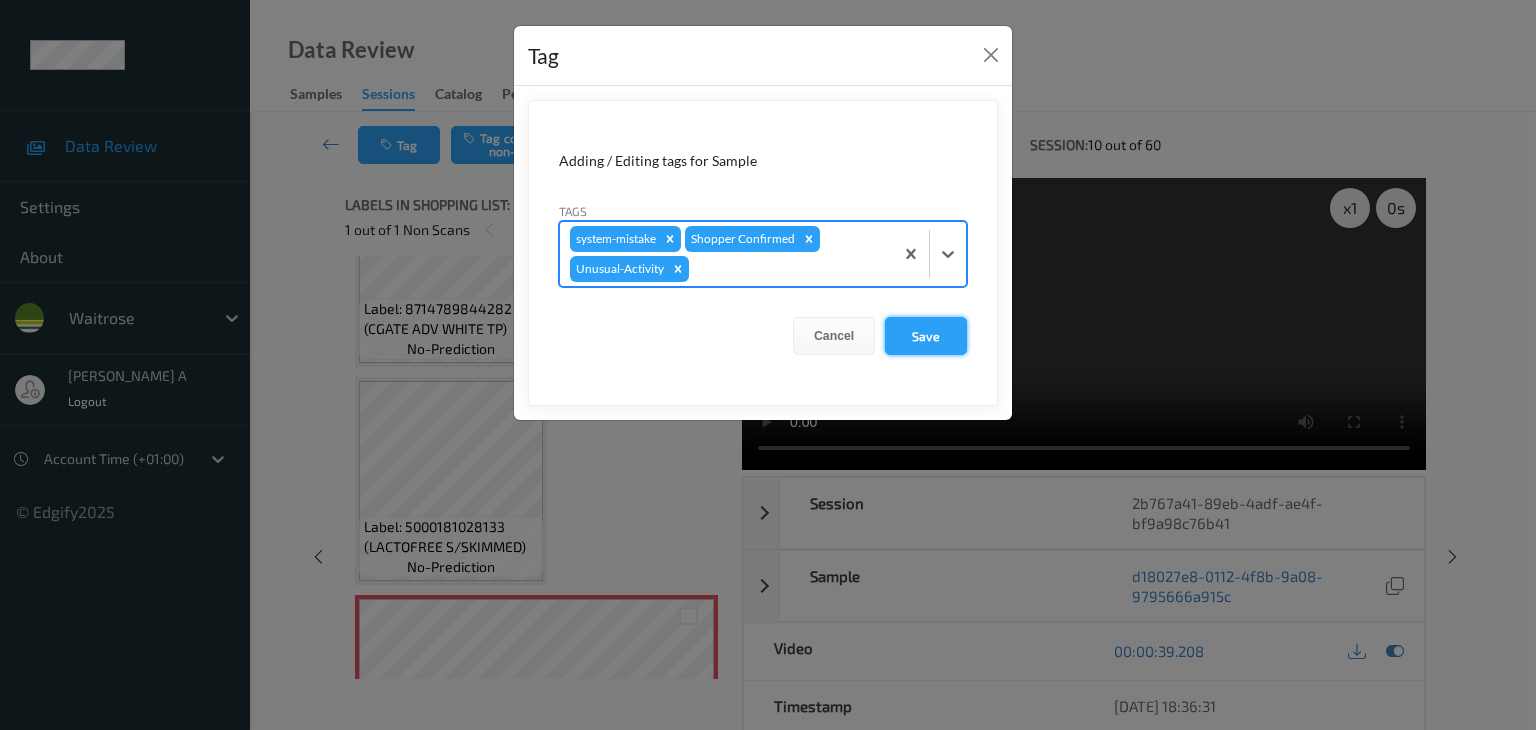 click on "Save" at bounding box center (926, 336) 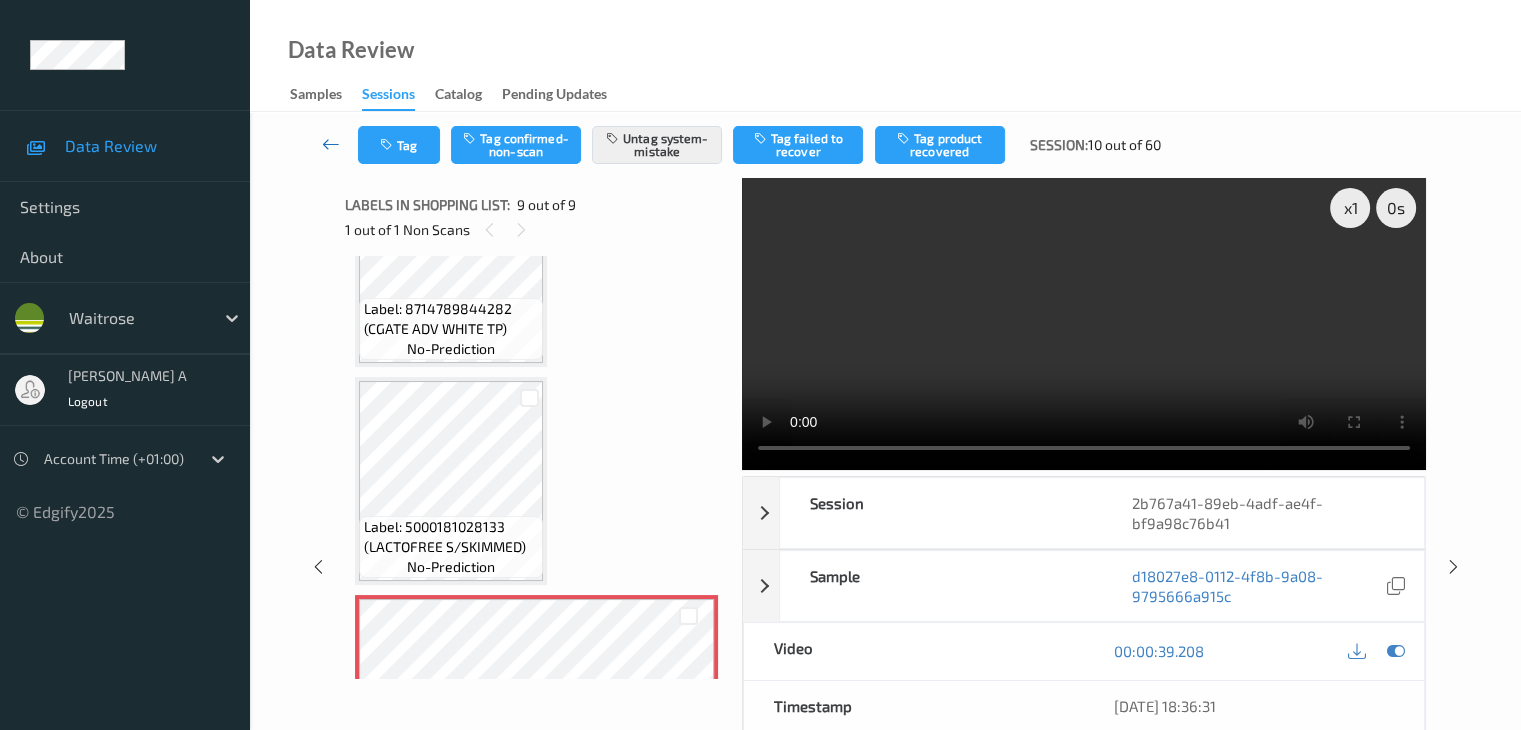 click at bounding box center [331, 144] 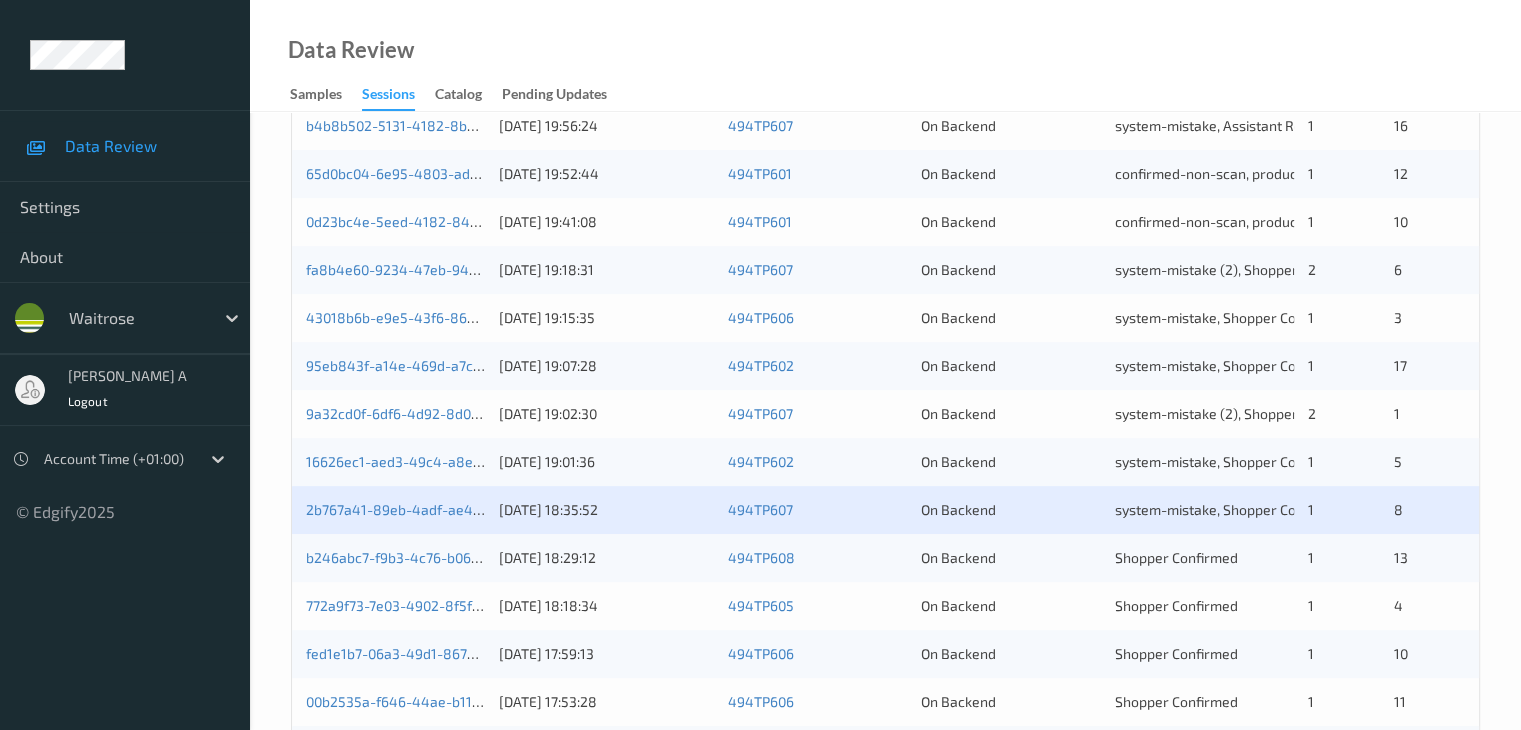 scroll, scrollTop: 800, scrollLeft: 0, axis: vertical 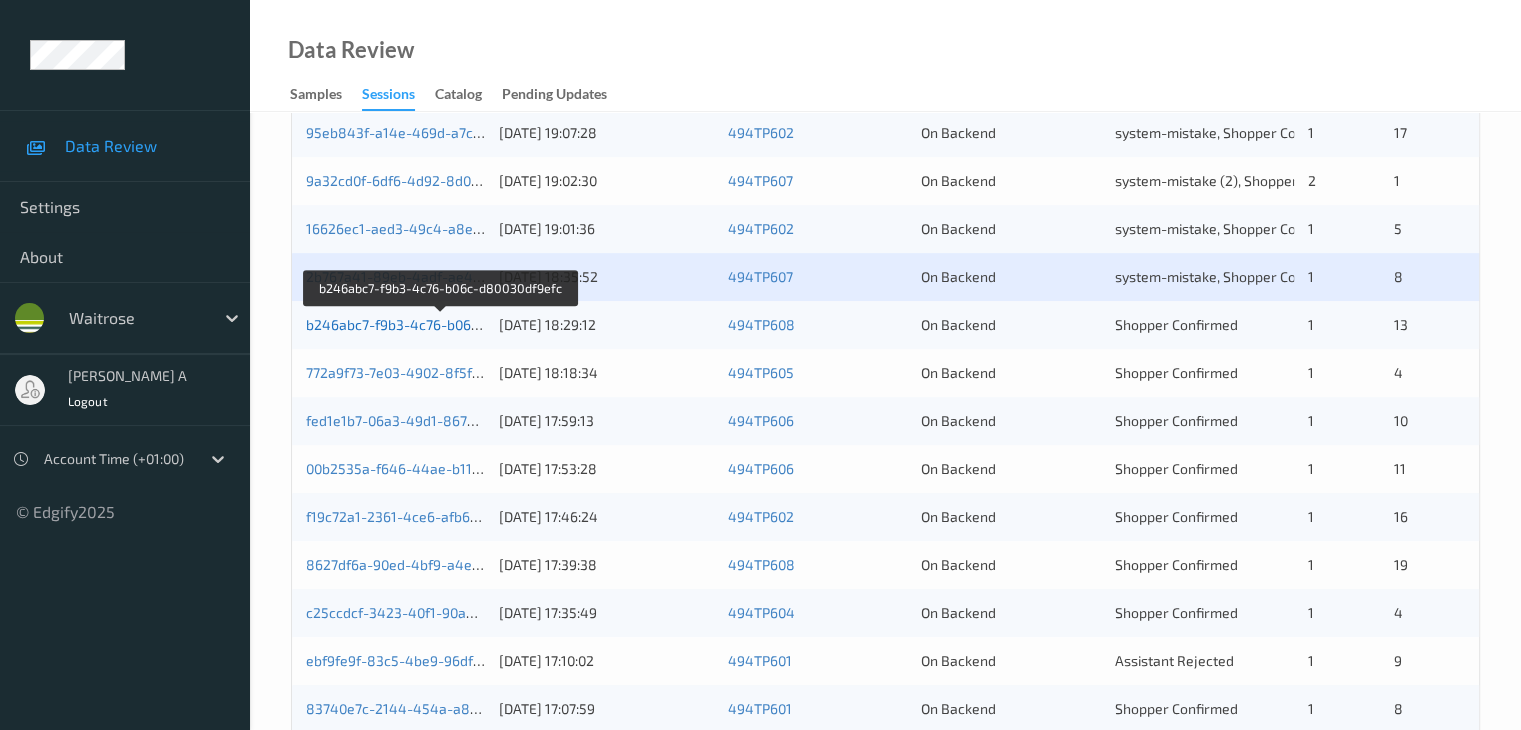 click on "b246abc7-f9b3-4c76-b06c-d80030df9efc" at bounding box center (440, 324) 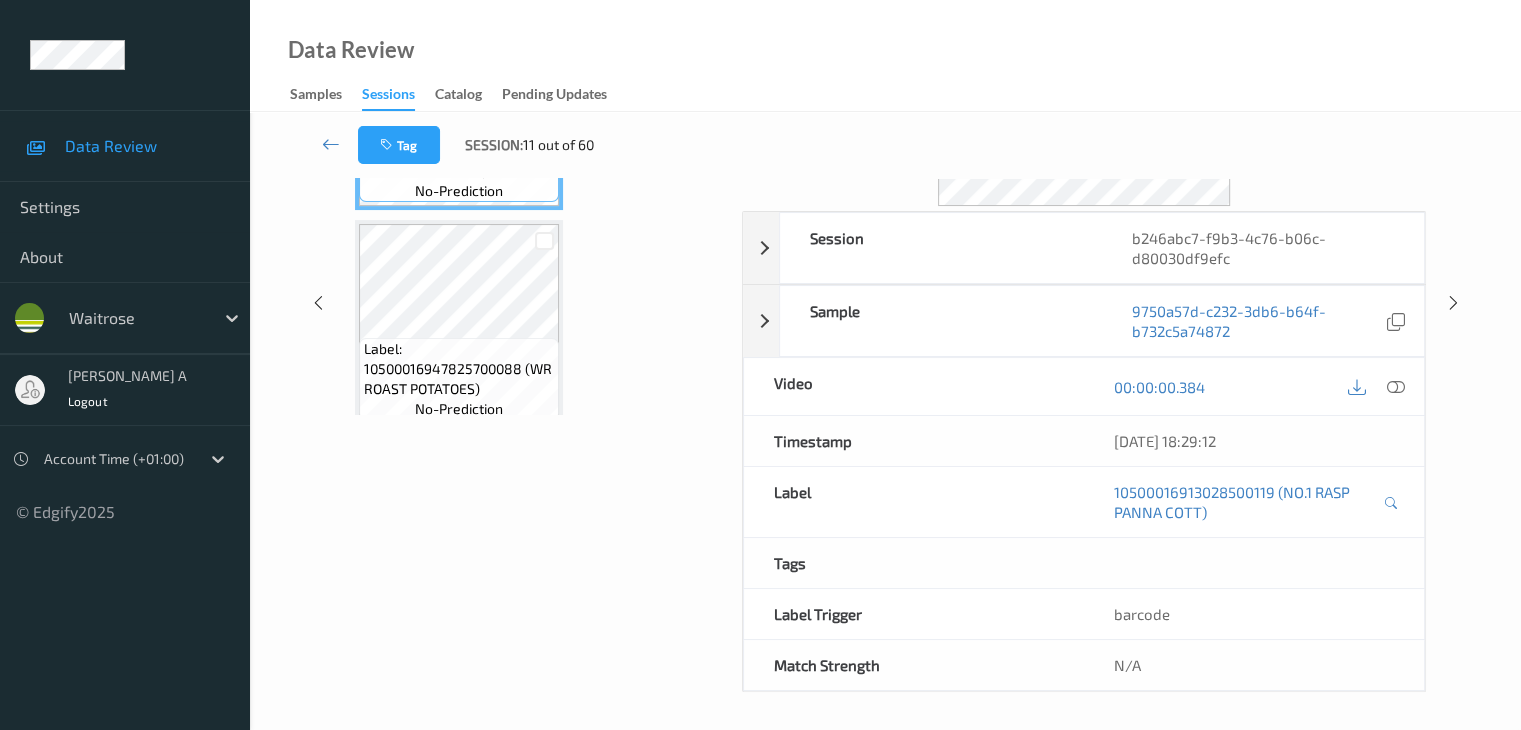 scroll, scrollTop: 0, scrollLeft: 0, axis: both 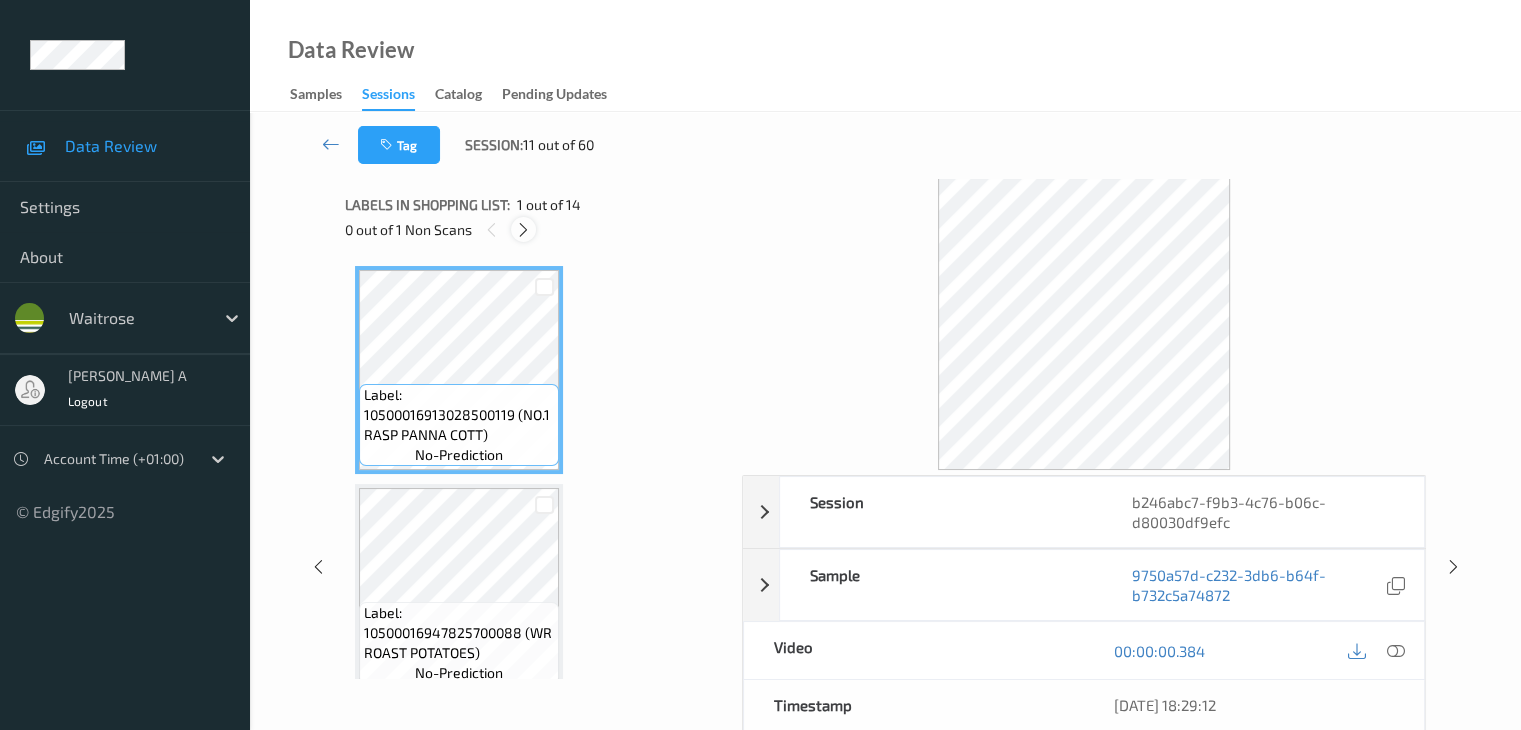 click at bounding box center (523, 230) 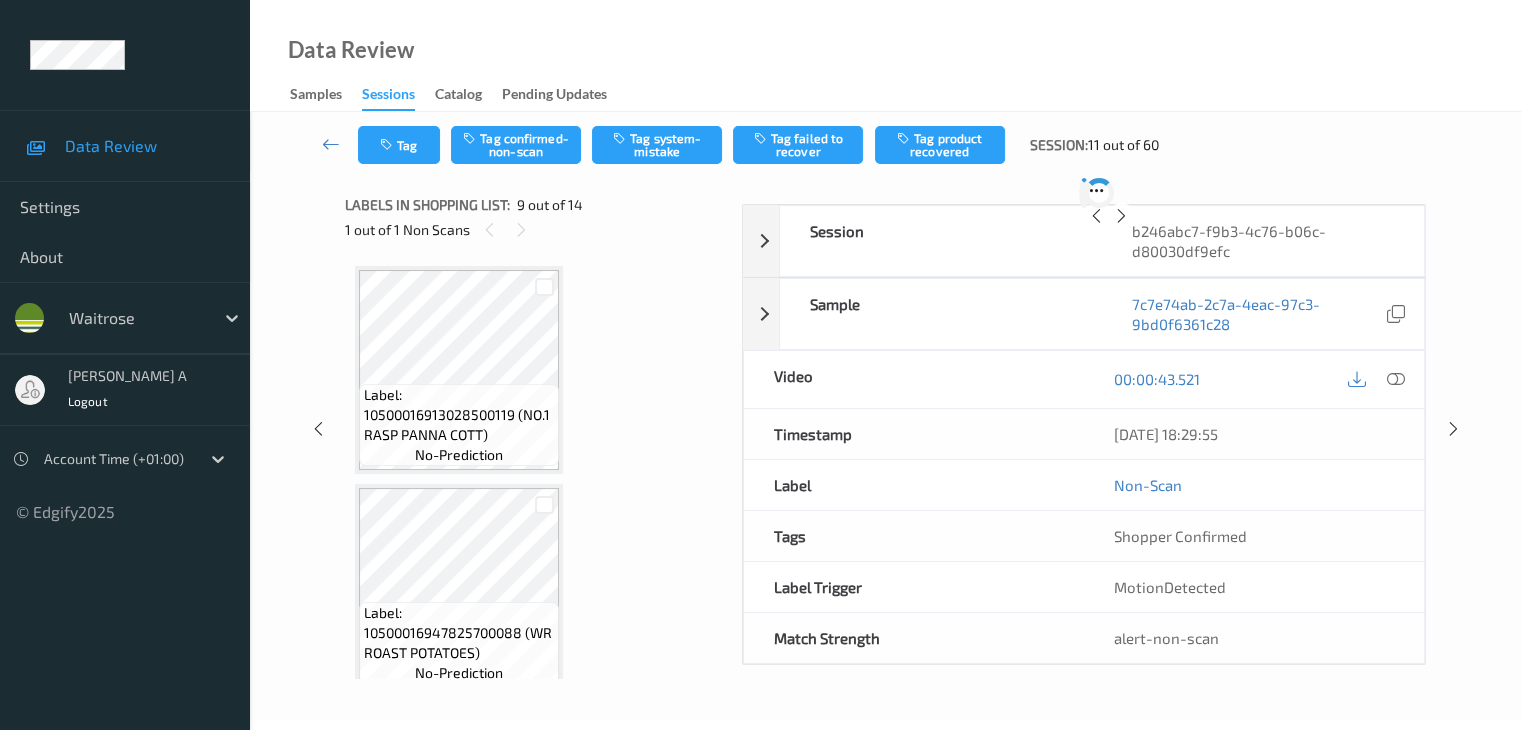 scroll, scrollTop: 1536, scrollLeft: 0, axis: vertical 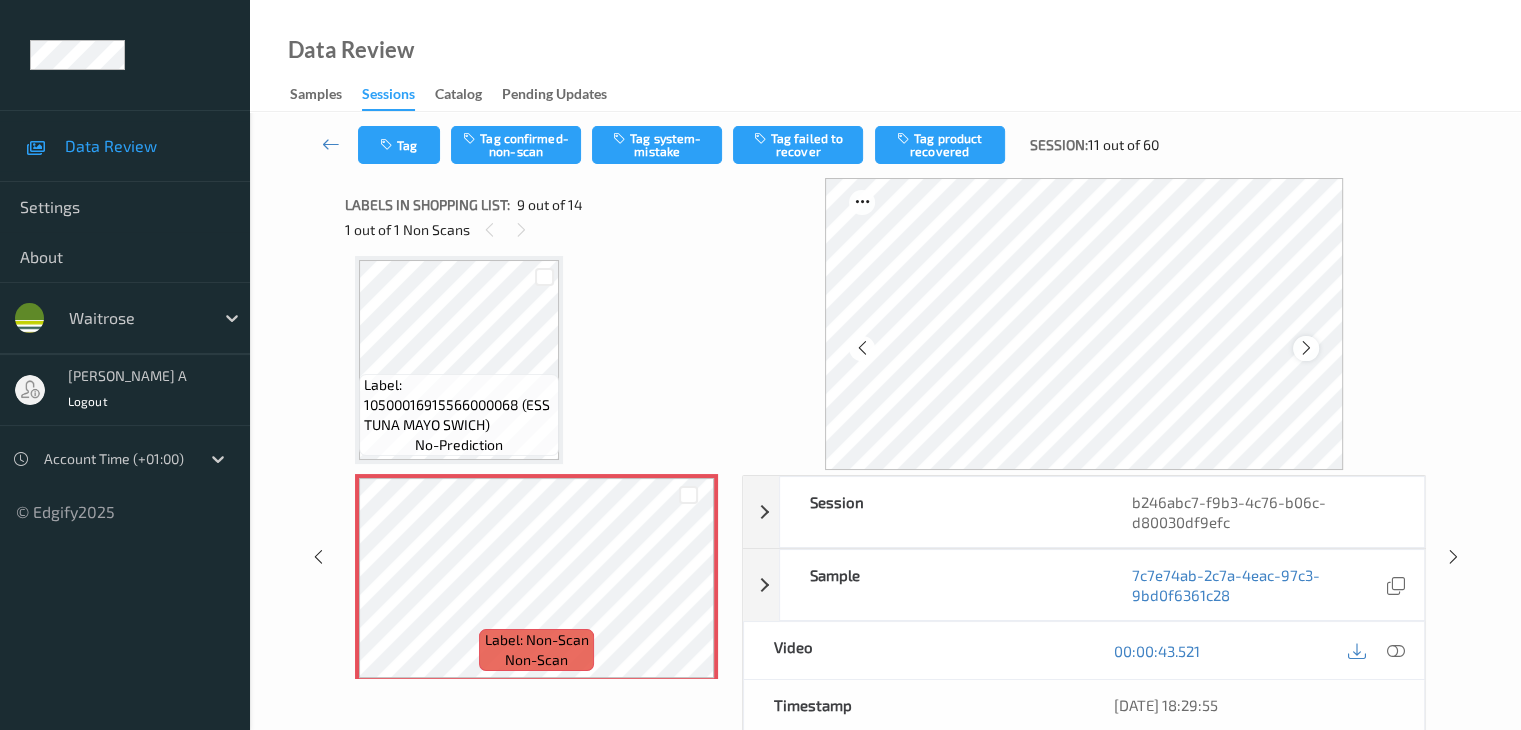 click at bounding box center [1306, 348] 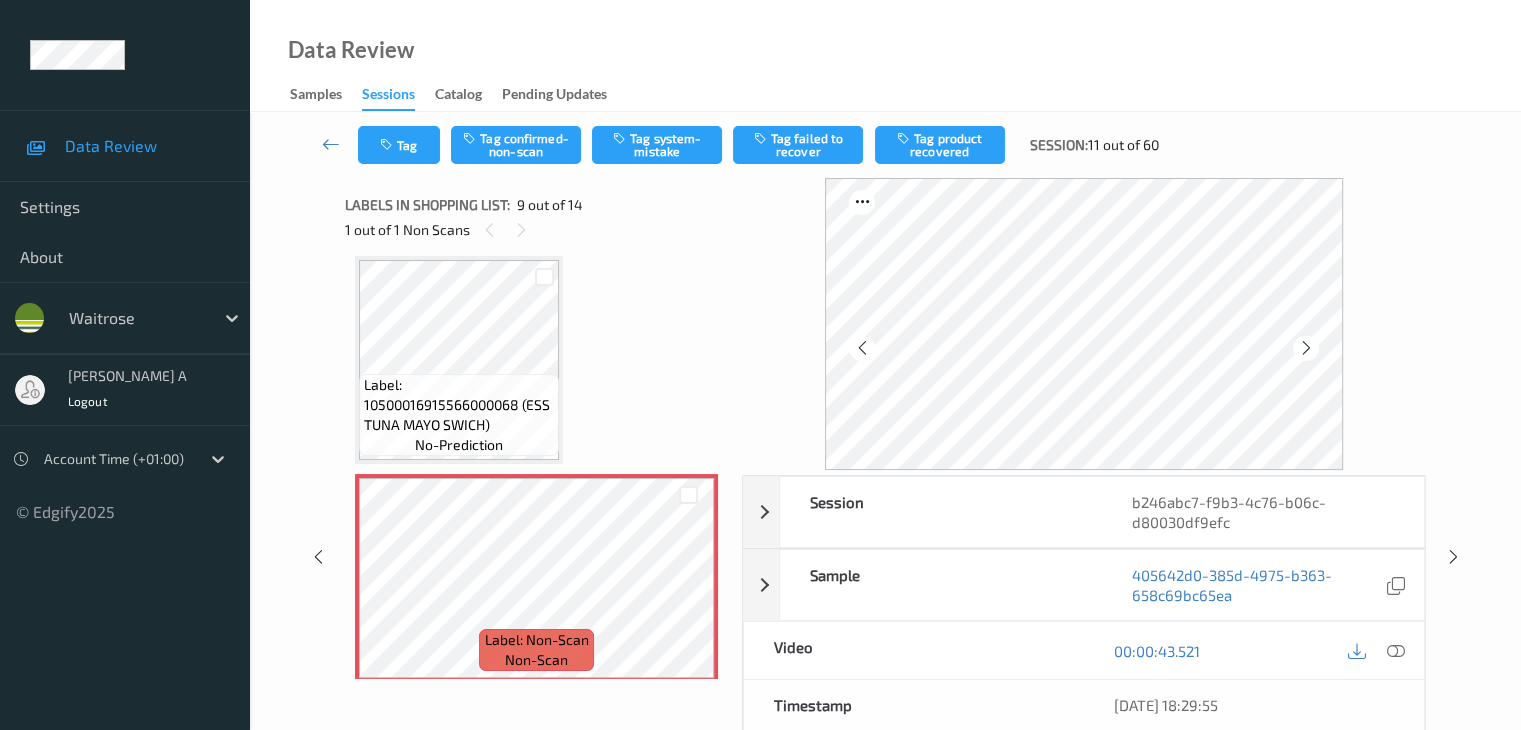 click at bounding box center [1306, 348] 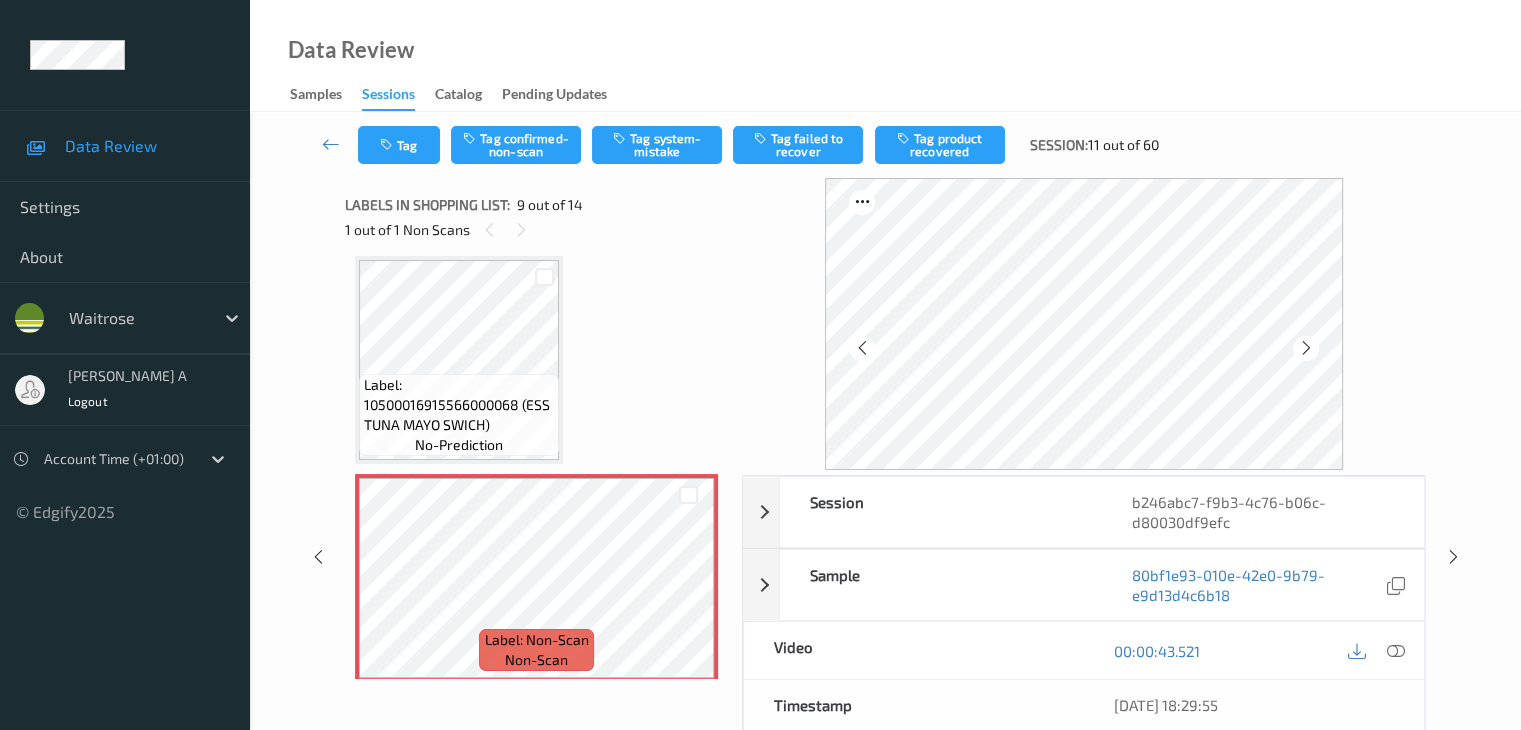click at bounding box center (1306, 348) 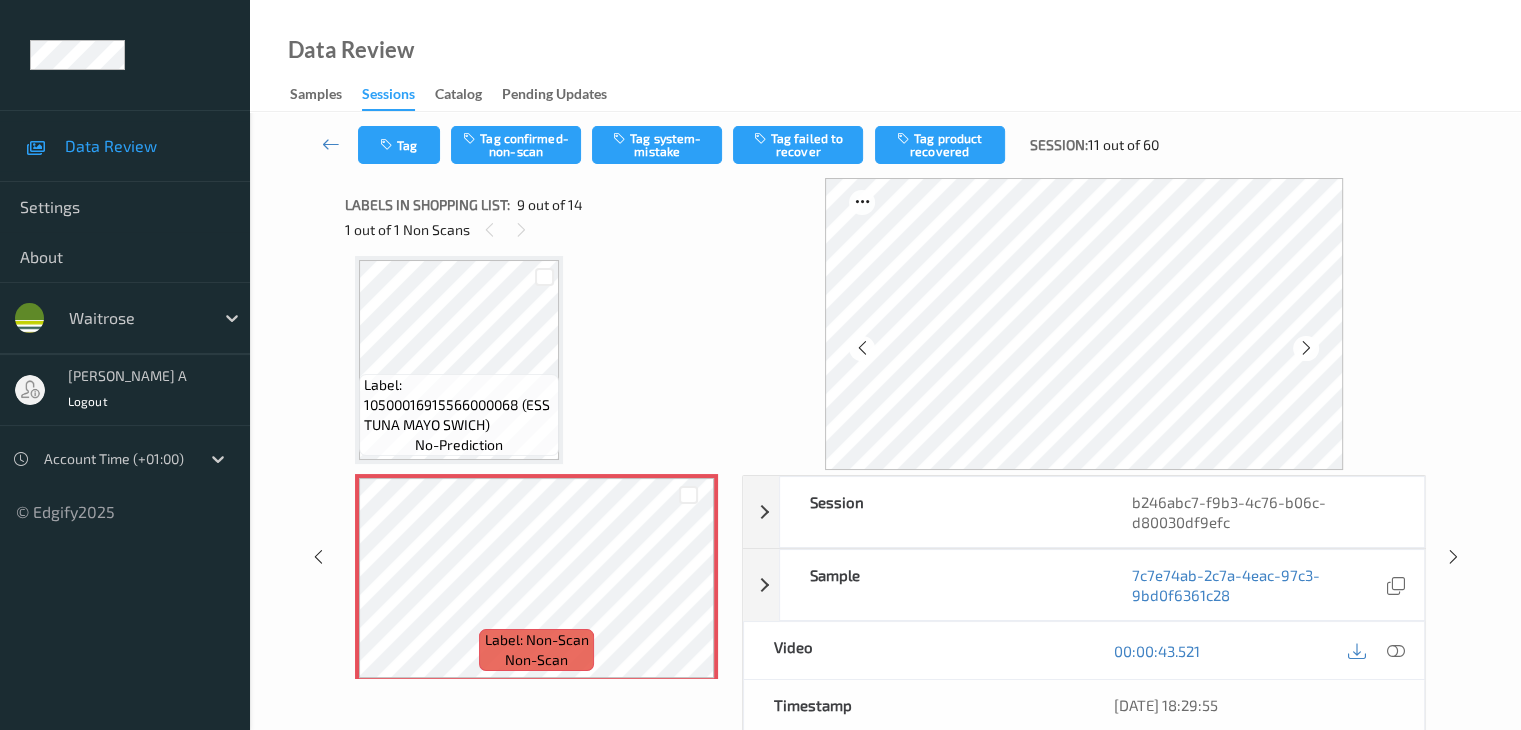 click at bounding box center [1306, 348] 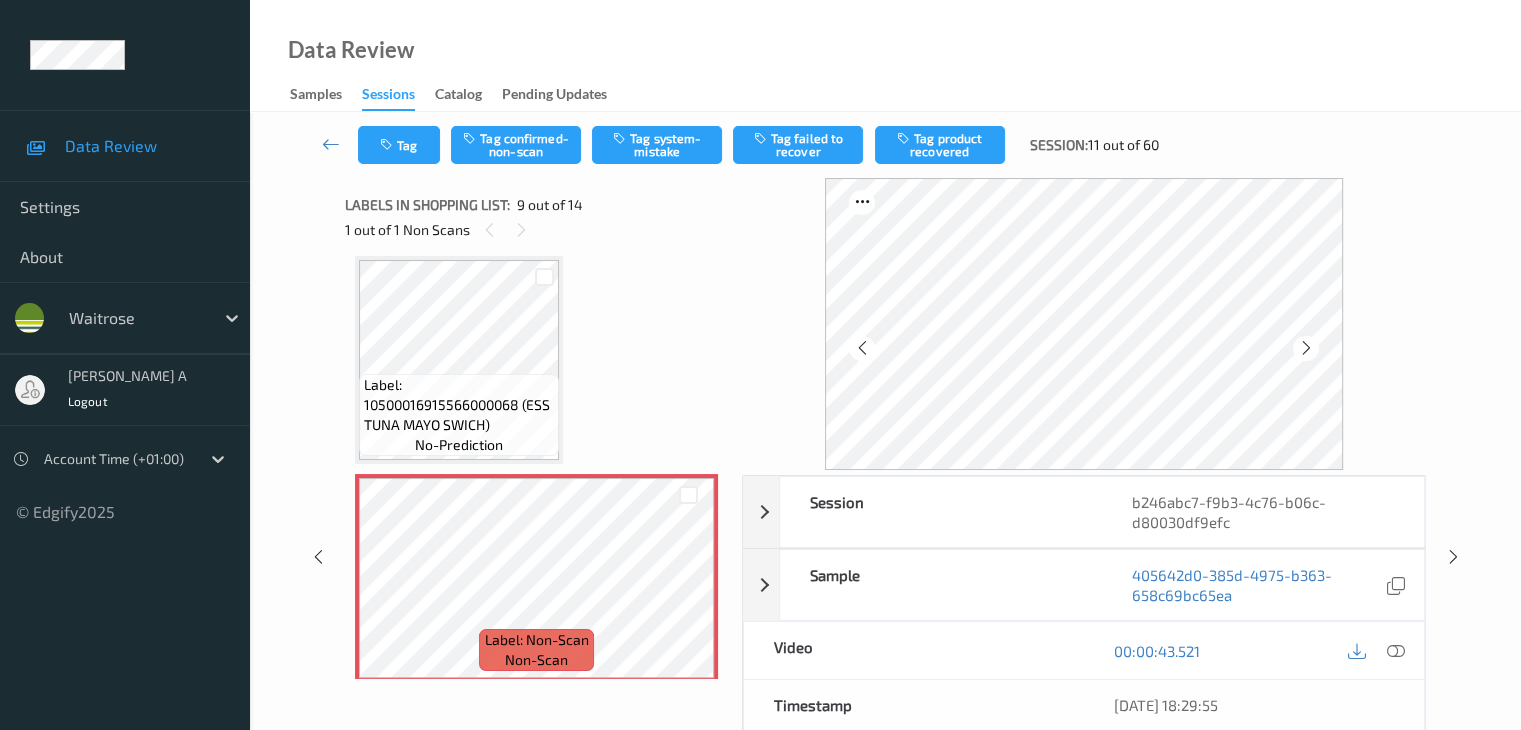 click at bounding box center (1306, 348) 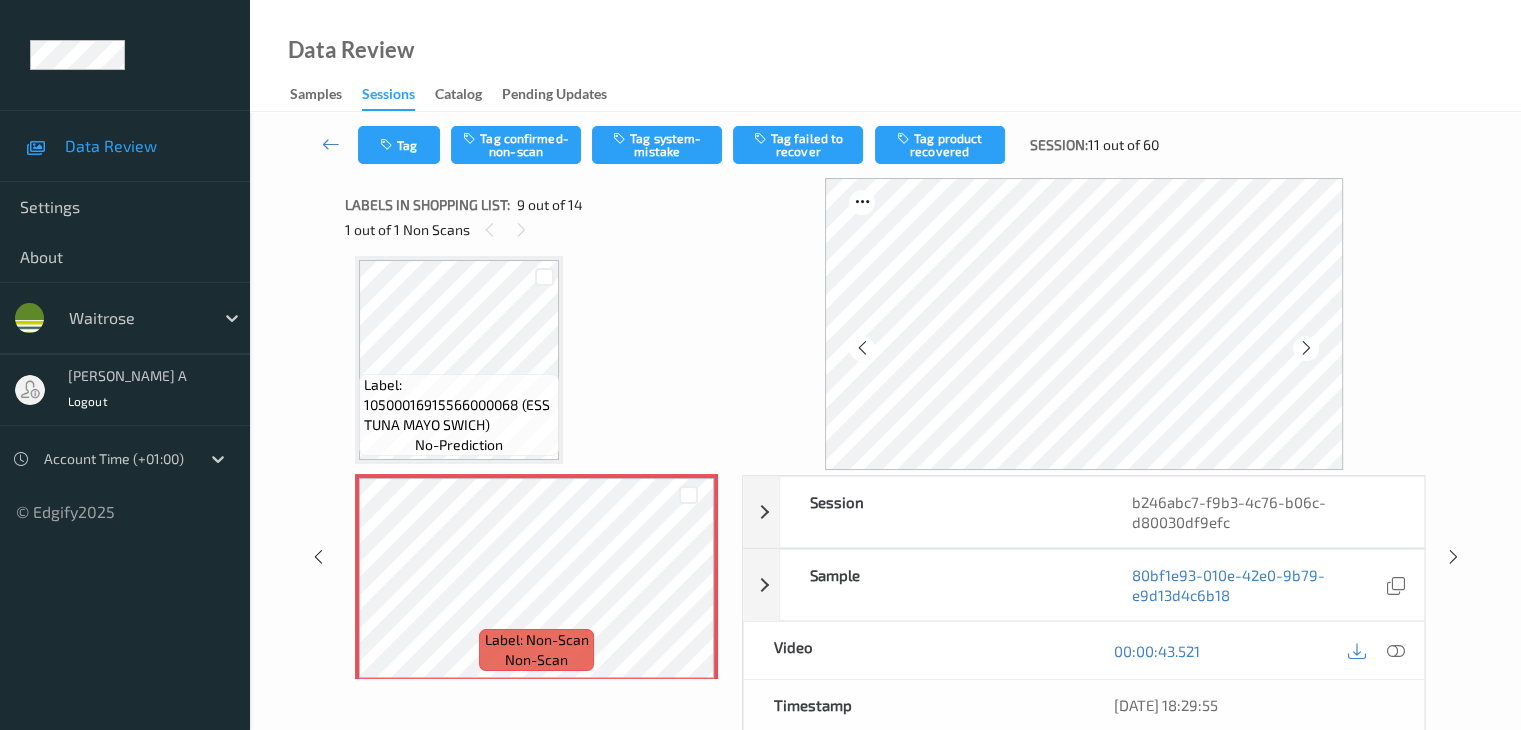 click at bounding box center [1306, 348] 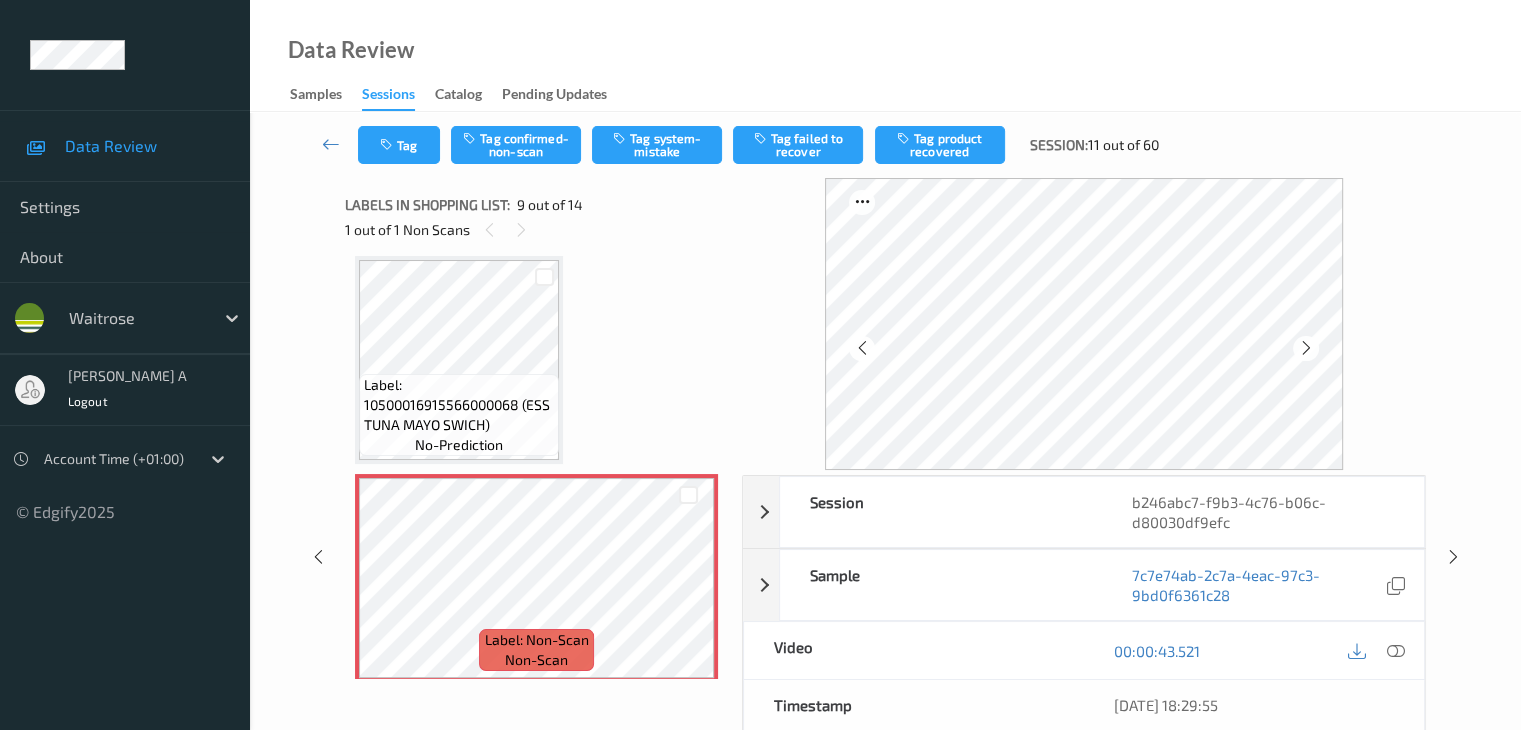 click at bounding box center [1306, 348] 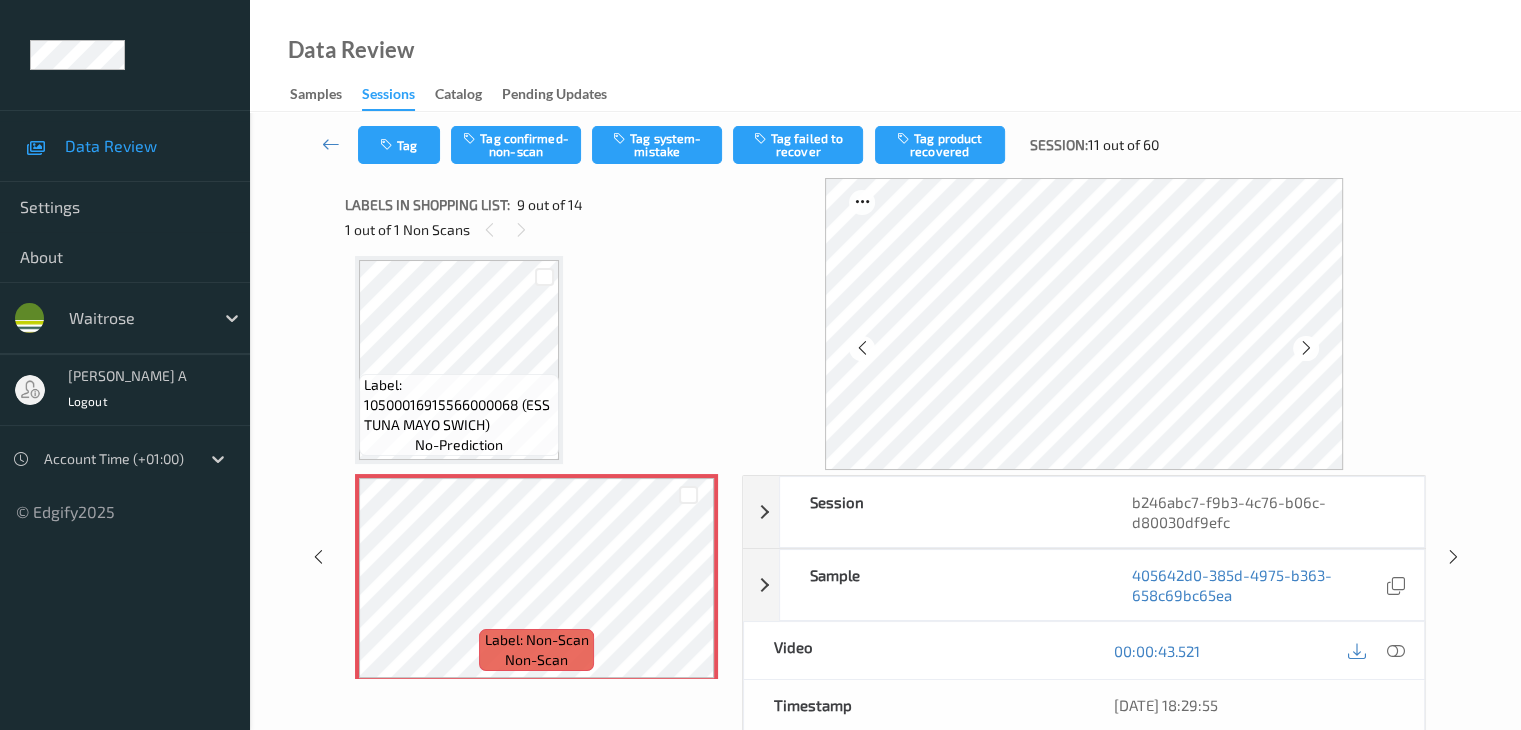 click at bounding box center (1306, 348) 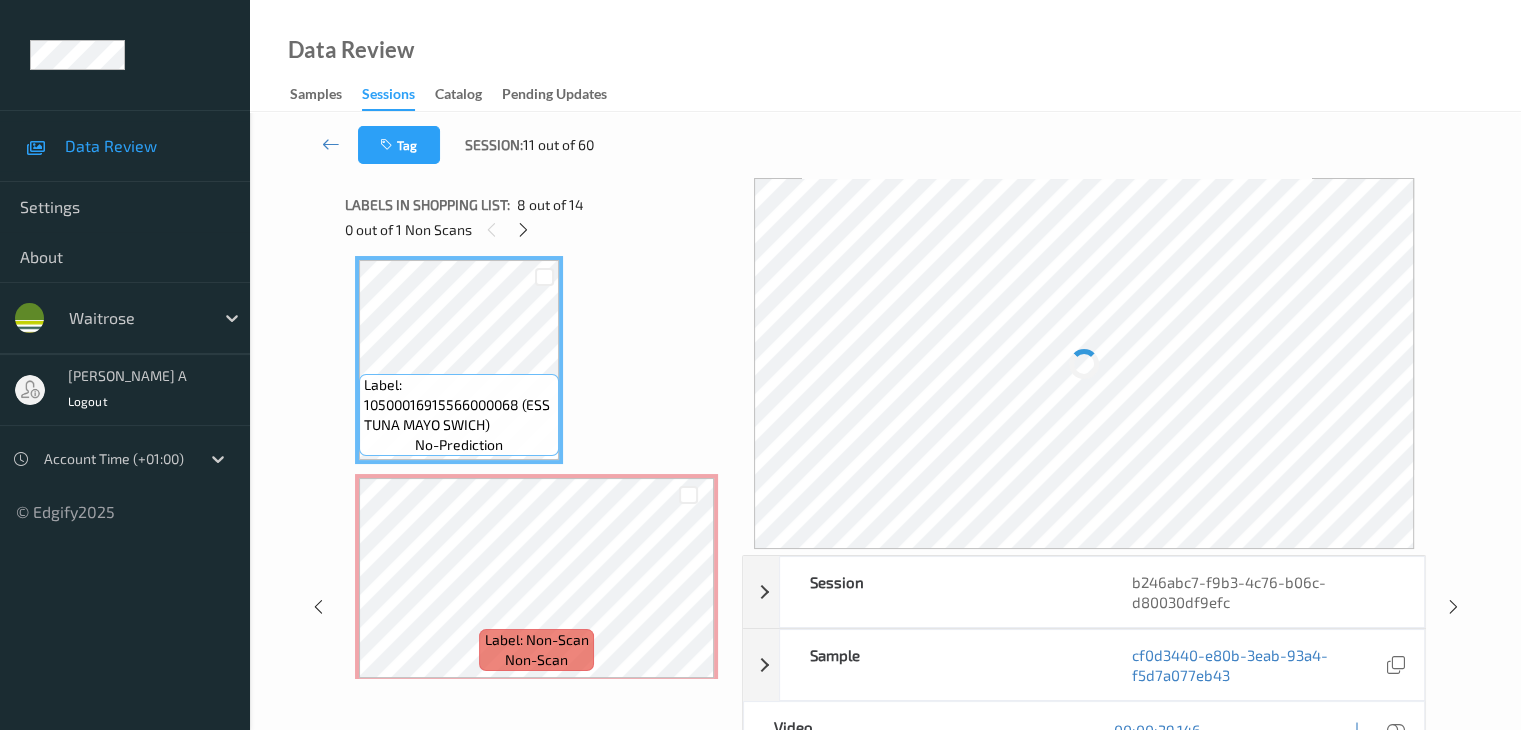 scroll, scrollTop: 1436, scrollLeft: 0, axis: vertical 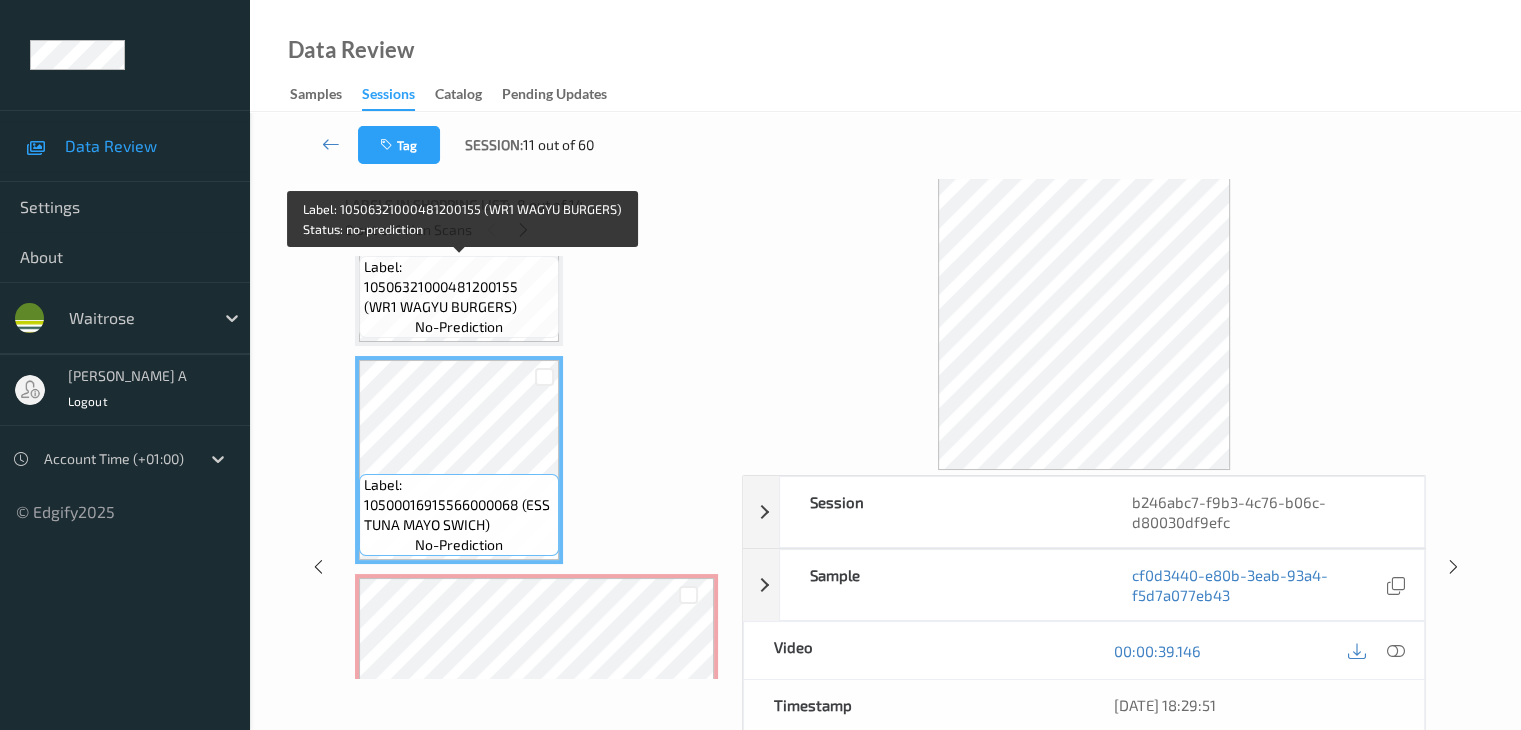 click on "Label: 10506321000481200155 (WR1 WAGYU BURGERS)" at bounding box center (459, 287) 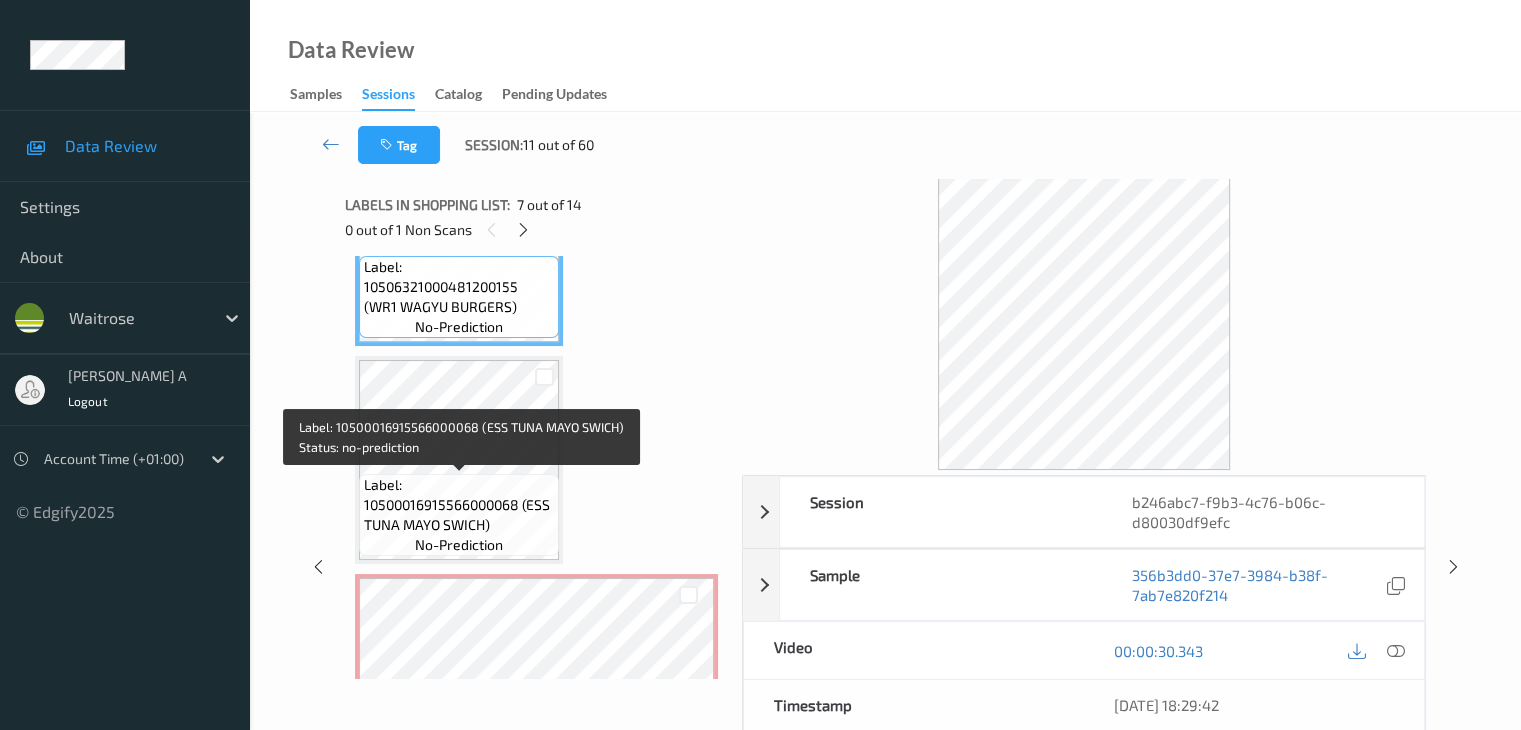 click on "Label: 10500016915566000068 (ESS TUNA MAYO SWICH)" at bounding box center (459, 505) 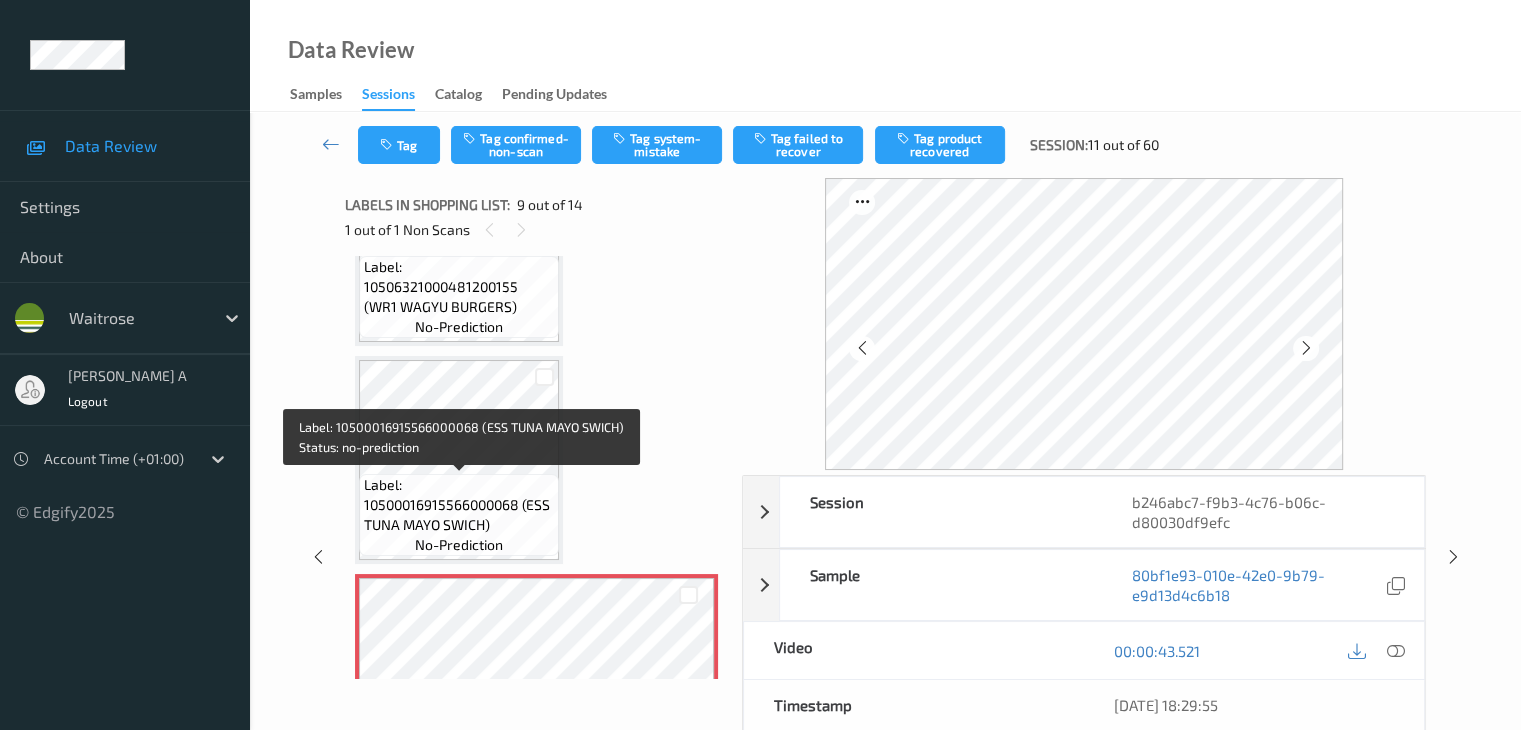 click on "Label: 10500016915566000068 (ESS TUNA MAYO SWICH)" at bounding box center [459, 505] 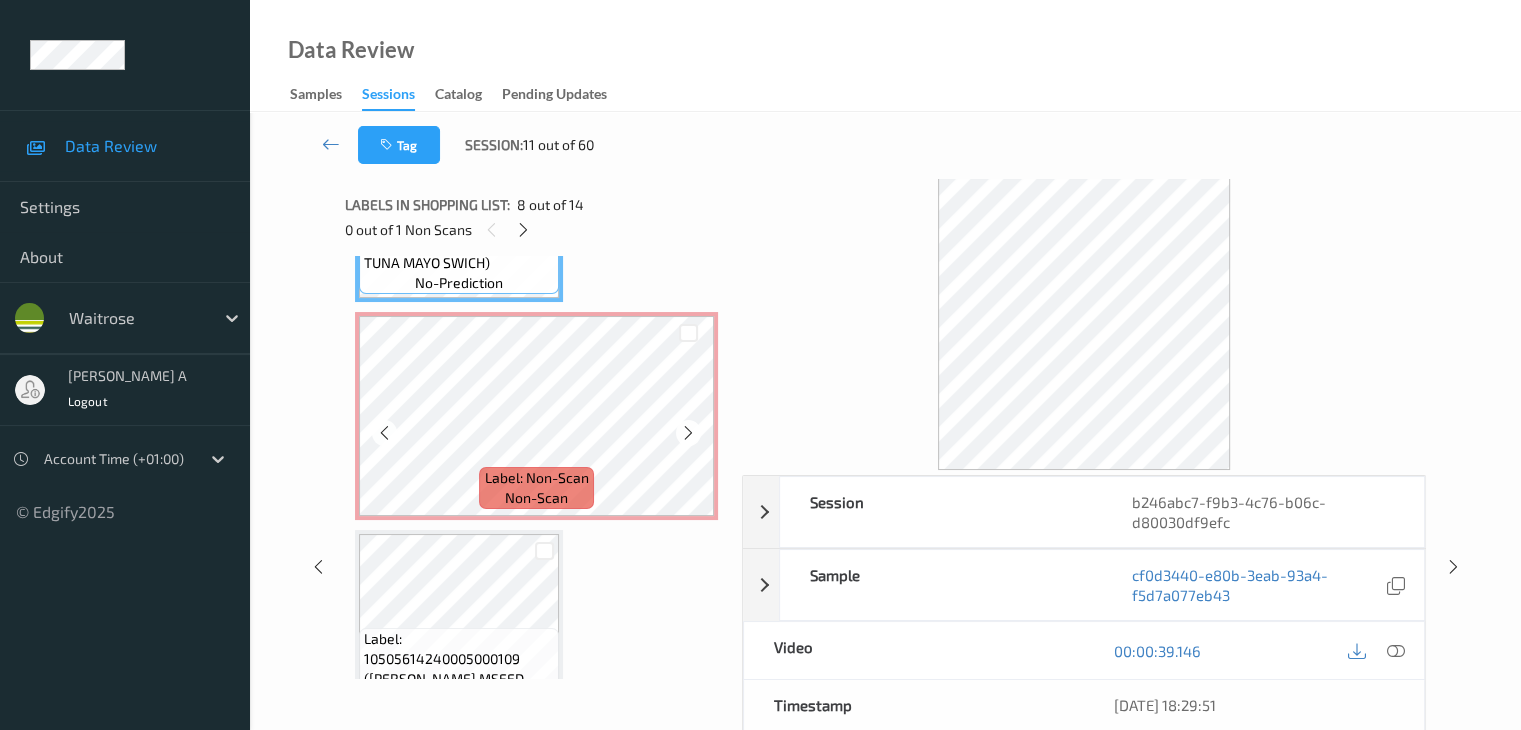 scroll, scrollTop: 1736, scrollLeft: 0, axis: vertical 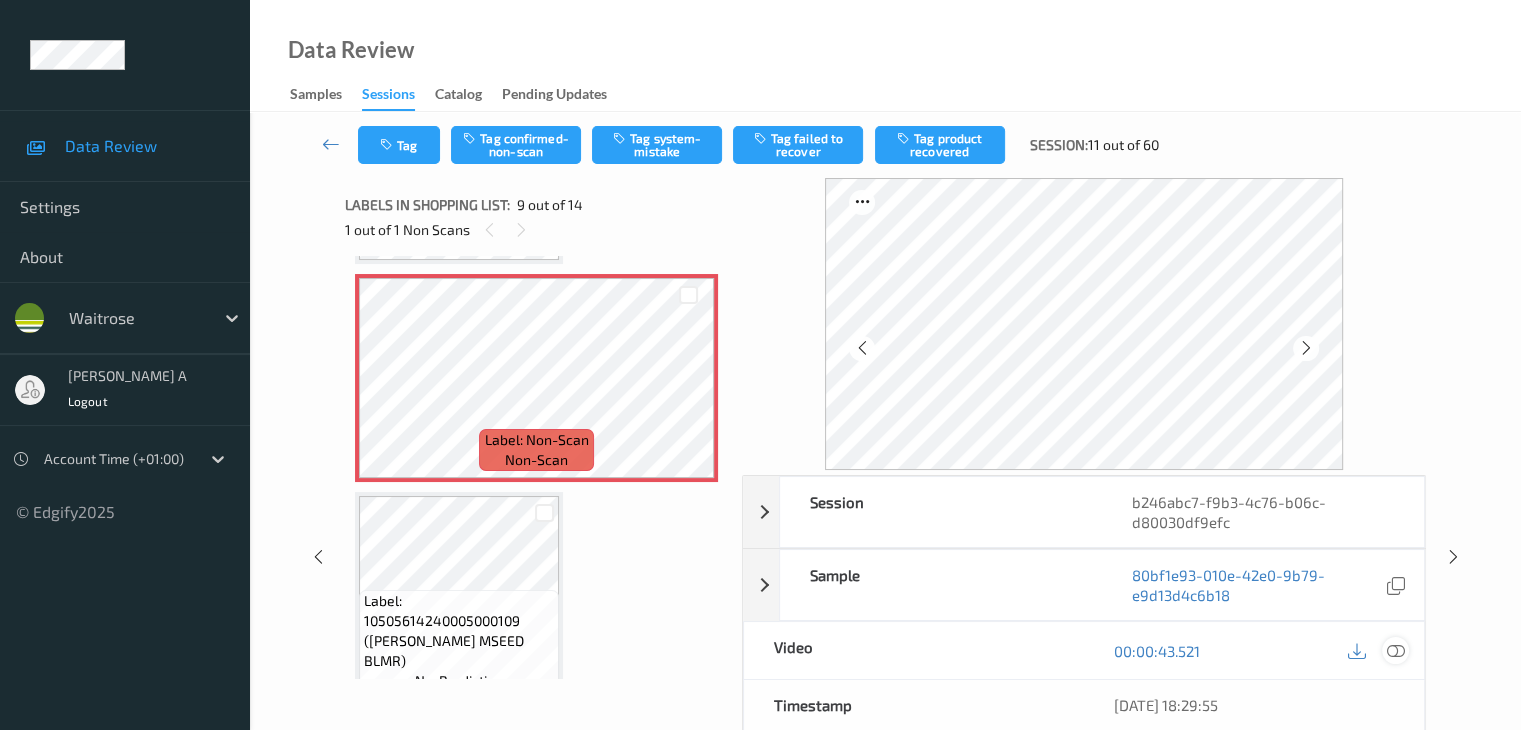 click at bounding box center [1395, 651] 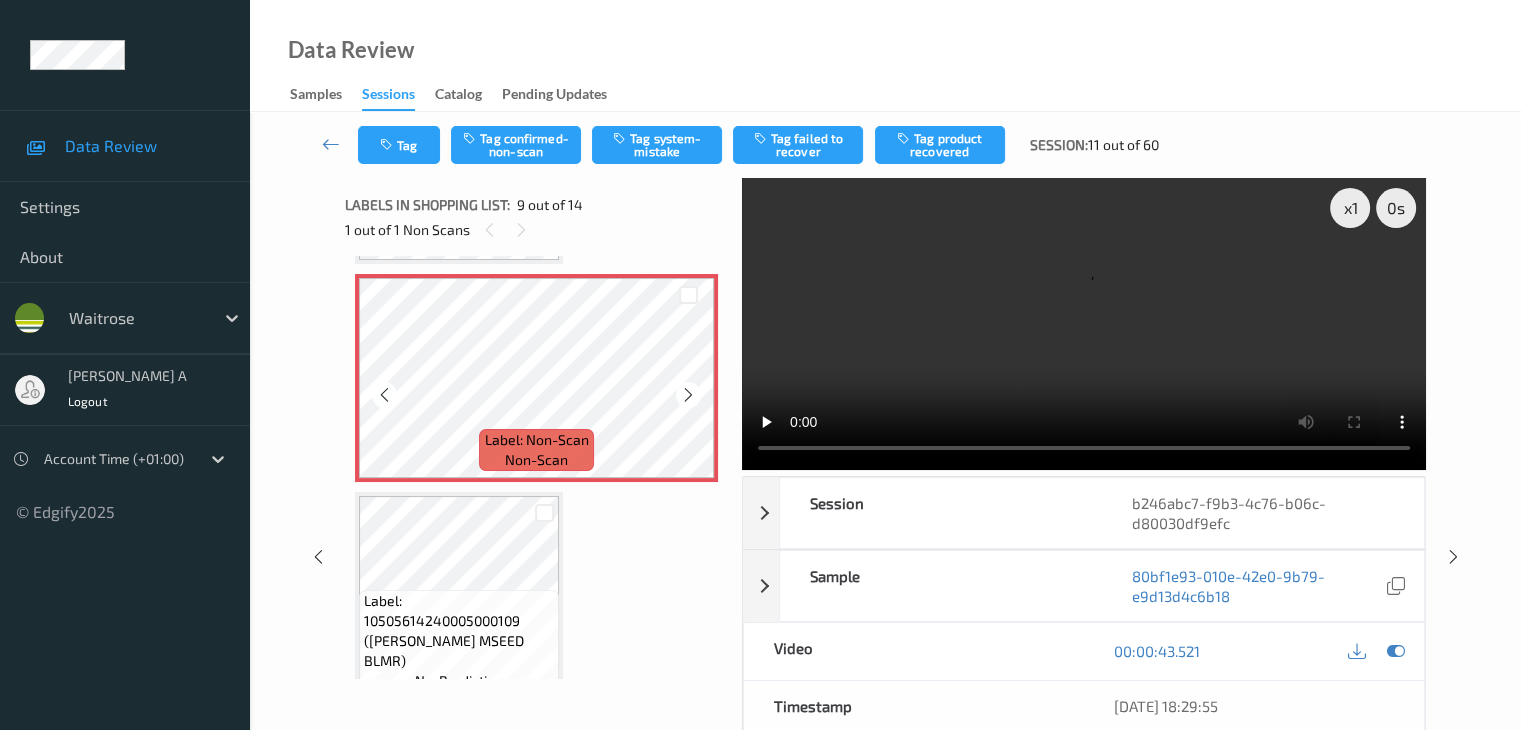scroll, scrollTop: 1536, scrollLeft: 0, axis: vertical 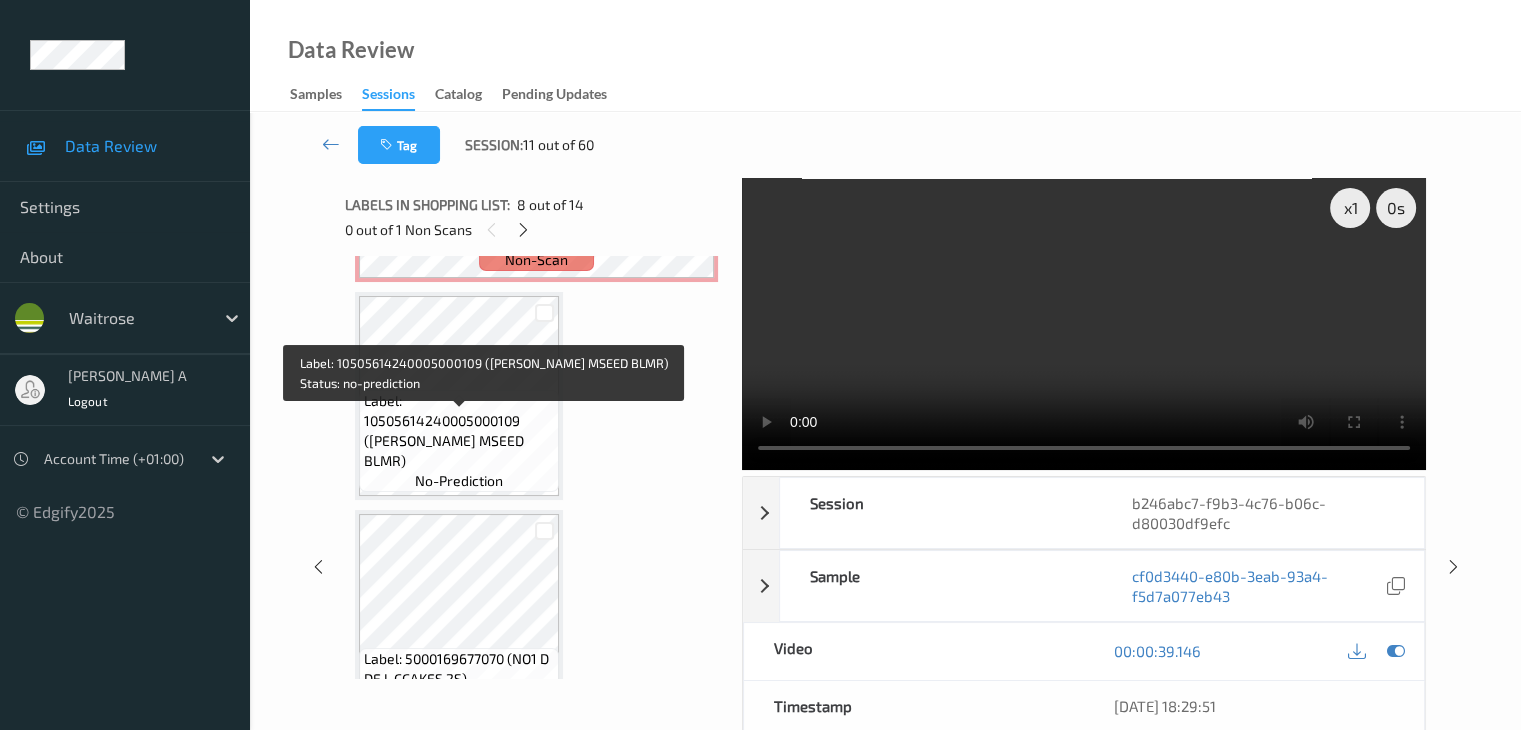 click on "Label: 10505614240005000109 (JACKSON MSEED BLMR)" at bounding box center (459, 431) 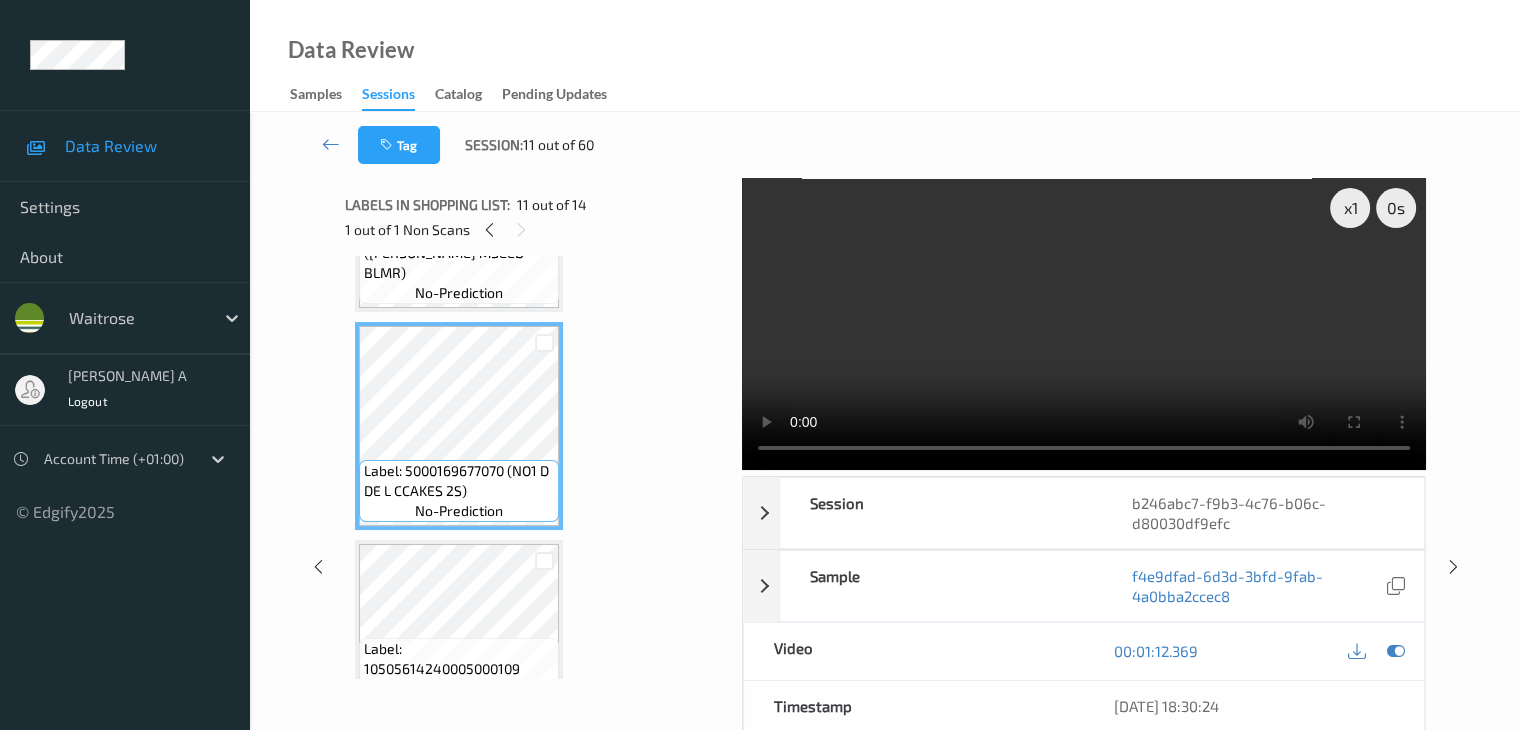 scroll, scrollTop: 2136, scrollLeft: 0, axis: vertical 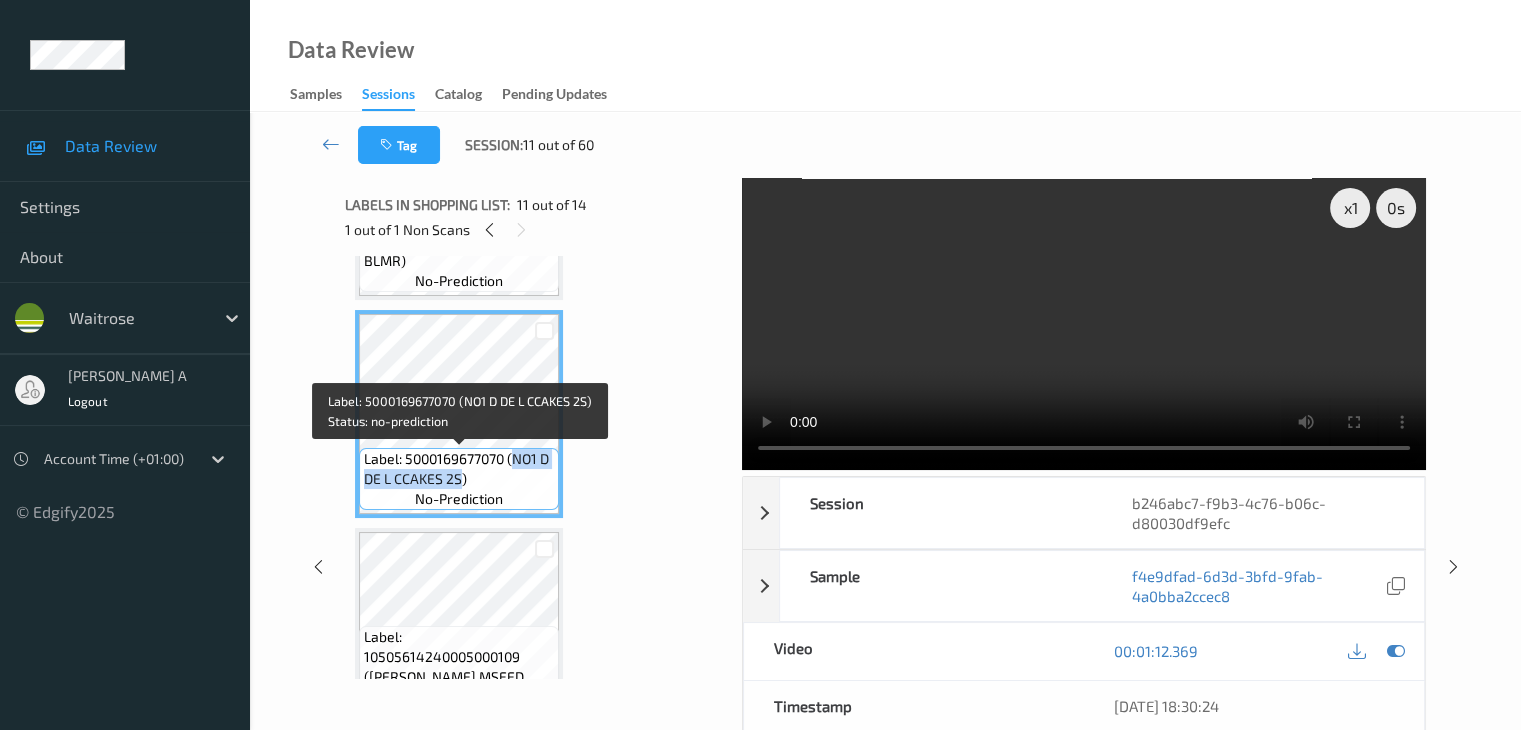 drag, startPoint x: 512, startPoint y: 461, endPoint x: 461, endPoint y: 480, distance: 54.42426 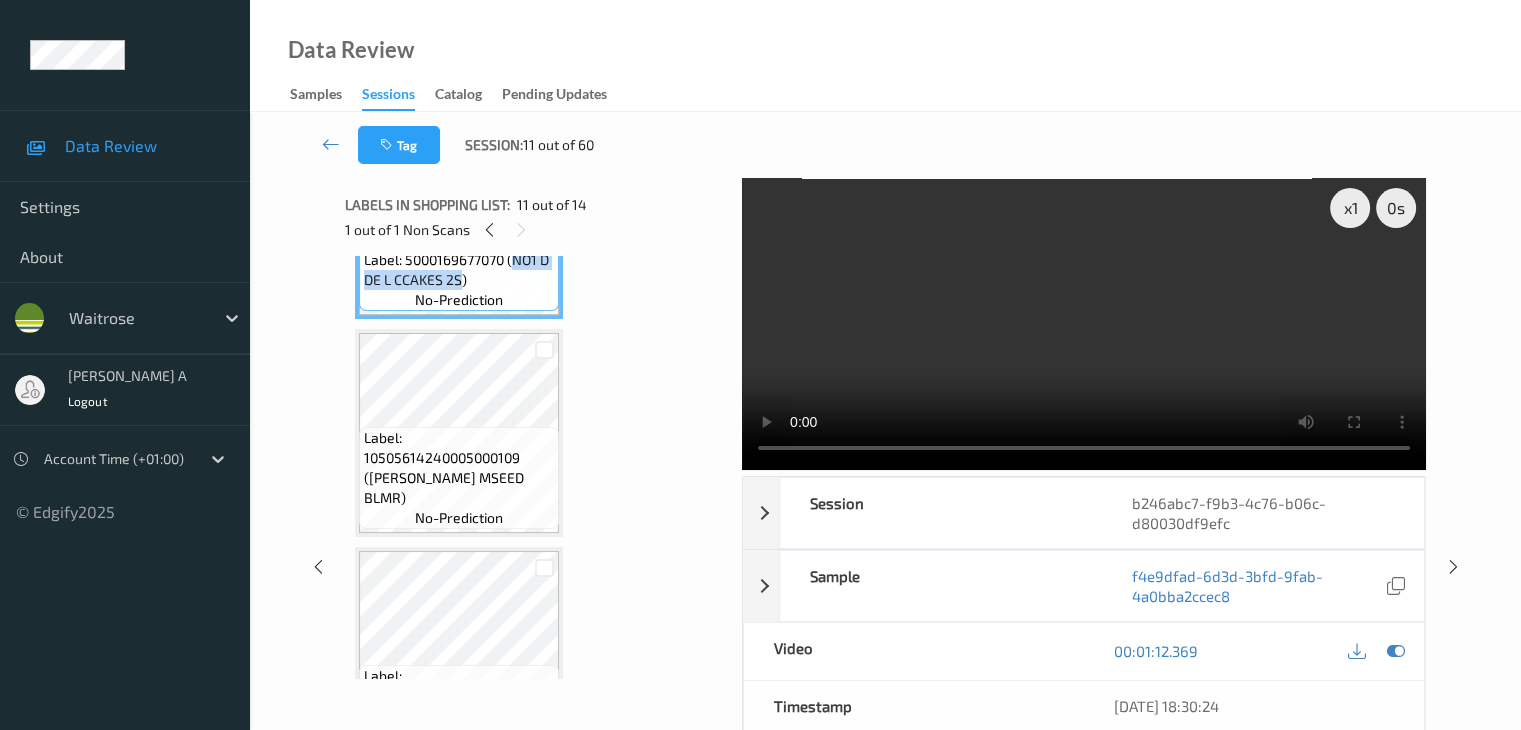 scroll, scrollTop: 2336, scrollLeft: 0, axis: vertical 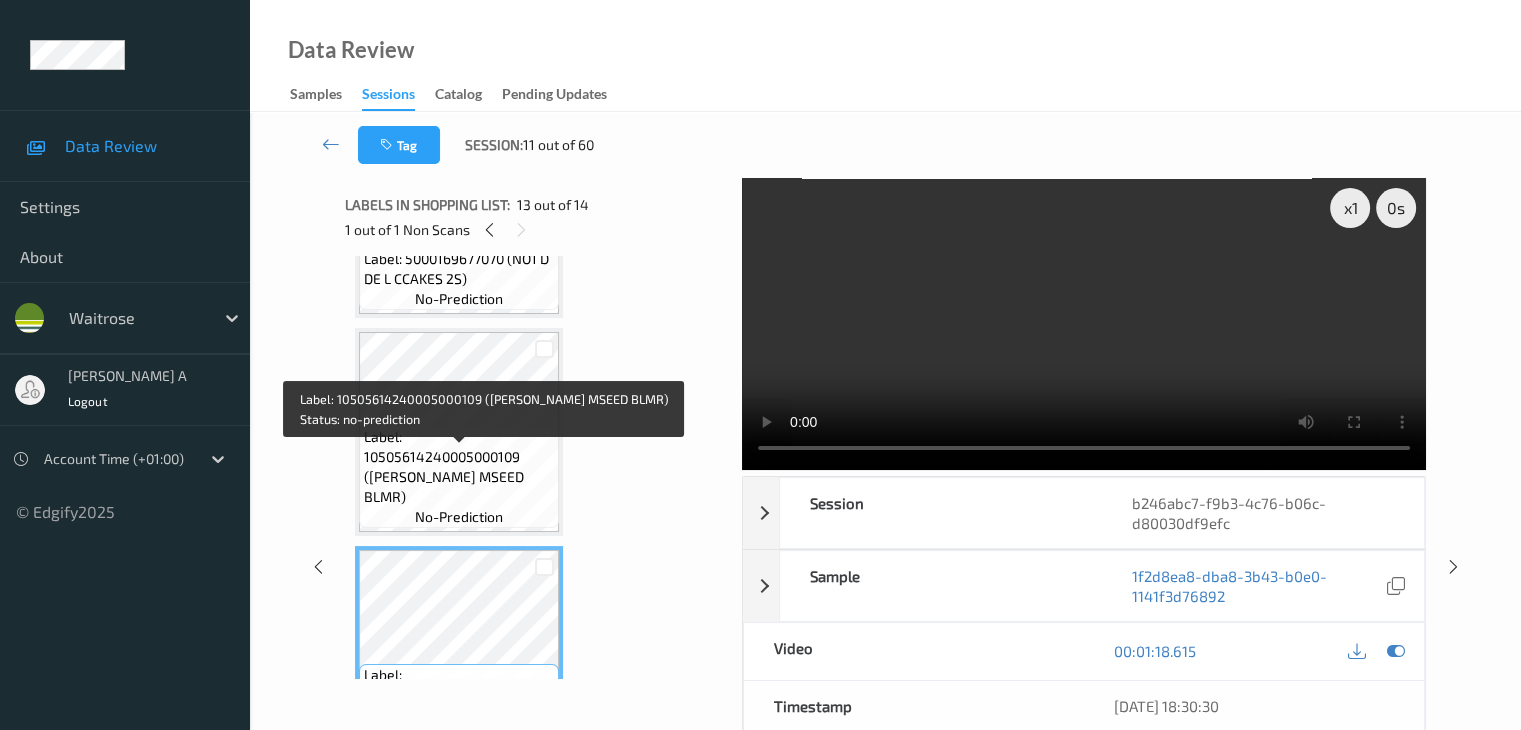 click on "Label: 10505614240005000109 (JACKSON MSEED BLMR)" at bounding box center [459, 467] 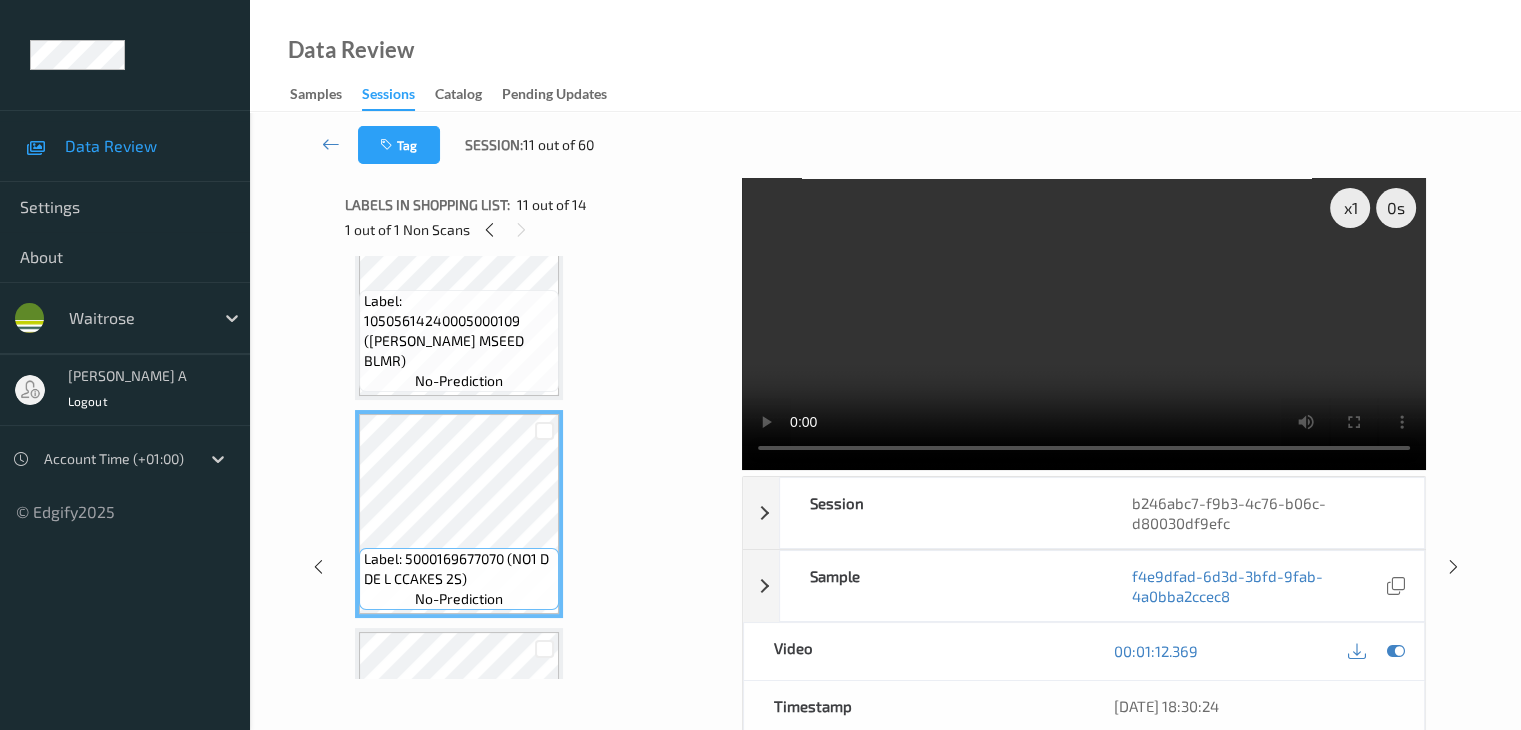 scroll, scrollTop: 1936, scrollLeft: 0, axis: vertical 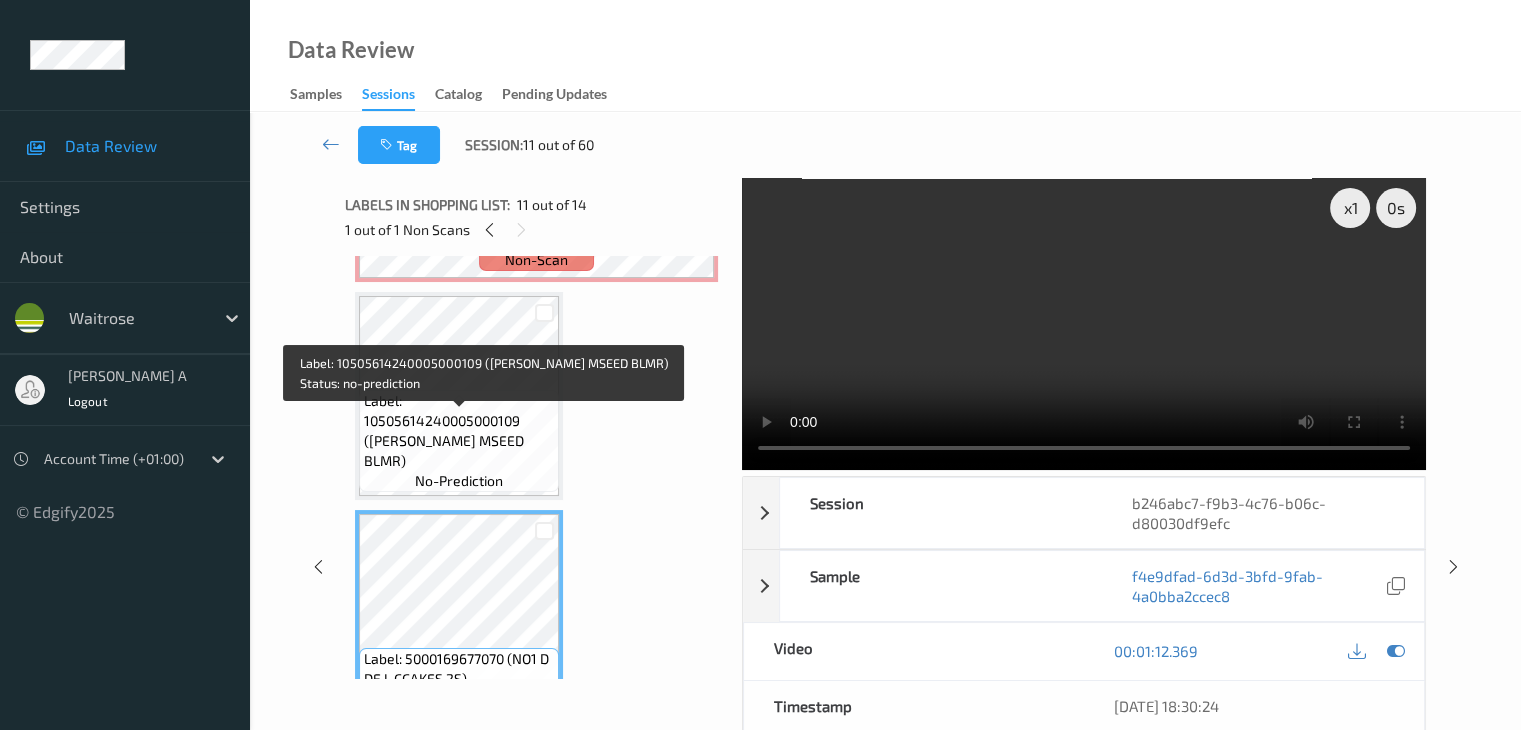 click on "Label: 10505614240005000109 (JACKSON MSEED BLMR)" at bounding box center (459, 431) 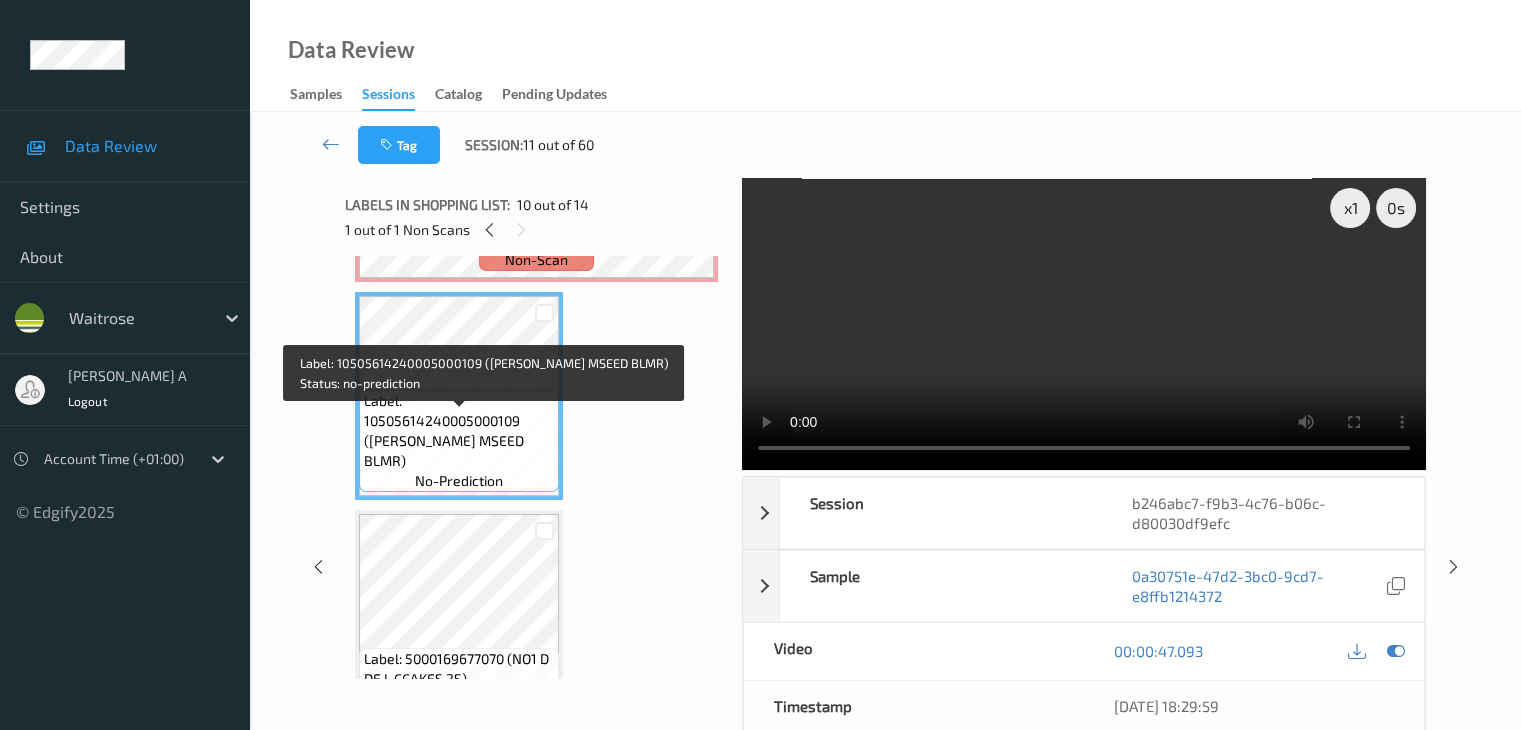 click on "Label: 10505614240005000109 (JACKSON MSEED BLMR)" at bounding box center [459, 431] 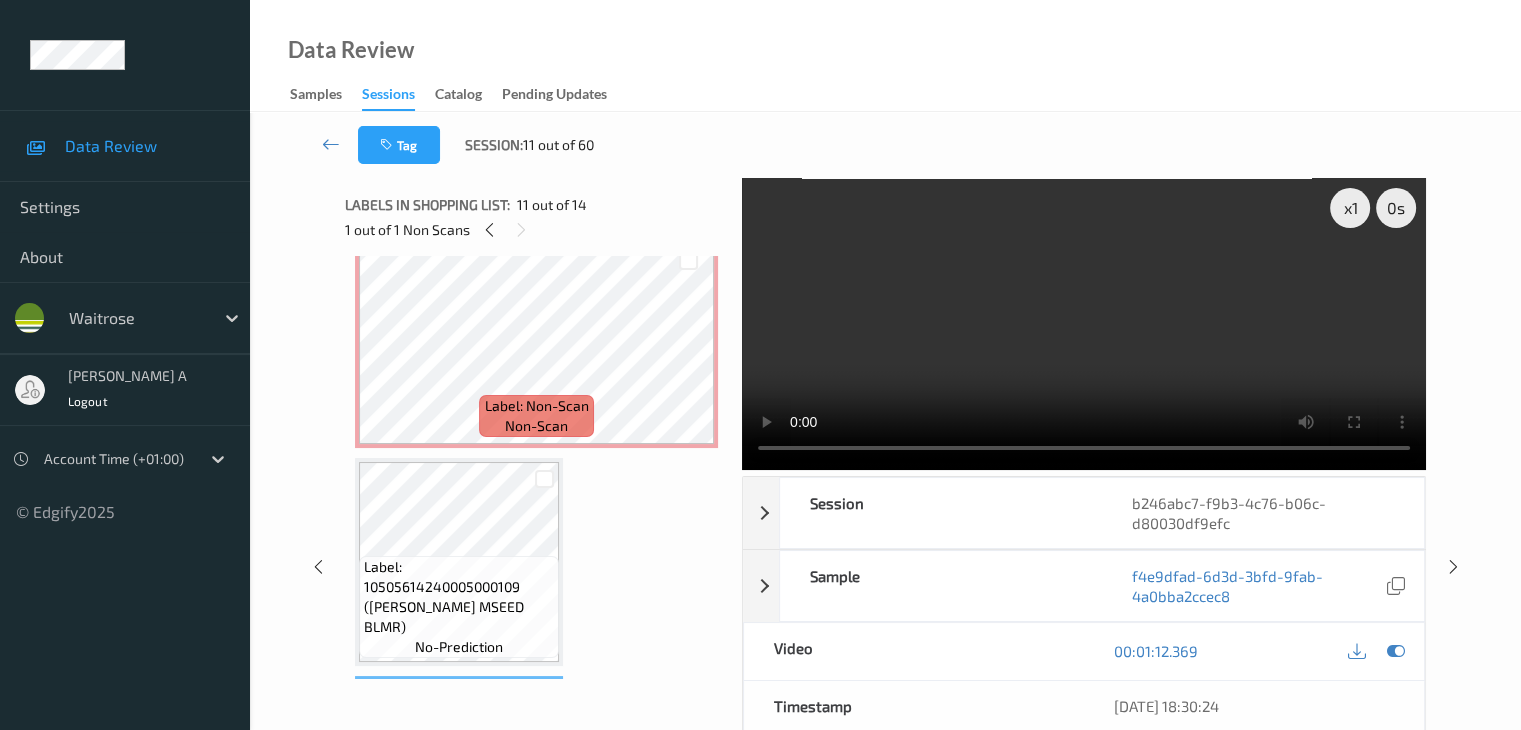 scroll, scrollTop: 1736, scrollLeft: 0, axis: vertical 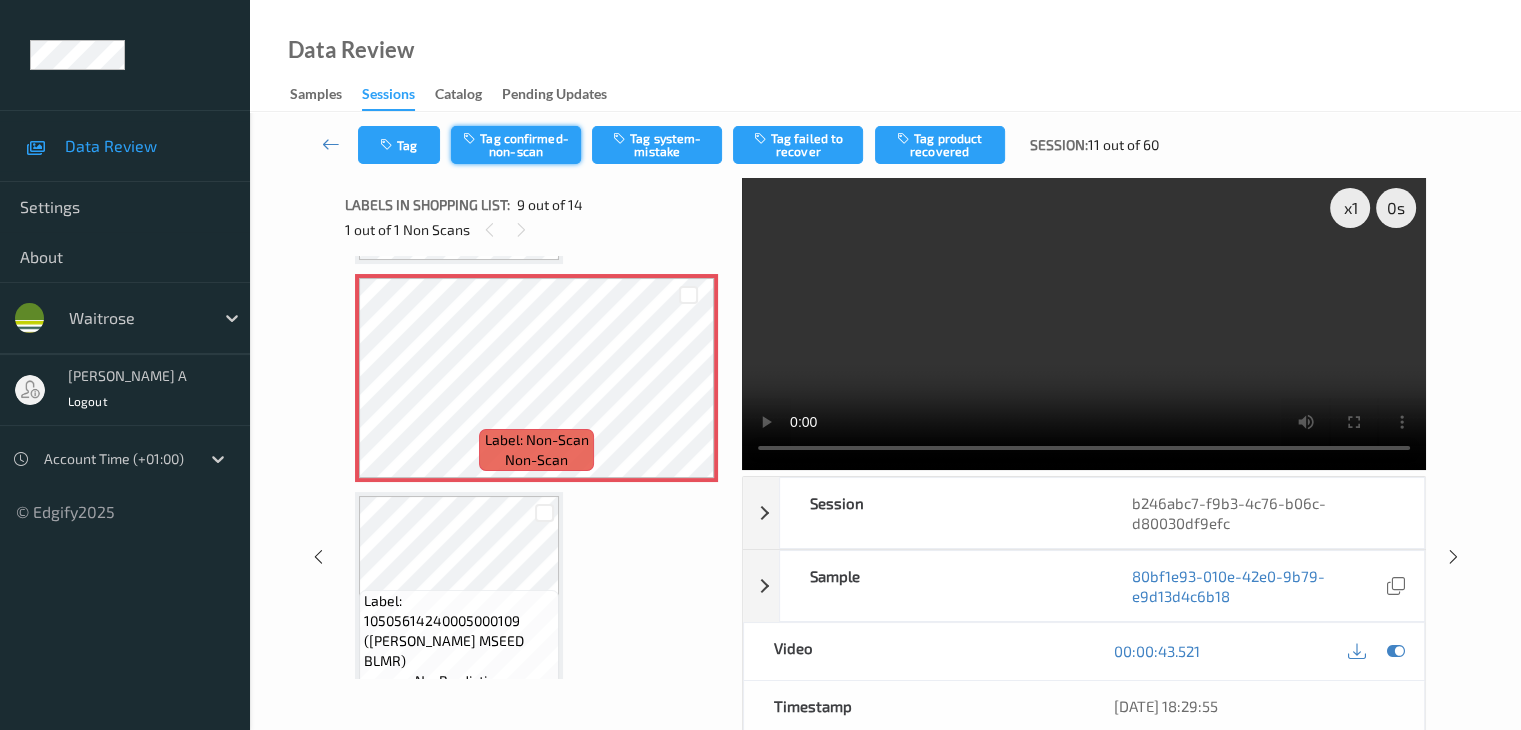 click on "Tag   confirmed-non-scan" at bounding box center (516, 145) 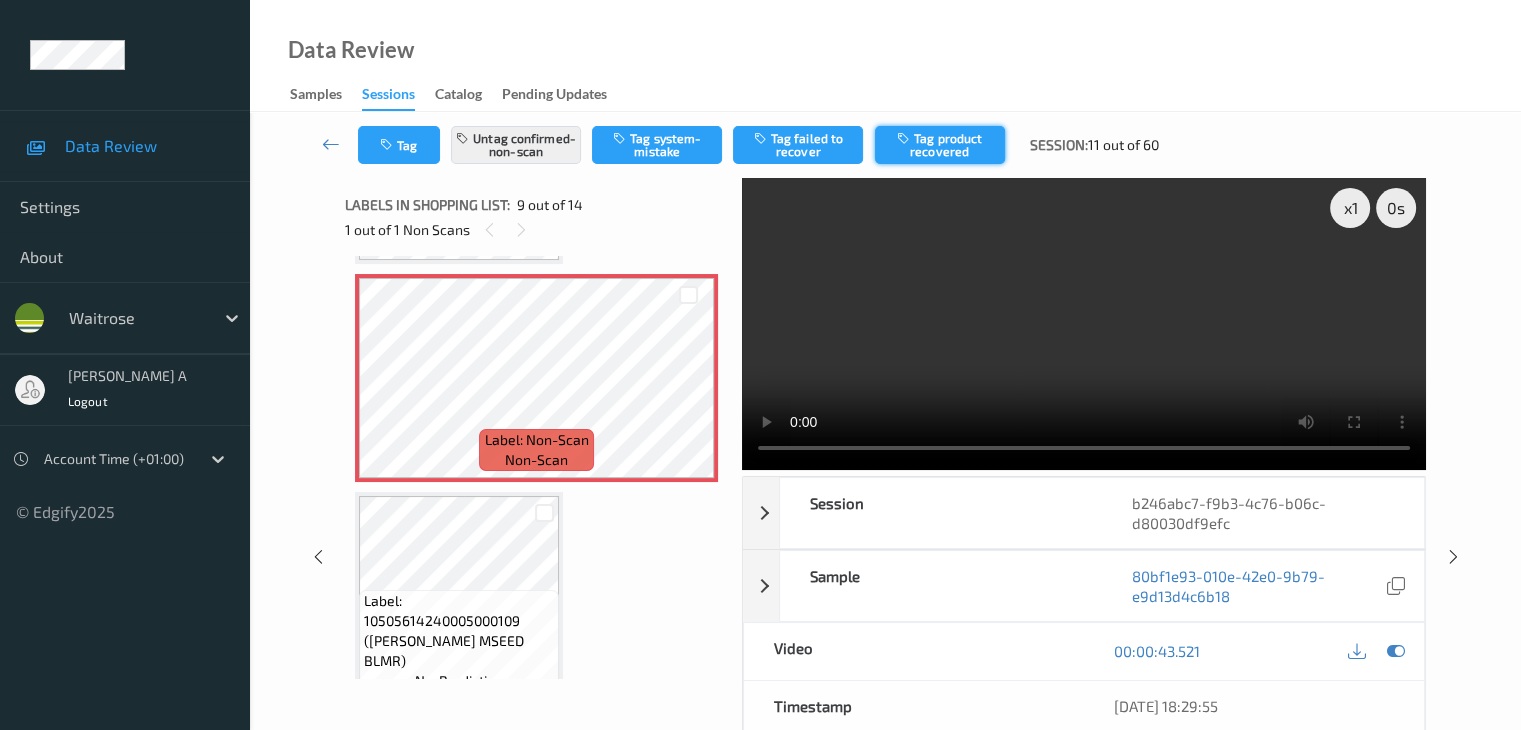 click on "Tag   product recovered" at bounding box center [940, 145] 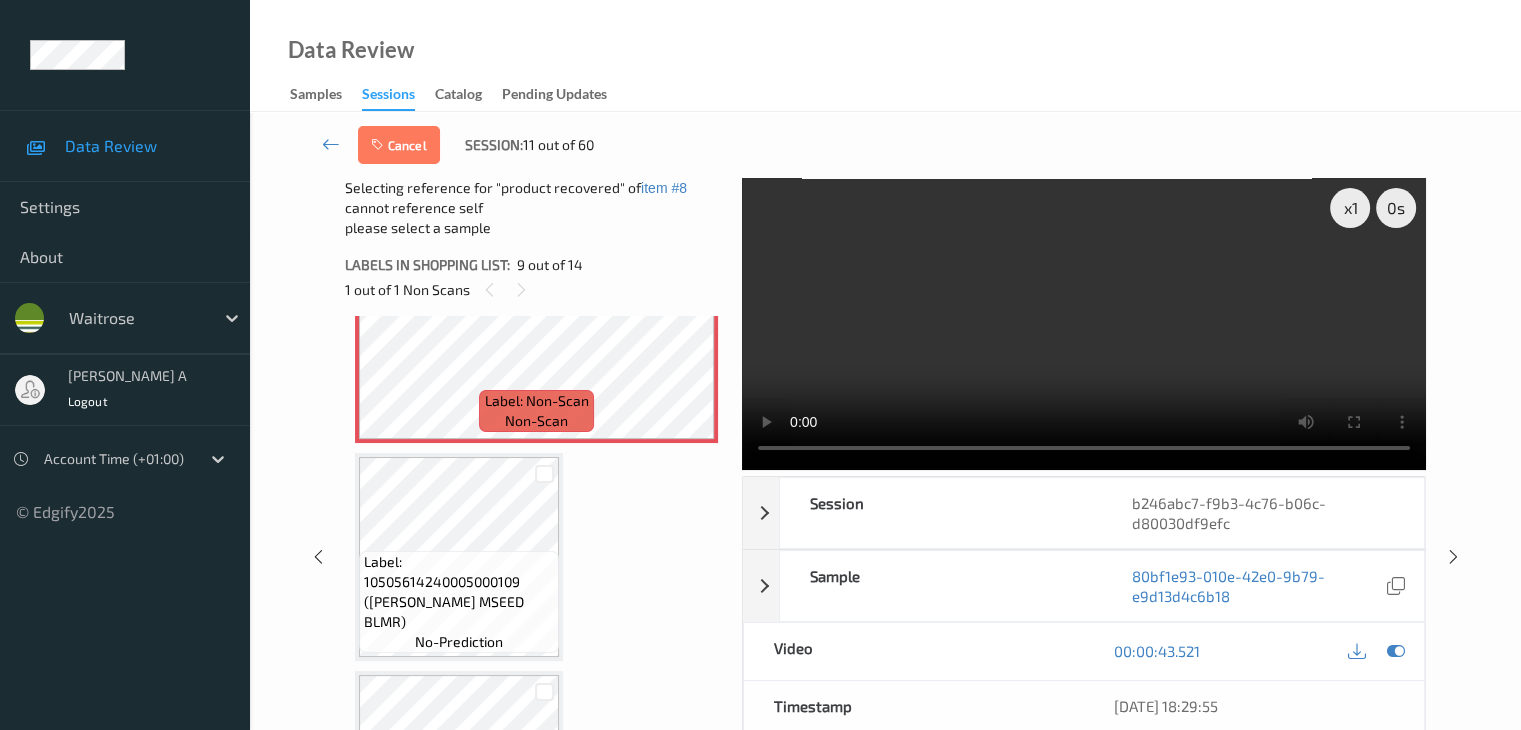 scroll, scrollTop: 2036, scrollLeft: 0, axis: vertical 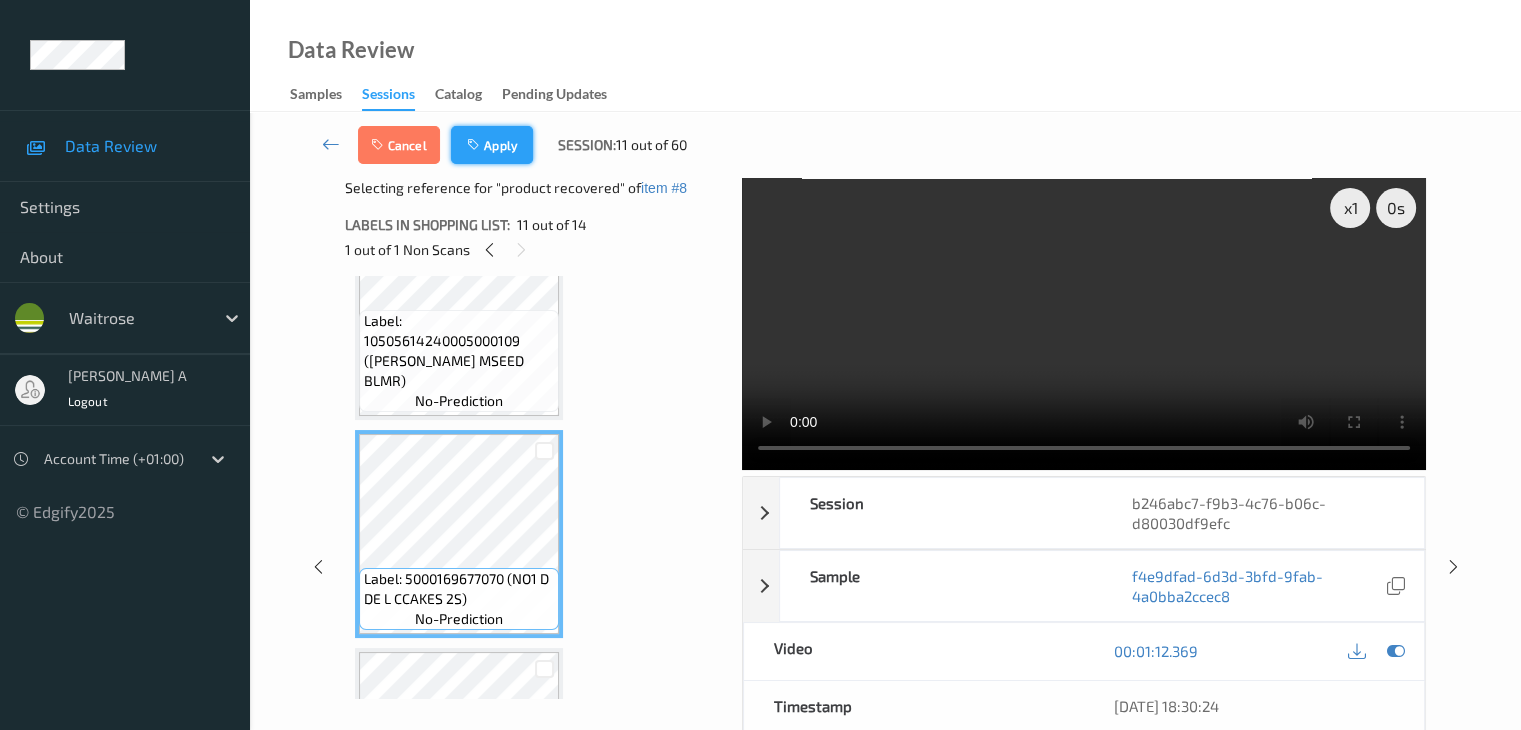 click on "Apply" at bounding box center [492, 145] 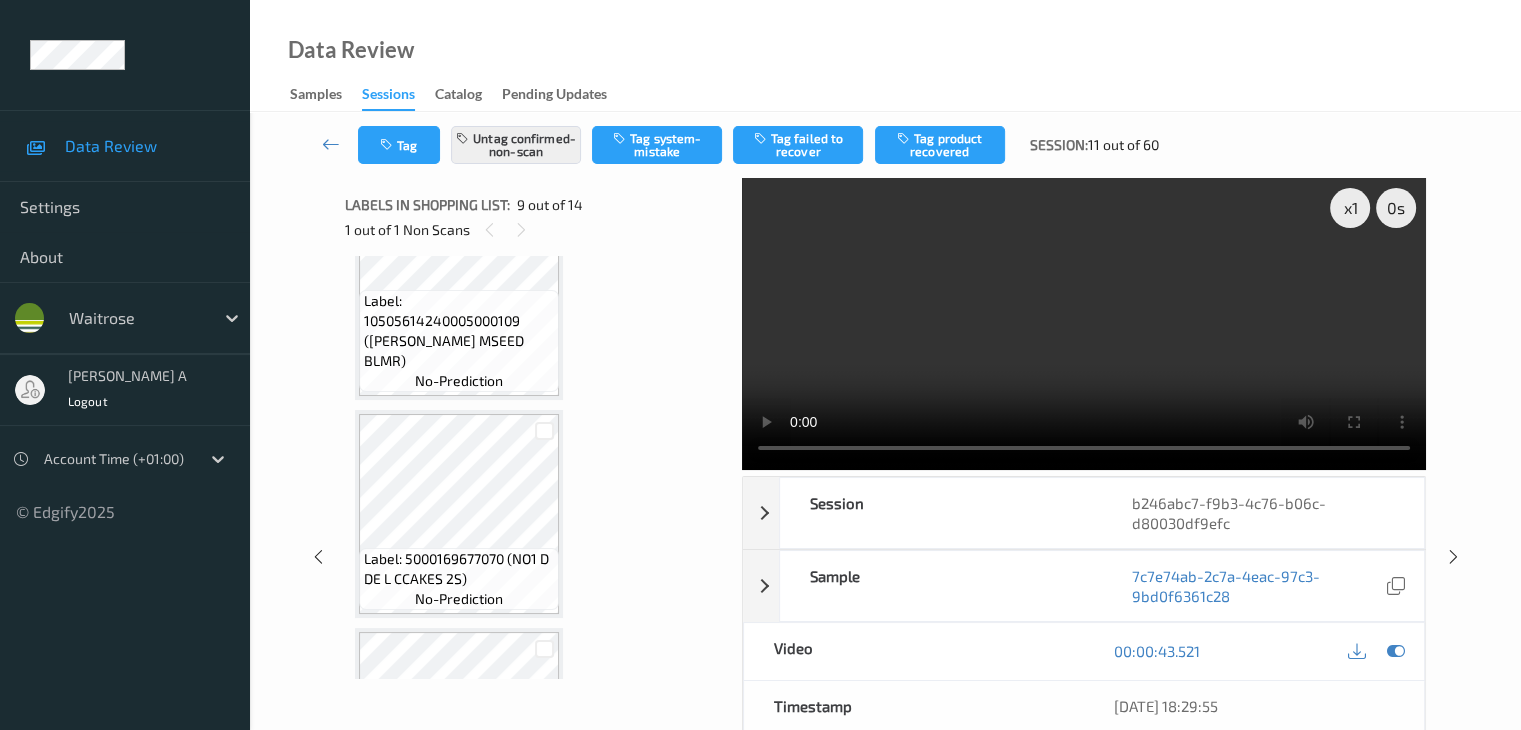scroll, scrollTop: 1536, scrollLeft: 0, axis: vertical 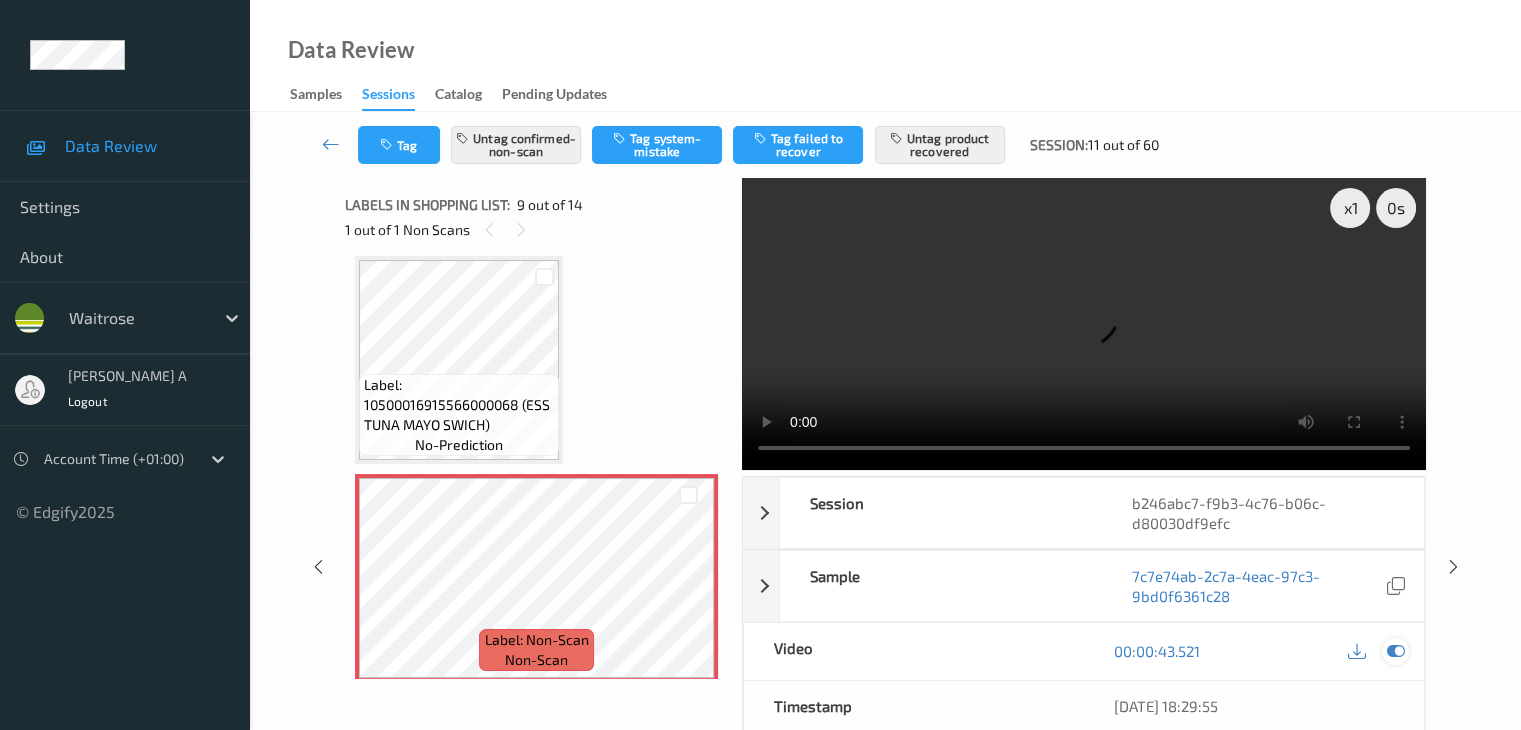 click at bounding box center [1395, 651] 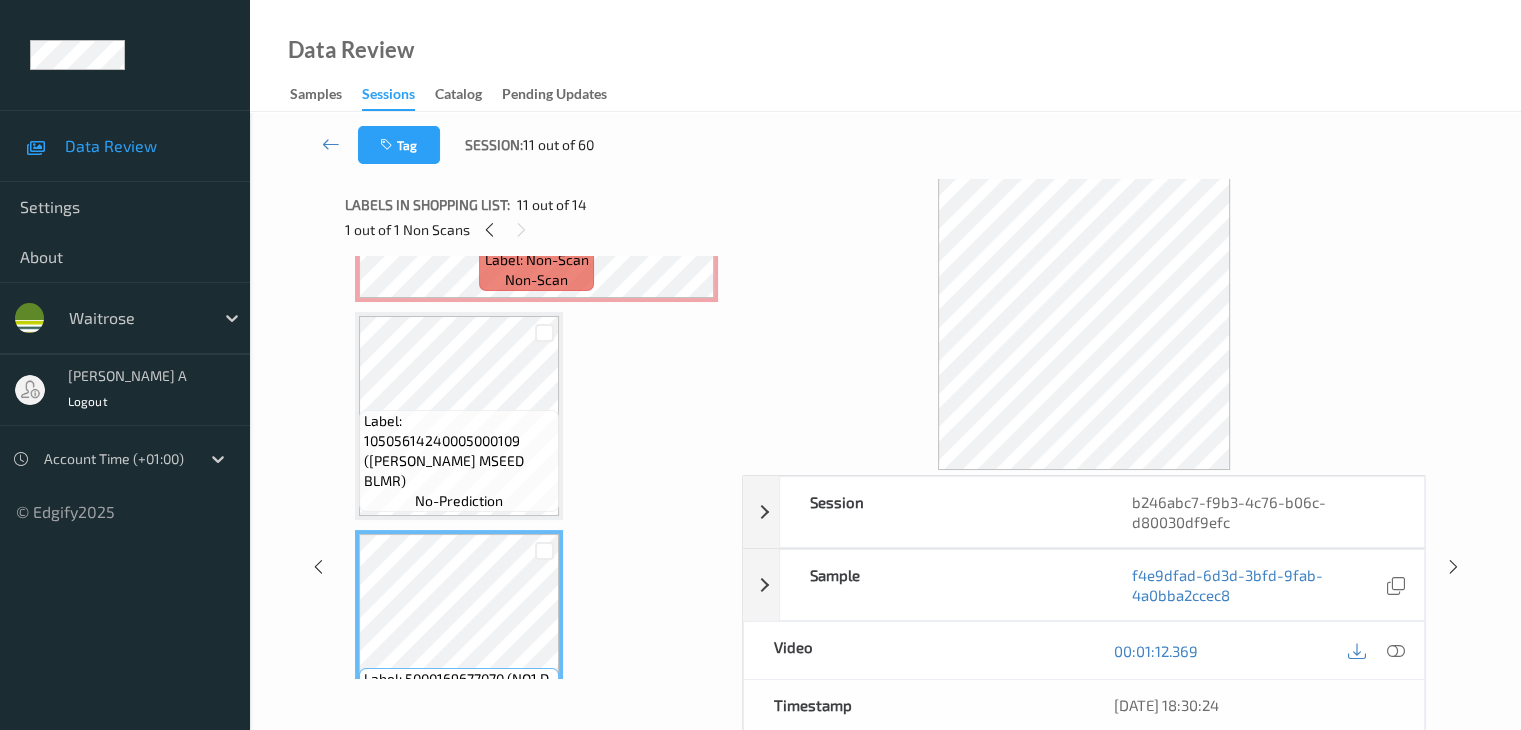 scroll, scrollTop: 1736, scrollLeft: 0, axis: vertical 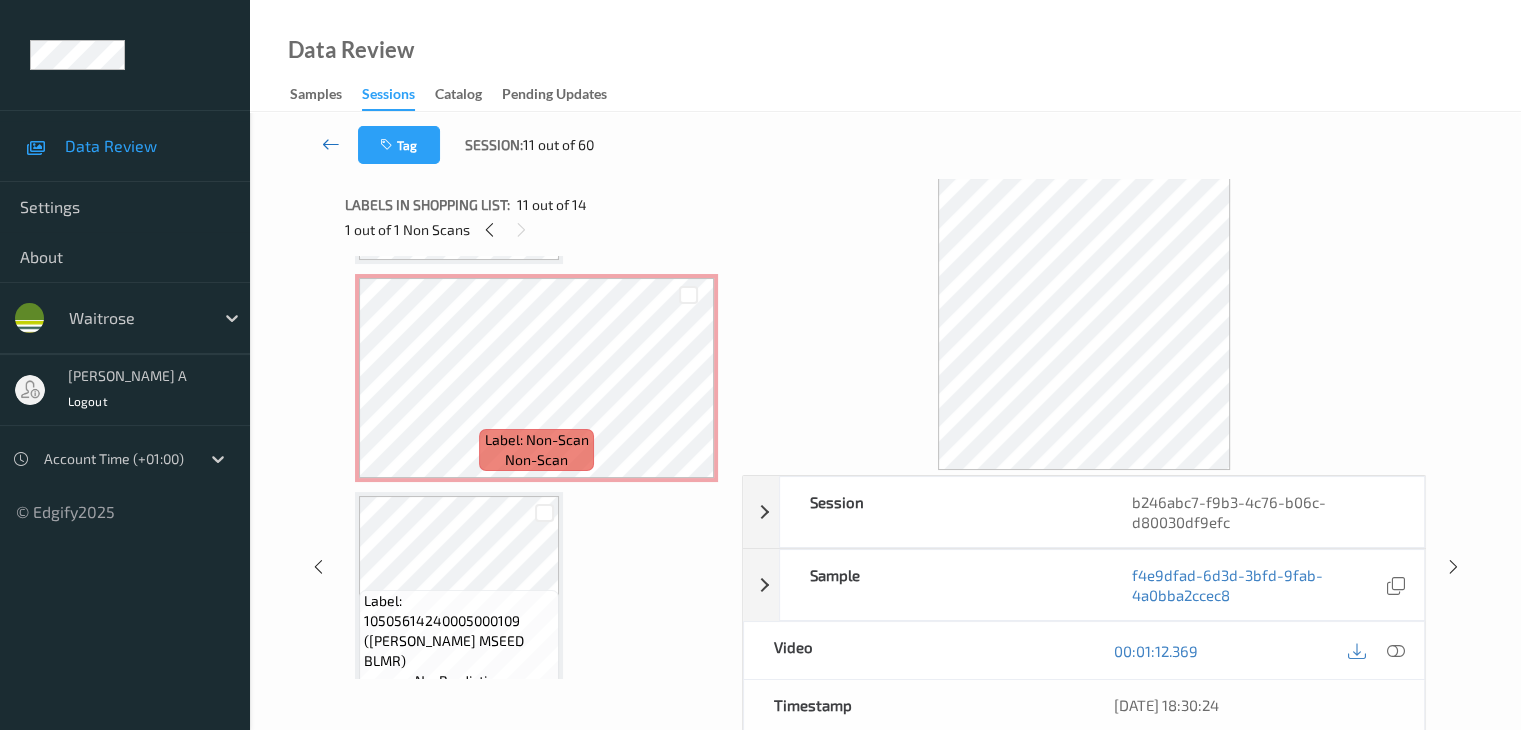 click at bounding box center (331, 144) 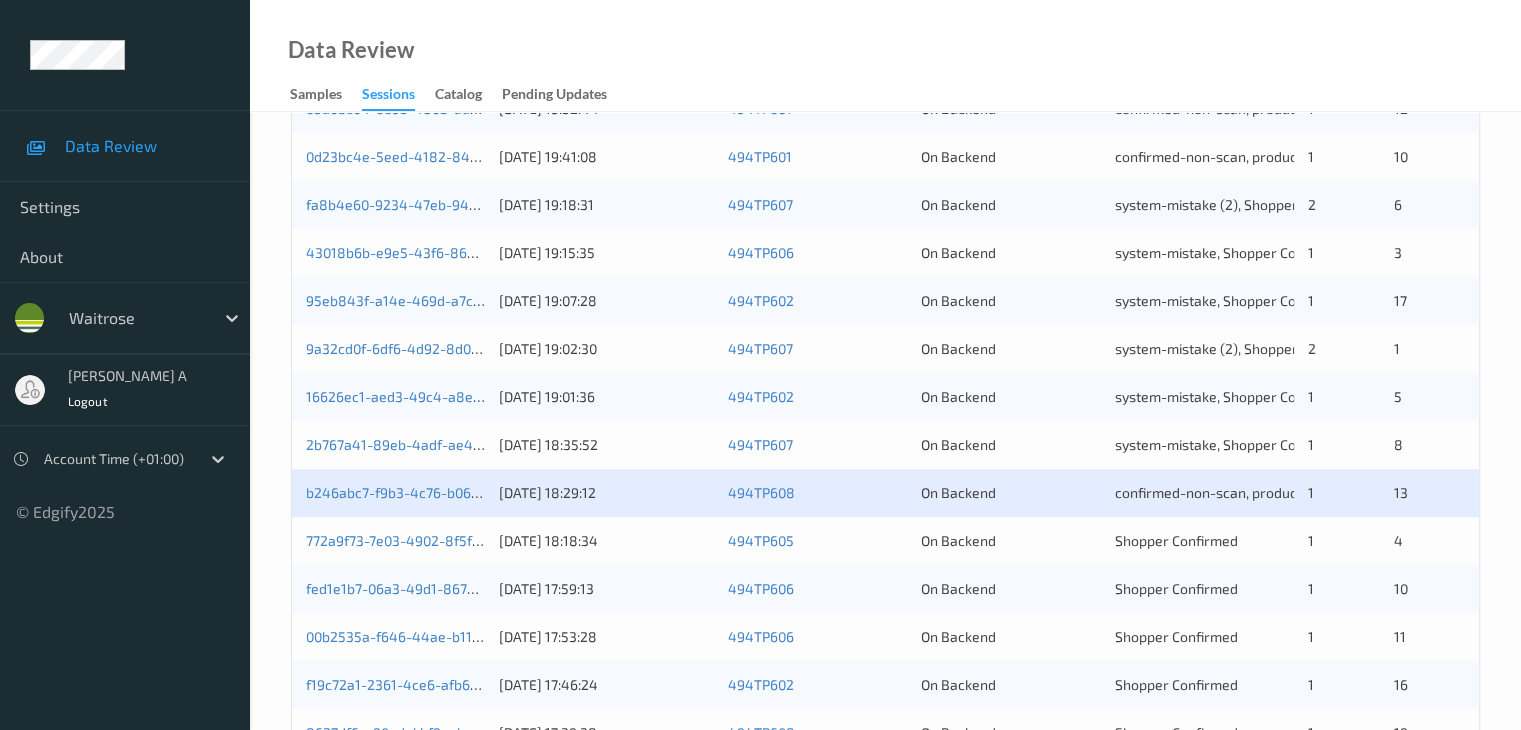 scroll, scrollTop: 800, scrollLeft: 0, axis: vertical 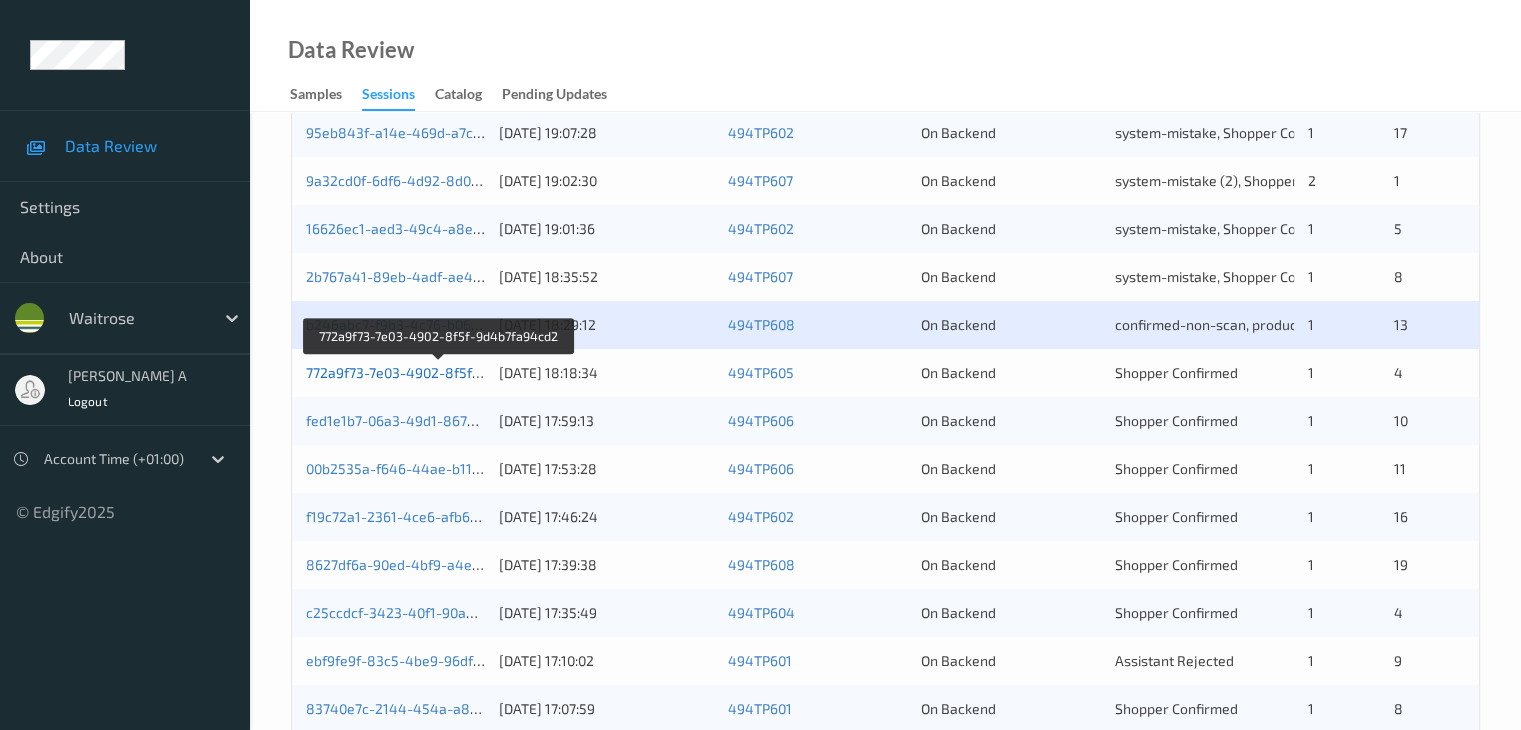 click on "772a9f73-7e03-4902-8f5f-9d4b7fa94cd2" at bounding box center (438, 372) 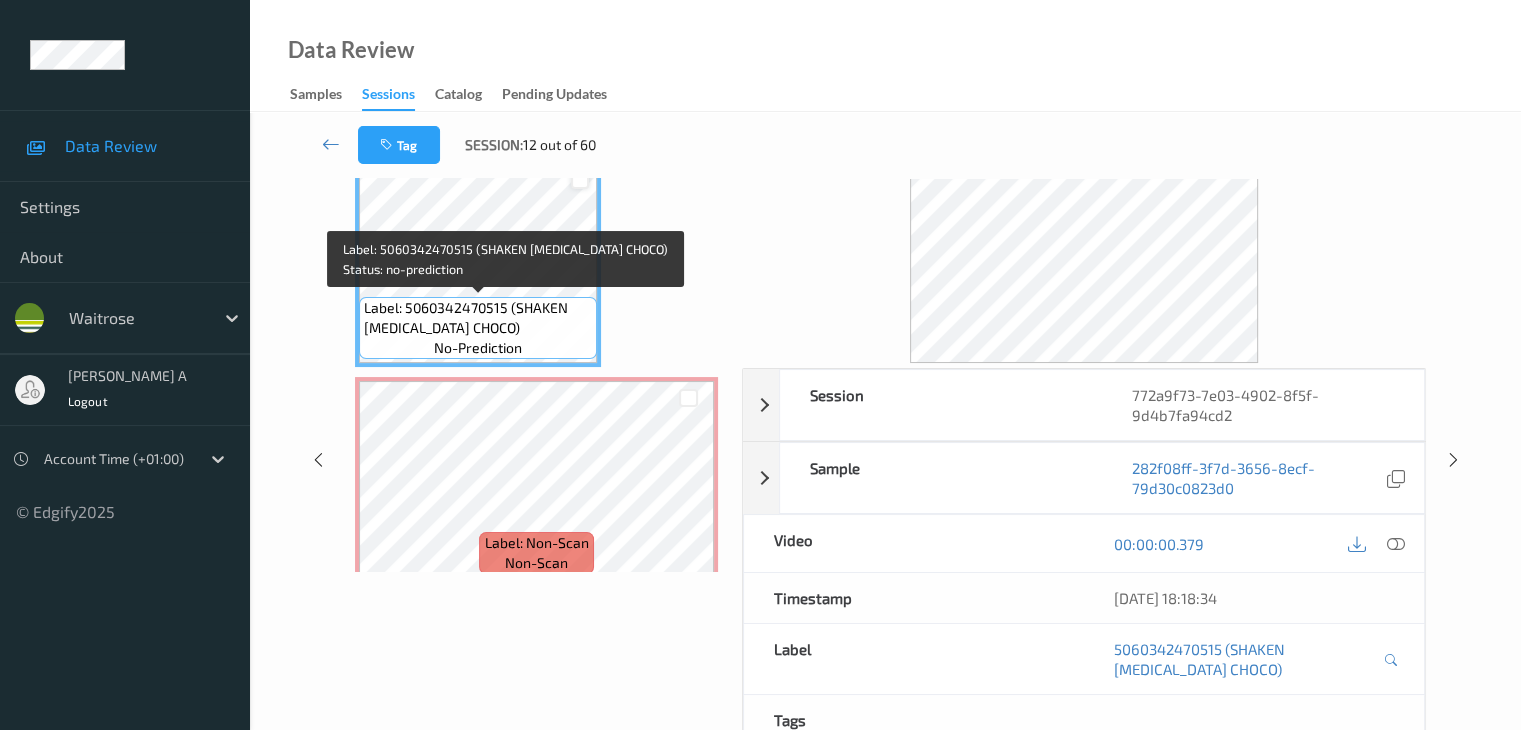 scroll, scrollTop: 0, scrollLeft: 0, axis: both 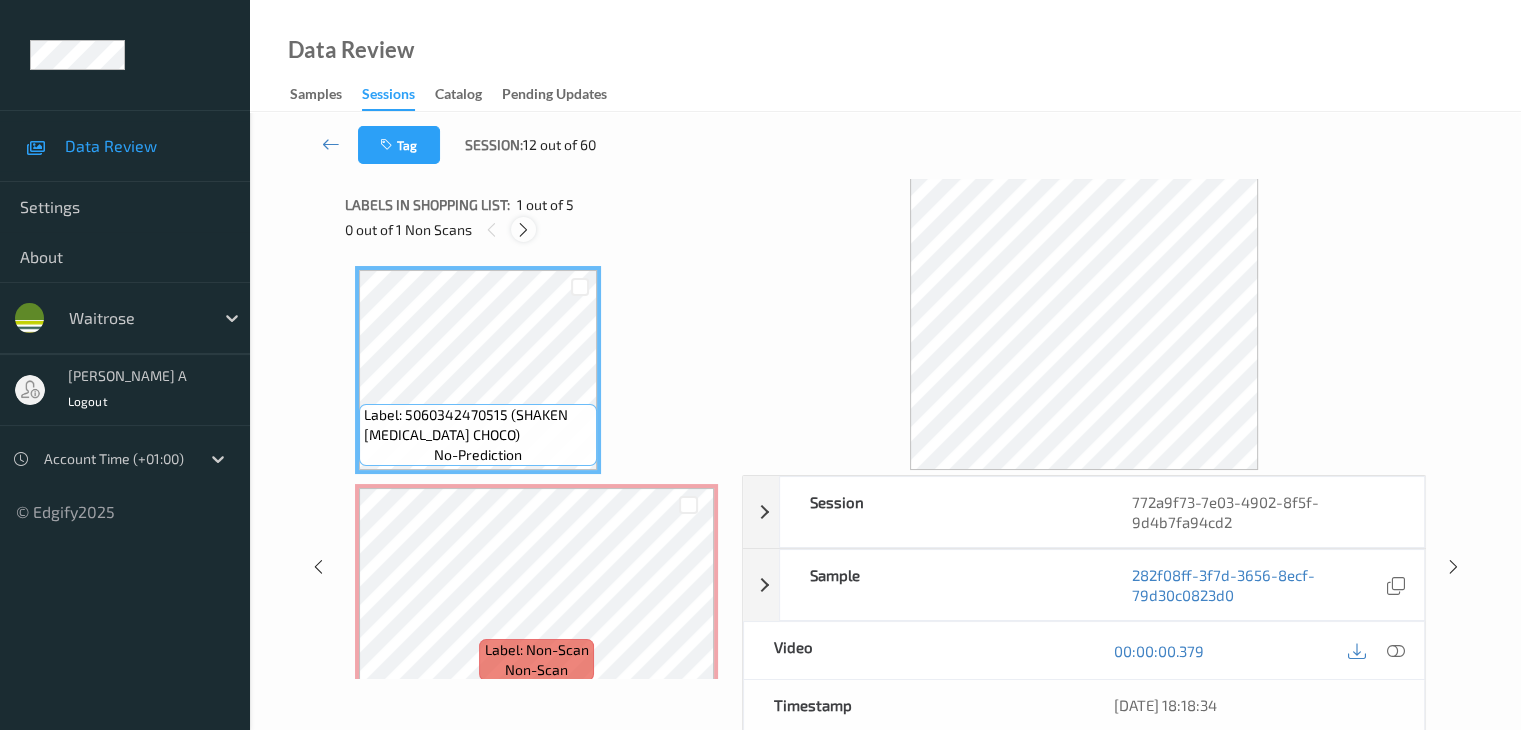 click at bounding box center [523, 230] 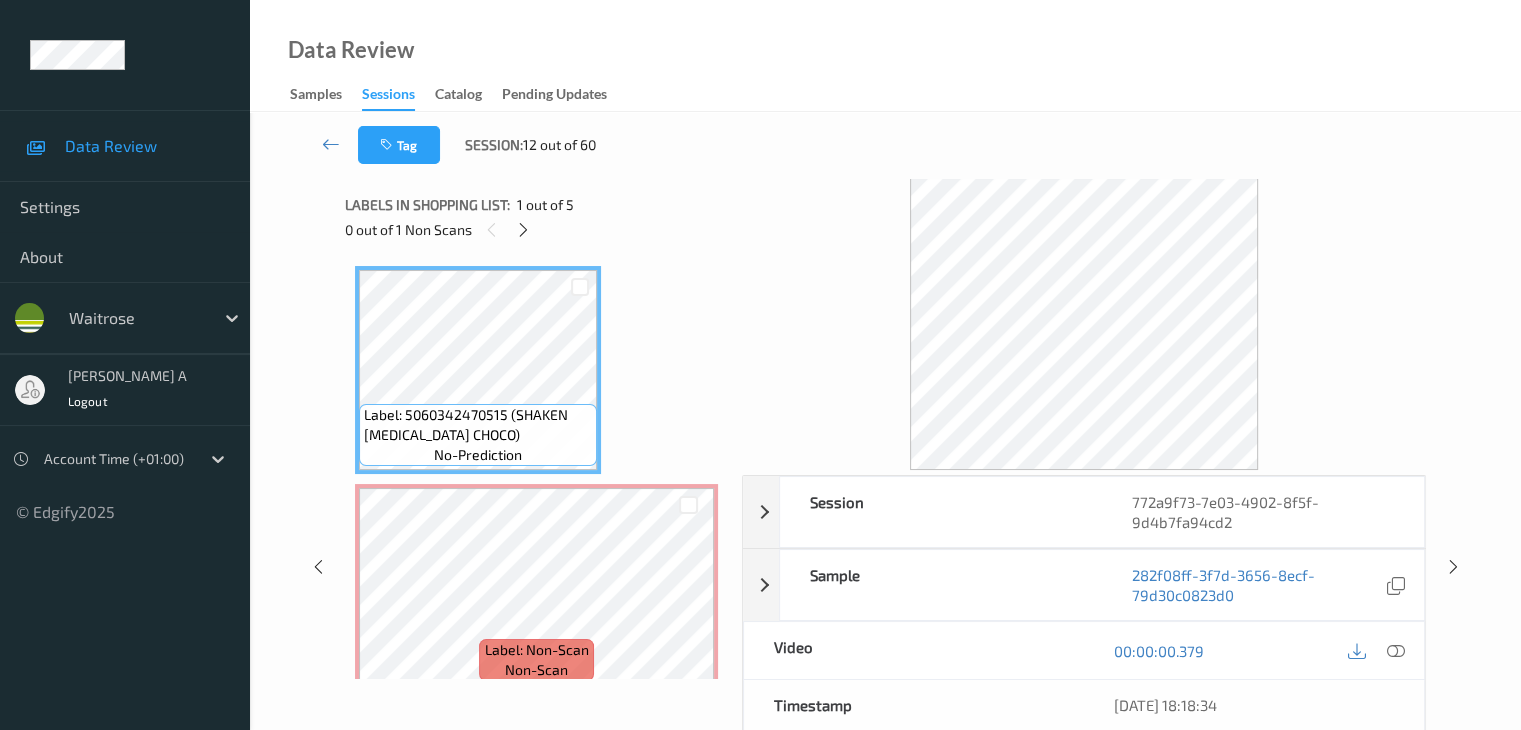 scroll, scrollTop: 10, scrollLeft: 0, axis: vertical 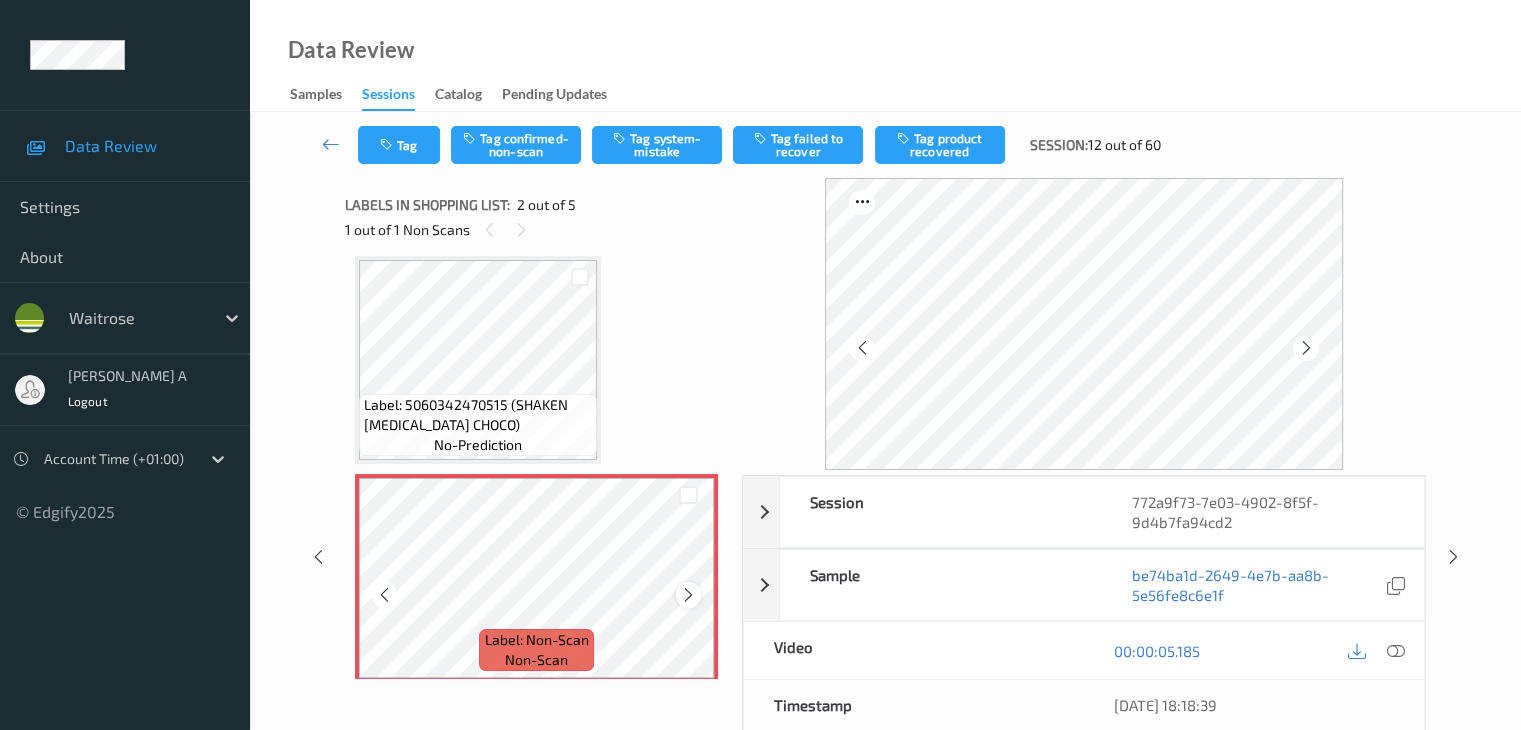 click at bounding box center [688, 595] 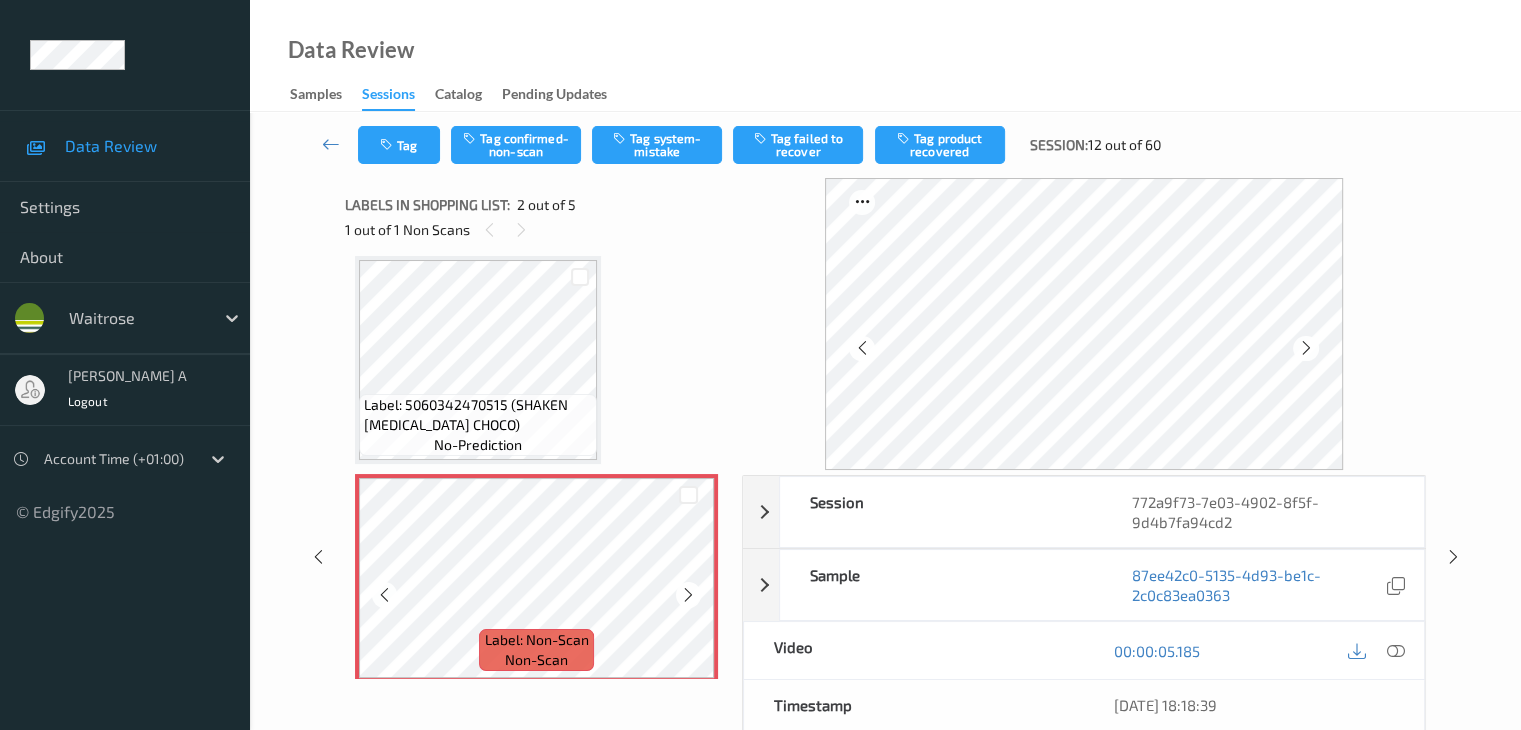 click at bounding box center [688, 595] 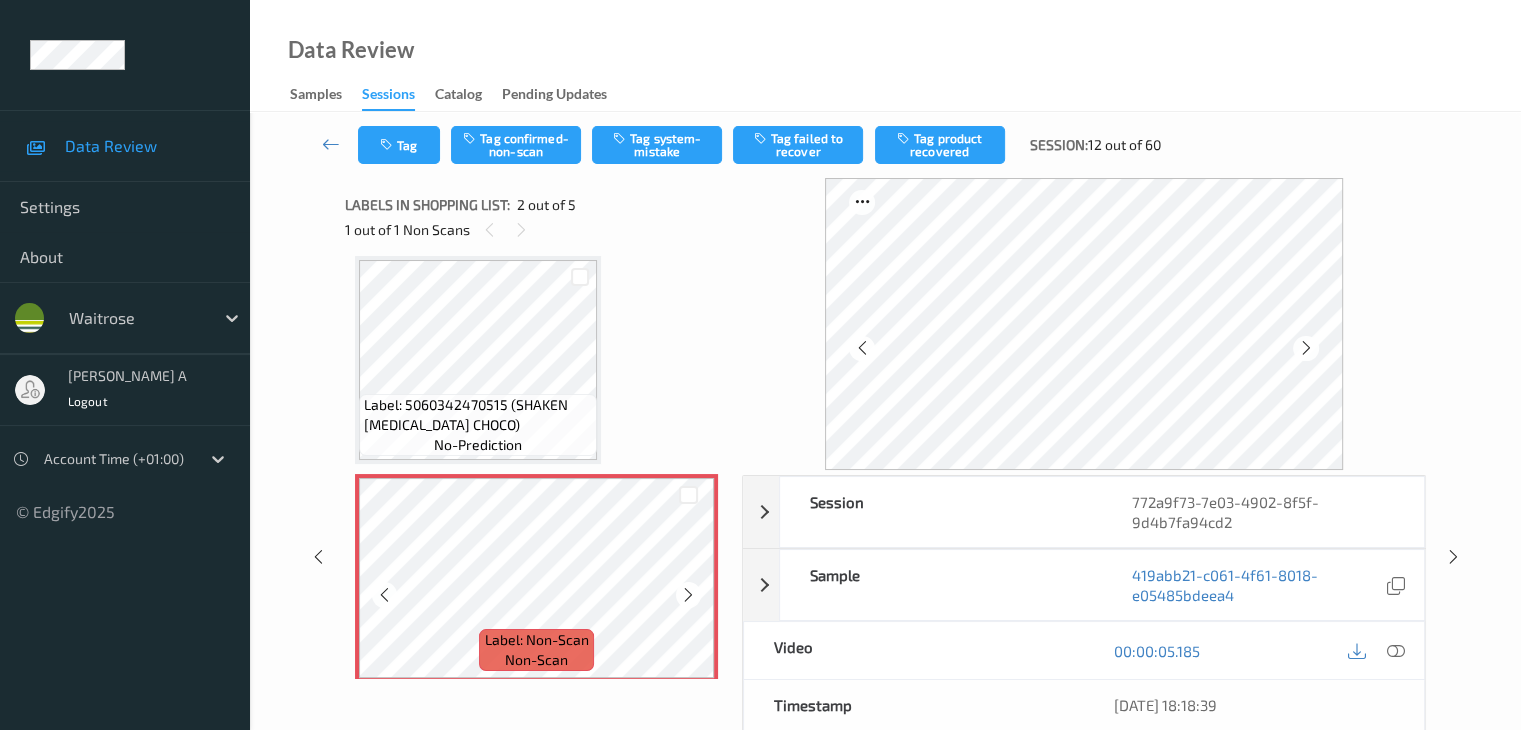 click at bounding box center [688, 595] 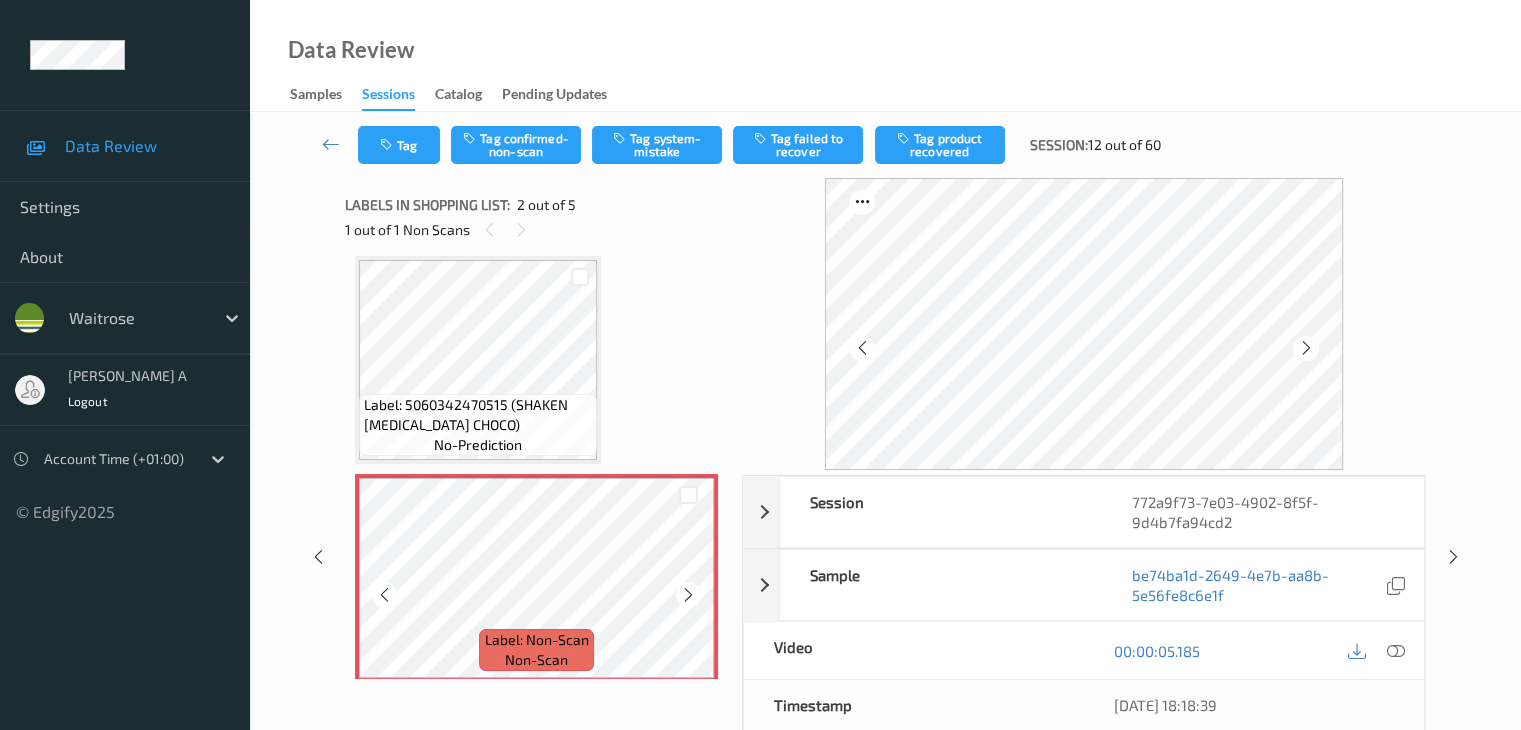 click at bounding box center (688, 595) 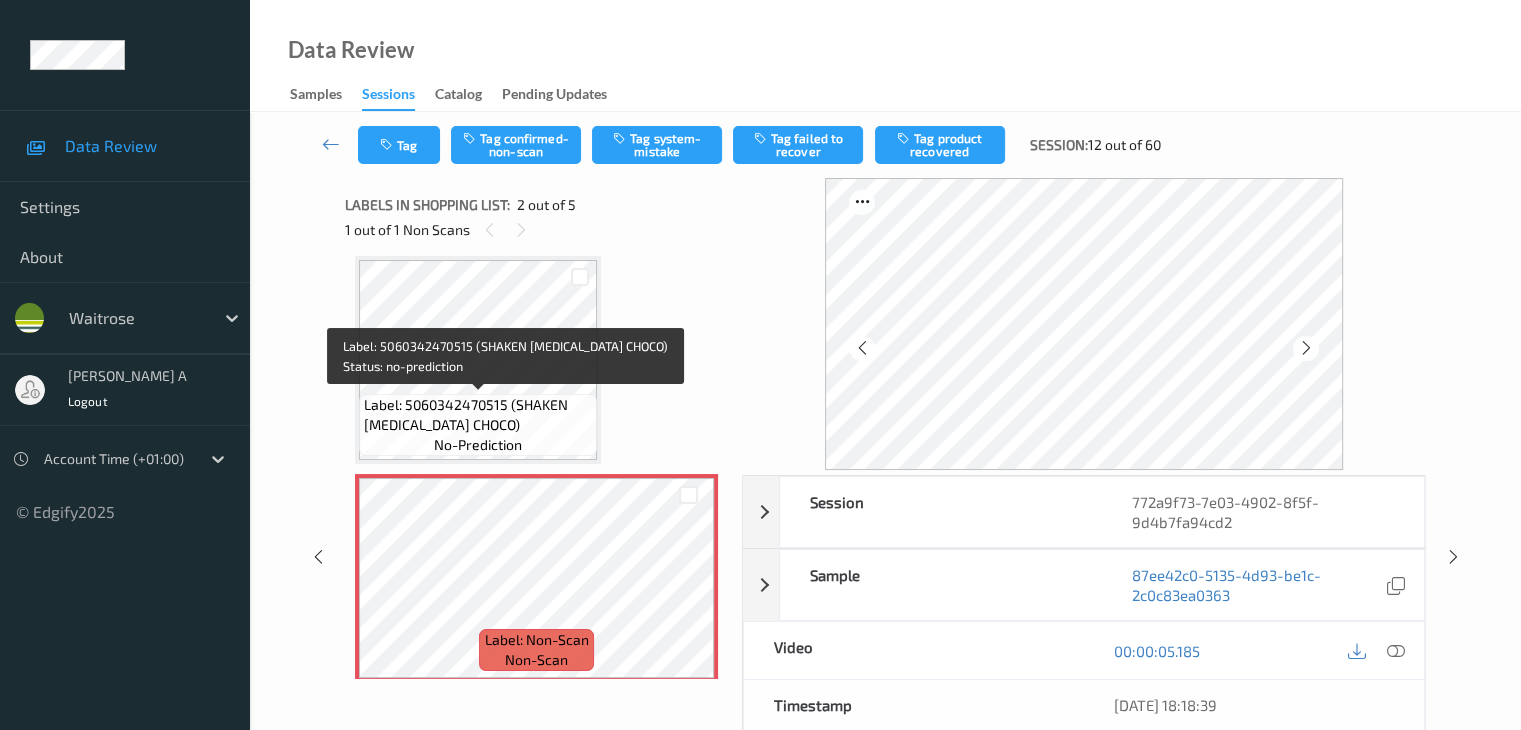 click on "Label: 5060342470515 (SHAKEN UDDER CHOCO)" at bounding box center [478, 415] 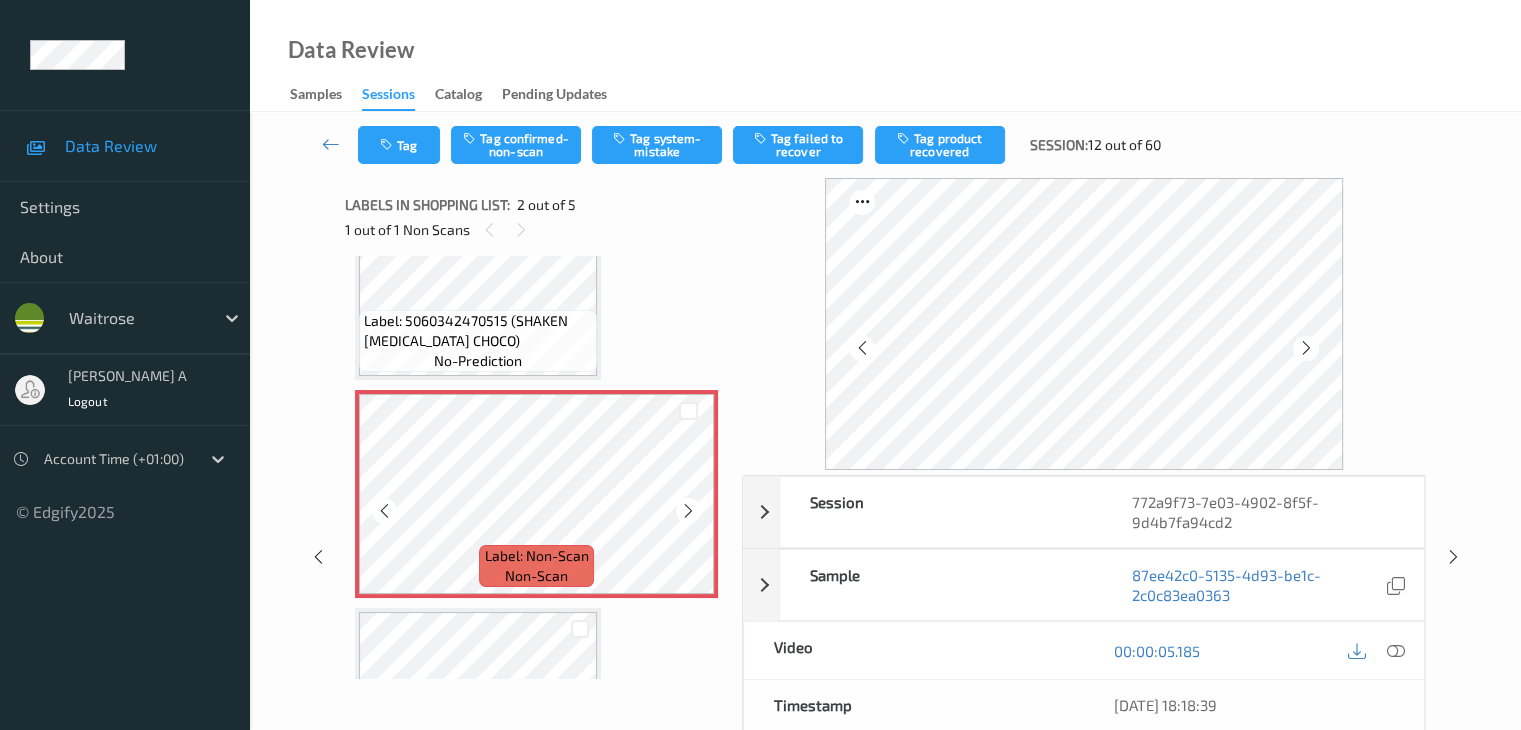 scroll, scrollTop: 10, scrollLeft: 0, axis: vertical 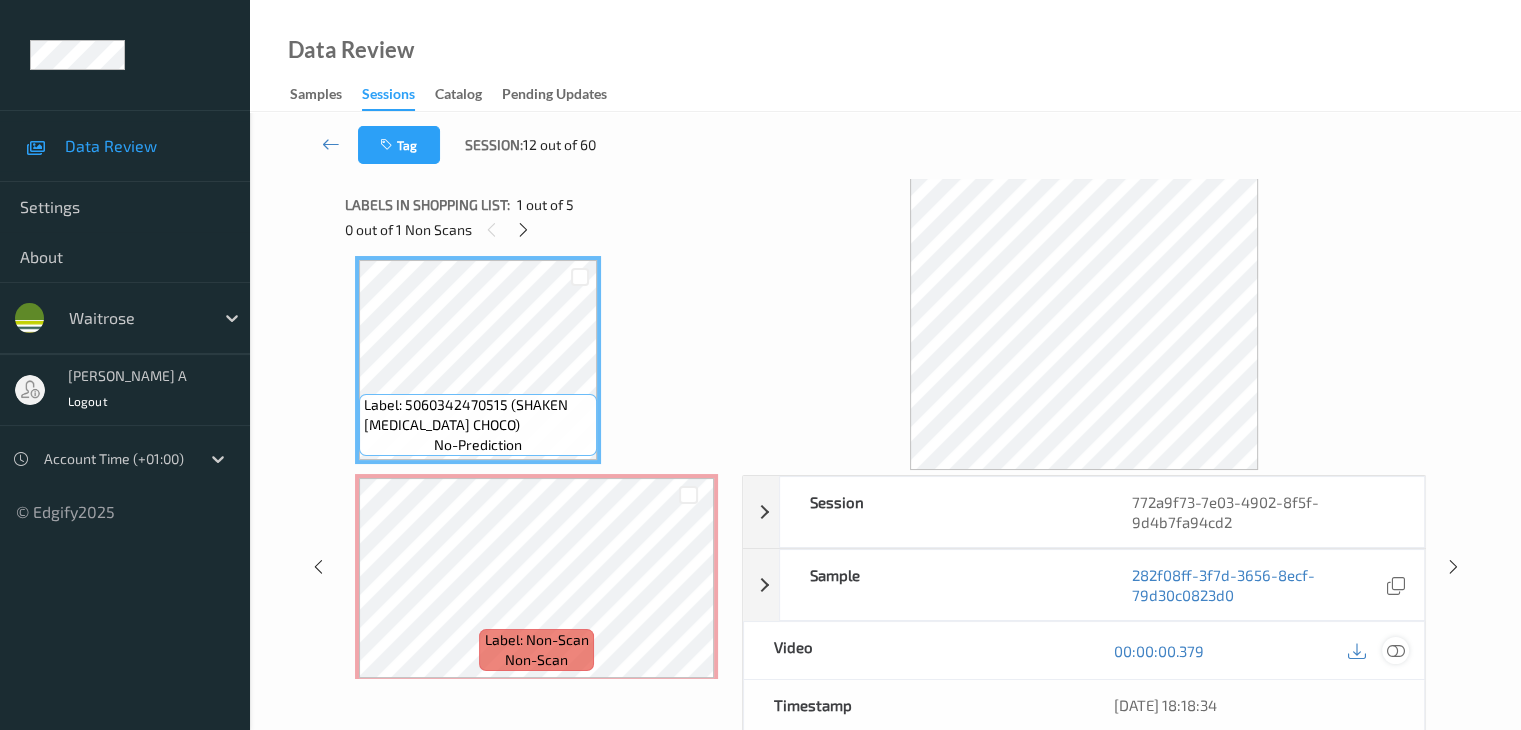 click at bounding box center (1395, 651) 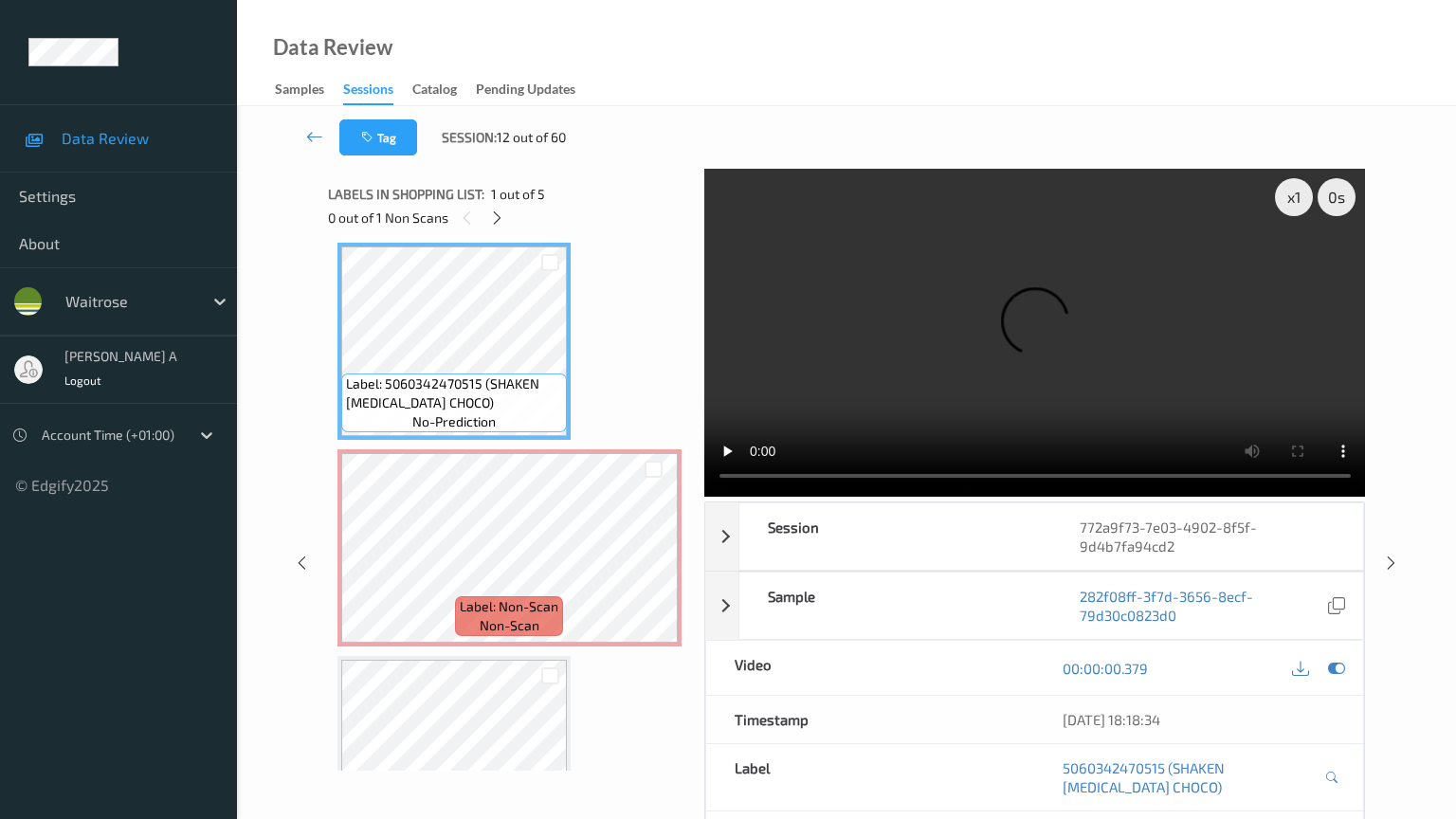 type 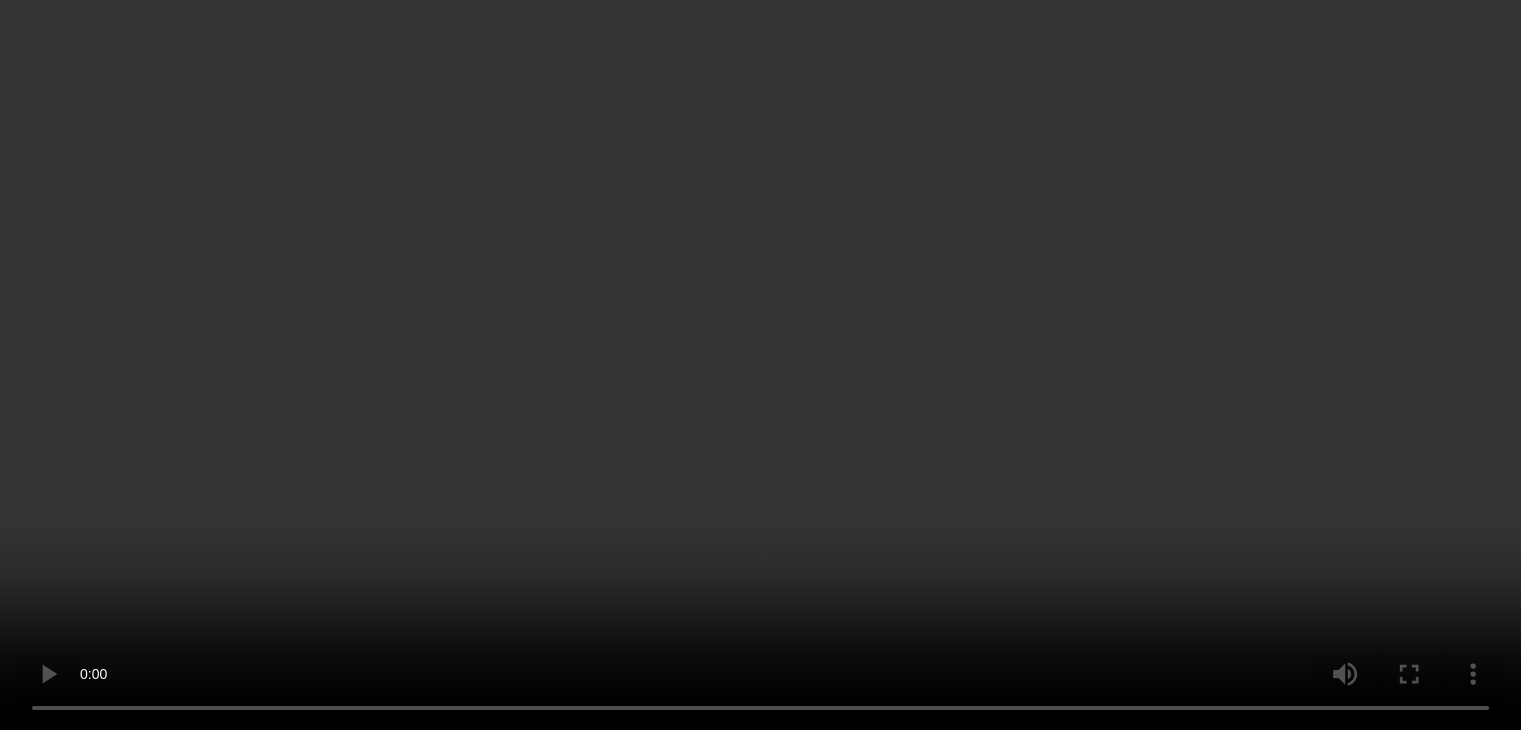 scroll, scrollTop: 110, scrollLeft: 0, axis: vertical 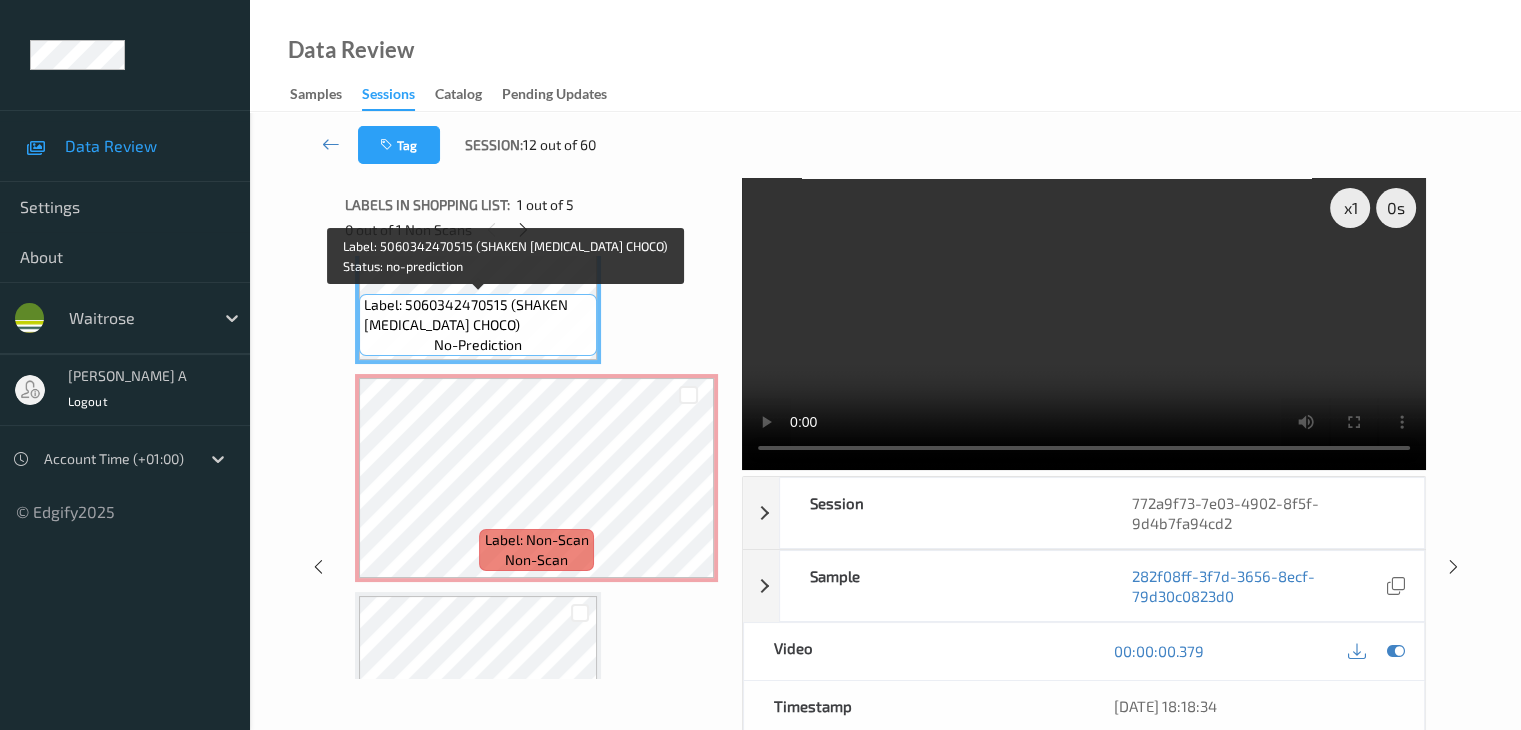 click on "Label: 5060342470515 (SHAKEN UDDER CHOCO)" at bounding box center [478, 315] 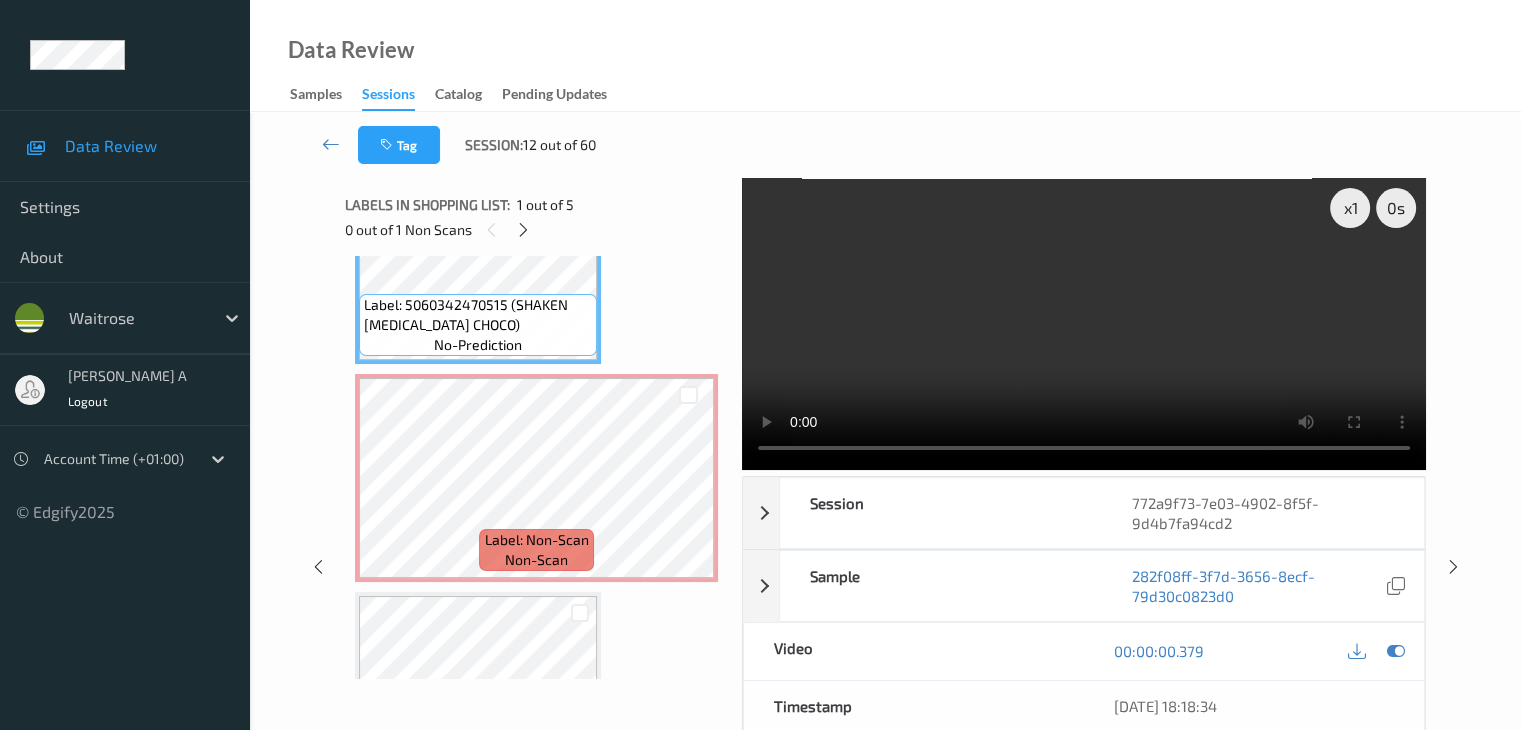 click on "Label: 5060342470515 (SHAKEN UDDER CHOCO) no-prediction" at bounding box center (478, 325) 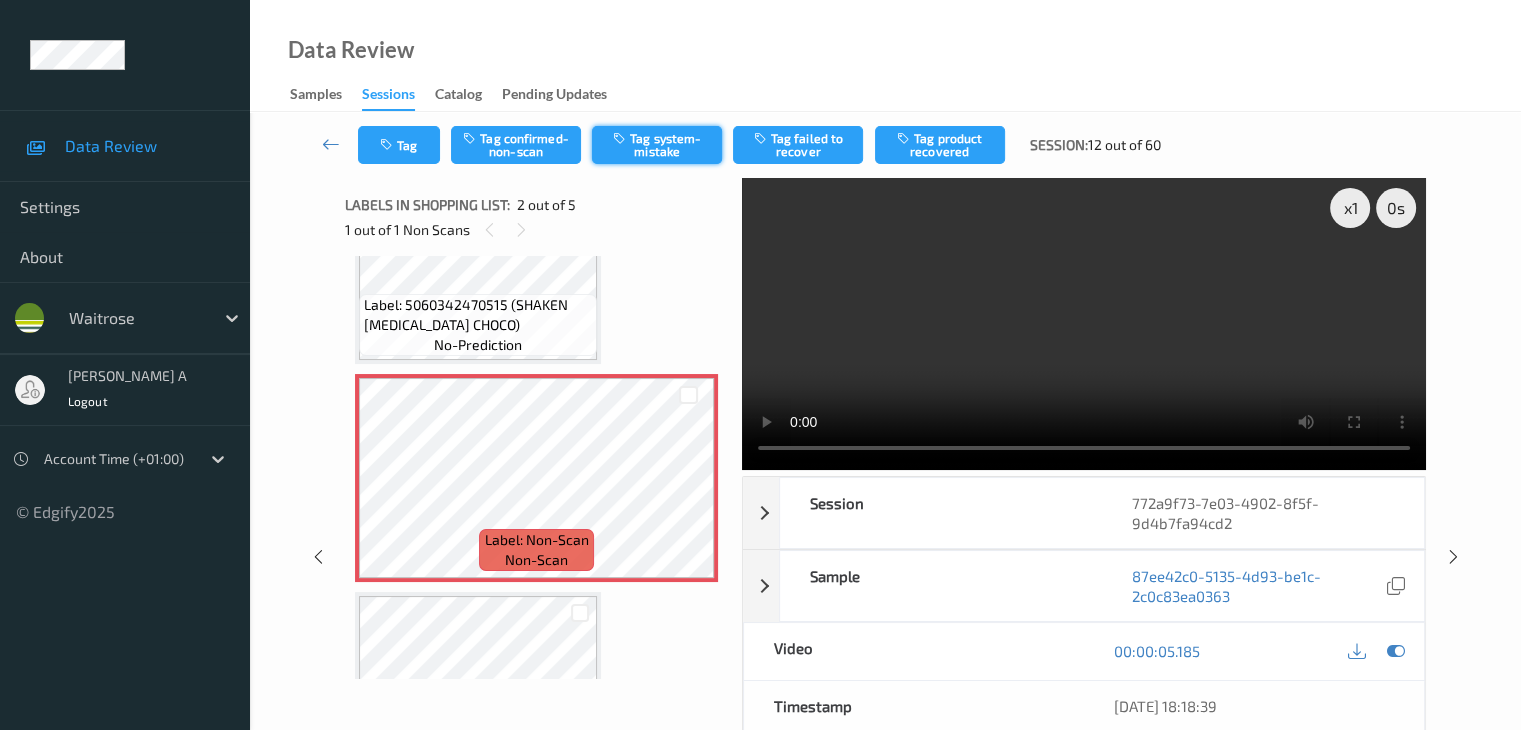 click on "Tag   system-mistake" at bounding box center [657, 145] 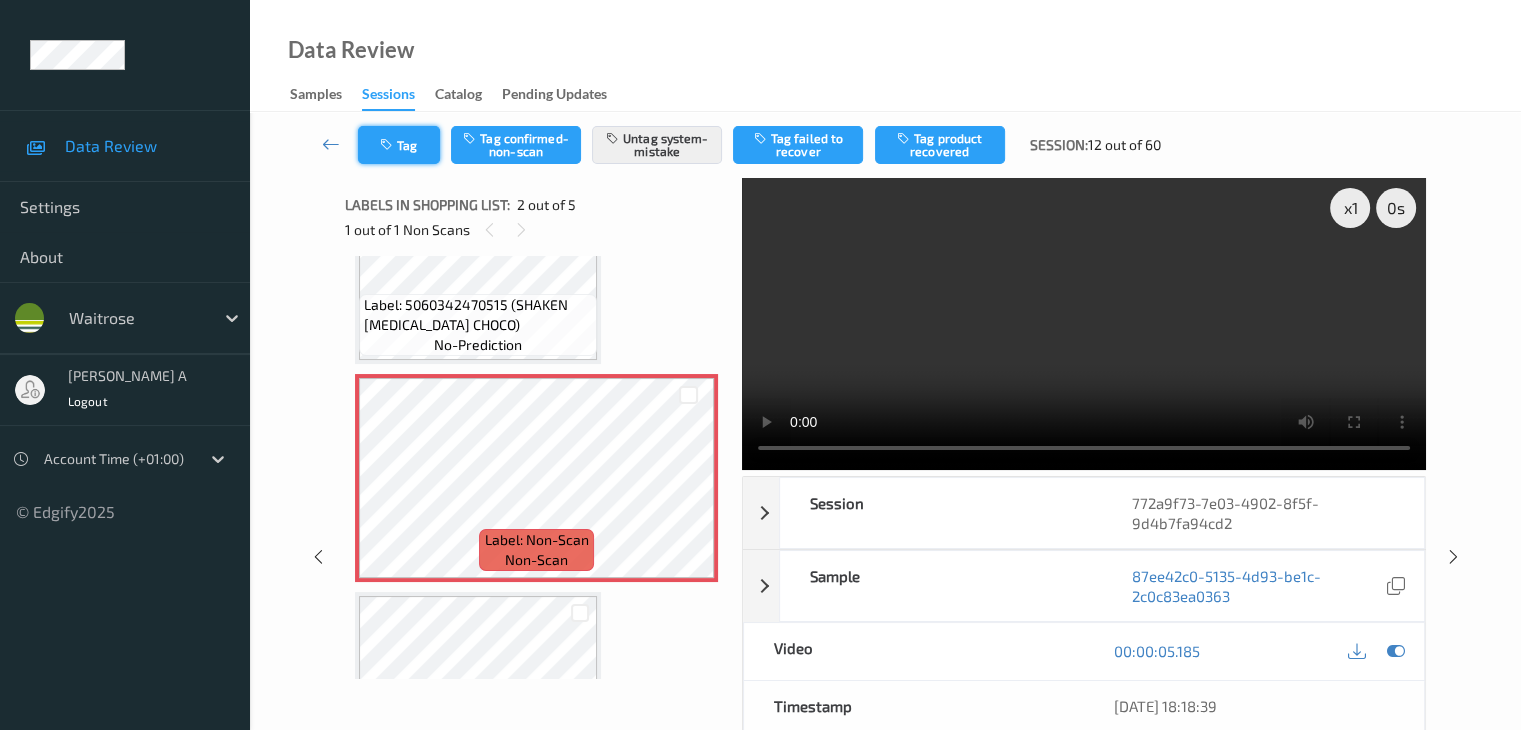 click on "Tag" at bounding box center [399, 145] 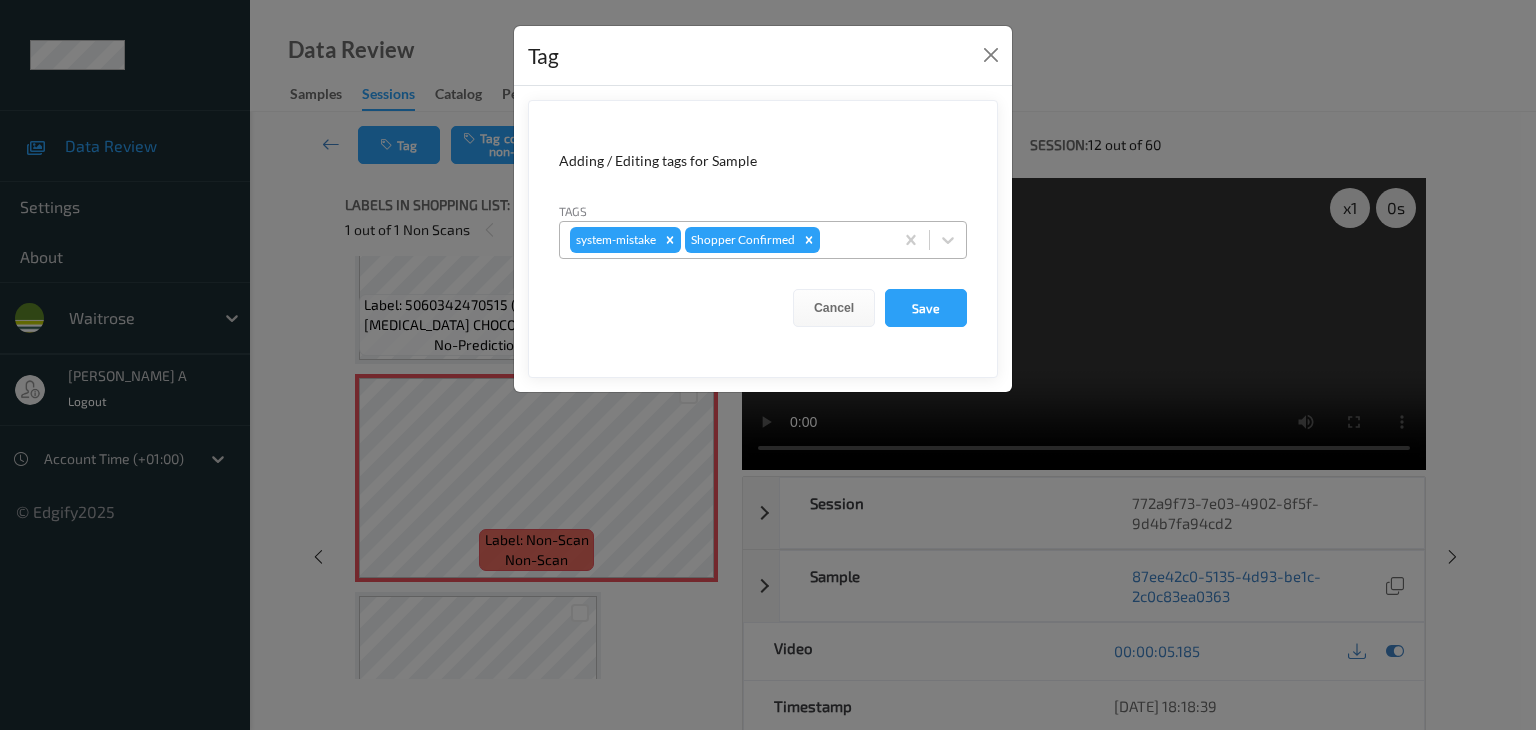 click at bounding box center (853, 240) 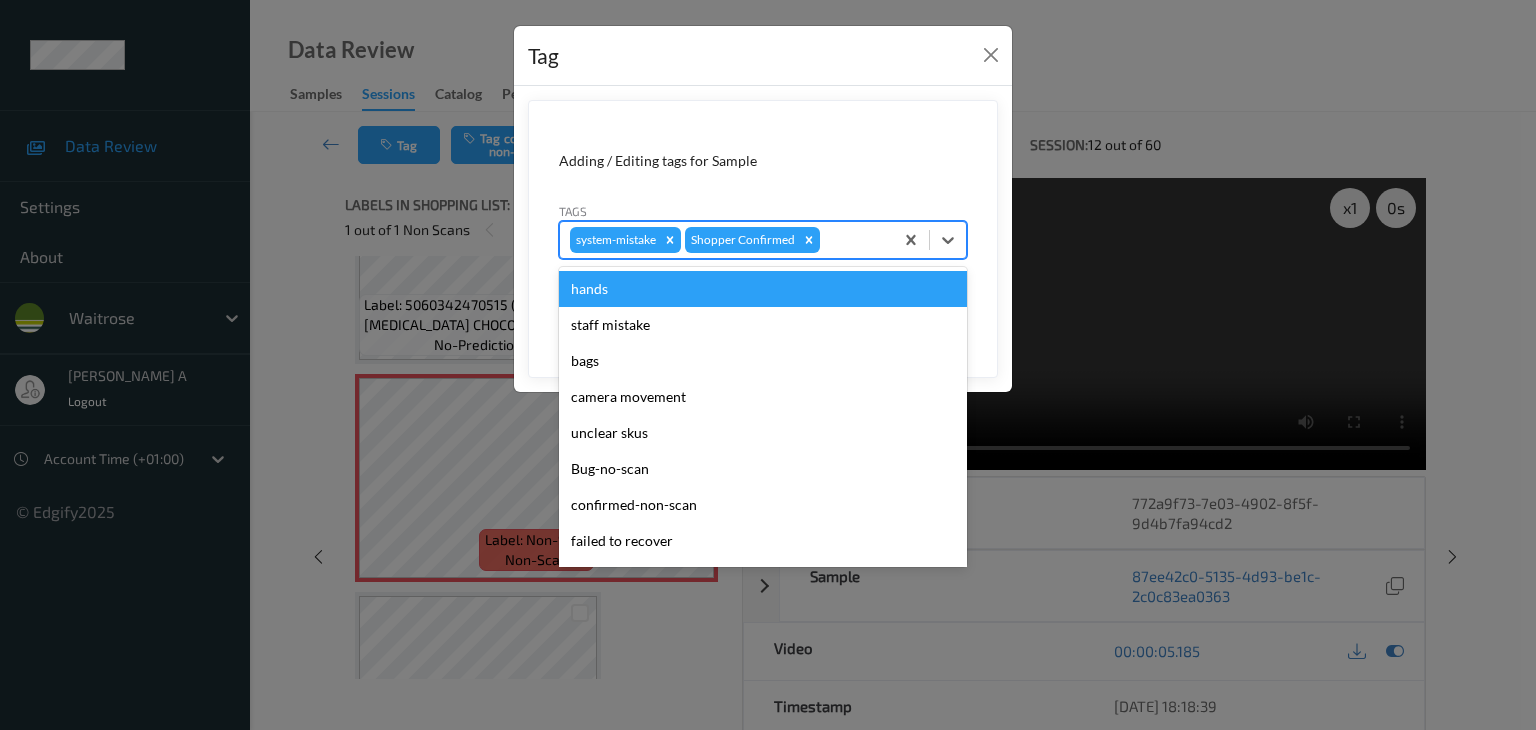 type on "i" 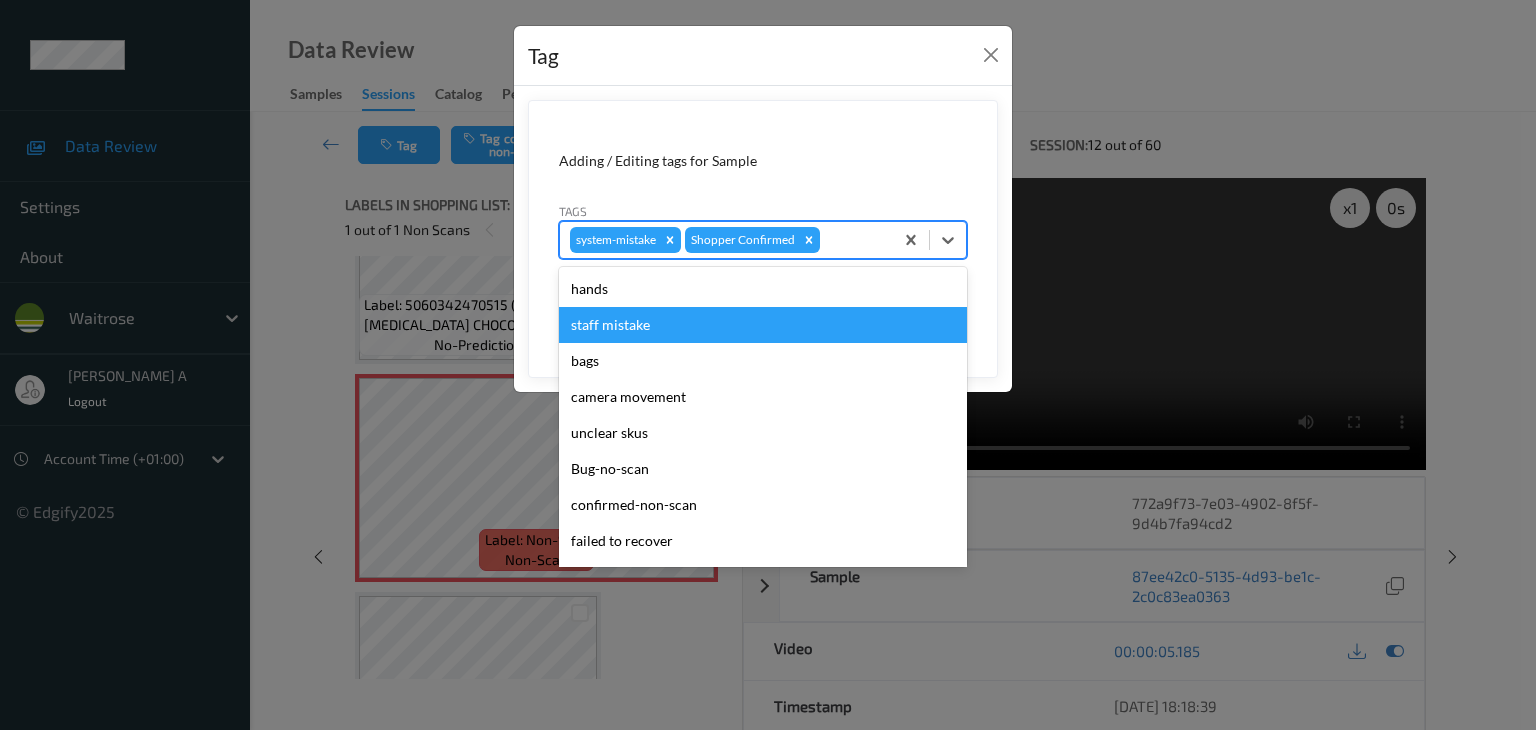 type on "u" 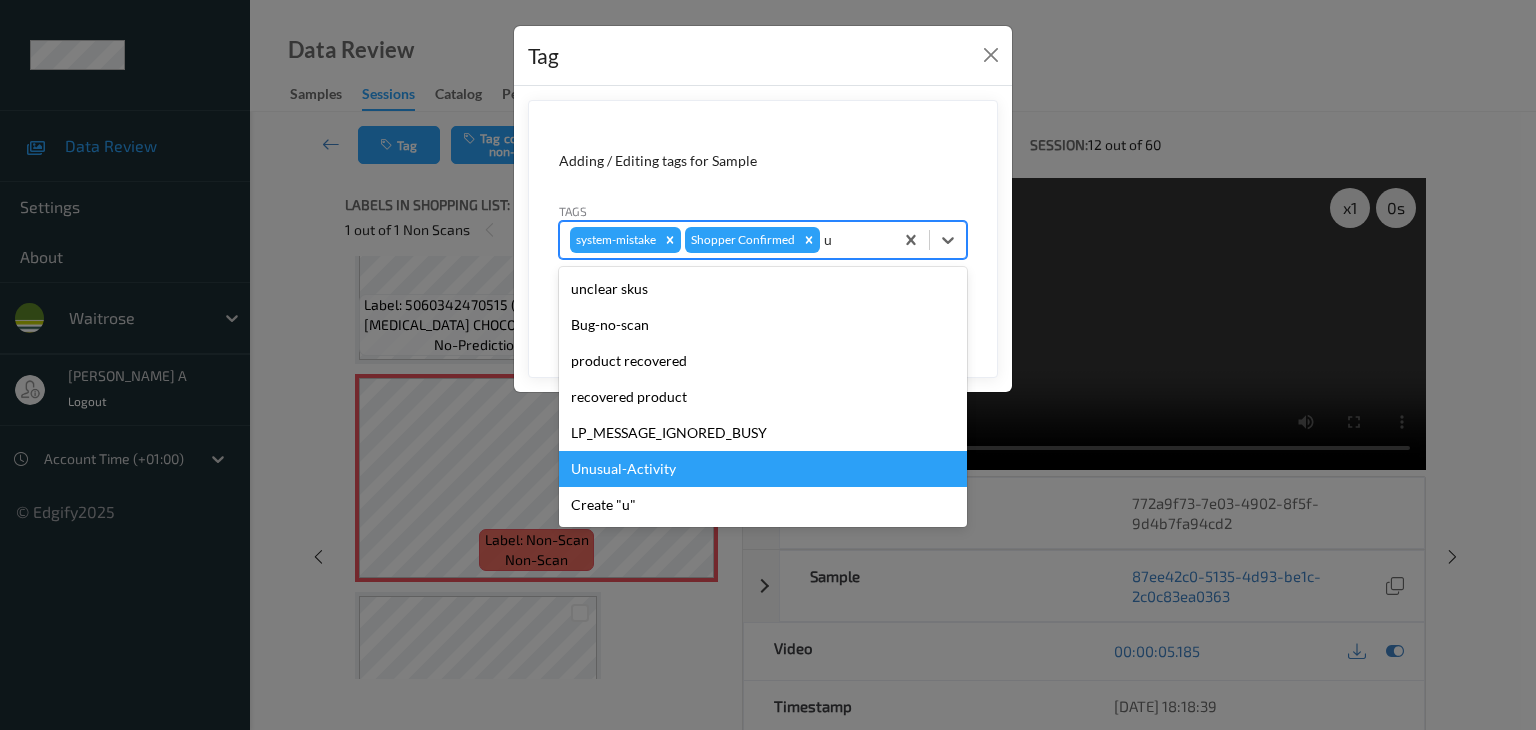 click on "Unusual-Activity" at bounding box center (763, 469) 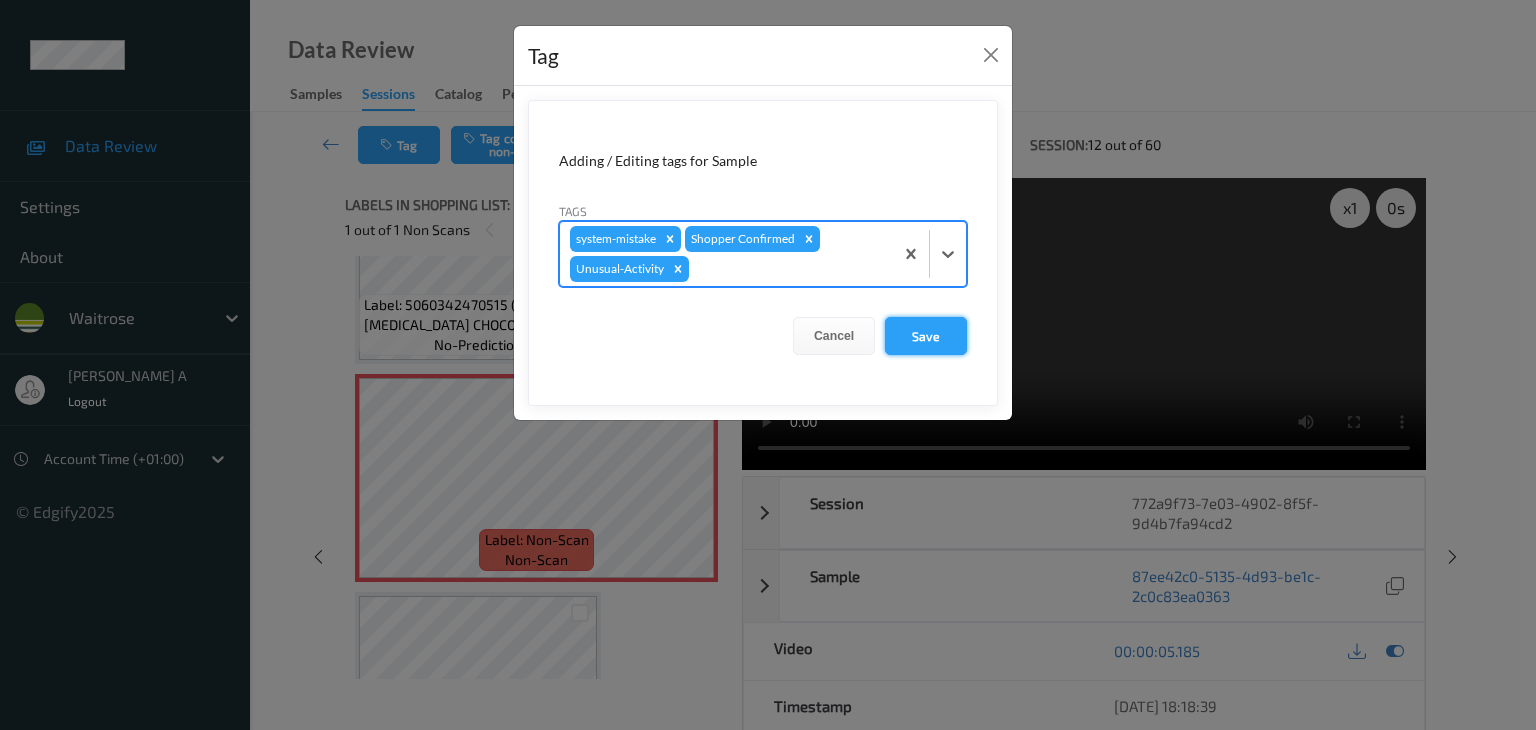 click on "Save" at bounding box center (926, 336) 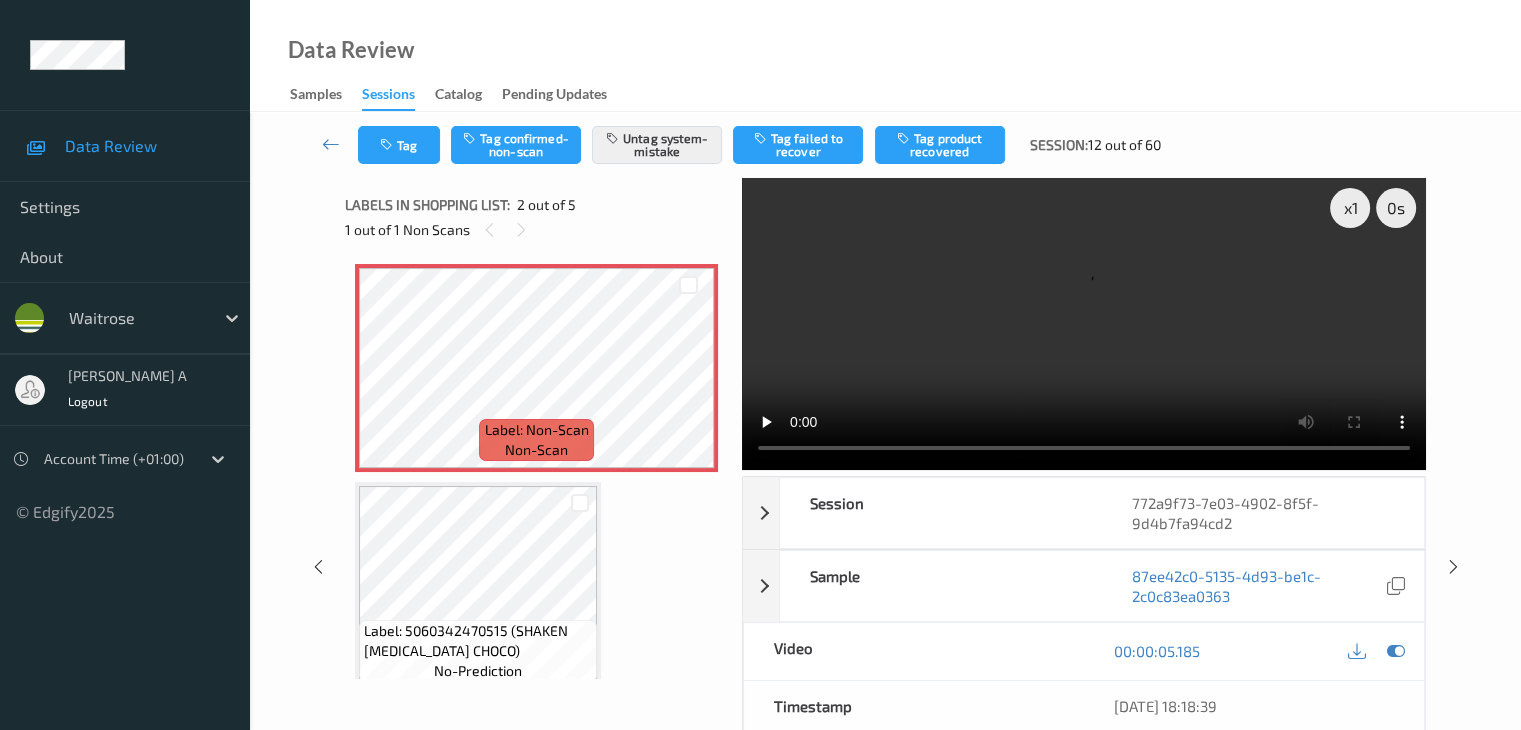 scroll, scrollTop: 210, scrollLeft: 0, axis: vertical 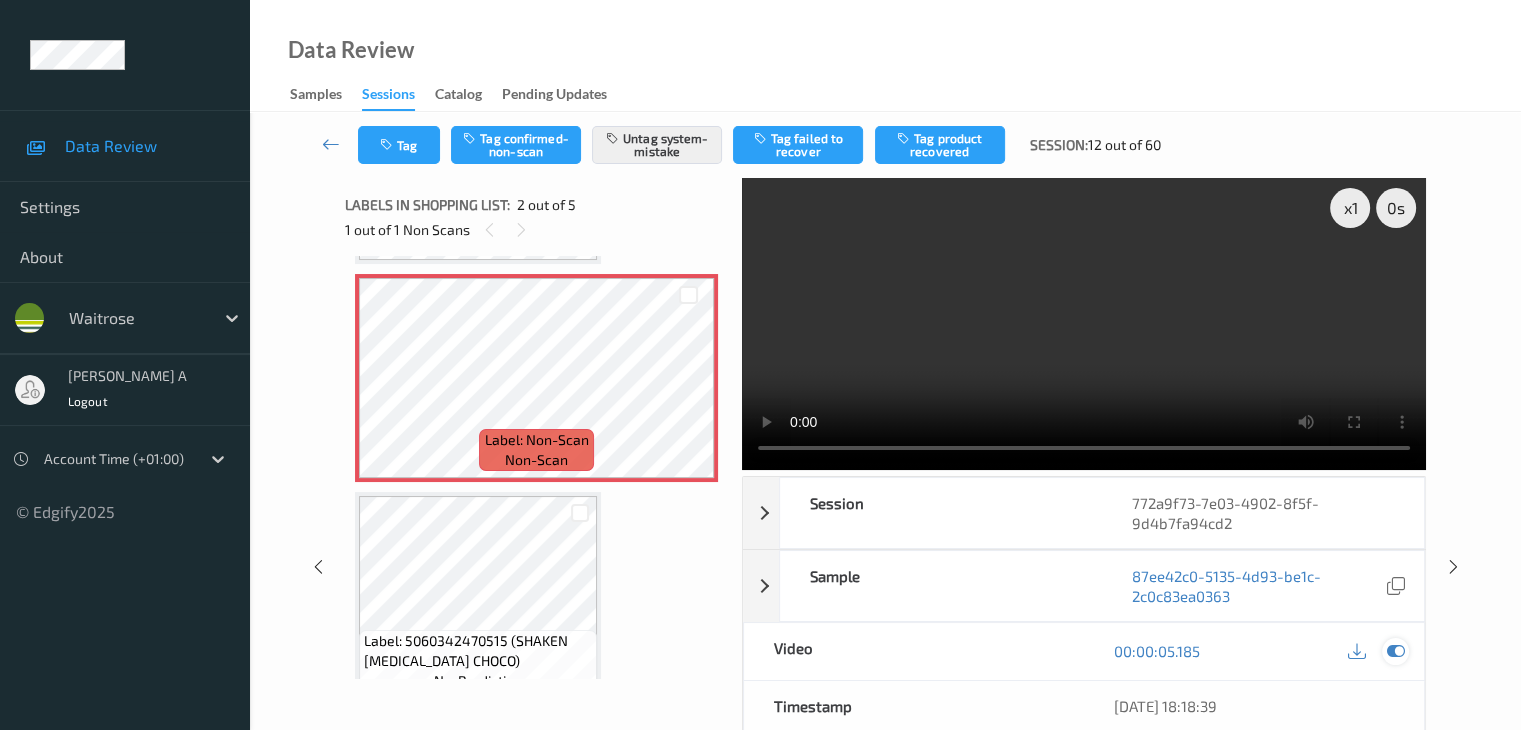 click at bounding box center (1395, 651) 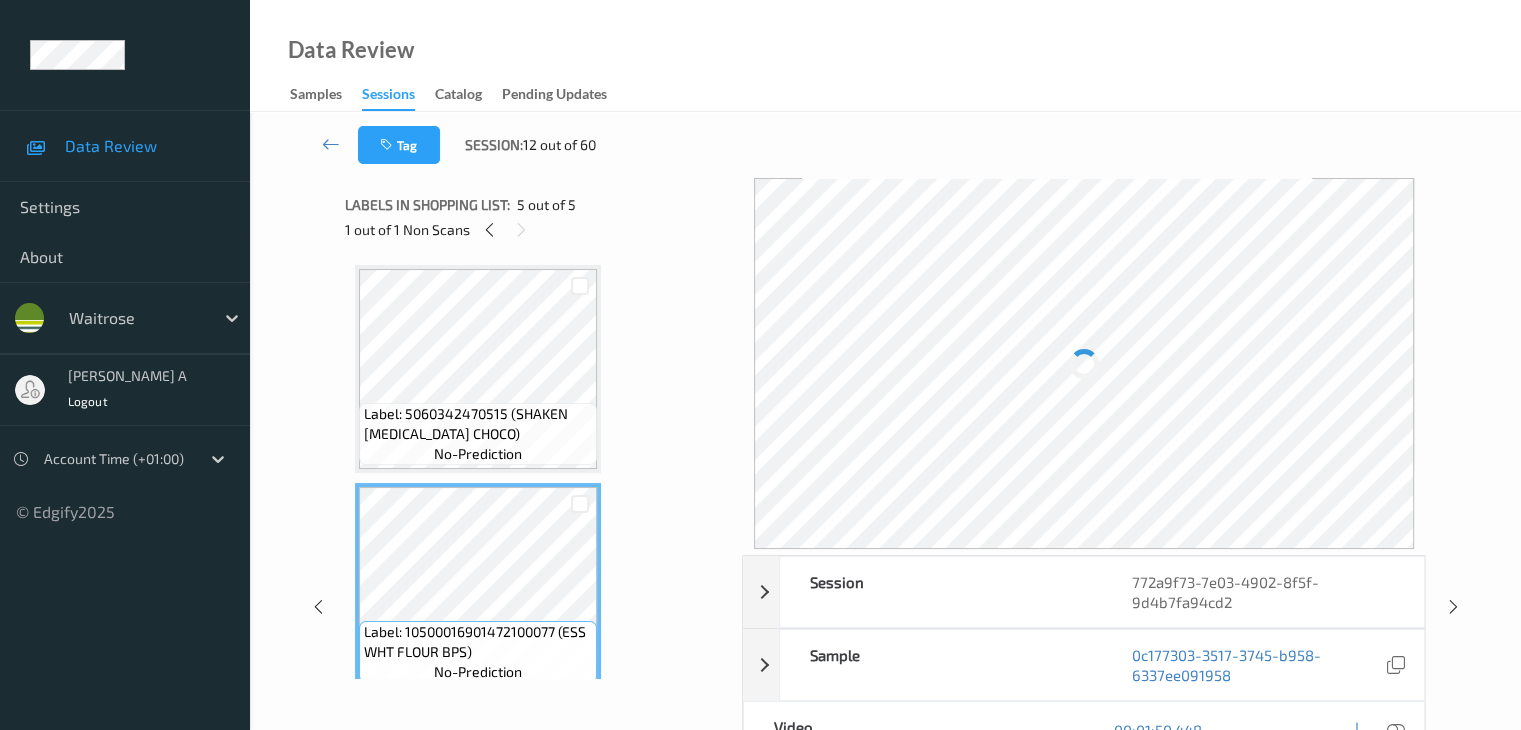 scroll, scrollTop: 677, scrollLeft: 0, axis: vertical 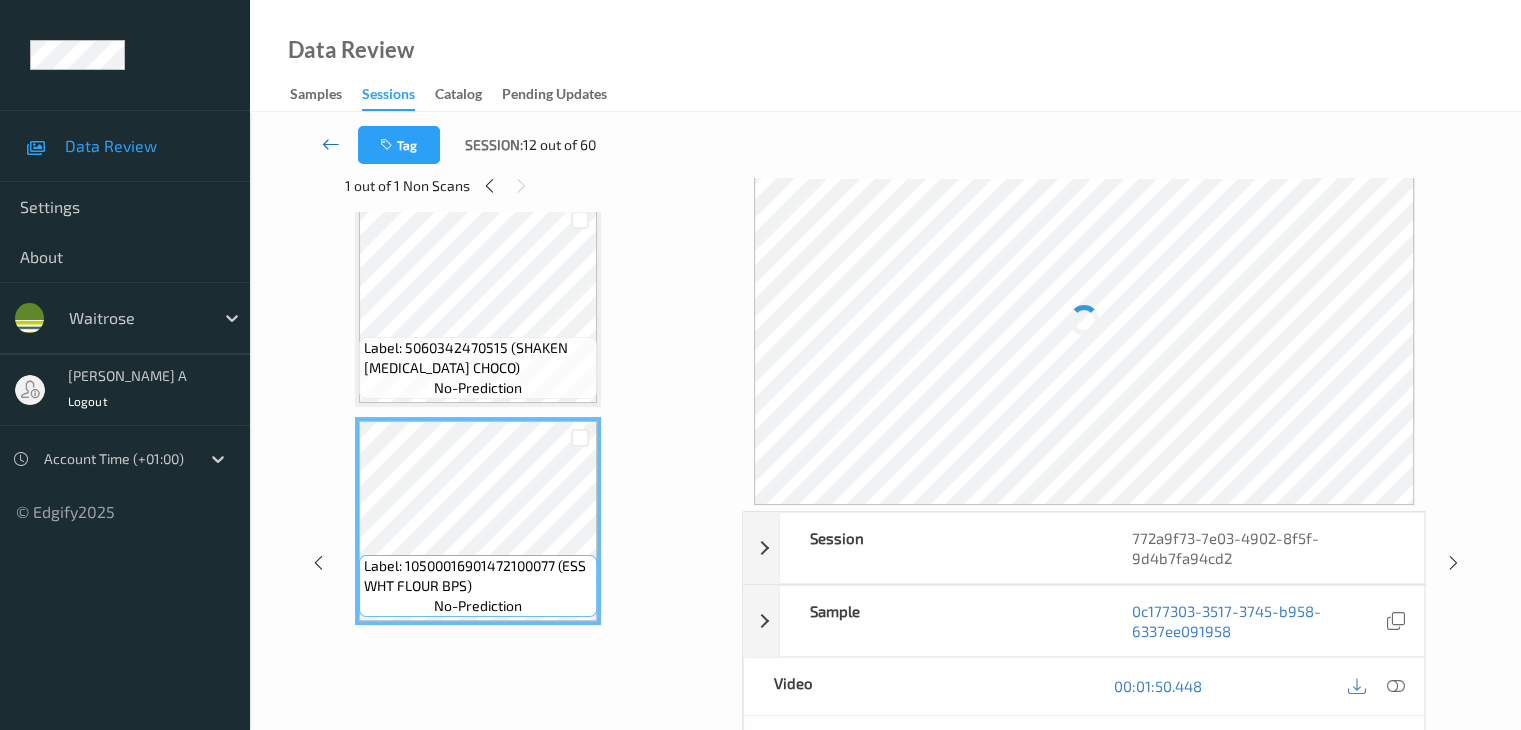 click at bounding box center (331, 144) 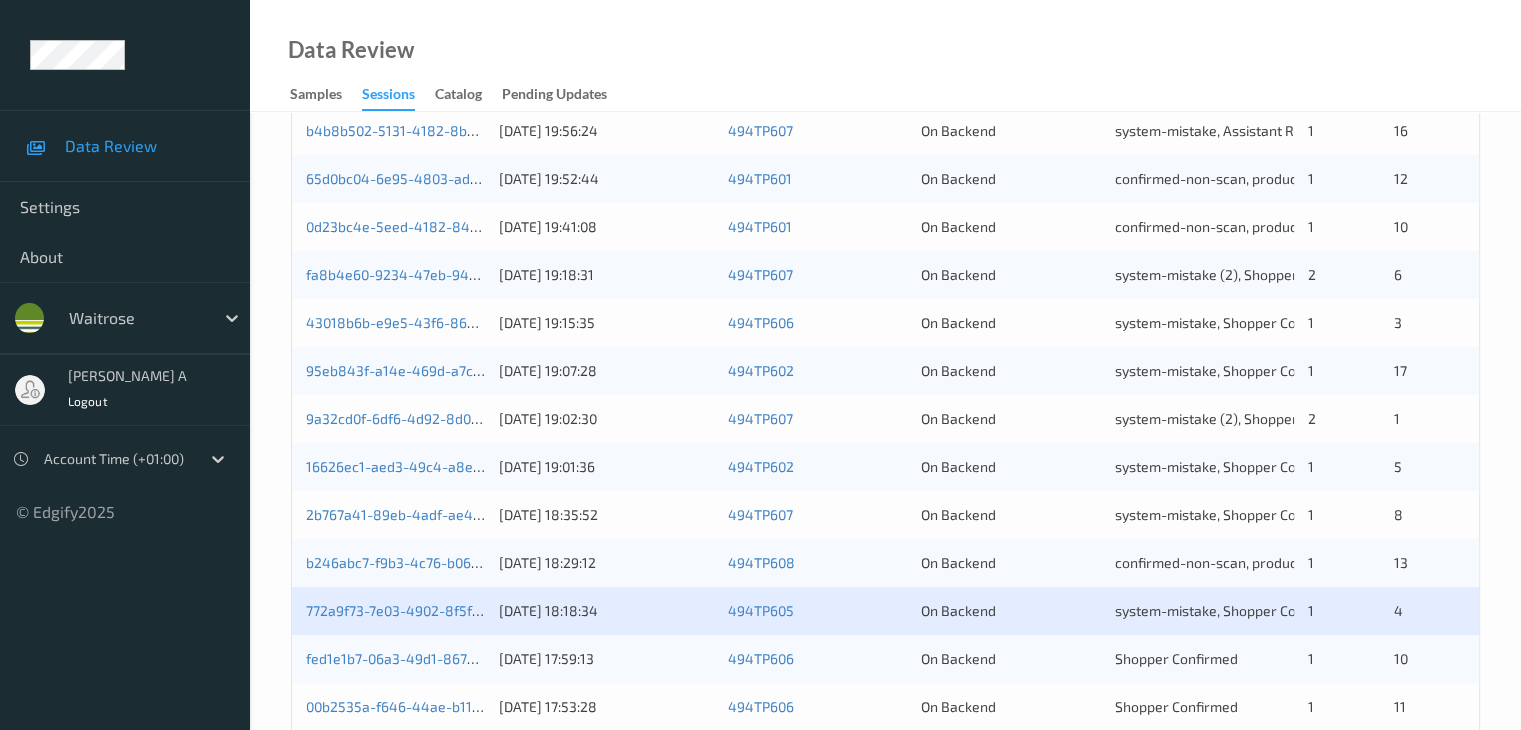 scroll, scrollTop: 800, scrollLeft: 0, axis: vertical 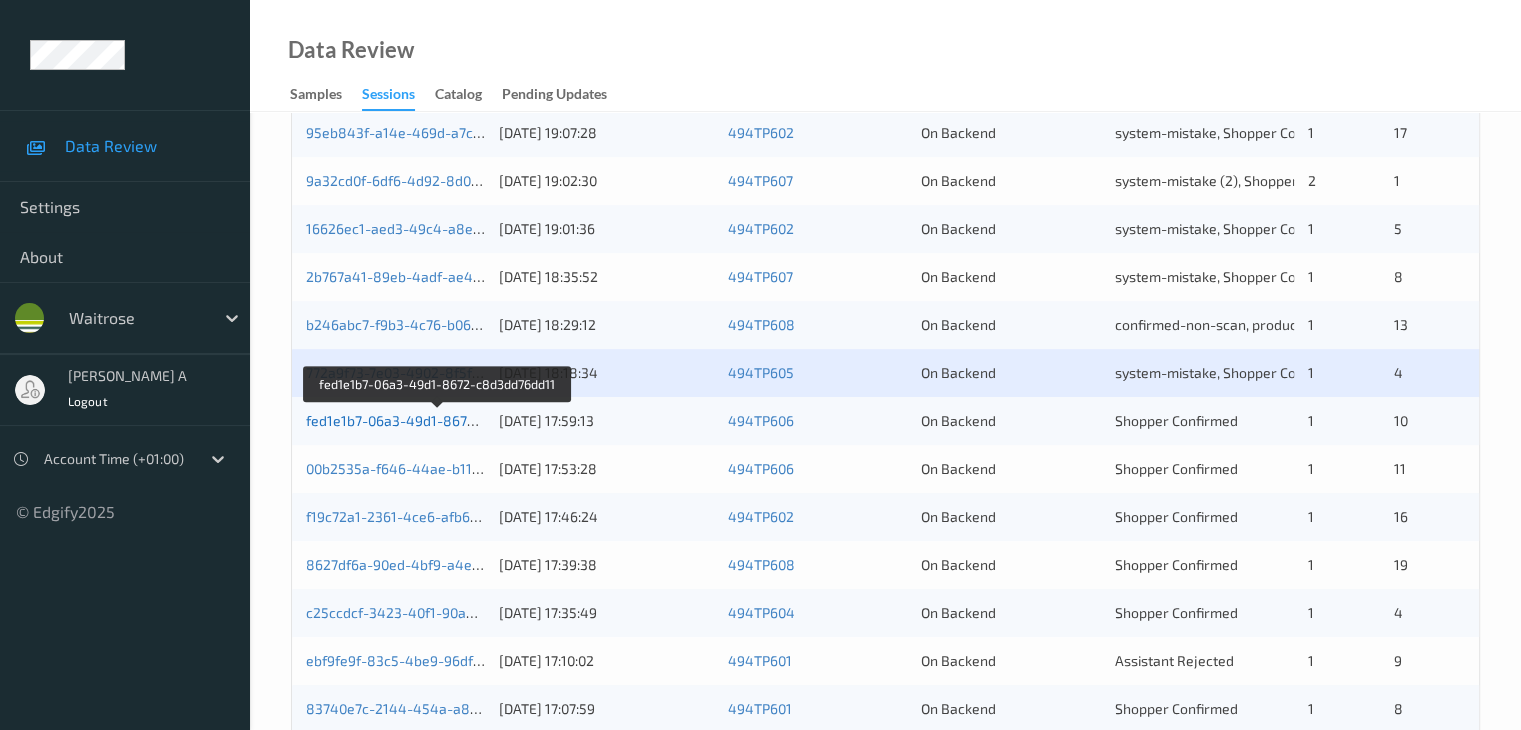 click on "fed1e1b7-06a3-49d1-8672-c8d3dd76dd11" at bounding box center [439, 420] 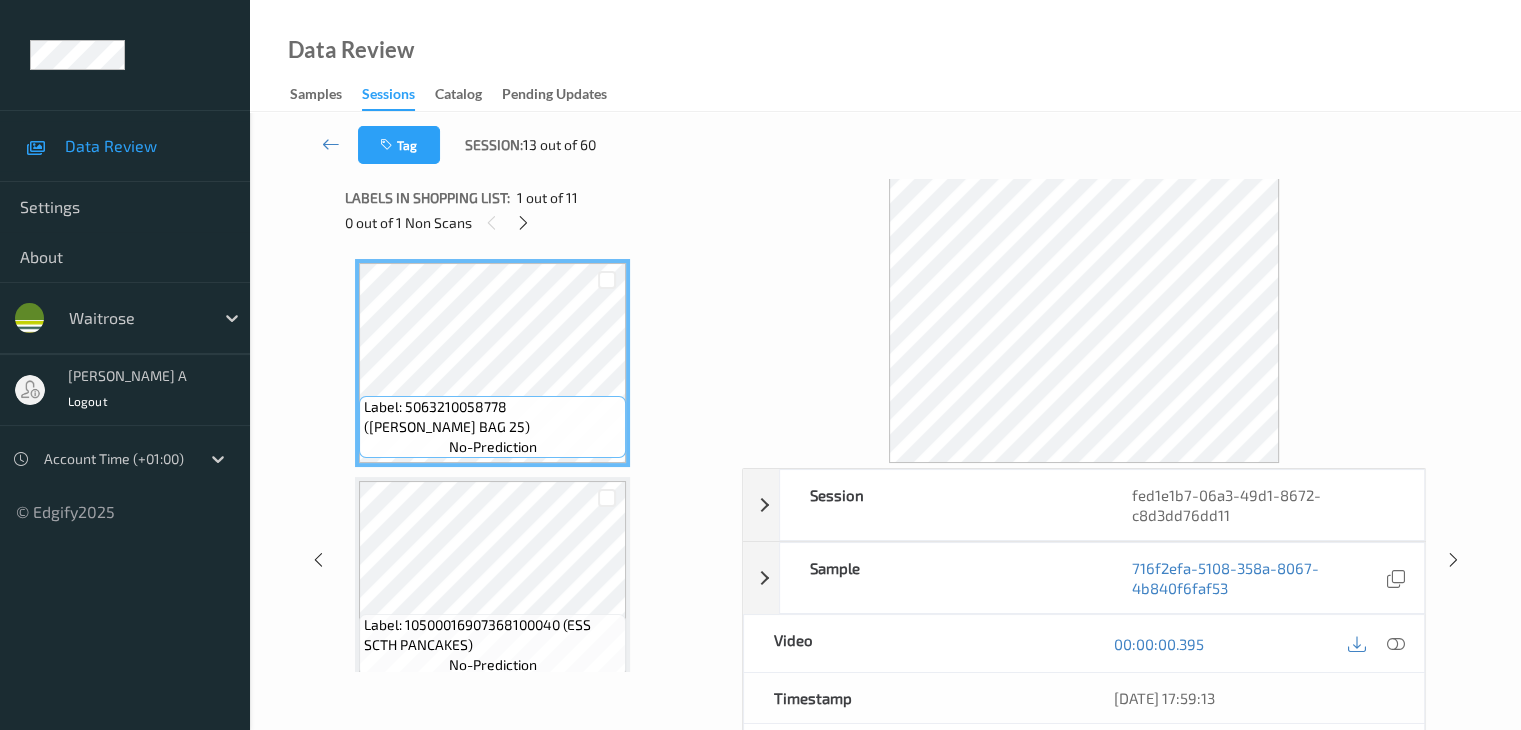 scroll, scrollTop: 0, scrollLeft: 0, axis: both 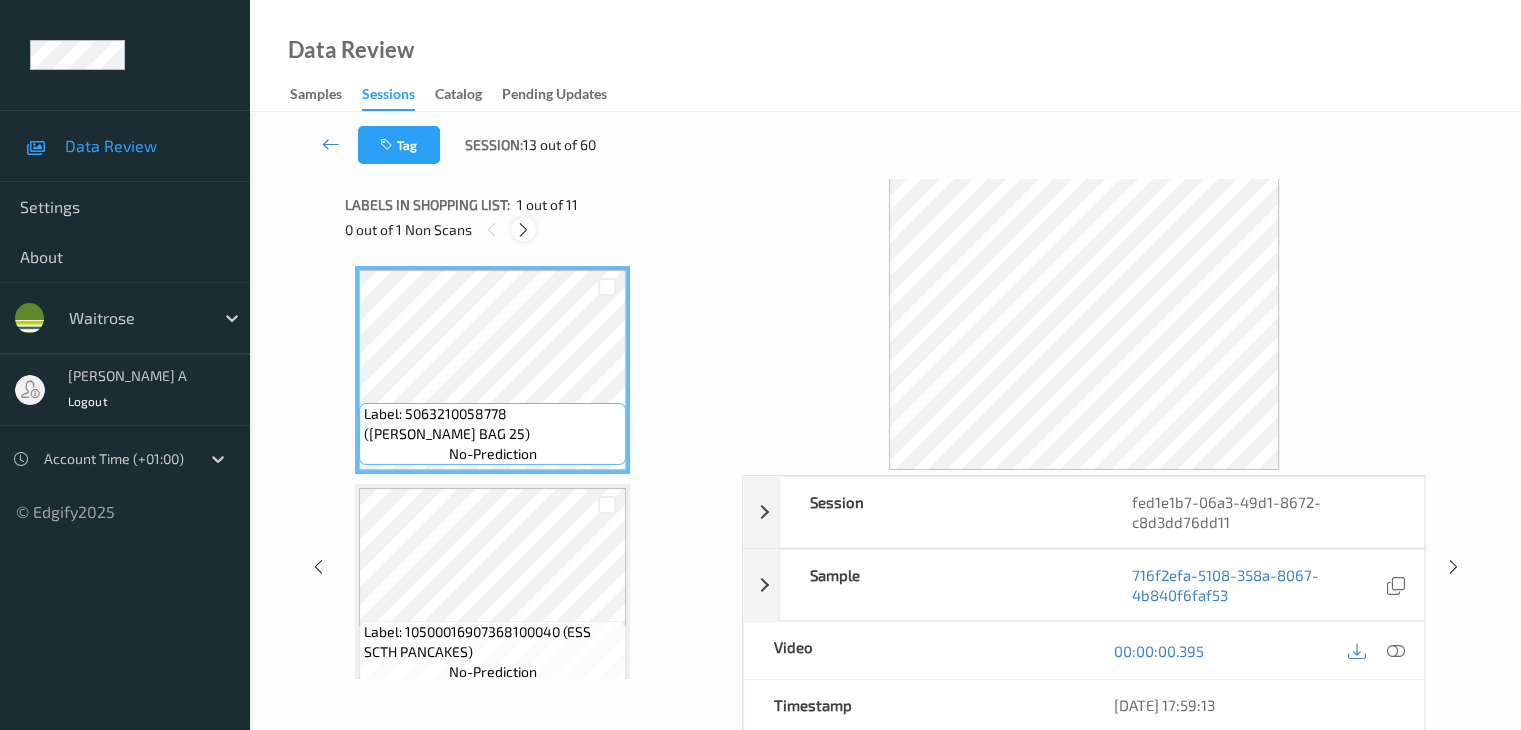 click at bounding box center [523, 230] 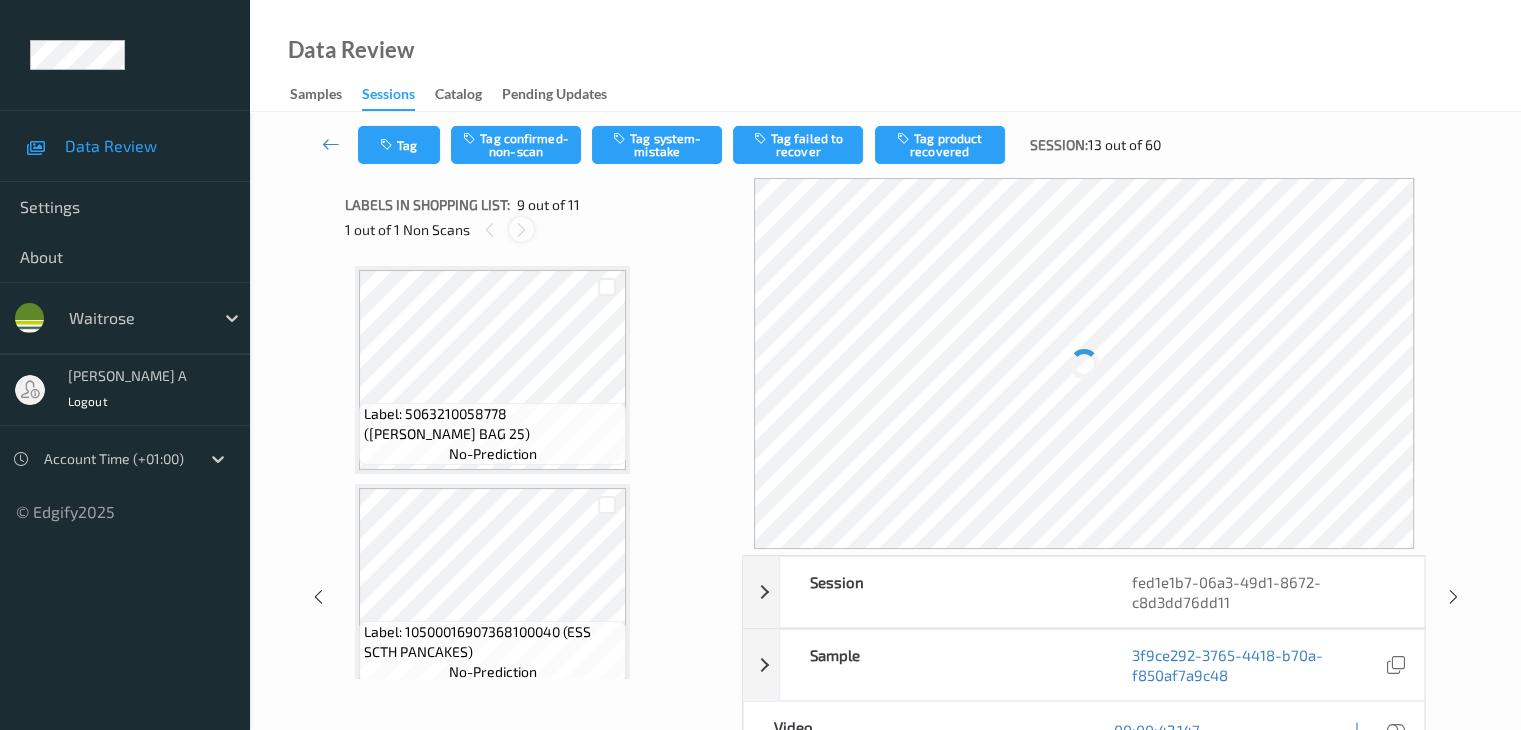 scroll, scrollTop: 1536, scrollLeft: 0, axis: vertical 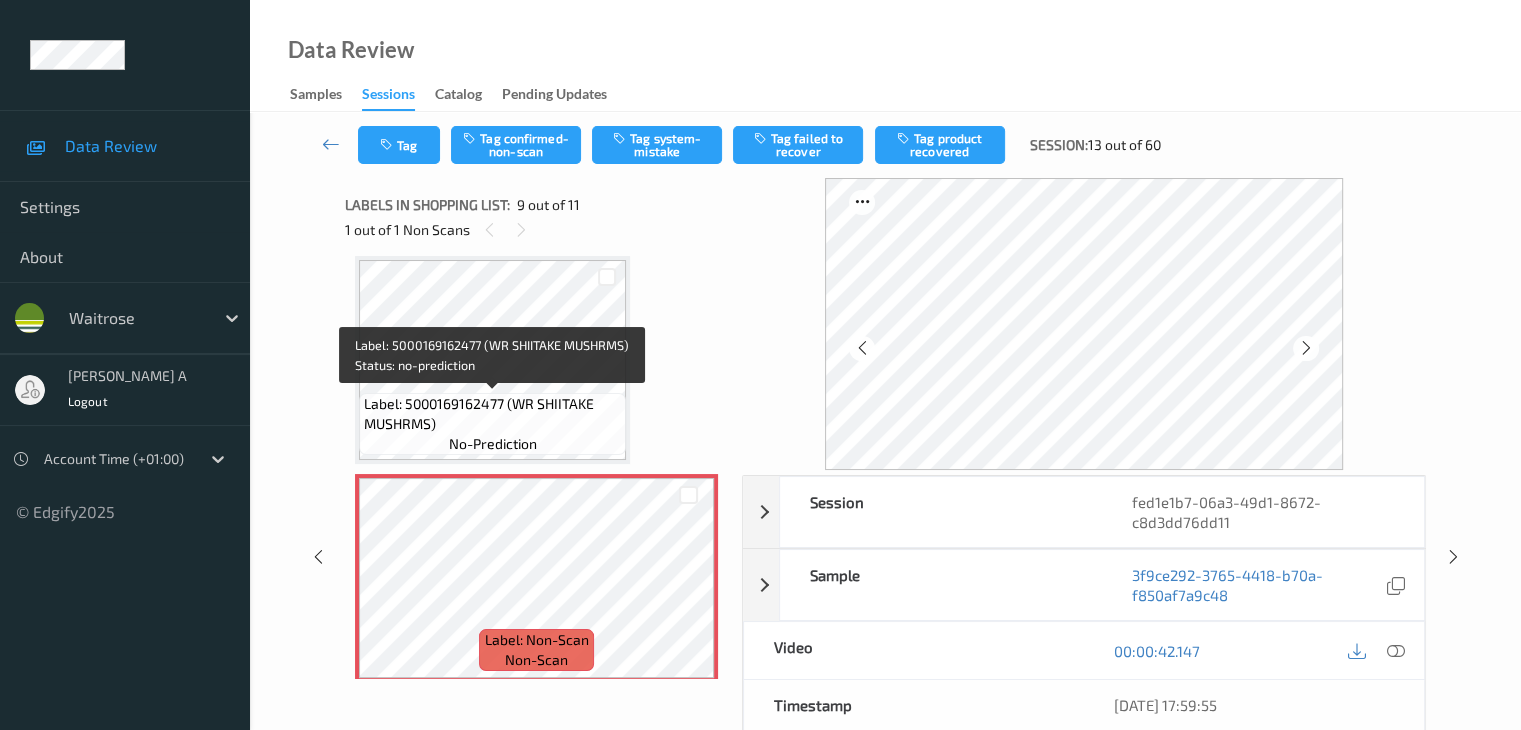 click on "Label: 5000169162477 (WR SHIITAKE MUSHRMS)" at bounding box center [492, 414] 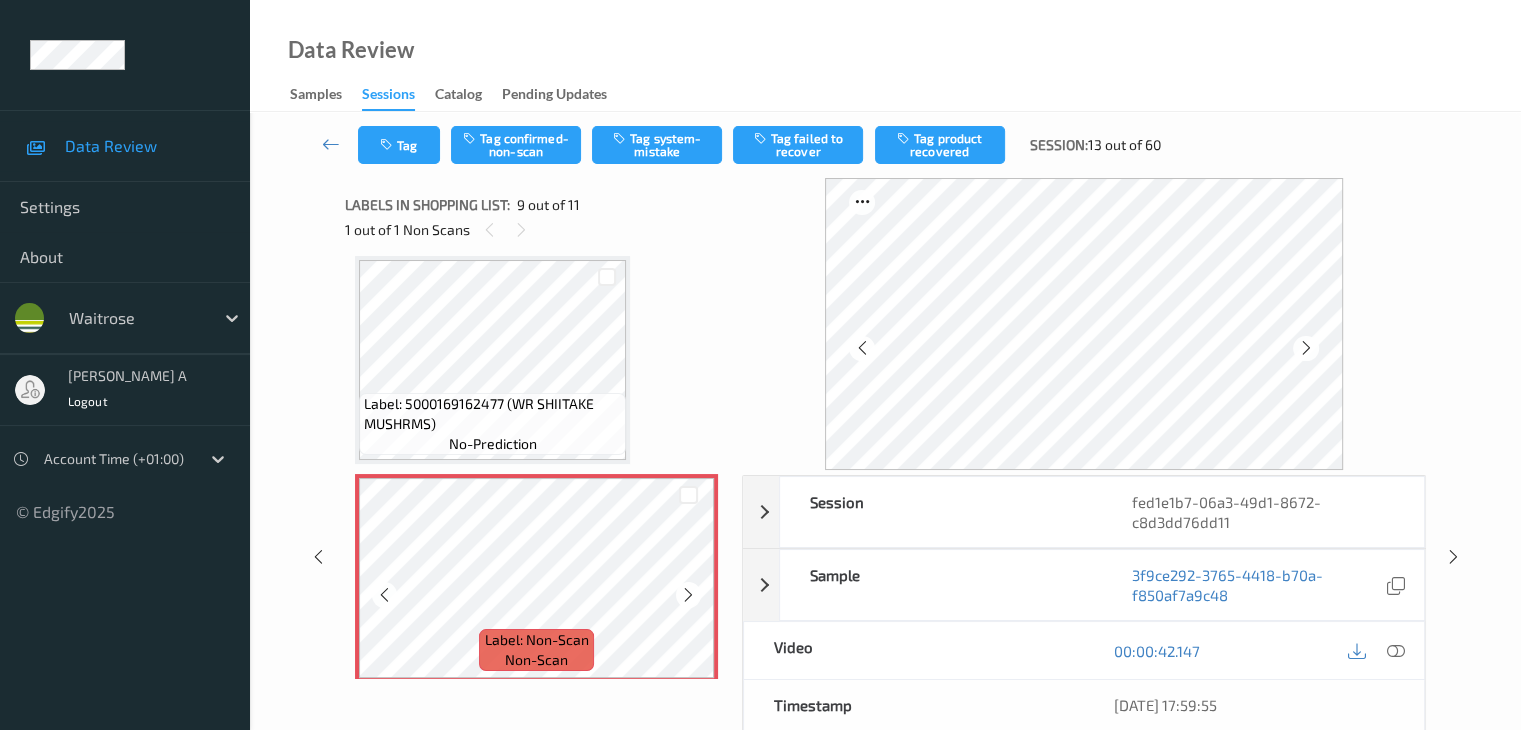 click at bounding box center [688, 595] 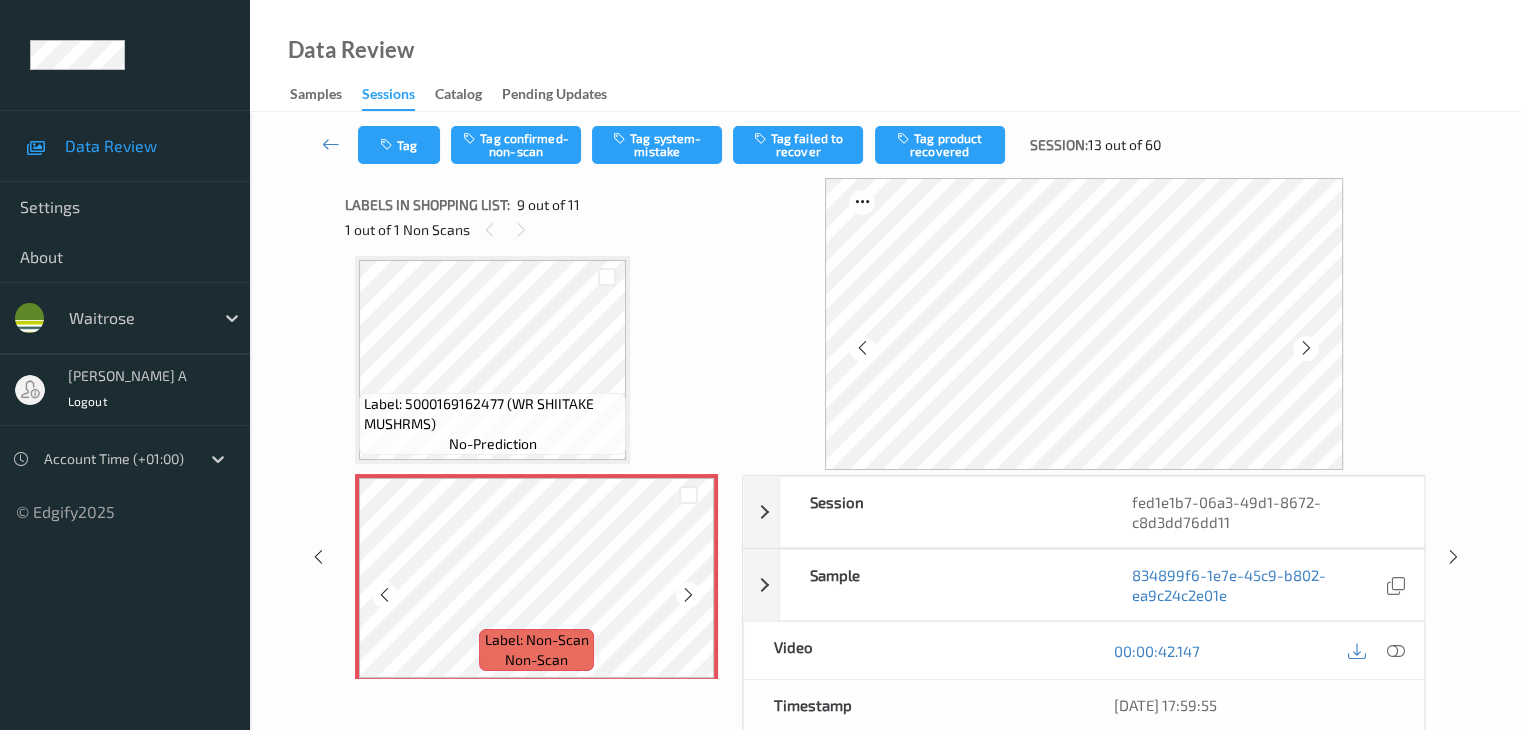 click at bounding box center (688, 595) 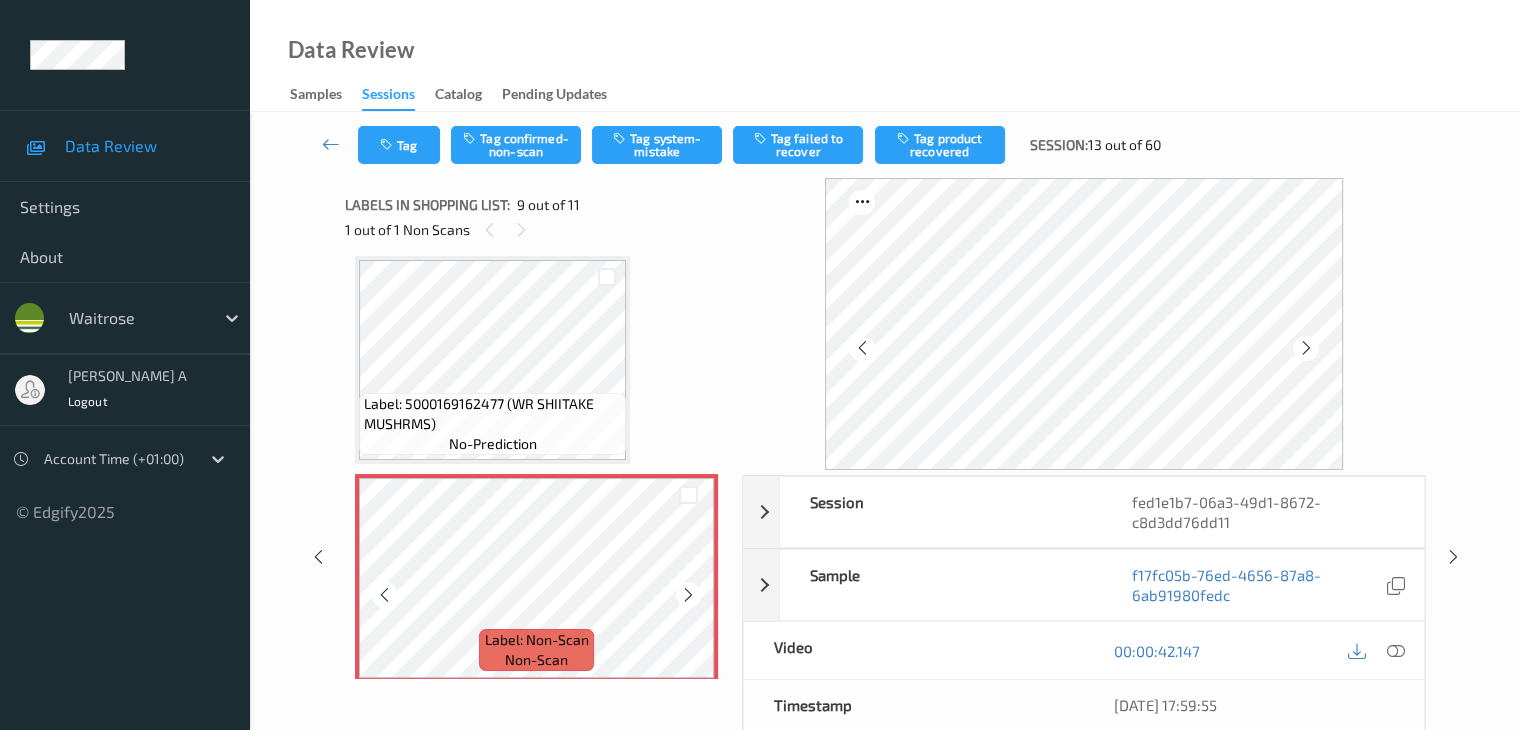 click at bounding box center [688, 595] 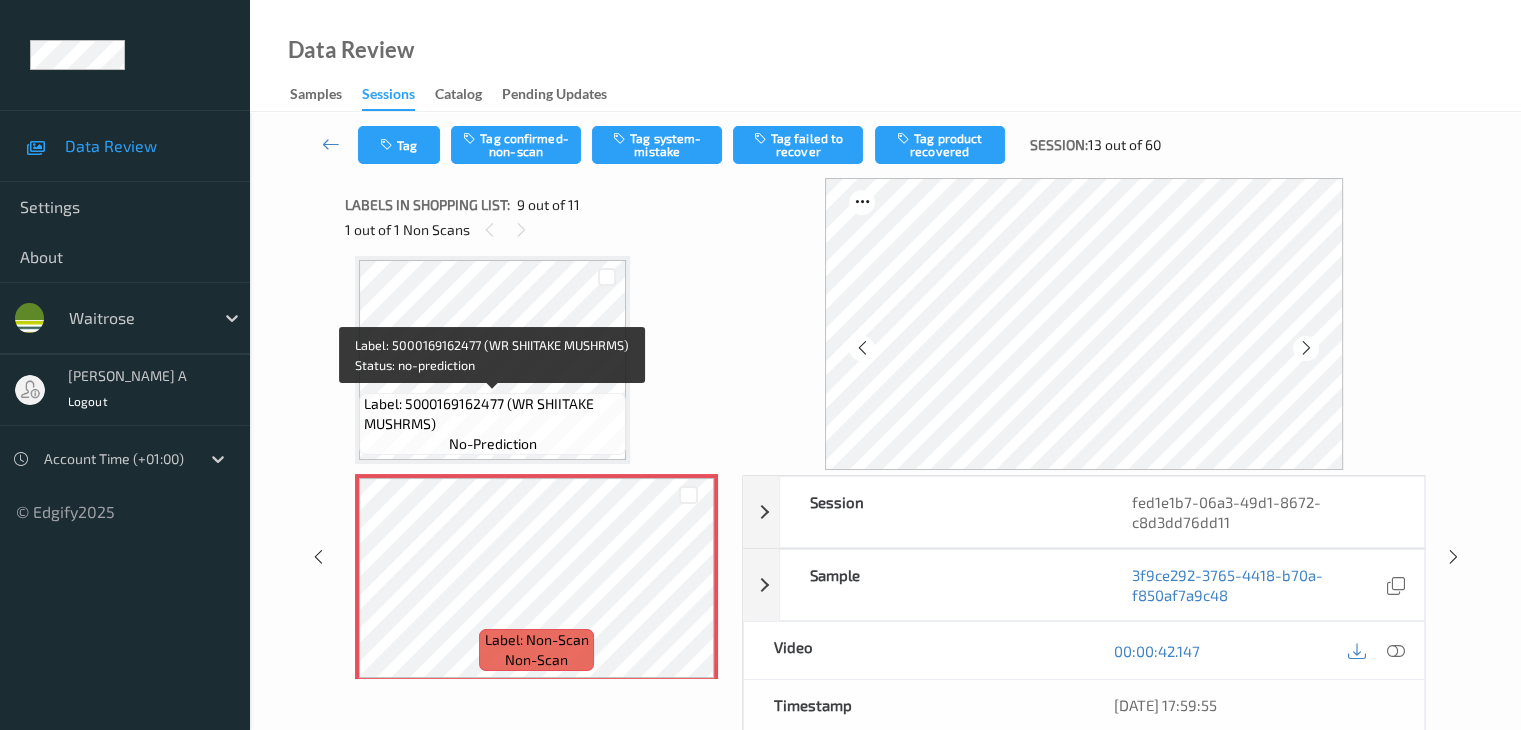 click on "Label: 5000169162477 (WR SHIITAKE MUSHRMS)" at bounding box center (492, 414) 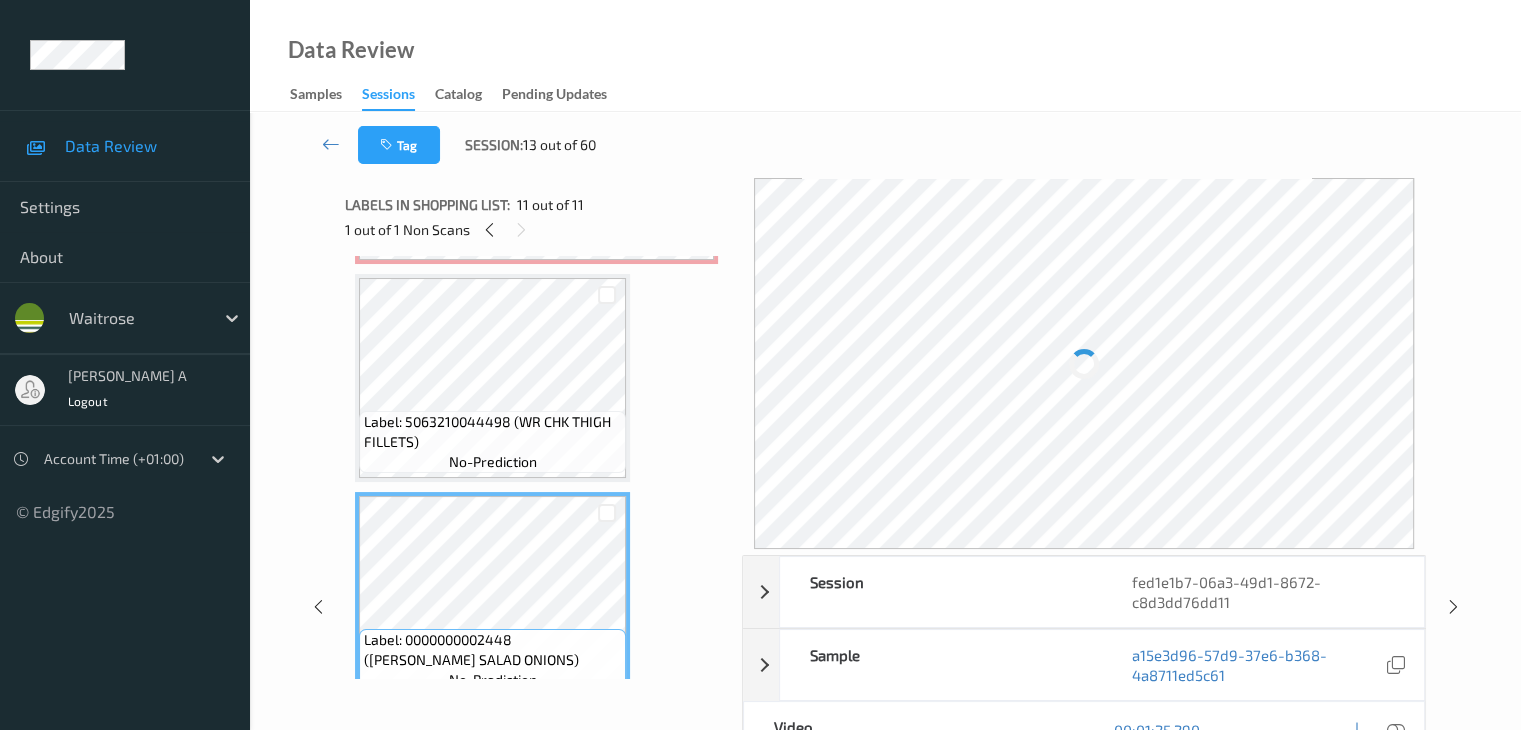 scroll, scrollTop: 1985, scrollLeft: 0, axis: vertical 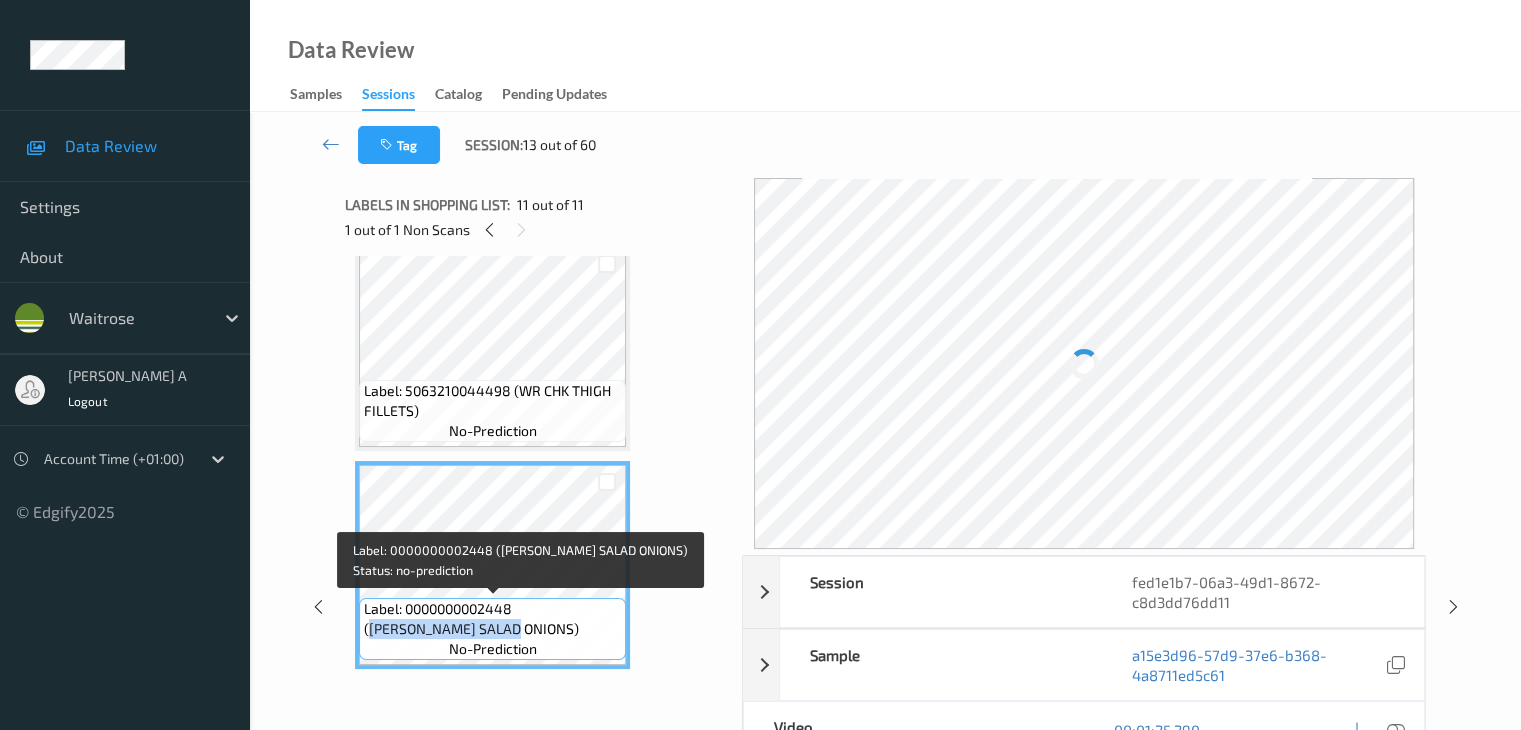 drag, startPoint x: 523, startPoint y: 610, endPoint x: 412, endPoint y: 625, distance: 112.00893 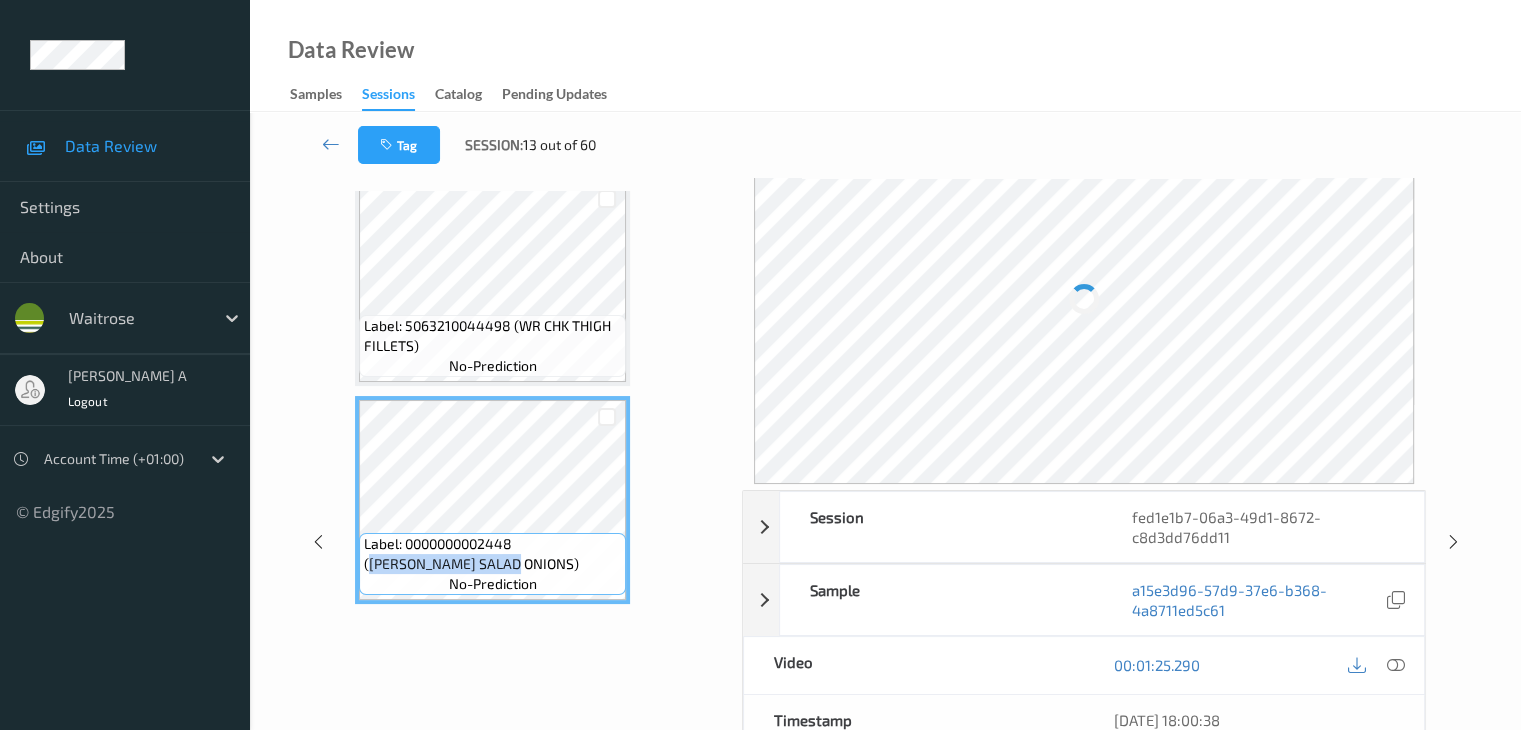 scroll, scrollTop: 100, scrollLeft: 0, axis: vertical 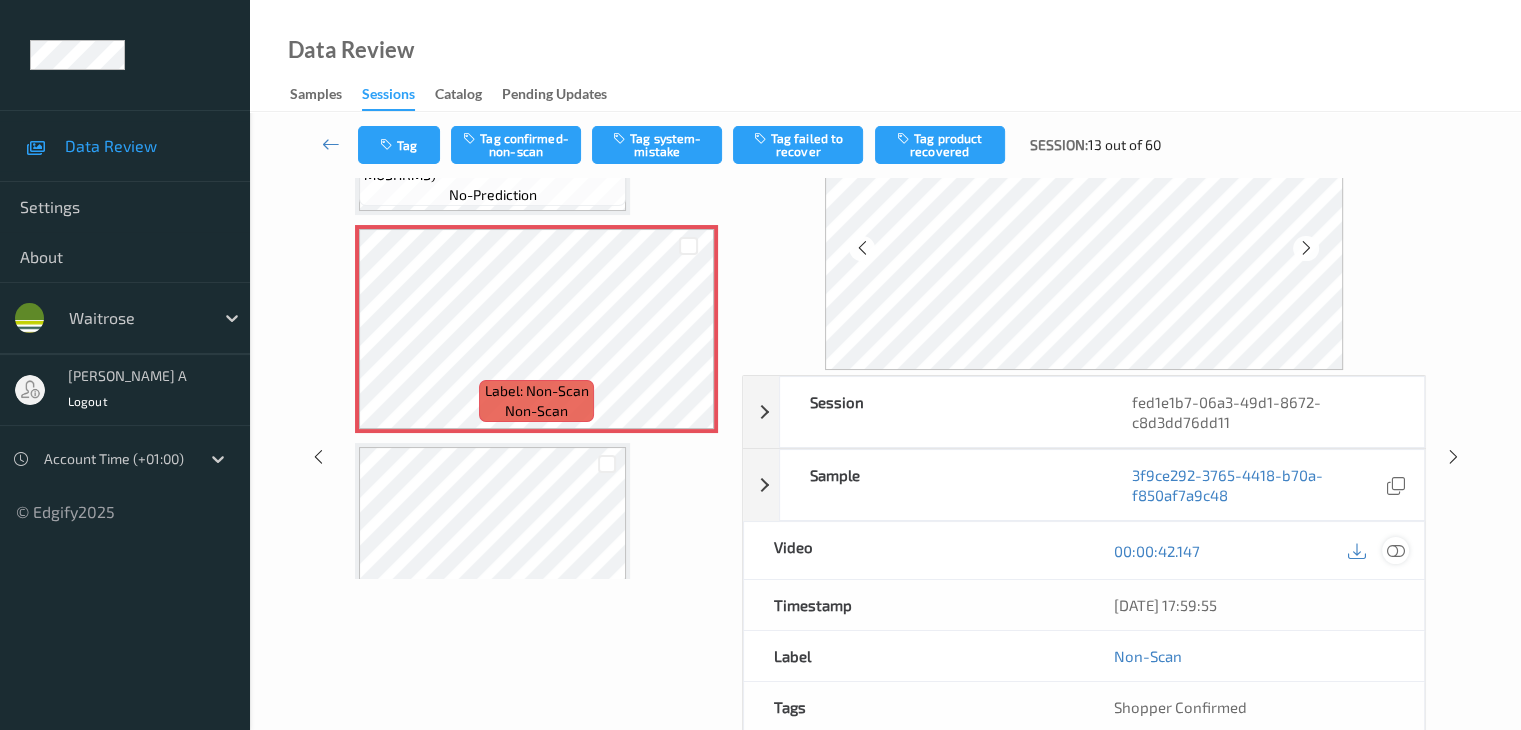click at bounding box center (1395, 551) 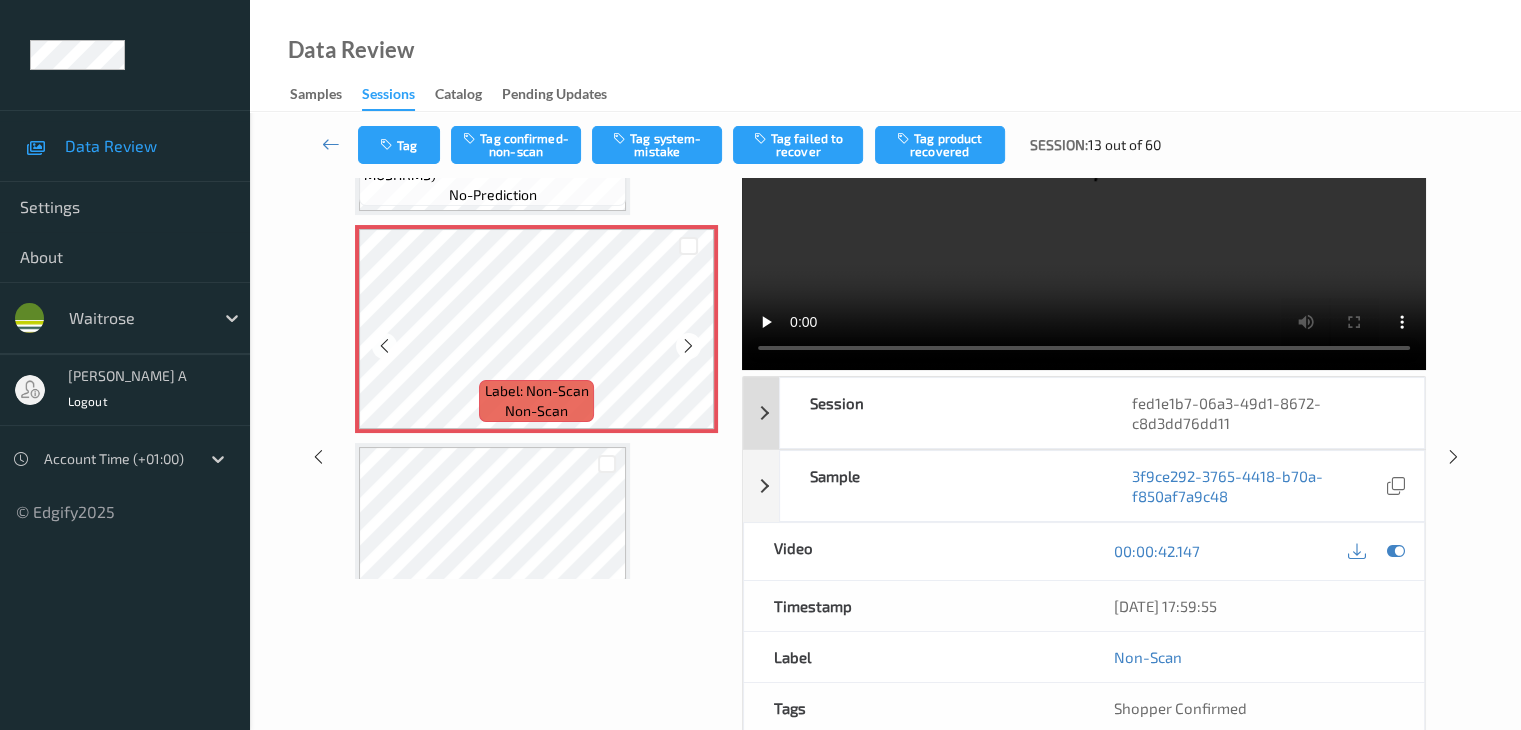 scroll, scrollTop: 1485, scrollLeft: 0, axis: vertical 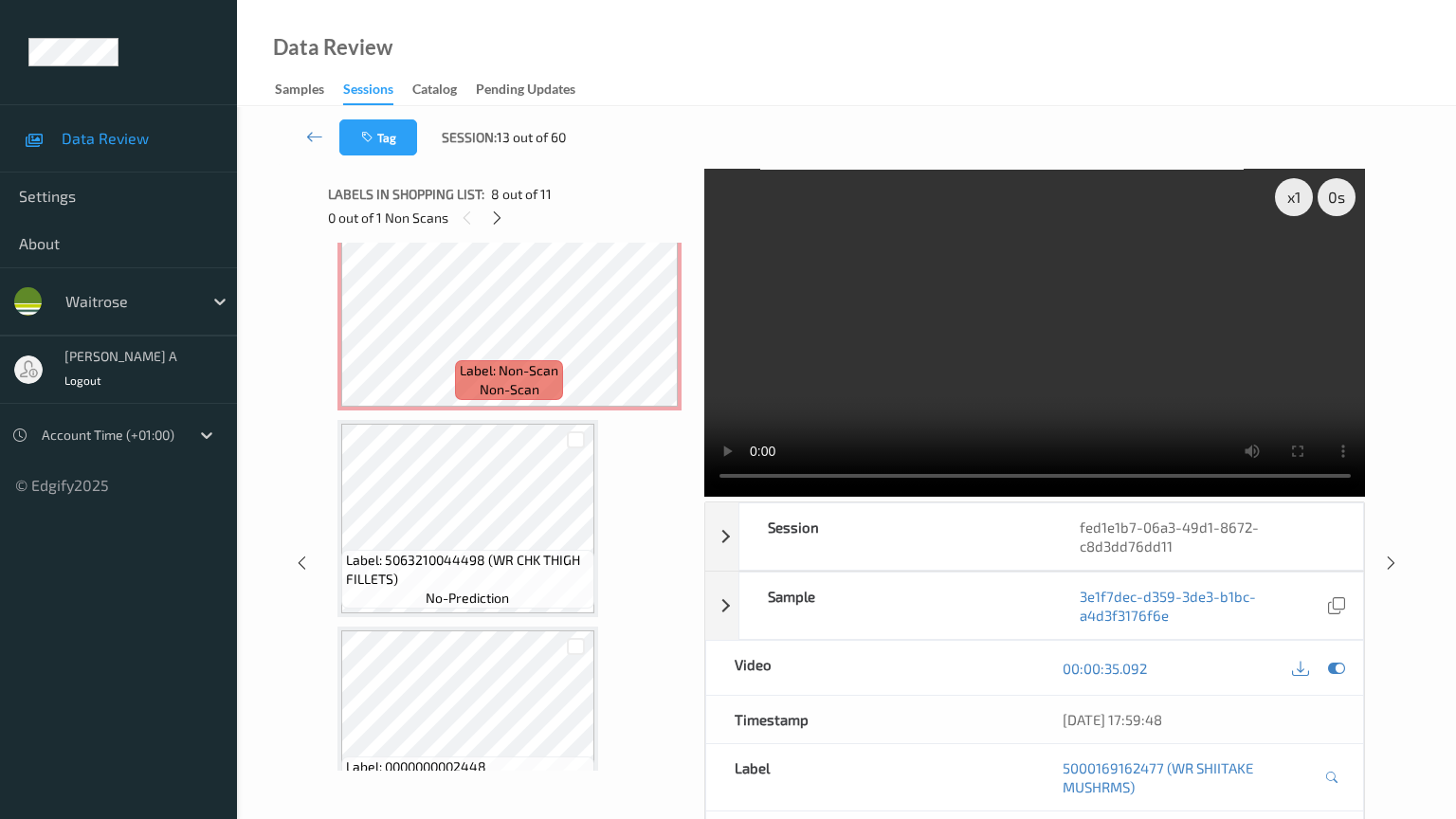 type 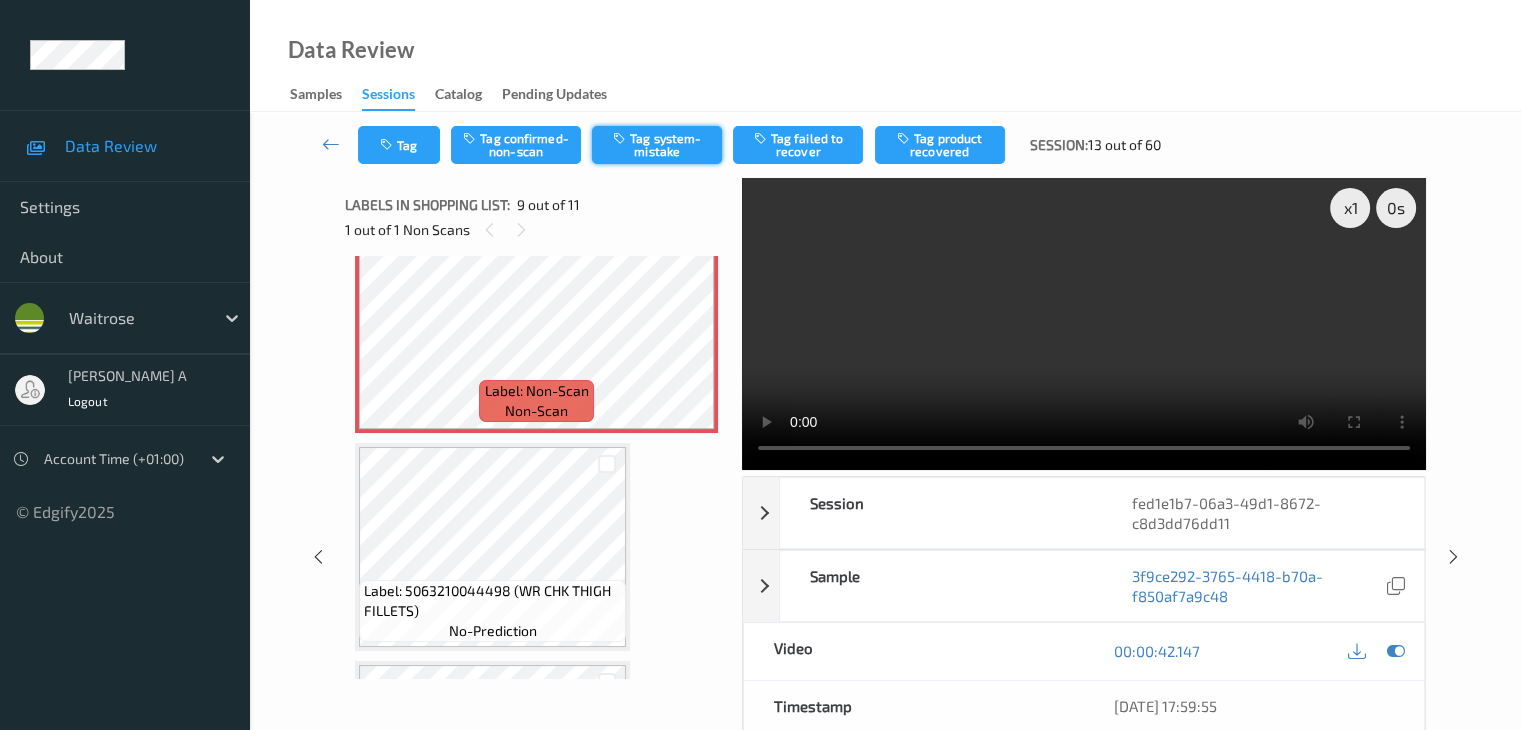 click on "Tag   system-mistake" at bounding box center [657, 145] 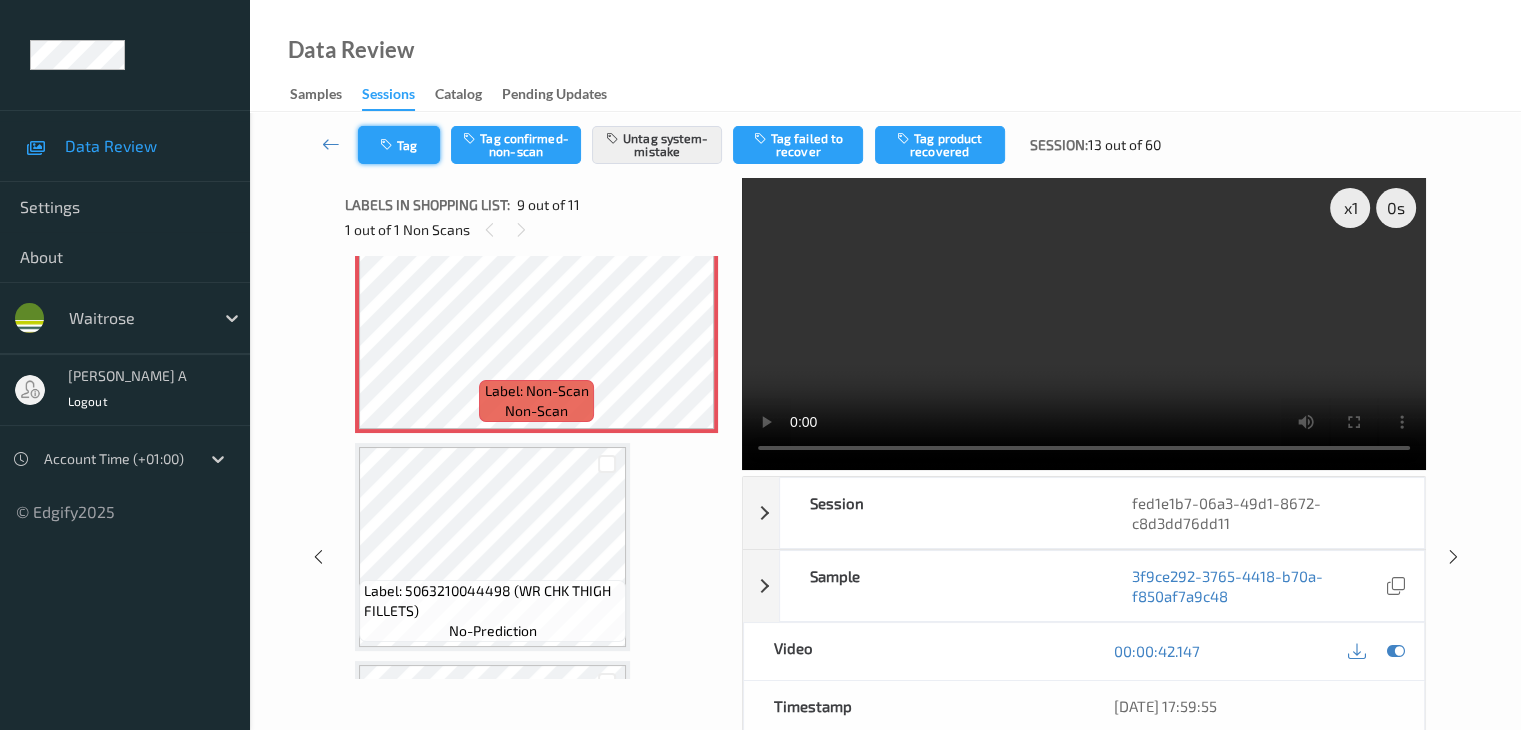 click on "Tag" at bounding box center (399, 145) 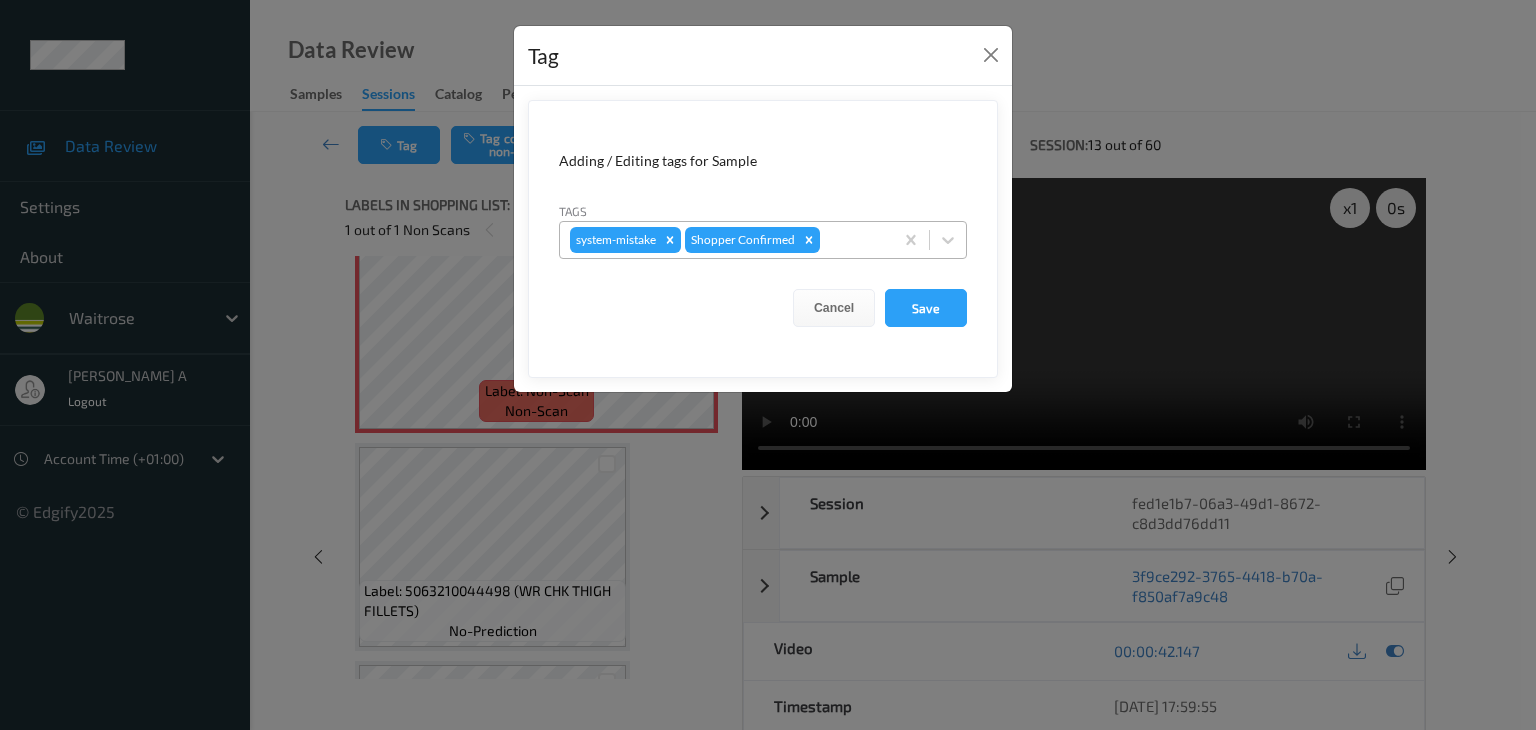 click at bounding box center (853, 240) 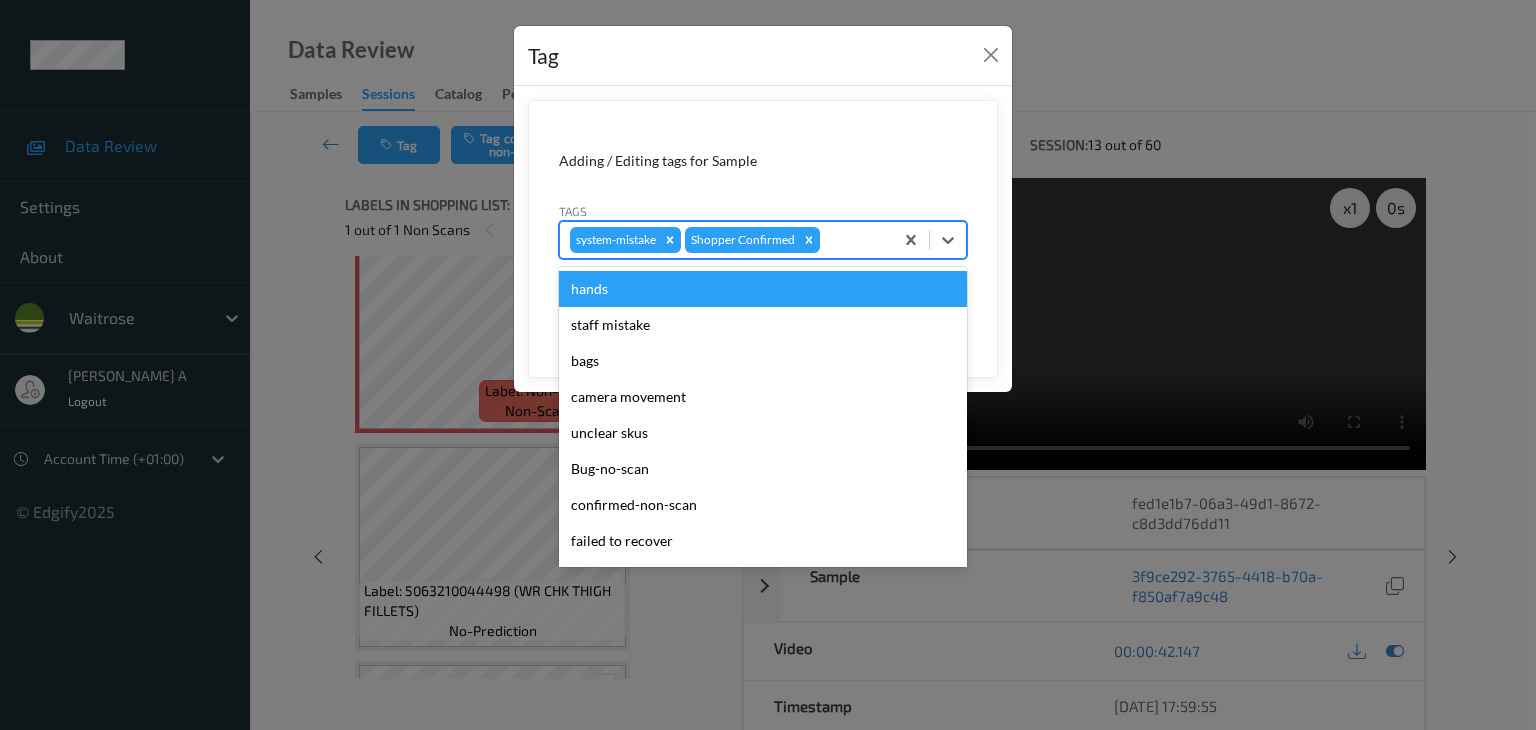 type on "u" 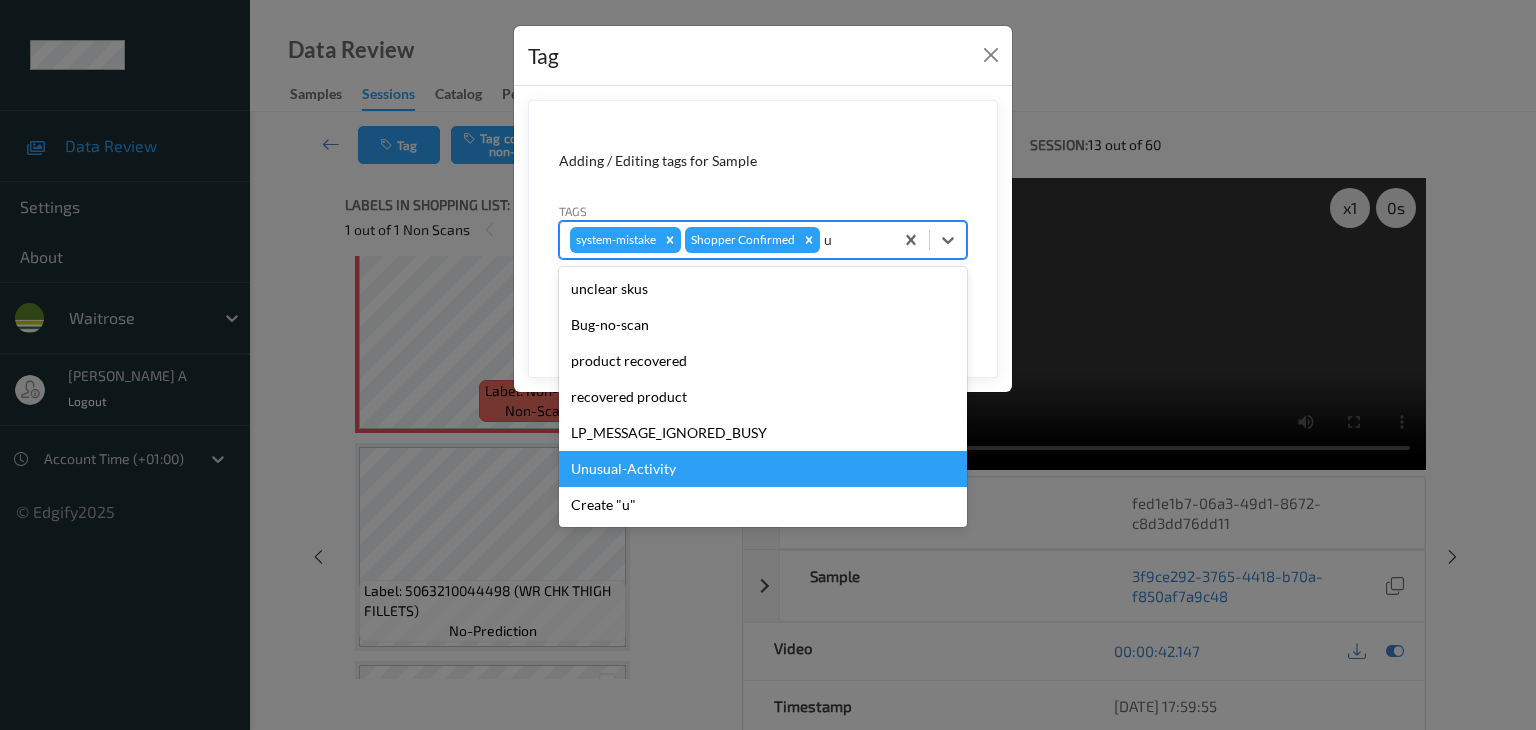 click on "Unusual-Activity" at bounding box center (763, 469) 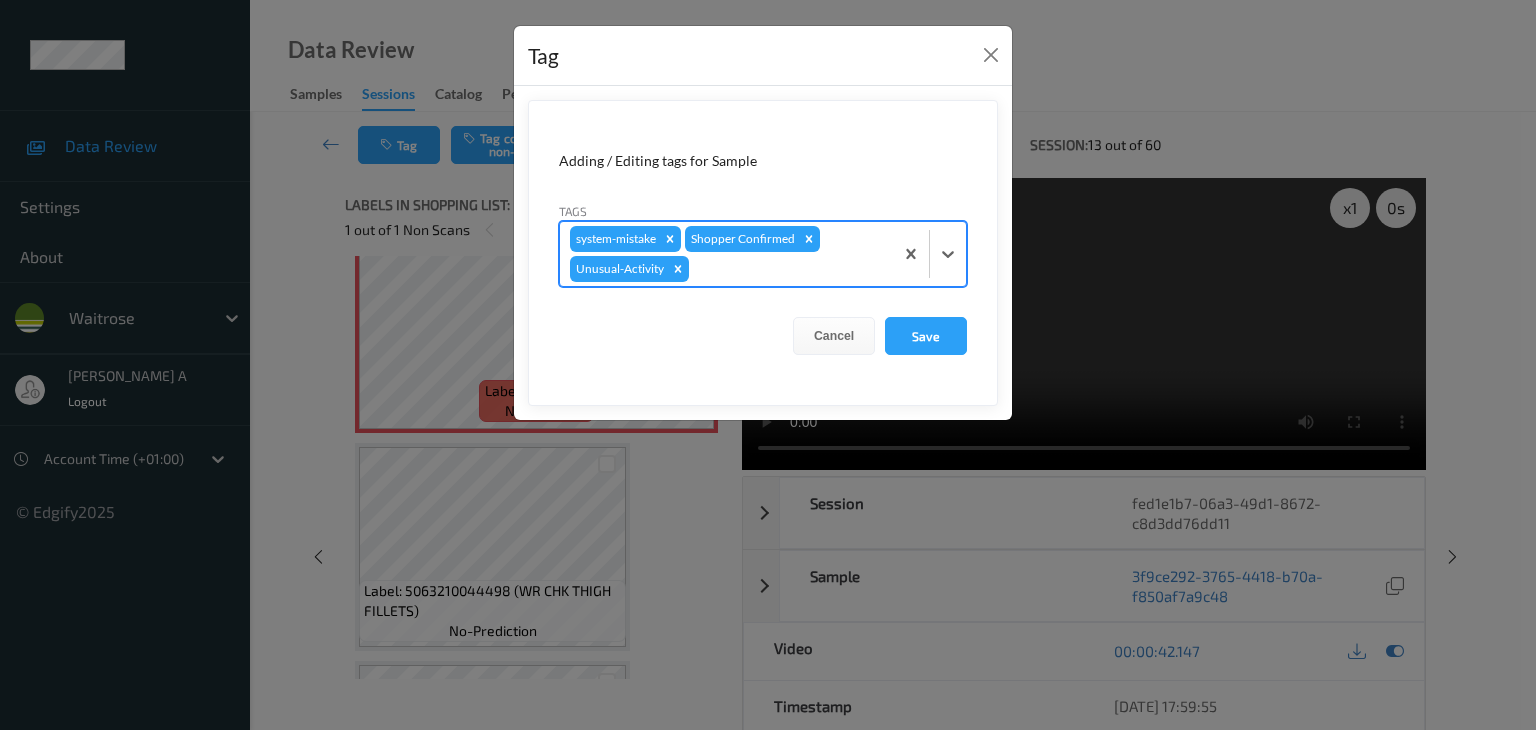 type on "p" 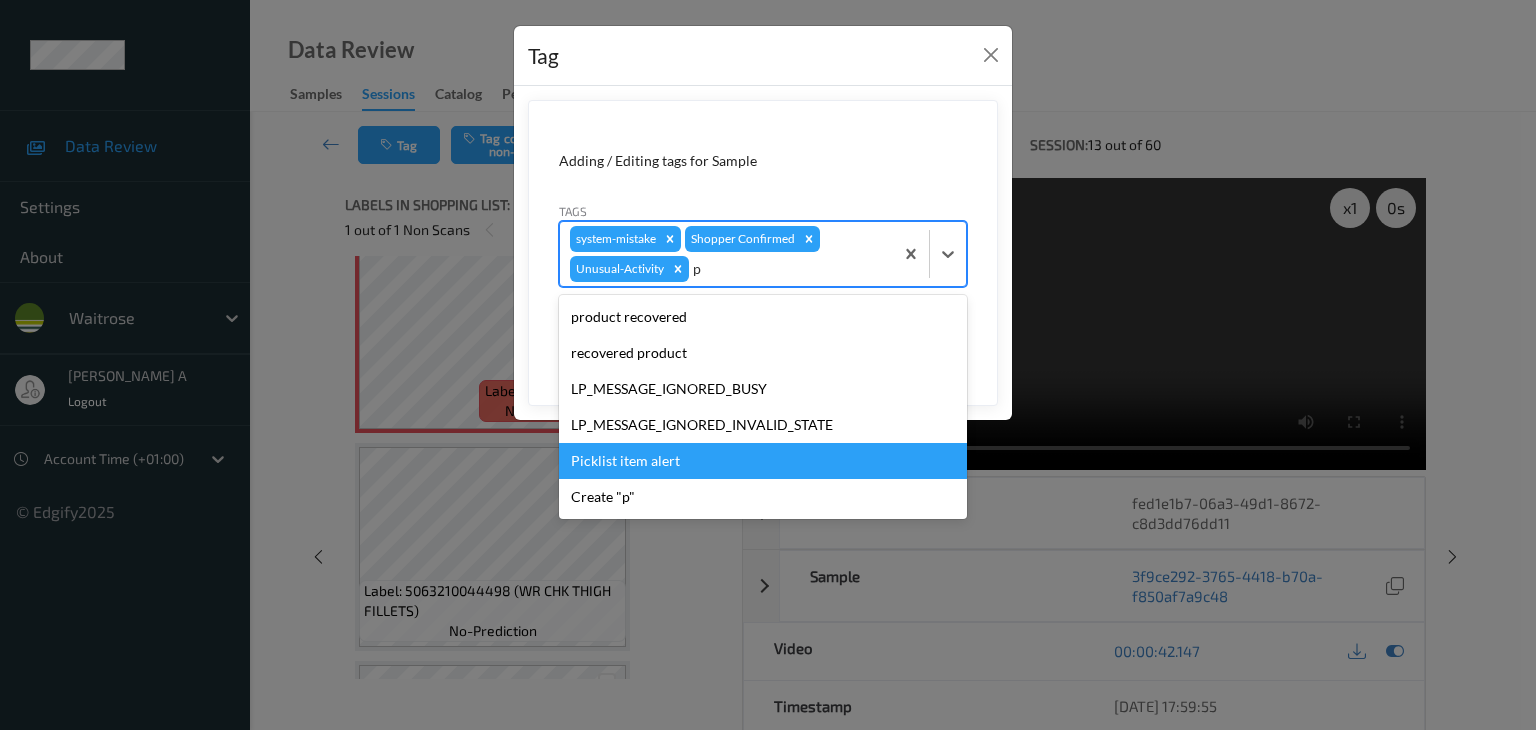 click on "Picklist item alert" at bounding box center (763, 461) 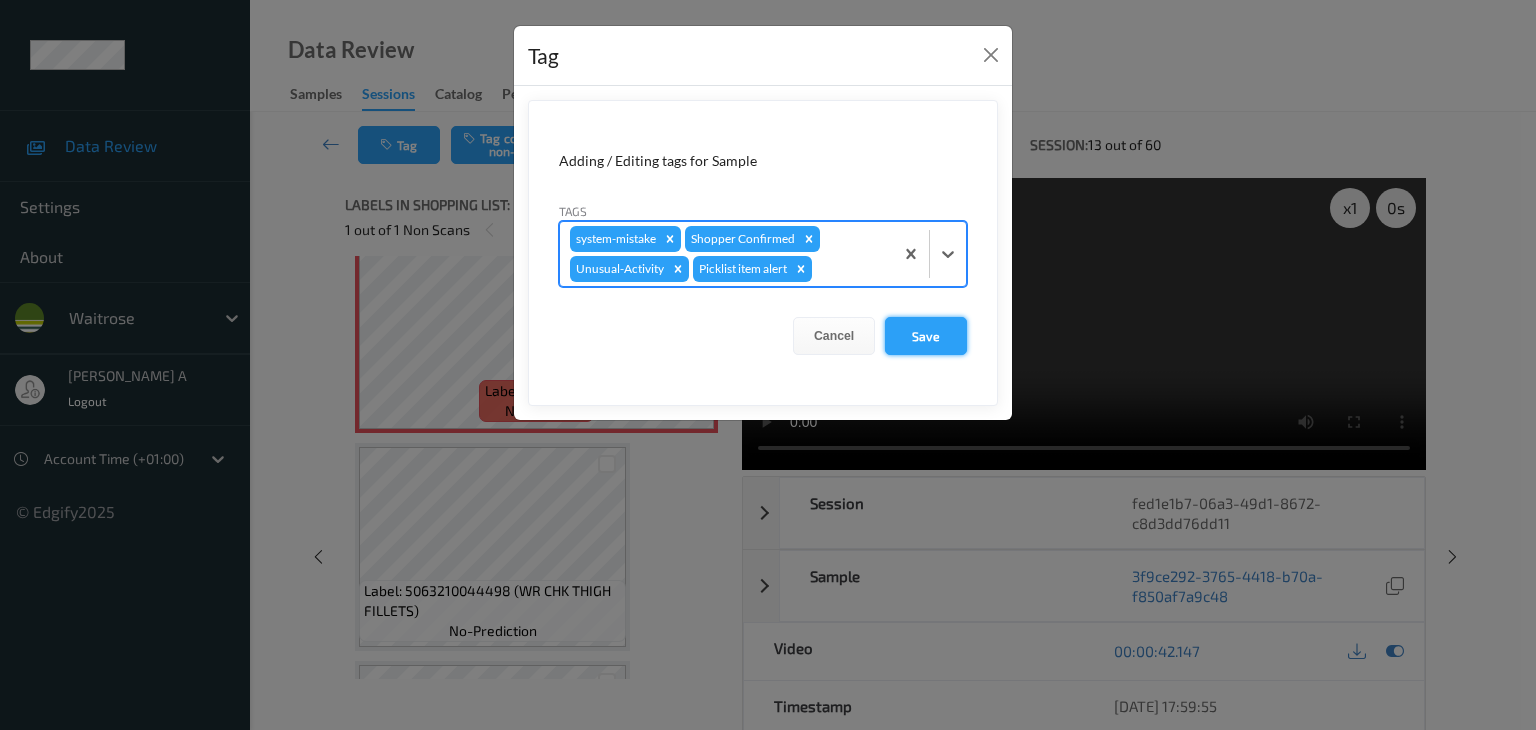 click on "Save" at bounding box center [926, 336] 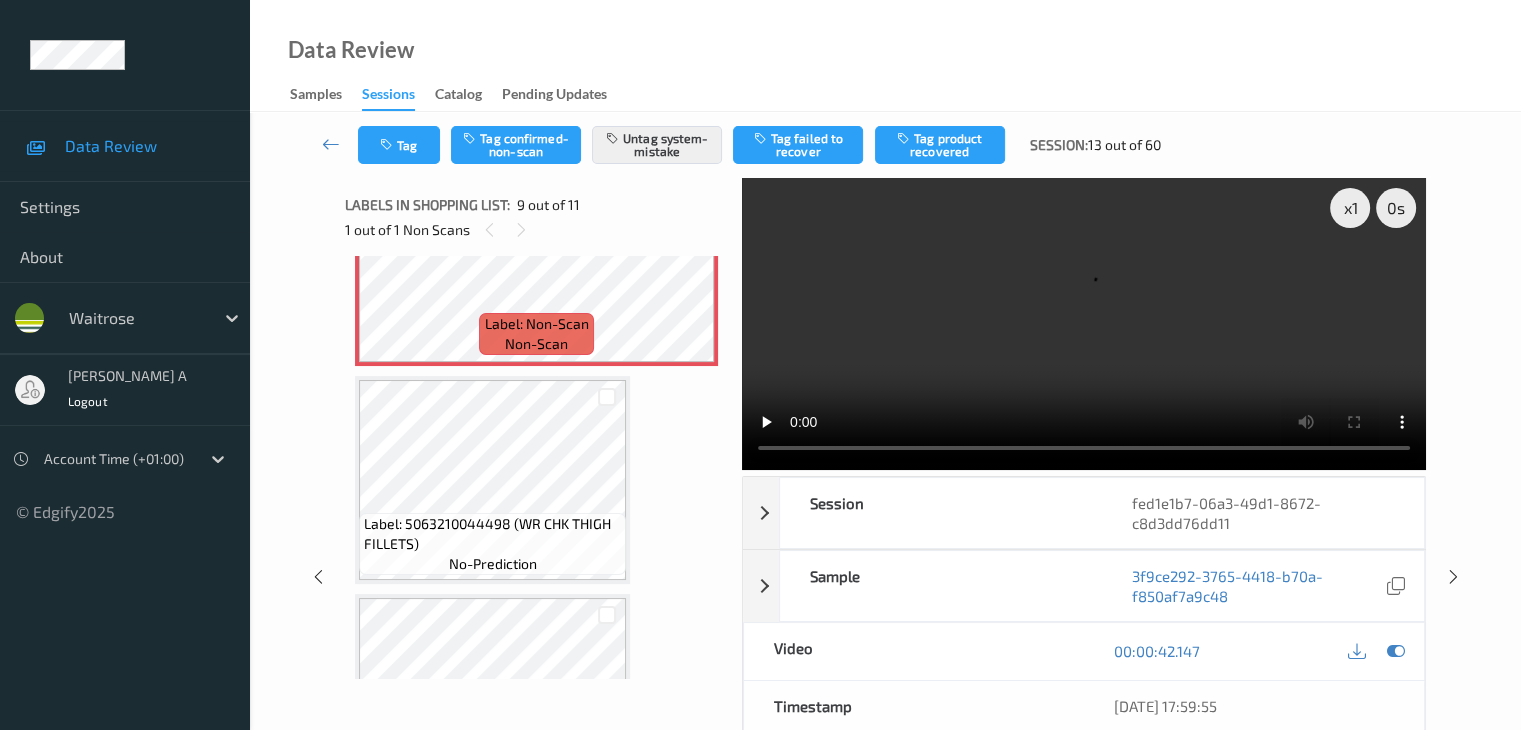 scroll, scrollTop: 1885, scrollLeft: 0, axis: vertical 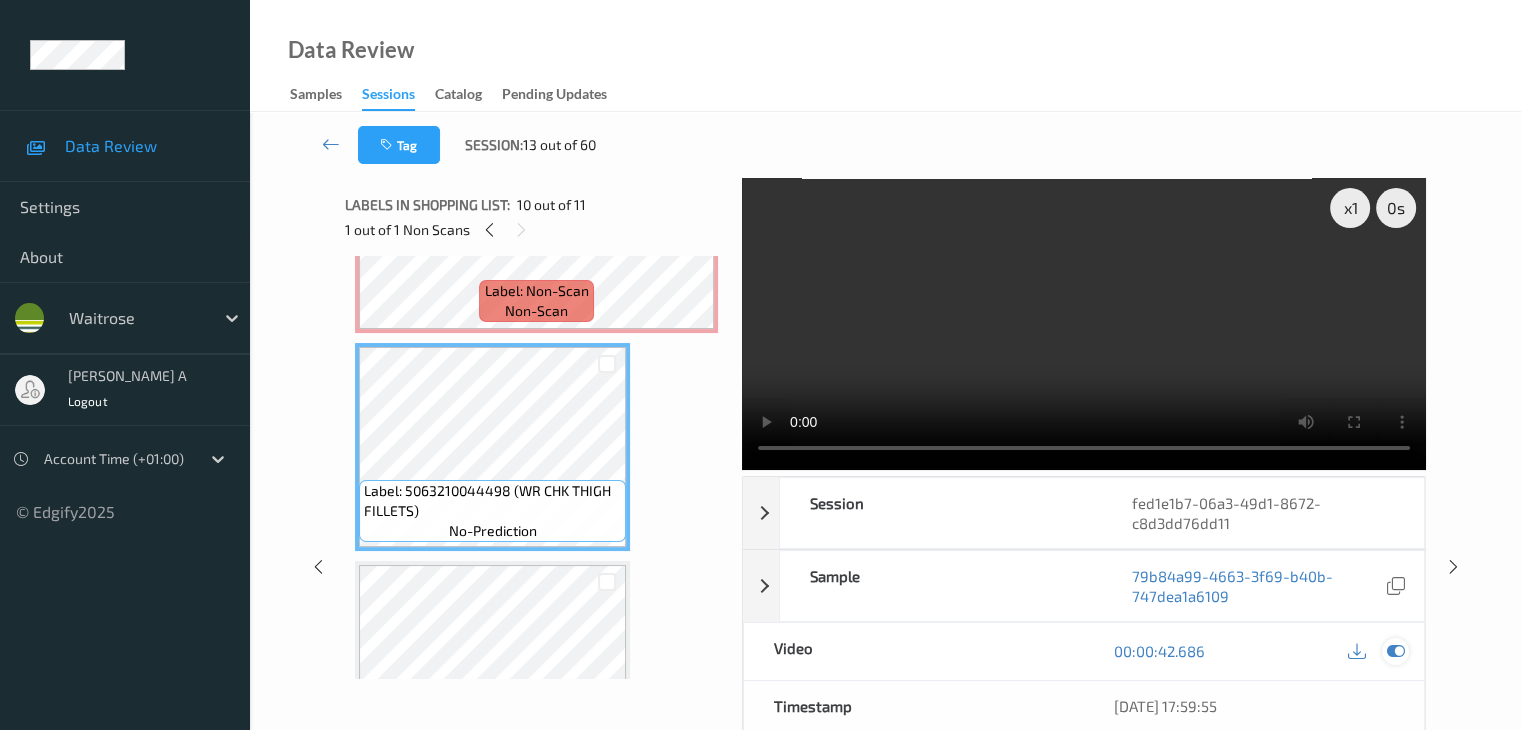 click at bounding box center [1395, 651] 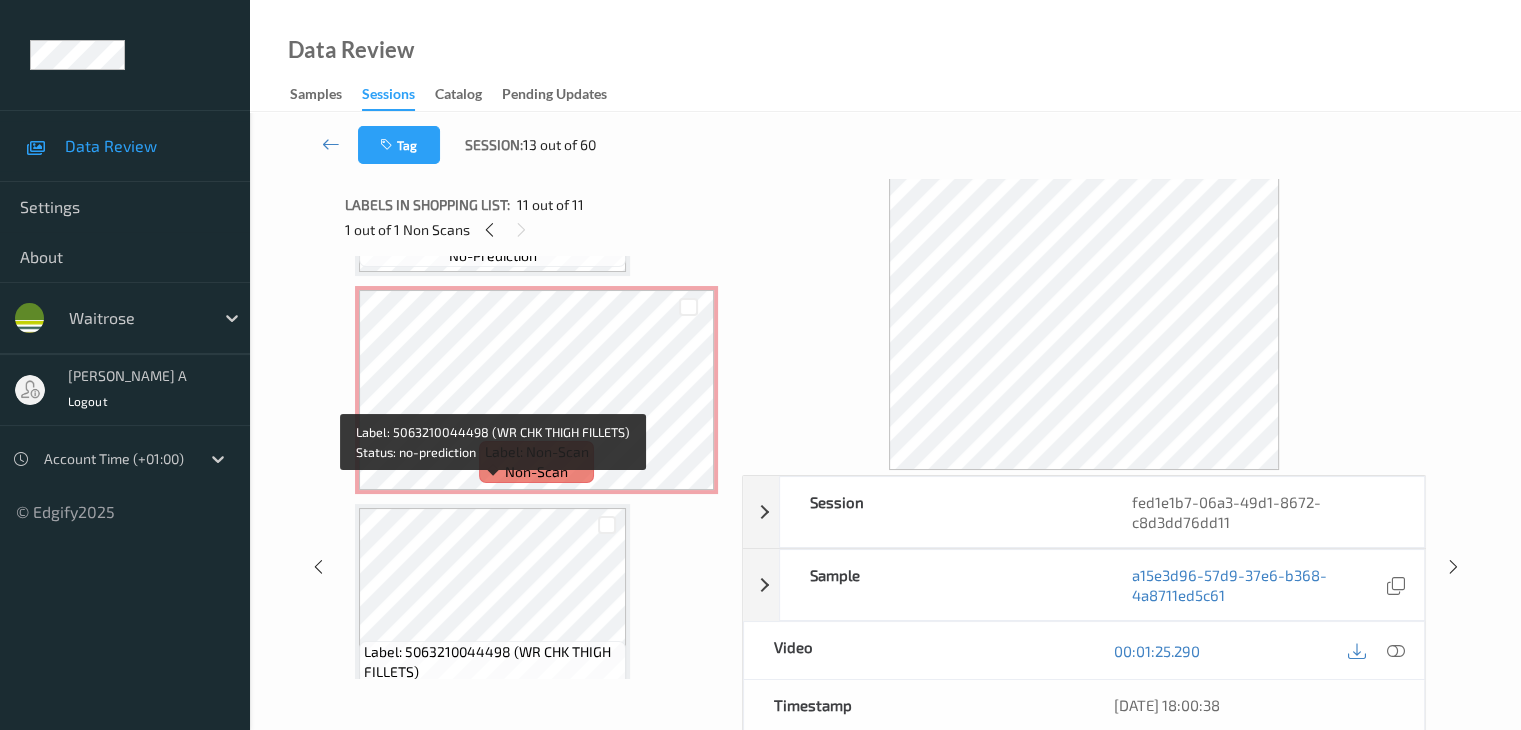 scroll, scrollTop: 1685, scrollLeft: 0, axis: vertical 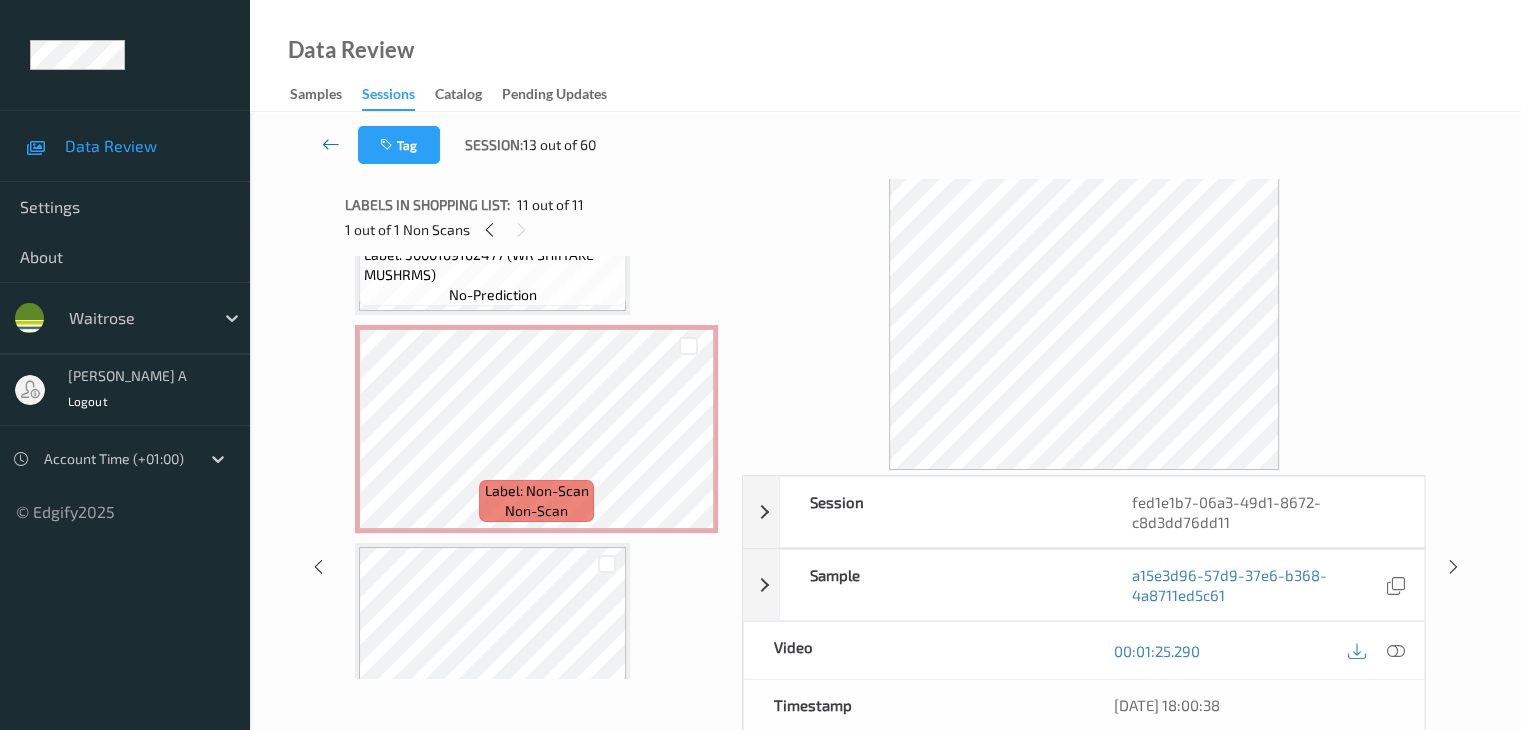 click at bounding box center [331, 144] 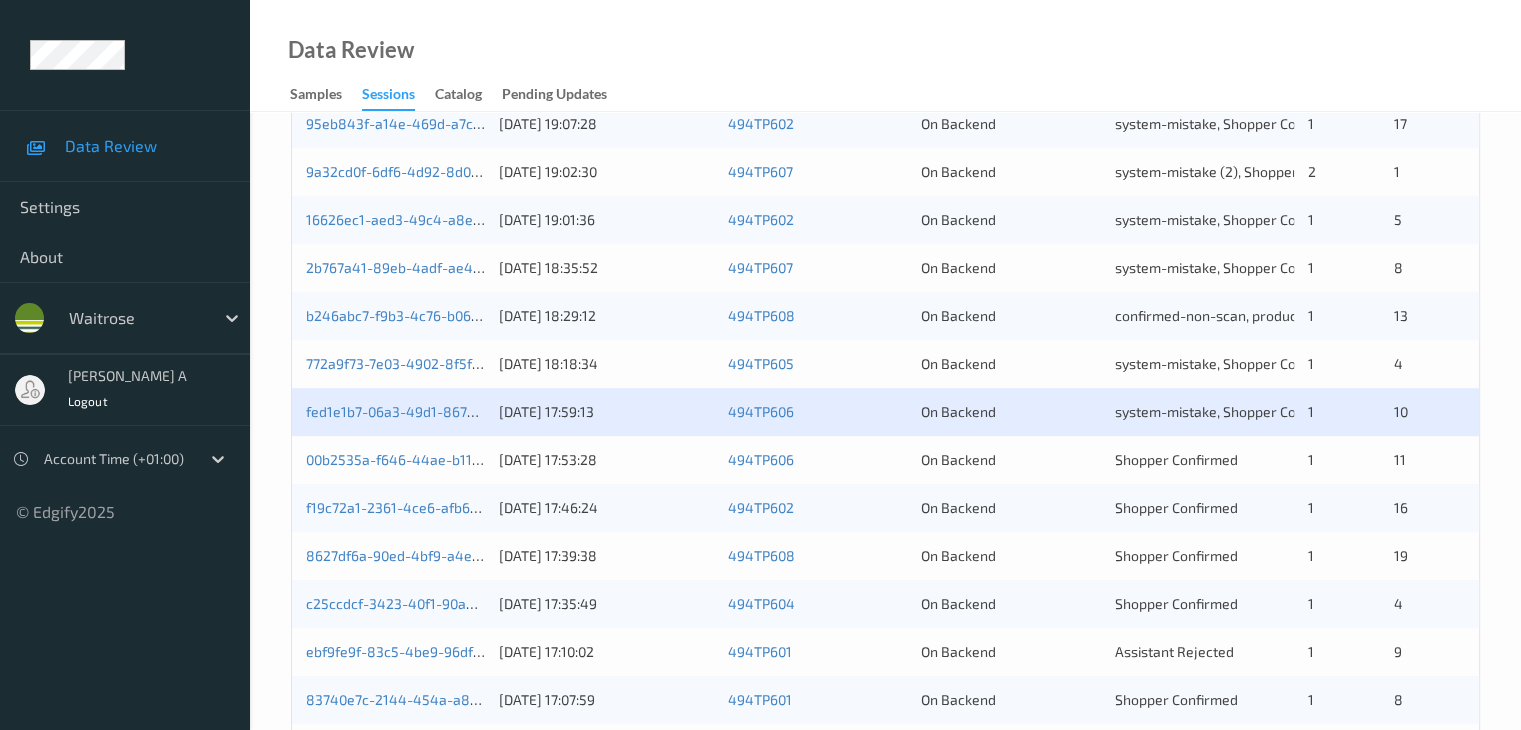 scroll, scrollTop: 932, scrollLeft: 0, axis: vertical 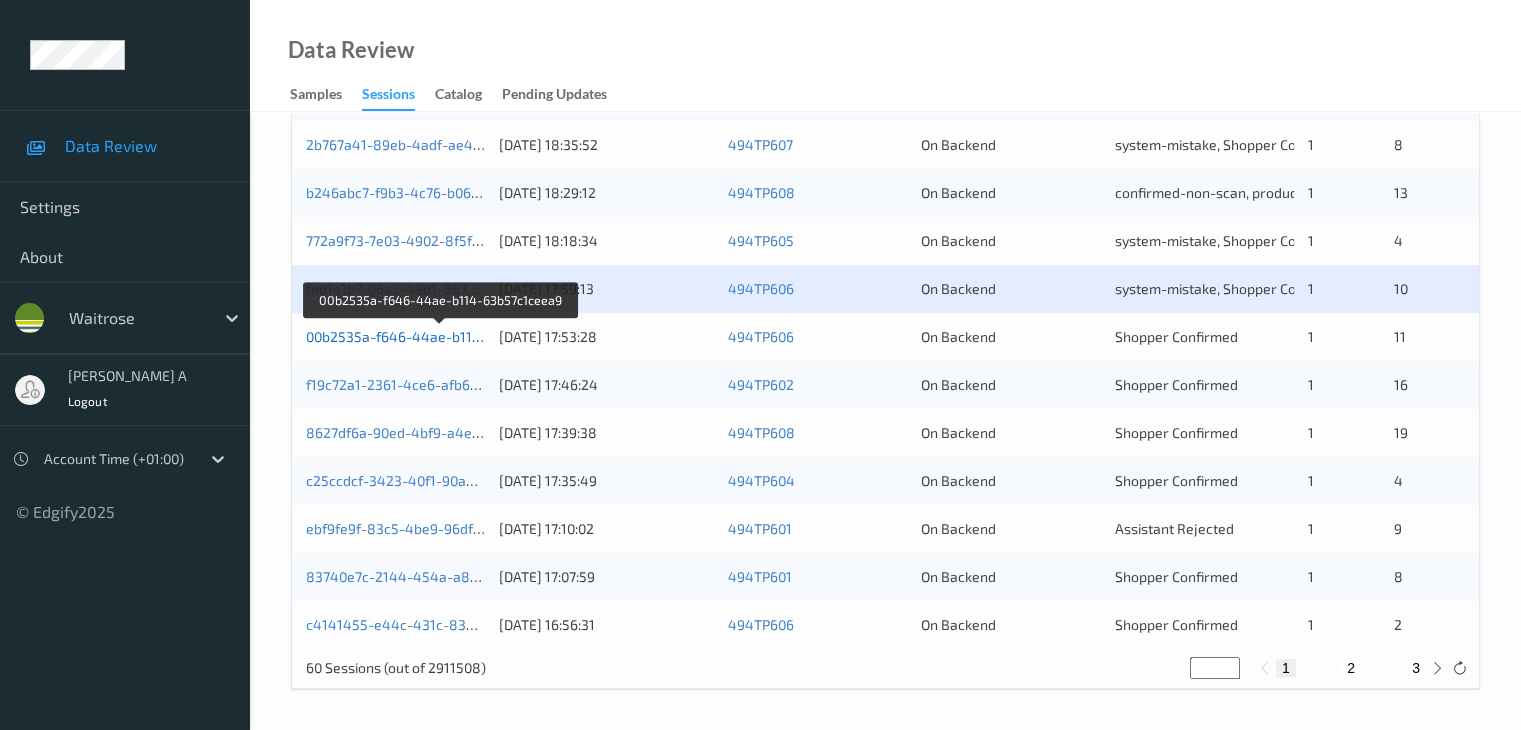 click on "00b2535a-f646-44ae-b114-63b57c1ceea9" at bounding box center [442, 336] 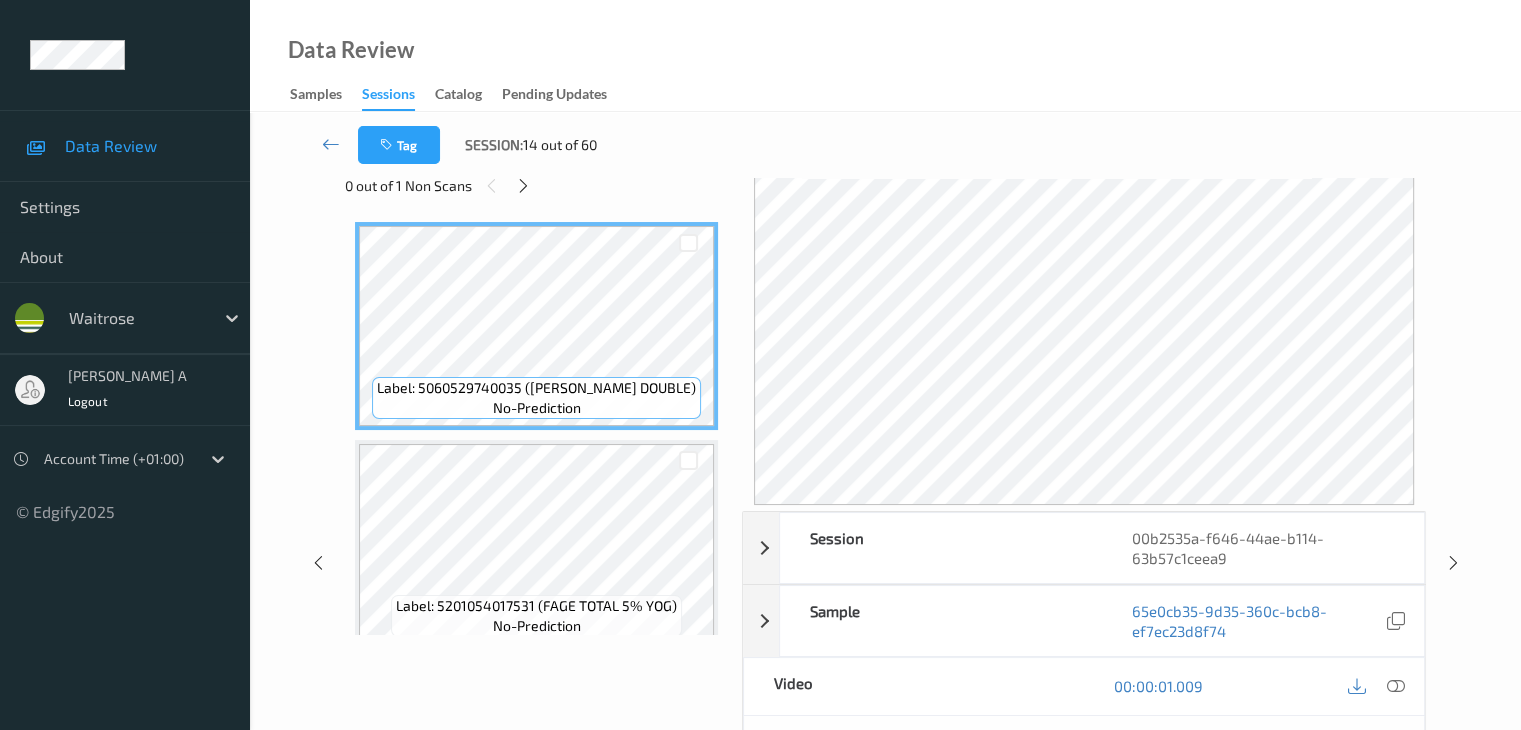 scroll, scrollTop: 0, scrollLeft: 0, axis: both 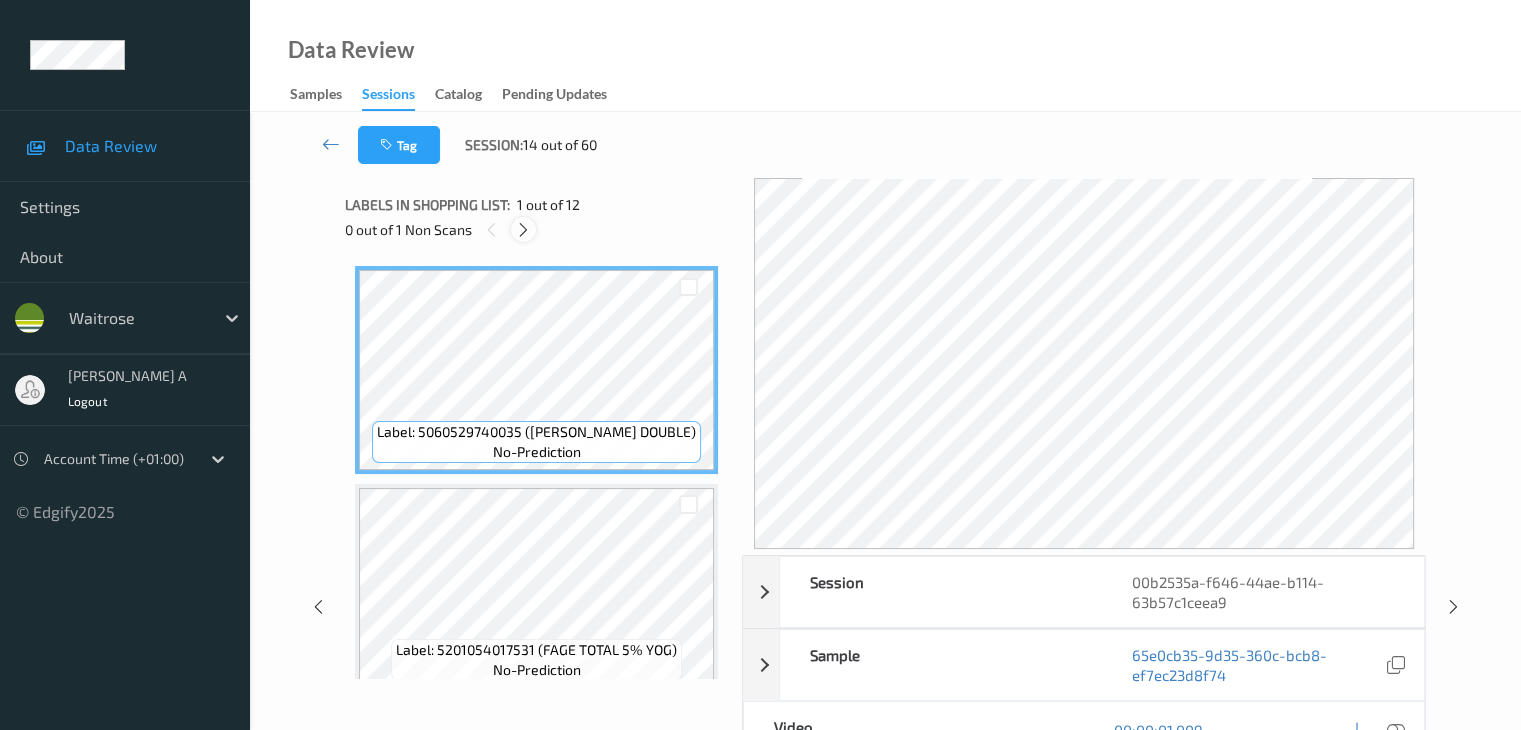 click at bounding box center (523, 230) 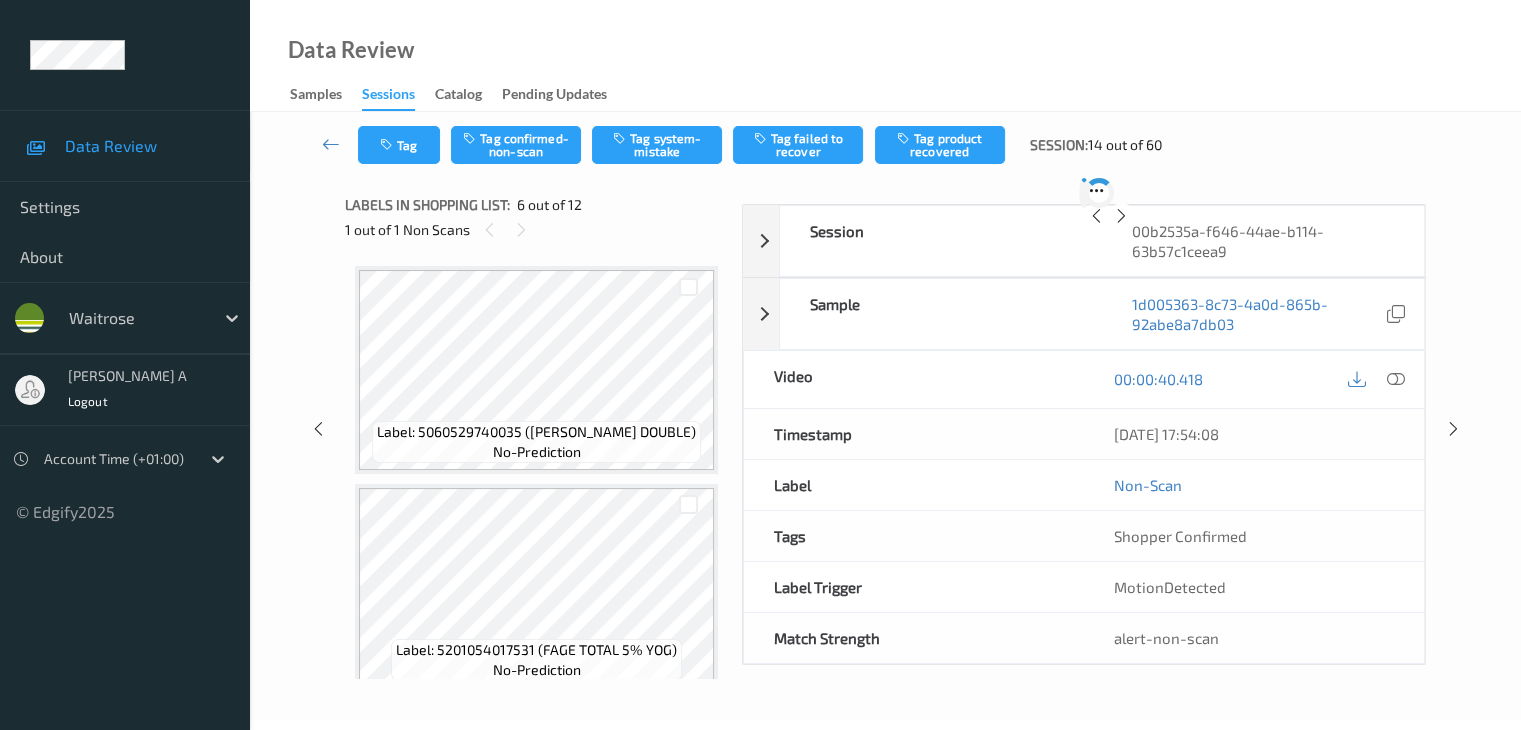 scroll, scrollTop: 880, scrollLeft: 0, axis: vertical 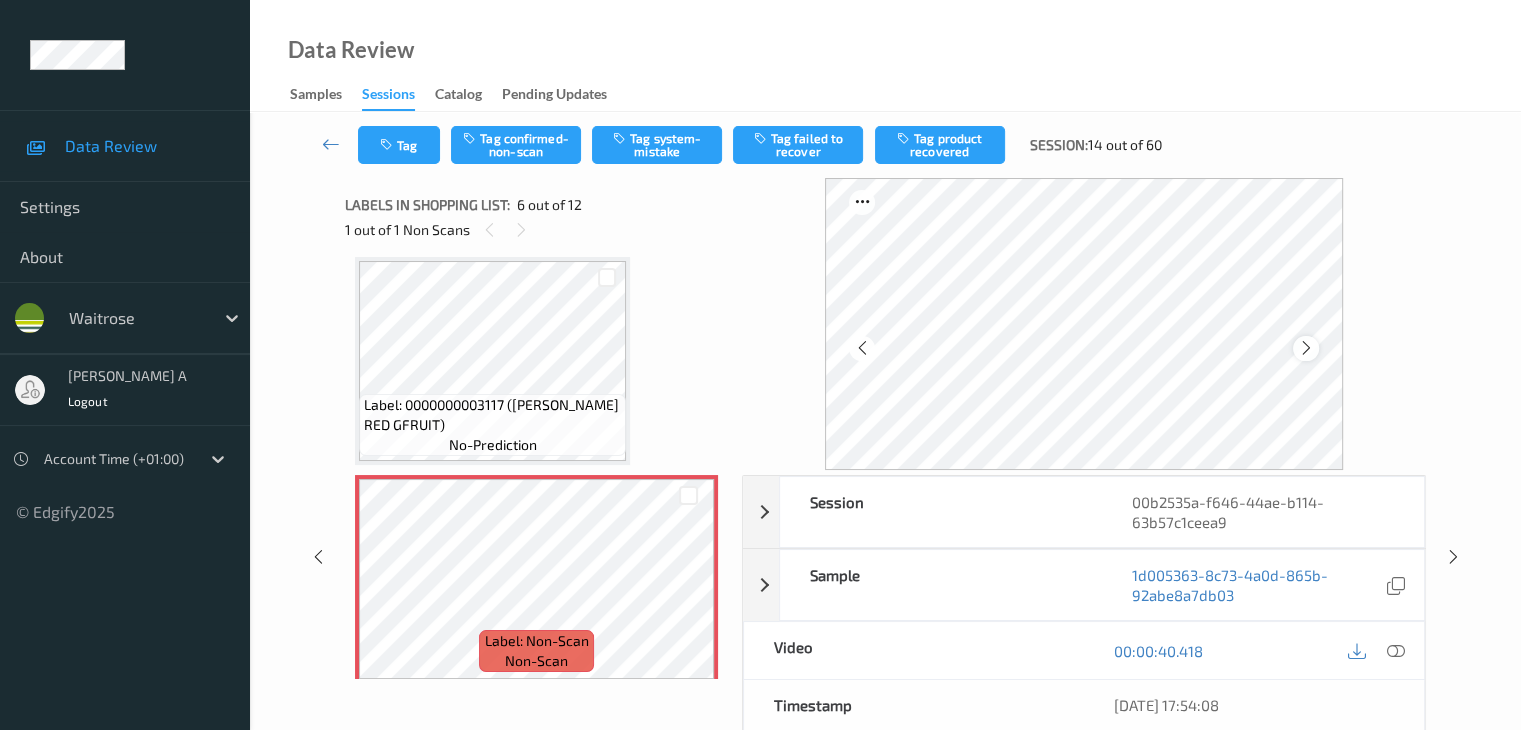 click at bounding box center (1306, 348) 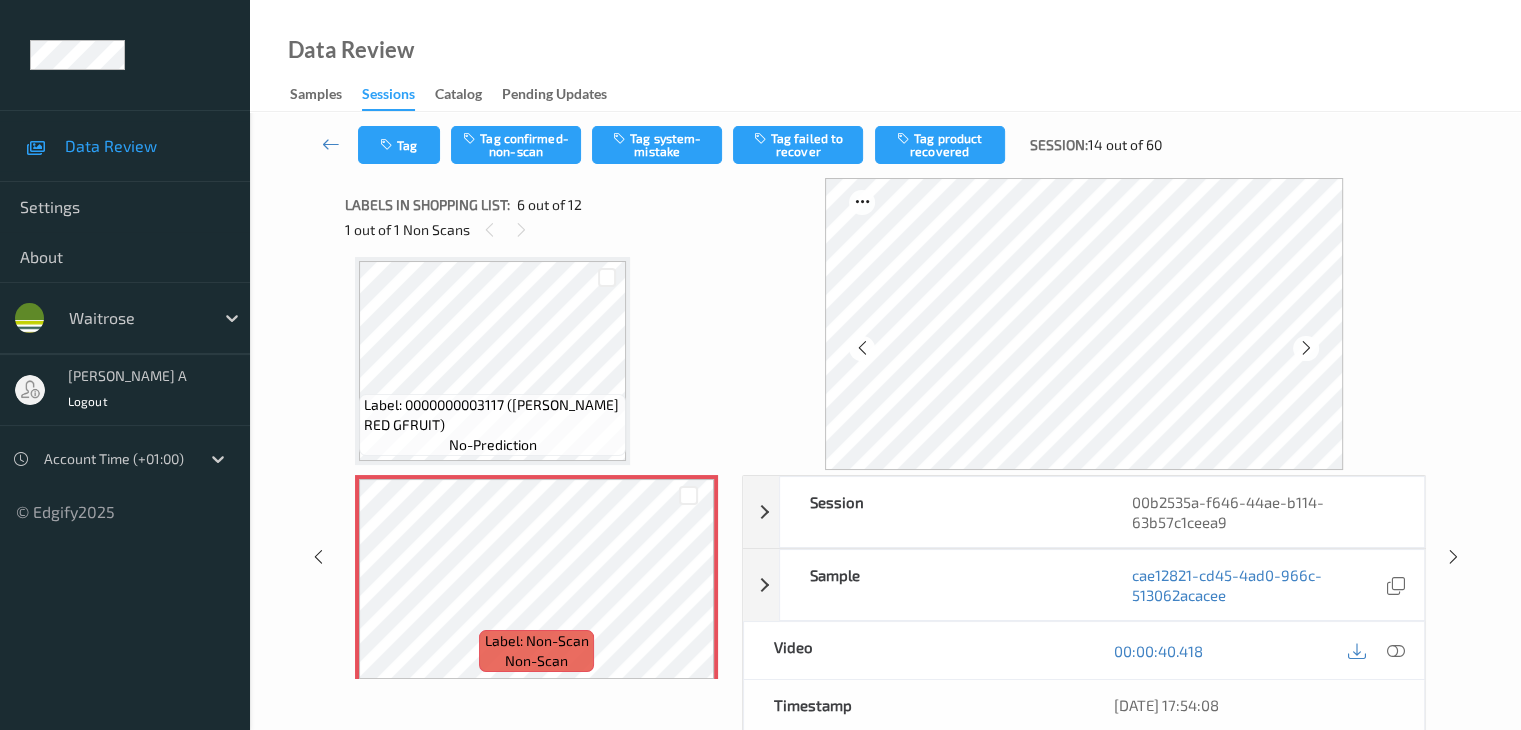 click at bounding box center [1306, 348] 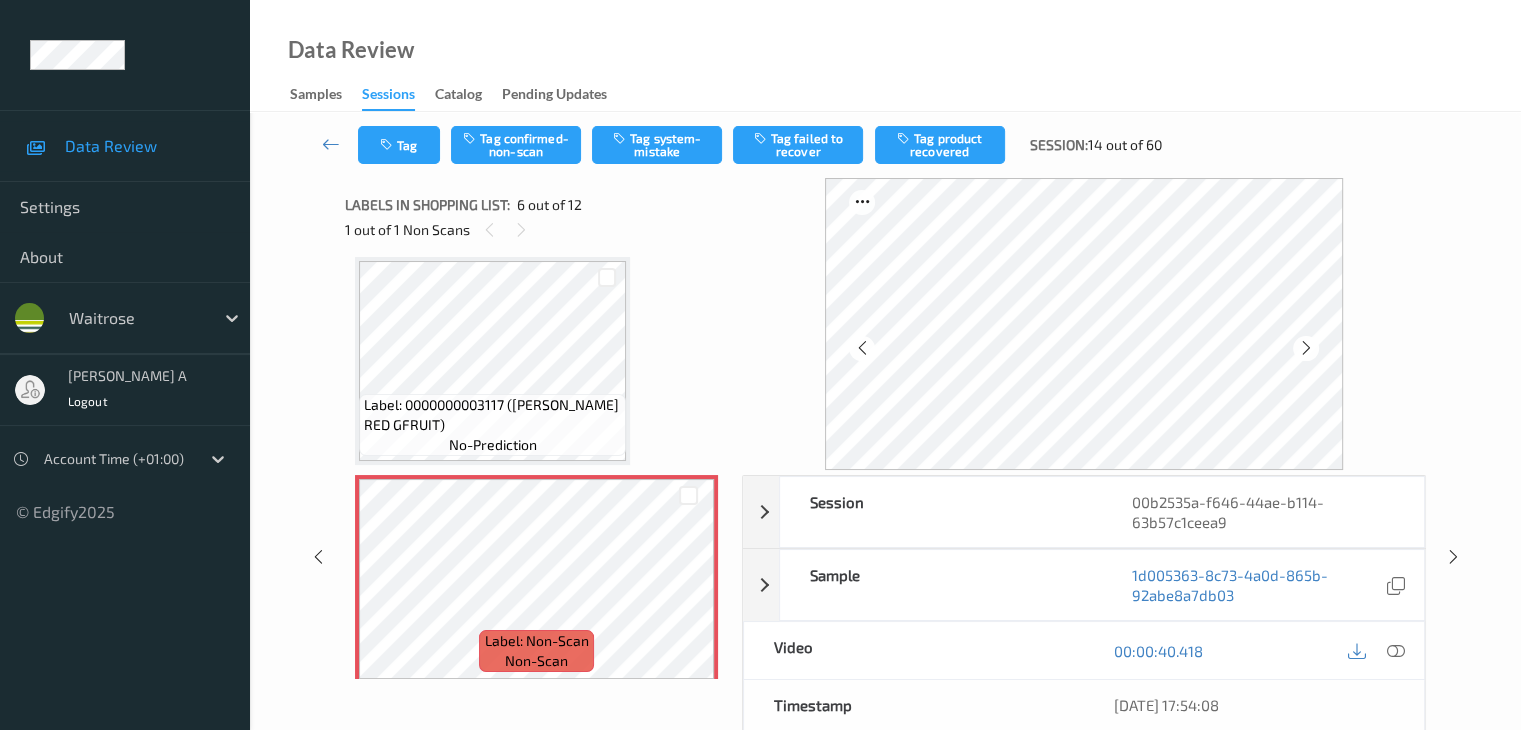 click at bounding box center [1306, 348] 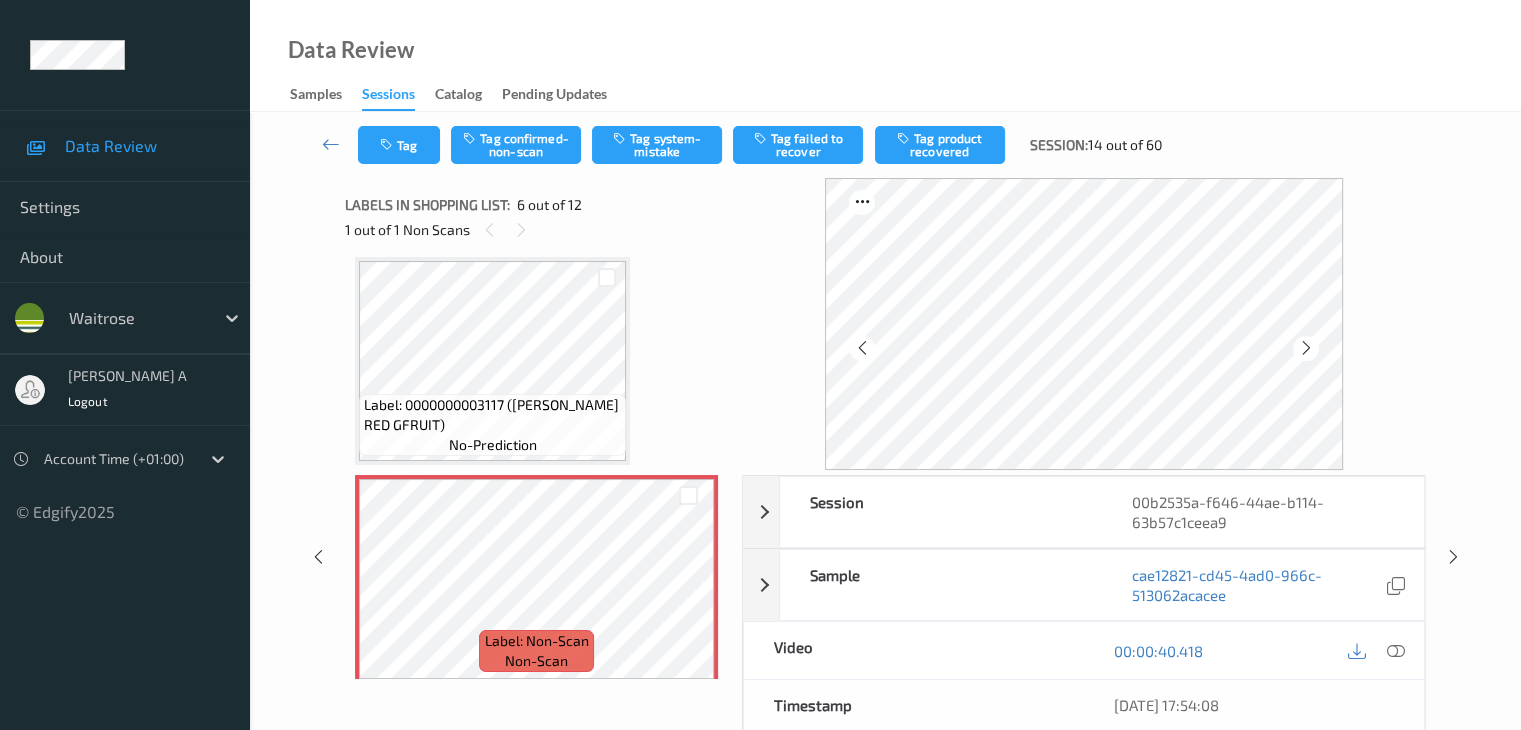 click at bounding box center (1306, 348) 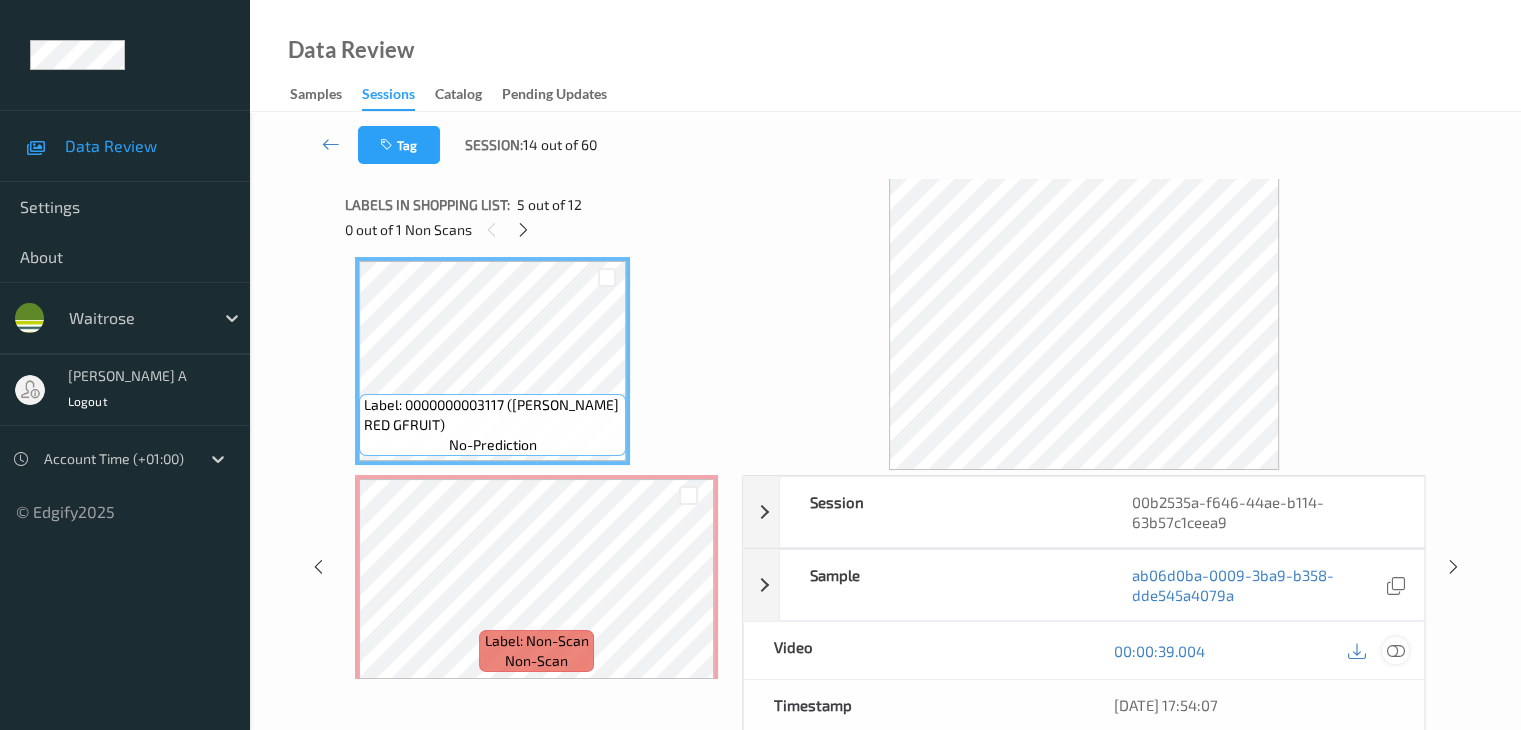 click at bounding box center (1395, 651) 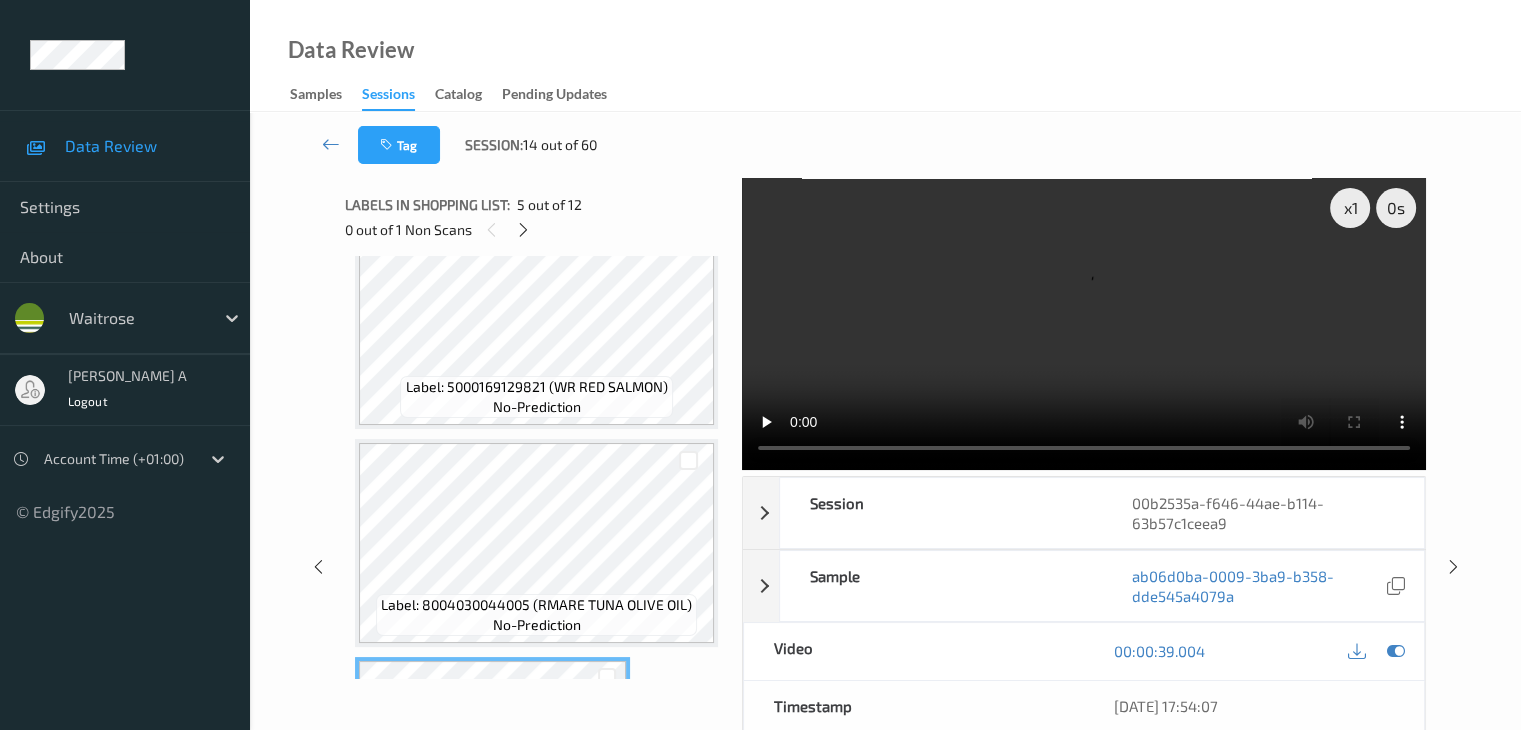 scroll, scrollTop: 680, scrollLeft: 0, axis: vertical 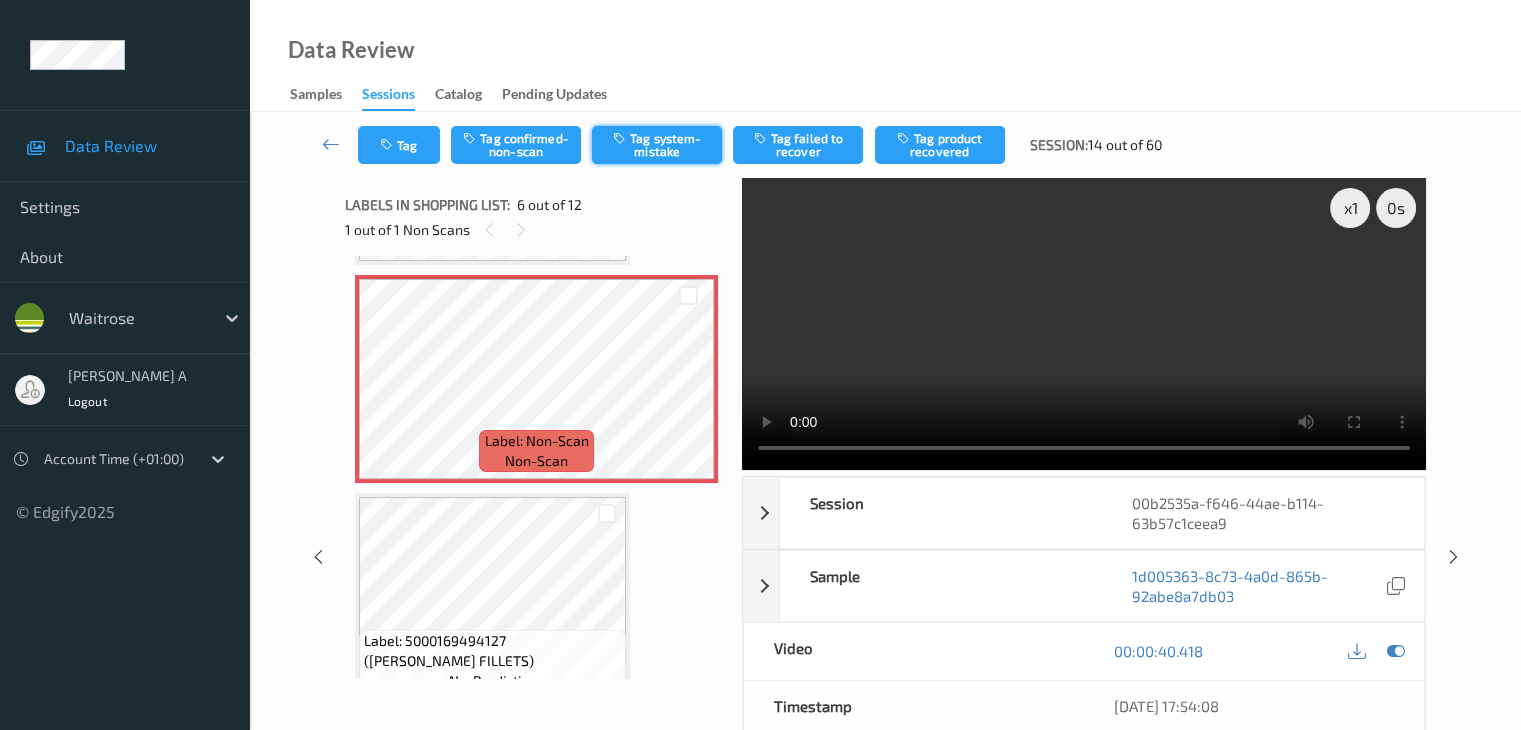 click on "Tag   system-mistake" at bounding box center [657, 145] 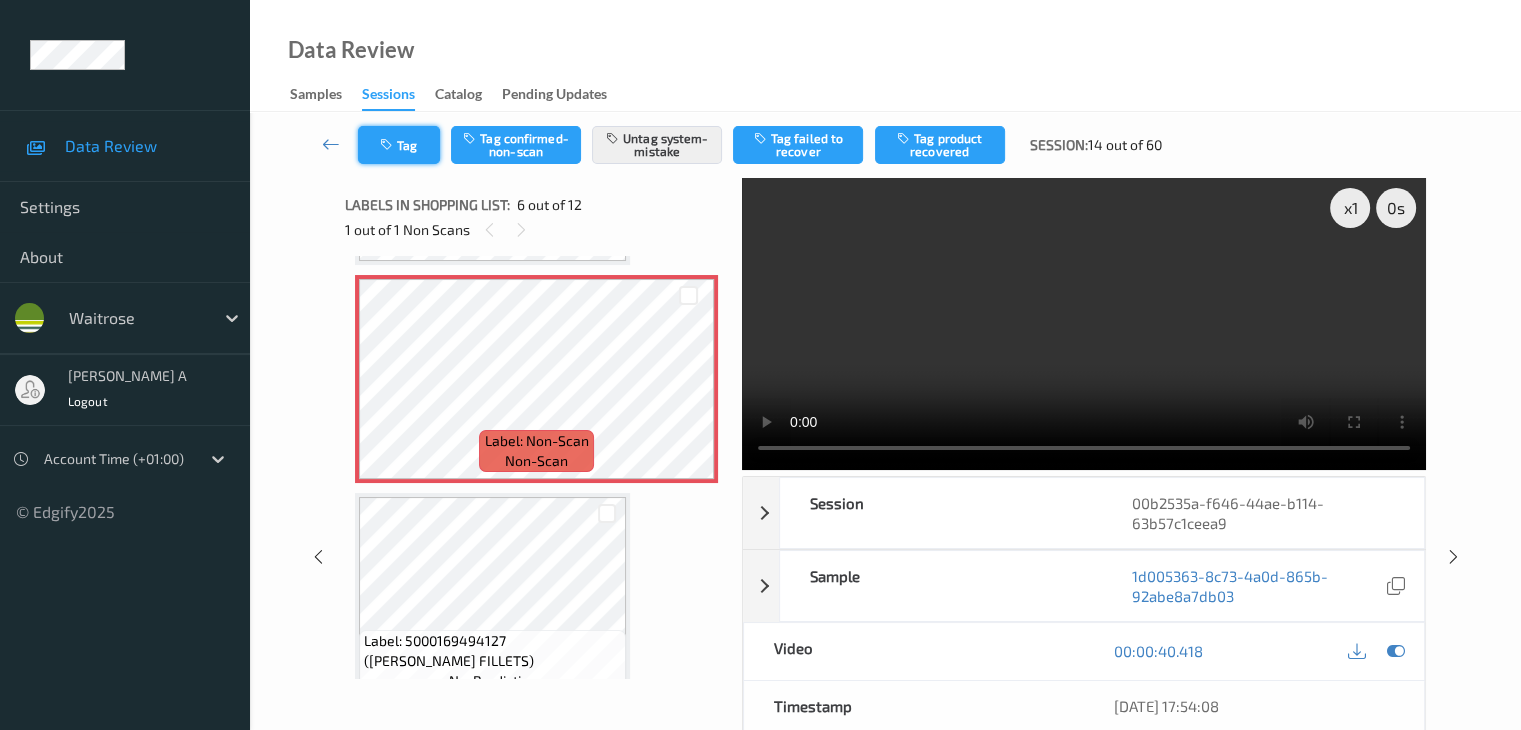 click on "Tag" at bounding box center [399, 145] 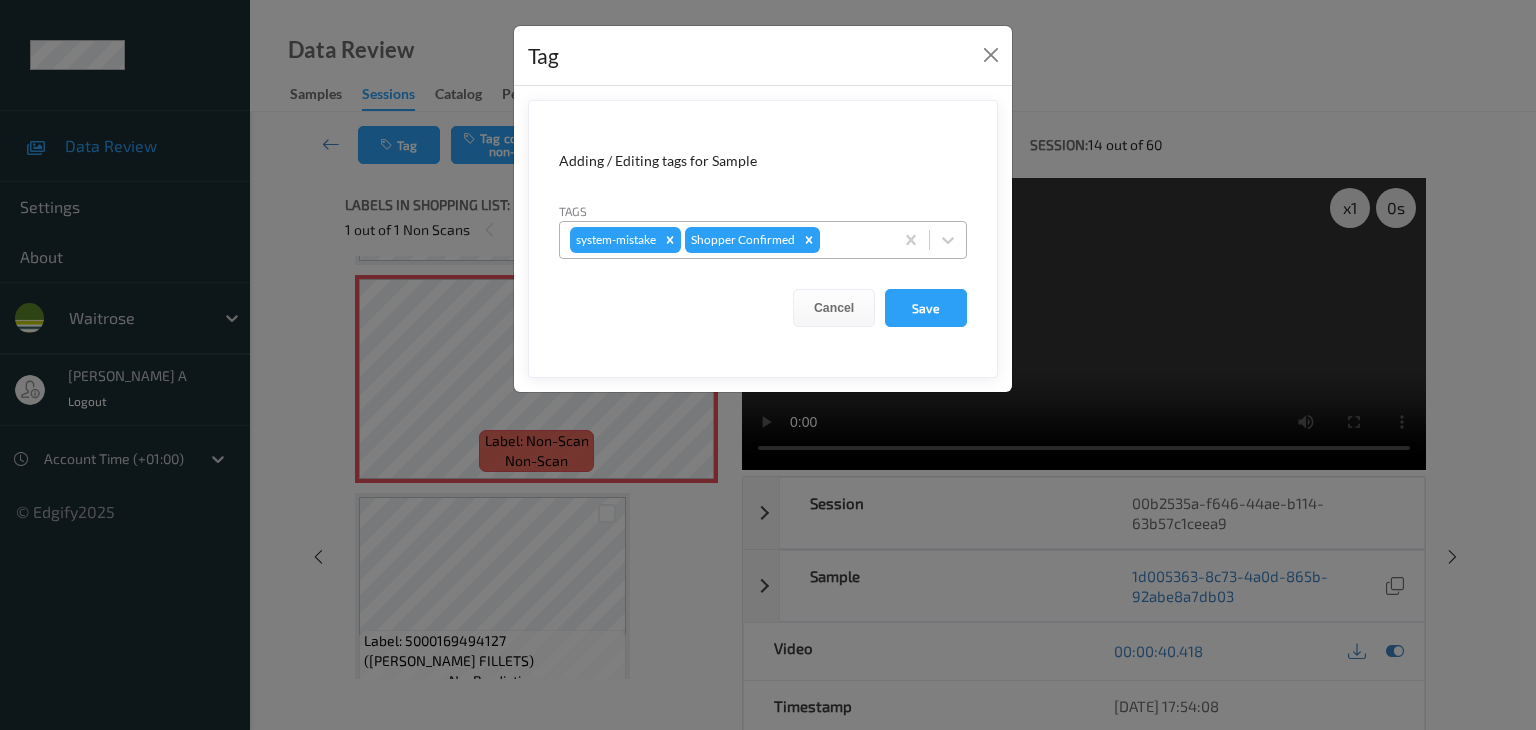 click at bounding box center [853, 240] 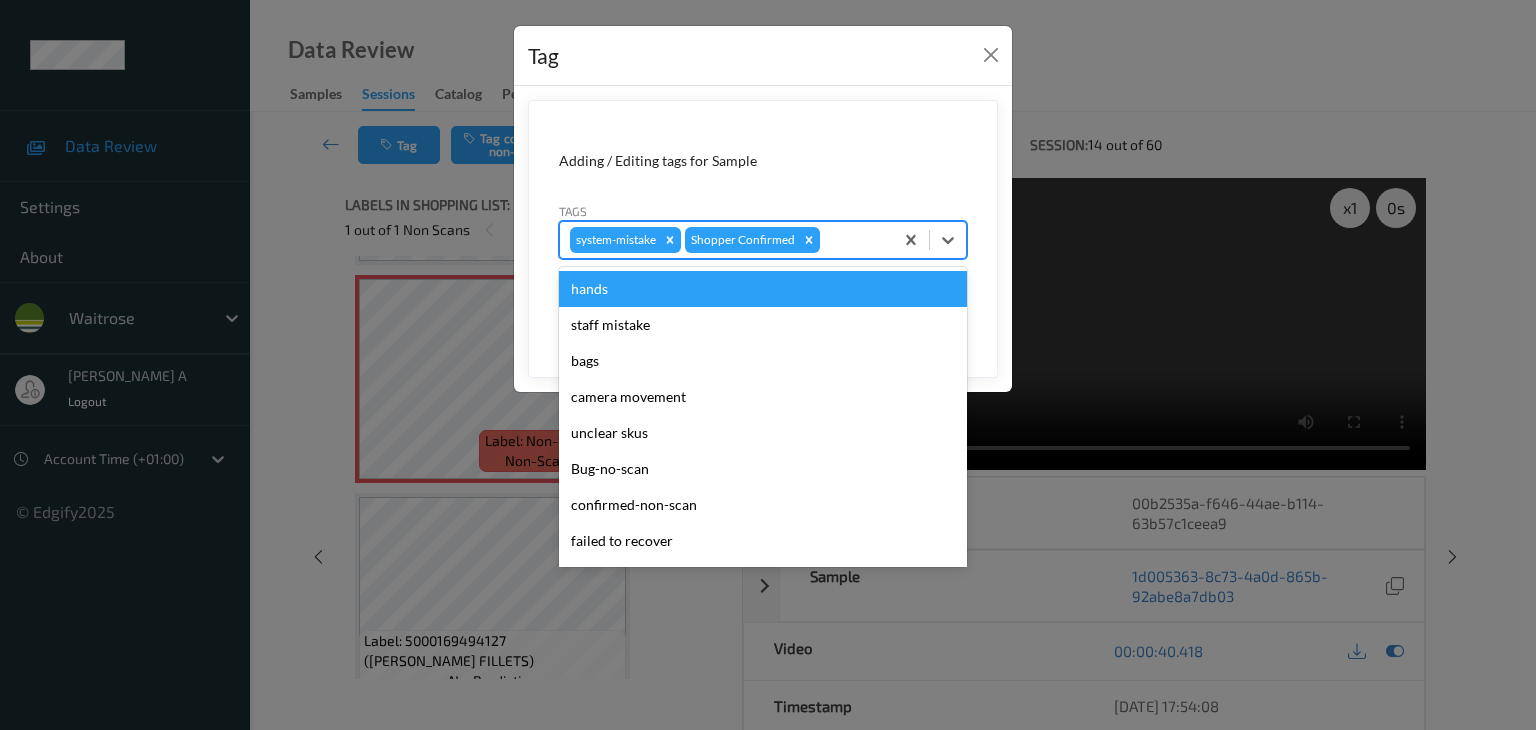 type on "u" 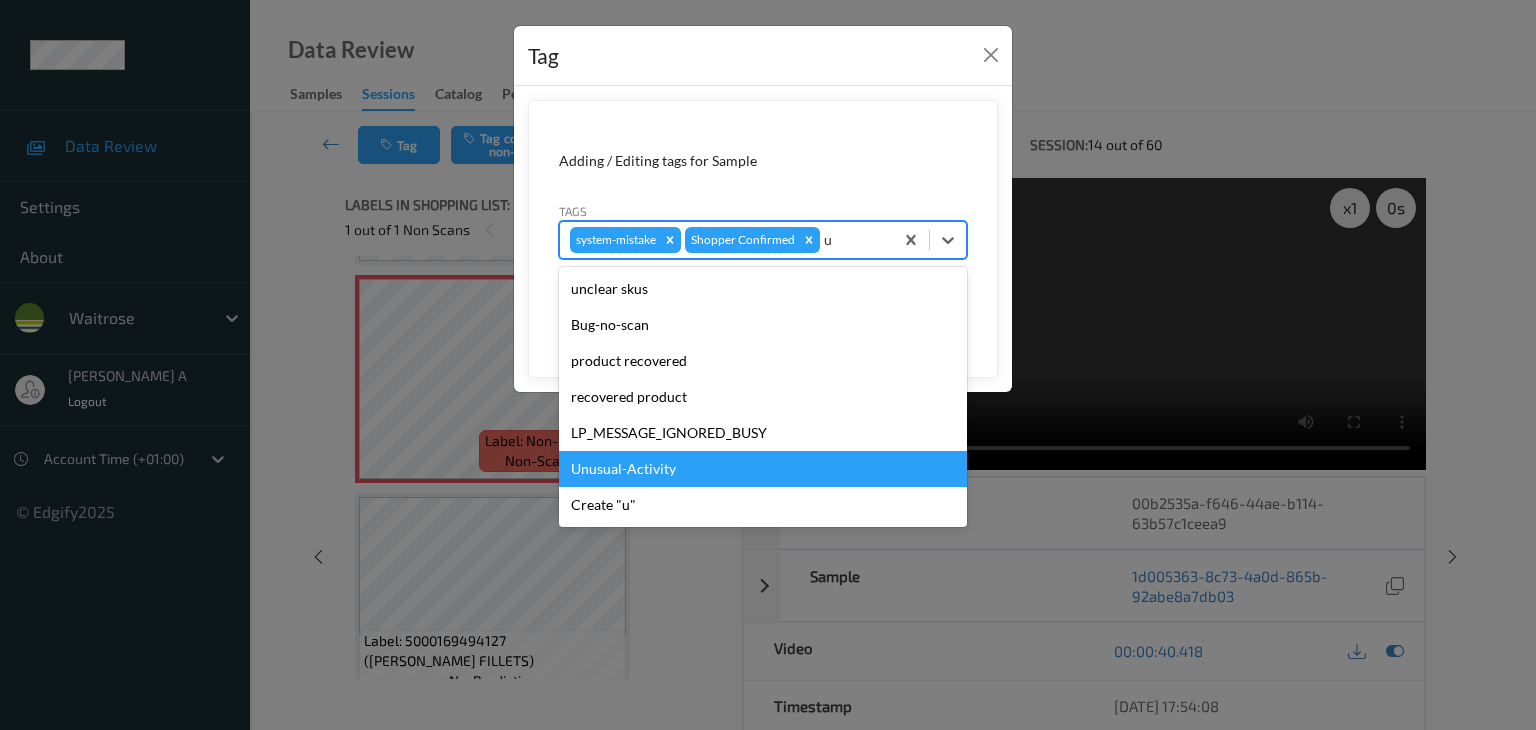 click on "Unusual-Activity" at bounding box center [763, 469] 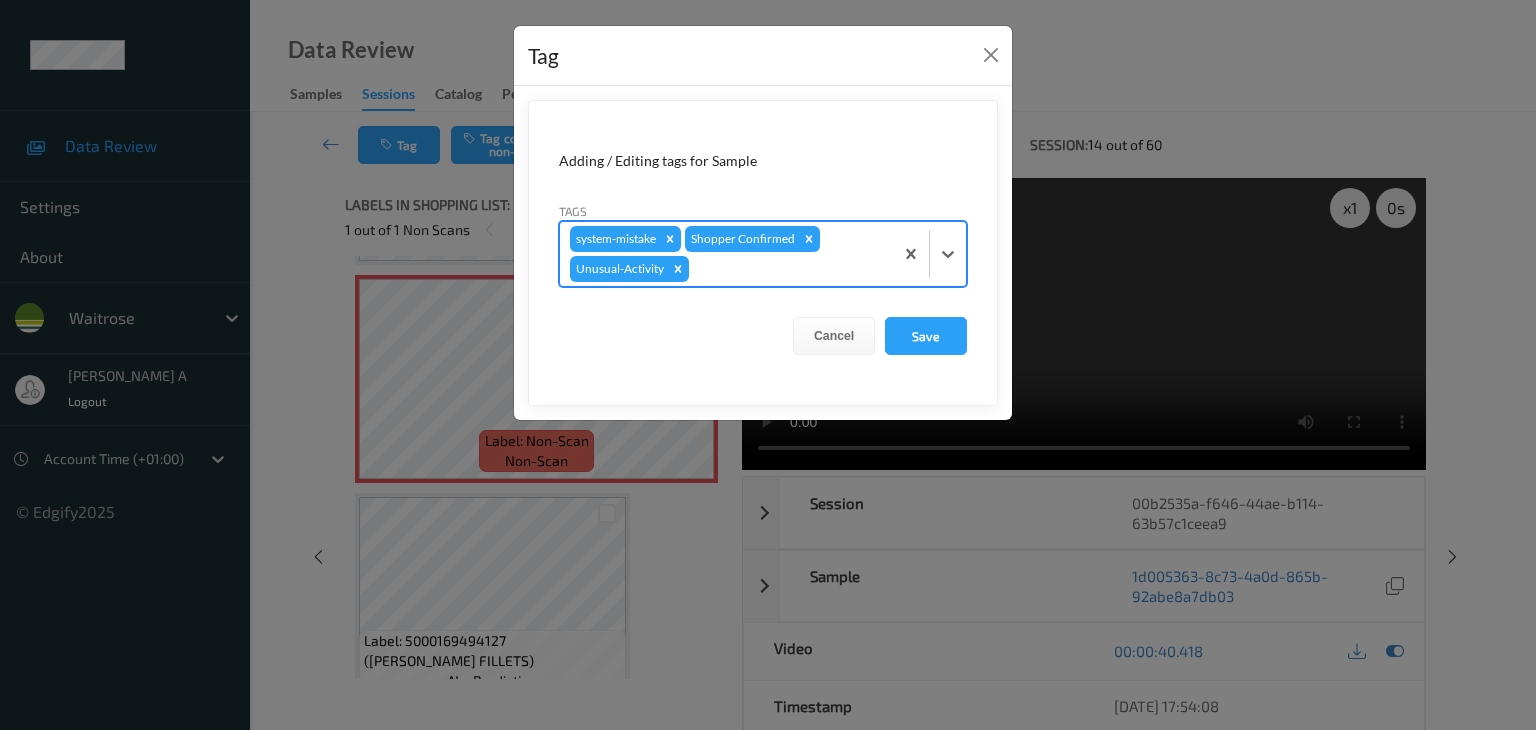 type on "p" 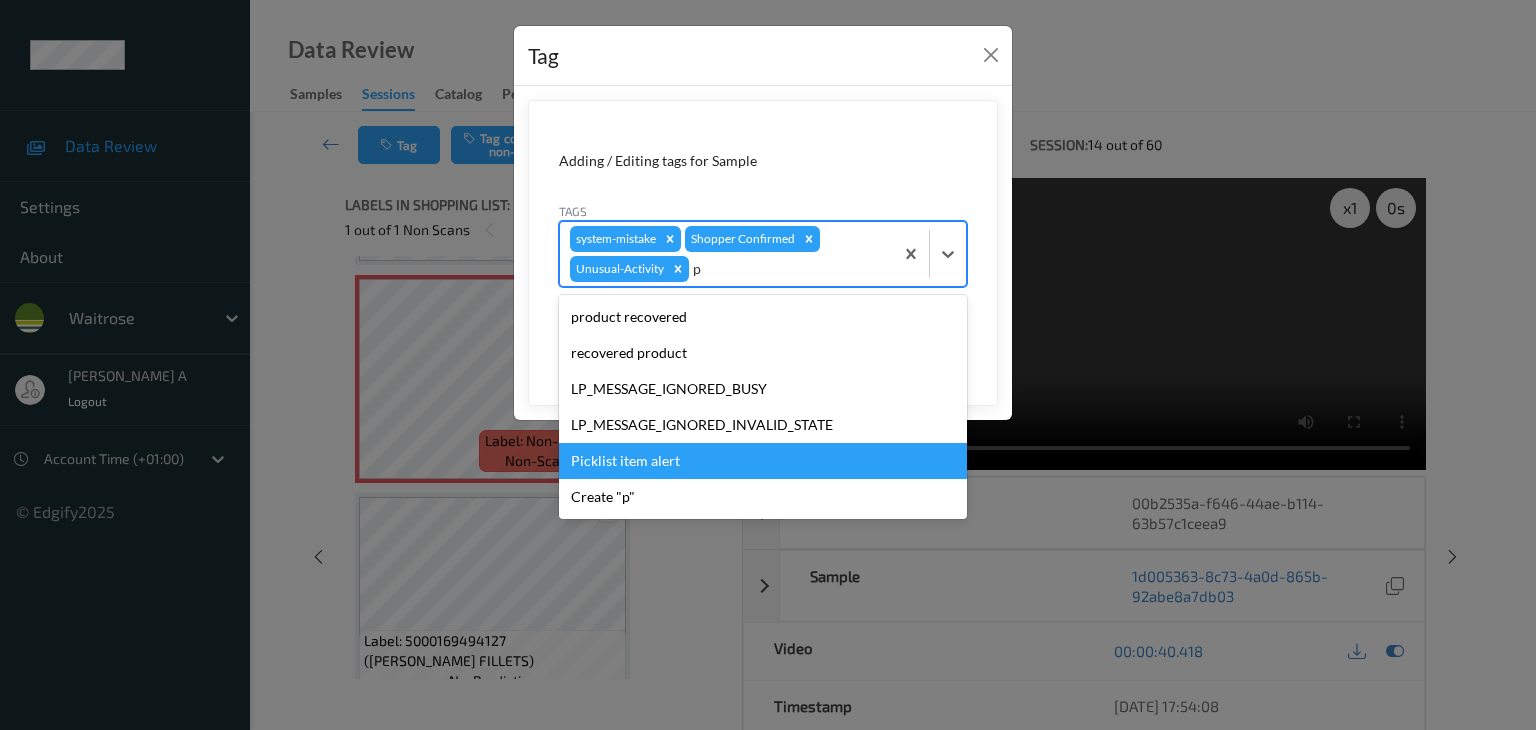 click on "Picklist item alert" at bounding box center (763, 461) 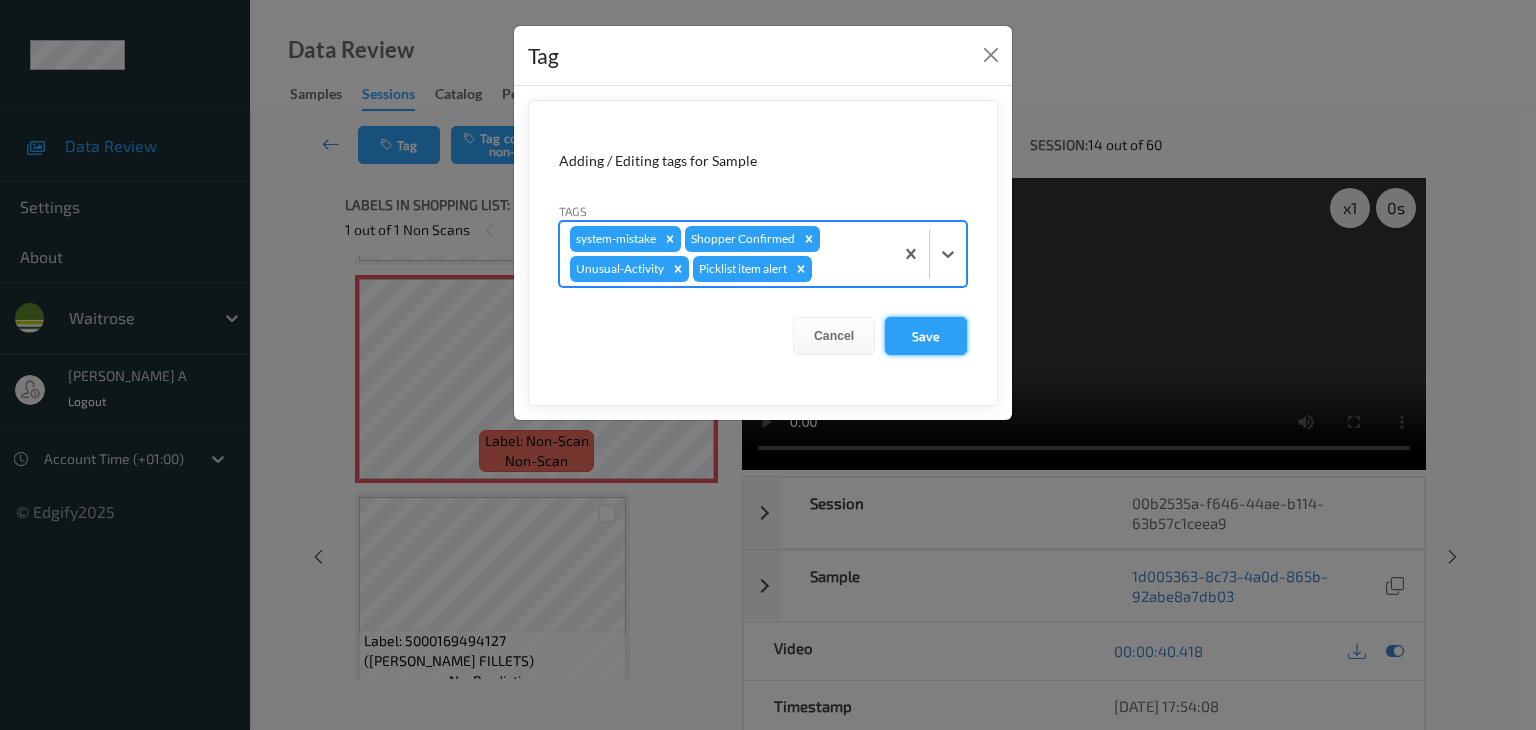 click on "Save" at bounding box center [926, 336] 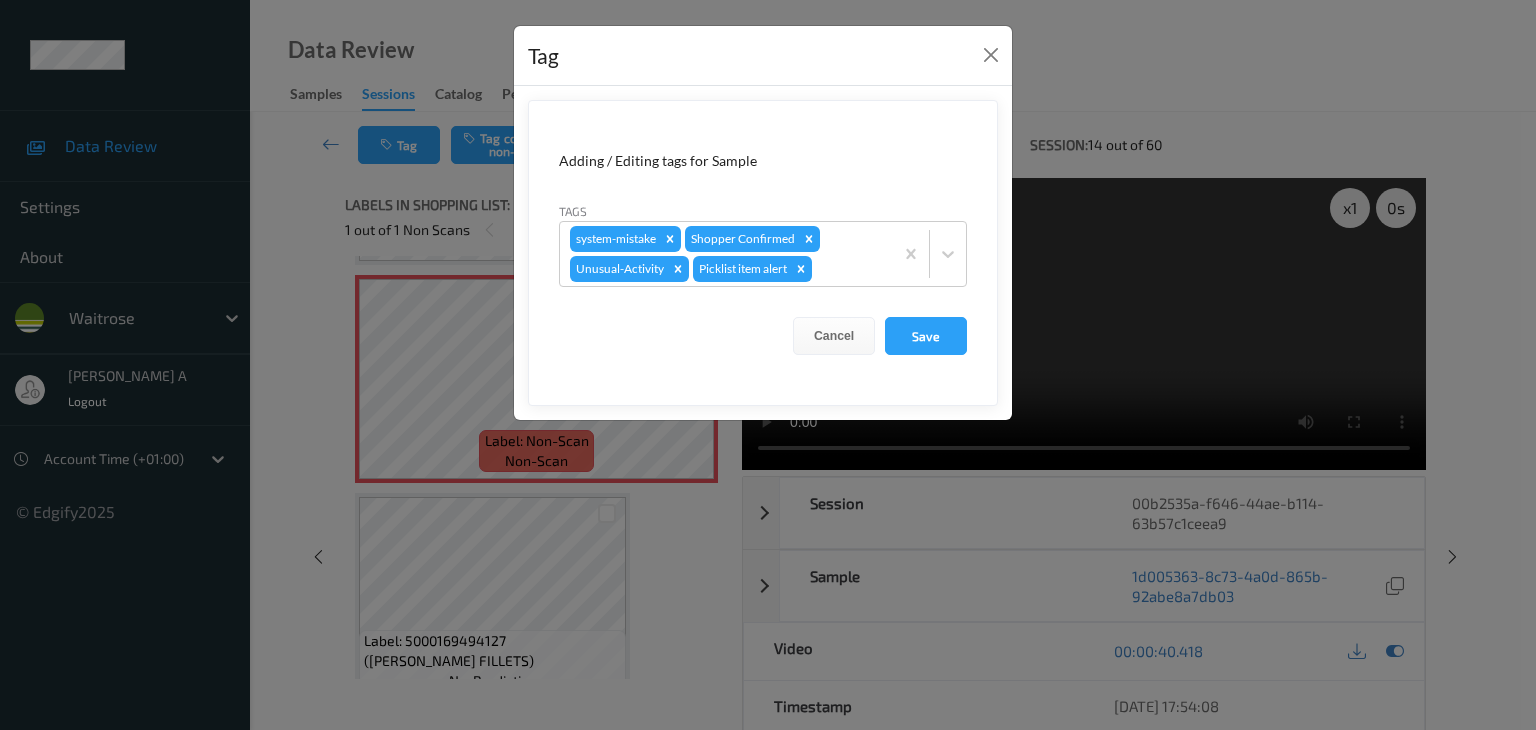 type 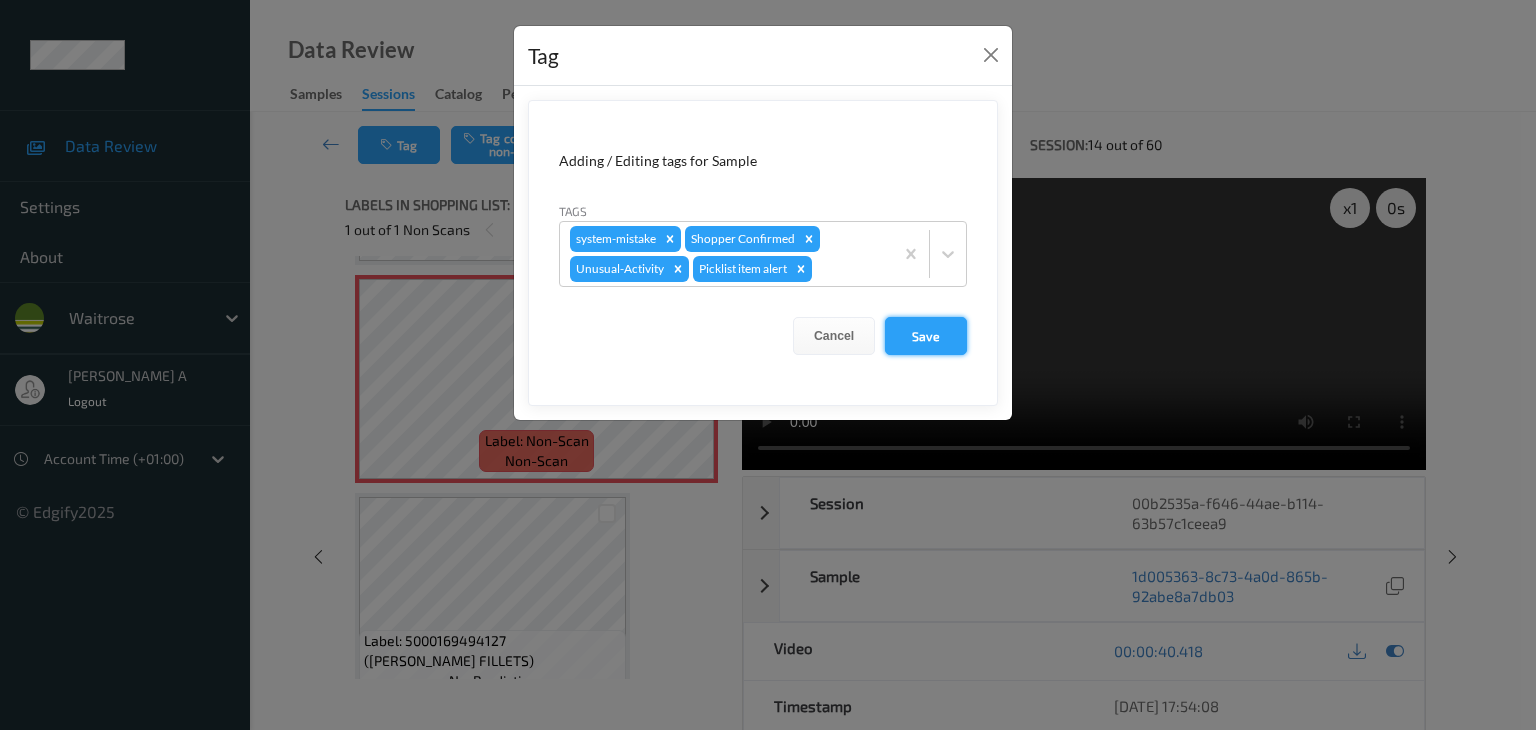 click on "Save" at bounding box center (926, 336) 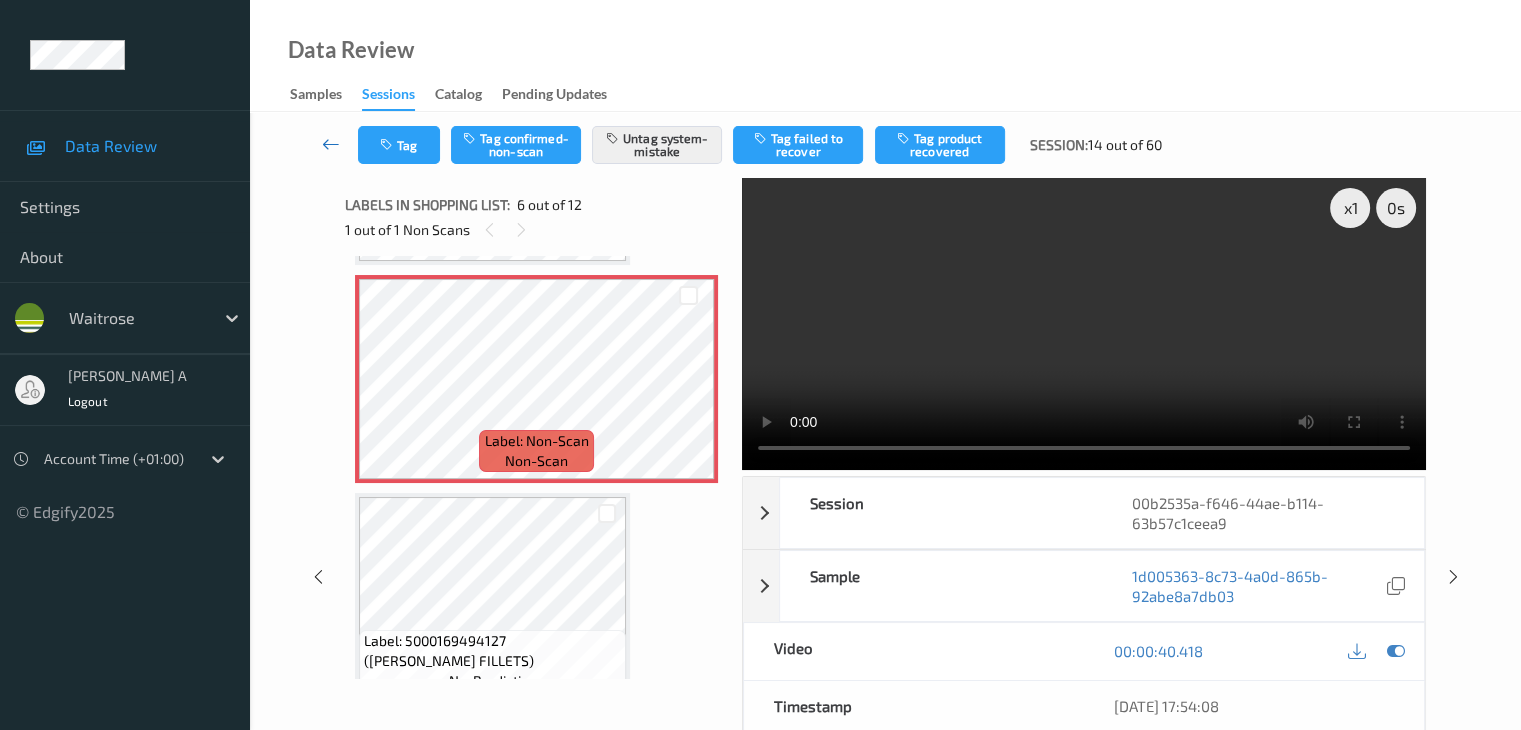 click at bounding box center (331, 144) 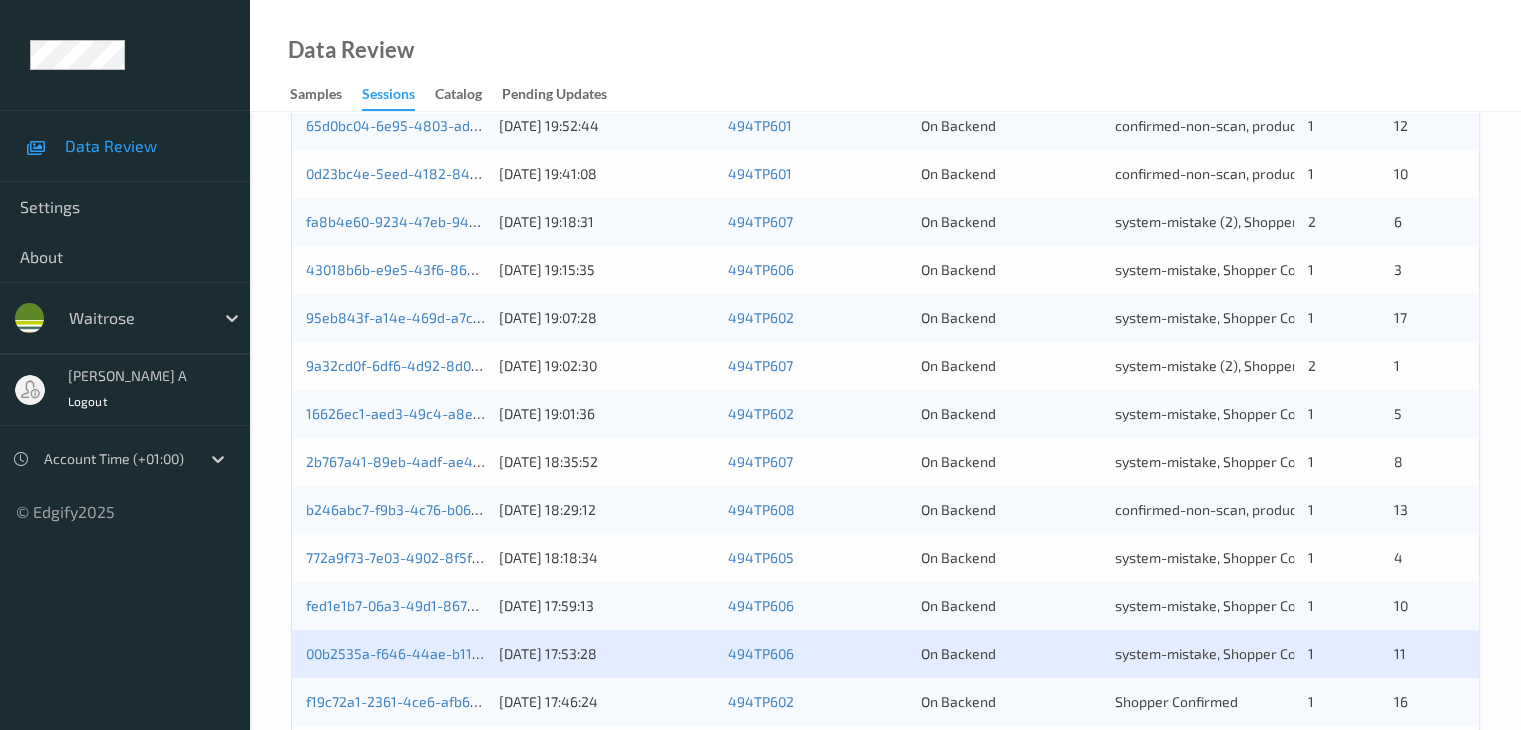 scroll, scrollTop: 700, scrollLeft: 0, axis: vertical 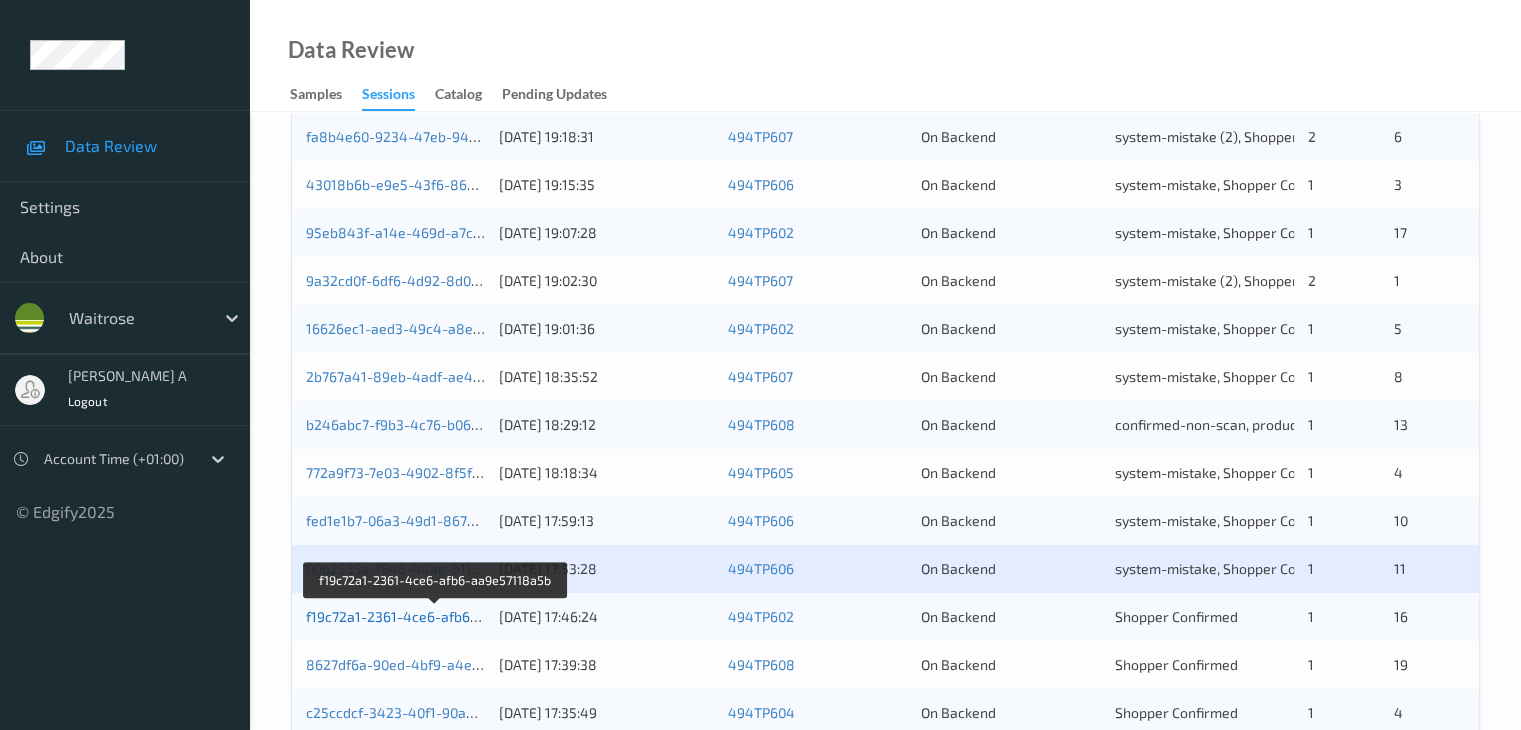 click on "f19c72a1-2361-4ce6-afb6-aa9e57118a5b" at bounding box center (437, 616) 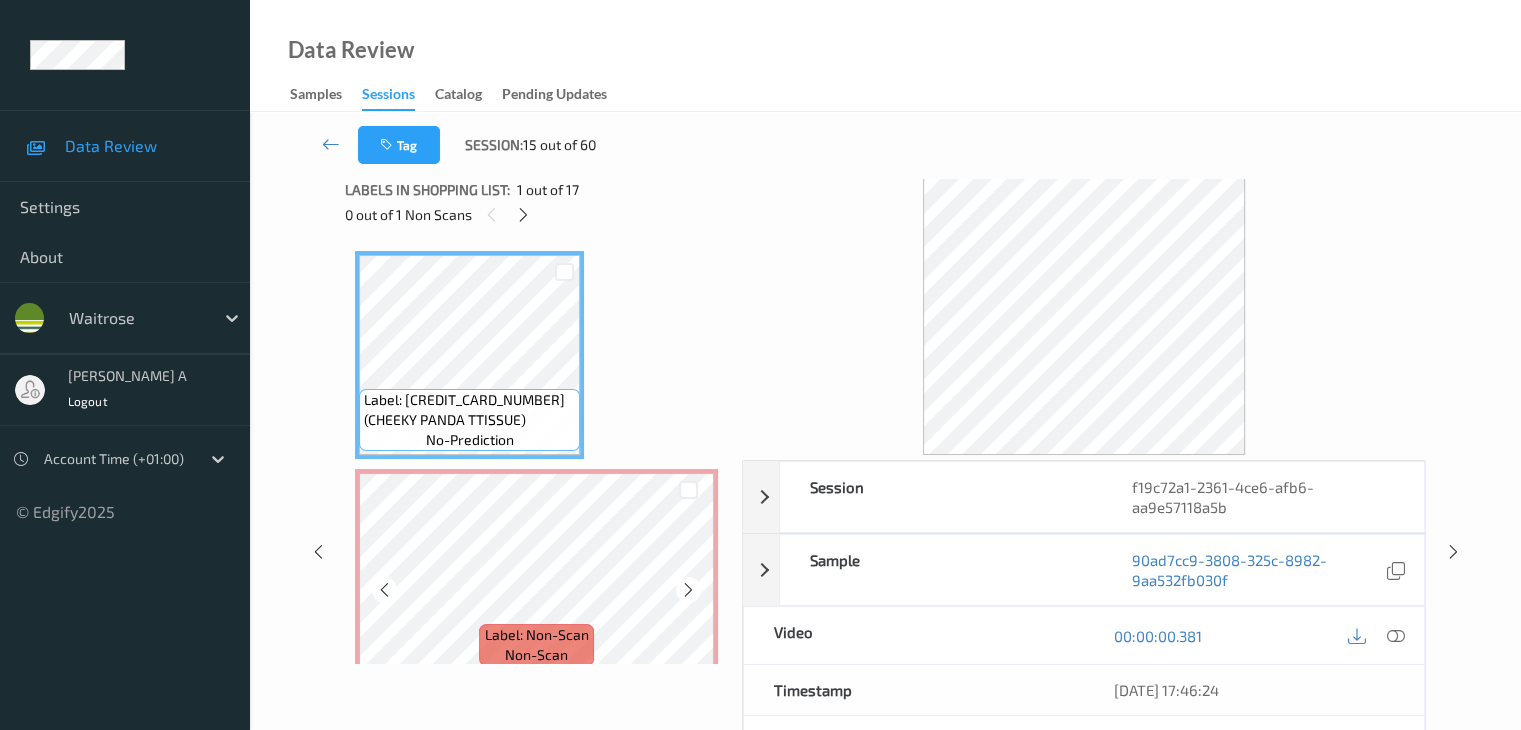 scroll, scrollTop: 0, scrollLeft: 0, axis: both 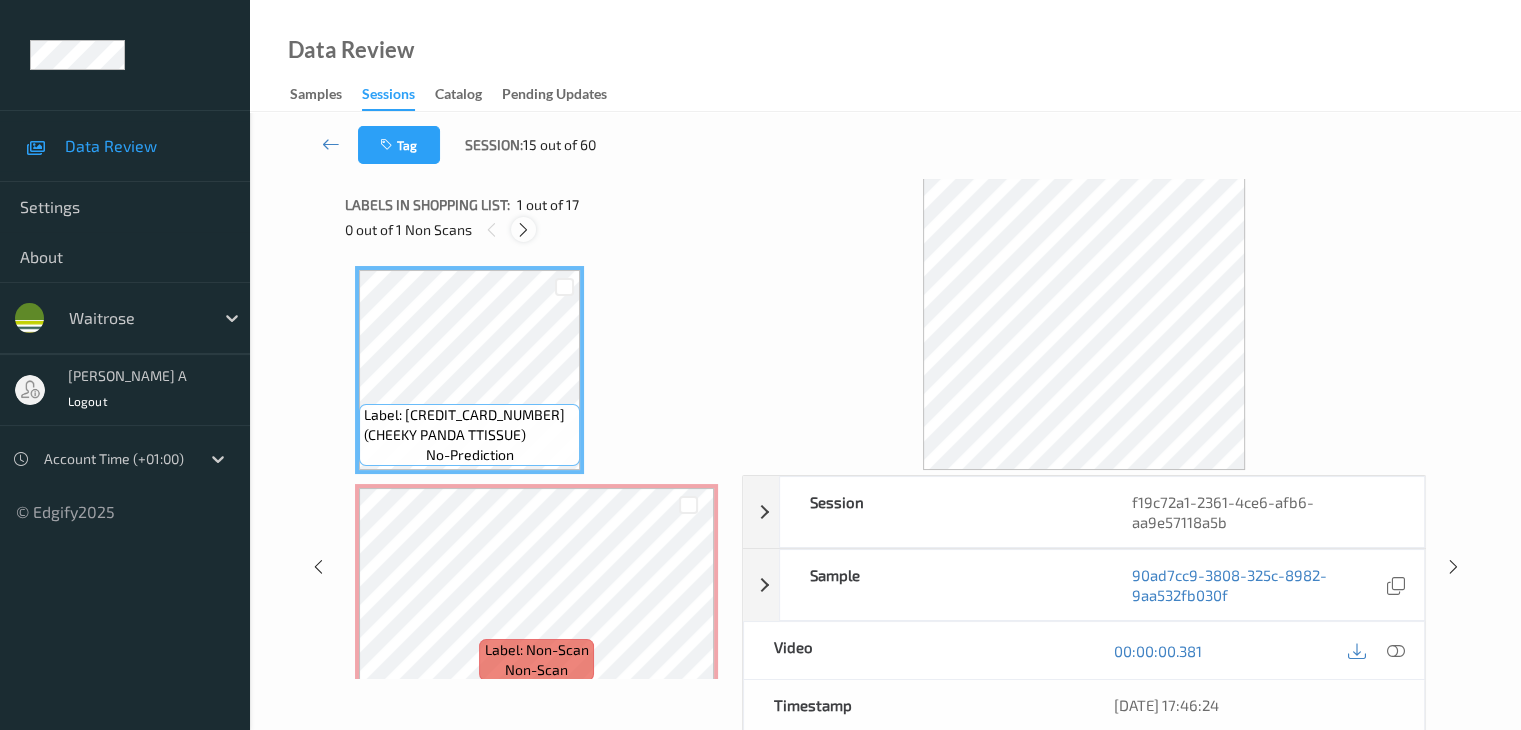 click at bounding box center (523, 230) 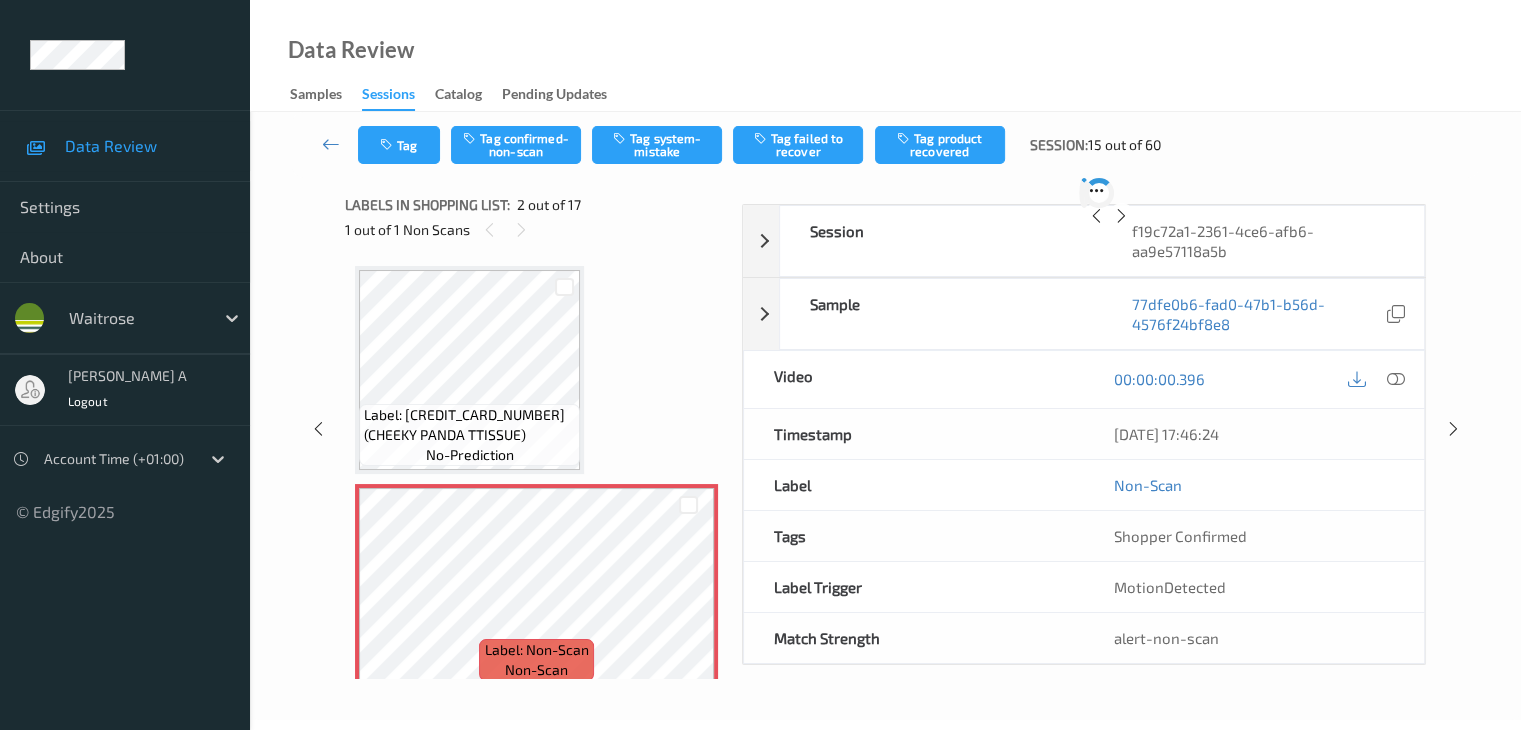 scroll, scrollTop: 10, scrollLeft: 0, axis: vertical 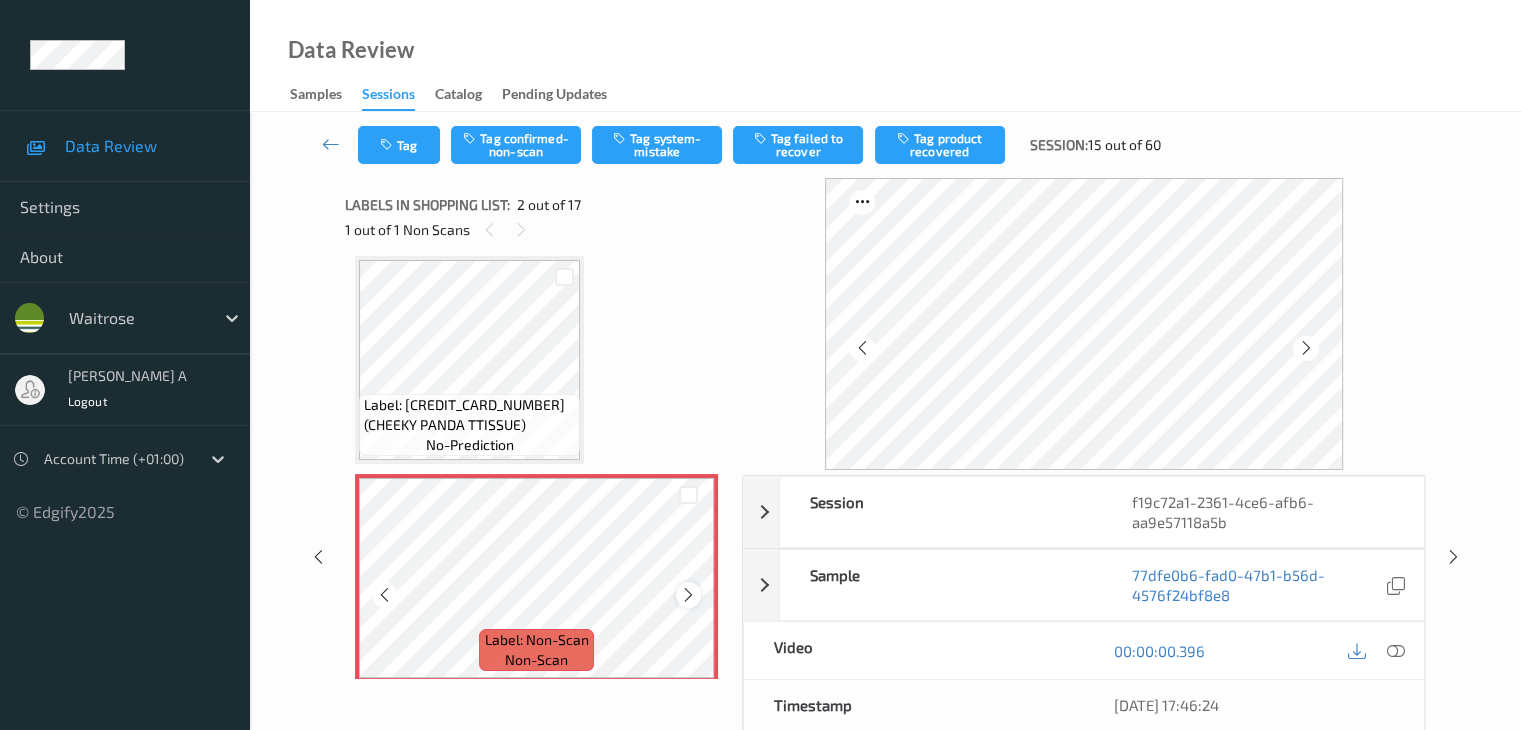 click at bounding box center [688, 594] 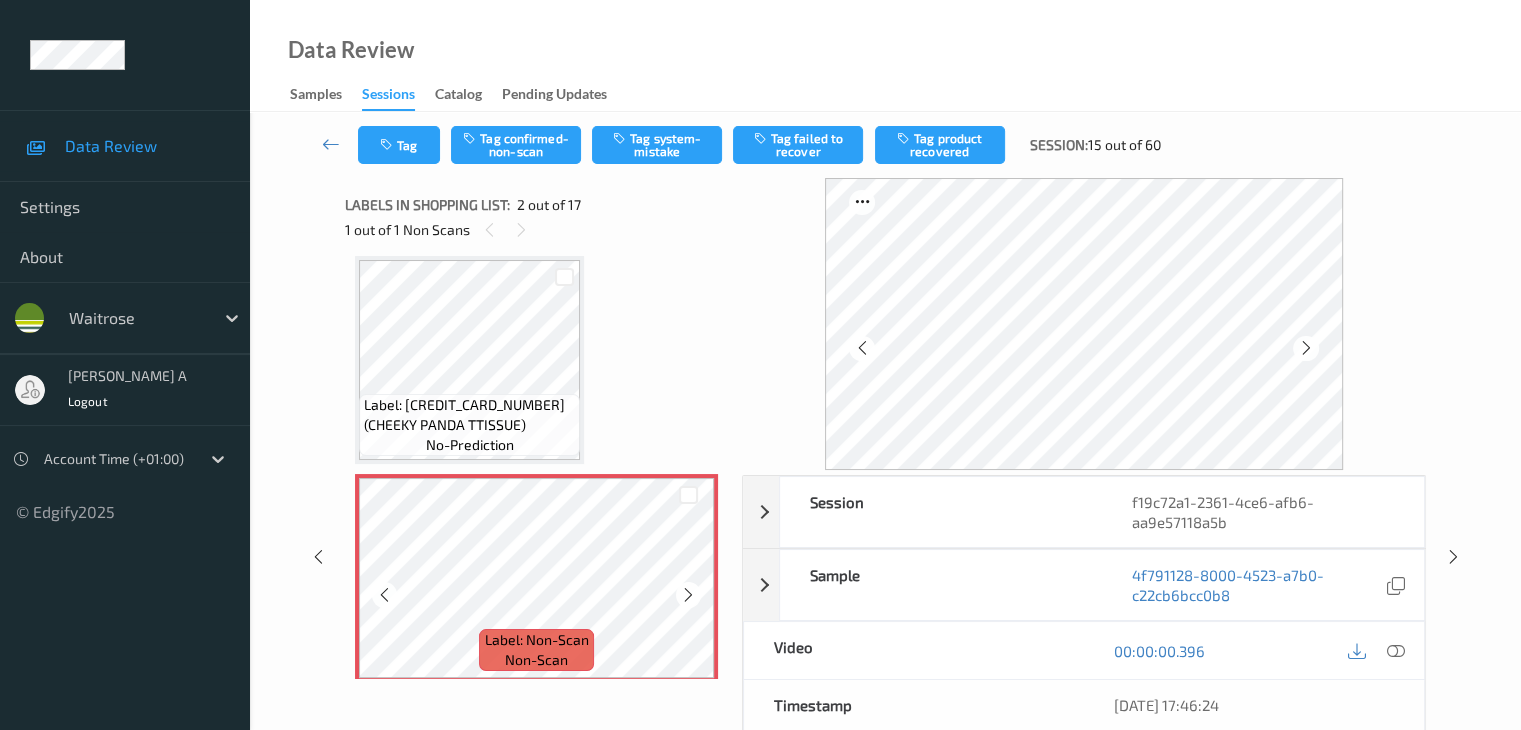 click at bounding box center (688, 594) 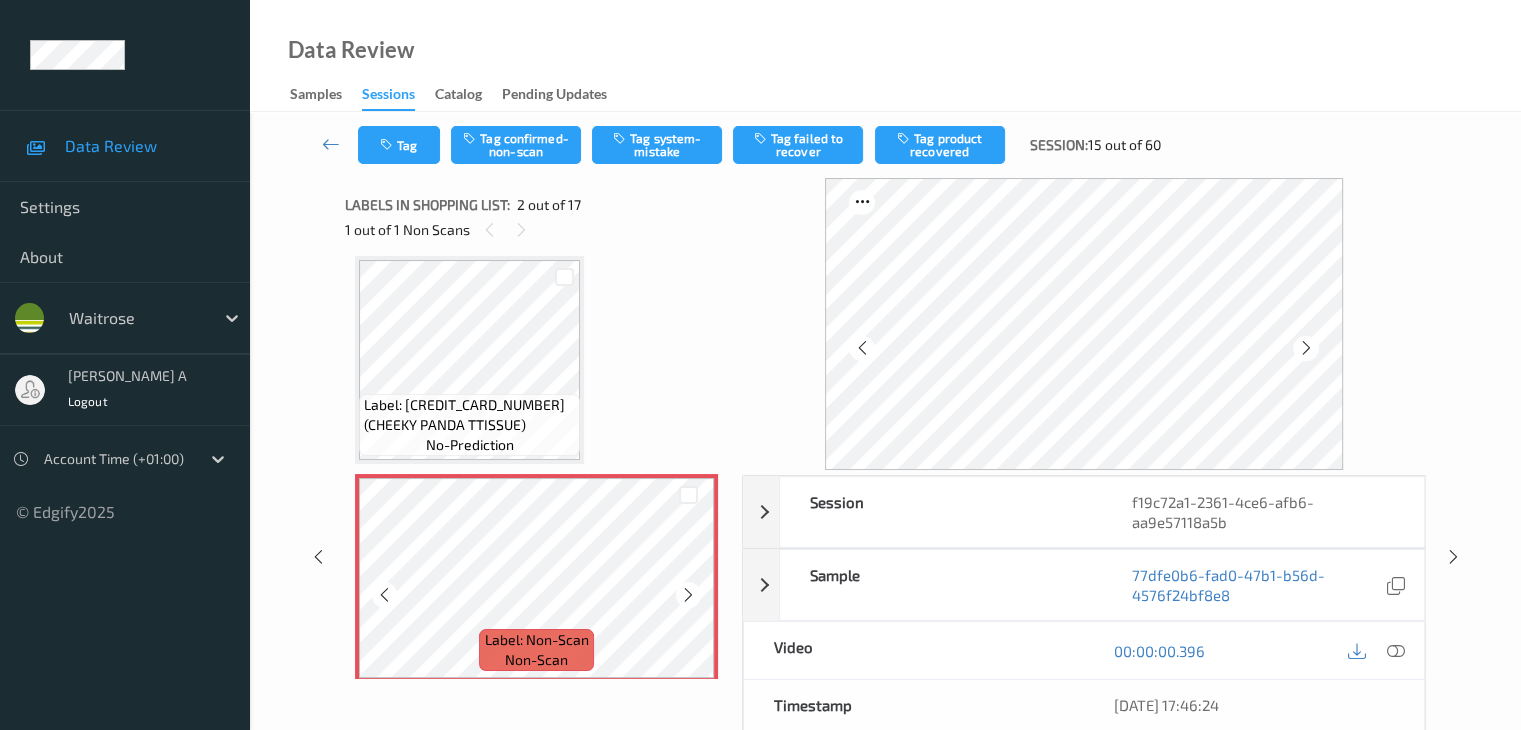 click at bounding box center [688, 594] 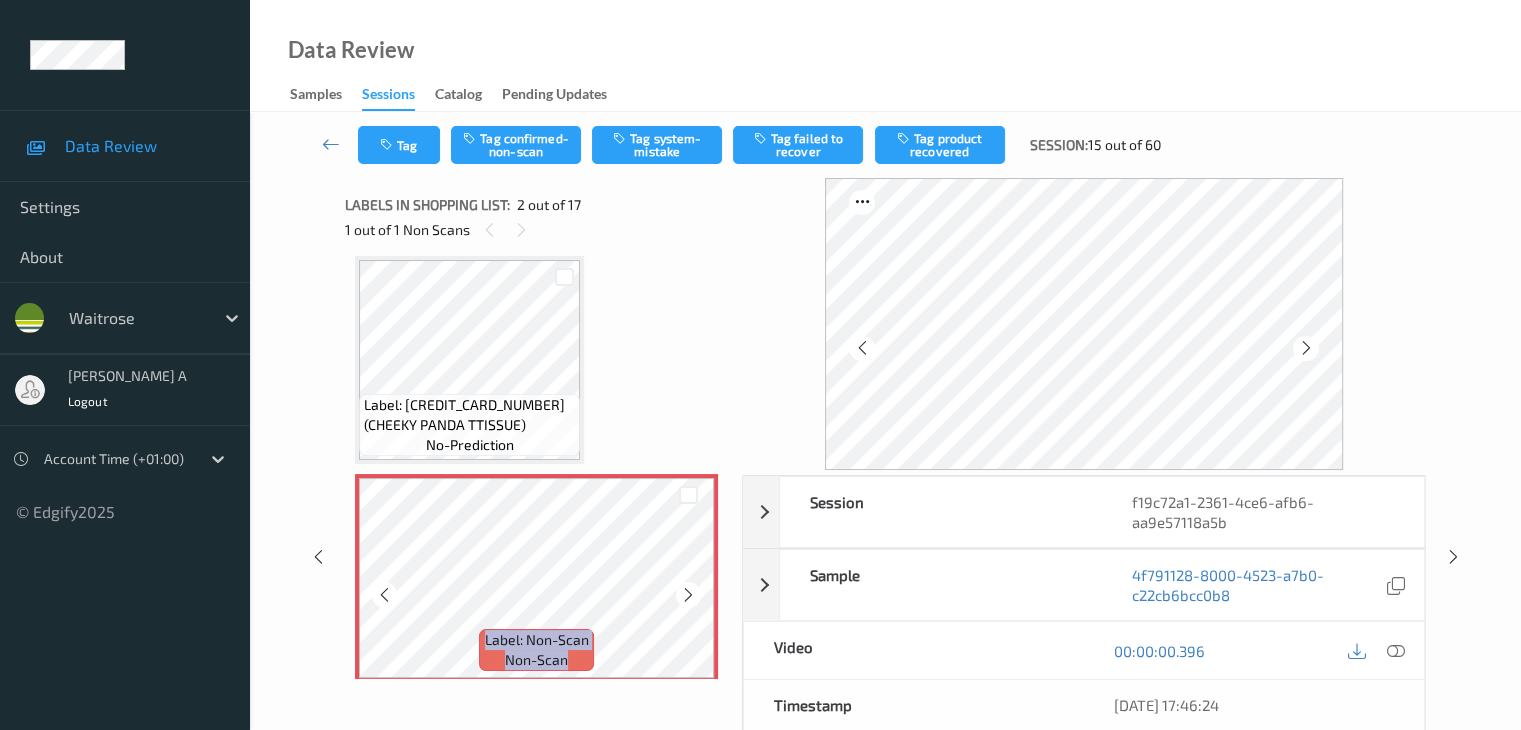 click at bounding box center [688, 594] 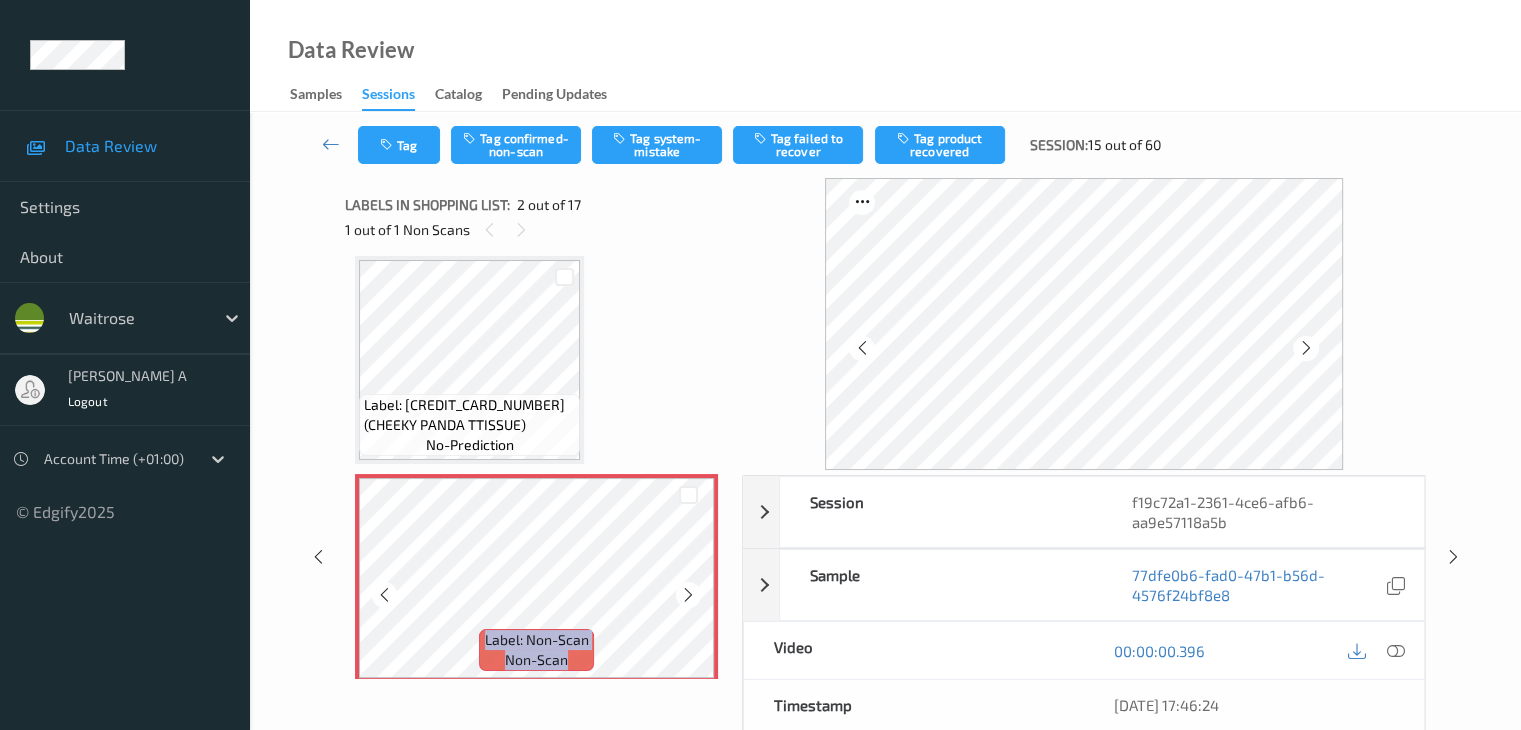click at bounding box center [688, 594] 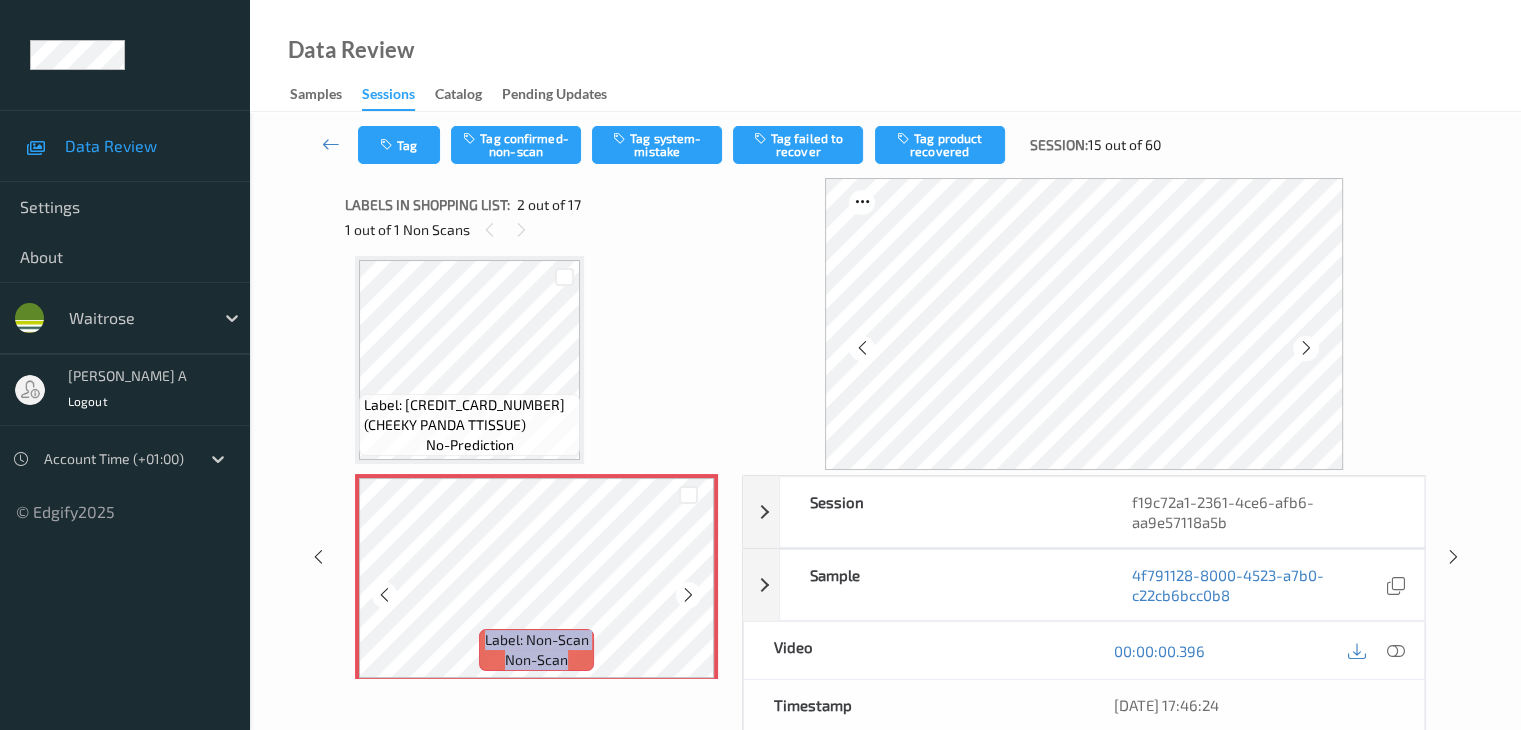 click at bounding box center [688, 594] 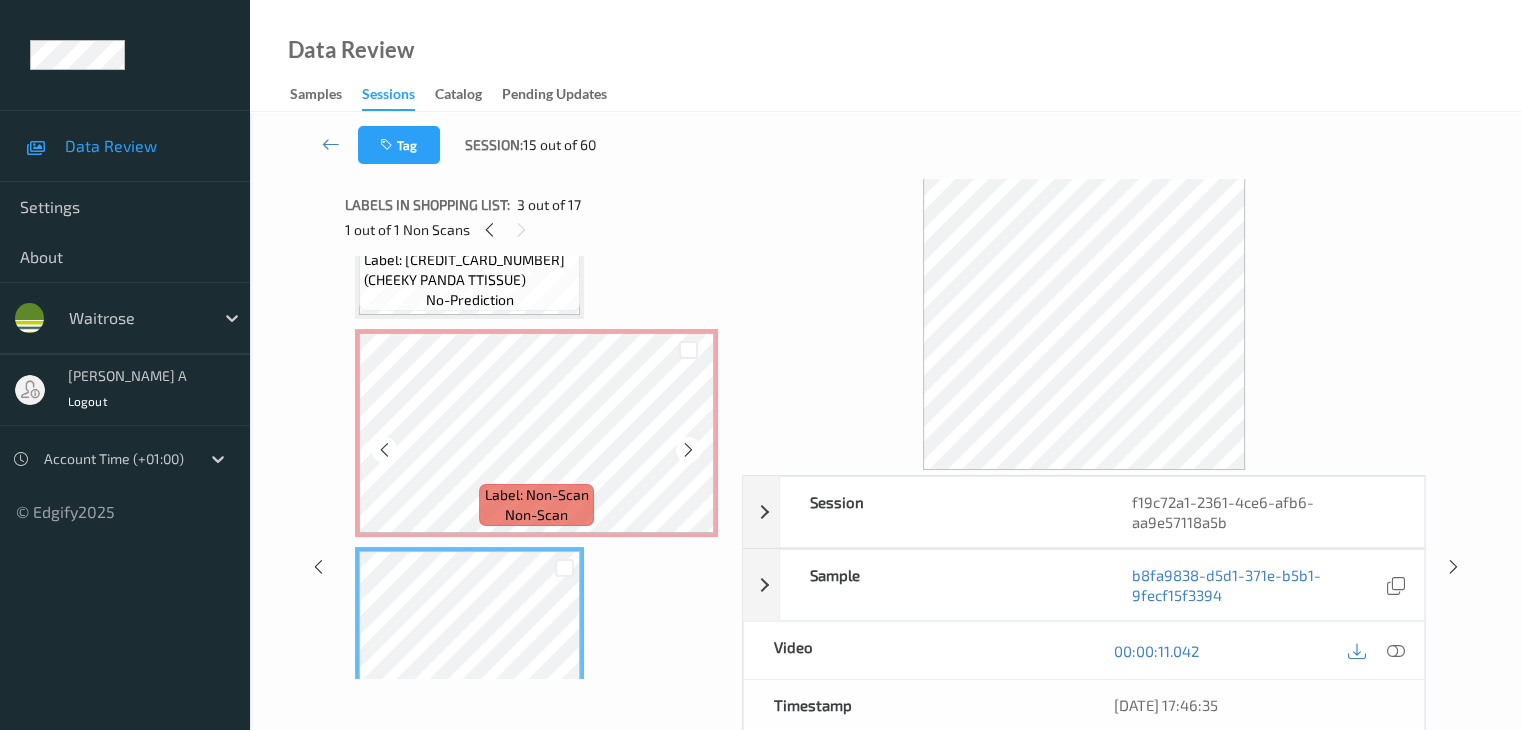 scroll, scrollTop: 110, scrollLeft: 0, axis: vertical 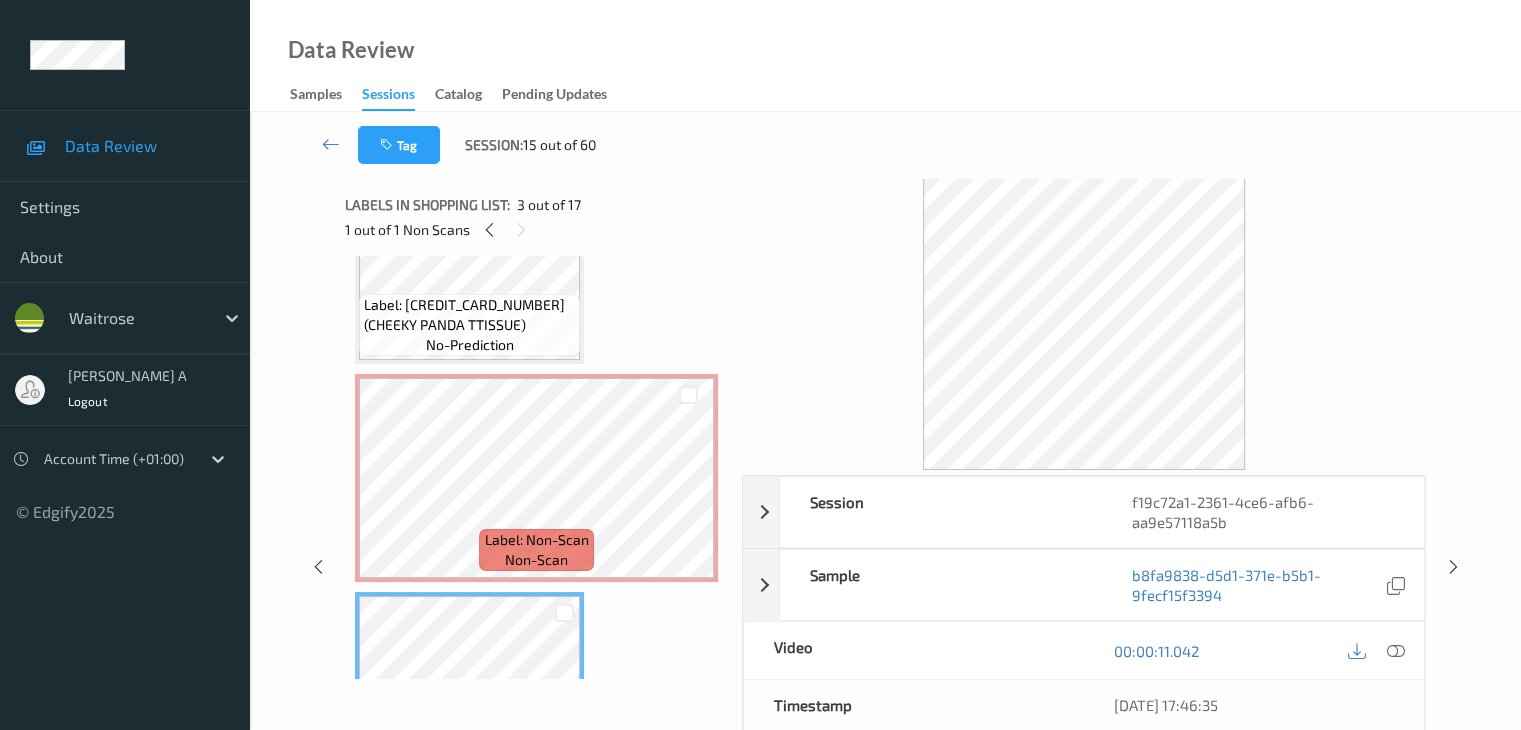 click on "Label: 5060561630806 (CHEEKY PANDA TTISSUE)" at bounding box center [469, 315] 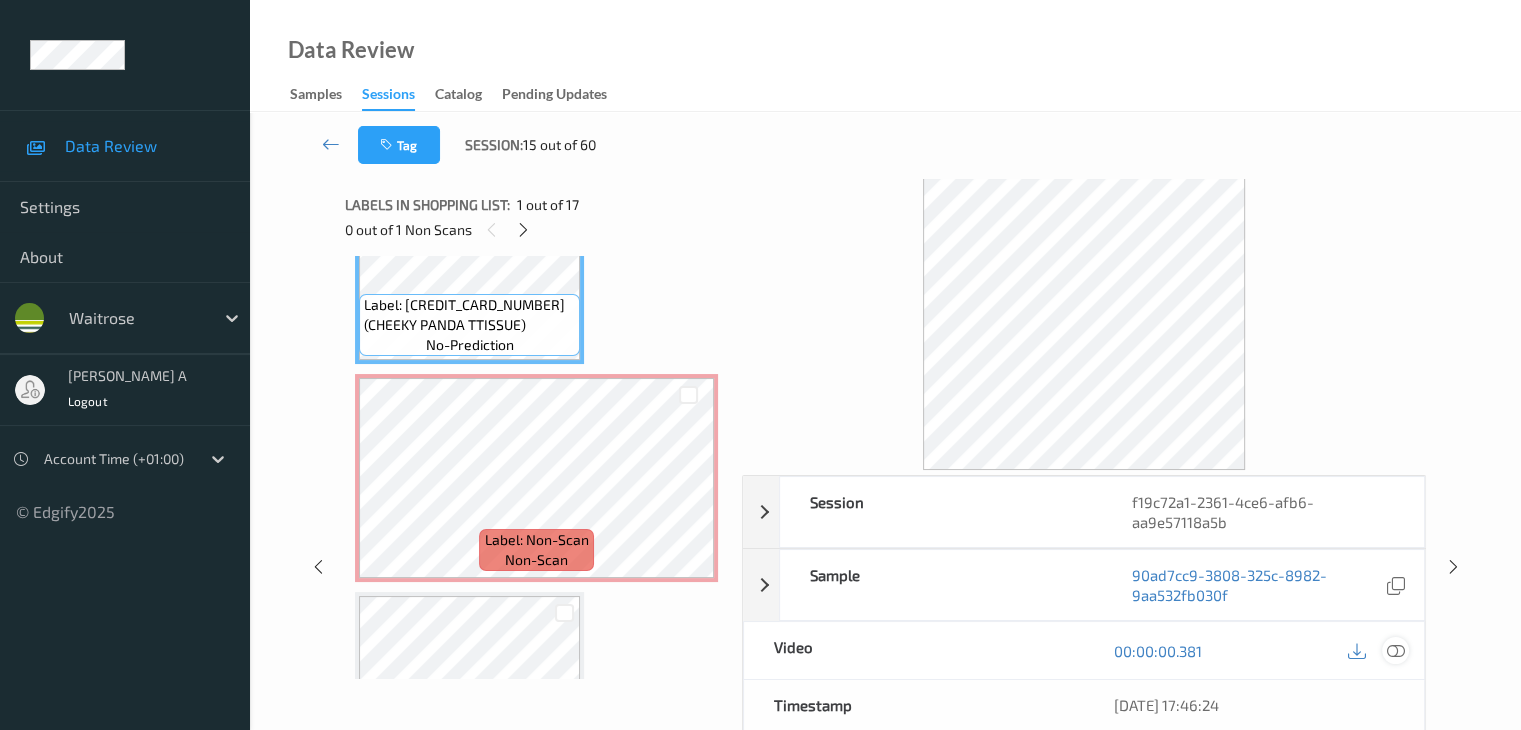 click at bounding box center [1395, 651] 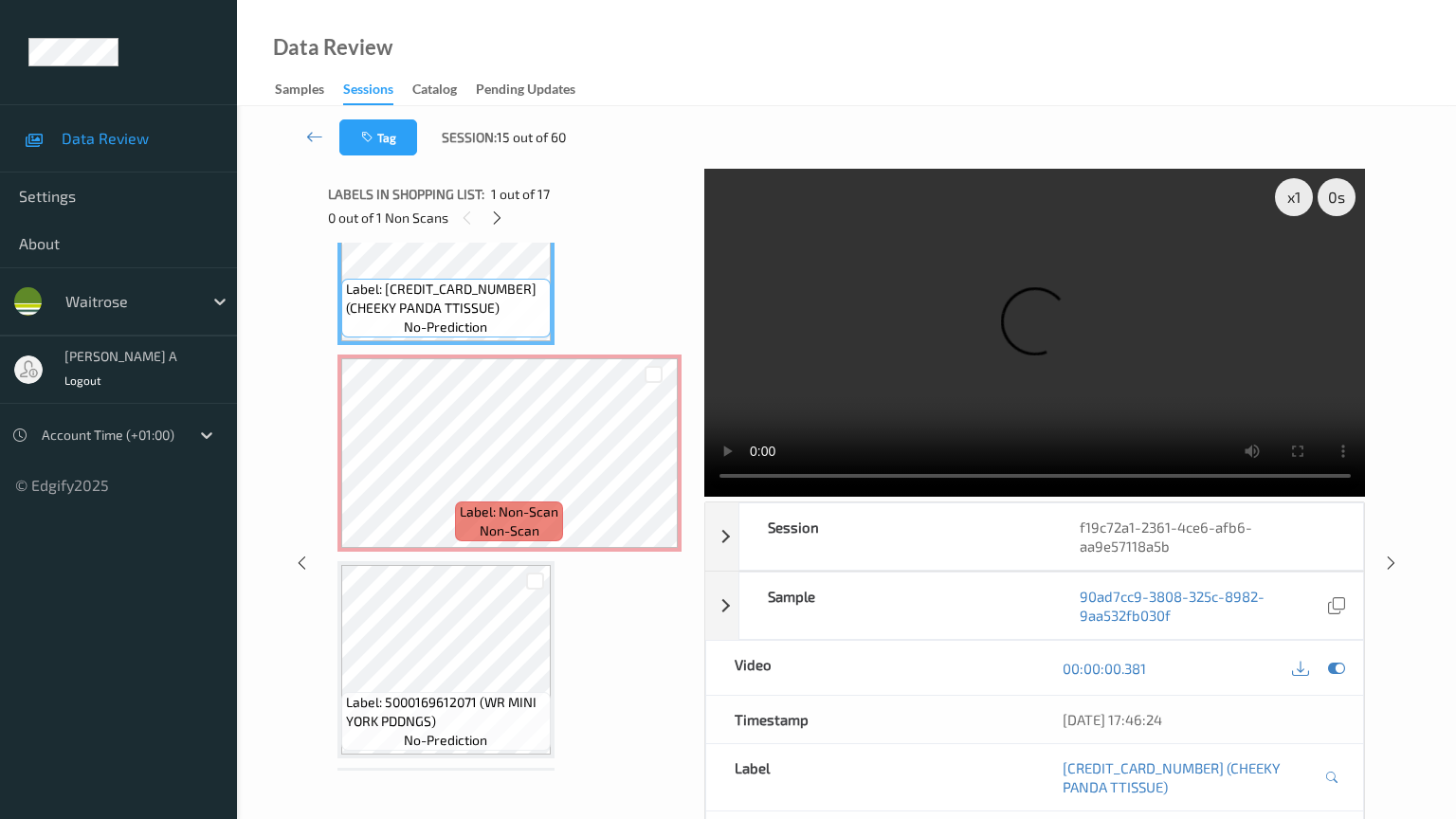 type 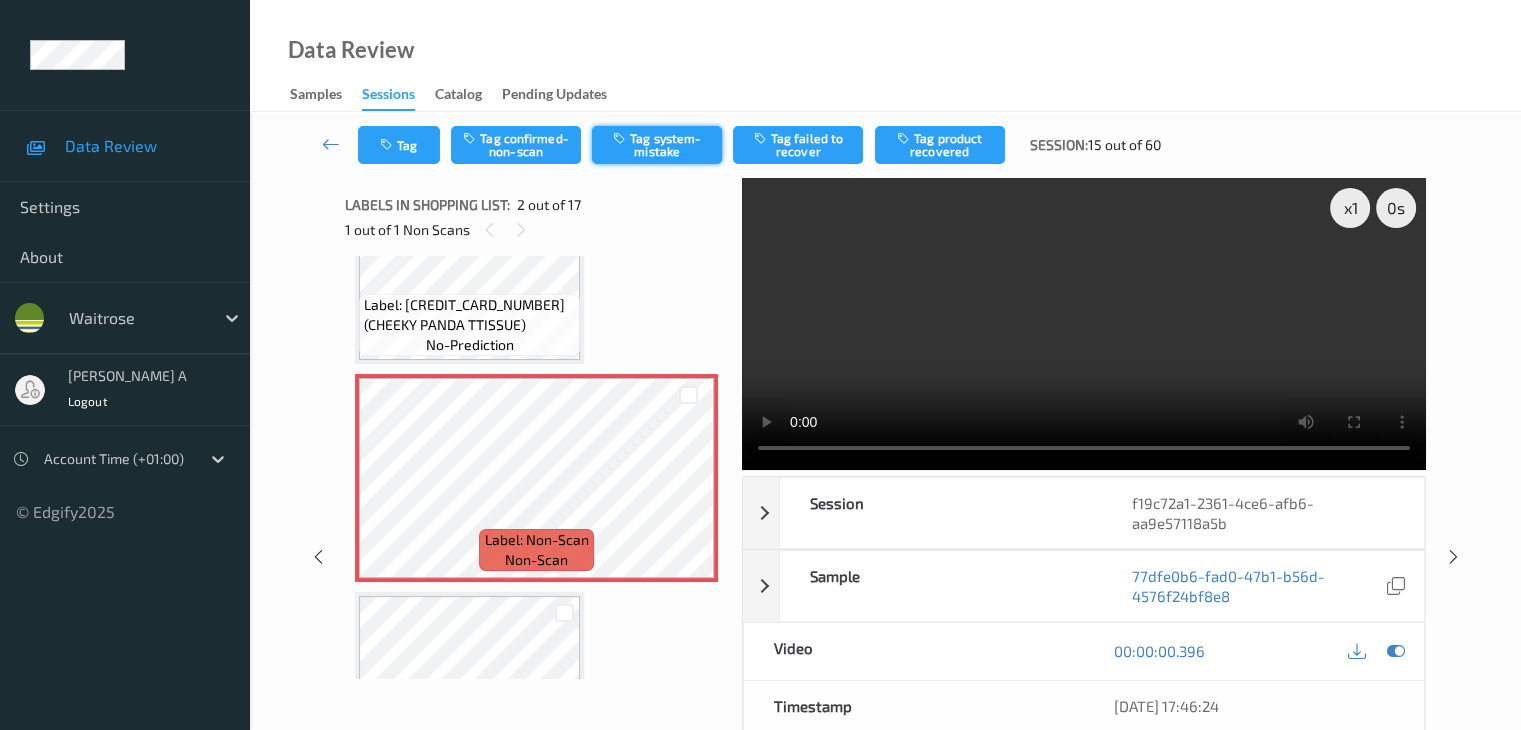 click on "Tag   system-mistake" at bounding box center (657, 145) 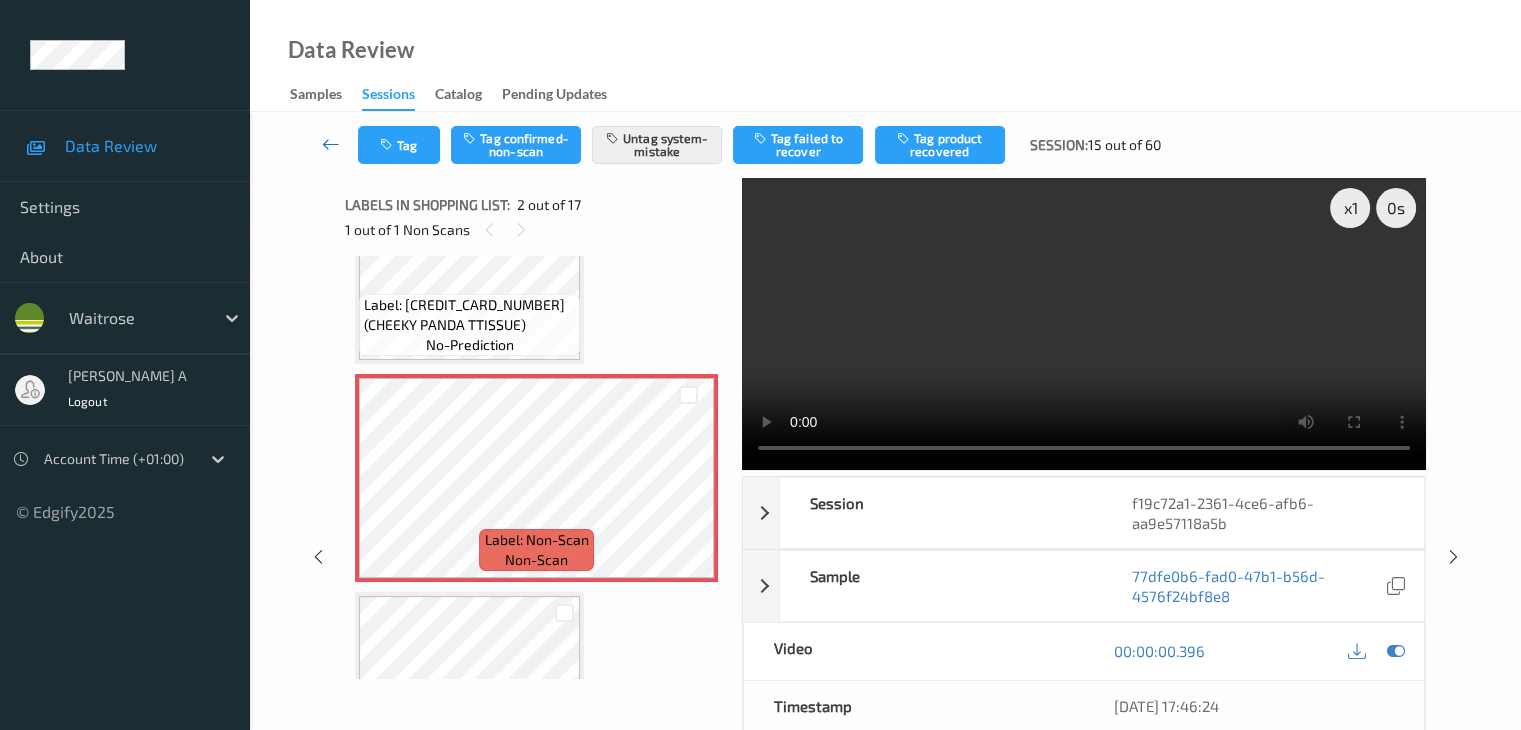 click at bounding box center (331, 144) 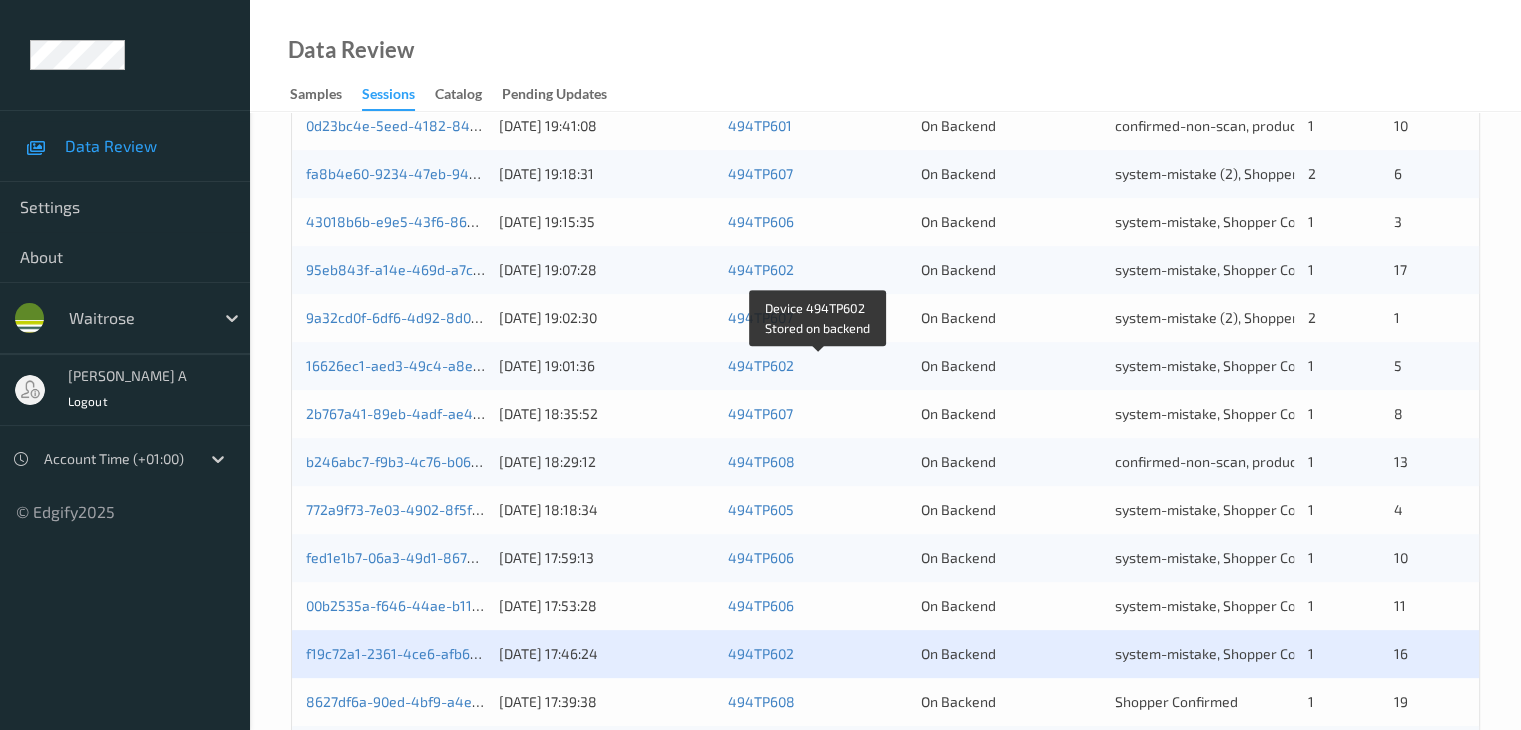 scroll, scrollTop: 932, scrollLeft: 0, axis: vertical 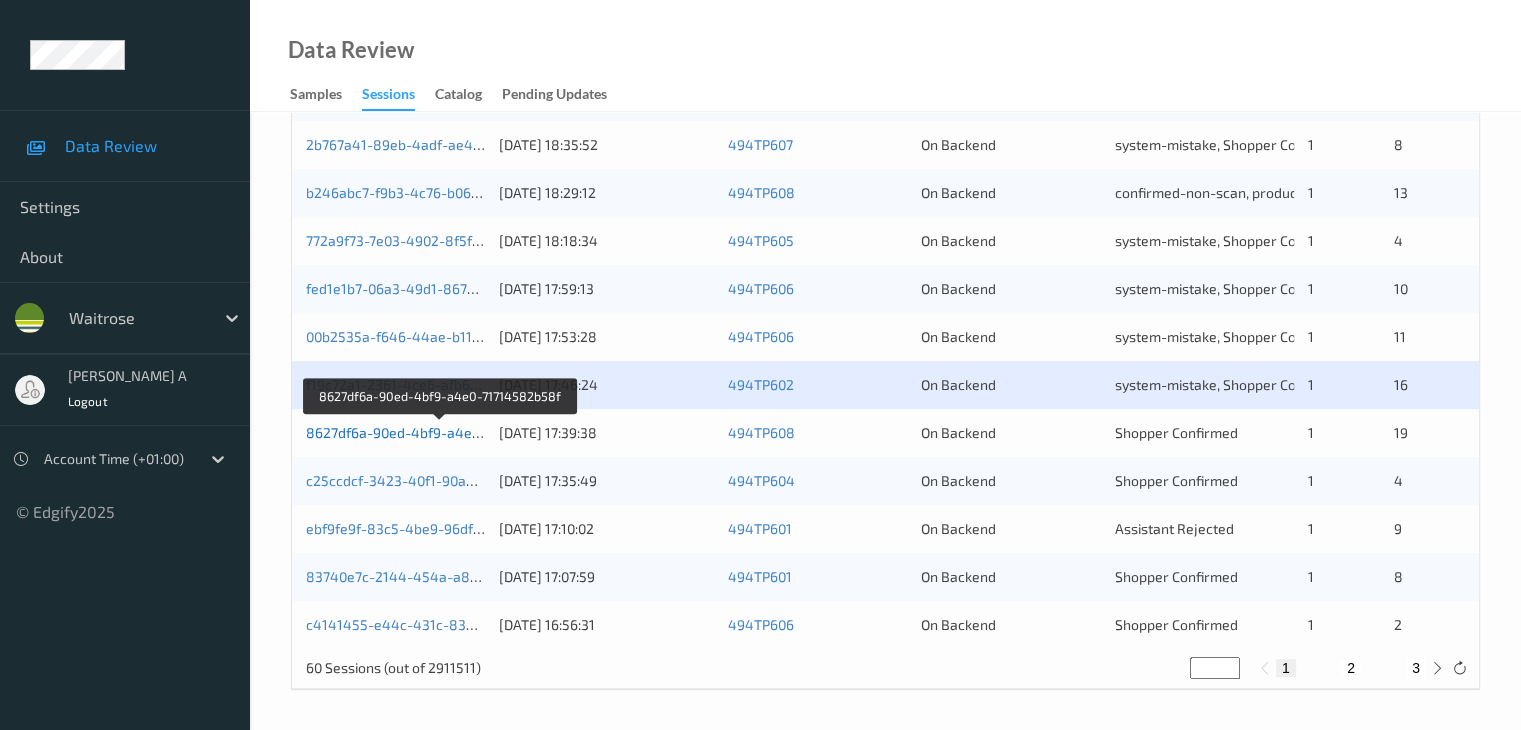 click on "8627df6a-90ed-4bf9-a4e0-71714582b58f" at bounding box center (440, 432) 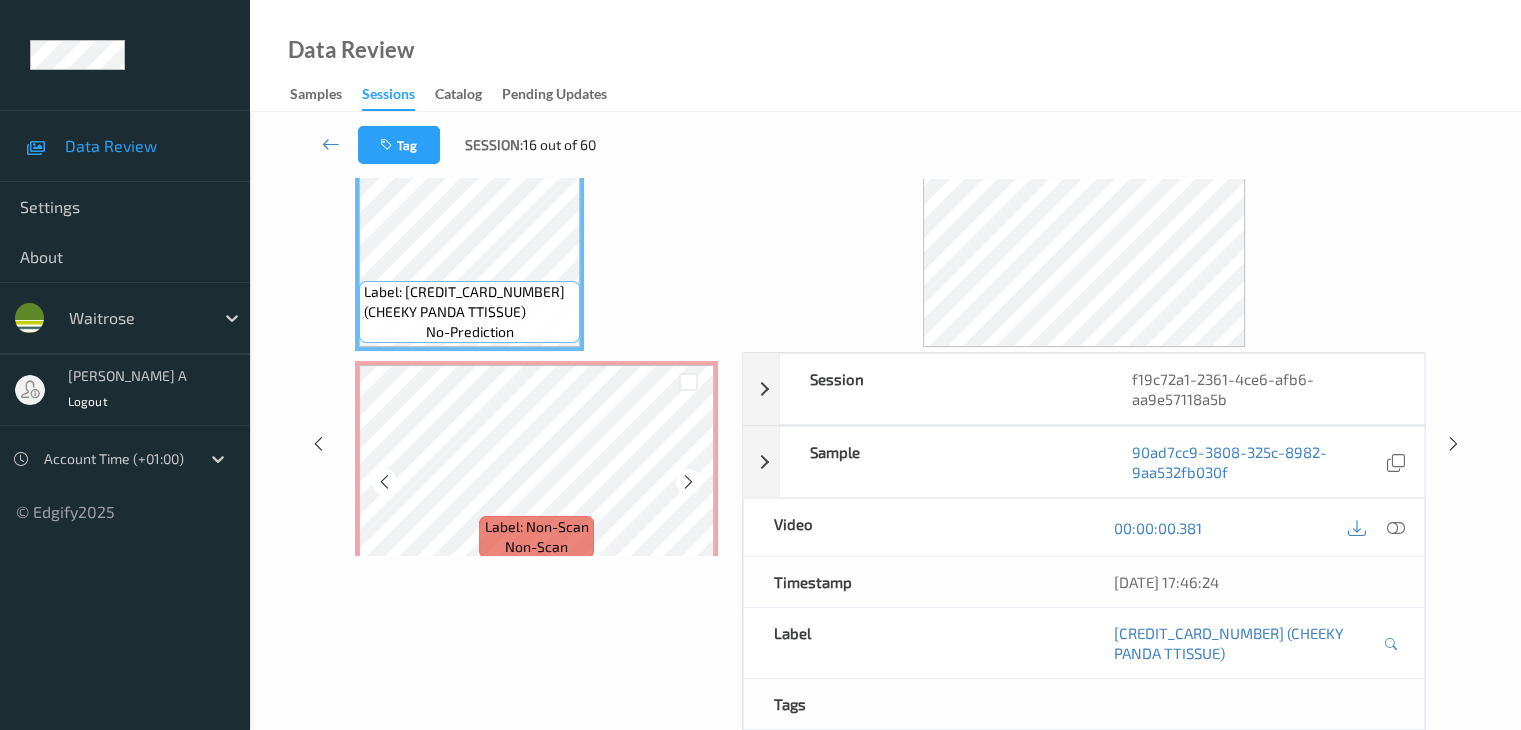 scroll, scrollTop: 0, scrollLeft: 0, axis: both 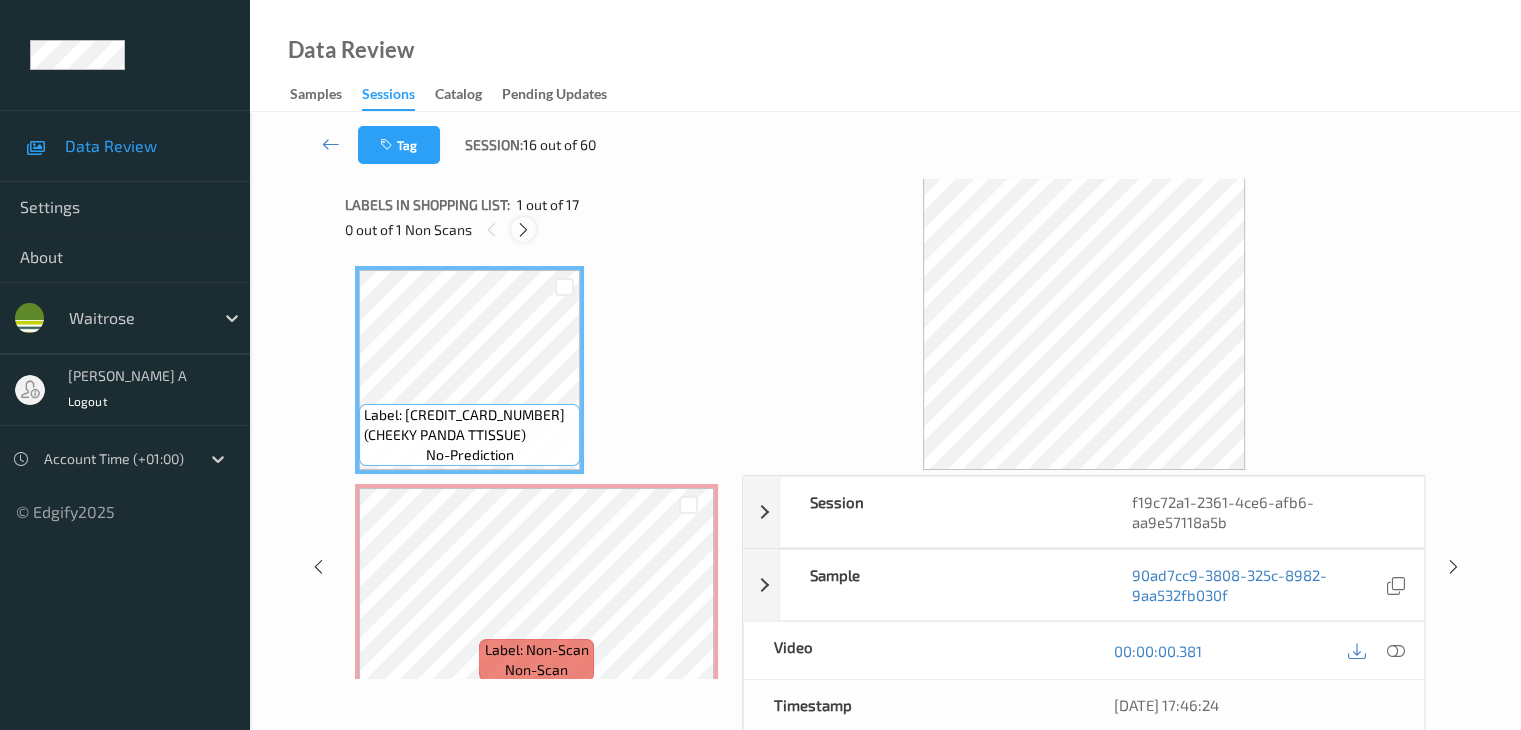 click at bounding box center (523, 230) 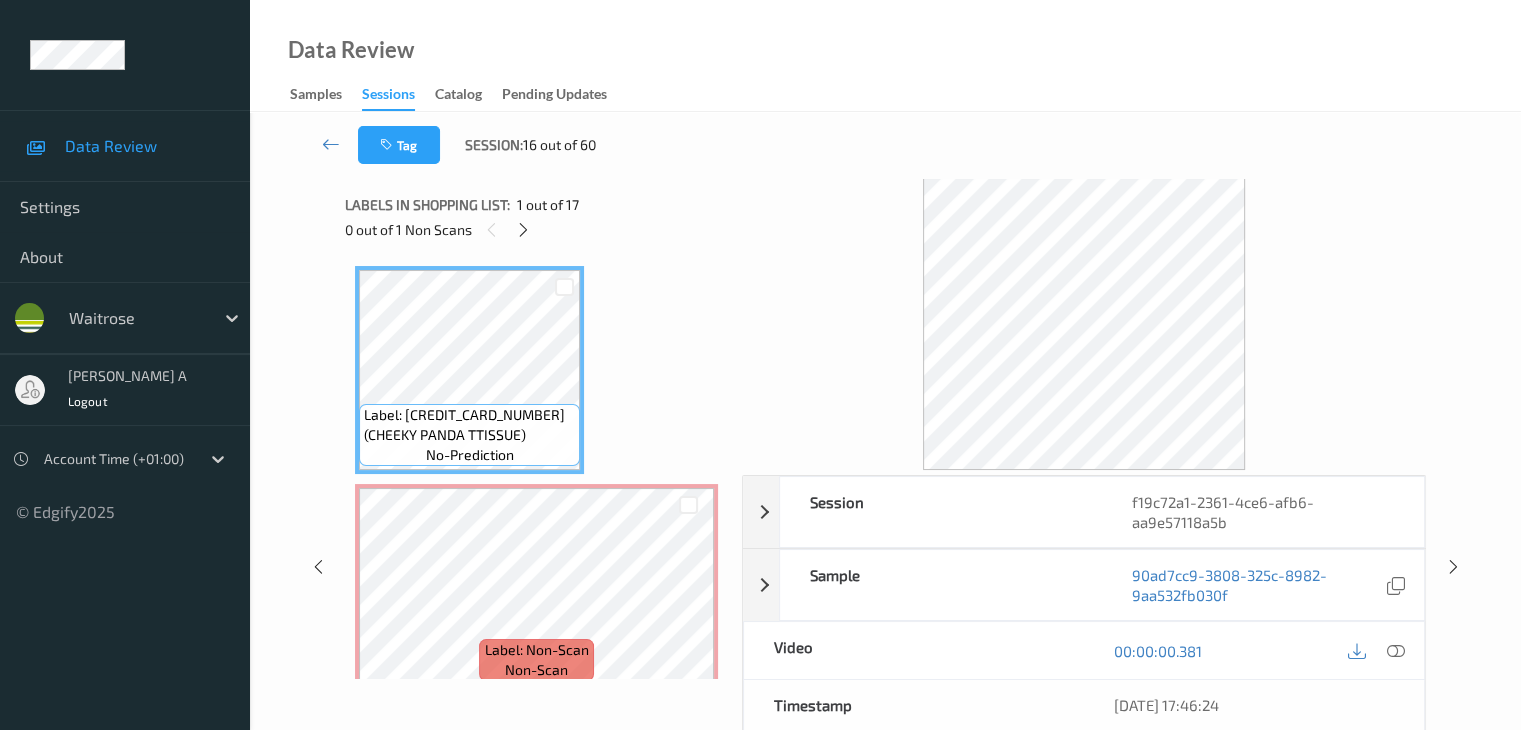 scroll, scrollTop: 10, scrollLeft: 0, axis: vertical 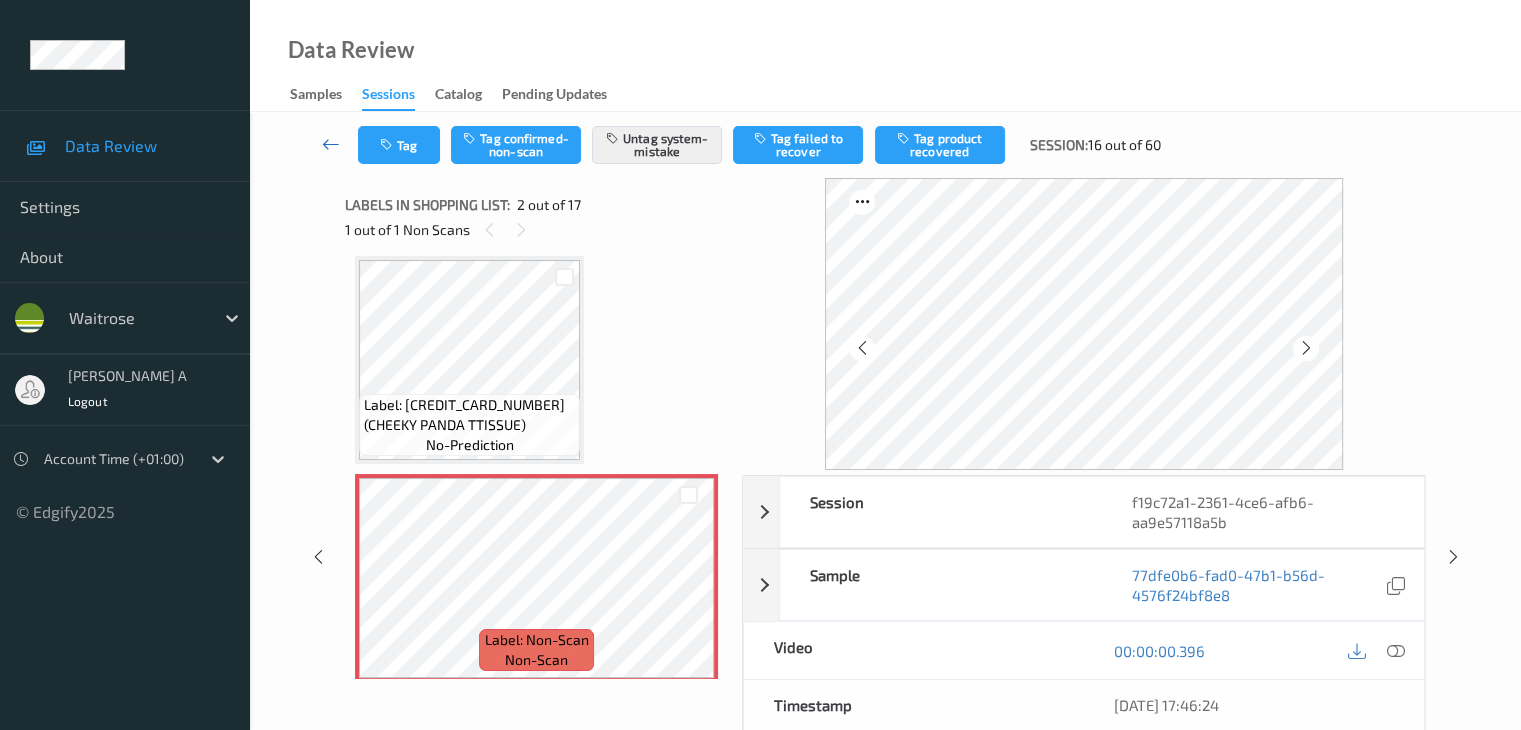 click at bounding box center [331, 144] 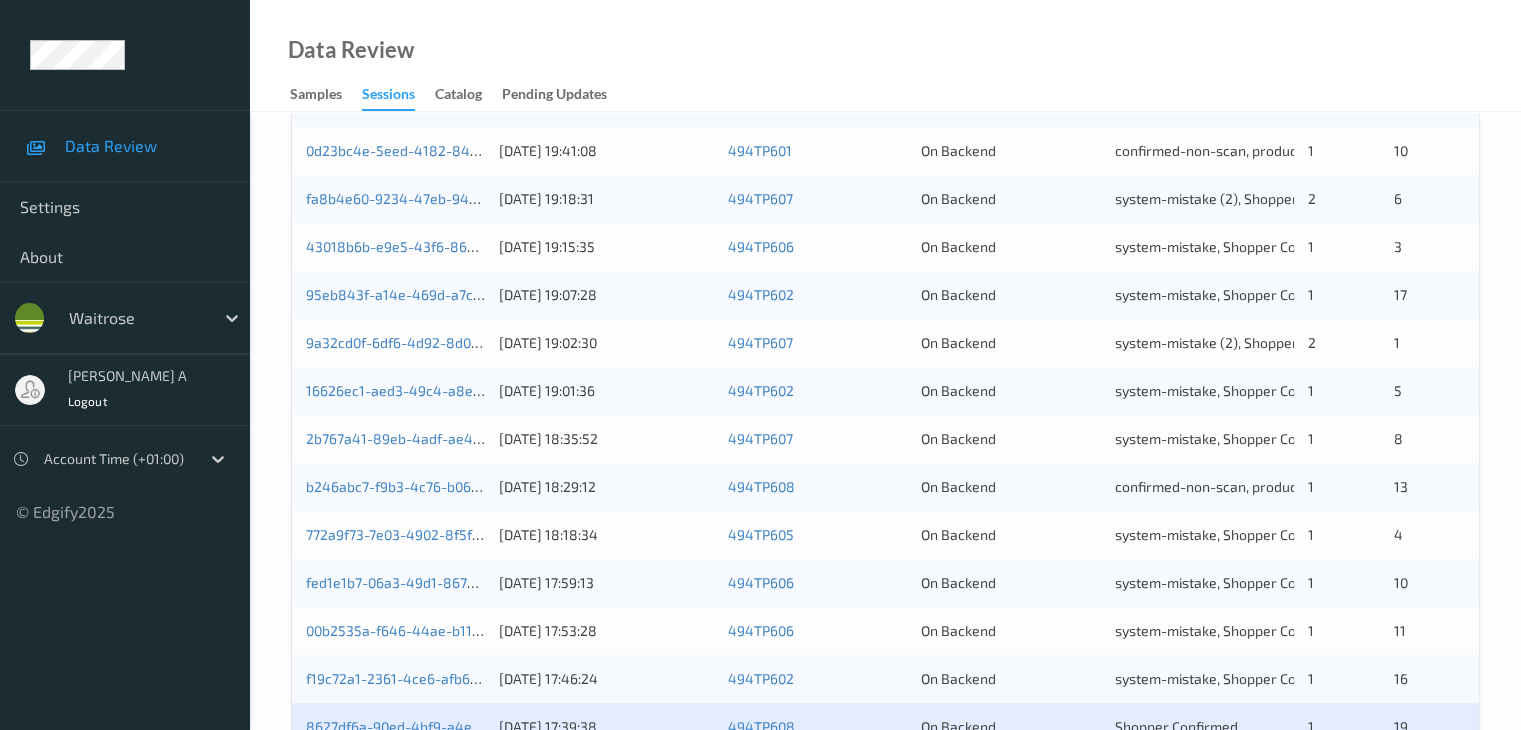 scroll, scrollTop: 800, scrollLeft: 0, axis: vertical 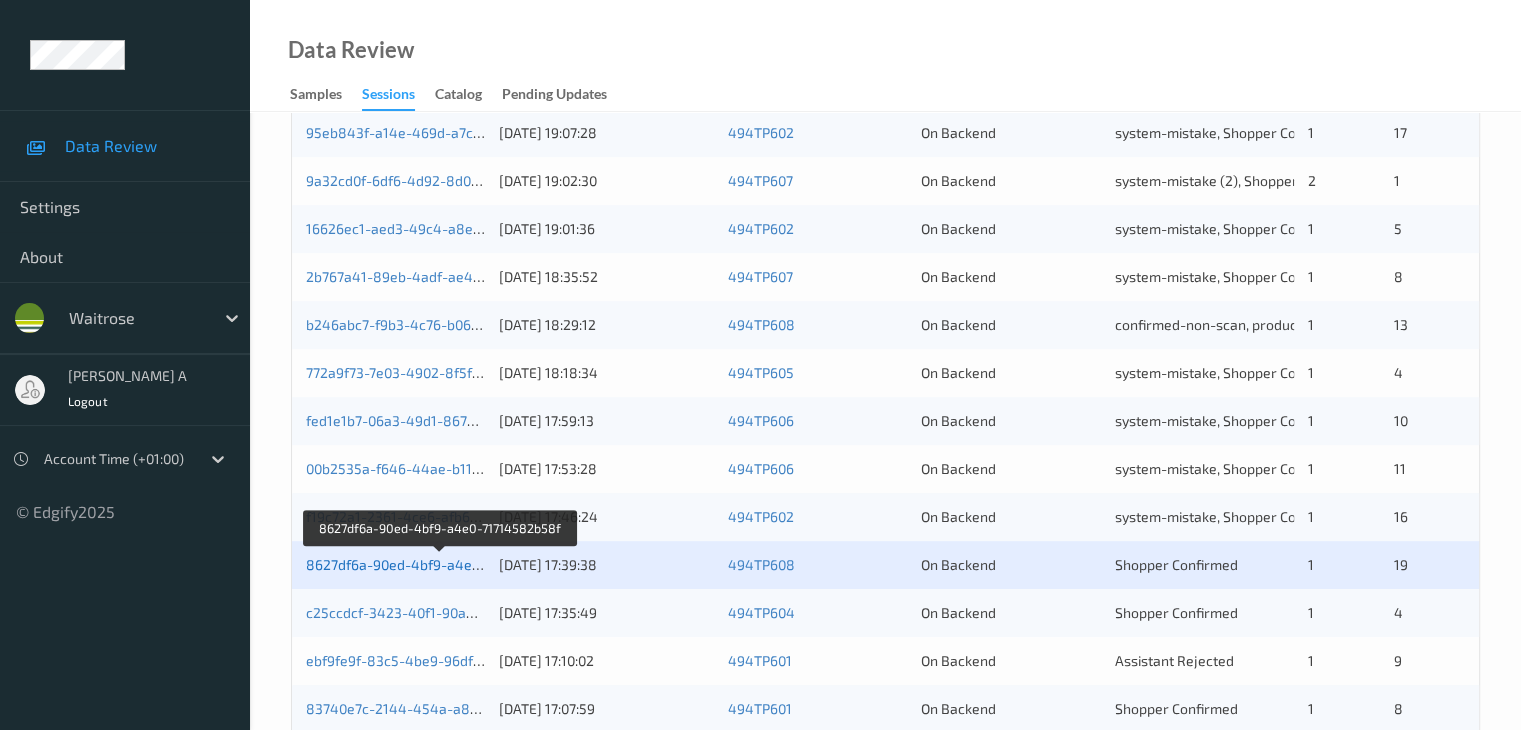 click on "8627df6a-90ed-4bf9-a4e0-71714582b58f" at bounding box center (440, 564) 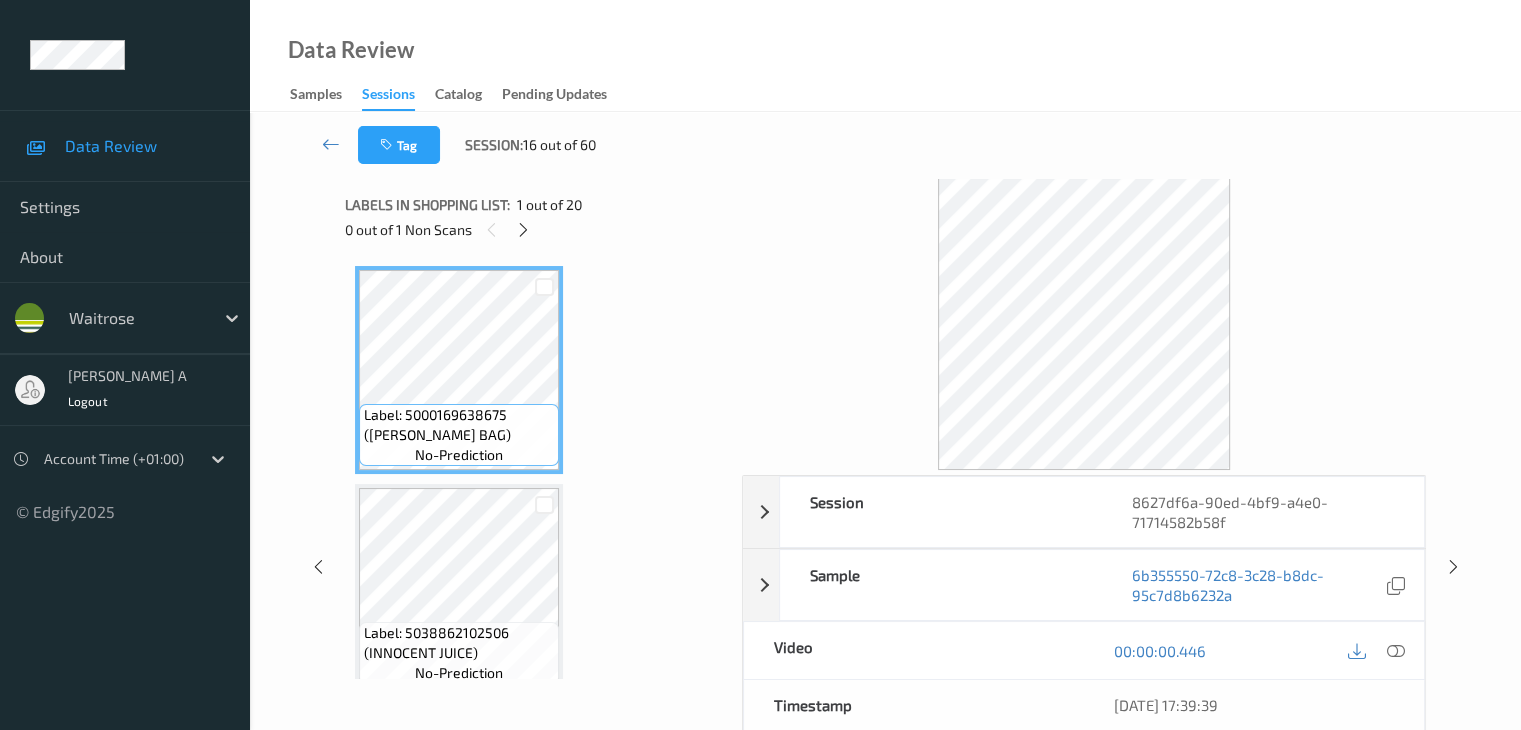 scroll, scrollTop: 0, scrollLeft: 0, axis: both 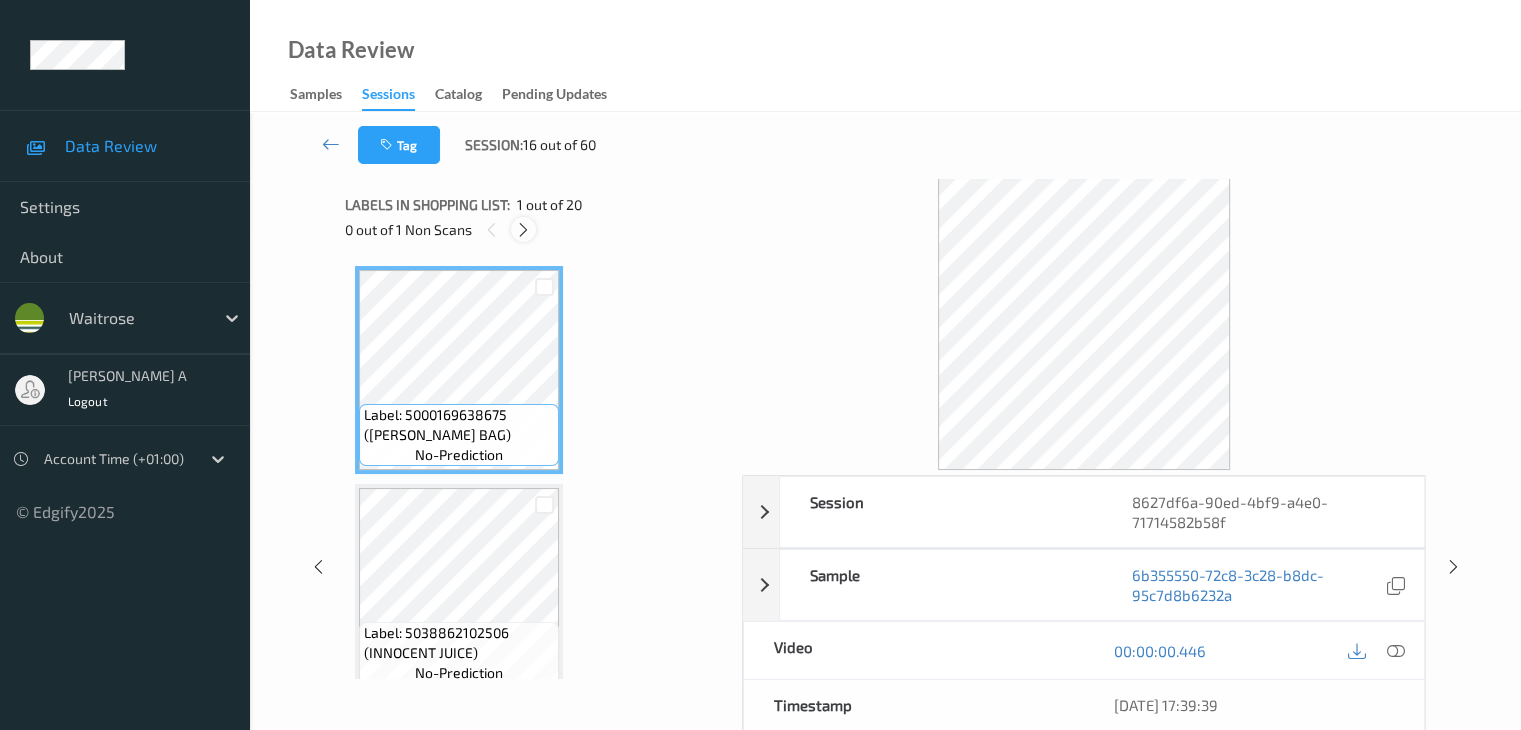 click at bounding box center (523, 230) 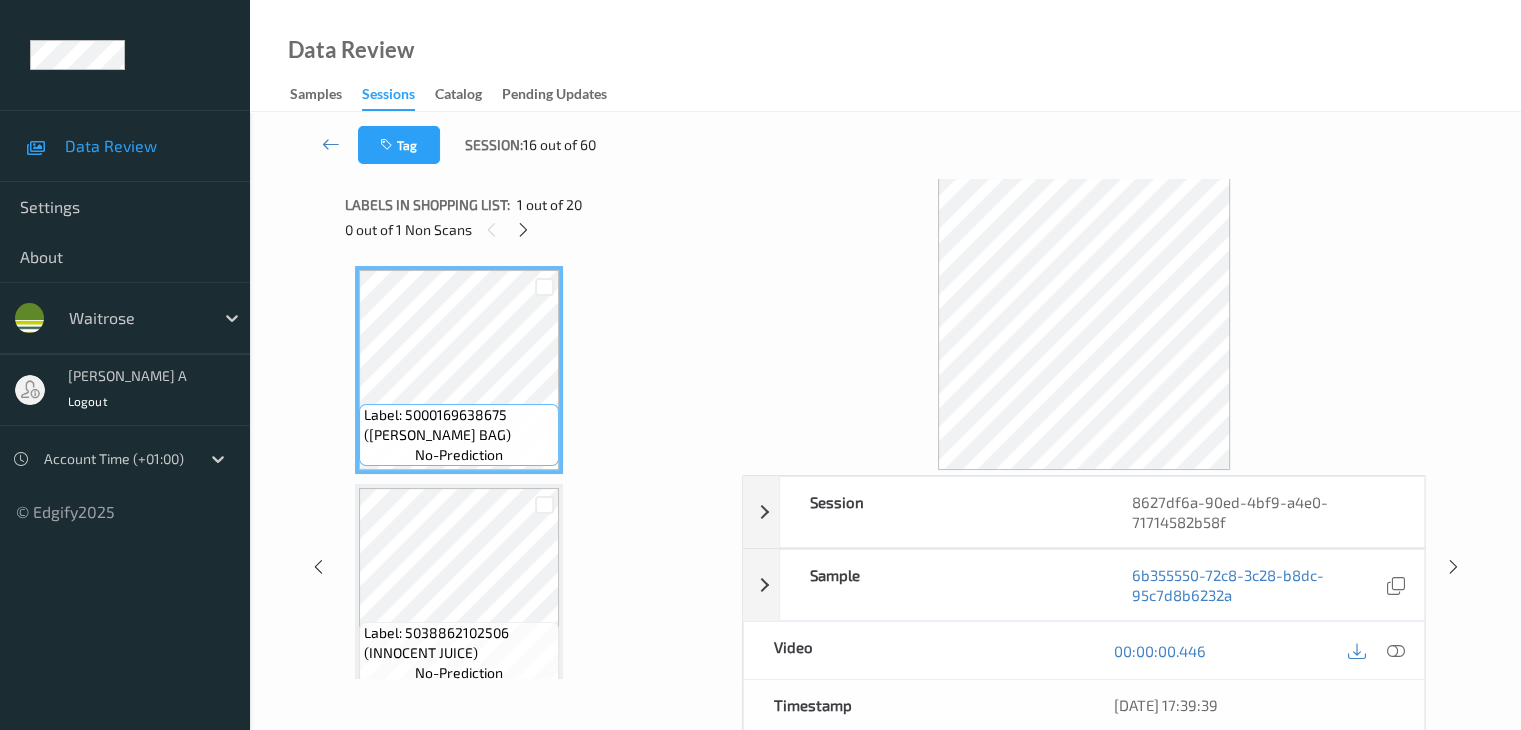 scroll, scrollTop: 2844, scrollLeft: 0, axis: vertical 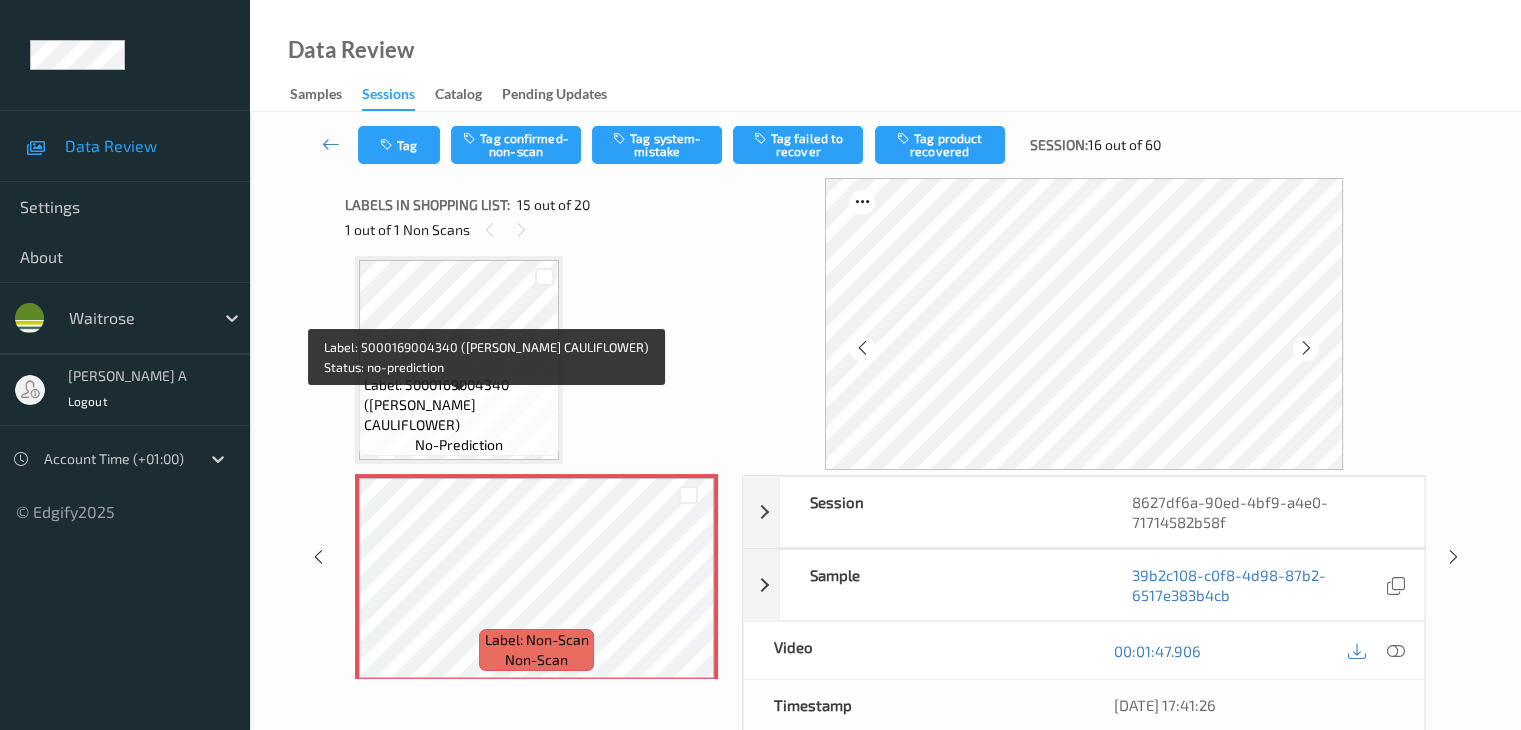 click on "Label: 5000169004340 (WR ESS CAULIFLOWER)" at bounding box center (459, 405) 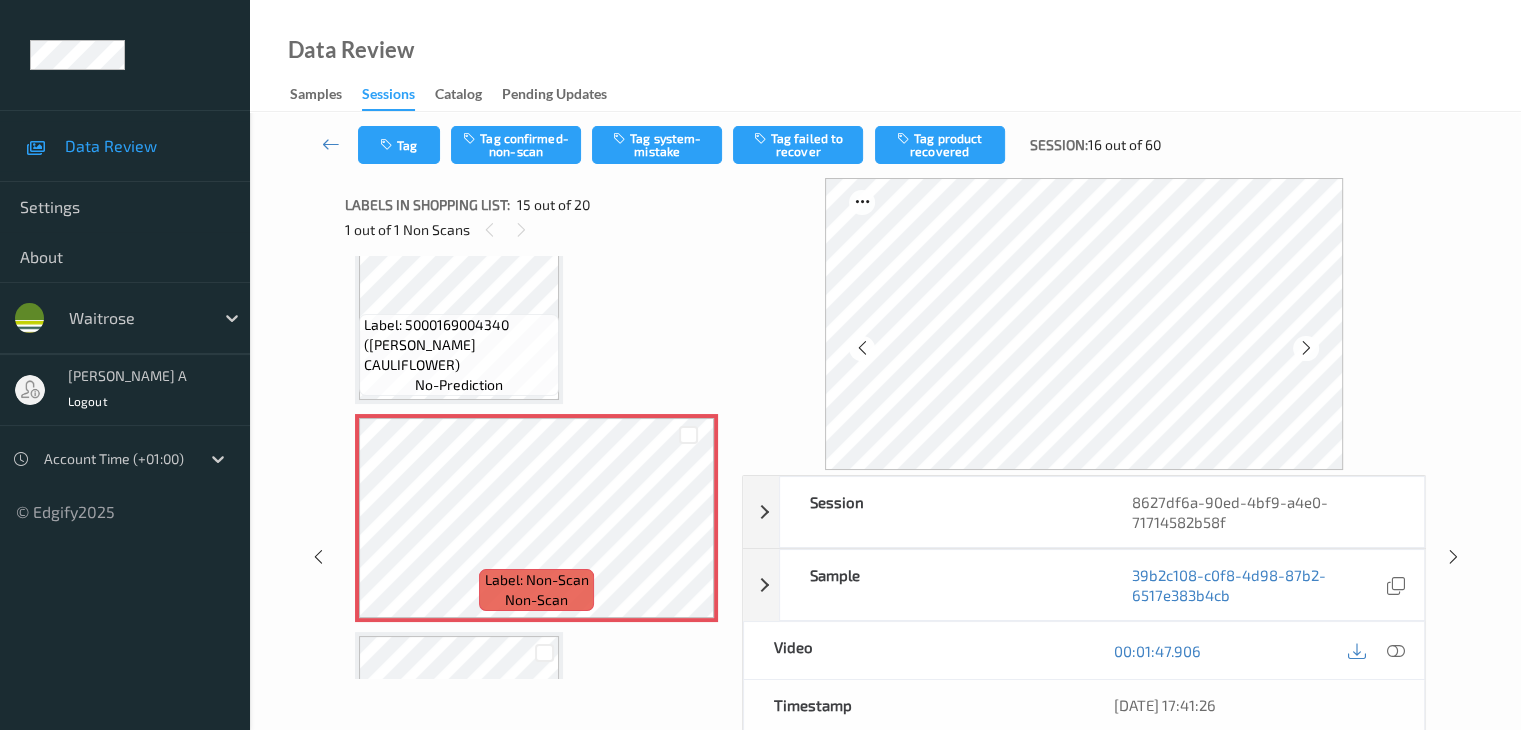scroll, scrollTop: 3044, scrollLeft: 0, axis: vertical 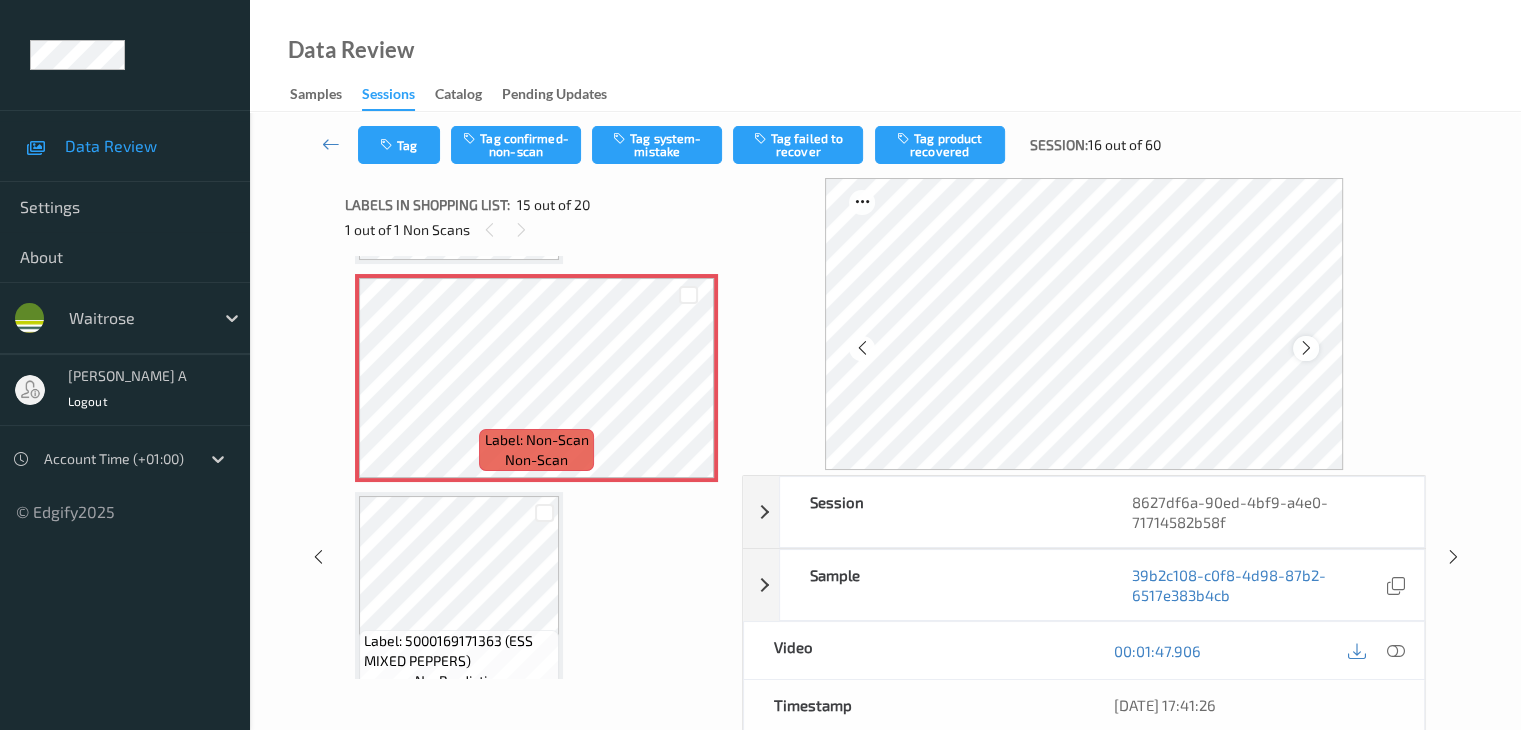 click at bounding box center (1306, 348) 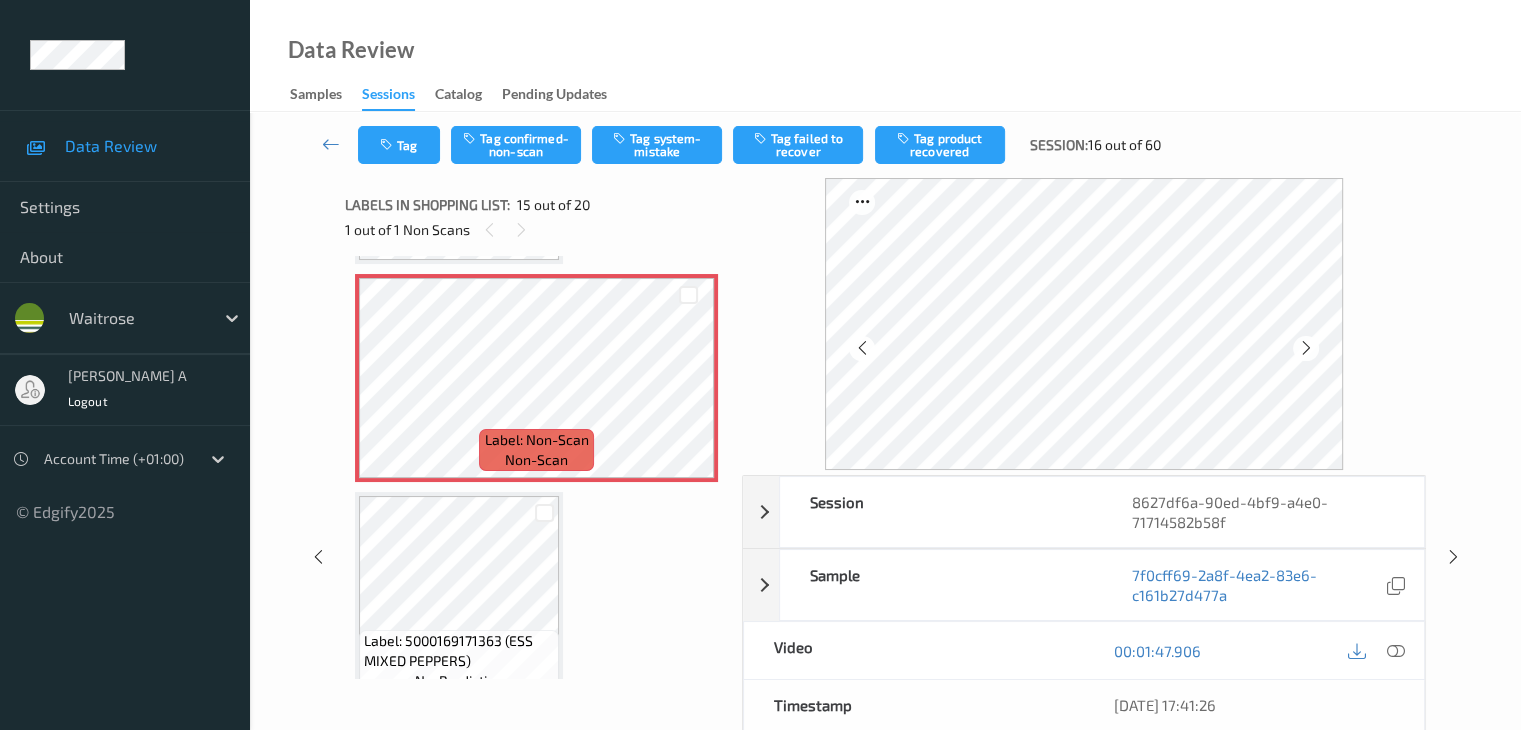 click at bounding box center [1306, 348] 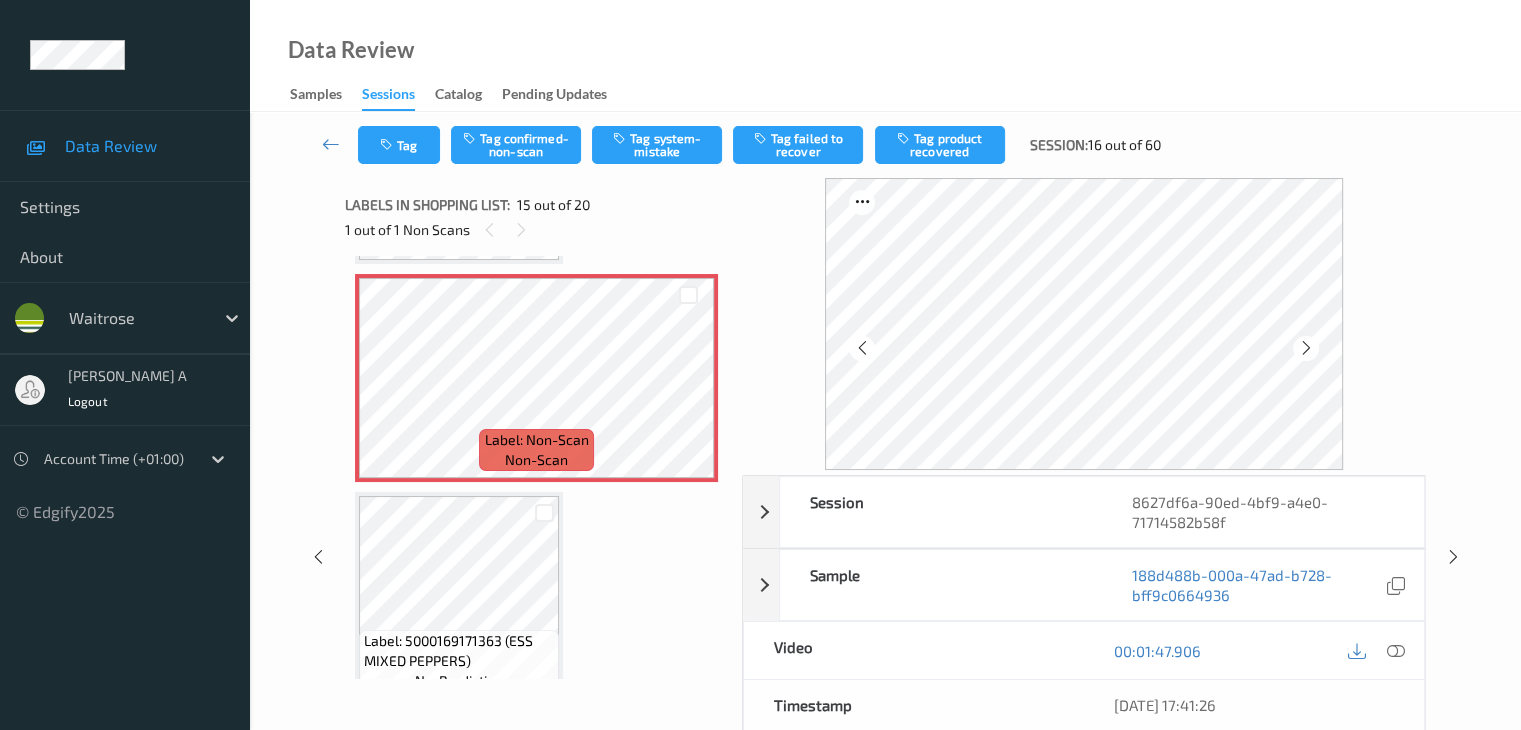 click at bounding box center [1306, 348] 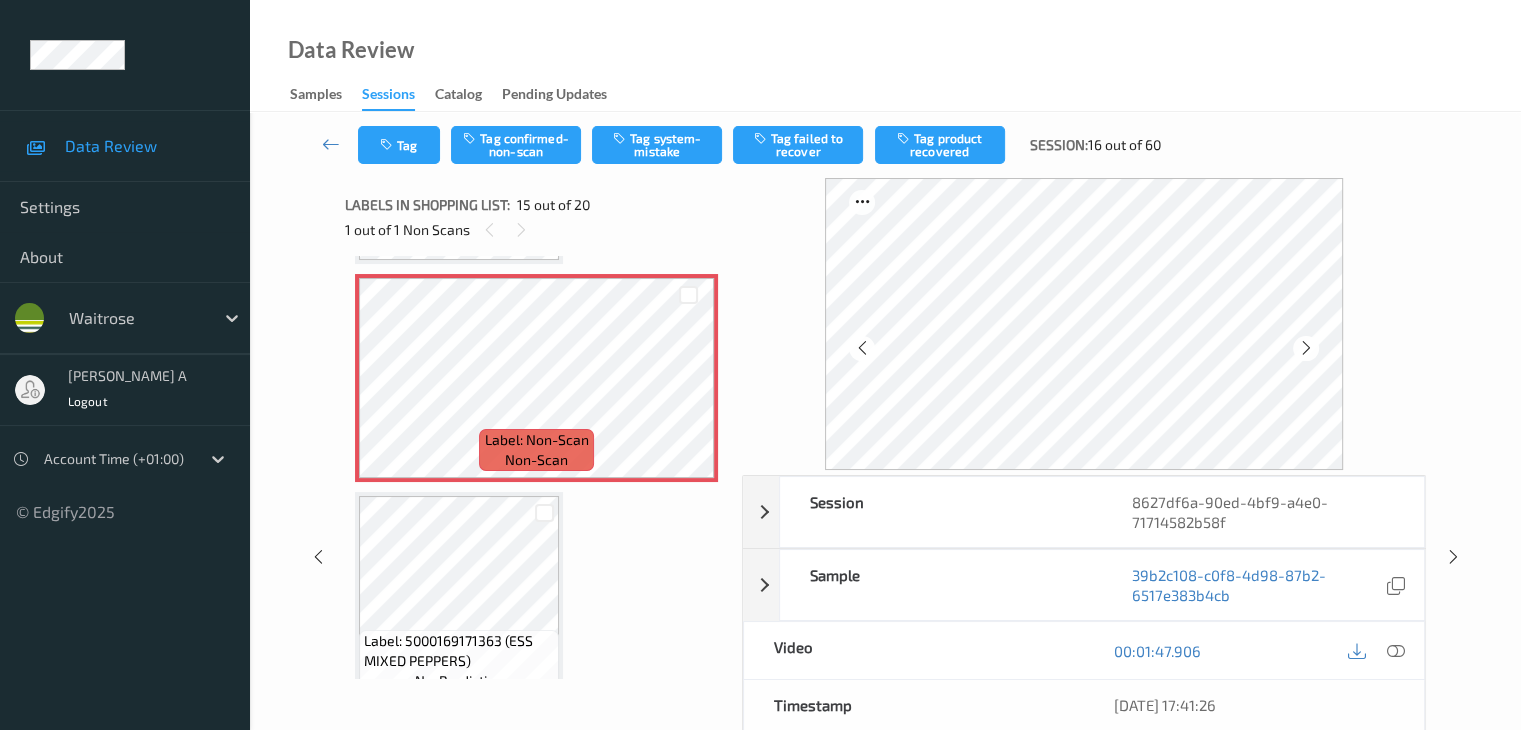 click at bounding box center [1306, 348] 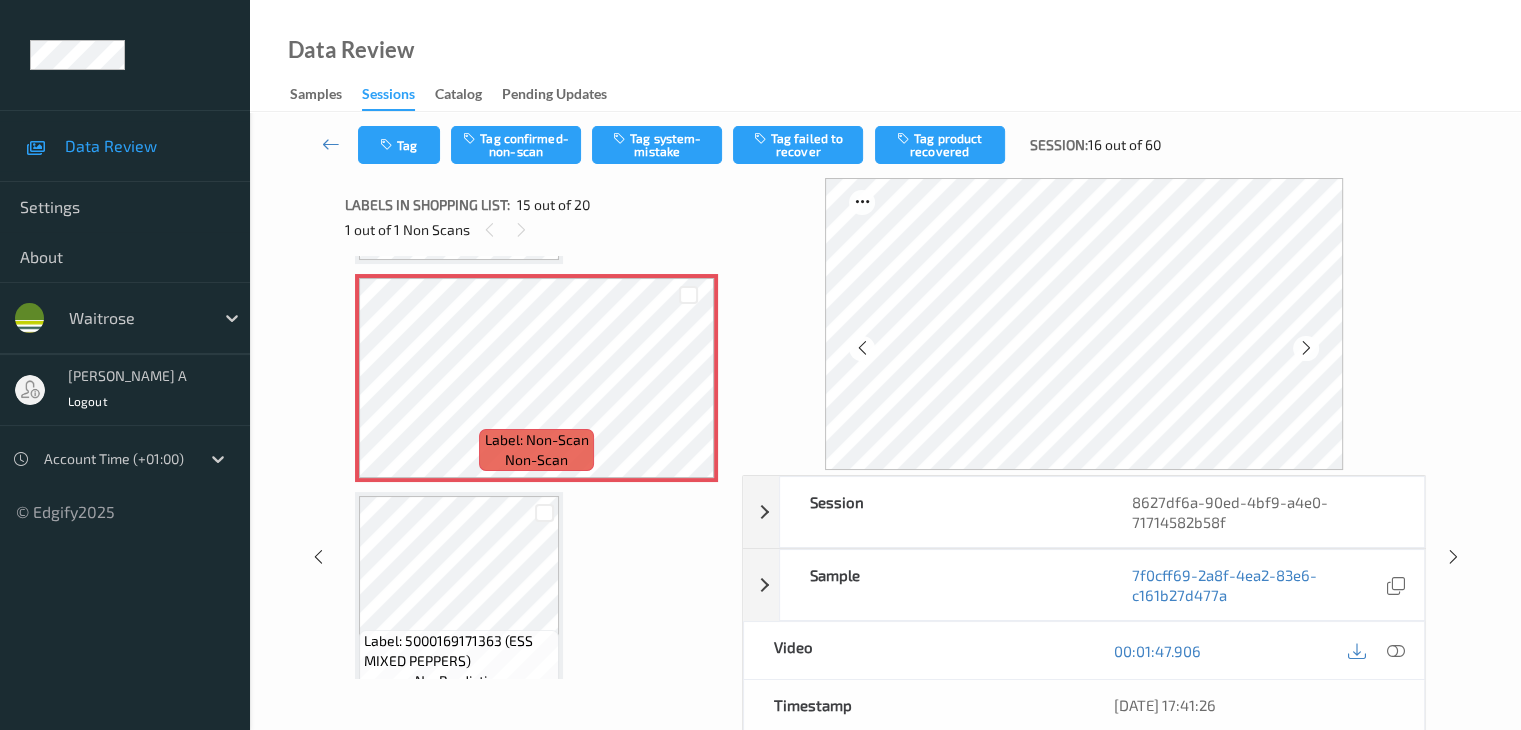 click at bounding box center (1306, 348) 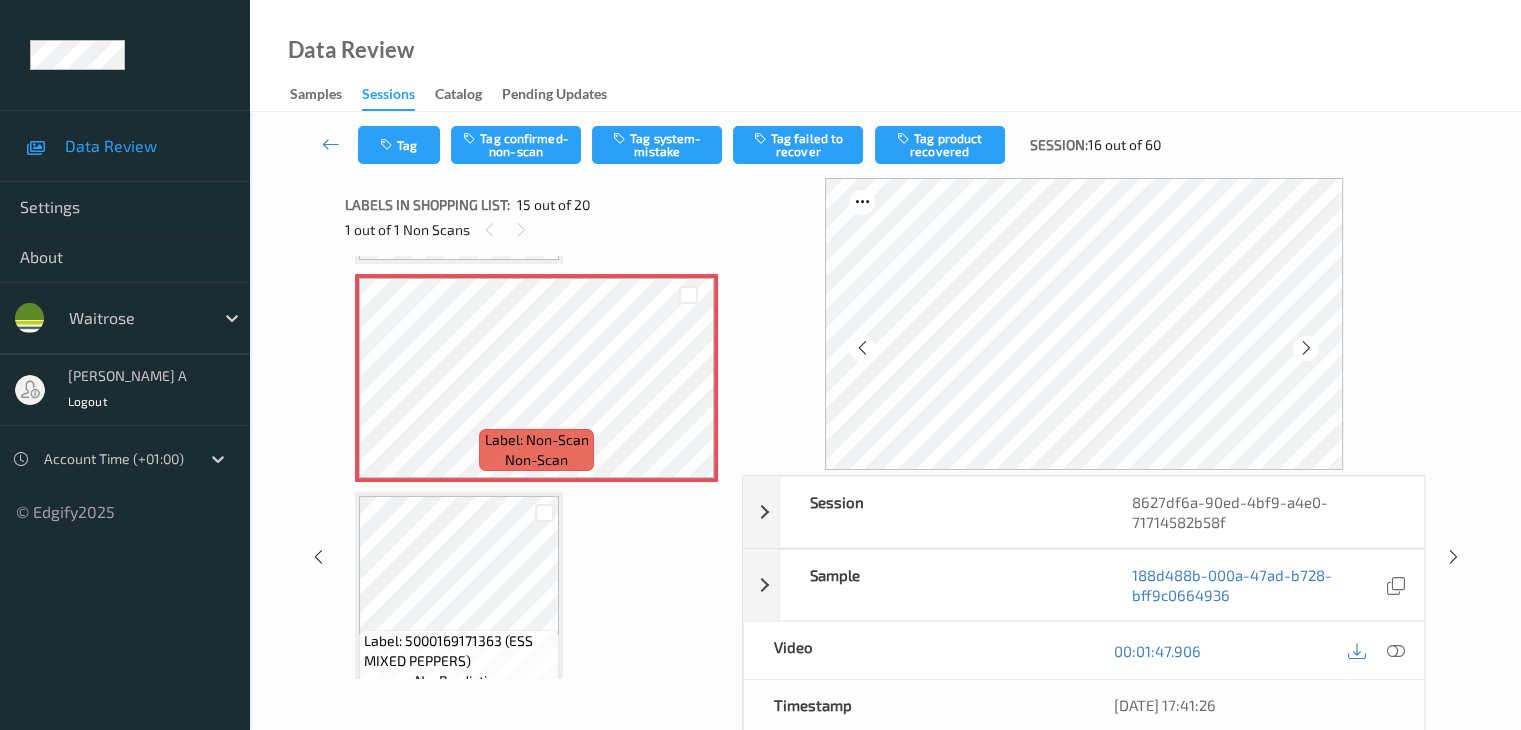 click at bounding box center (1306, 348) 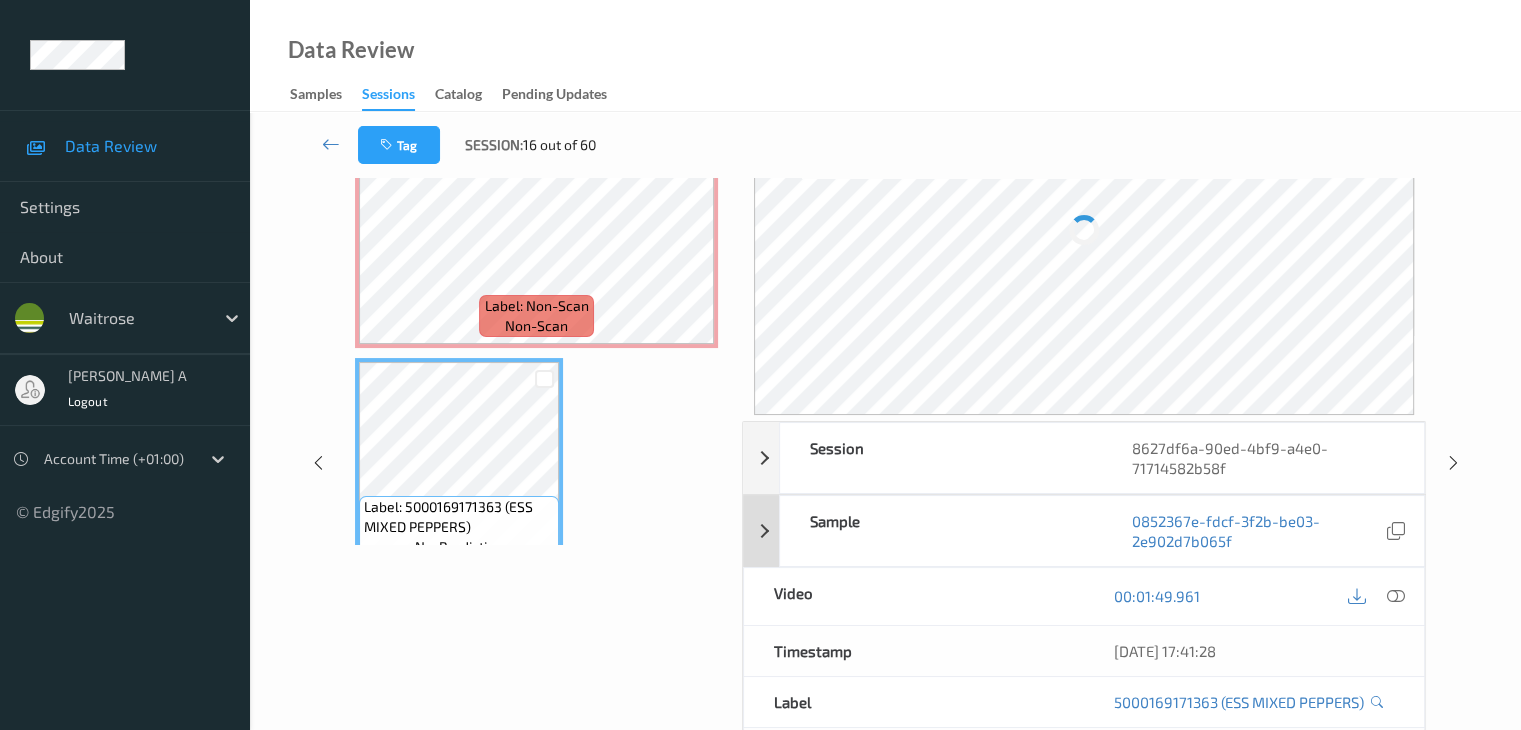 scroll, scrollTop: 100, scrollLeft: 0, axis: vertical 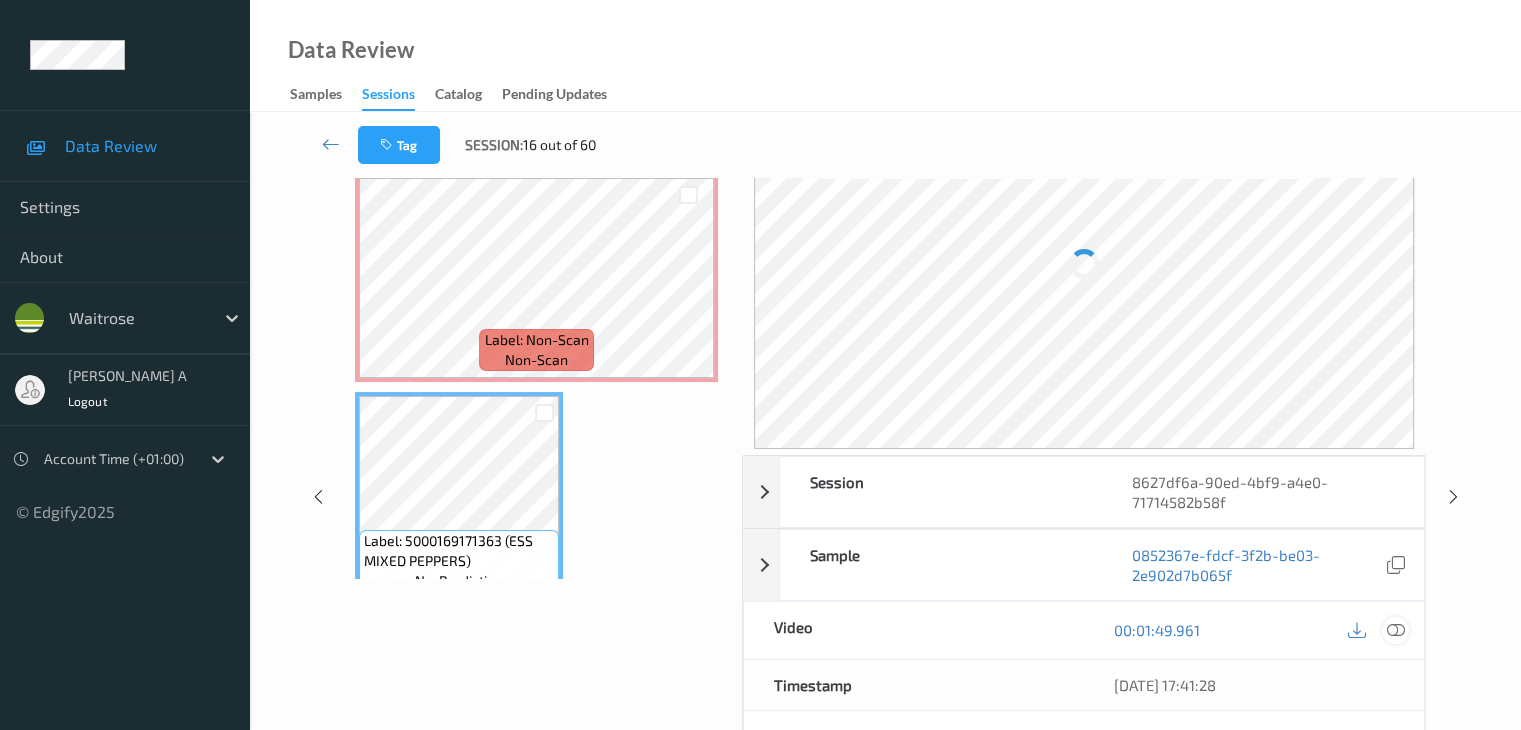 click at bounding box center (1395, 630) 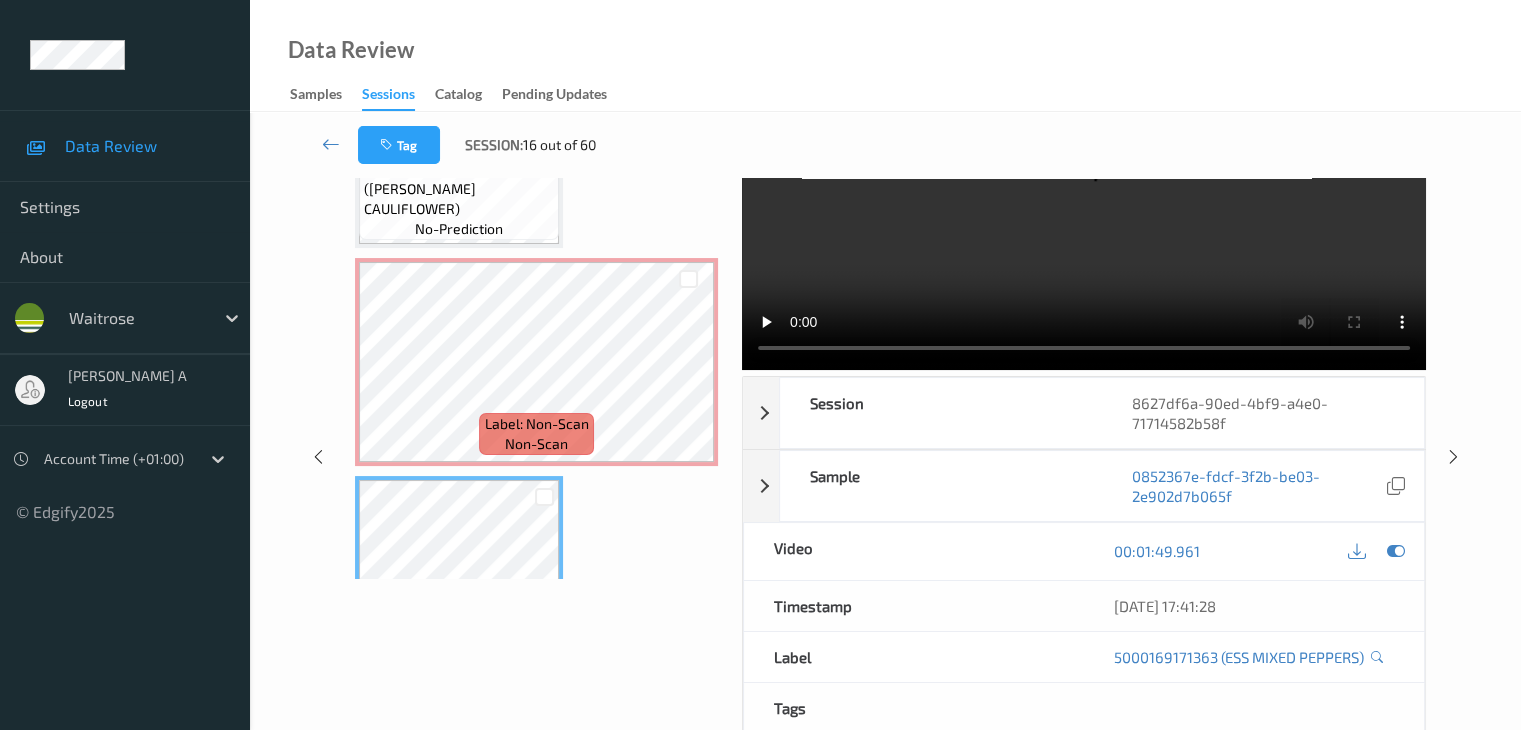 scroll, scrollTop: 2844, scrollLeft: 0, axis: vertical 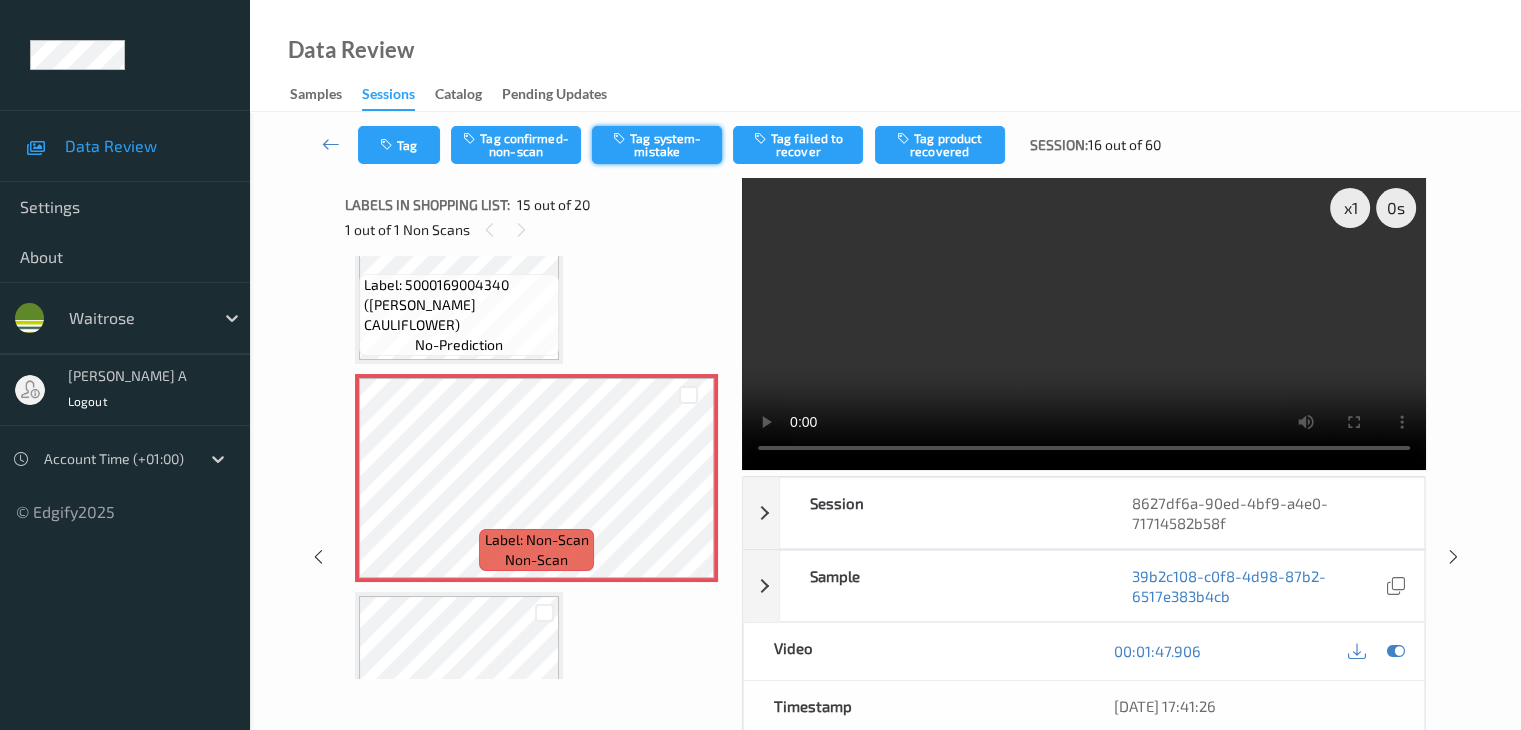 click on "Tag   system-mistake" at bounding box center (657, 145) 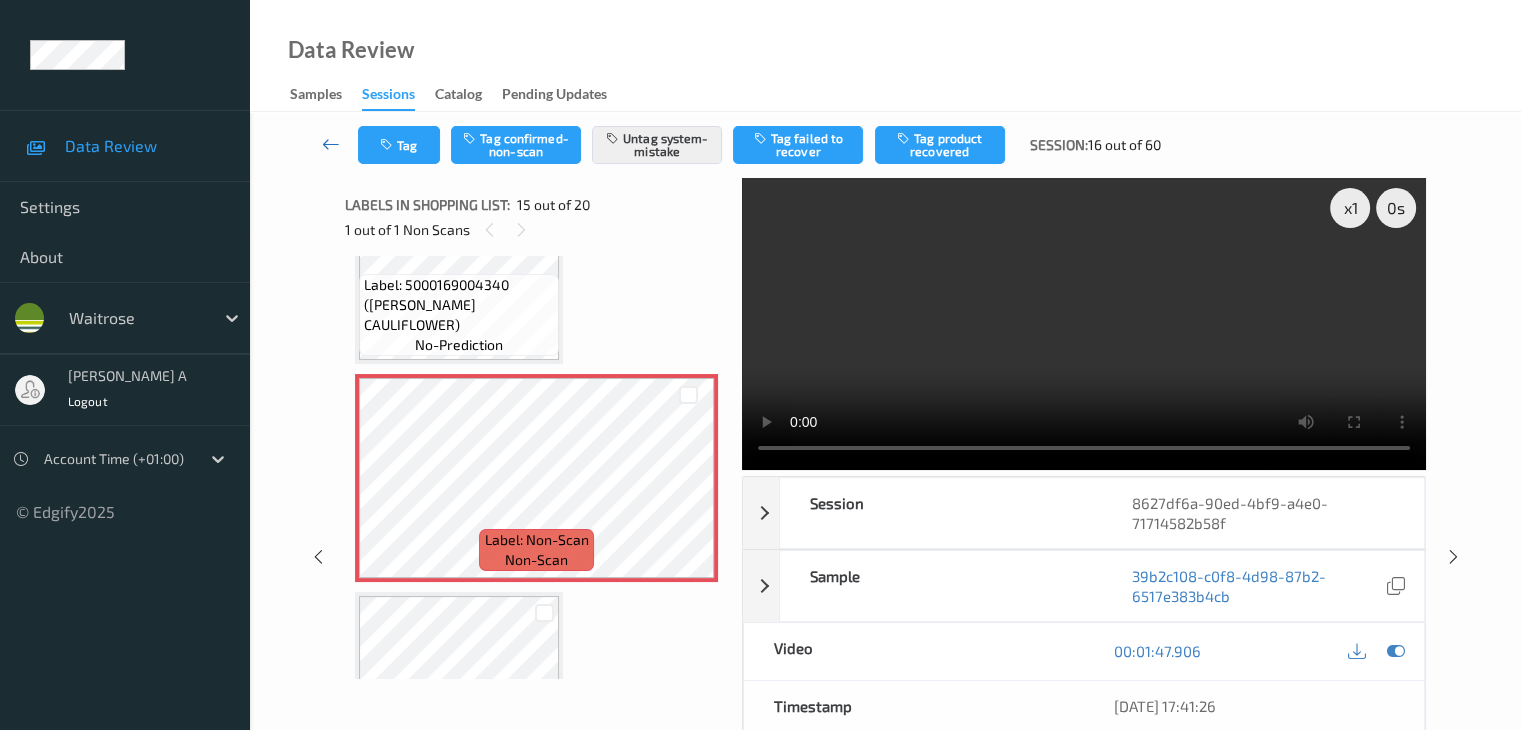 click at bounding box center [331, 144] 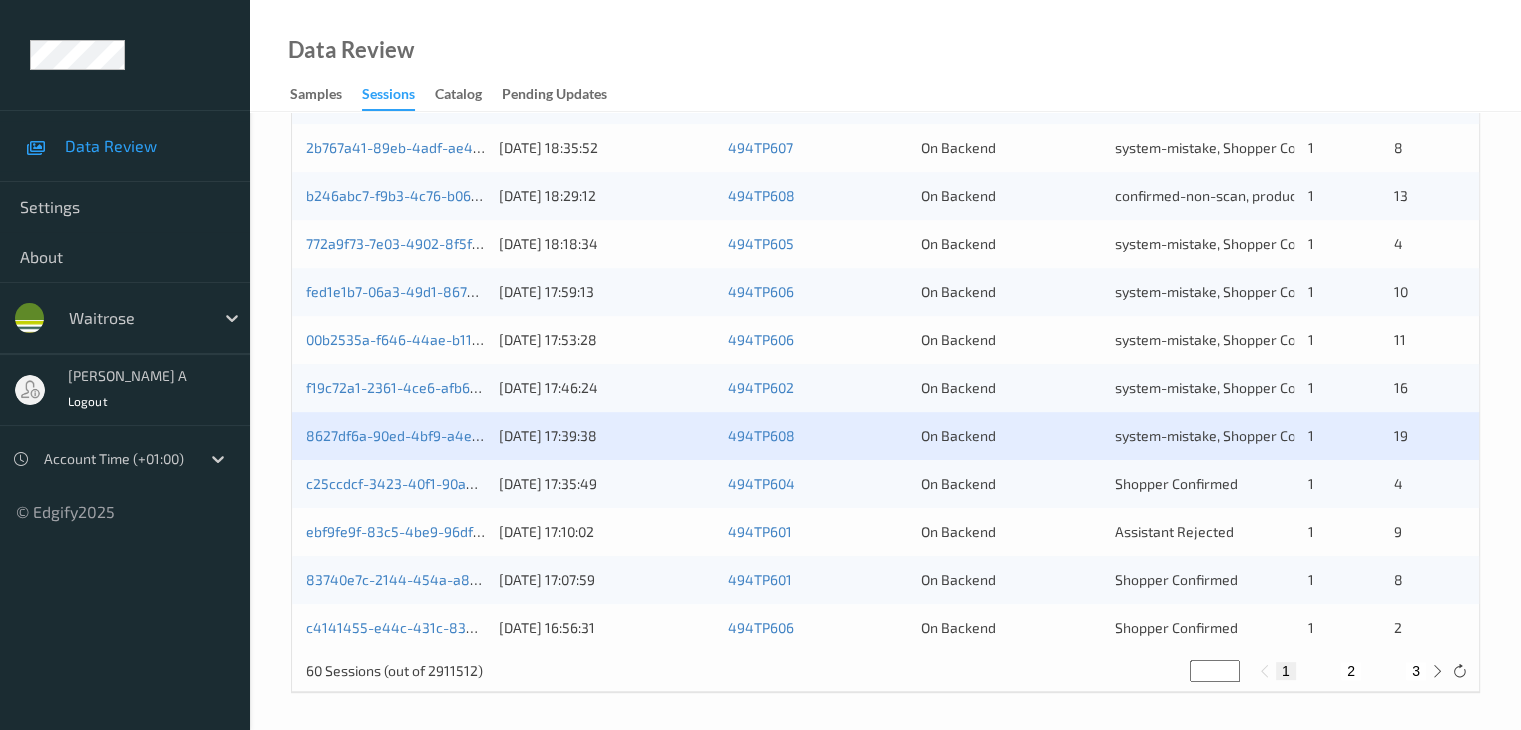 scroll, scrollTop: 932, scrollLeft: 0, axis: vertical 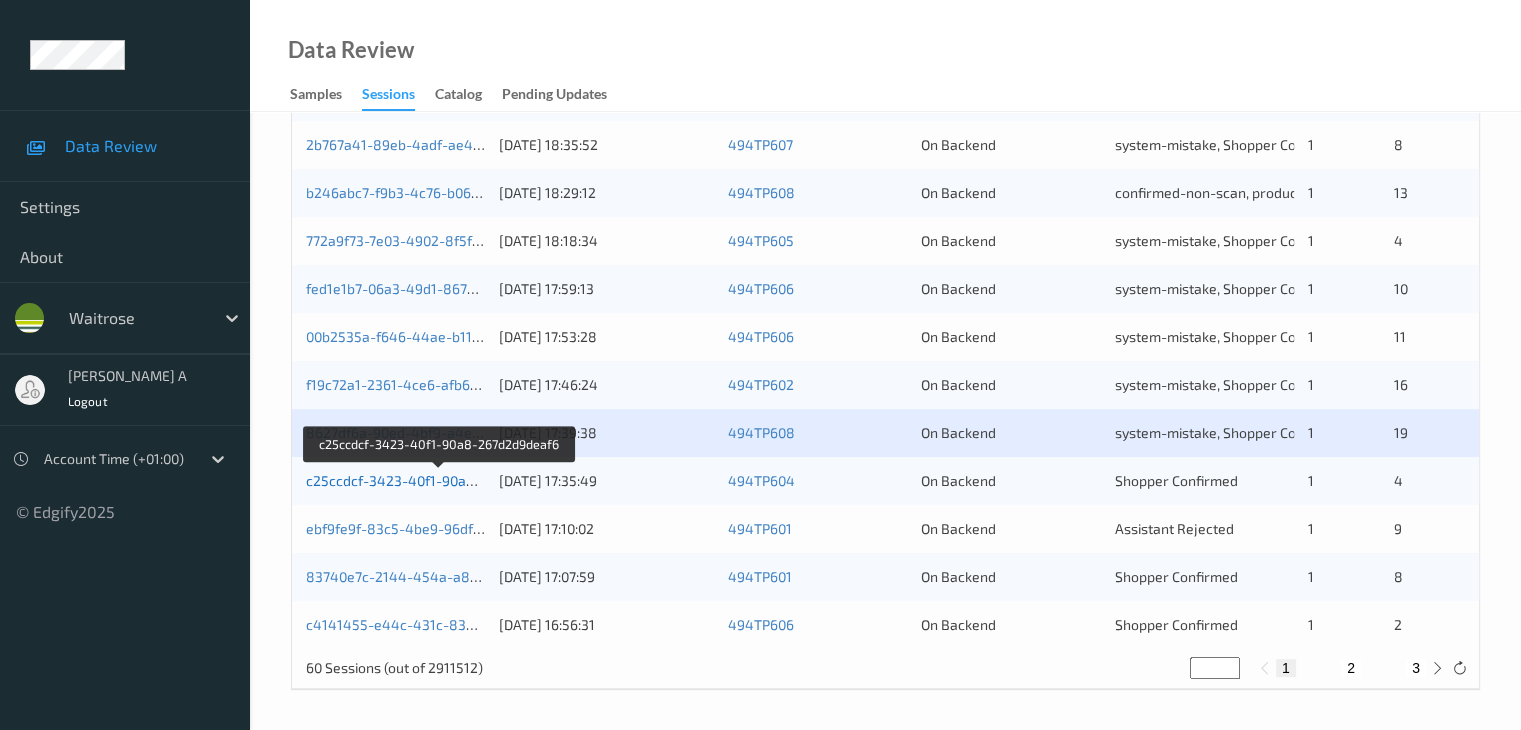 click on "c25ccdcf-3423-40f1-90a8-267d2d9deaf6" at bounding box center (439, 480) 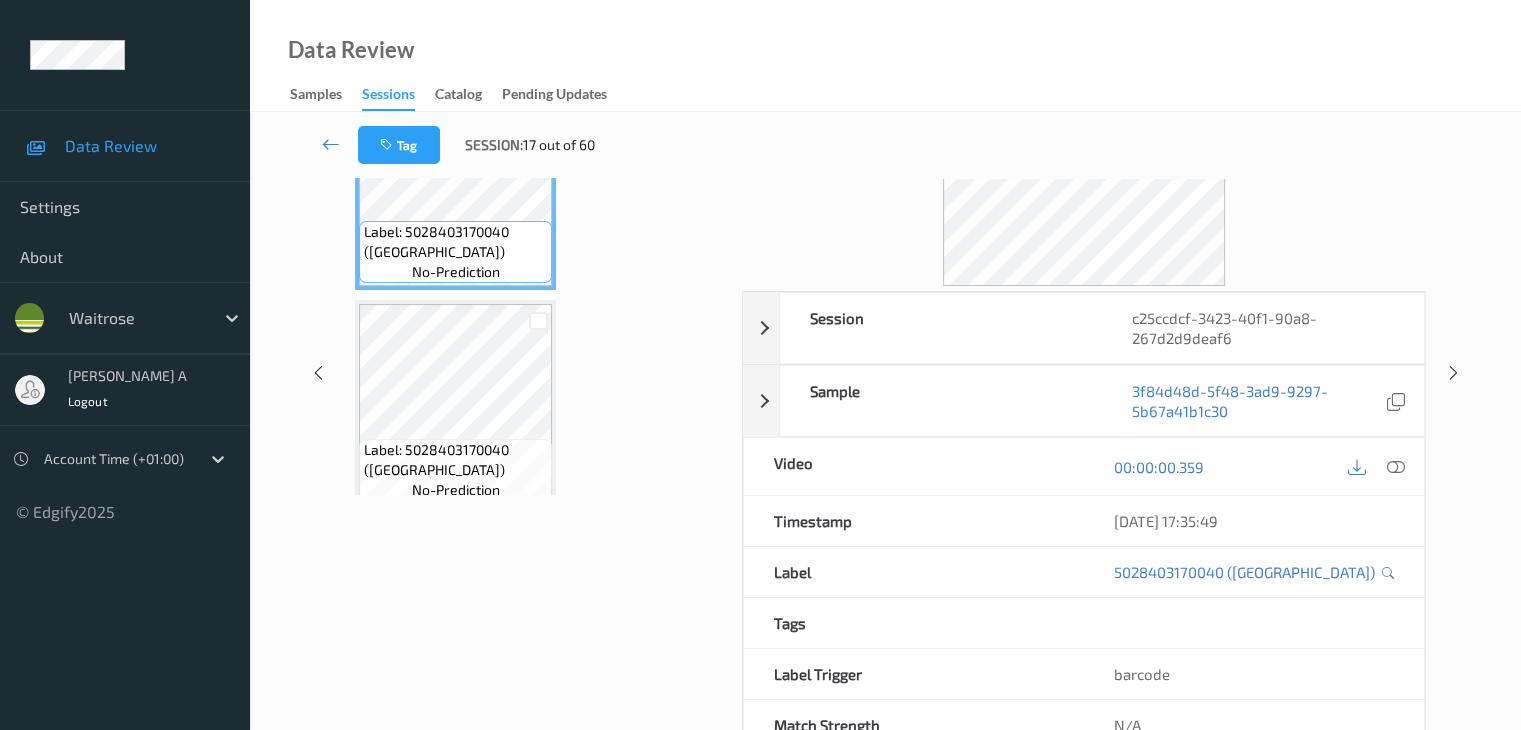 scroll, scrollTop: 0, scrollLeft: 0, axis: both 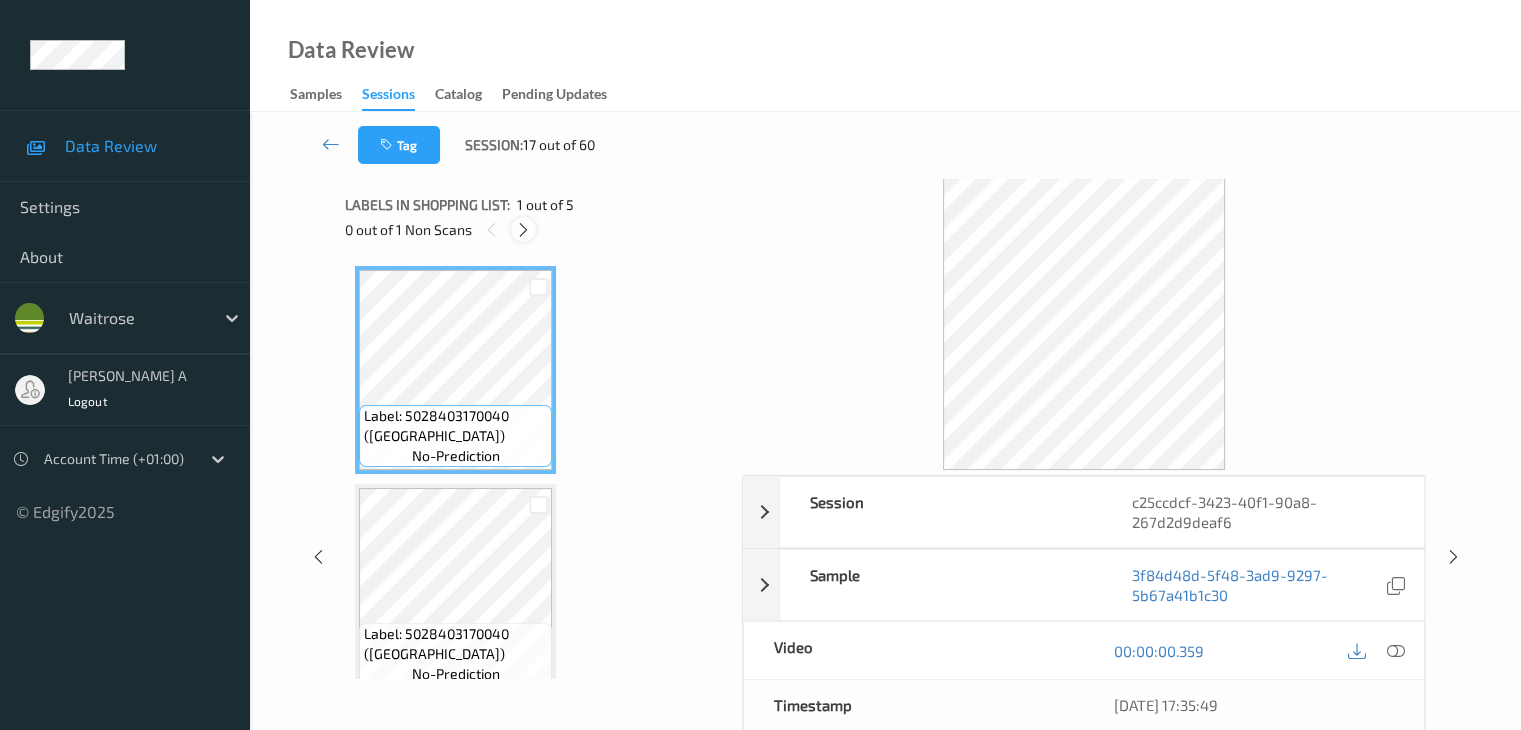 click at bounding box center [523, 230] 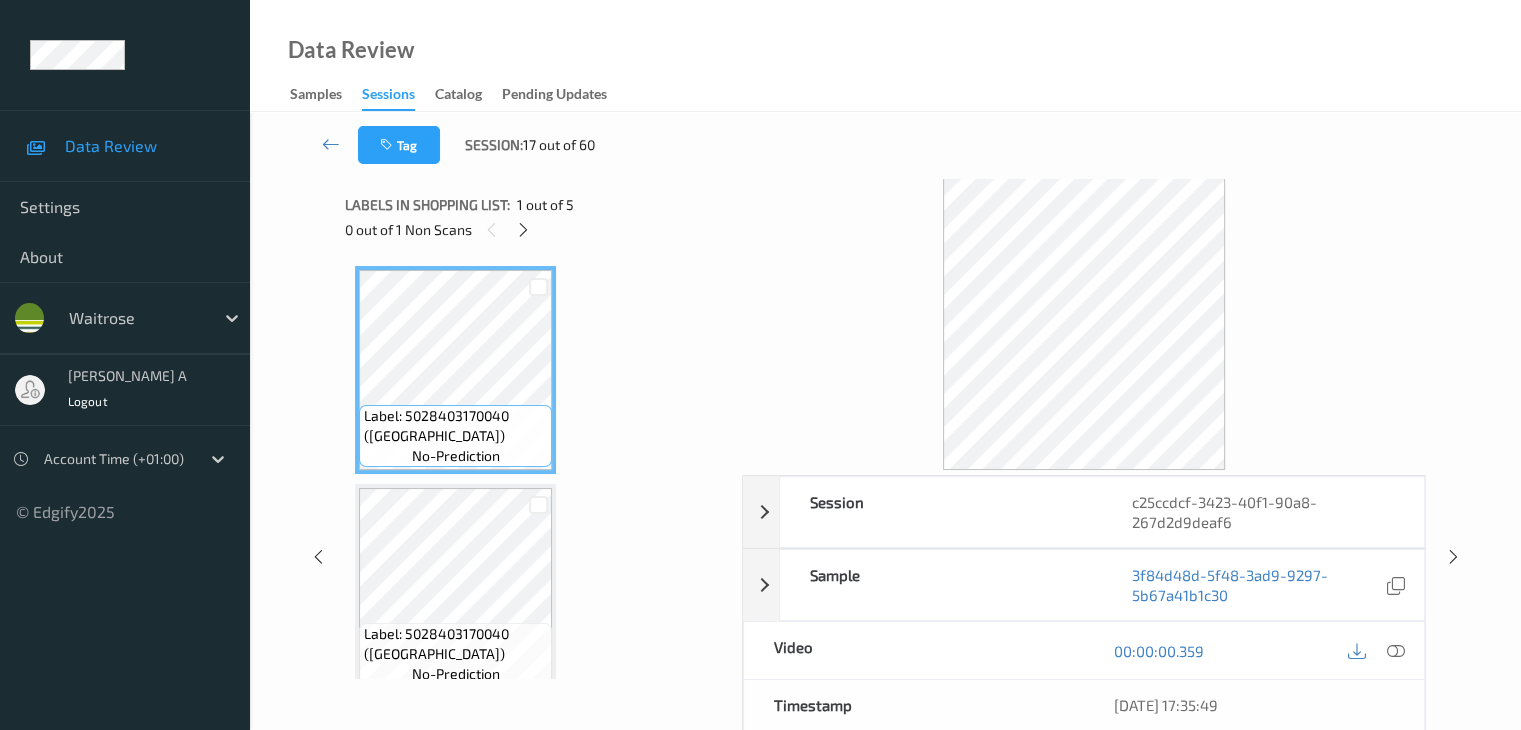 scroll, scrollTop: 446, scrollLeft: 0, axis: vertical 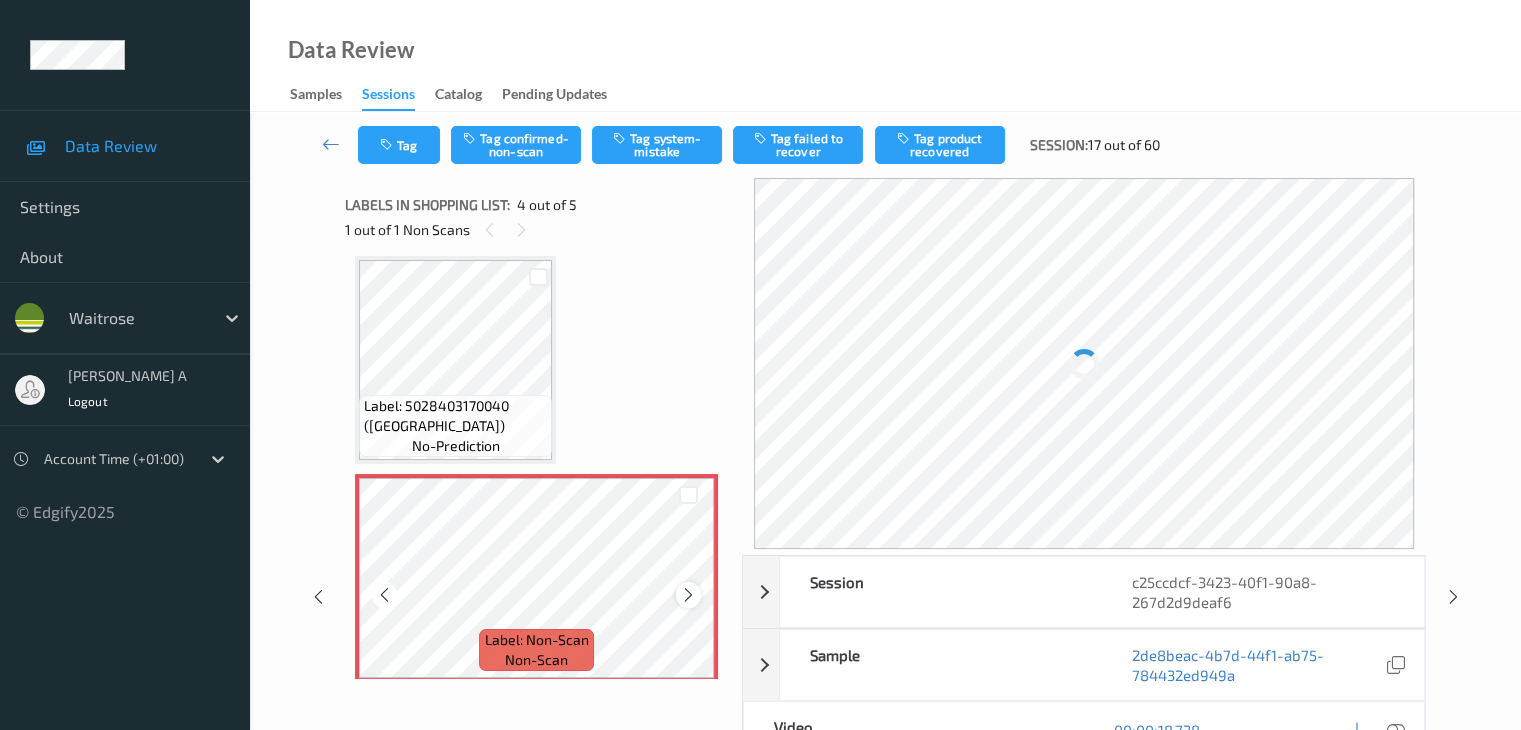 click at bounding box center [688, 595] 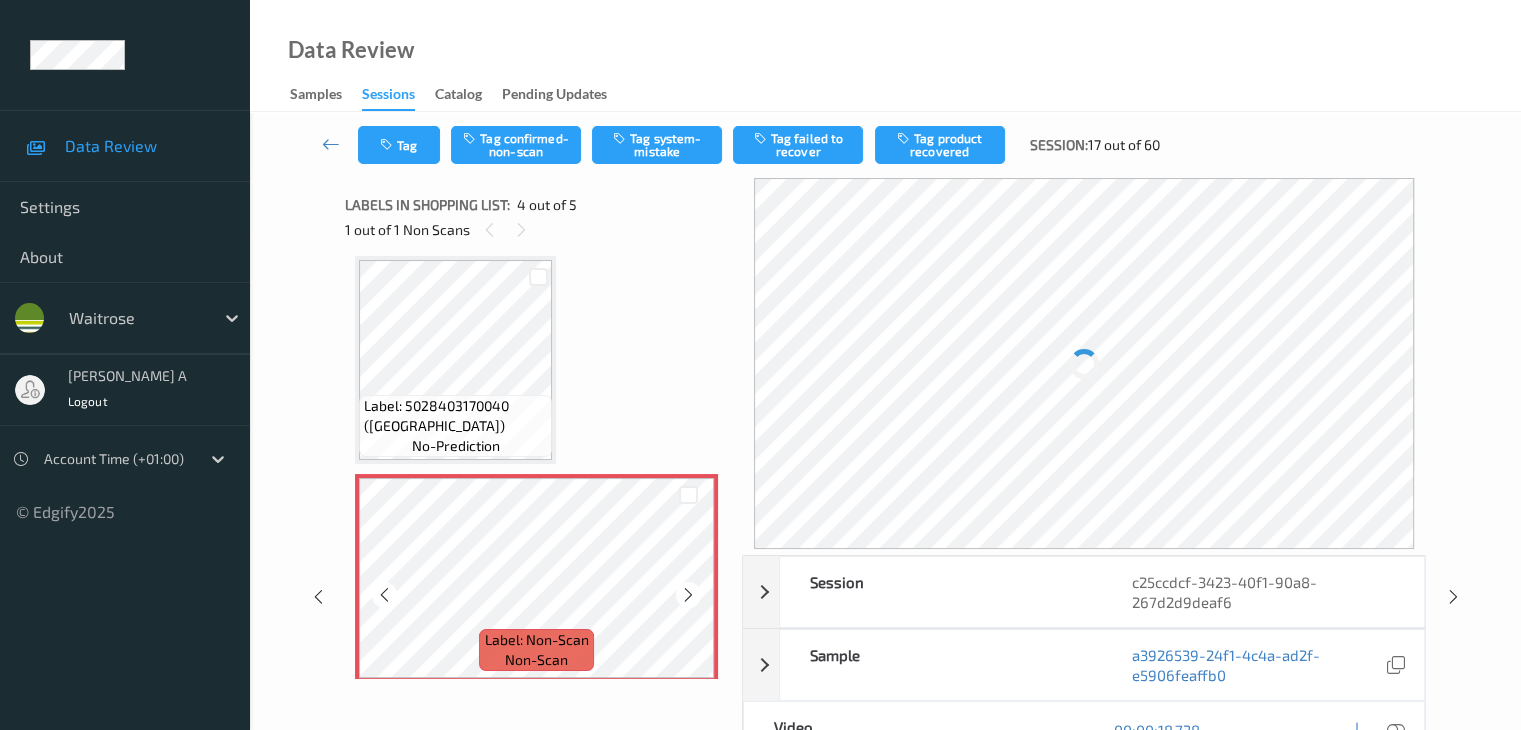 click at bounding box center [688, 595] 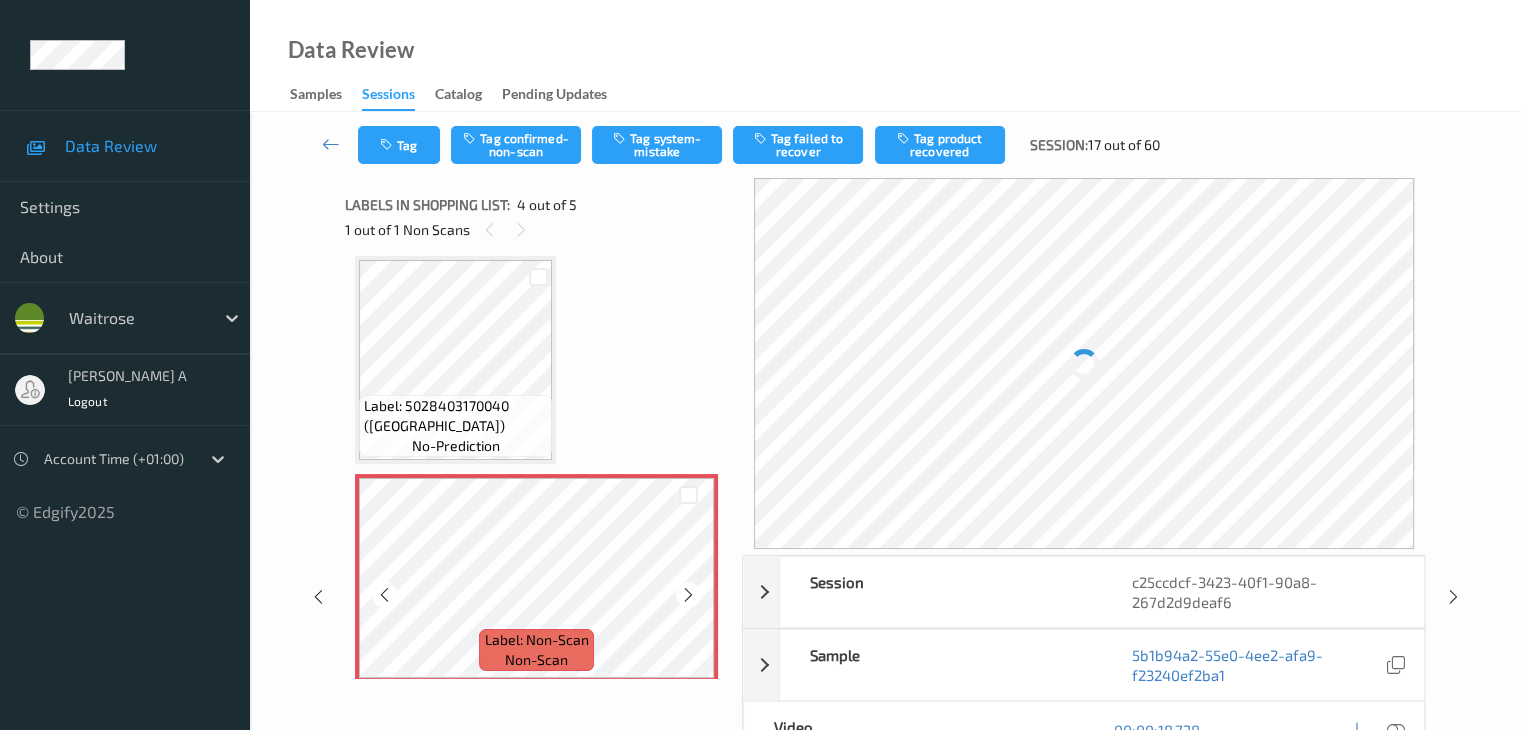 click at bounding box center (688, 595) 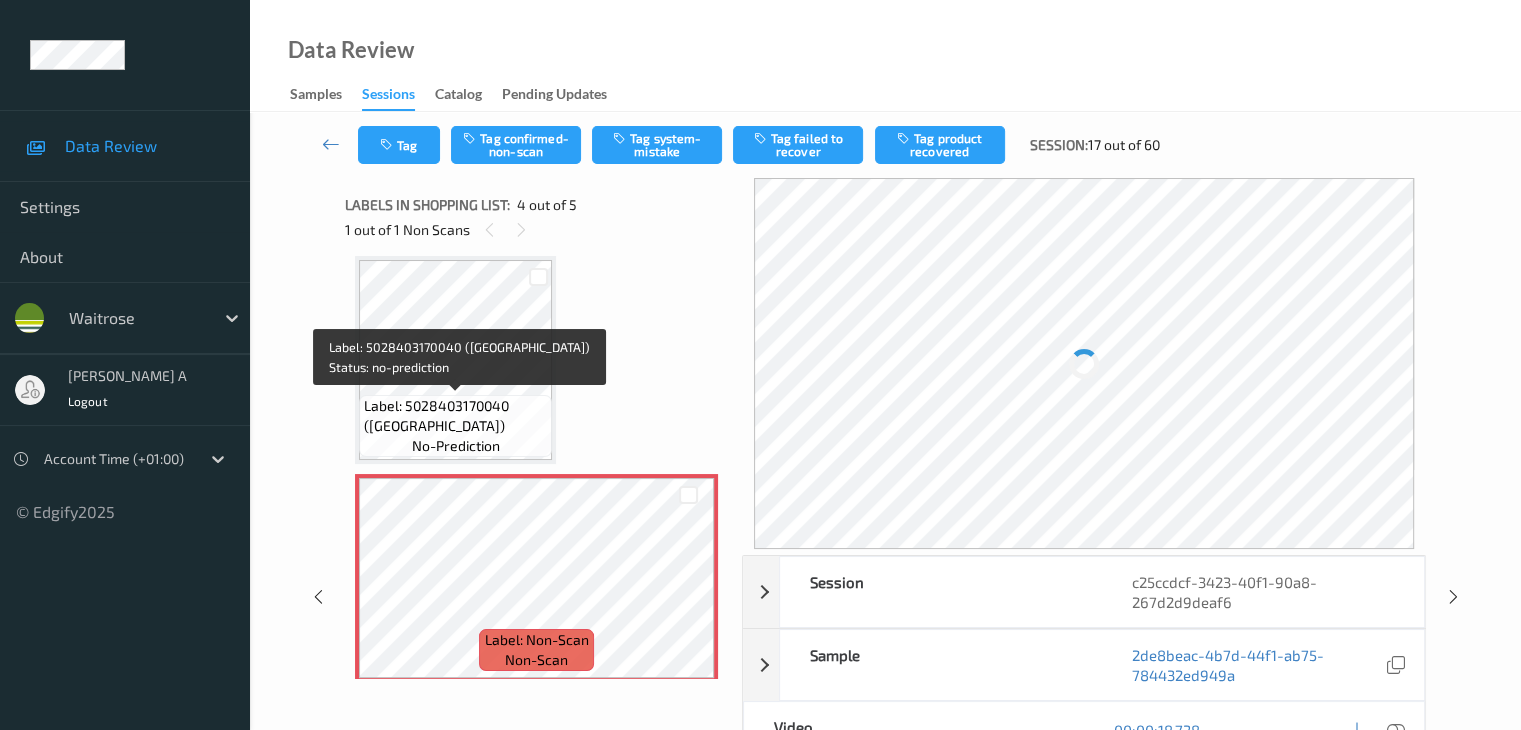 click on "Label: 5028403170040 (ST AUSTELL BIG JOB)" at bounding box center [455, 416] 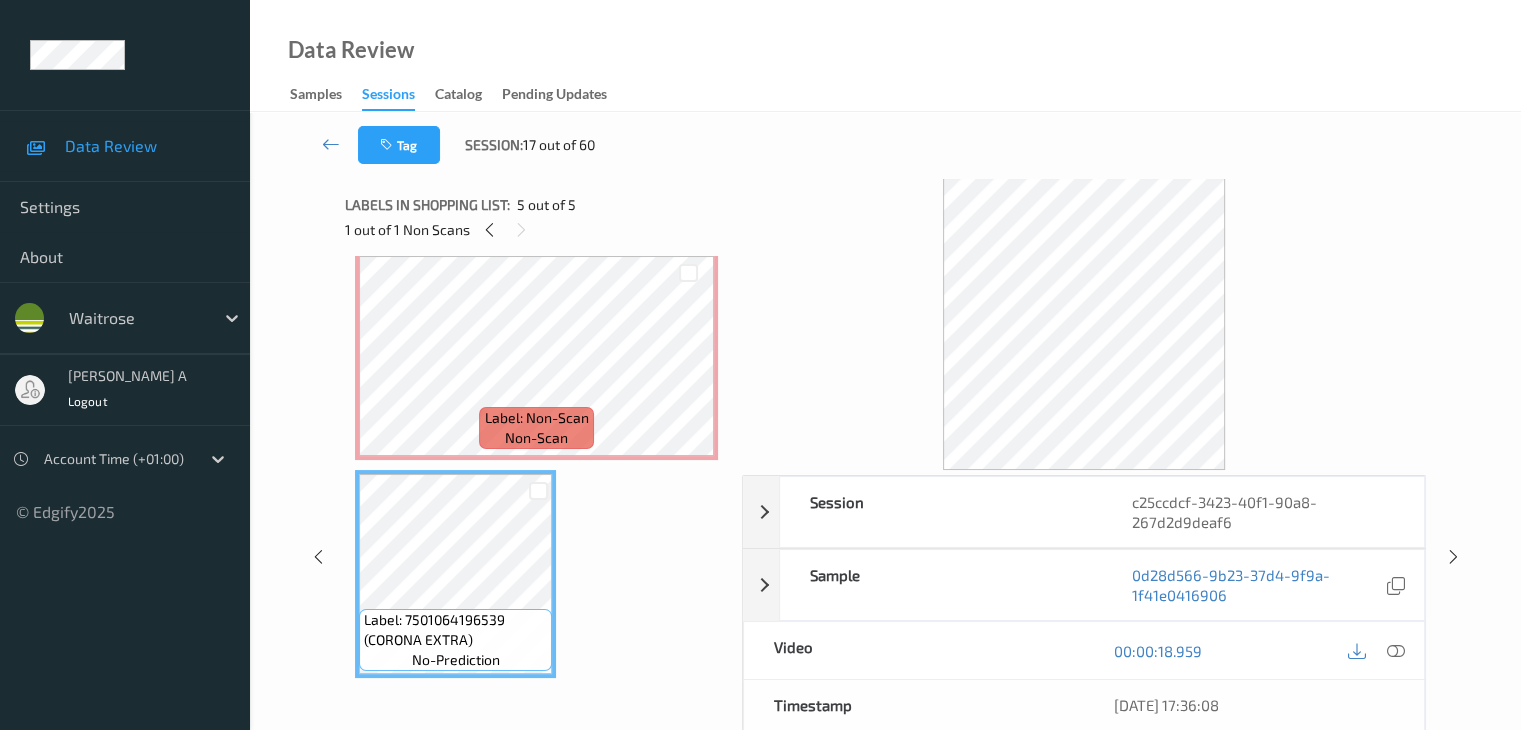 scroll, scrollTop: 677, scrollLeft: 0, axis: vertical 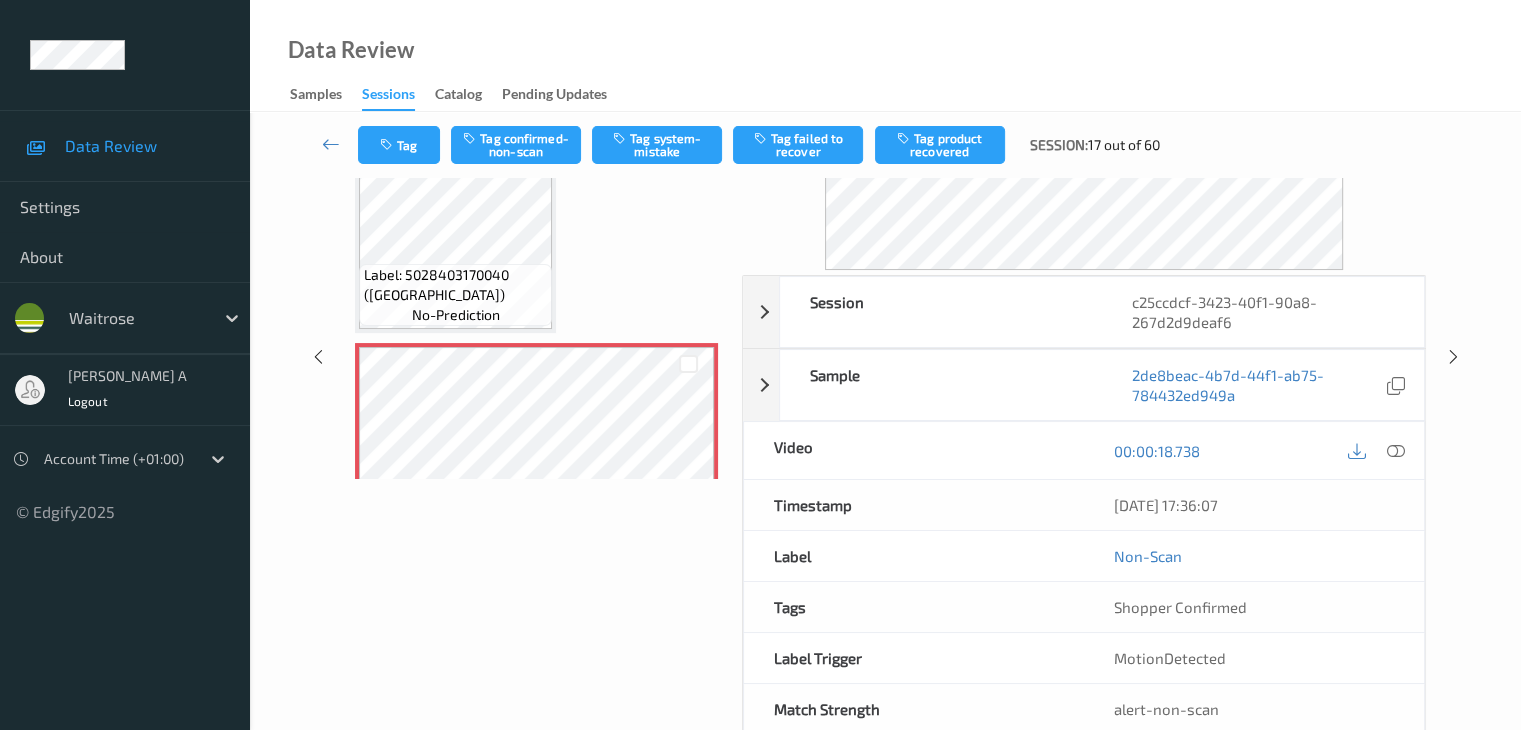 click on "no-prediction" at bounding box center [456, 315] 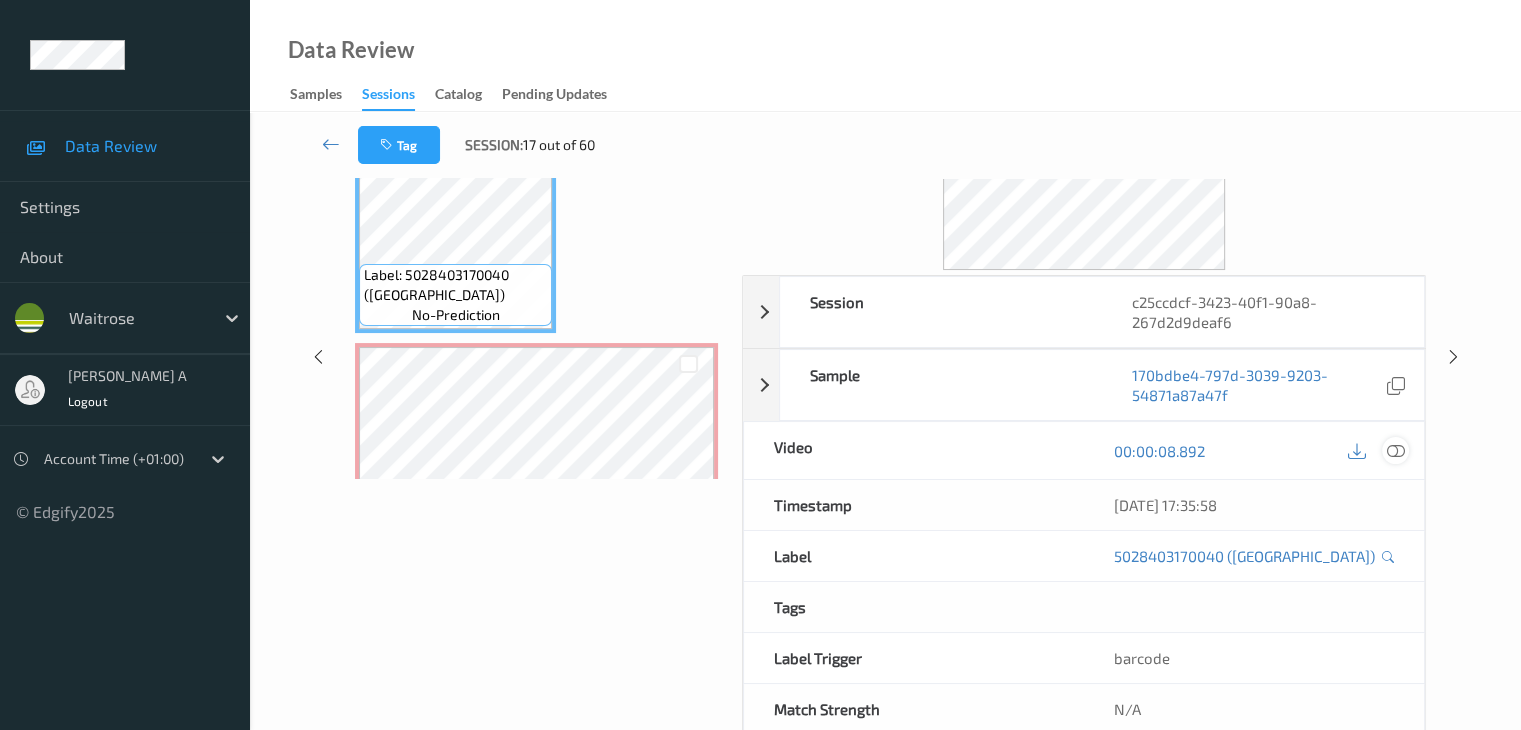 click at bounding box center [1395, 451] 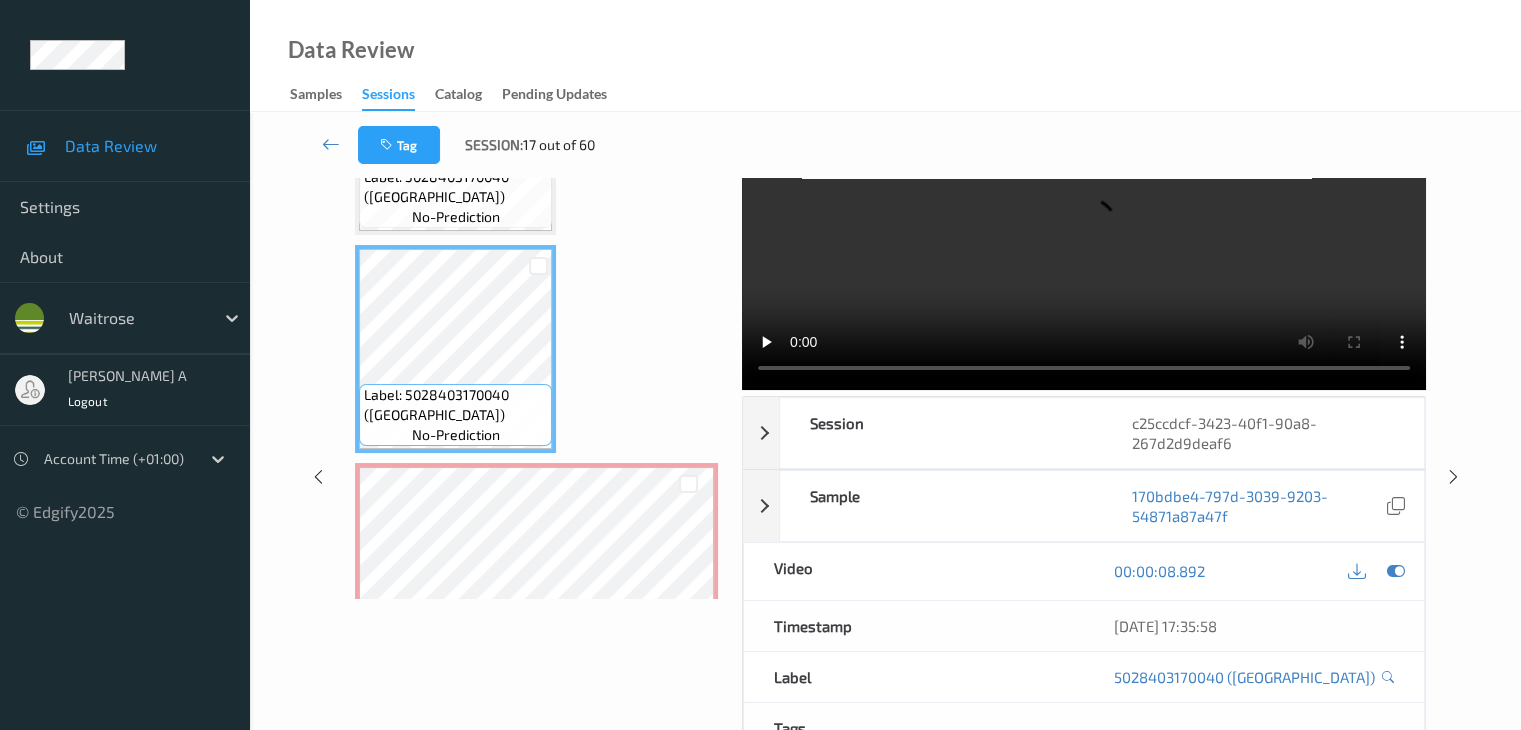 scroll, scrollTop: 0, scrollLeft: 0, axis: both 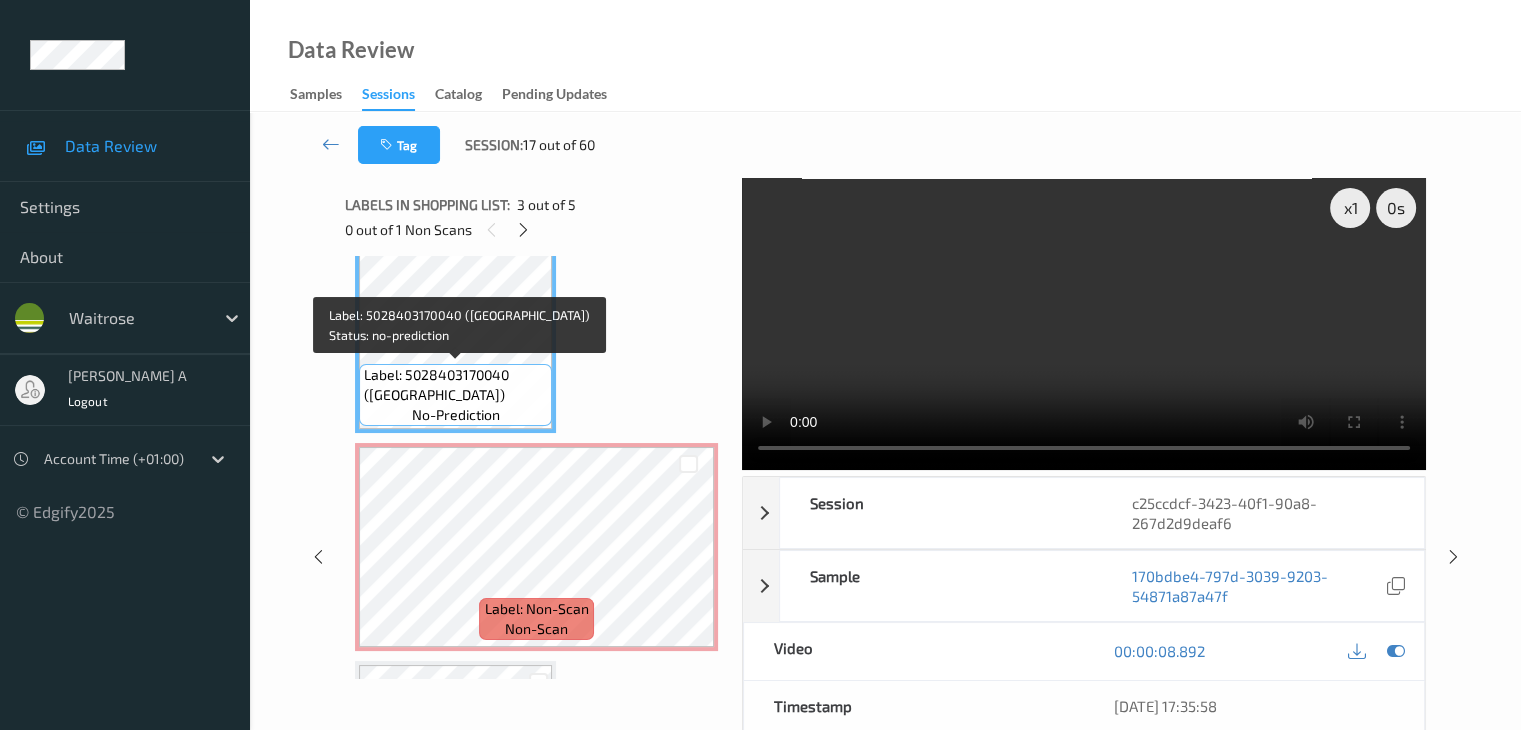 click on "Label: 5028403170040 (ST AUSTELL BIG JOB)" at bounding box center [455, 385] 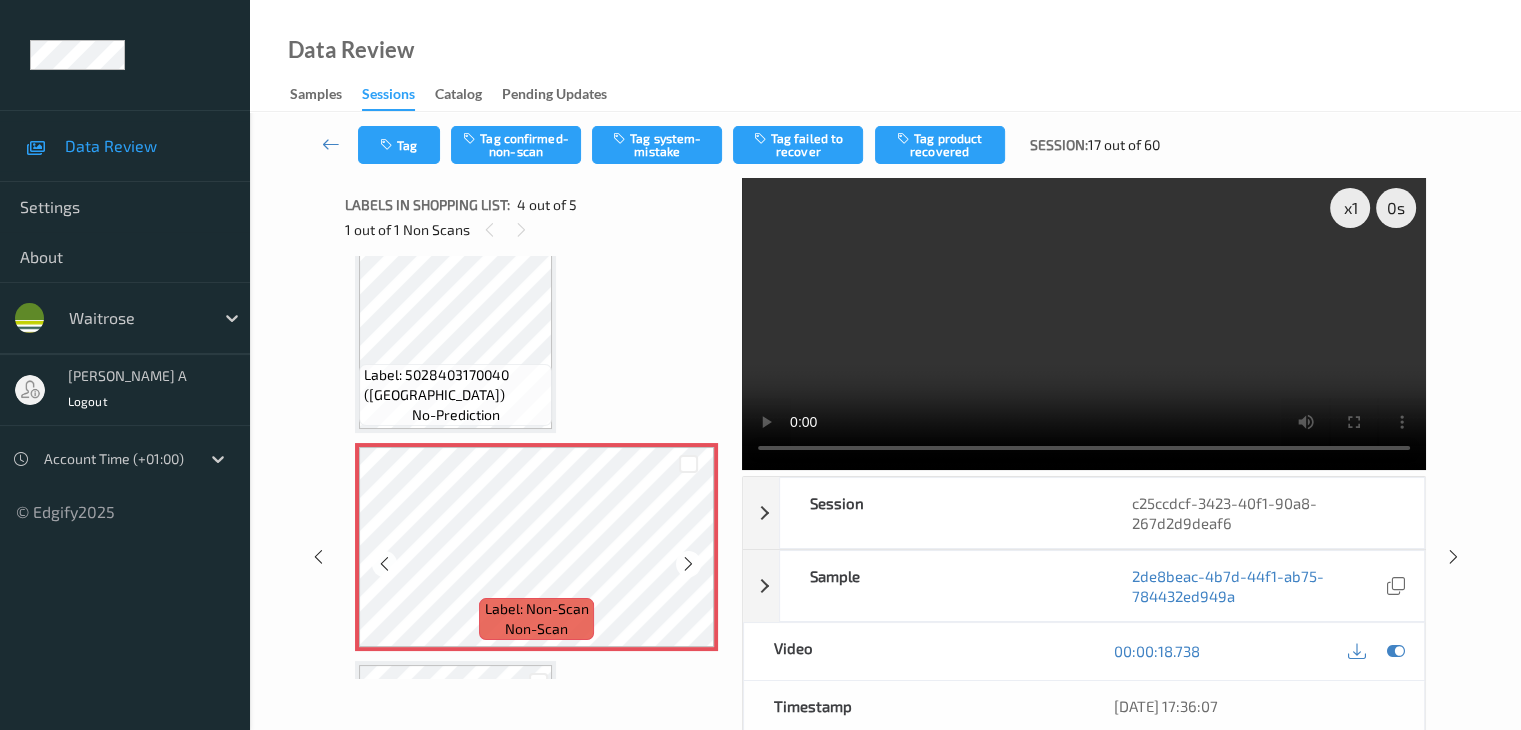 scroll, scrollTop: 577, scrollLeft: 0, axis: vertical 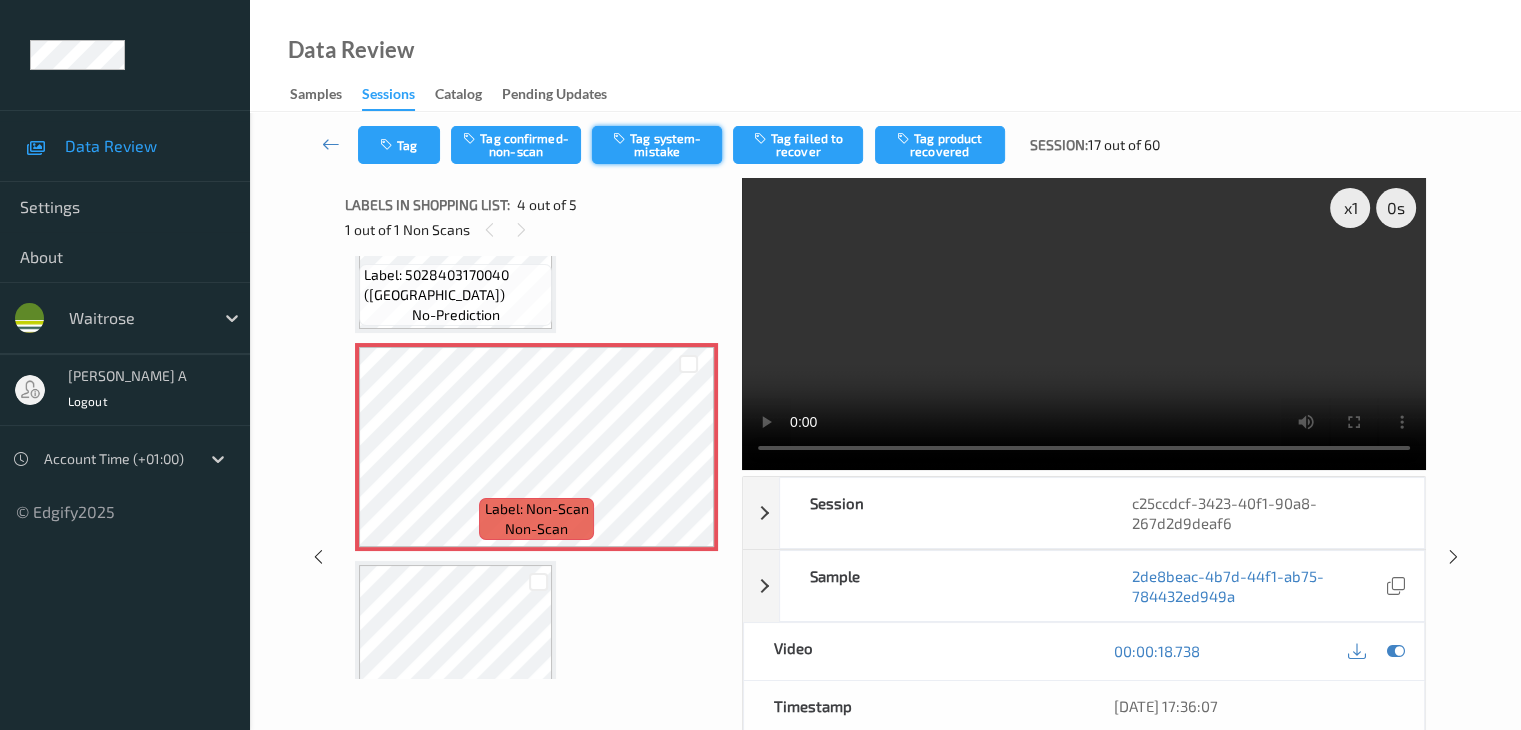 click on "Tag   system-mistake" at bounding box center [657, 145] 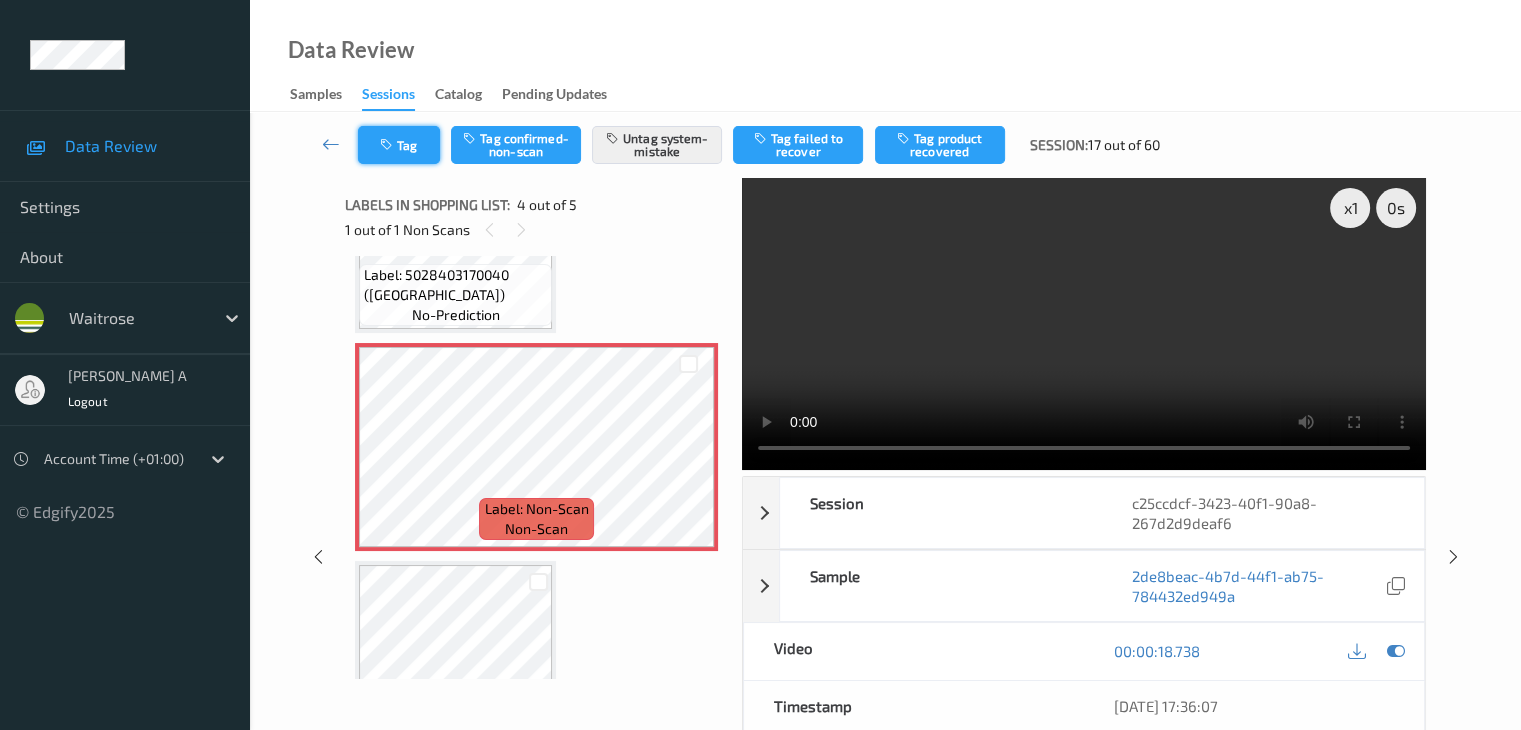 click on "Tag" at bounding box center (399, 145) 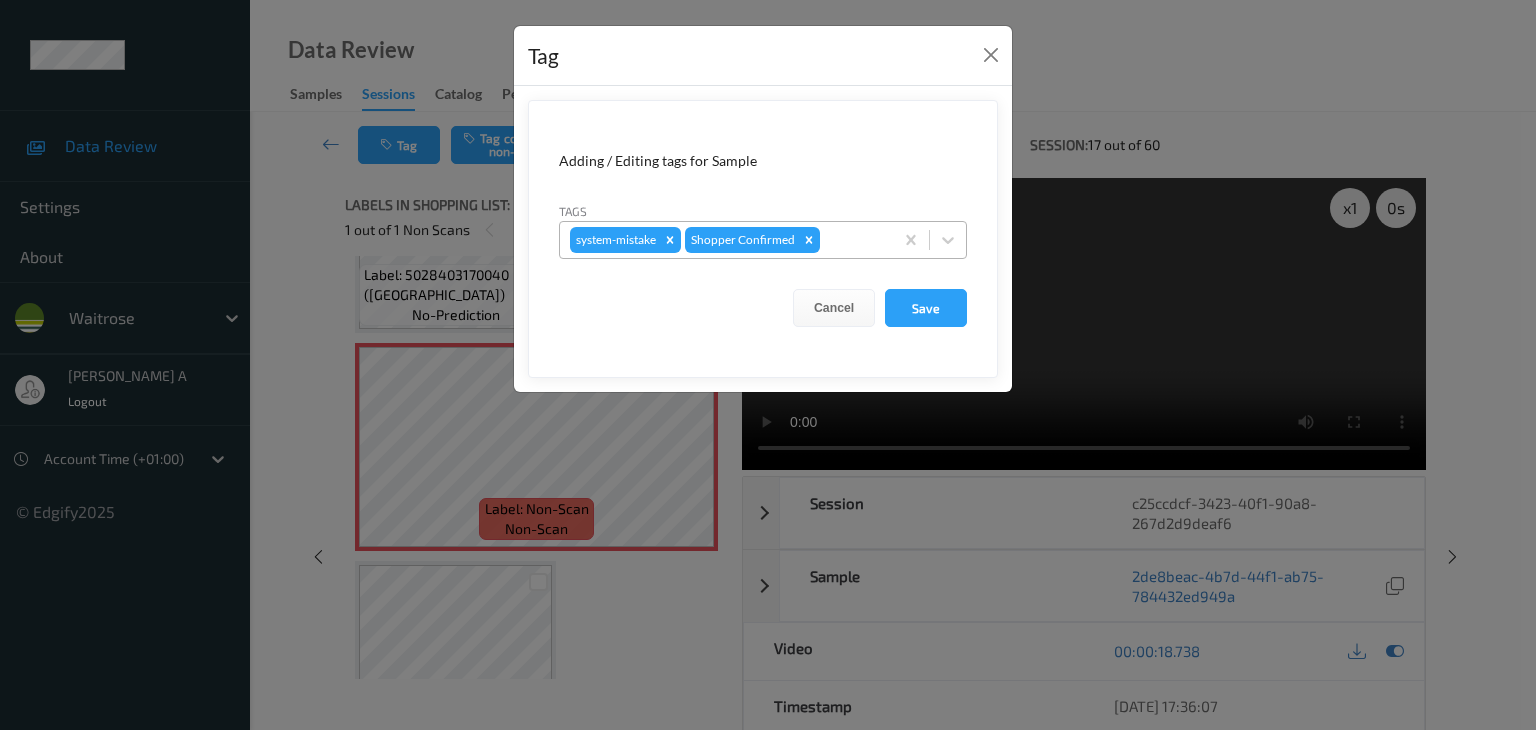 click at bounding box center [853, 240] 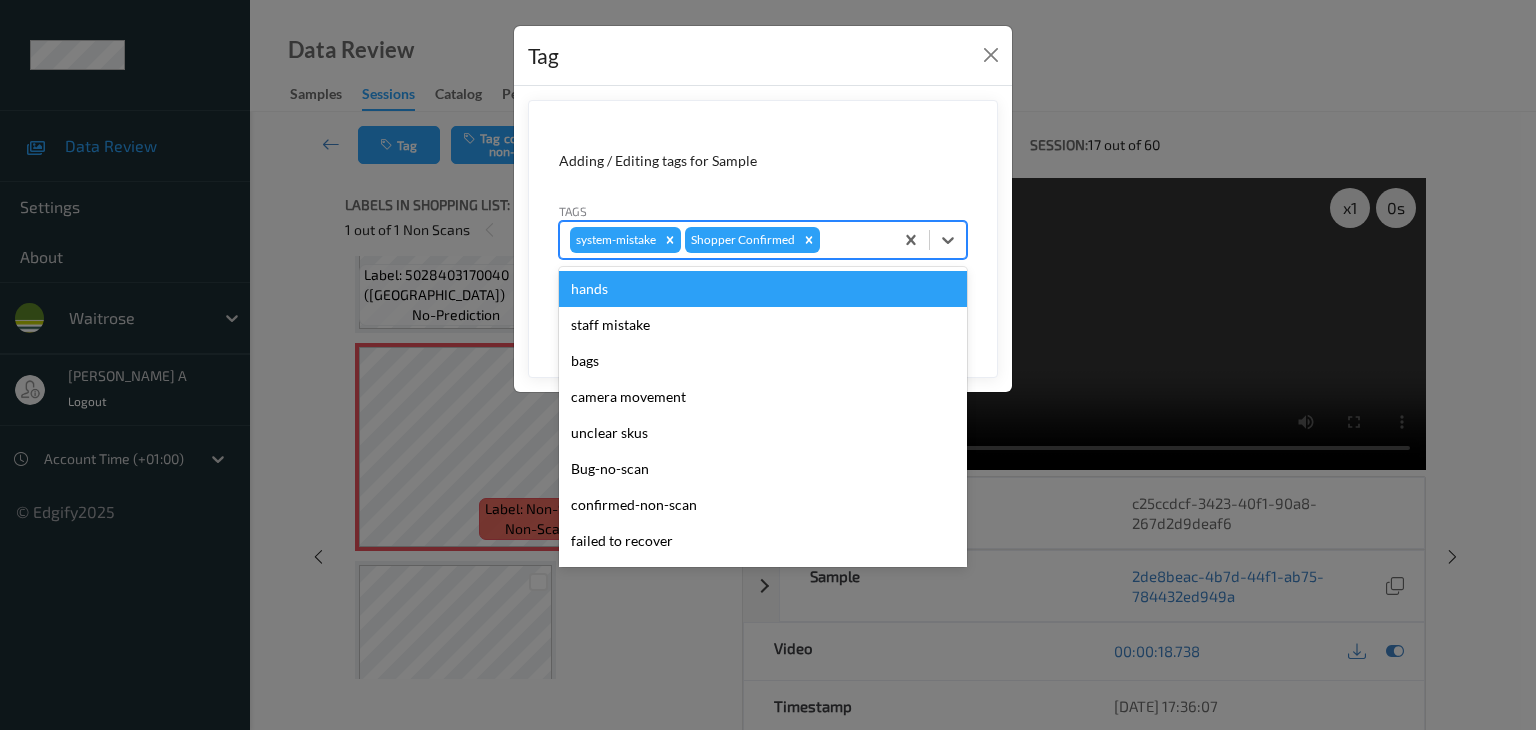type on "u" 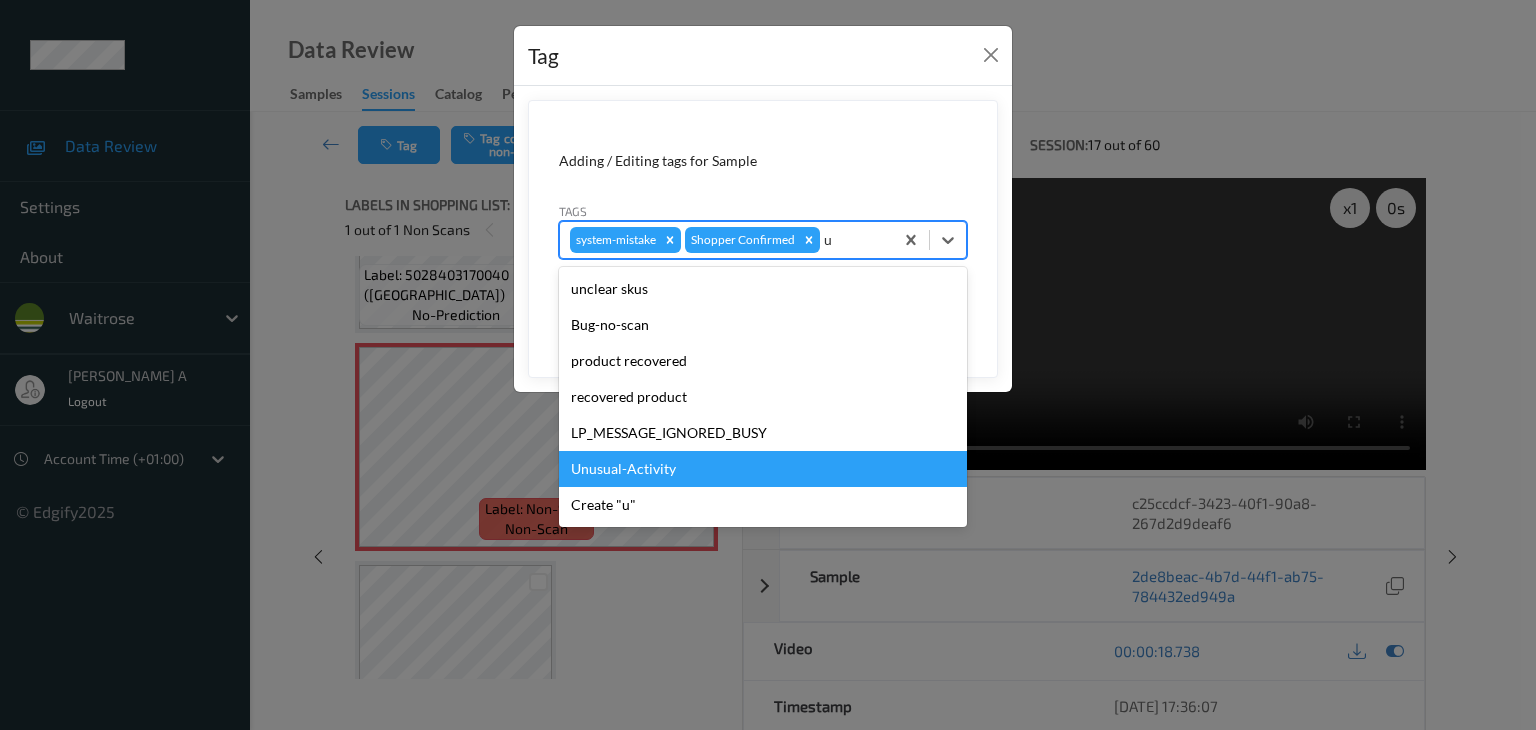 click on "Unusual-Activity" at bounding box center [763, 469] 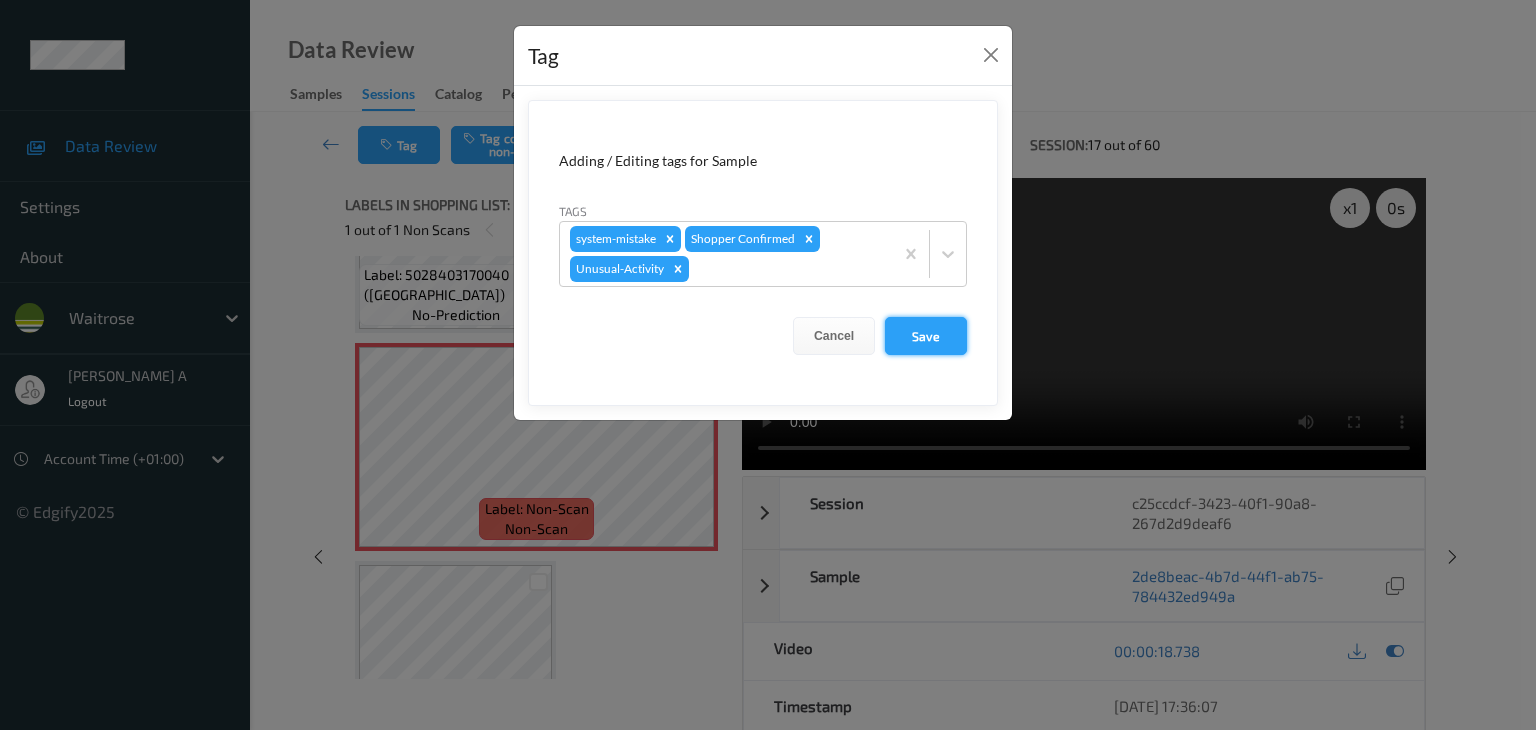 click on "Save" at bounding box center [926, 336] 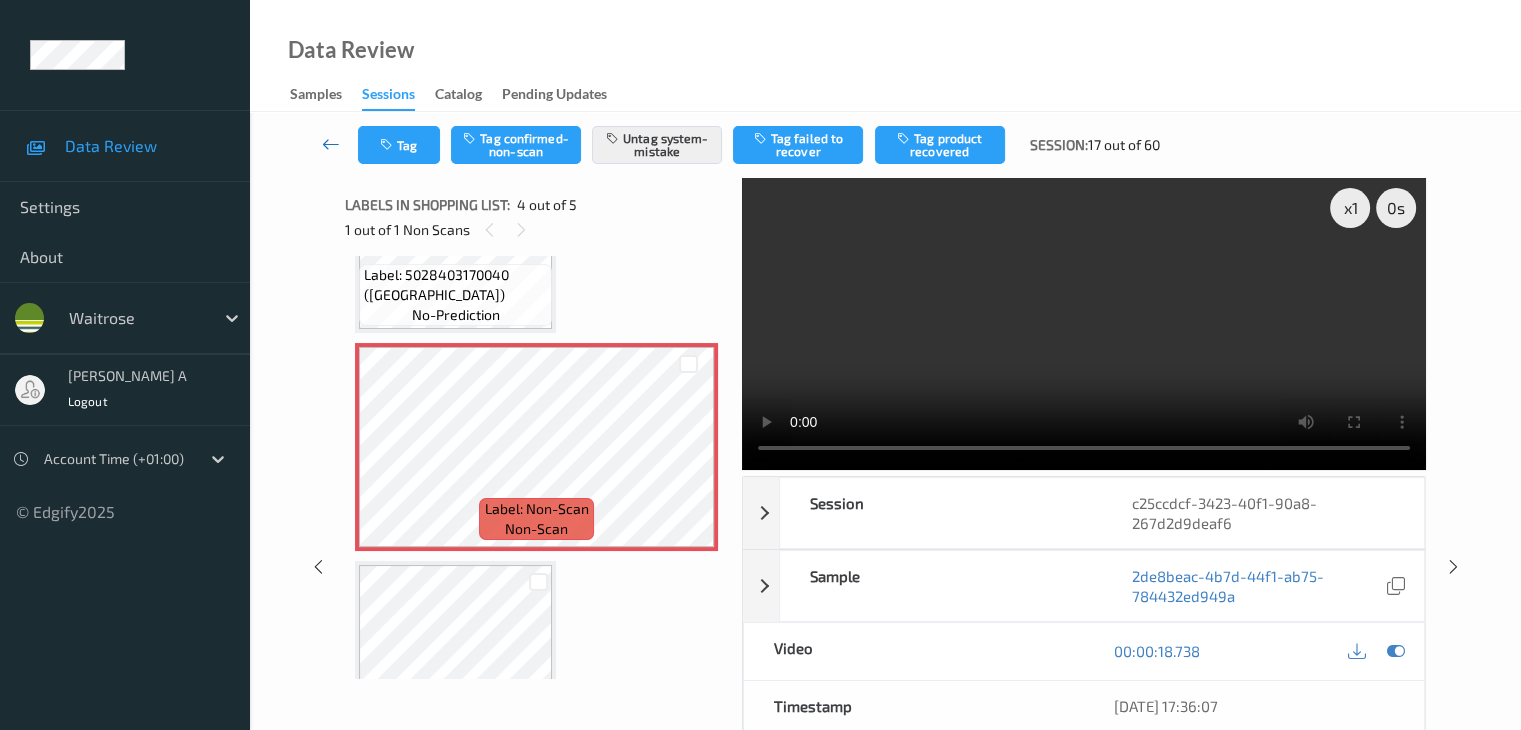 click at bounding box center (331, 144) 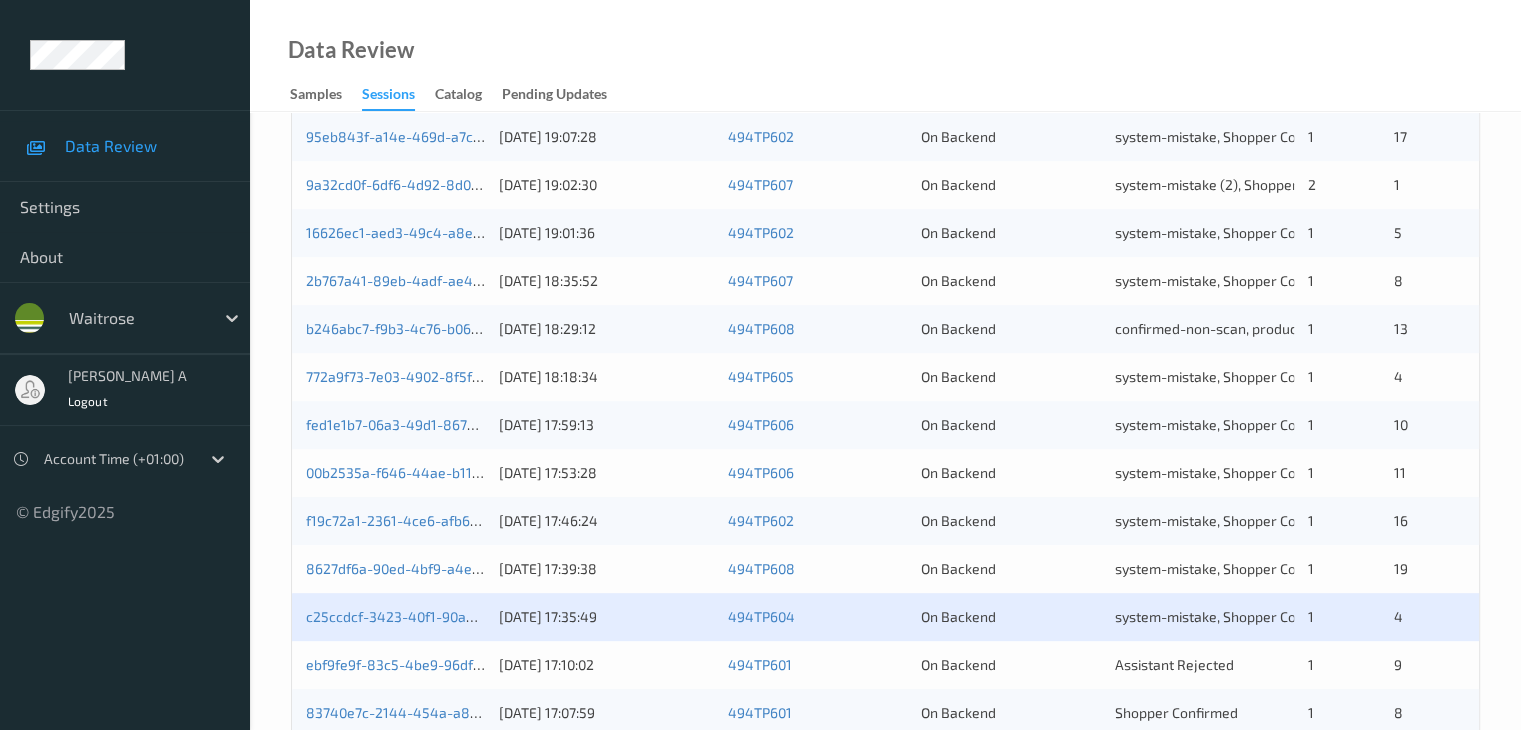 scroll, scrollTop: 800, scrollLeft: 0, axis: vertical 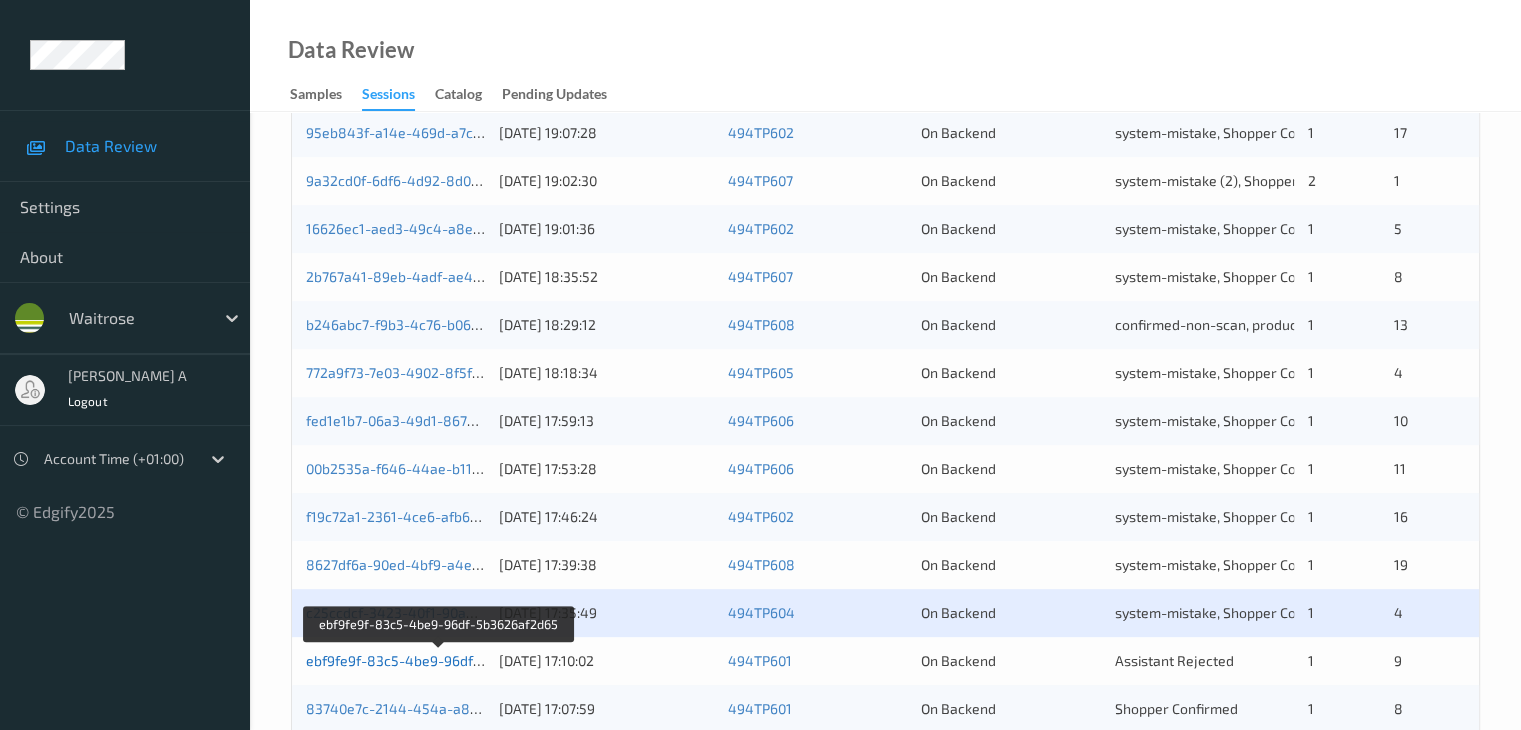click on "ebf9fe9f-83c5-4be9-96df-5b3626af2d65" at bounding box center [439, 660] 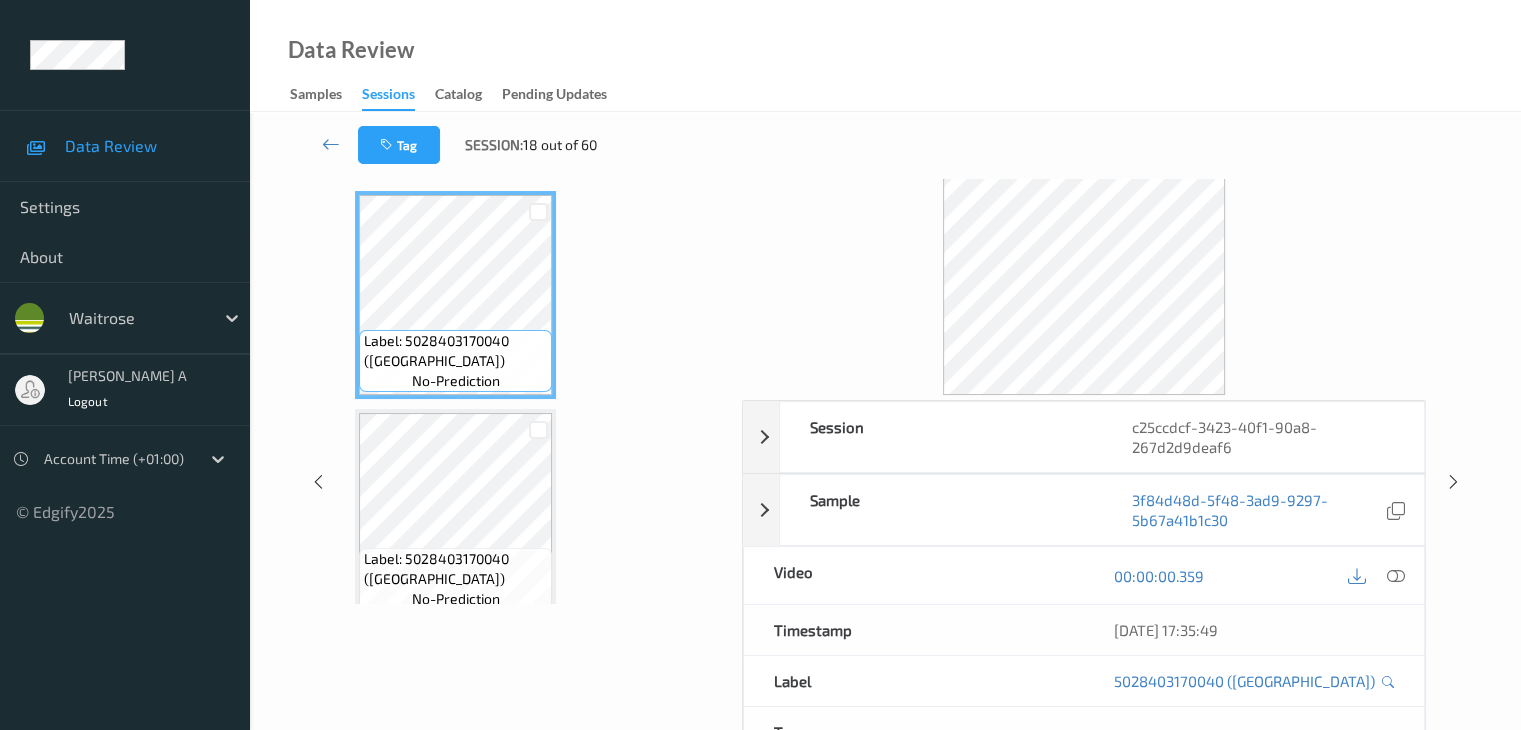 scroll, scrollTop: 0, scrollLeft: 0, axis: both 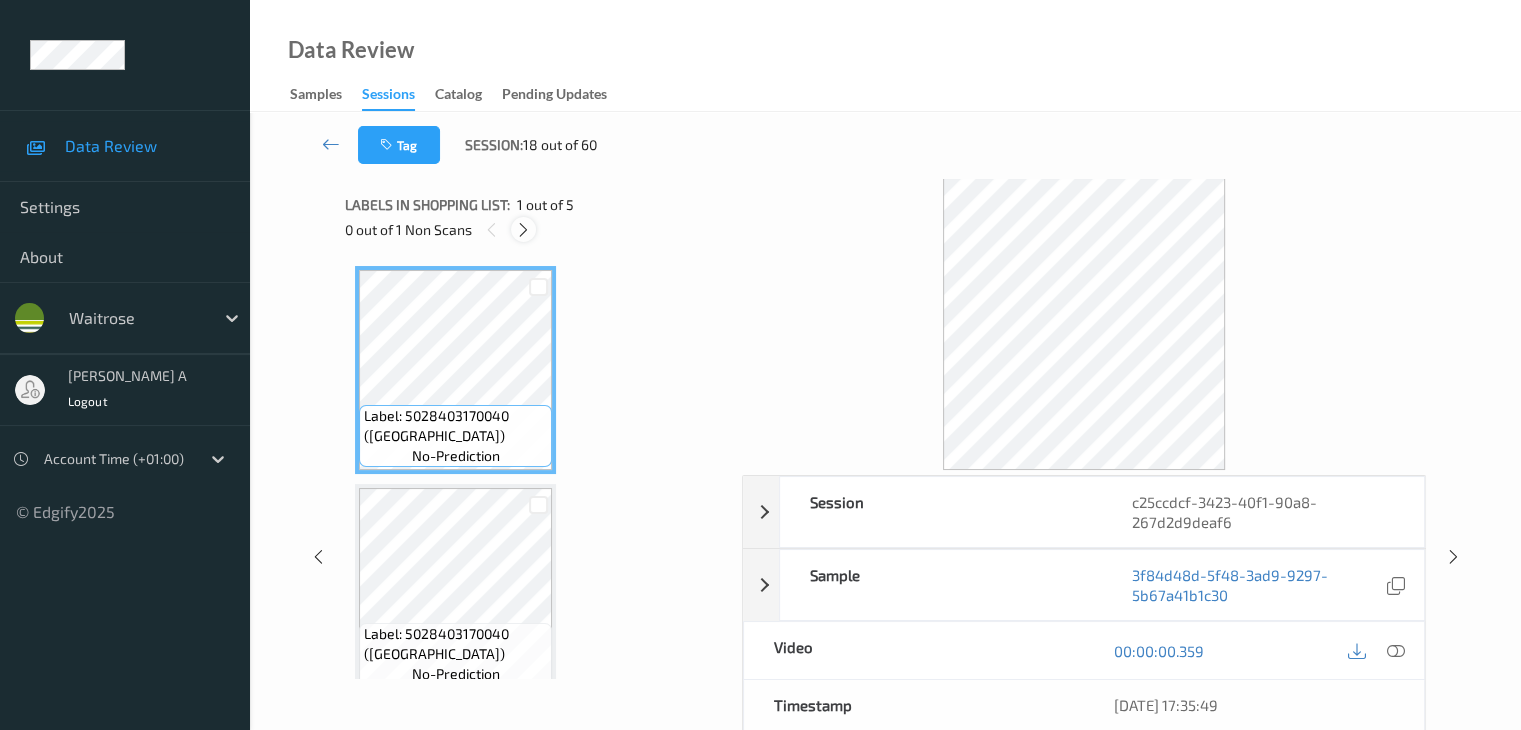 click at bounding box center [523, 230] 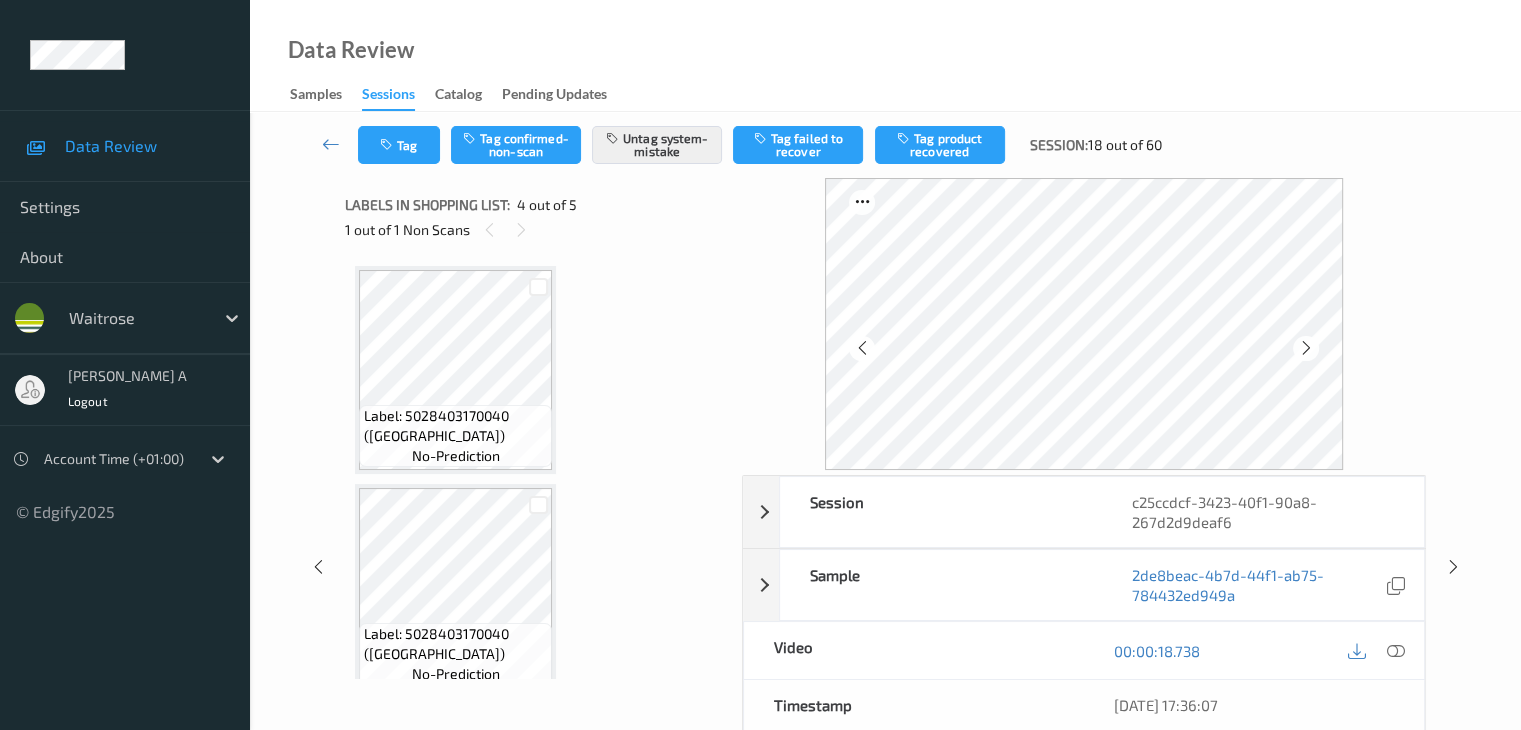 scroll, scrollTop: 446, scrollLeft: 0, axis: vertical 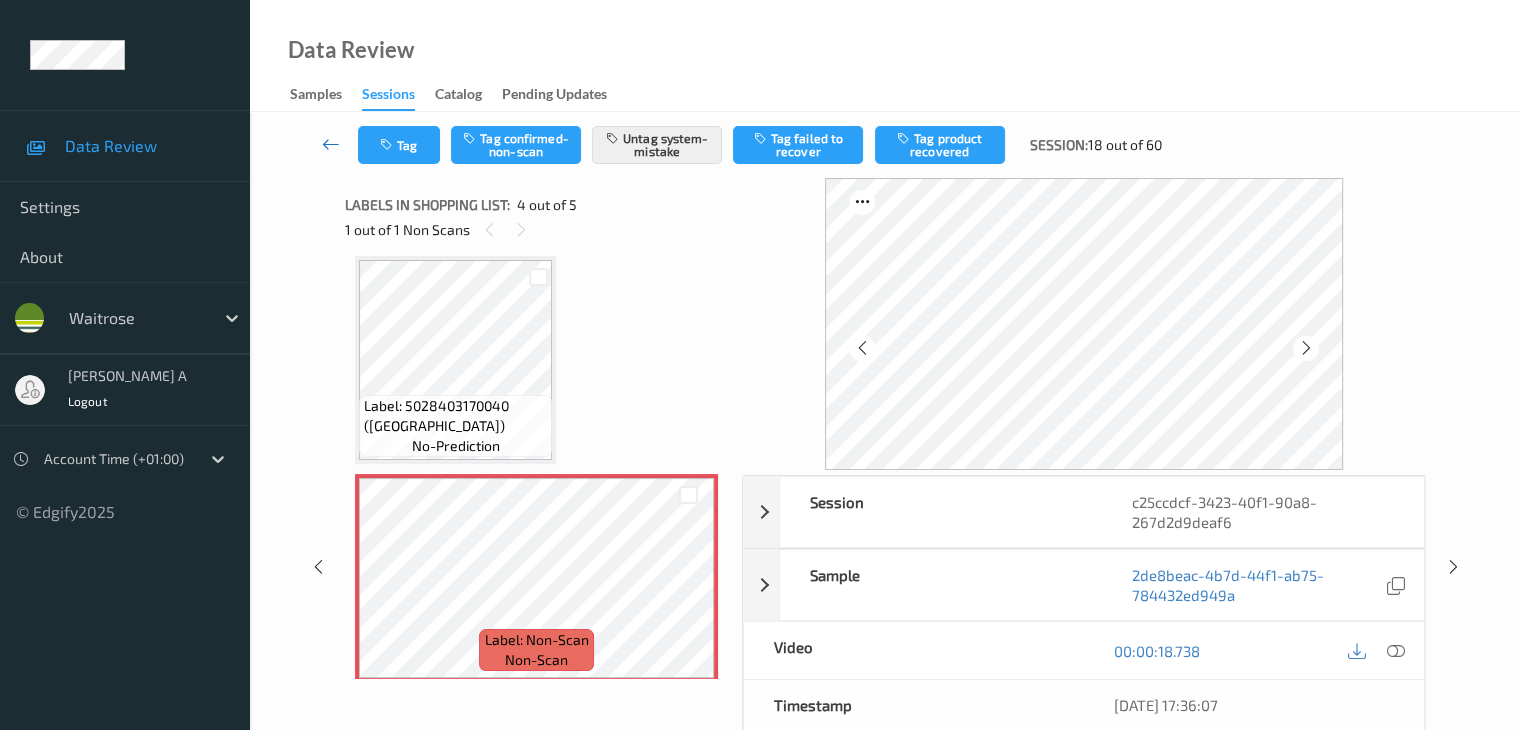 click at bounding box center (331, 144) 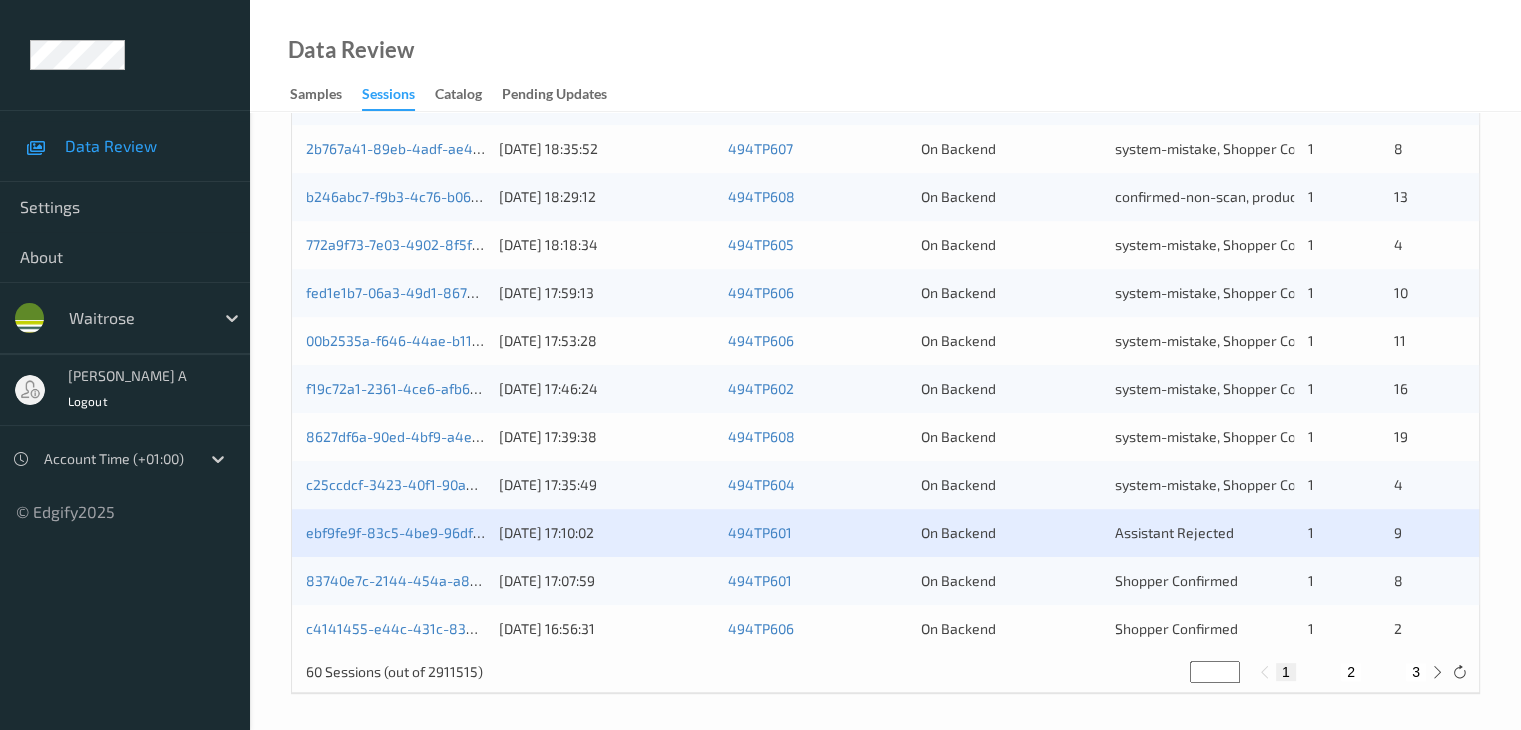 scroll, scrollTop: 932, scrollLeft: 0, axis: vertical 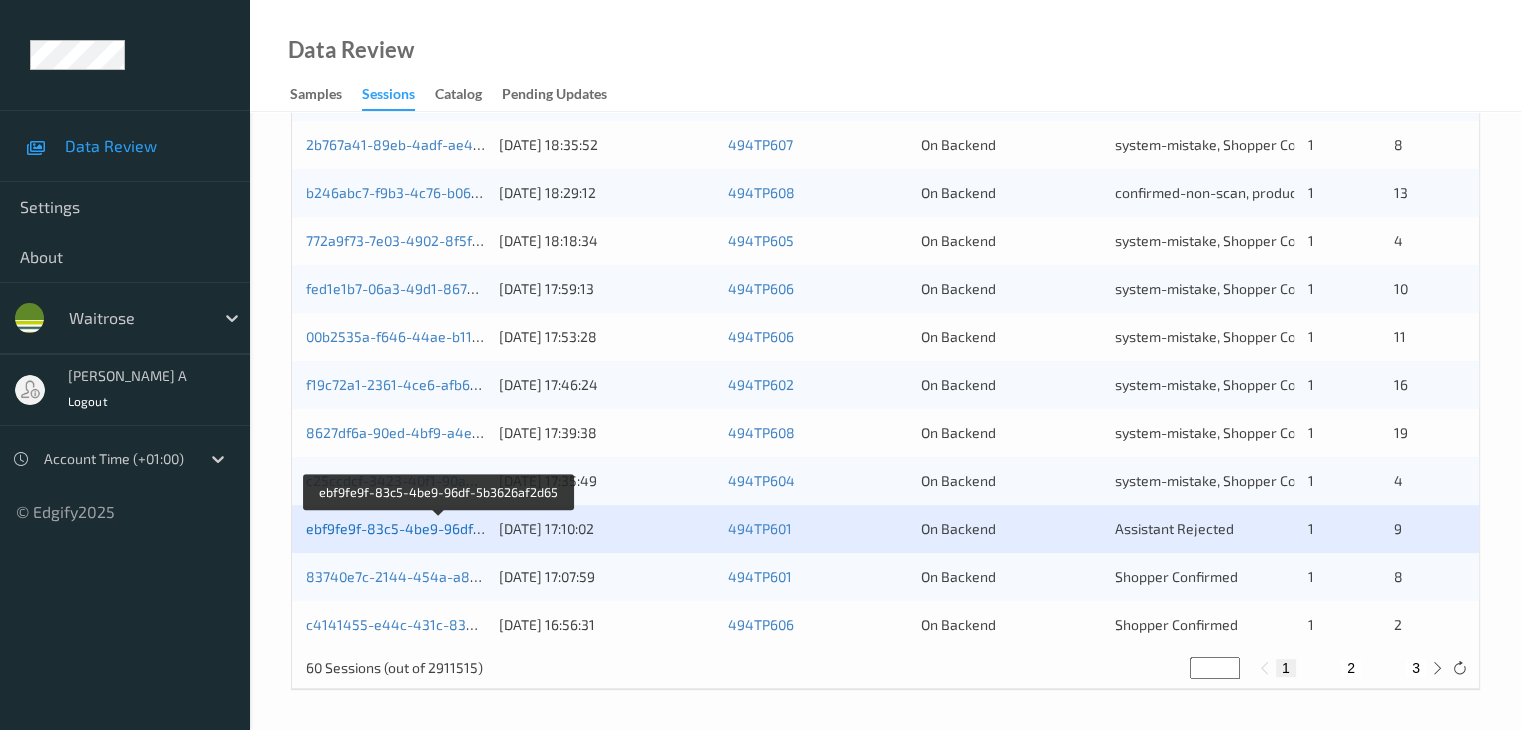 click on "ebf9fe9f-83c5-4be9-96df-5b3626af2d65" at bounding box center (439, 528) 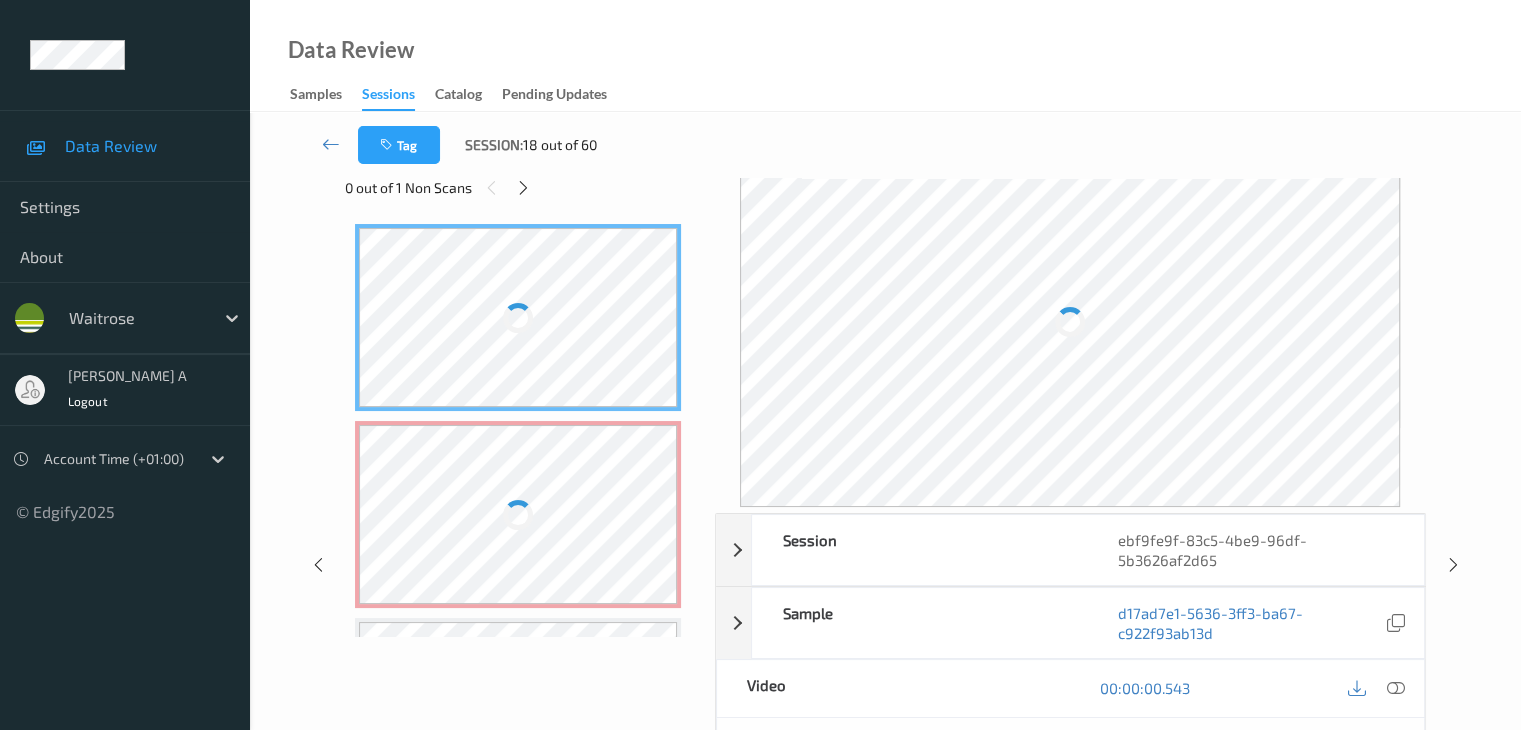 scroll, scrollTop: 0, scrollLeft: 0, axis: both 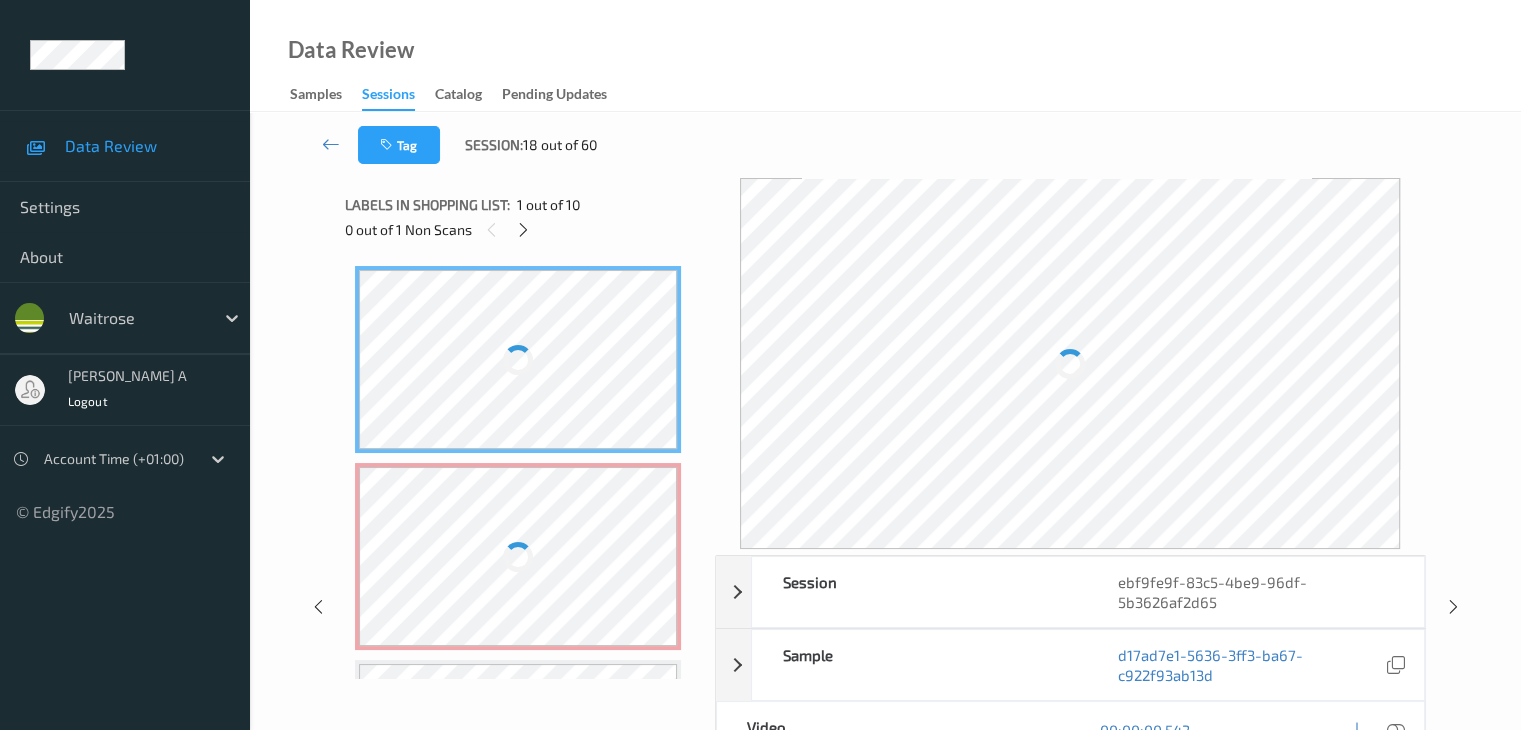 drag, startPoint x: 522, startPoint y: 229, endPoint x: 595, endPoint y: 192, distance: 81.84131 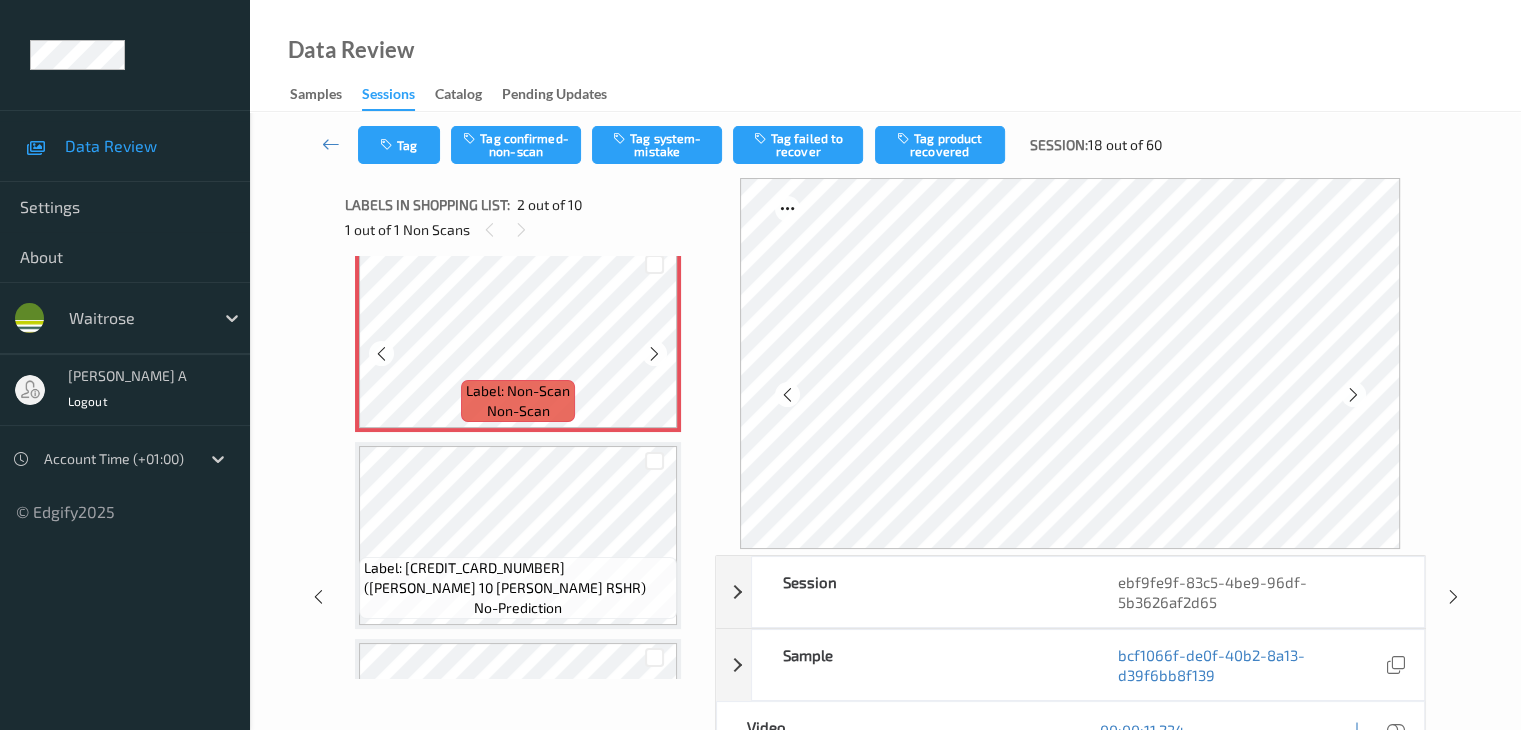 scroll, scrollTop: 110, scrollLeft: 0, axis: vertical 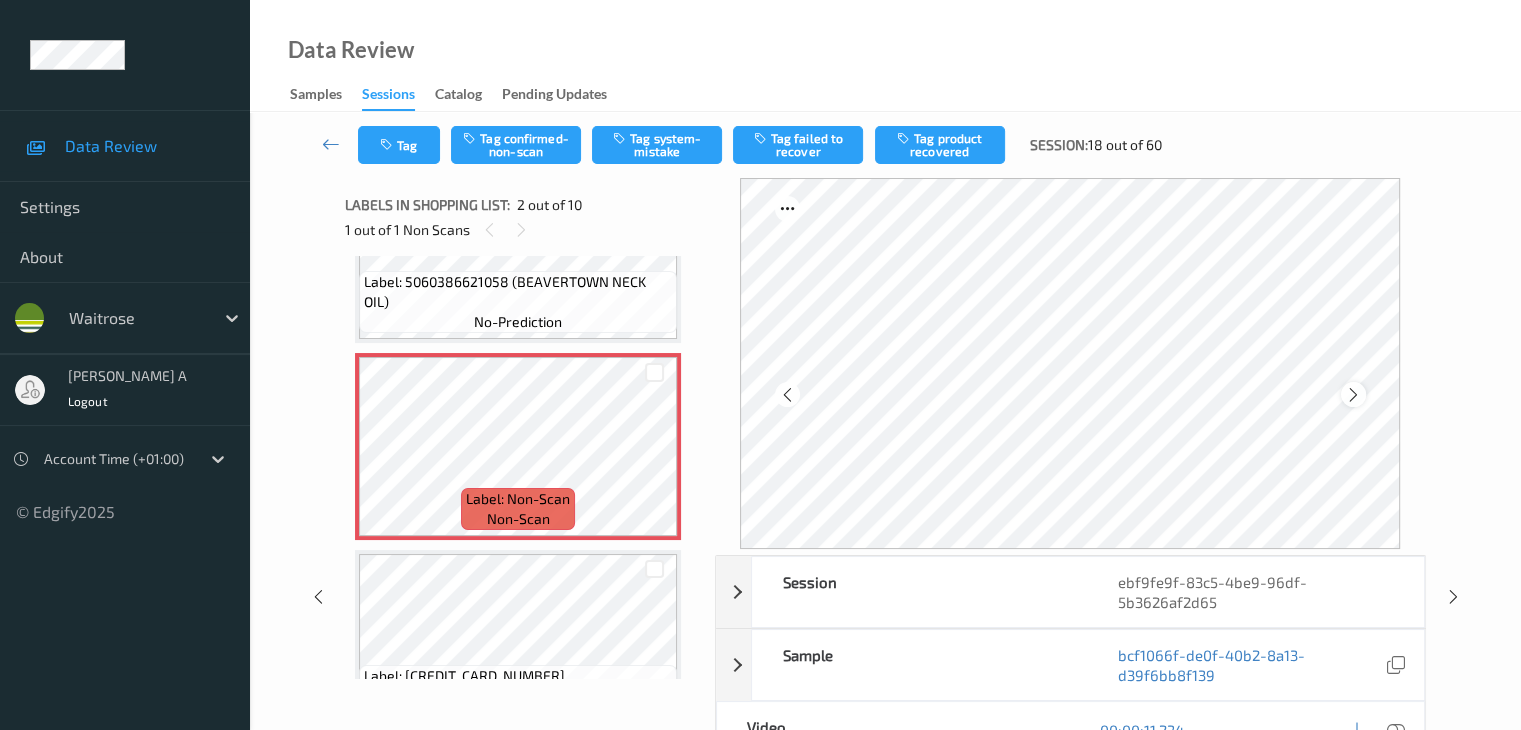 click at bounding box center (1353, 395) 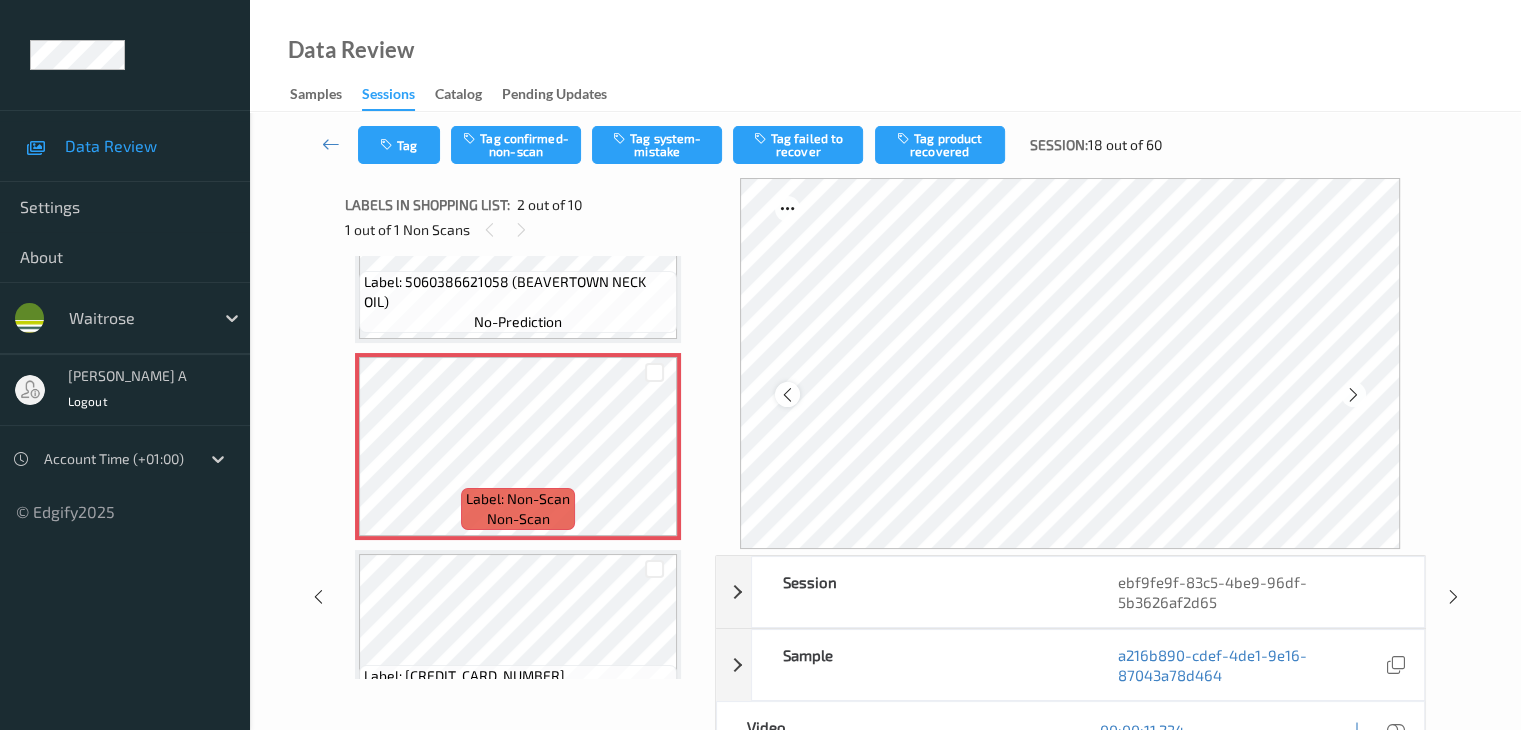 click at bounding box center [787, 395] 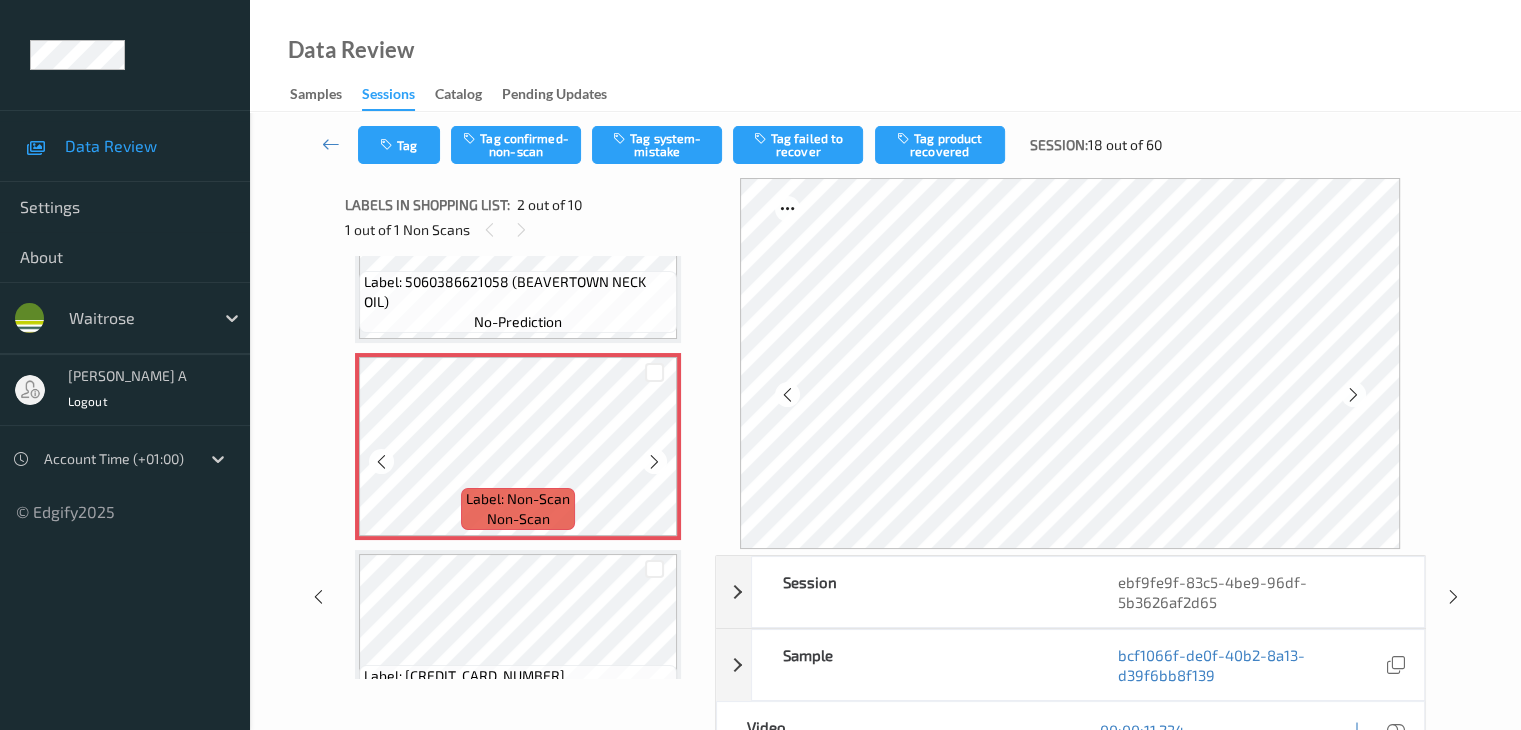 scroll, scrollTop: 0, scrollLeft: 0, axis: both 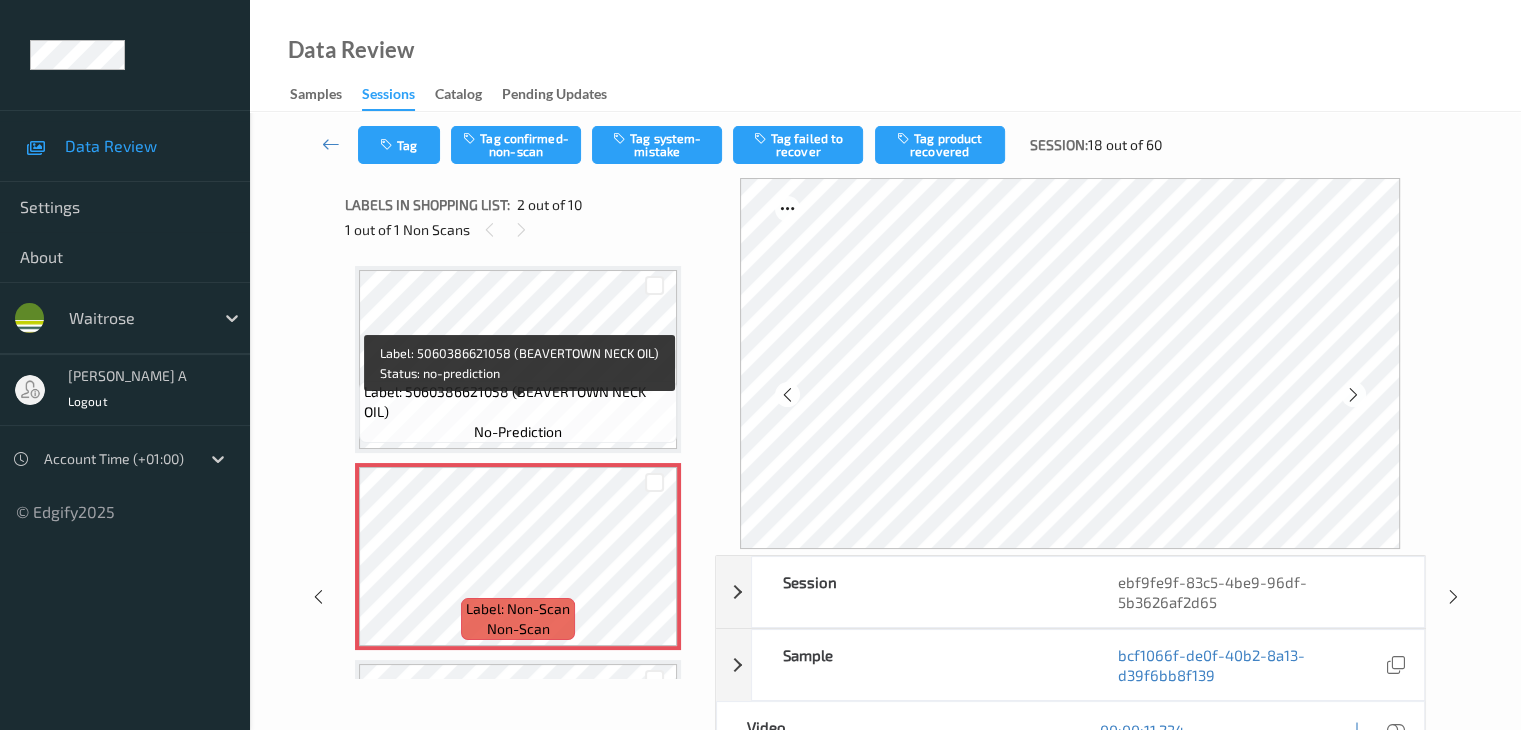 click on "Label: 5060386621058 (BEAVERTOWN NECK OIL) no-prediction" at bounding box center (518, 412) 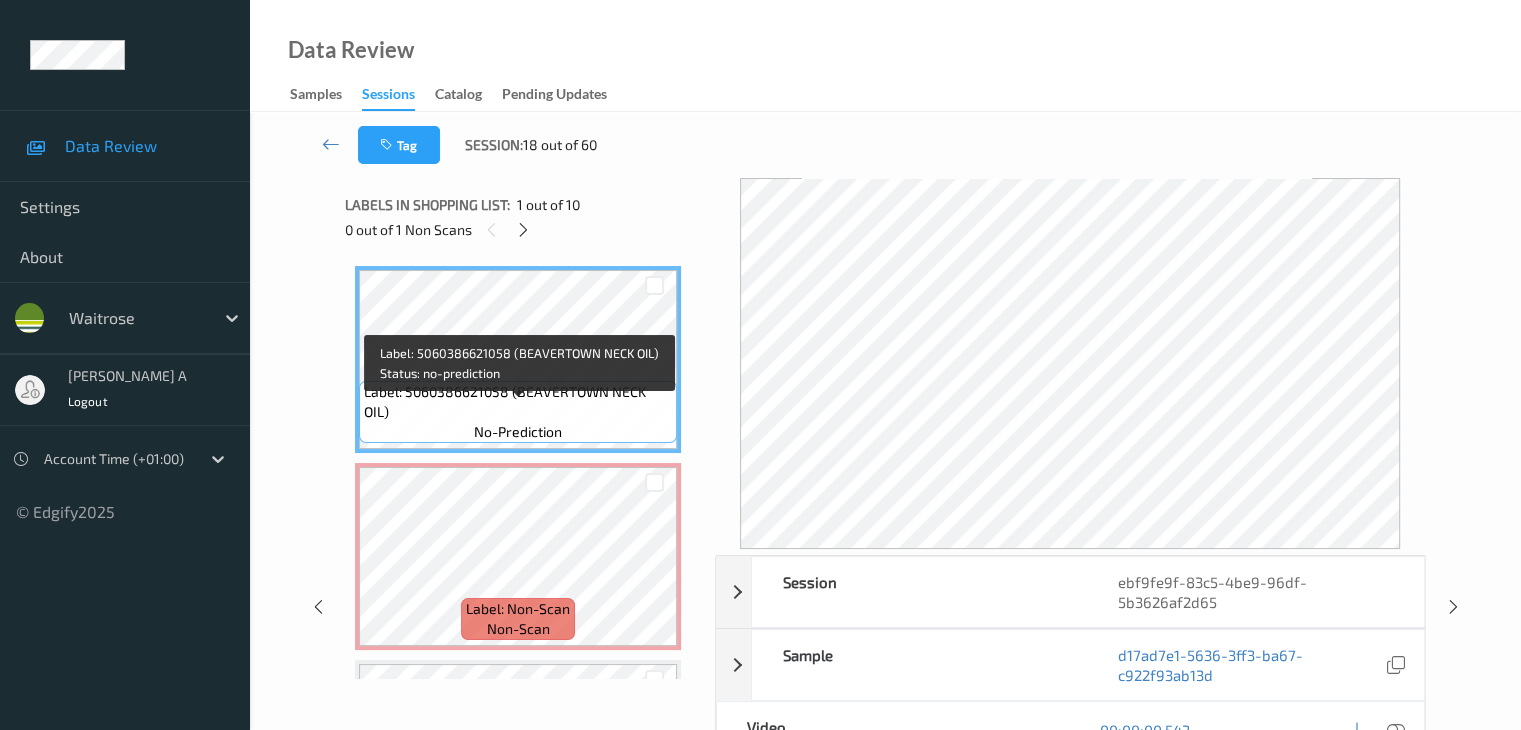 click on "Label: 5060386621058 (BEAVERTOWN NECK OIL)" at bounding box center [518, 402] 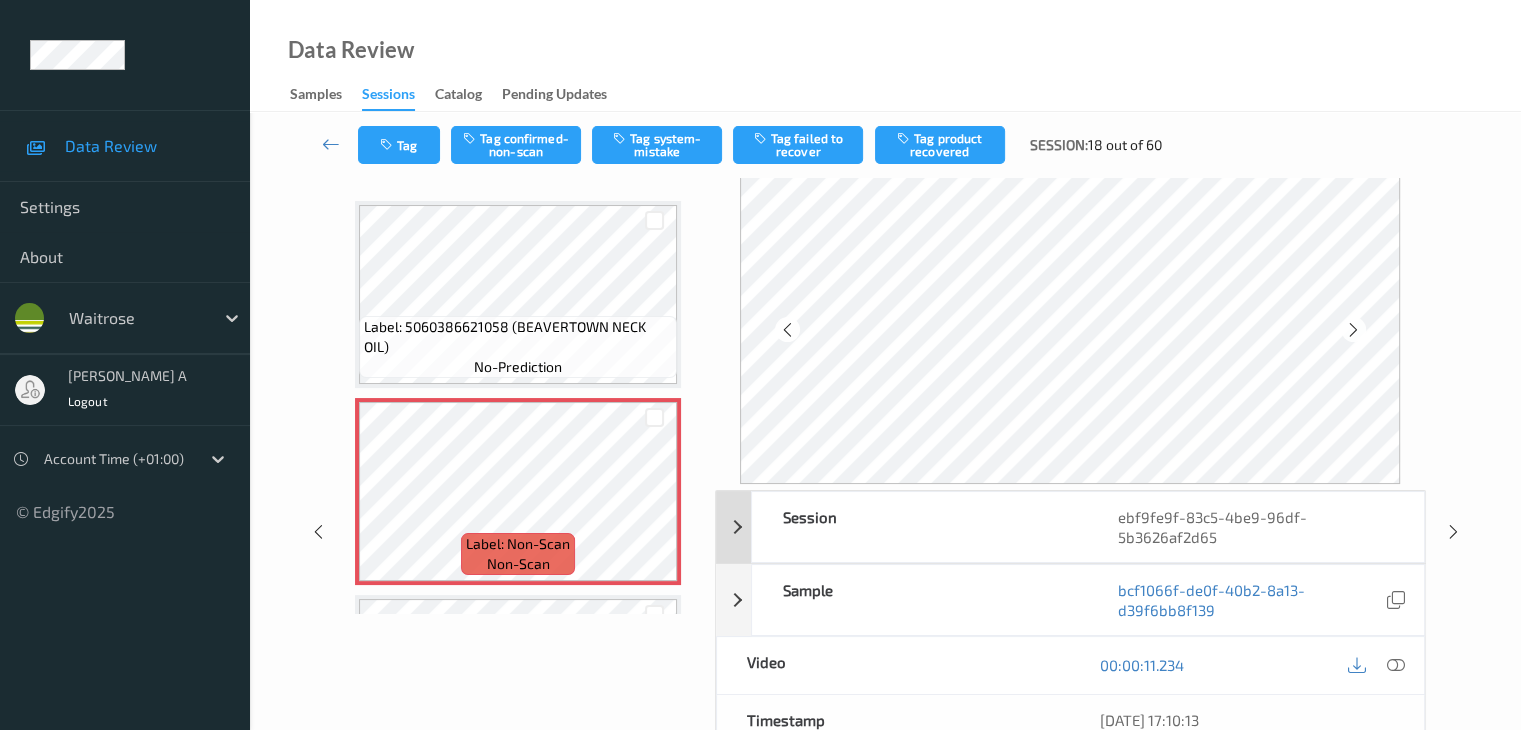 scroll, scrollTop: 100, scrollLeft: 0, axis: vertical 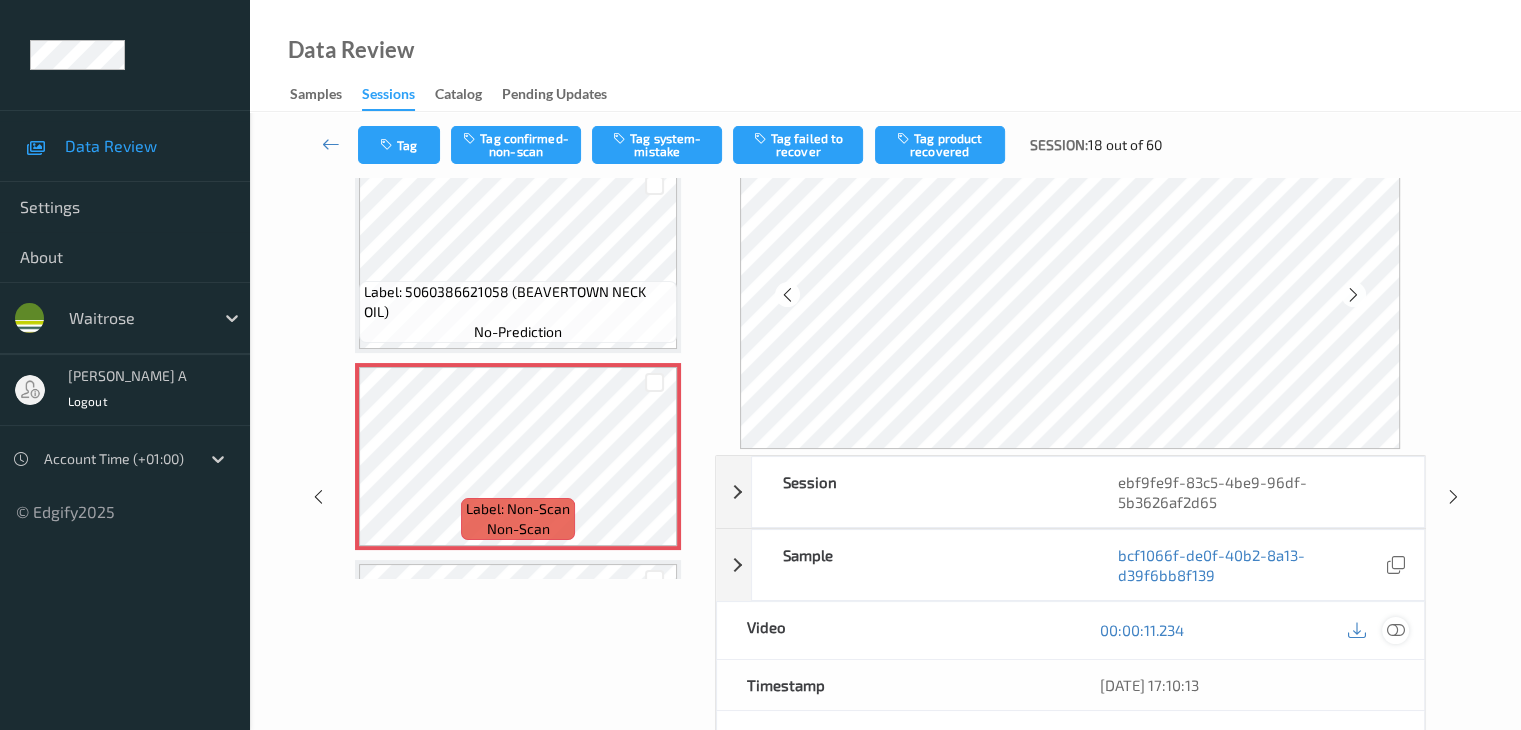 click at bounding box center [1395, 630] 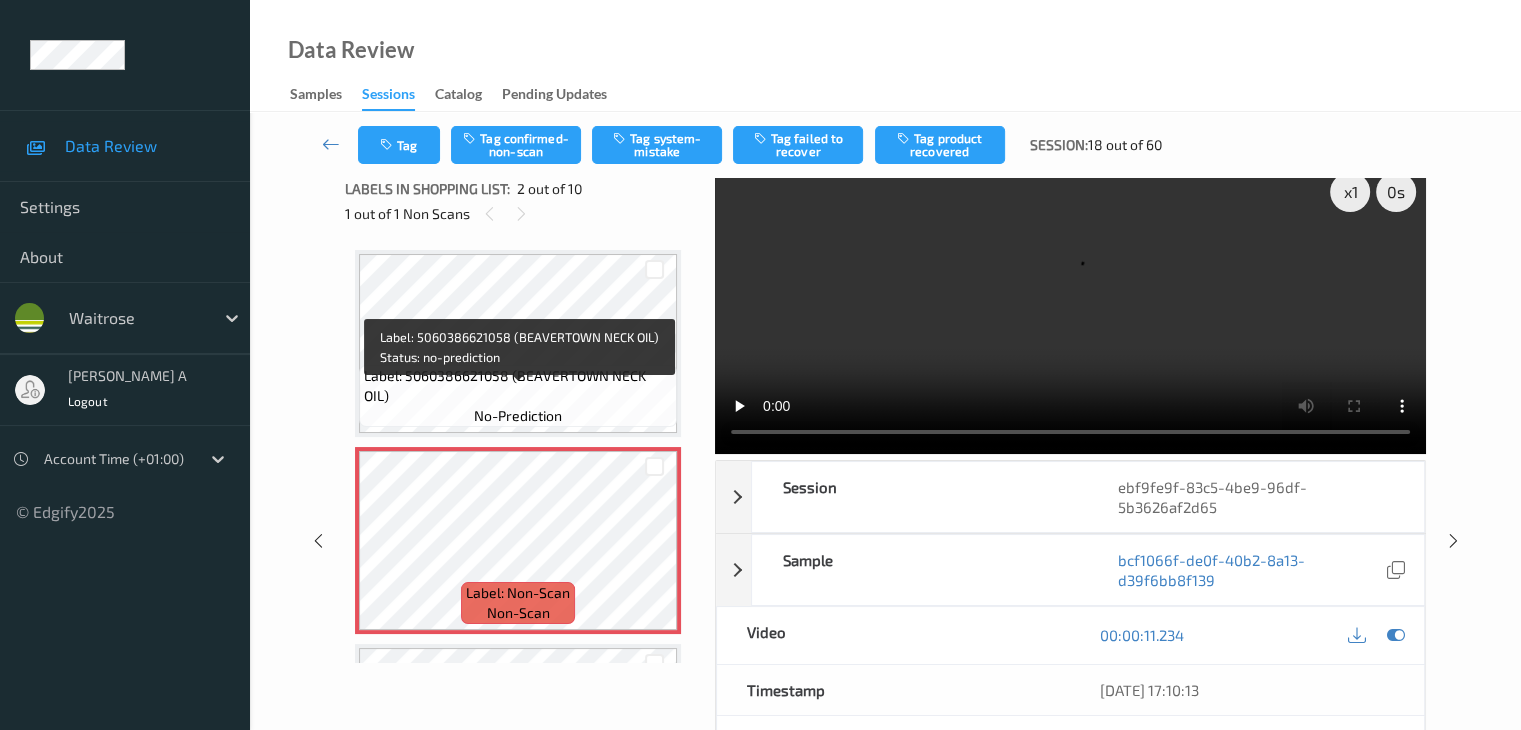 scroll, scrollTop: 0, scrollLeft: 0, axis: both 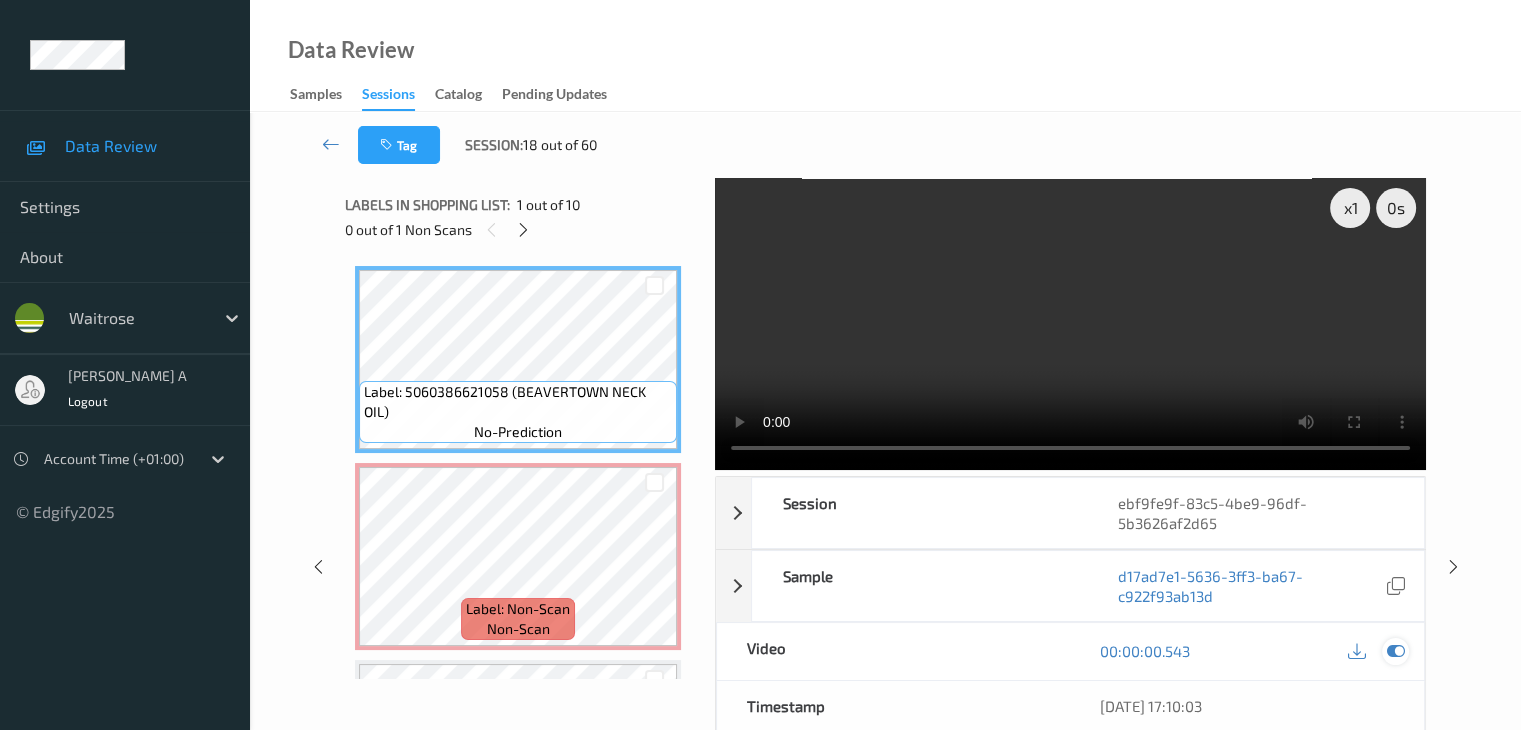 click at bounding box center (1395, 651) 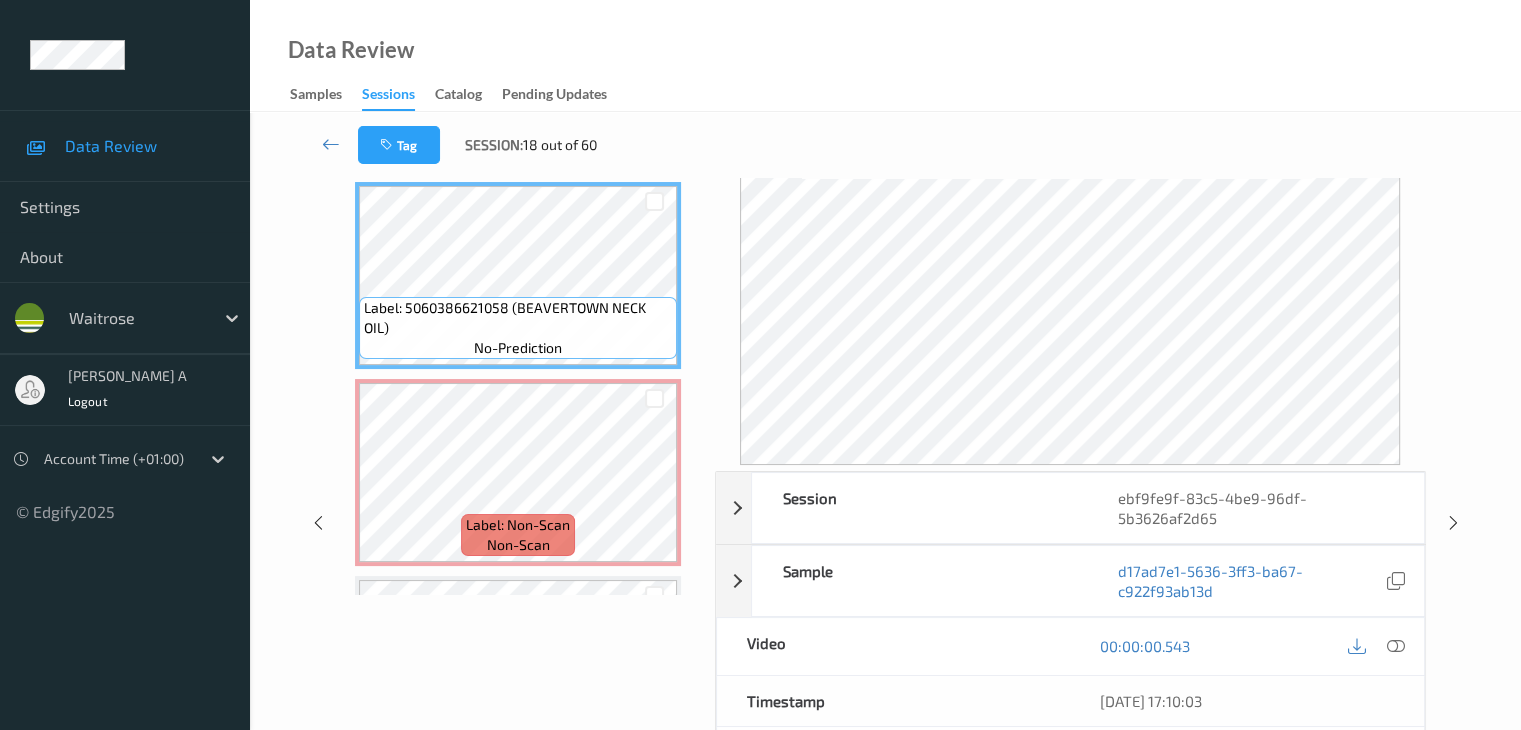 scroll, scrollTop: 200, scrollLeft: 0, axis: vertical 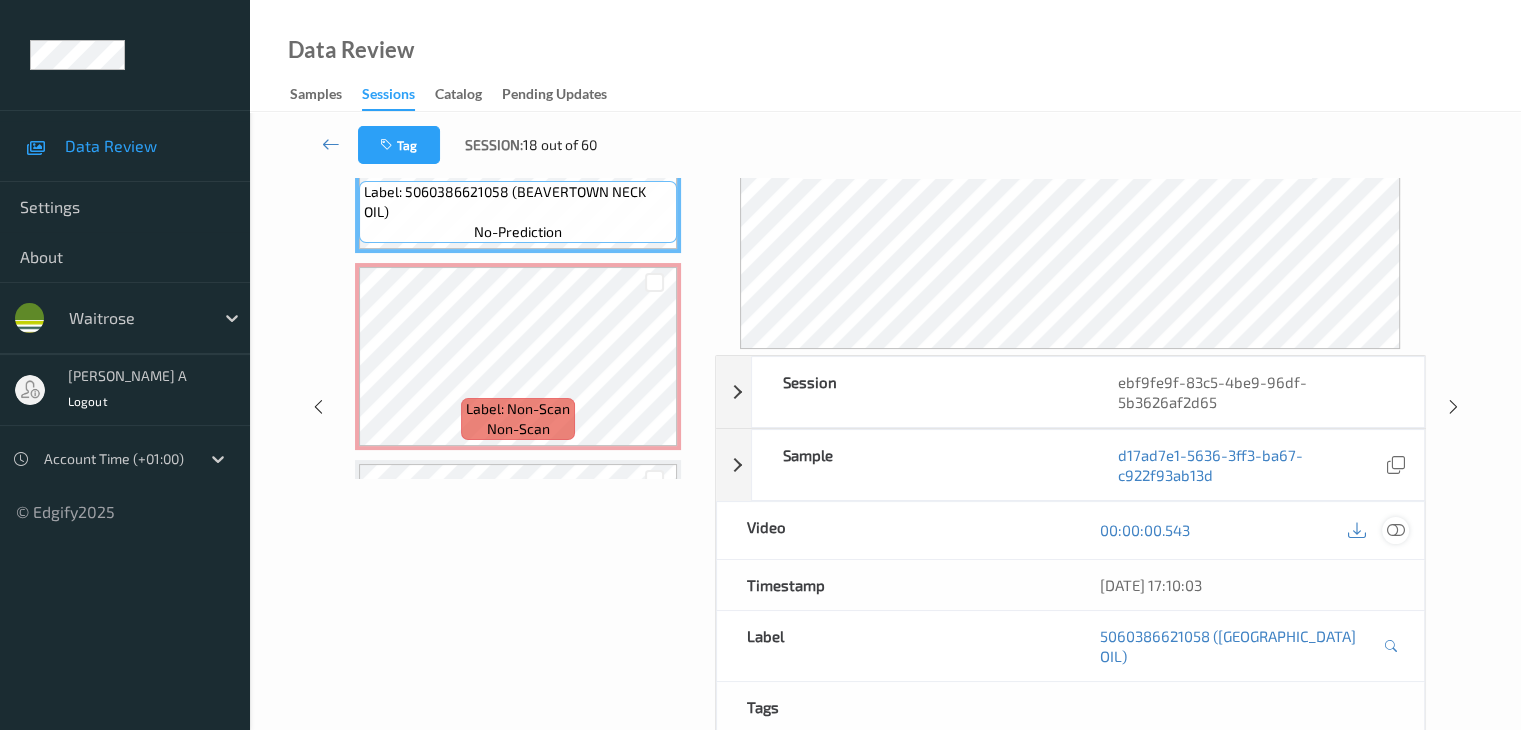 click at bounding box center (1395, 530) 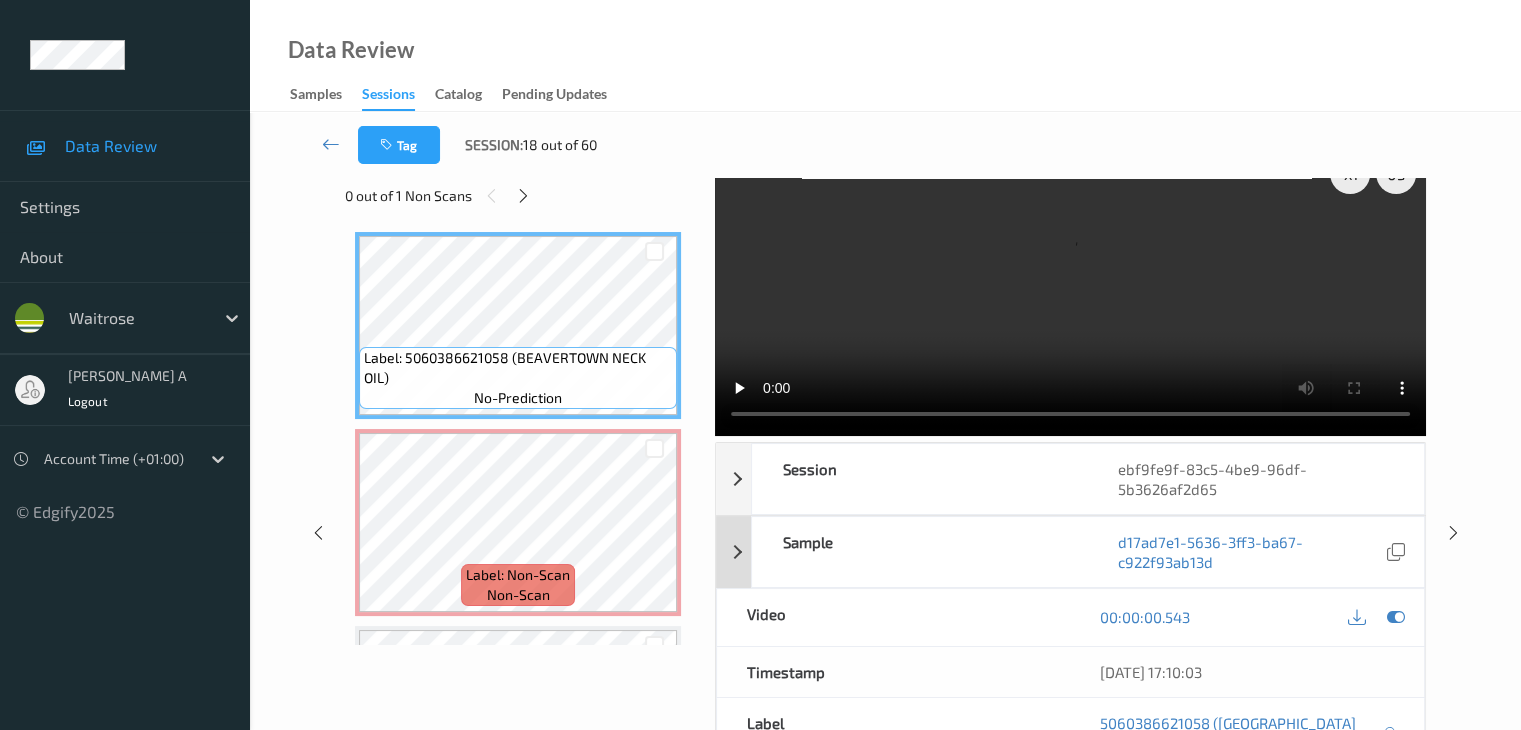 scroll, scrollTop: 0, scrollLeft: 0, axis: both 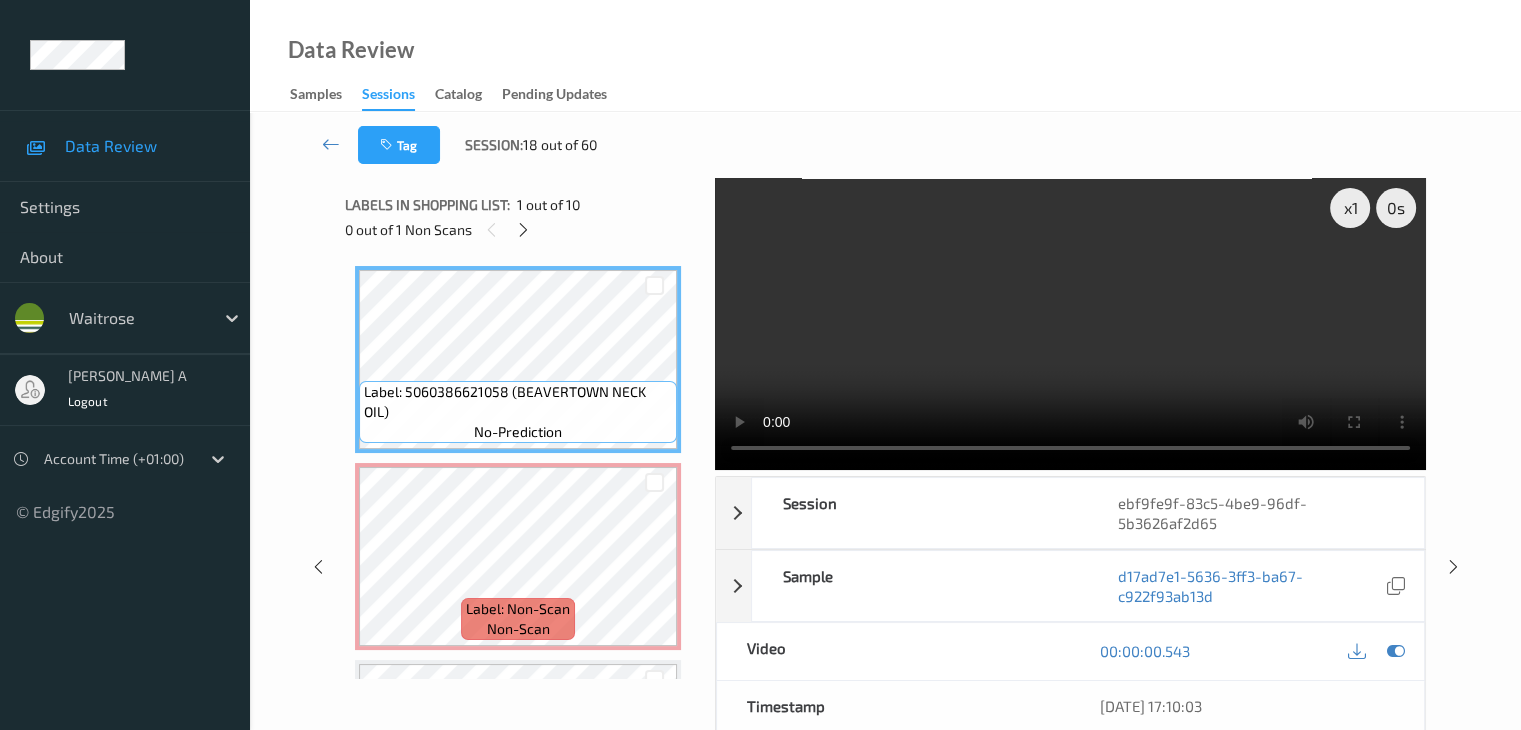 type 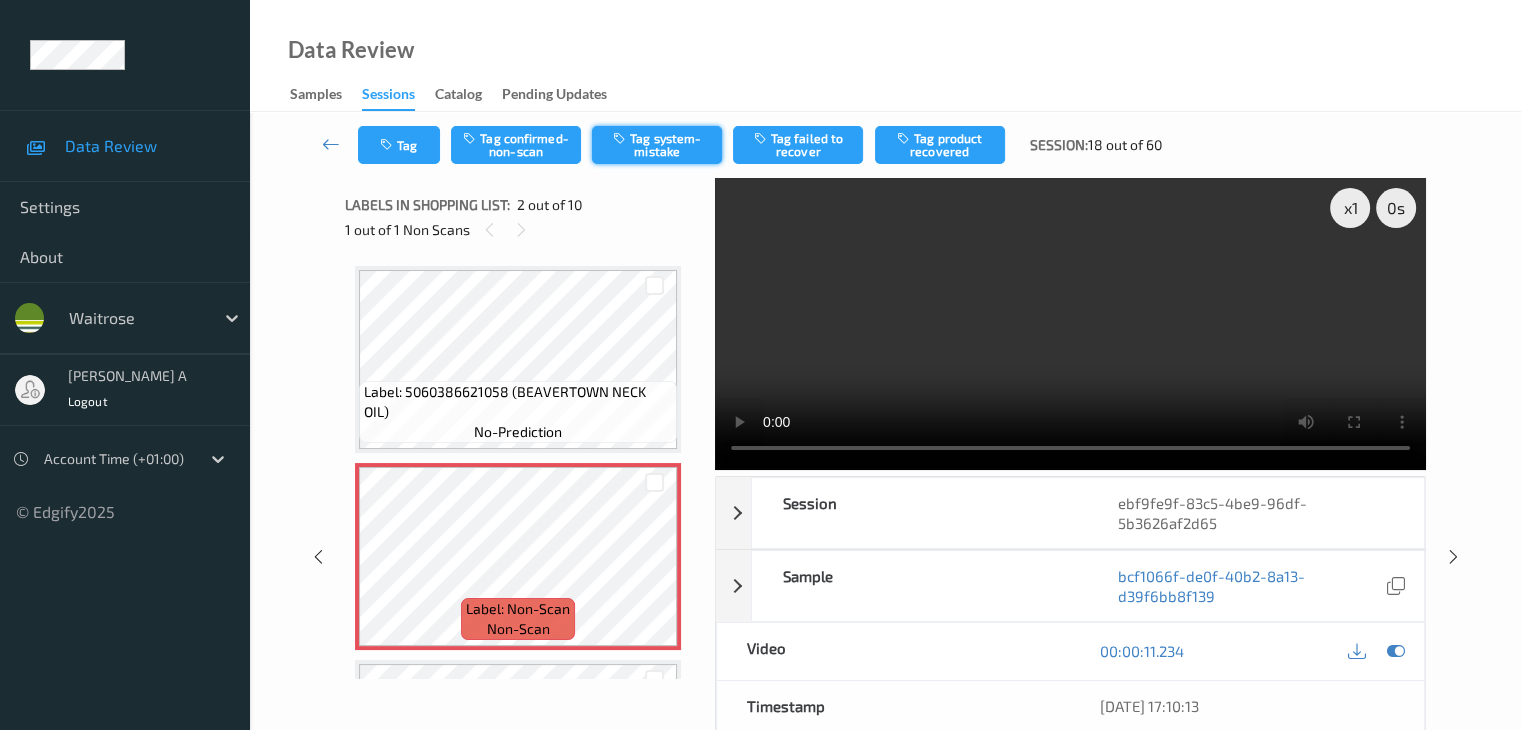 click on "Tag   system-mistake" at bounding box center (657, 145) 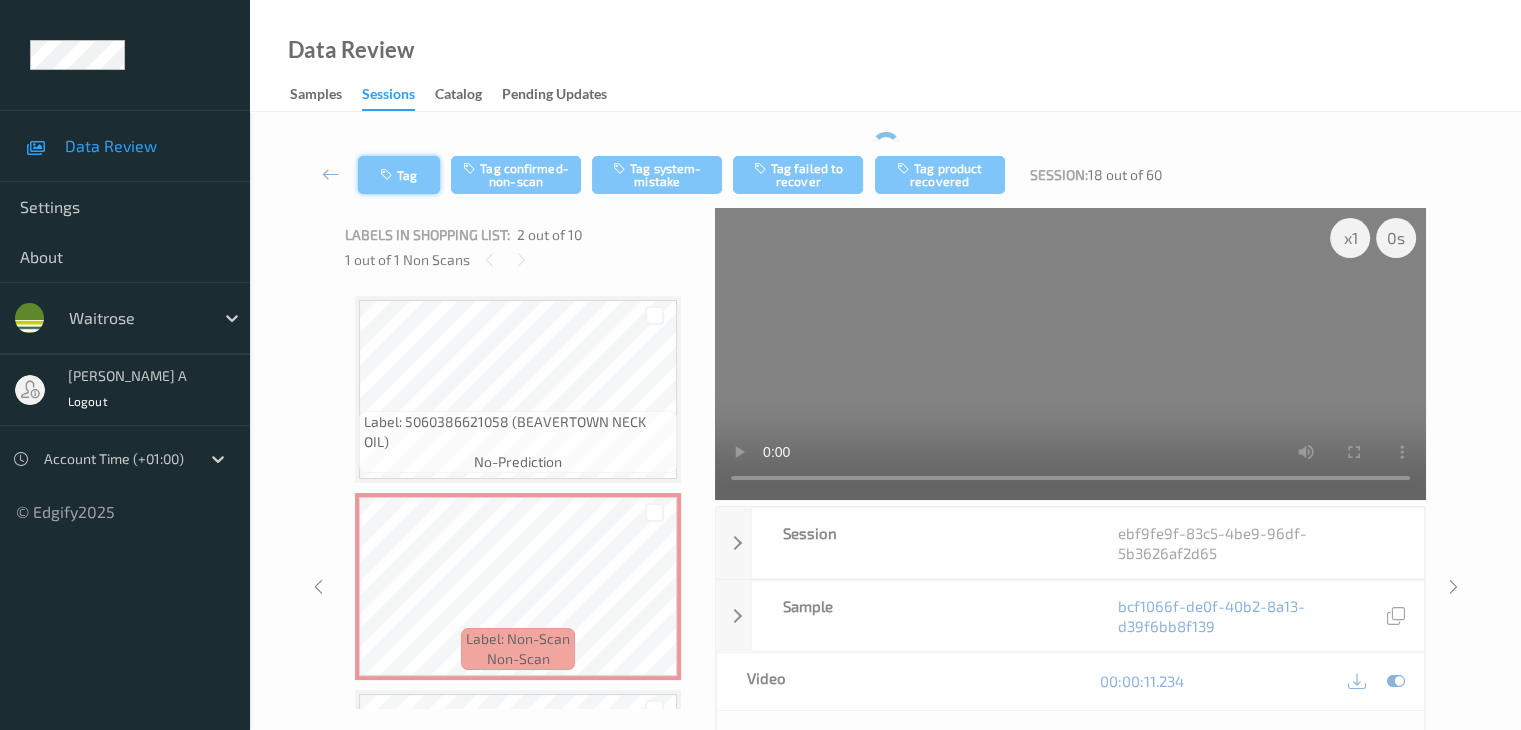 click on "Tag" at bounding box center (399, 175) 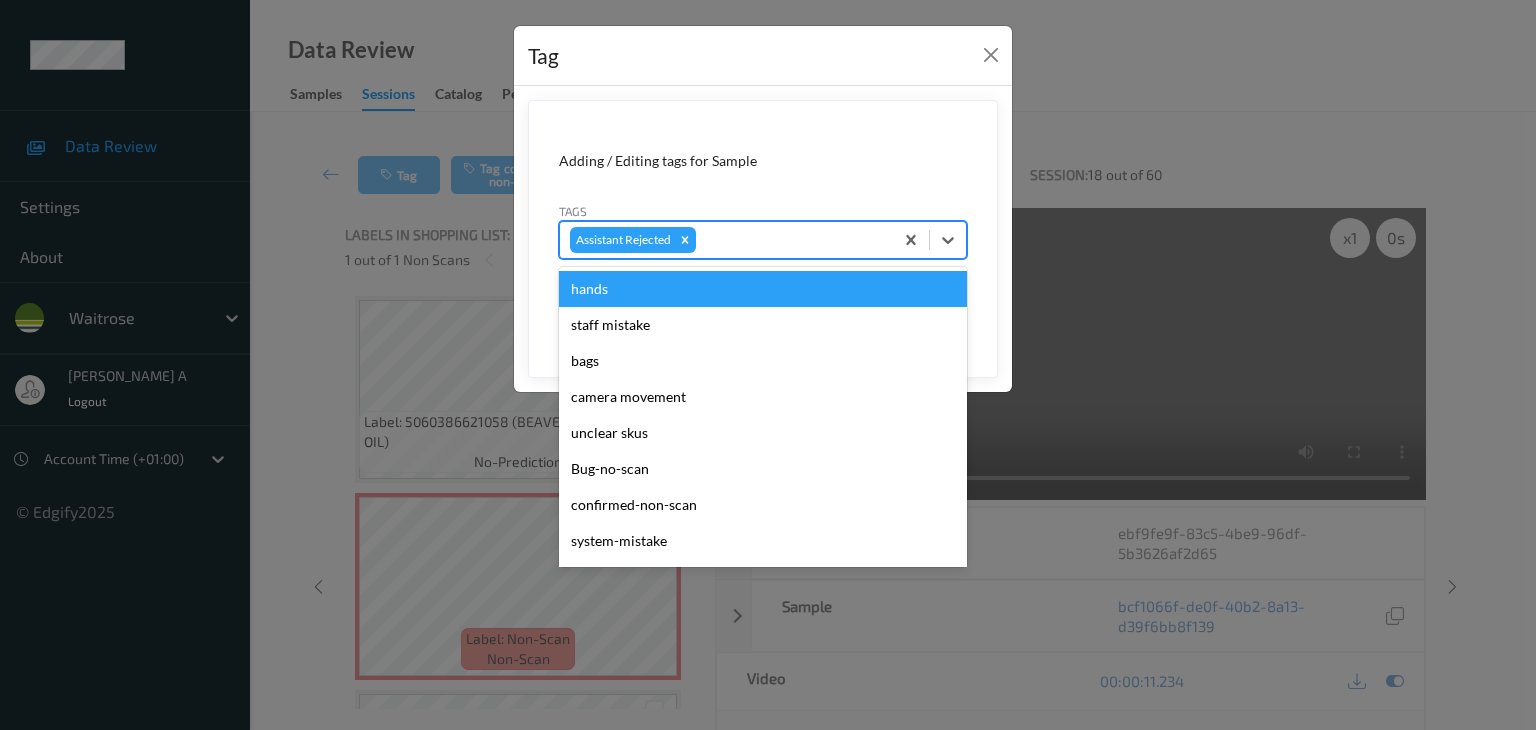 click at bounding box center (791, 240) 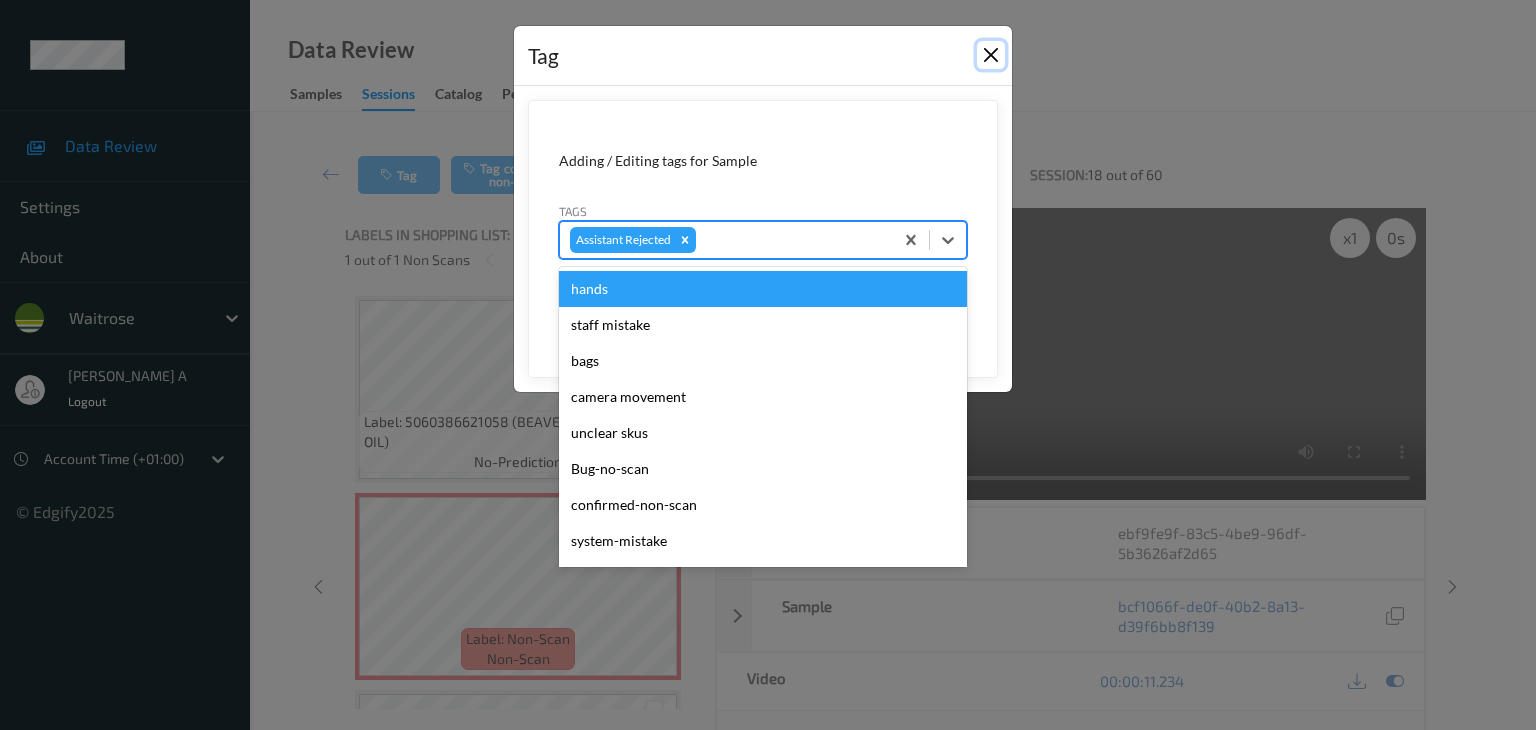 click at bounding box center (991, 55) 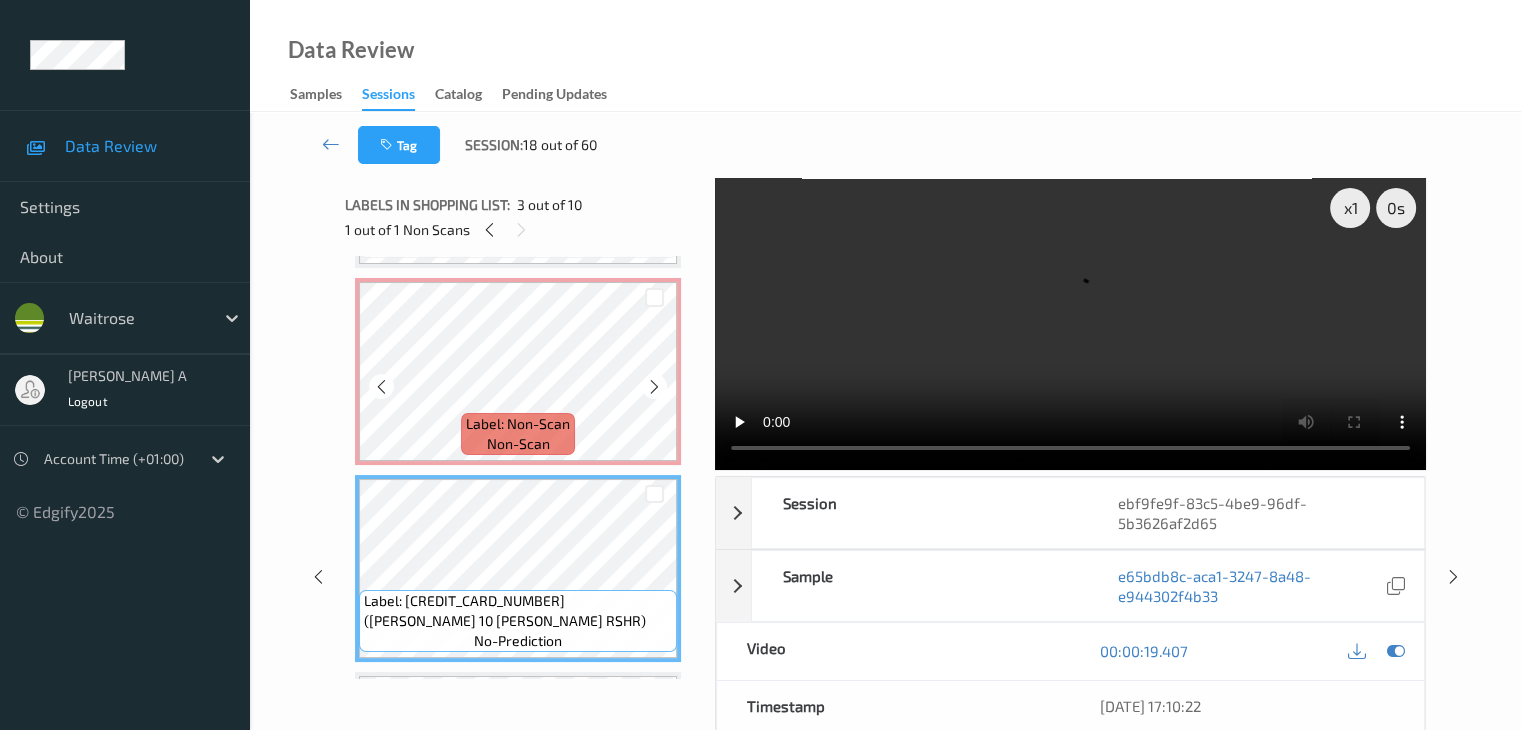 scroll, scrollTop: 100, scrollLeft: 0, axis: vertical 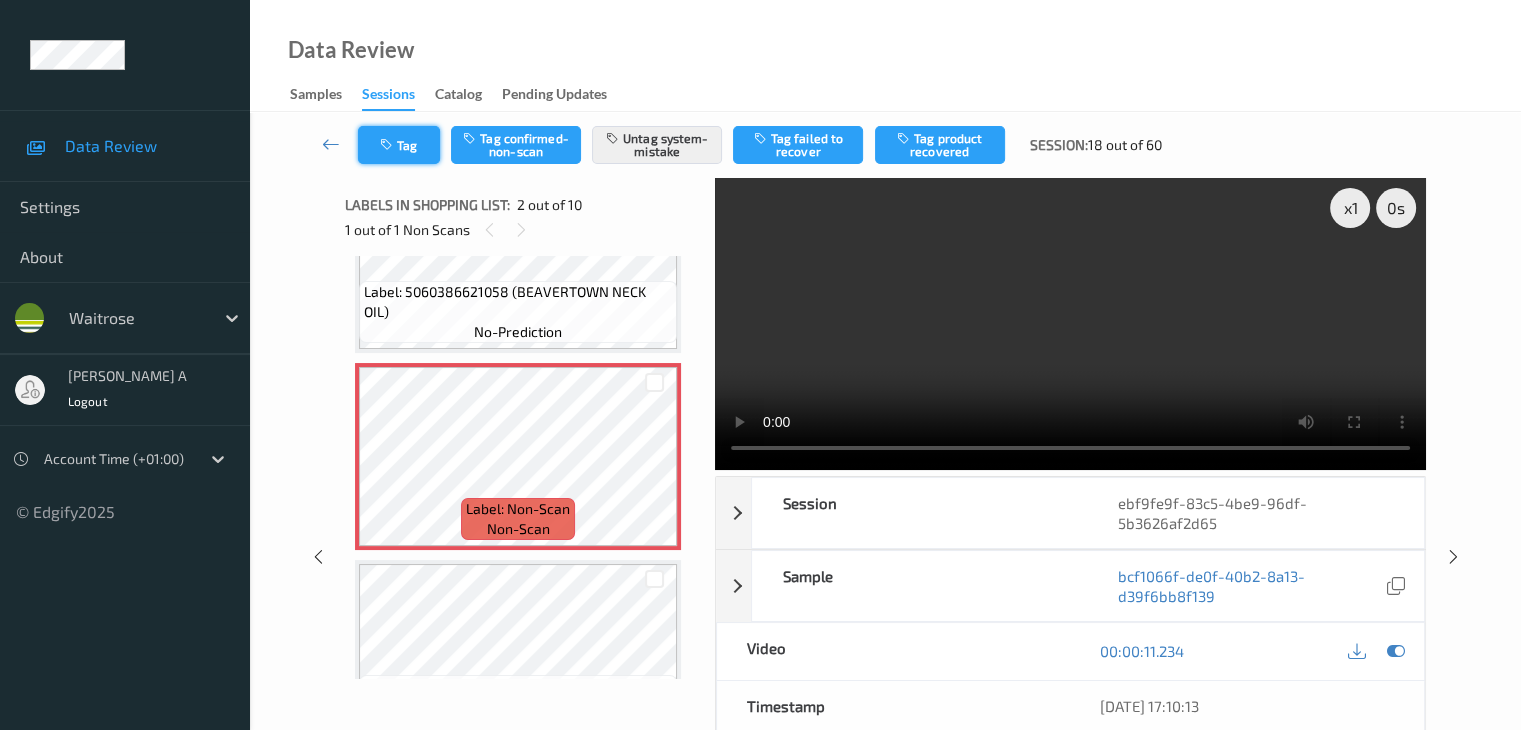 click on "Tag" at bounding box center [399, 145] 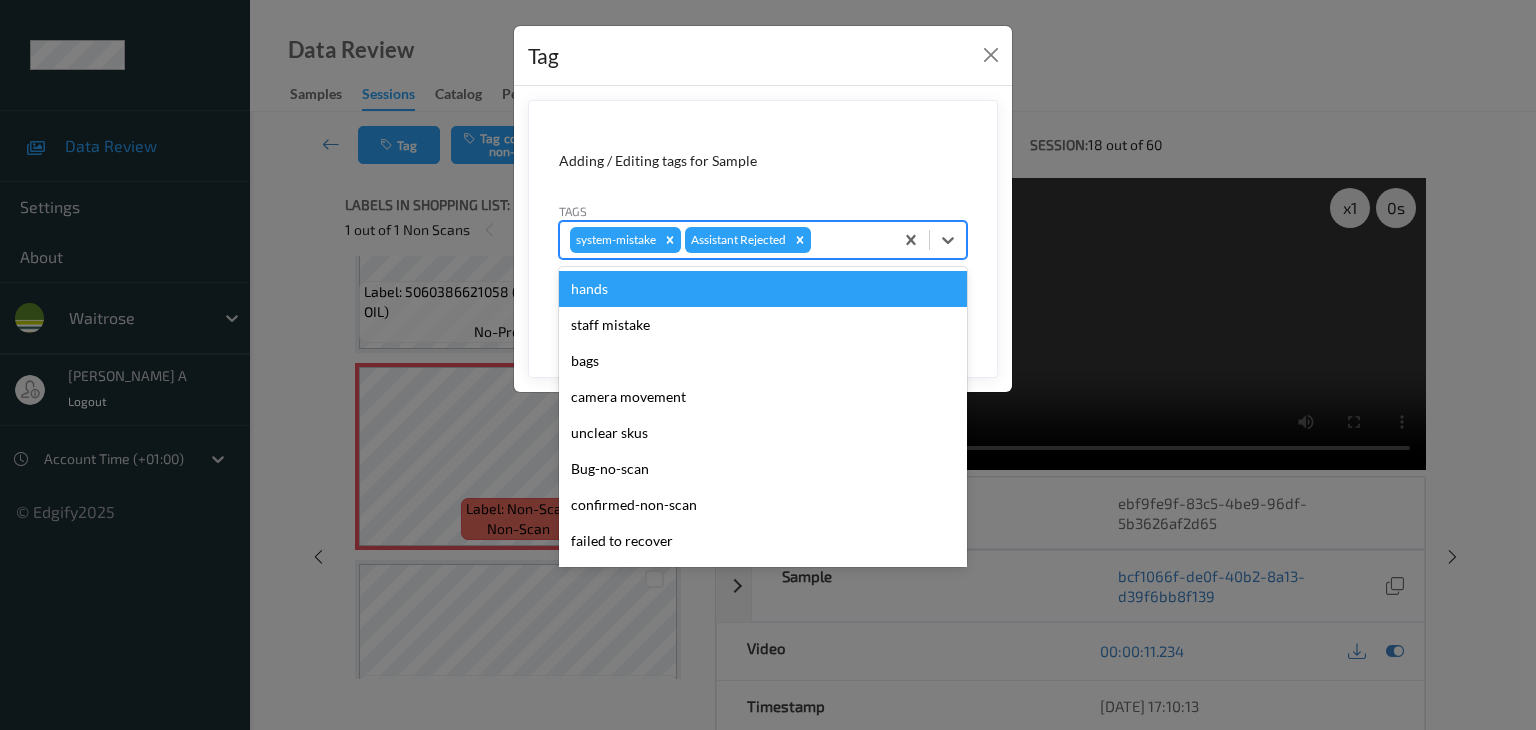 click at bounding box center [849, 240] 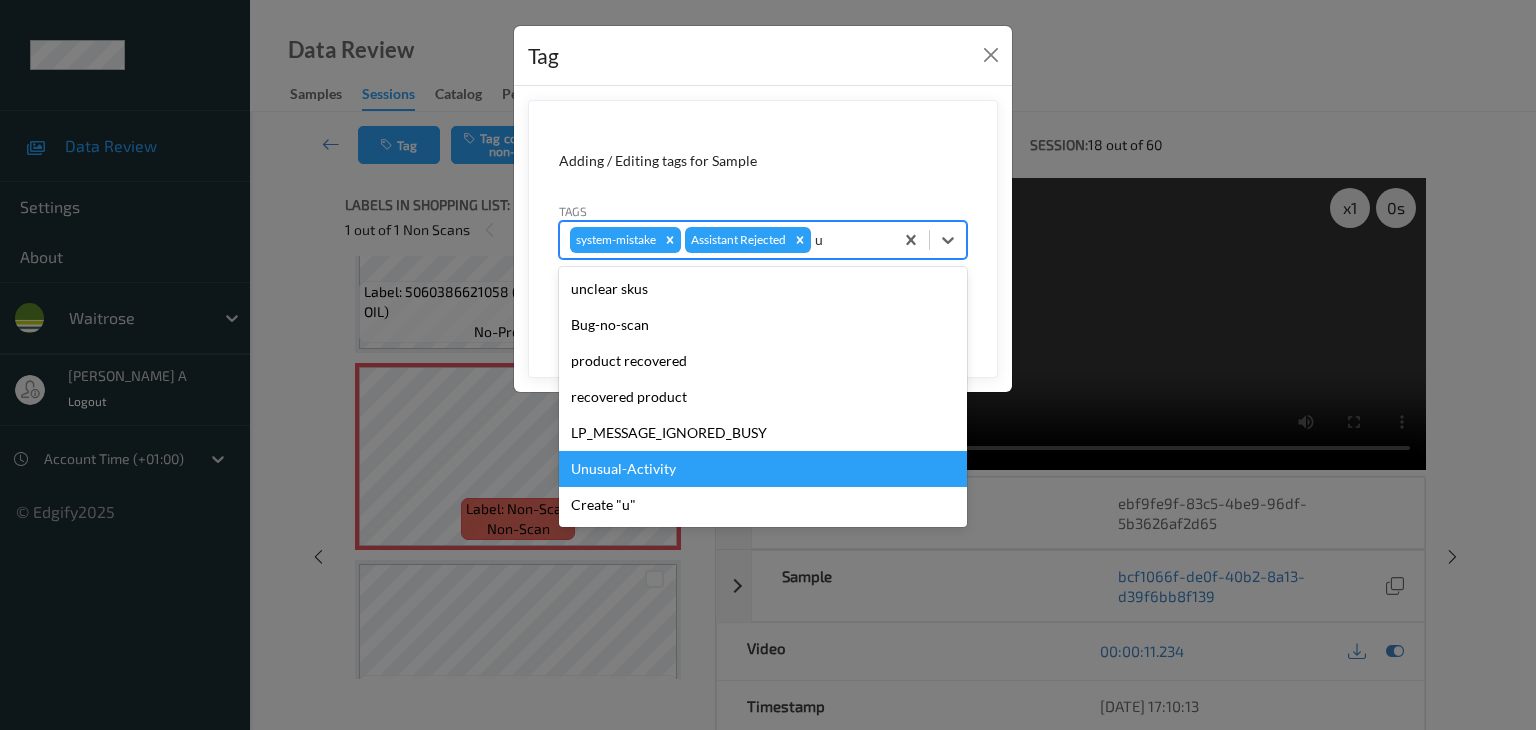 click on "Unusual-Activity" at bounding box center (763, 469) 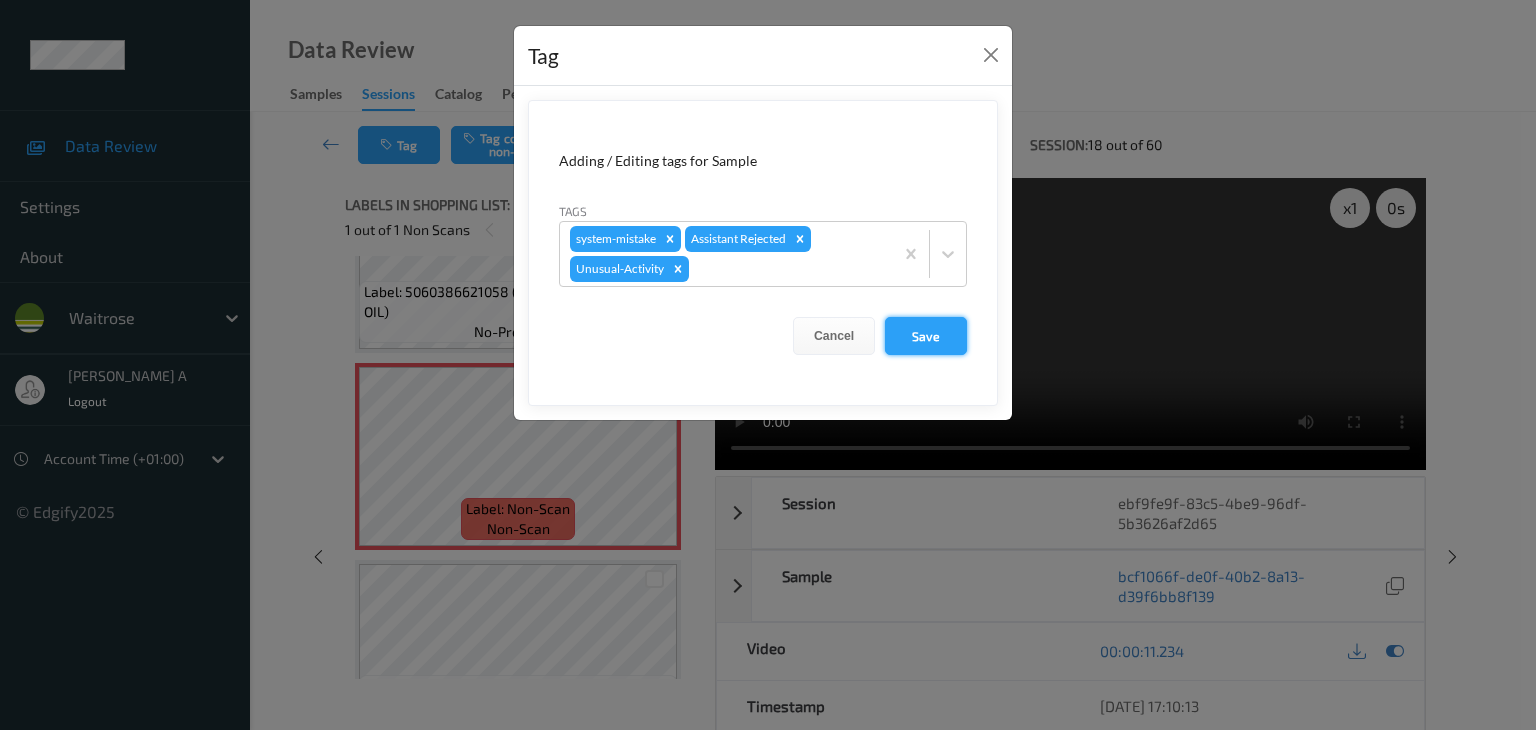 click on "Save" at bounding box center [926, 336] 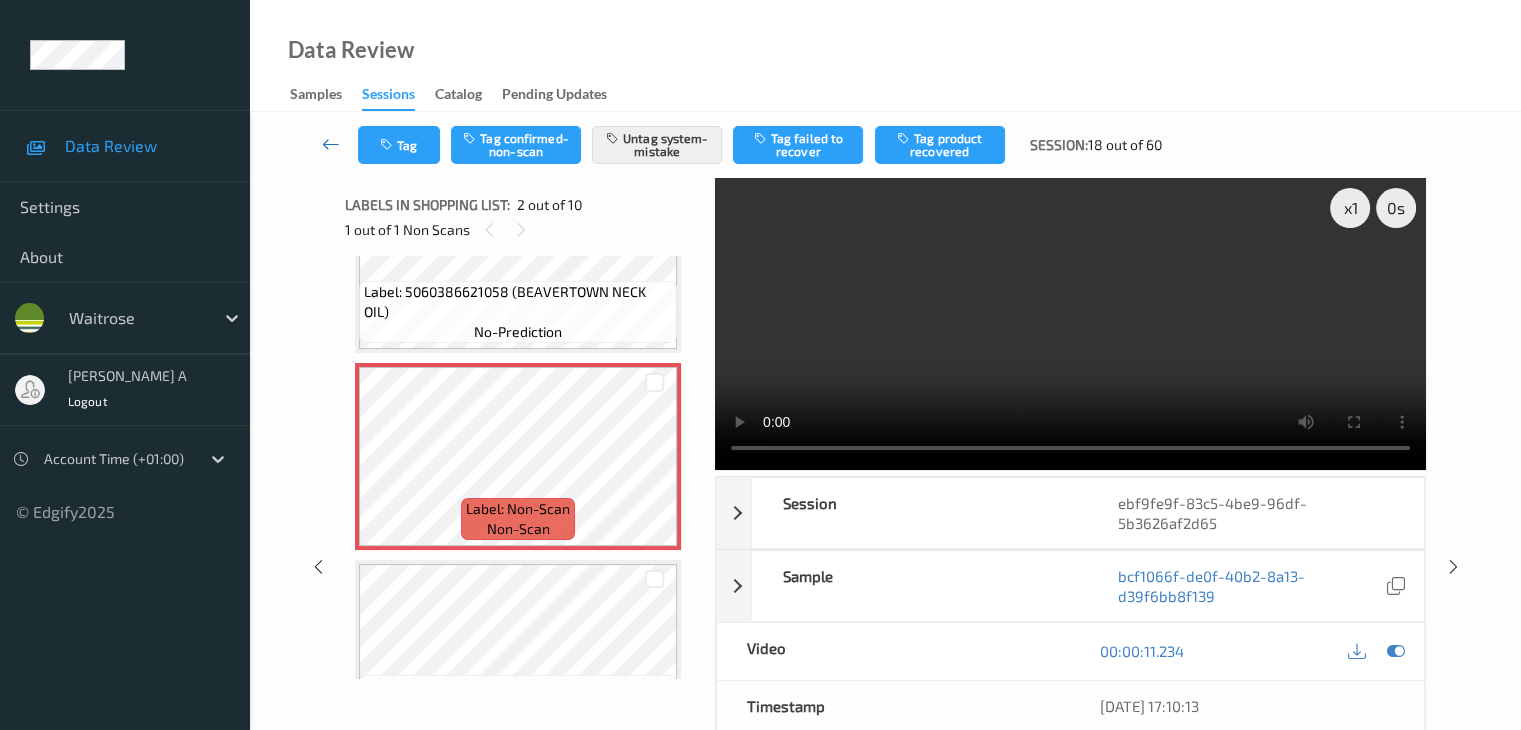 click at bounding box center (331, 144) 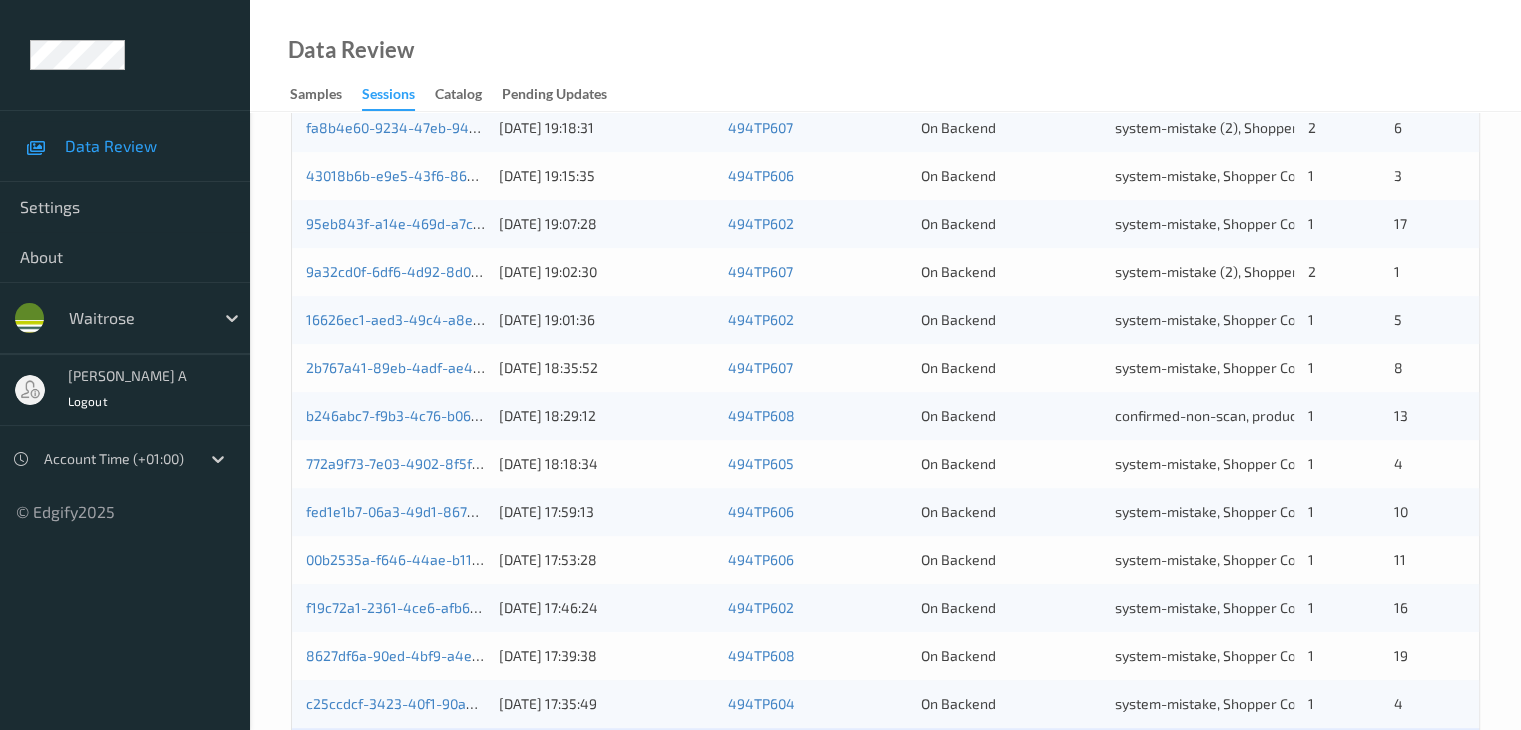 scroll, scrollTop: 932, scrollLeft: 0, axis: vertical 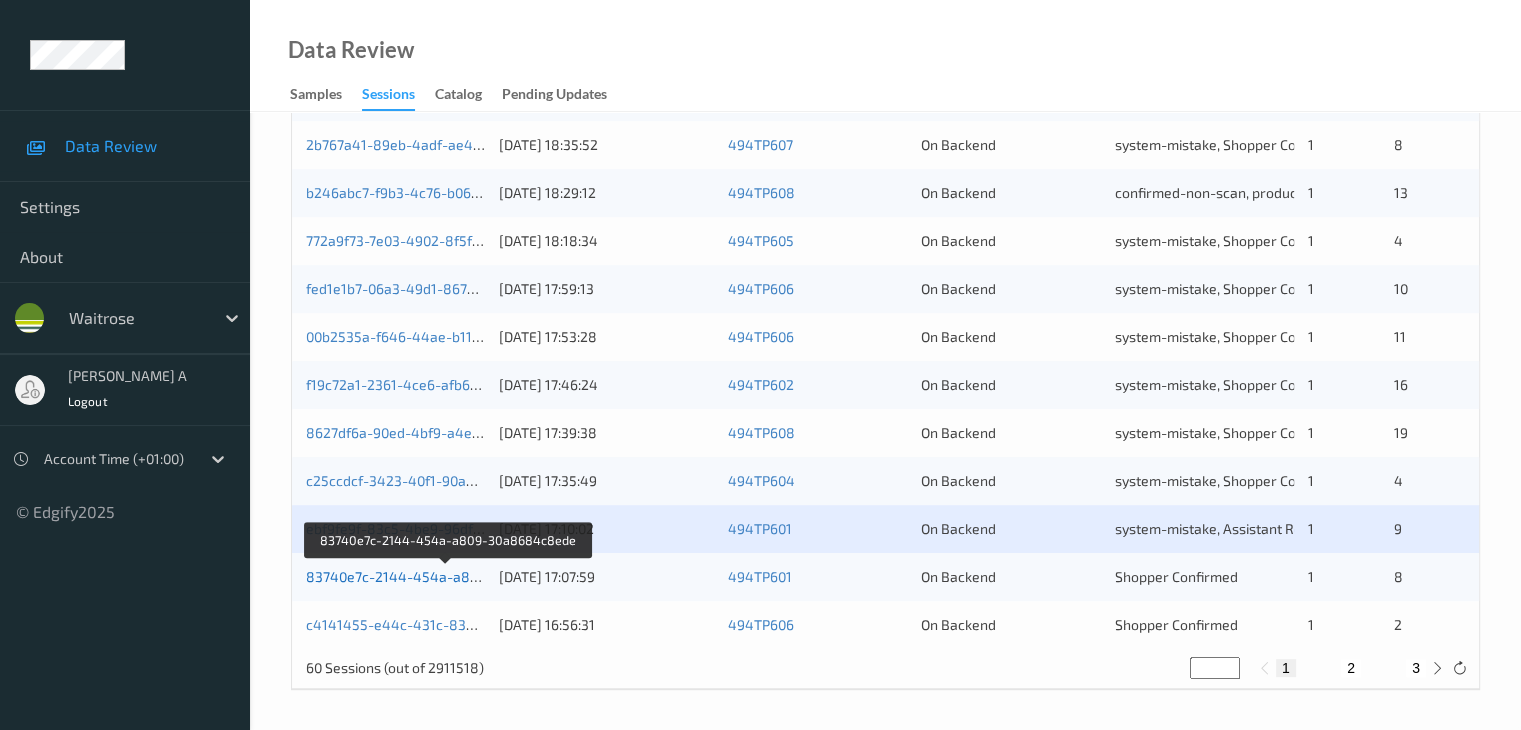 click on "83740e7c-2144-454a-a809-30a8684c8ede" at bounding box center [448, 576] 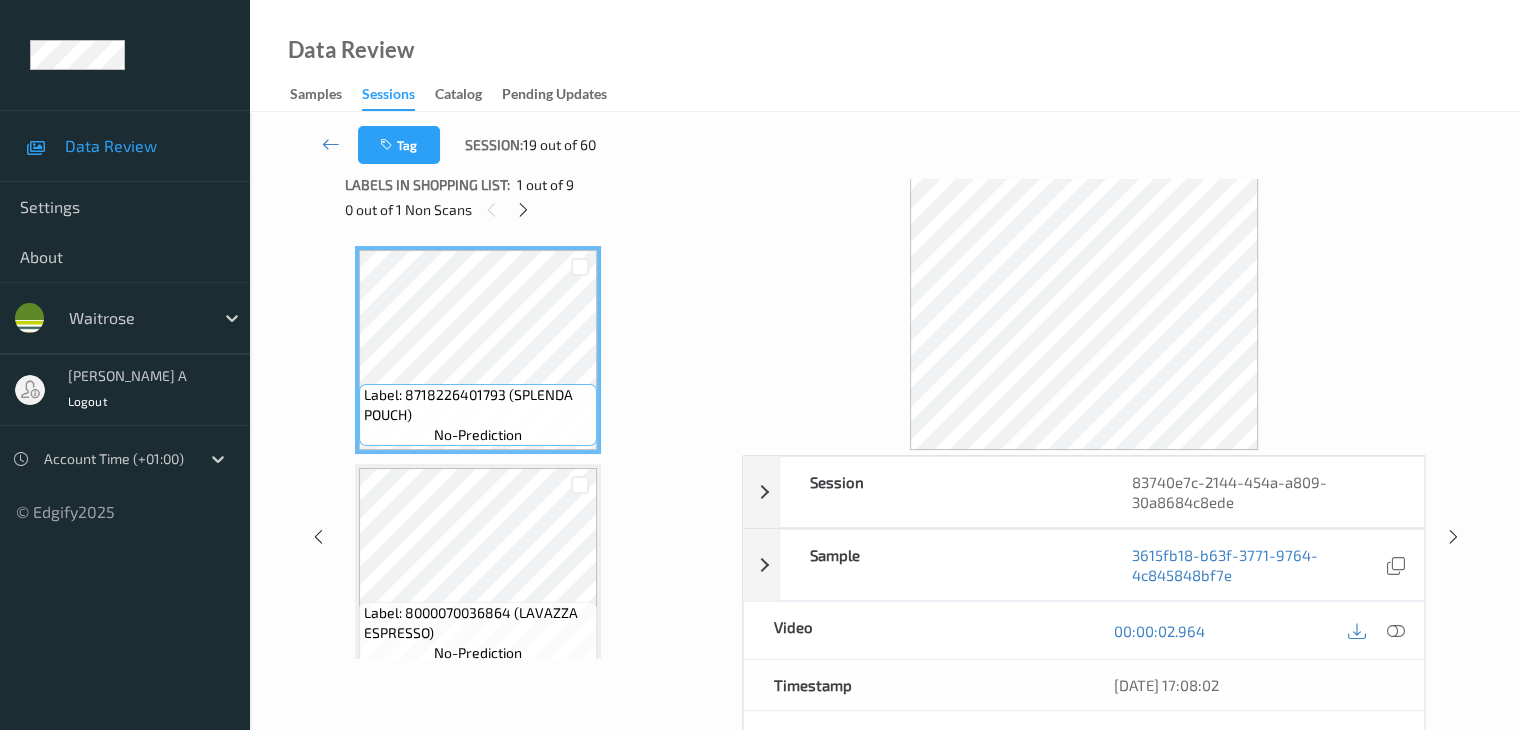 scroll, scrollTop: 0, scrollLeft: 0, axis: both 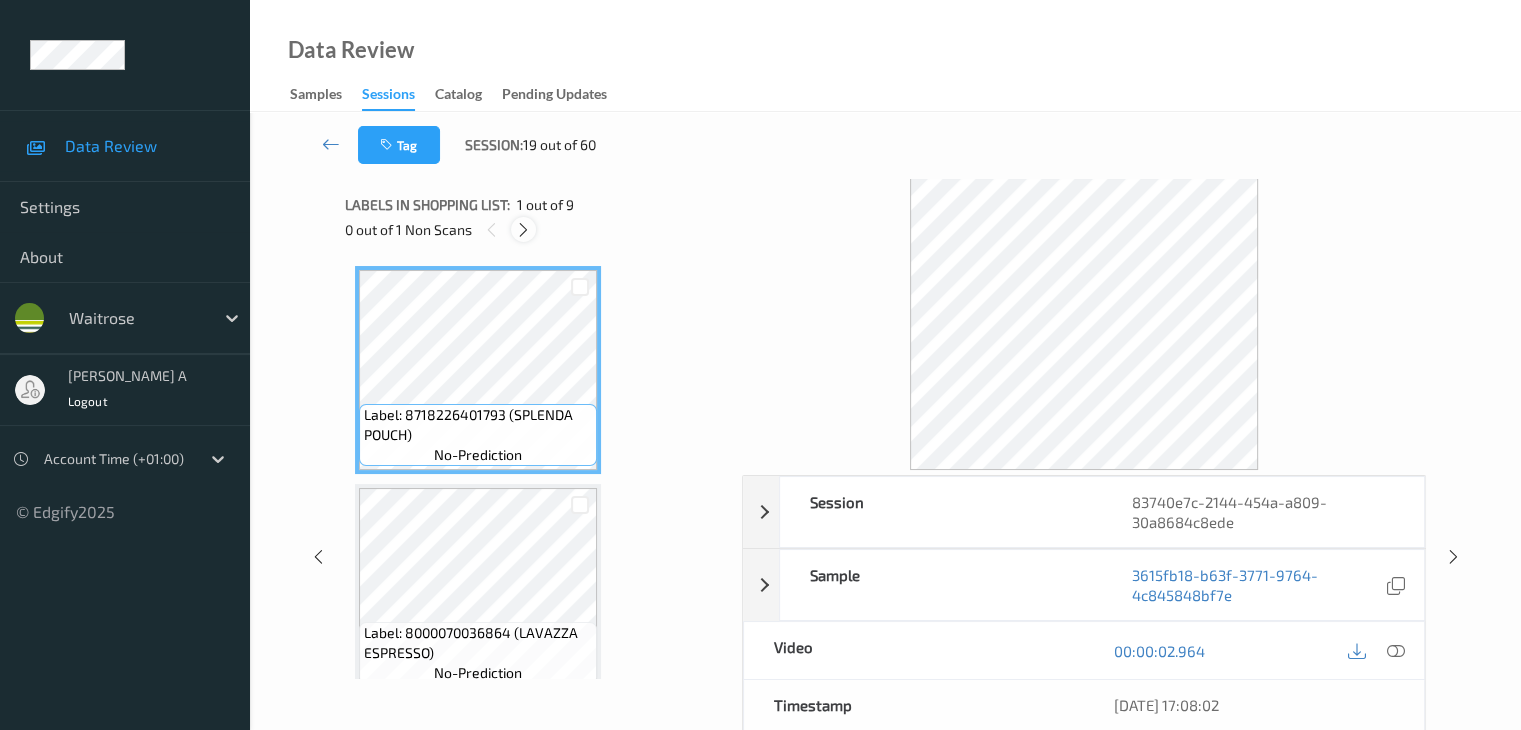 click at bounding box center [523, 229] 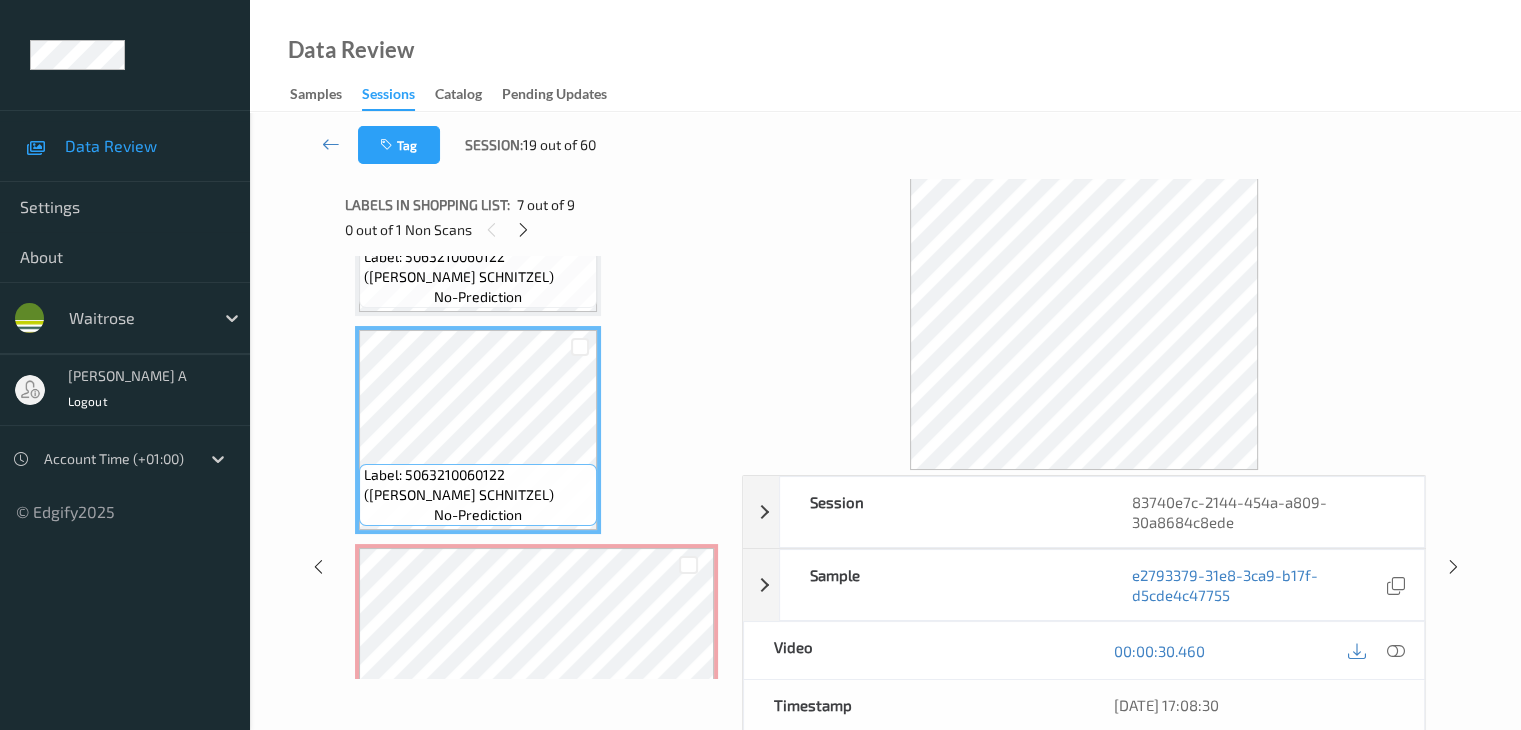 scroll, scrollTop: 1218, scrollLeft: 0, axis: vertical 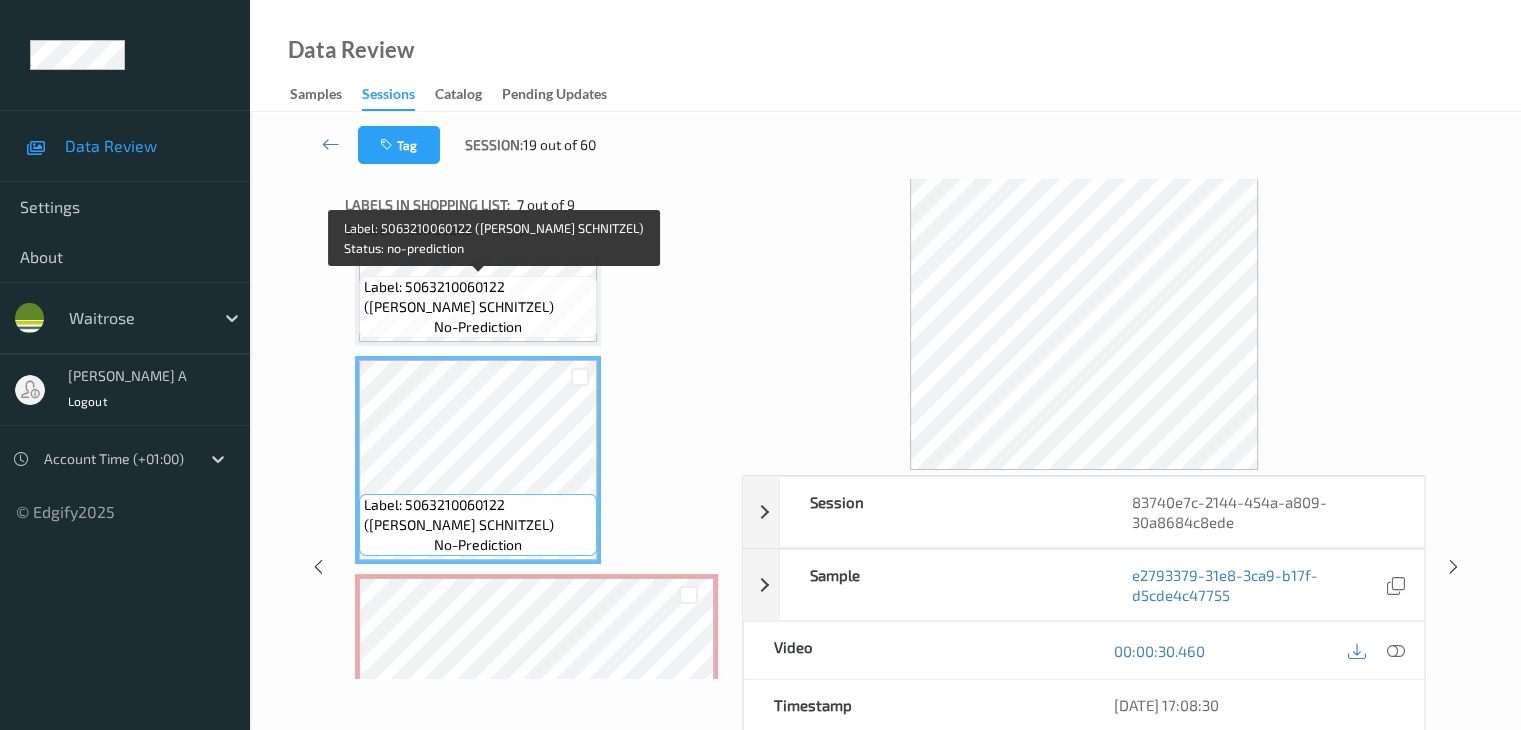 click on "Label: 5063210060122 (WR LEMON SCHNITZEL)" at bounding box center (478, 297) 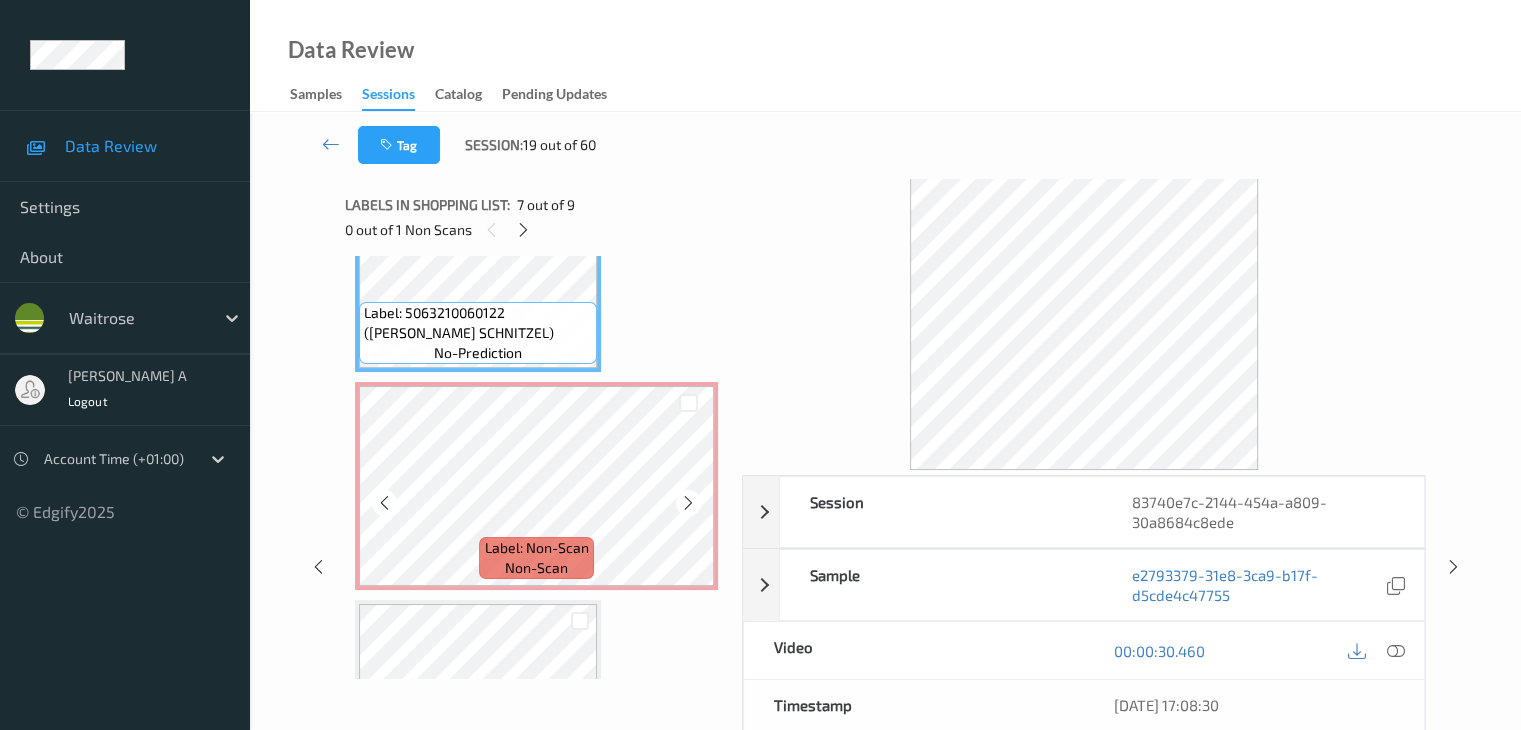 scroll, scrollTop: 1418, scrollLeft: 0, axis: vertical 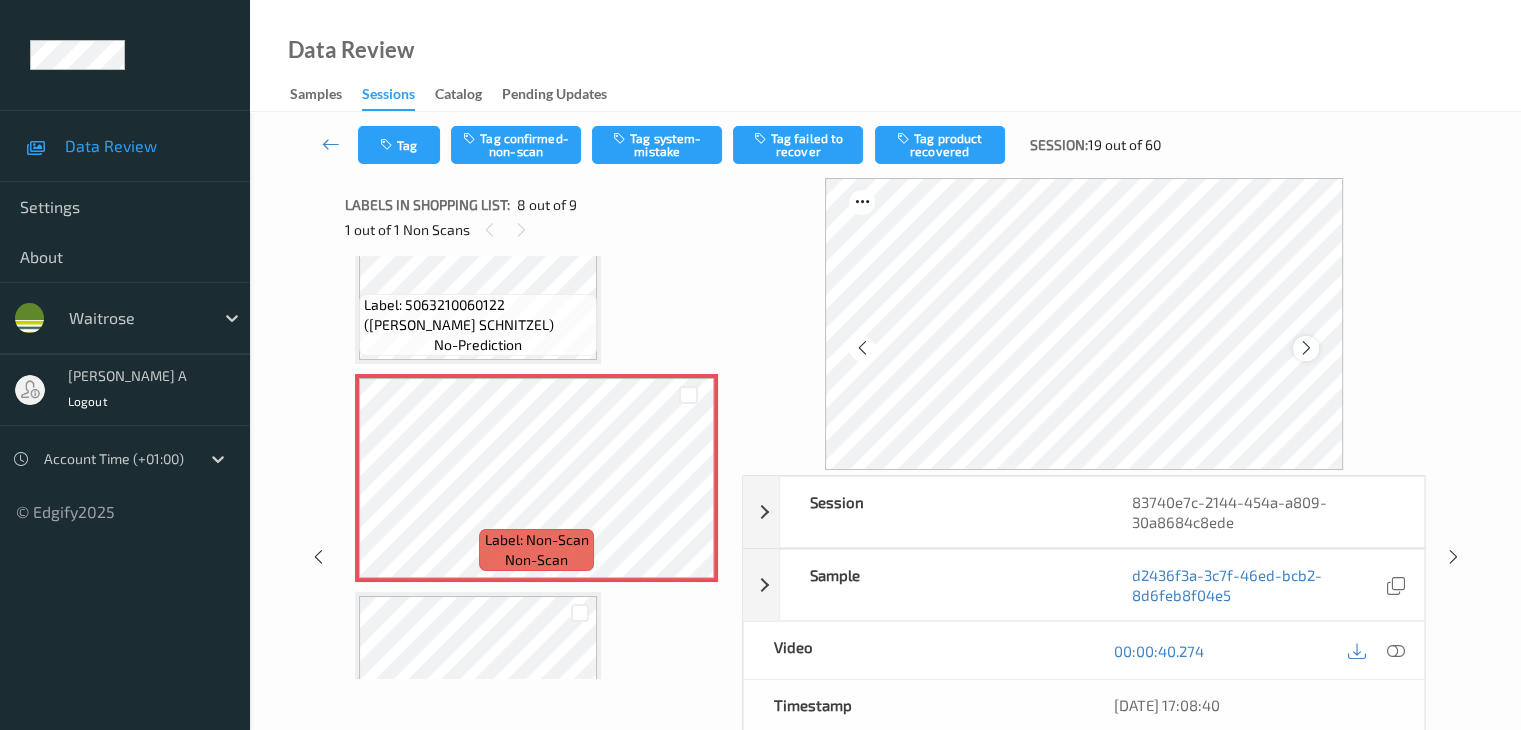click at bounding box center (1306, 348) 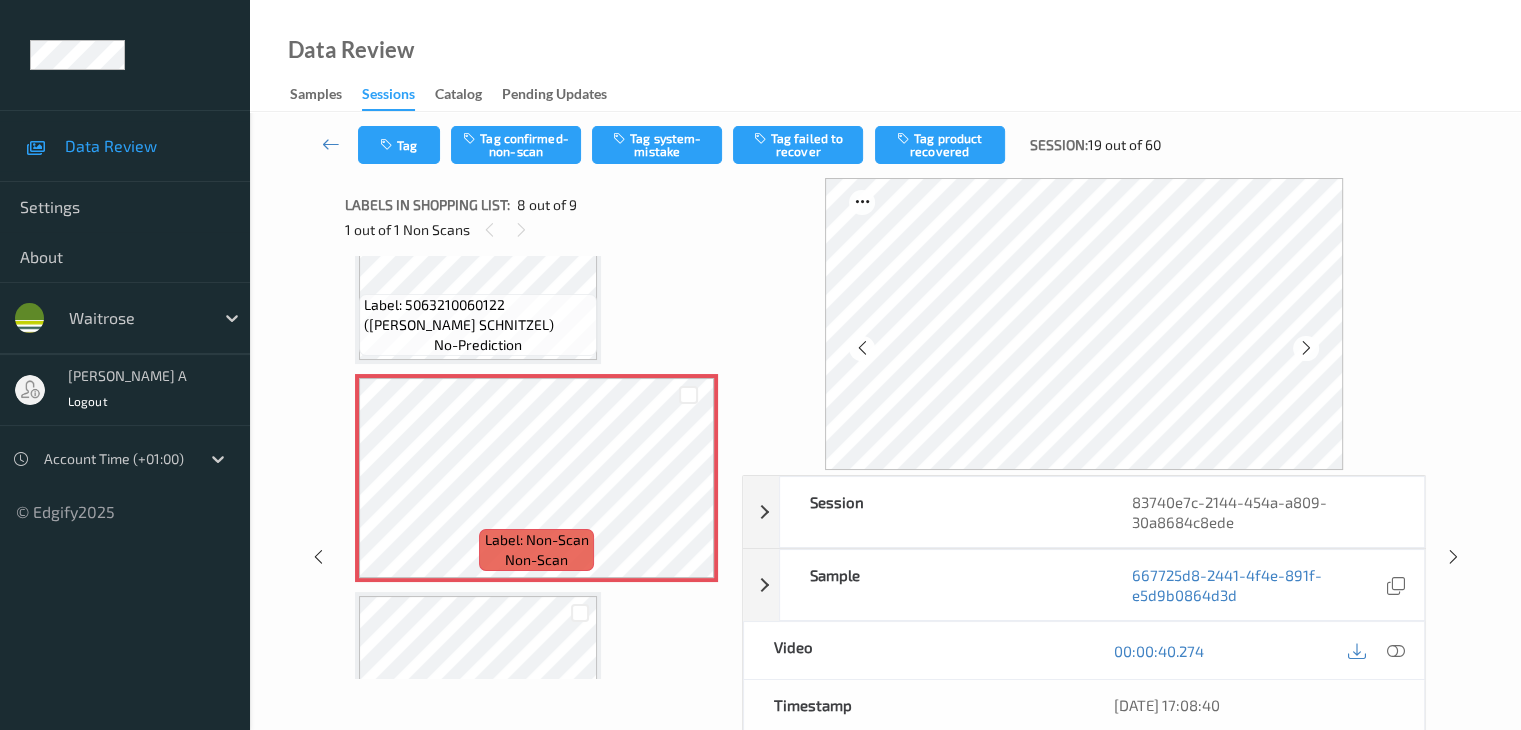 click at bounding box center (1306, 348) 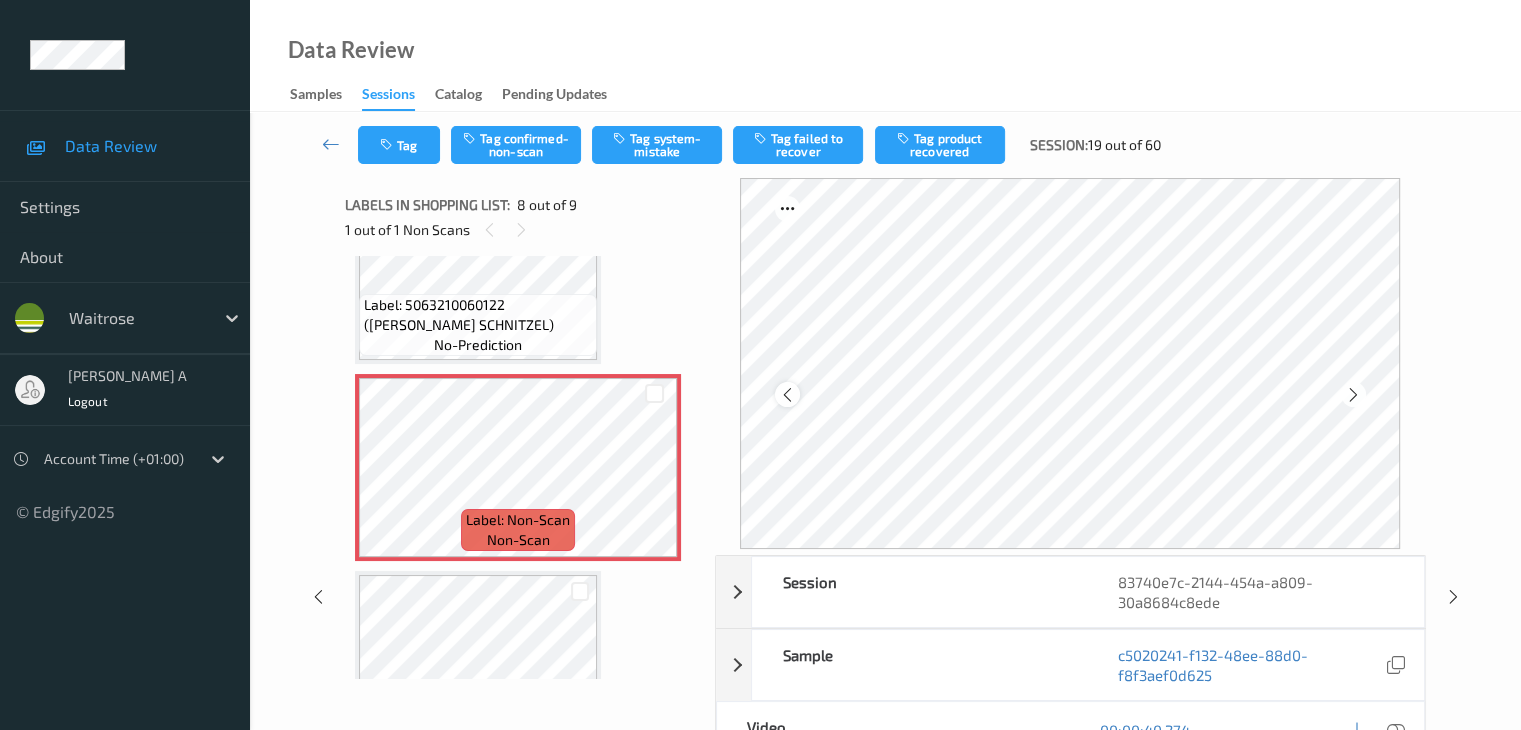 click at bounding box center (787, 395) 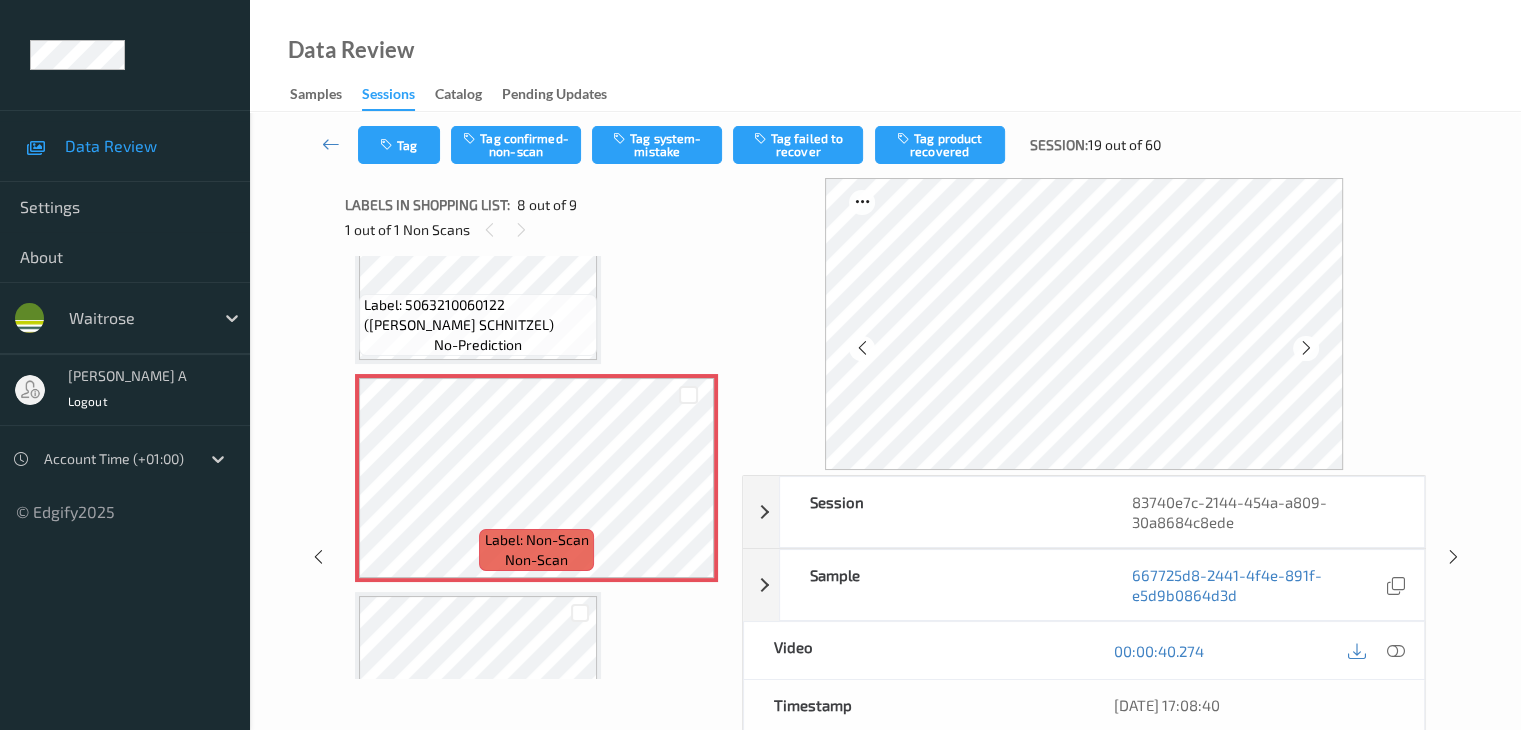 click at bounding box center [1084, 324] 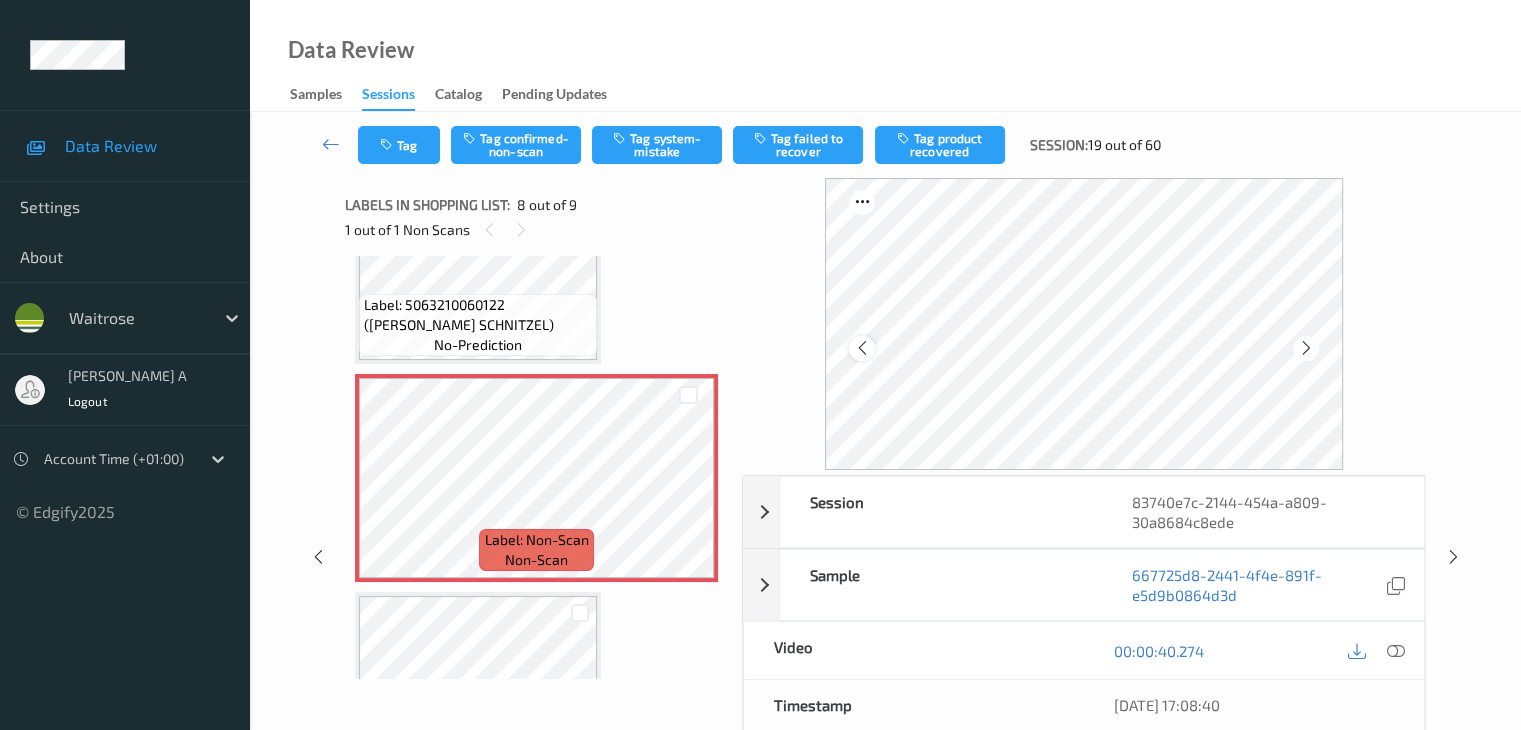 click at bounding box center [861, 348] 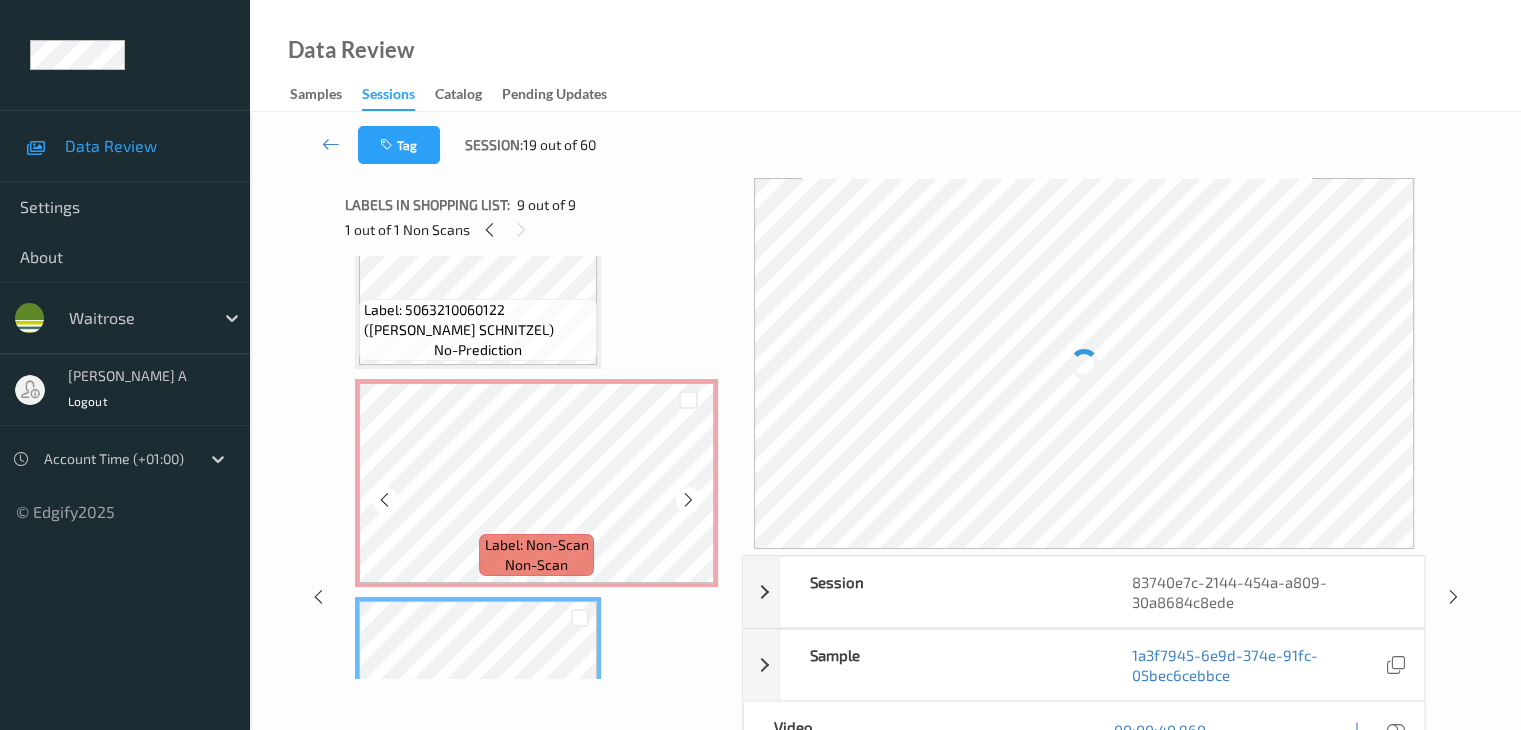 scroll, scrollTop: 1249, scrollLeft: 0, axis: vertical 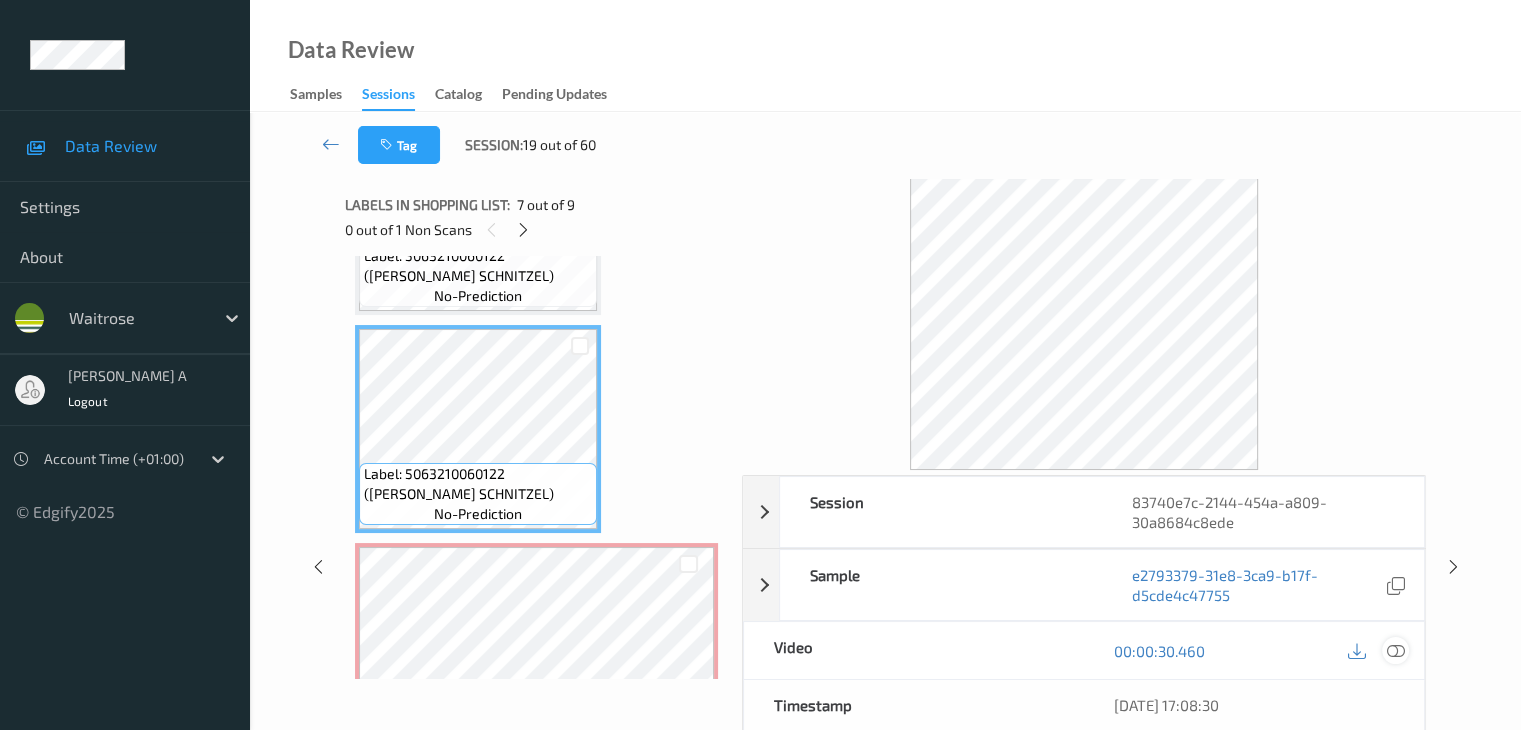 click at bounding box center (1395, 651) 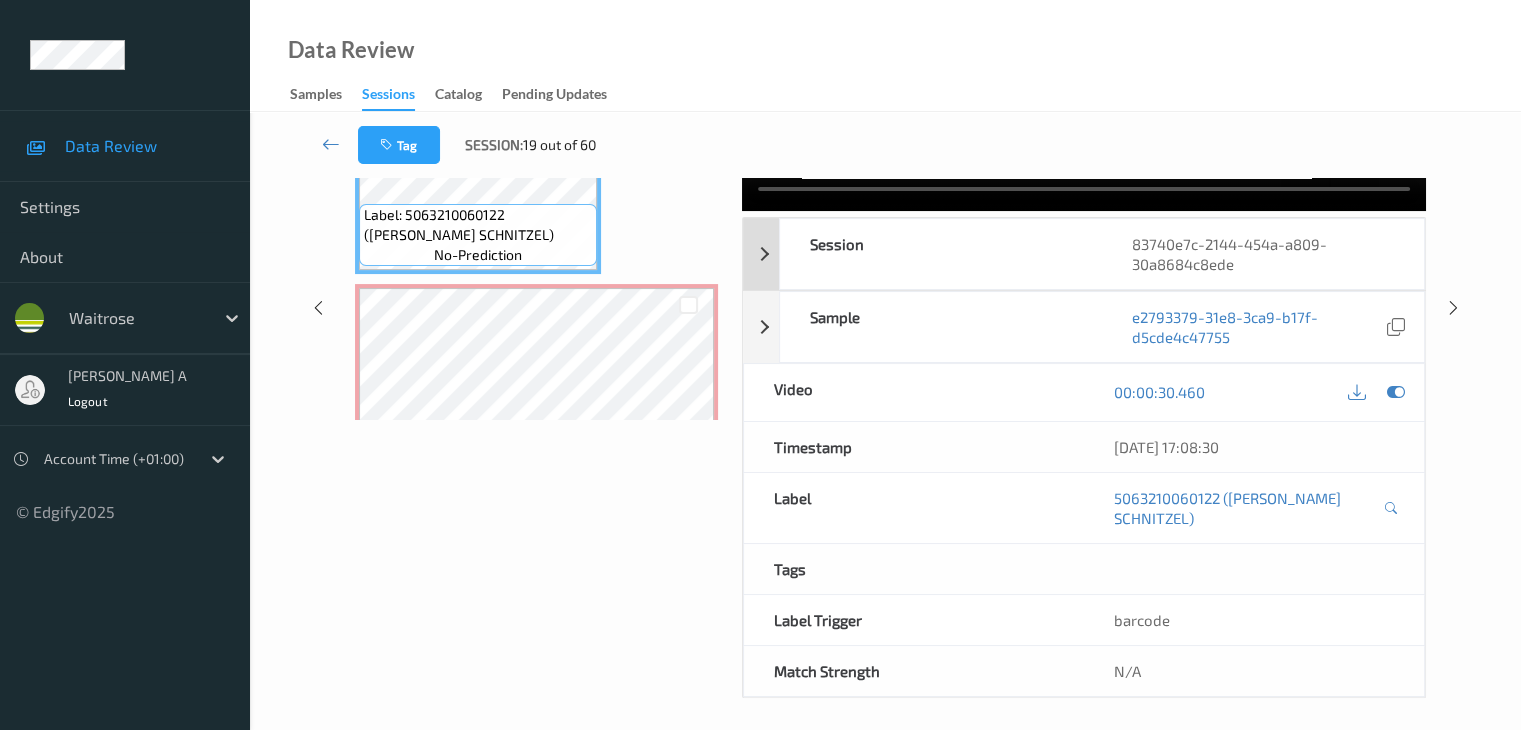 scroll, scrollTop: 0, scrollLeft: 0, axis: both 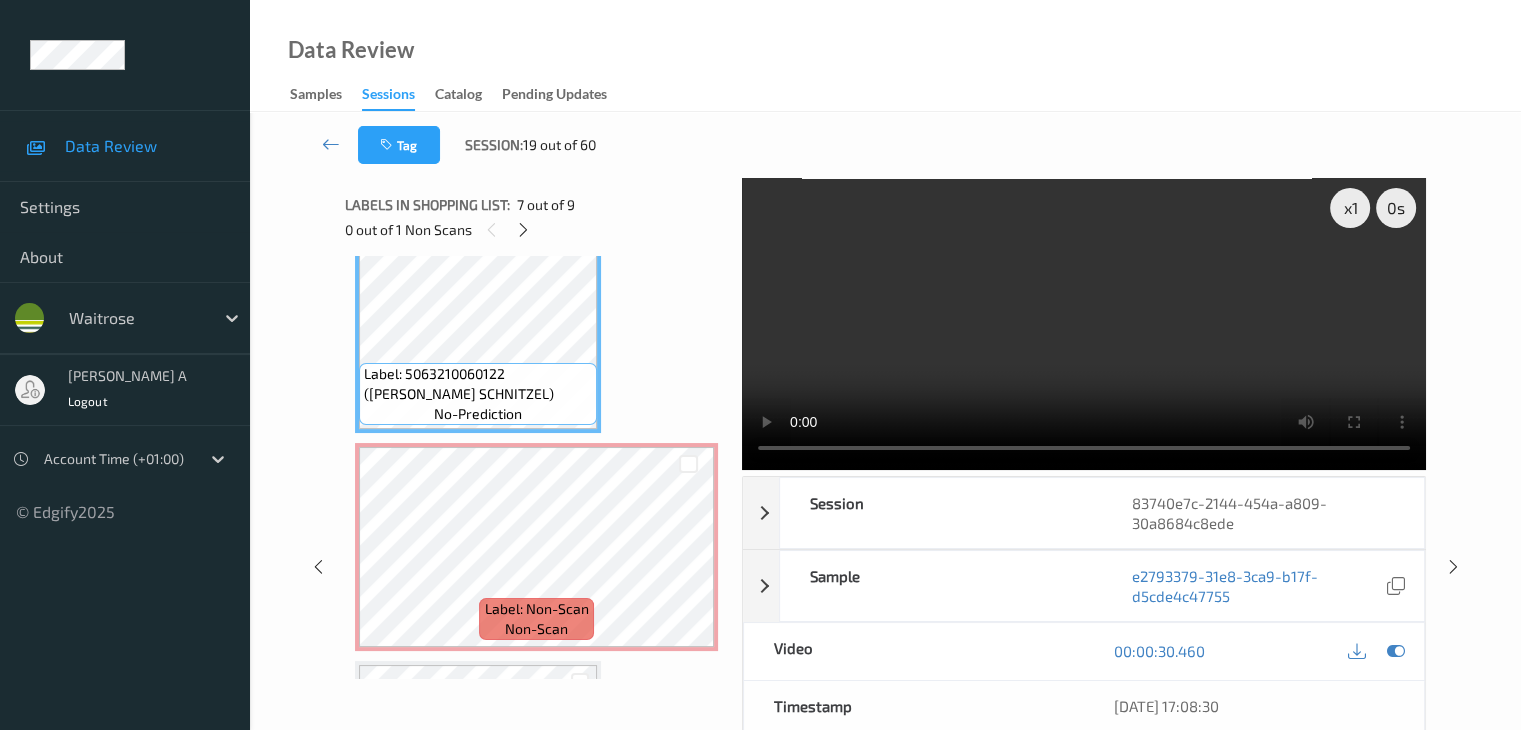 type 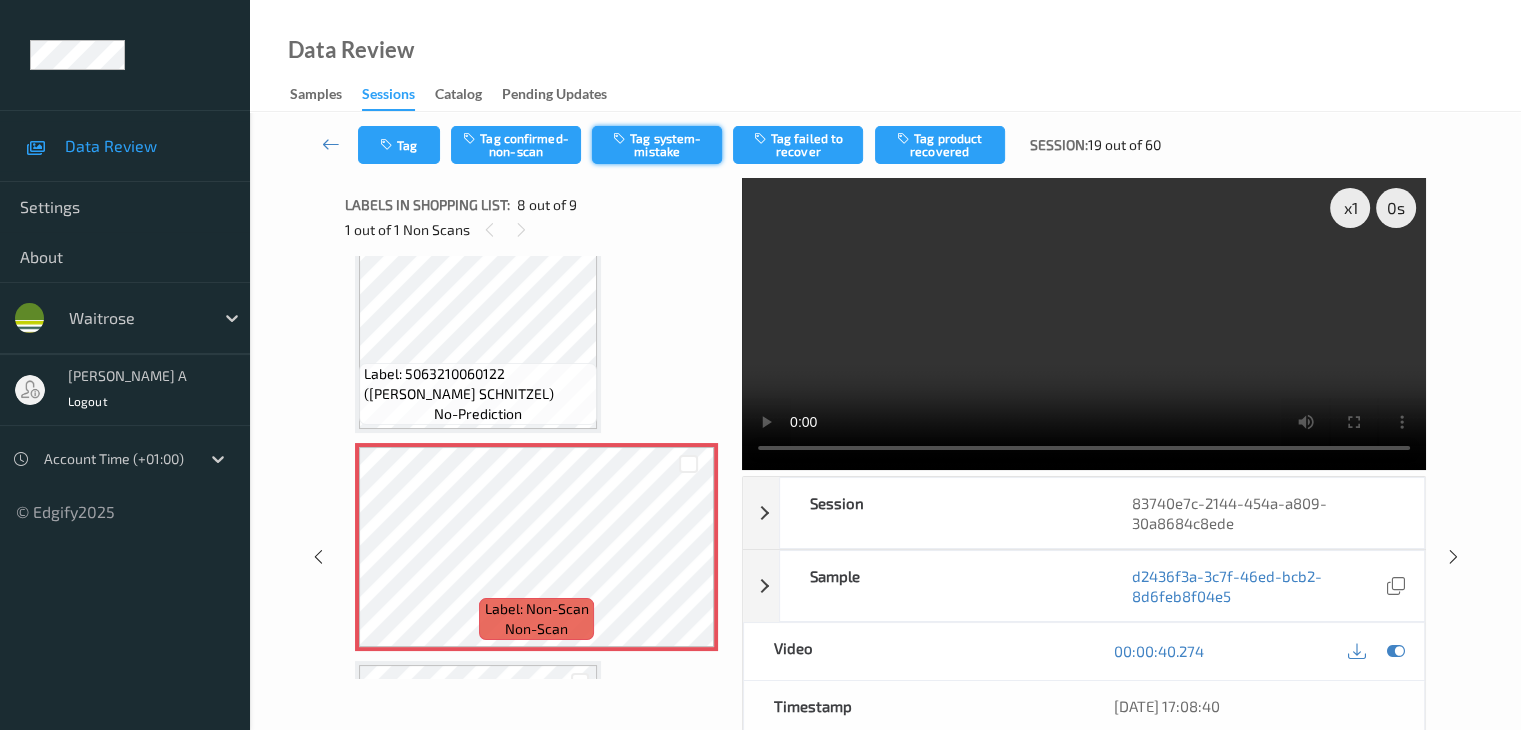 click on "Tag   system-mistake" at bounding box center [657, 145] 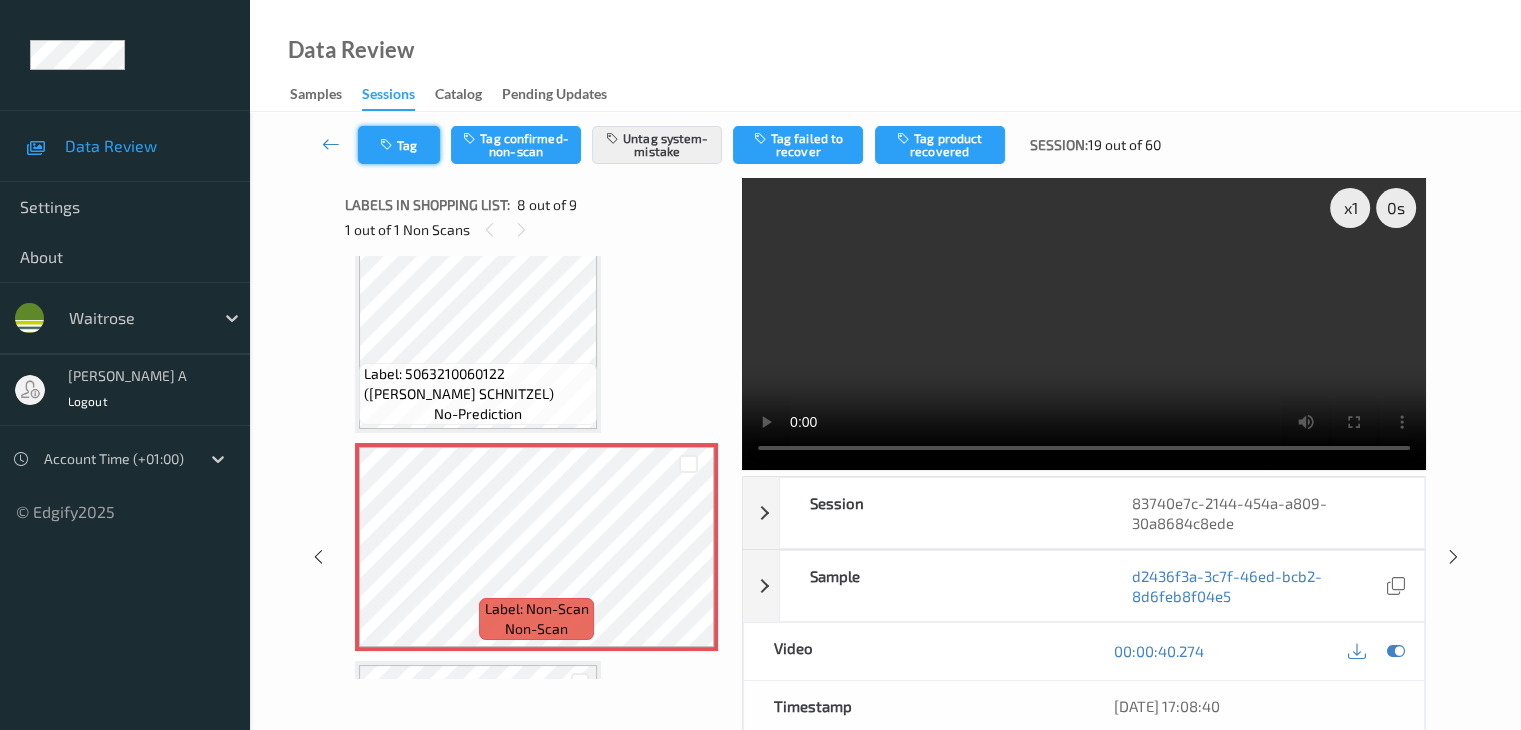 click on "Tag" at bounding box center [399, 145] 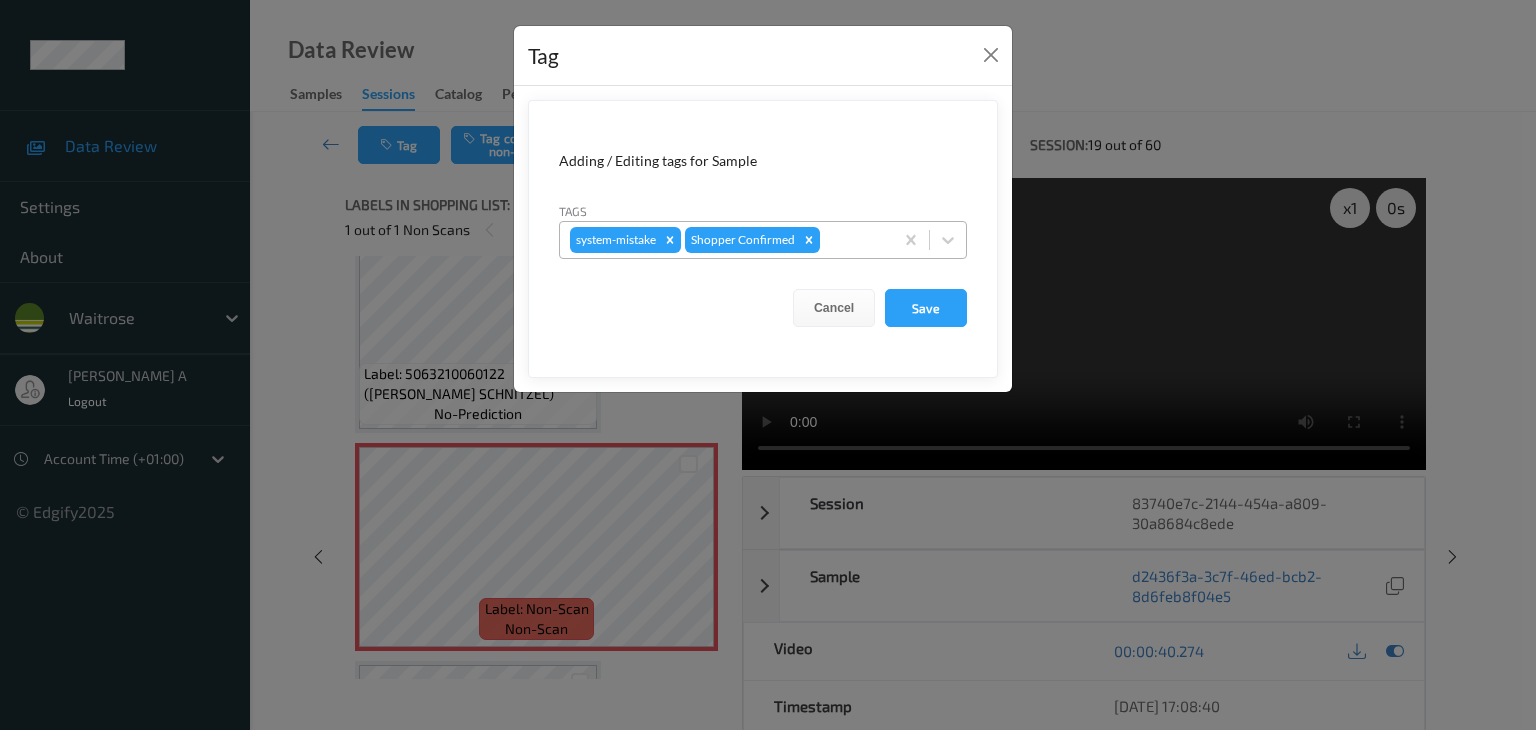 click at bounding box center [853, 240] 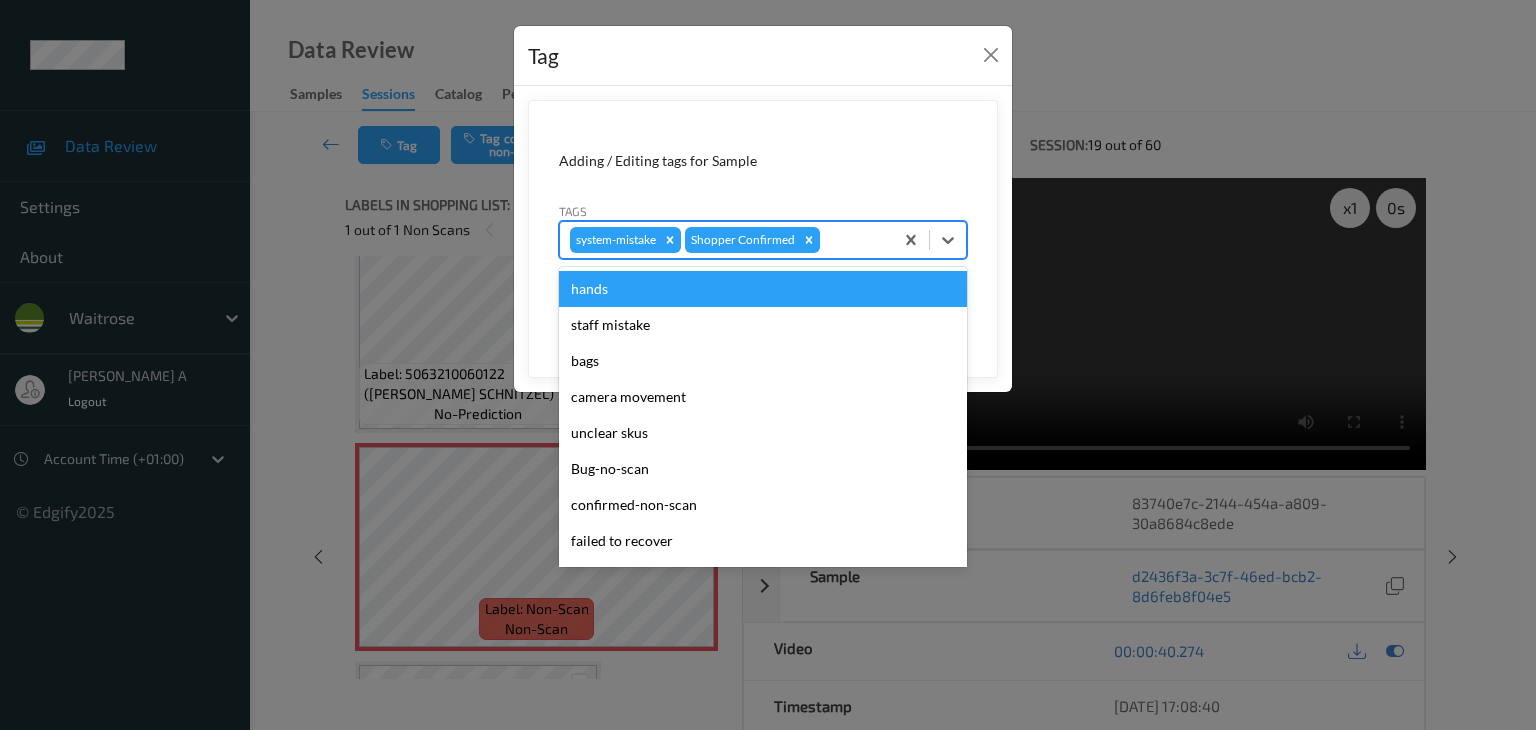 type on "u" 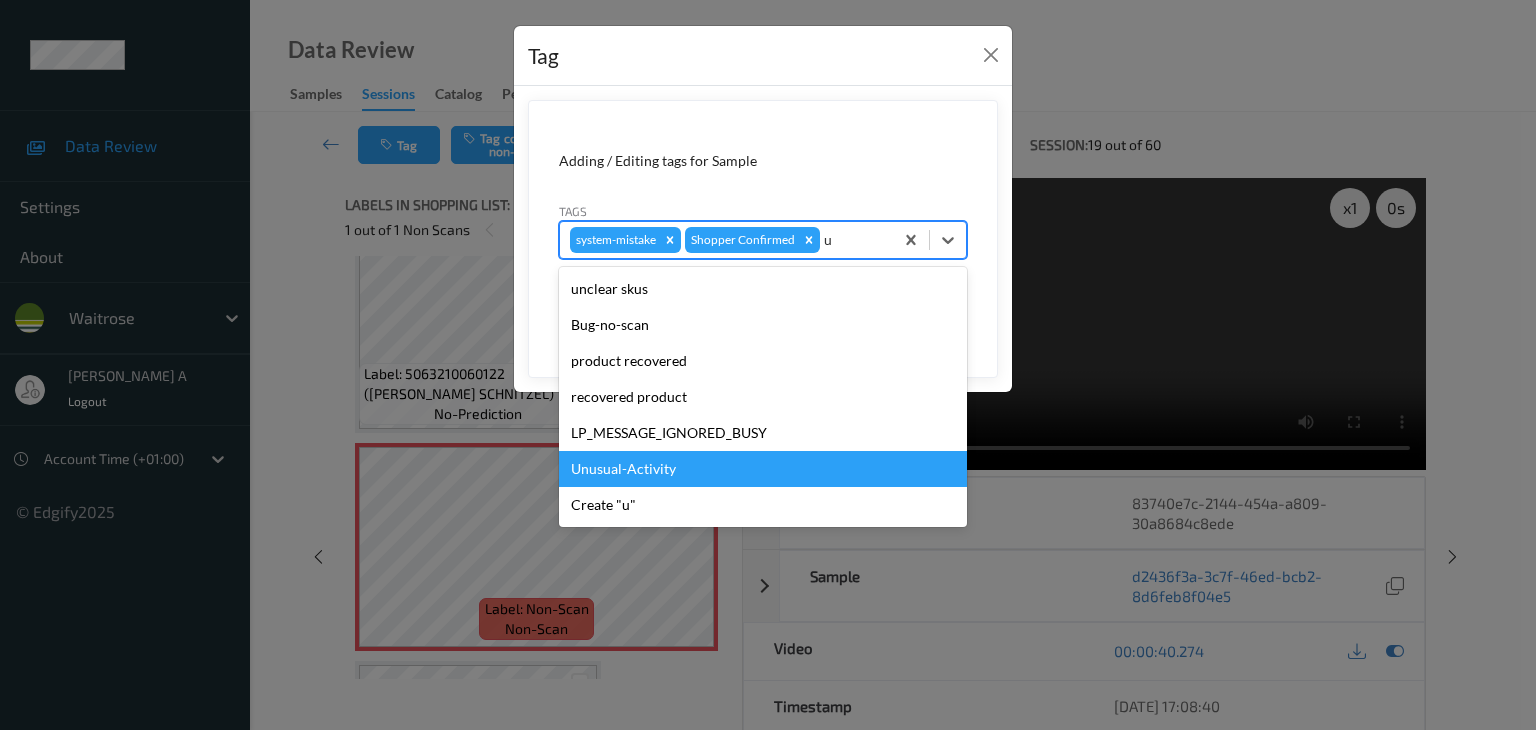 click on "Unusual-Activity" at bounding box center (763, 469) 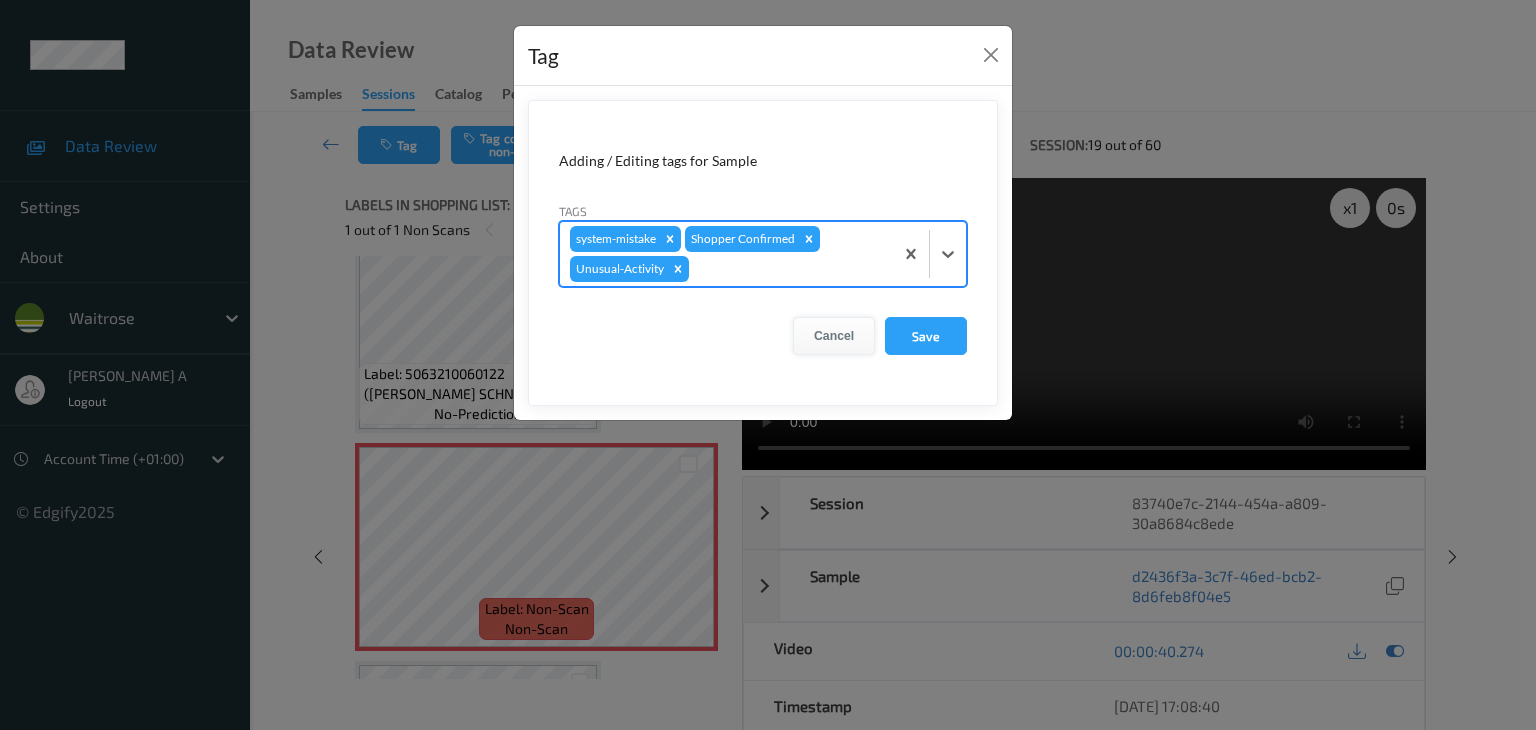 type on "p" 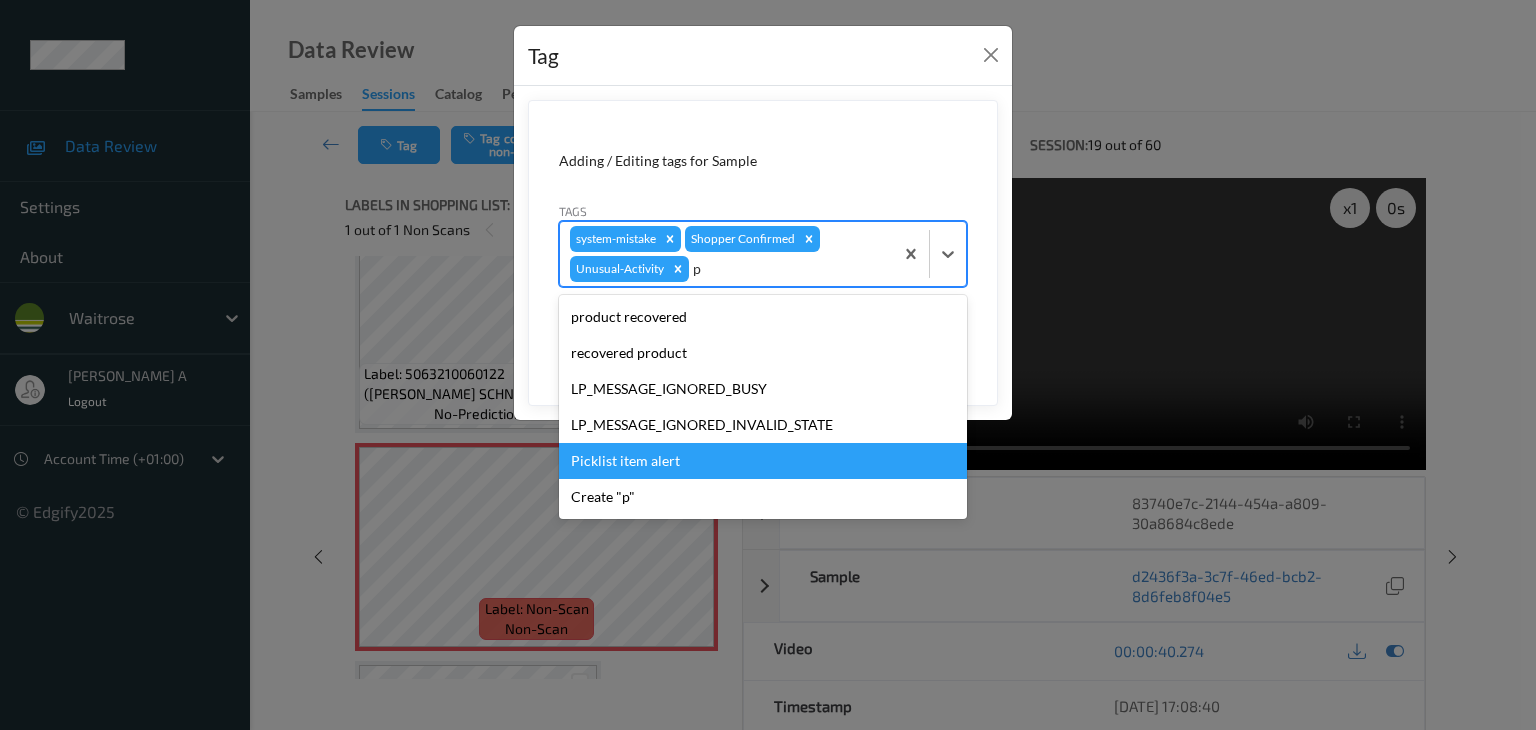 click on "Picklist item alert" at bounding box center (763, 461) 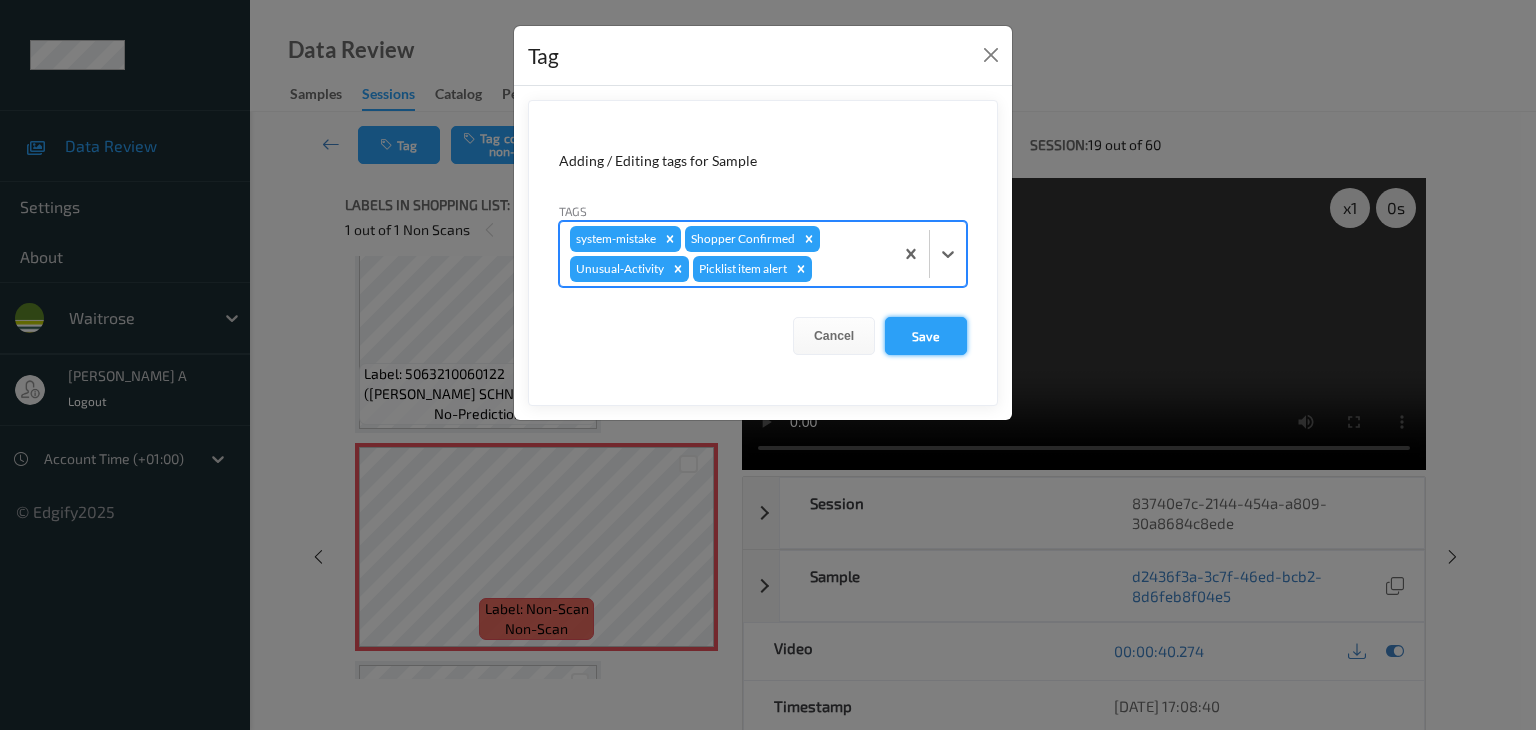 click on "Save" at bounding box center [926, 336] 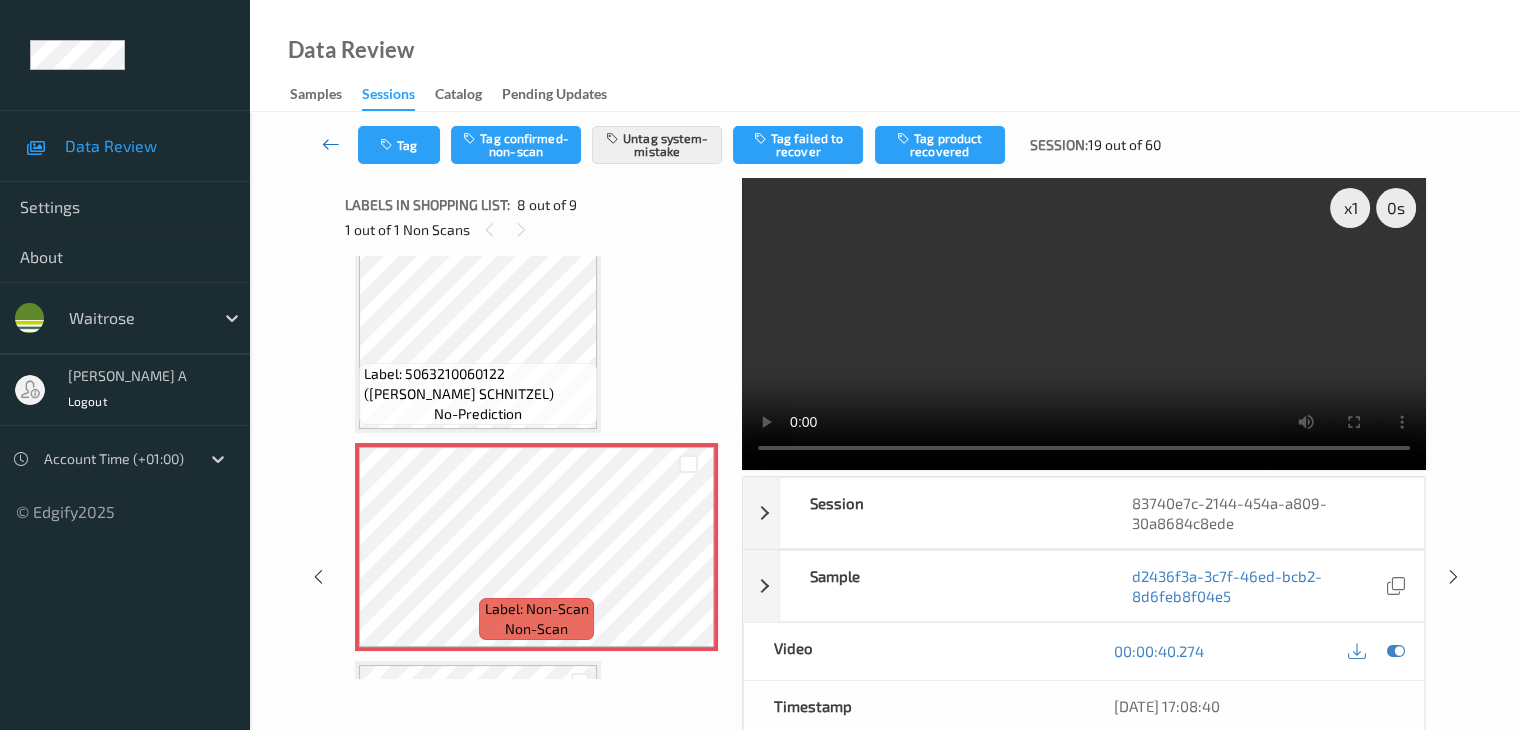 click at bounding box center (331, 144) 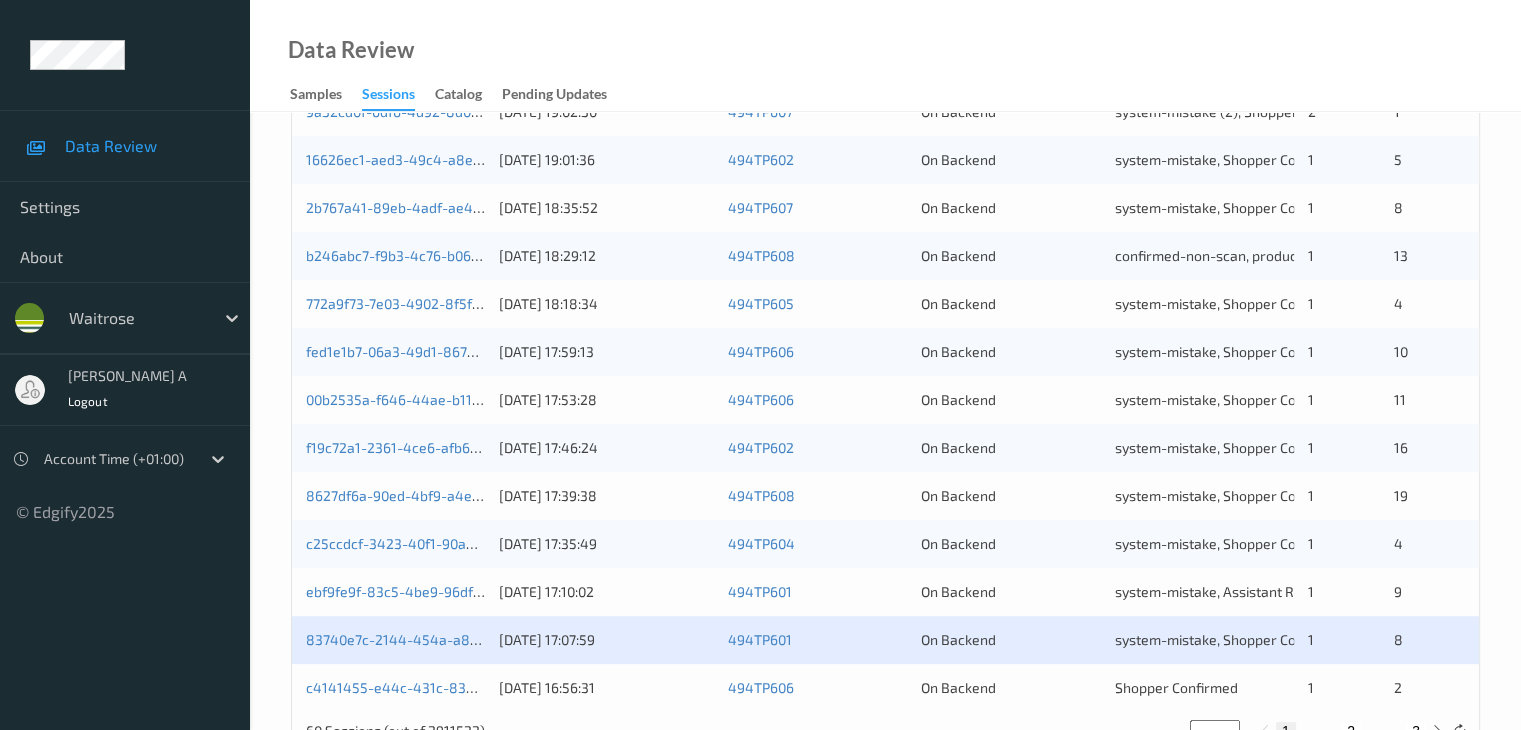 scroll, scrollTop: 932, scrollLeft: 0, axis: vertical 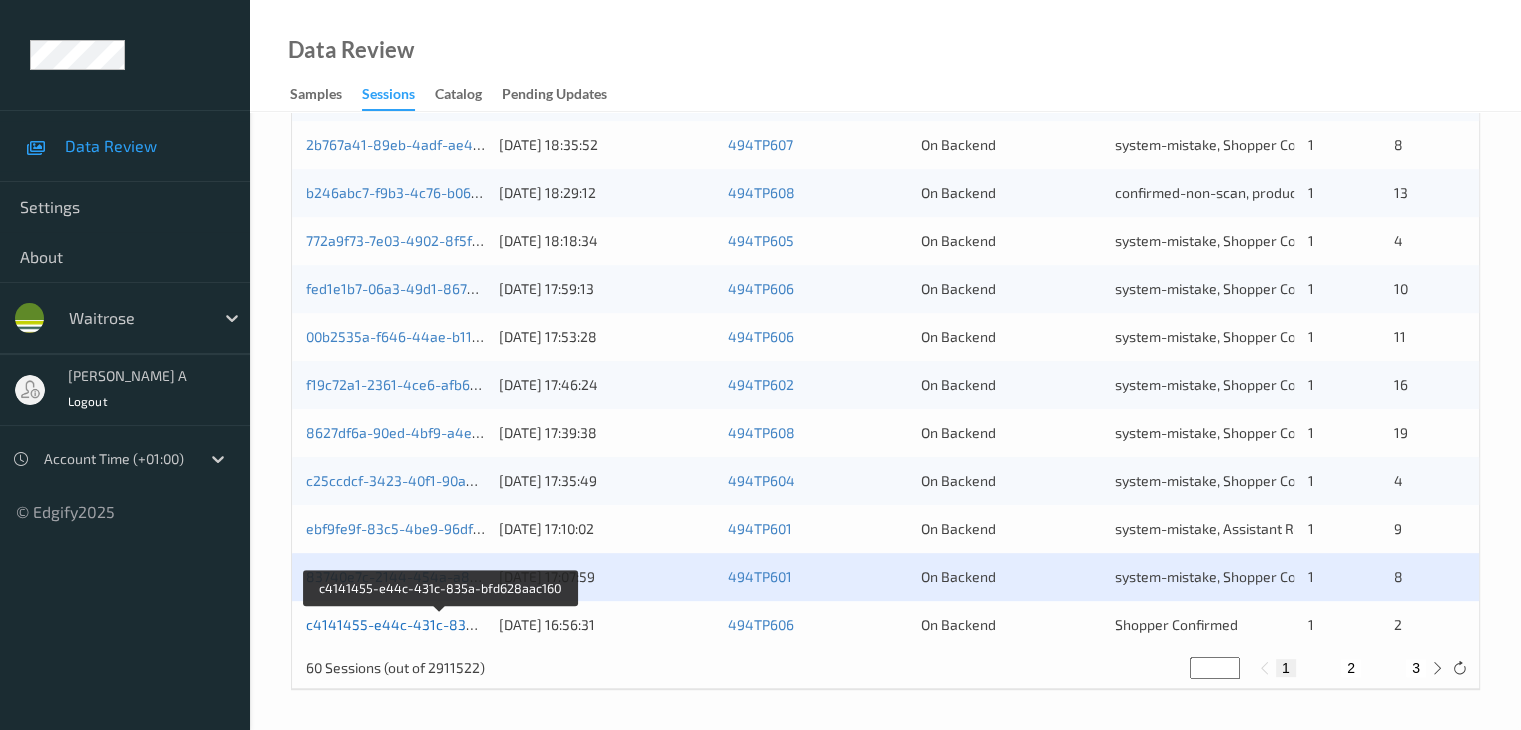 click on "c4141455-e44c-431c-835a-bfd628aac160" at bounding box center [442, 624] 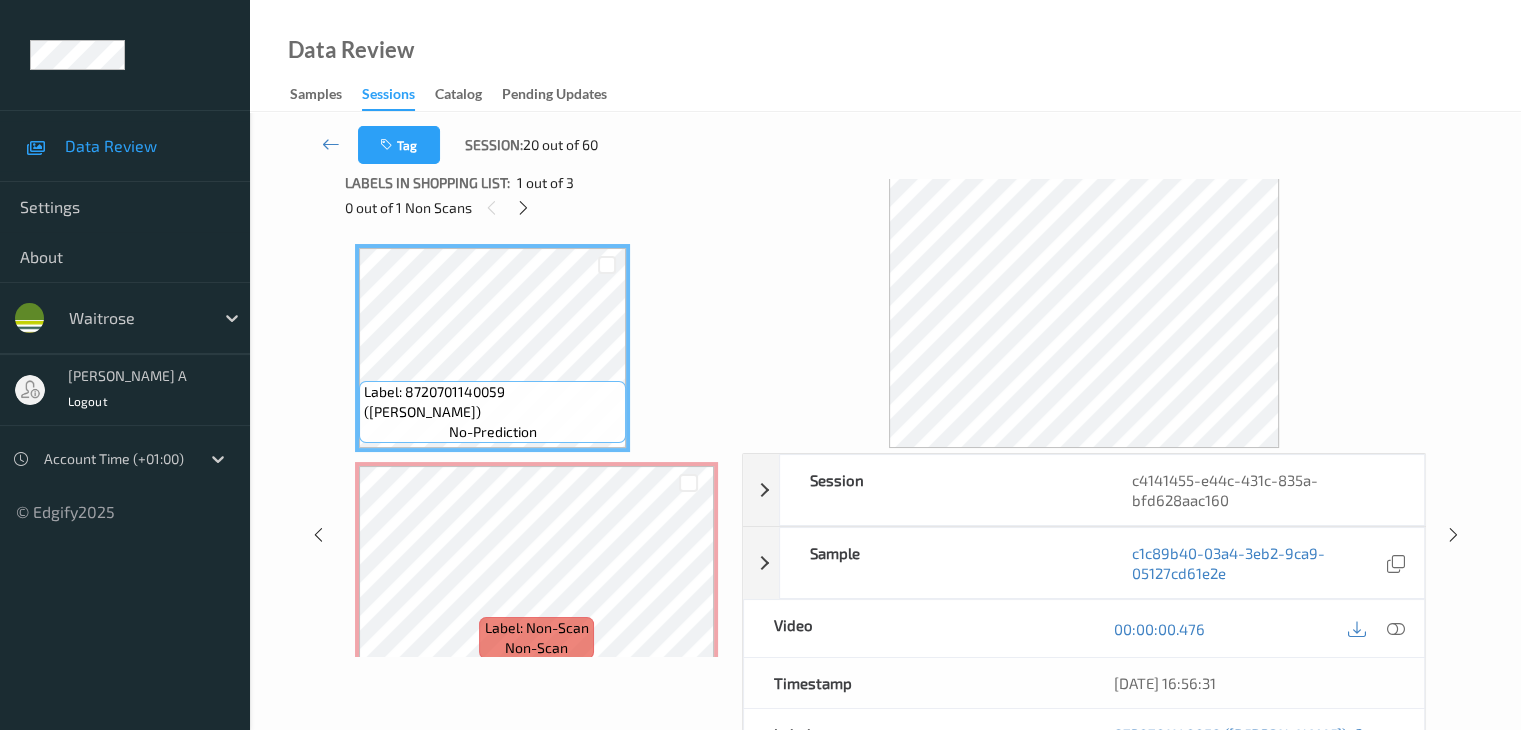 scroll, scrollTop: 0, scrollLeft: 0, axis: both 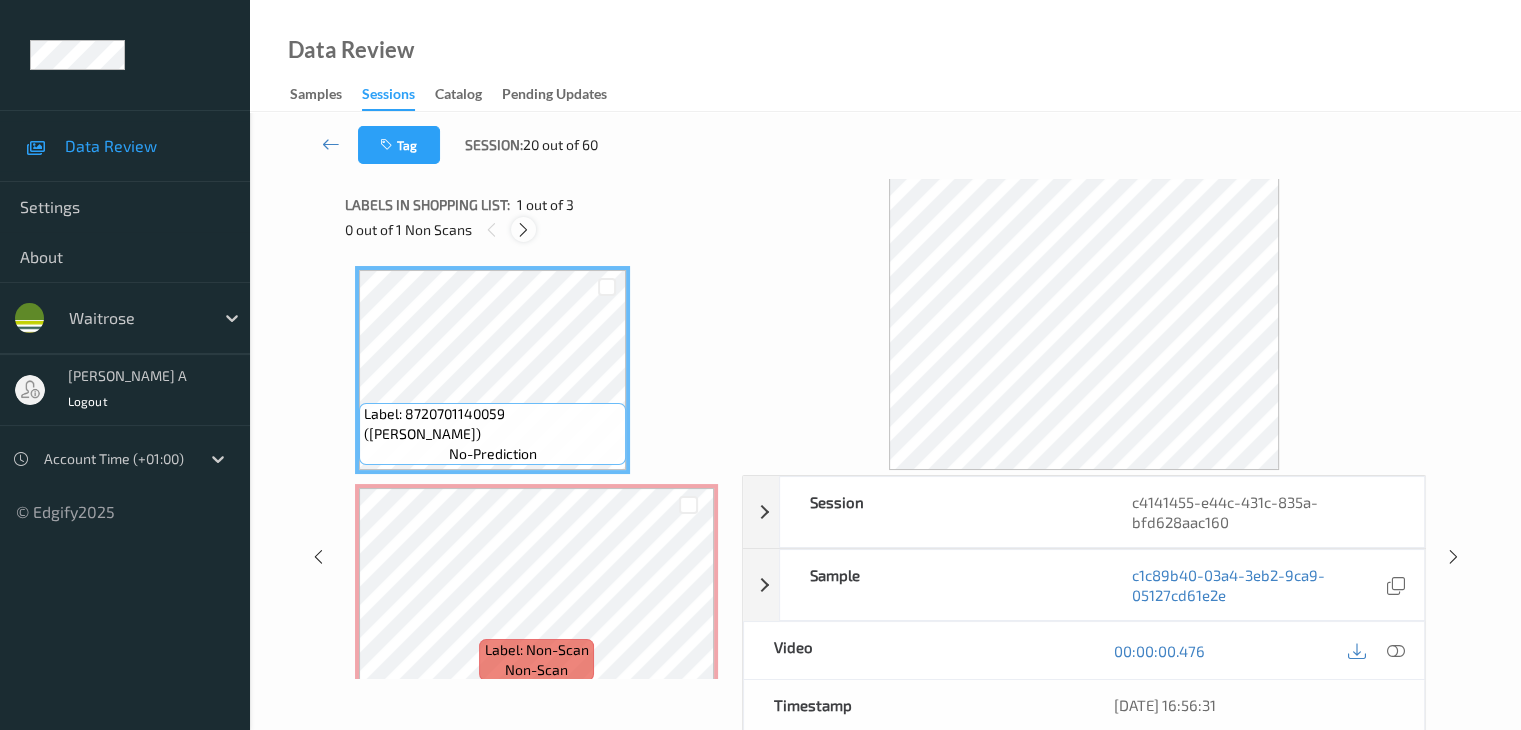 click at bounding box center [523, 230] 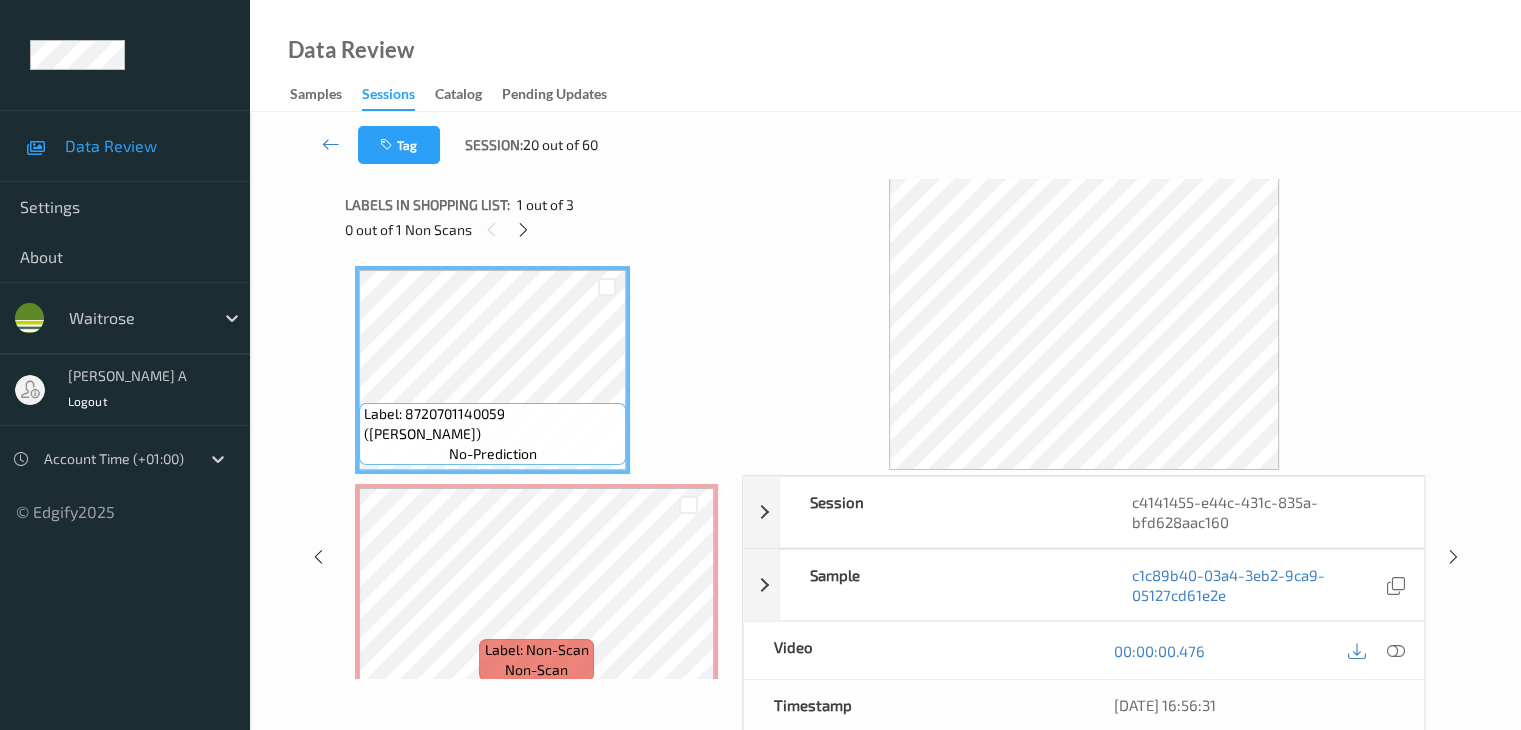 scroll, scrollTop: 10, scrollLeft: 0, axis: vertical 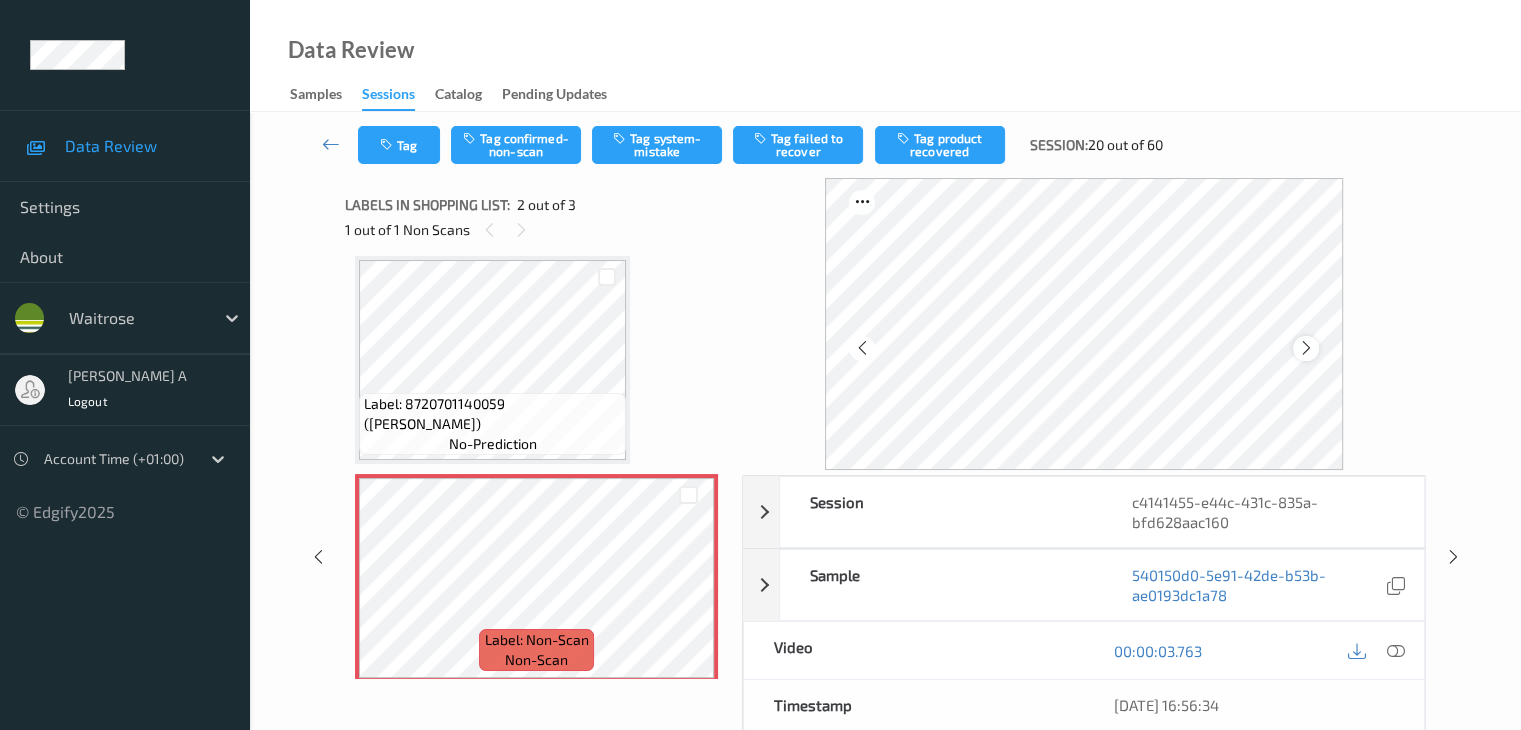 click at bounding box center (1305, 348) 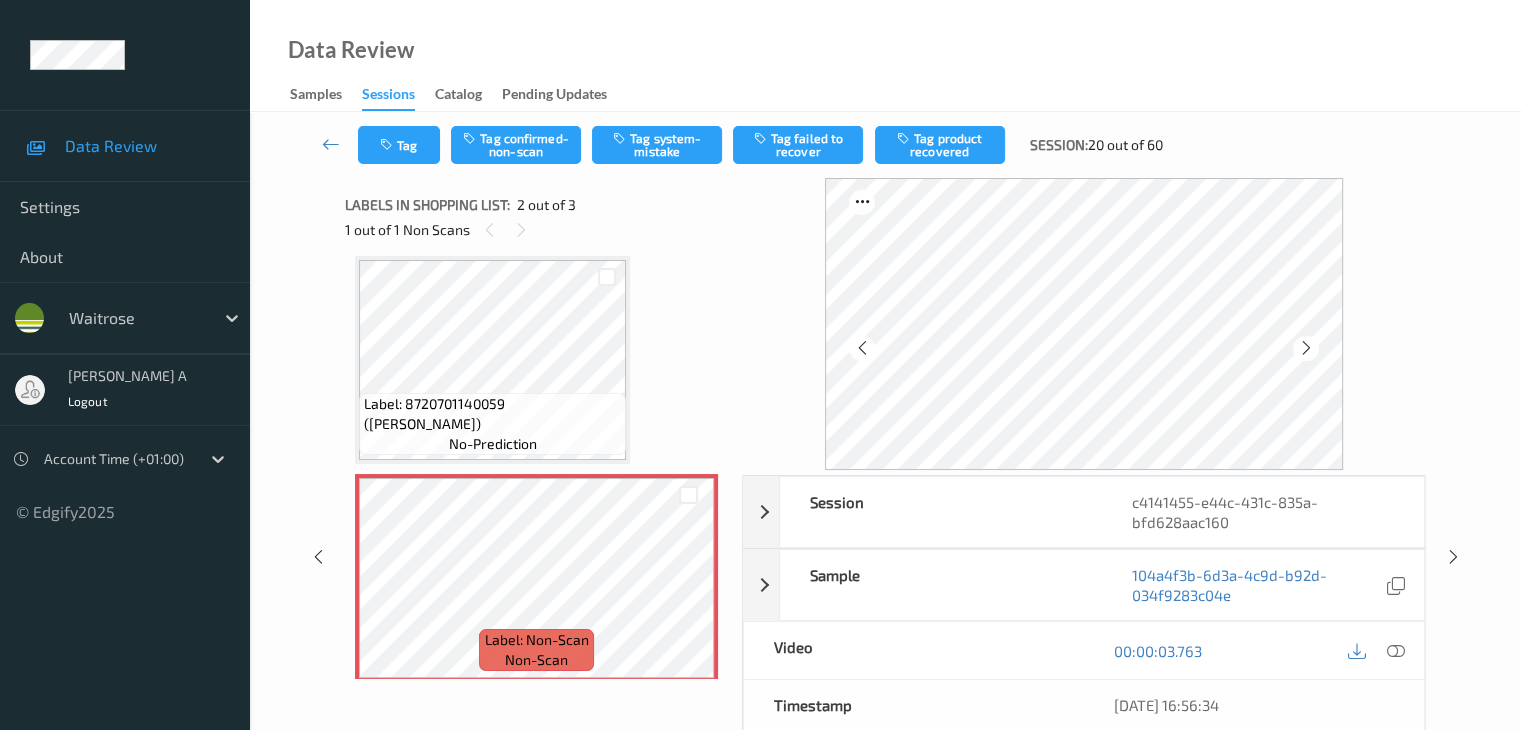 click at bounding box center (1305, 348) 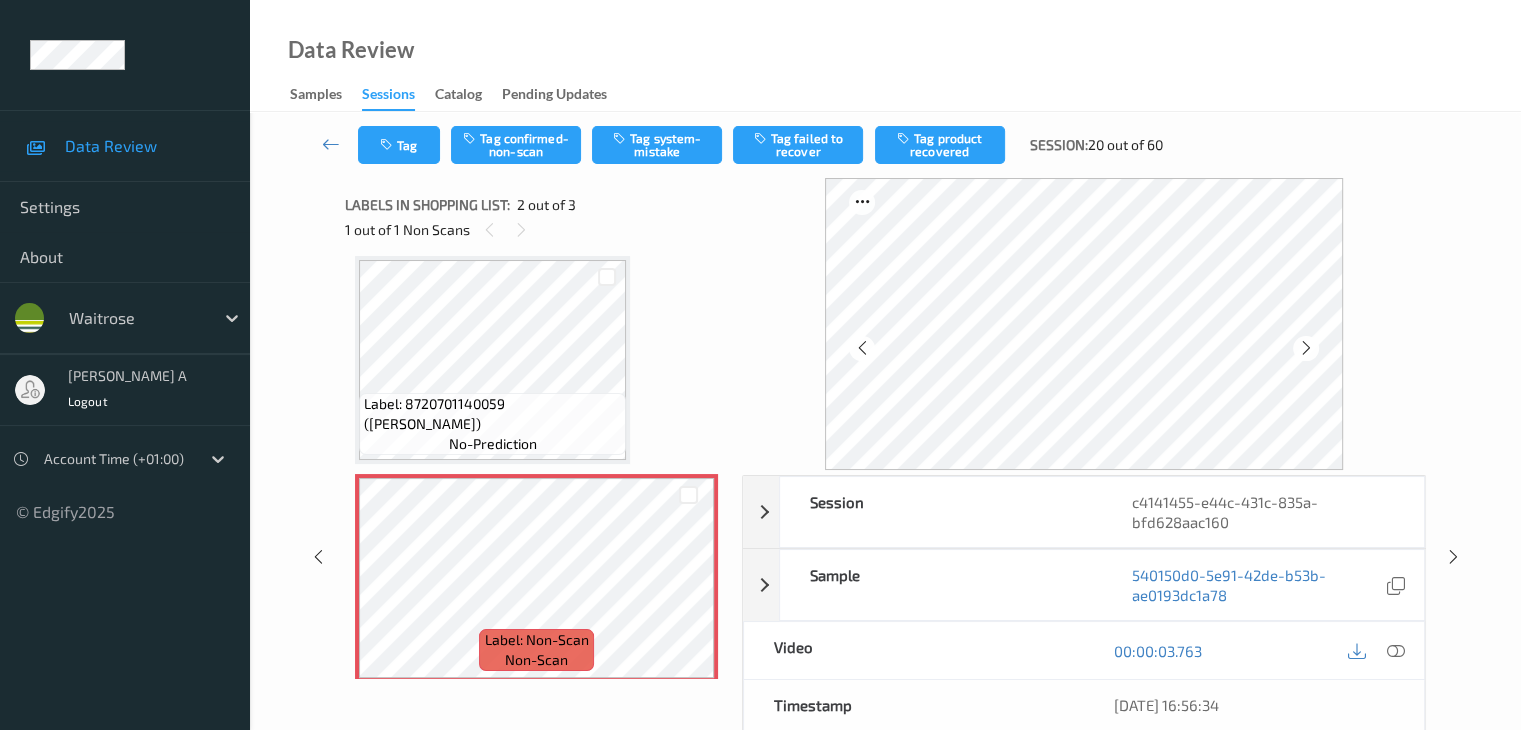 click at bounding box center [1305, 348] 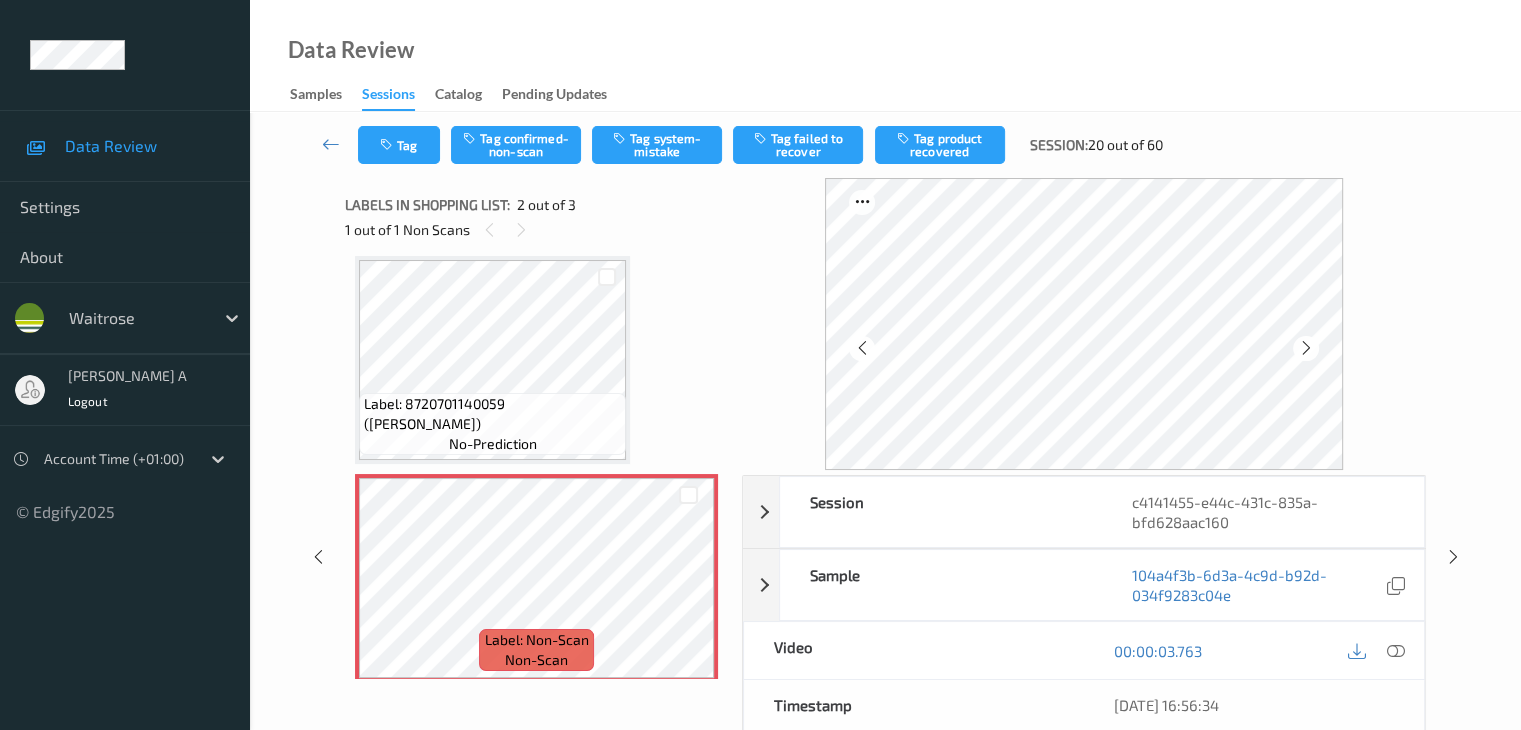 click at bounding box center (1305, 348) 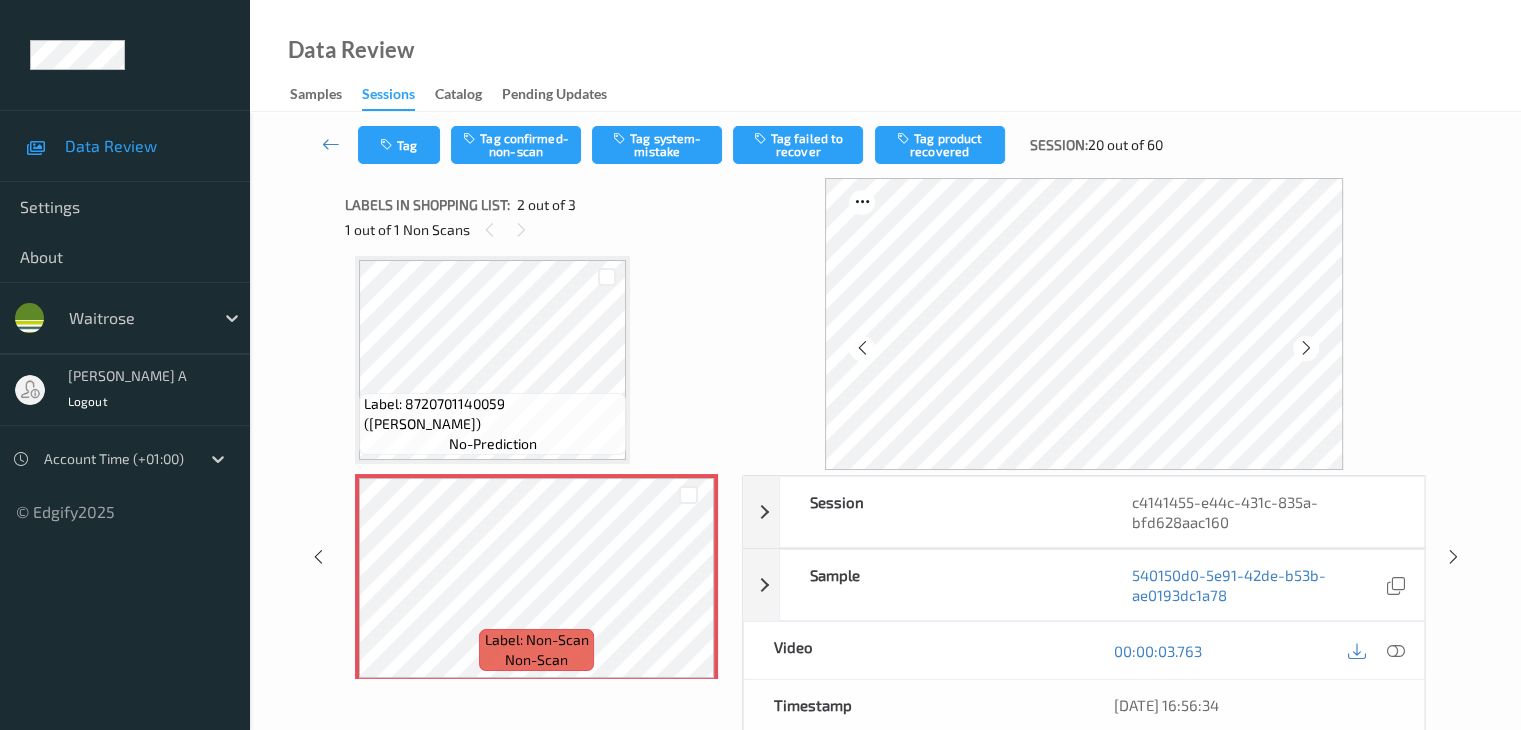 click at bounding box center (1305, 348) 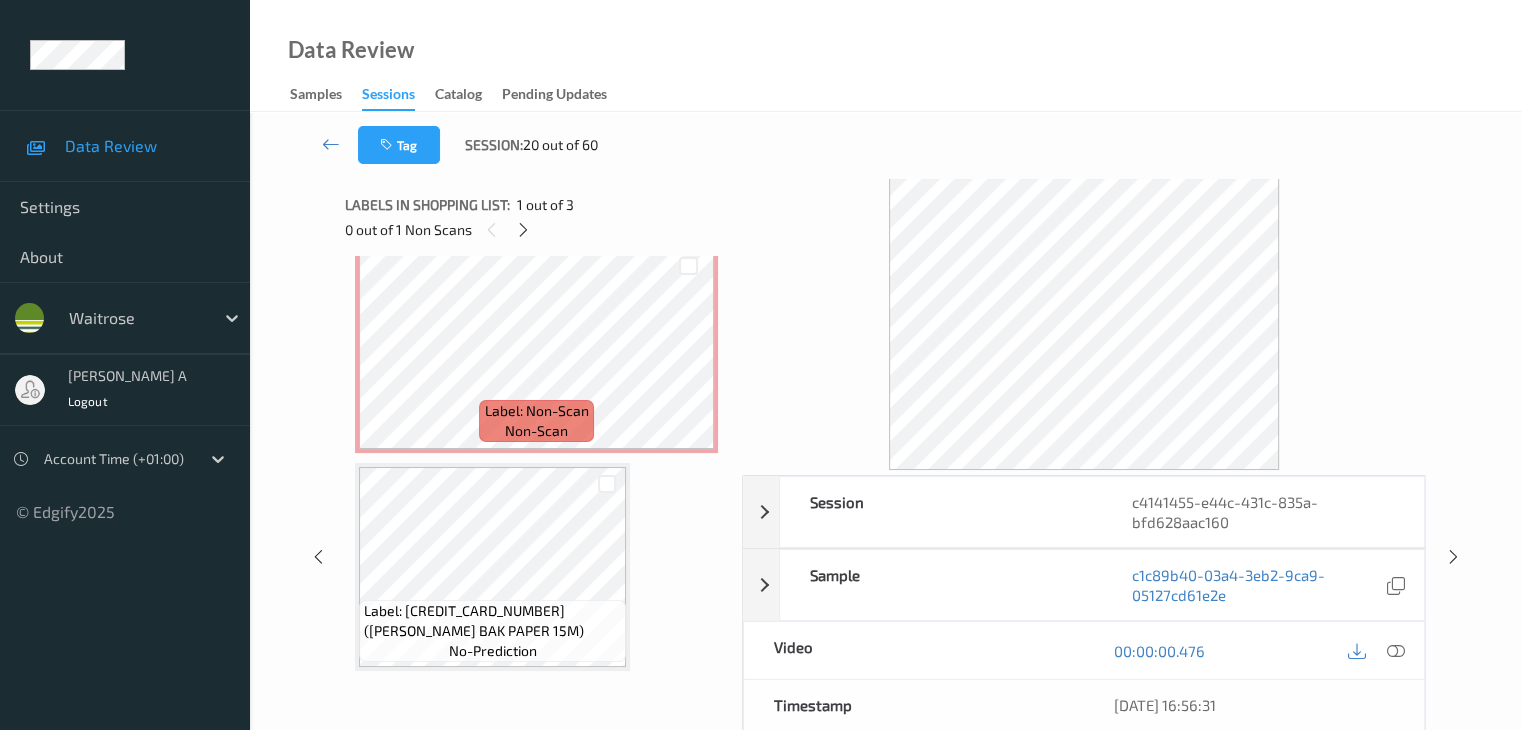 scroll, scrollTop: 241, scrollLeft: 0, axis: vertical 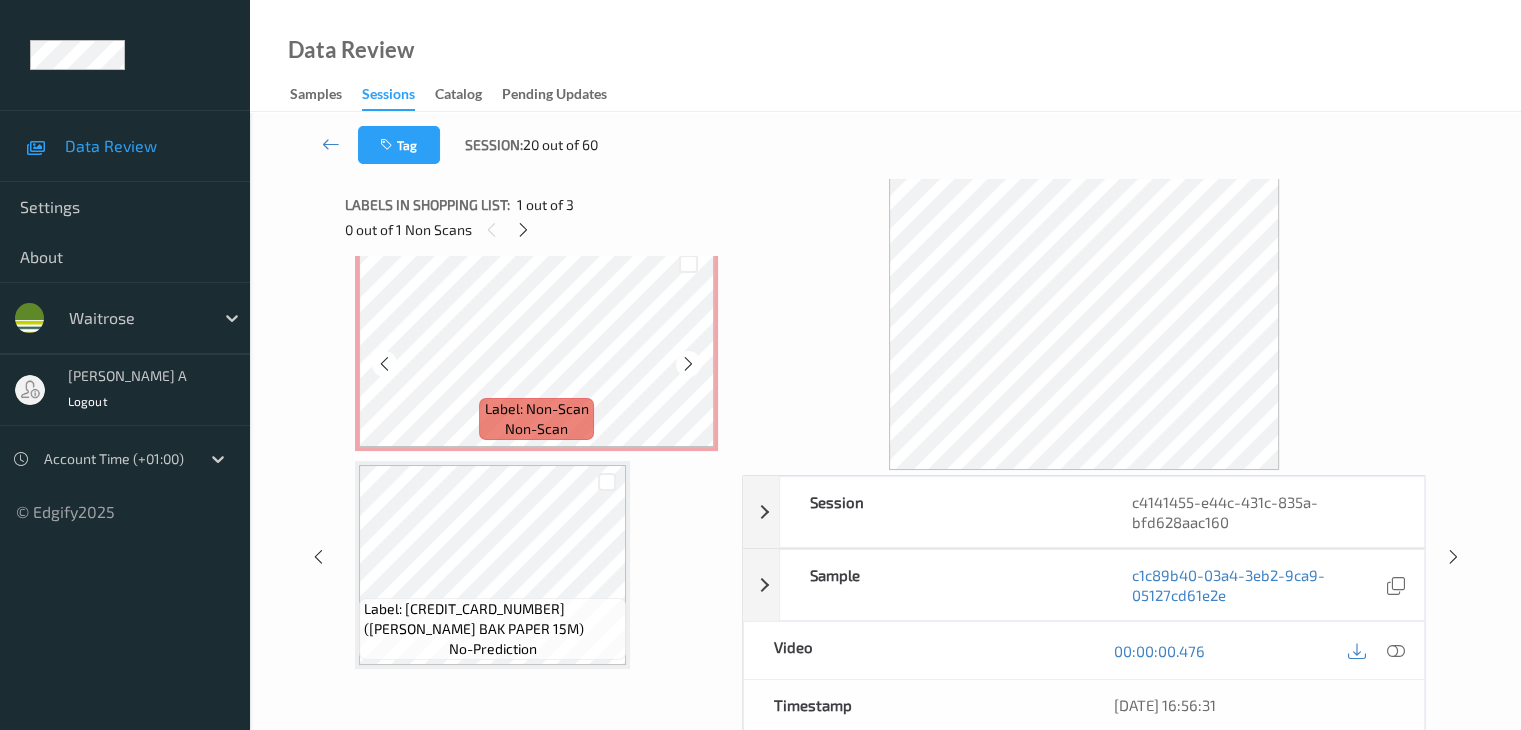 click on "Label: Non-Scan" at bounding box center (537, 409) 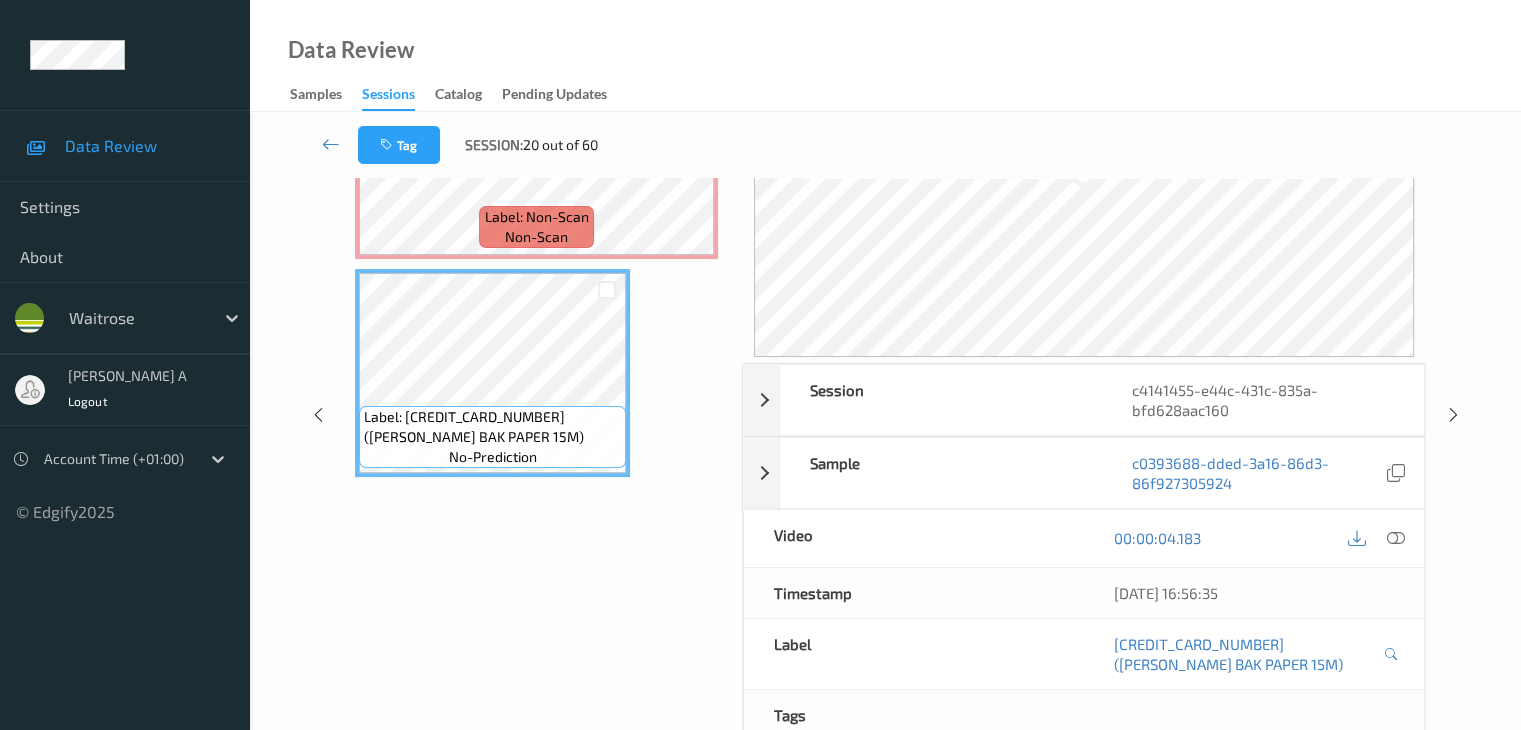 scroll, scrollTop: 200, scrollLeft: 0, axis: vertical 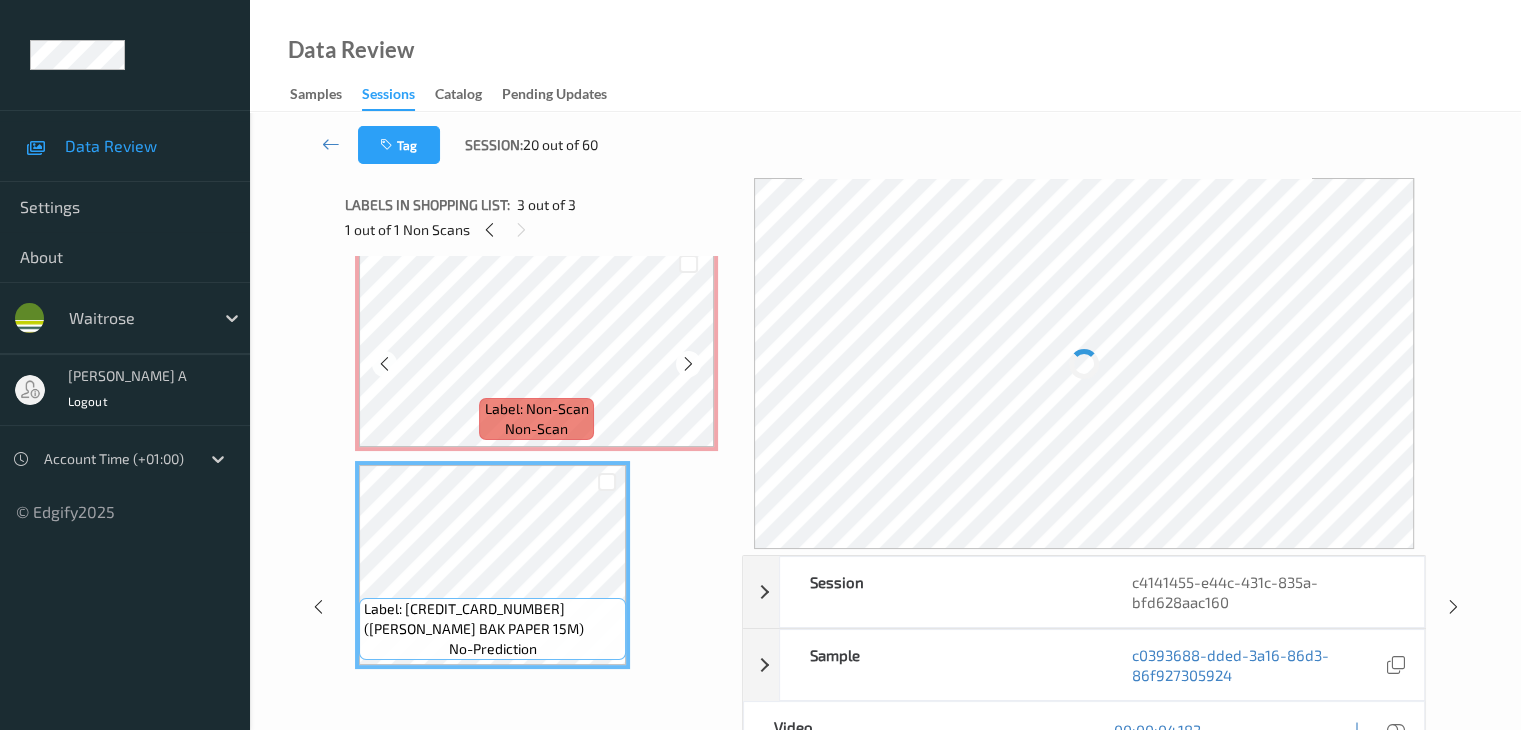 click on "Label: Non-Scan" at bounding box center (537, 409) 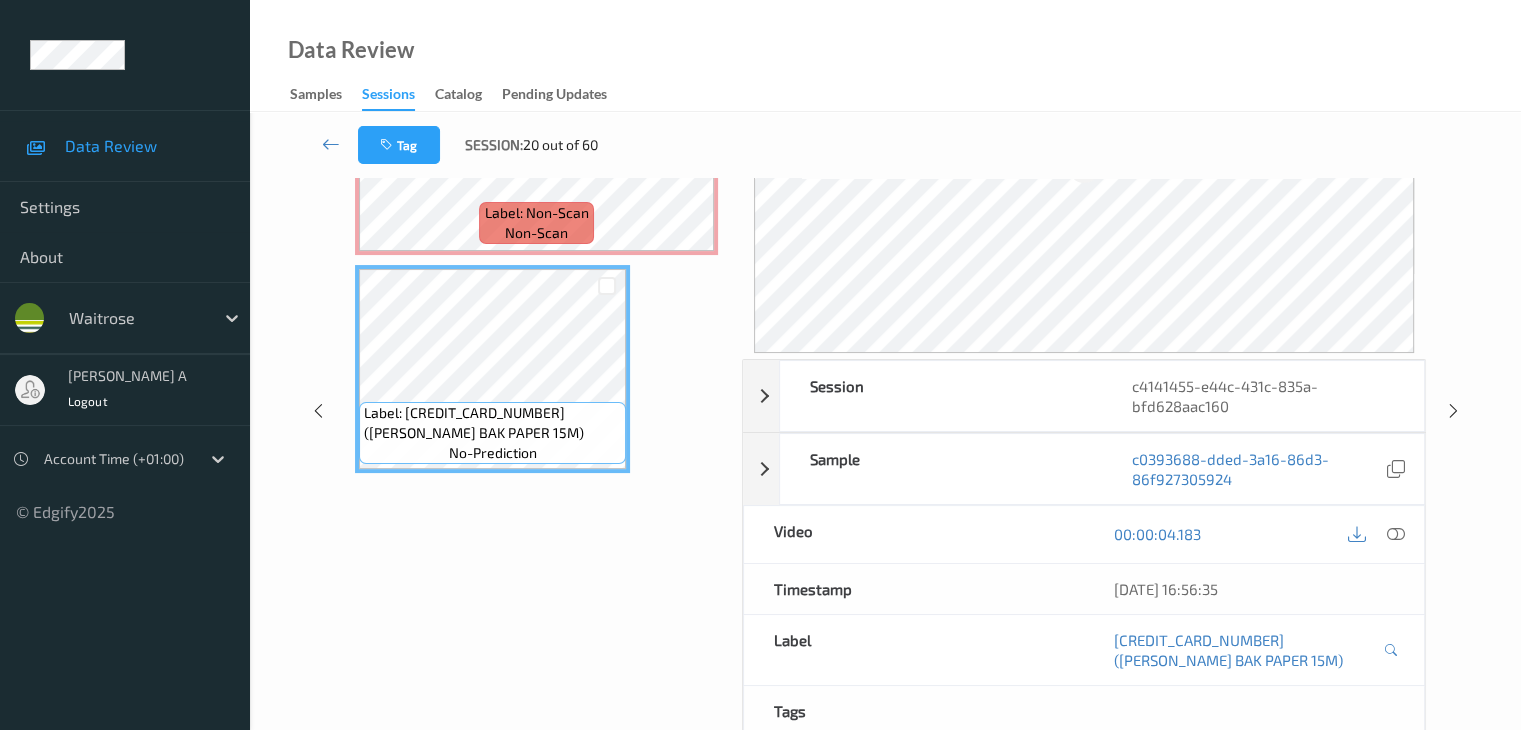 scroll, scrollTop: 200, scrollLeft: 0, axis: vertical 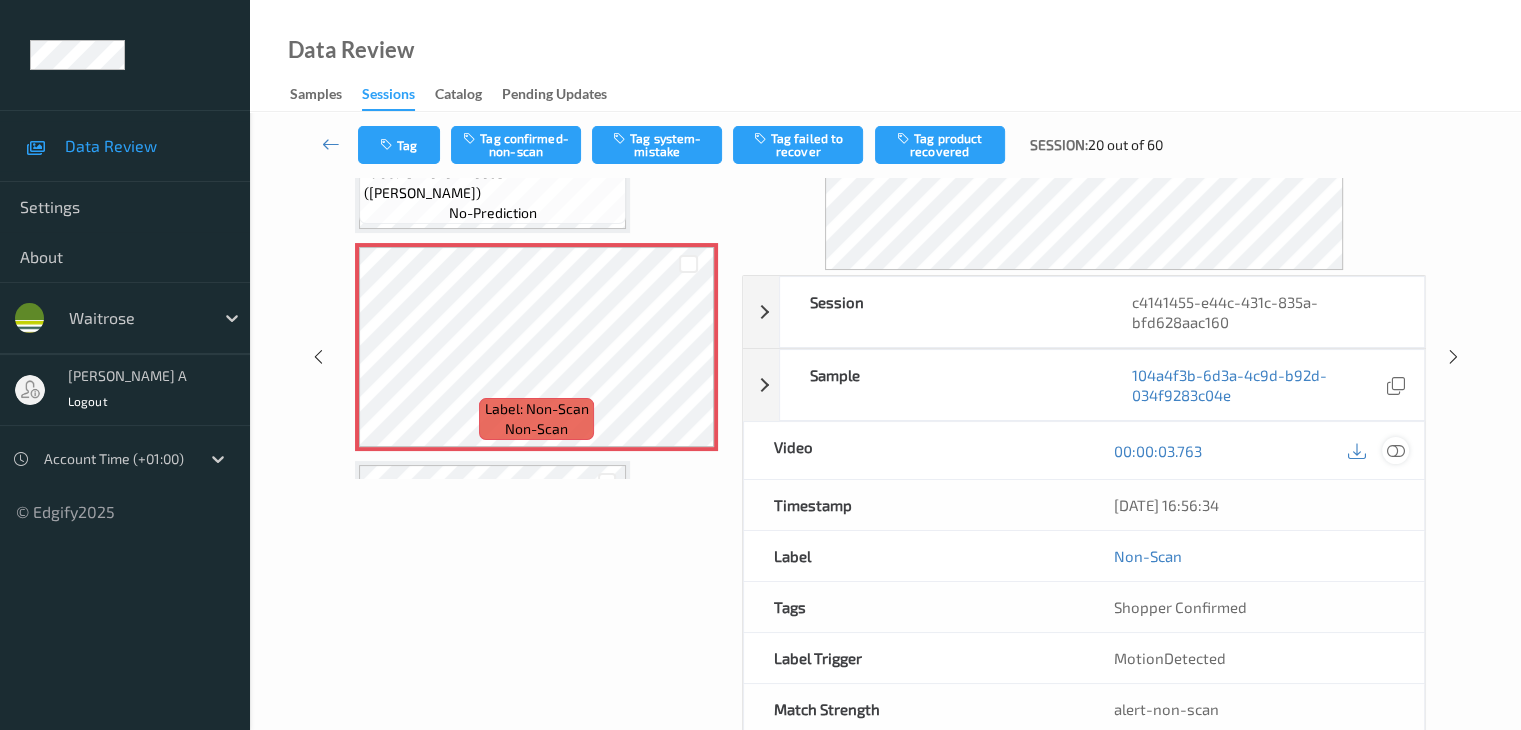 click at bounding box center [1395, 451] 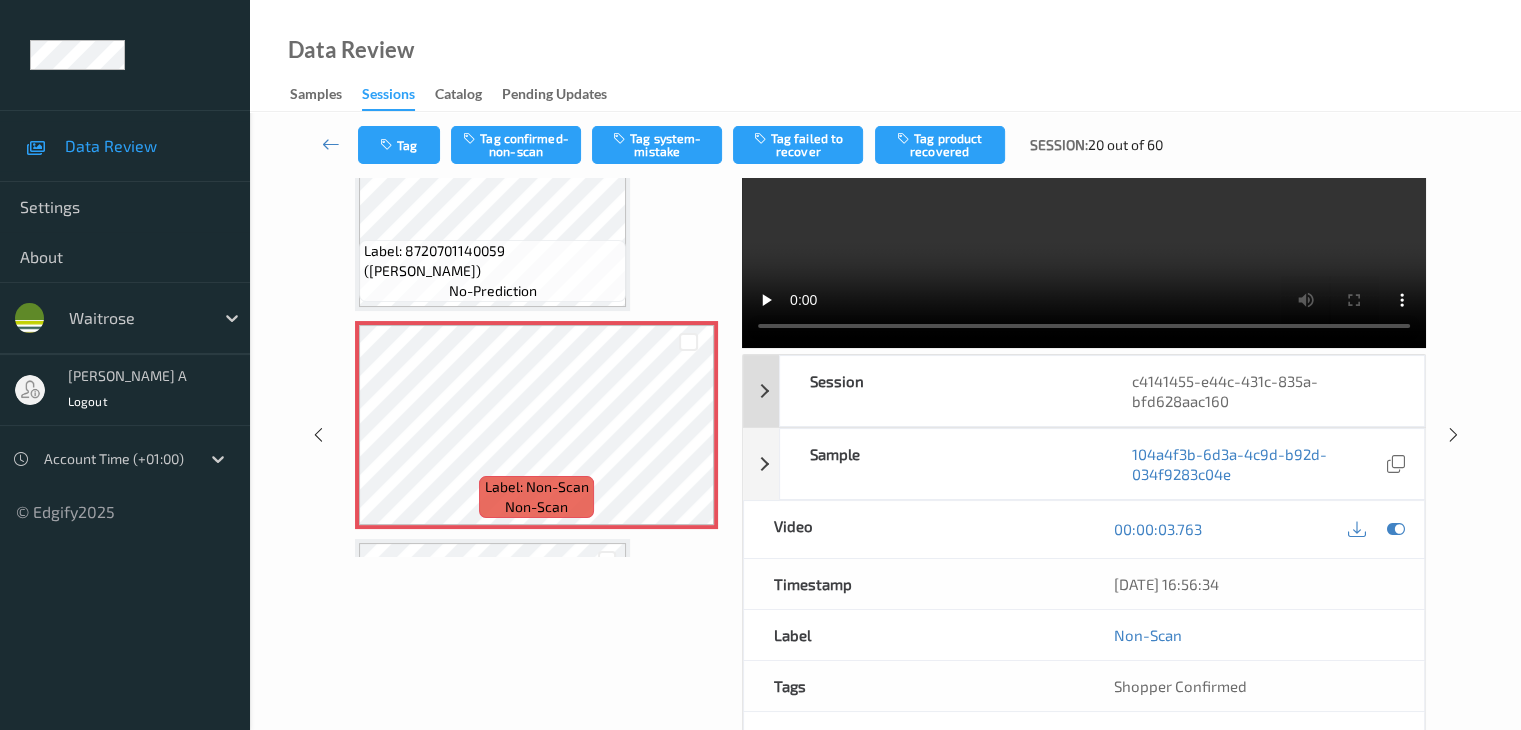 scroll, scrollTop: 0, scrollLeft: 0, axis: both 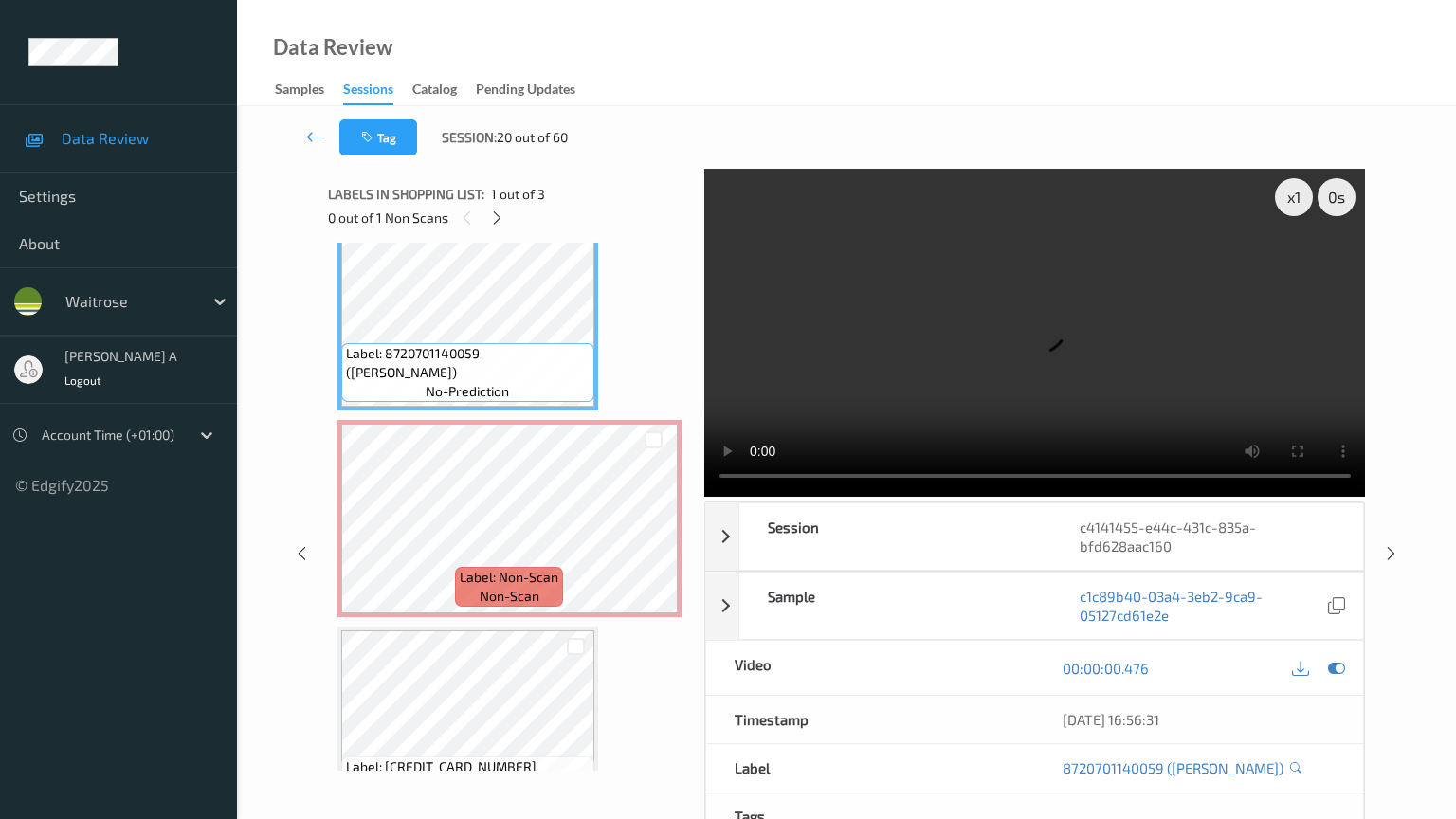 type 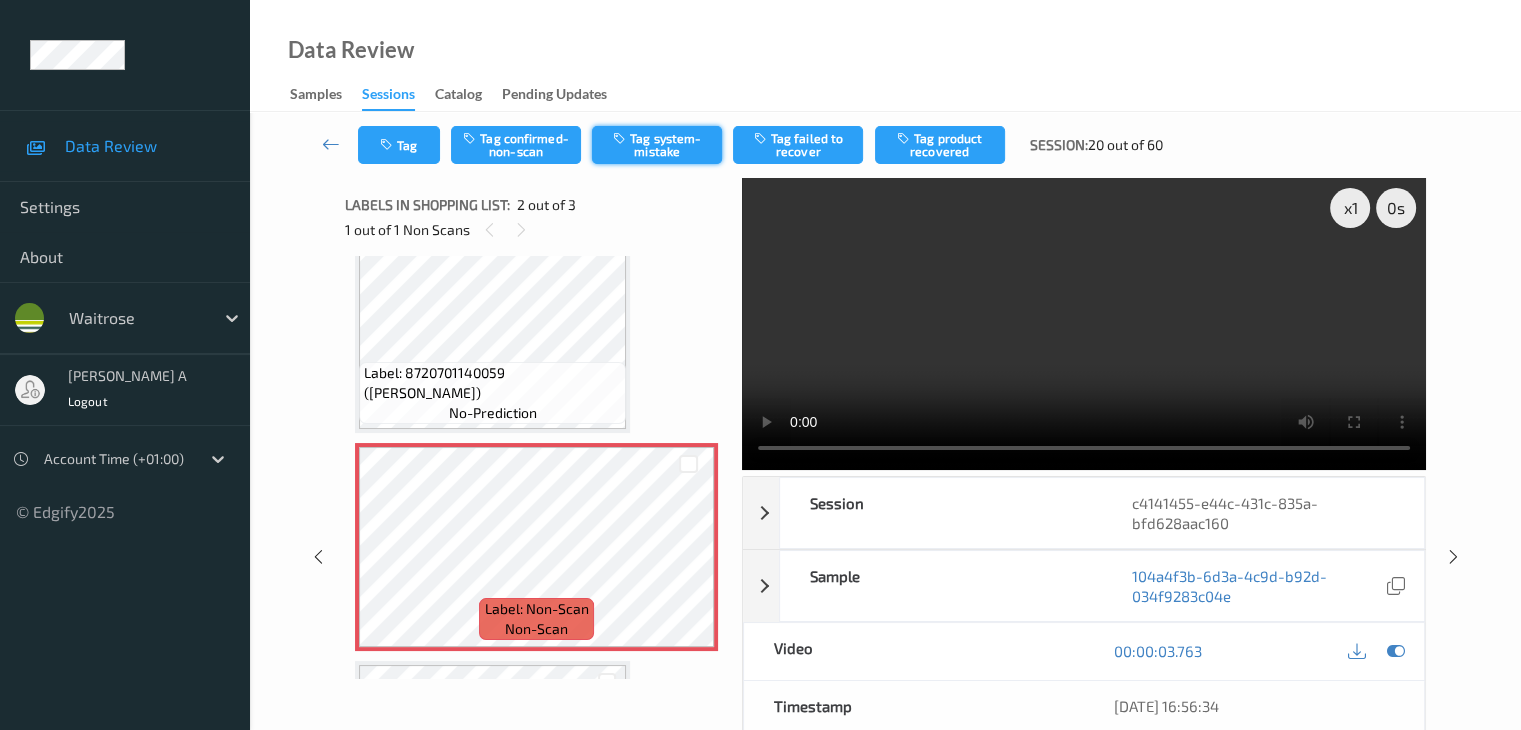 click on "Tag   system-mistake" at bounding box center [657, 145] 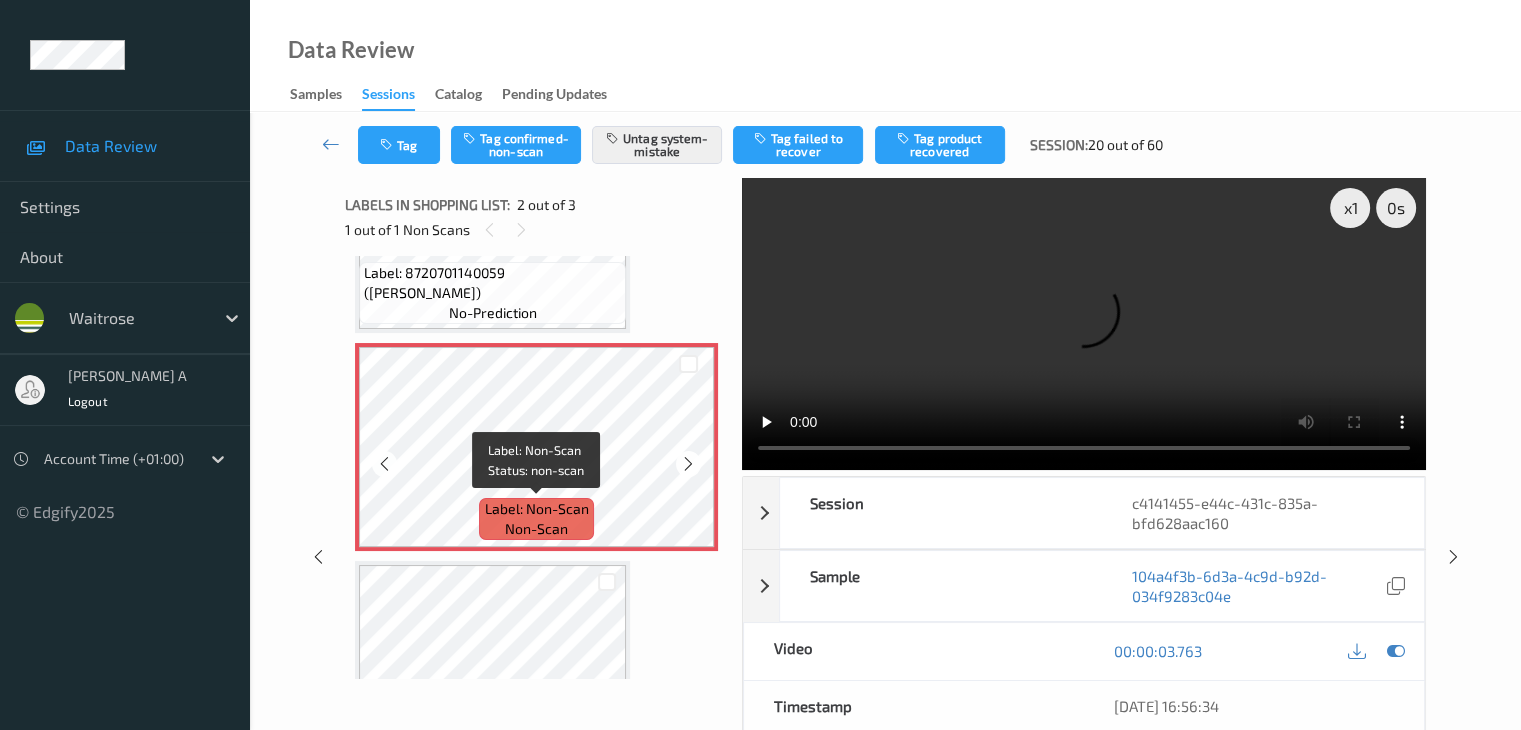 scroll, scrollTop: 241, scrollLeft: 0, axis: vertical 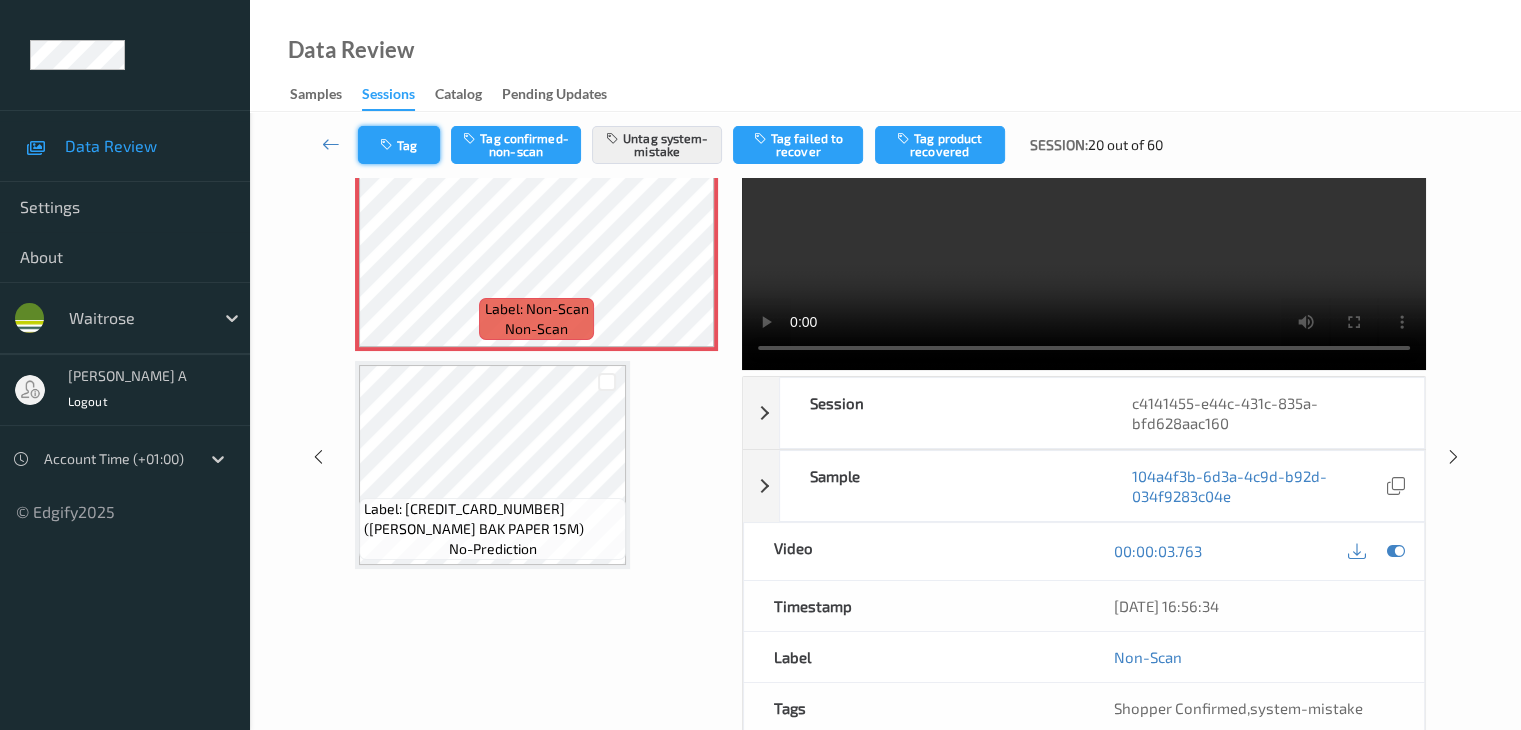 click on "Tag" at bounding box center (399, 145) 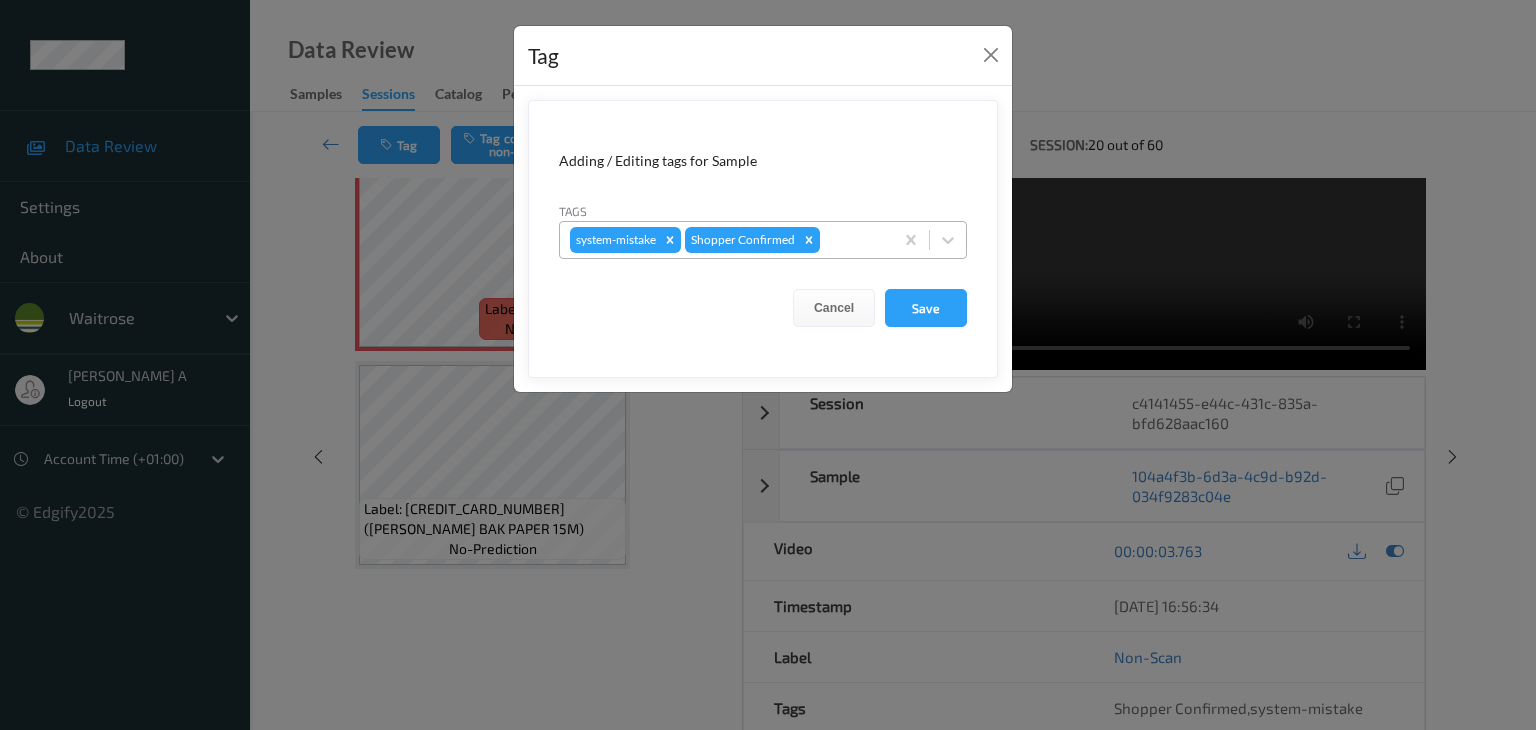 click at bounding box center [853, 240] 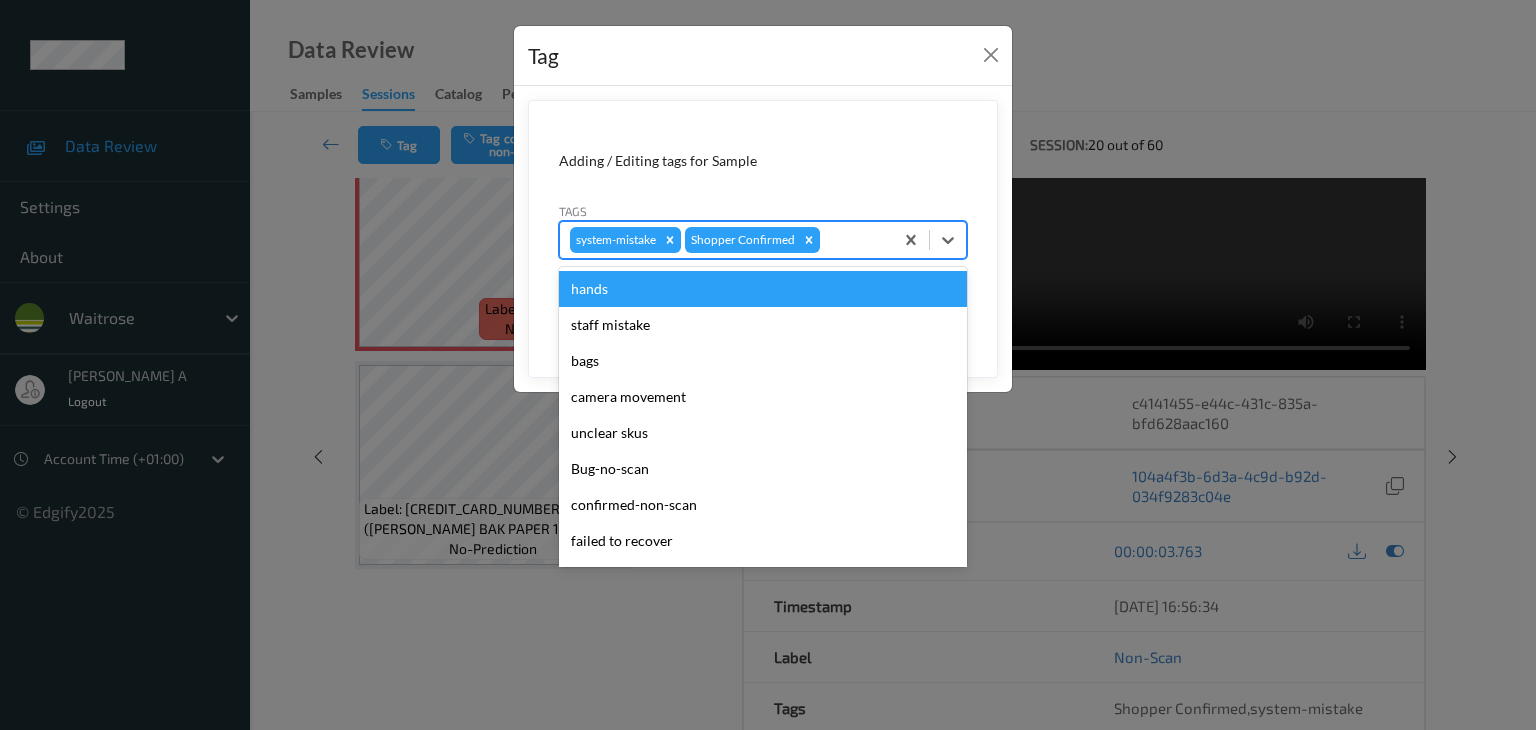type on "u" 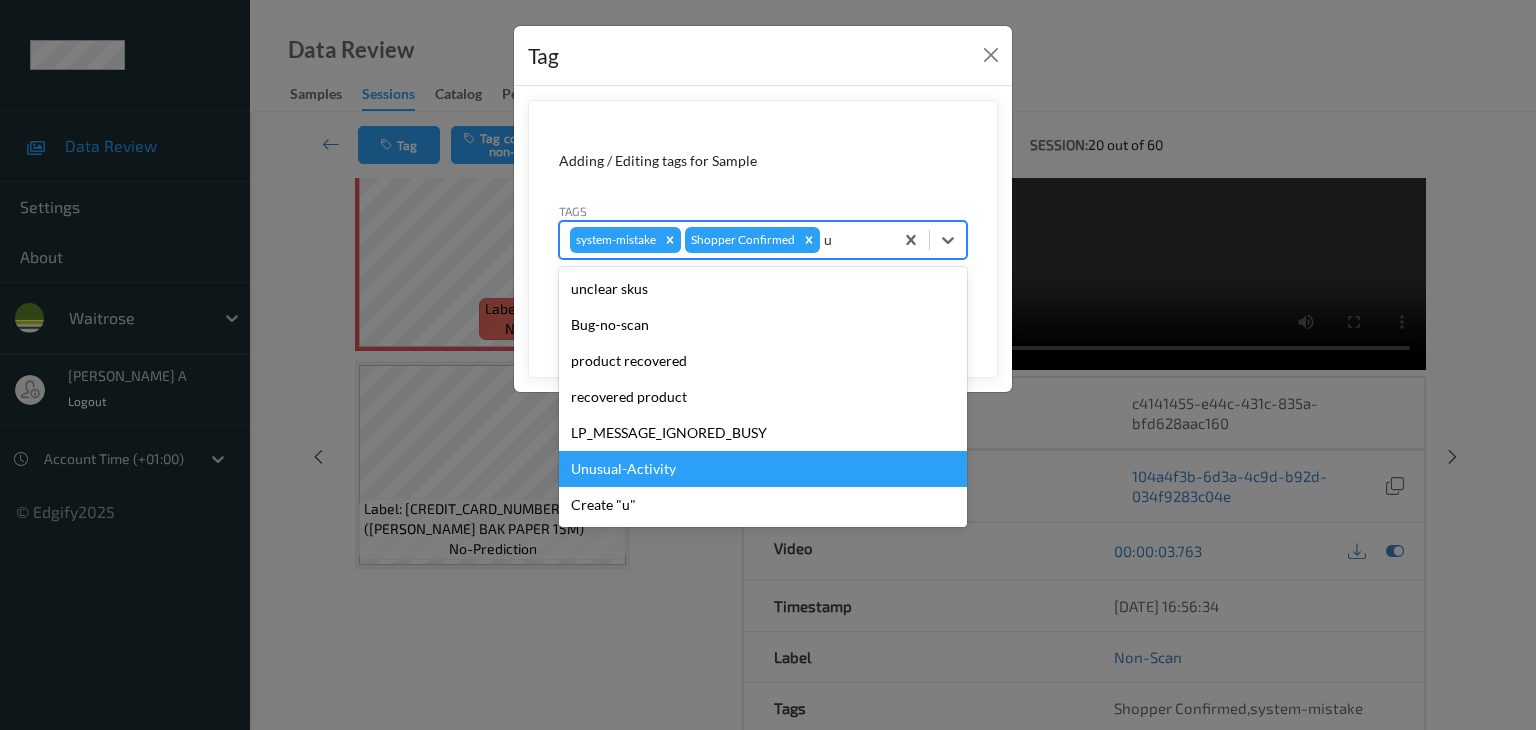 click on "Unusual-Activity" at bounding box center (763, 469) 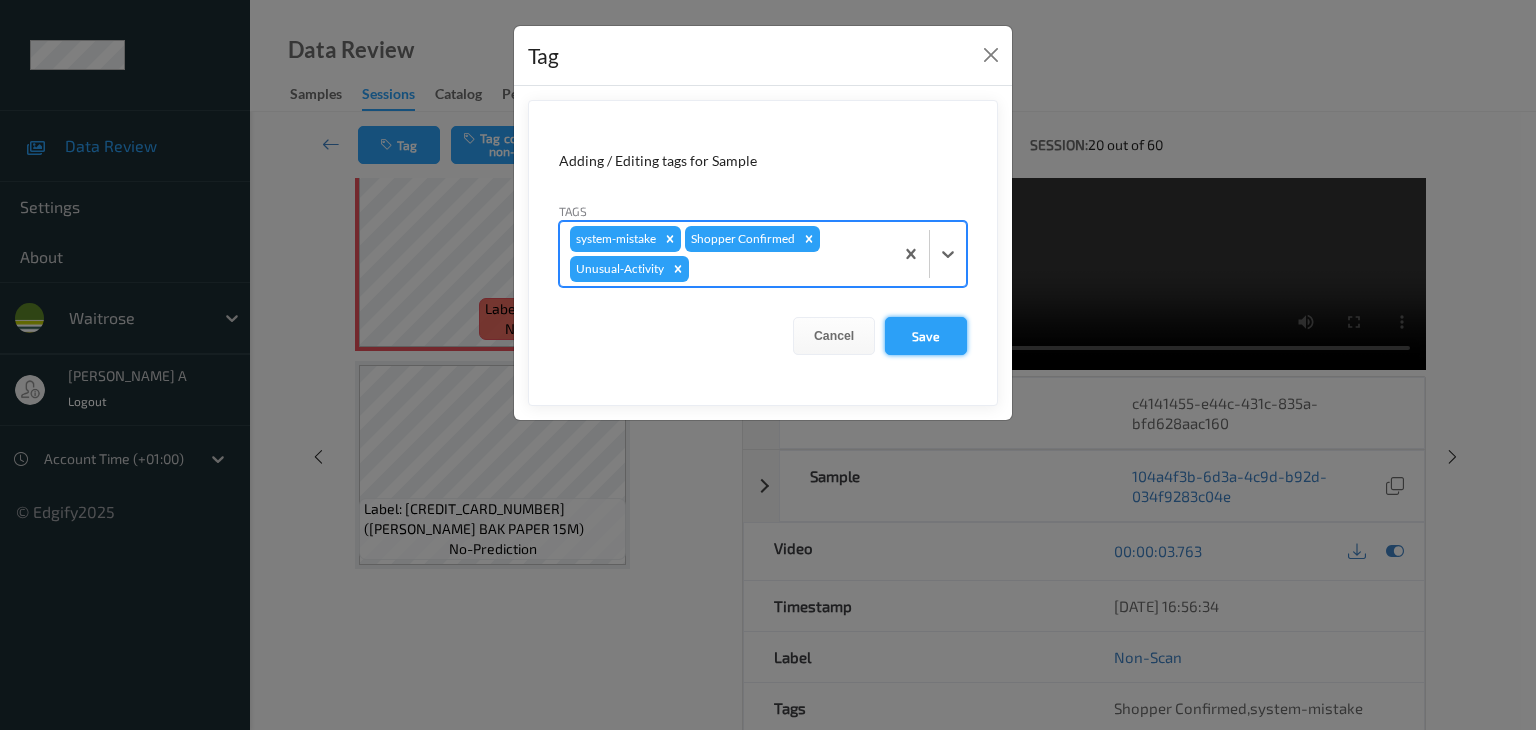 click on "Save" at bounding box center [926, 336] 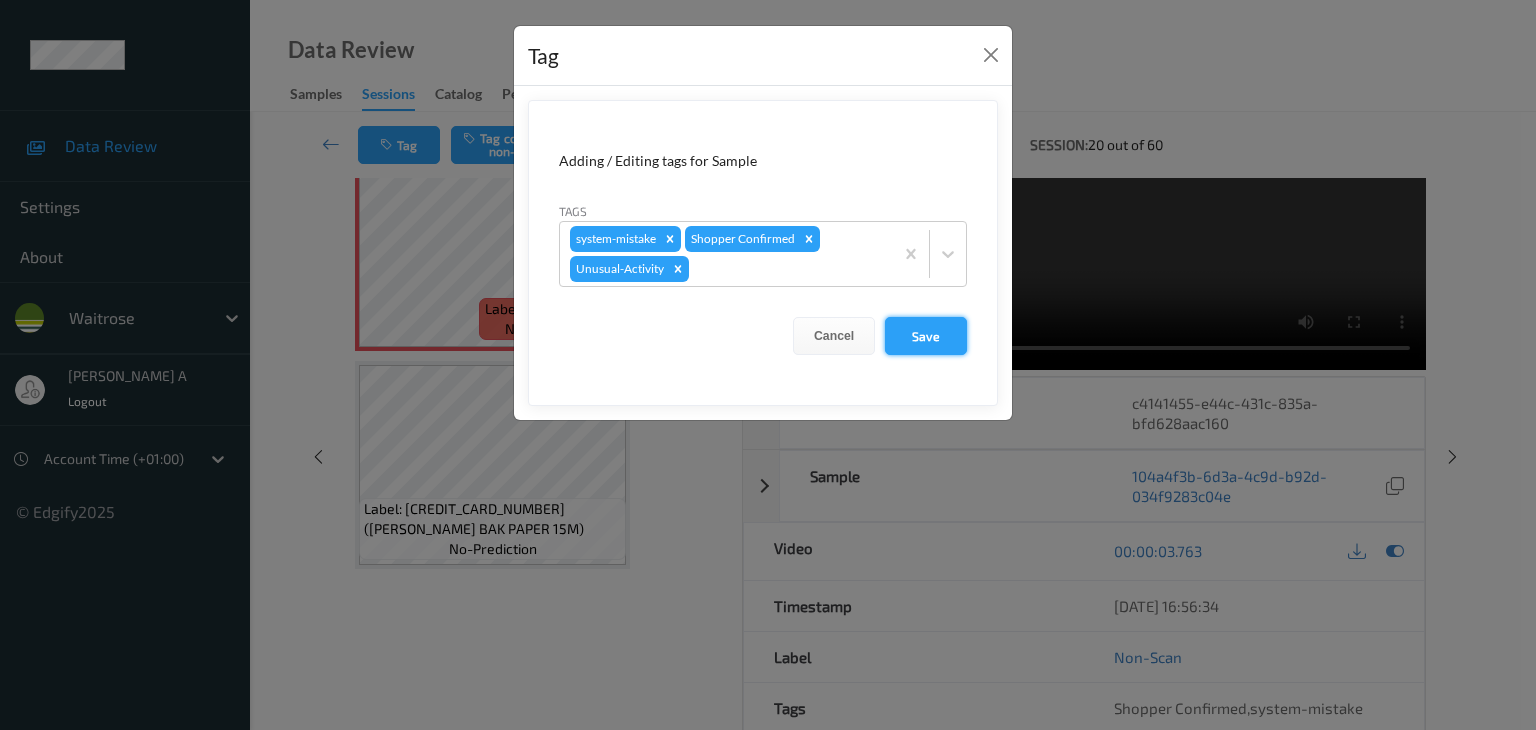 click on "Save" at bounding box center [926, 336] 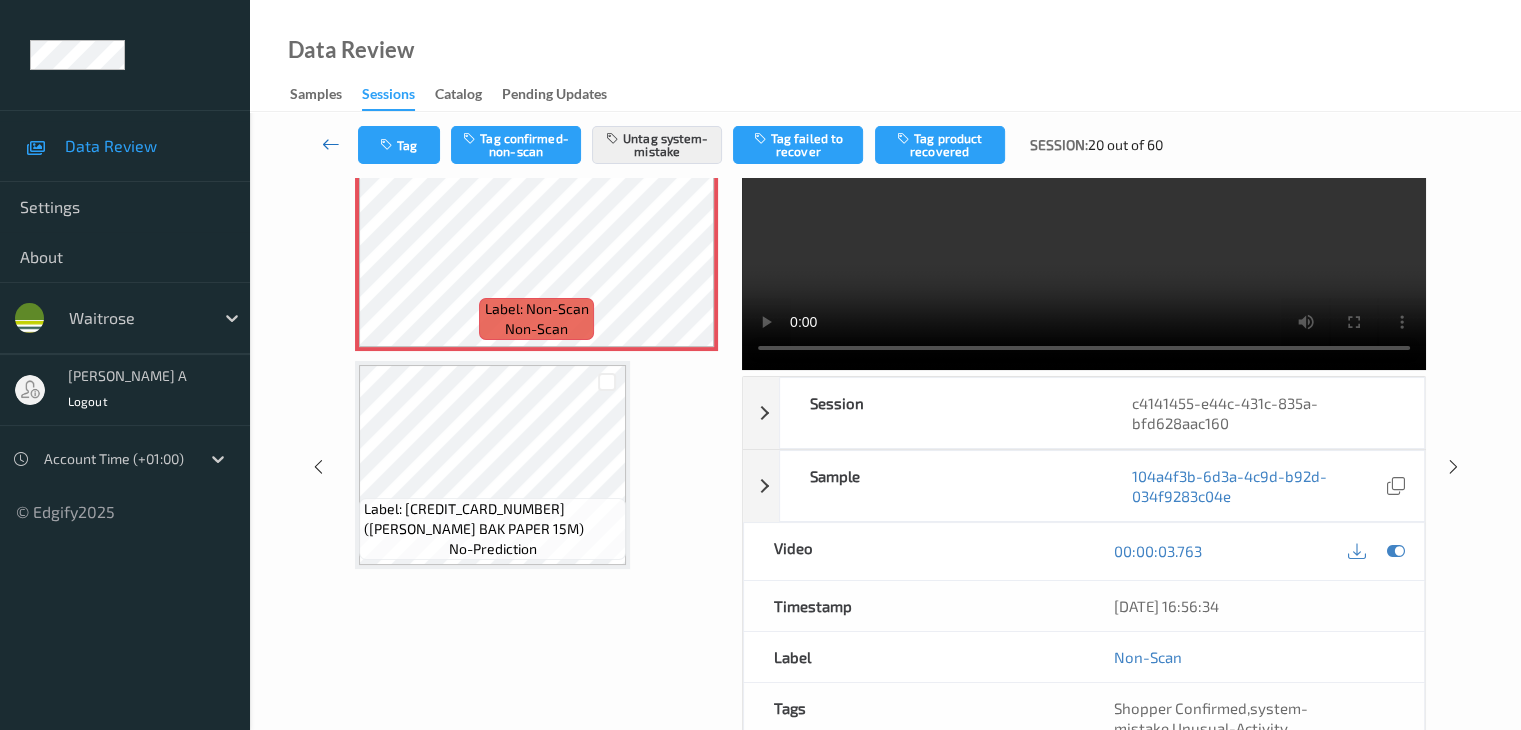 click at bounding box center (331, 144) 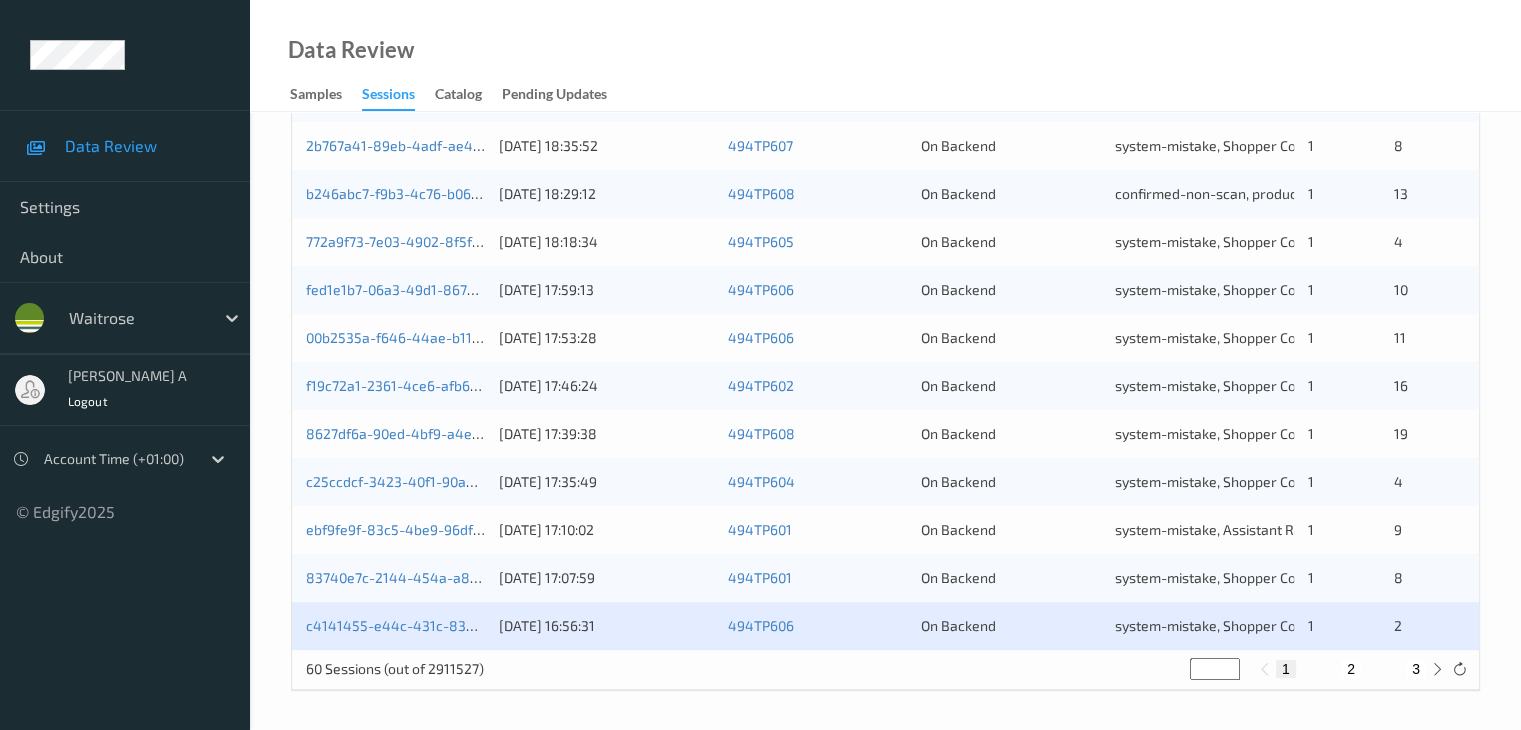 scroll, scrollTop: 932, scrollLeft: 0, axis: vertical 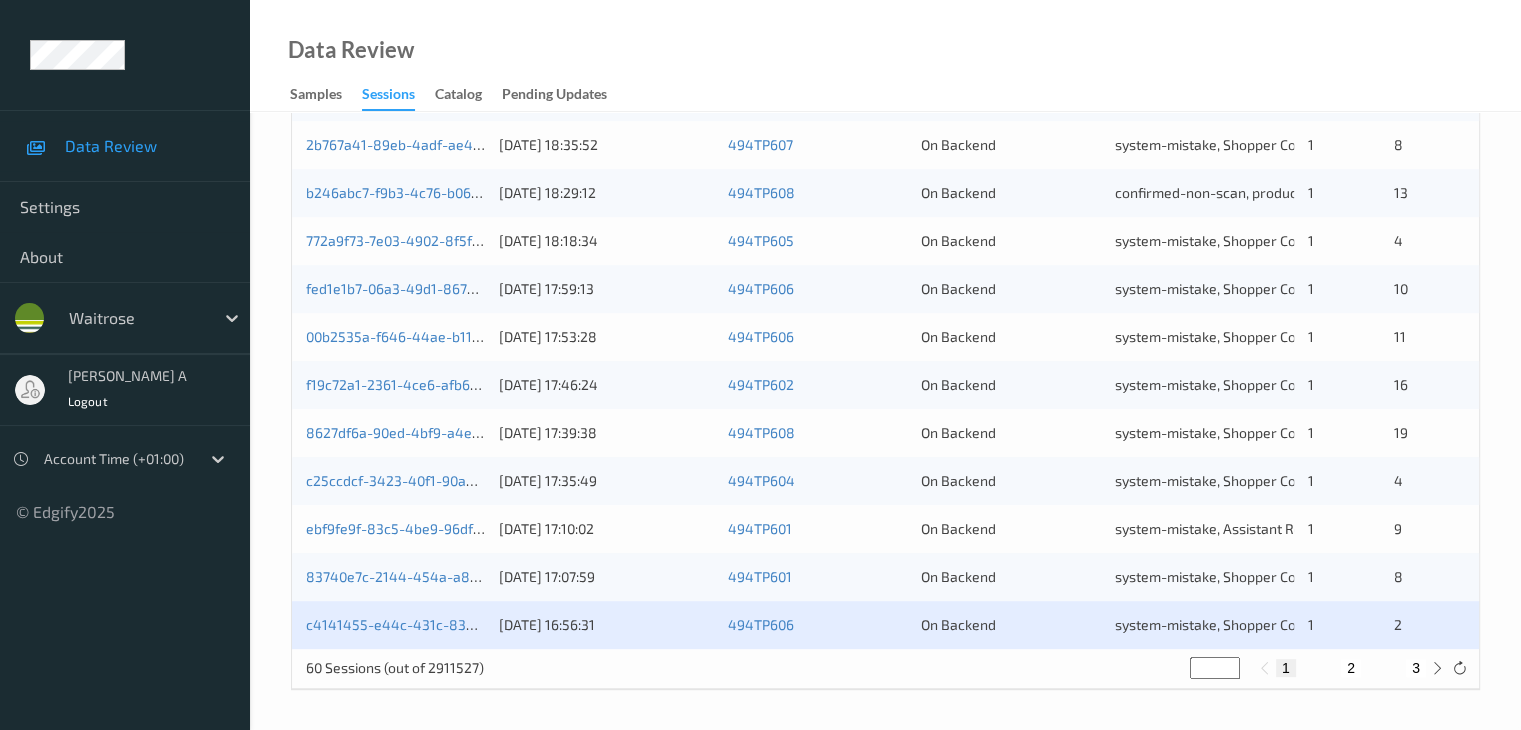 click on "2" at bounding box center [1351, 668] 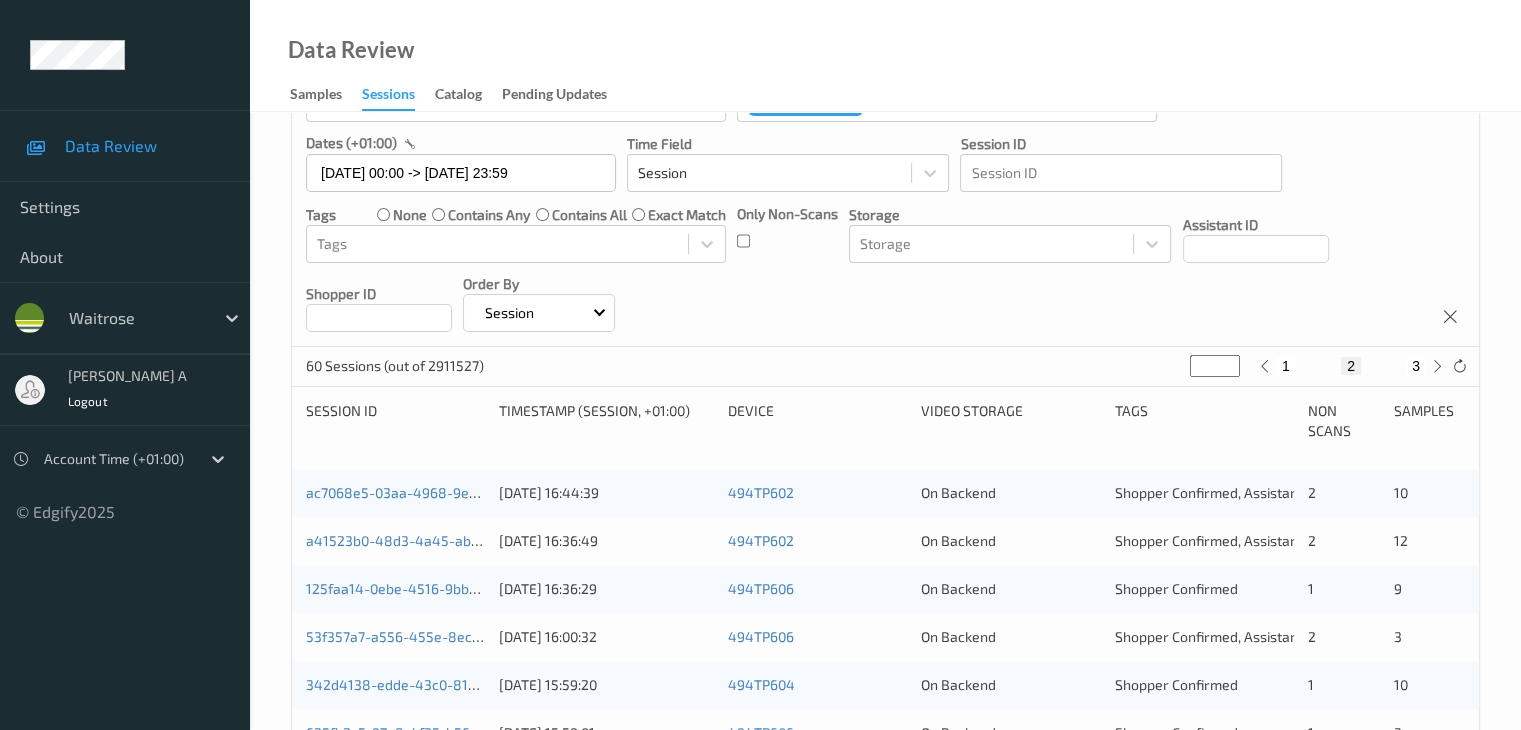 scroll, scrollTop: 200, scrollLeft: 0, axis: vertical 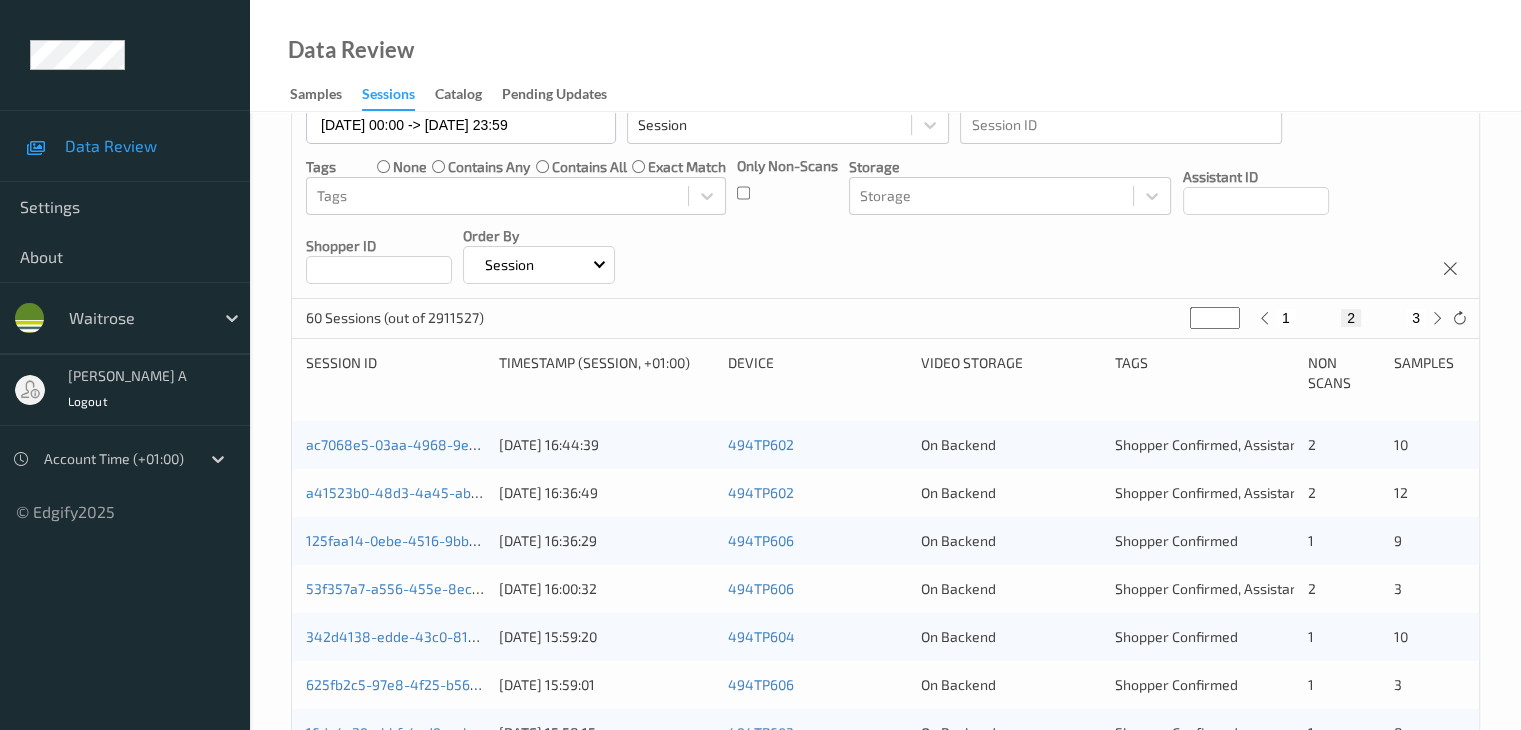 type 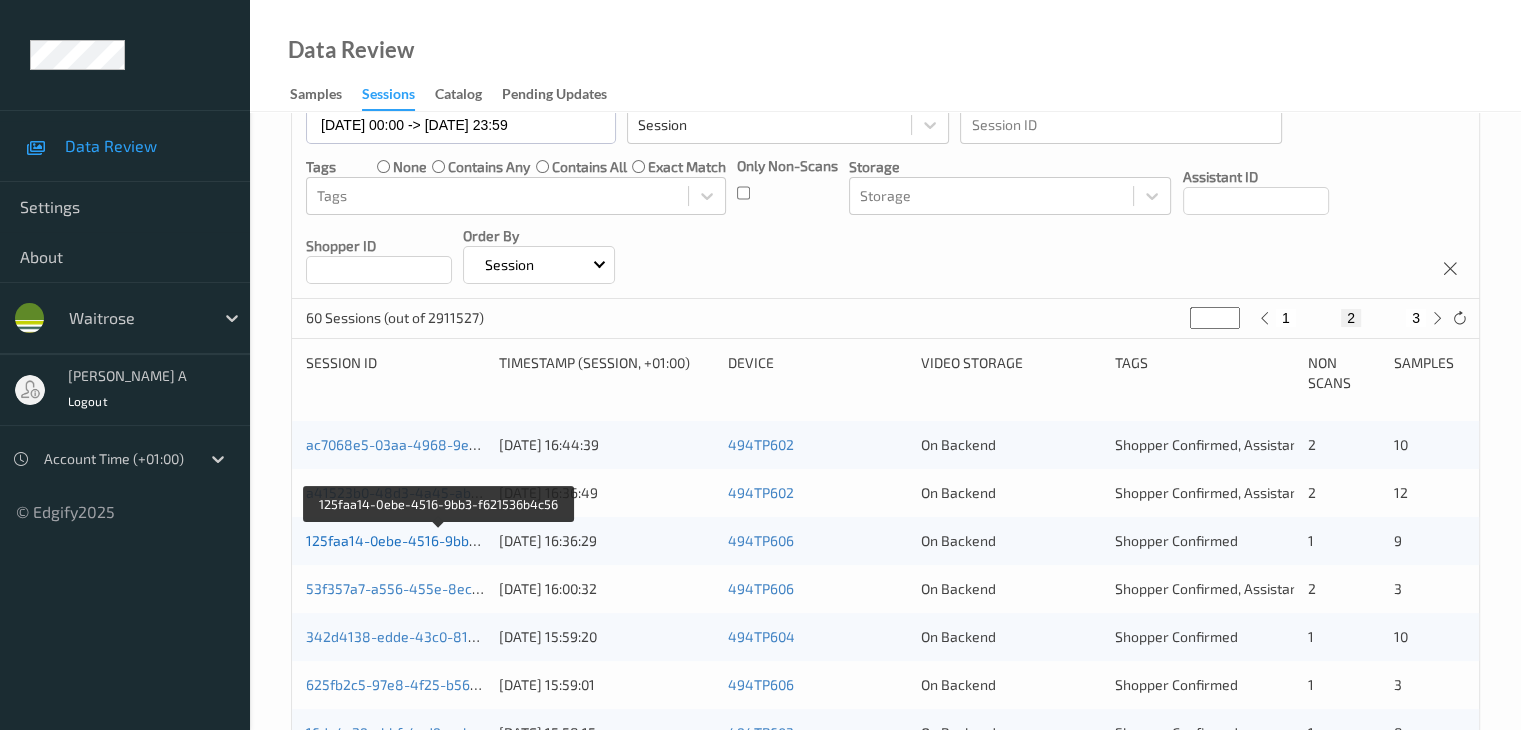 click on "125faa14-0ebe-4516-9bb3-f621536b4c56" at bounding box center (440, 540) 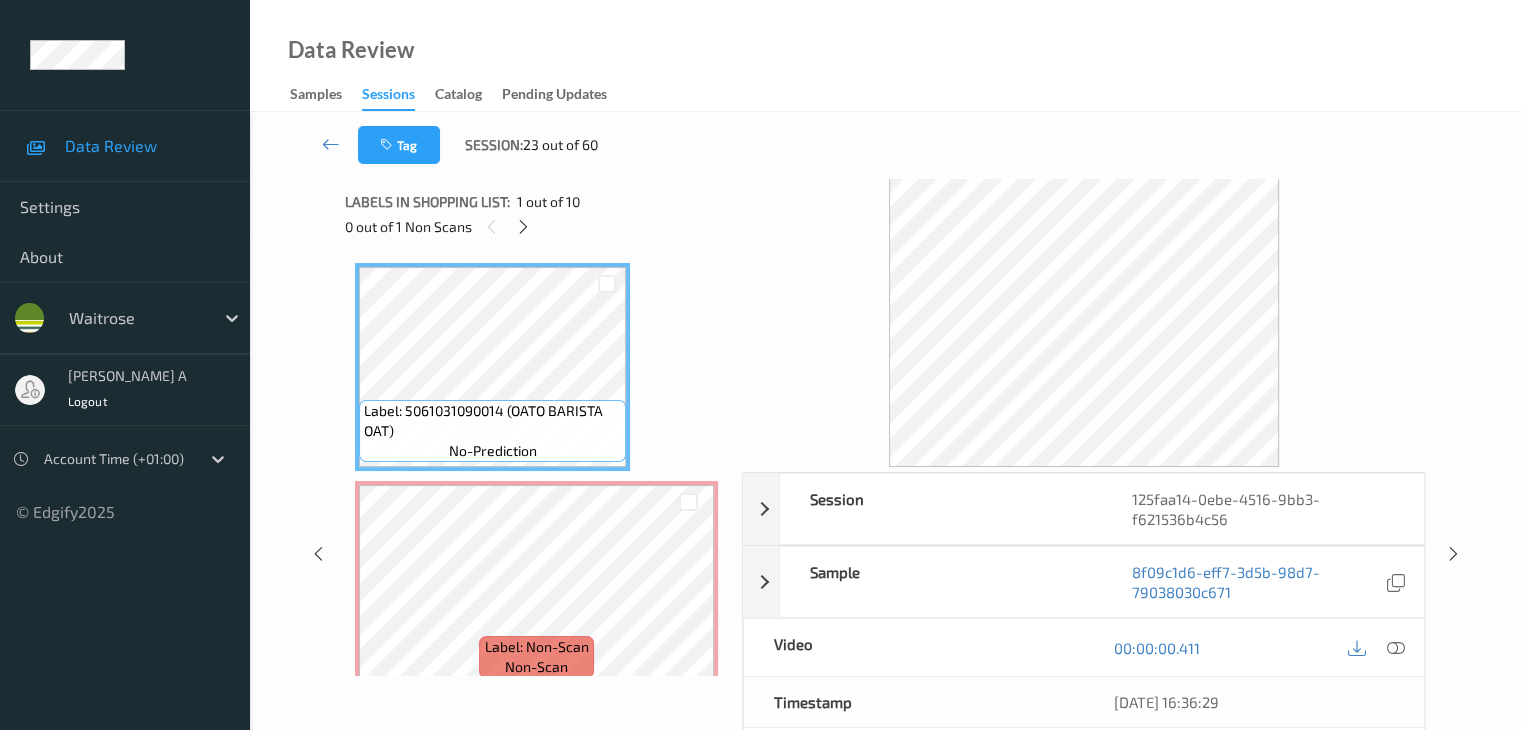 scroll, scrollTop: 0, scrollLeft: 0, axis: both 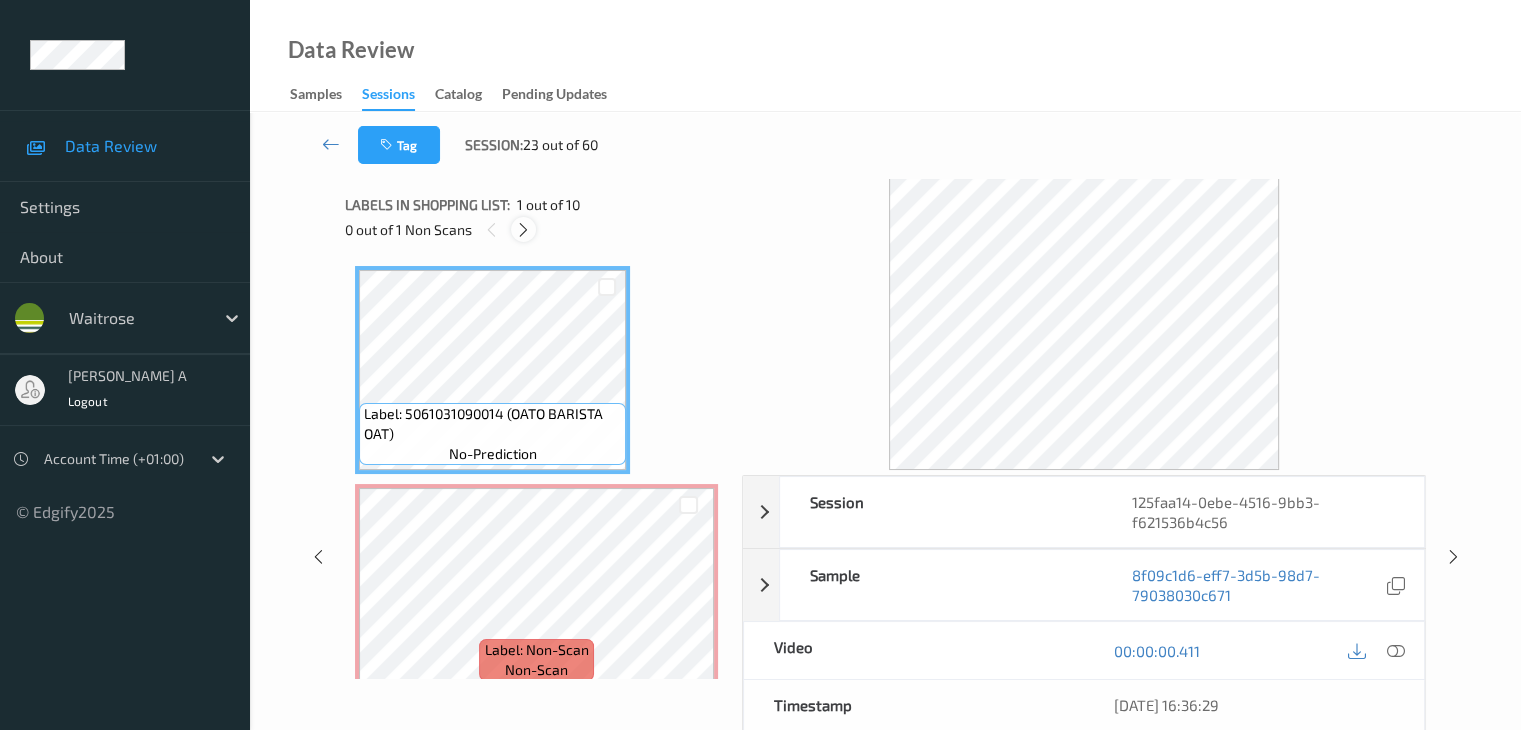 click at bounding box center [523, 230] 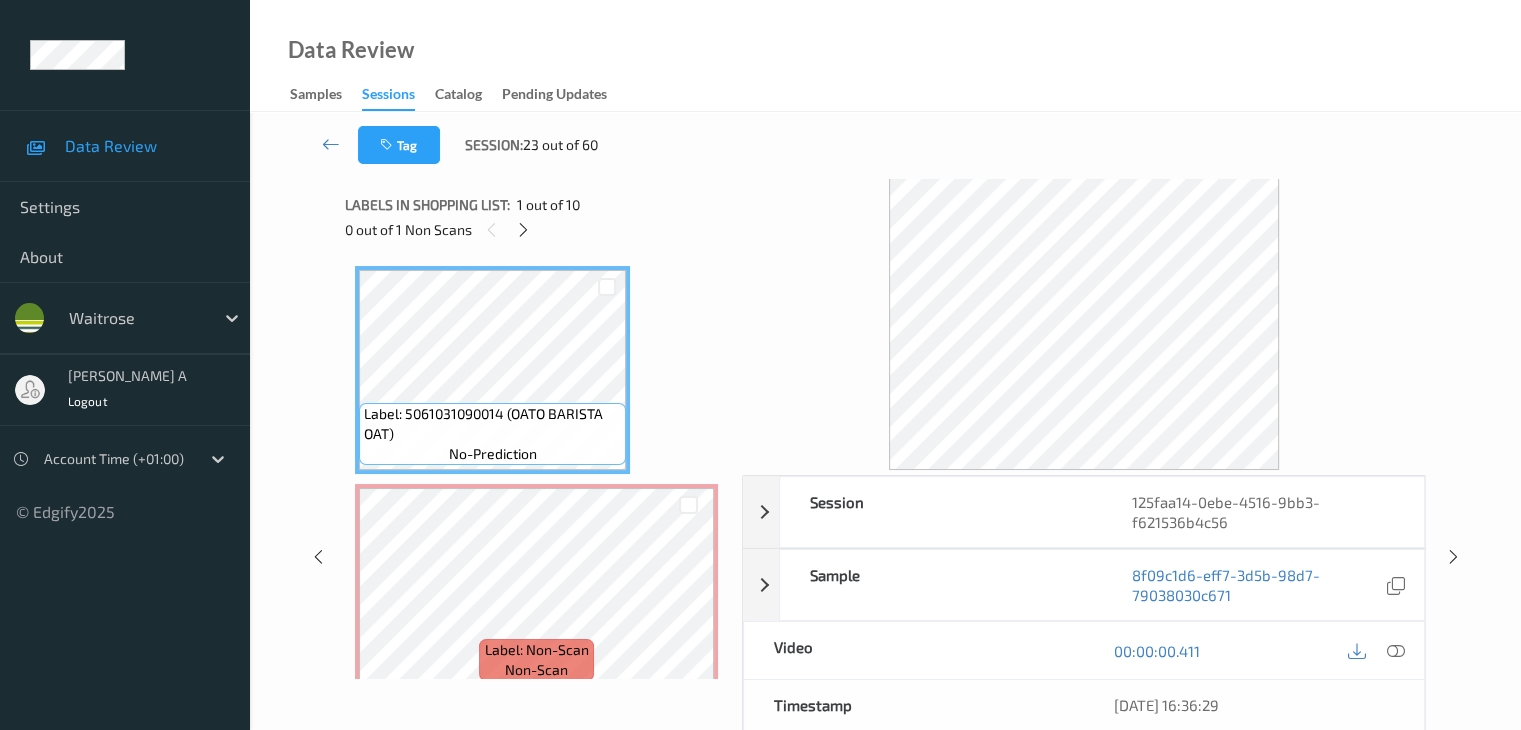 scroll, scrollTop: 10, scrollLeft: 0, axis: vertical 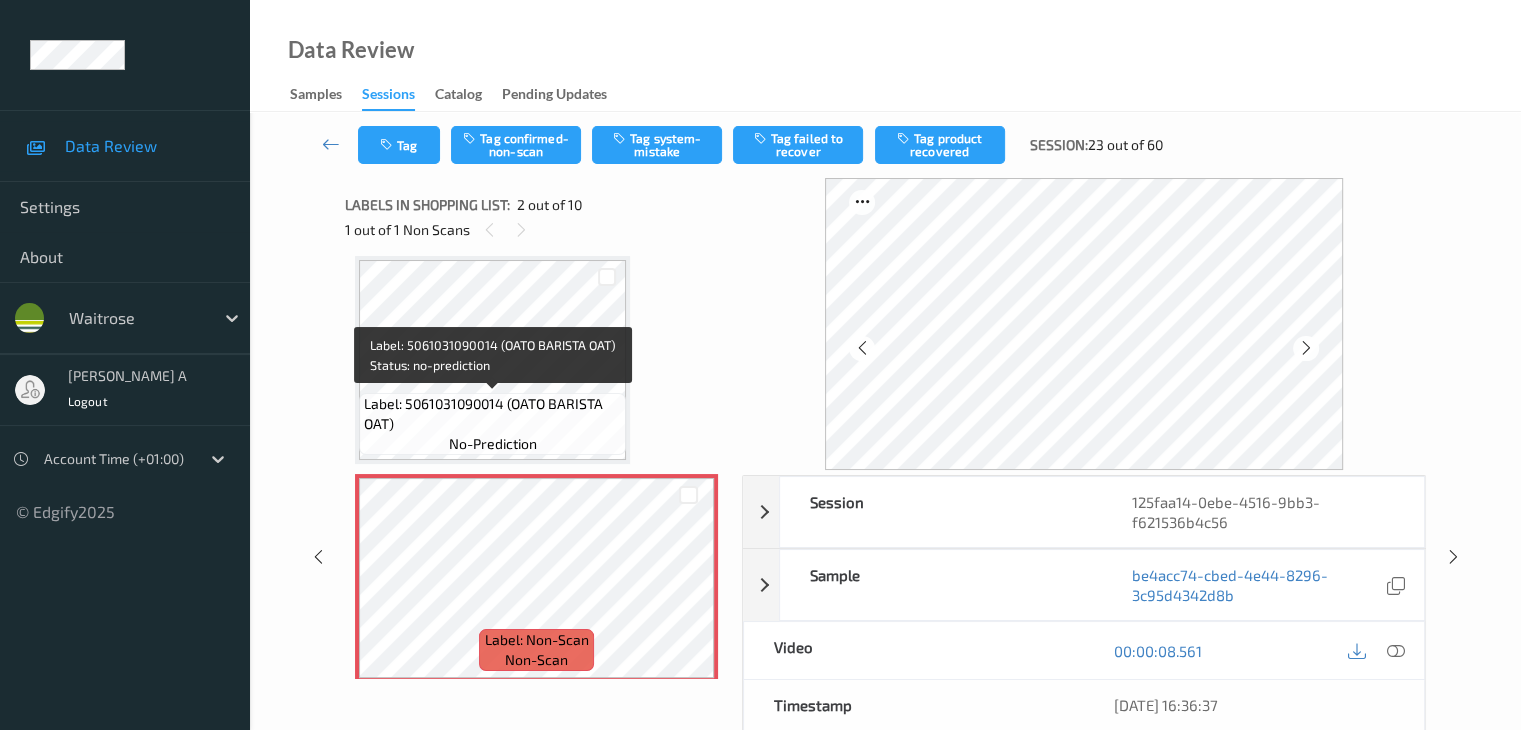 click on "Label: 5061031090014 (OATO BARISTA OAT)" at bounding box center [492, 414] 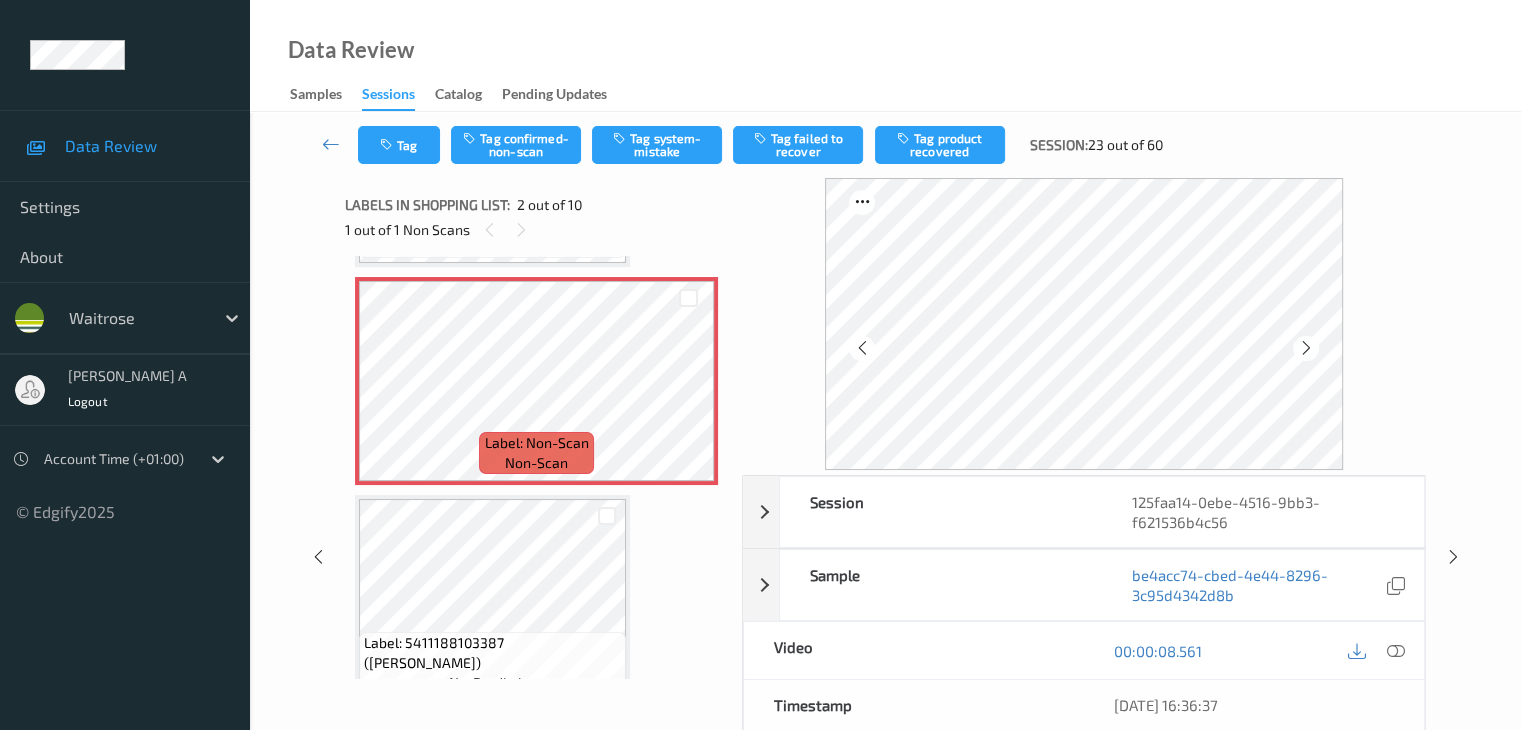 scroll, scrollTop: 210, scrollLeft: 0, axis: vertical 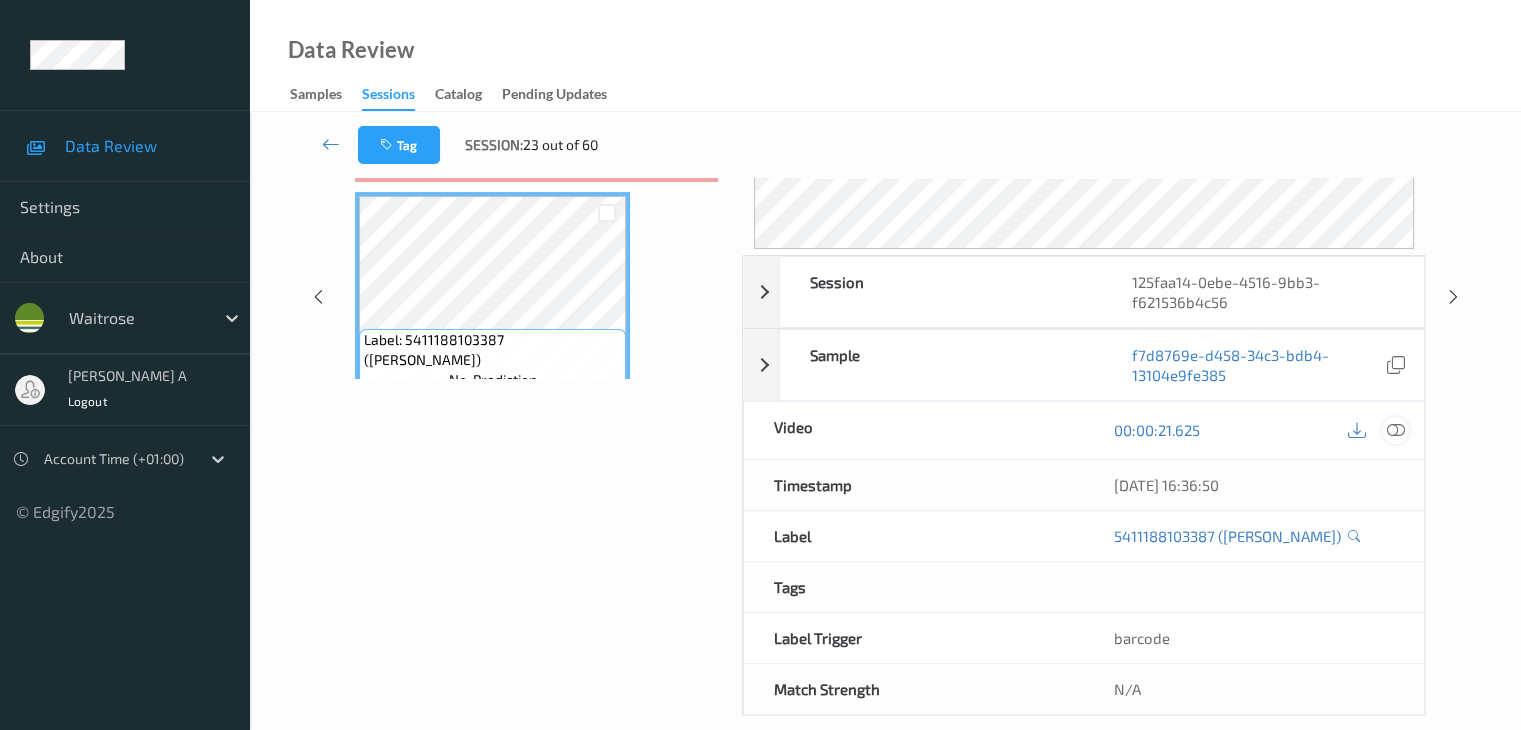 click at bounding box center (1395, 430) 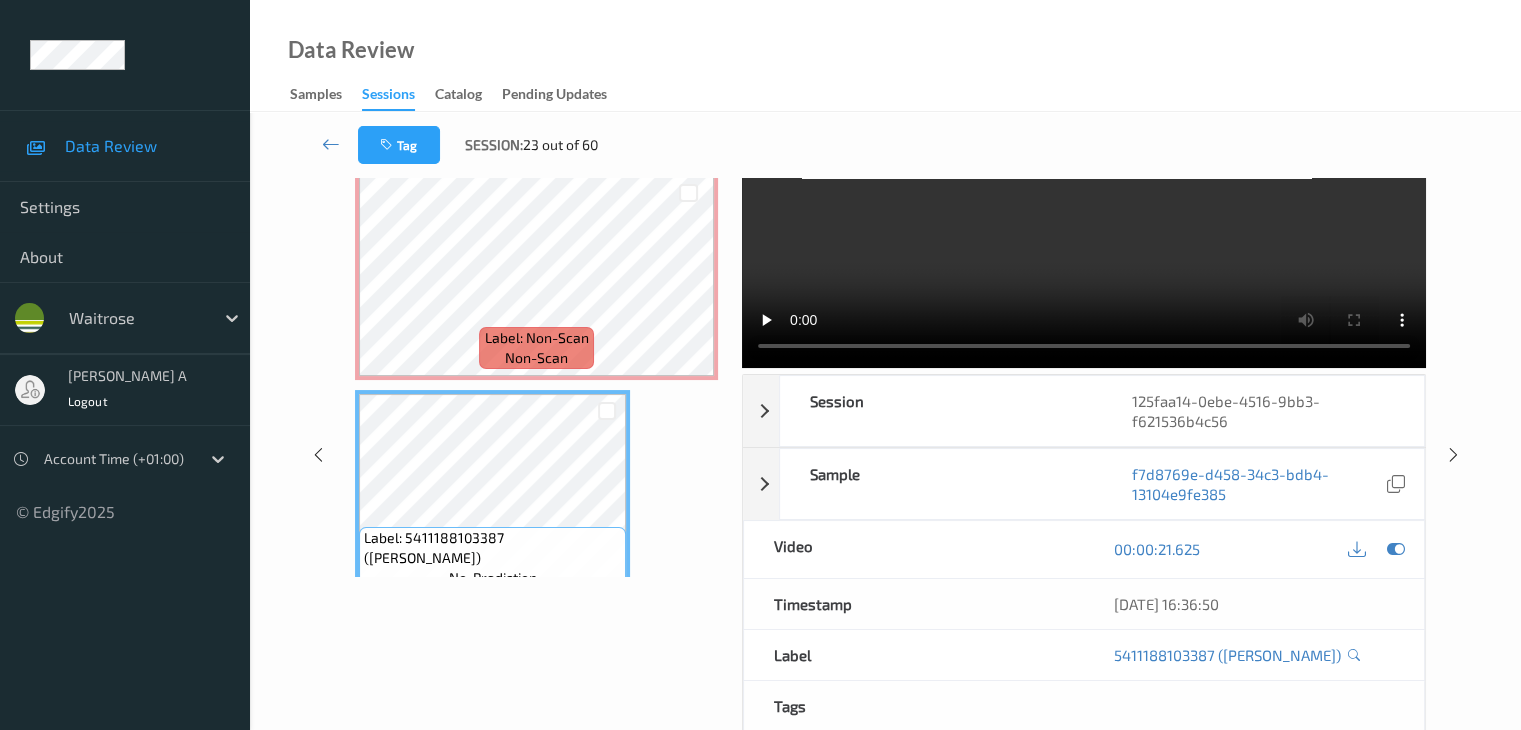 scroll, scrollTop: 0, scrollLeft: 0, axis: both 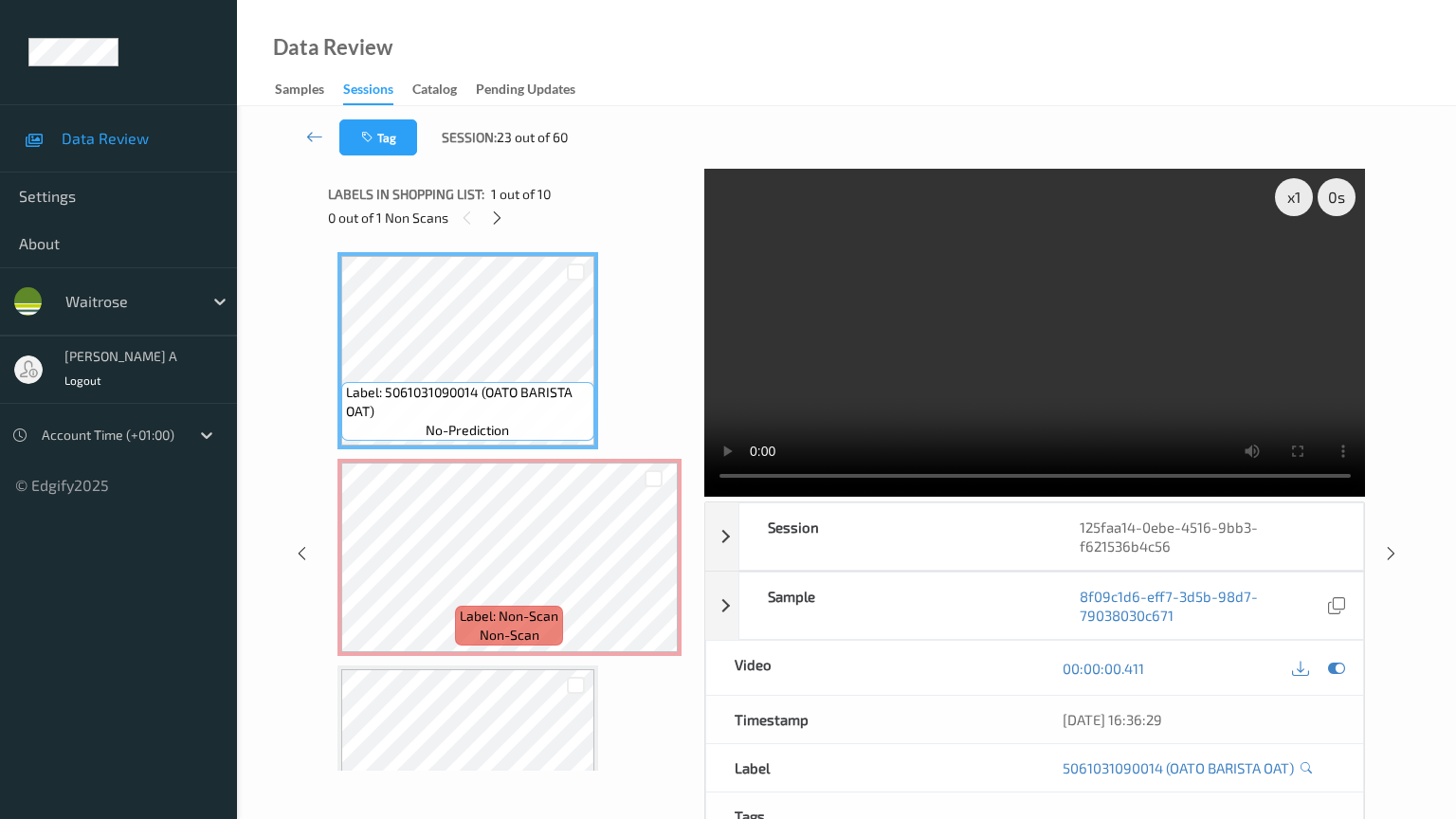 type 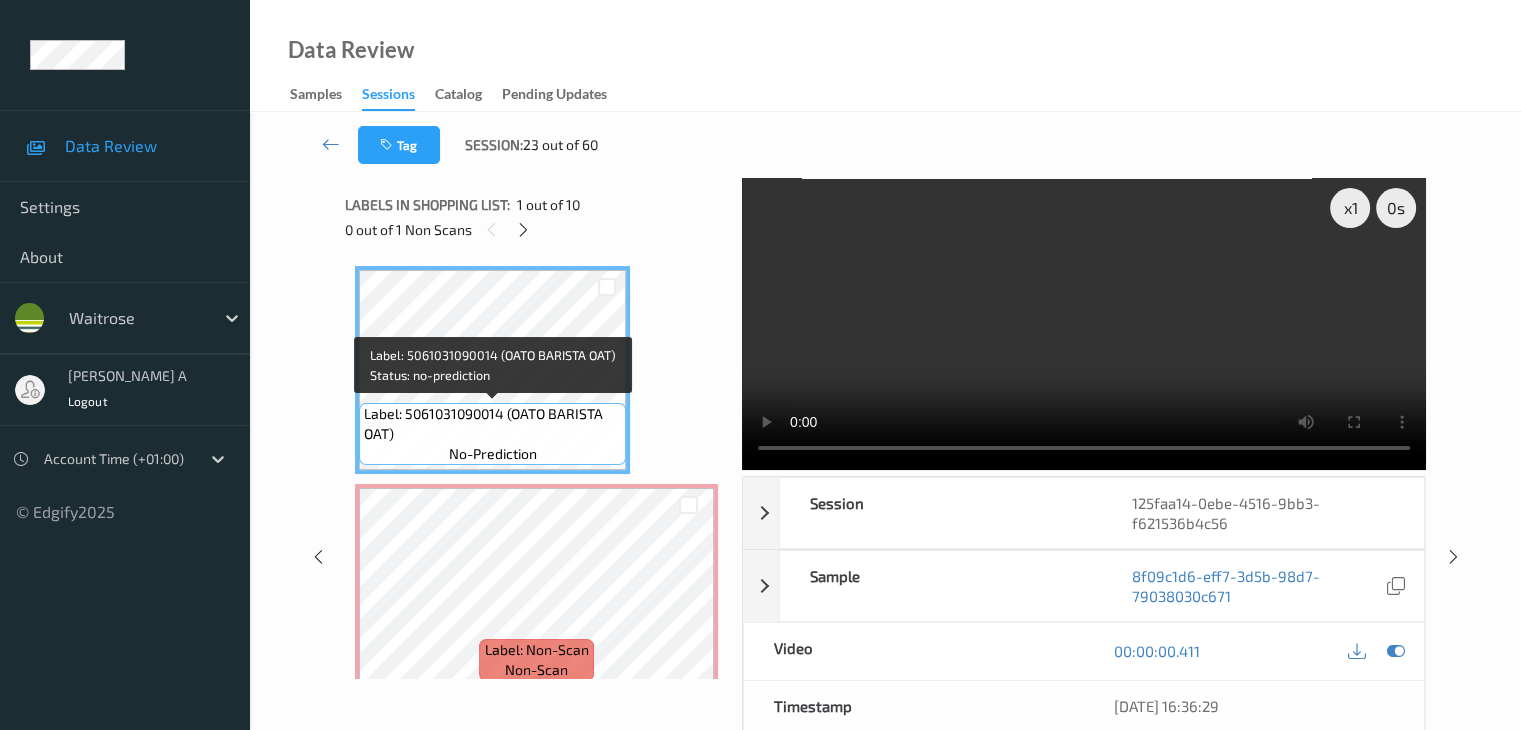 click on "Label: 5061031090014 (OATO BARISTA OAT)" at bounding box center (492, 424) 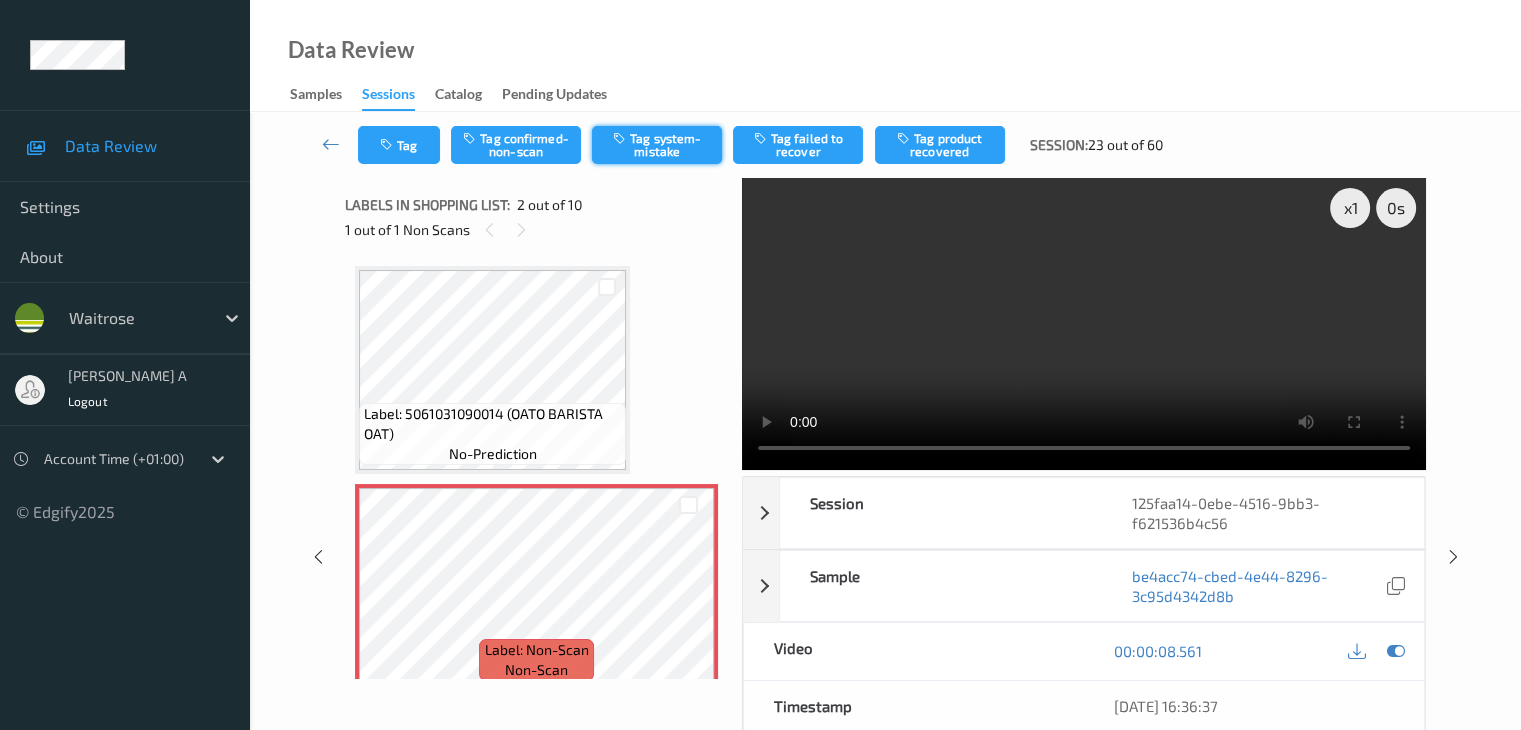click on "Tag   system-mistake" at bounding box center [657, 145] 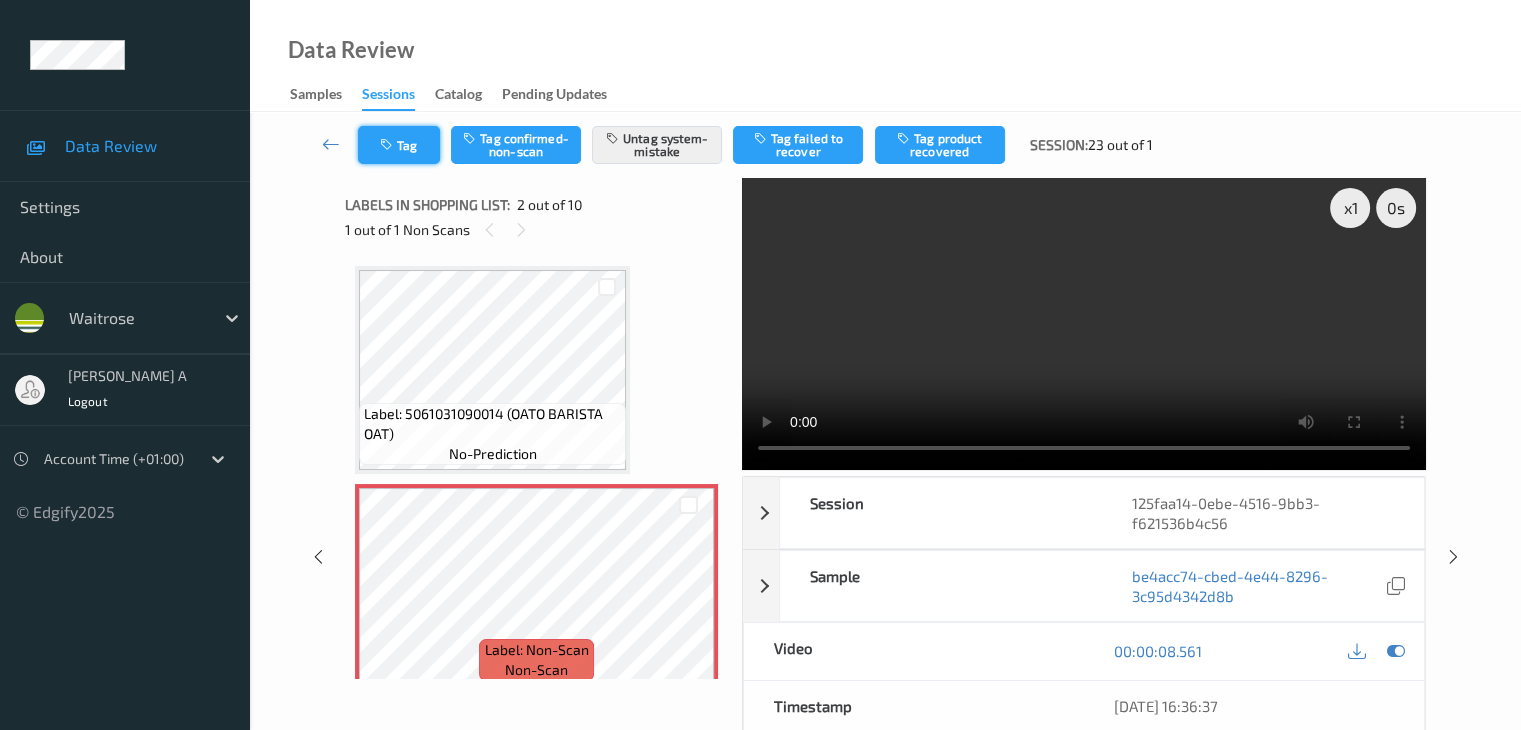 click at bounding box center [388, 145] 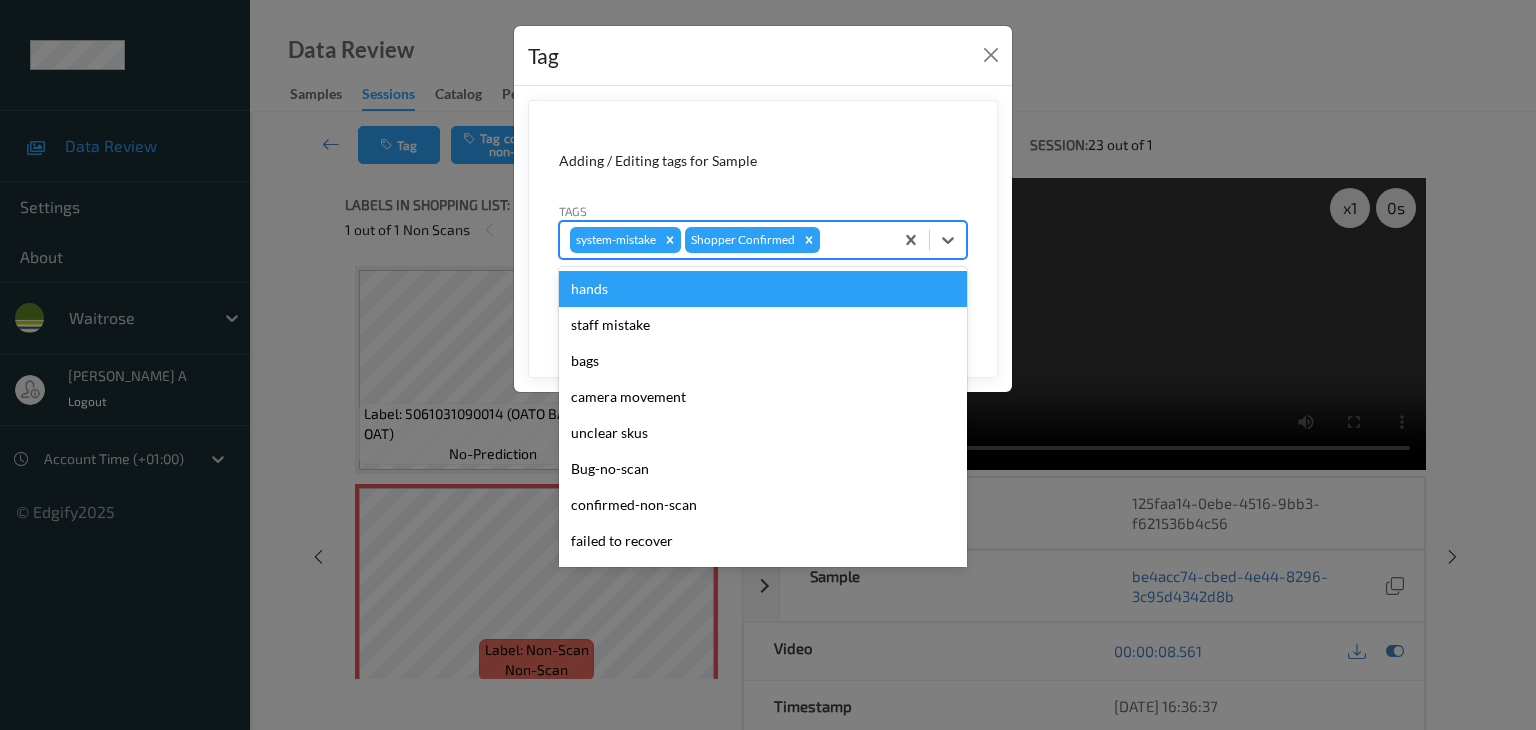 click at bounding box center (853, 240) 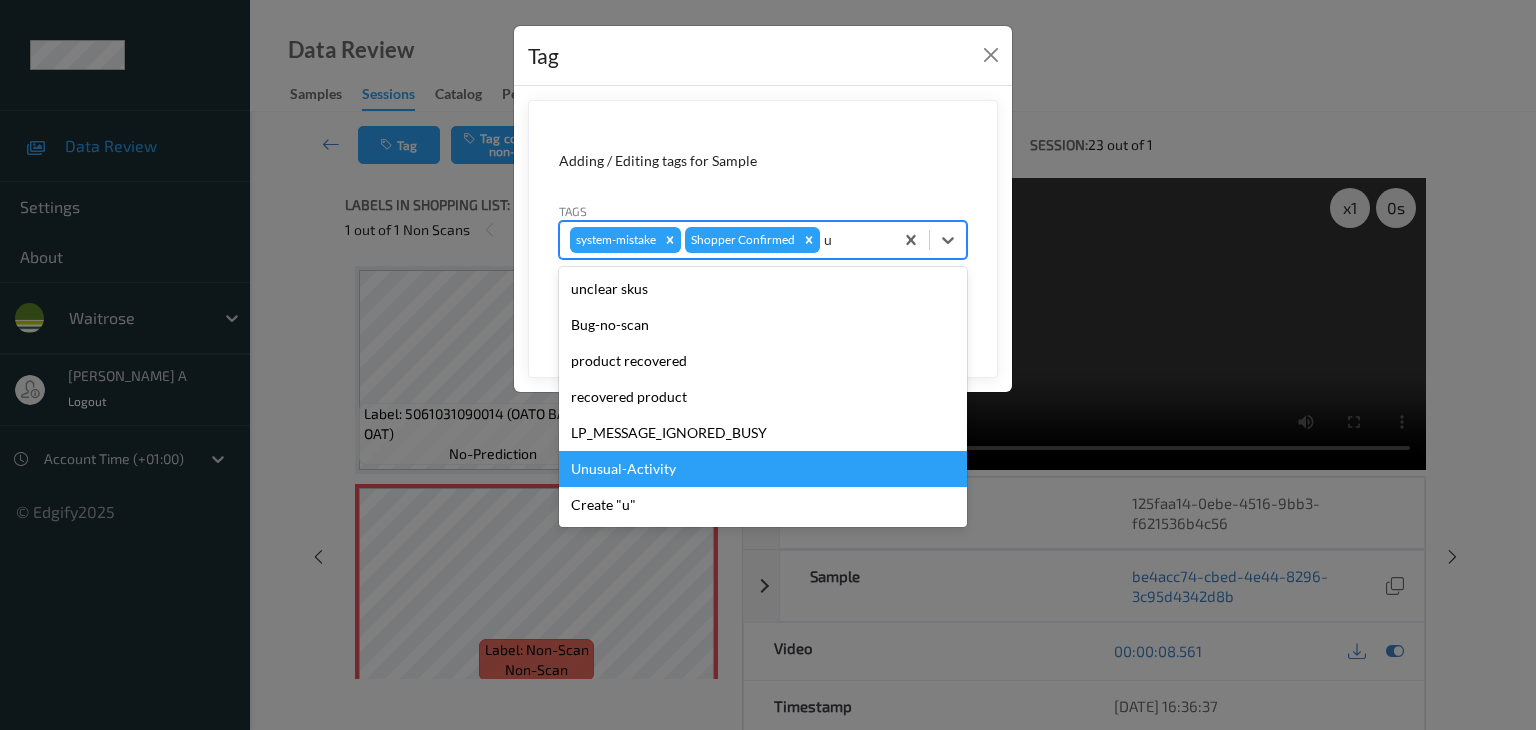 click on "Unusual-Activity" at bounding box center (763, 469) 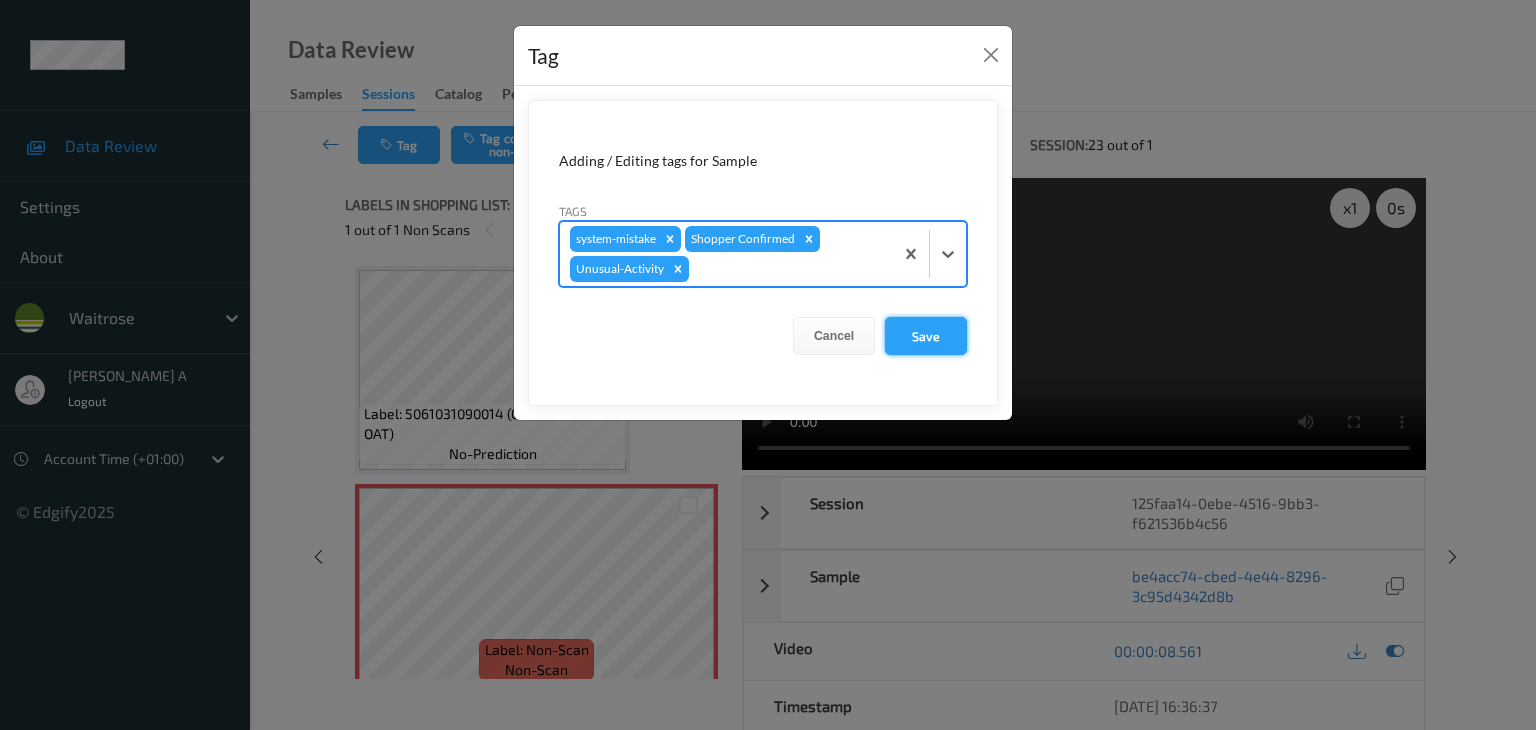 click on "Save" at bounding box center (926, 336) 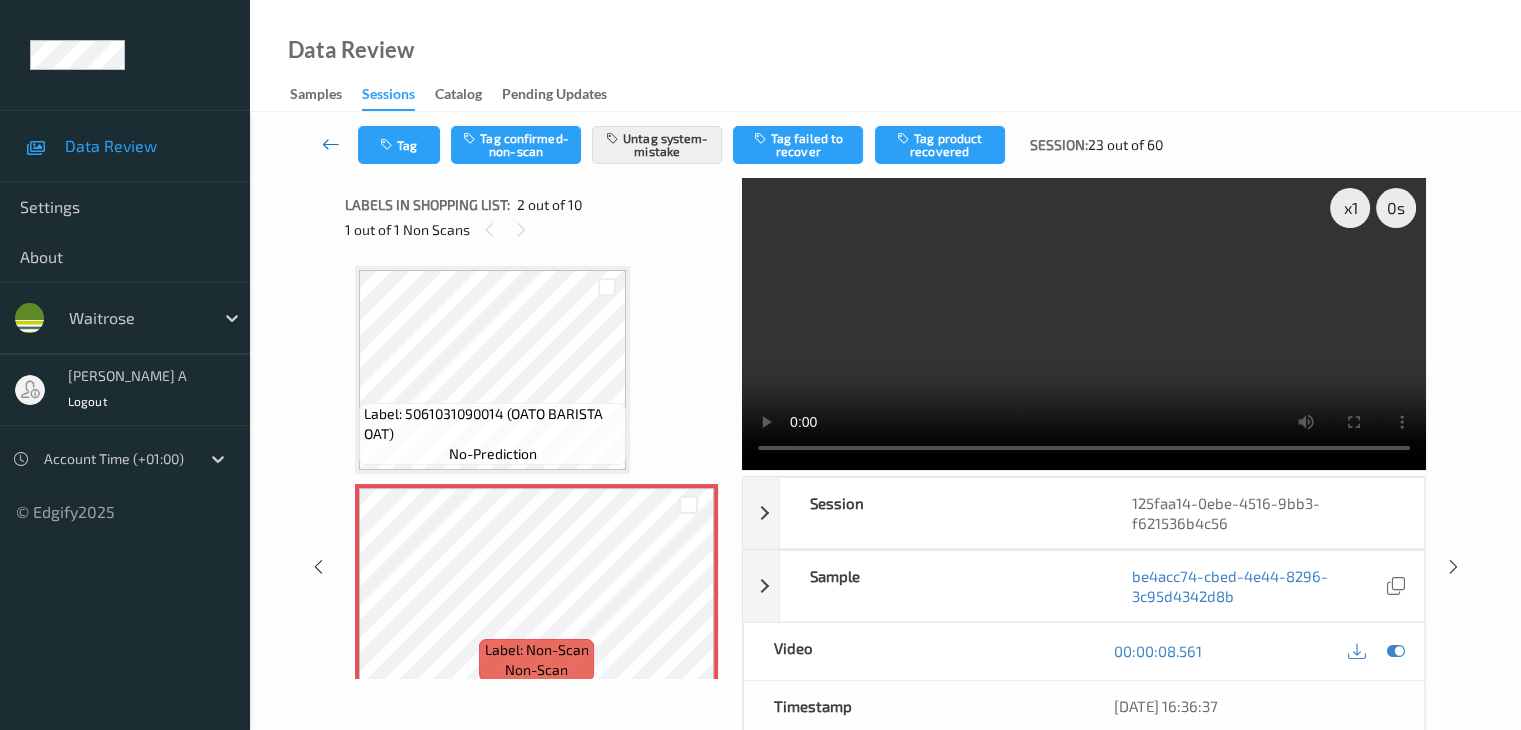 click at bounding box center (331, 144) 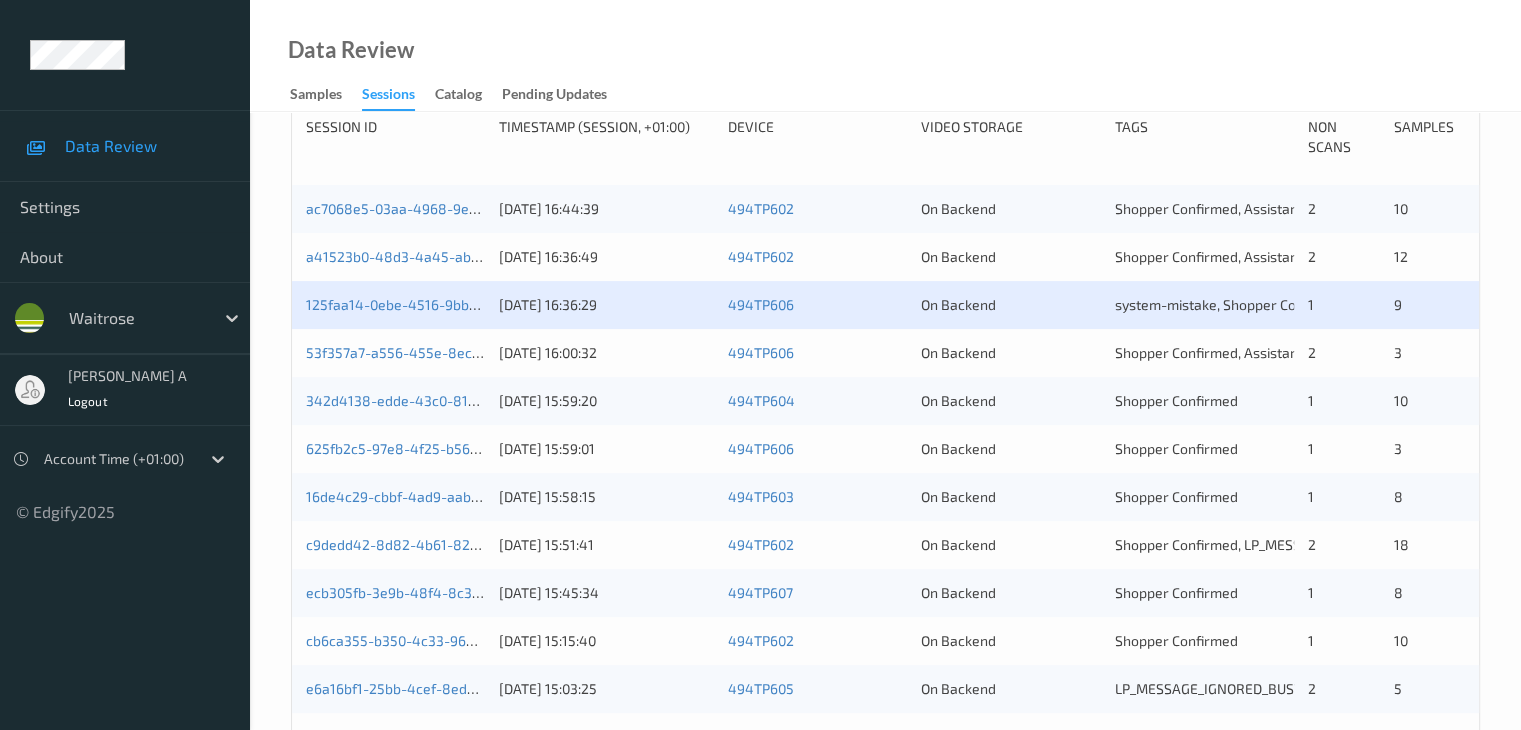 scroll, scrollTop: 432, scrollLeft: 0, axis: vertical 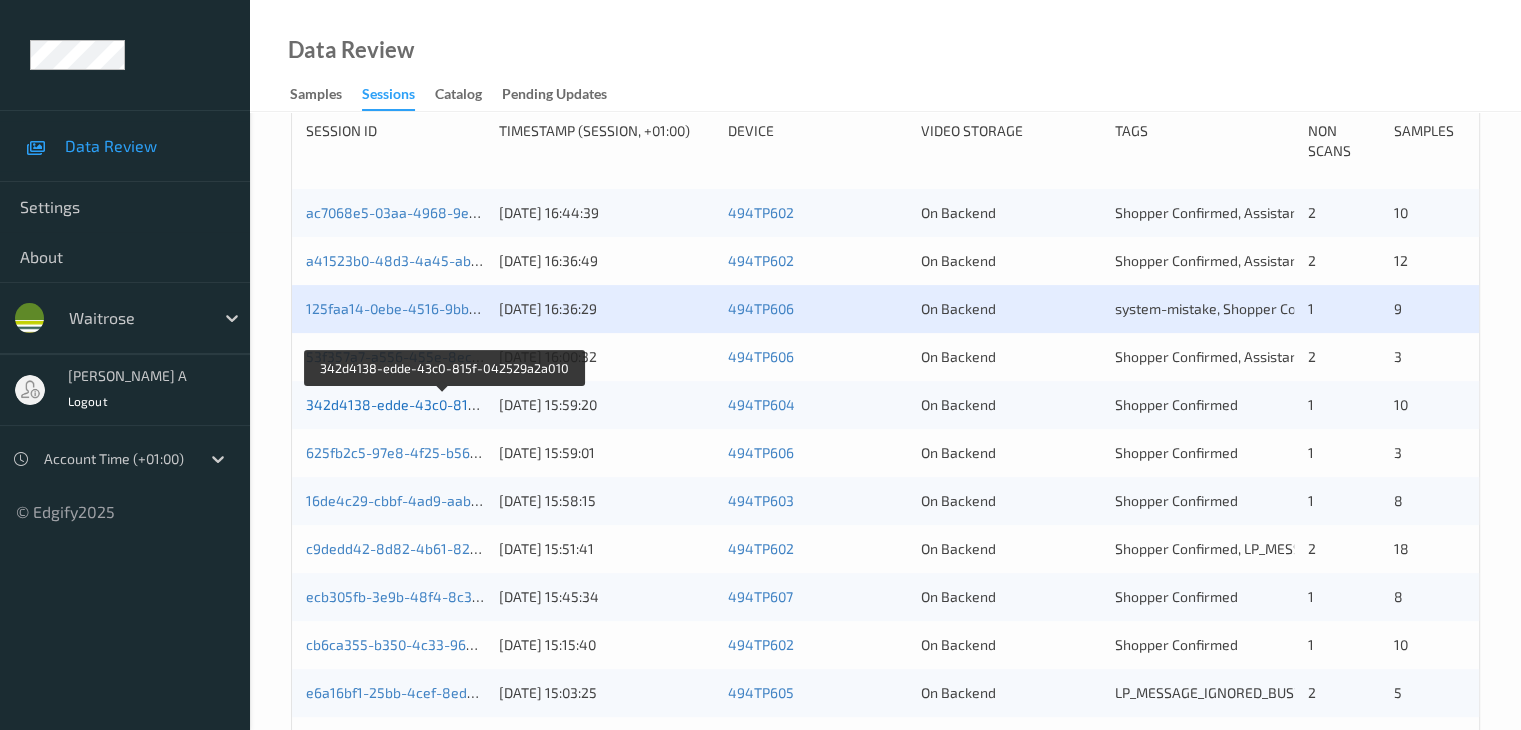 click on "342d4138-edde-43c0-815f-042529a2a010" at bounding box center [444, 404] 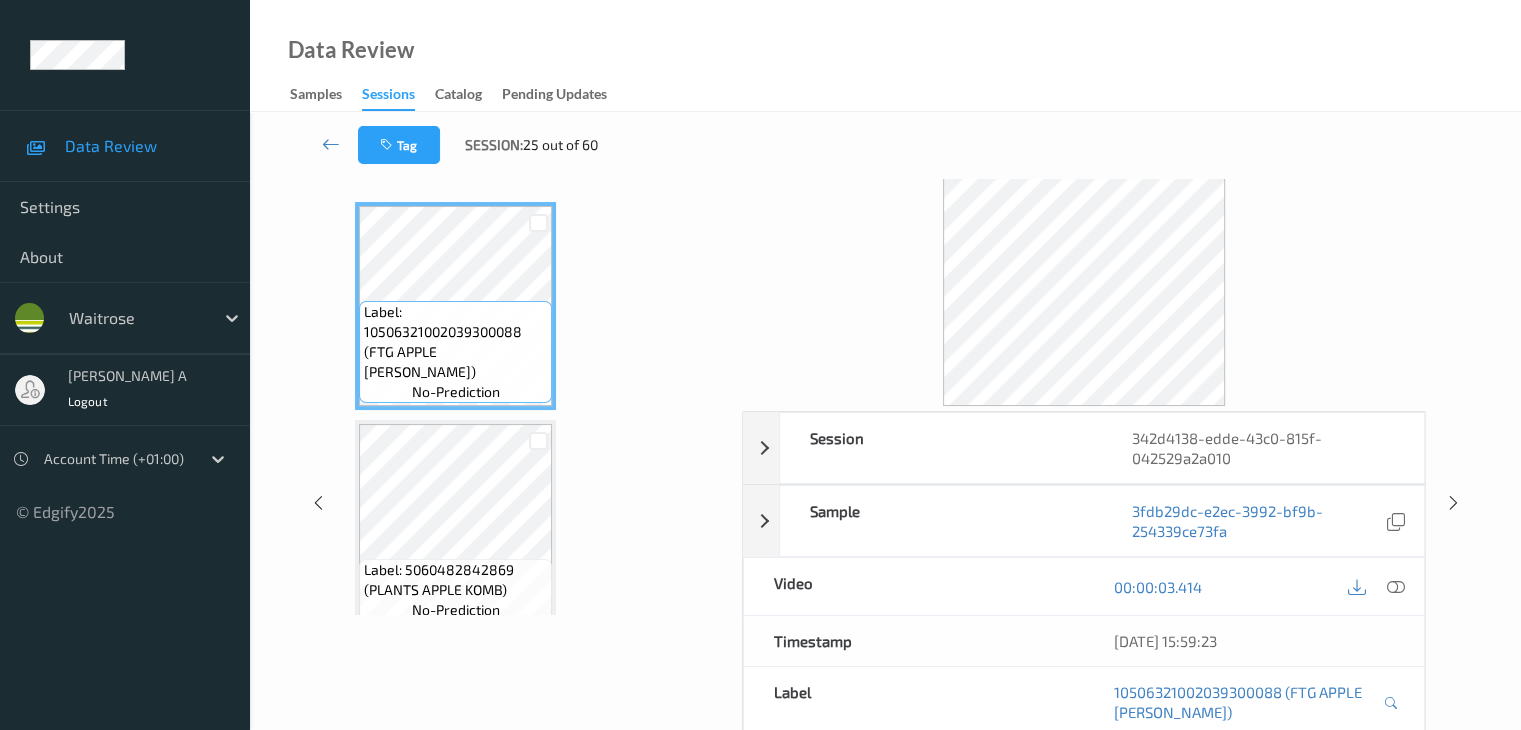 scroll, scrollTop: 0, scrollLeft: 0, axis: both 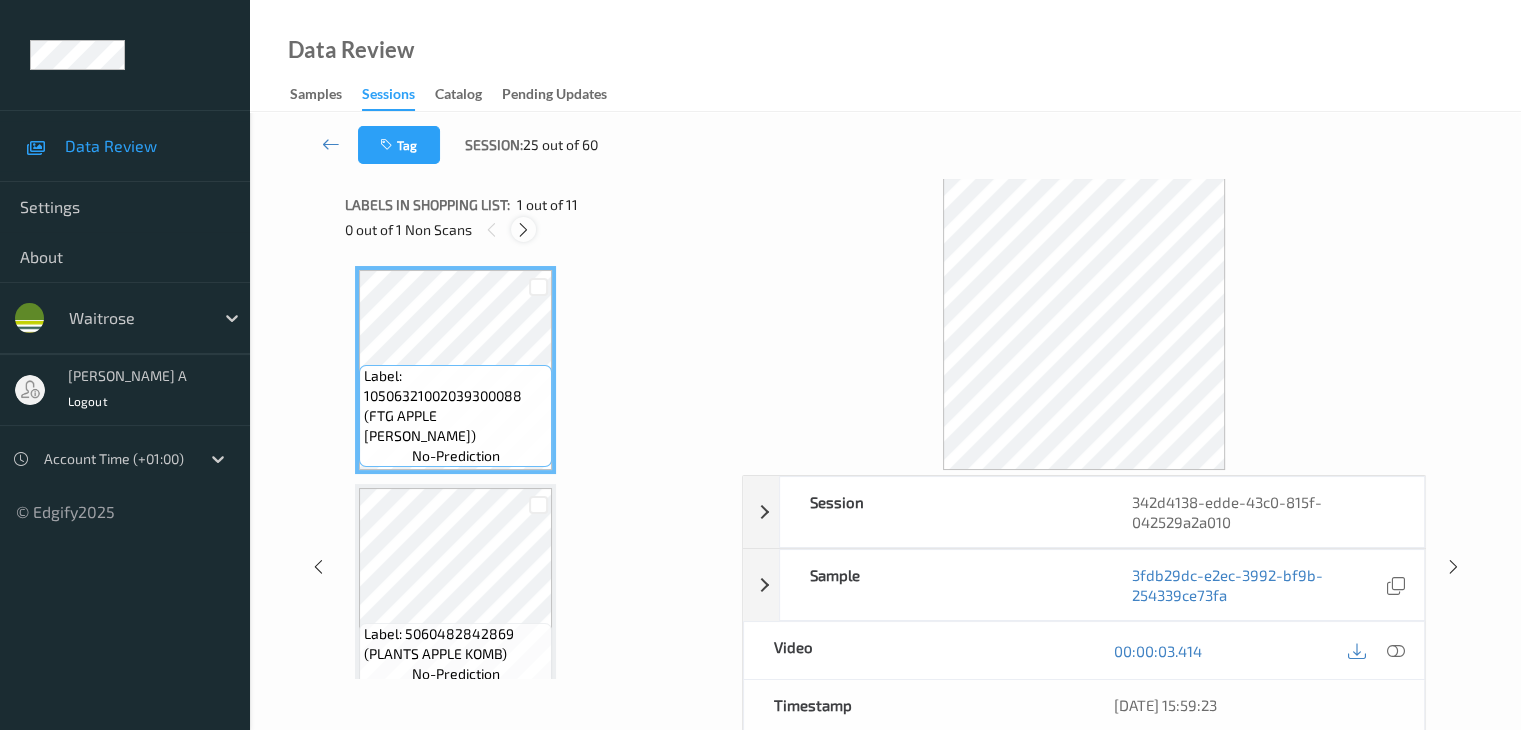 click at bounding box center (523, 230) 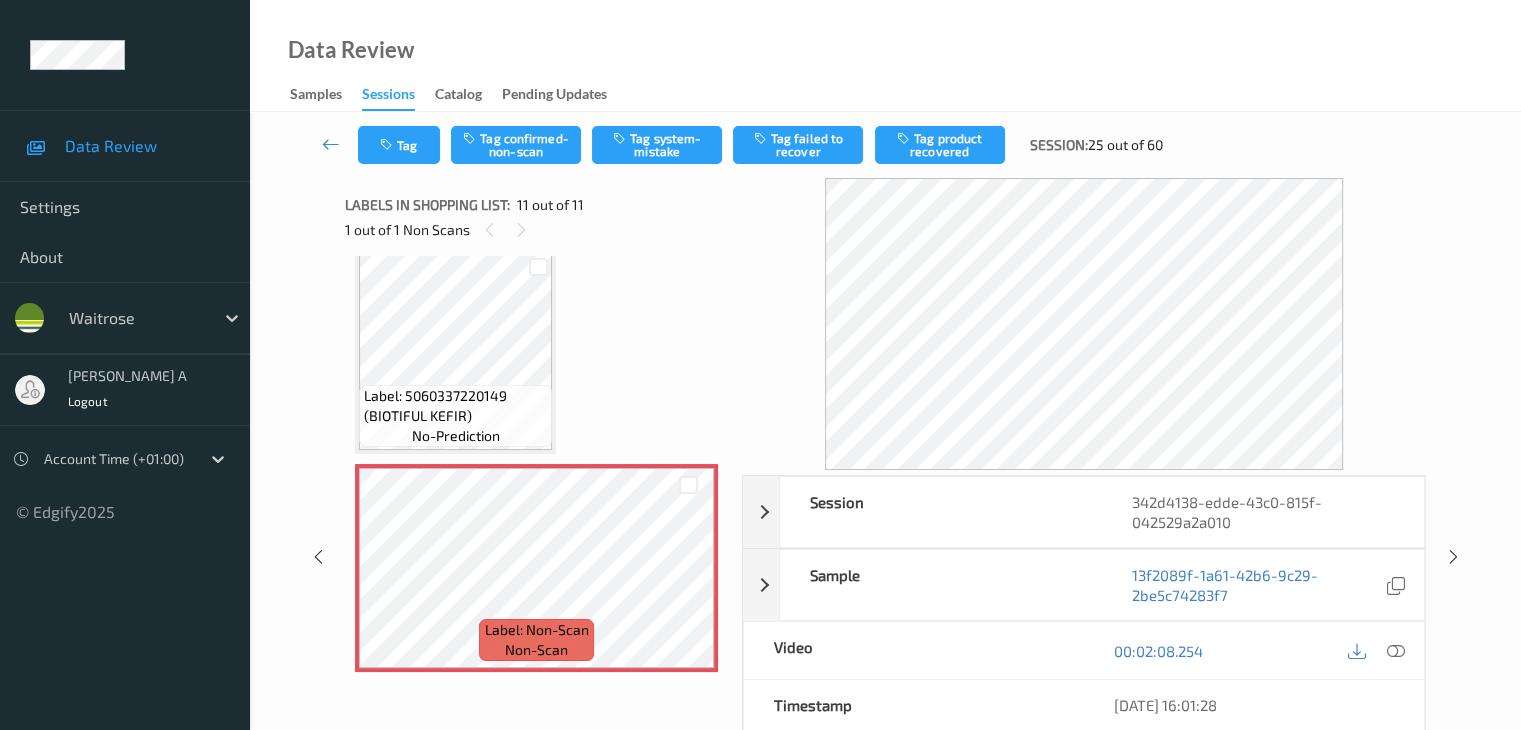 scroll, scrollTop: 1985, scrollLeft: 0, axis: vertical 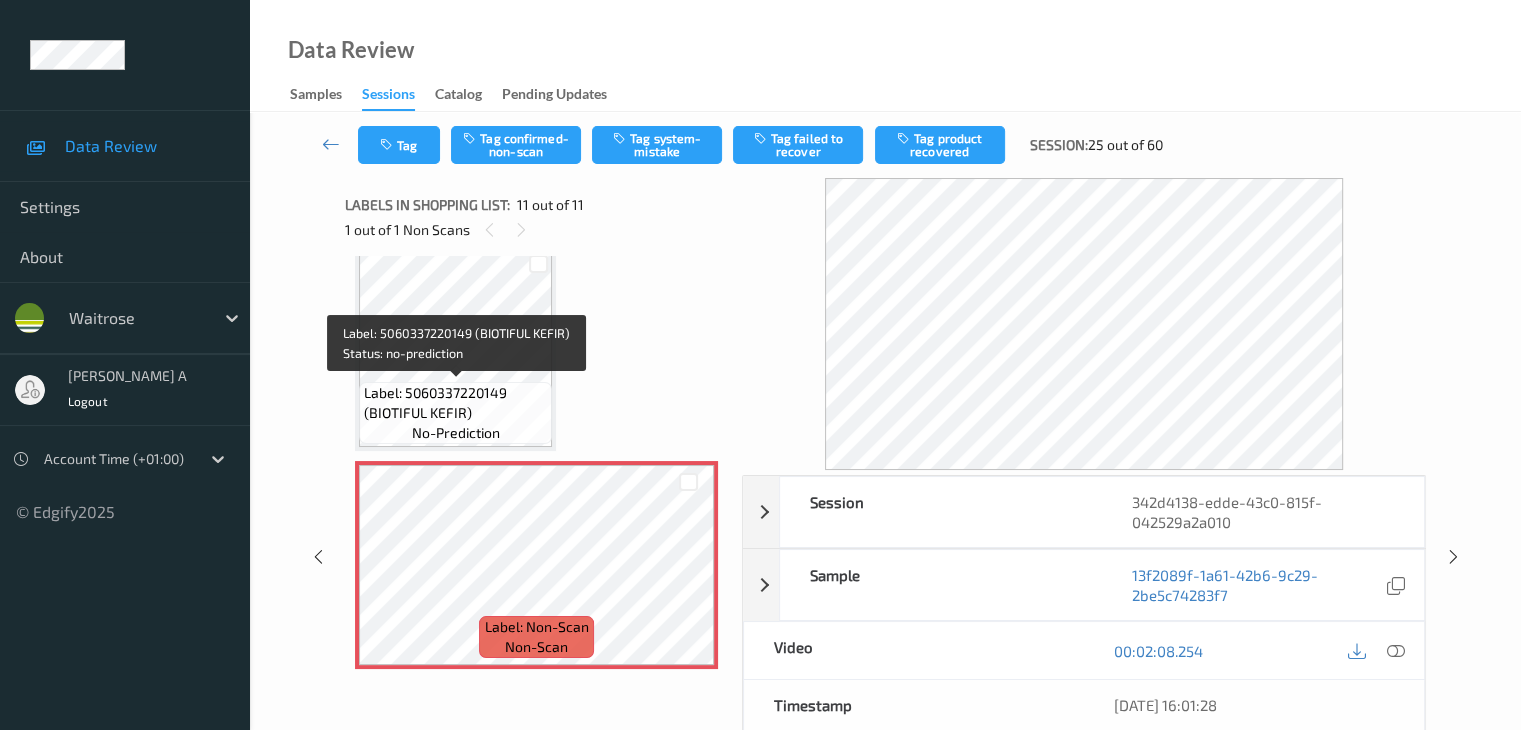 click on "Label: 5060337220149 (BIOTIFUL KEFIR) no-prediction" at bounding box center (455, 413) 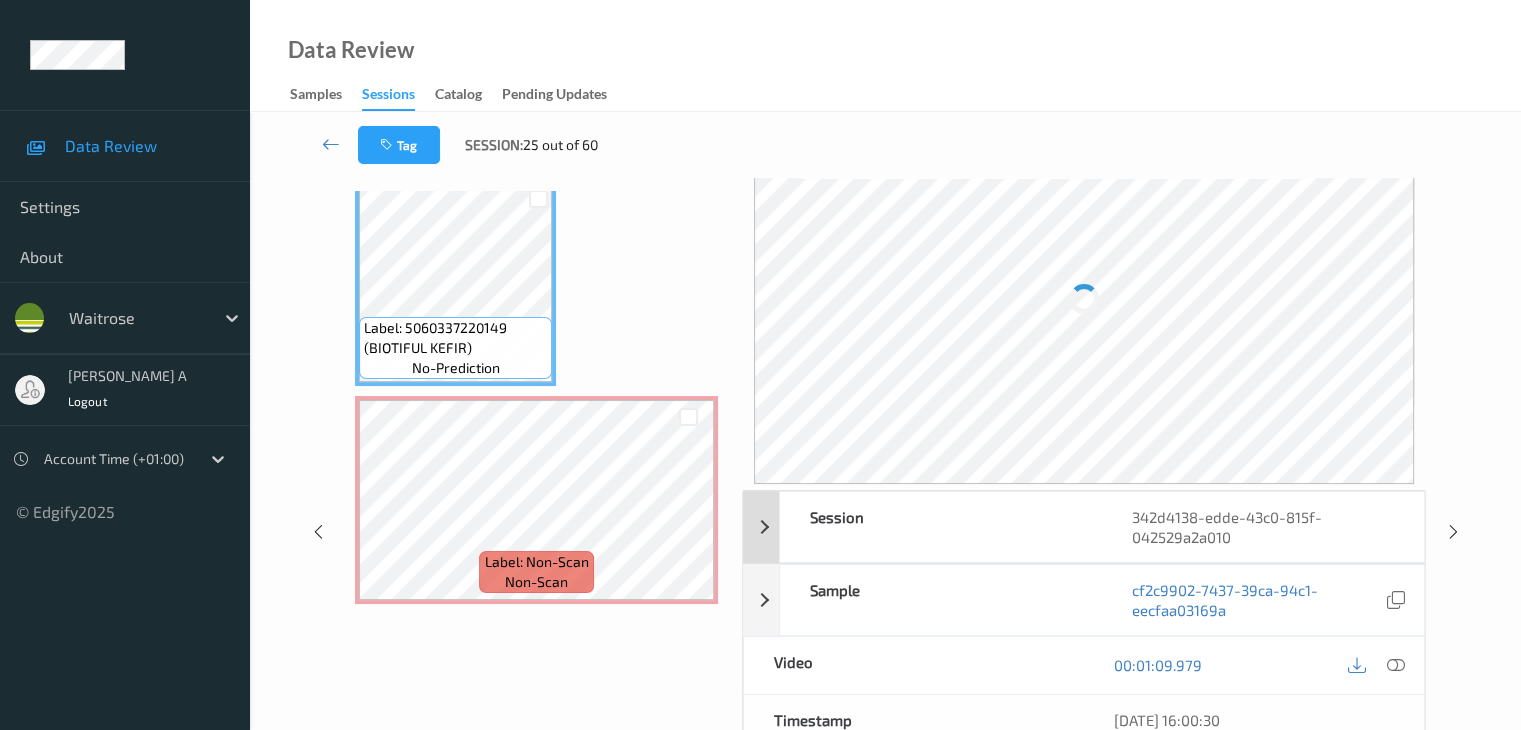 scroll, scrollTop: 100, scrollLeft: 0, axis: vertical 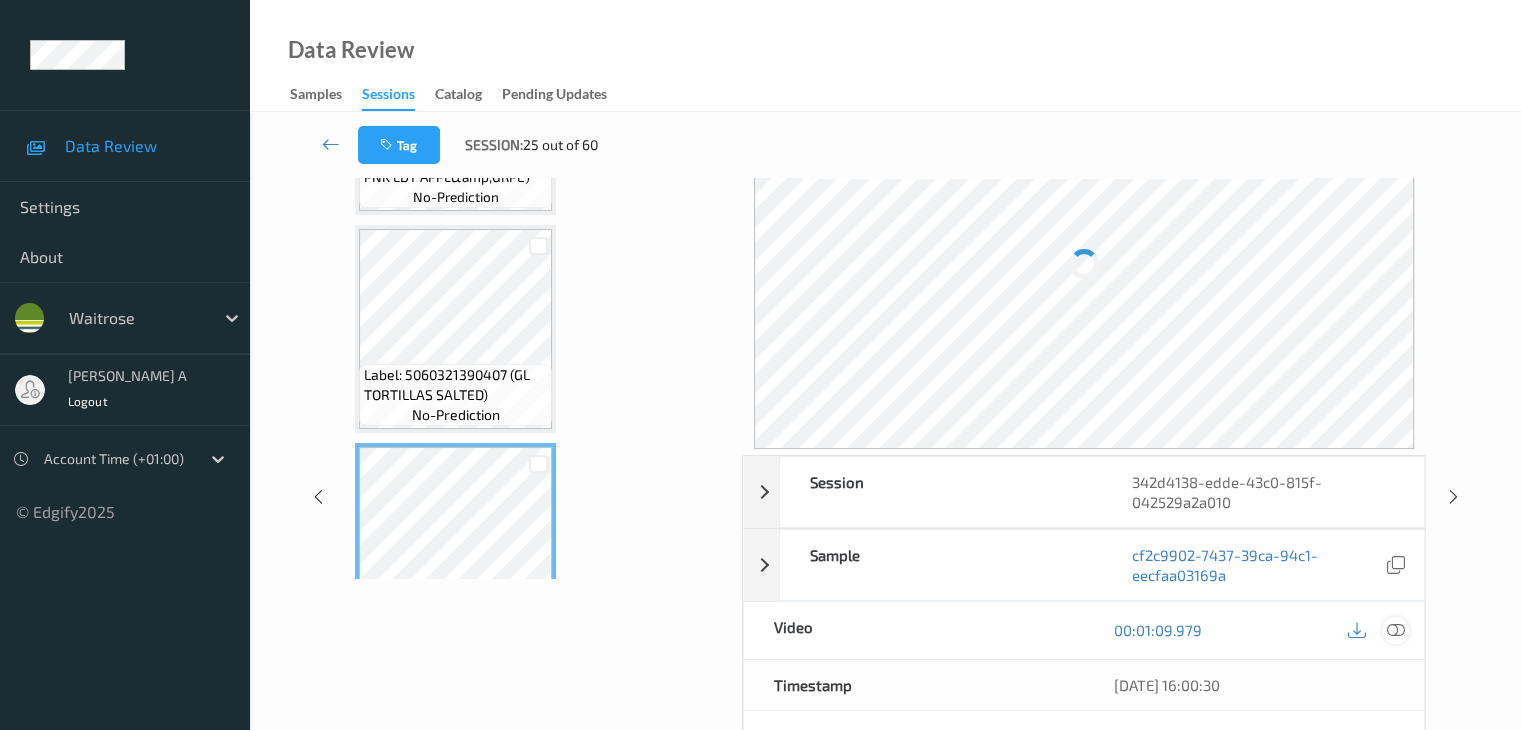 click at bounding box center [1395, 630] 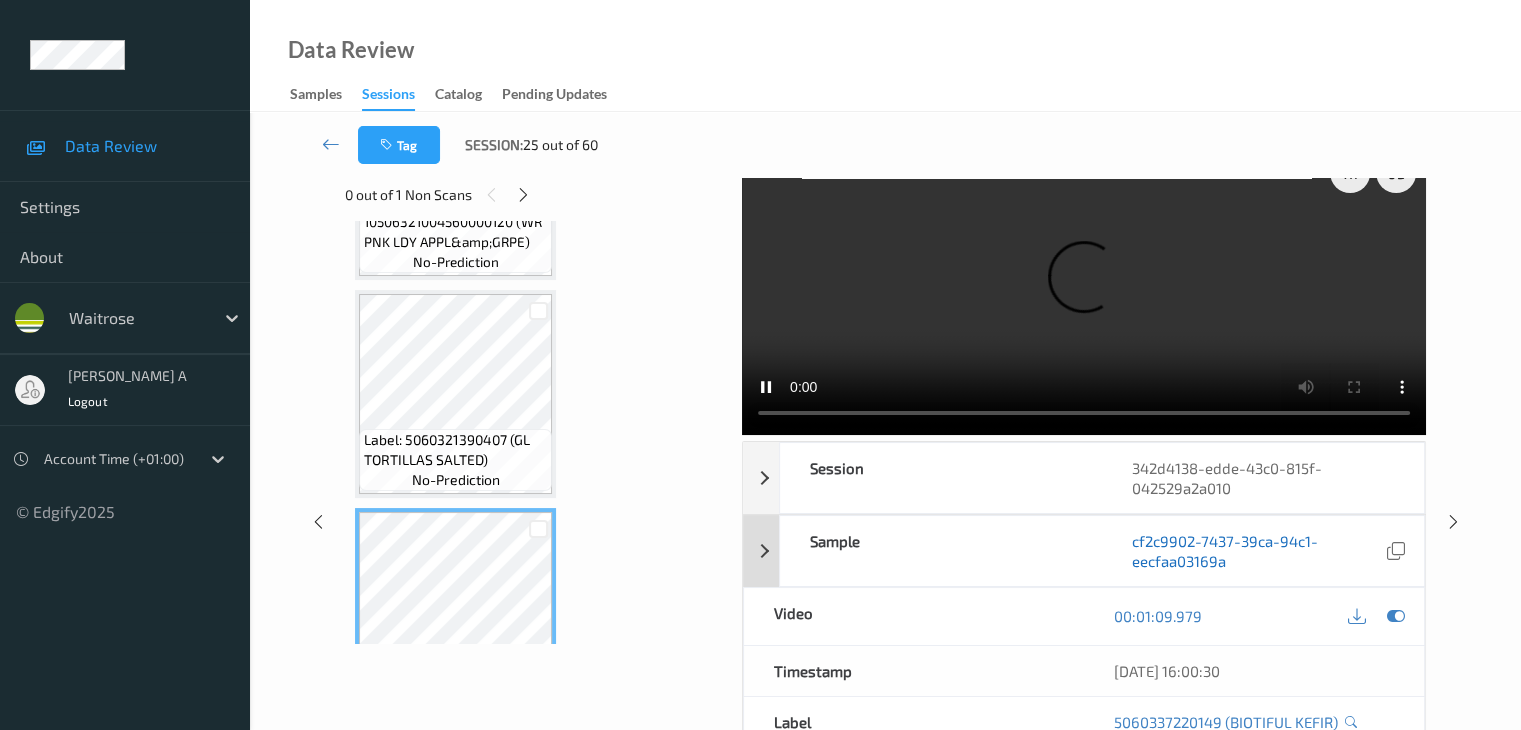 scroll, scrollTop: 0, scrollLeft: 0, axis: both 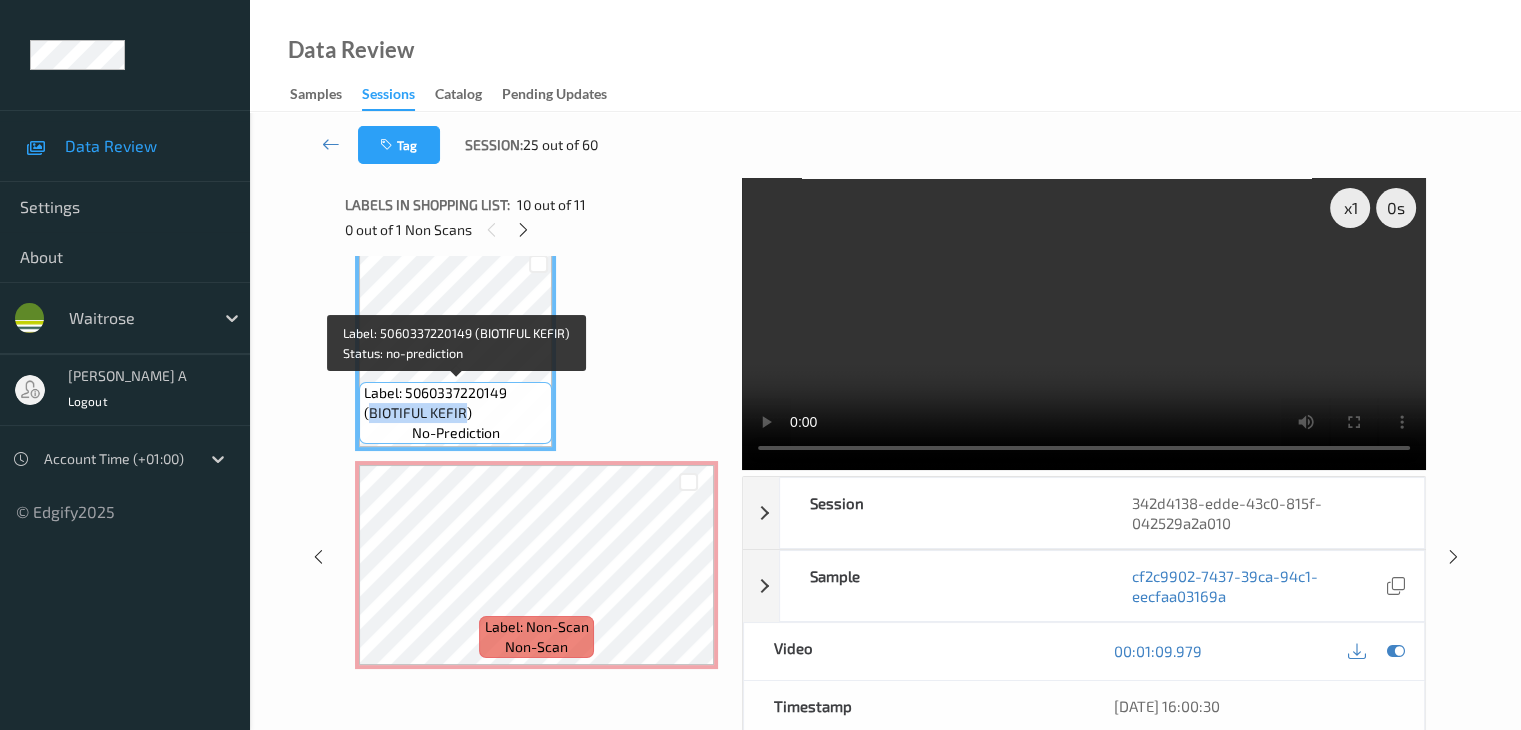 drag, startPoint x: 466, startPoint y: 415, endPoint x: 368, endPoint y: 418, distance: 98.045906 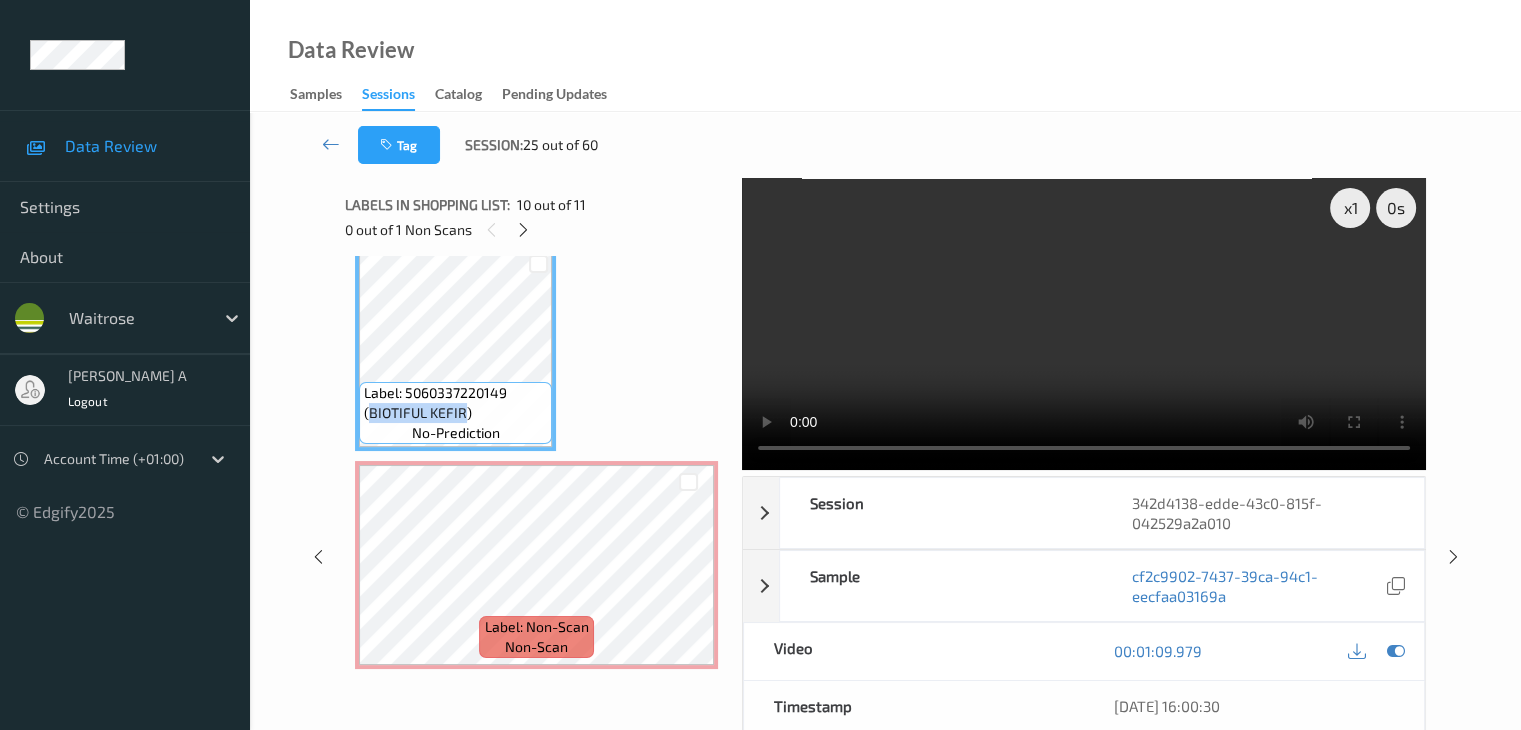 copy on "BIOTIFUL KEFIR" 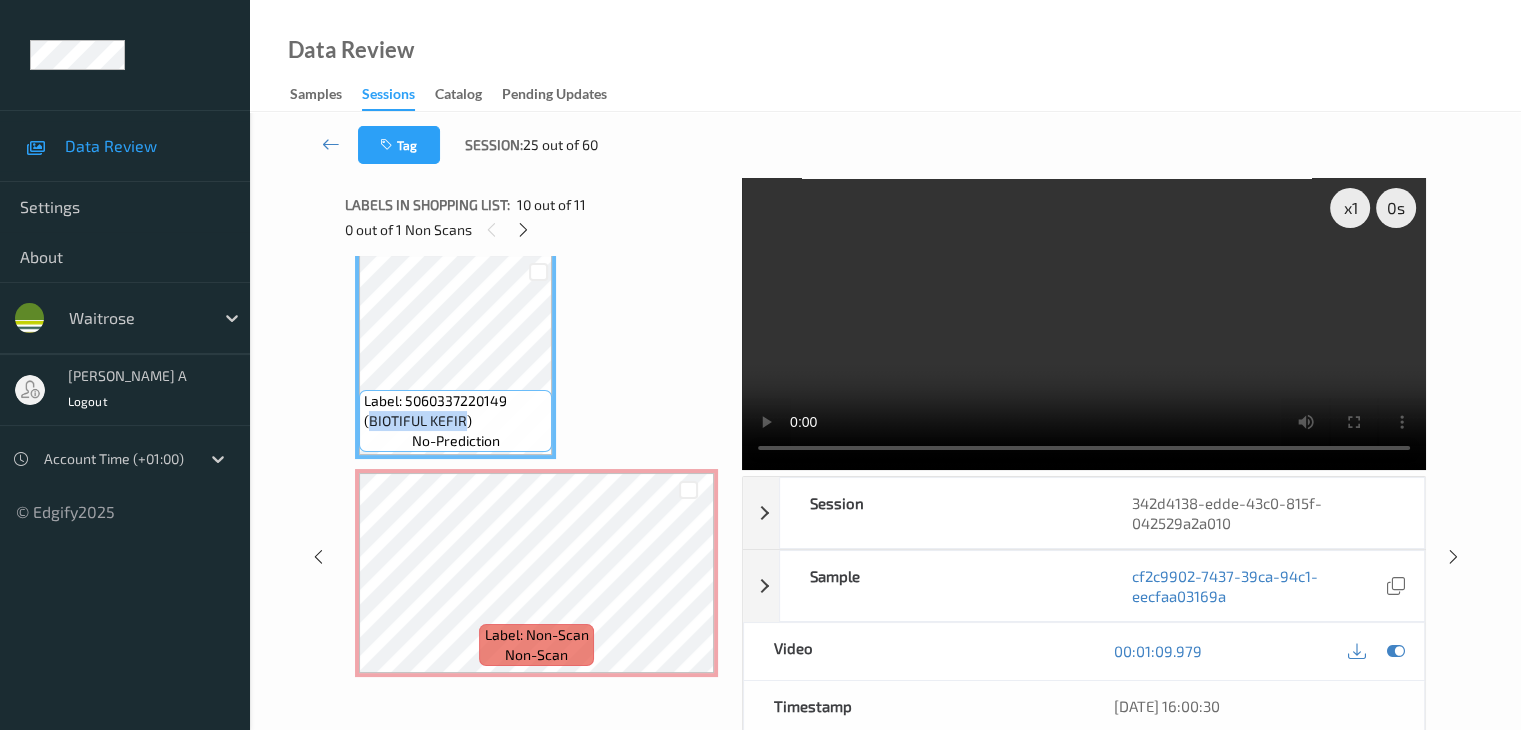 scroll, scrollTop: 1985, scrollLeft: 0, axis: vertical 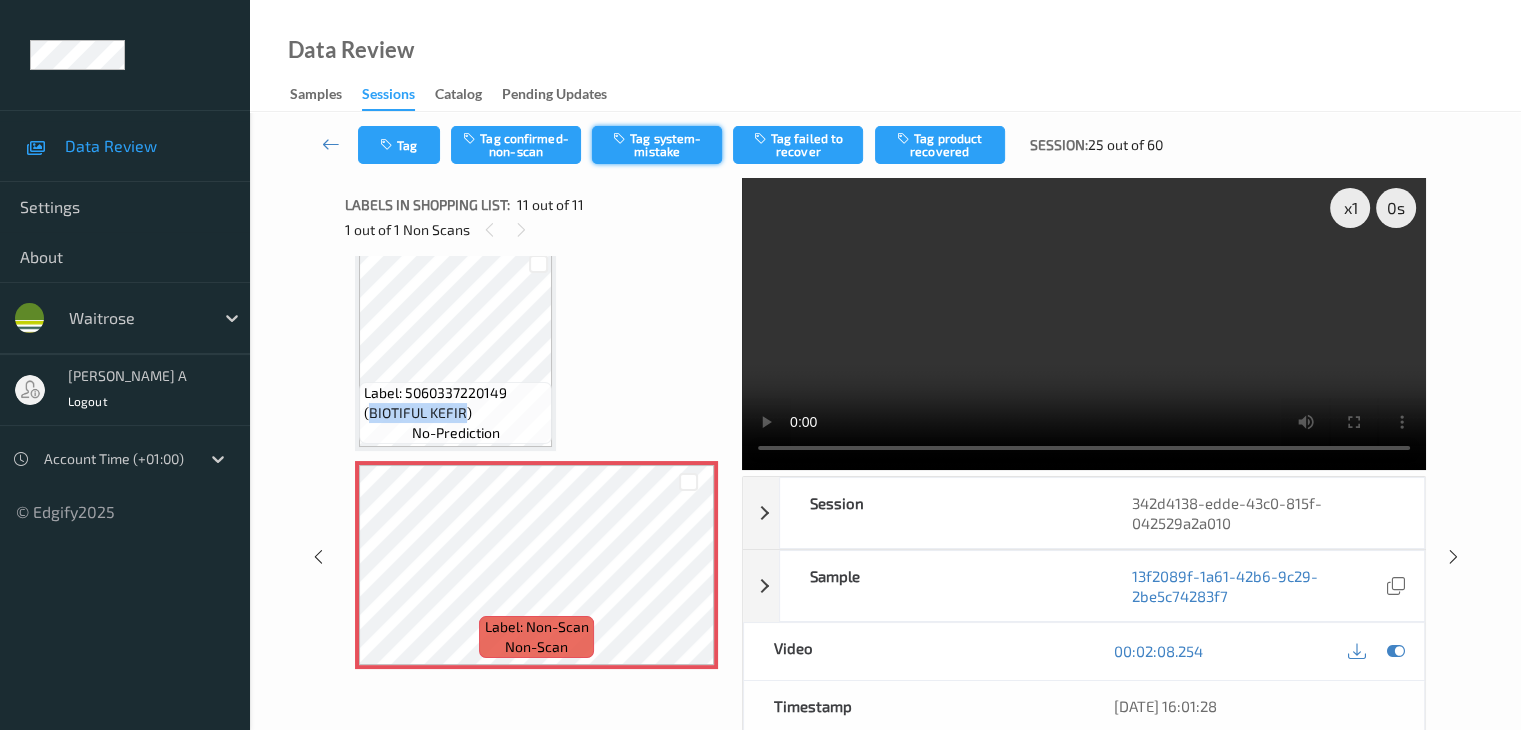 click on "Tag   system-mistake" at bounding box center [657, 145] 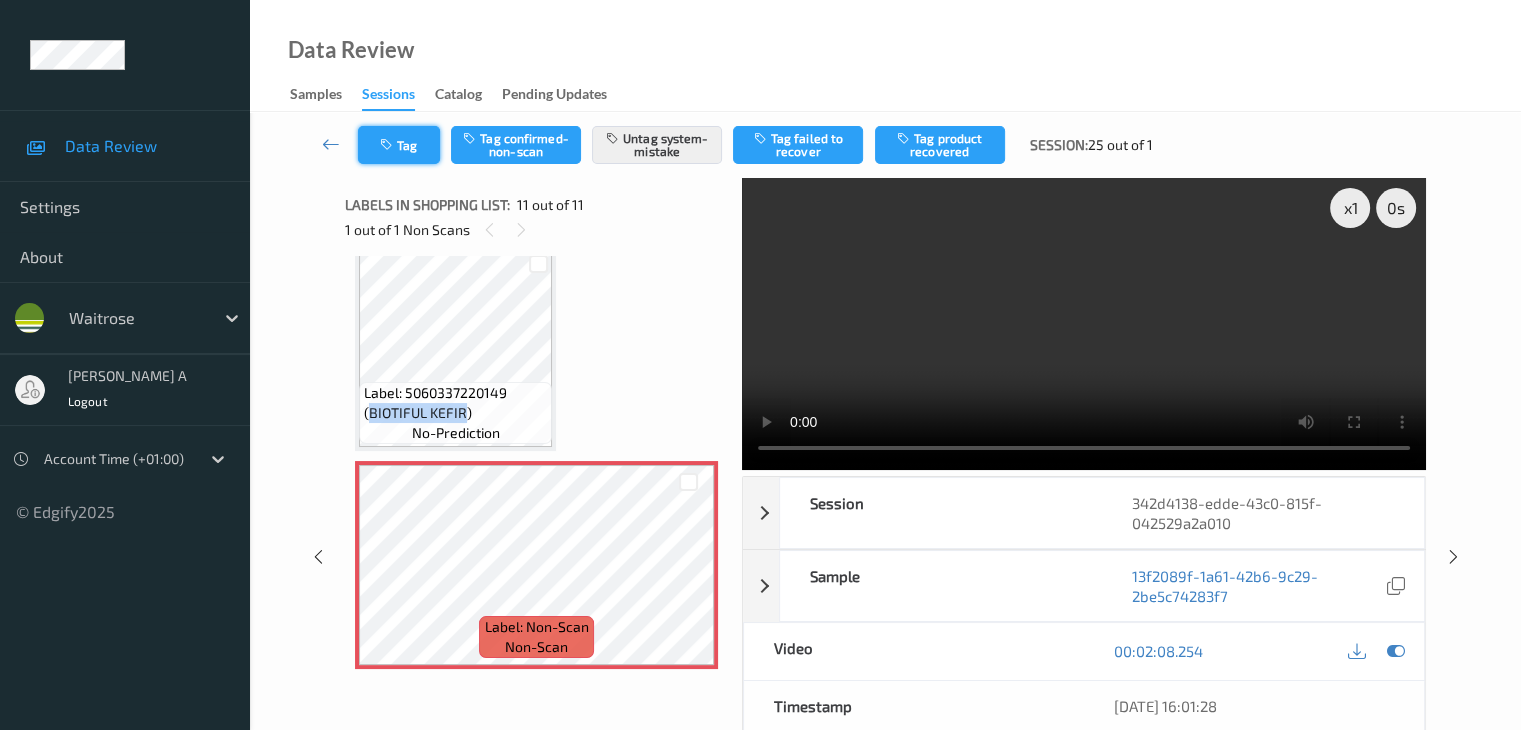 click on "Tag" at bounding box center [399, 145] 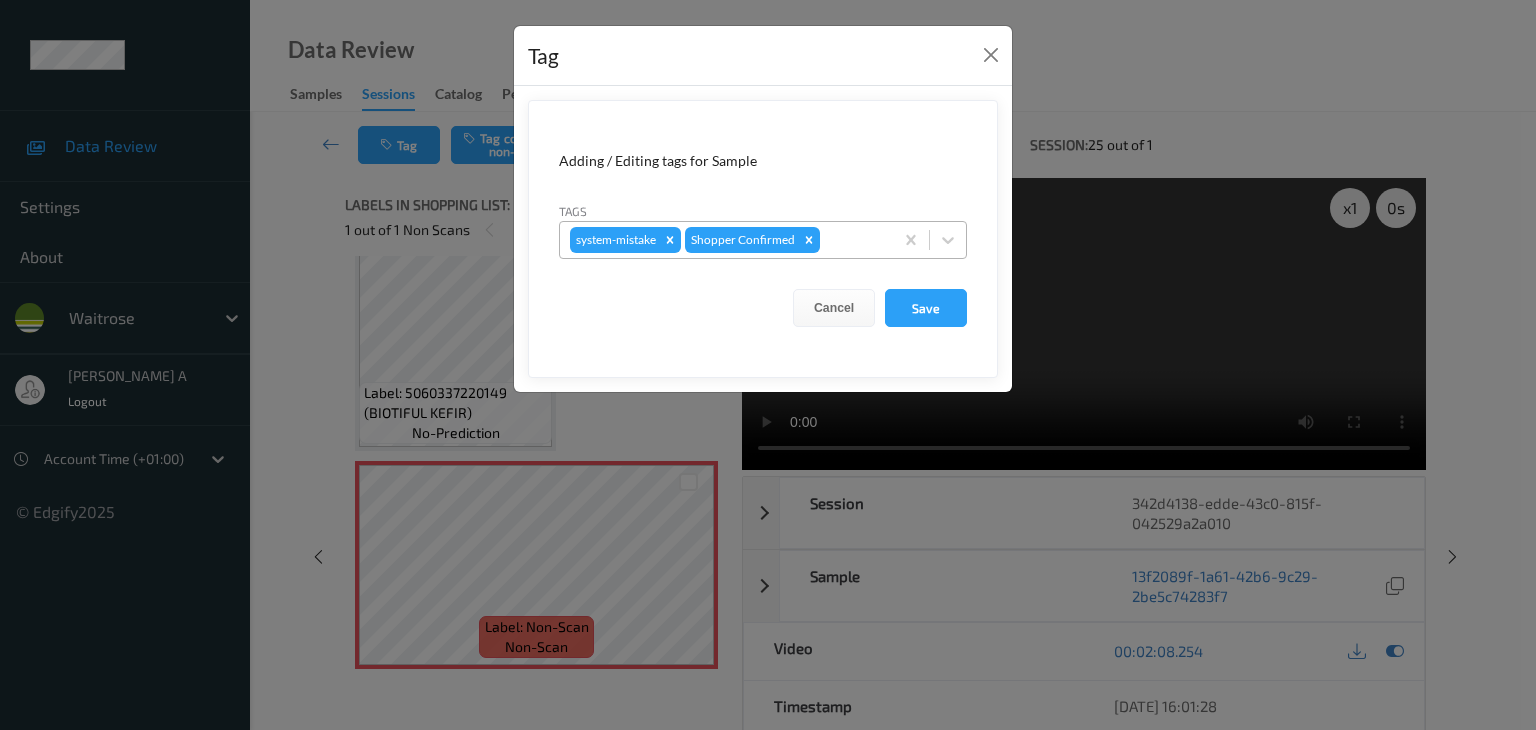 click at bounding box center [853, 240] 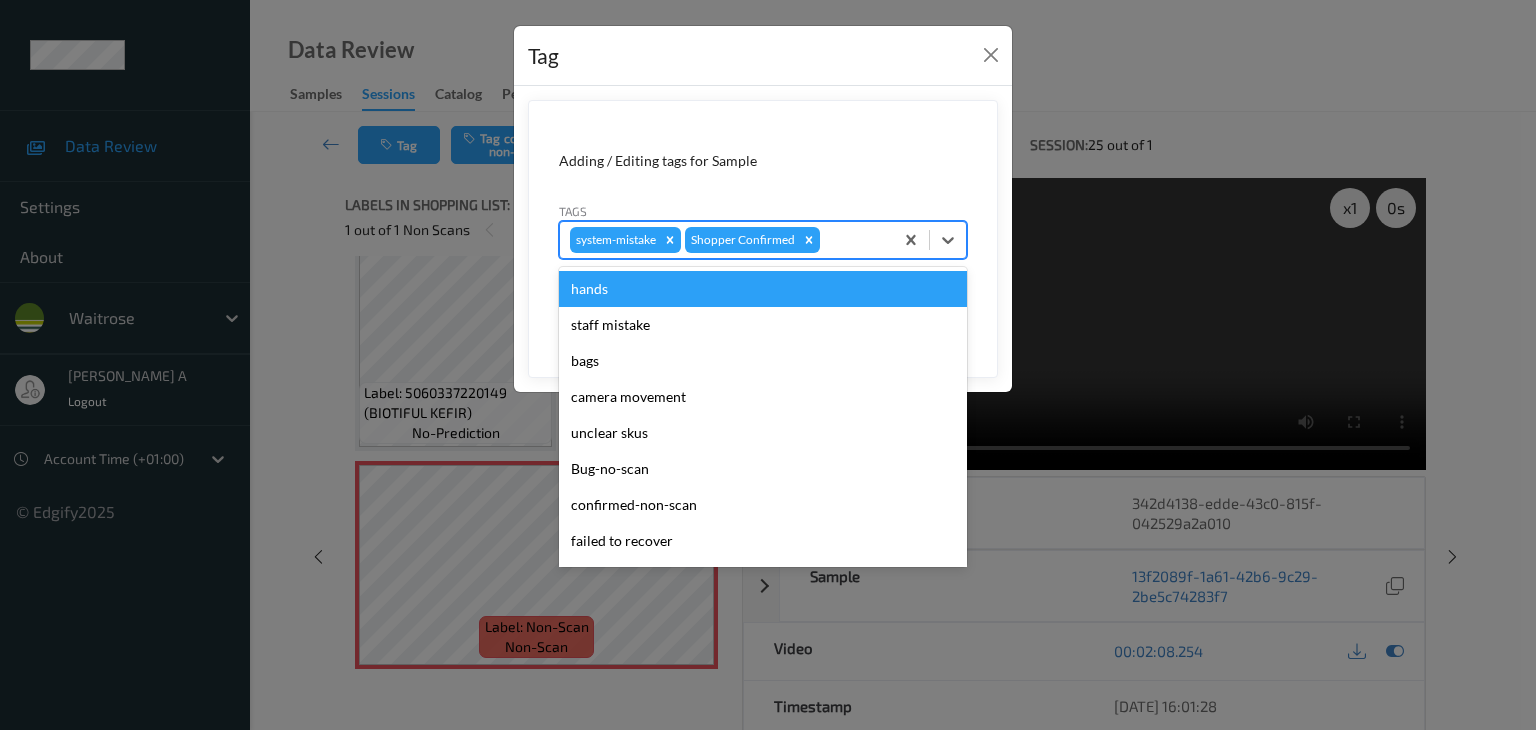 type on "u" 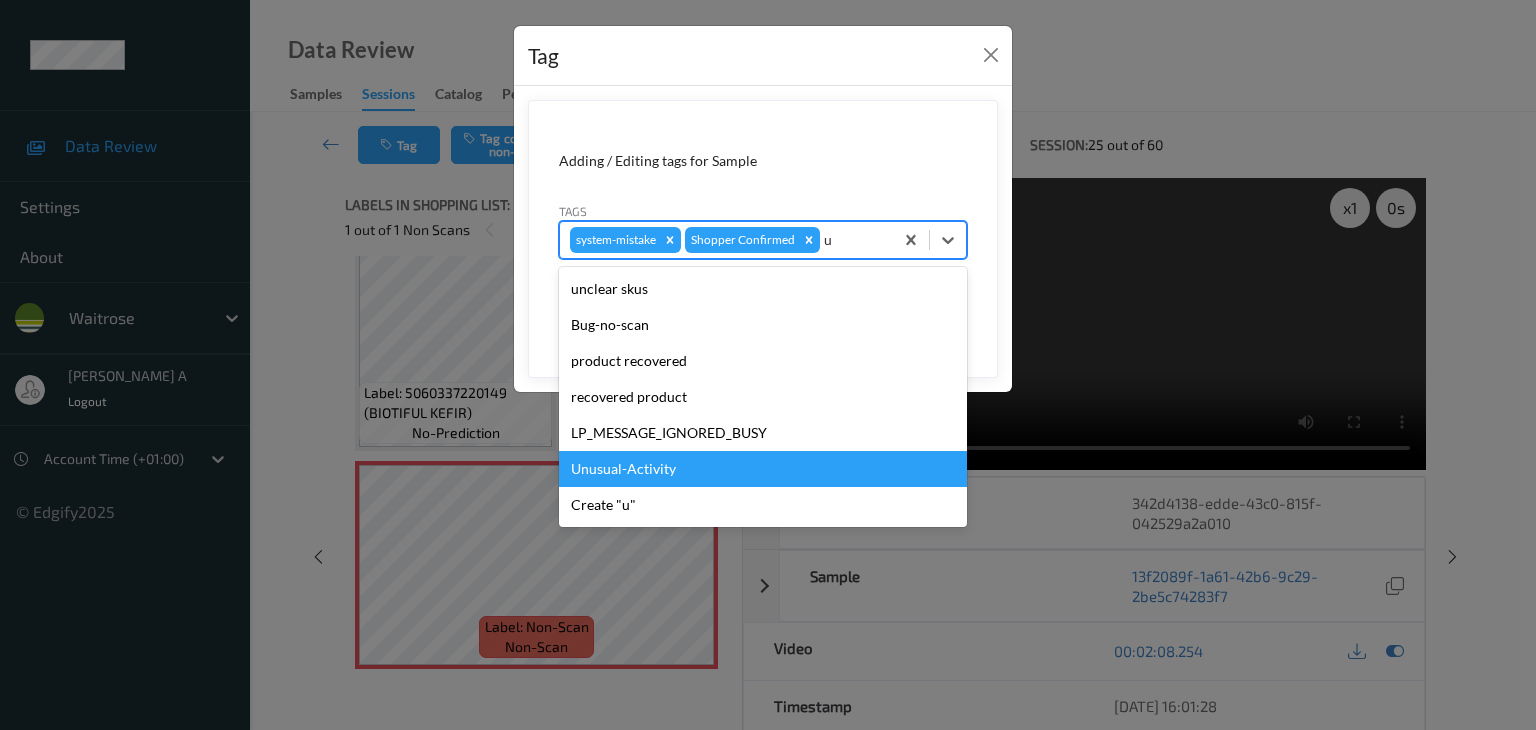 click on "Unusual-Activity" at bounding box center [763, 469] 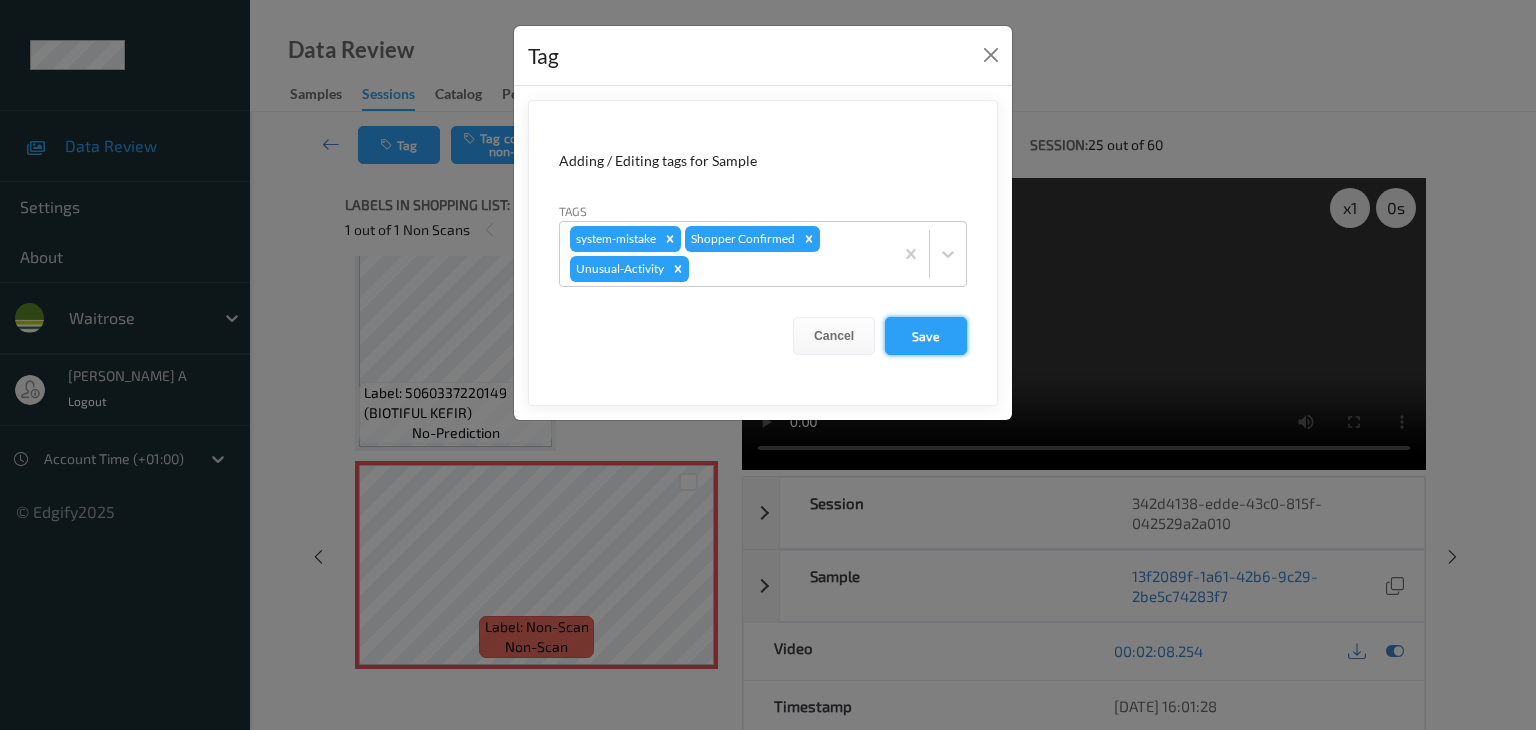 click on "Save" at bounding box center [926, 336] 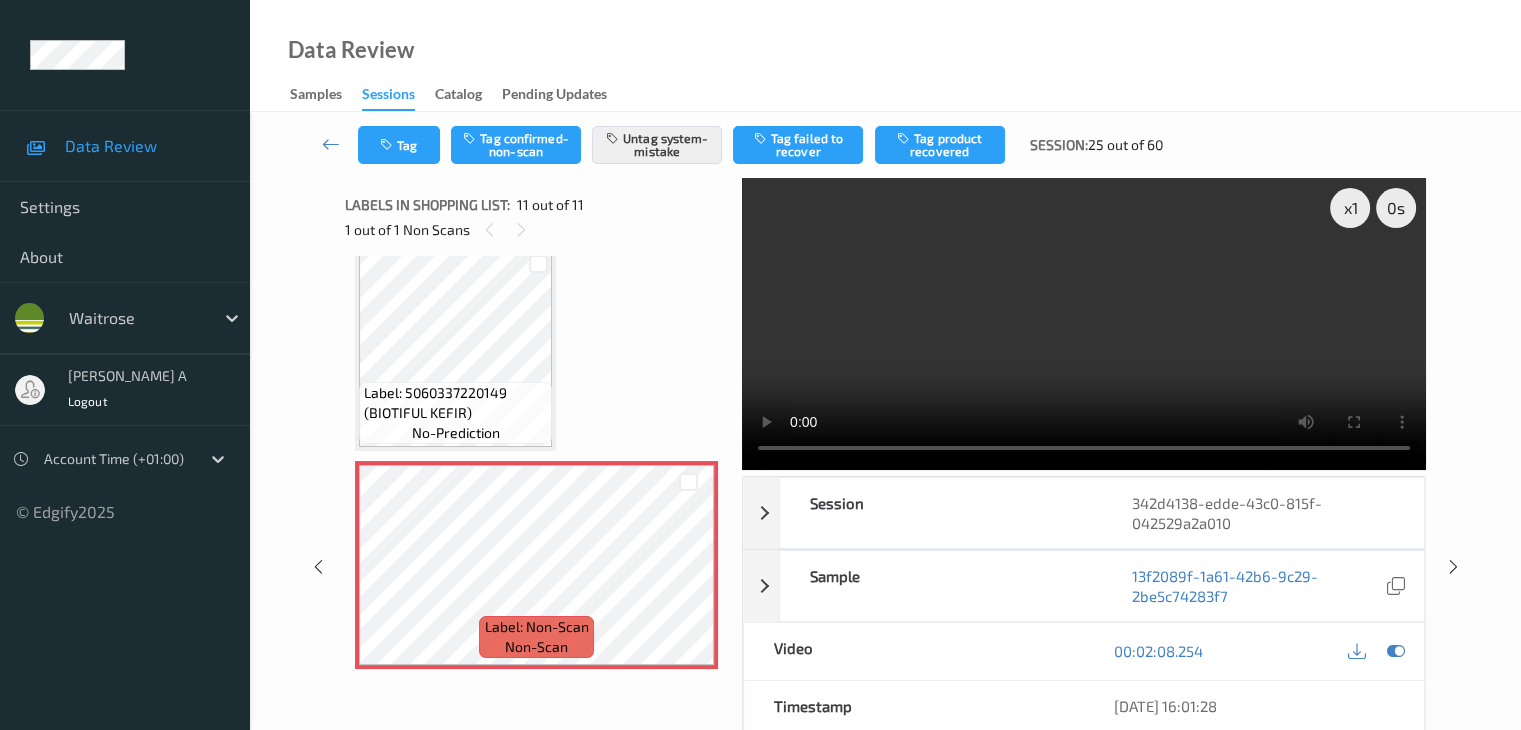 click on "x 1 0 s Session 342d4138-edde-43c0-815f-042529a2a010 Session ID 342d4138-edde-43c0-815f-042529a2a010 Session 04/07/2025 15:59:20 Timestamp 04/07/2025 15:59:20 Tags Shopper Confirmed , system-mistake , Unusual-Activity Device 494TP604 Assistant ID N/A Shopper ID N/A Sample 13f2089f-1a61-42b6-9c29-2be5c74283f7 Group ID 28499e3c-f9dd-4ea7-b030-c7905e0ef67f Prediction Loss N/A Video 00:02:08.254 Timestamp 04/07/2025 16:01:28 Label Non-Scan Tags Shopper Confirmed , system-mistake , Unusual-Activity Label Trigger MotionDetected Match Strength alert-non-scan Labels in shopping list: 11 out of 11 1 out of 1 Non Scans Label: 10506321002039300088 (FTG APPLE BIRCHER) no-prediction Label: 5060482842869 (PLANTS APPLE KOMB) no-prediction Label: 10506015350116300255 (OH ALE BEEF) no-prediction Label: 10500016956000600311 (WR FRUIT SALAD) no-prediction Label: 5060403010438 (SIMPLEE ALOE DRINK) no-prediction Label: 10500016938633000182 (WR CHARLTTE POTATOES) no-prediction Label: 5060482842869 (PLANTS APPLE KOMB) no-prediction" at bounding box center [885, 567] 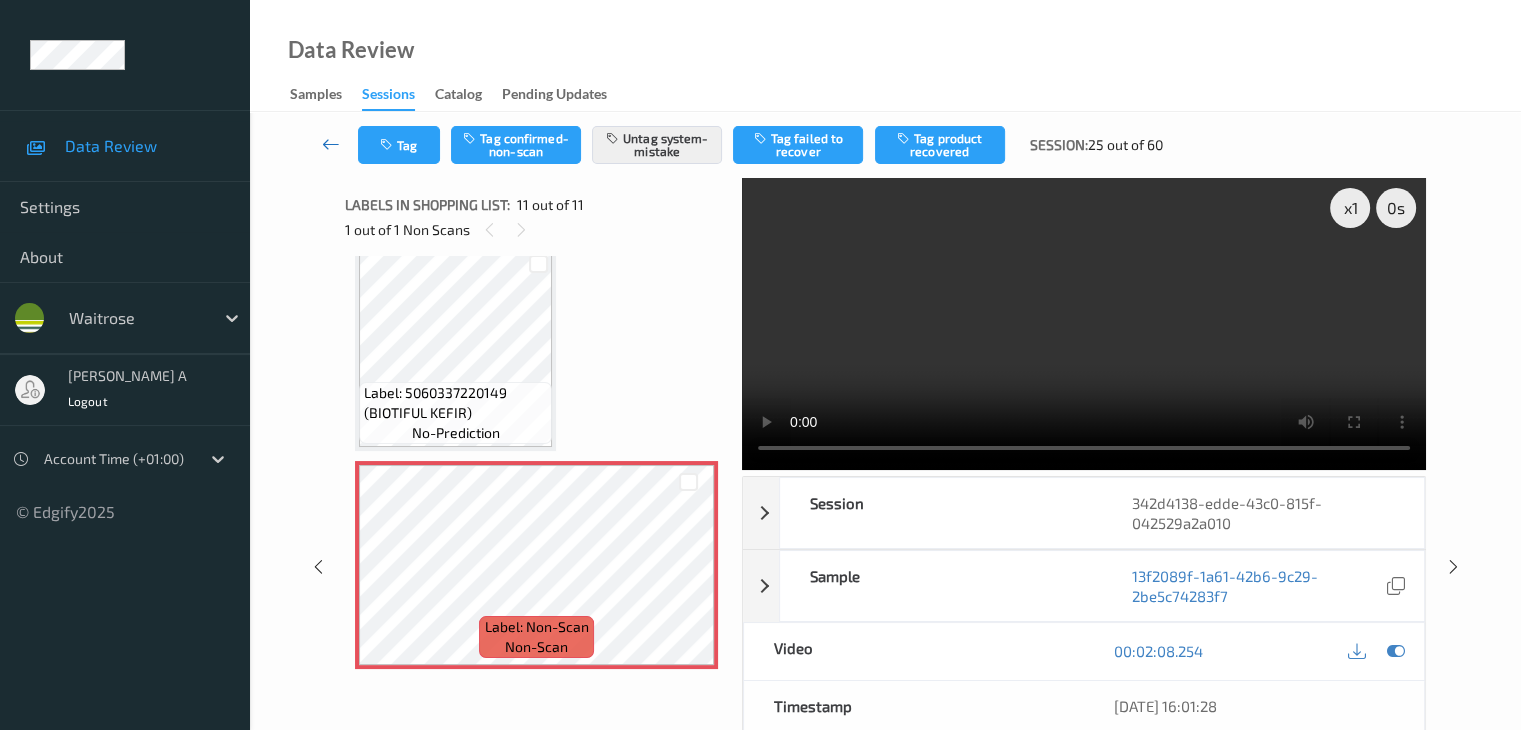 click at bounding box center [331, 144] 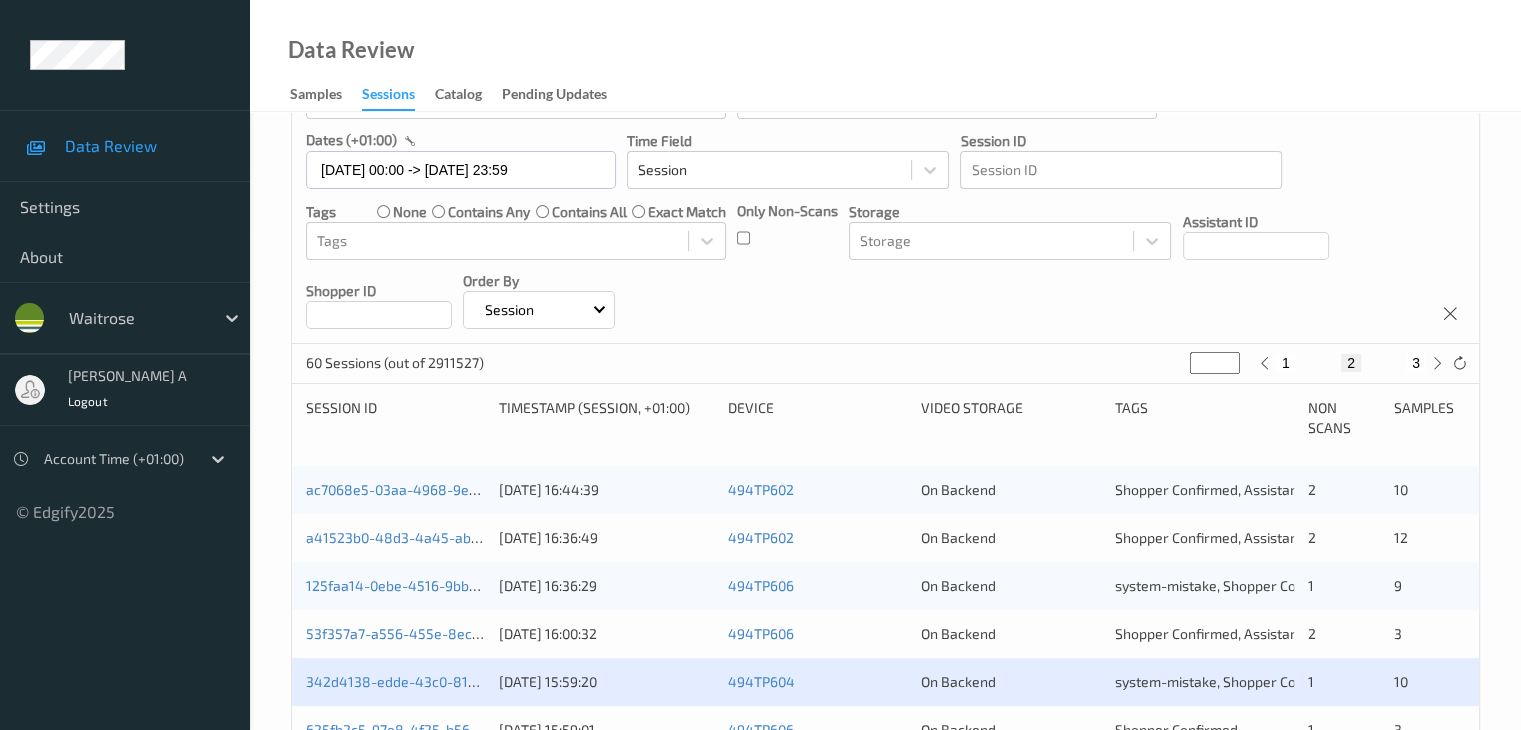 scroll, scrollTop: 400, scrollLeft: 0, axis: vertical 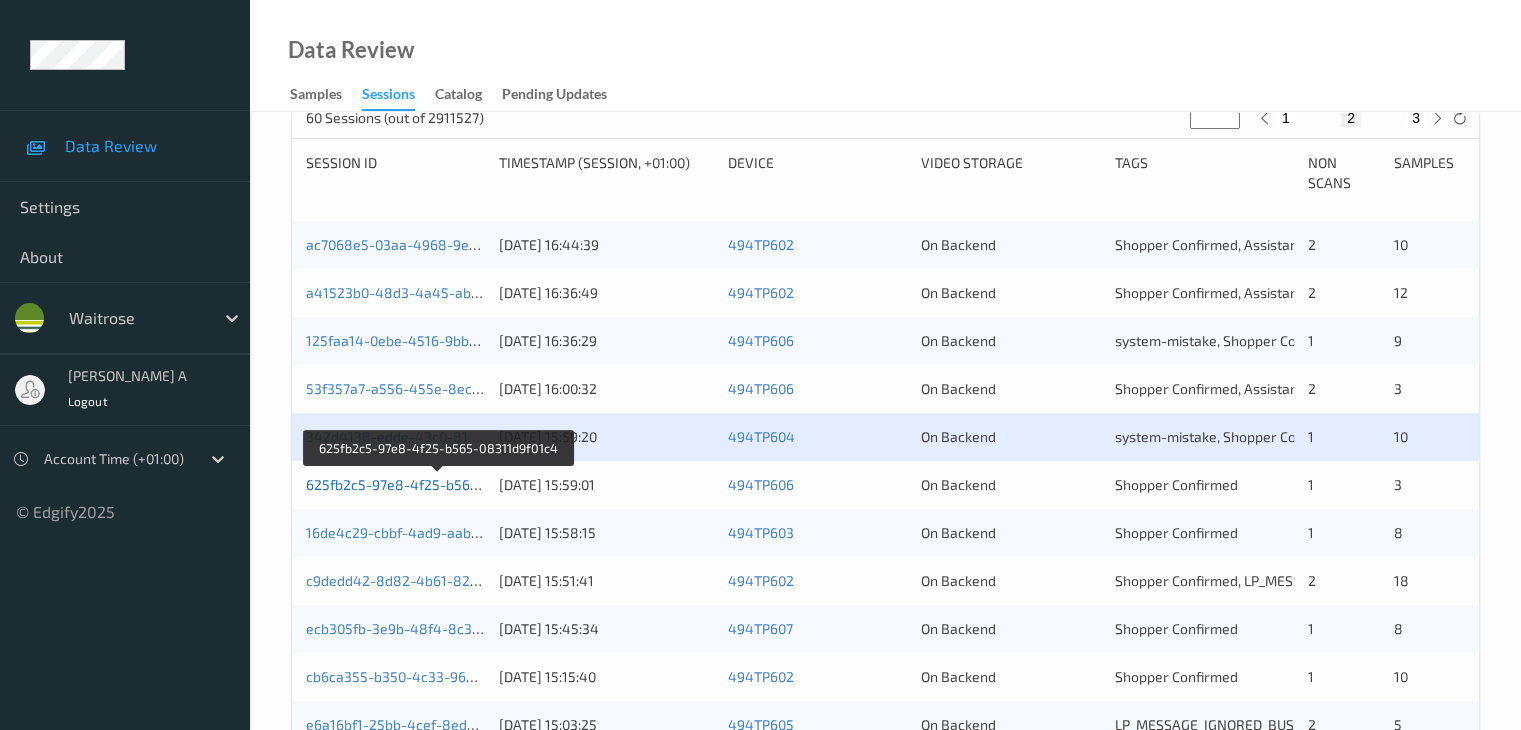 click on "625fb2c5-97e8-4f25-b565-08311d9f01c4" at bounding box center [439, 484] 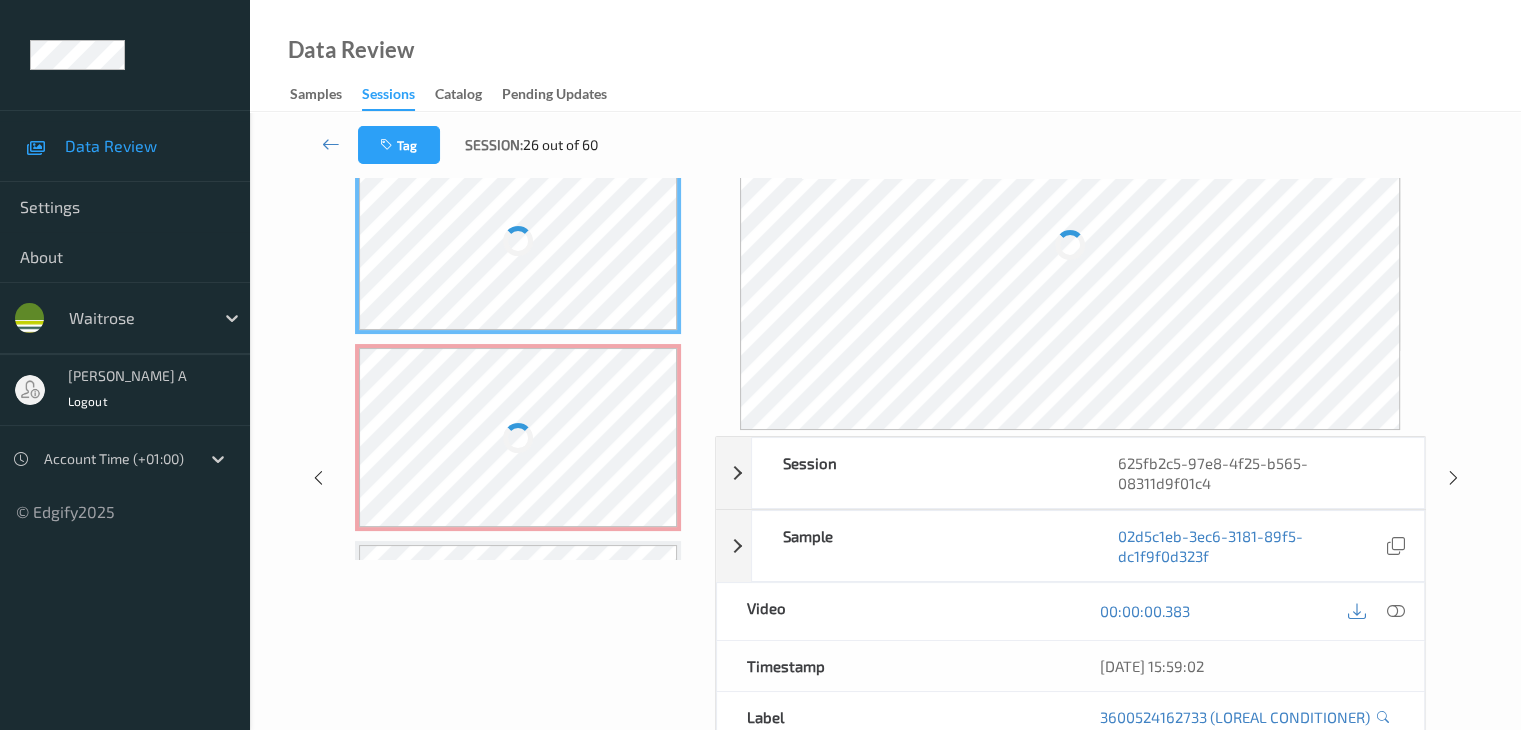 scroll, scrollTop: 0, scrollLeft: 0, axis: both 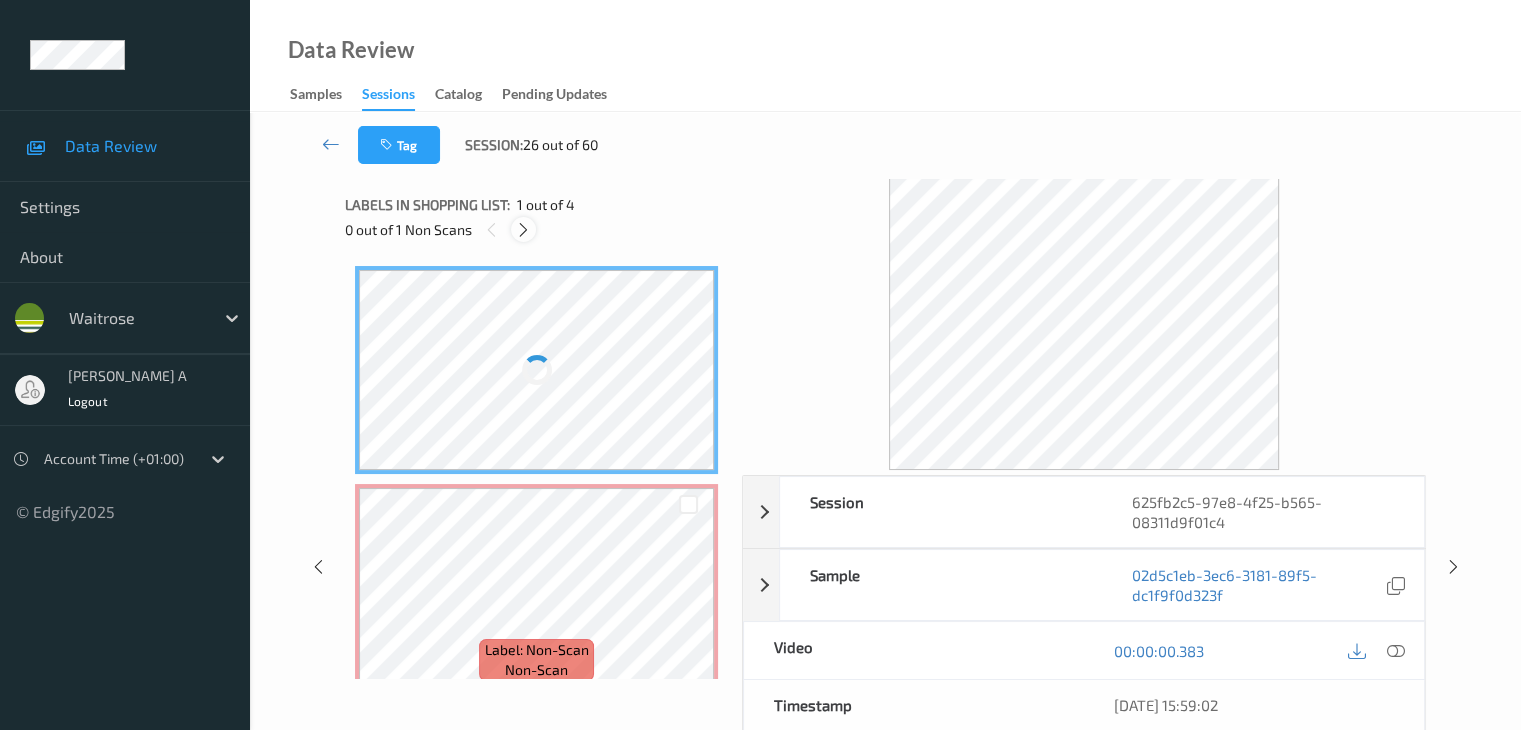 click at bounding box center [523, 230] 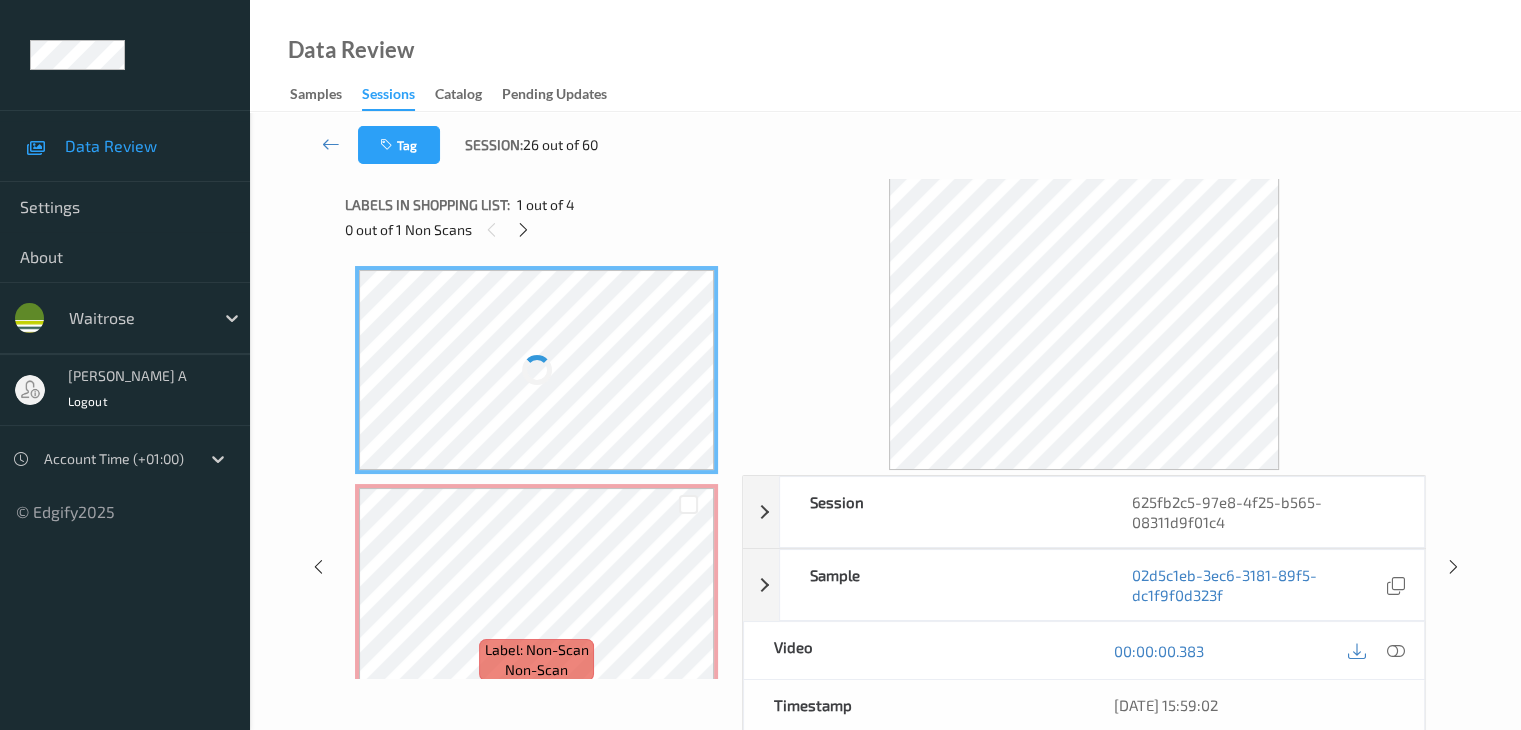 scroll, scrollTop: 10, scrollLeft: 0, axis: vertical 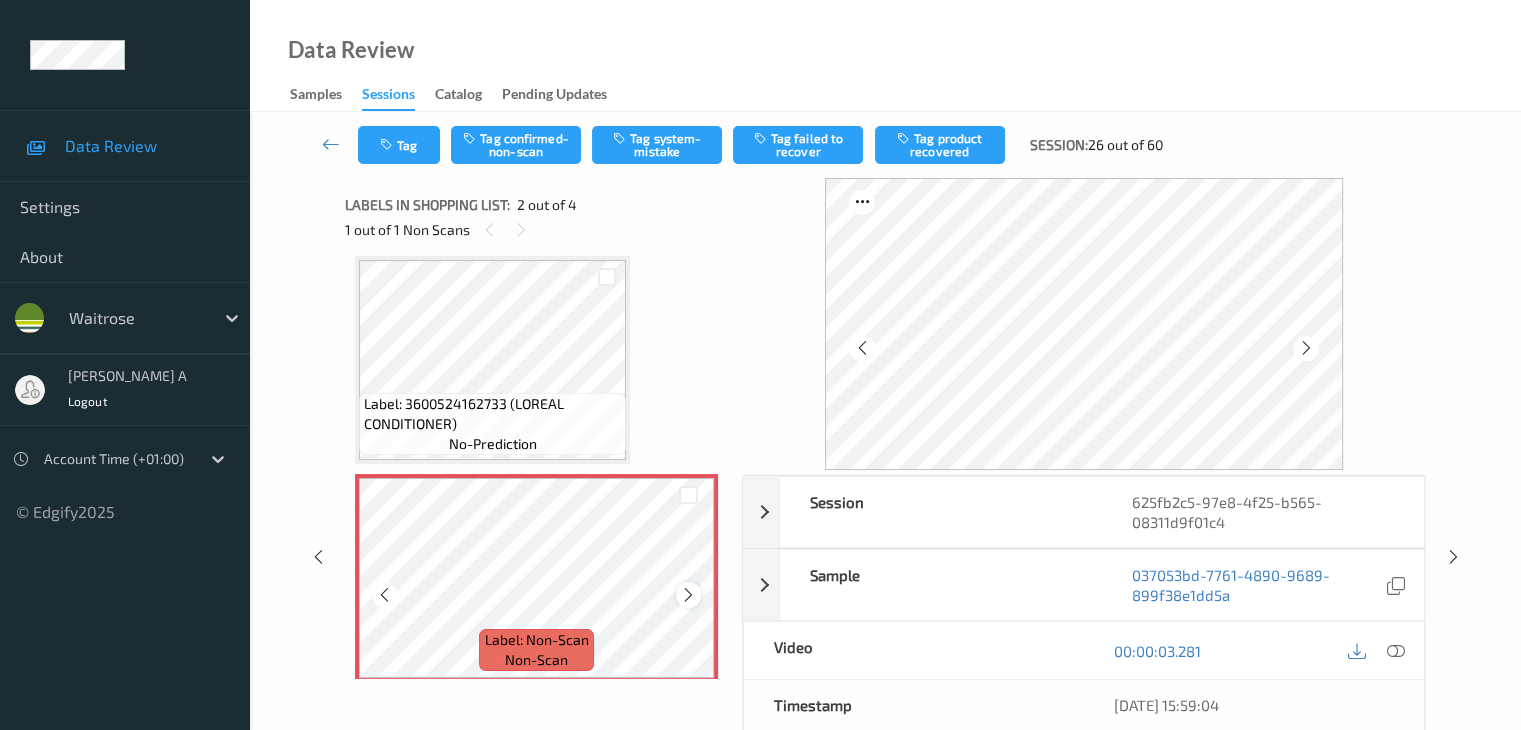 click at bounding box center (688, 595) 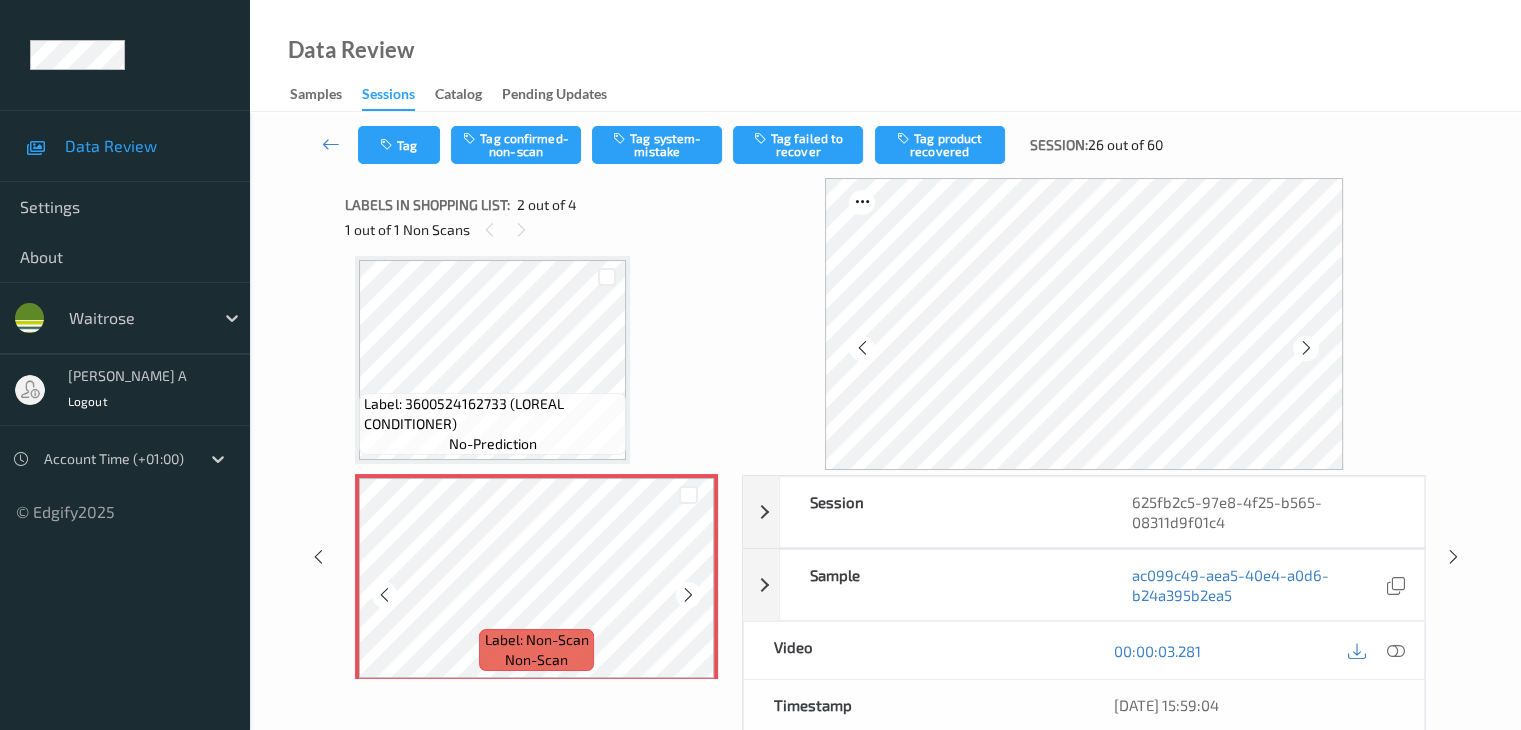 click at bounding box center [688, 595] 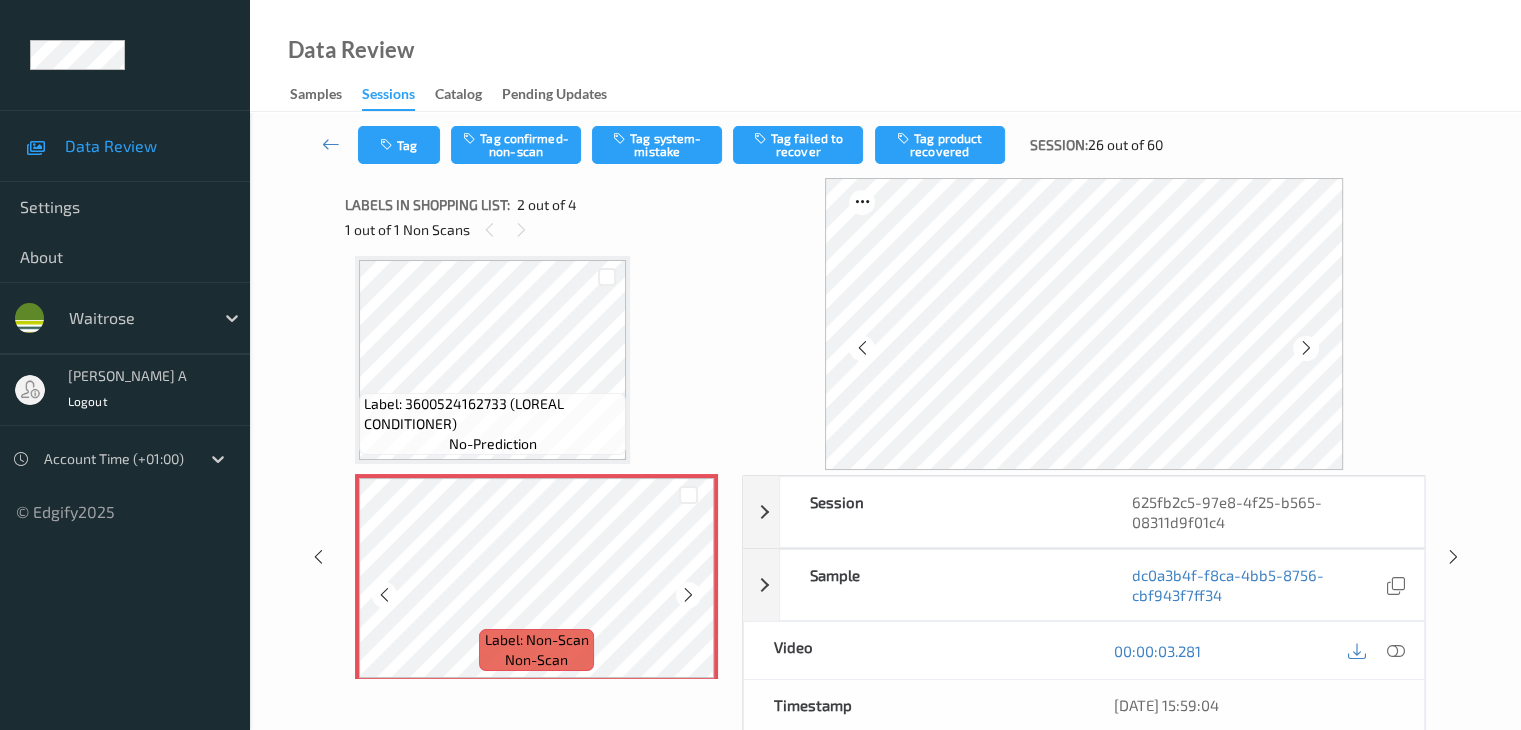 click at bounding box center [688, 595] 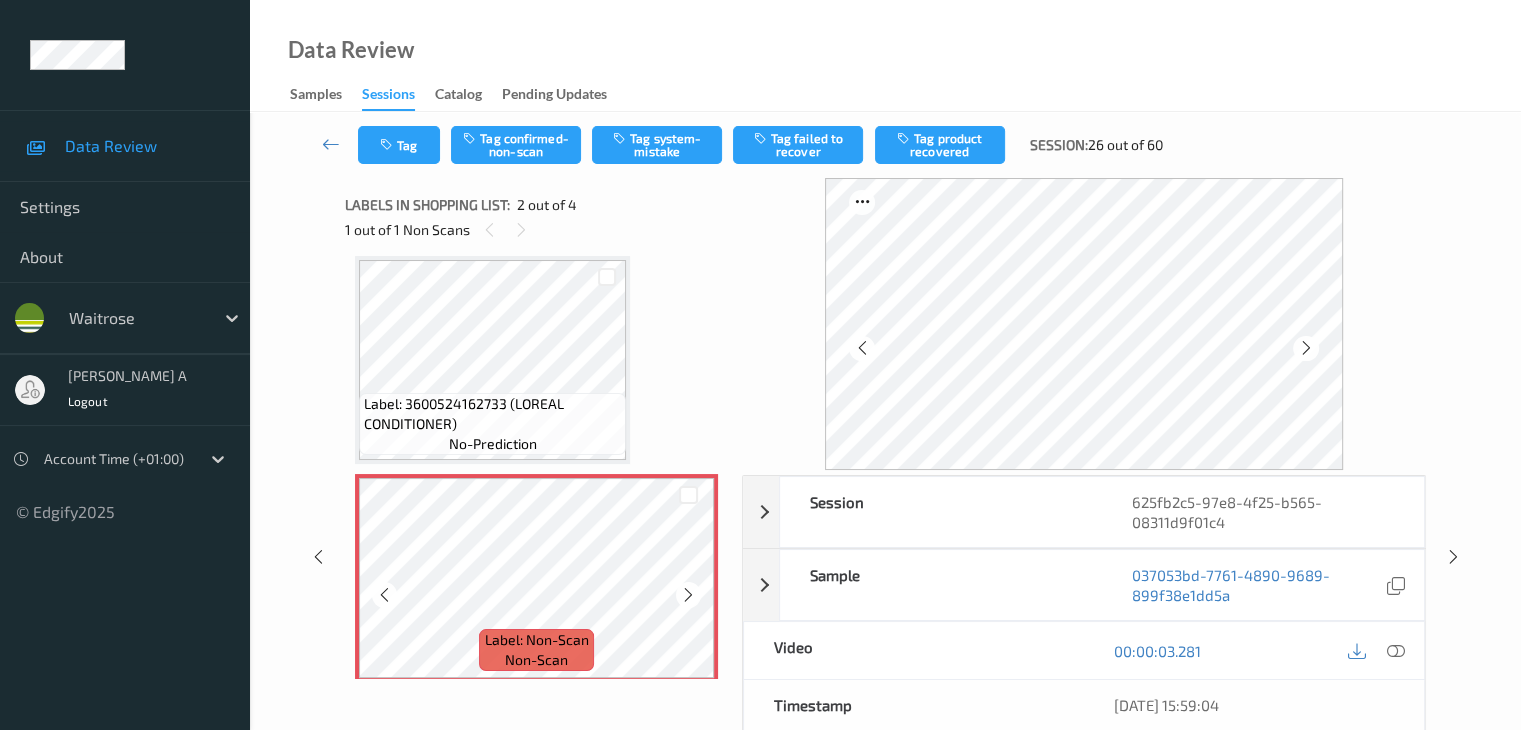 click at bounding box center [688, 595] 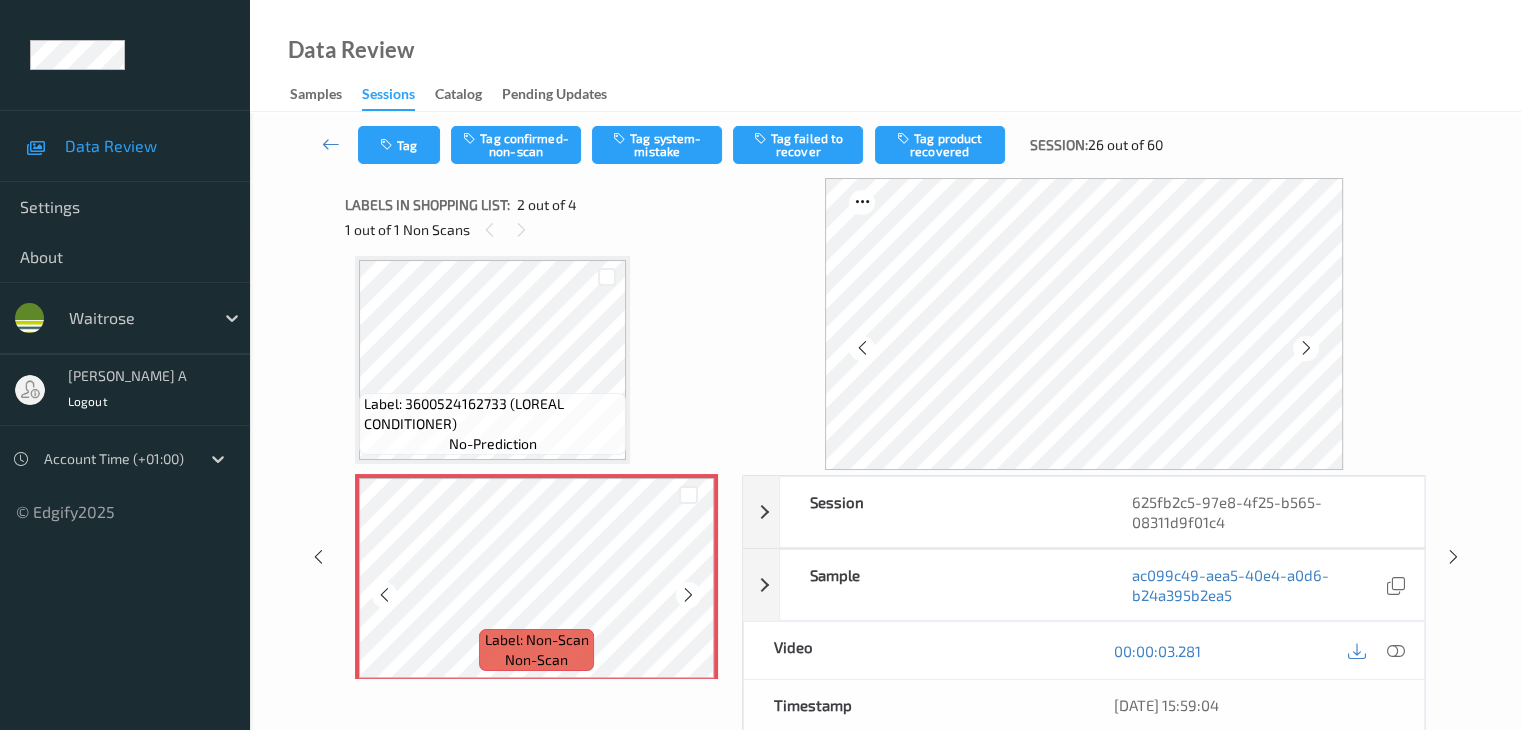 click at bounding box center [688, 595] 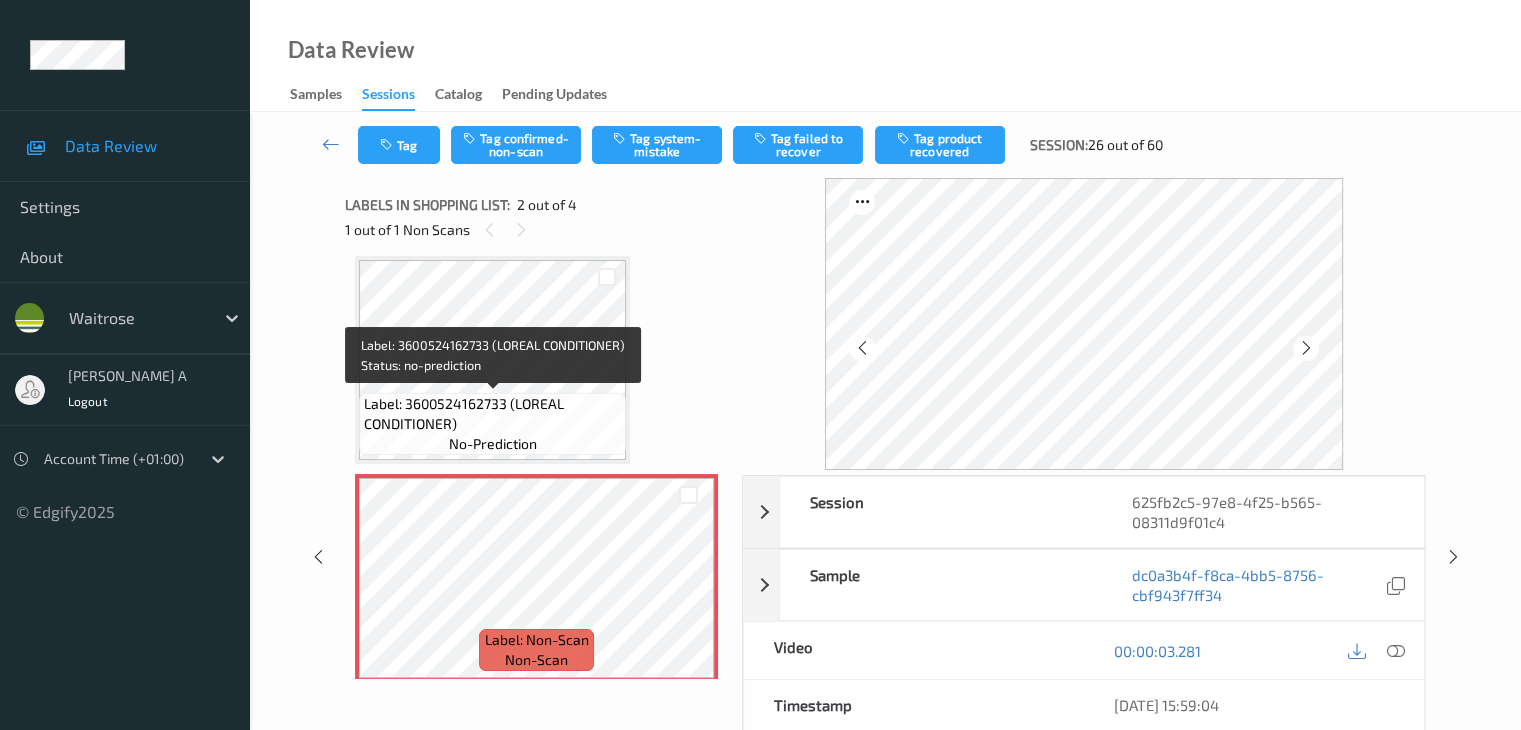 click on "Label: 3600524162733 (LOREAL CONDITIONER)" at bounding box center (492, 414) 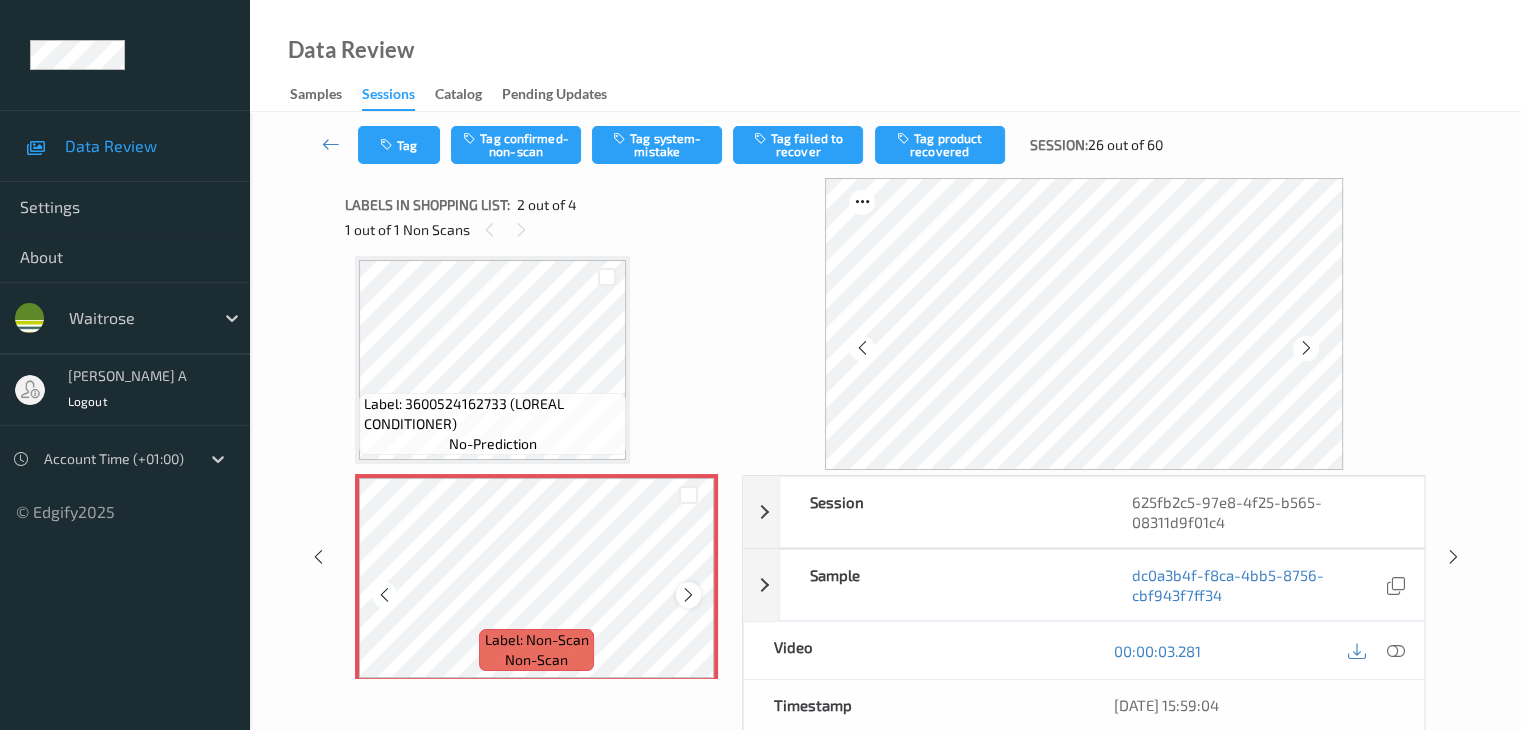 click at bounding box center (688, 595) 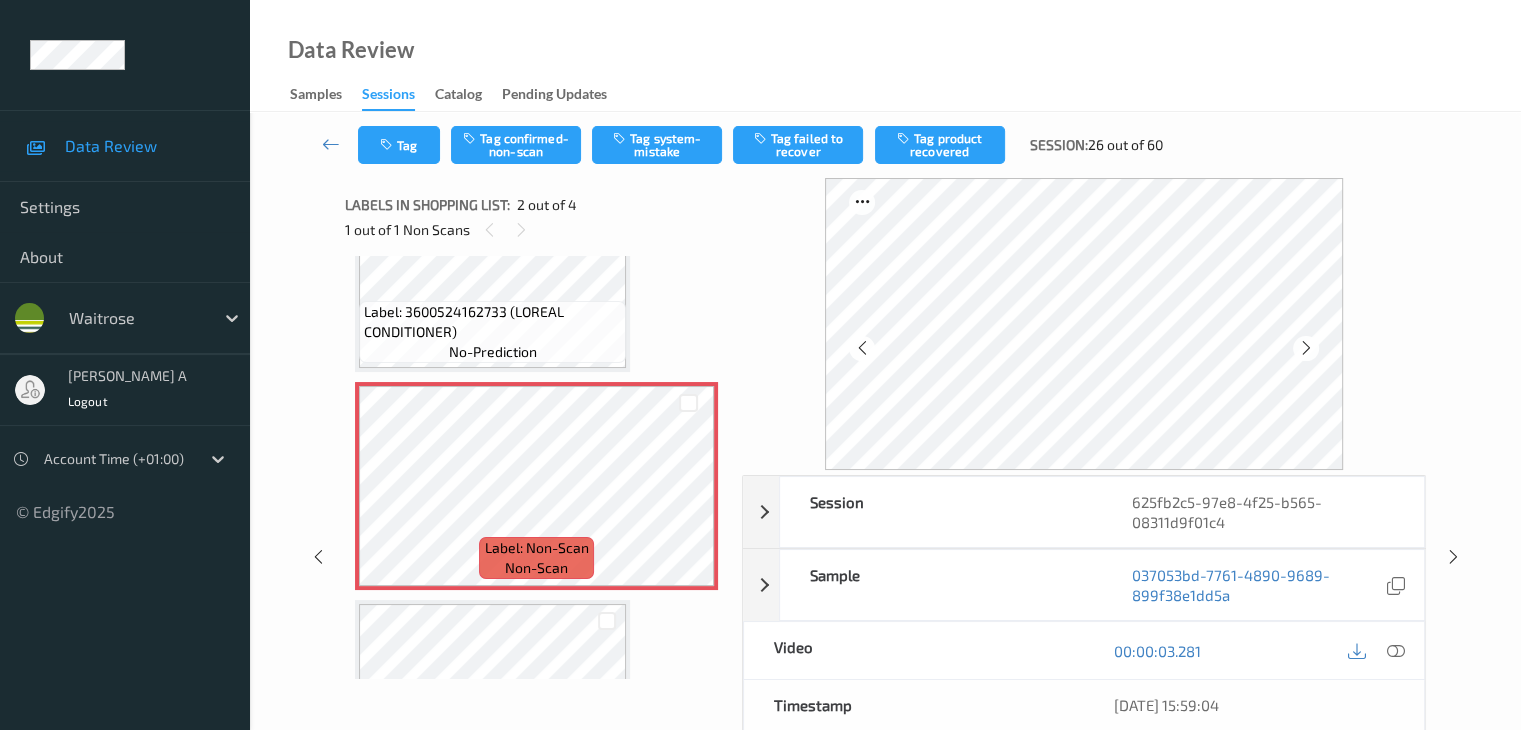 scroll, scrollTop: 210, scrollLeft: 0, axis: vertical 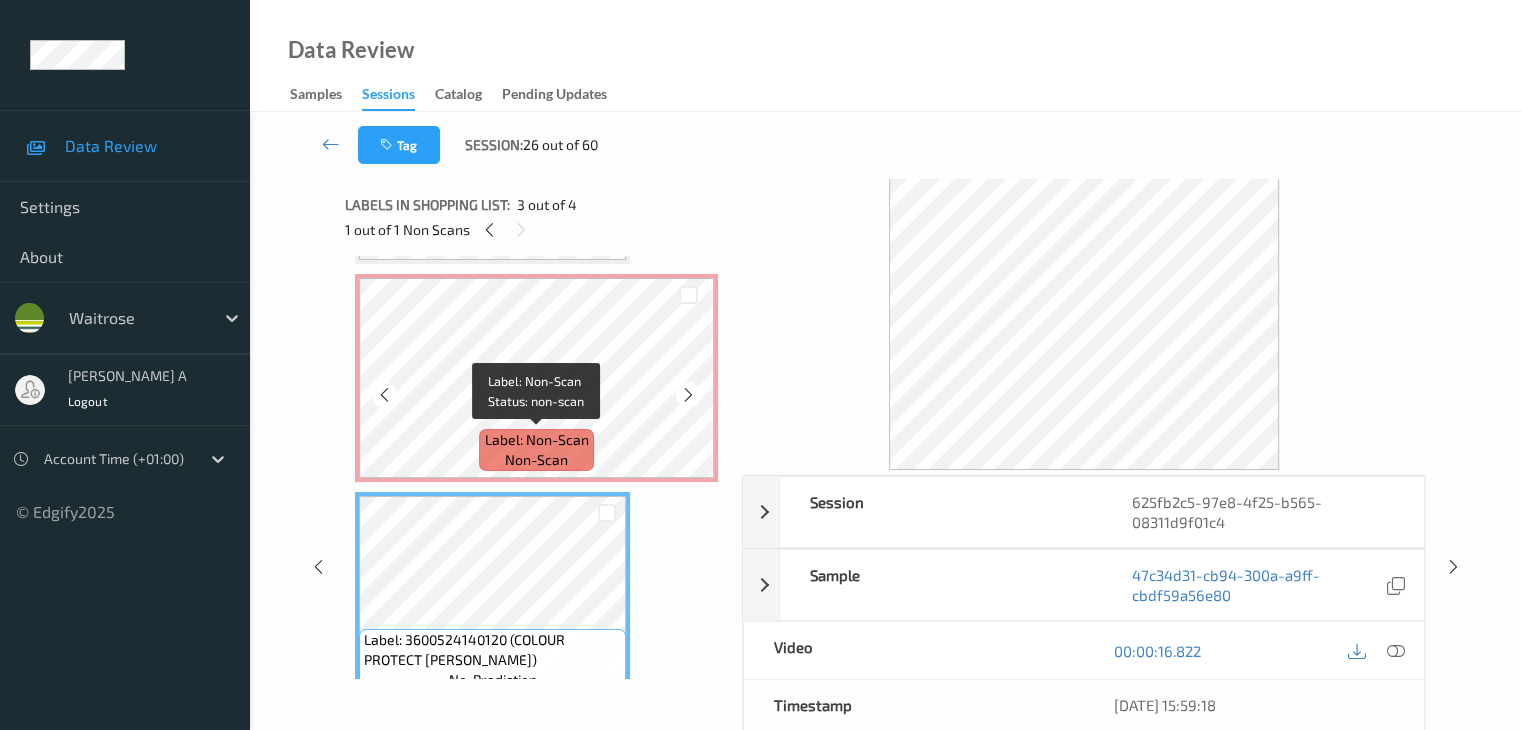 click on "Label: Non-Scan" at bounding box center (537, 440) 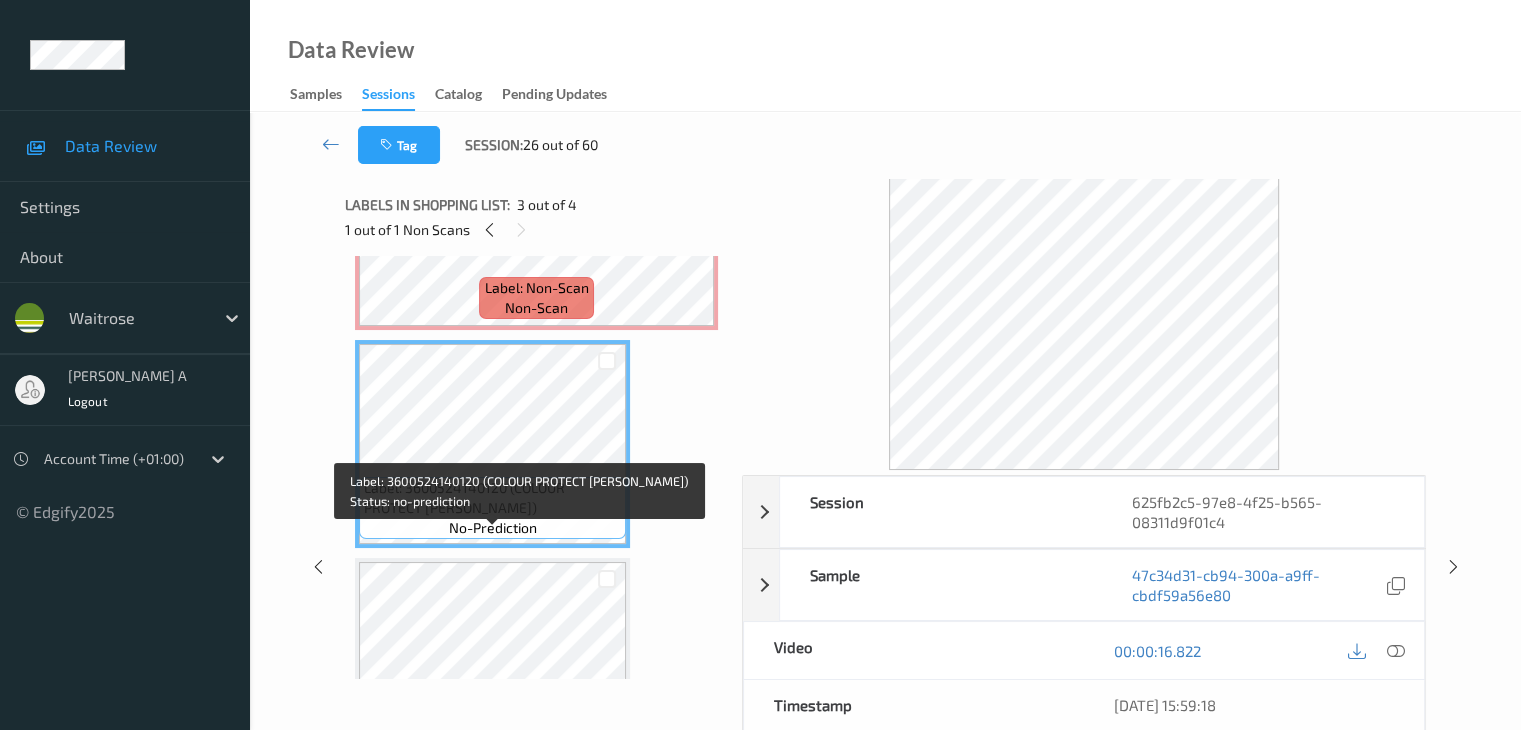 scroll, scrollTop: 410, scrollLeft: 0, axis: vertical 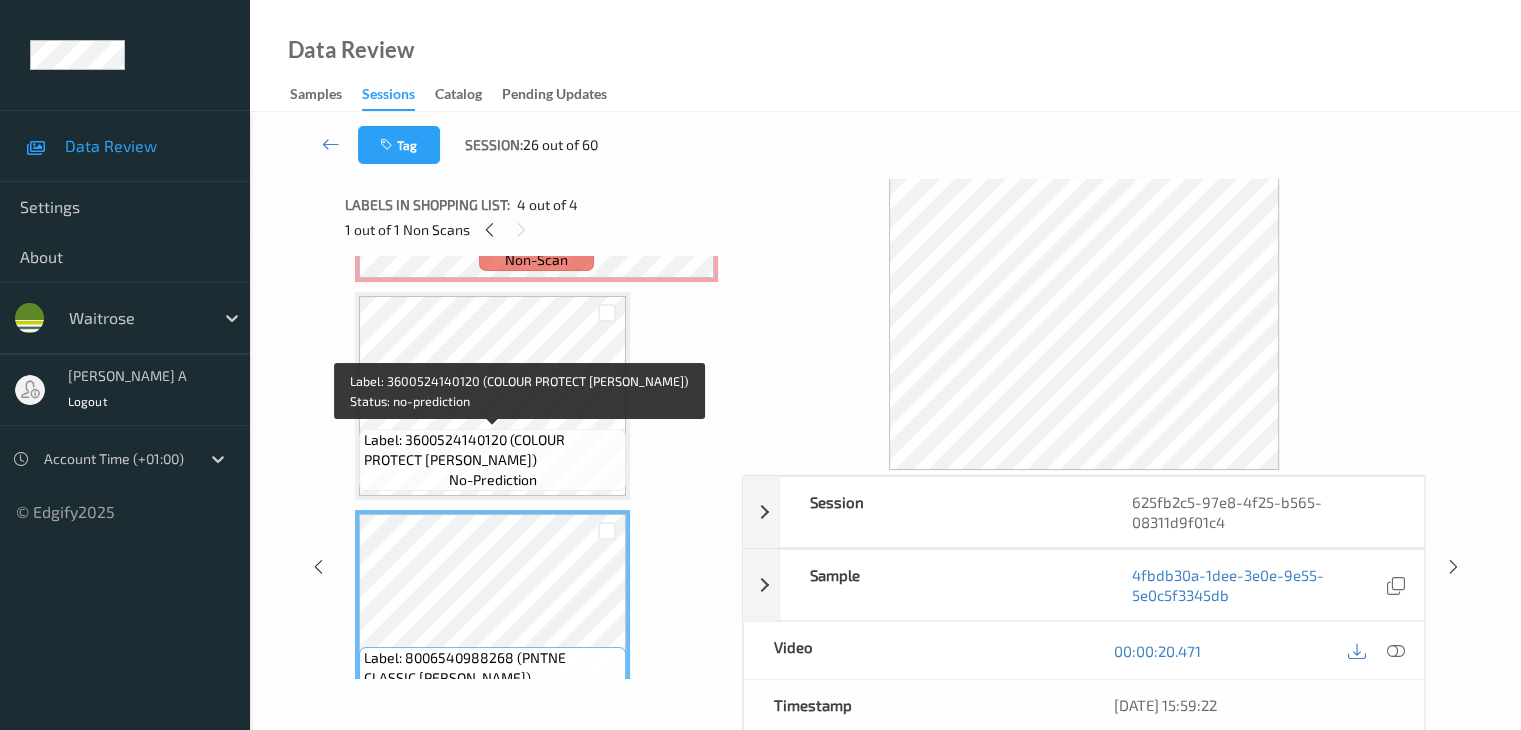 click on "Label: 3600524140120 (COLOUR PROTECT [PERSON_NAME])" at bounding box center [492, 450] 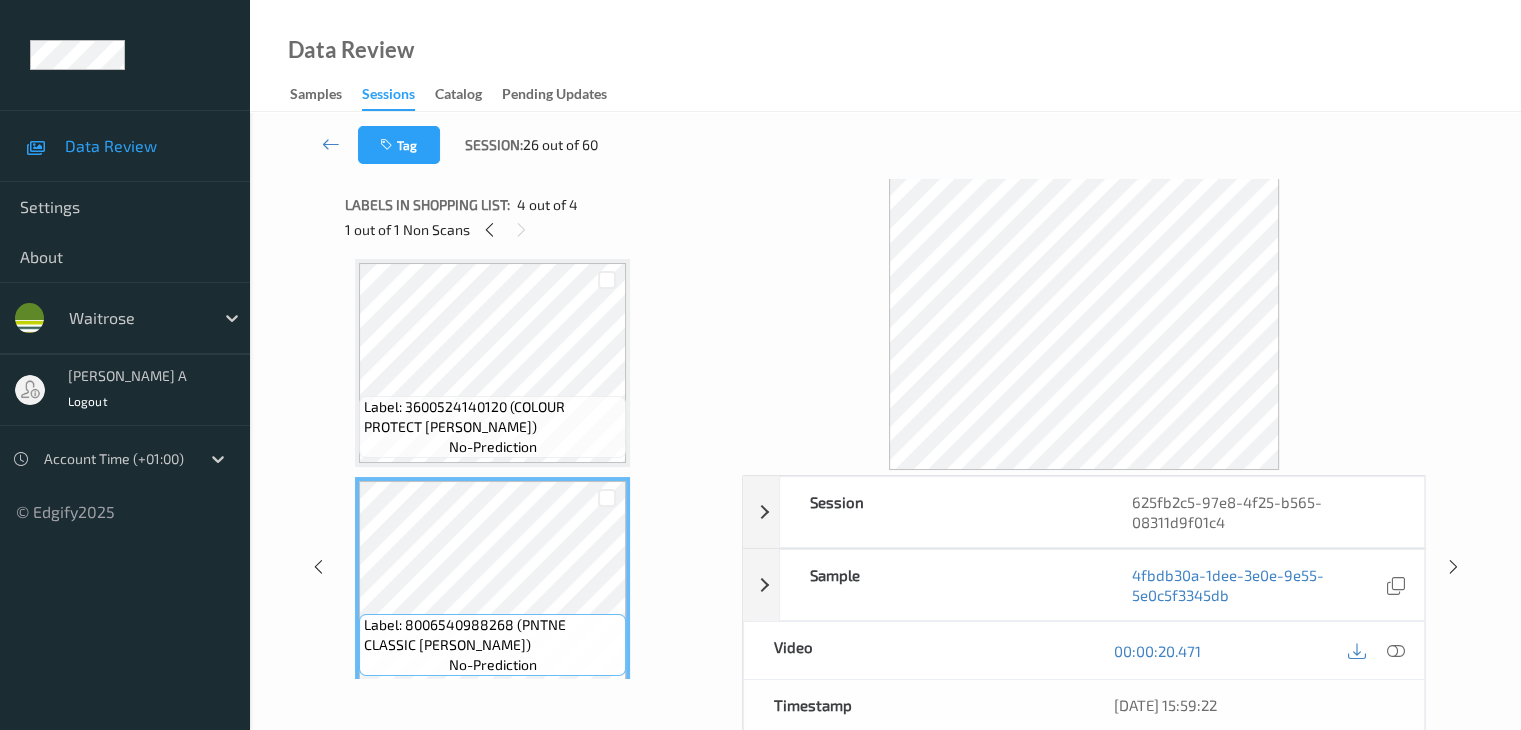 scroll, scrollTop: 459, scrollLeft: 0, axis: vertical 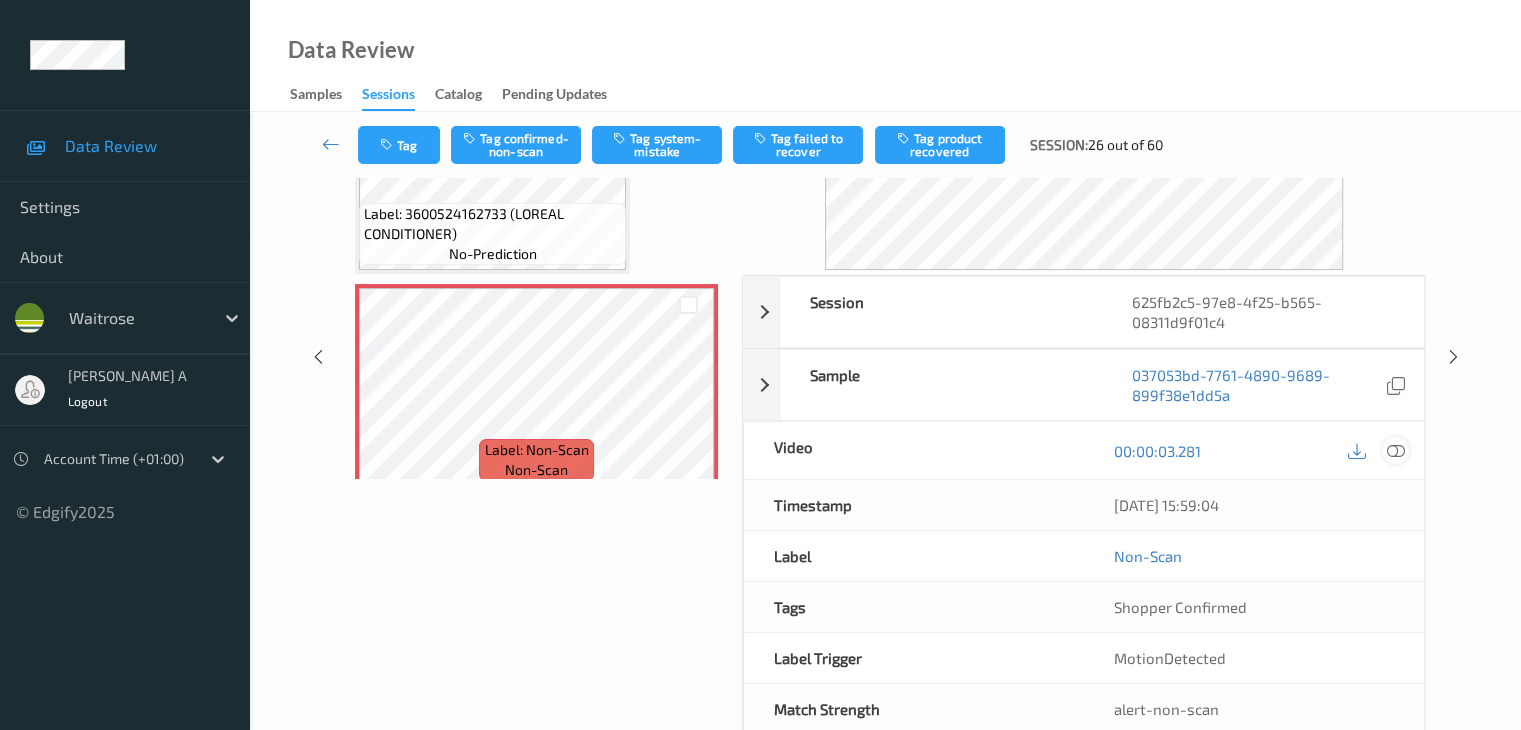 click at bounding box center [1395, 451] 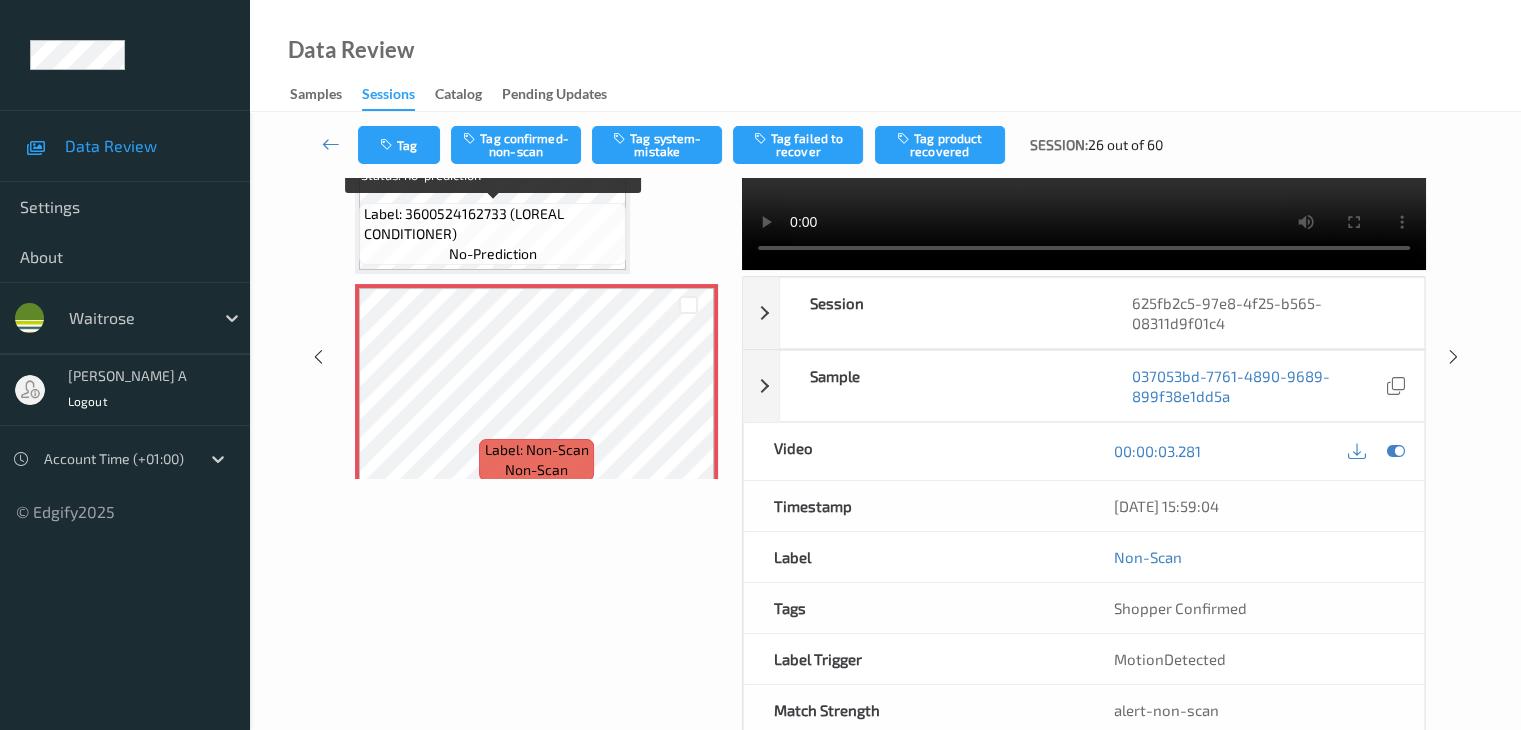 click on "Label: 3600524162733 (LOREAL CONDITIONER)" at bounding box center (492, 224) 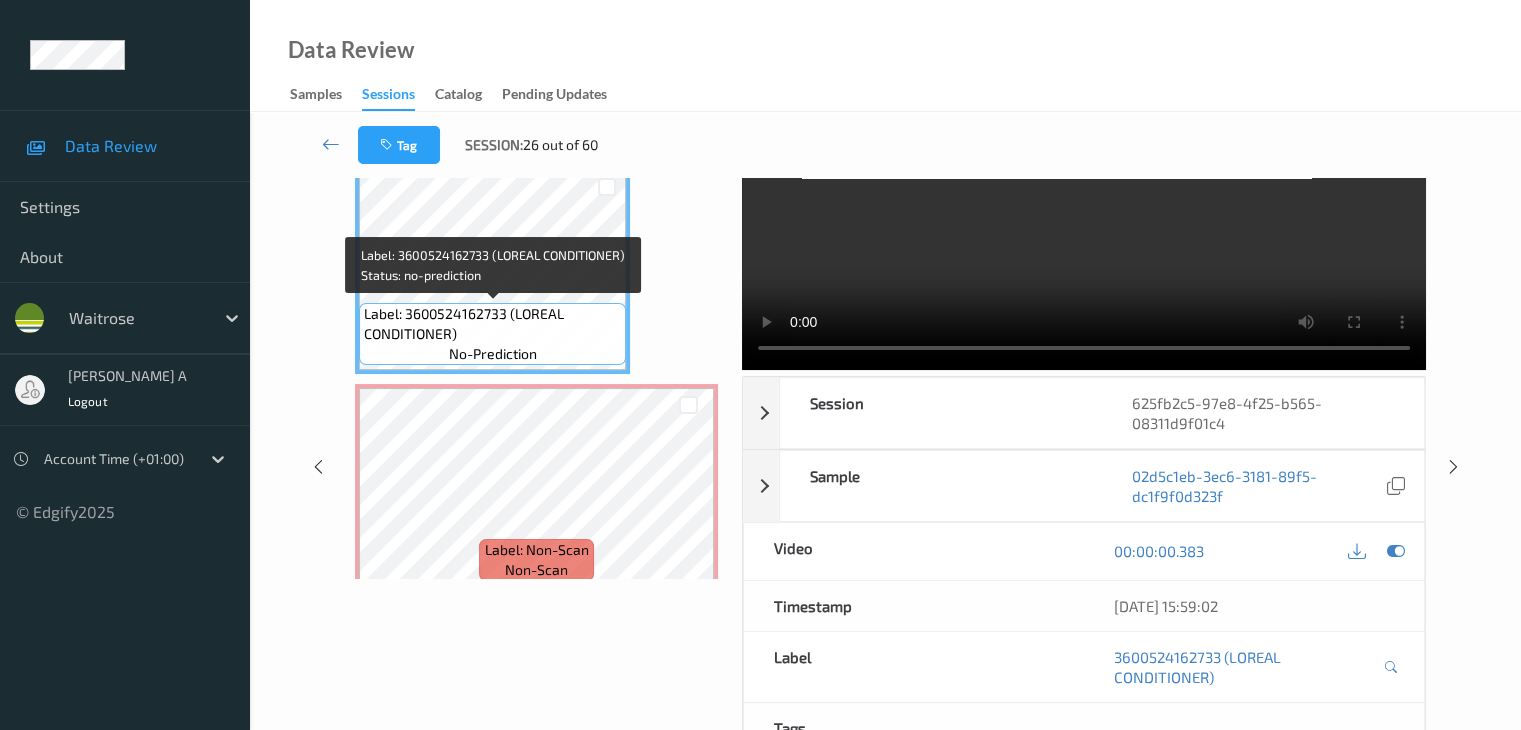 scroll, scrollTop: 0, scrollLeft: 0, axis: both 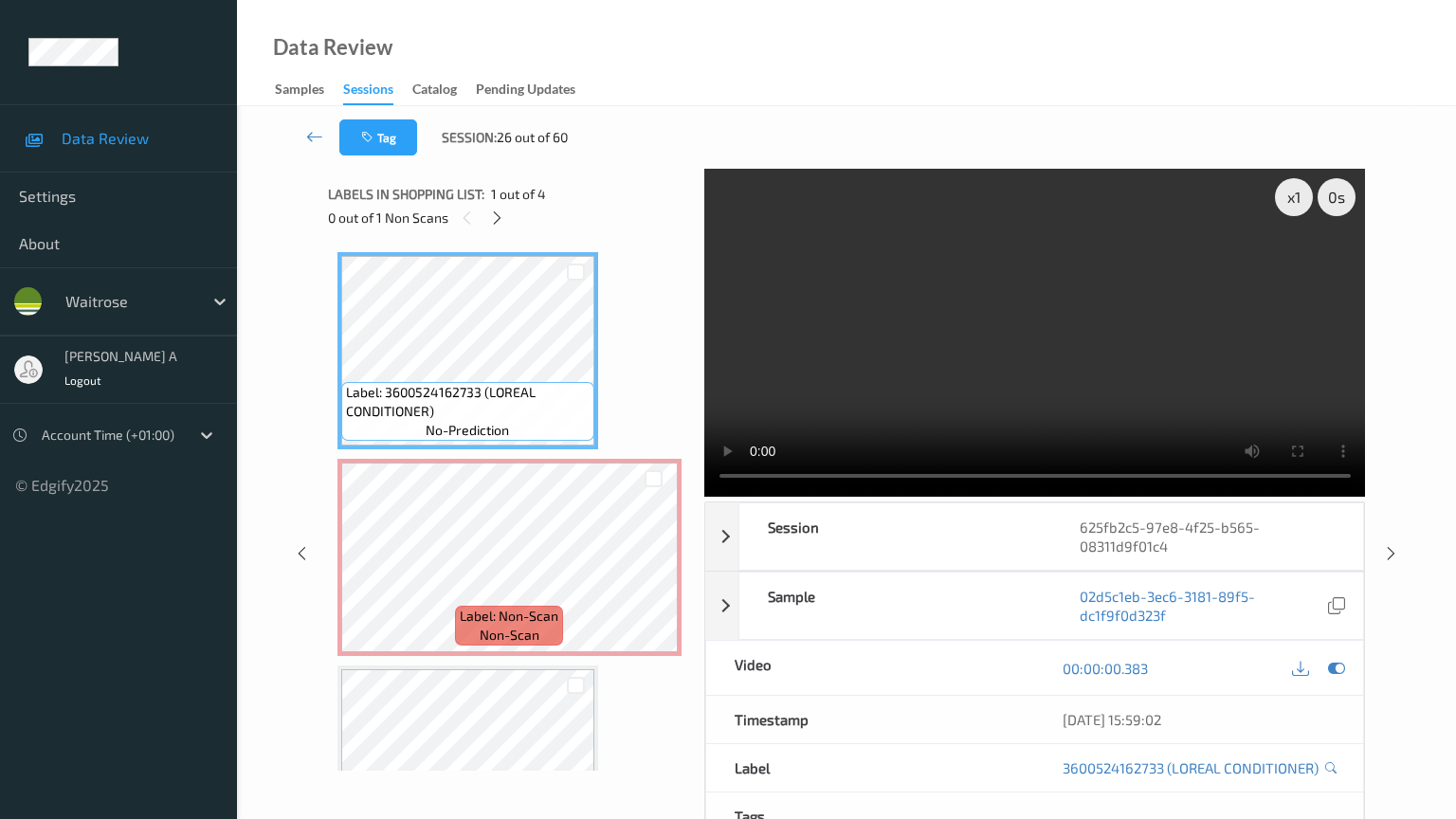 type 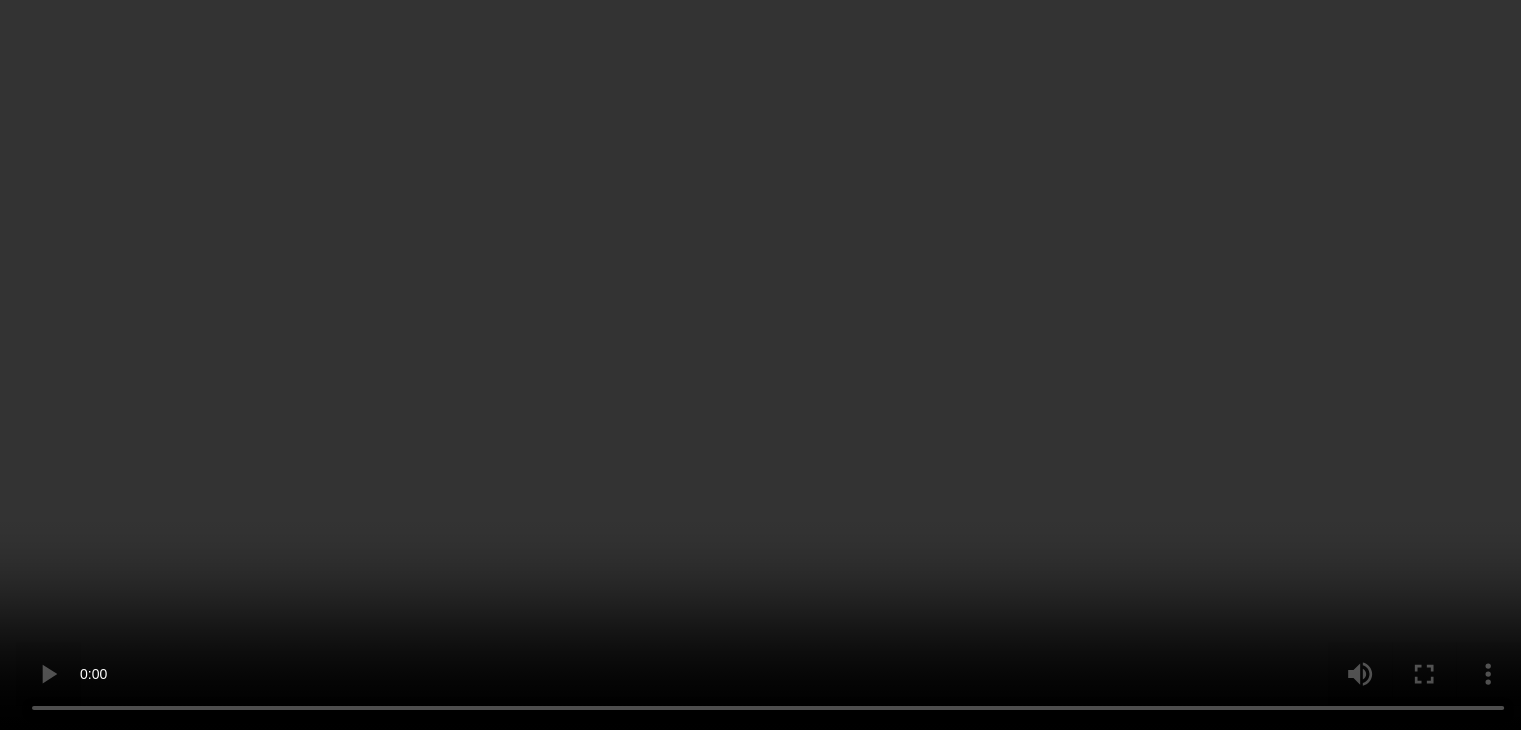scroll, scrollTop: 100, scrollLeft: 0, axis: vertical 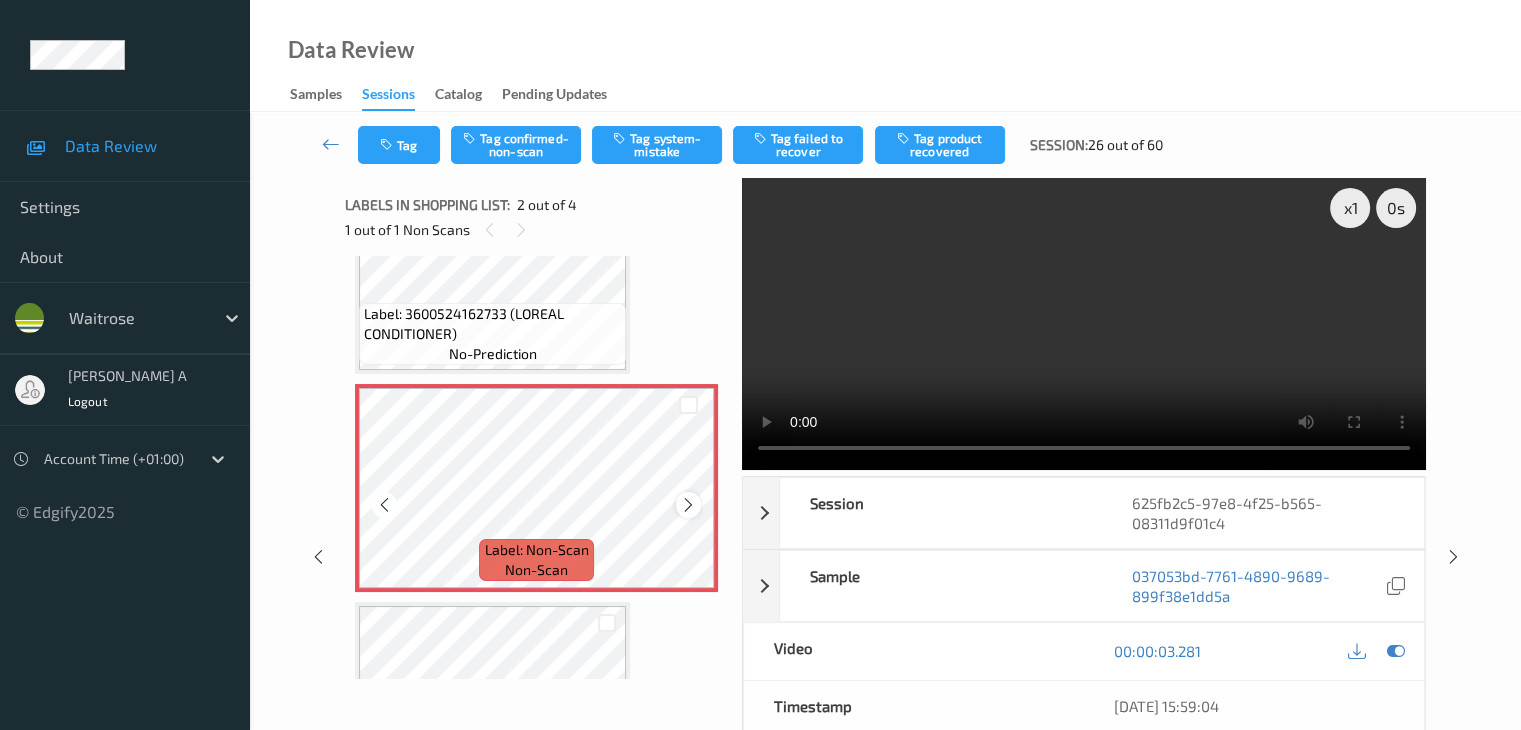 click at bounding box center (688, 505) 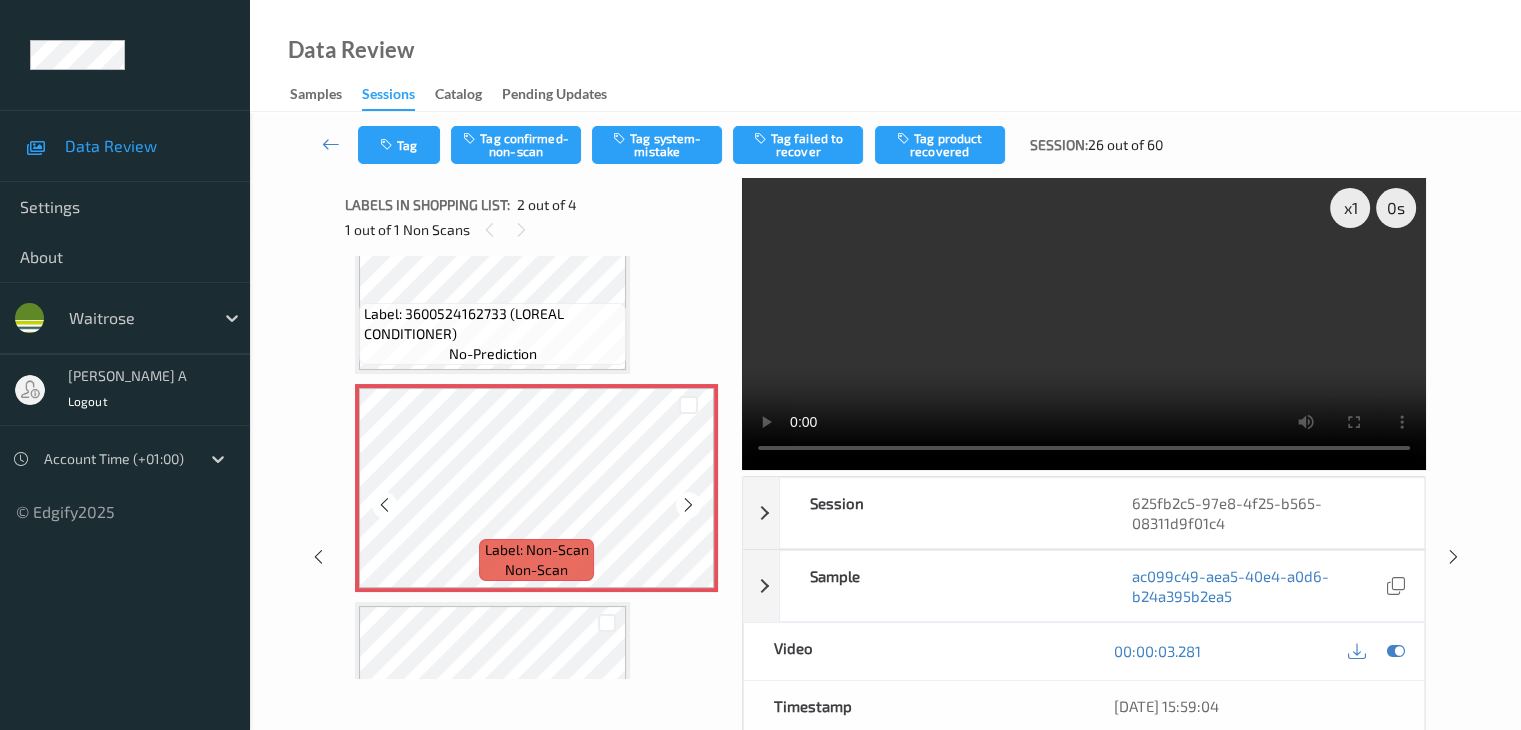 click at bounding box center (688, 505) 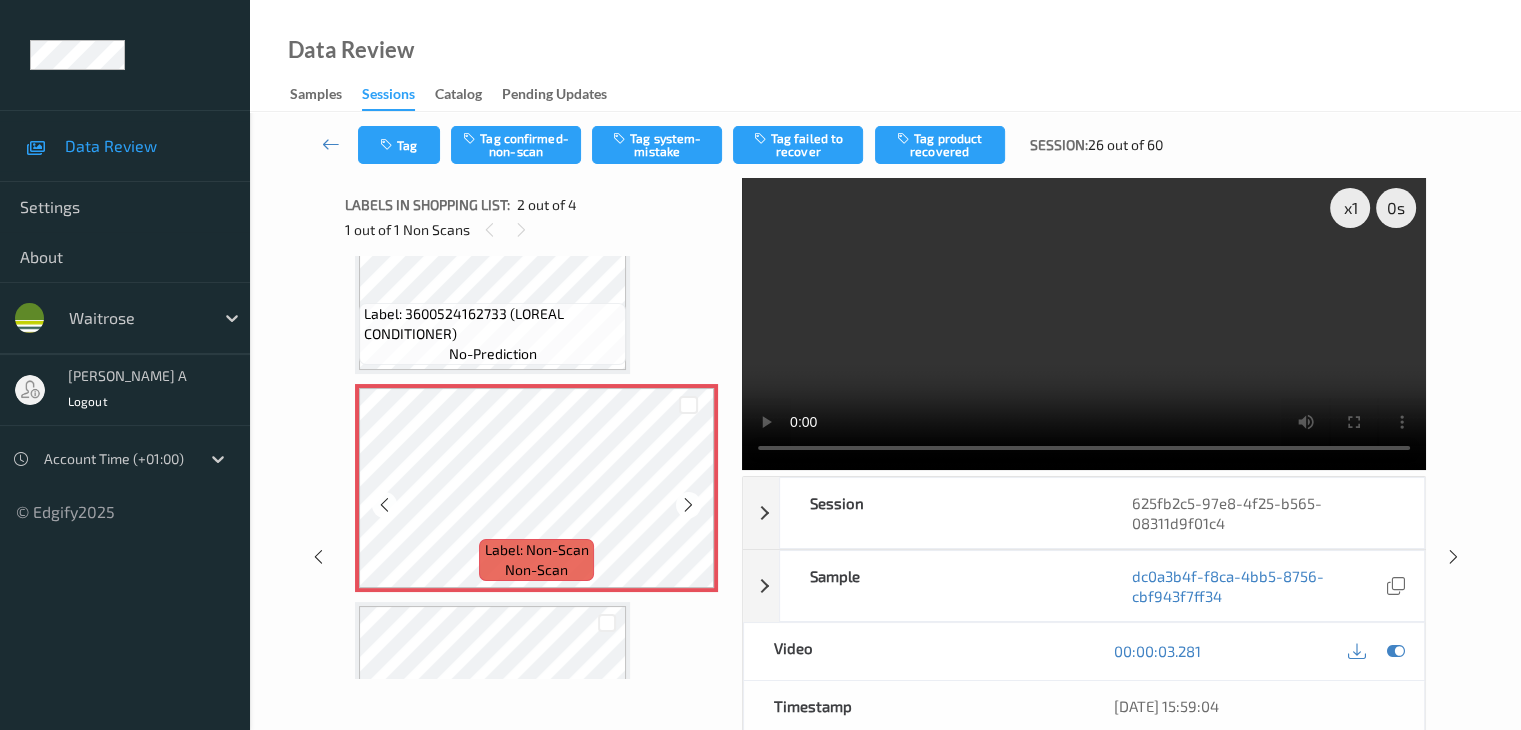 click at bounding box center (688, 505) 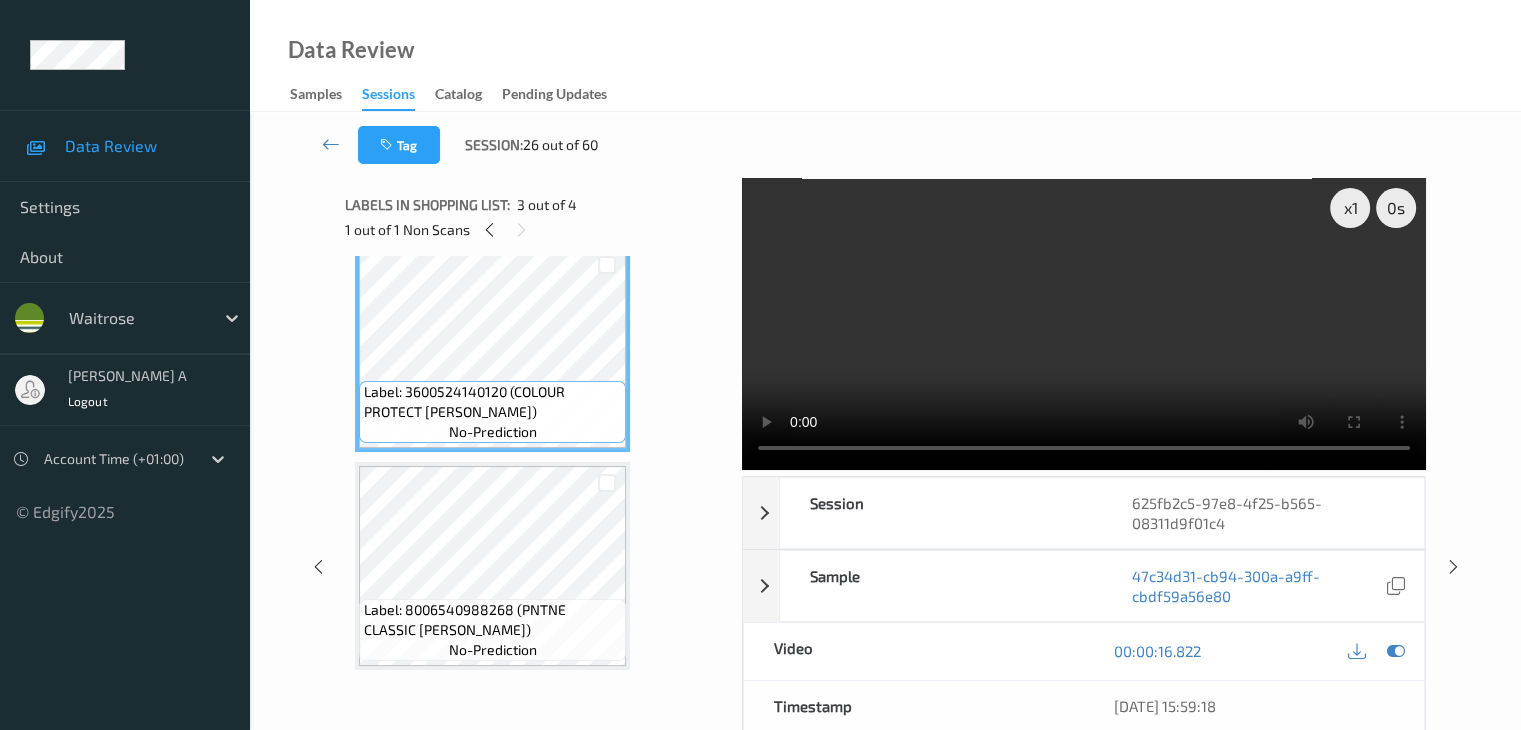 scroll, scrollTop: 459, scrollLeft: 0, axis: vertical 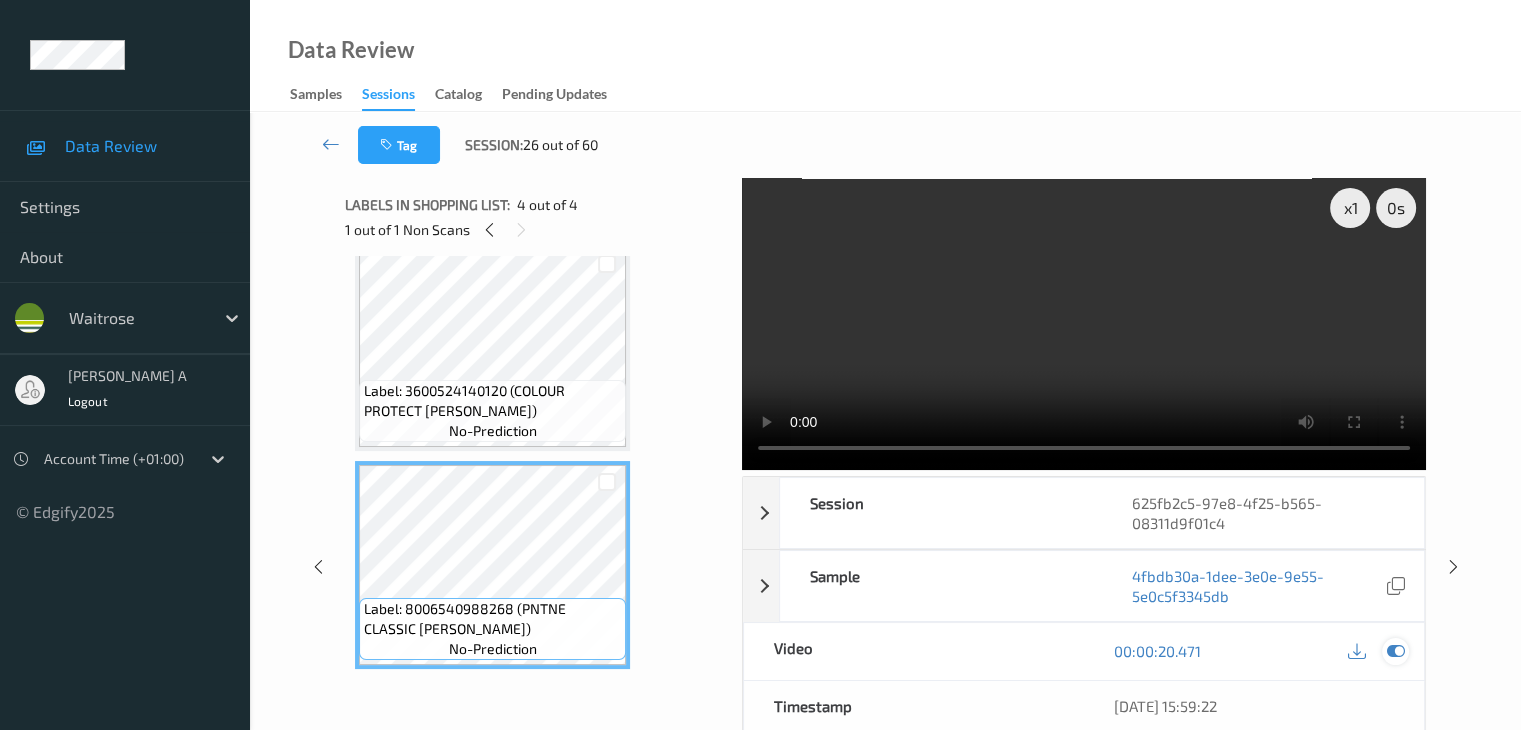 click at bounding box center [1395, 651] 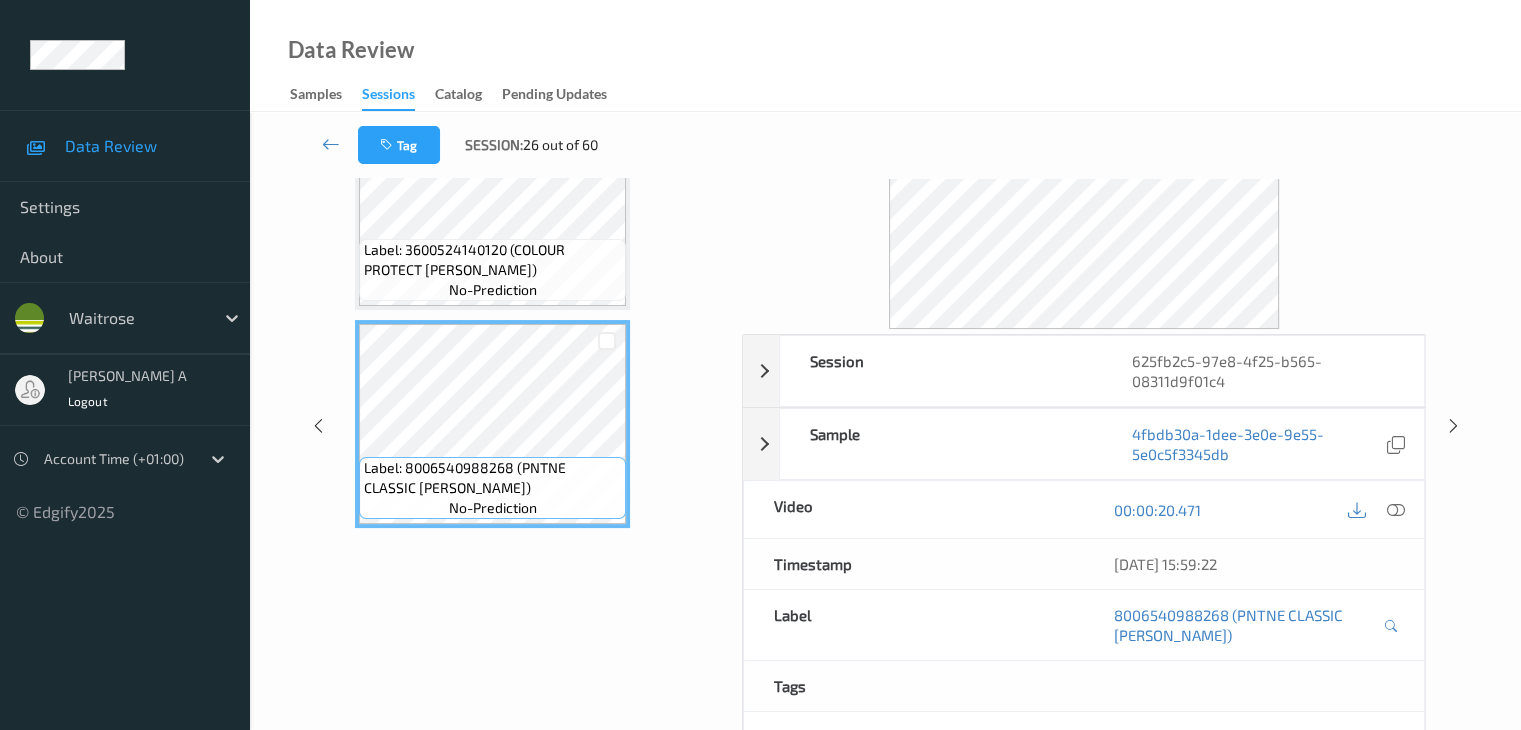 scroll, scrollTop: 0, scrollLeft: 0, axis: both 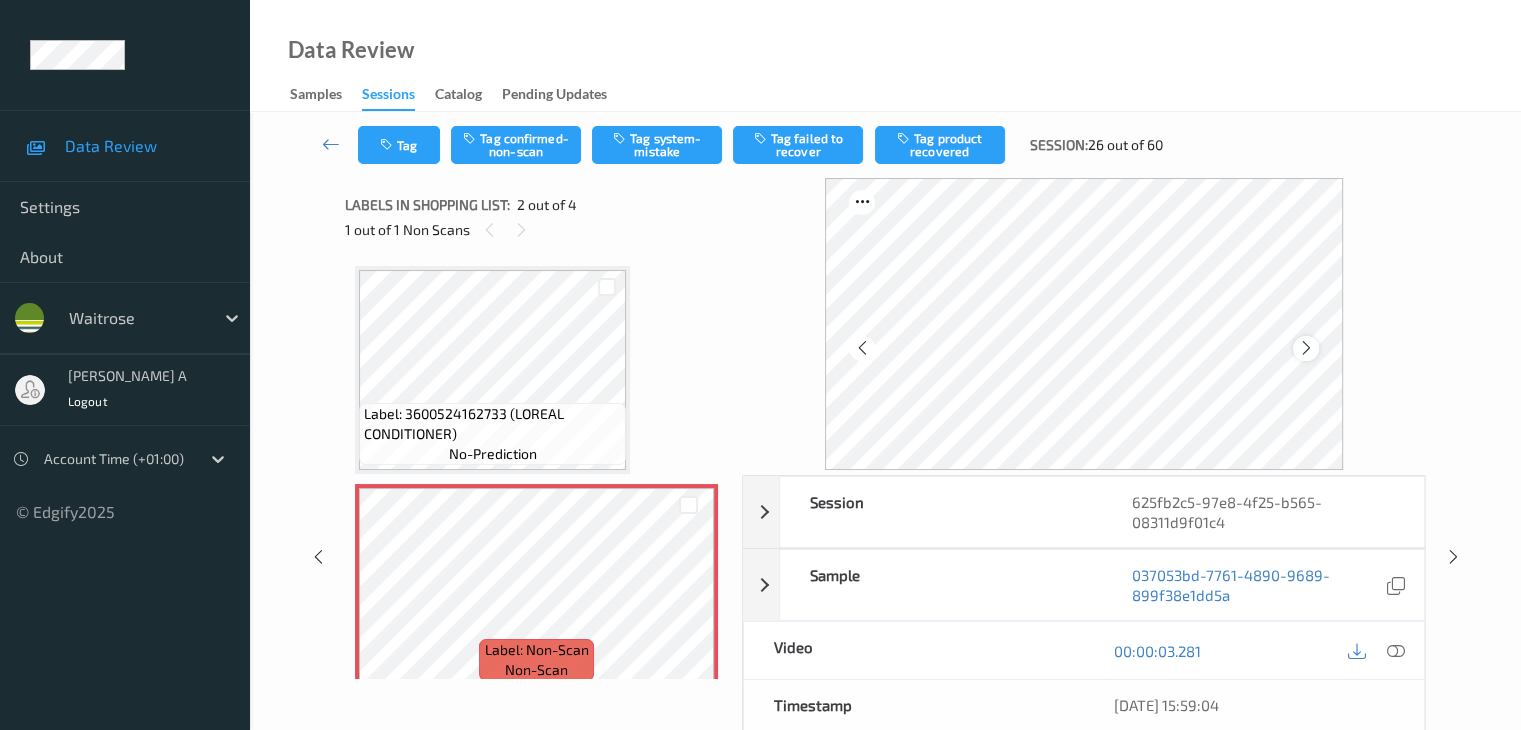 click at bounding box center [1306, 348] 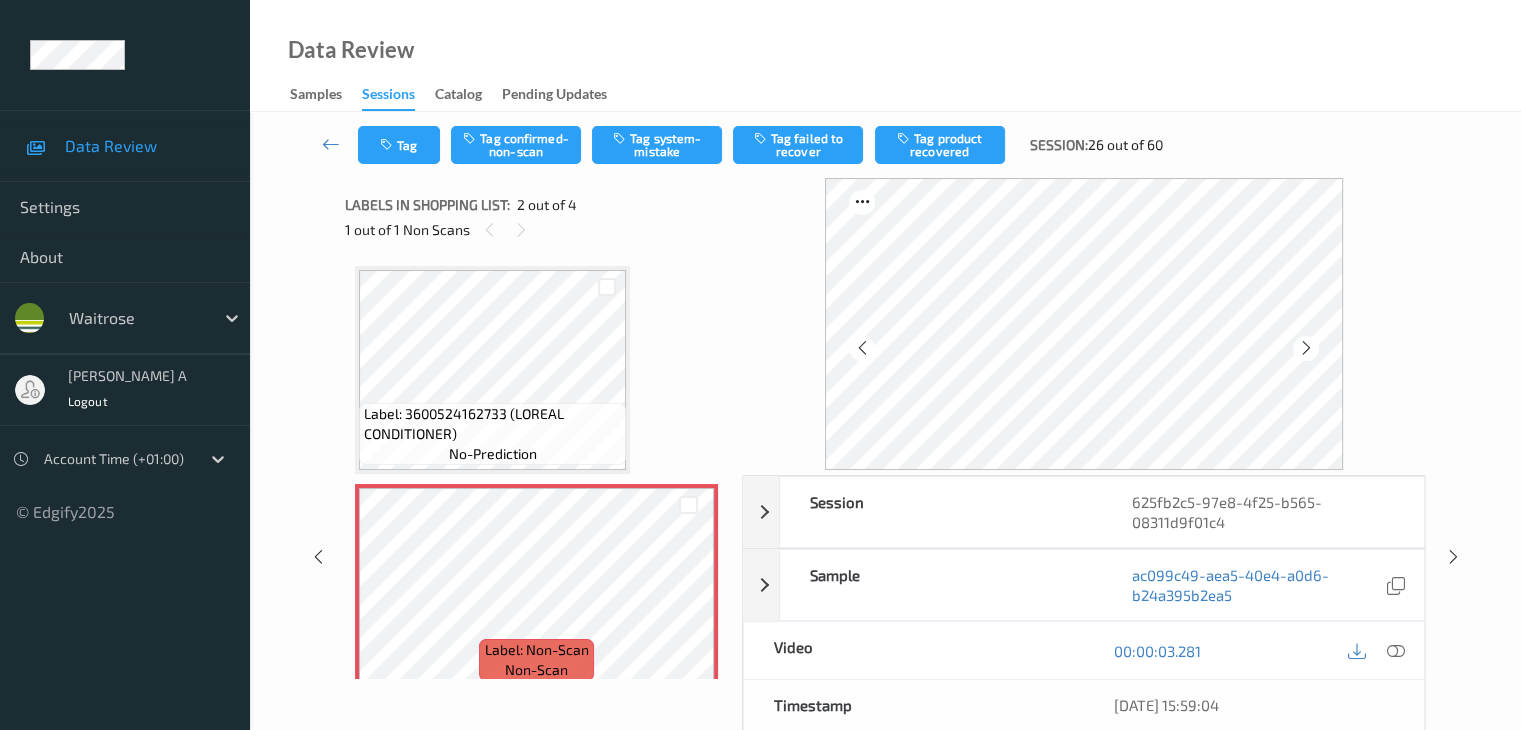 click at bounding box center [1306, 348] 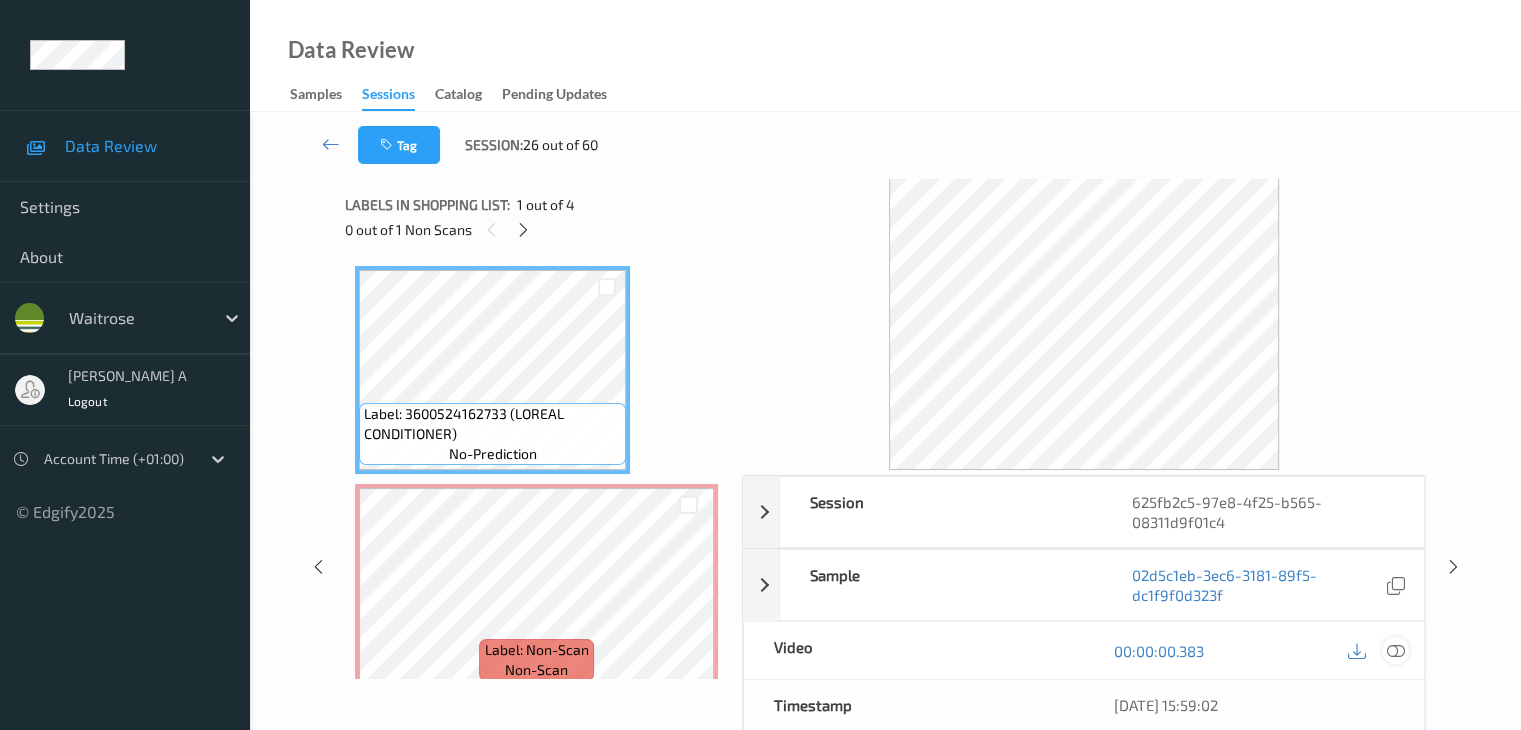 click at bounding box center (1395, 650) 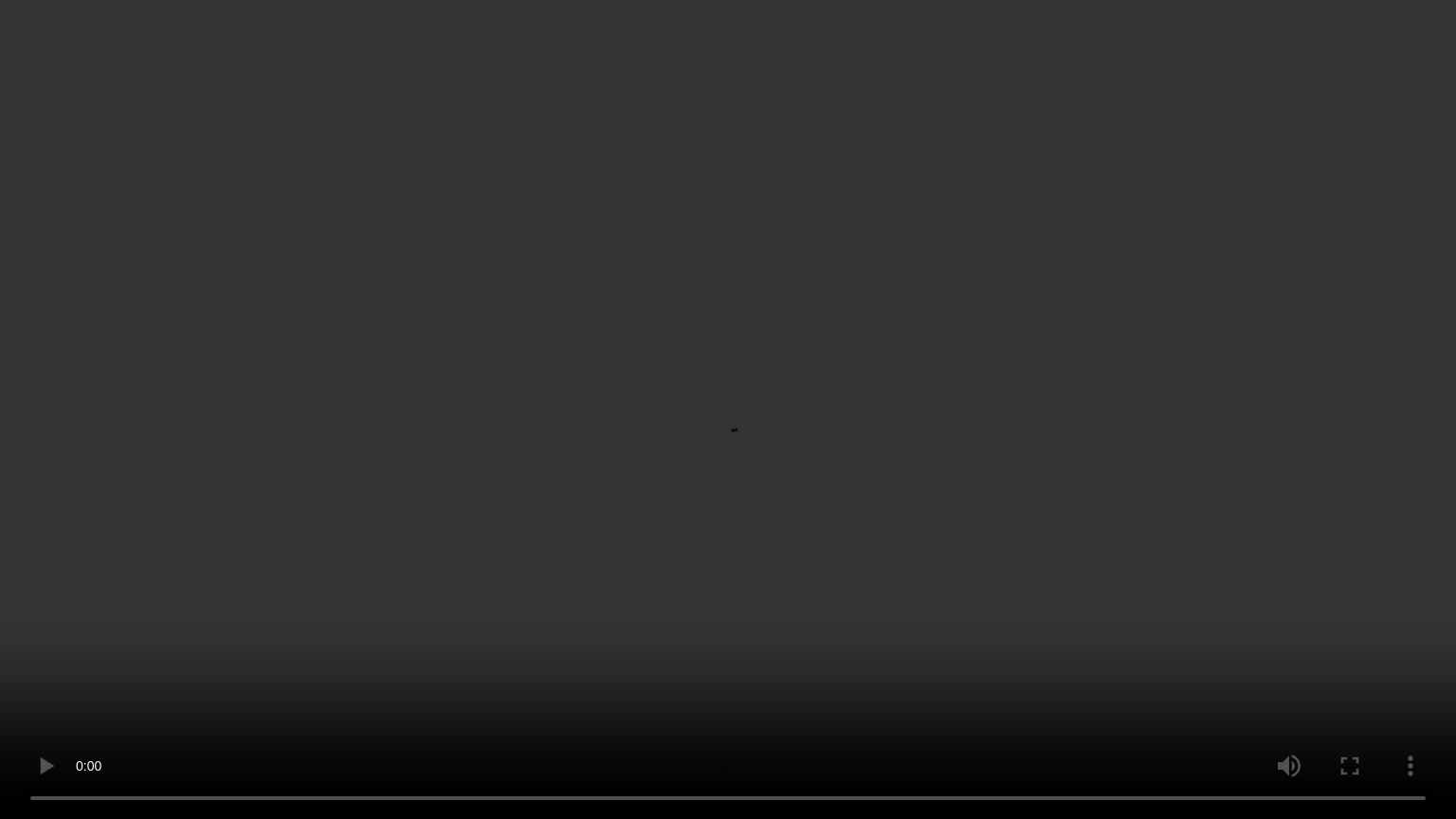 type 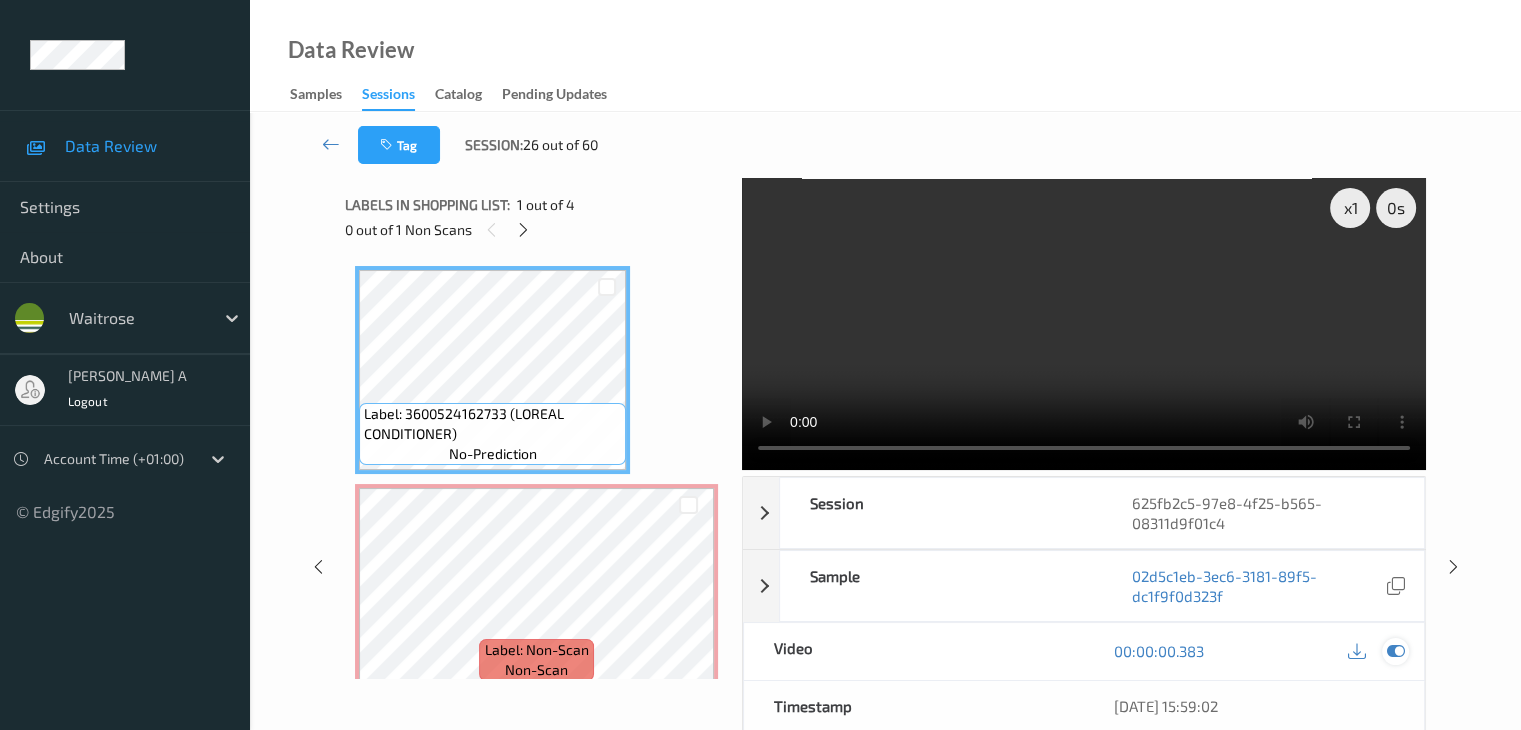 click at bounding box center [1395, 651] 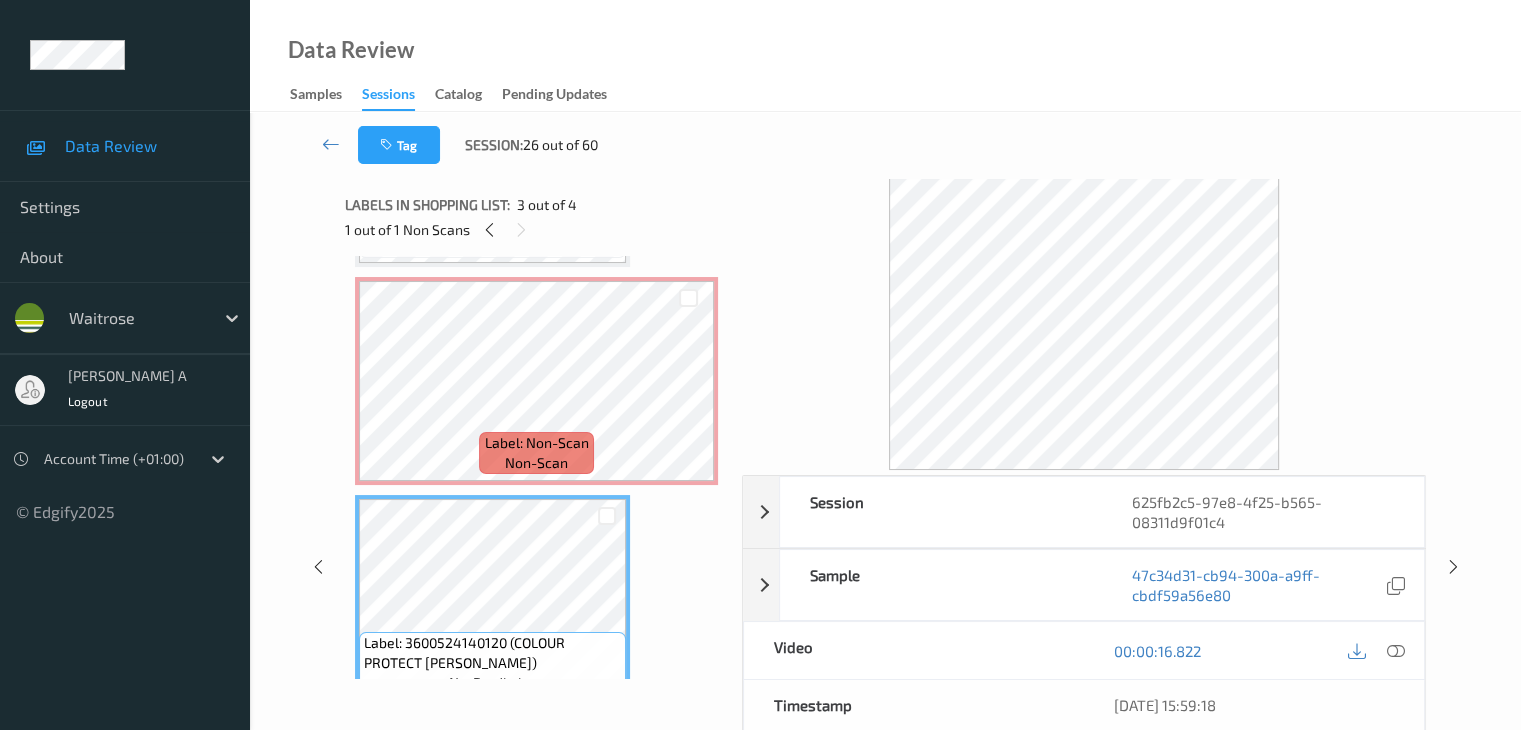 scroll, scrollTop: 200, scrollLeft: 0, axis: vertical 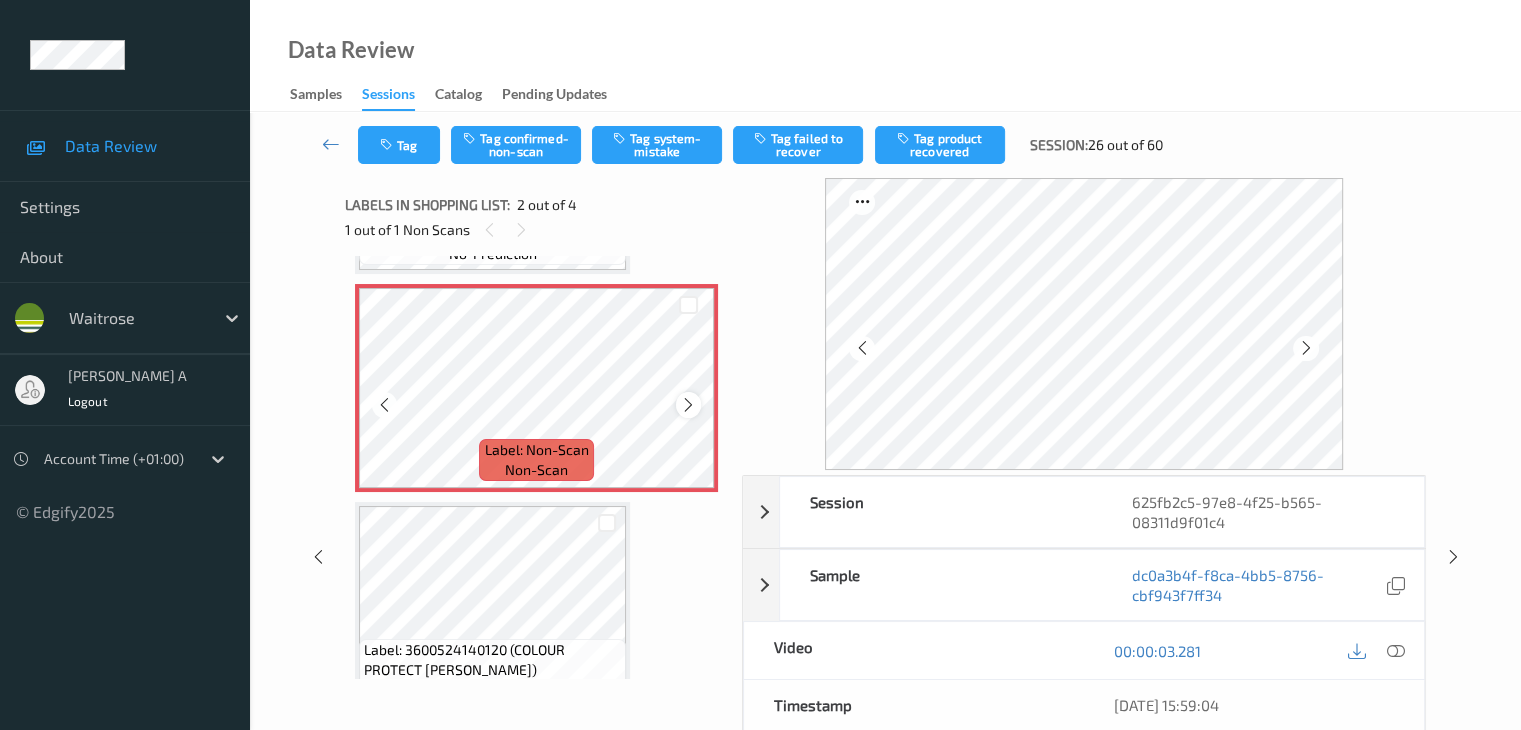 click at bounding box center [688, 404] 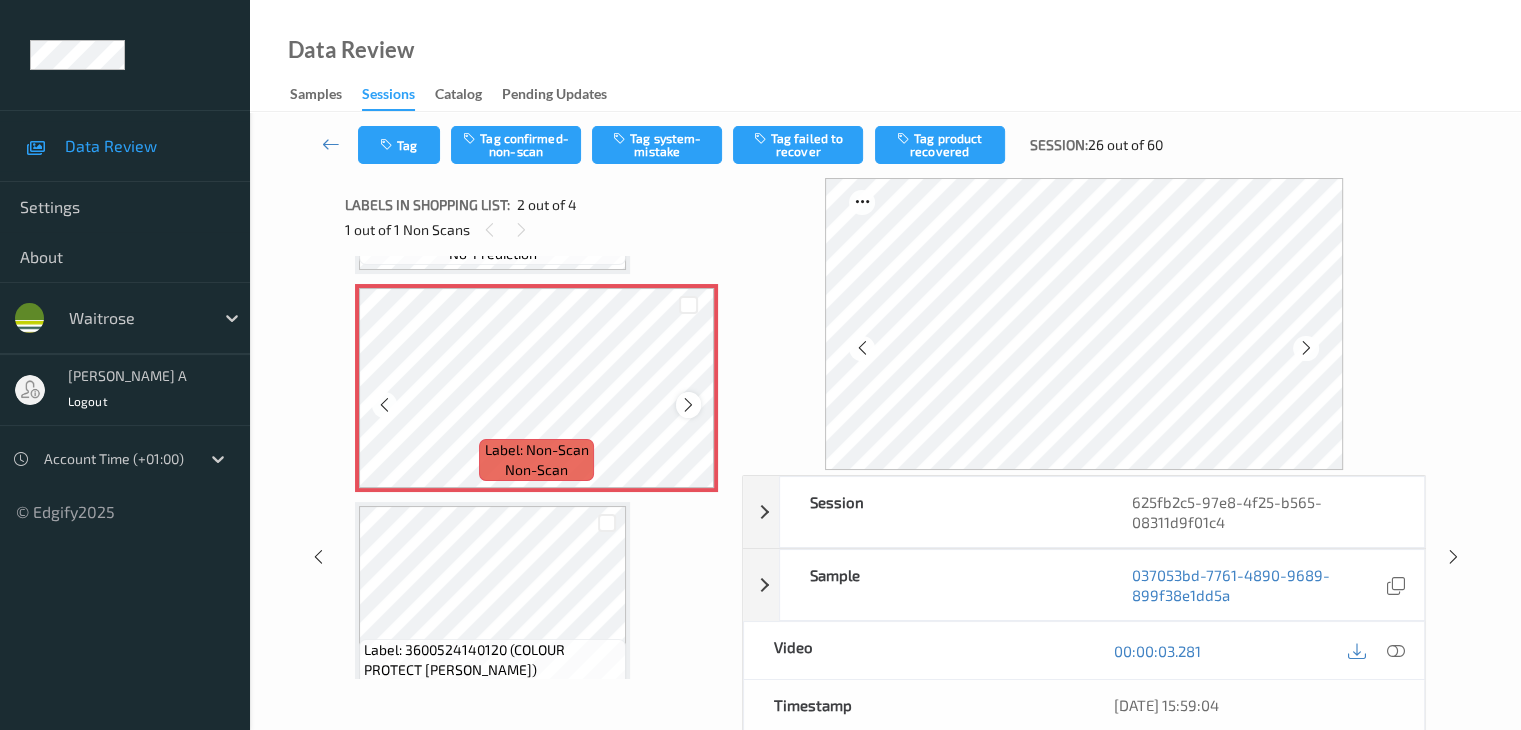 click at bounding box center (688, 405) 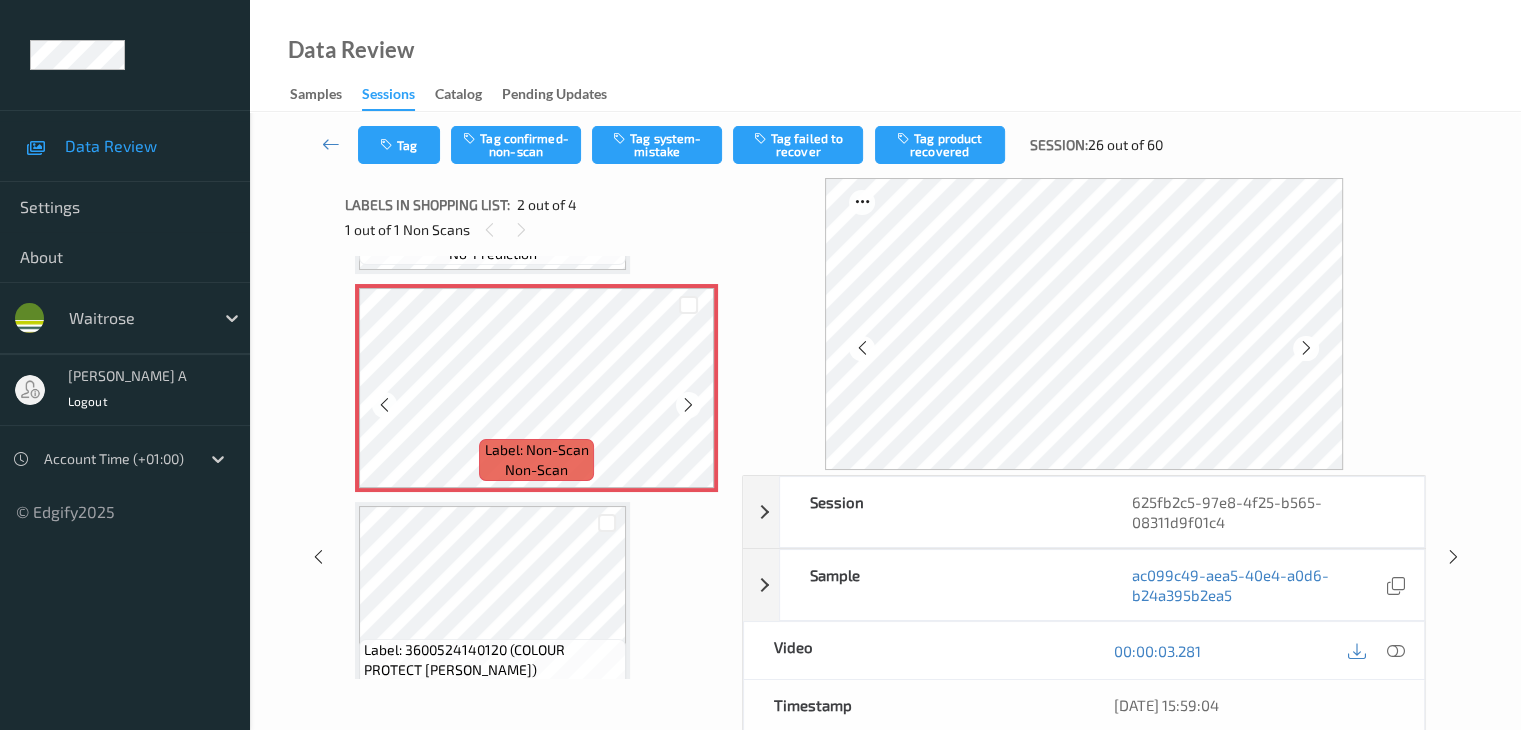click at bounding box center (688, 405) 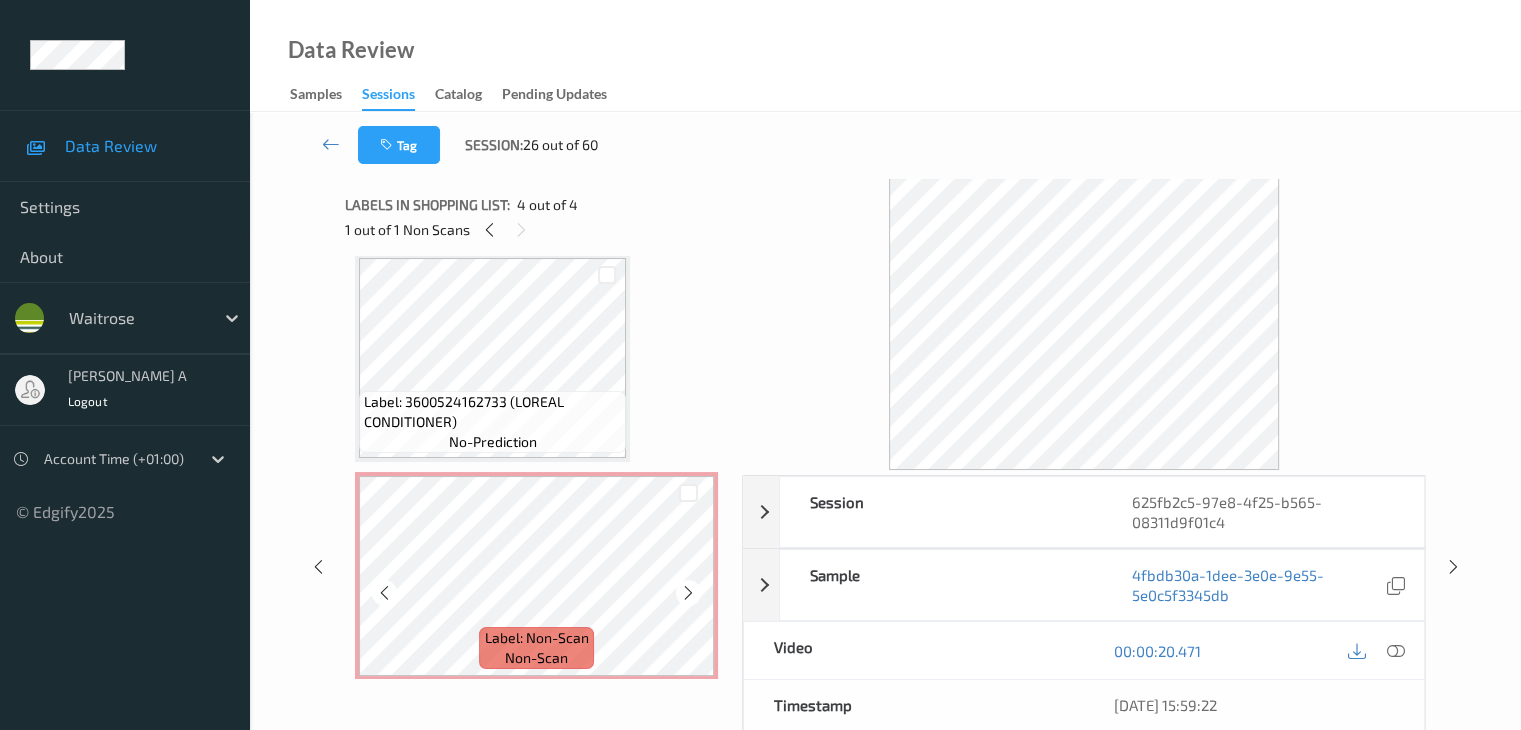 scroll, scrollTop: 0, scrollLeft: 0, axis: both 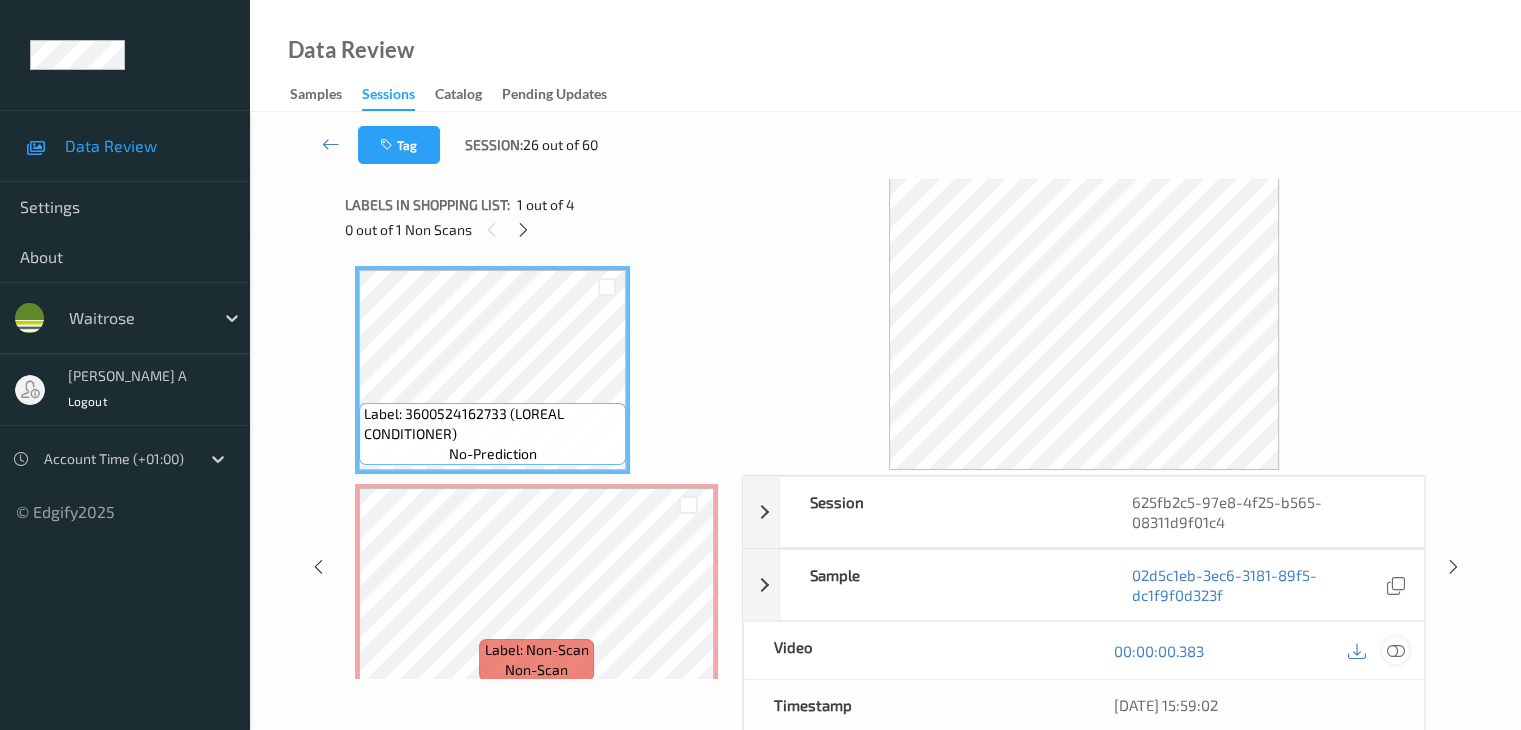 click at bounding box center (1395, 651) 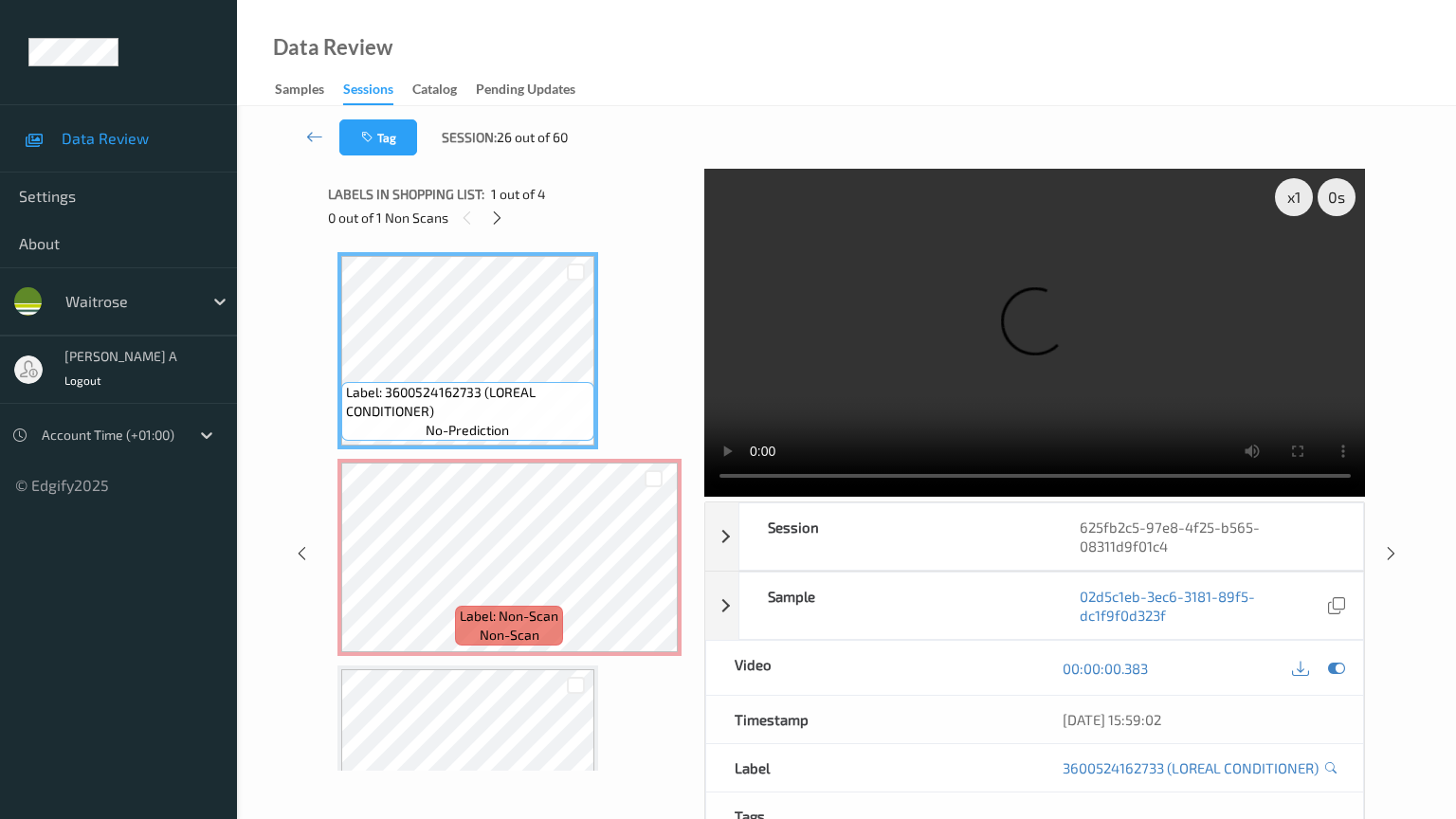 type 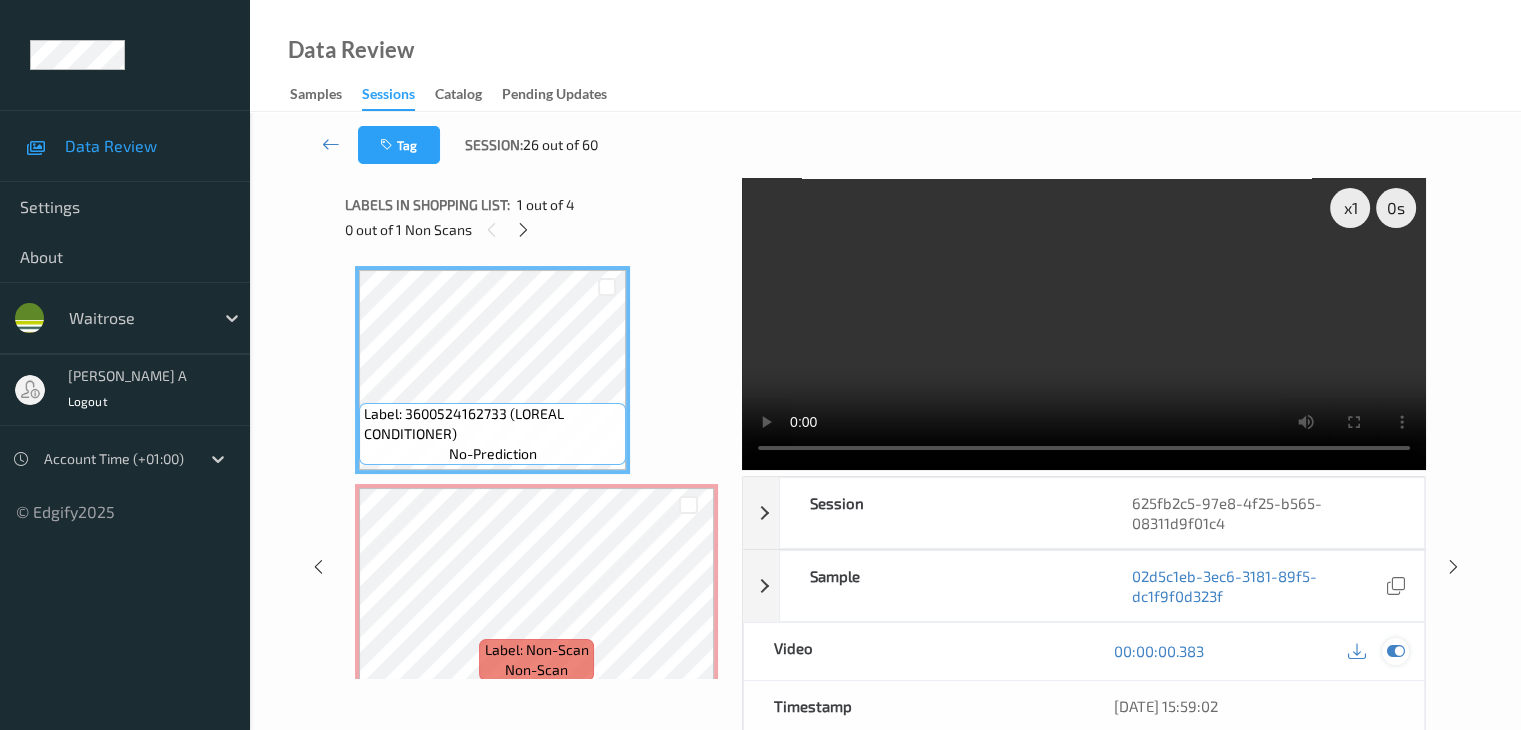 click at bounding box center [1395, 651] 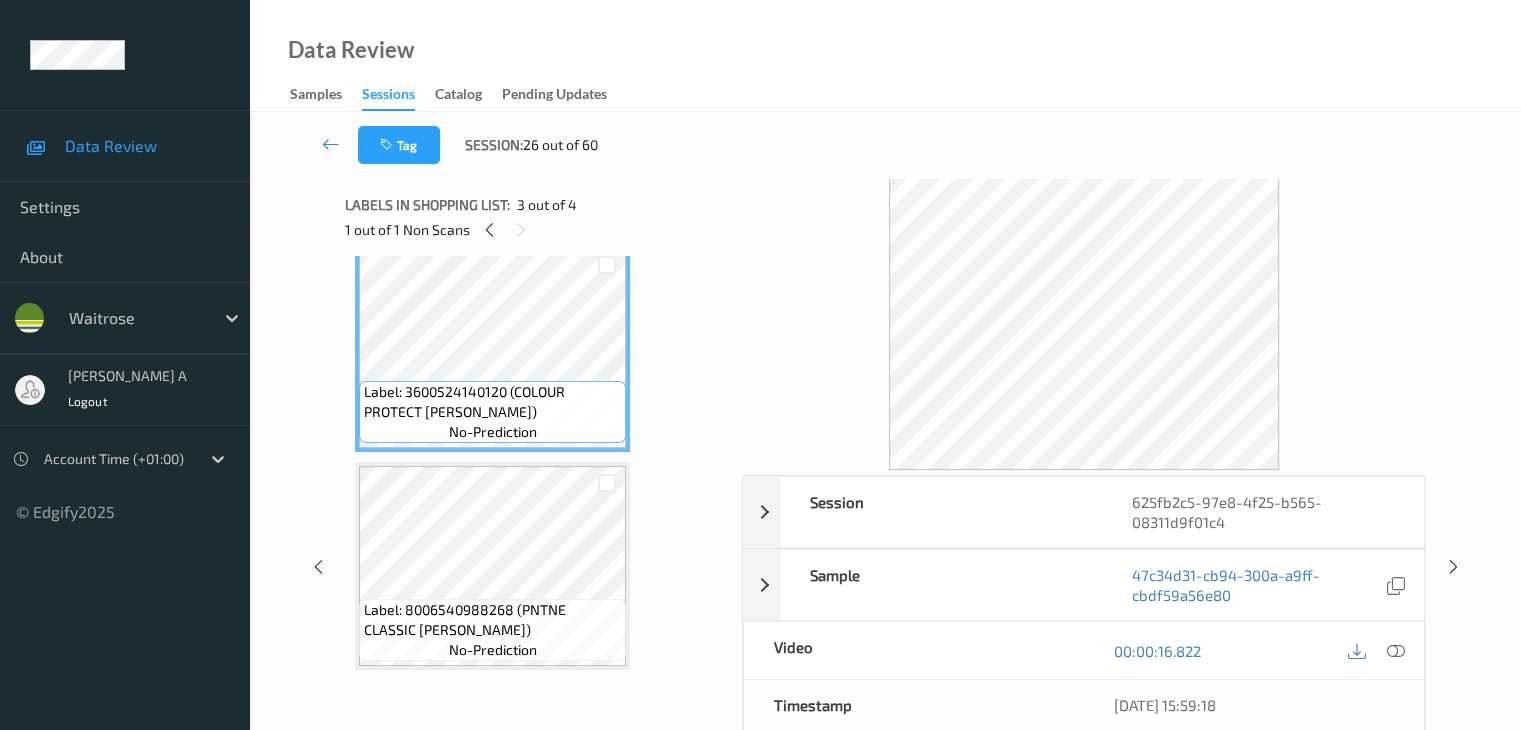scroll, scrollTop: 459, scrollLeft: 0, axis: vertical 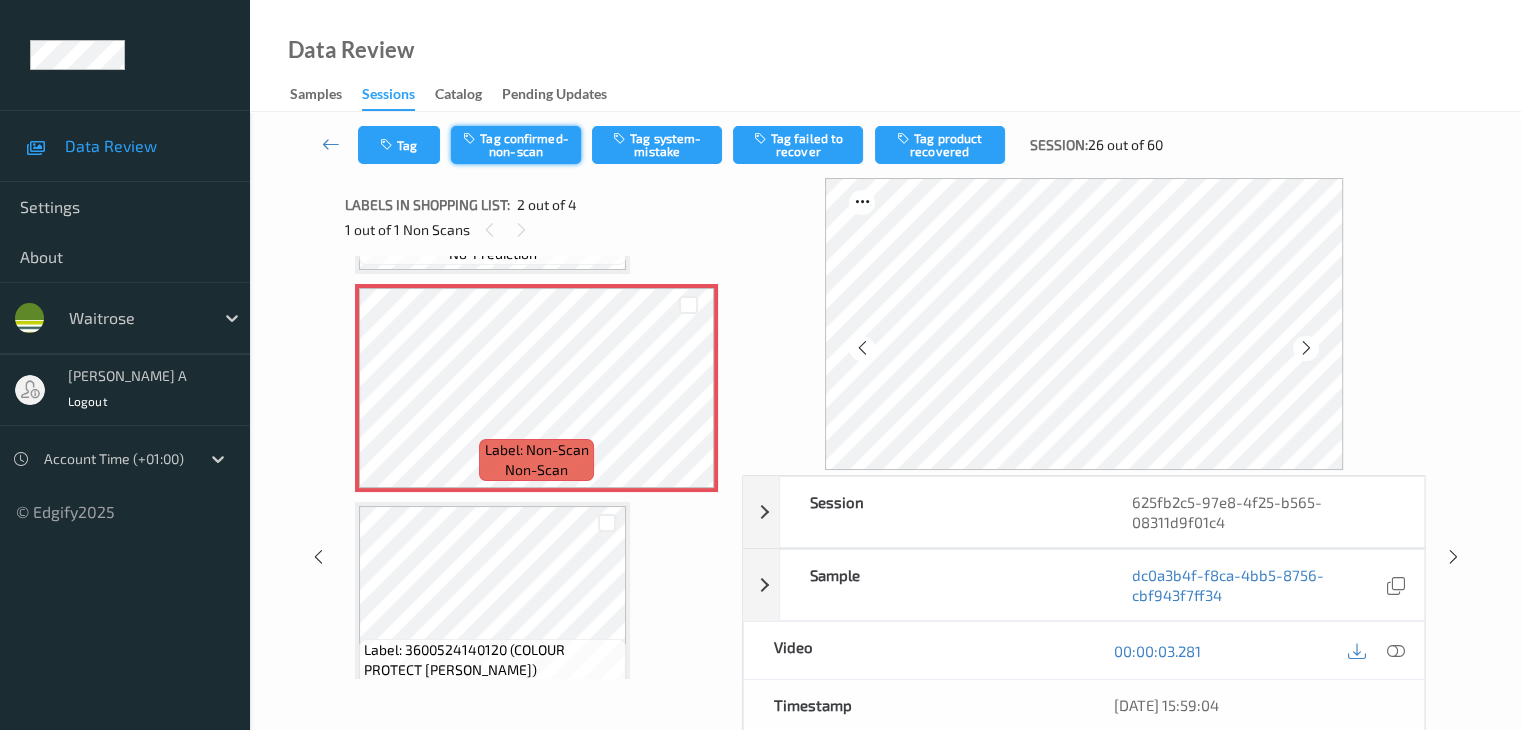 click on "Tag   confirmed-non-scan" at bounding box center (516, 145) 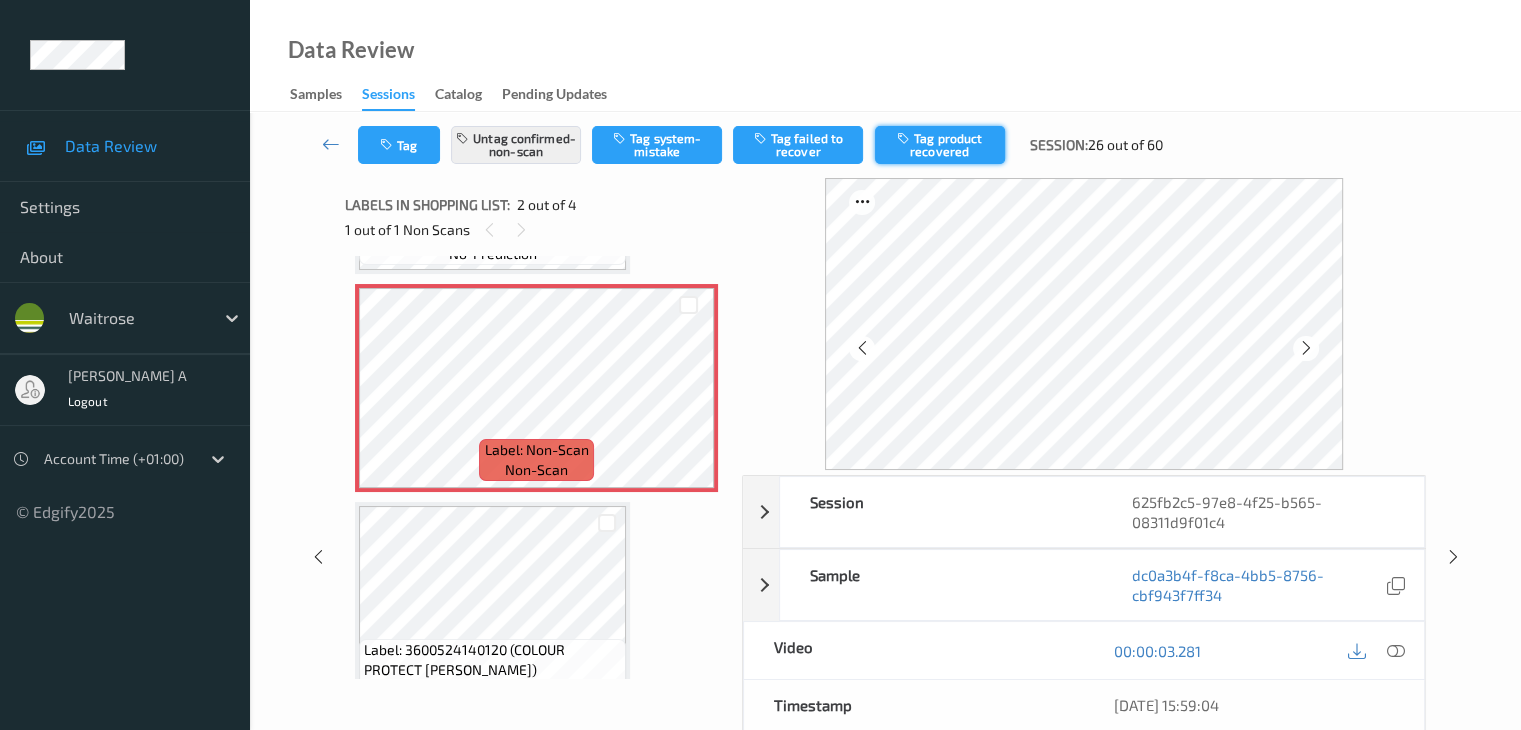 click on "Tag   product recovered" at bounding box center [940, 145] 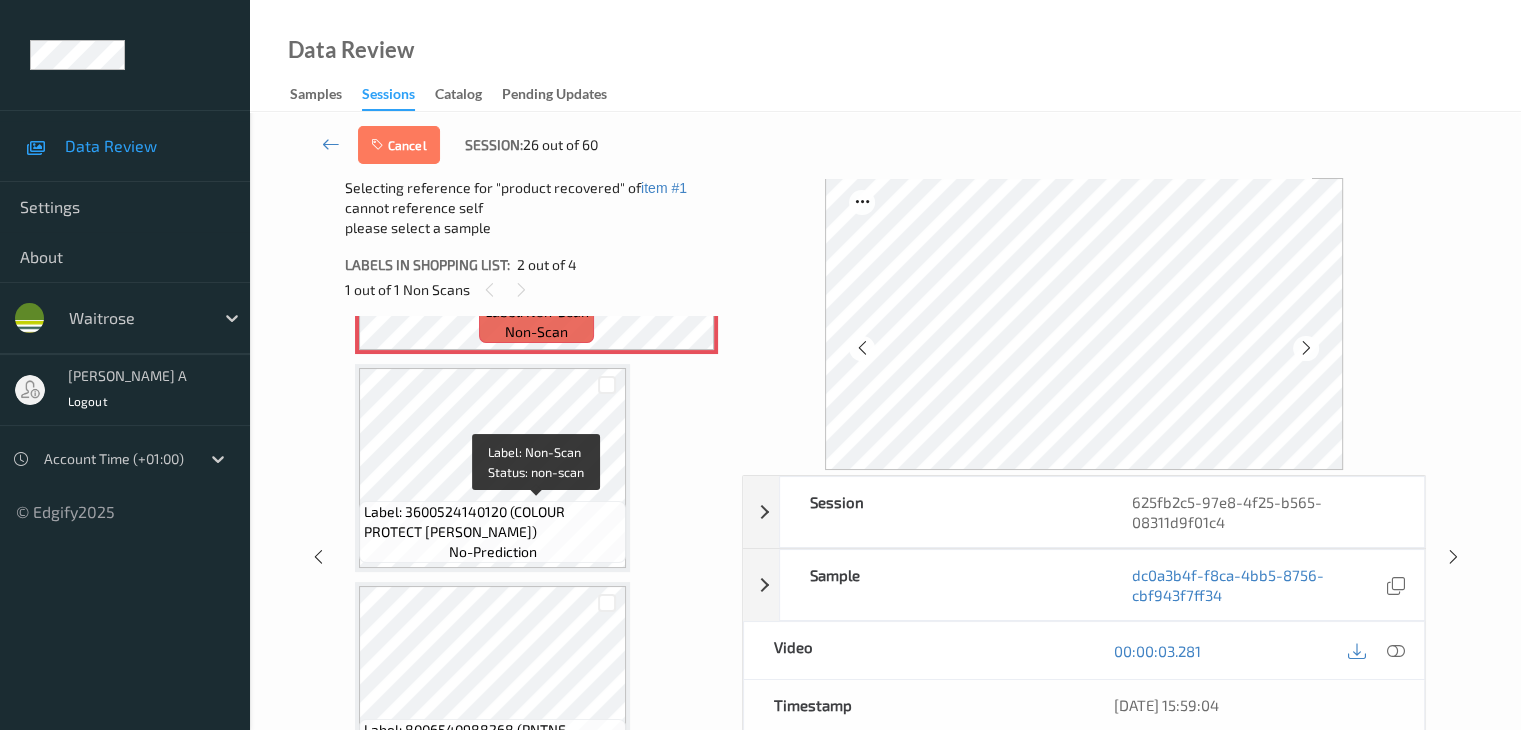 scroll, scrollTop: 400, scrollLeft: 0, axis: vertical 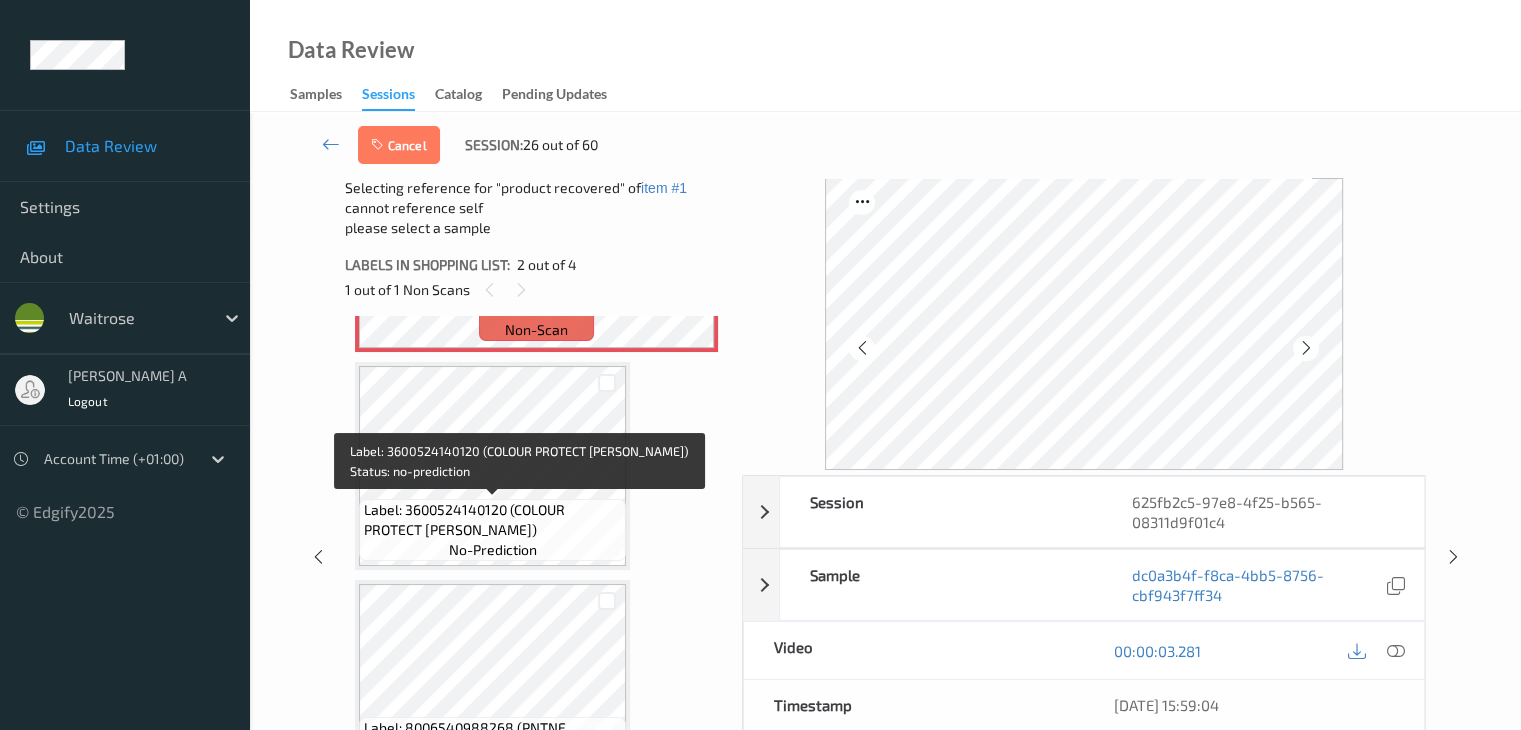 click on "Label: 3600524140120 (COLOUR PROTECT [PERSON_NAME])" at bounding box center (492, 520) 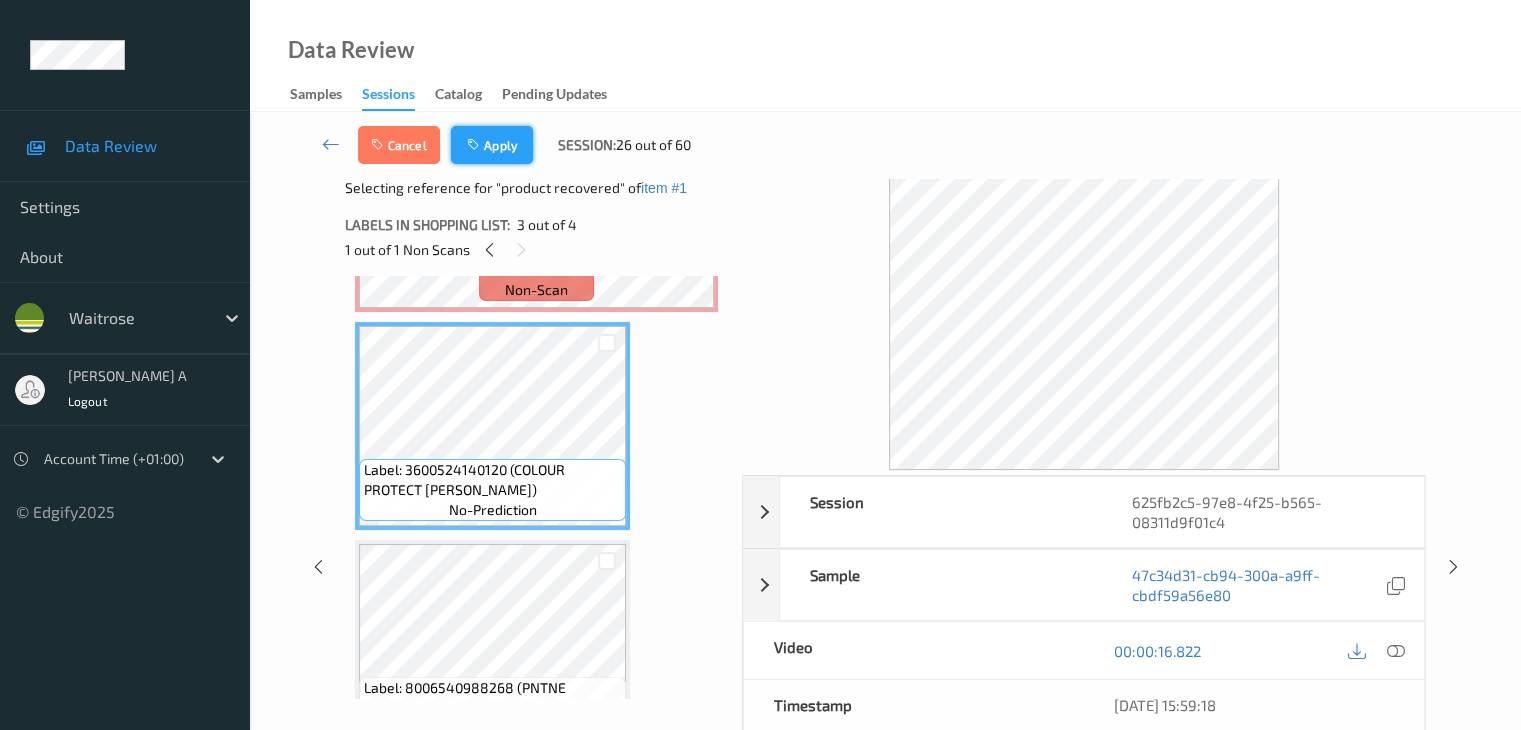 click on "Apply" at bounding box center (492, 145) 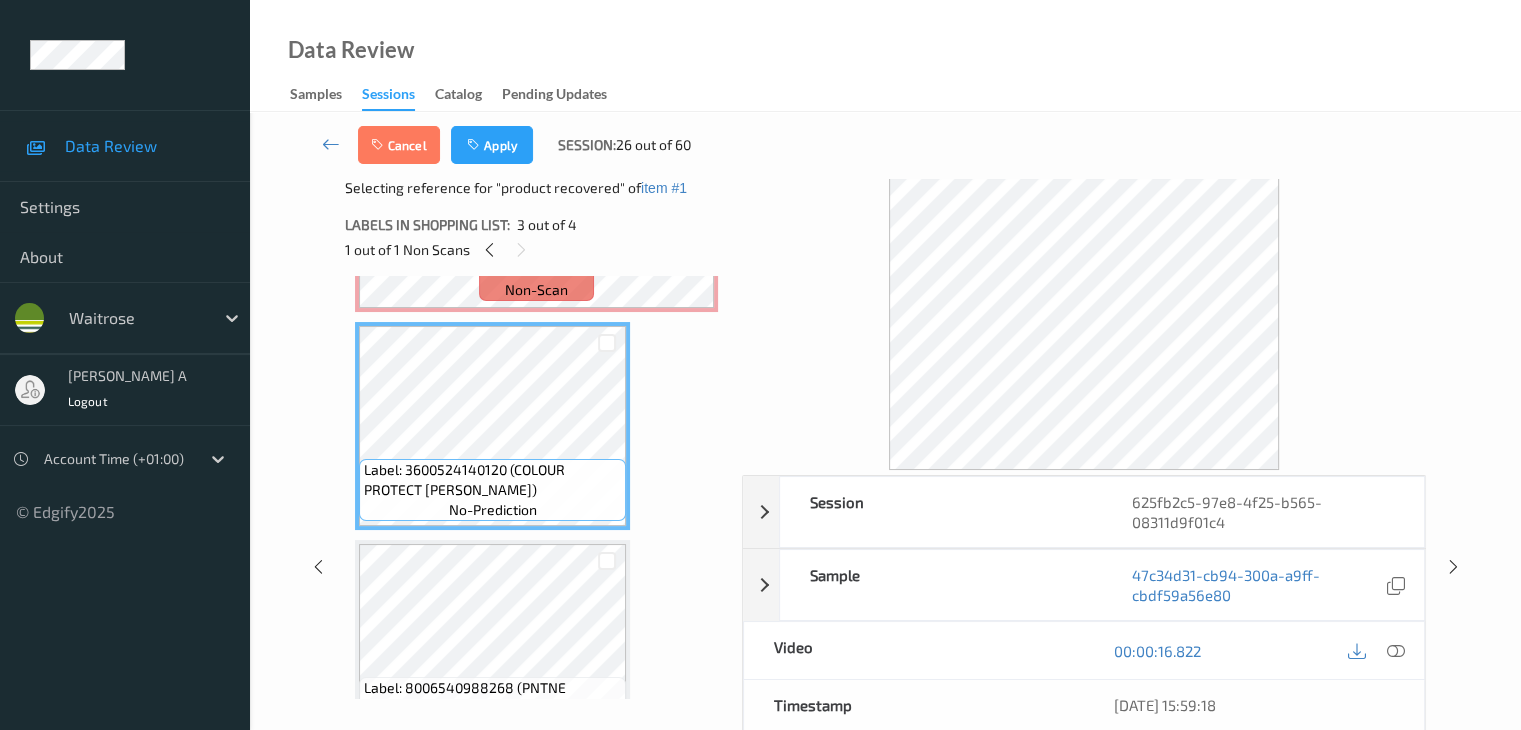 scroll, scrollTop: 10, scrollLeft: 0, axis: vertical 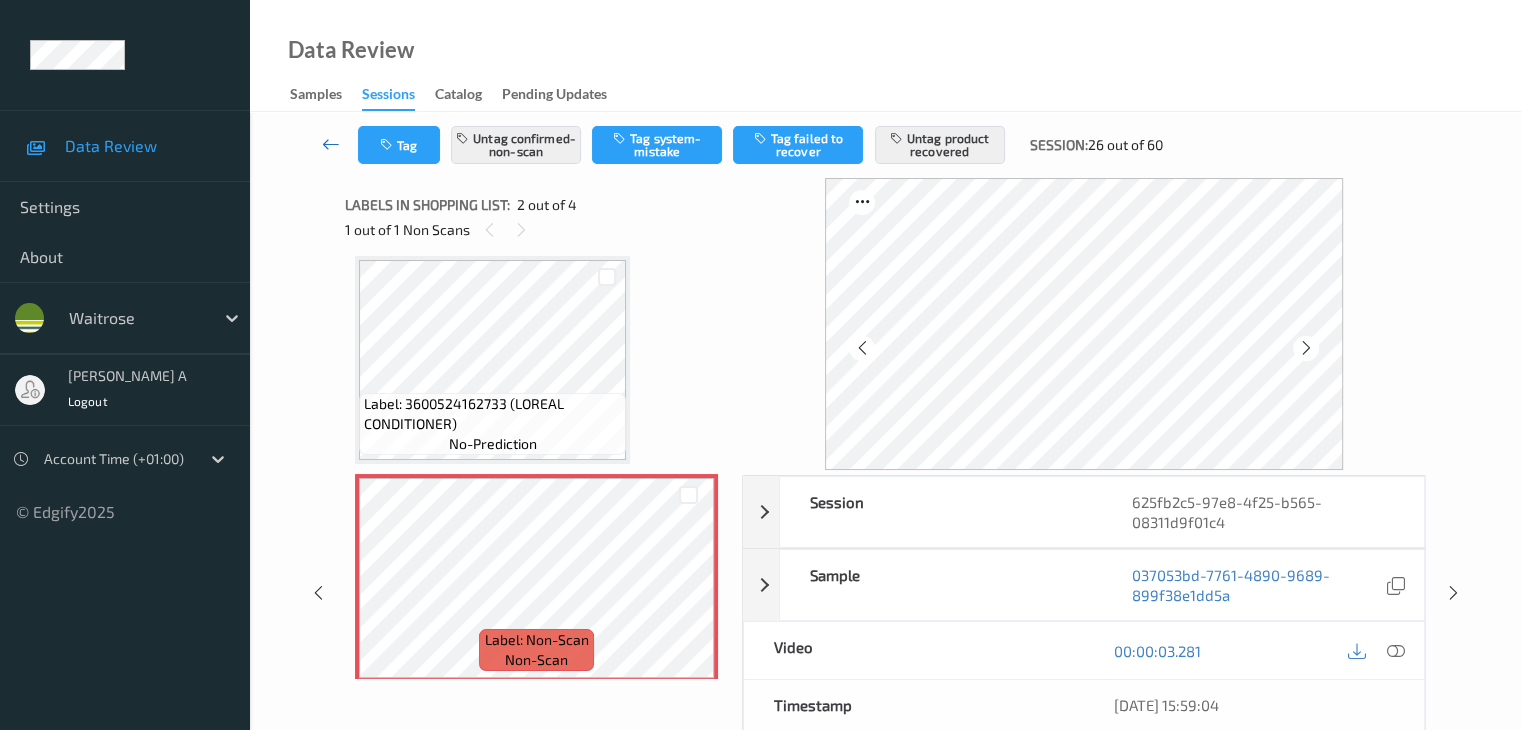 click at bounding box center (331, 144) 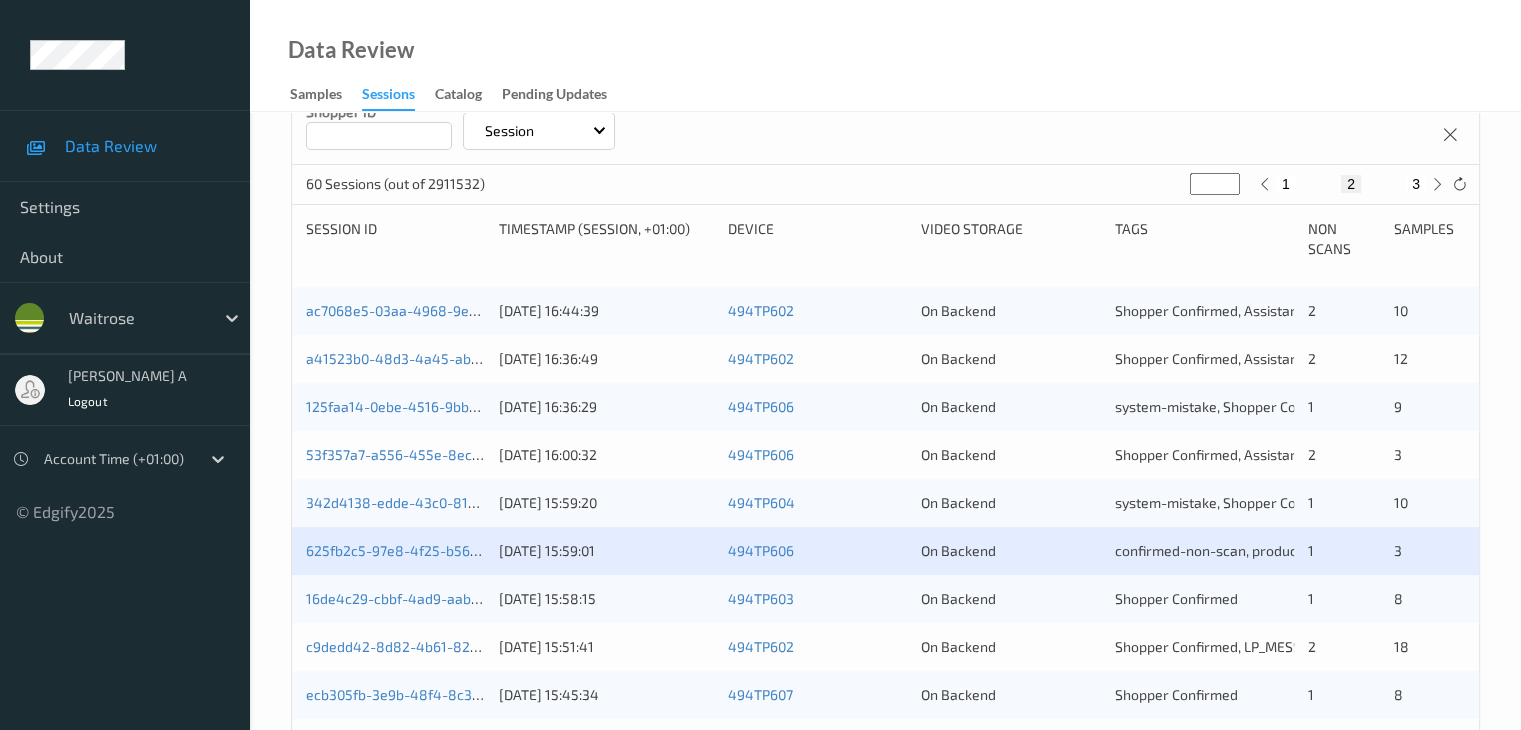 scroll, scrollTop: 500, scrollLeft: 0, axis: vertical 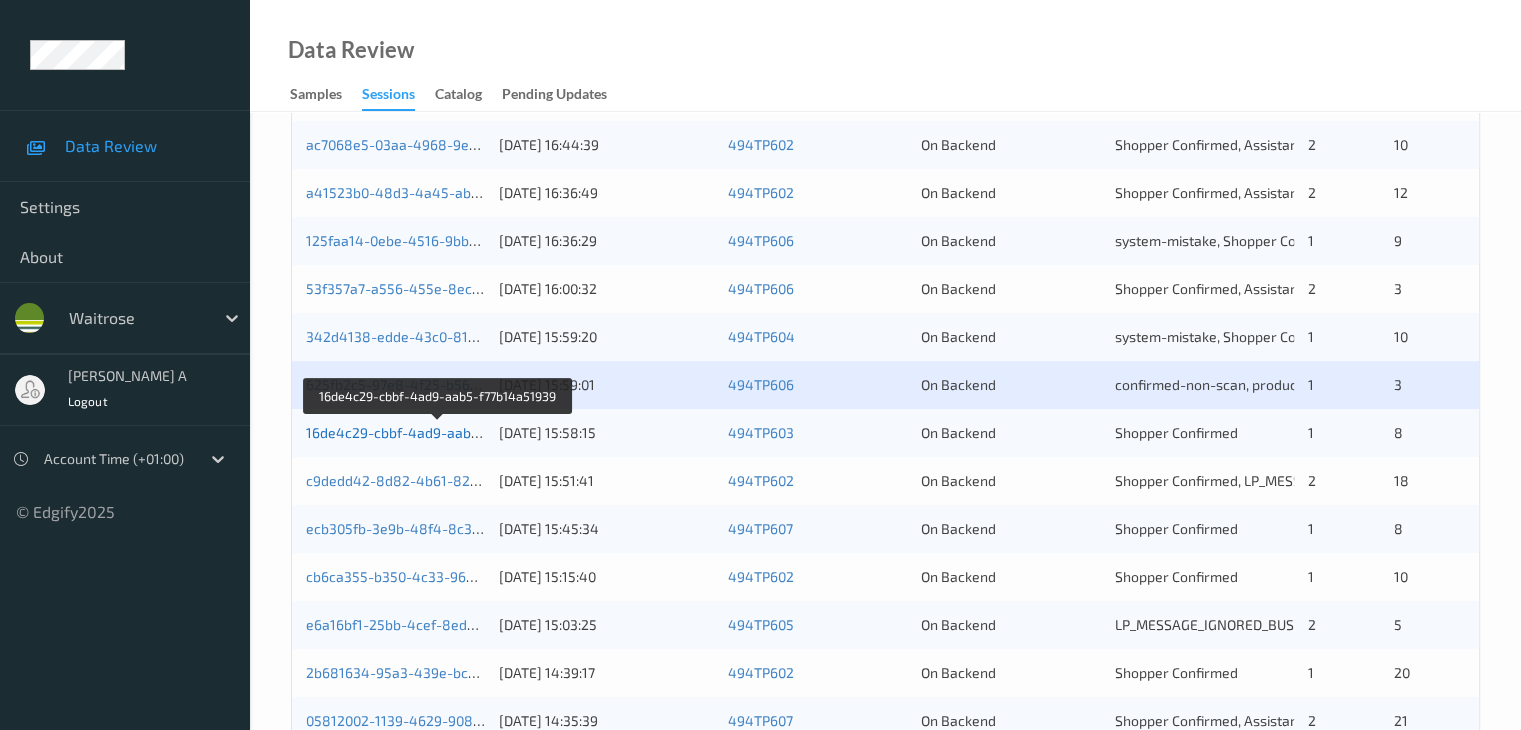 click on "16de4c29-cbbf-4ad9-aab5-f77b14a51939" at bounding box center (439, 432) 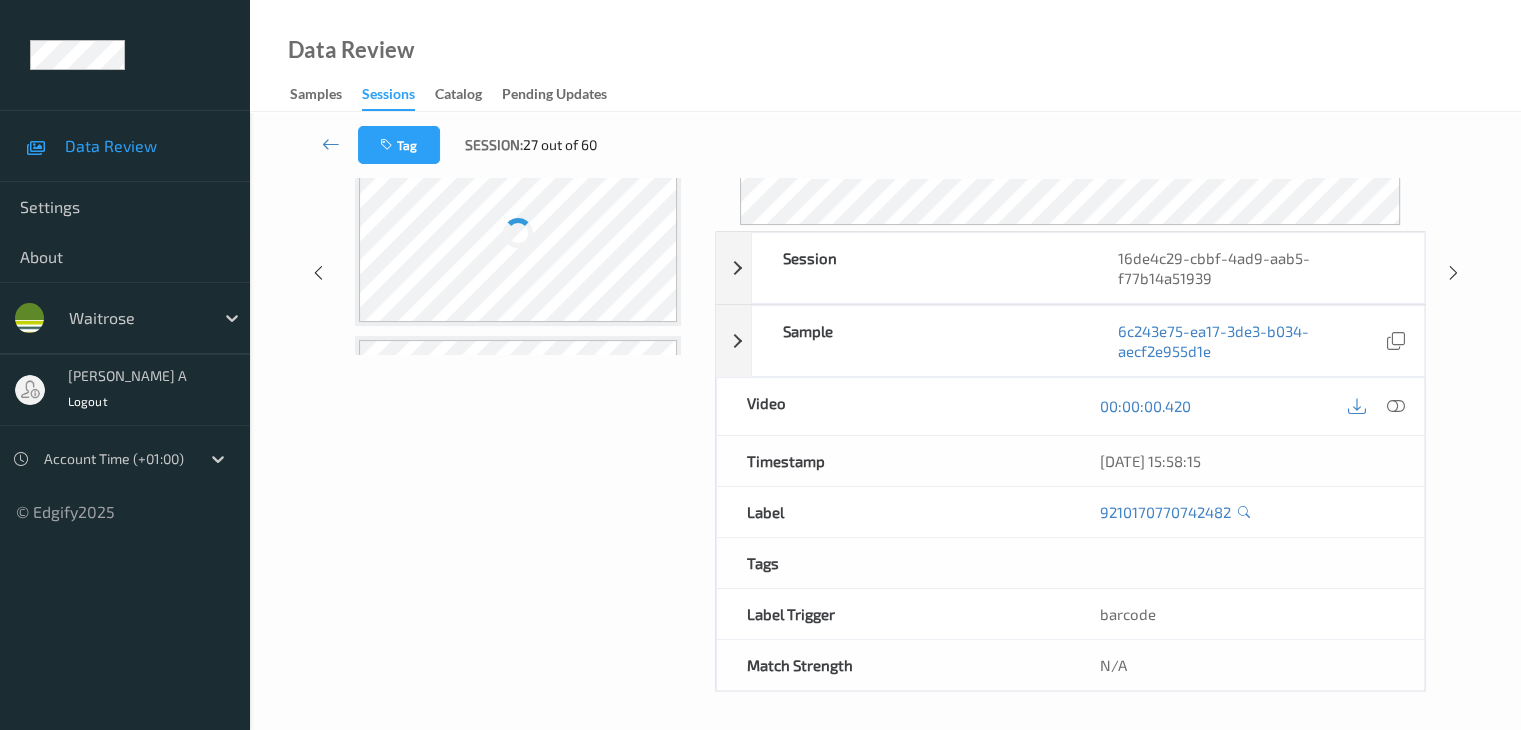 scroll, scrollTop: 0, scrollLeft: 0, axis: both 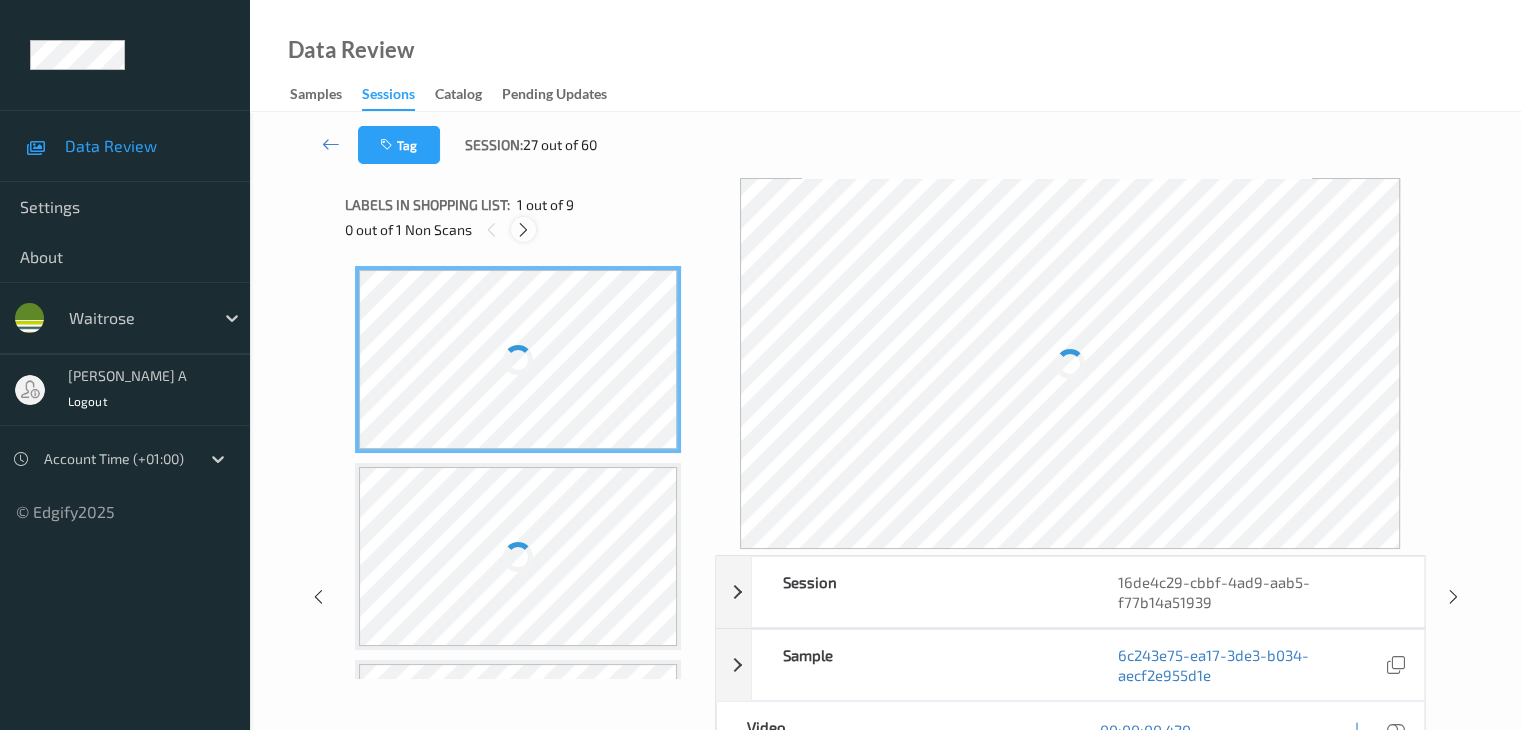 click at bounding box center (523, 230) 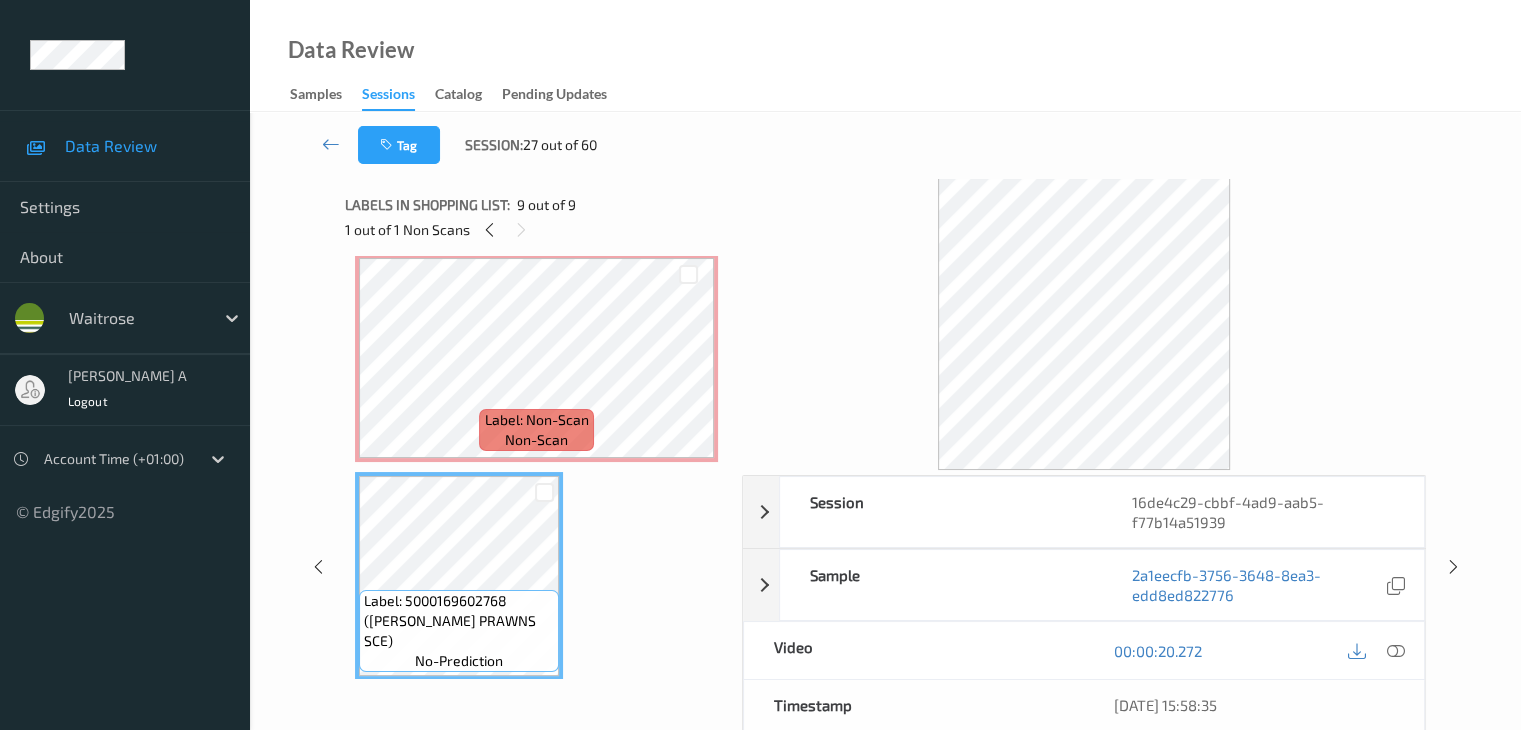 scroll, scrollTop: 1548, scrollLeft: 0, axis: vertical 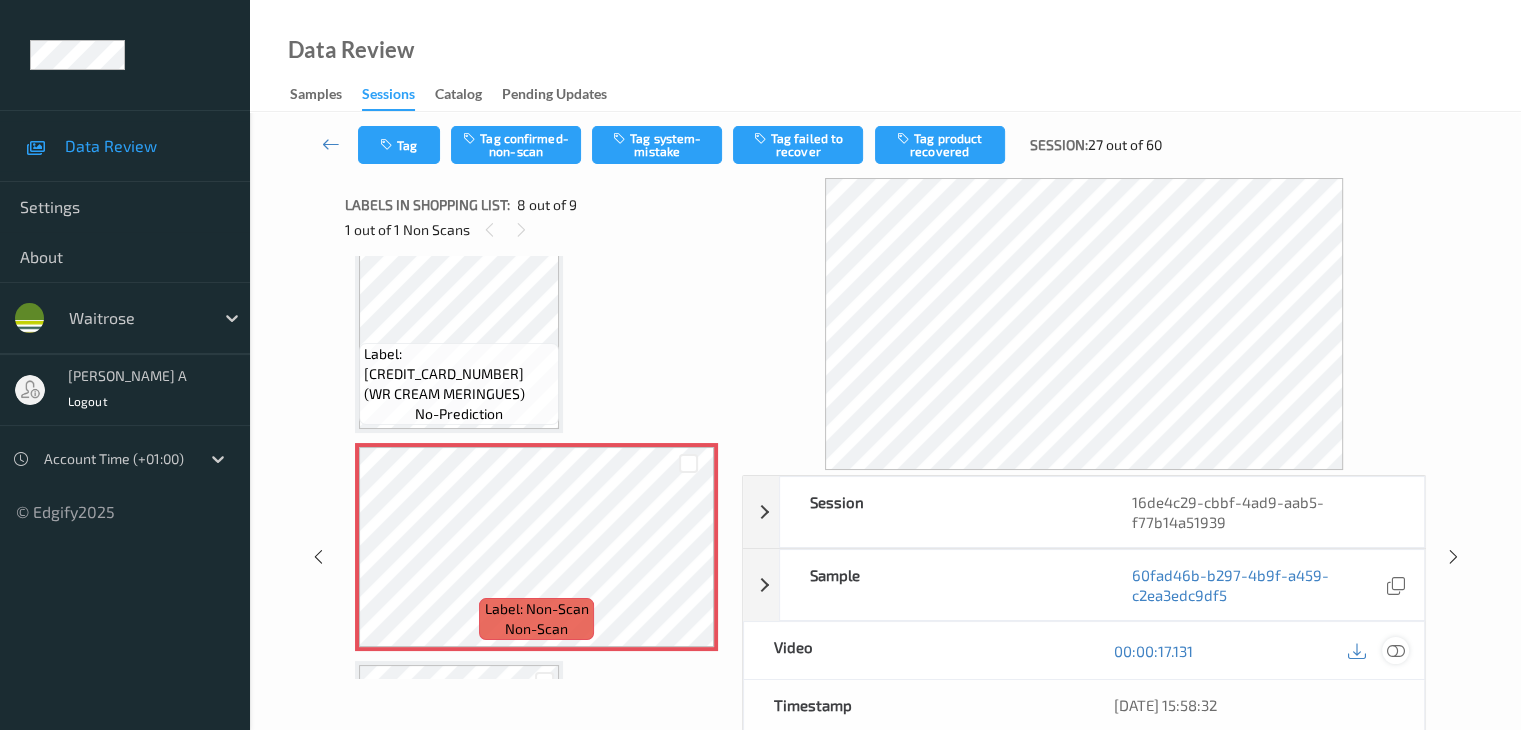 click at bounding box center (1395, 651) 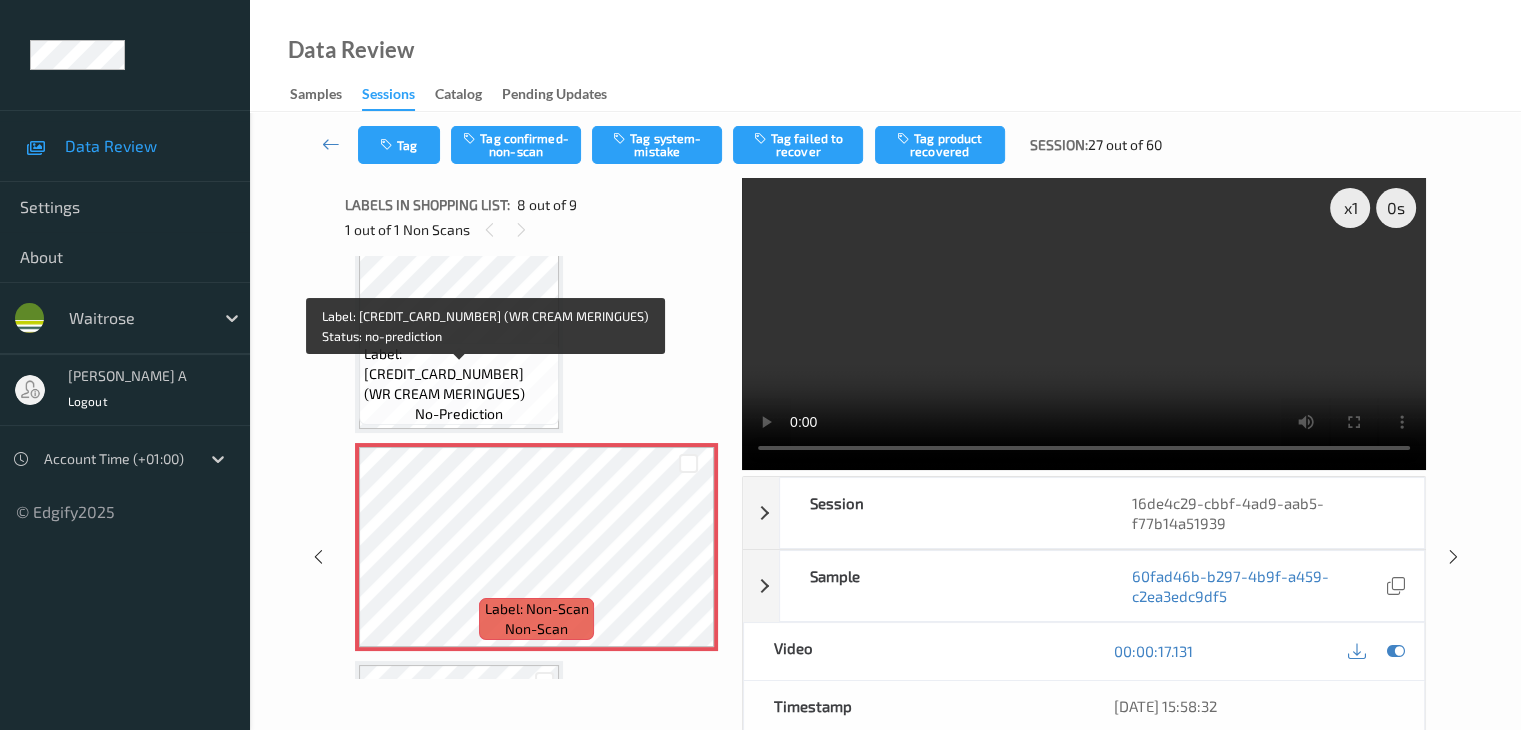 click on "Label: 5063210030477 (WR CREAM MERINGUES)" at bounding box center (459, 374) 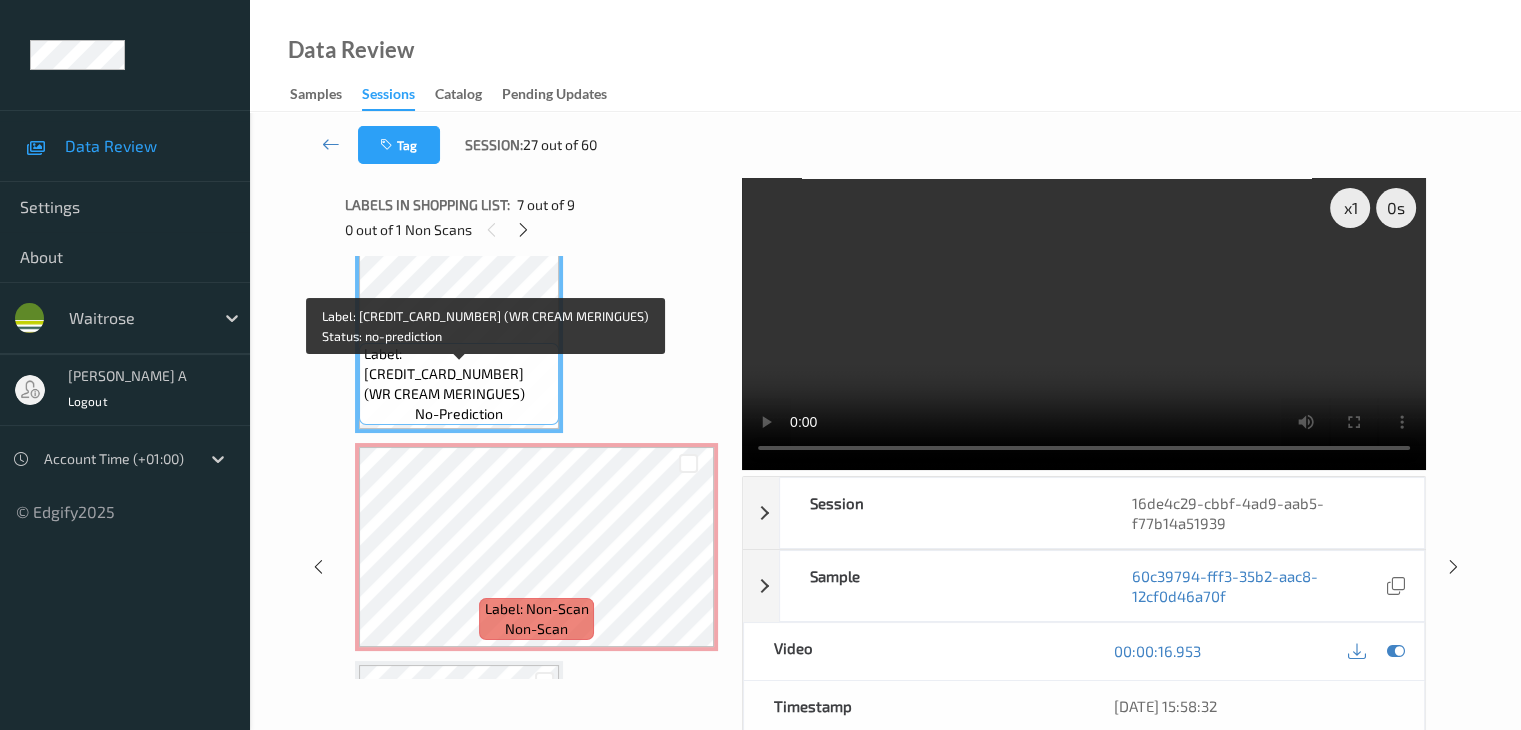 click on "Label: 5063210030477 (WR CREAM MERINGUES)" at bounding box center (459, 374) 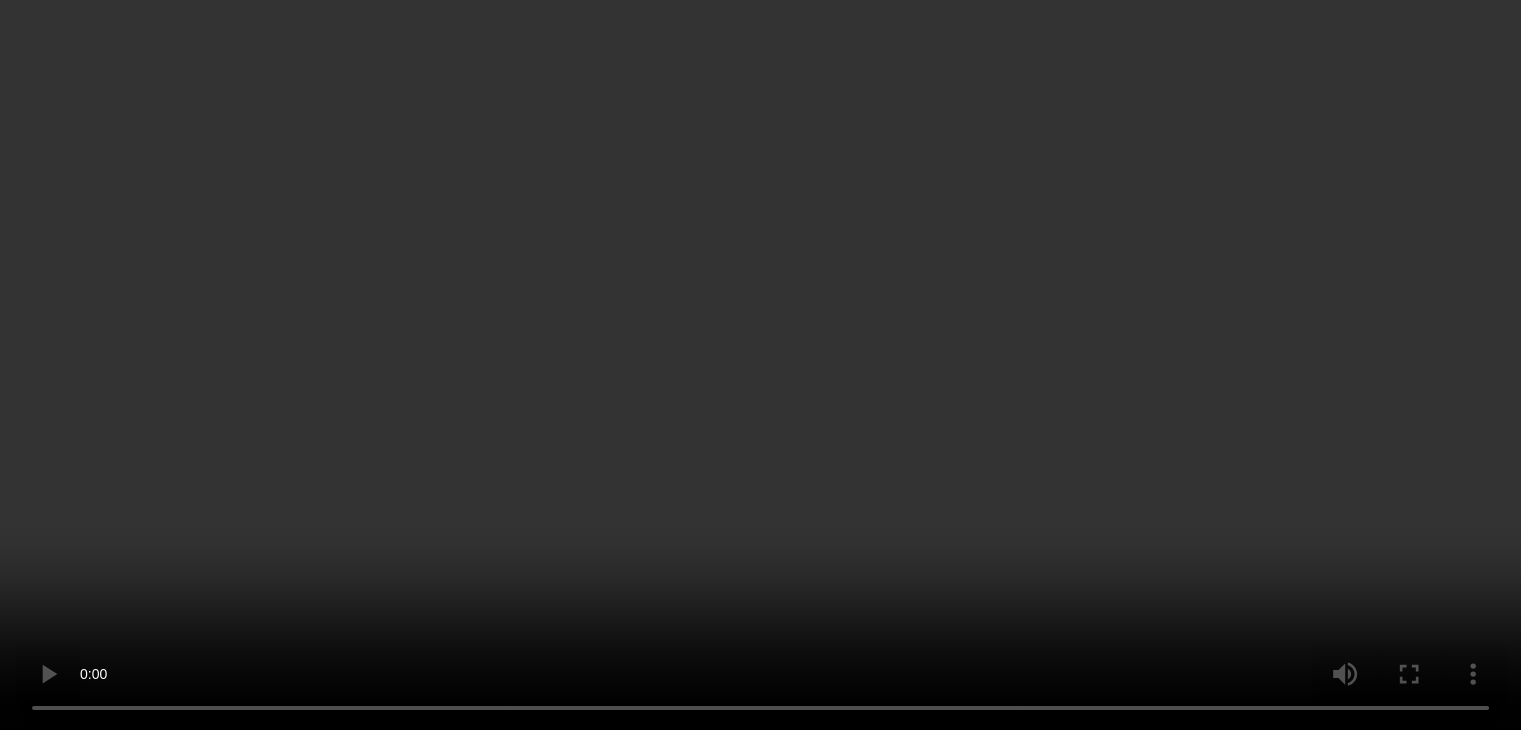 scroll, scrollTop: 1548, scrollLeft: 0, axis: vertical 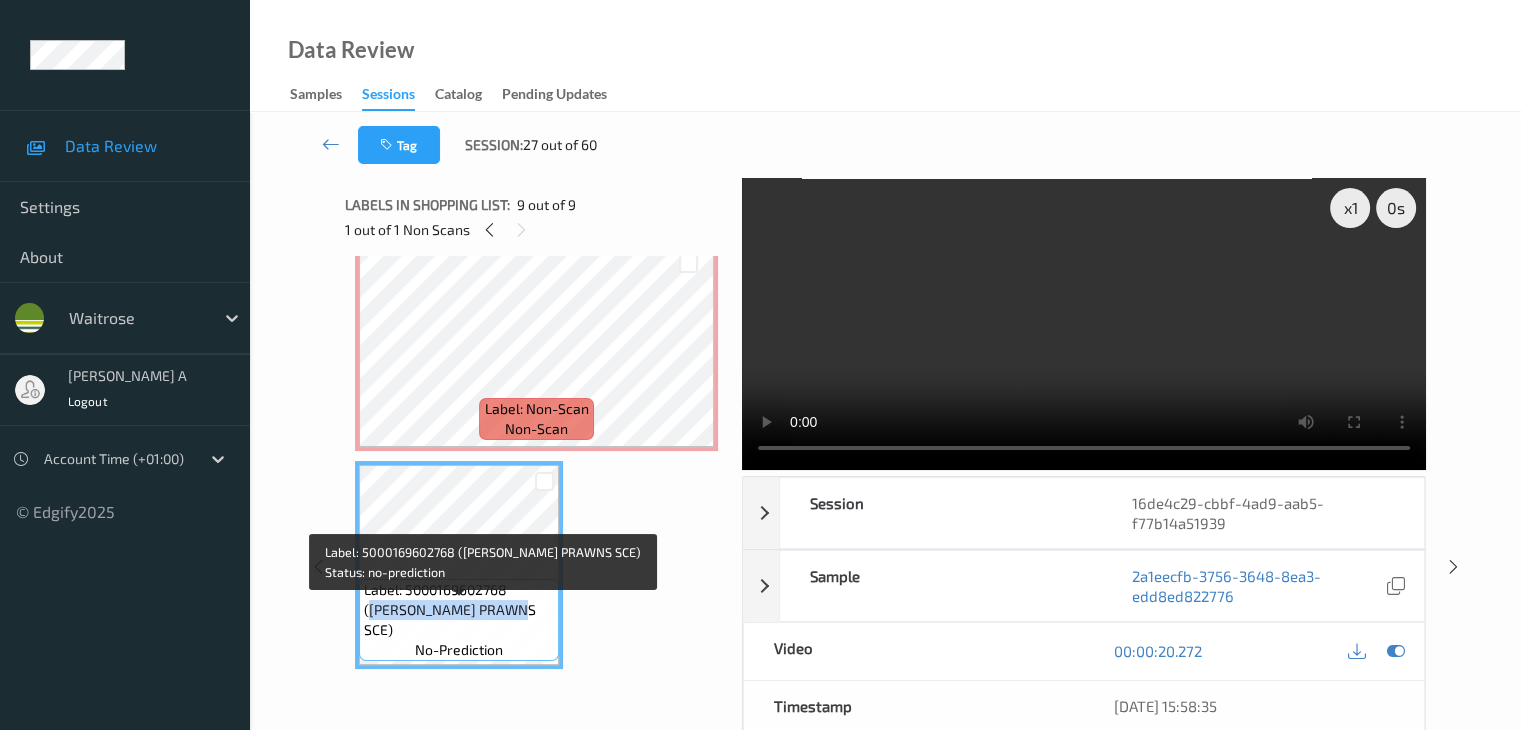 drag, startPoint x: 520, startPoint y: 610, endPoint x: 484, endPoint y: 632, distance: 42.190044 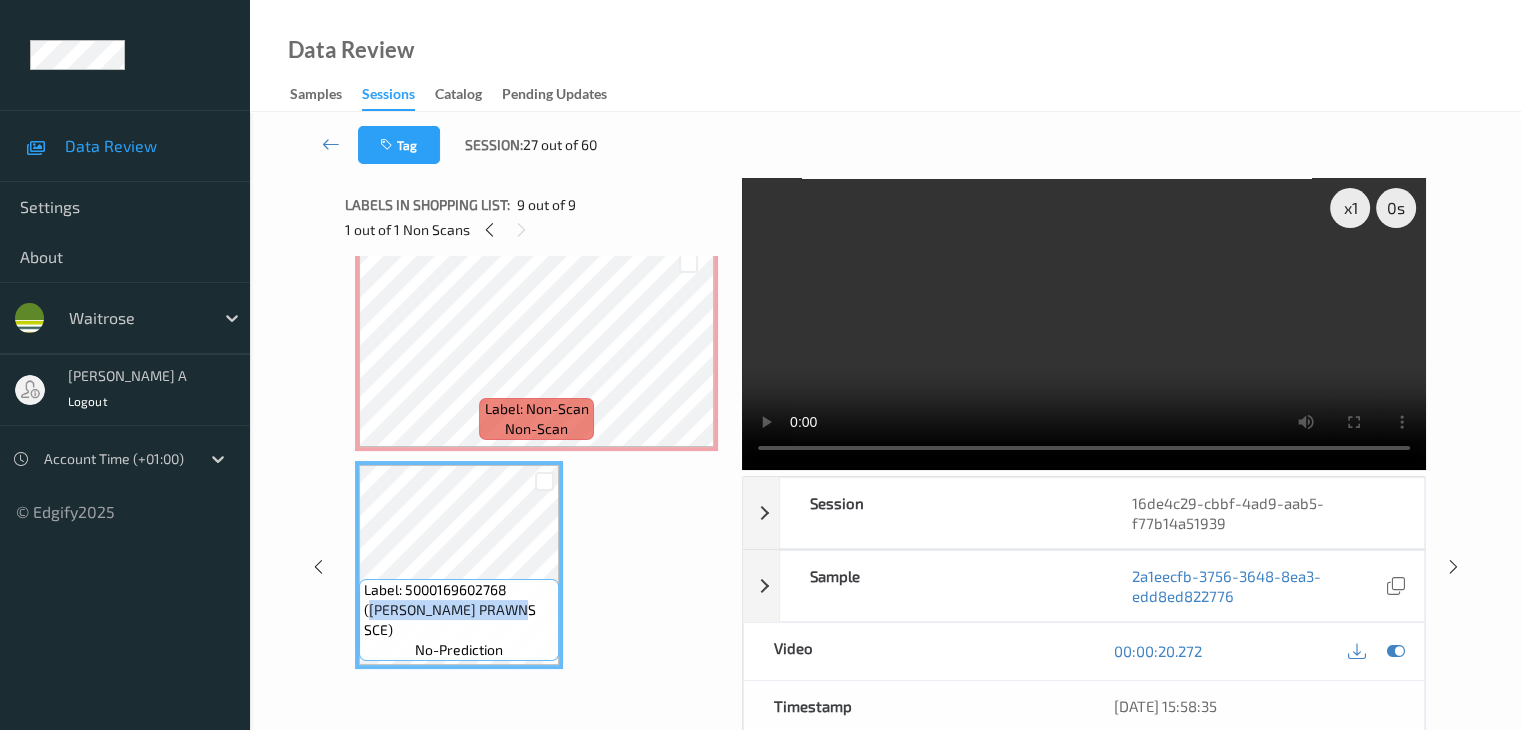 scroll, scrollTop: 100, scrollLeft: 0, axis: vertical 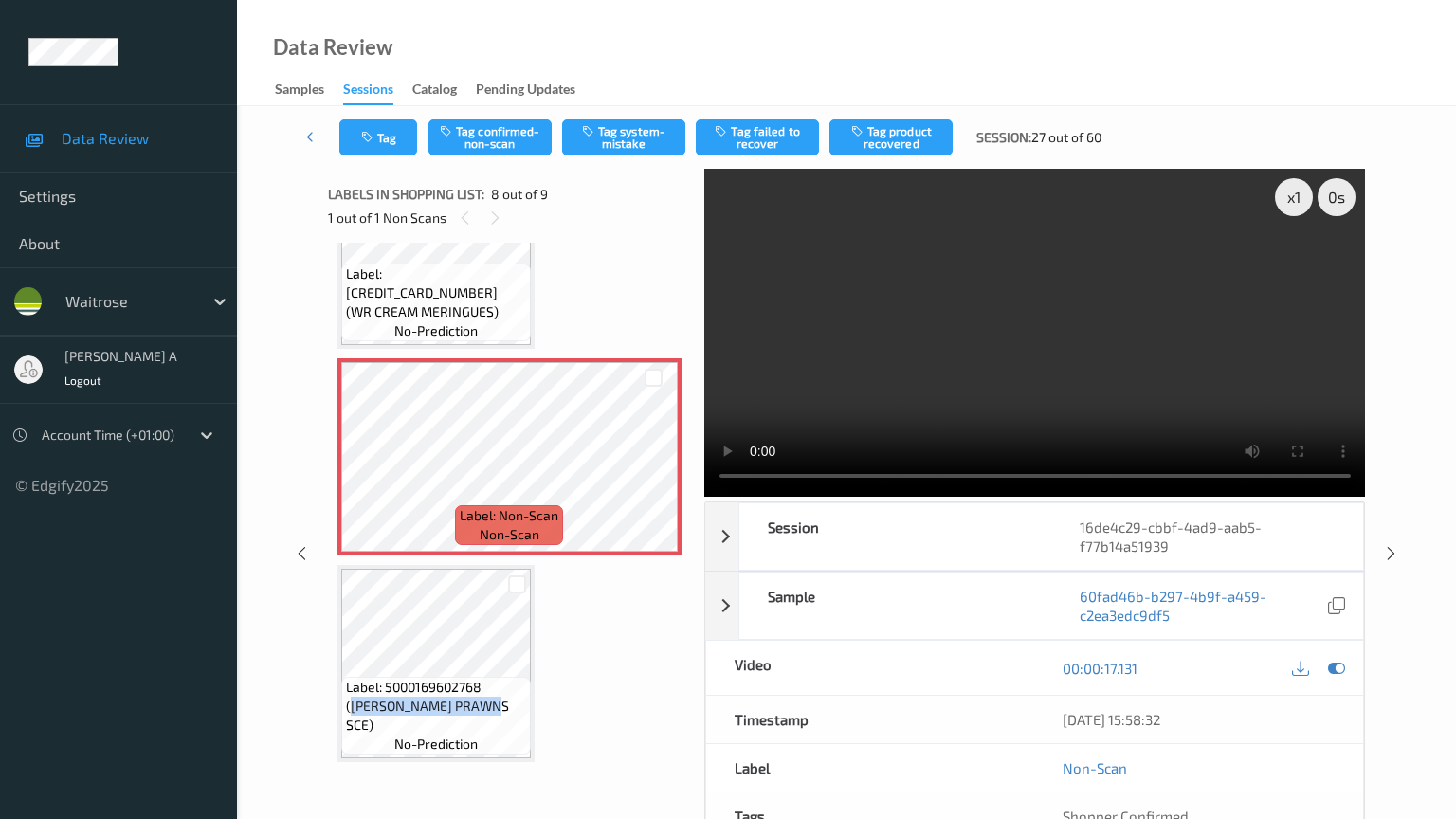 type 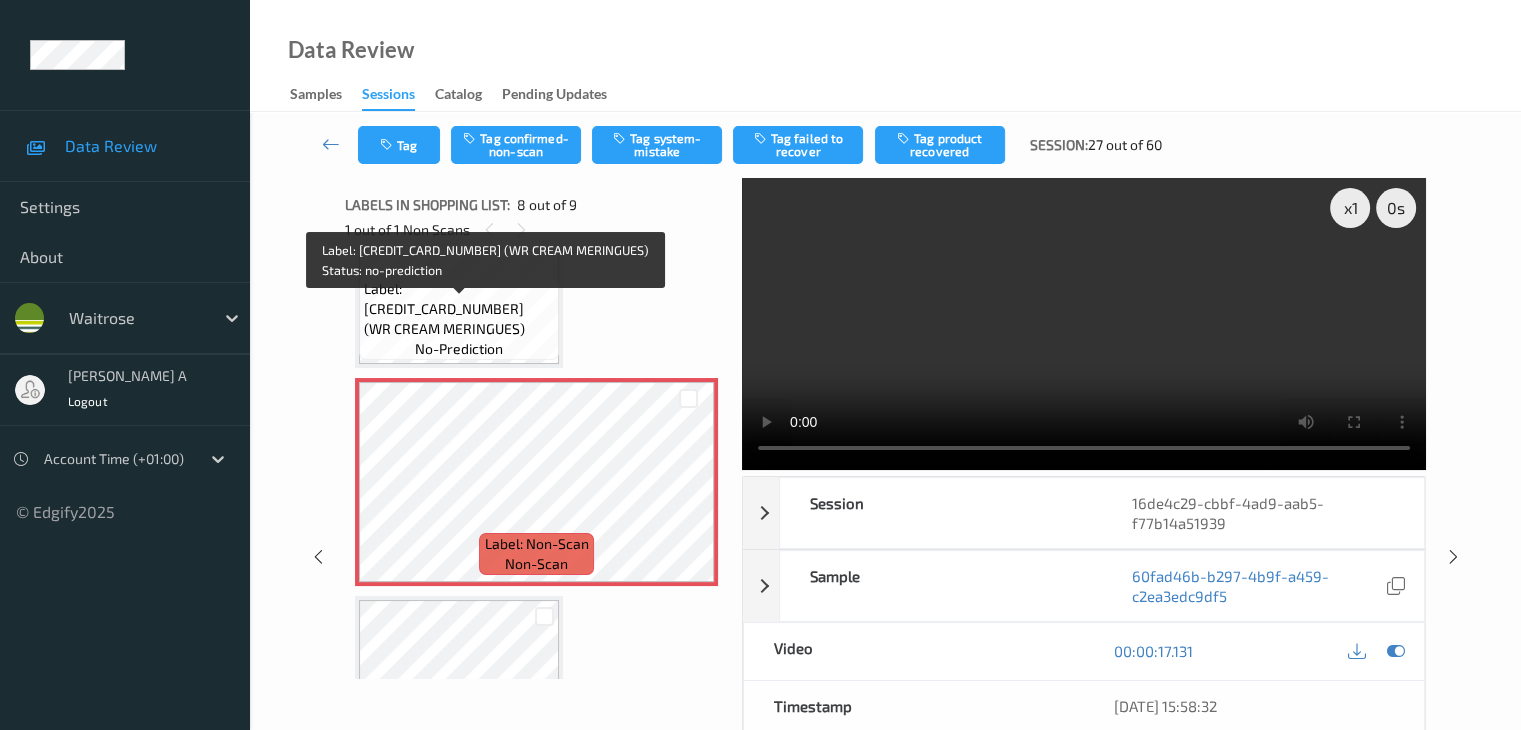 click on "Label: 5063210030477 (WR CREAM MERINGUES)" at bounding box center (459, 309) 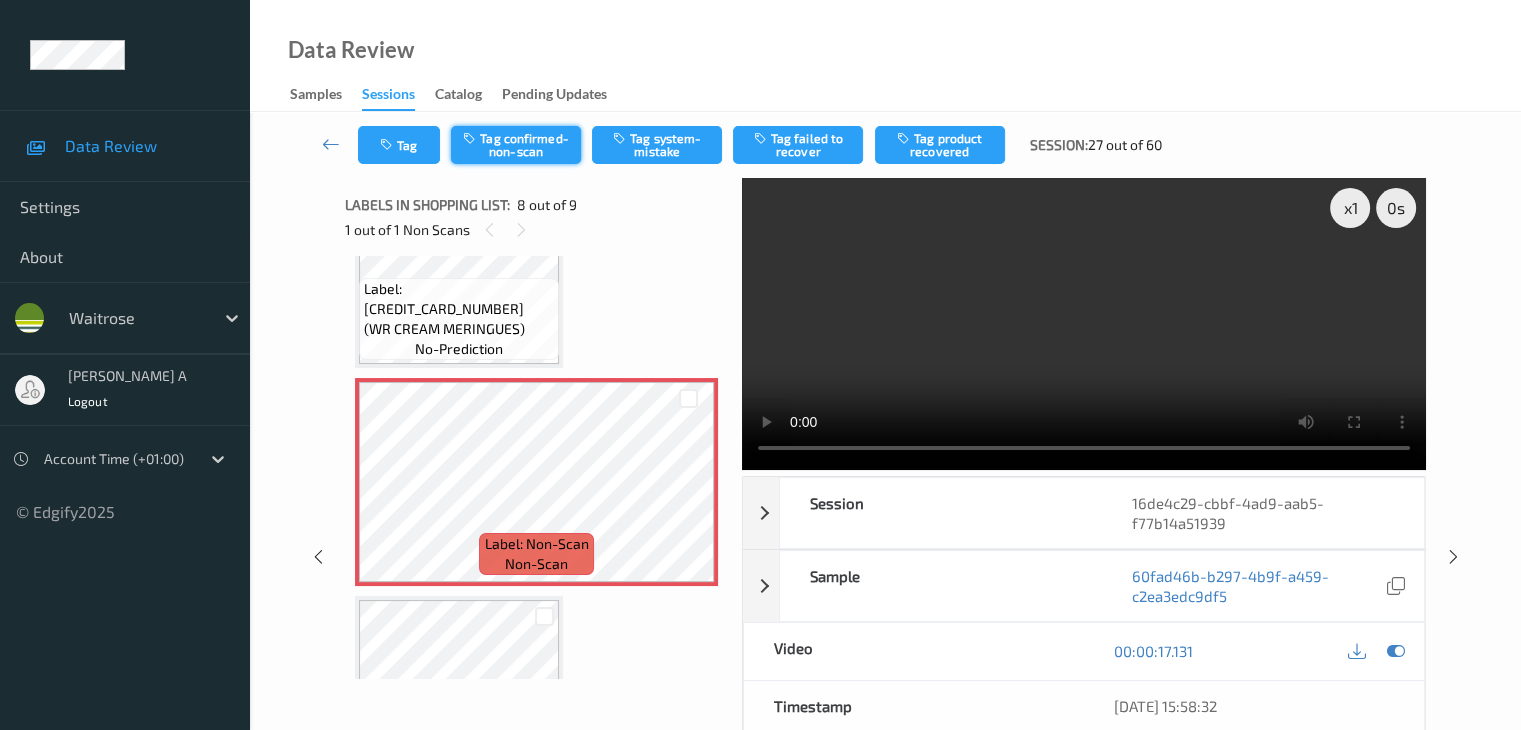click on "Tag   confirmed-non-scan" at bounding box center [516, 145] 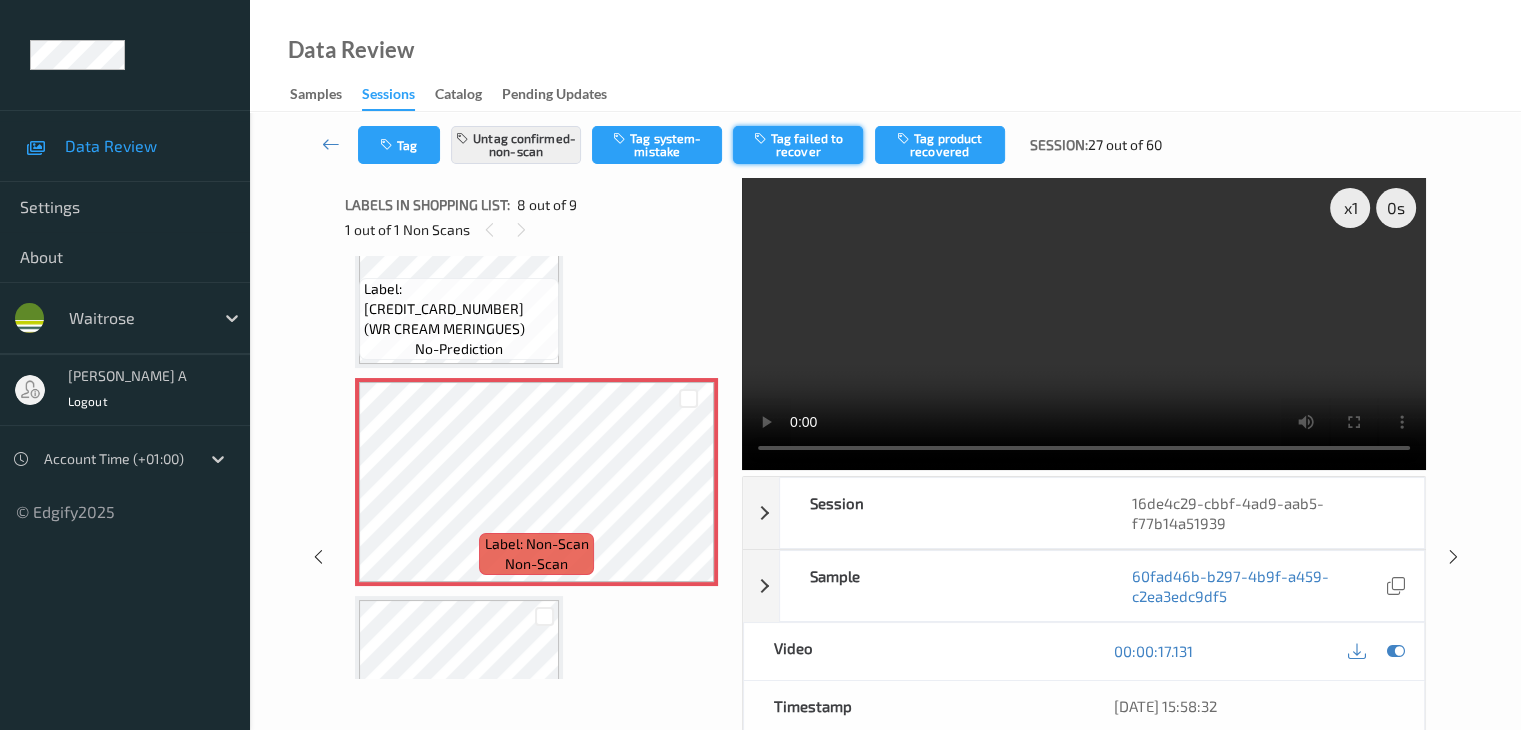 click on "Tag   failed to recover" at bounding box center [798, 145] 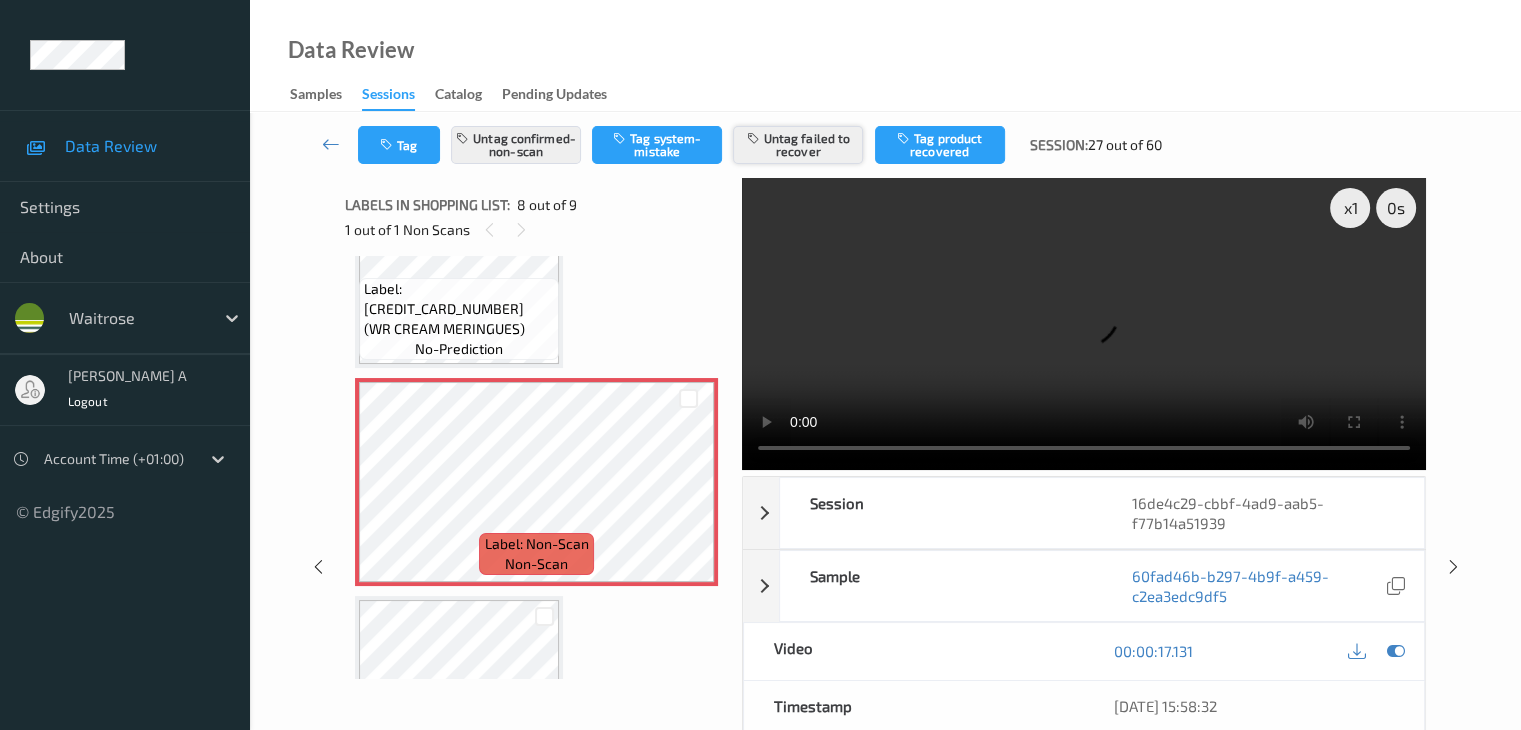 click on "Untag   failed to recover" at bounding box center [798, 145] 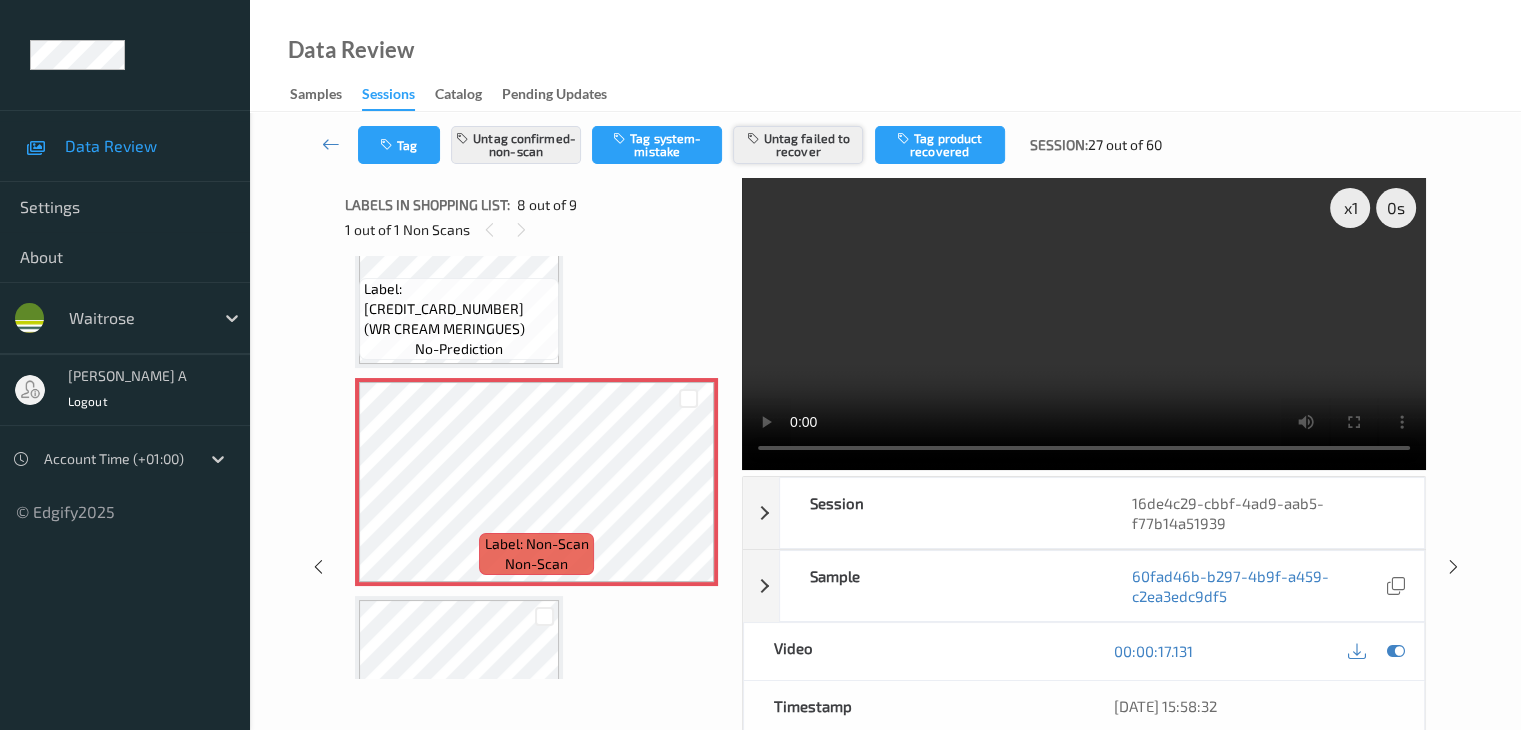 click on "Untag   failed to recover" at bounding box center (798, 145) 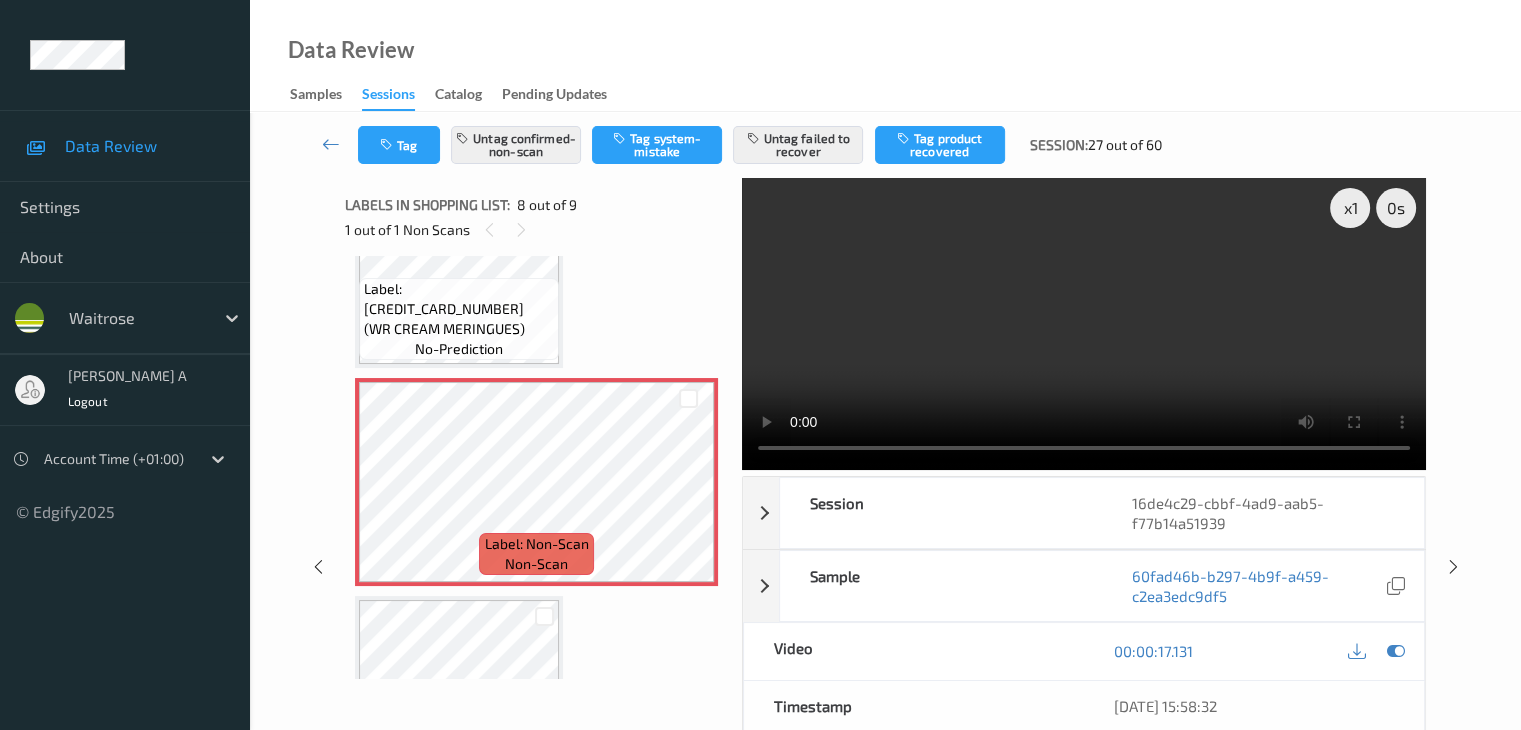 scroll, scrollTop: 1548, scrollLeft: 0, axis: vertical 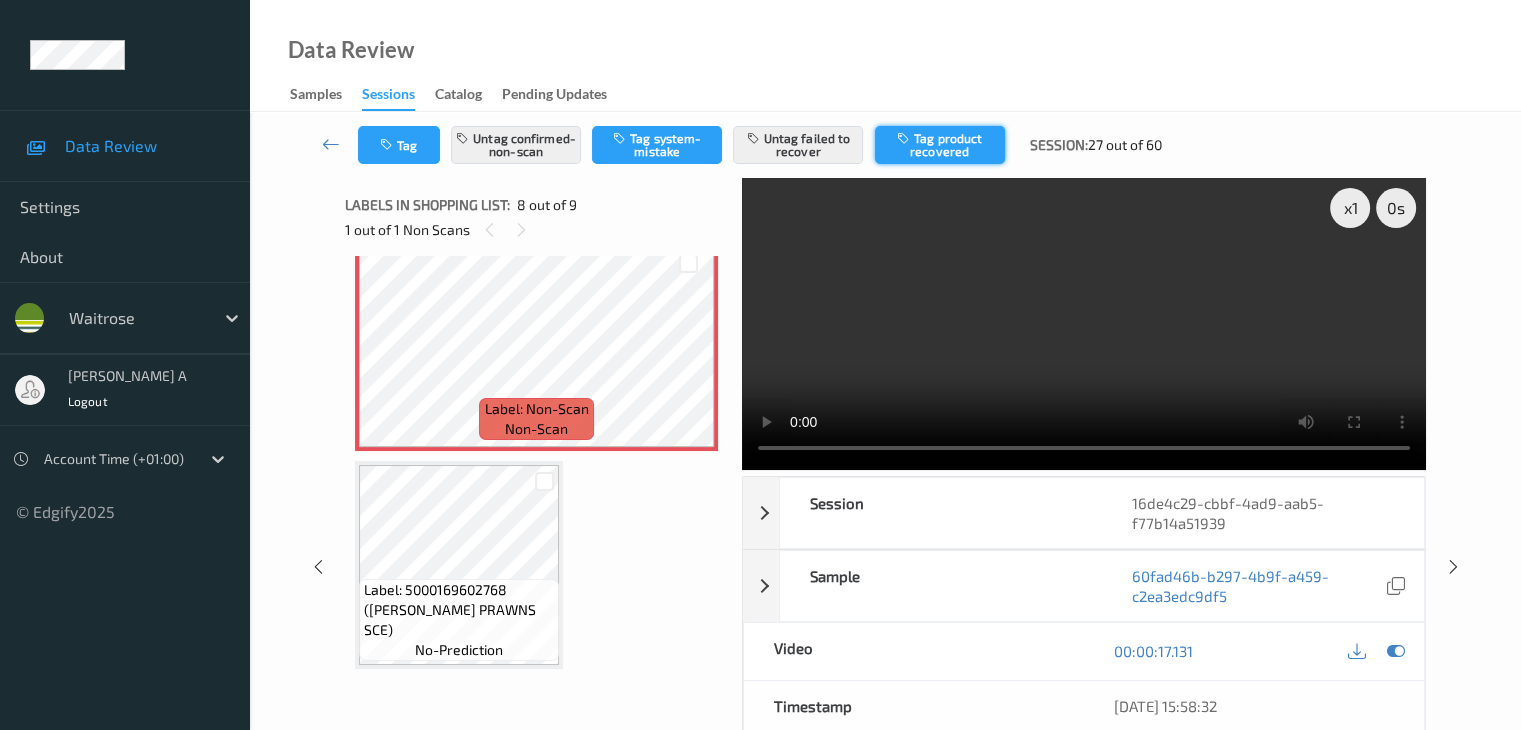 click on "Tag   product recovered" at bounding box center [940, 145] 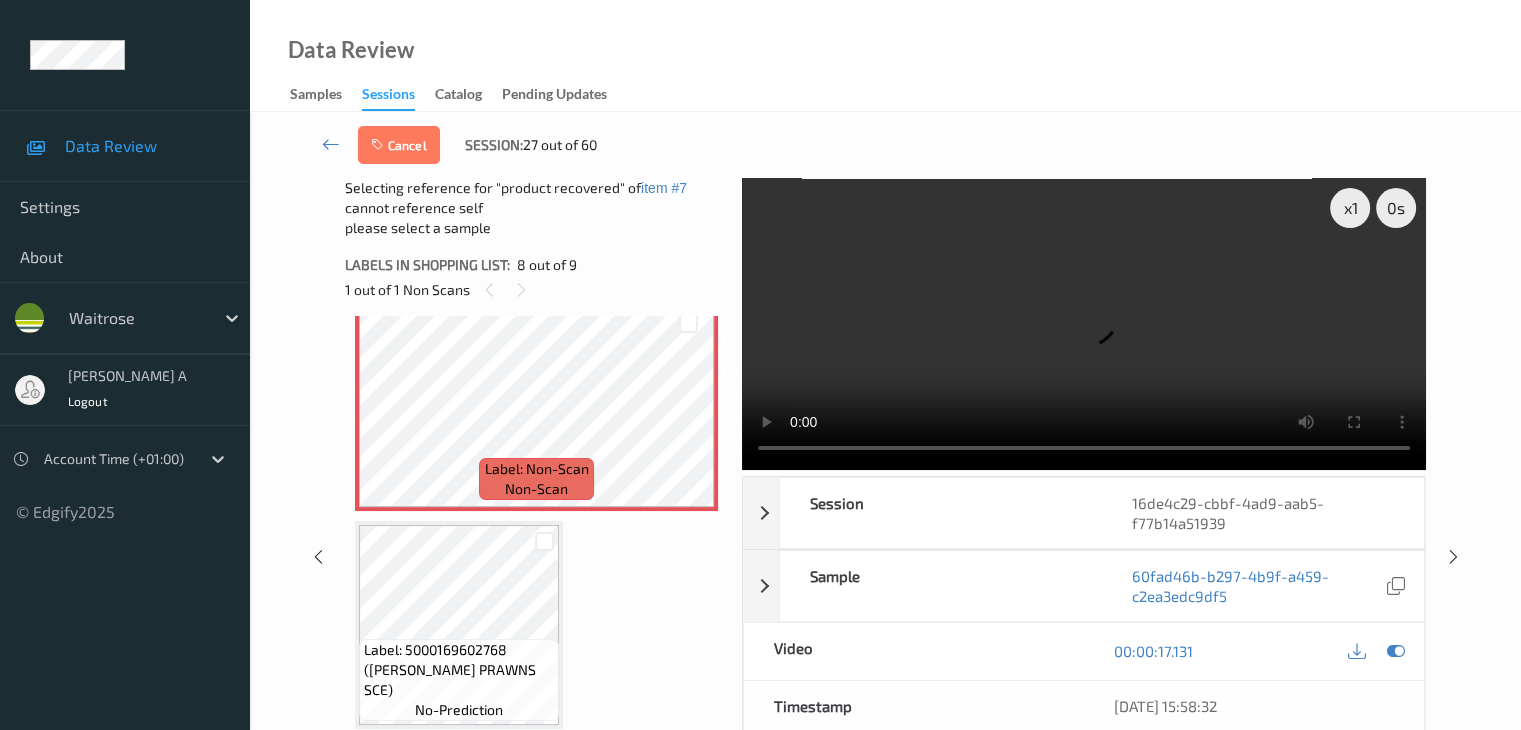 drag, startPoint x: 374, startPoint y: 150, endPoint x: 399, endPoint y: 182, distance: 40.60788 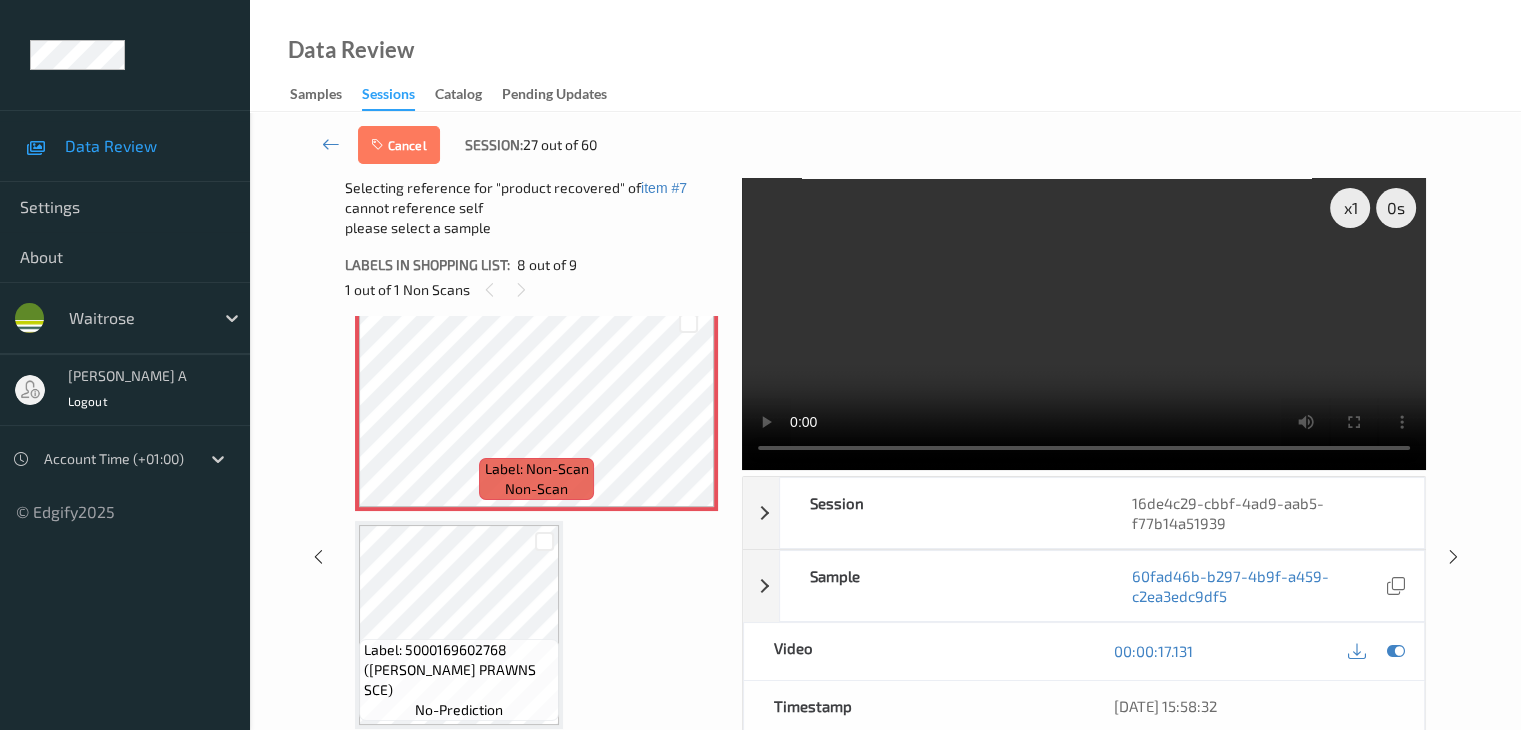 click at bounding box center [379, 145] 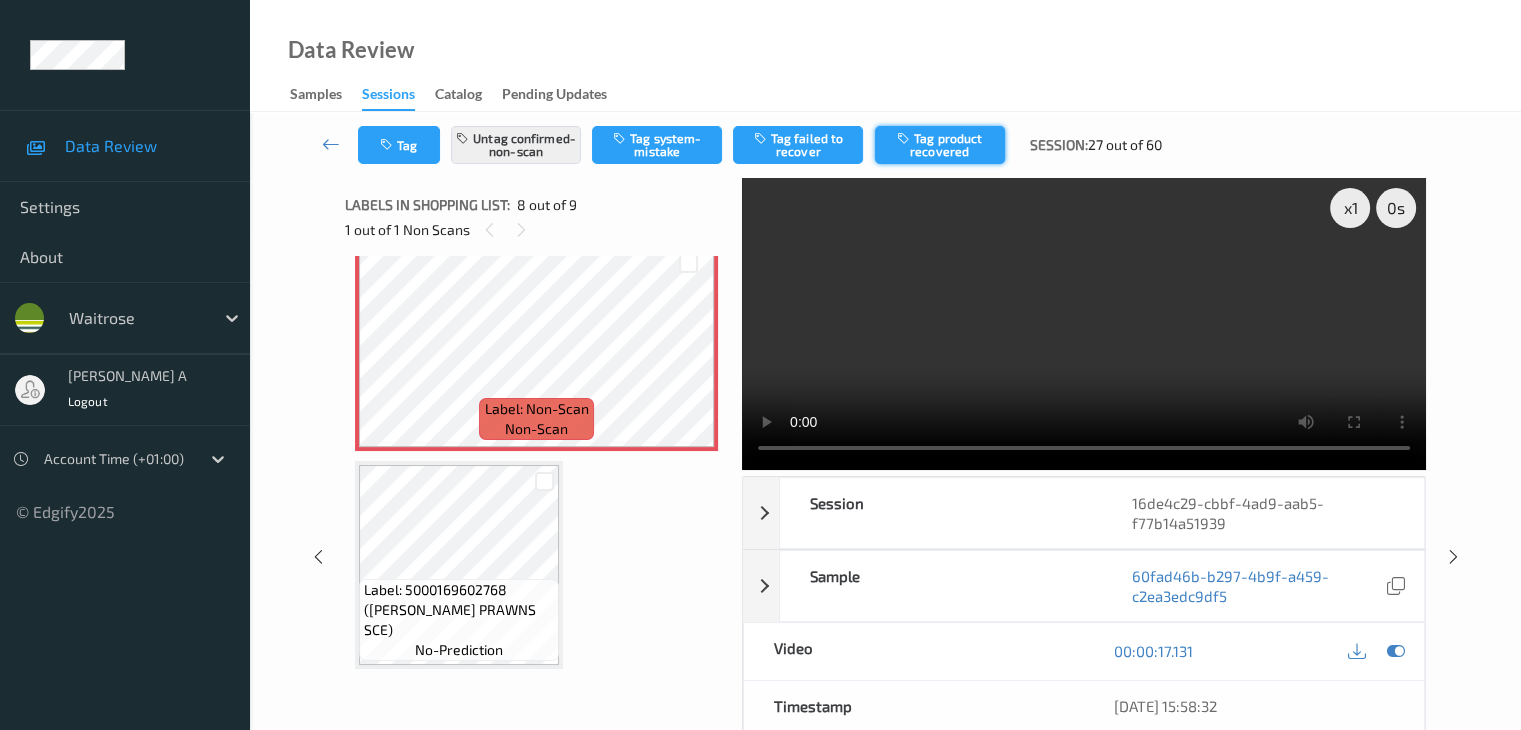click on "Tag   product recovered" at bounding box center [940, 145] 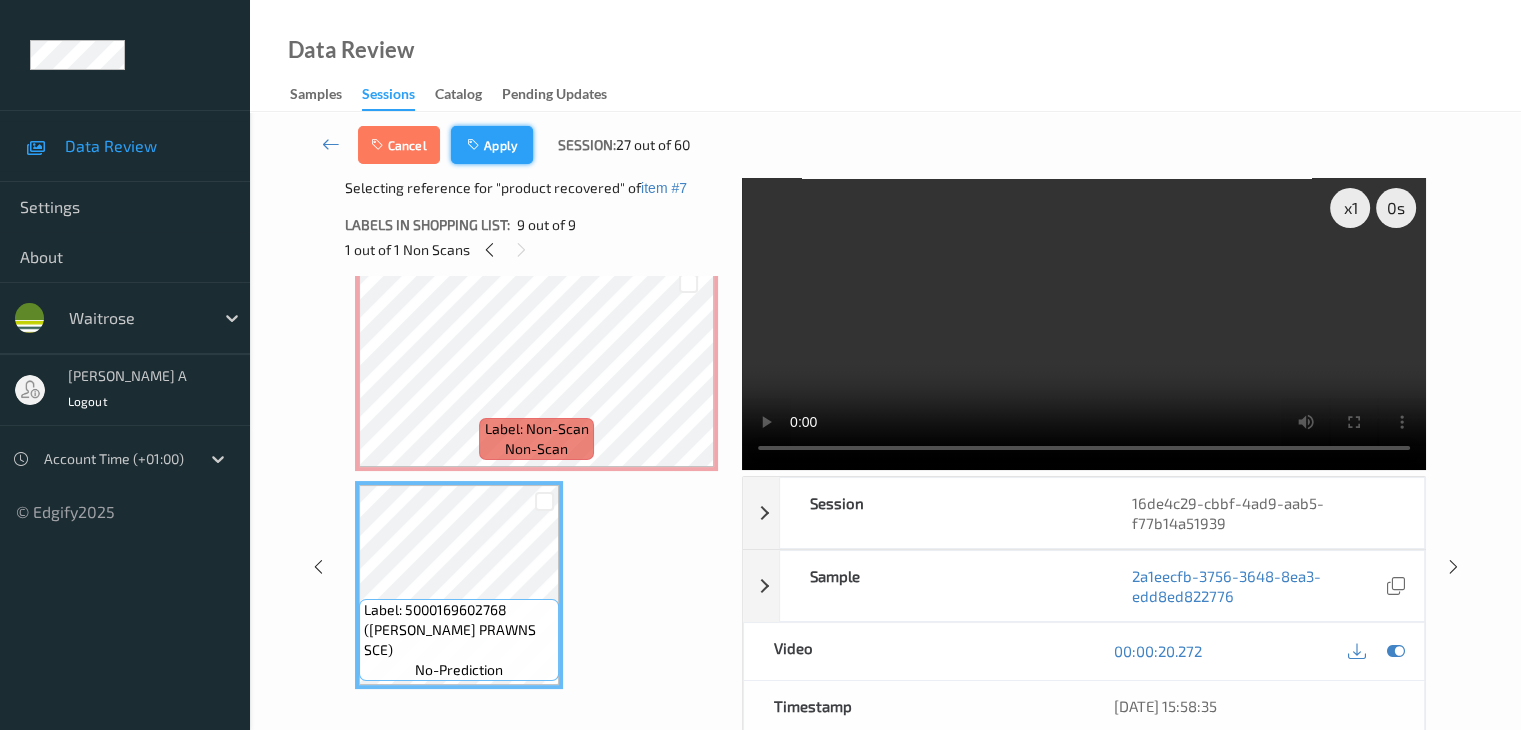 click on "Apply" at bounding box center (492, 145) 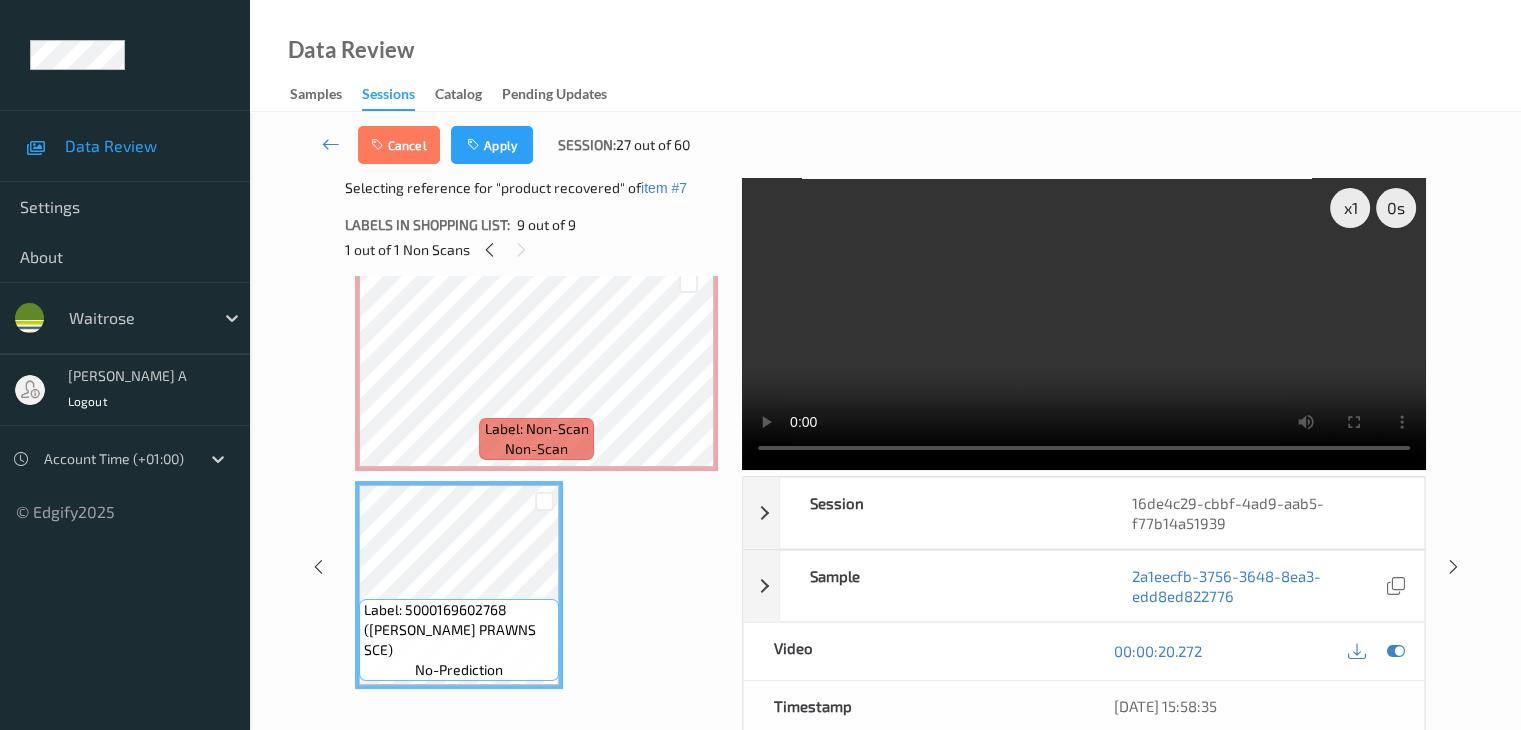 scroll, scrollTop: 1316, scrollLeft: 0, axis: vertical 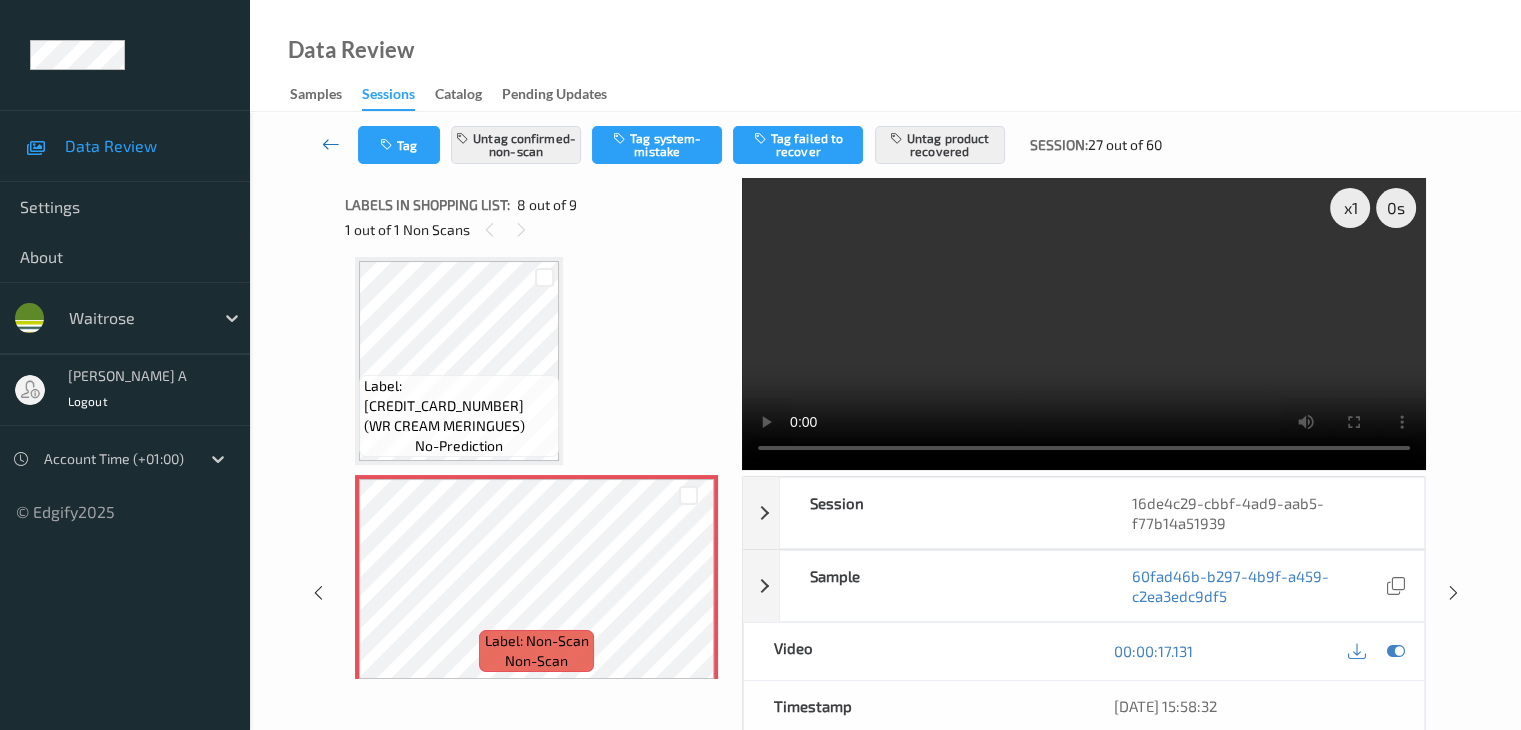 click at bounding box center (331, 144) 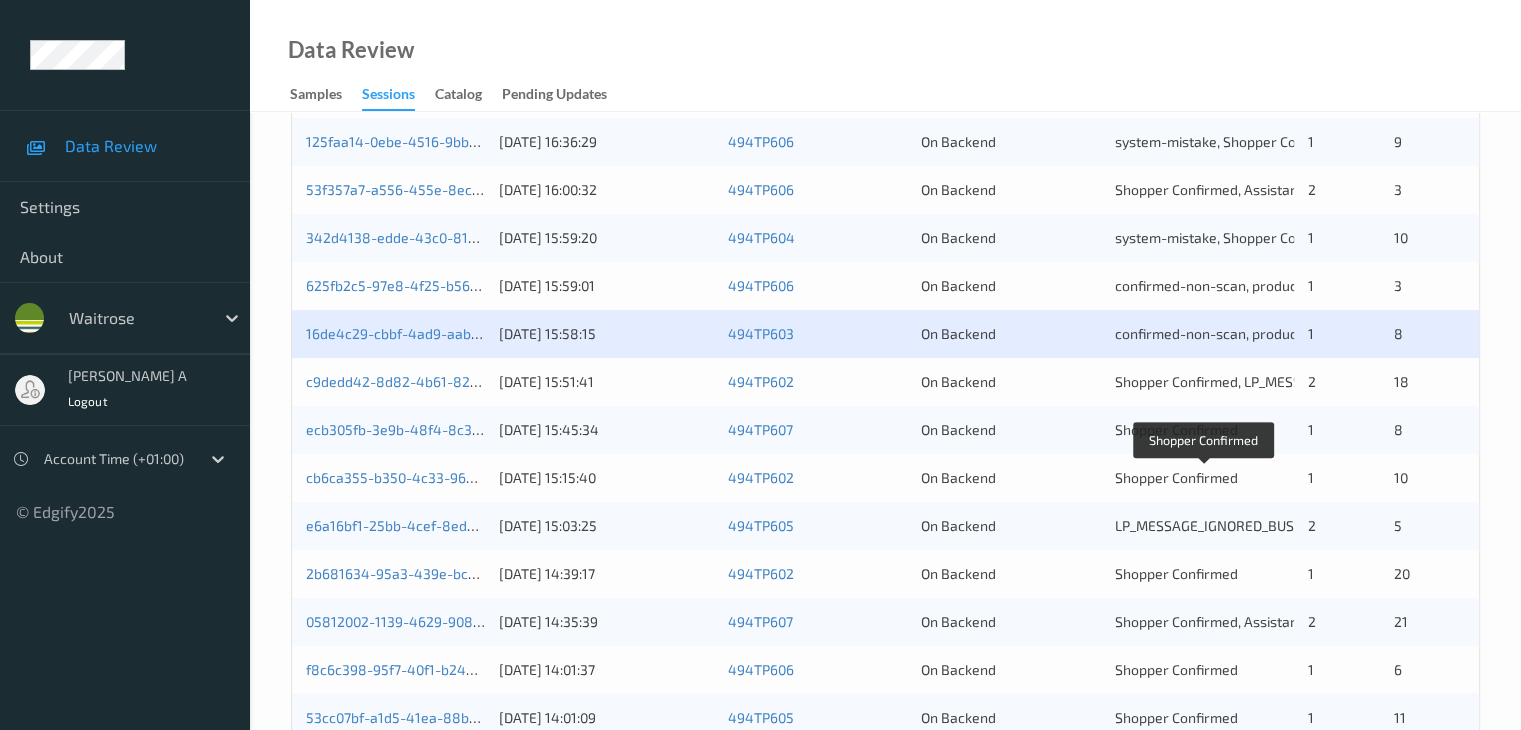 scroll, scrollTop: 600, scrollLeft: 0, axis: vertical 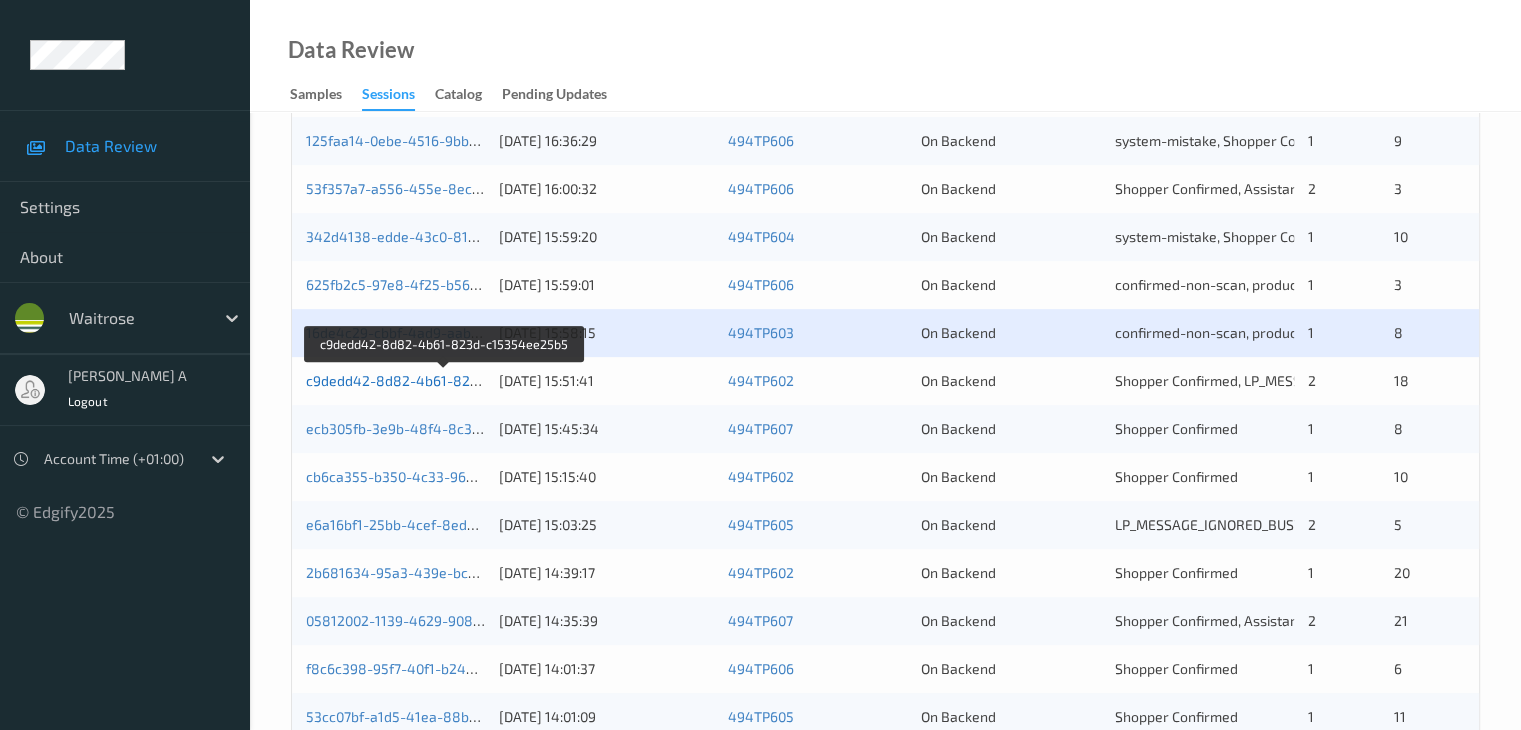 click on "c9dedd42-8d82-4b61-823d-c15354ee25b5" at bounding box center (446, 380) 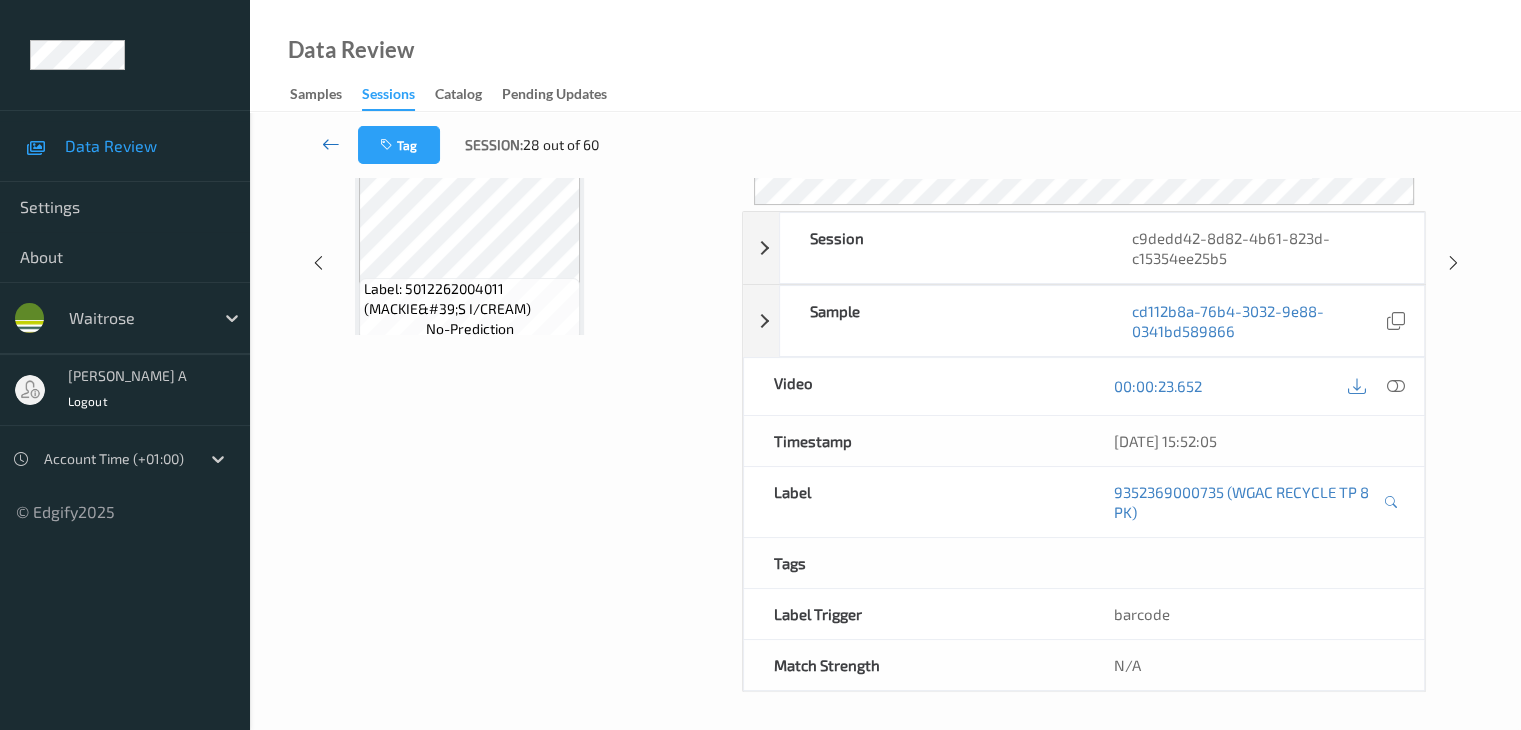 click at bounding box center (331, 144) 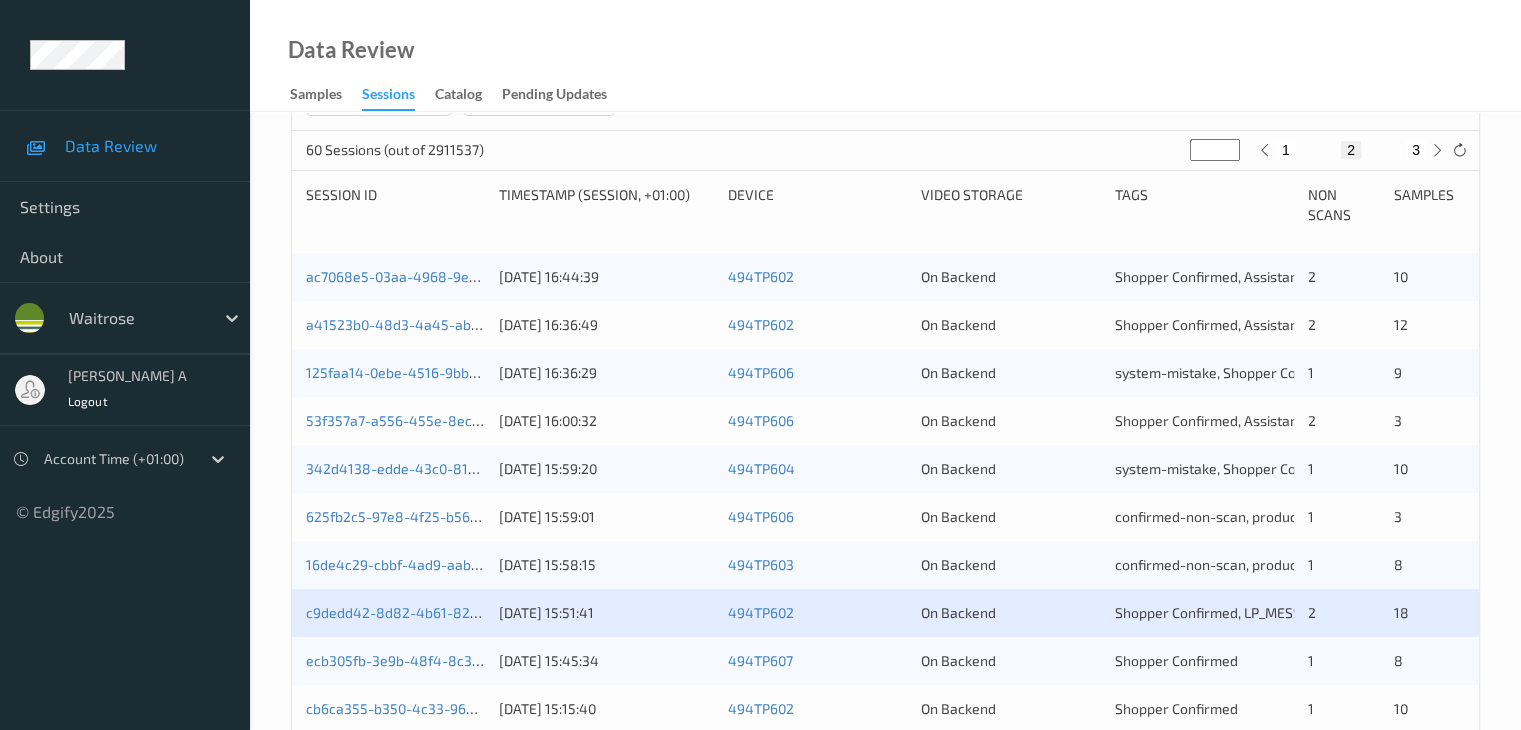 scroll, scrollTop: 600, scrollLeft: 0, axis: vertical 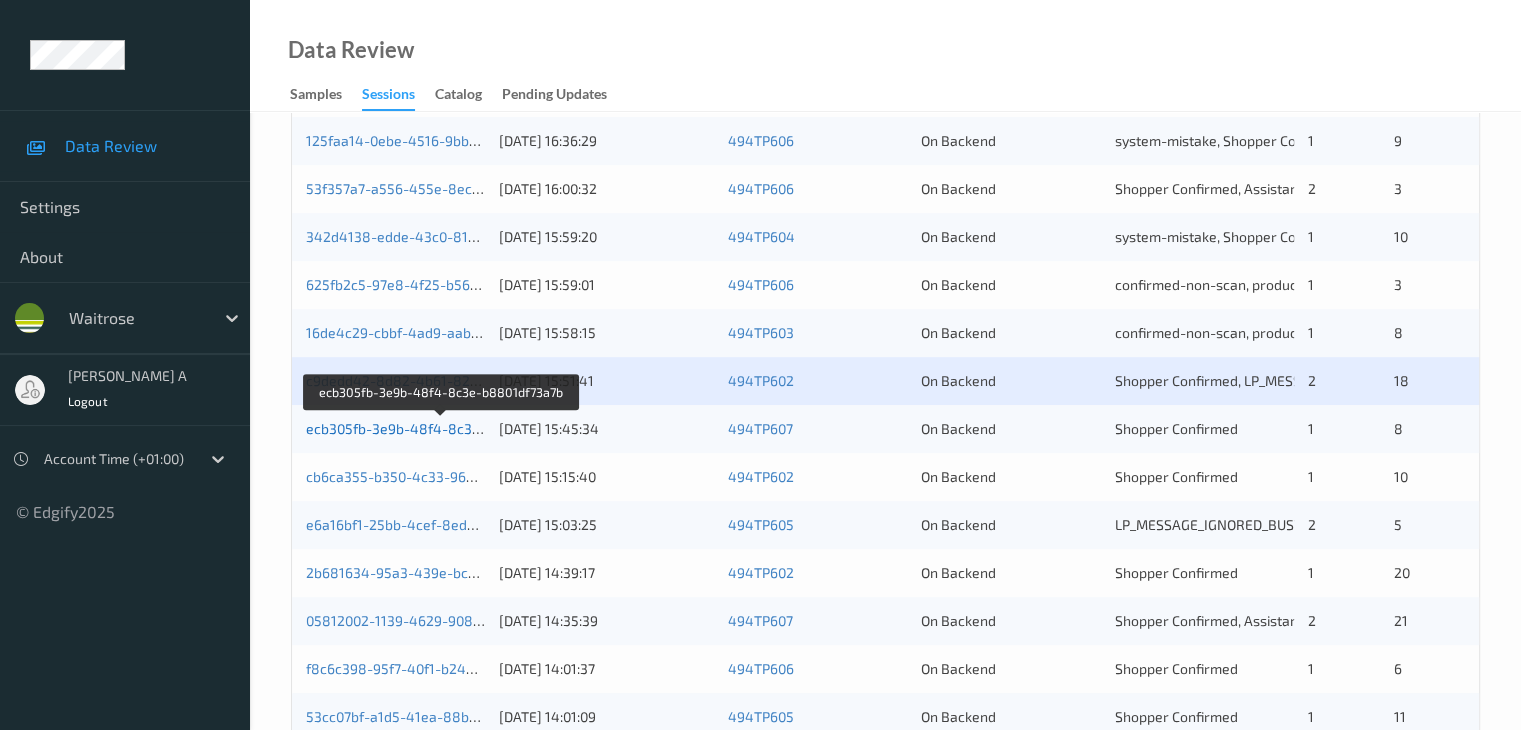 click on "ecb305fb-3e9b-48f4-8c3e-b8801df73a7b" at bounding box center [441, 428] 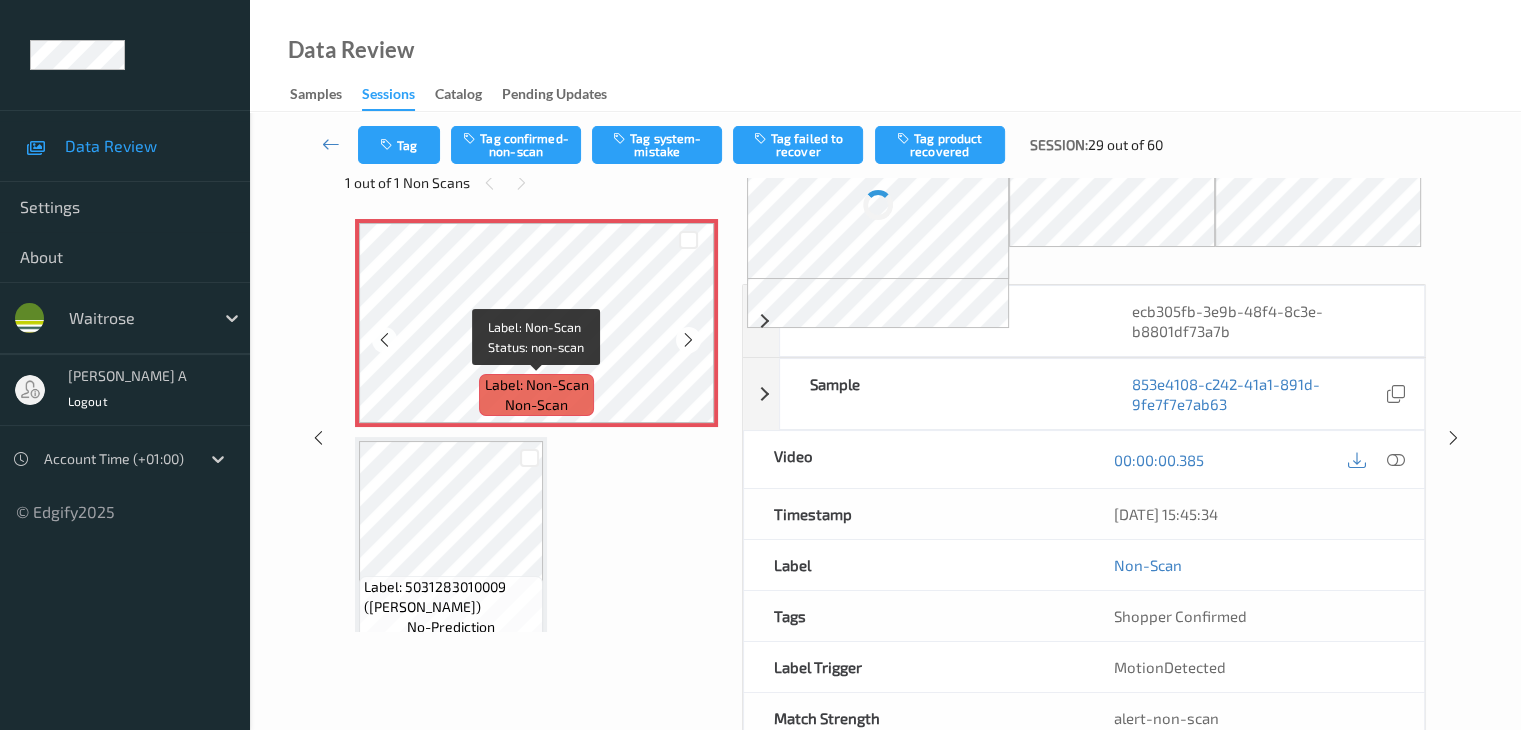scroll, scrollTop: 0, scrollLeft: 0, axis: both 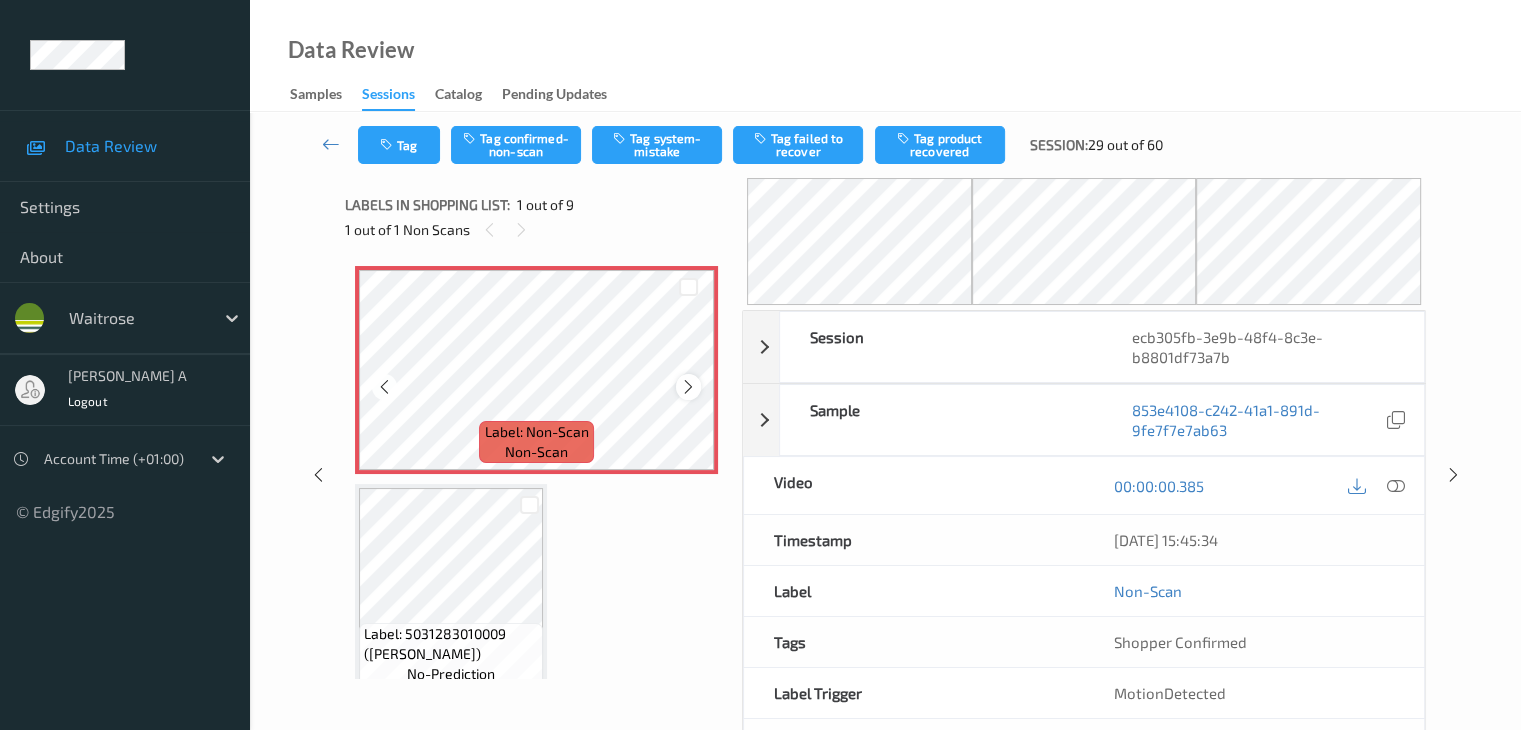 click at bounding box center [688, 386] 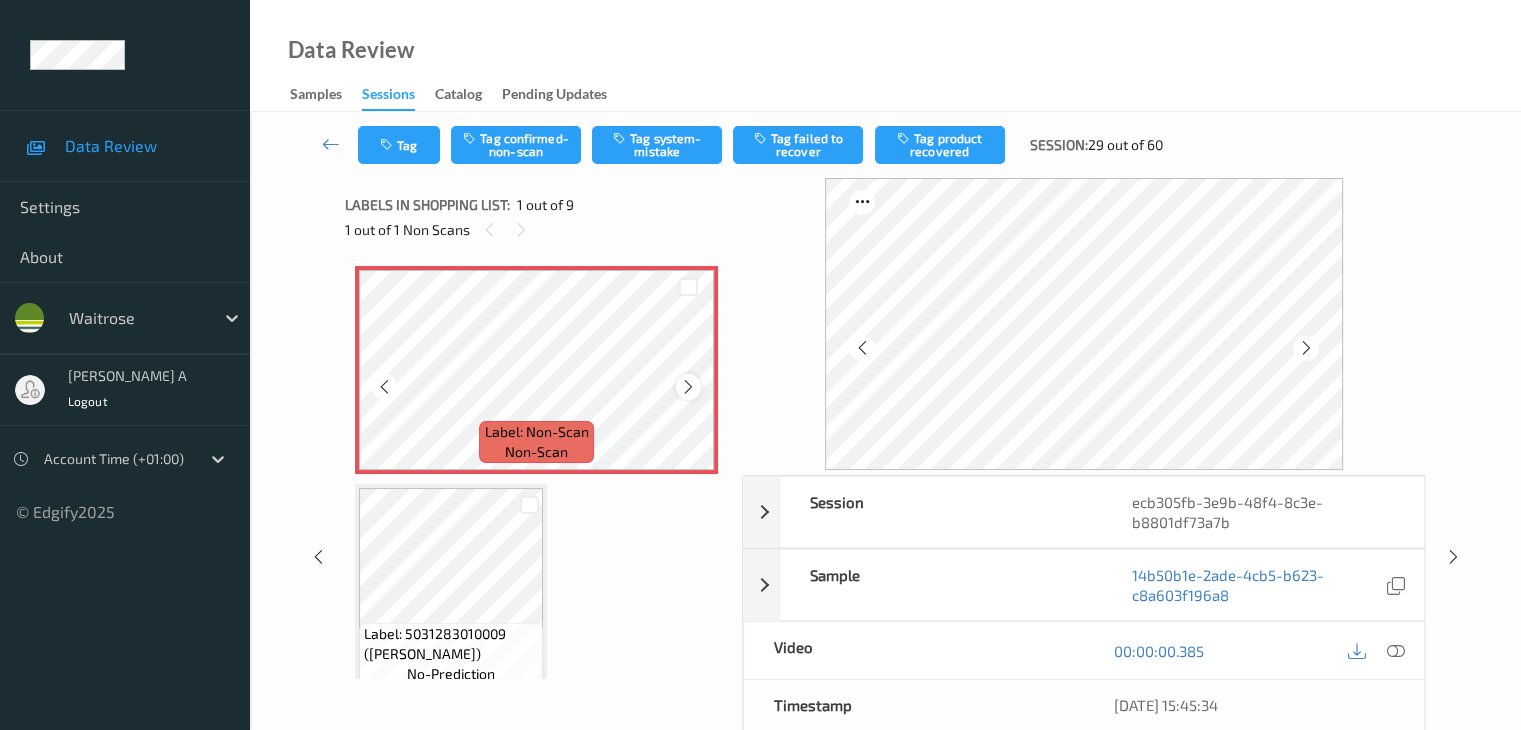 click at bounding box center (688, 387) 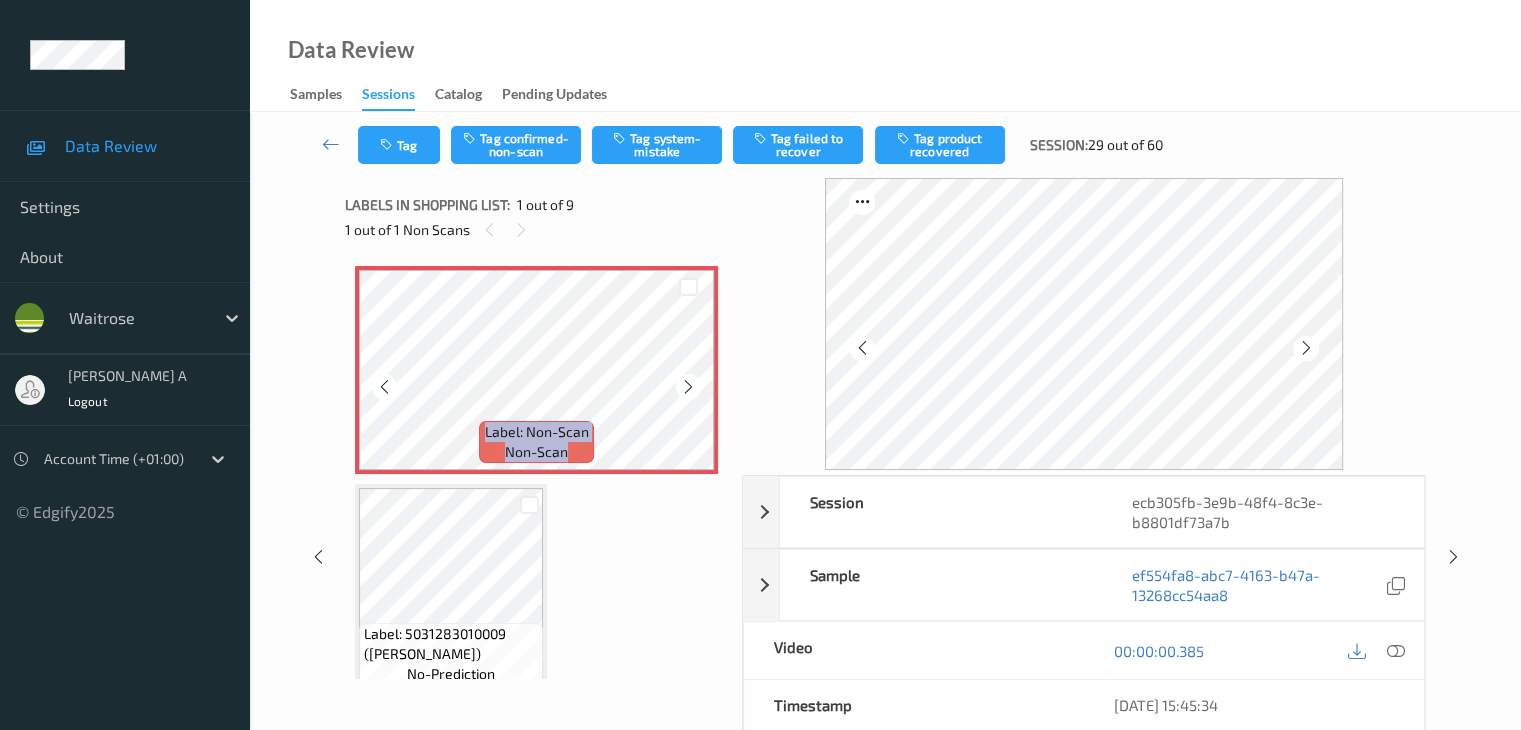 click at bounding box center (688, 387) 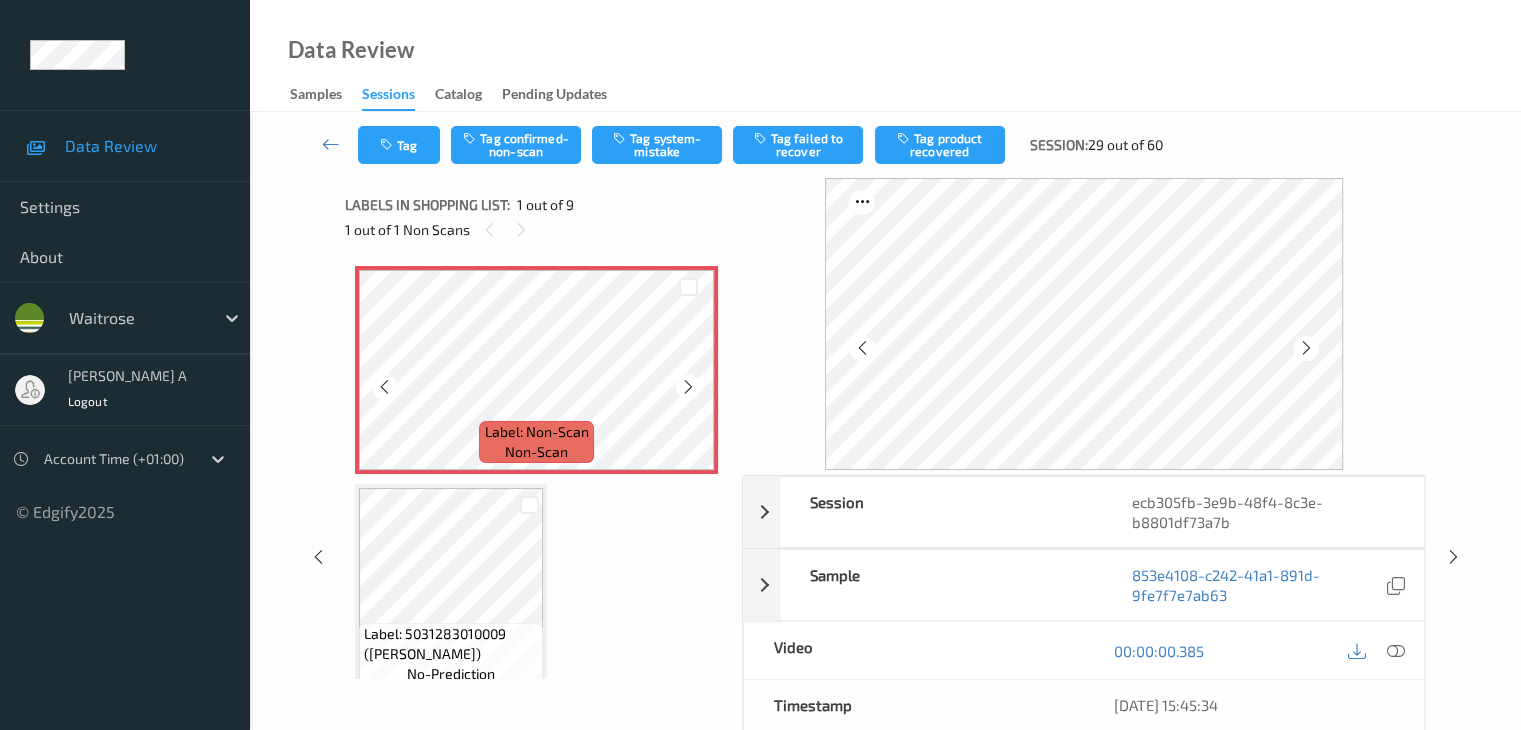 click at bounding box center (688, 387) 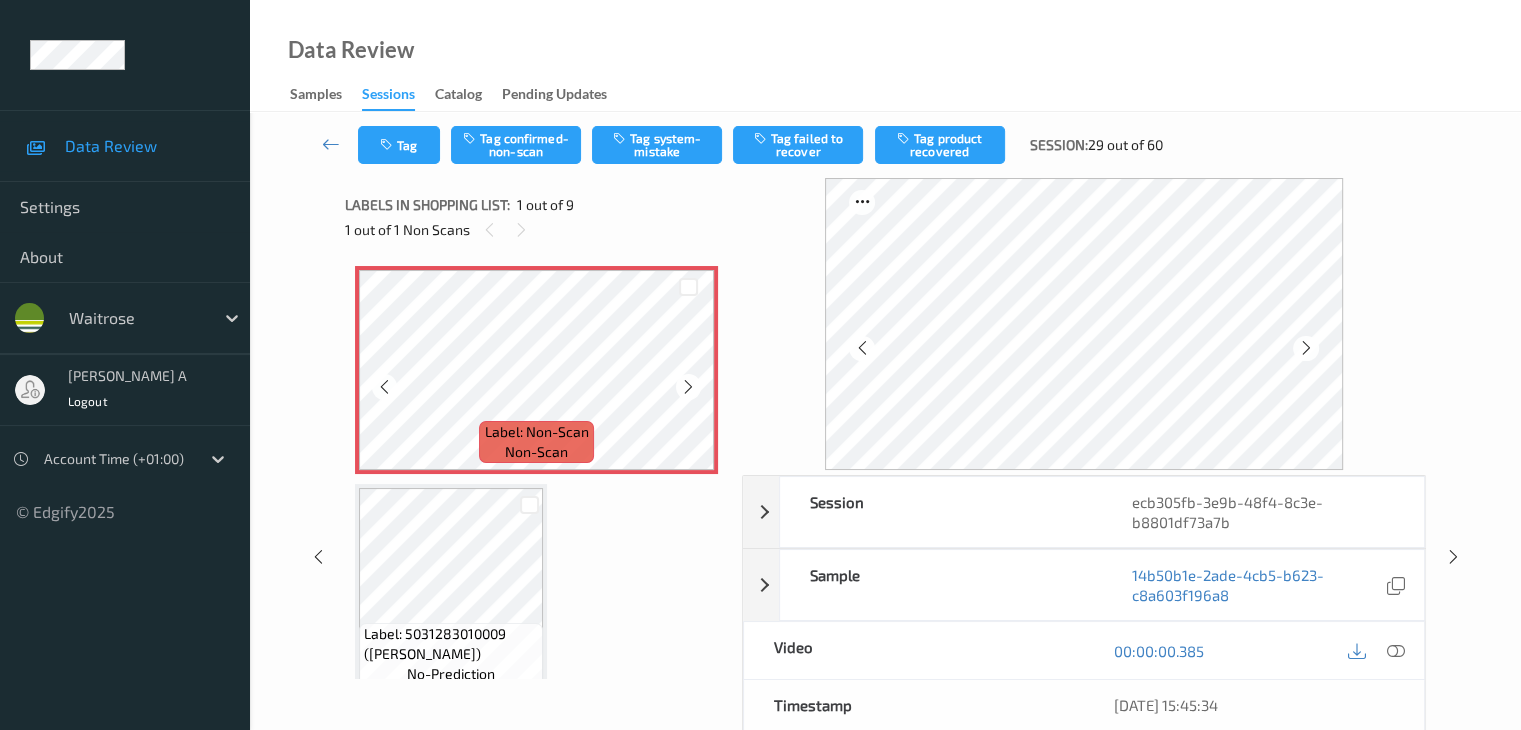 click at bounding box center (688, 387) 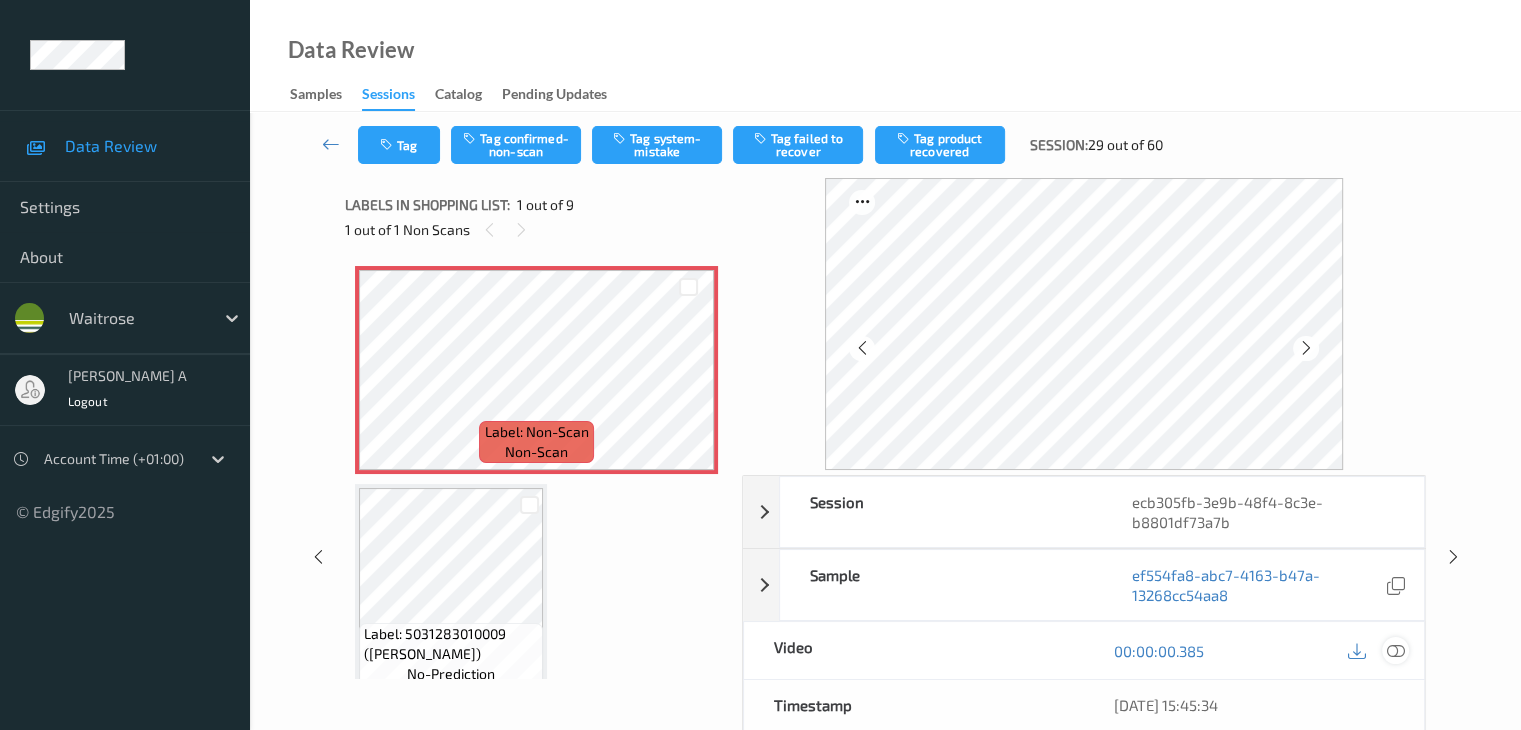 click at bounding box center (1395, 651) 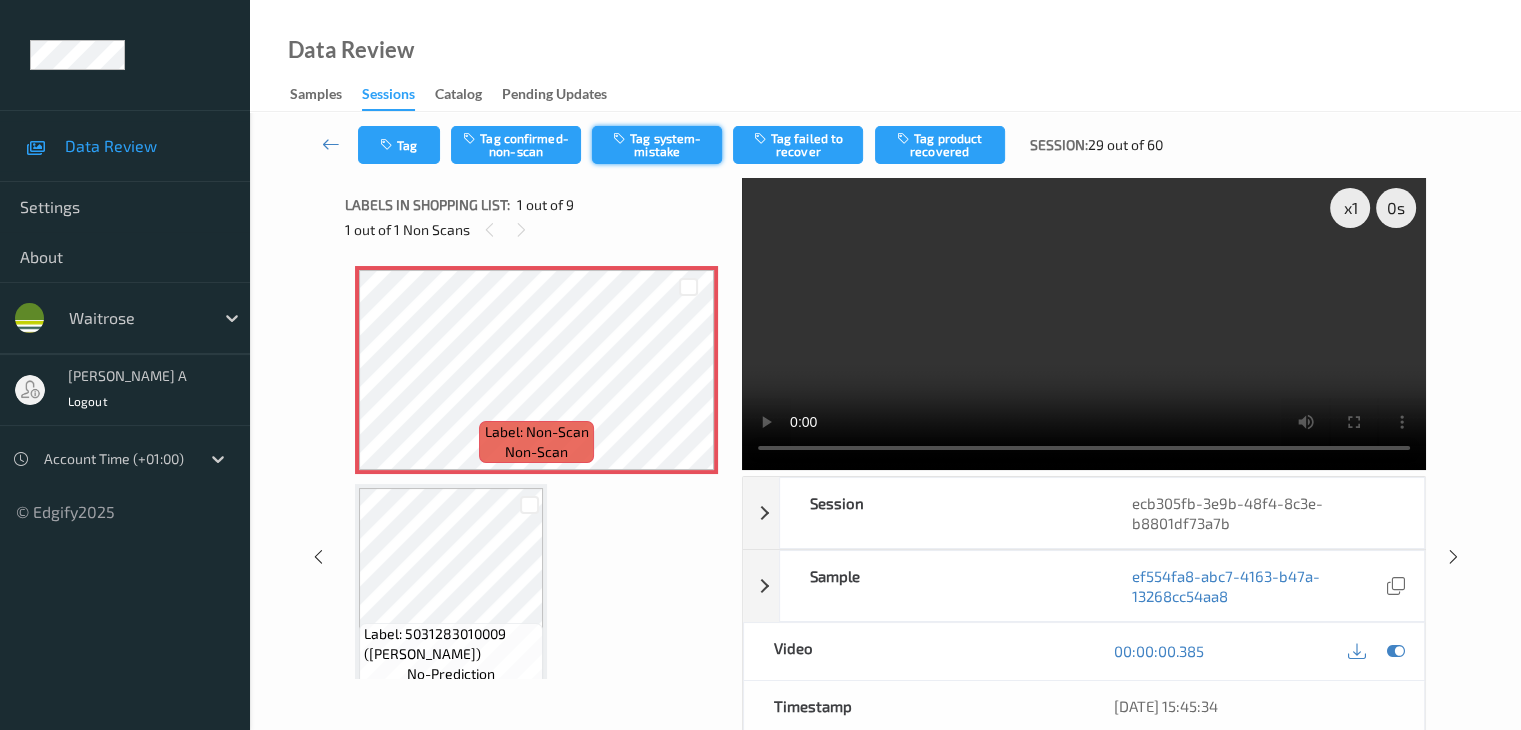 click on "Tag   system-mistake" at bounding box center (657, 145) 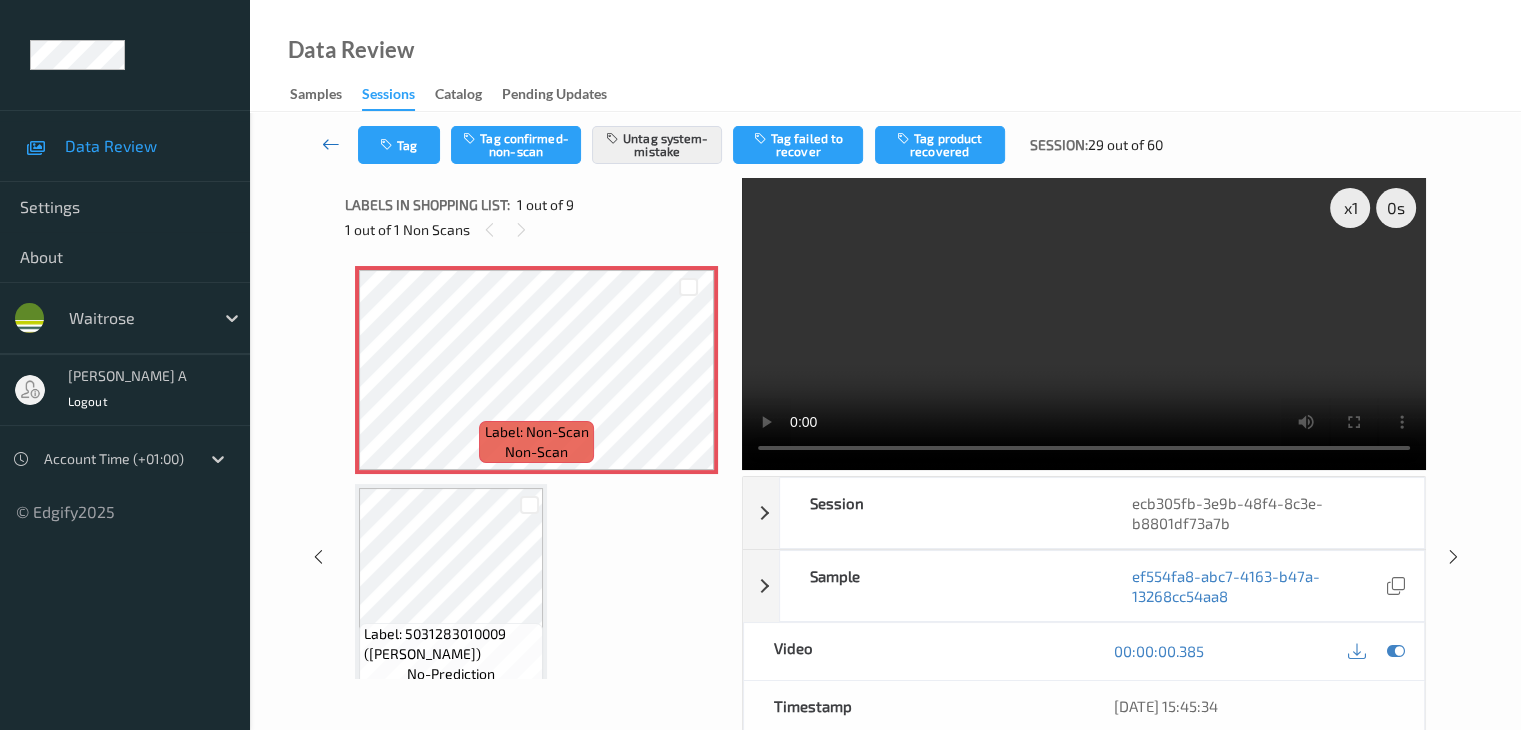 click at bounding box center [331, 144] 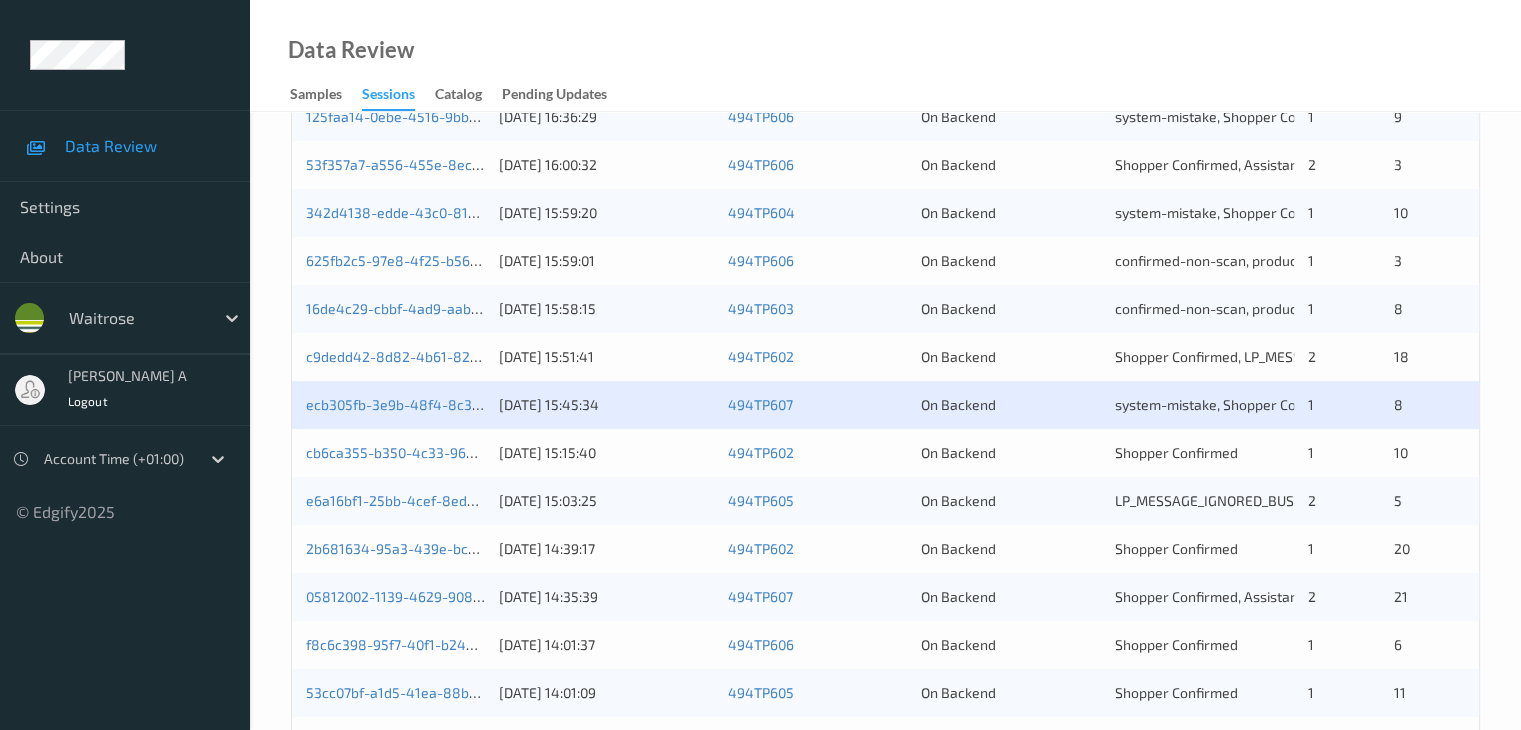 scroll, scrollTop: 700, scrollLeft: 0, axis: vertical 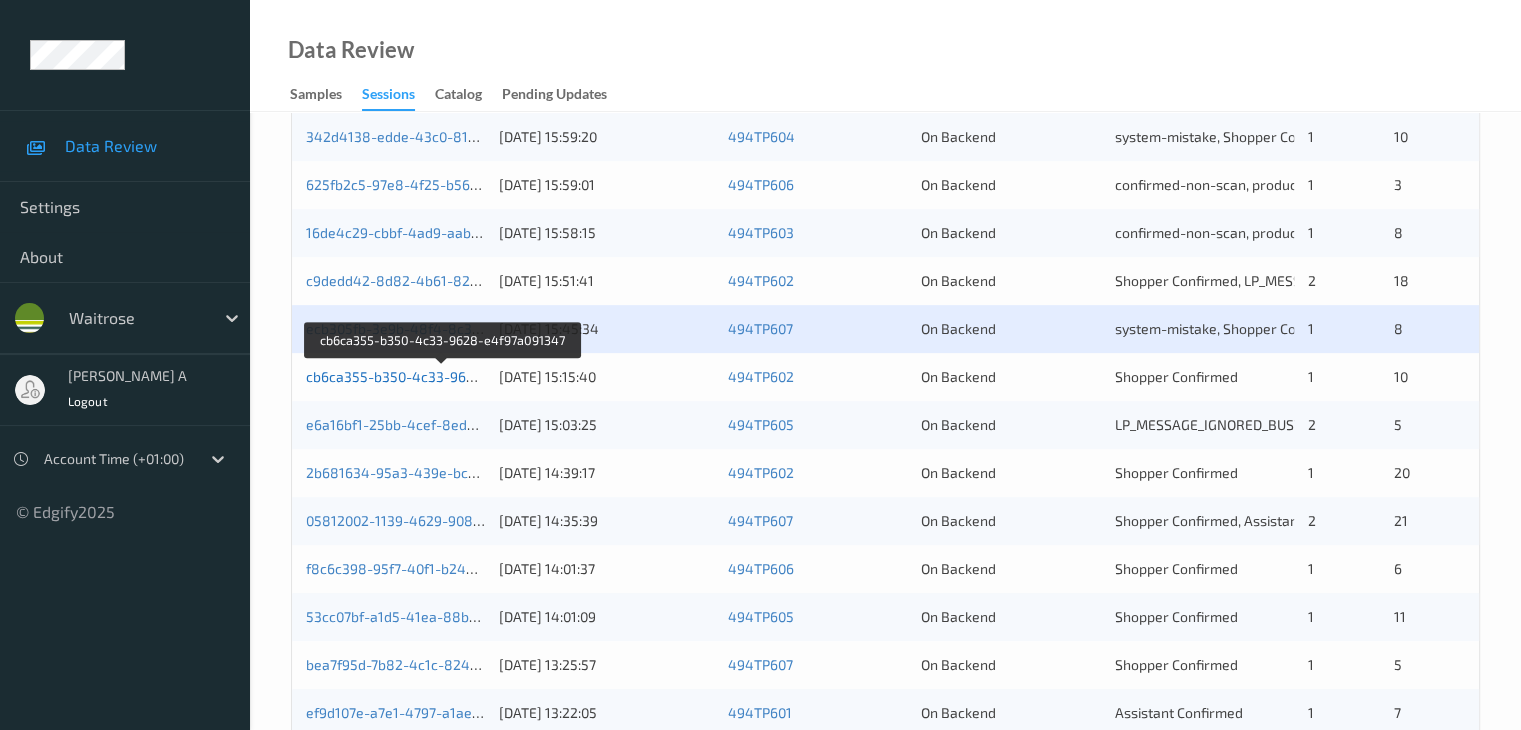 click on "cb6ca355-b350-4c33-9628-e4f97a091347" at bounding box center (443, 376) 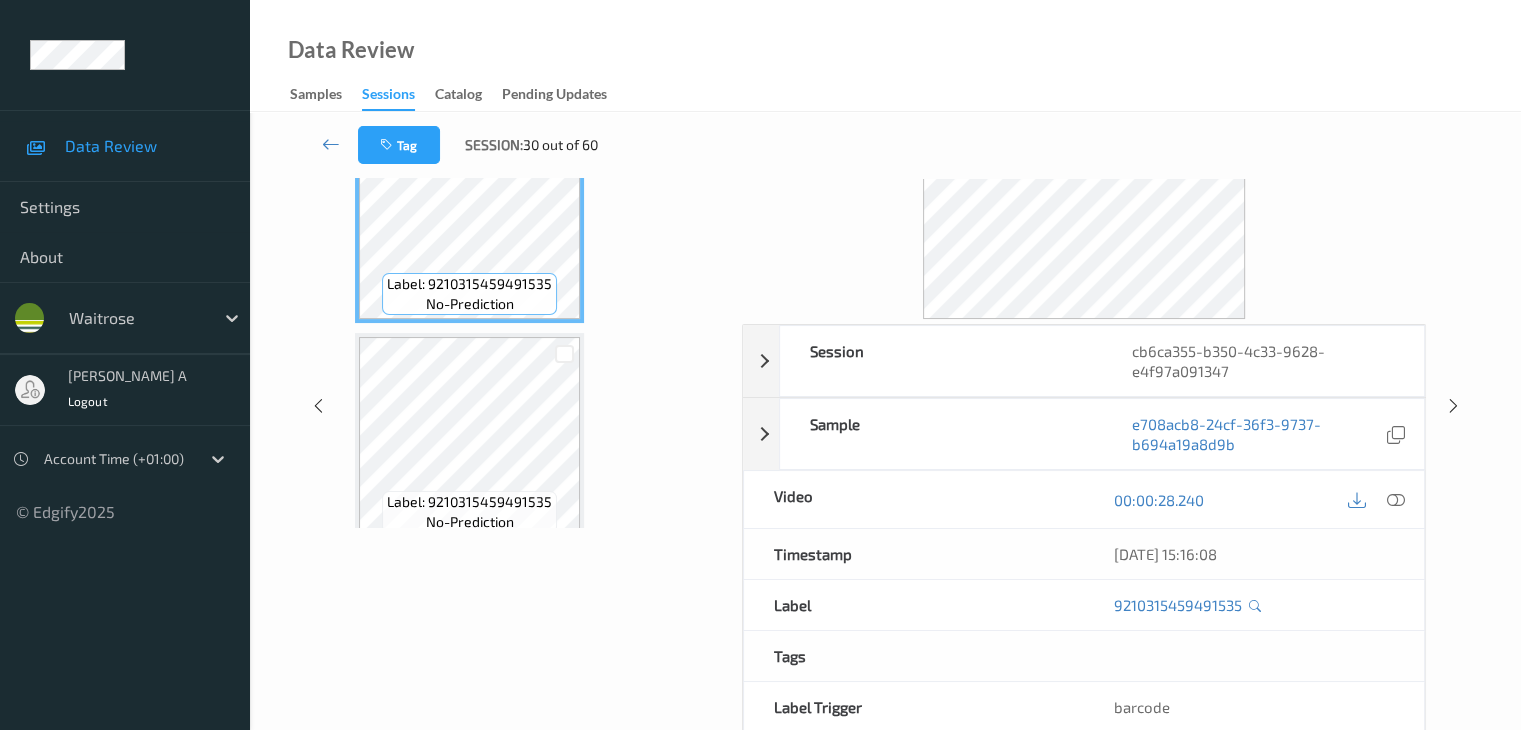 scroll, scrollTop: 0, scrollLeft: 0, axis: both 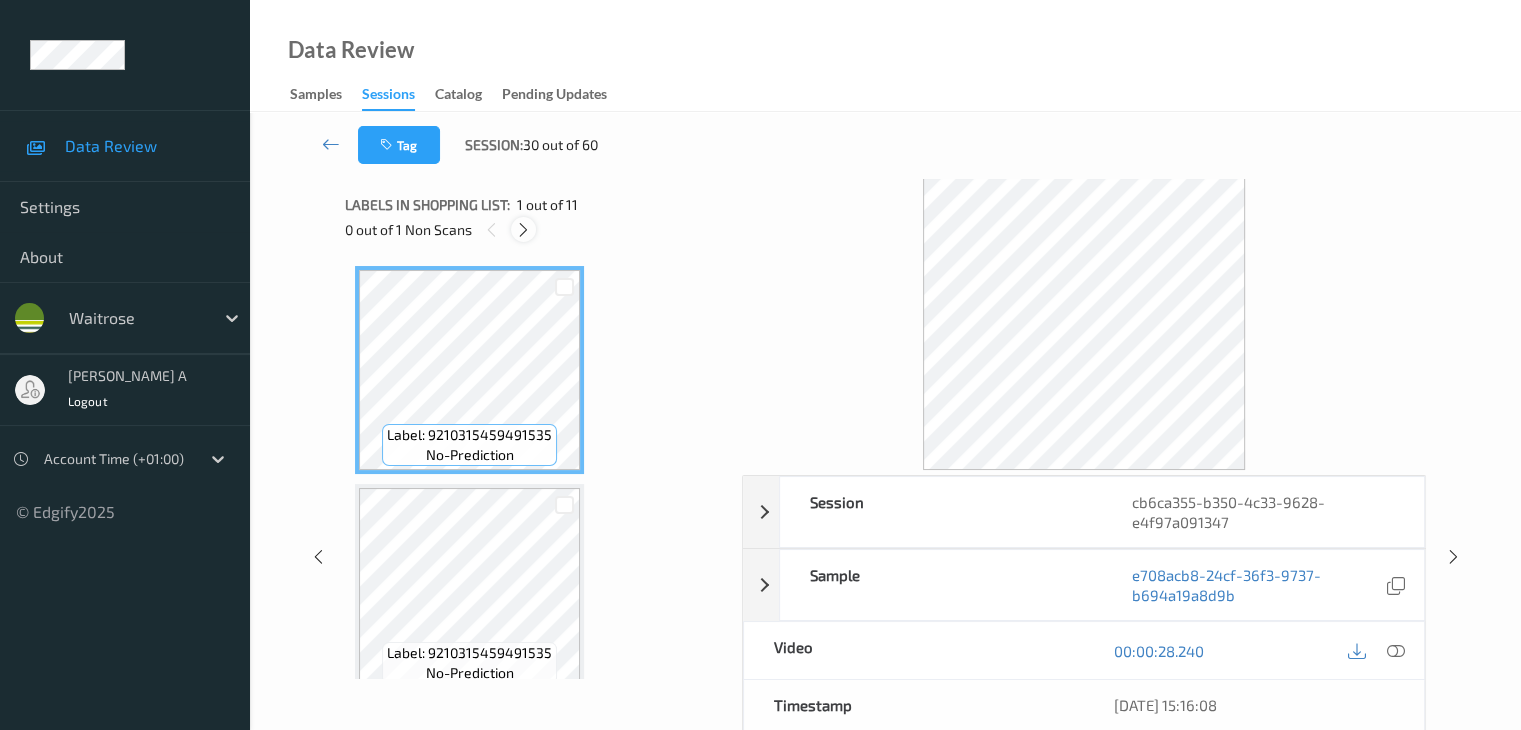 click at bounding box center (523, 230) 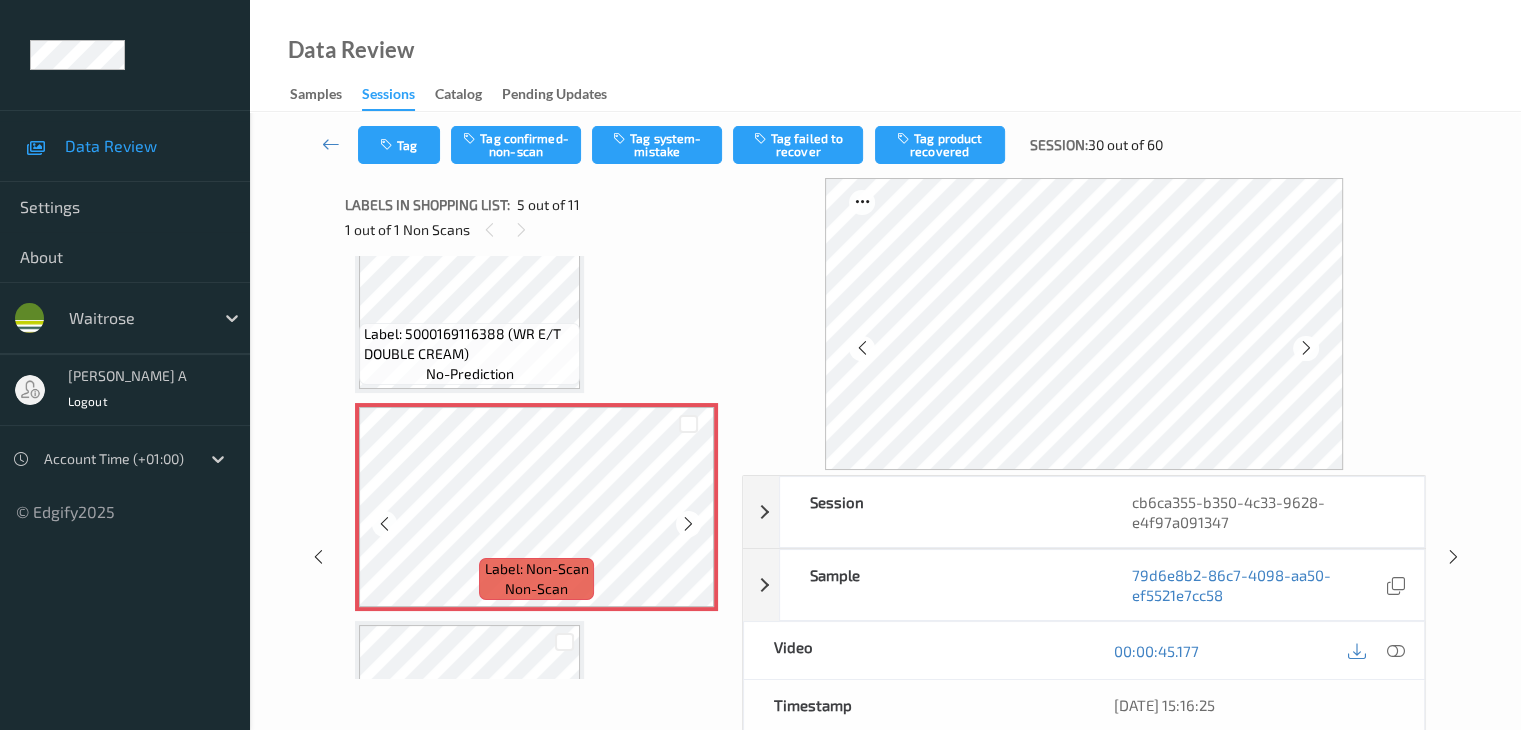 scroll, scrollTop: 864, scrollLeft: 0, axis: vertical 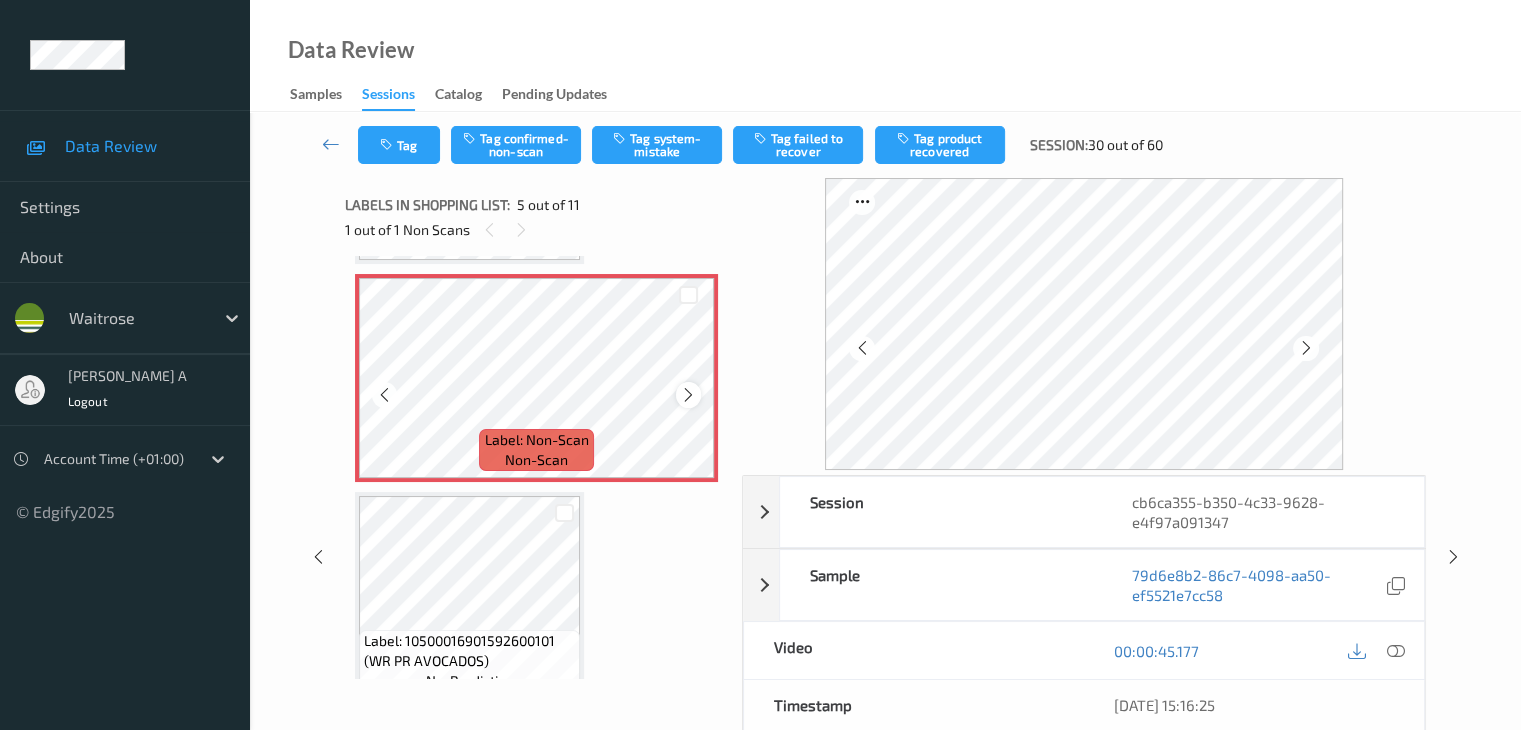 click at bounding box center [688, 395] 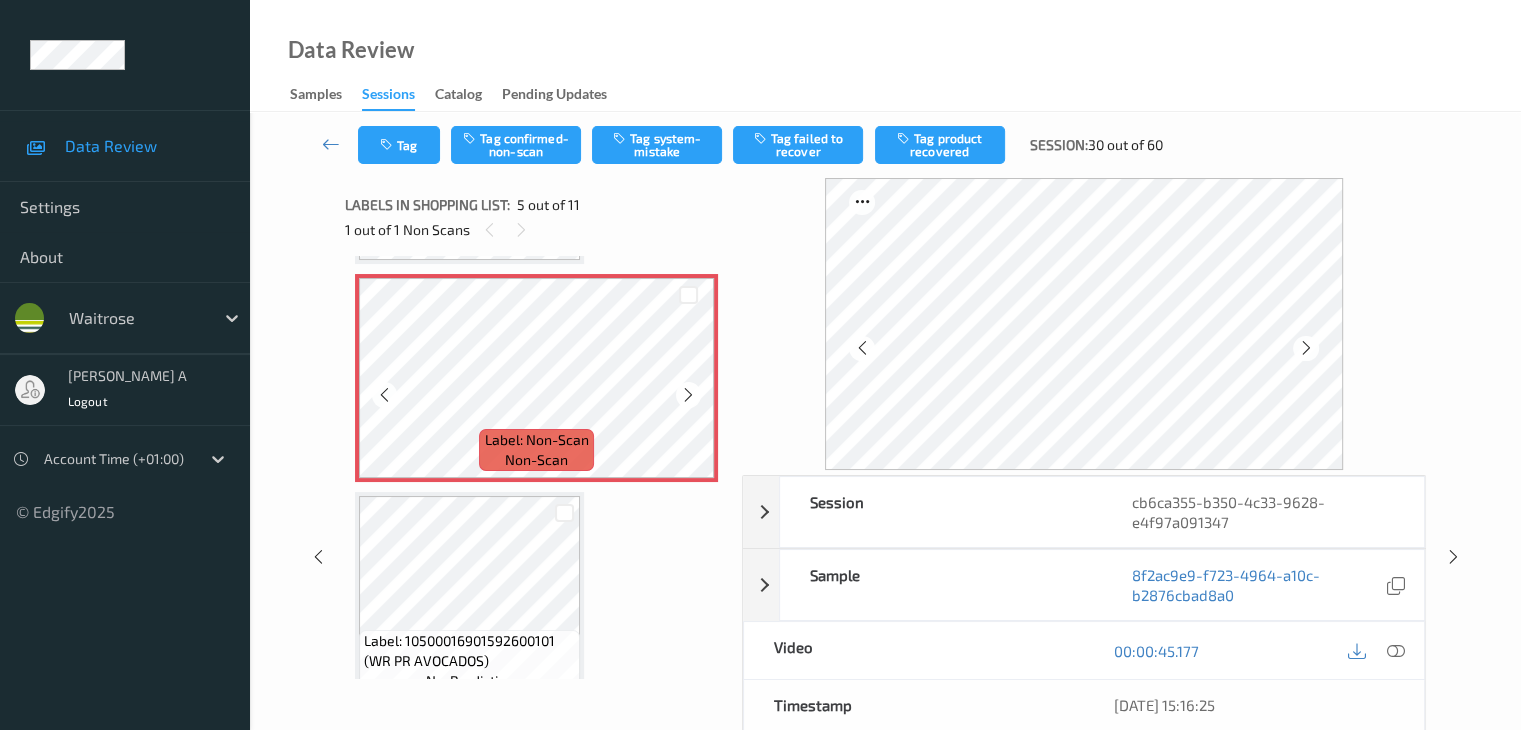 click at bounding box center [688, 395] 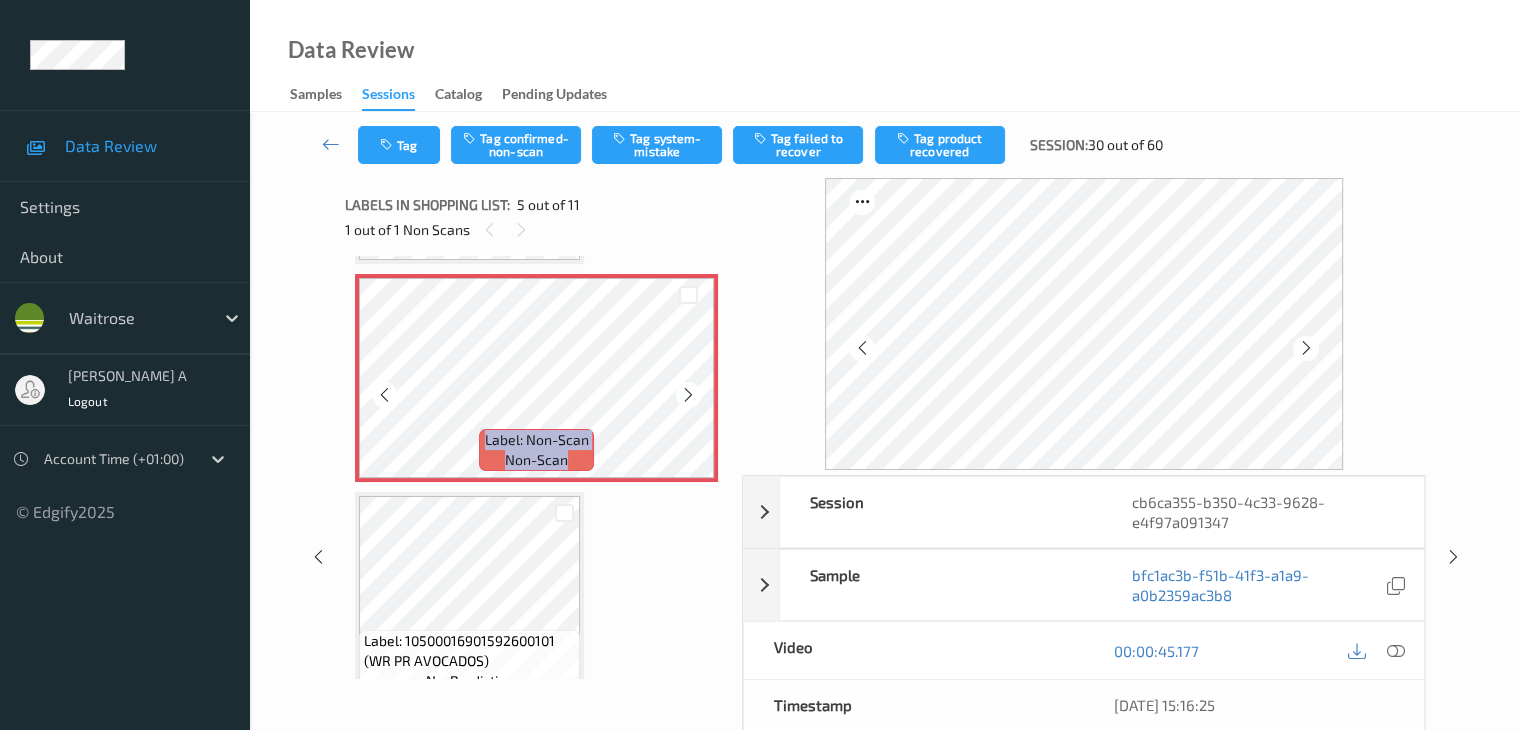 click at bounding box center [688, 395] 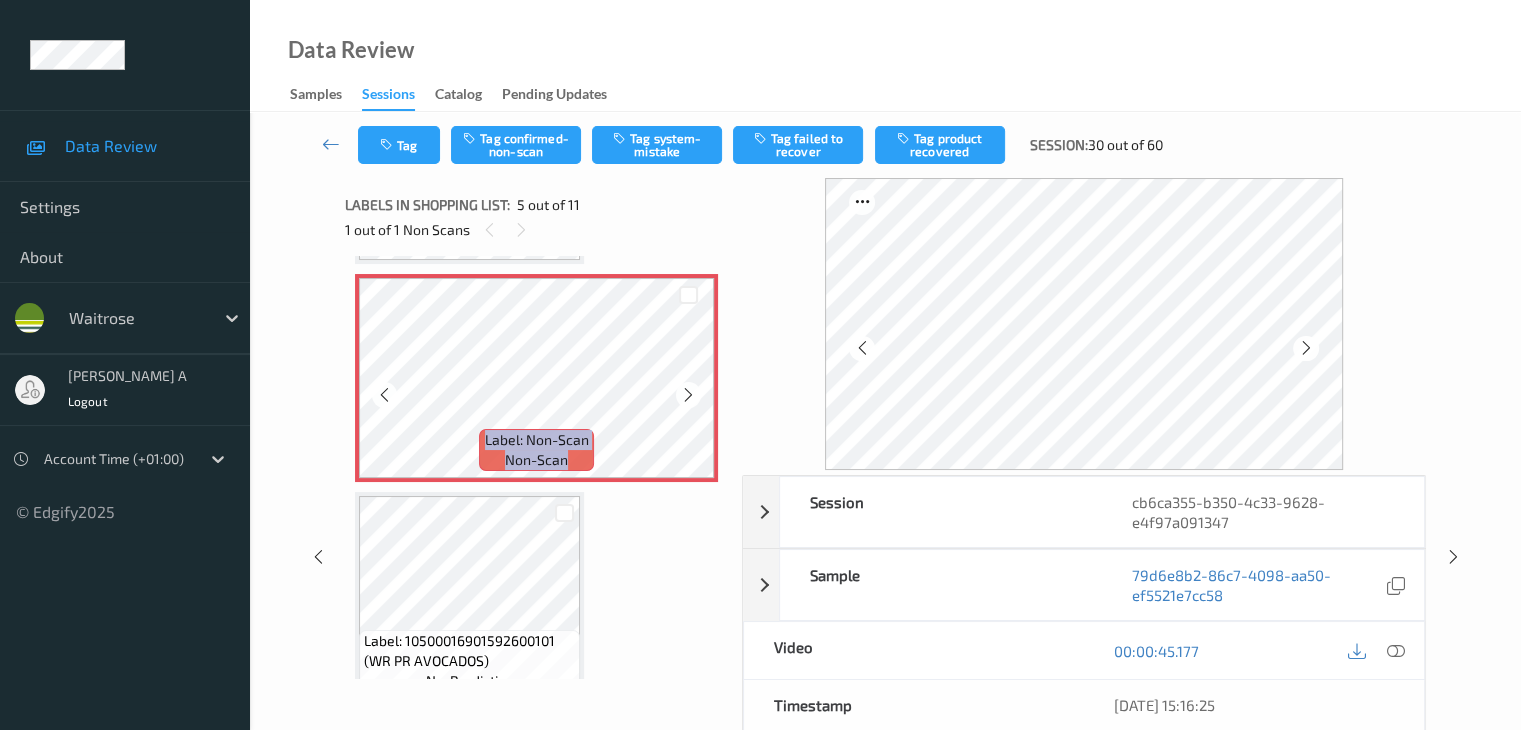 click at bounding box center (688, 395) 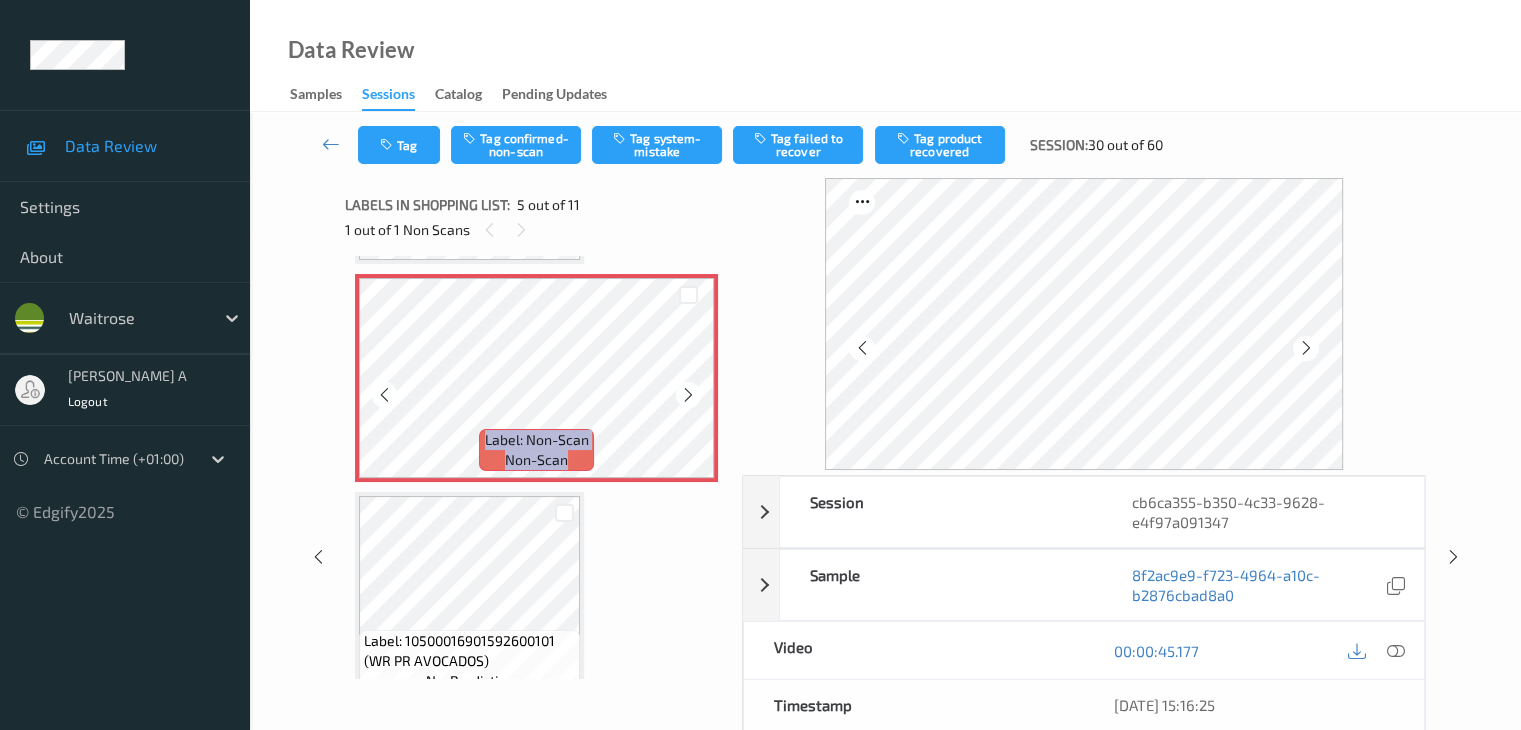 click at bounding box center (688, 395) 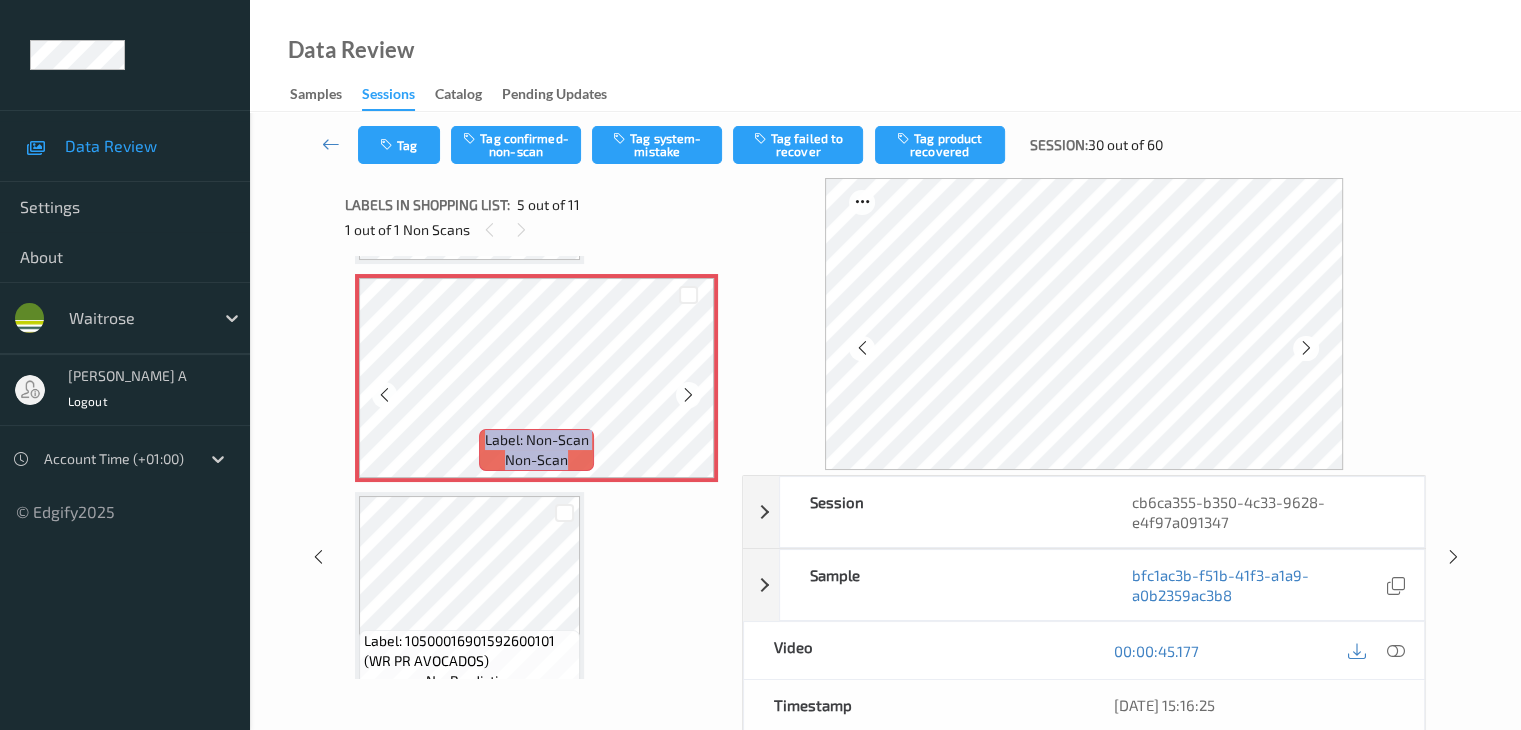 click at bounding box center (688, 395) 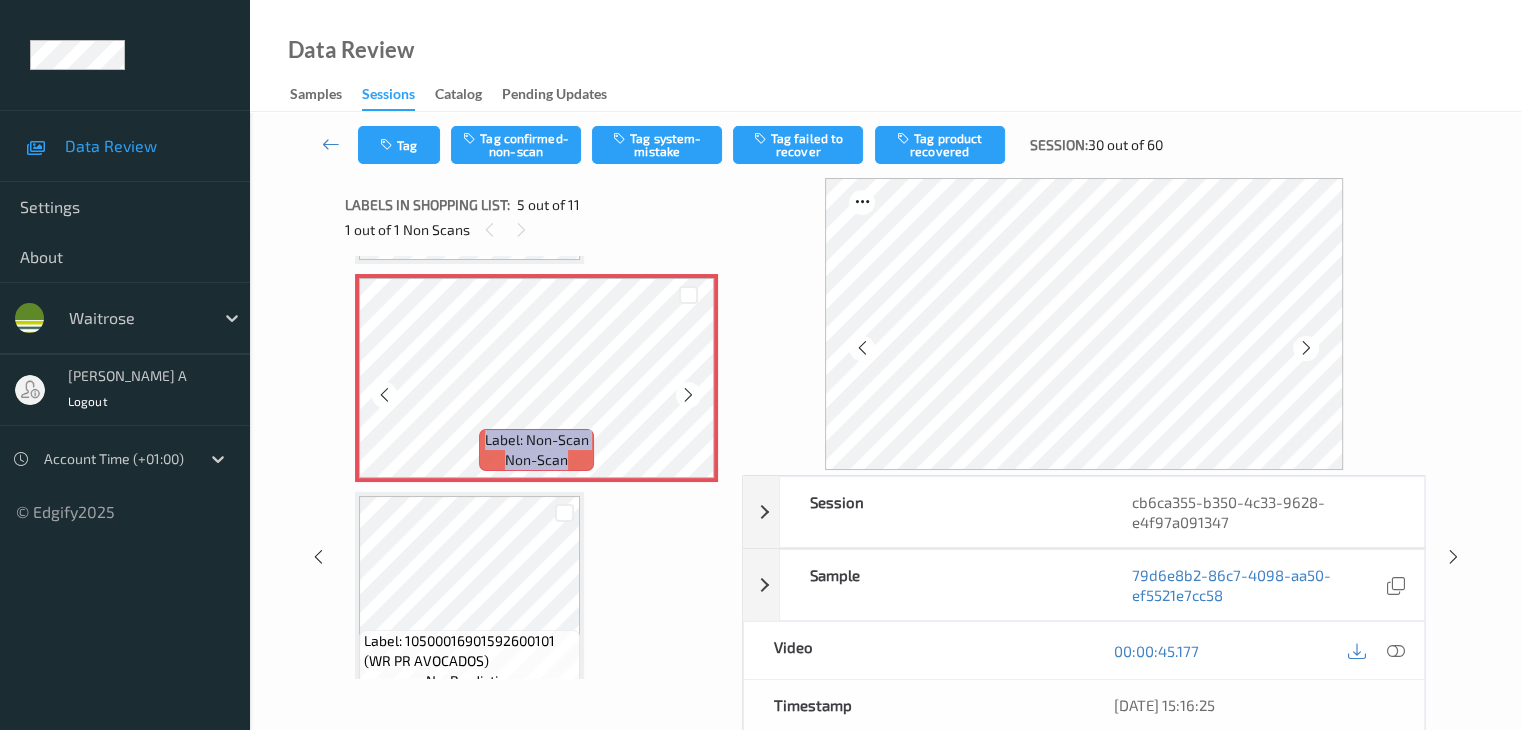 click at bounding box center (688, 395) 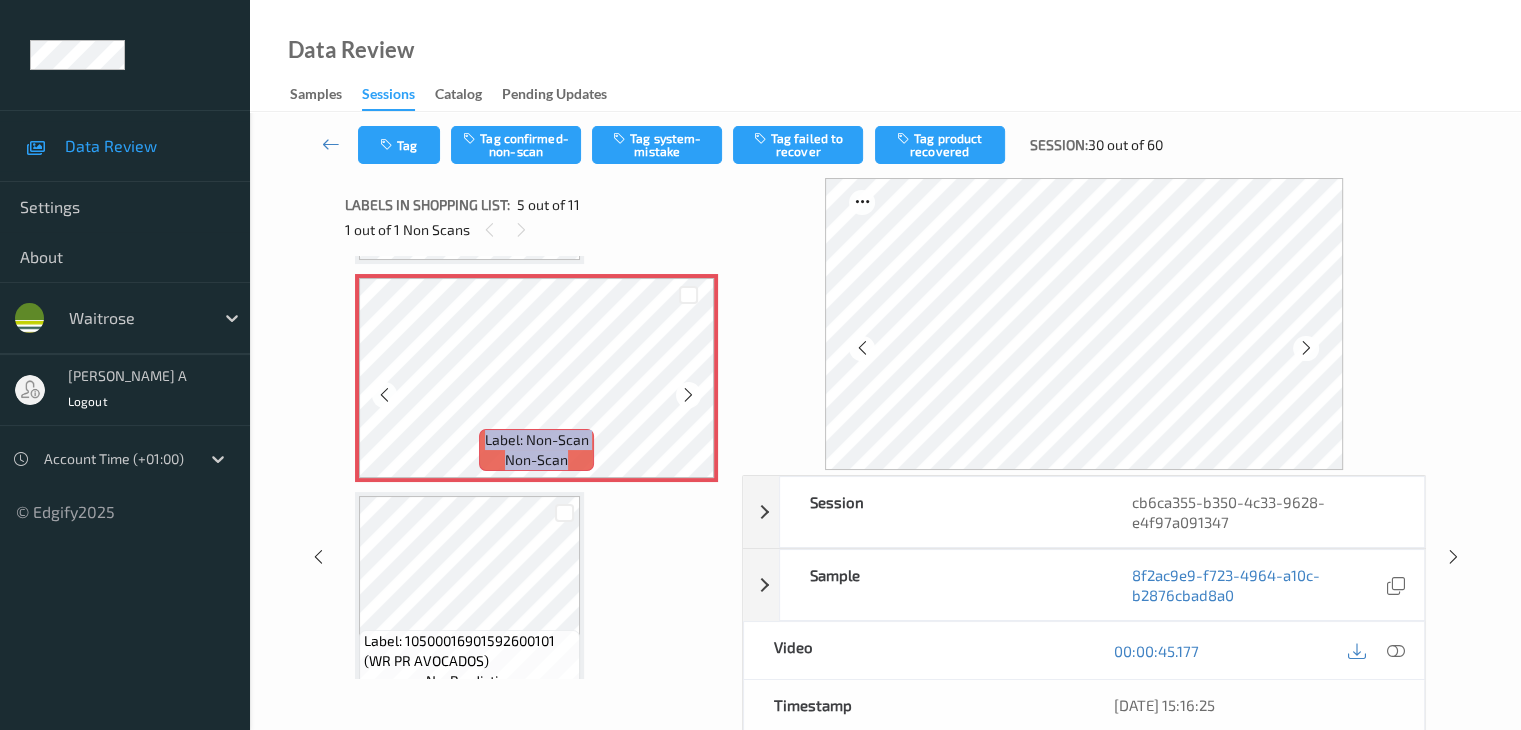click at bounding box center (688, 395) 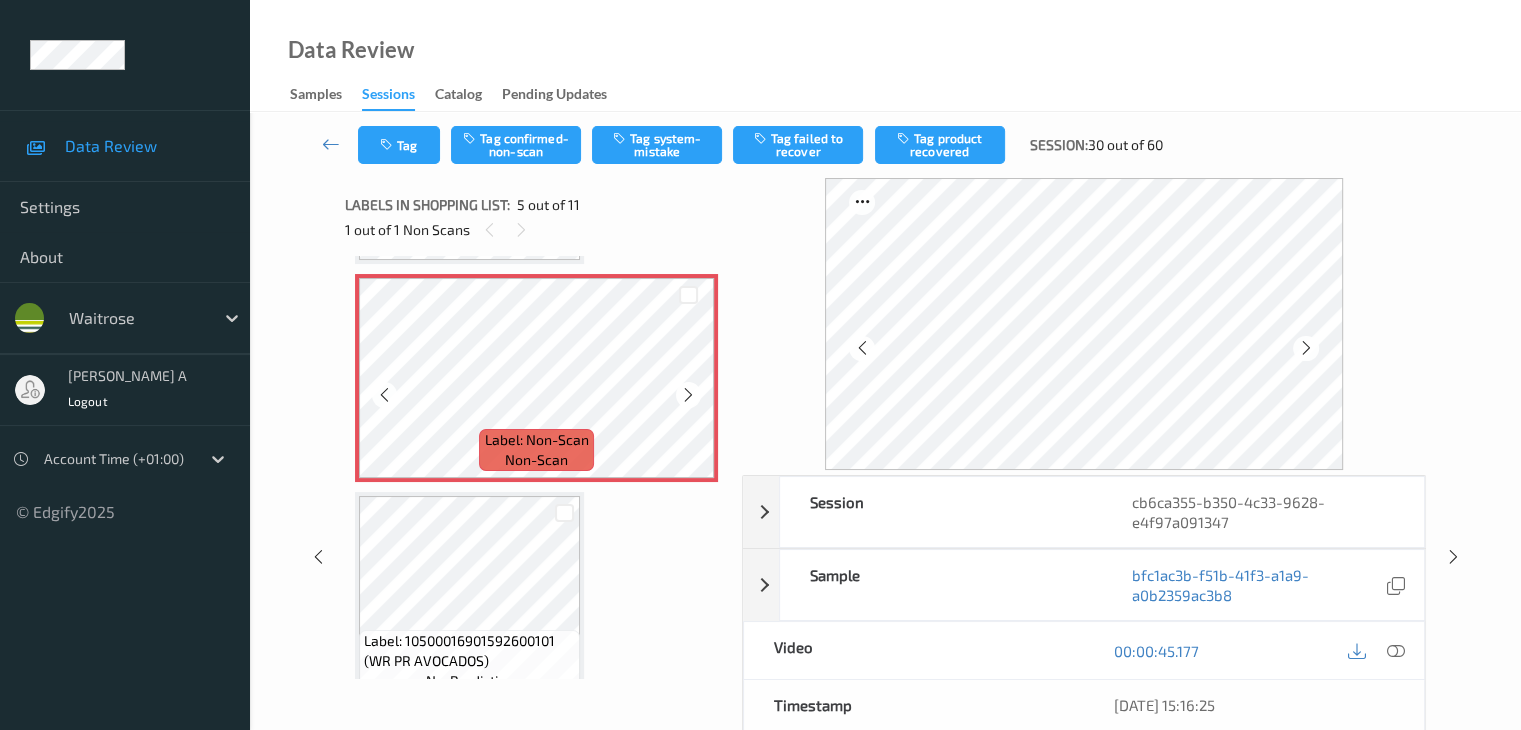click at bounding box center (688, 395) 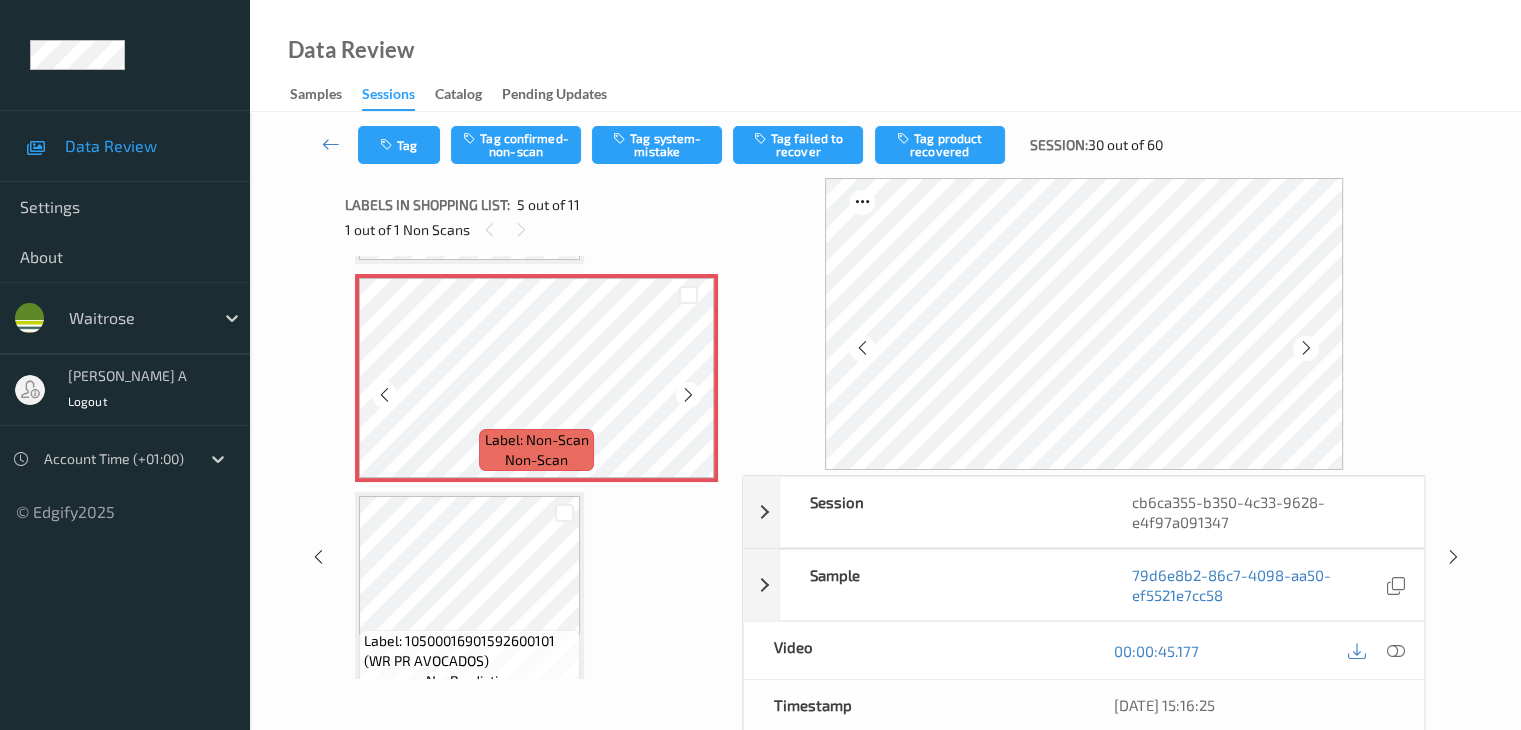 click at bounding box center (688, 395) 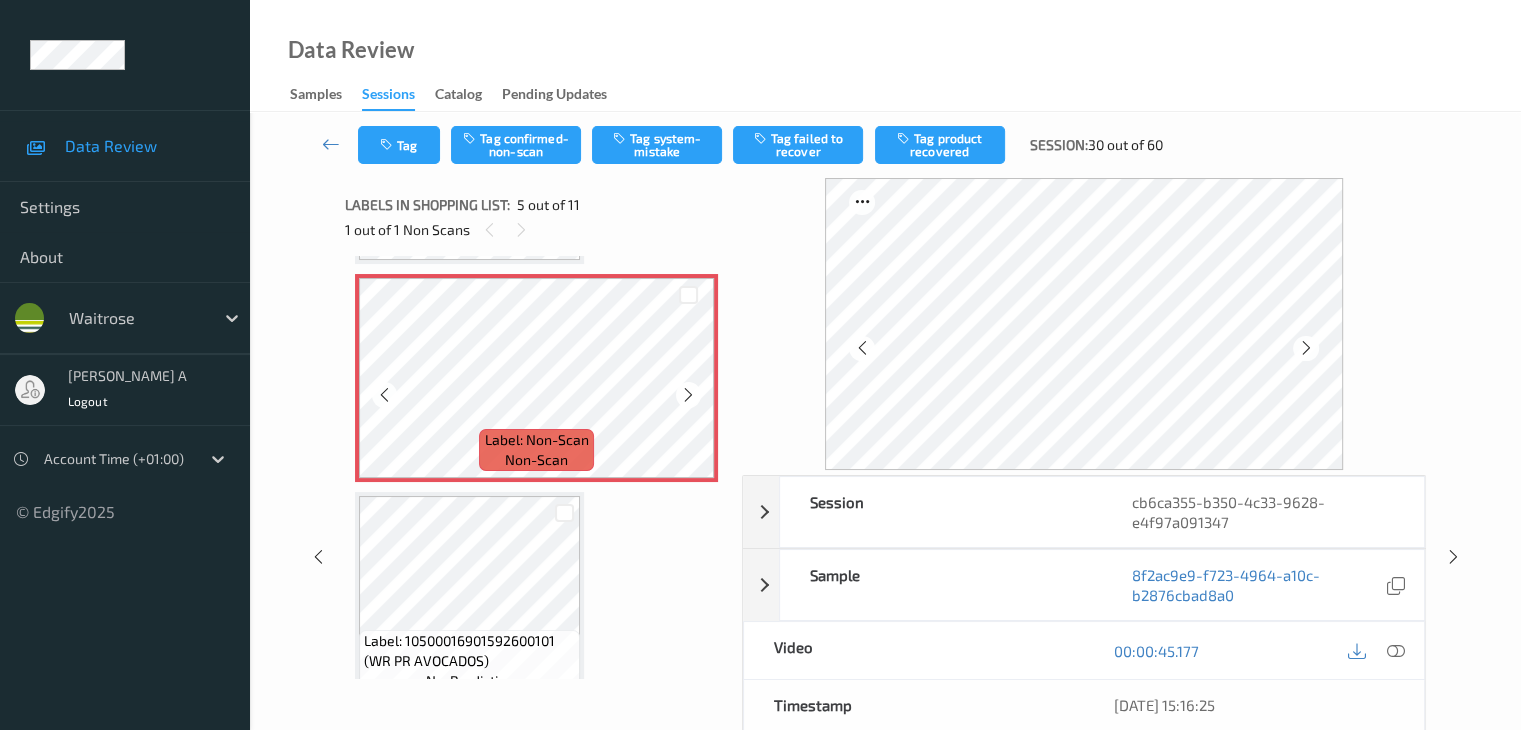 click at bounding box center [688, 395] 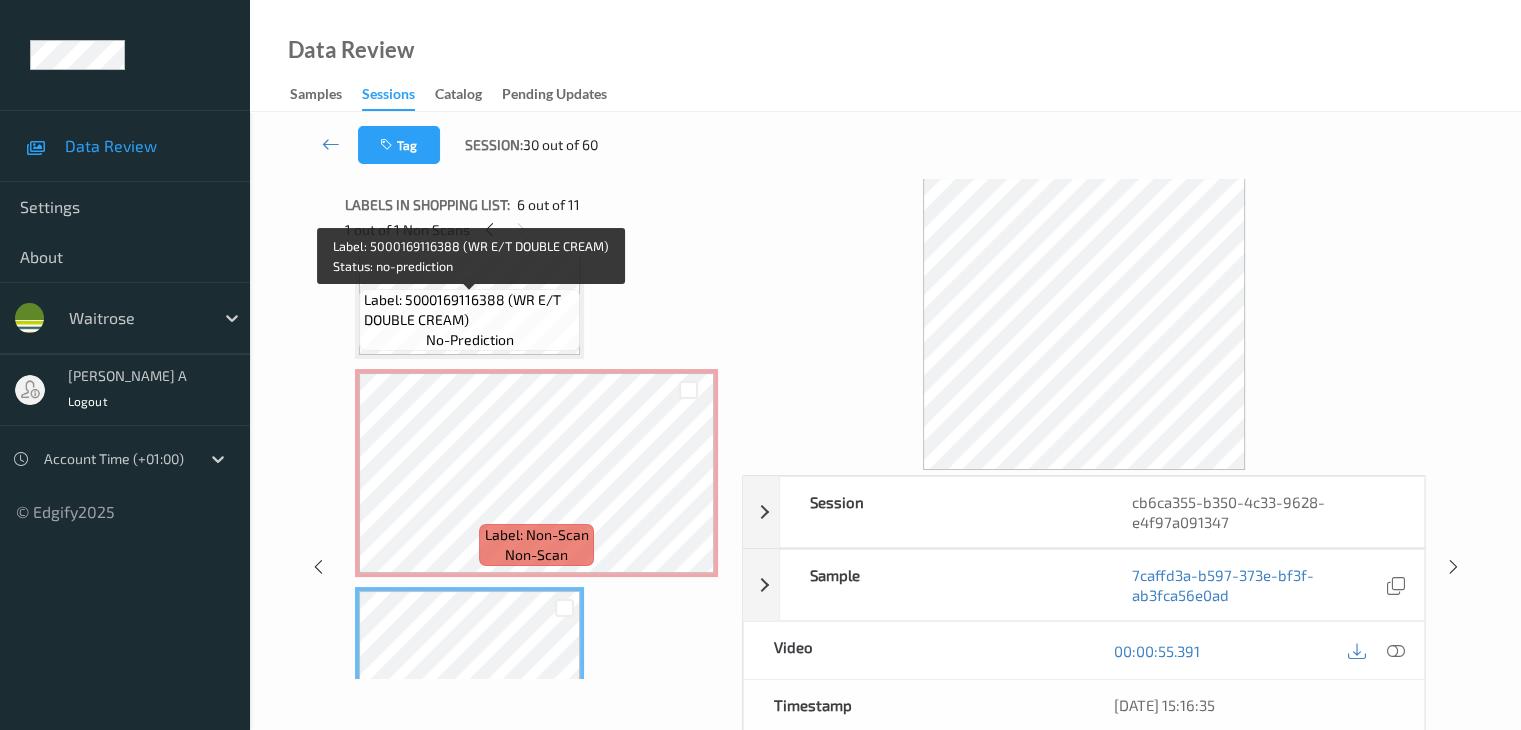 scroll, scrollTop: 764, scrollLeft: 0, axis: vertical 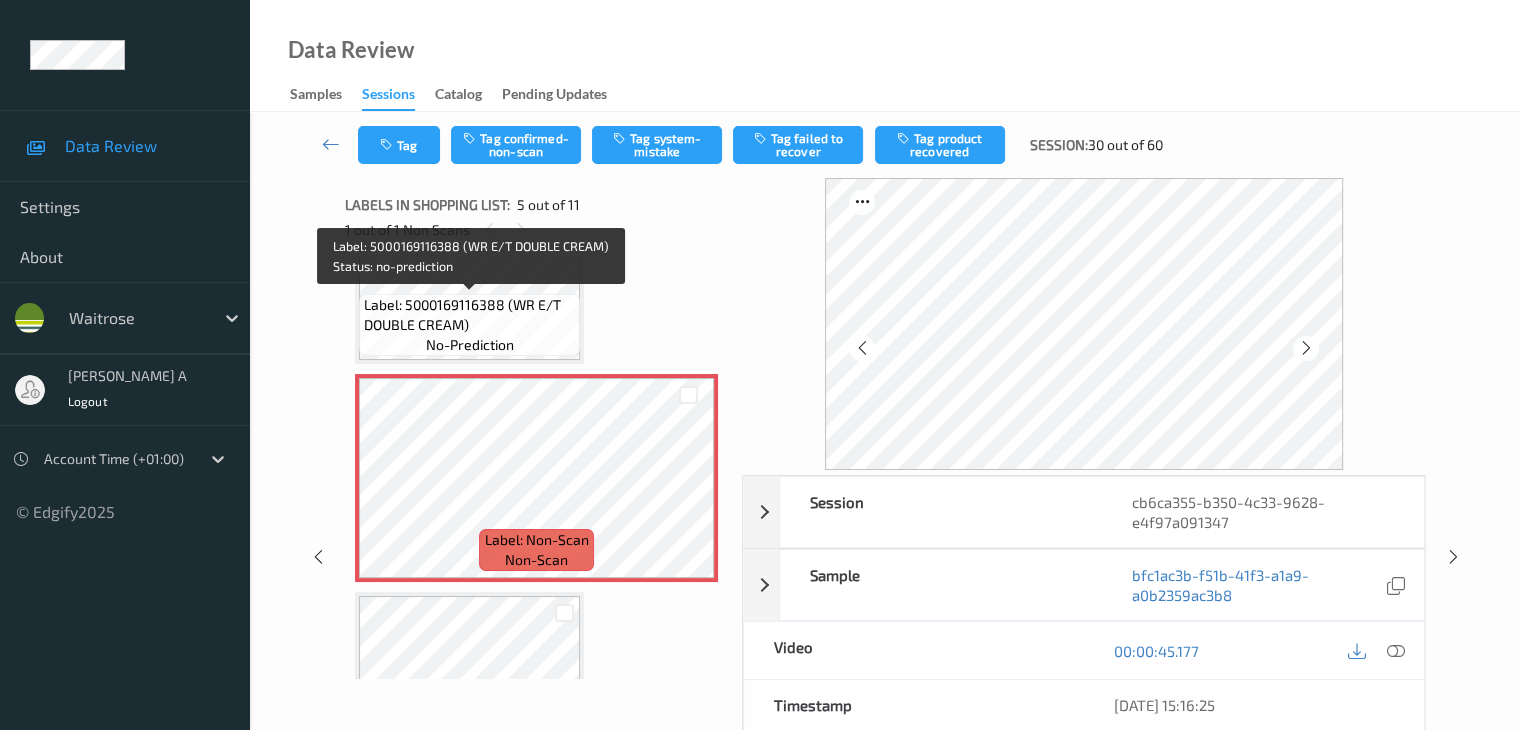 click on "Label: 5000169116388 (WR E/T DOUBLE CREAM)" at bounding box center (469, 315) 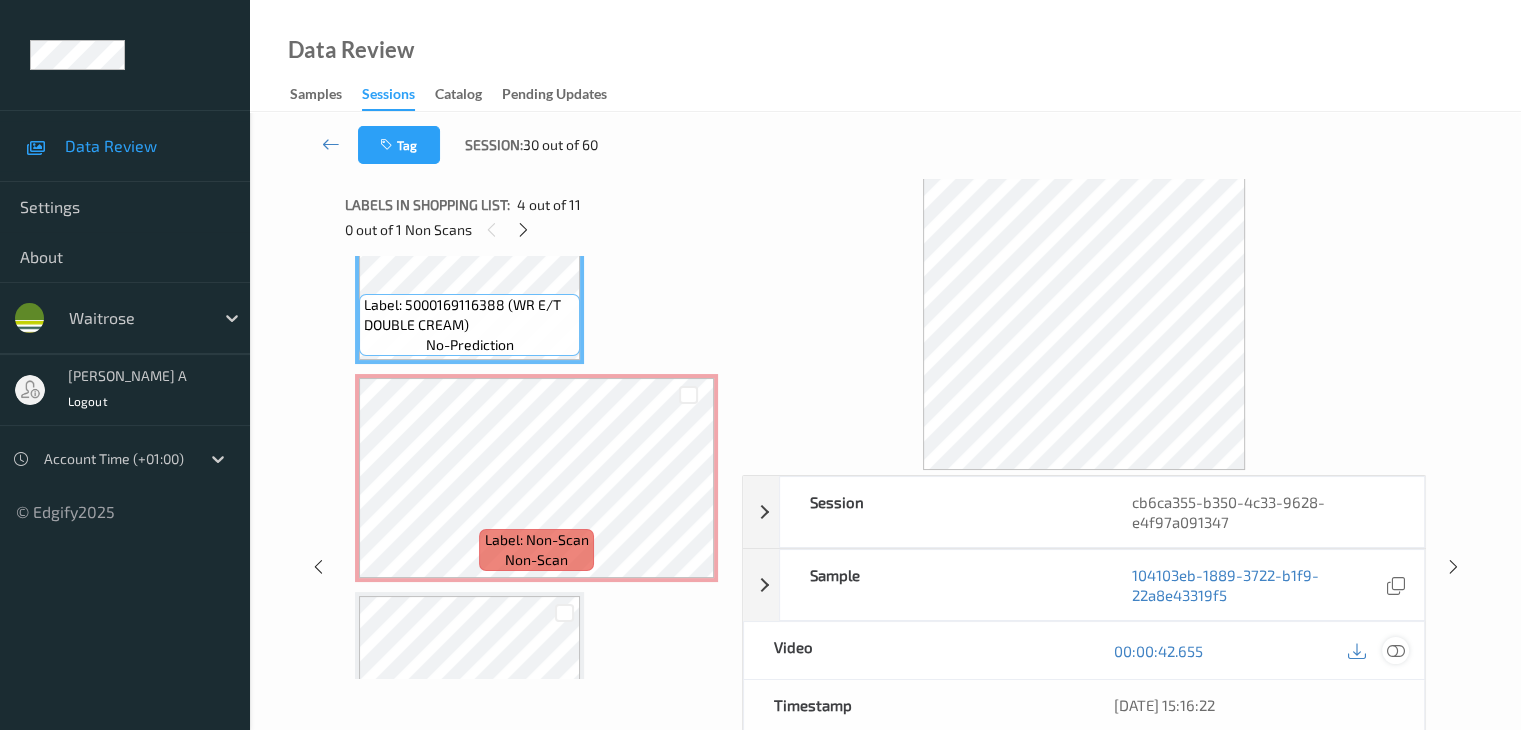 click at bounding box center [1395, 651] 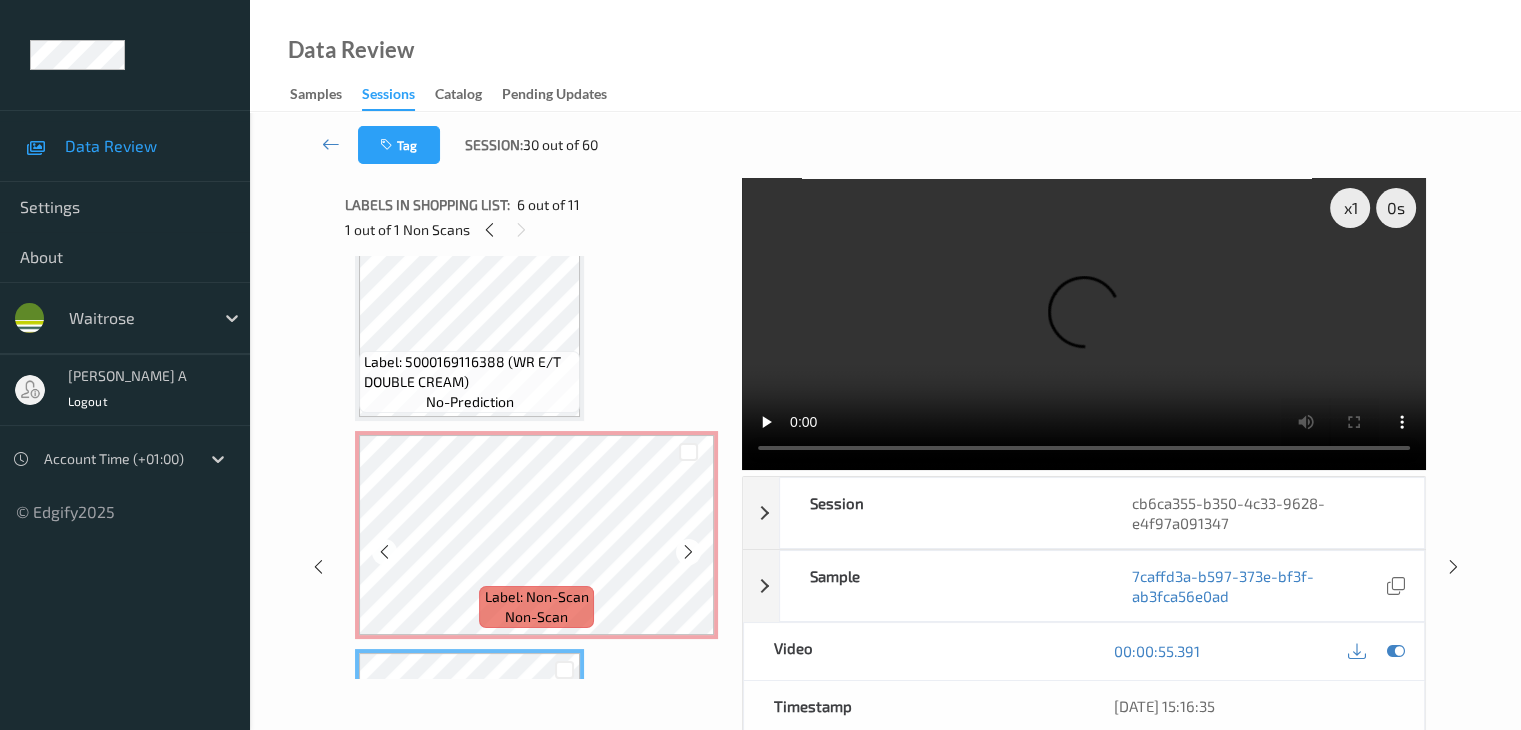 scroll, scrollTop: 564, scrollLeft: 0, axis: vertical 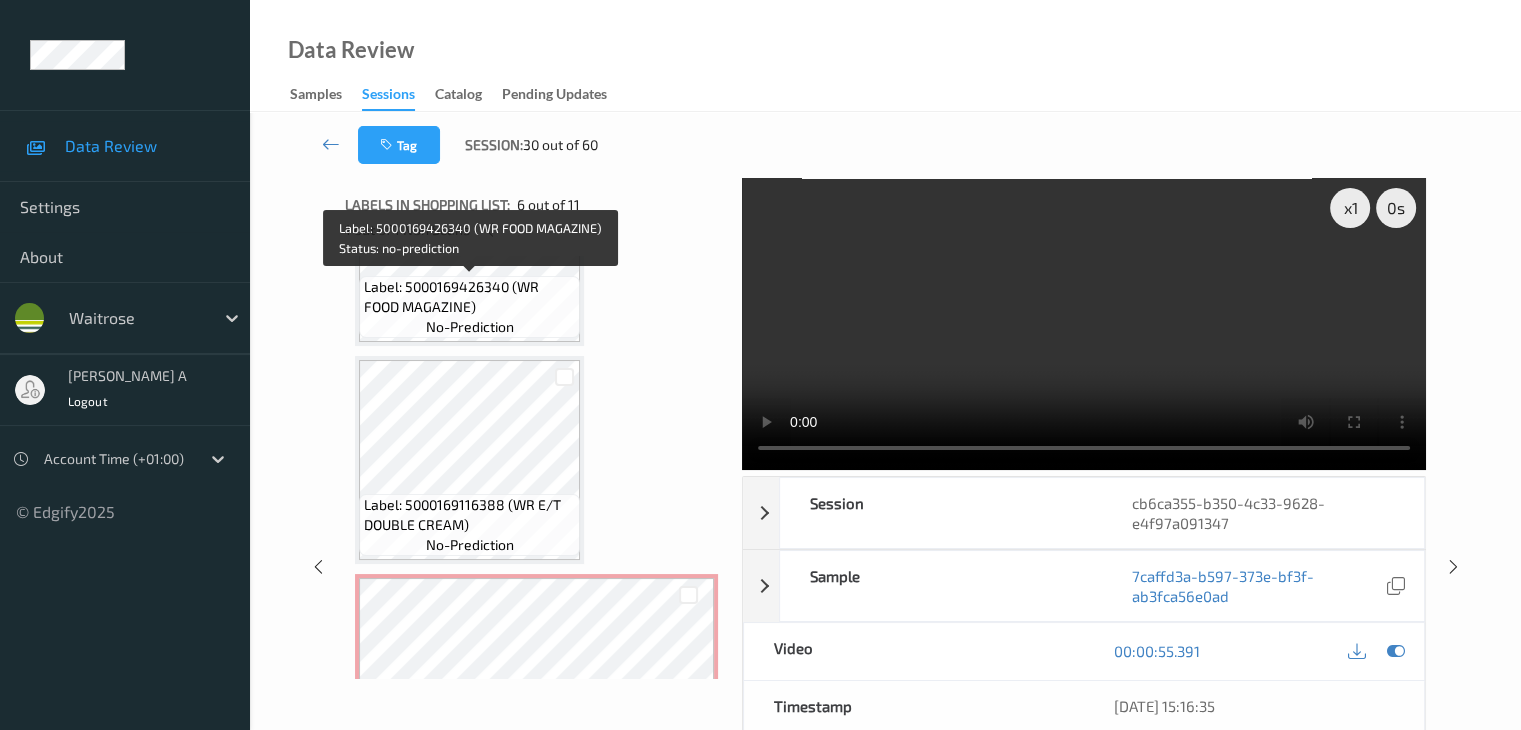 click on "Label: 5000169426340 (WR FOOD MAGAZINE)" at bounding box center (469, 297) 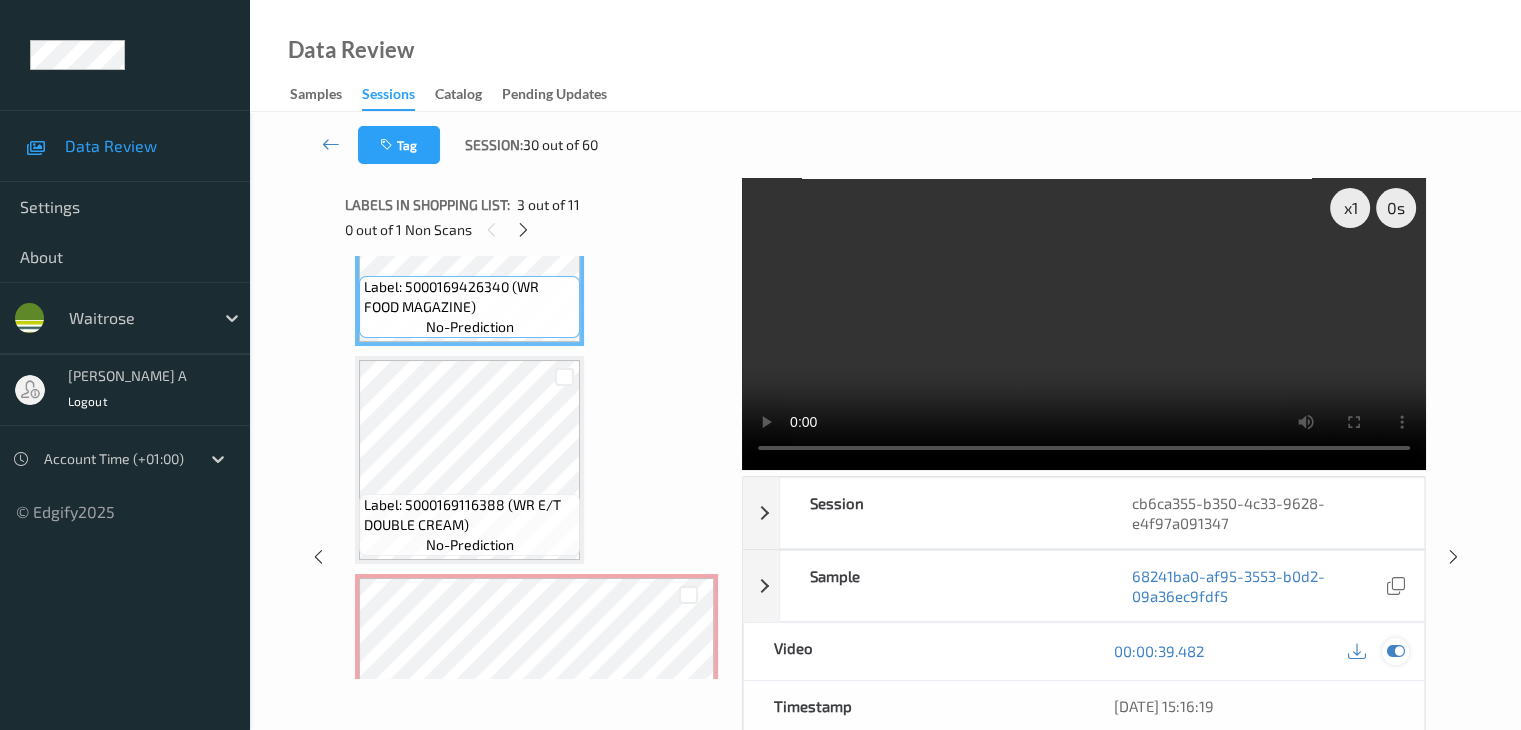 click at bounding box center (1395, 651) 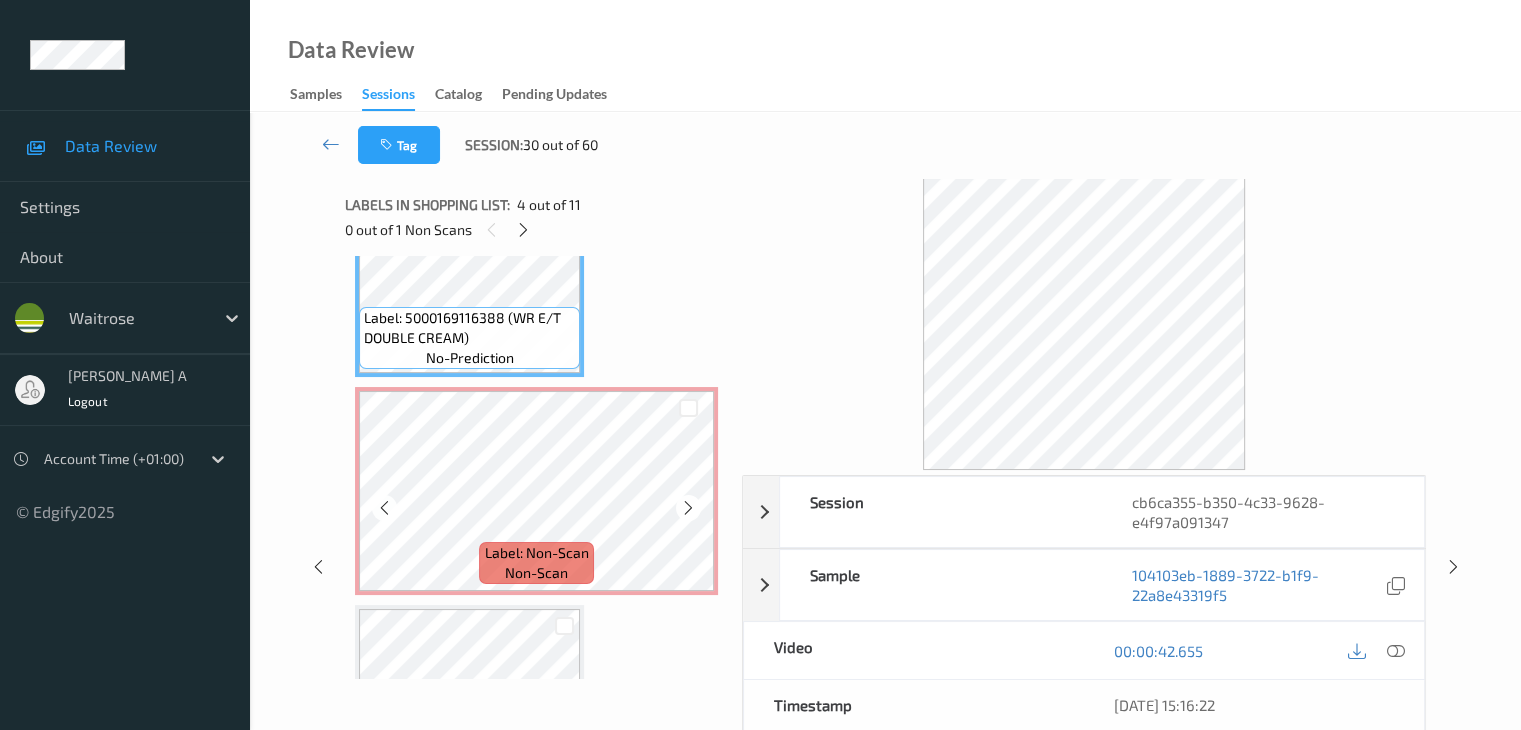 scroll, scrollTop: 864, scrollLeft: 0, axis: vertical 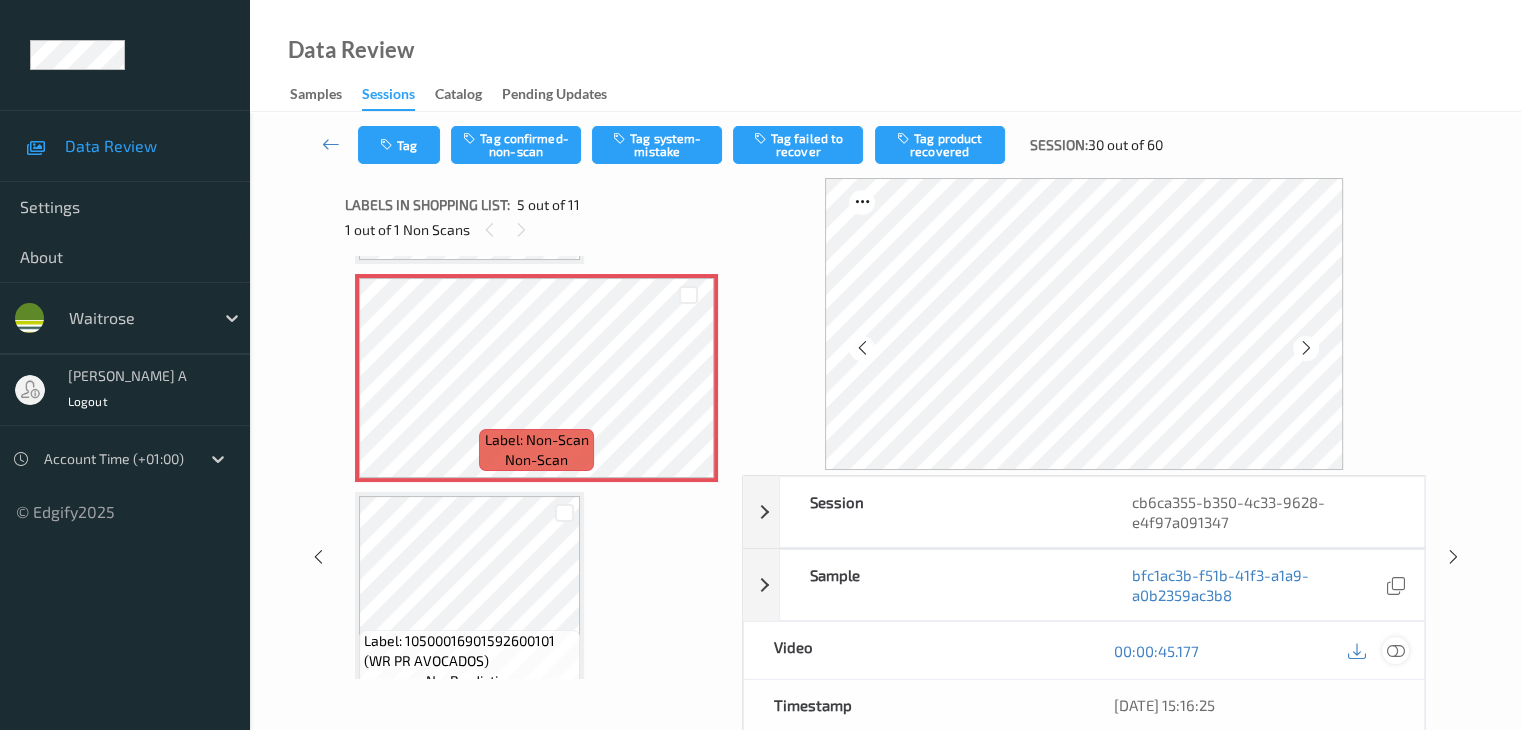 click at bounding box center [1395, 651] 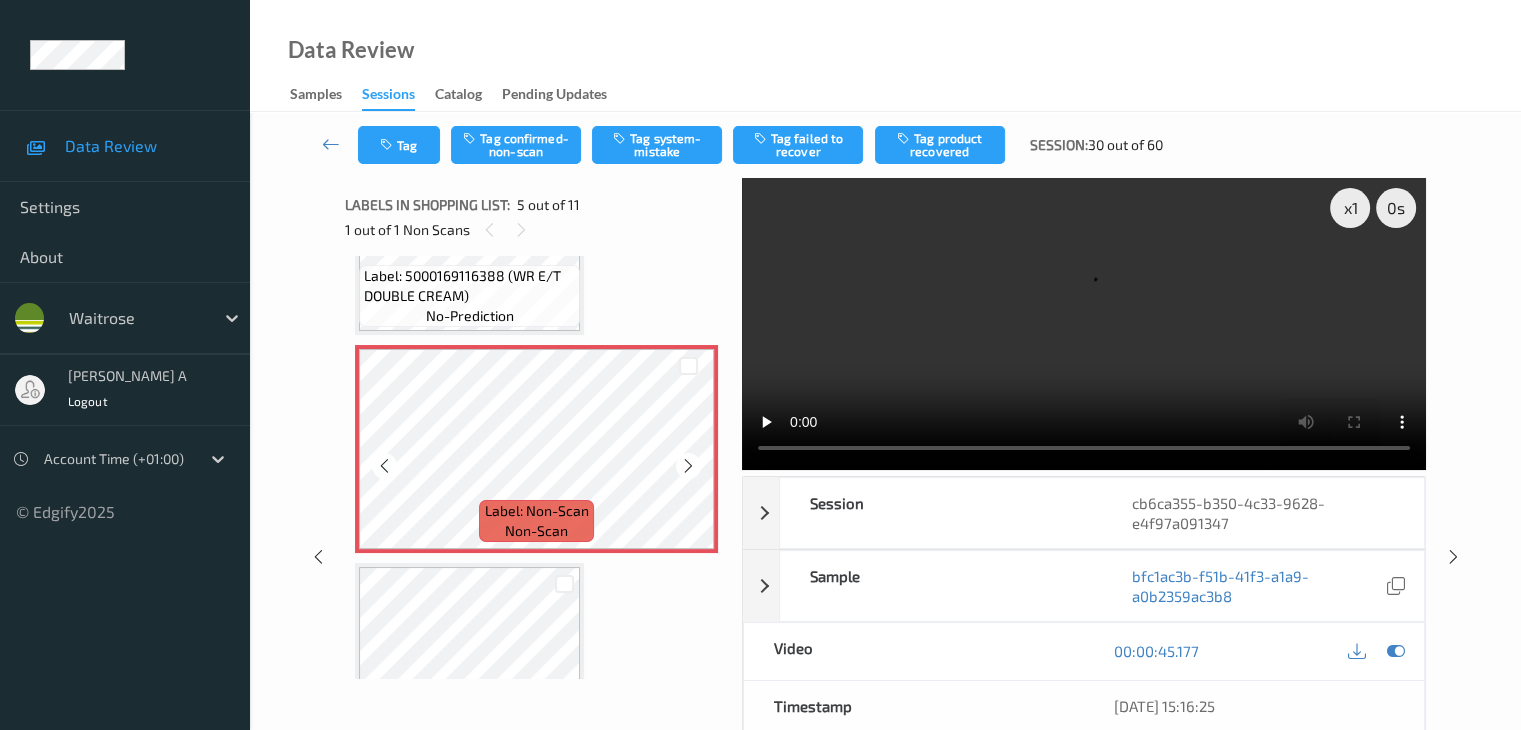 scroll, scrollTop: 664, scrollLeft: 0, axis: vertical 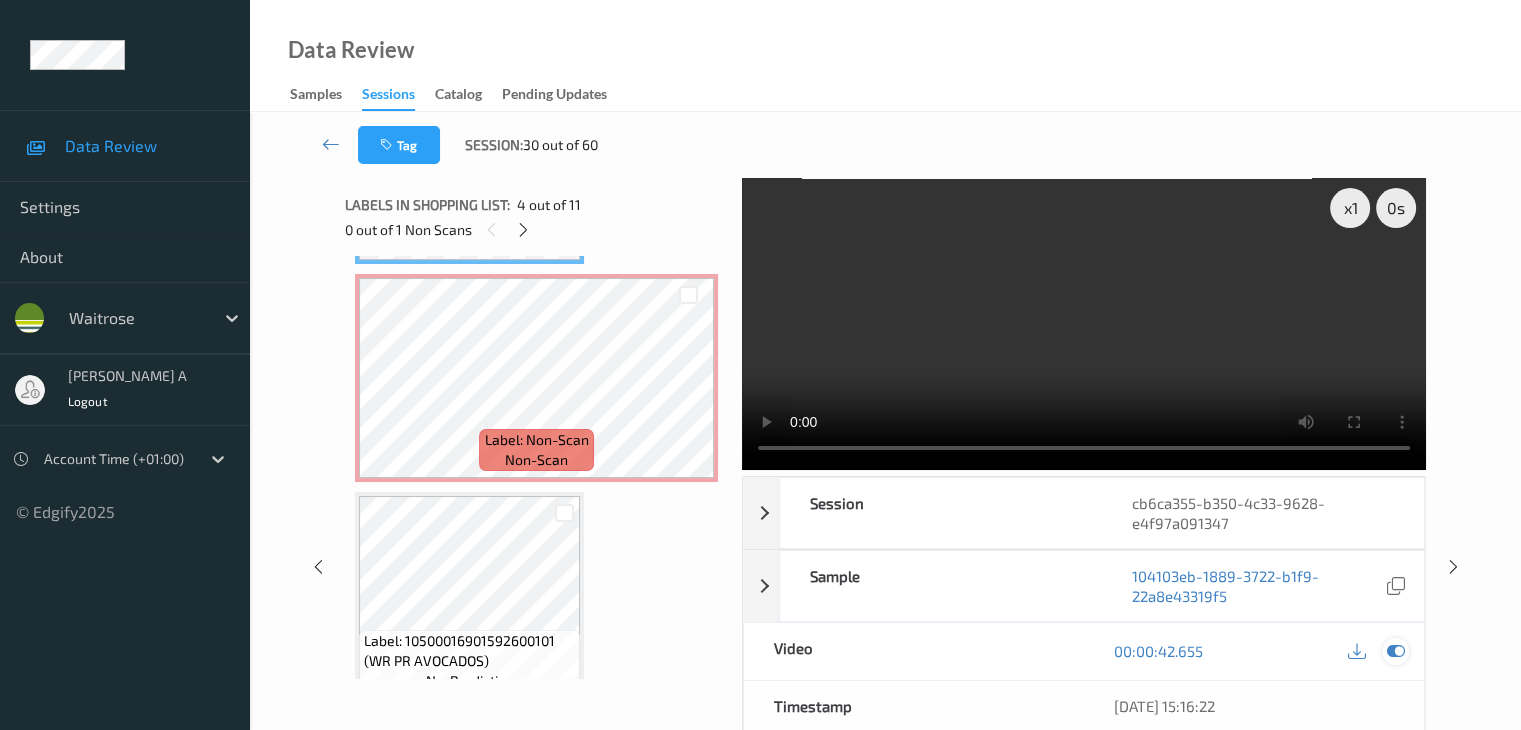 click at bounding box center (1395, 651) 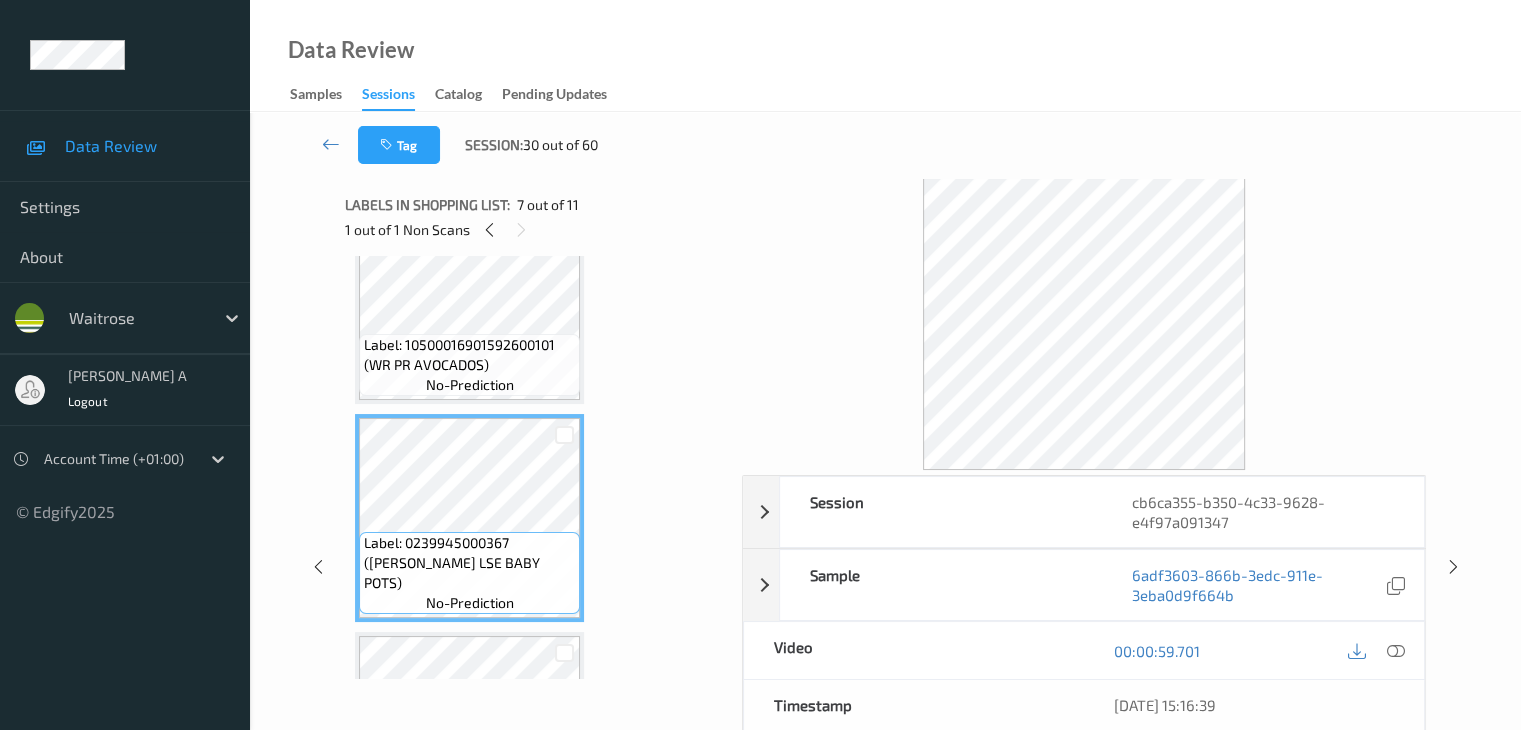 scroll, scrollTop: 1164, scrollLeft: 0, axis: vertical 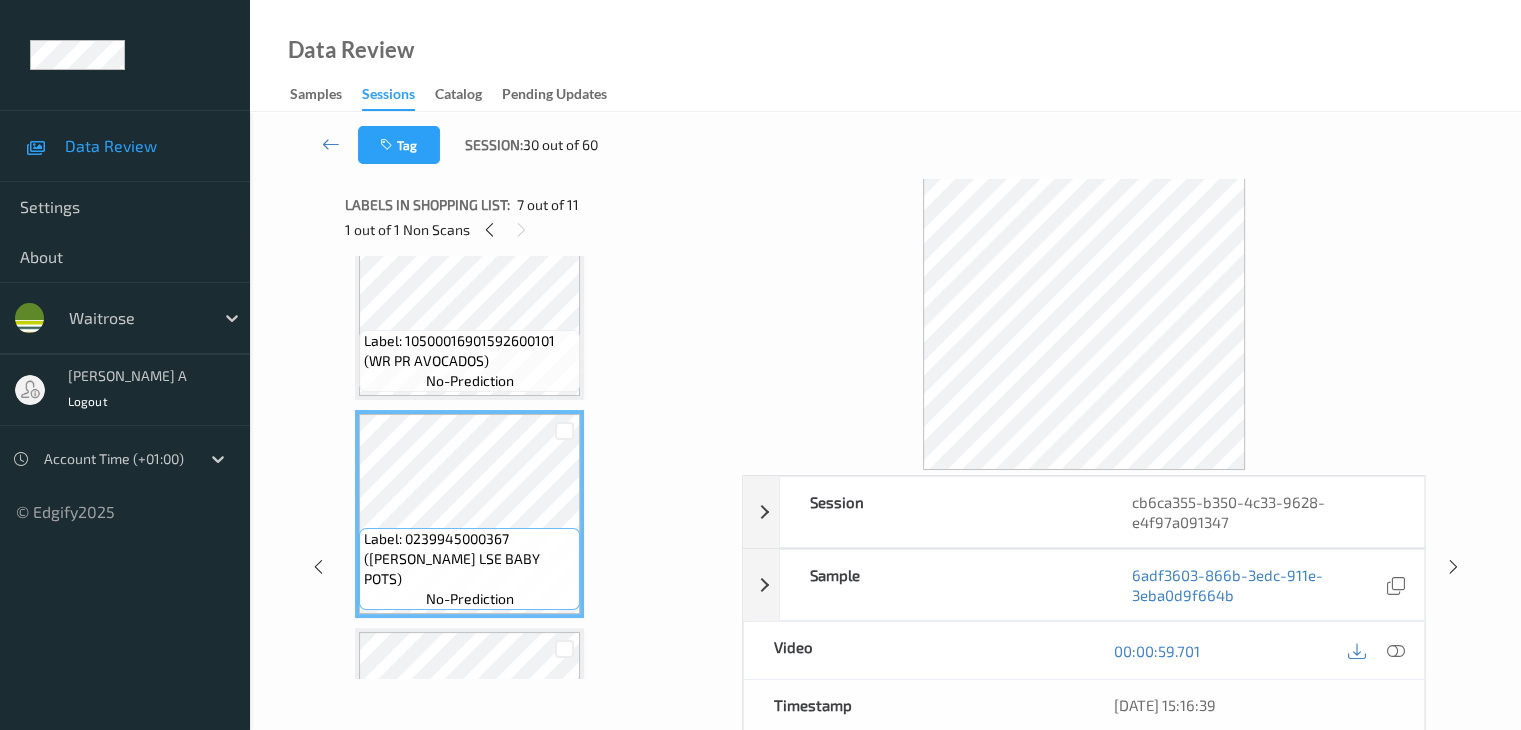 click on "Label: 5000169636602 ([PERSON_NAME] MEDJOOL DATE) no-prediction" at bounding box center [469, 732] 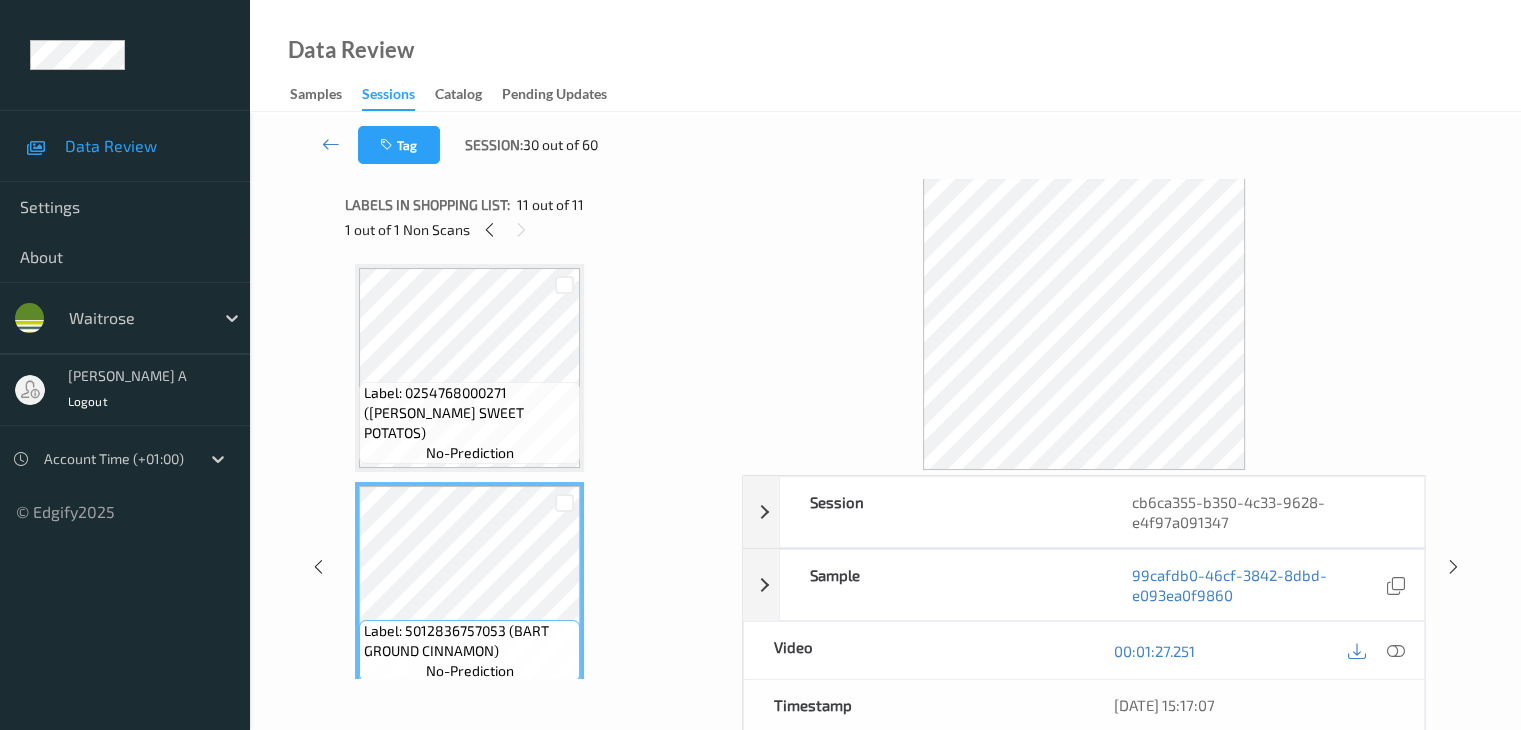 scroll, scrollTop: 1985, scrollLeft: 0, axis: vertical 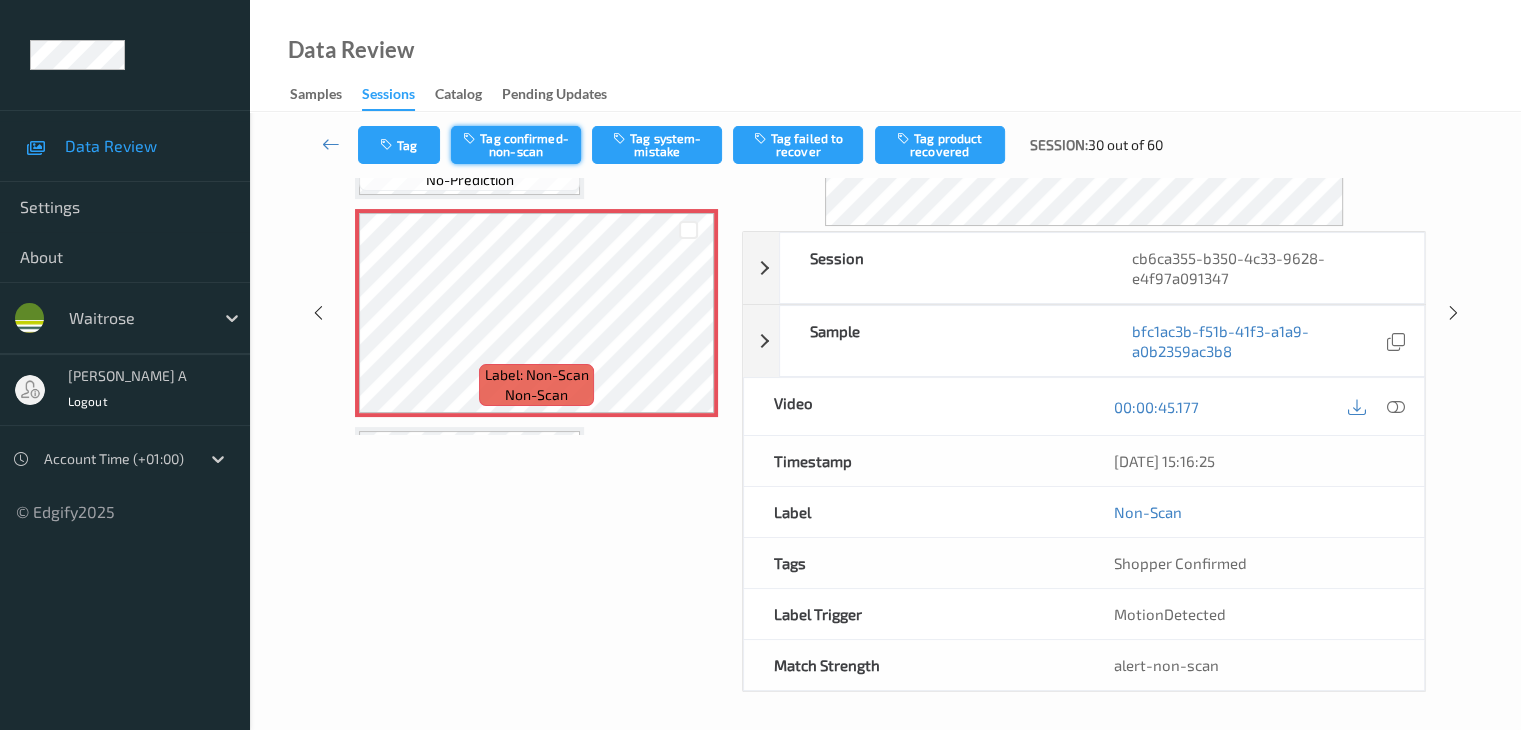 click on "Tag   confirmed-non-scan" at bounding box center (516, 145) 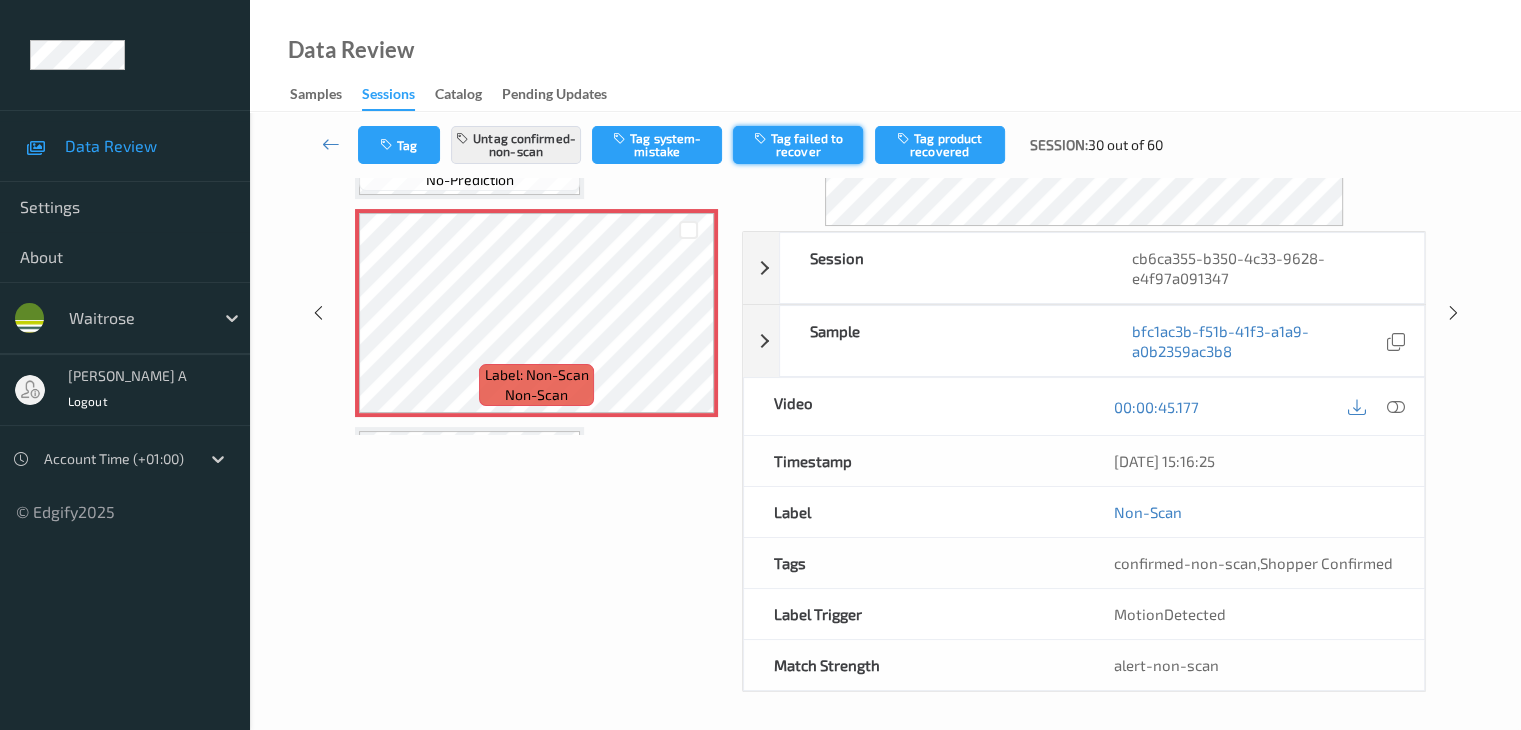 click on "Tag   failed to recover" at bounding box center [798, 145] 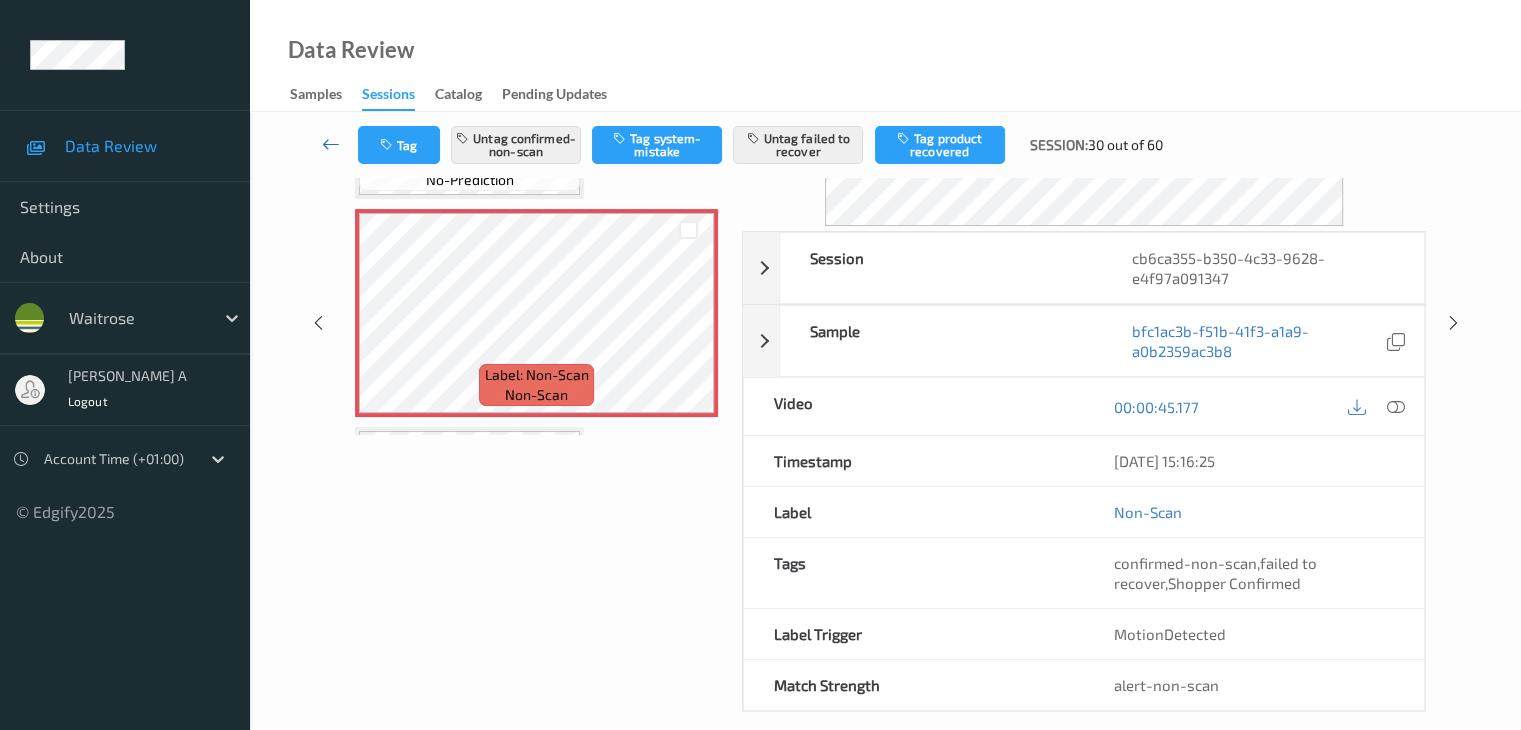 click at bounding box center (331, 144) 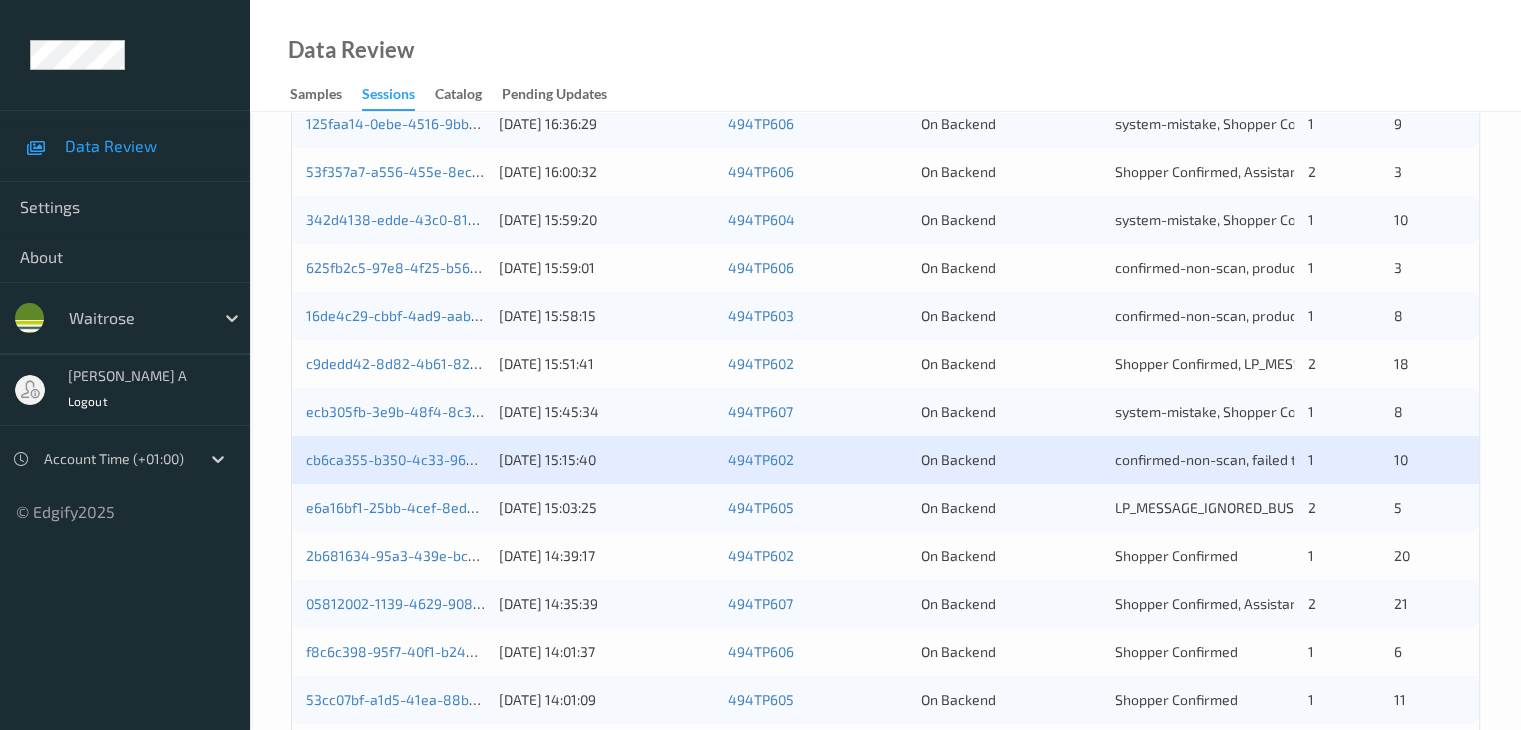 scroll, scrollTop: 800, scrollLeft: 0, axis: vertical 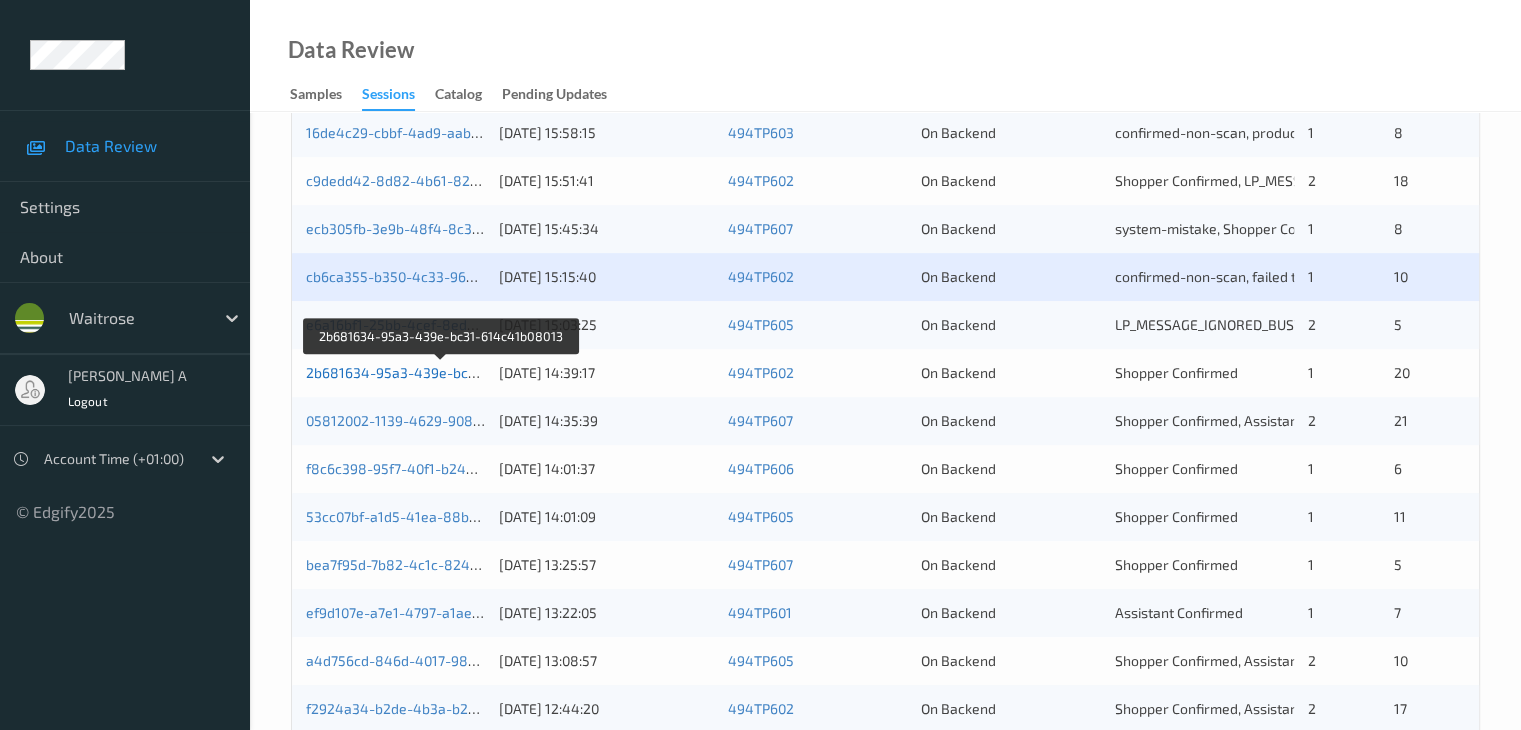 click on "2b681634-95a3-439e-bc31-614c41b08013" at bounding box center [443, 372] 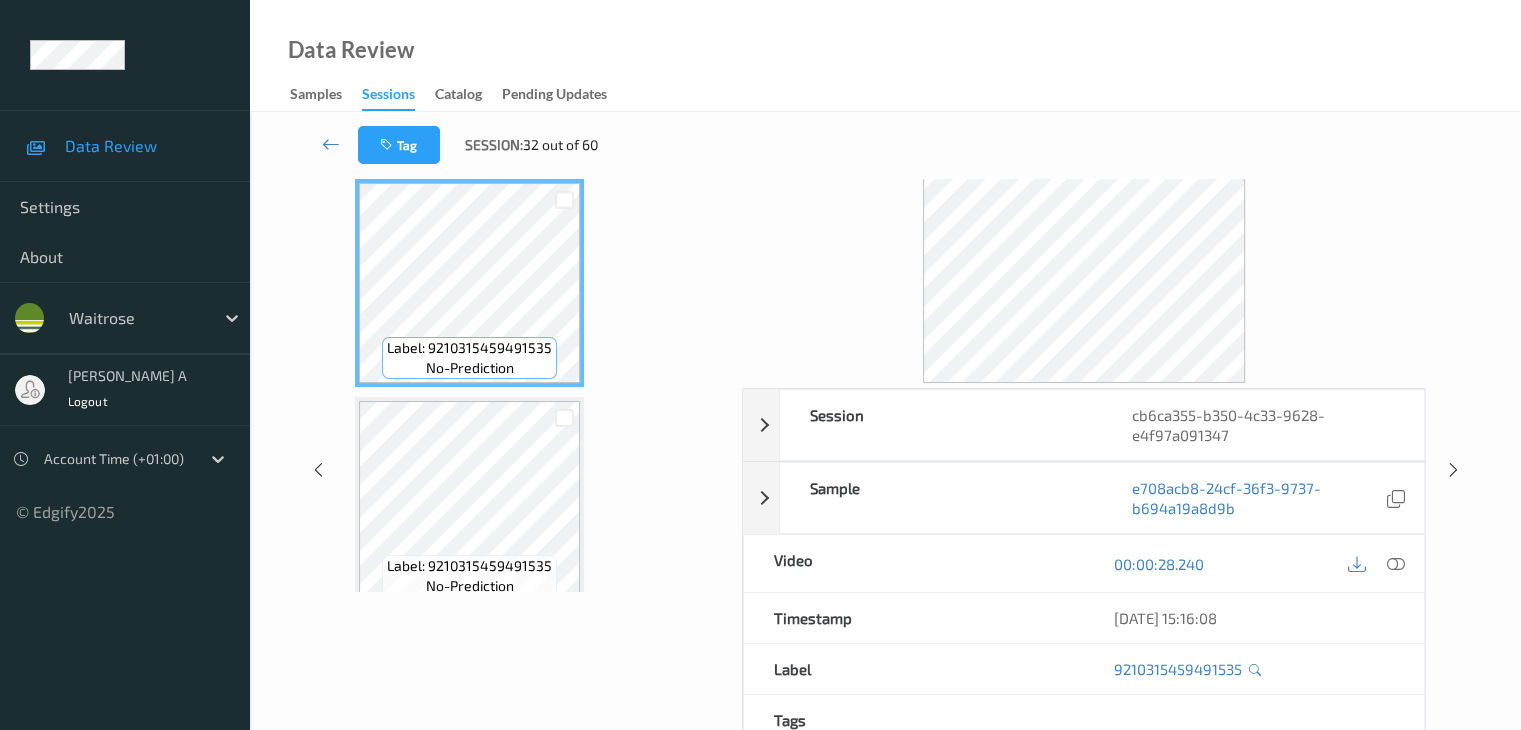 scroll, scrollTop: 0, scrollLeft: 0, axis: both 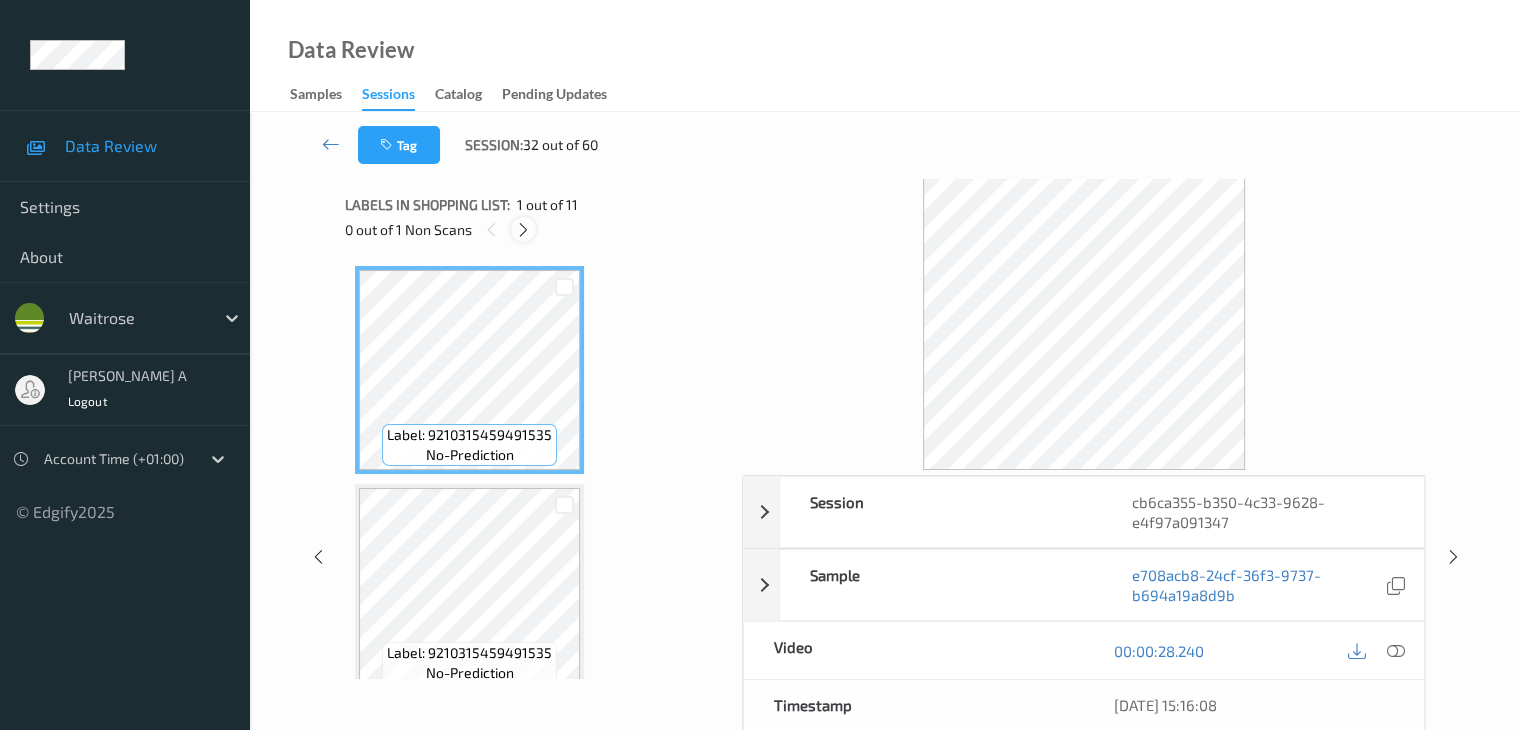 click at bounding box center (523, 229) 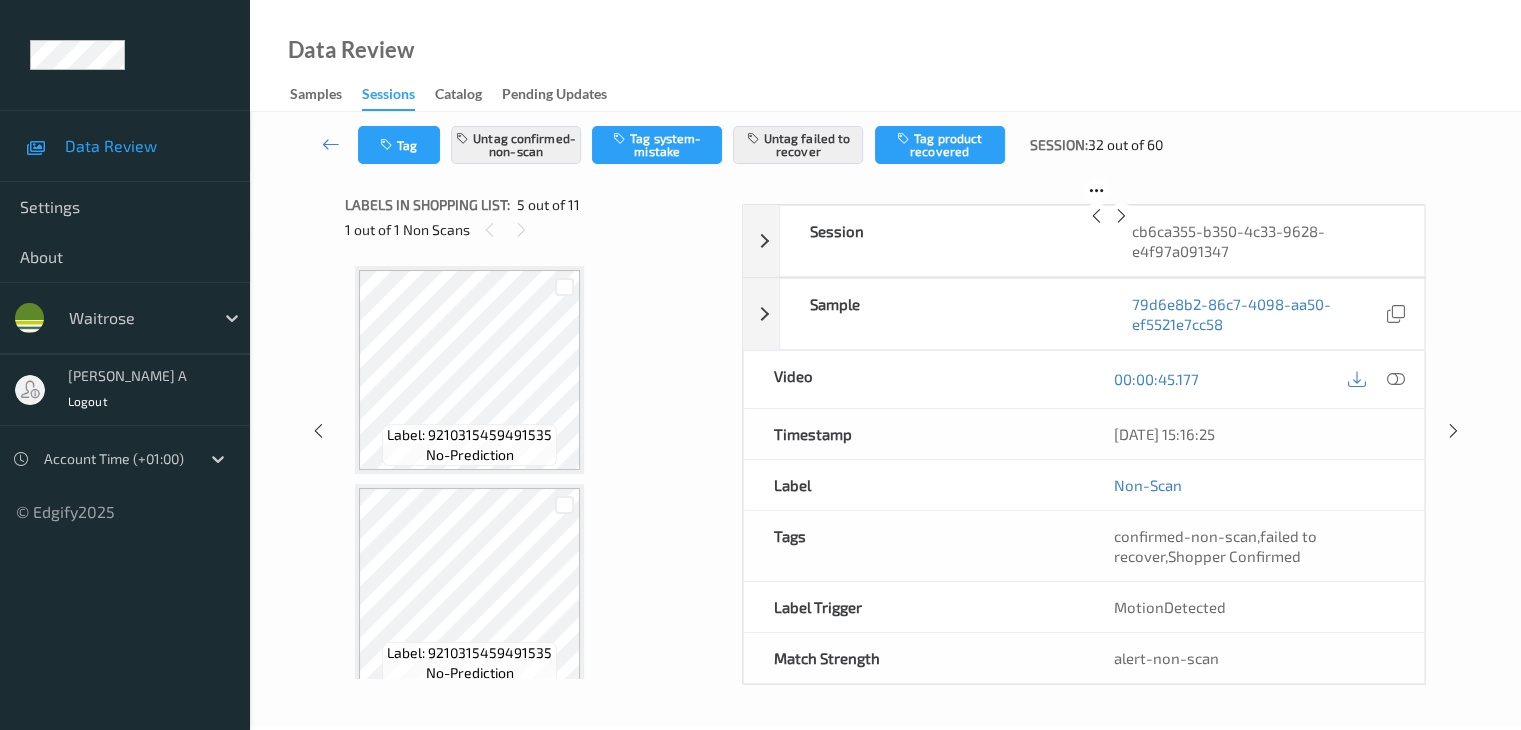 scroll, scrollTop: 664, scrollLeft: 0, axis: vertical 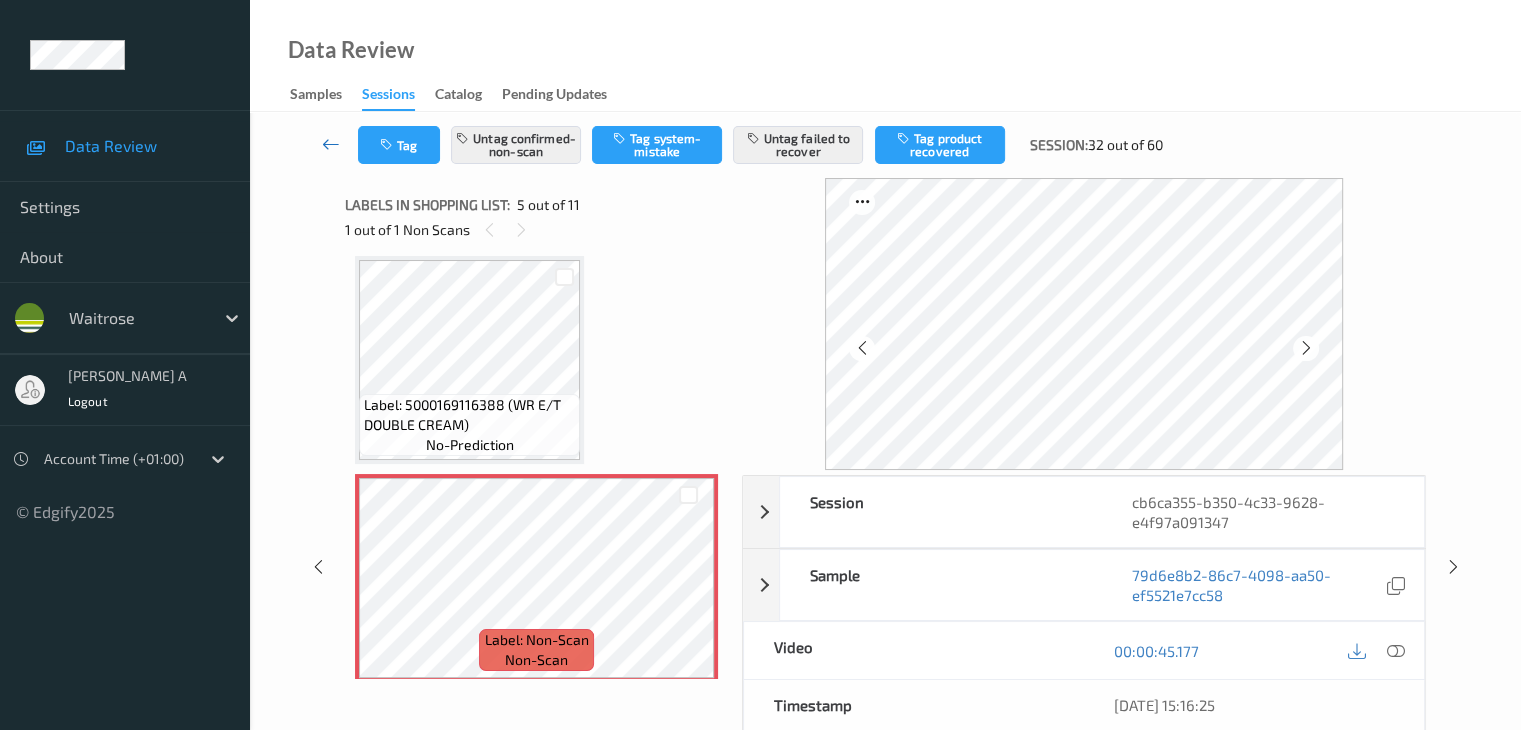 click at bounding box center [331, 144] 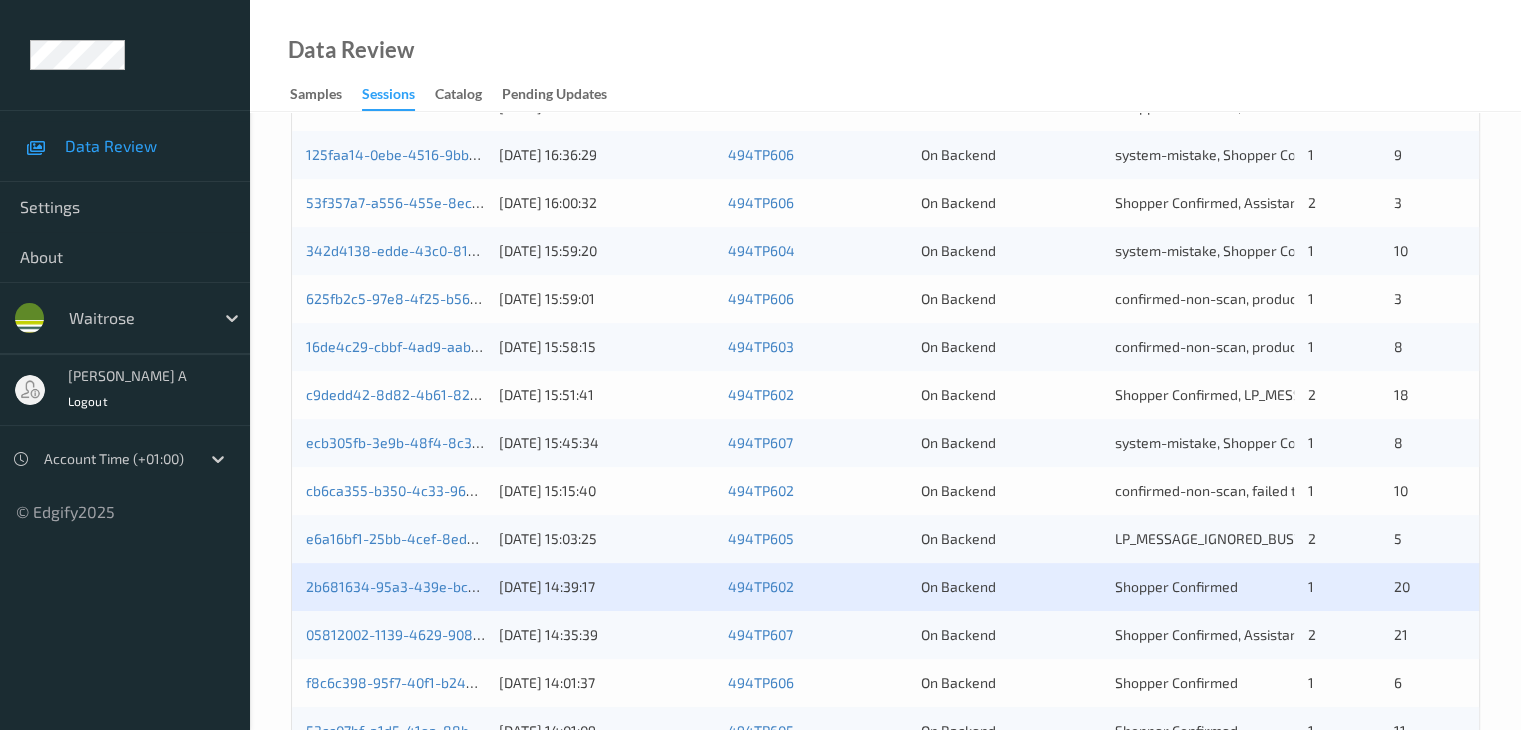 scroll, scrollTop: 900, scrollLeft: 0, axis: vertical 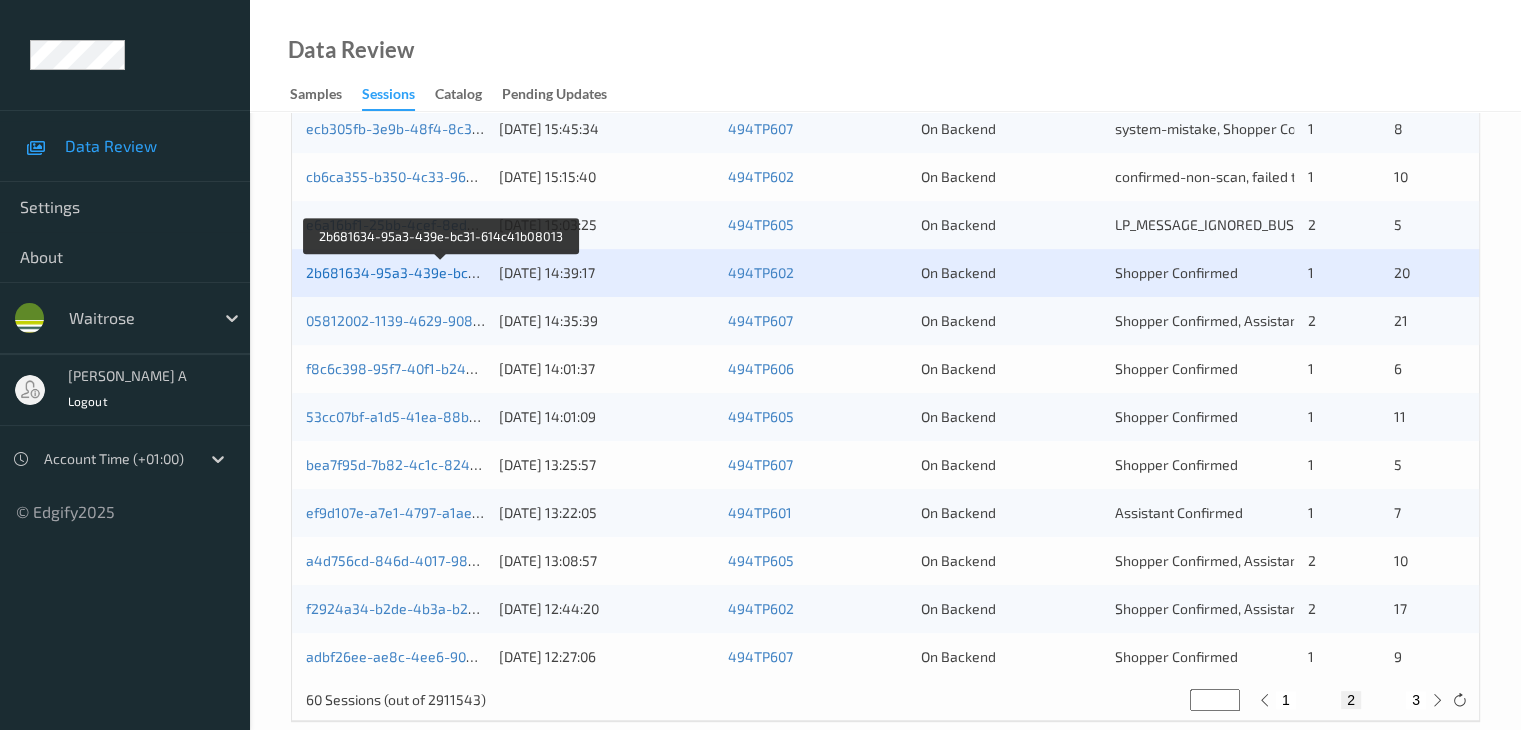 click on "2b681634-95a3-439e-bc31-614c41b08013" at bounding box center [443, 272] 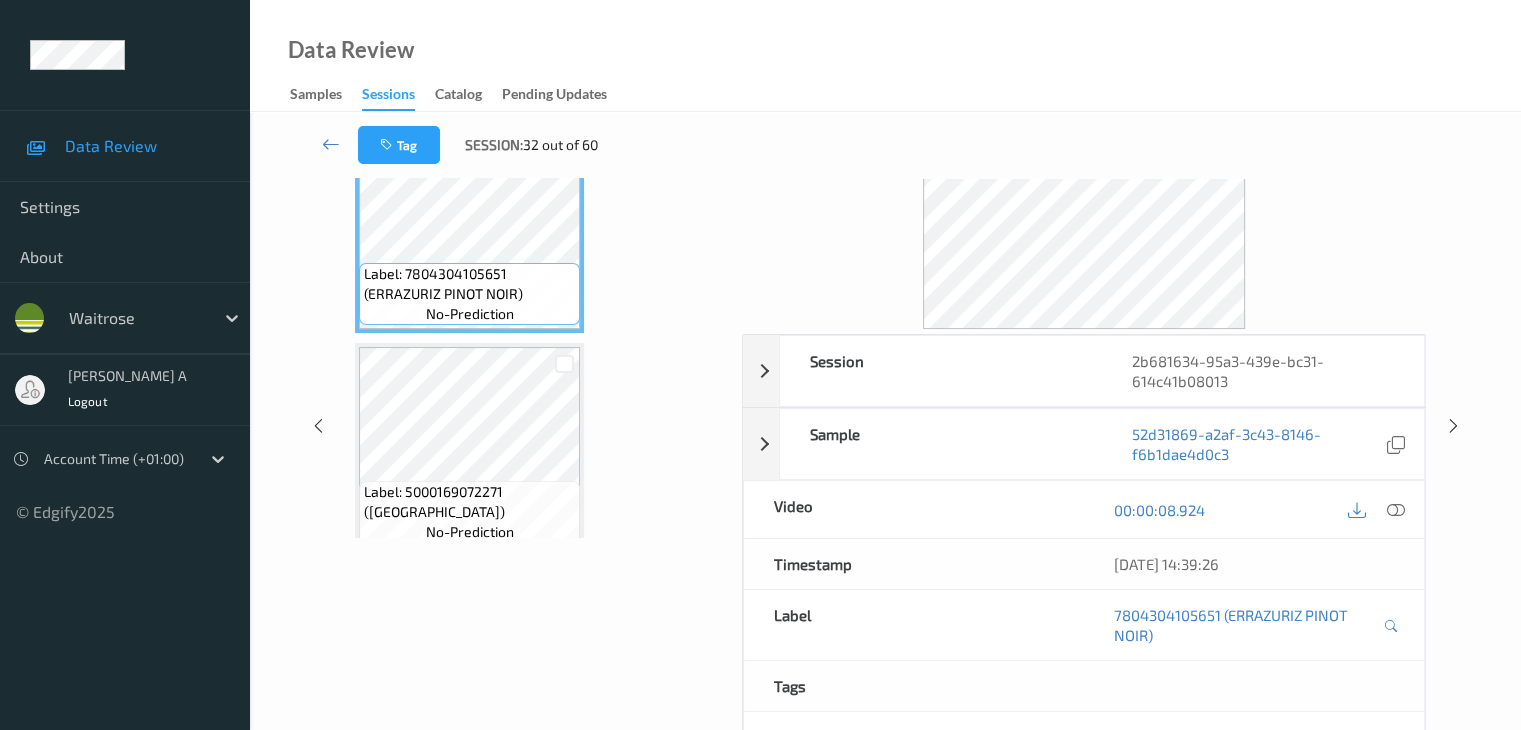 scroll, scrollTop: 0, scrollLeft: 0, axis: both 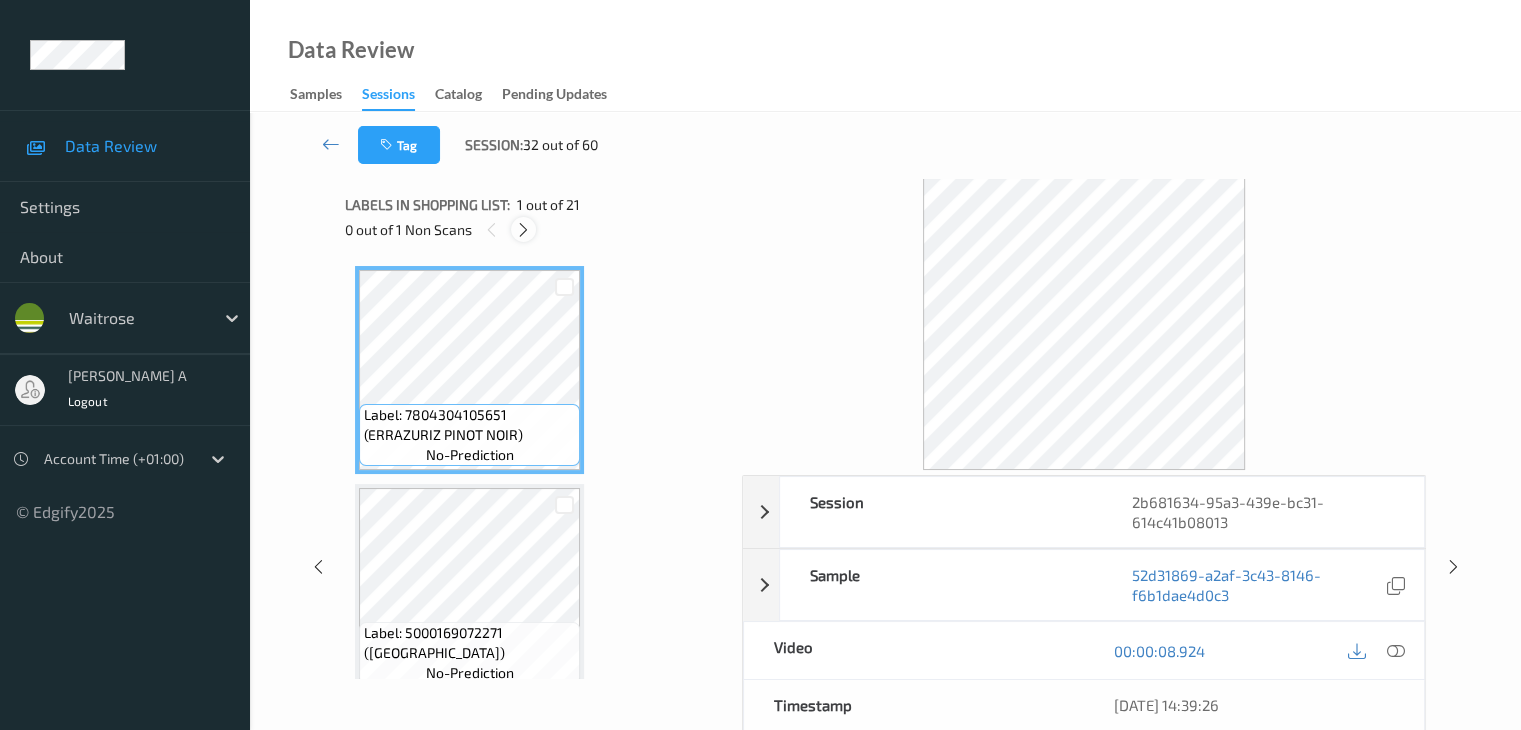 click at bounding box center (523, 230) 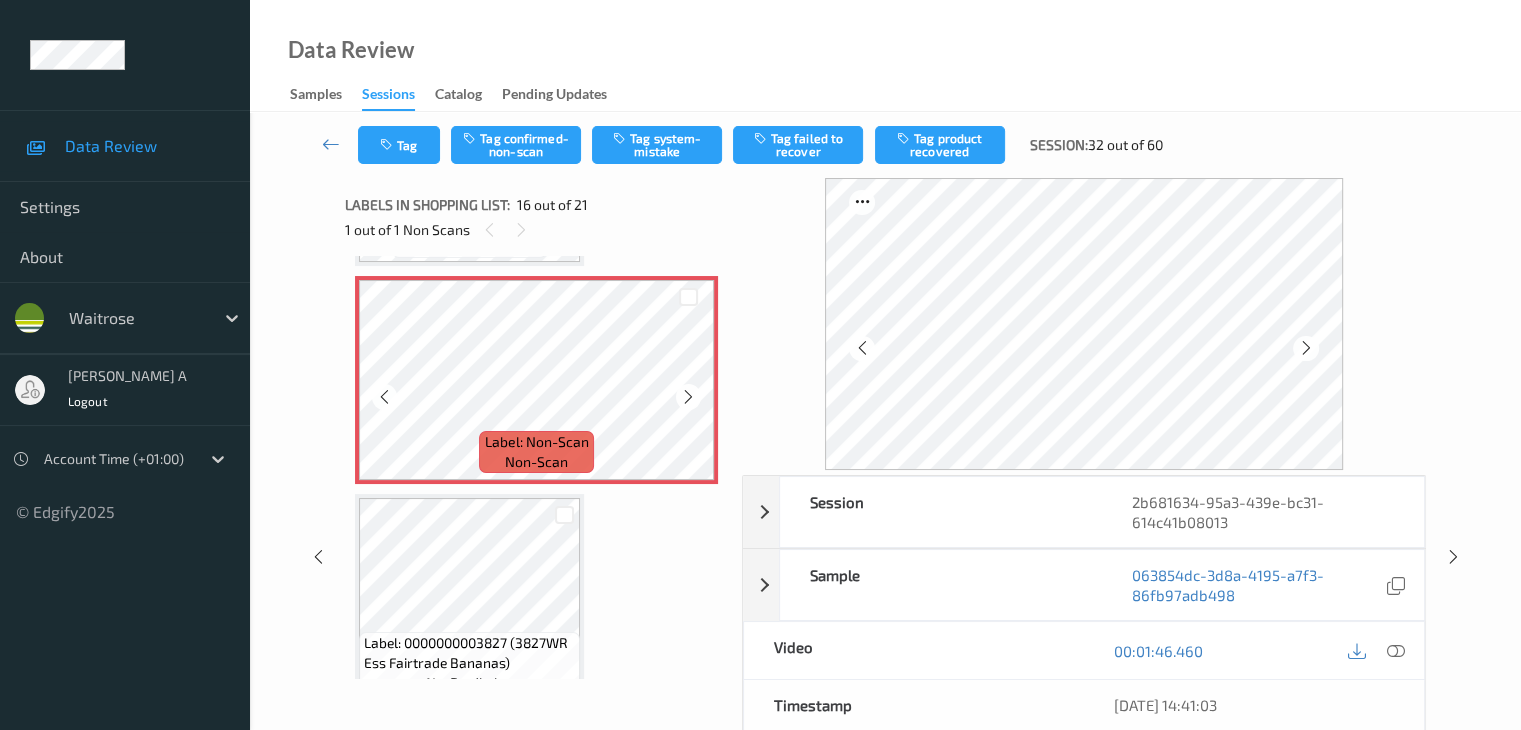 scroll, scrollTop: 3262, scrollLeft: 0, axis: vertical 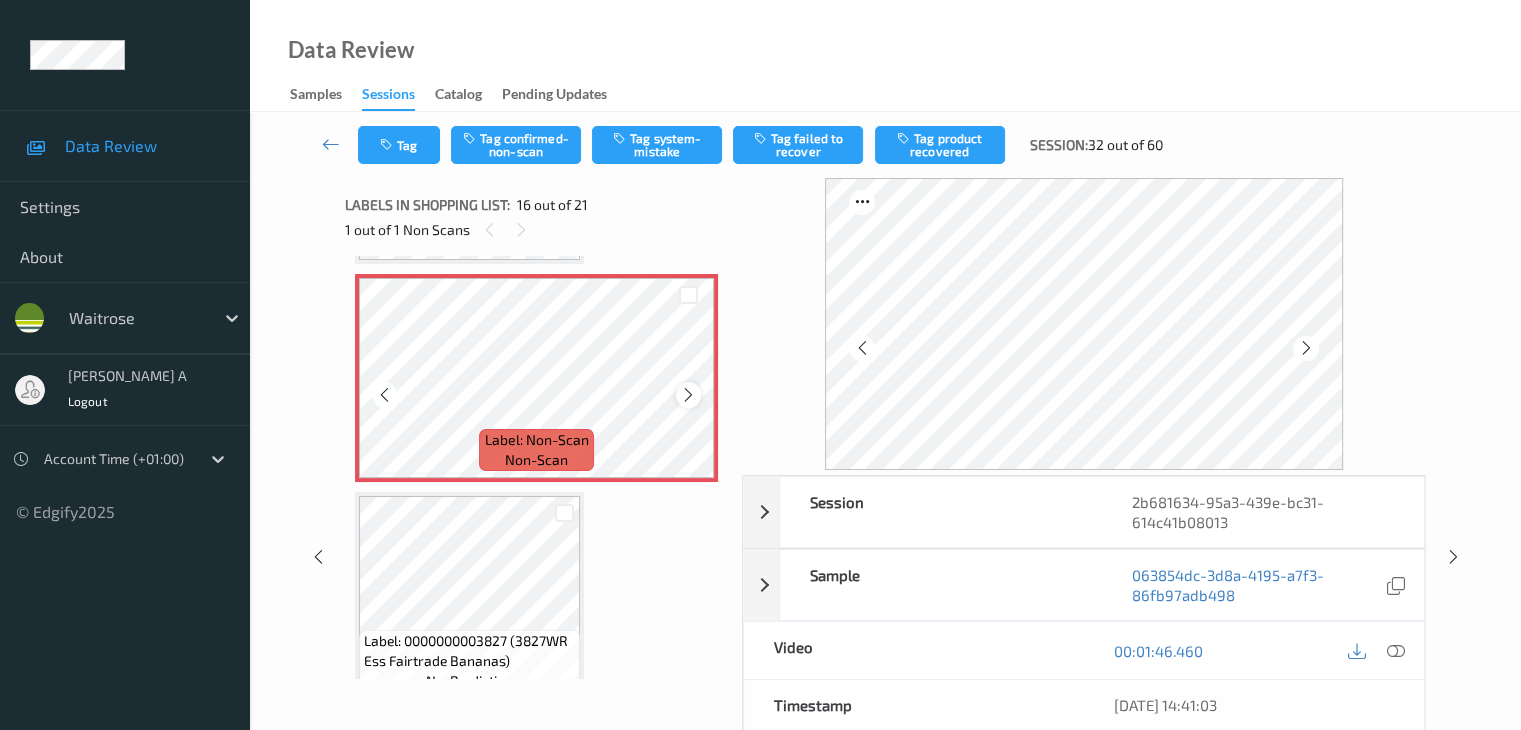 click at bounding box center (688, 394) 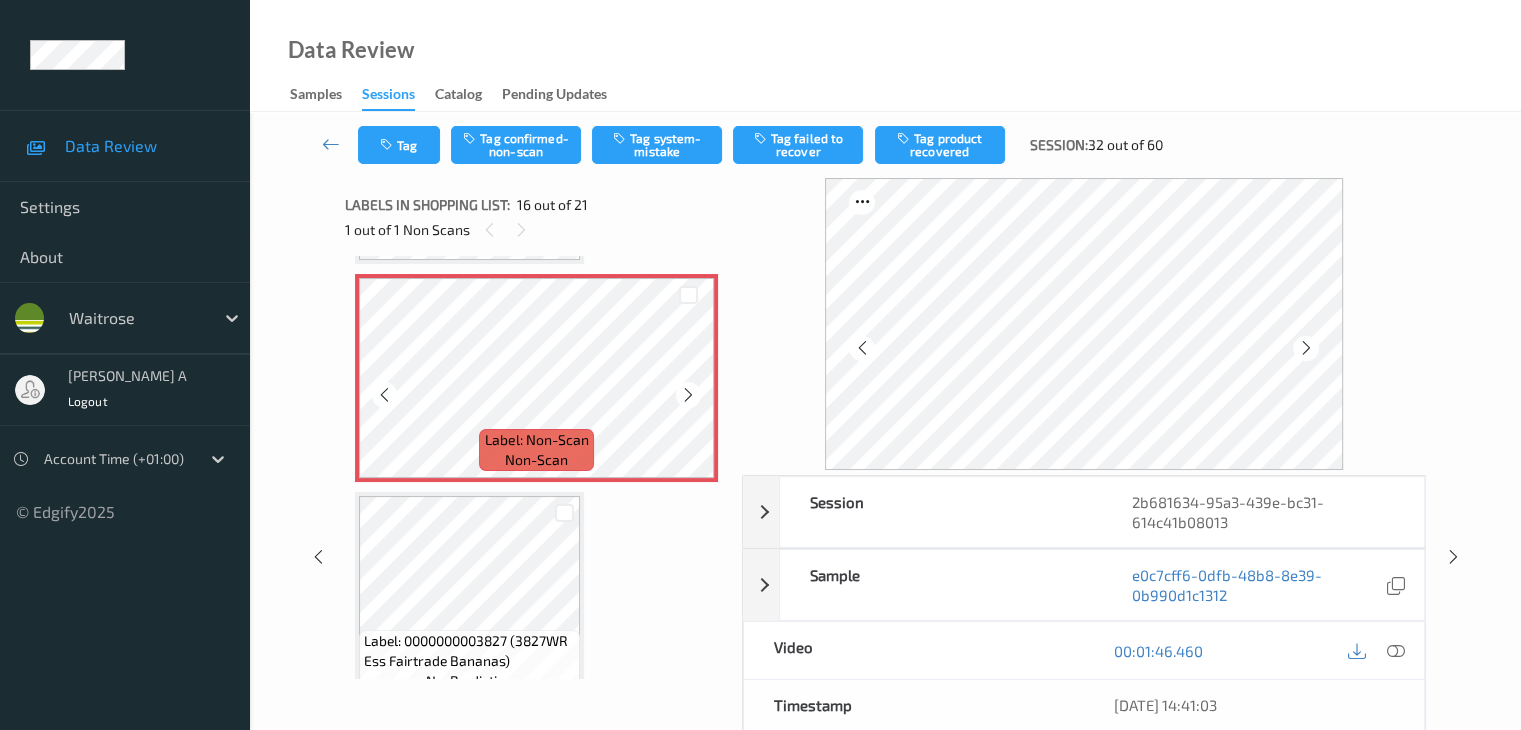 click at bounding box center (688, 394) 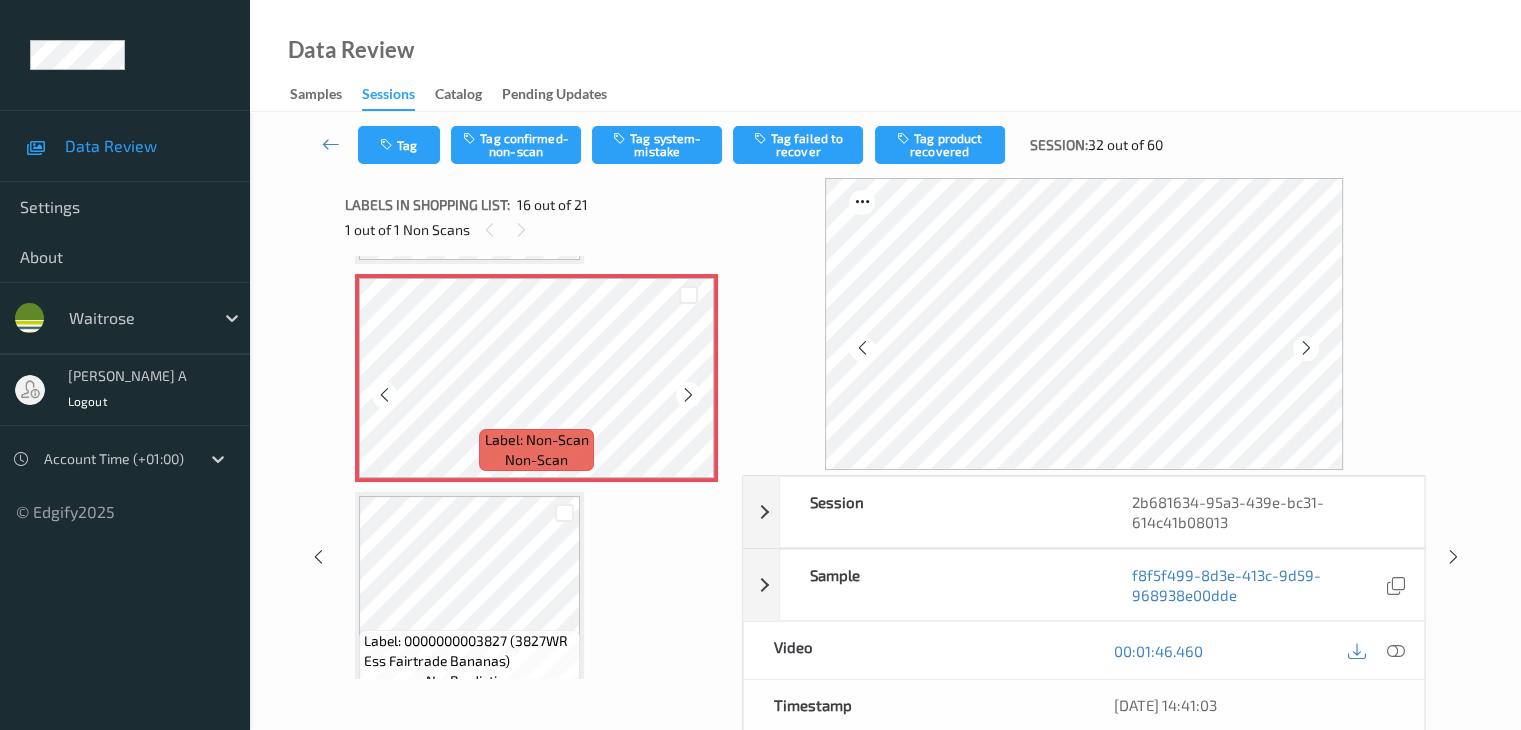 click at bounding box center [688, 394] 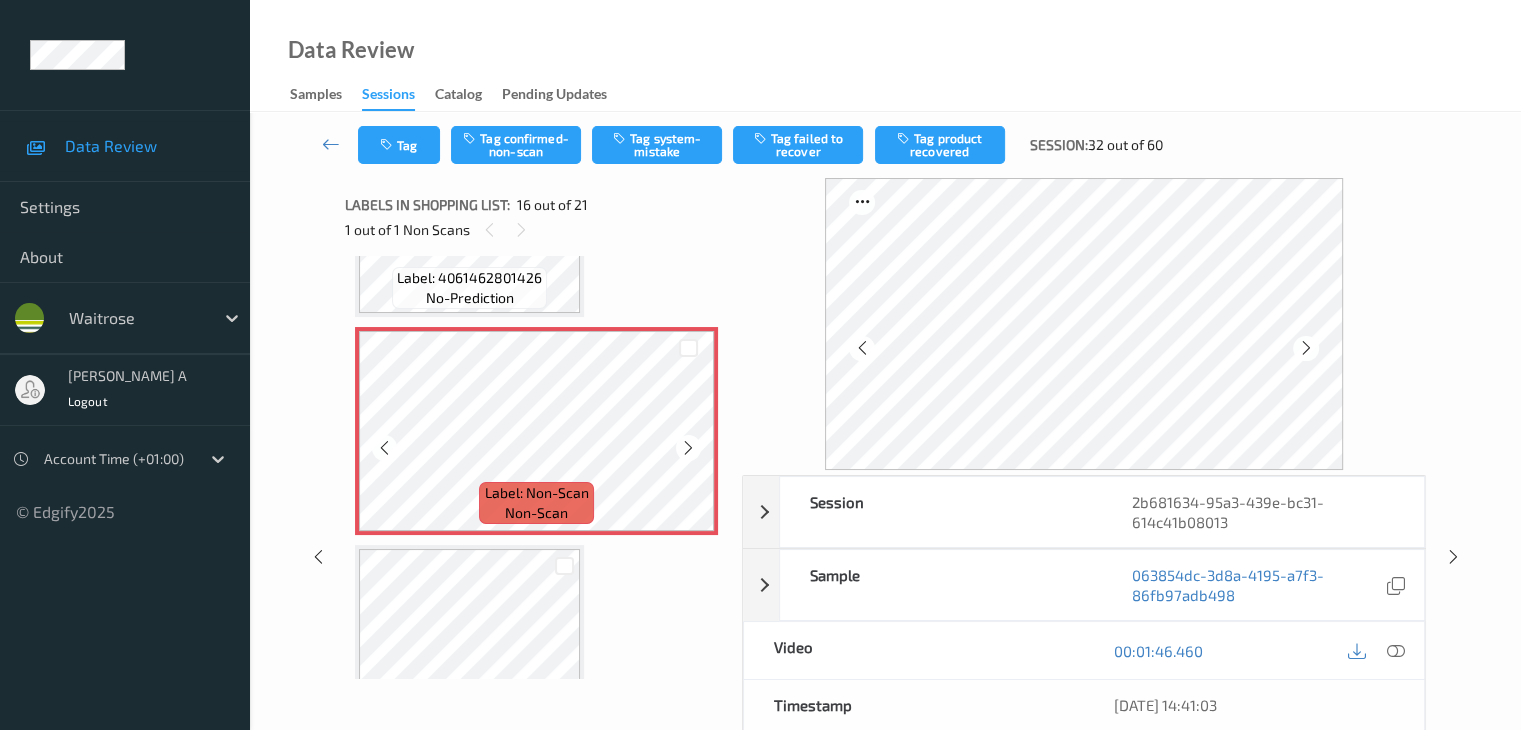 scroll, scrollTop: 3162, scrollLeft: 0, axis: vertical 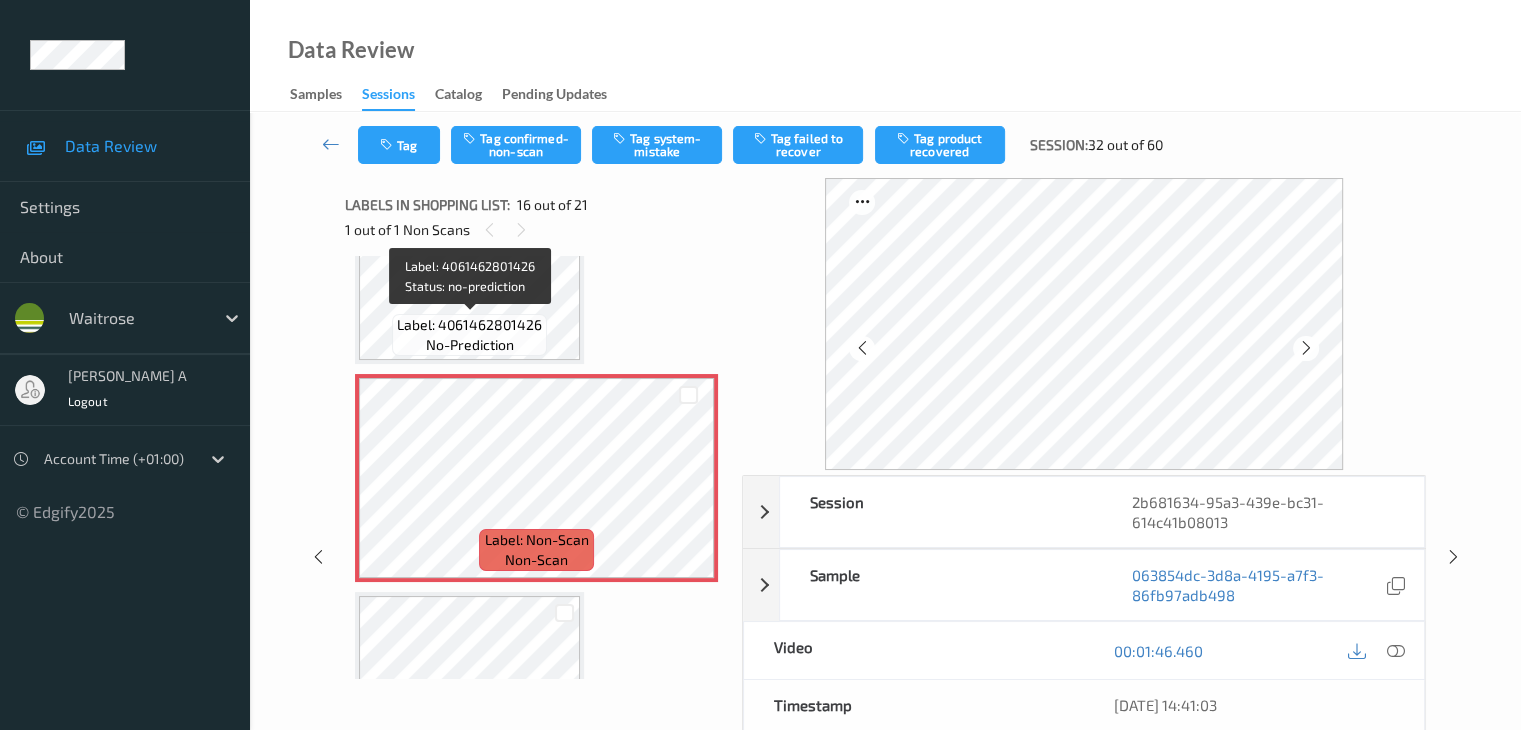 click on "Label: 4061462801426" at bounding box center (469, 325) 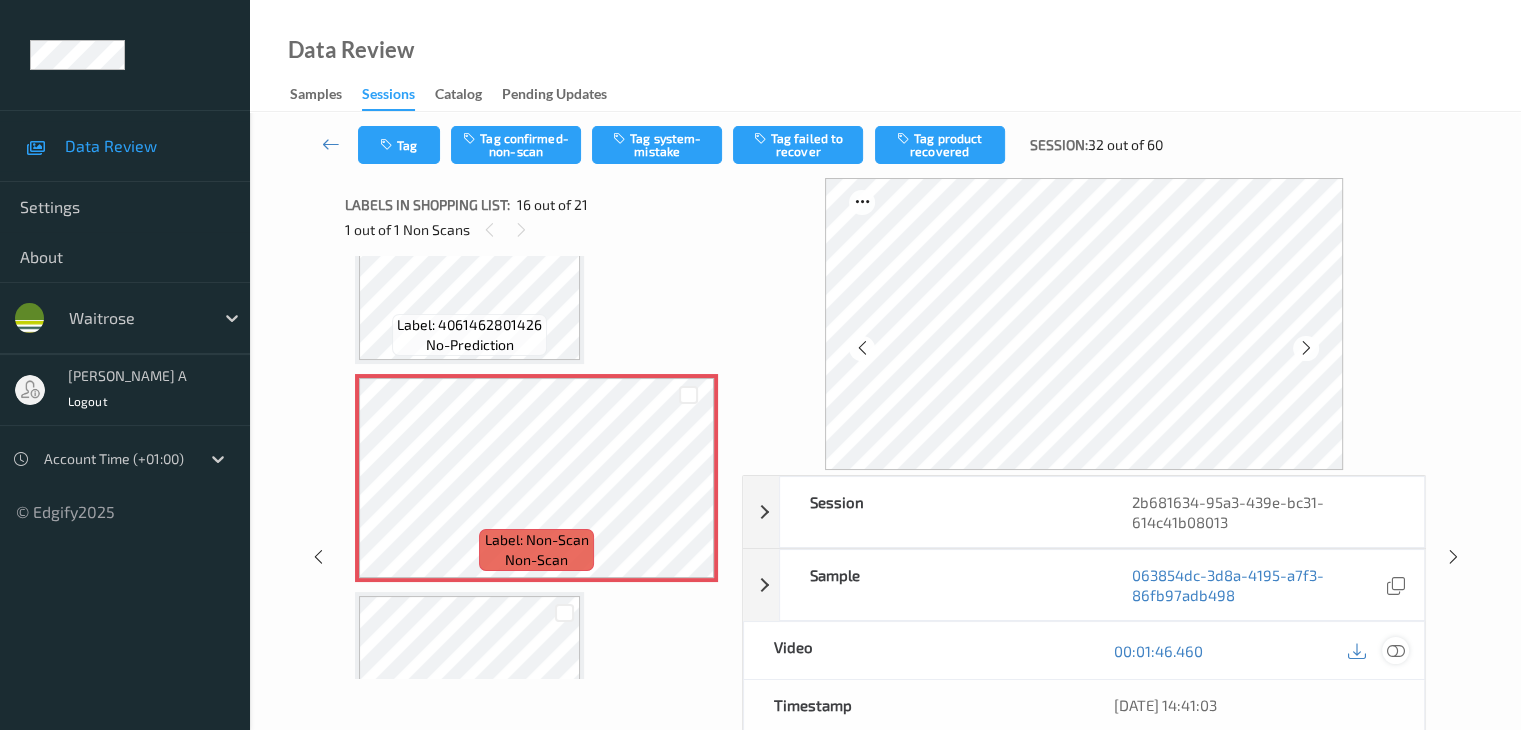 click at bounding box center (1395, 651) 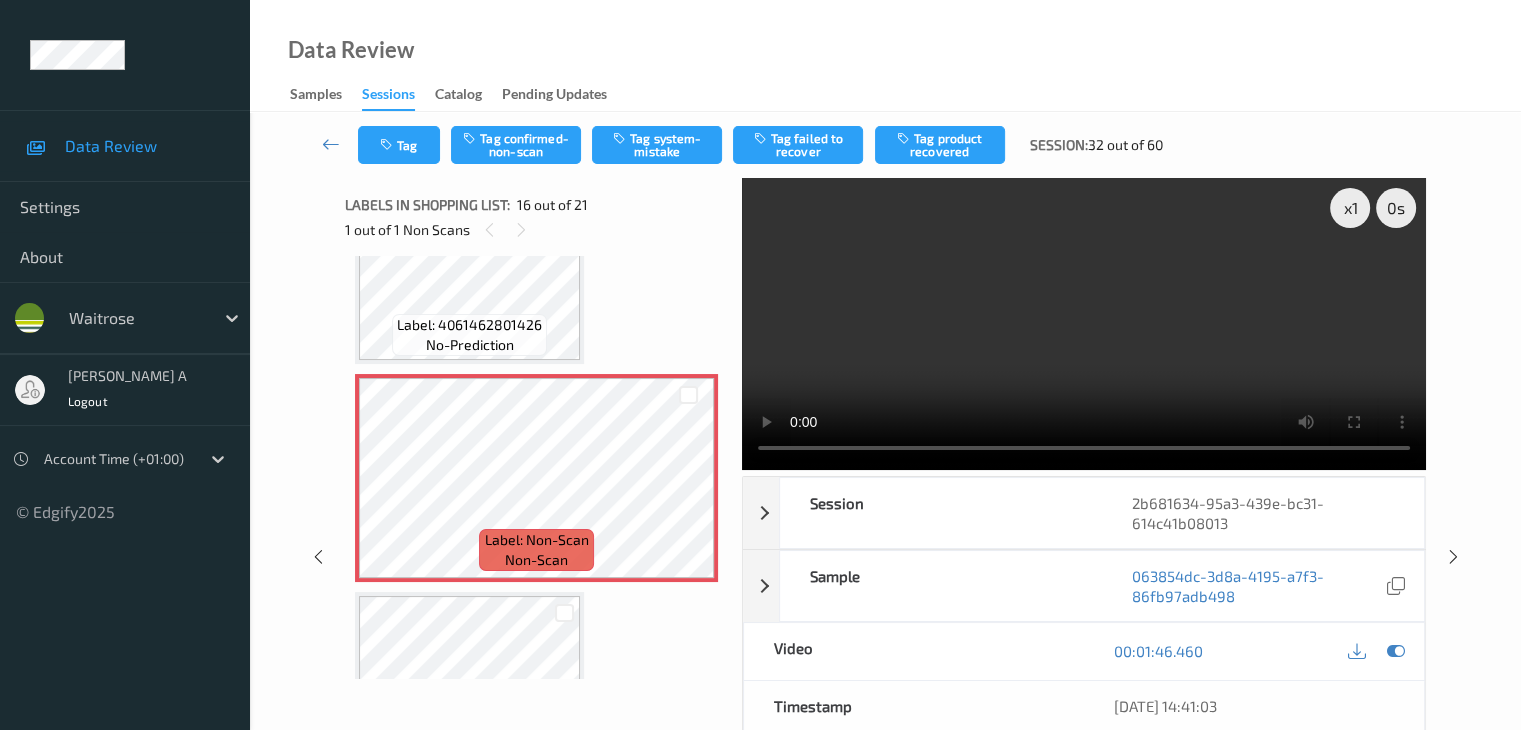 click on "Label: 4061462801426" at bounding box center (469, 325) 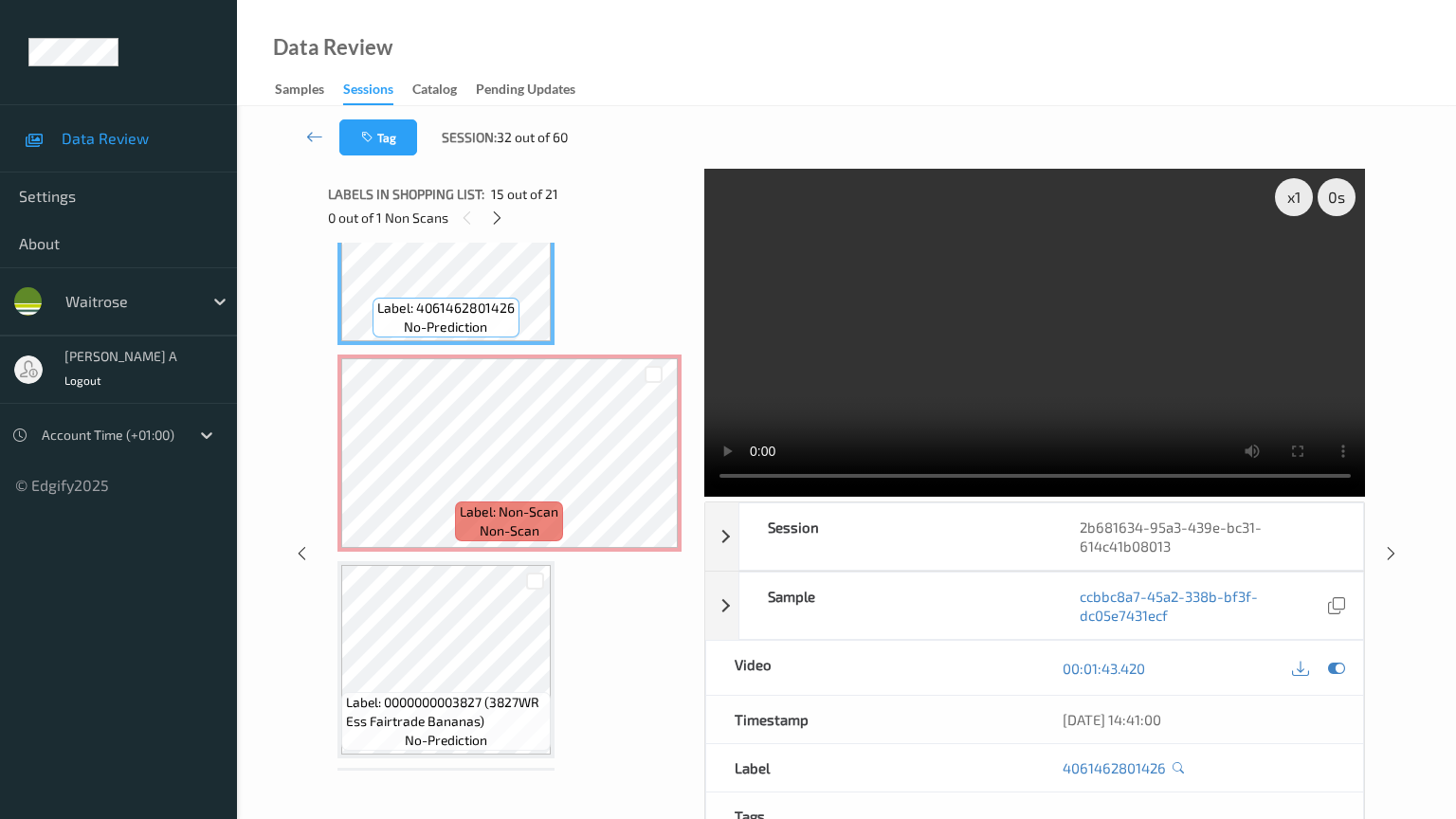 type 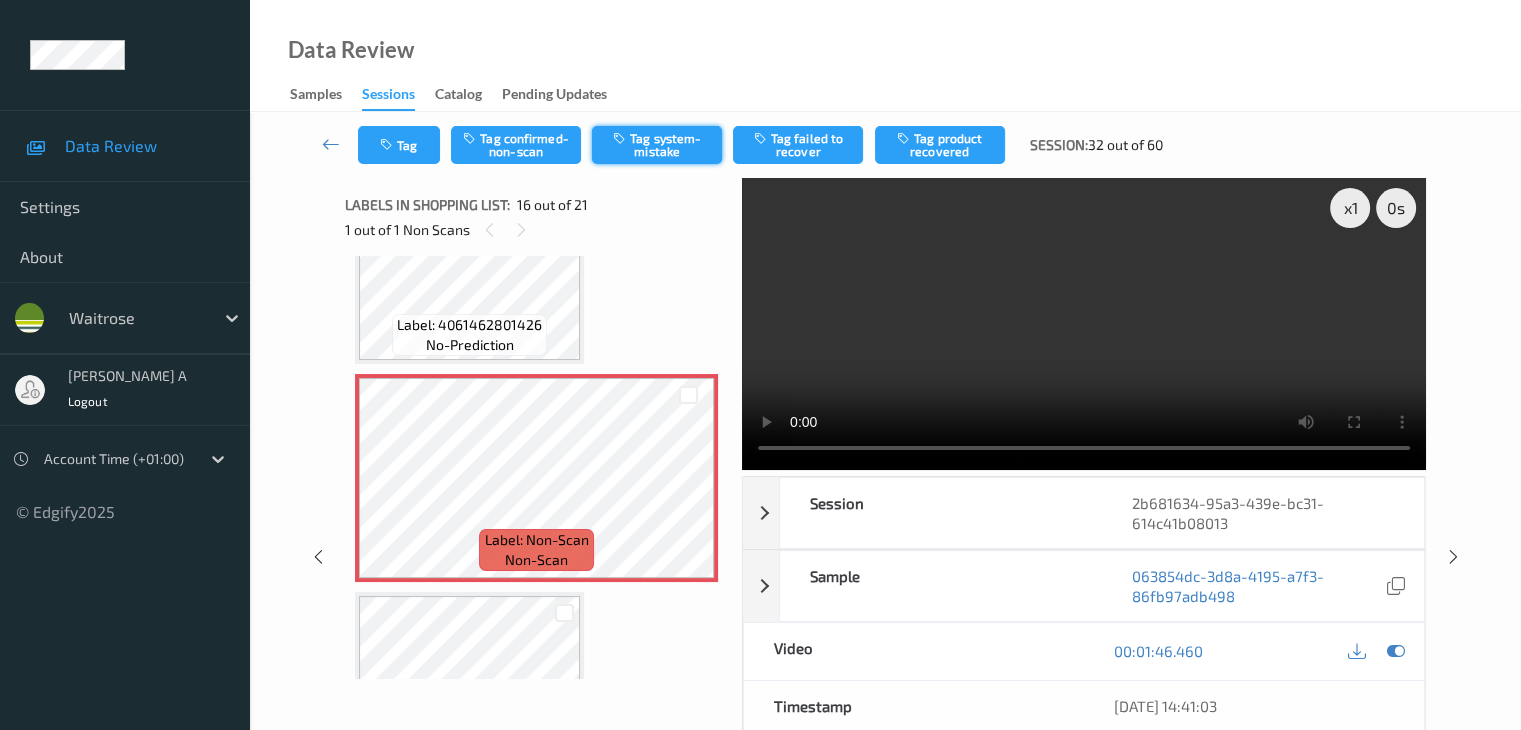 click on "Tag   system-mistake" at bounding box center [657, 145] 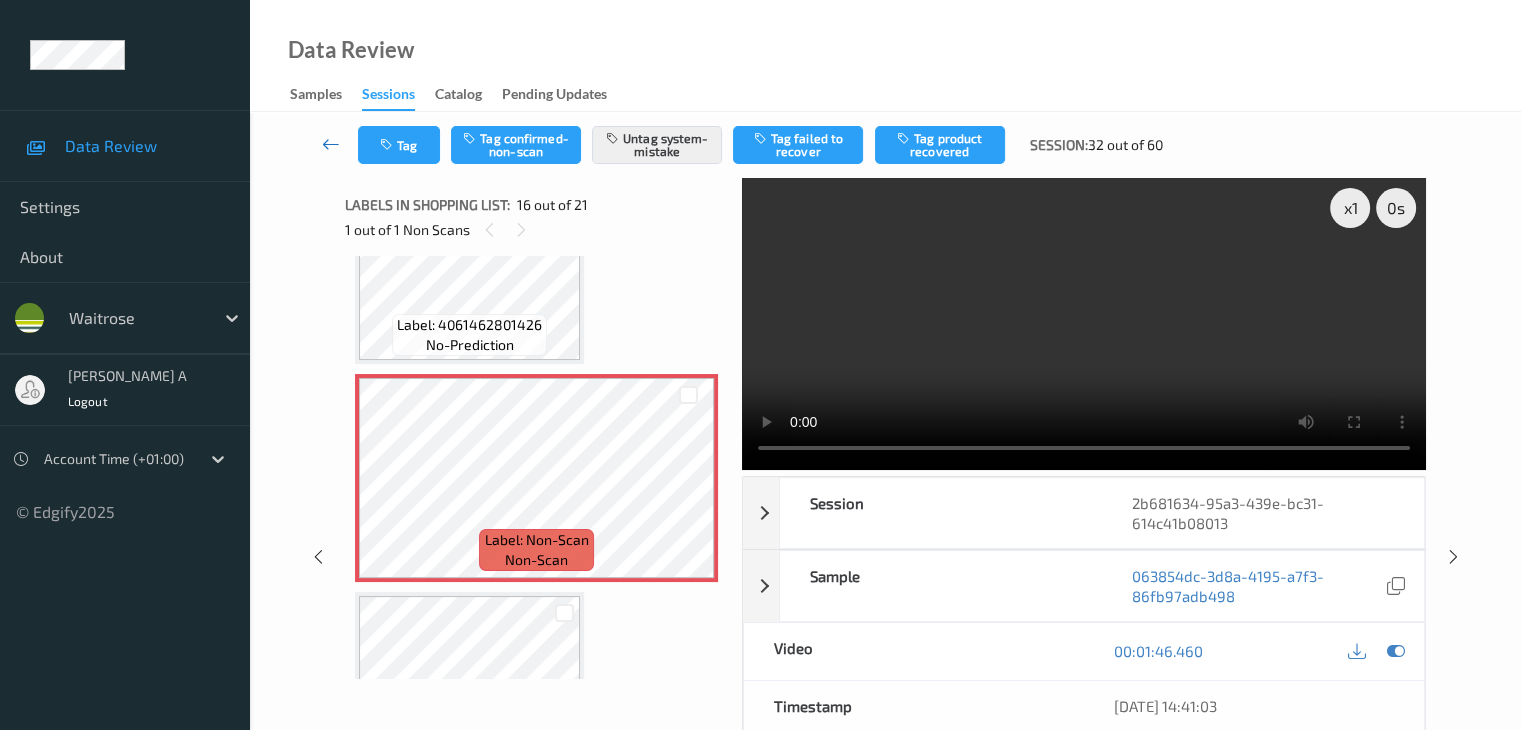 click at bounding box center [331, 144] 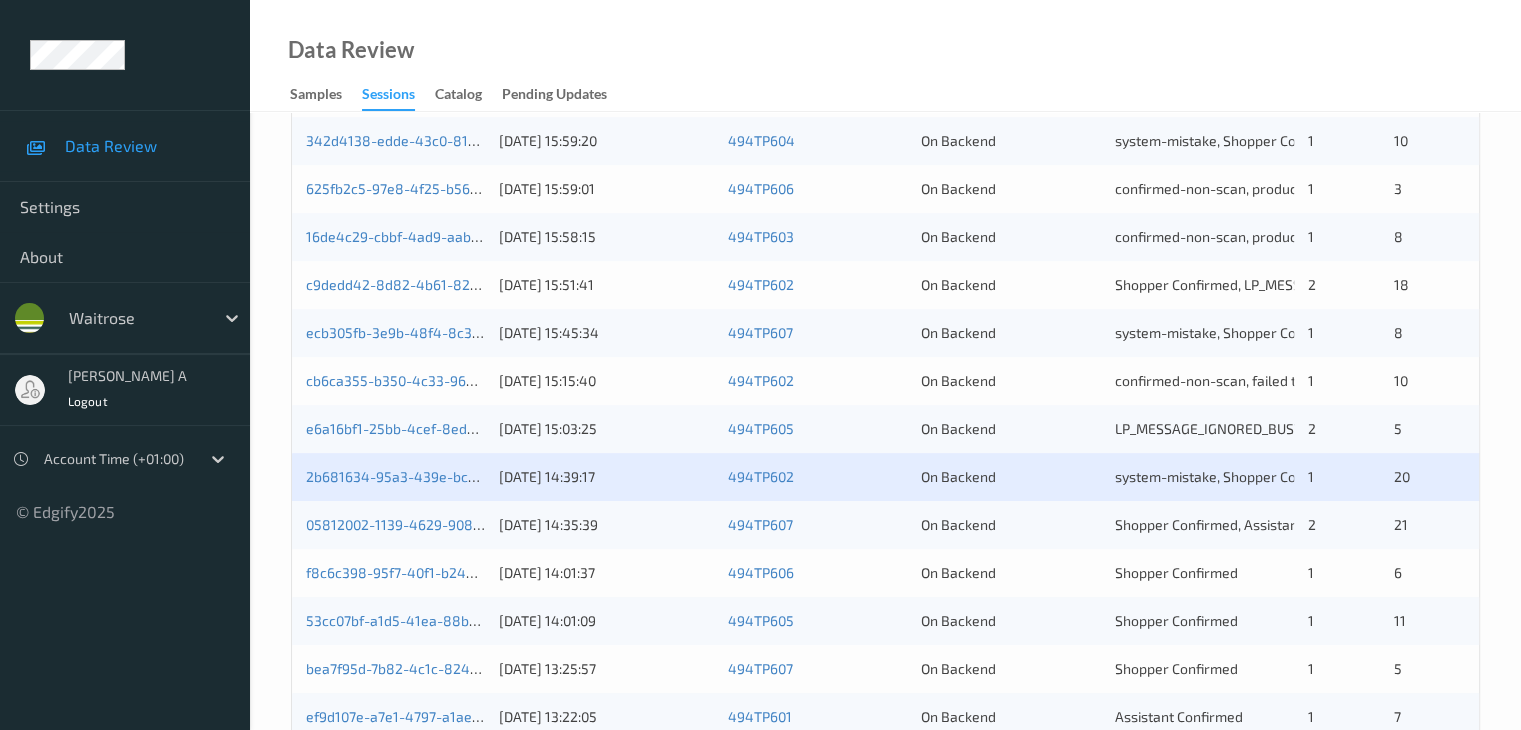 scroll, scrollTop: 700, scrollLeft: 0, axis: vertical 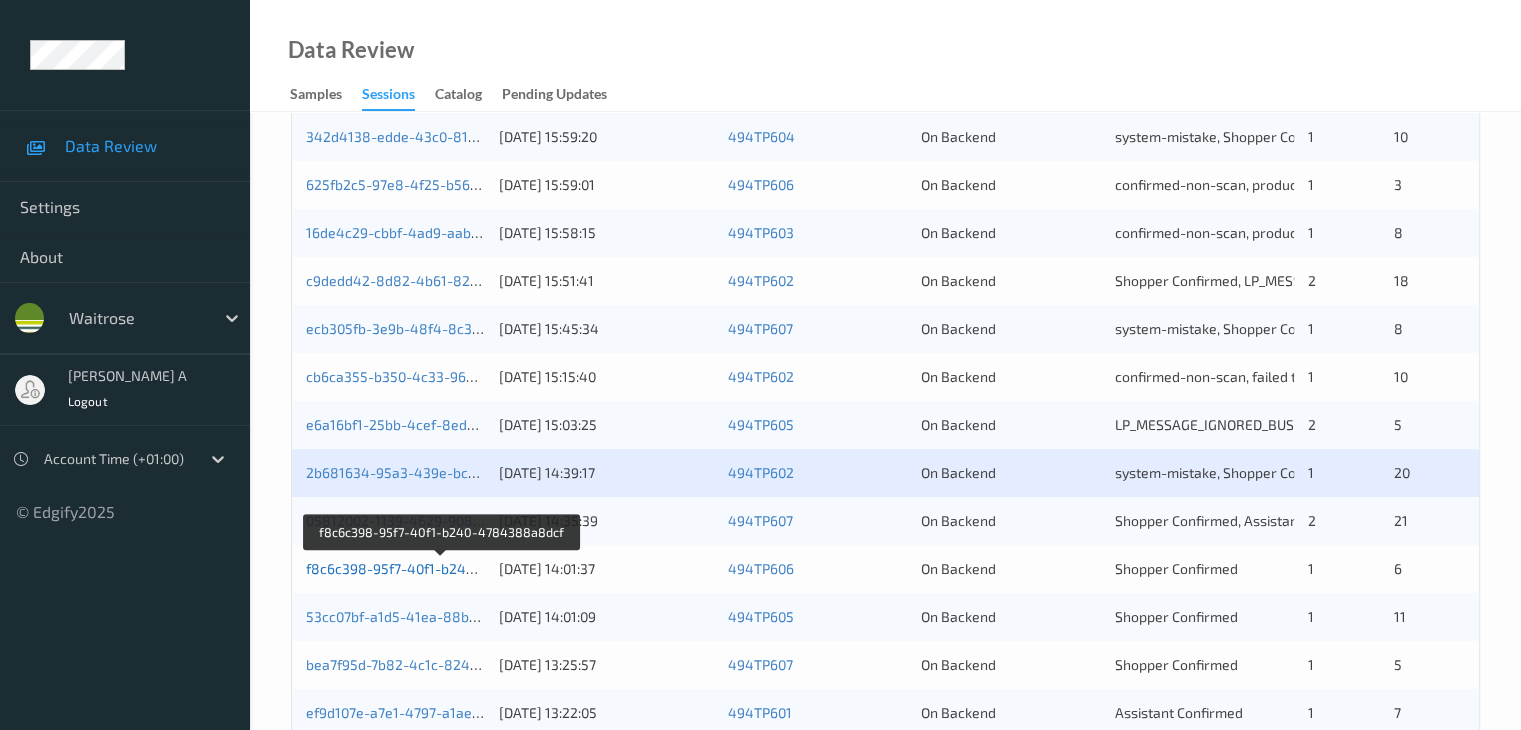 click on "f8c6c398-95f7-40f1-b240-4784388a8dcf" at bounding box center [441, 568] 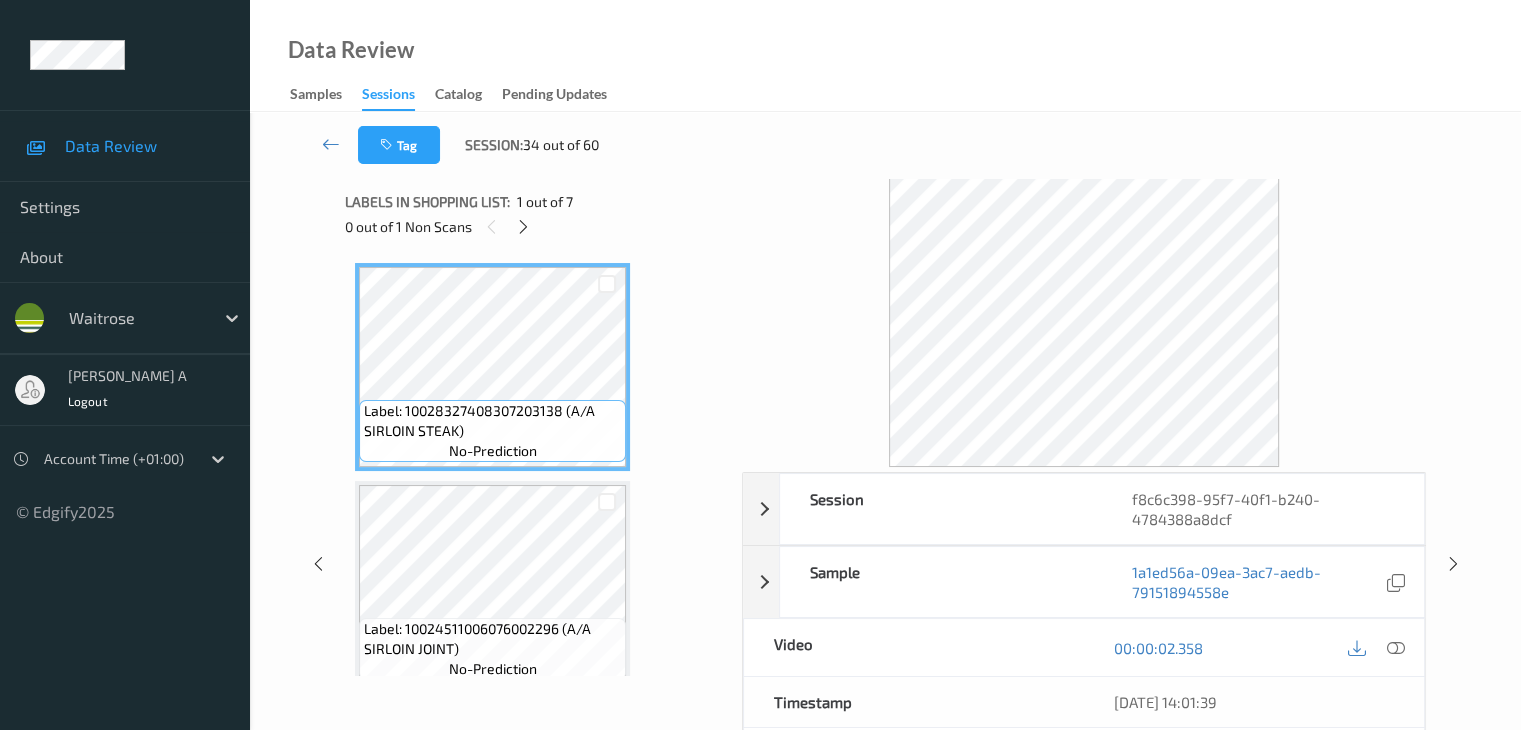 scroll, scrollTop: 0, scrollLeft: 0, axis: both 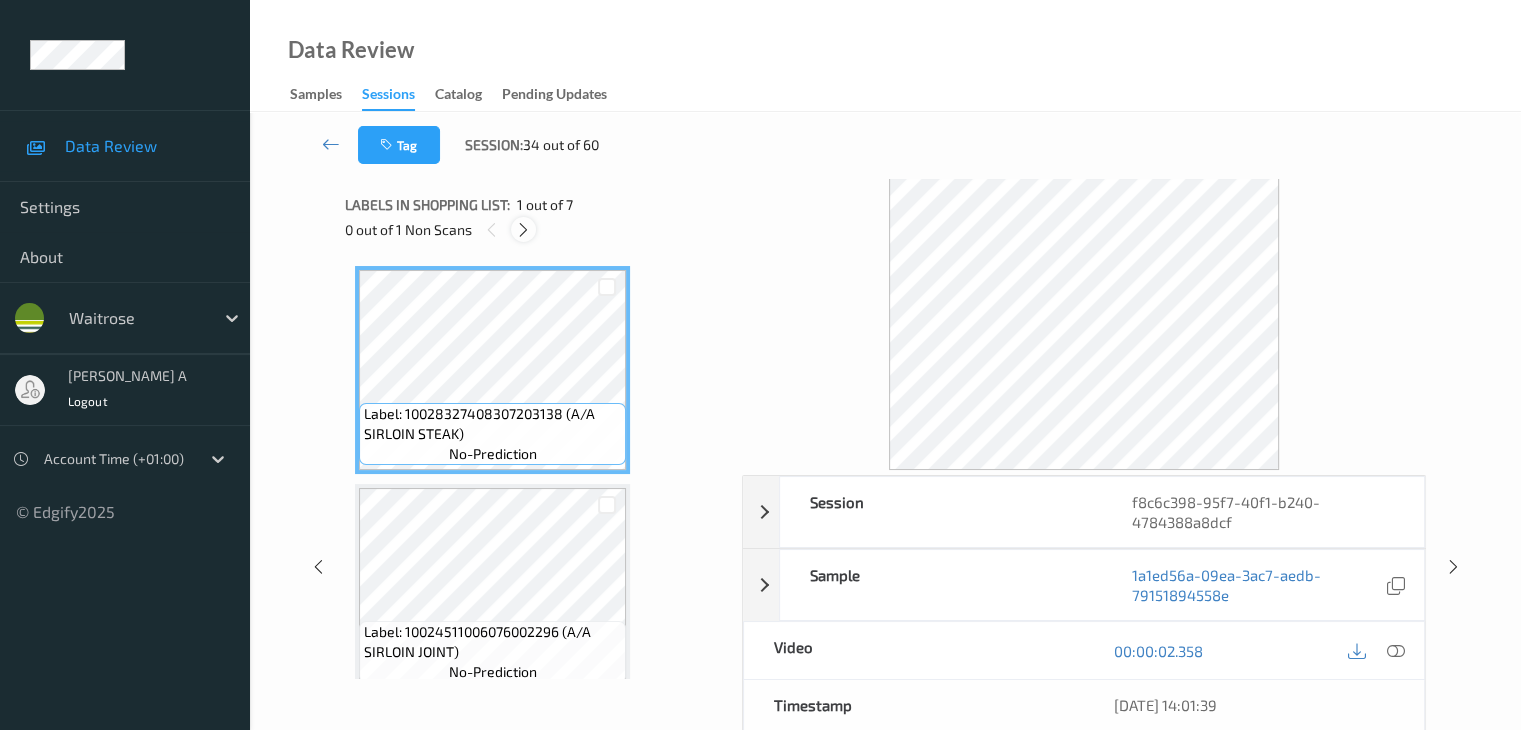 click at bounding box center (523, 230) 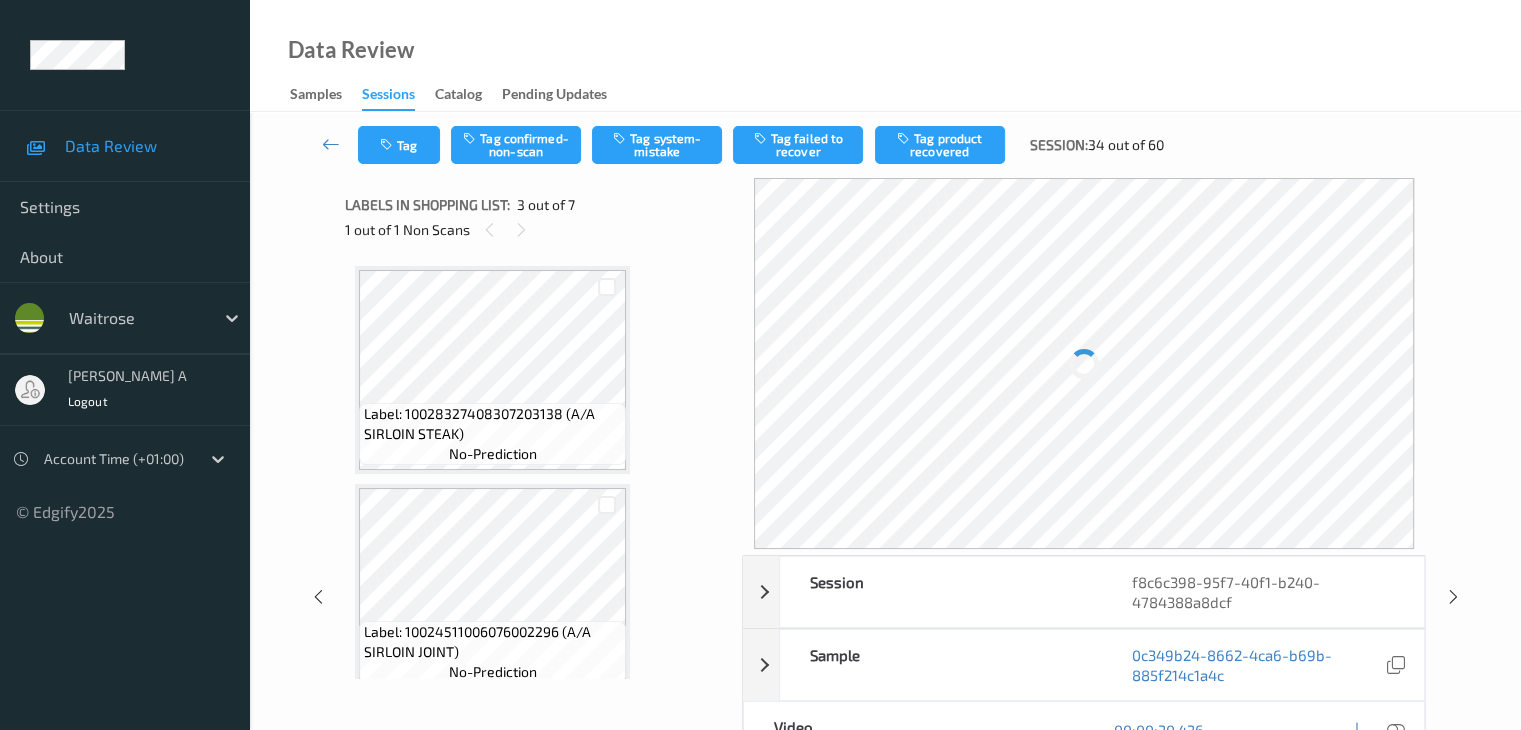 scroll, scrollTop: 228, scrollLeft: 0, axis: vertical 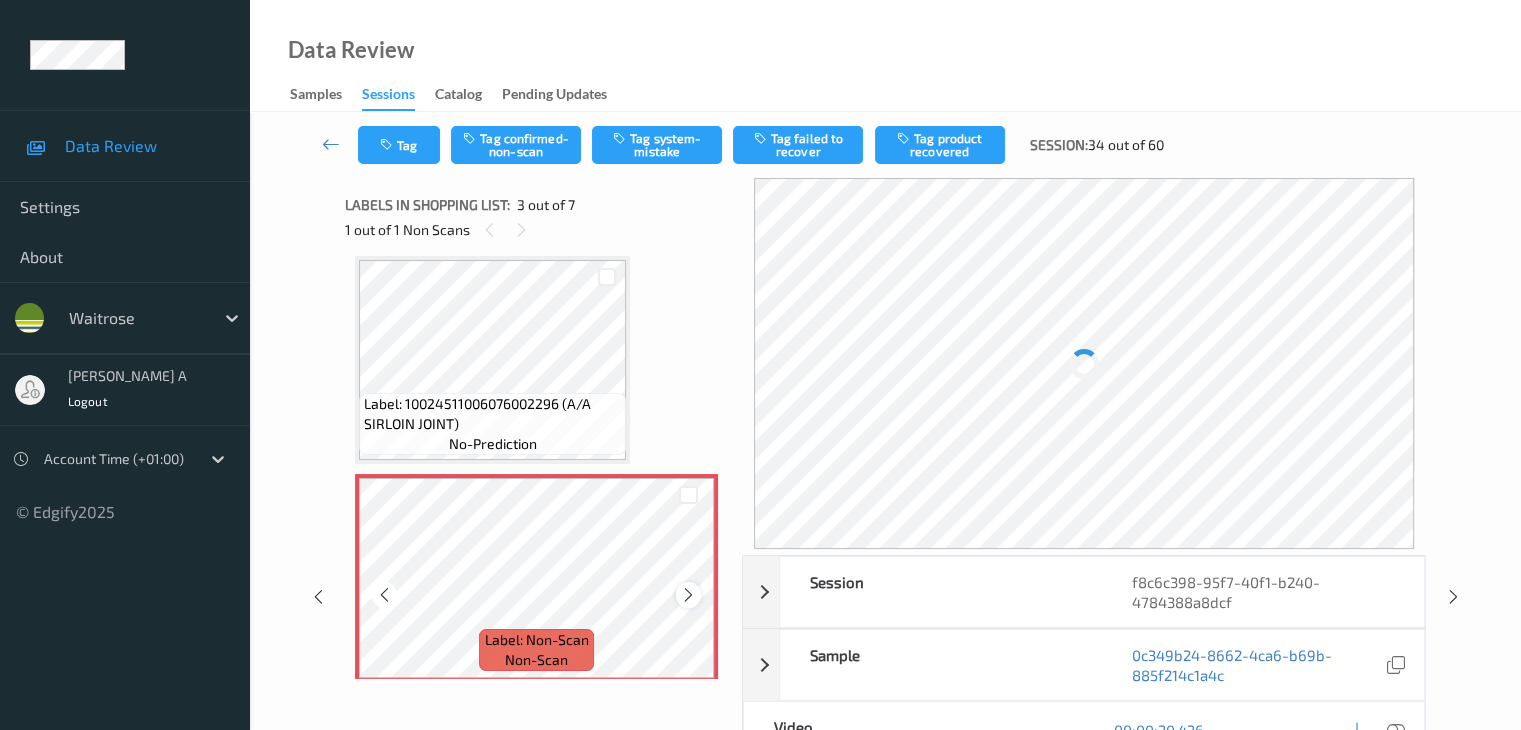 click at bounding box center (688, 595) 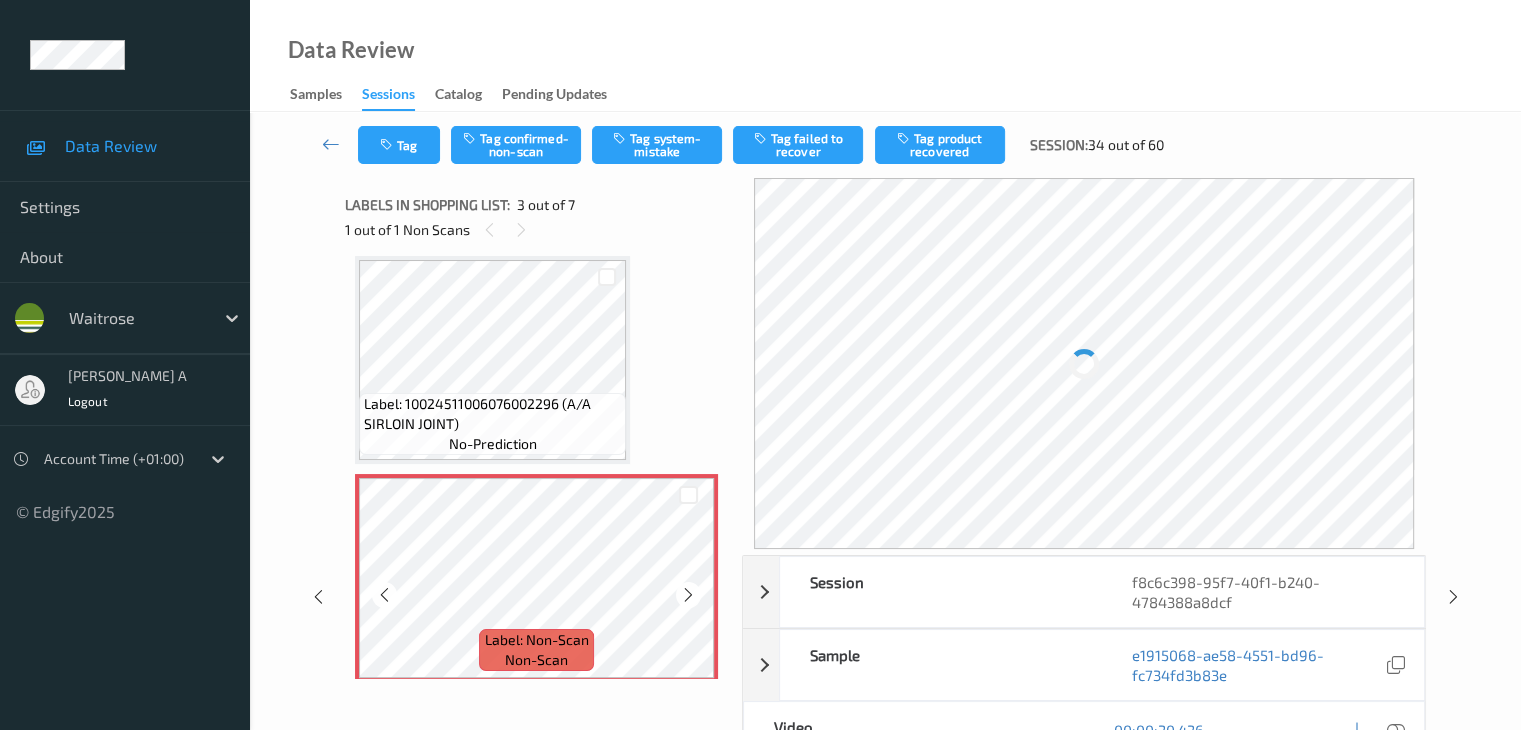 click at bounding box center [688, 595] 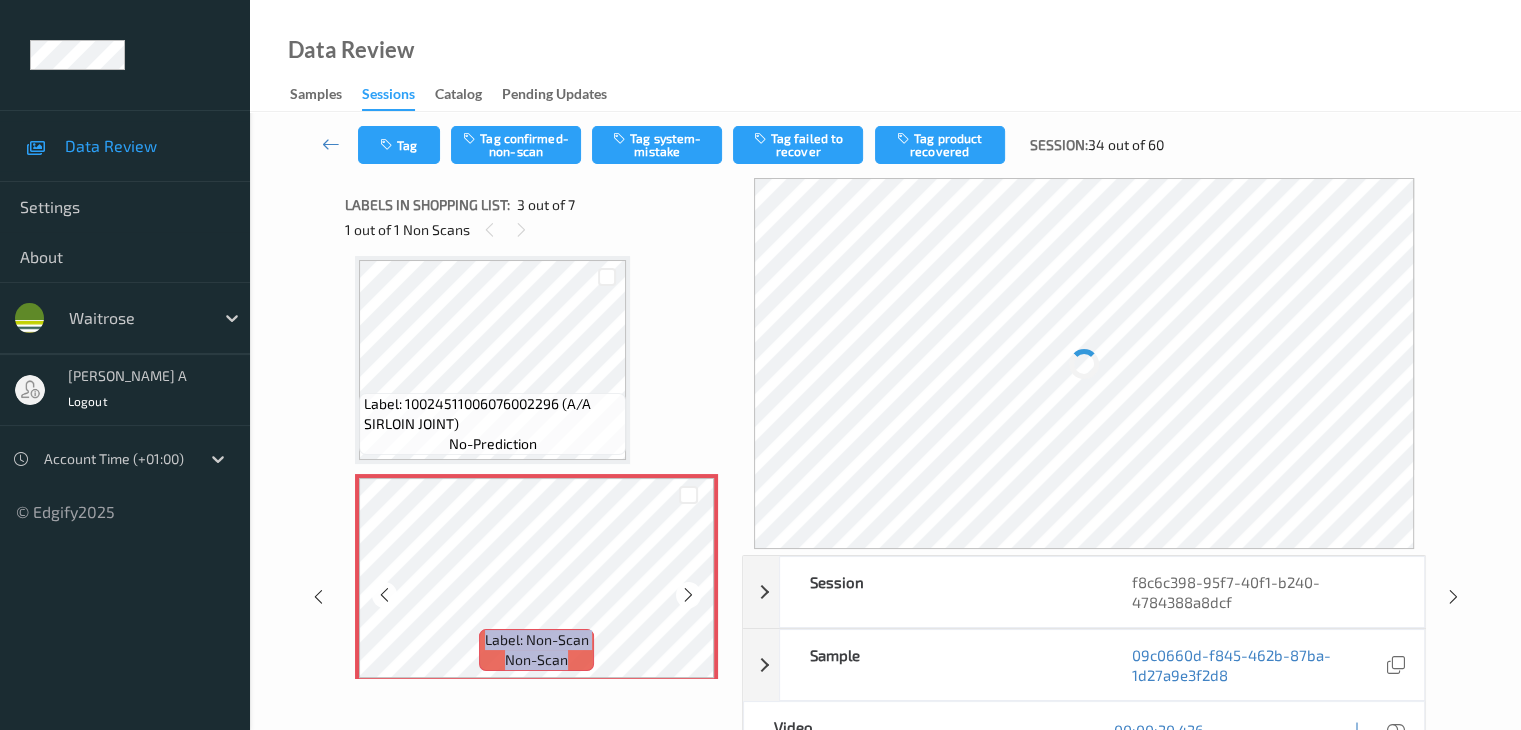 click at bounding box center (688, 595) 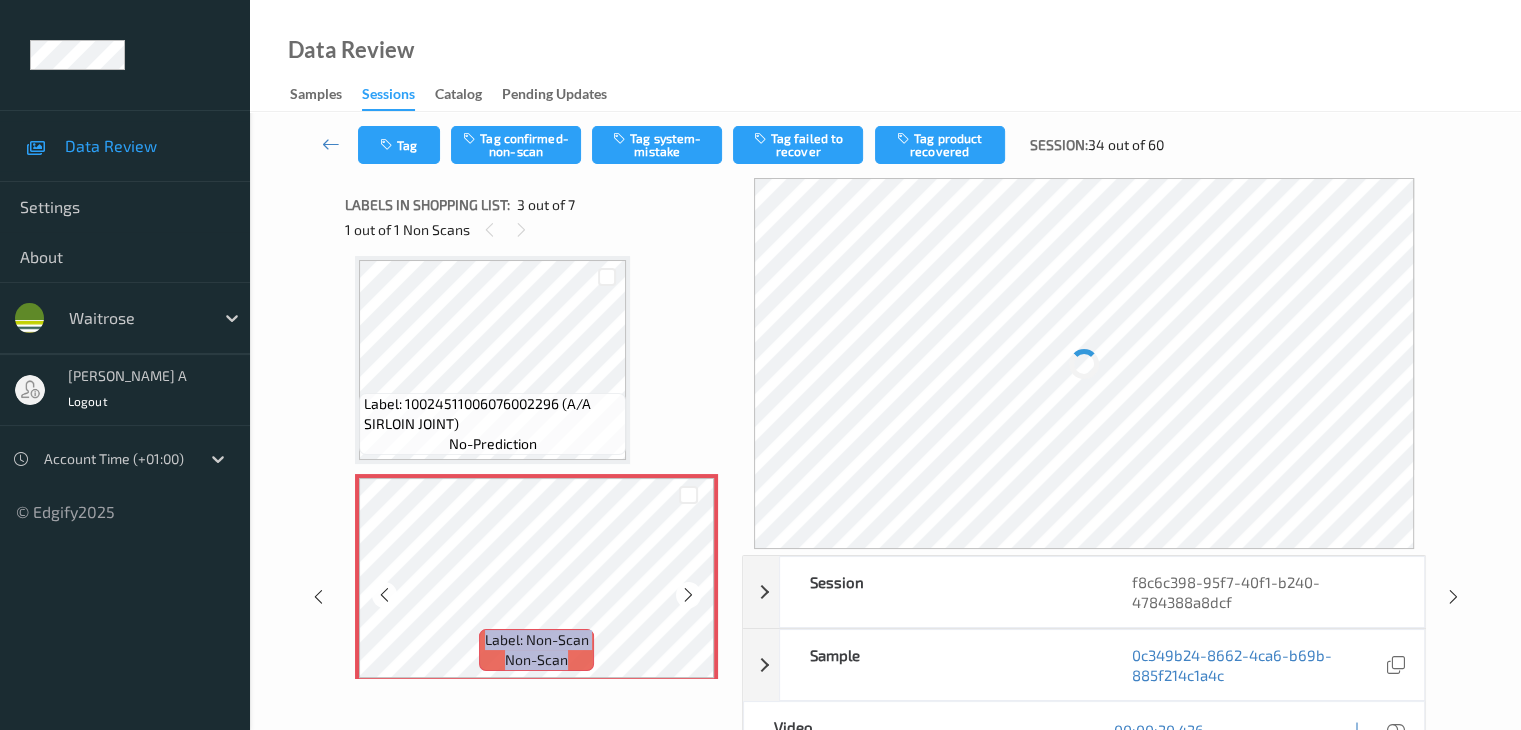 click at bounding box center (688, 595) 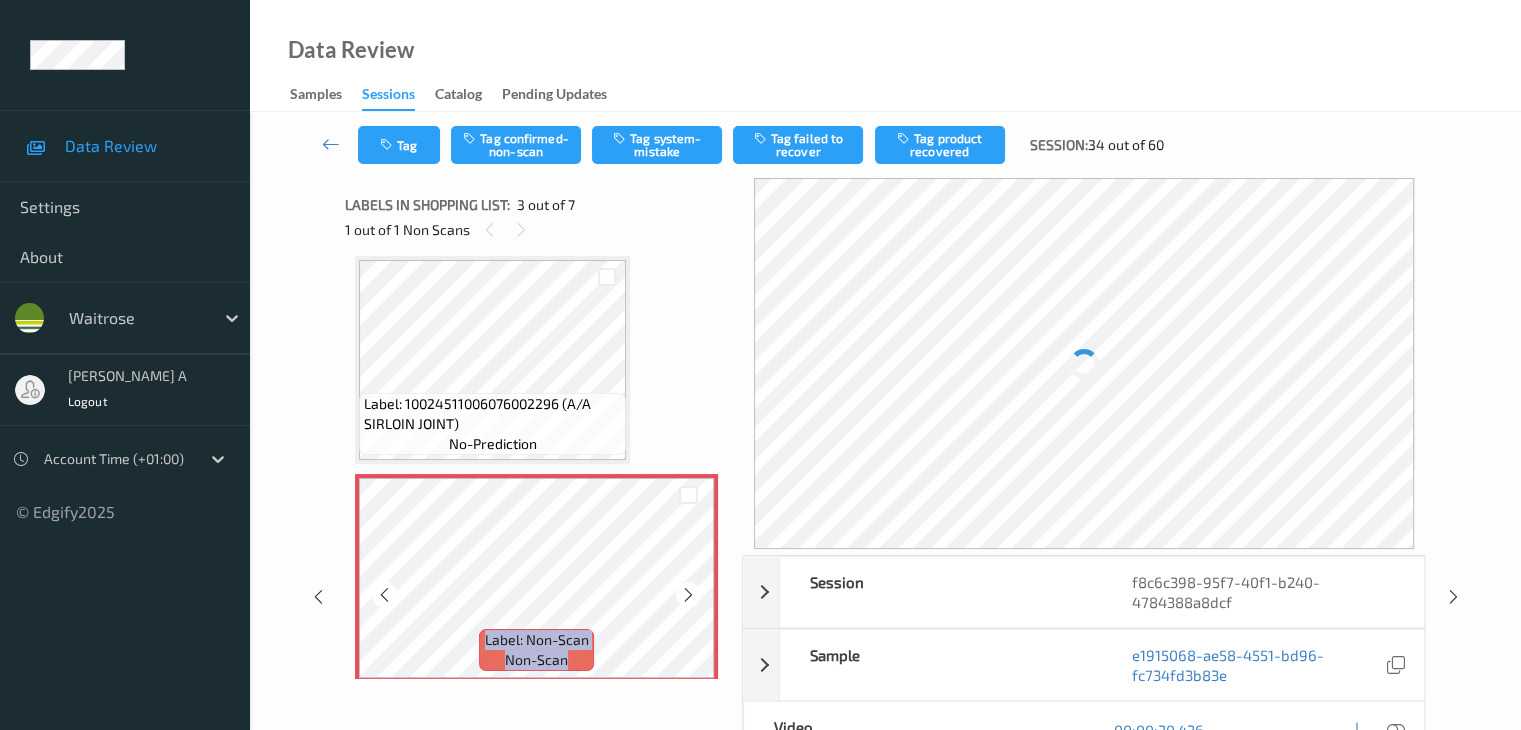 click at bounding box center [688, 595] 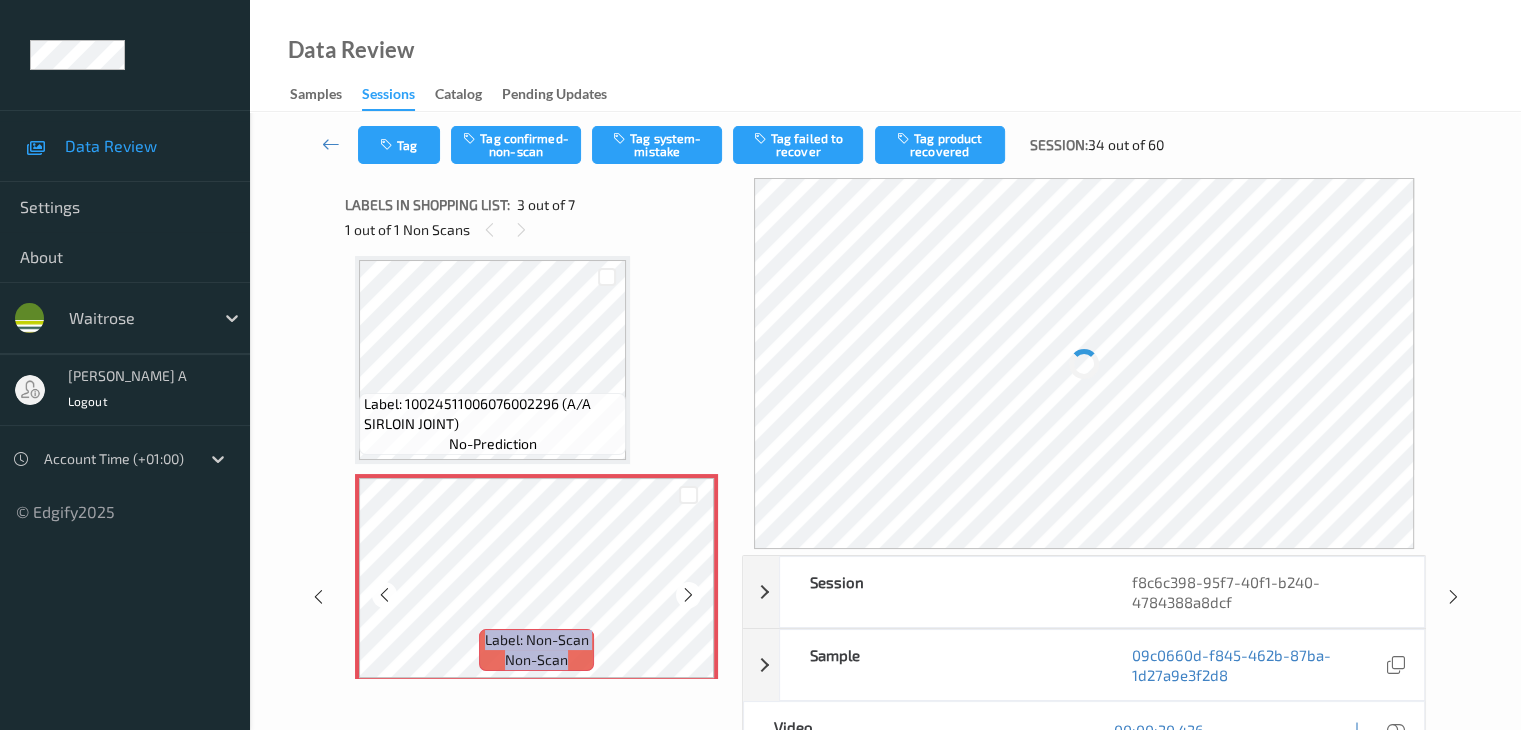 click at bounding box center (688, 595) 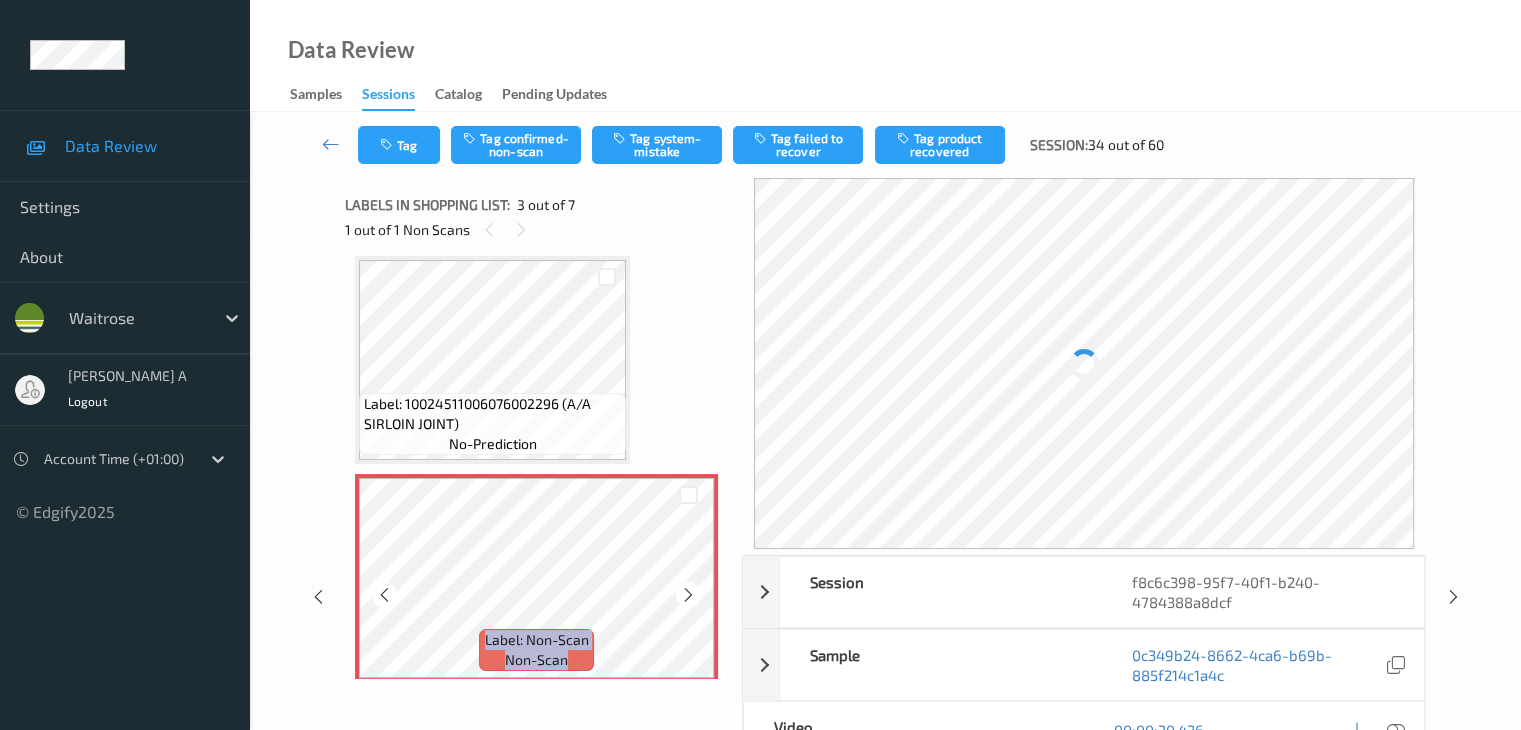 click at bounding box center [688, 595] 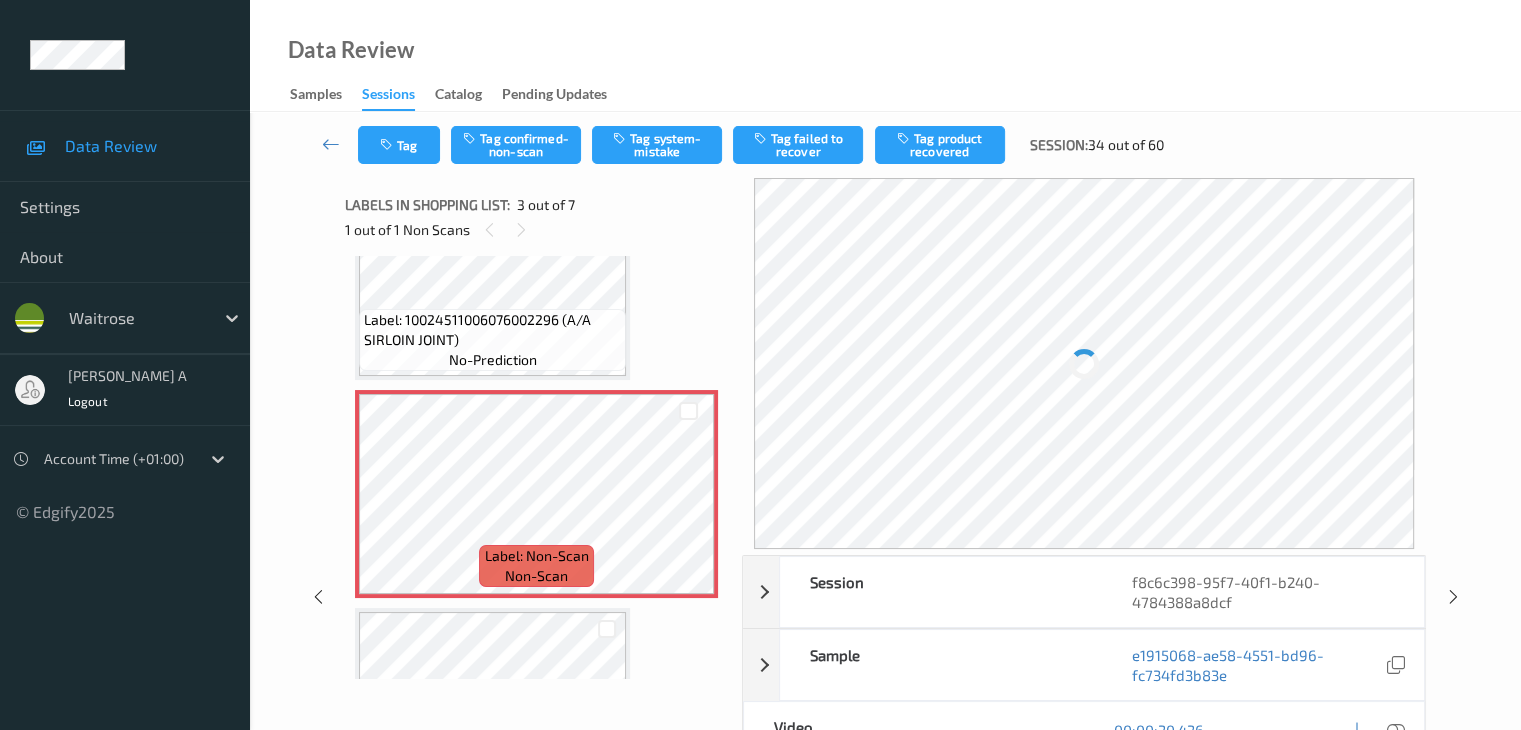 scroll, scrollTop: 428, scrollLeft: 0, axis: vertical 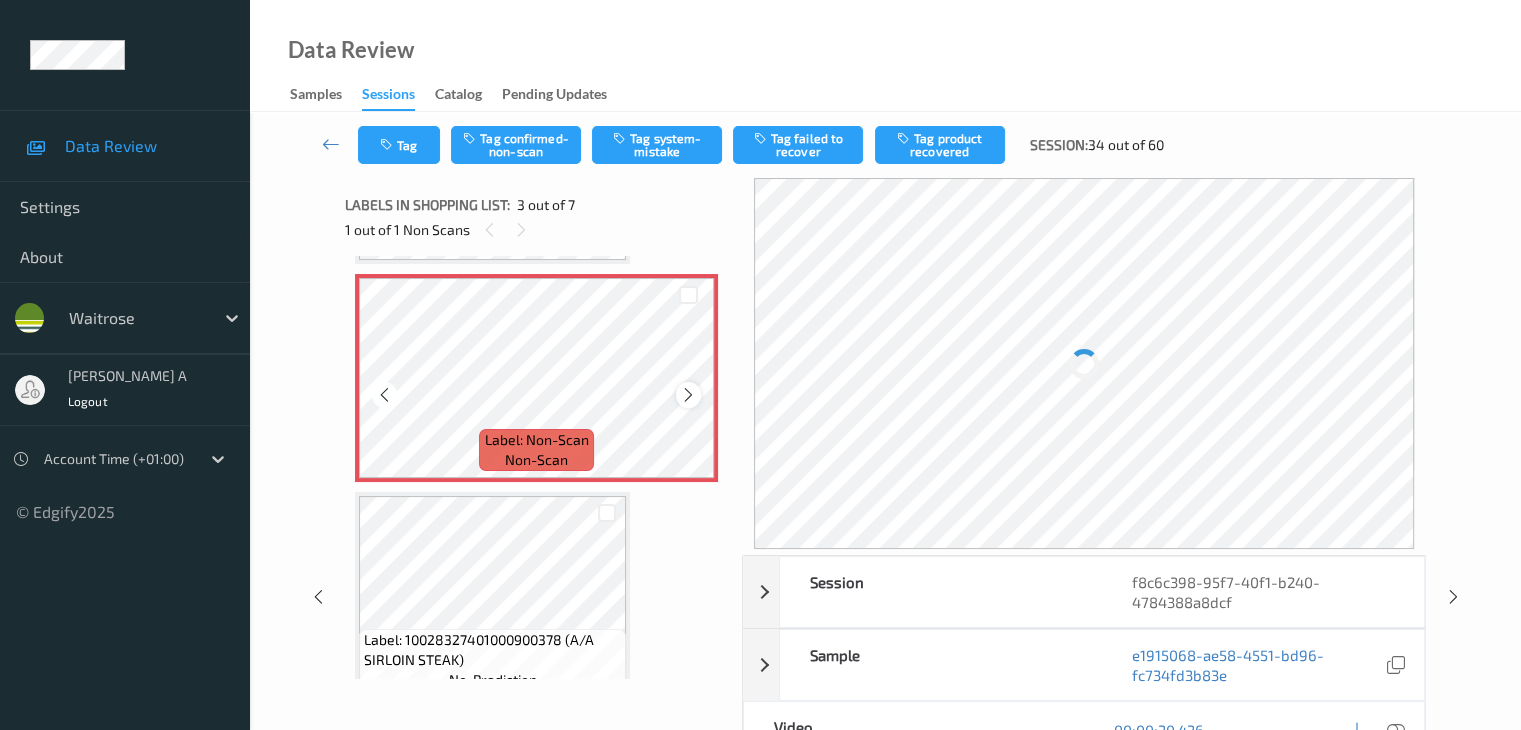 click at bounding box center (688, 395) 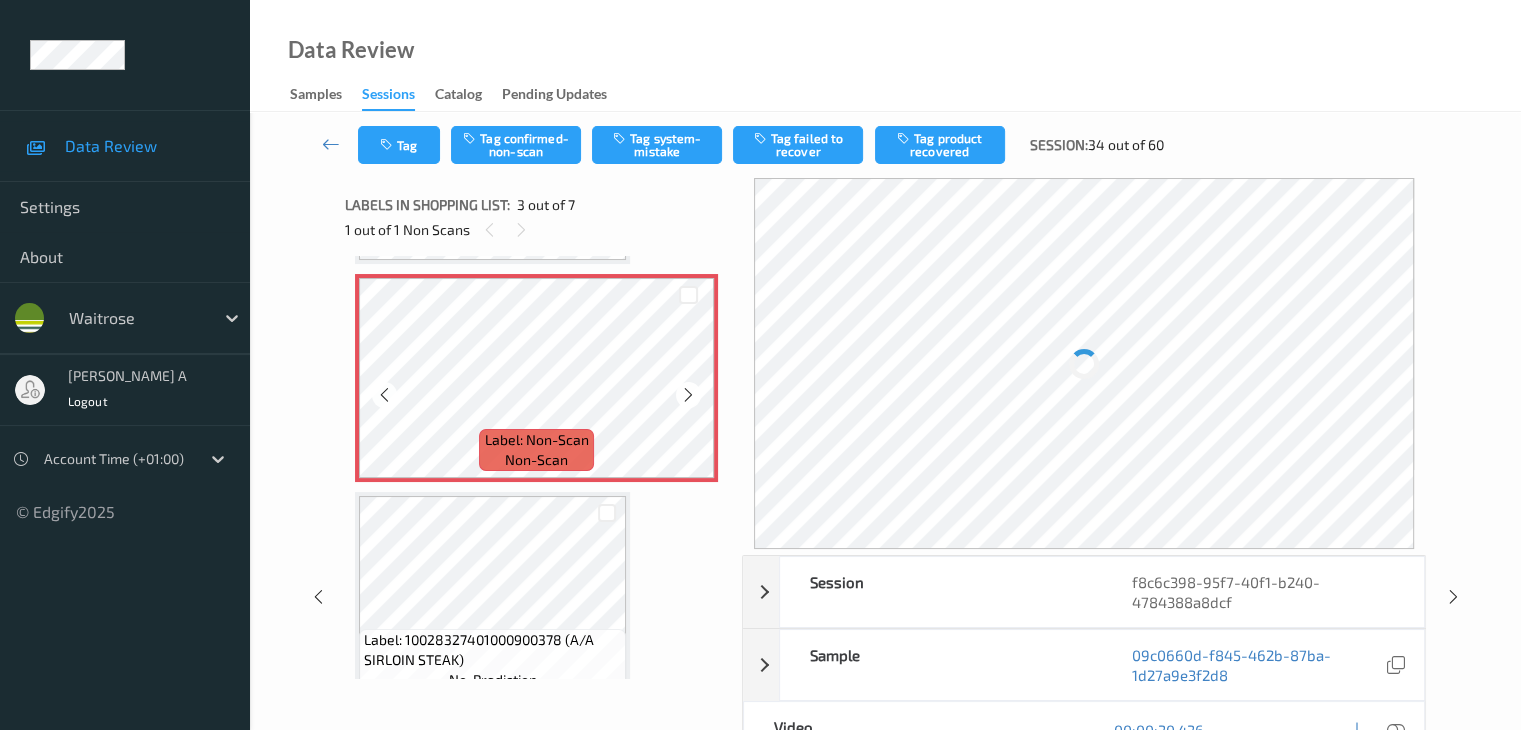 click at bounding box center [688, 395] 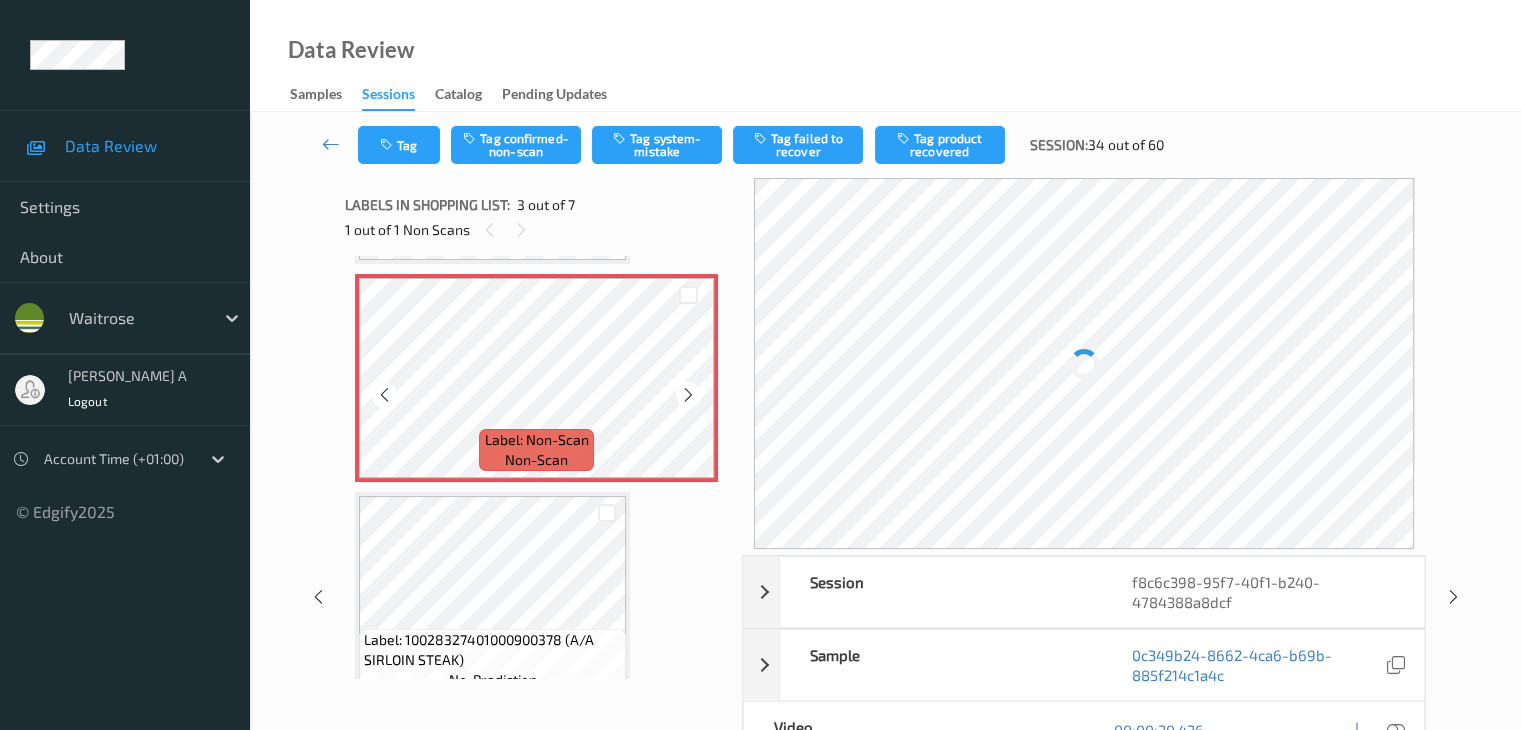click at bounding box center [688, 395] 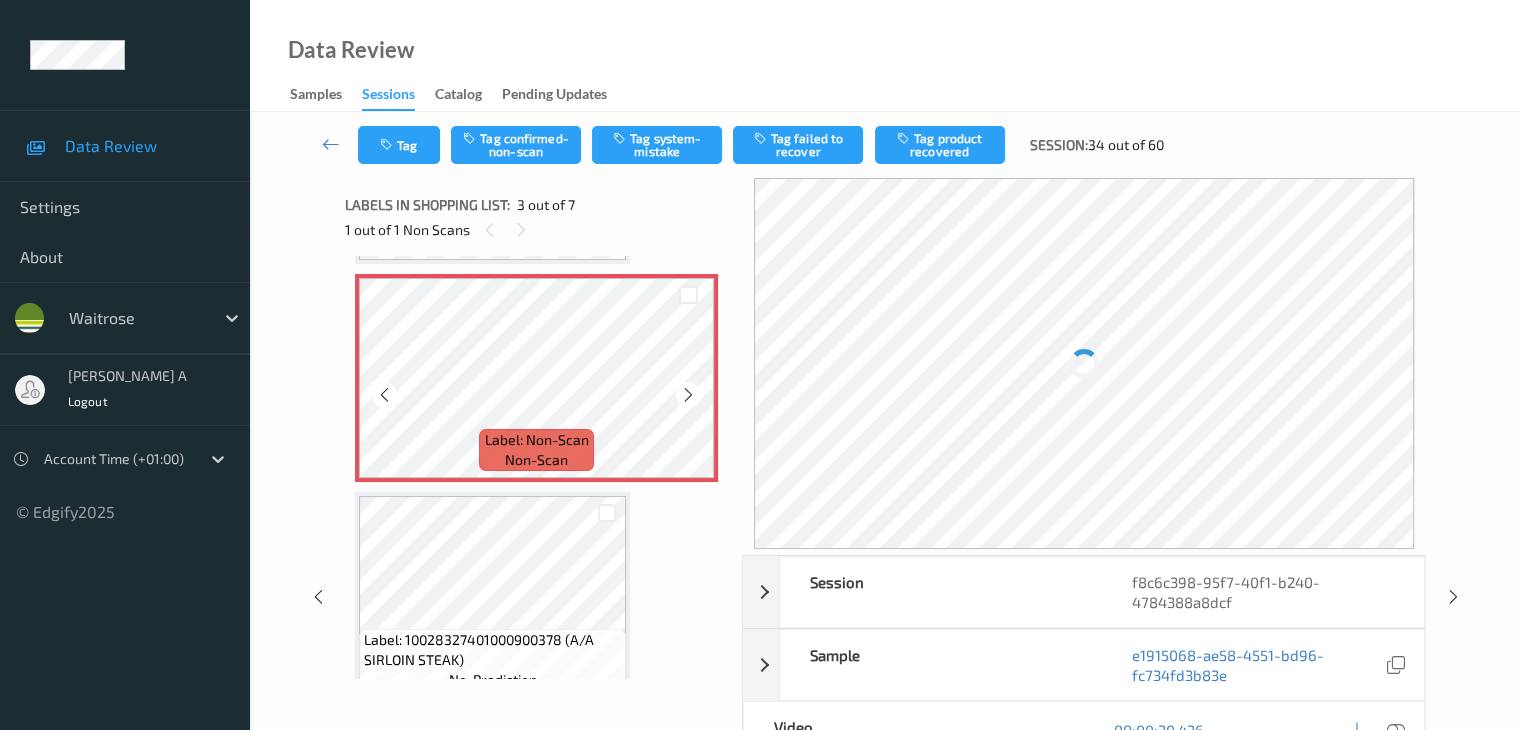 click at bounding box center (688, 395) 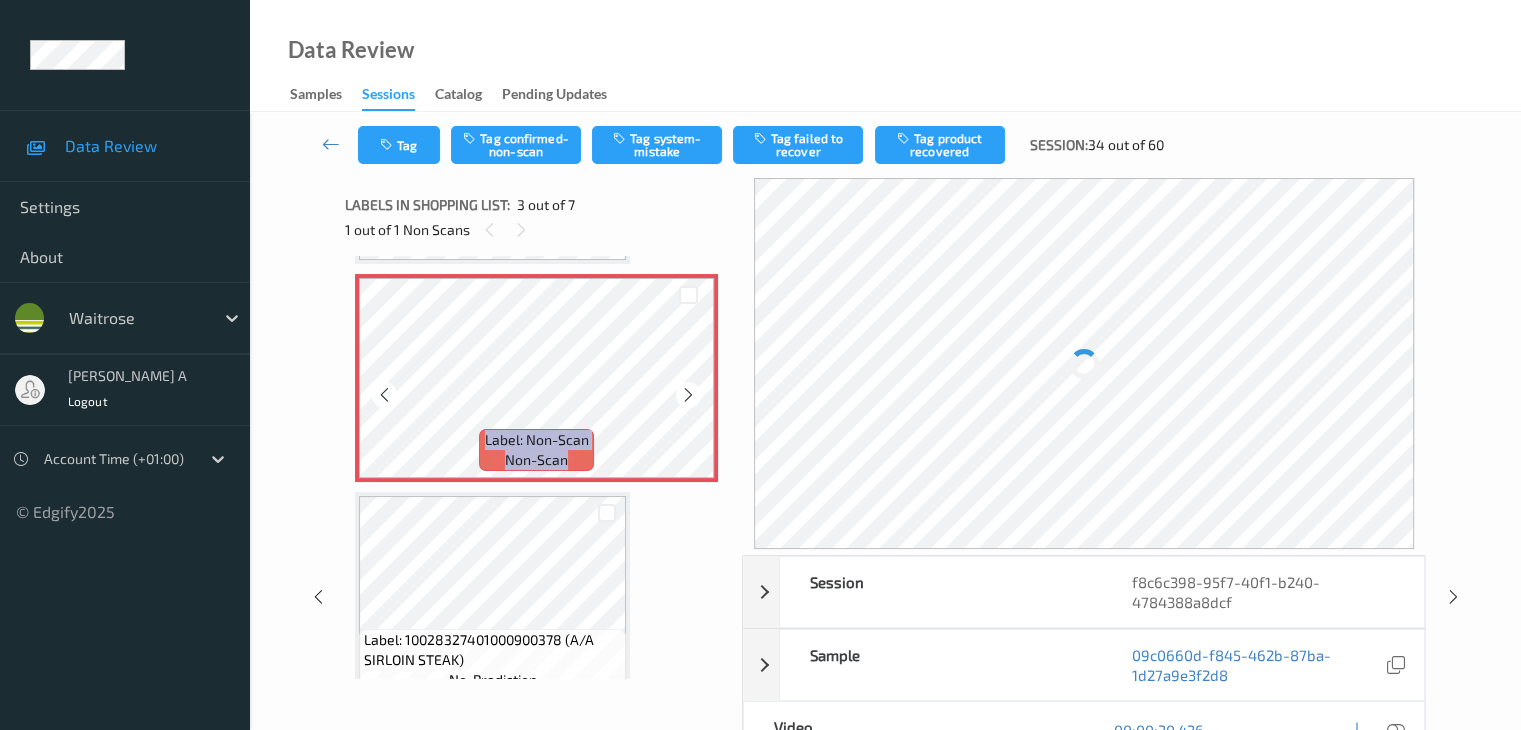 click at bounding box center [688, 395] 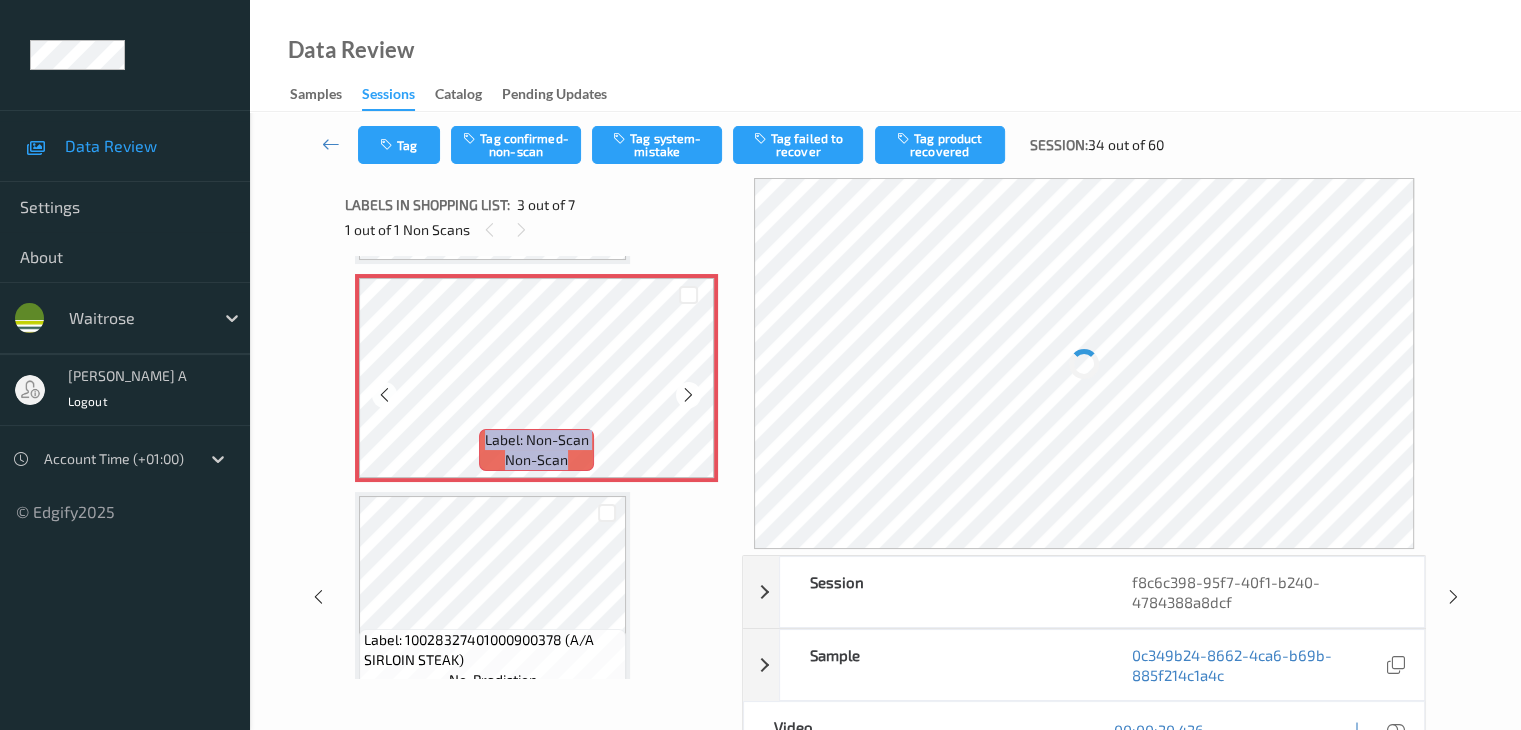 click at bounding box center (688, 395) 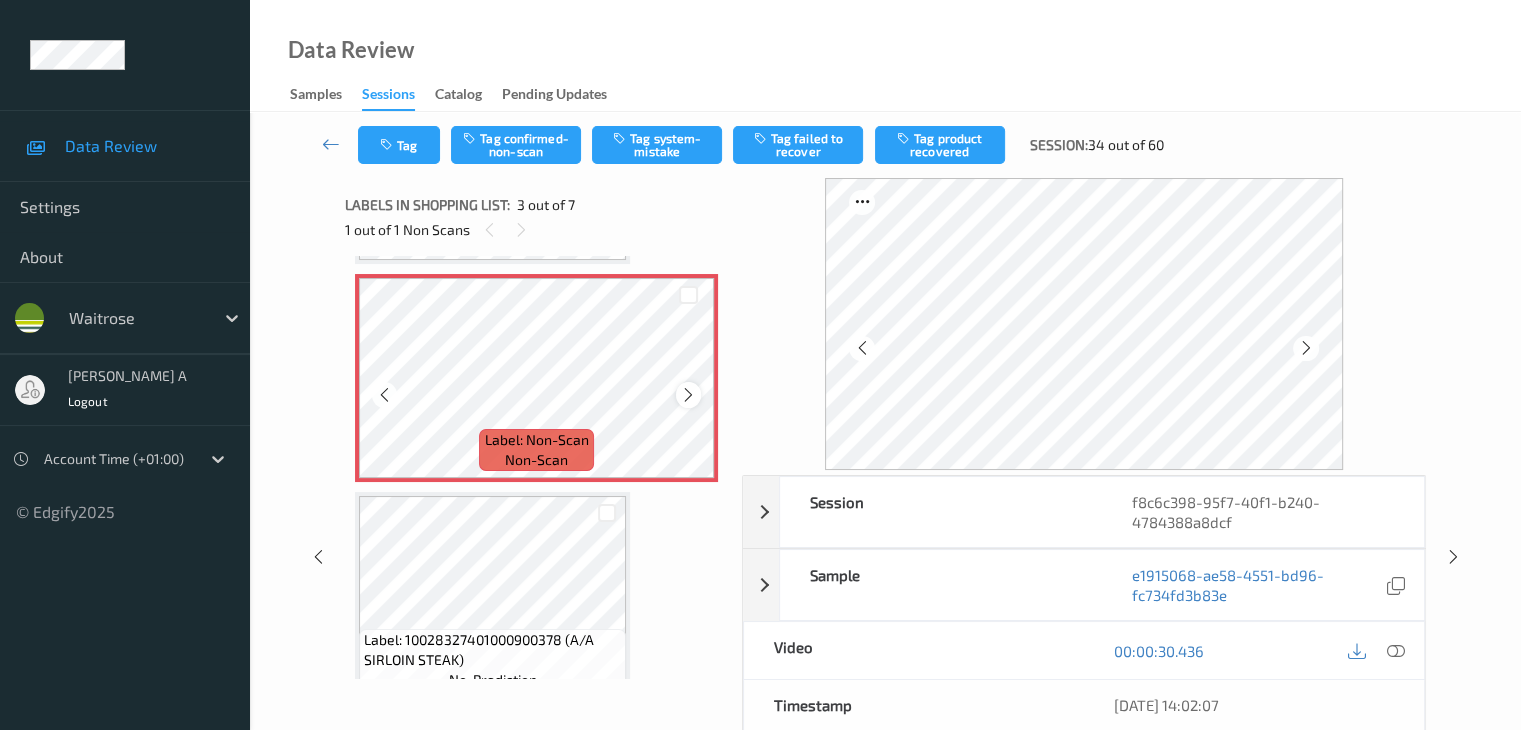 click at bounding box center [688, 395] 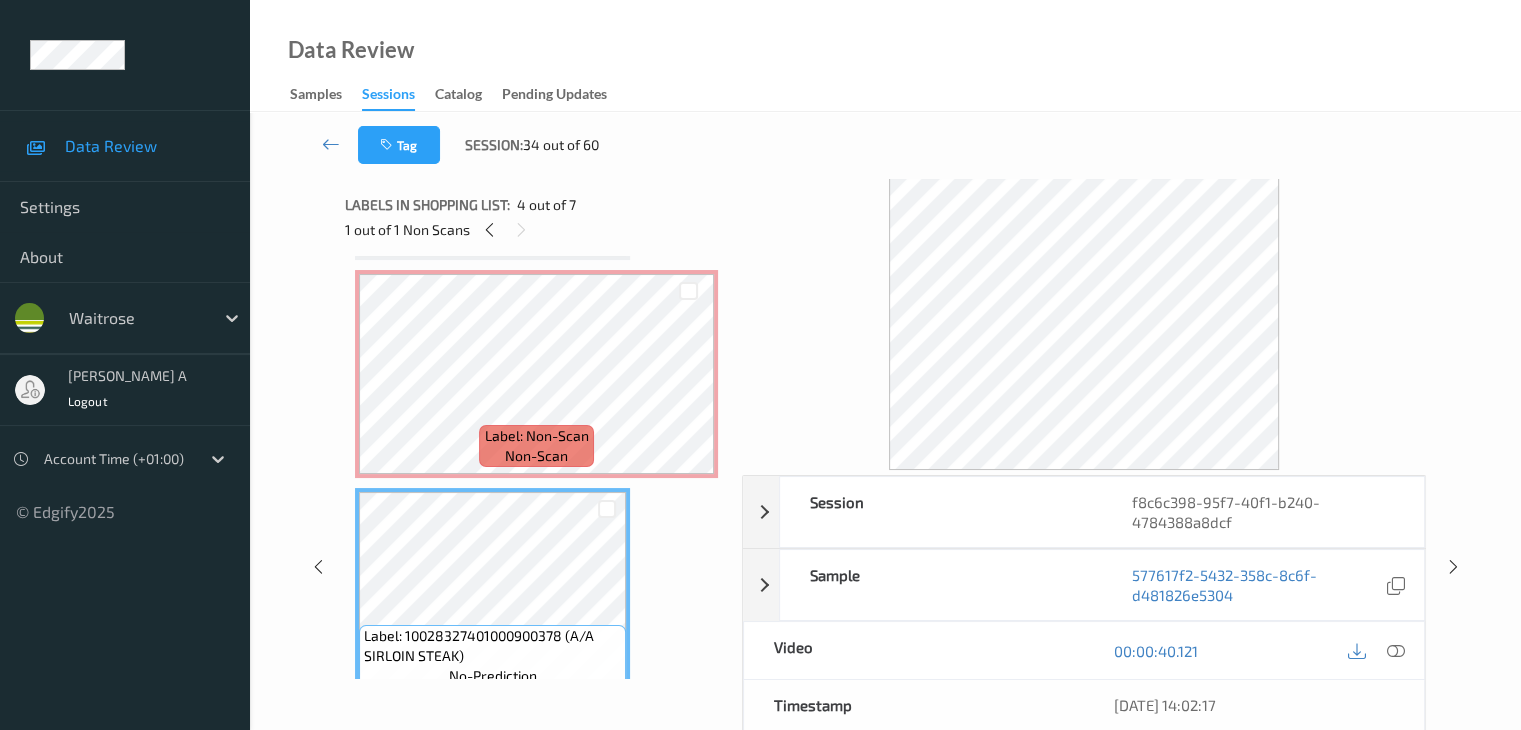 scroll, scrollTop: 328, scrollLeft: 0, axis: vertical 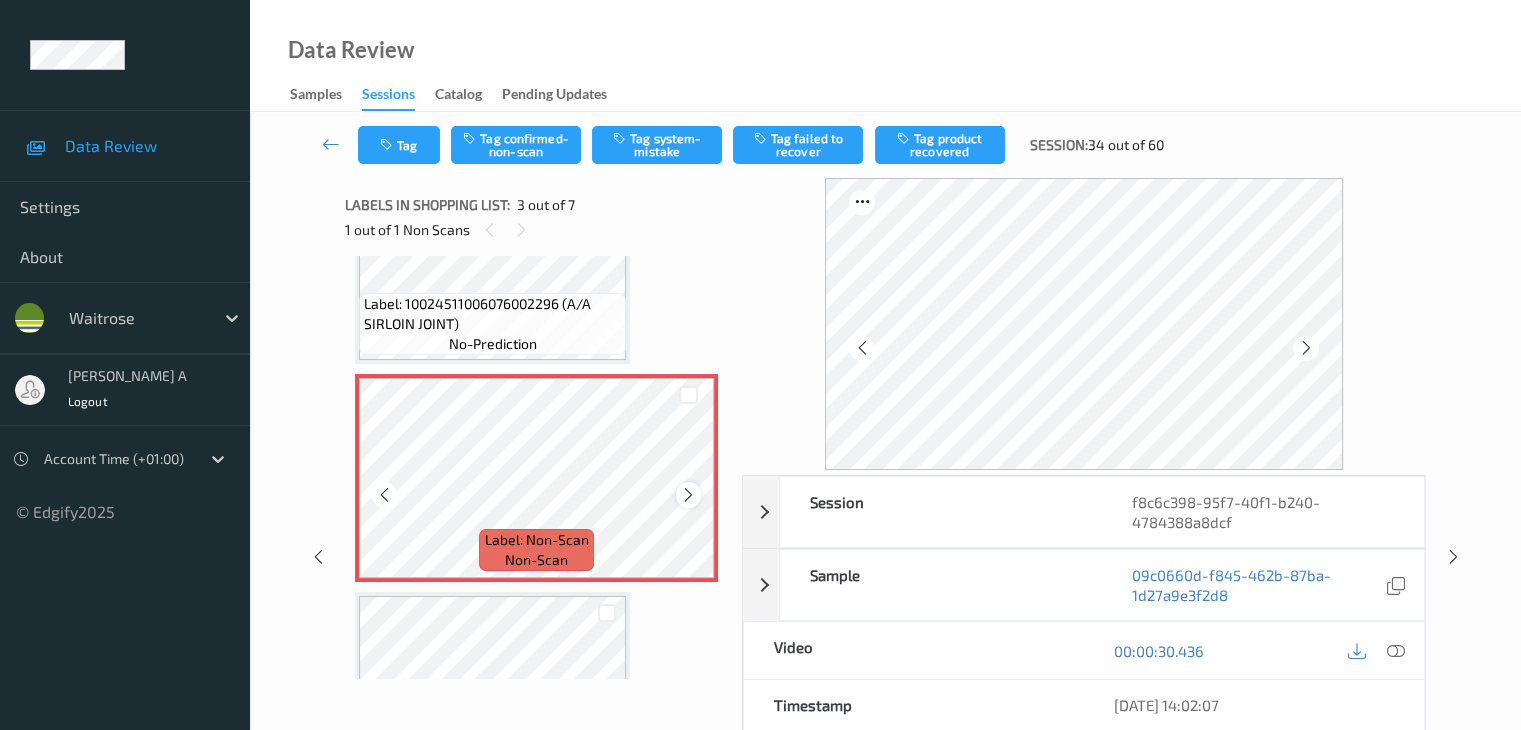 click at bounding box center [688, 495] 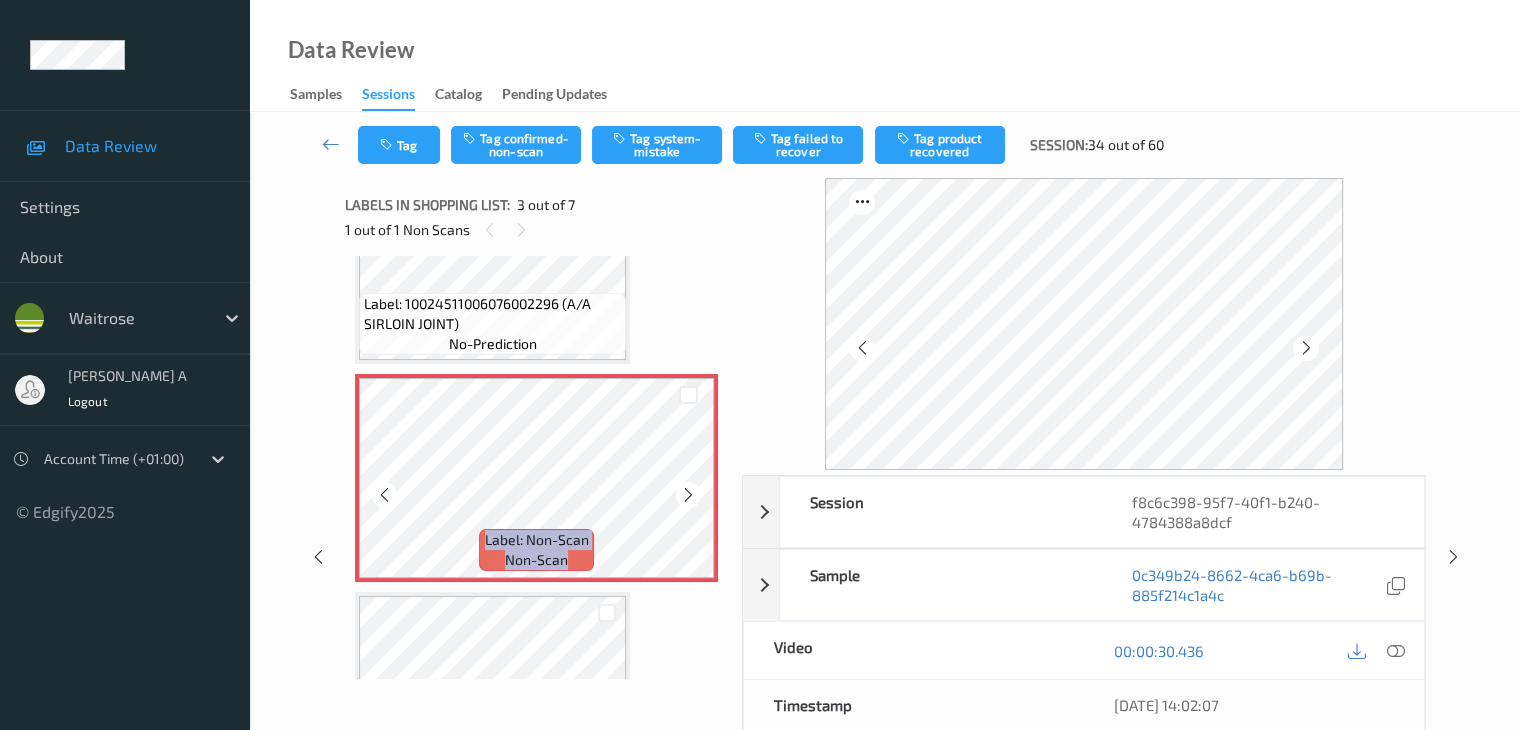 click at bounding box center [688, 495] 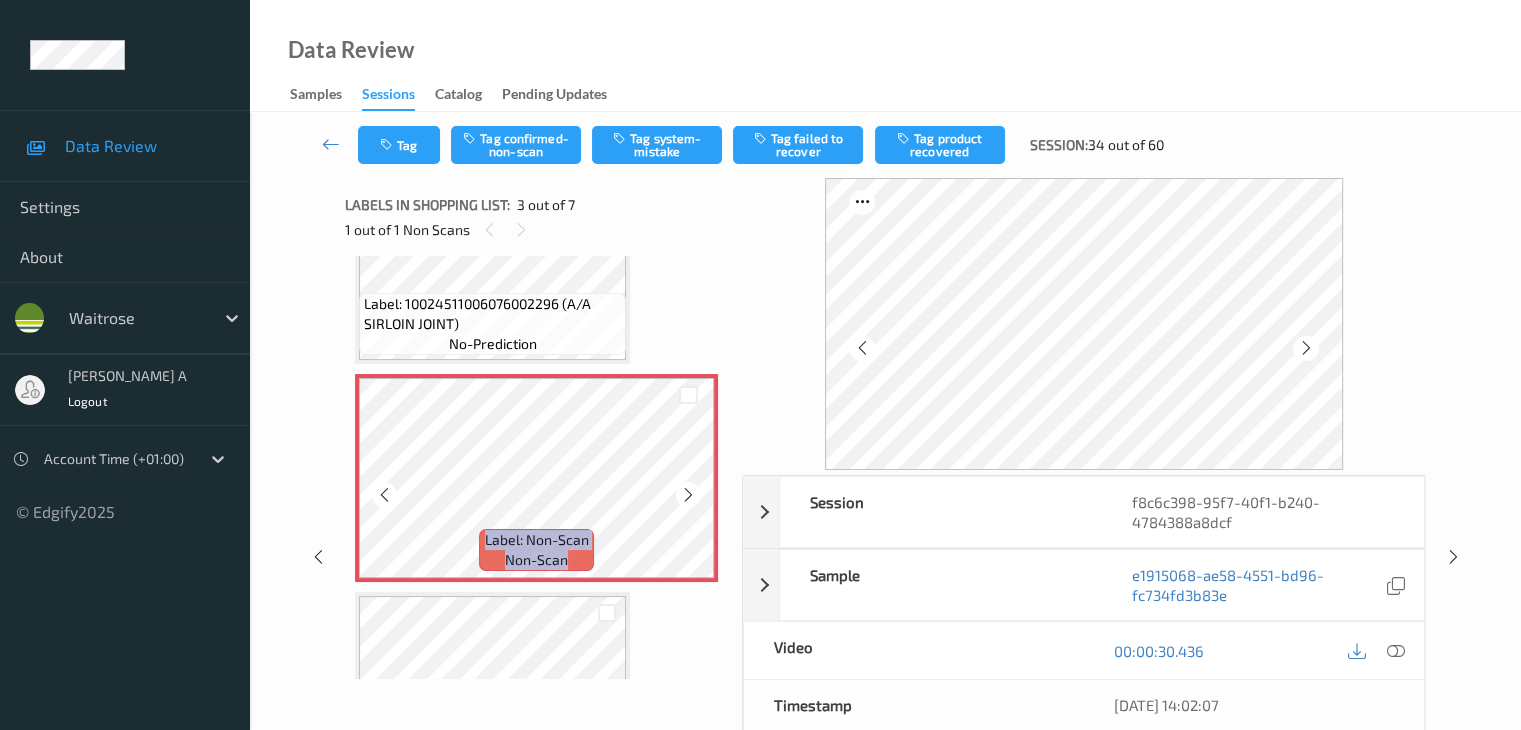 click at bounding box center (688, 495) 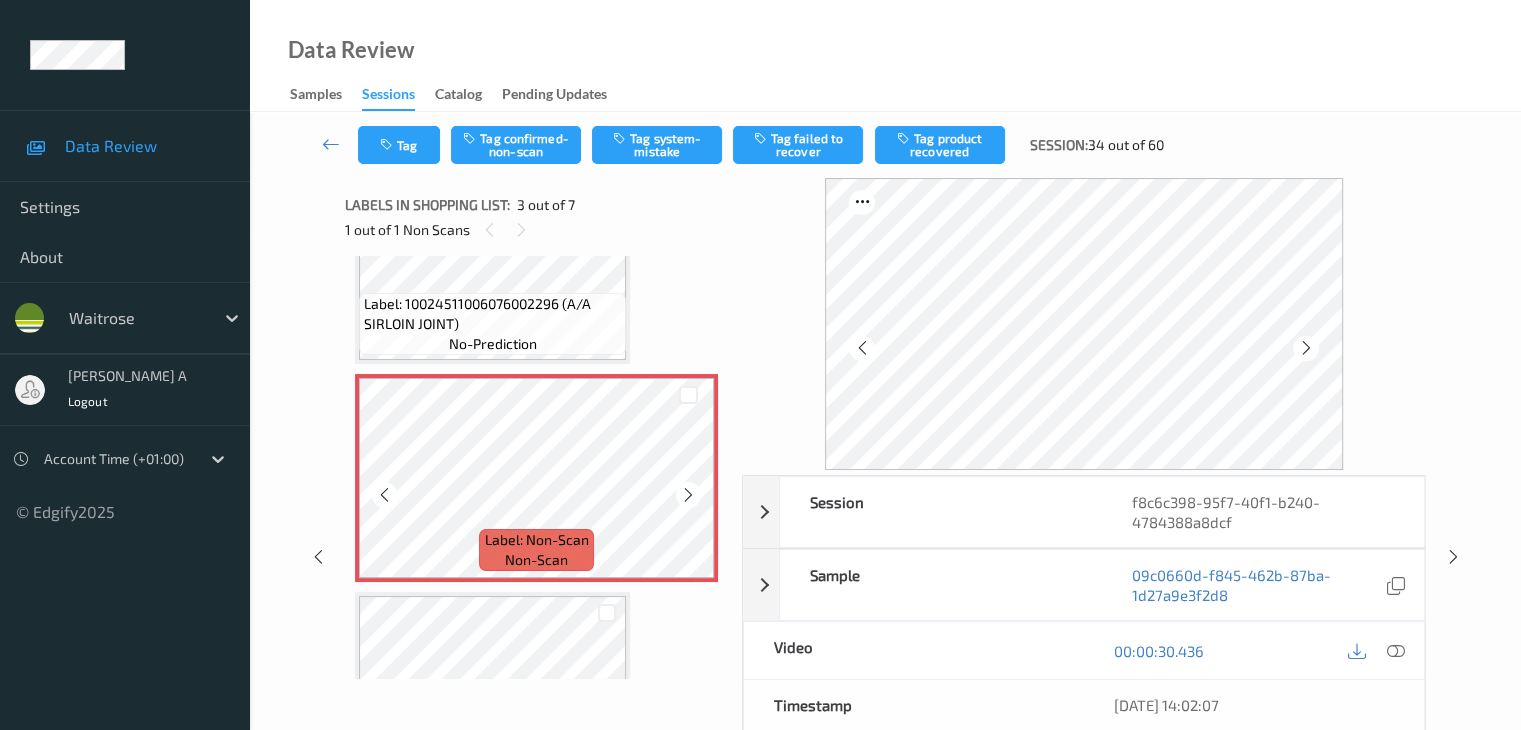 click at bounding box center [688, 495] 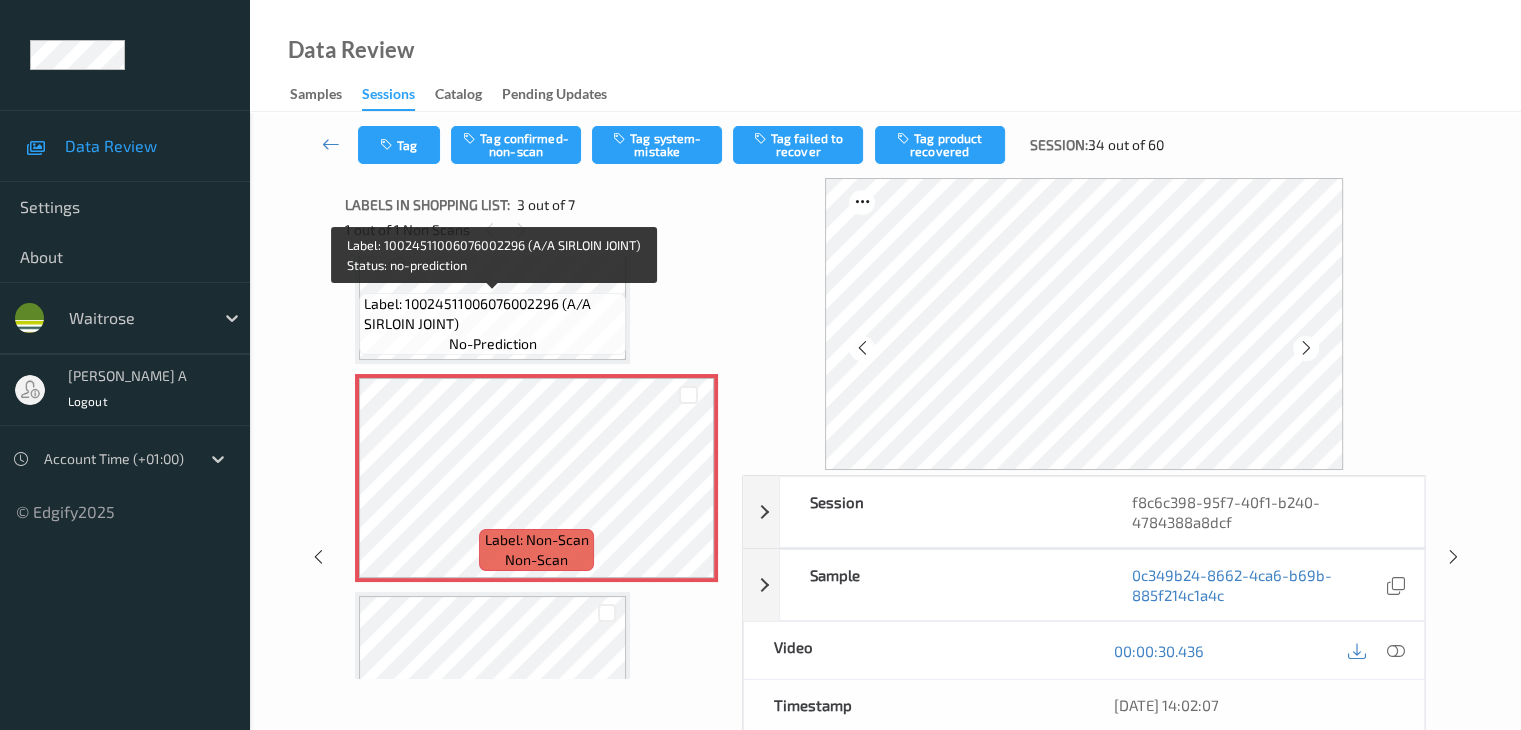 click on "Label: 10024511006076002296 (A/A SIRLOIN JOINT)" at bounding box center [492, 314] 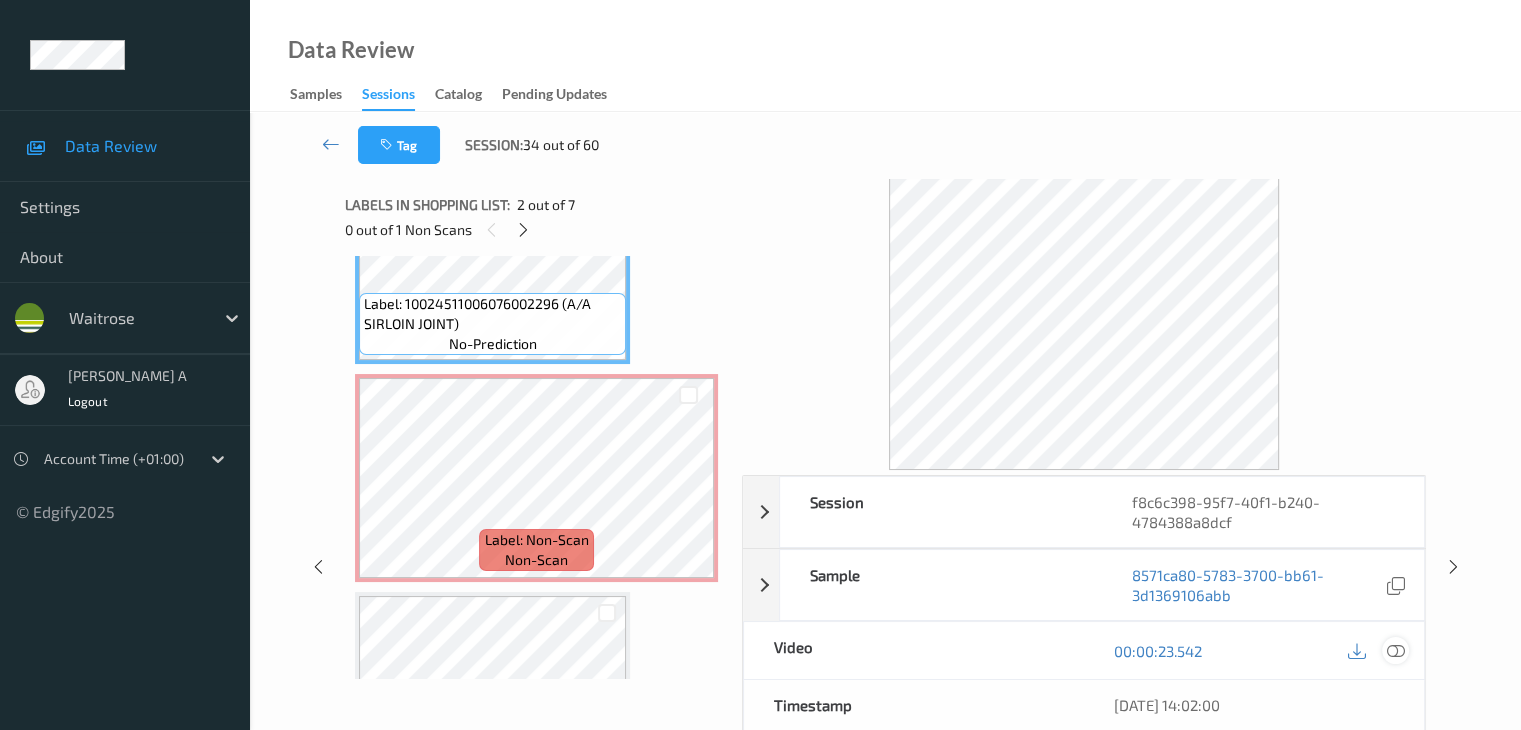 click at bounding box center [1395, 651] 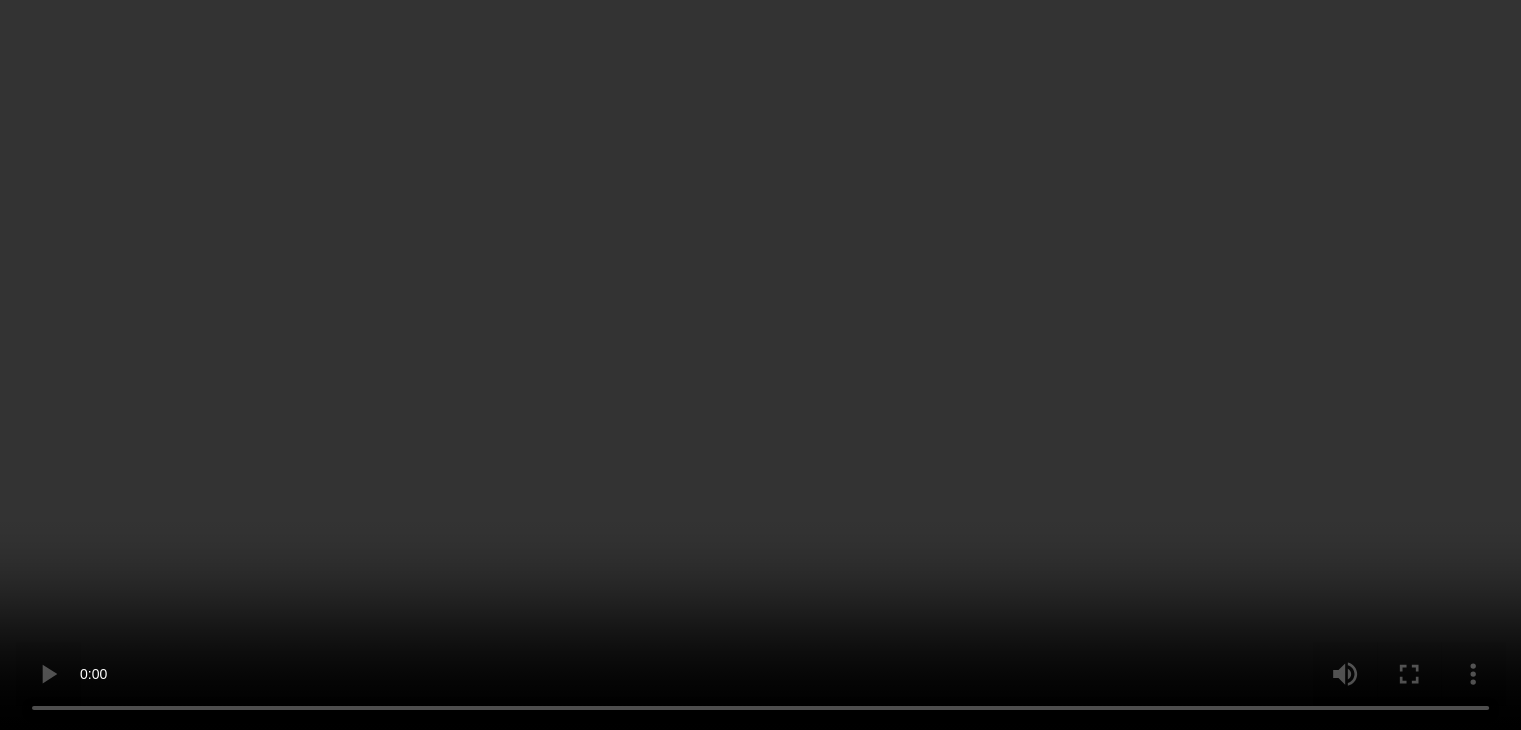 scroll, scrollTop: 228, scrollLeft: 0, axis: vertical 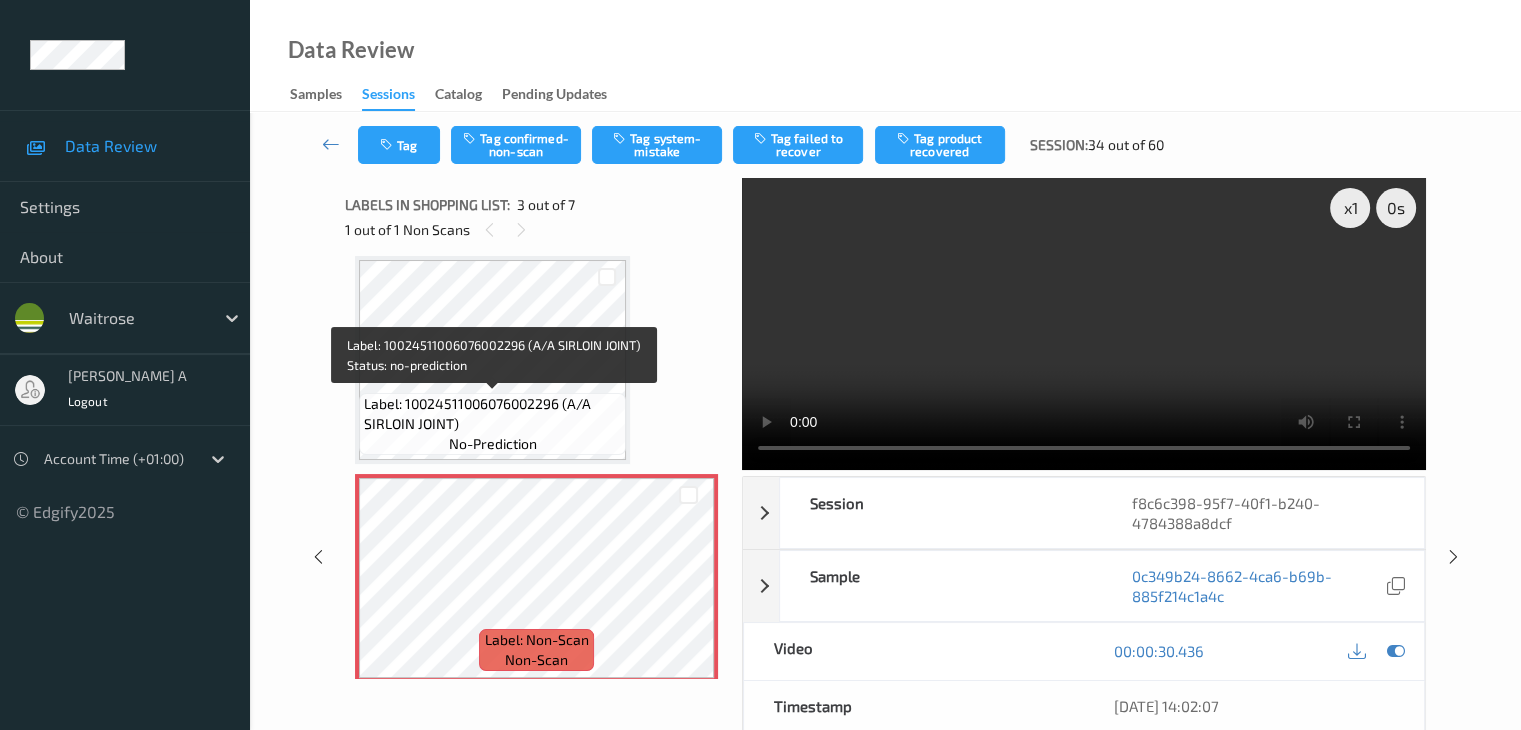 click on "Label: 10024511006076002296 (A/A SIRLOIN JOINT)" at bounding box center [492, 414] 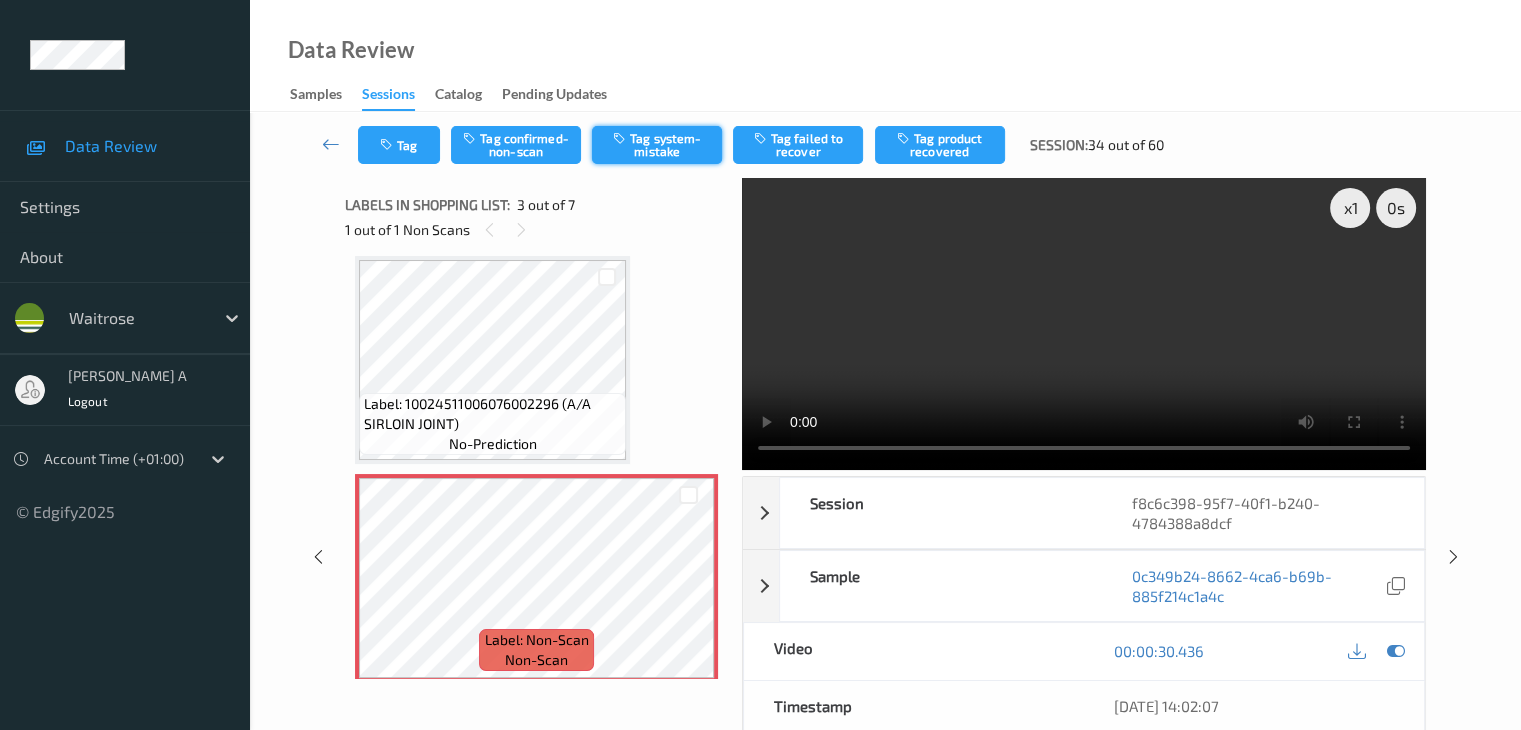 click on "Tag   system-mistake" at bounding box center [657, 145] 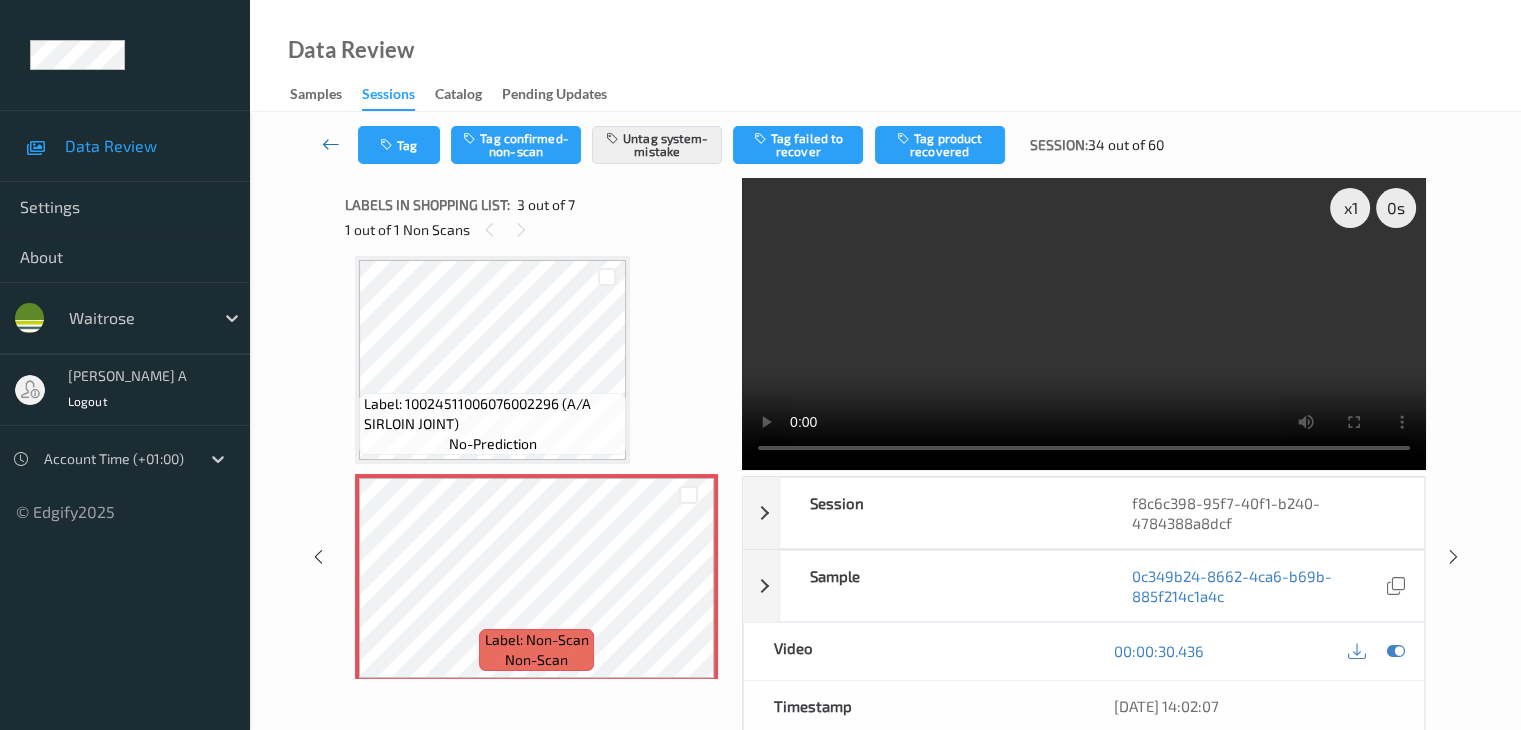 click at bounding box center (331, 144) 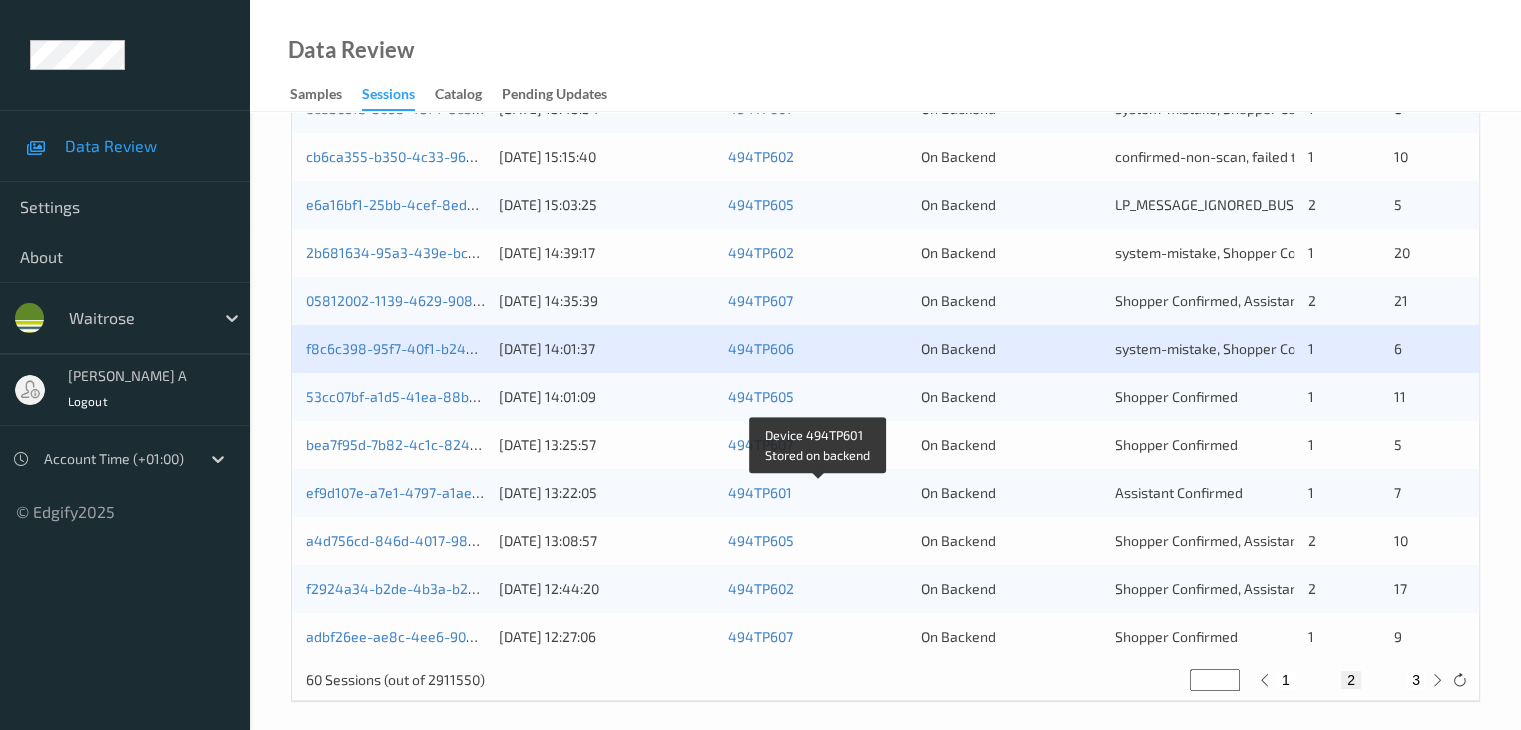 scroll, scrollTop: 932, scrollLeft: 0, axis: vertical 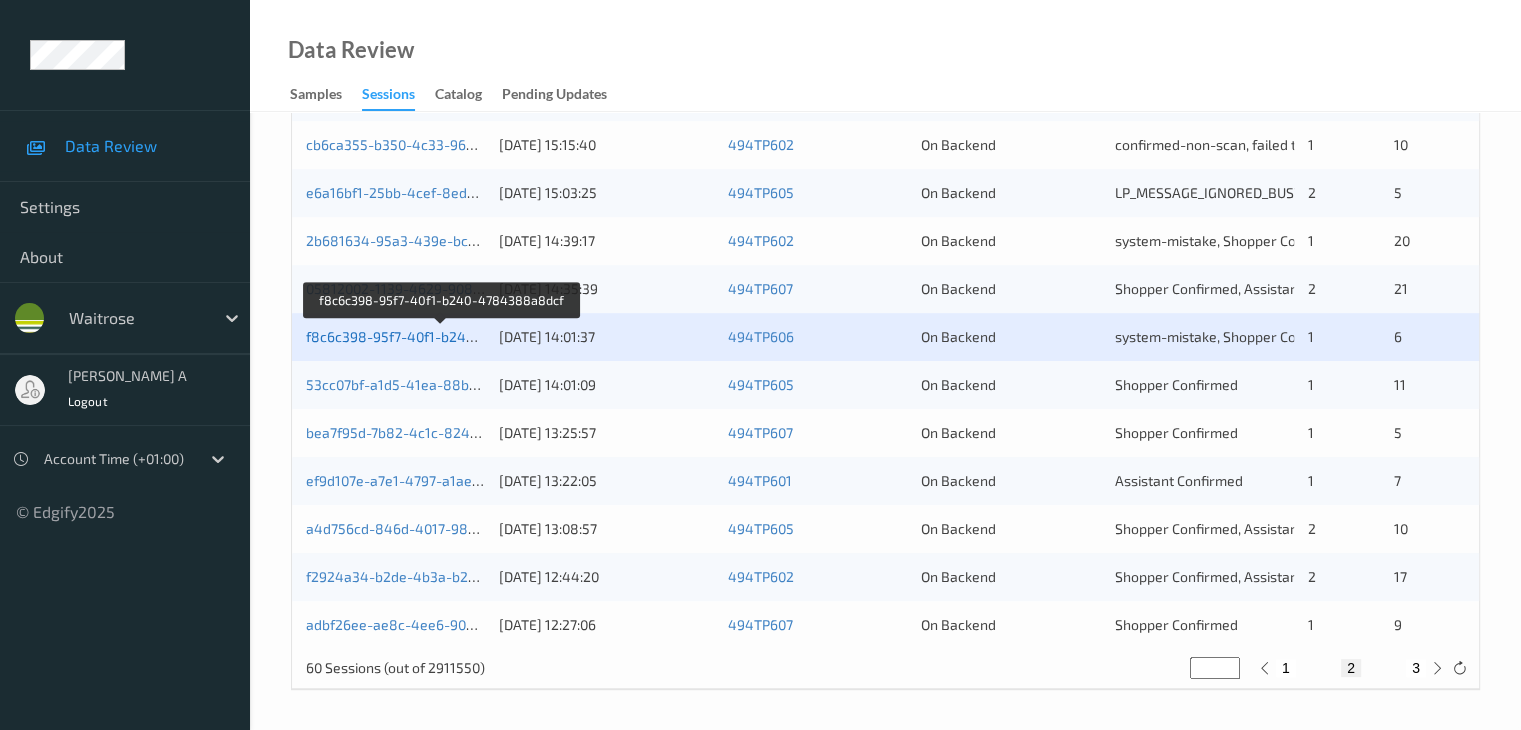 click on "f8c6c398-95f7-40f1-b240-4784388a8dcf" at bounding box center (441, 336) 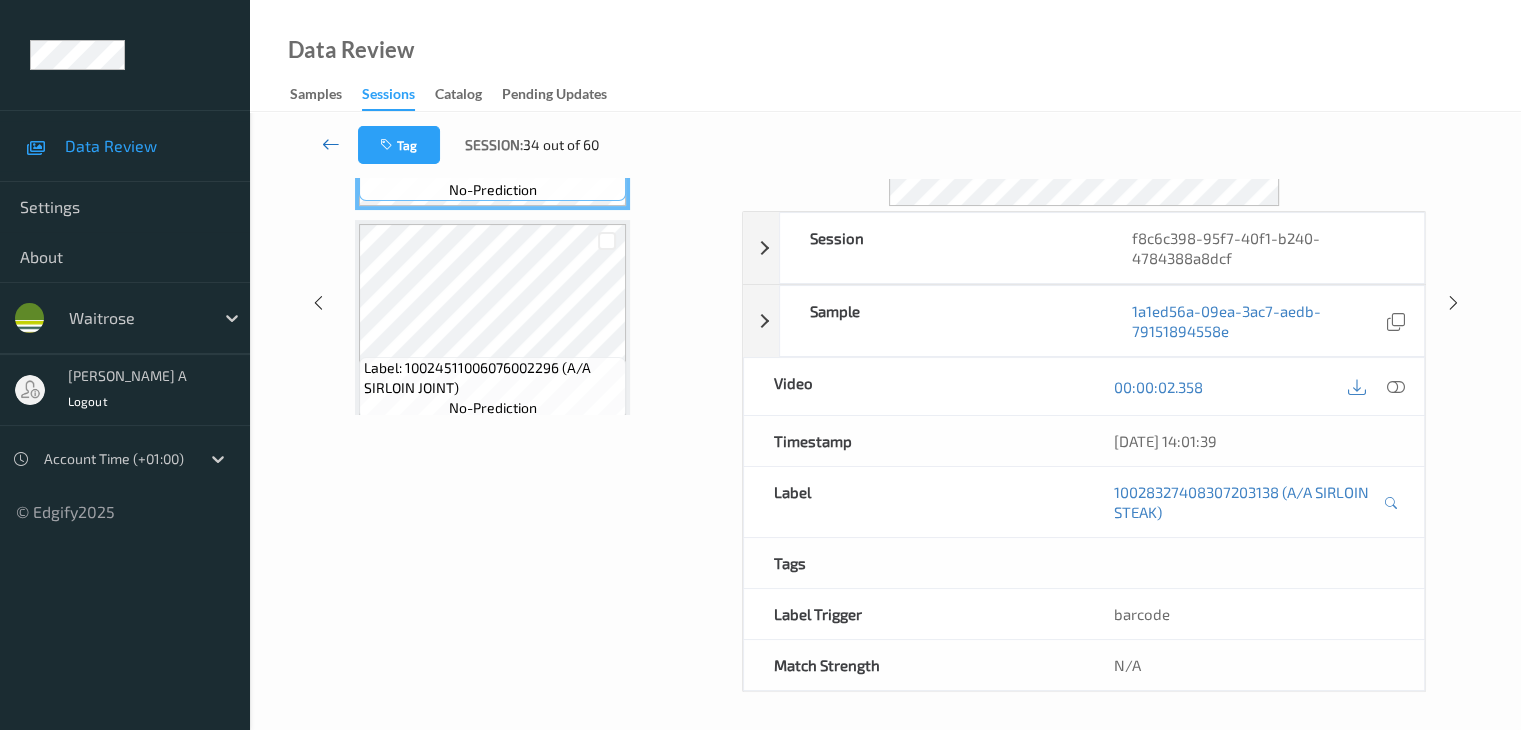 click at bounding box center (331, 144) 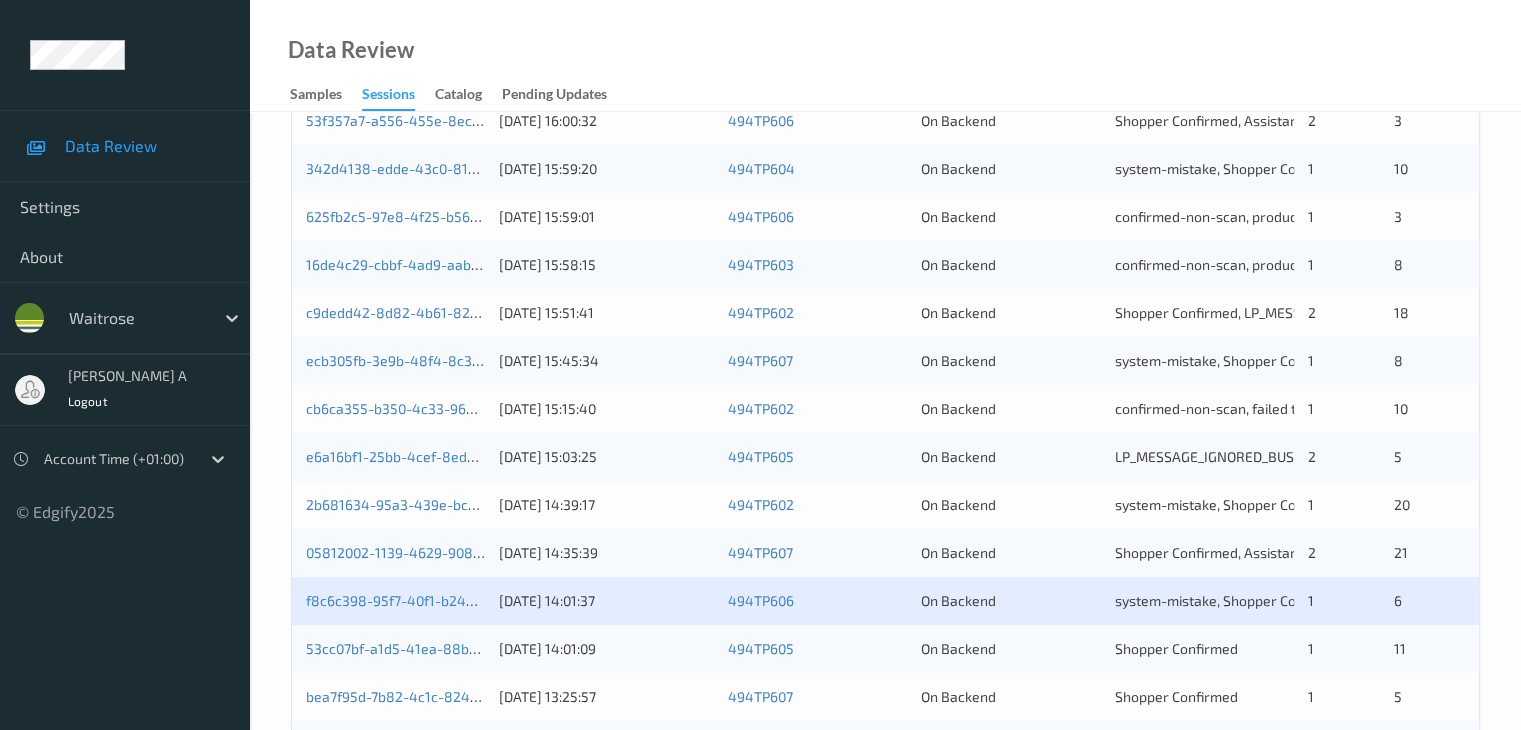 scroll, scrollTop: 700, scrollLeft: 0, axis: vertical 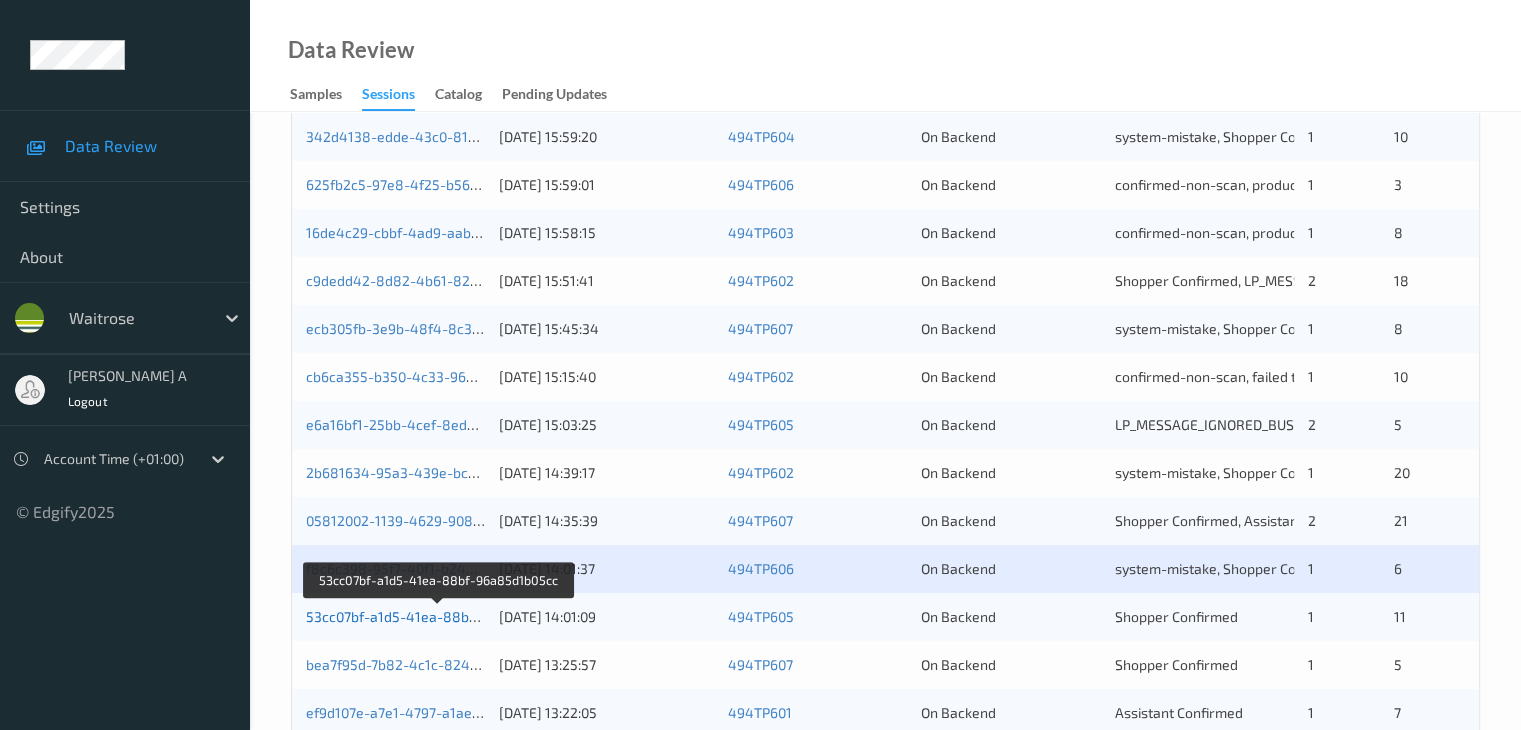 click on "53cc07bf-a1d5-41ea-88bf-96a85d1b05cc" at bounding box center [439, 616] 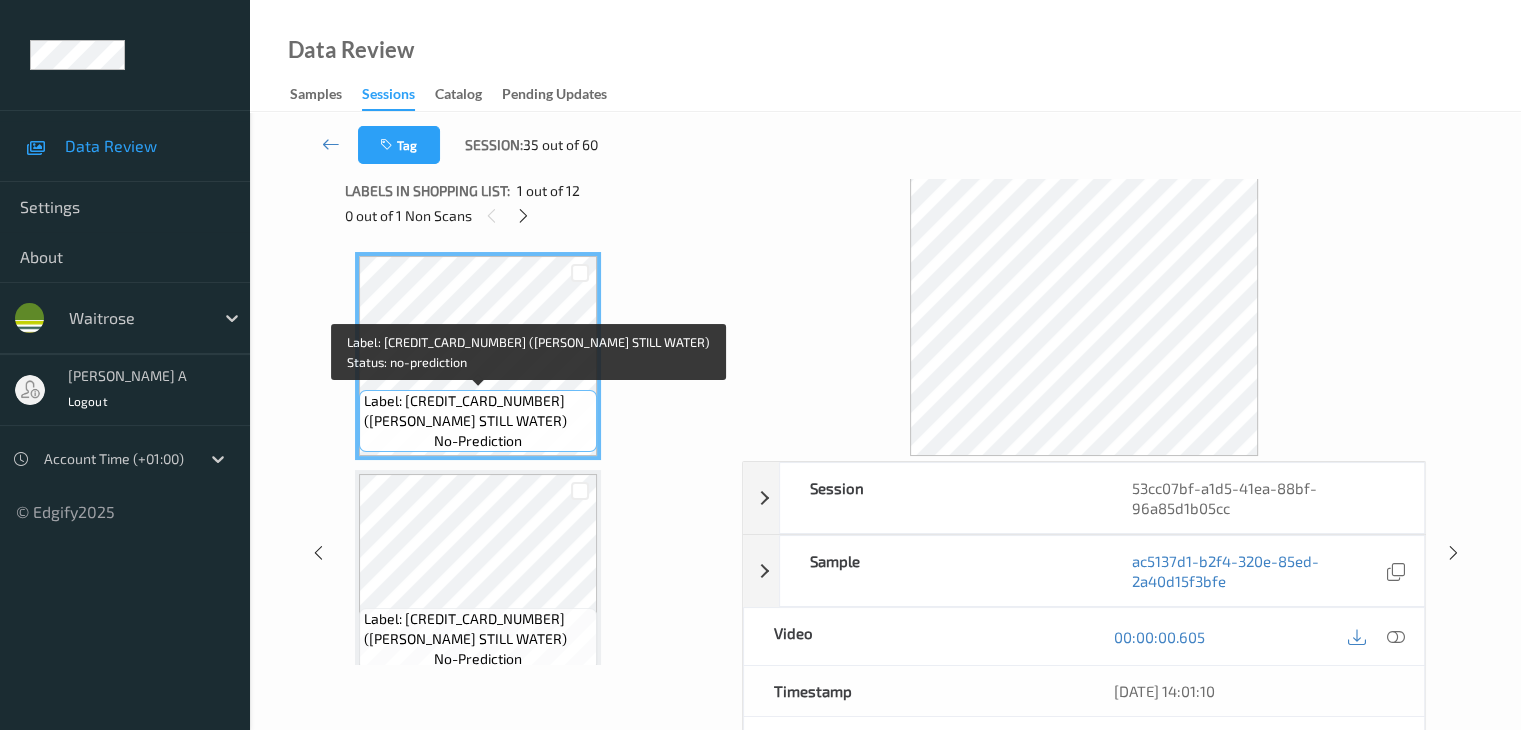 scroll, scrollTop: 0, scrollLeft: 0, axis: both 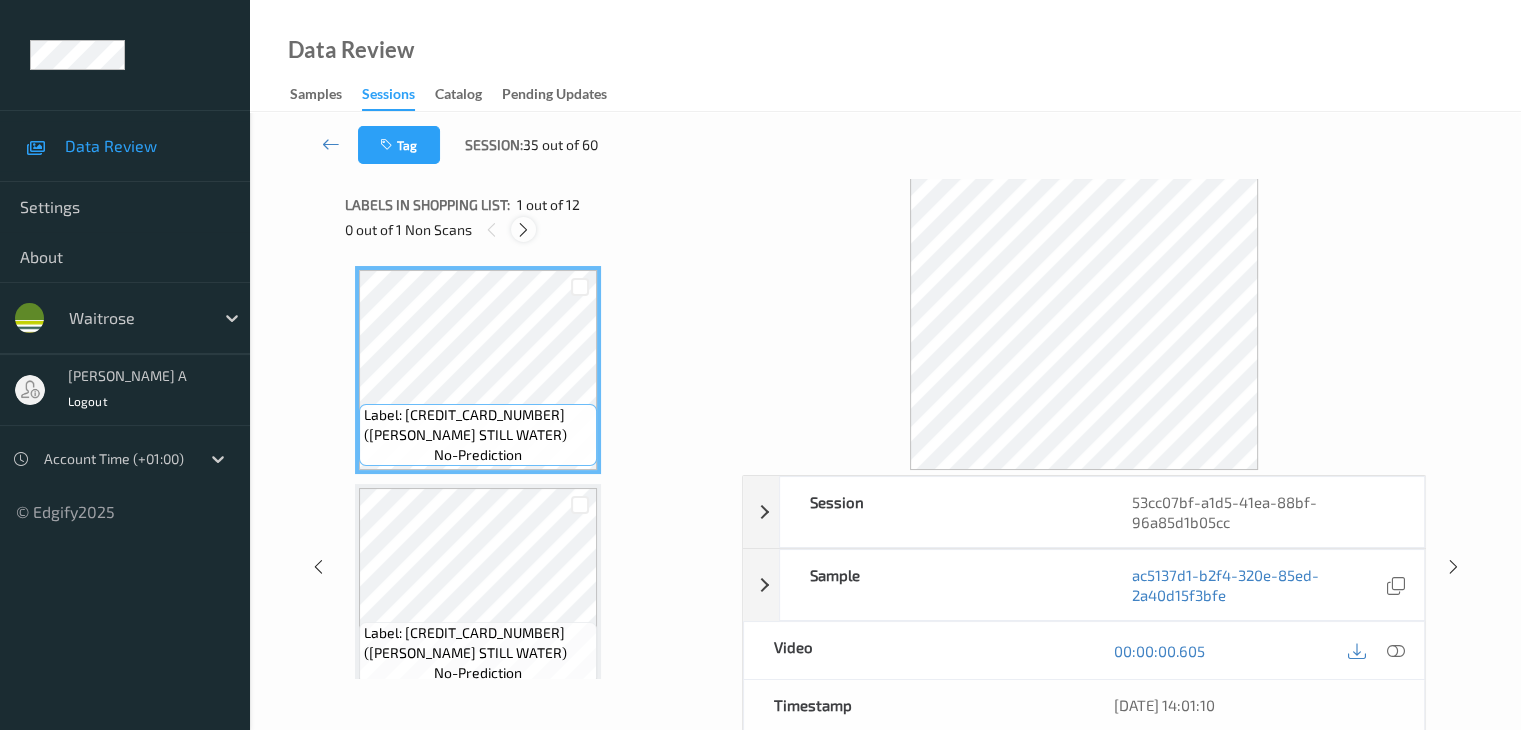 click at bounding box center [523, 230] 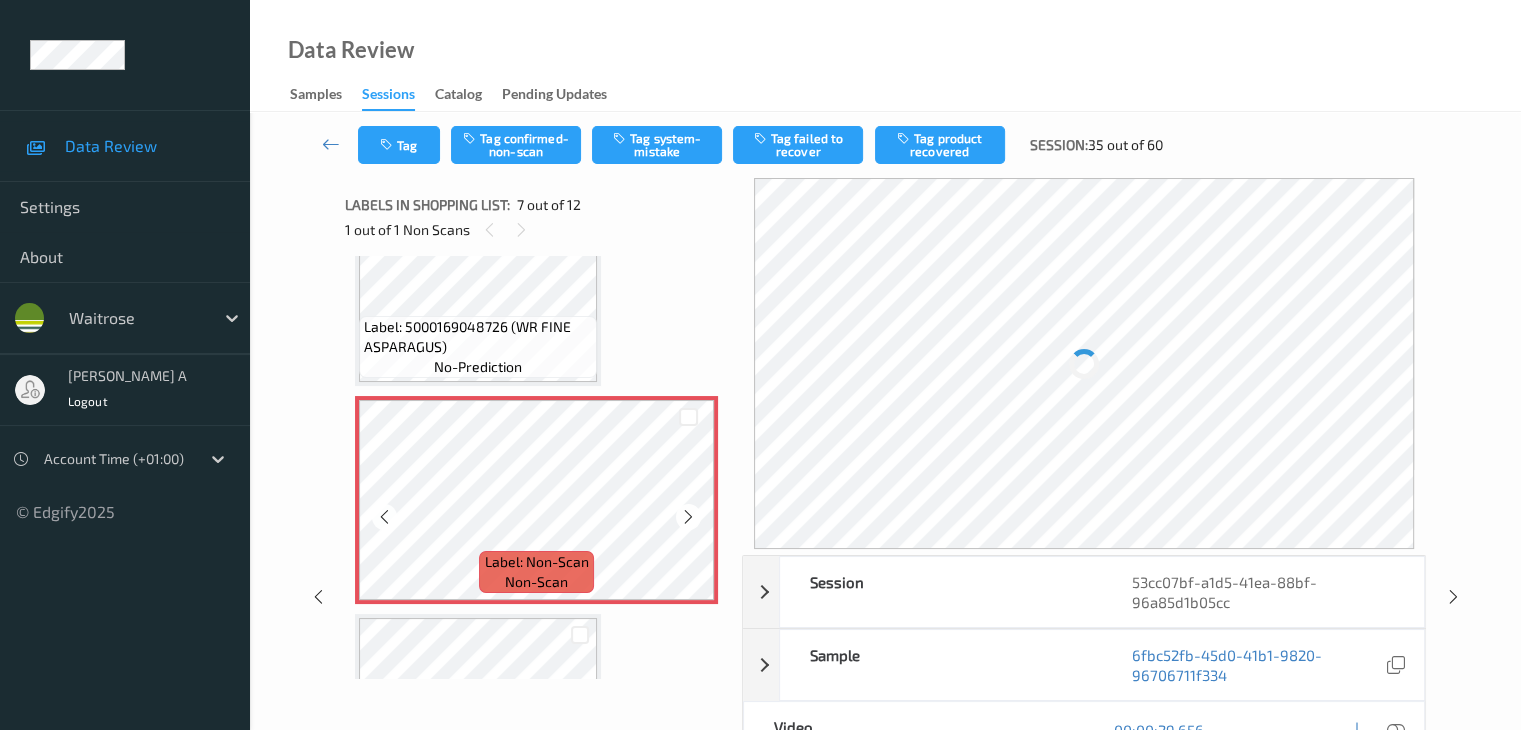 scroll, scrollTop: 1300, scrollLeft: 0, axis: vertical 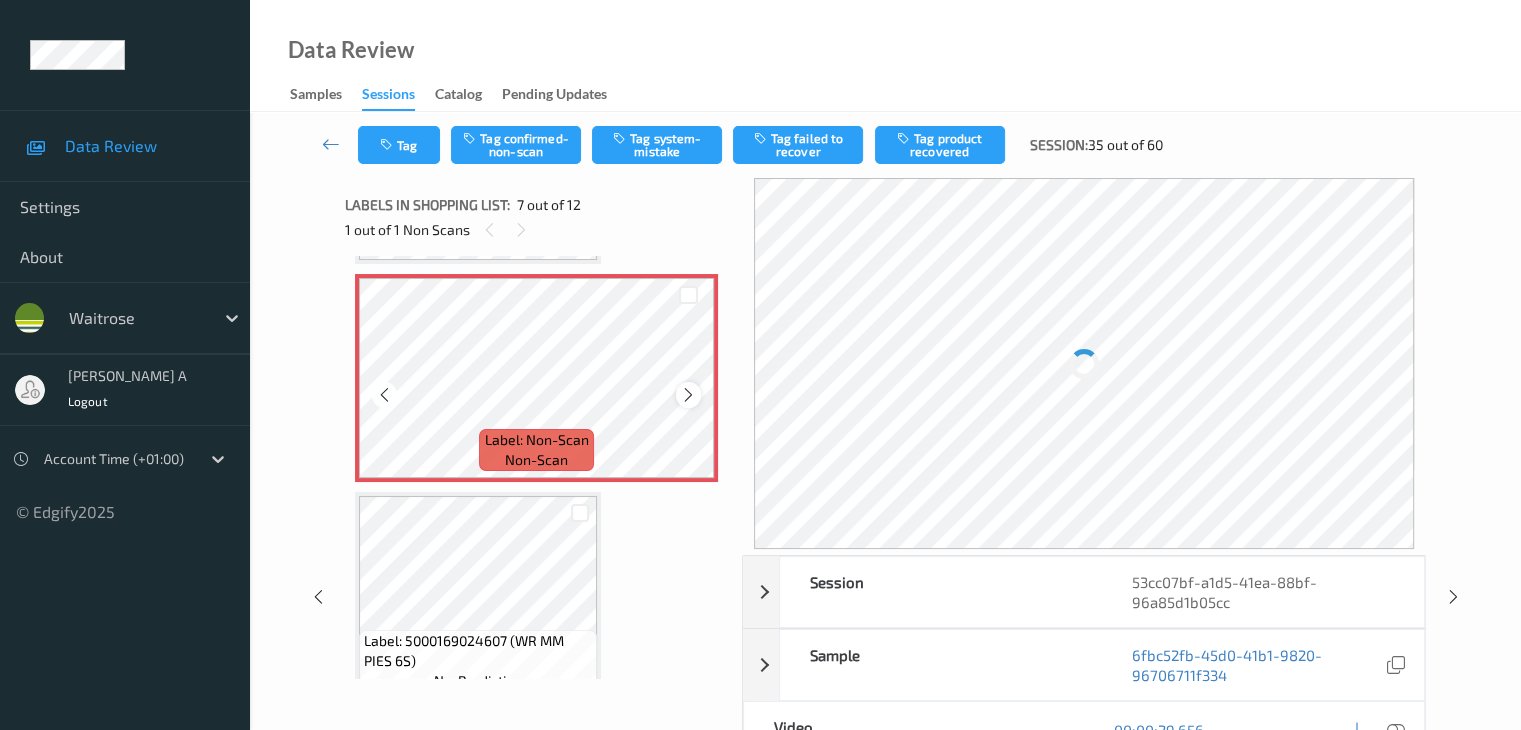 click at bounding box center [688, 395] 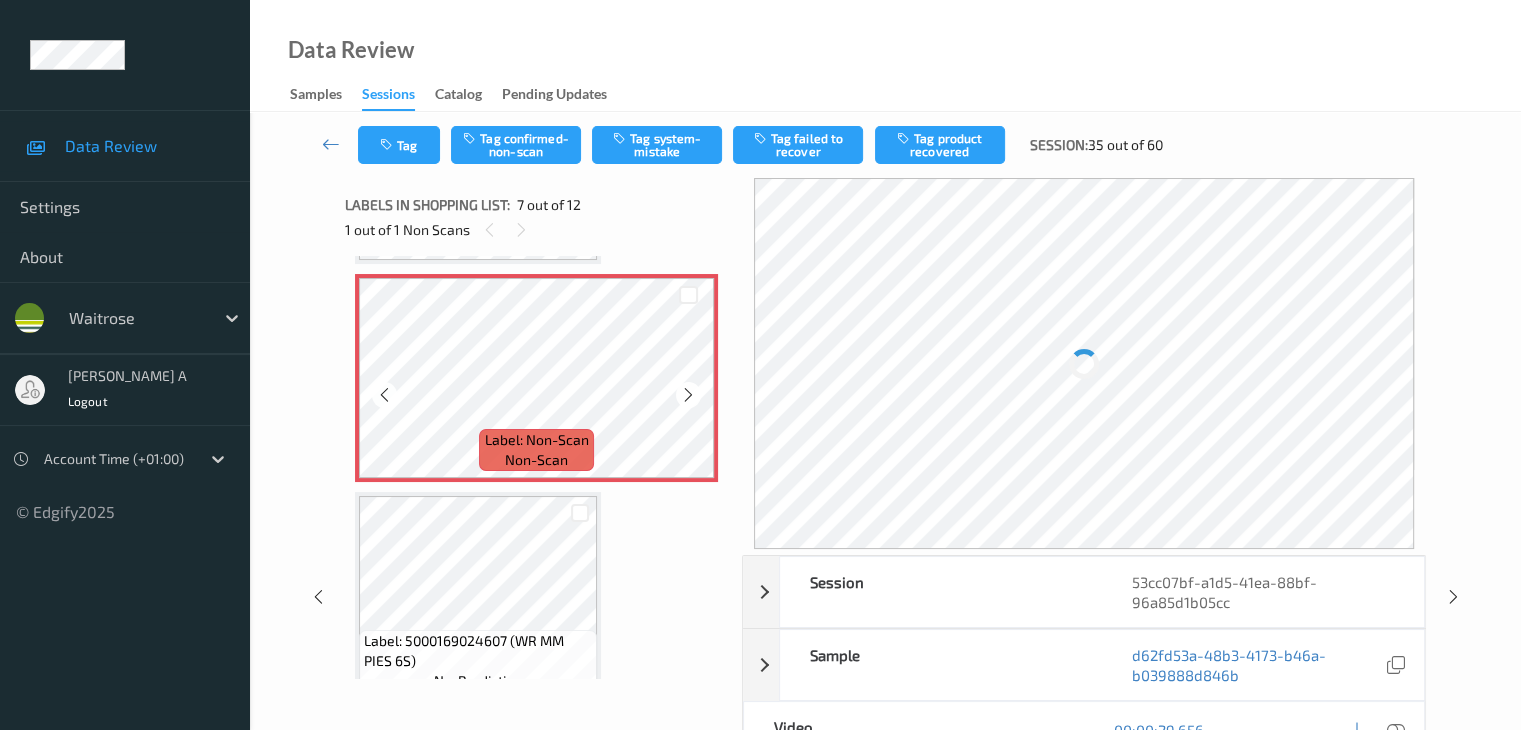 click at bounding box center [688, 395] 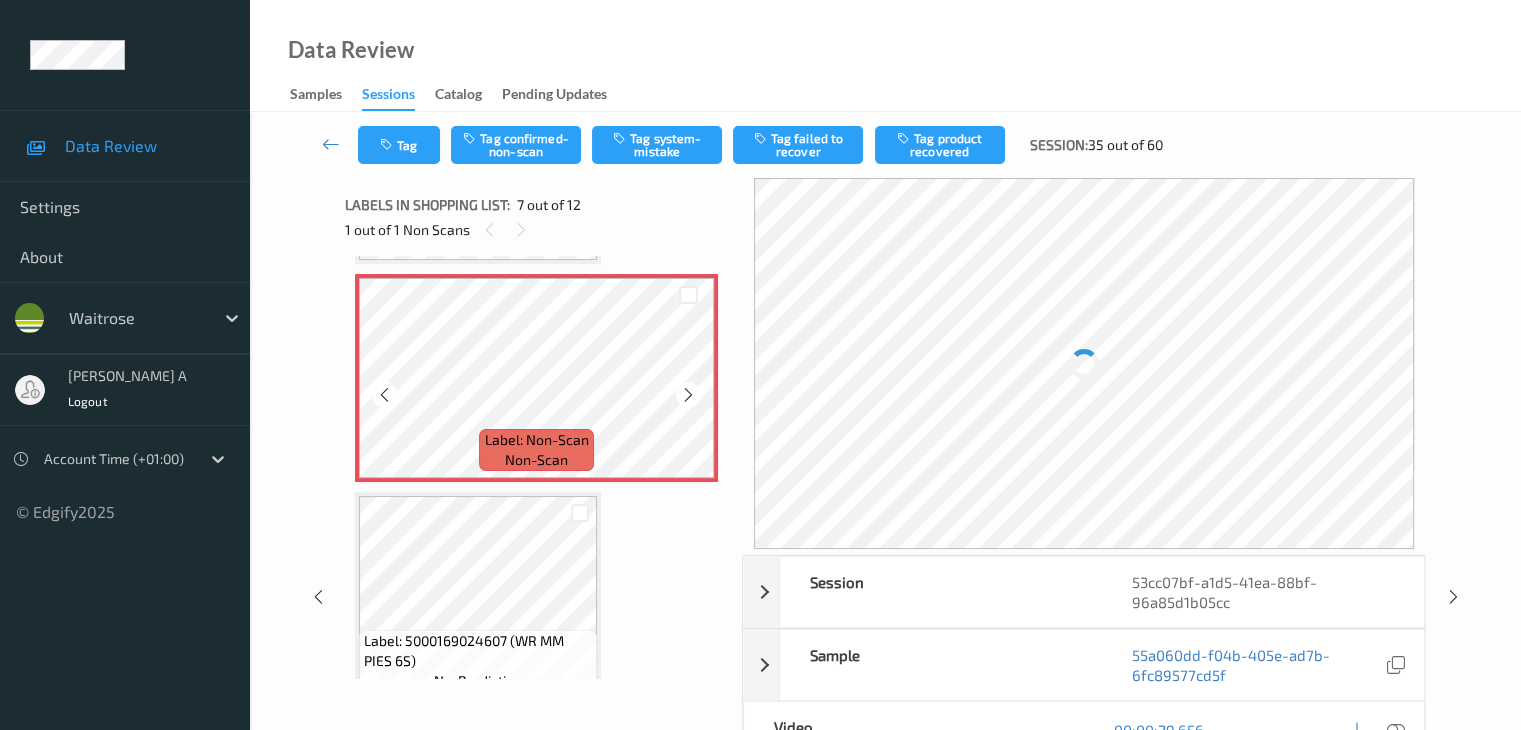 click at bounding box center [688, 395] 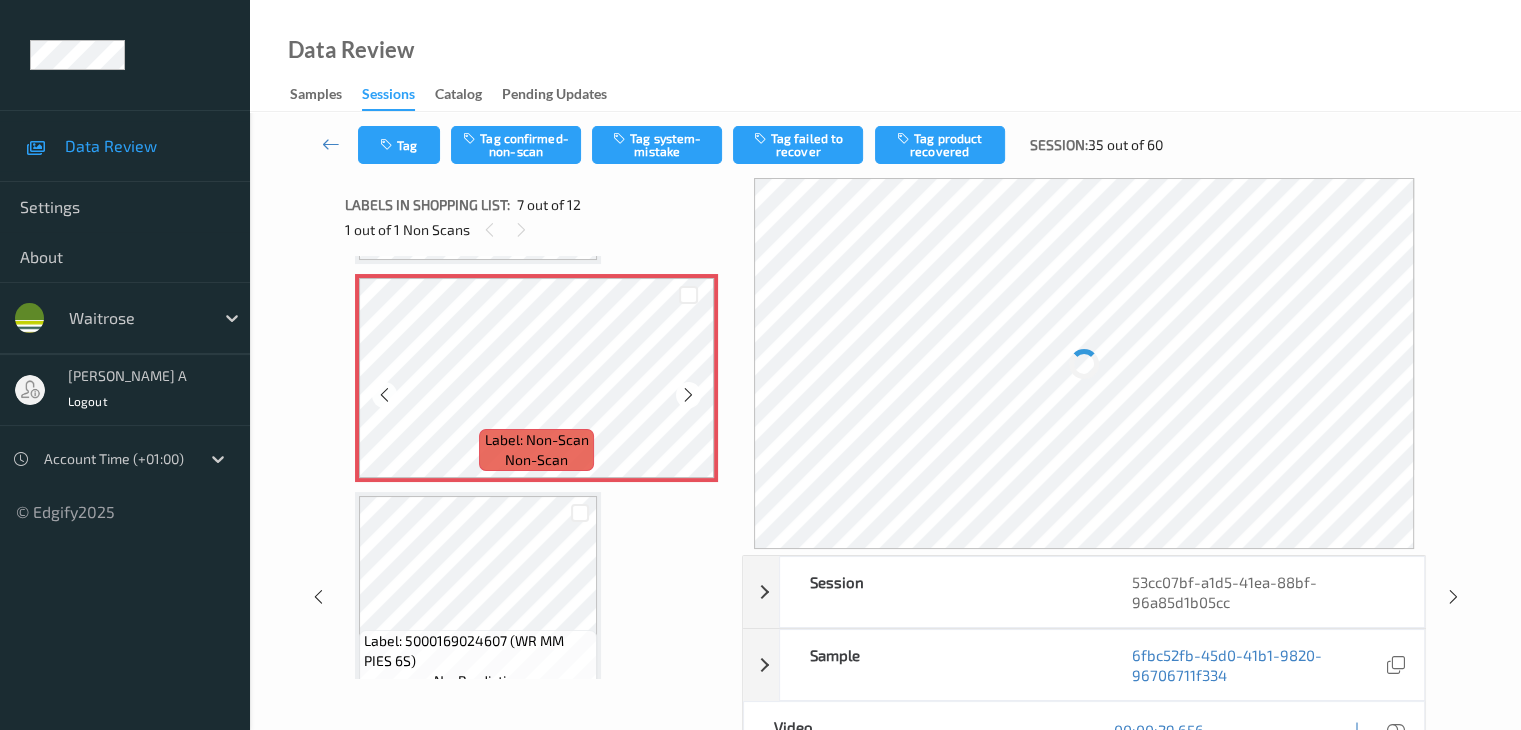 click at bounding box center (688, 395) 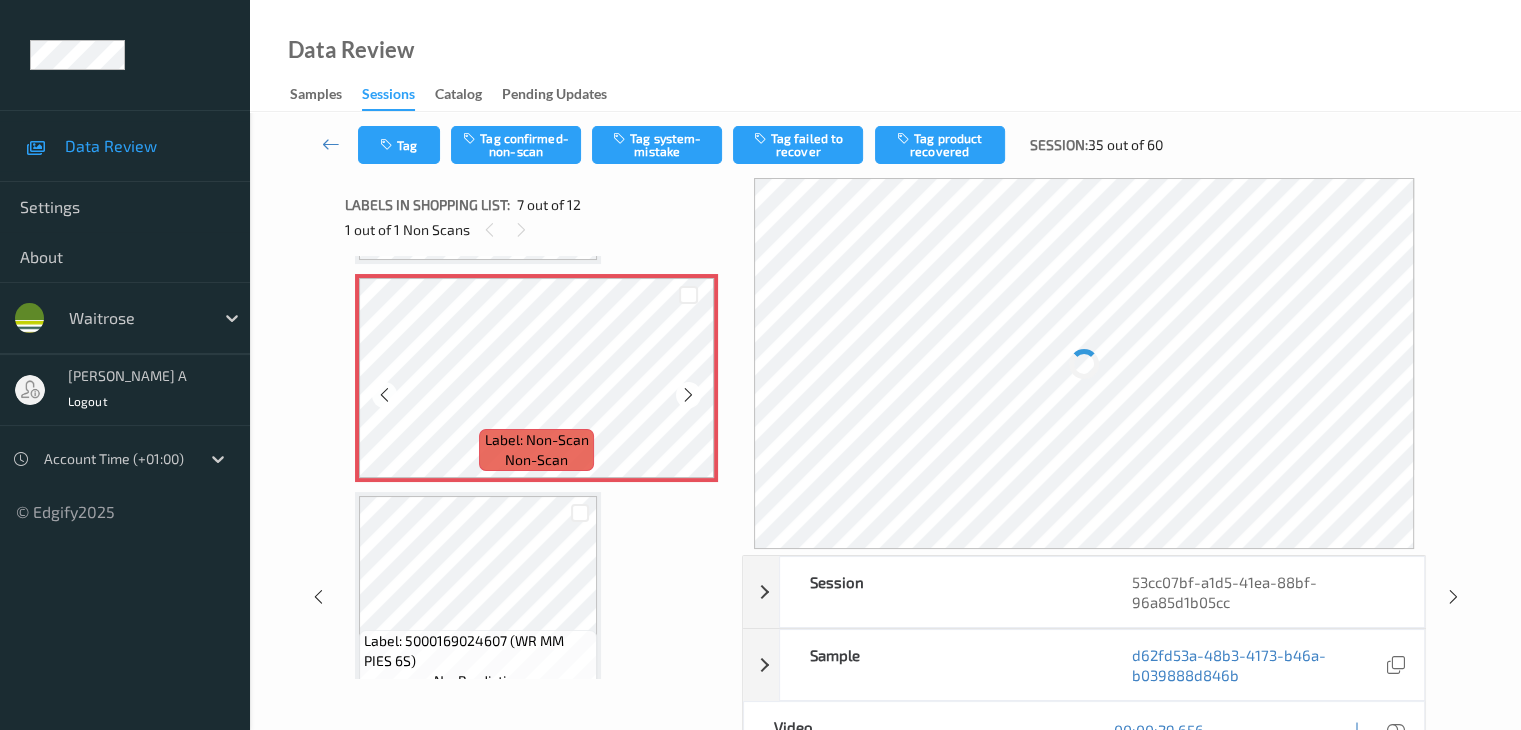 click at bounding box center [688, 395] 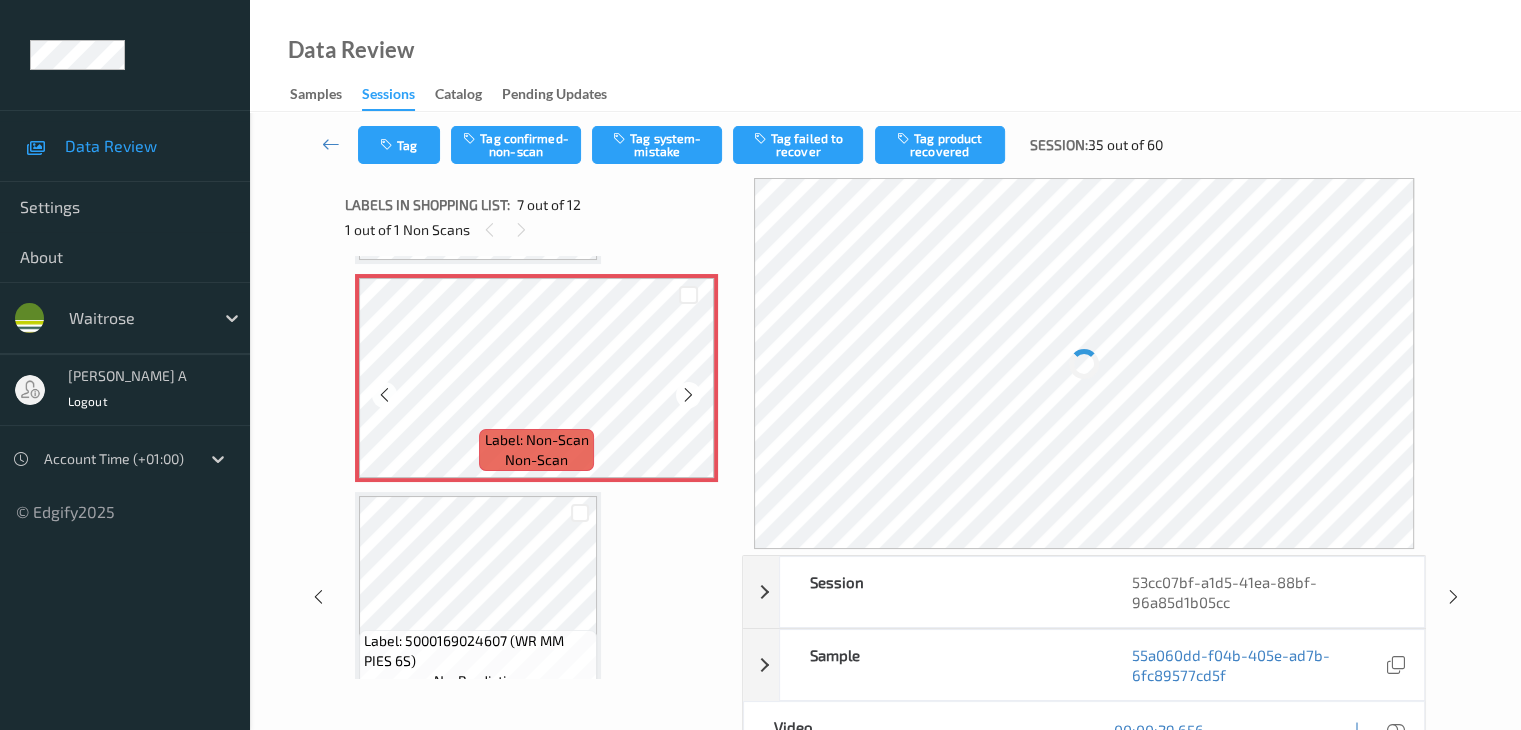 click at bounding box center (688, 395) 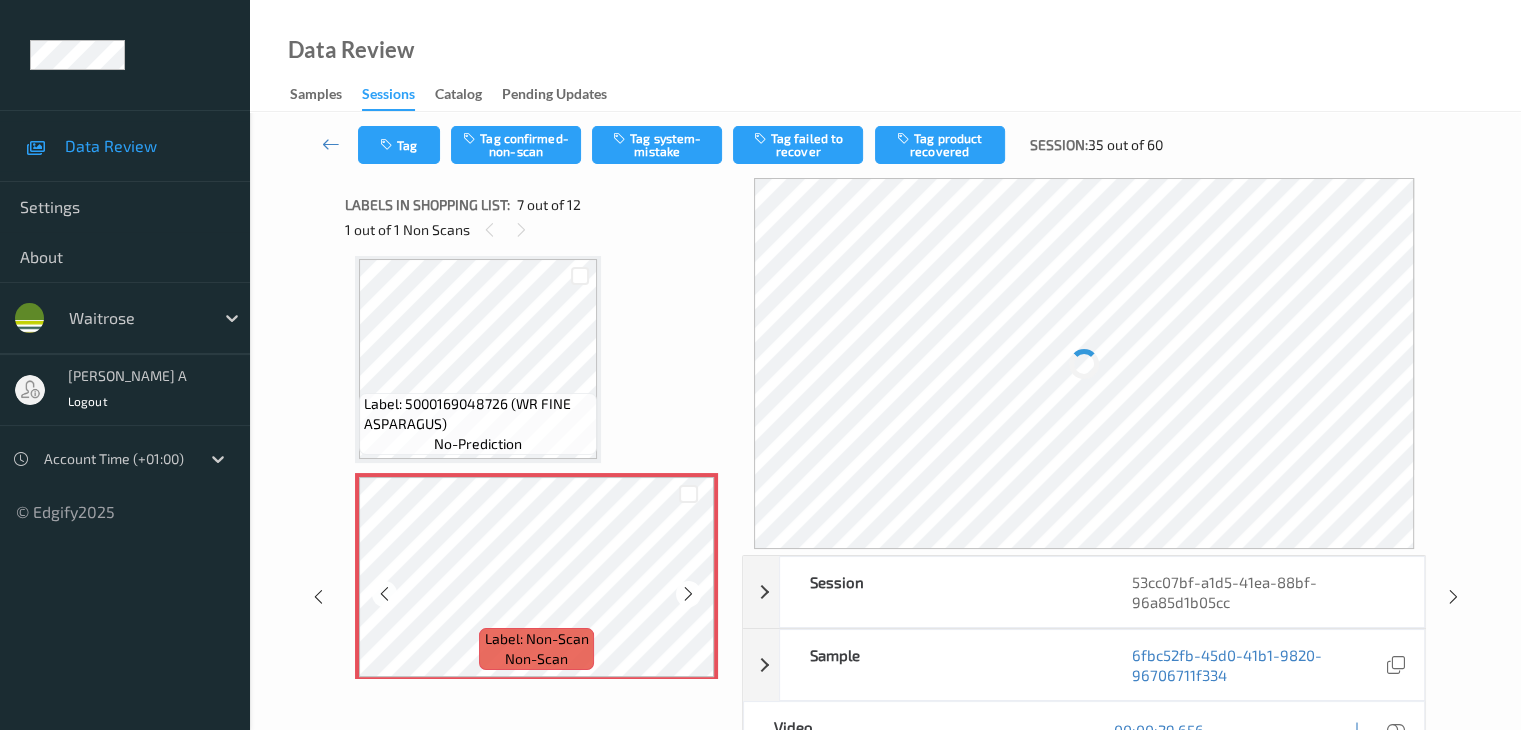 scroll, scrollTop: 1100, scrollLeft: 0, axis: vertical 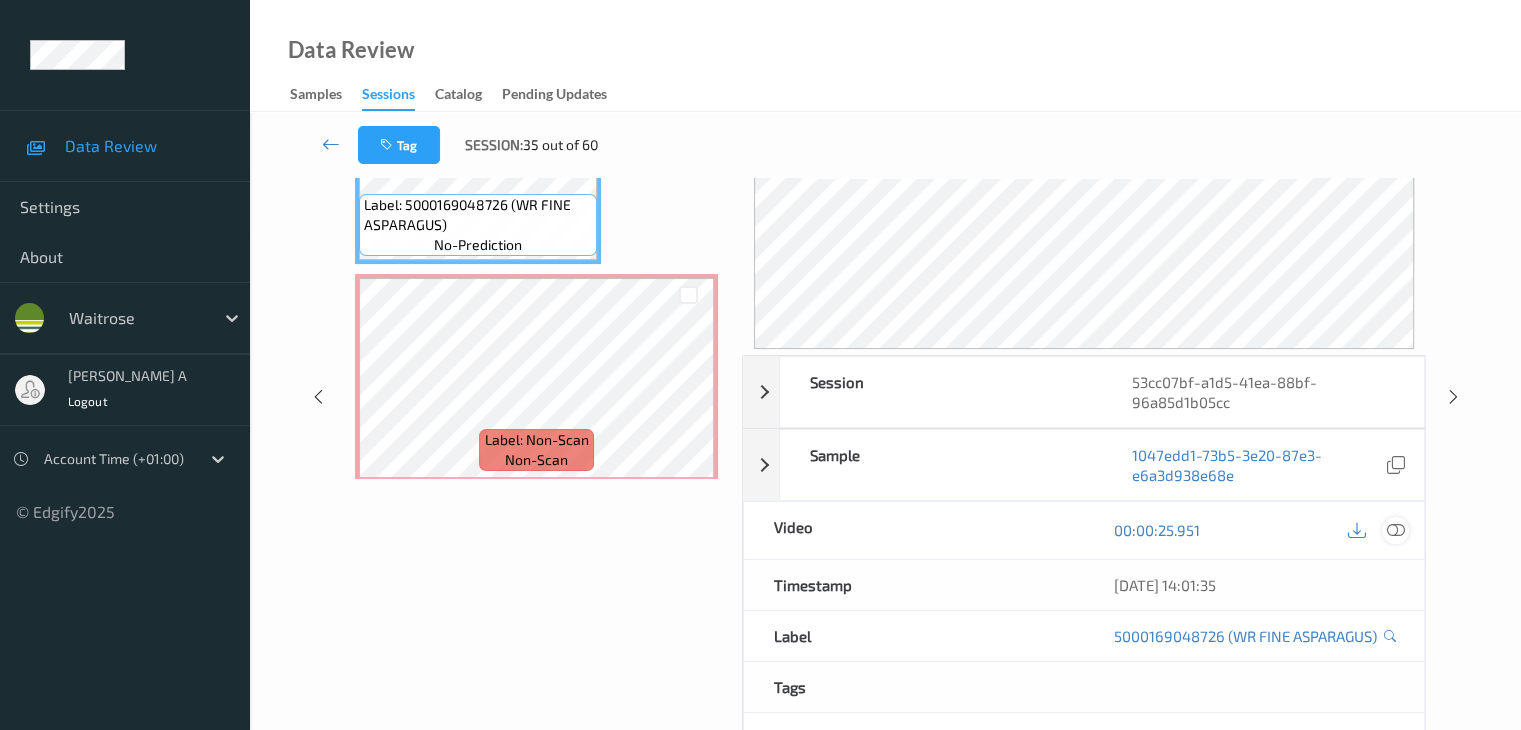 click at bounding box center [1395, 530] 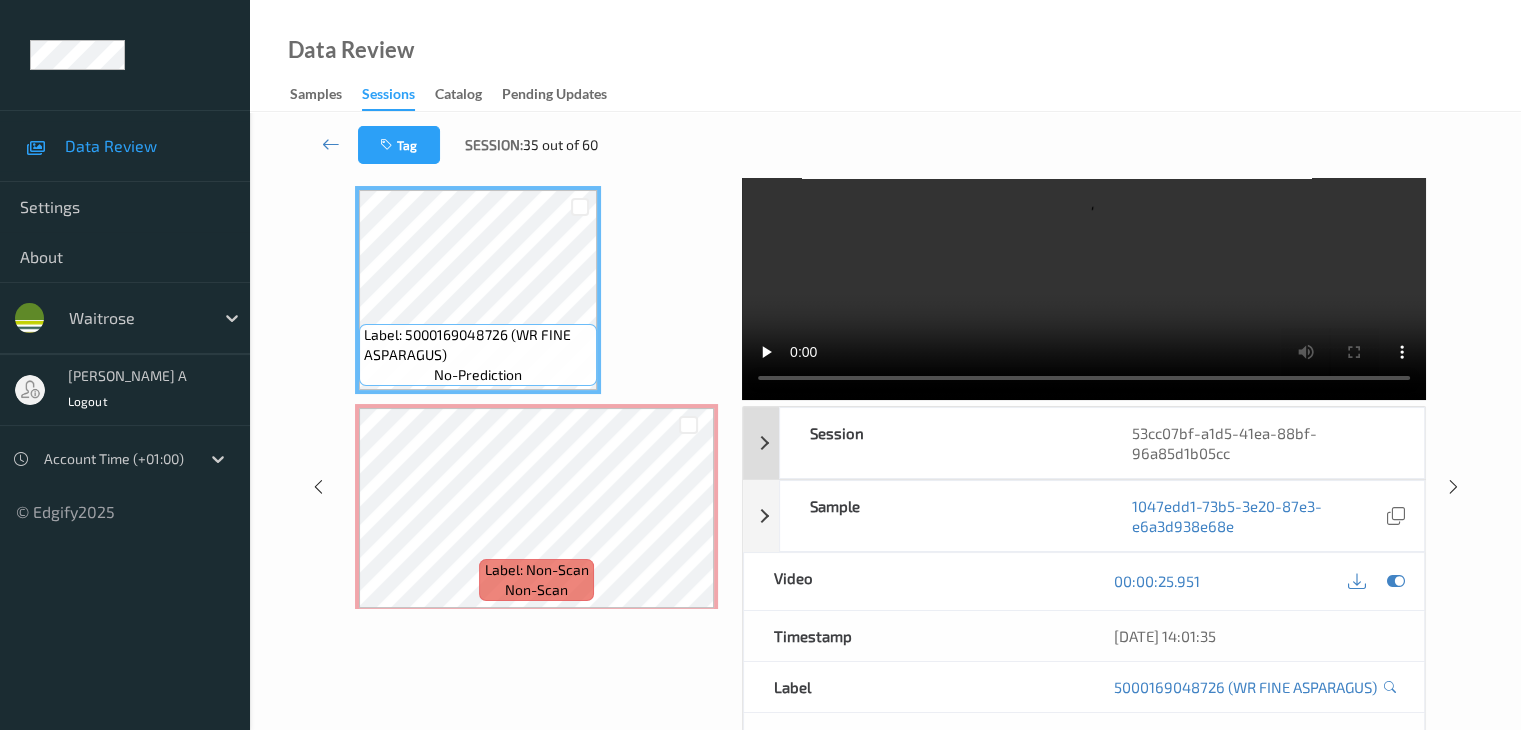 scroll, scrollTop: 0, scrollLeft: 0, axis: both 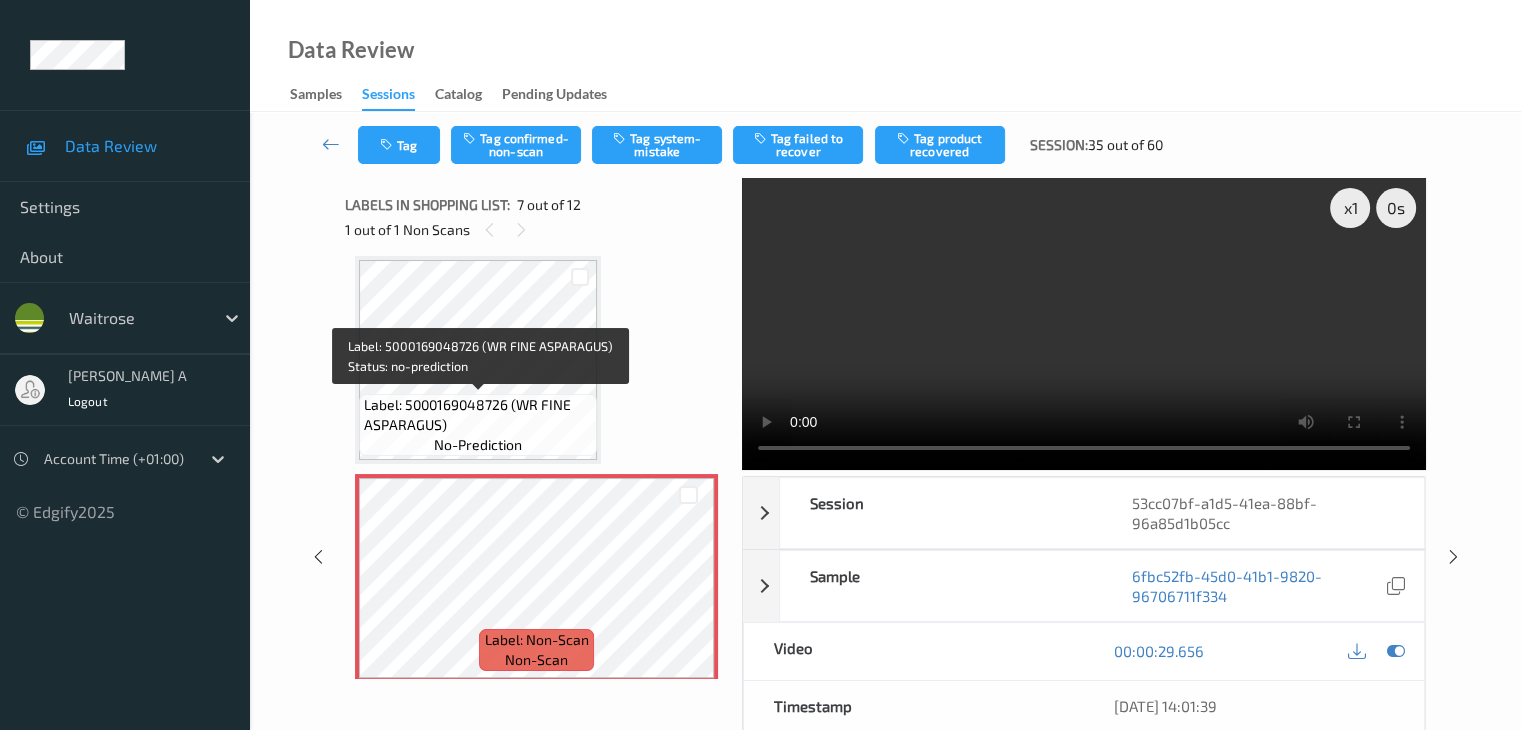 click on "Label: 5000169048726 (WR FINE ASPARAGUS)" at bounding box center [478, 415] 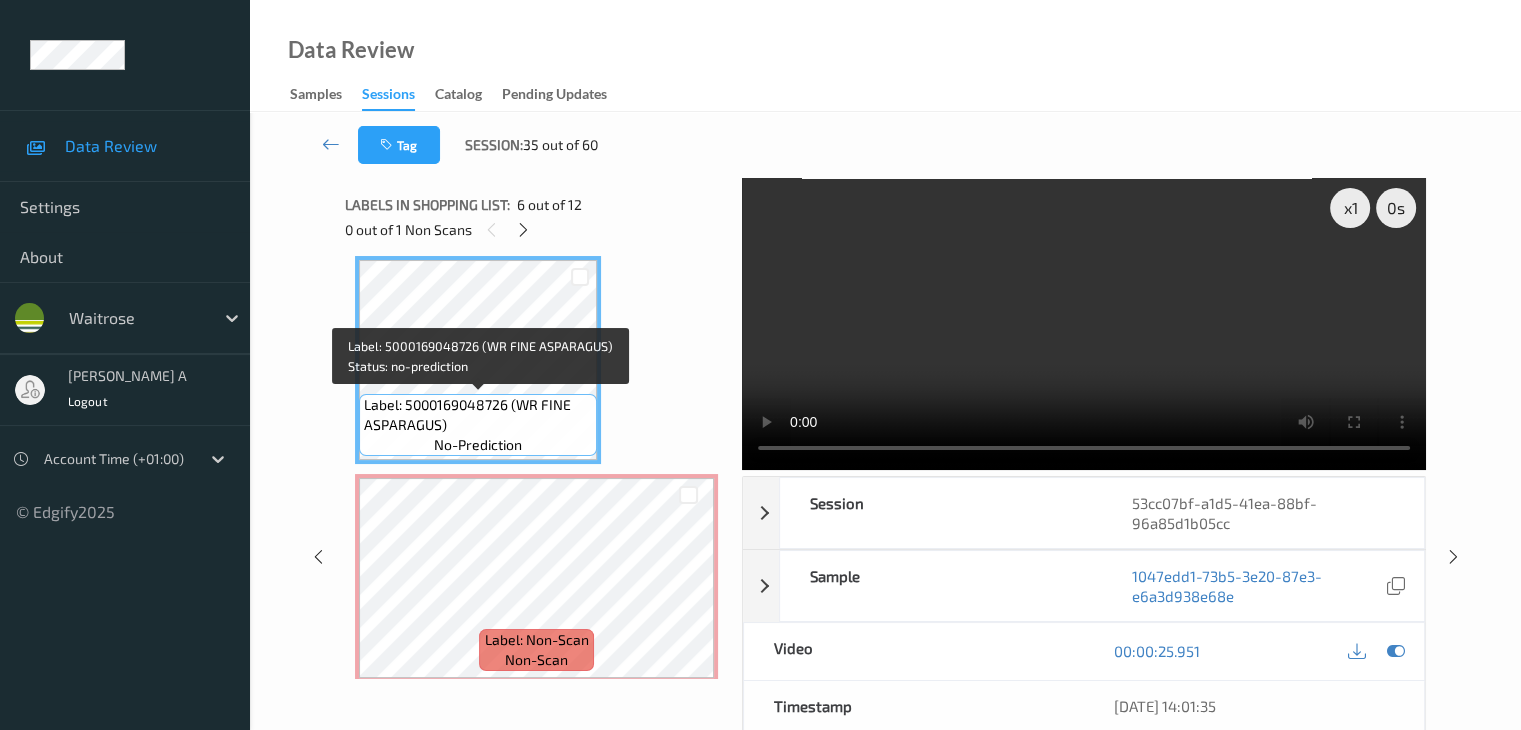 click on "Label: 5000169048726 (WR FINE ASPARAGUS)" at bounding box center (478, 415) 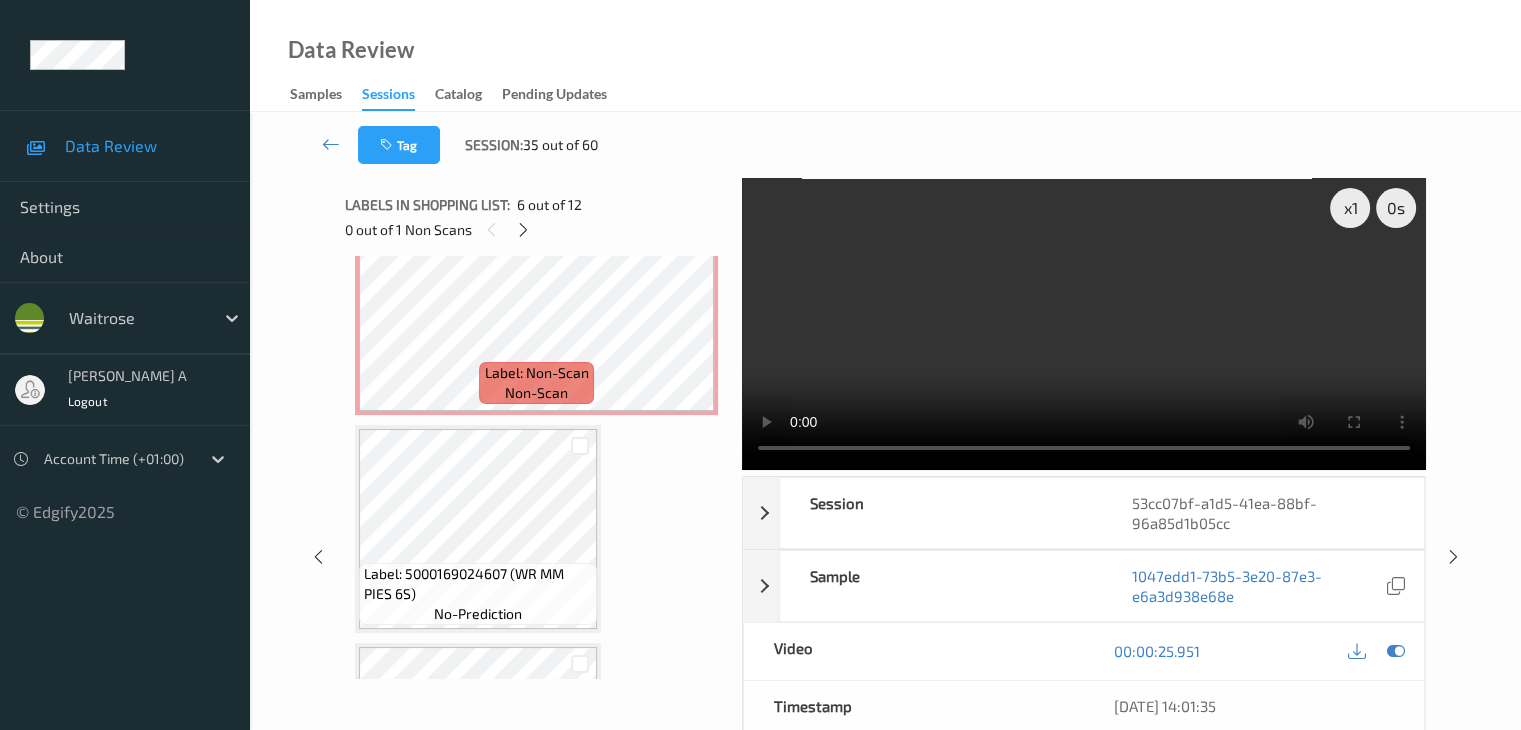 scroll, scrollTop: 1500, scrollLeft: 0, axis: vertical 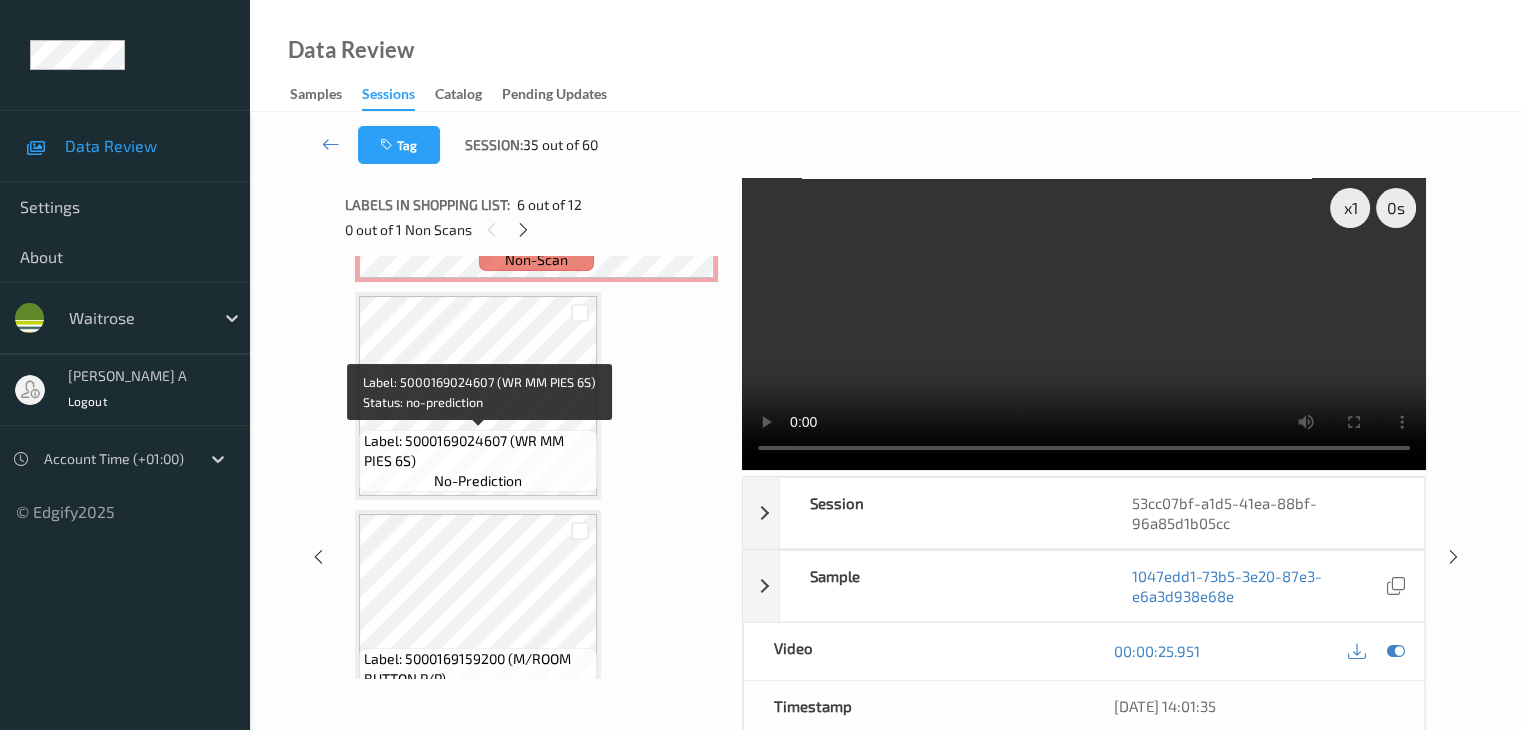 click on "Label: 5000169024607 (WR MM PIES 6S)" at bounding box center (478, 451) 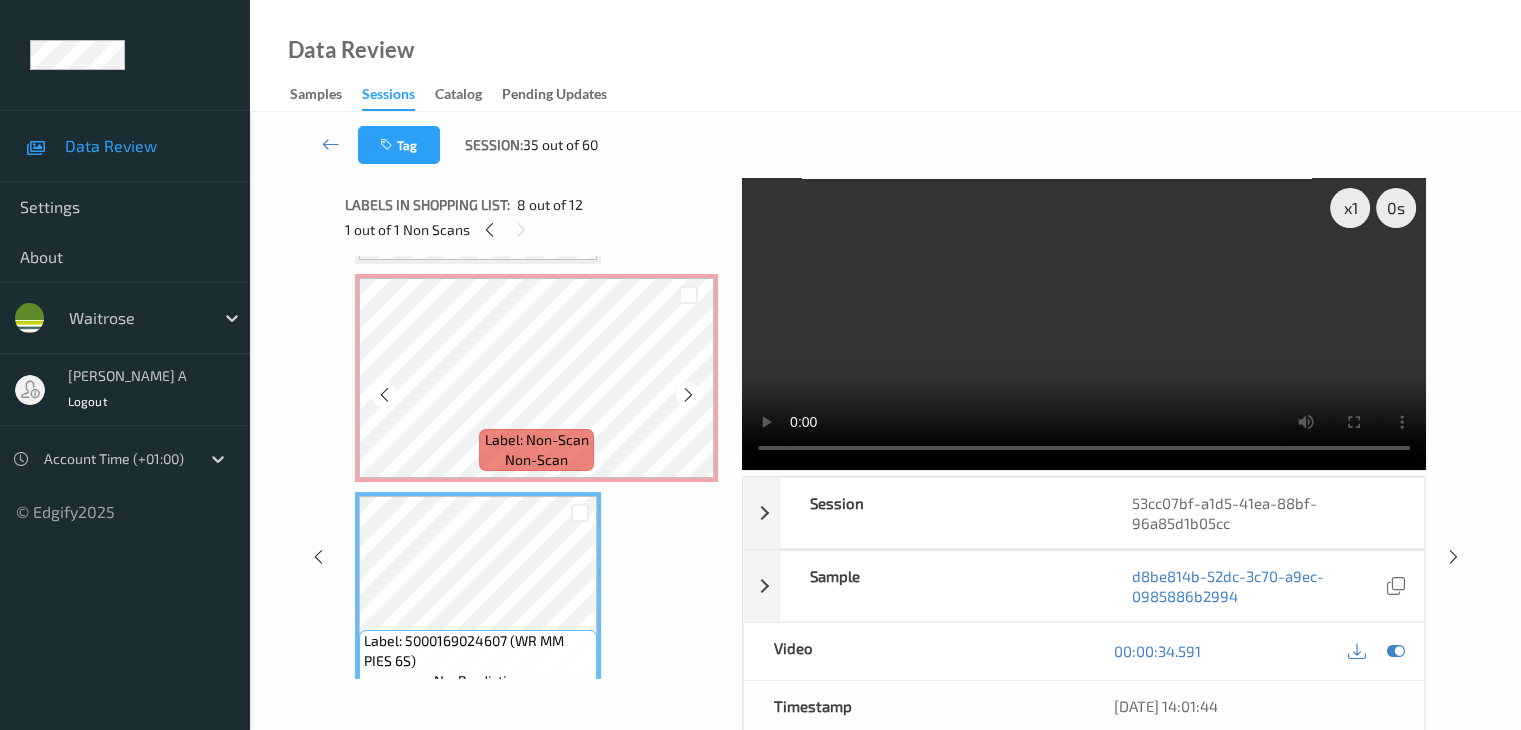 scroll, scrollTop: 1100, scrollLeft: 0, axis: vertical 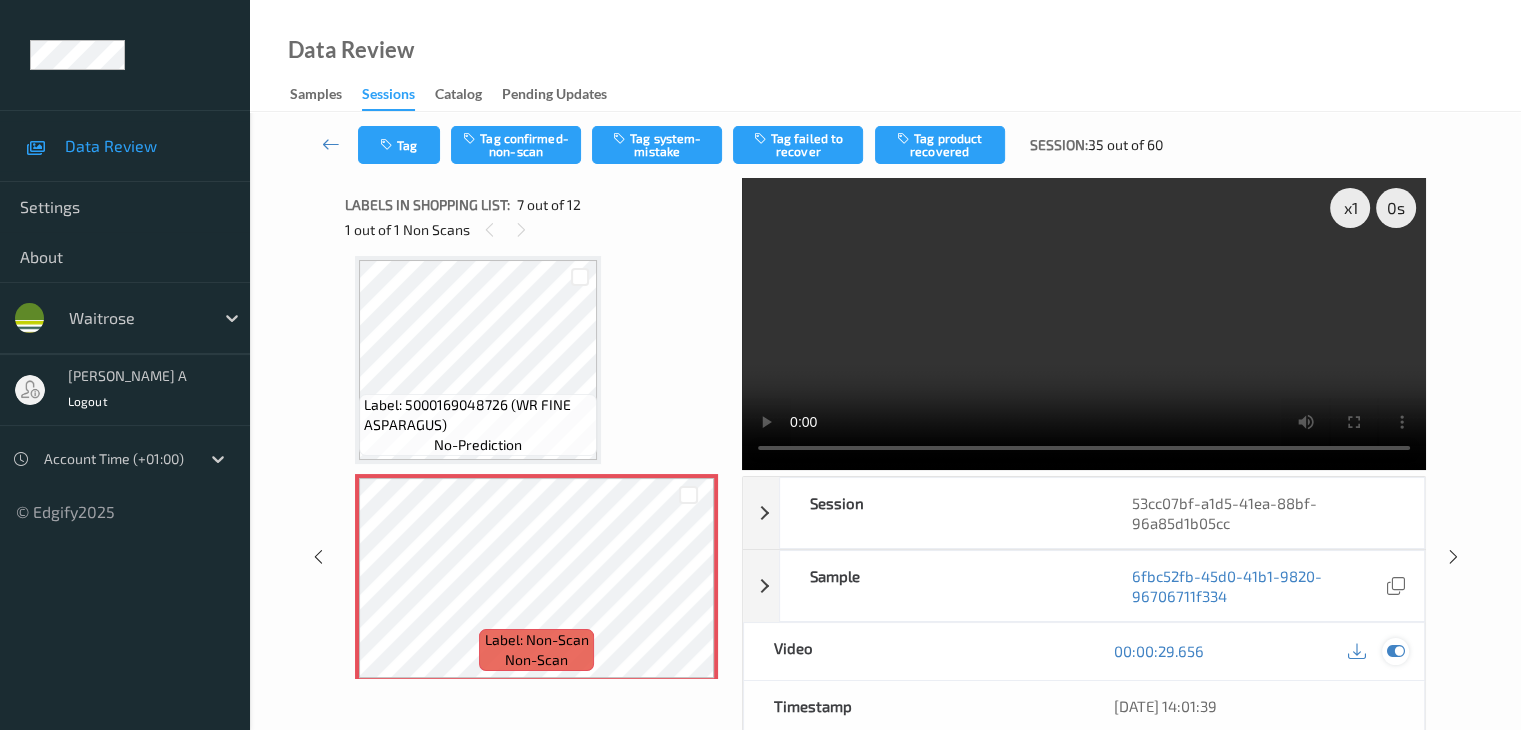 click at bounding box center [1395, 651] 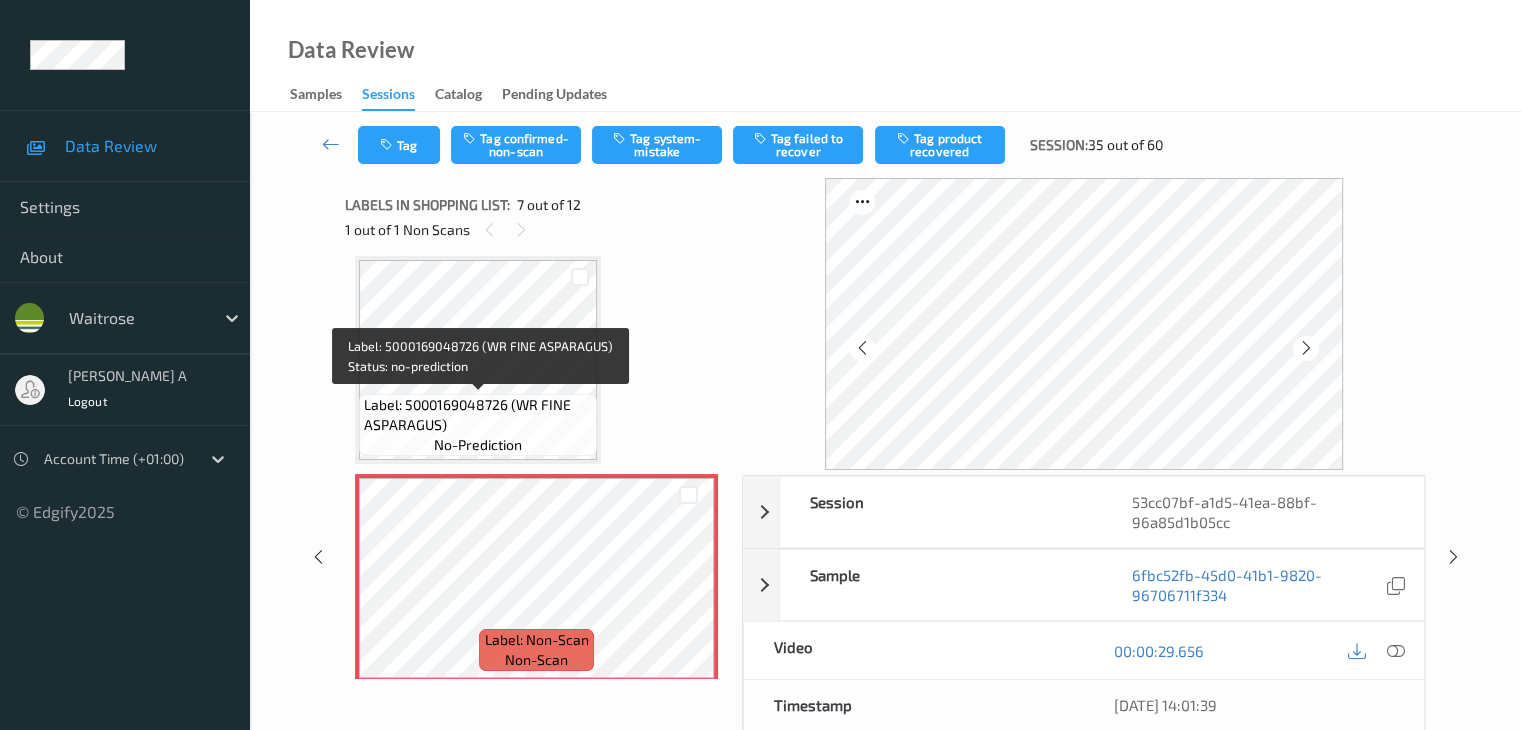 click on "Label: 5000169048726 (WR FINE ASPARAGUS)" at bounding box center (478, 415) 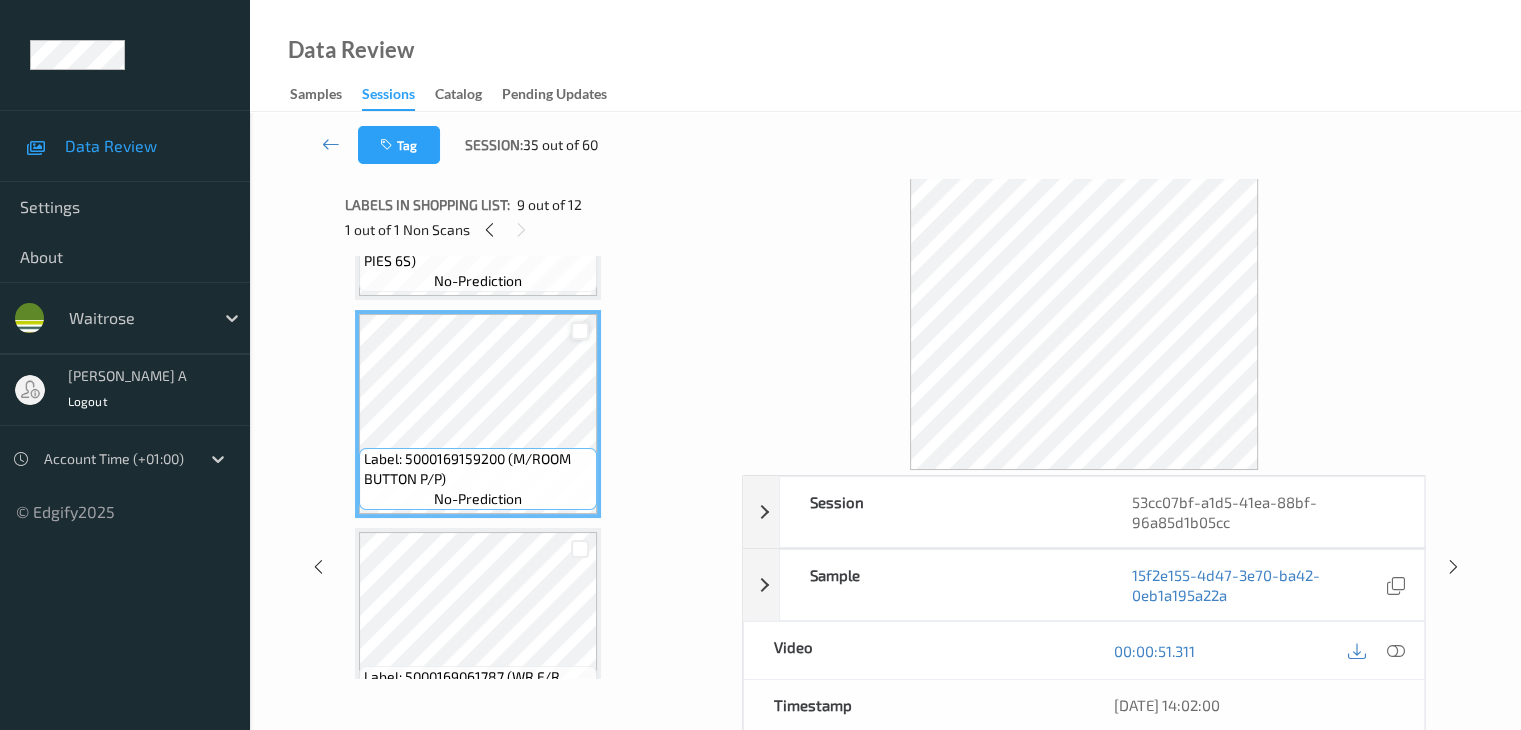 scroll, scrollTop: 1800, scrollLeft: 0, axis: vertical 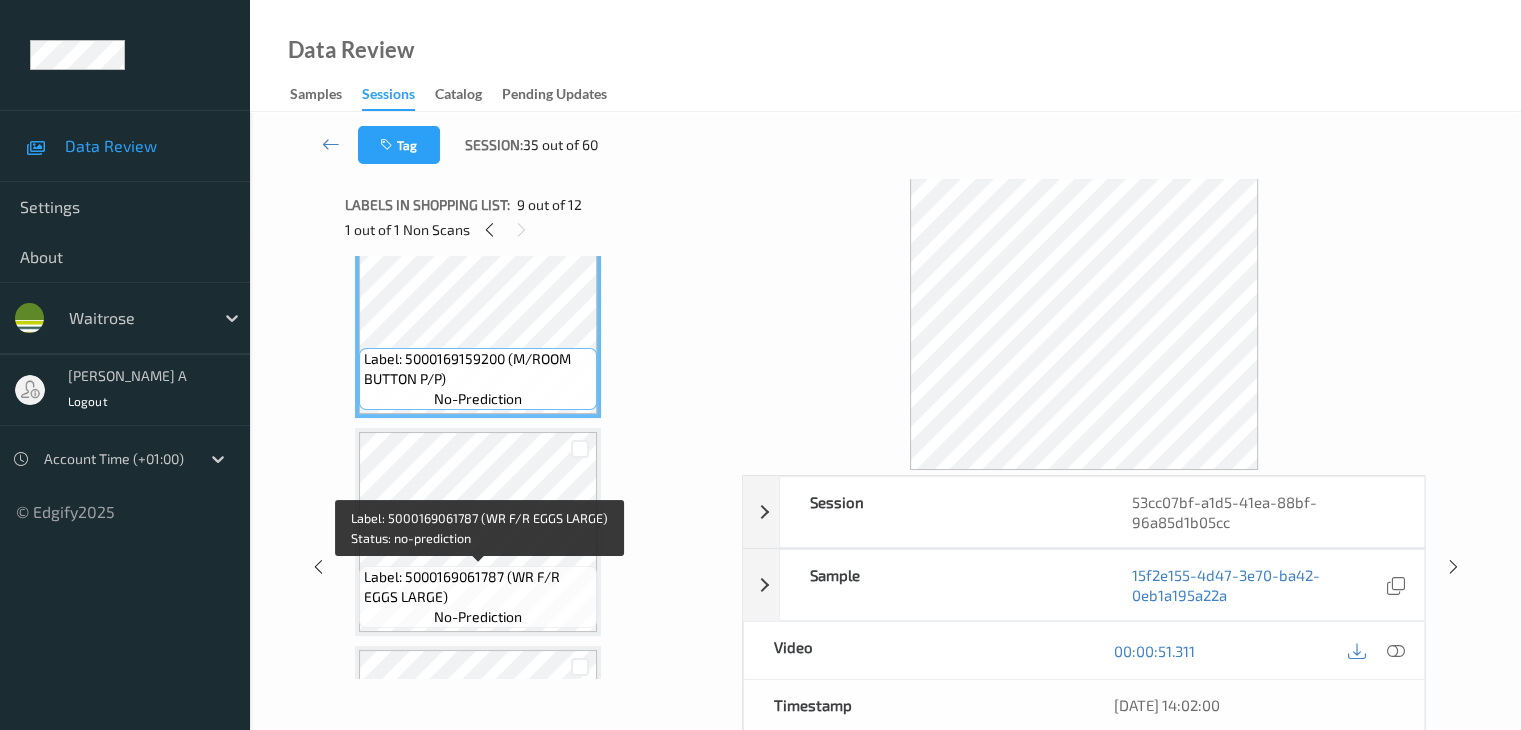 click on "Label: 5000169061787 (WR F/R EGGS LARGE)" at bounding box center (478, 587) 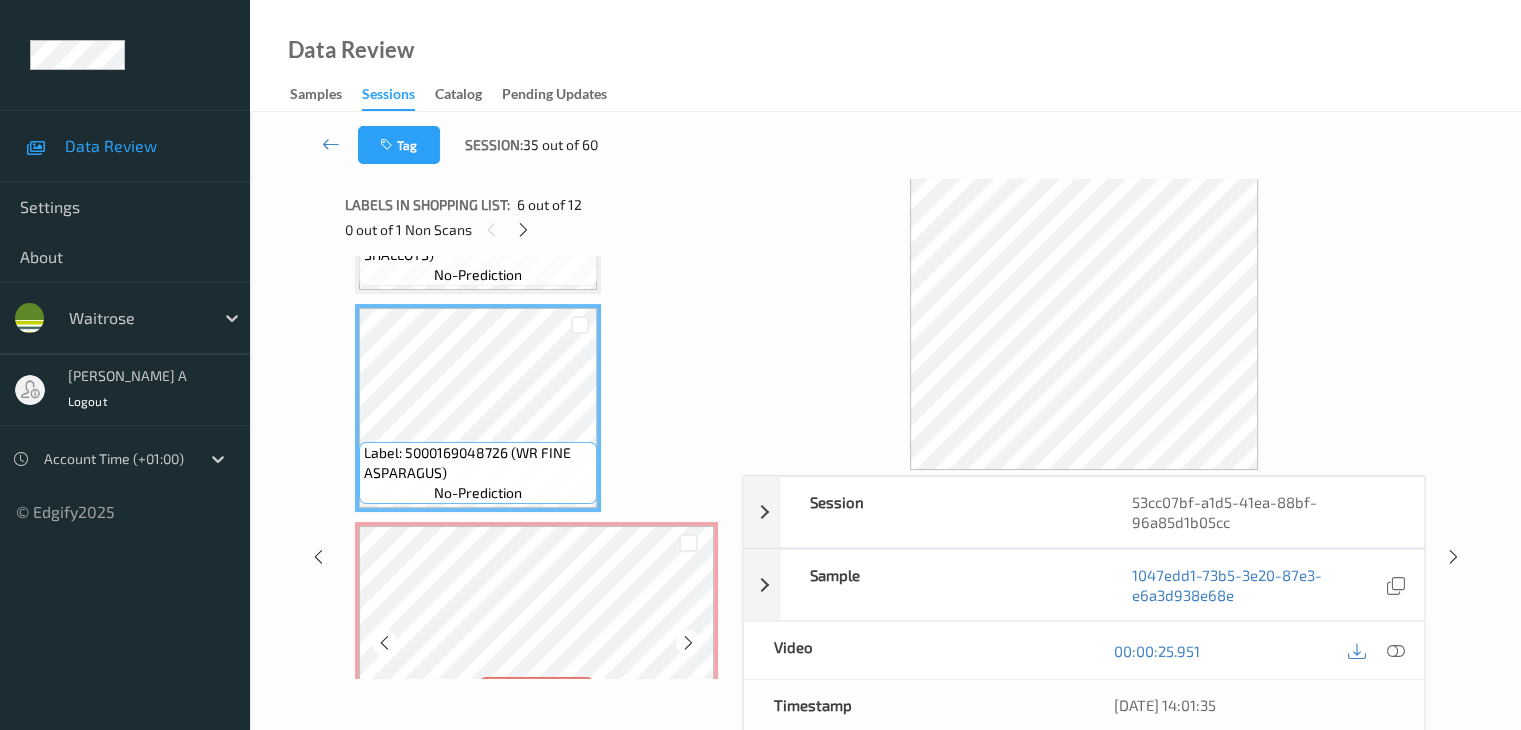 scroll, scrollTop: 1200, scrollLeft: 0, axis: vertical 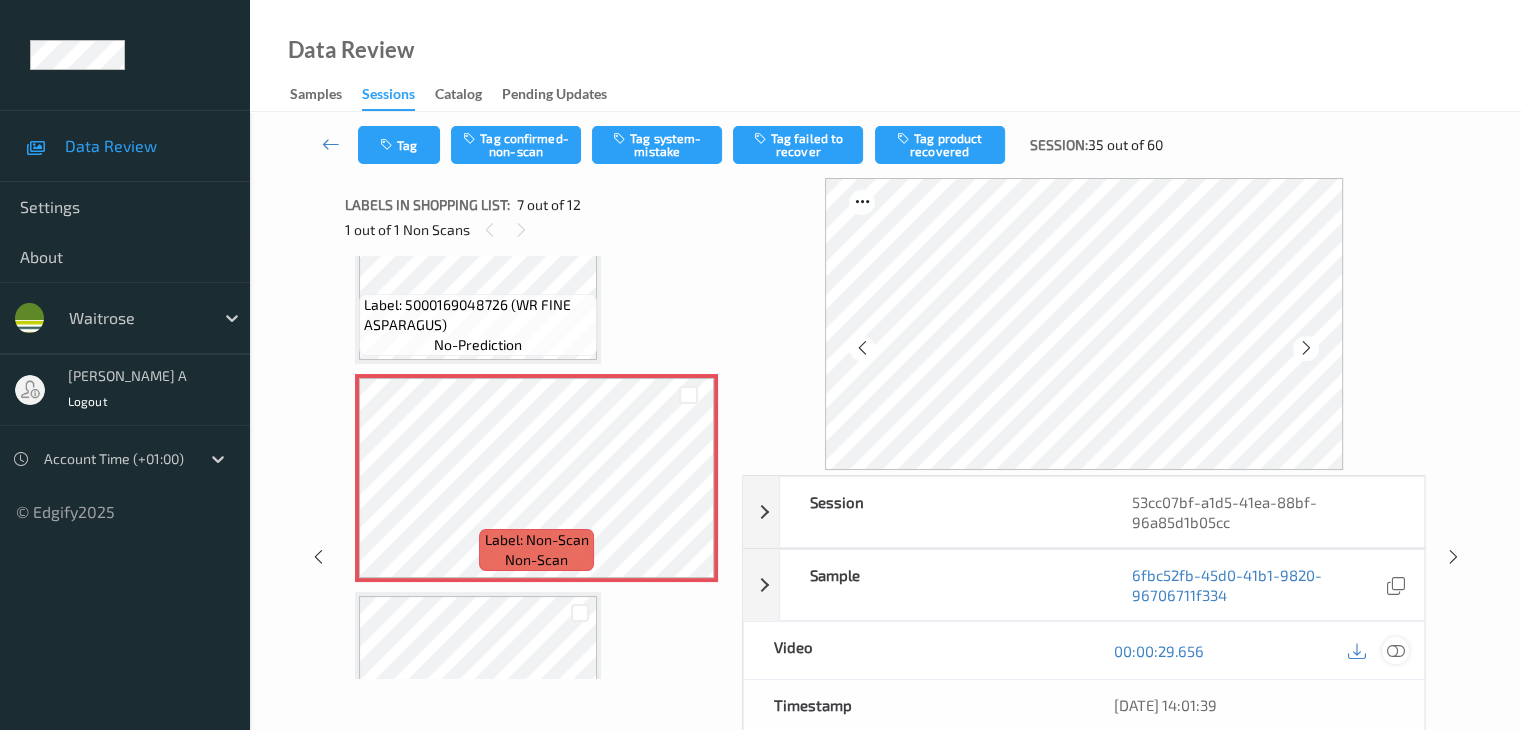 click at bounding box center [1395, 651] 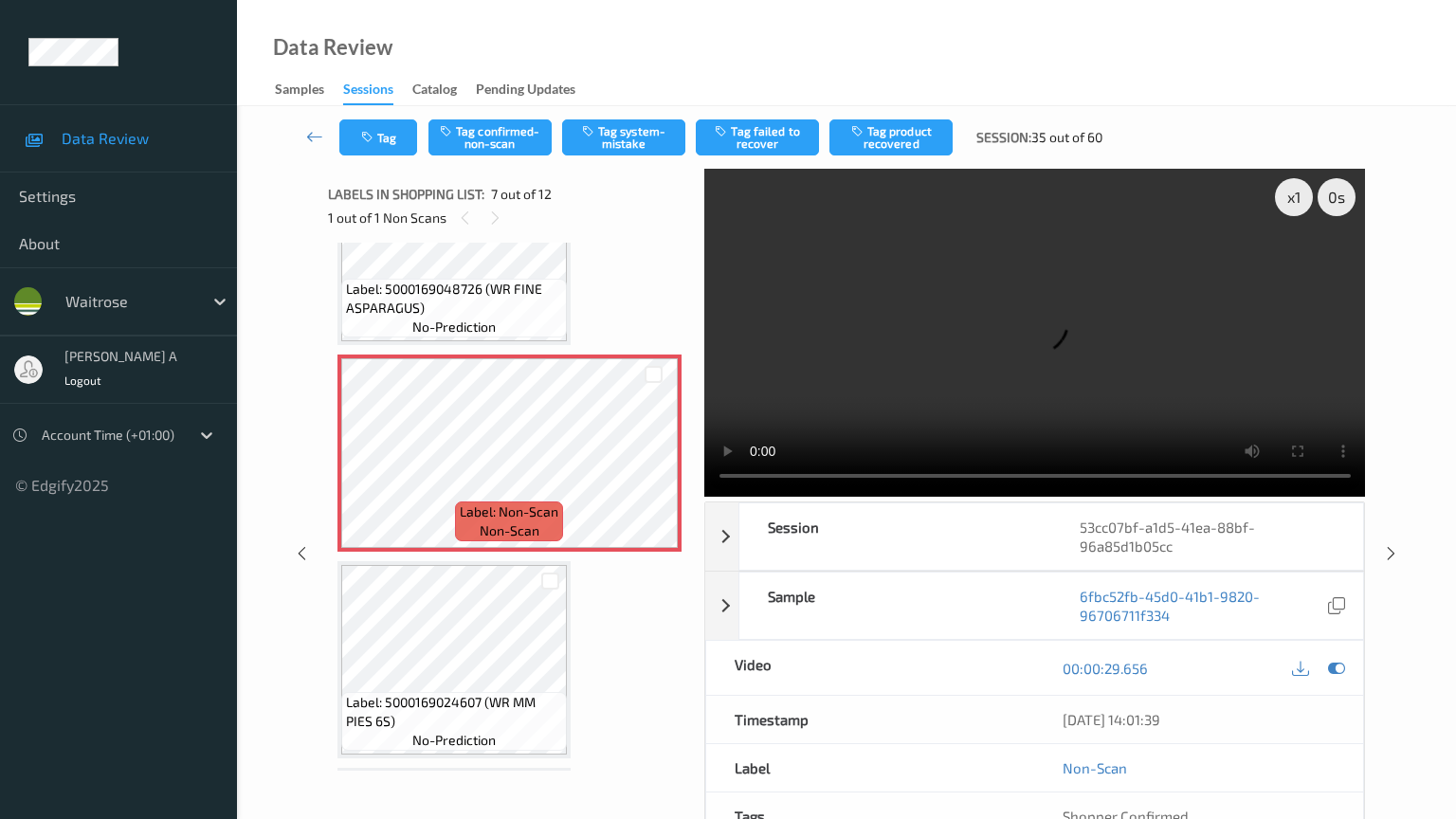 type 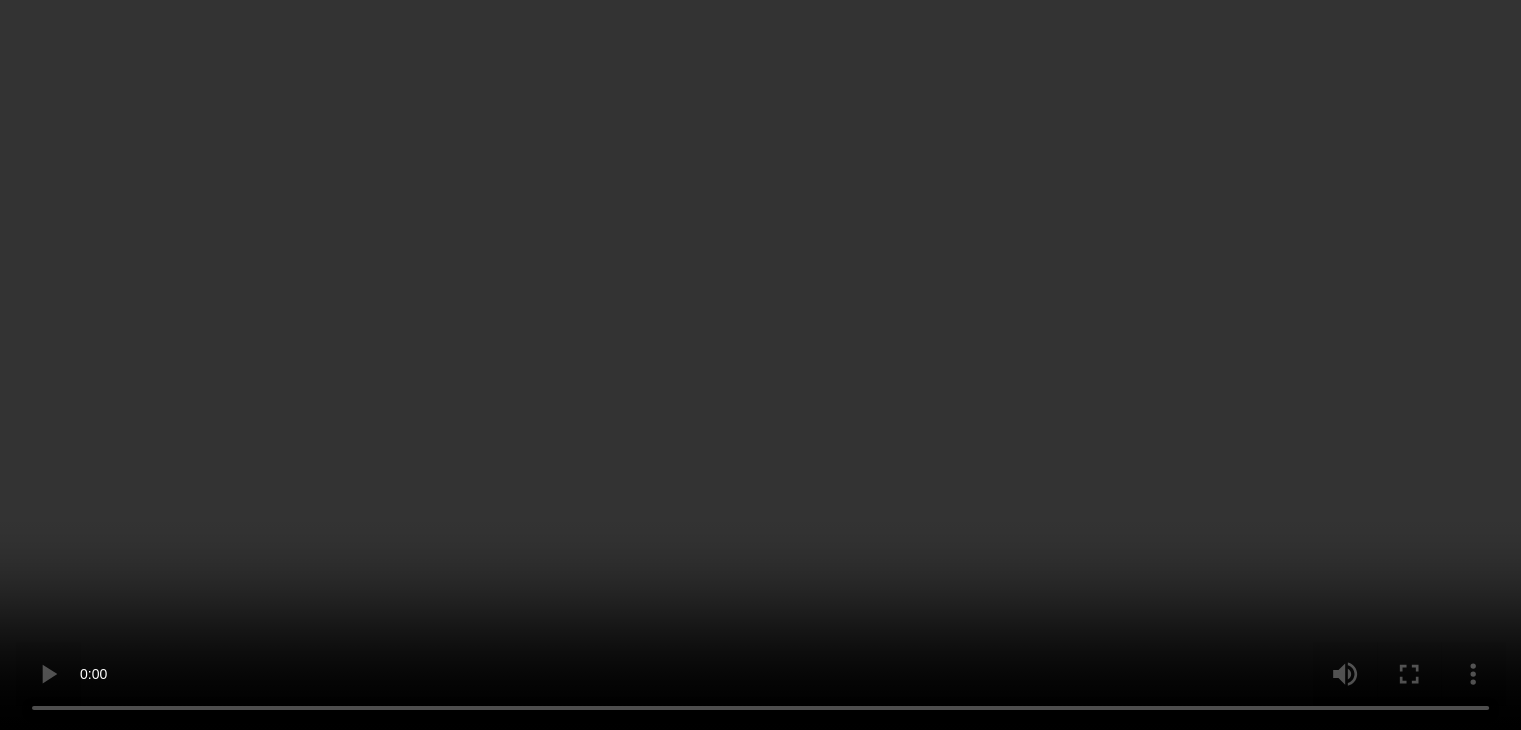 scroll, scrollTop: 800, scrollLeft: 0, axis: vertical 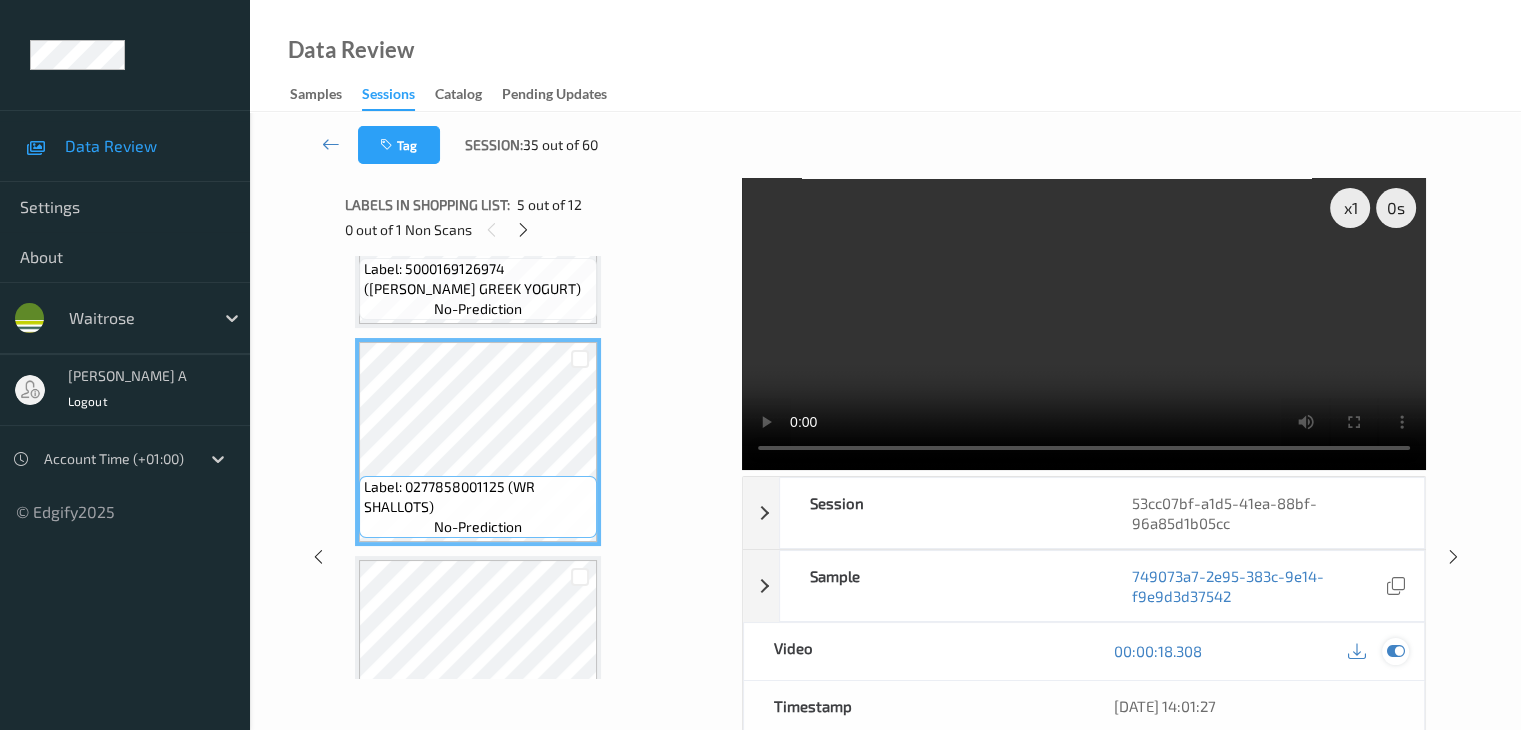 click at bounding box center [1395, 651] 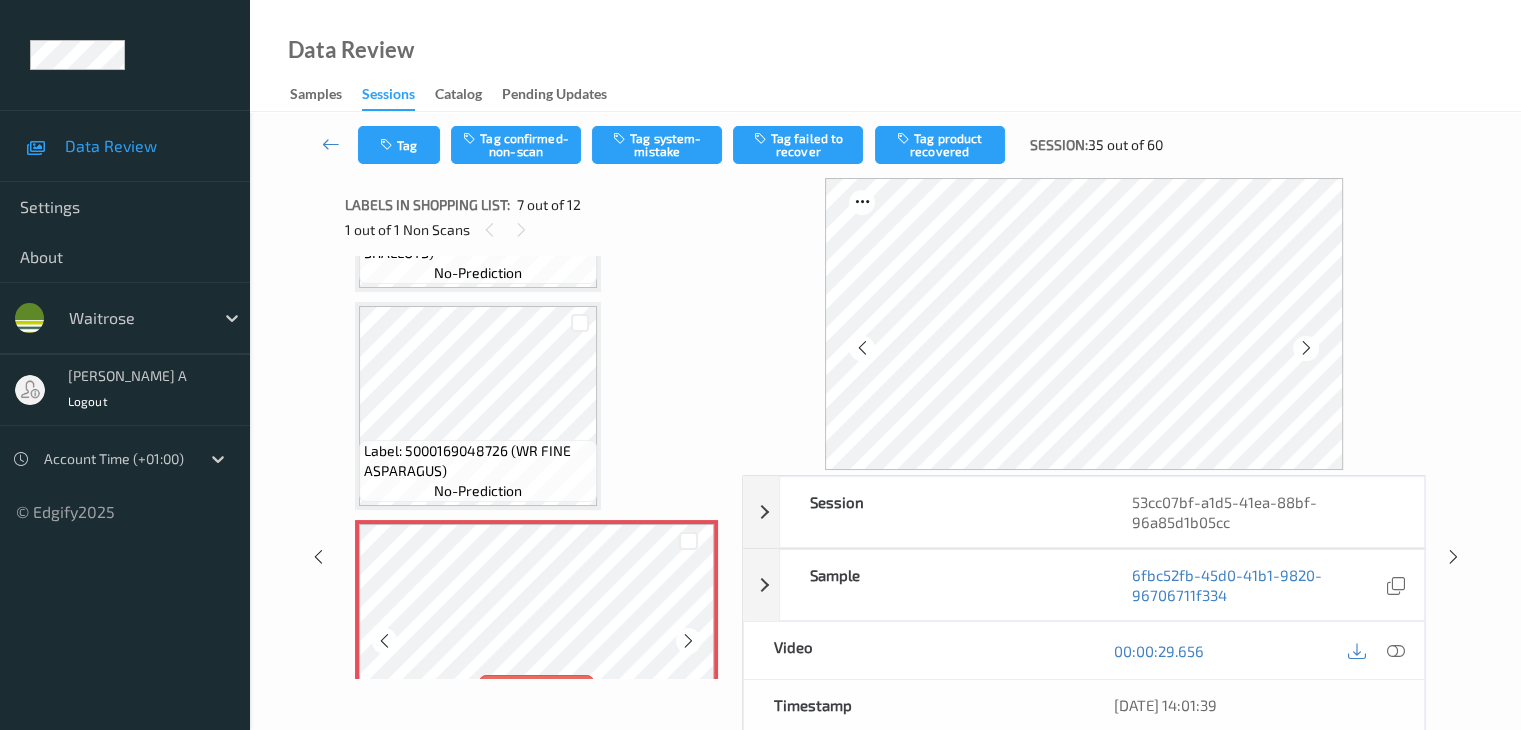 scroll, scrollTop: 1100, scrollLeft: 0, axis: vertical 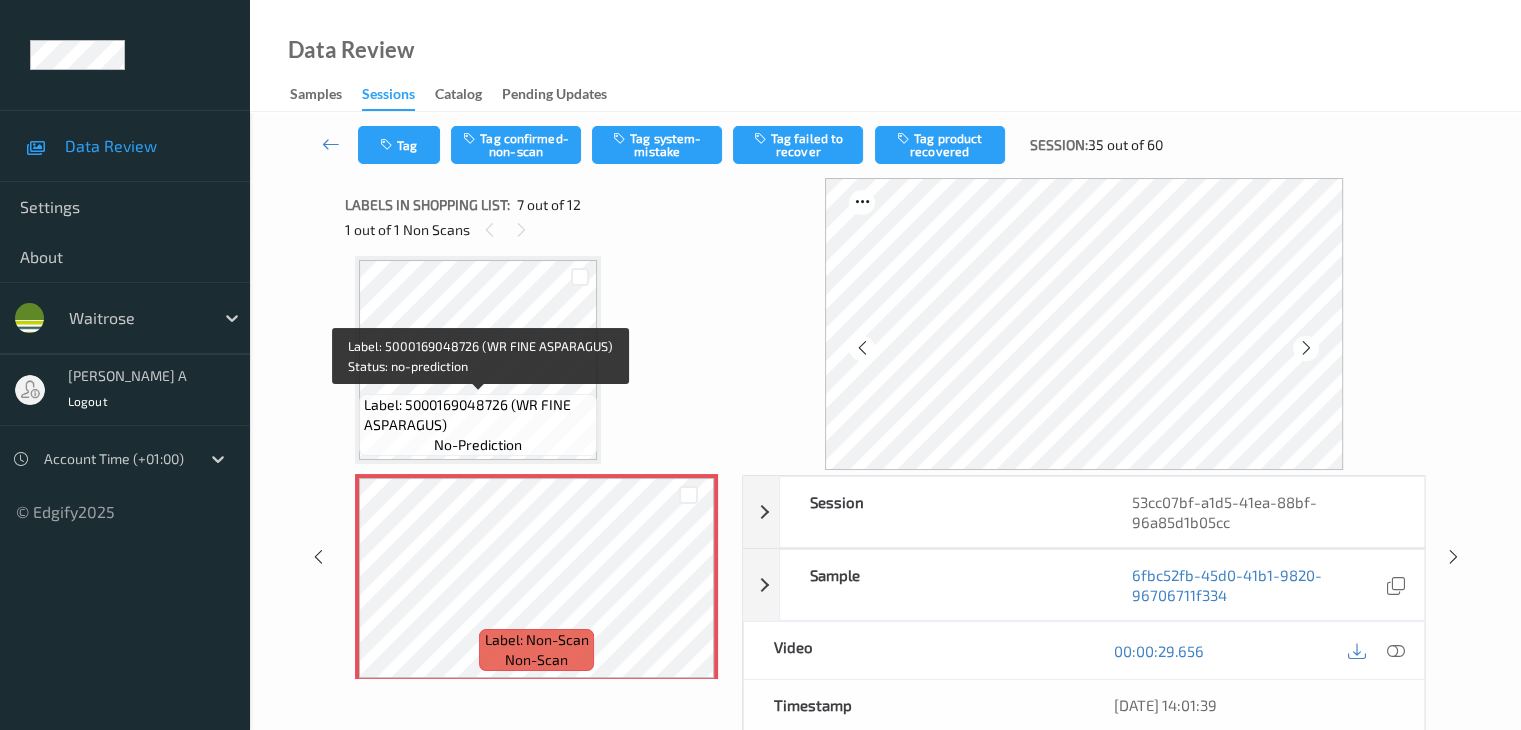 click on "Label: 5000169048726 (WR FINE ASPARAGUS)" at bounding box center (478, 415) 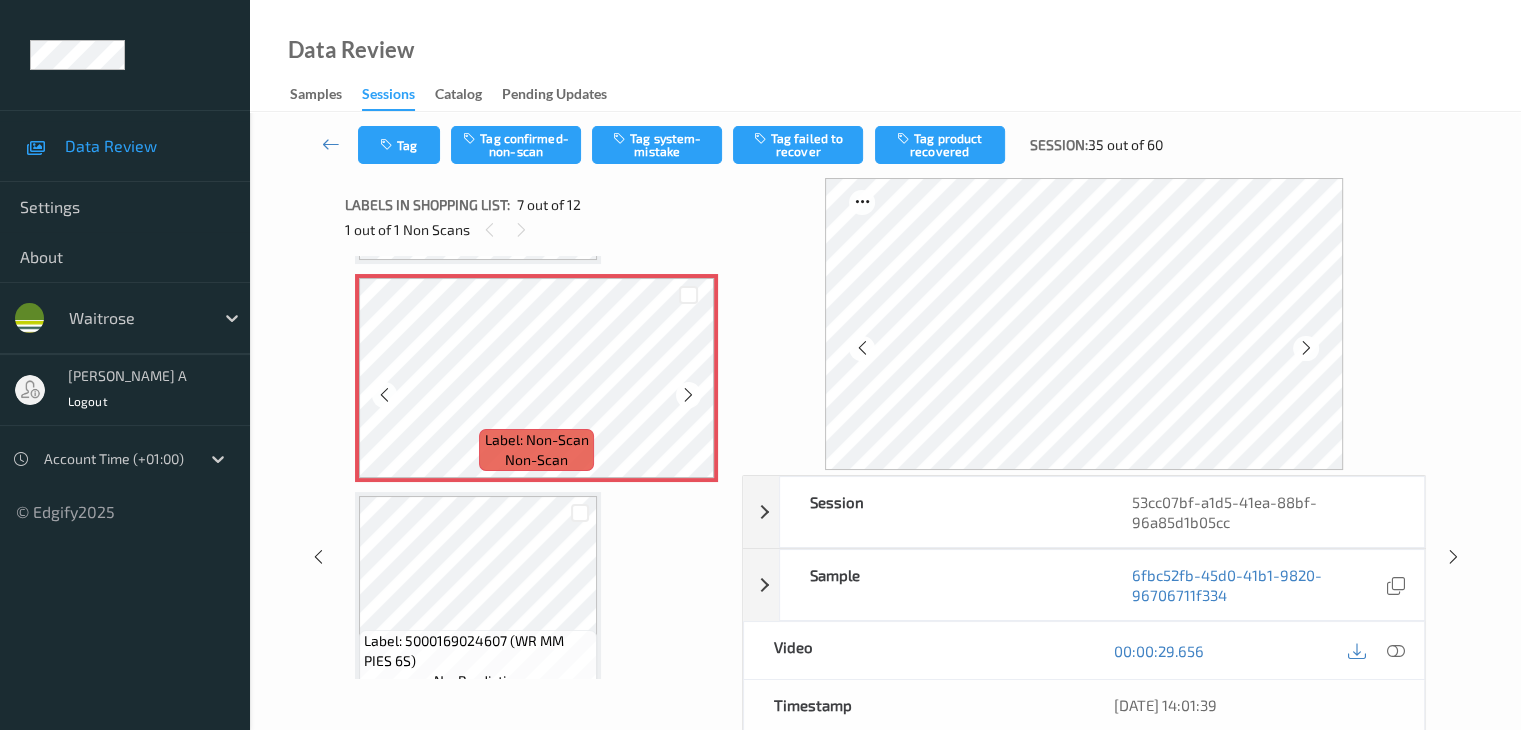 scroll, scrollTop: 1200, scrollLeft: 0, axis: vertical 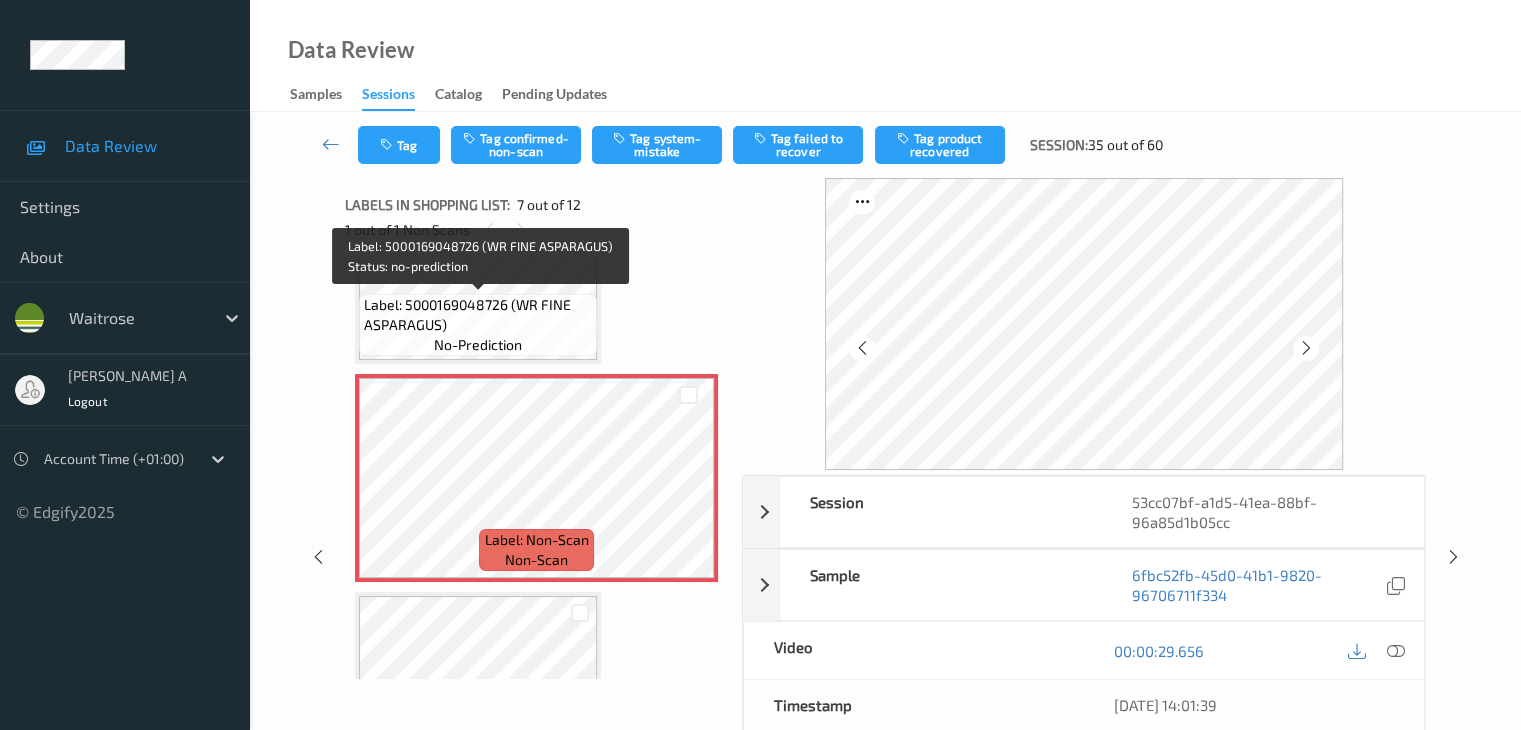 click on "Label: 5000169048726 (WR FINE ASPARAGUS)" at bounding box center [478, 315] 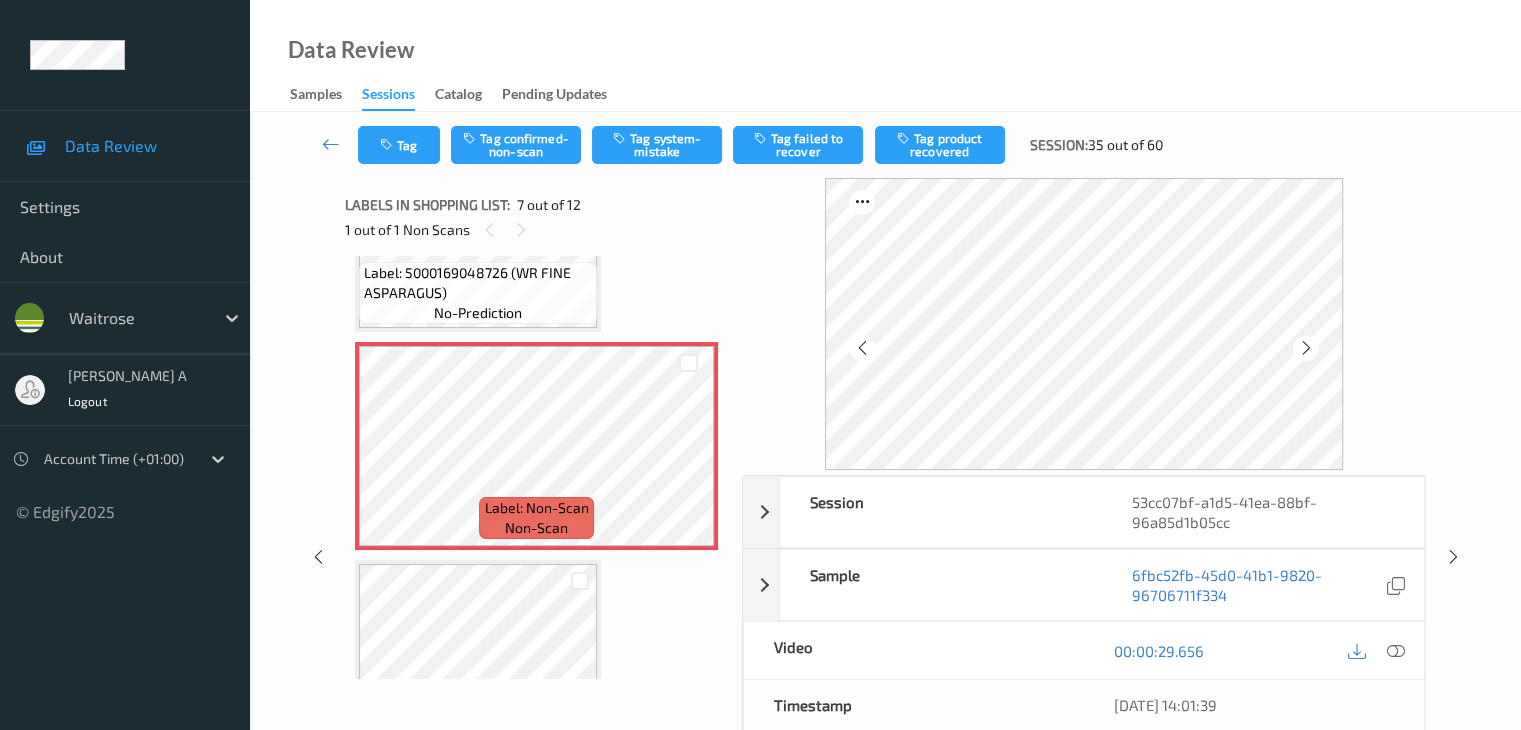 scroll, scrollTop: 1200, scrollLeft: 0, axis: vertical 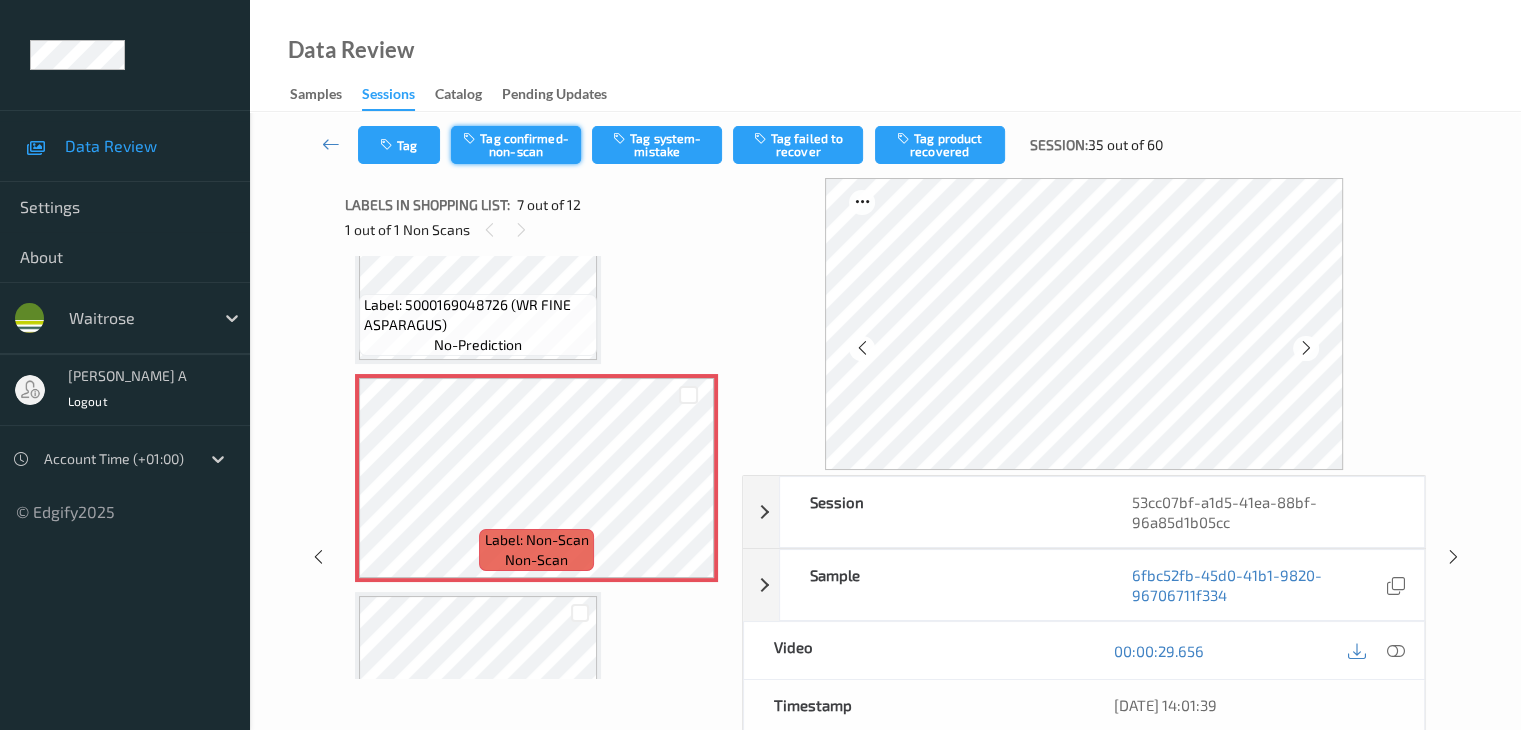 click on "Tag   confirmed-non-scan" at bounding box center (516, 145) 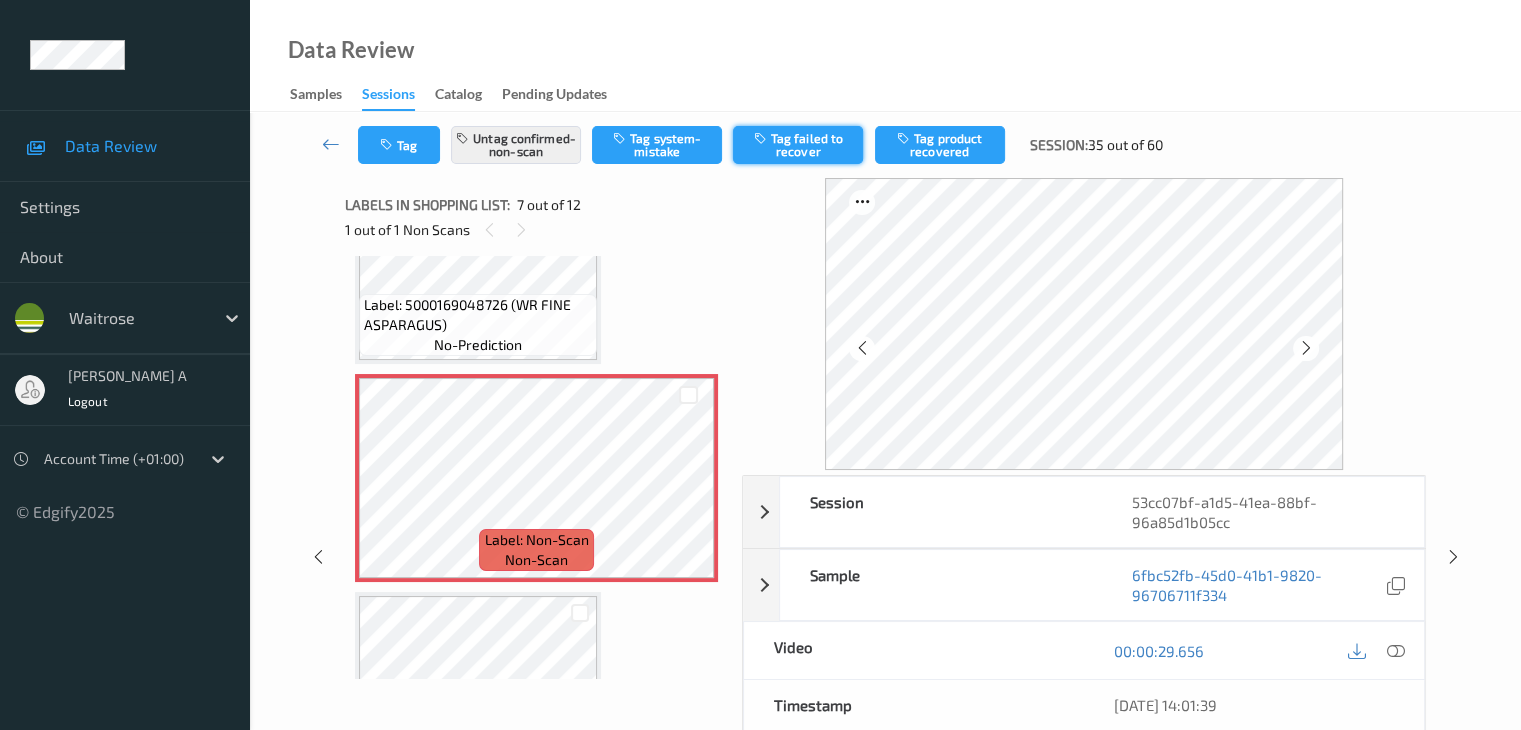 click on "Tag   failed to recover" at bounding box center [798, 145] 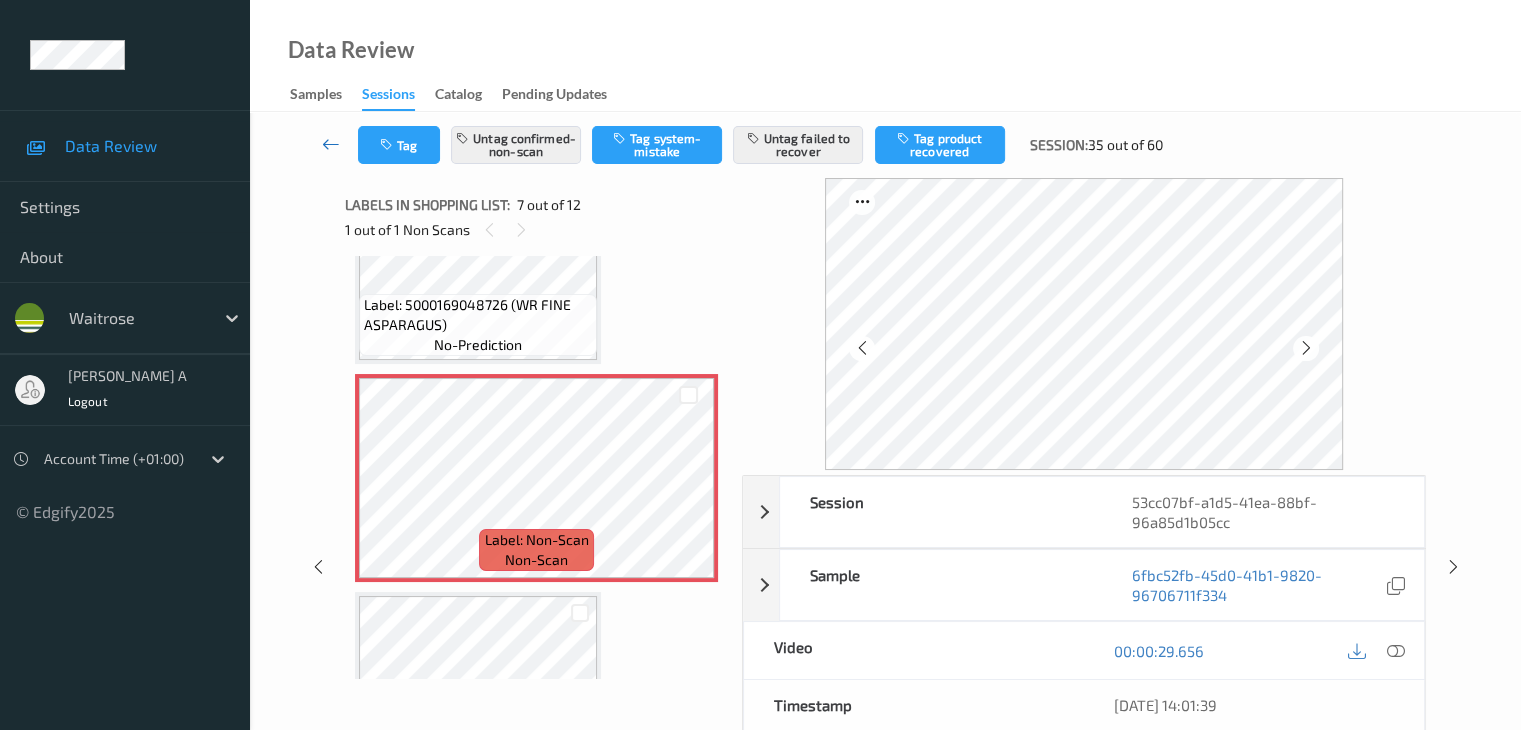 click at bounding box center [331, 144] 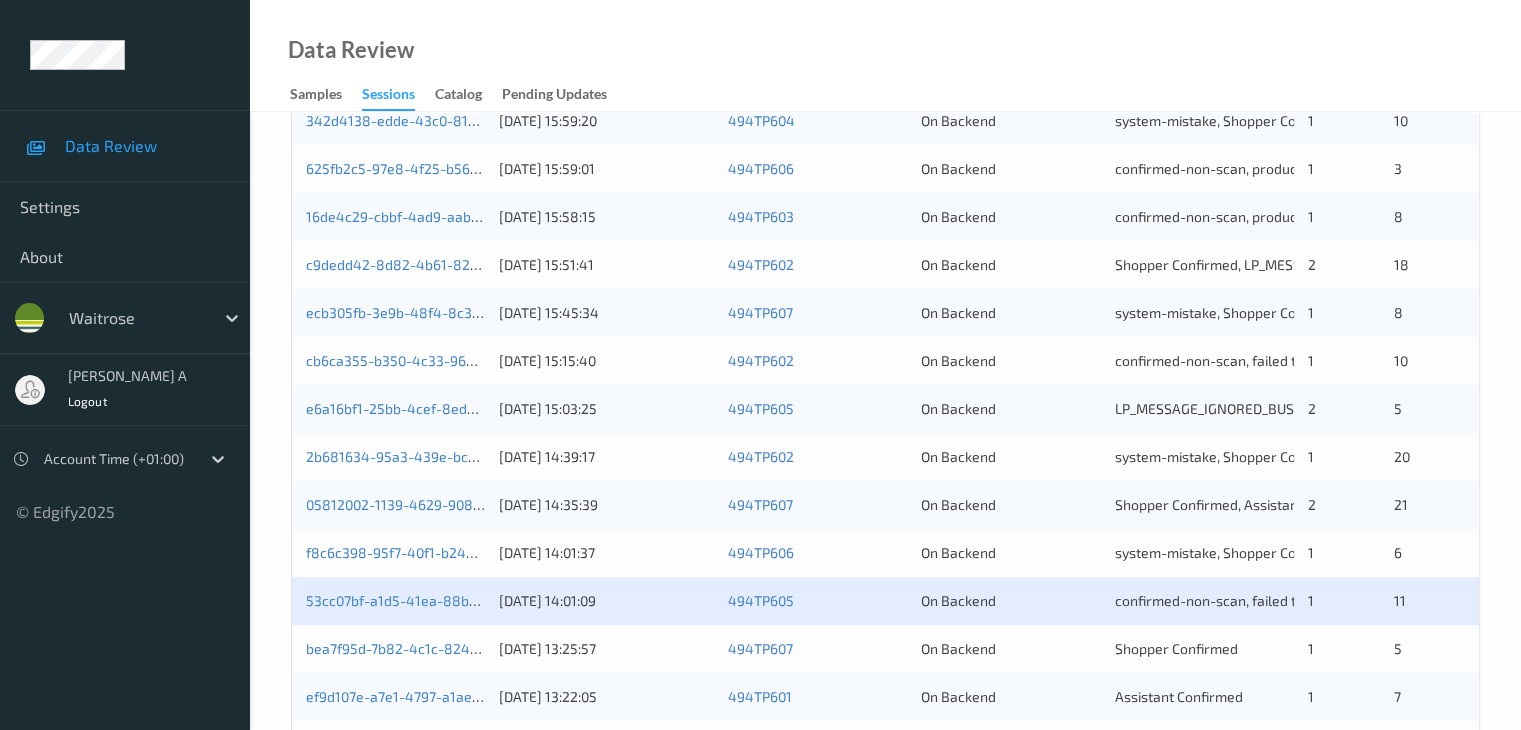 scroll, scrollTop: 900, scrollLeft: 0, axis: vertical 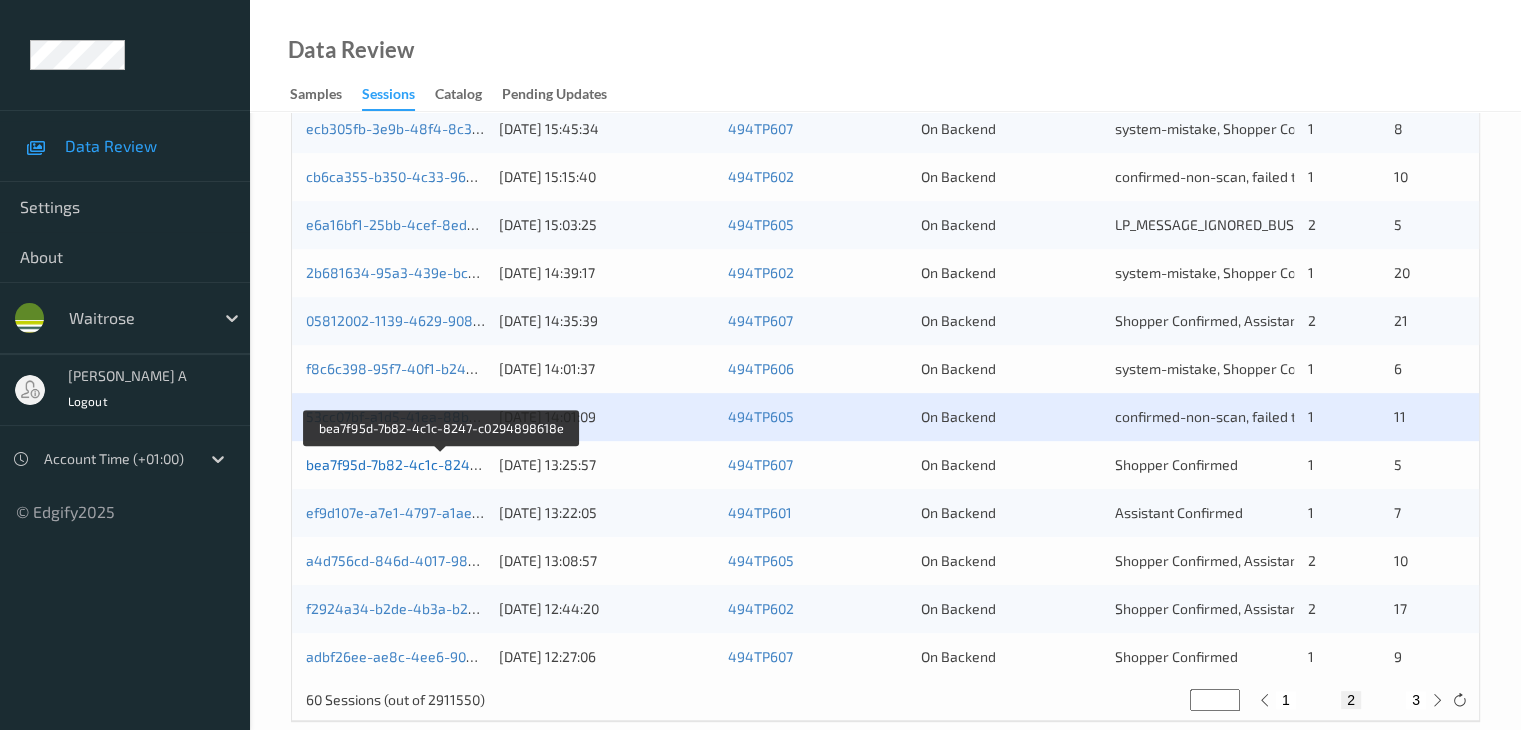 click on "bea7f95d-7b82-4c1c-8247-c0294898618e" at bounding box center (443, 464) 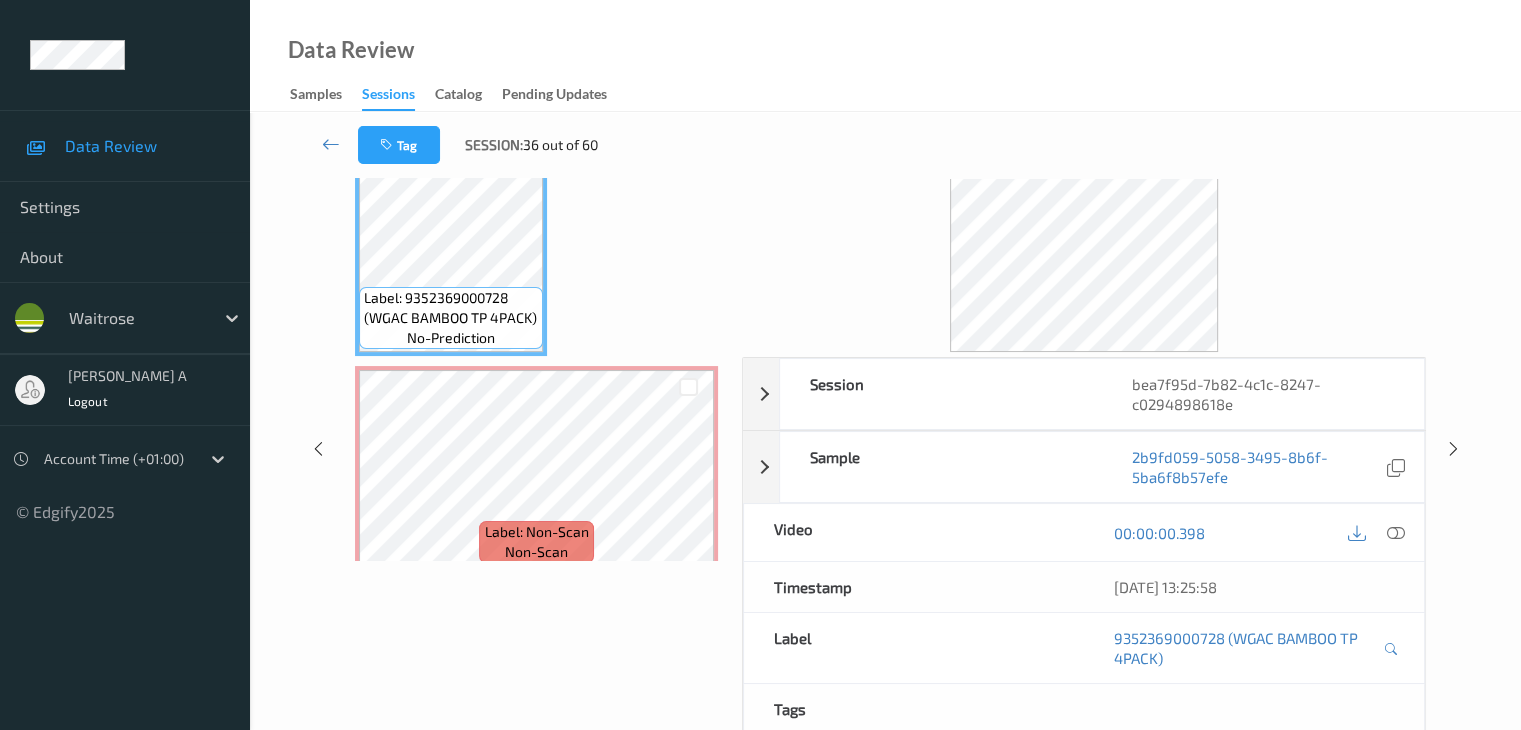 scroll, scrollTop: 0, scrollLeft: 0, axis: both 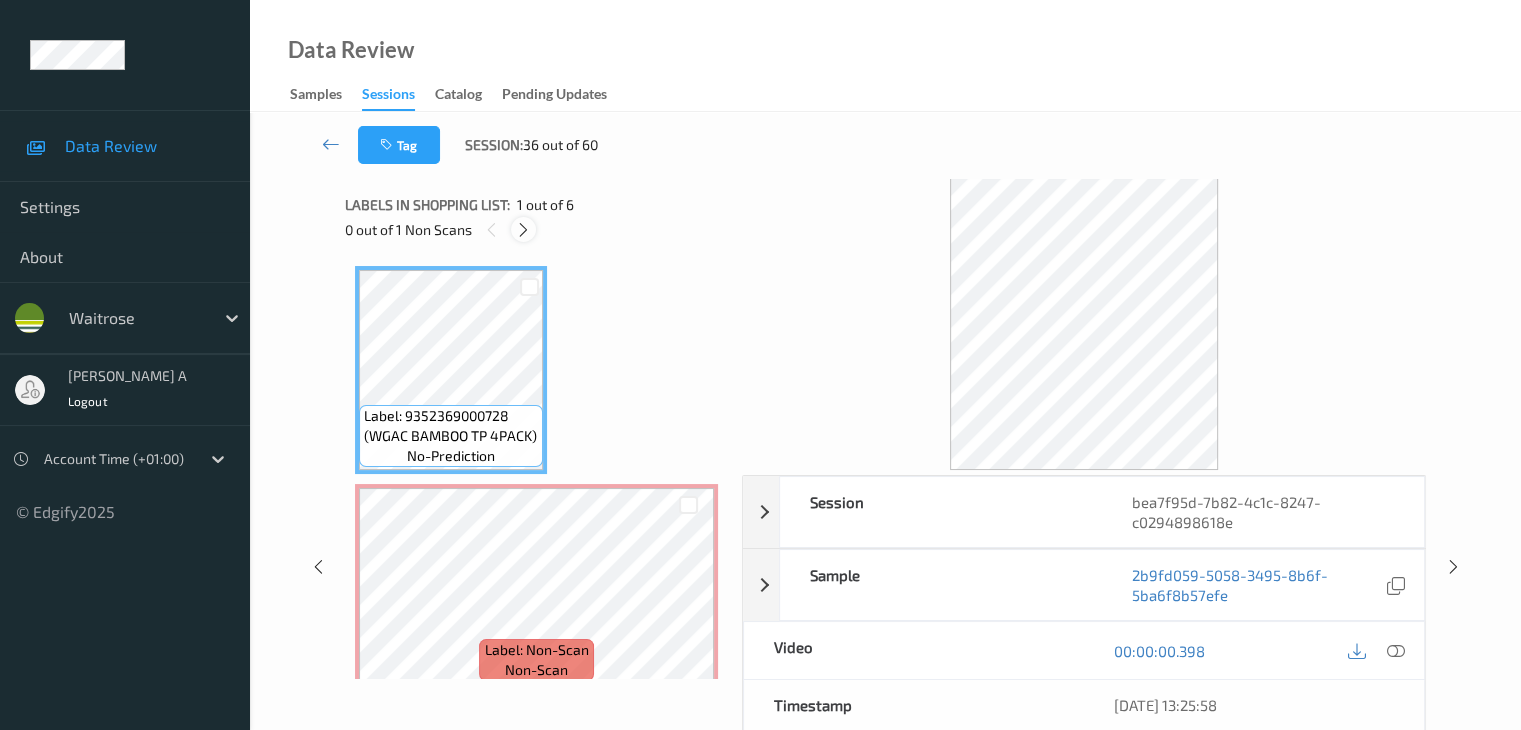 click at bounding box center (523, 230) 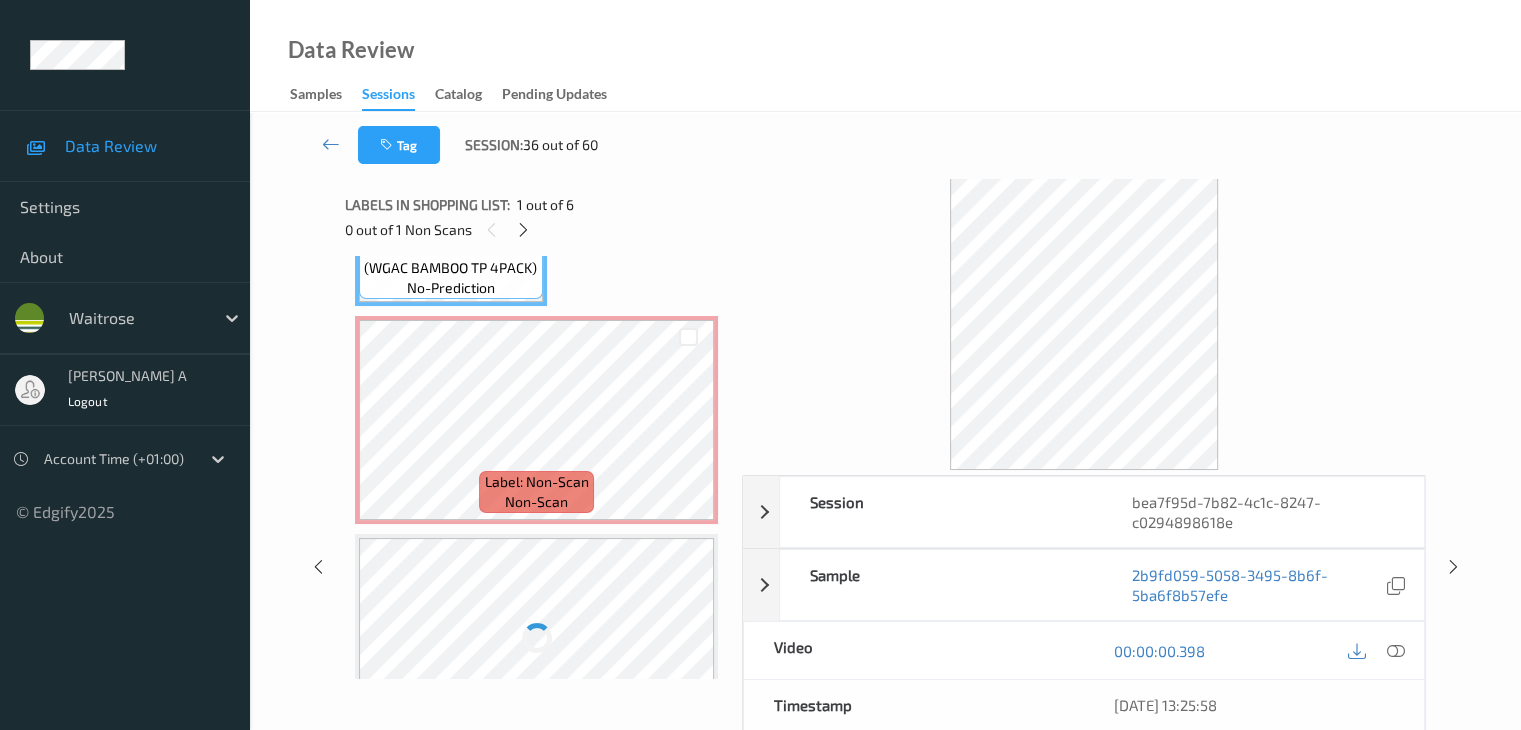 scroll, scrollTop: 210, scrollLeft: 0, axis: vertical 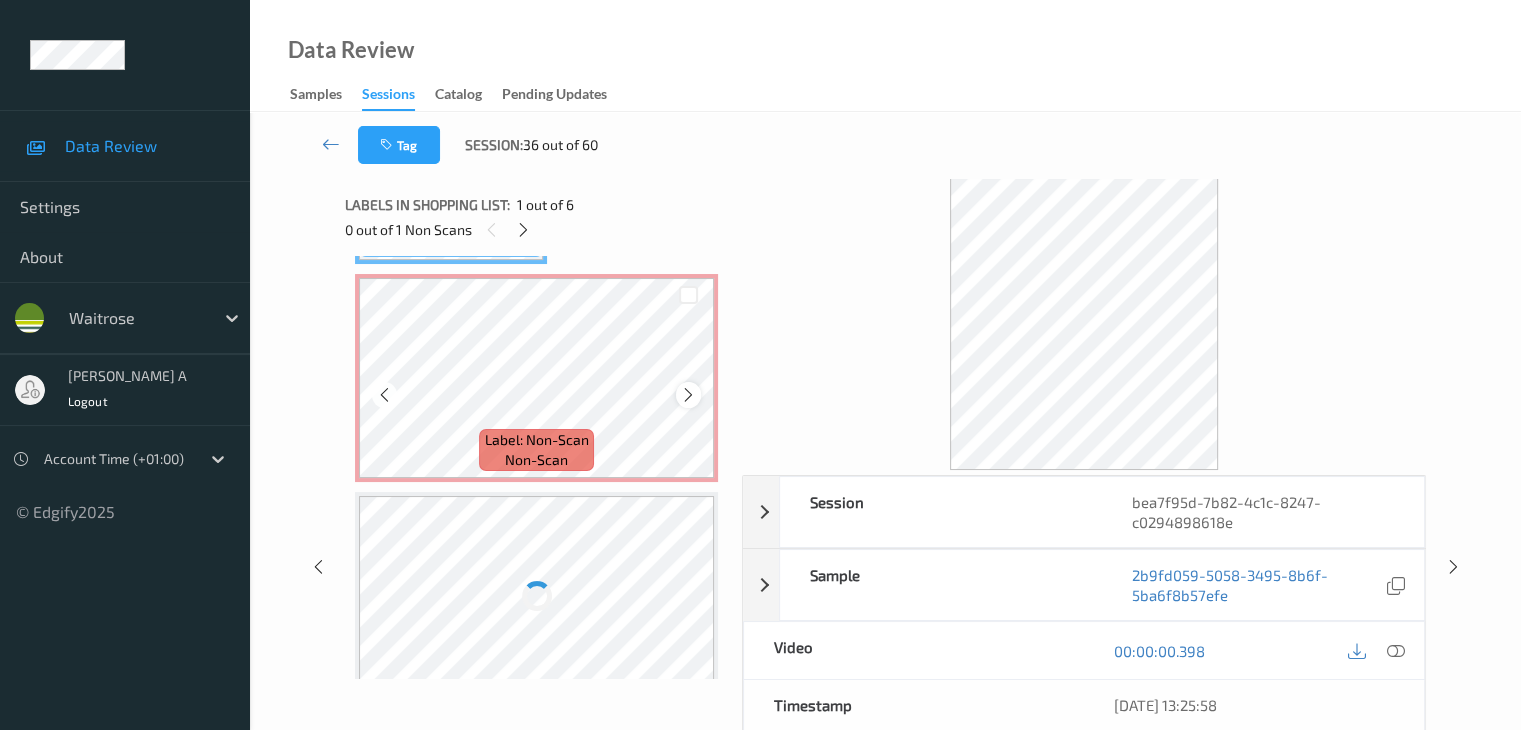 click at bounding box center [688, 394] 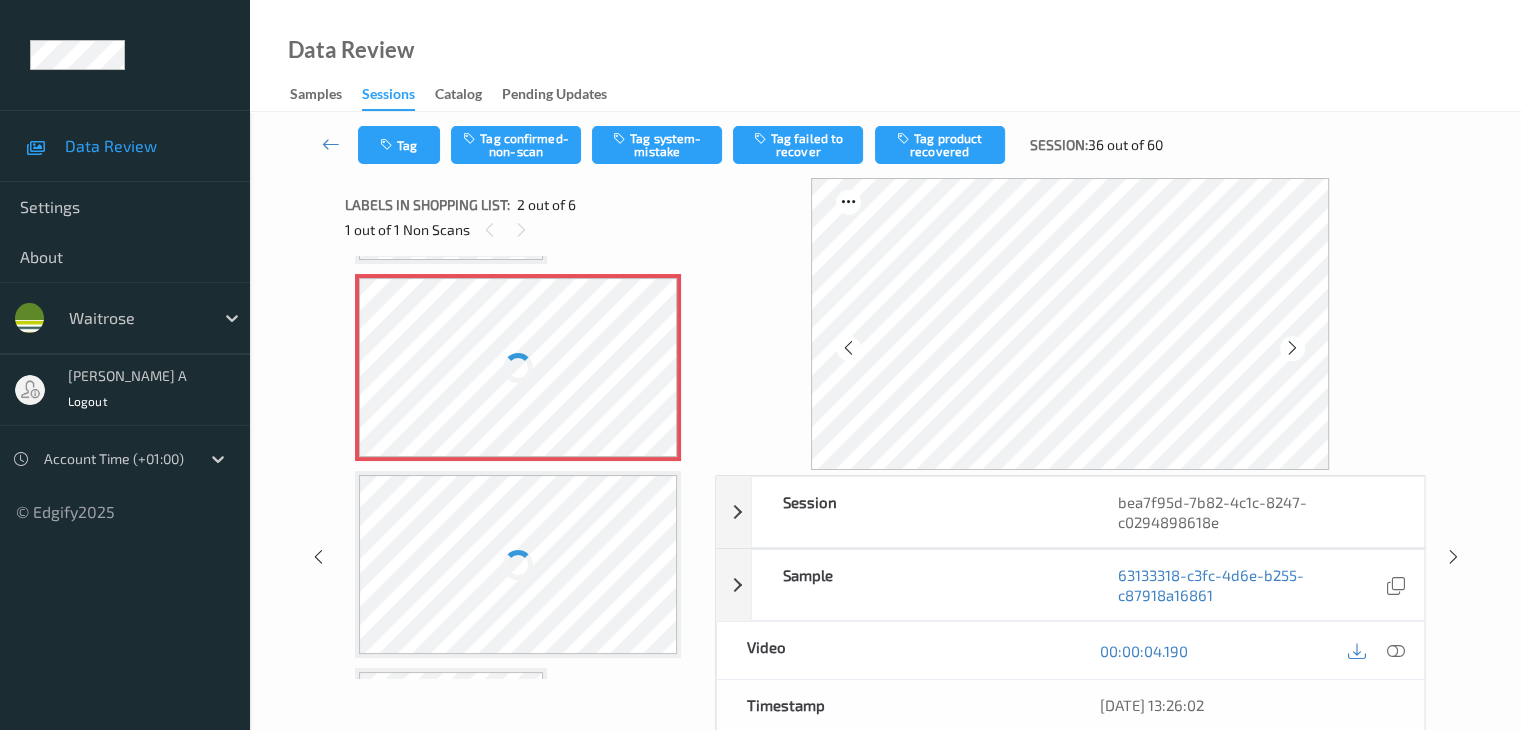 click at bounding box center (518, 367) 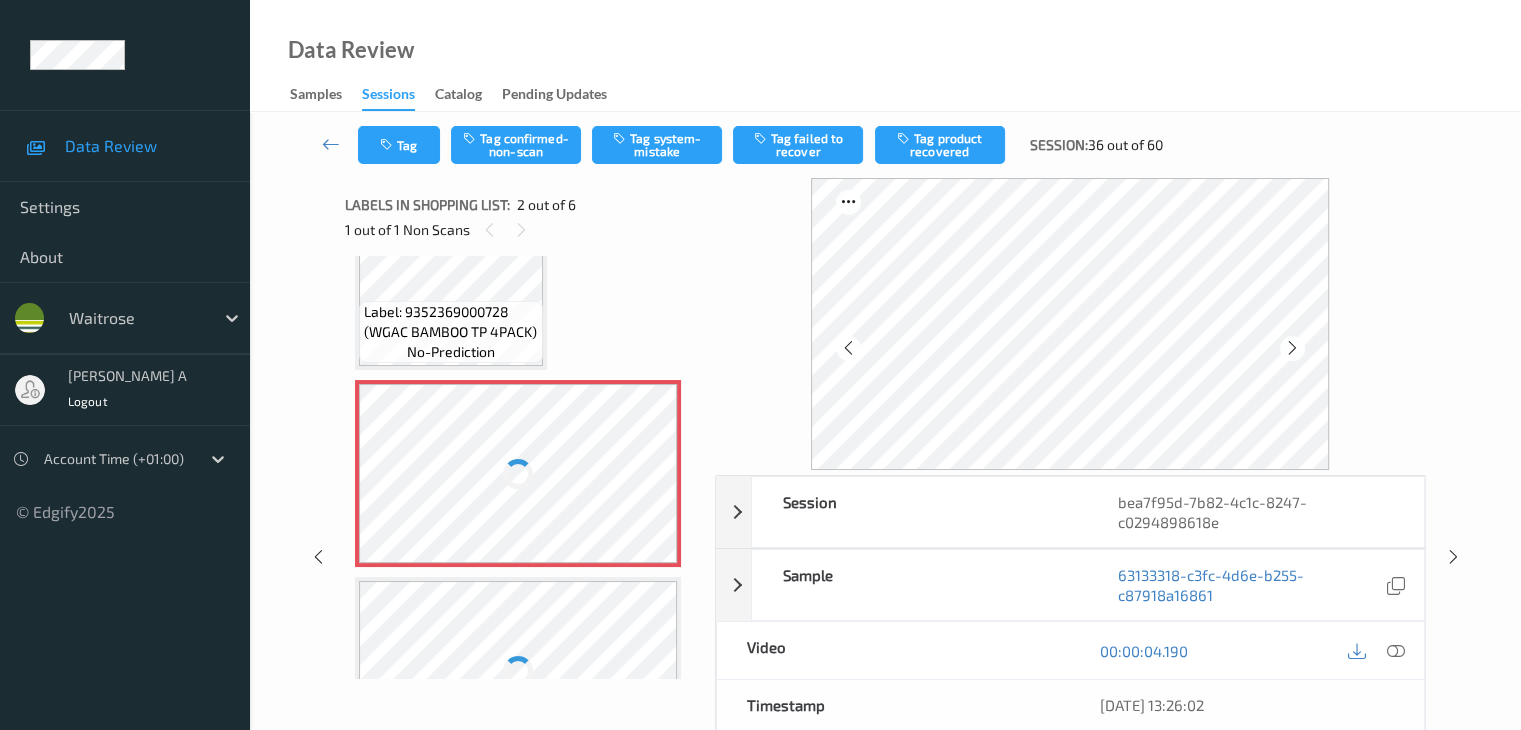 scroll, scrollTop: 10, scrollLeft: 0, axis: vertical 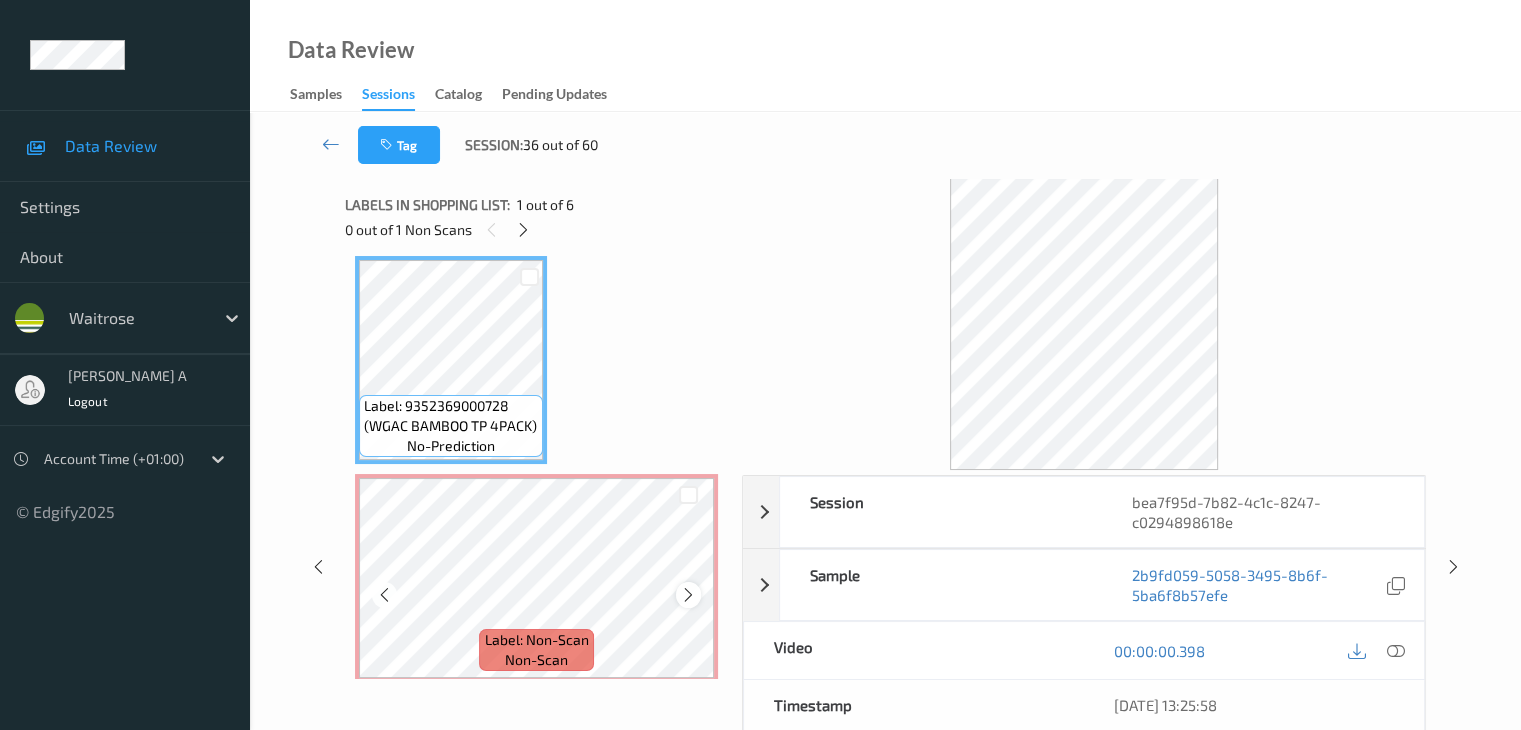 click at bounding box center (688, 595) 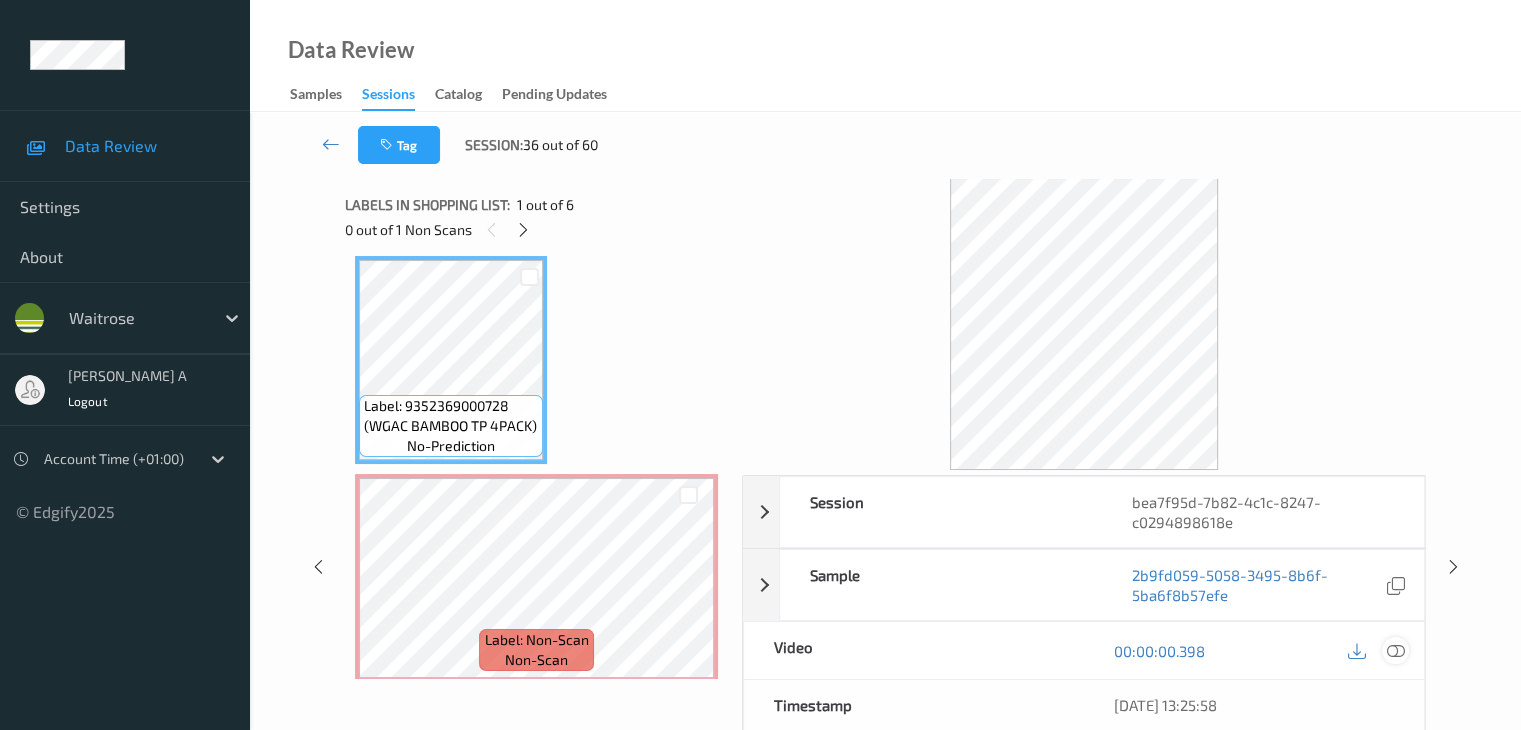 click at bounding box center [1395, 651] 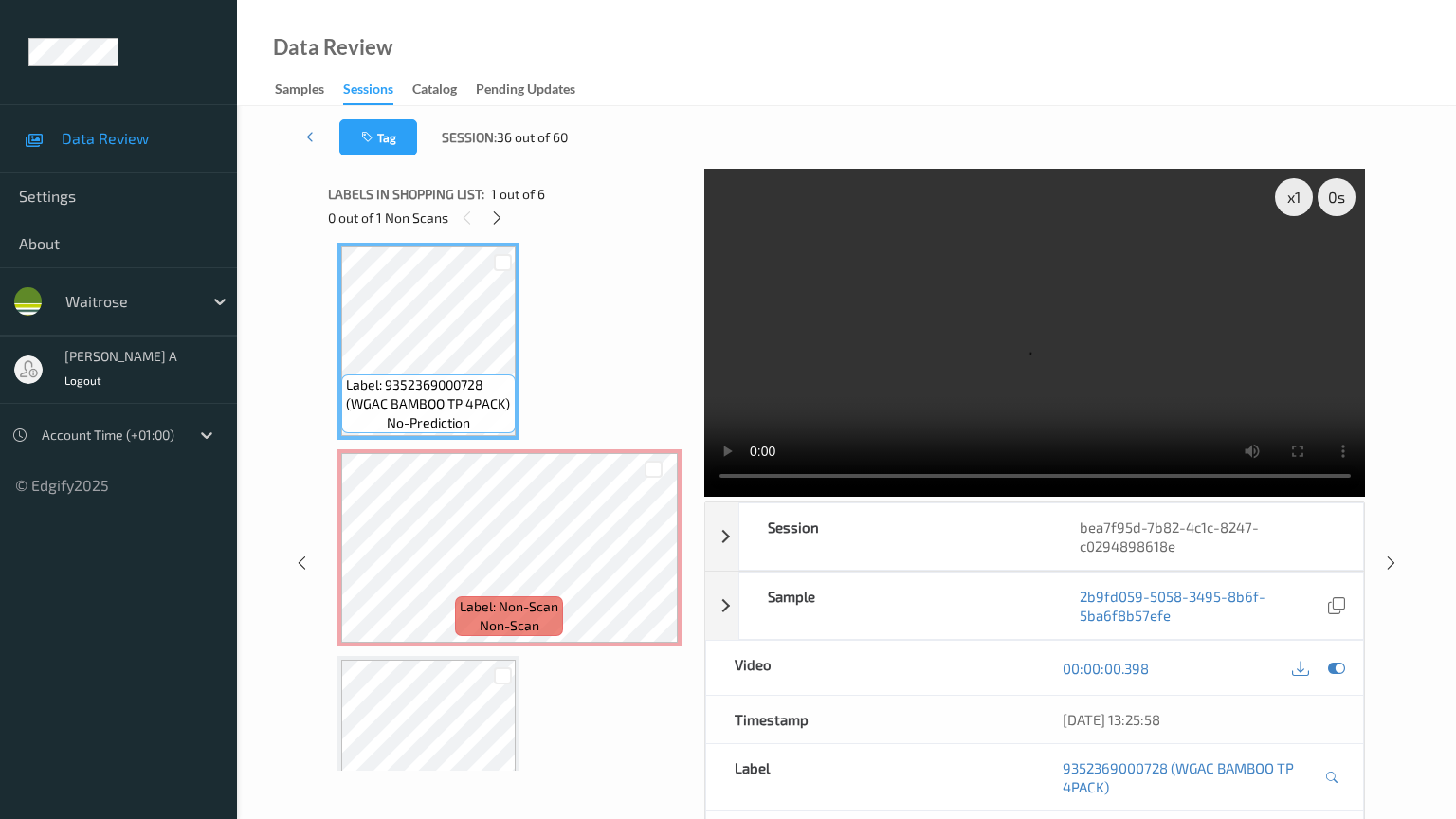 type 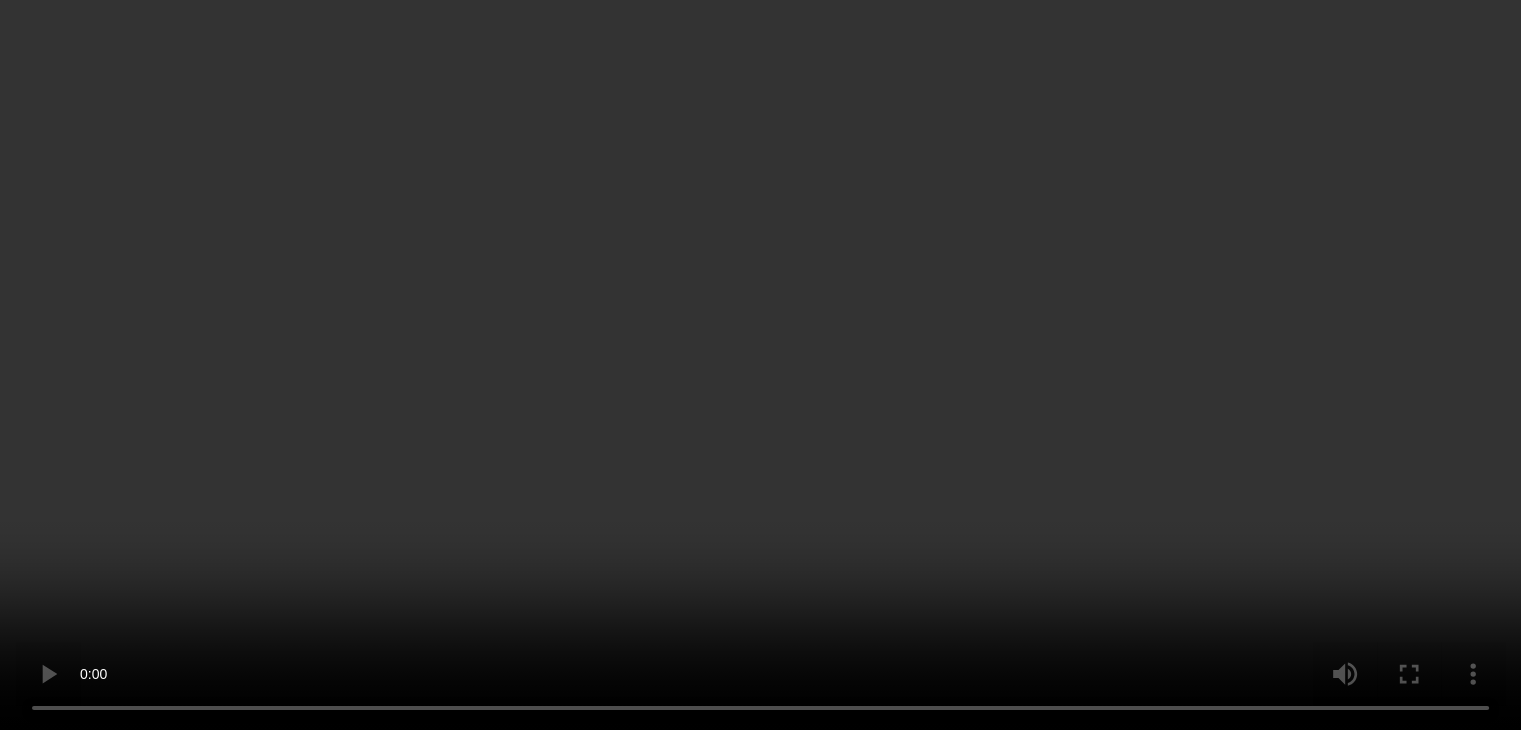 scroll, scrollTop: 210, scrollLeft: 0, axis: vertical 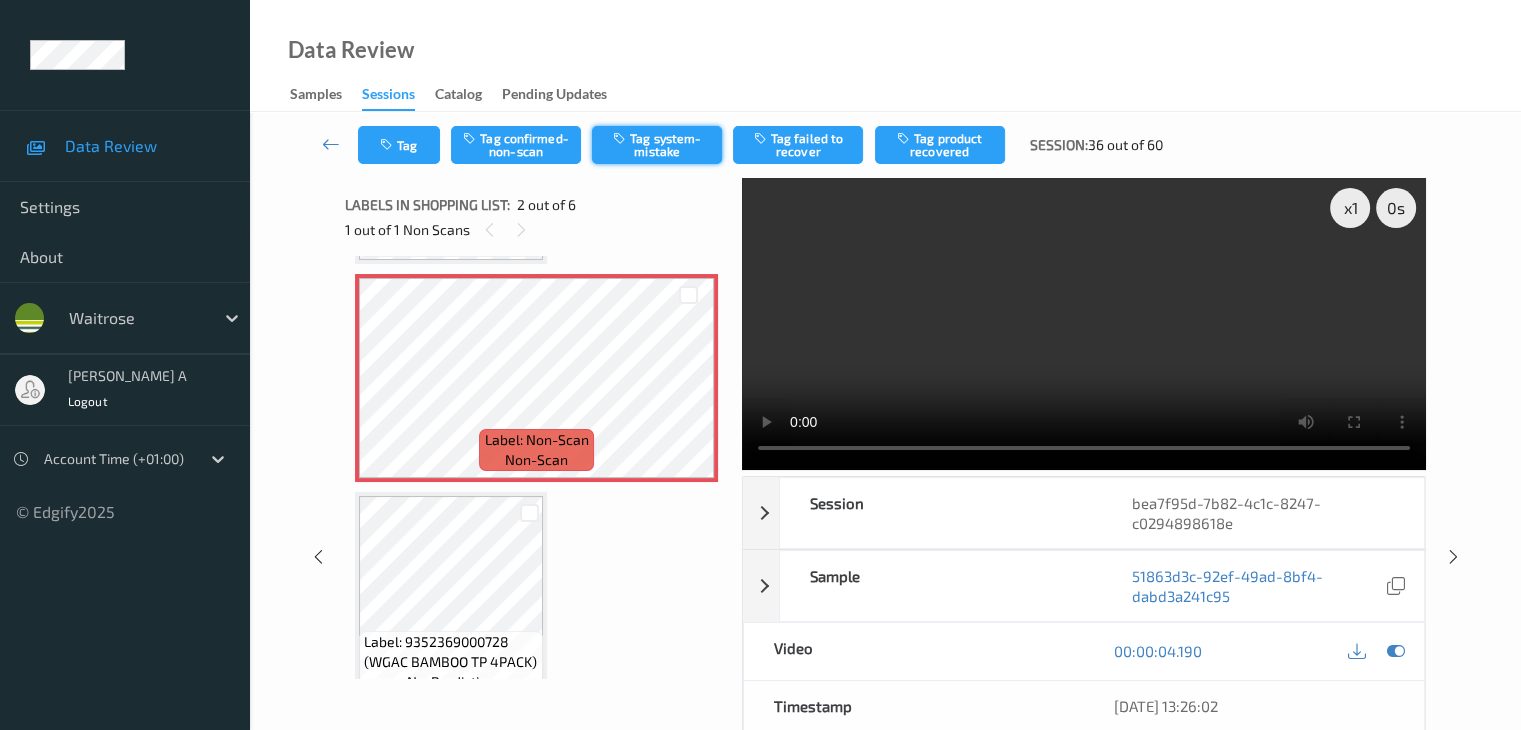 click on "Tag   system-mistake" at bounding box center (657, 145) 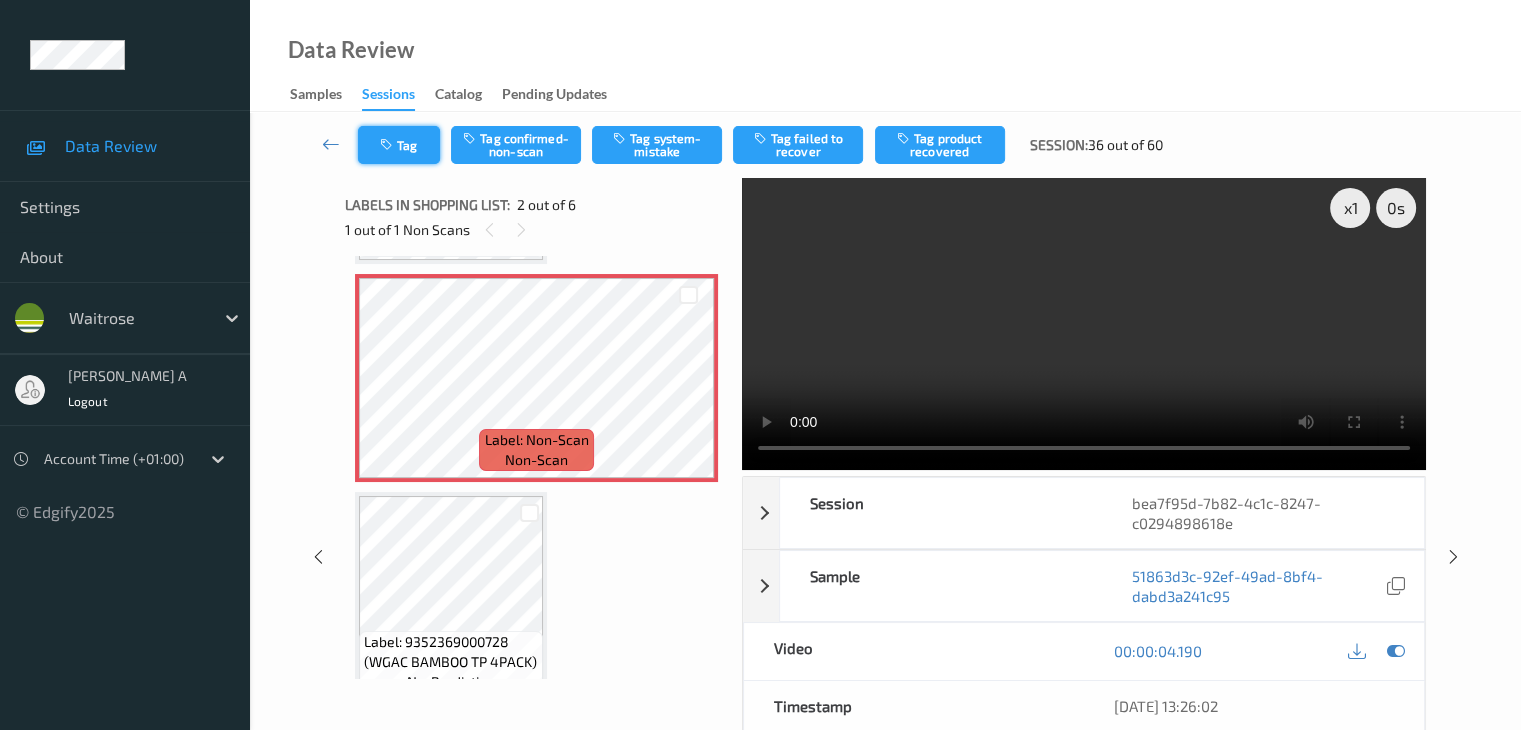 click on "Tag" at bounding box center (399, 145) 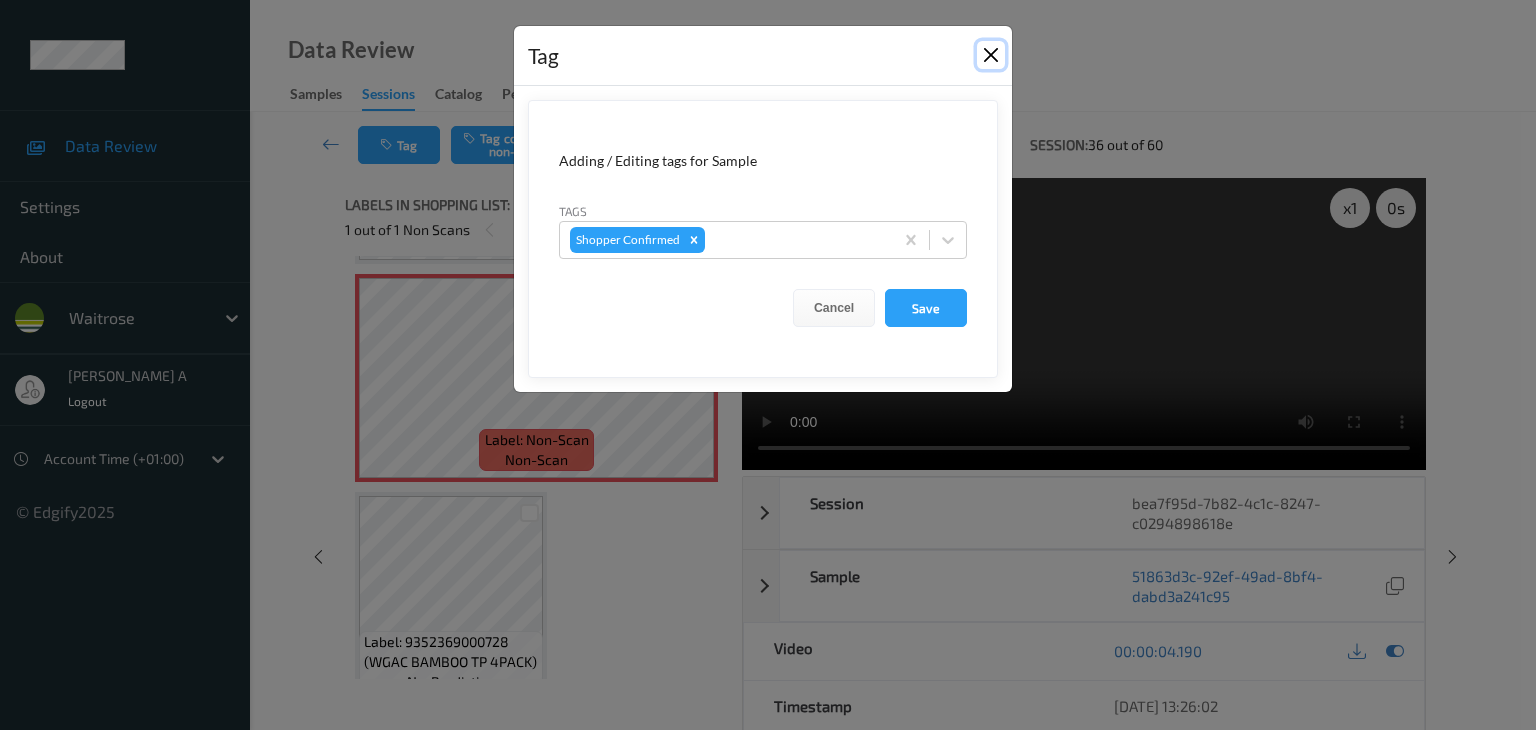 click at bounding box center (991, 55) 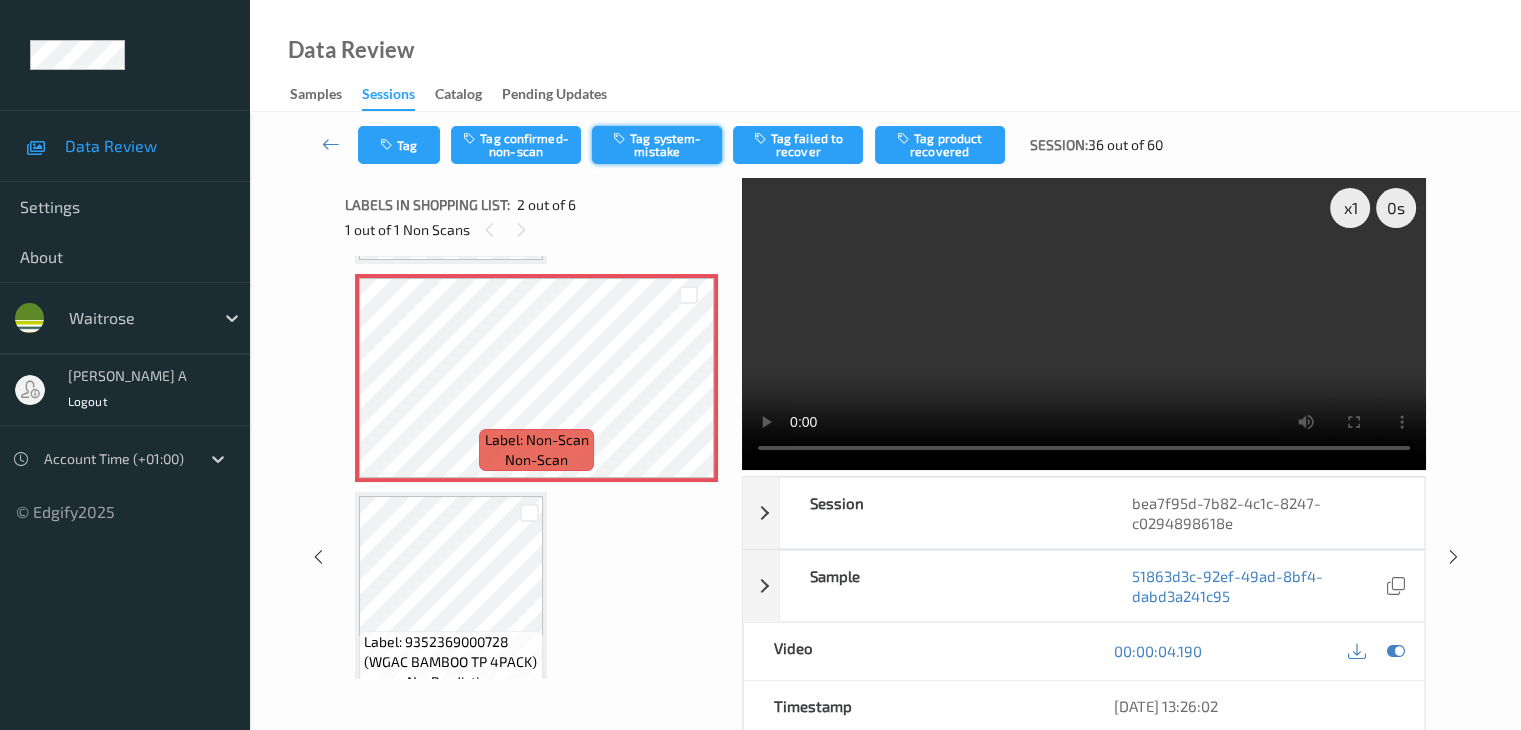 click on "Tag   system-mistake" at bounding box center [657, 145] 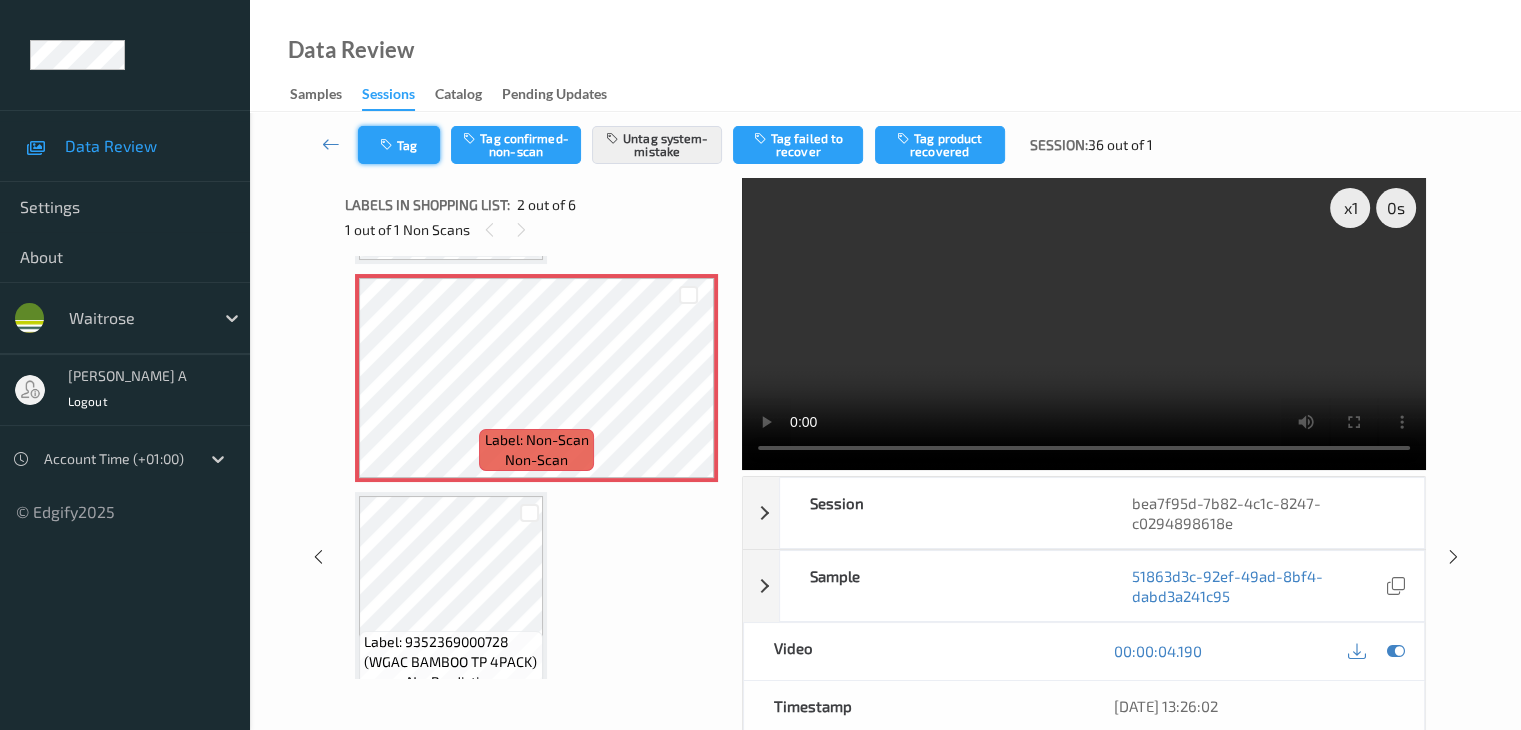 click on "Tag" at bounding box center (399, 145) 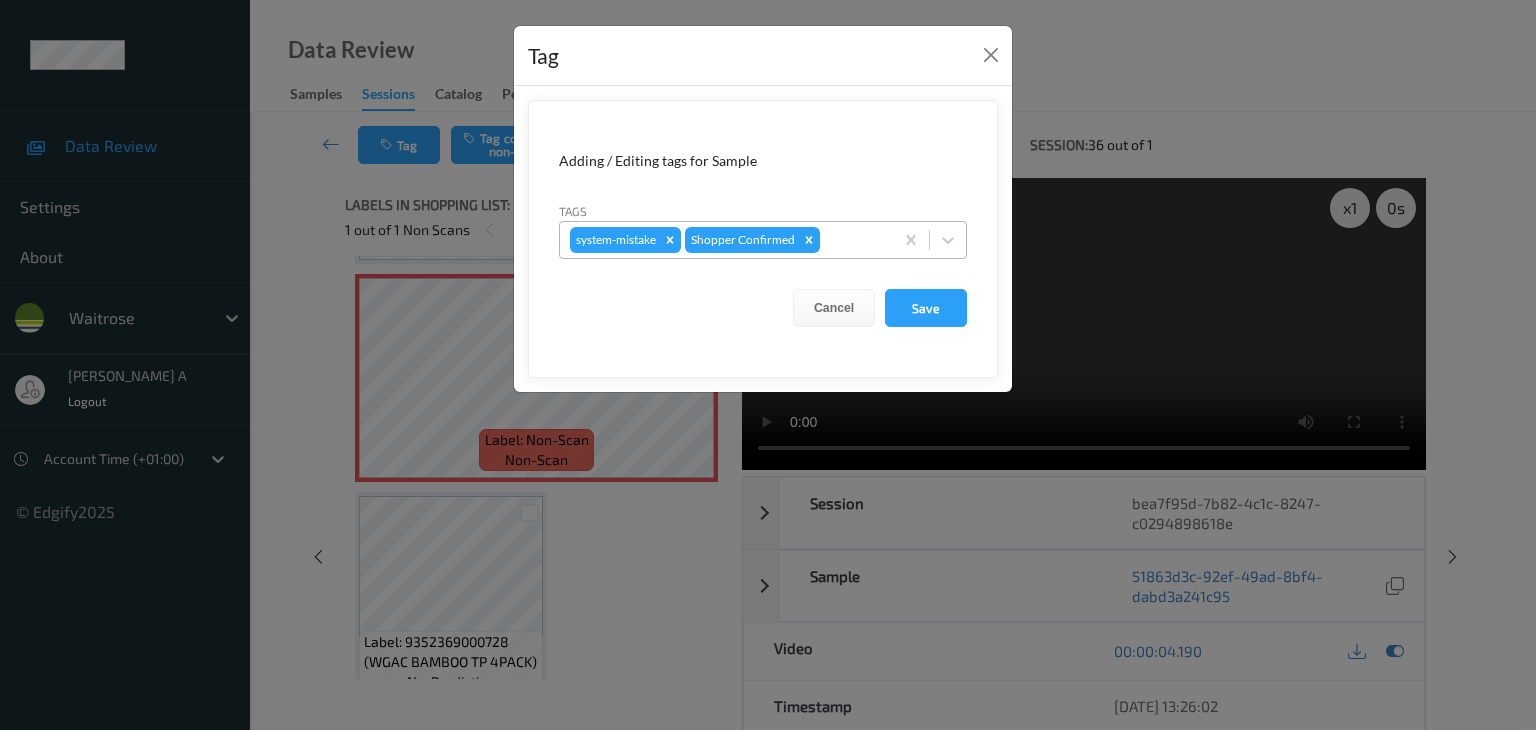 click at bounding box center [853, 240] 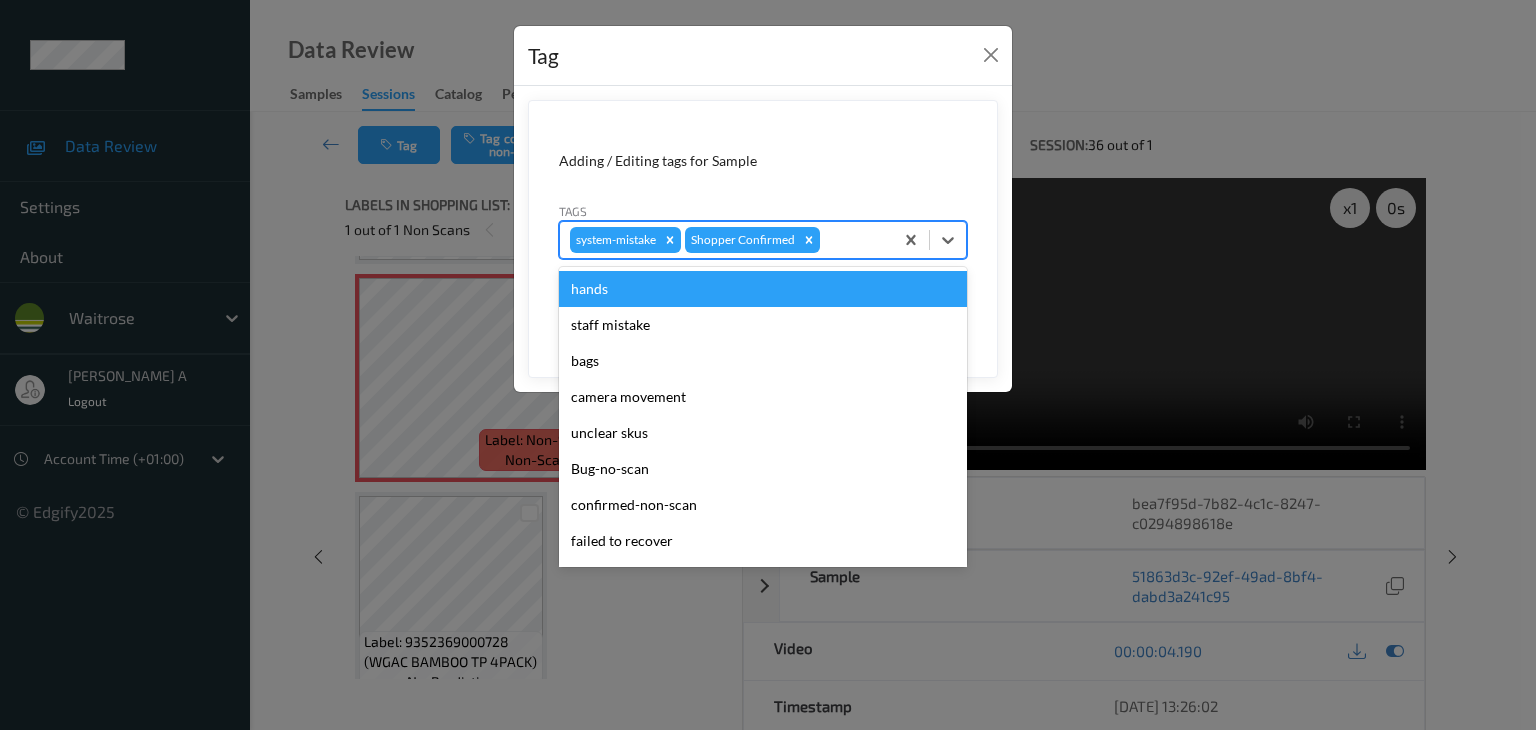 type on "u" 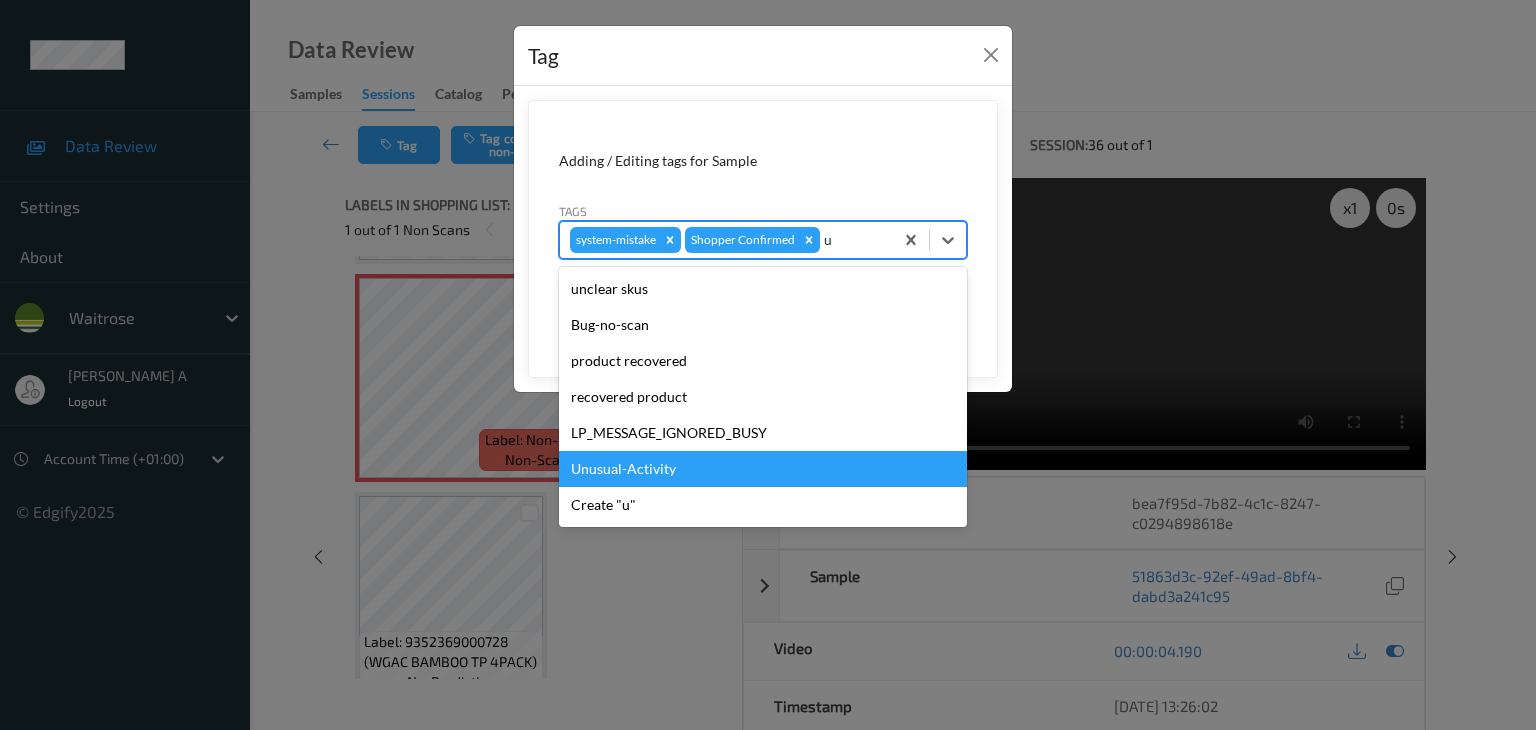 click on "Unusual-Activity" at bounding box center (763, 469) 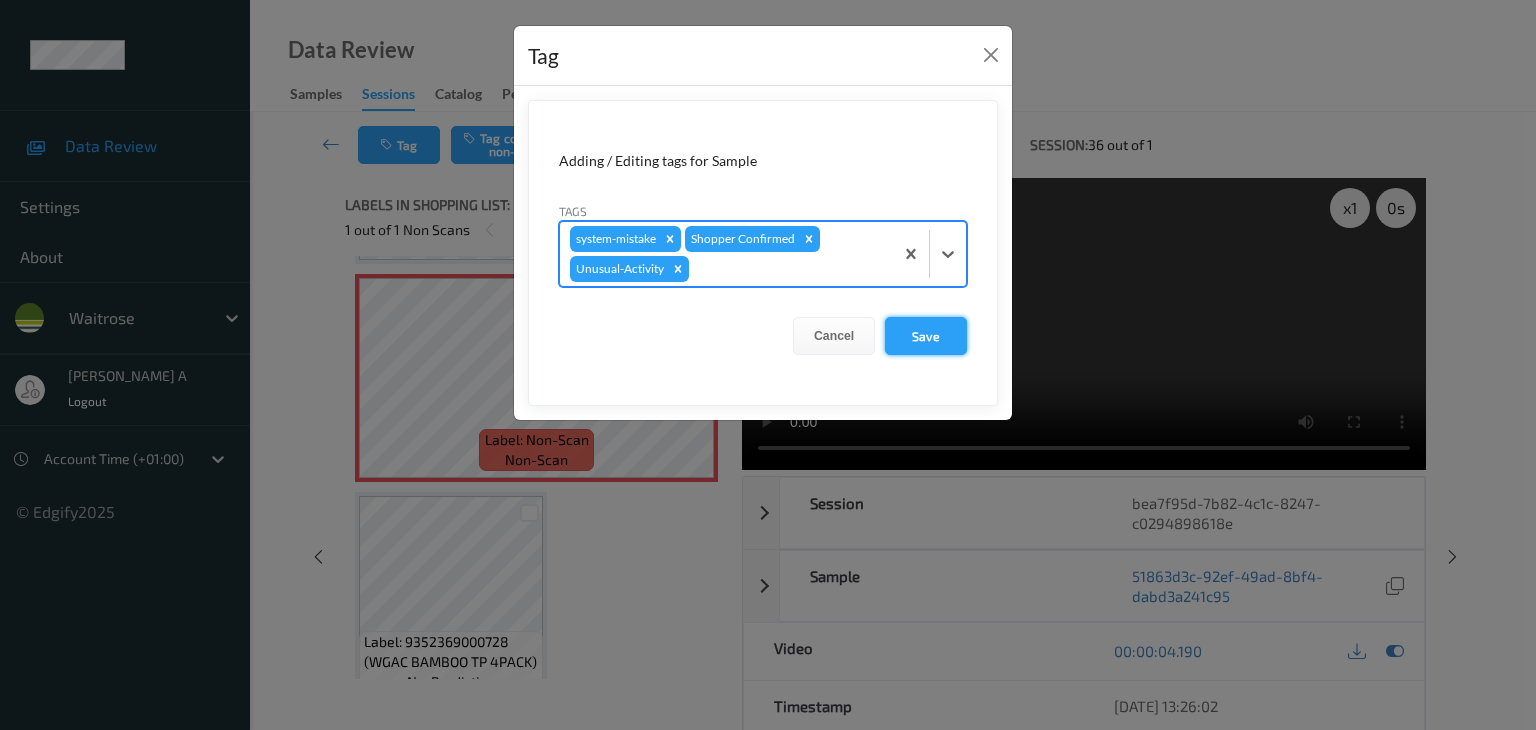 click on "Save" at bounding box center [926, 336] 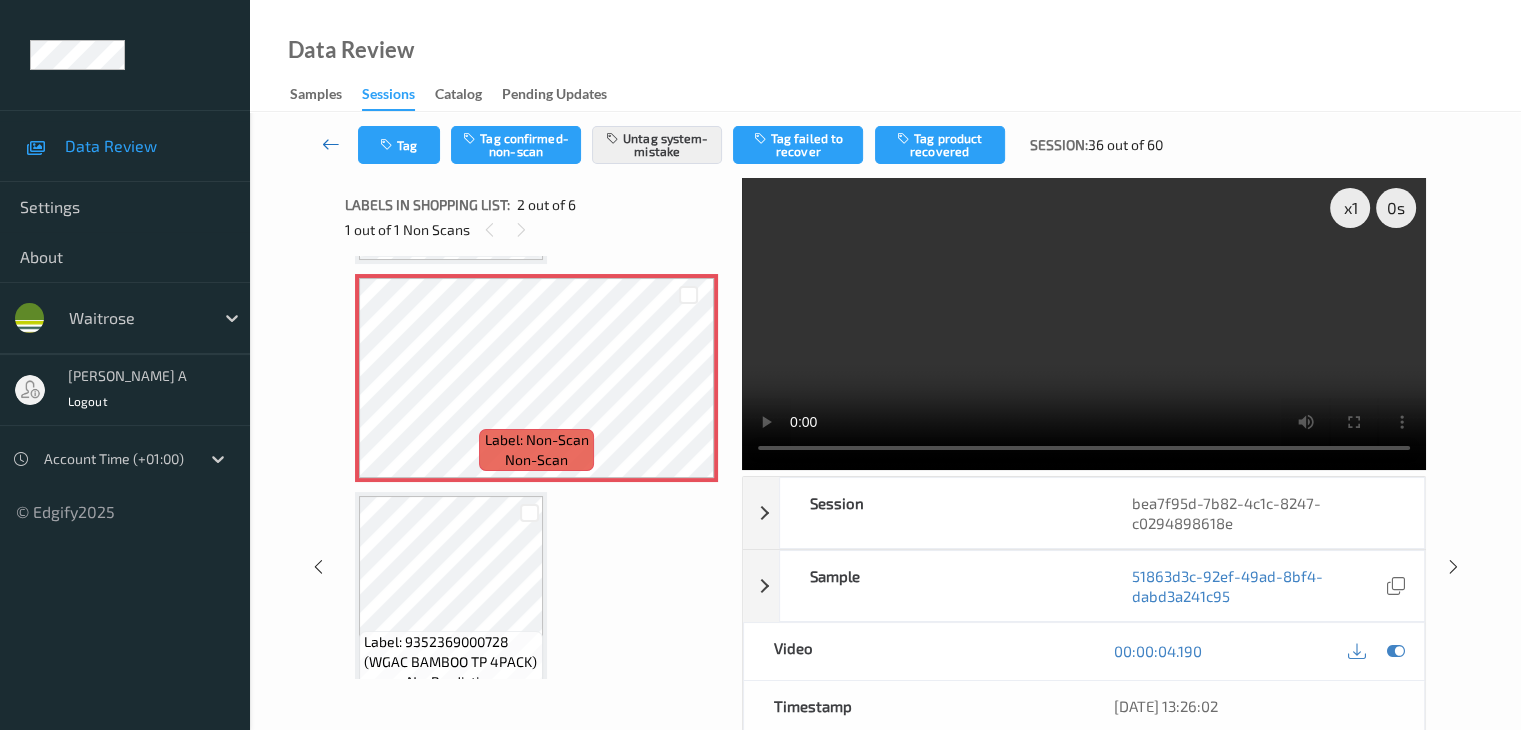 click at bounding box center [331, 144] 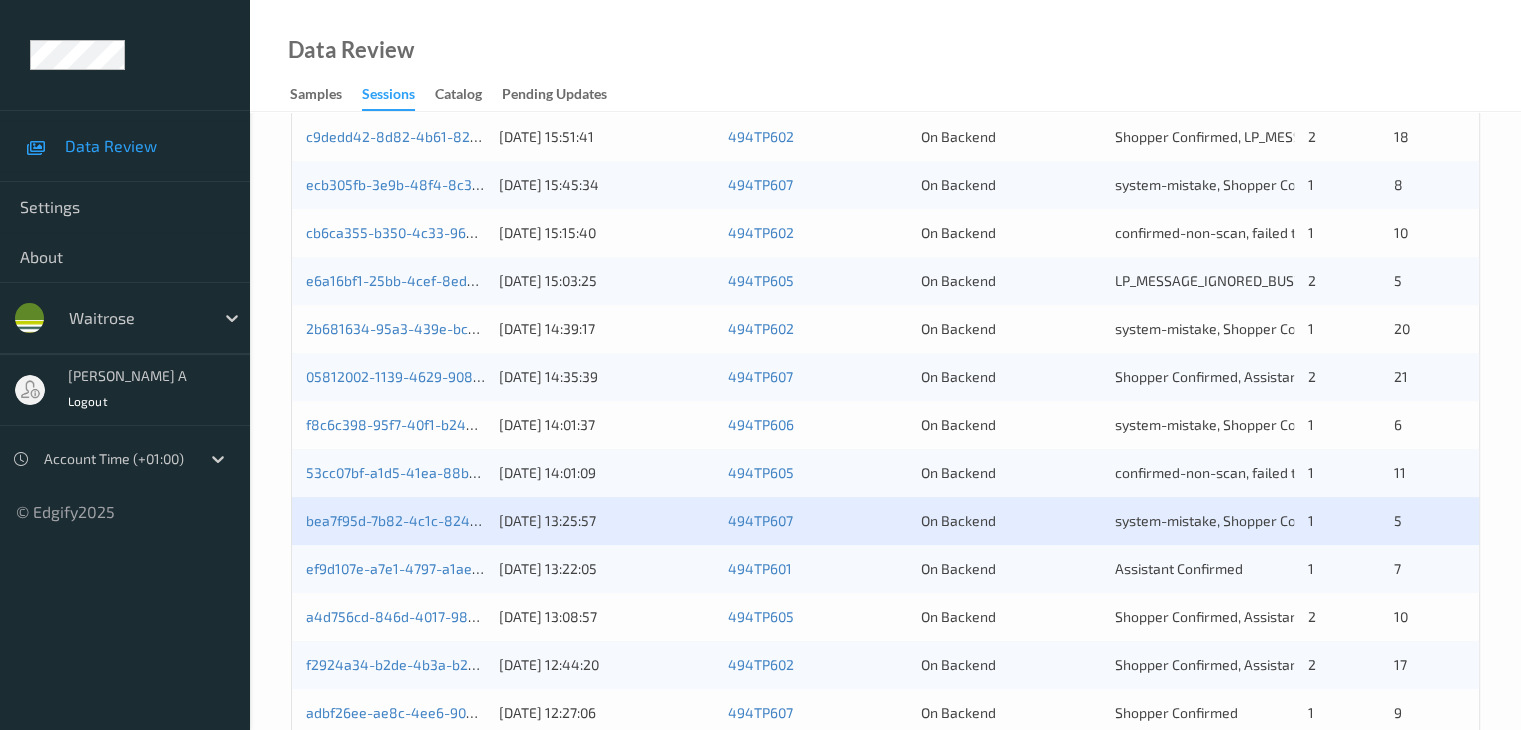 scroll, scrollTop: 900, scrollLeft: 0, axis: vertical 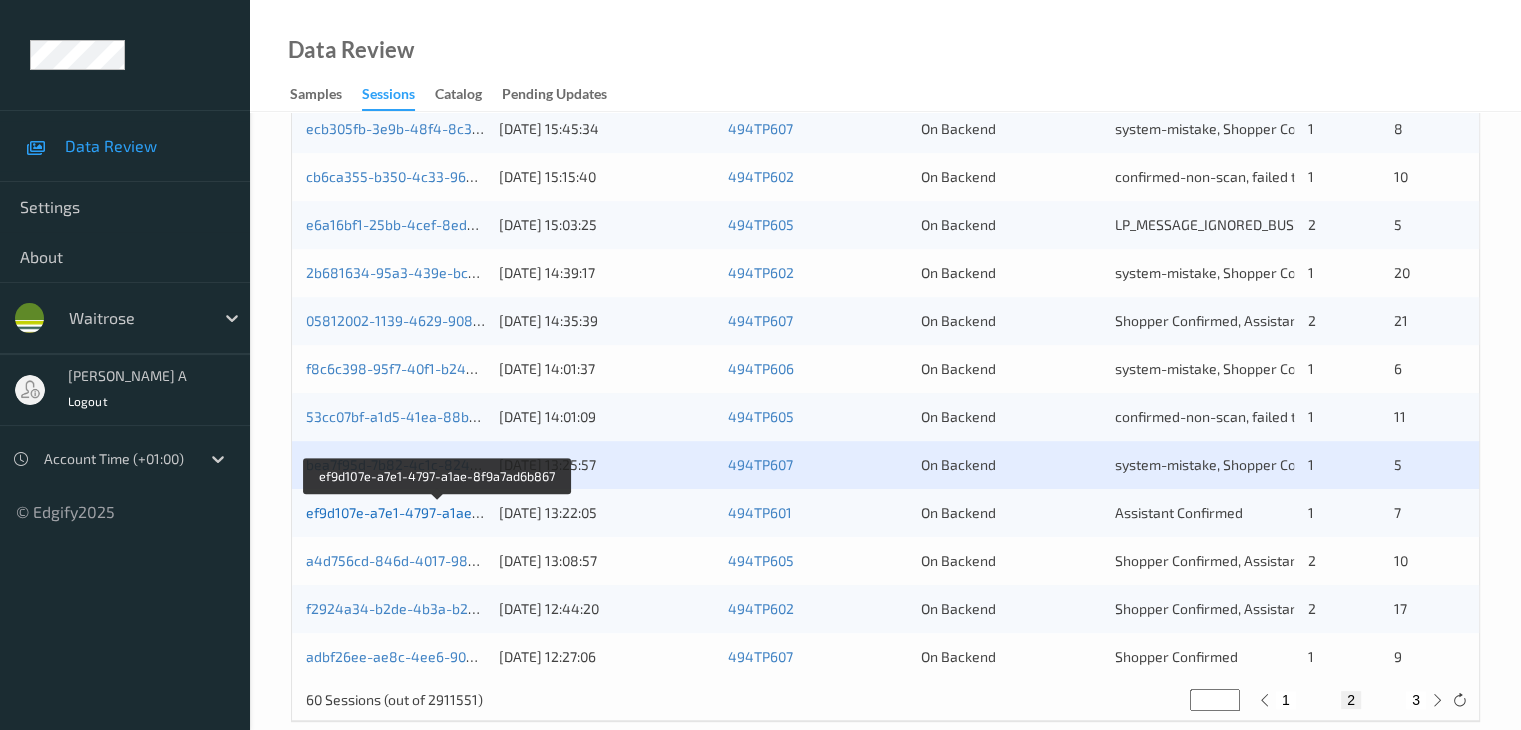 click on "ef9d107e-a7e1-4797-a1ae-8f9a7ad6b867" at bounding box center [438, 512] 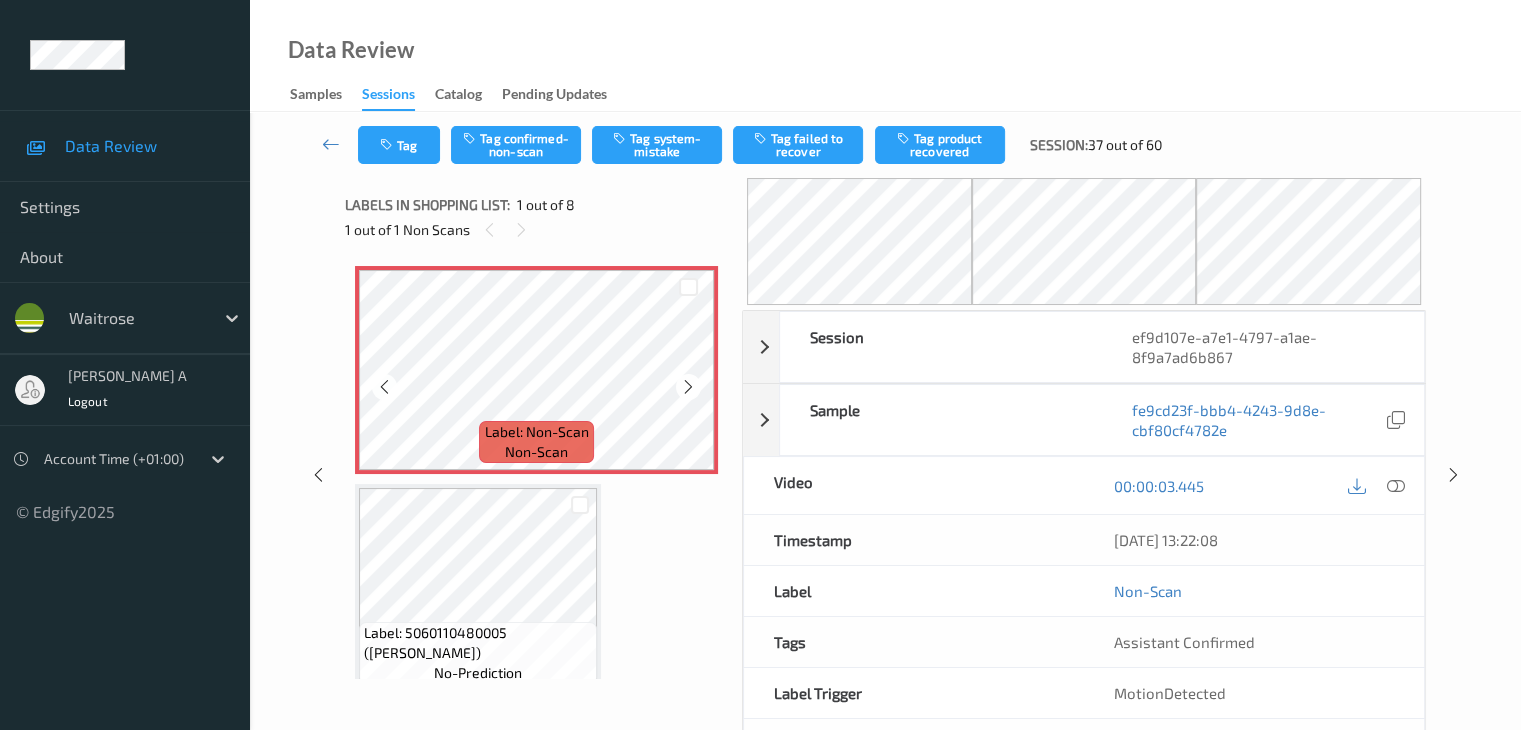 scroll, scrollTop: 0, scrollLeft: 0, axis: both 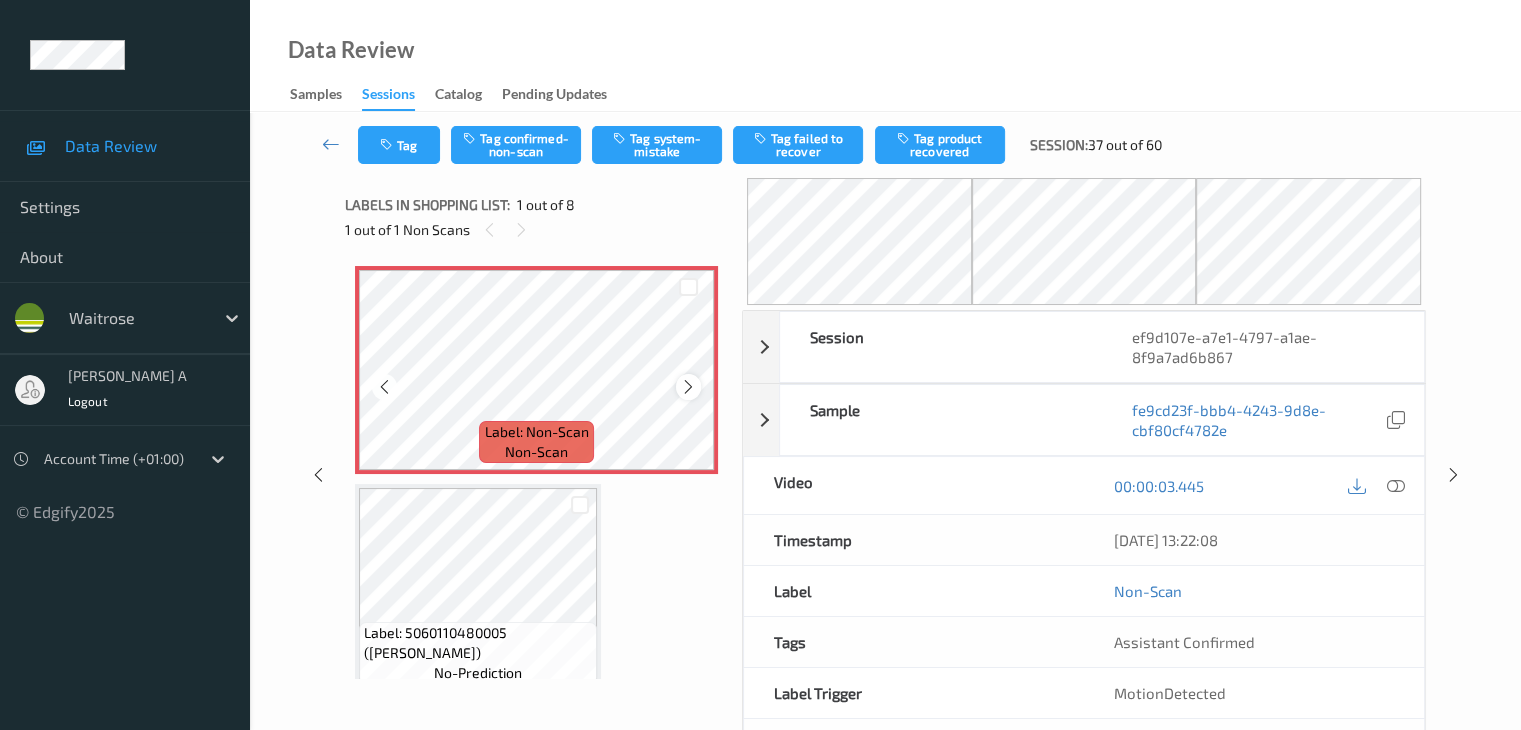 click at bounding box center (688, 386) 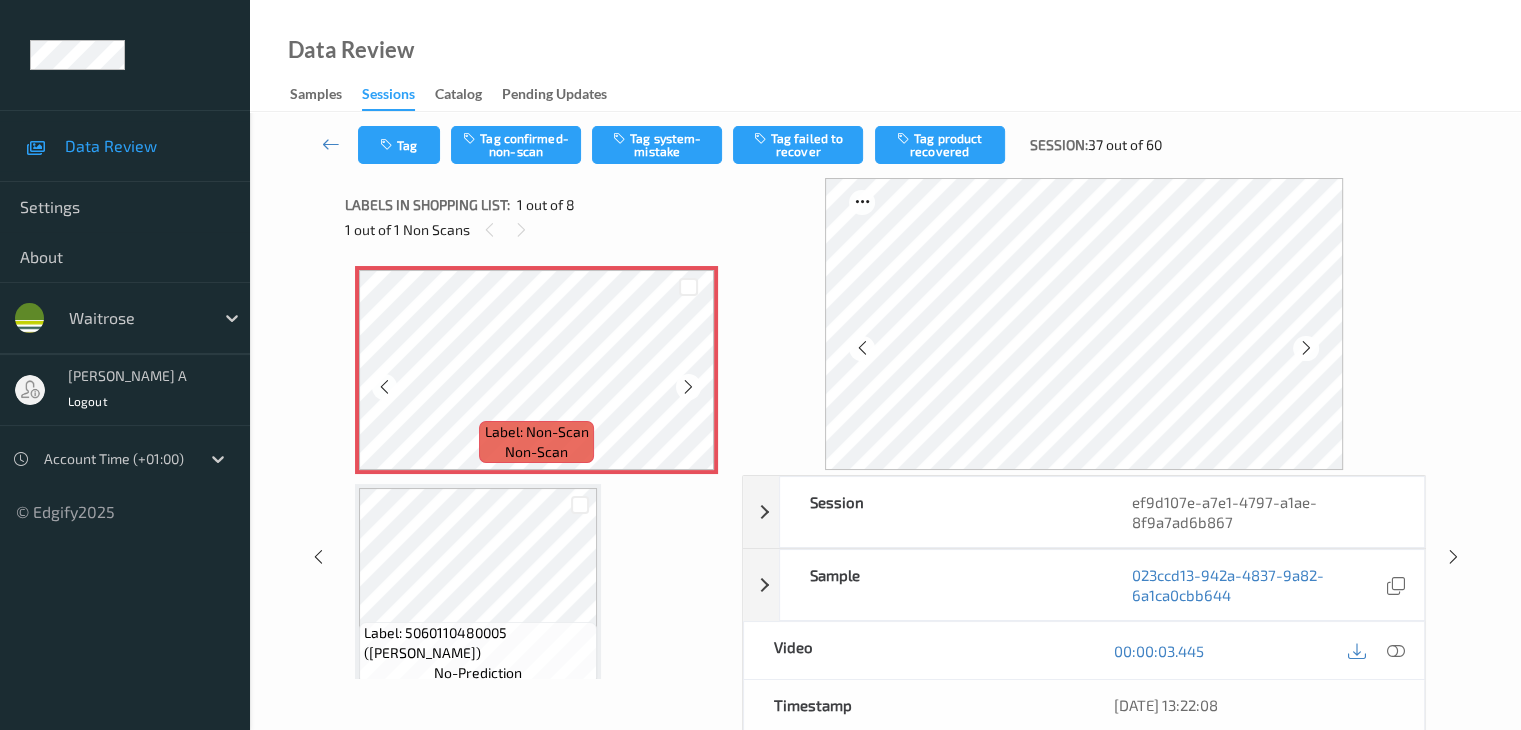 click at bounding box center (688, 386) 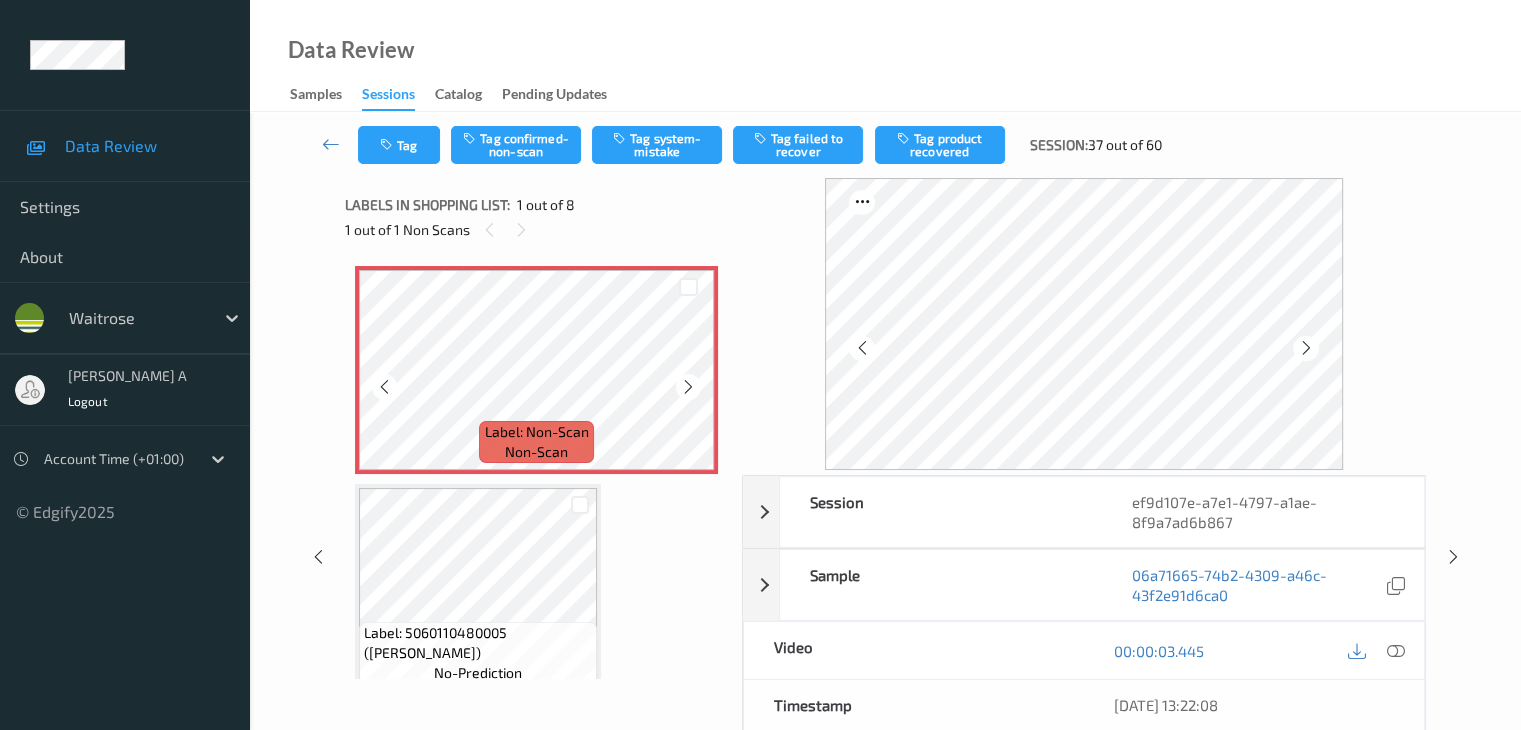 click at bounding box center (688, 386) 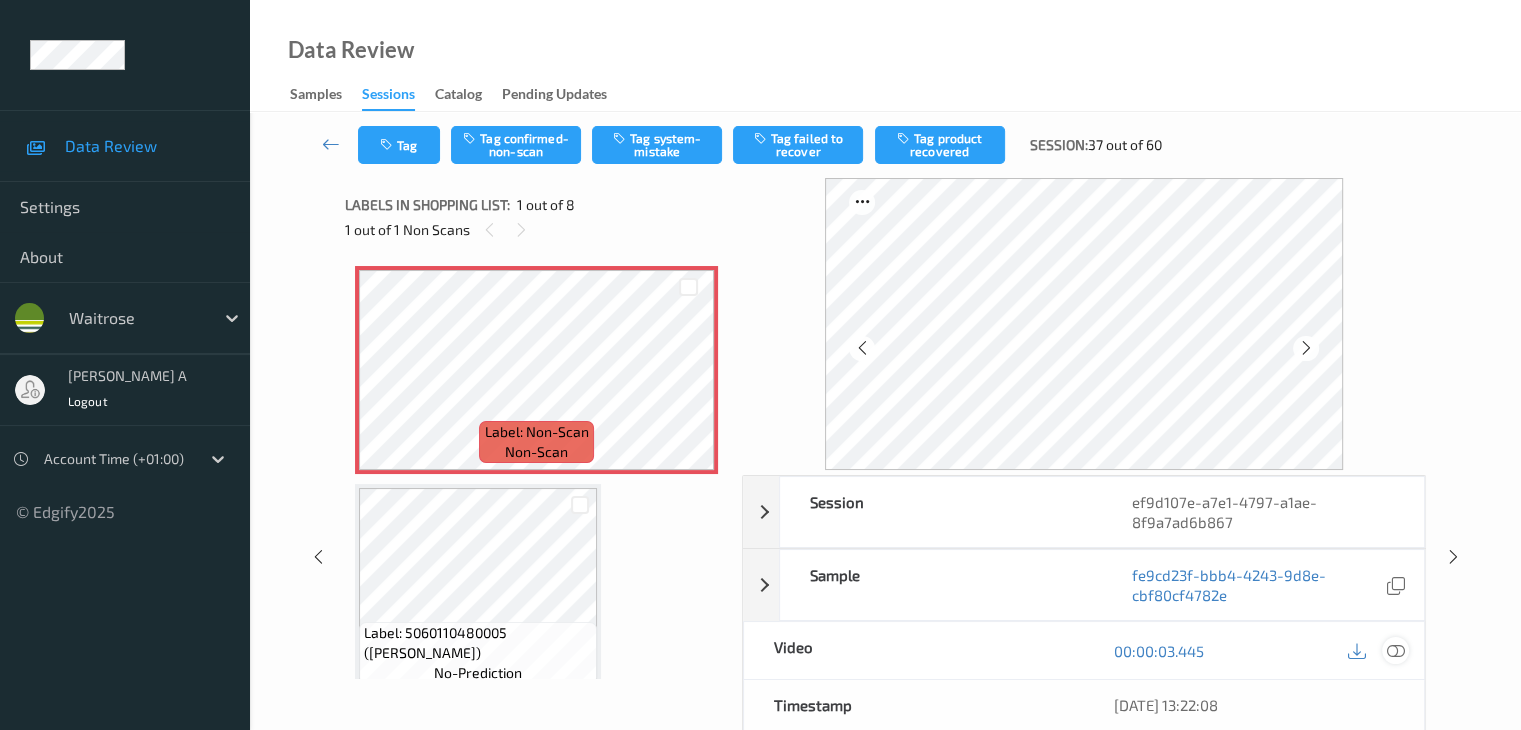 click at bounding box center [1395, 651] 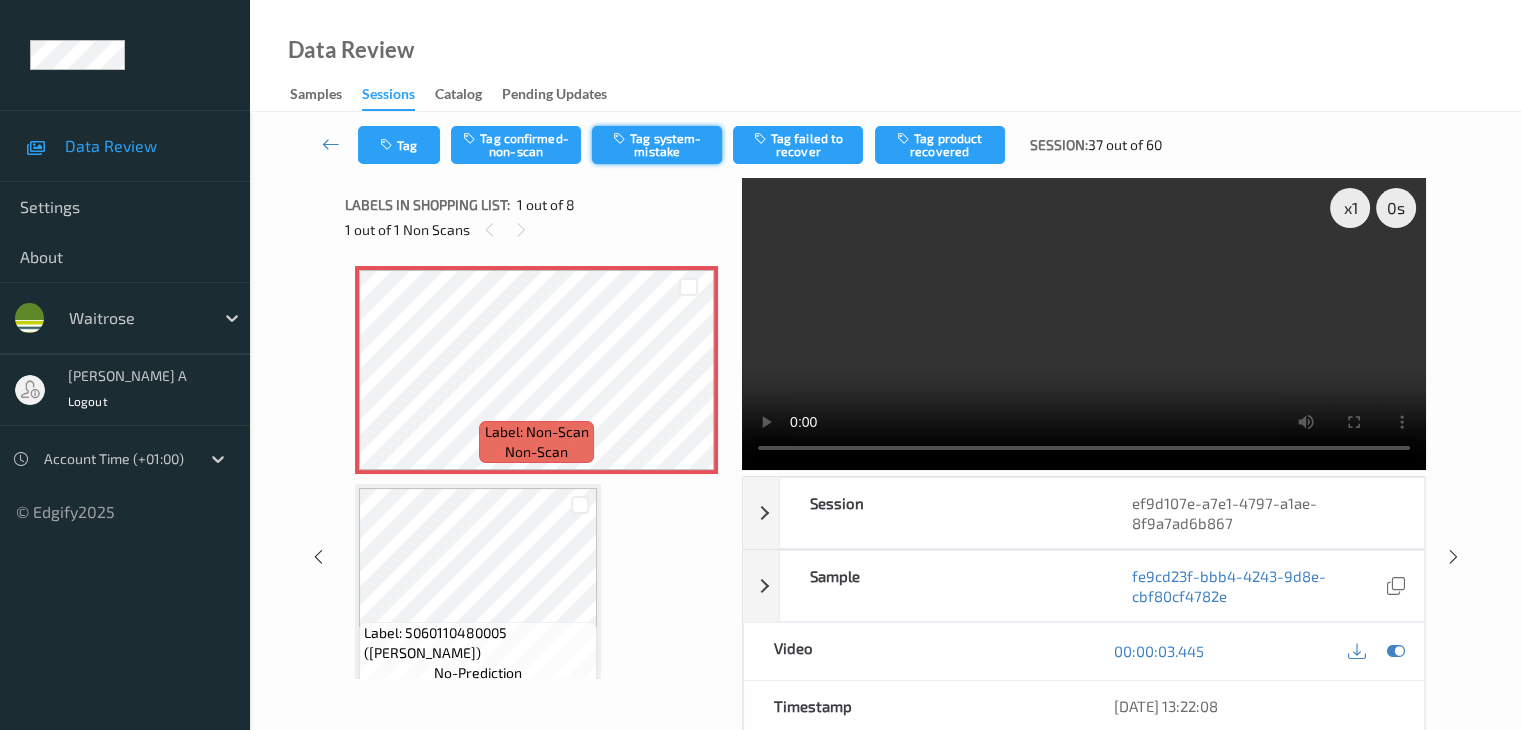 click on "Tag   system-mistake" at bounding box center (657, 145) 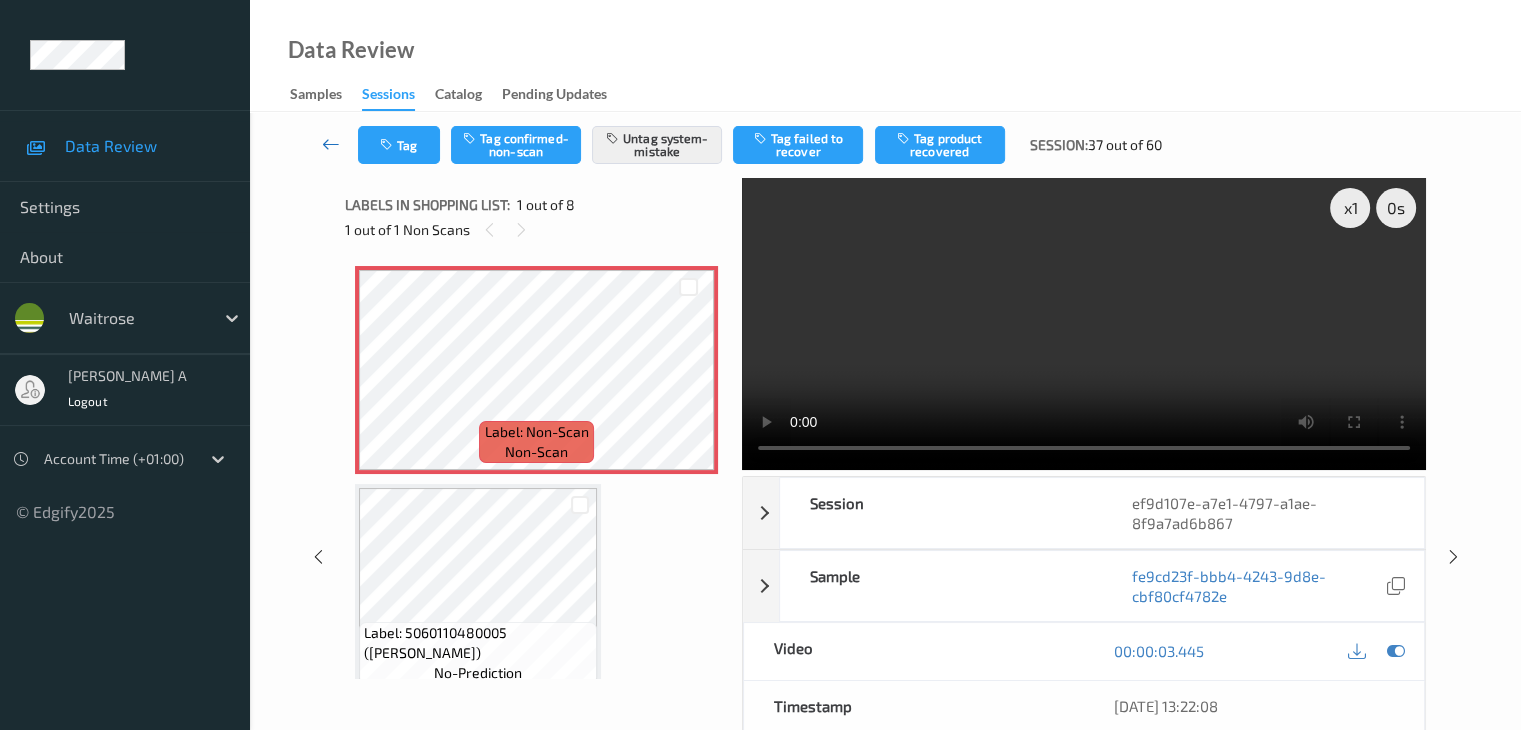 click at bounding box center [331, 144] 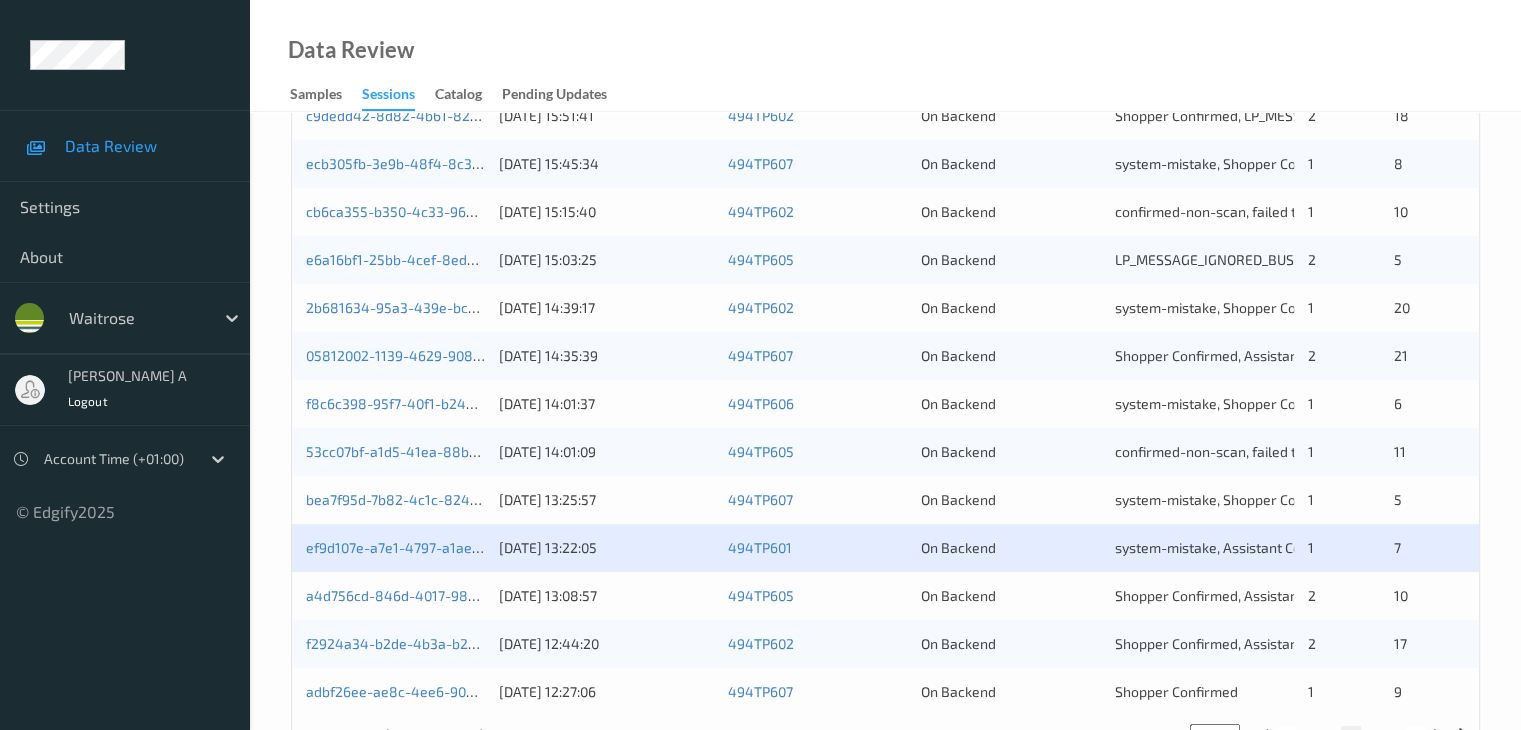 scroll, scrollTop: 932, scrollLeft: 0, axis: vertical 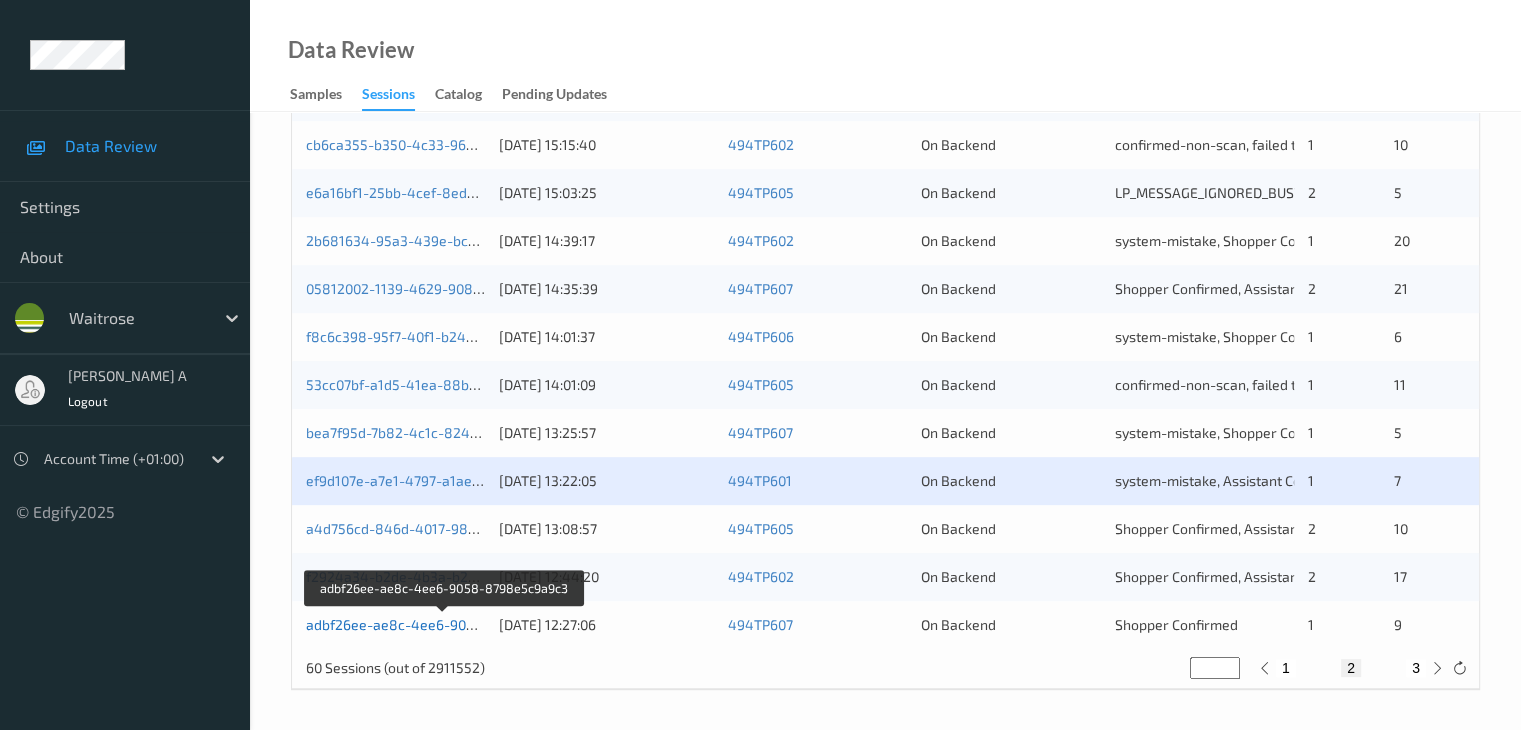 click on "adbf26ee-ae8c-4ee6-9058-8798e5c9a9c3" at bounding box center (445, 624) 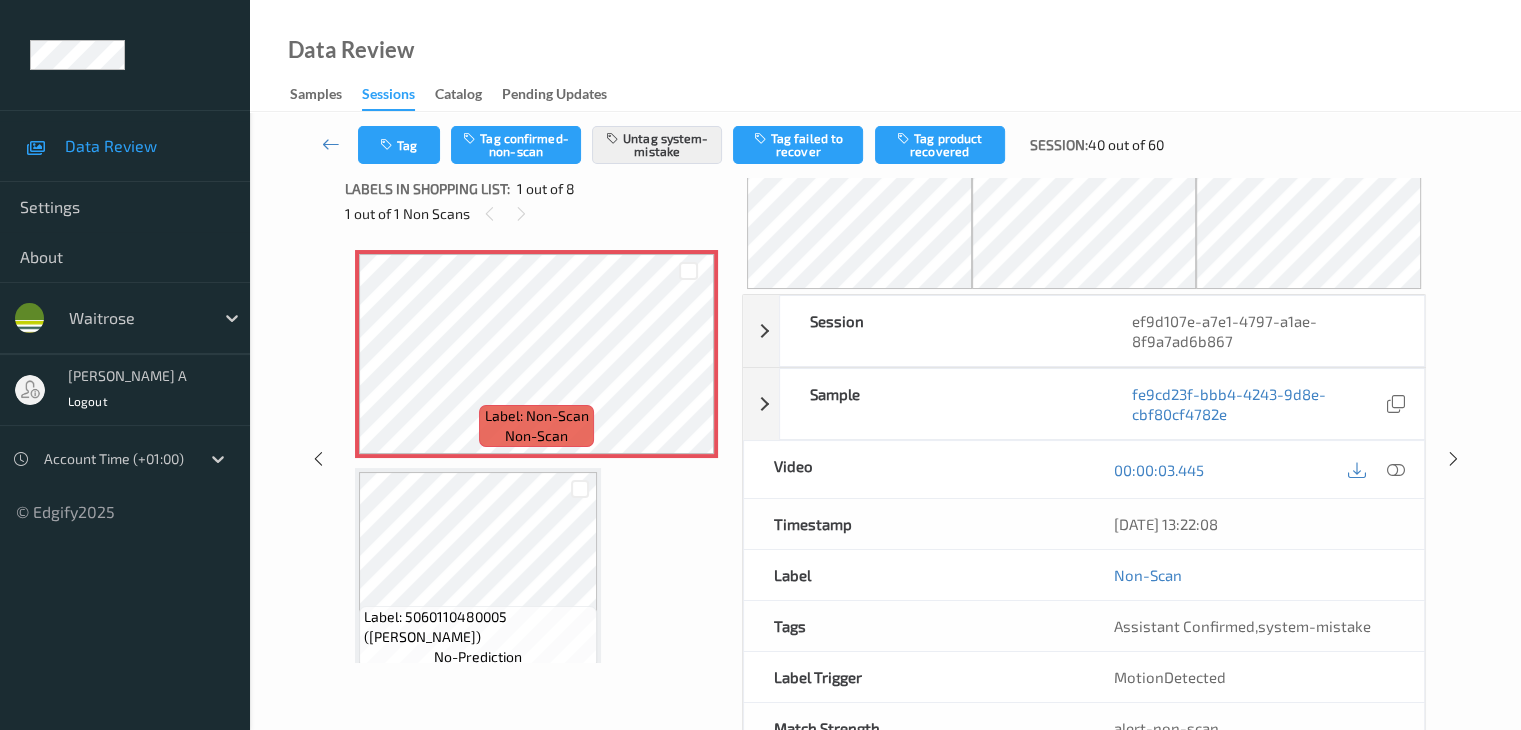 scroll, scrollTop: 0, scrollLeft: 0, axis: both 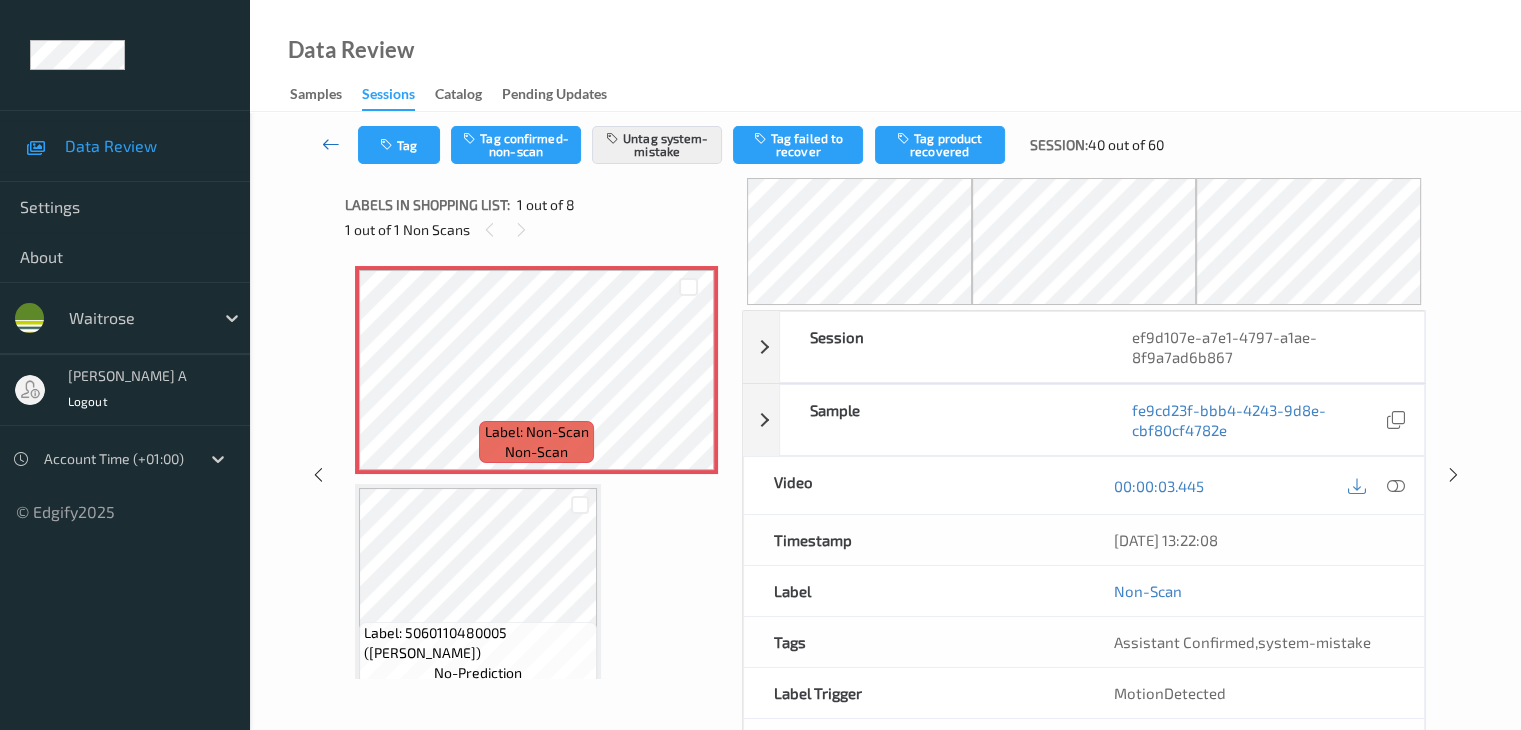 click at bounding box center (331, 144) 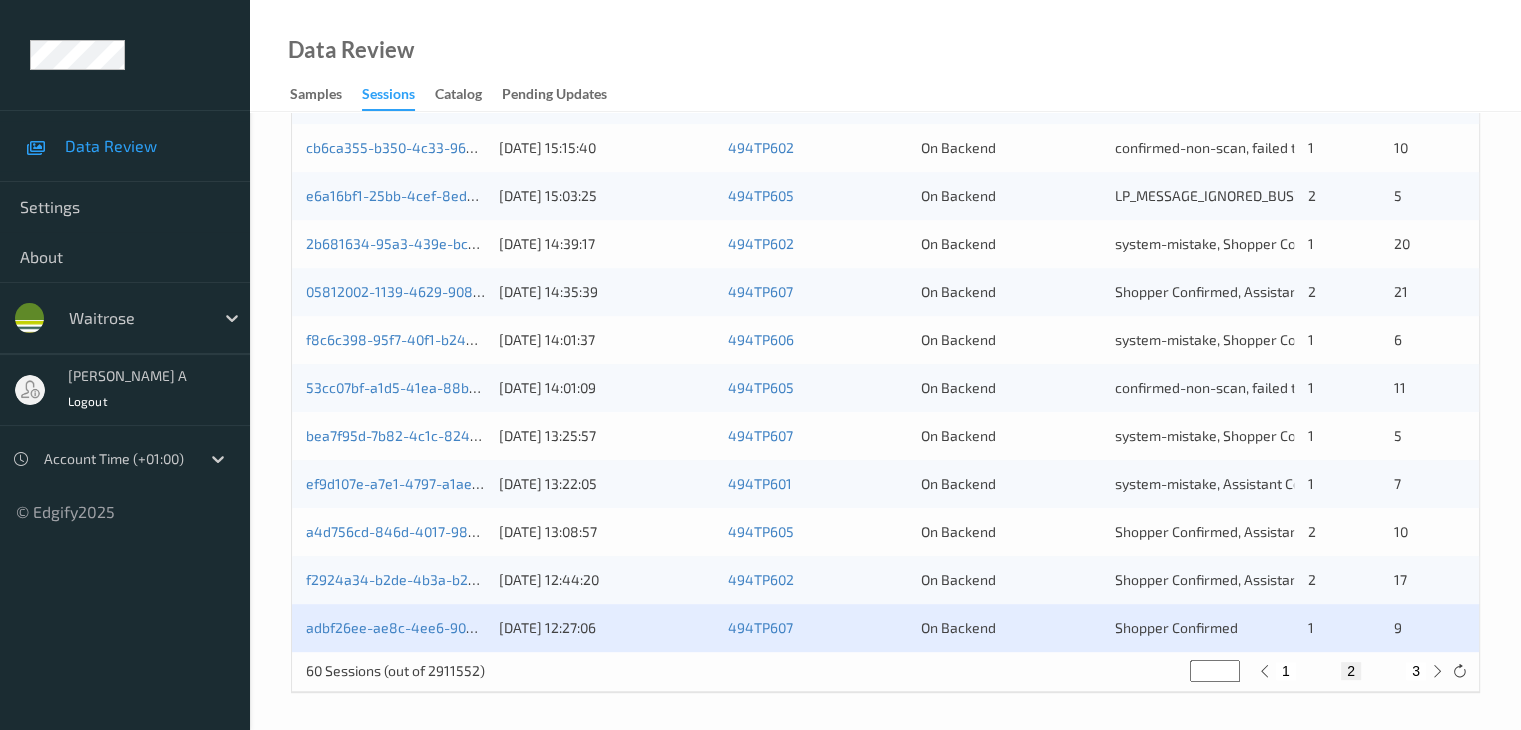 scroll, scrollTop: 932, scrollLeft: 0, axis: vertical 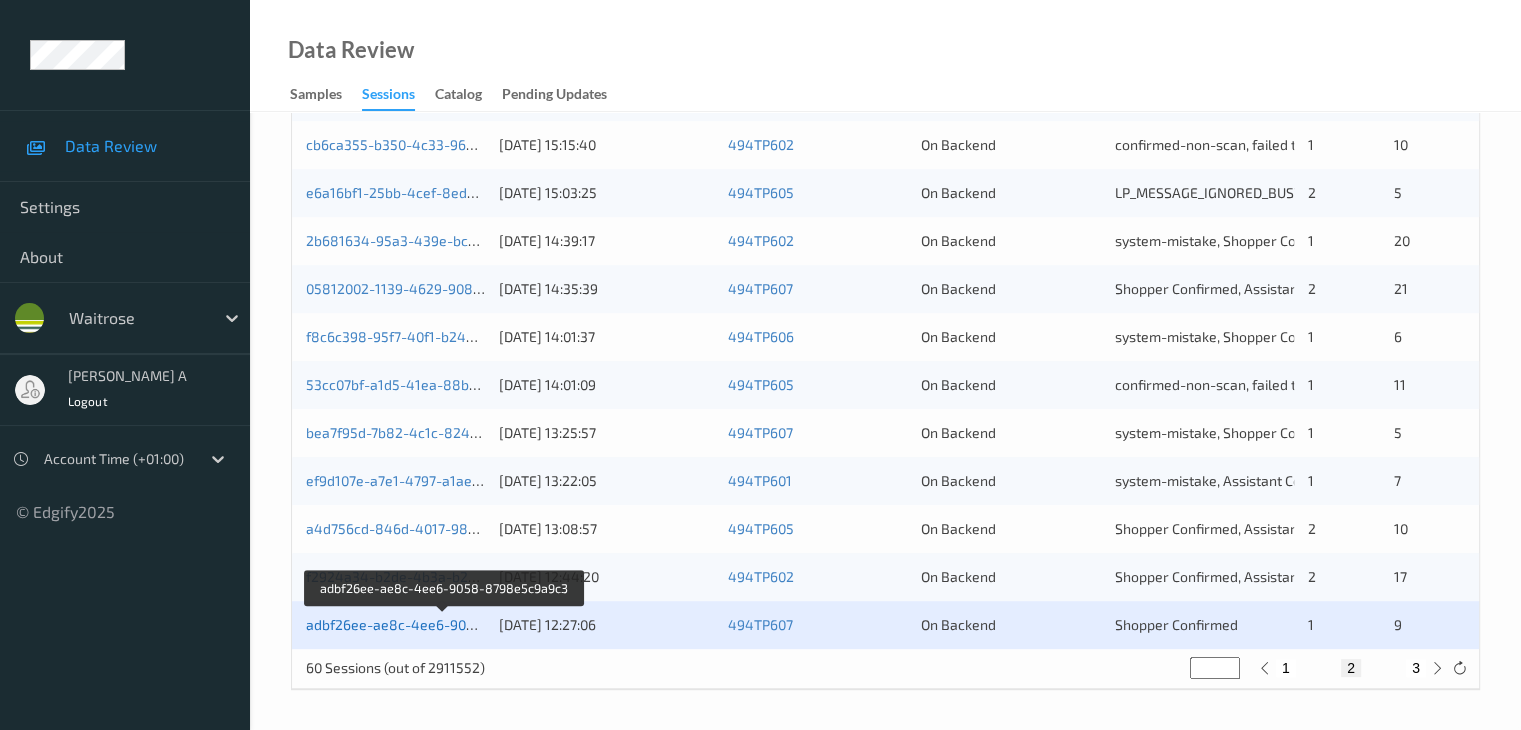 click on "adbf26ee-ae8c-4ee6-9058-8798e5c9a9c3" at bounding box center [445, 624] 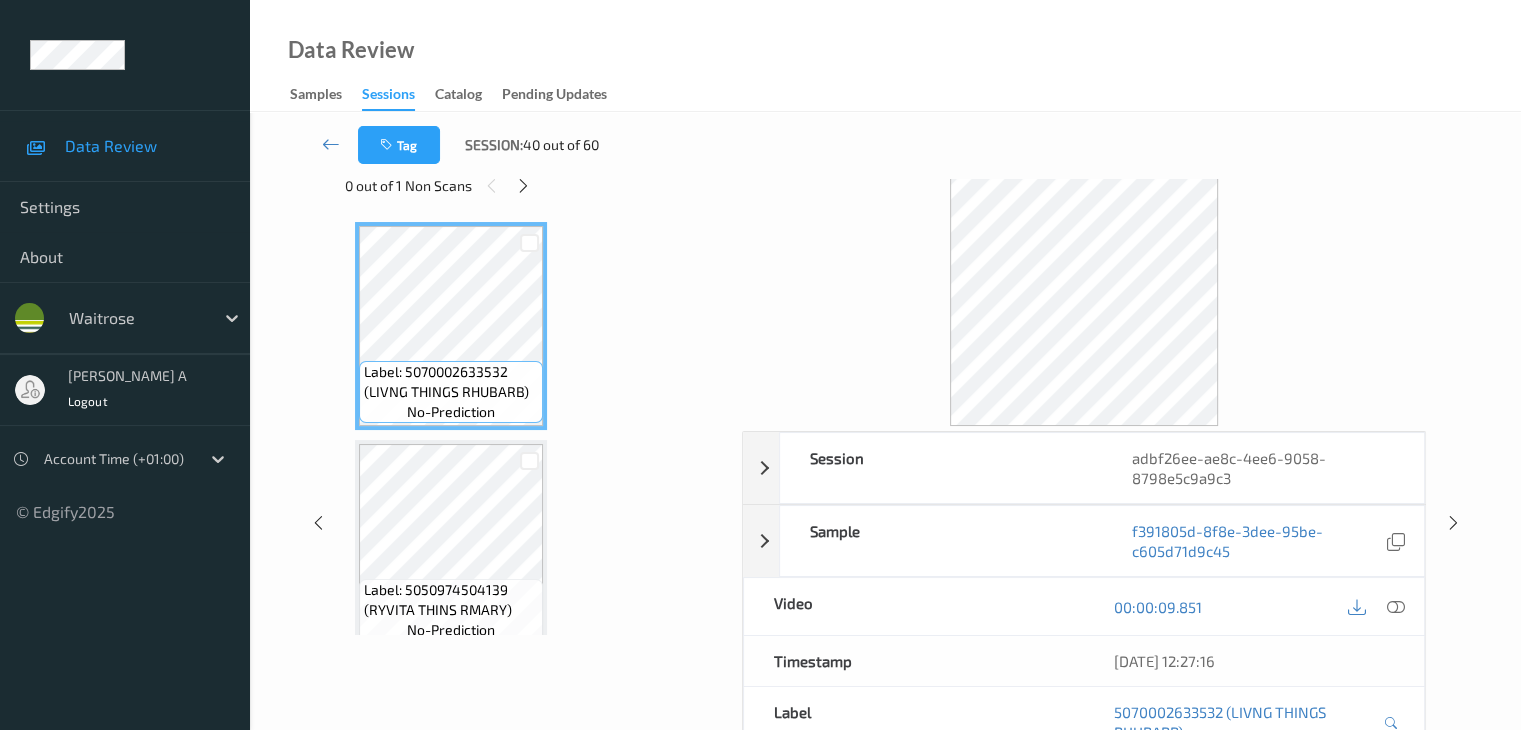 scroll, scrollTop: 0, scrollLeft: 0, axis: both 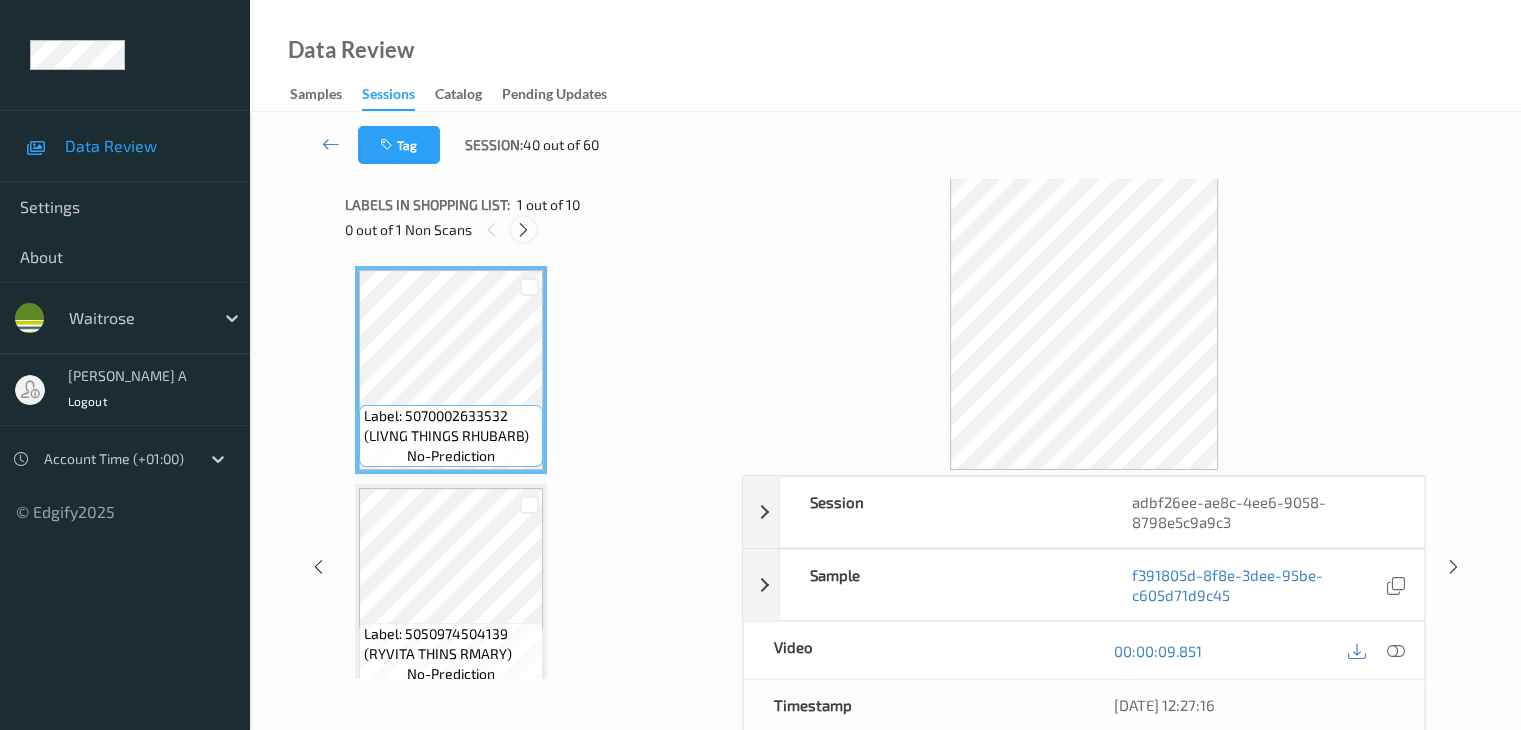 click at bounding box center (523, 230) 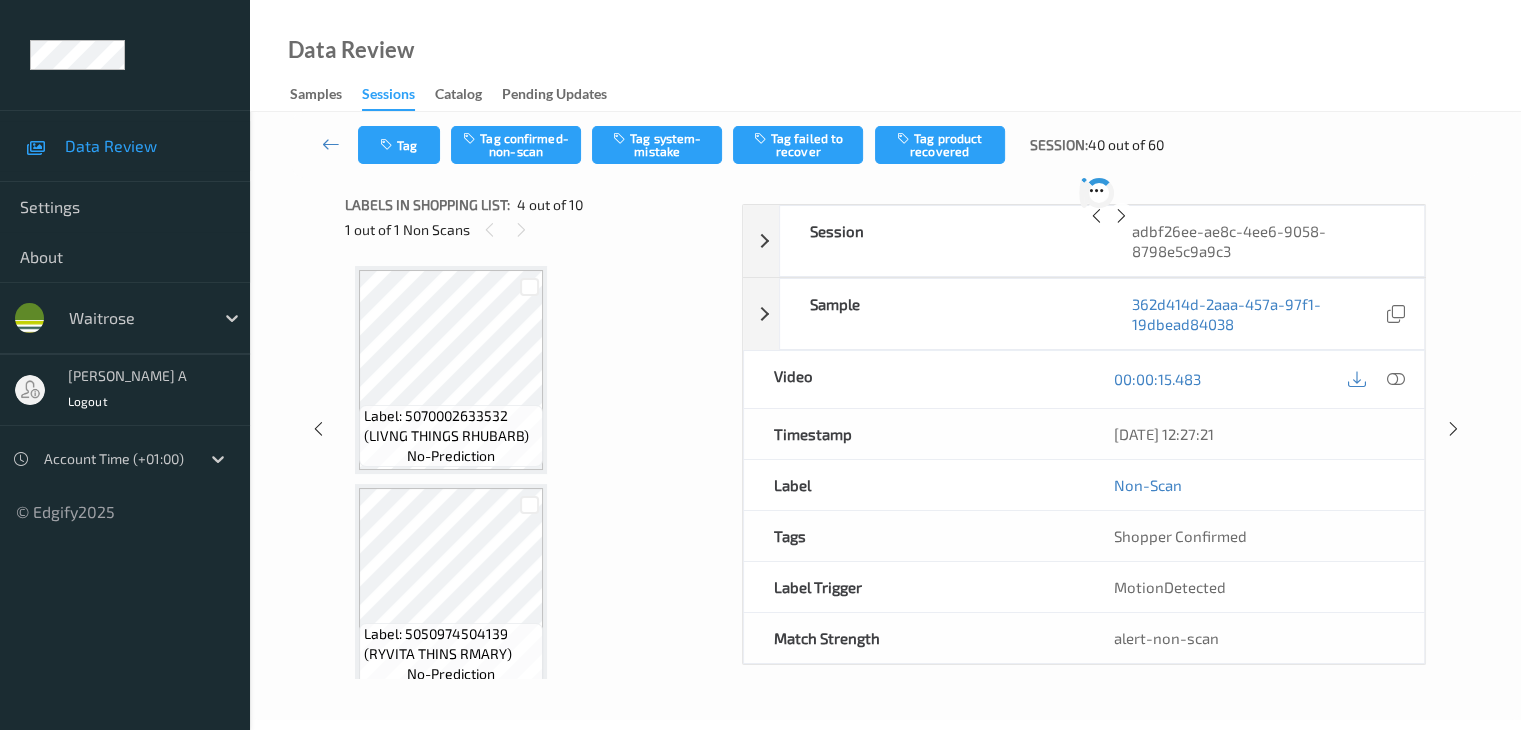 scroll, scrollTop: 446, scrollLeft: 0, axis: vertical 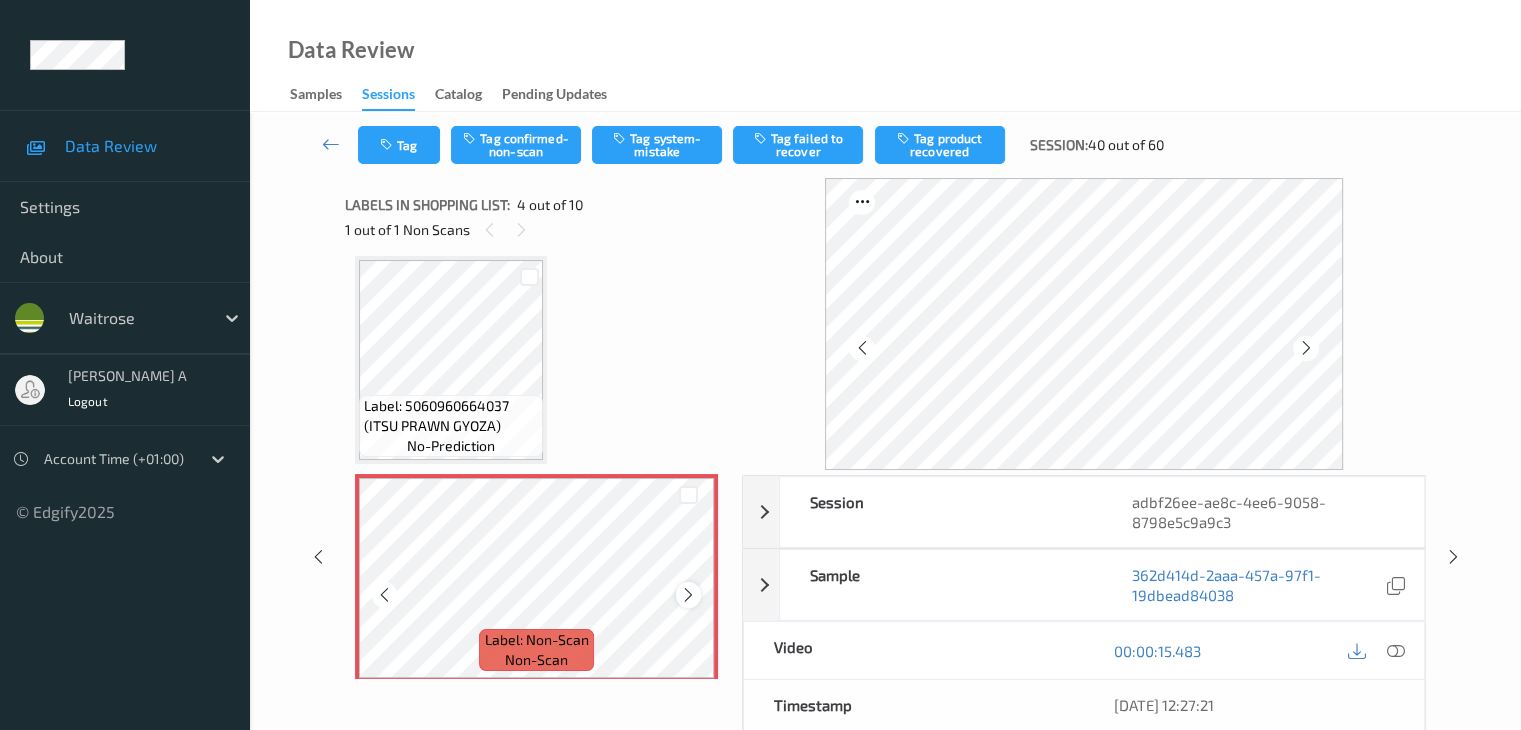 click at bounding box center (688, 595) 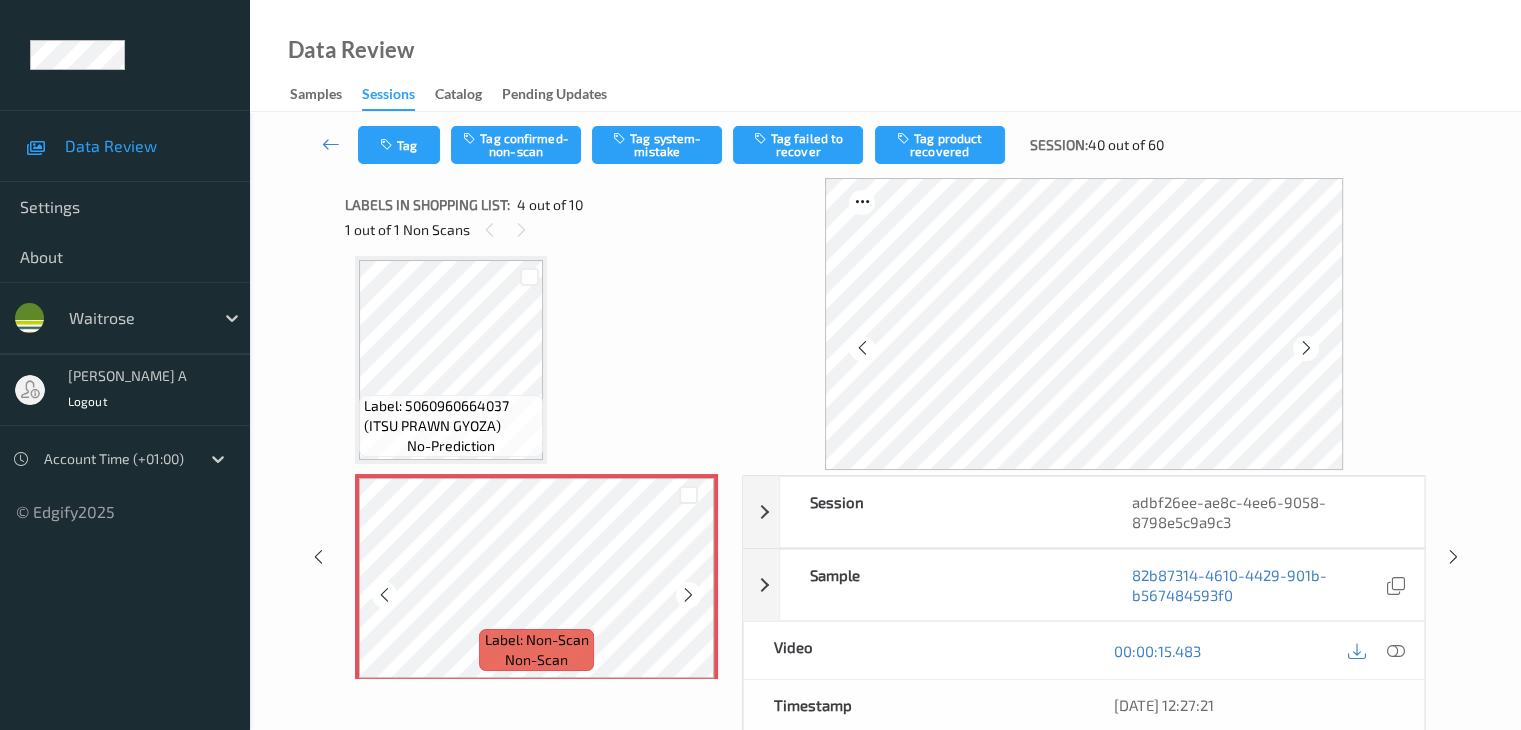 click at bounding box center [688, 595] 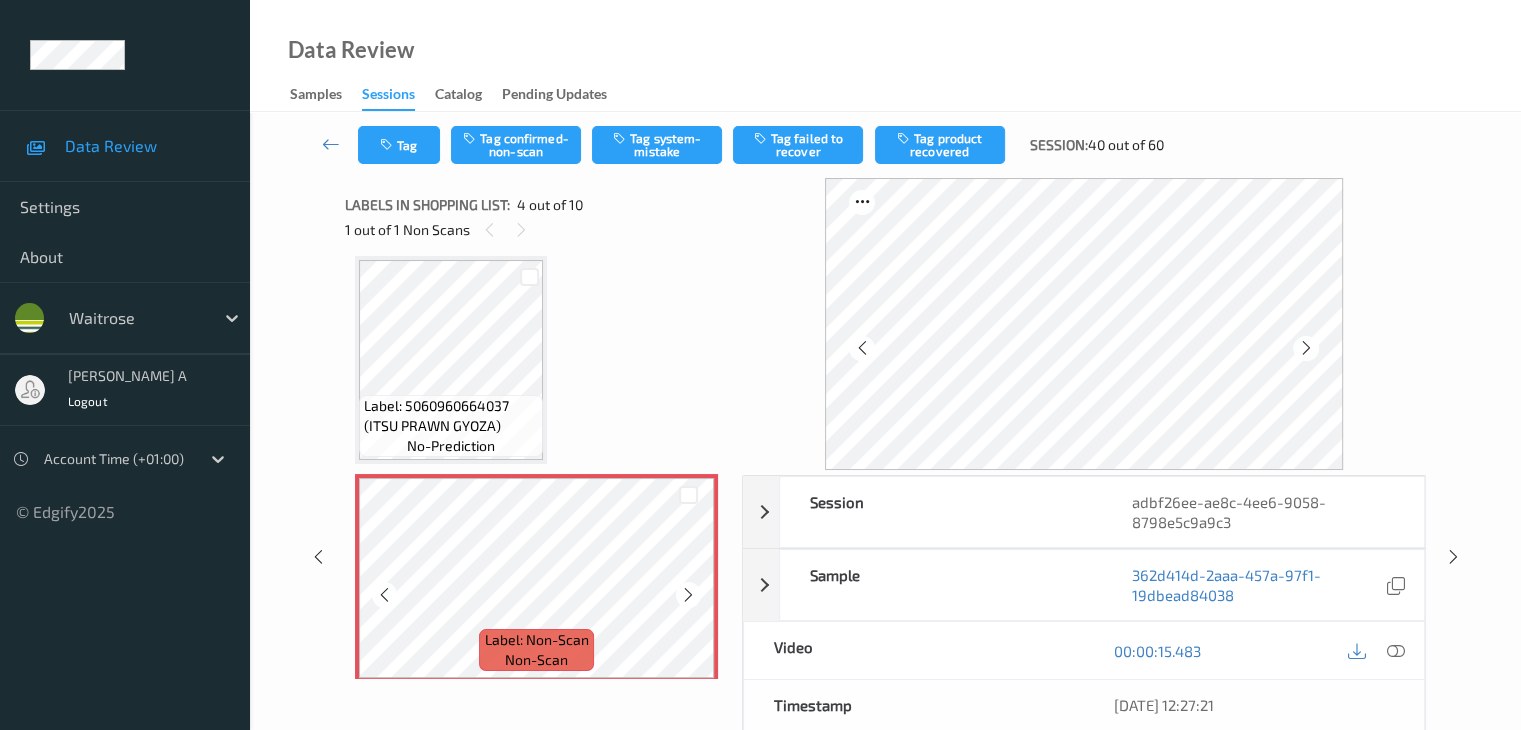 click at bounding box center [688, 595] 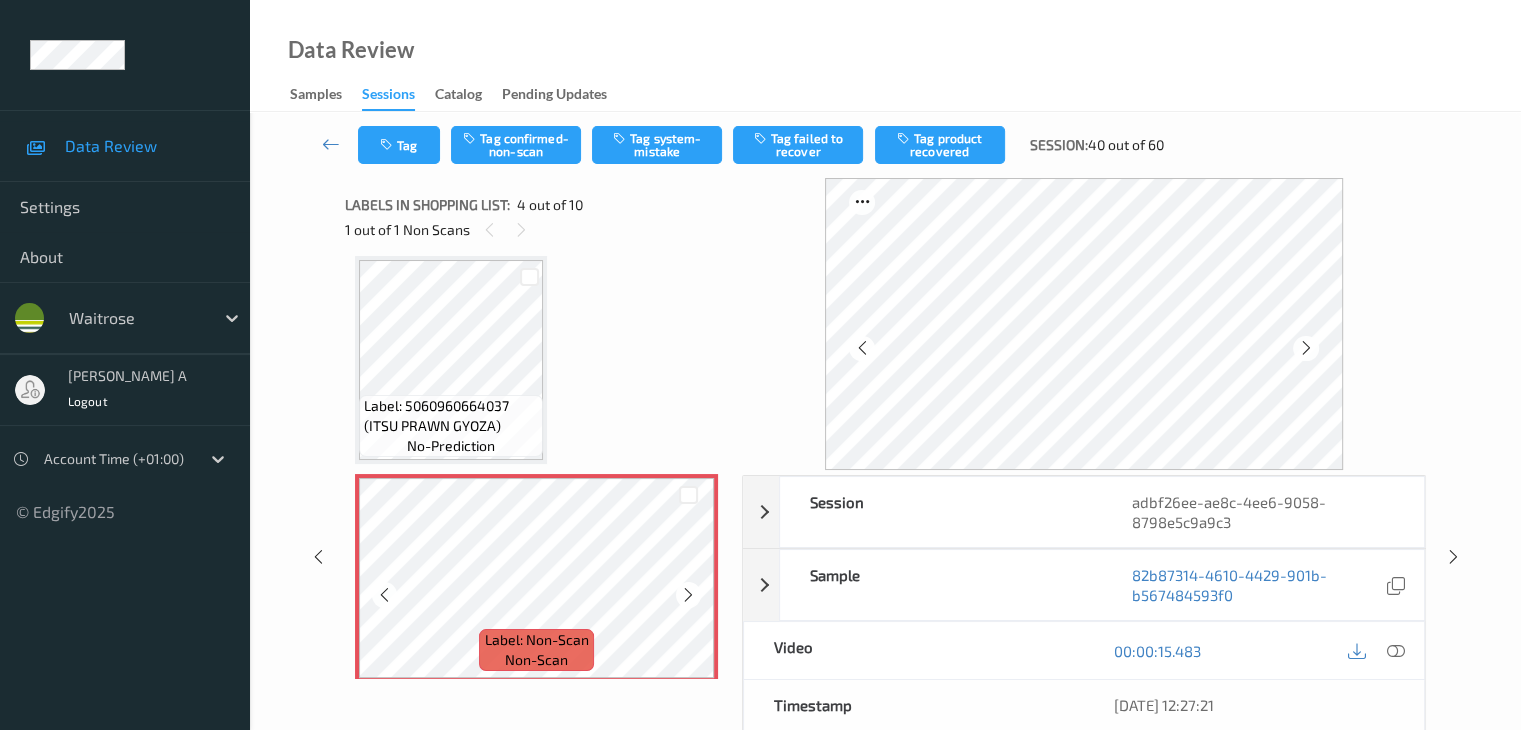 click at bounding box center [688, 595] 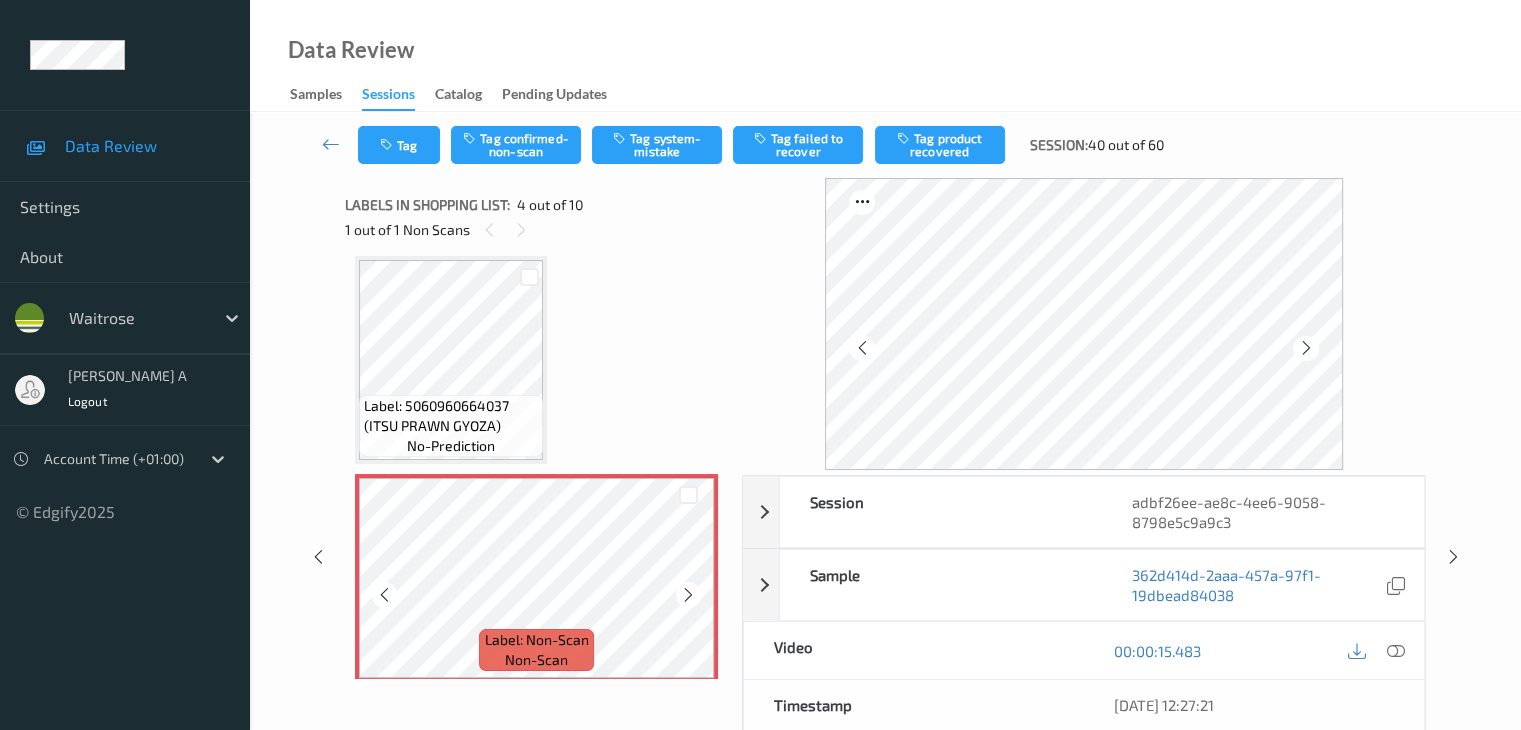 click at bounding box center [688, 595] 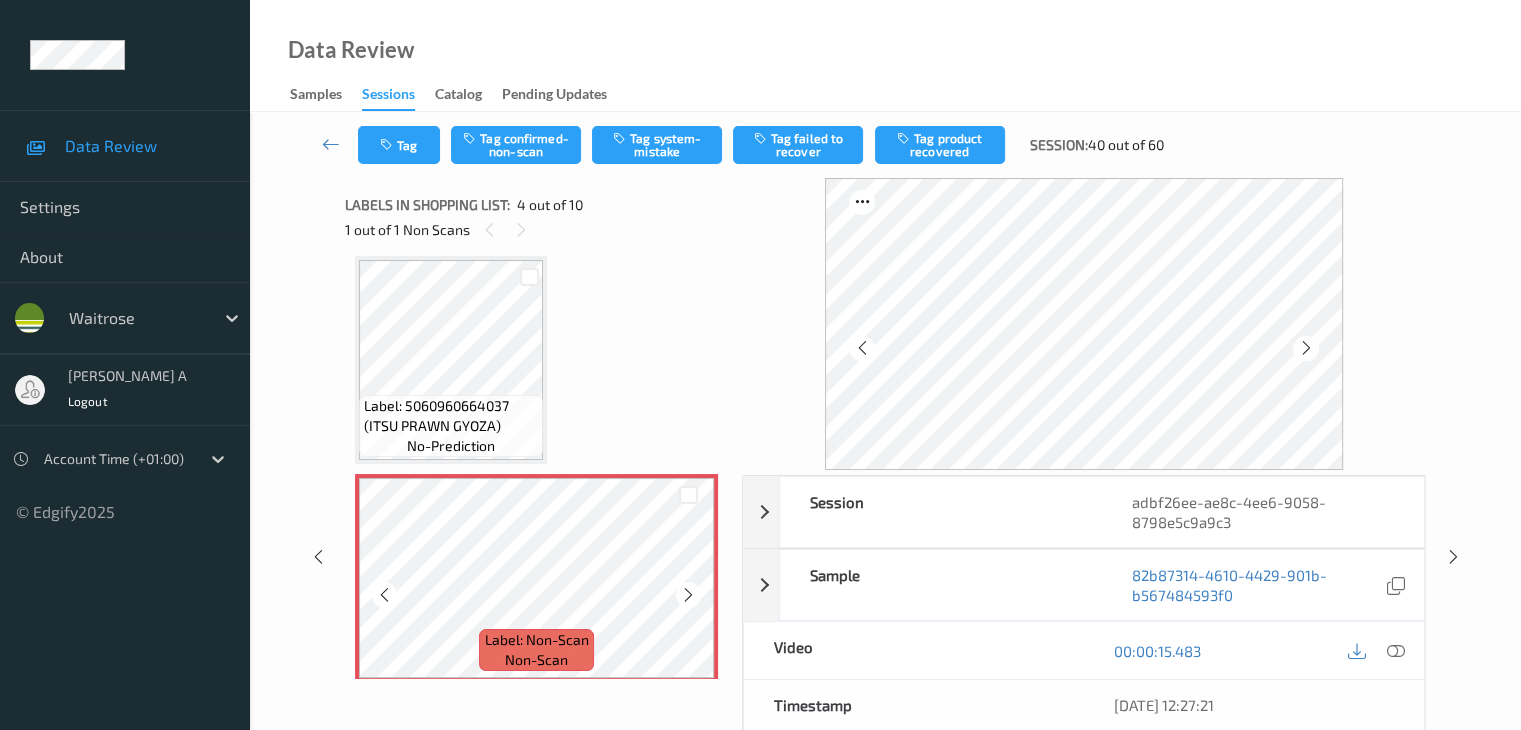 click at bounding box center (688, 595) 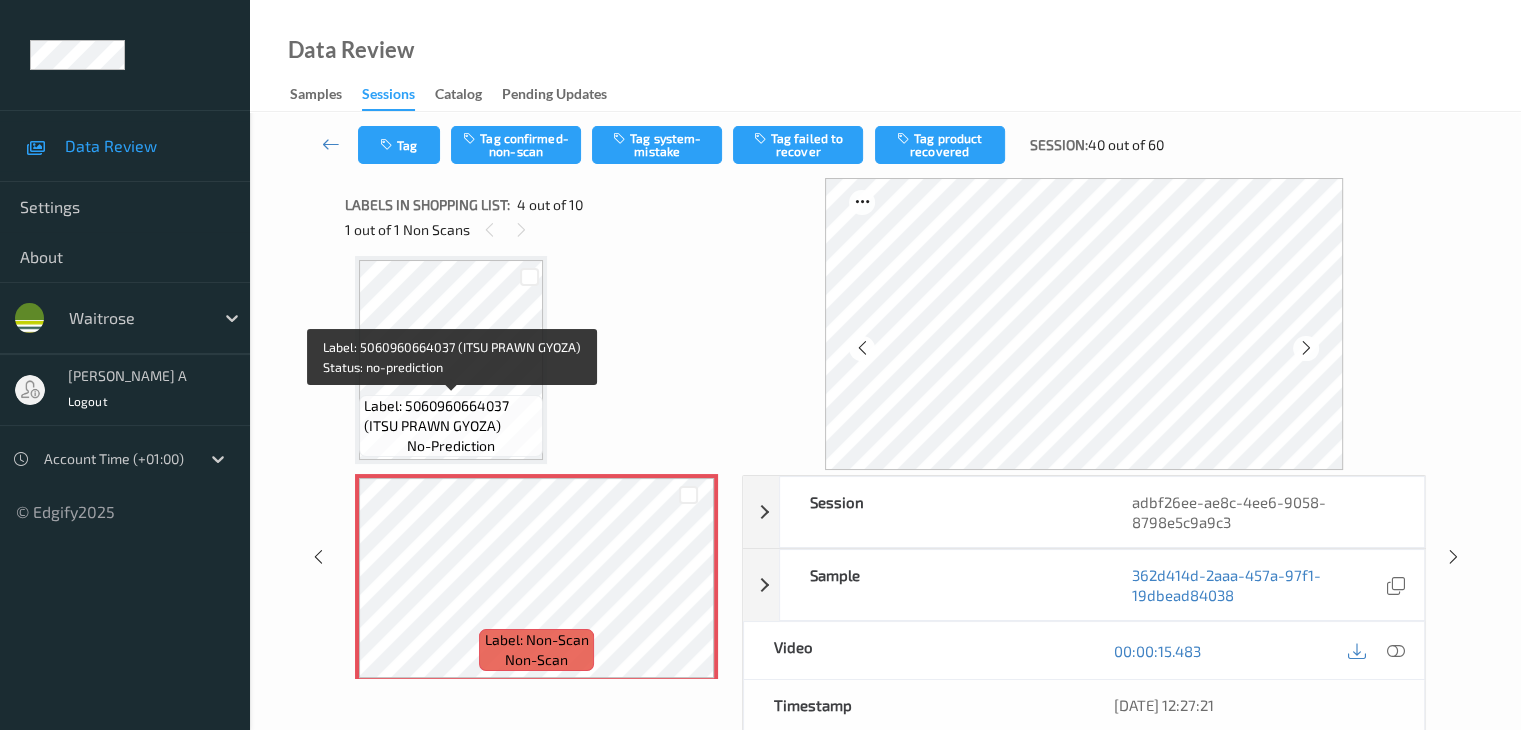 click on "Label: 5060960664037 (ITSU PRAWN GYOZA)" at bounding box center [451, 416] 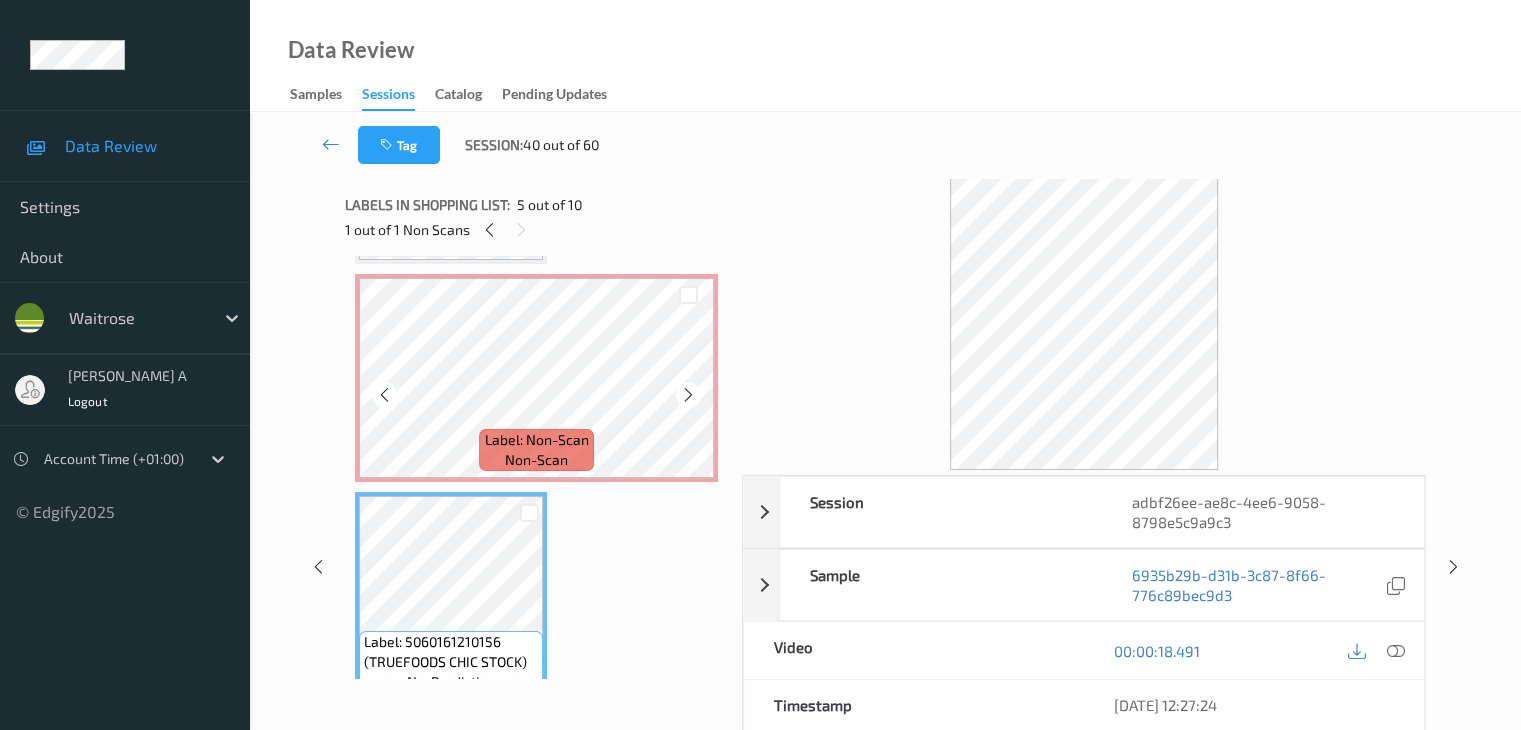 scroll, scrollTop: 446, scrollLeft: 0, axis: vertical 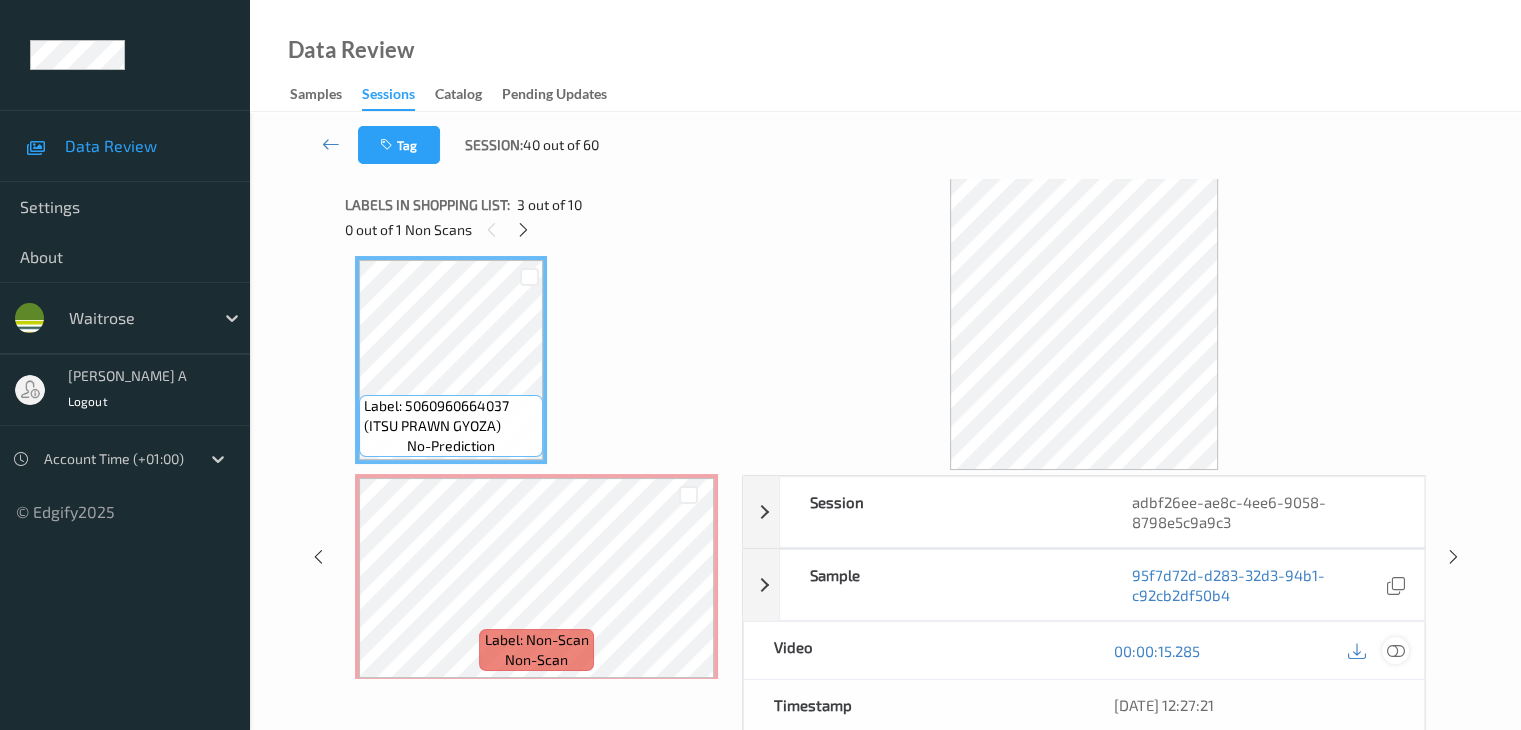 click at bounding box center (1395, 651) 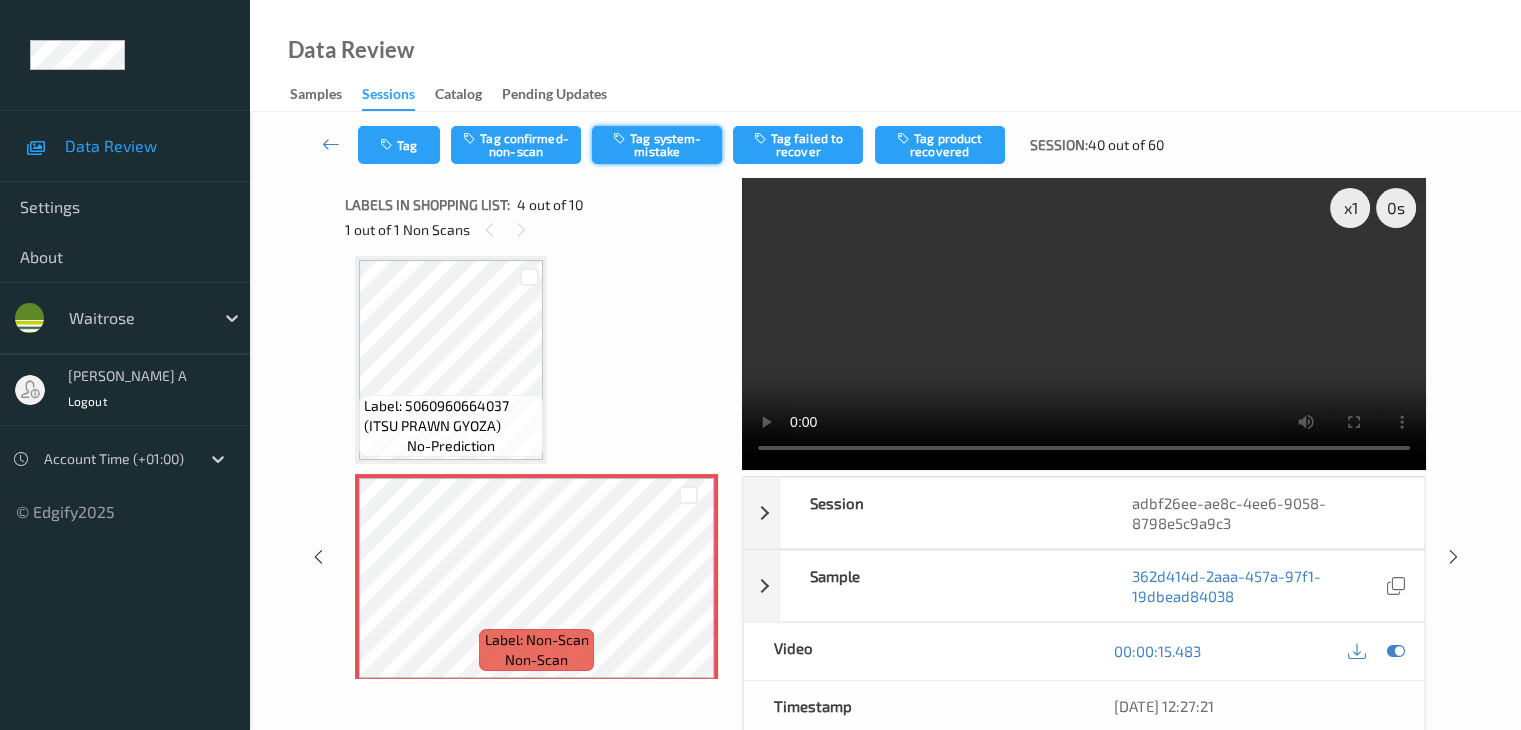 click on "Tag   system-mistake" at bounding box center (657, 145) 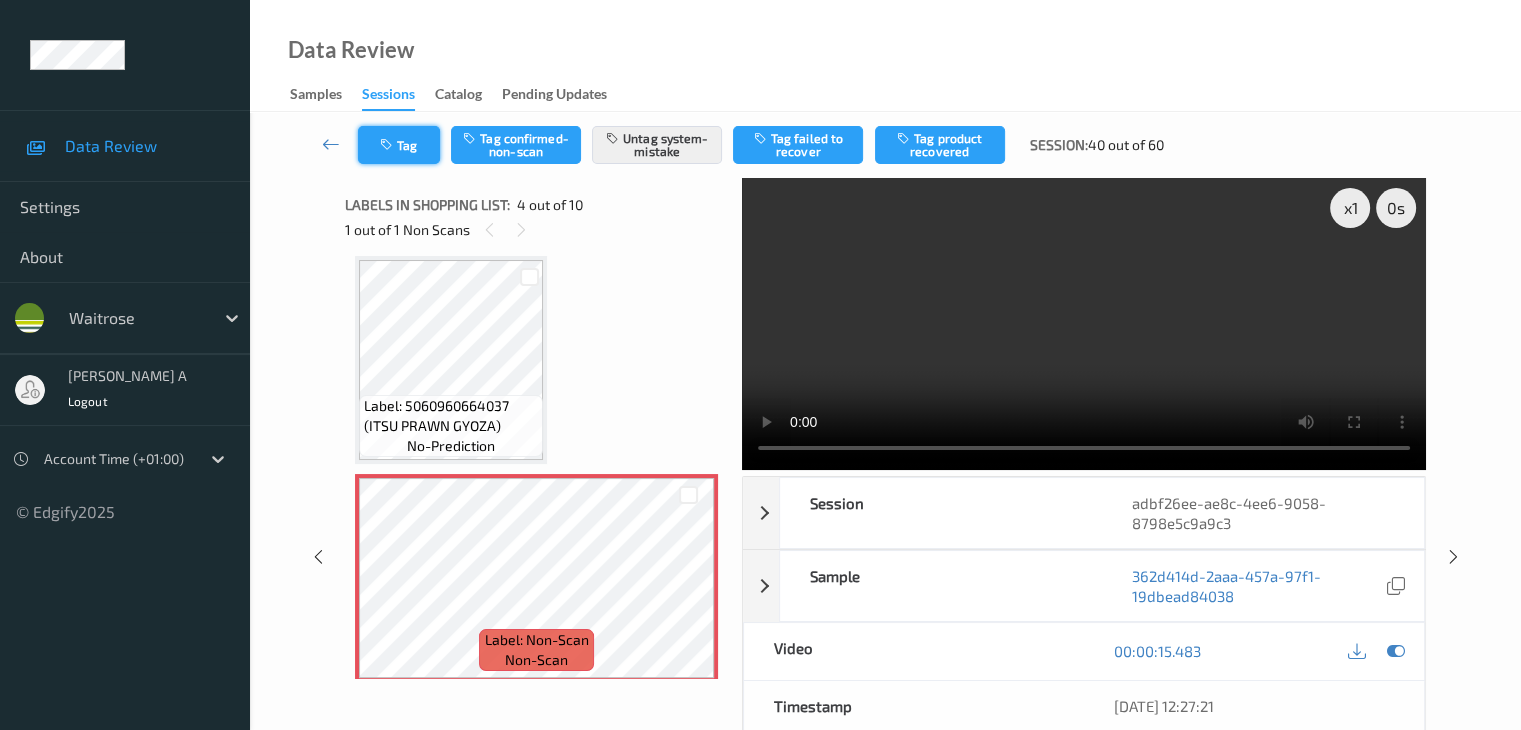 click on "Tag" at bounding box center (399, 145) 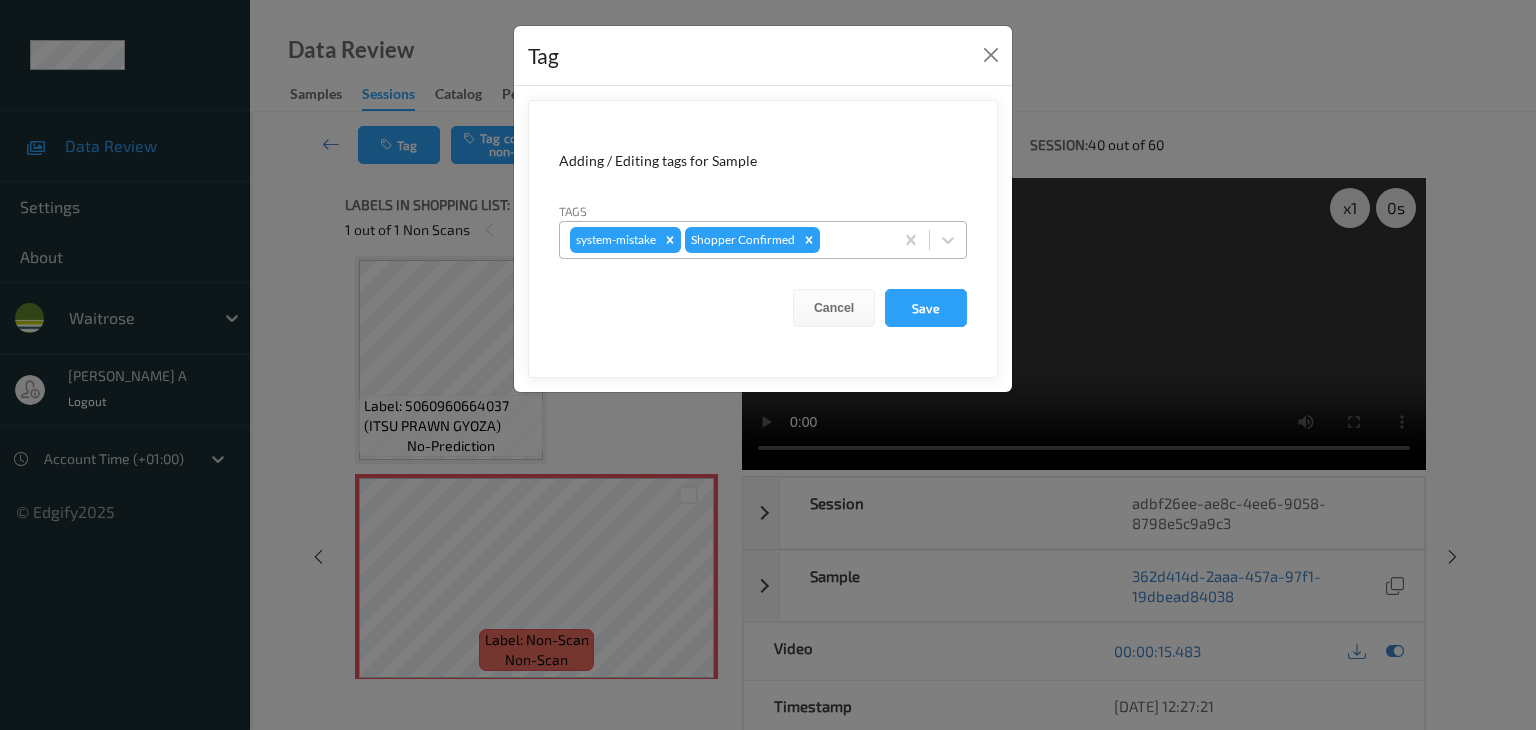 click at bounding box center [853, 240] 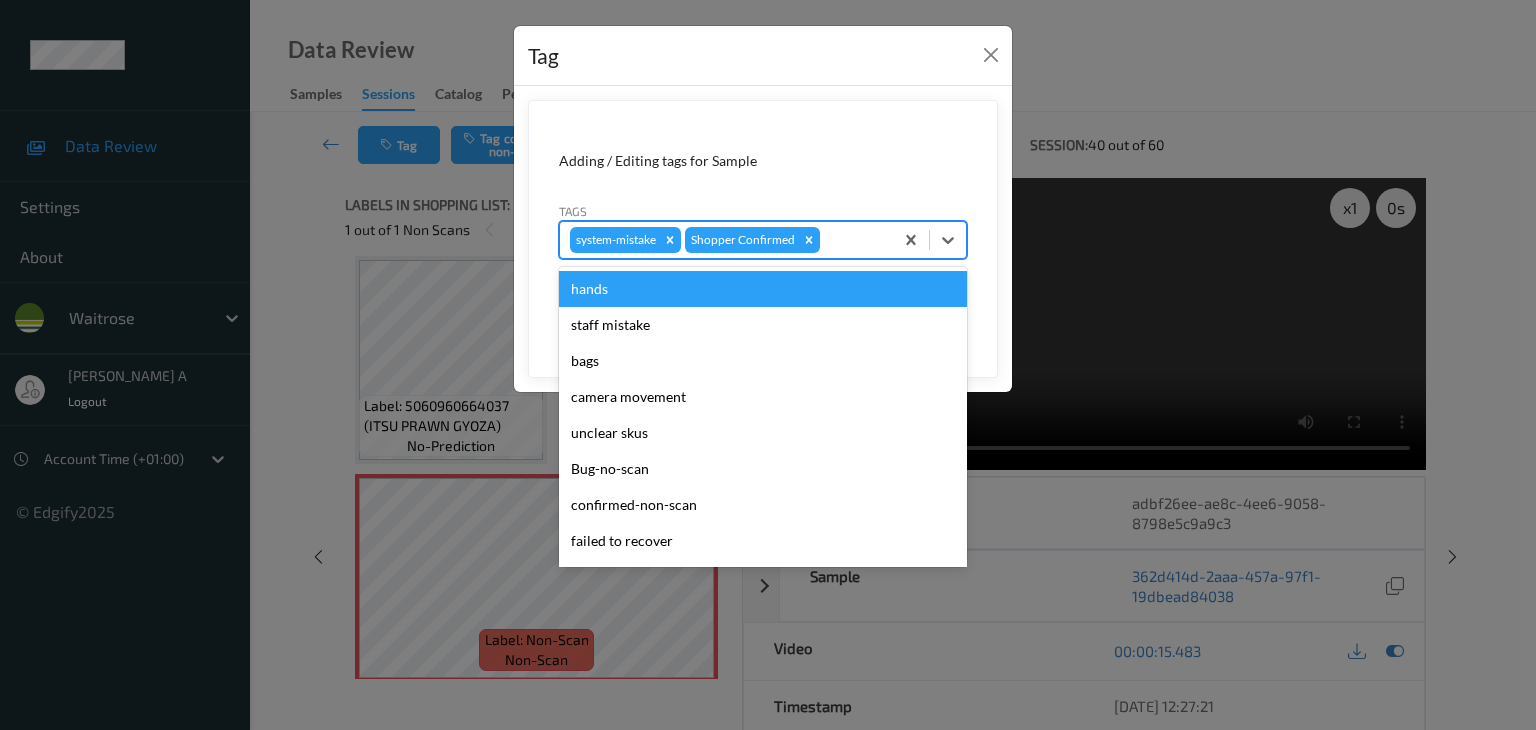 type on "u" 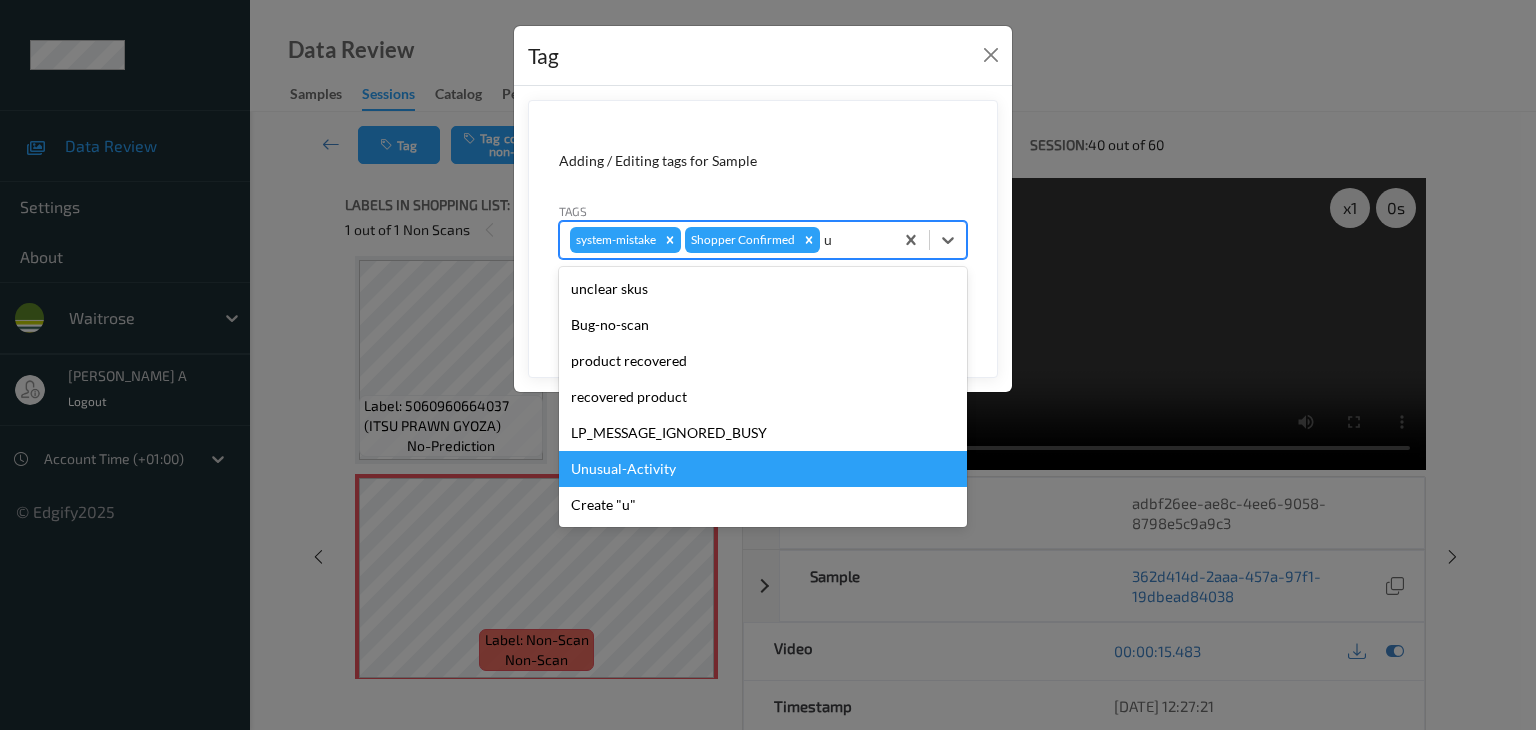 click on "Unusual-Activity" at bounding box center (763, 469) 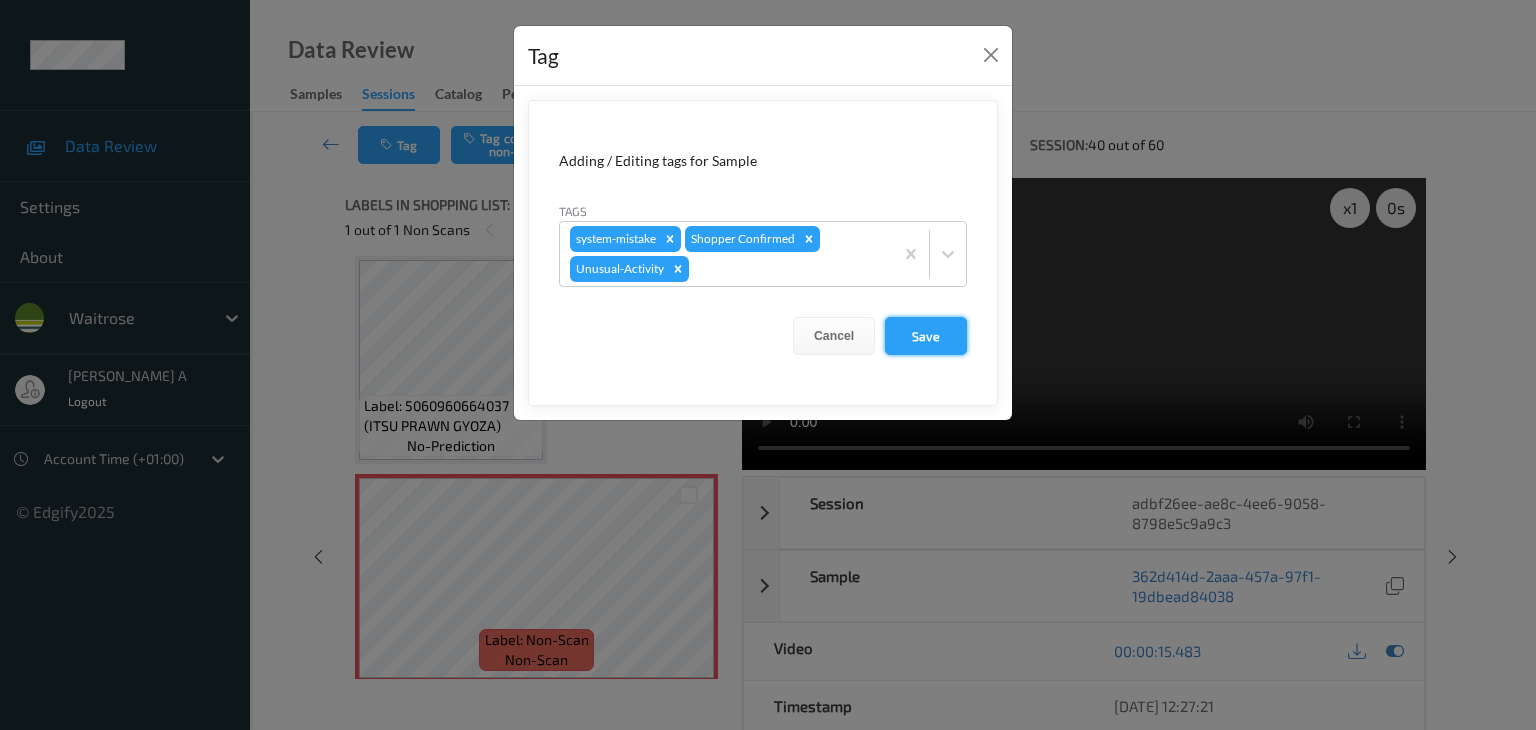 click on "Save" at bounding box center (926, 336) 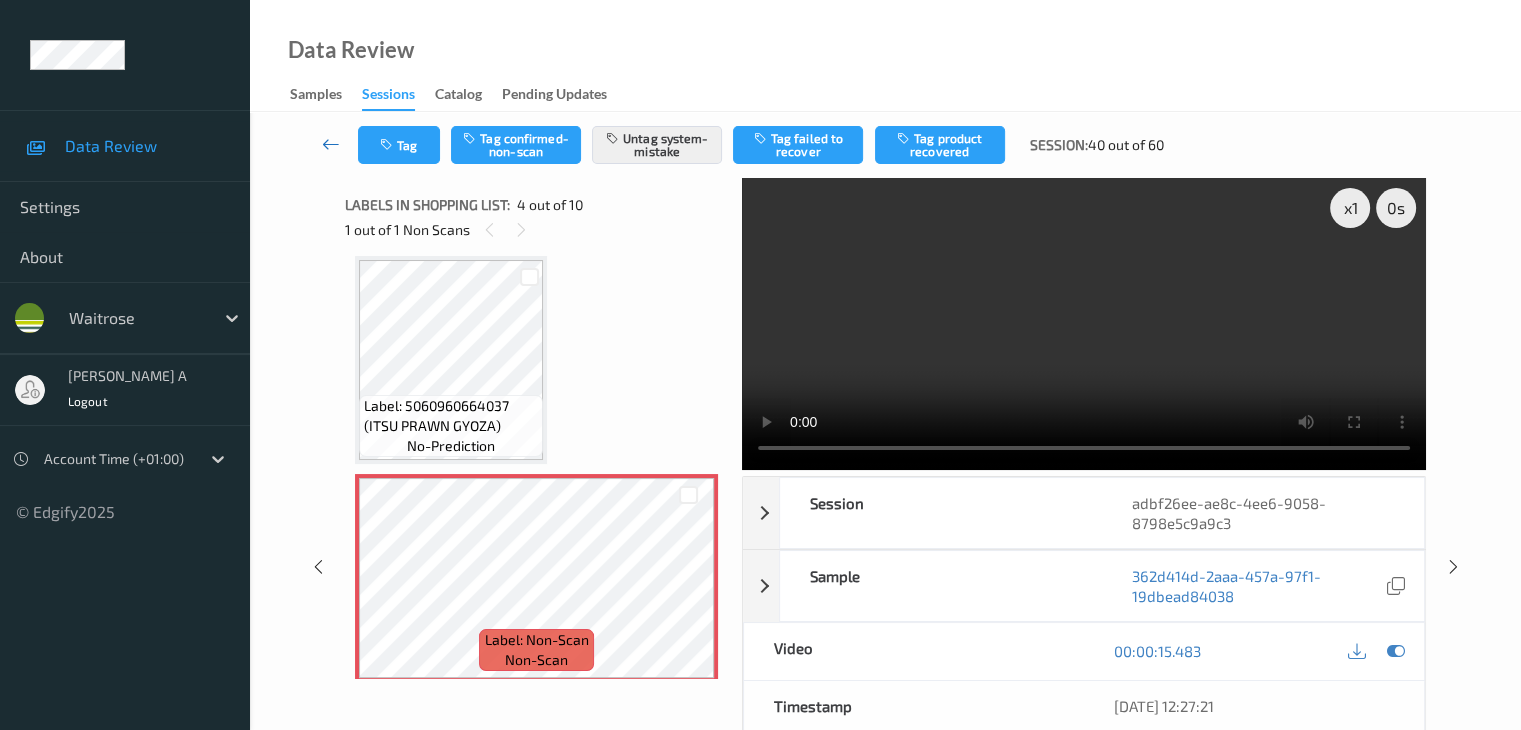 click at bounding box center (331, 144) 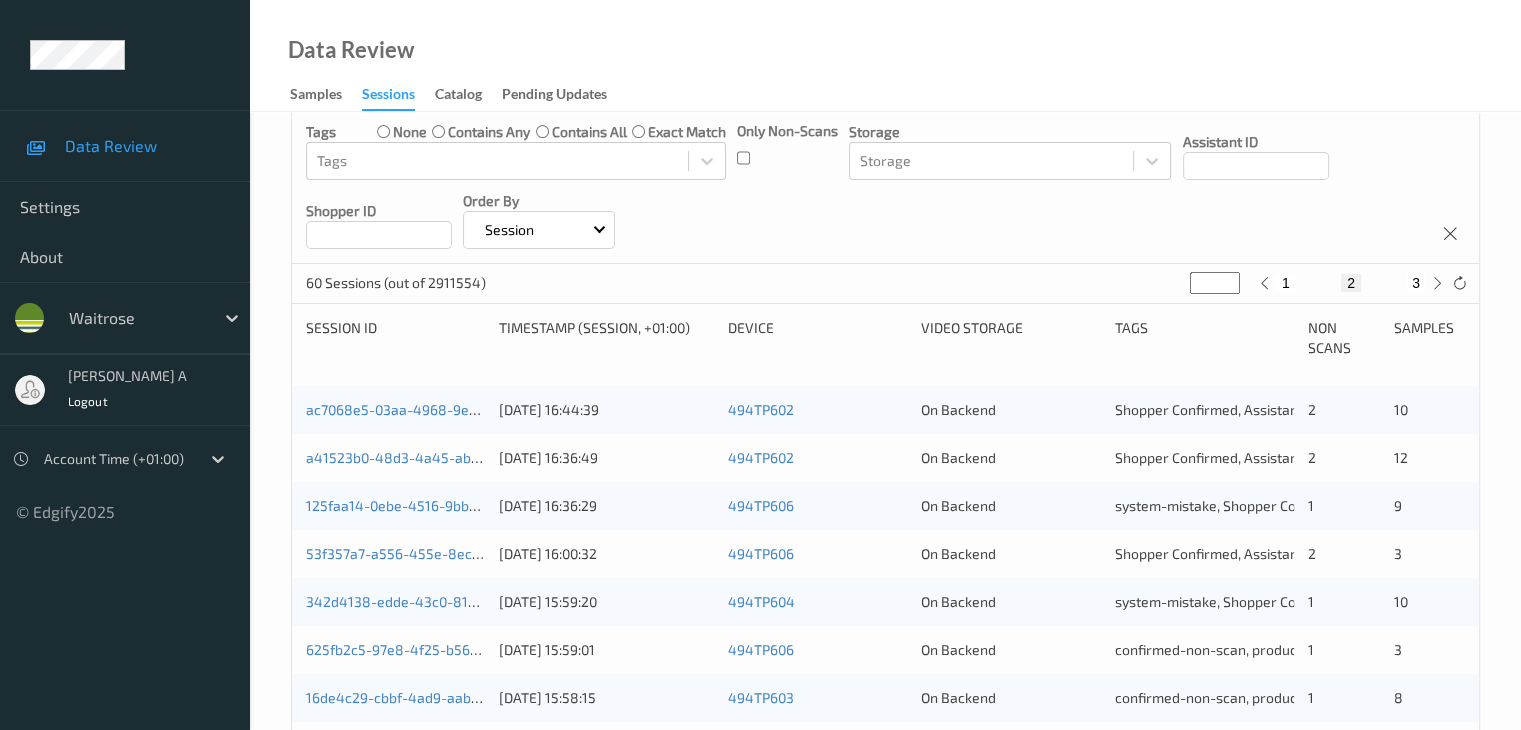 scroll, scrollTop: 232, scrollLeft: 0, axis: vertical 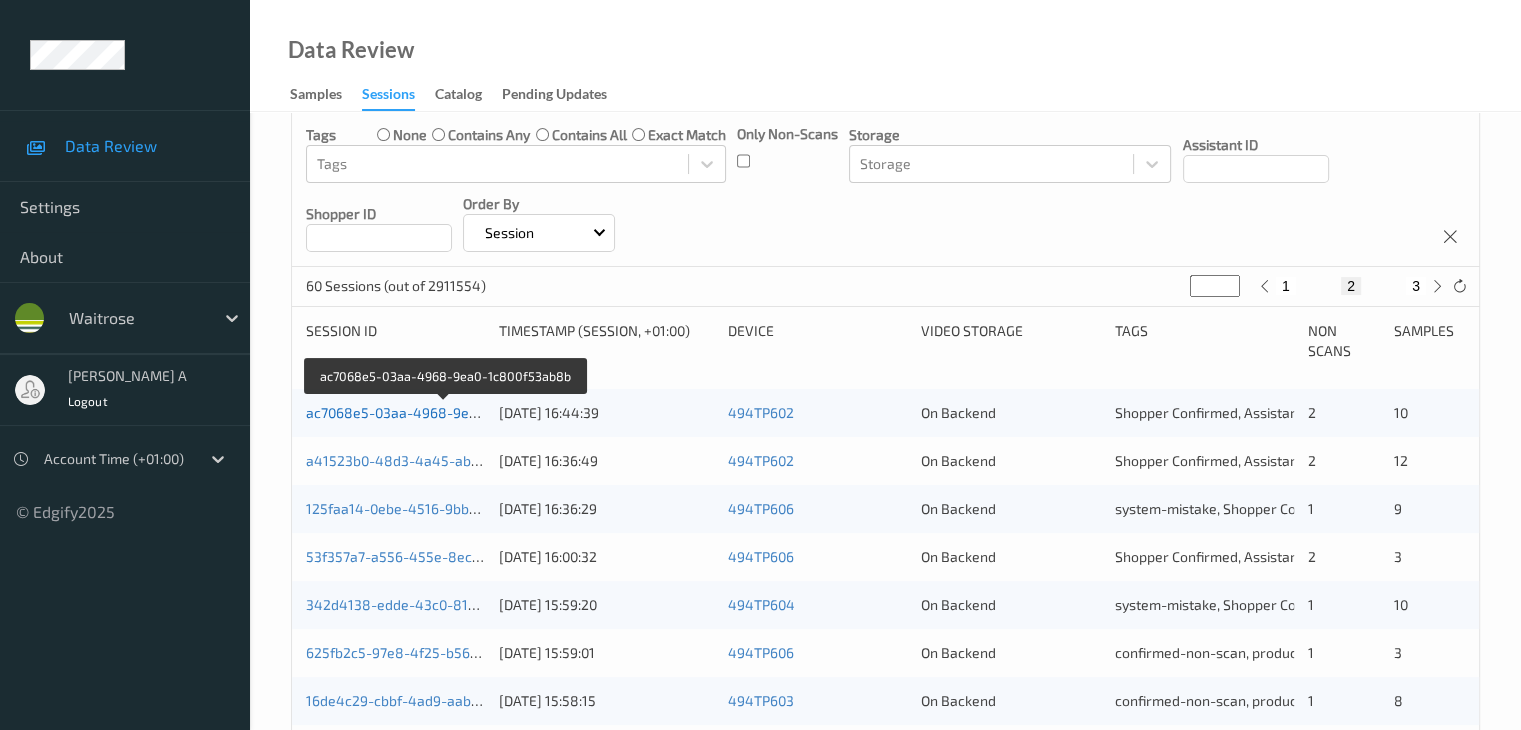 click on "ac7068e5-03aa-4968-9ea0-1c800f53ab8b" at bounding box center [444, 412] 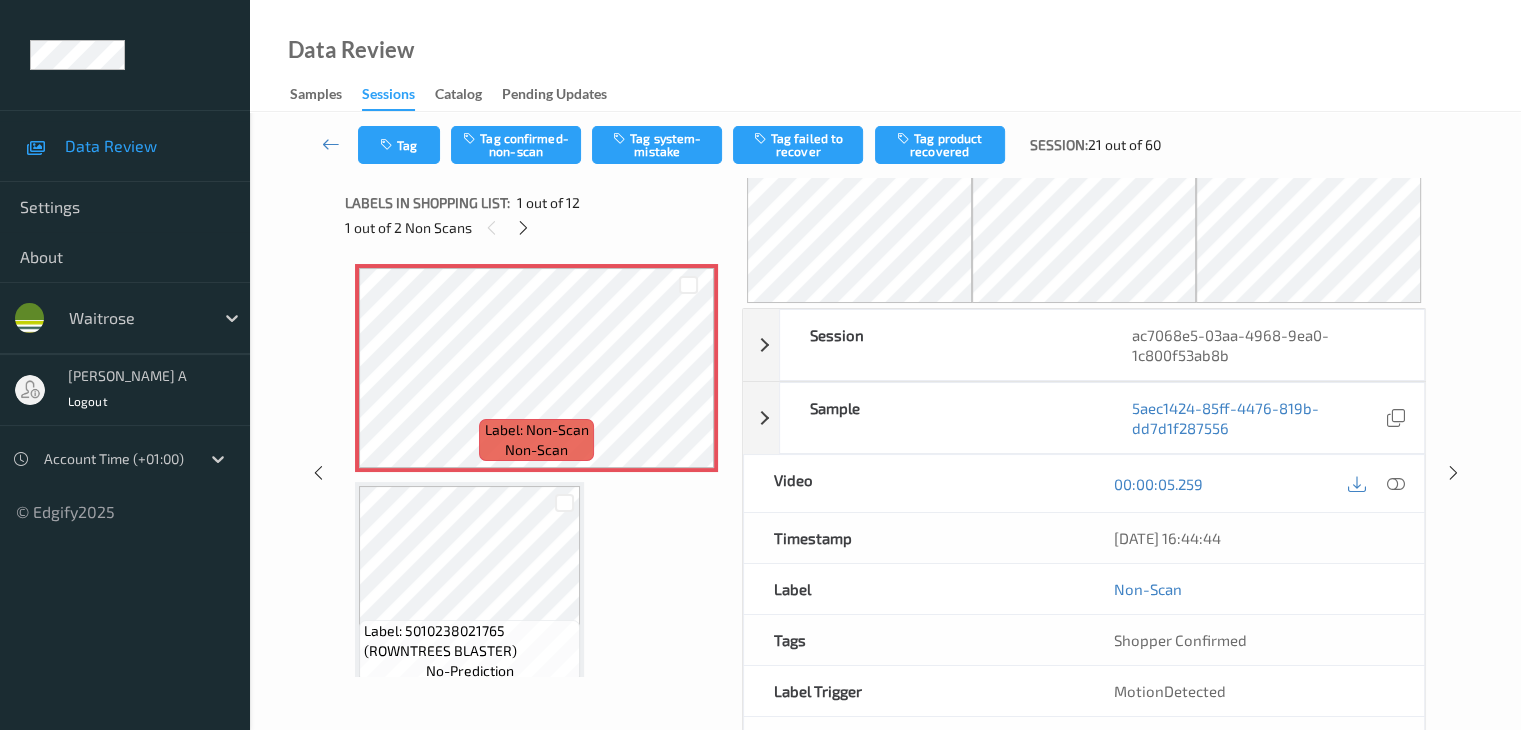 scroll, scrollTop: 0, scrollLeft: 0, axis: both 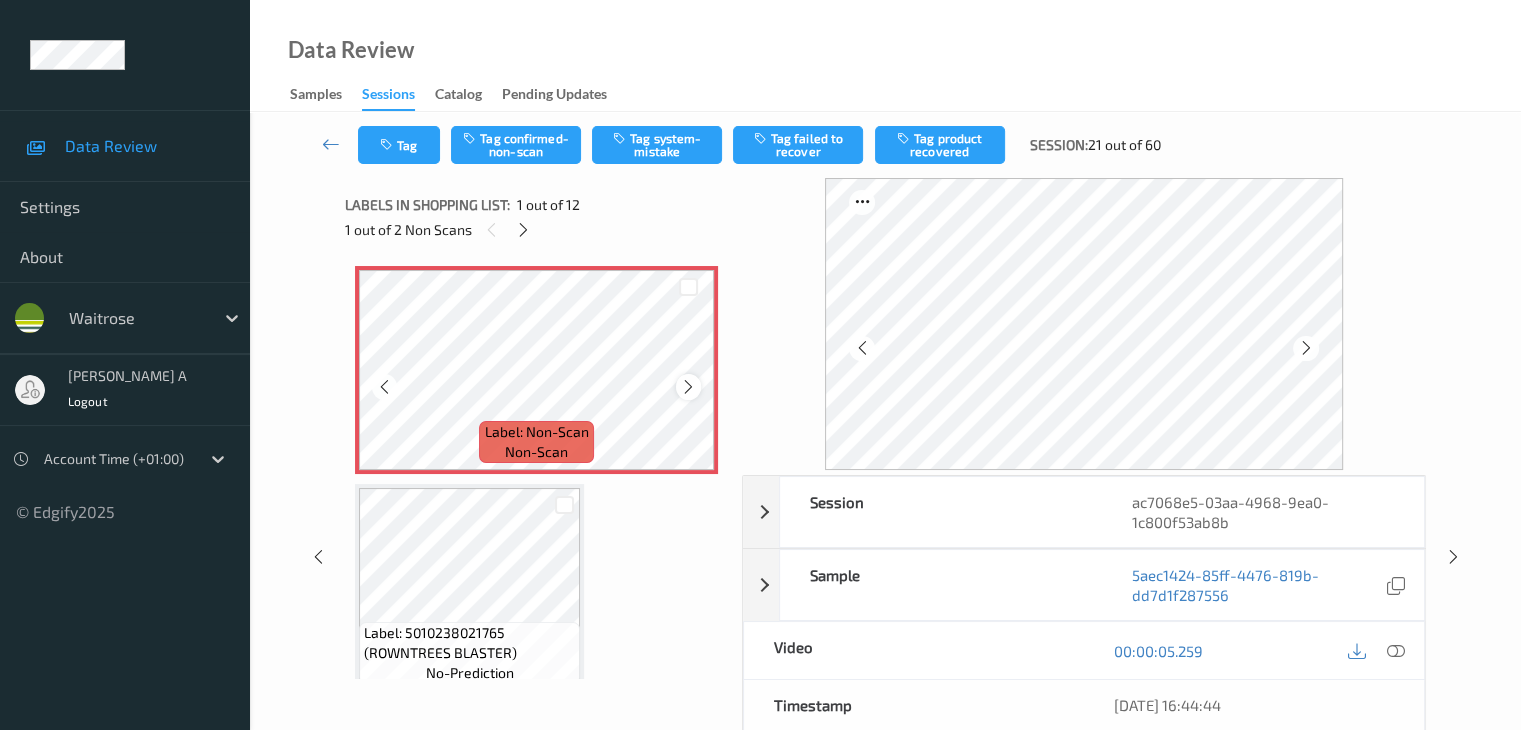 click at bounding box center (688, 387) 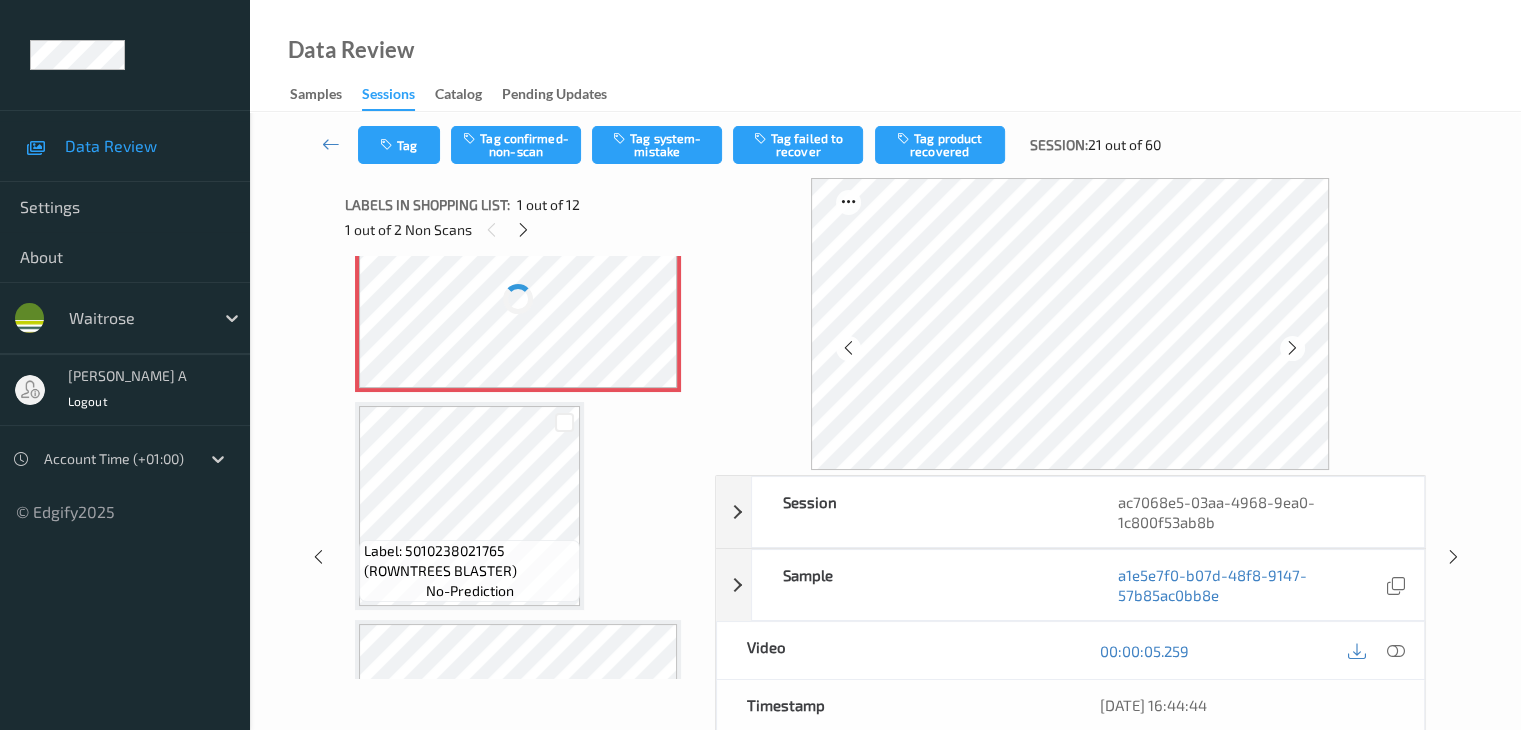 scroll, scrollTop: 0, scrollLeft: 0, axis: both 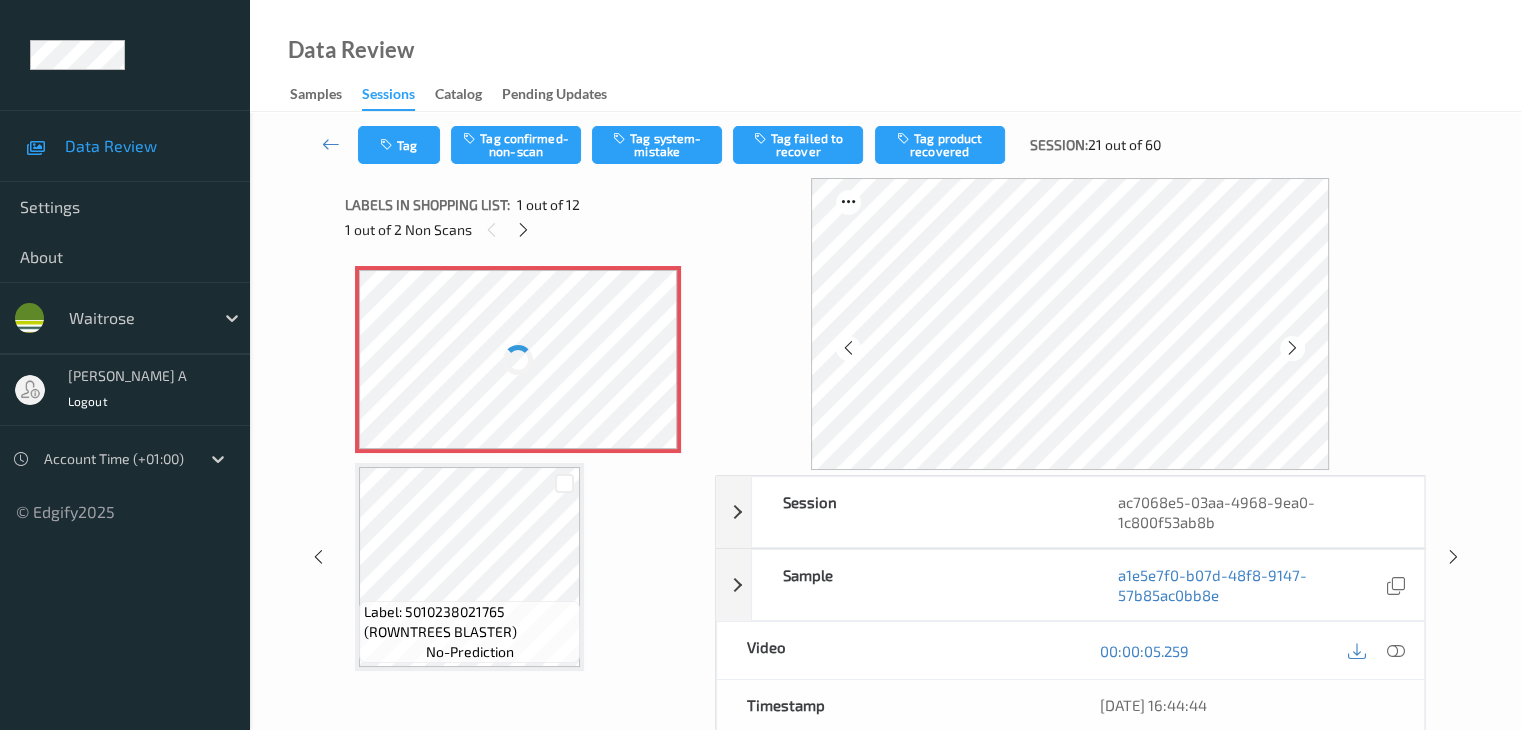 click at bounding box center [518, 359] 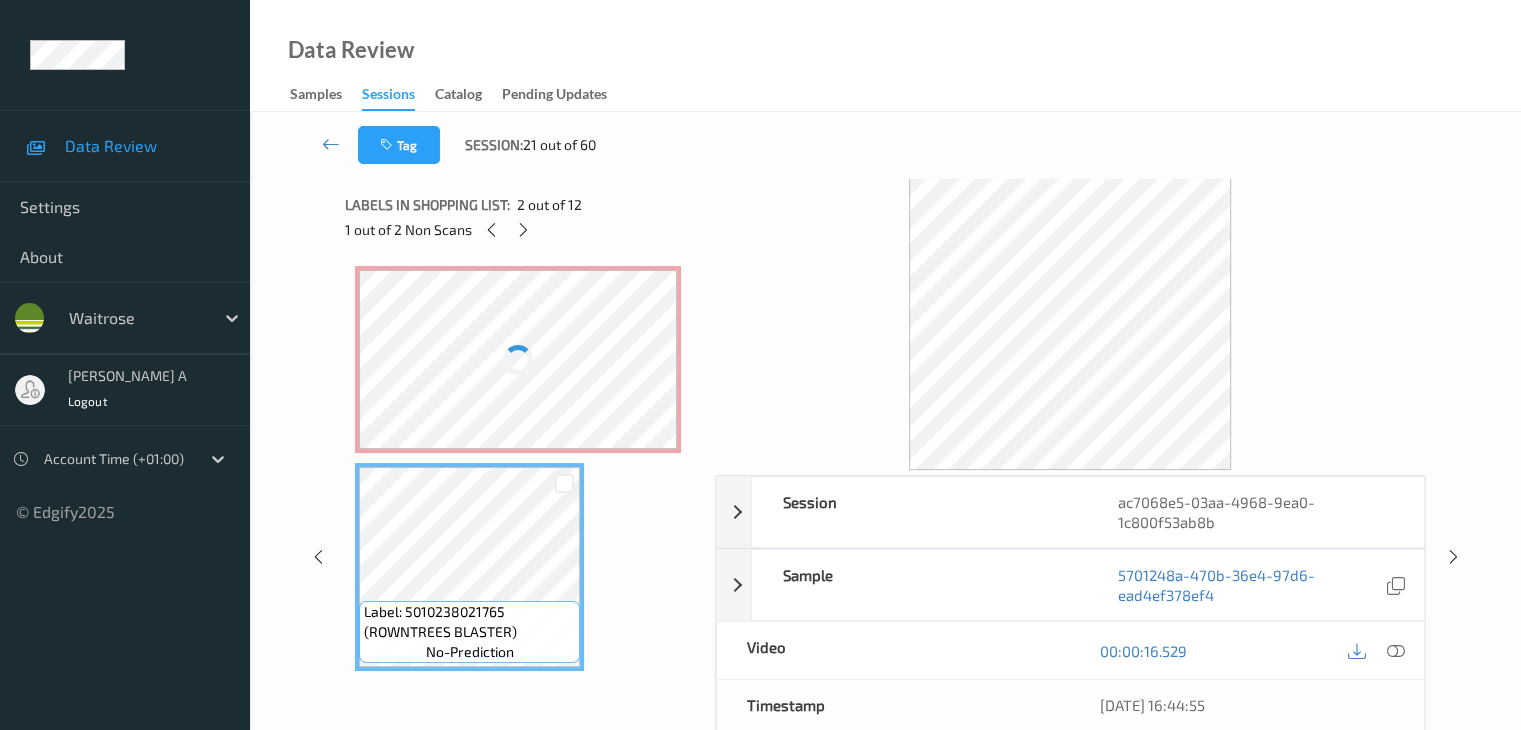 click at bounding box center (518, 359) 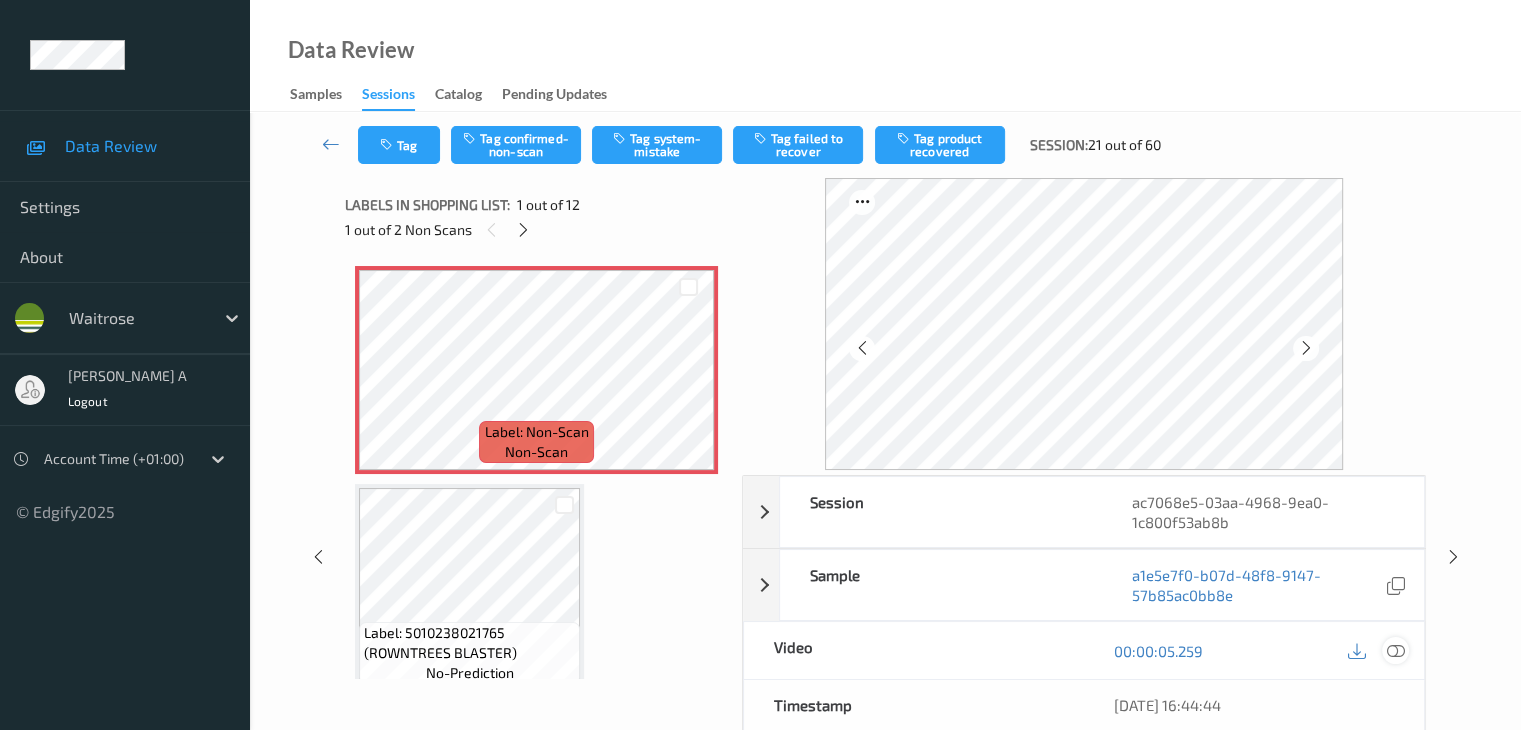 click at bounding box center (1395, 650) 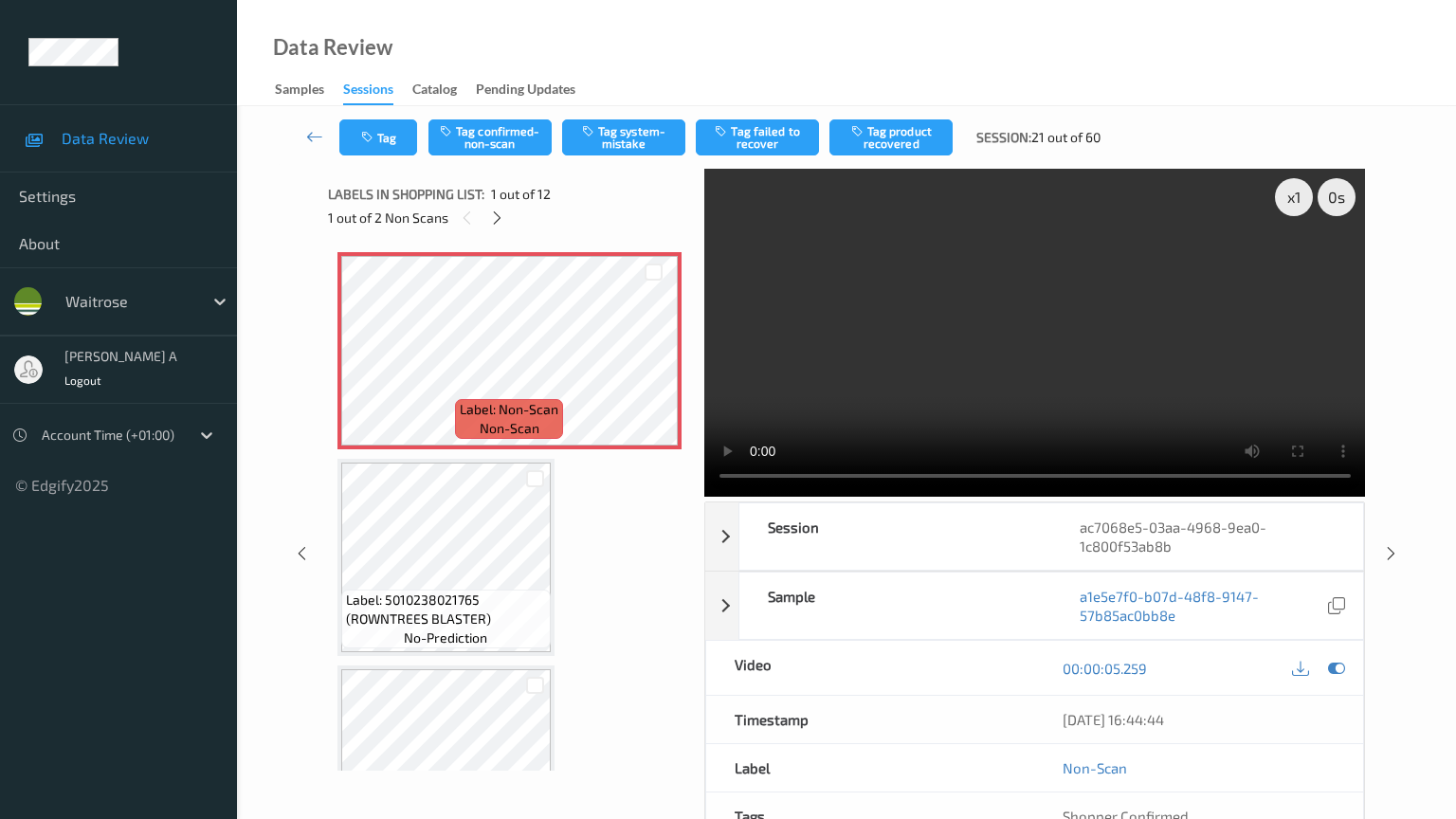 type 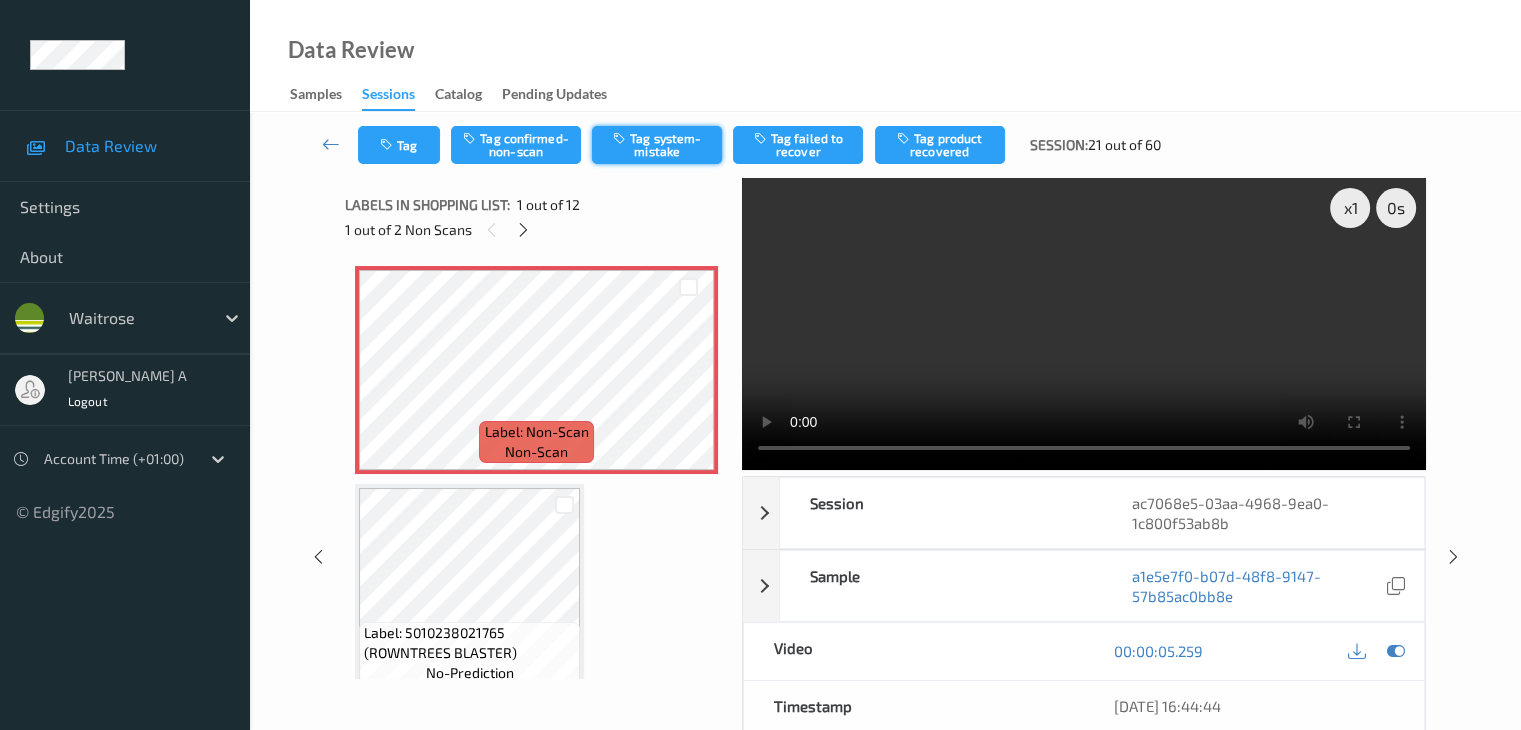click on "Tag   system-mistake" at bounding box center (657, 145) 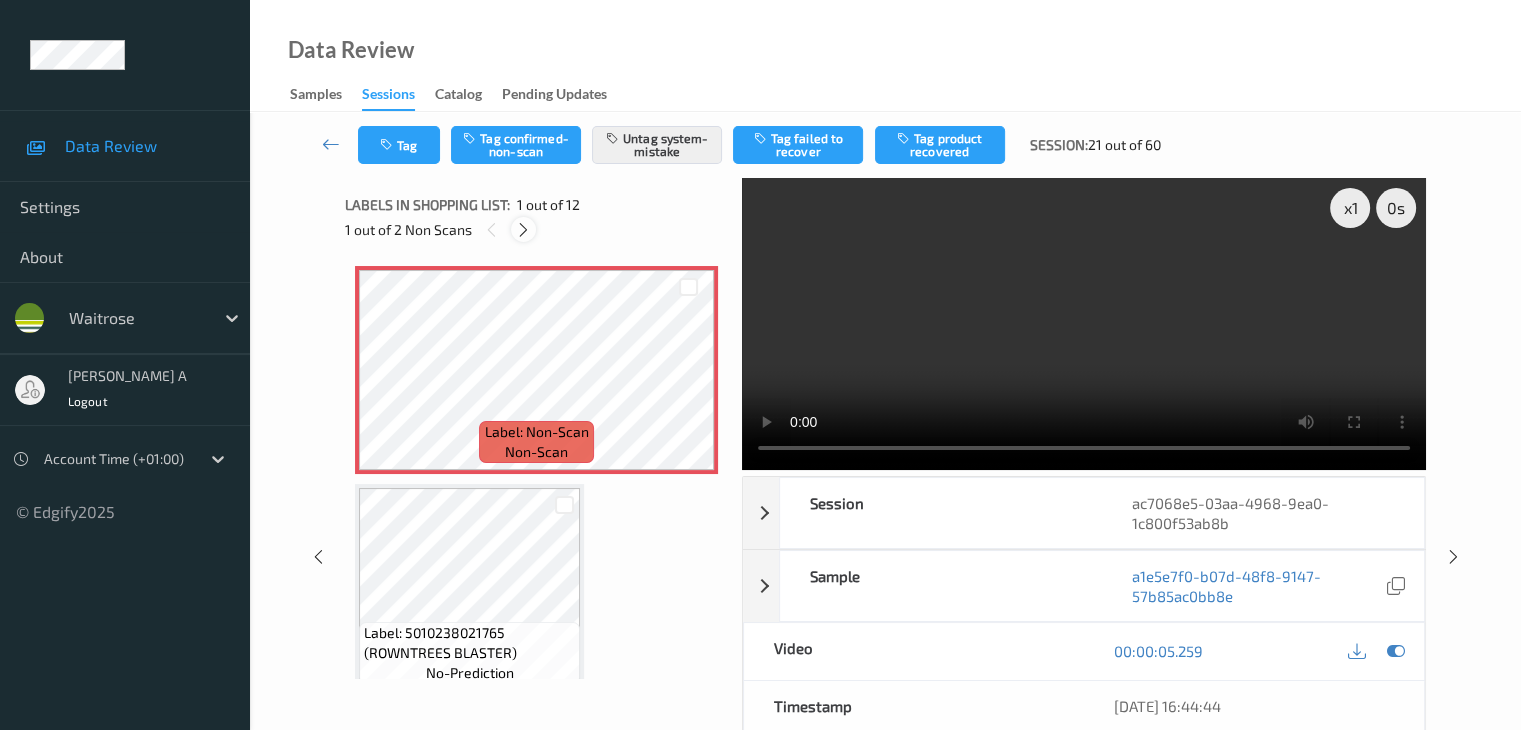 click at bounding box center (523, 230) 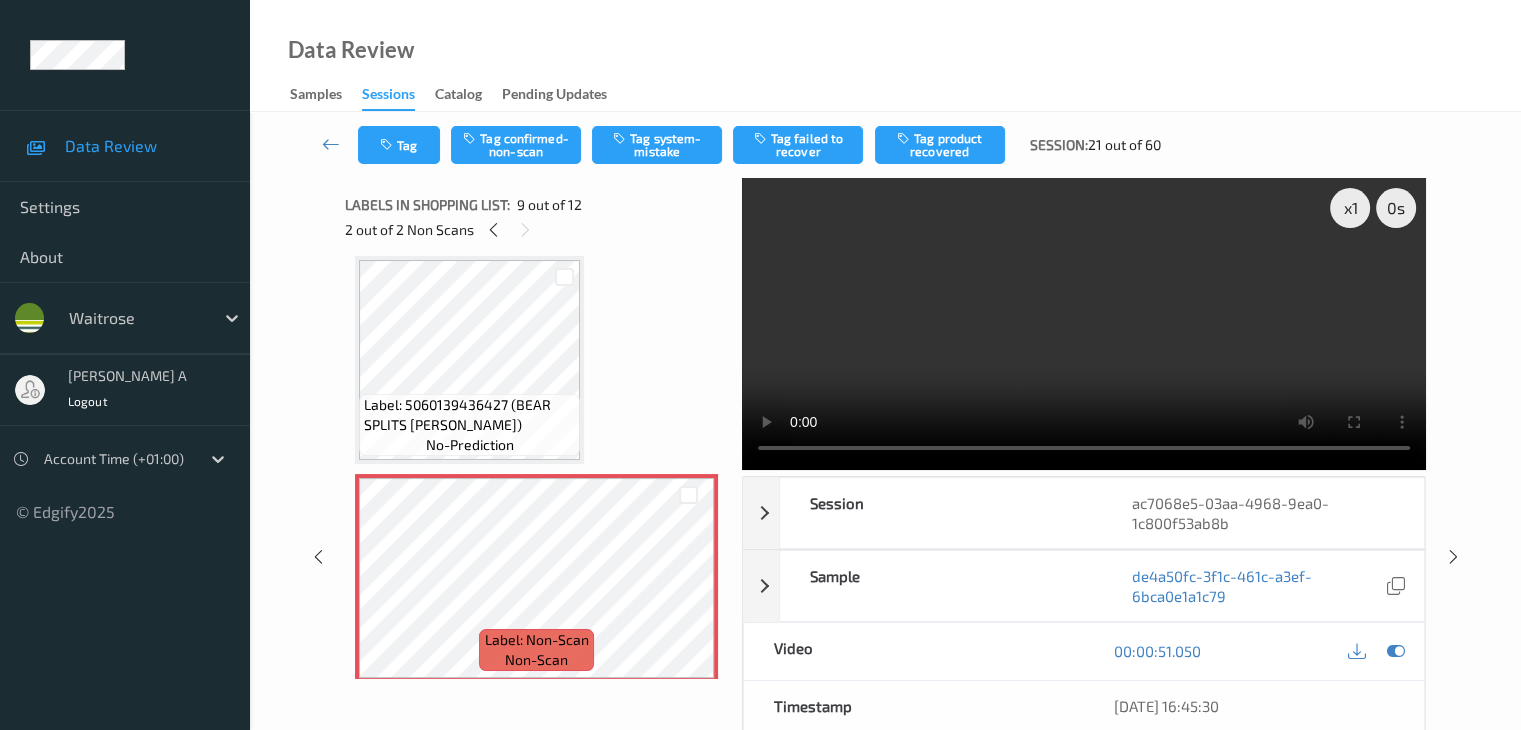 scroll, scrollTop: 1636, scrollLeft: 0, axis: vertical 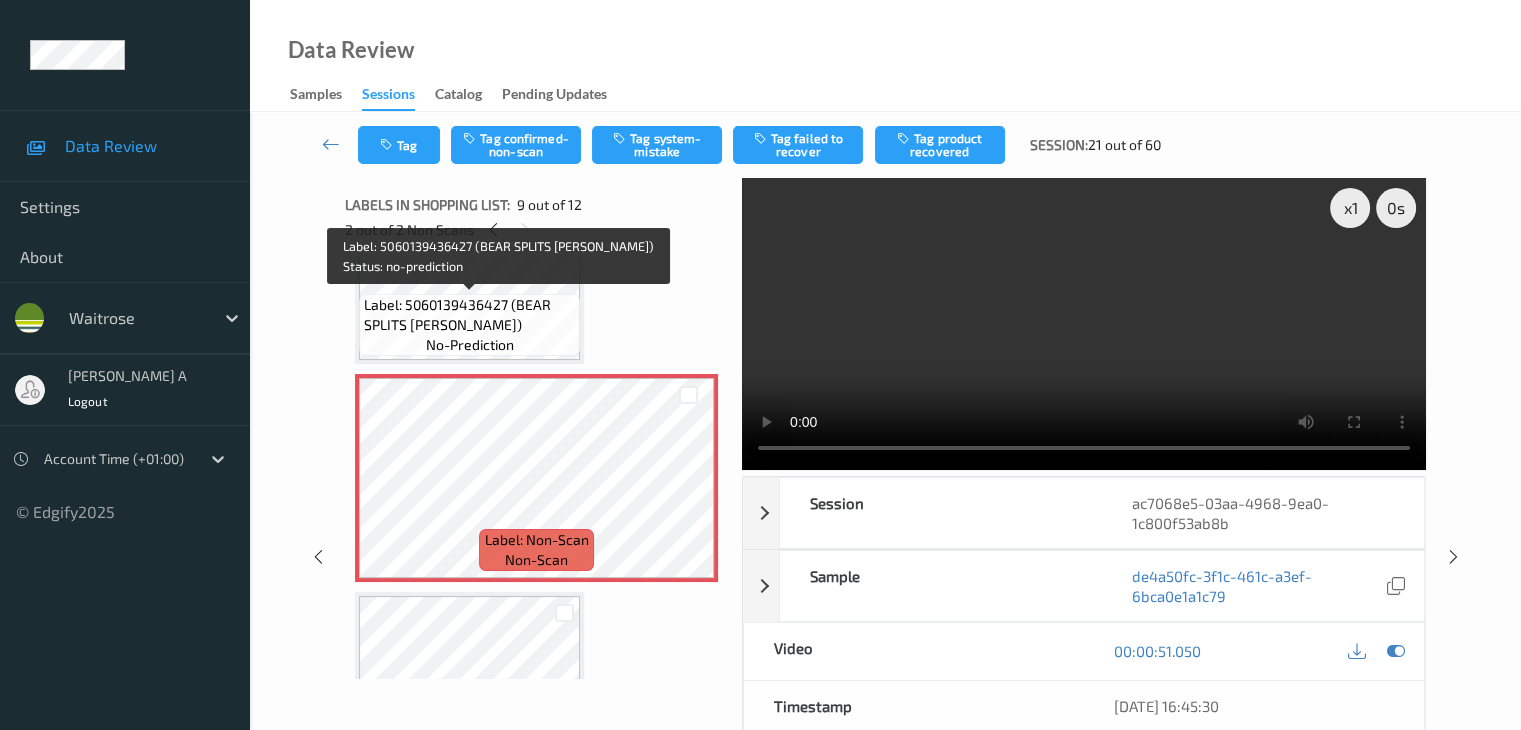 click on "Label: 5060139436427 (BEAR SPLITS [PERSON_NAME])" at bounding box center (469, 315) 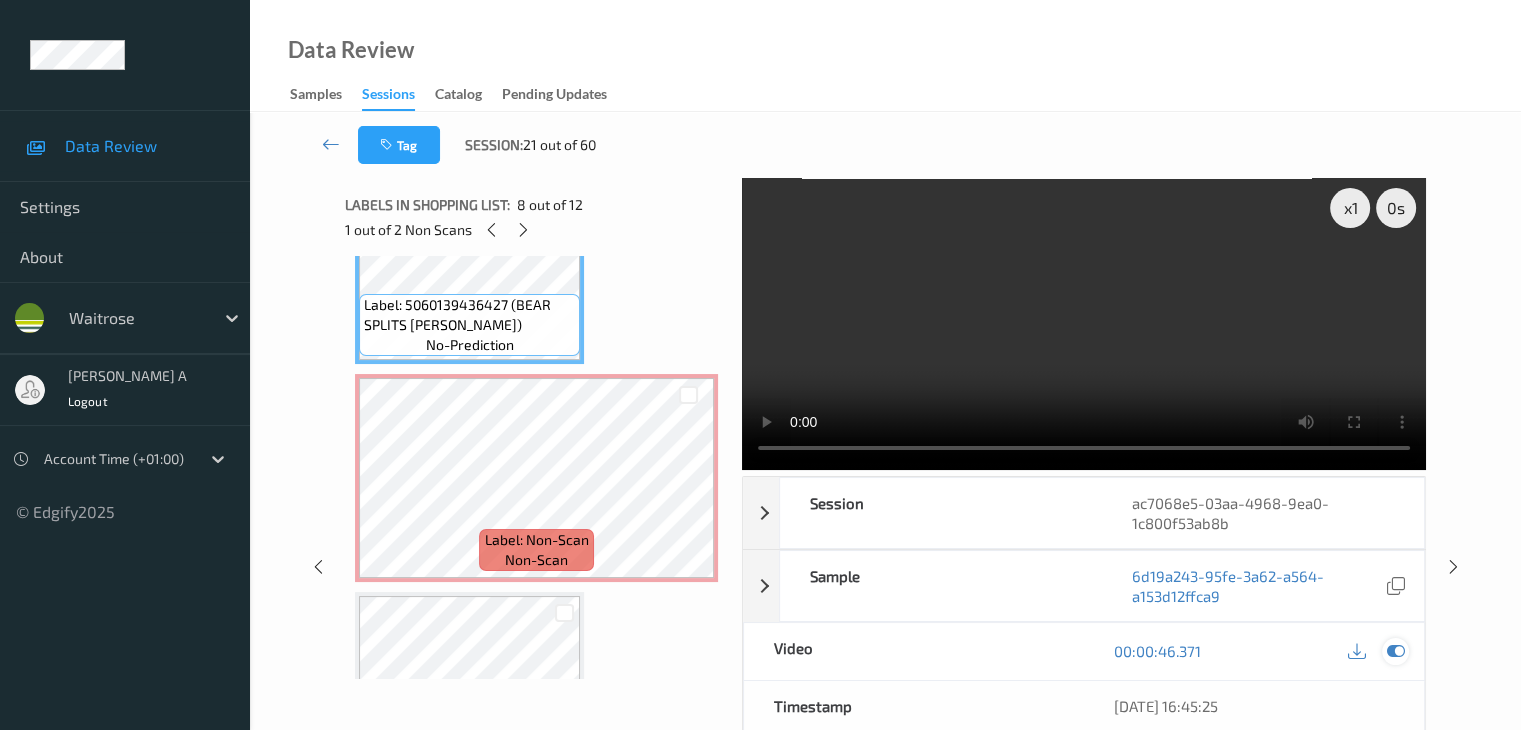 click at bounding box center [1395, 651] 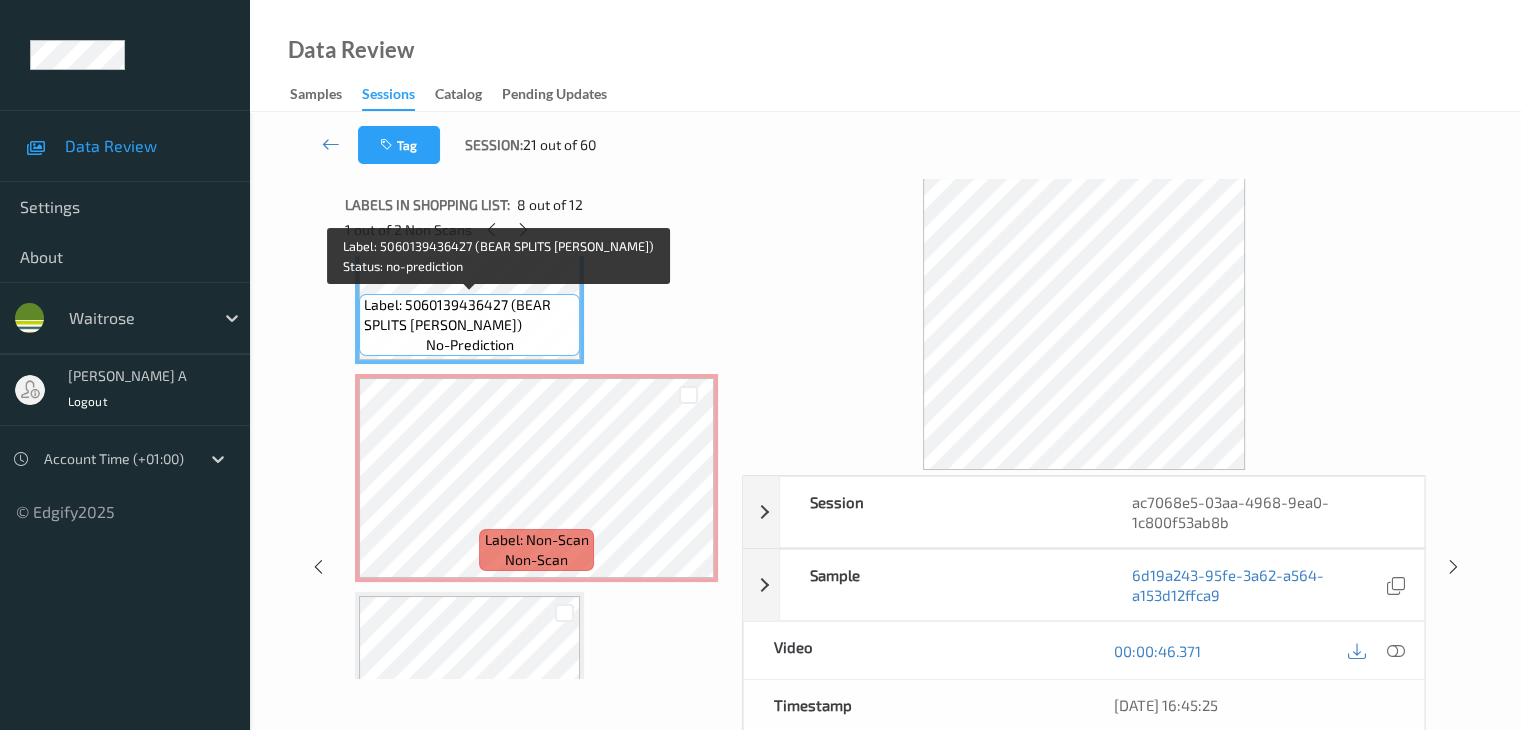 click on "Label: 5060139436427 (BEAR SPLITS [PERSON_NAME])" at bounding box center (469, 315) 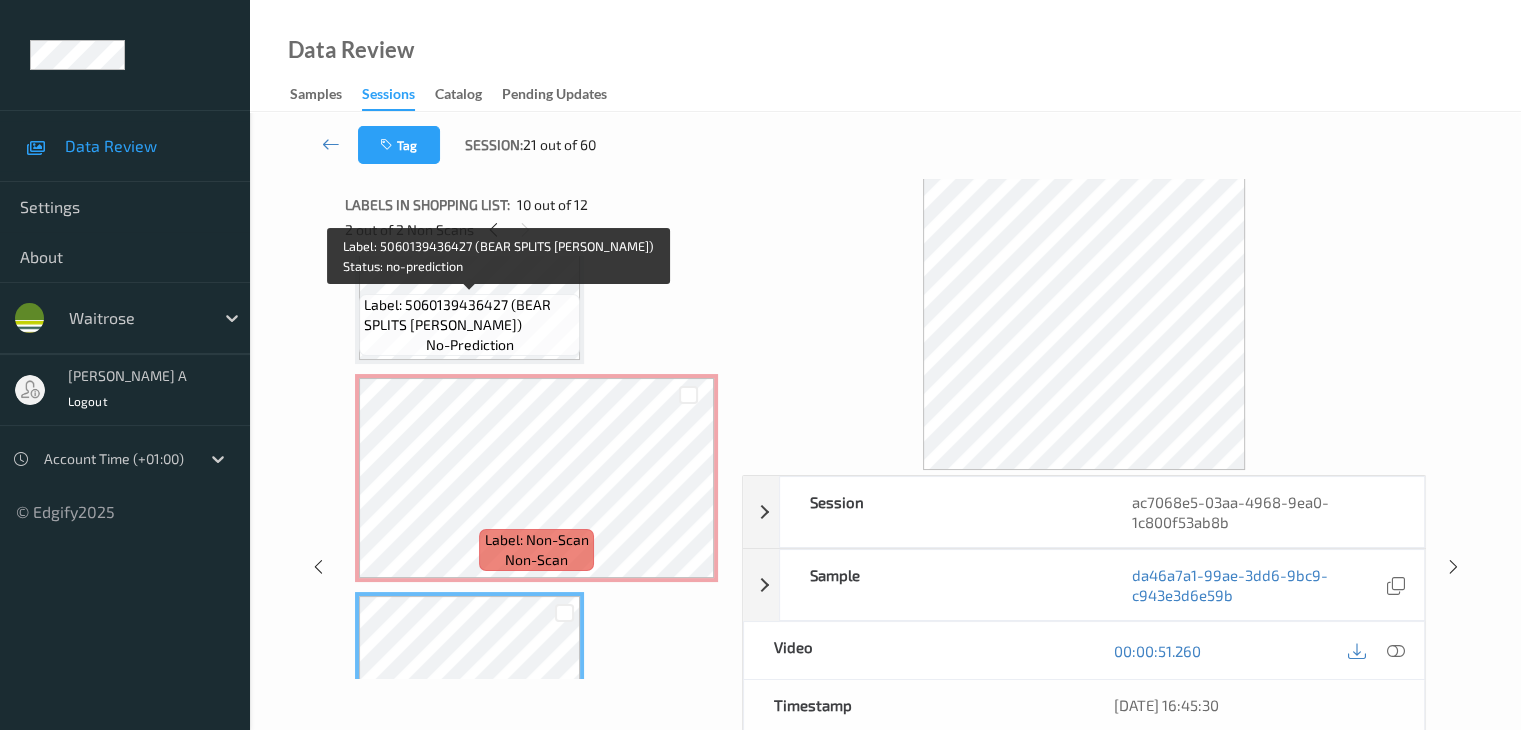 scroll, scrollTop: 1636, scrollLeft: 0, axis: vertical 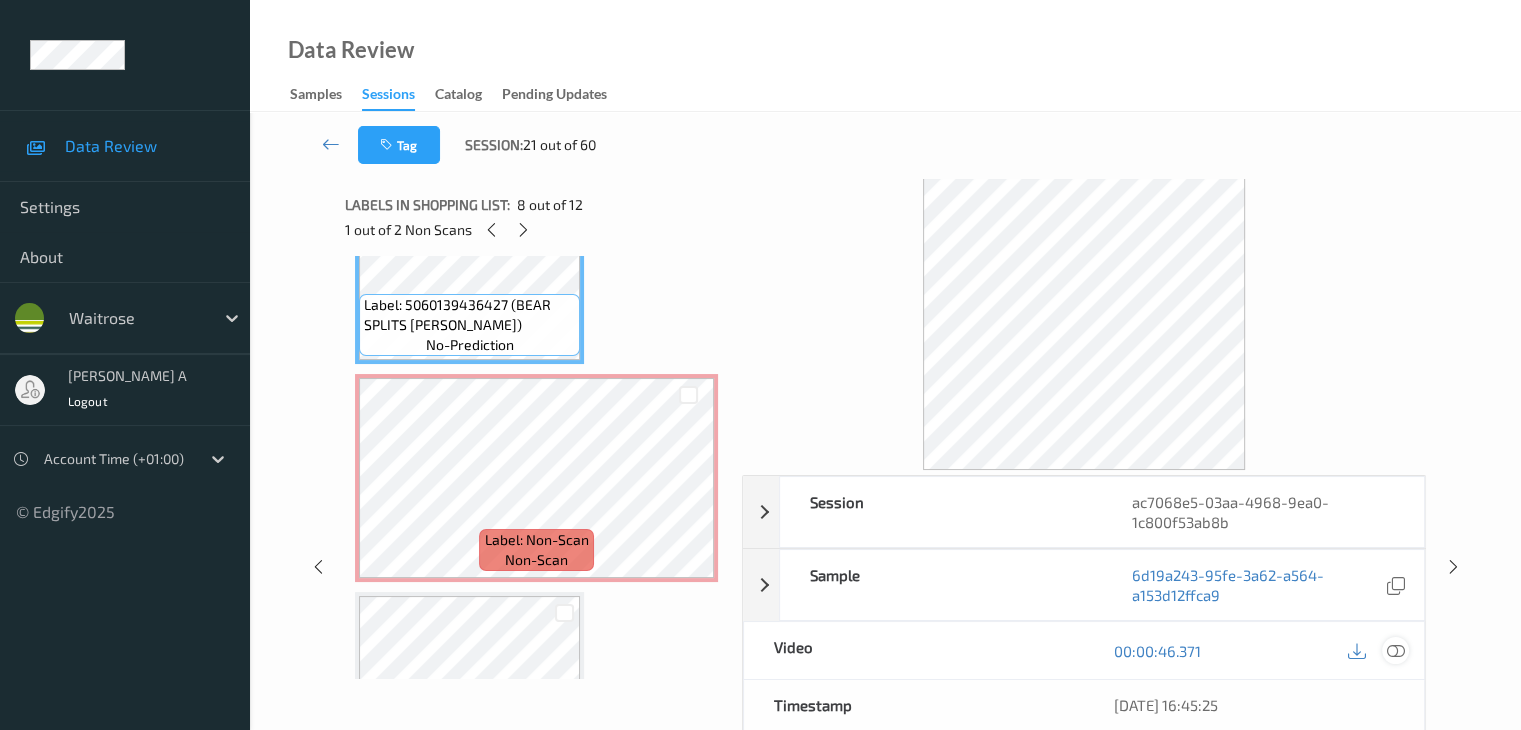 click at bounding box center [1395, 651] 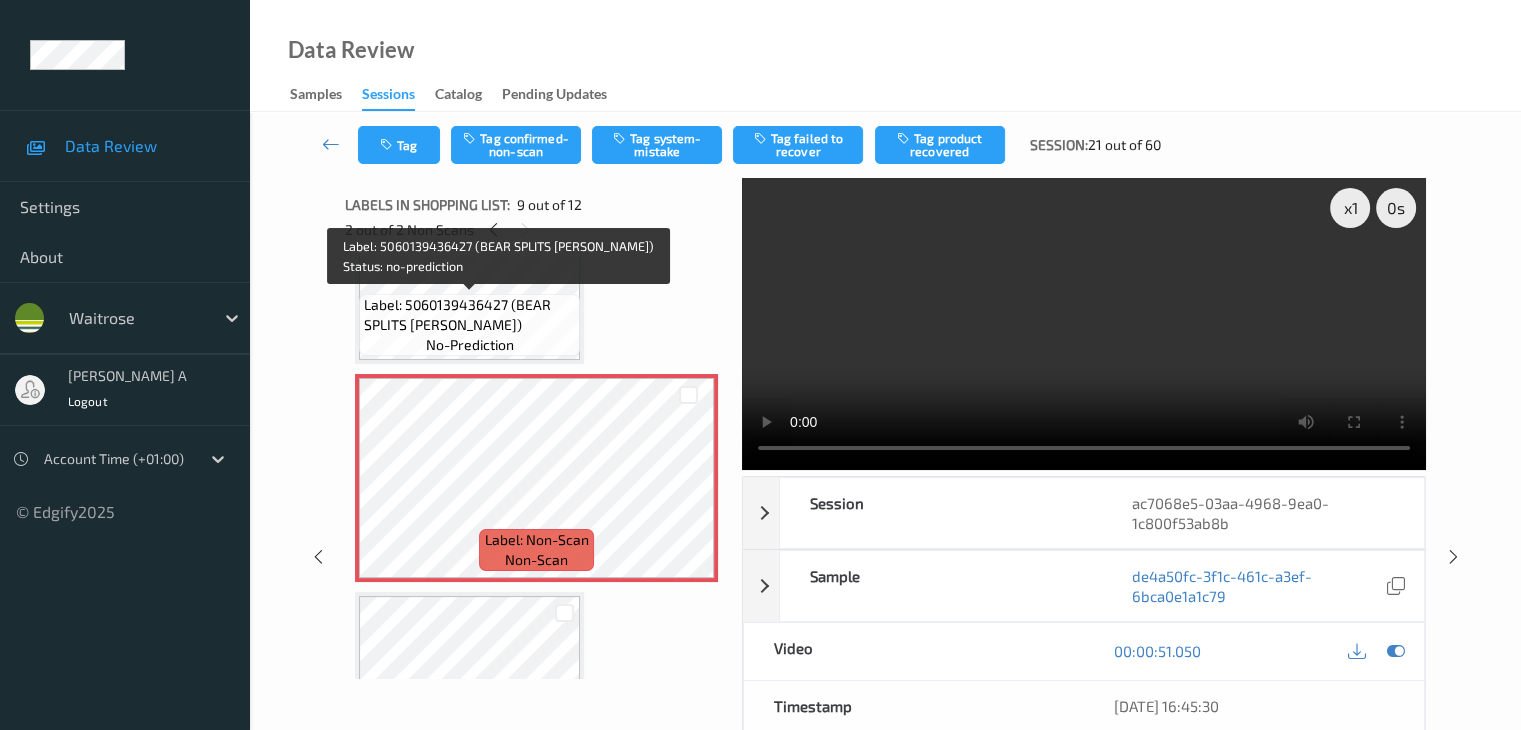 click on "Label: 5060139436427 (BEAR SPLITS [PERSON_NAME])" at bounding box center [469, 315] 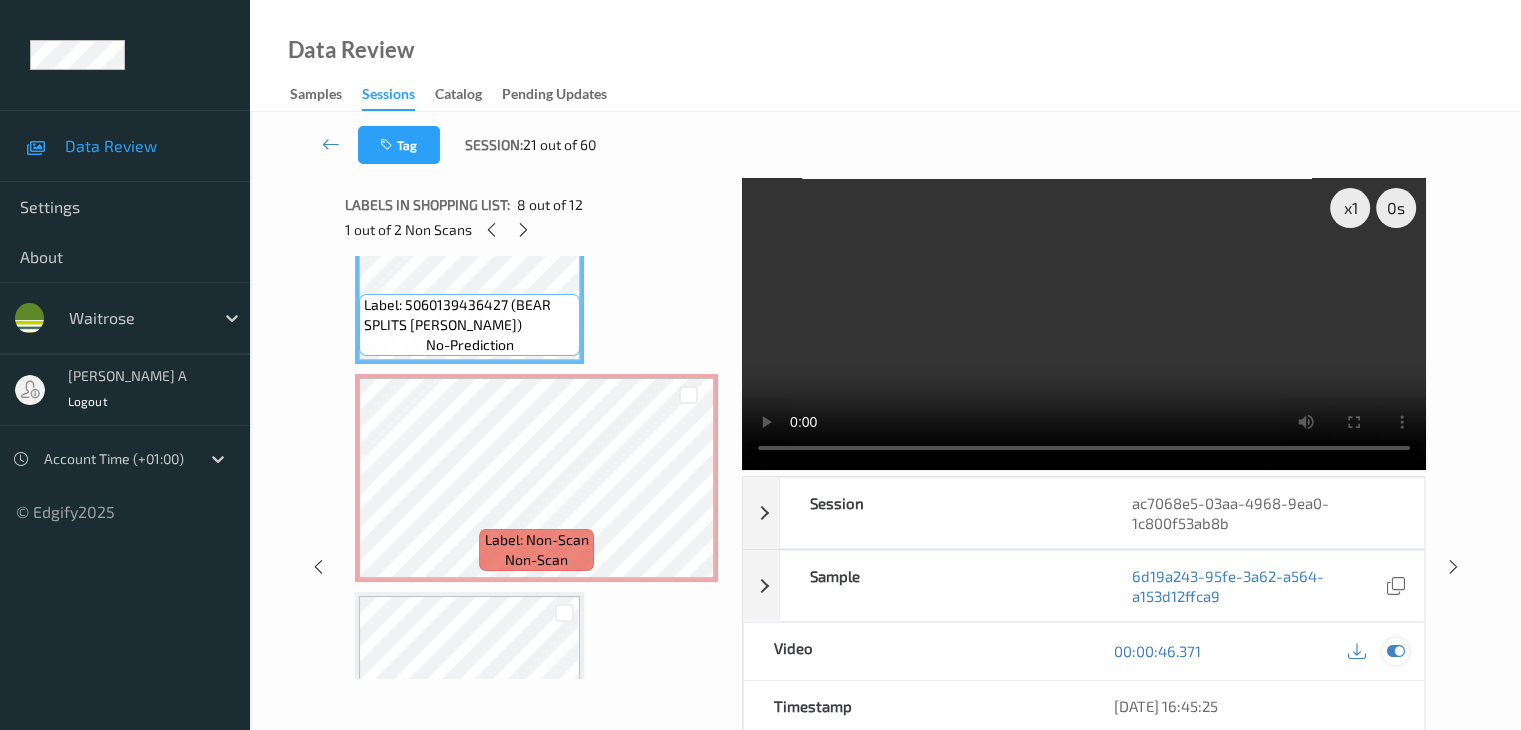 click at bounding box center (1395, 651) 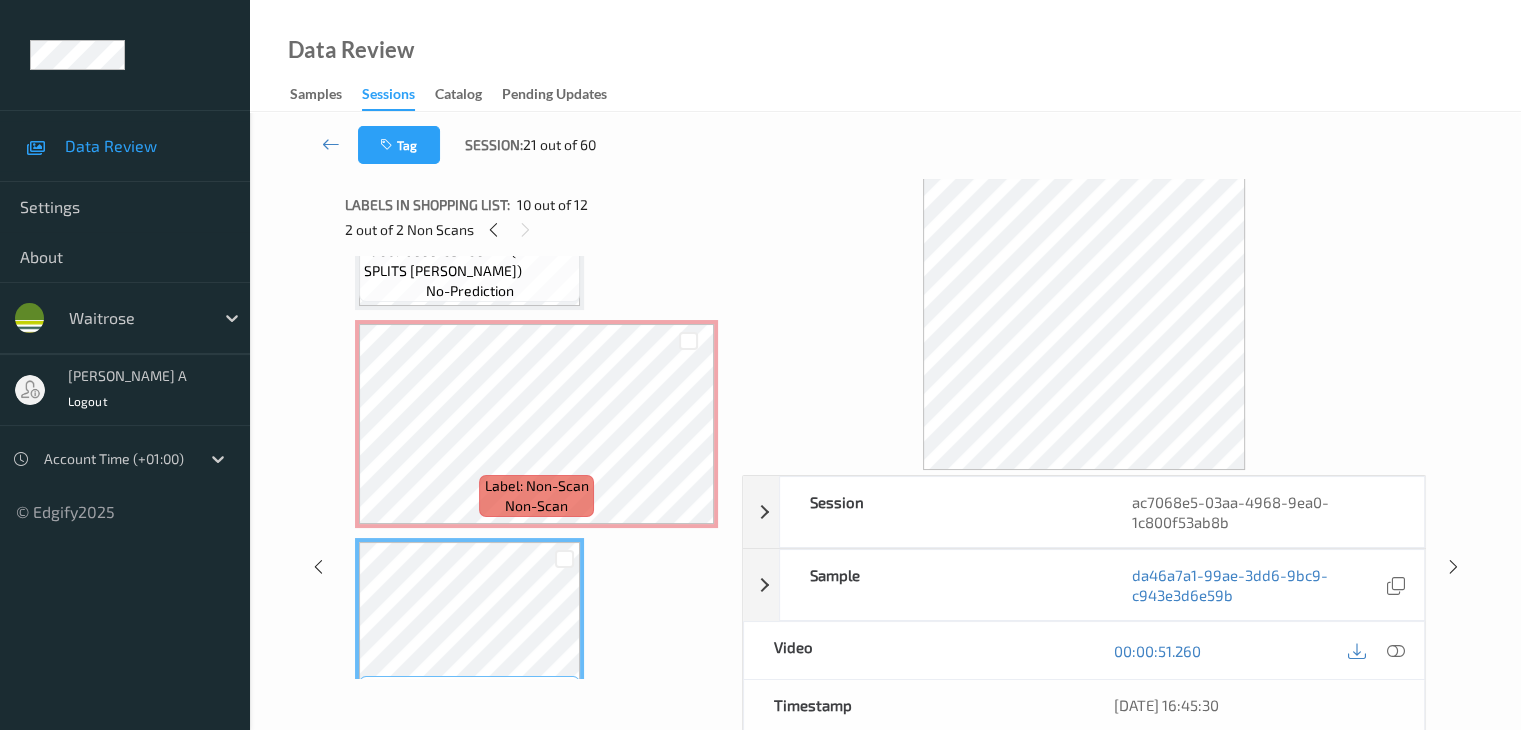 scroll, scrollTop: 1836, scrollLeft: 0, axis: vertical 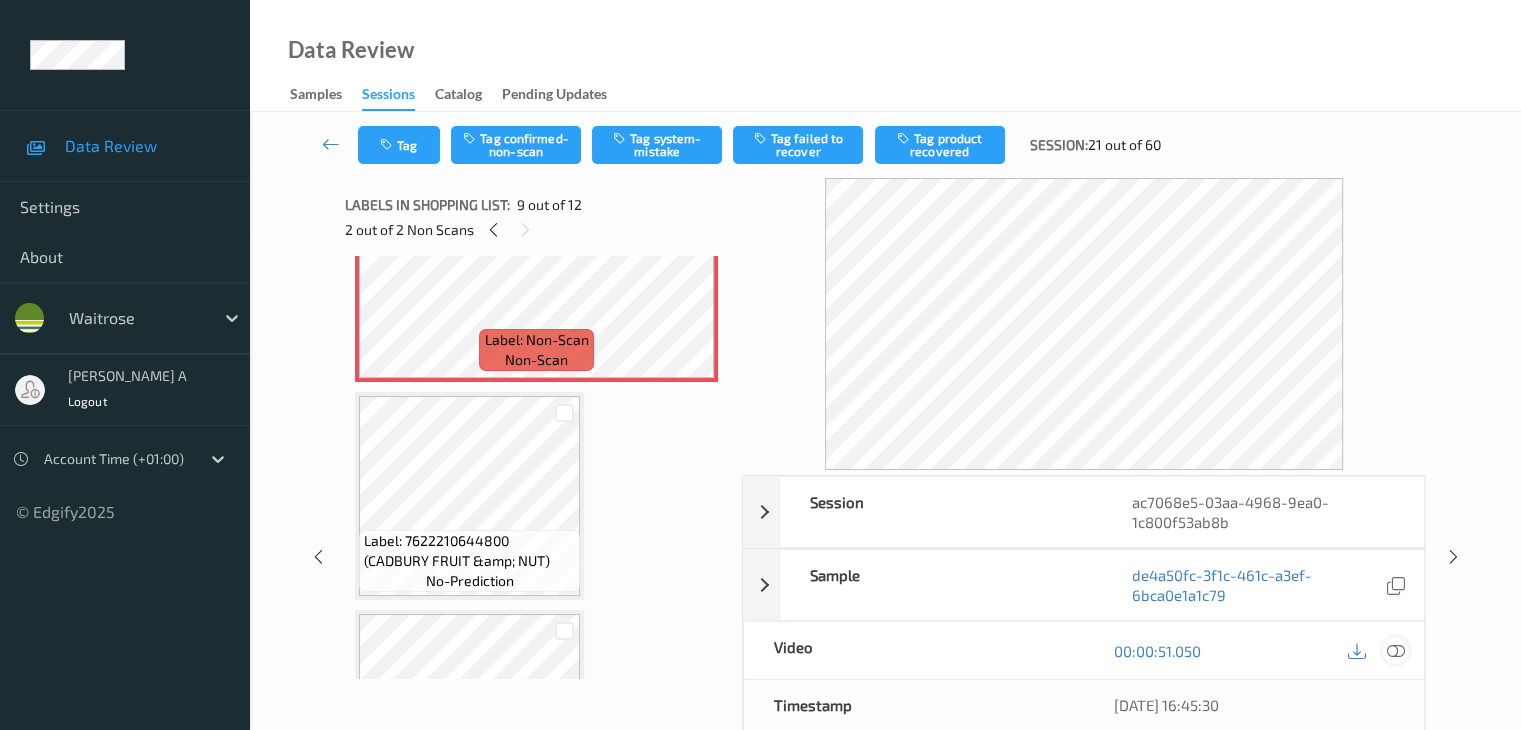 click at bounding box center [1395, 651] 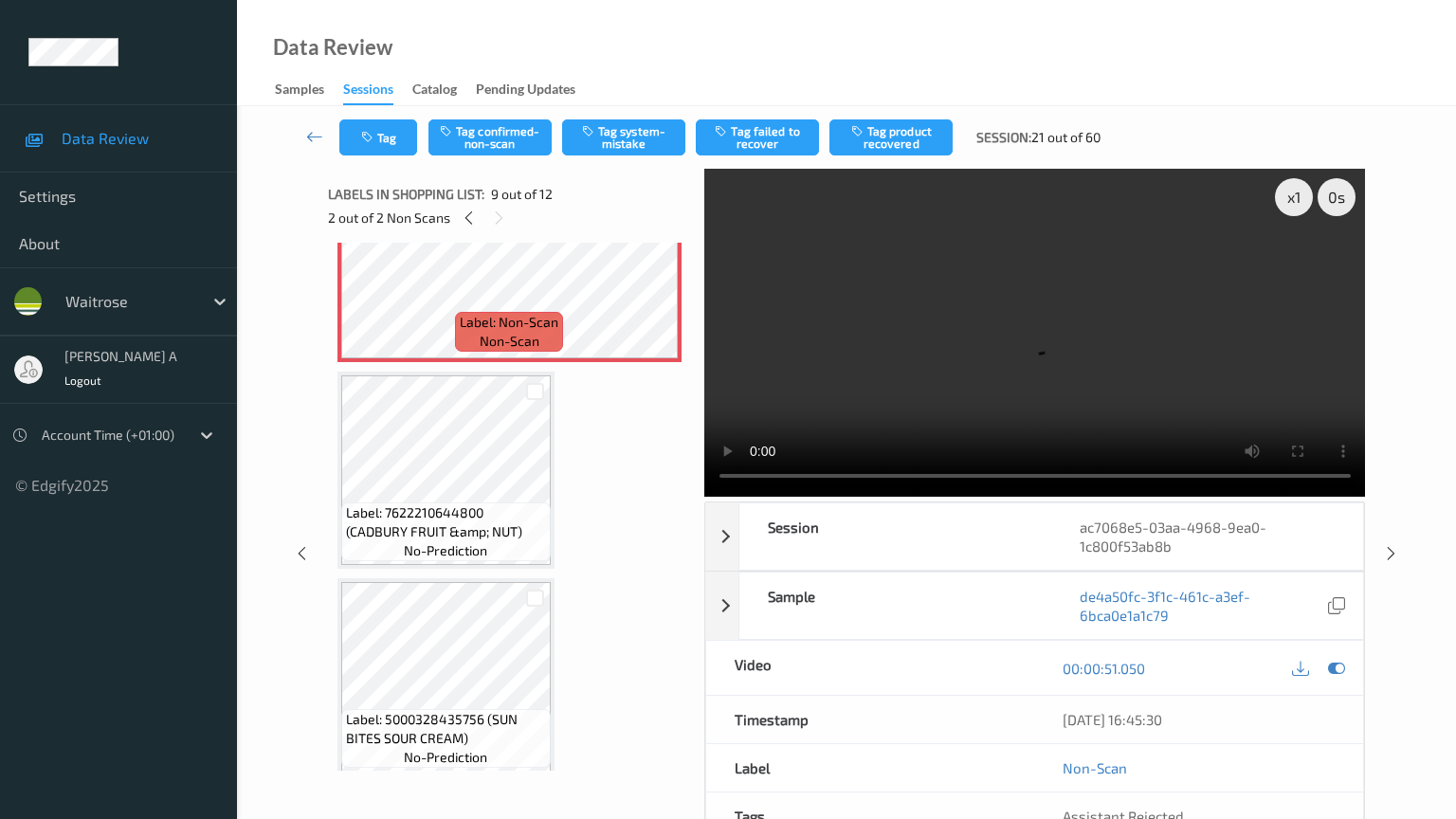 type 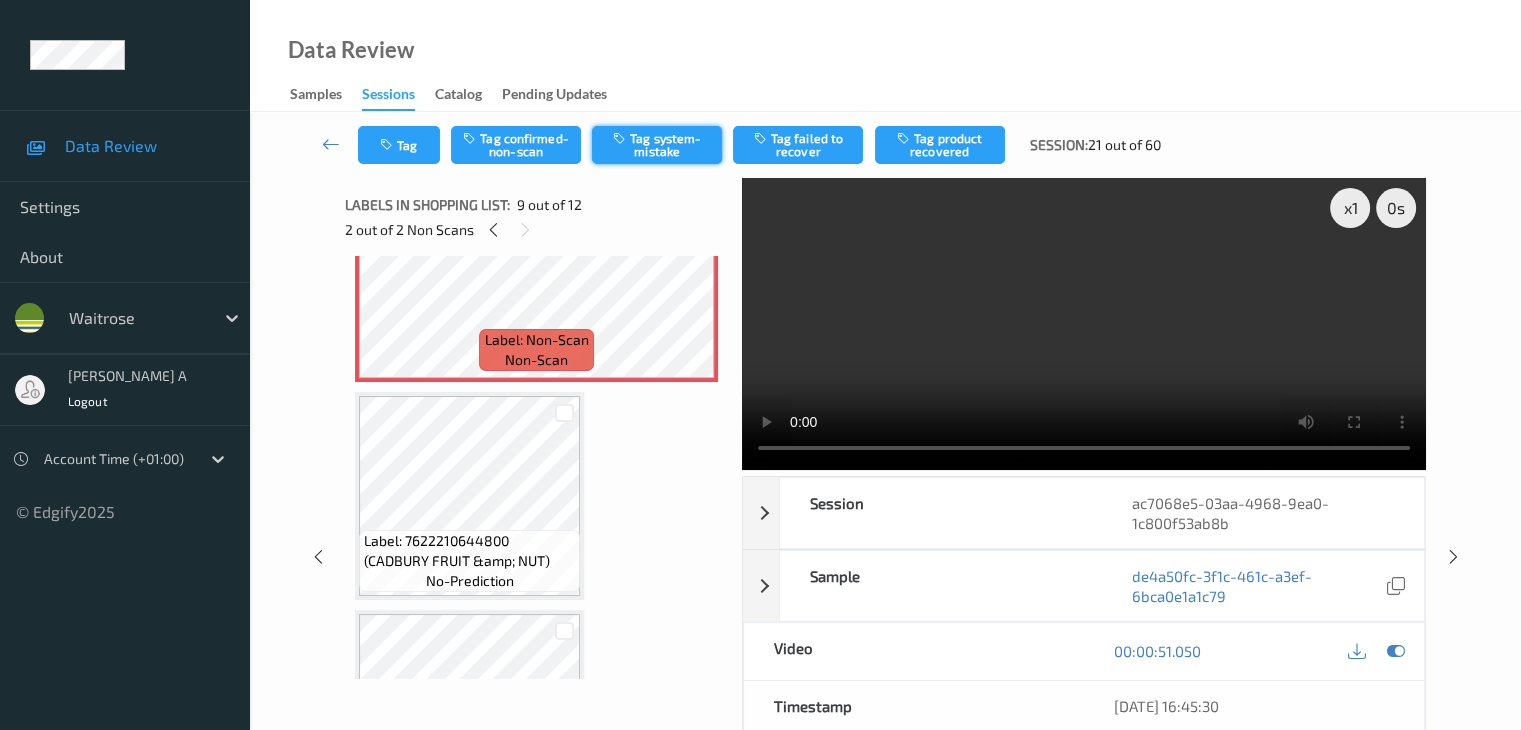 click on "Tag   system-mistake" at bounding box center [657, 145] 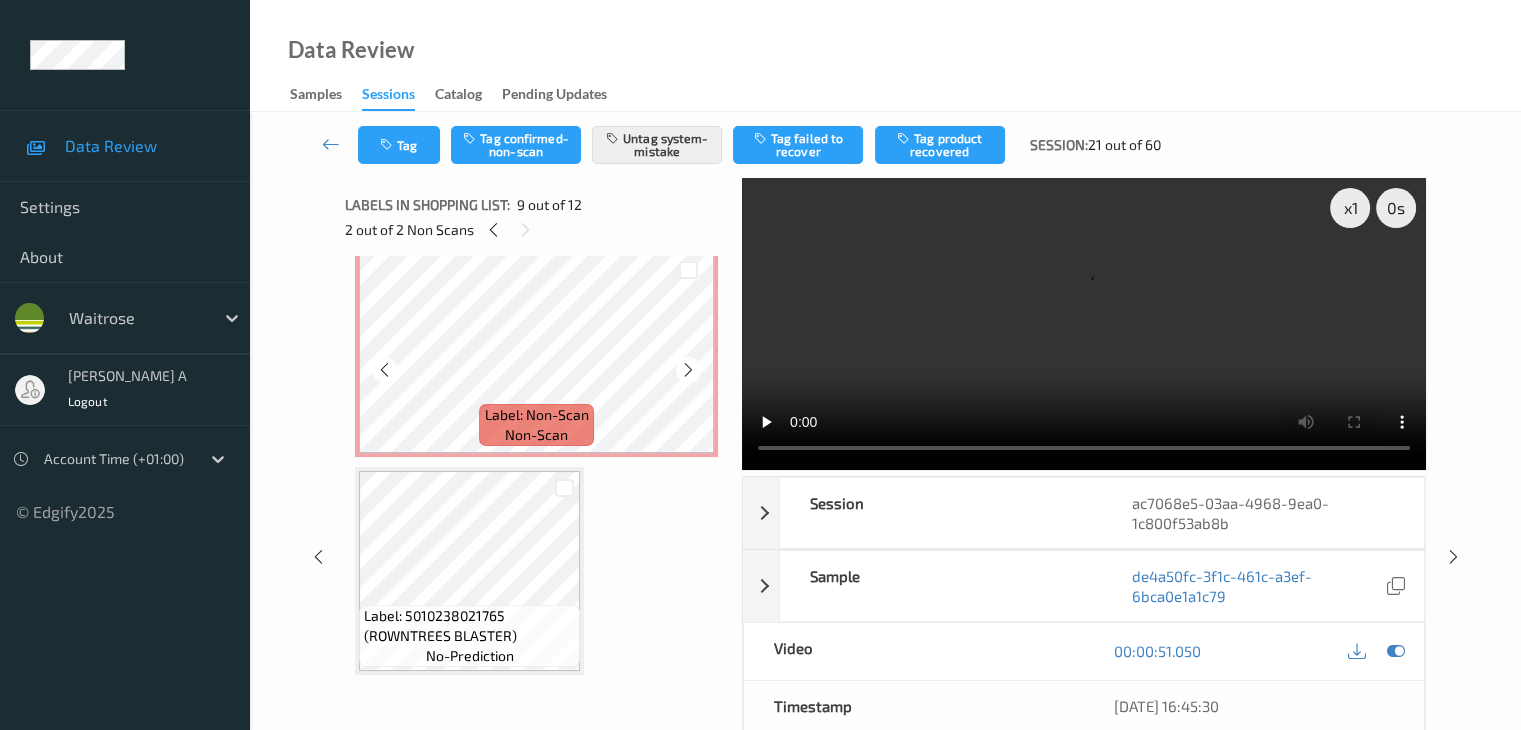 scroll, scrollTop: 0, scrollLeft: 0, axis: both 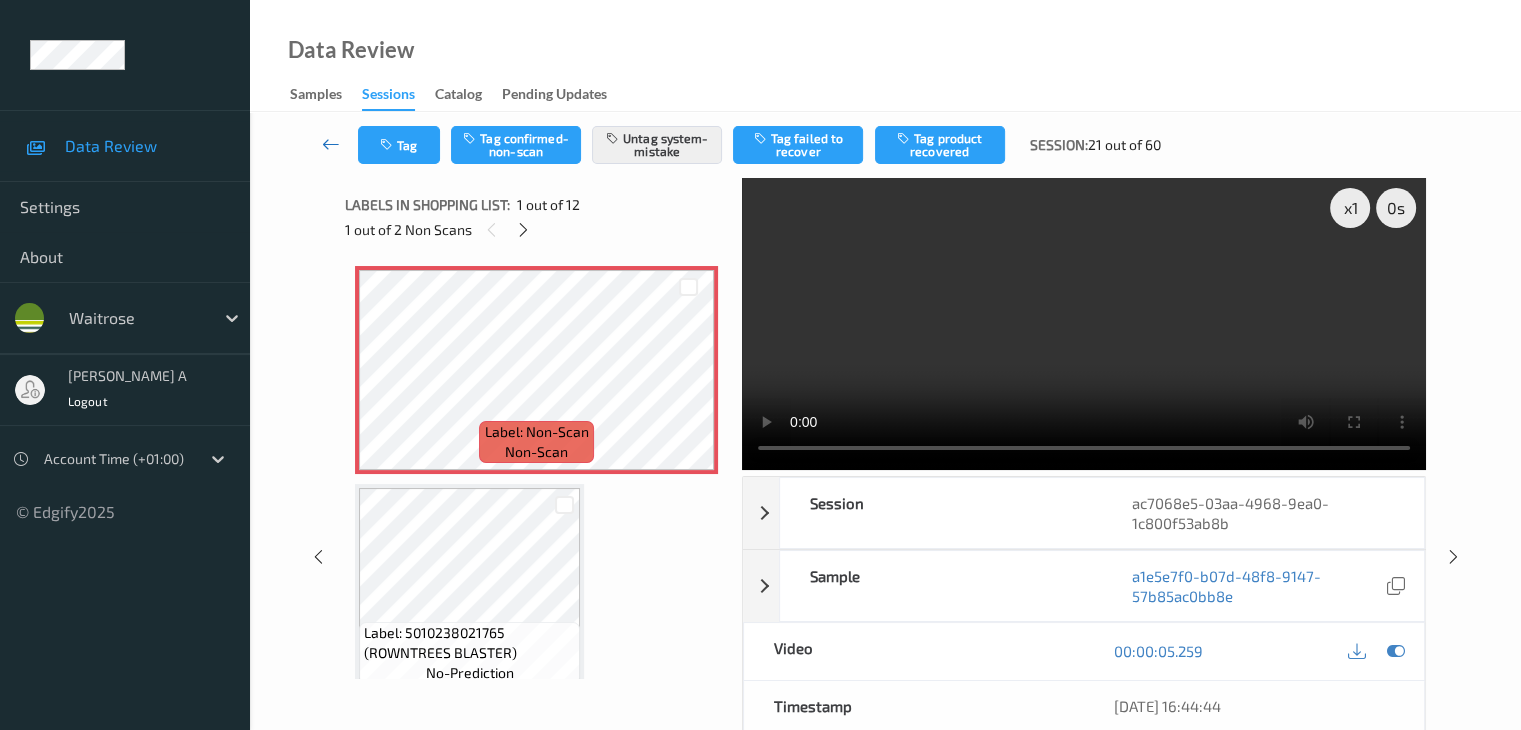 click at bounding box center [331, 144] 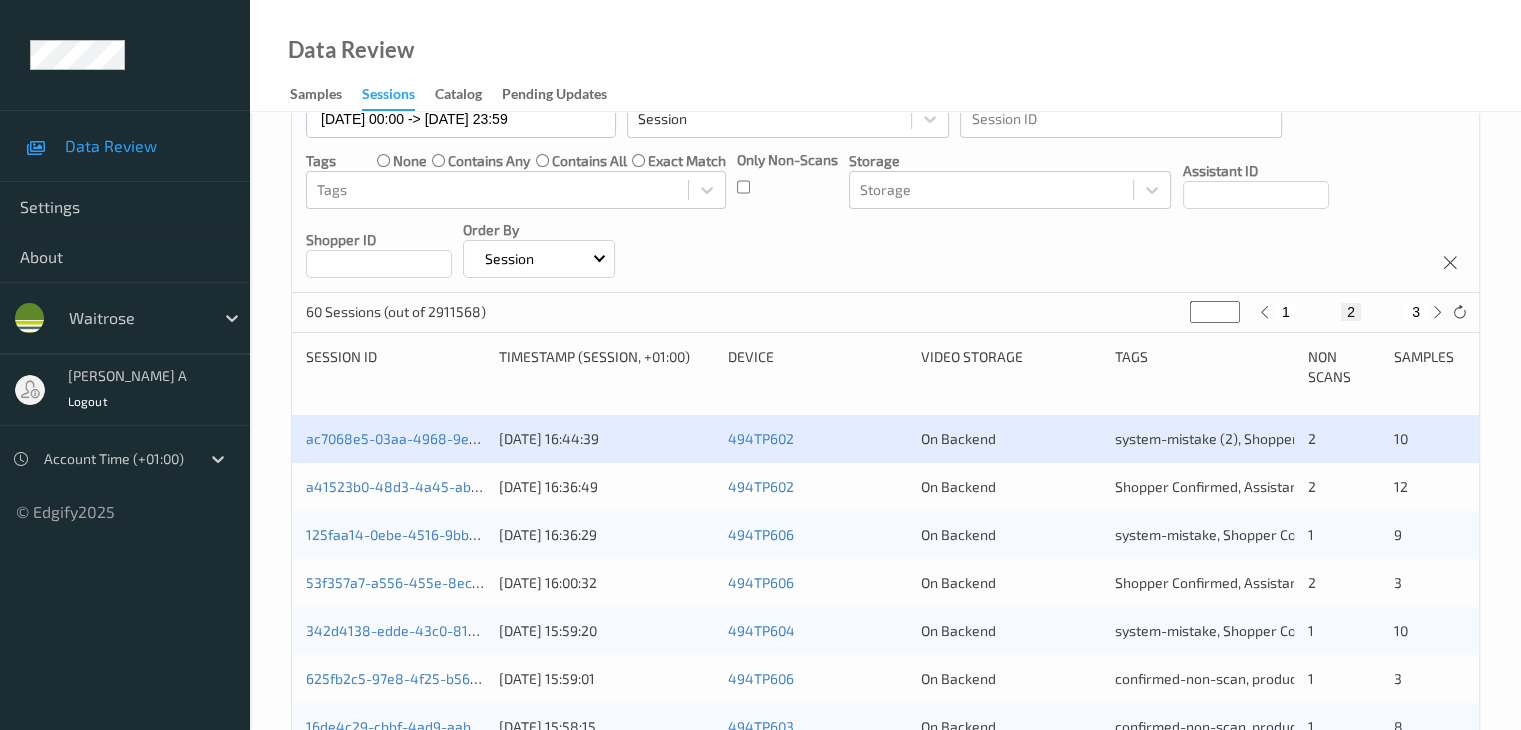 scroll, scrollTop: 300, scrollLeft: 0, axis: vertical 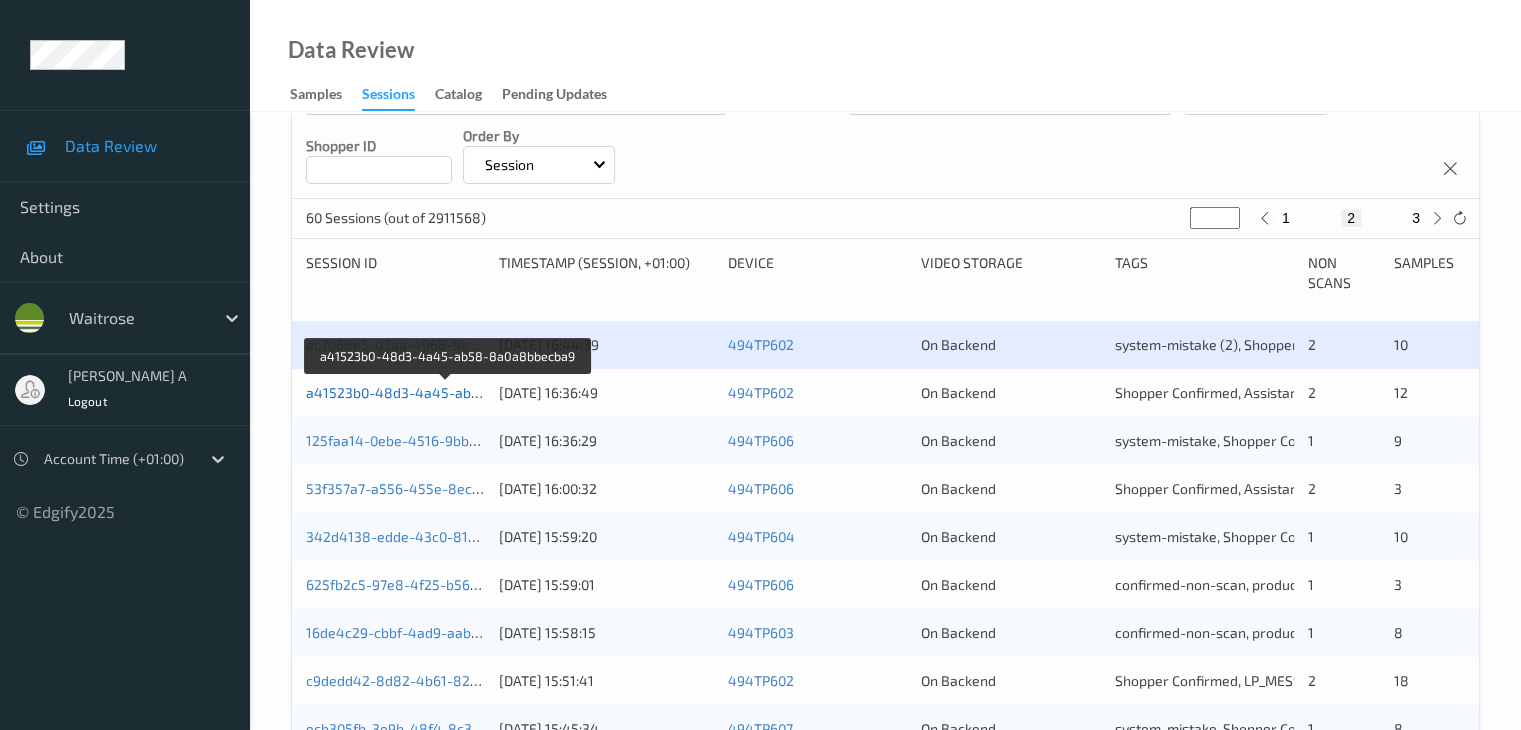 click on "a41523b0-48d3-4a45-ab58-8a0a8bbecba9" at bounding box center (448, 392) 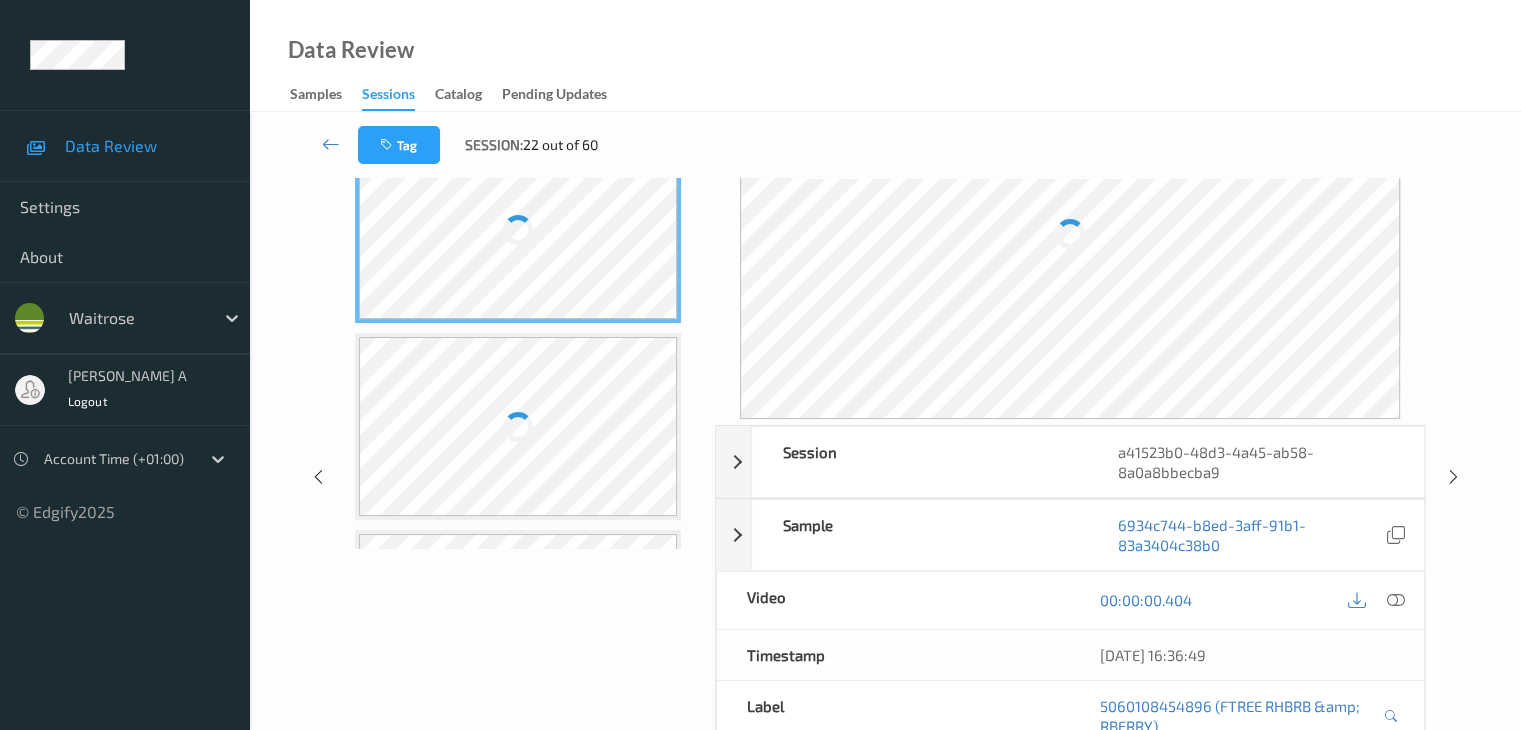 scroll, scrollTop: 0, scrollLeft: 0, axis: both 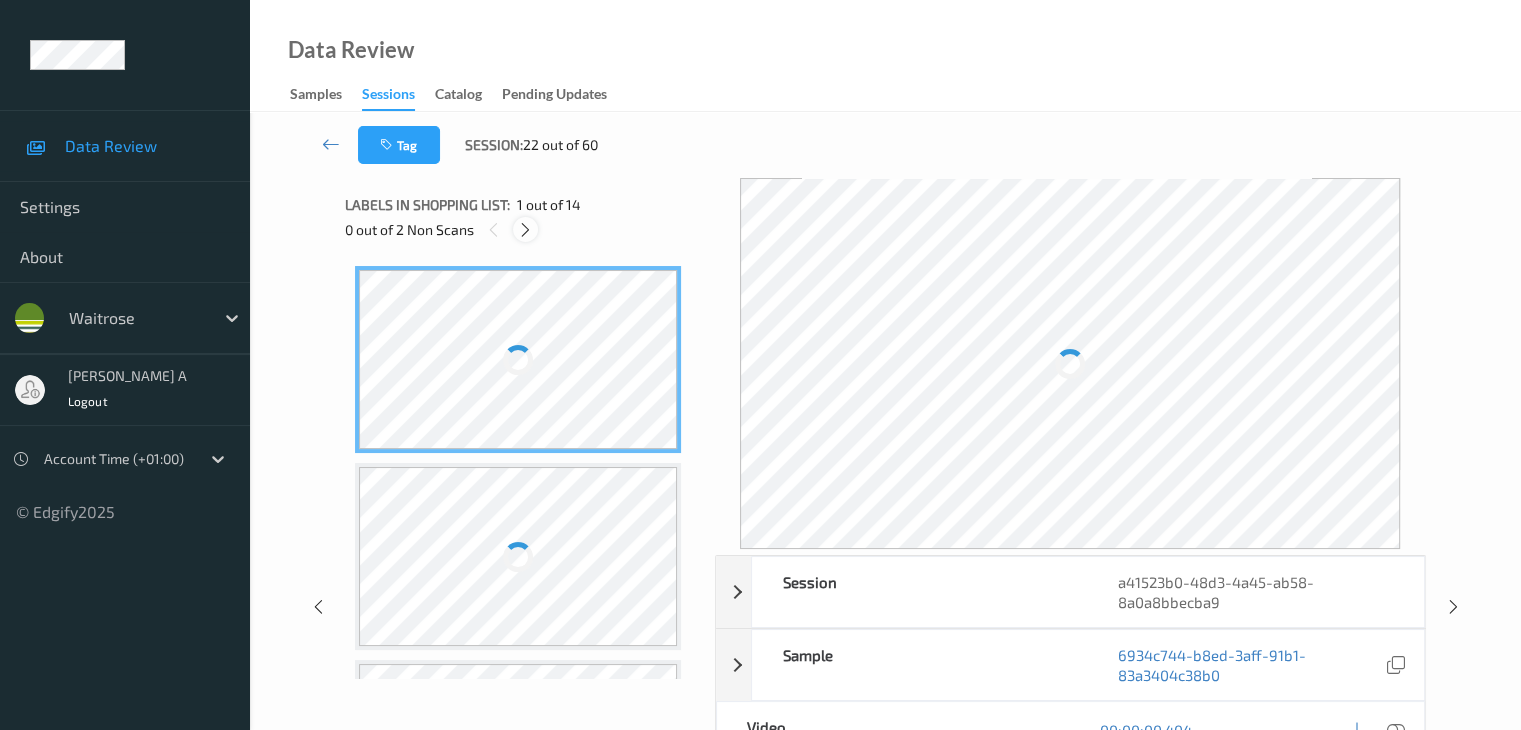 click at bounding box center (525, 230) 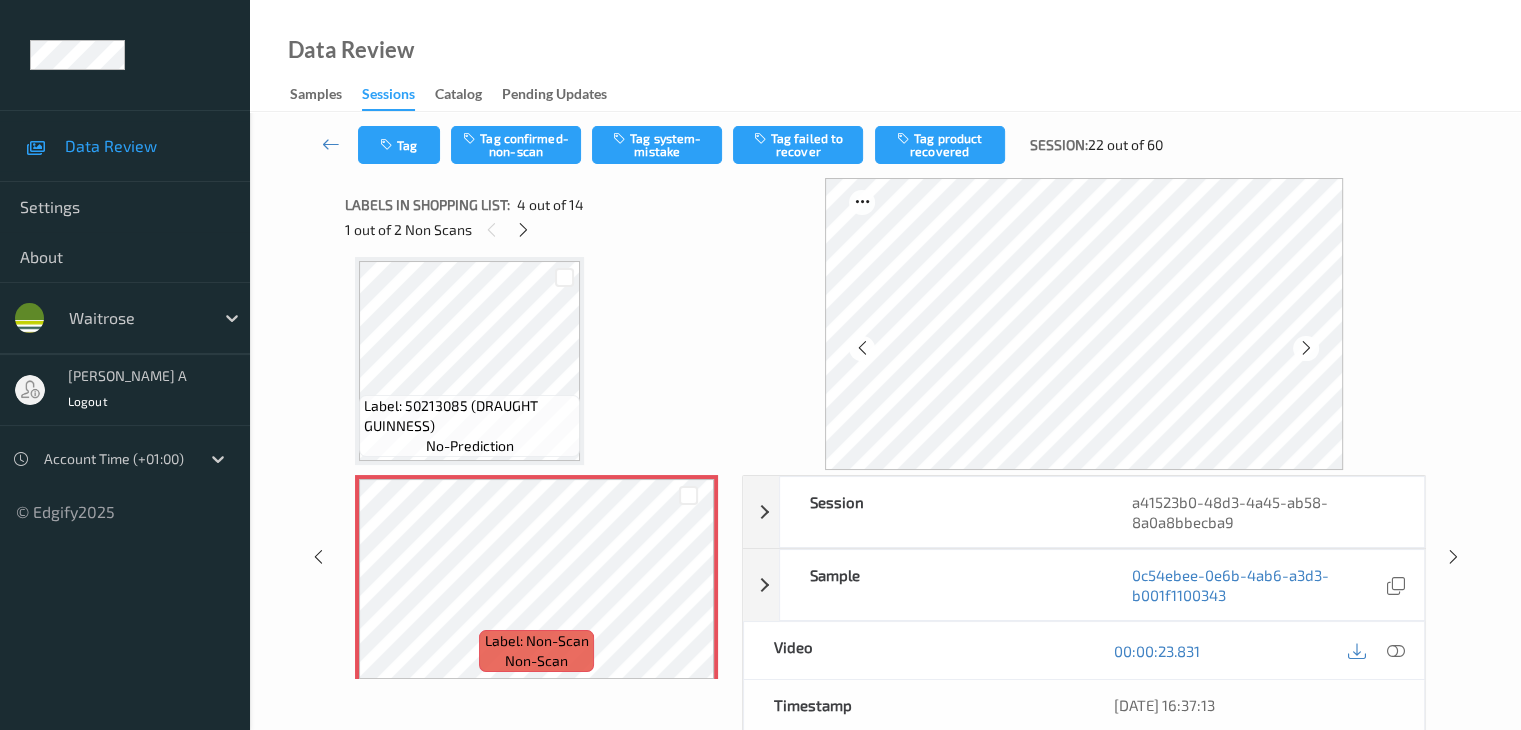scroll, scrollTop: 446, scrollLeft: 0, axis: vertical 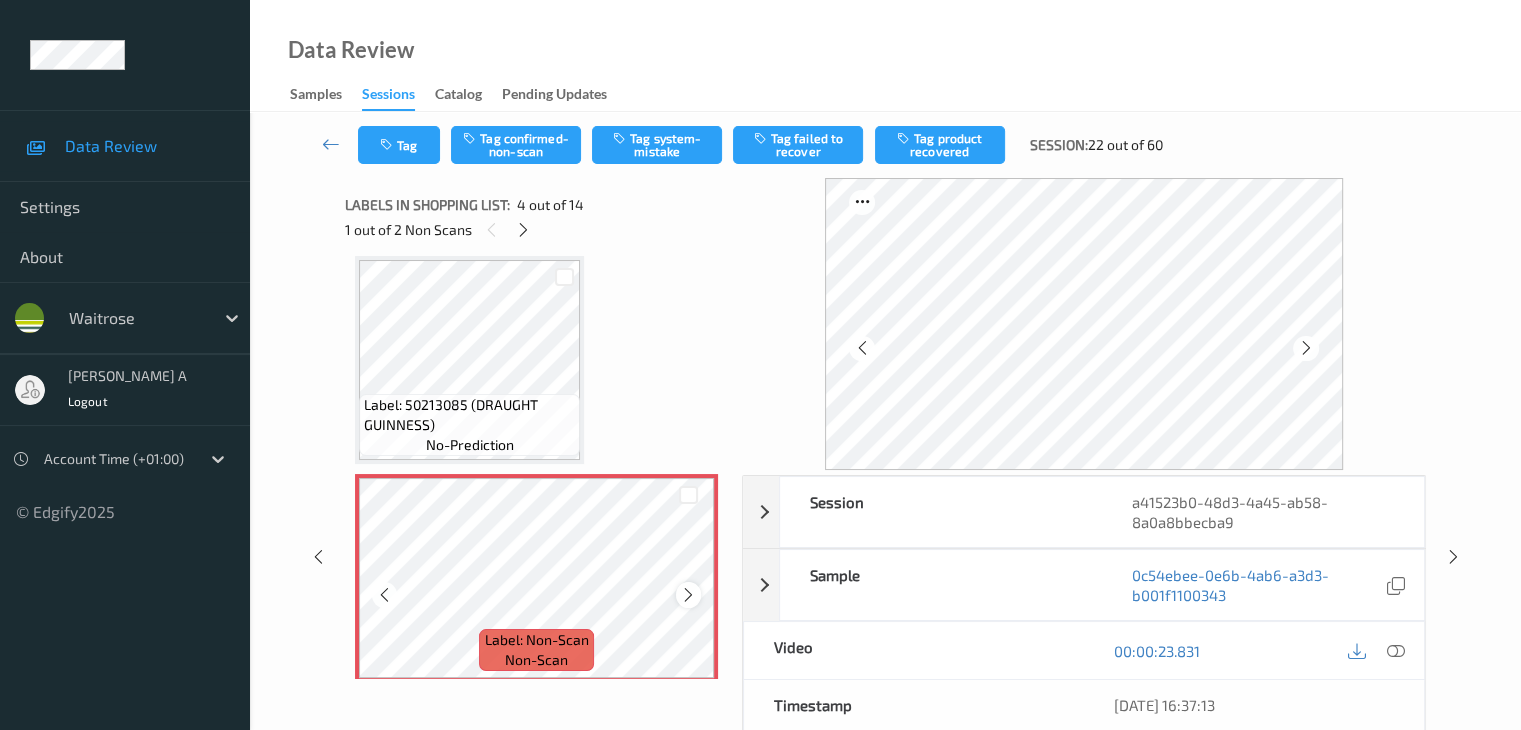 click at bounding box center (688, 595) 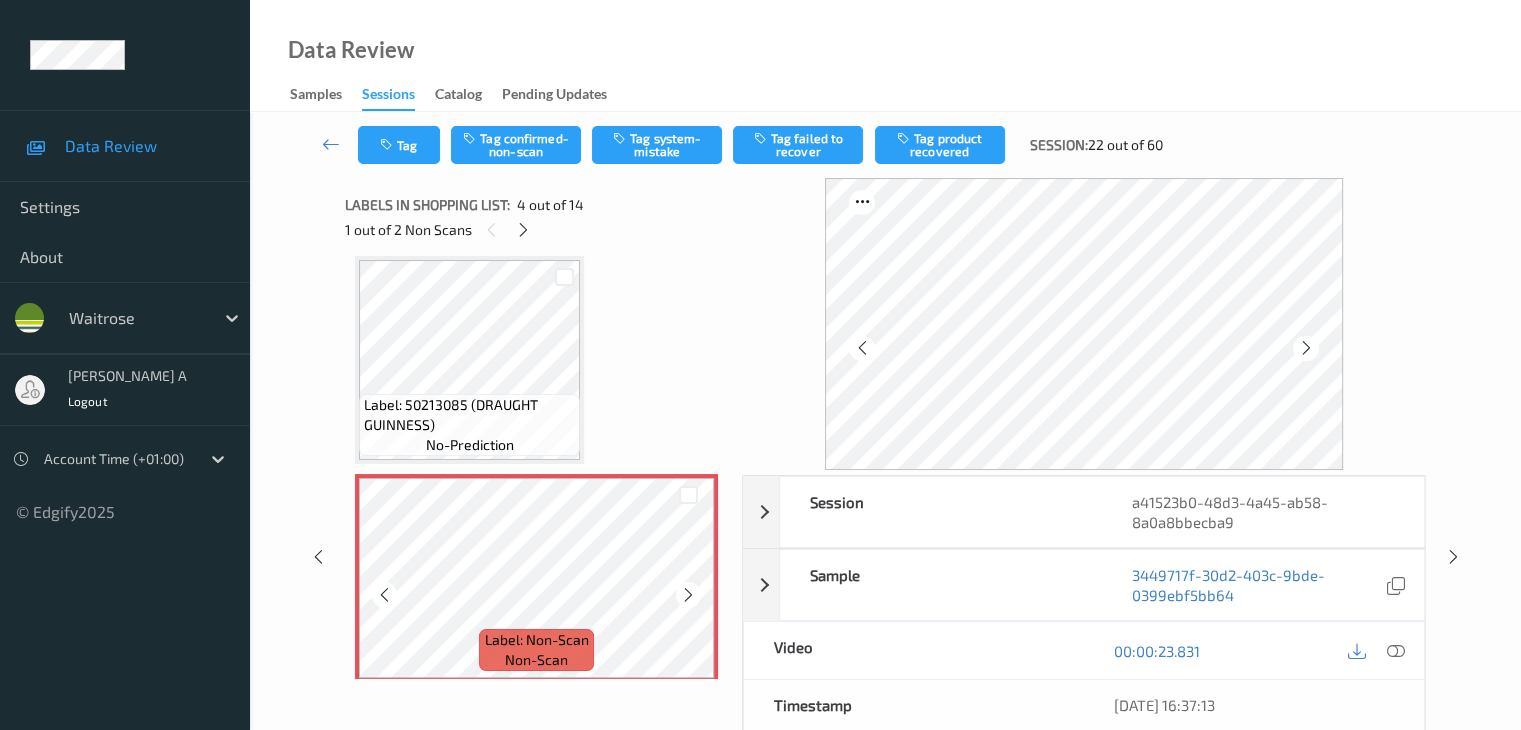 click at bounding box center (688, 595) 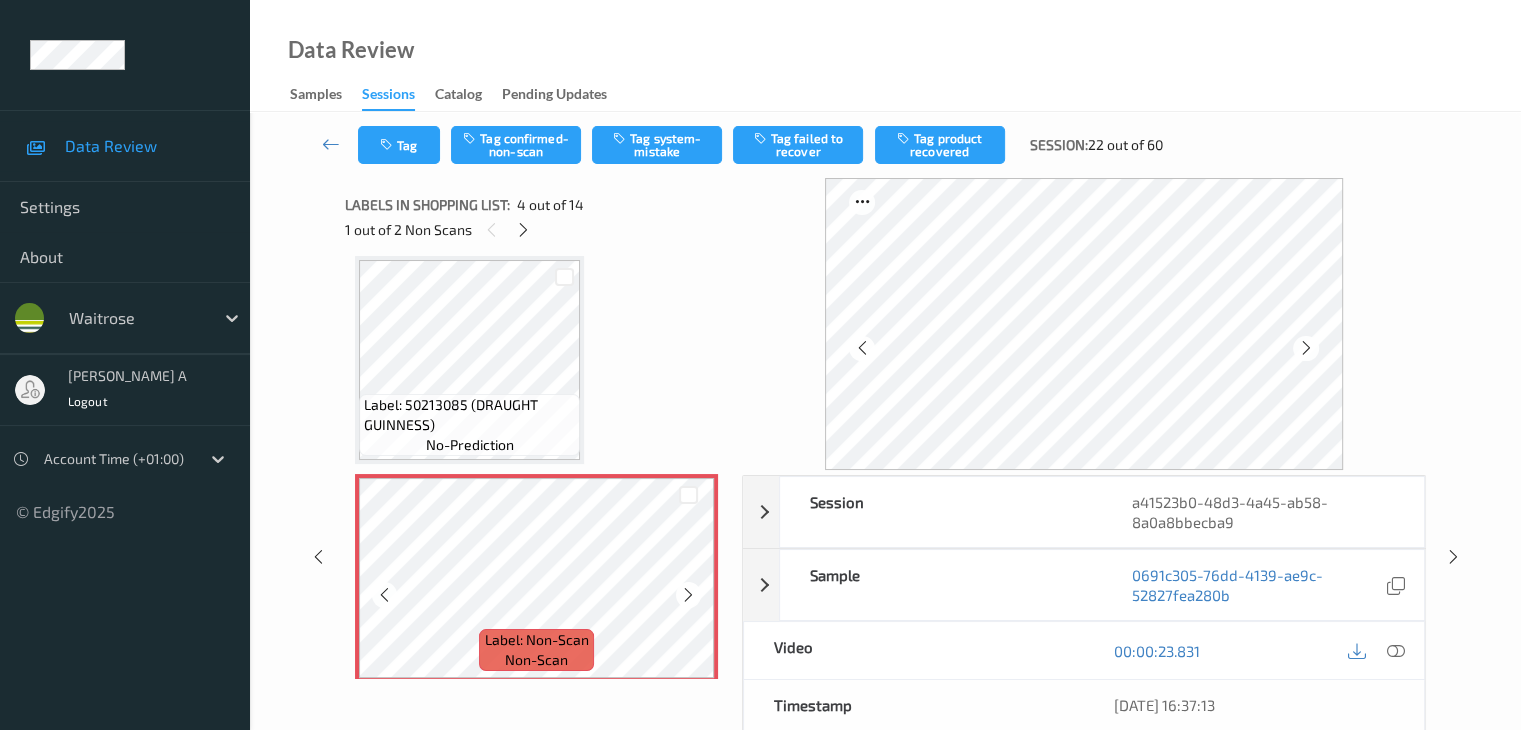 click at bounding box center [688, 595] 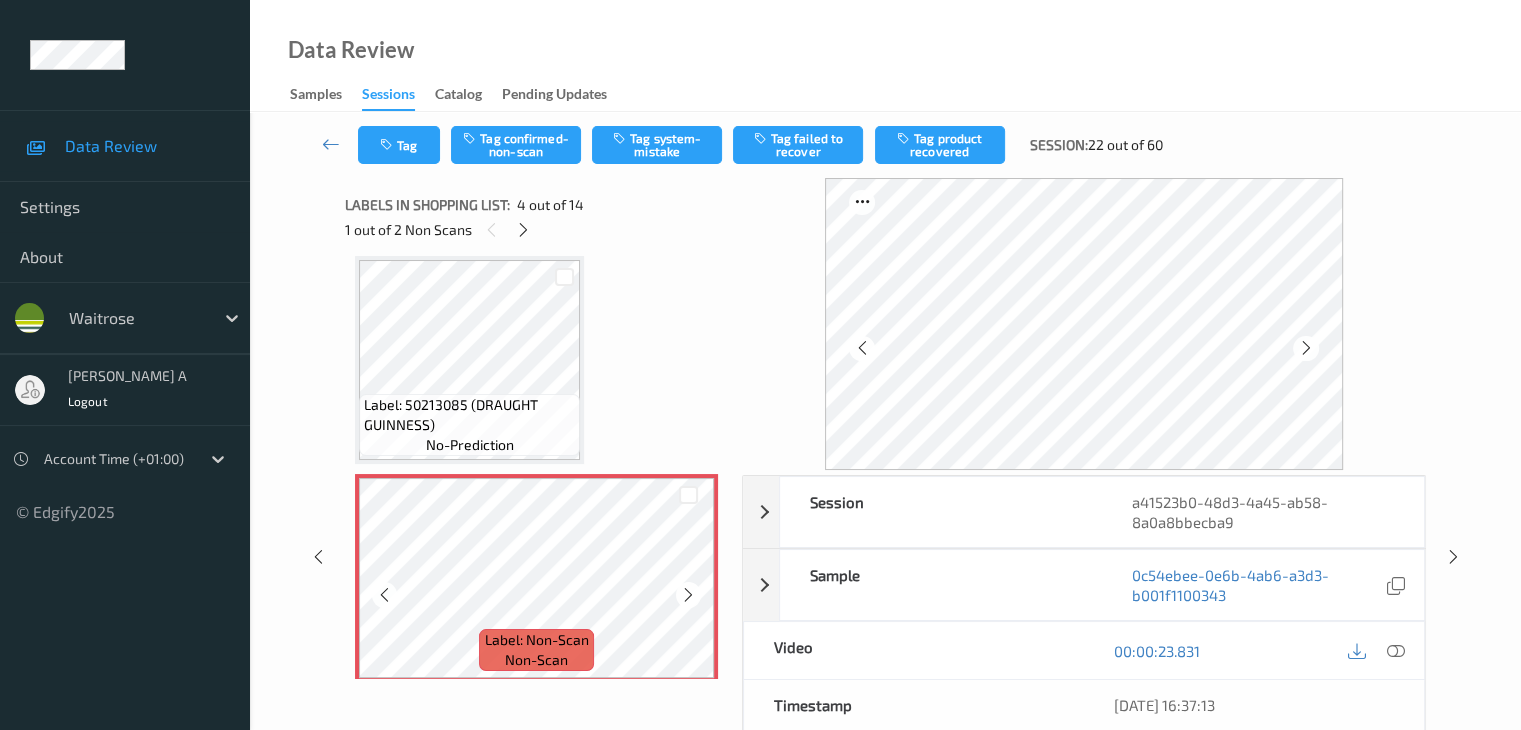 click at bounding box center (688, 595) 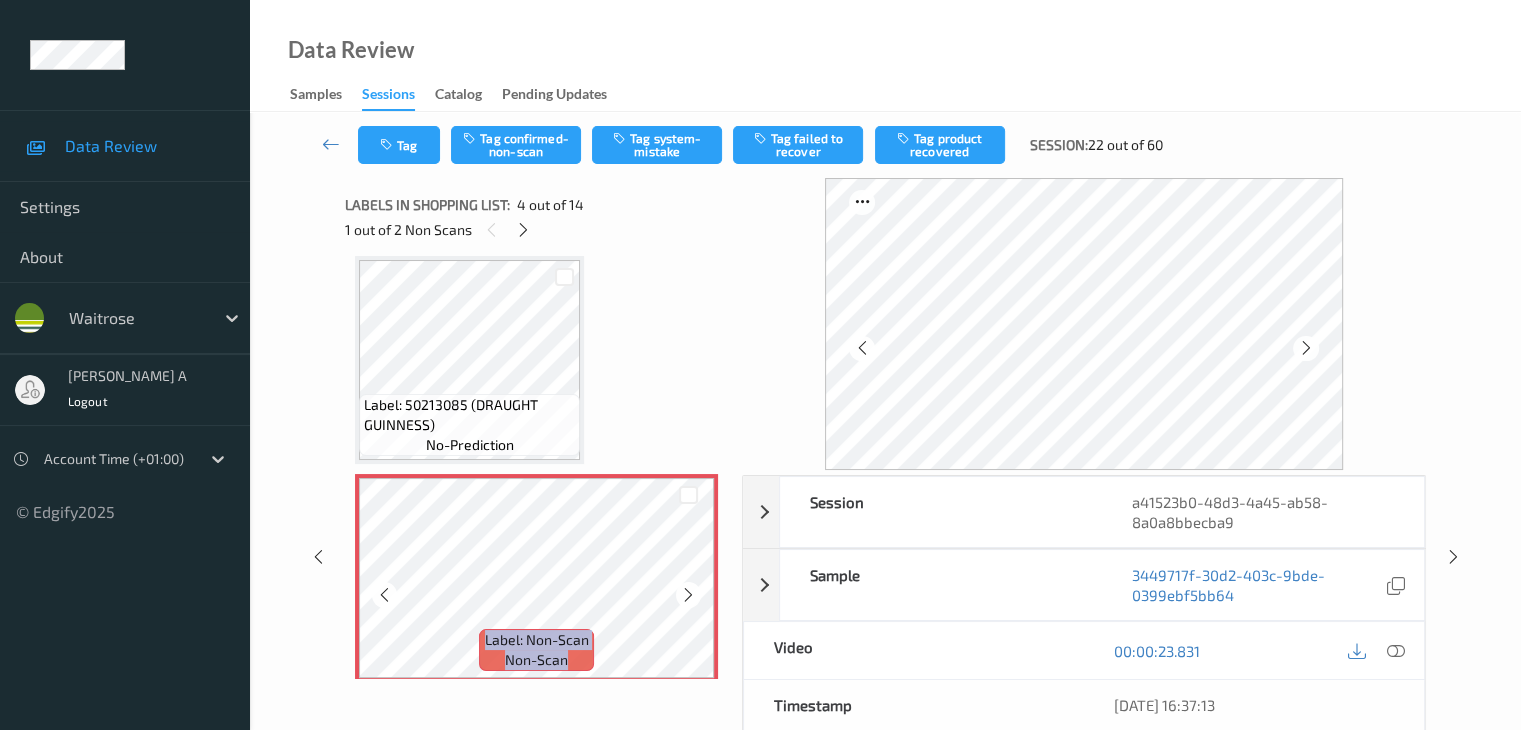 click at bounding box center [688, 595] 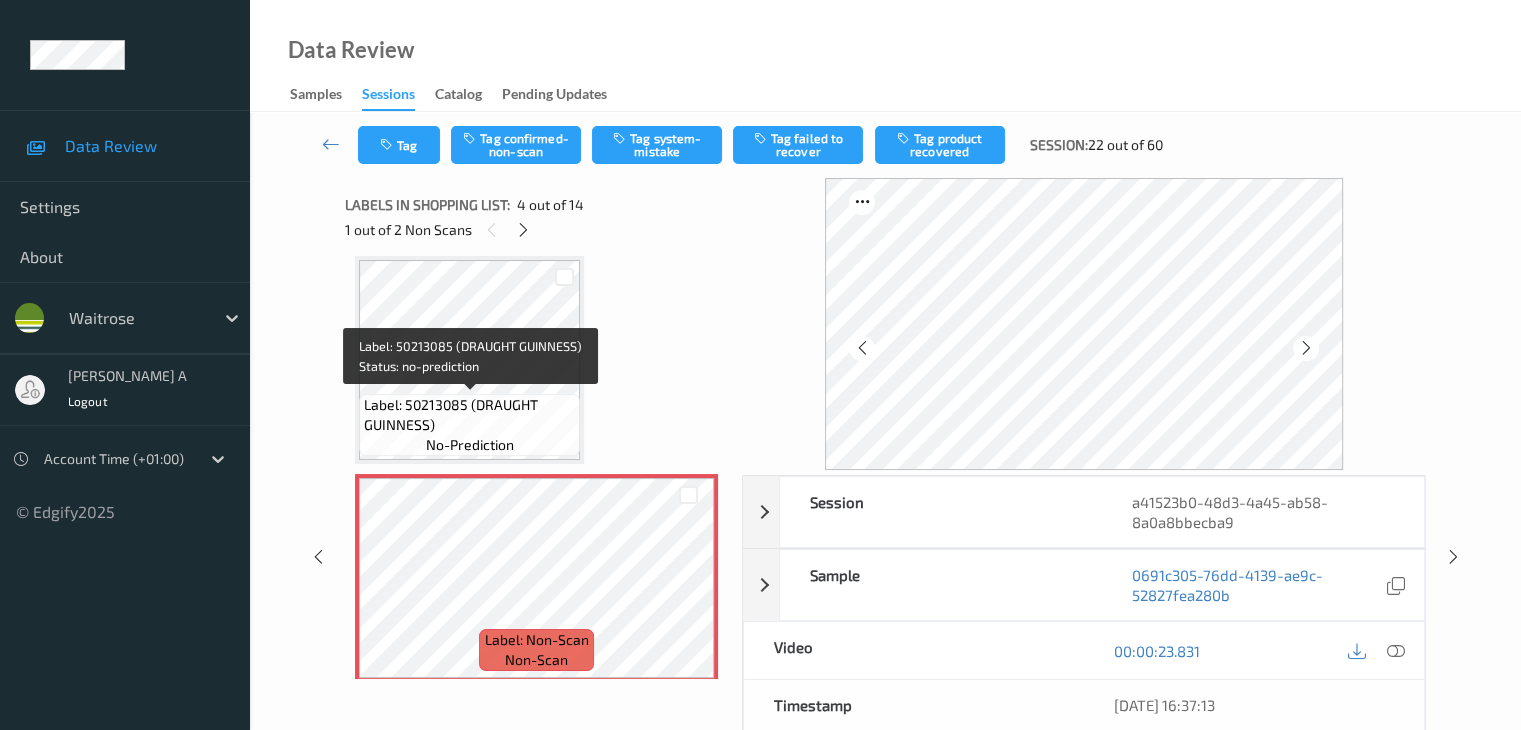 click on "Label: 50213085 (DRAUGHT GUINNESS)" at bounding box center [469, 415] 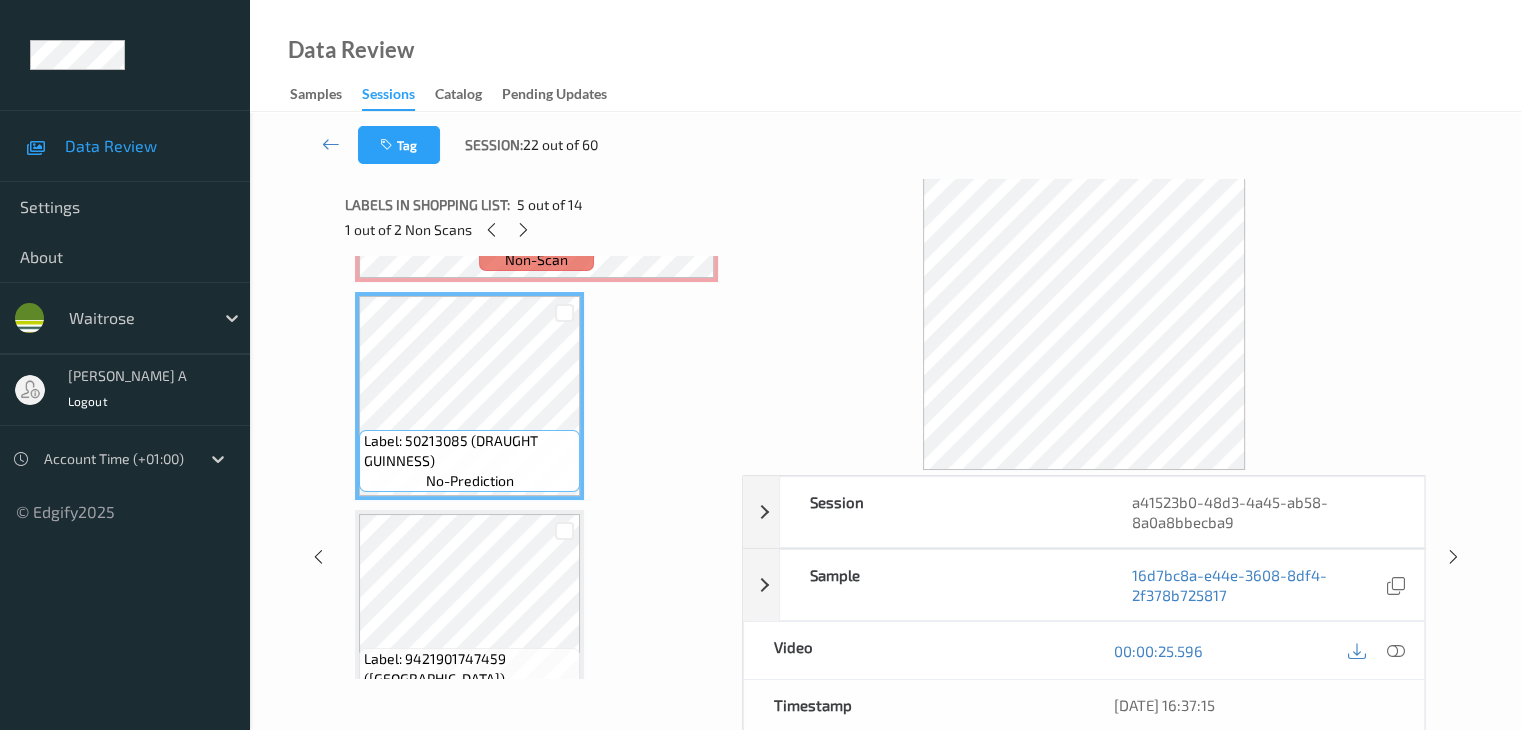 scroll, scrollTop: 546, scrollLeft: 0, axis: vertical 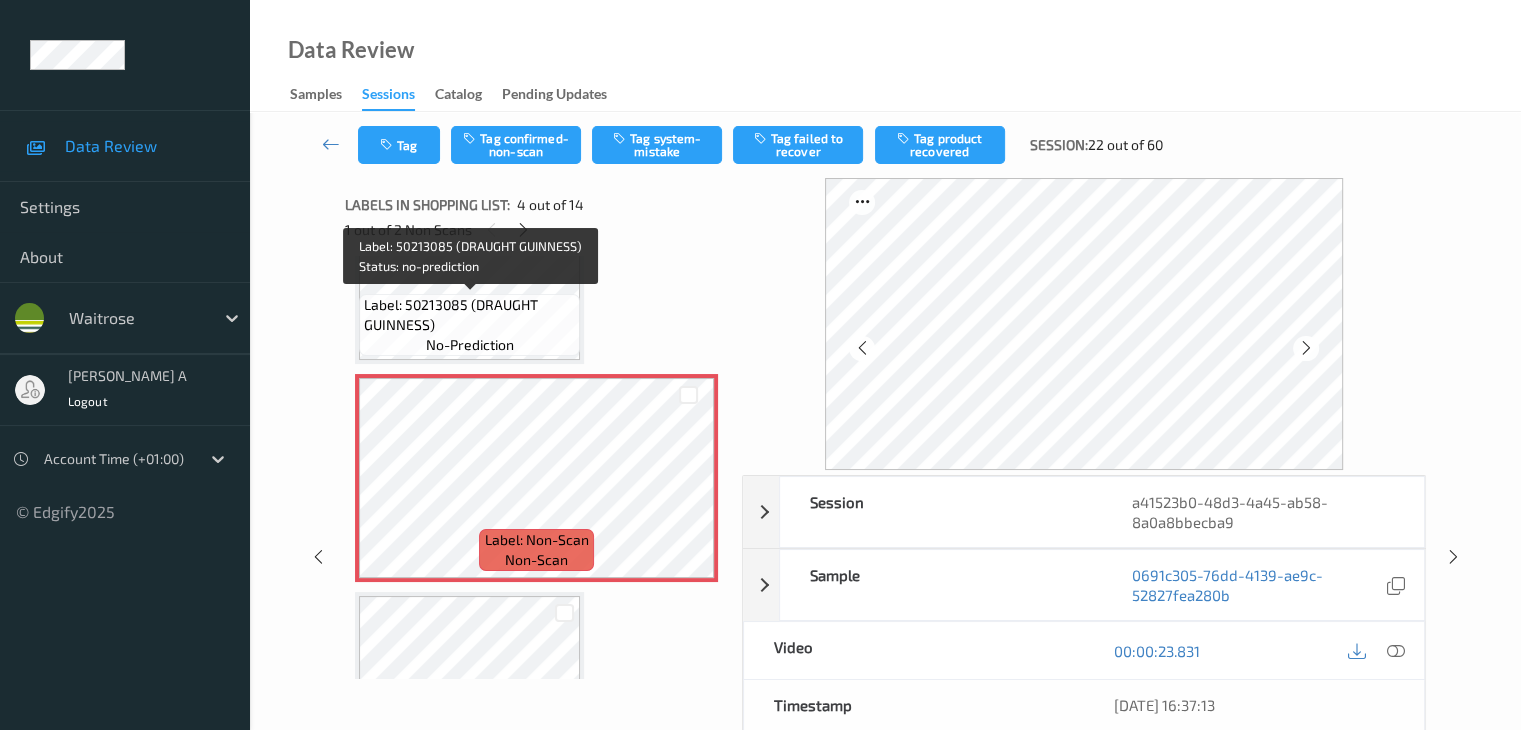 click on "Label: 50213085 (DRAUGHT GUINNESS) no-prediction" at bounding box center (469, 325) 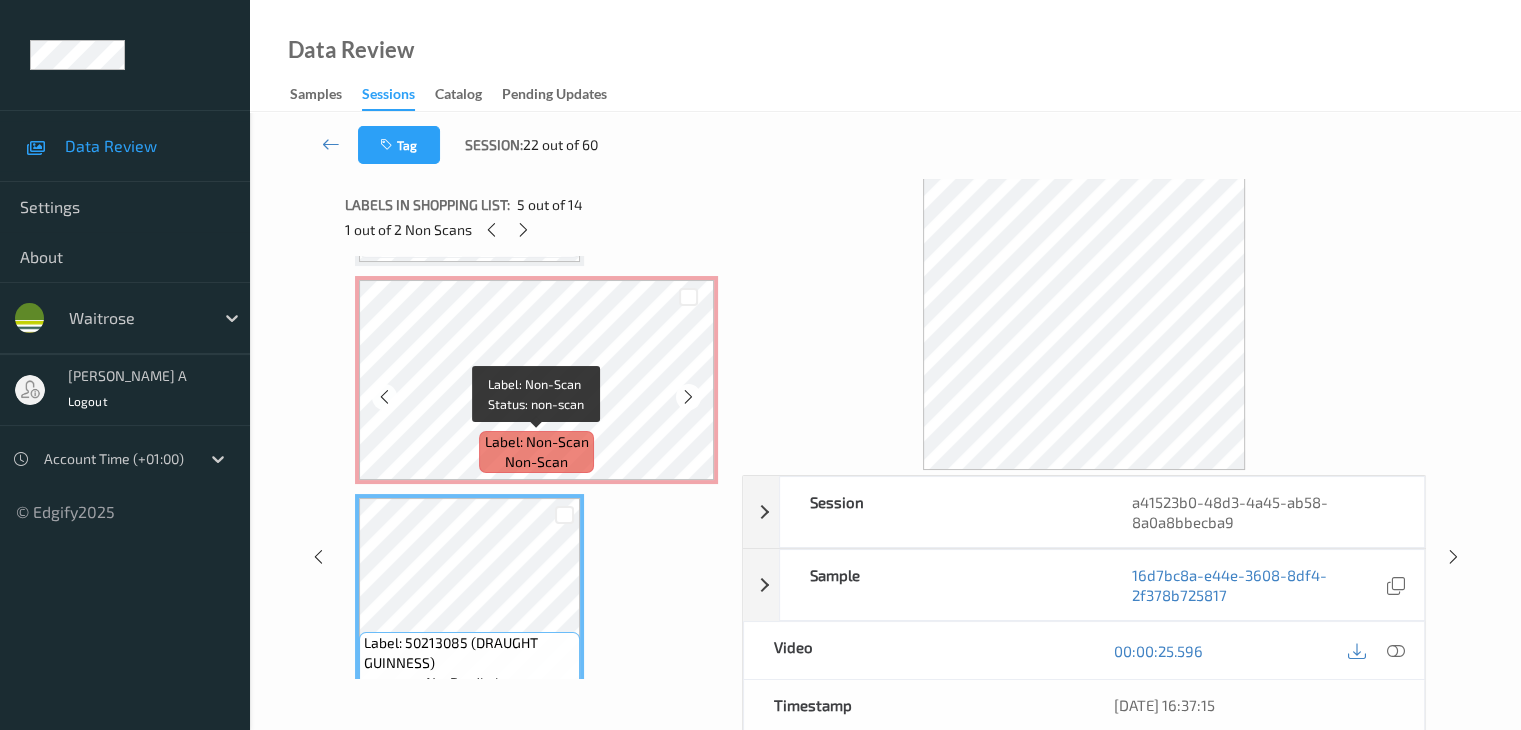 scroll, scrollTop: 646, scrollLeft: 0, axis: vertical 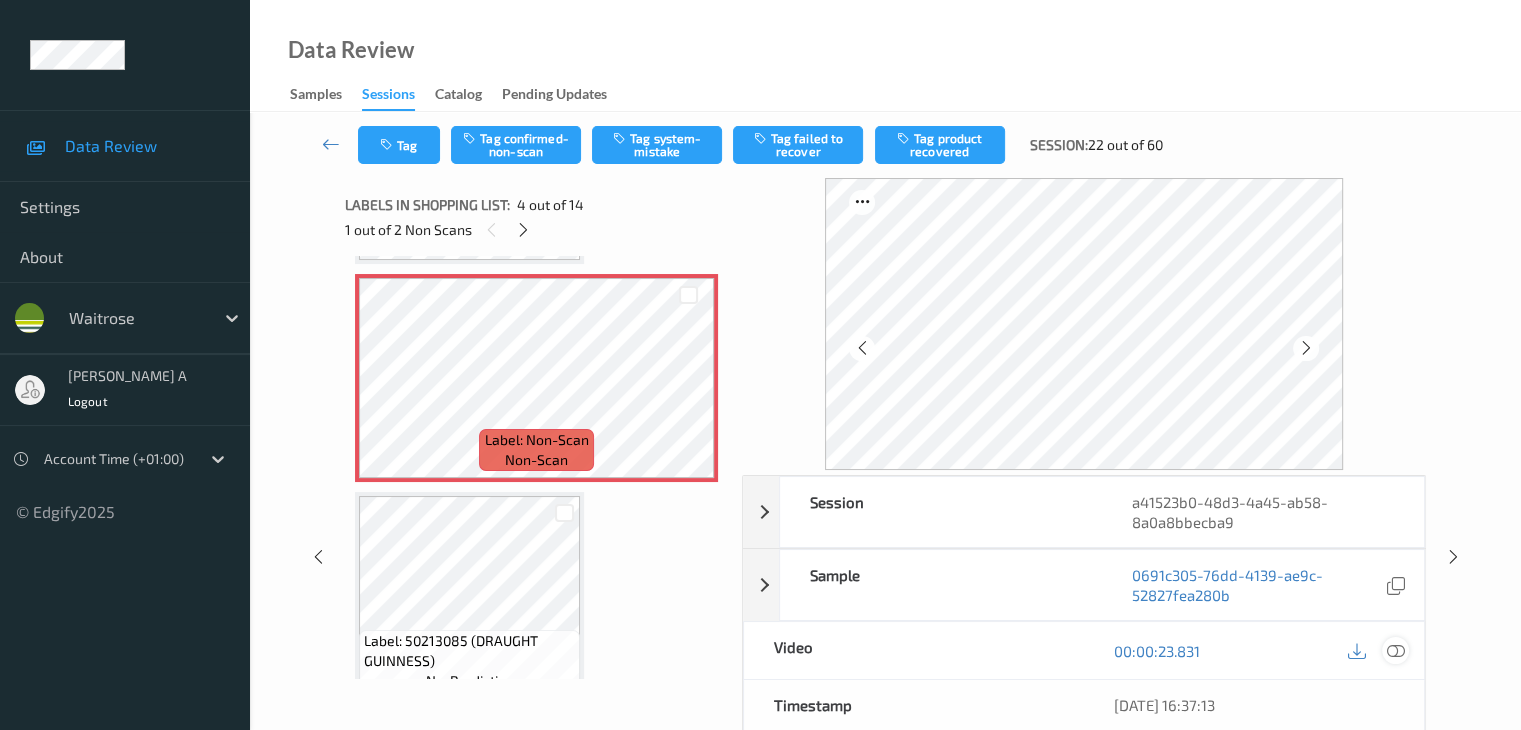 click at bounding box center [1395, 651] 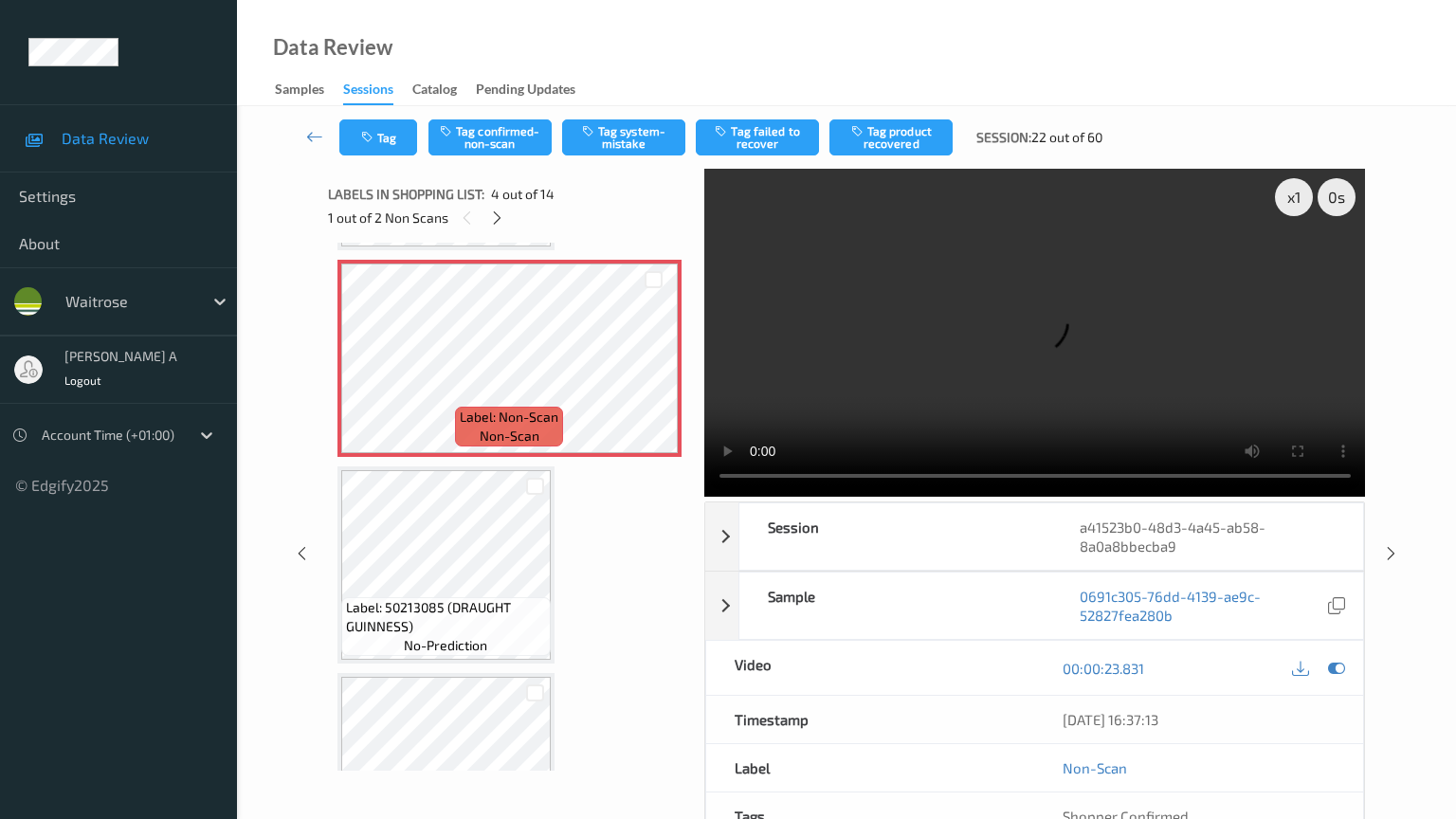 type 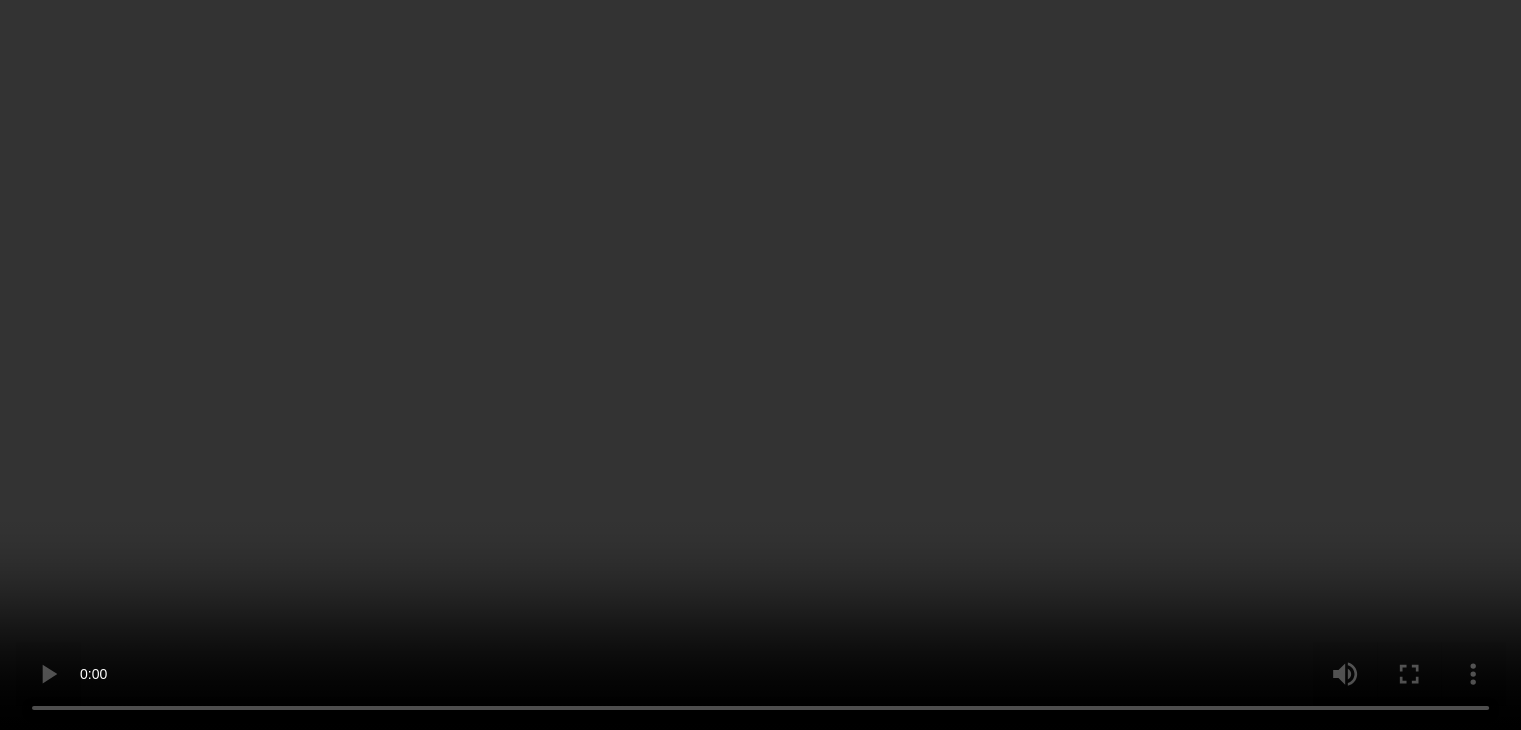 scroll, scrollTop: 746, scrollLeft: 0, axis: vertical 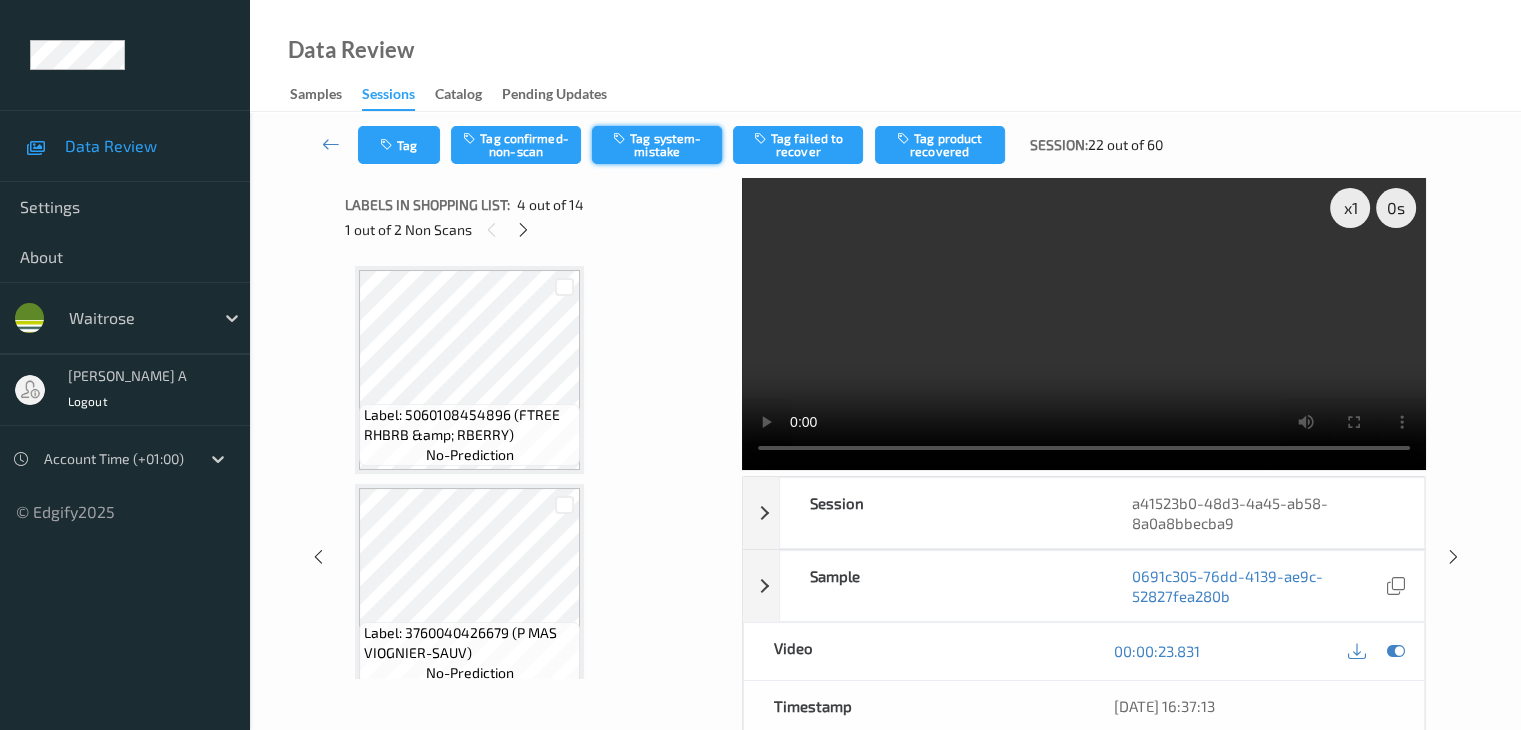 click on "Tag   system-mistake" at bounding box center (657, 145) 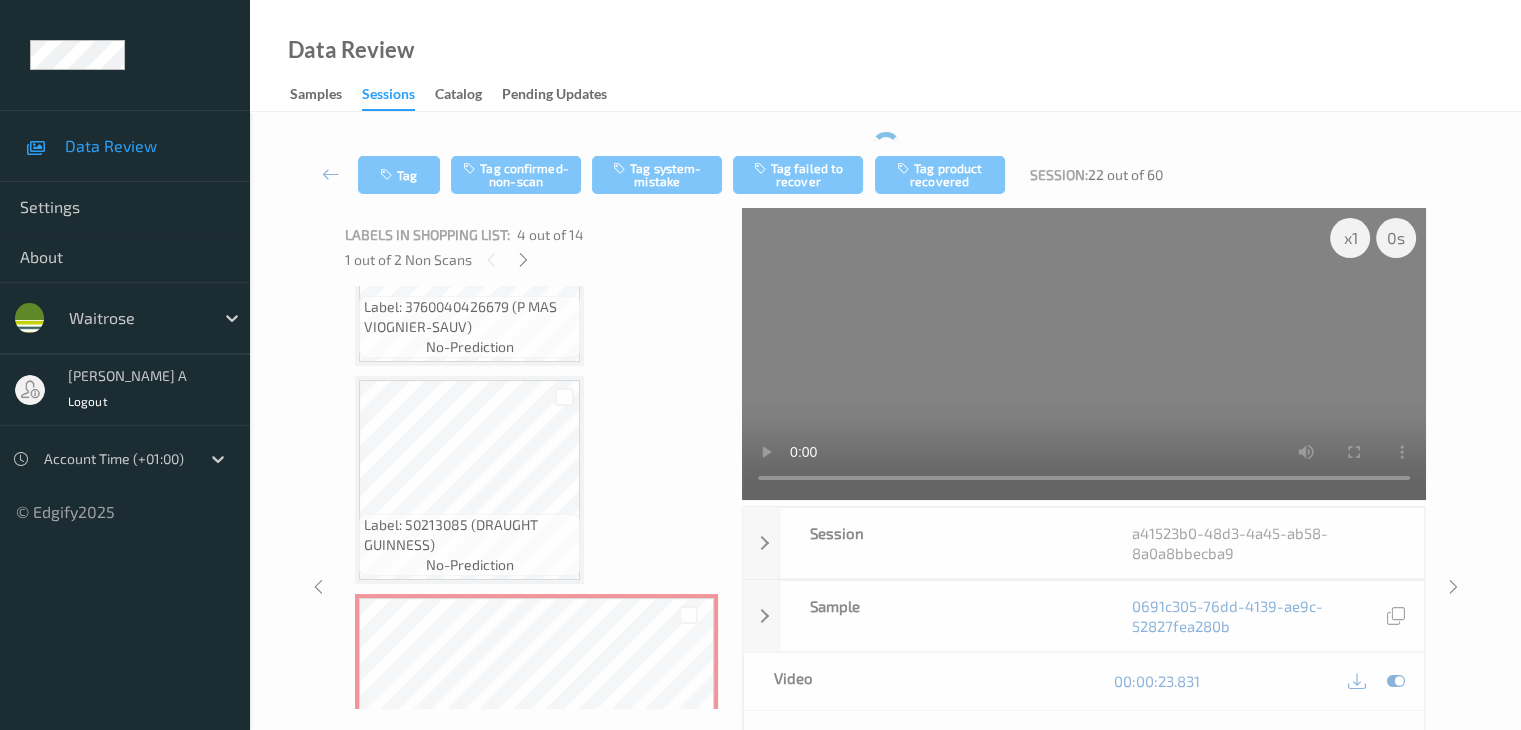 scroll, scrollTop: 400, scrollLeft: 0, axis: vertical 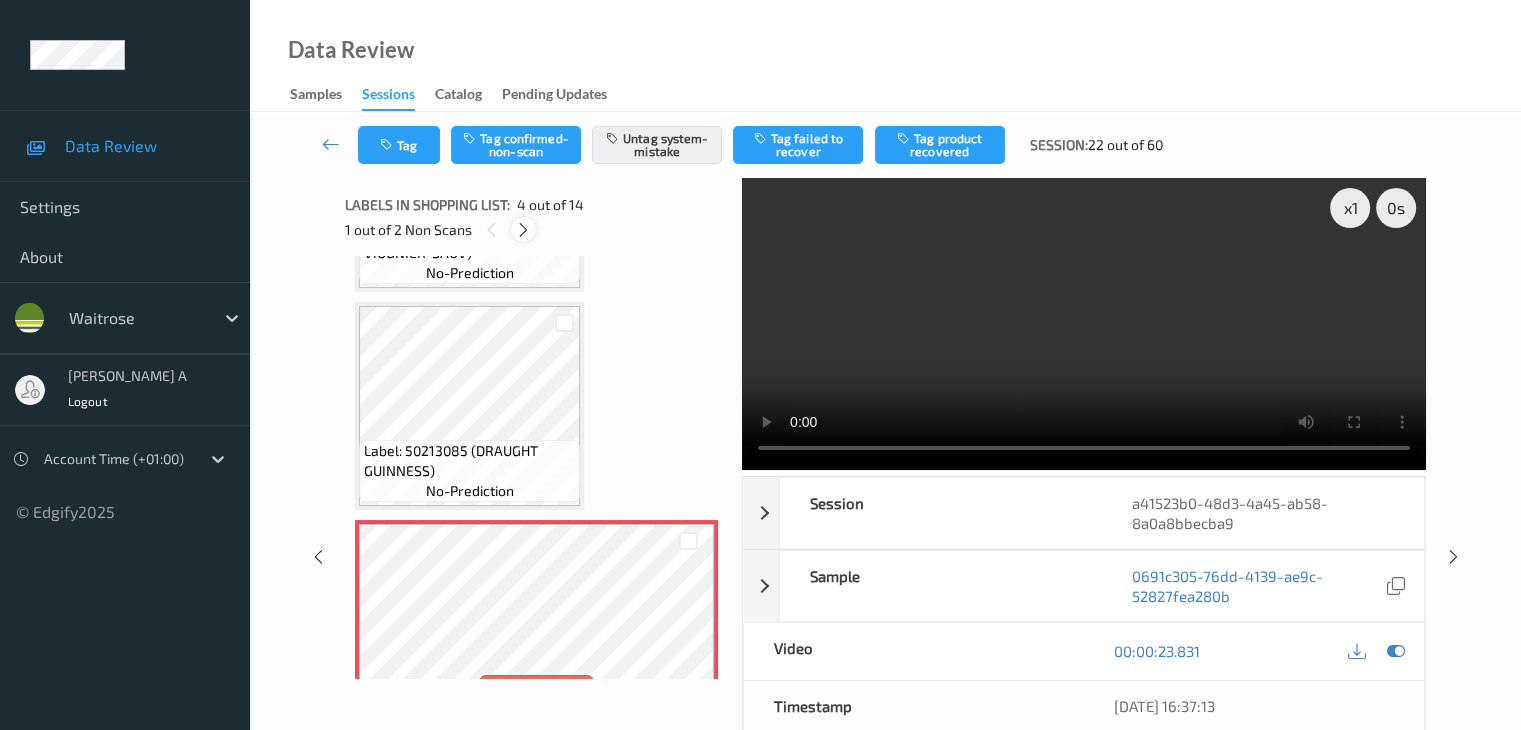 click at bounding box center [523, 230] 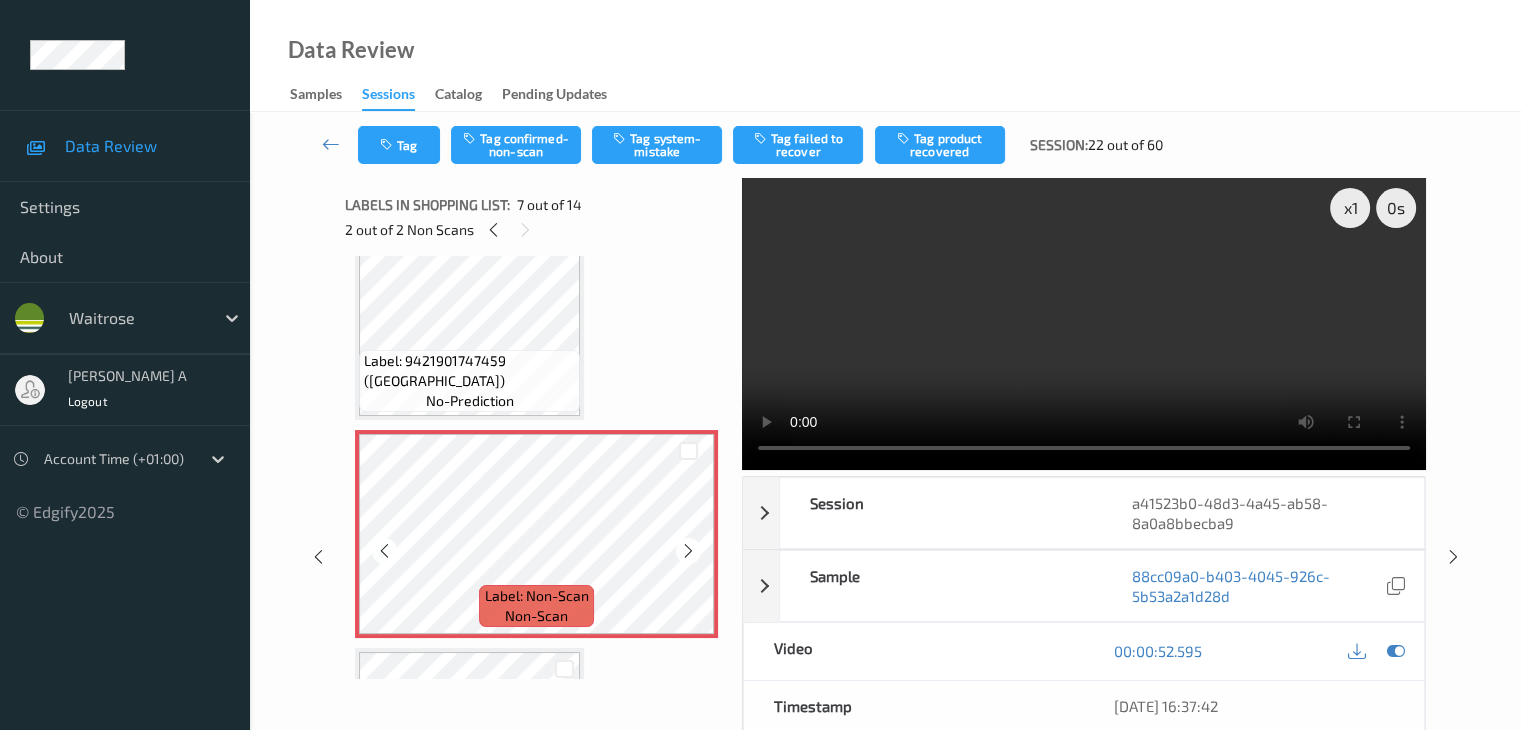scroll, scrollTop: 1100, scrollLeft: 0, axis: vertical 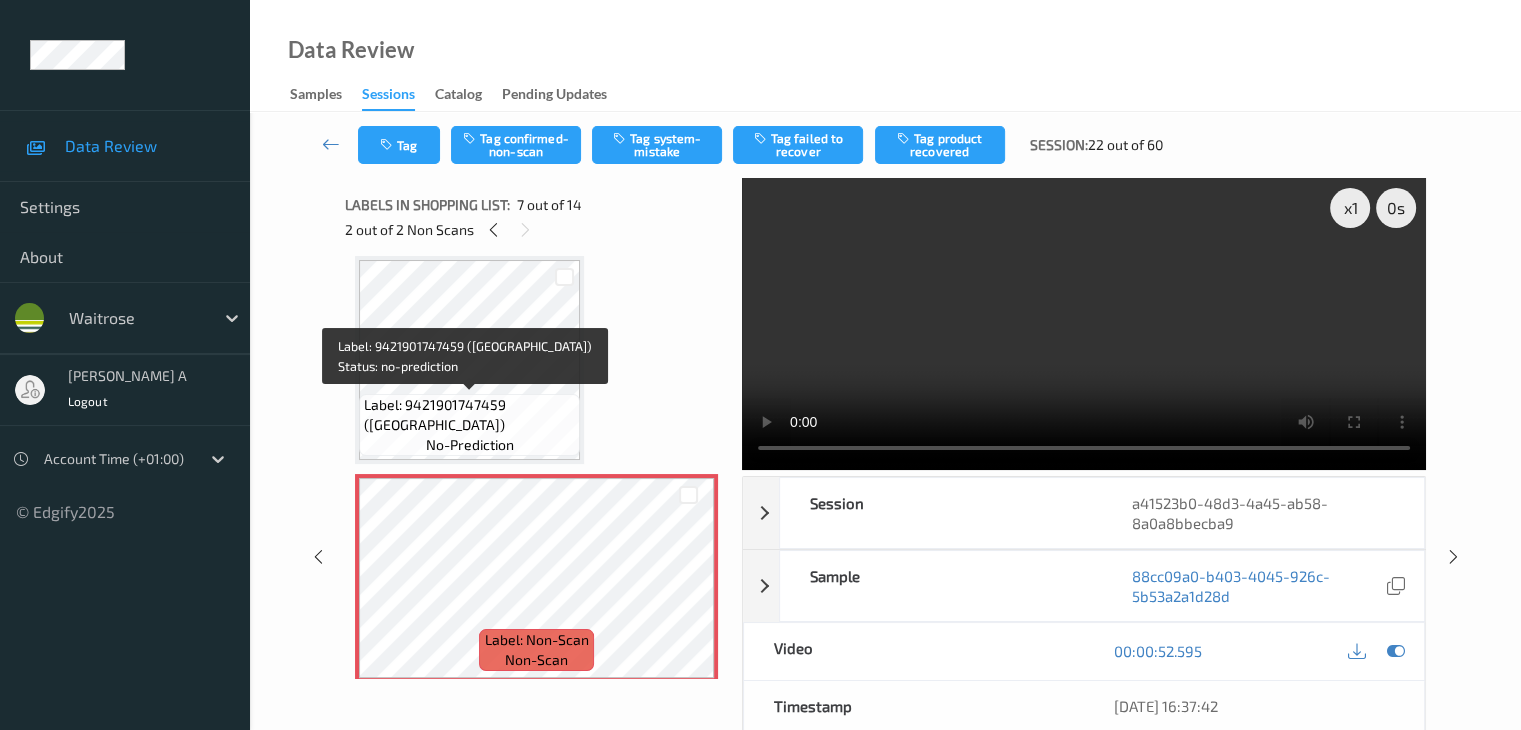 click on "Label: 9421901747459 ([GEOGRAPHIC_DATA])" at bounding box center [469, 415] 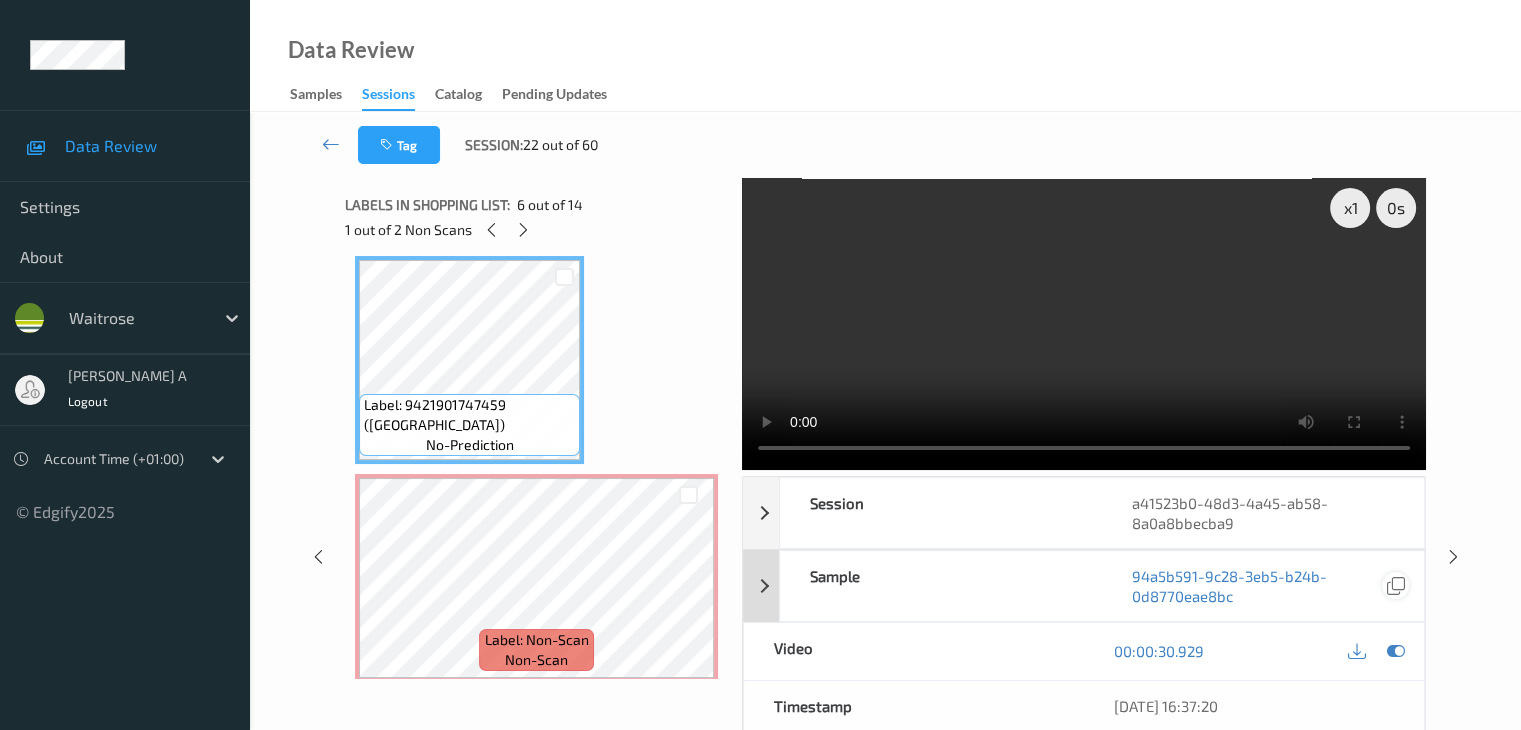 click at bounding box center [1395, 651] 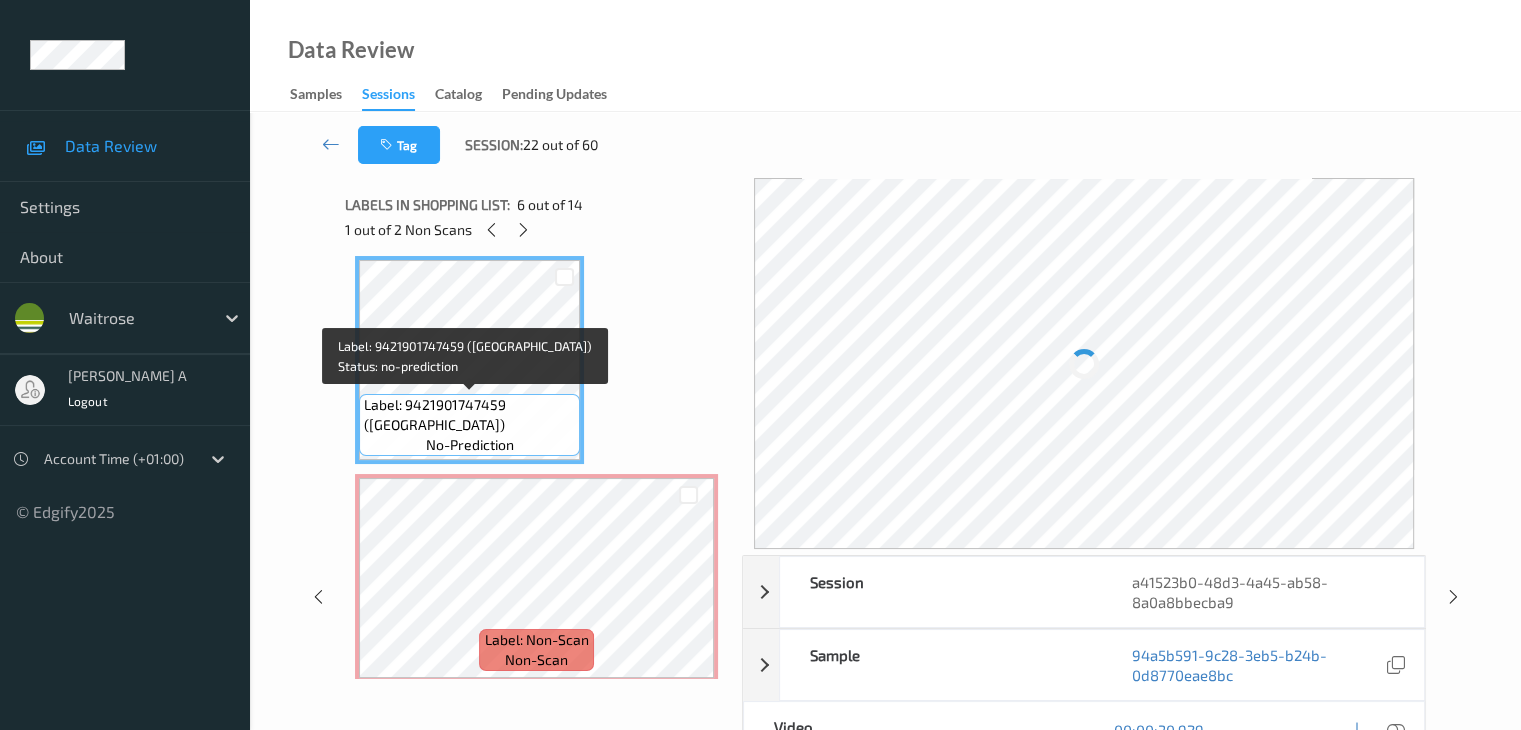 click on "Label: 9421901747459 ([GEOGRAPHIC_DATA])" at bounding box center (469, 415) 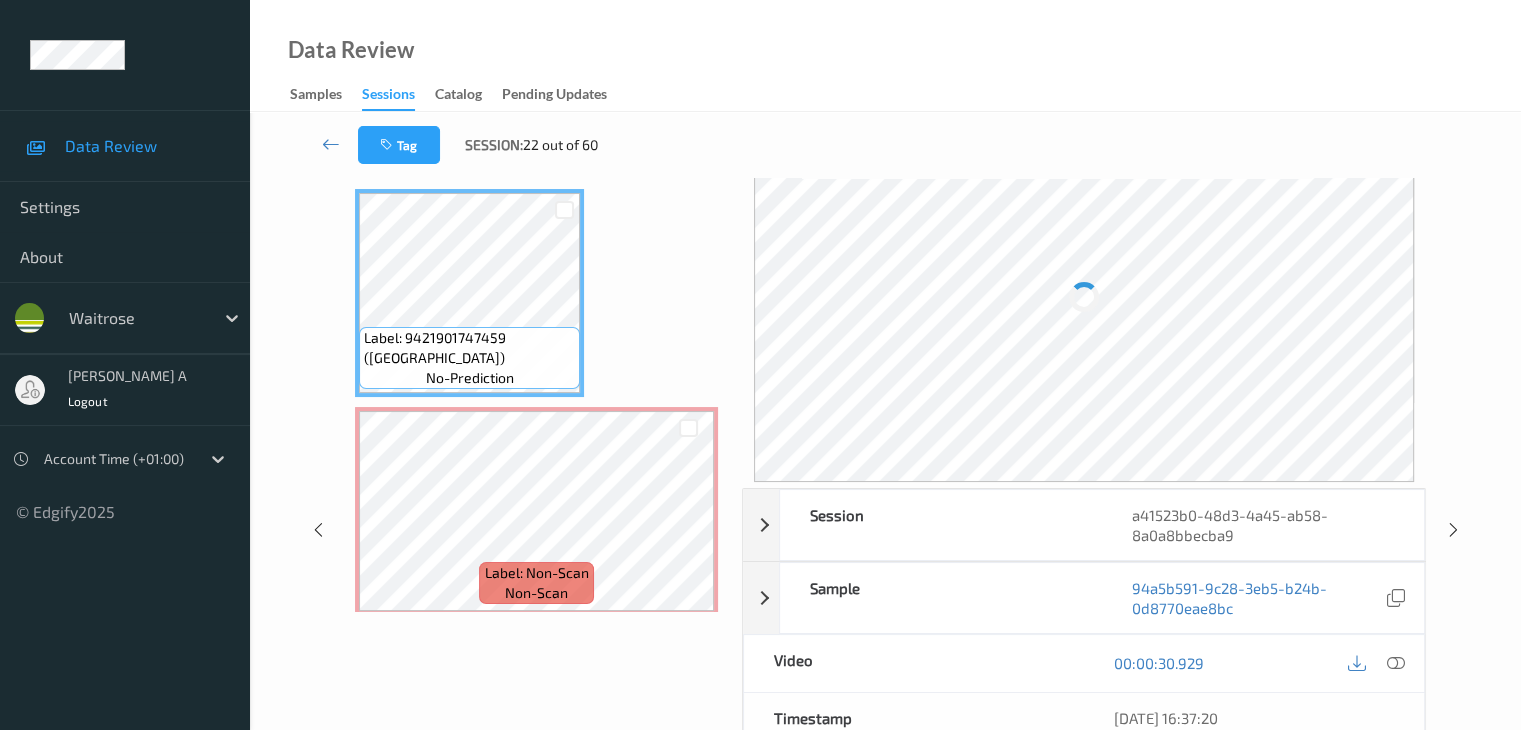 scroll, scrollTop: 100, scrollLeft: 0, axis: vertical 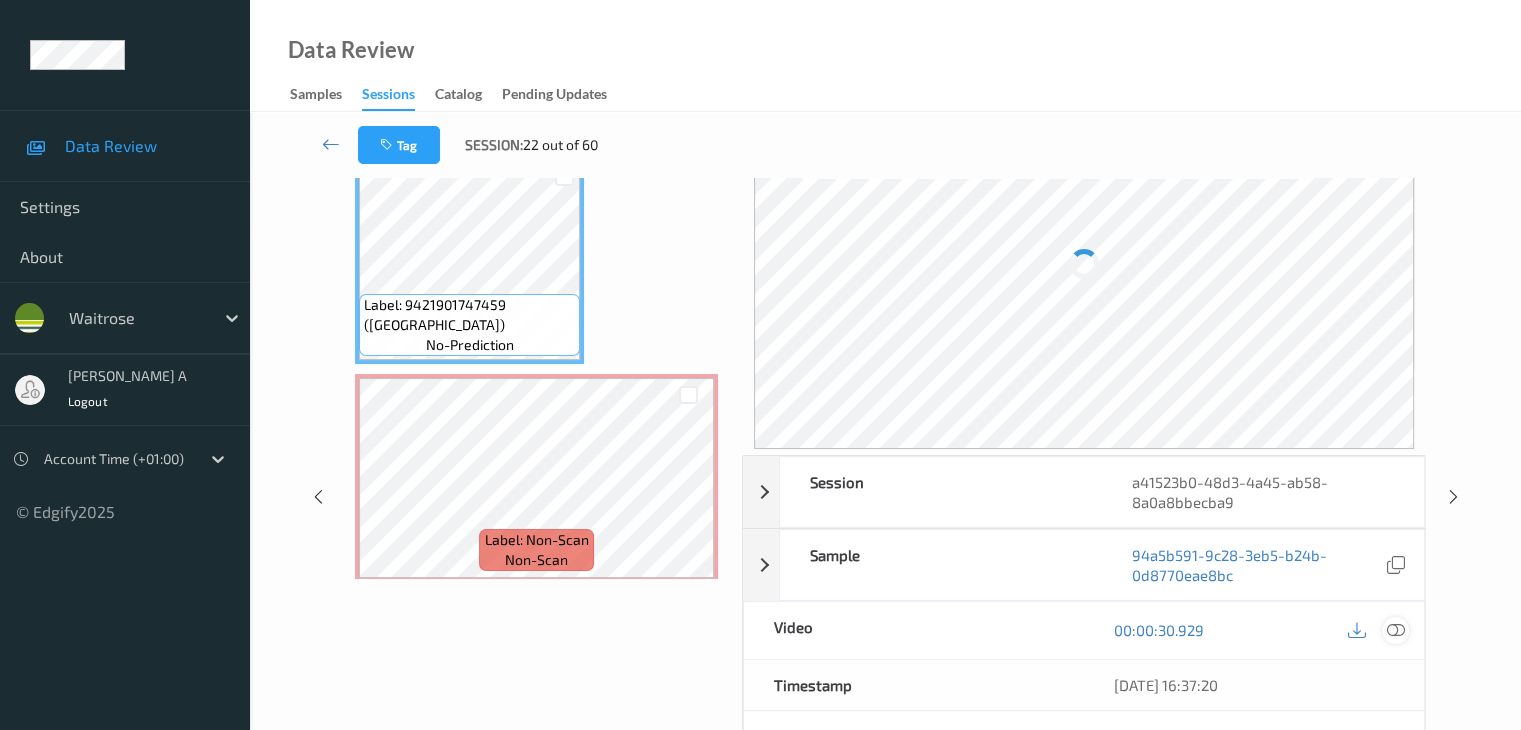 click at bounding box center (1395, 630) 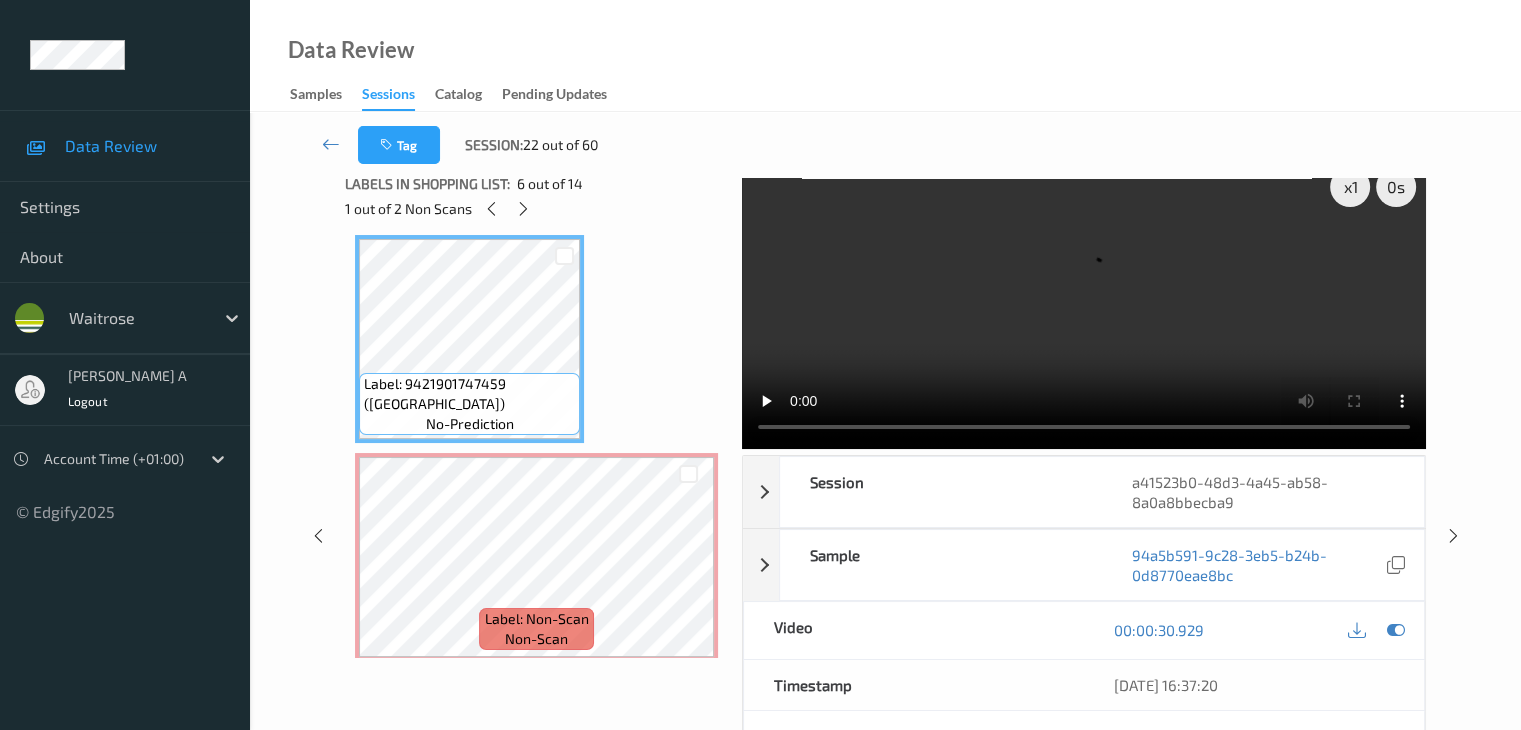 scroll, scrollTop: 0, scrollLeft: 0, axis: both 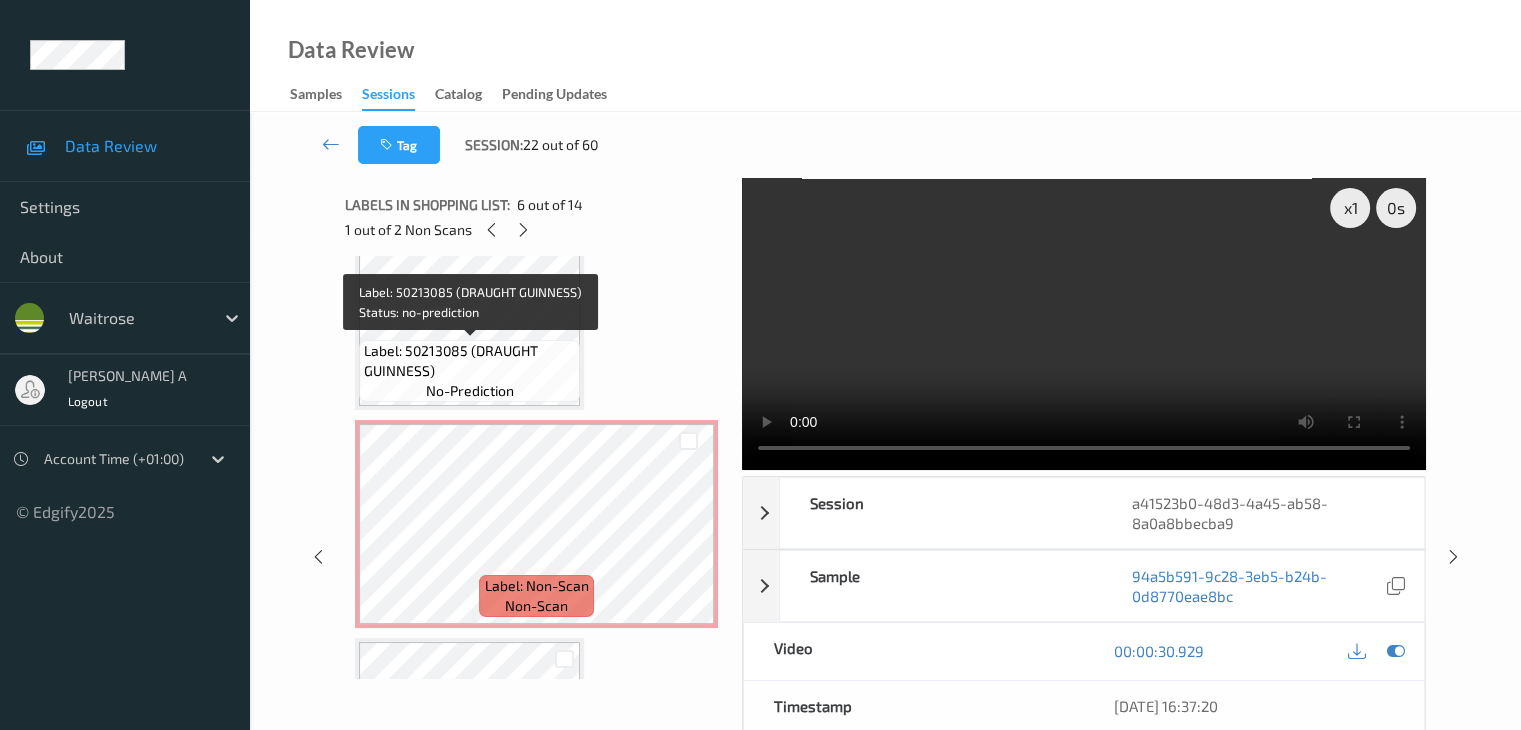 click on "Label: 50213085 (DRAUGHT GUINNESS)" at bounding box center (469, 361) 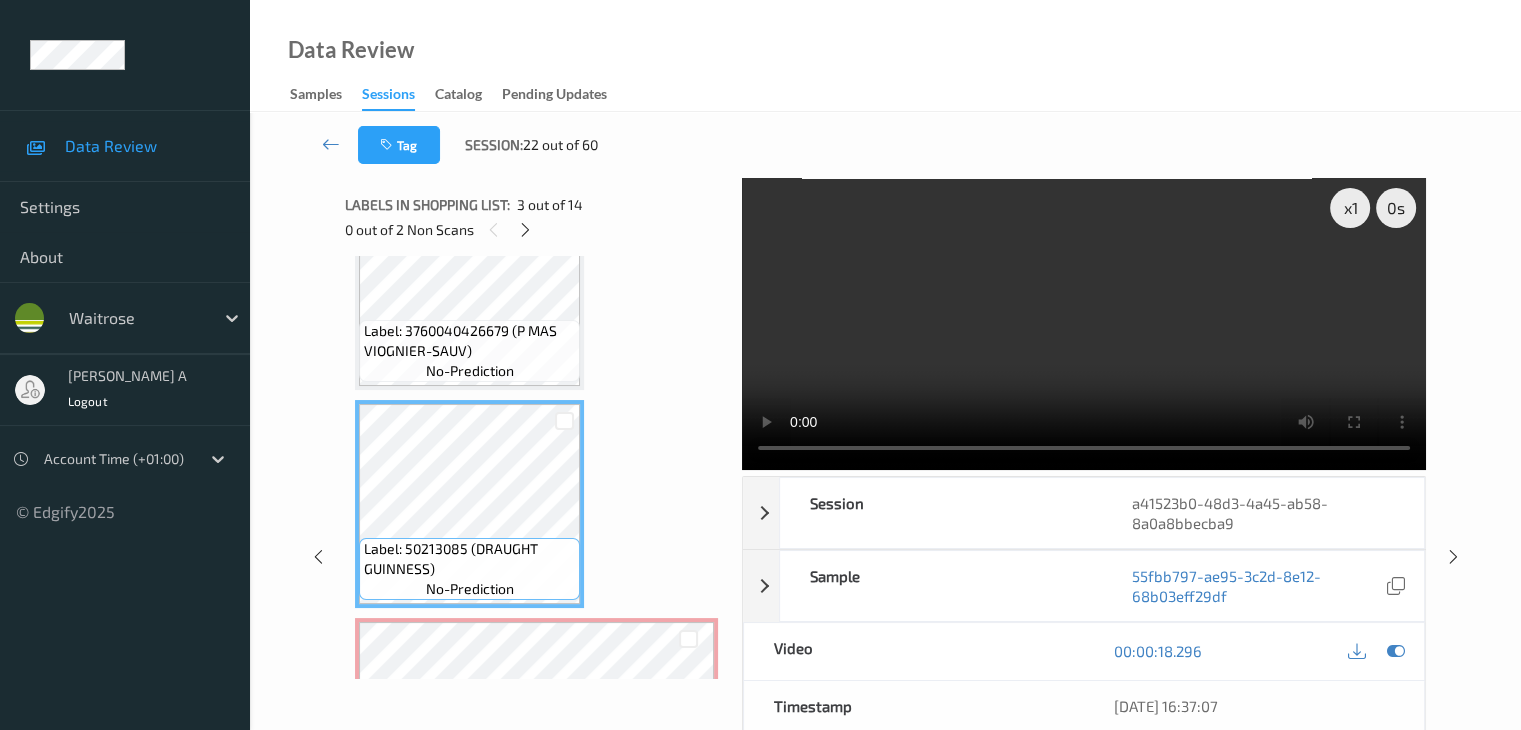scroll, scrollTop: 200, scrollLeft: 0, axis: vertical 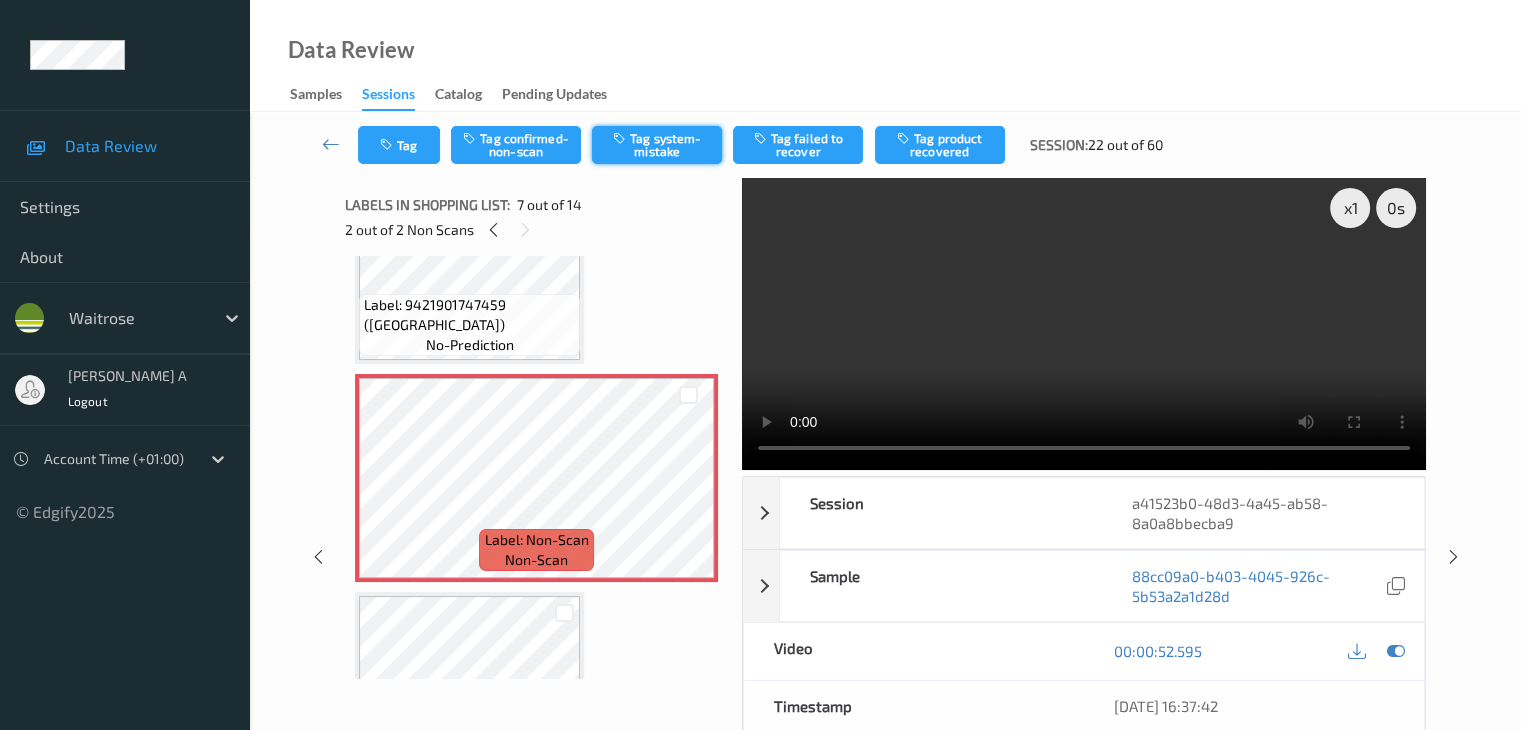click on "Tag   system-mistake" at bounding box center (657, 145) 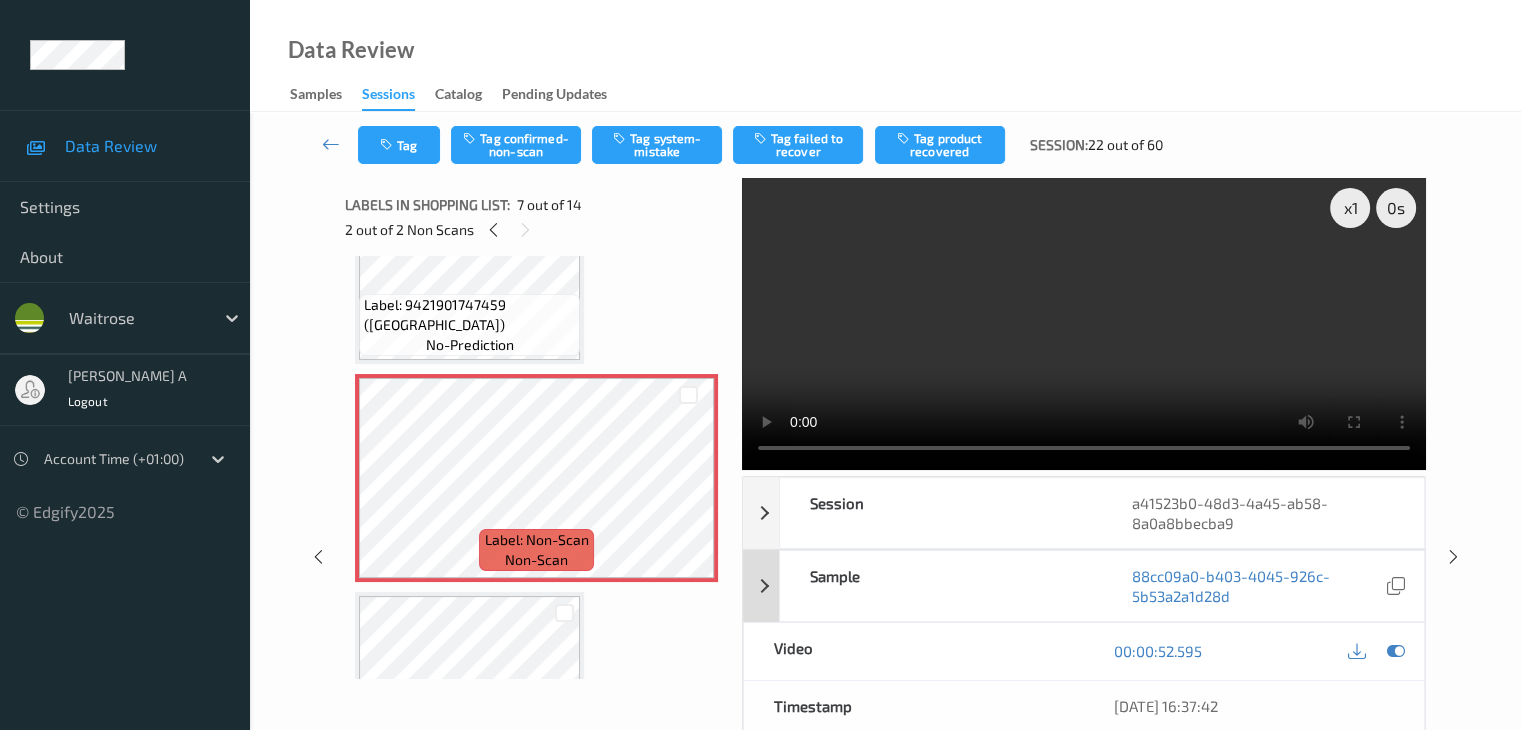 type 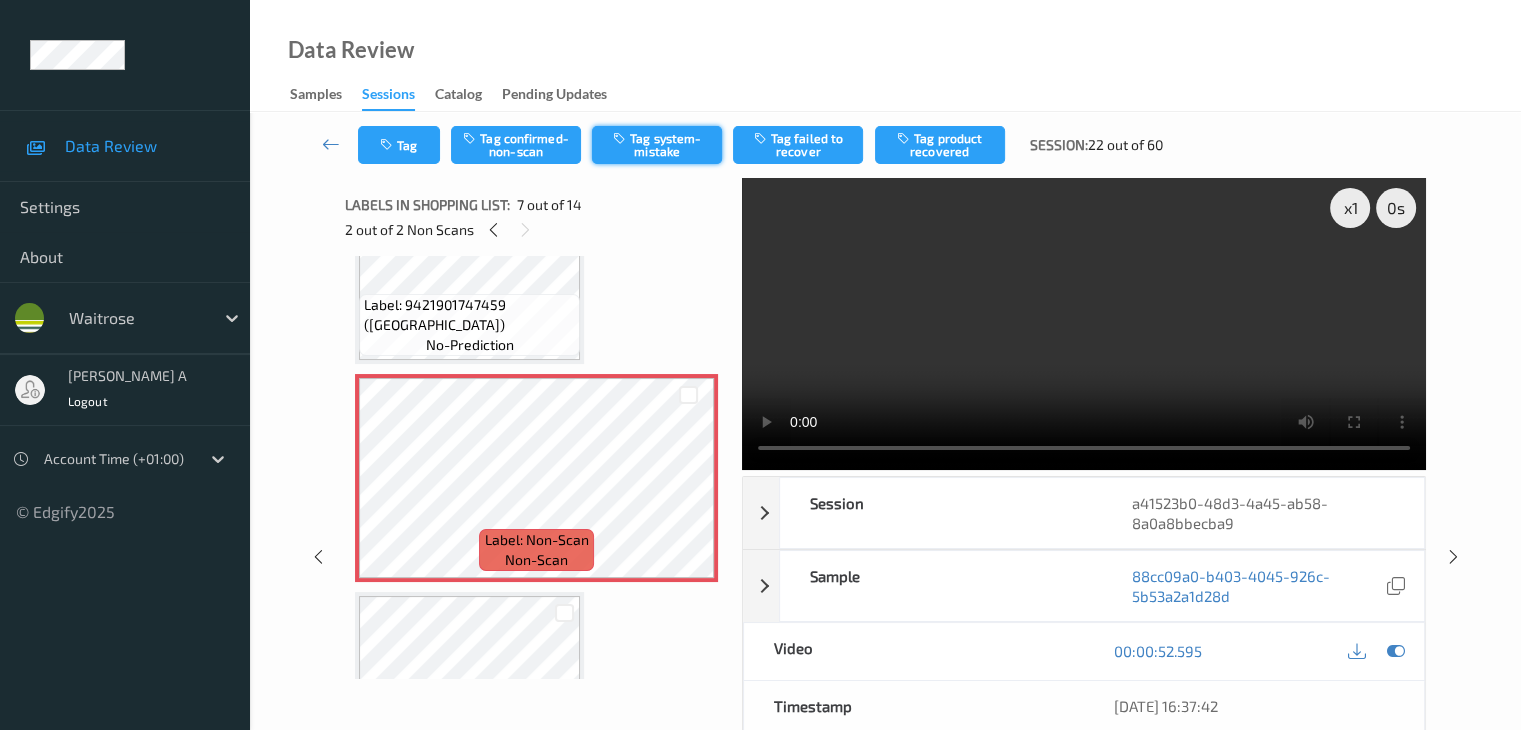 click on "Tag   system-mistake" at bounding box center (657, 145) 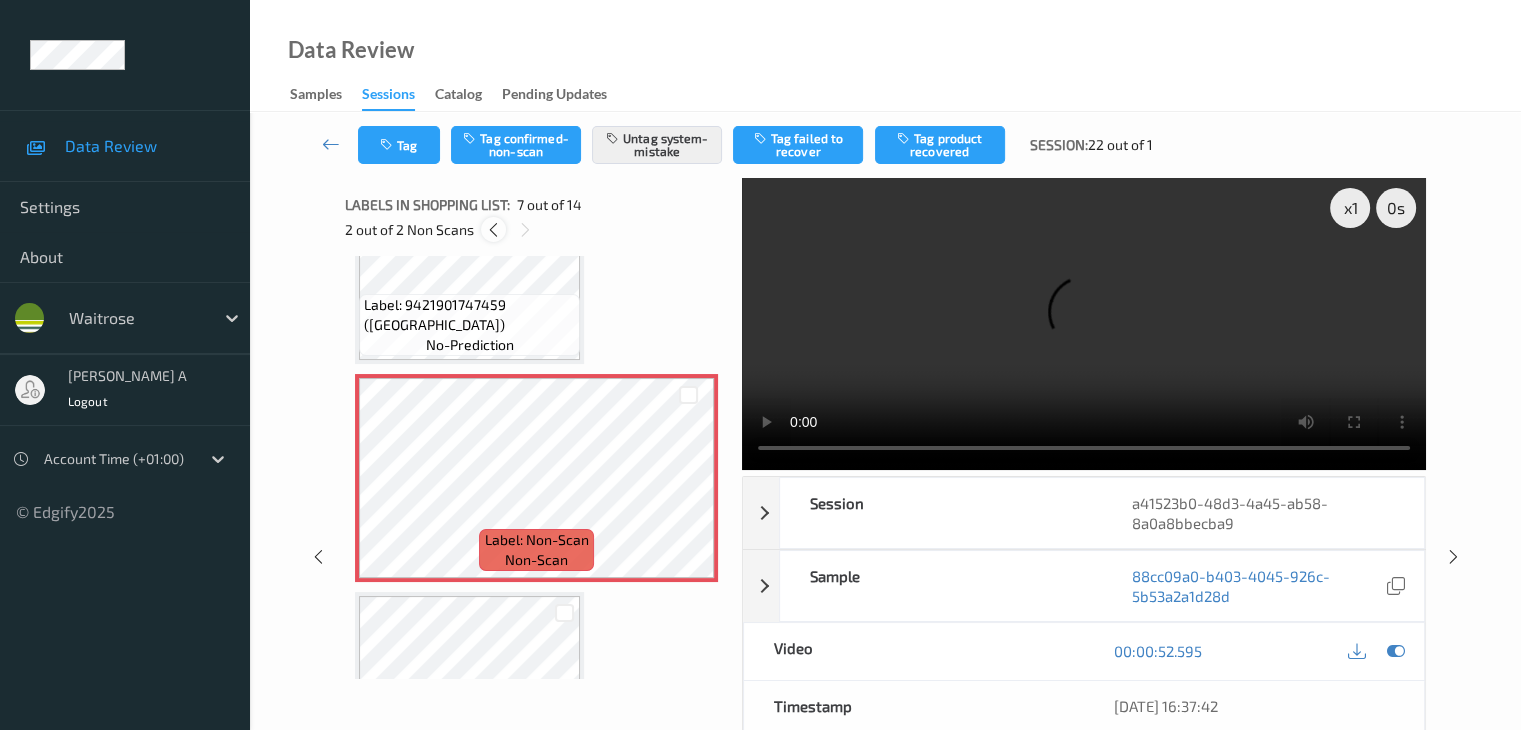 click at bounding box center [493, 230] 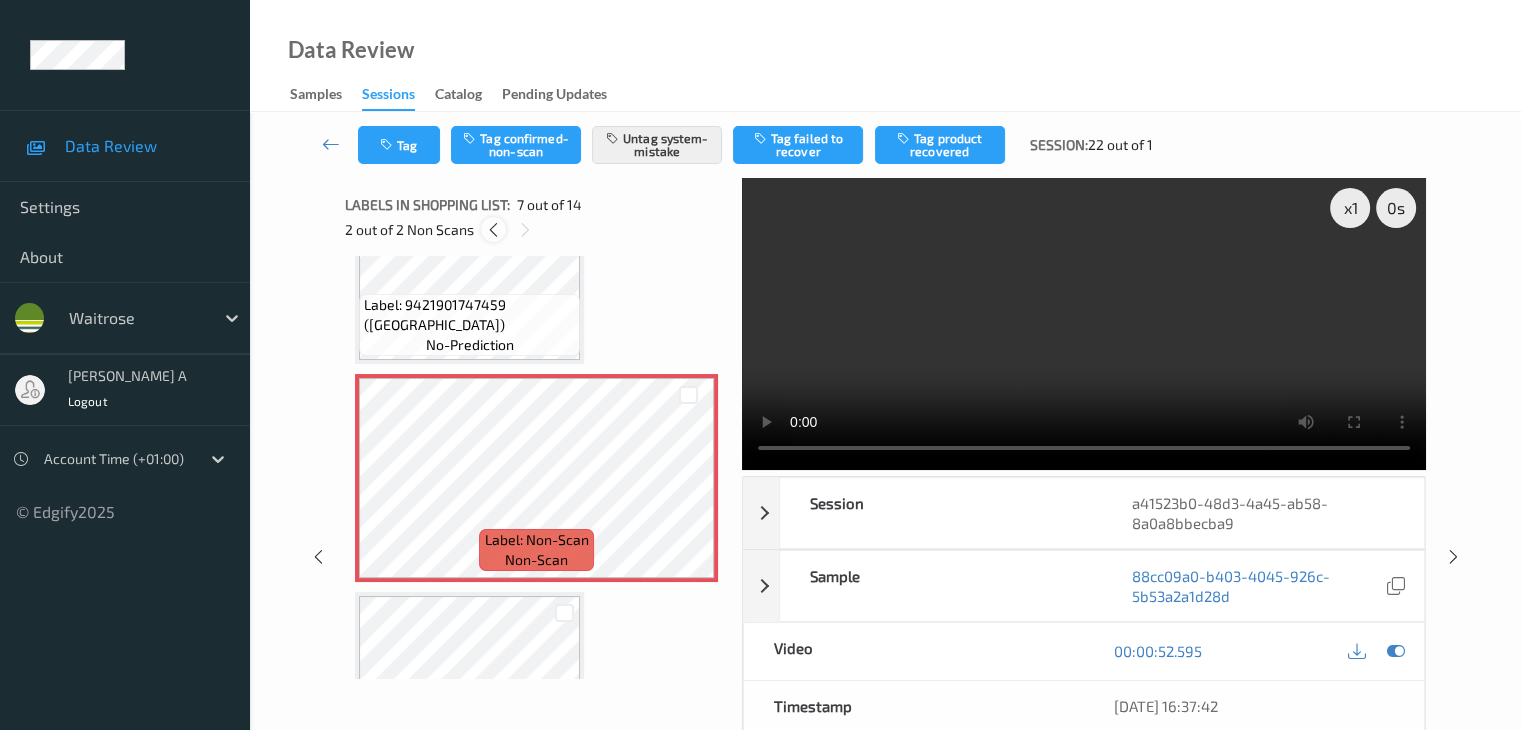 scroll, scrollTop: 446, scrollLeft: 0, axis: vertical 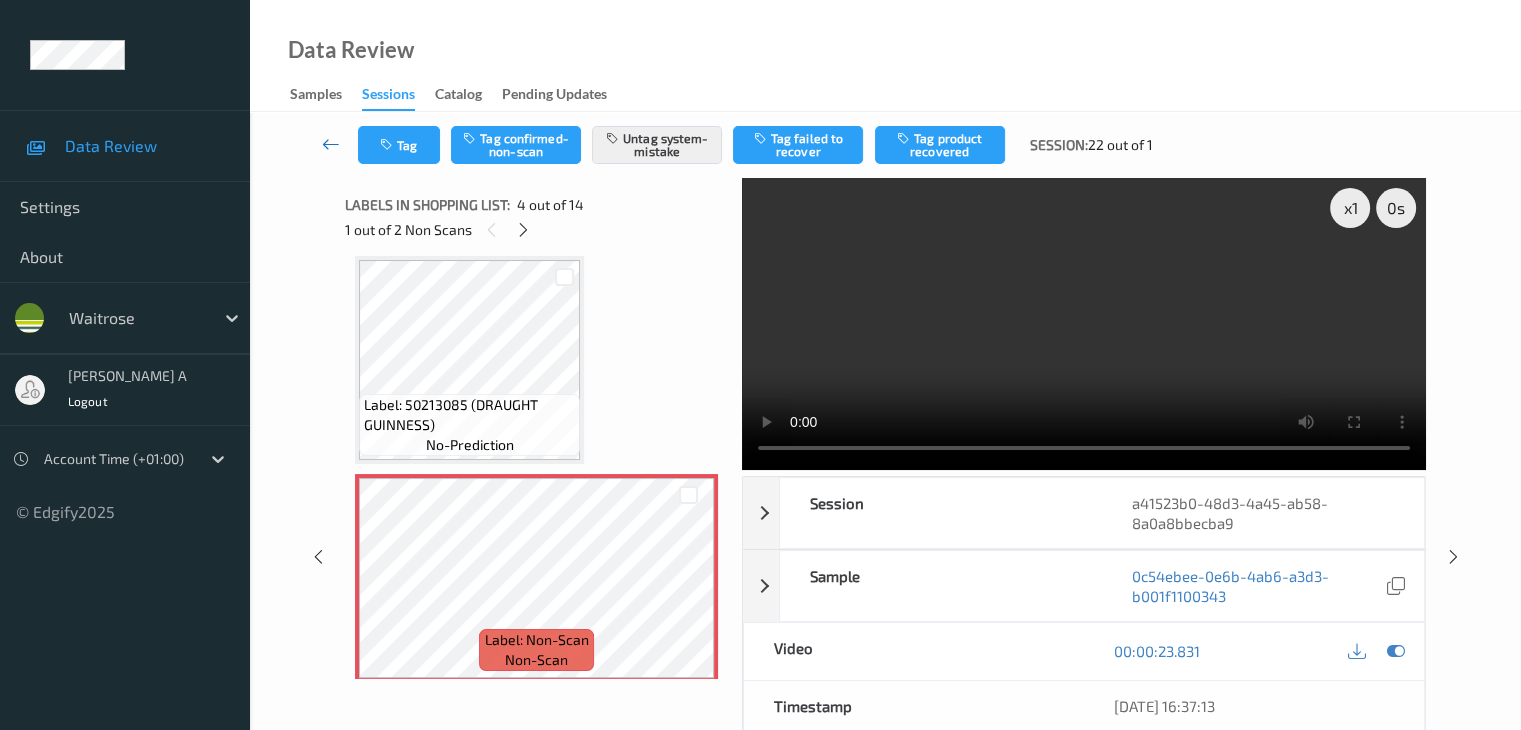 click at bounding box center [331, 144] 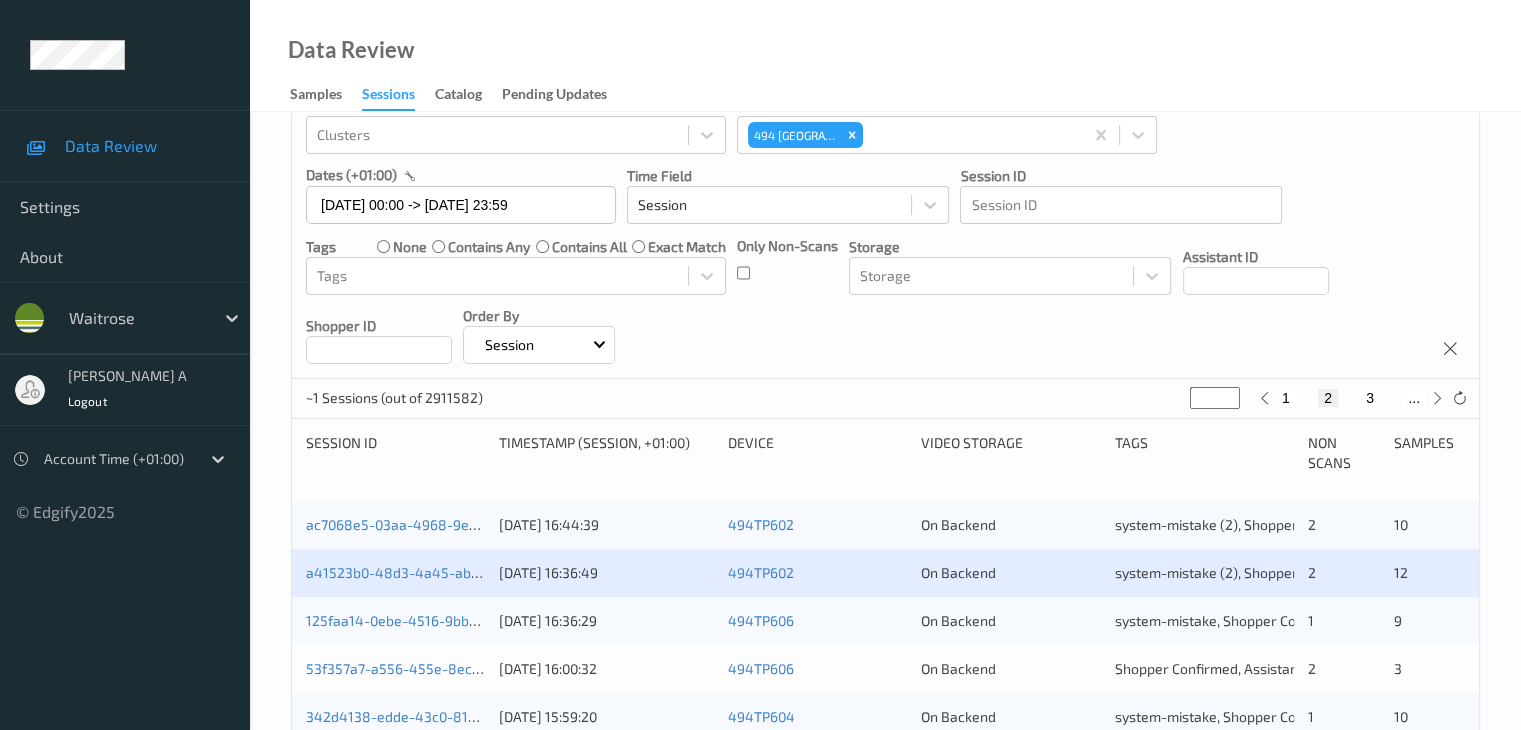 scroll, scrollTop: 300, scrollLeft: 0, axis: vertical 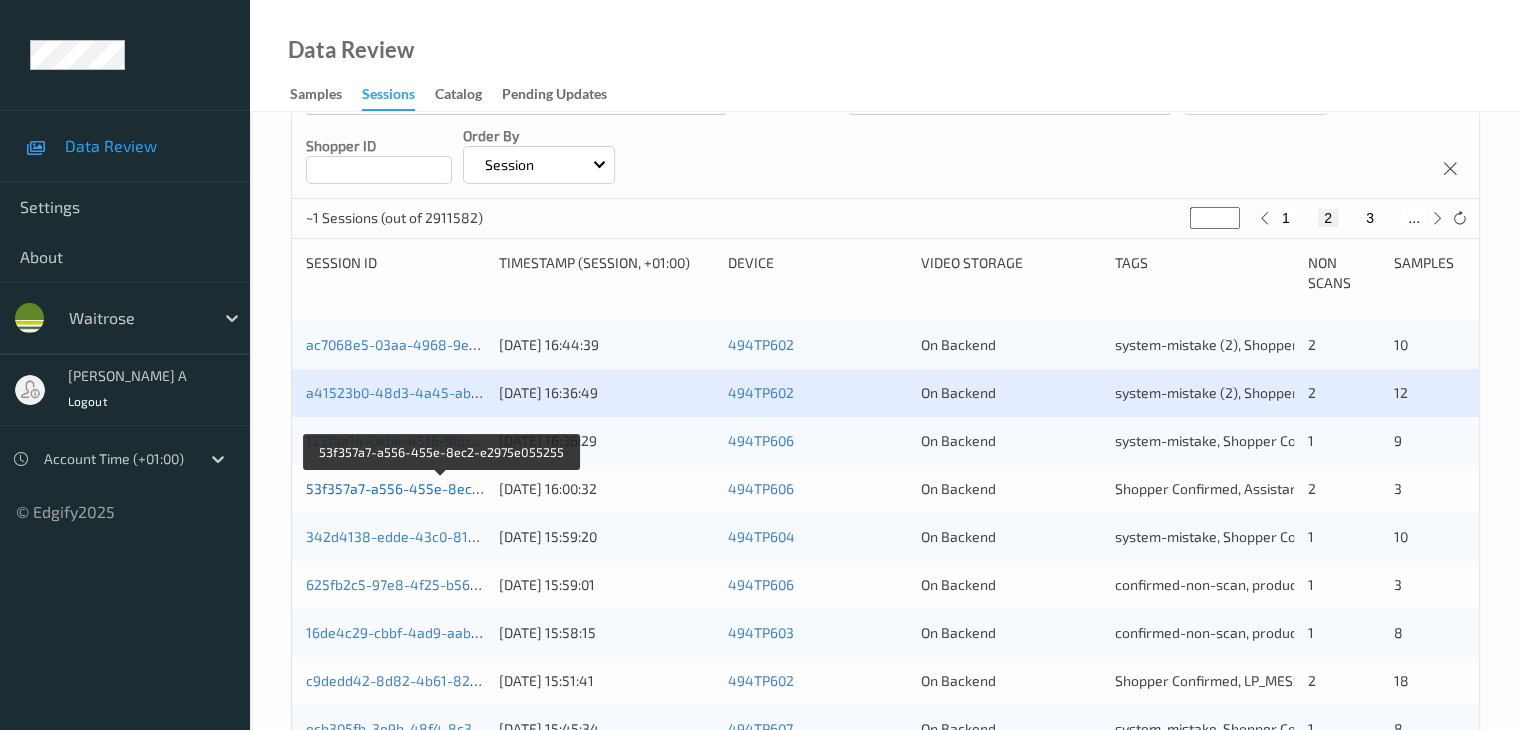 click on "53f357a7-a556-455e-8ec2-e2975e055255" at bounding box center [443, 488] 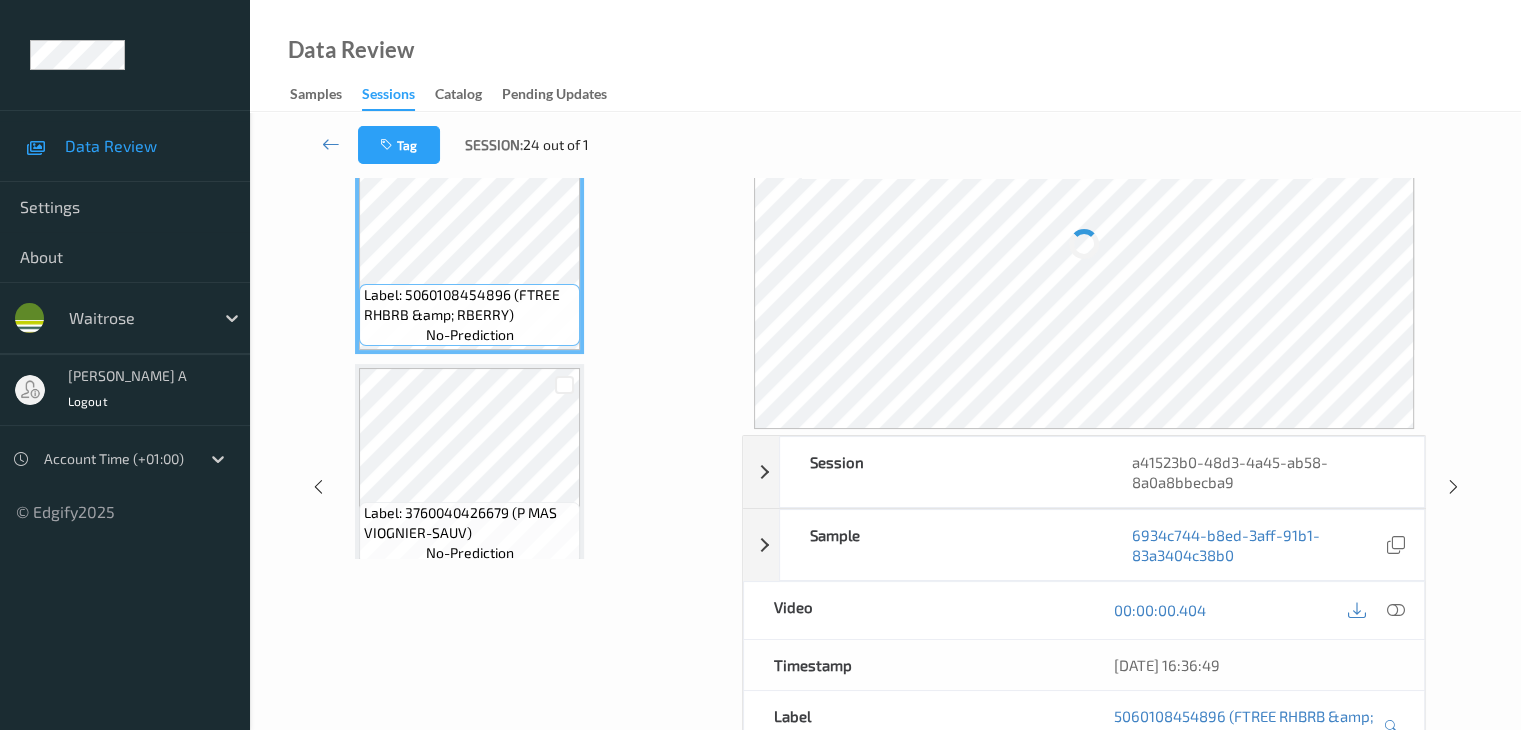 scroll, scrollTop: 0, scrollLeft: 0, axis: both 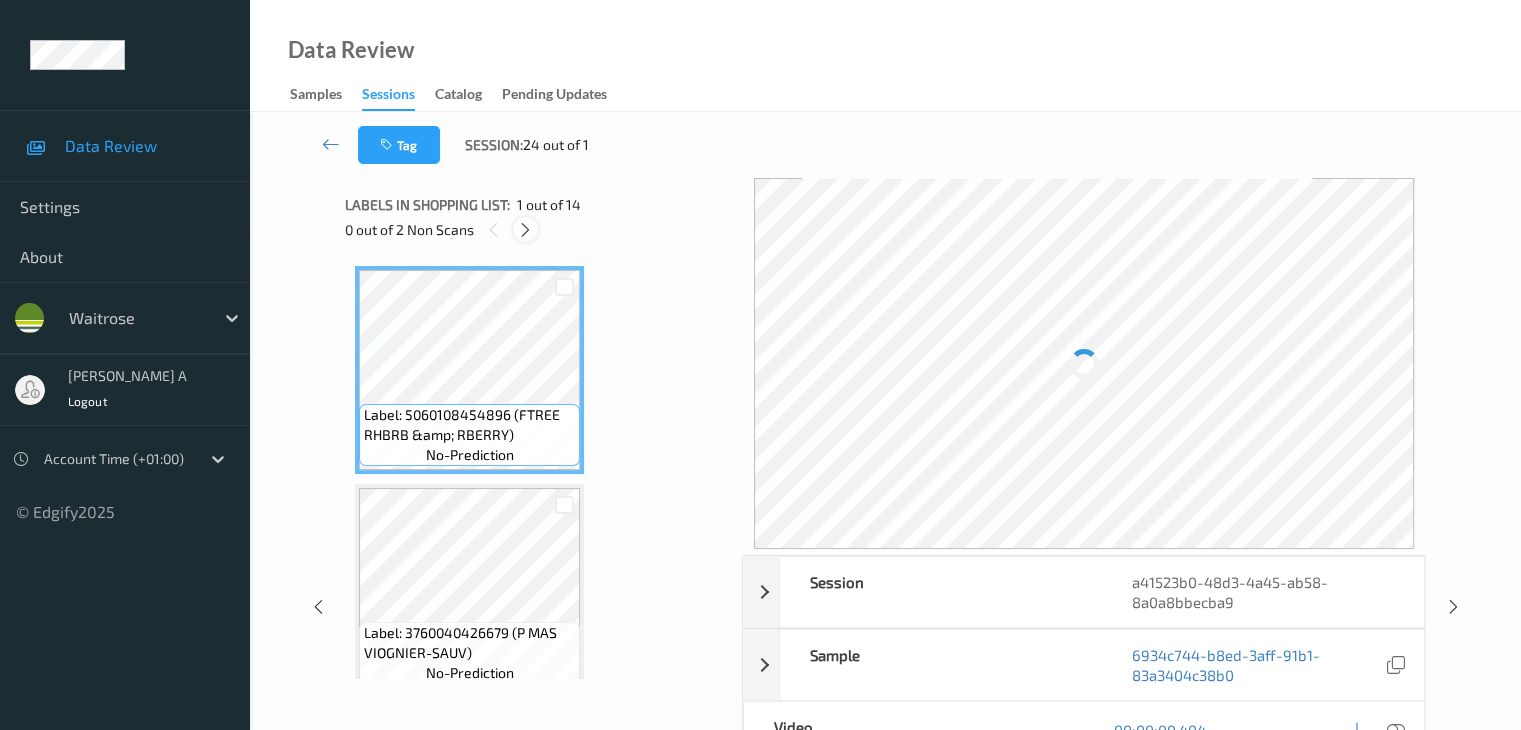 click at bounding box center [525, 229] 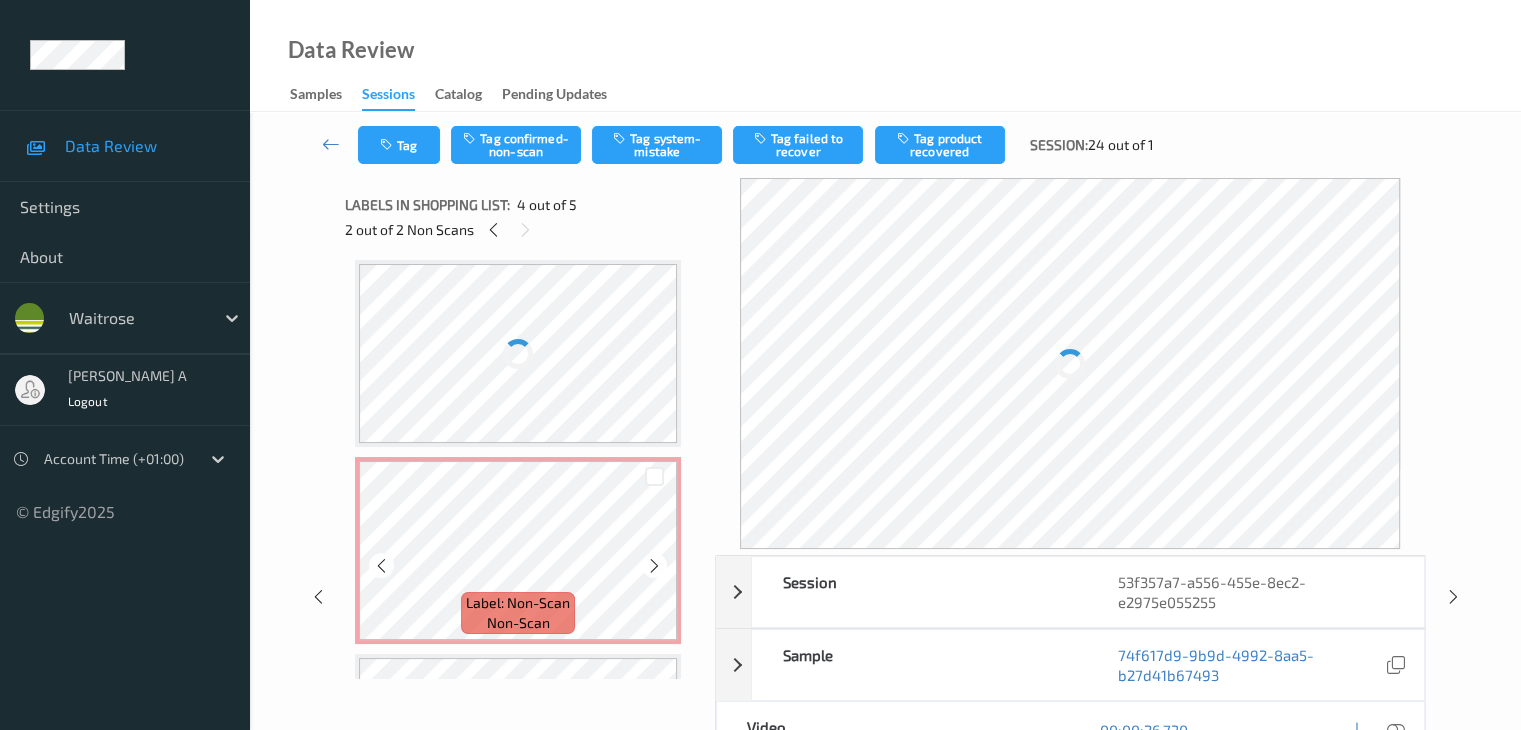 scroll, scrollTop: 0, scrollLeft: 0, axis: both 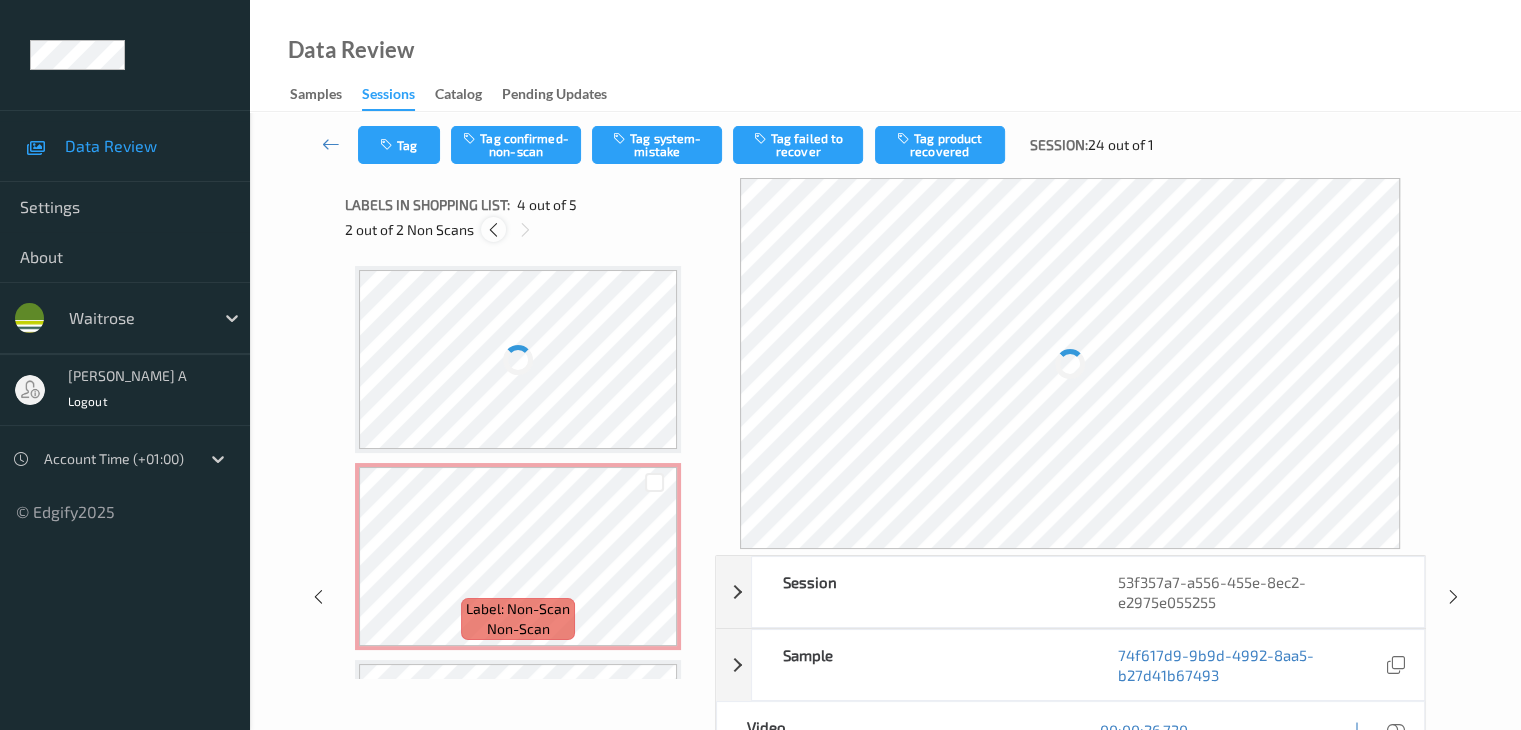 click at bounding box center (493, 230) 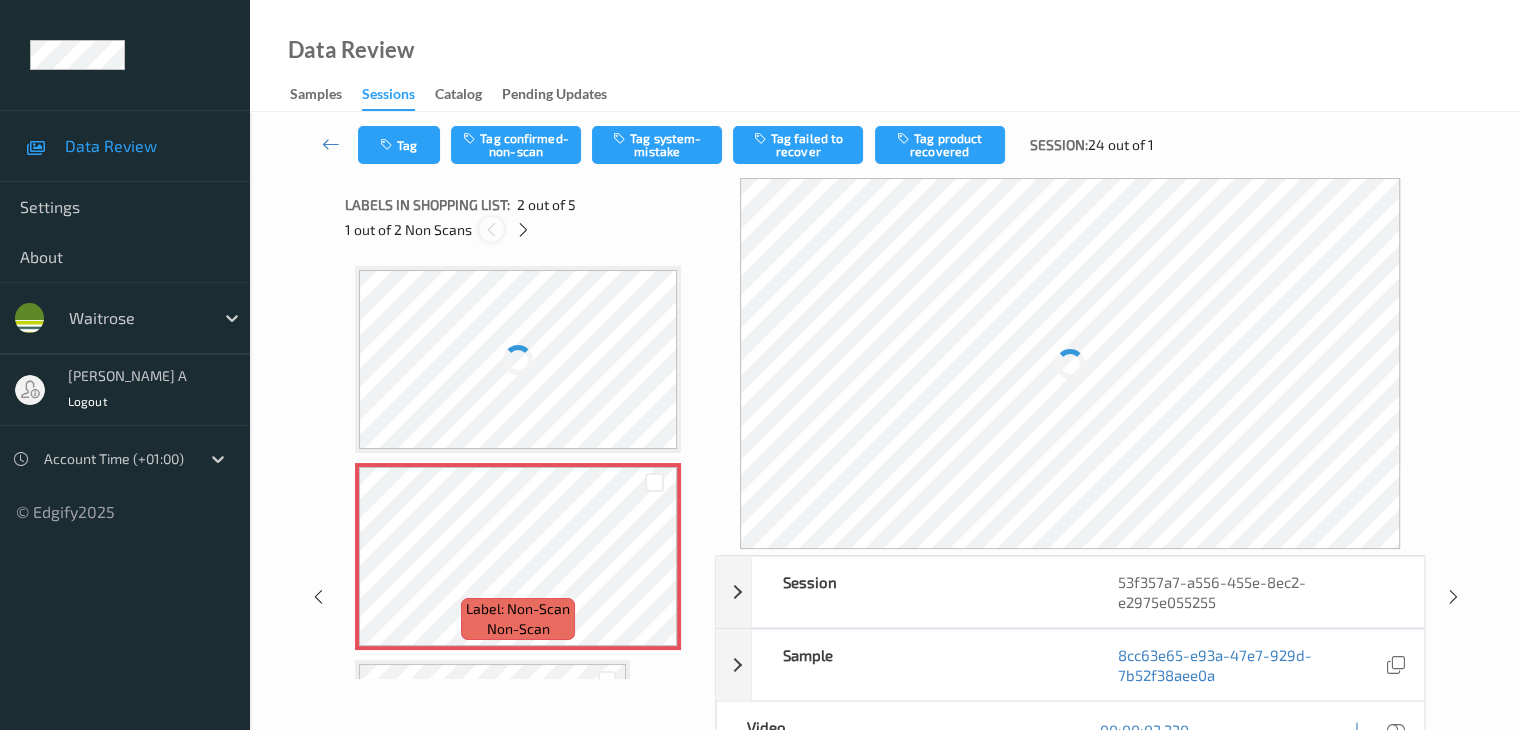 scroll, scrollTop: 10, scrollLeft: 0, axis: vertical 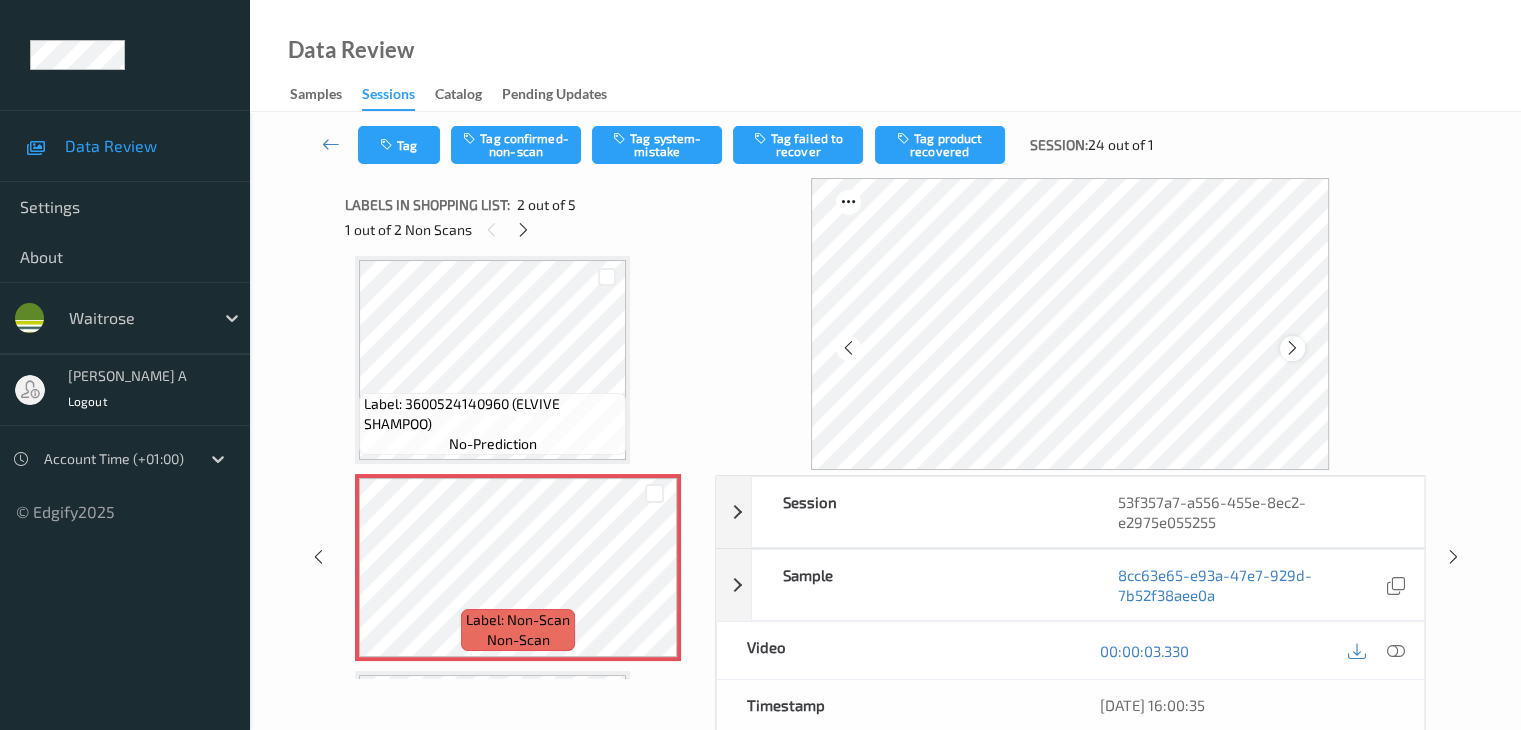 click at bounding box center [1292, 348] 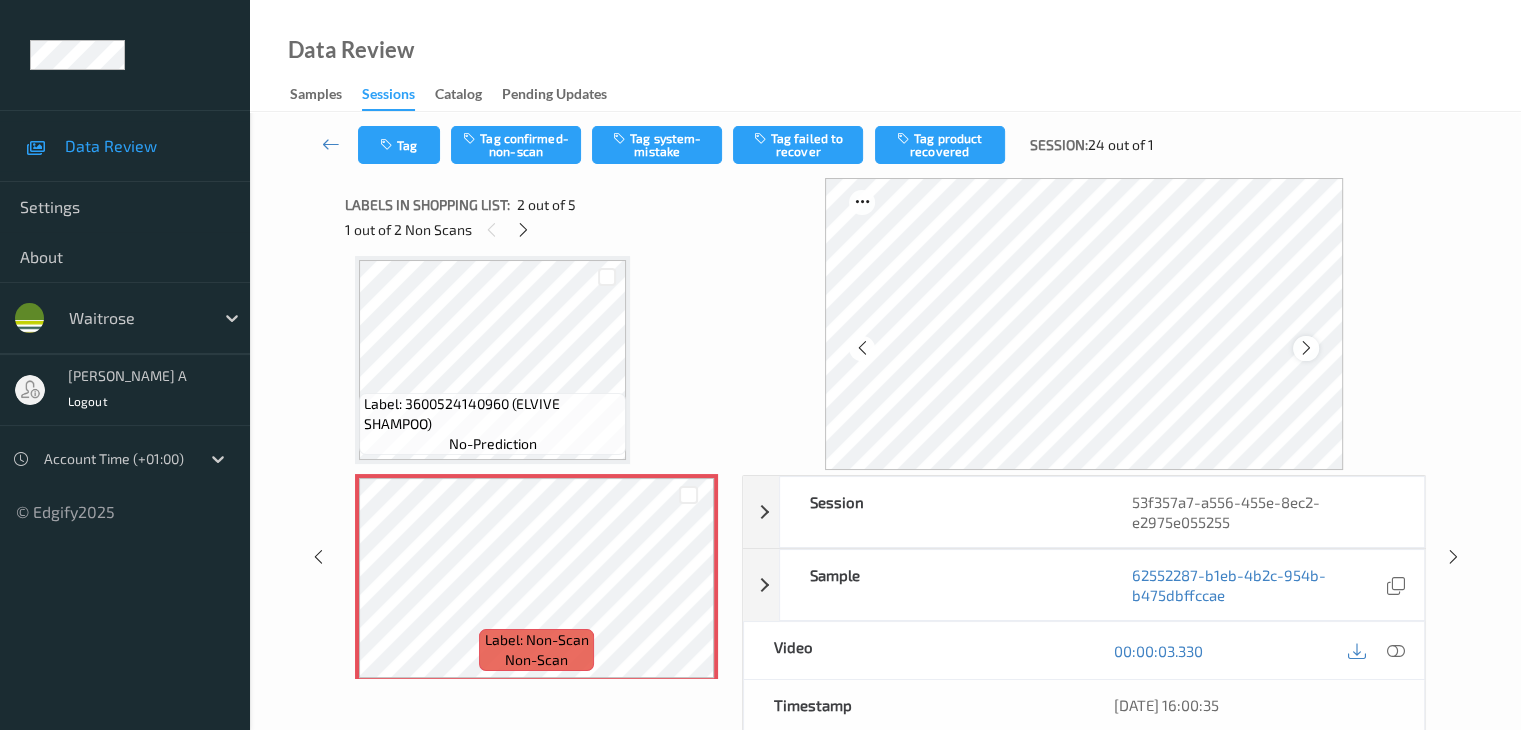 click at bounding box center (1306, 348) 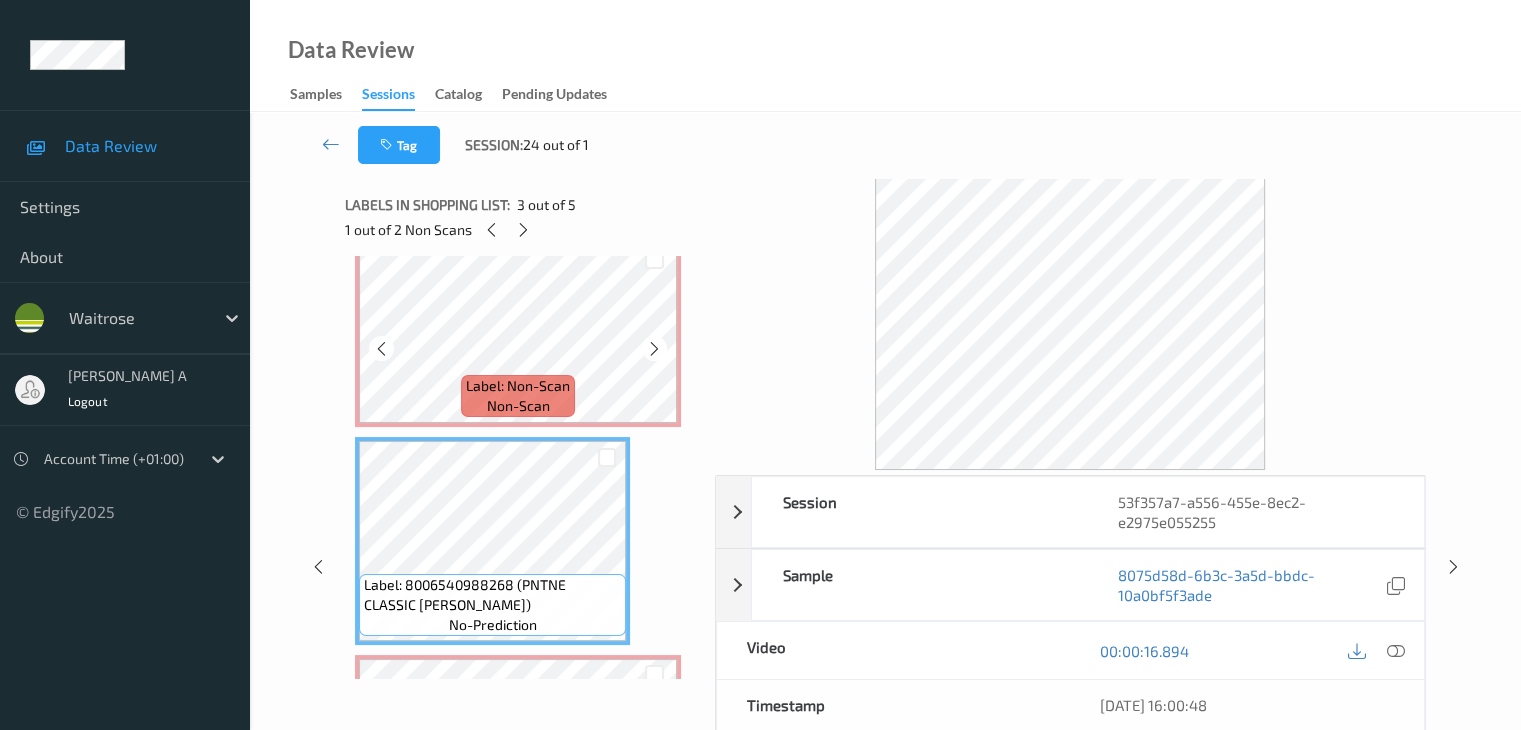 scroll, scrollTop: 210, scrollLeft: 0, axis: vertical 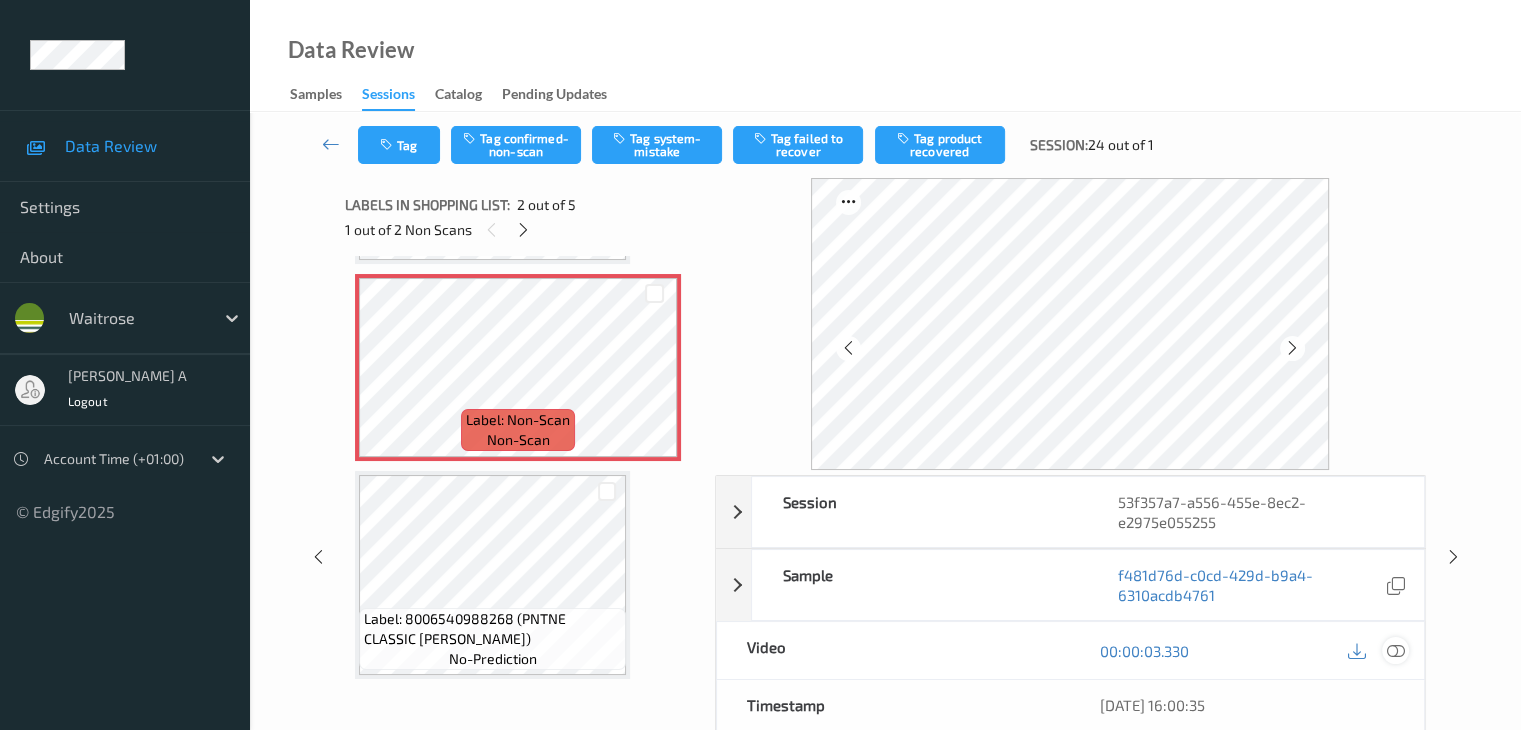 click at bounding box center [1395, 651] 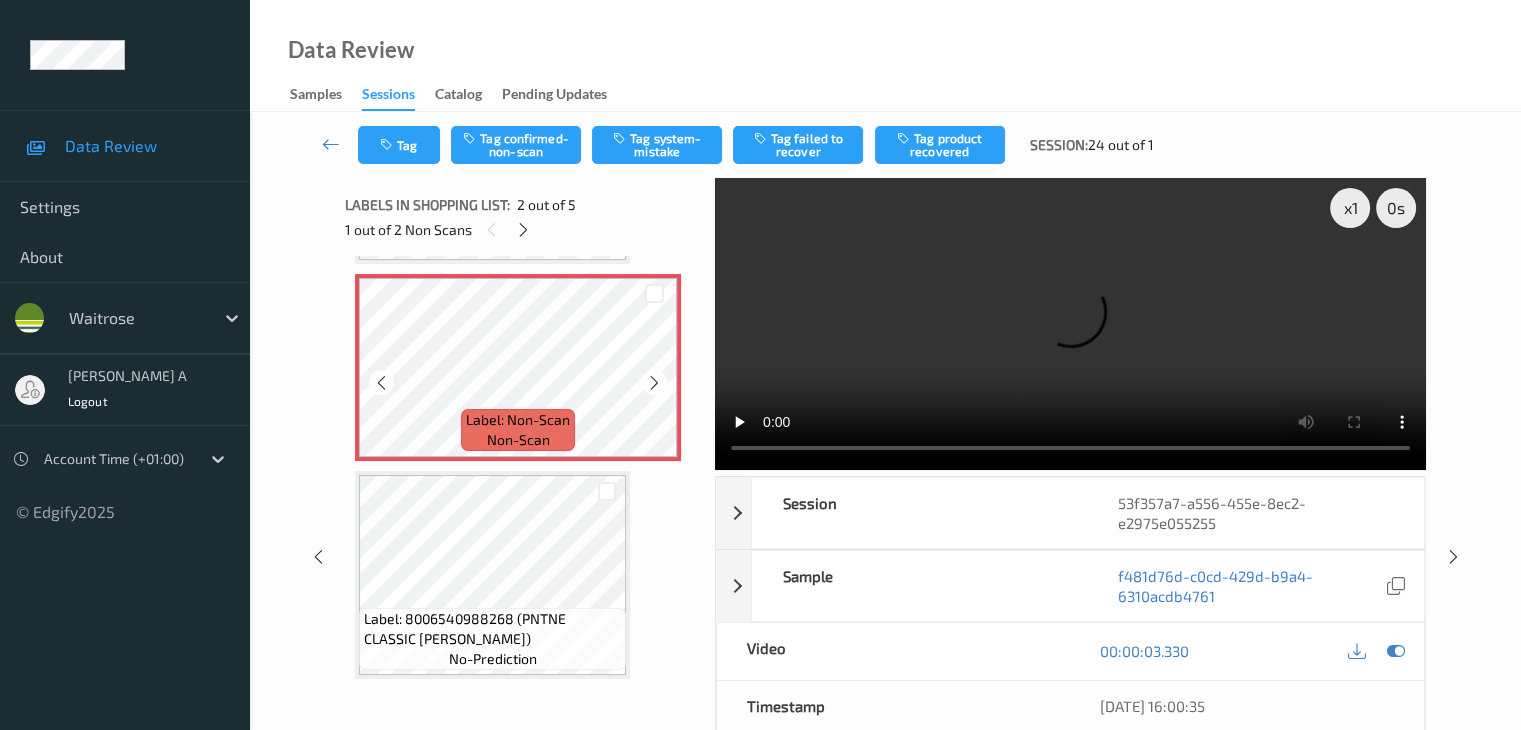 scroll, scrollTop: 10, scrollLeft: 0, axis: vertical 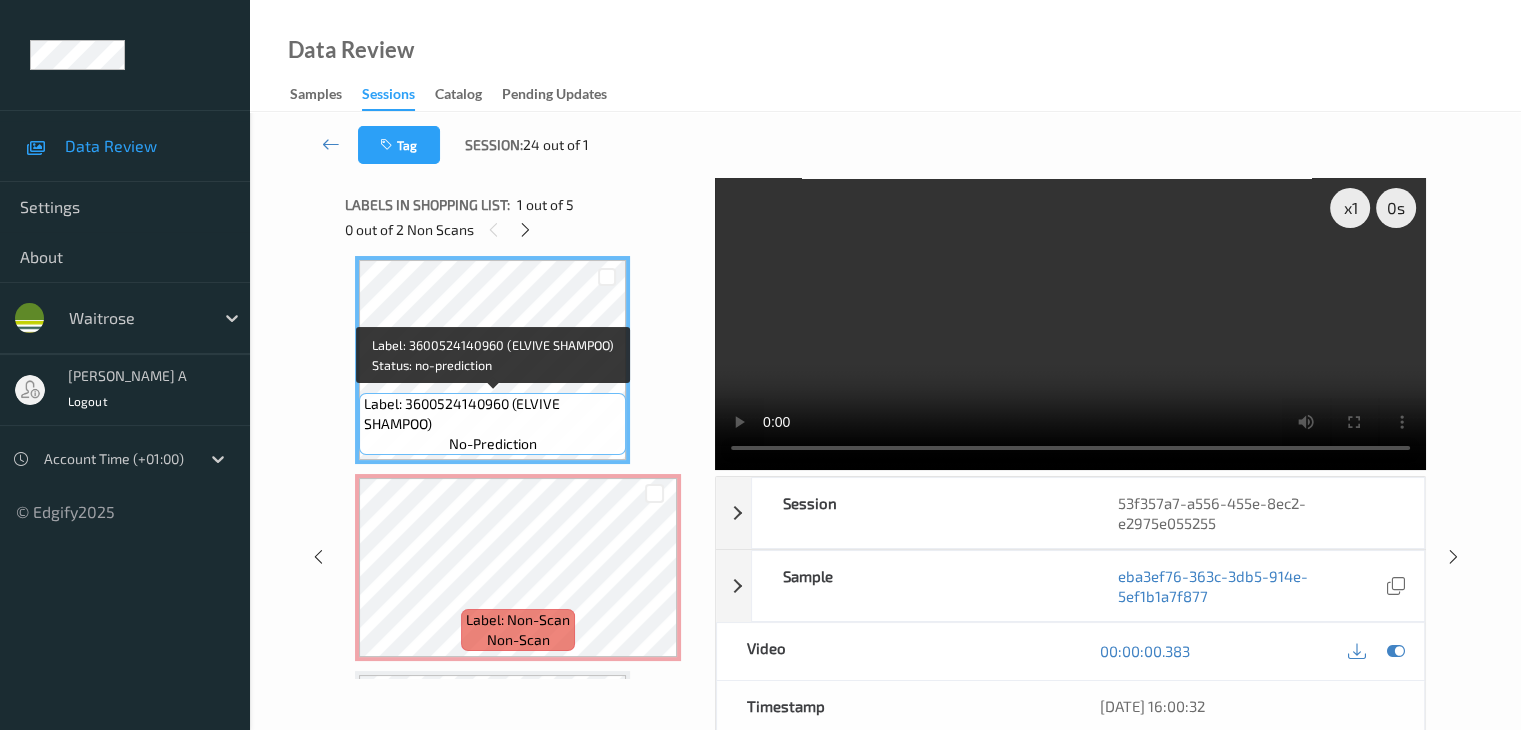 click on "Label: 3600524140960 (ELVIVE SHAMPOO)" at bounding box center [492, 414] 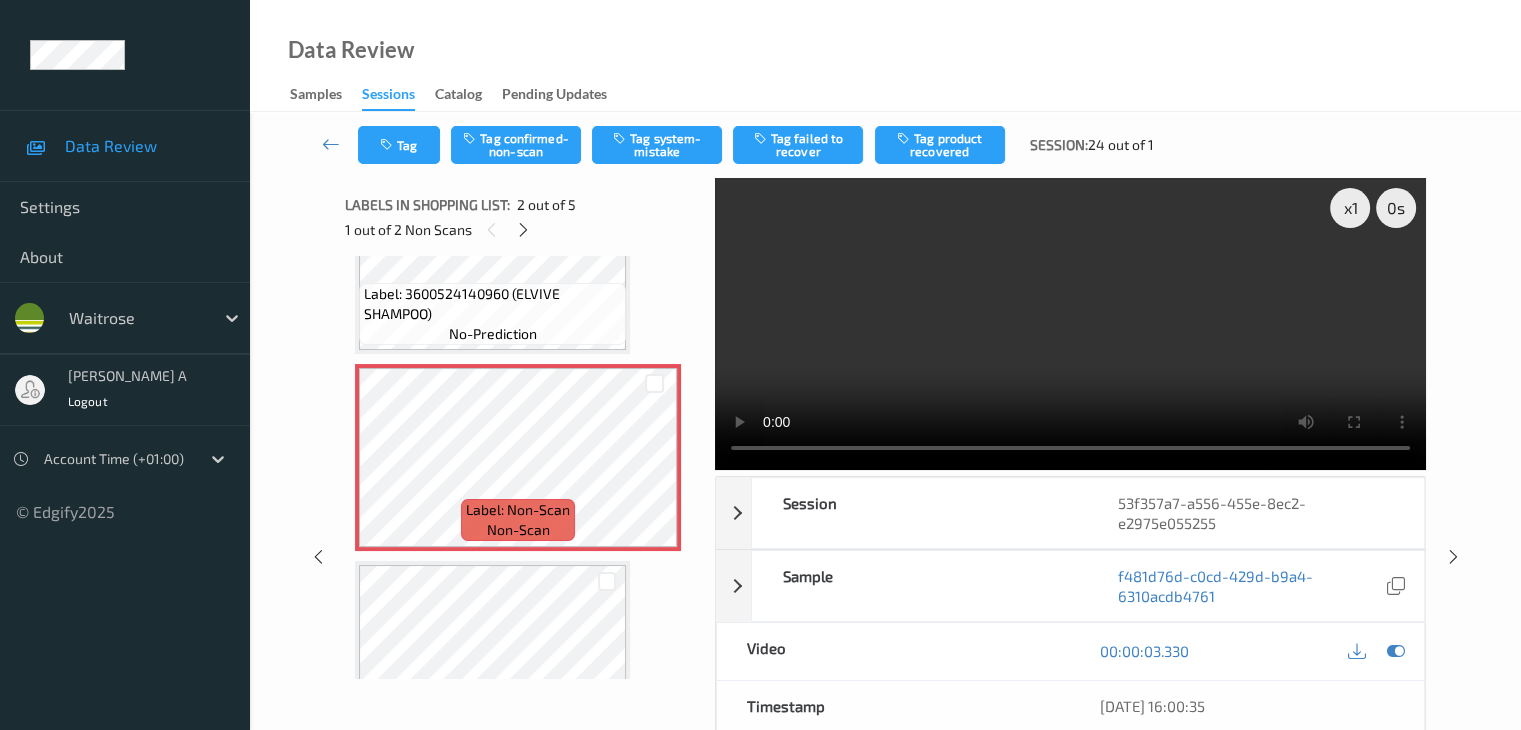 scroll, scrollTop: 110, scrollLeft: 0, axis: vertical 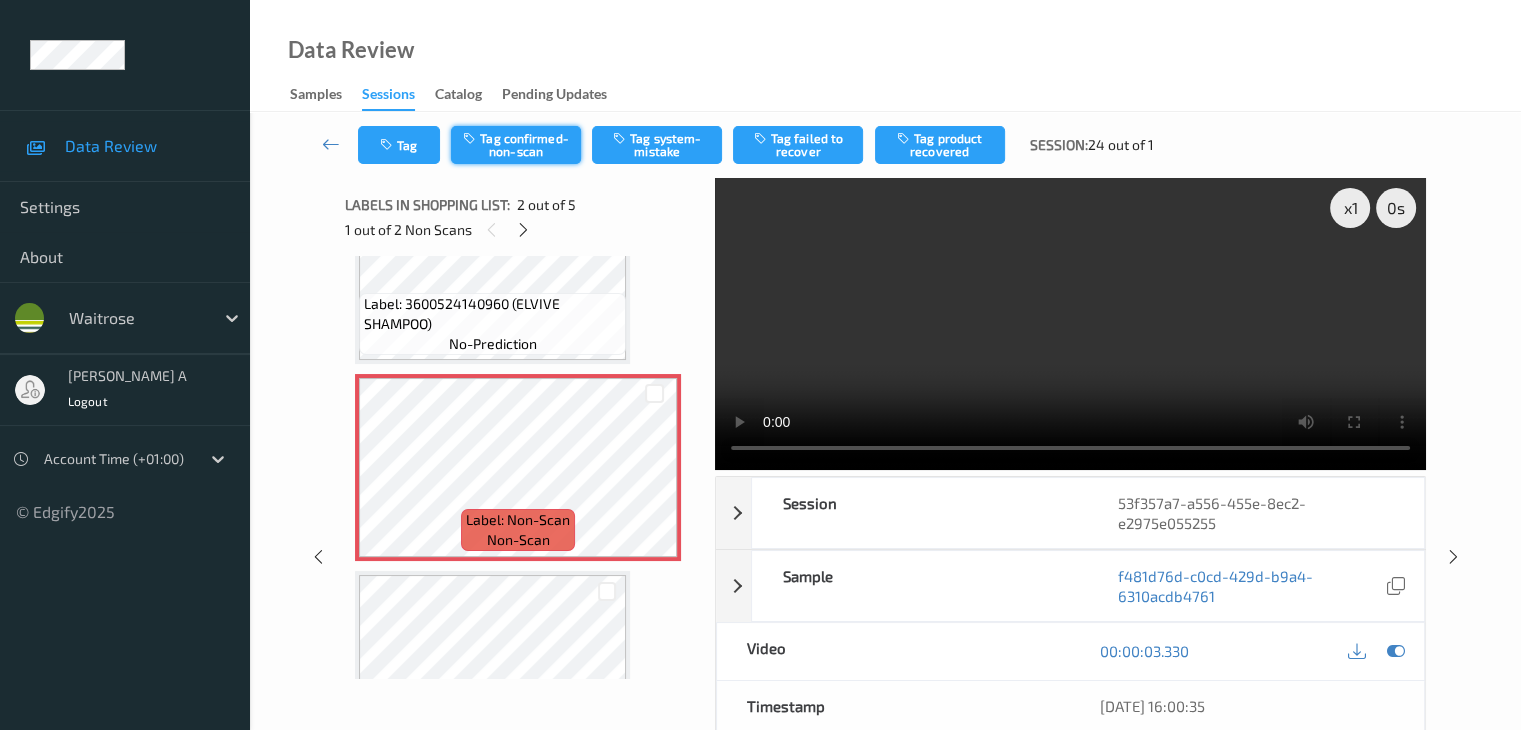 click on "Tag   confirmed-non-scan" at bounding box center [516, 145] 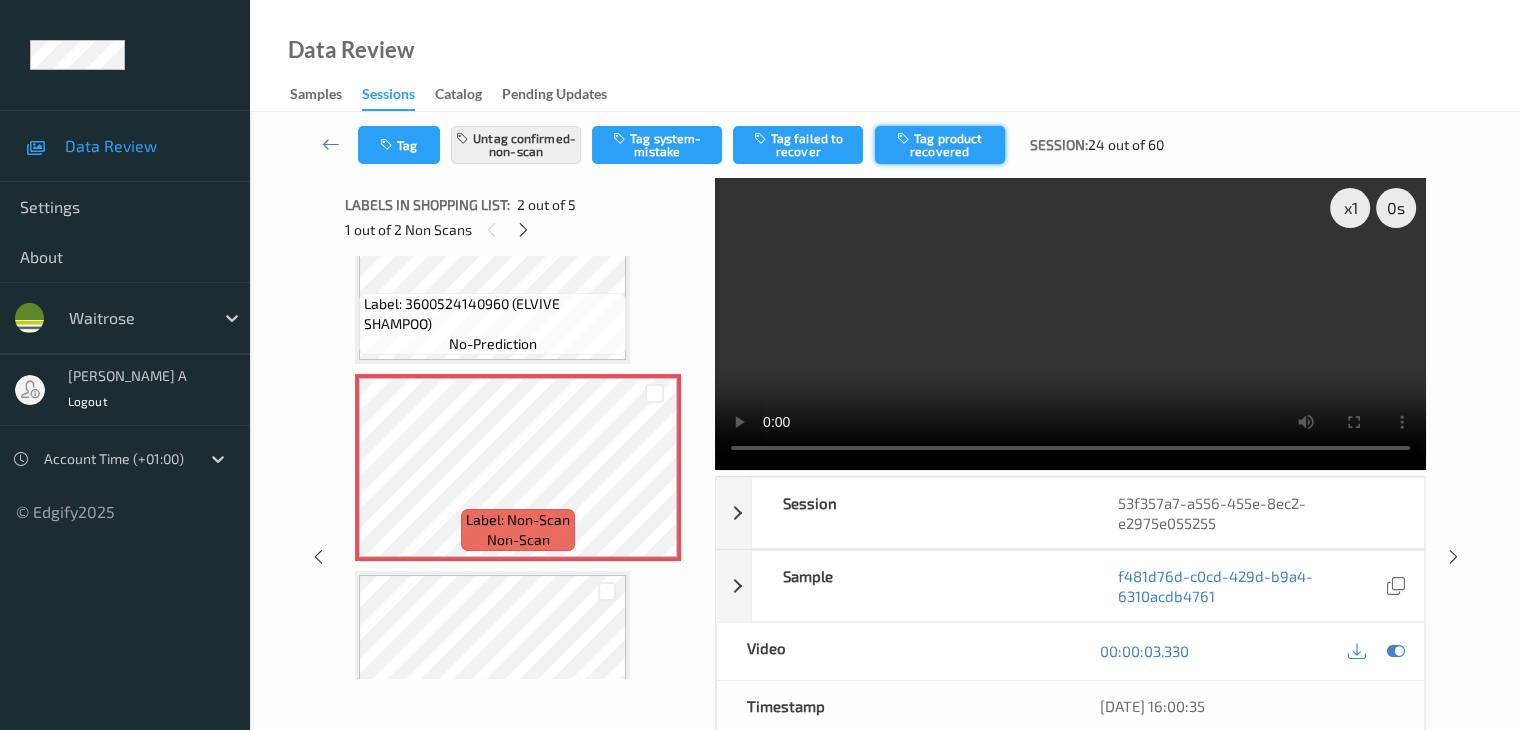 click on "Tag   product recovered" at bounding box center [940, 145] 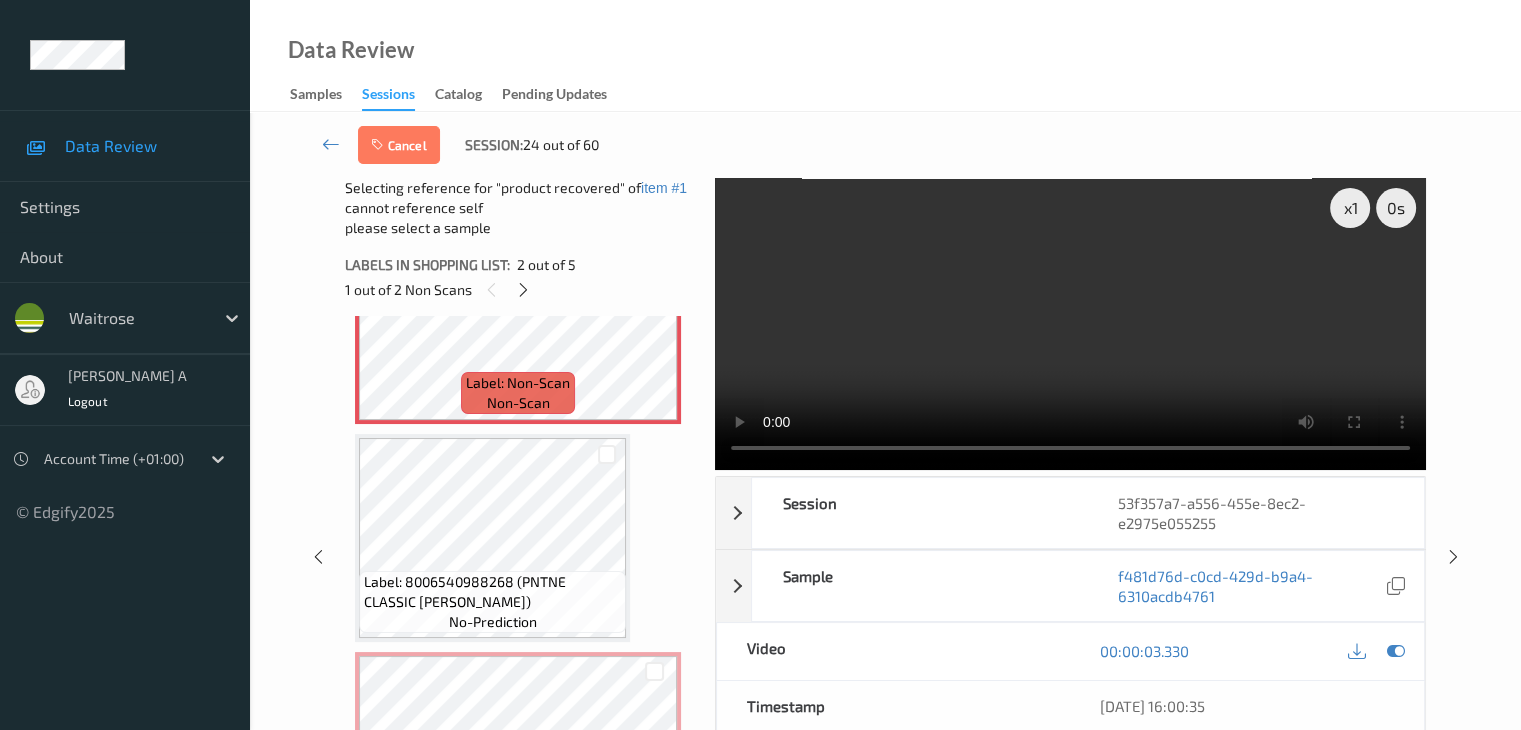 scroll, scrollTop: 310, scrollLeft: 0, axis: vertical 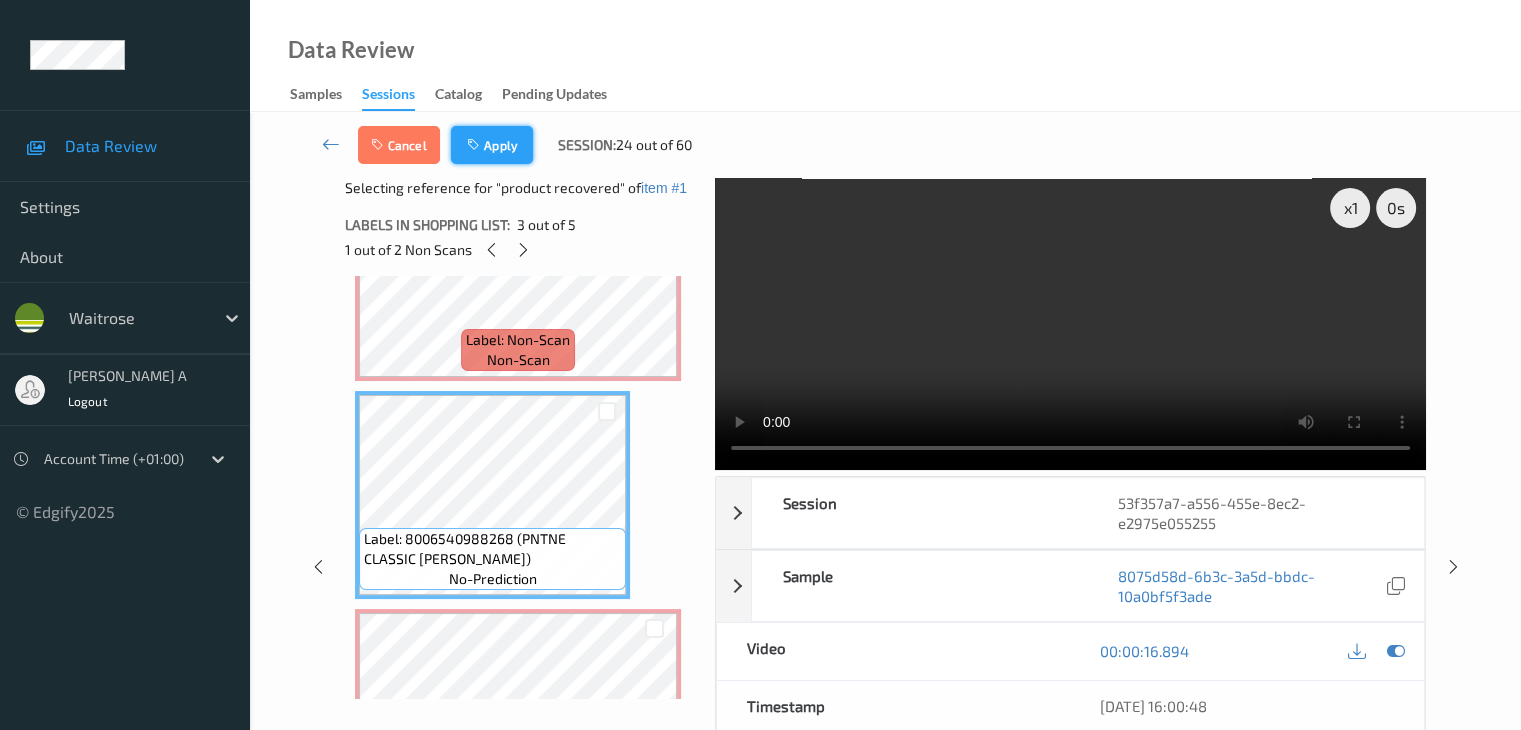 click on "Apply" at bounding box center [492, 145] 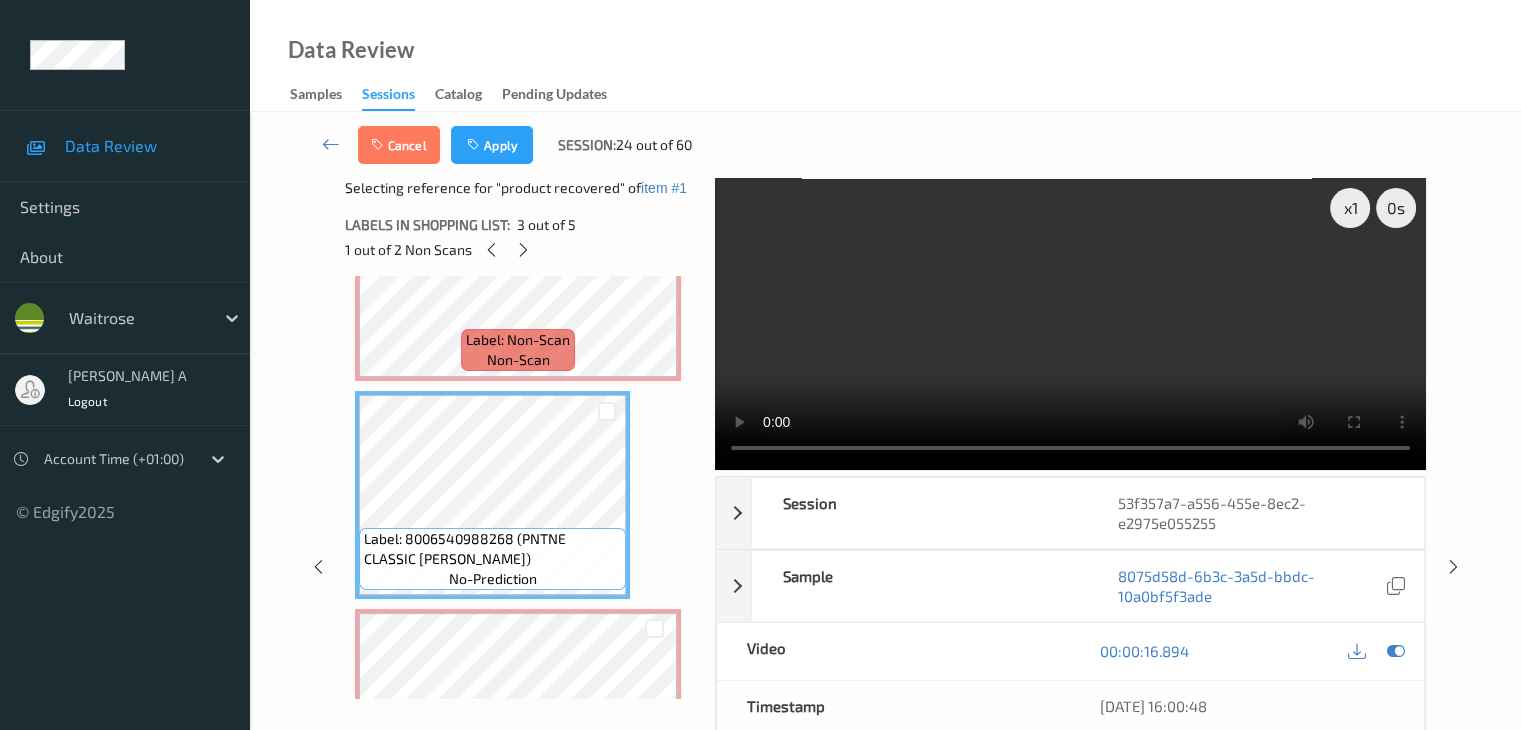 scroll, scrollTop: 10, scrollLeft: 0, axis: vertical 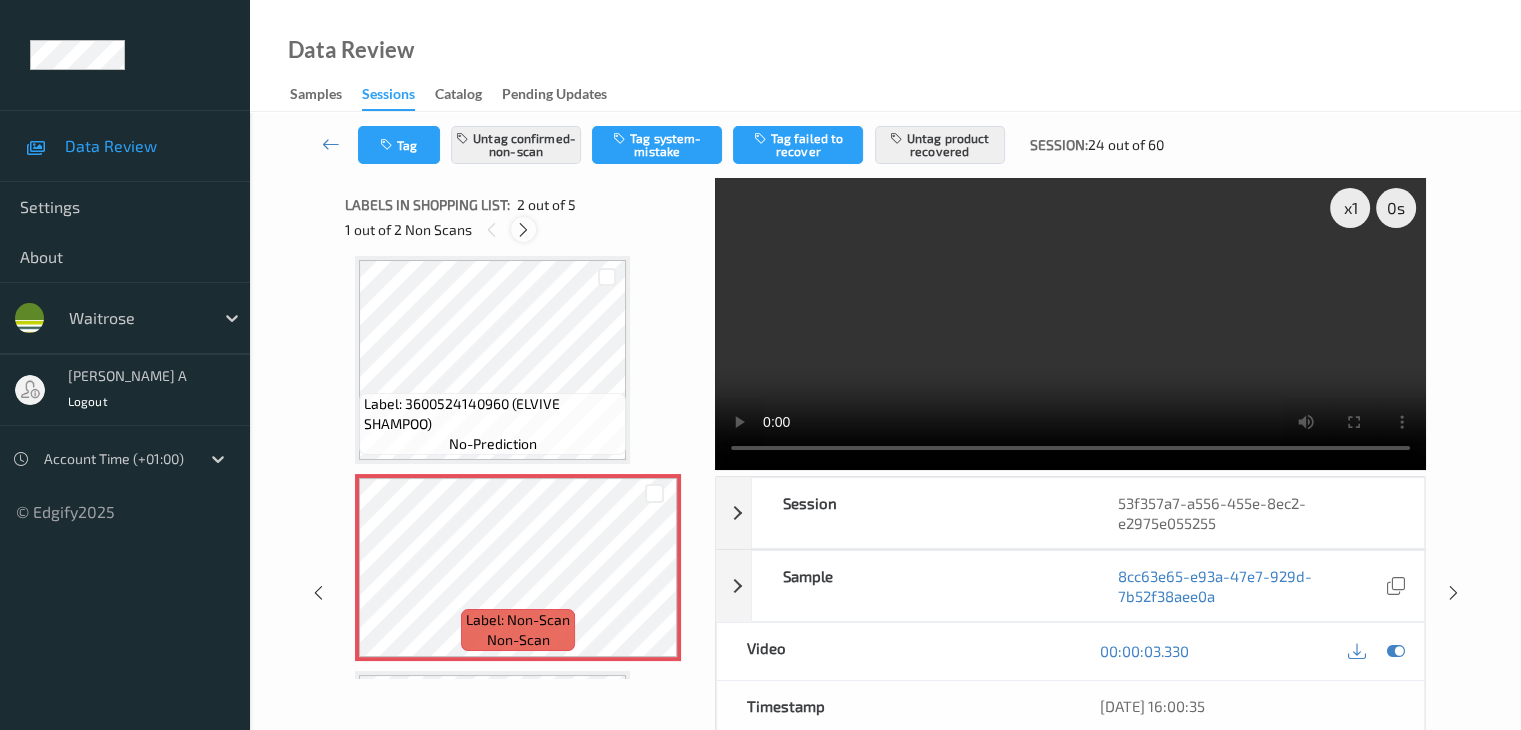 click at bounding box center (523, 230) 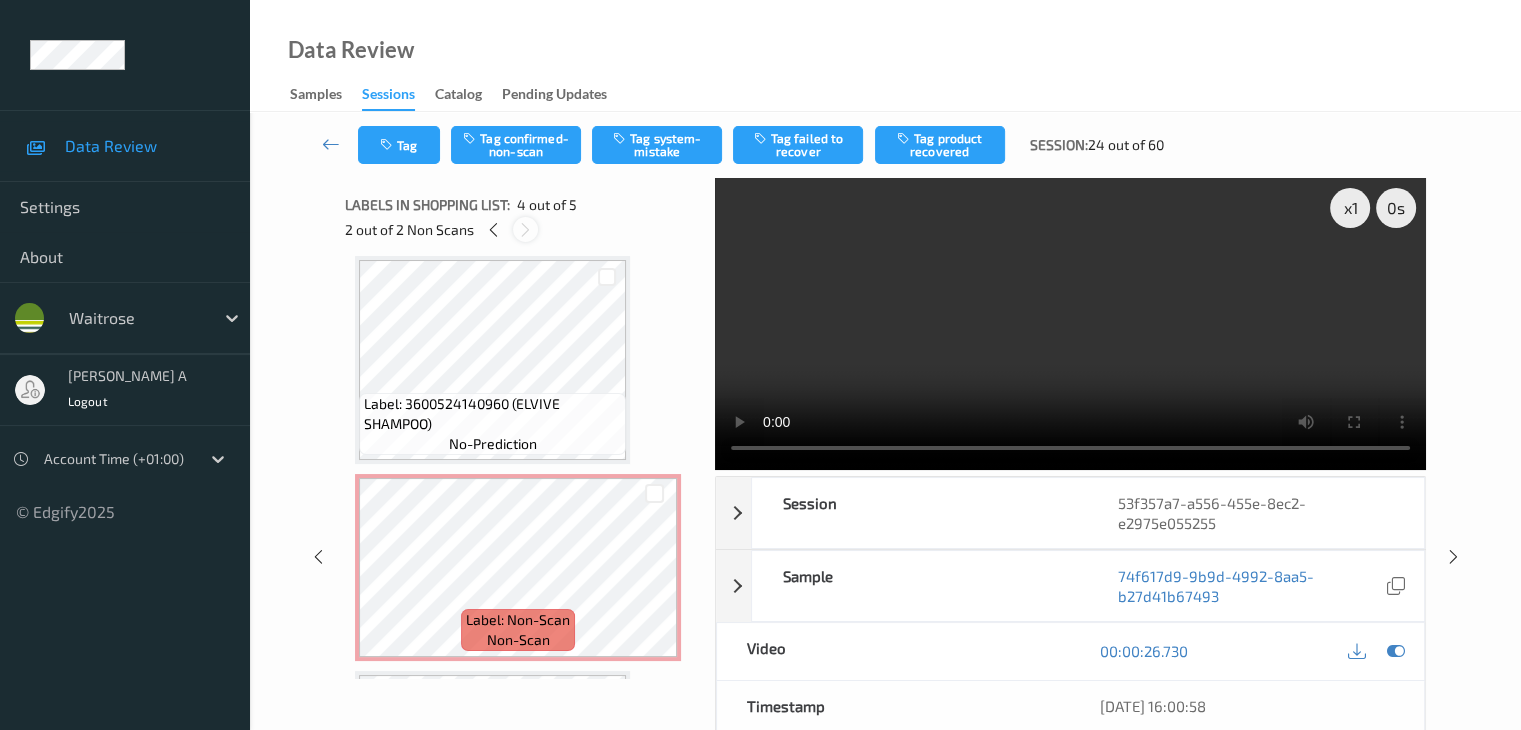 scroll, scrollTop: 424, scrollLeft: 0, axis: vertical 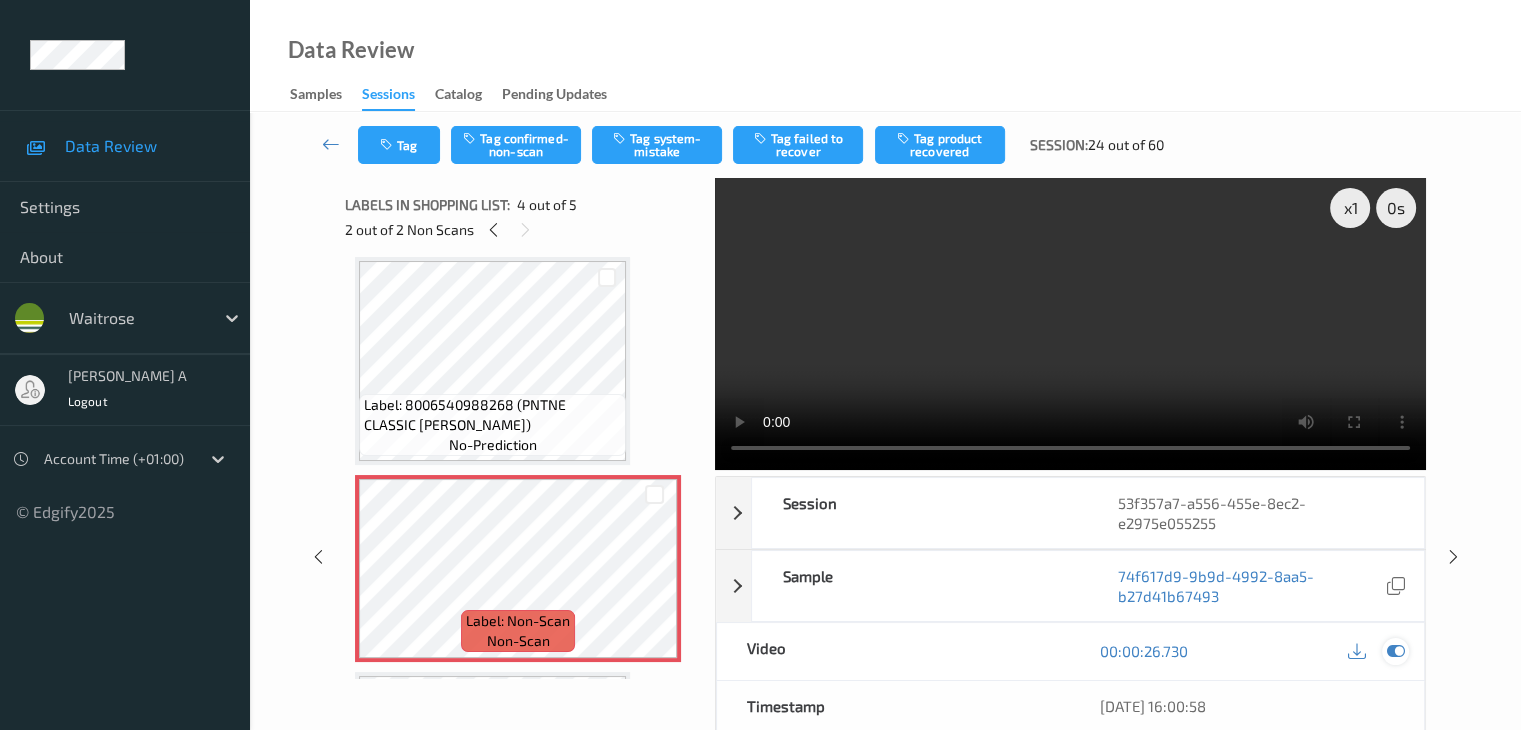 click at bounding box center [1395, 651] 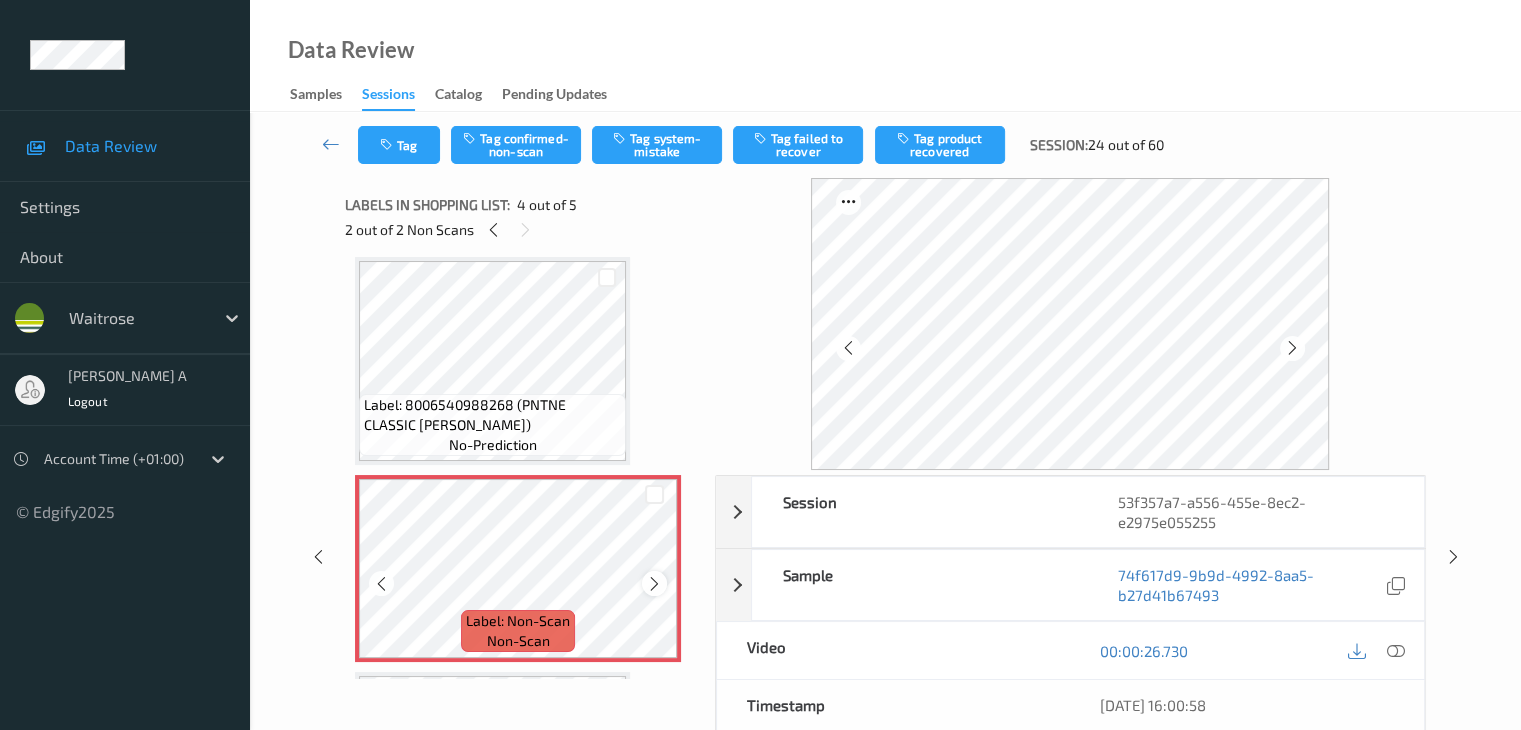click at bounding box center (654, 584) 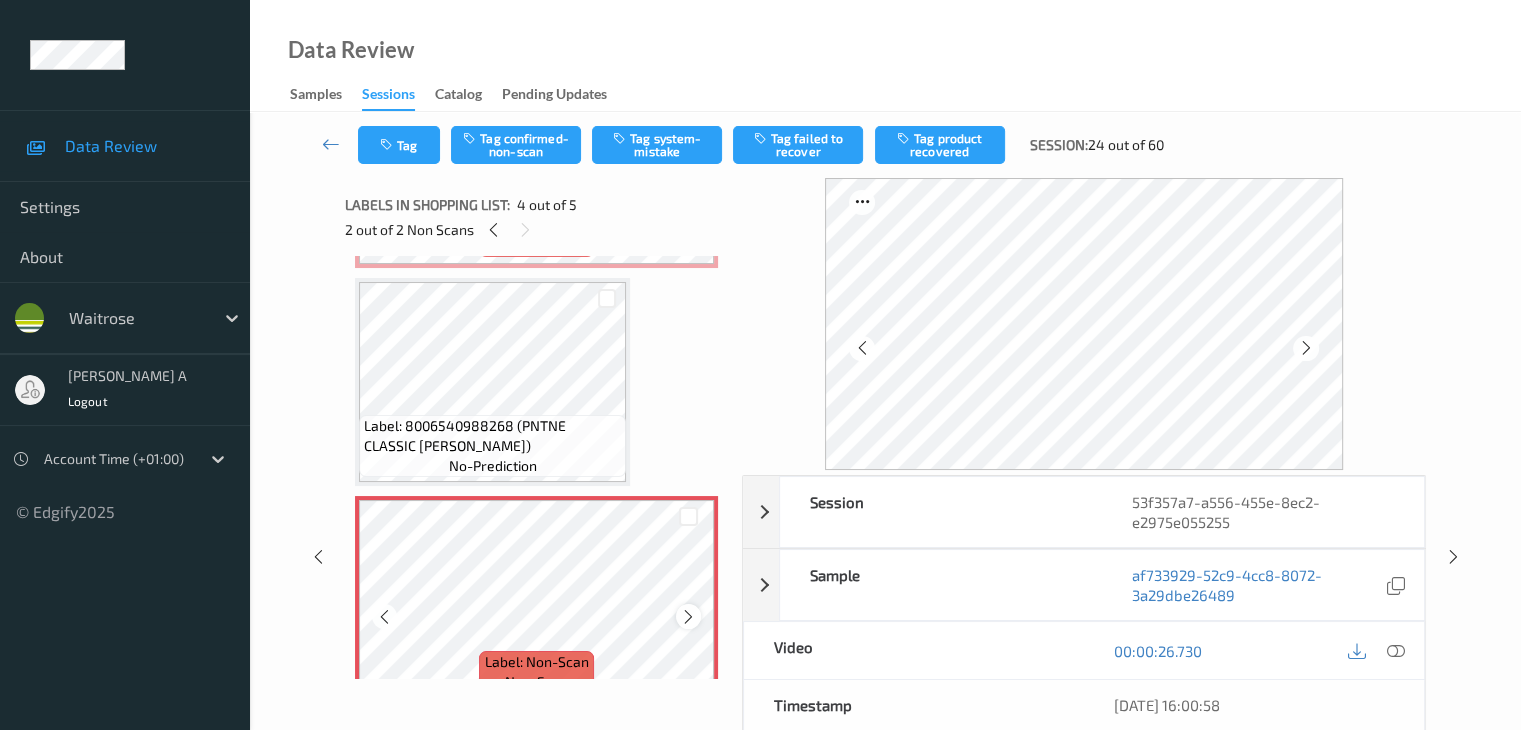 click at bounding box center (688, 617) 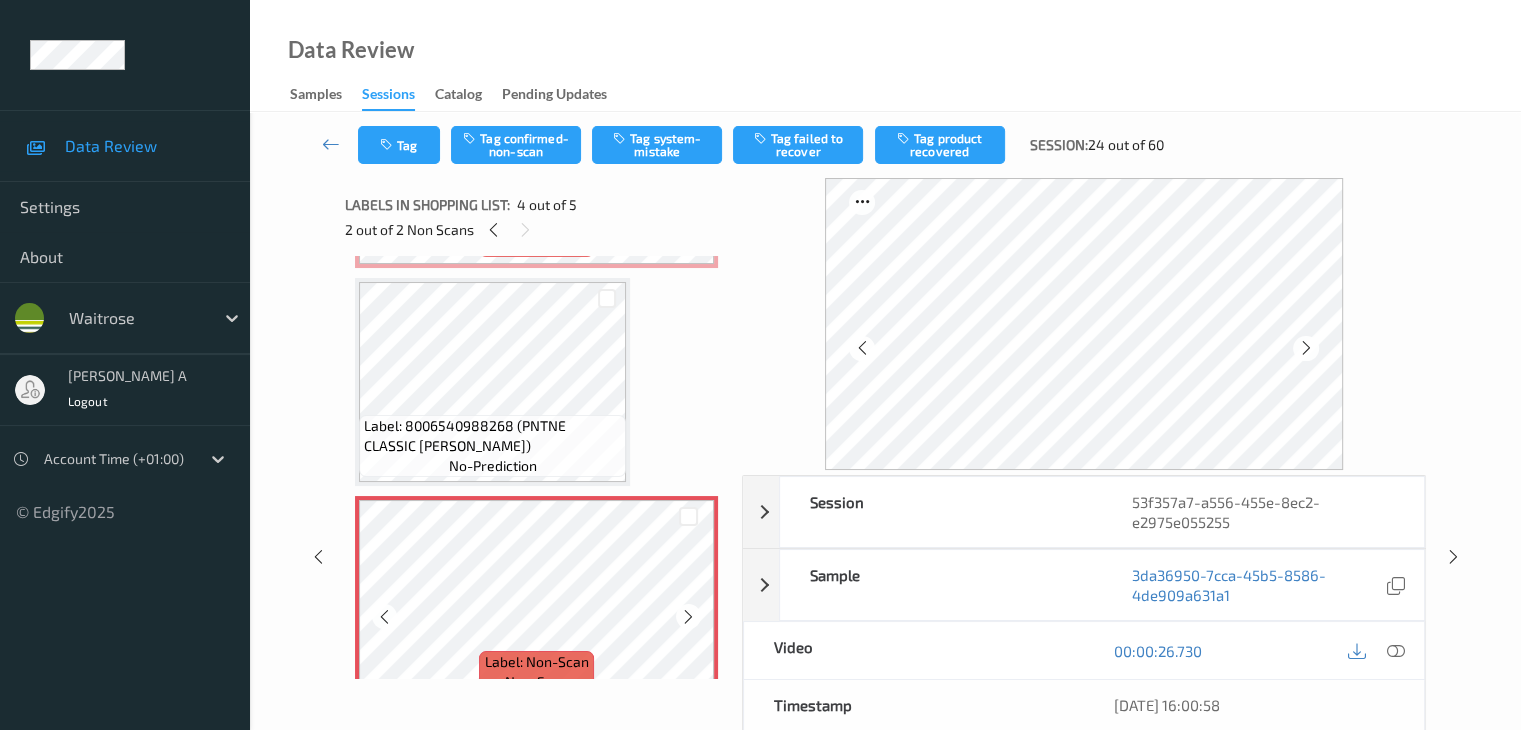 click at bounding box center (688, 617) 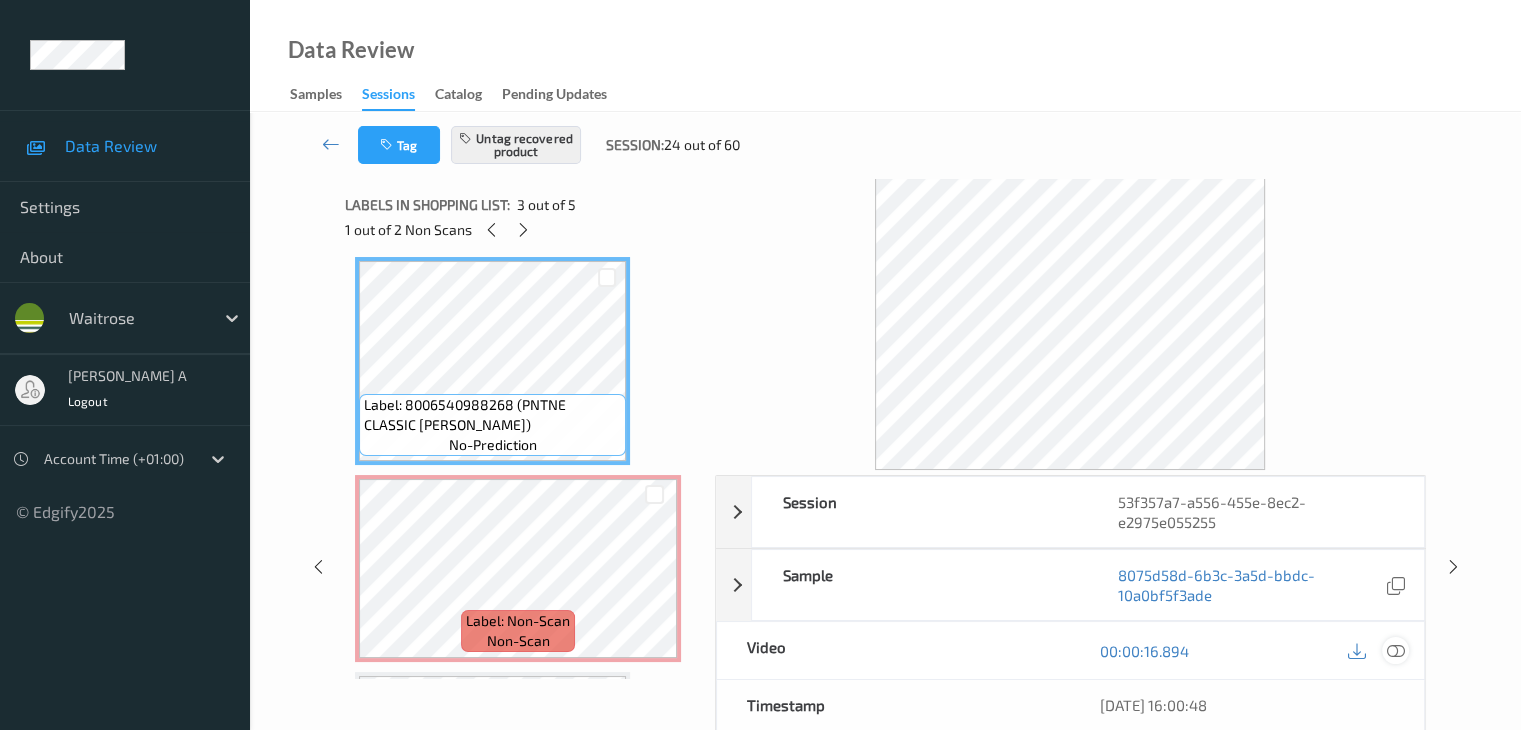 click at bounding box center [1395, 651] 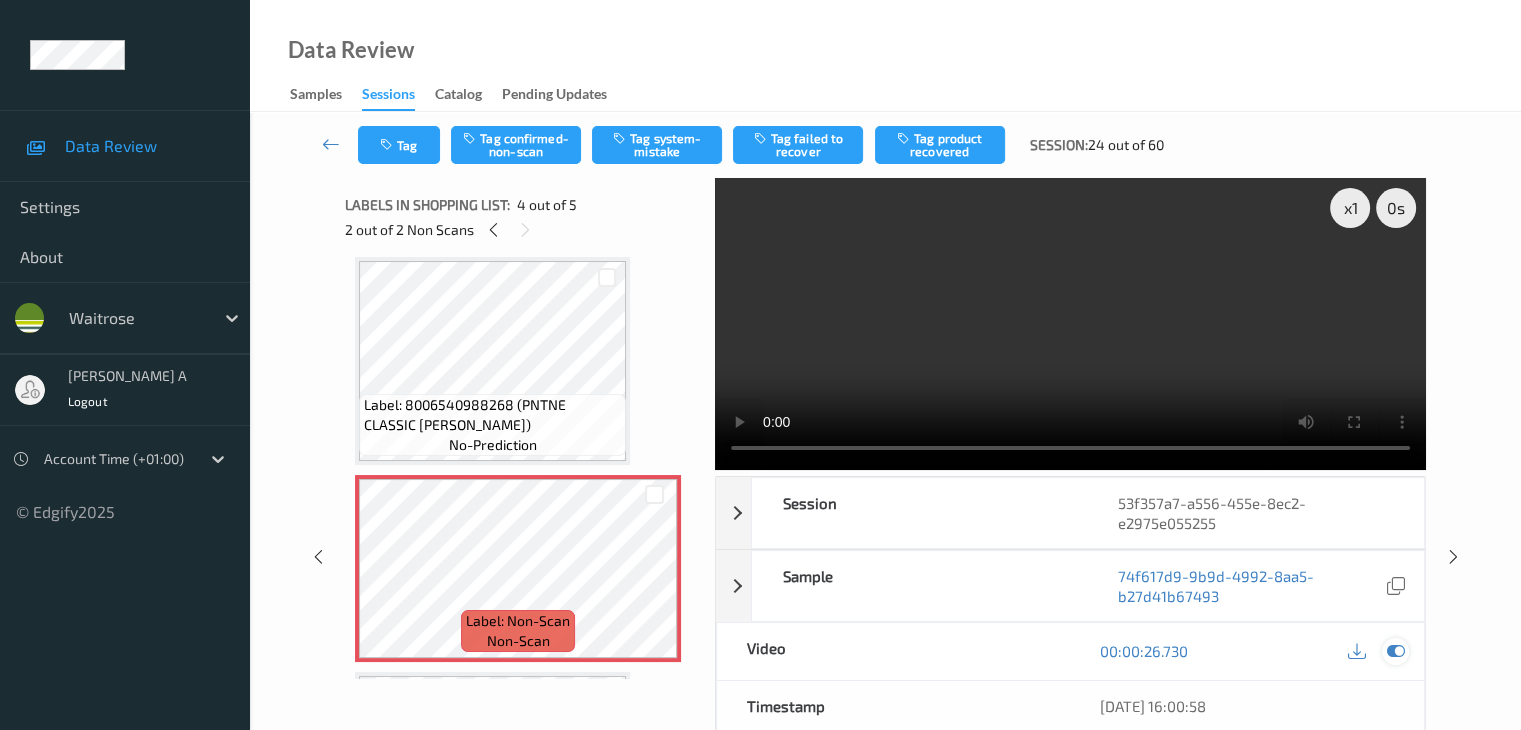 click at bounding box center [1395, 651] 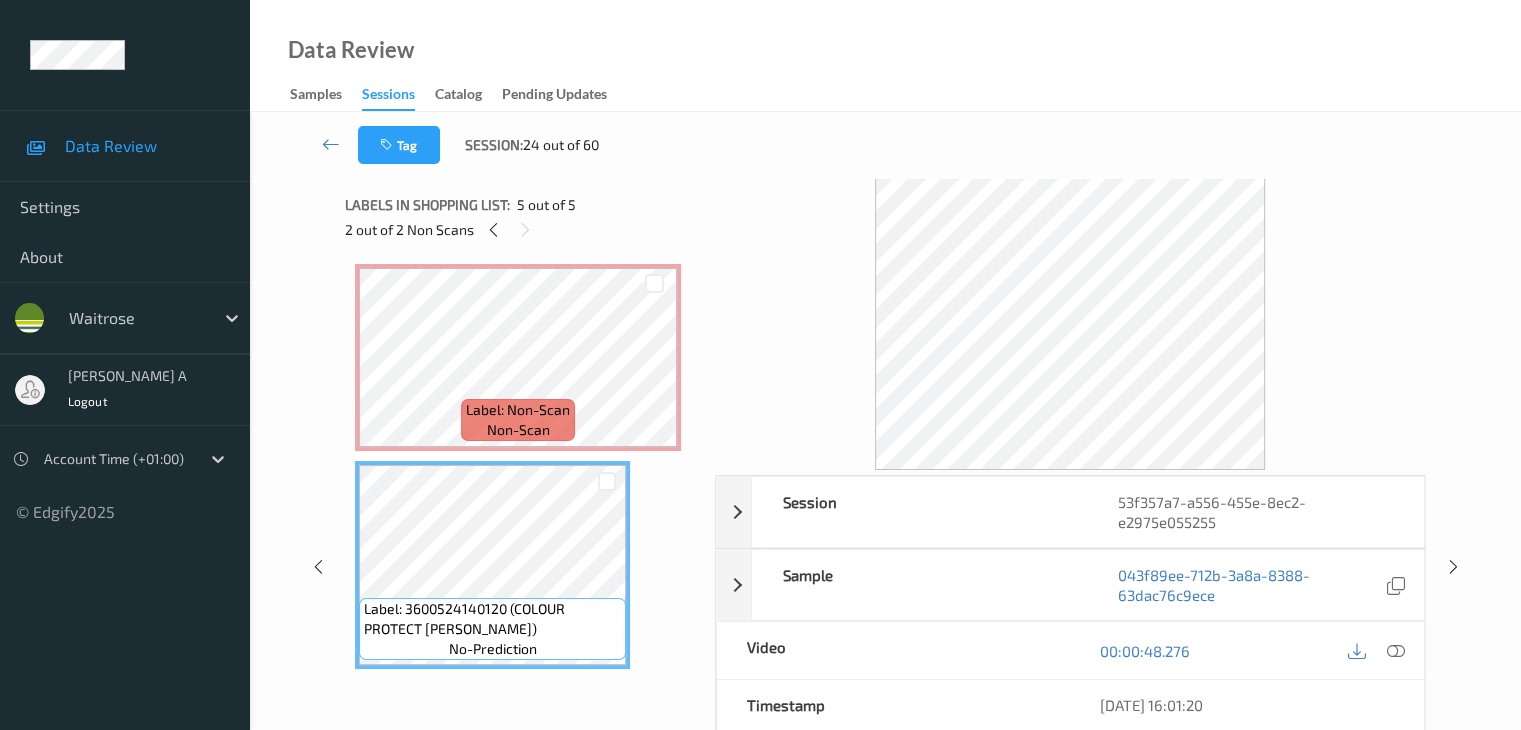 scroll, scrollTop: 644, scrollLeft: 0, axis: vertical 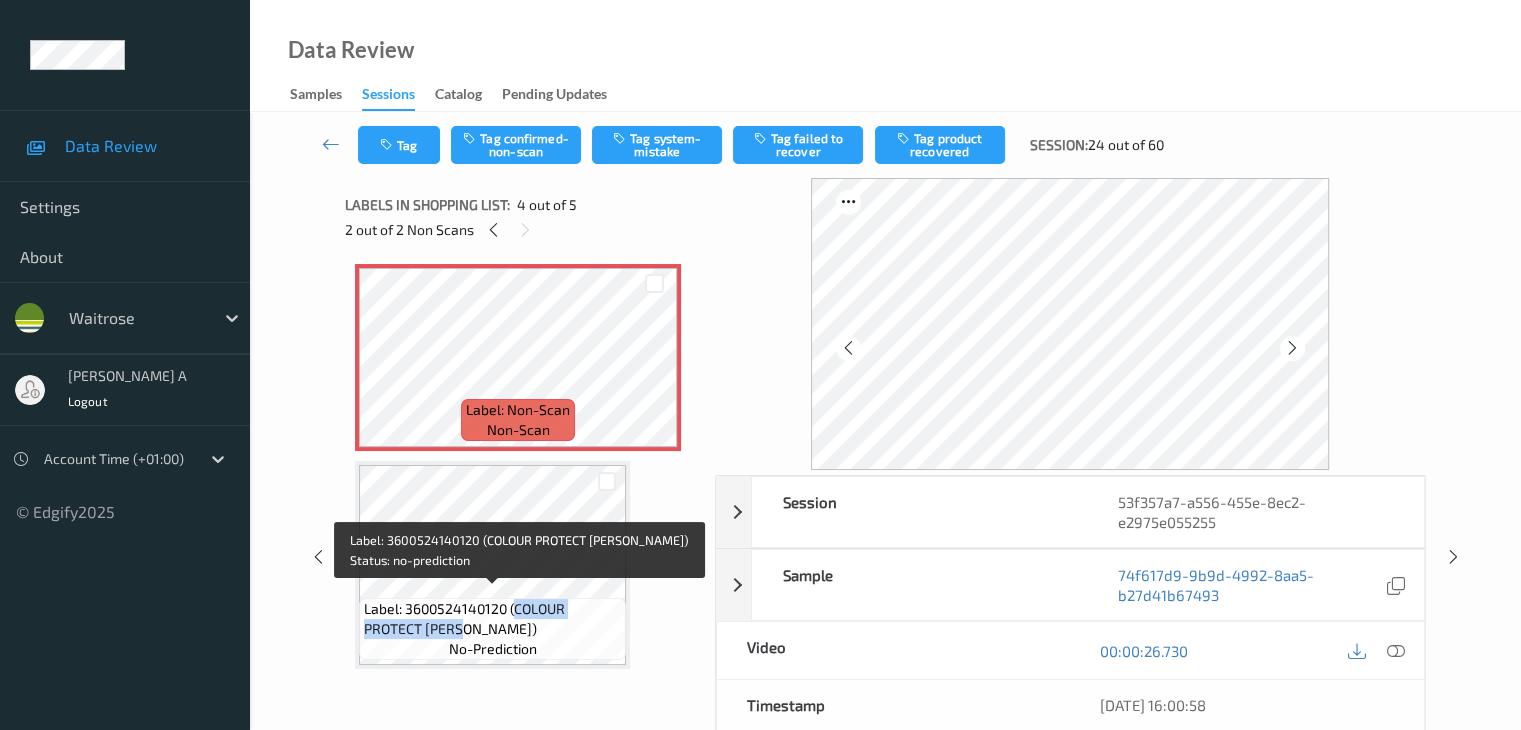 drag, startPoint x: 515, startPoint y: 594, endPoint x: 471, endPoint y: 618, distance: 50.119858 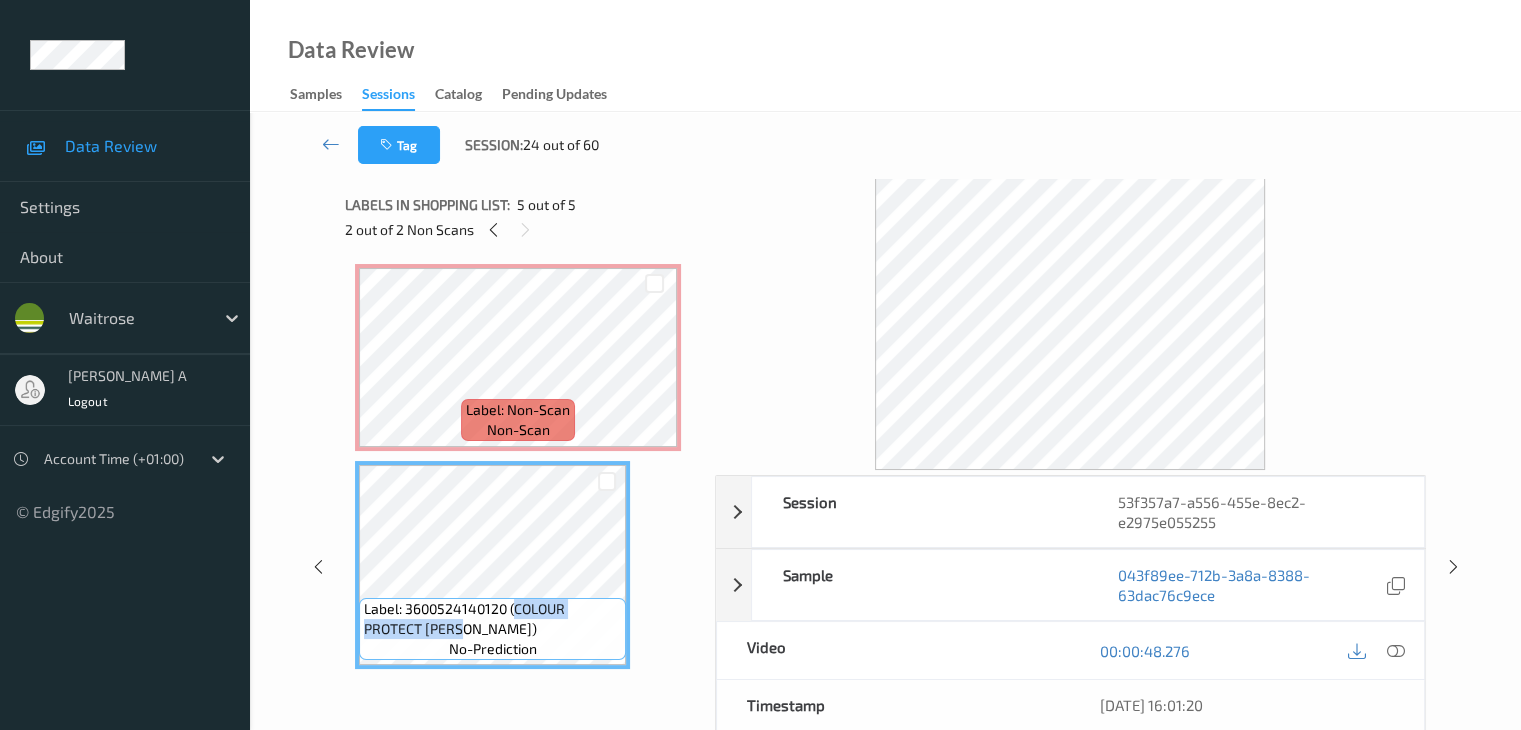 copy on "COLOUR PROTECT [PERSON_NAME]" 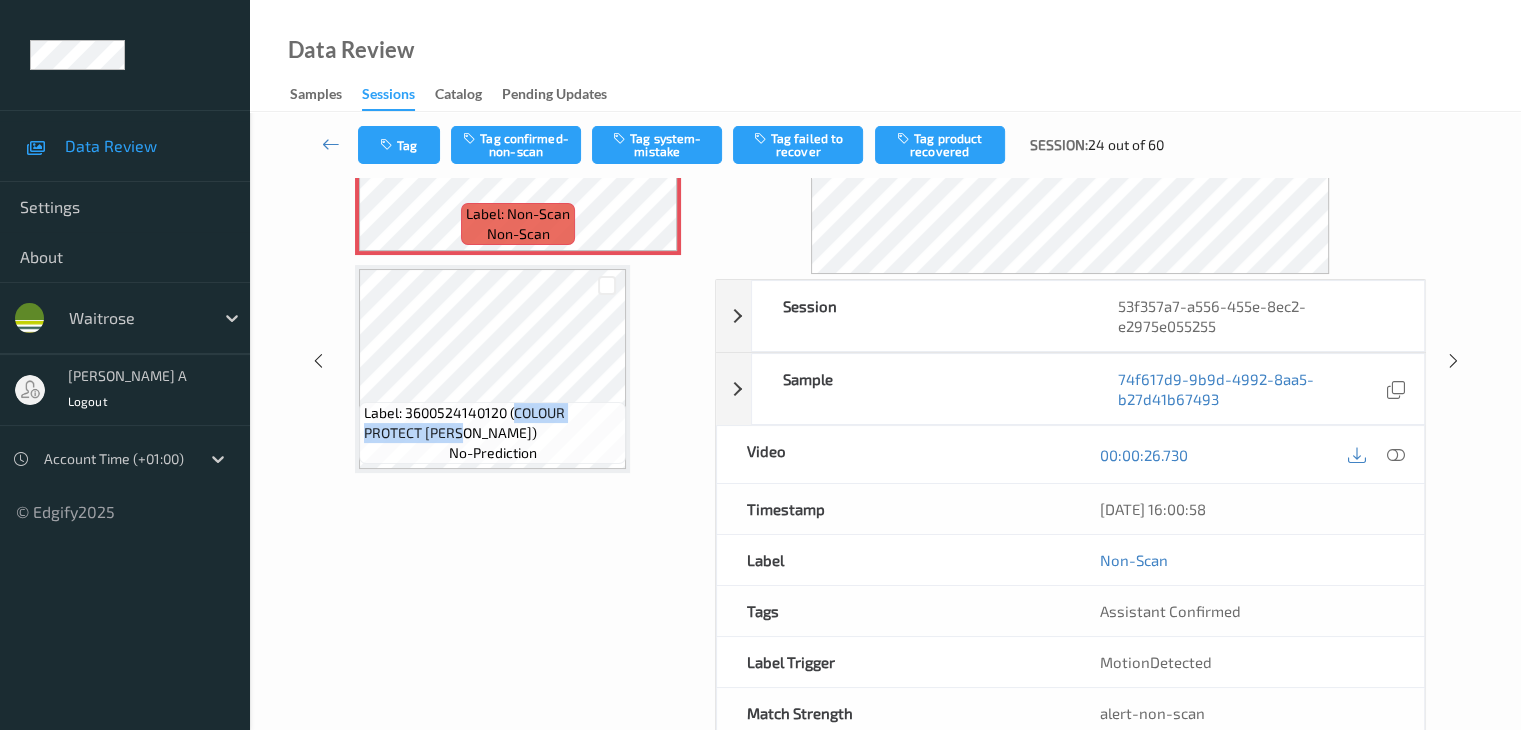 scroll, scrollTop: 200, scrollLeft: 0, axis: vertical 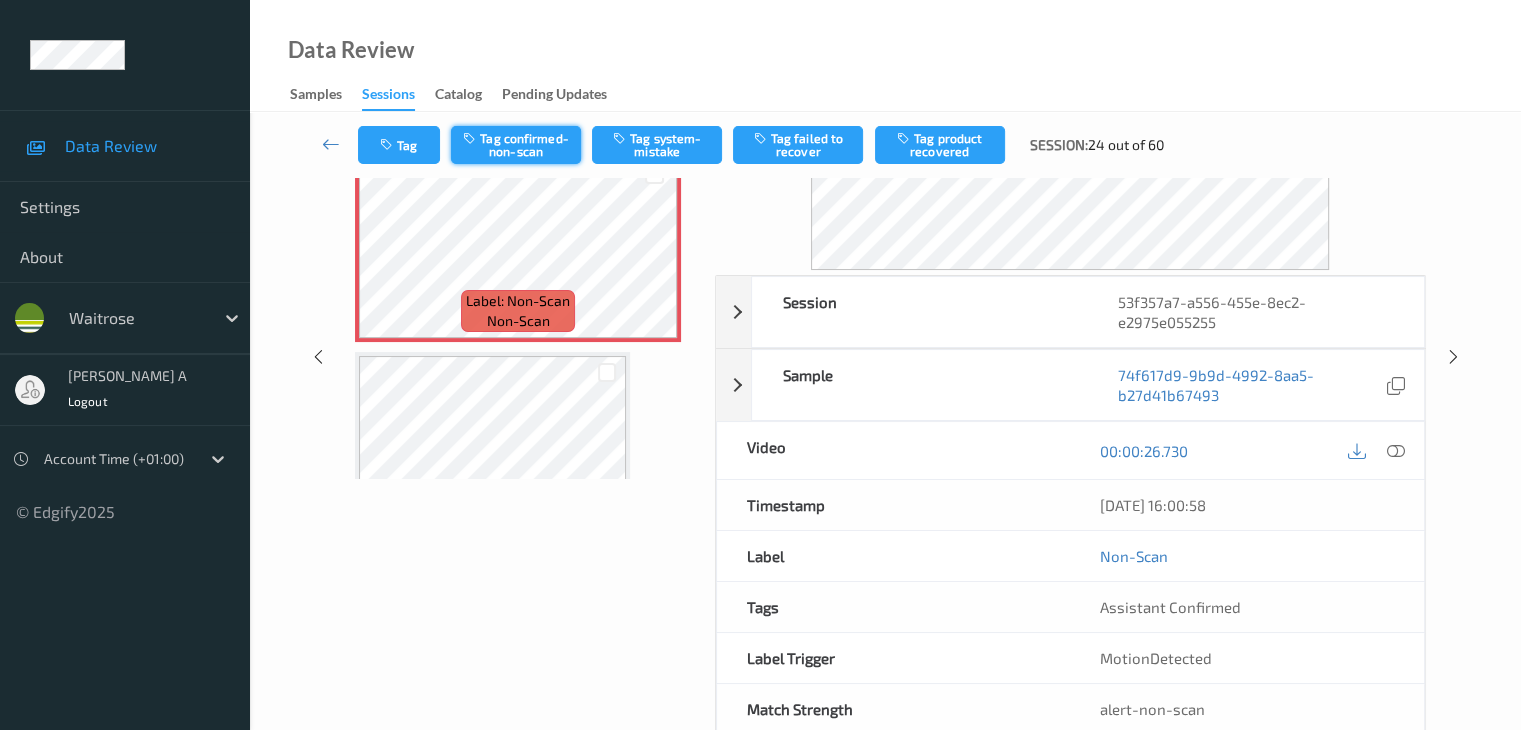 click on "Tag   confirmed-non-scan" at bounding box center (516, 145) 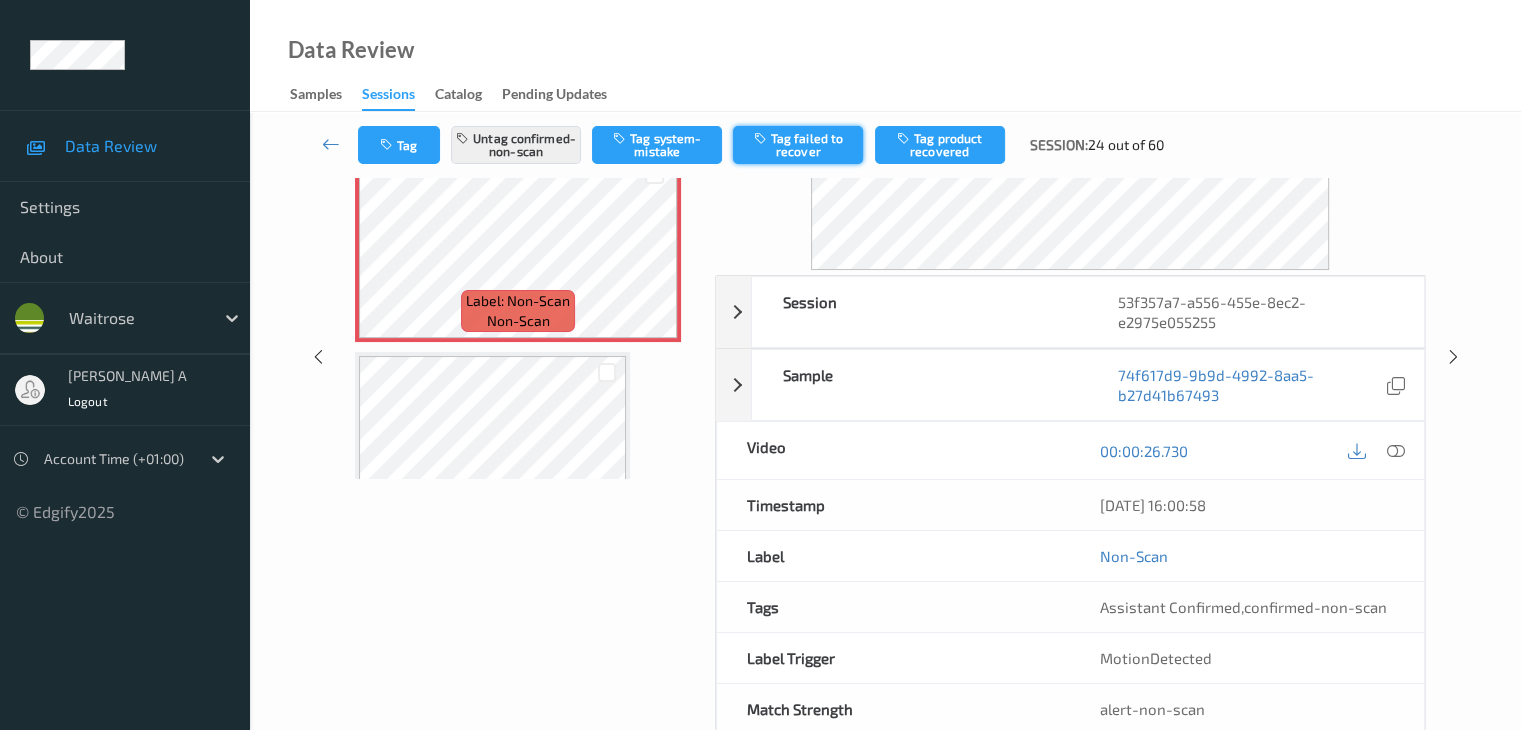 click on "Tag   failed to recover" at bounding box center [798, 145] 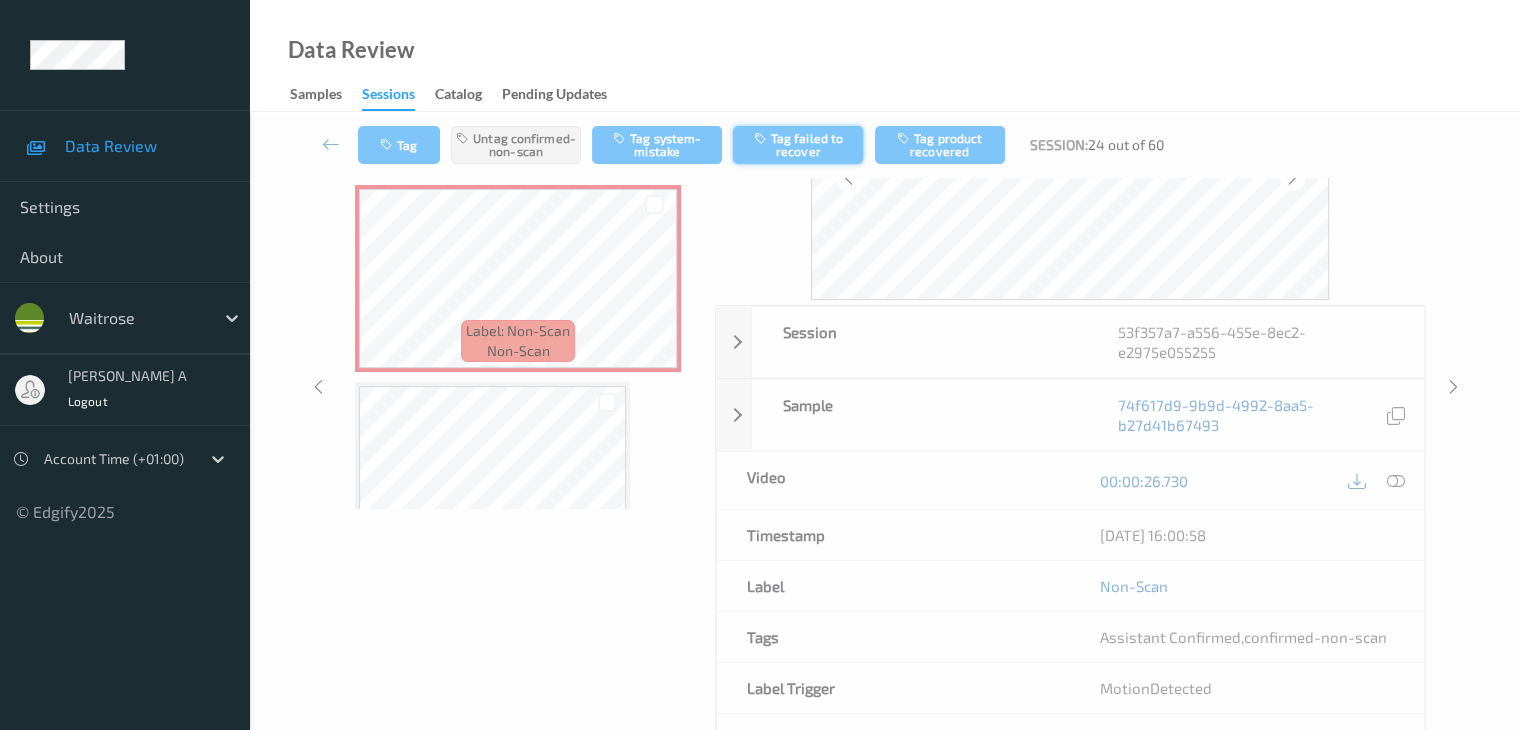 click on "Tag   failed to recover" at bounding box center (798, 145) 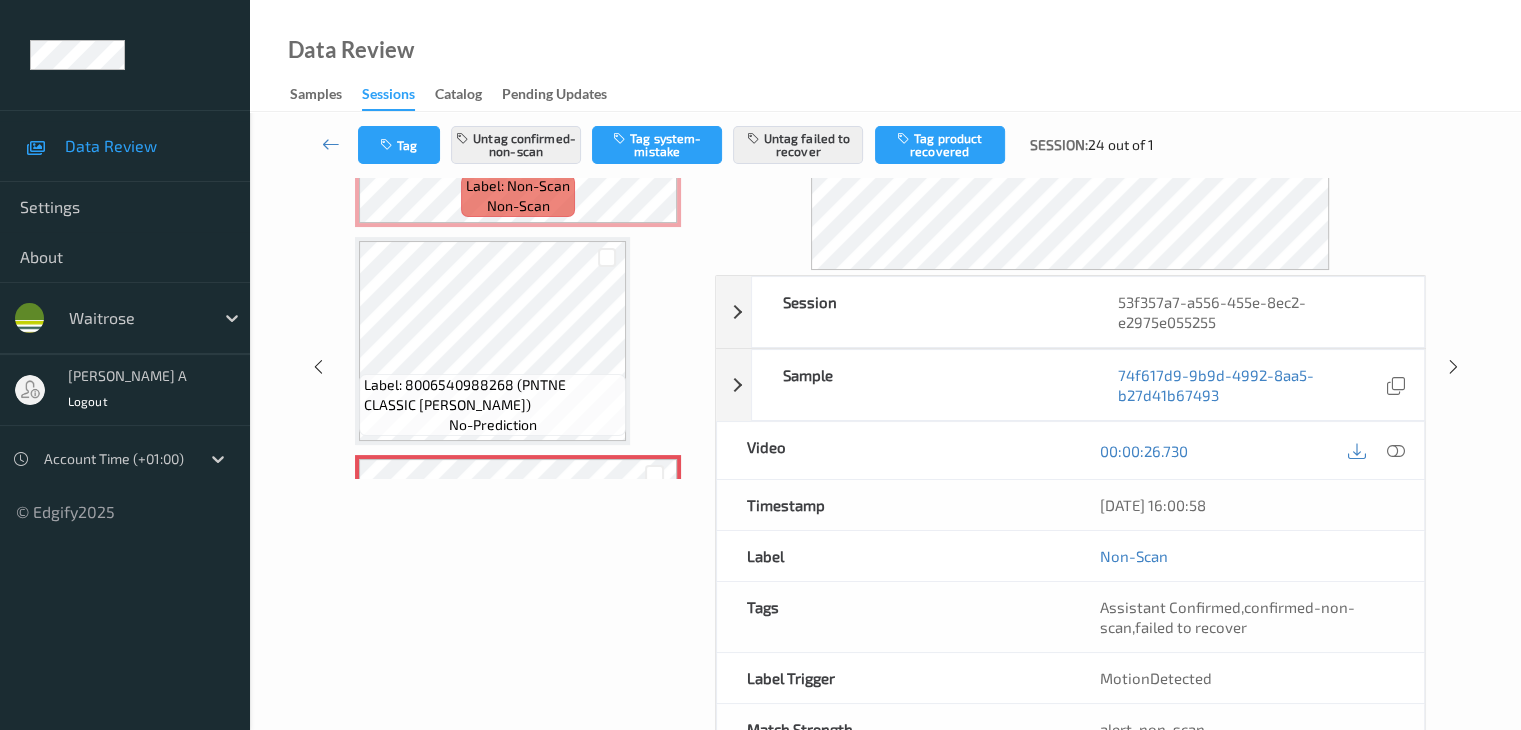 scroll, scrollTop: 44, scrollLeft: 0, axis: vertical 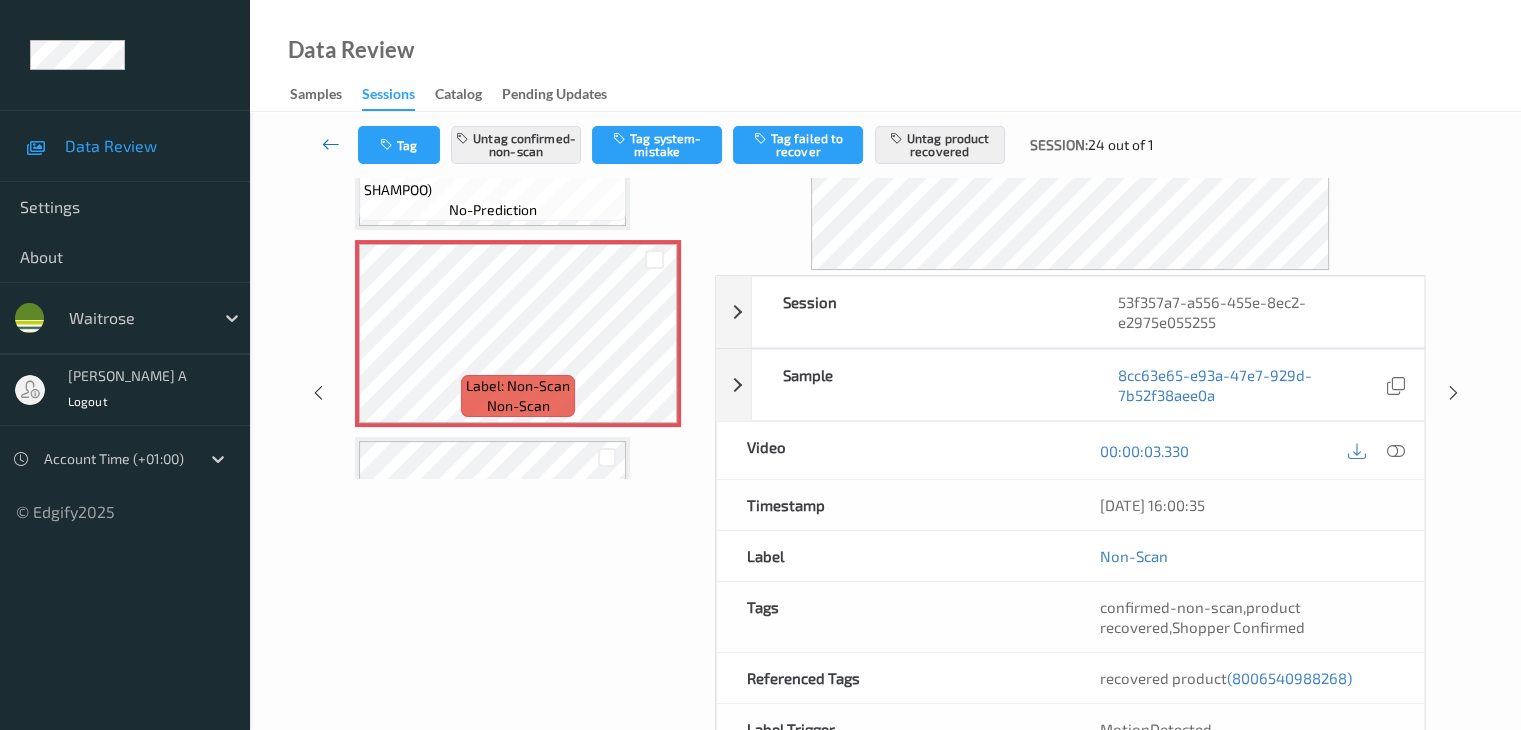 click at bounding box center [331, 144] 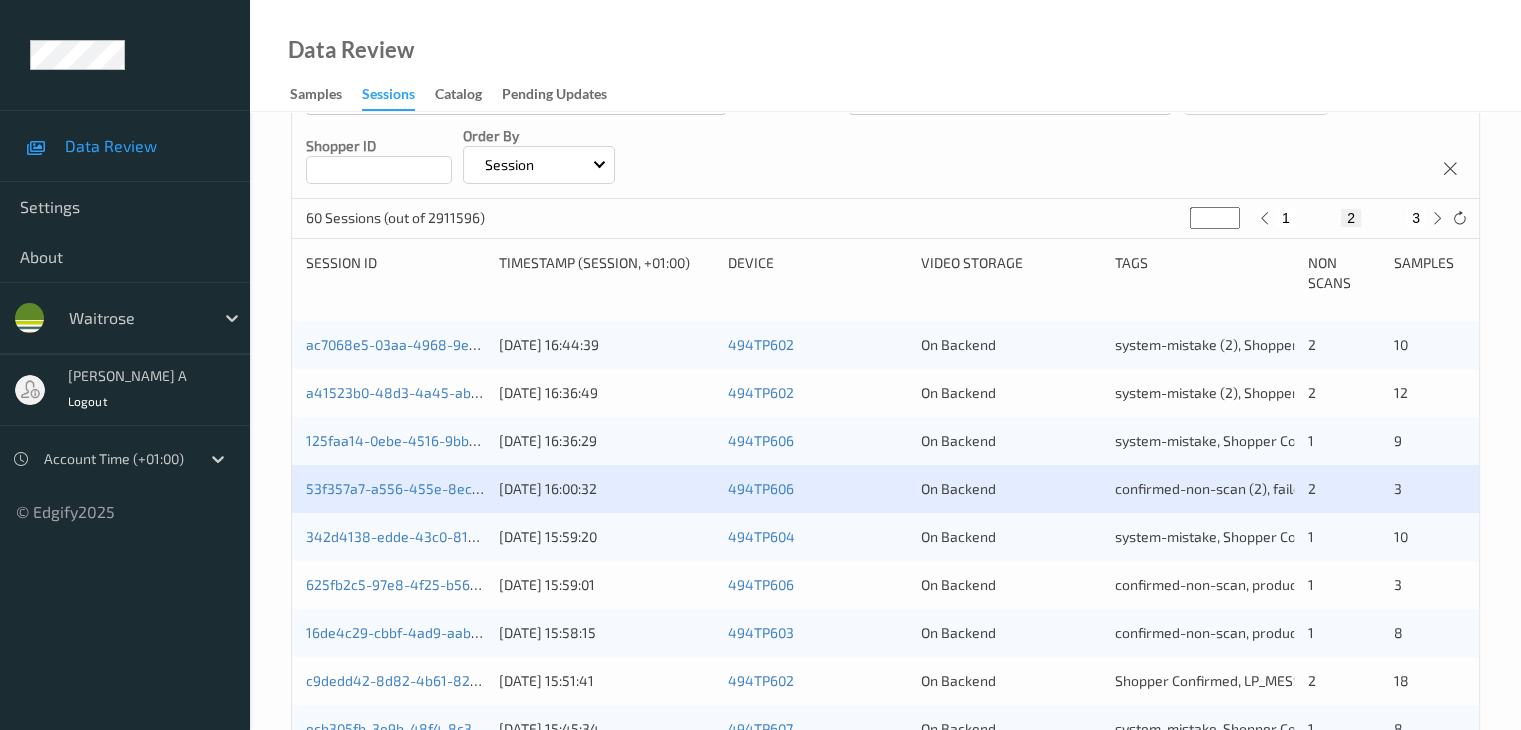 scroll, scrollTop: 400, scrollLeft: 0, axis: vertical 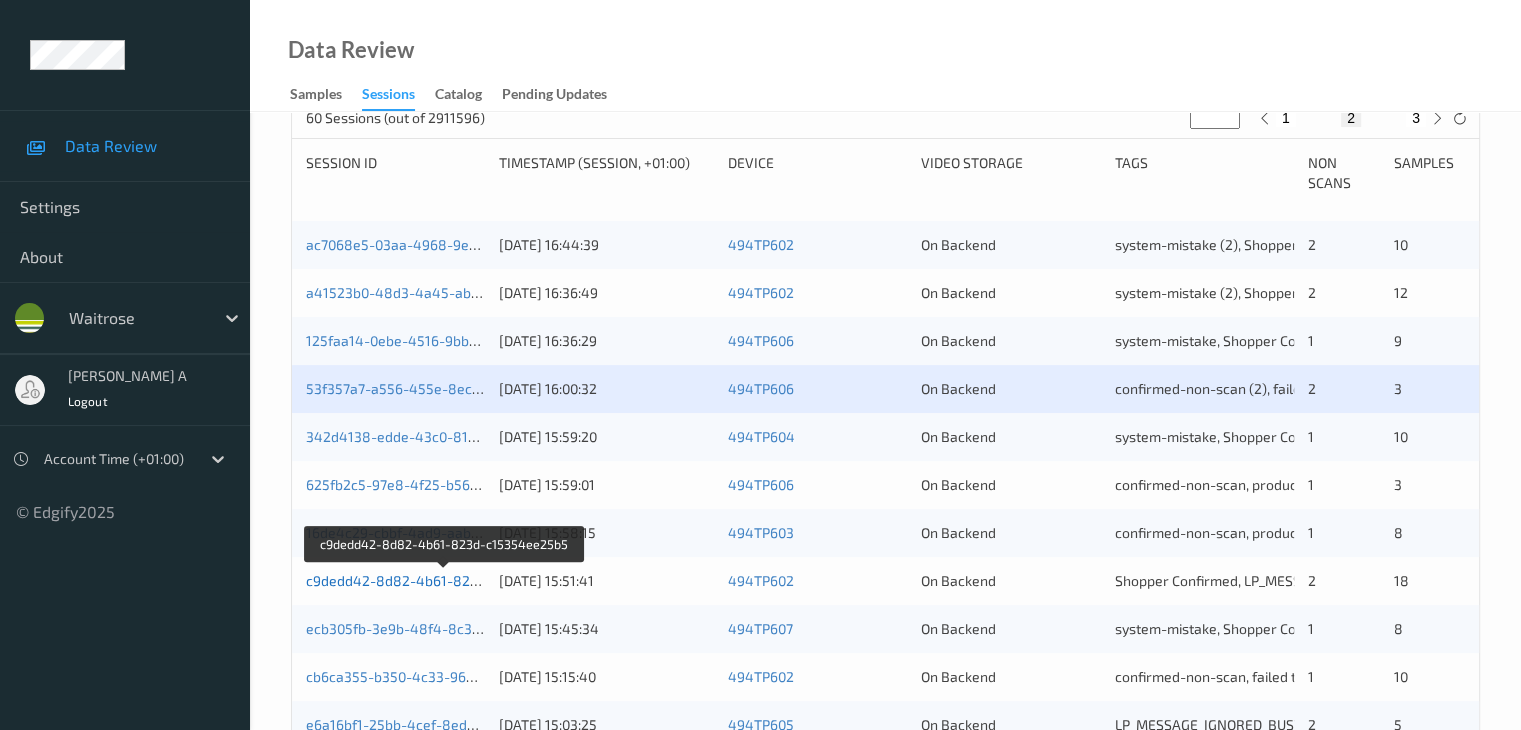 click on "c9dedd42-8d82-4b61-823d-c15354ee25b5" at bounding box center [446, 580] 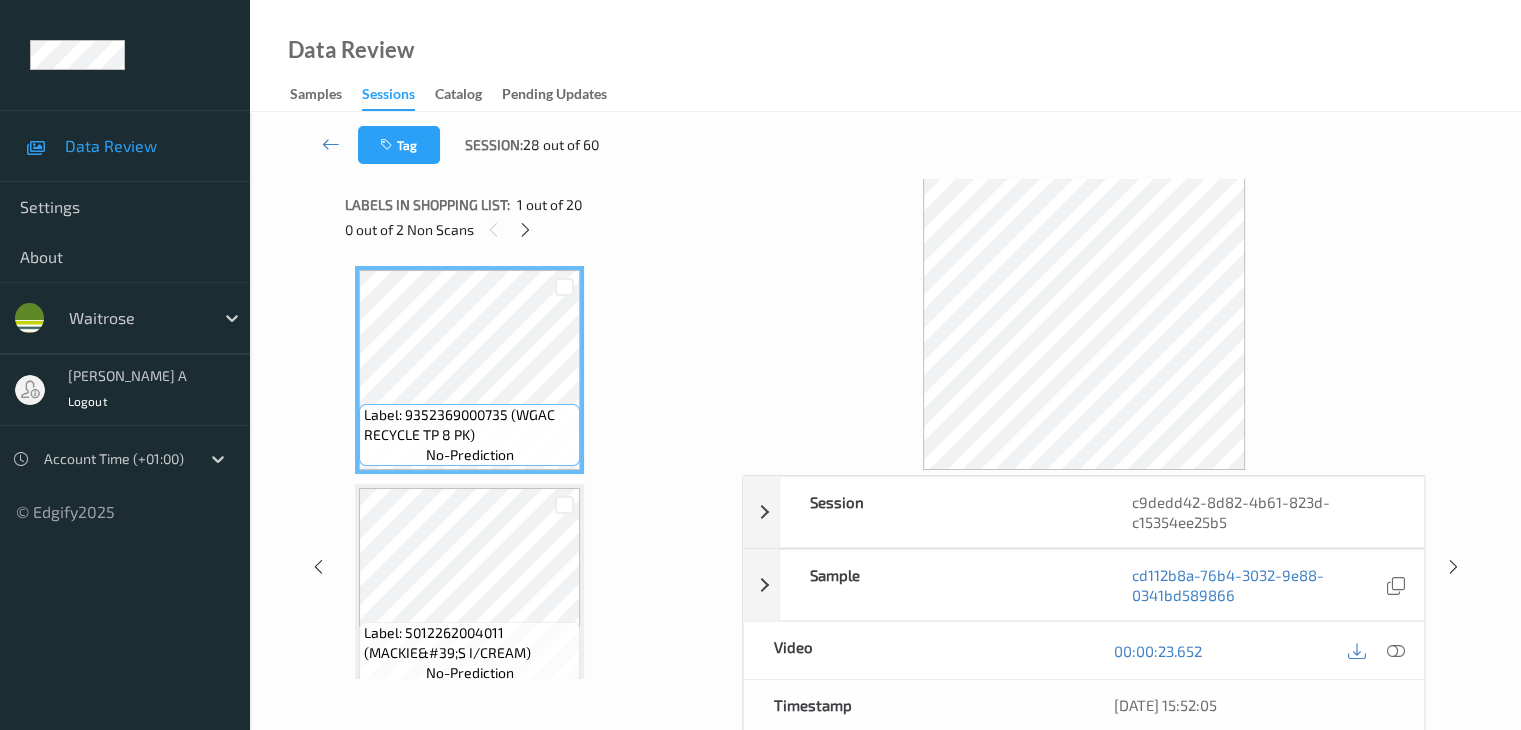 scroll, scrollTop: 0, scrollLeft: 0, axis: both 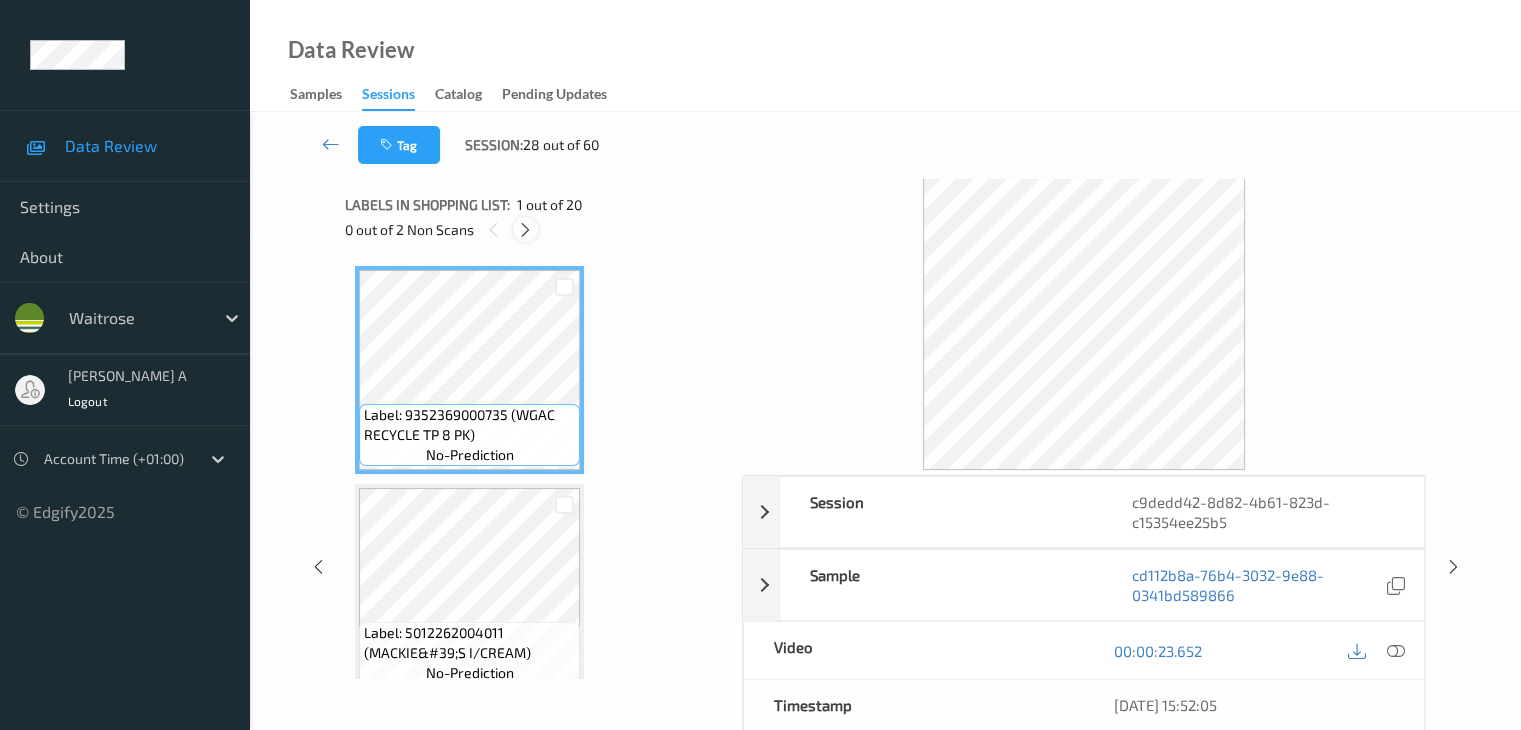 click at bounding box center (525, 230) 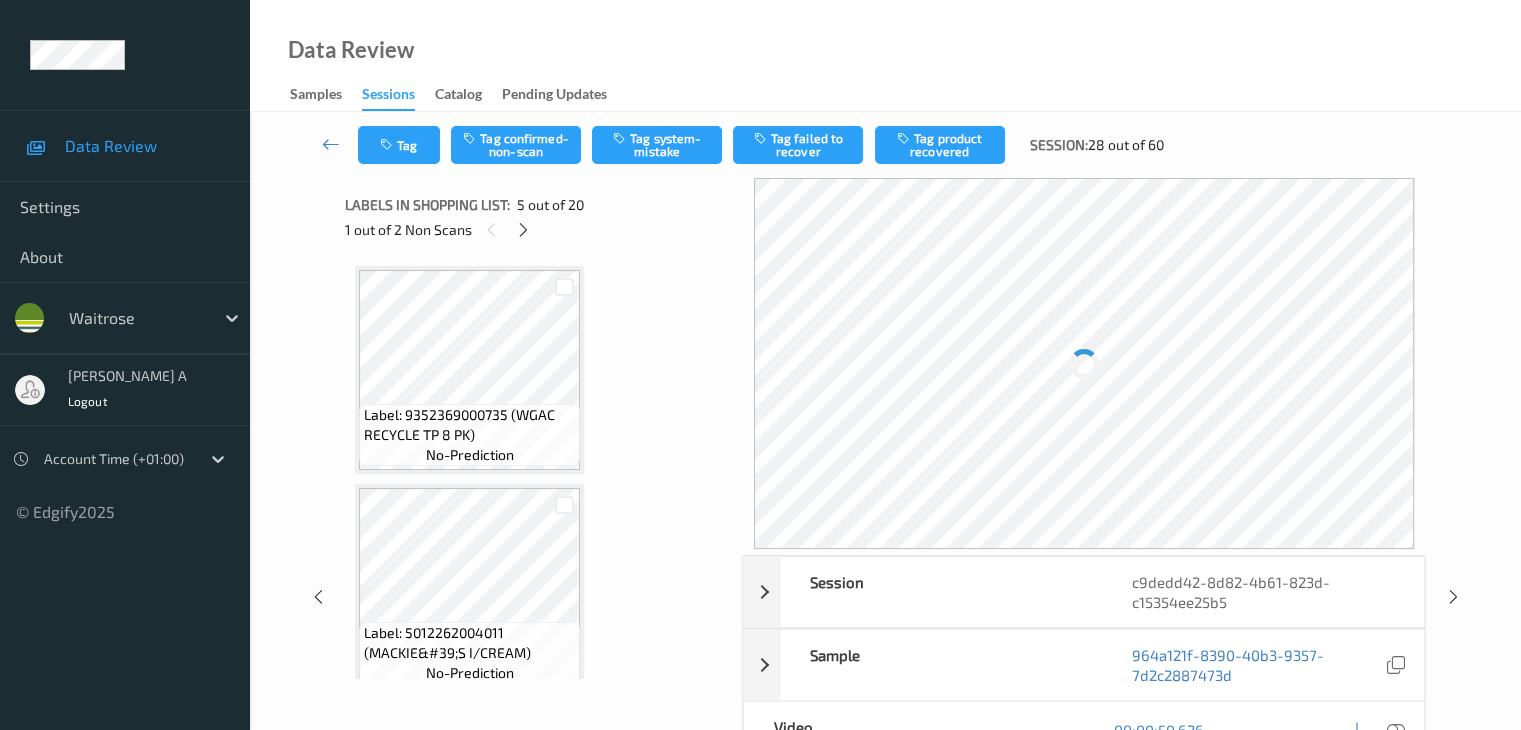 scroll, scrollTop: 664, scrollLeft: 0, axis: vertical 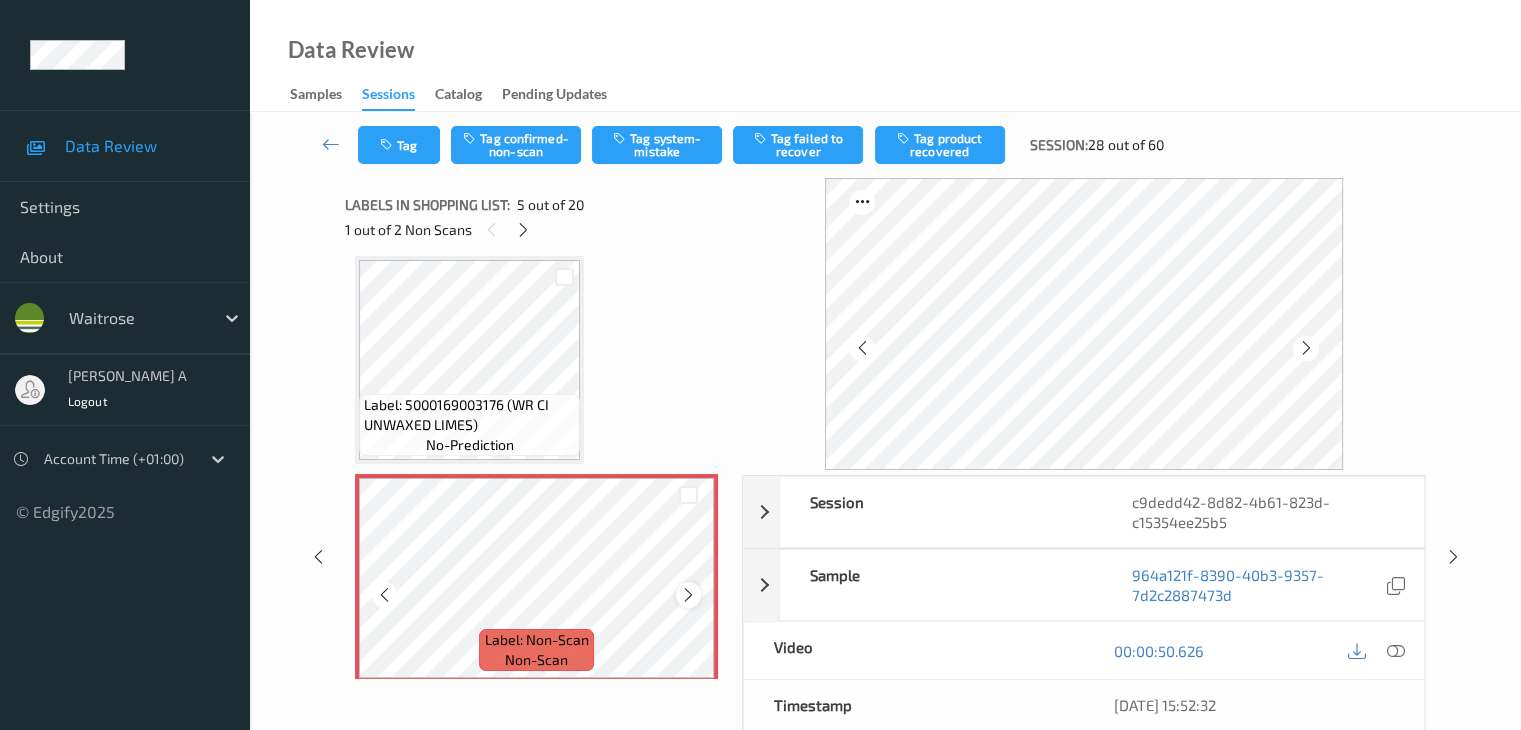 click at bounding box center (688, 595) 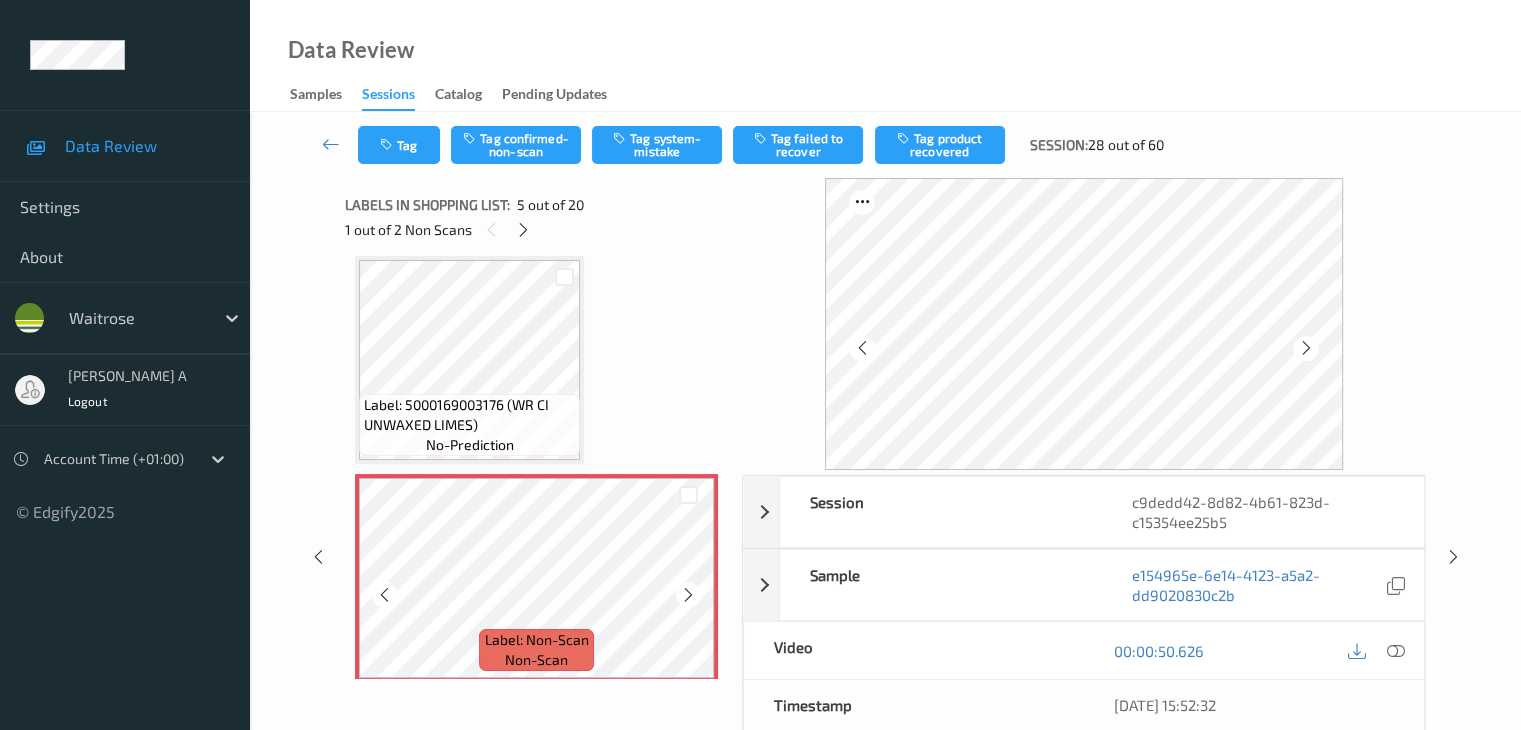 click at bounding box center (688, 595) 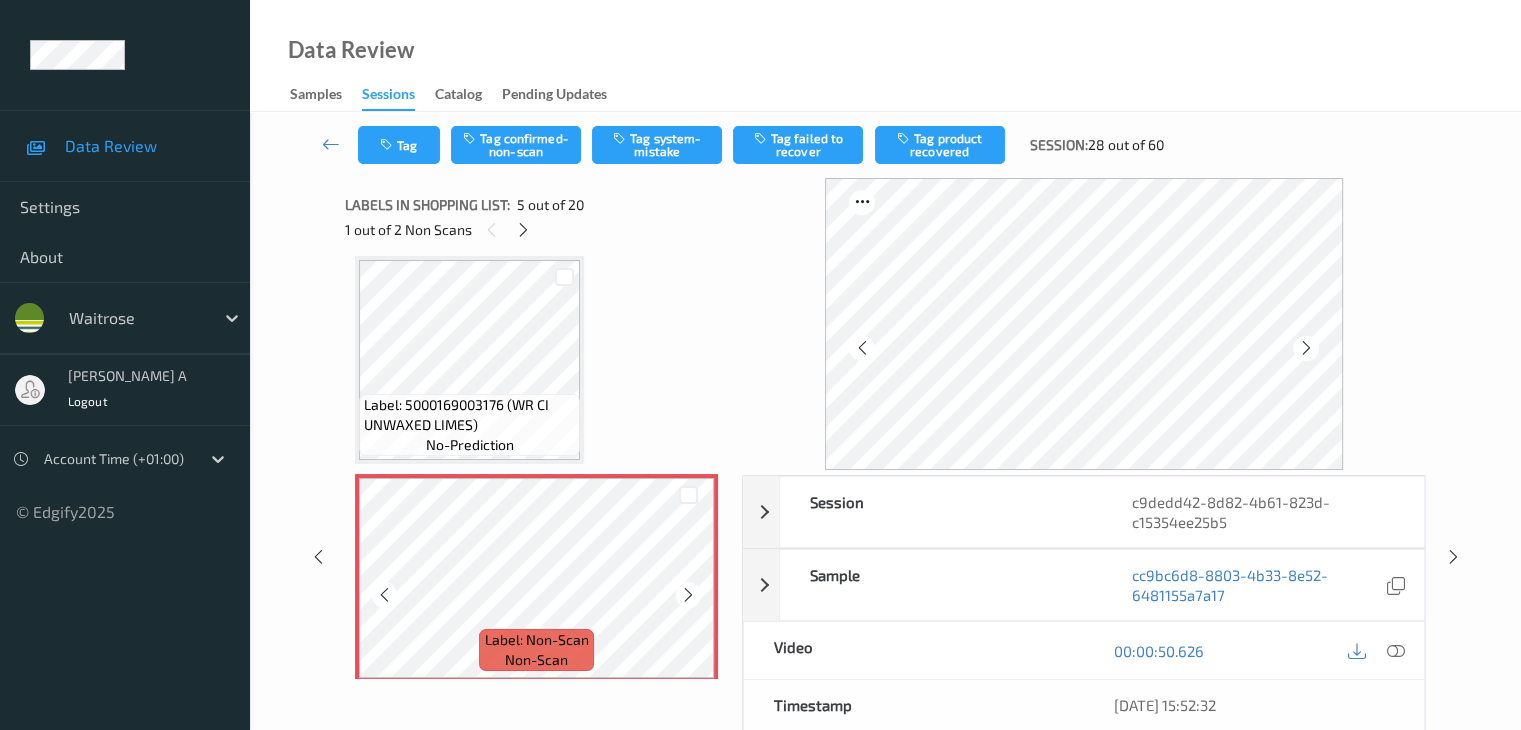 click at bounding box center [688, 595] 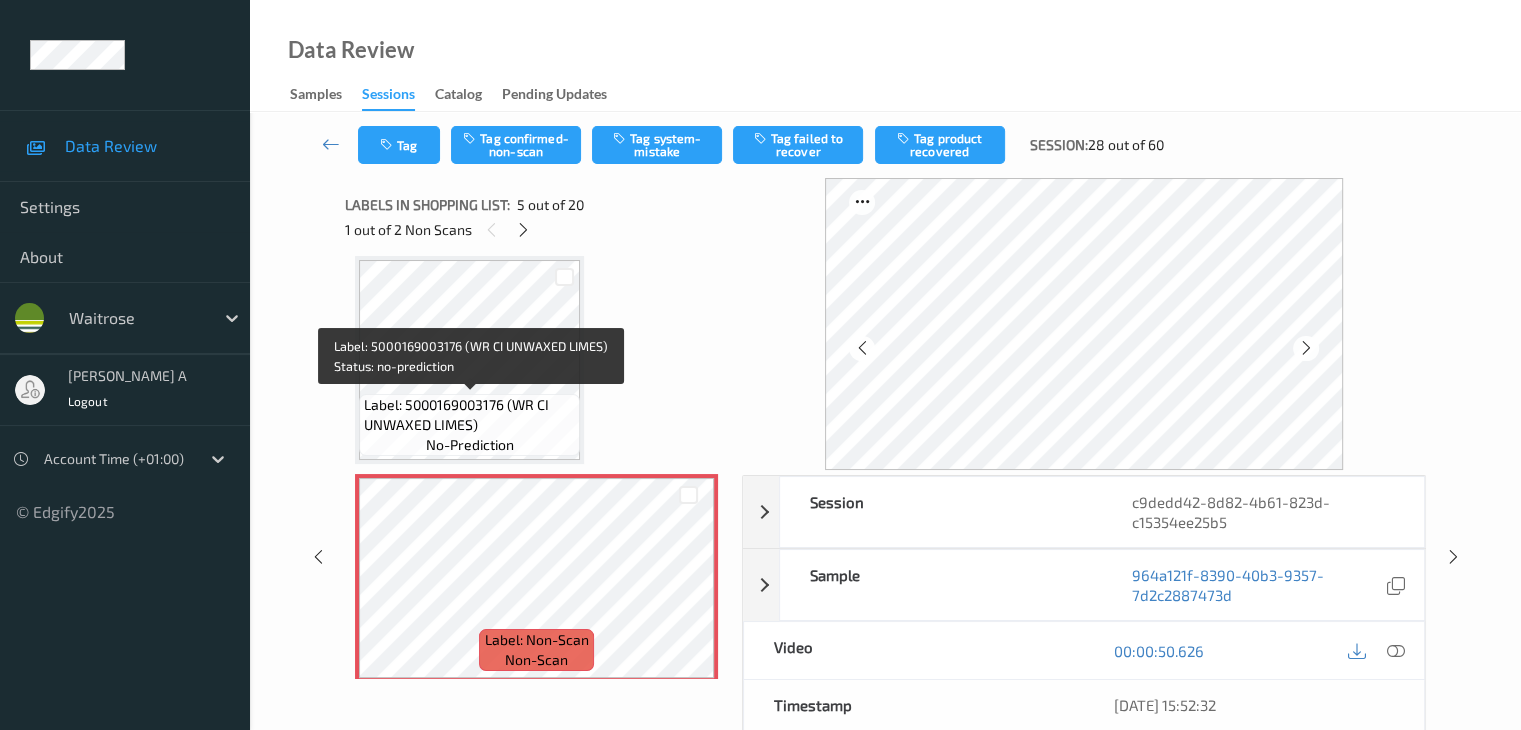 click on "Label: 5000169003176 (WR CI UNWAXED LIMES)" at bounding box center (469, 415) 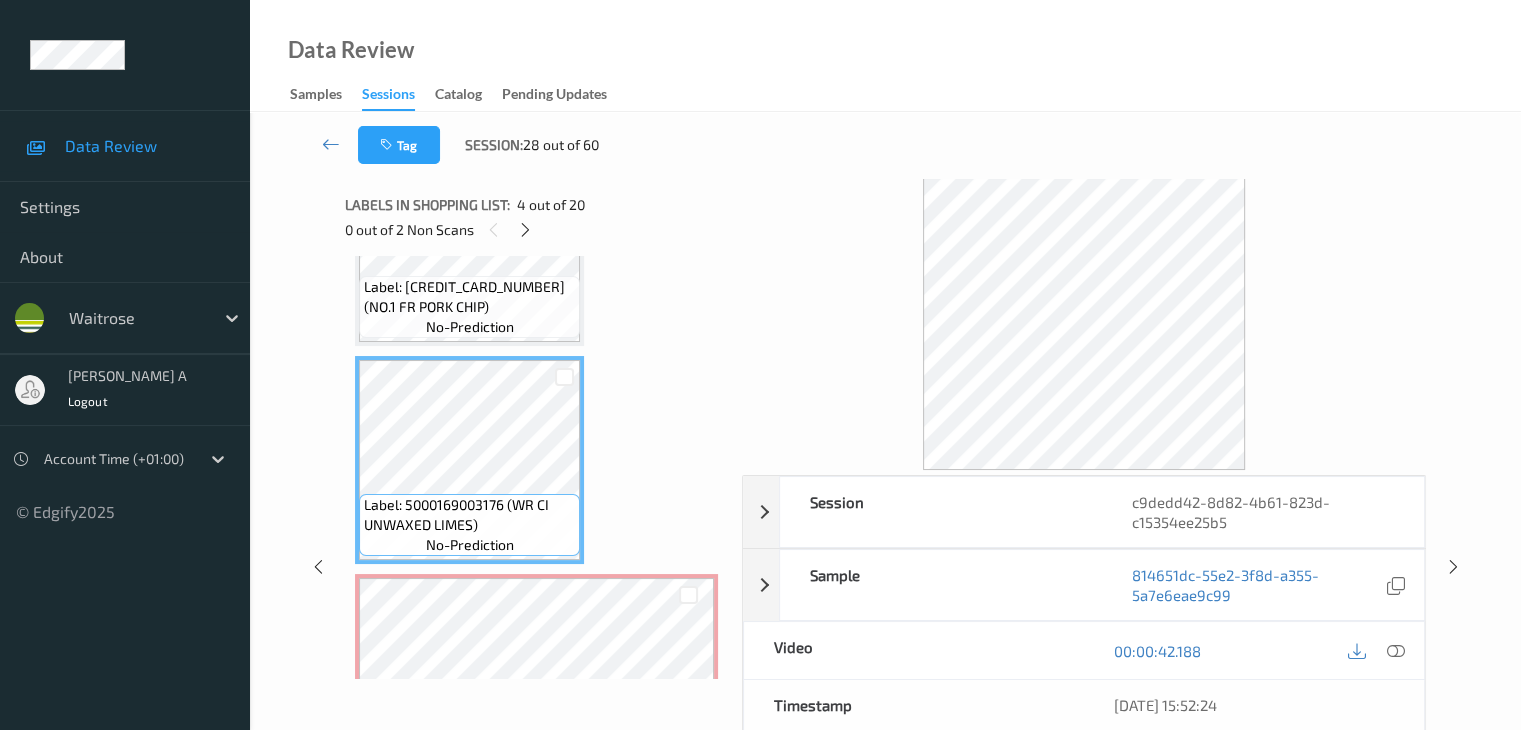 scroll, scrollTop: 464, scrollLeft: 0, axis: vertical 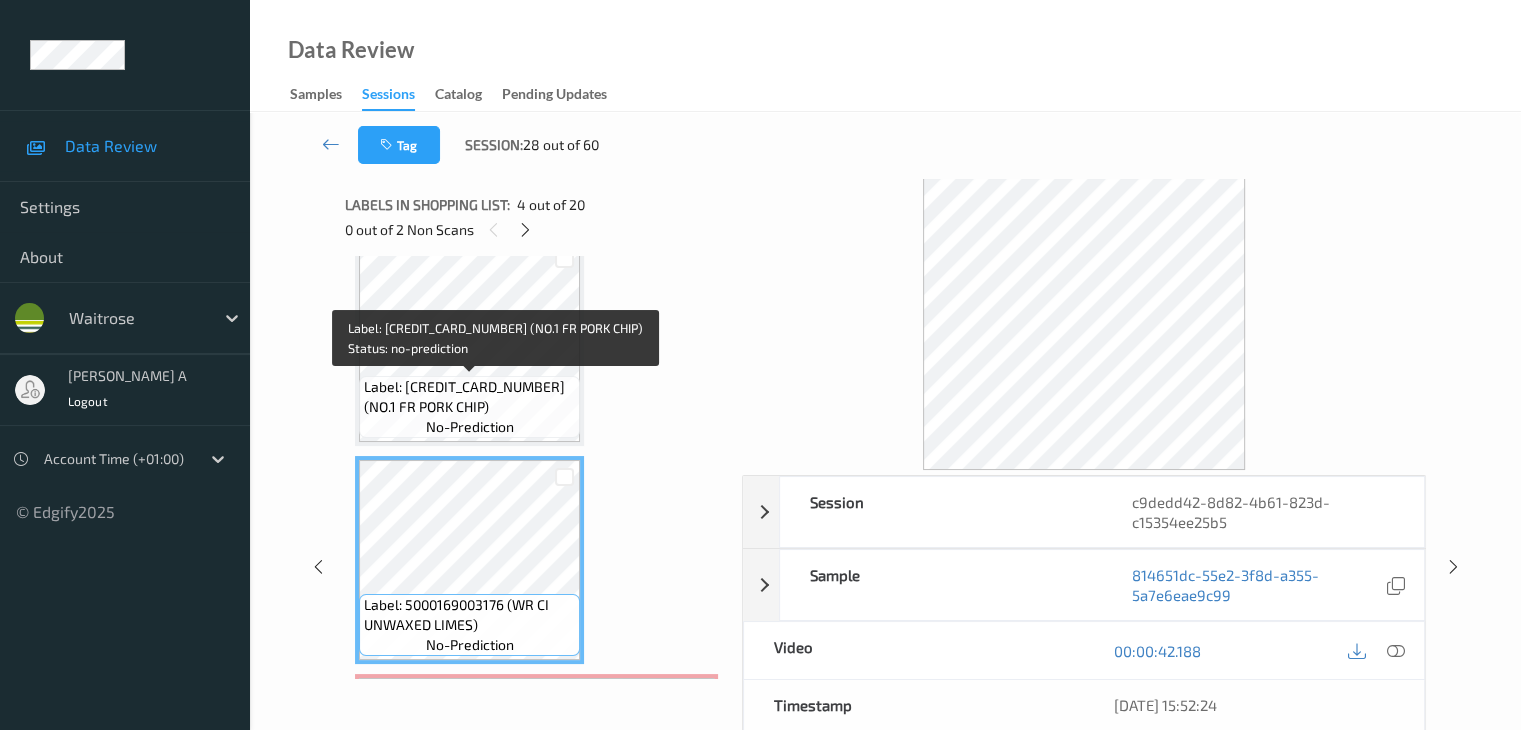 click on "Label: [CREDIT_CARD_NUMBER] (NO.1 FR PORK CHIP)" at bounding box center (469, 397) 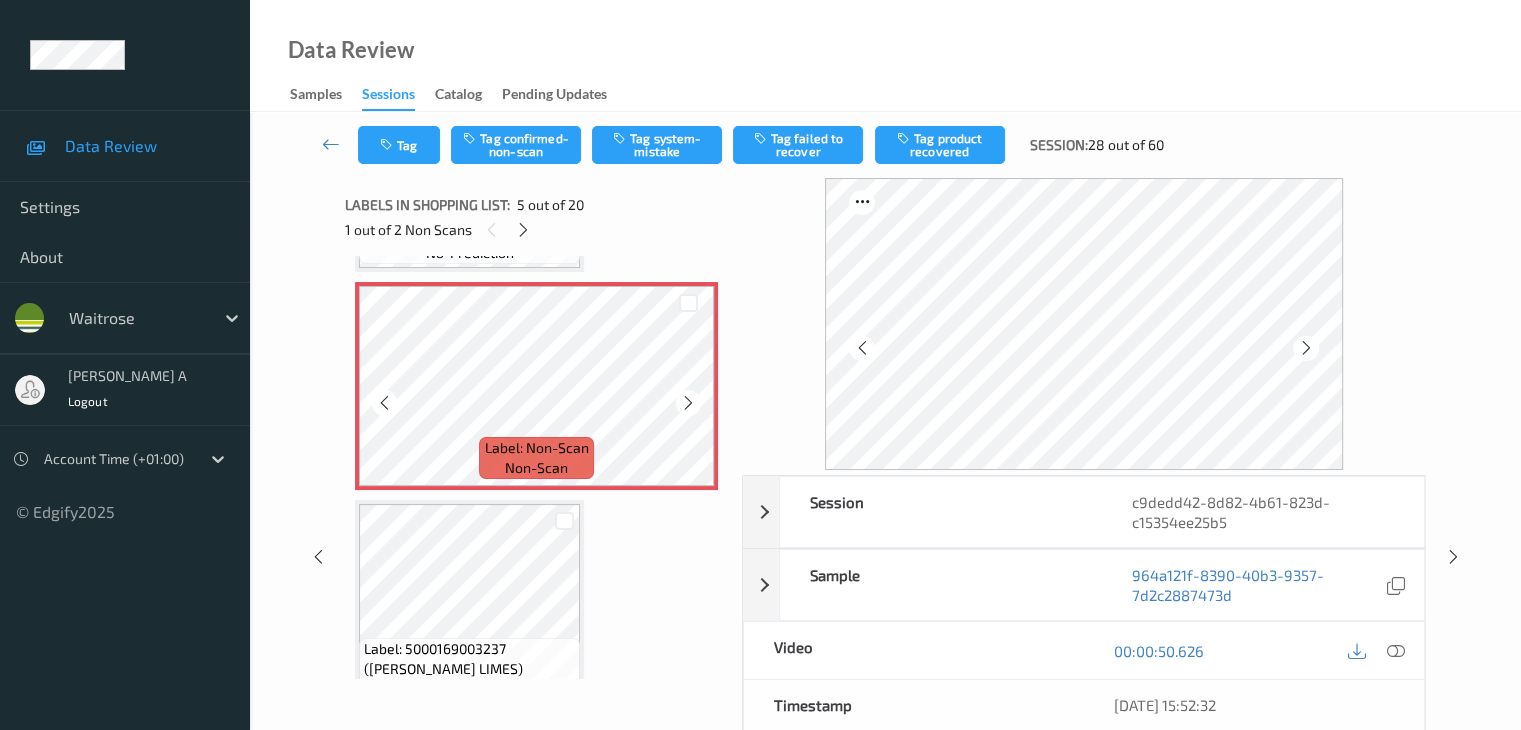 scroll, scrollTop: 864, scrollLeft: 0, axis: vertical 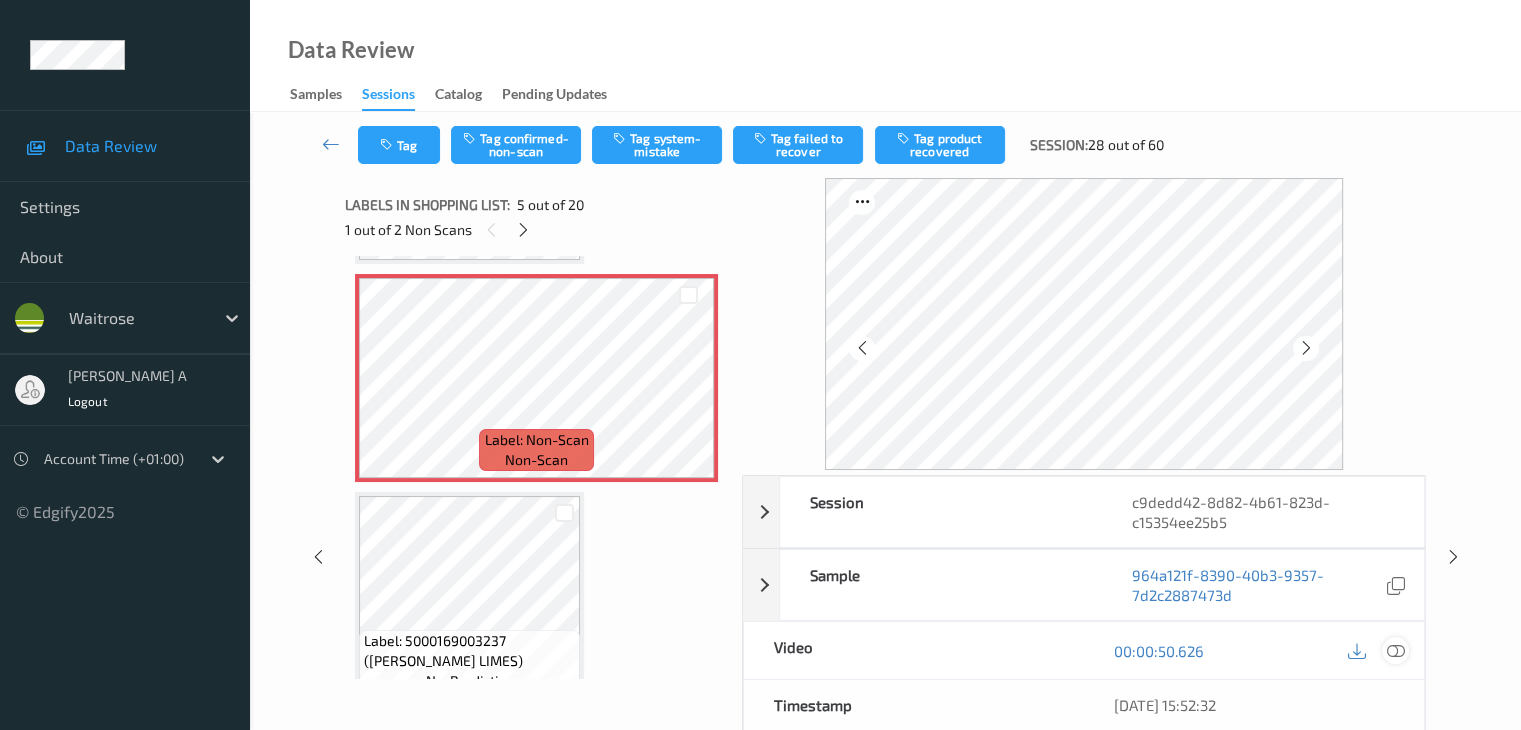 click at bounding box center [1395, 651] 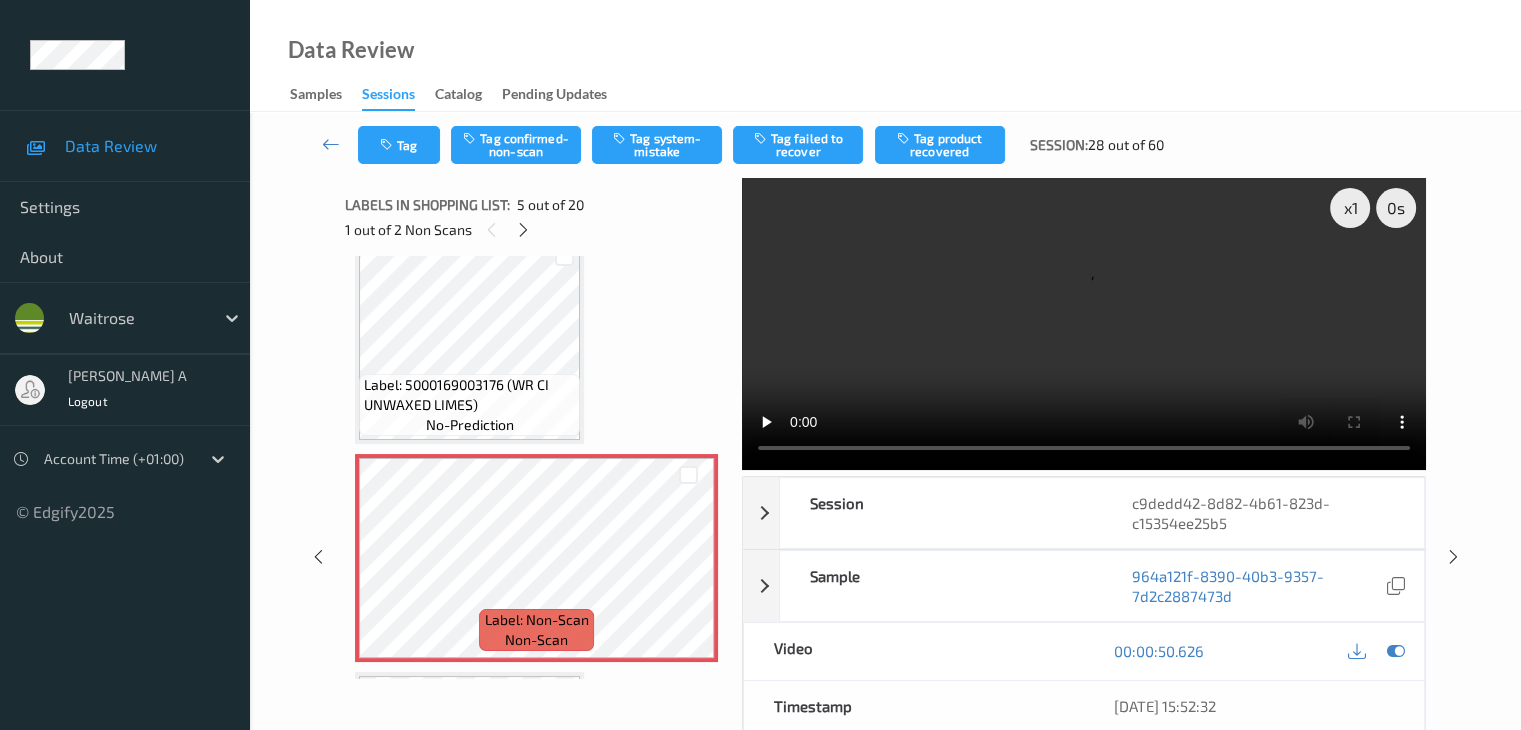 scroll, scrollTop: 664, scrollLeft: 0, axis: vertical 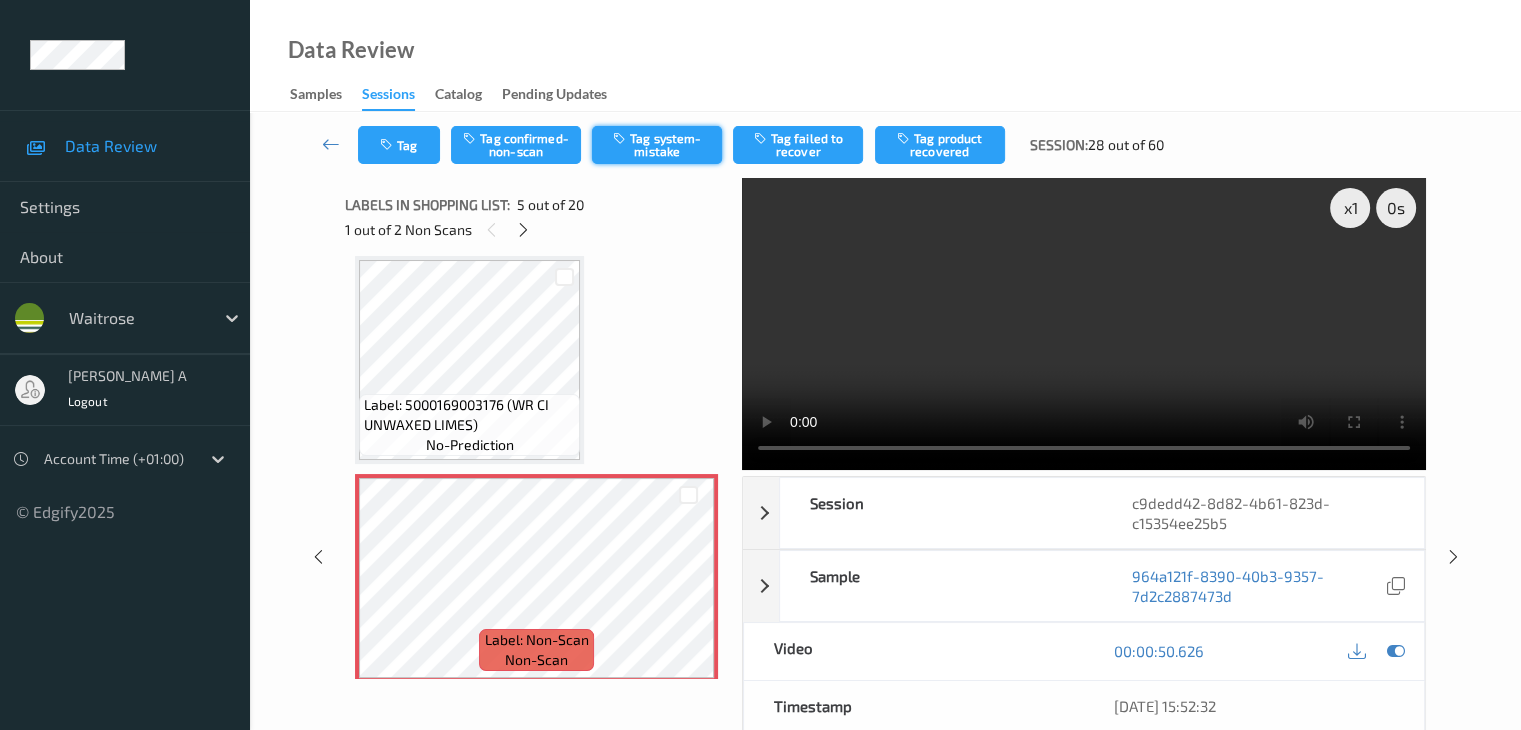 click on "Tag   system-mistake" at bounding box center (657, 145) 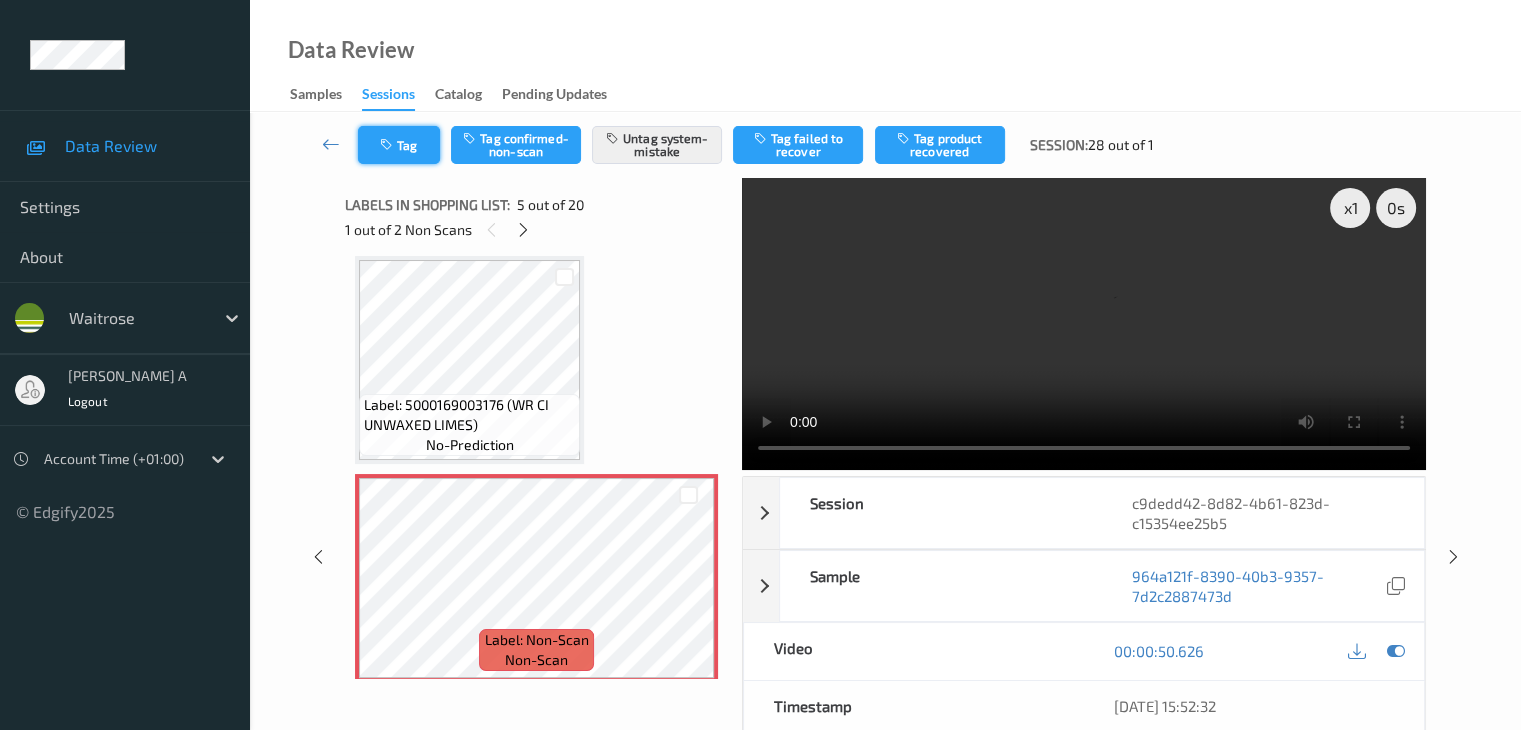 click on "Tag" at bounding box center (399, 145) 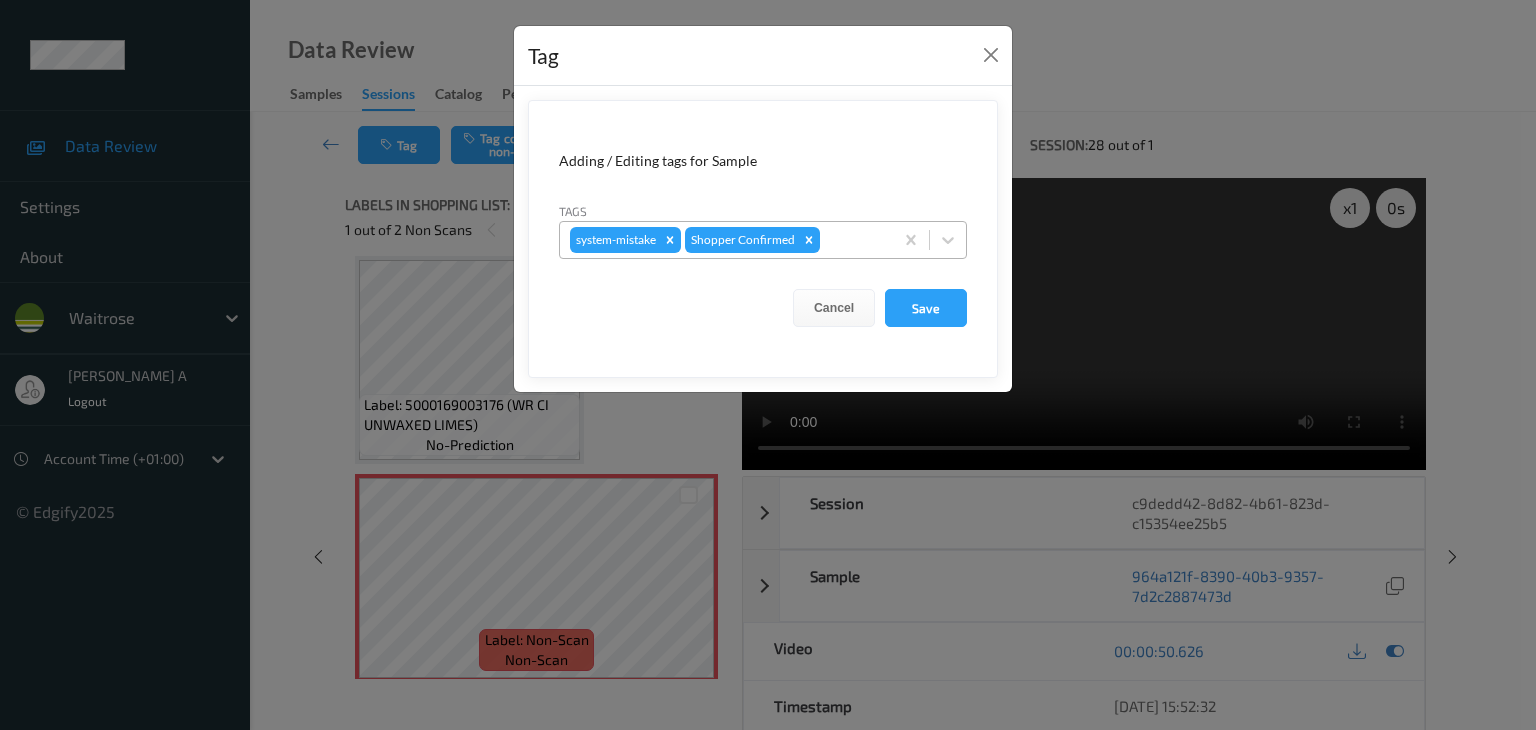 click on "system-mistake Shopper Confirmed" at bounding box center [726, 240] 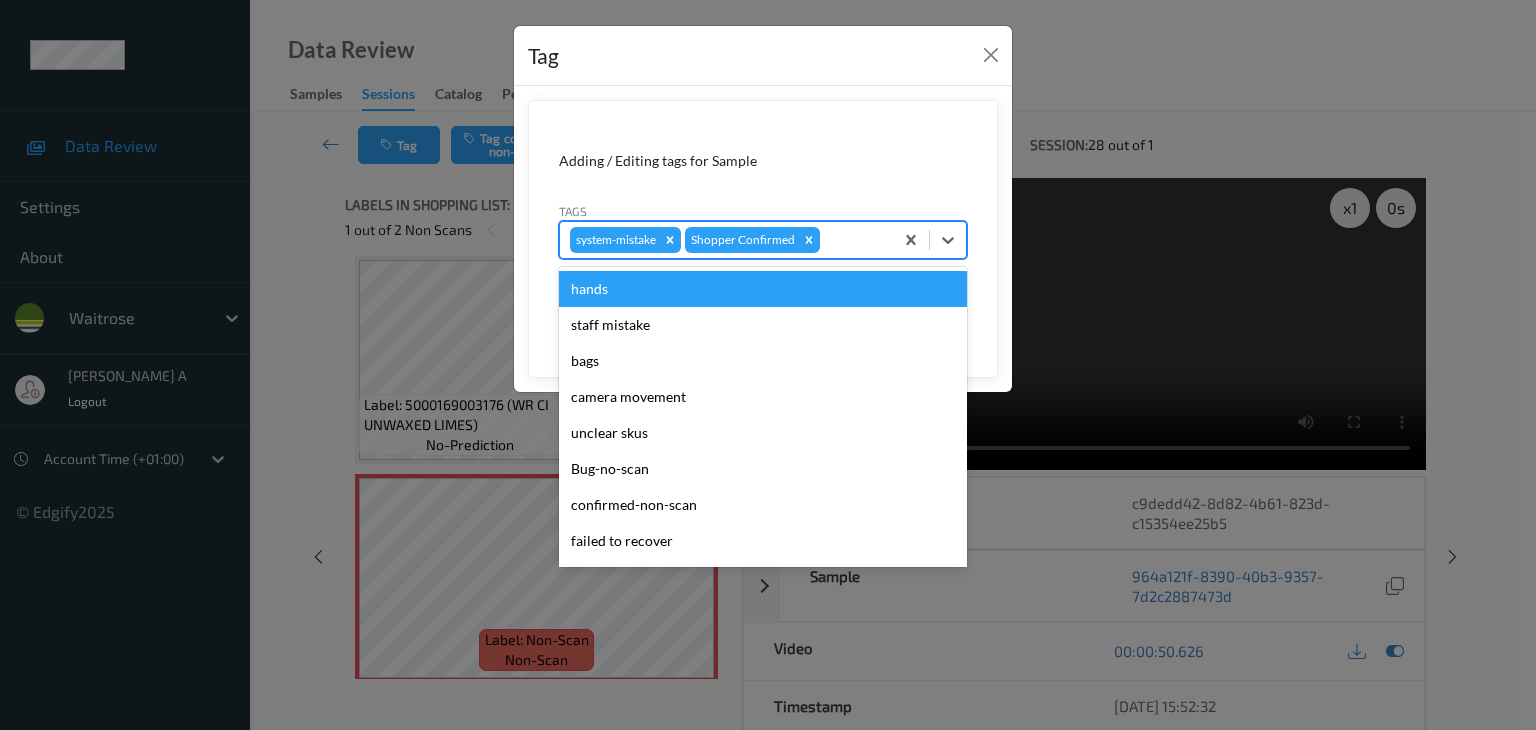 type on "u" 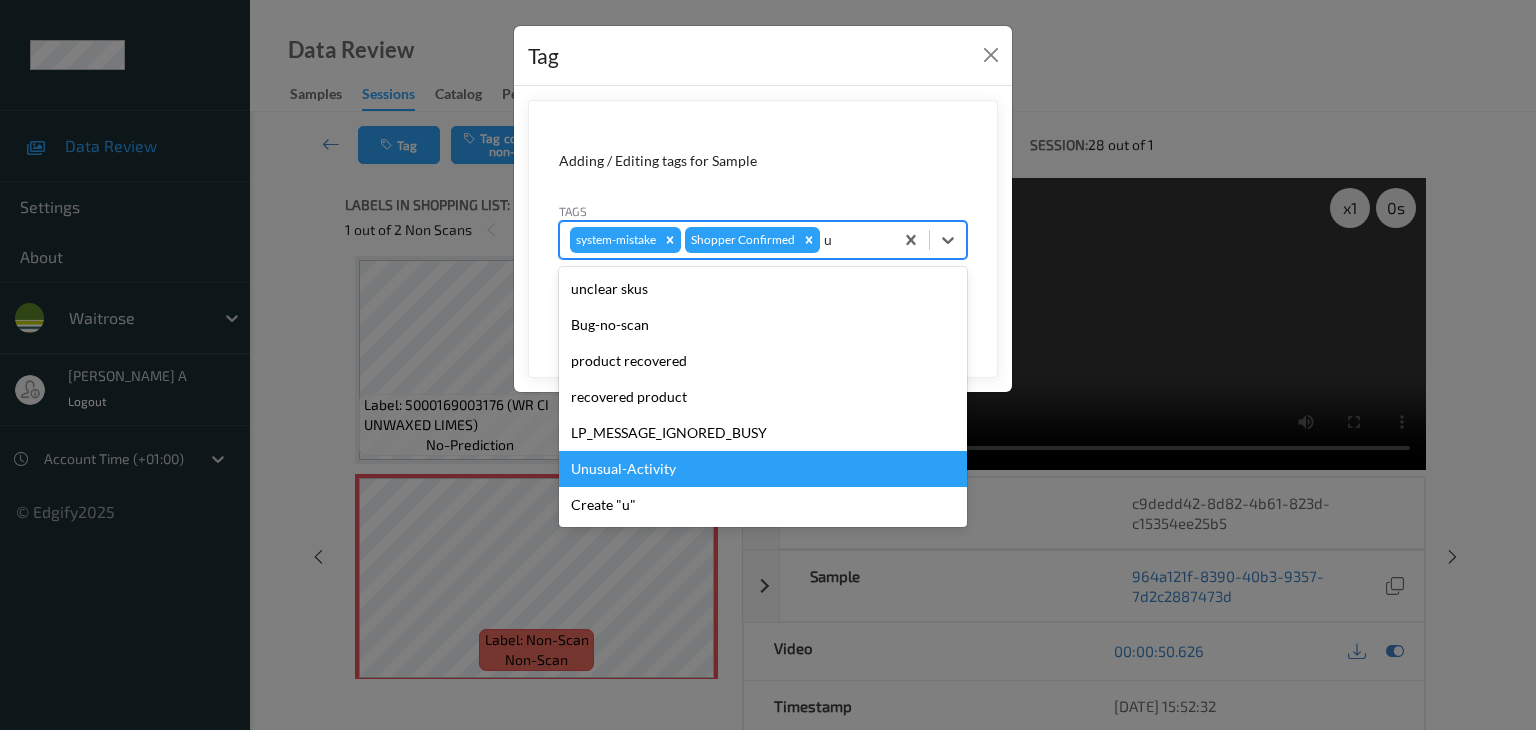 click on "Unusual-Activity" at bounding box center [763, 469] 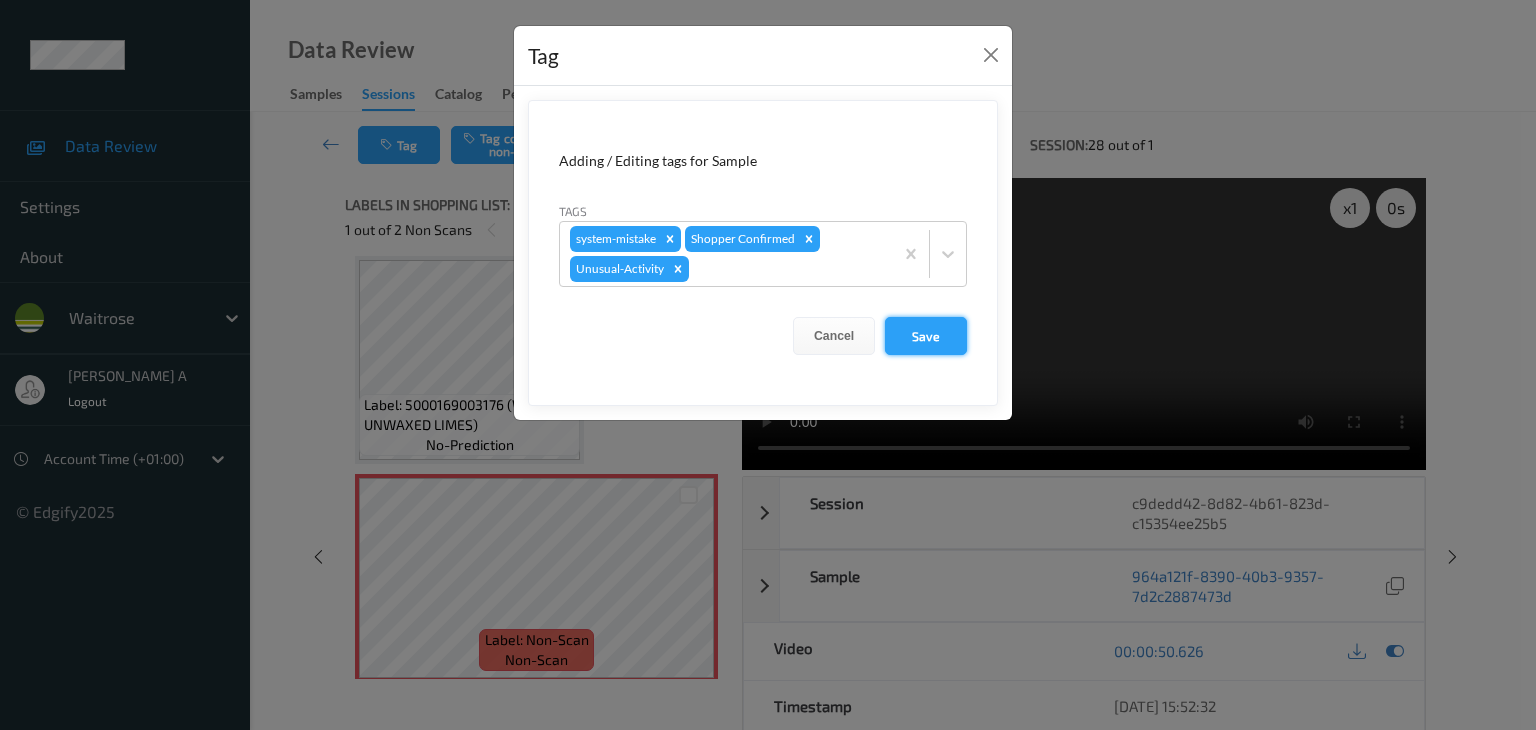 click on "Save" at bounding box center (926, 336) 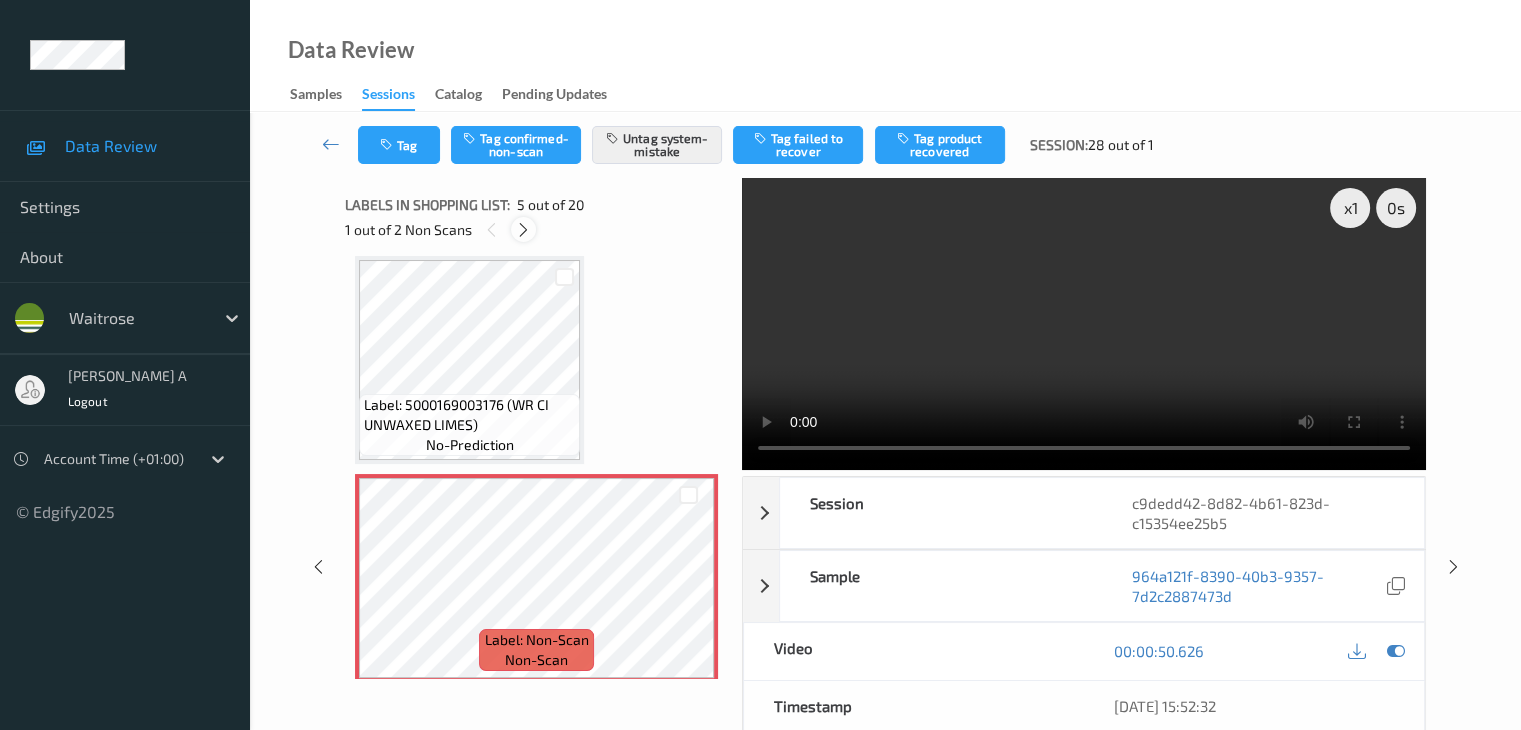 click at bounding box center (523, 230) 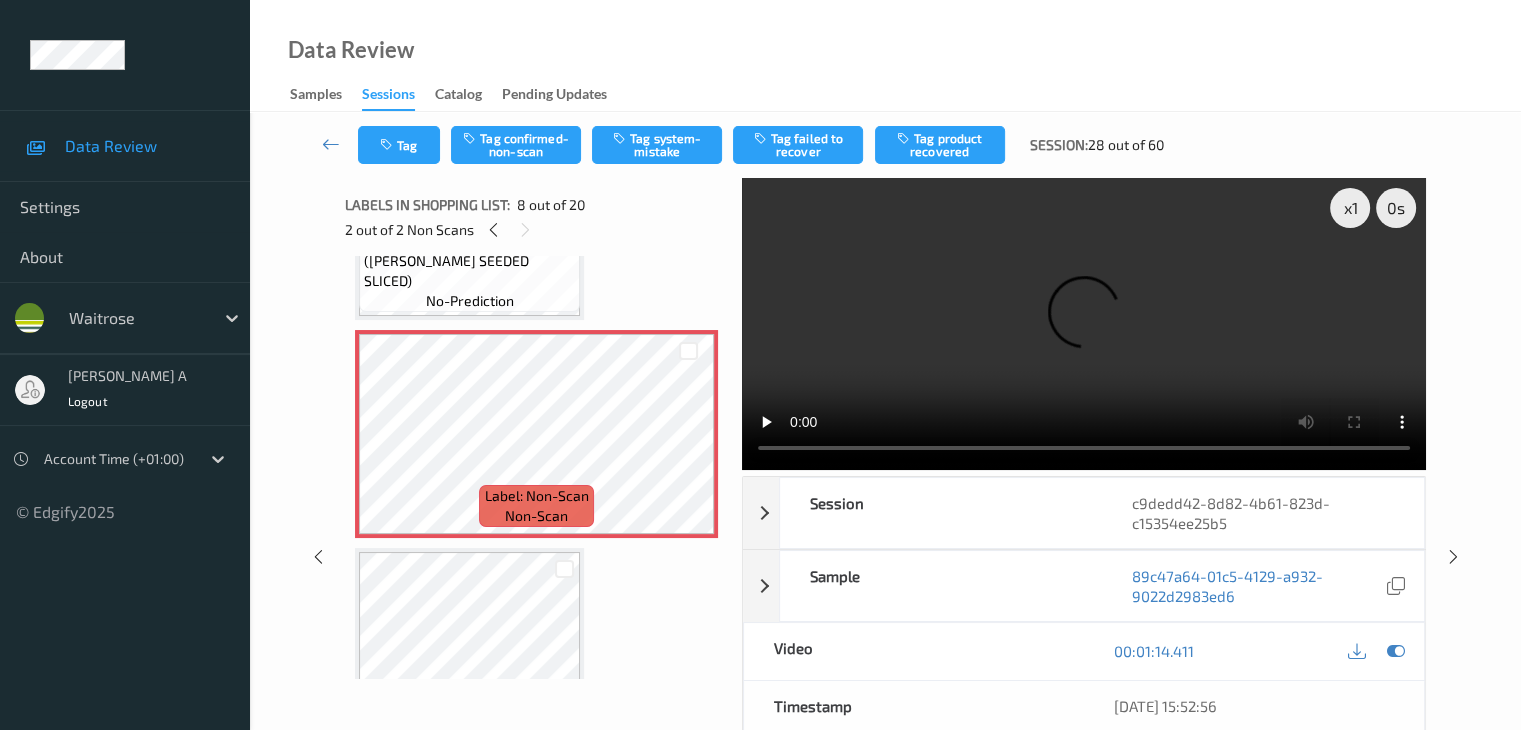scroll, scrollTop: 1518, scrollLeft: 0, axis: vertical 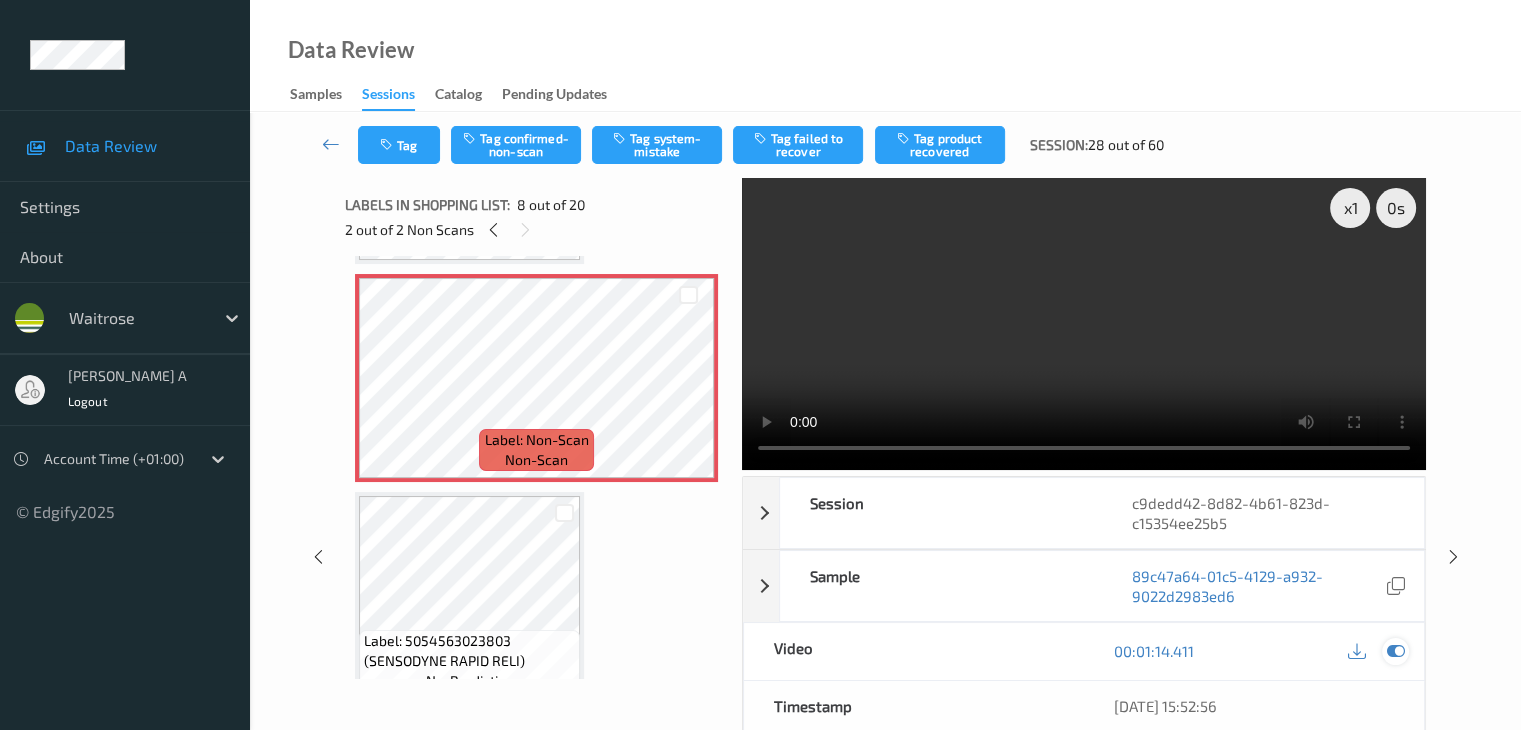 click at bounding box center [1395, 651] 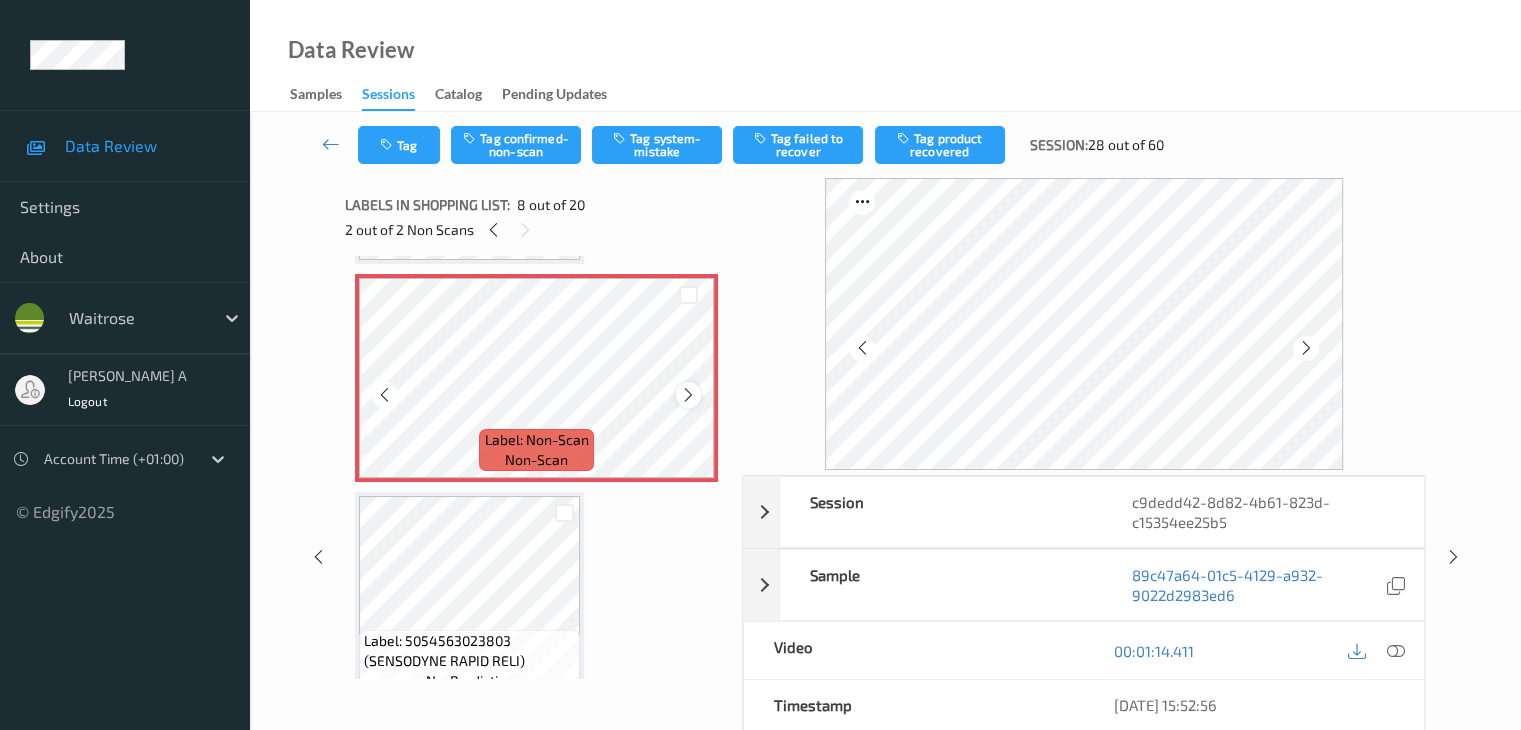 click at bounding box center [688, 395] 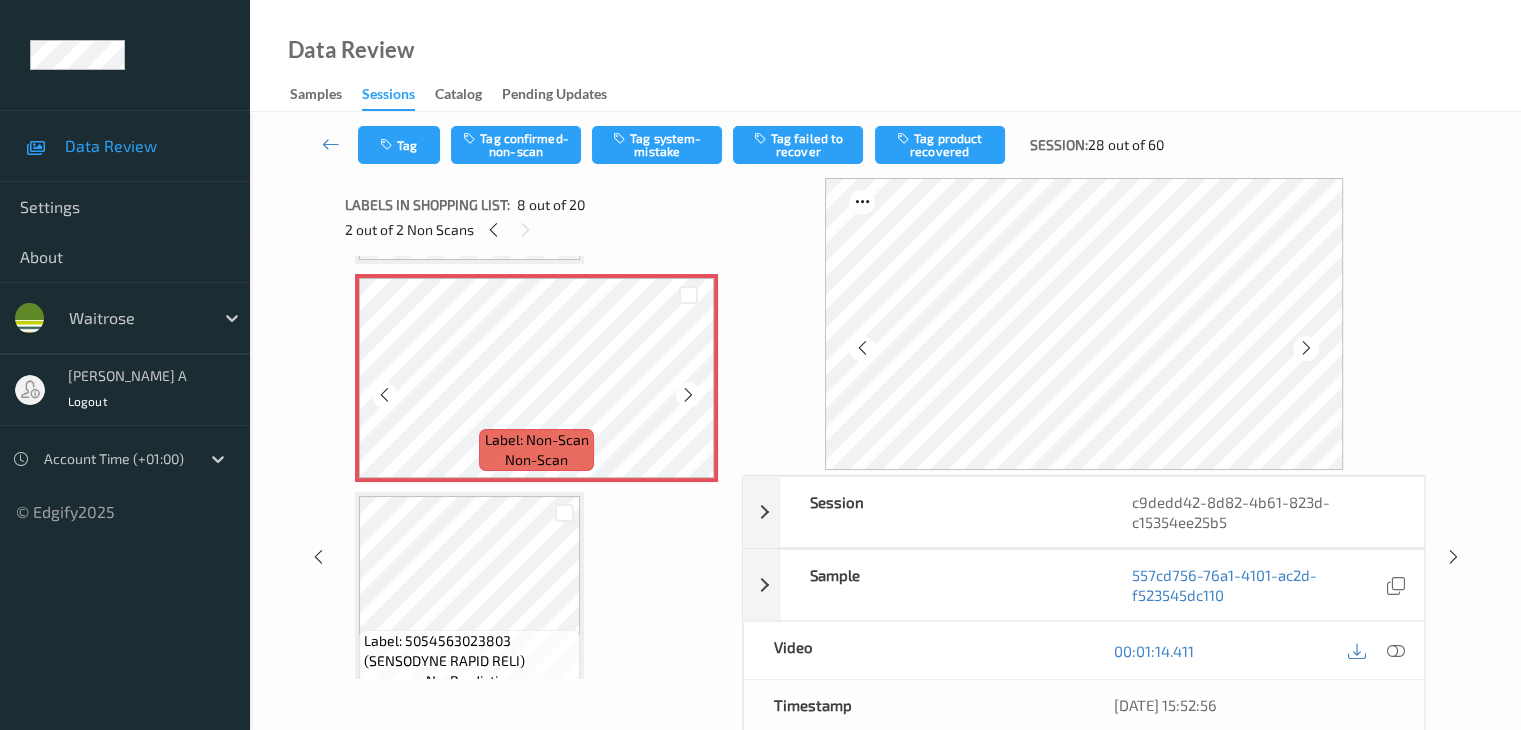 click at bounding box center (688, 395) 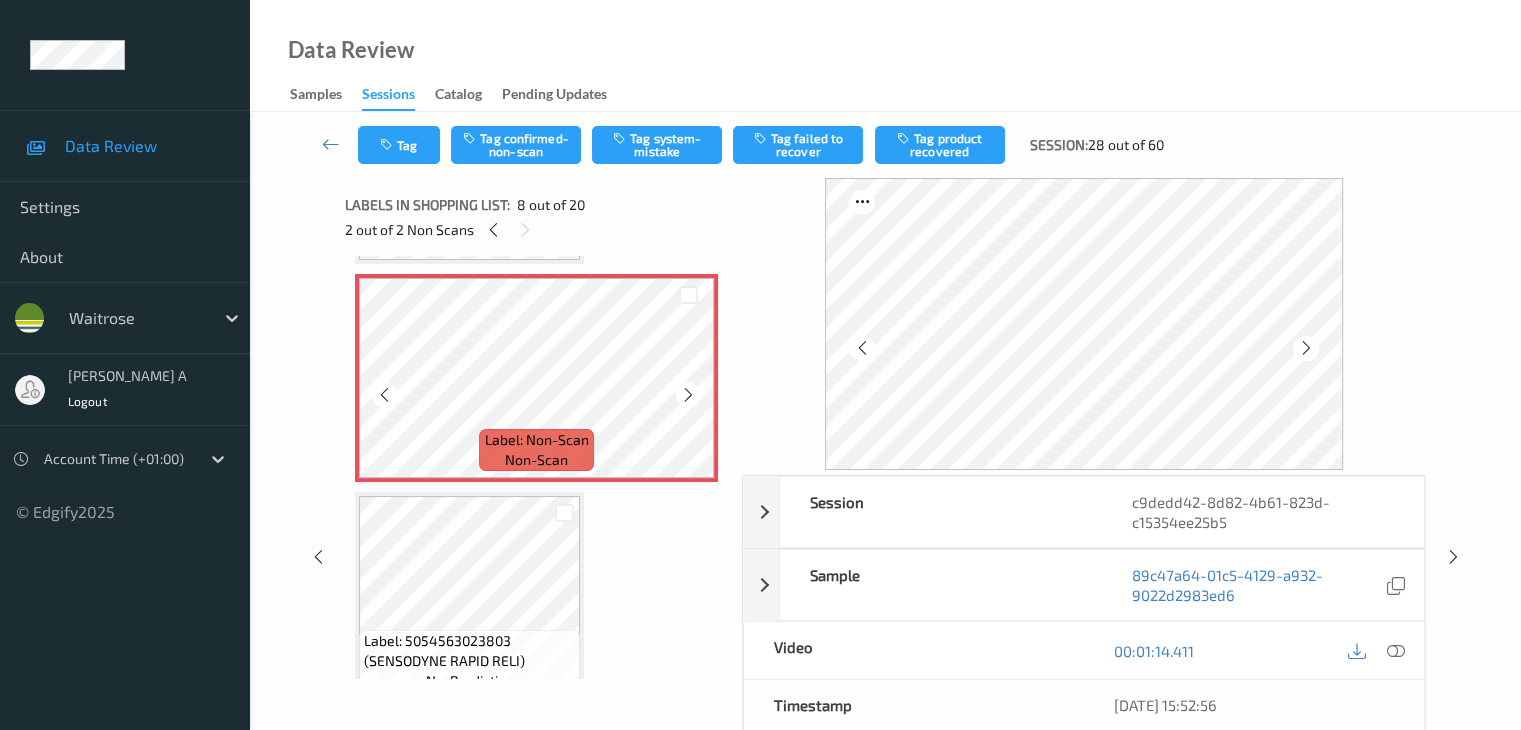 click at bounding box center (688, 395) 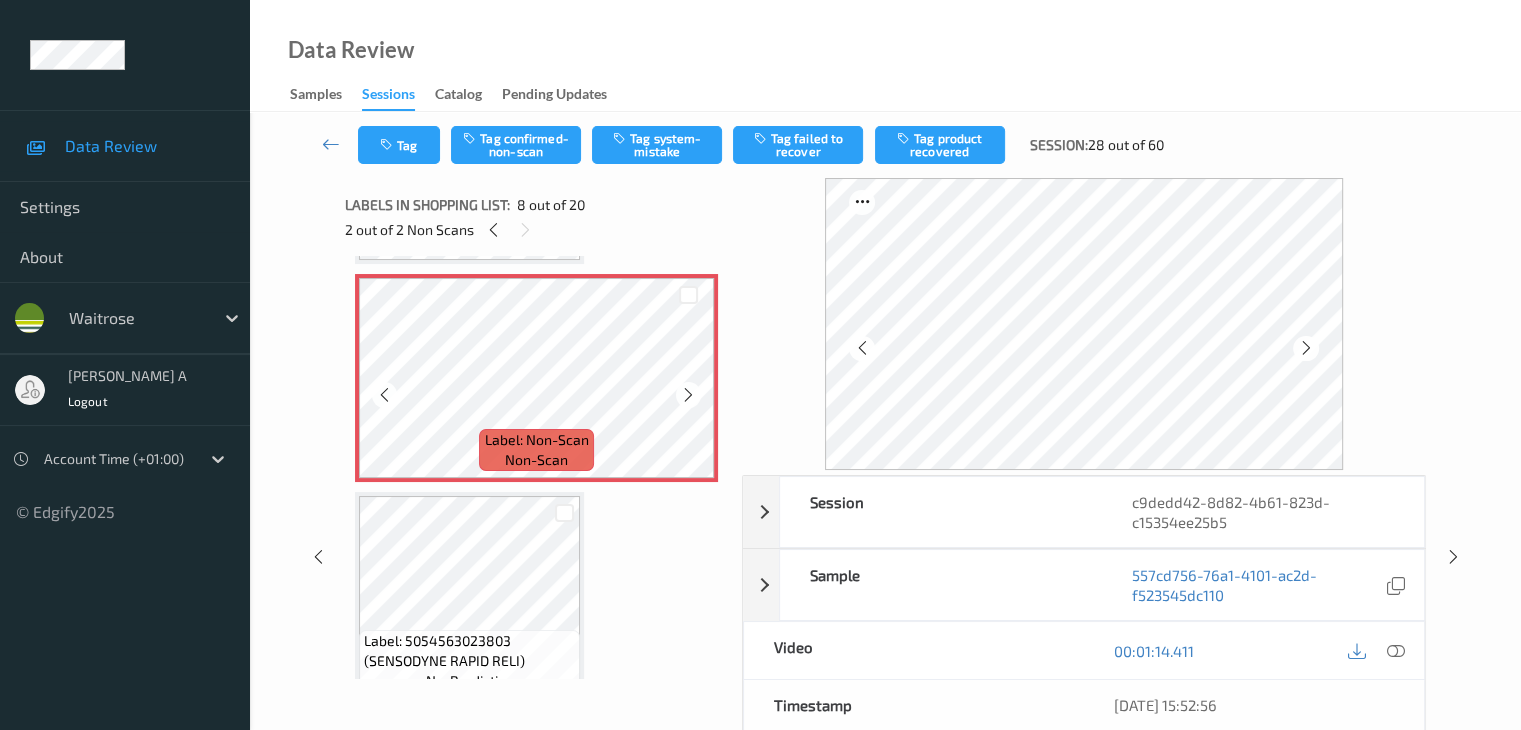 click at bounding box center [688, 395] 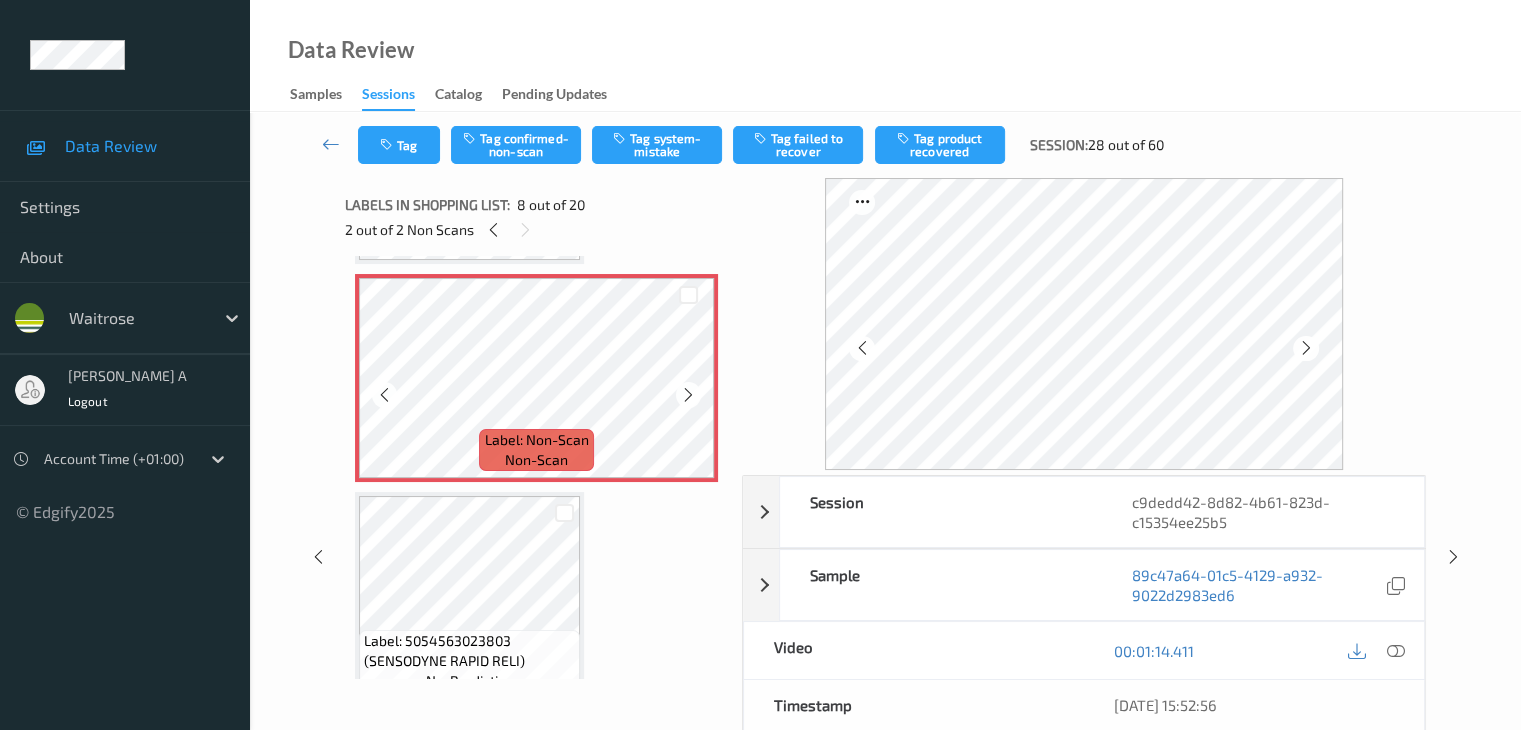 click at bounding box center (688, 395) 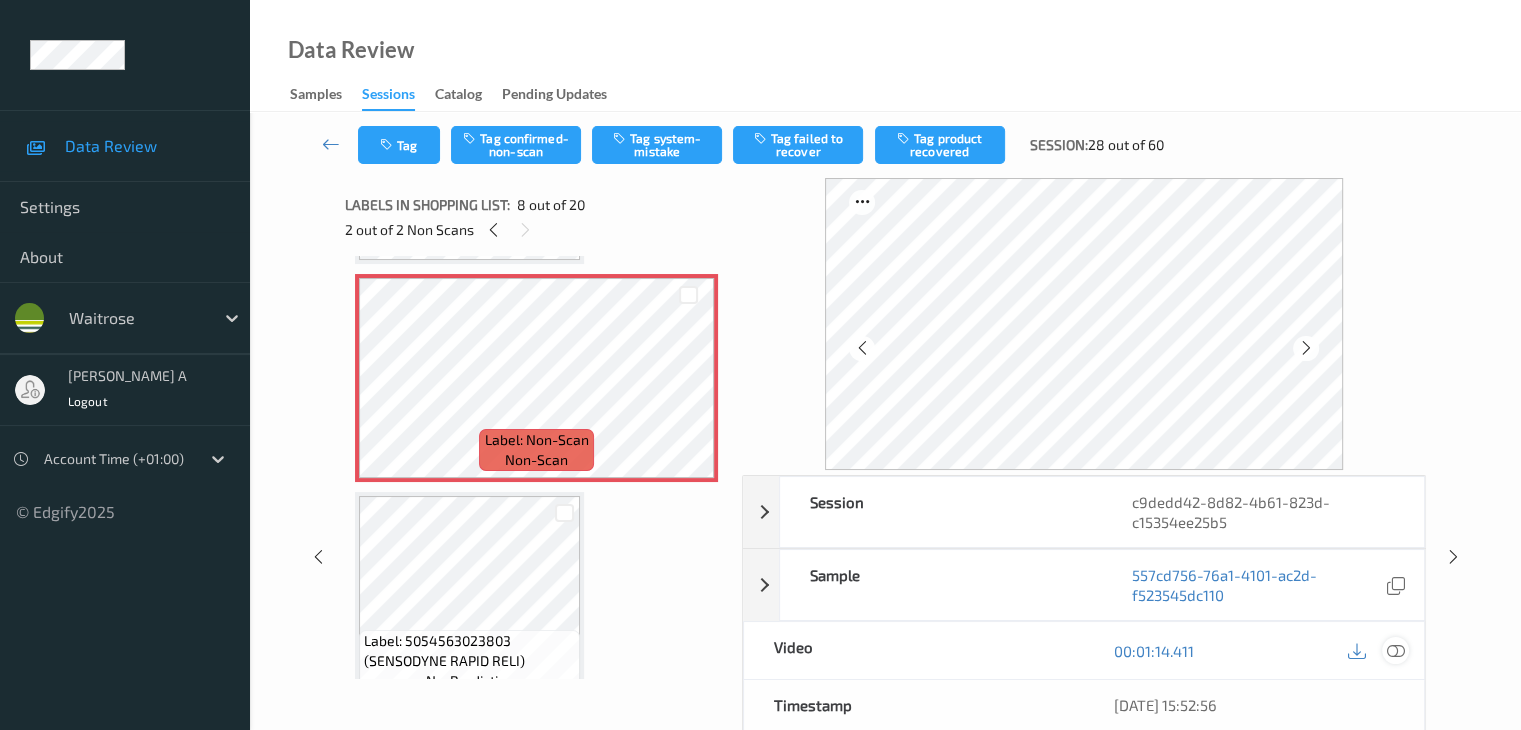 click at bounding box center [1395, 650] 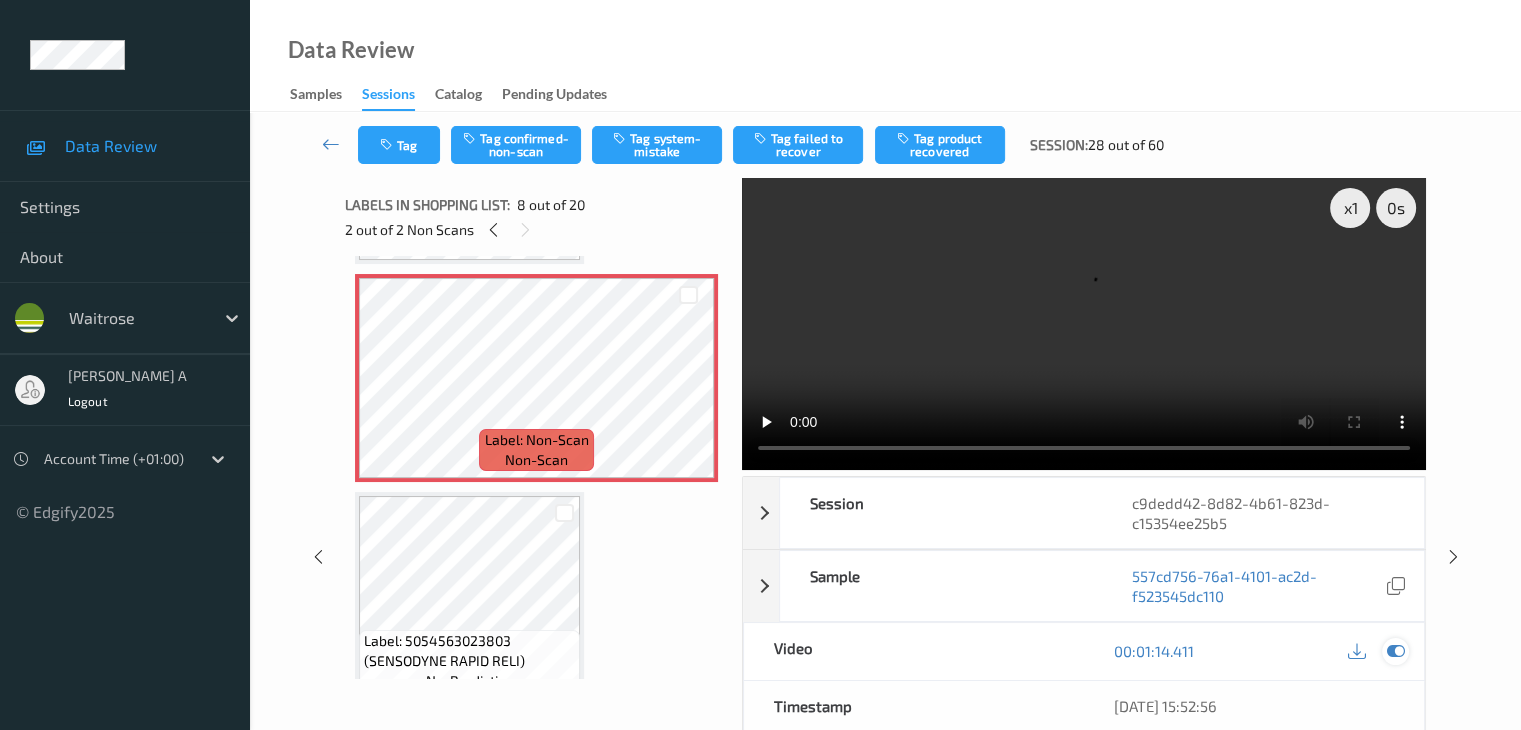 click at bounding box center (1395, 651) 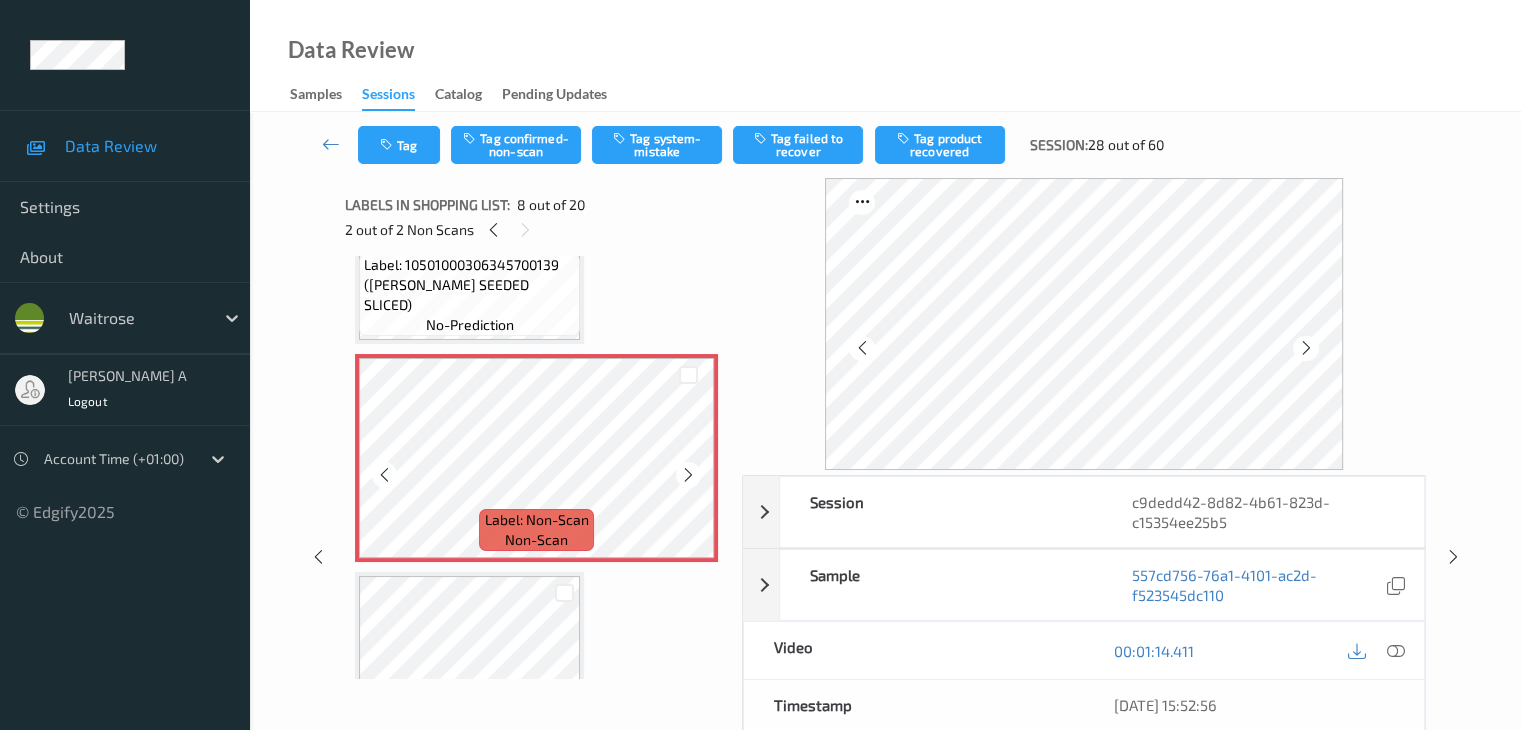scroll, scrollTop: 1318, scrollLeft: 0, axis: vertical 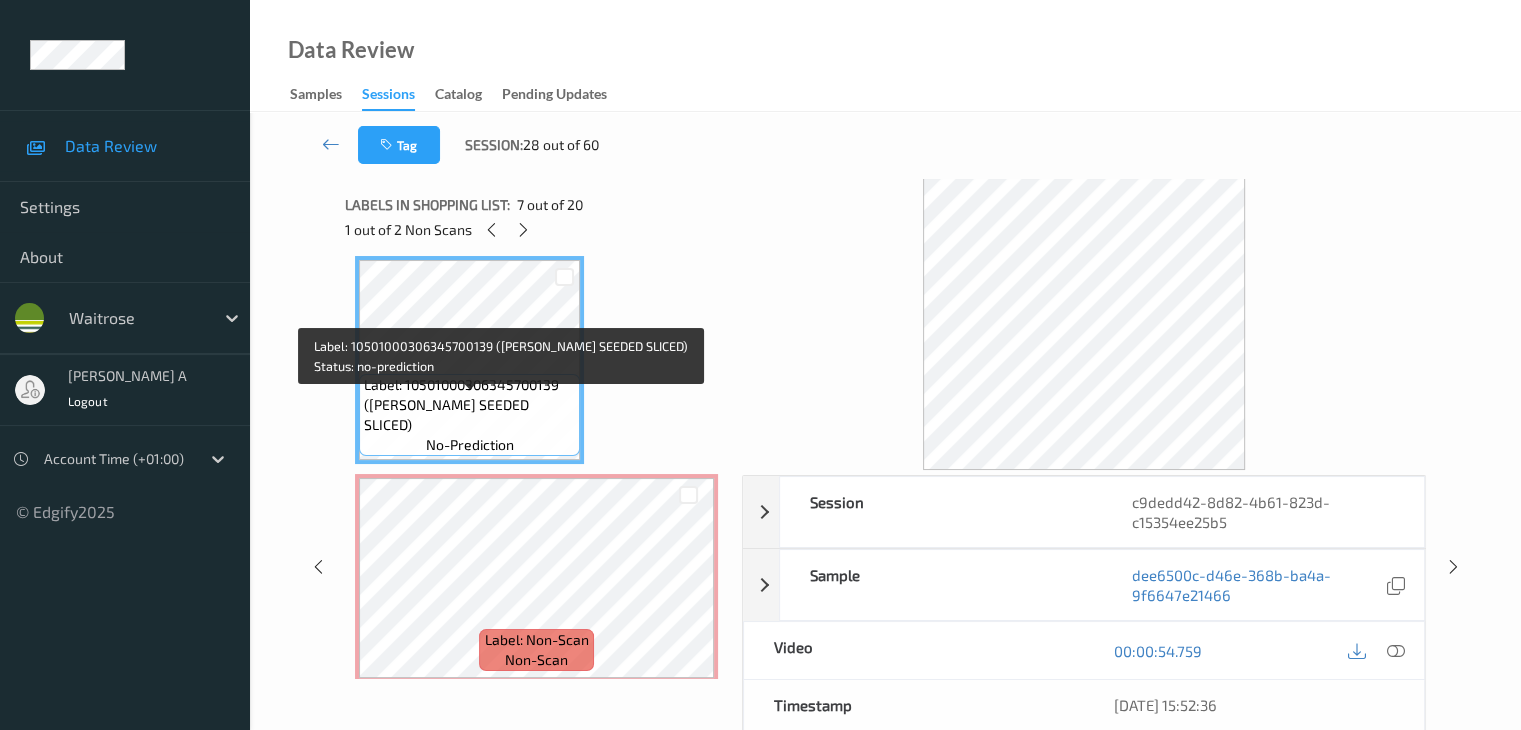 click on "Label: 10501000306345700139 ([PERSON_NAME] SEEDED SLICED)" at bounding box center [469, 405] 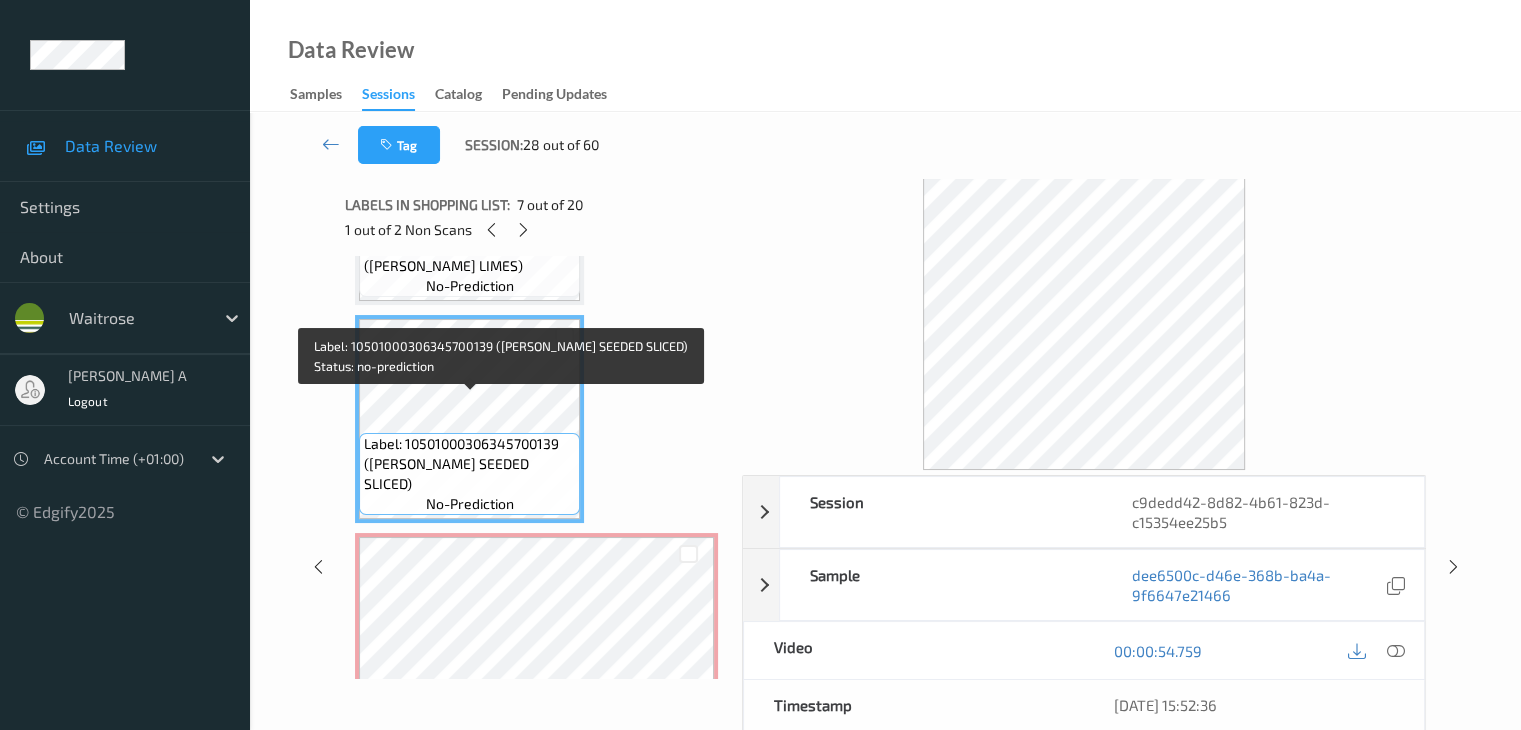 scroll, scrollTop: 1218, scrollLeft: 0, axis: vertical 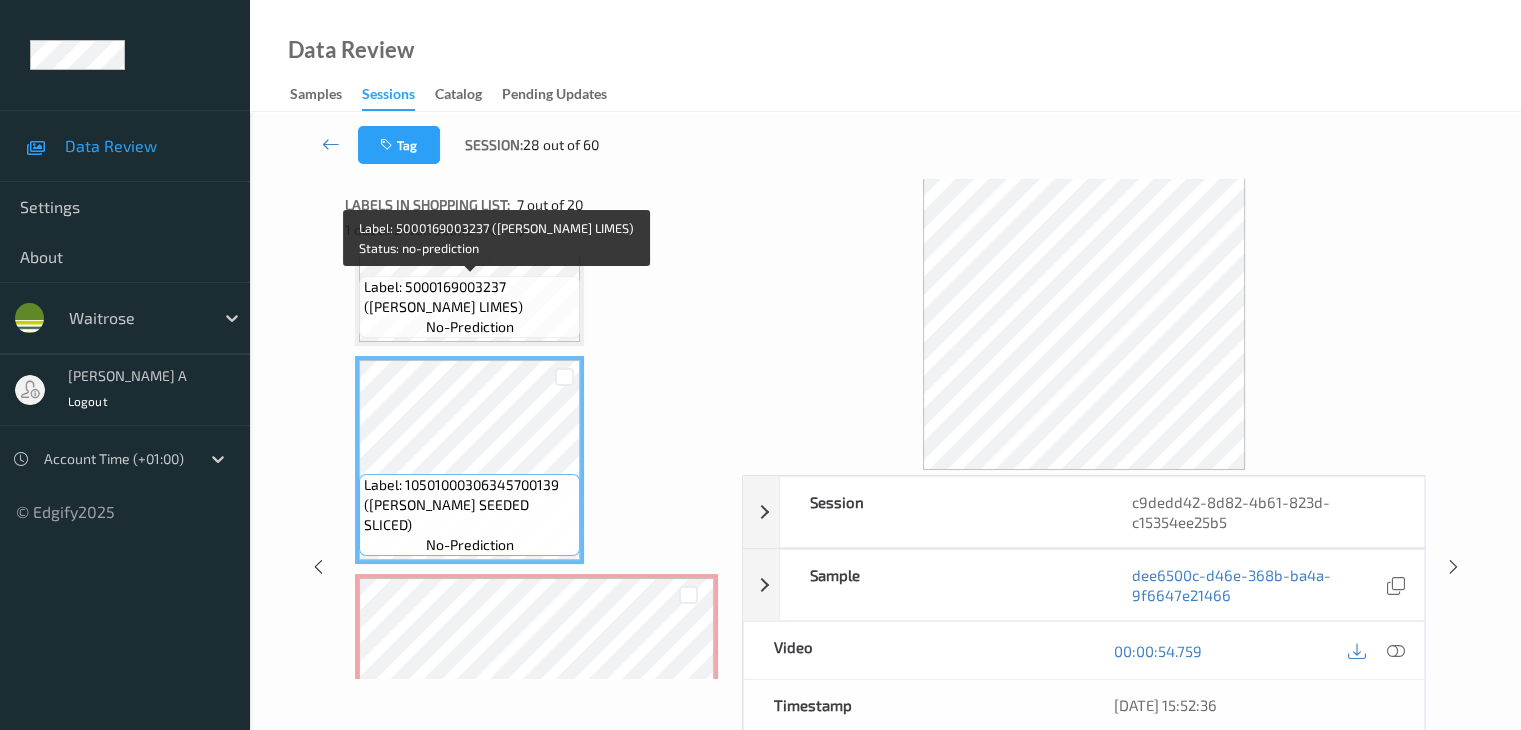 click on "Label: 5000169003237 ([PERSON_NAME] LIMES) no-prediction" at bounding box center (469, 307) 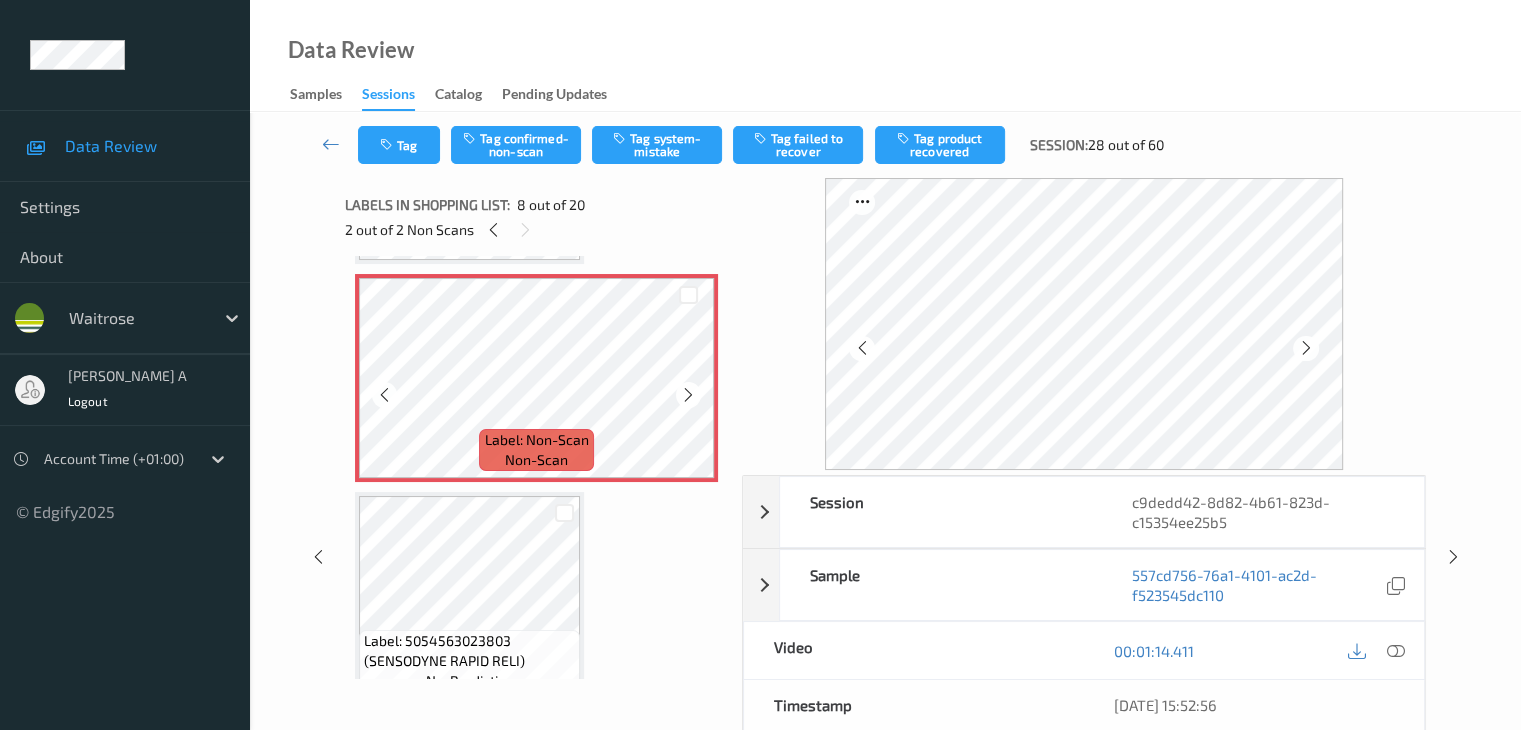scroll, scrollTop: 1418, scrollLeft: 0, axis: vertical 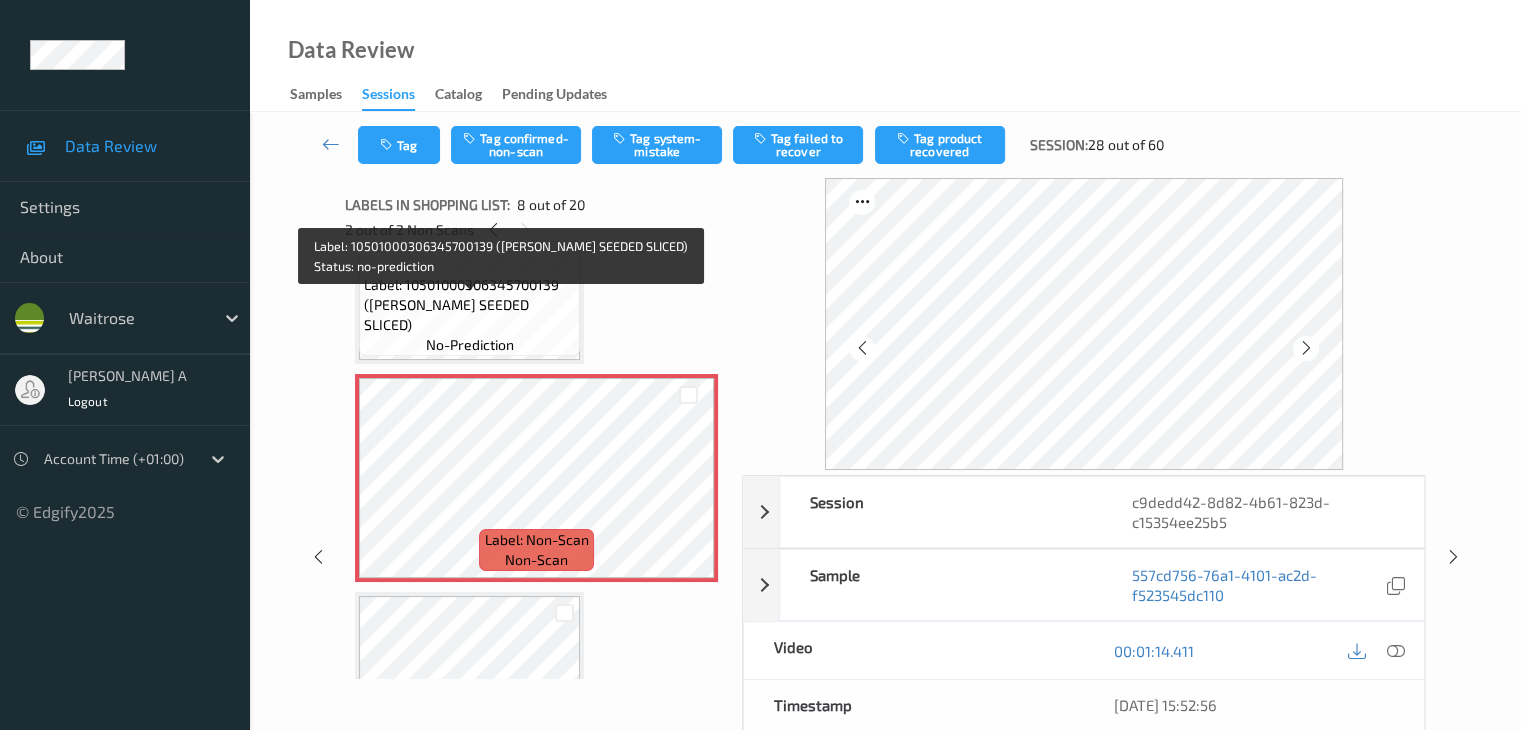 click on "Label: 10501000306345700139 ([PERSON_NAME] SEEDED SLICED)" at bounding box center (469, 305) 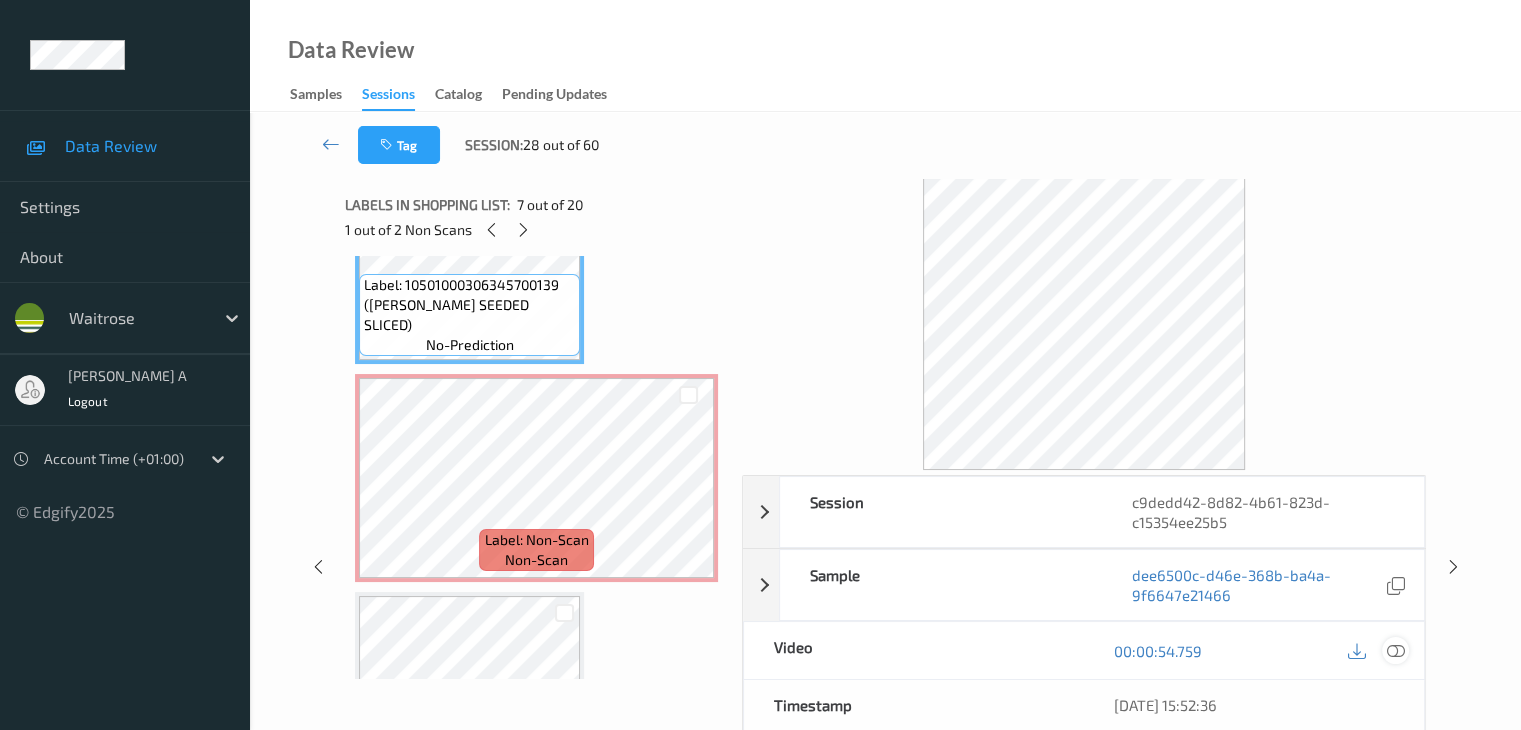 click at bounding box center (1395, 651) 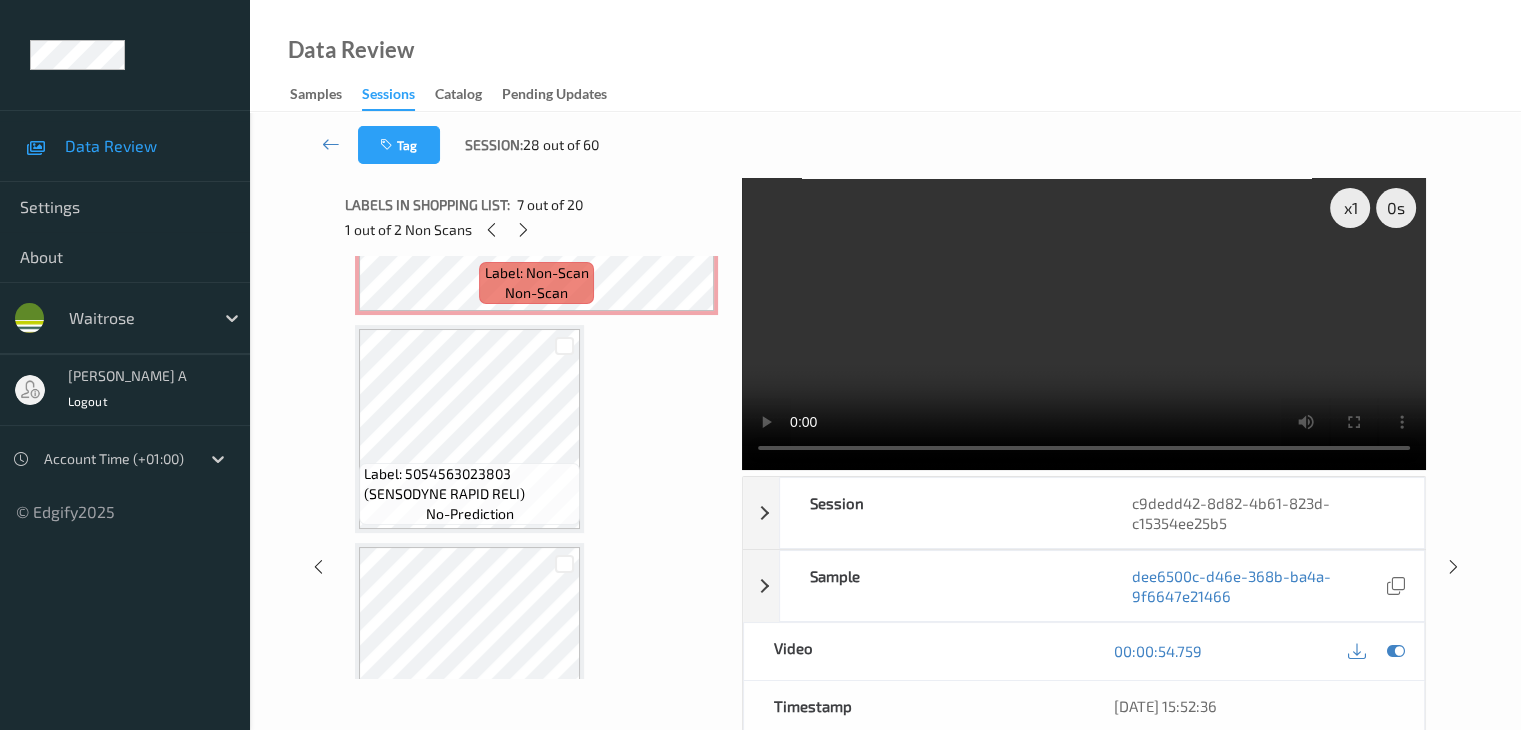 scroll, scrollTop: 1718, scrollLeft: 0, axis: vertical 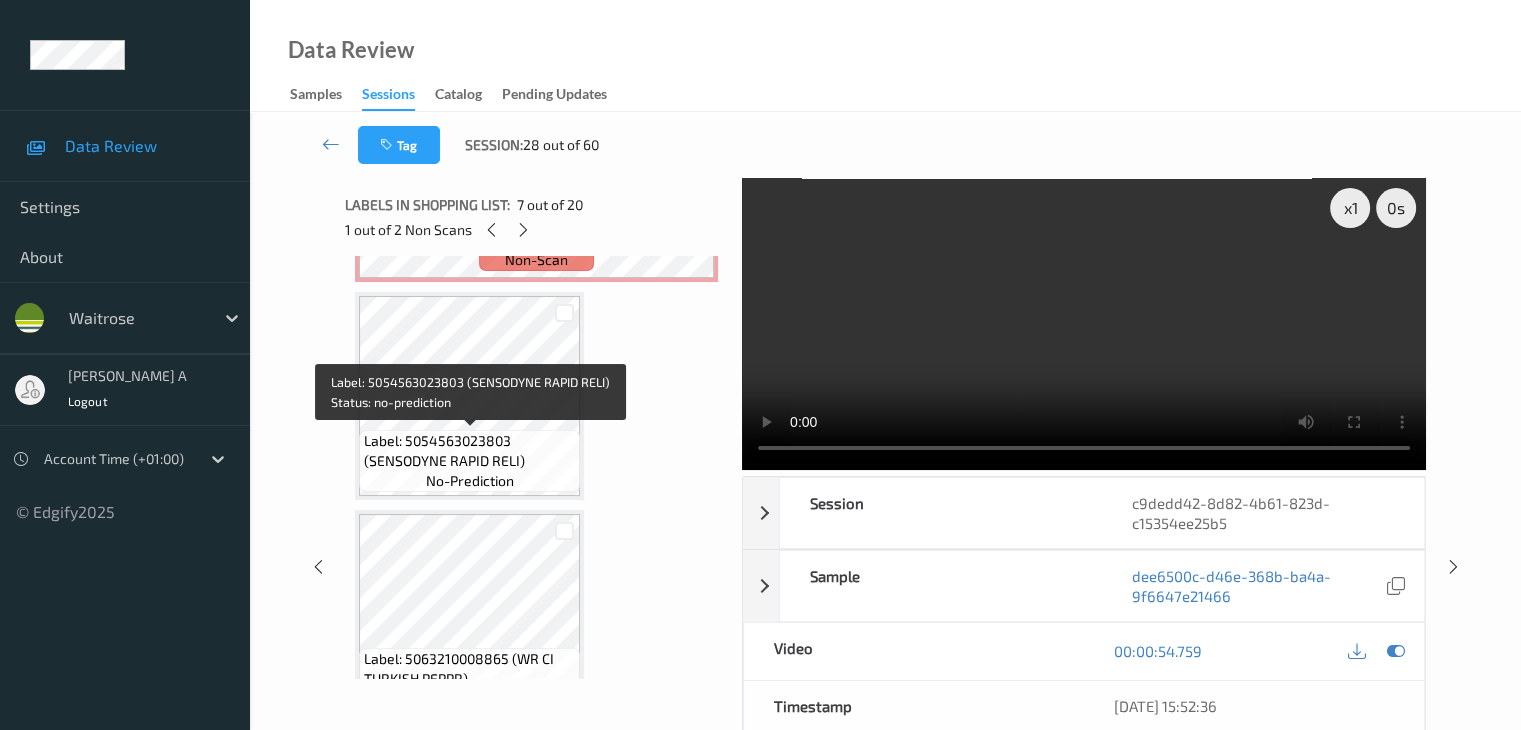 click on "Label: 5054563023803 (SENSODYNE RAPID RELI)" at bounding box center (469, 451) 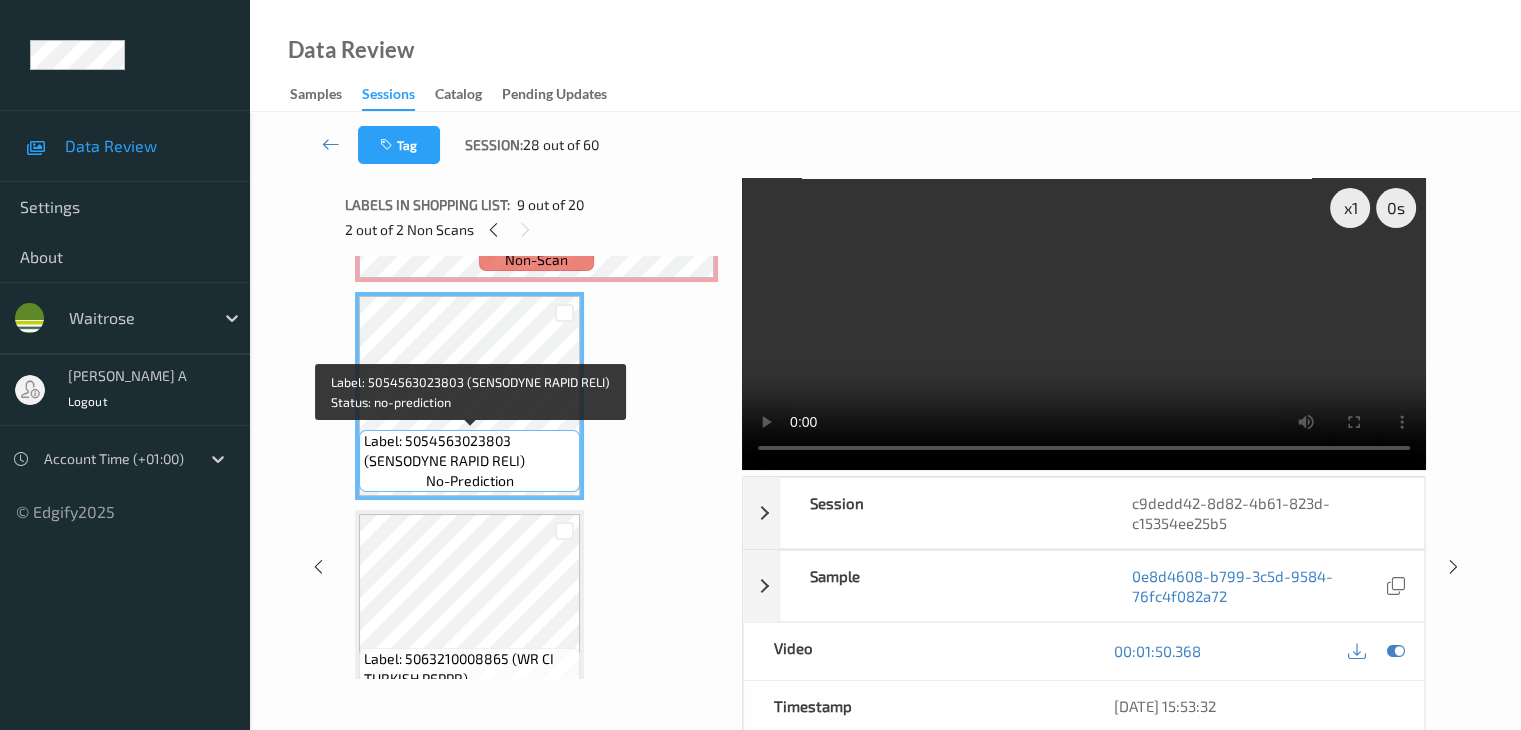 click on "Label: 5054563023803 (SENSODYNE RAPID RELI)" at bounding box center (469, 451) 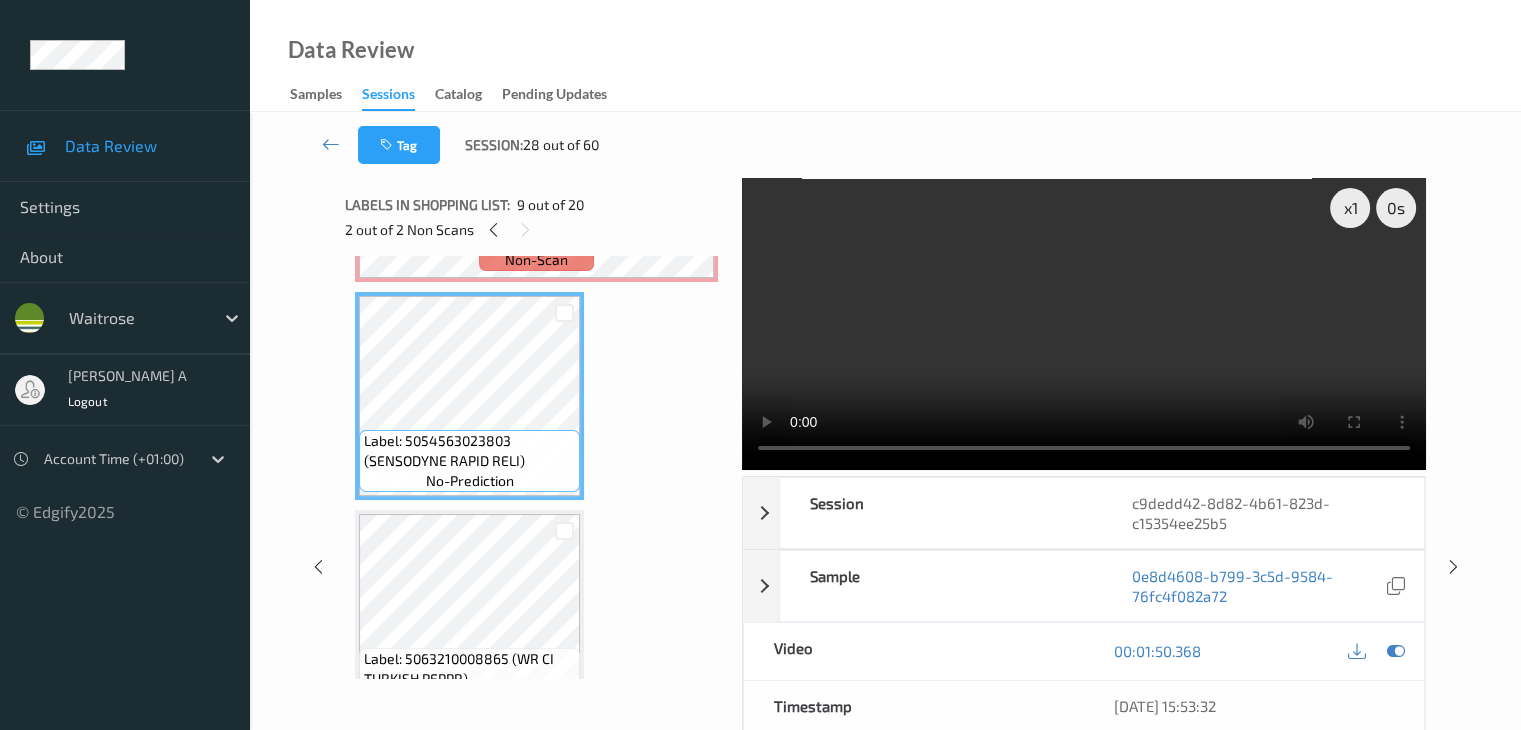 scroll, scrollTop: 1518, scrollLeft: 0, axis: vertical 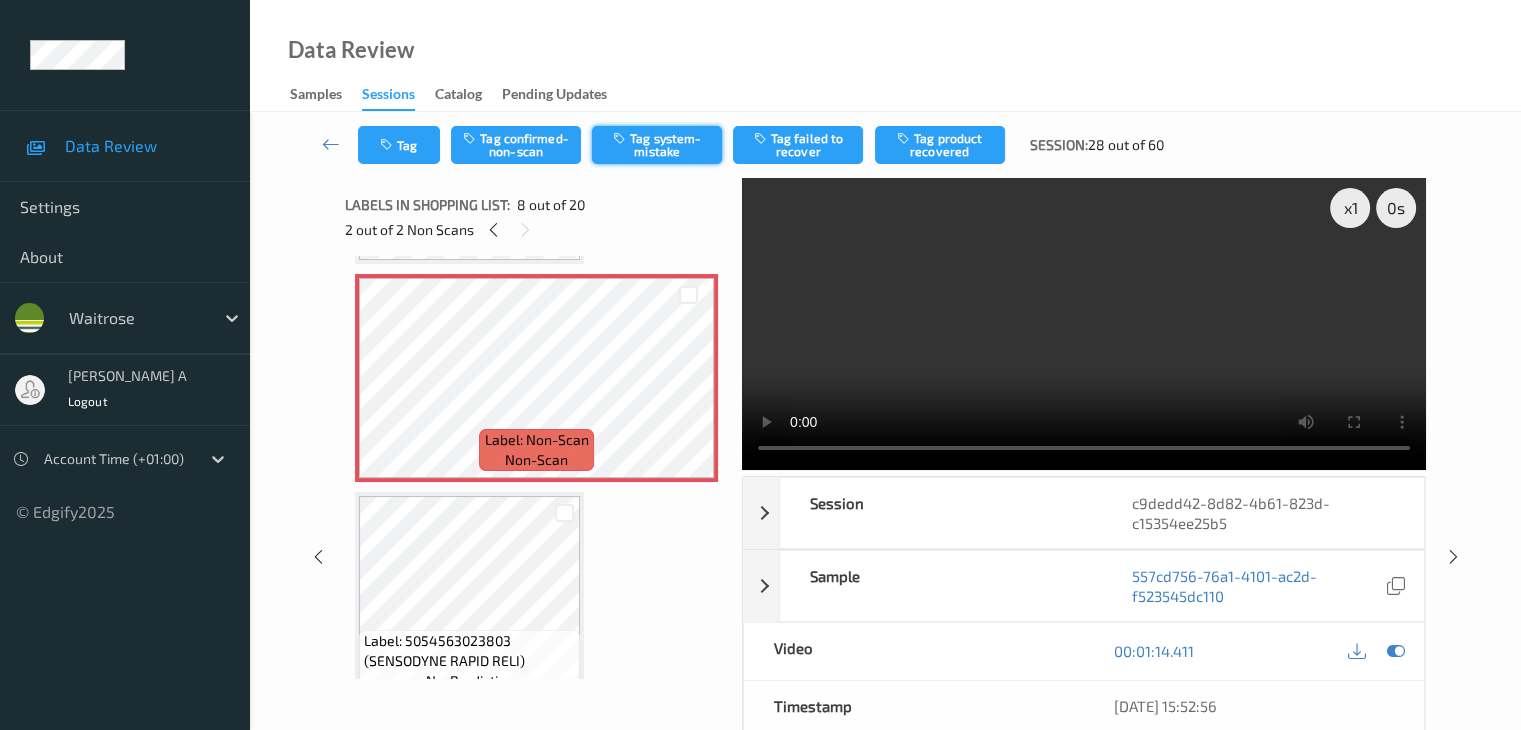 click on "Tag   system-mistake" at bounding box center [657, 145] 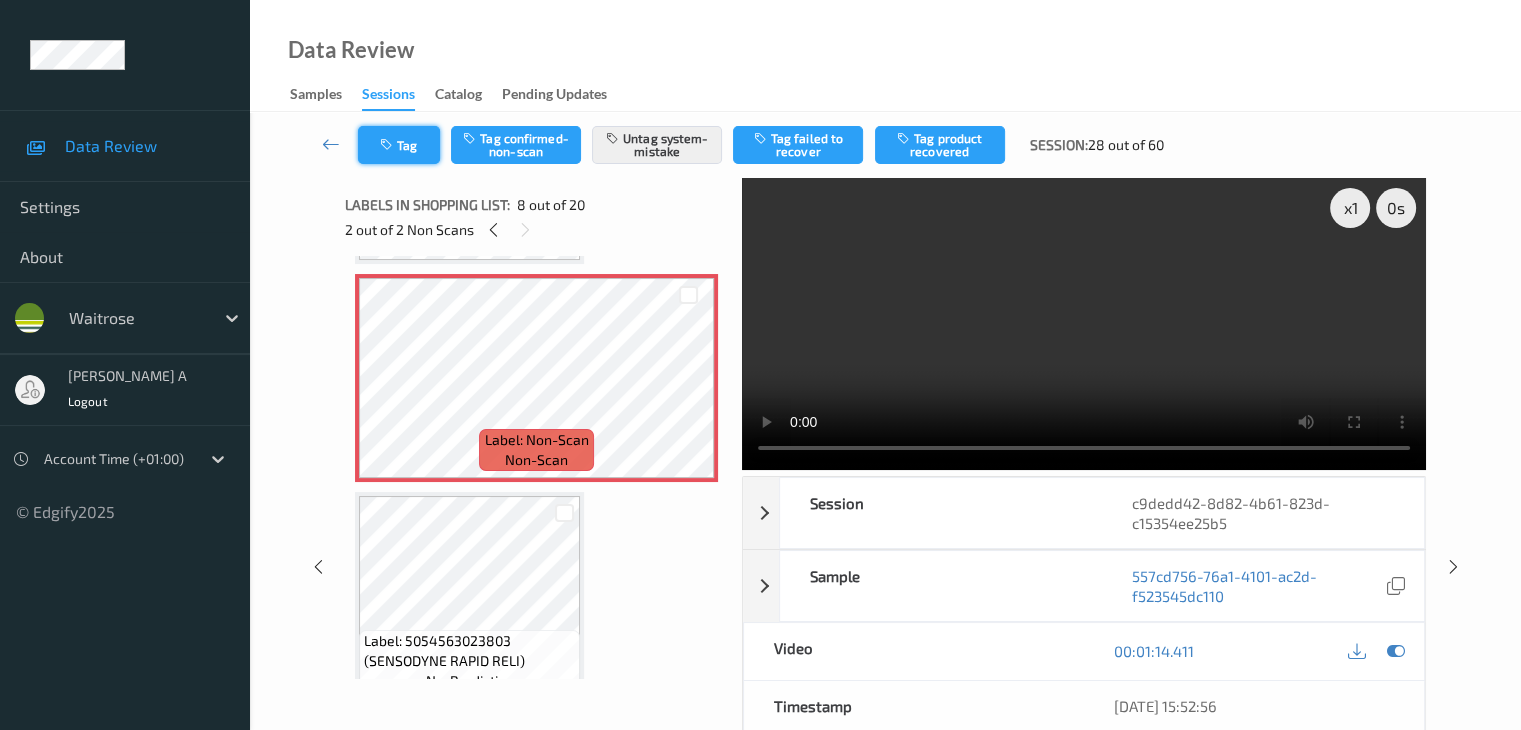 click on "Tag" at bounding box center [399, 145] 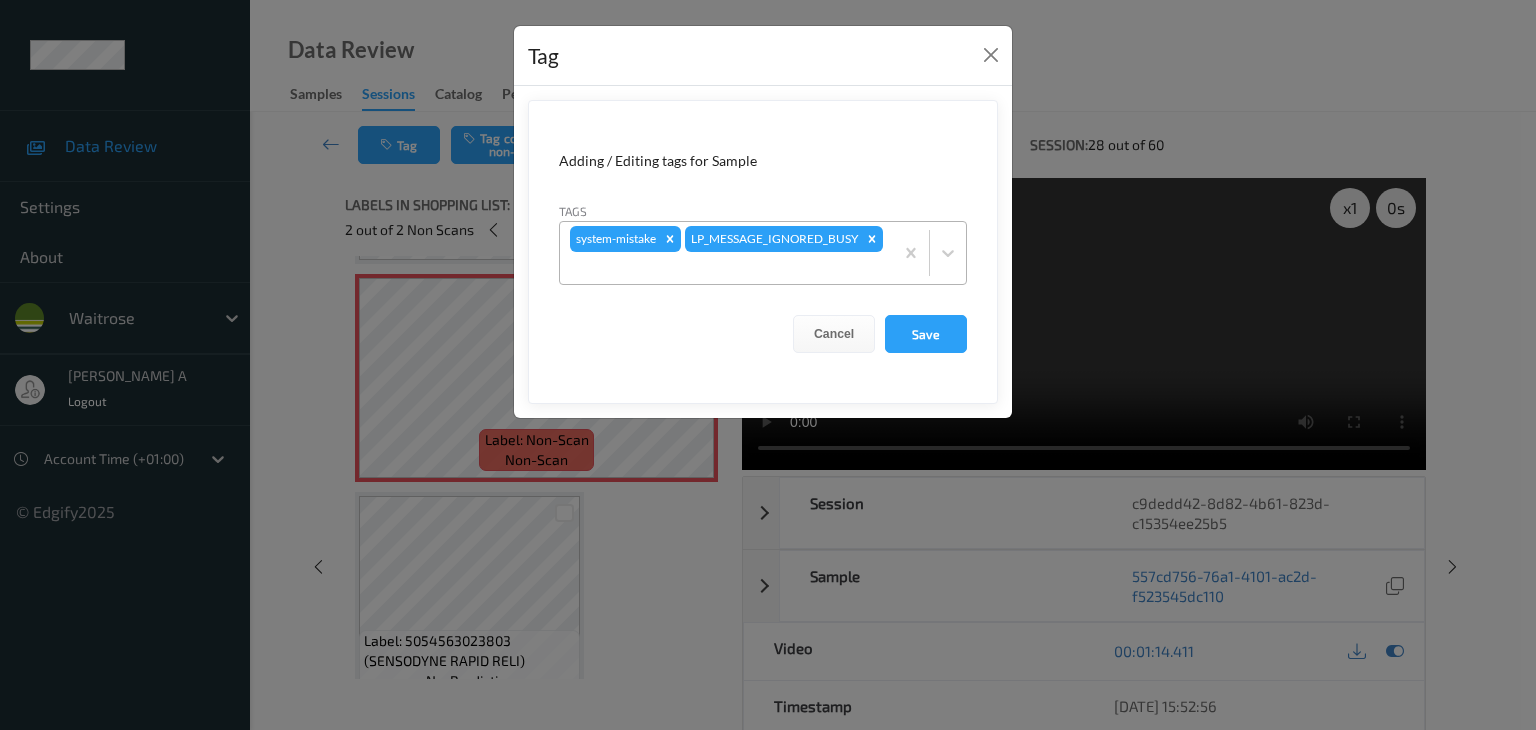 click at bounding box center (726, 268) 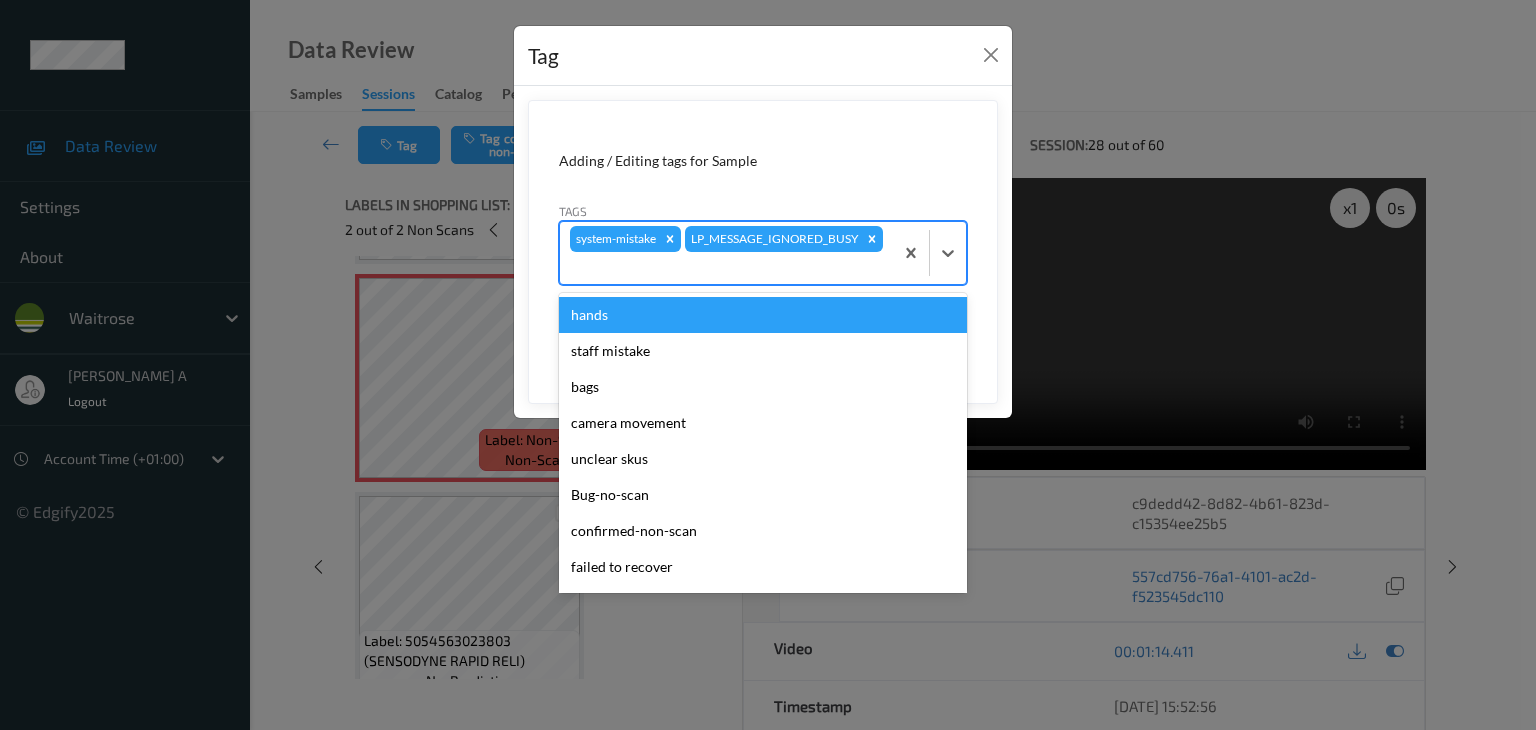 type on "u" 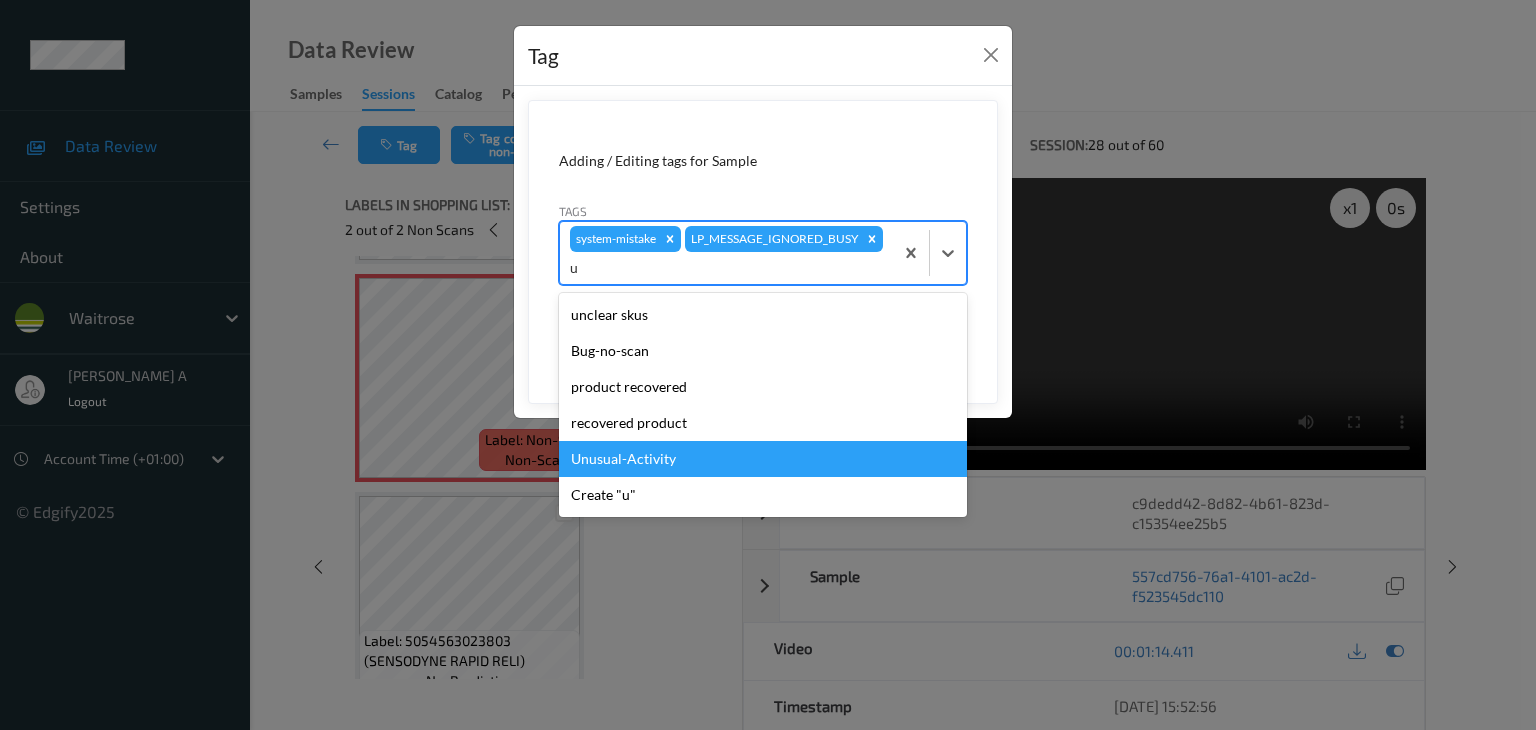 click on "Unusual-Activity" at bounding box center [763, 459] 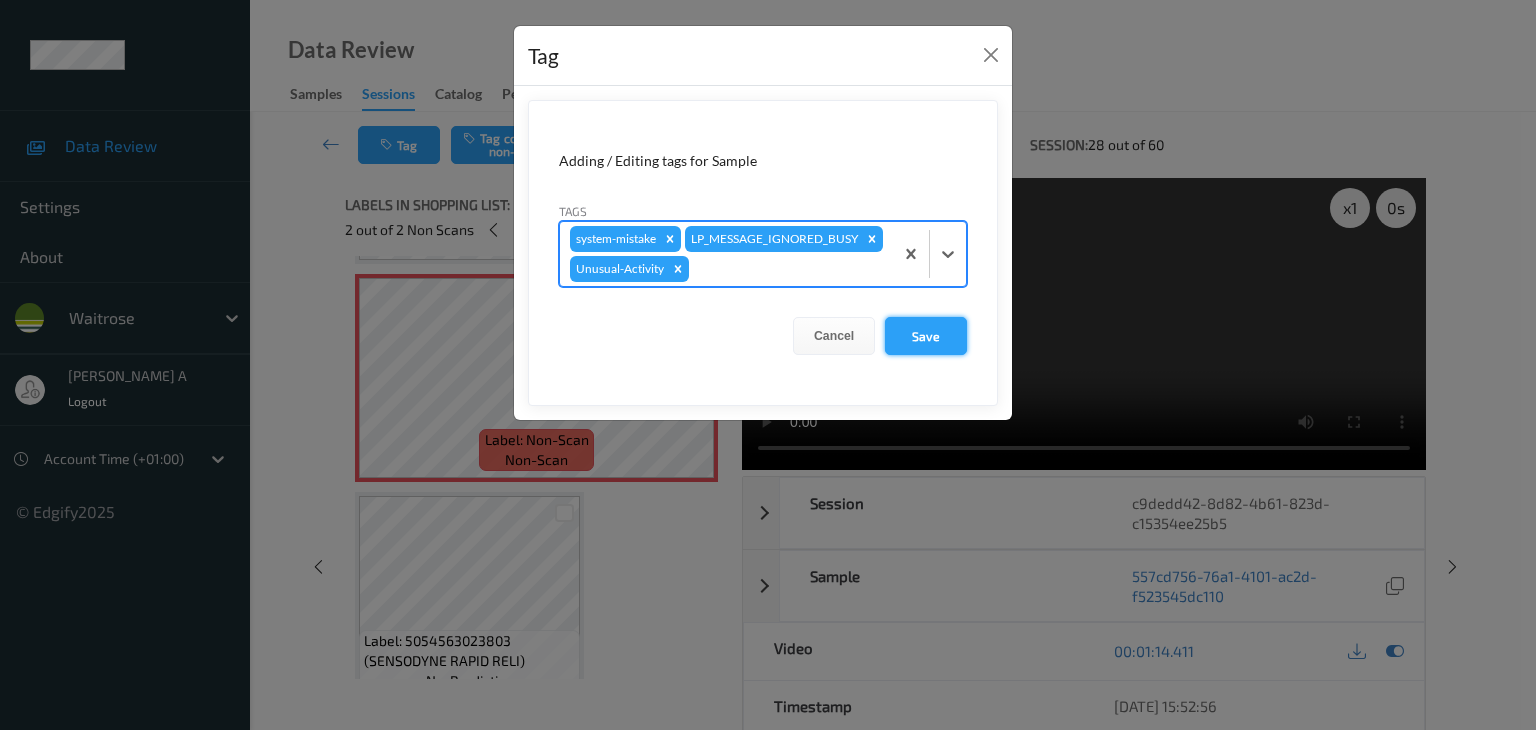 click on "Save" at bounding box center (926, 336) 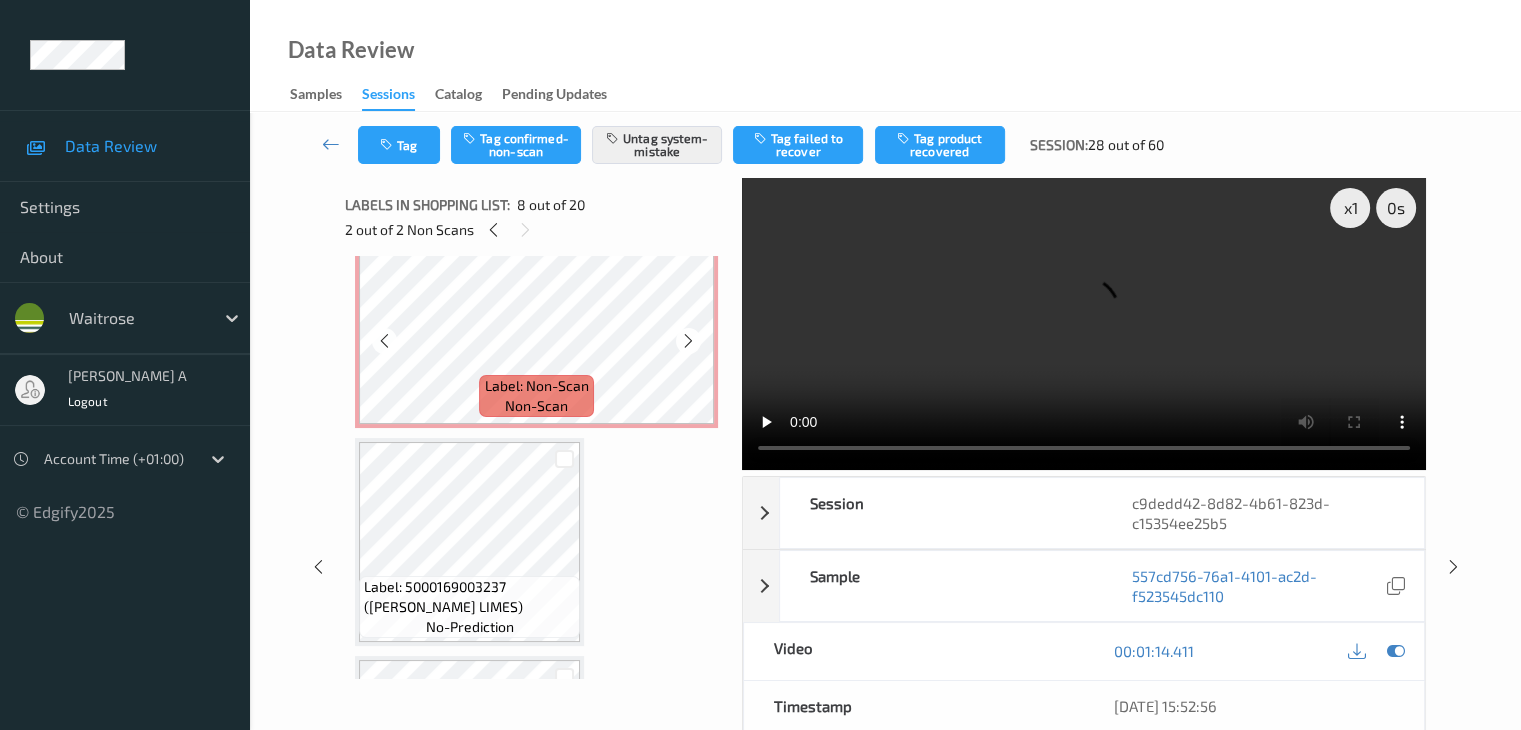 scroll, scrollTop: 718, scrollLeft: 0, axis: vertical 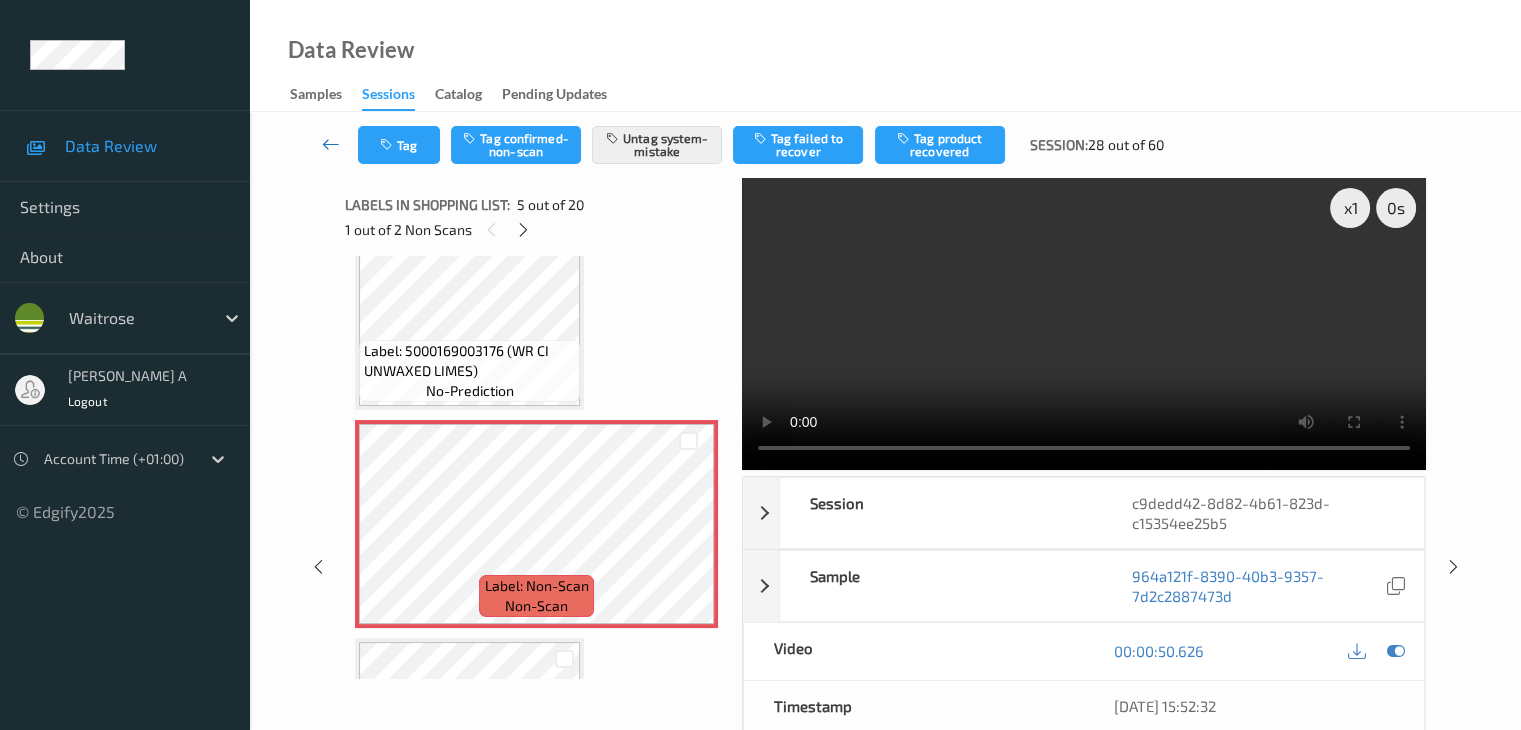 click at bounding box center [331, 144] 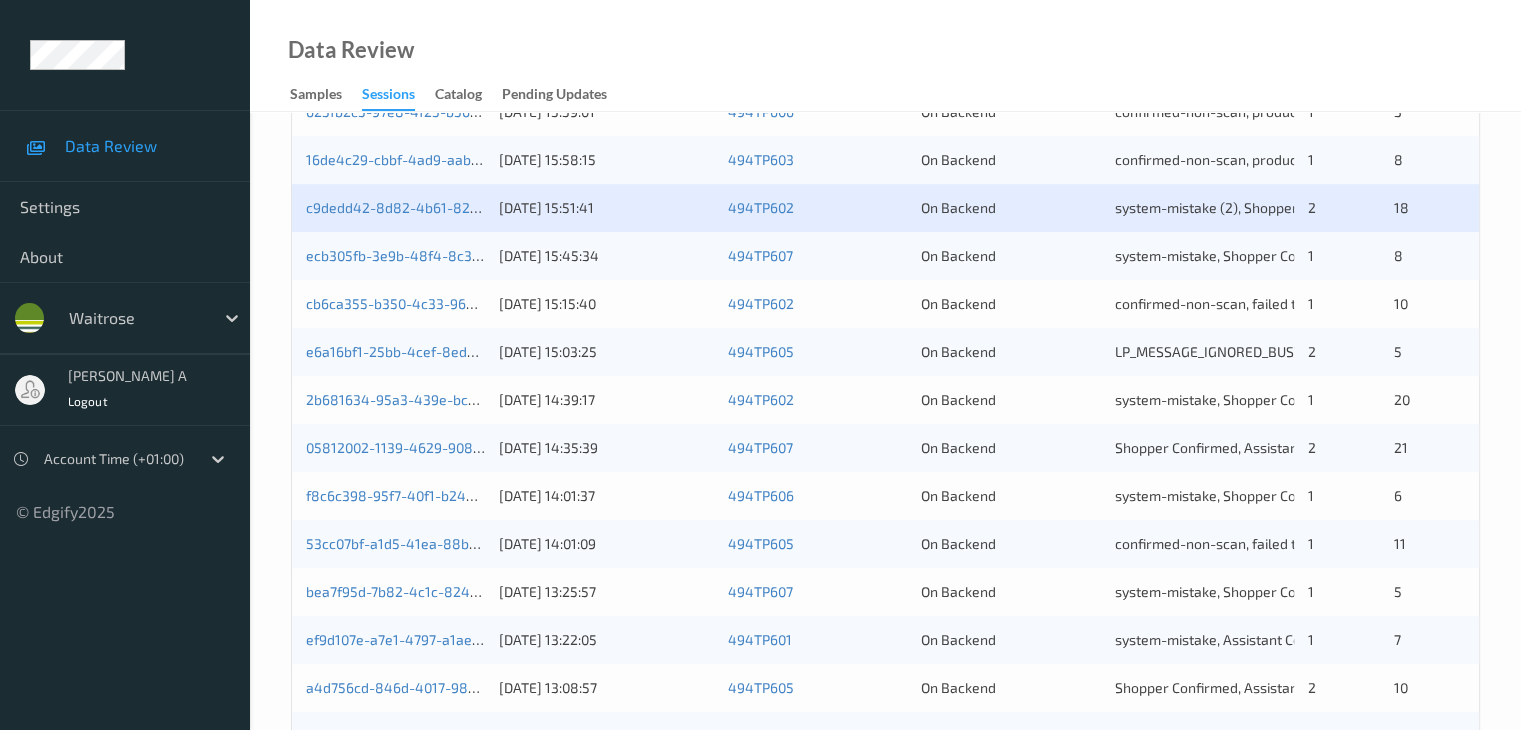 scroll, scrollTop: 800, scrollLeft: 0, axis: vertical 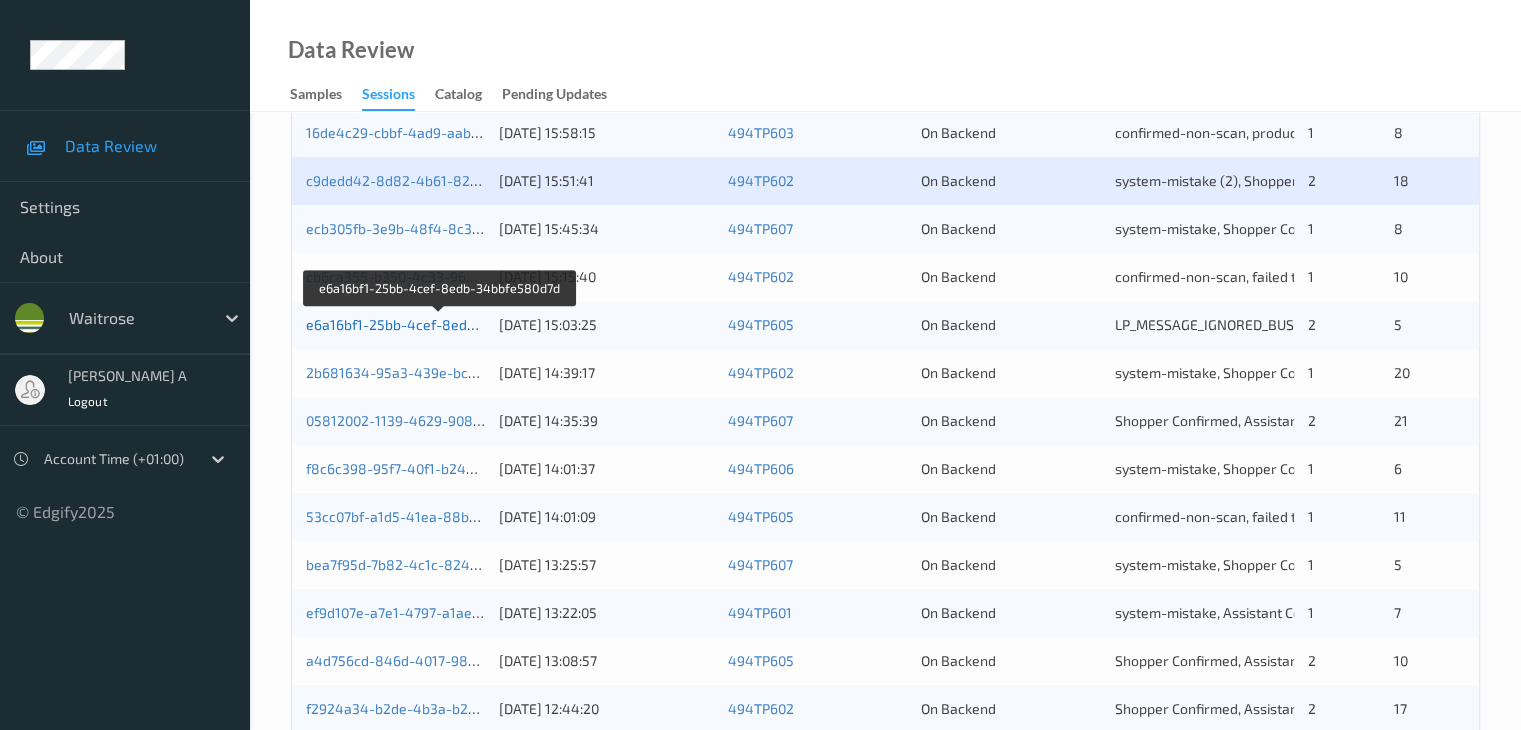 click on "e6a16bf1-25bb-4cef-8edb-34bbfe580d7d" at bounding box center [440, 324] 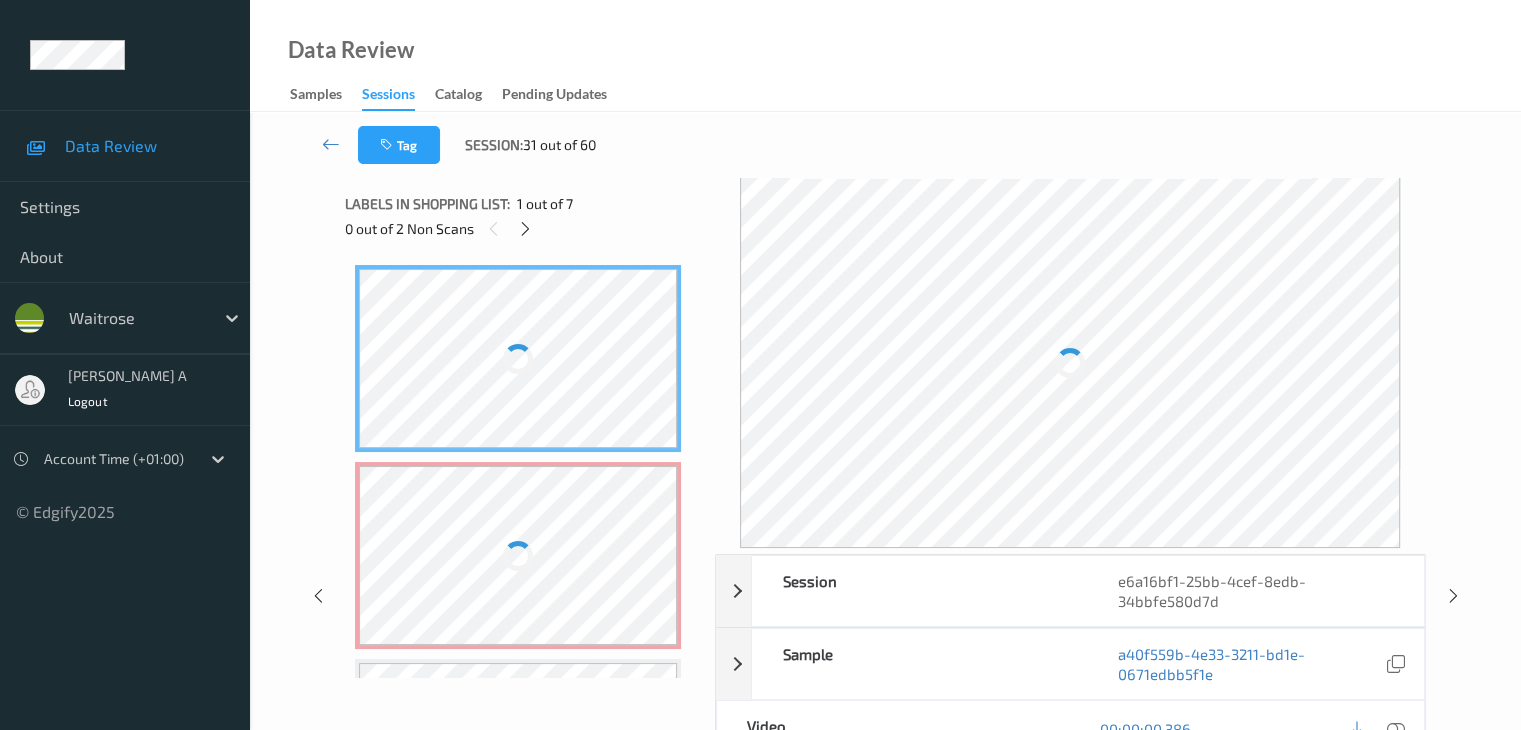 scroll, scrollTop: 0, scrollLeft: 0, axis: both 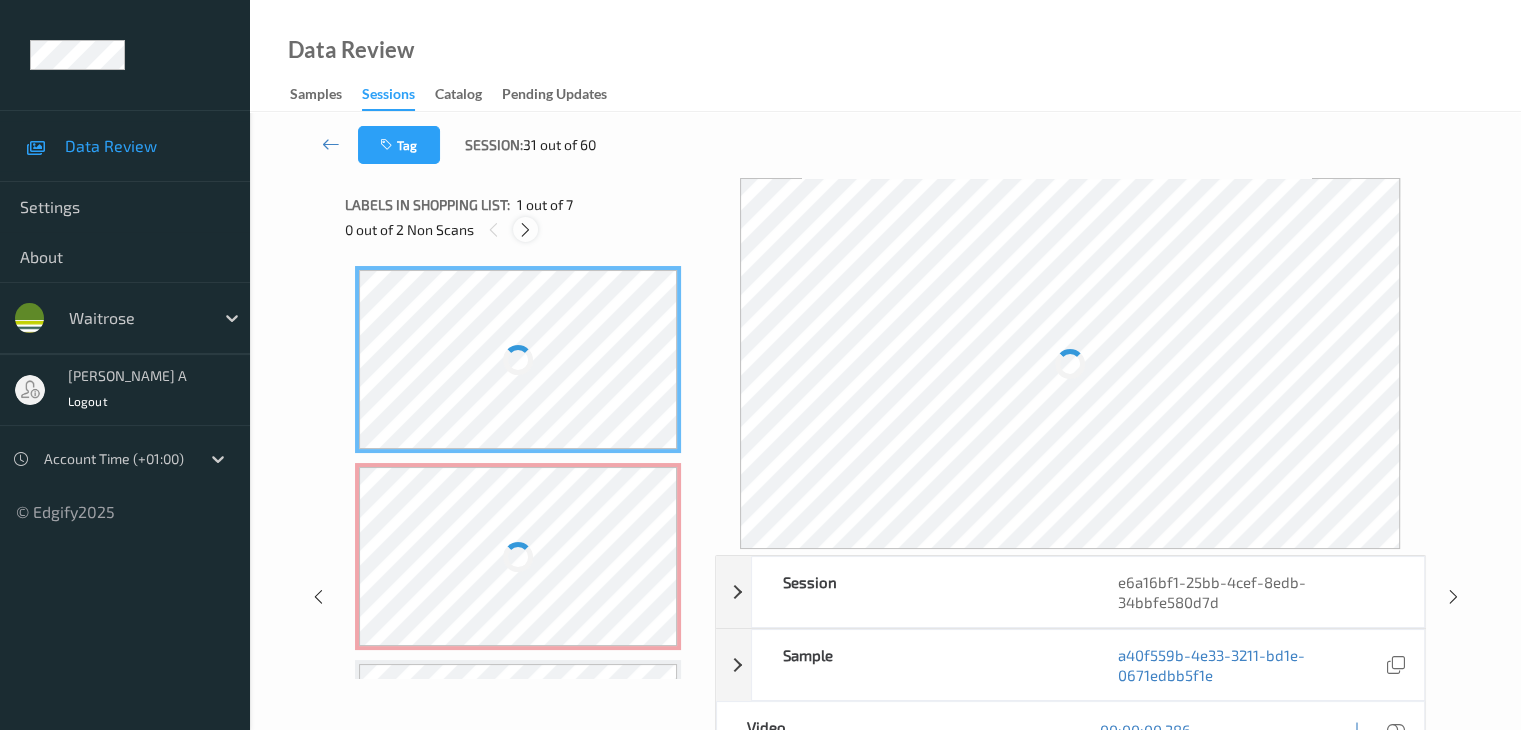 click at bounding box center [525, 230] 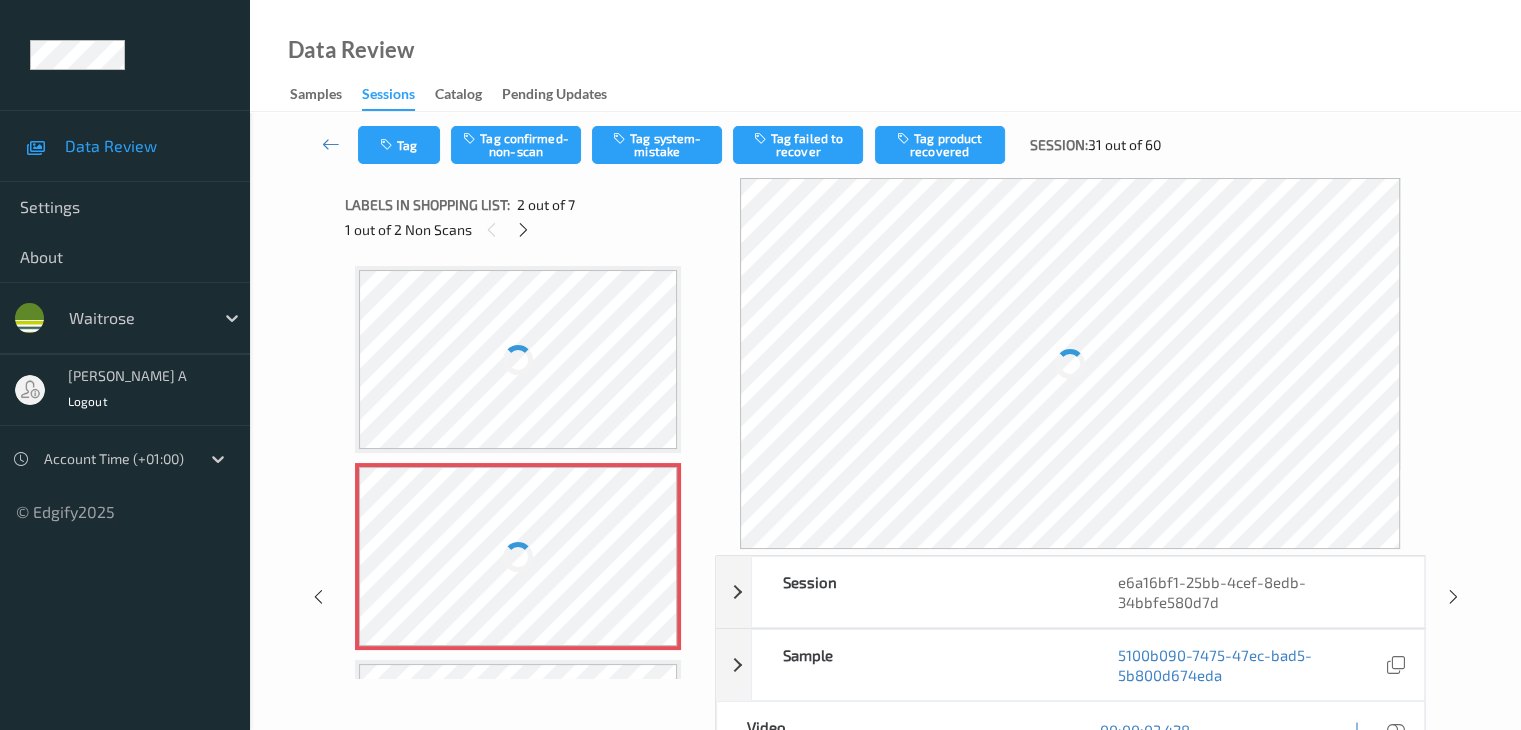scroll, scrollTop: 10, scrollLeft: 0, axis: vertical 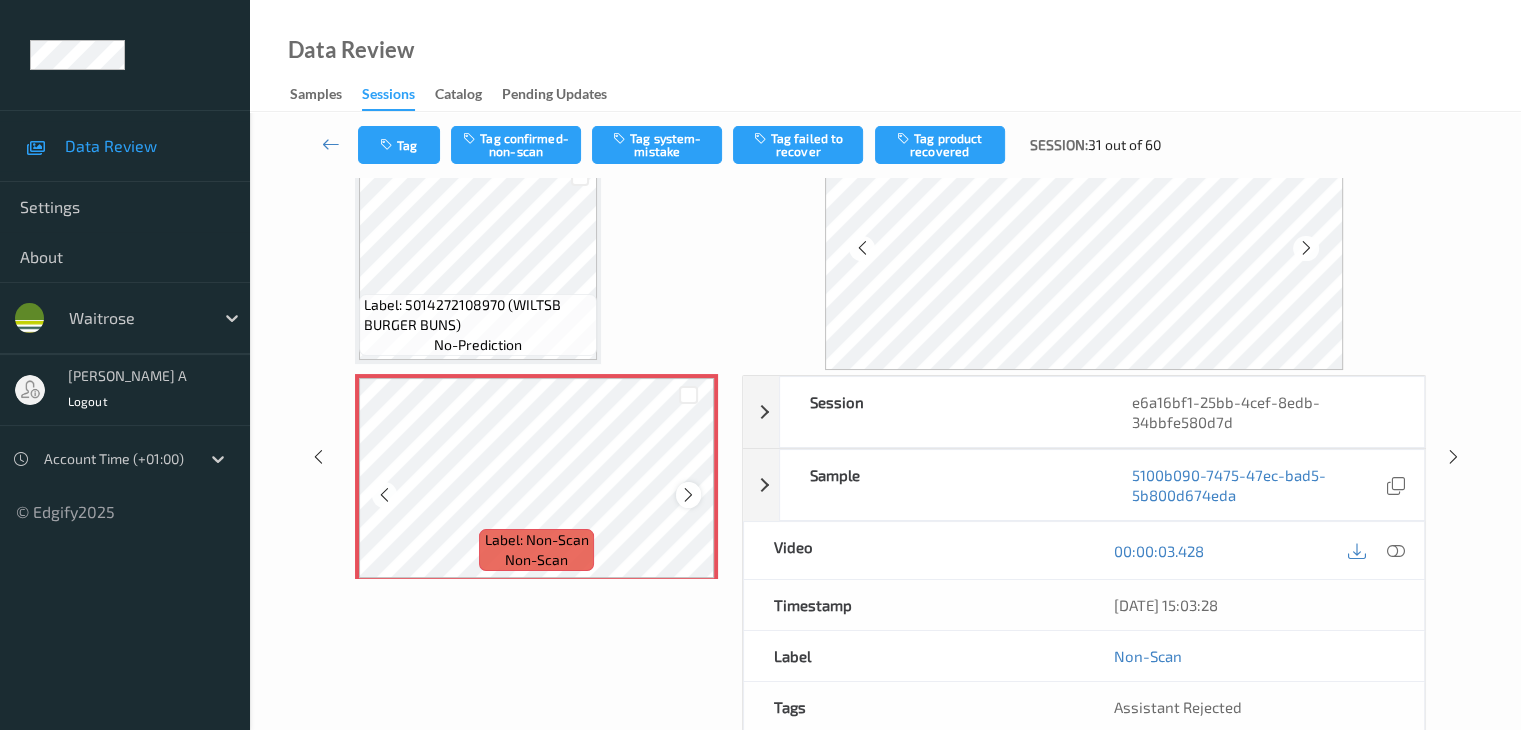 click at bounding box center [688, 495] 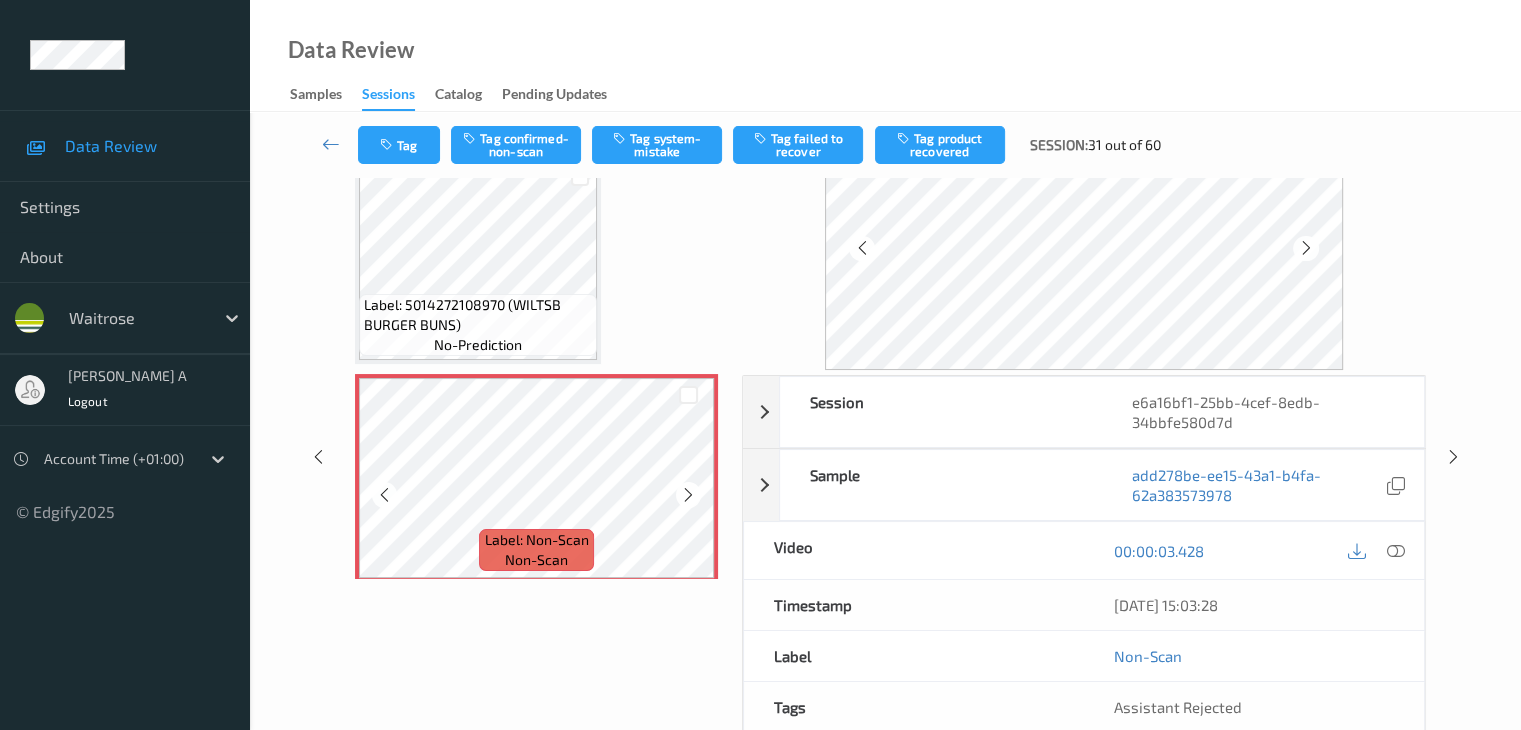 click at bounding box center [688, 495] 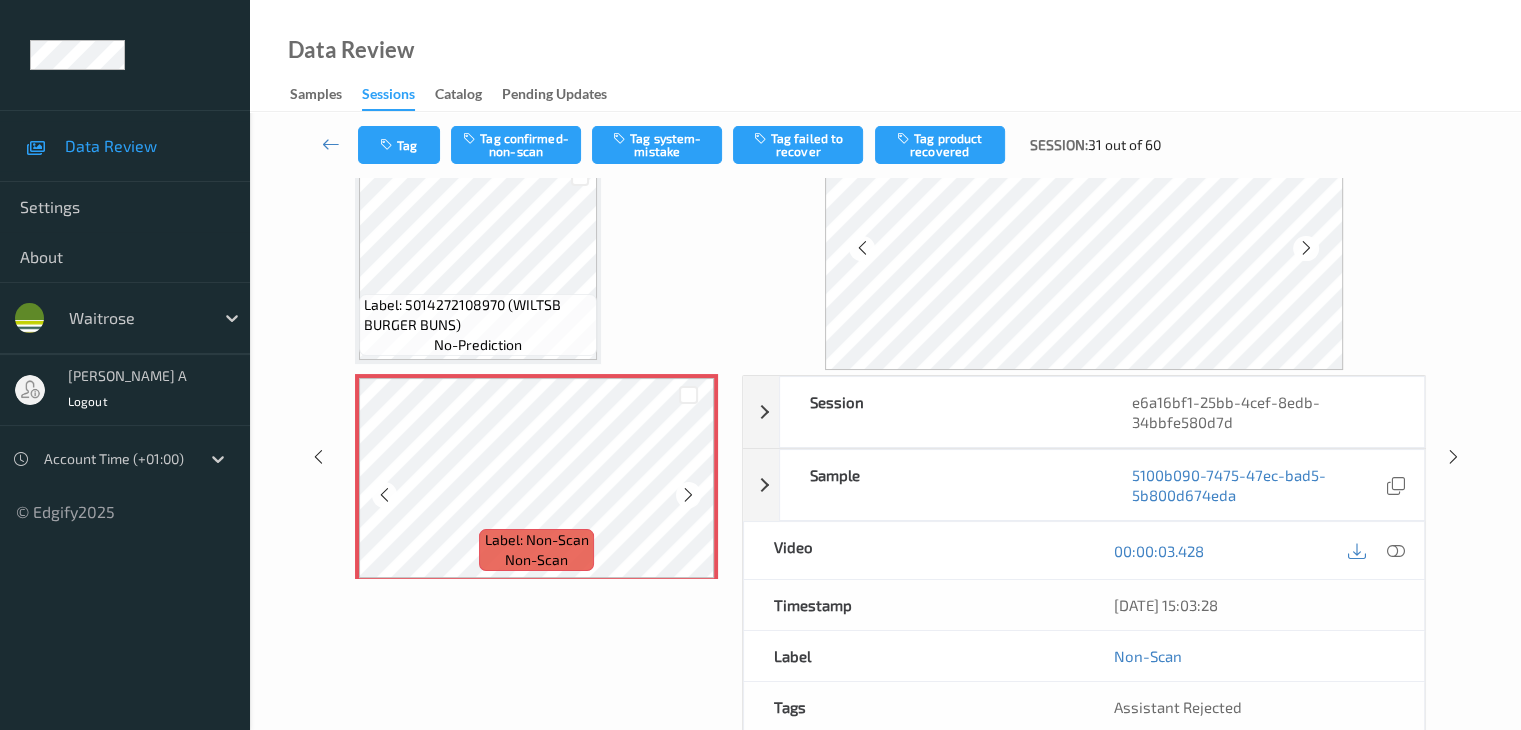 click at bounding box center [688, 495] 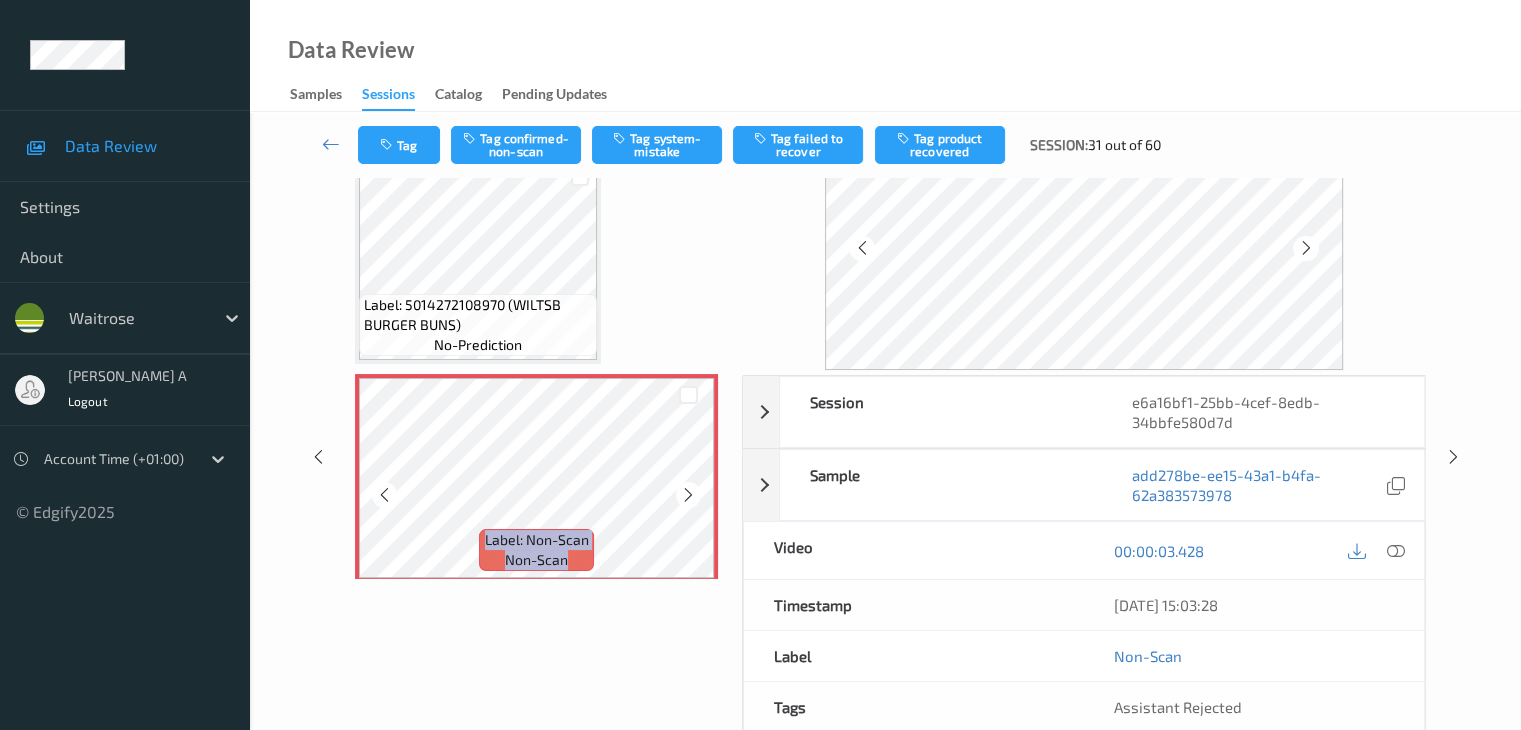 click at bounding box center (688, 495) 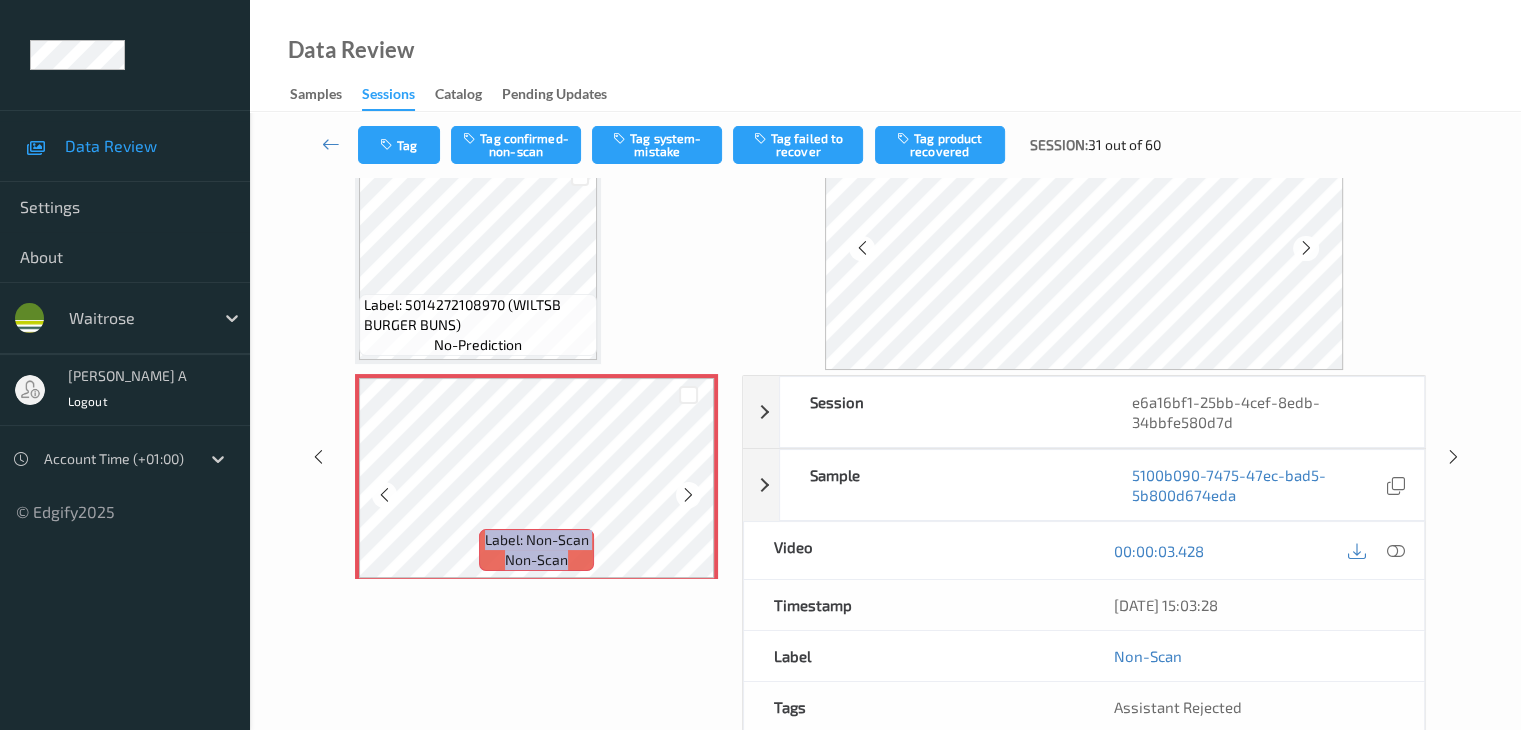 click at bounding box center (688, 495) 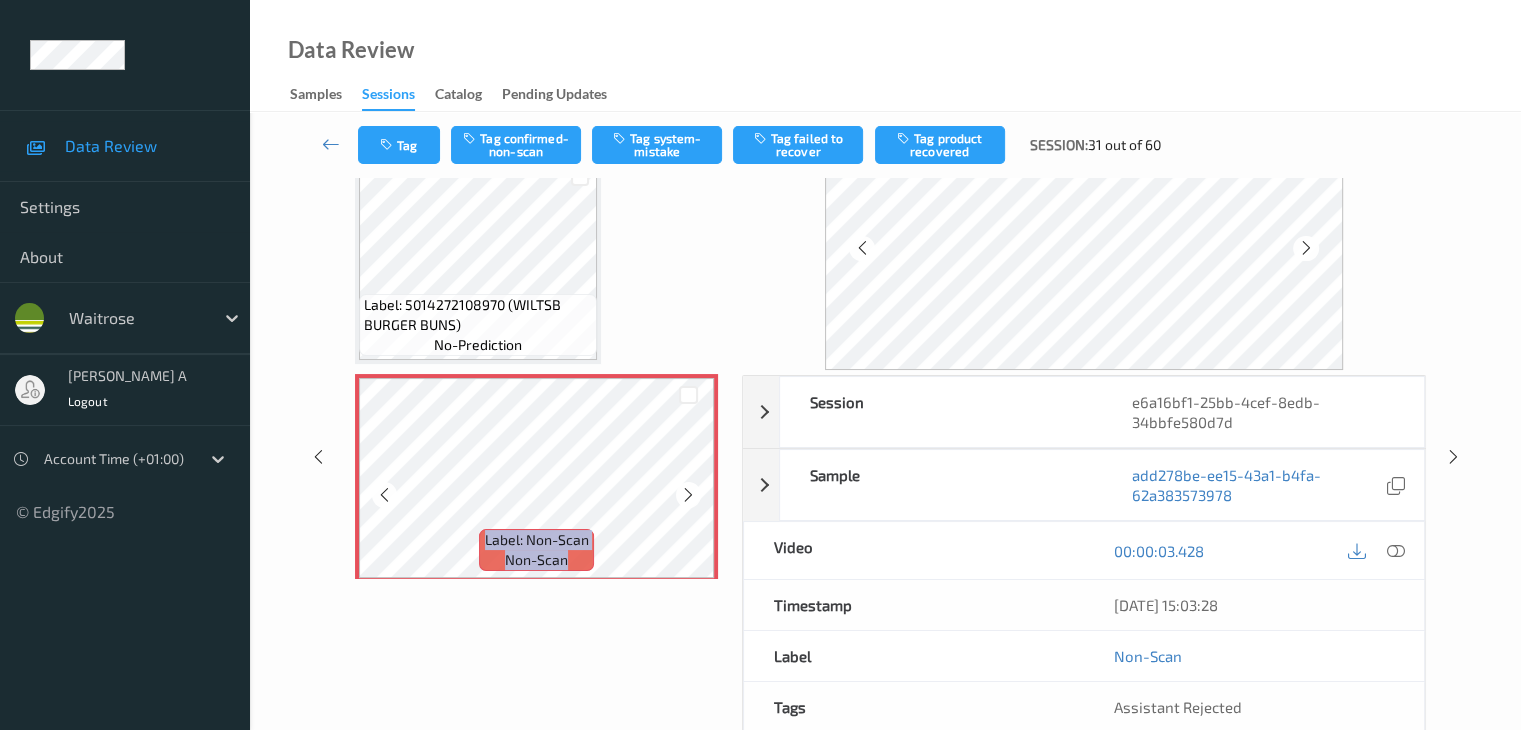 click at bounding box center (688, 495) 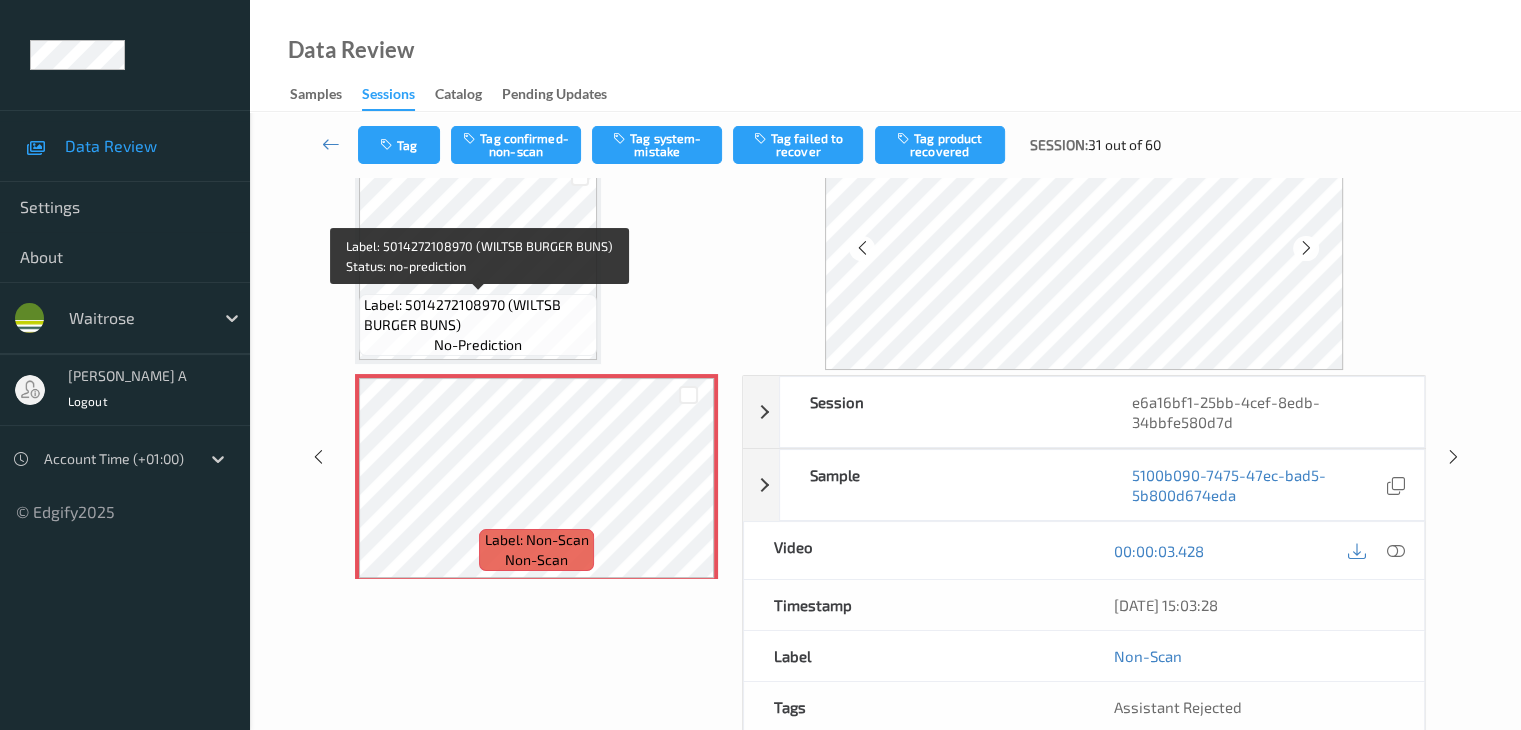 click on "Label: 5014272108970 (WILTSB BURGER BUNS)" at bounding box center (478, 315) 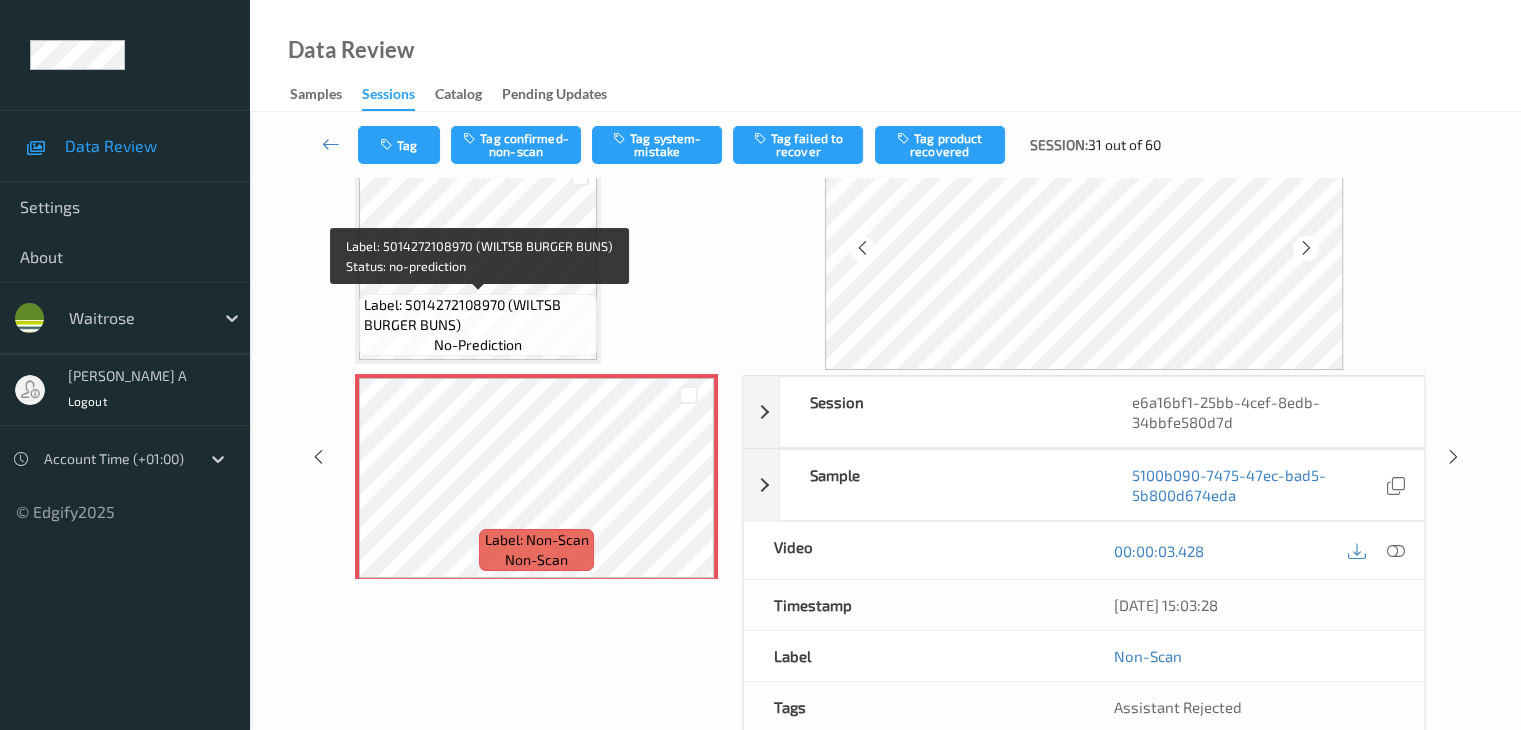 click on "Label: 5014272108970 (WILTSB BURGER BUNS)" at bounding box center (478, 315) 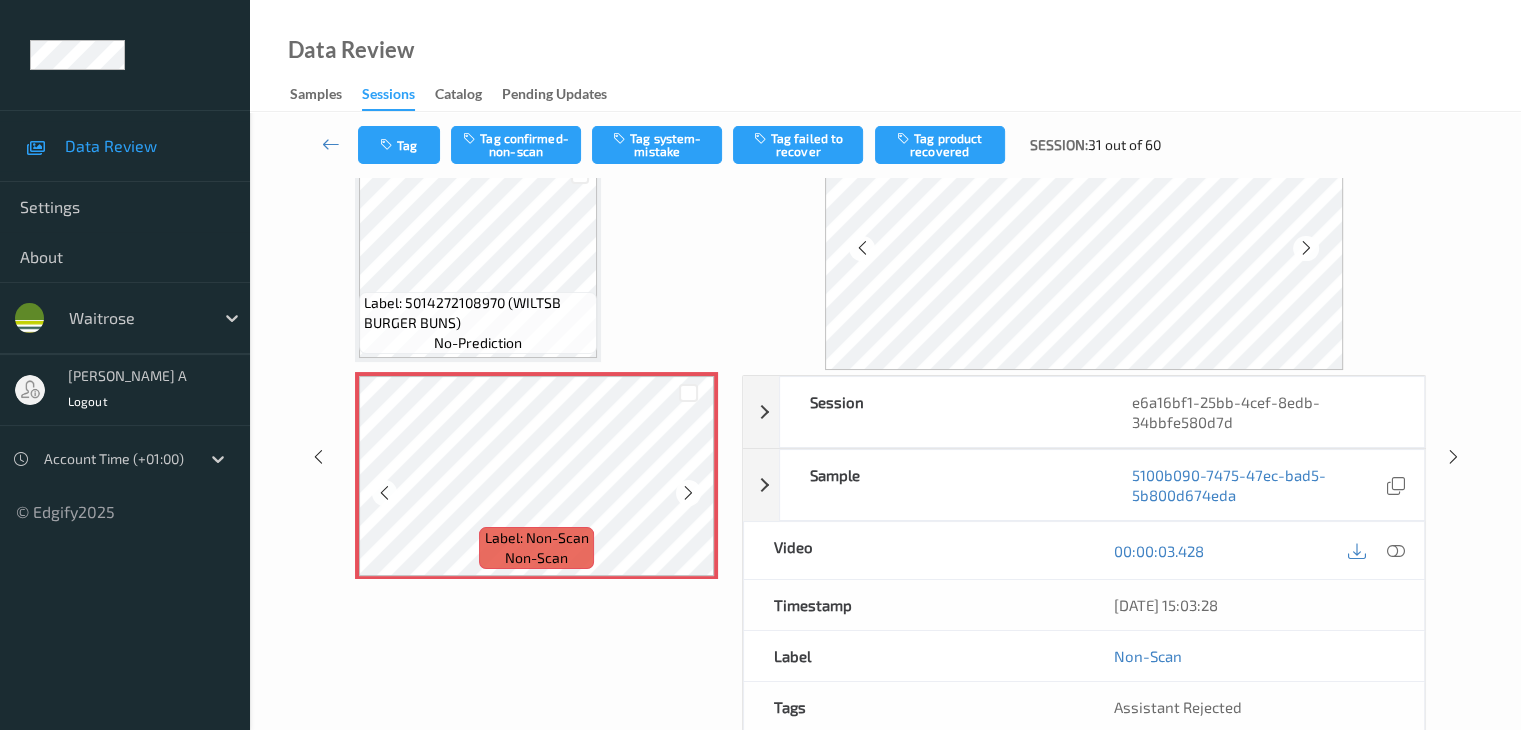 scroll, scrollTop: 10, scrollLeft: 0, axis: vertical 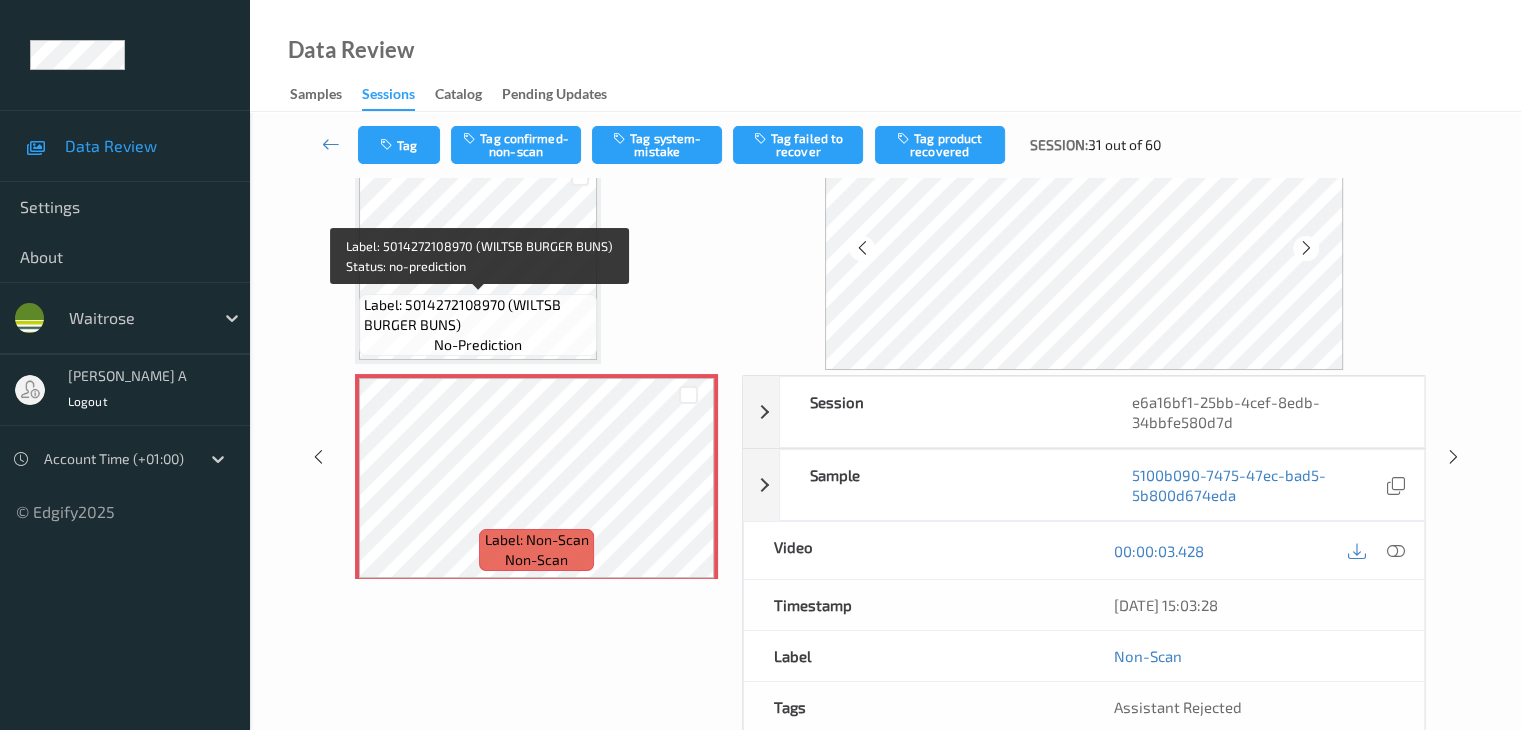 click on "Label: 5014272108970 (WILTSB BURGER BUNS)" at bounding box center (478, 315) 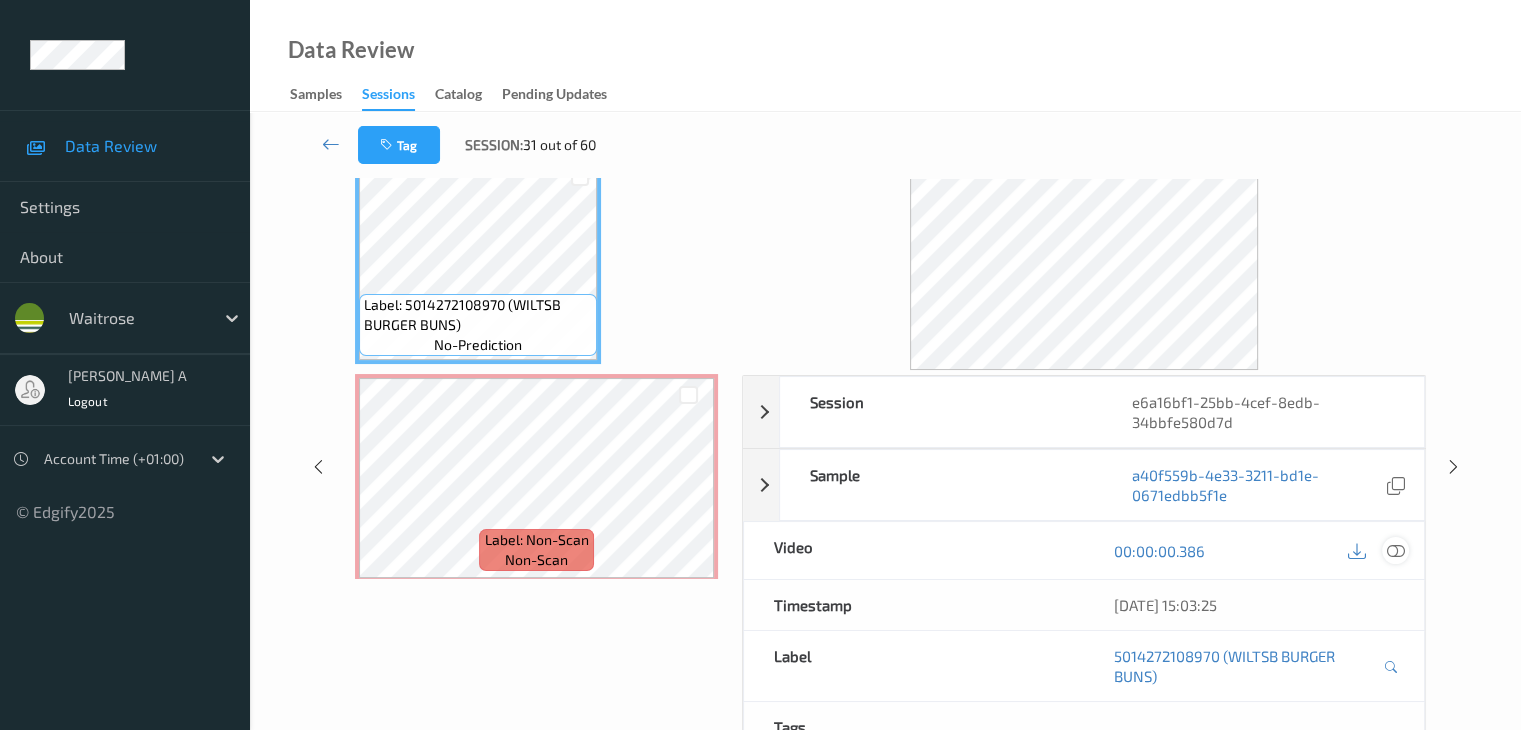 click at bounding box center [1395, 551] 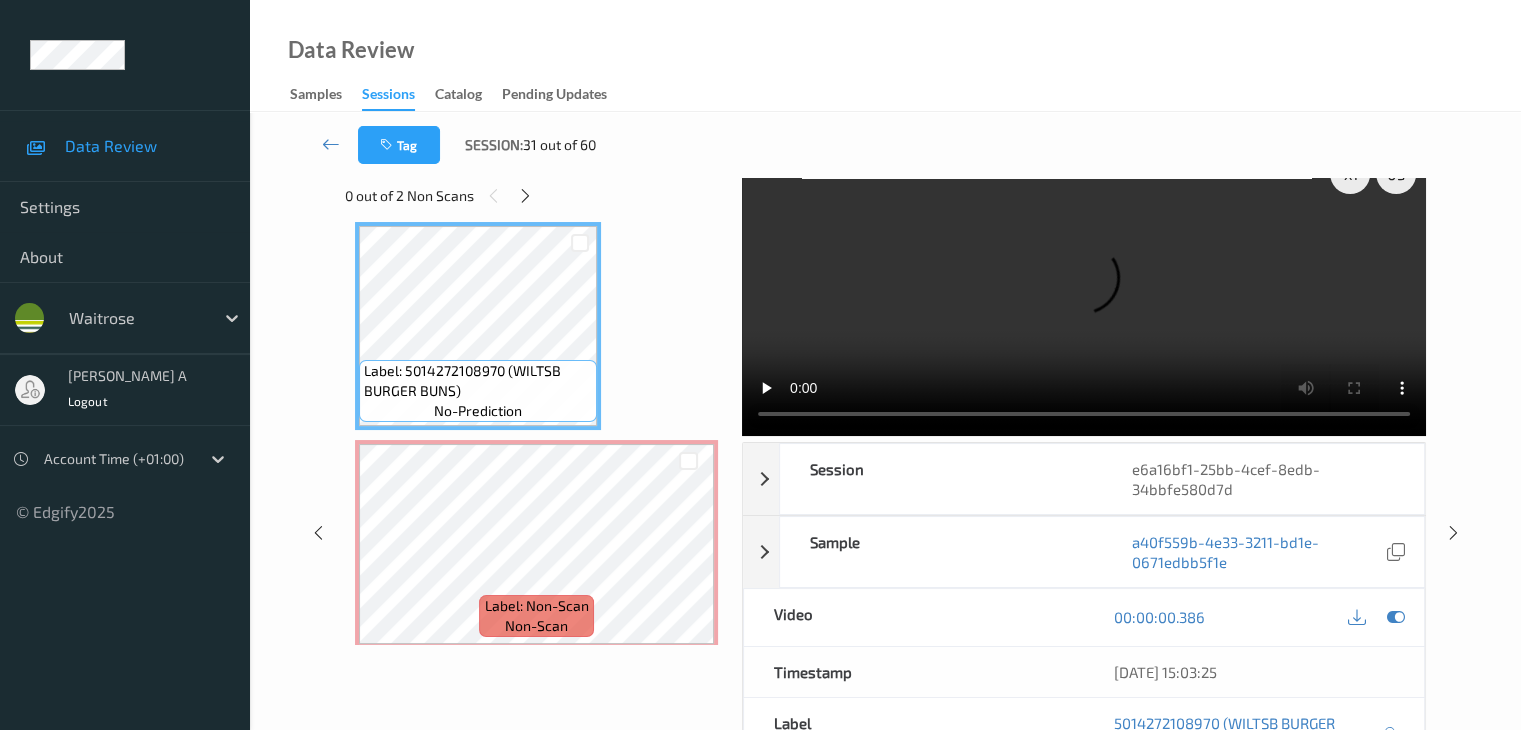 scroll, scrollTop: 0, scrollLeft: 0, axis: both 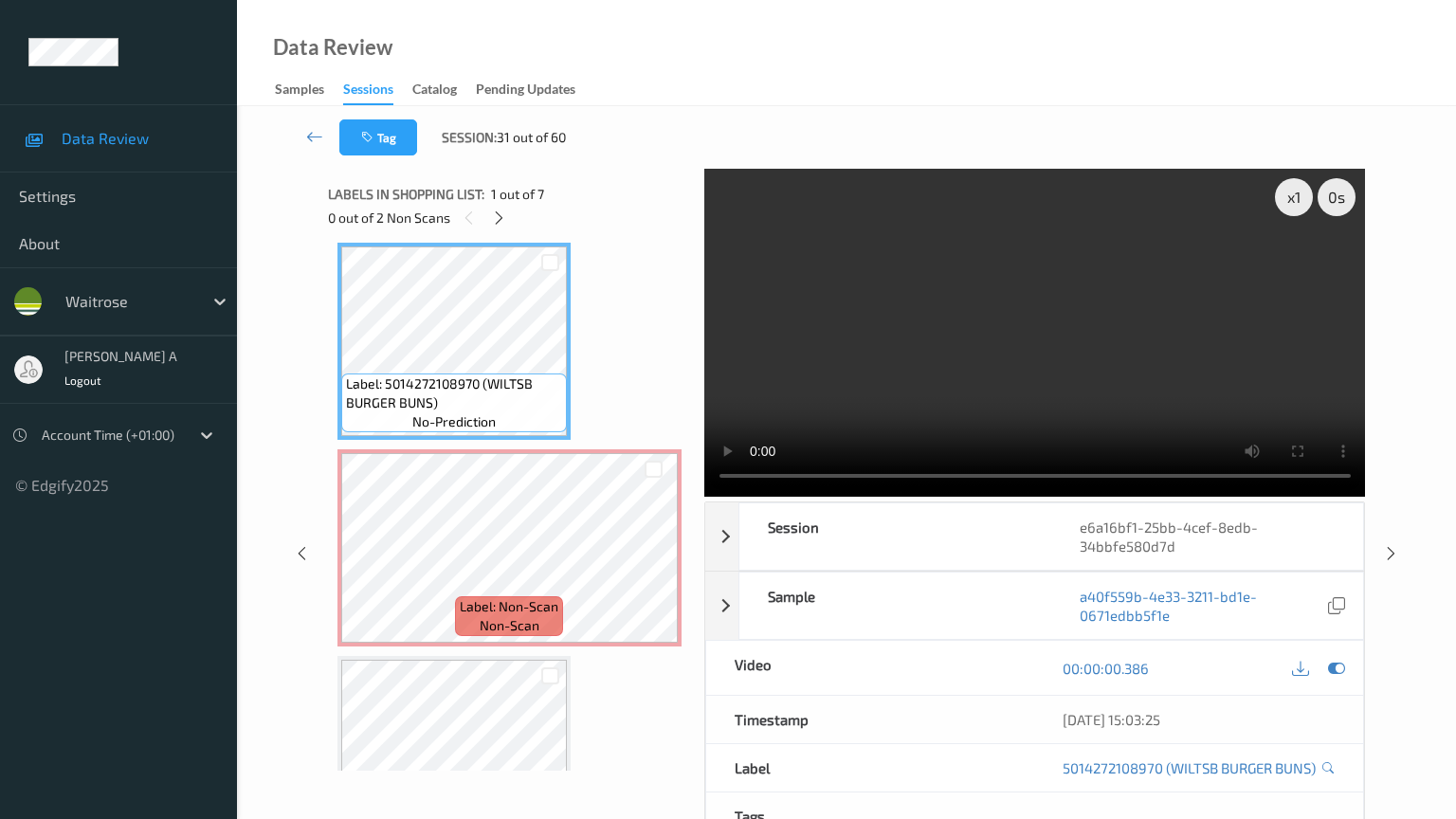 type 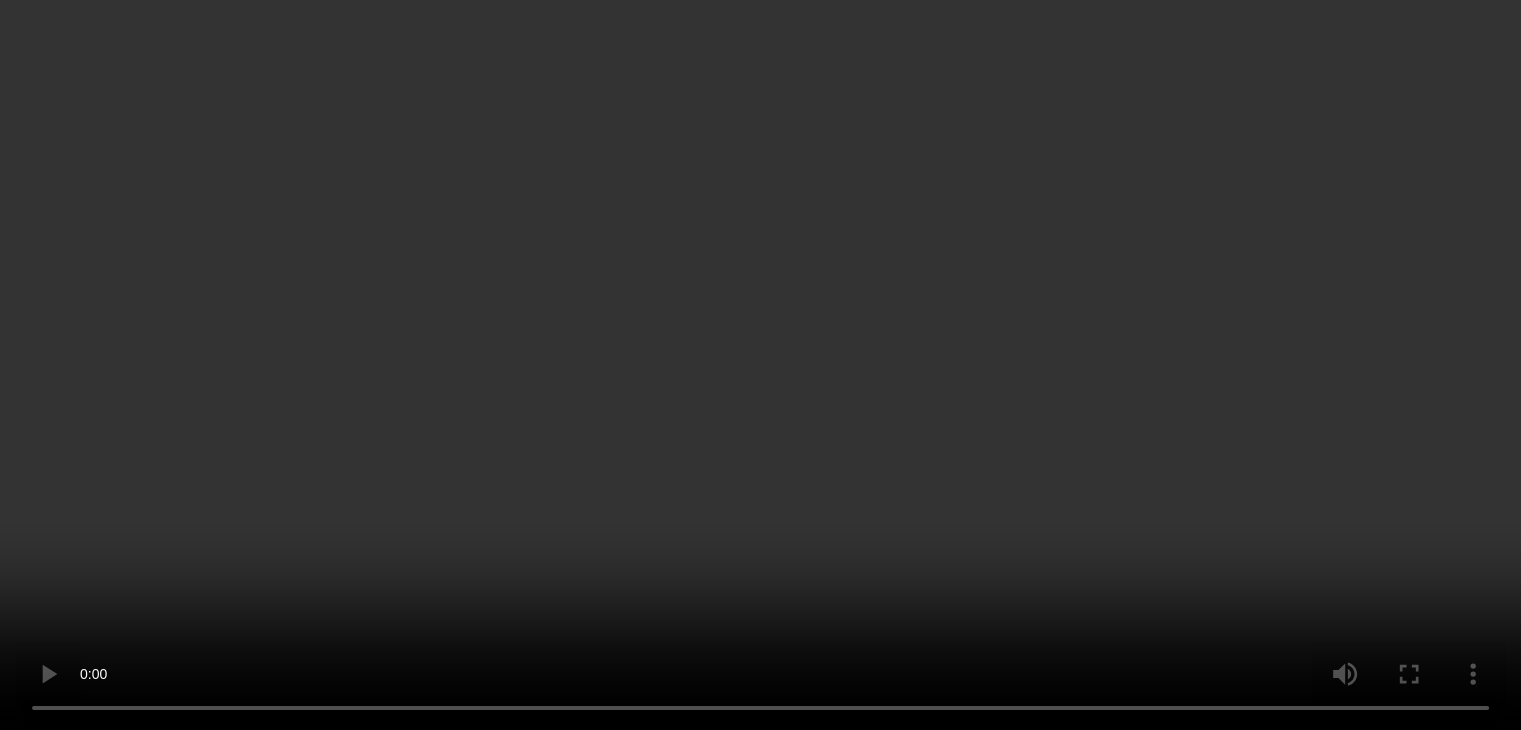 scroll, scrollTop: 200, scrollLeft: 0, axis: vertical 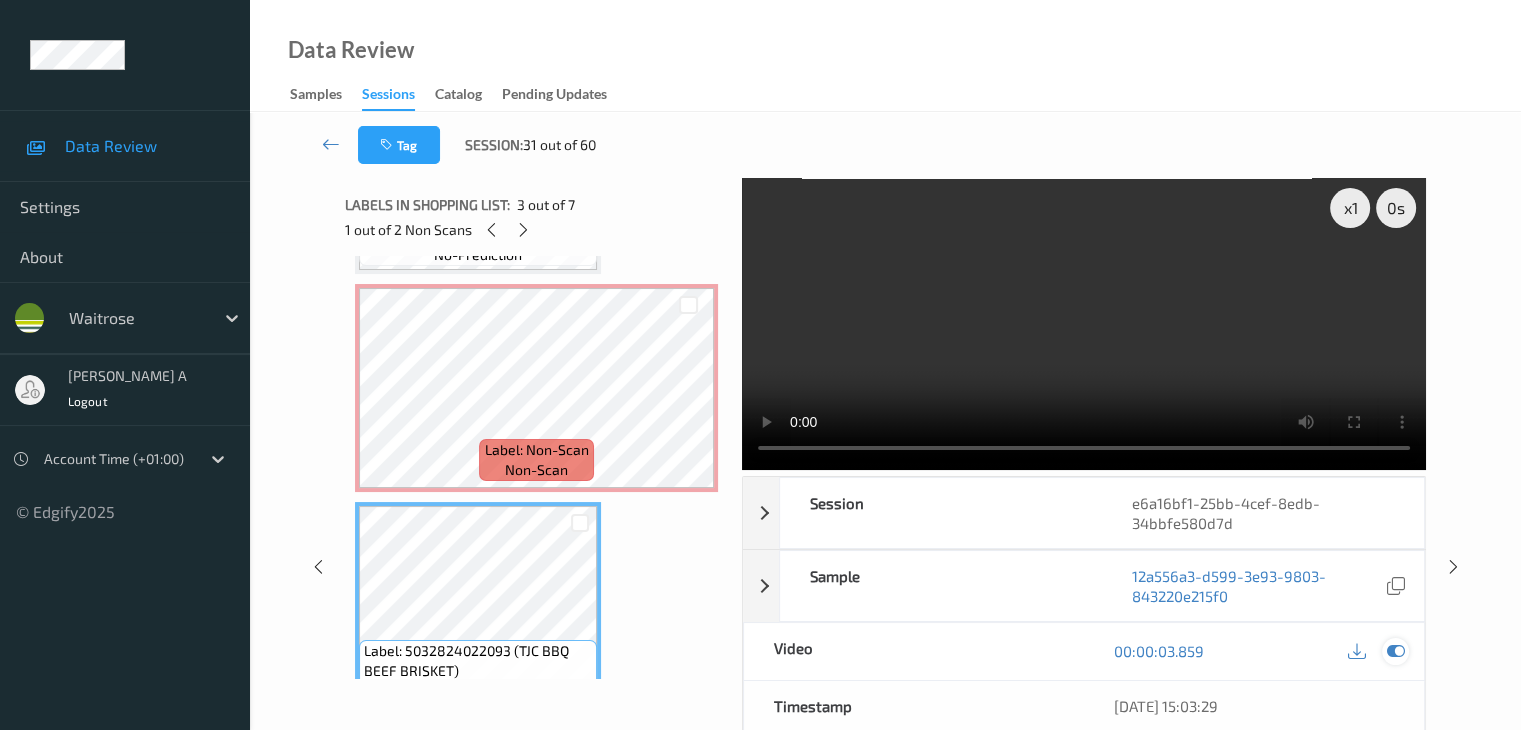click at bounding box center [1395, 651] 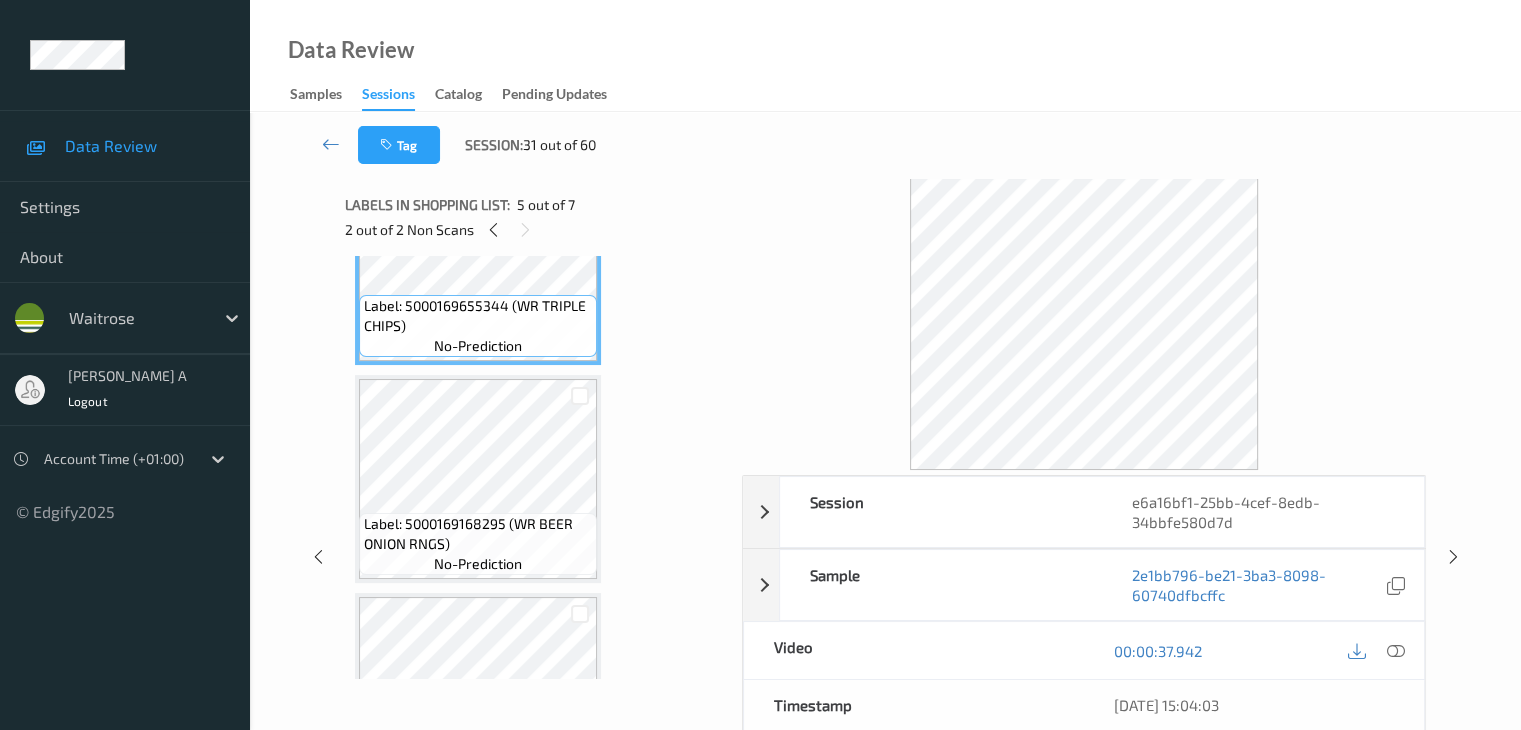 scroll, scrollTop: 1000, scrollLeft: 0, axis: vertical 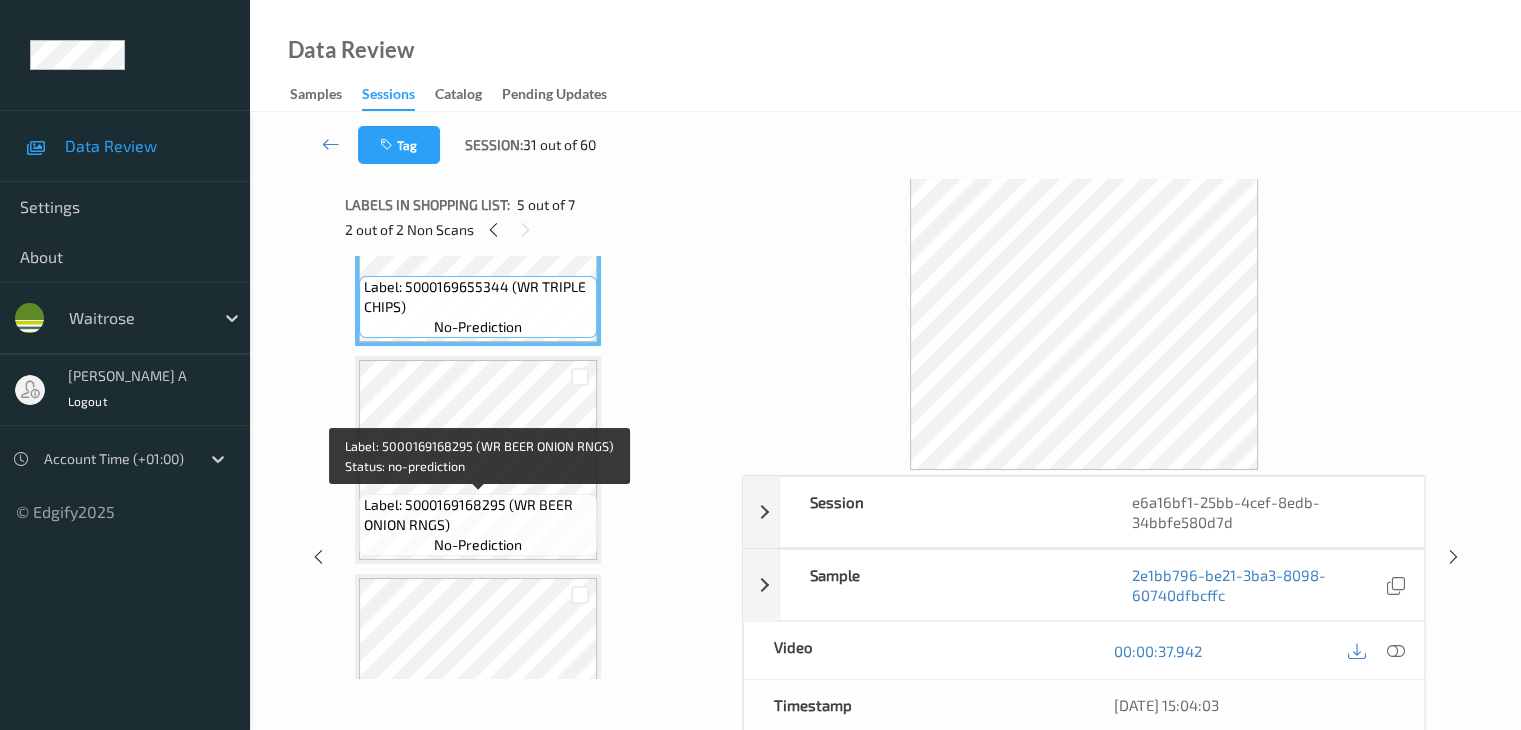 click on "Label: 5000169168295 (WR BEER ONION RNGS)" at bounding box center [478, 515] 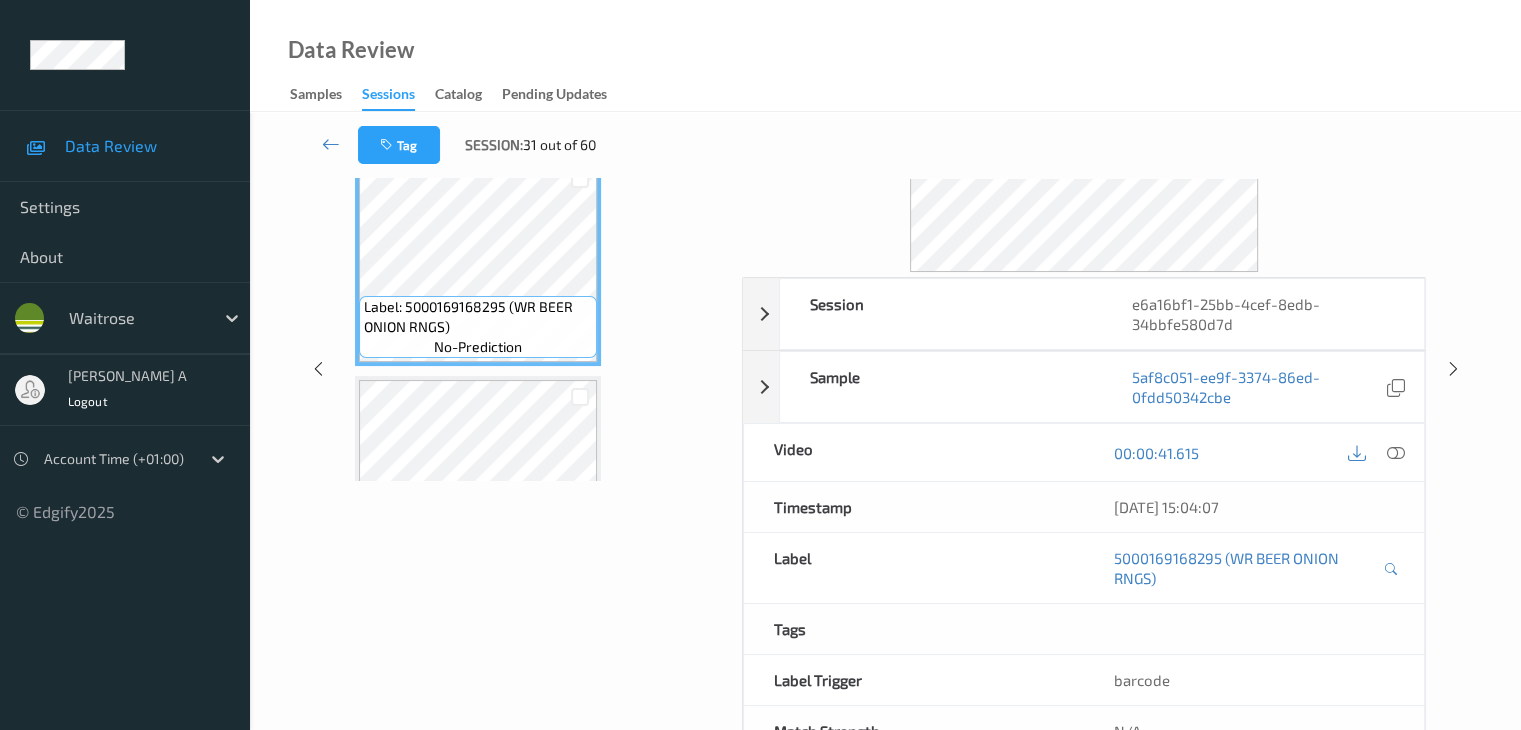 scroll, scrollTop: 200, scrollLeft: 0, axis: vertical 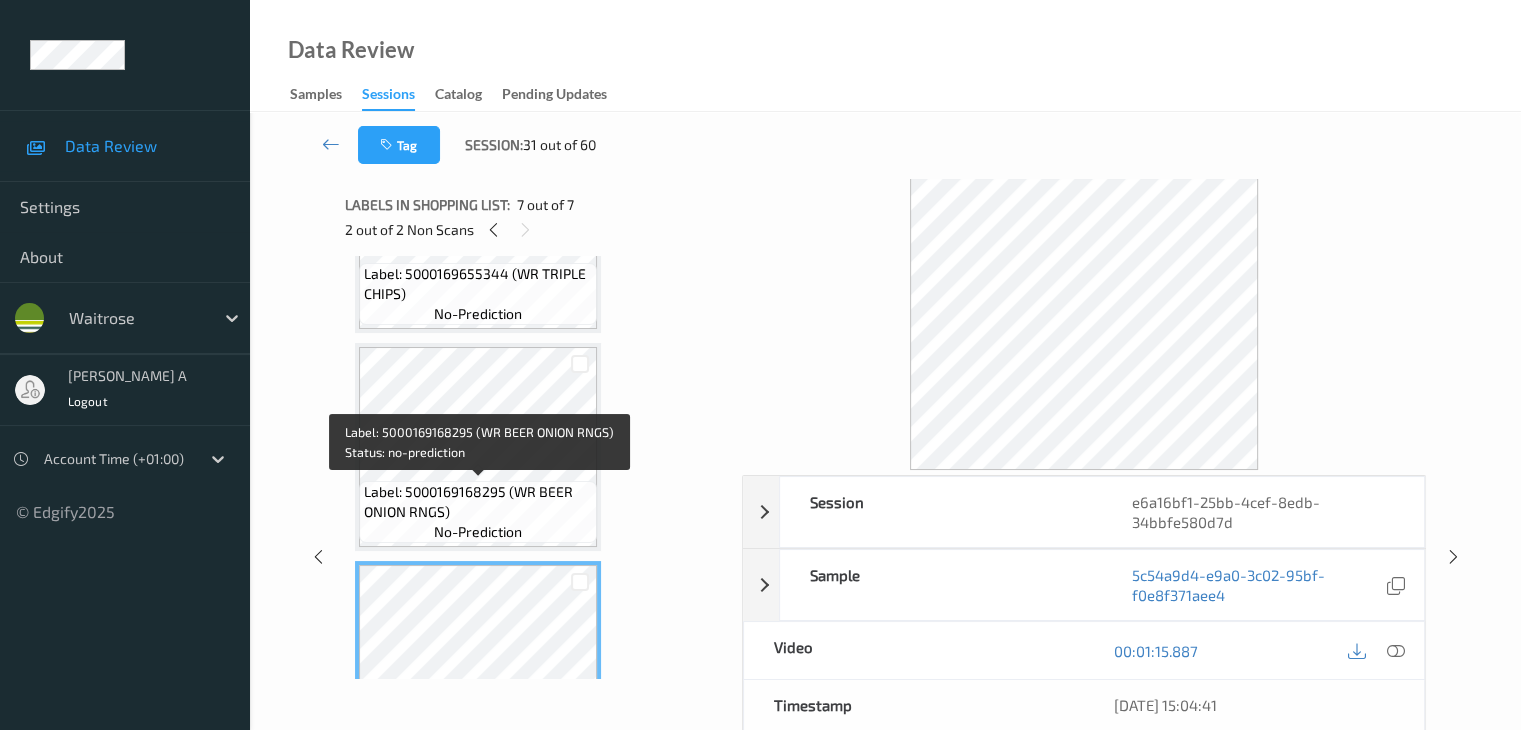 click on "Label: 5000169168295 (WR BEER ONION RNGS)" at bounding box center [478, 502] 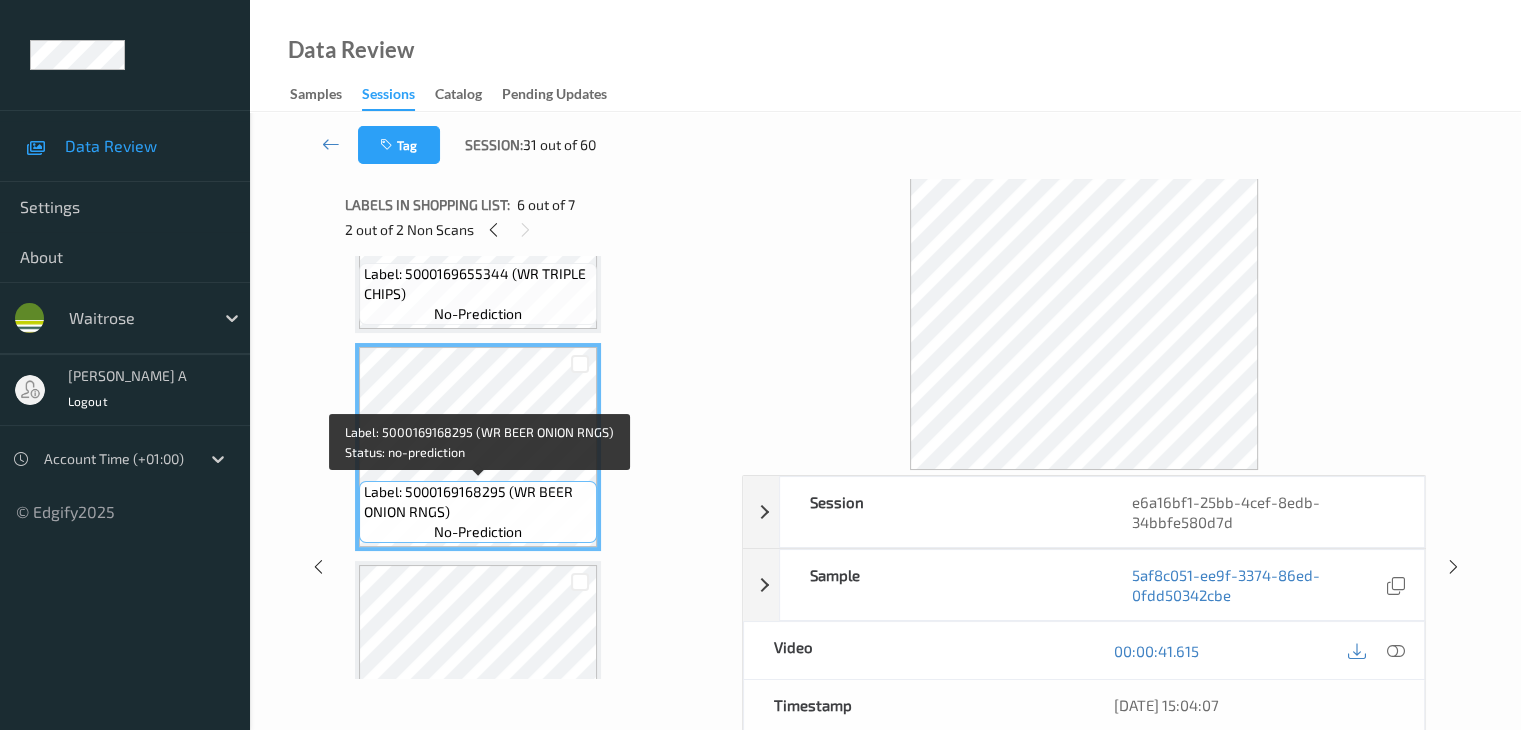 scroll, scrollTop: 913, scrollLeft: 0, axis: vertical 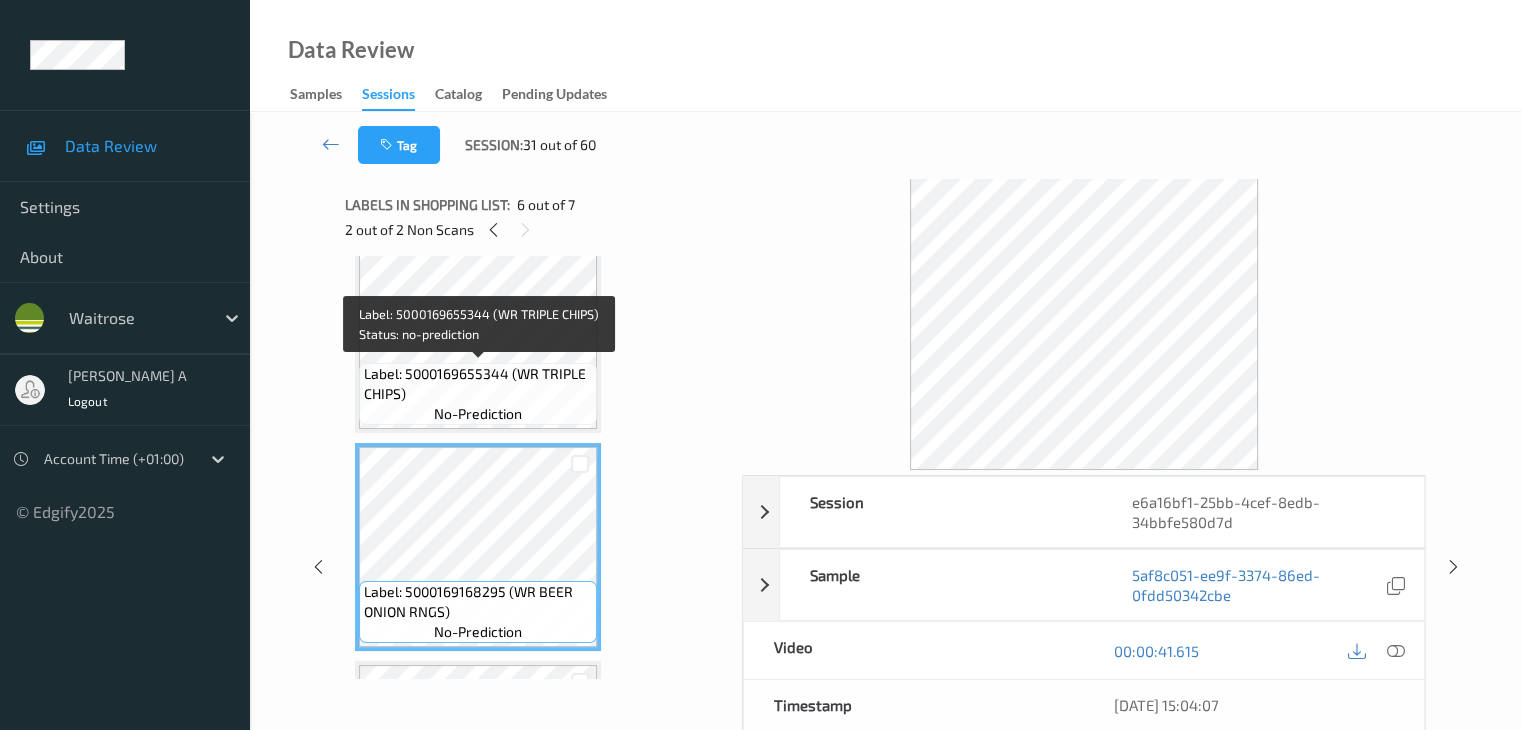 click on "Label: 5000169655344 (WR TRIPLE CHIPS)" at bounding box center [478, 384] 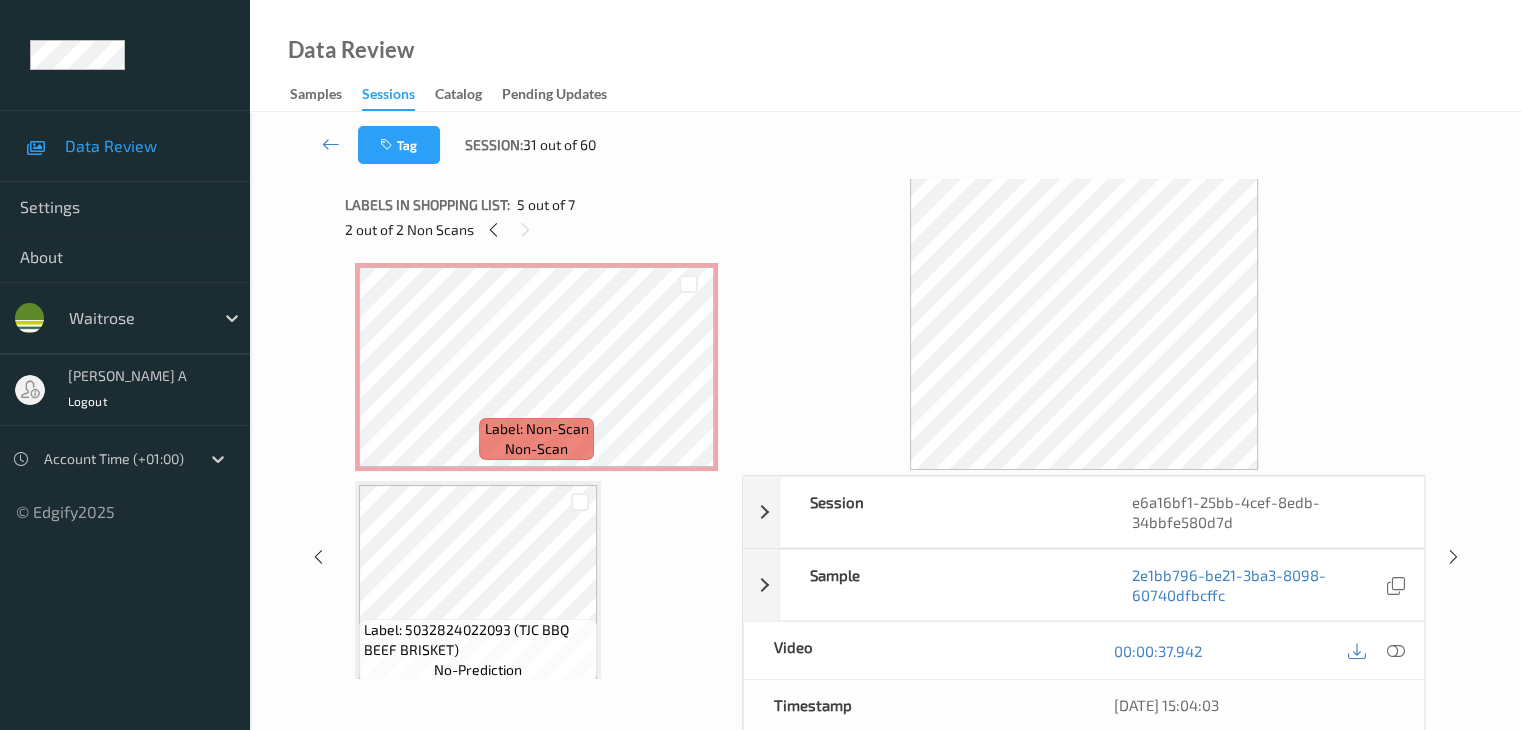 scroll, scrollTop: 213, scrollLeft: 0, axis: vertical 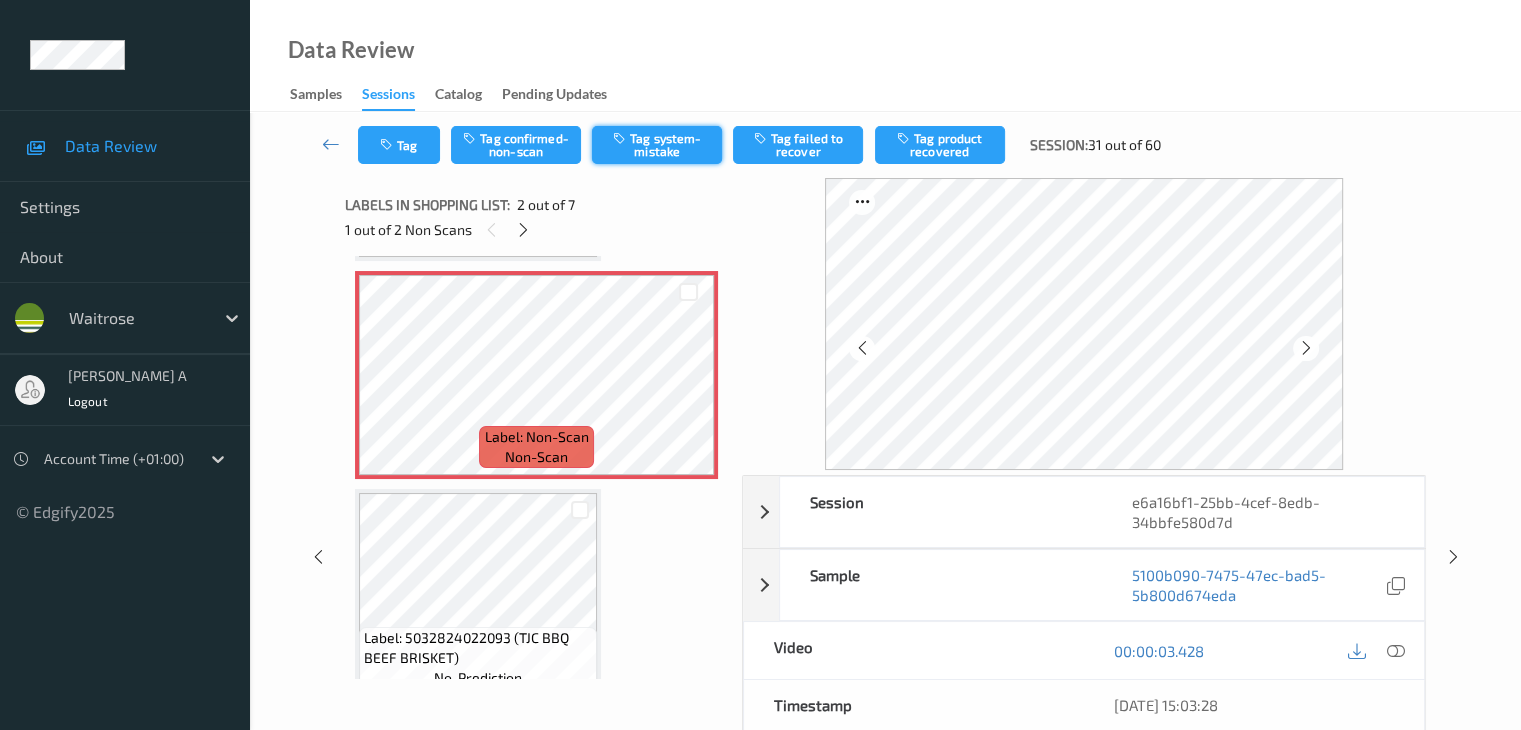 click on "Tag   system-mistake" at bounding box center [657, 145] 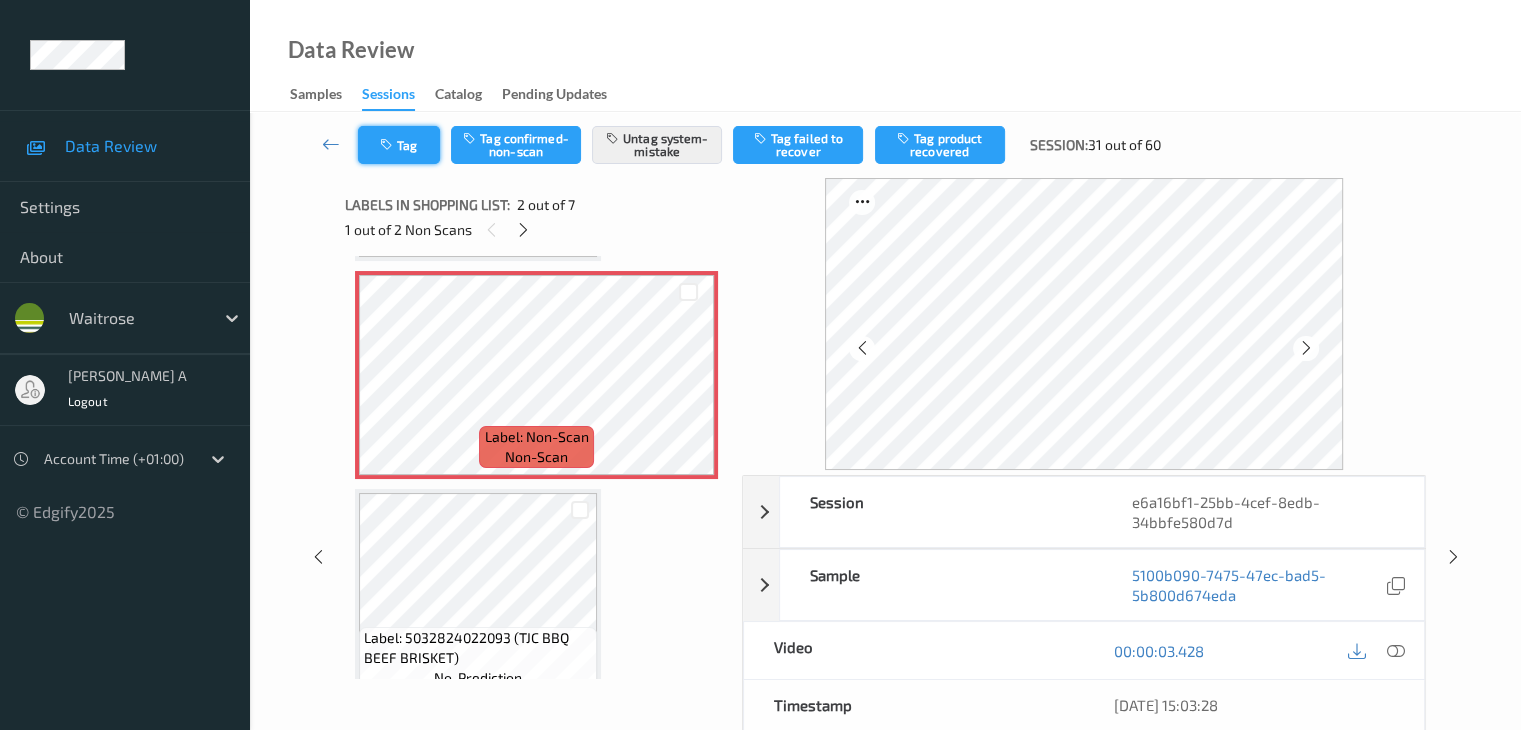 click on "Tag" at bounding box center [399, 145] 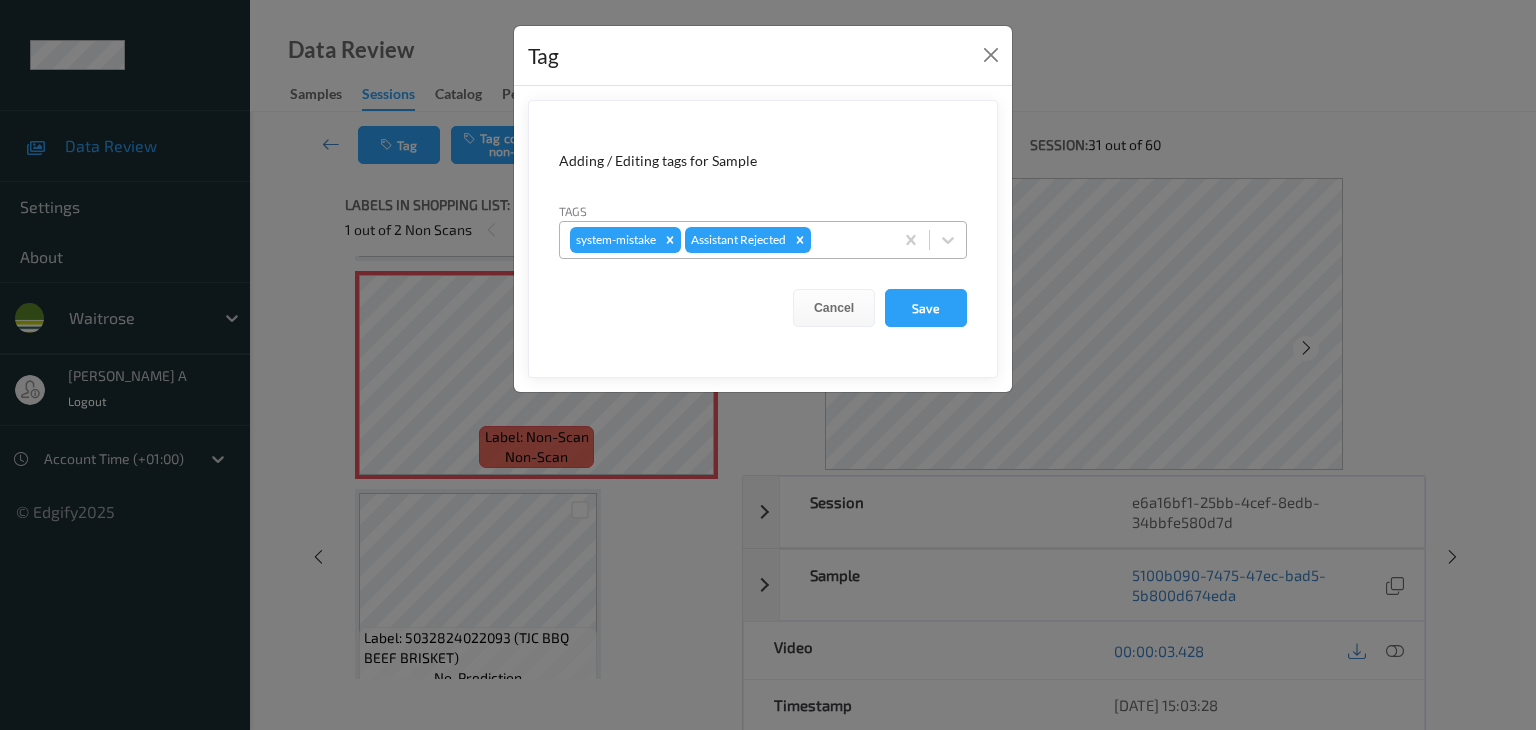 click at bounding box center (849, 240) 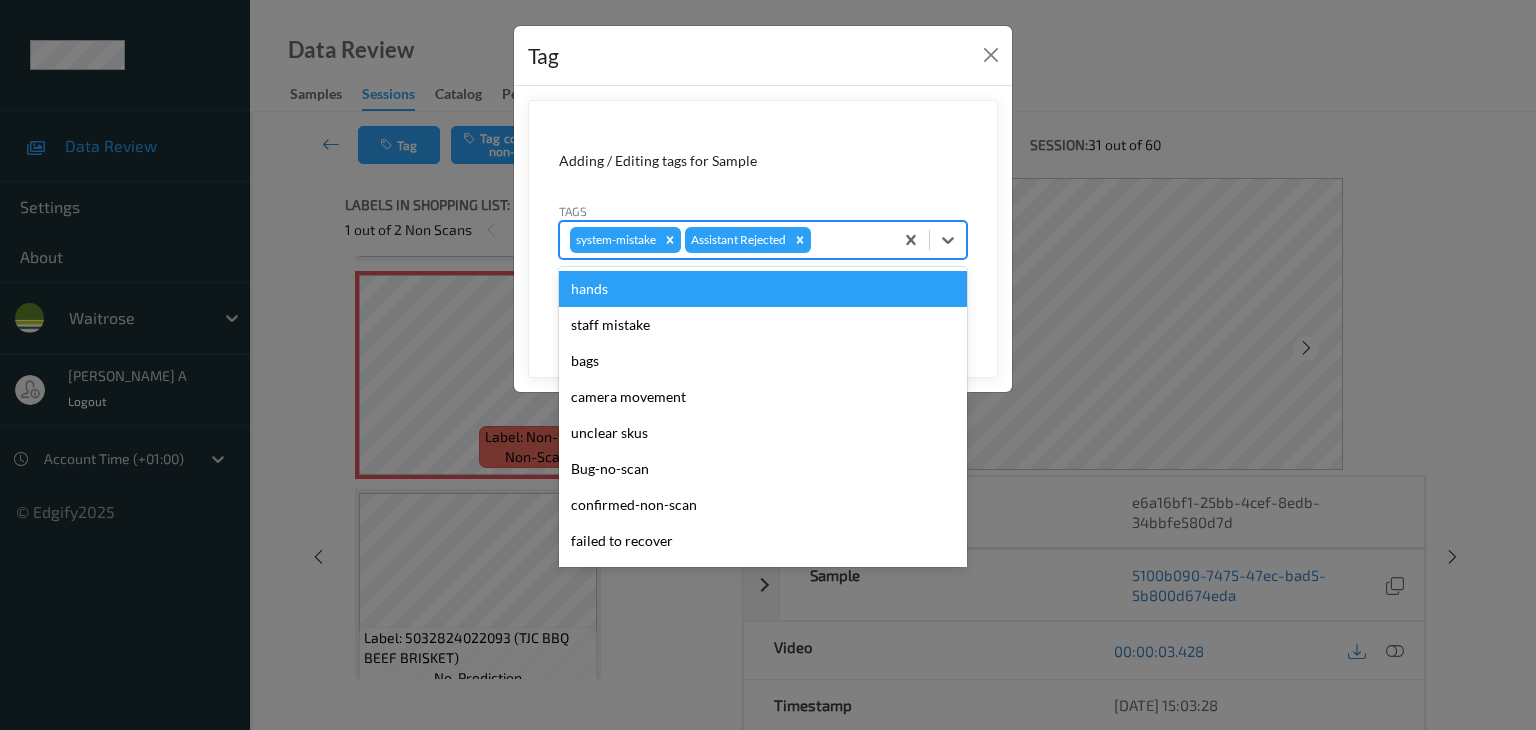 type on "u" 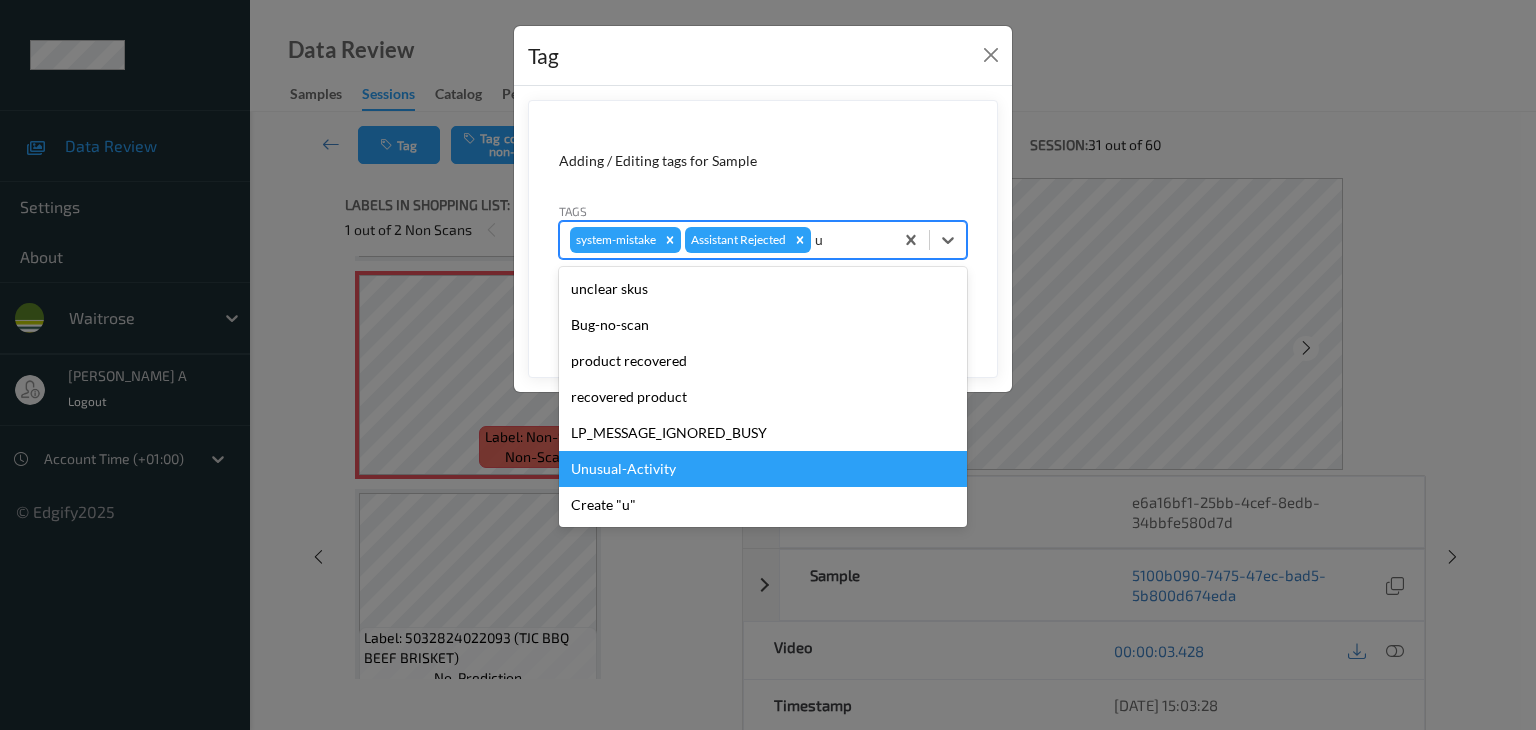 click on "Unusual-Activity" at bounding box center (763, 469) 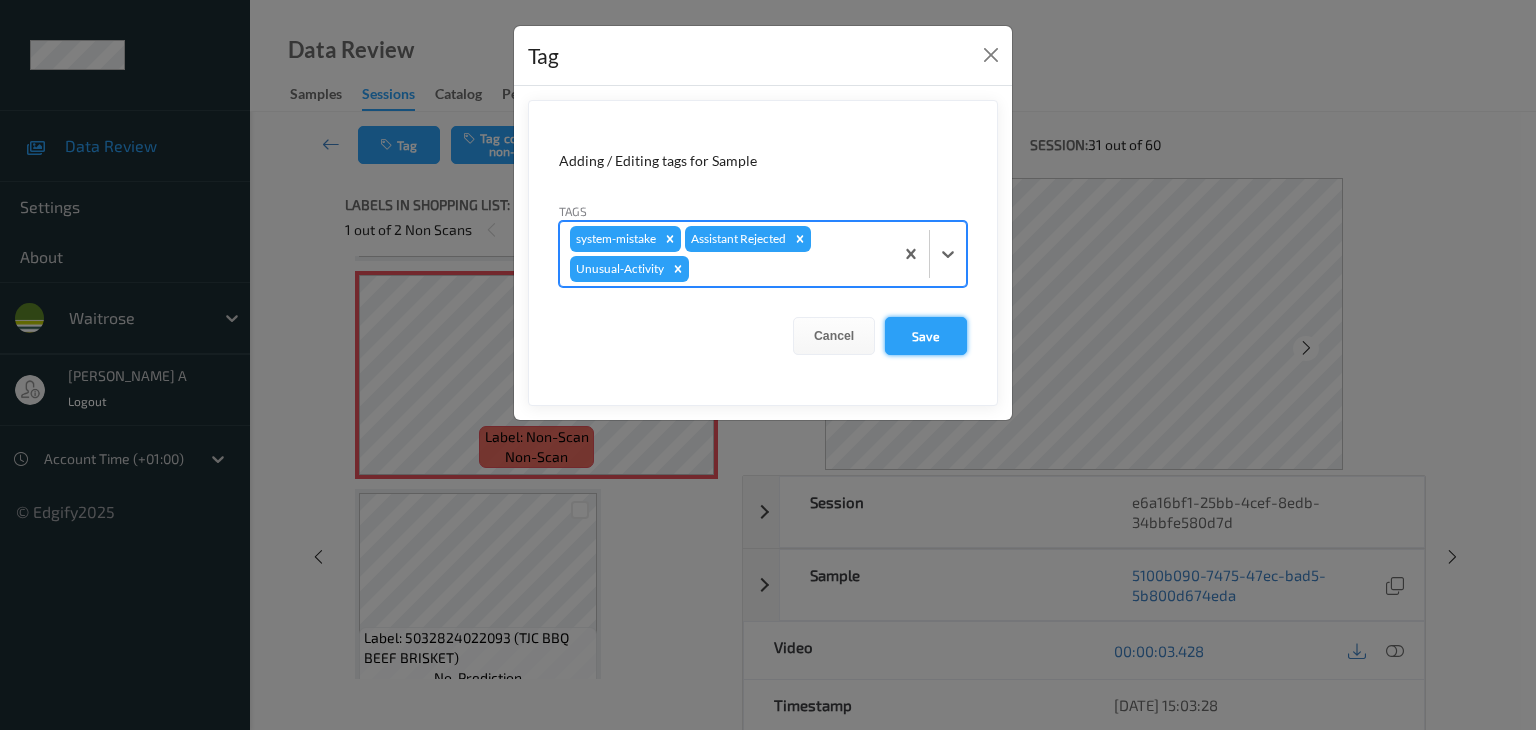 click on "Save" at bounding box center (926, 336) 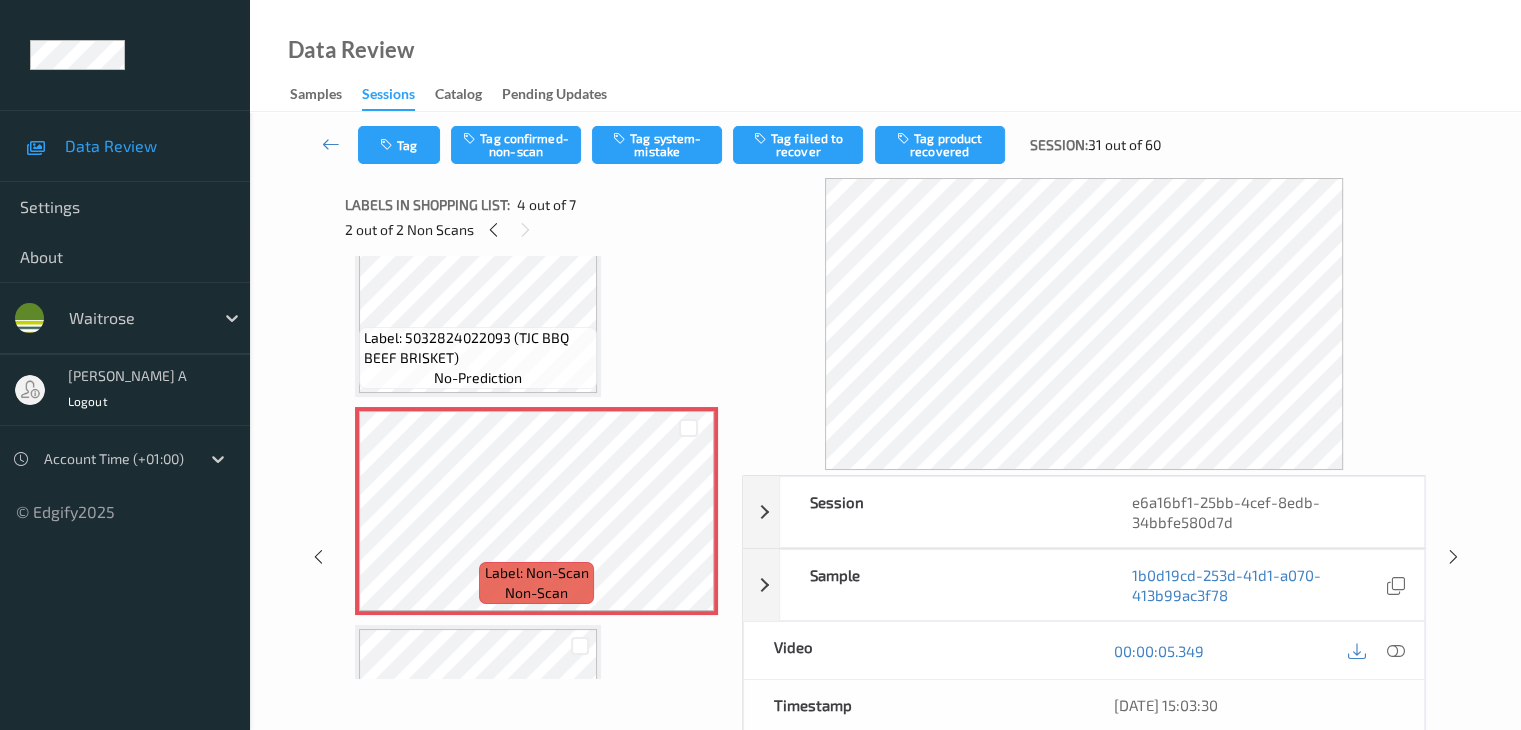 scroll, scrollTop: 713, scrollLeft: 0, axis: vertical 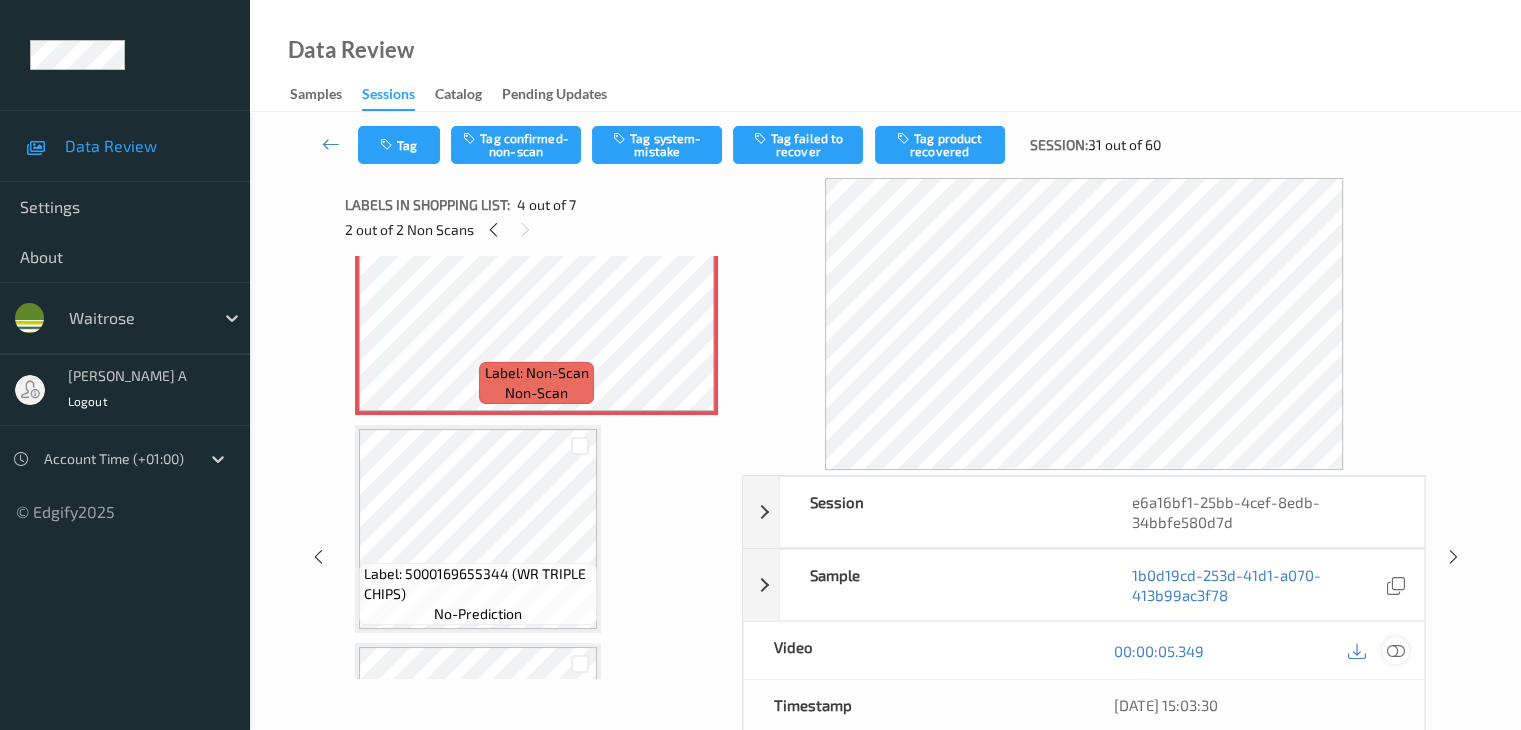 click at bounding box center (1395, 651) 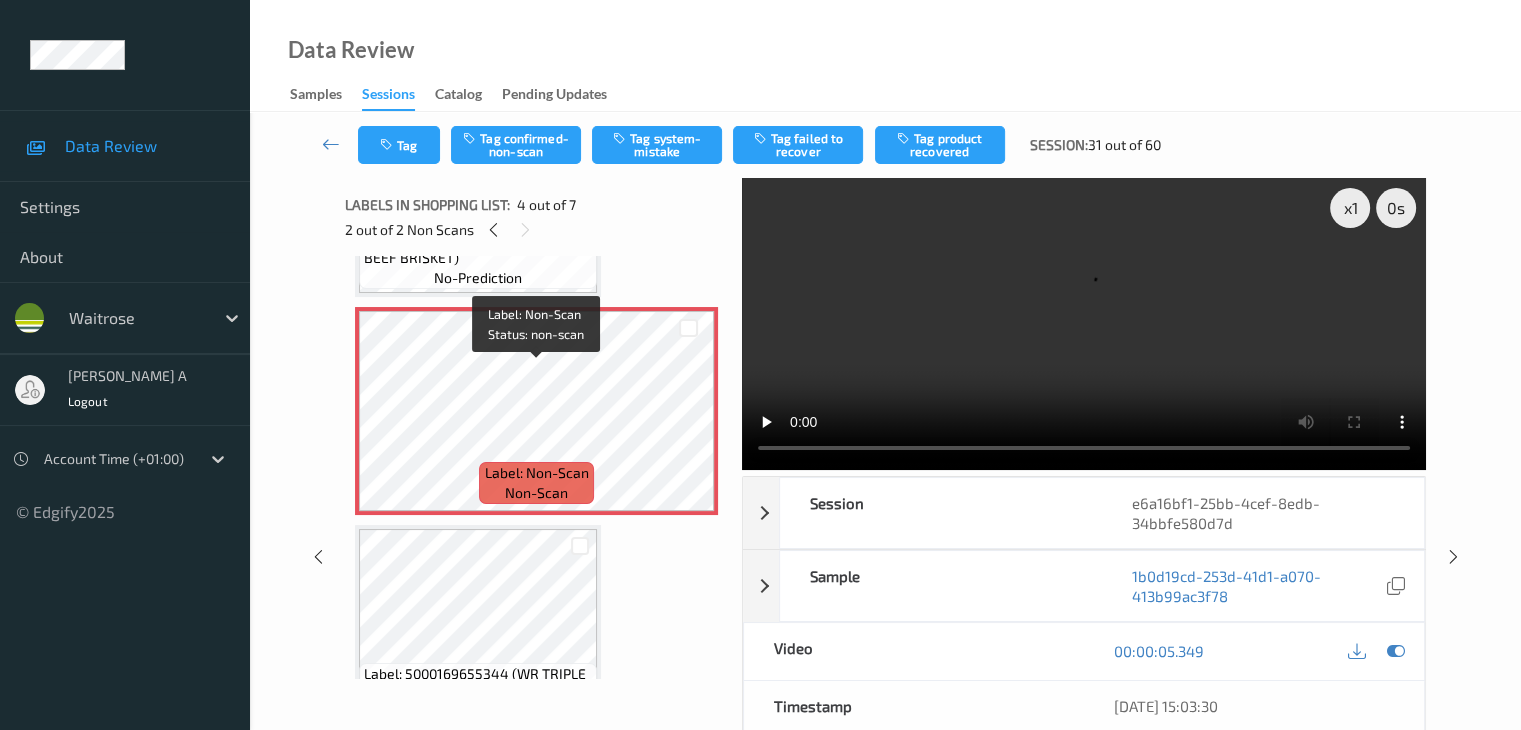 scroll, scrollTop: 513, scrollLeft: 0, axis: vertical 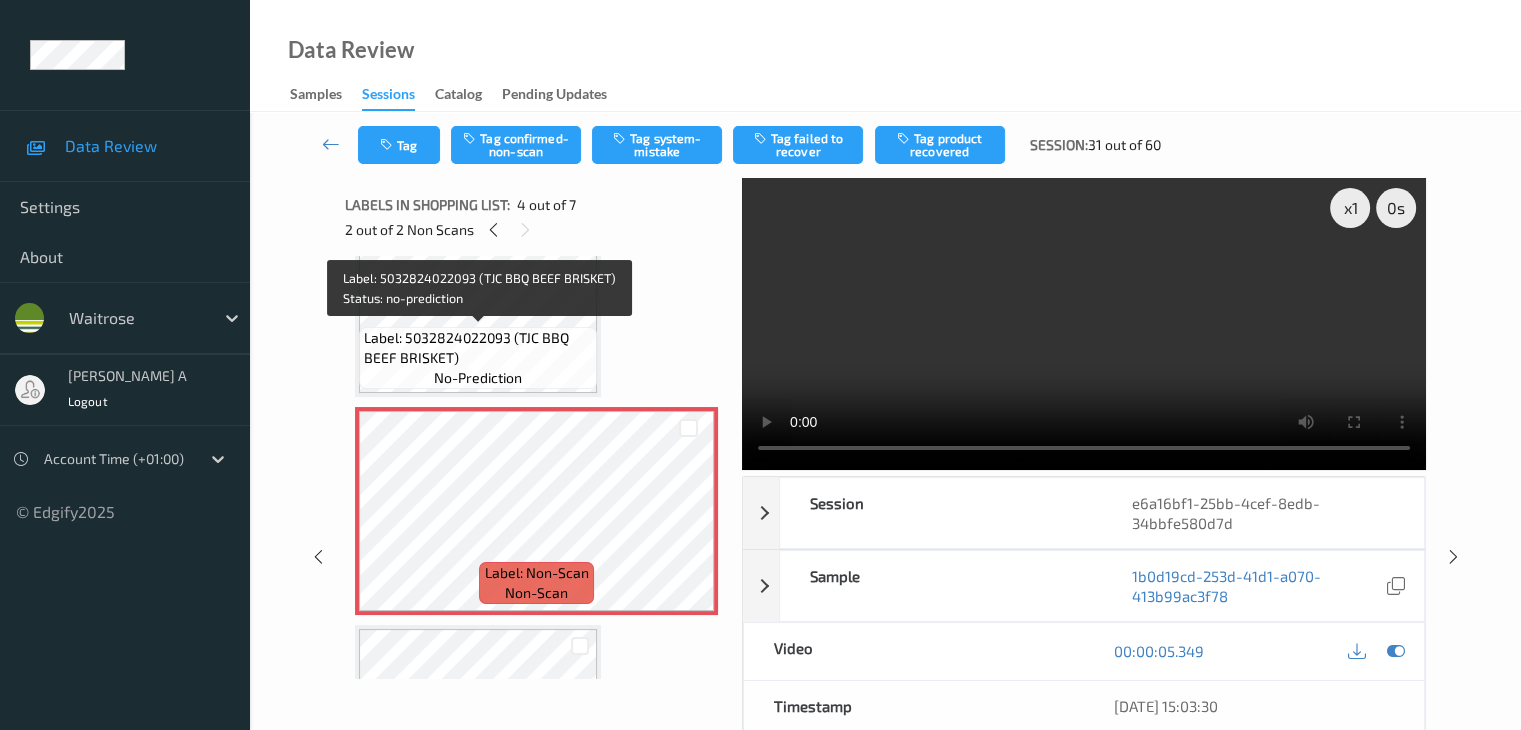 click on "Label: 5032824022093 (TJC BBQ BEEF BRISKET)" at bounding box center (478, 348) 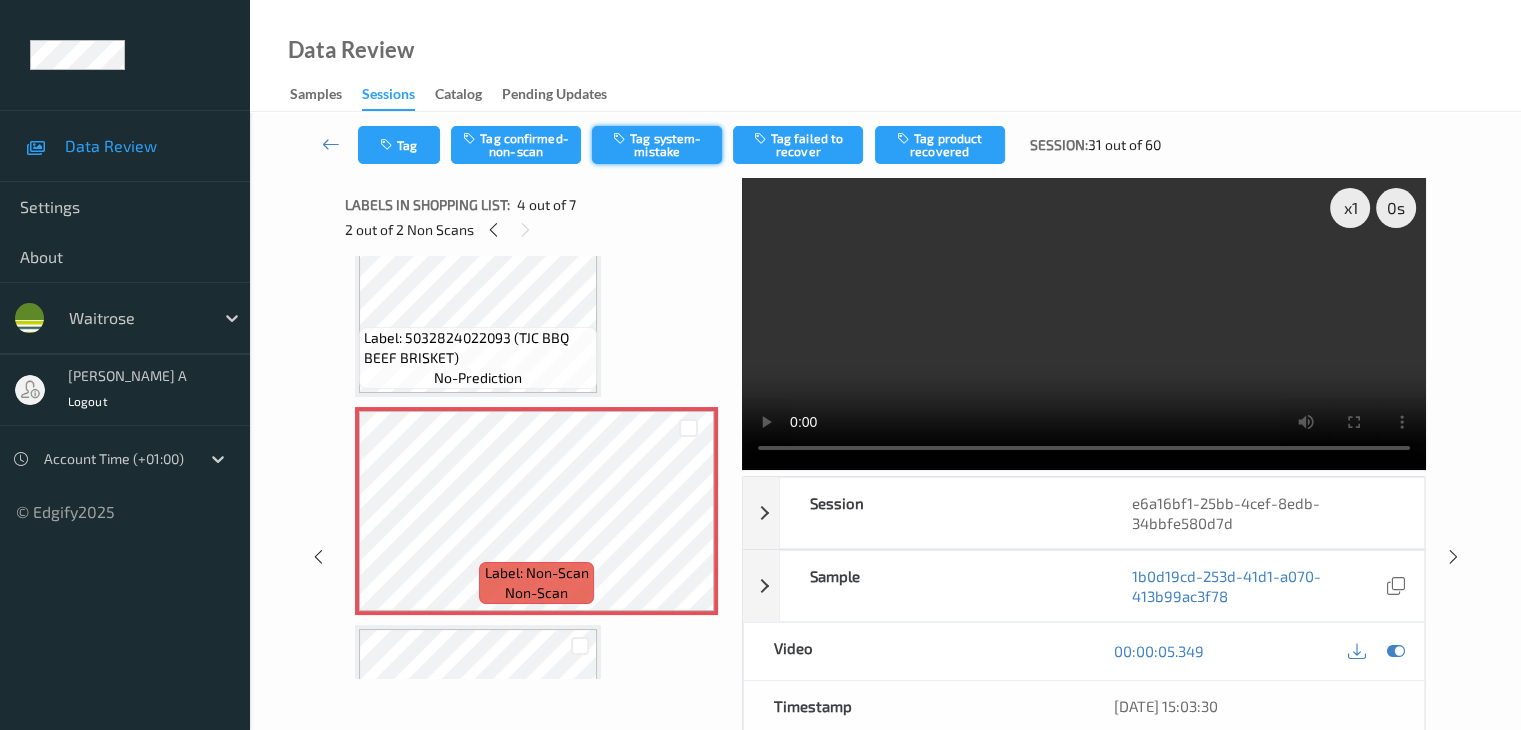 click on "Tag   system-mistake" at bounding box center (657, 145) 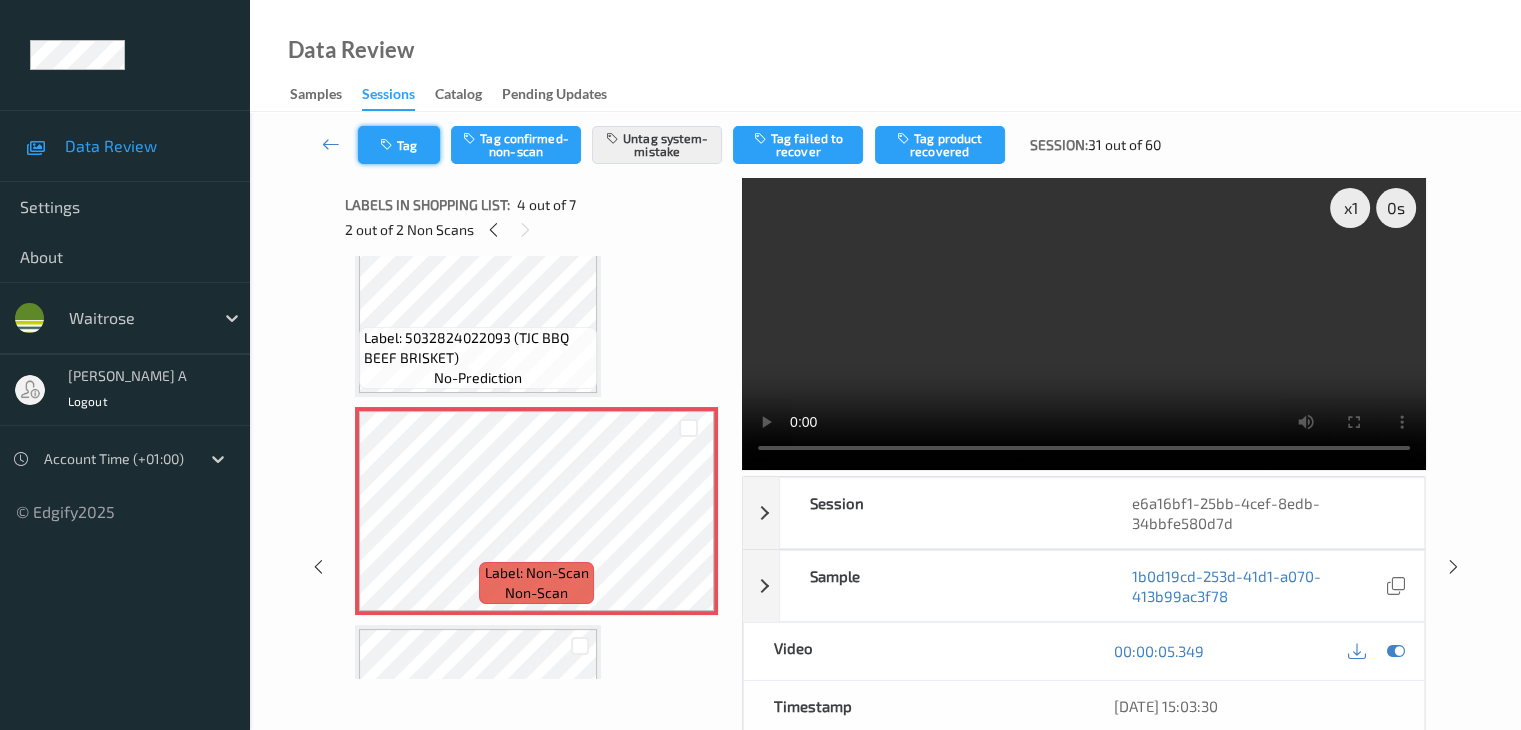 click on "Tag" at bounding box center (399, 145) 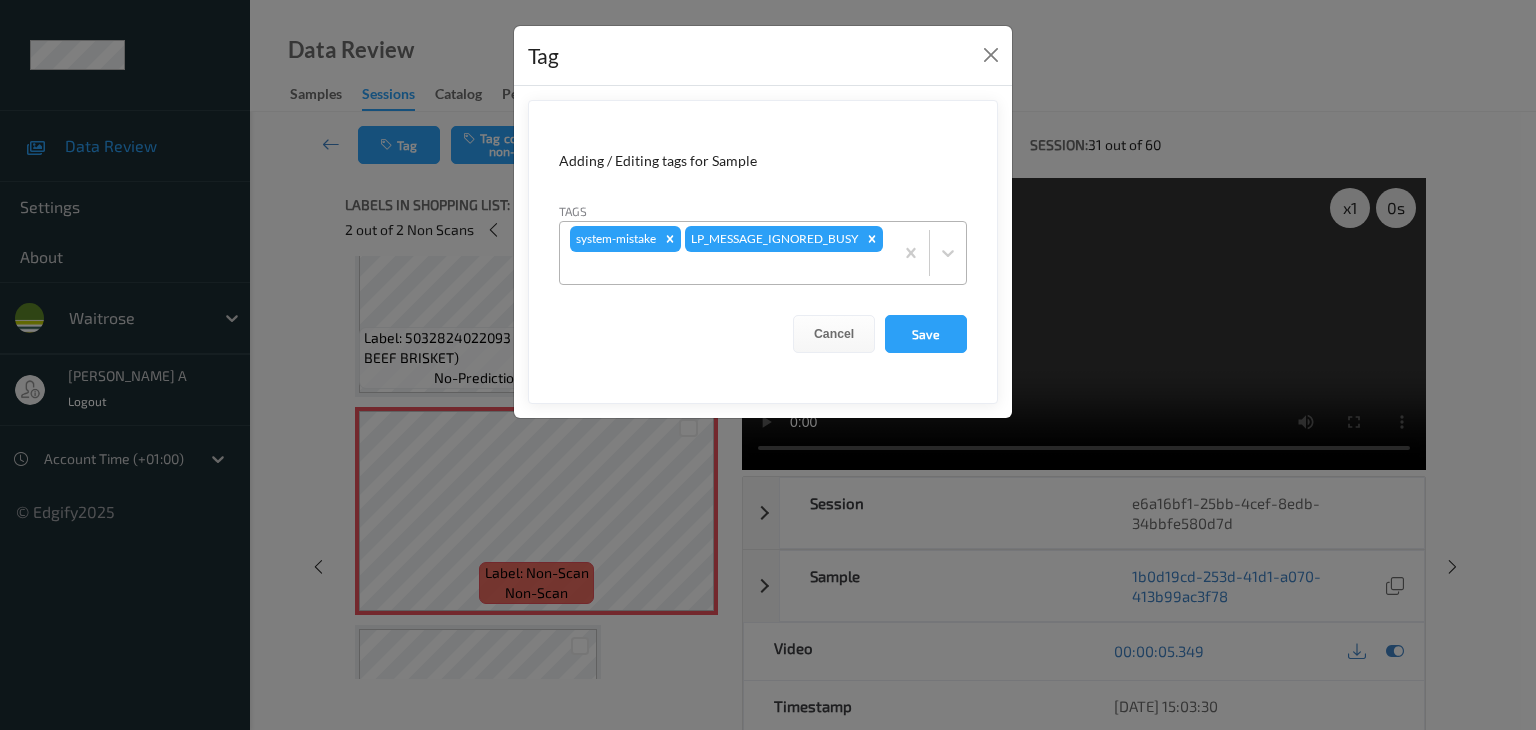 click on "system-mistake LP_MESSAGE_IGNORED_BUSY" at bounding box center [726, 253] 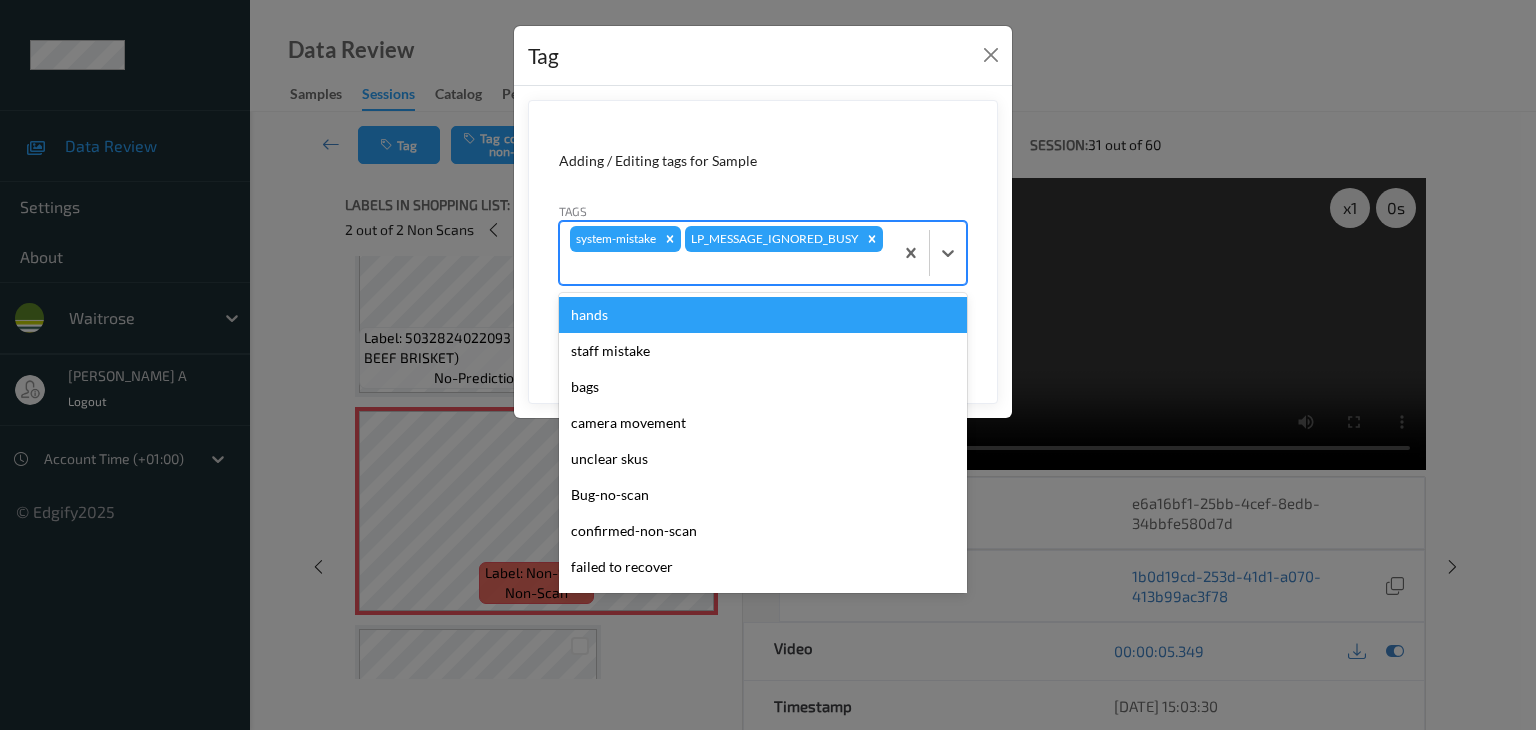 type on "u" 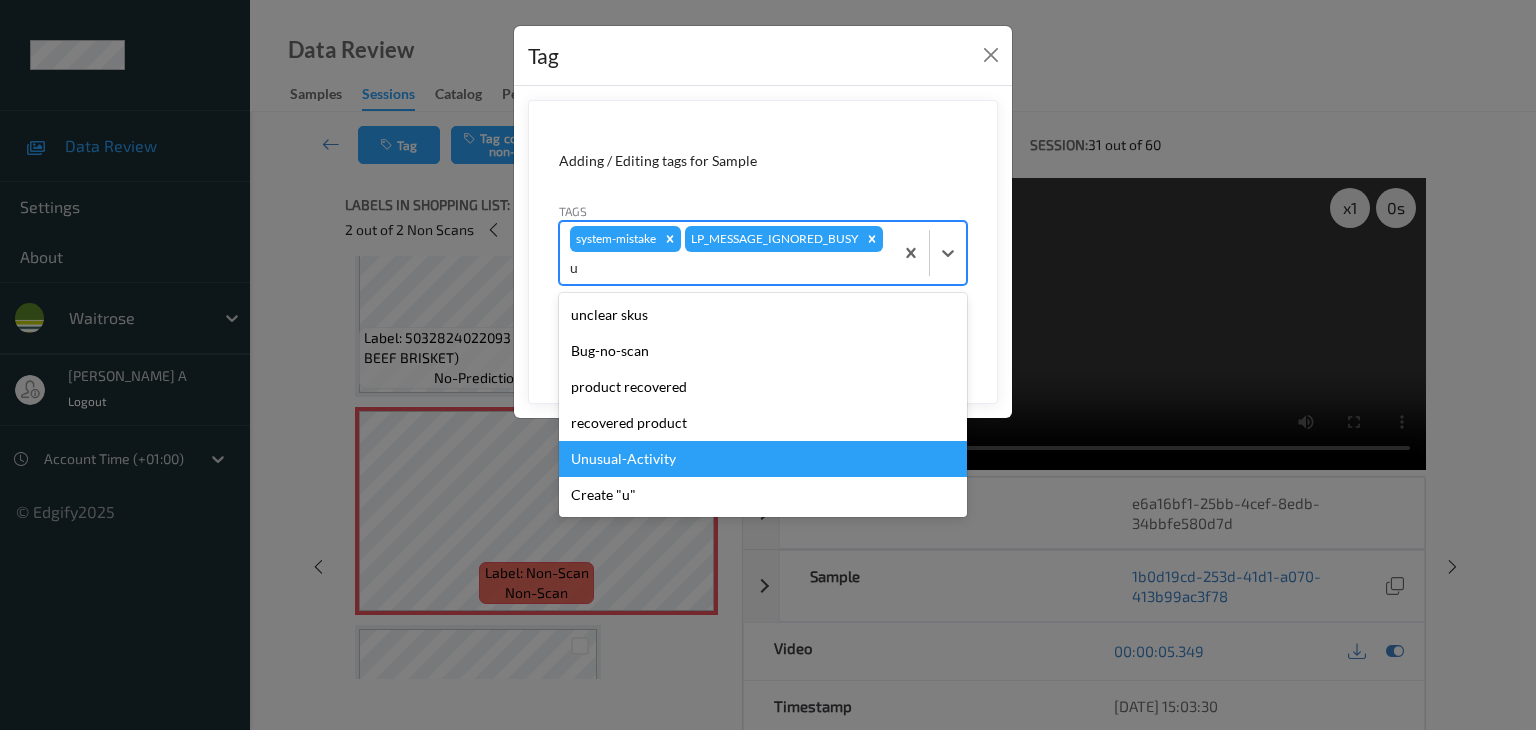 click on "Unusual-Activity" at bounding box center (763, 459) 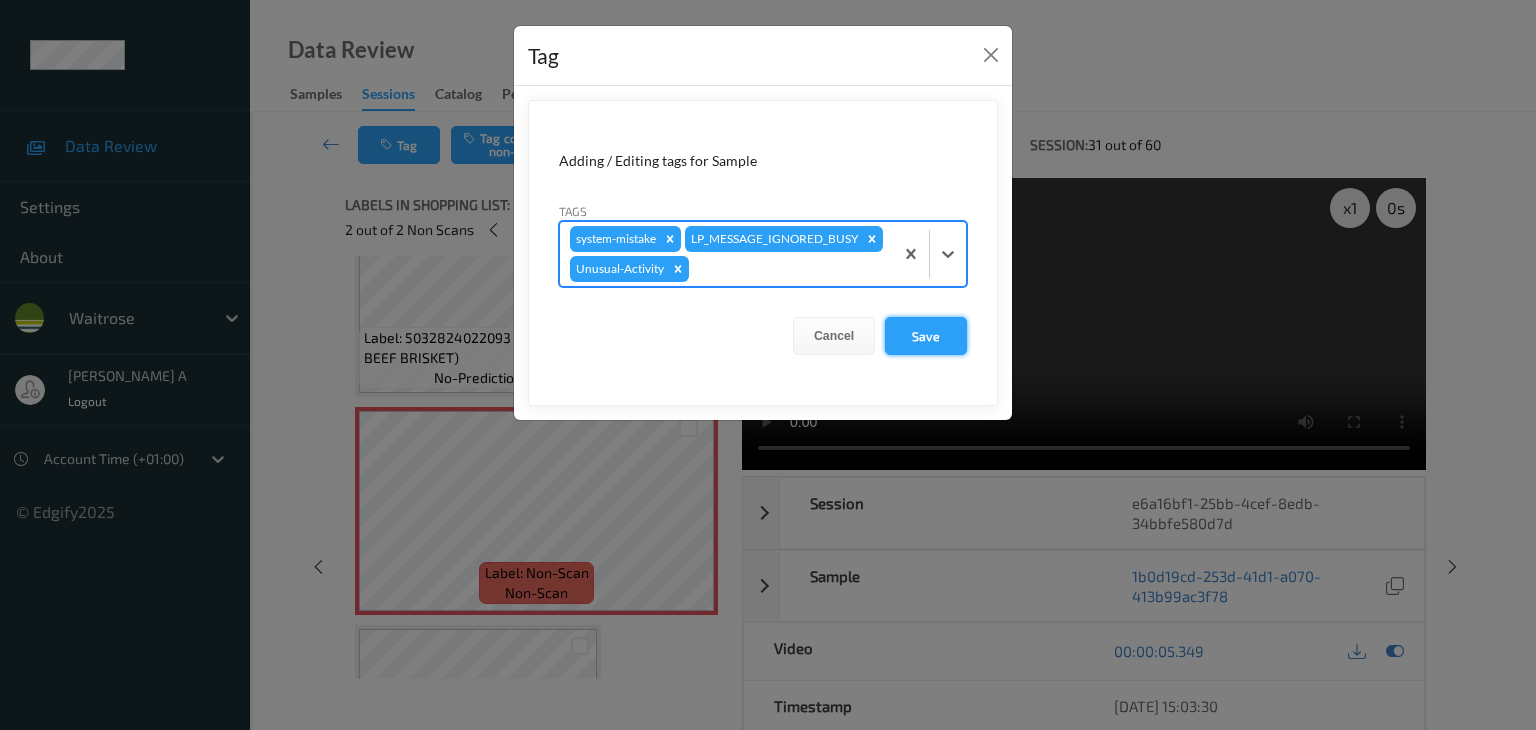 click on "Save" at bounding box center (926, 336) 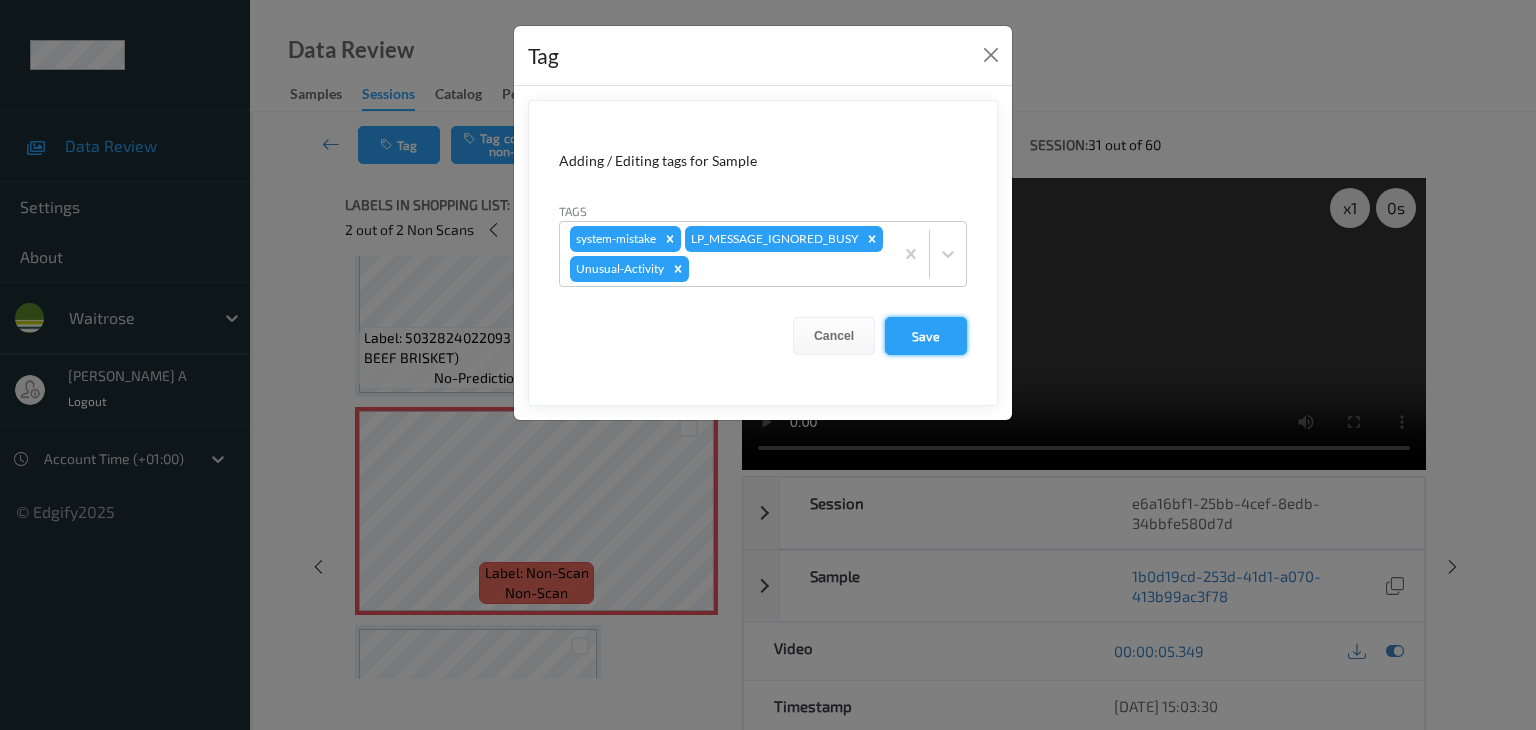 click on "Save" at bounding box center (926, 336) 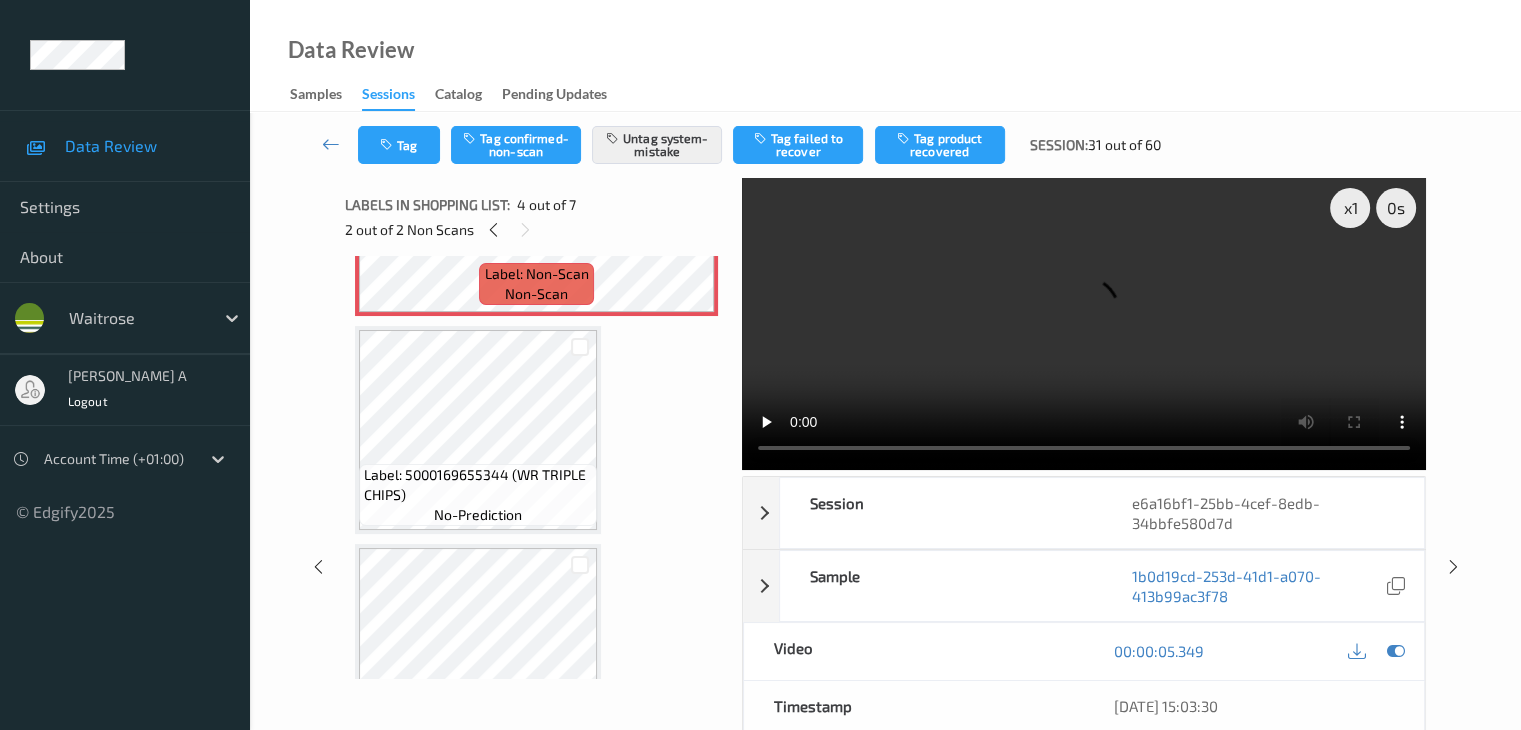 scroll, scrollTop: 813, scrollLeft: 0, axis: vertical 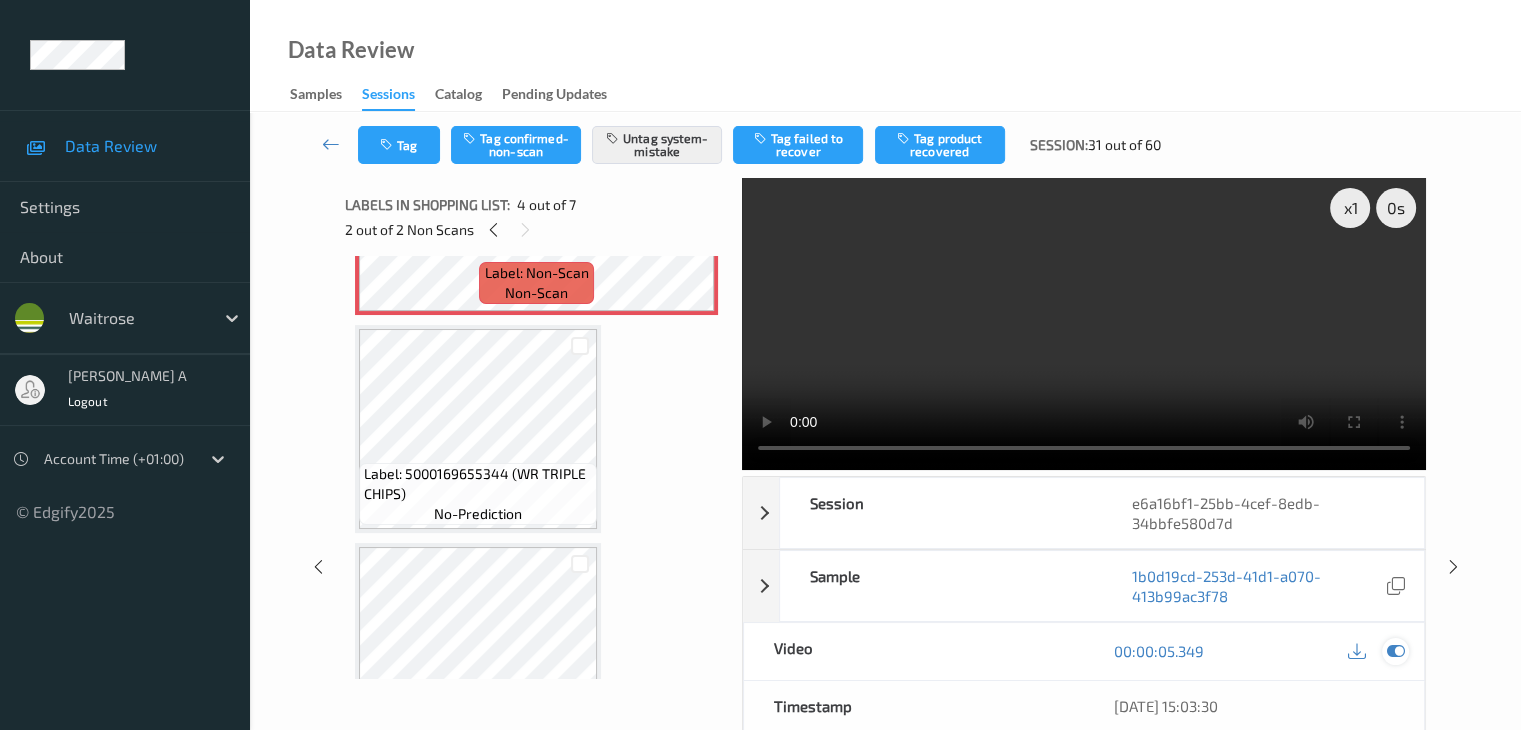 click at bounding box center [1395, 651] 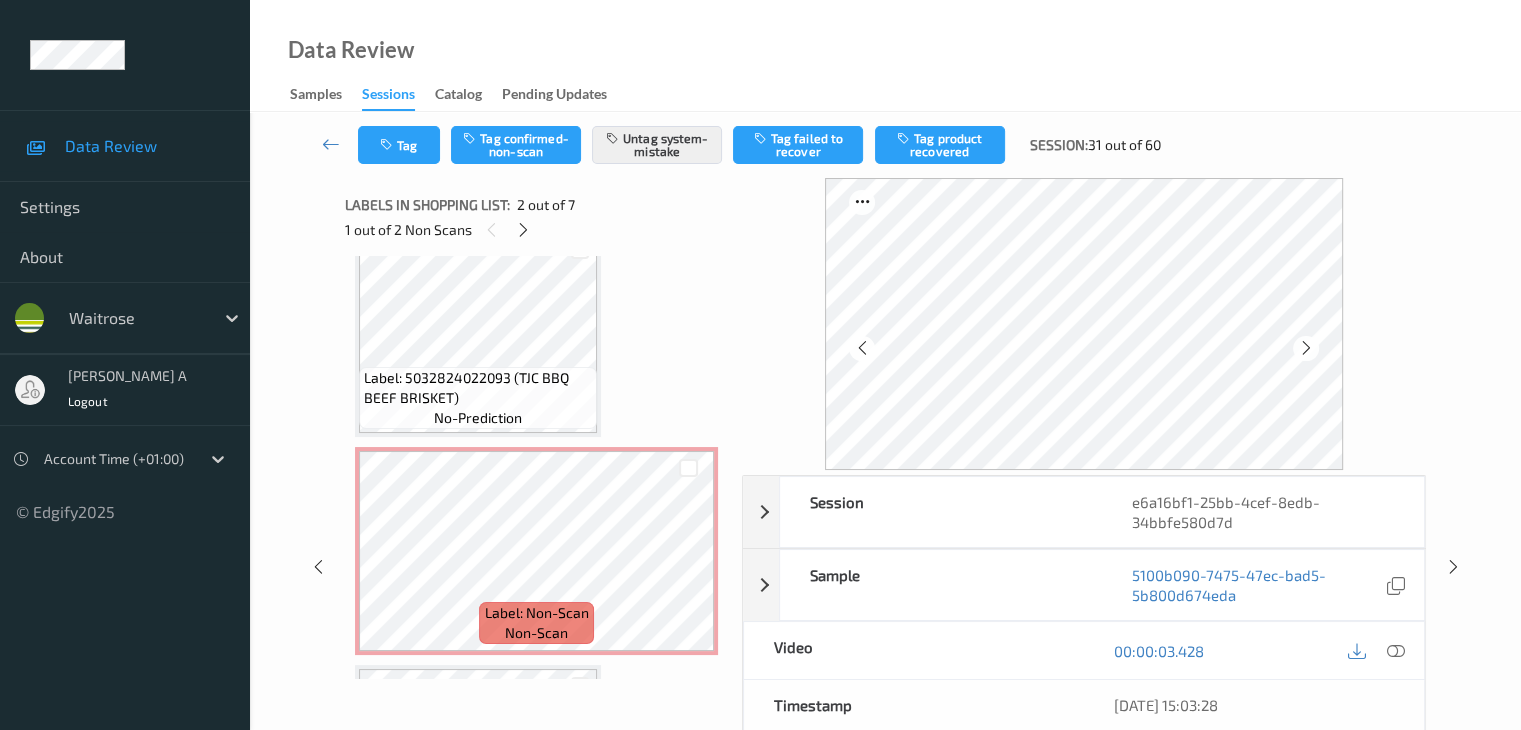scroll, scrollTop: 600, scrollLeft: 0, axis: vertical 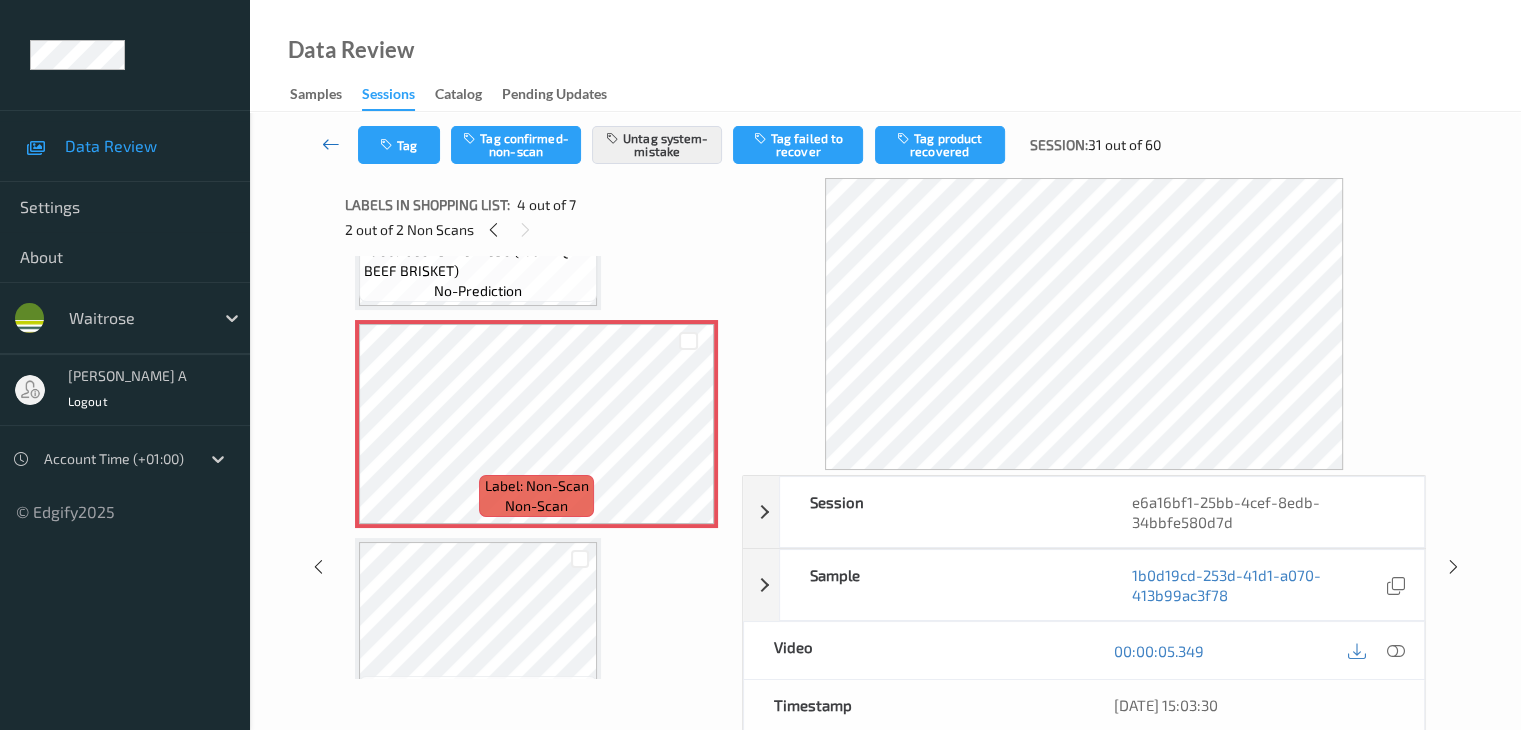 click at bounding box center [331, 144] 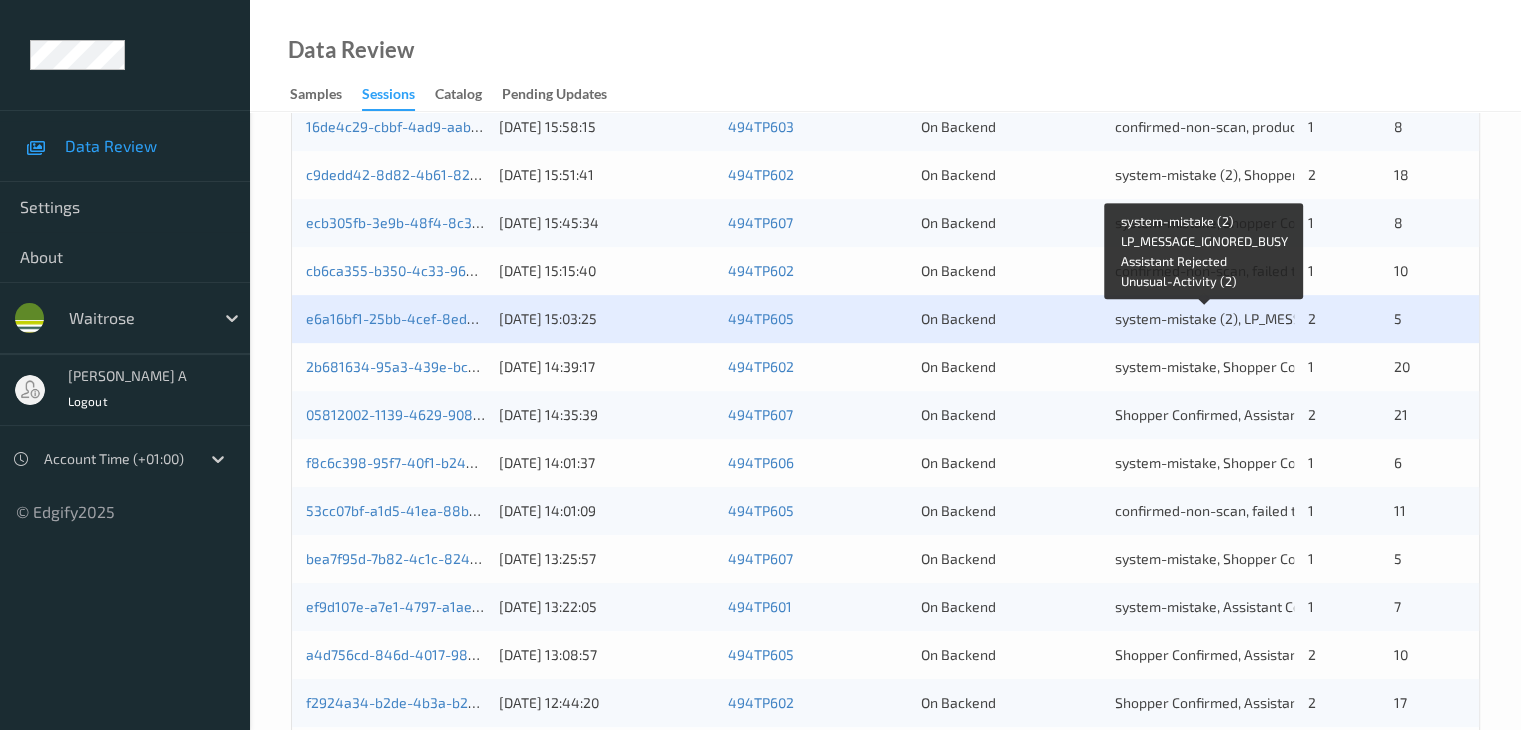 scroll, scrollTop: 900, scrollLeft: 0, axis: vertical 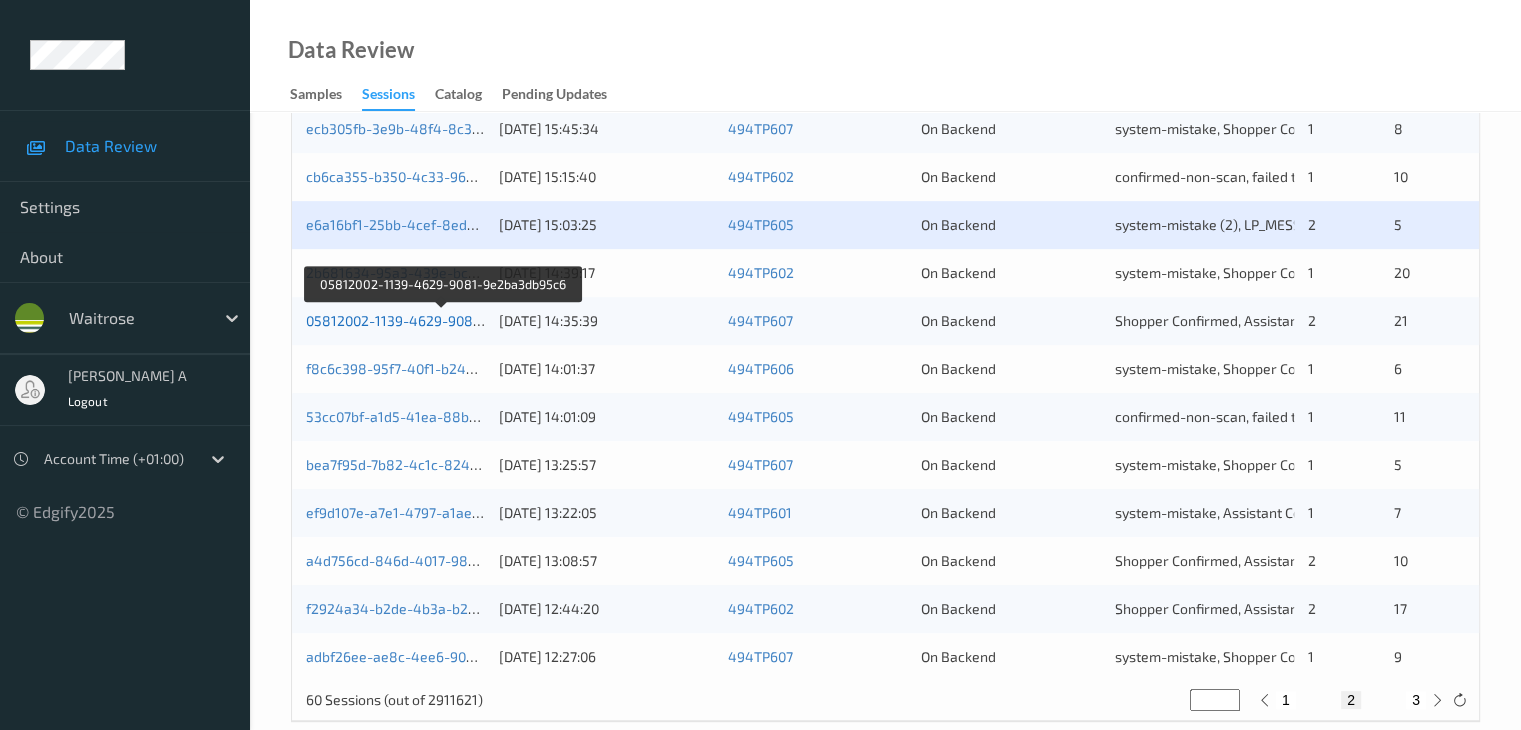 click on "05812002-1139-4629-9081-9e2ba3db95c6" at bounding box center (443, 320) 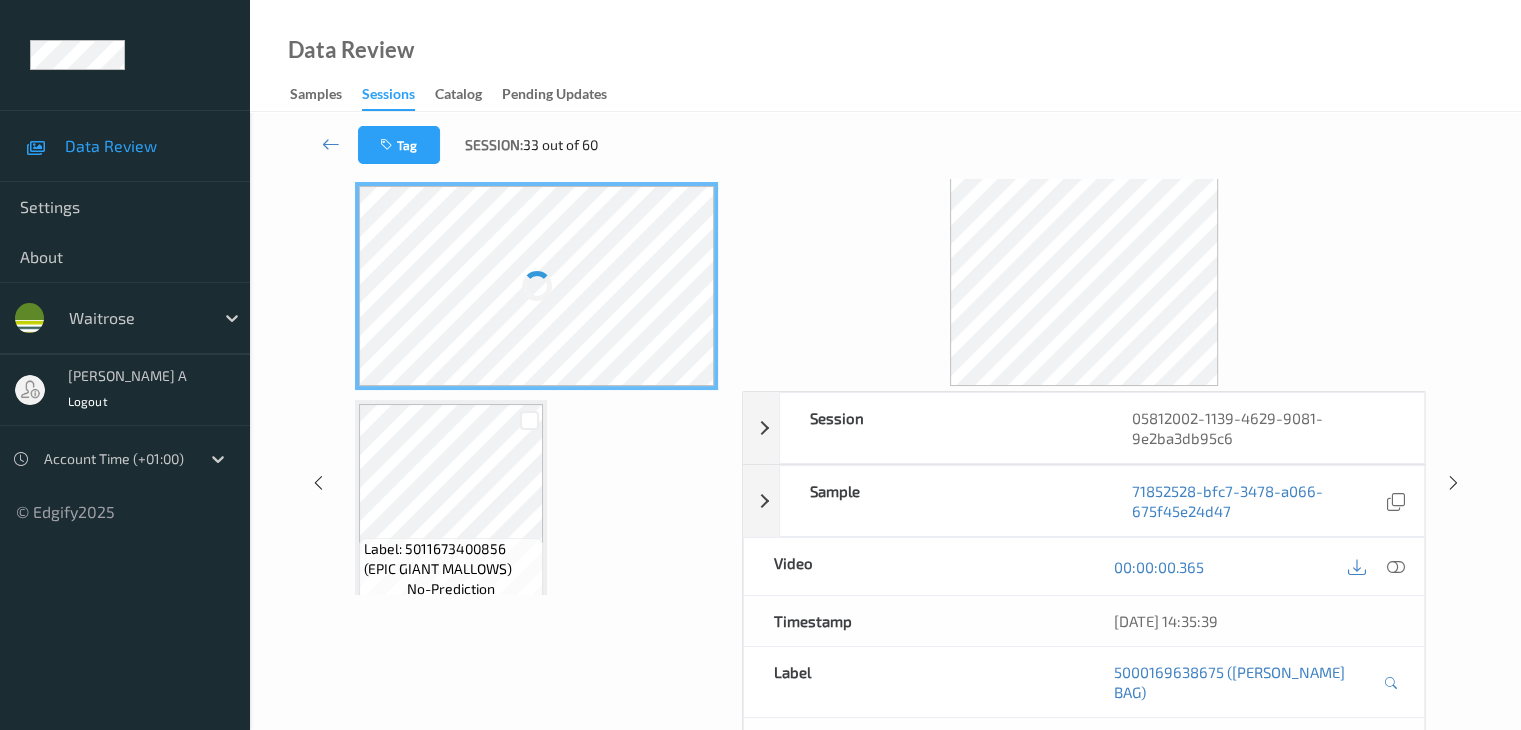 scroll, scrollTop: 0, scrollLeft: 0, axis: both 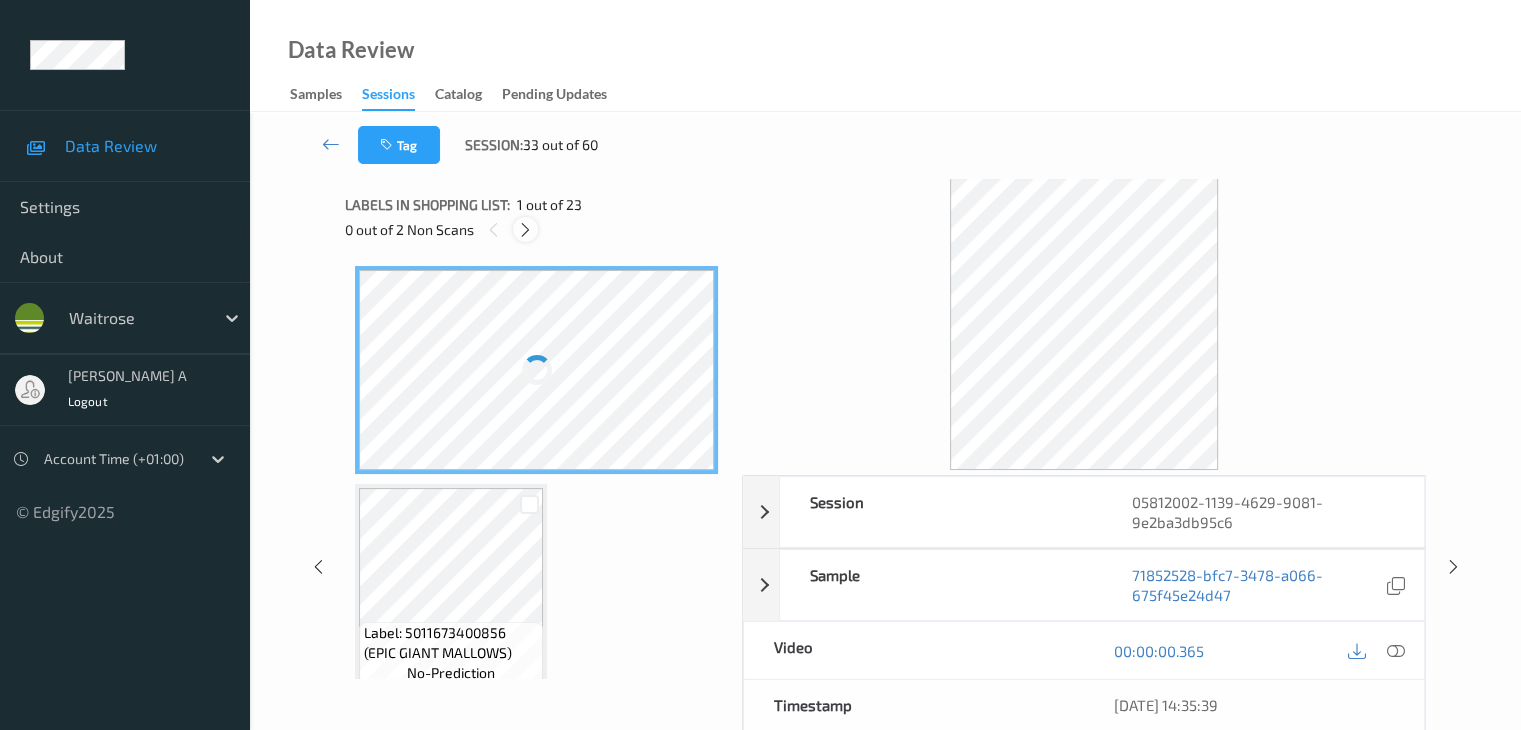 click at bounding box center [525, 230] 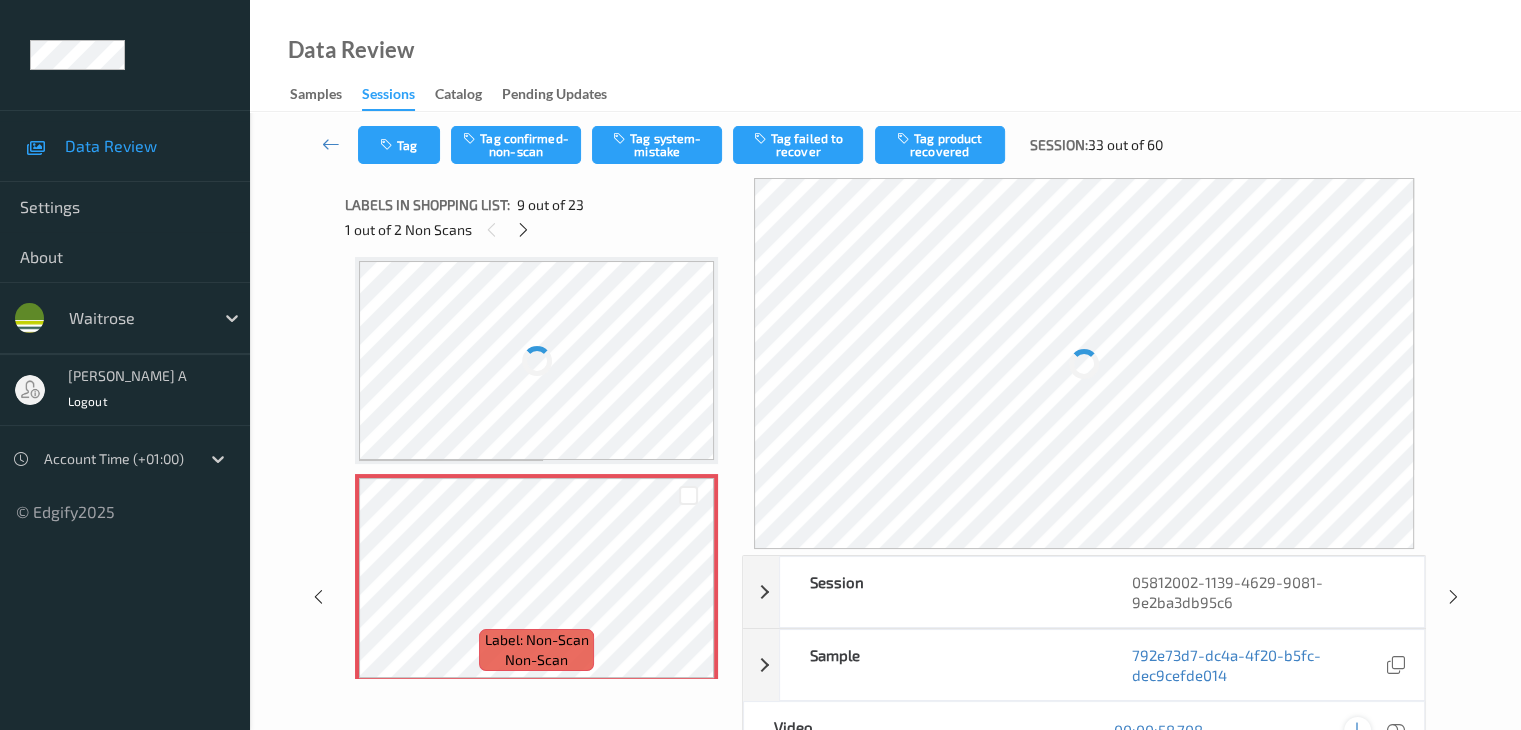 scroll, scrollTop: 1536, scrollLeft: 0, axis: vertical 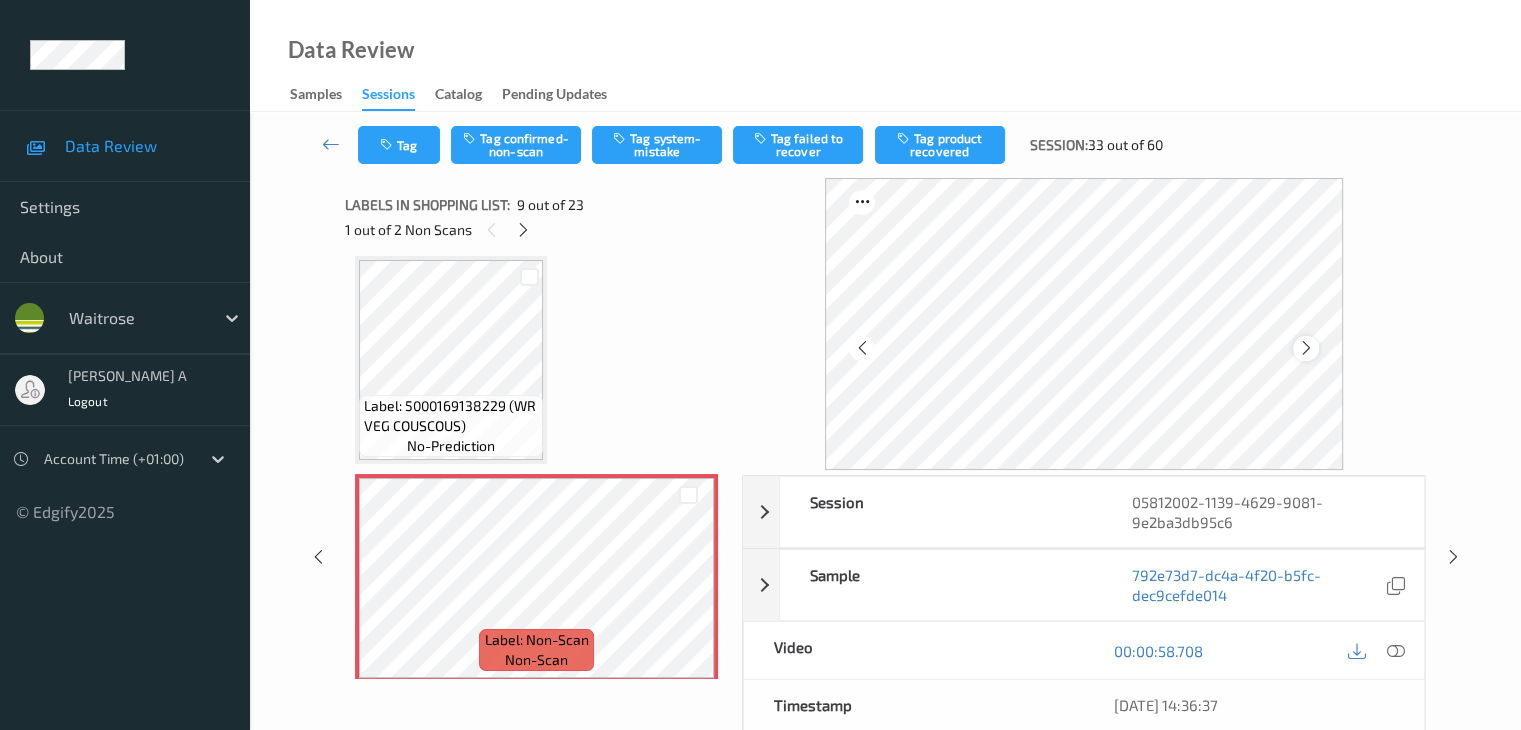 click at bounding box center [1306, 348] 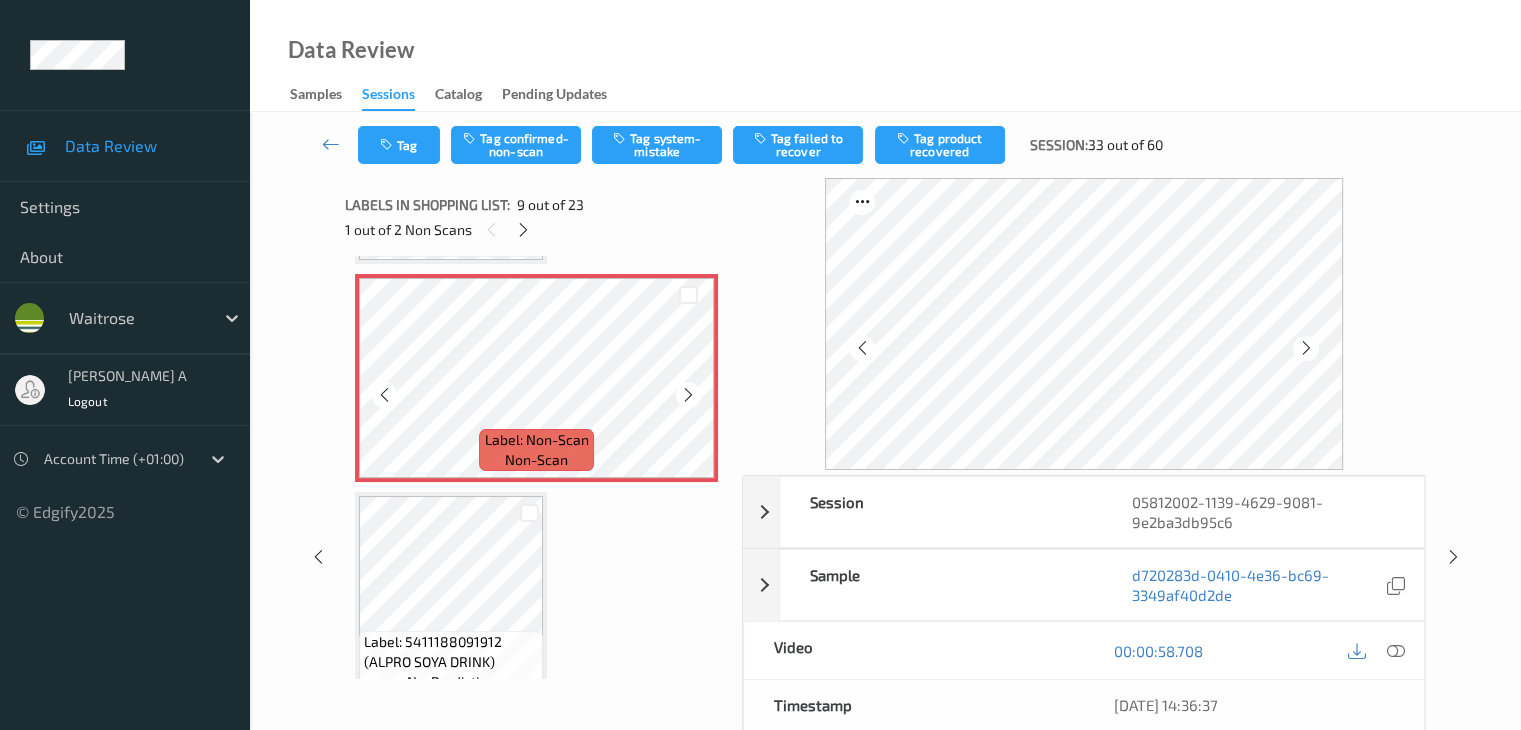 scroll, scrollTop: 1636, scrollLeft: 0, axis: vertical 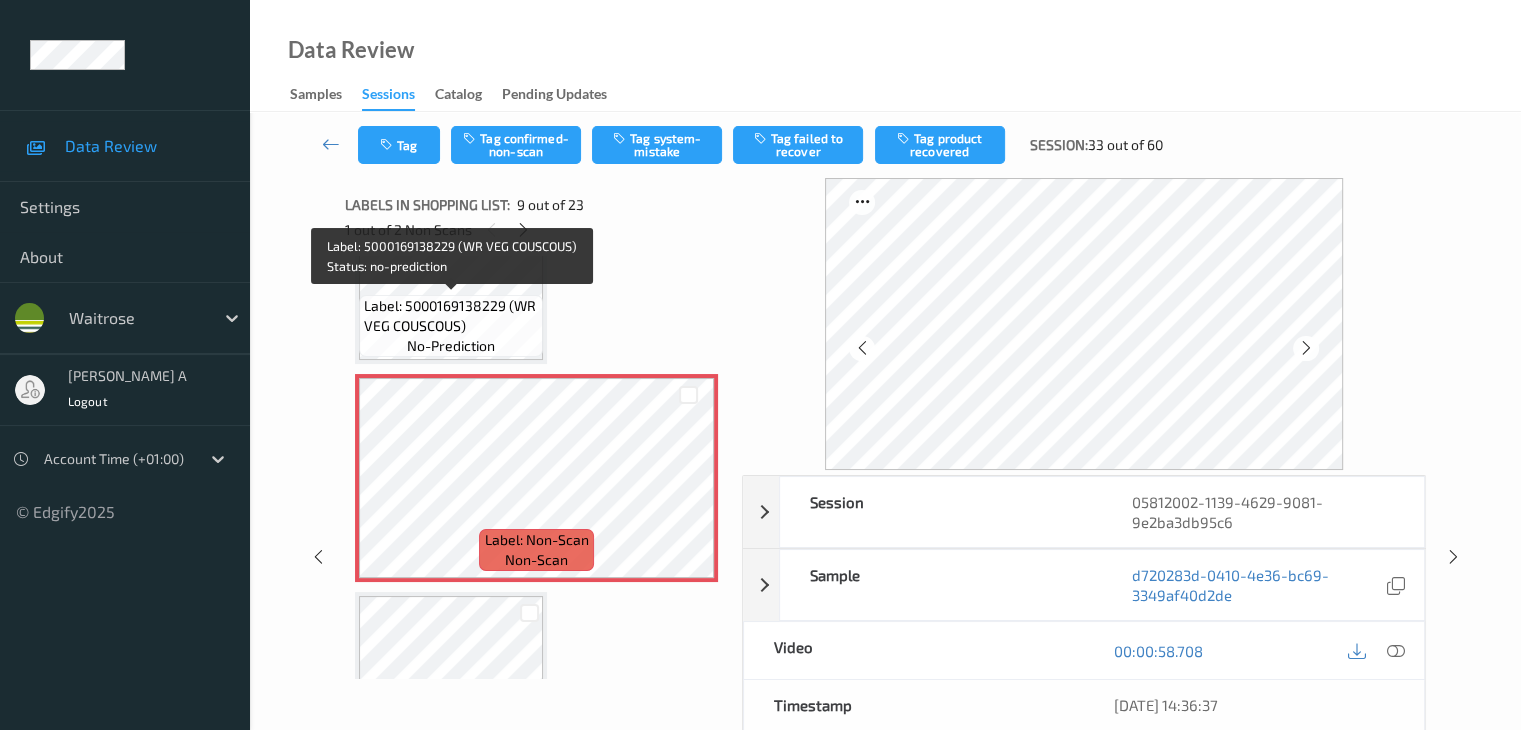 click on "Label: 5000169138229 (WR VEG COUSCOUS)" at bounding box center (451, 316) 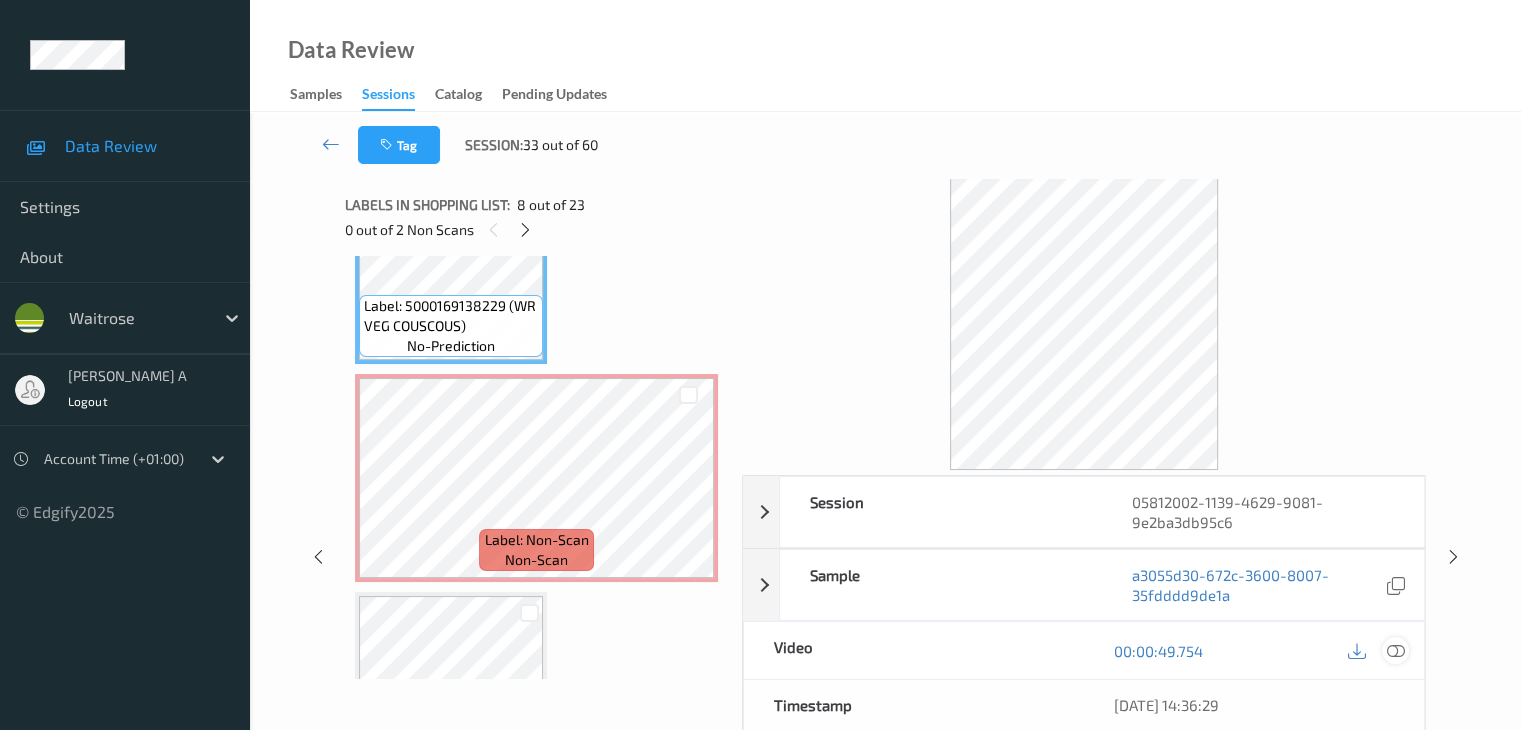 click at bounding box center [1395, 651] 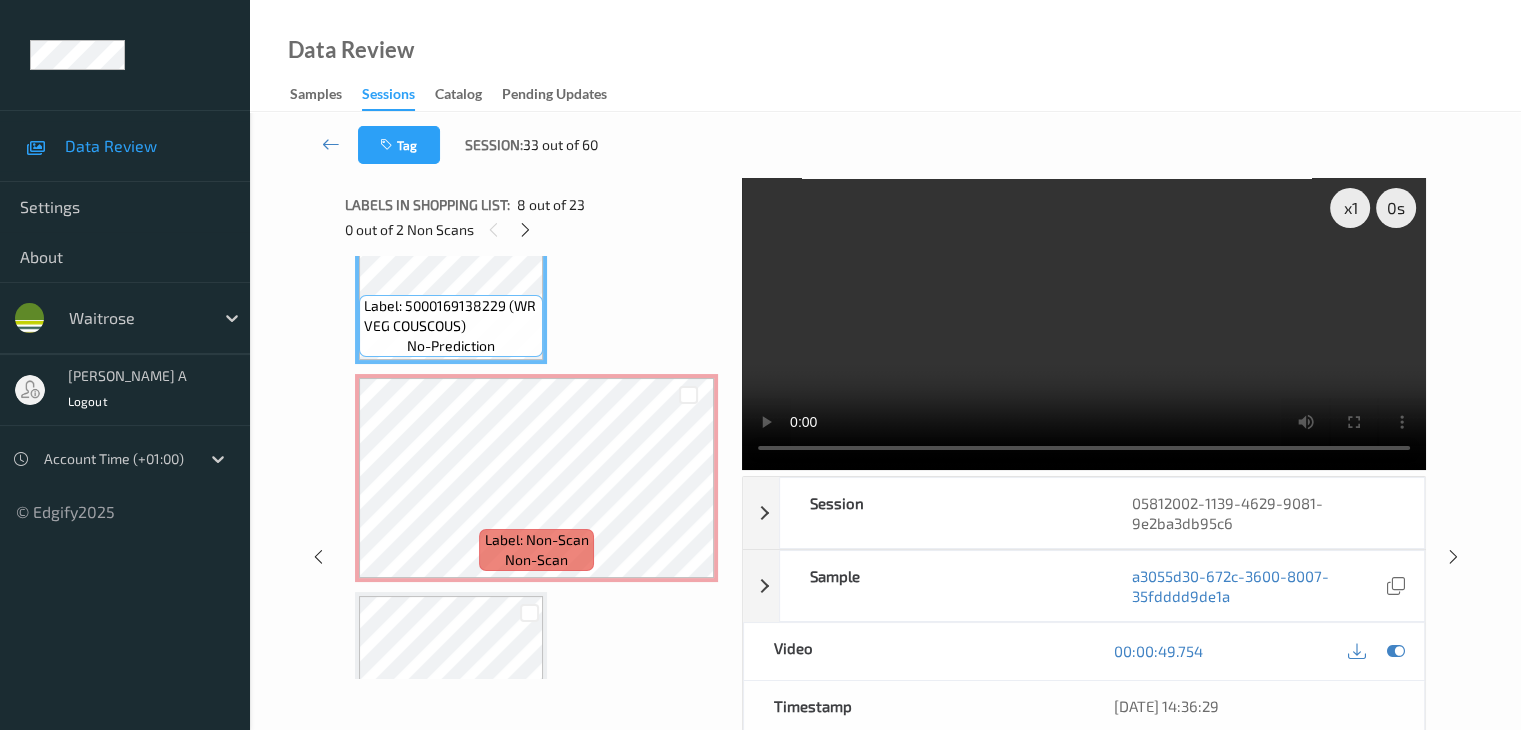 type 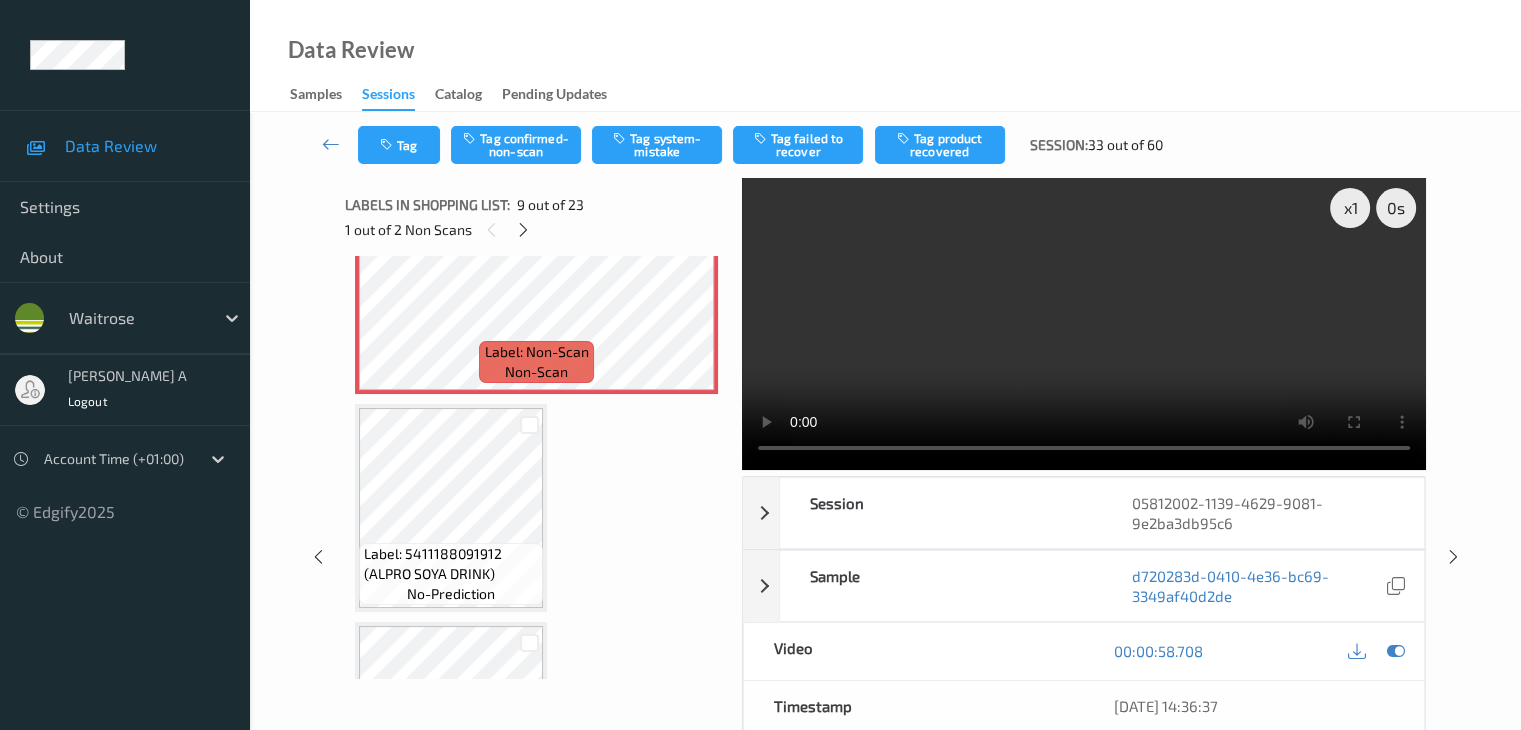 scroll, scrollTop: 1836, scrollLeft: 0, axis: vertical 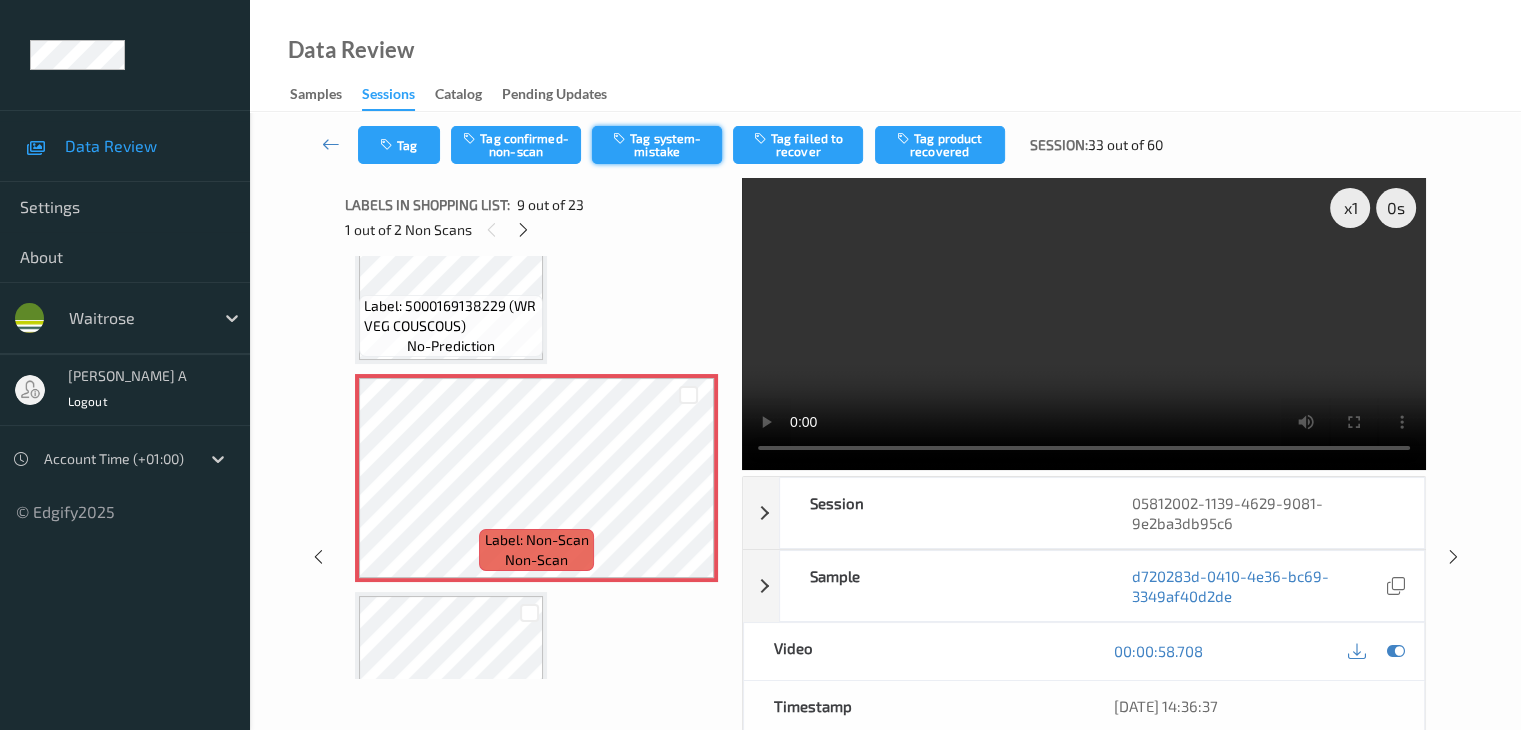 click on "Tag   system-mistake" at bounding box center (657, 145) 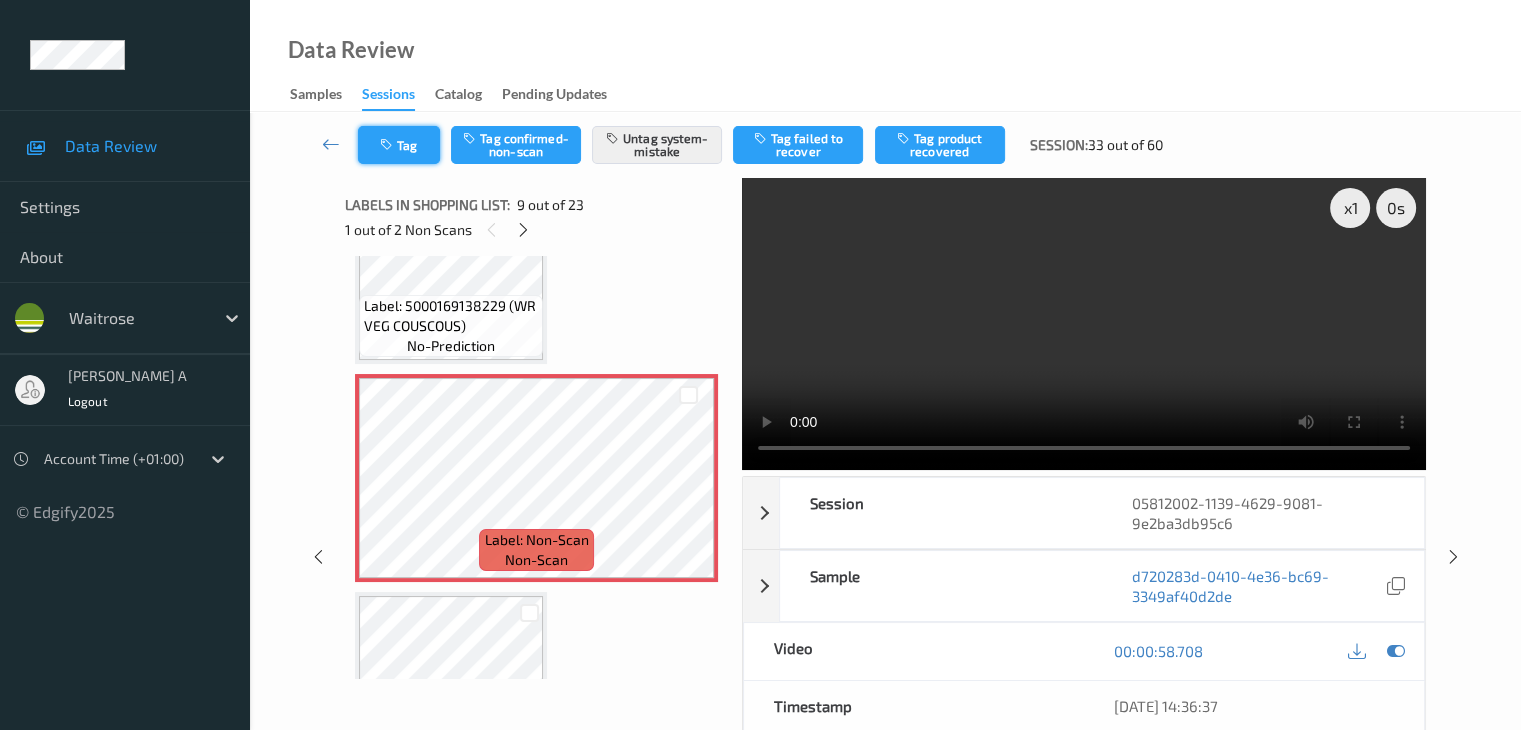 click on "Tag" at bounding box center (399, 145) 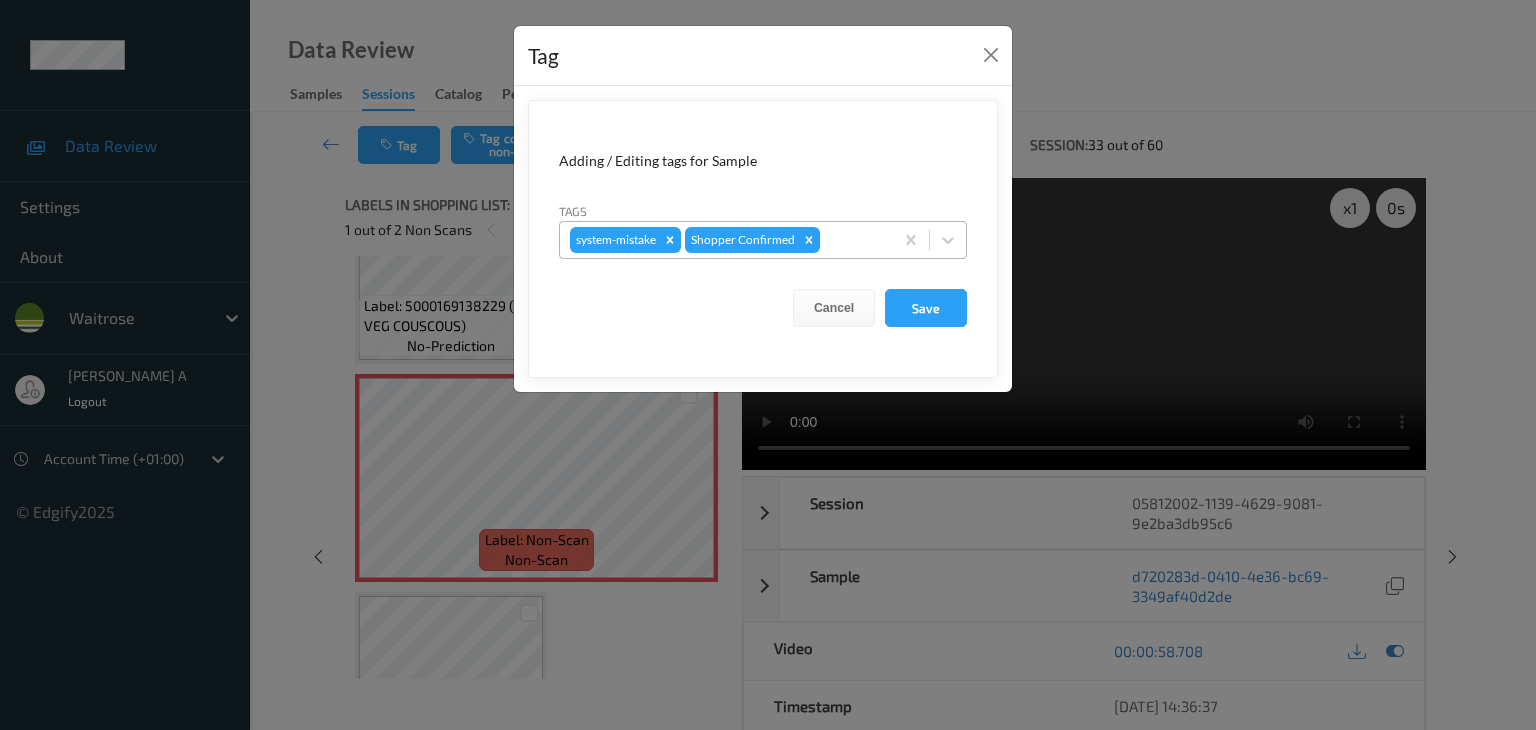 click at bounding box center (853, 240) 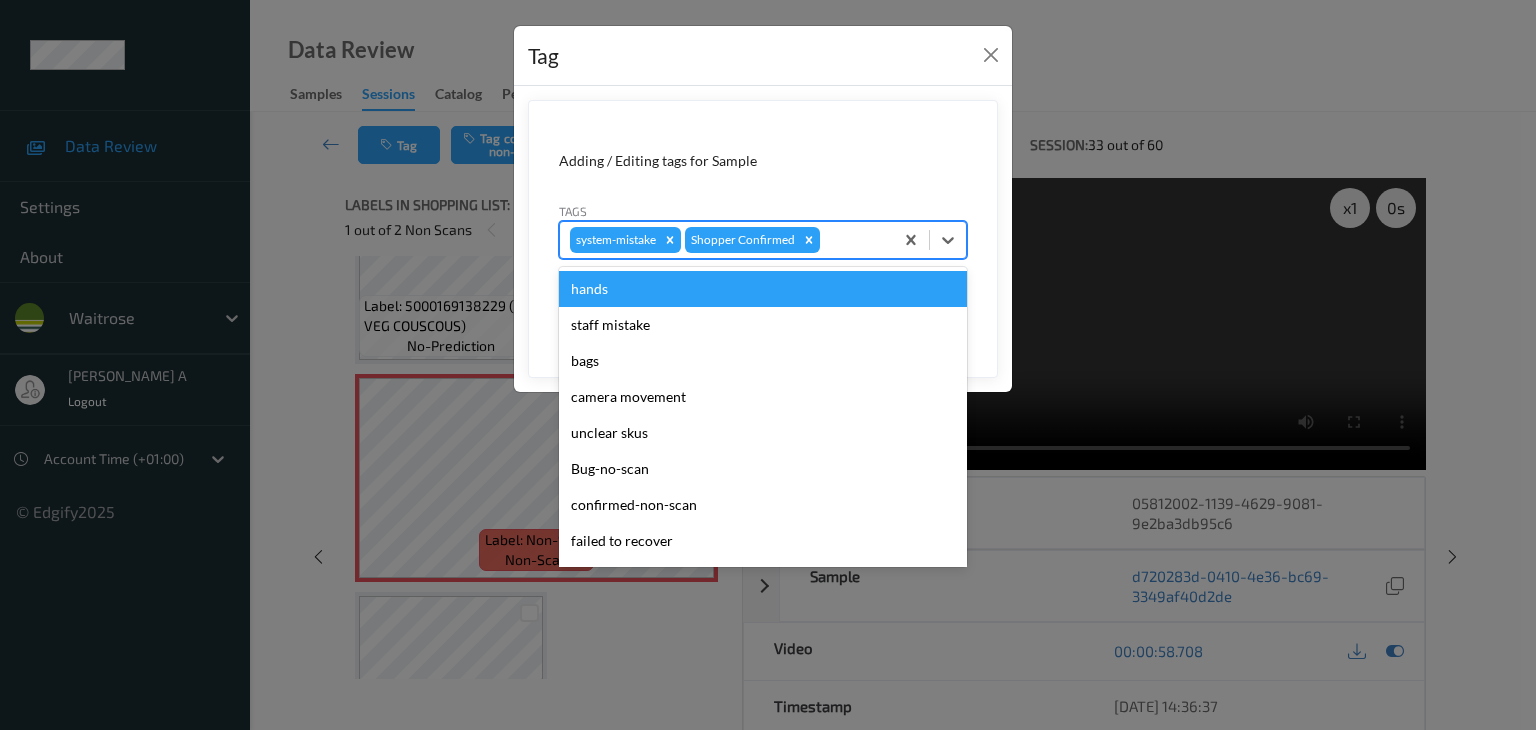 type on "u" 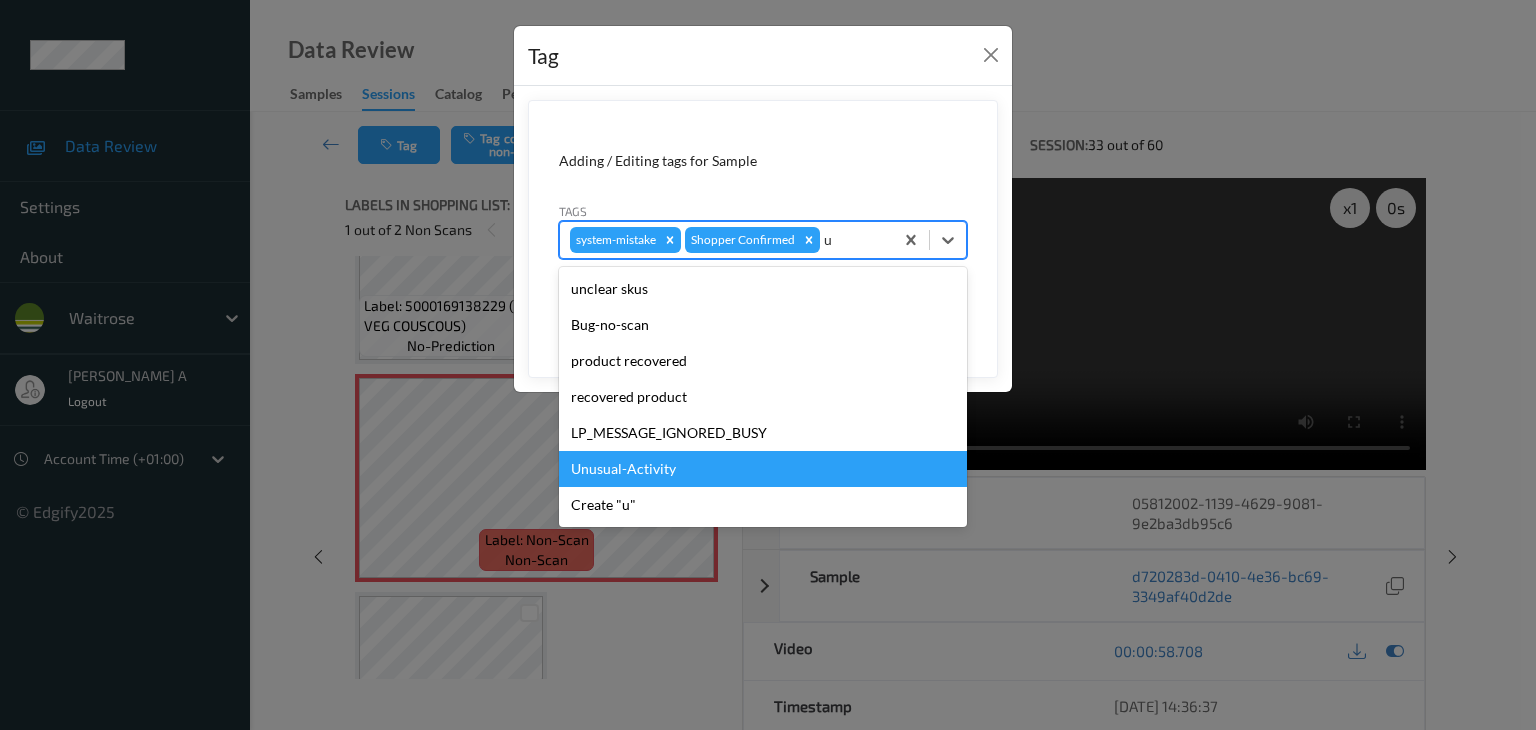 click on "Unusual-Activity" at bounding box center (763, 469) 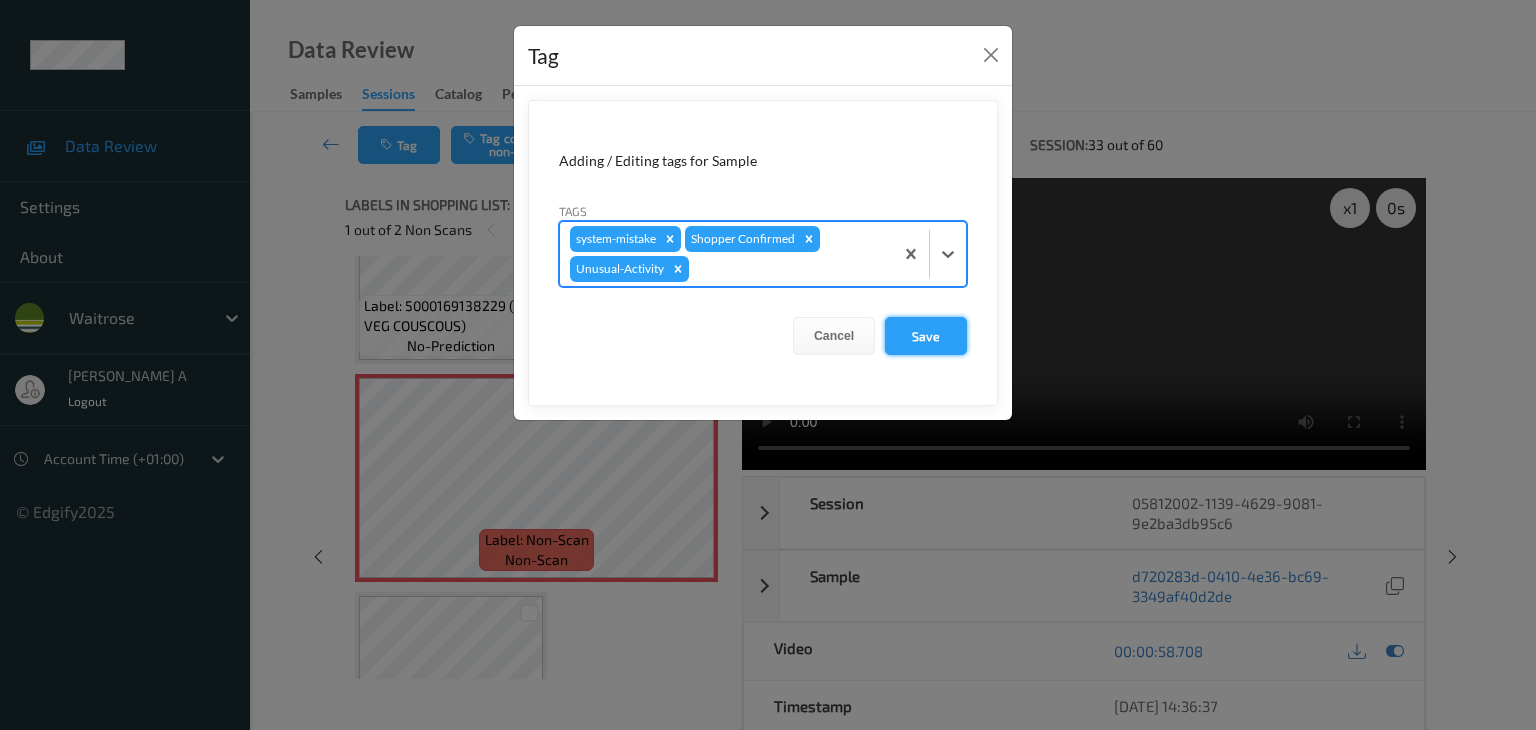click on "Save" at bounding box center (926, 336) 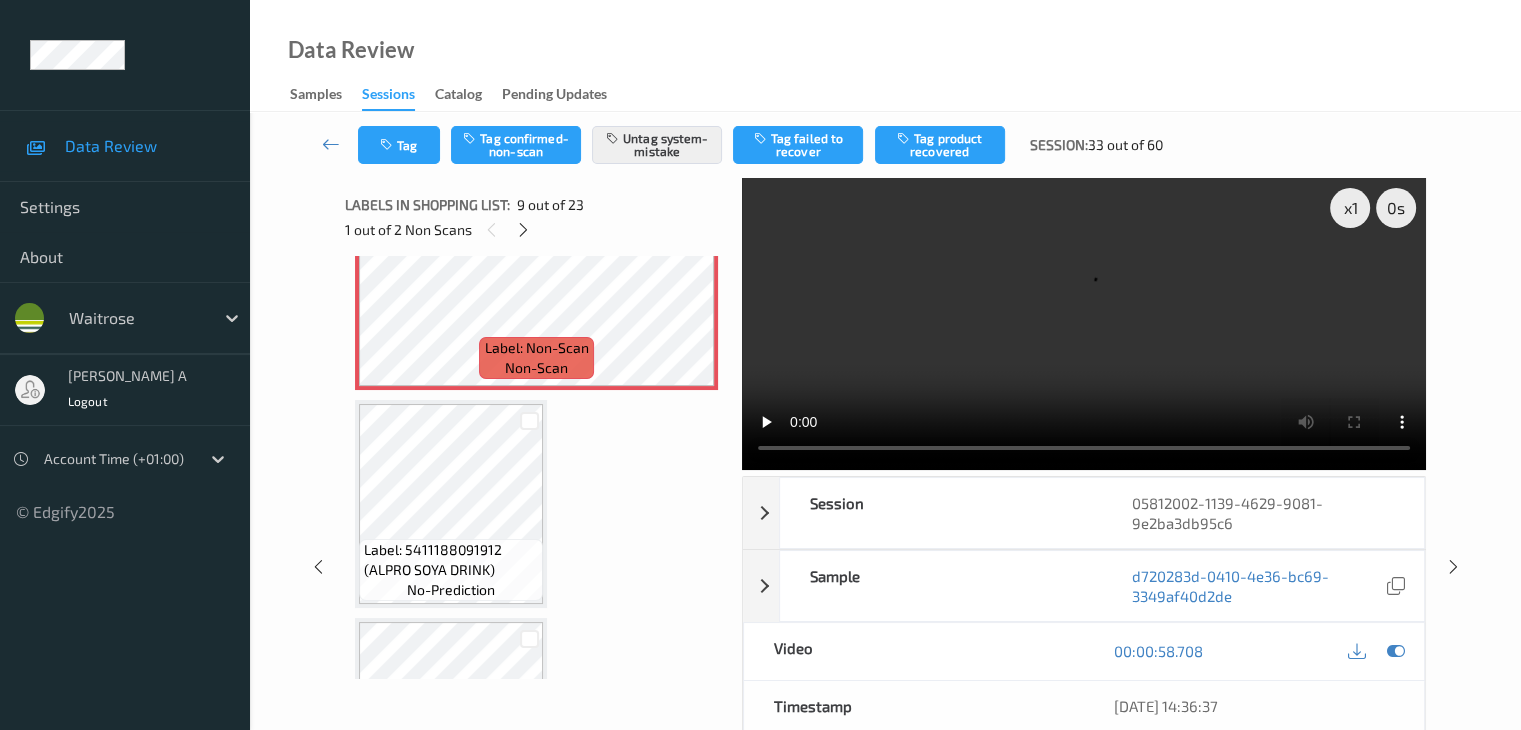 scroll, scrollTop: 1836, scrollLeft: 0, axis: vertical 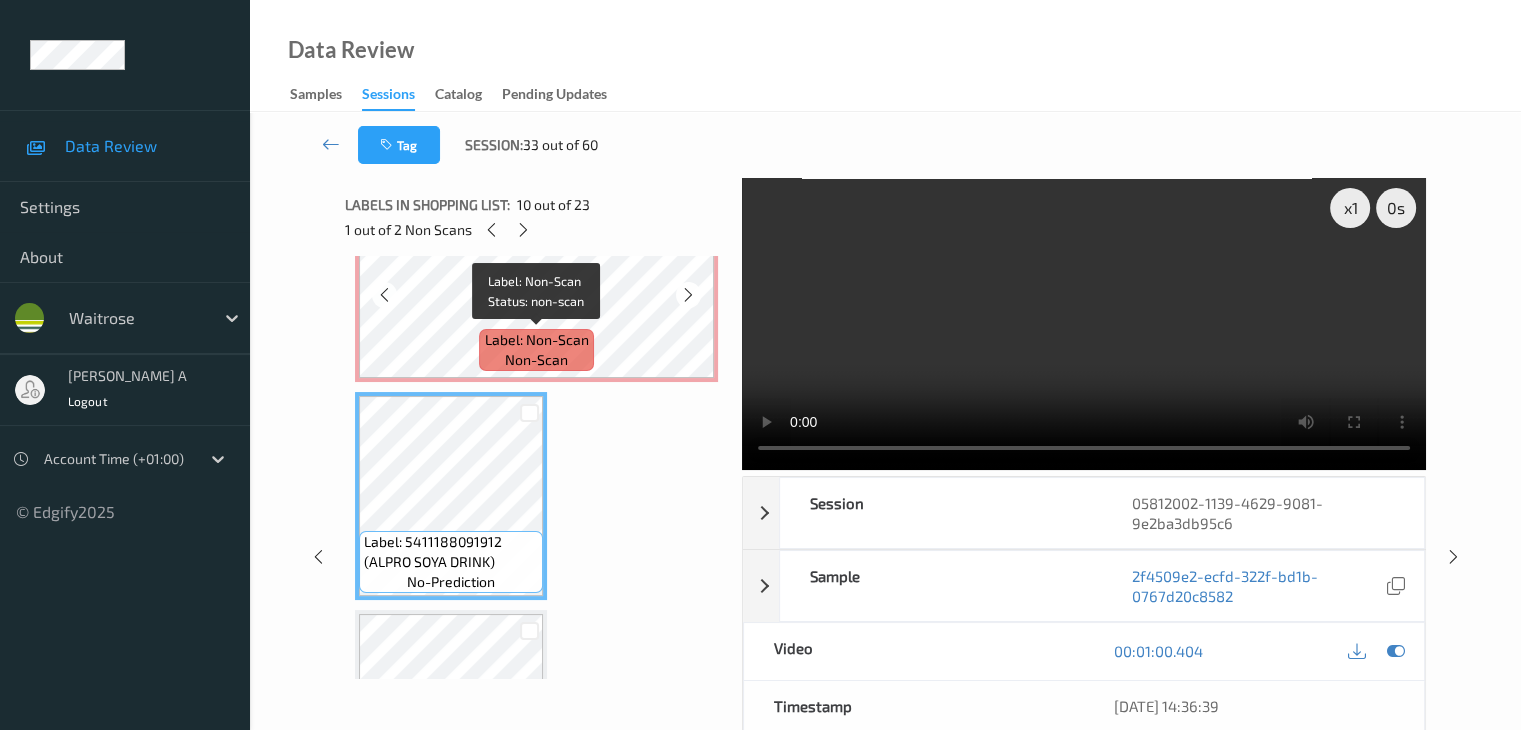 click on "Label: Non-Scan" at bounding box center [537, 340] 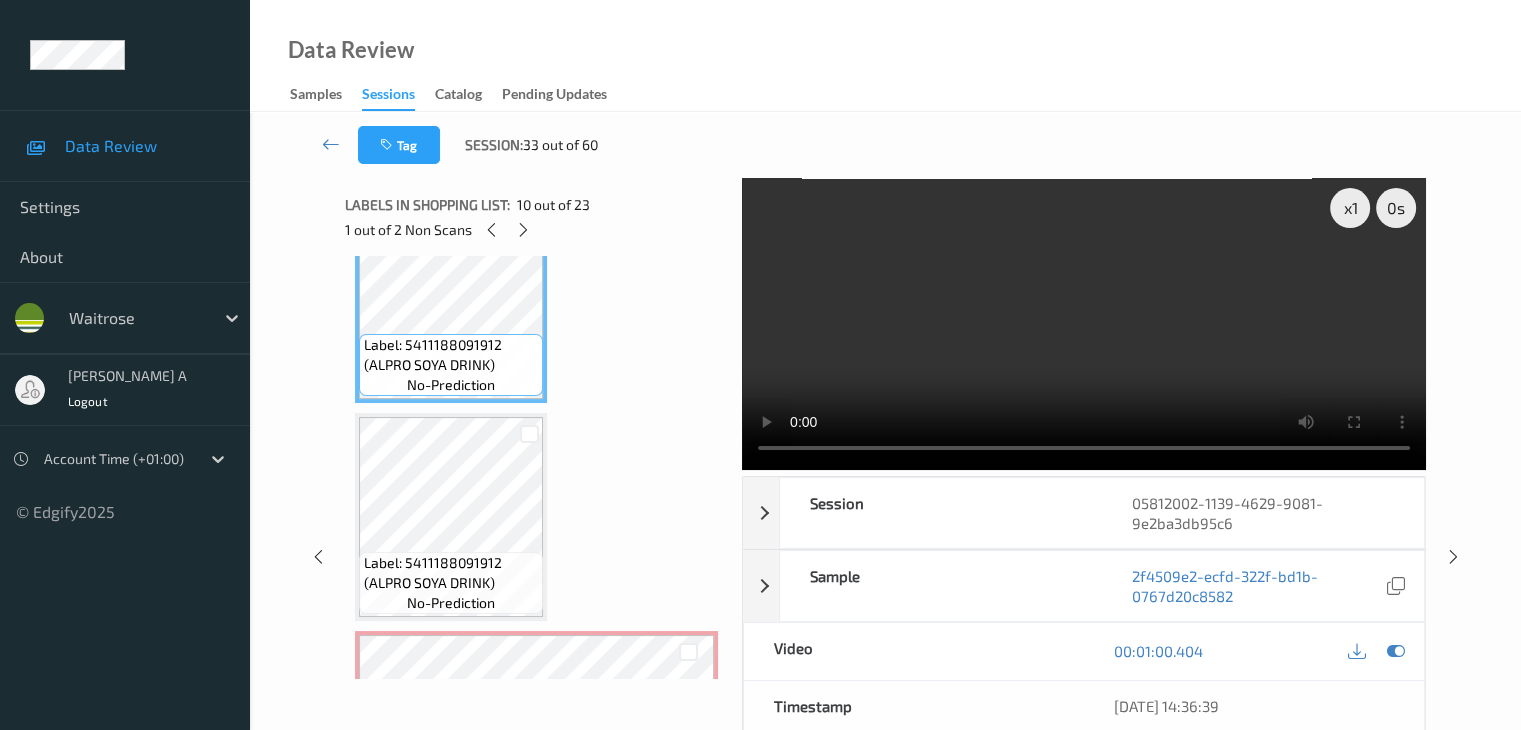 scroll, scrollTop: 2036, scrollLeft: 0, axis: vertical 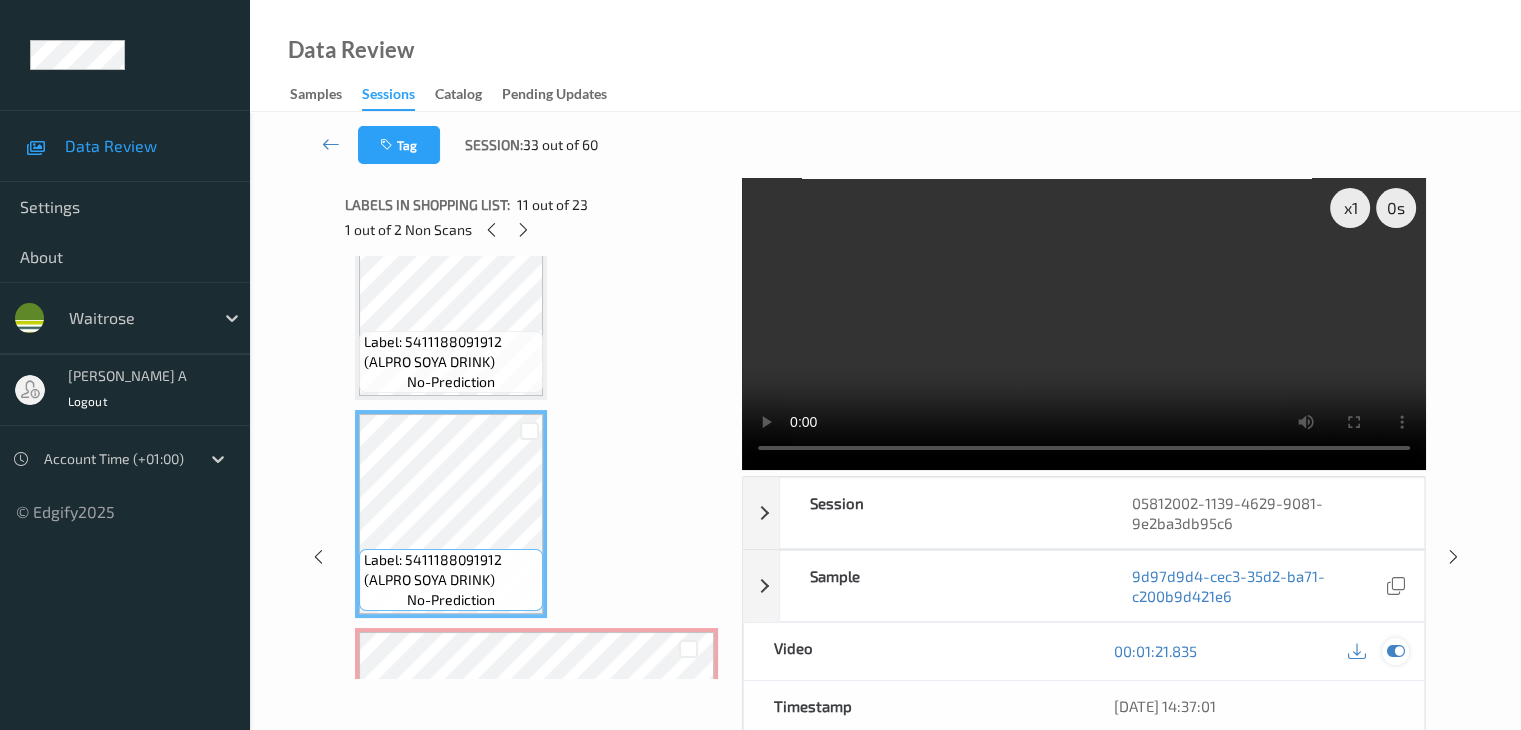 click at bounding box center (1395, 651) 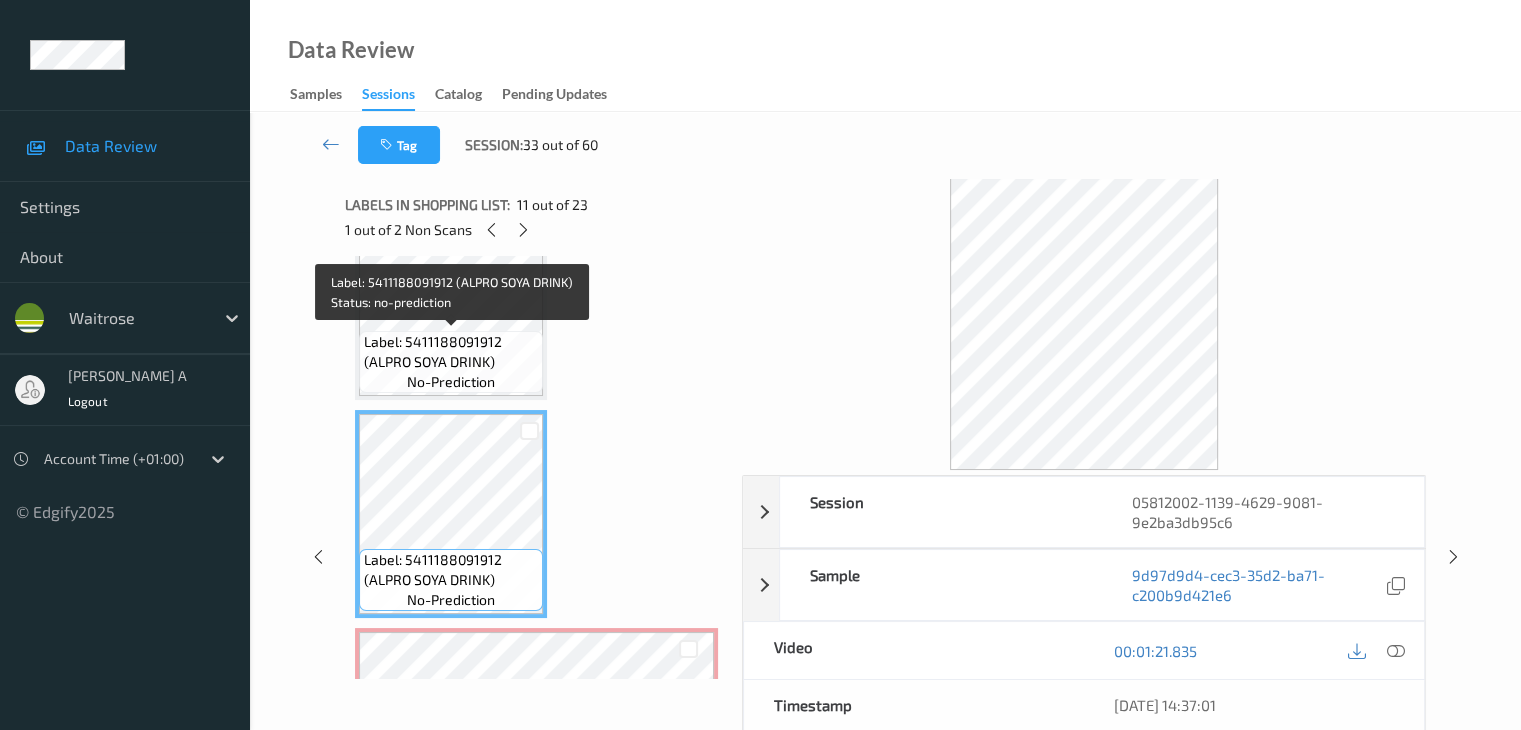 click on "Label: 5411188091912 (ALPRO SOYA DRINK)" at bounding box center [451, 352] 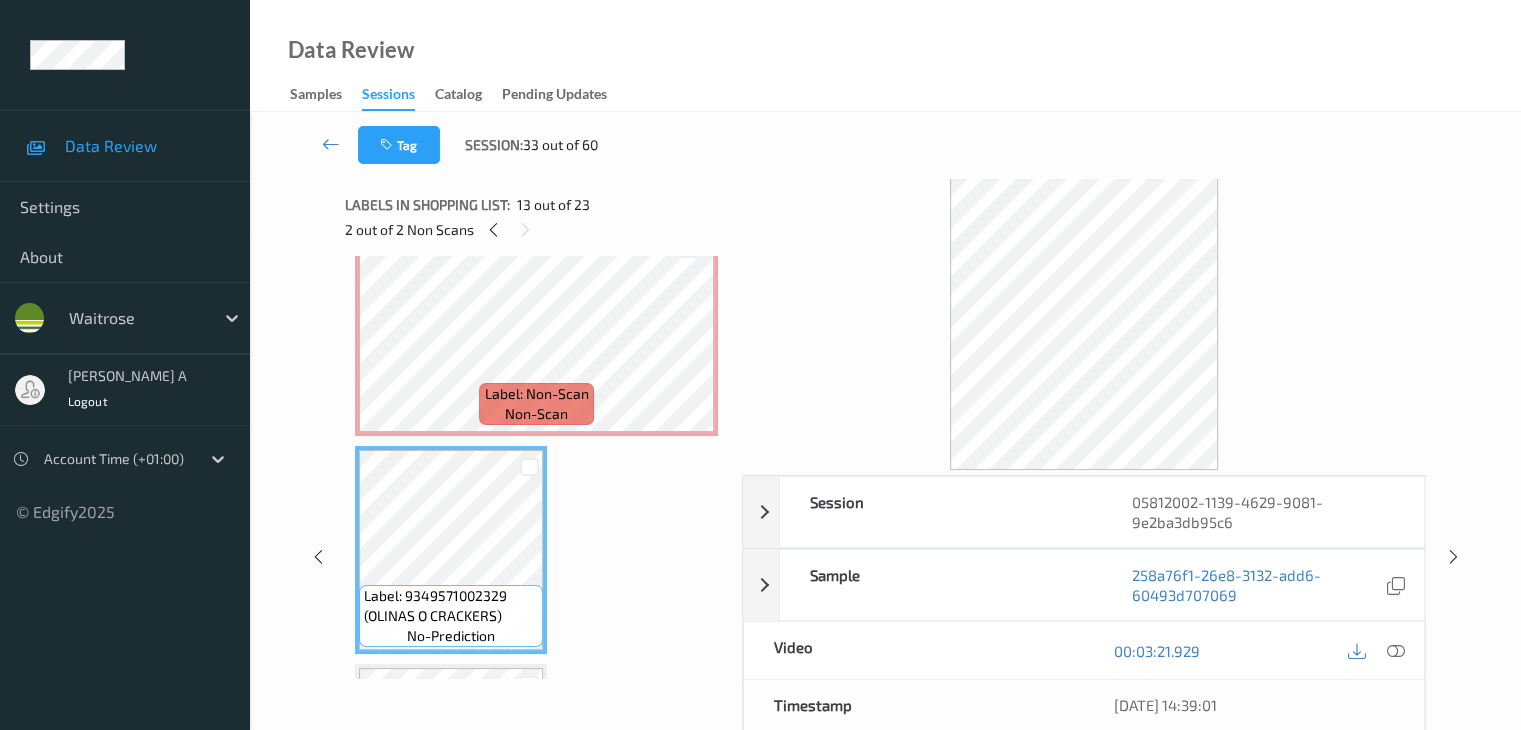 scroll, scrollTop: 2436, scrollLeft: 0, axis: vertical 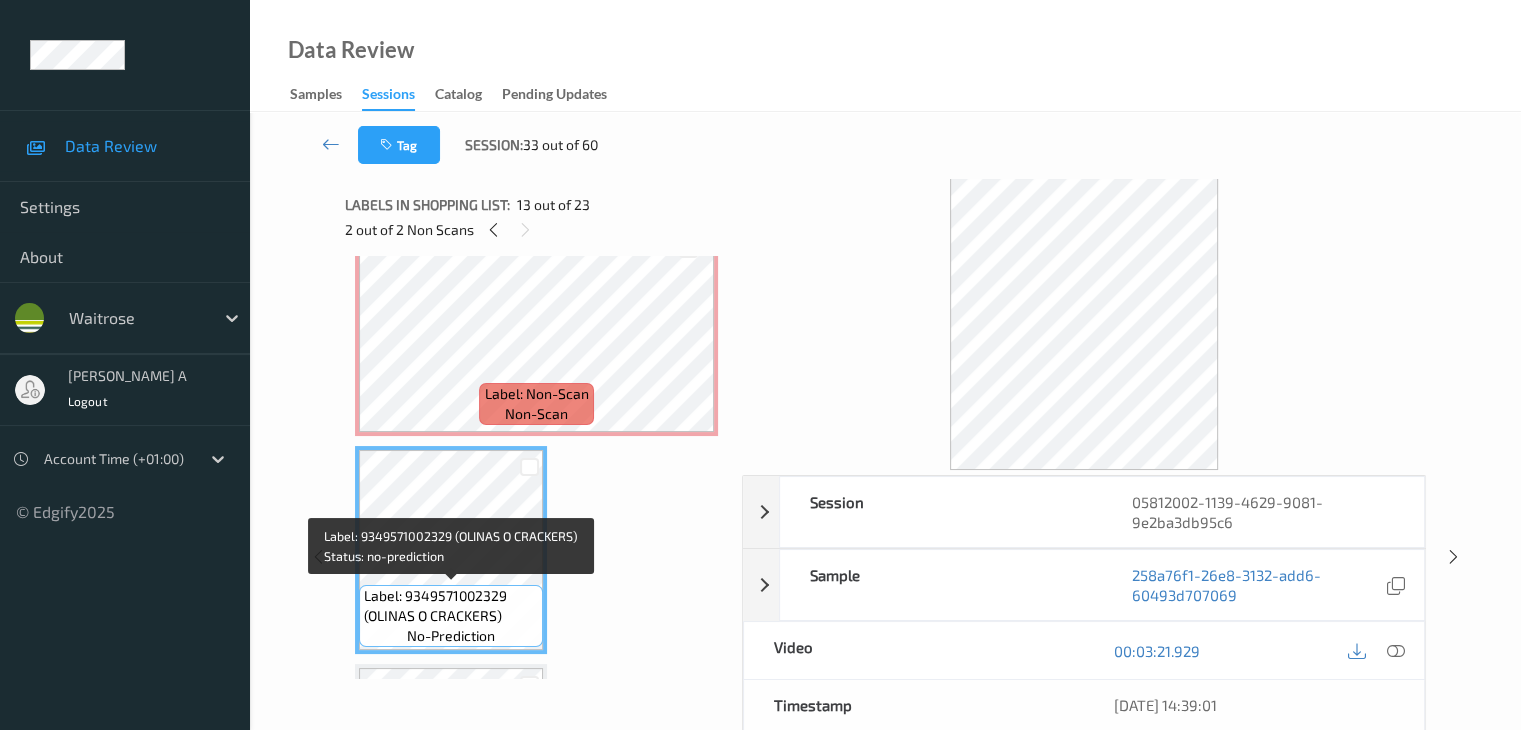 click on "Label: 9349571002329 (OLINAS O CRACKERS)" at bounding box center [451, 606] 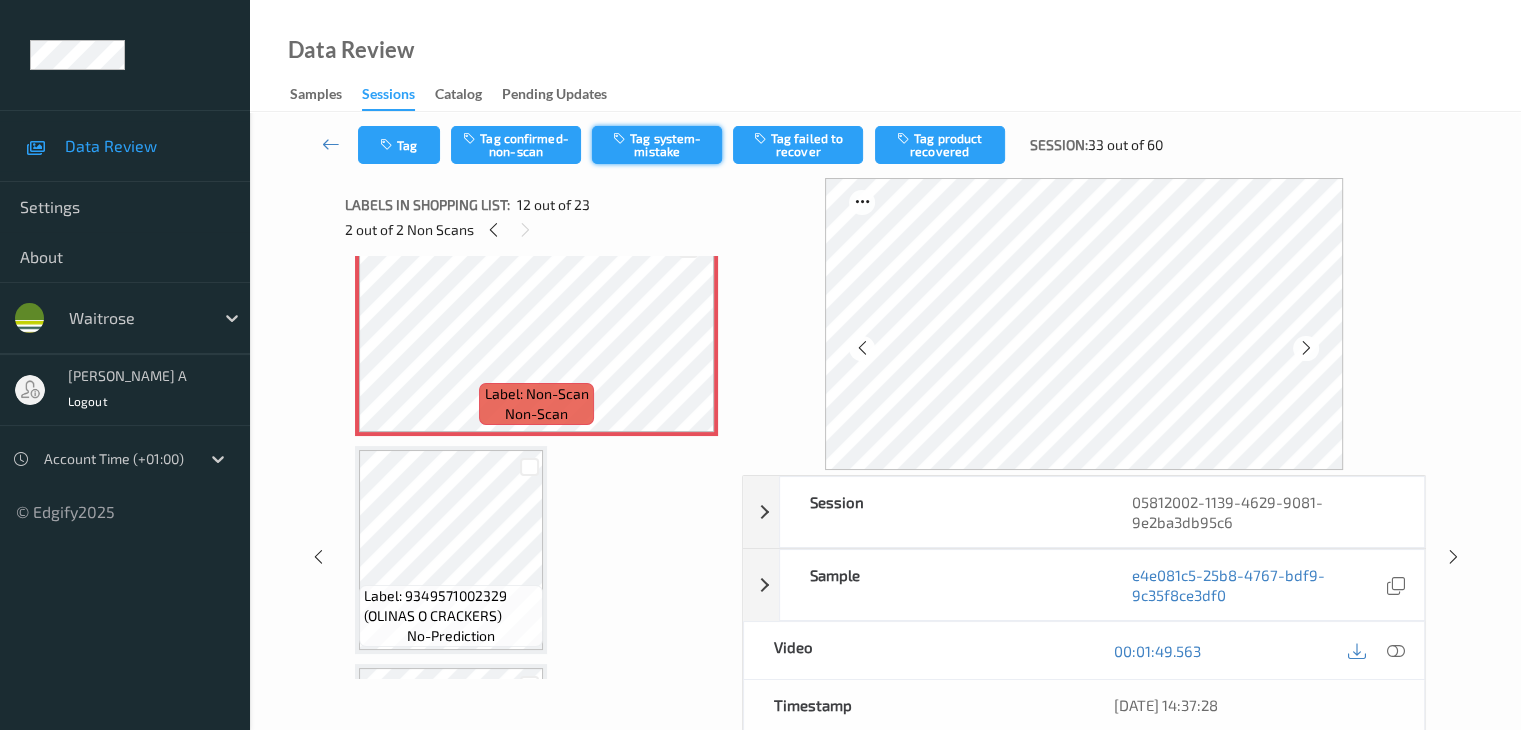 click on "Tag   system-mistake" at bounding box center [657, 145] 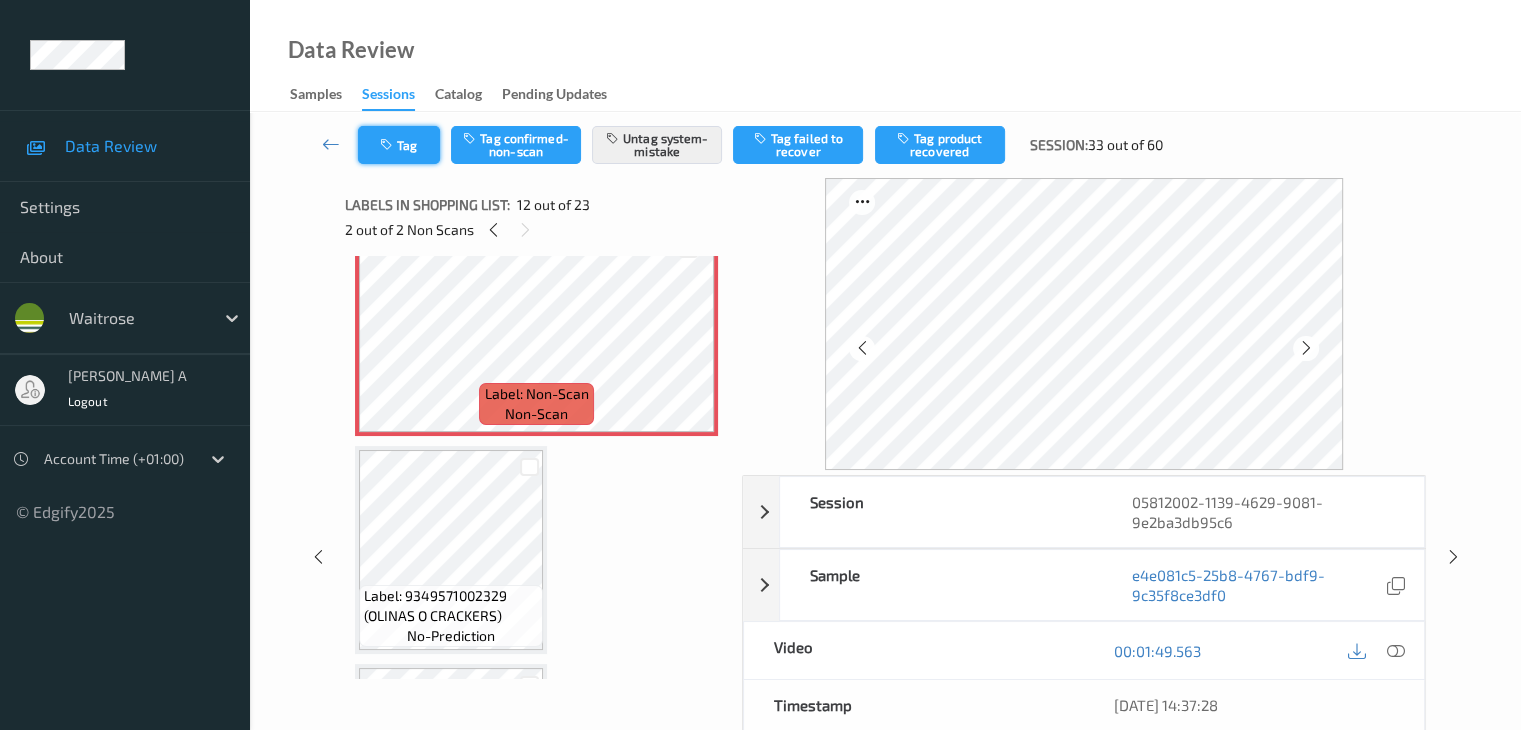 click on "Tag" at bounding box center [399, 145] 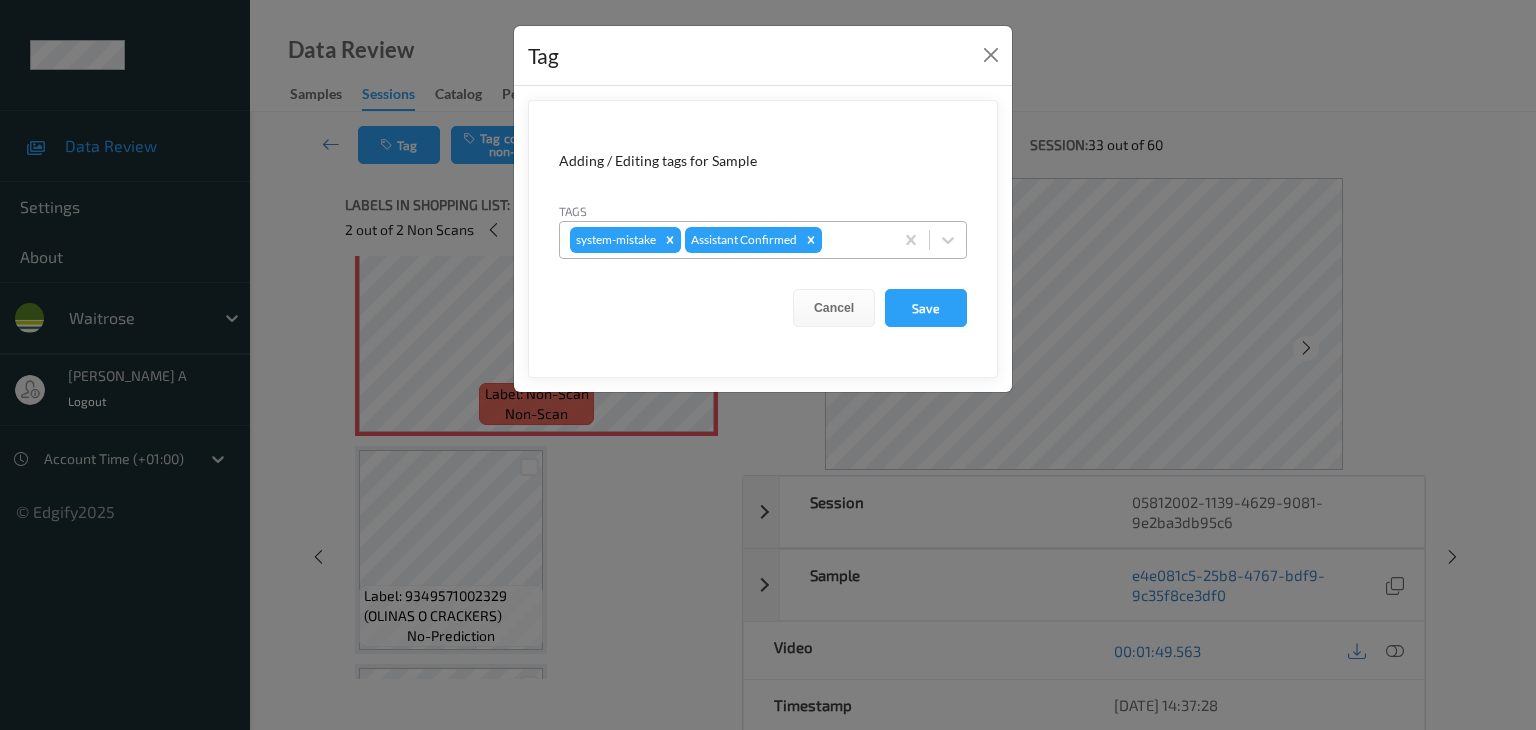 click at bounding box center [854, 240] 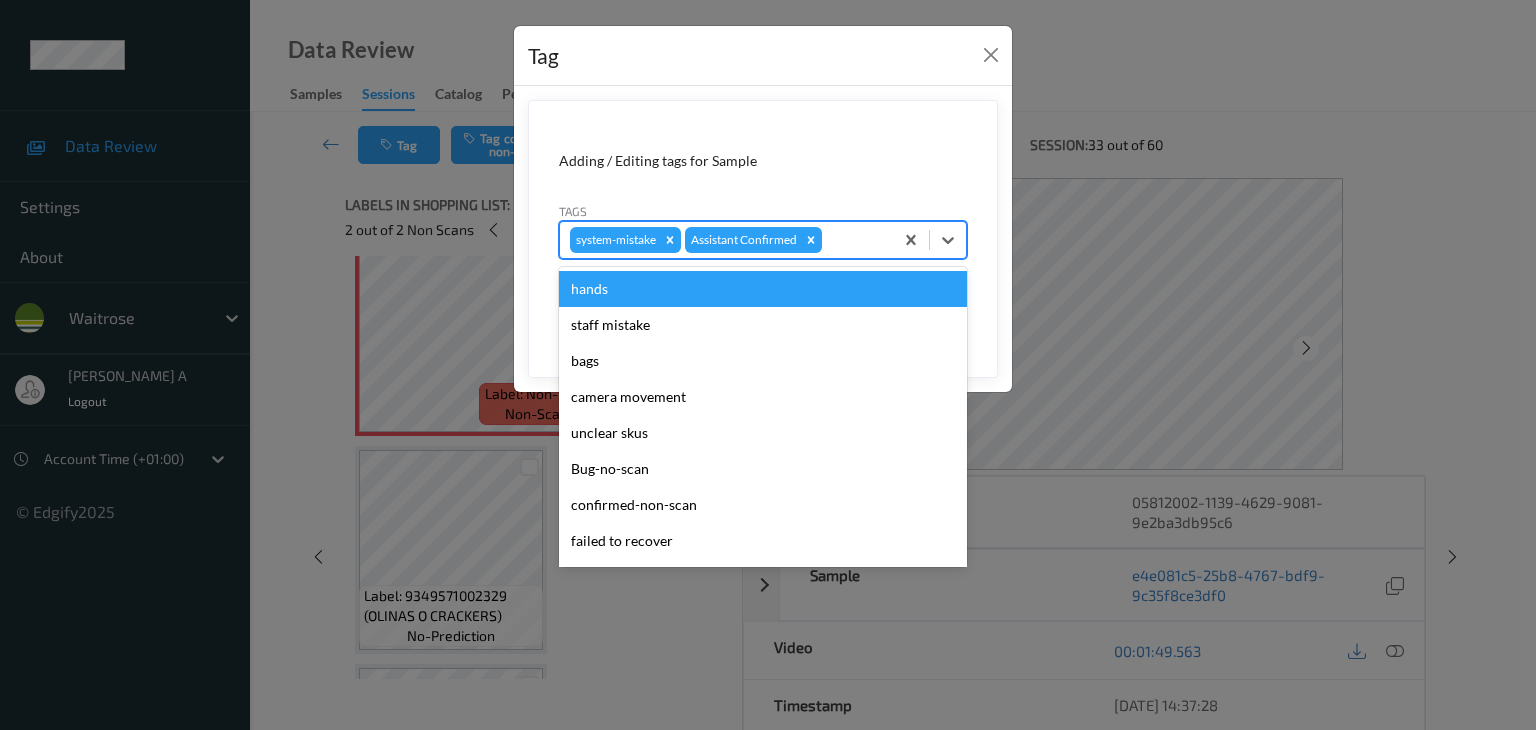 type on "u" 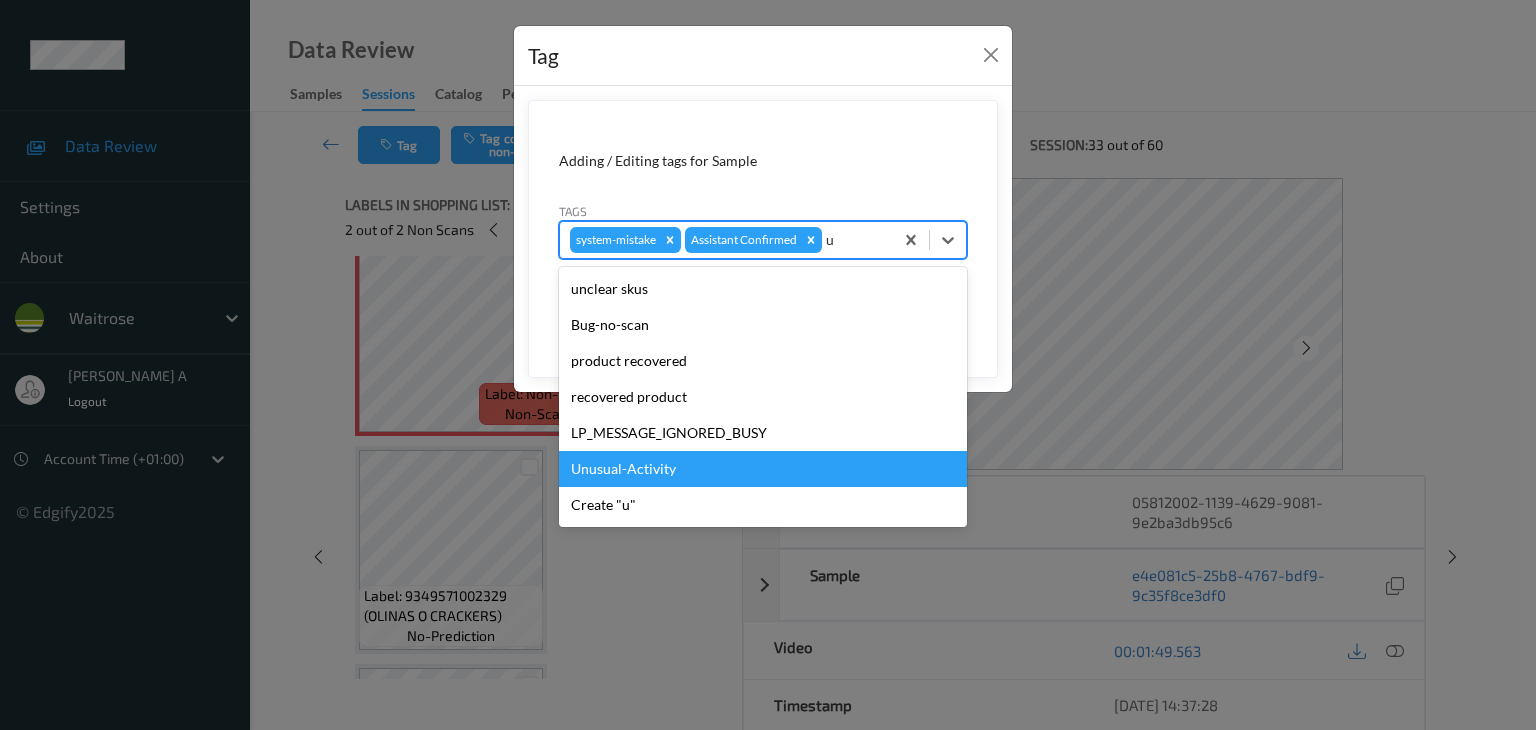 click on "Unusual-Activity" at bounding box center [763, 469] 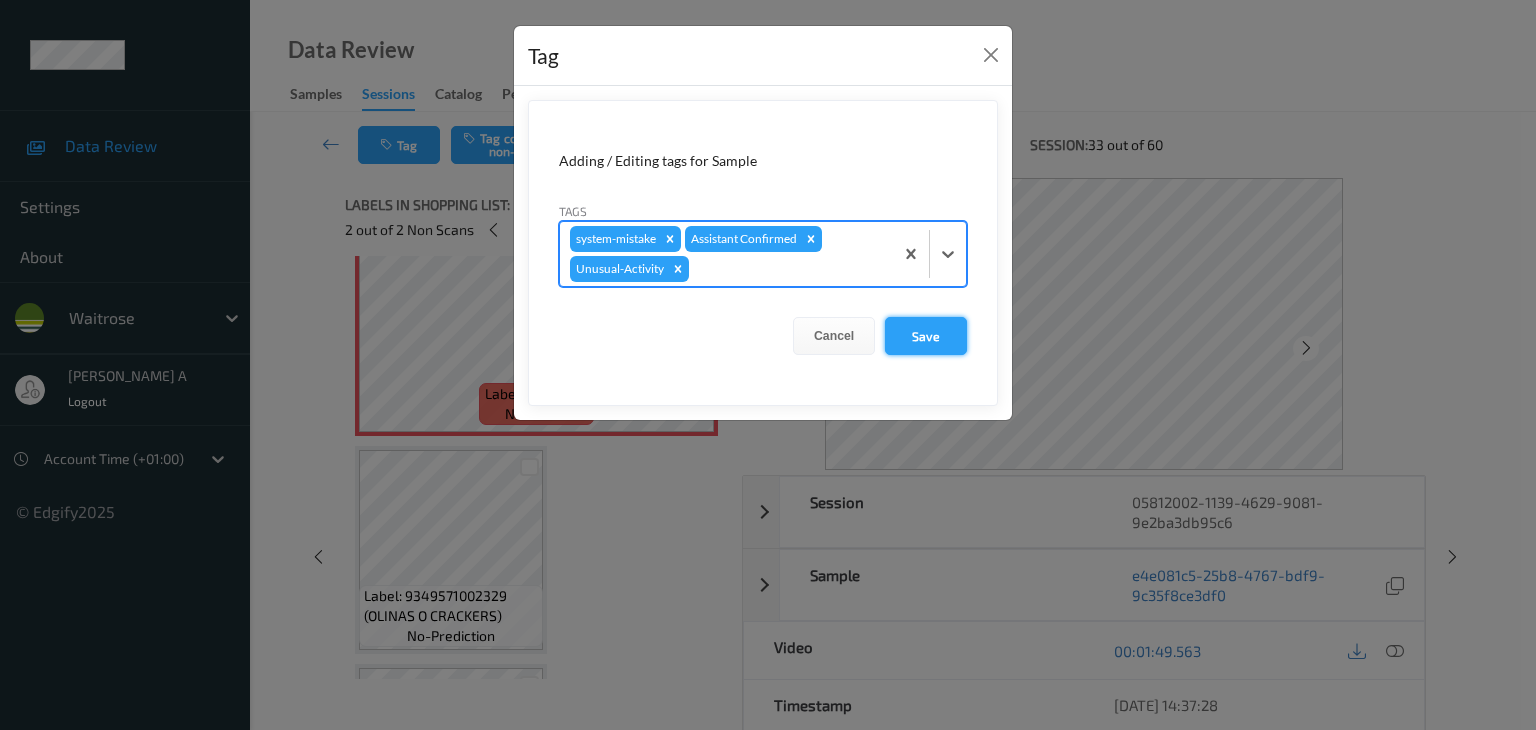 click on "Save" at bounding box center [926, 336] 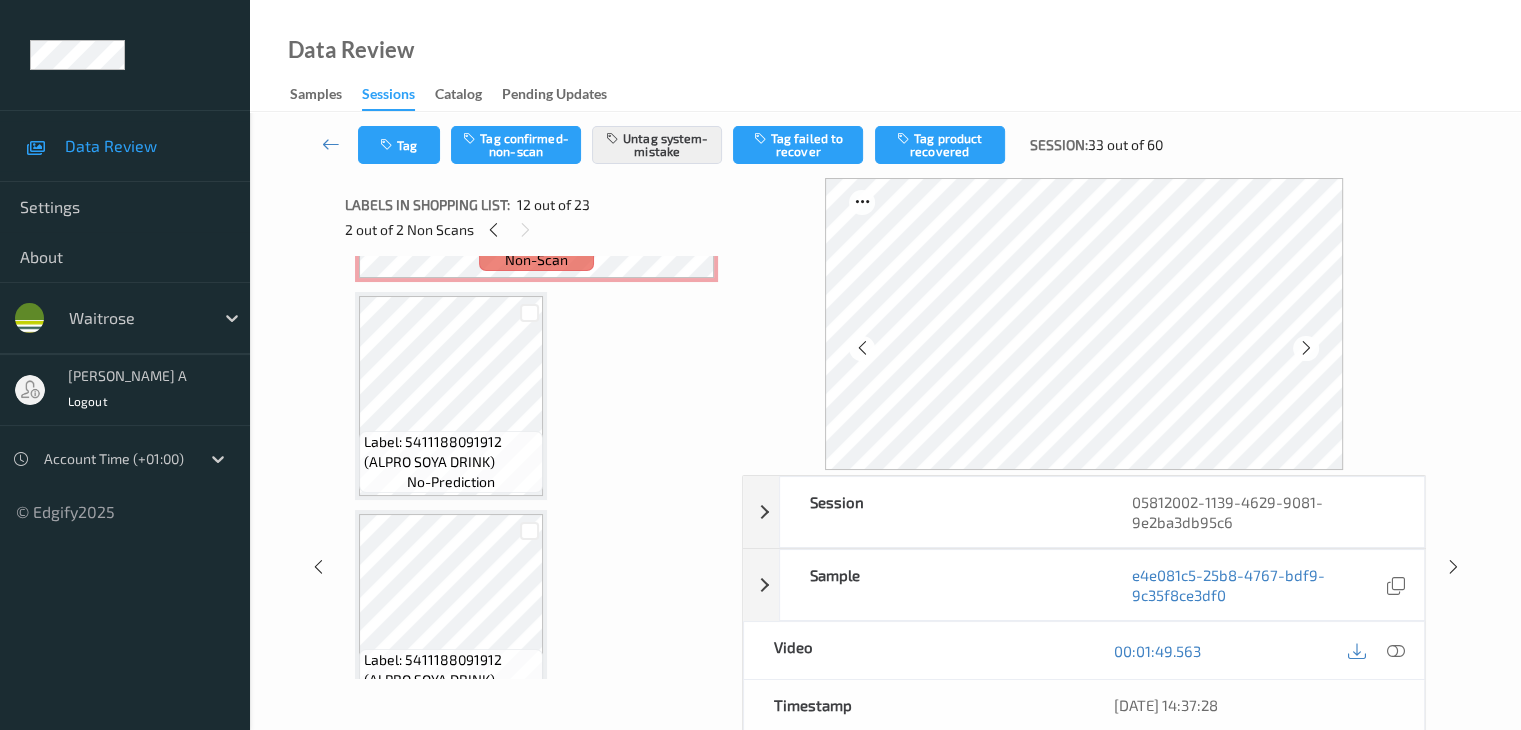 scroll, scrollTop: 1736, scrollLeft: 0, axis: vertical 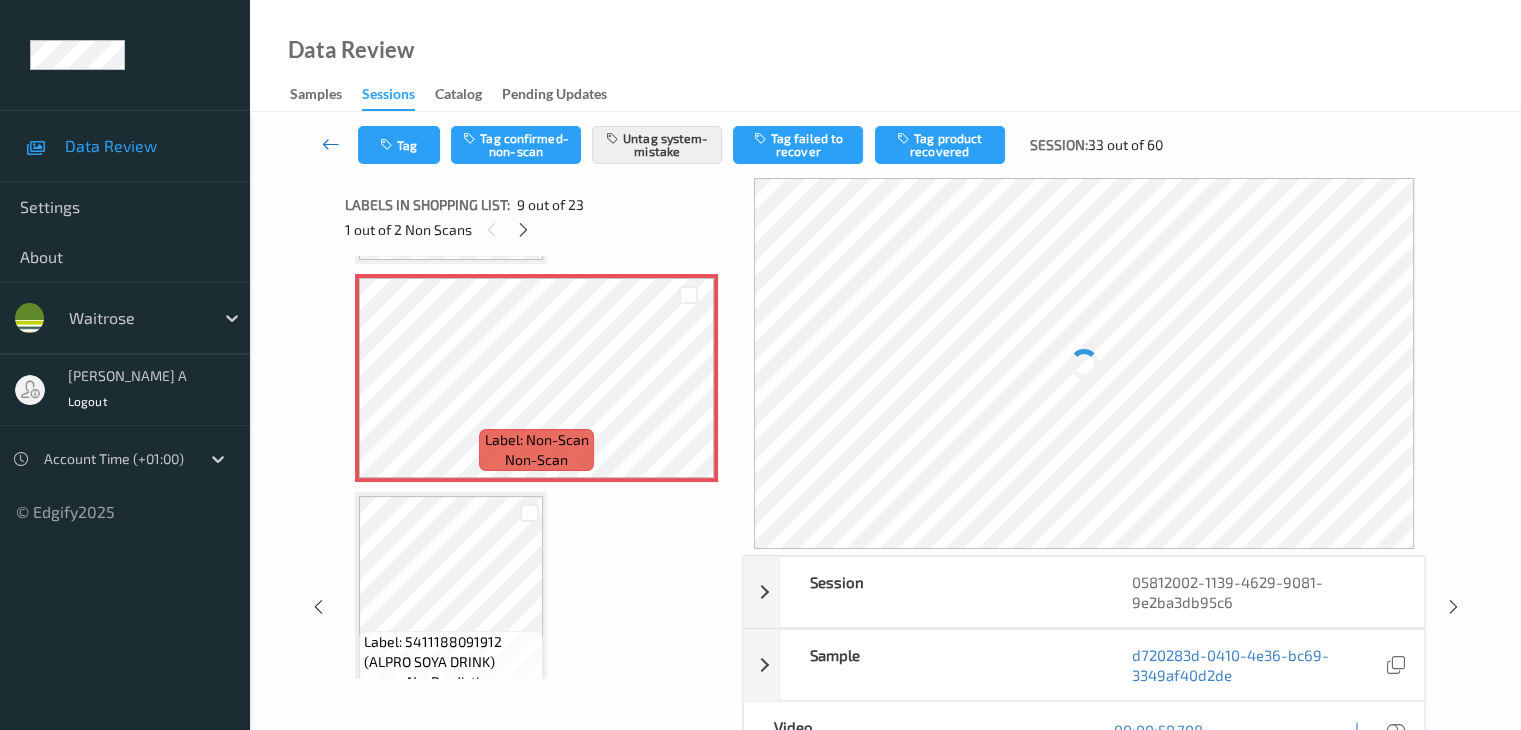 click at bounding box center [331, 144] 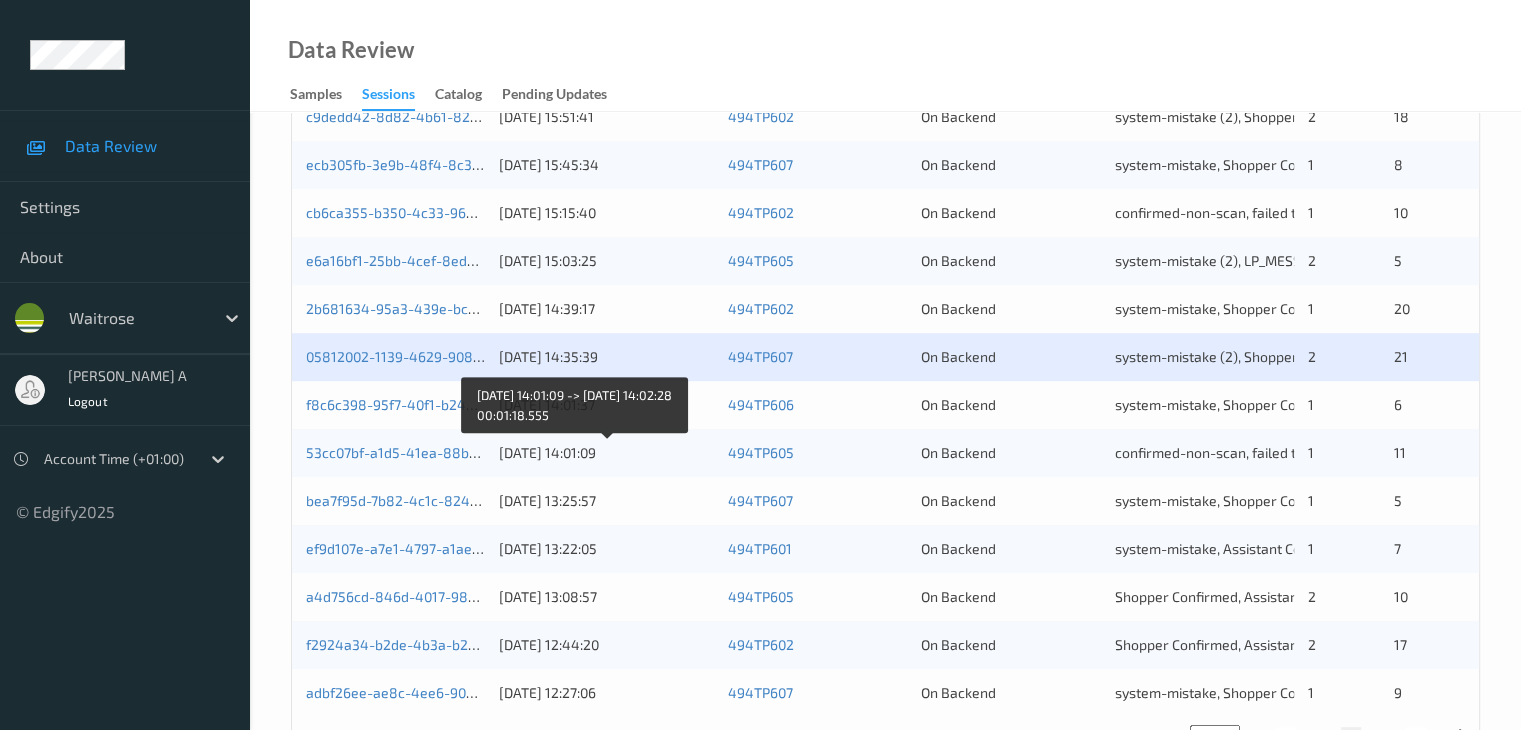 scroll, scrollTop: 900, scrollLeft: 0, axis: vertical 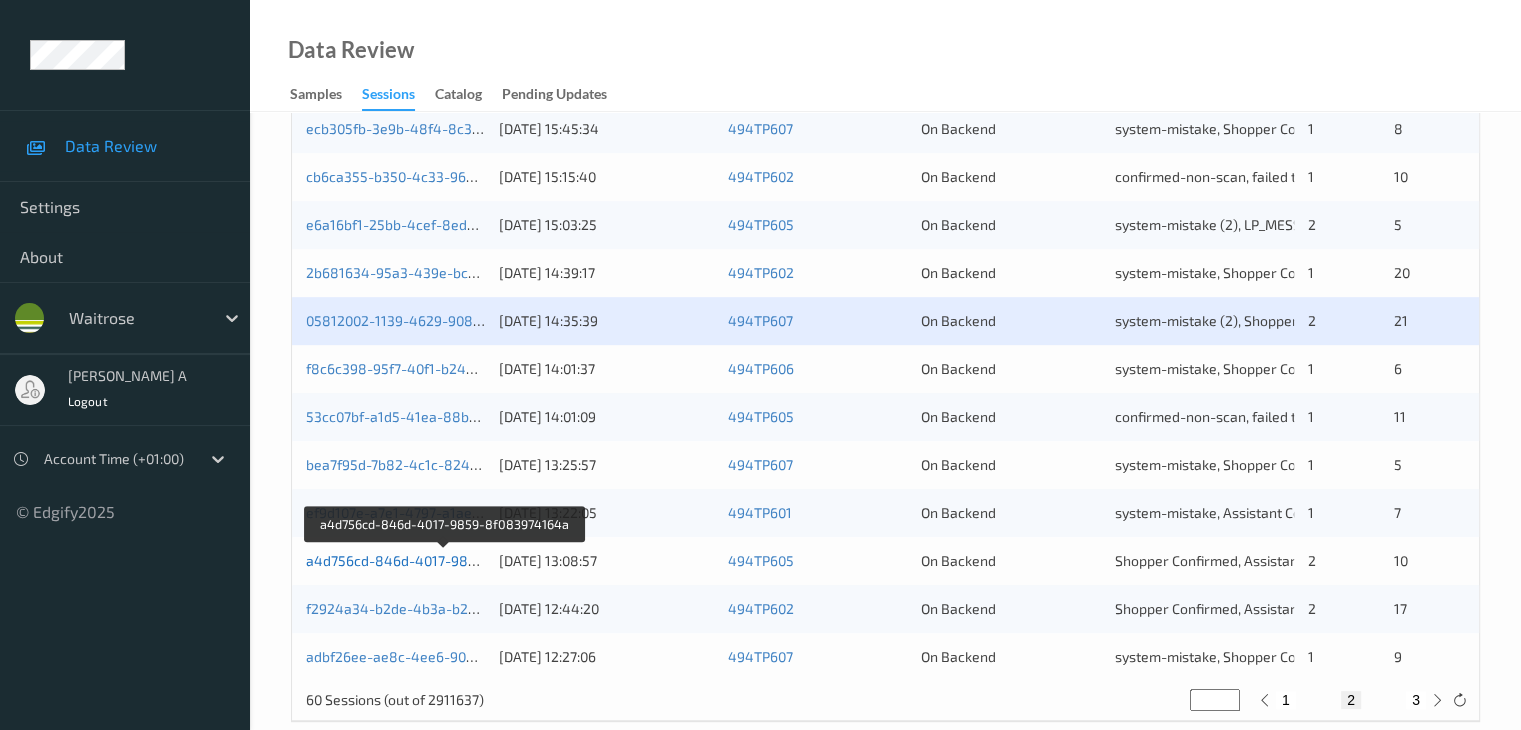 click on "a4d756cd-846d-4017-9859-8f083974164a" at bounding box center [445, 560] 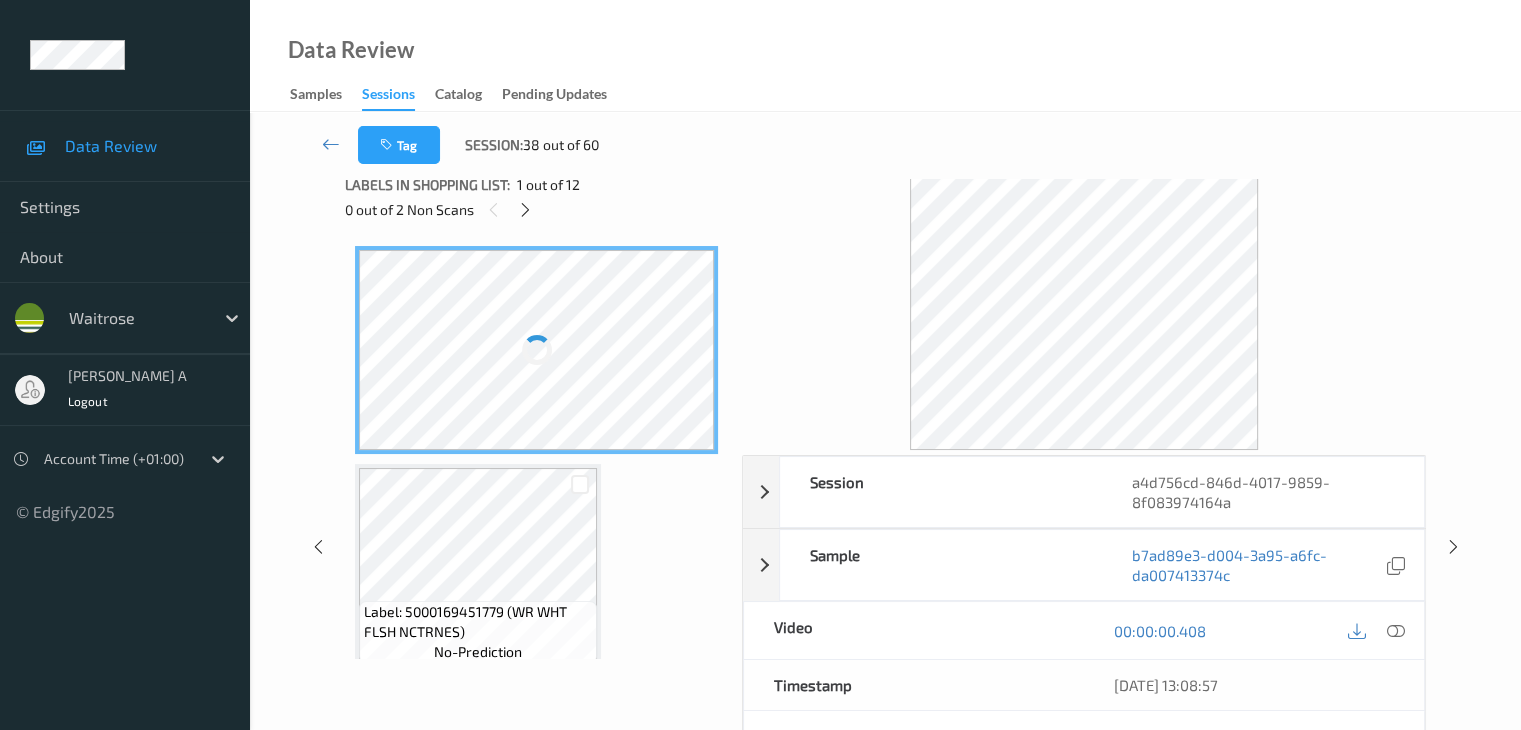 scroll, scrollTop: 0, scrollLeft: 0, axis: both 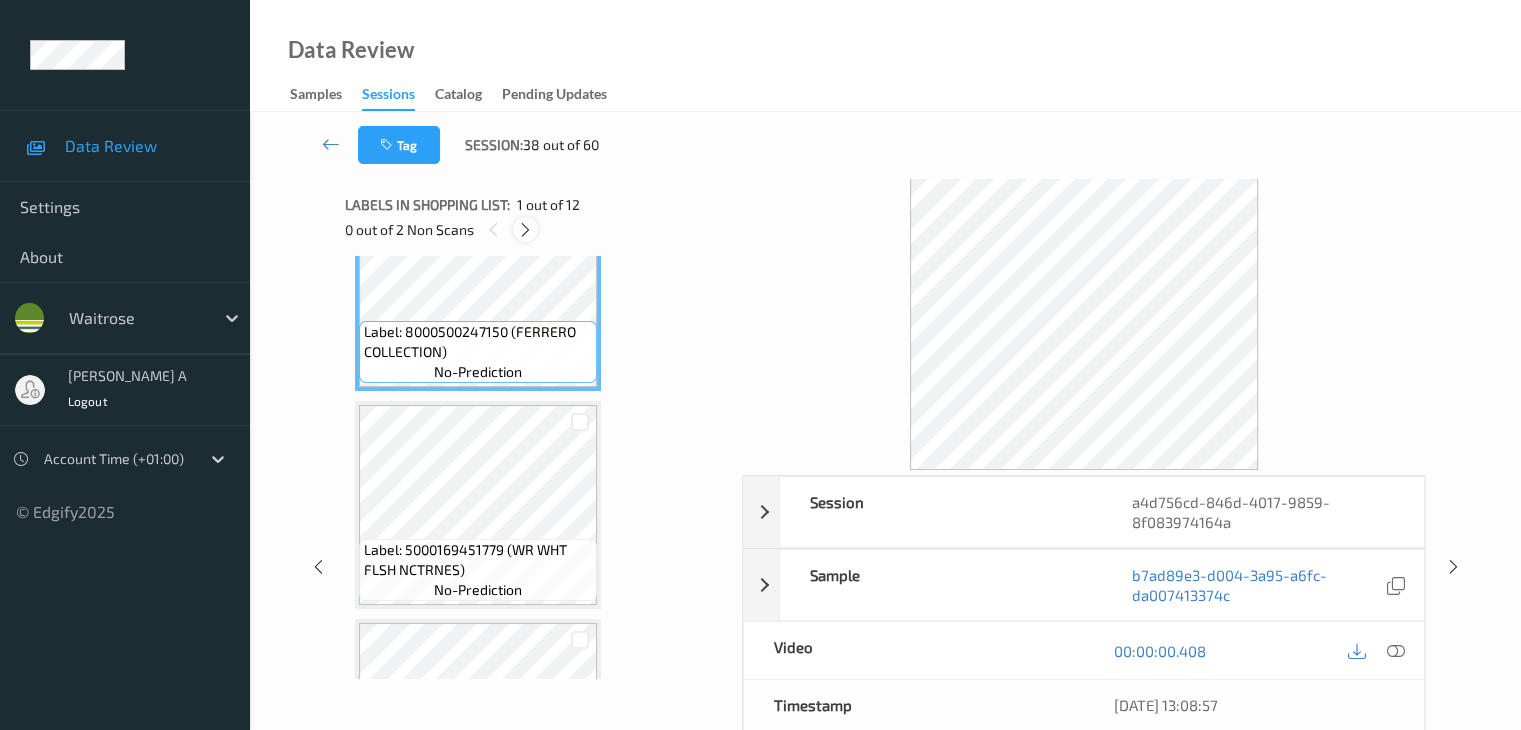 click at bounding box center (525, 229) 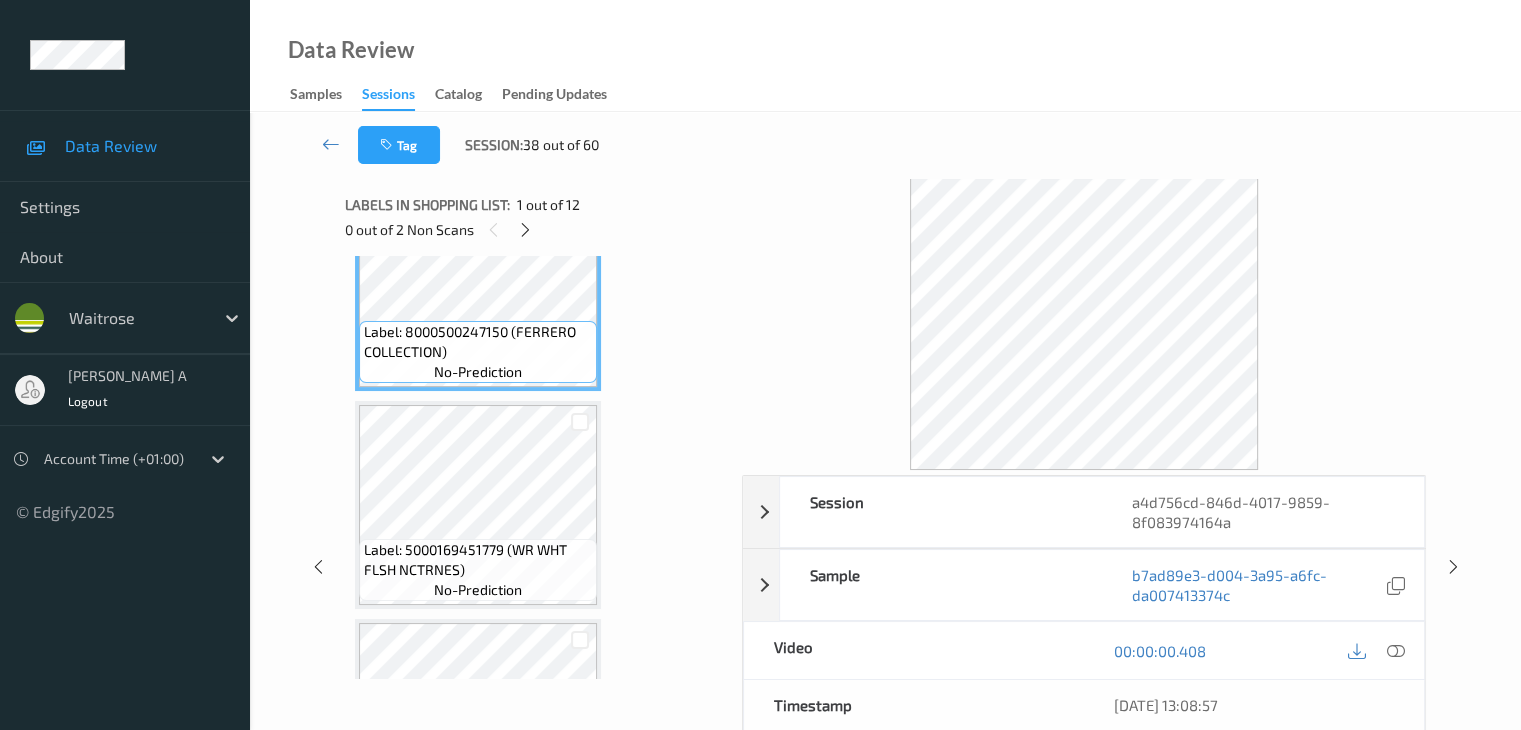 scroll, scrollTop: 882, scrollLeft: 0, axis: vertical 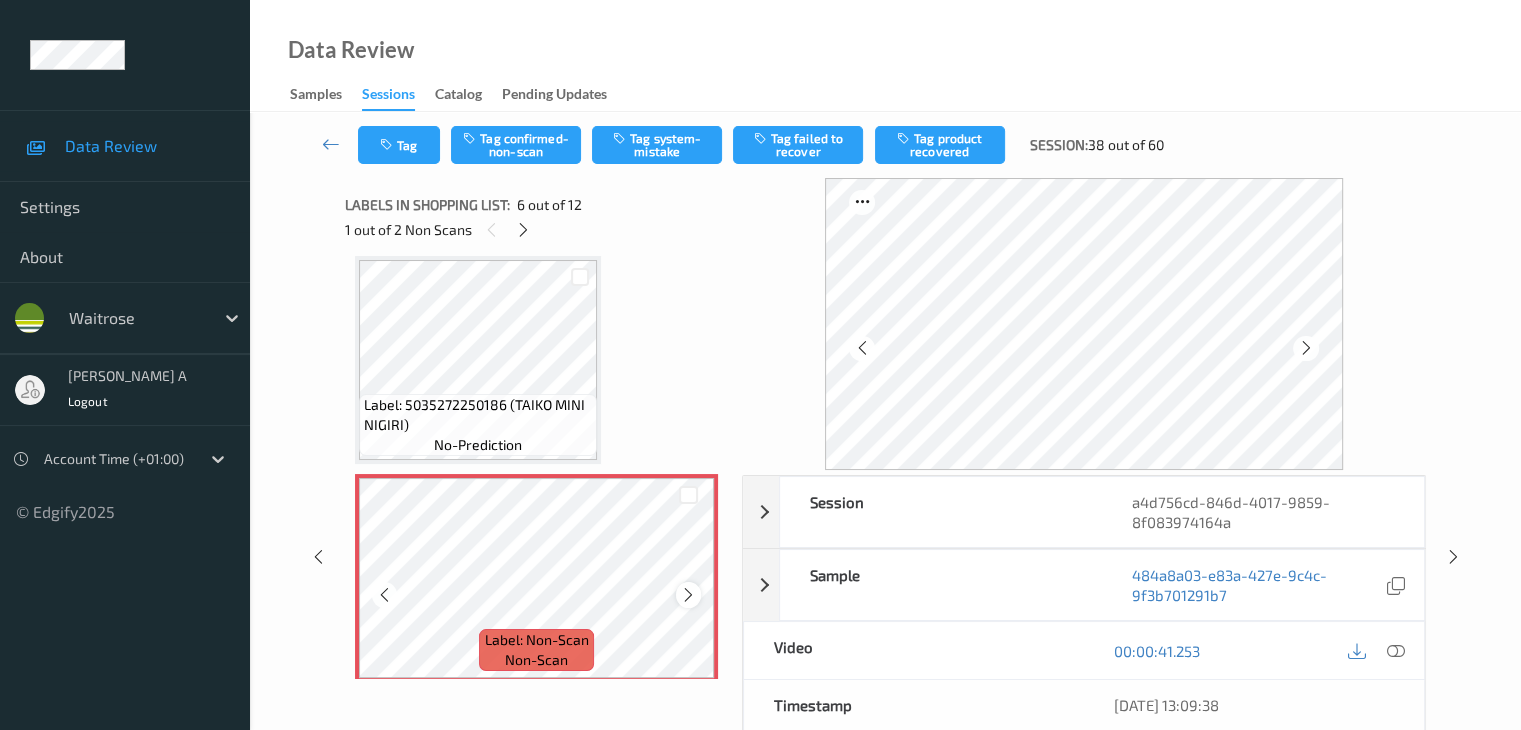 click at bounding box center (688, 595) 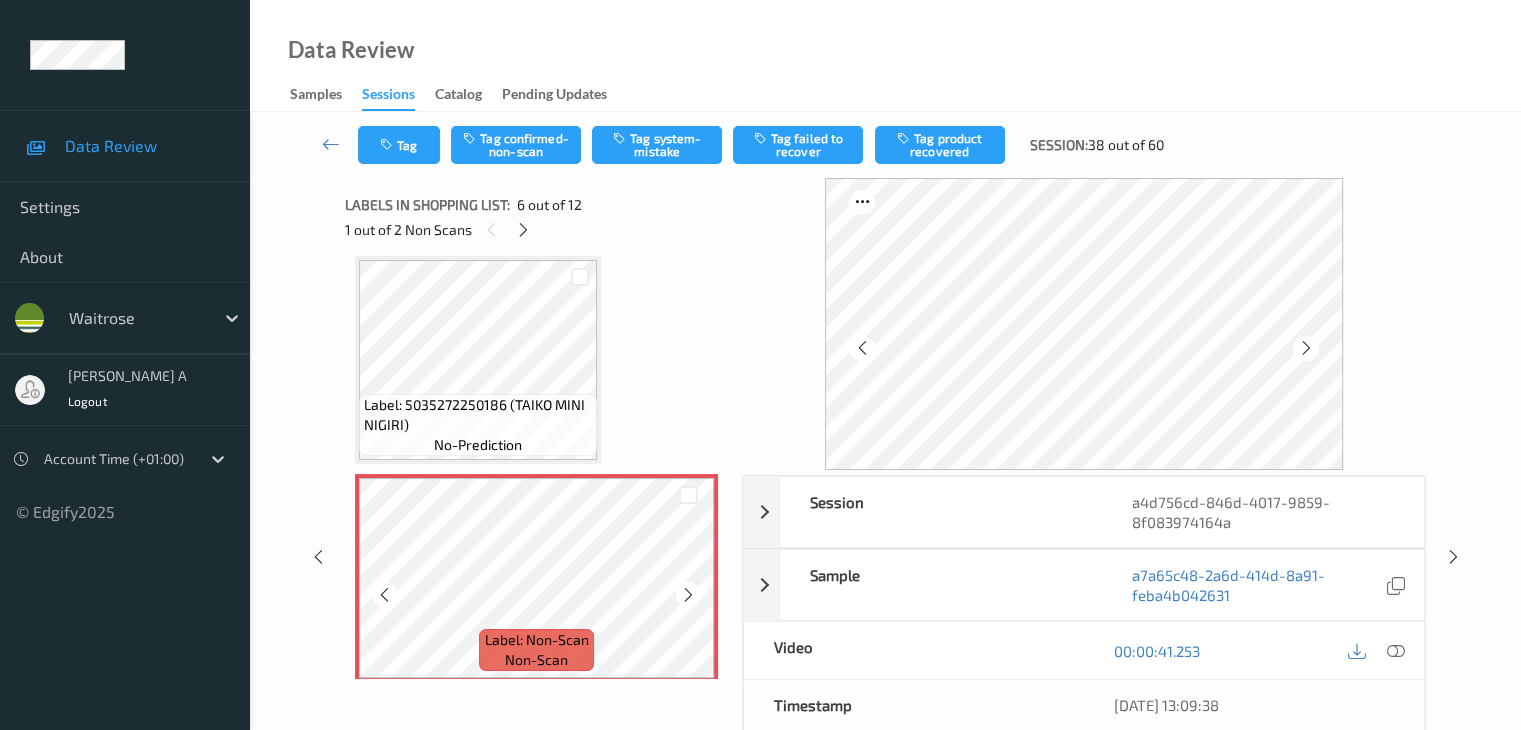click at bounding box center (688, 595) 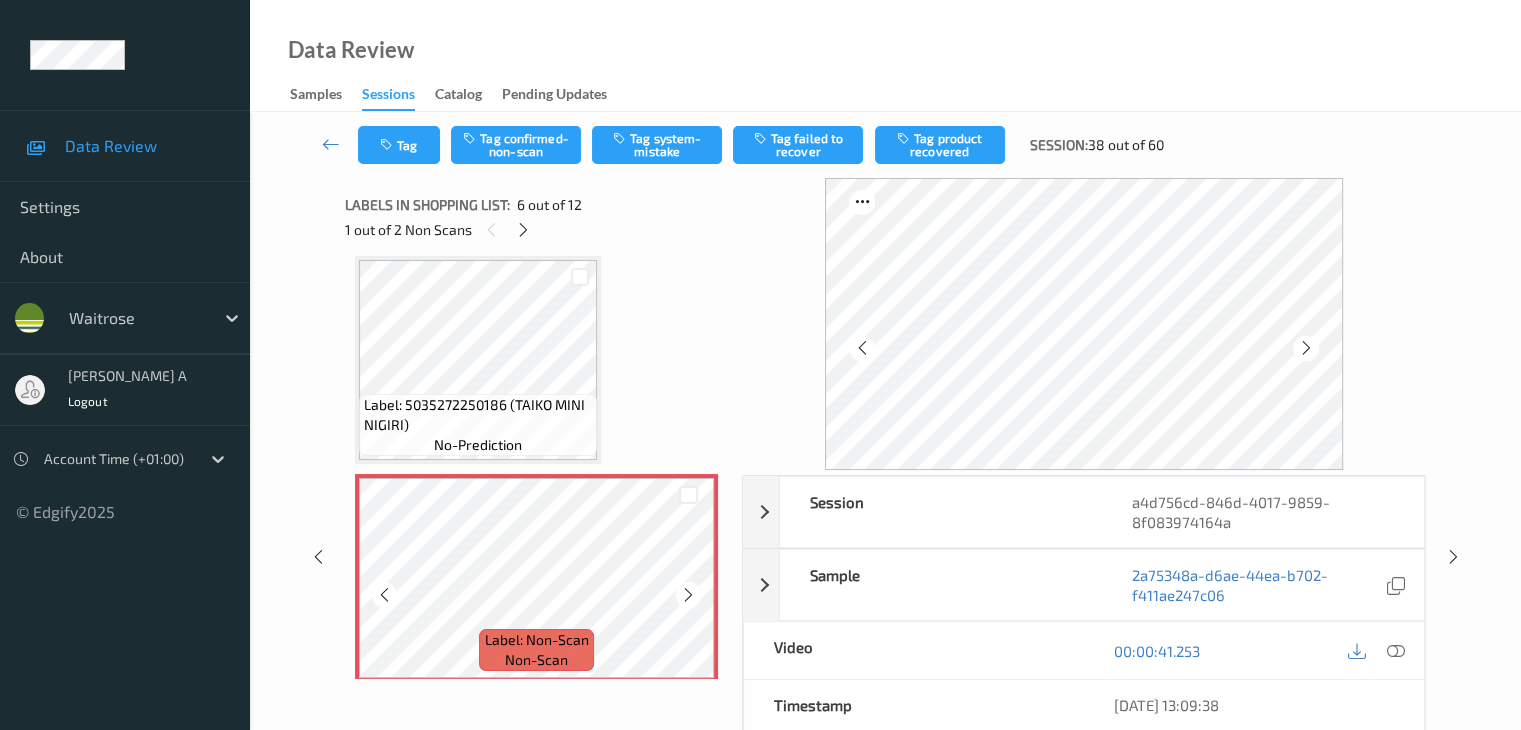 click at bounding box center (688, 595) 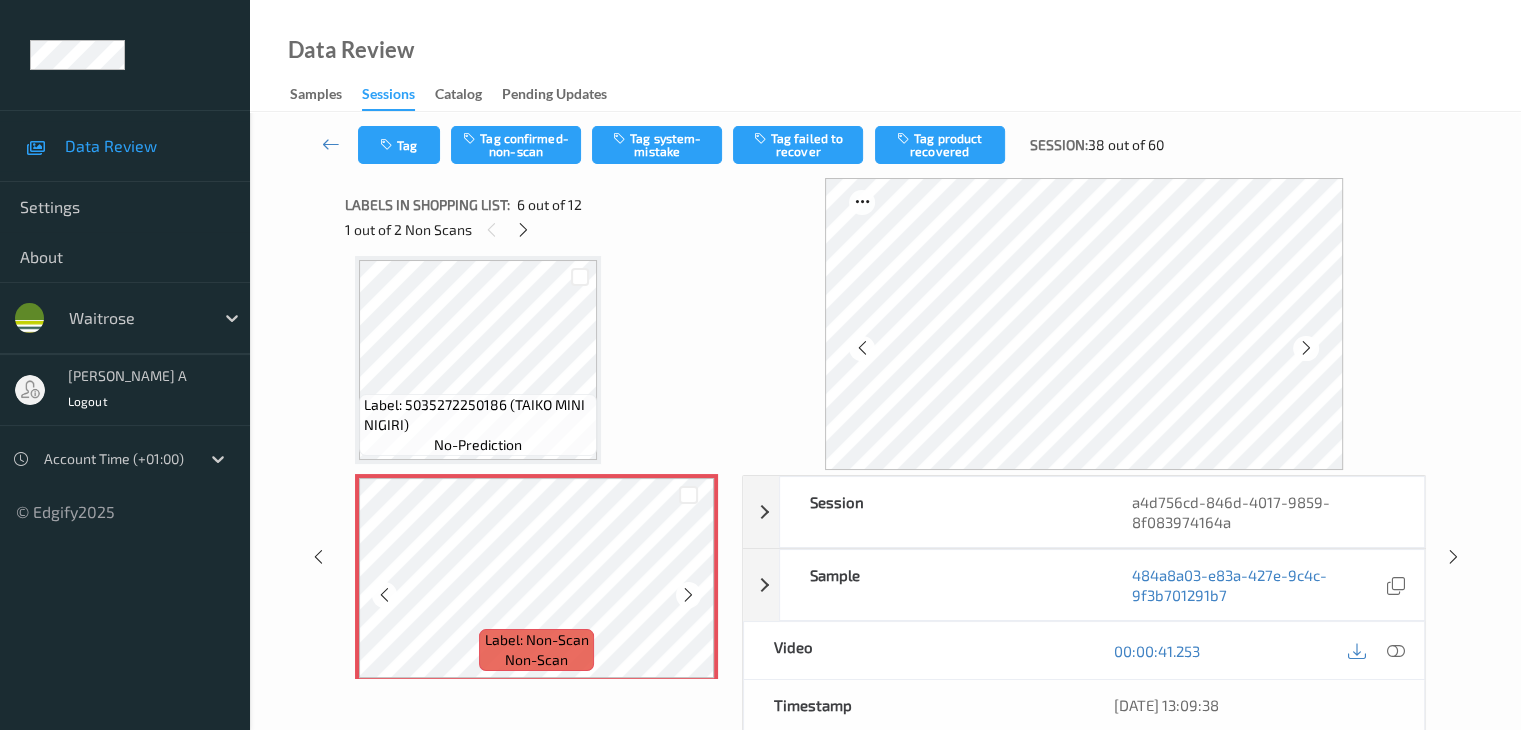 click at bounding box center (688, 595) 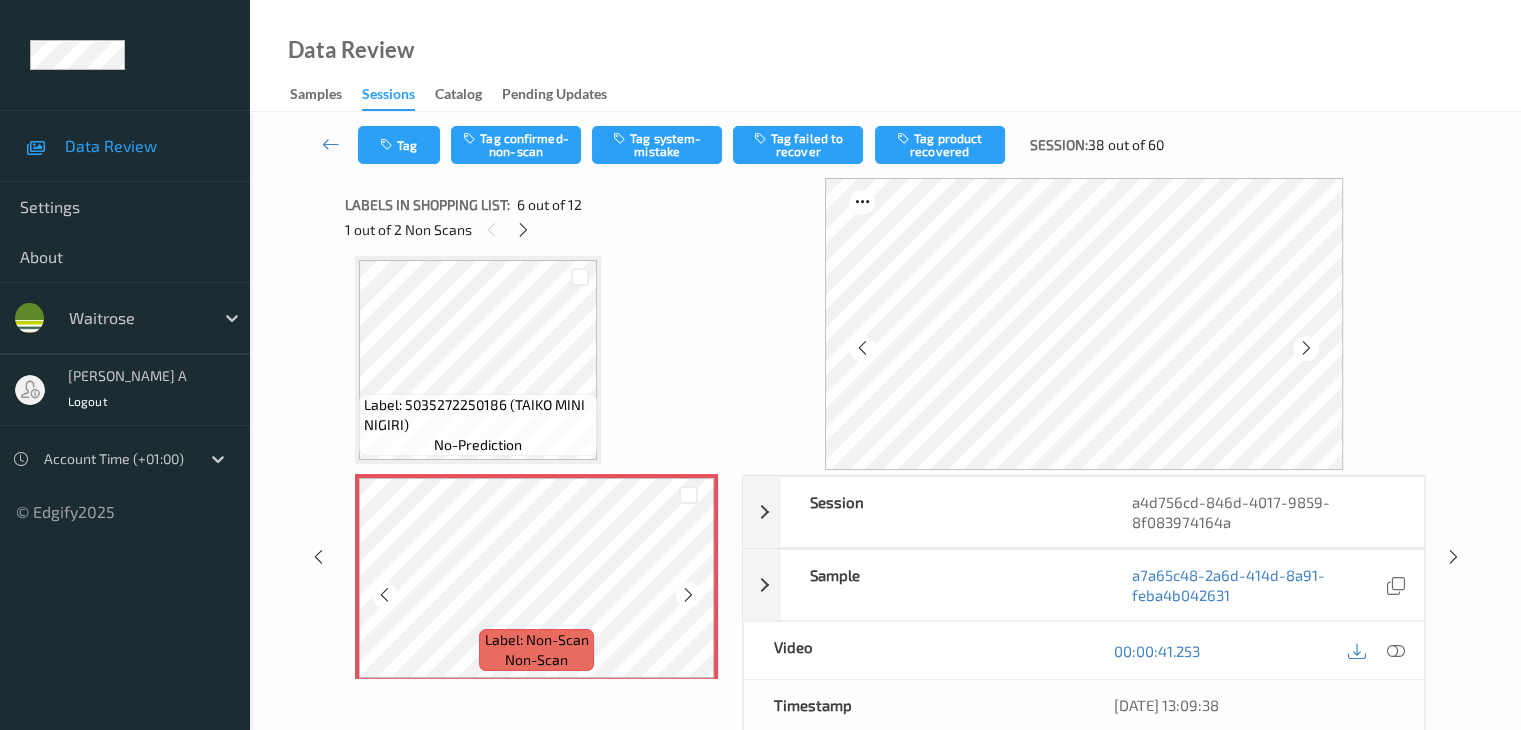 click at bounding box center (688, 595) 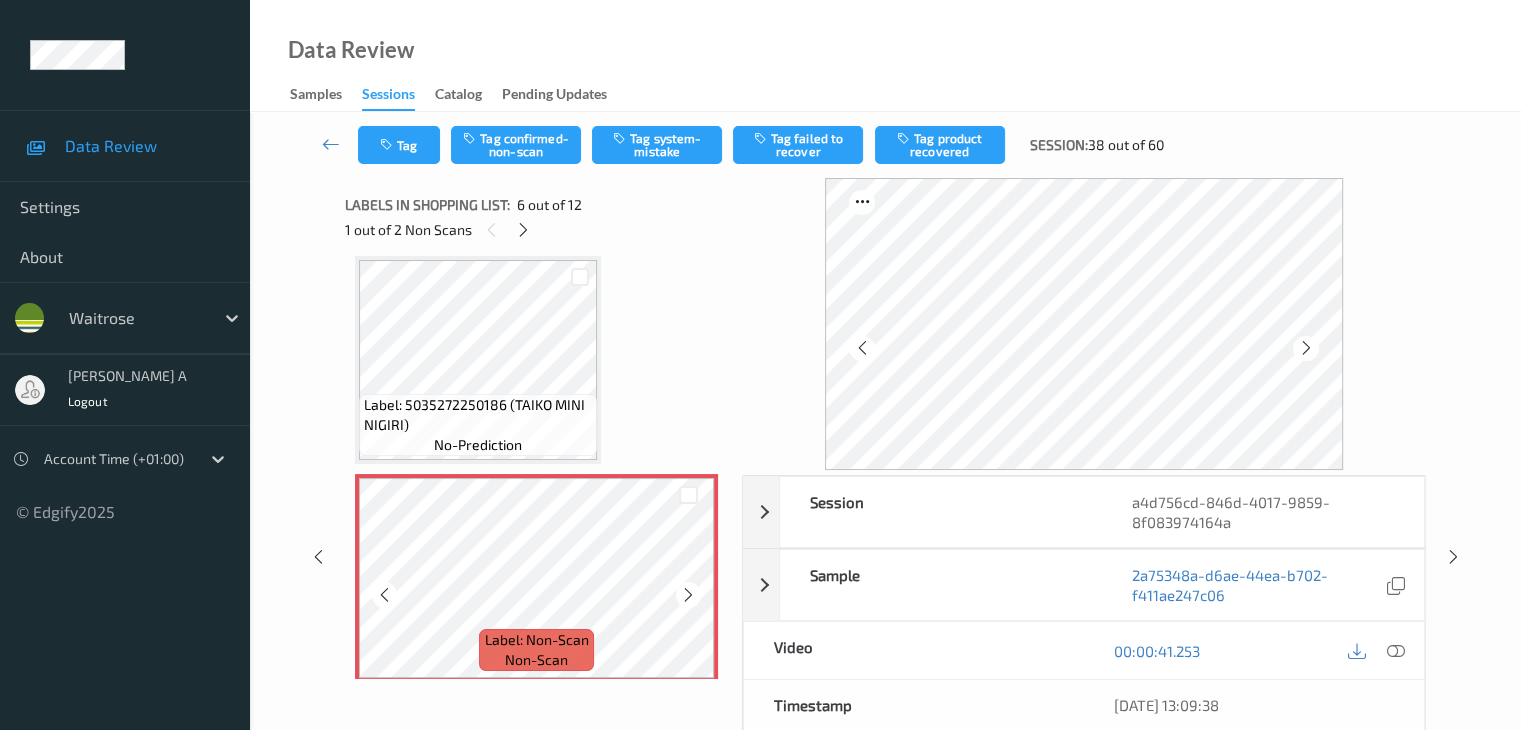 click at bounding box center [688, 595] 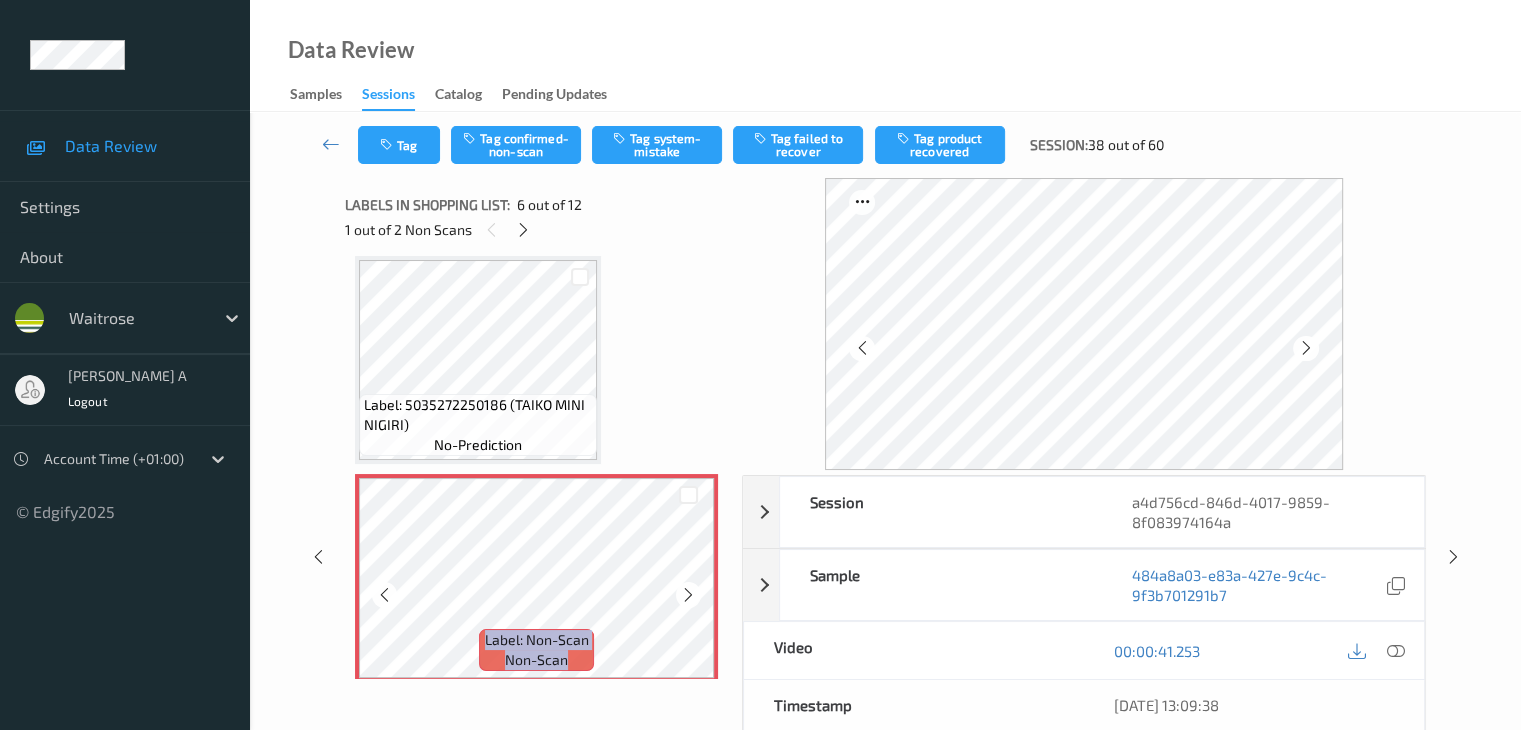 click at bounding box center [688, 595] 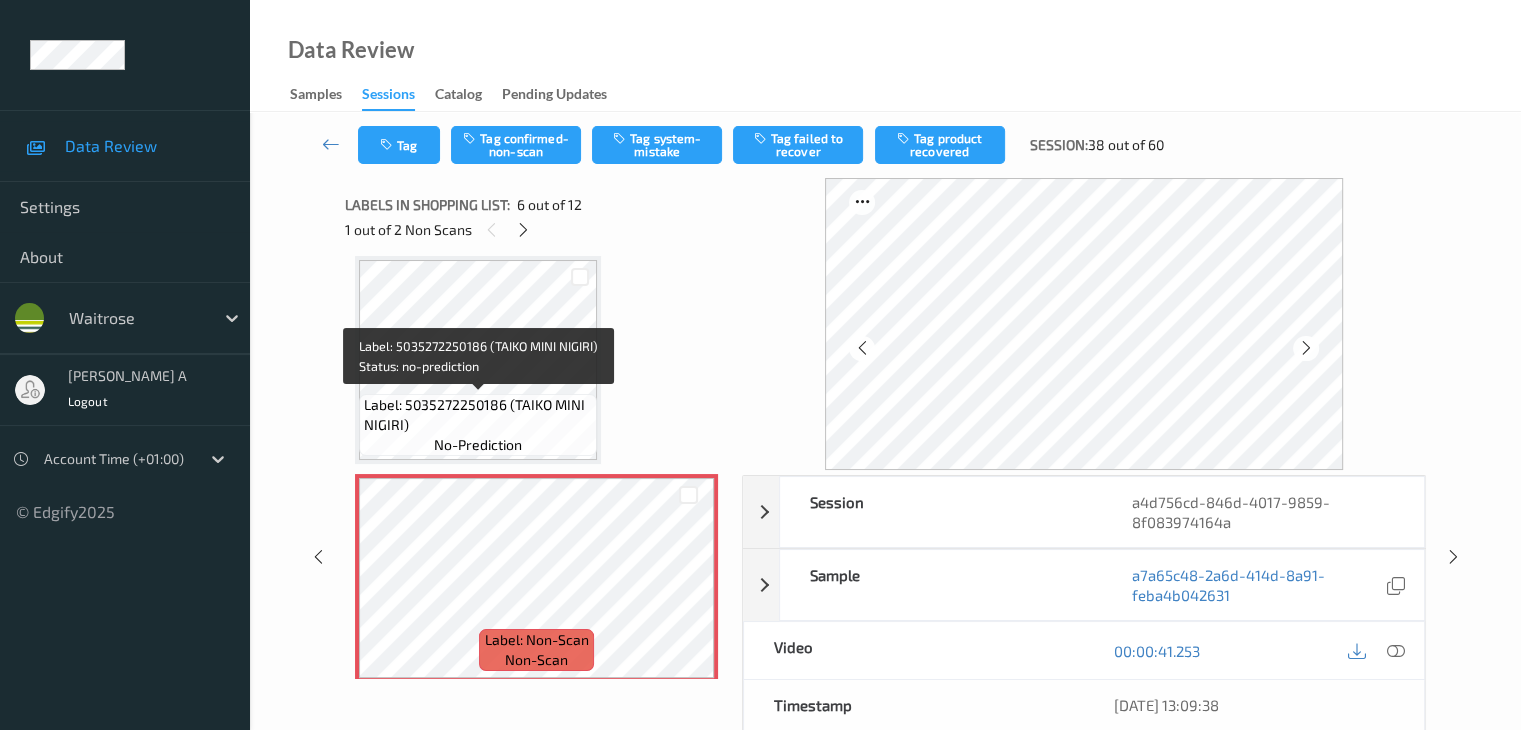 click on "Label: 5035272250186 (TAIKO MINI NIGIRI)" at bounding box center [478, 415] 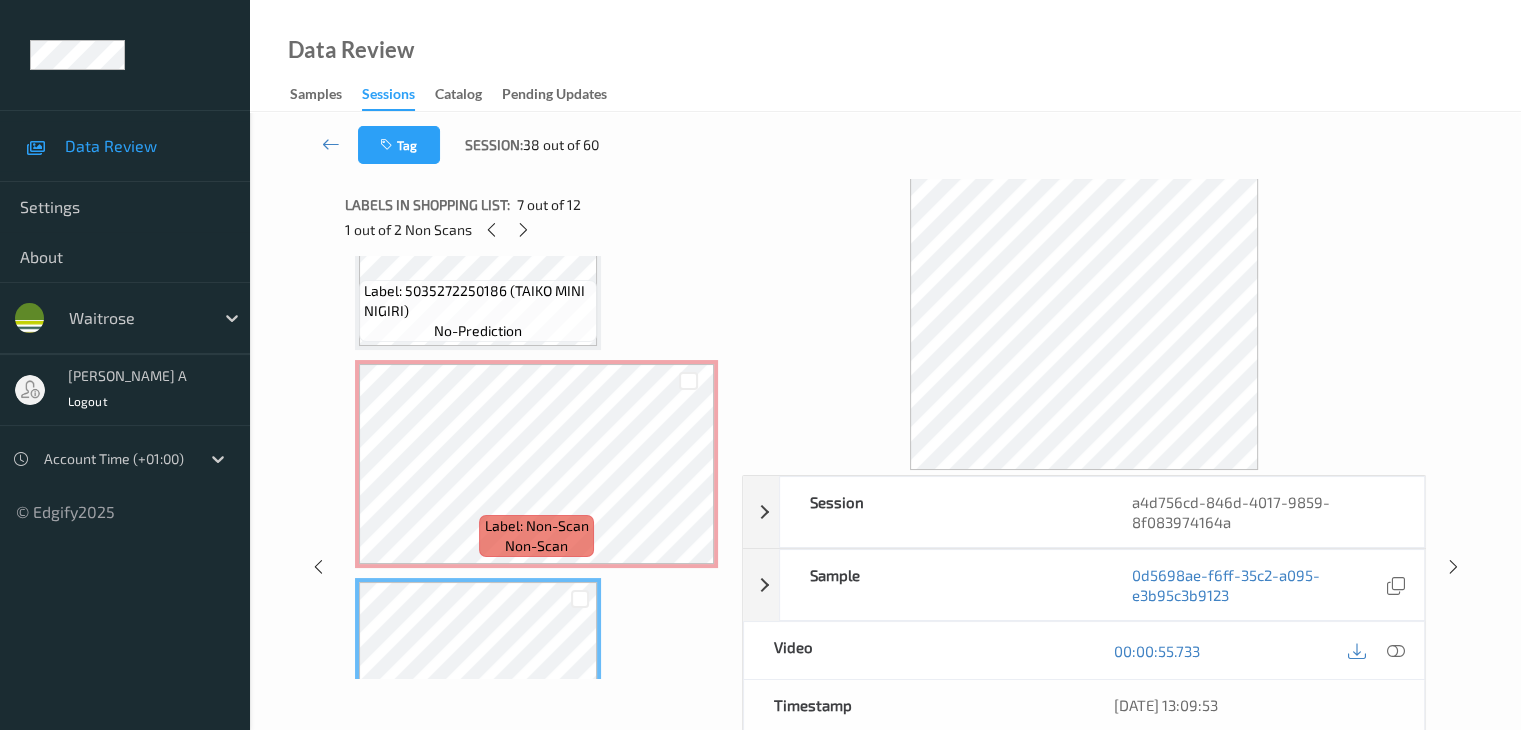 scroll, scrollTop: 982, scrollLeft: 0, axis: vertical 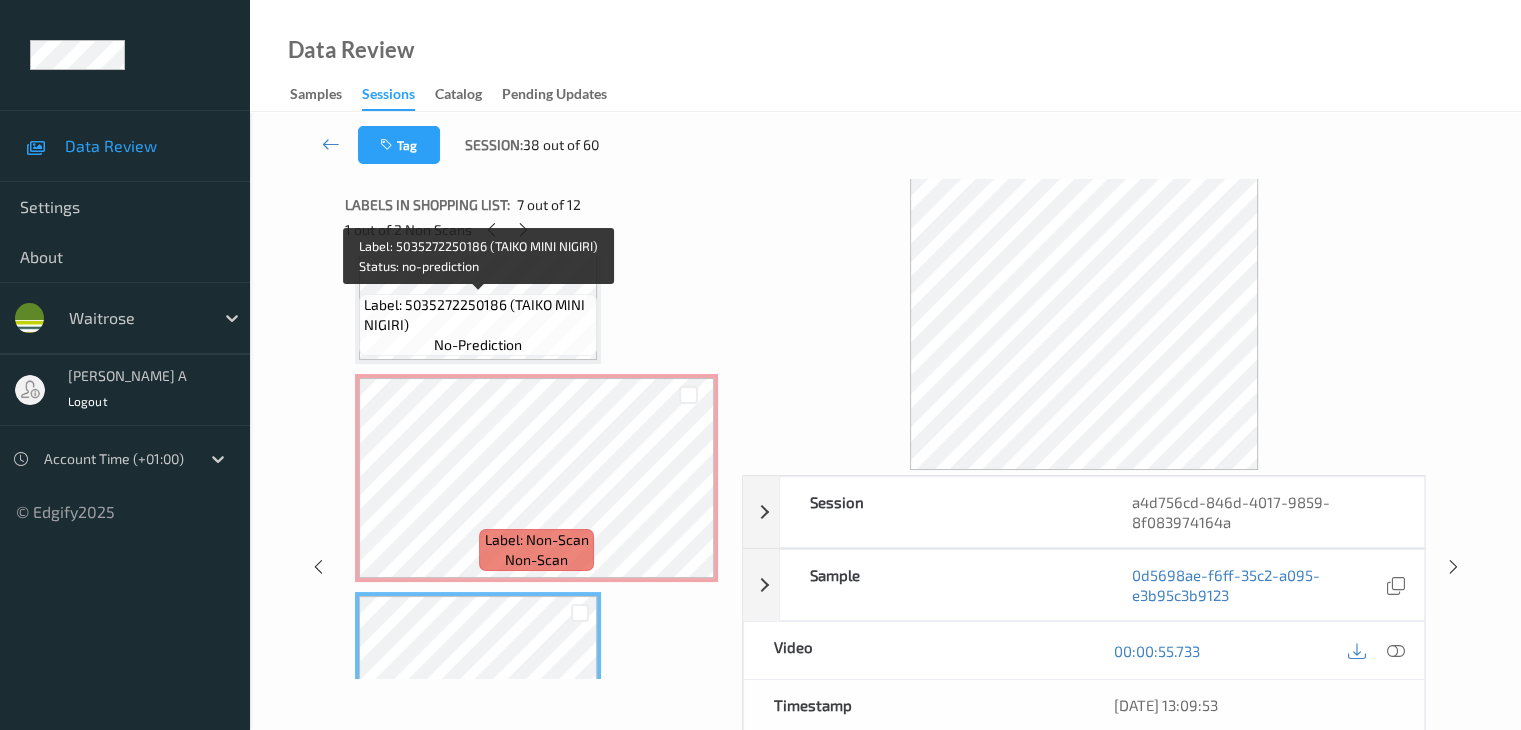 click on "Label: 5035272250186 (TAIKO MINI NIGIRI)" at bounding box center (478, 315) 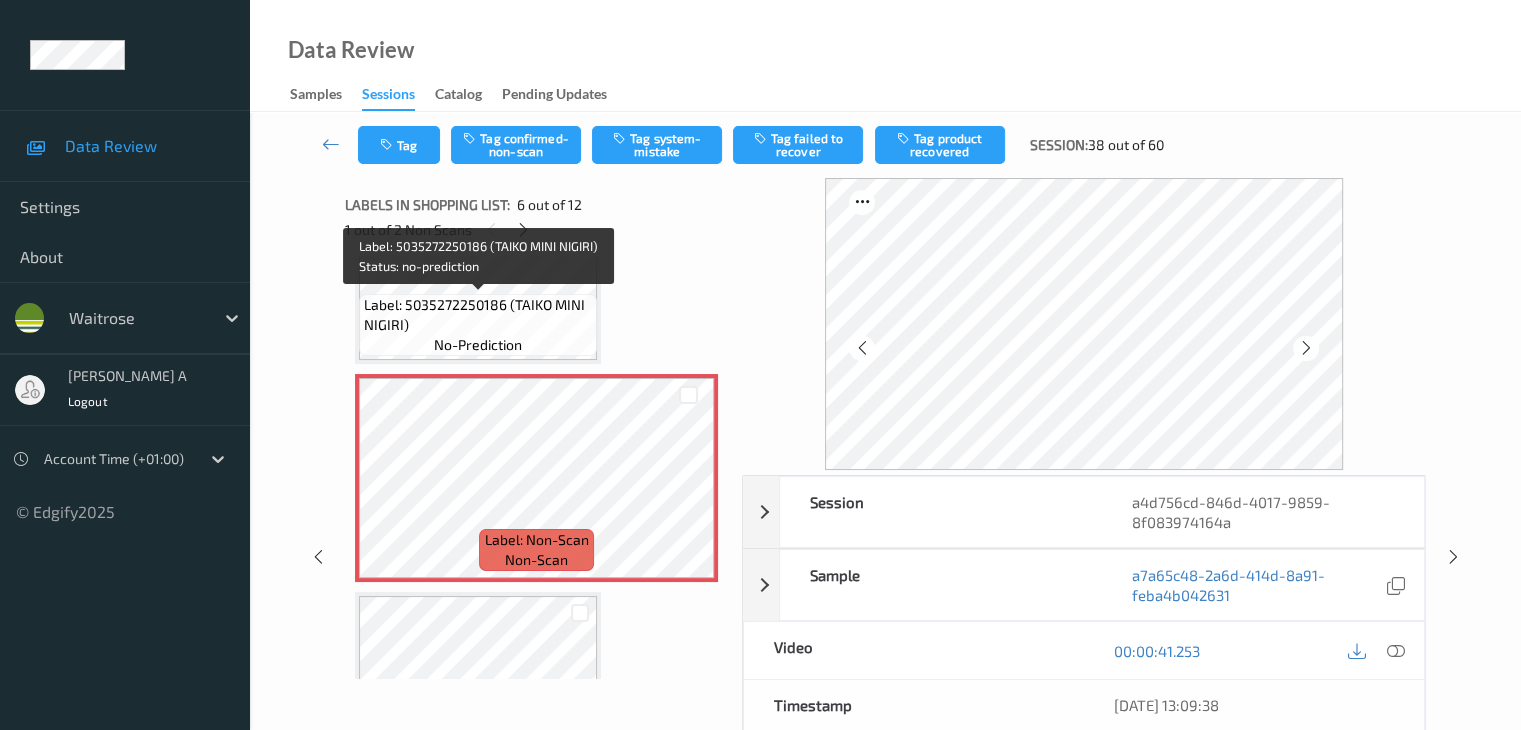 click on "Label: 5035272250186 (TAIKO MINI NIGIRI)" at bounding box center (478, 315) 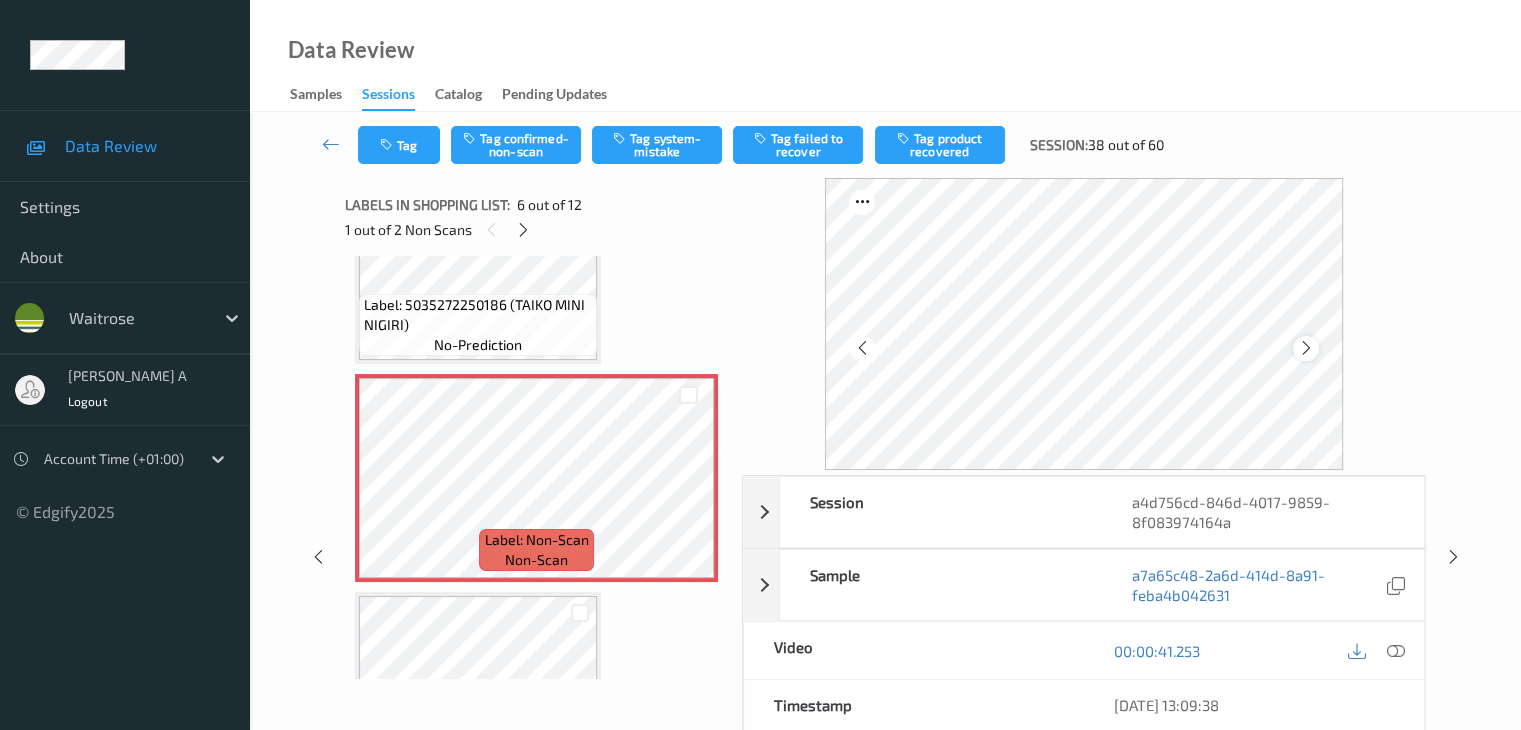 click at bounding box center (1306, 348) 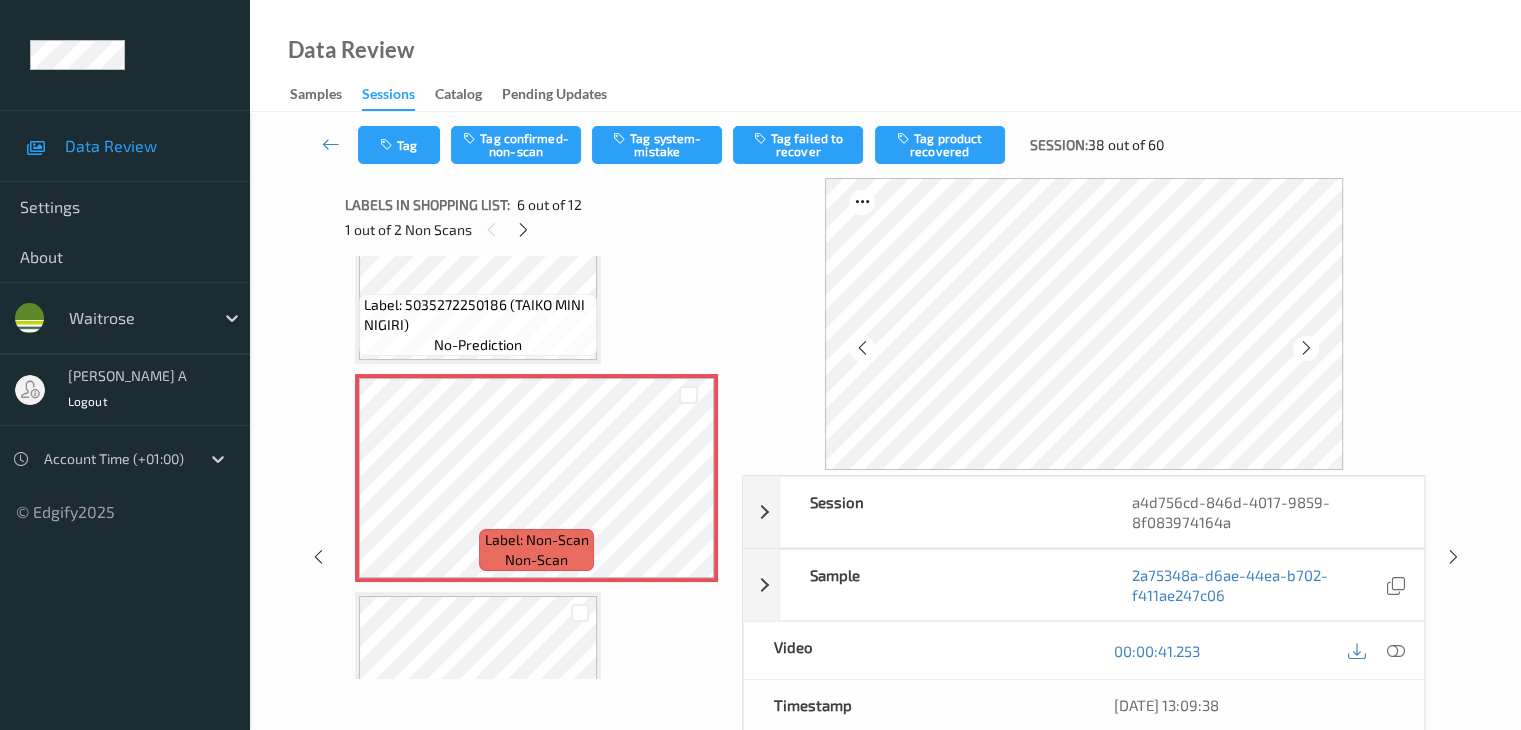 click at bounding box center [1306, 348] 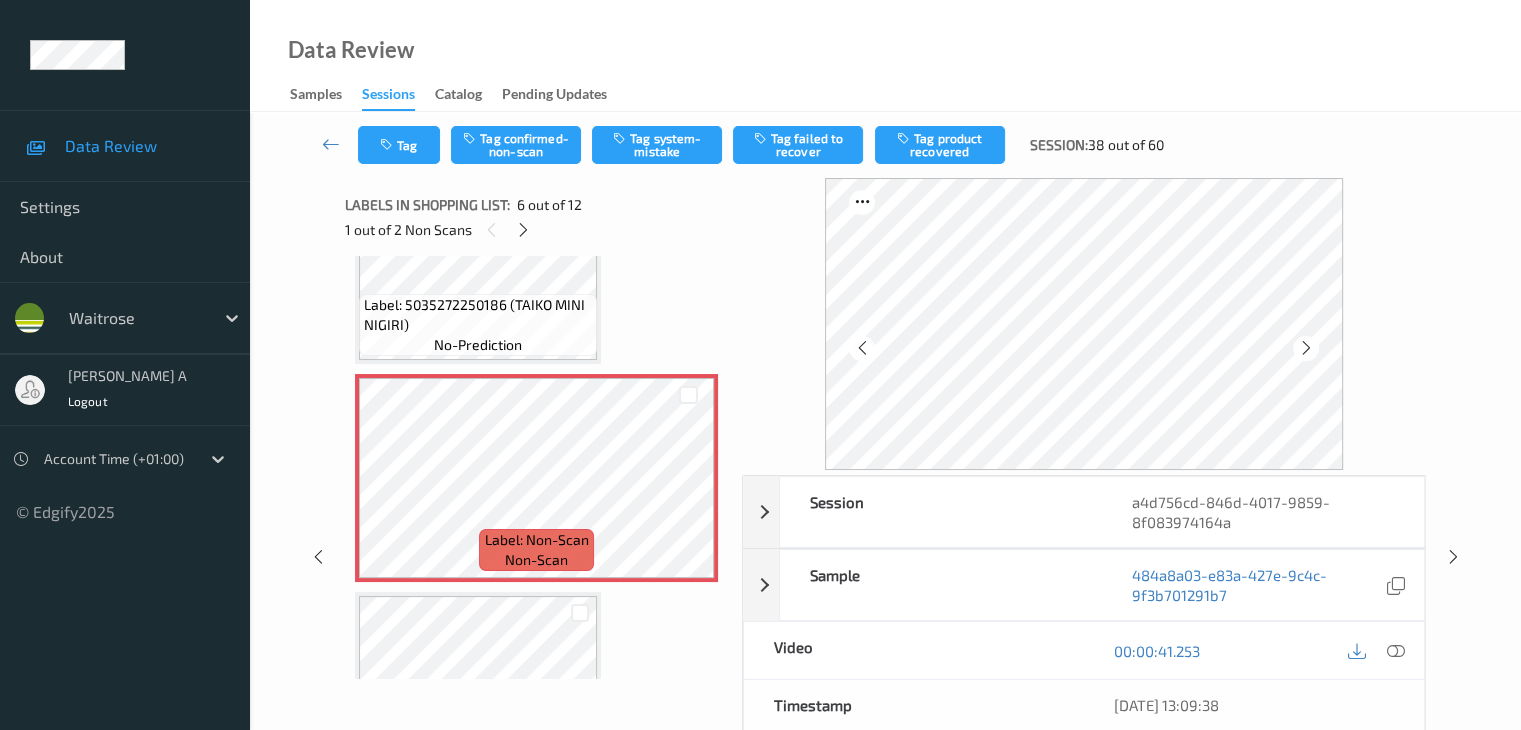 click at bounding box center [1306, 348] 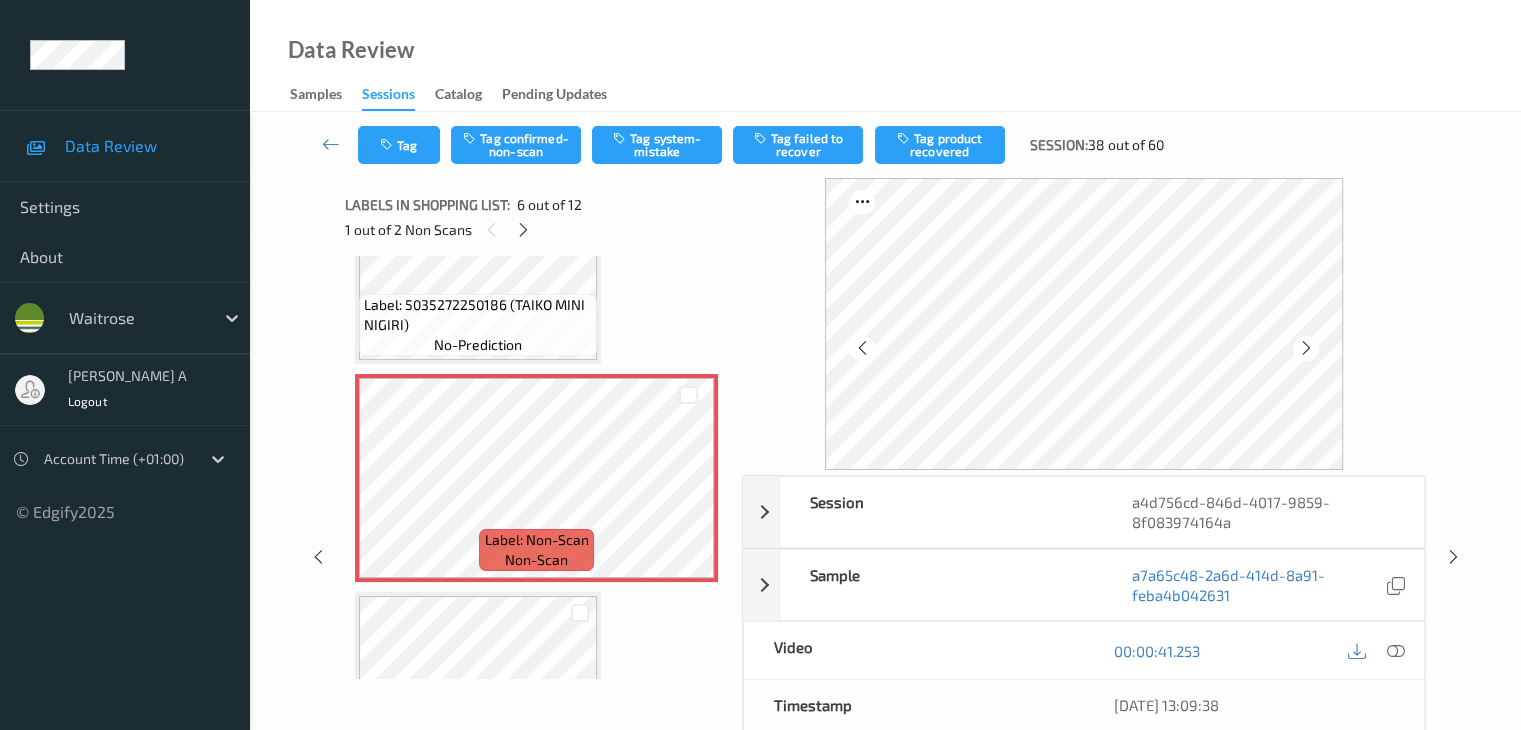 click at bounding box center [1306, 348] 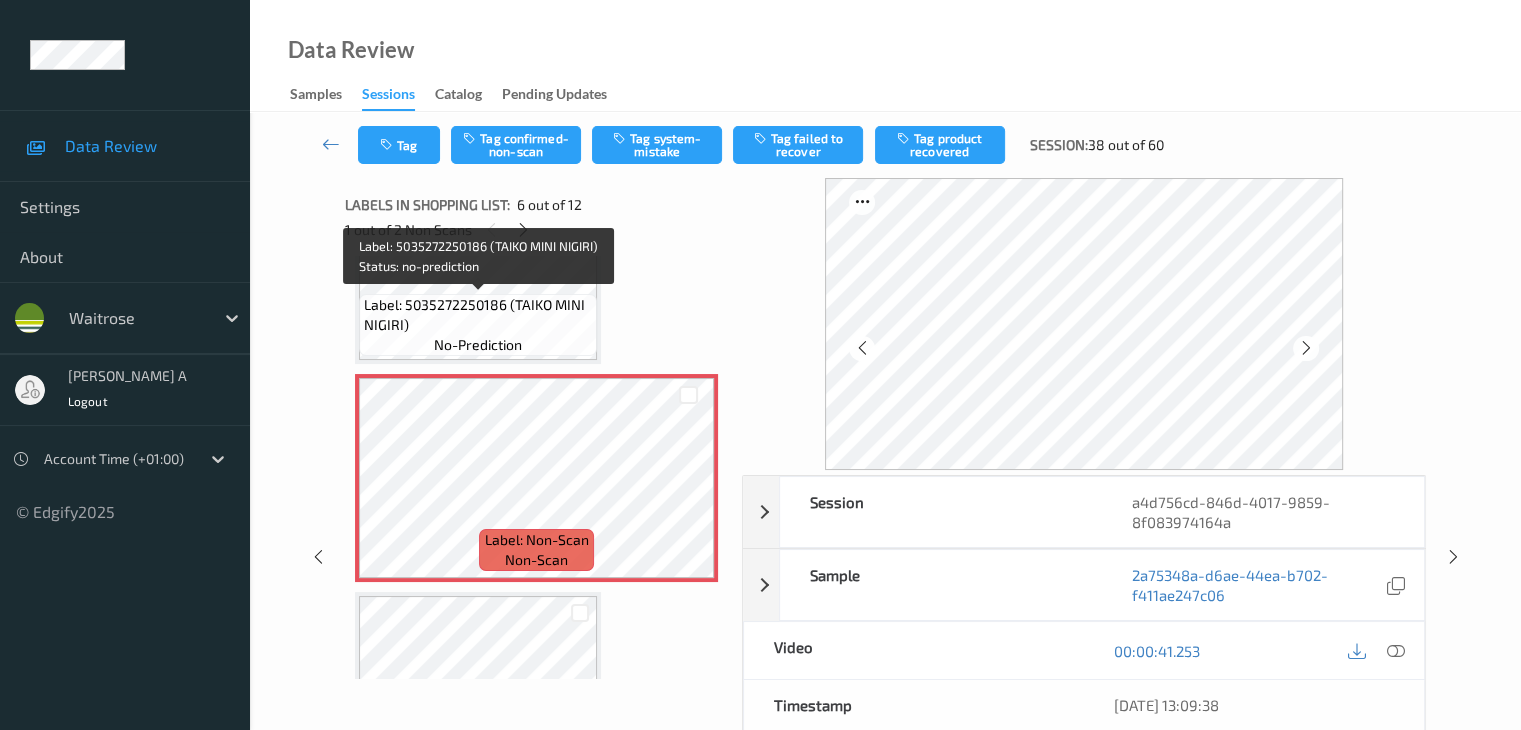 click on "Label: 5035272250186 (TAIKO MINI NIGIRI) no-prediction" at bounding box center [478, 325] 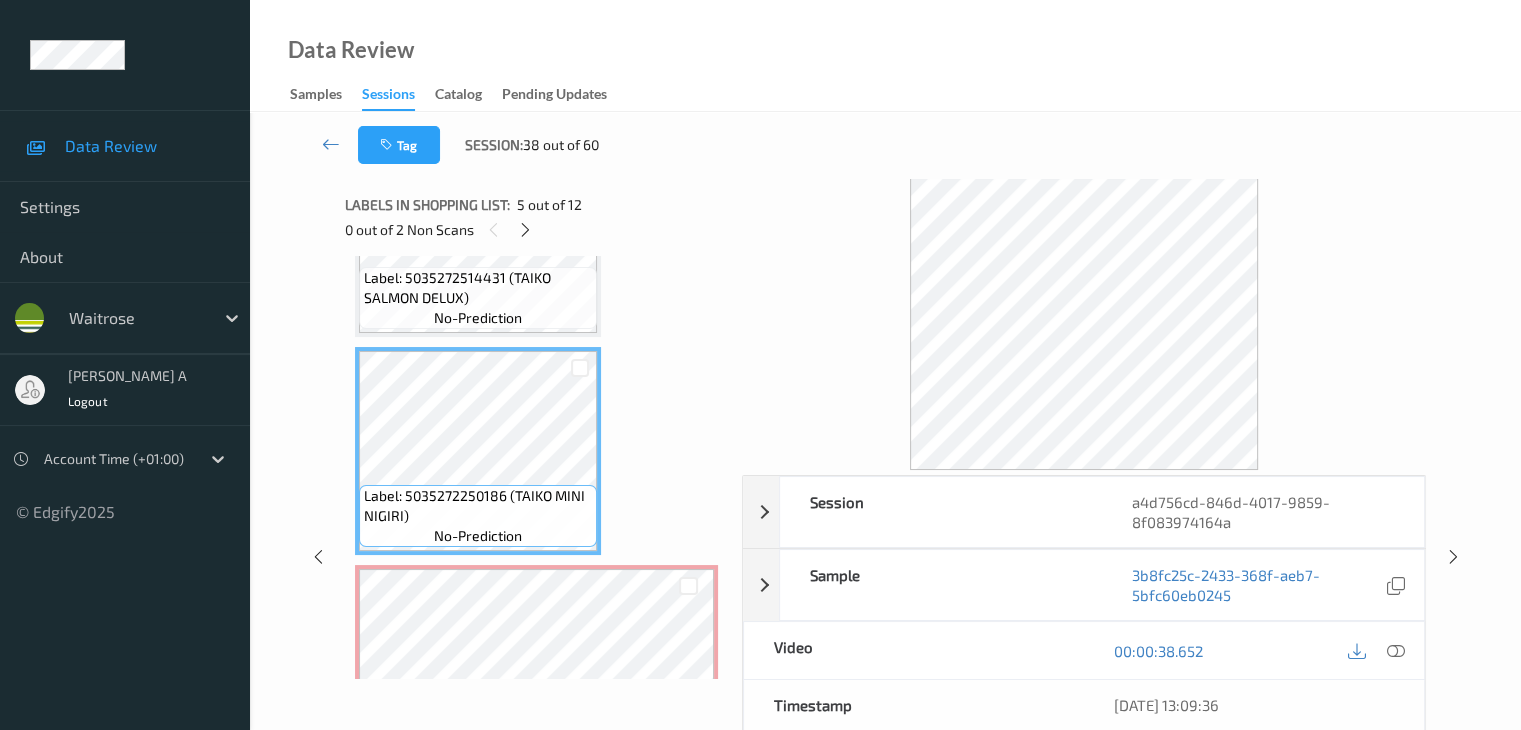 scroll, scrollTop: 782, scrollLeft: 0, axis: vertical 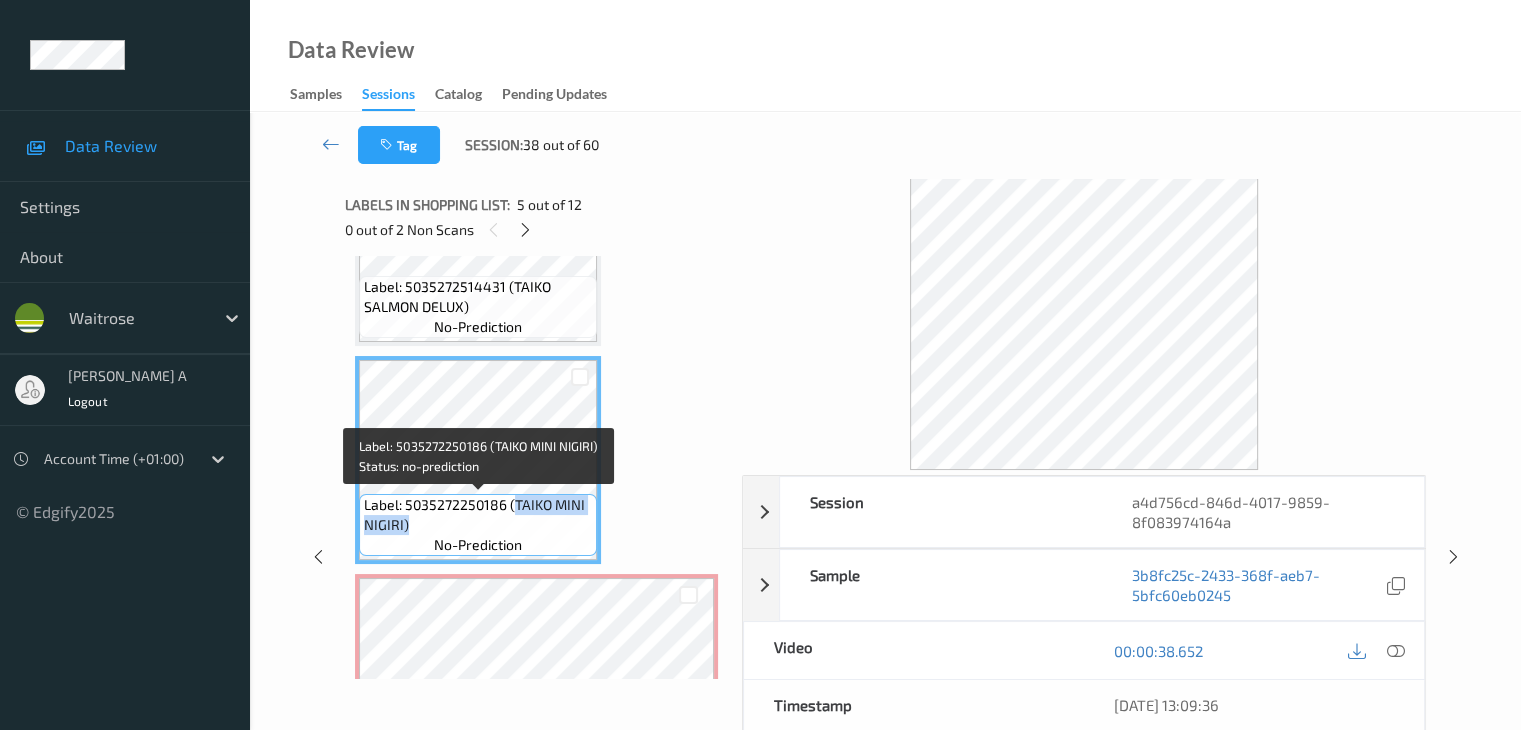 drag, startPoint x: 516, startPoint y: 505, endPoint x: 404, endPoint y: 529, distance: 114.54257 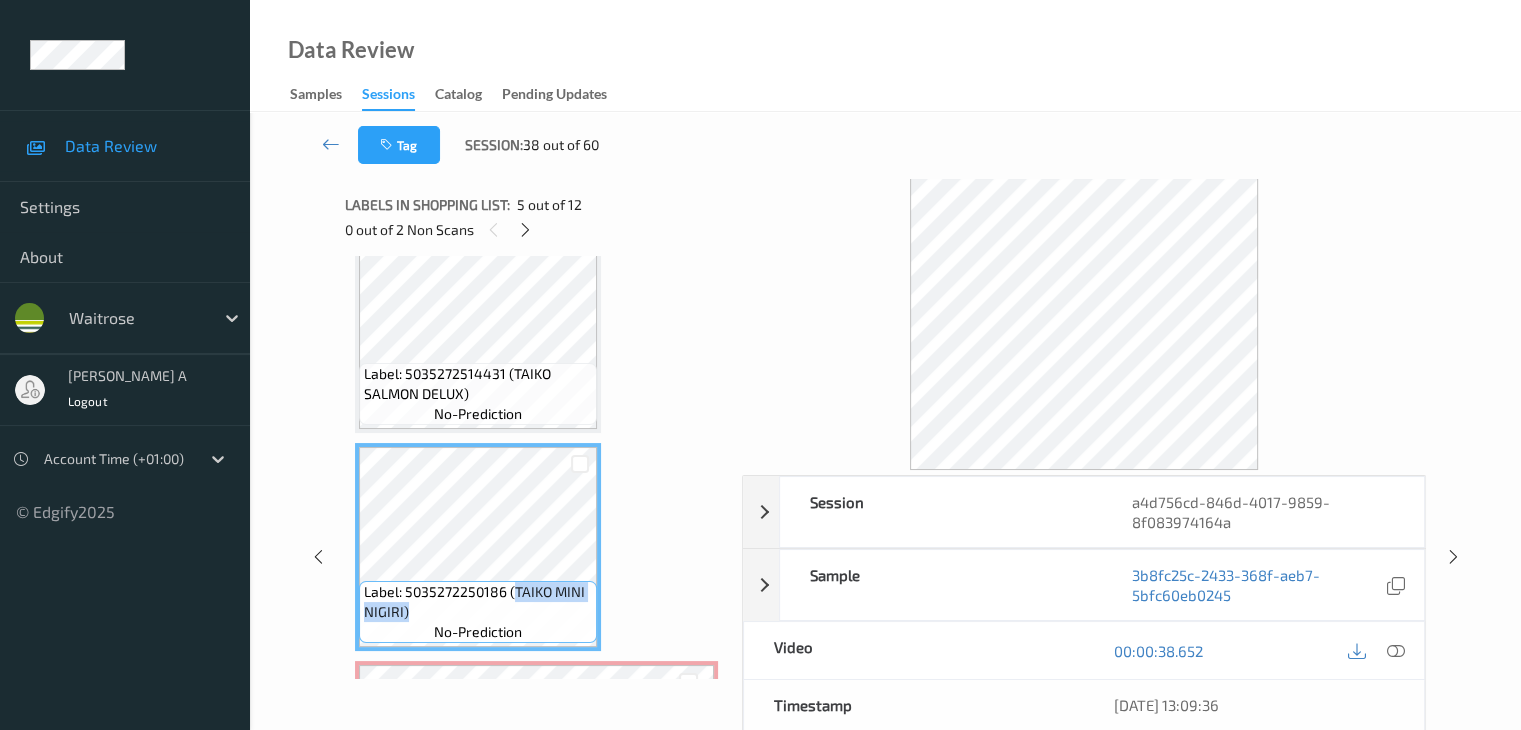 scroll, scrollTop: 682, scrollLeft: 0, axis: vertical 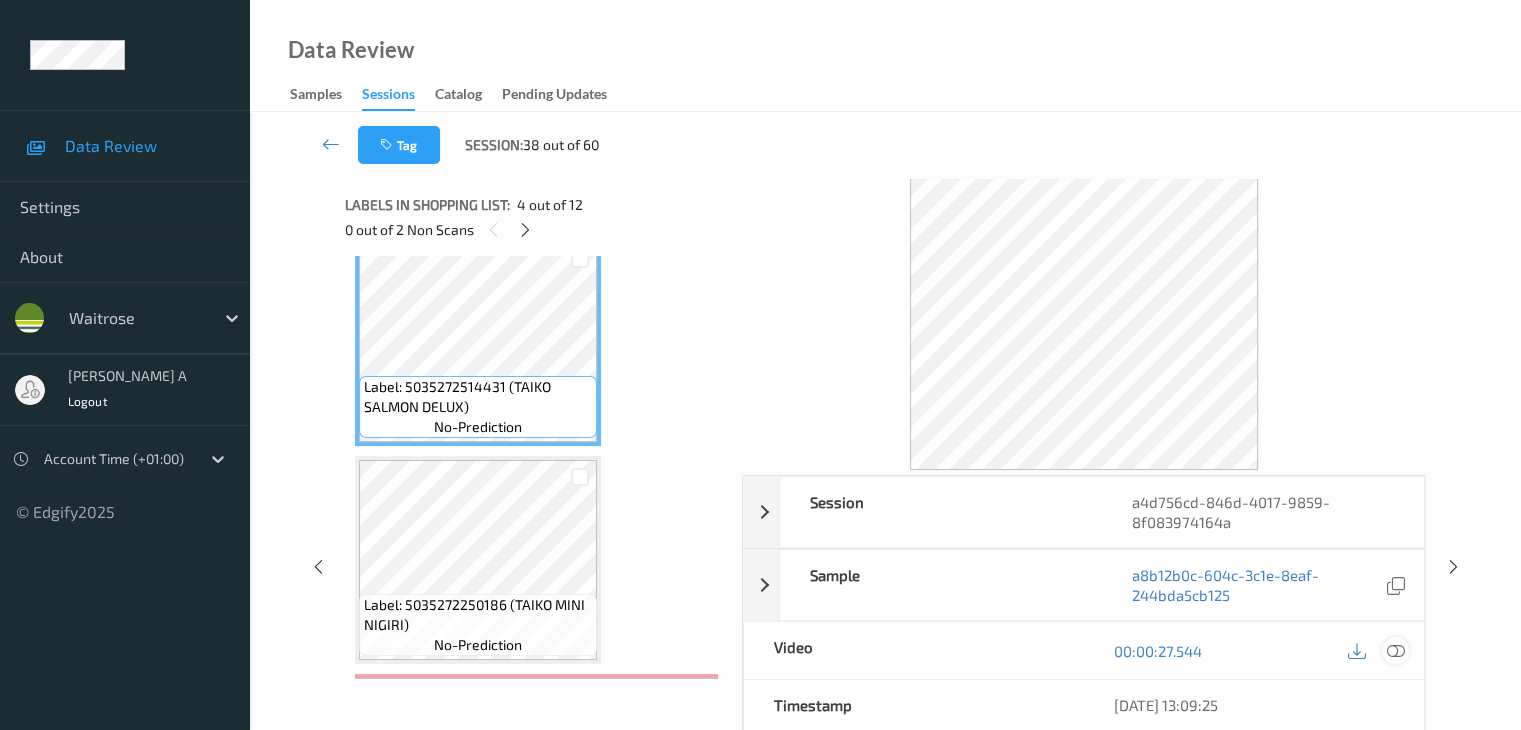 click at bounding box center [1395, 651] 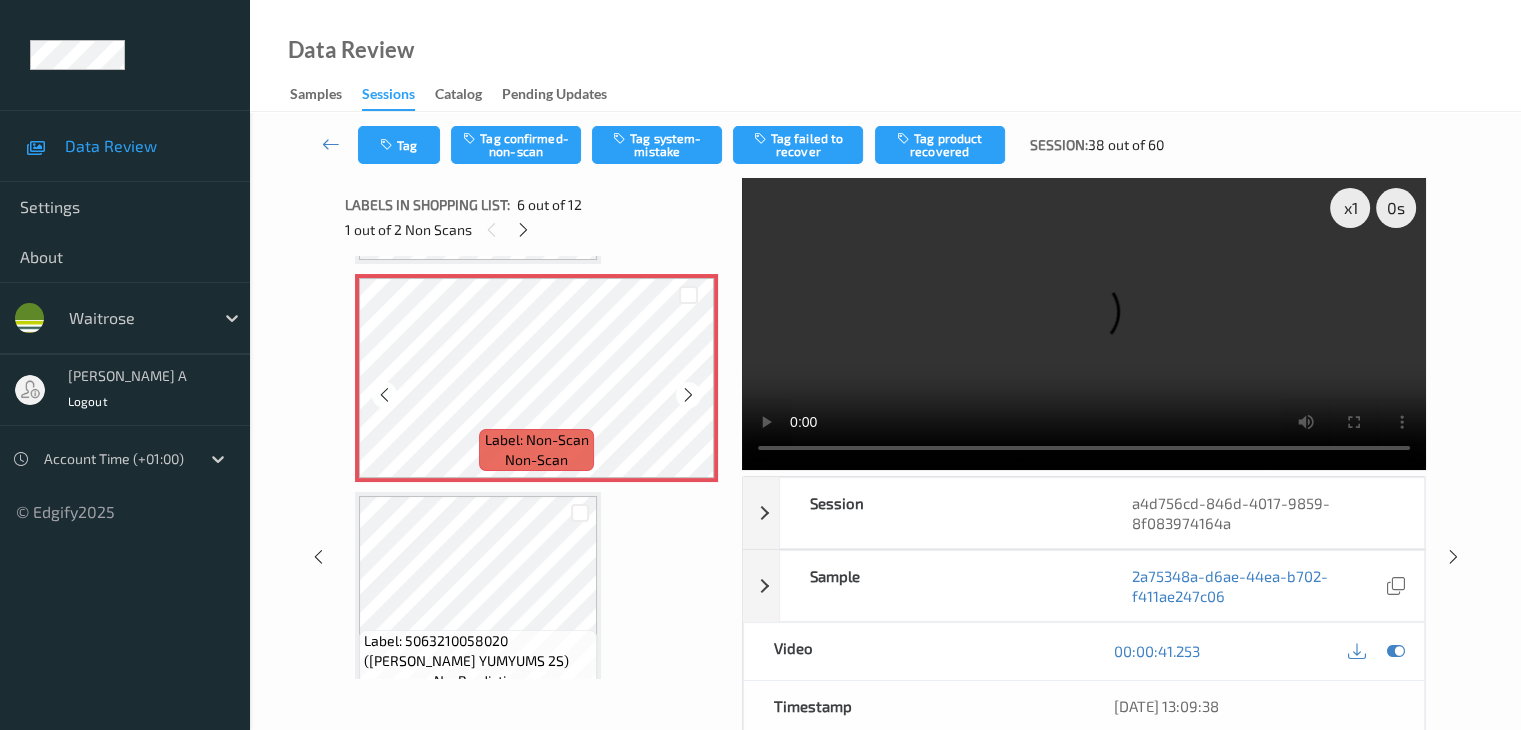 scroll, scrollTop: 882, scrollLeft: 0, axis: vertical 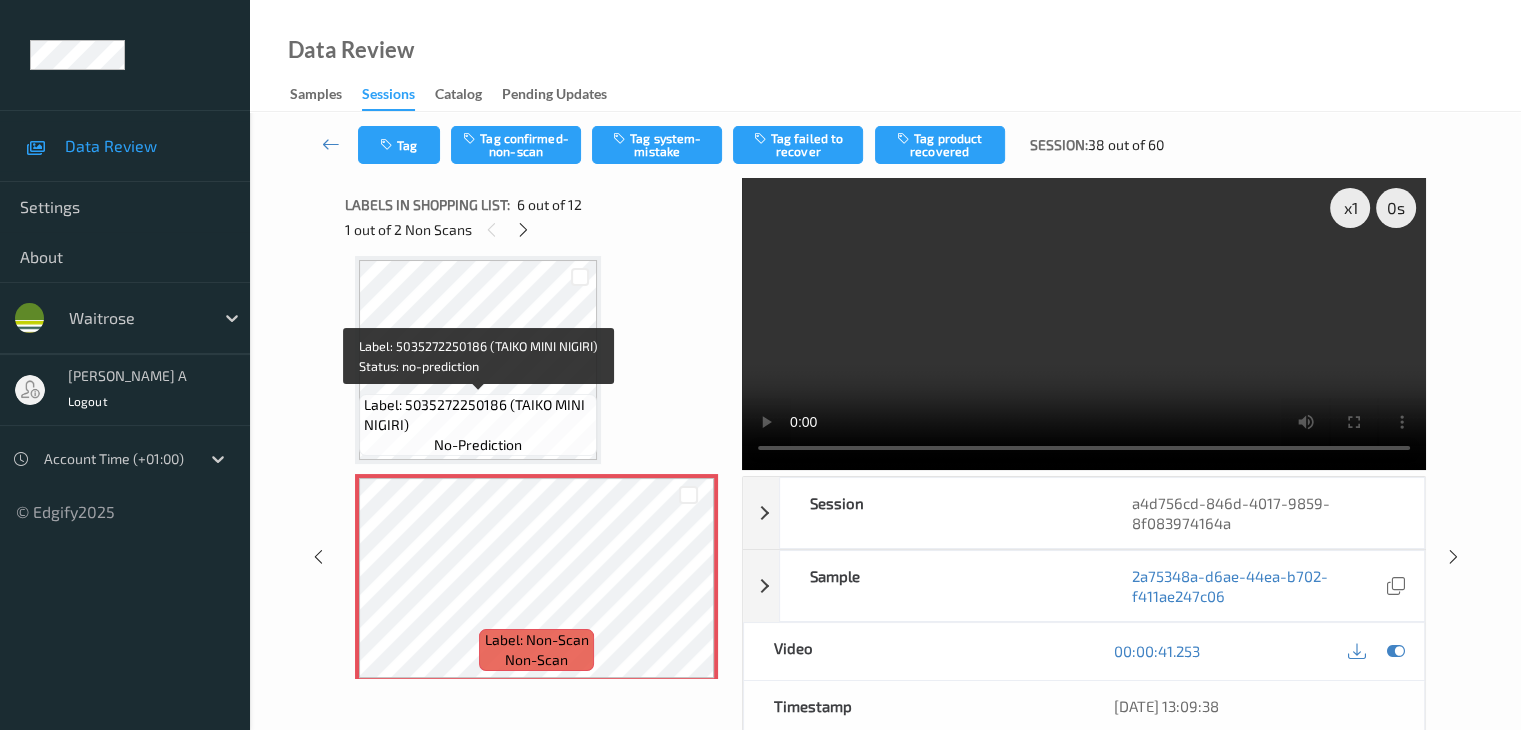 click on "Label: 5035272250186 (TAIKO MINI NIGIRI)" at bounding box center [478, 415] 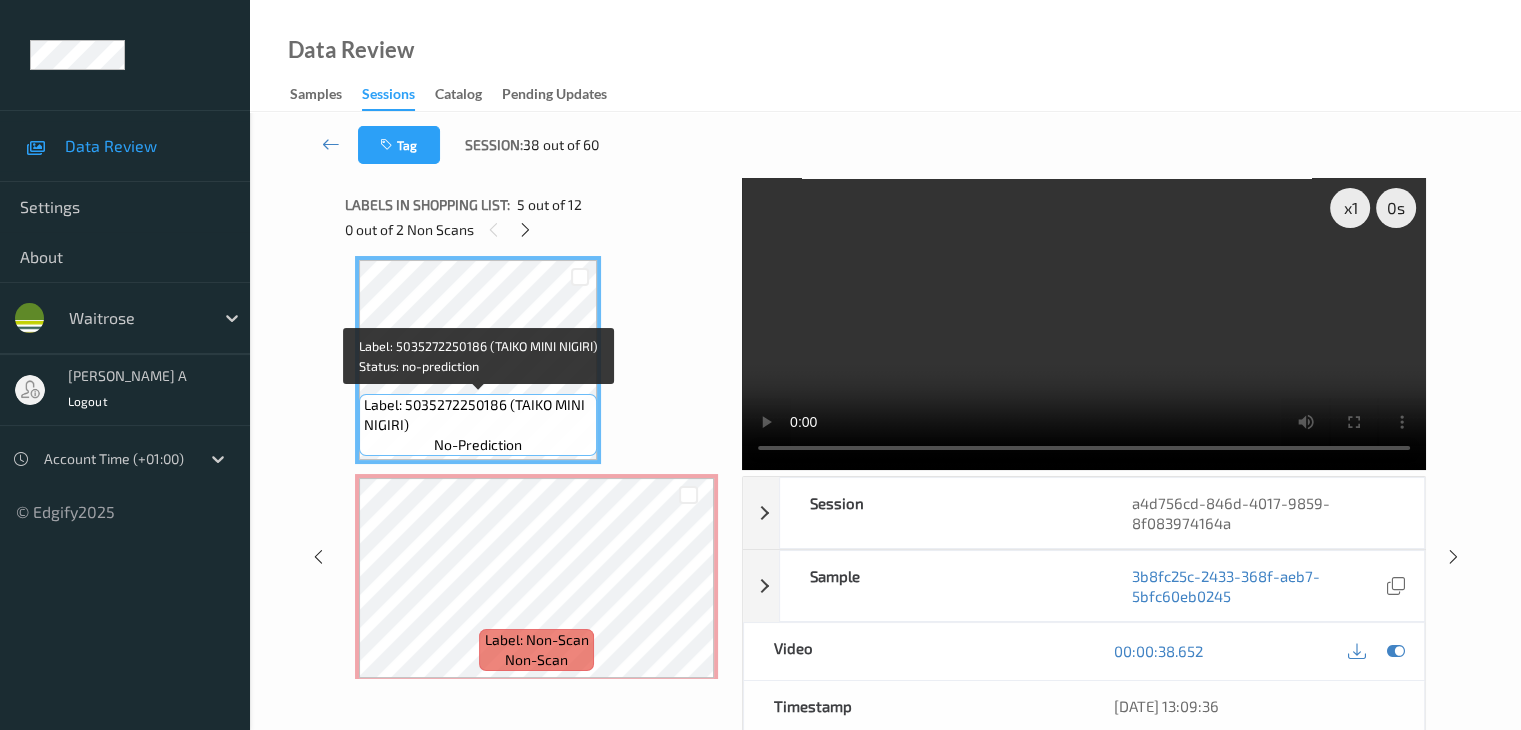 click on "Label: 5035272250186 (TAIKO MINI NIGIRI)" at bounding box center [478, 415] 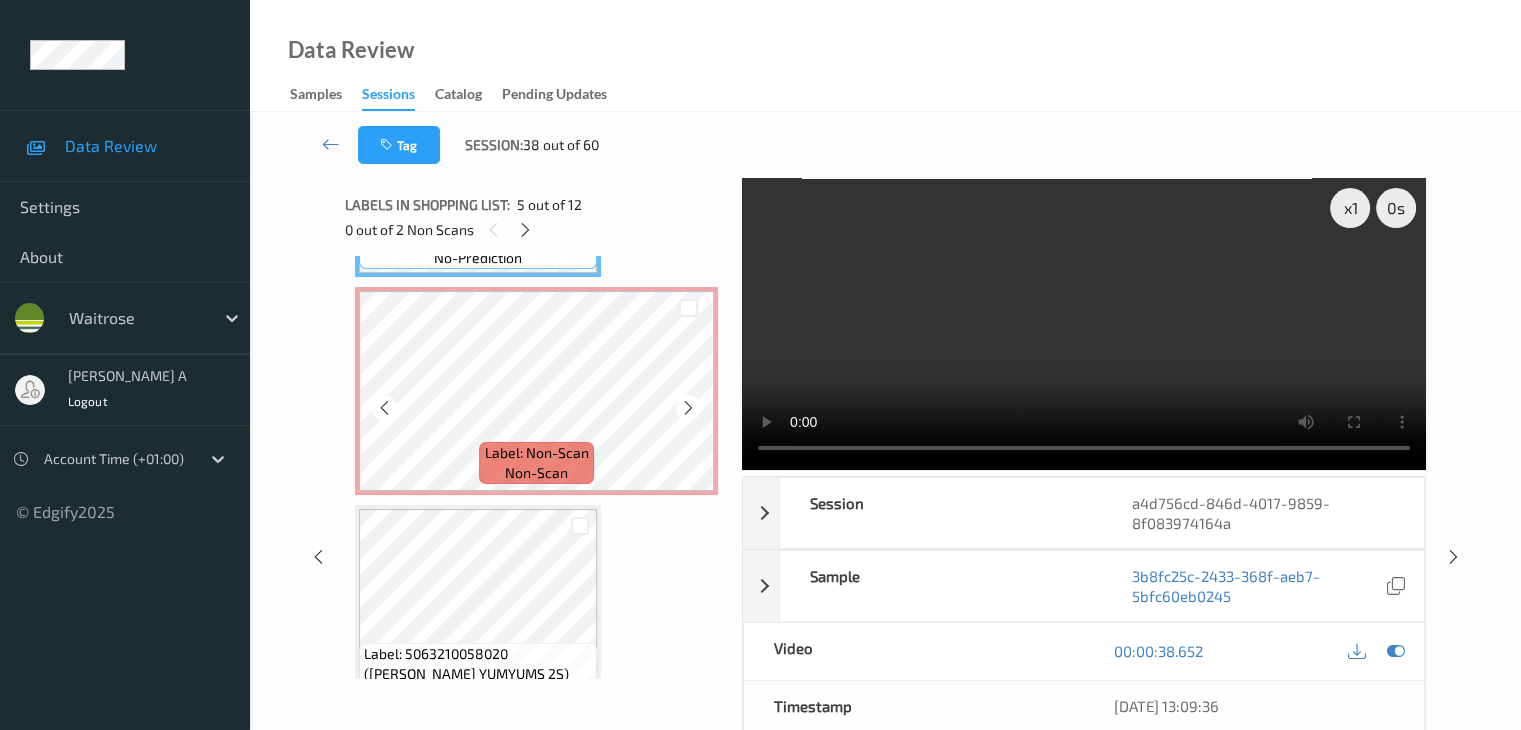 scroll, scrollTop: 1082, scrollLeft: 0, axis: vertical 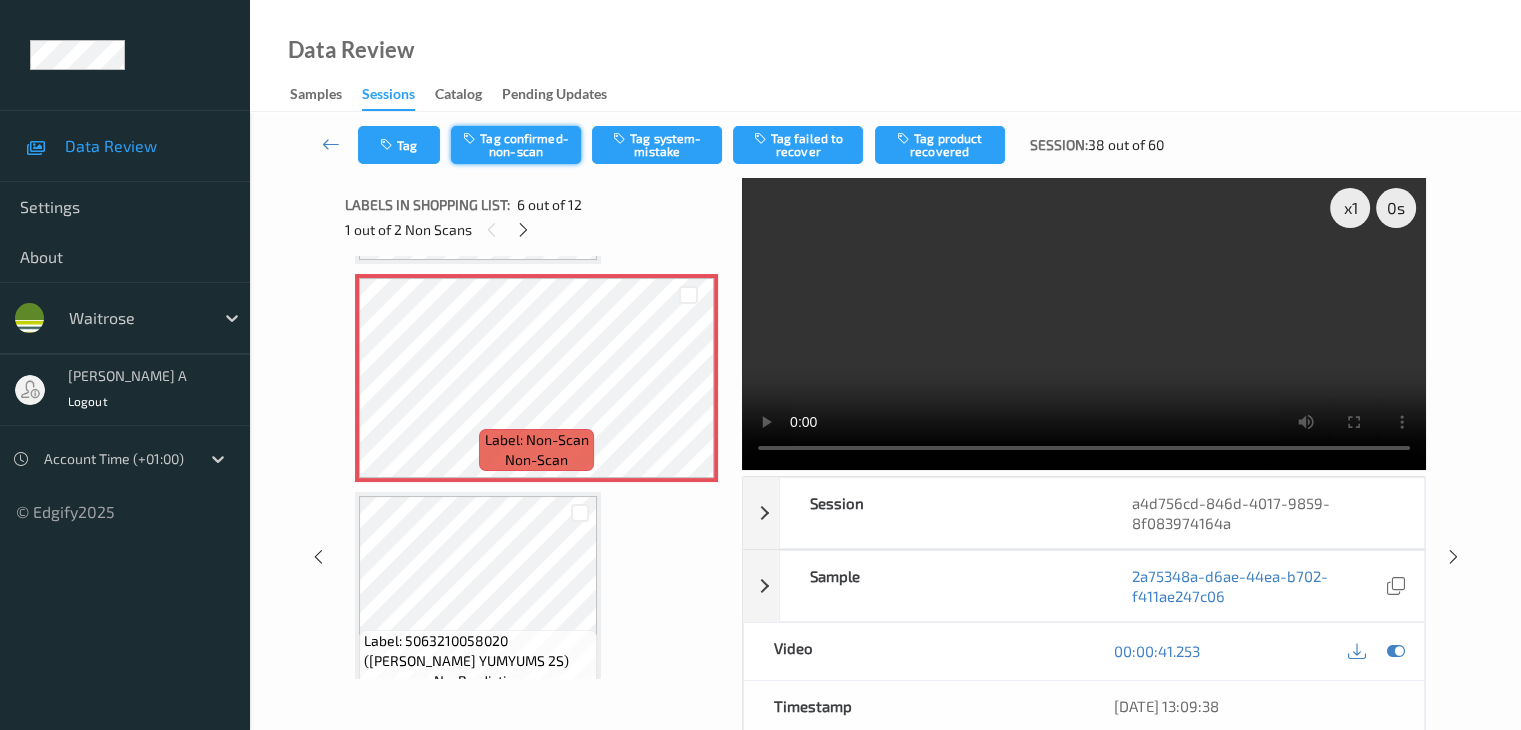 click on "Tag   confirmed-non-scan" at bounding box center (516, 145) 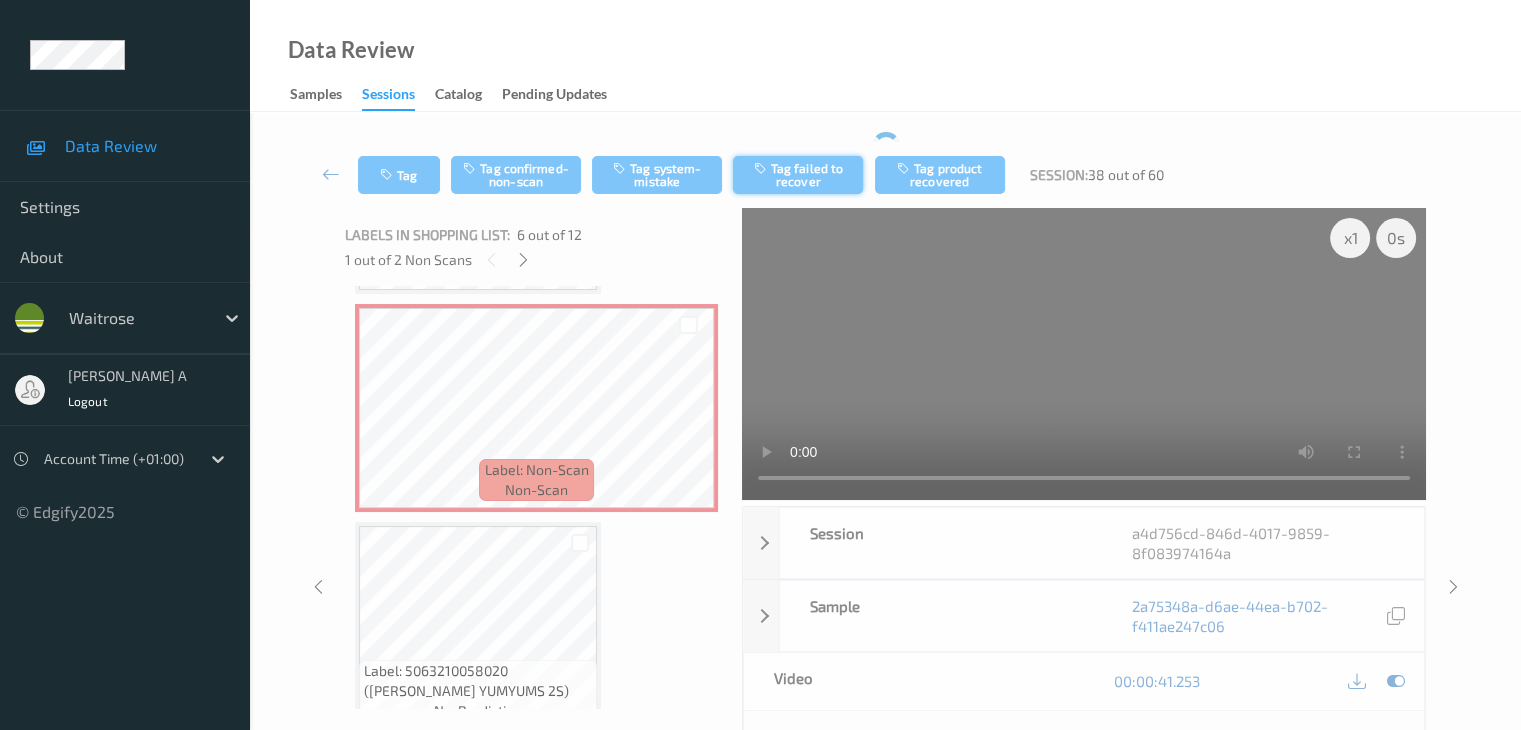 click on "Tag   failed to recover" at bounding box center [798, 175] 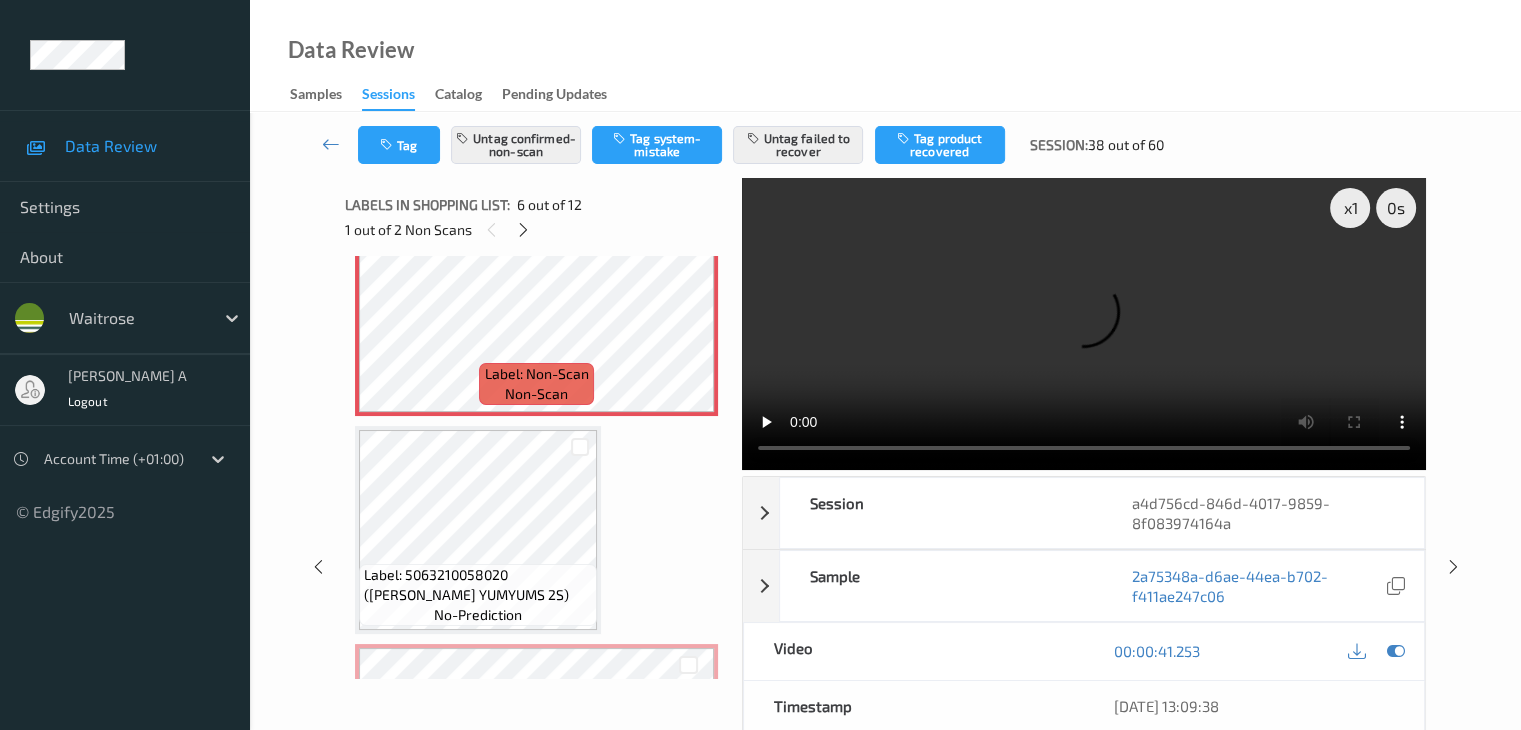 scroll, scrollTop: 1282, scrollLeft: 0, axis: vertical 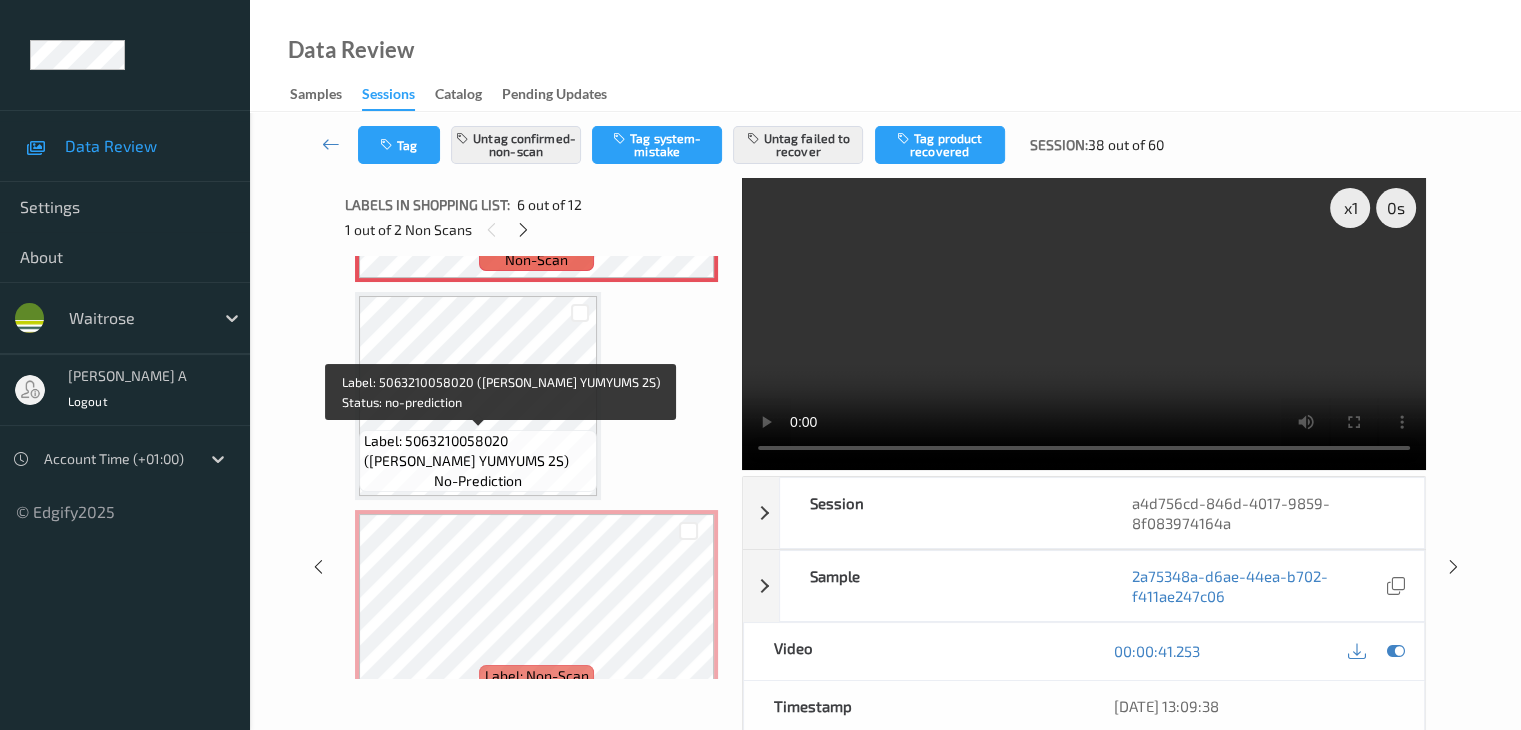 click on "Label: 5063210058020 ([PERSON_NAME] YUMYUMS 2S)" at bounding box center (478, 451) 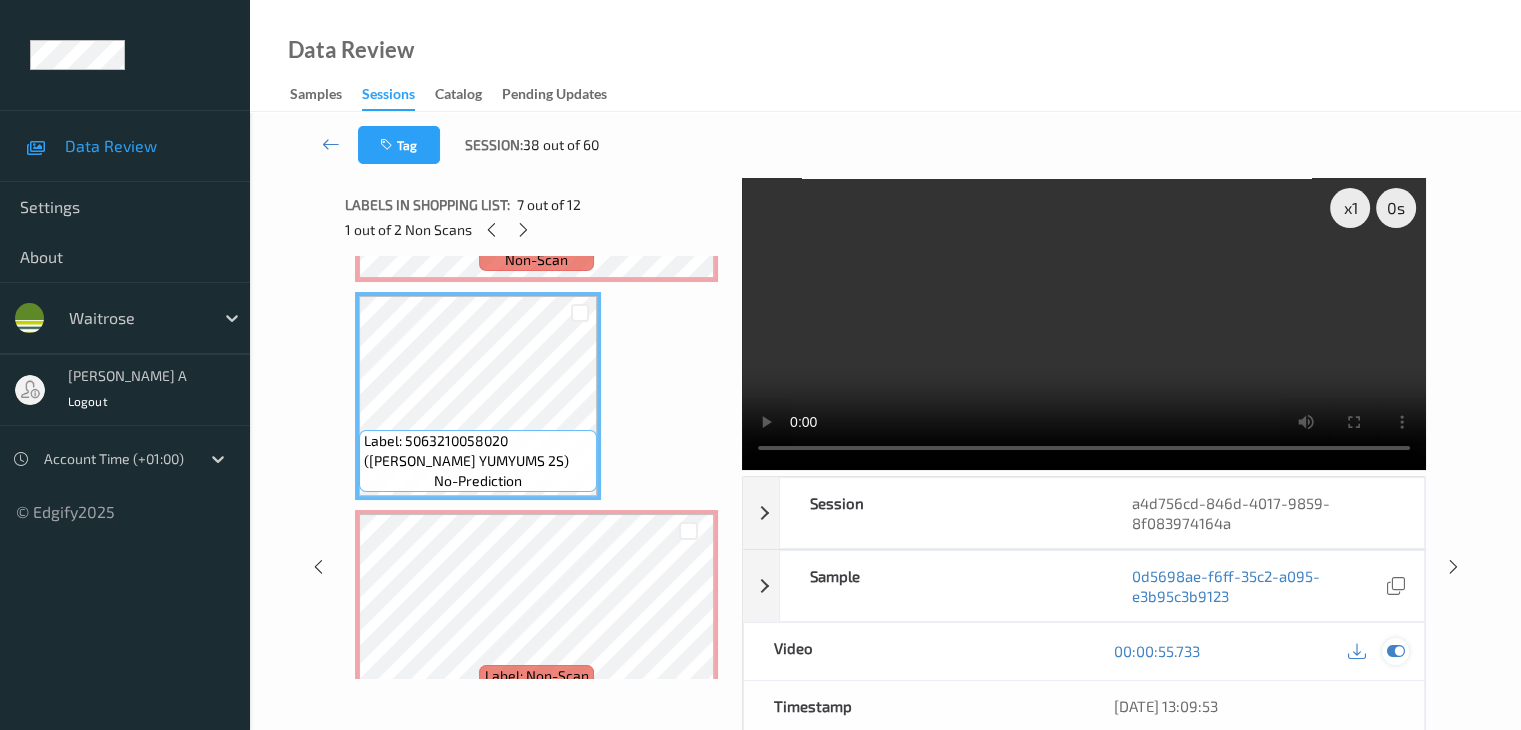 click at bounding box center (1395, 651) 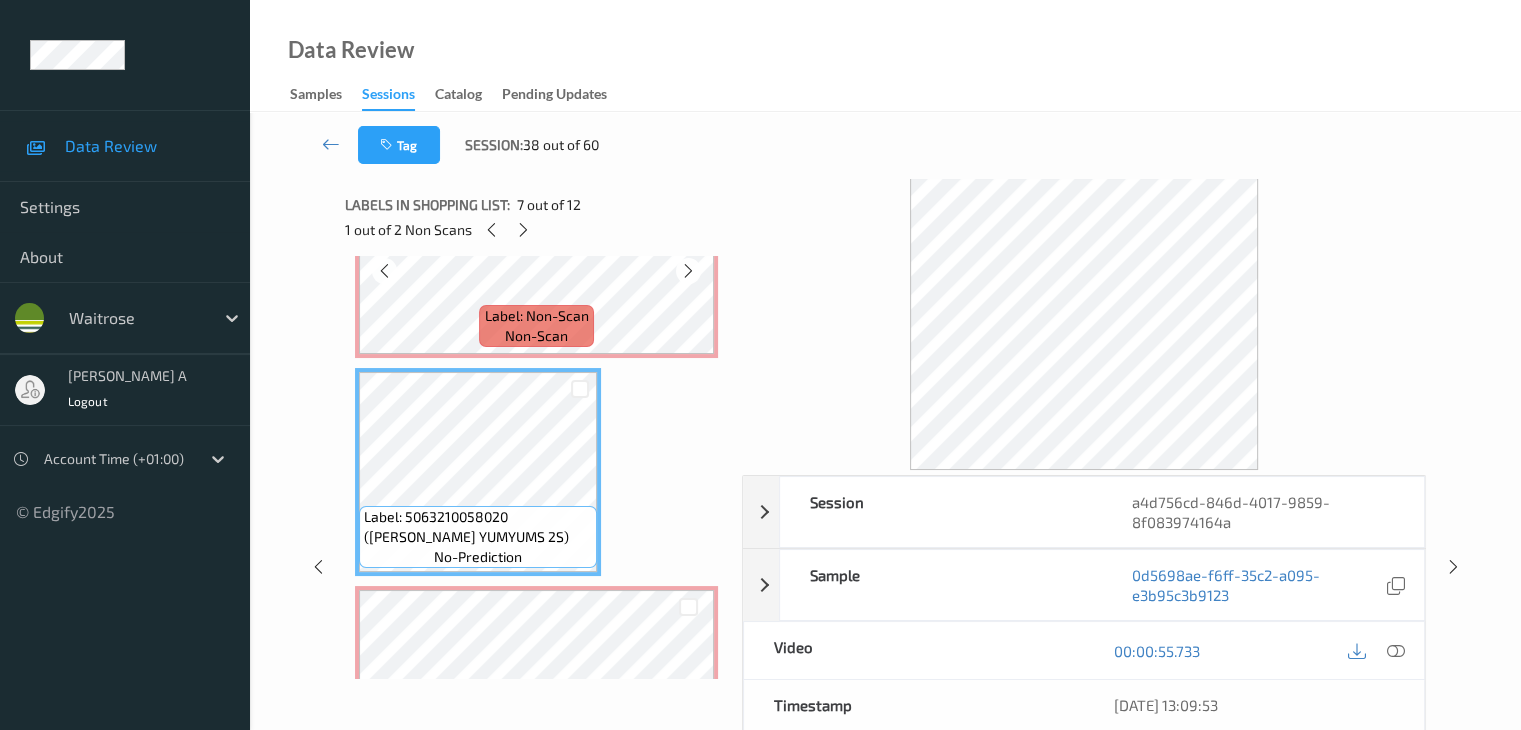 scroll, scrollTop: 1082, scrollLeft: 0, axis: vertical 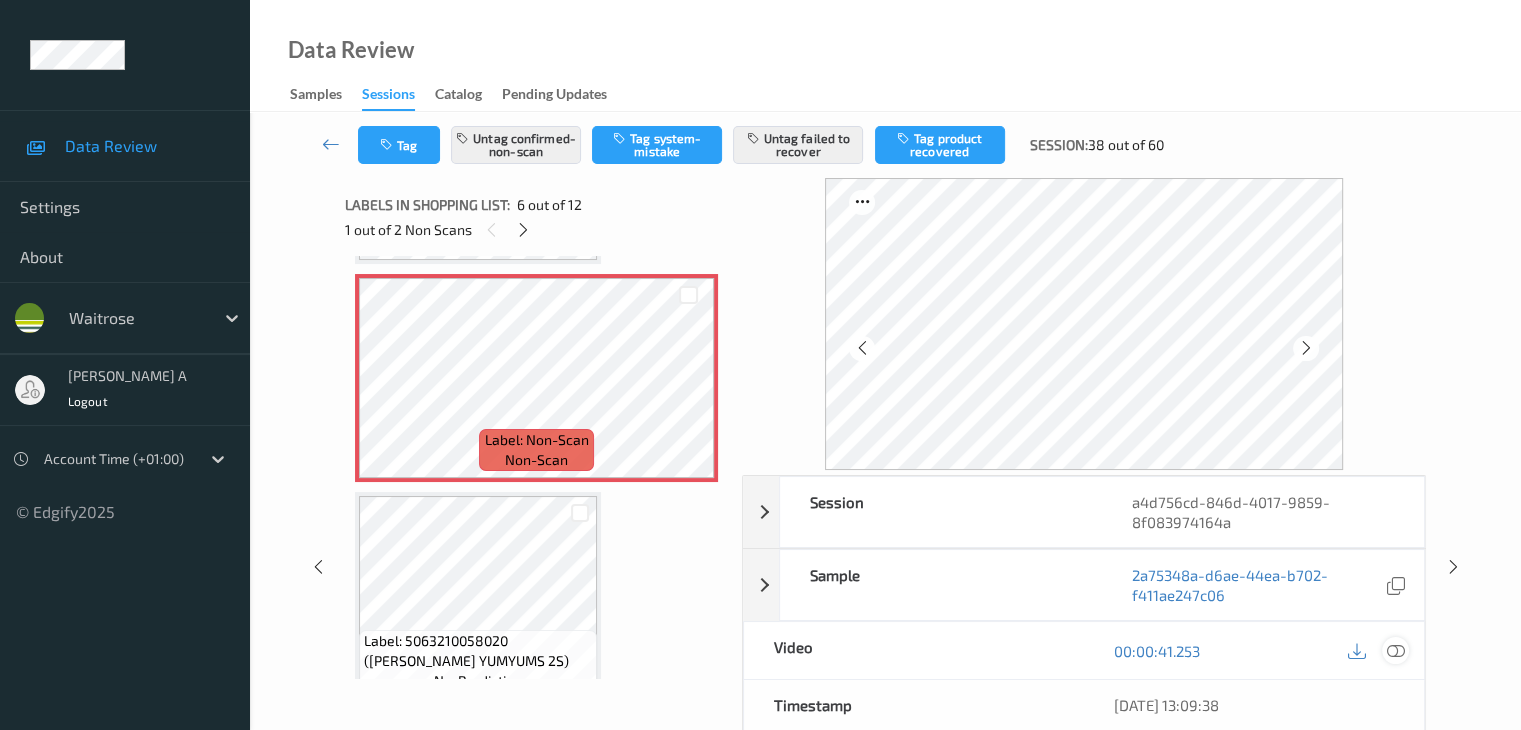 click at bounding box center (1395, 651) 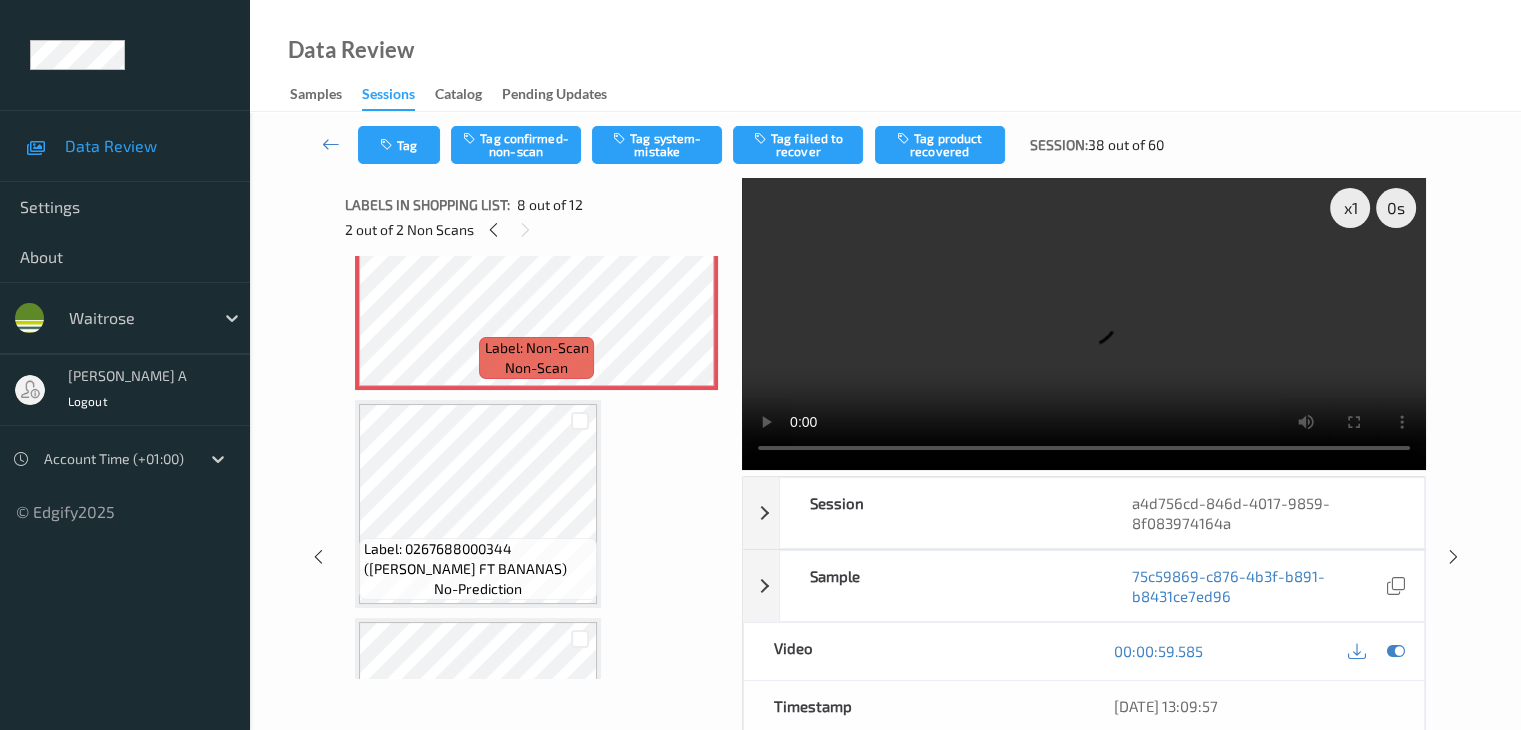 scroll, scrollTop: 1682, scrollLeft: 0, axis: vertical 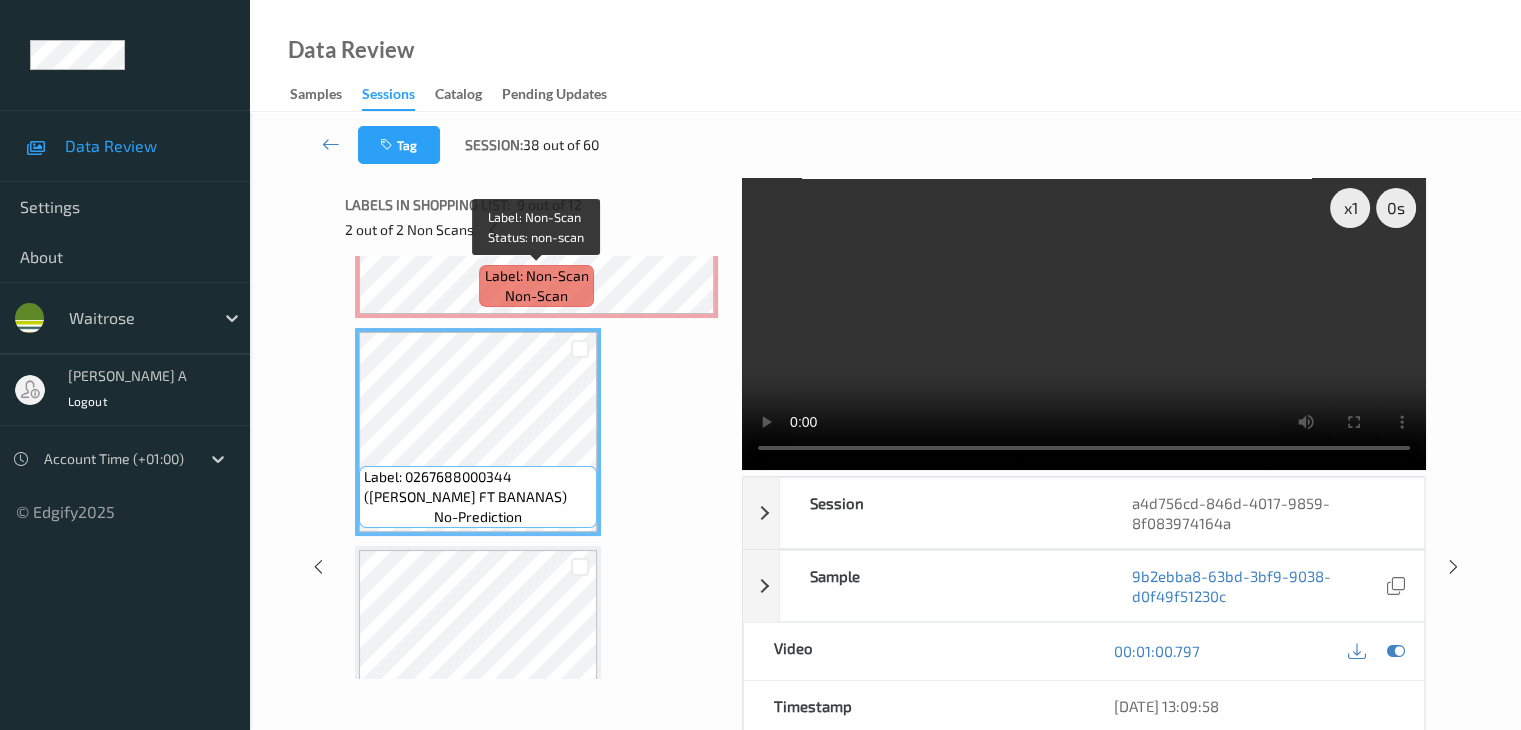click on "non-scan" at bounding box center [536, 296] 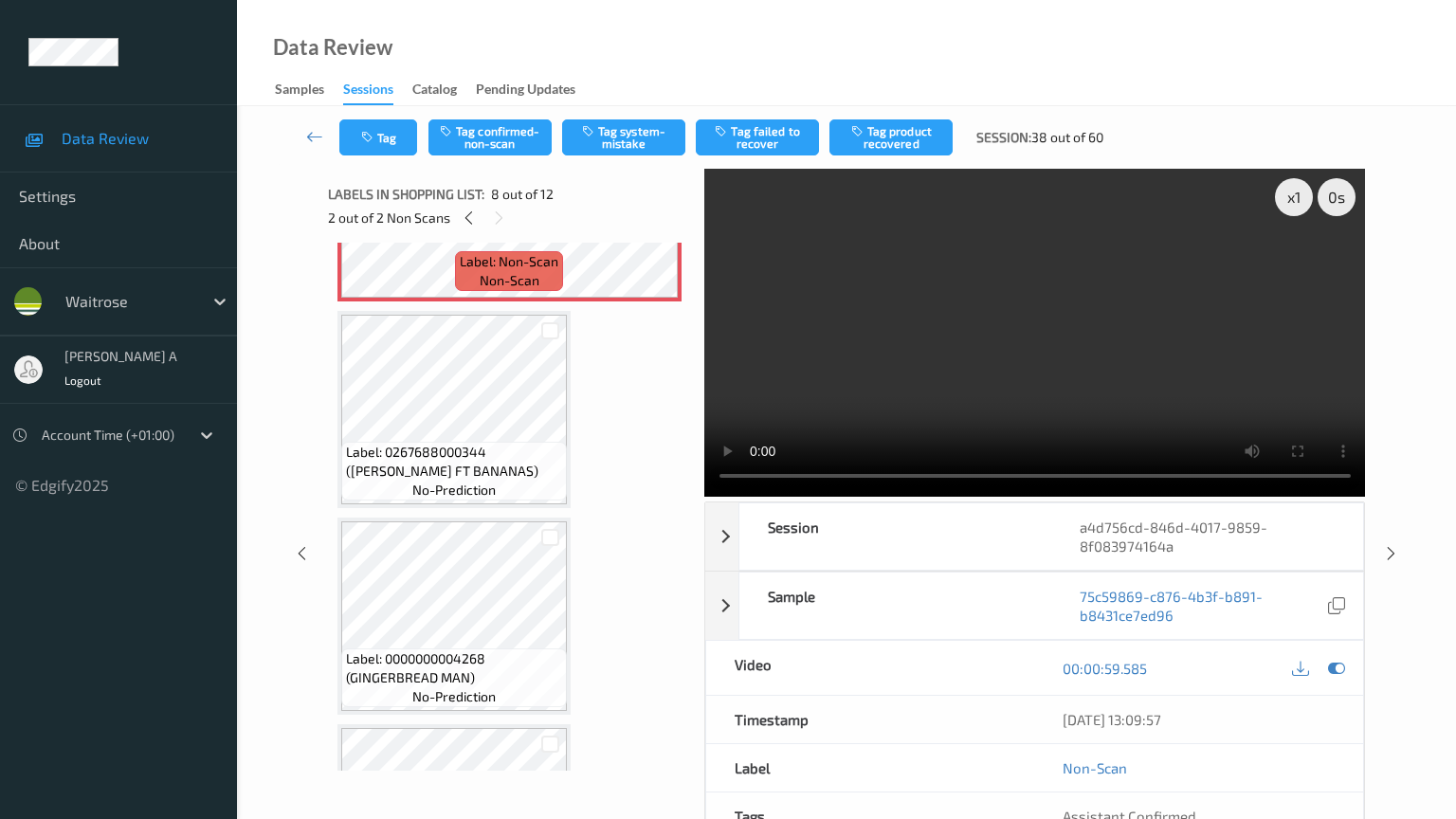 type 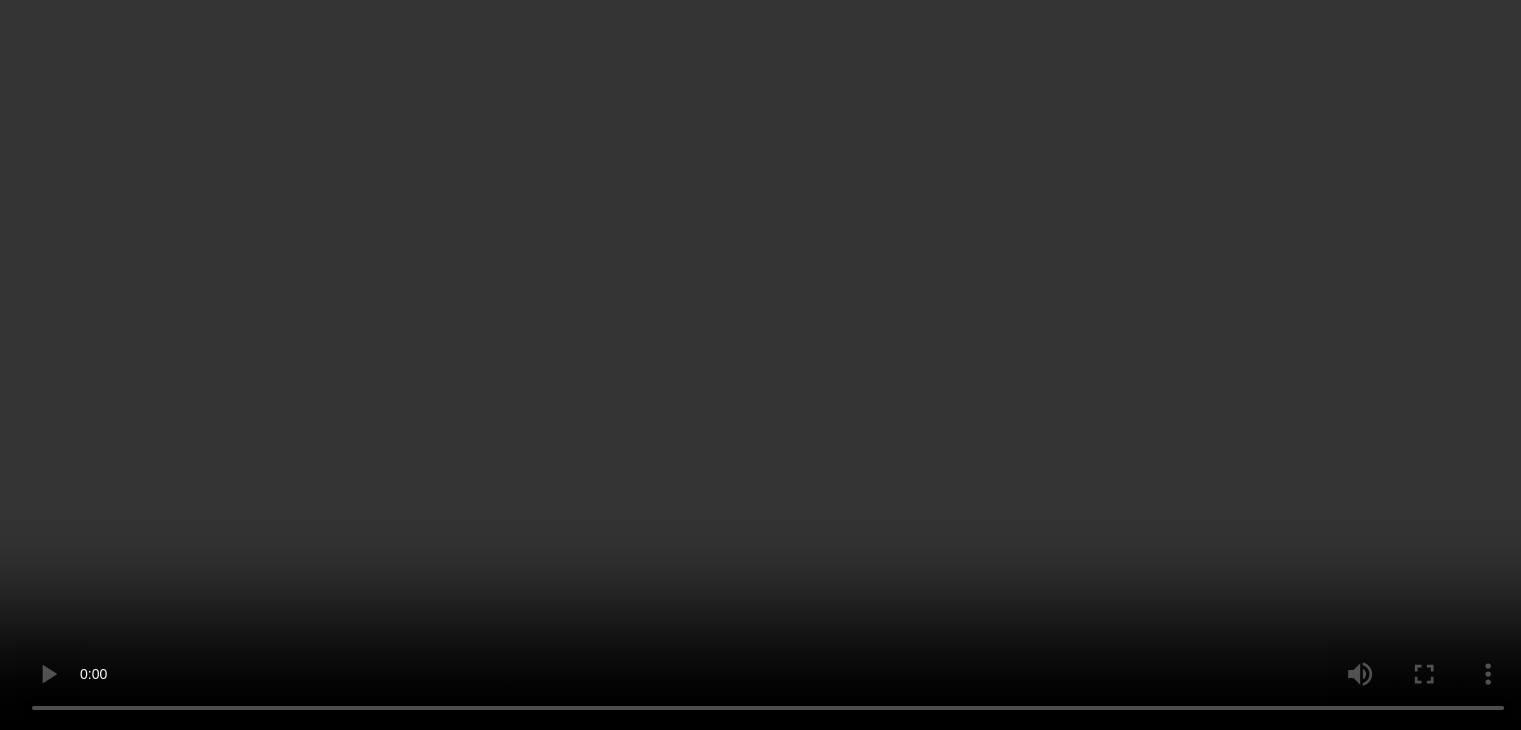 scroll, scrollTop: 1482, scrollLeft: 0, axis: vertical 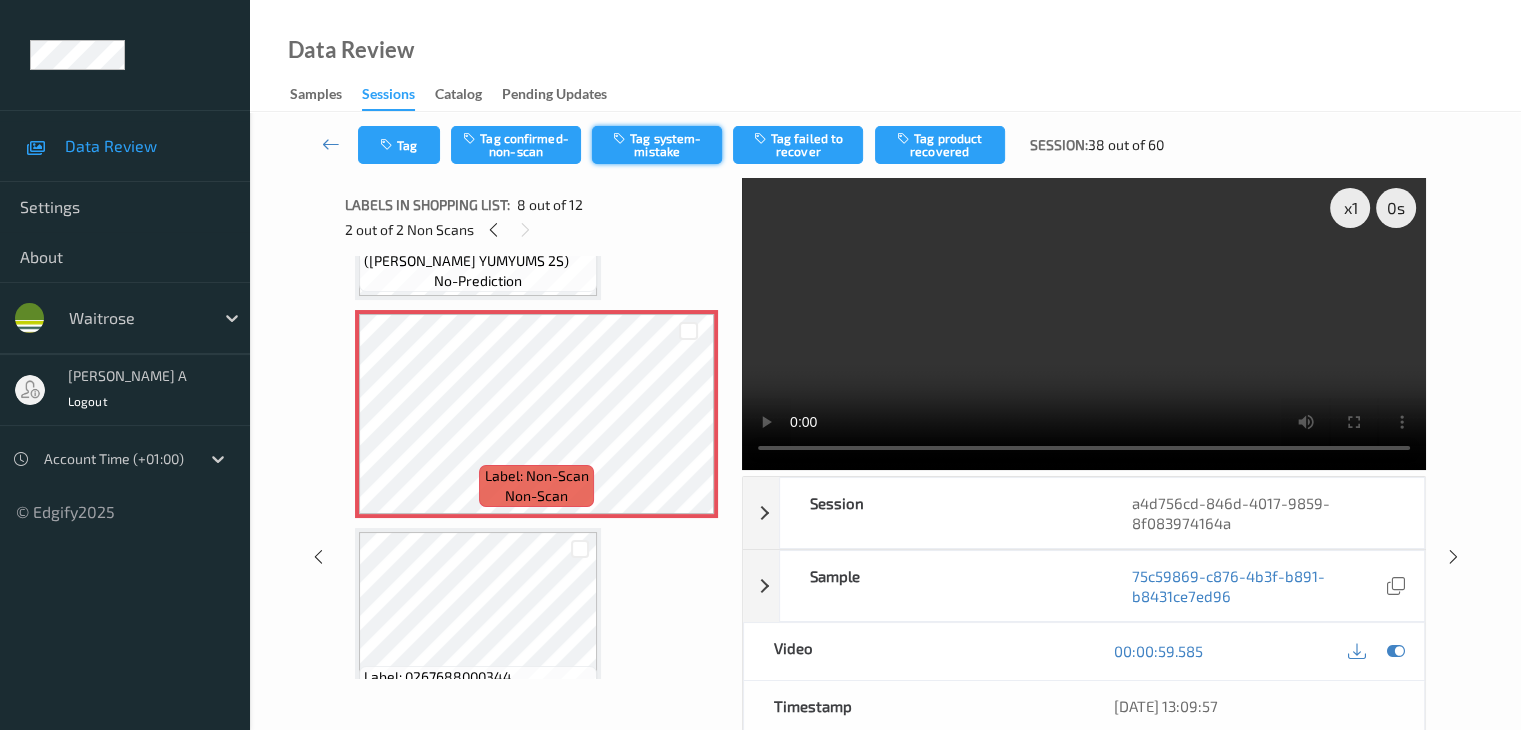click on "Tag   system-mistake" at bounding box center [657, 145] 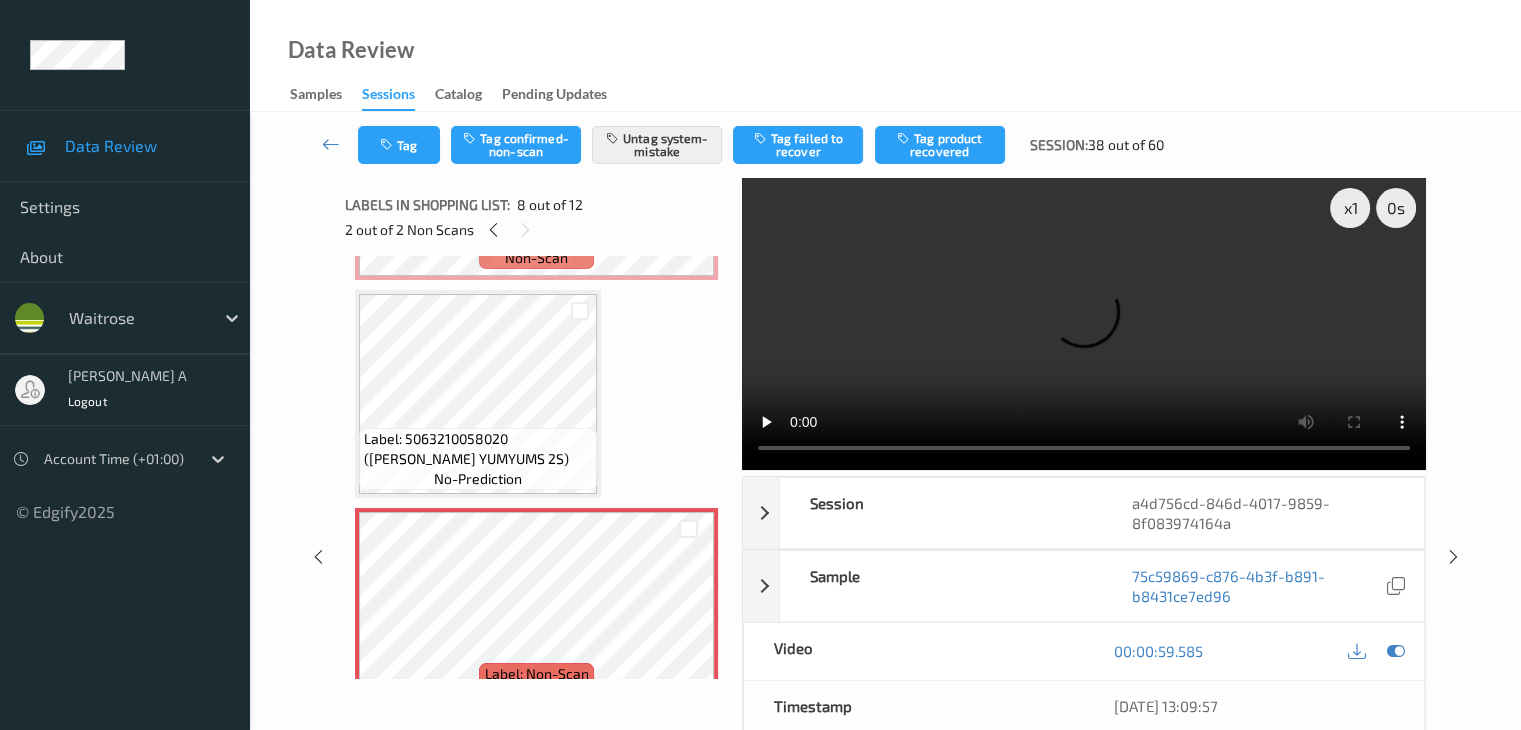 scroll, scrollTop: 1282, scrollLeft: 0, axis: vertical 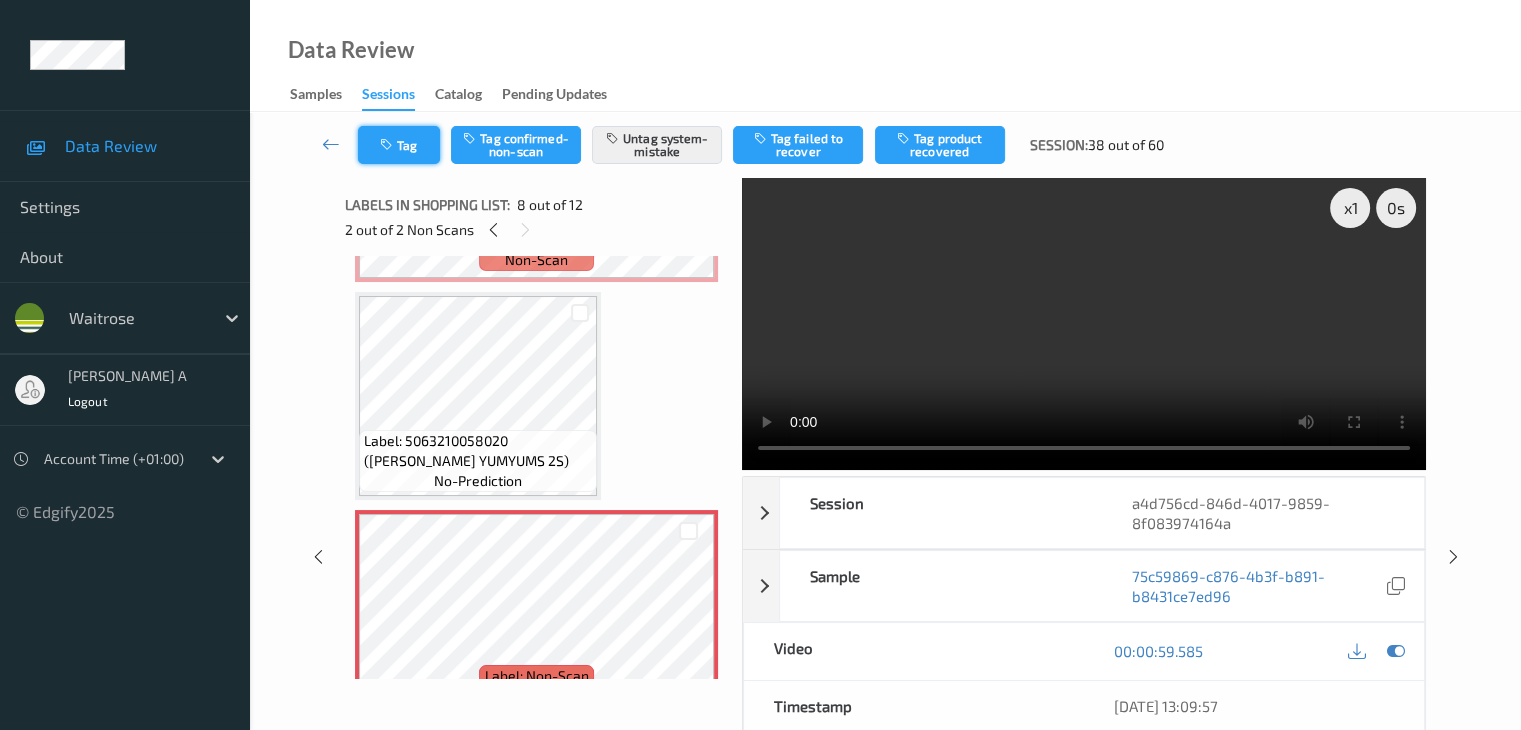click on "Tag" at bounding box center (399, 145) 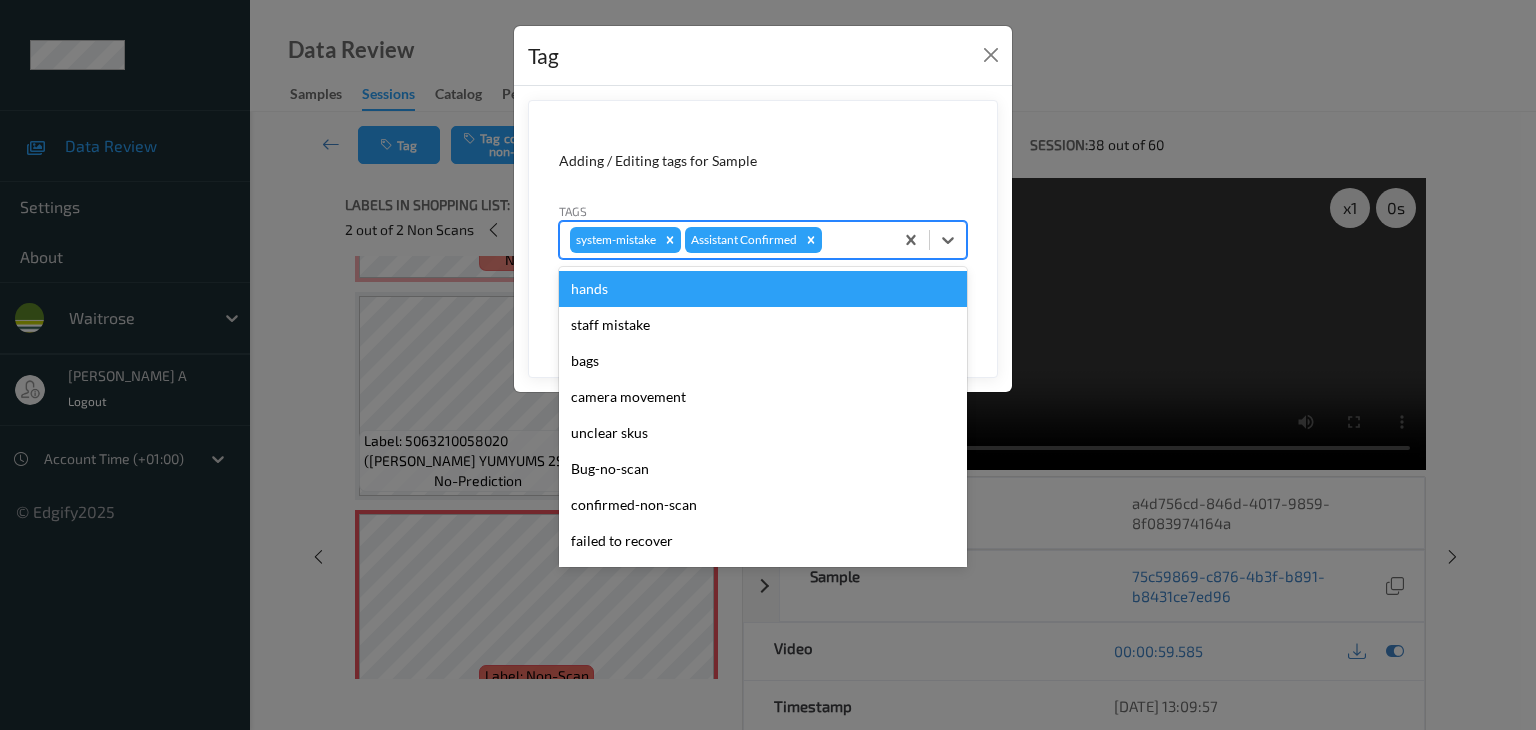 click at bounding box center [854, 240] 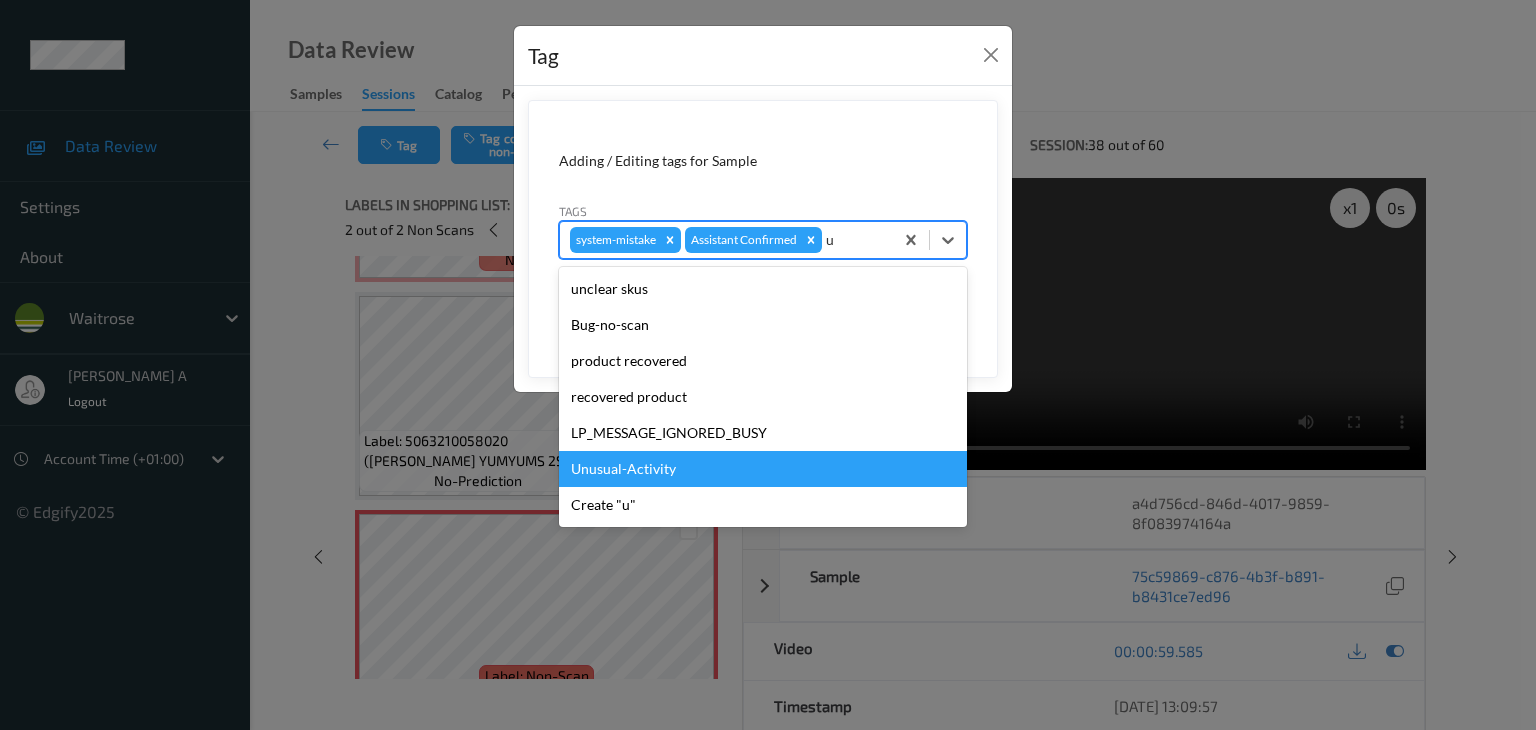 click on "Unusual-Activity" at bounding box center [763, 469] 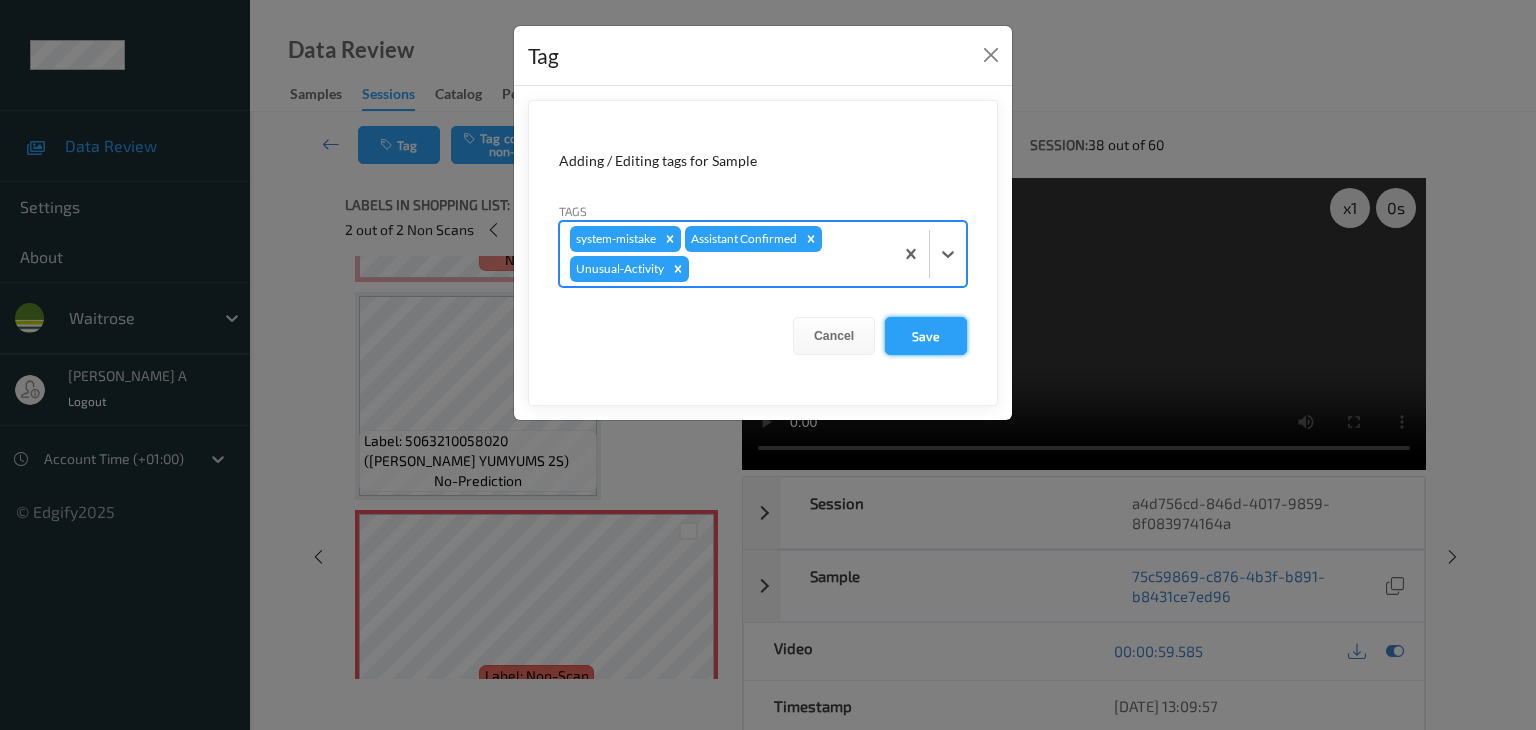 click on "Save" at bounding box center [926, 336] 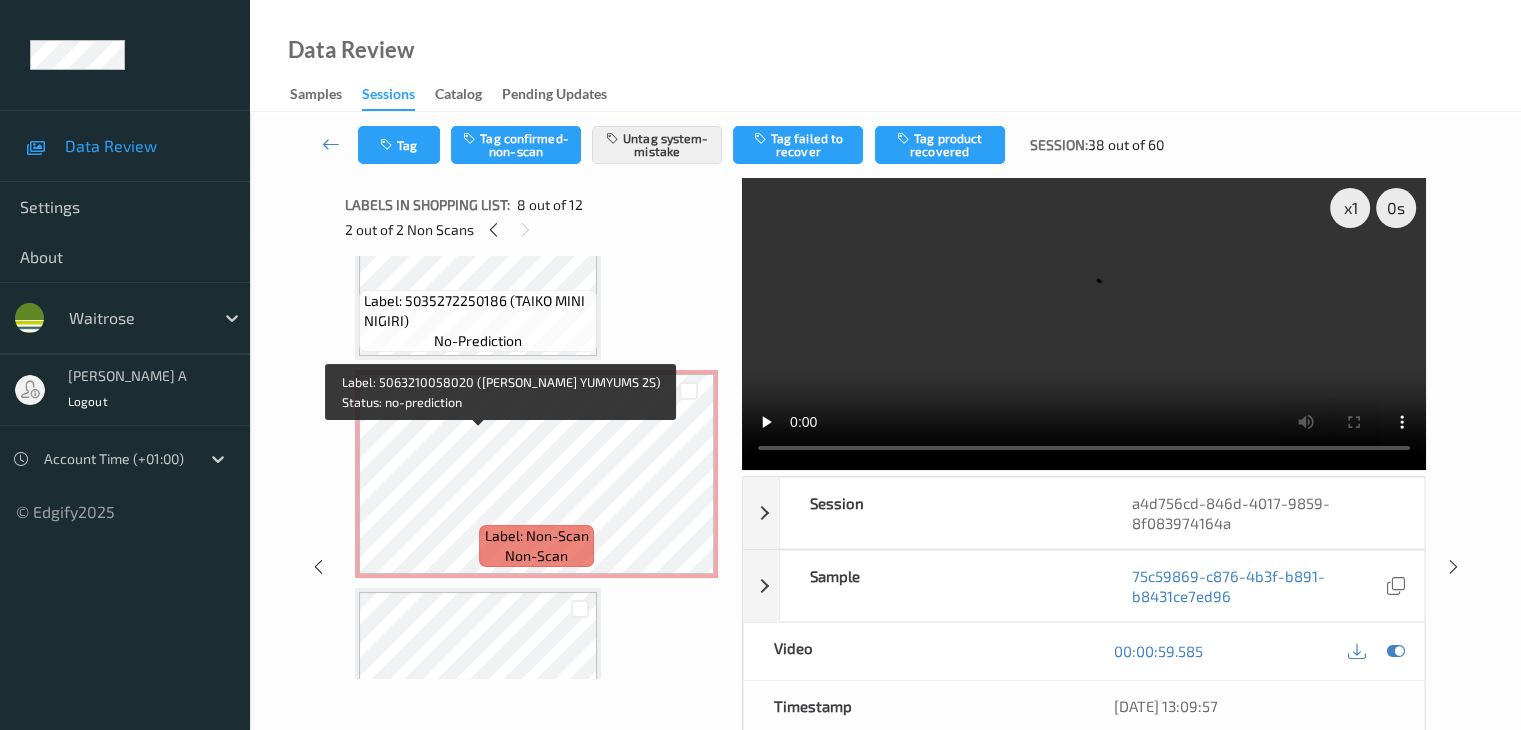 scroll, scrollTop: 982, scrollLeft: 0, axis: vertical 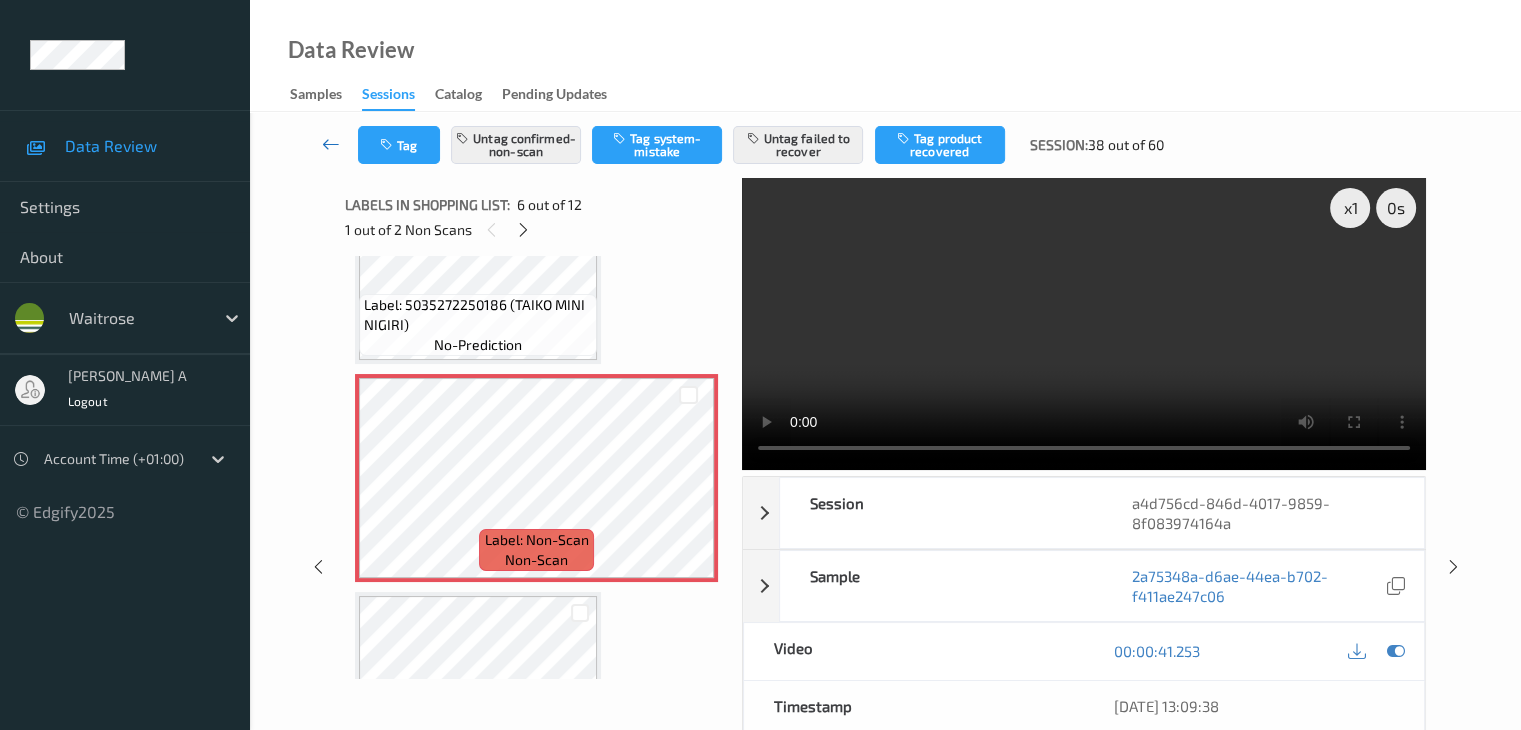 click at bounding box center (331, 144) 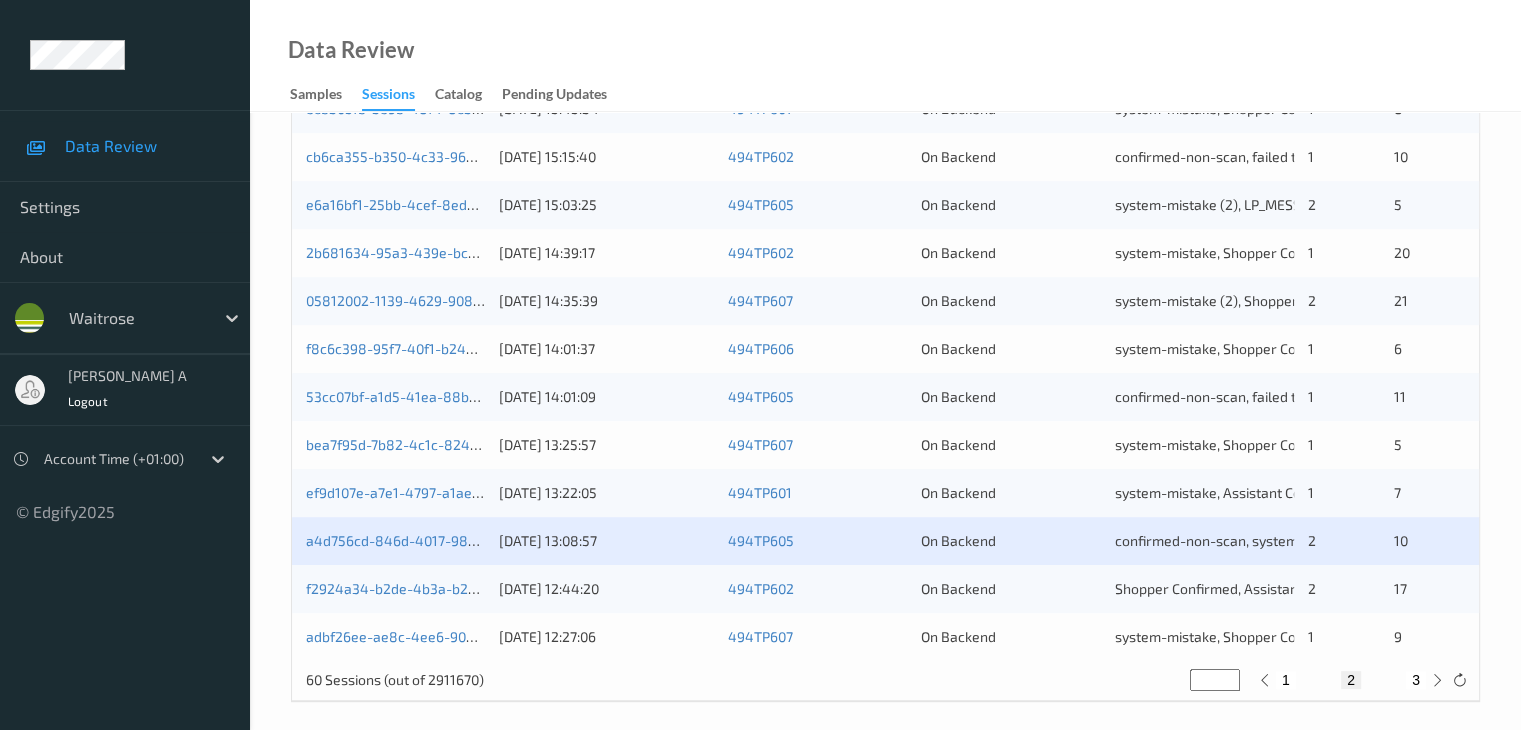 scroll, scrollTop: 932, scrollLeft: 0, axis: vertical 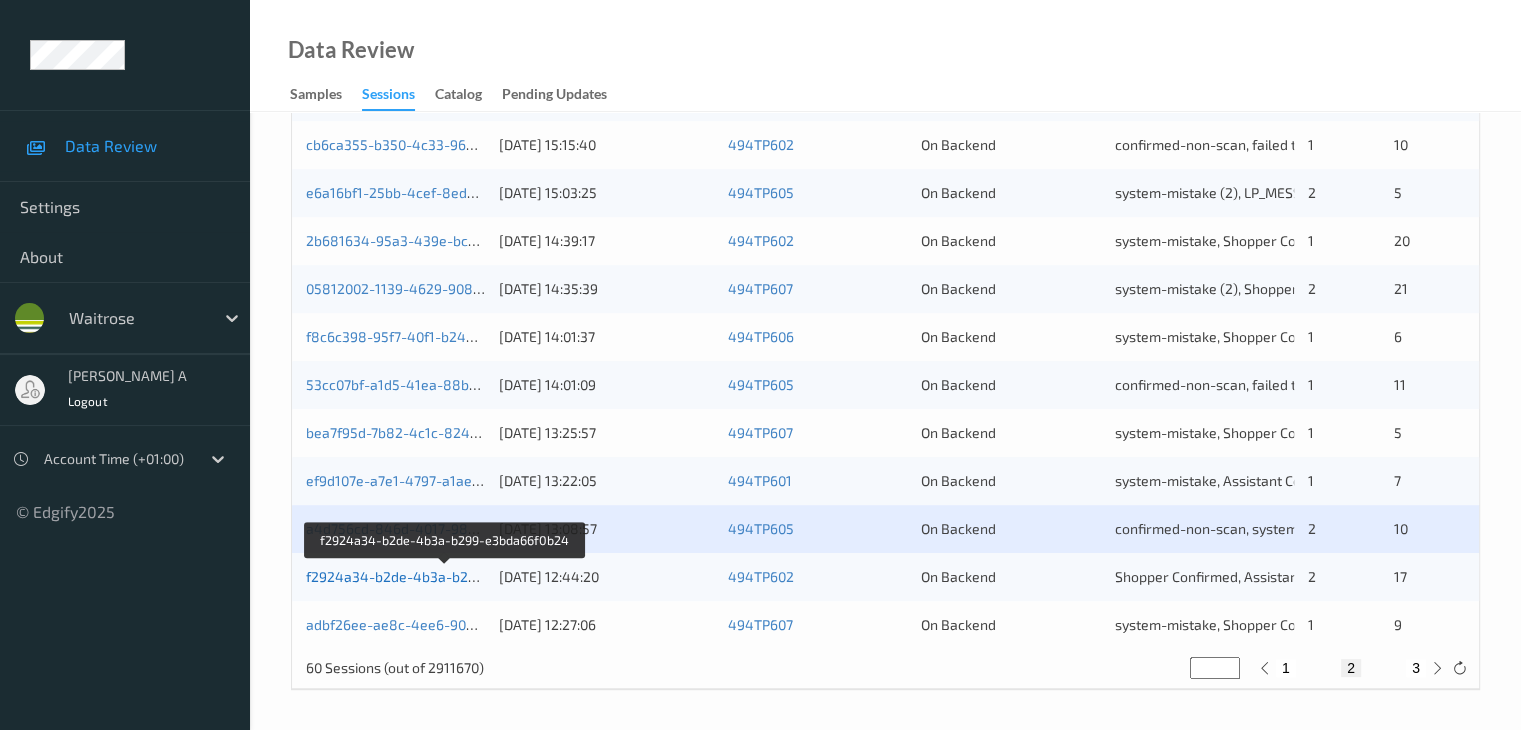 click on "f2924a34-b2de-4b3a-b299-e3bda66f0b24" at bounding box center (445, 576) 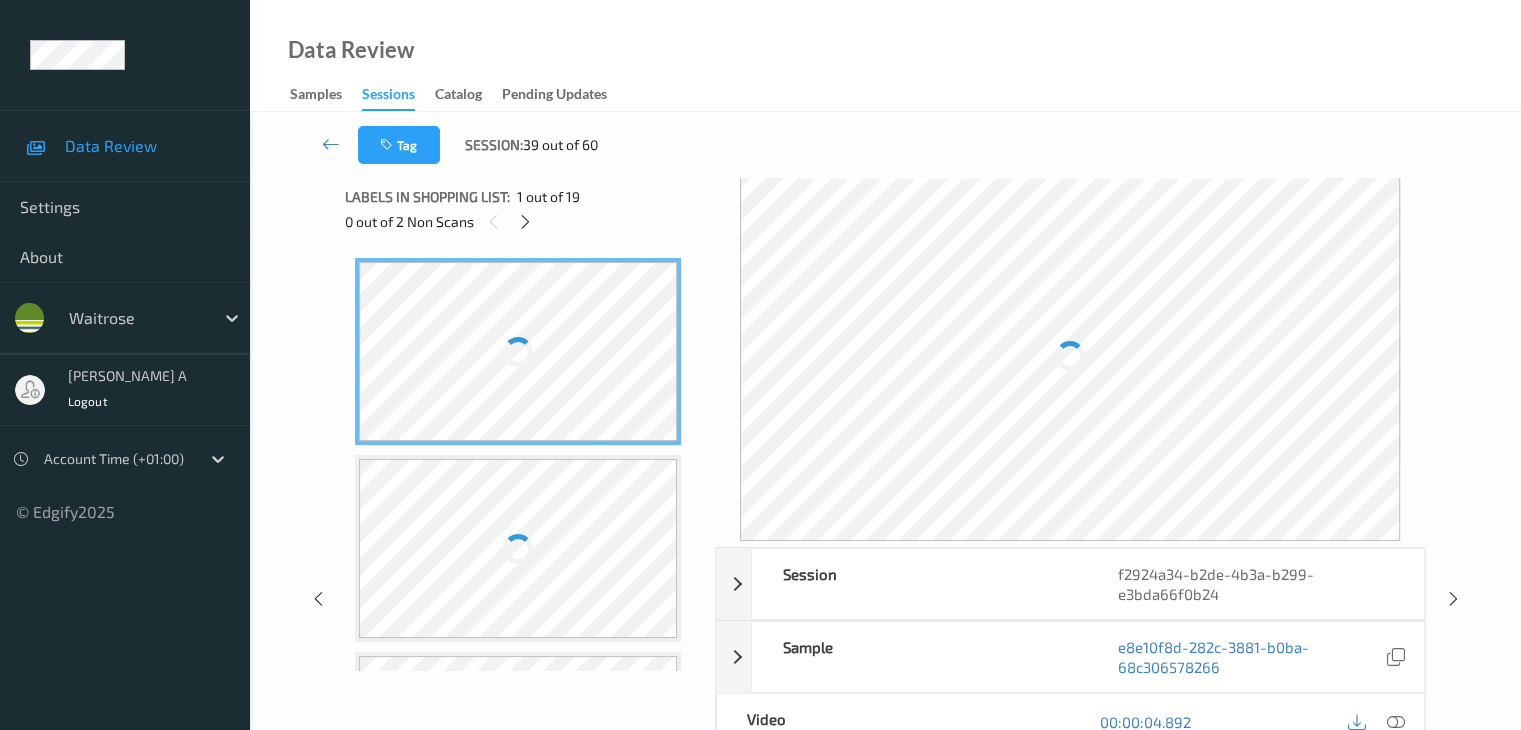 scroll, scrollTop: 0, scrollLeft: 0, axis: both 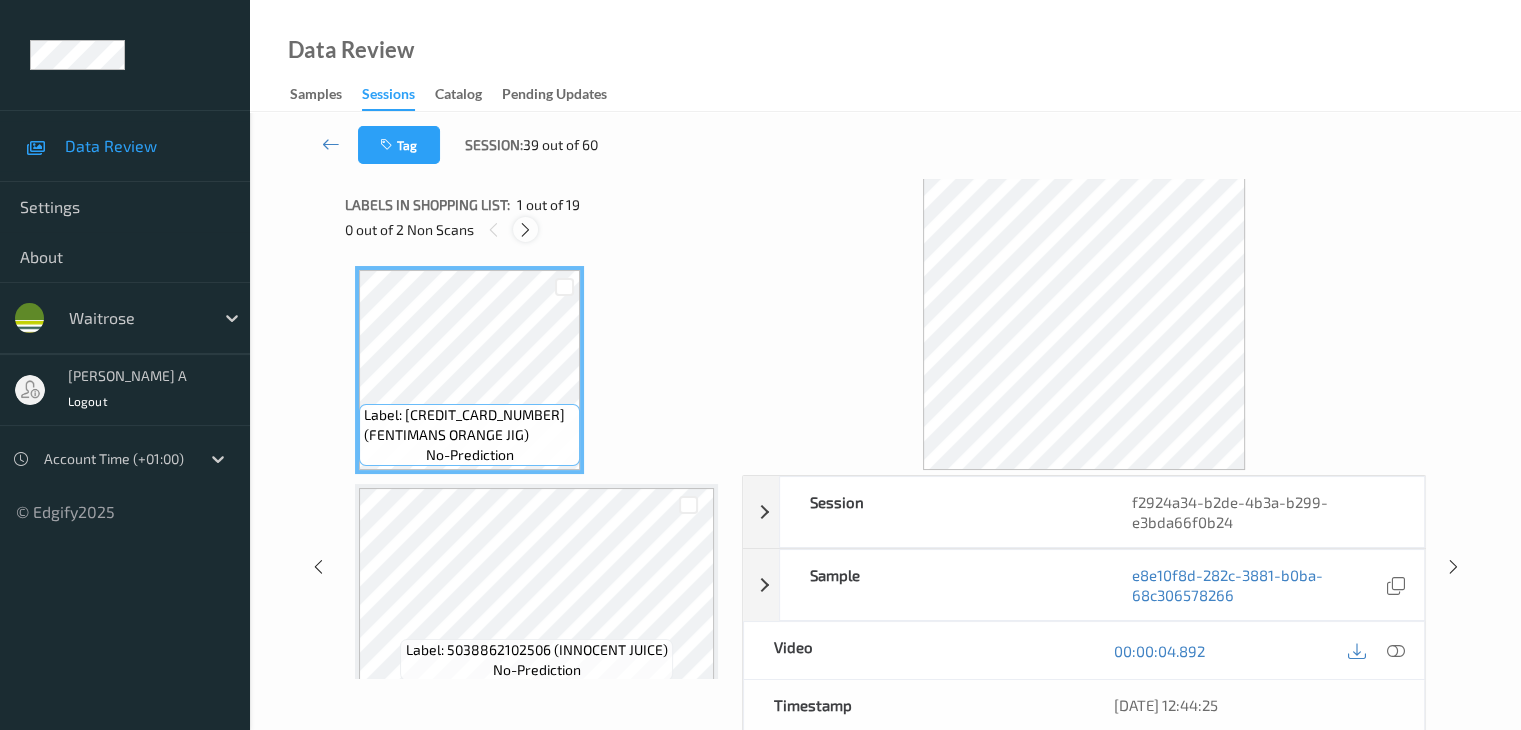 click at bounding box center [525, 230] 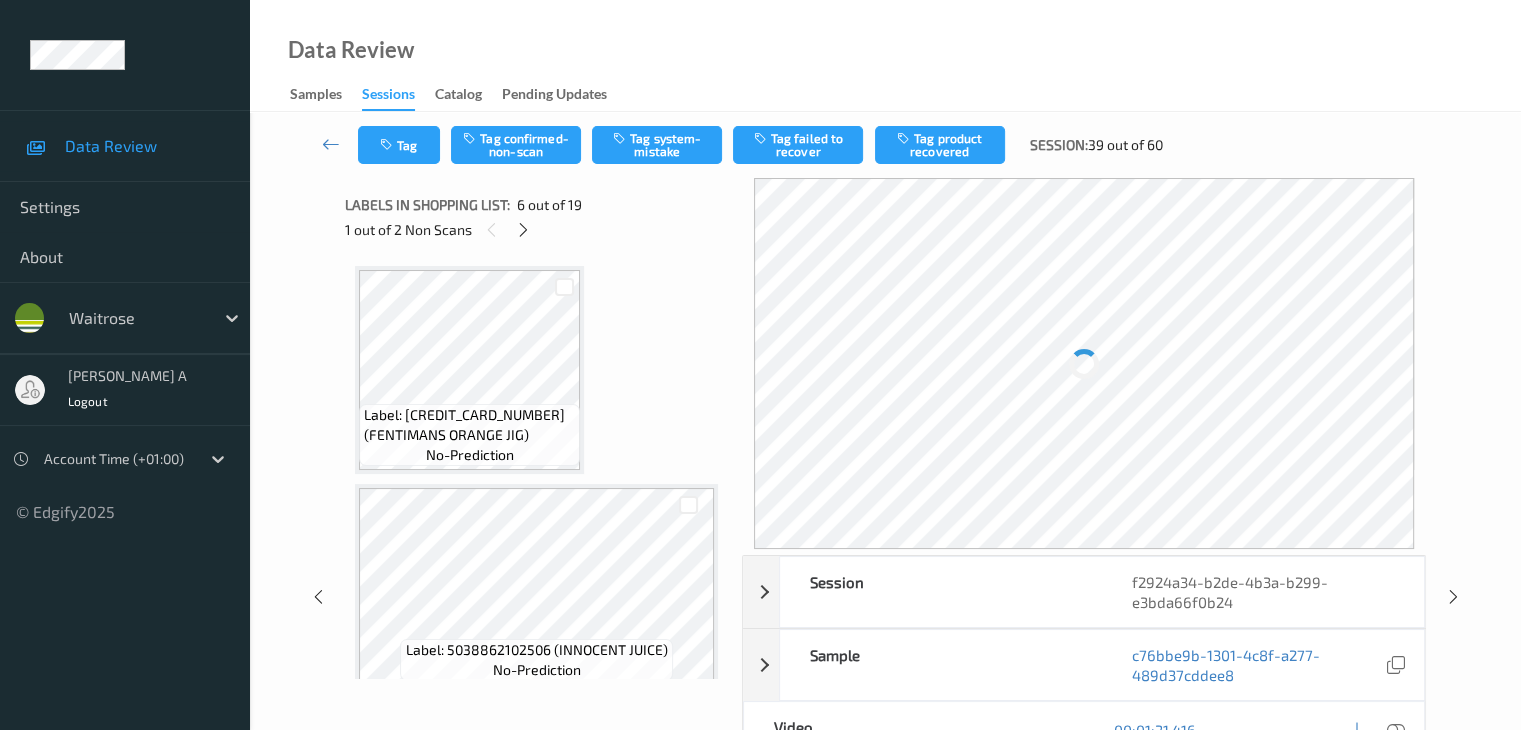 scroll, scrollTop: 880, scrollLeft: 0, axis: vertical 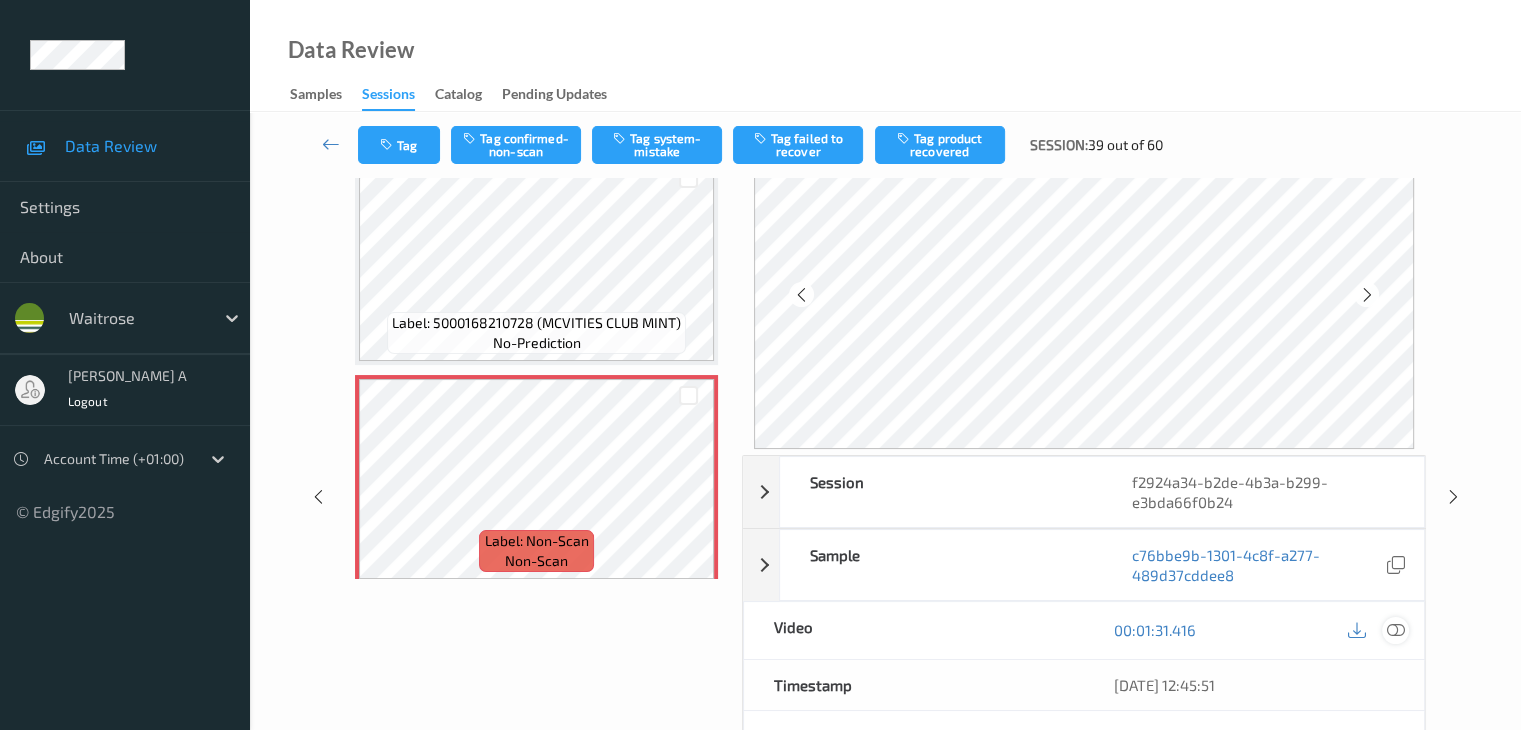 click at bounding box center (1395, 630) 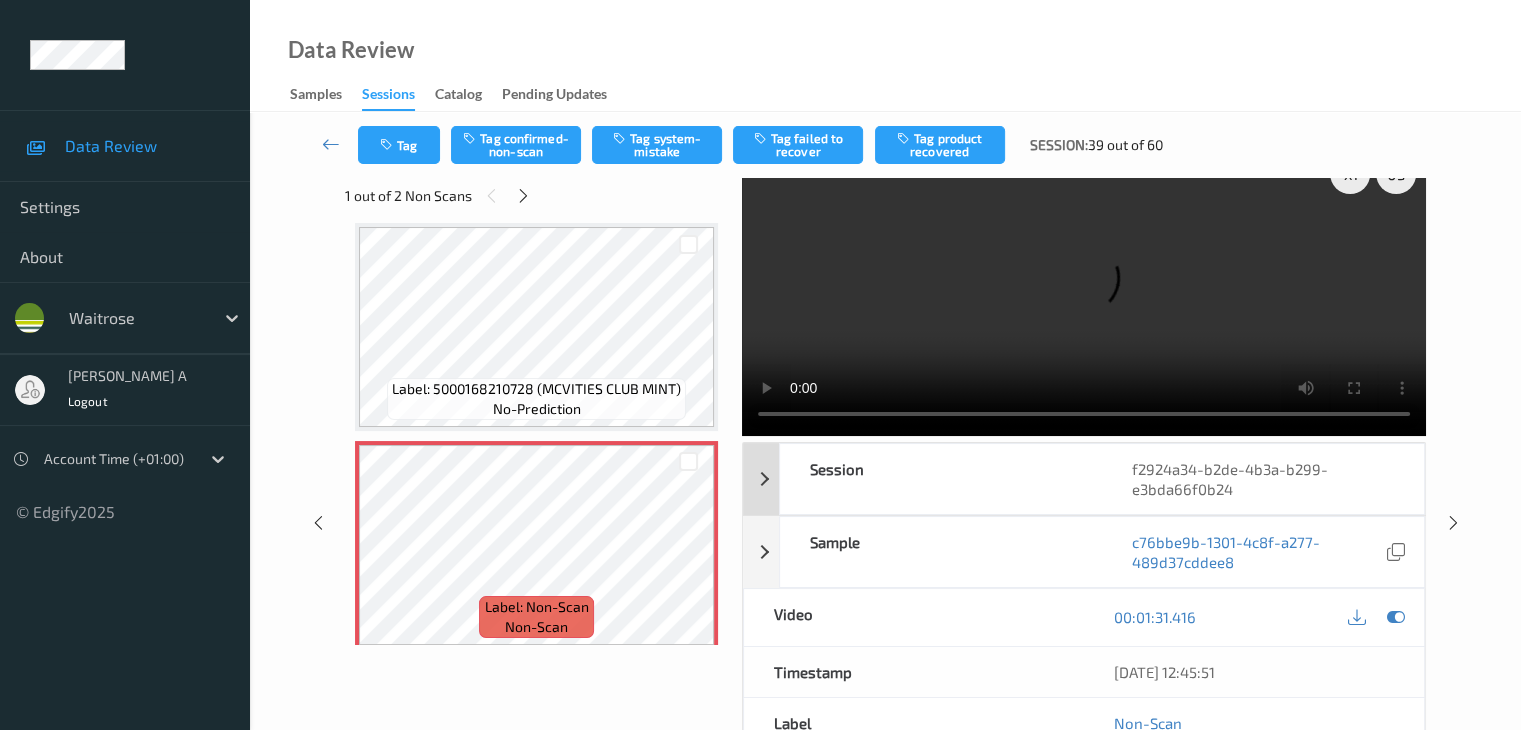 scroll, scrollTop: 0, scrollLeft: 0, axis: both 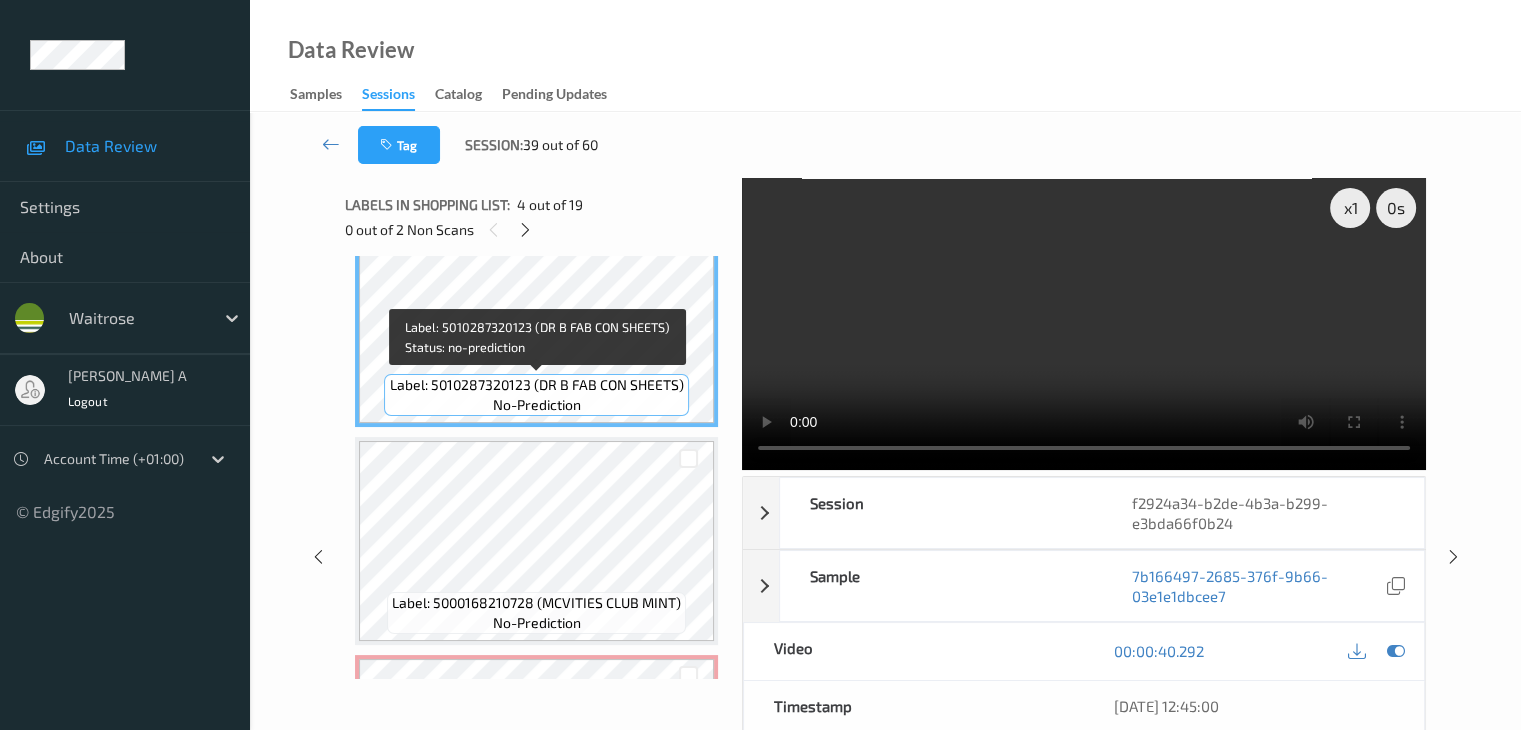 click on "Label: 5010287320123 (DR B FAB CON SHEETS)" at bounding box center (537, 385) 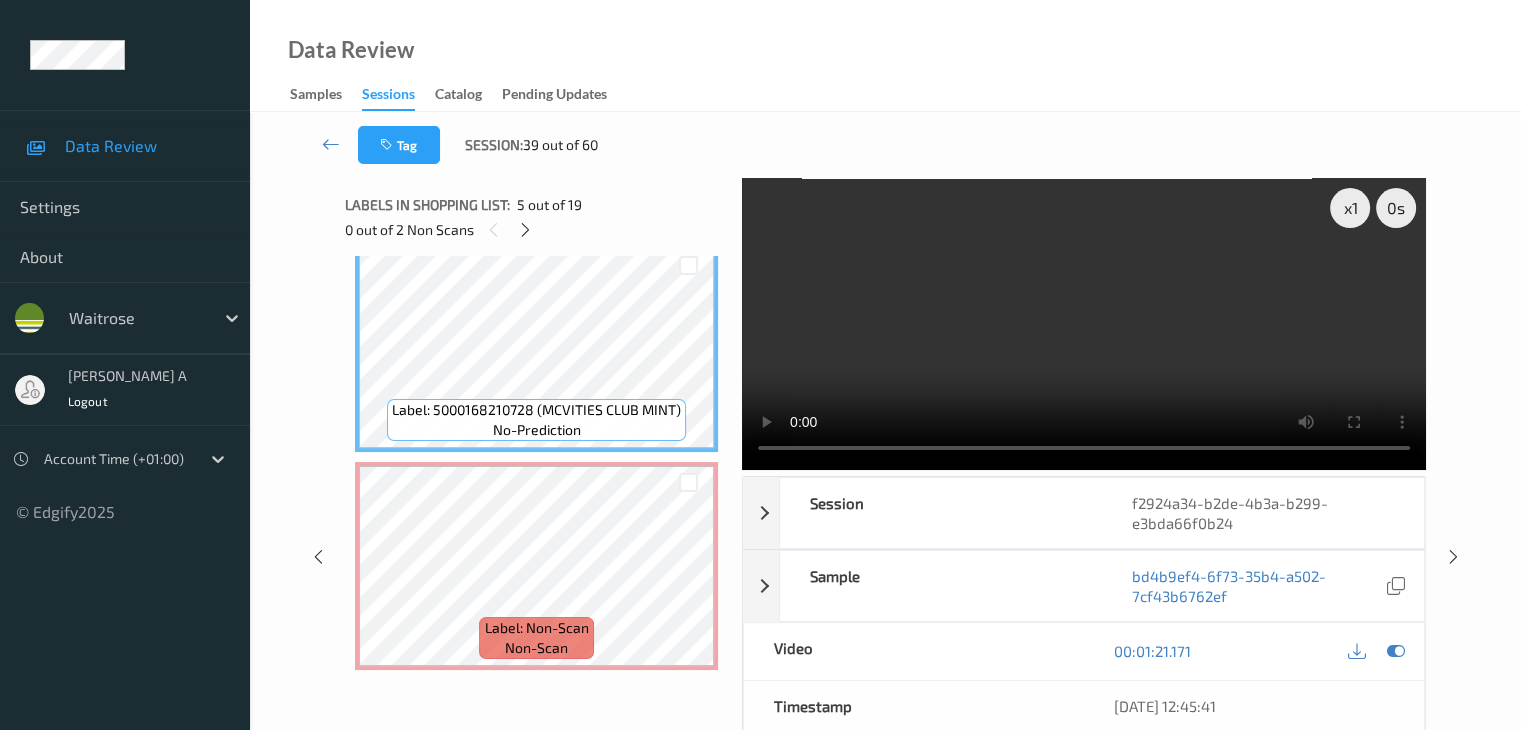 scroll, scrollTop: 1000, scrollLeft: 0, axis: vertical 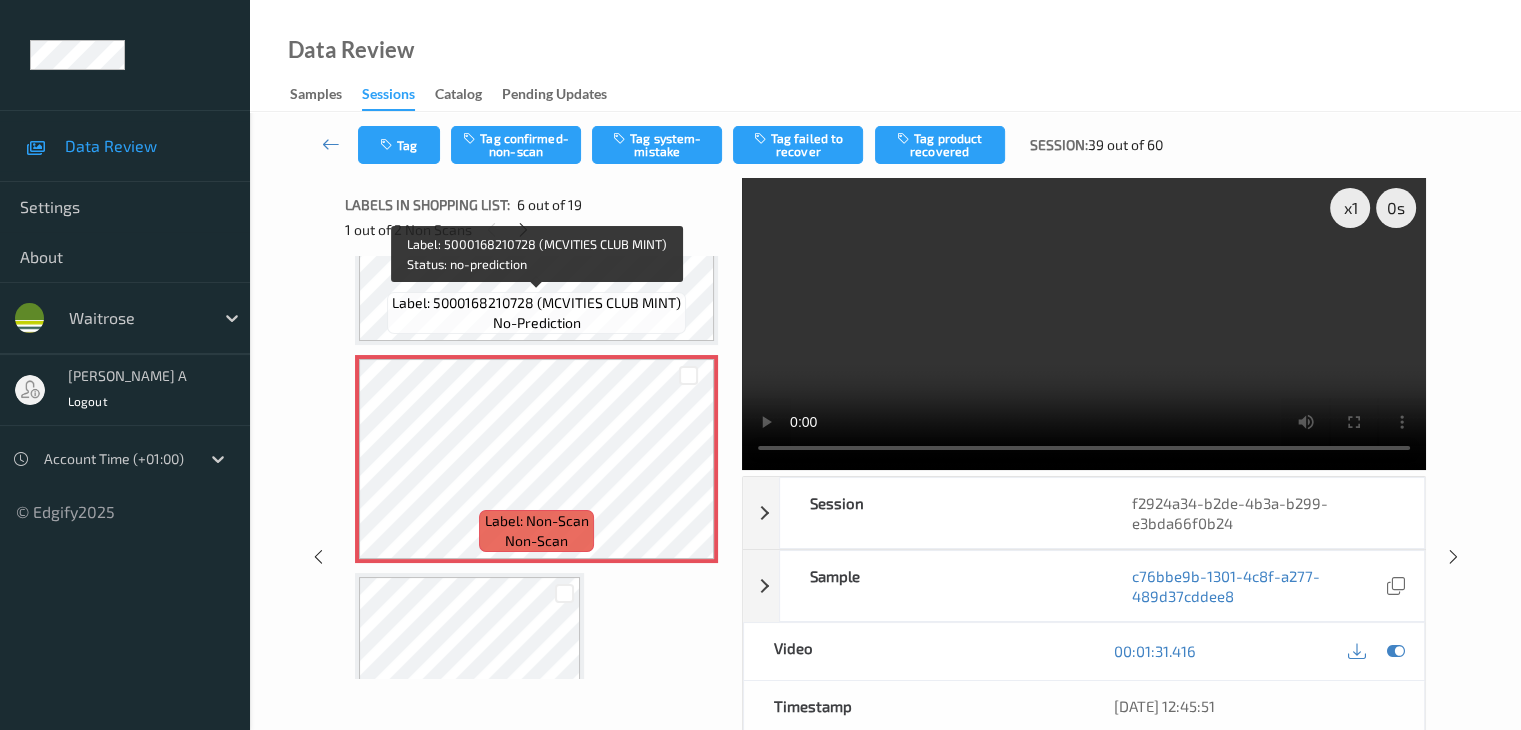 click on "Label: 5000168210728 (MCVITIES CLUB MINT) no-prediction" at bounding box center [536, 313] 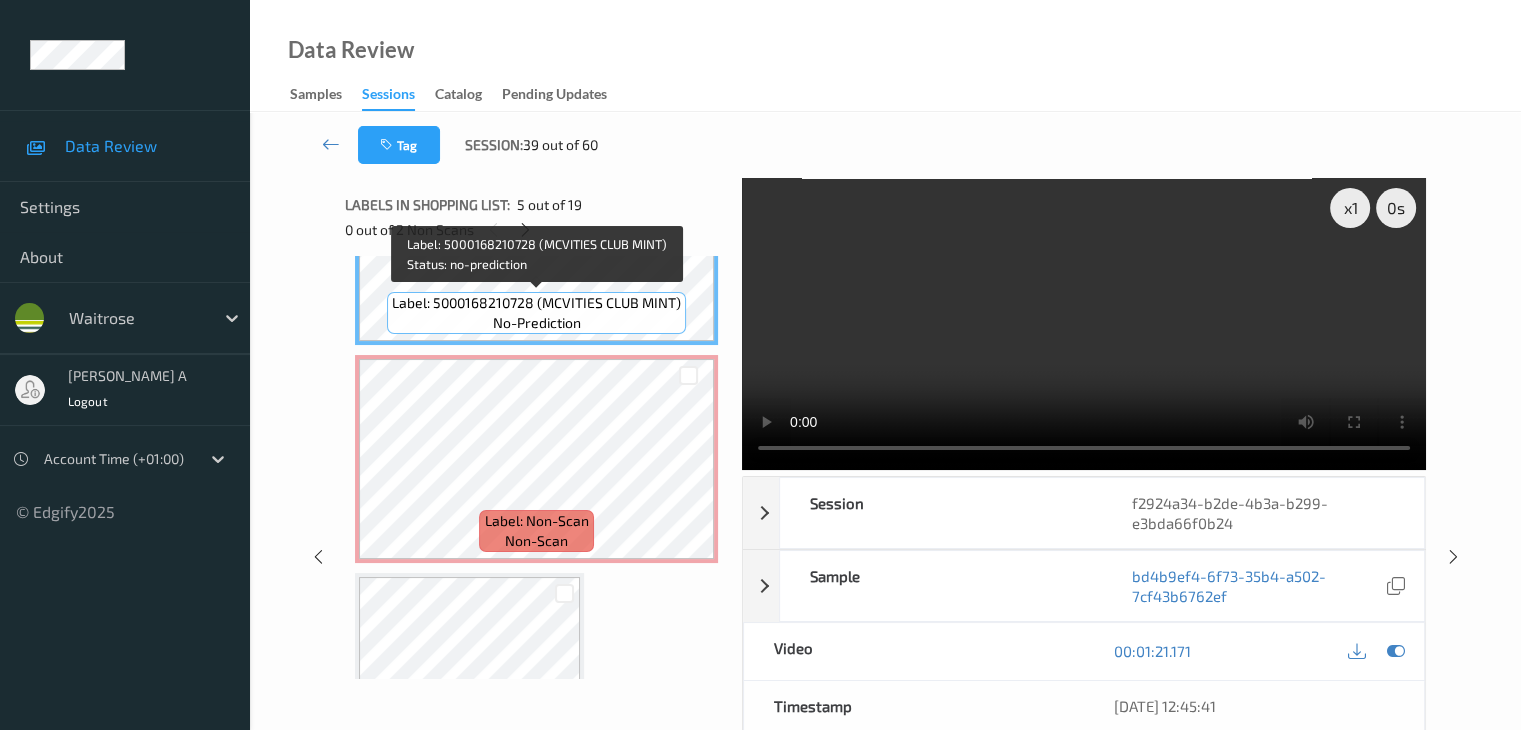 click on "Label: 5000168210728 (MCVITIES CLUB MINT) no-prediction" at bounding box center (536, 313) 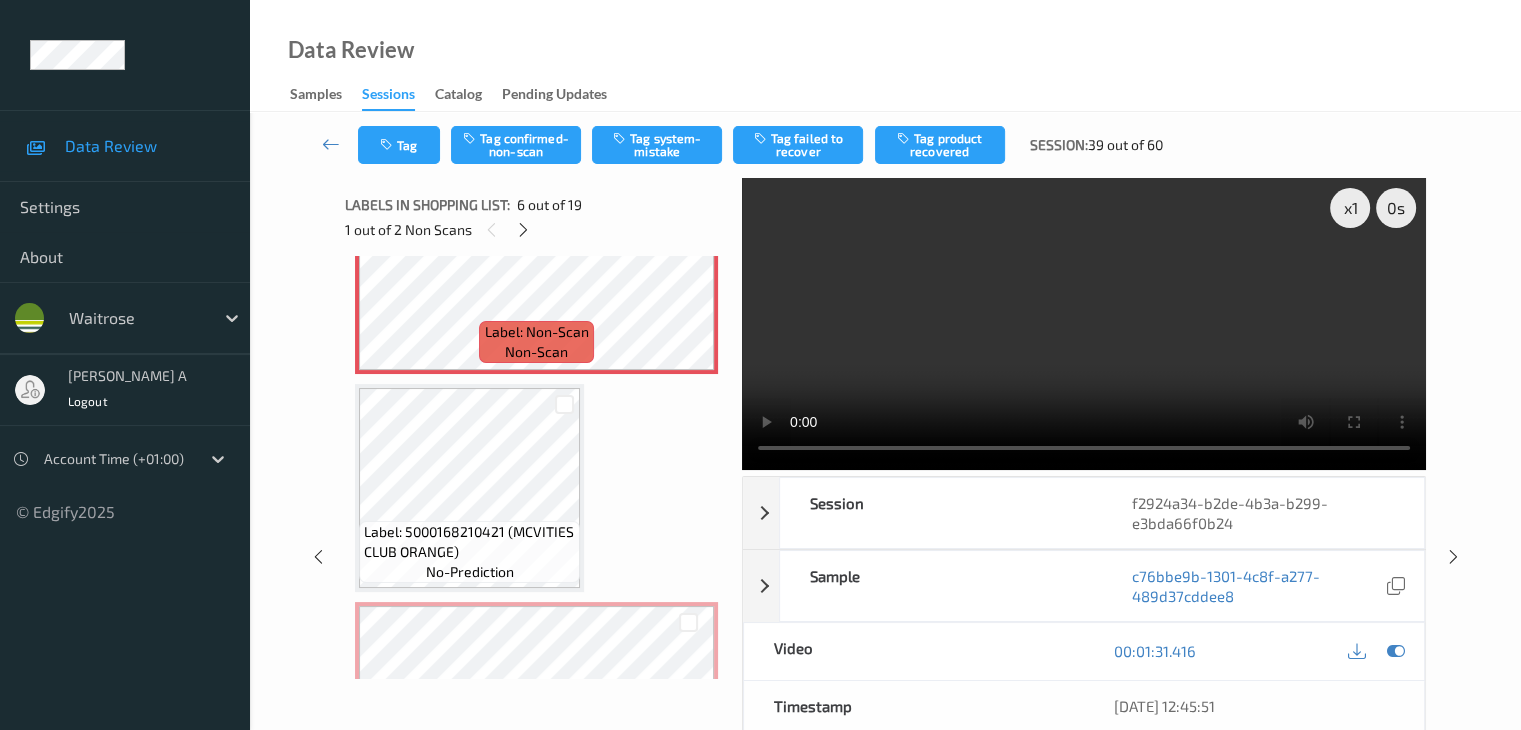 scroll, scrollTop: 1200, scrollLeft: 0, axis: vertical 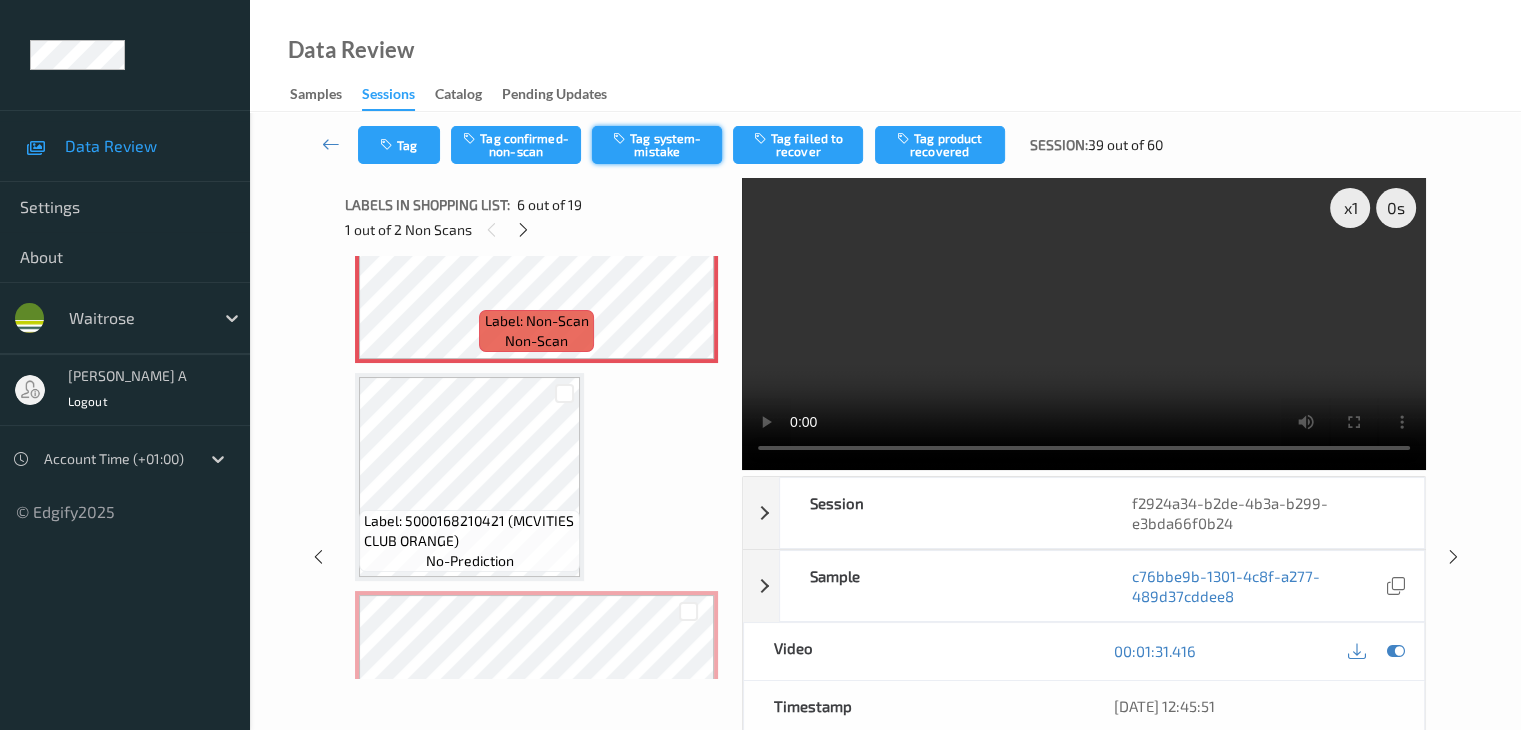 click on "Tag   system-mistake" at bounding box center [657, 145] 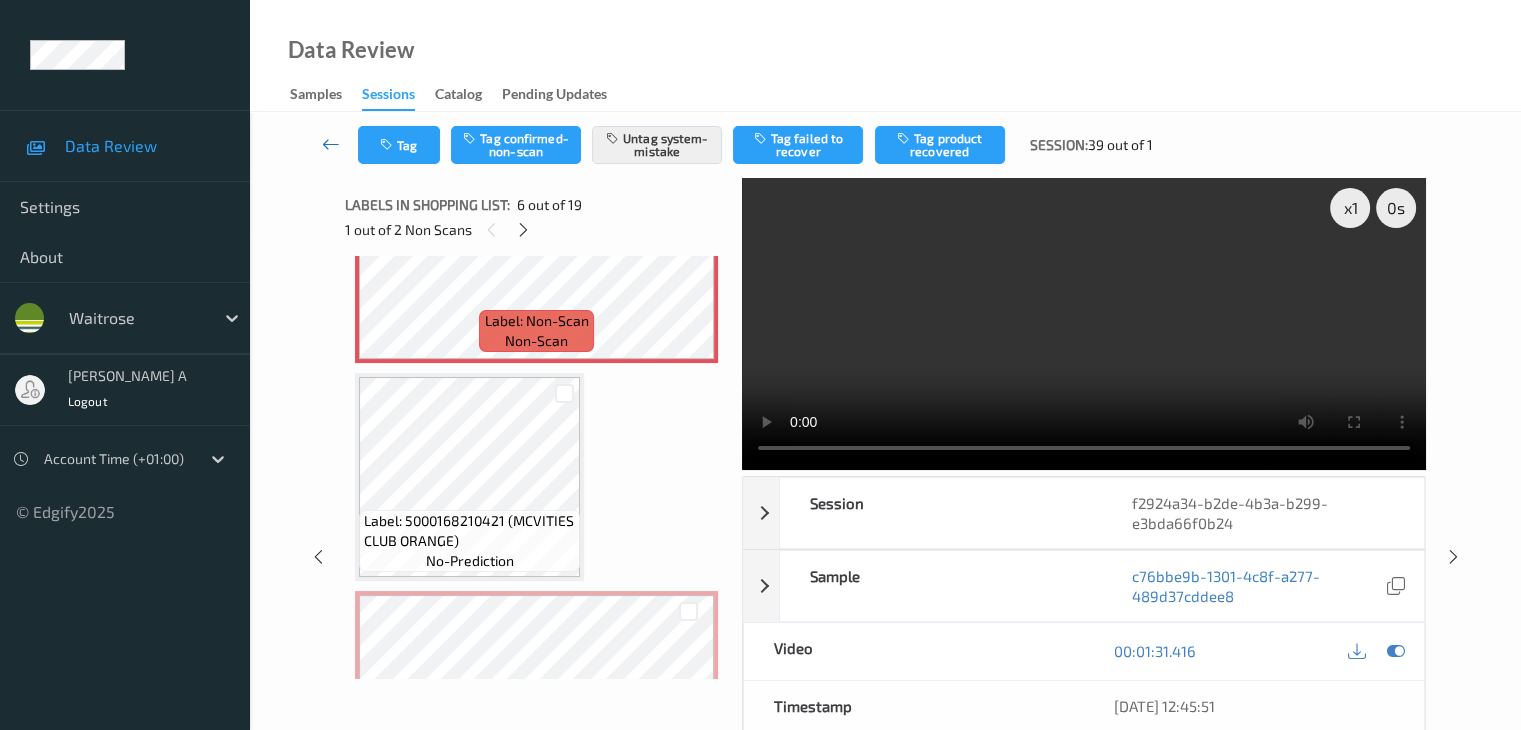 click at bounding box center (331, 144) 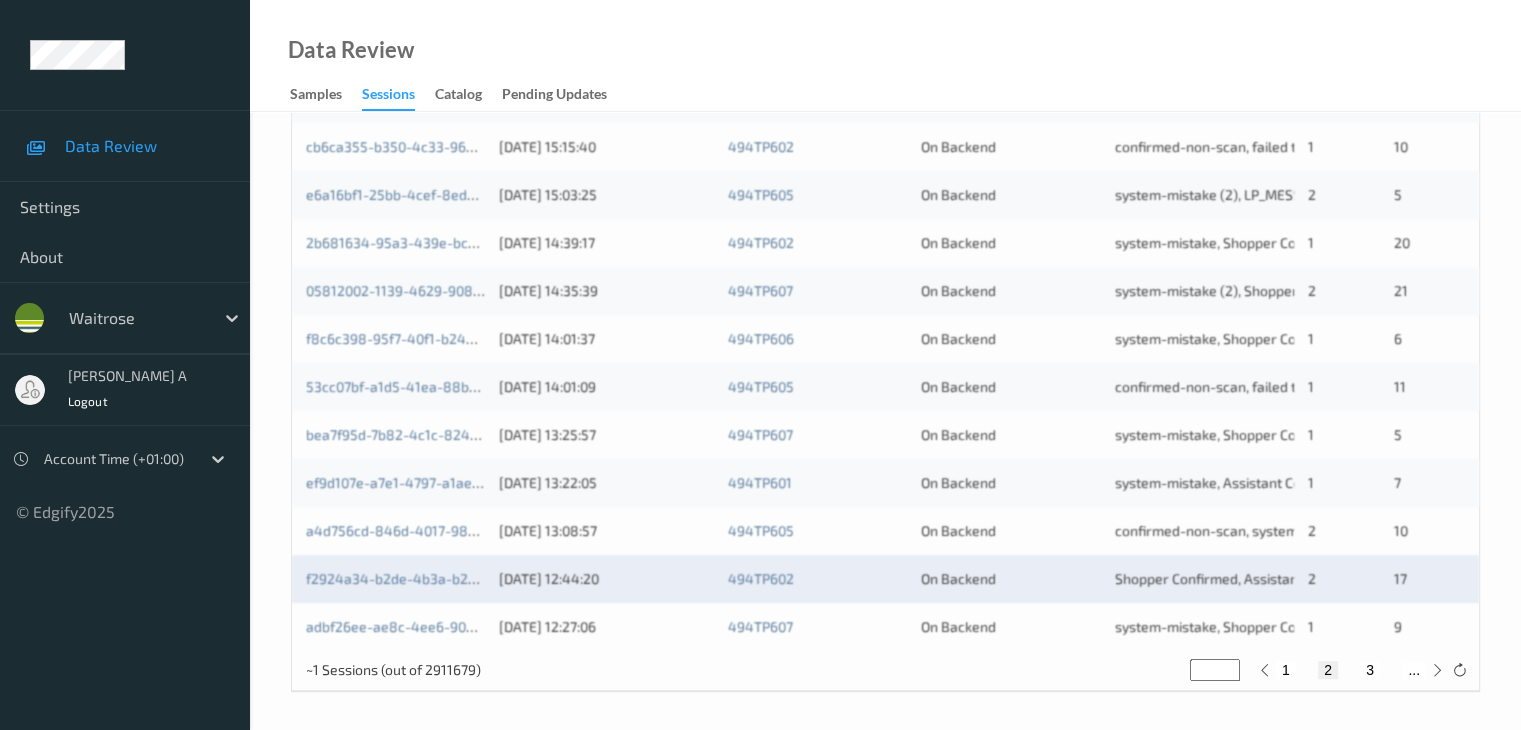 scroll, scrollTop: 932, scrollLeft: 0, axis: vertical 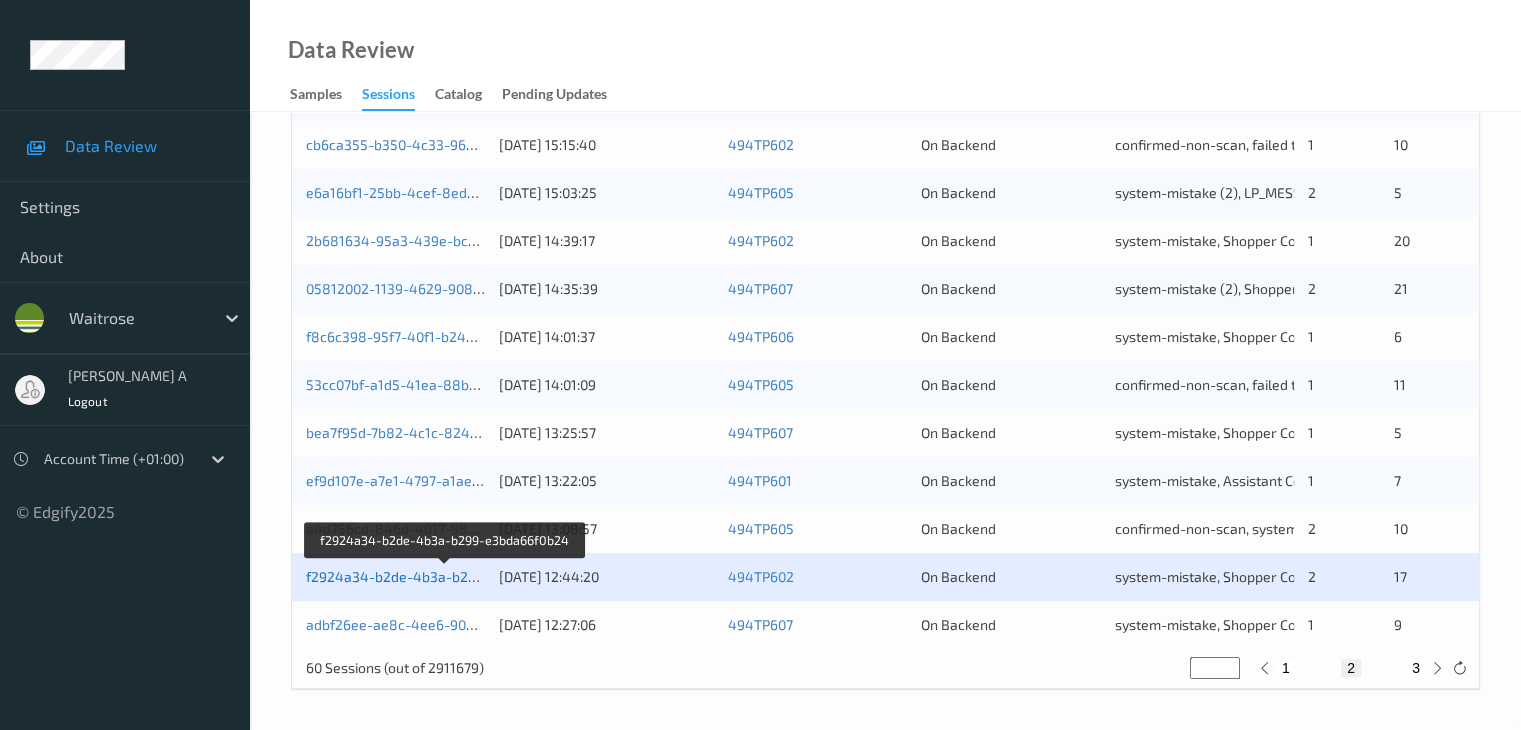 click on "f2924a34-b2de-4b3a-b299-e3bda66f0b24" at bounding box center (445, 576) 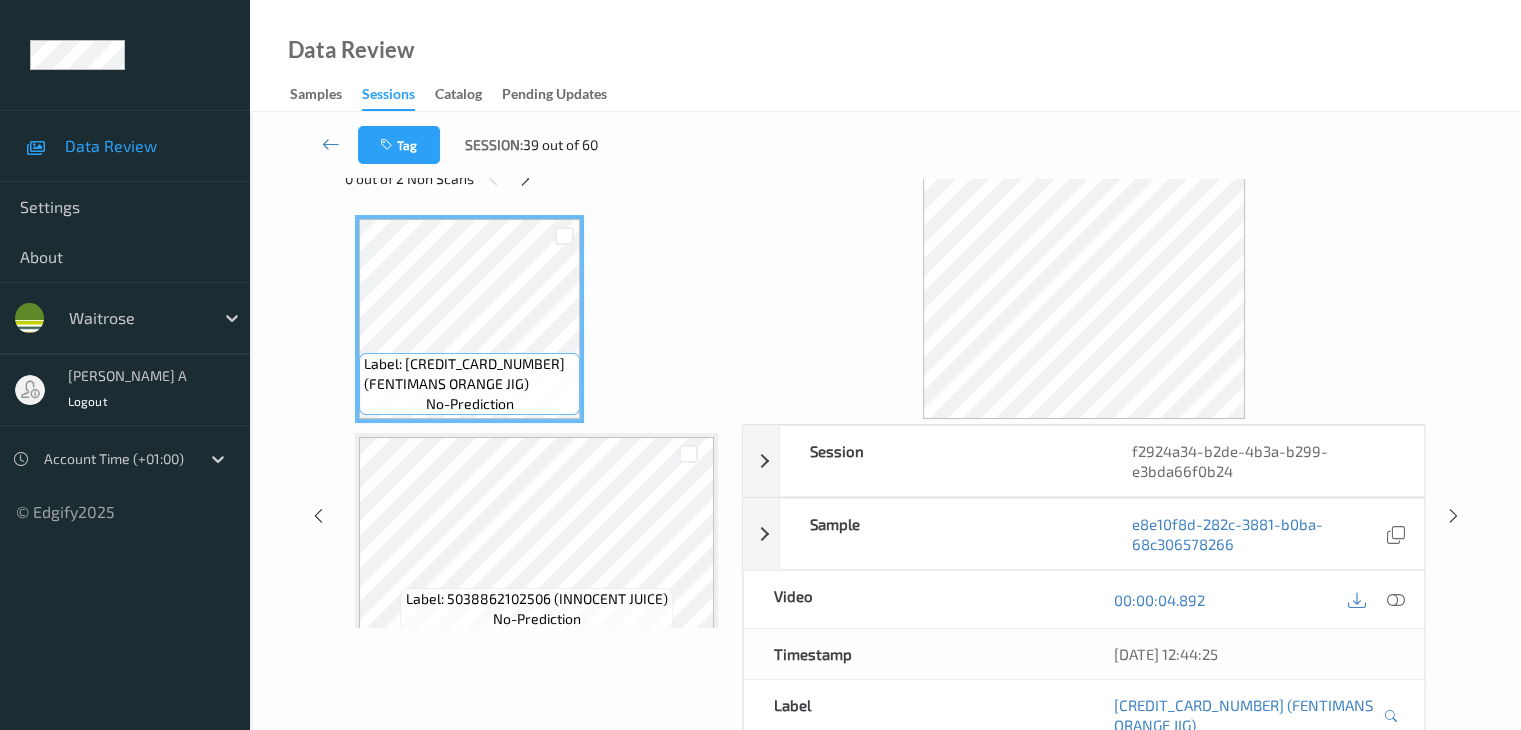 scroll, scrollTop: 0, scrollLeft: 0, axis: both 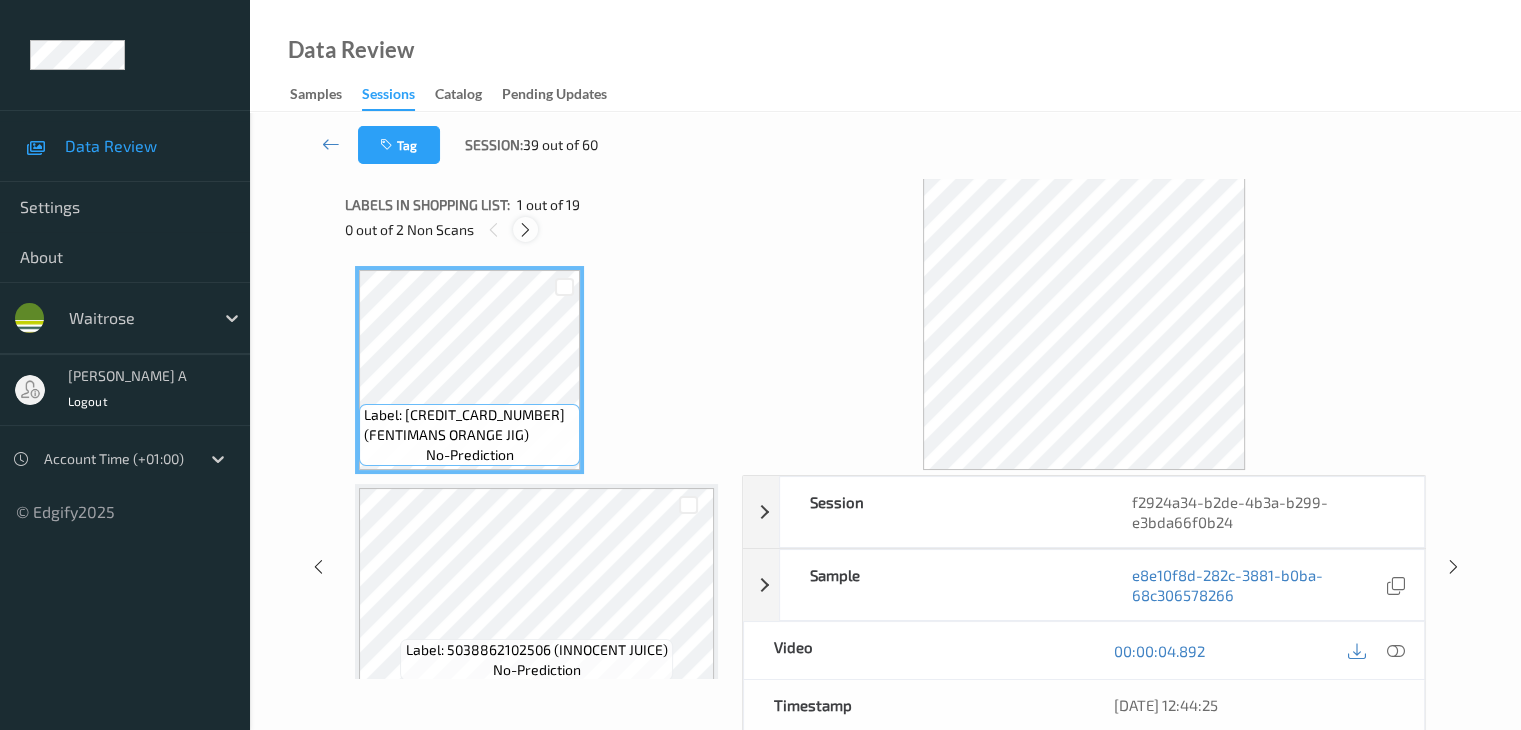click at bounding box center (525, 230) 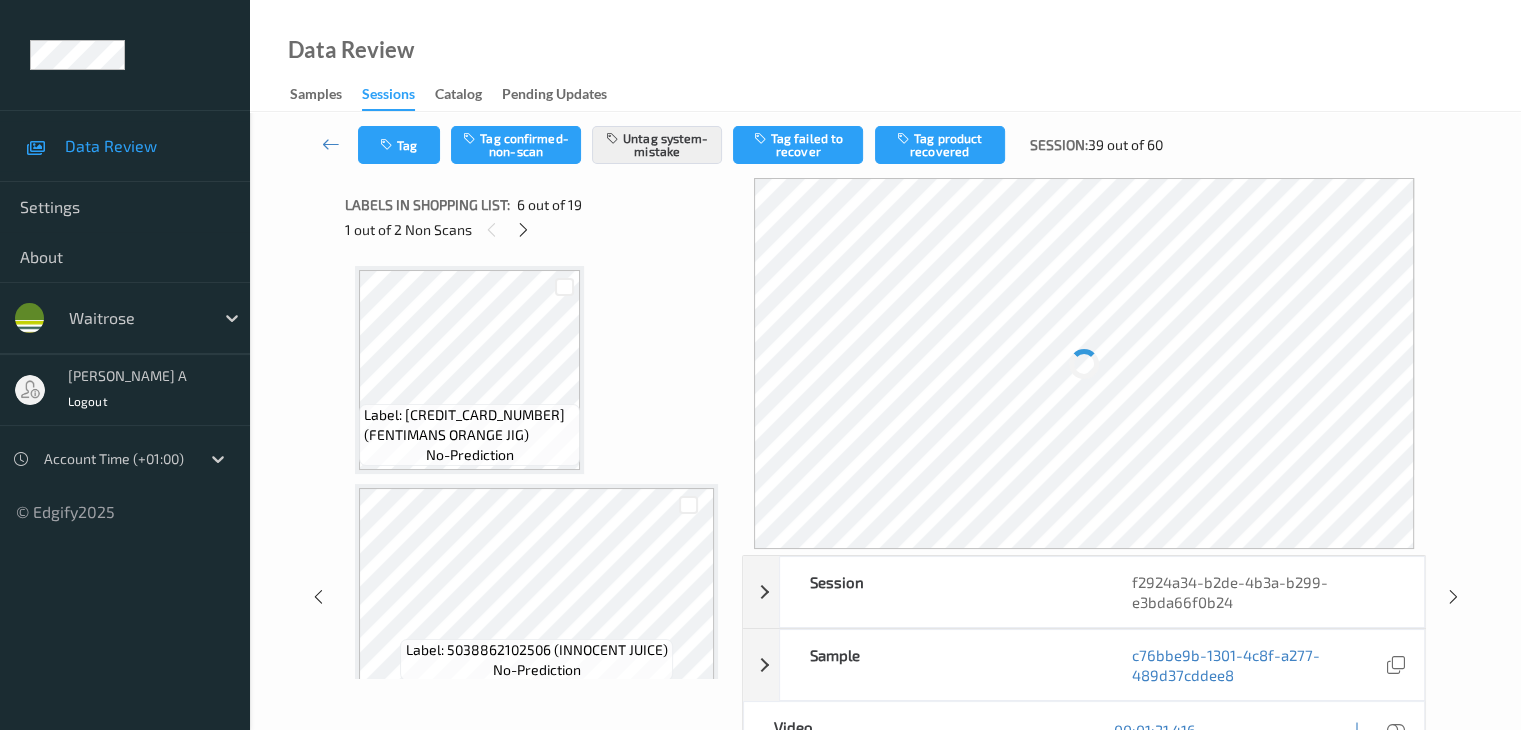 scroll, scrollTop: 880, scrollLeft: 0, axis: vertical 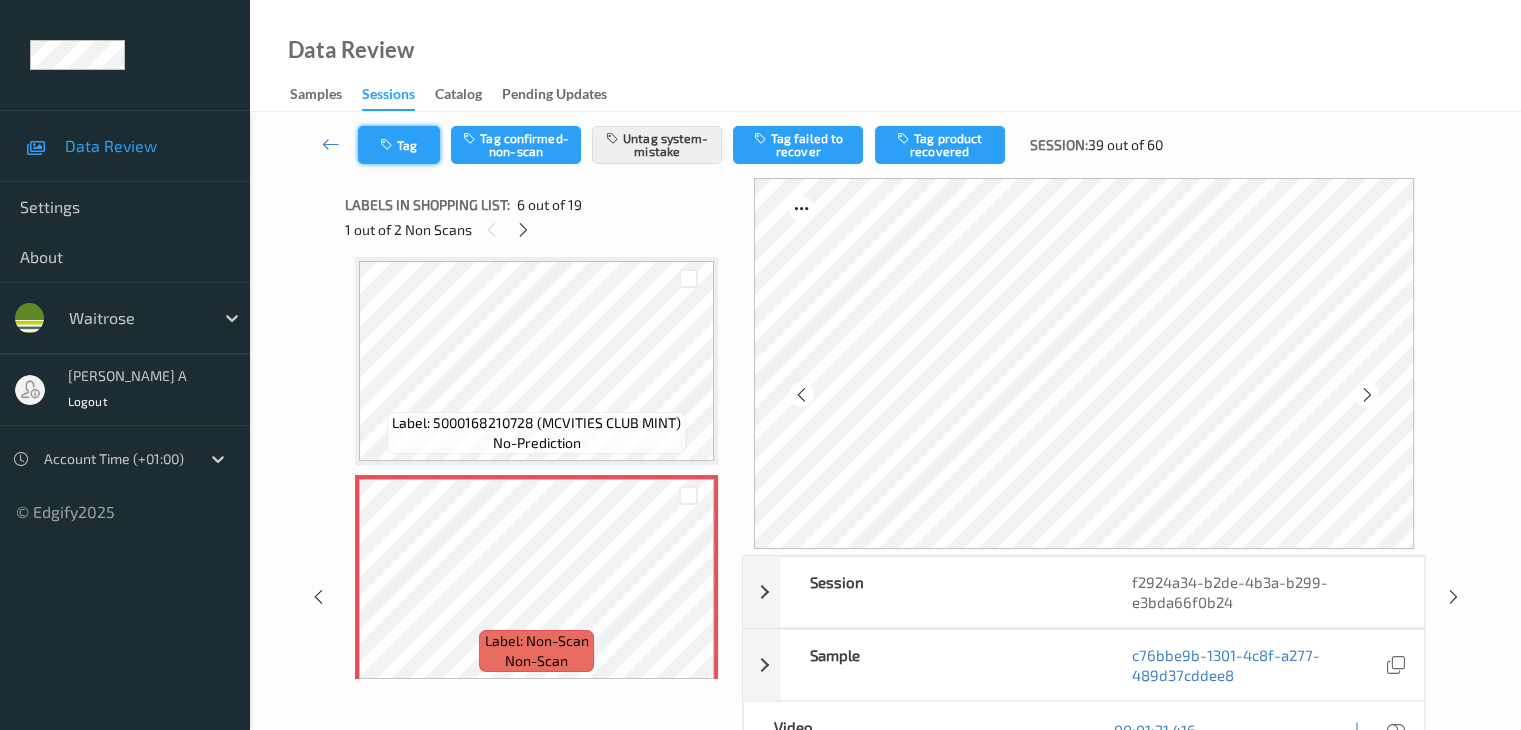 click on "Tag" at bounding box center [399, 145] 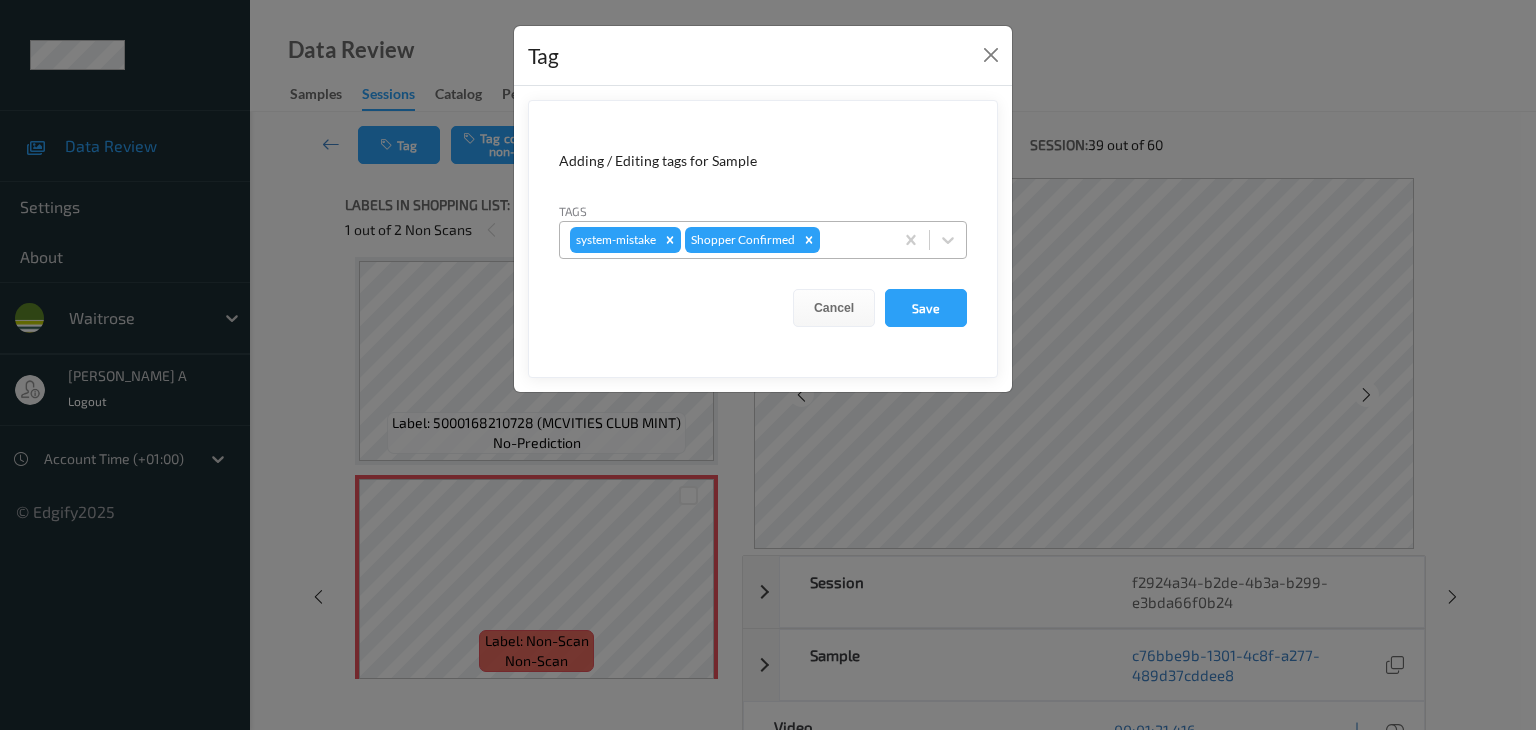 click at bounding box center [853, 240] 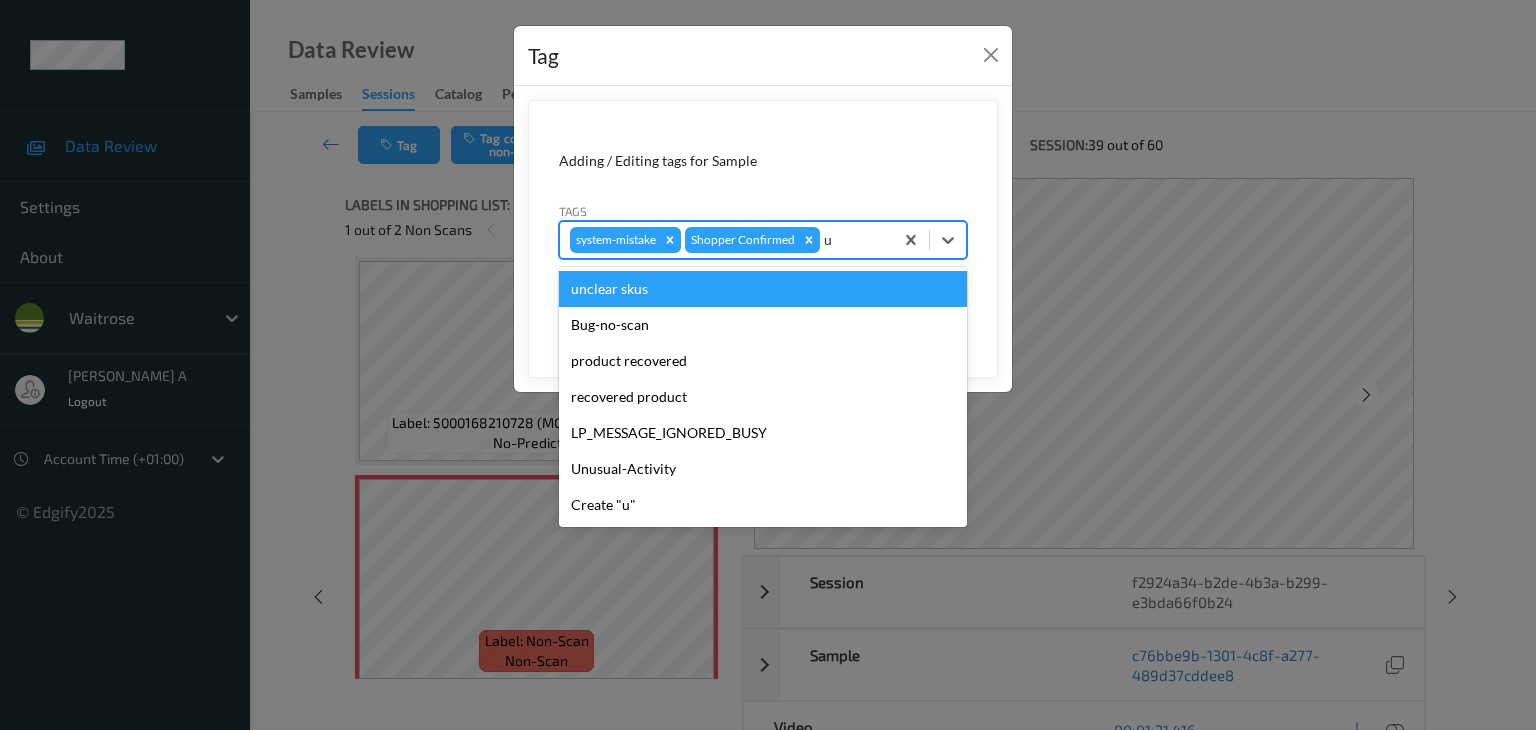 type on "u" 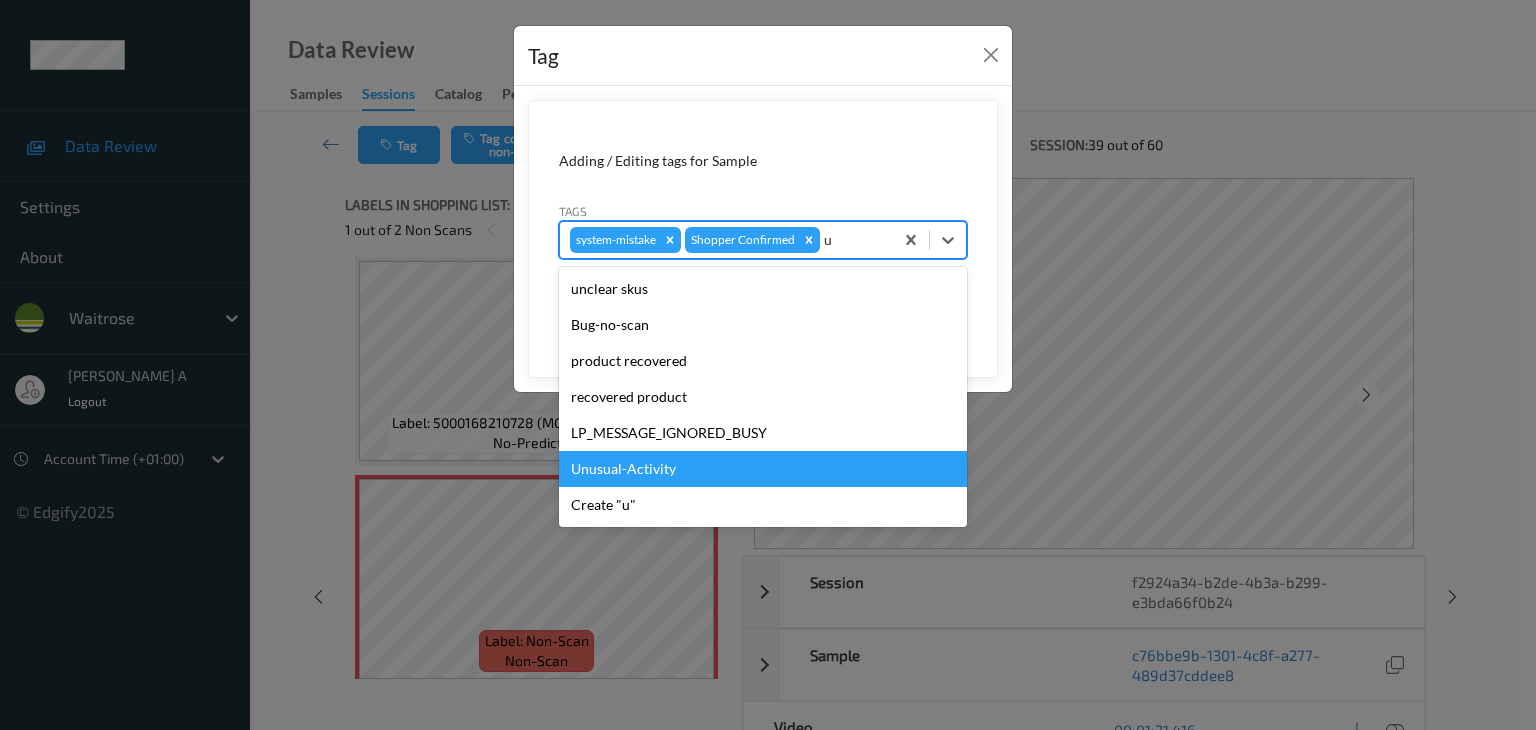click on "Unusual-Activity" at bounding box center [763, 469] 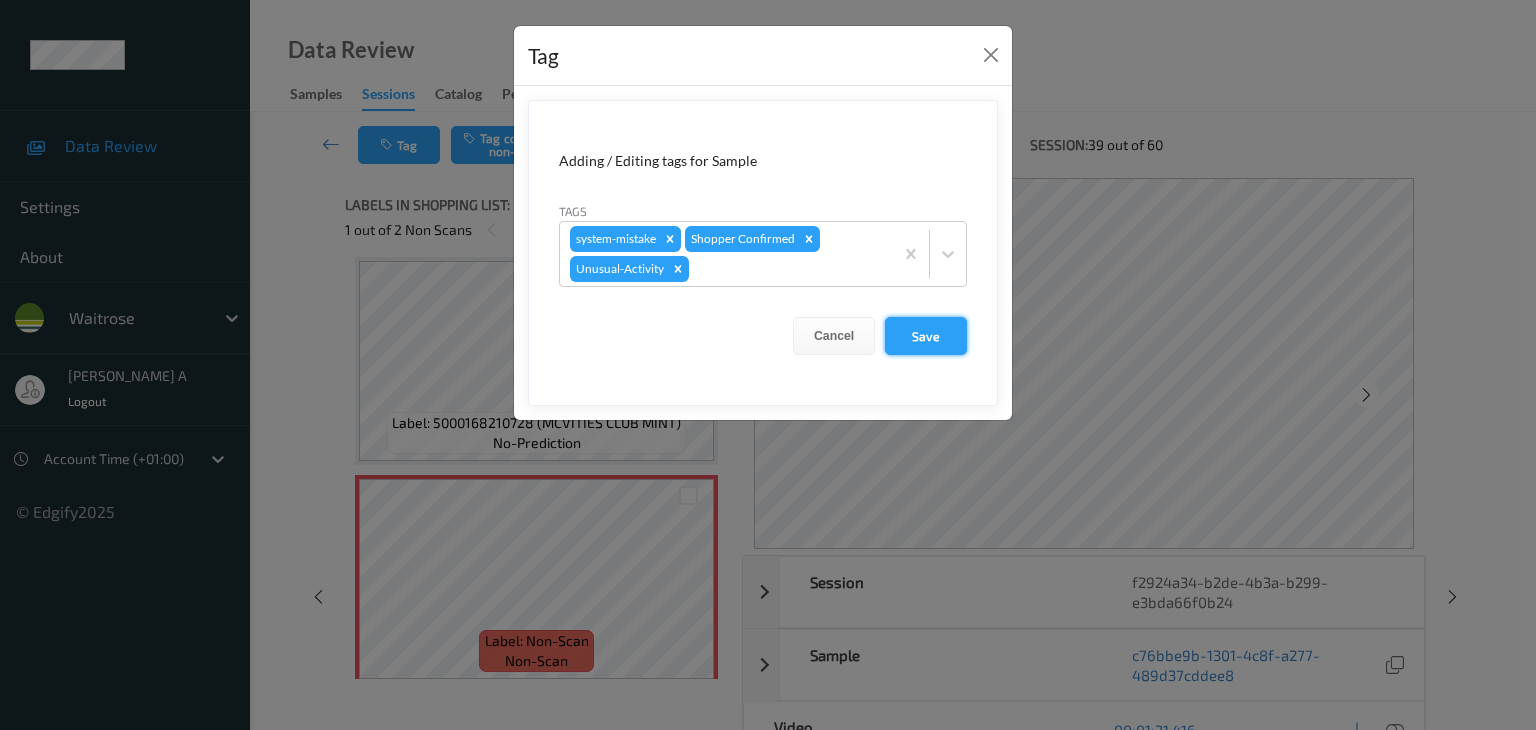 click on "Save" at bounding box center [926, 336] 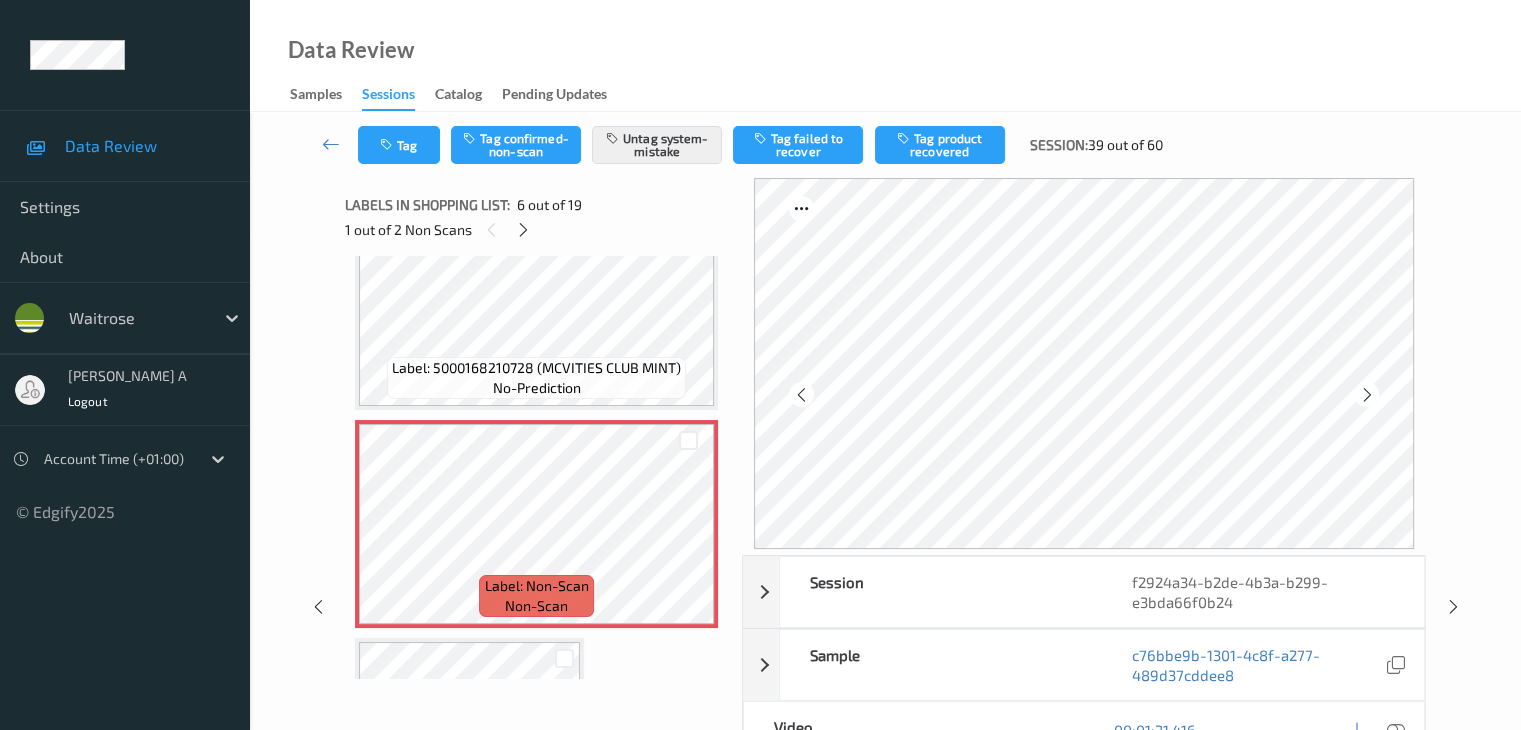 scroll, scrollTop: 980, scrollLeft: 0, axis: vertical 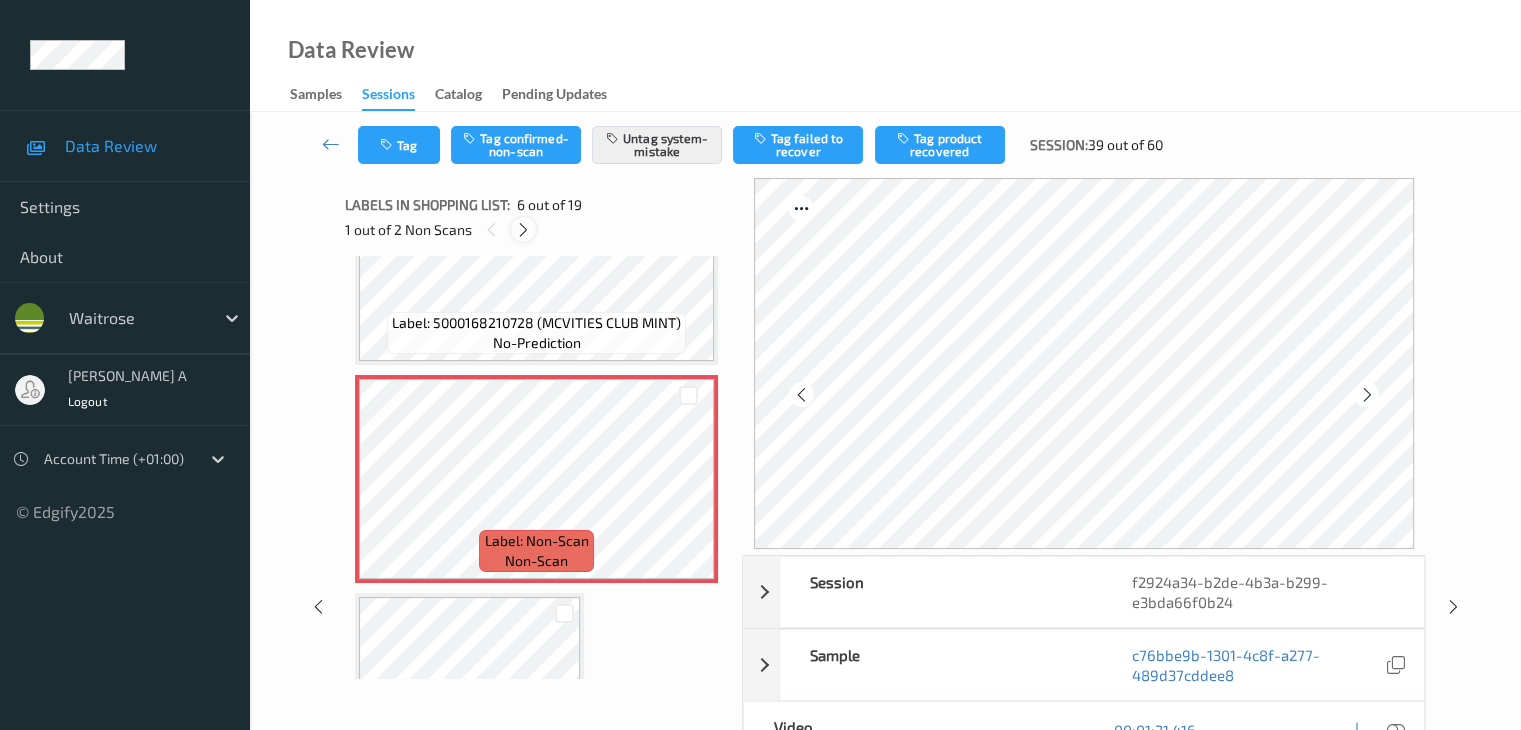 click at bounding box center [523, 230] 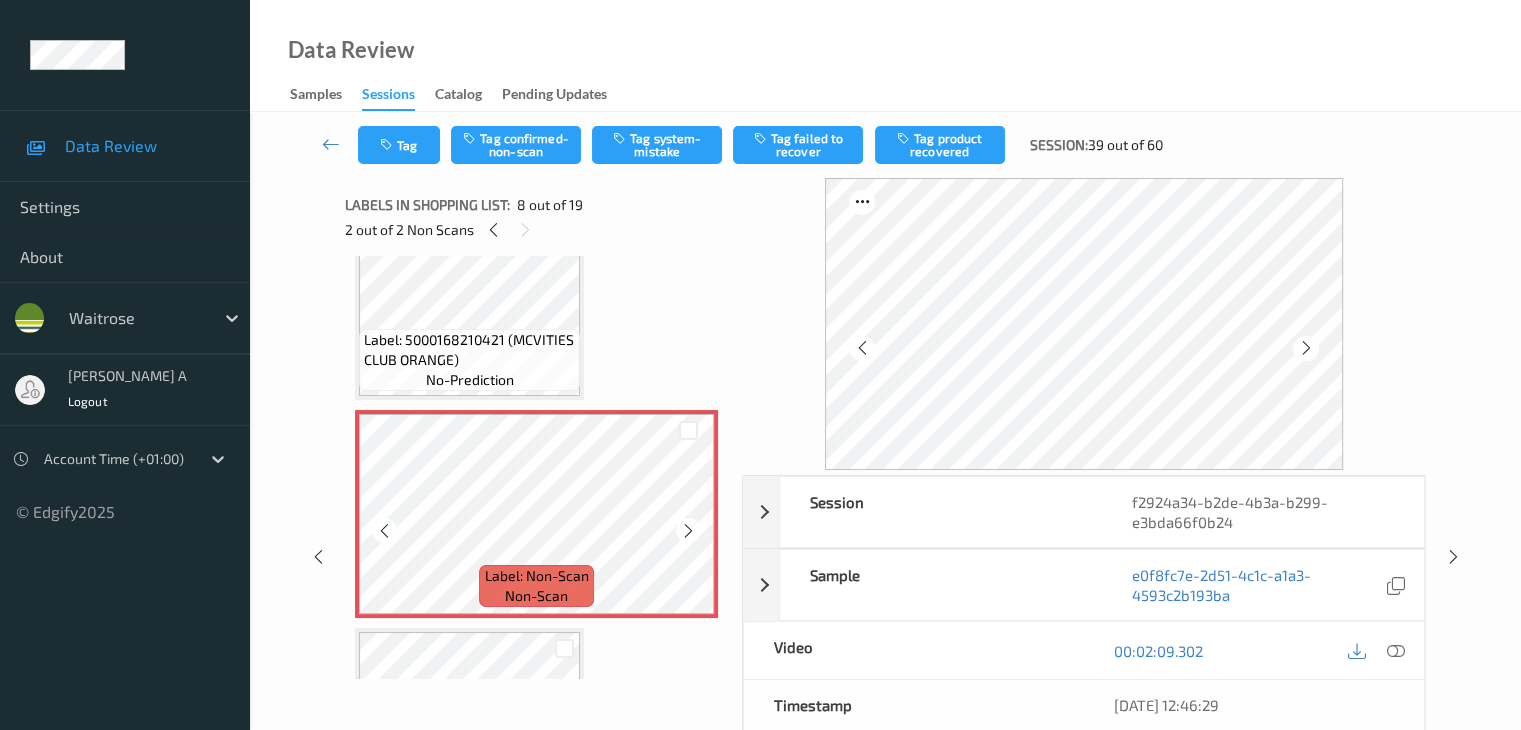 scroll, scrollTop: 1416, scrollLeft: 0, axis: vertical 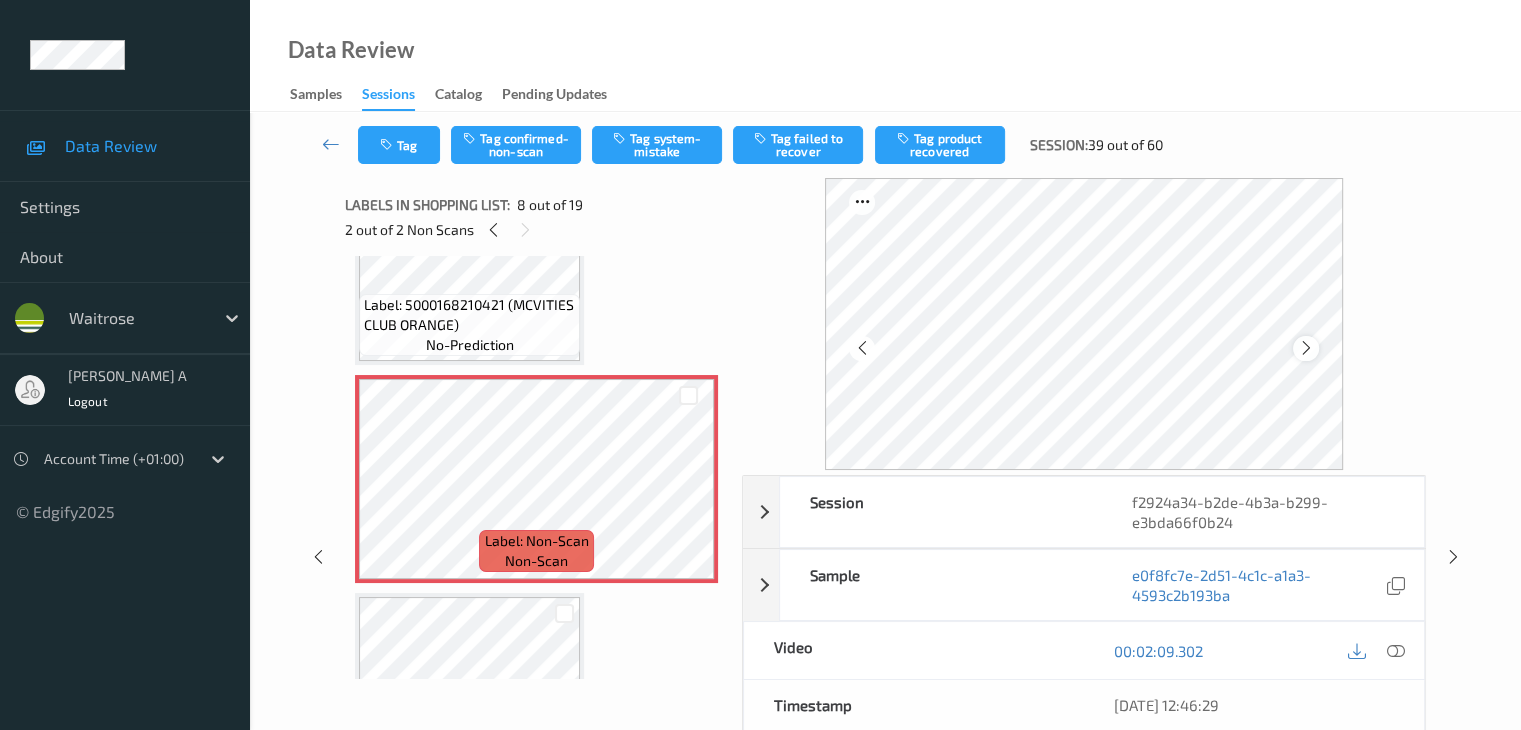 click at bounding box center [1306, 348] 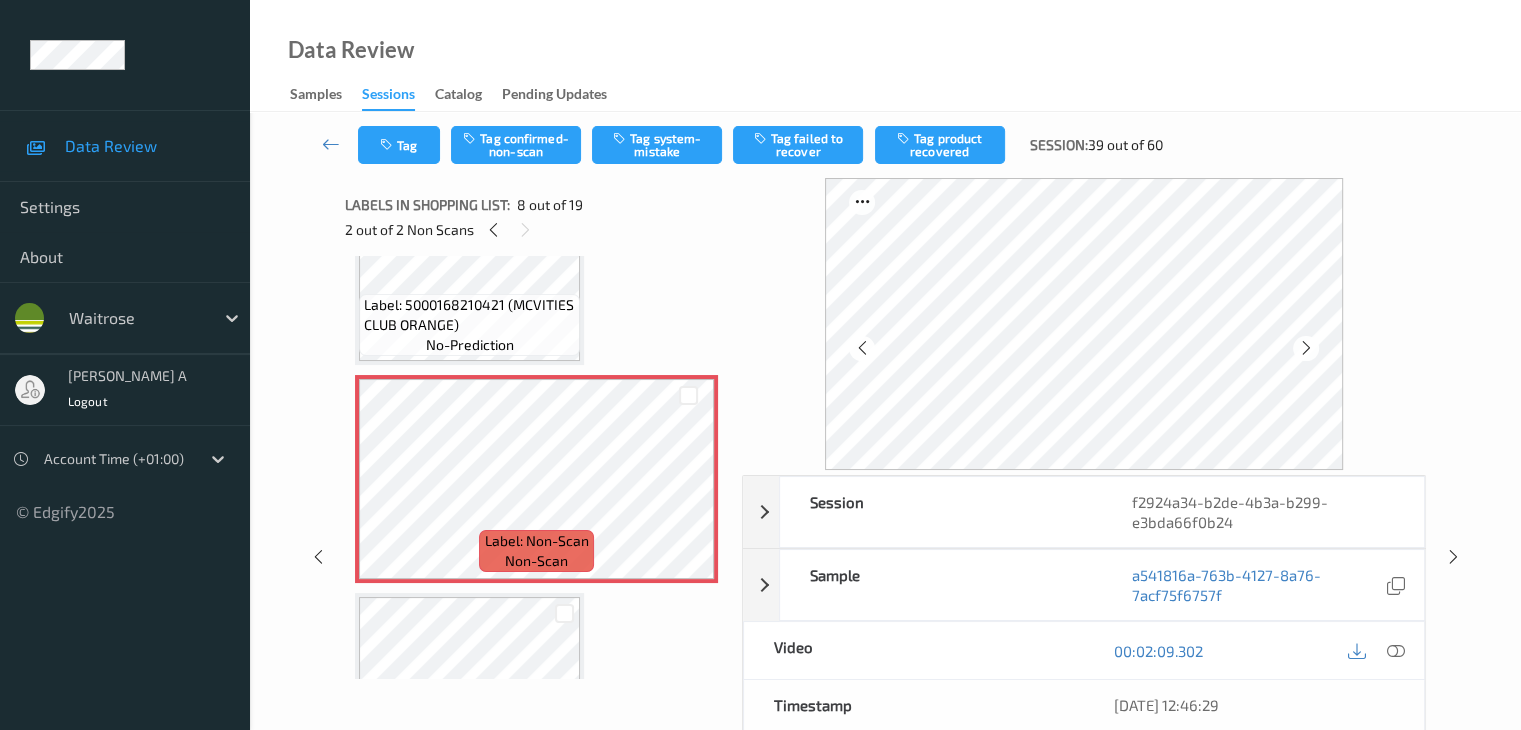 click at bounding box center (1306, 348) 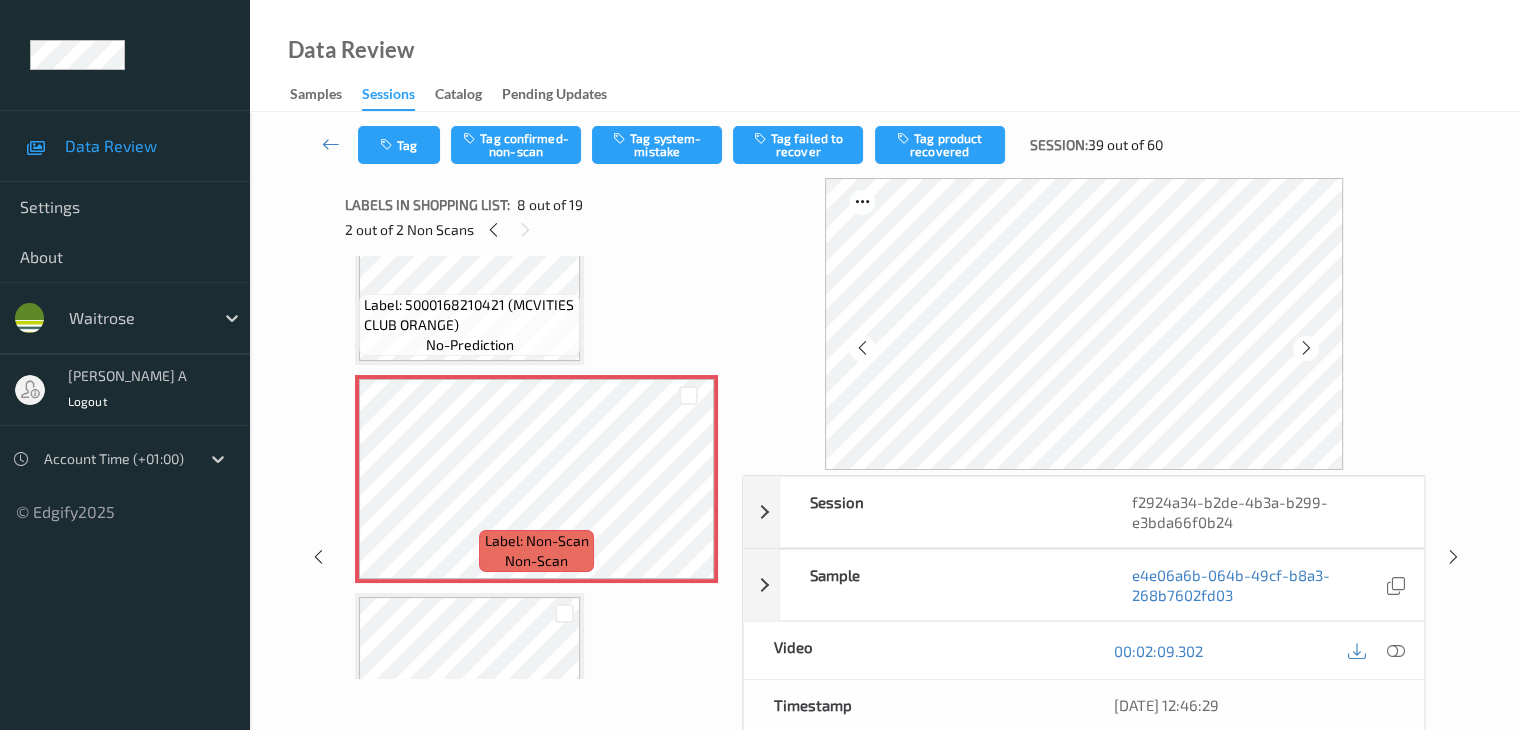 click at bounding box center [1306, 348] 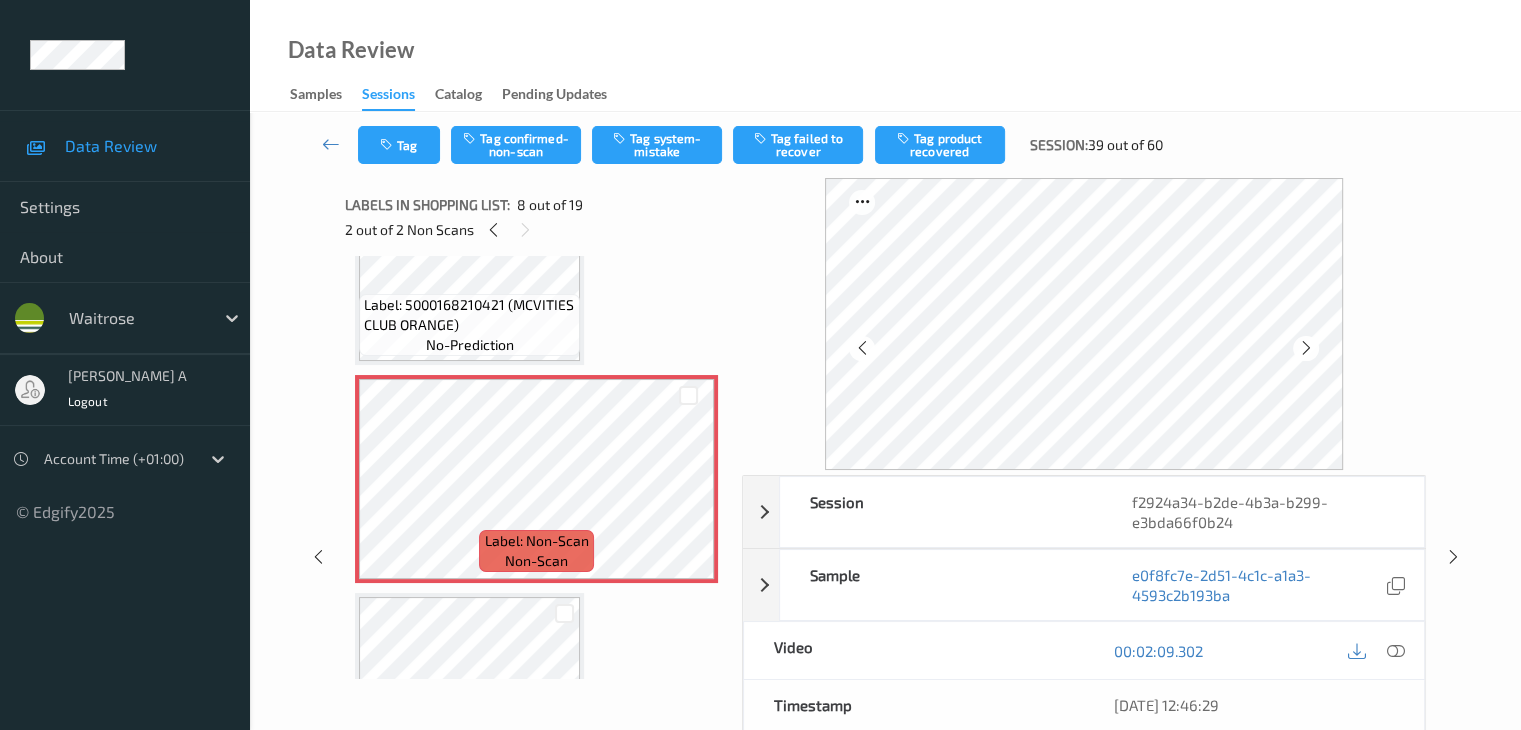 click at bounding box center (1306, 348) 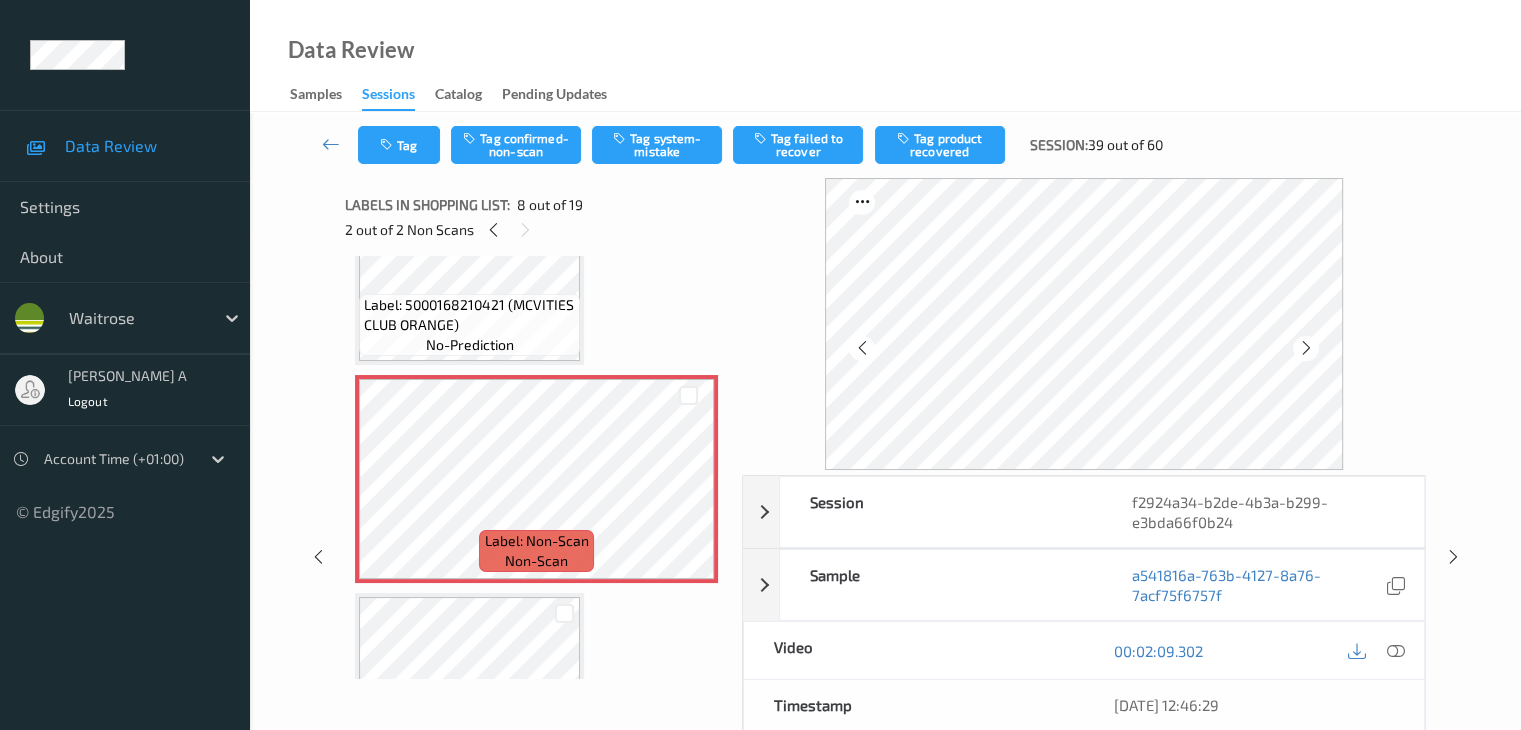 click at bounding box center [1306, 348] 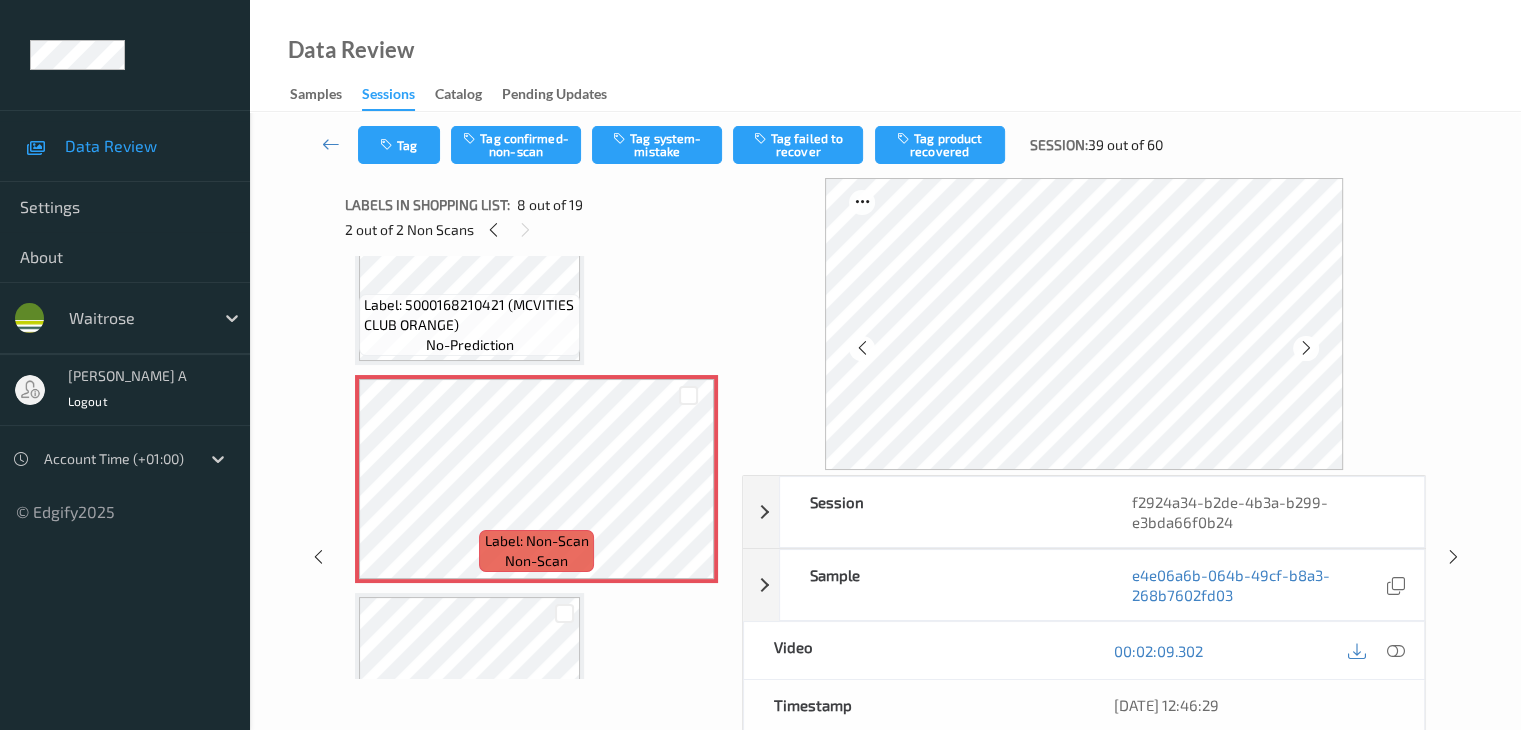 click at bounding box center [1306, 348] 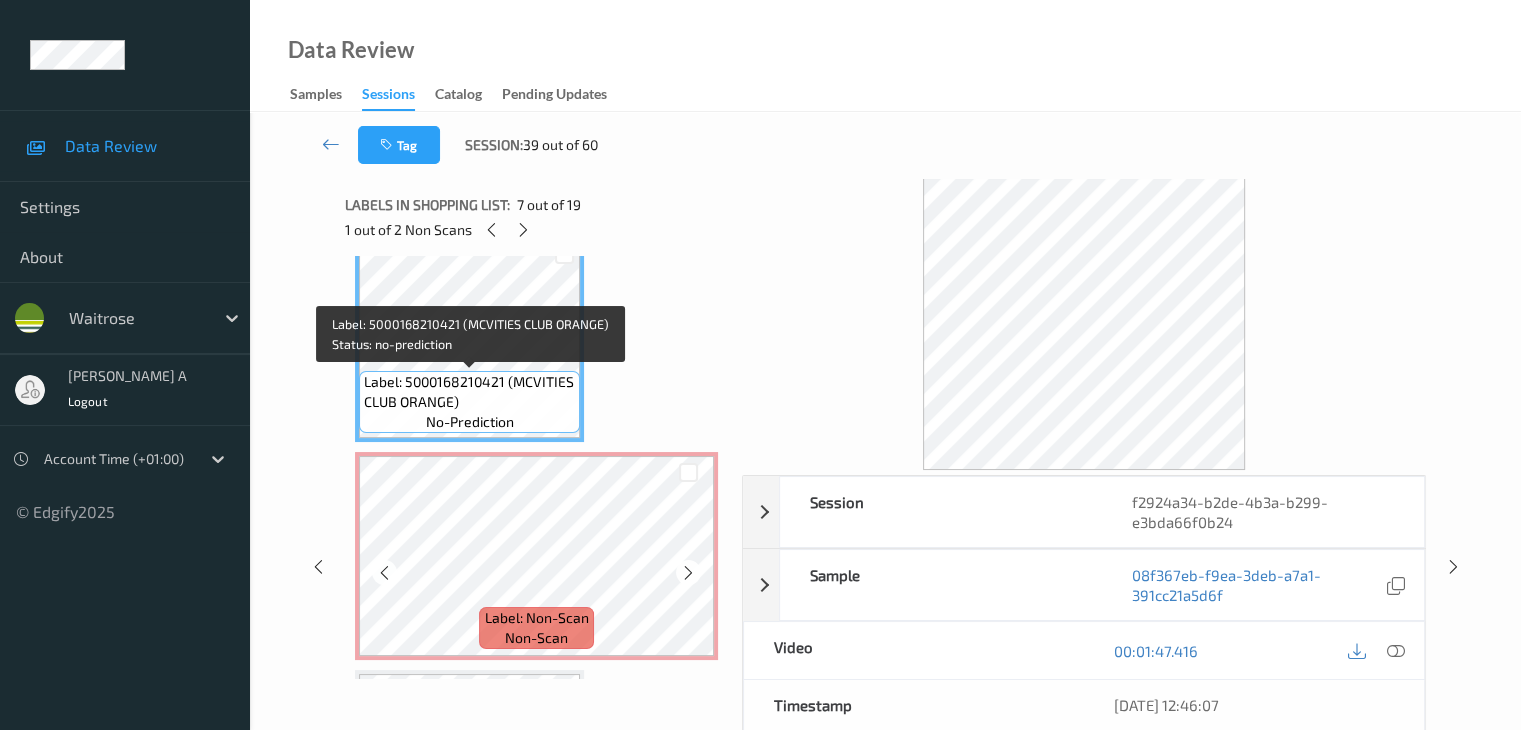 scroll, scrollTop: 1416, scrollLeft: 0, axis: vertical 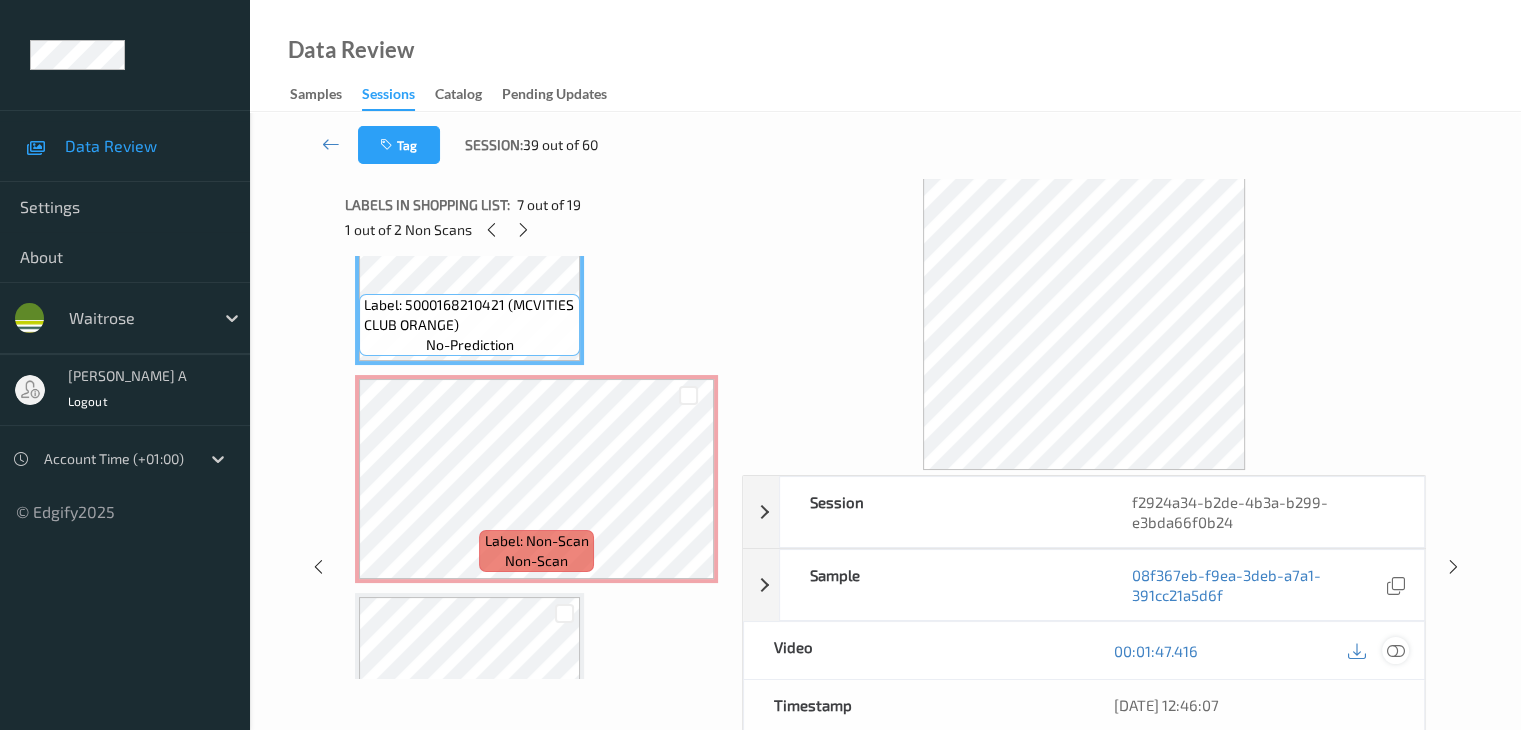 click at bounding box center (1395, 651) 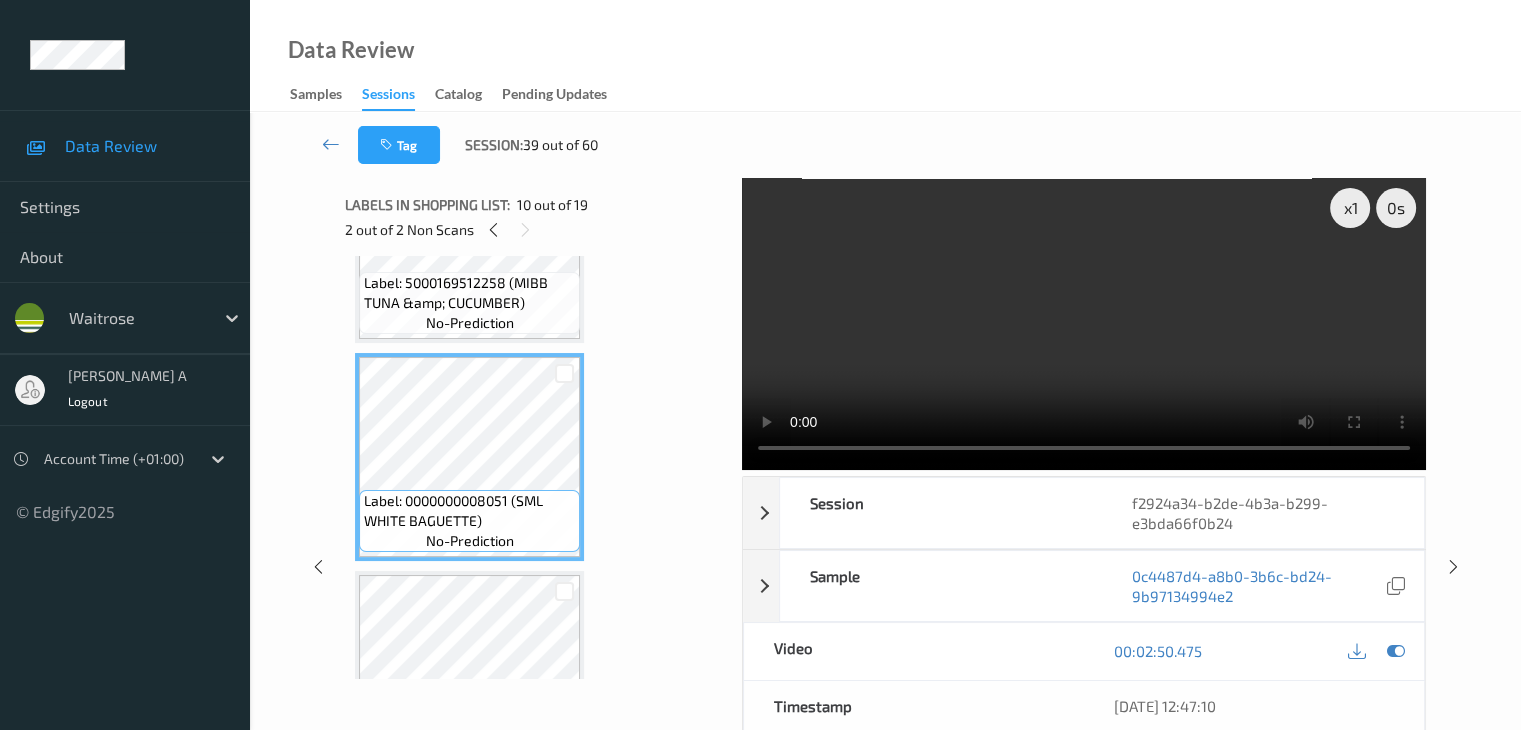 scroll, scrollTop: 2016, scrollLeft: 0, axis: vertical 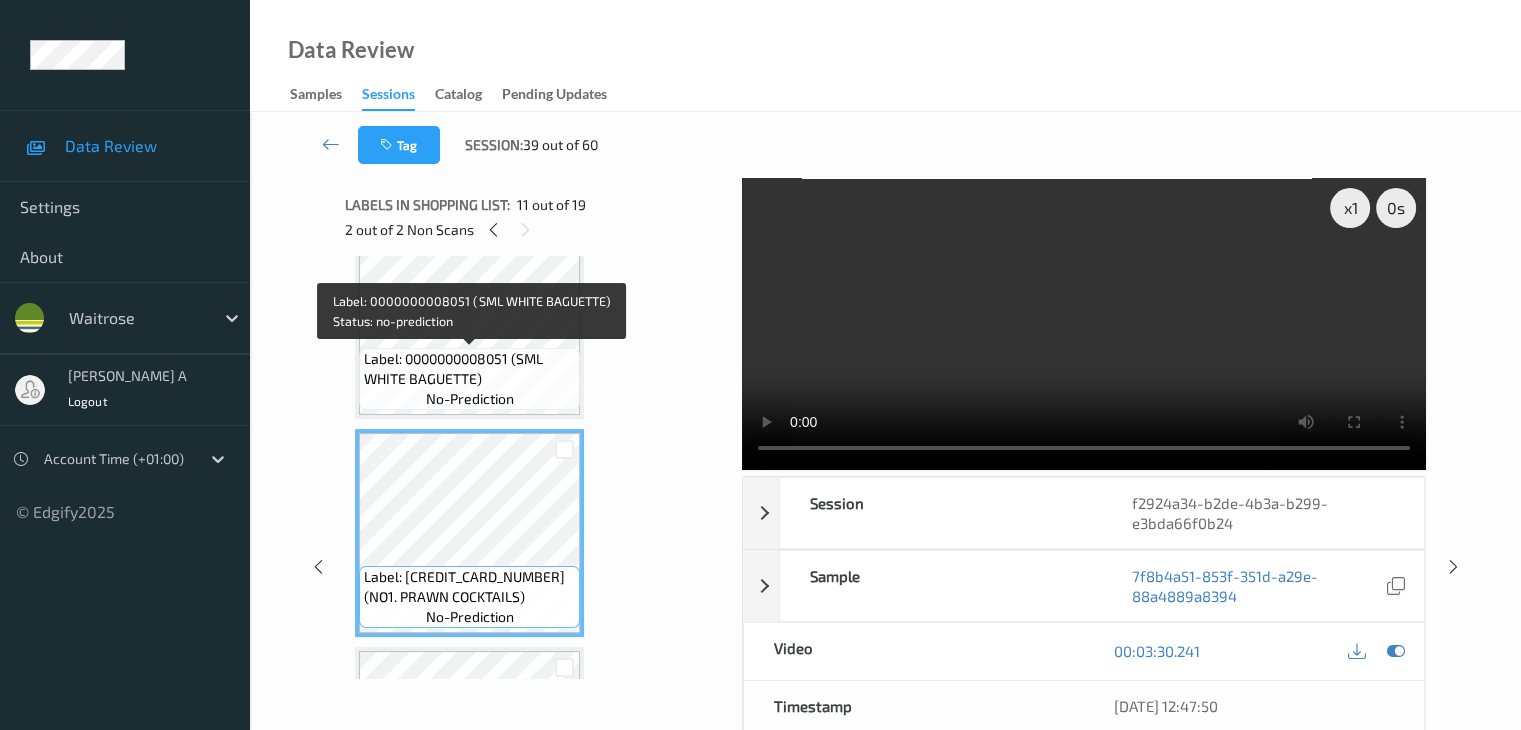 click on "Label: 0000000008051 (SML WHITE BAGUETTE)" at bounding box center [469, 369] 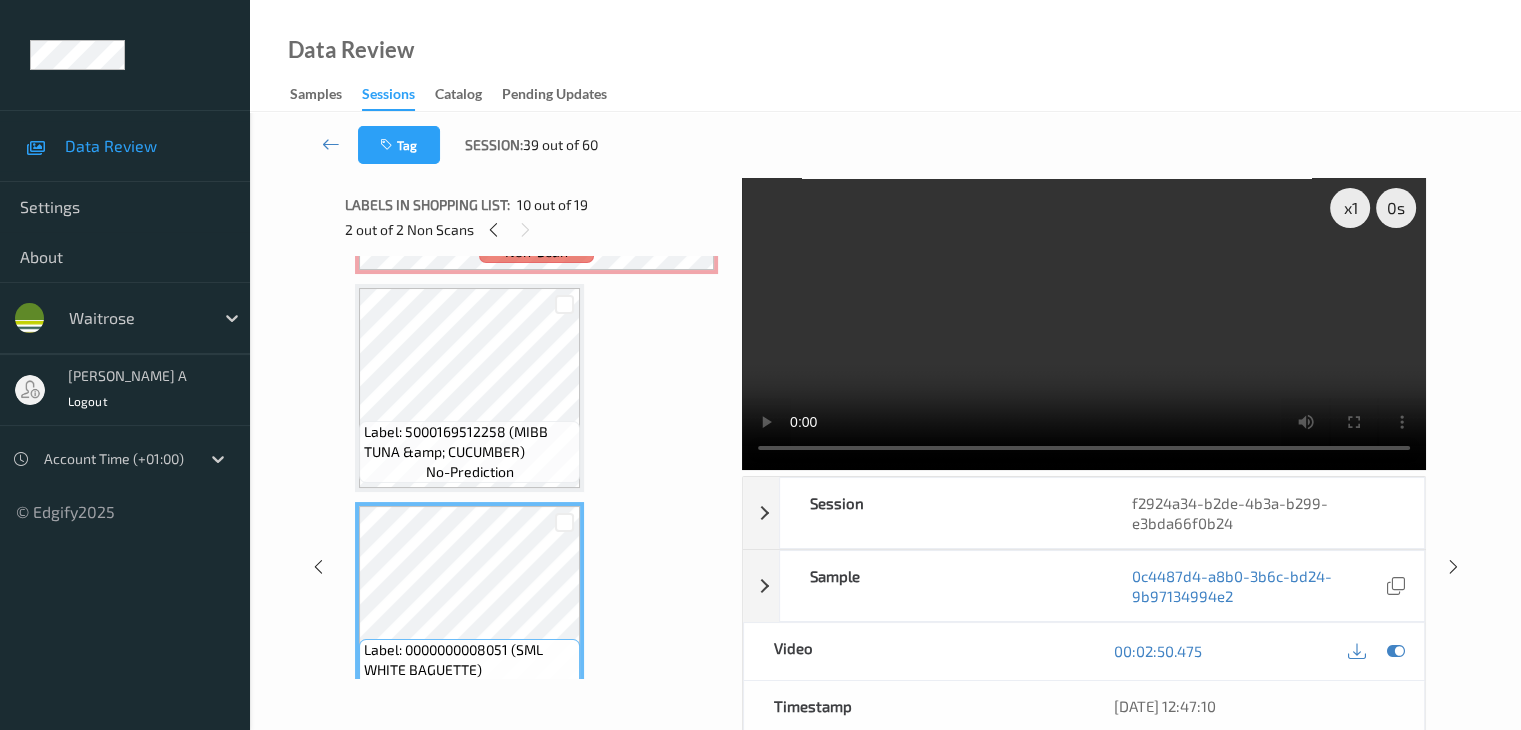 scroll, scrollTop: 1616, scrollLeft: 0, axis: vertical 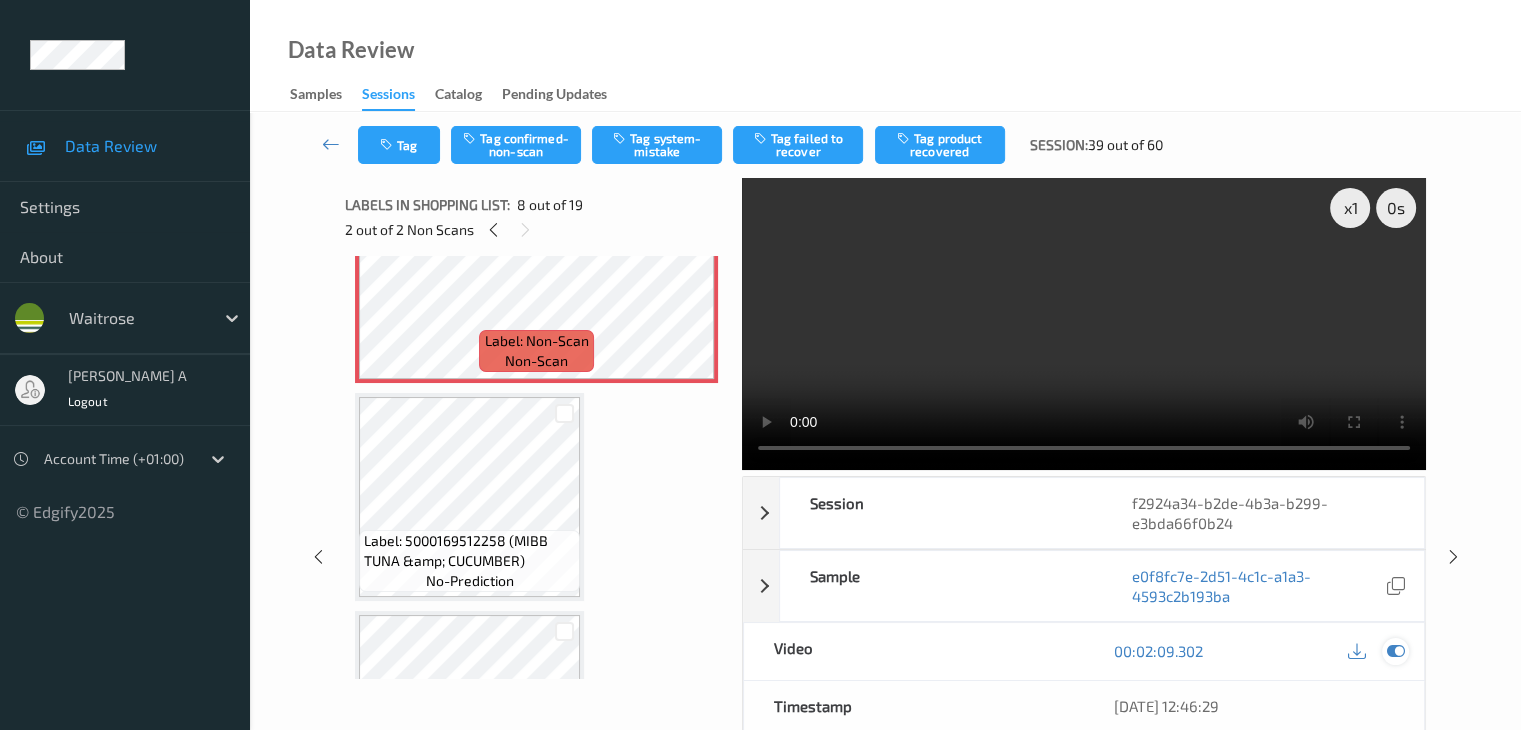 click at bounding box center (1395, 651) 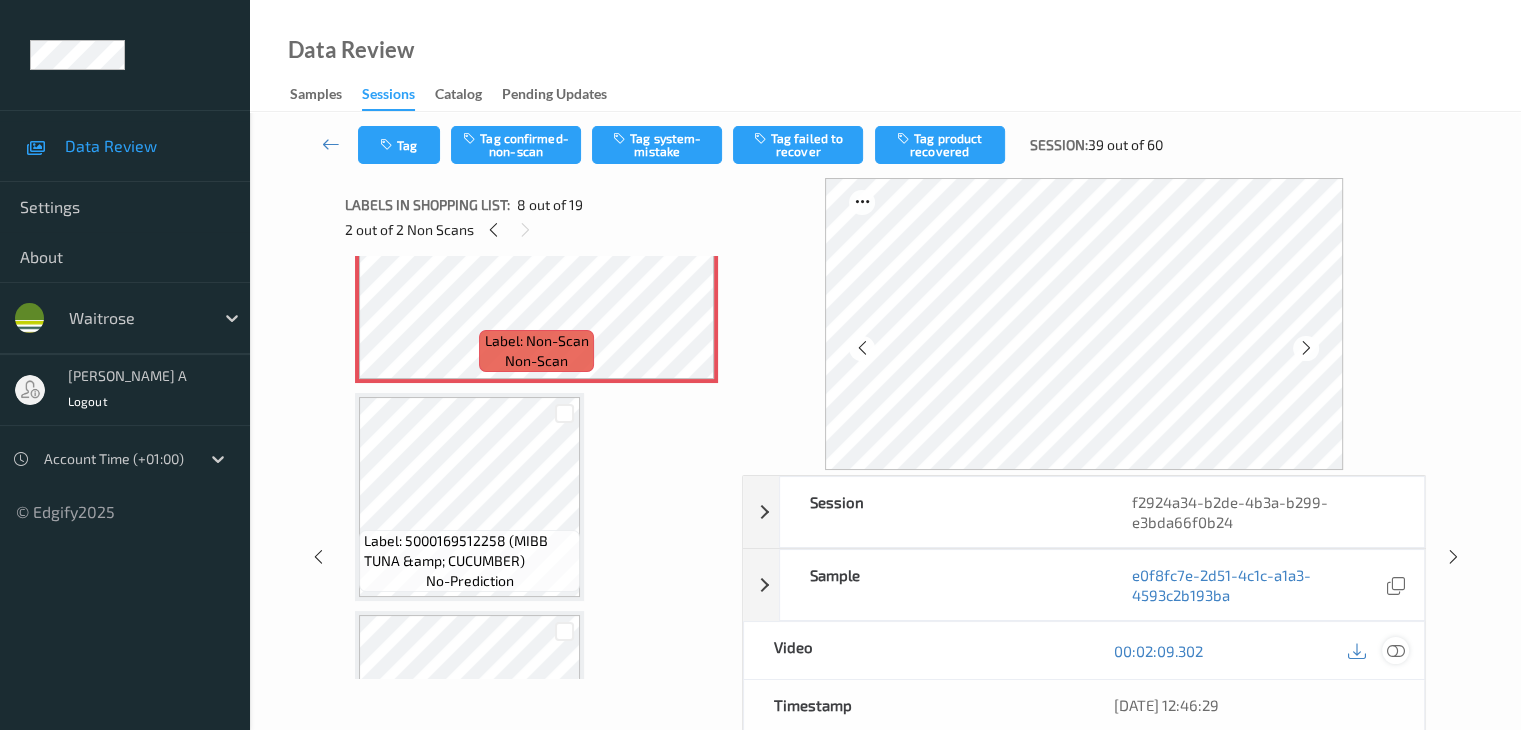 click at bounding box center [1395, 651] 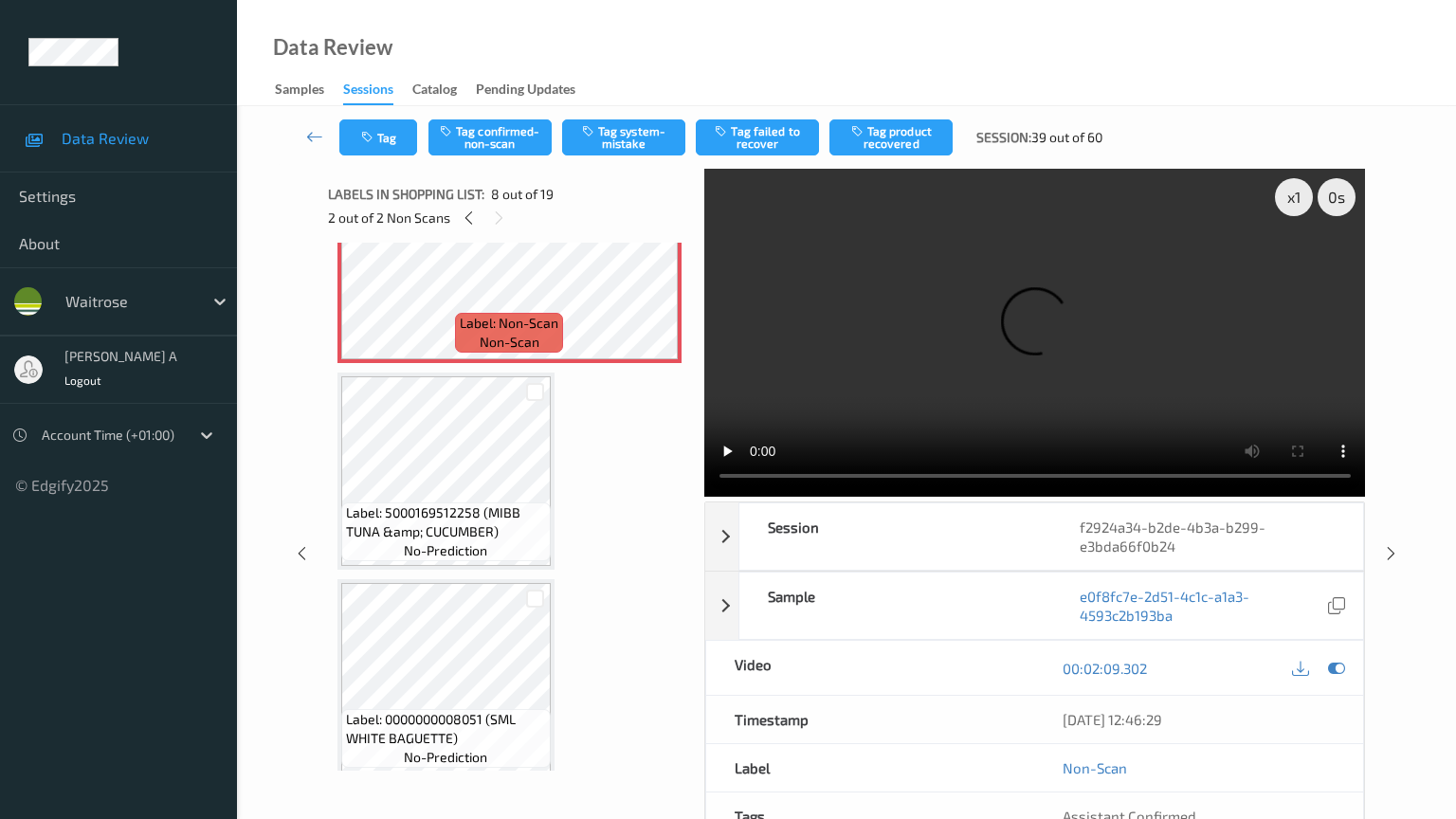 type 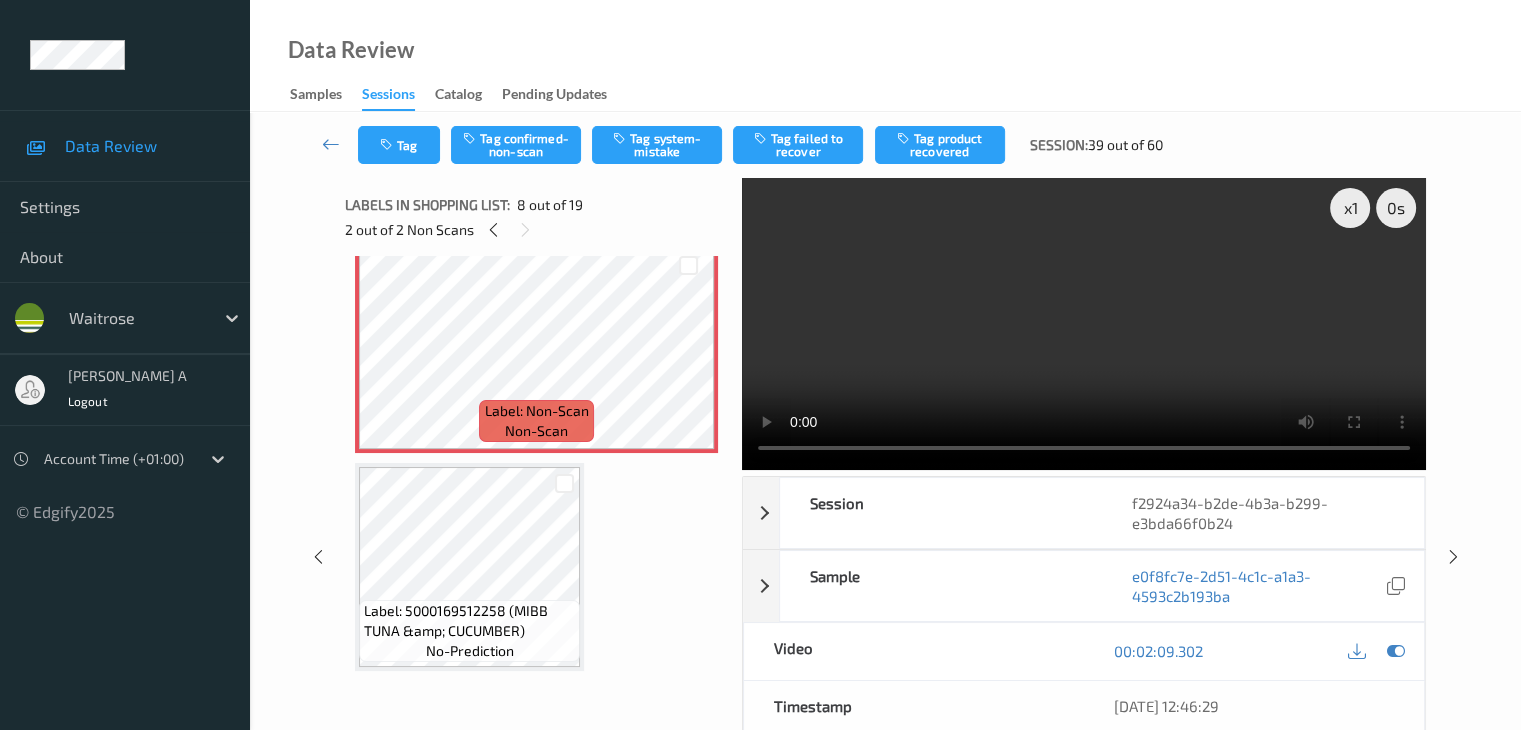 scroll, scrollTop: 1516, scrollLeft: 0, axis: vertical 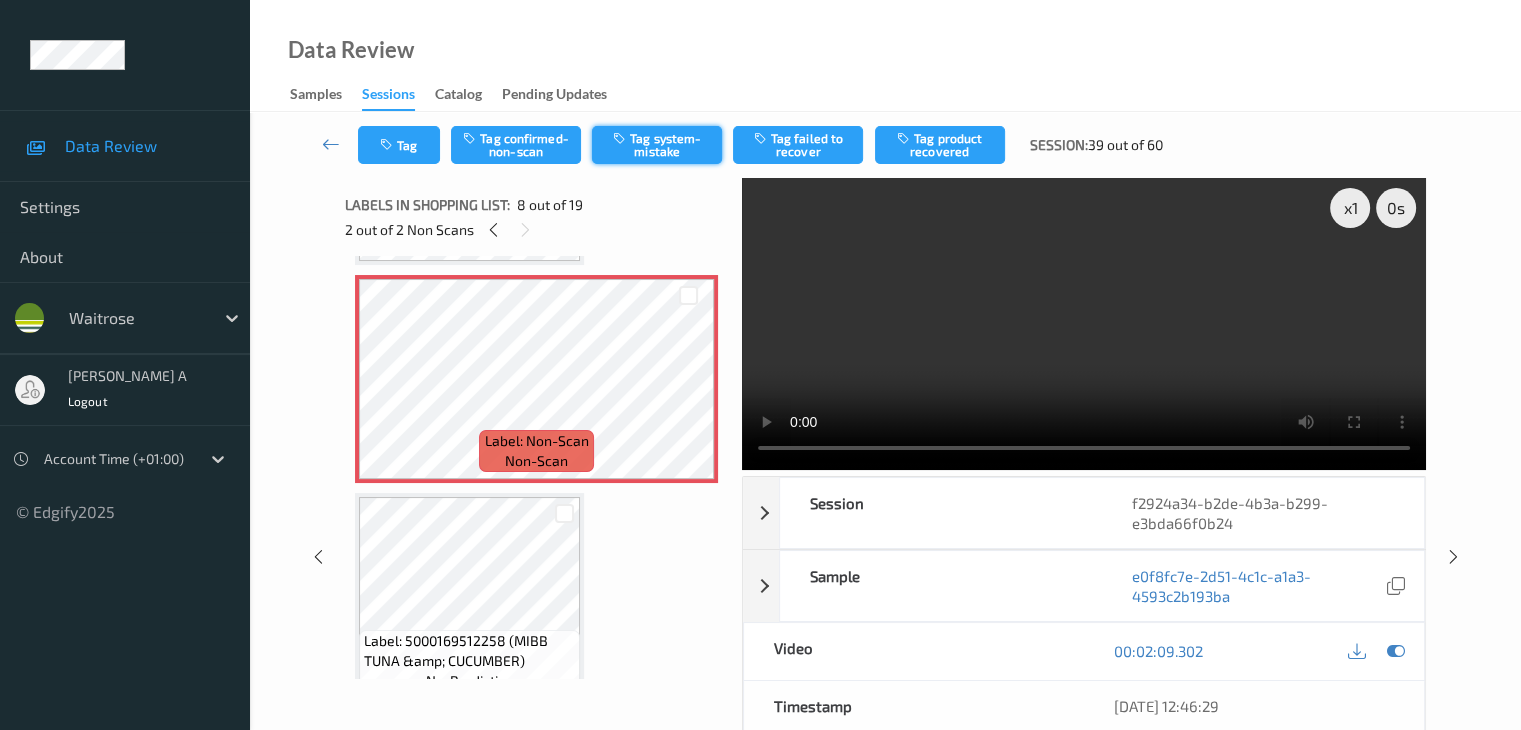 click on "Tag   system-mistake" at bounding box center (657, 145) 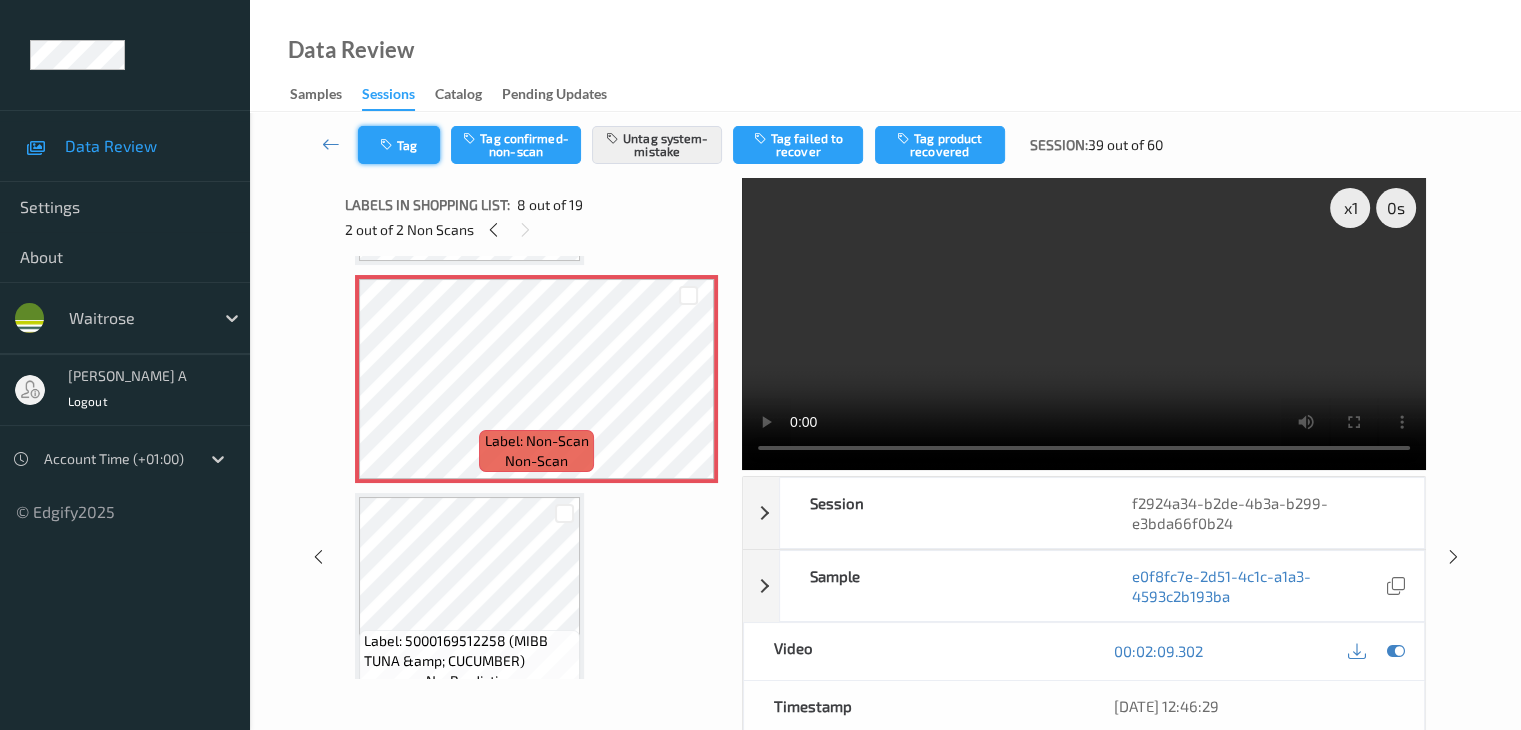 click on "Tag" at bounding box center (399, 145) 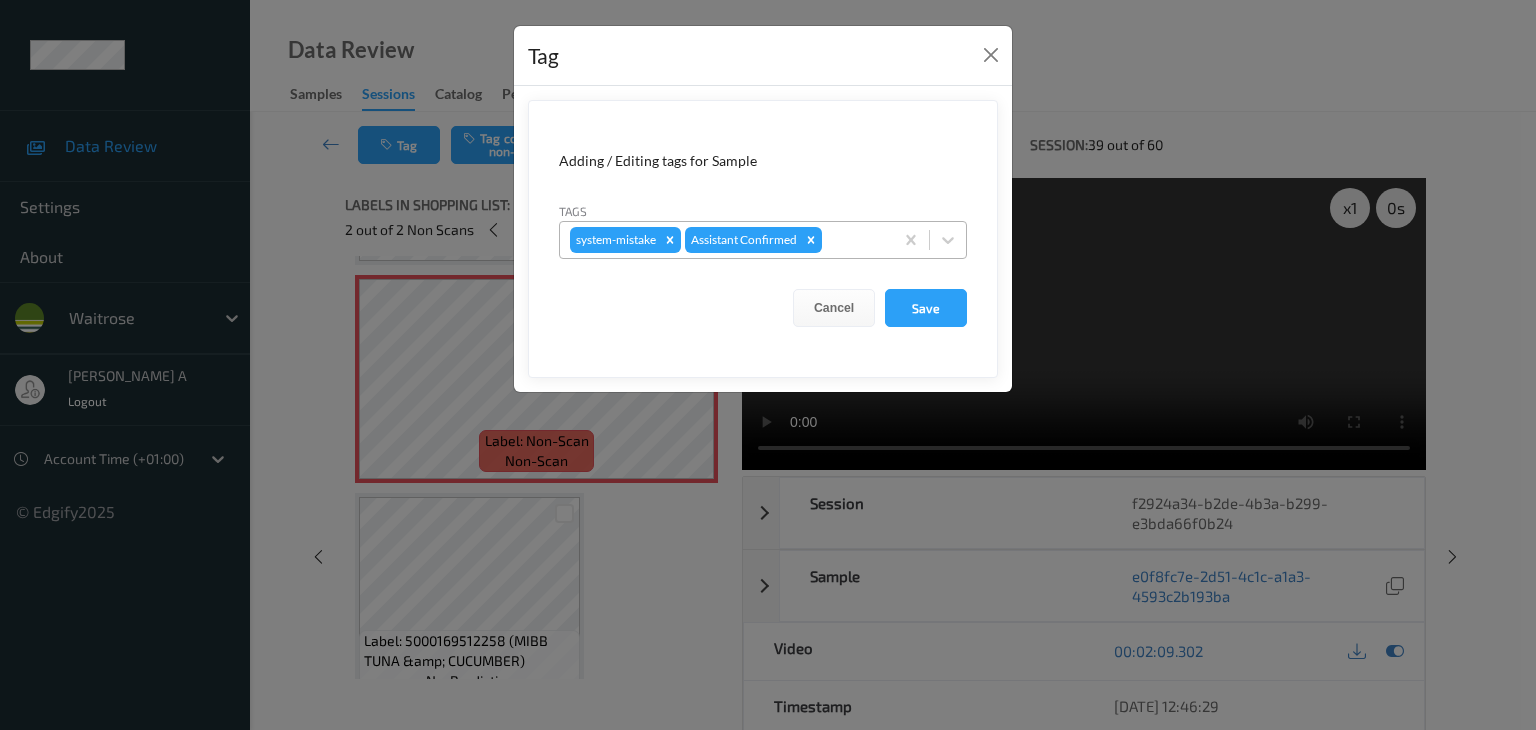 click at bounding box center [854, 240] 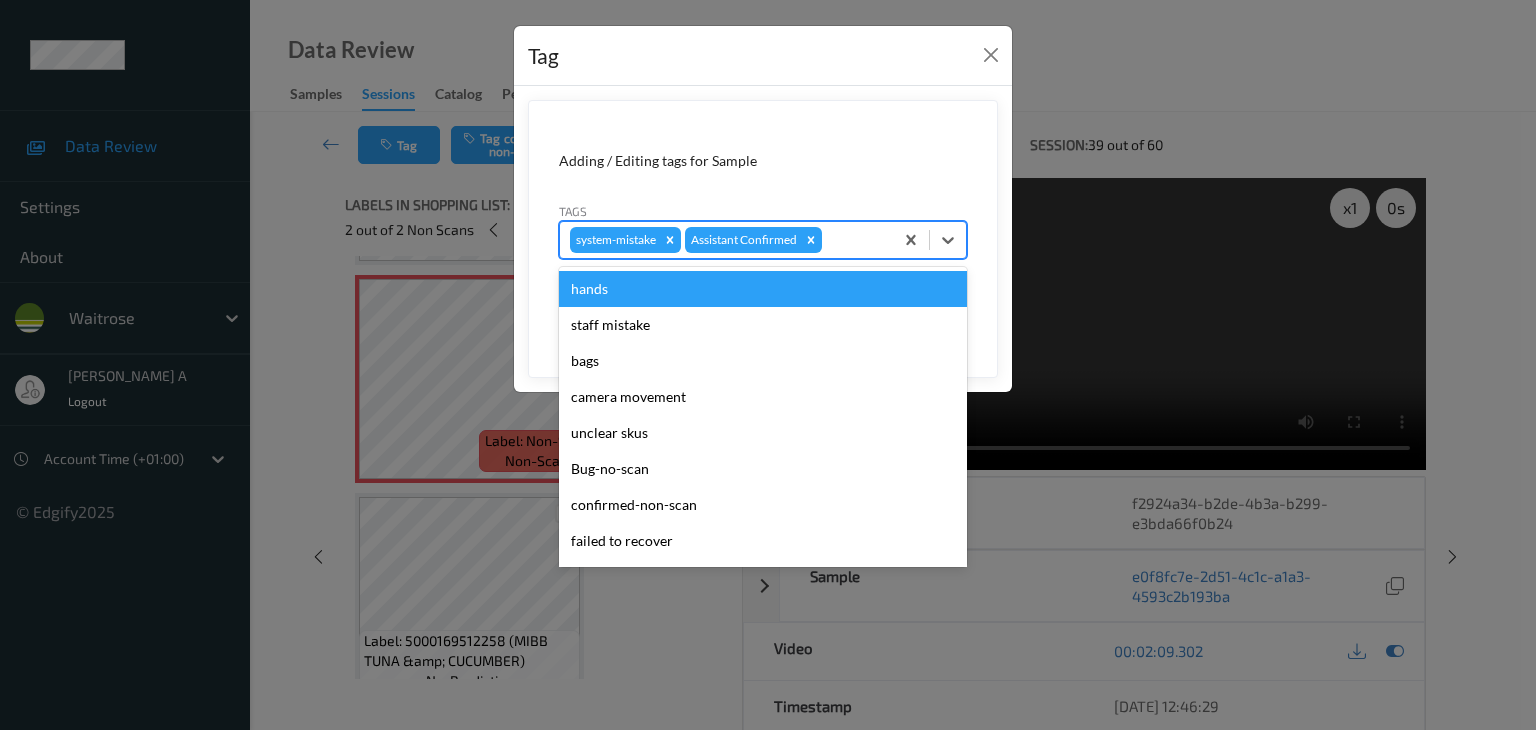 type on "u" 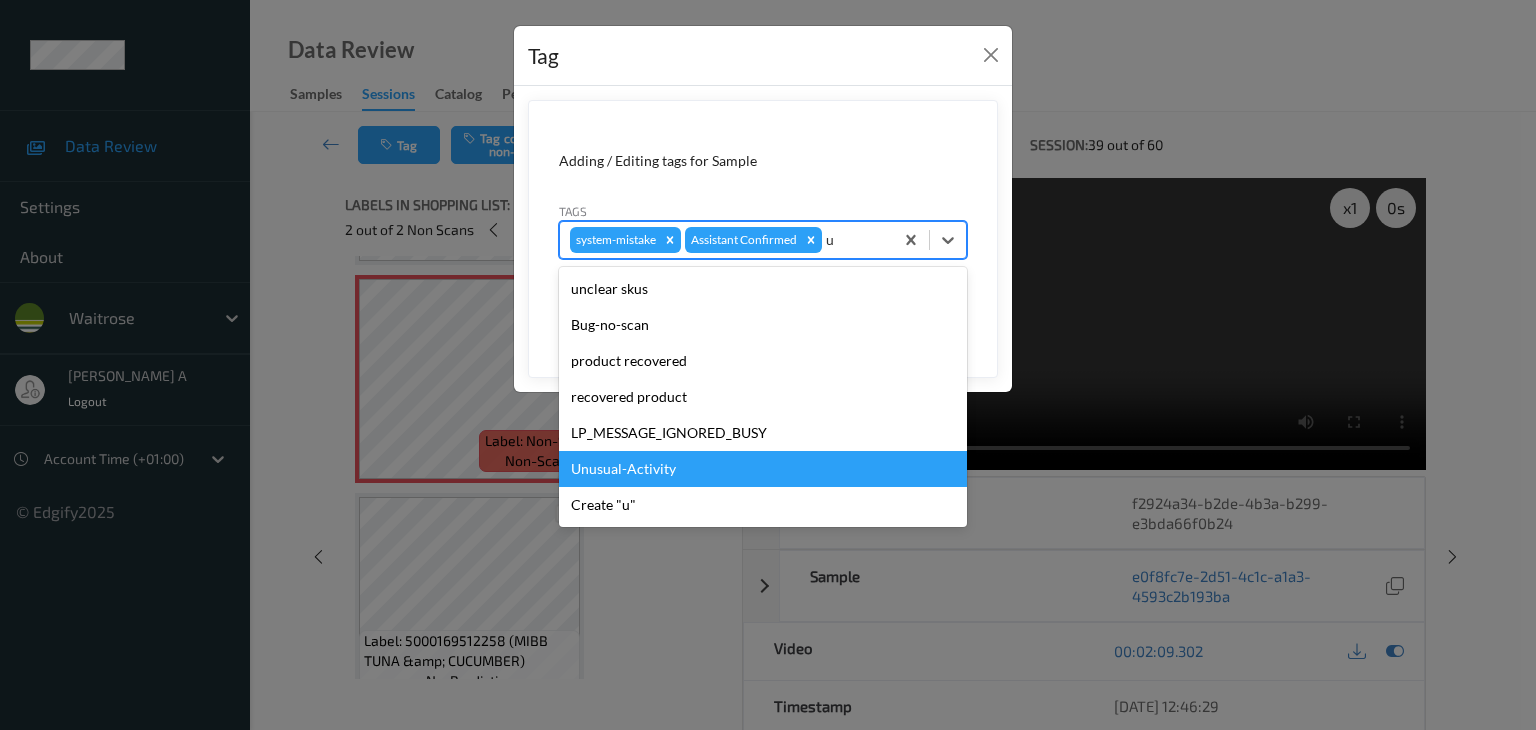 click on "Unusual-Activity" at bounding box center (763, 469) 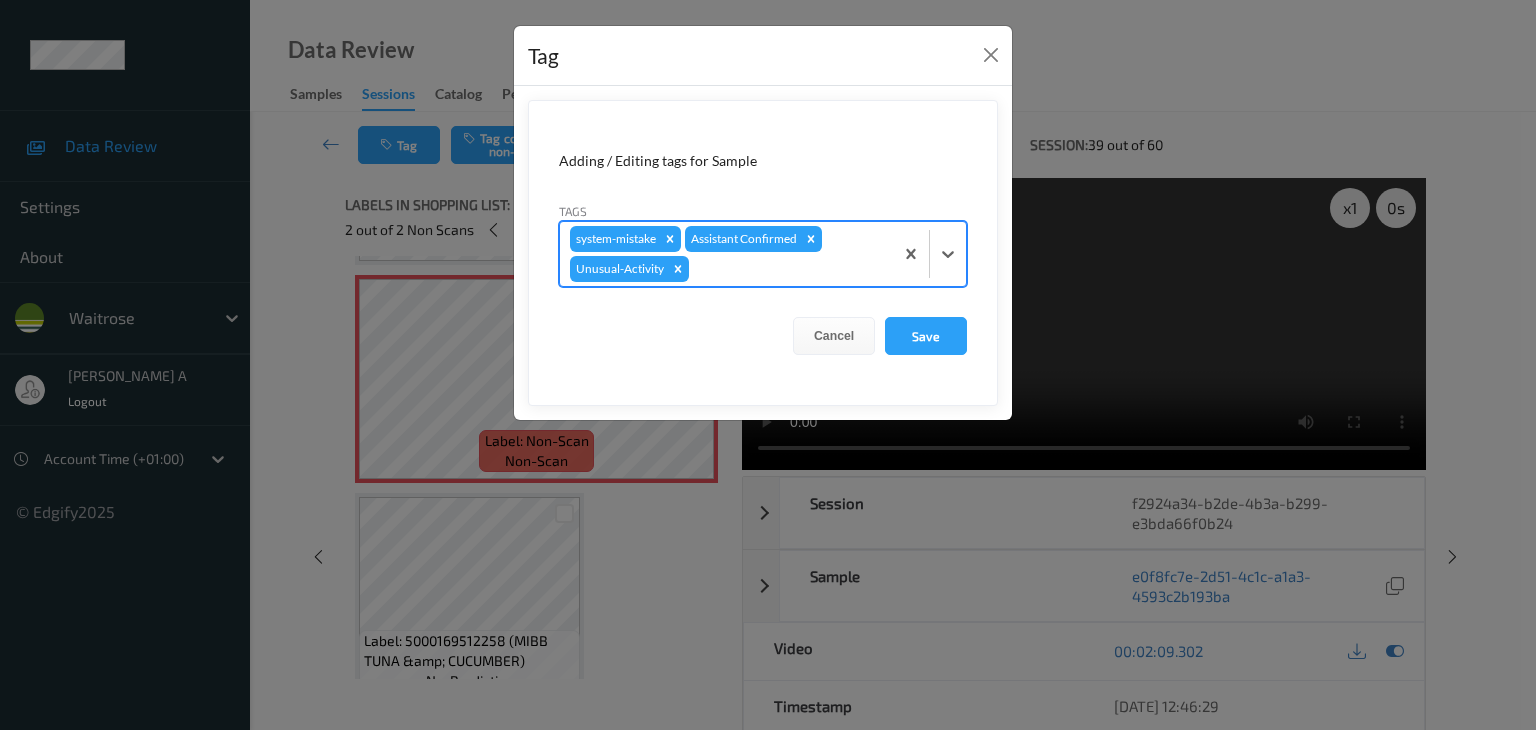 type on "p" 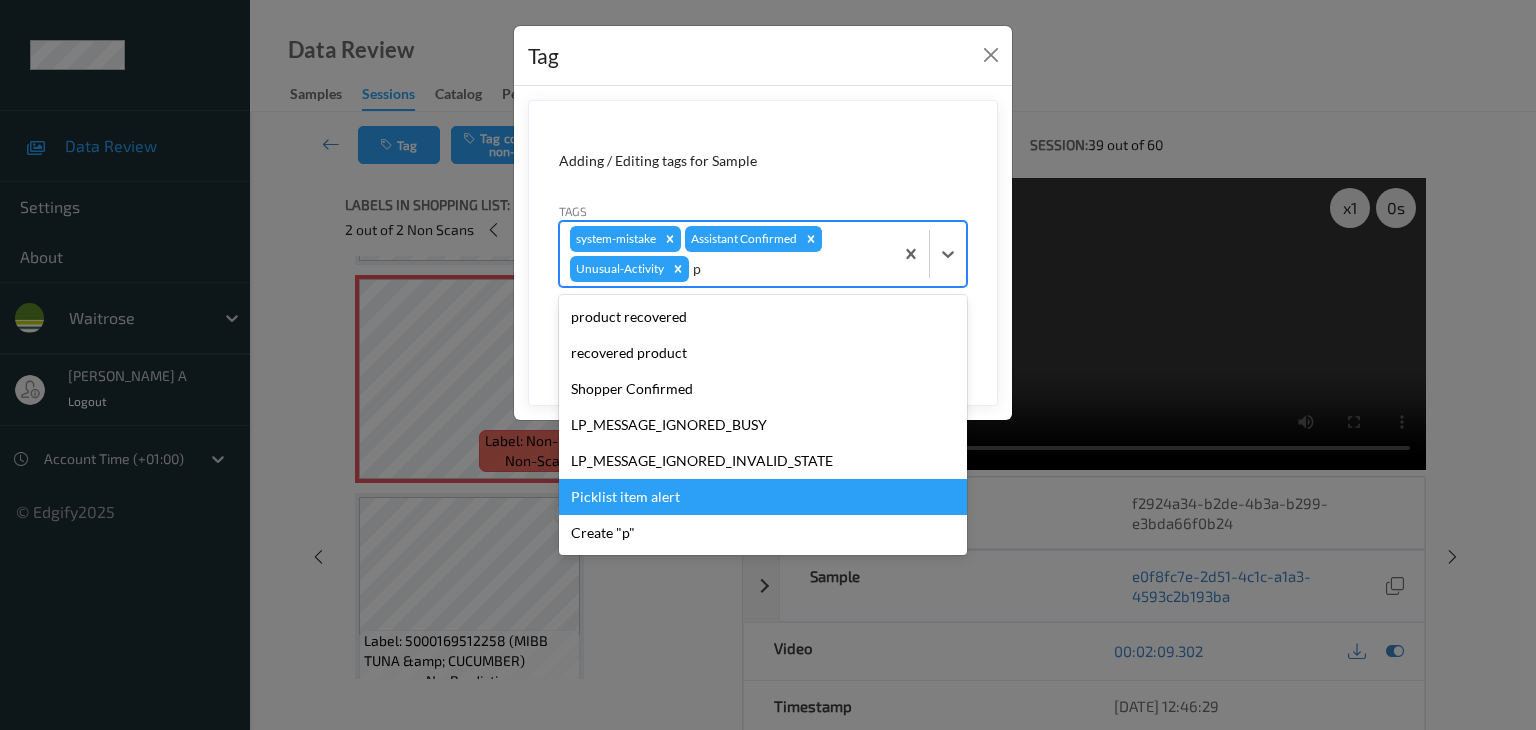 click on "Picklist item alert" at bounding box center (763, 497) 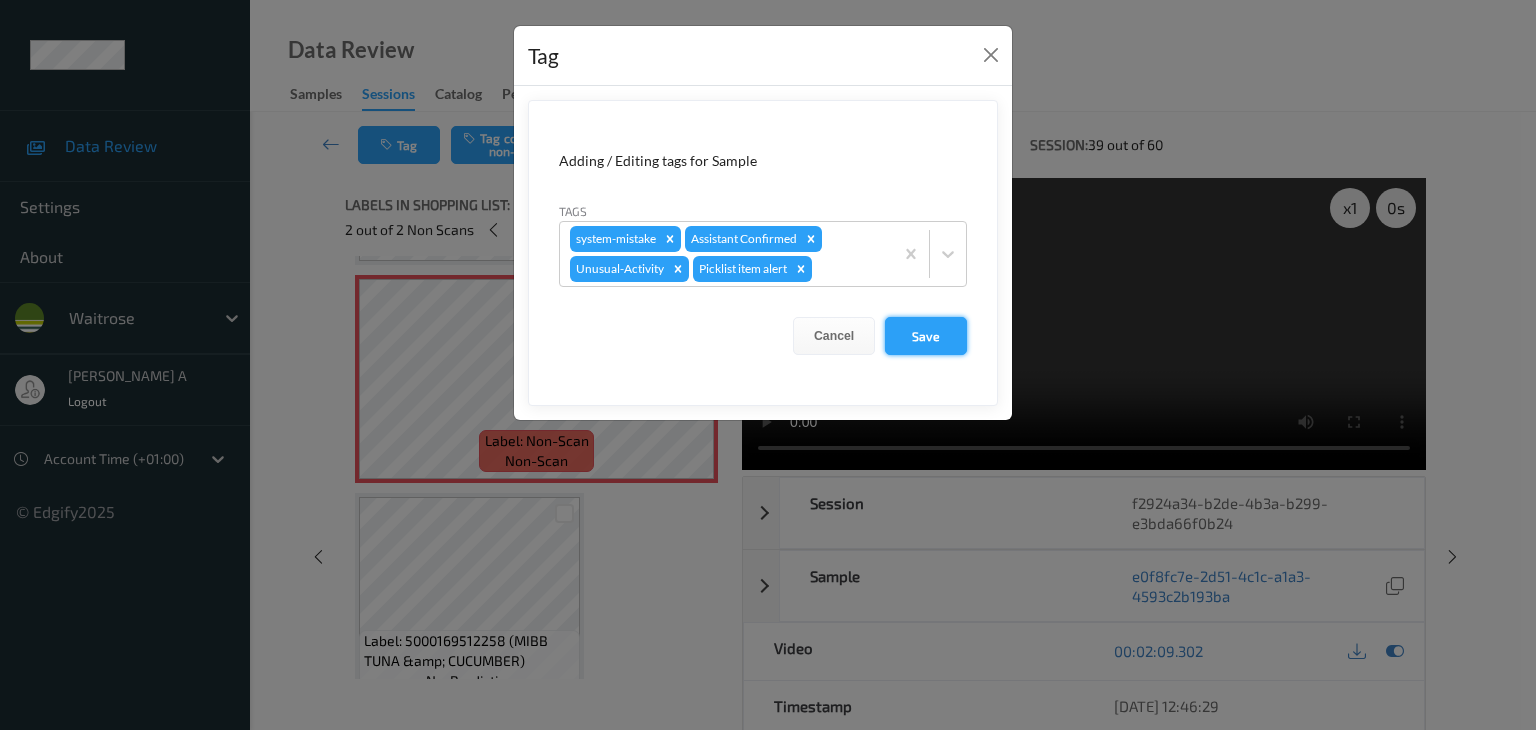 click on "Save" at bounding box center [926, 336] 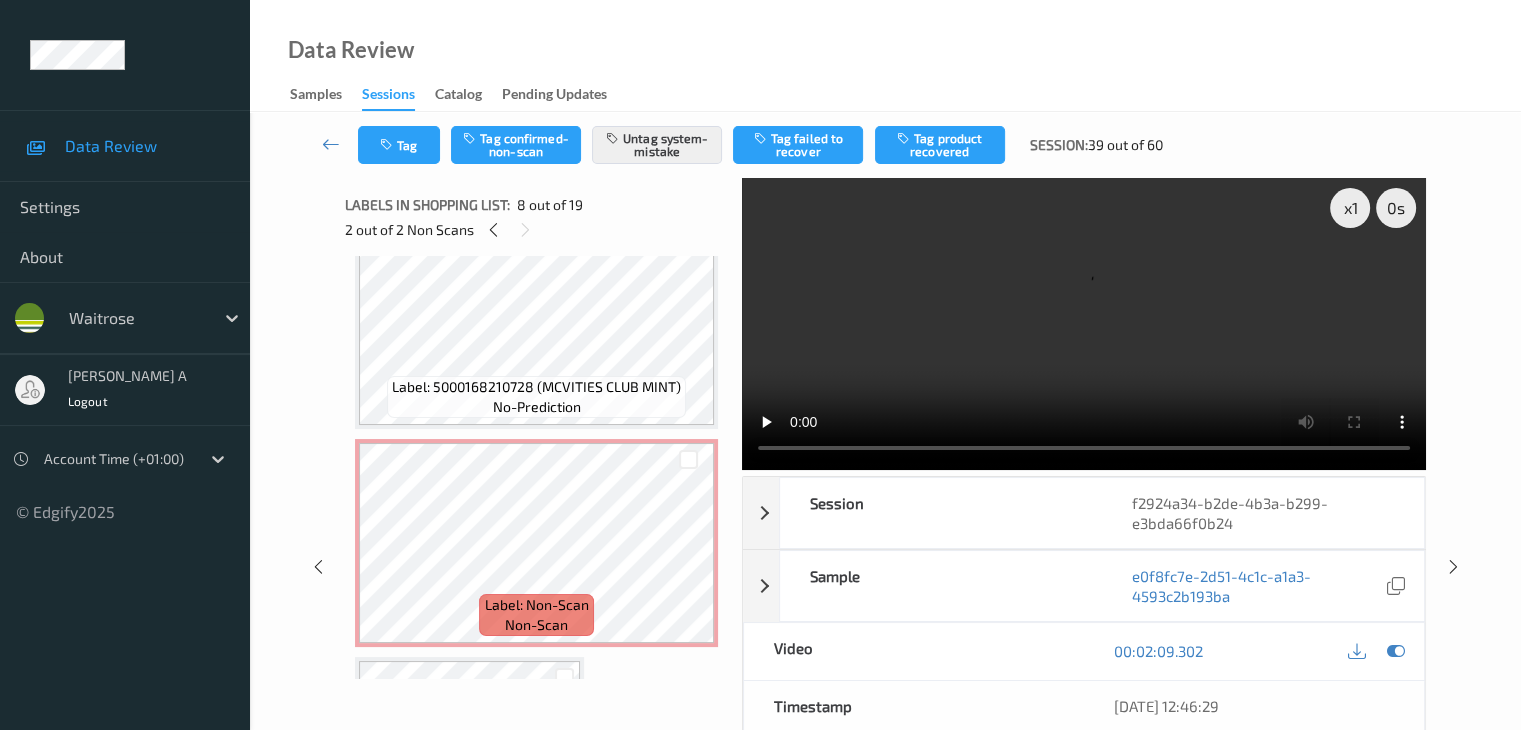scroll, scrollTop: 916, scrollLeft: 0, axis: vertical 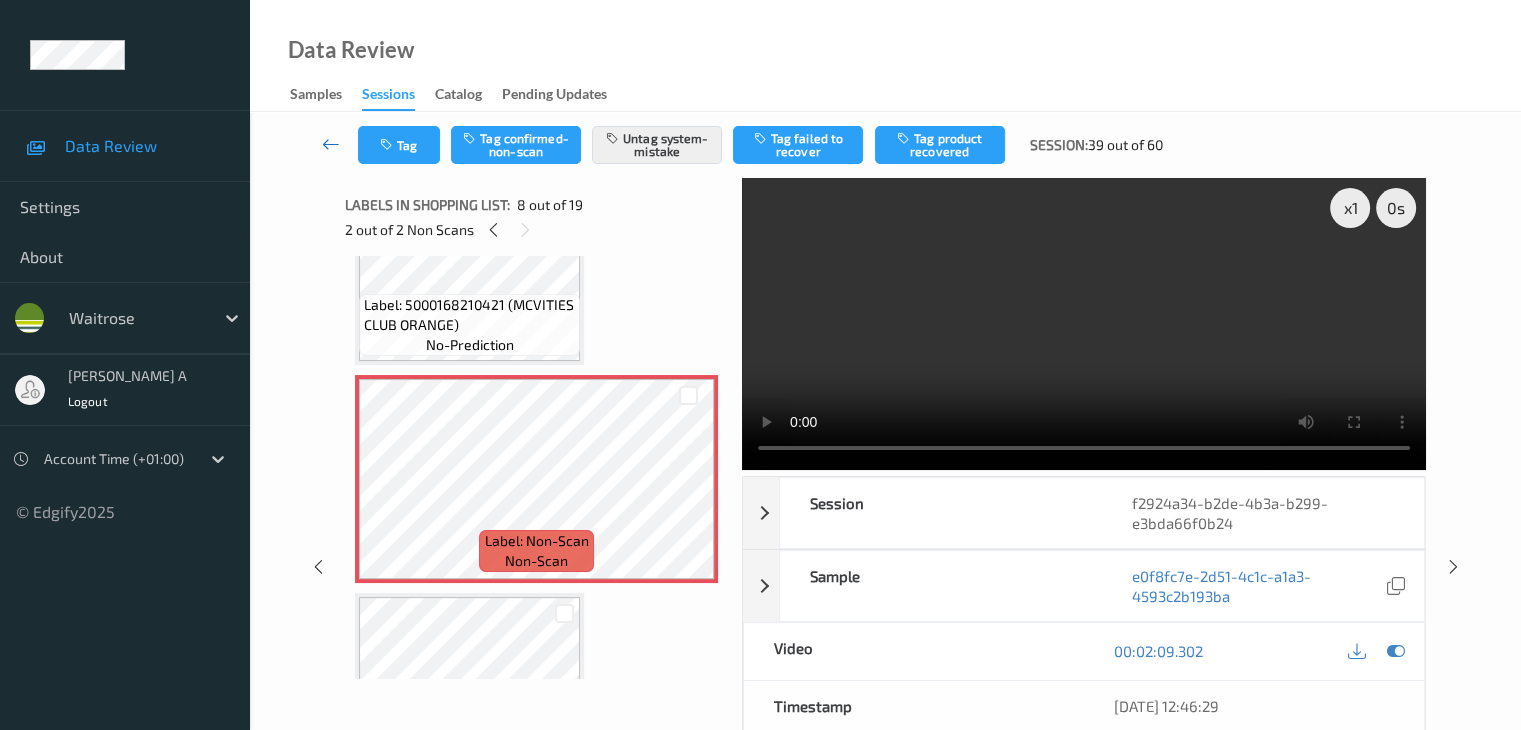 click at bounding box center [331, 144] 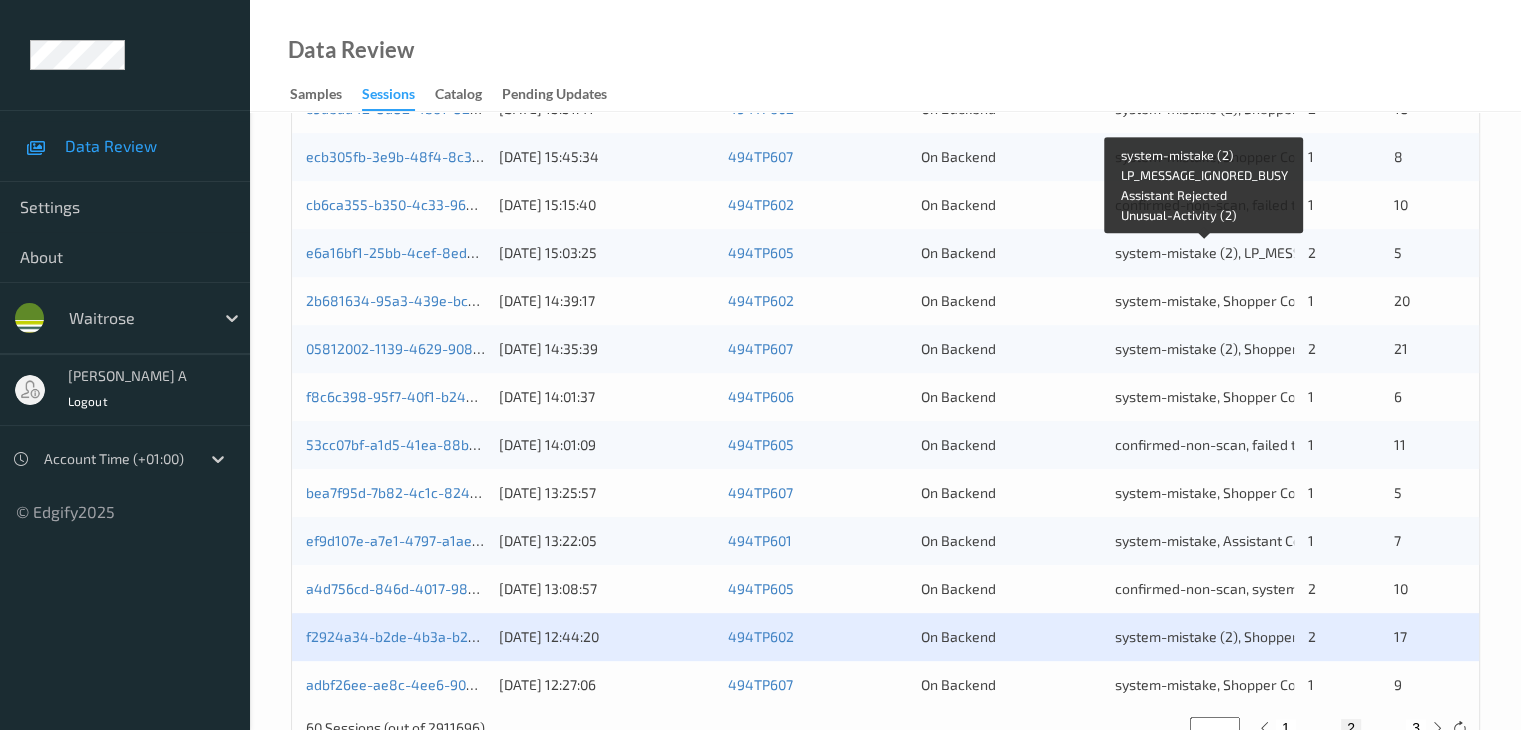 scroll, scrollTop: 932, scrollLeft: 0, axis: vertical 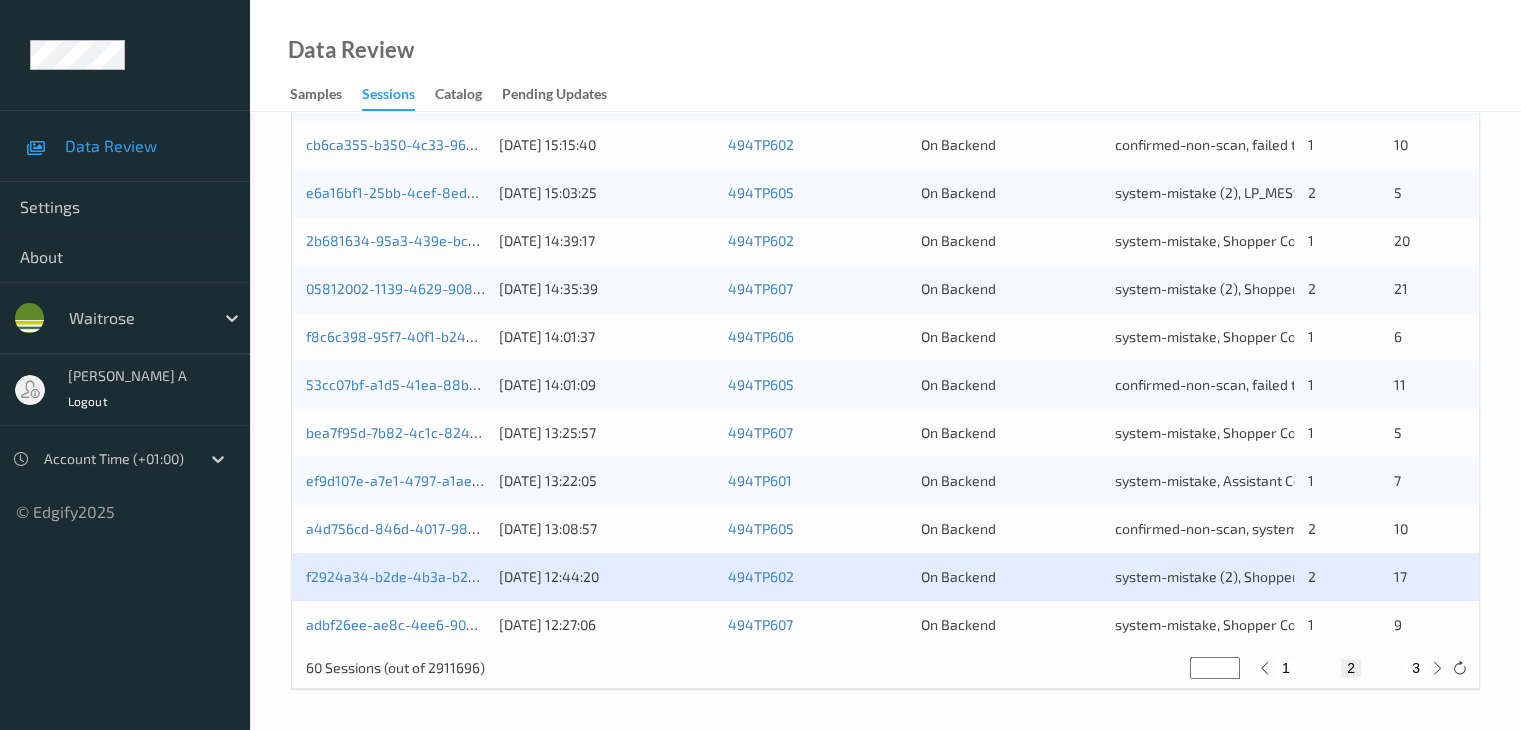 click on "3" at bounding box center (1416, 668) 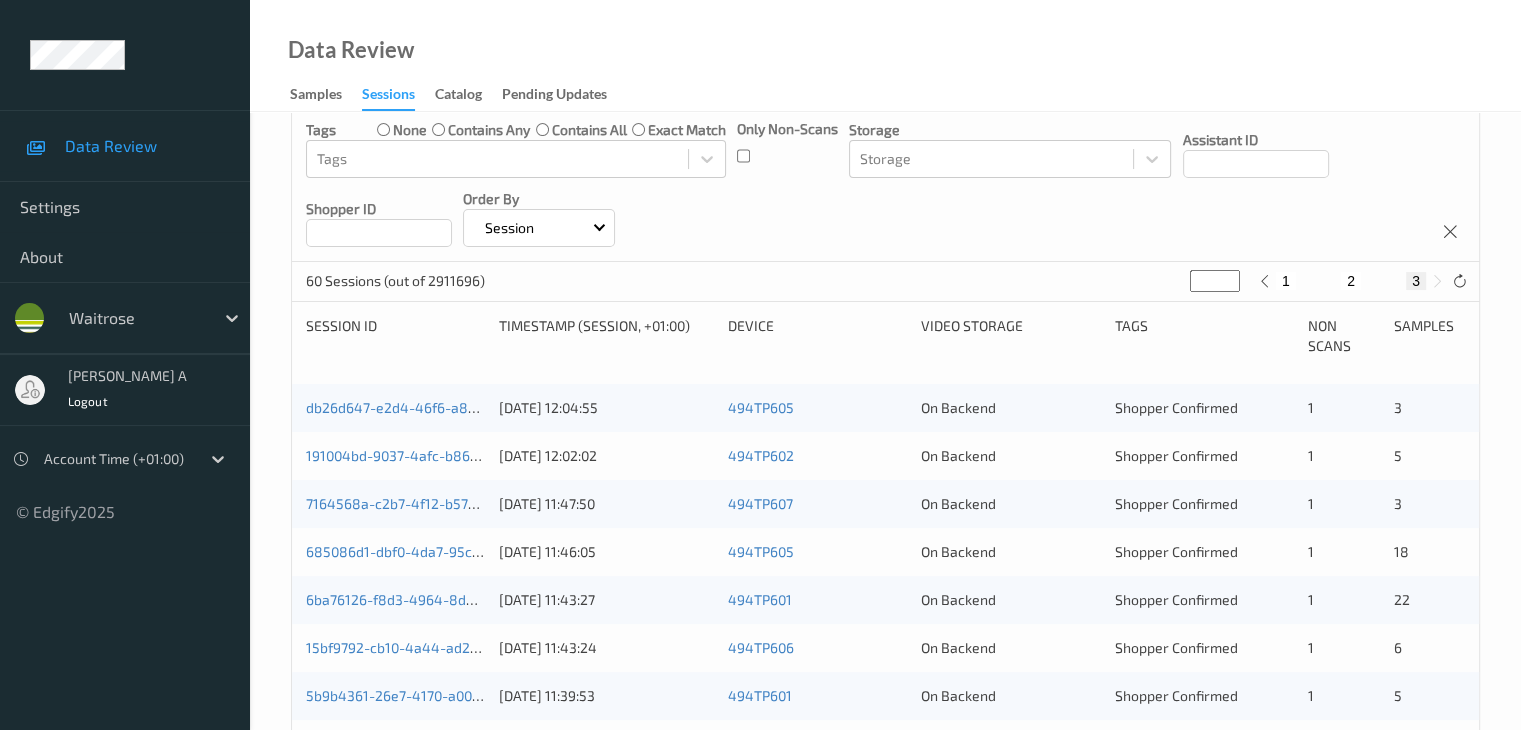 scroll, scrollTop: 300, scrollLeft: 0, axis: vertical 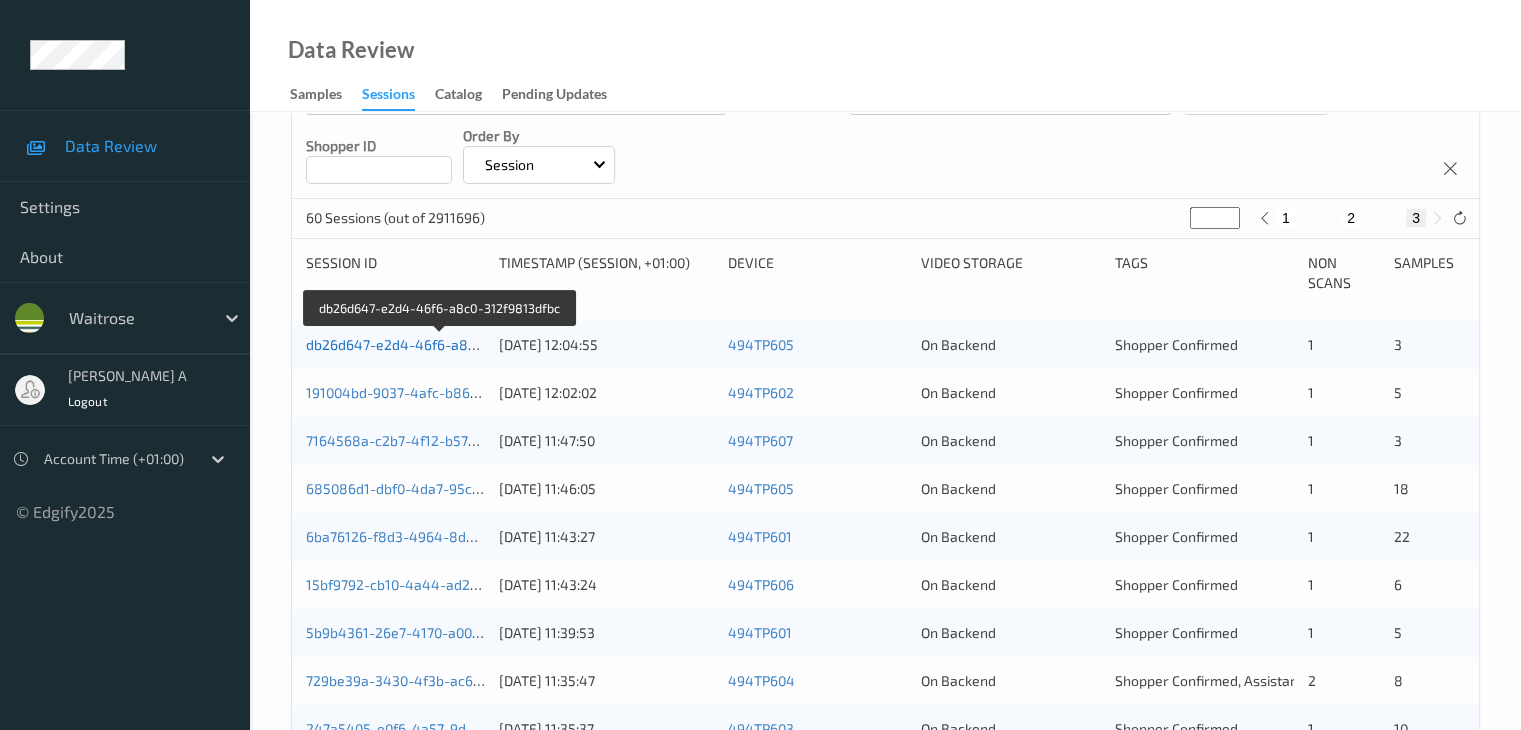 click on "db26d647-e2d4-46f6-a8c0-312f9813dfbc" at bounding box center (440, 344) 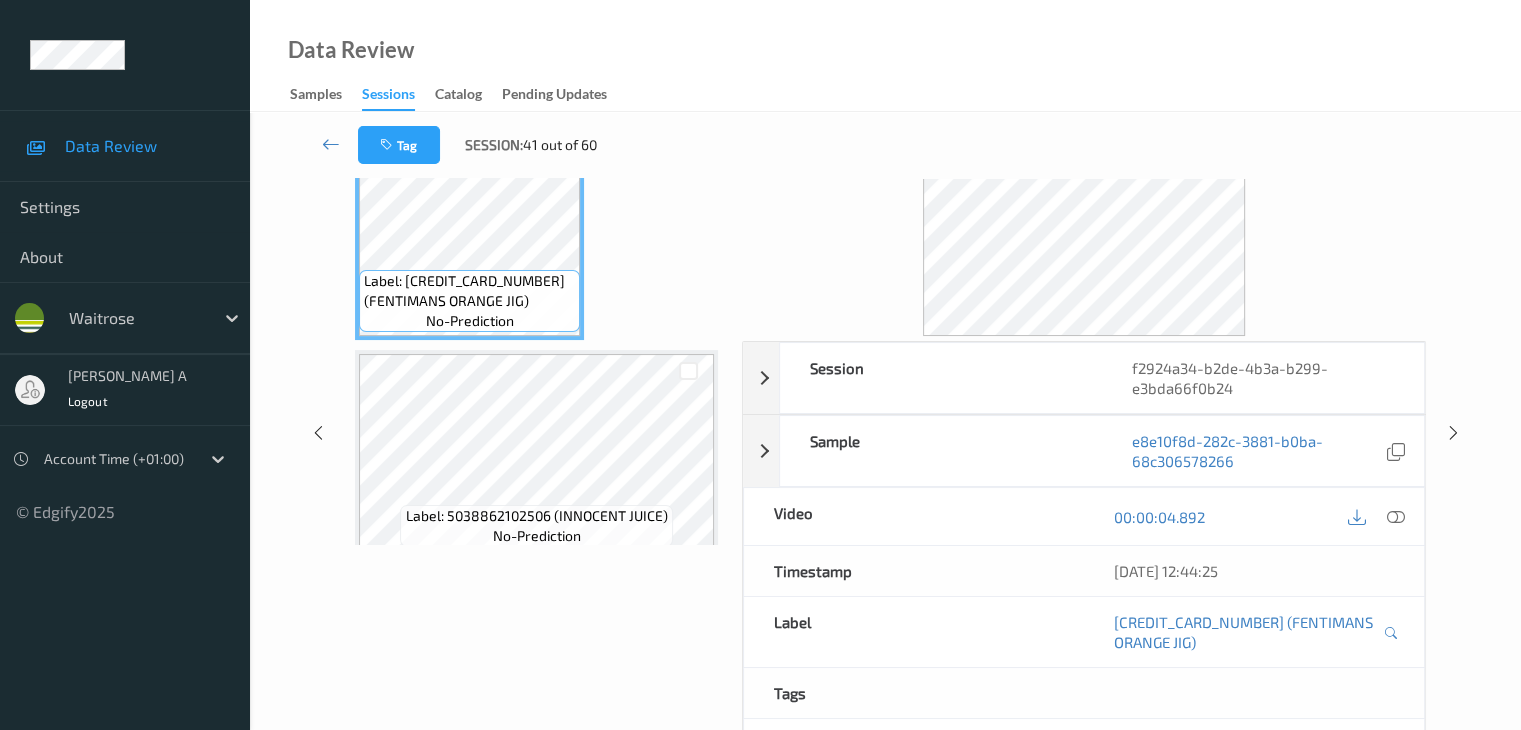 scroll, scrollTop: 0, scrollLeft: 0, axis: both 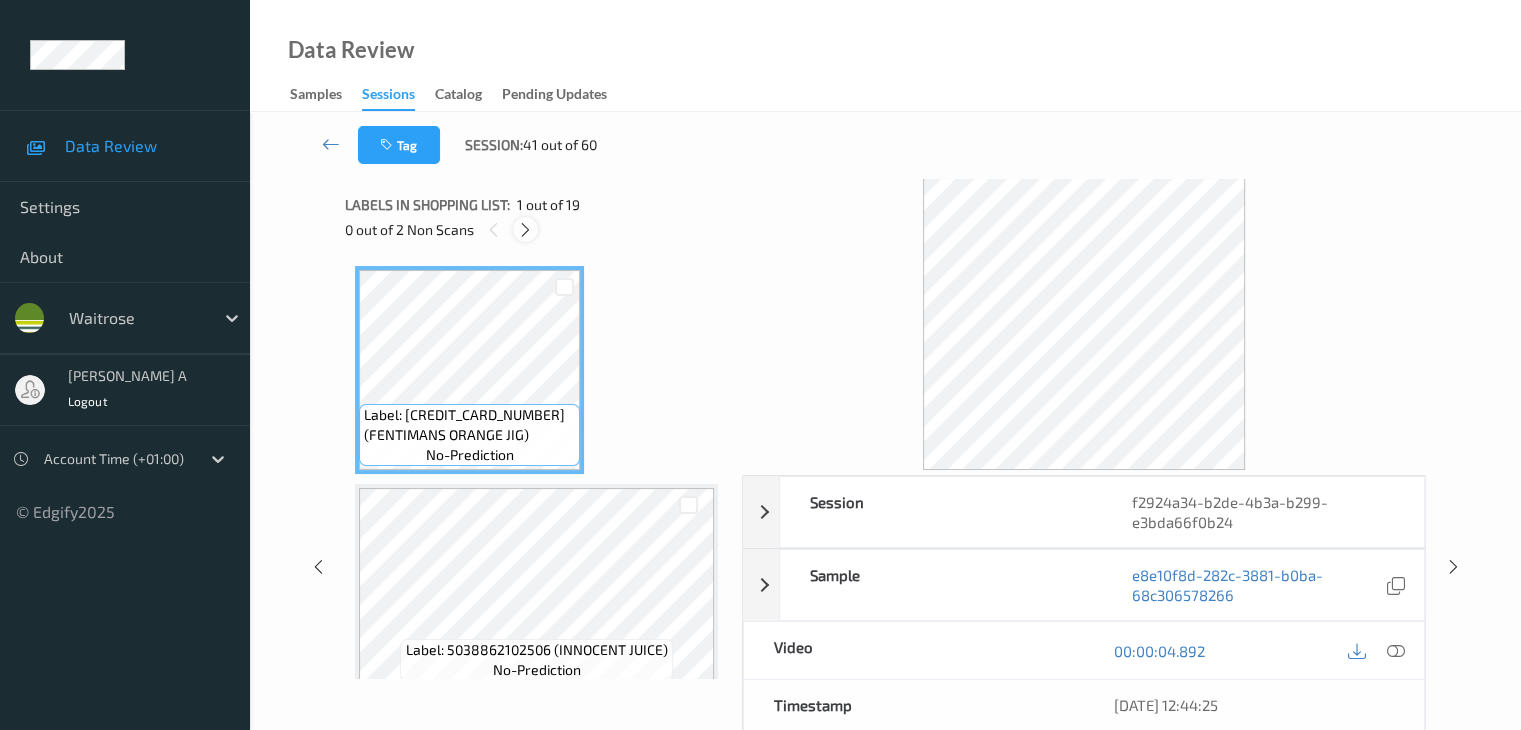 click at bounding box center [525, 230] 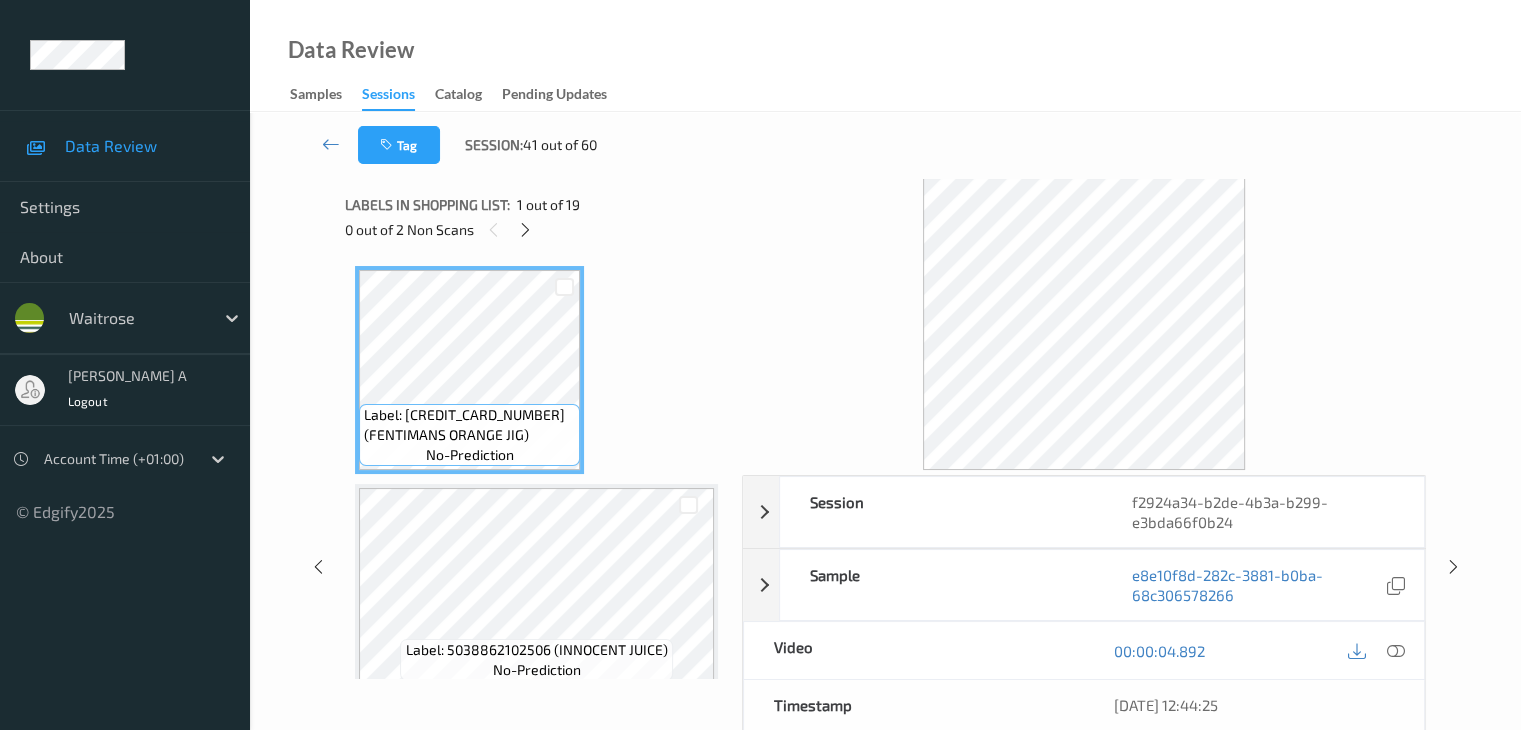 scroll, scrollTop: 880, scrollLeft: 0, axis: vertical 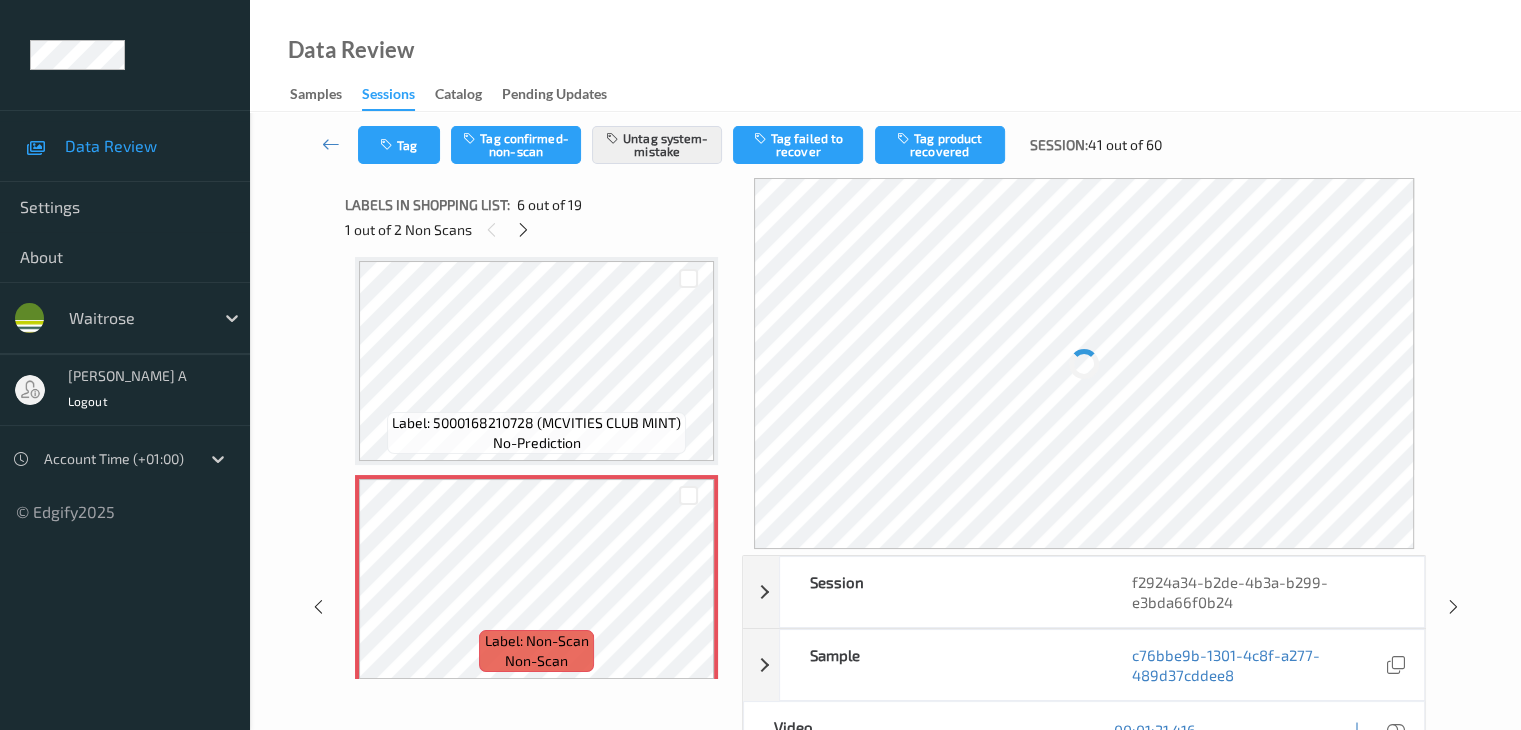 click on "Data Review Samples Sessions Catalog Pending Updates" at bounding box center (885, 56) 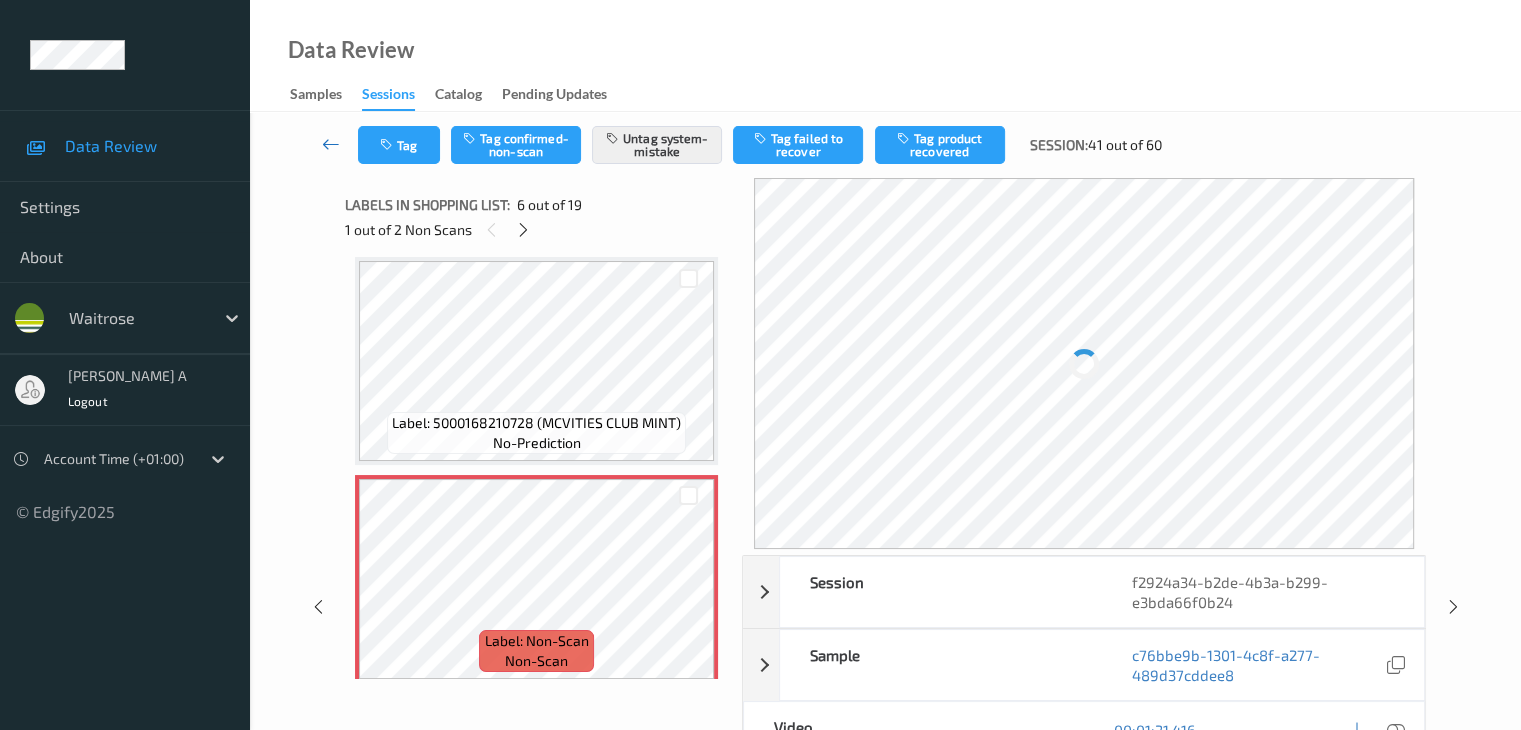 click at bounding box center [331, 144] 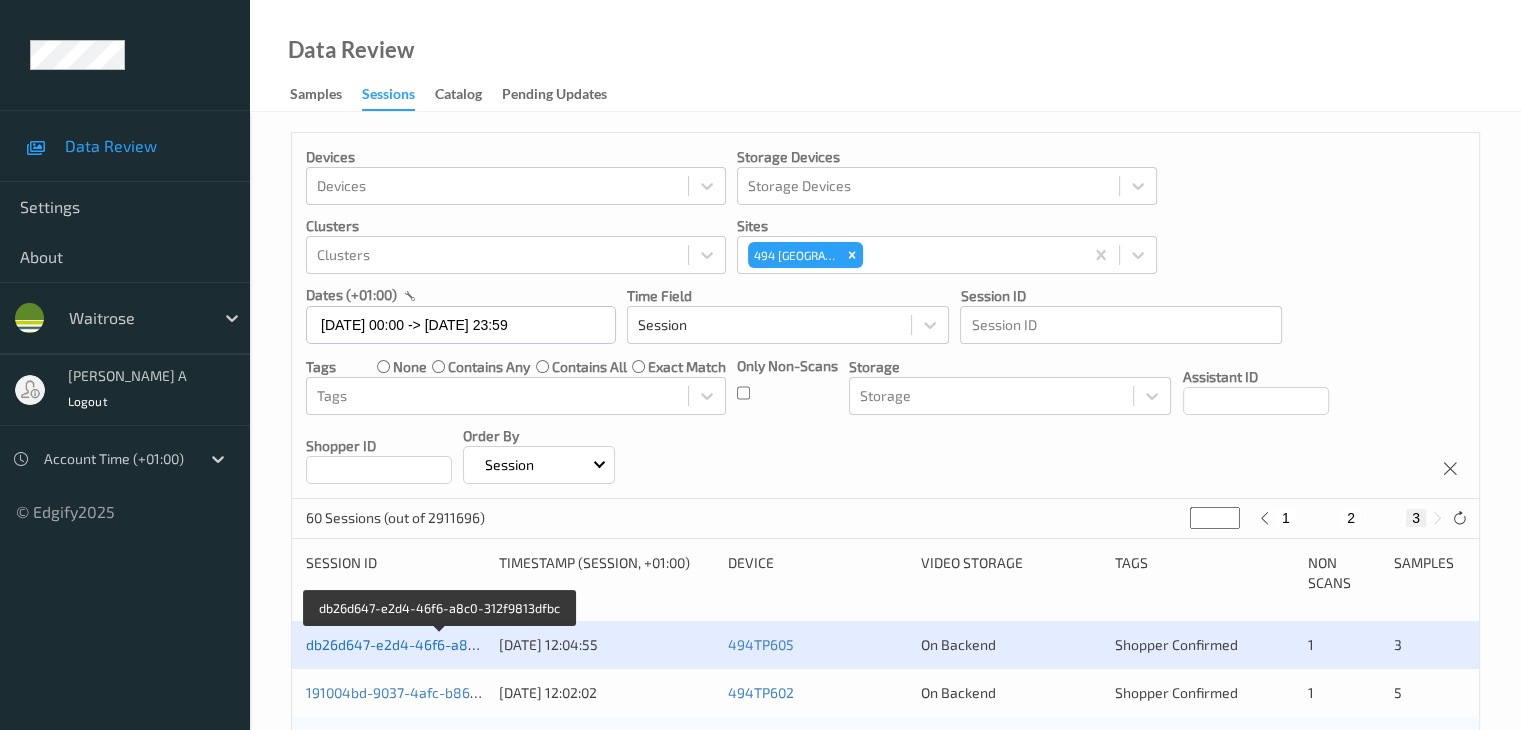 click on "db26d647-e2d4-46f6-a8c0-312f9813dfbc" at bounding box center (440, 644) 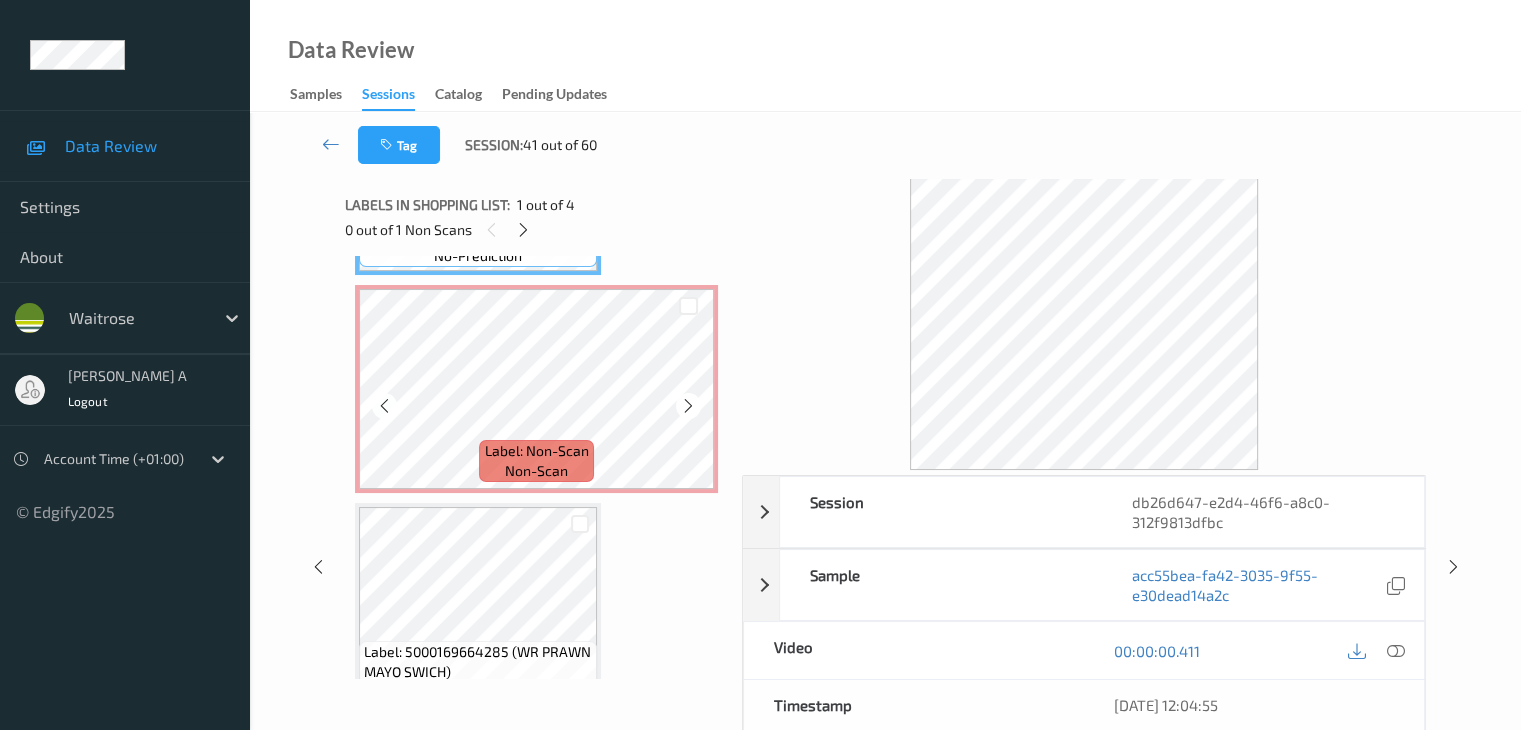 scroll, scrollTop: 200, scrollLeft: 0, axis: vertical 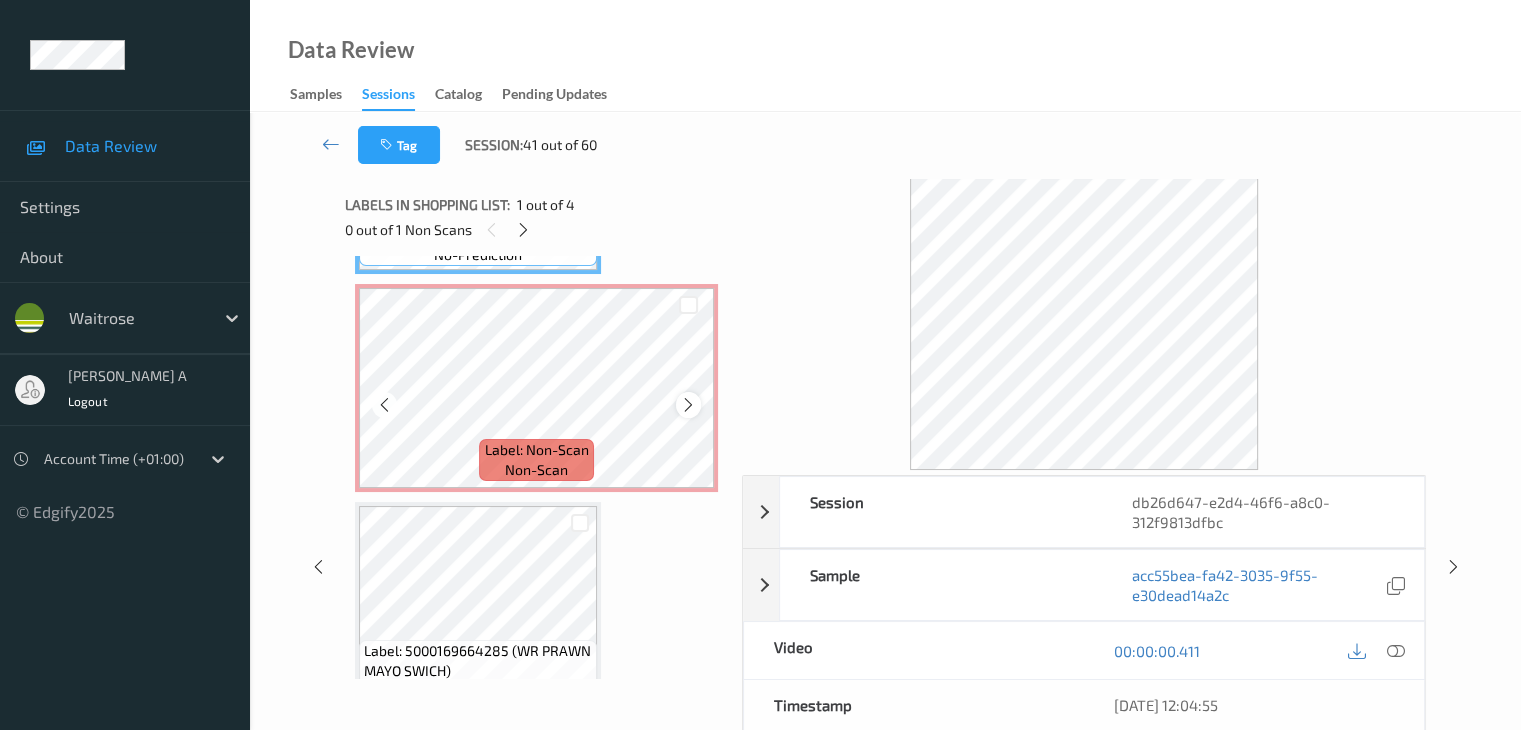 click at bounding box center [688, 405] 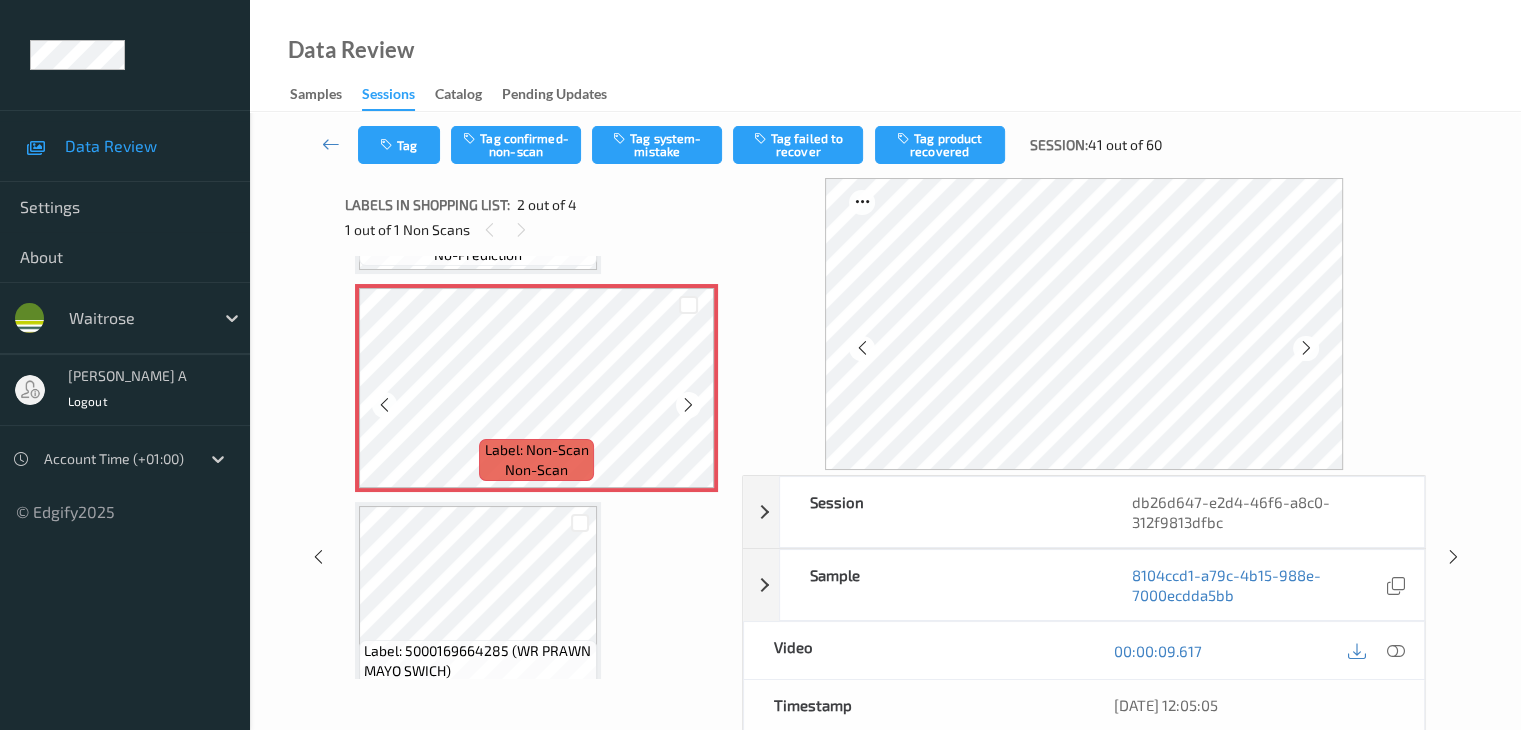 click at bounding box center [688, 405] 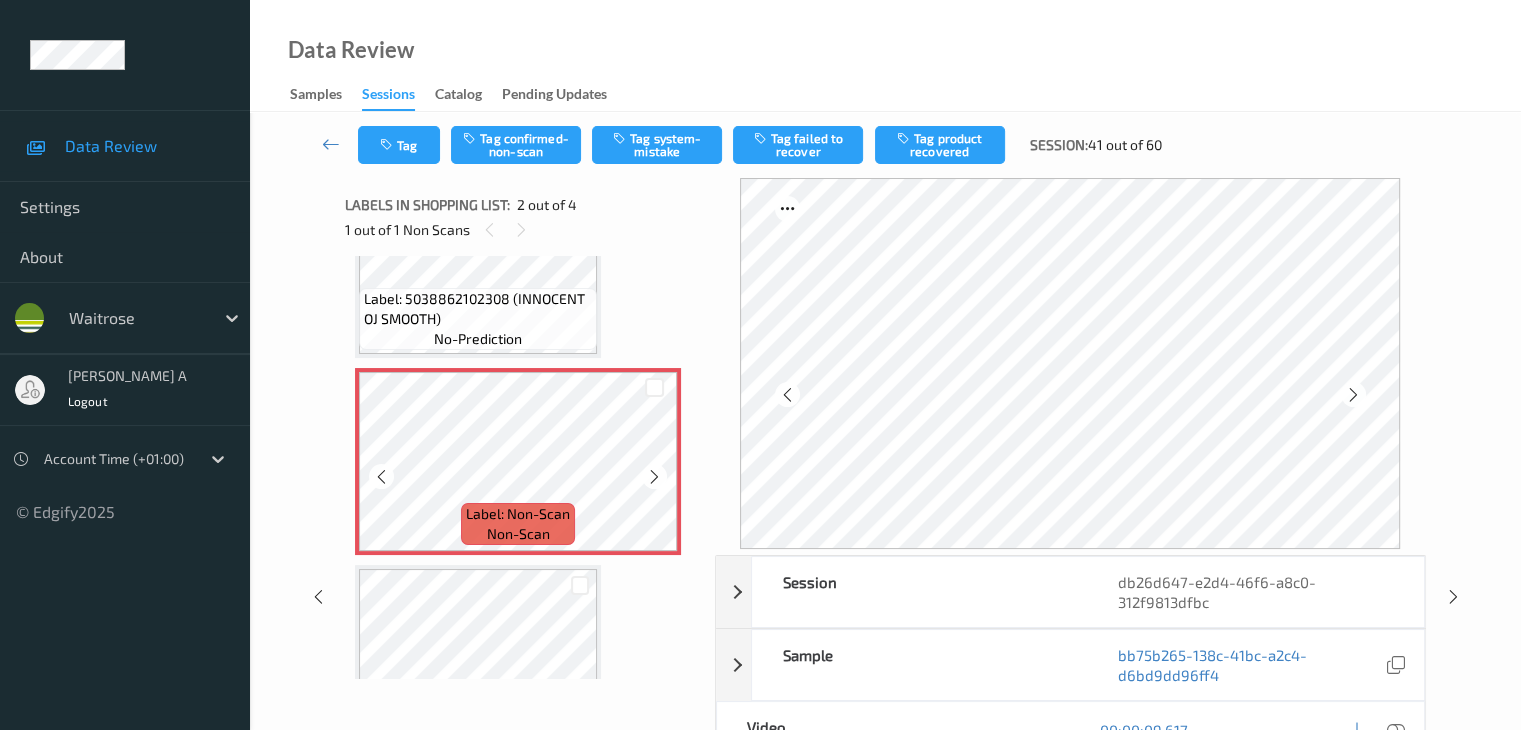 scroll, scrollTop: 0, scrollLeft: 0, axis: both 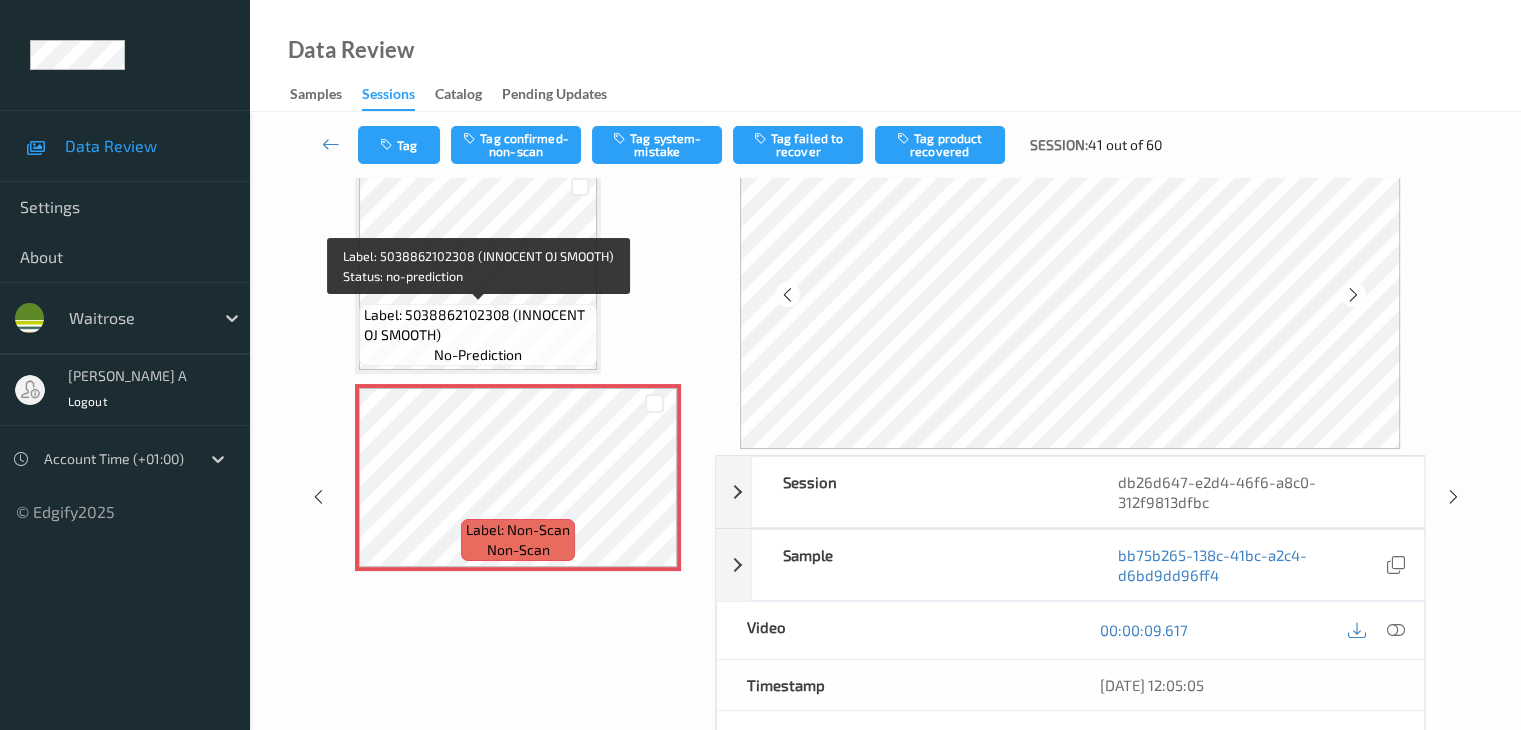 click on "Label: 5038862102308 (INNOCENT OJ SMOOTH)" at bounding box center [478, 325] 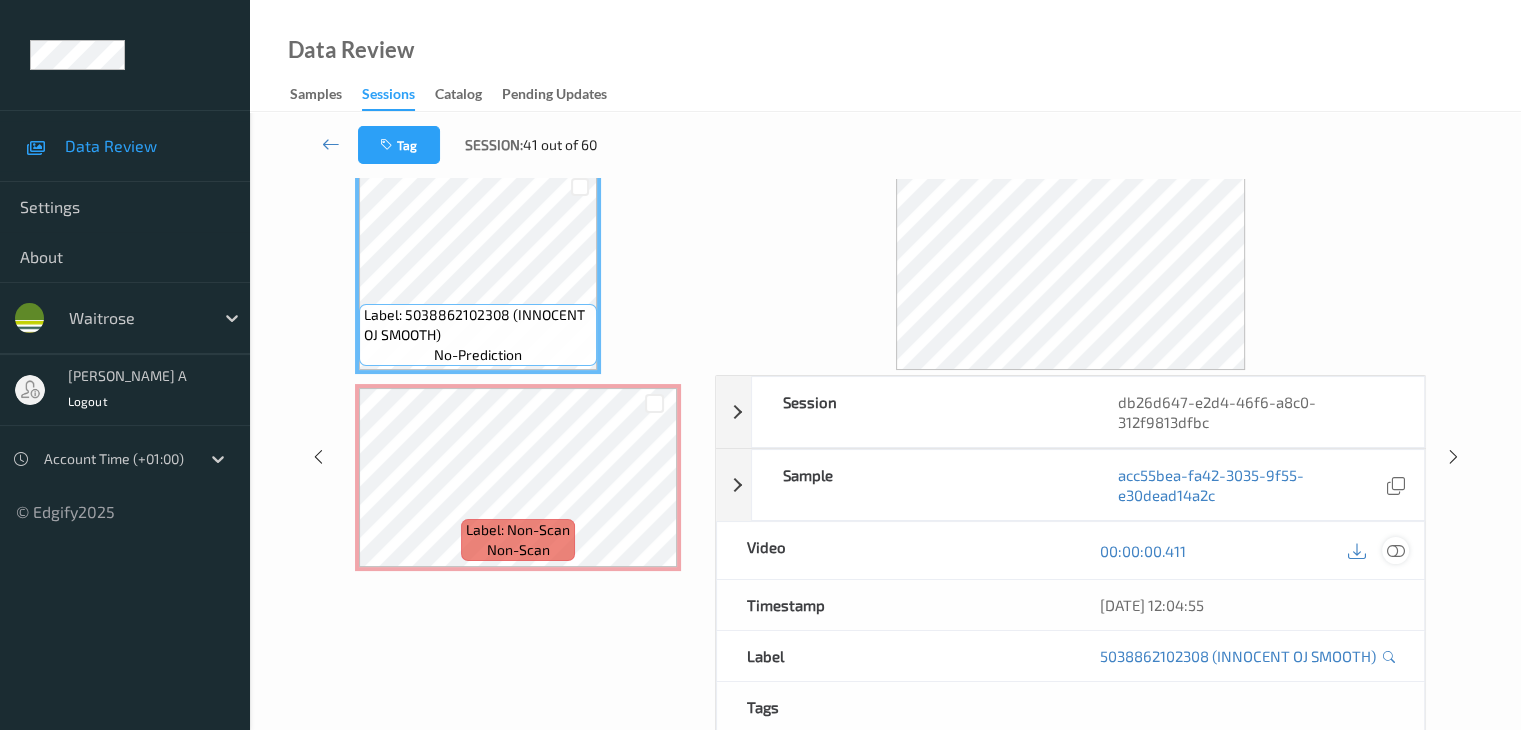 click at bounding box center [1395, 551] 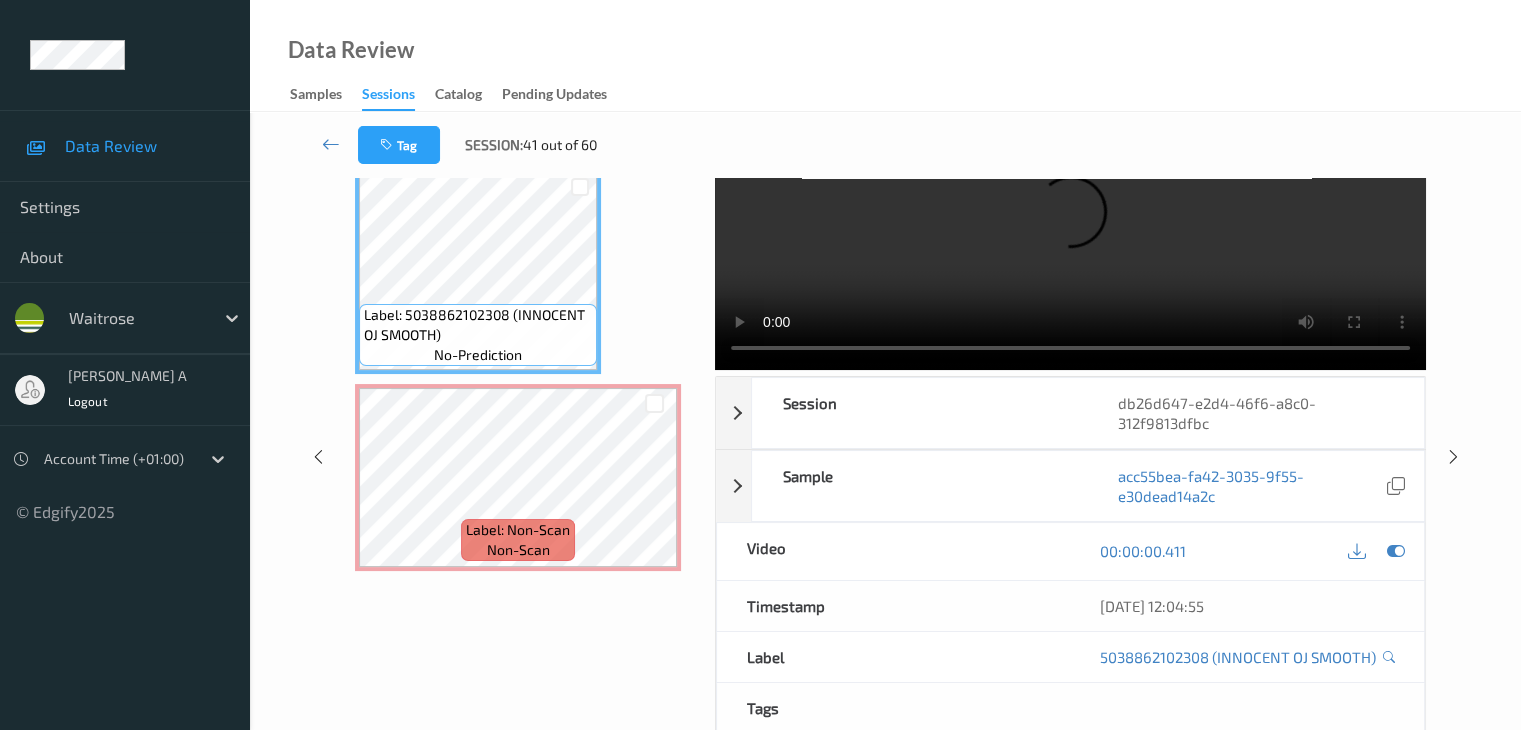 scroll, scrollTop: 0, scrollLeft: 0, axis: both 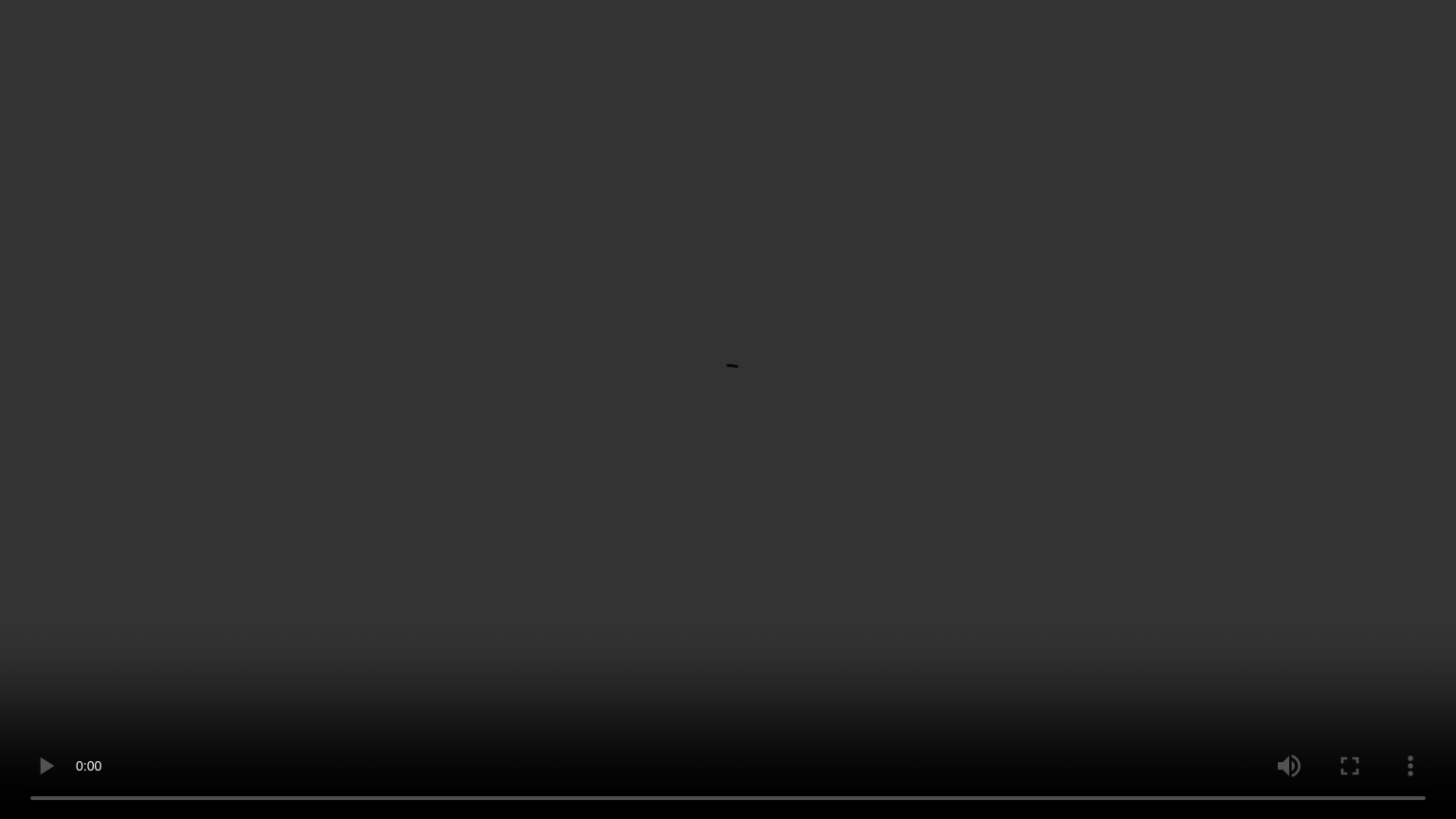 type 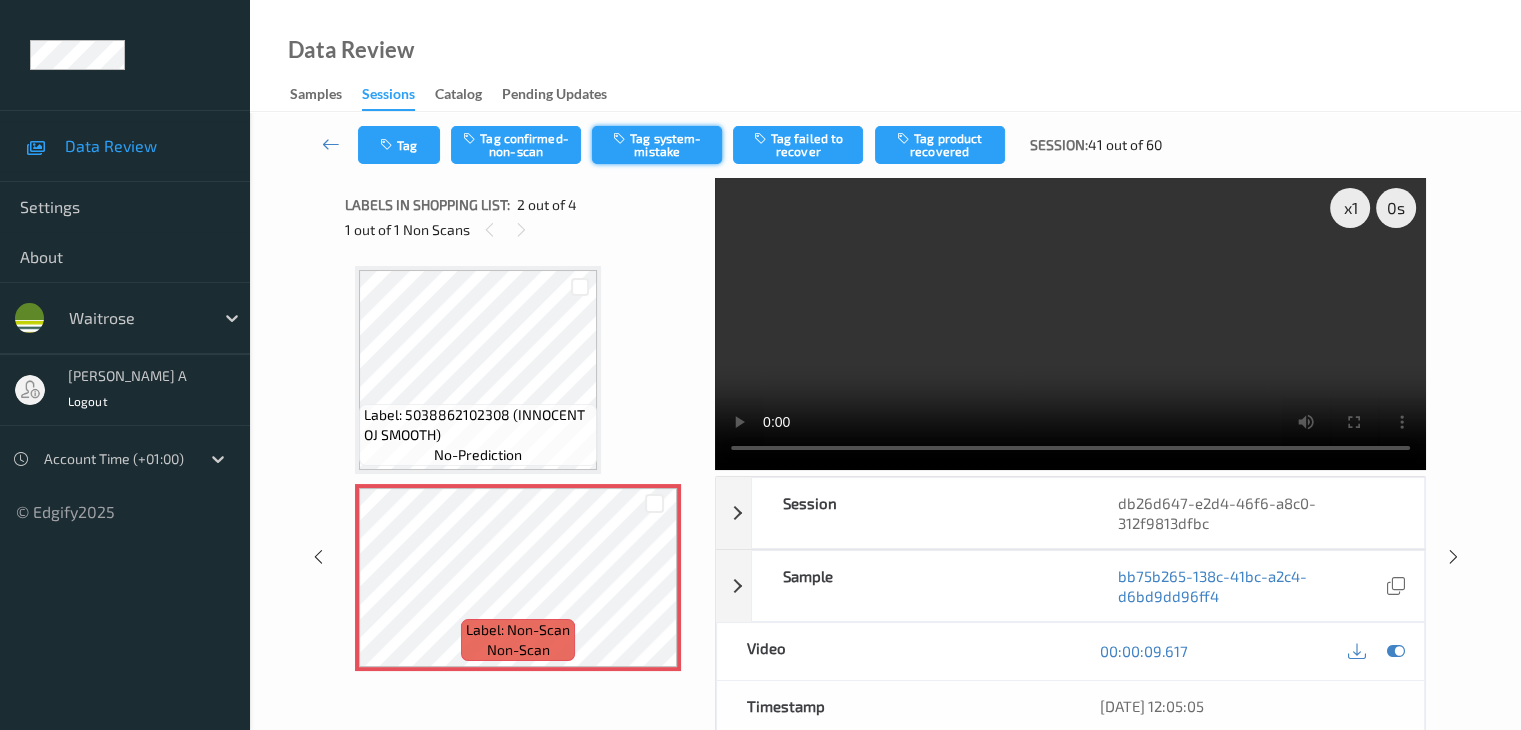 click on "Tag   system-mistake" at bounding box center (657, 145) 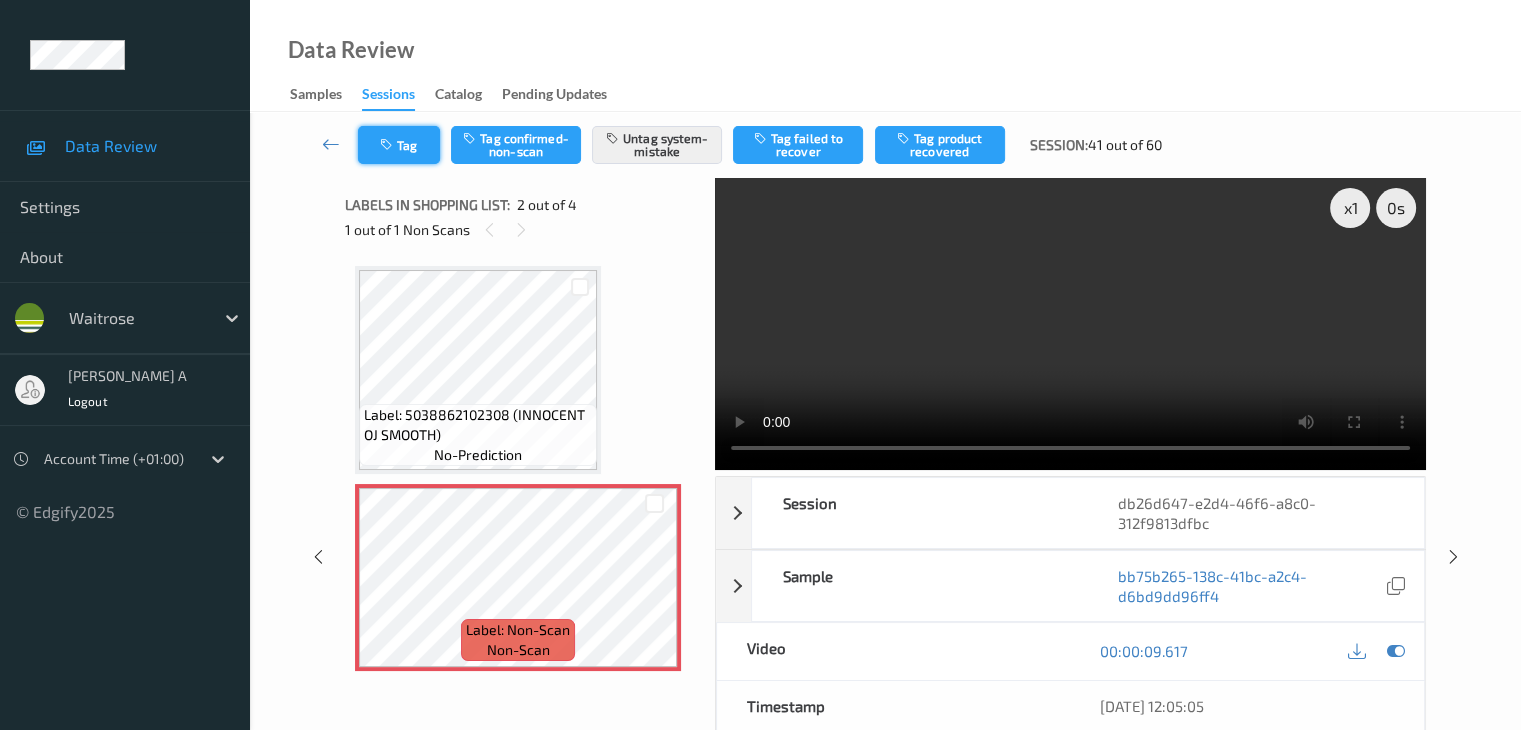 click on "Tag" at bounding box center (399, 145) 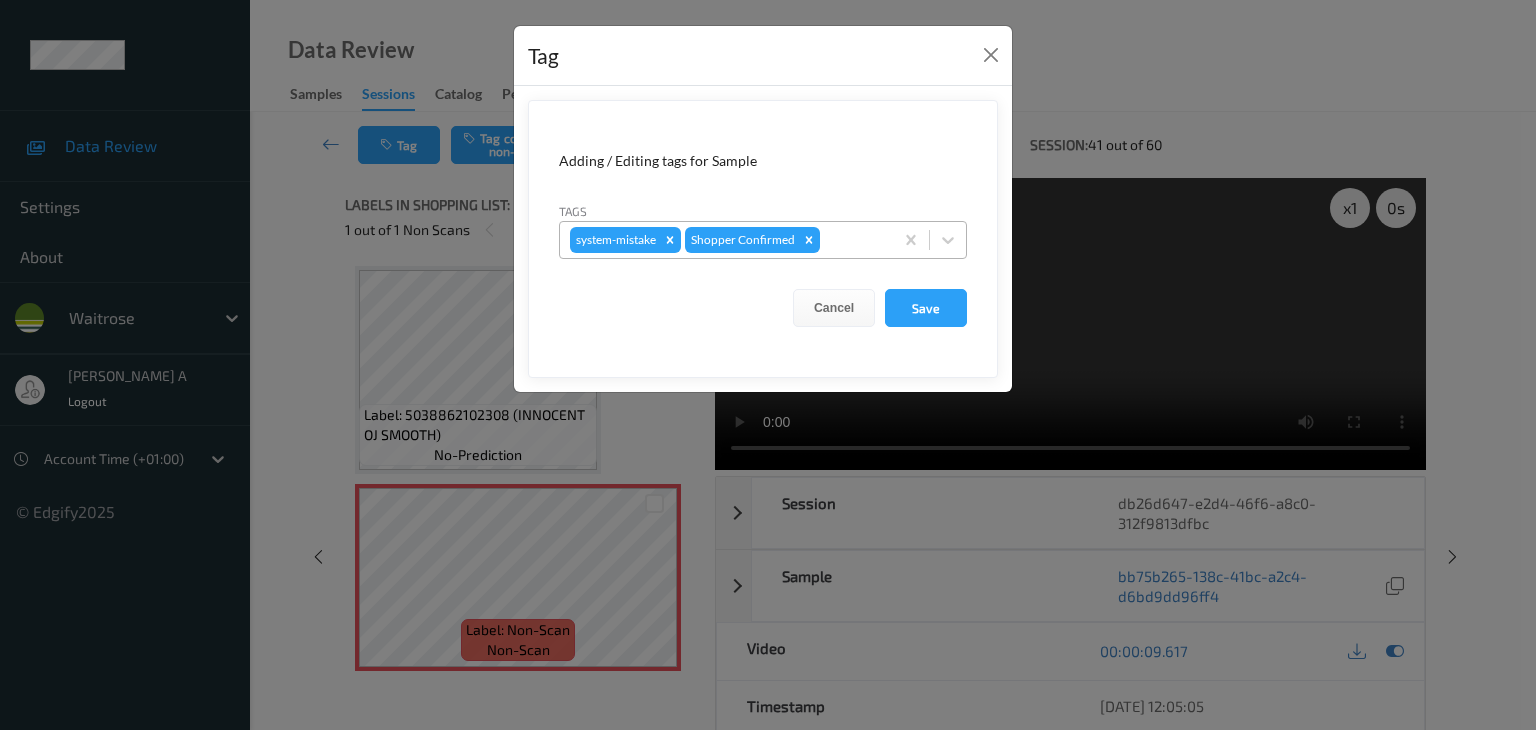 click at bounding box center (853, 240) 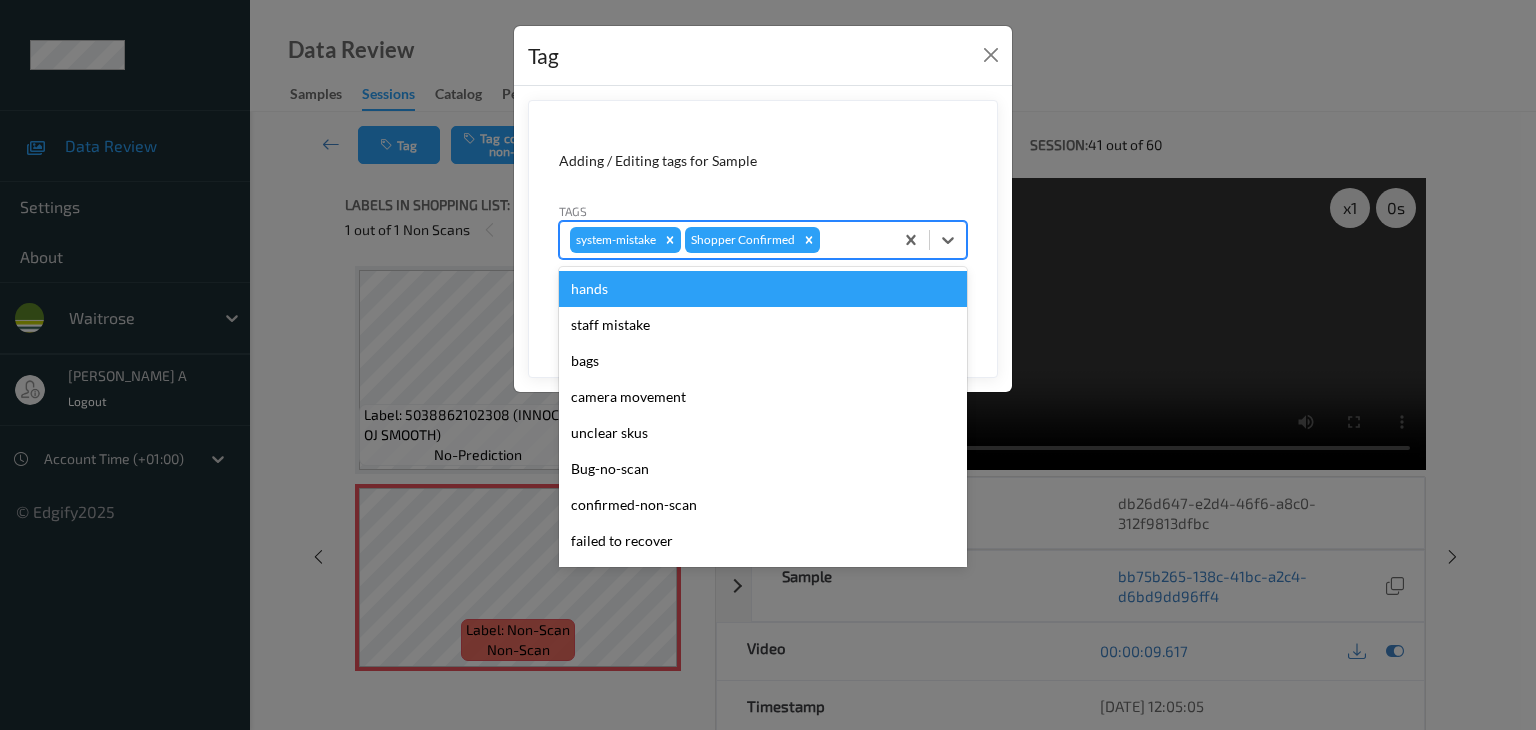 type on "u" 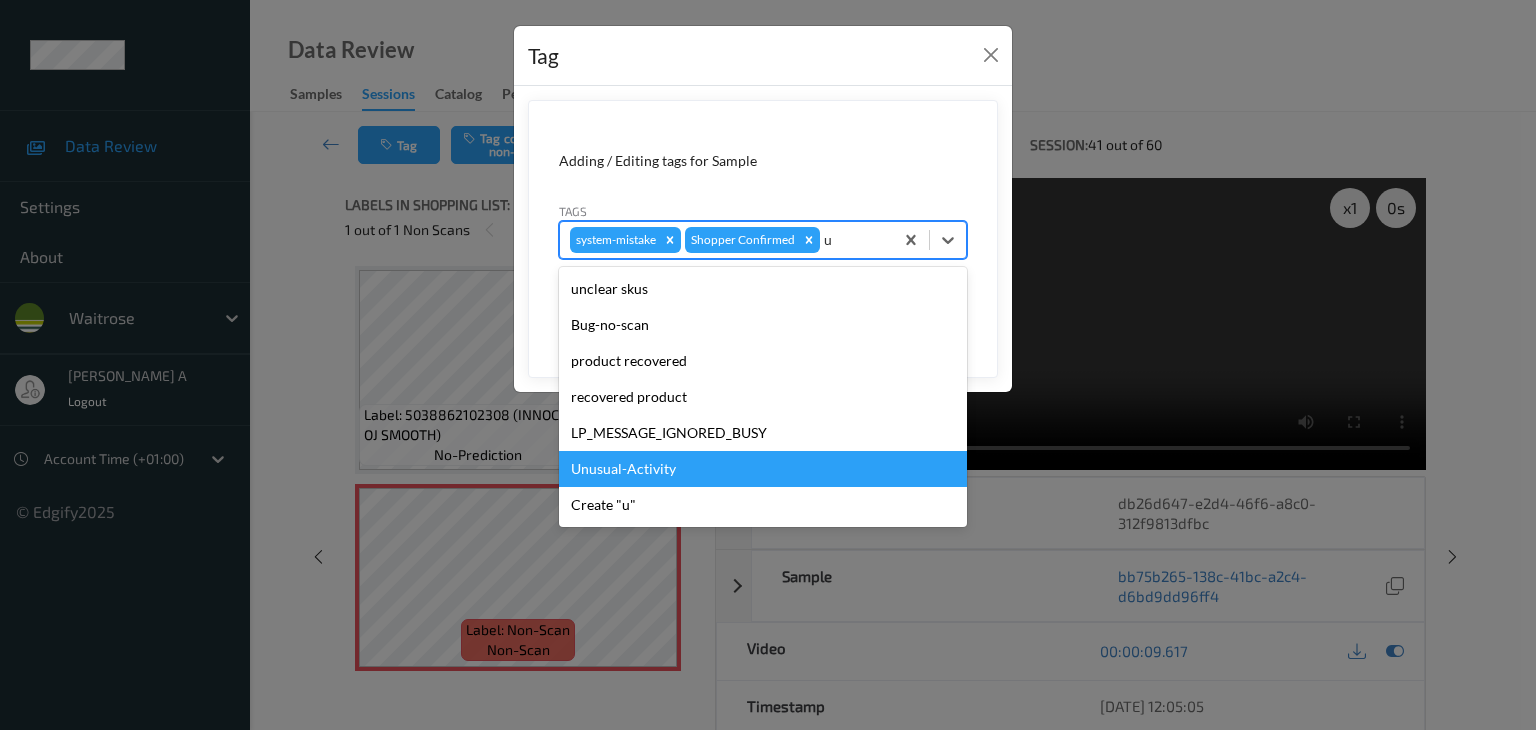 click on "Unusual-Activity" at bounding box center (763, 469) 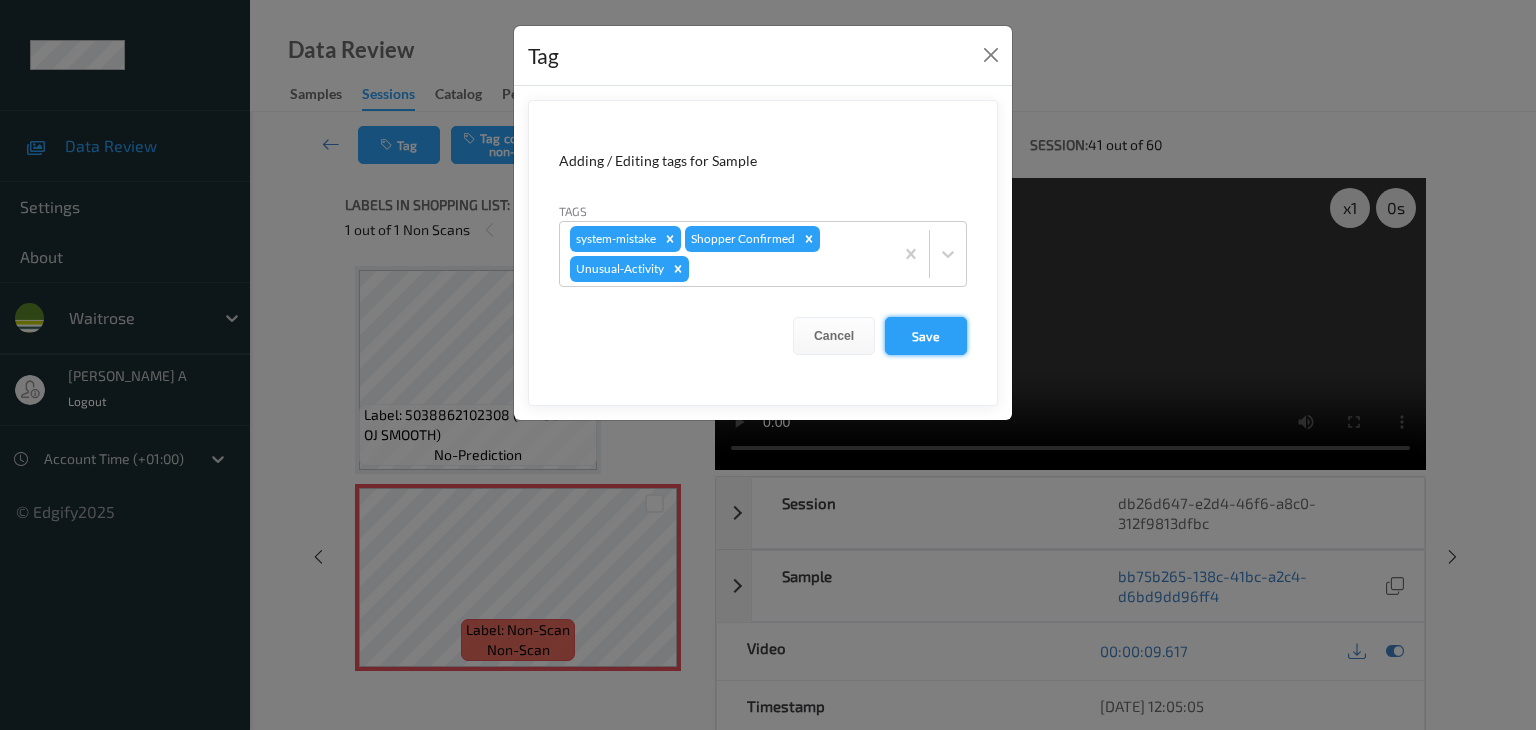 click on "Save" at bounding box center (926, 336) 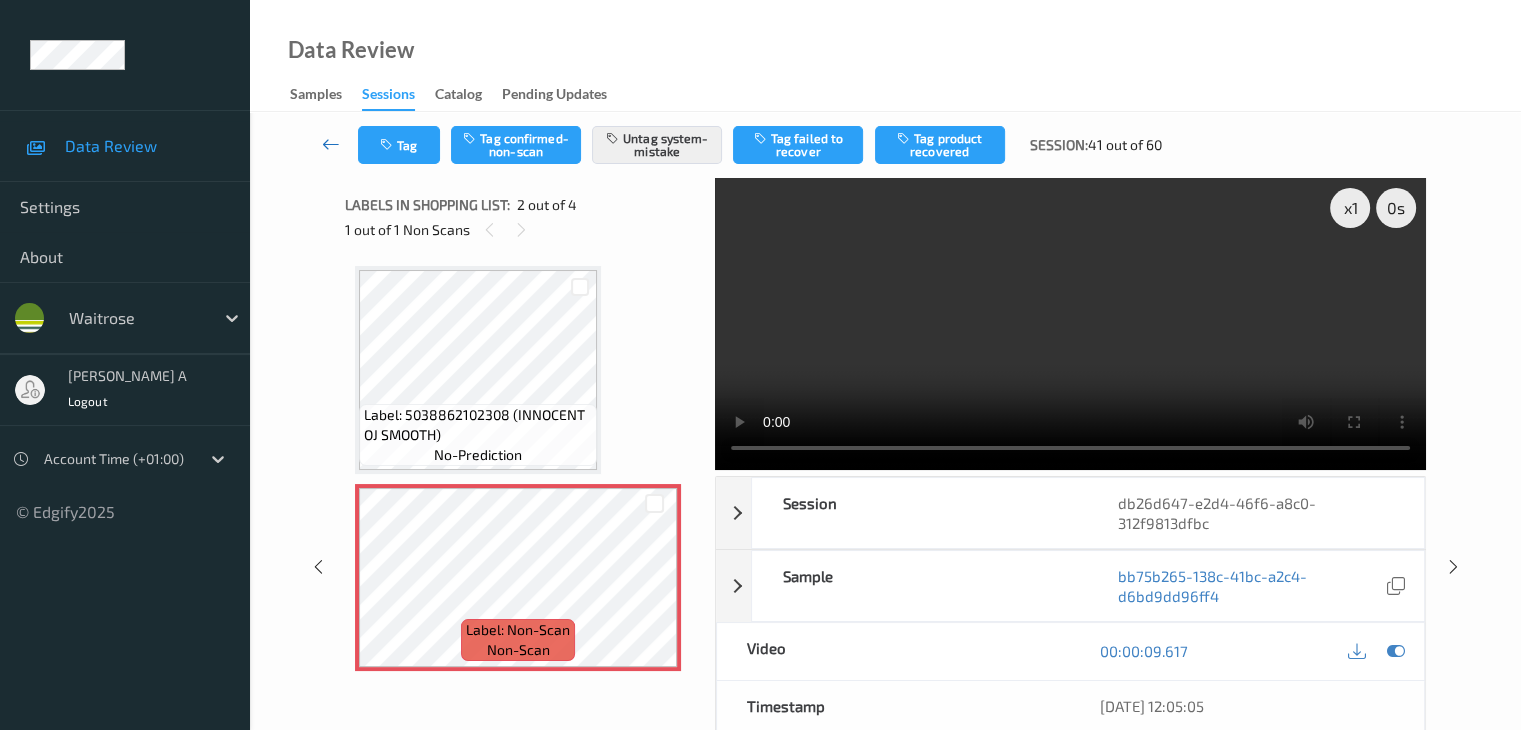 click at bounding box center (331, 144) 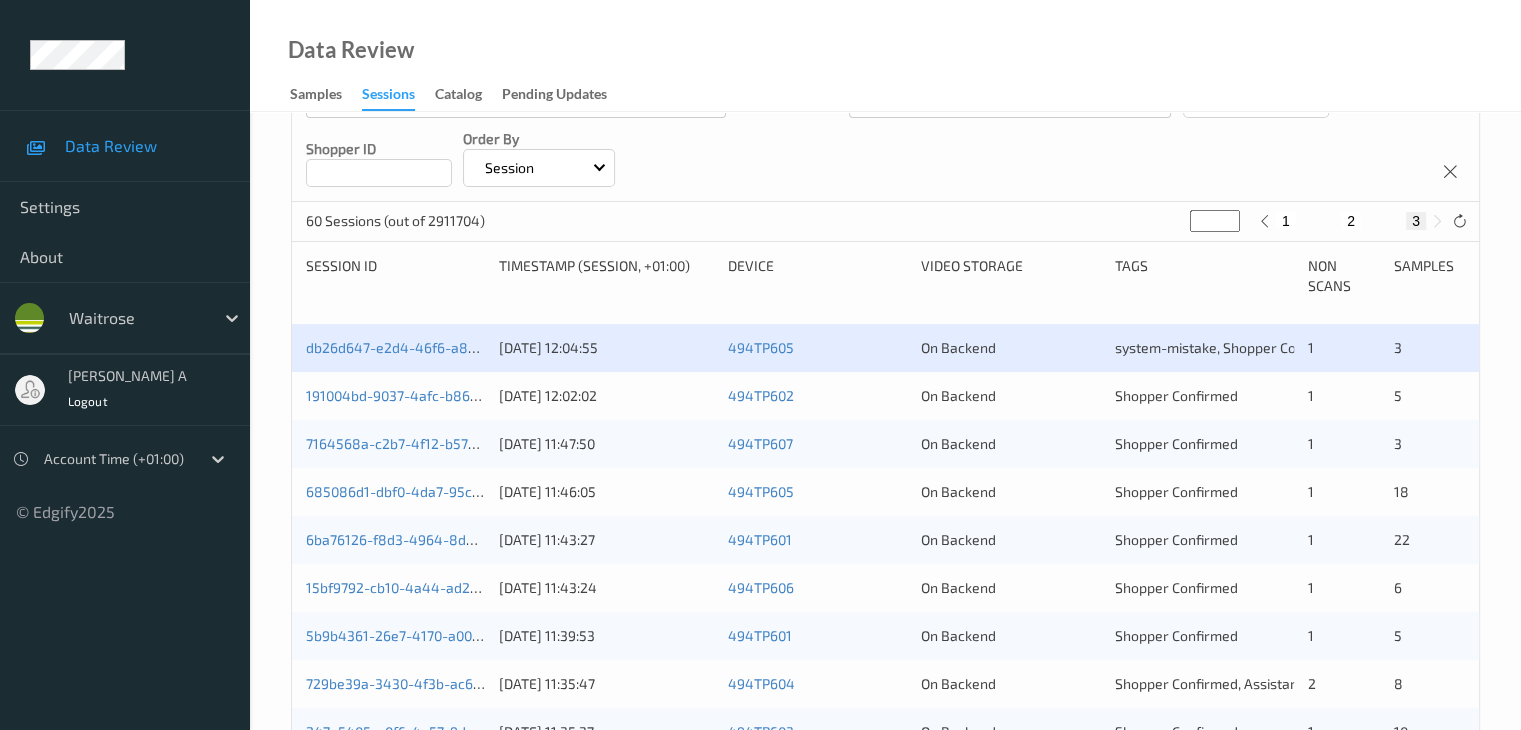 scroll, scrollTop: 300, scrollLeft: 0, axis: vertical 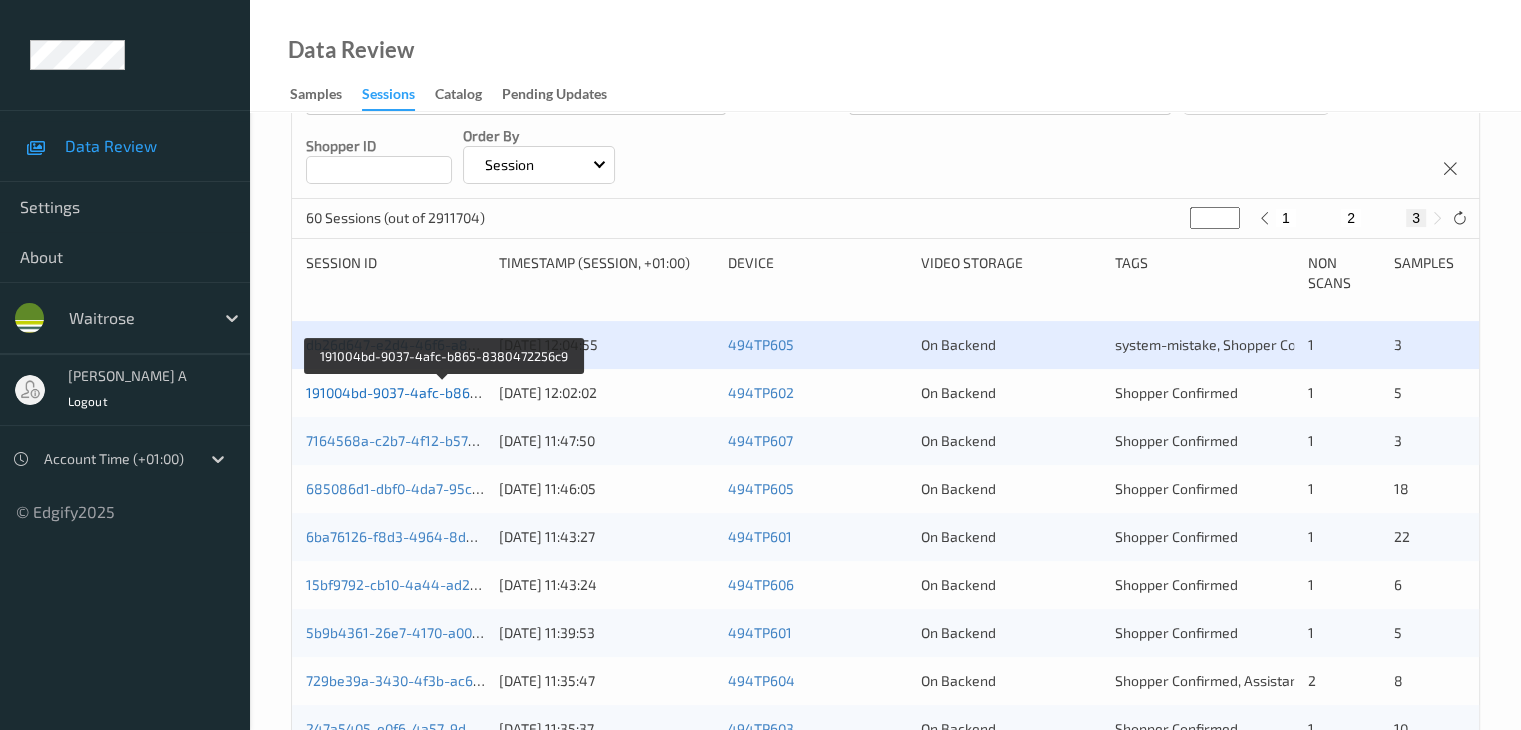 click on "191004bd-9037-4afc-b865-8380472256c9" at bounding box center (443, 392) 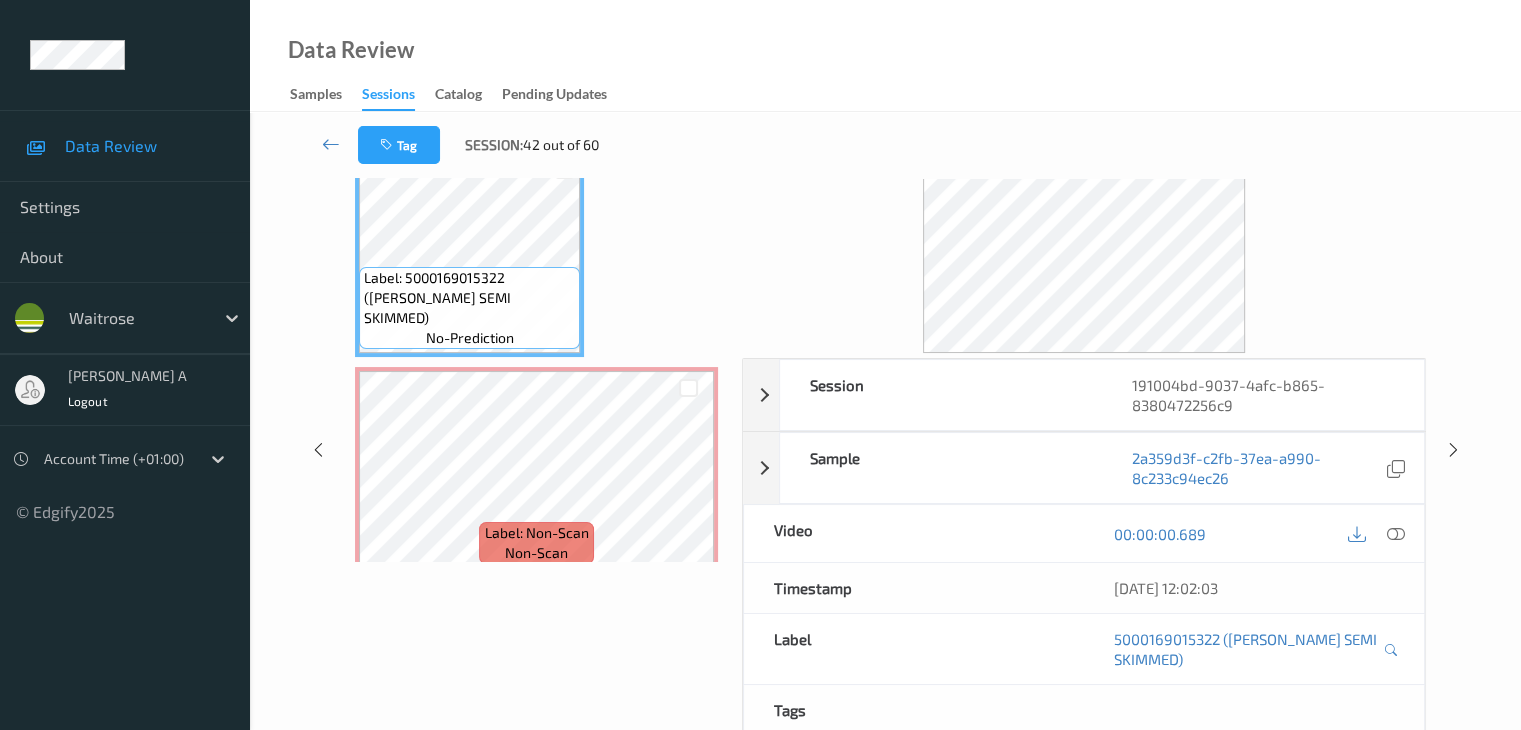 scroll, scrollTop: 0, scrollLeft: 0, axis: both 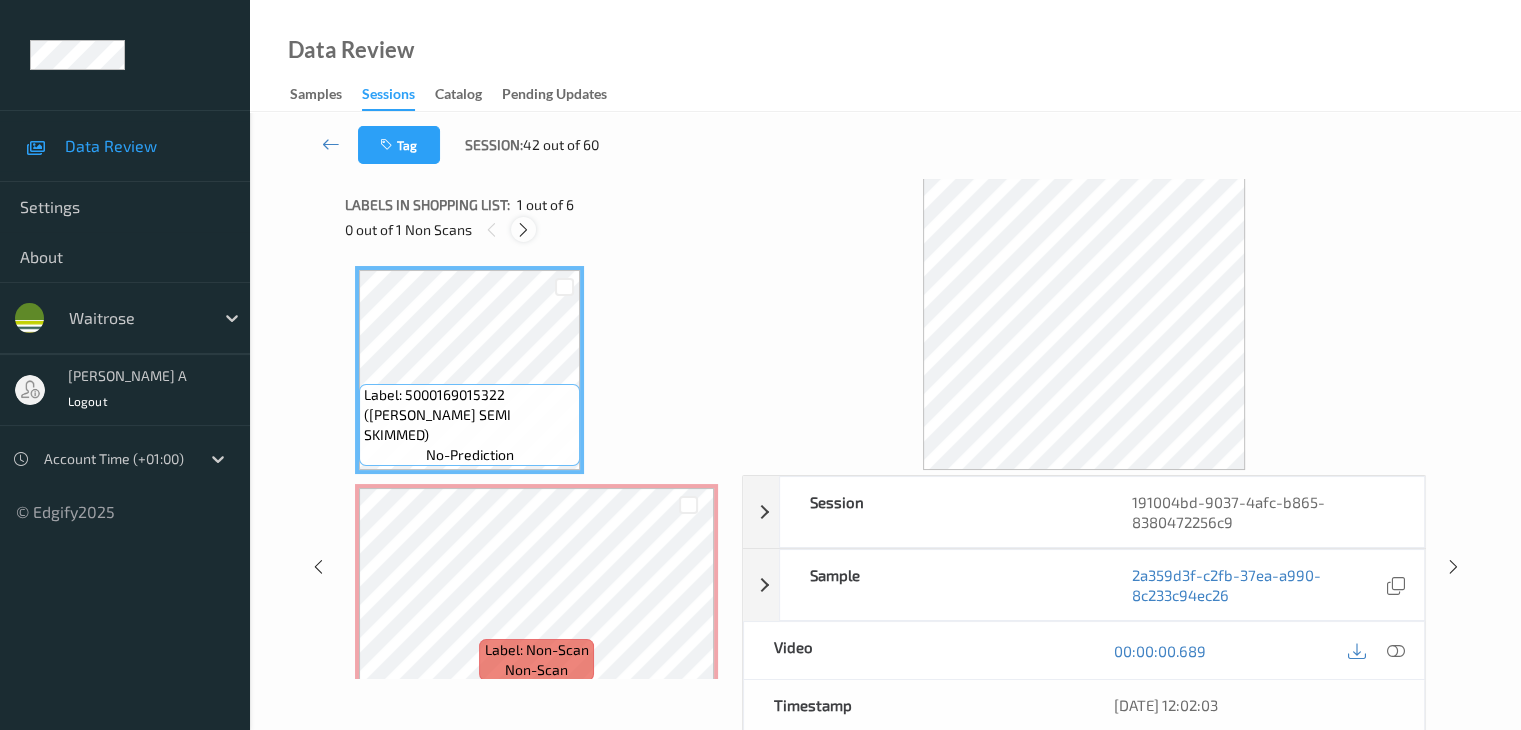 click at bounding box center (523, 230) 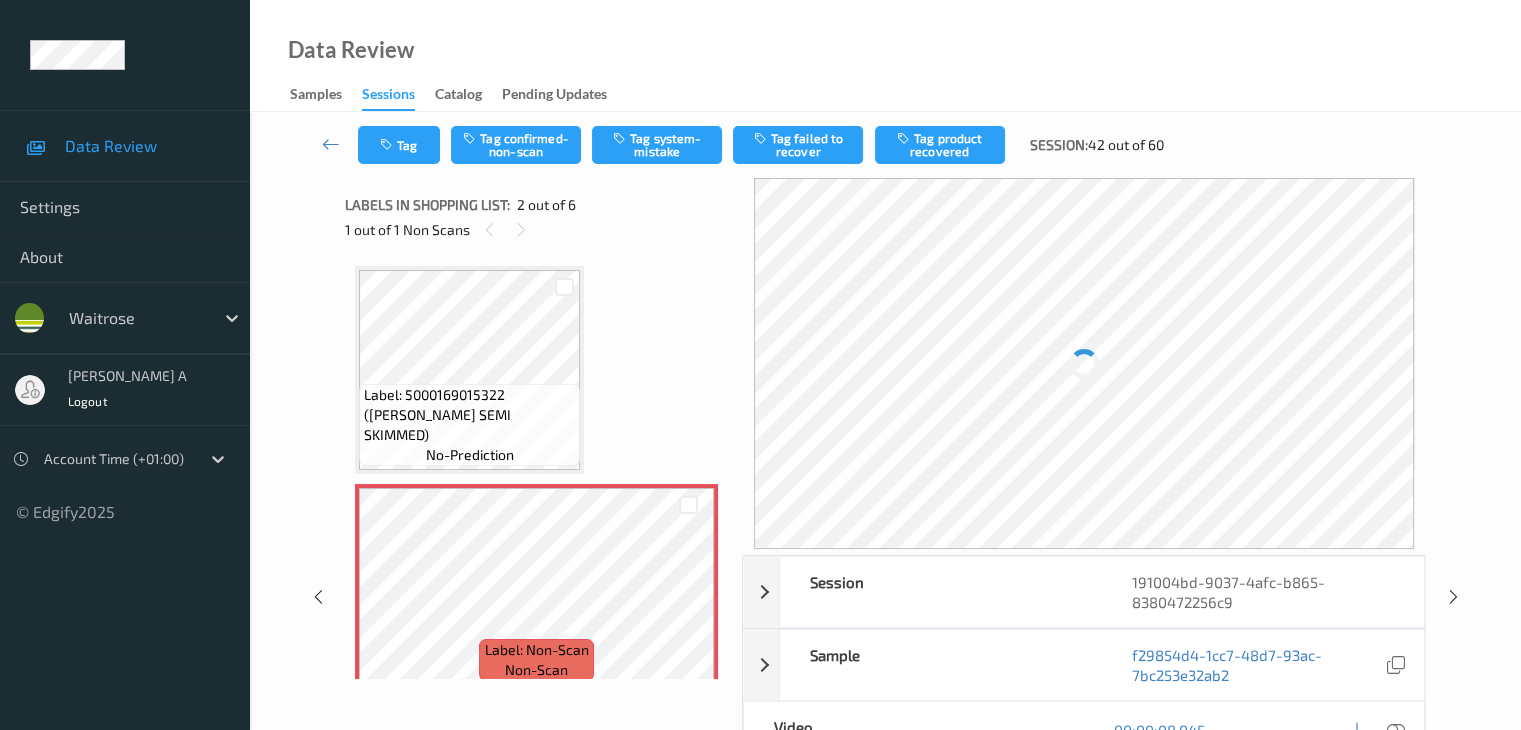 scroll, scrollTop: 10, scrollLeft: 0, axis: vertical 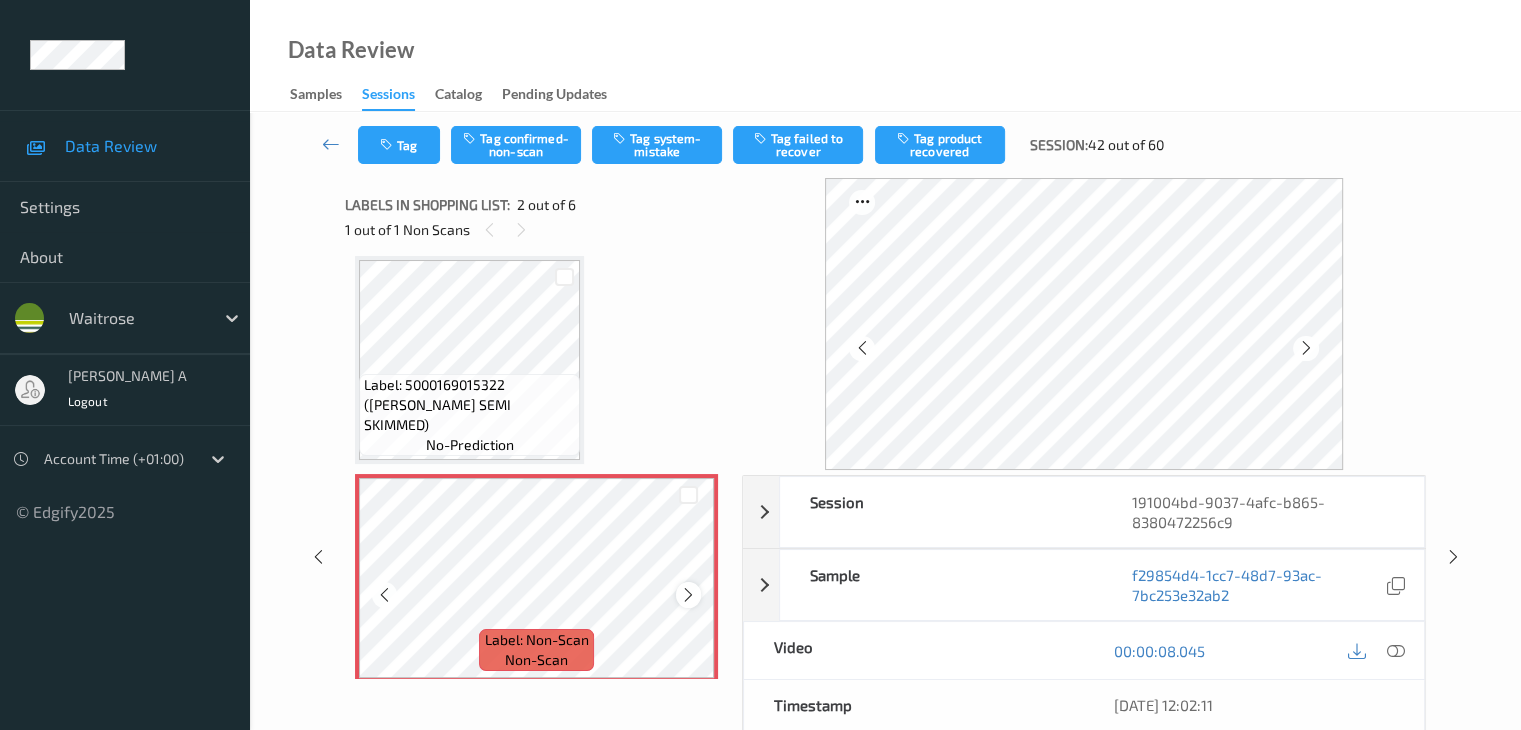 click at bounding box center [688, 595] 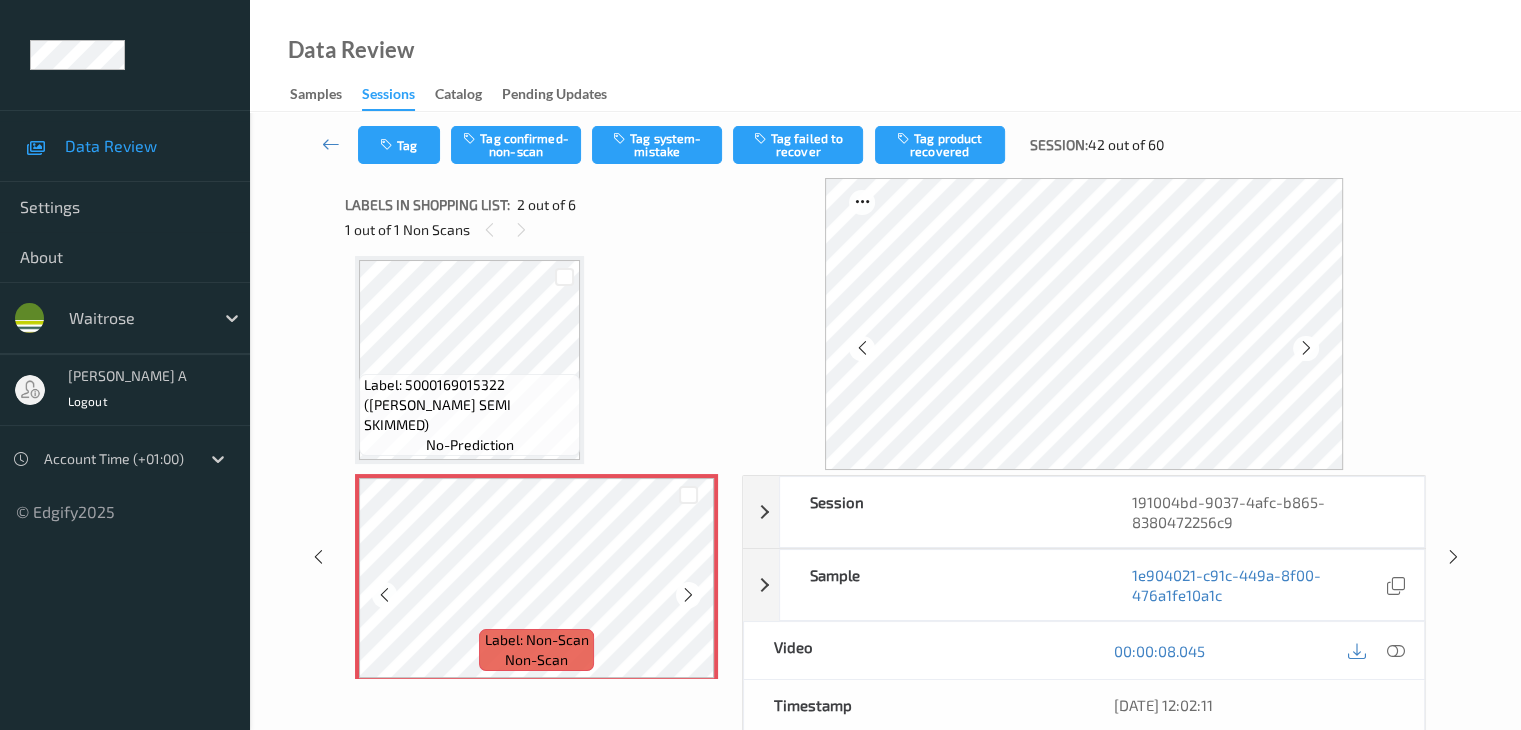 click at bounding box center [688, 595] 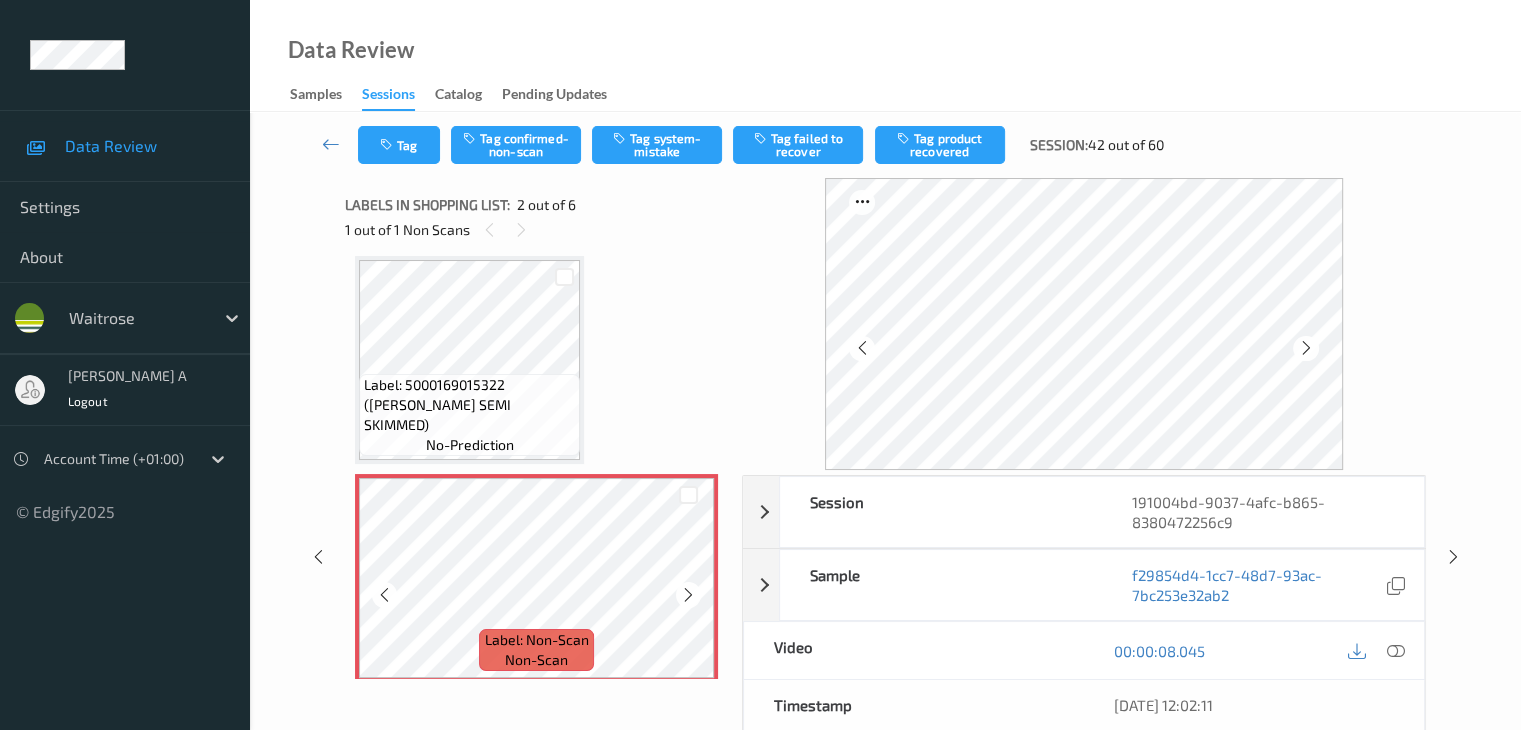 click at bounding box center (688, 595) 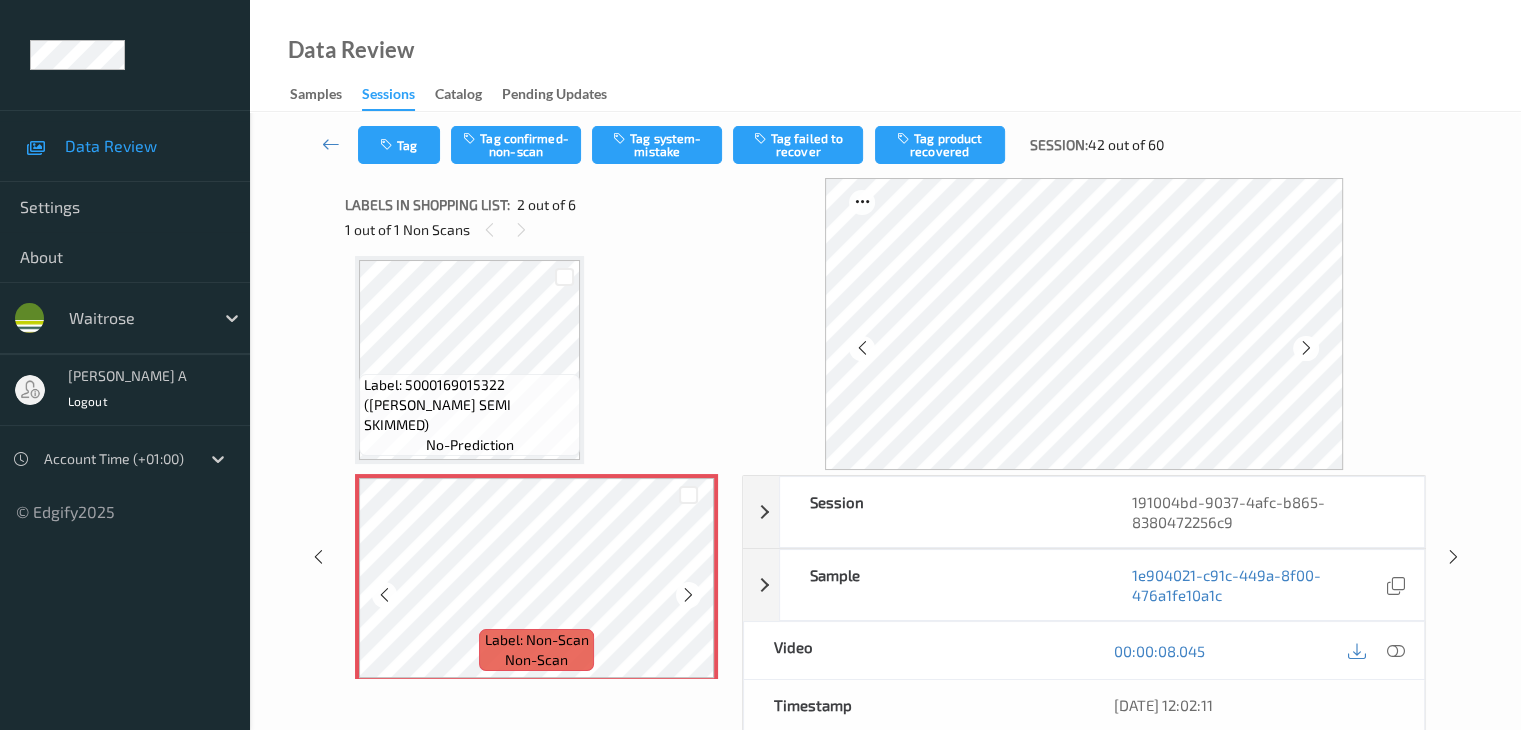 click at bounding box center [688, 595] 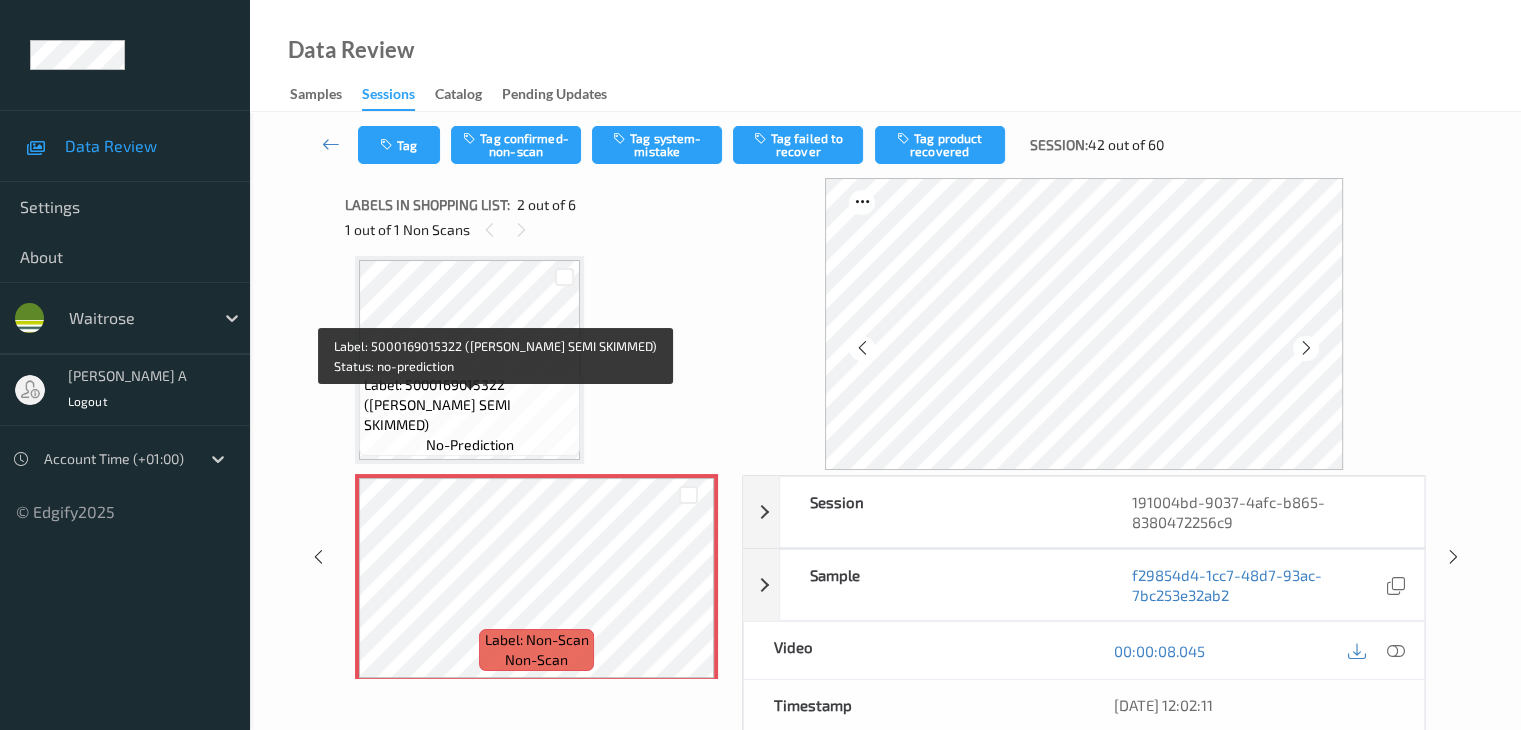 click on "Label: 5000169015322 ([PERSON_NAME] SEMI SKIMMED)" at bounding box center [469, 405] 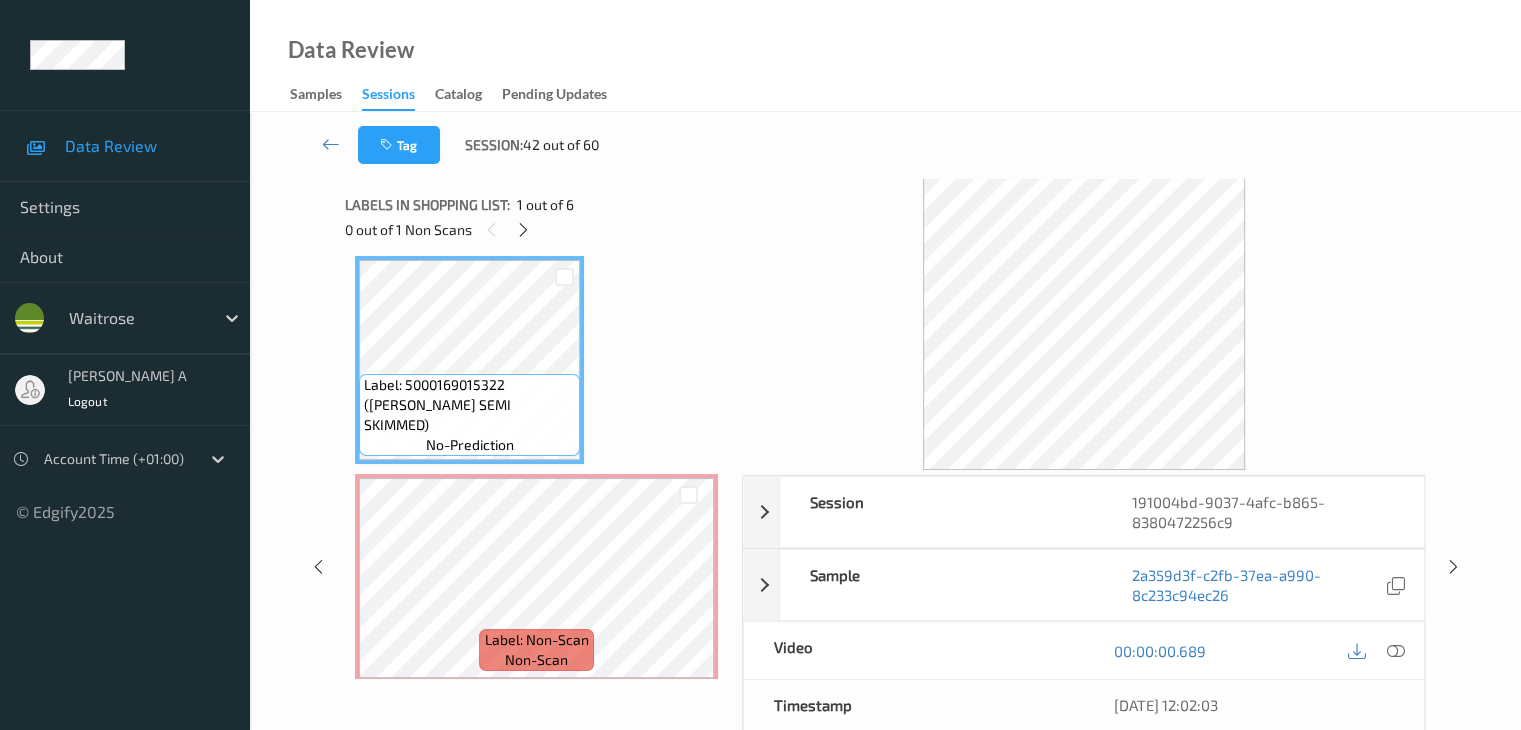 click at bounding box center [1376, 650] 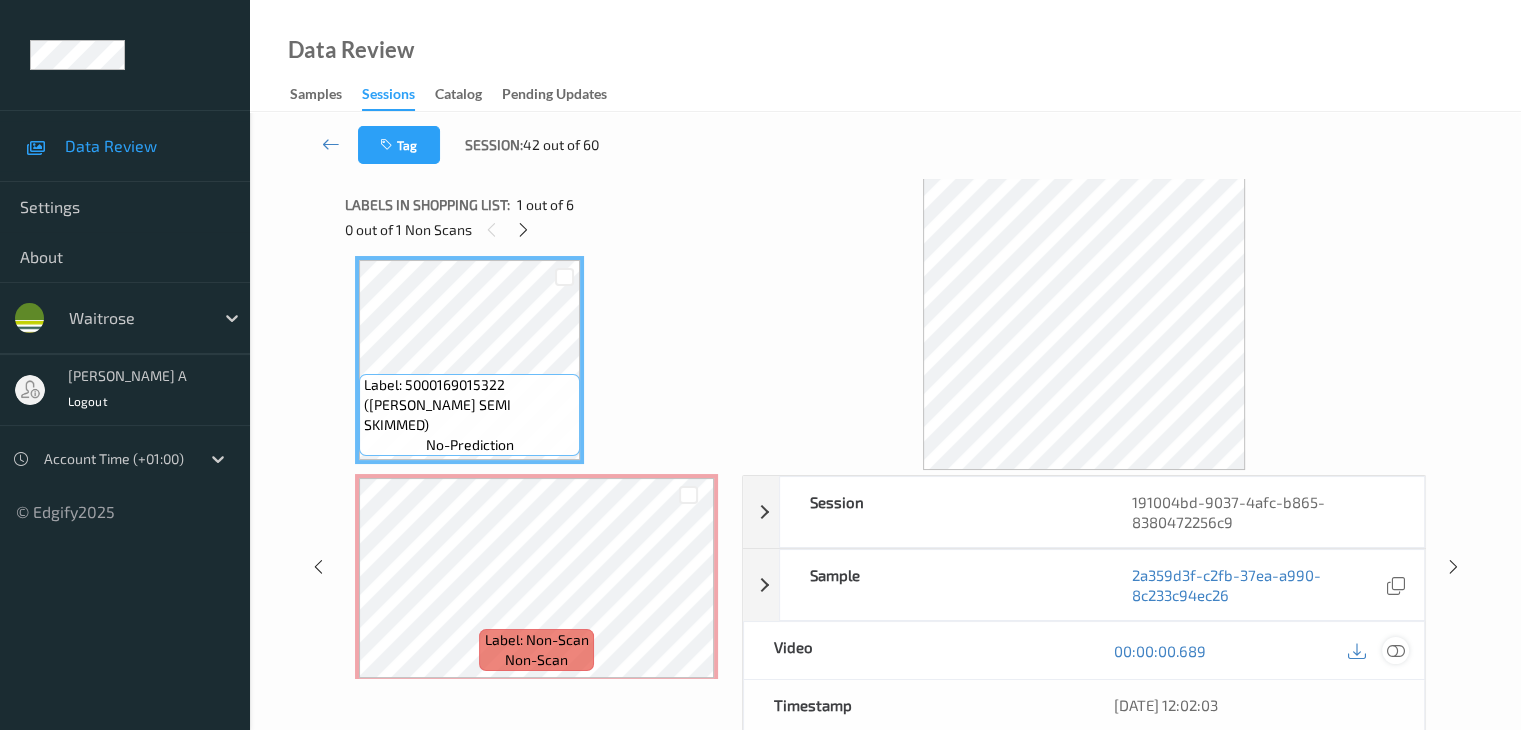click at bounding box center [1395, 651] 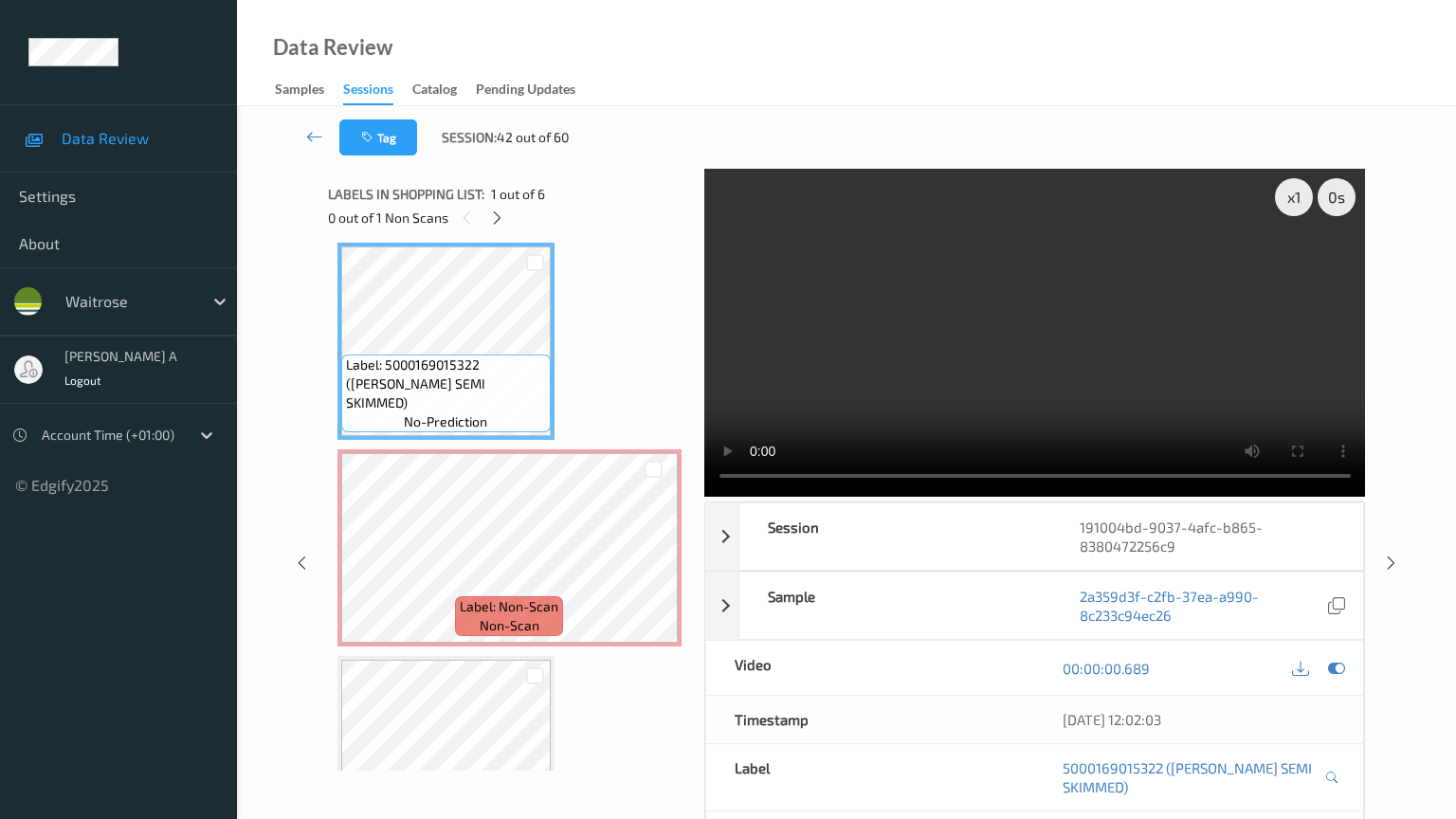 type 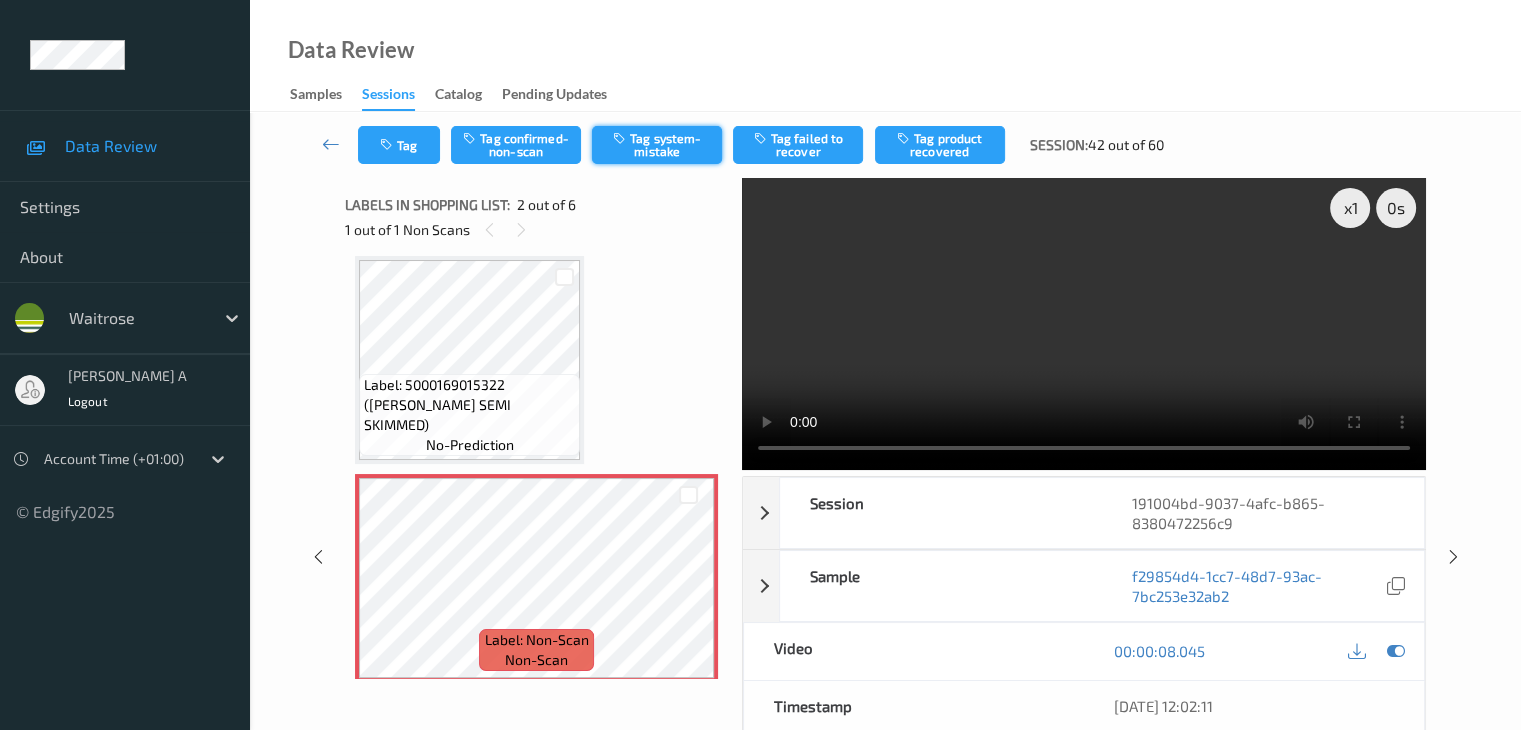 click on "Tag   system-mistake" at bounding box center [657, 145] 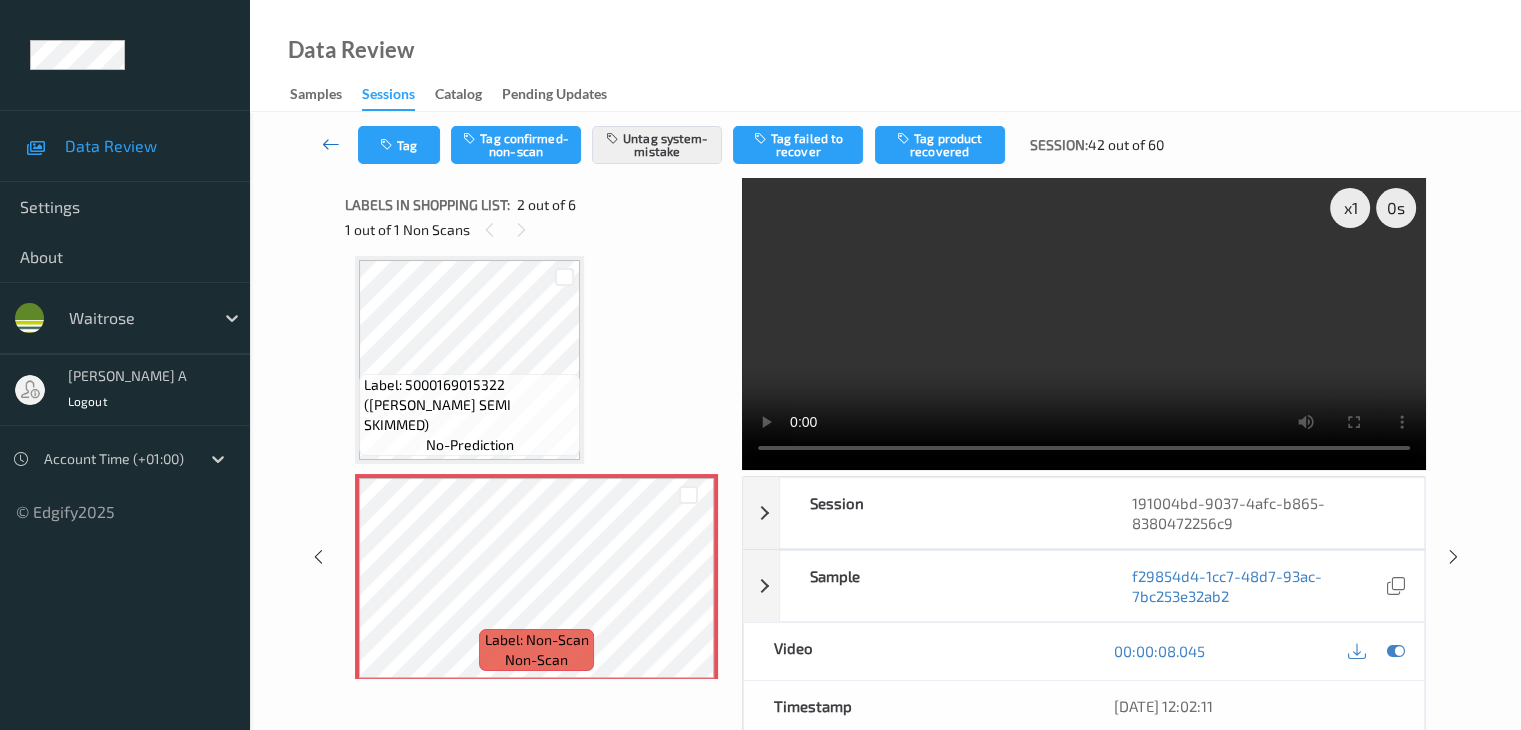 click at bounding box center (331, 144) 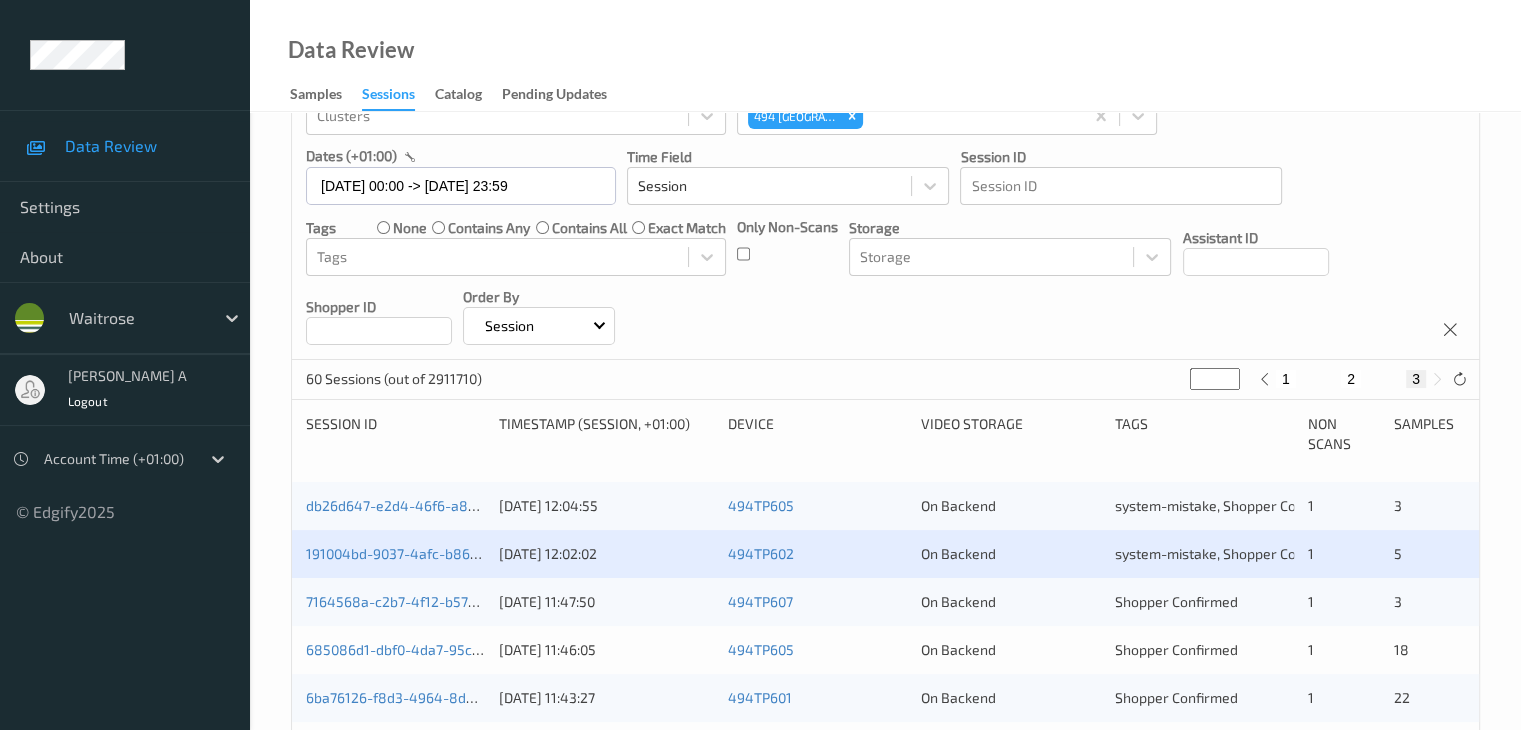 scroll, scrollTop: 300, scrollLeft: 0, axis: vertical 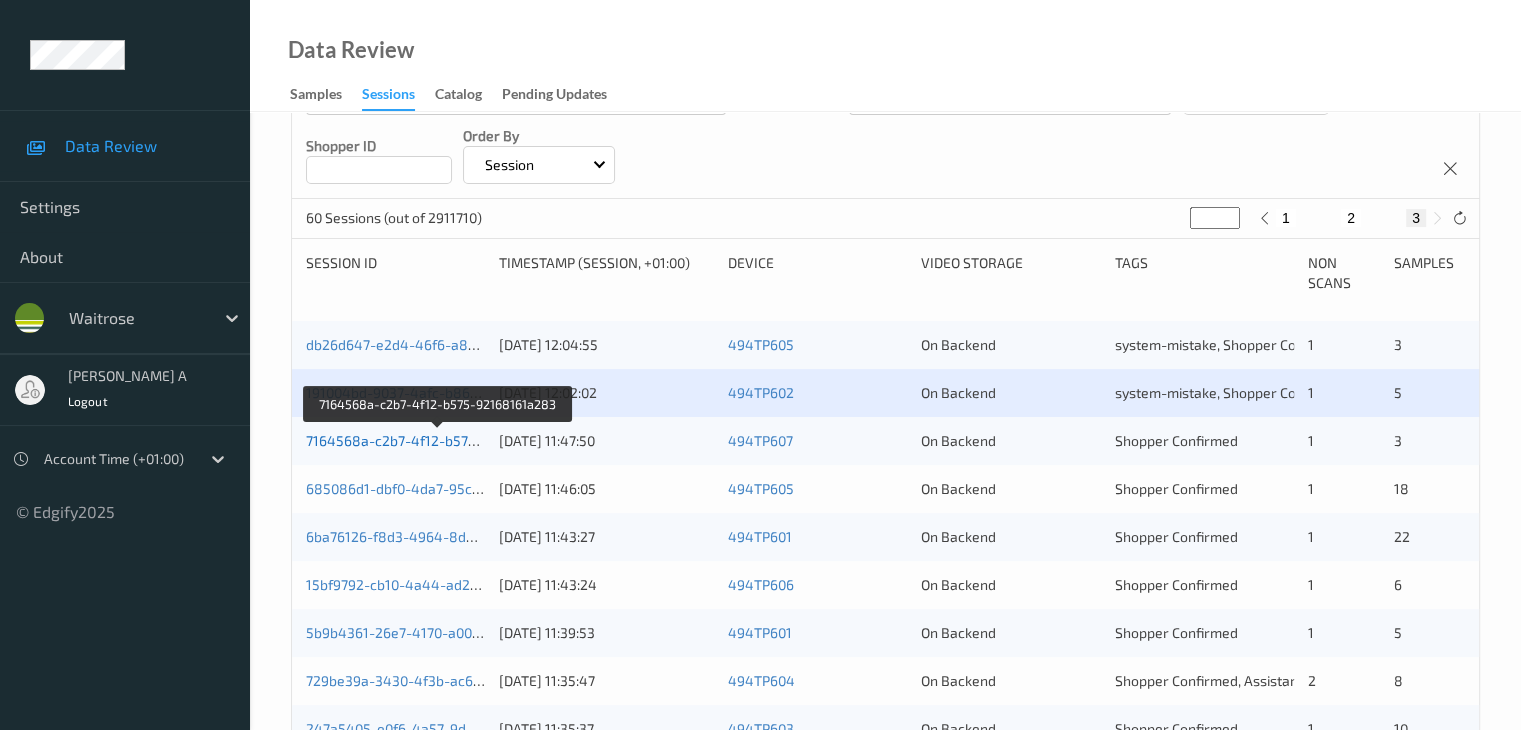click on "7164568a-c2b7-4f12-b575-92168161a283" at bounding box center [440, 440] 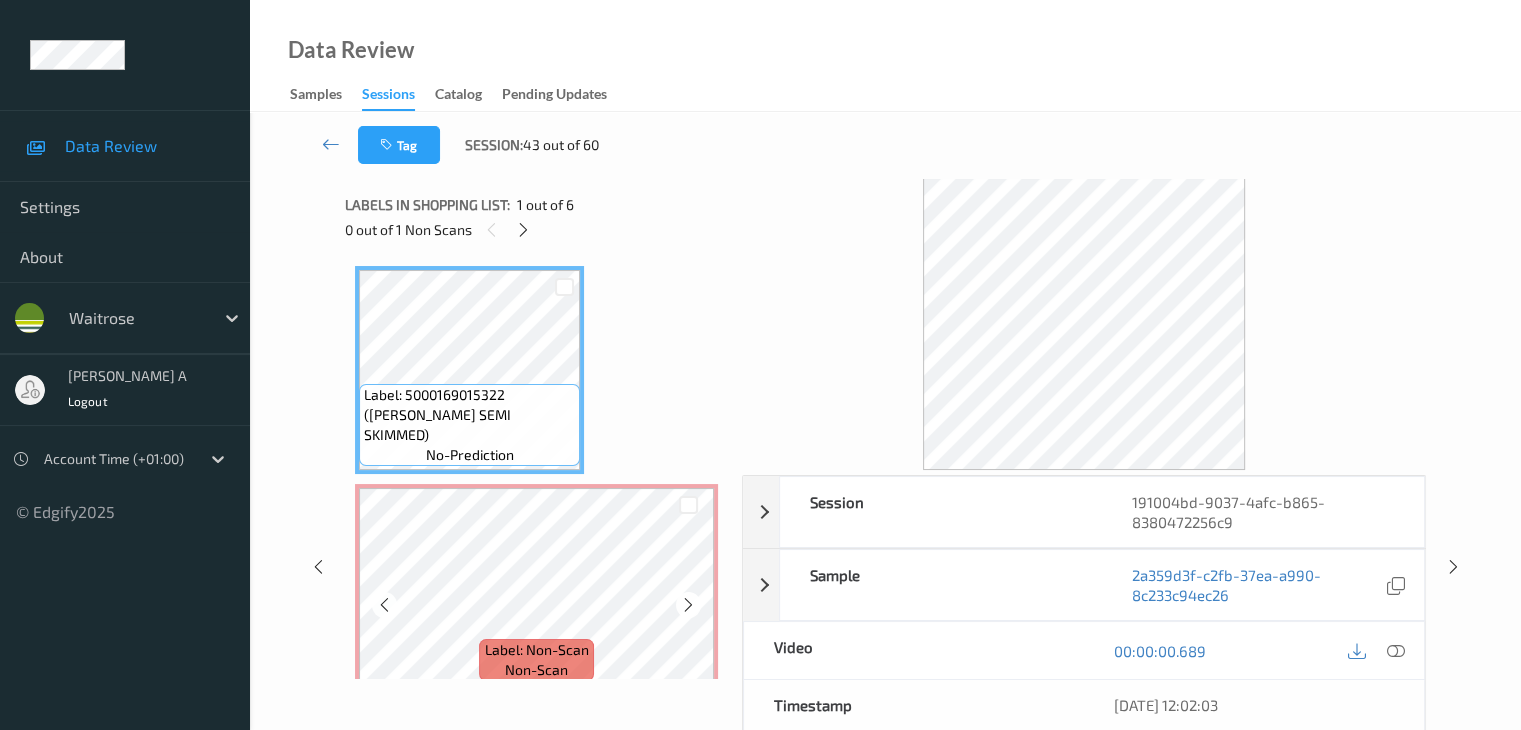 scroll, scrollTop: 0, scrollLeft: 0, axis: both 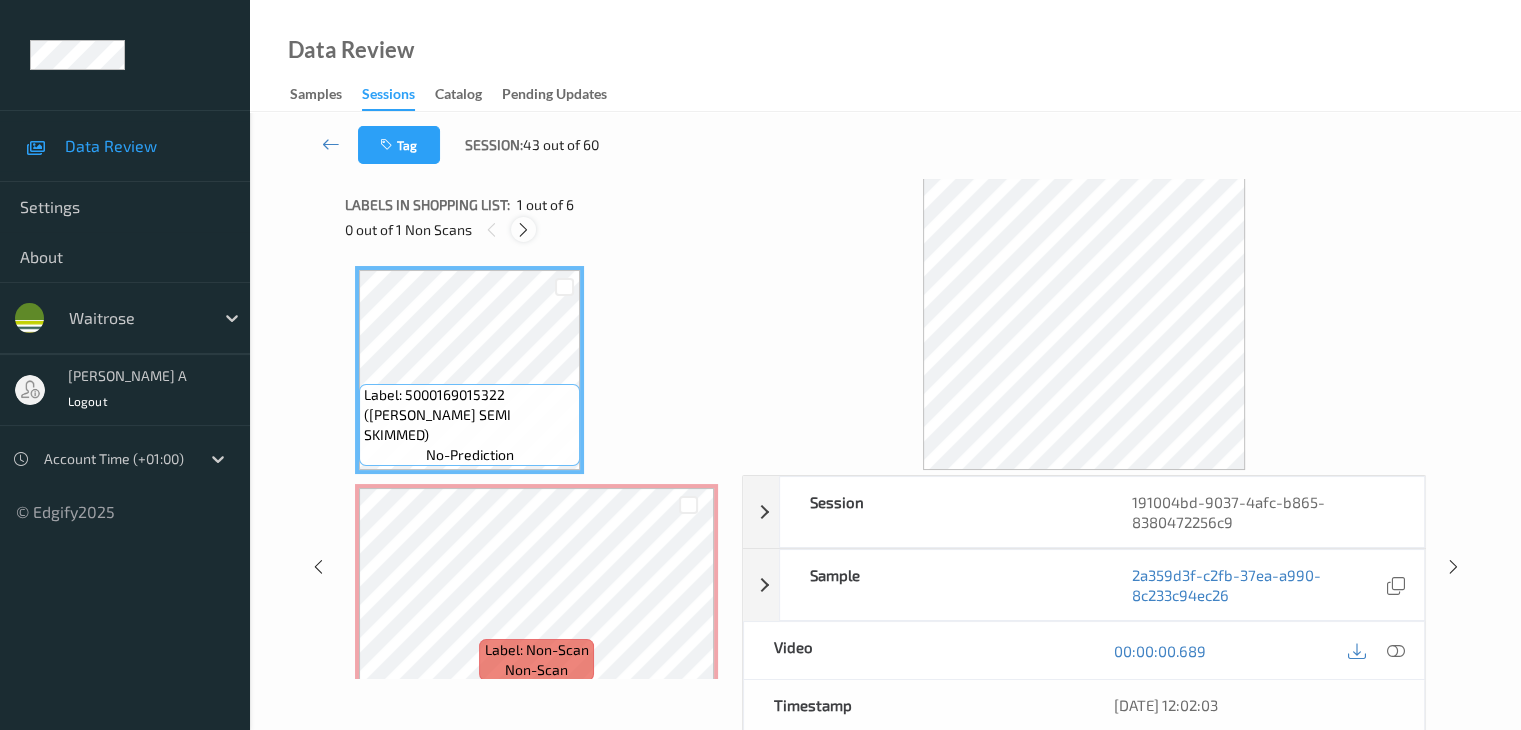 click at bounding box center [523, 230] 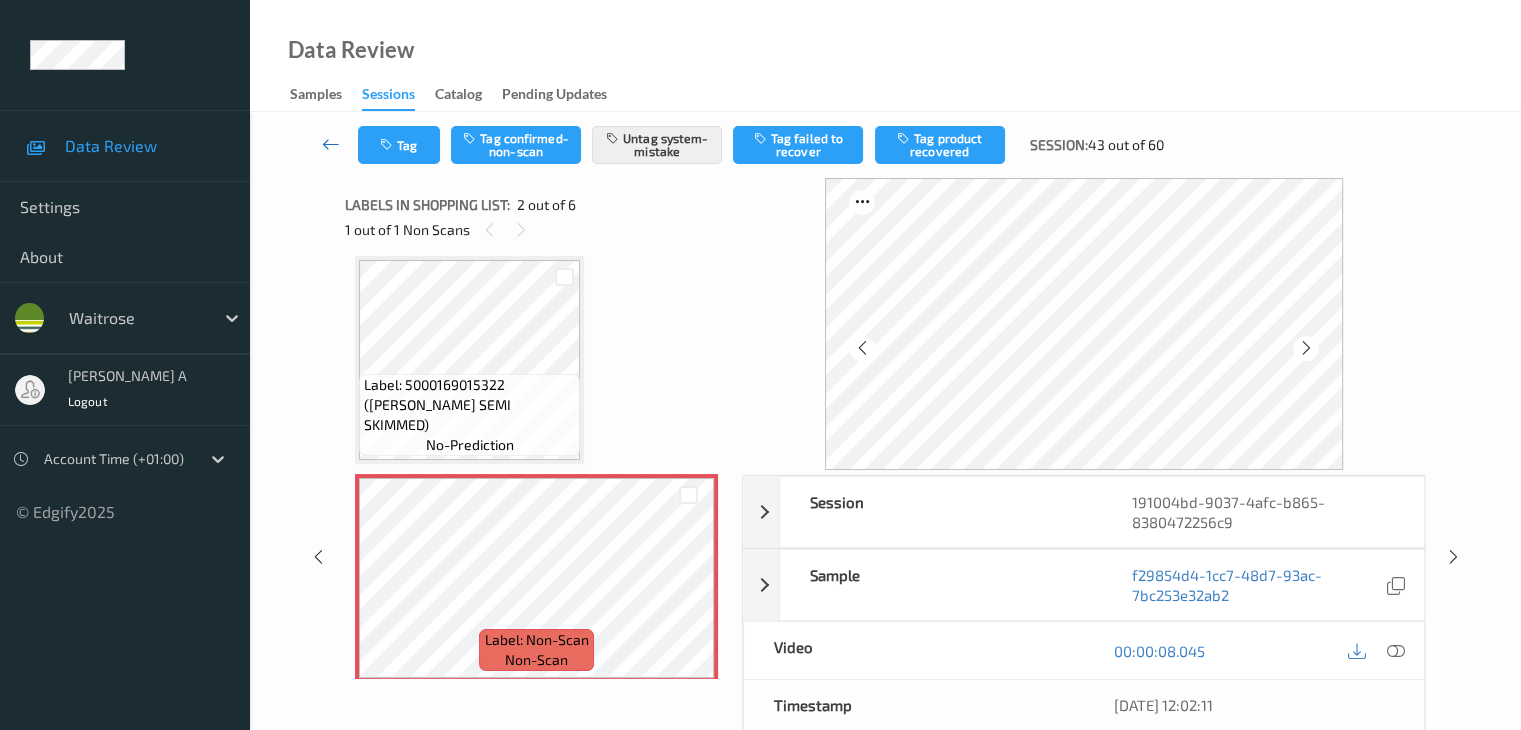 click at bounding box center [331, 144] 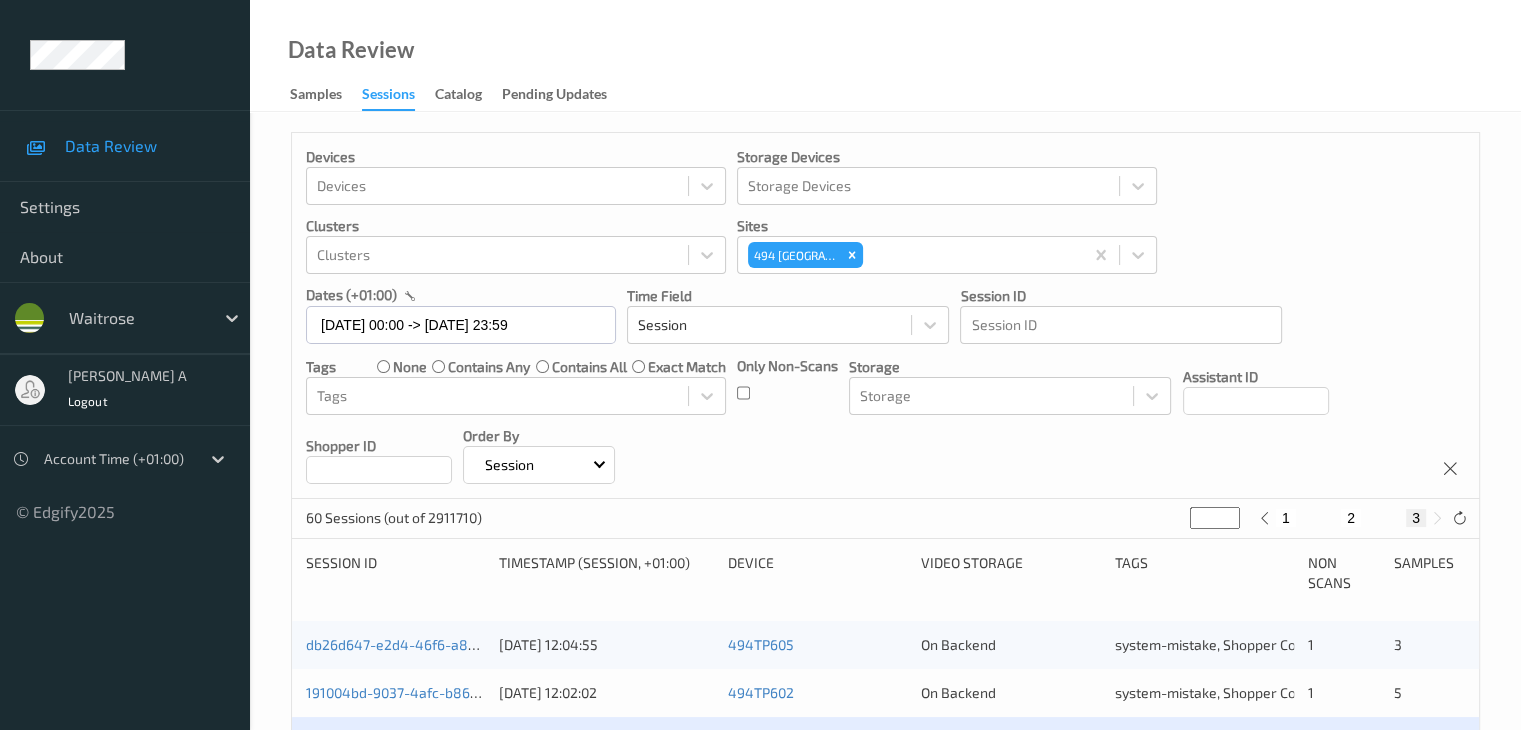 scroll, scrollTop: 400, scrollLeft: 0, axis: vertical 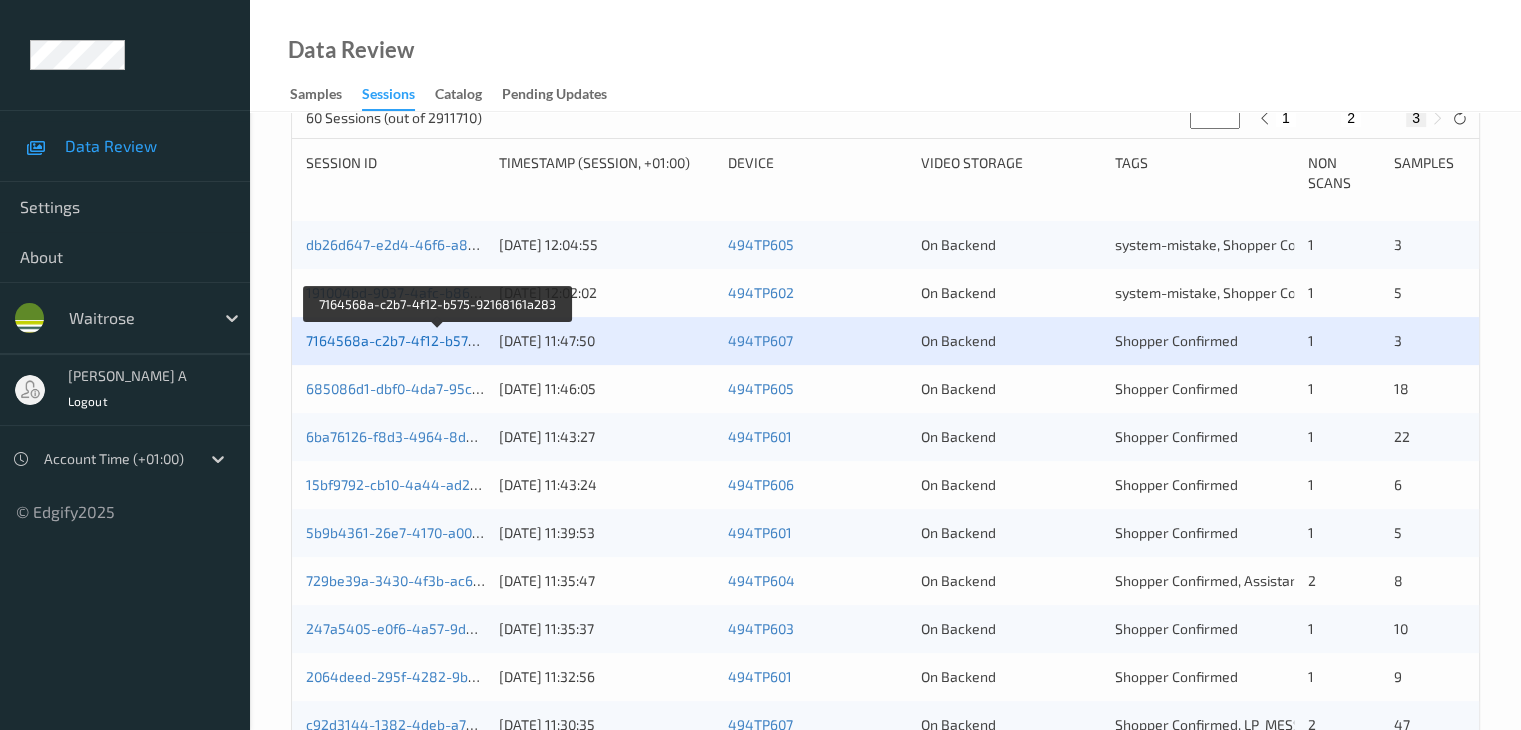 click on "7164568a-c2b7-4f12-b575-92168161a283" at bounding box center (440, 340) 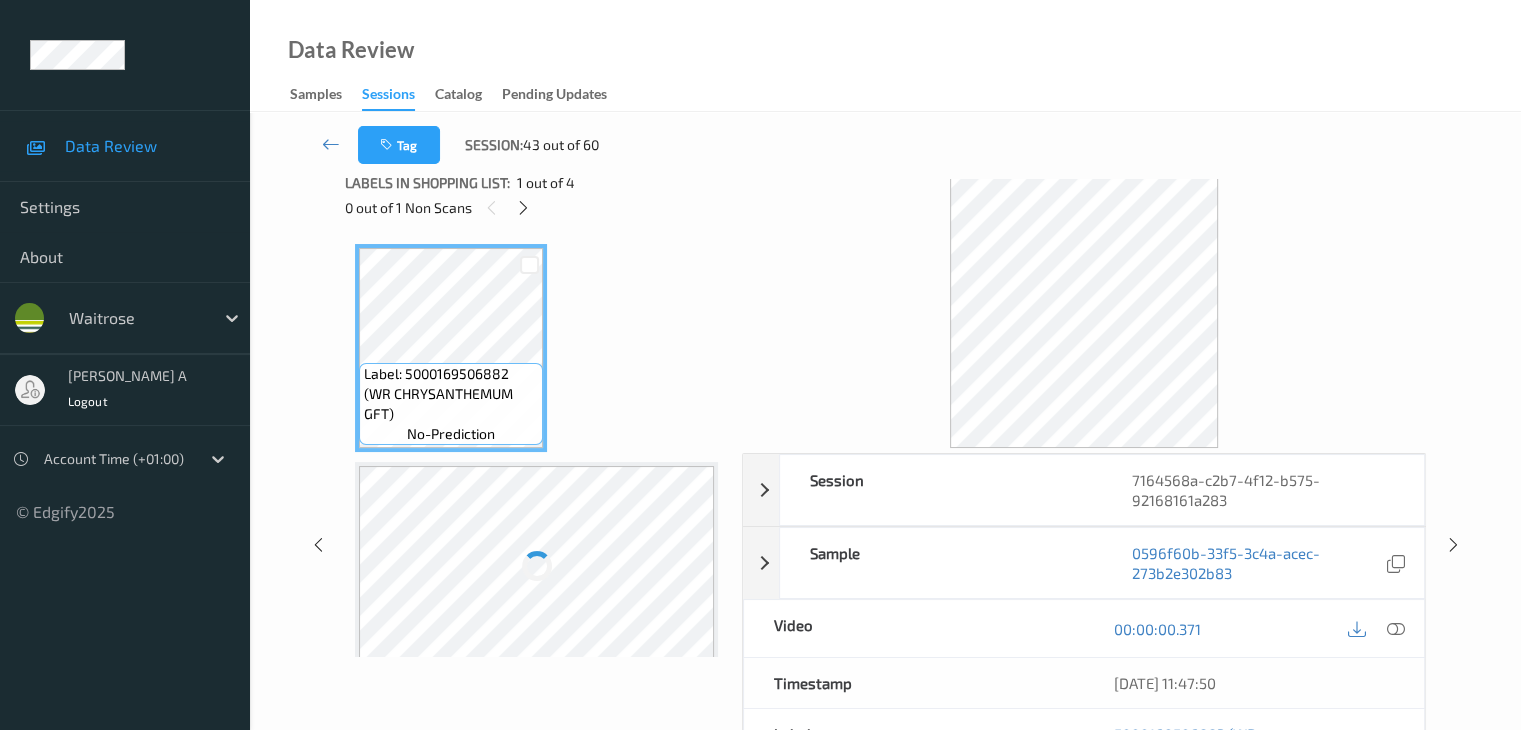 scroll, scrollTop: 0, scrollLeft: 0, axis: both 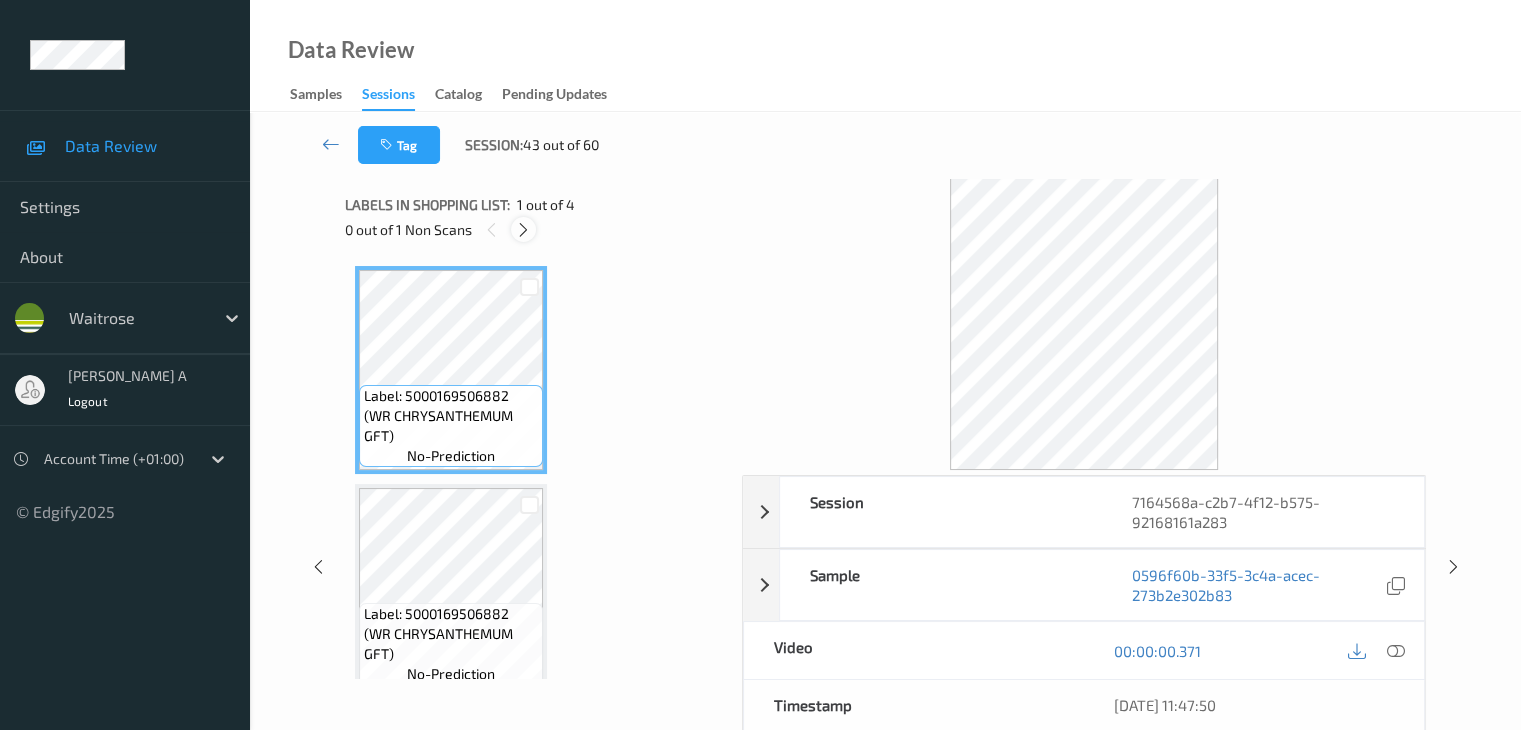 click at bounding box center [523, 230] 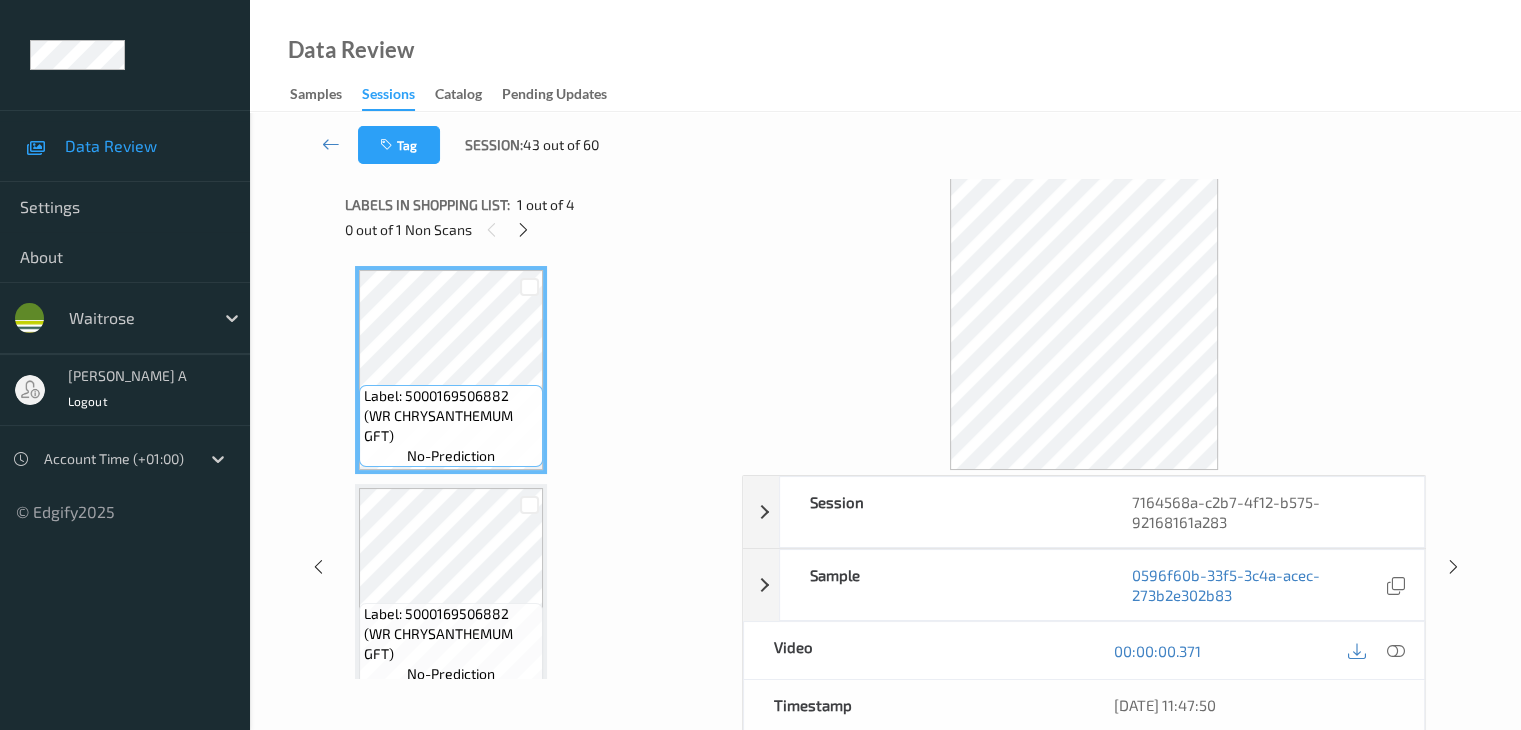 scroll, scrollTop: 228, scrollLeft: 0, axis: vertical 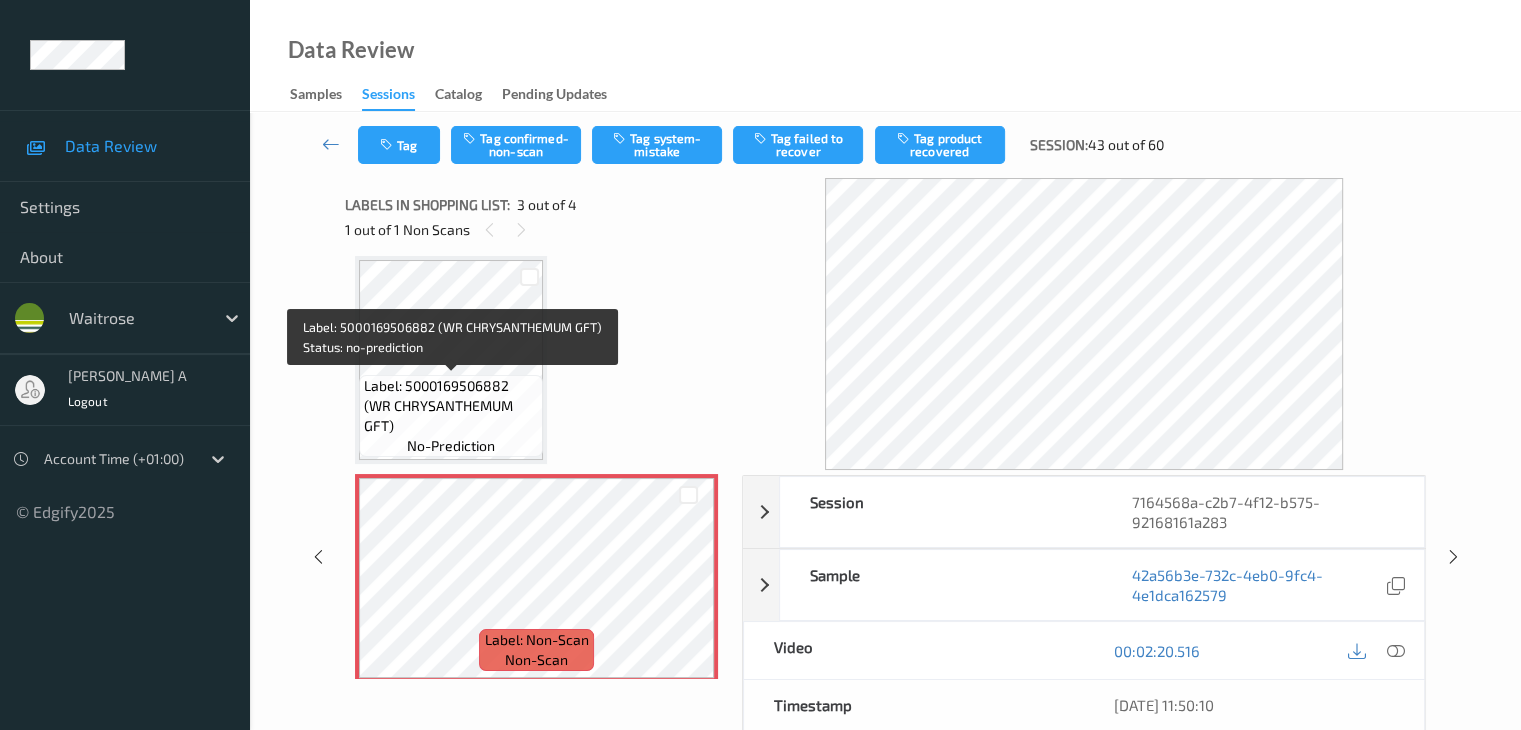 click on "Label: 5000169506882 (WR CHRYSANTHEMUM GFT)" at bounding box center (451, 406) 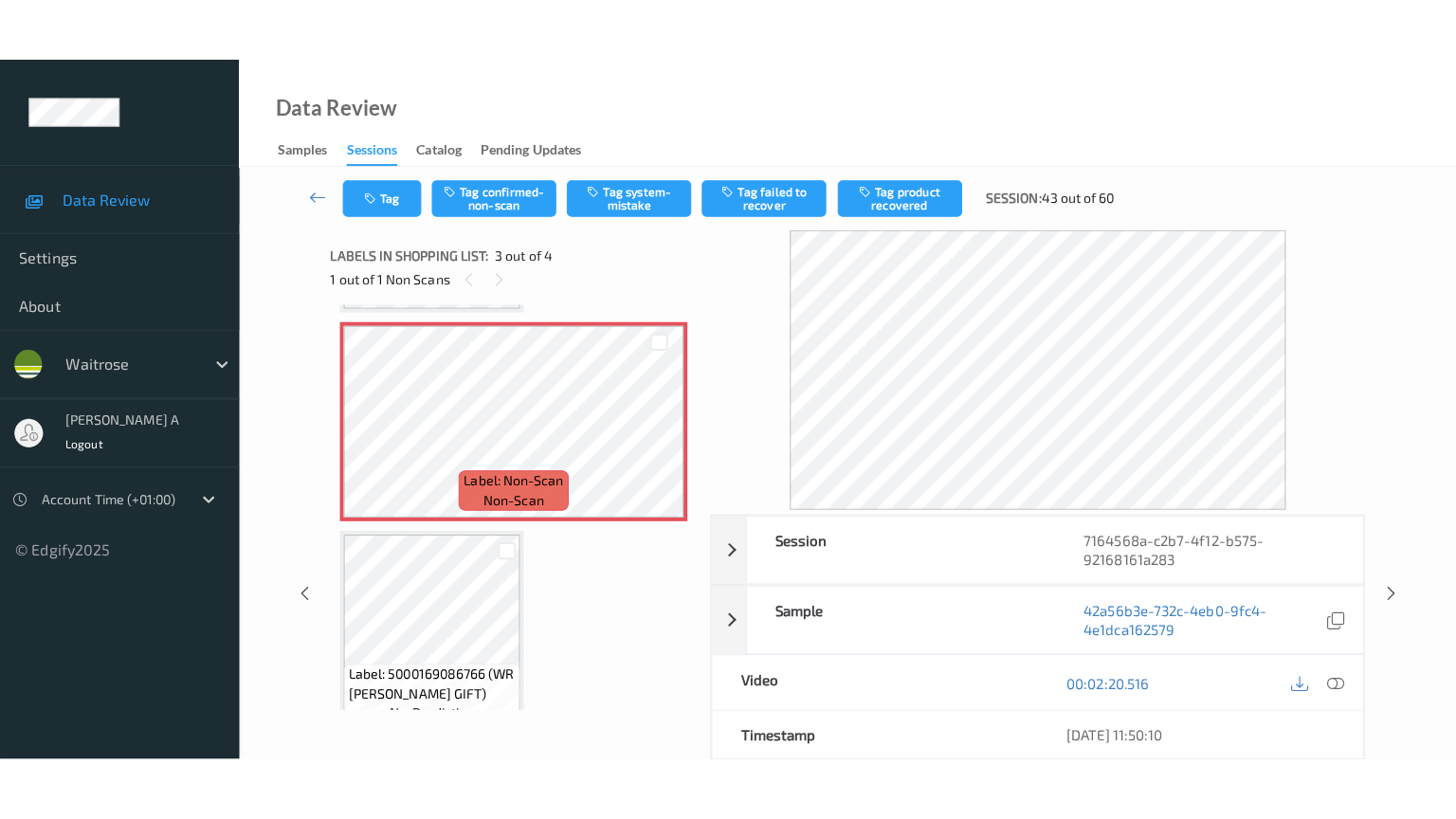 scroll, scrollTop: 311, scrollLeft: 0, axis: vertical 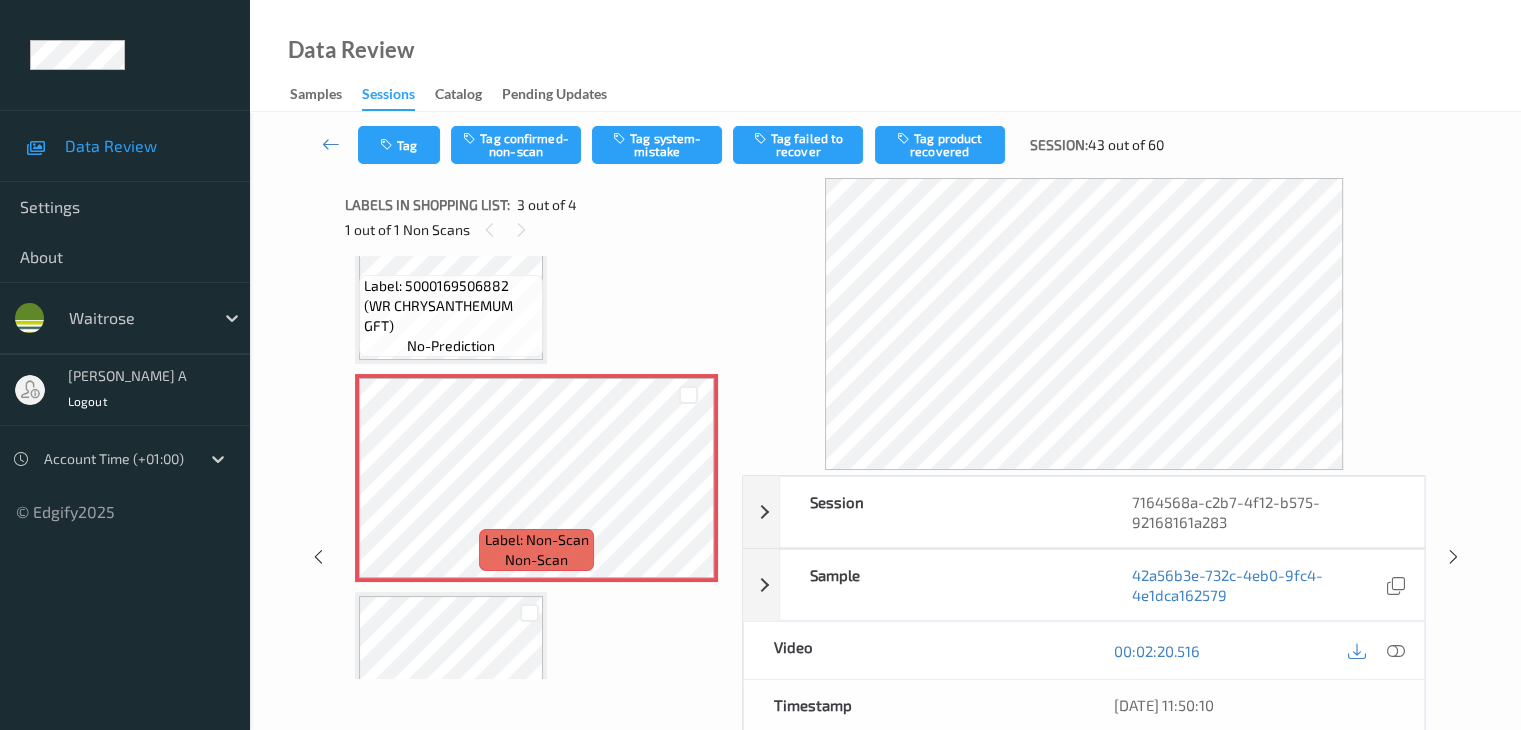 click on "Label: 5000169506882 (WR CHRYSANTHEMUM GFT)" at bounding box center [451, 306] 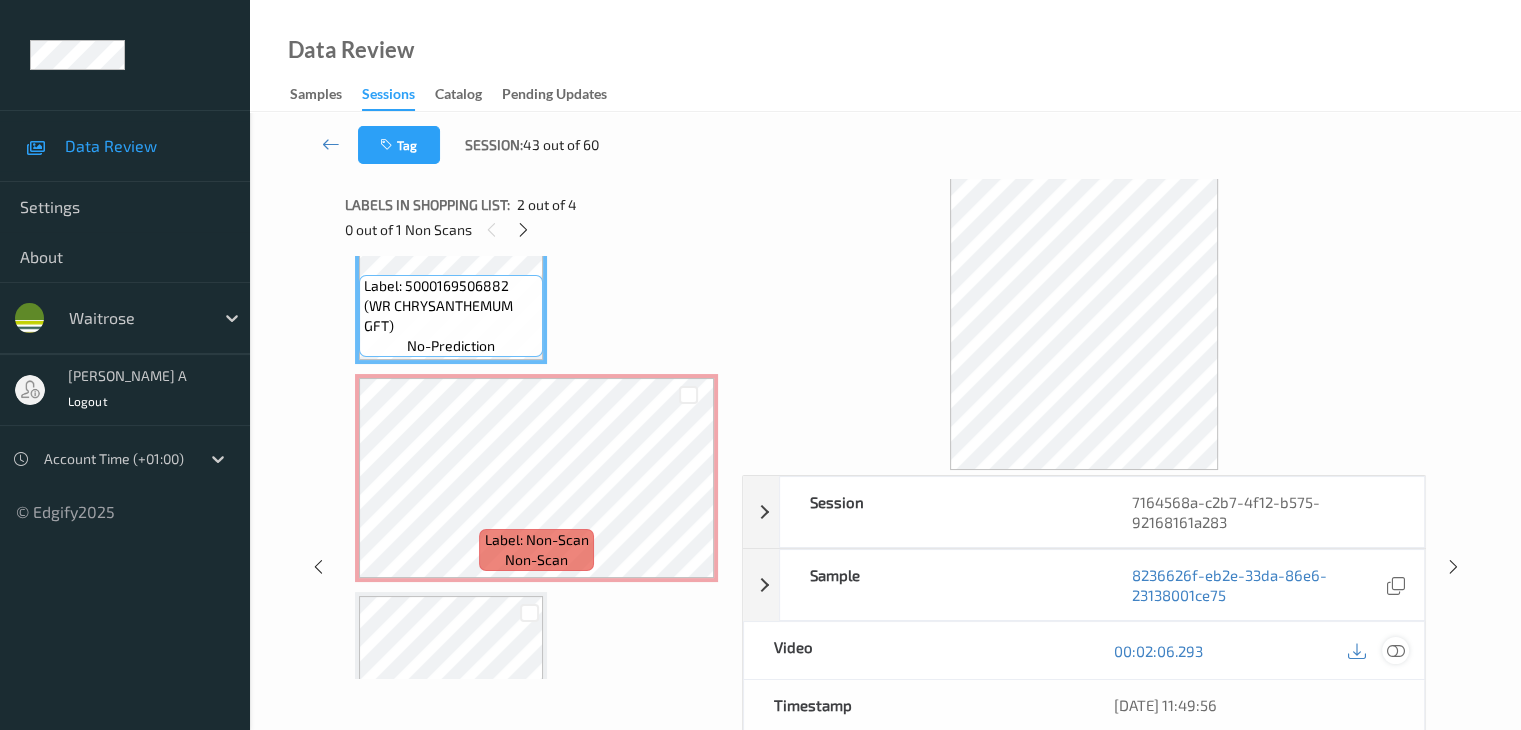 click at bounding box center (1395, 651) 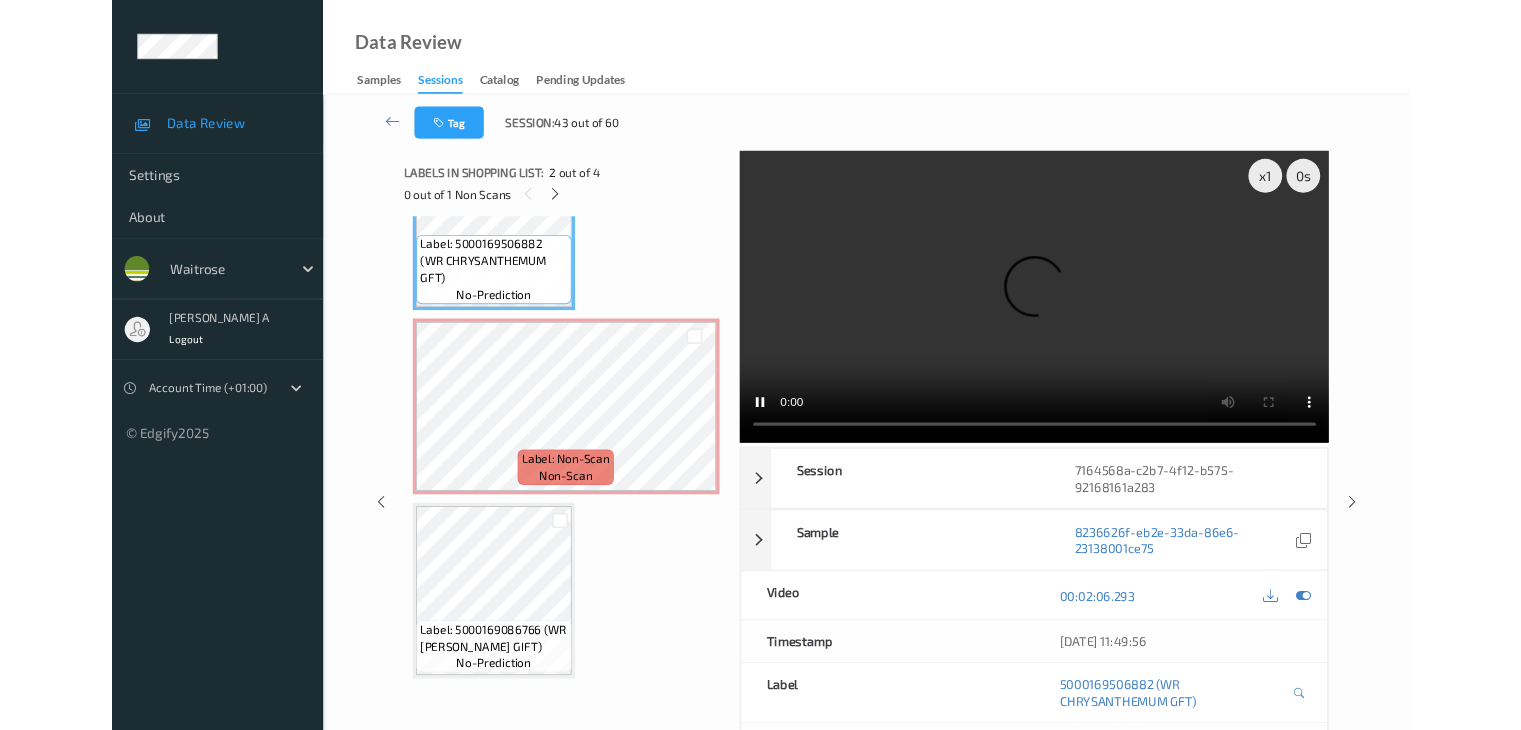 scroll, scrollTop: 325, scrollLeft: 0, axis: vertical 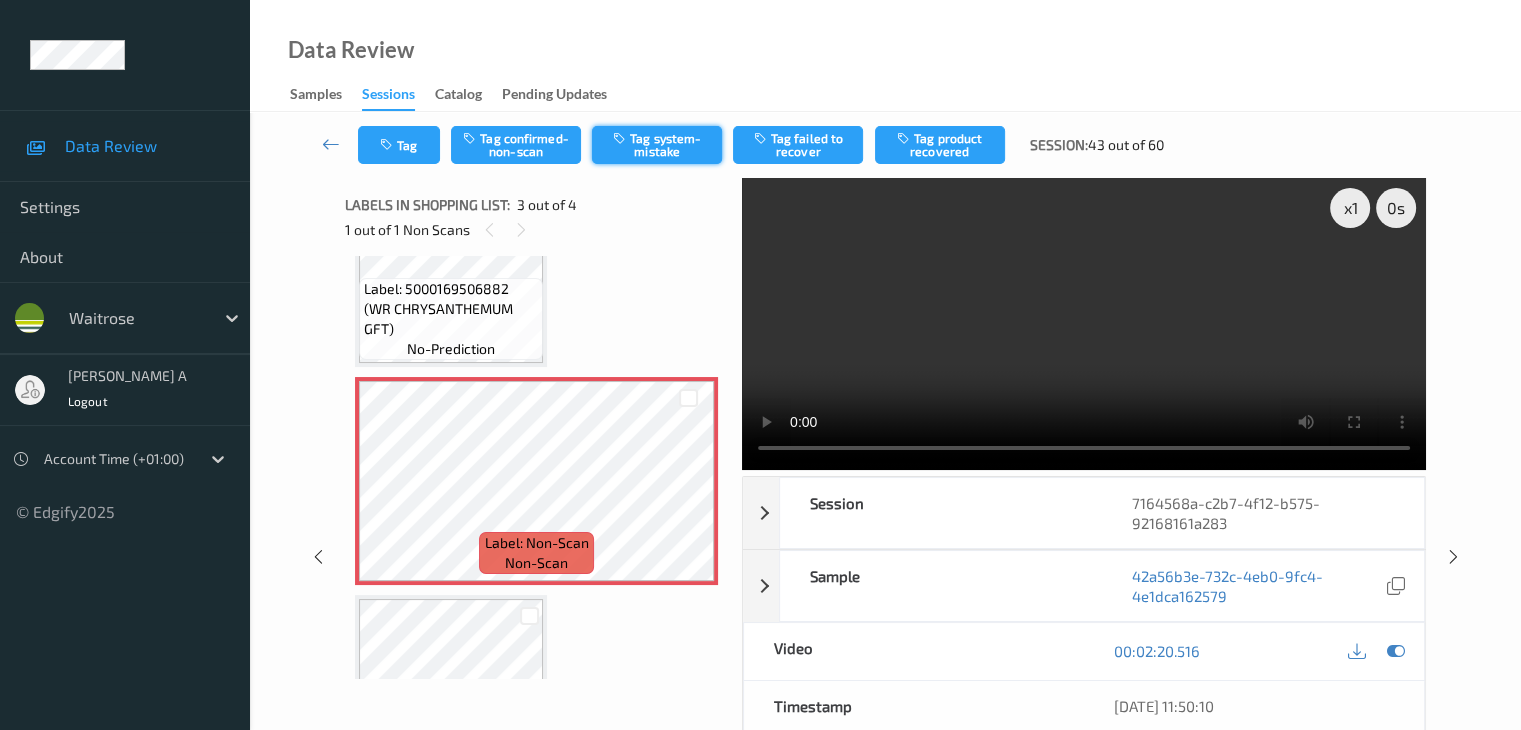 click on "Tag   system-mistake" at bounding box center (657, 145) 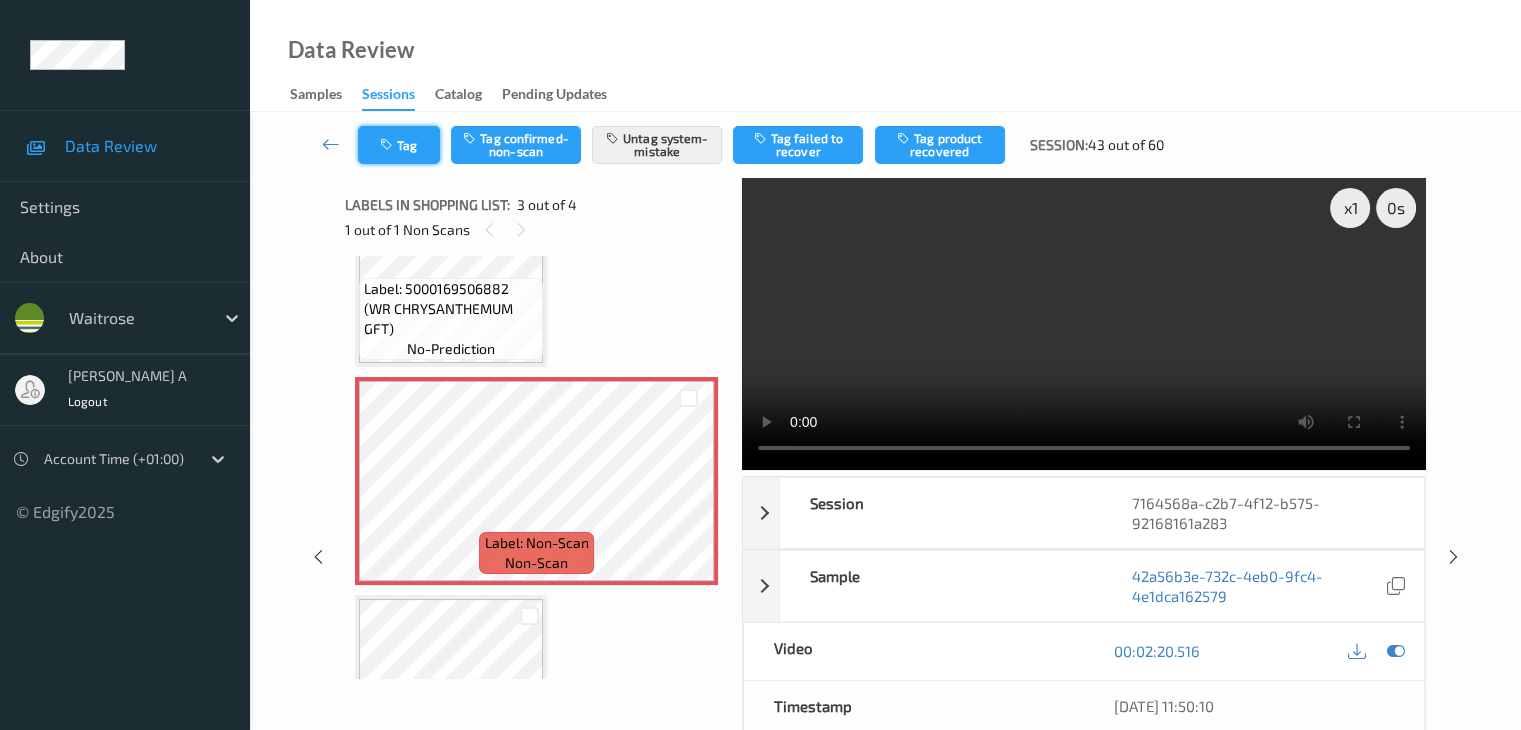 click at bounding box center [388, 145] 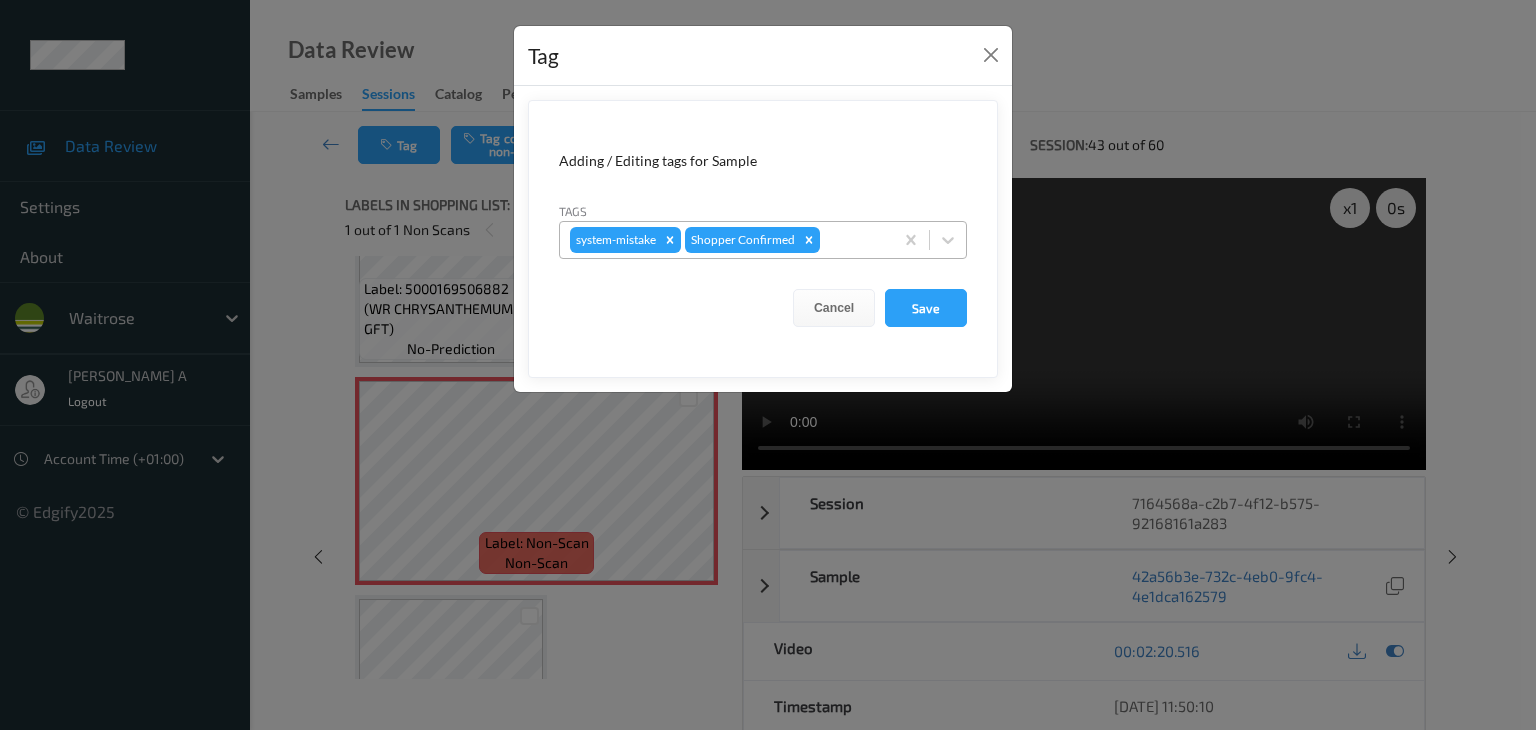 click at bounding box center (853, 240) 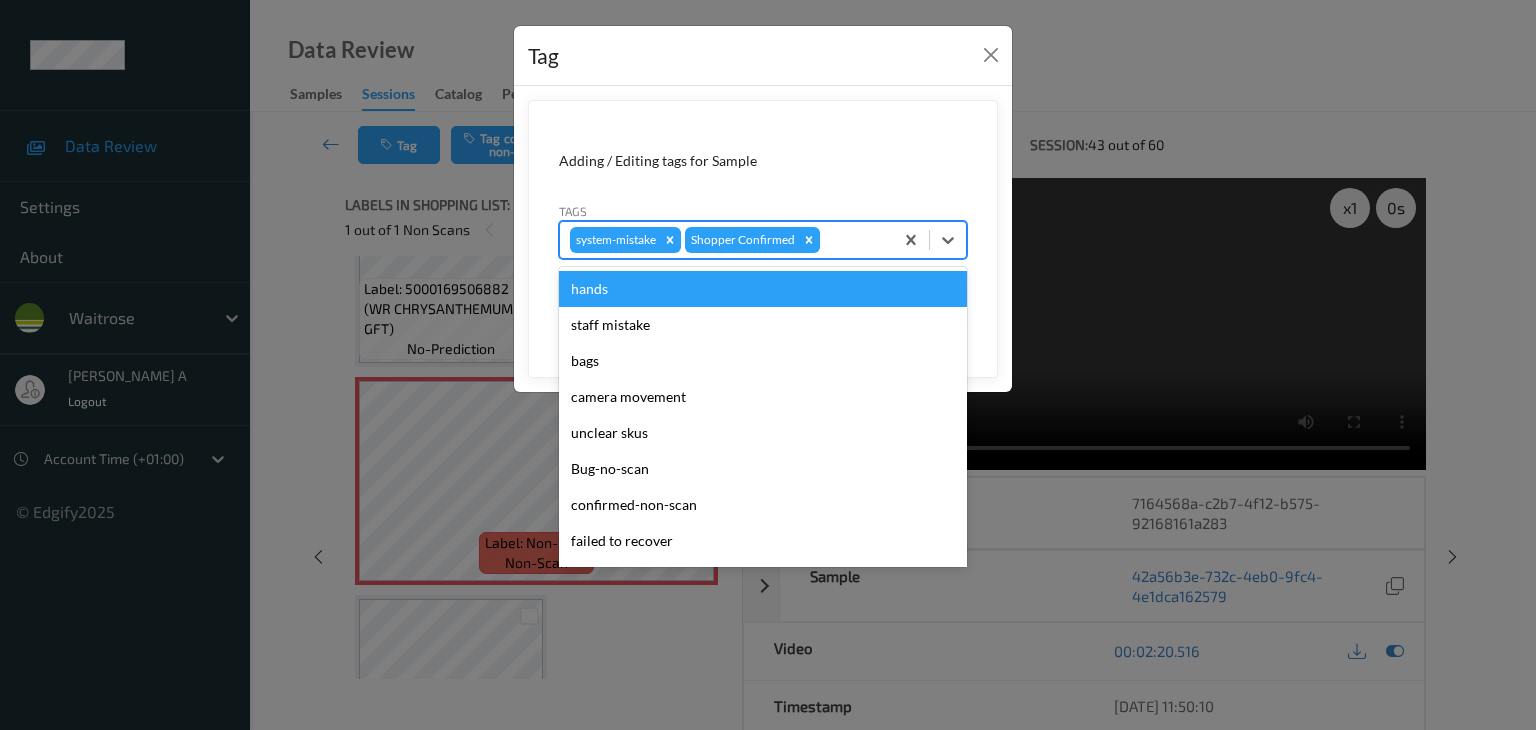 type on "u" 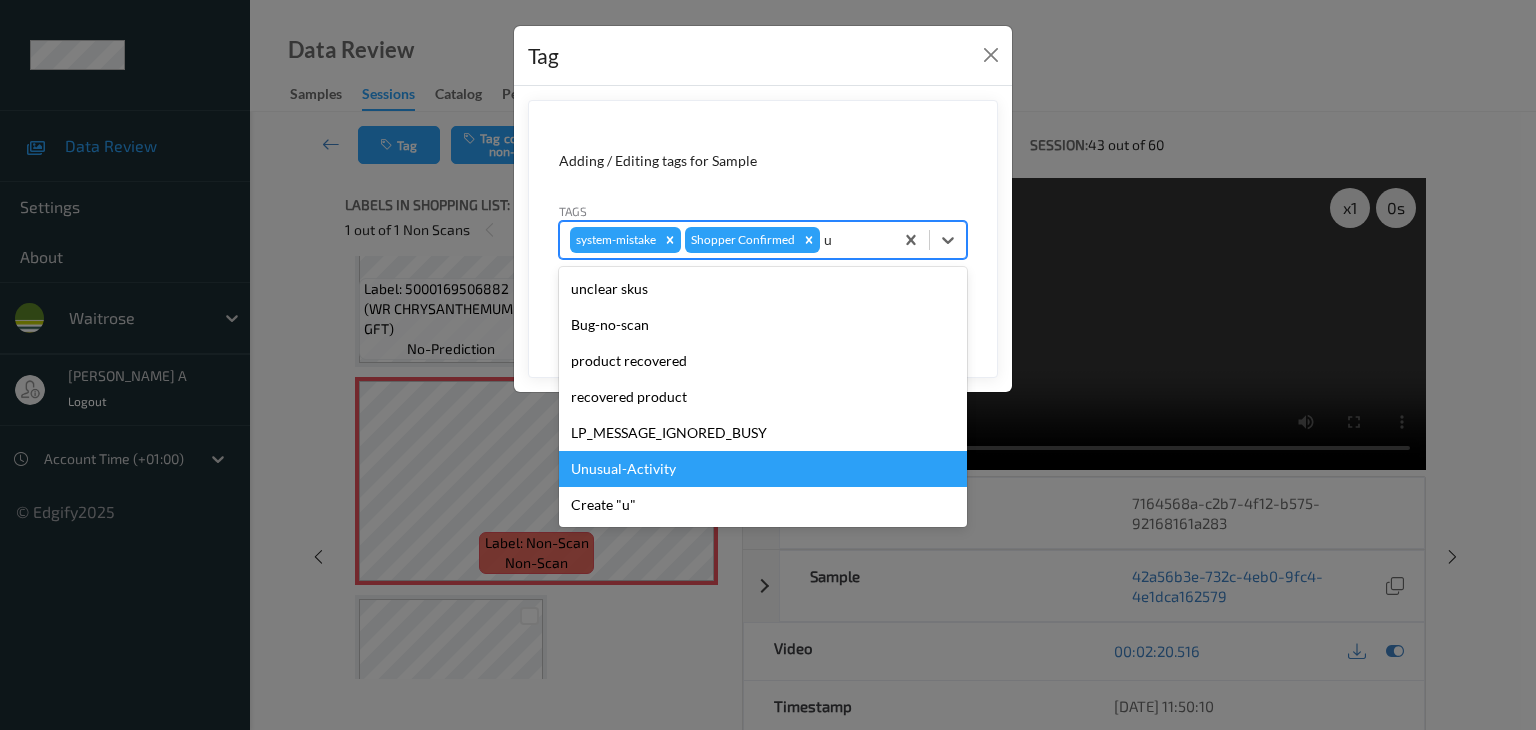 click on "Unusual-Activity" at bounding box center [763, 469] 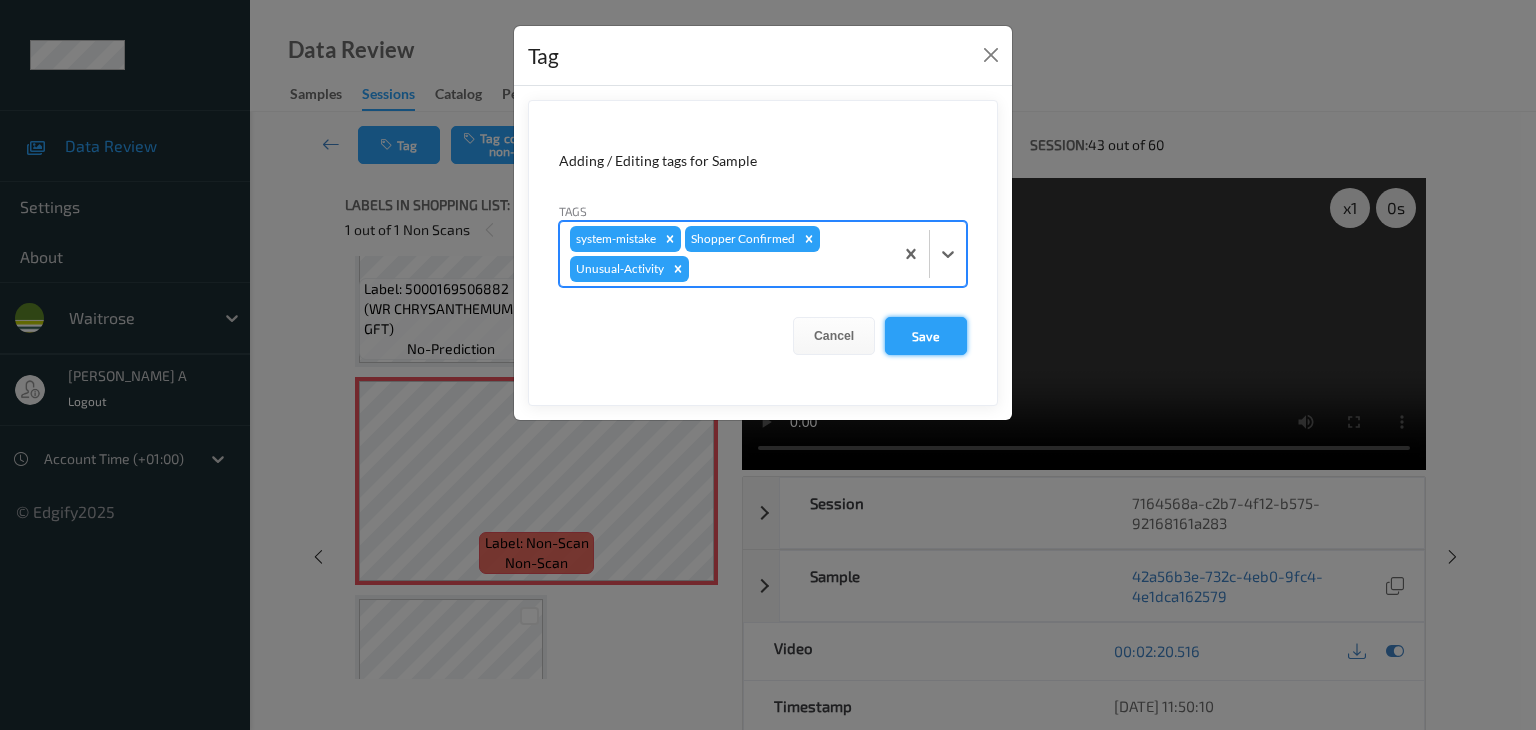 click on "Save" at bounding box center [926, 336] 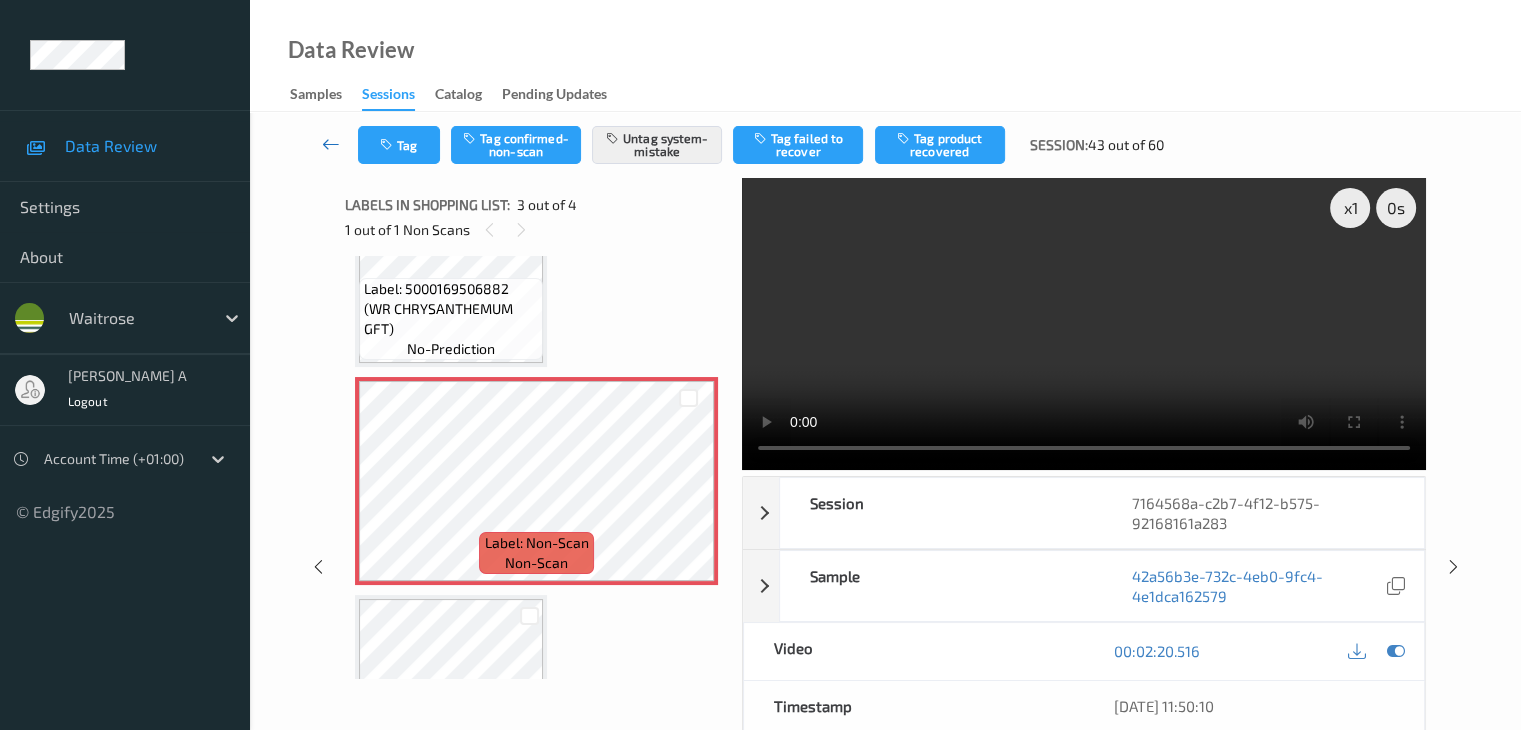 click at bounding box center [331, 144] 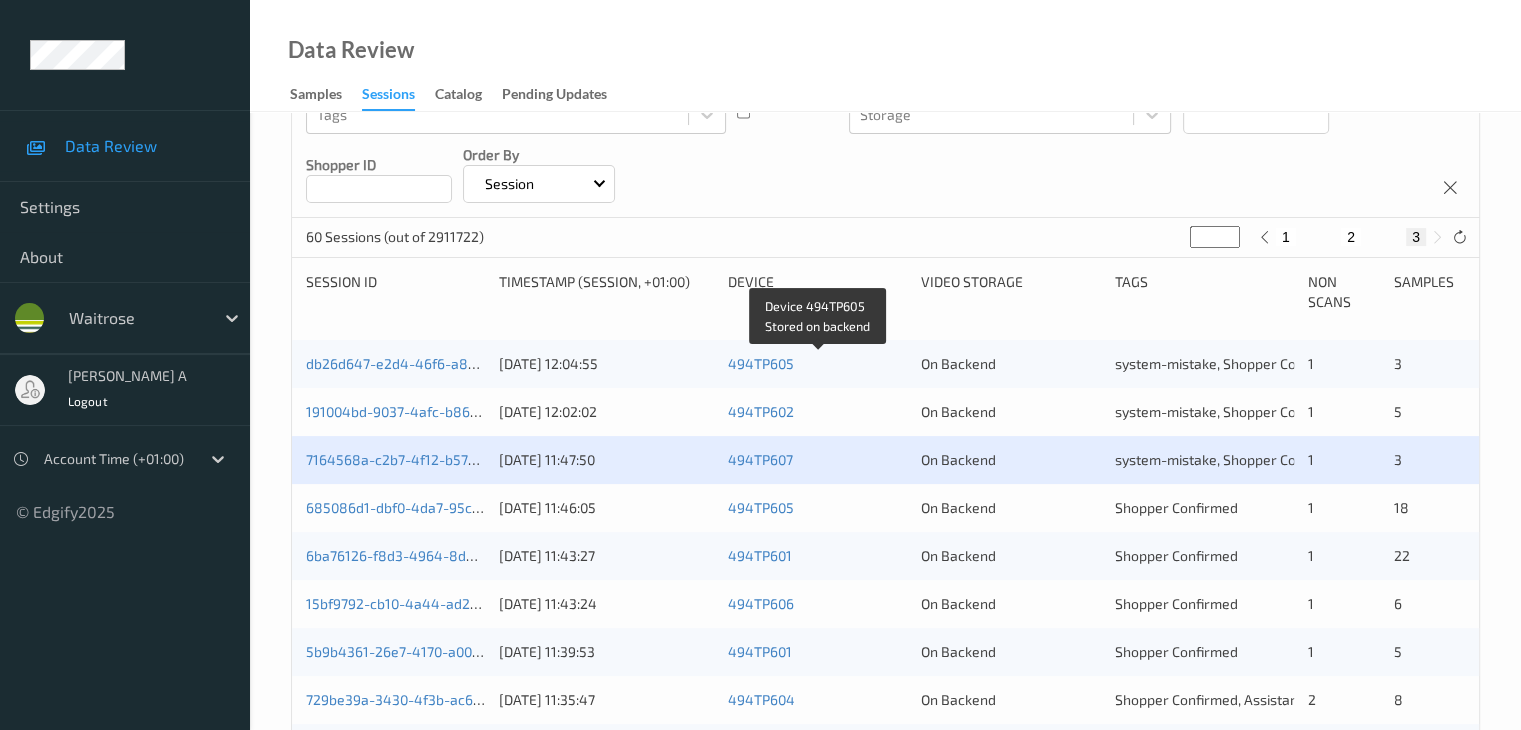 scroll, scrollTop: 400, scrollLeft: 0, axis: vertical 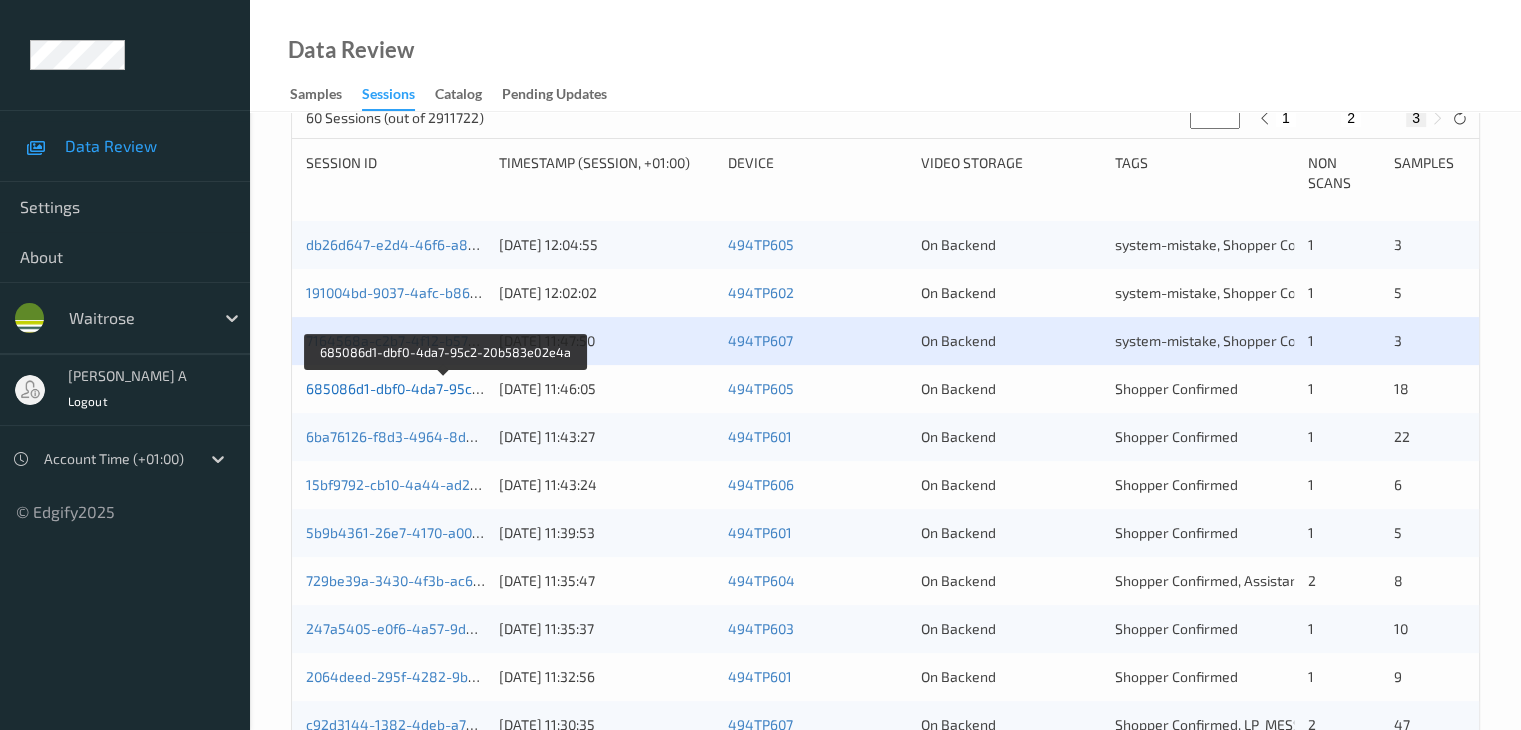 click on "685086d1-dbf0-4da7-95c2-20b583e02e4a" at bounding box center (445, 388) 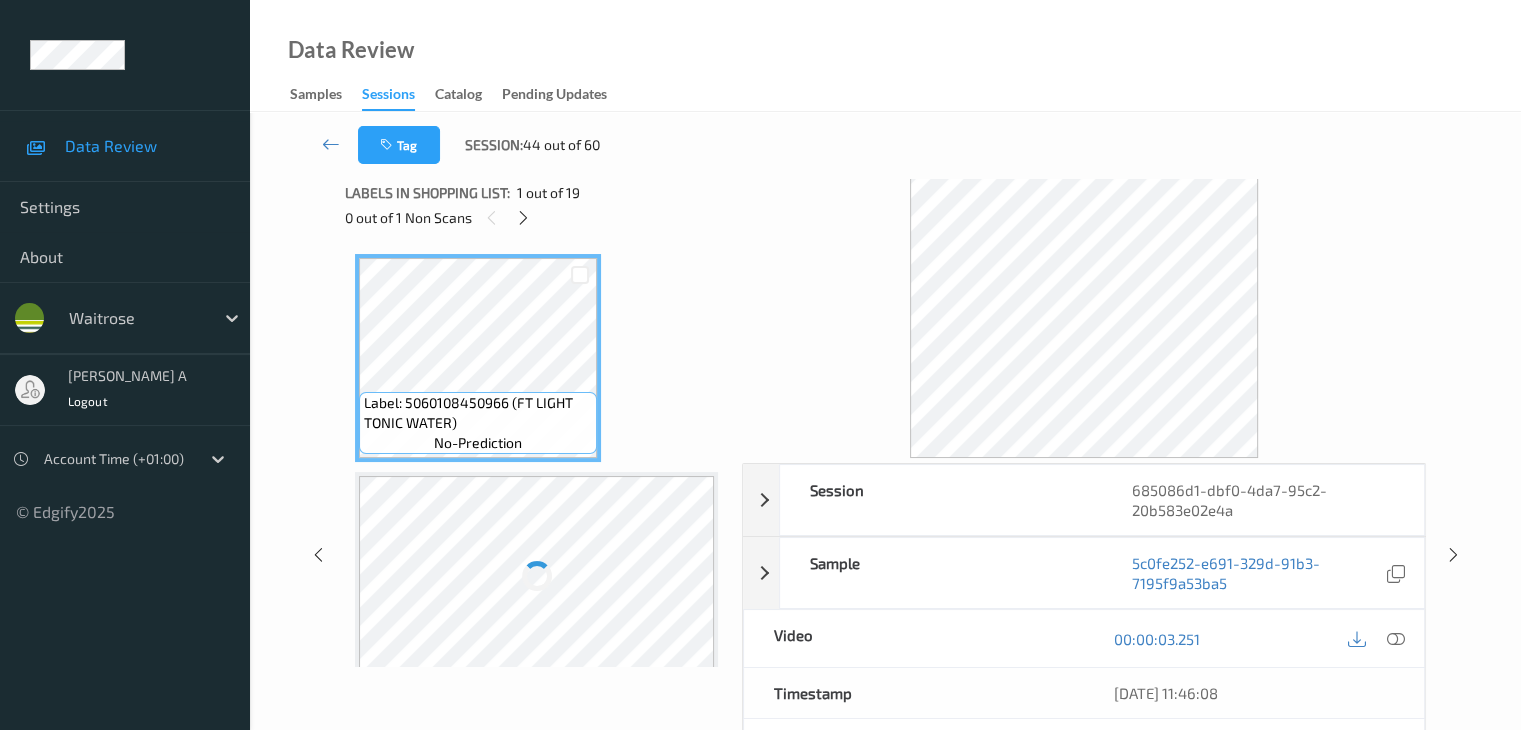 scroll, scrollTop: 0, scrollLeft: 0, axis: both 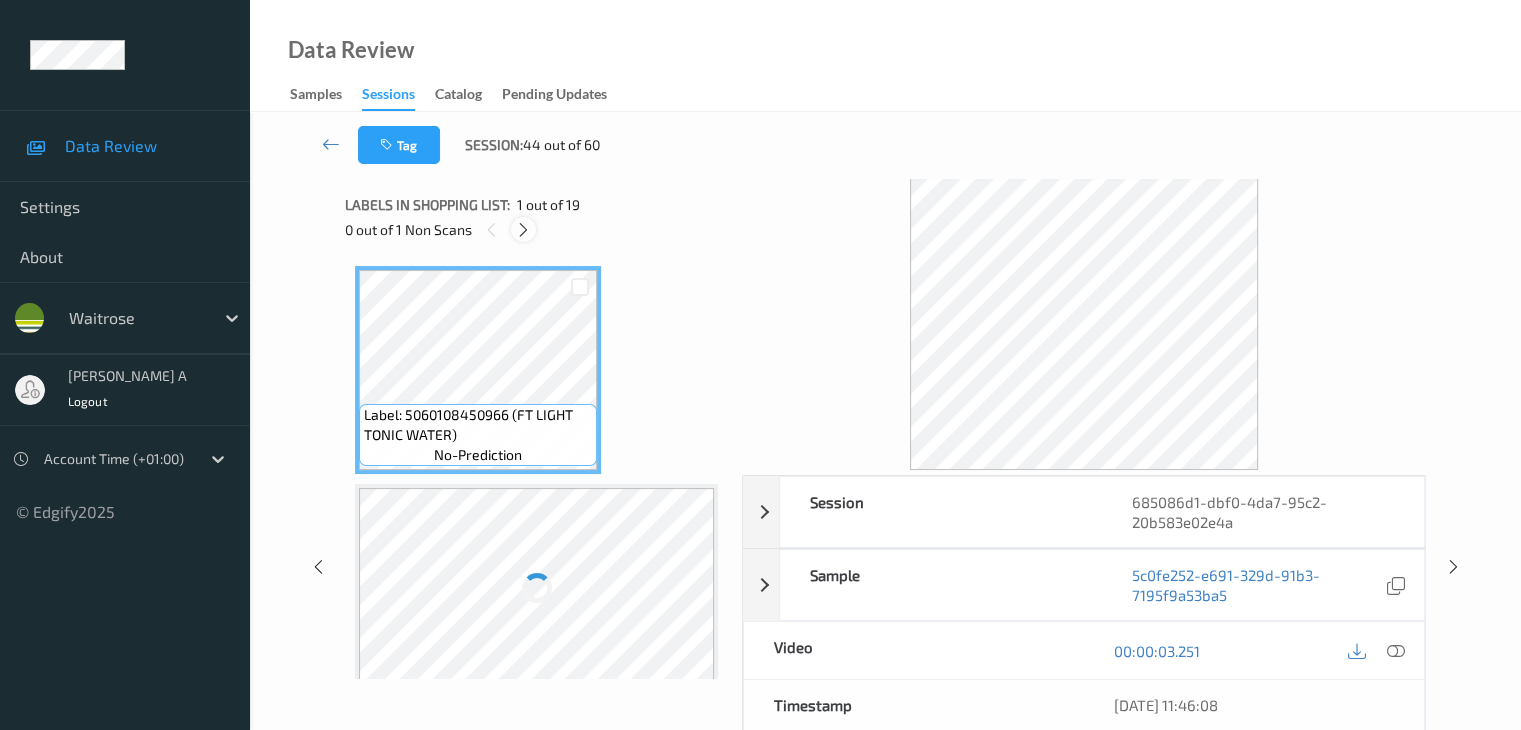 click at bounding box center [523, 230] 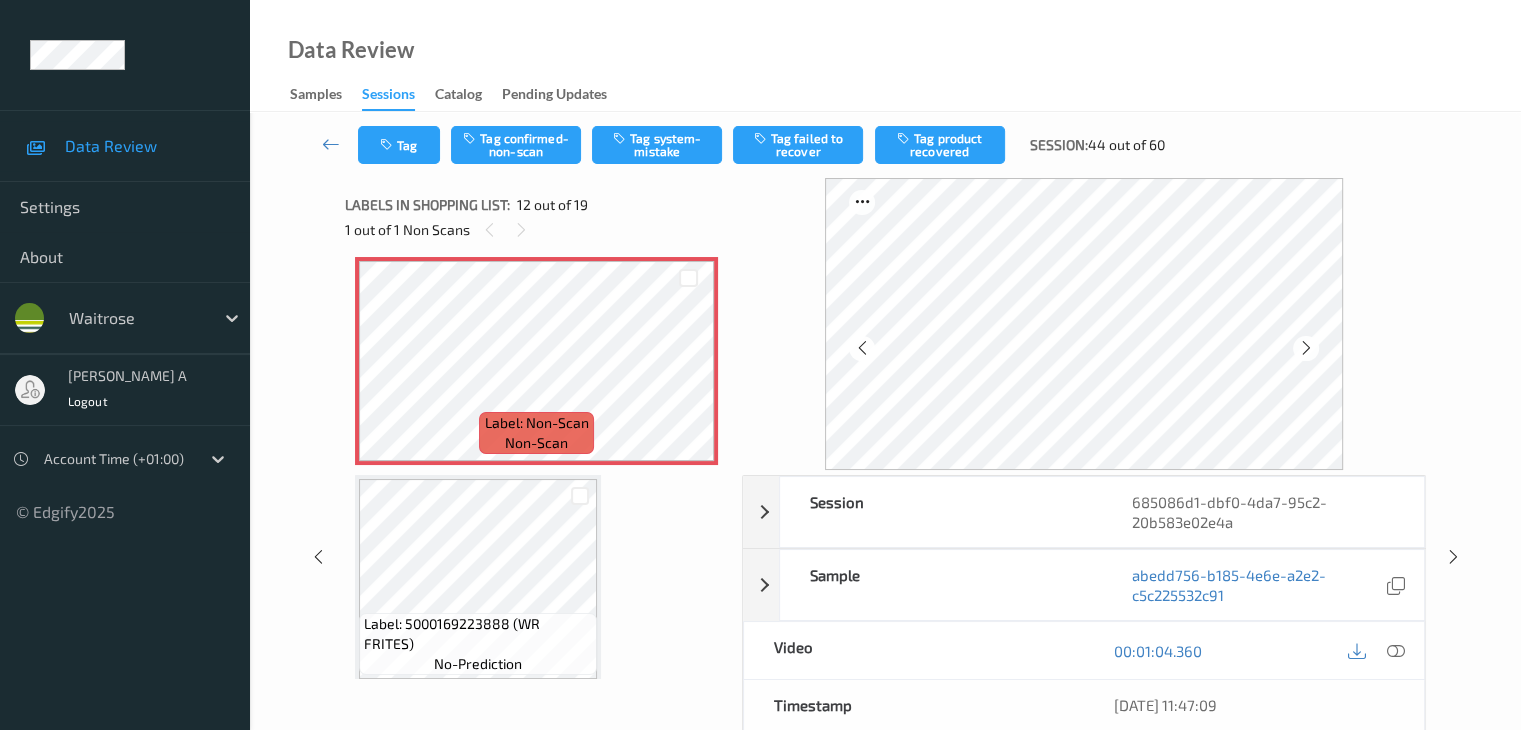 scroll, scrollTop: 2190, scrollLeft: 0, axis: vertical 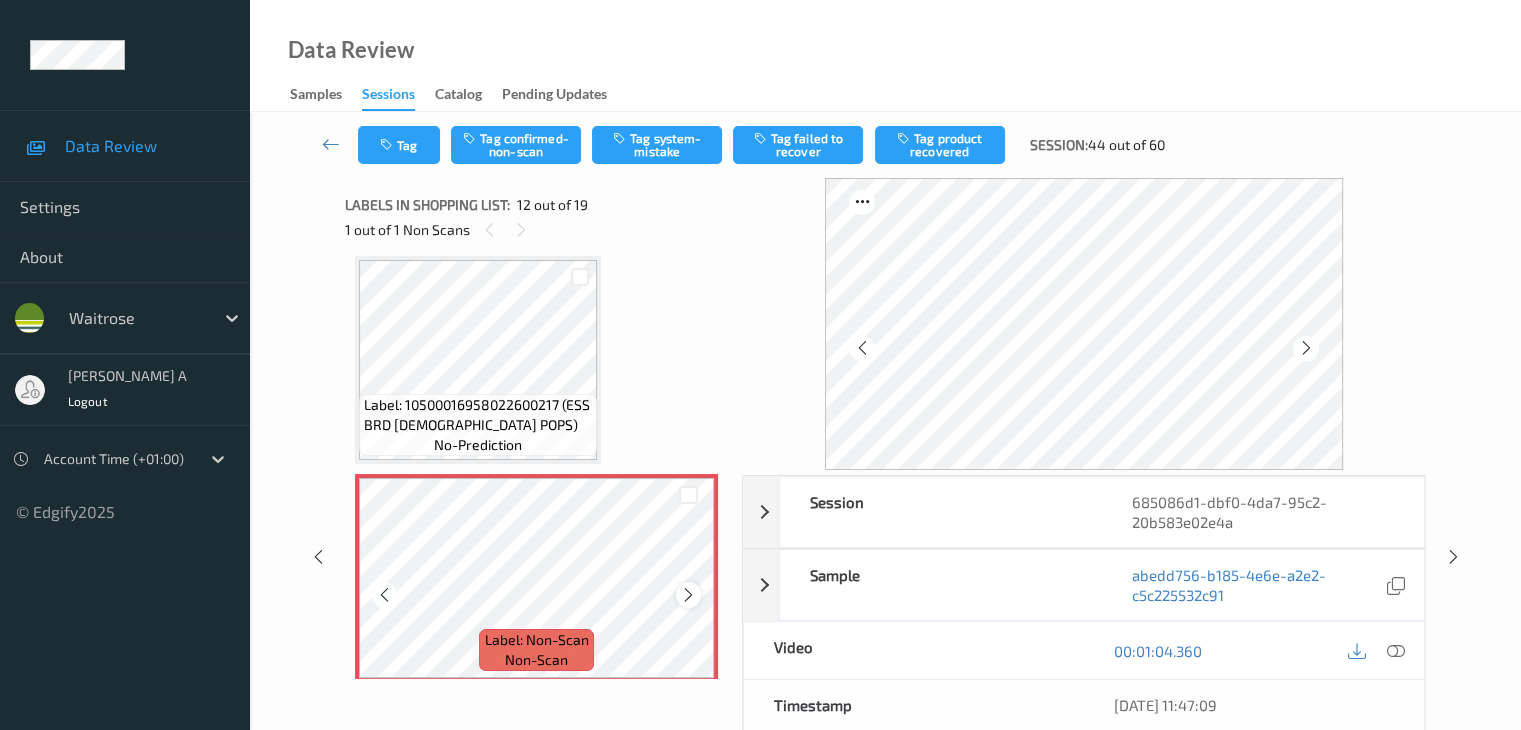 click at bounding box center (688, 595) 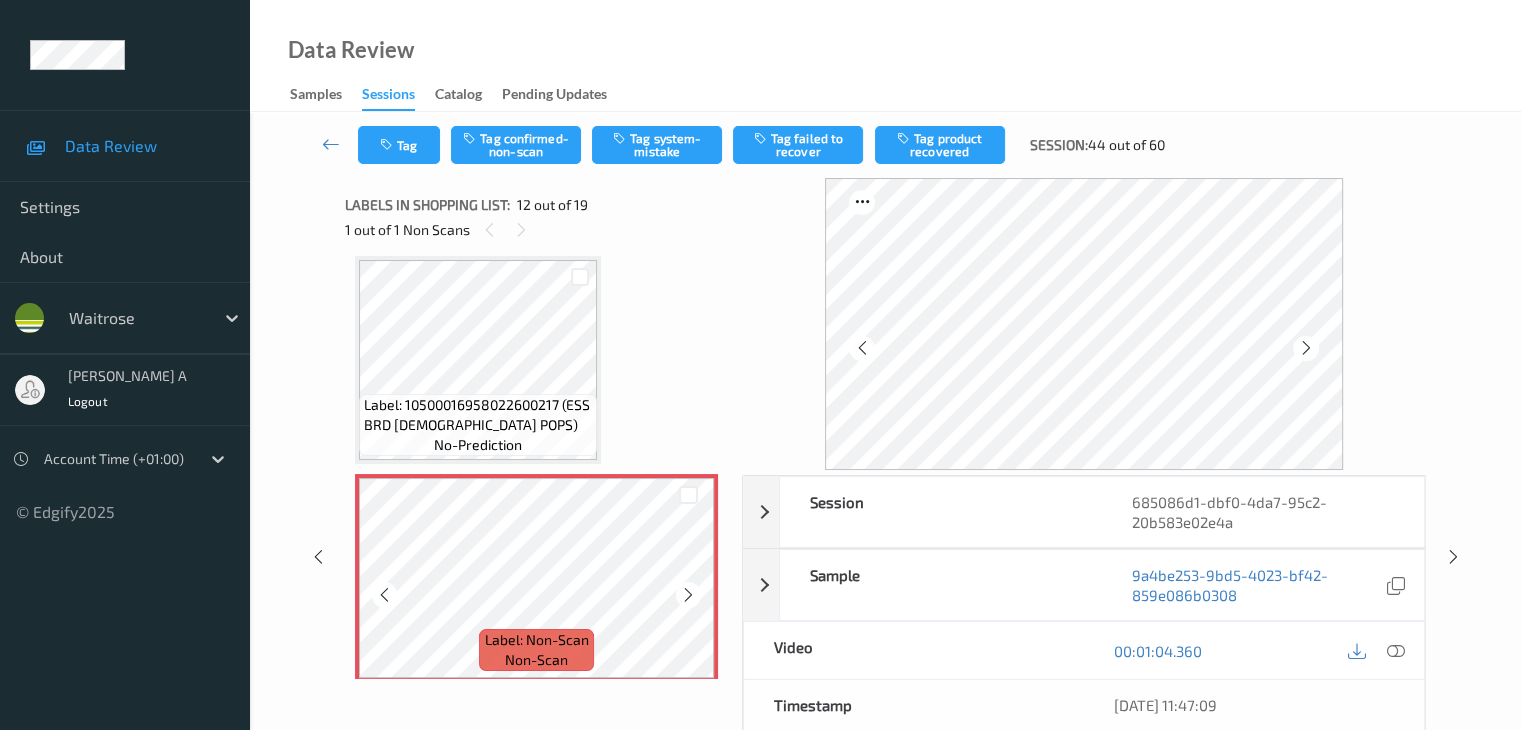 click at bounding box center [688, 595] 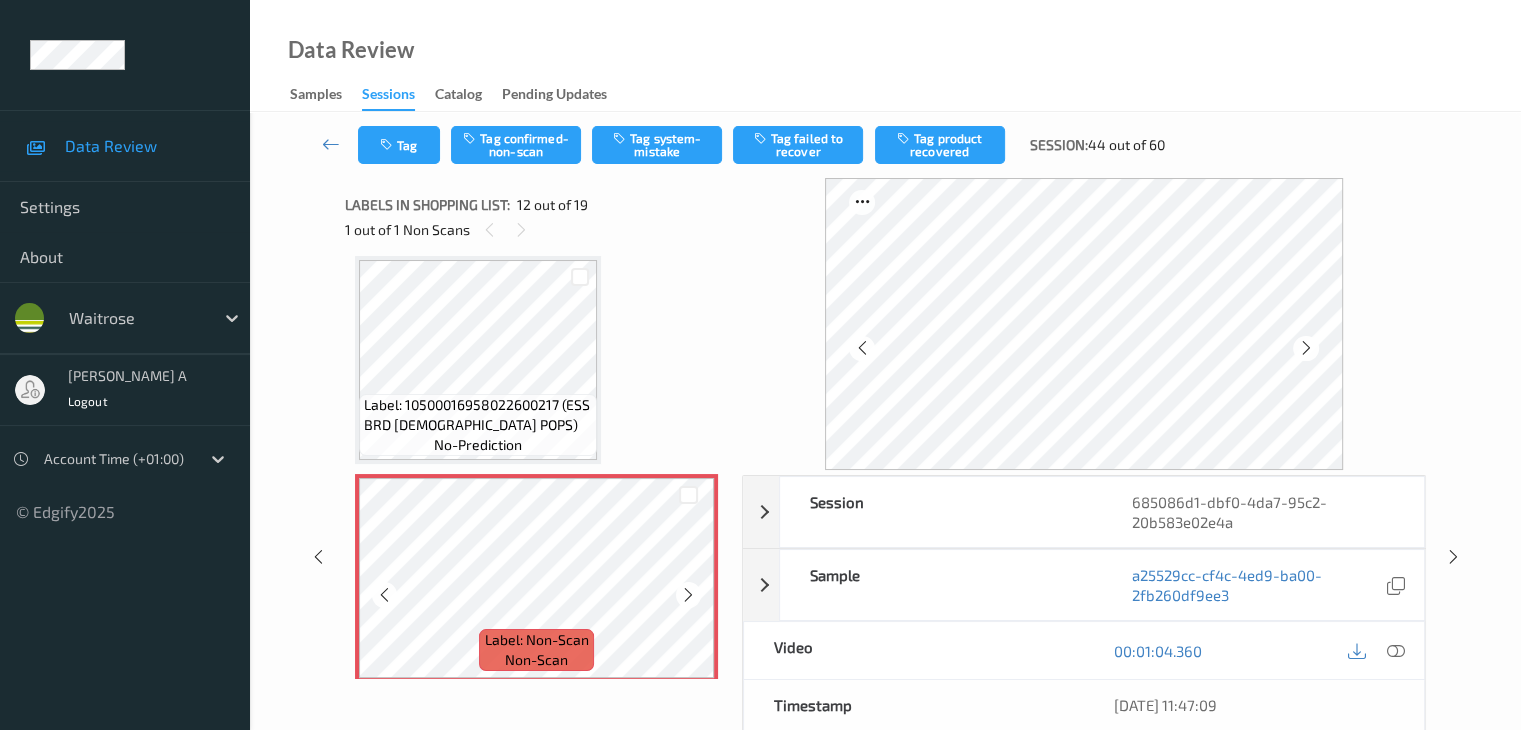 click at bounding box center [688, 595] 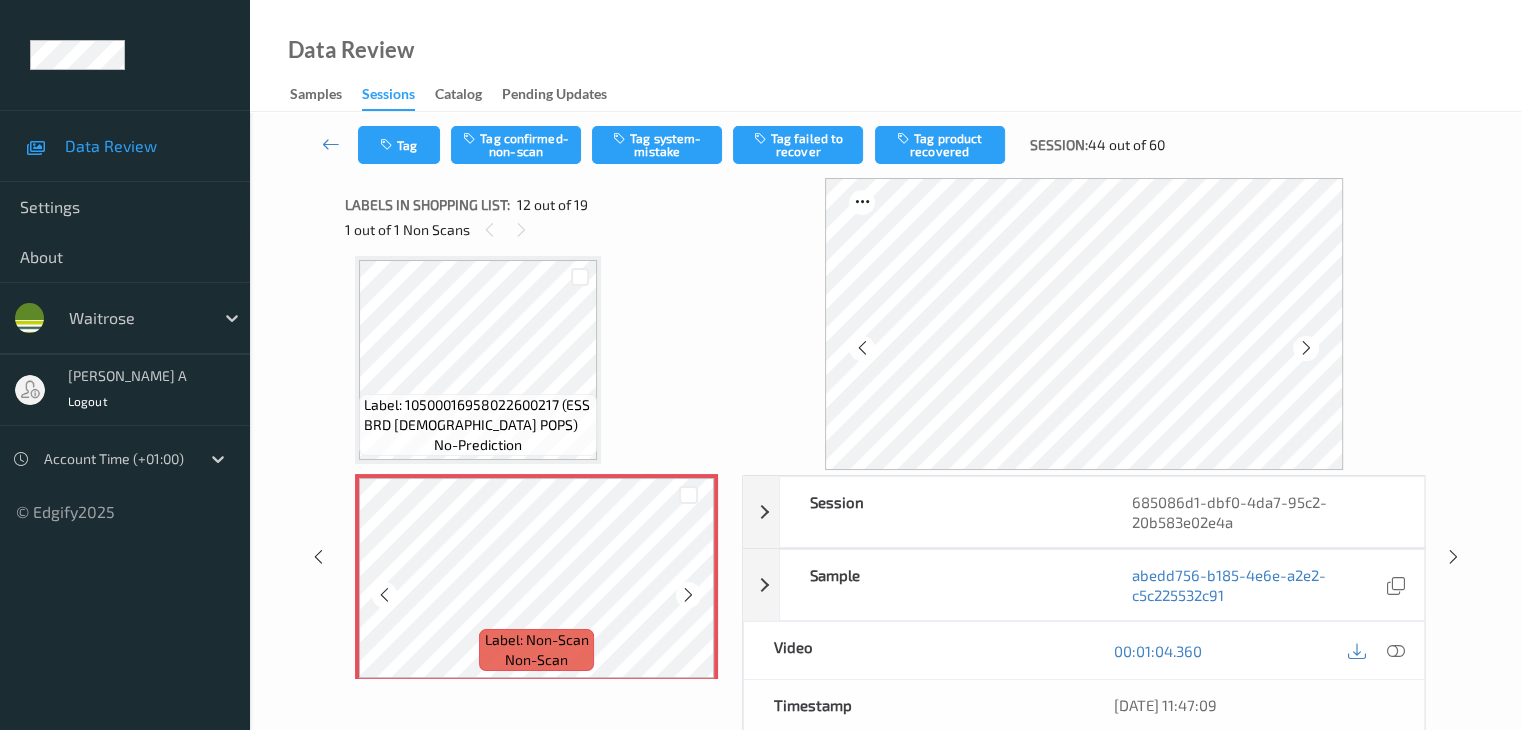click at bounding box center (688, 595) 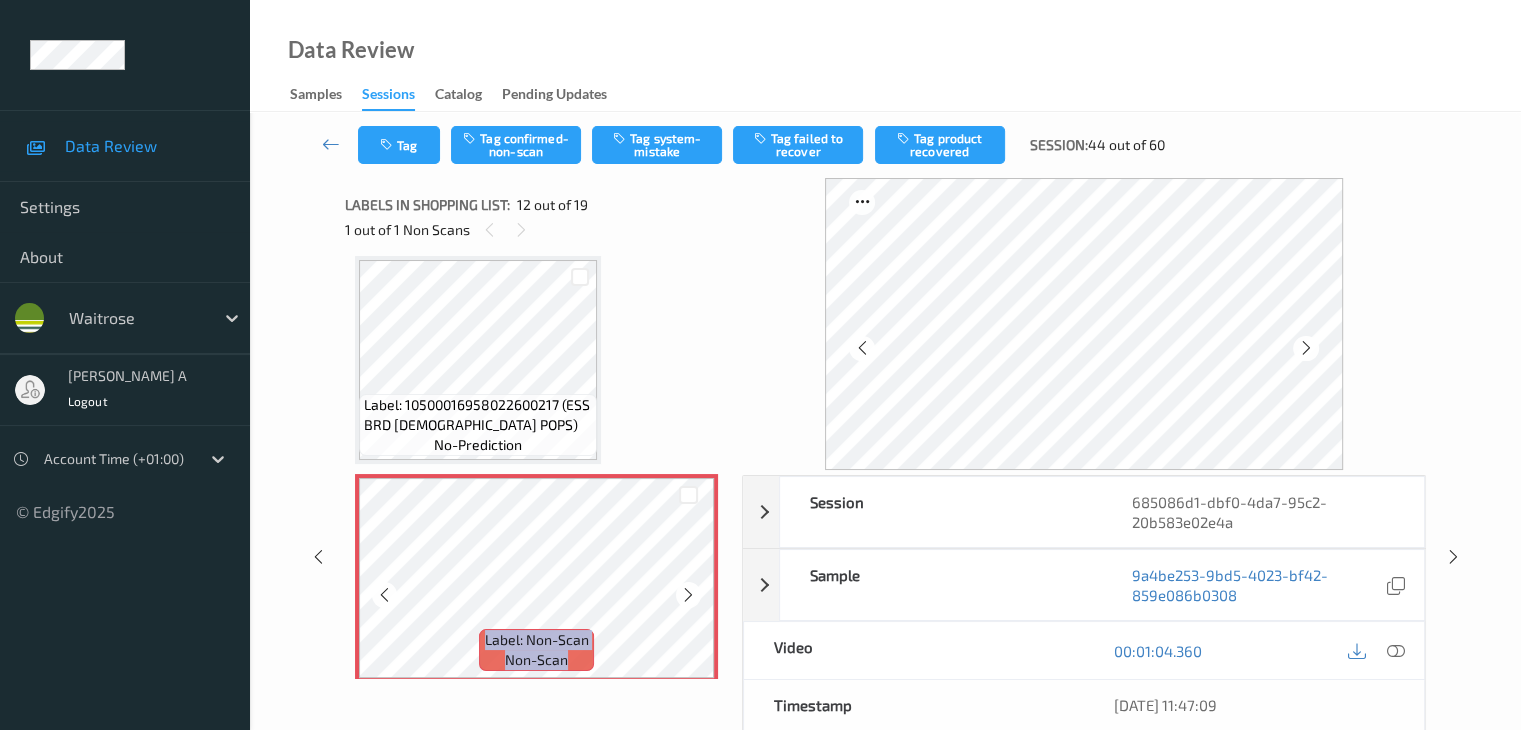 click at bounding box center (688, 595) 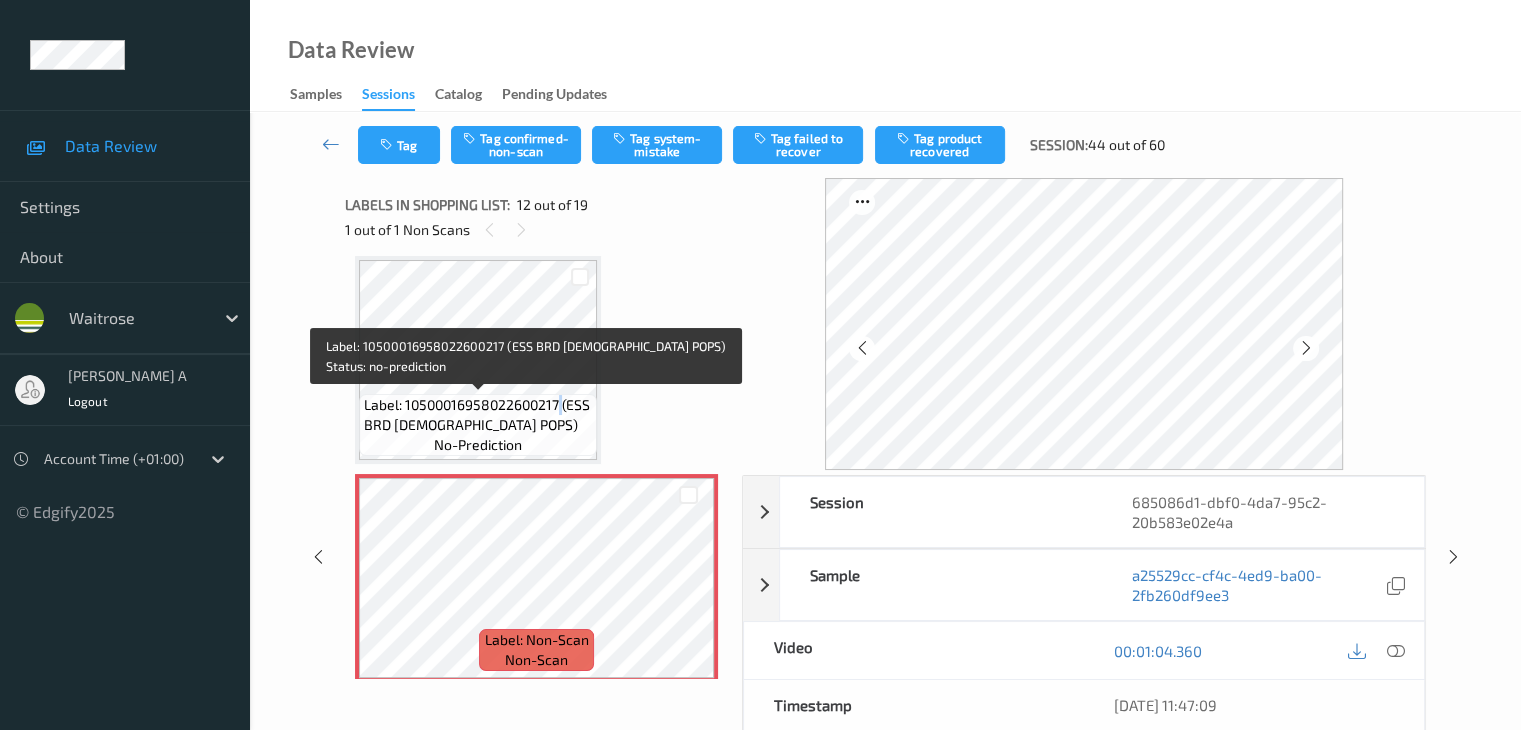 click on "Label: 10500016958022600217 (ESS BRD [DEMOGRAPHIC_DATA] POPS)" at bounding box center (478, 415) 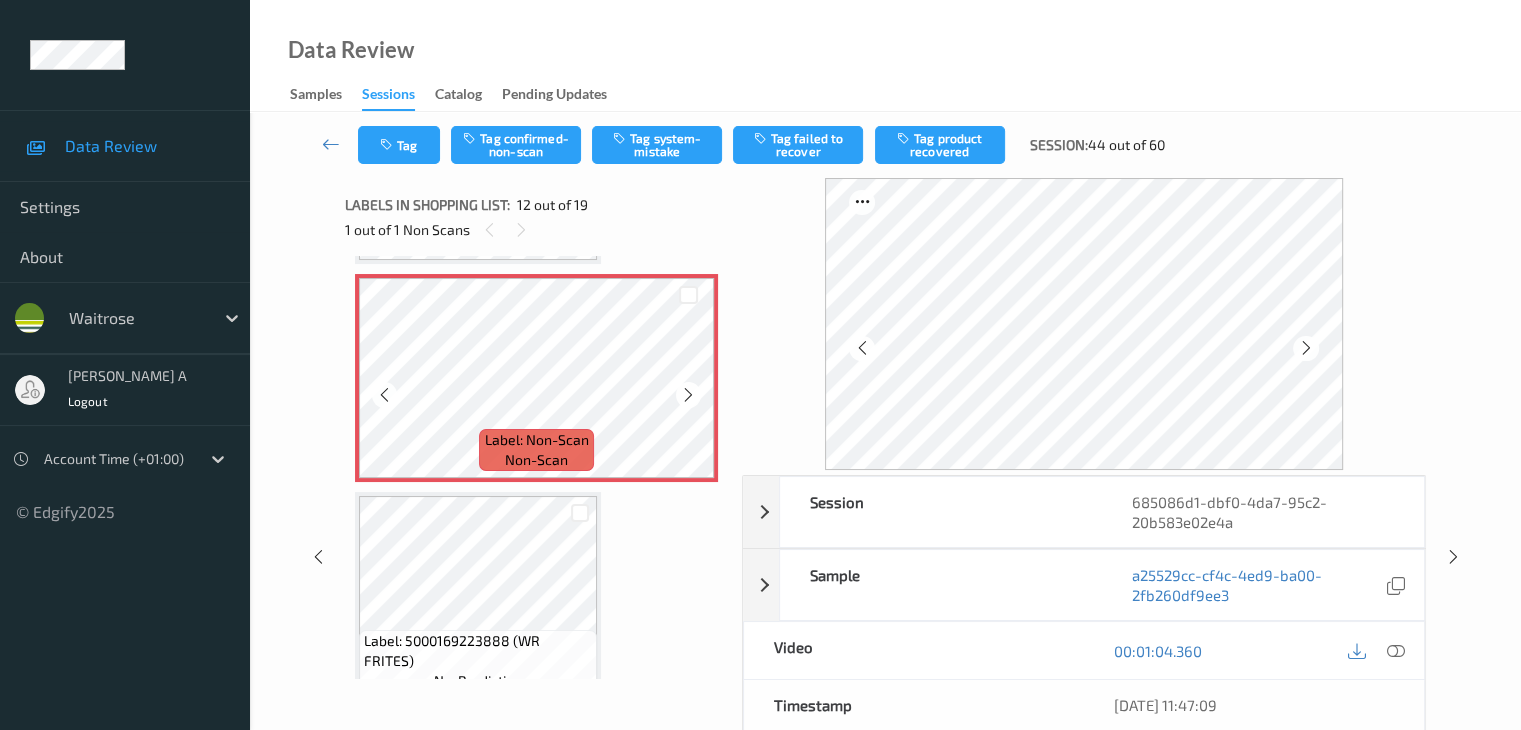 scroll, scrollTop: 2190, scrollLeft: 0, axis: vertical 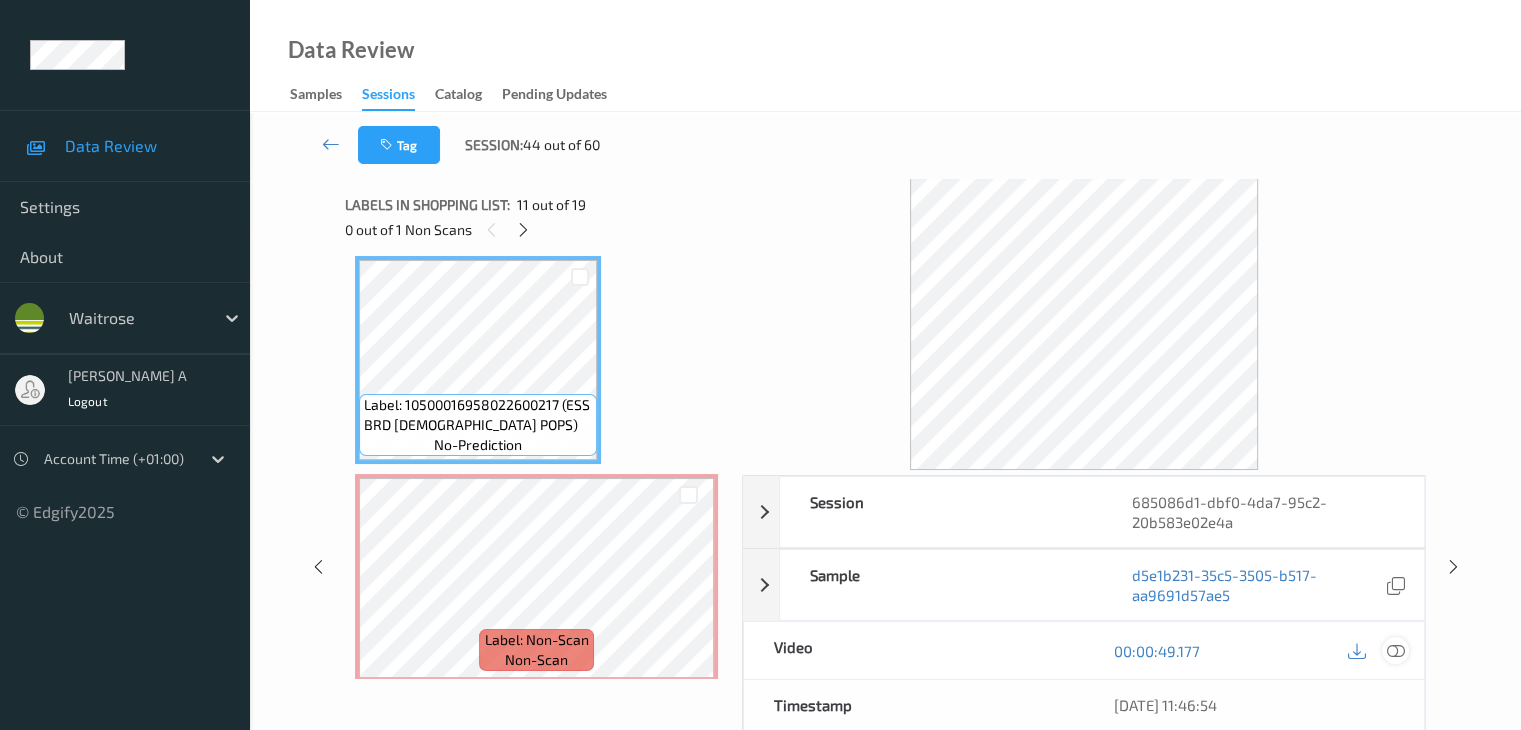 click at bounding box center (1395, 651) 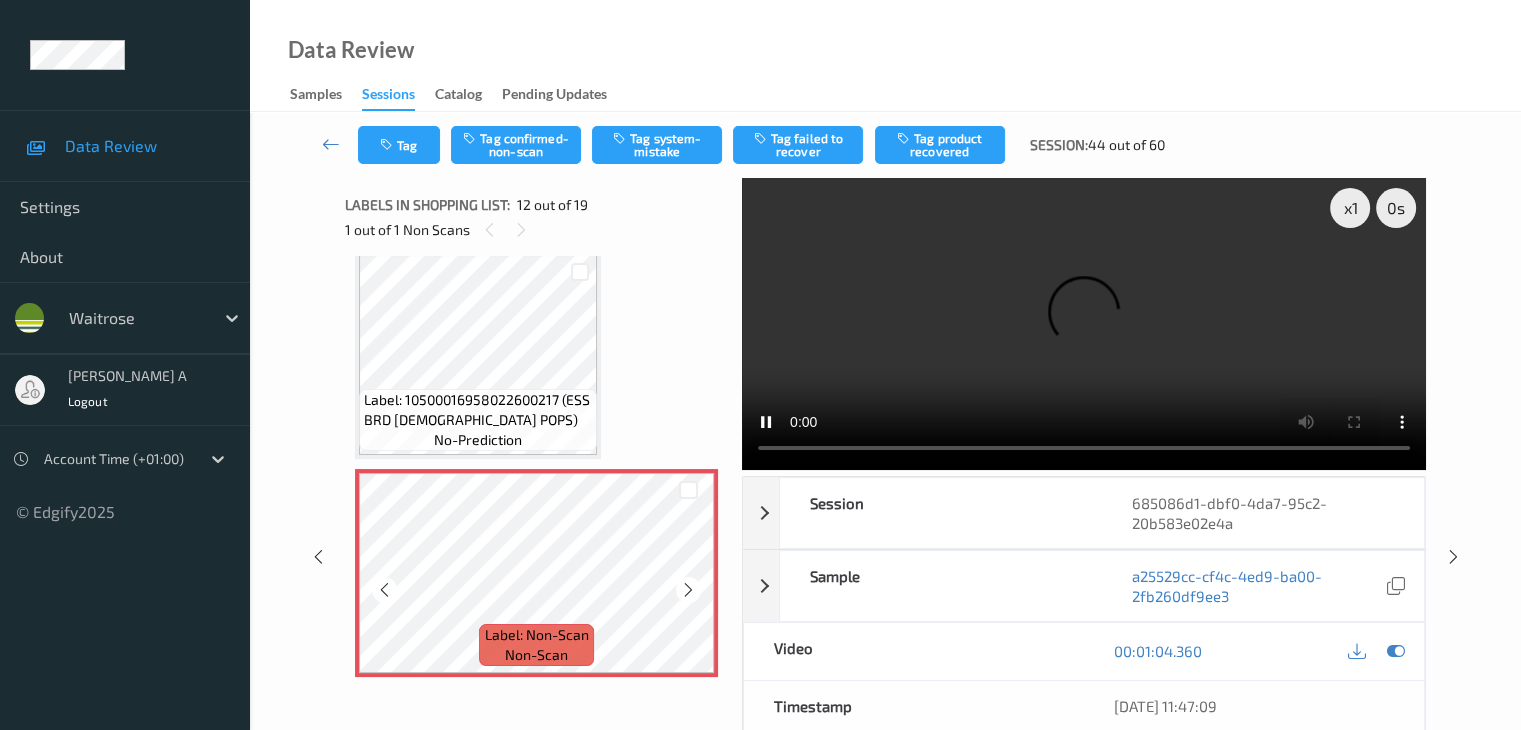 scroll, scrollTop: 2190, scrollLeft: 0, axis: vertical 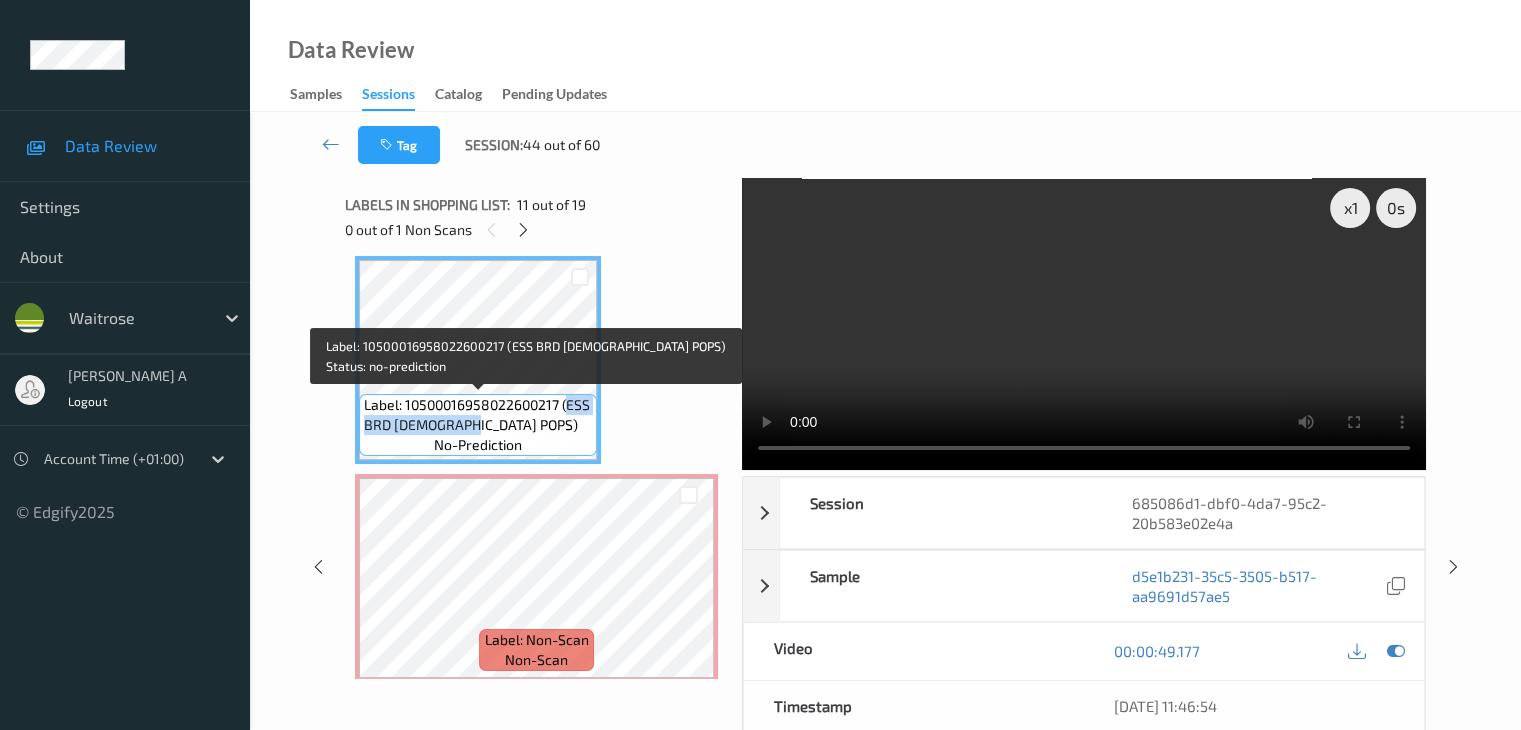 drag, startPoint x: 567, startPoint y: 408, endPoint x: 464, endPoint y: 419, distance: 103.58572 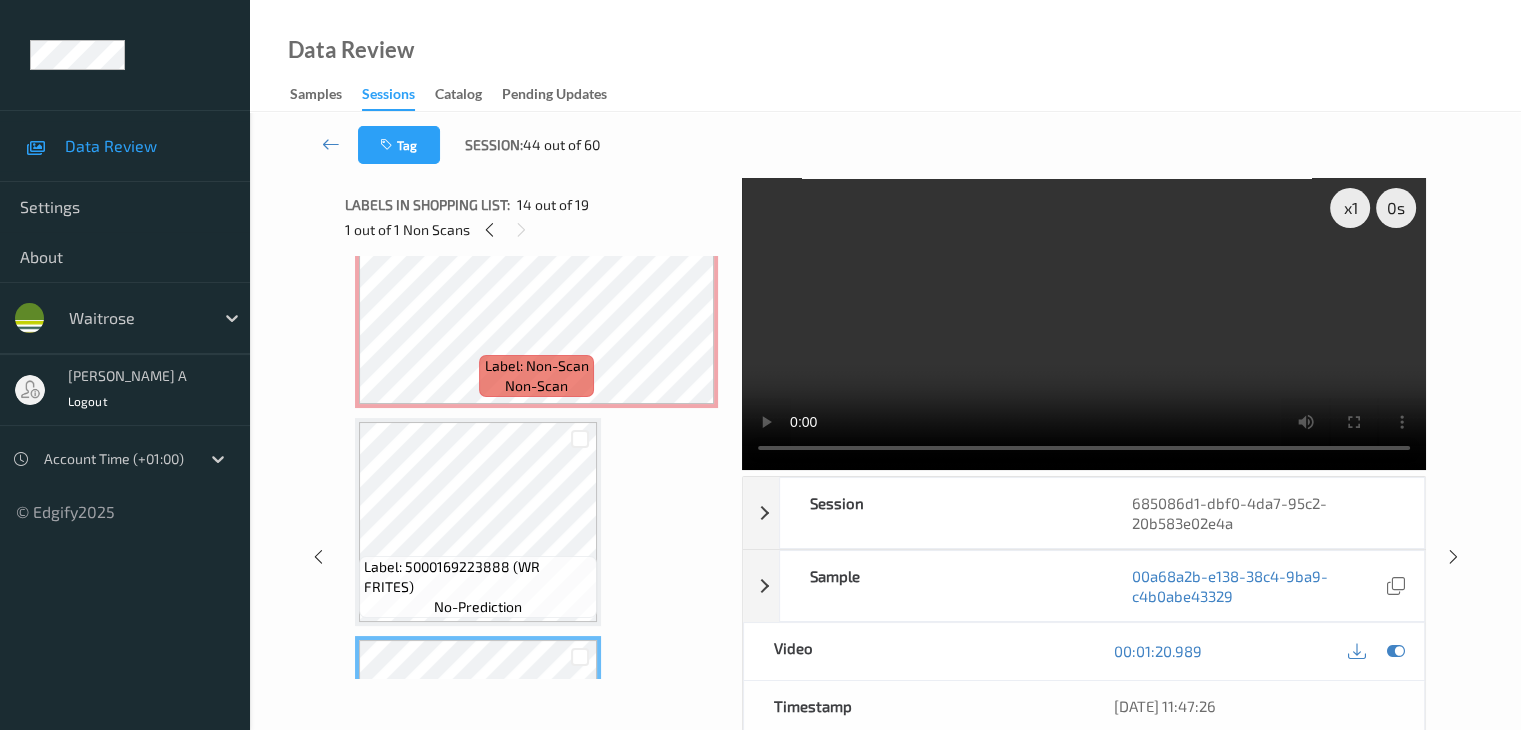 scroll, scrollTop: 2390, scrollLeft: 0, axis: vertical 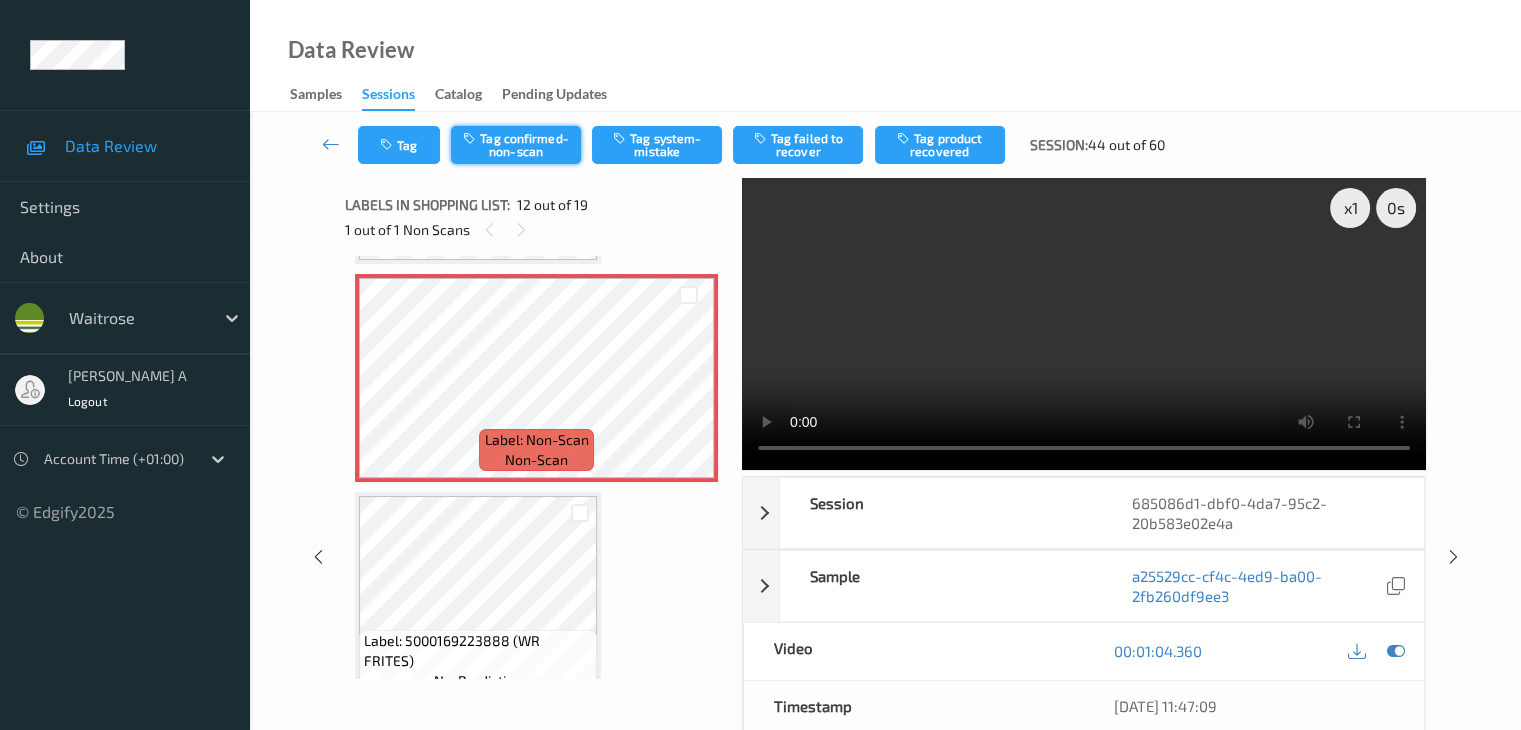 click on "Tag   confirmed-non-scan" at bounding box center (516, 145) 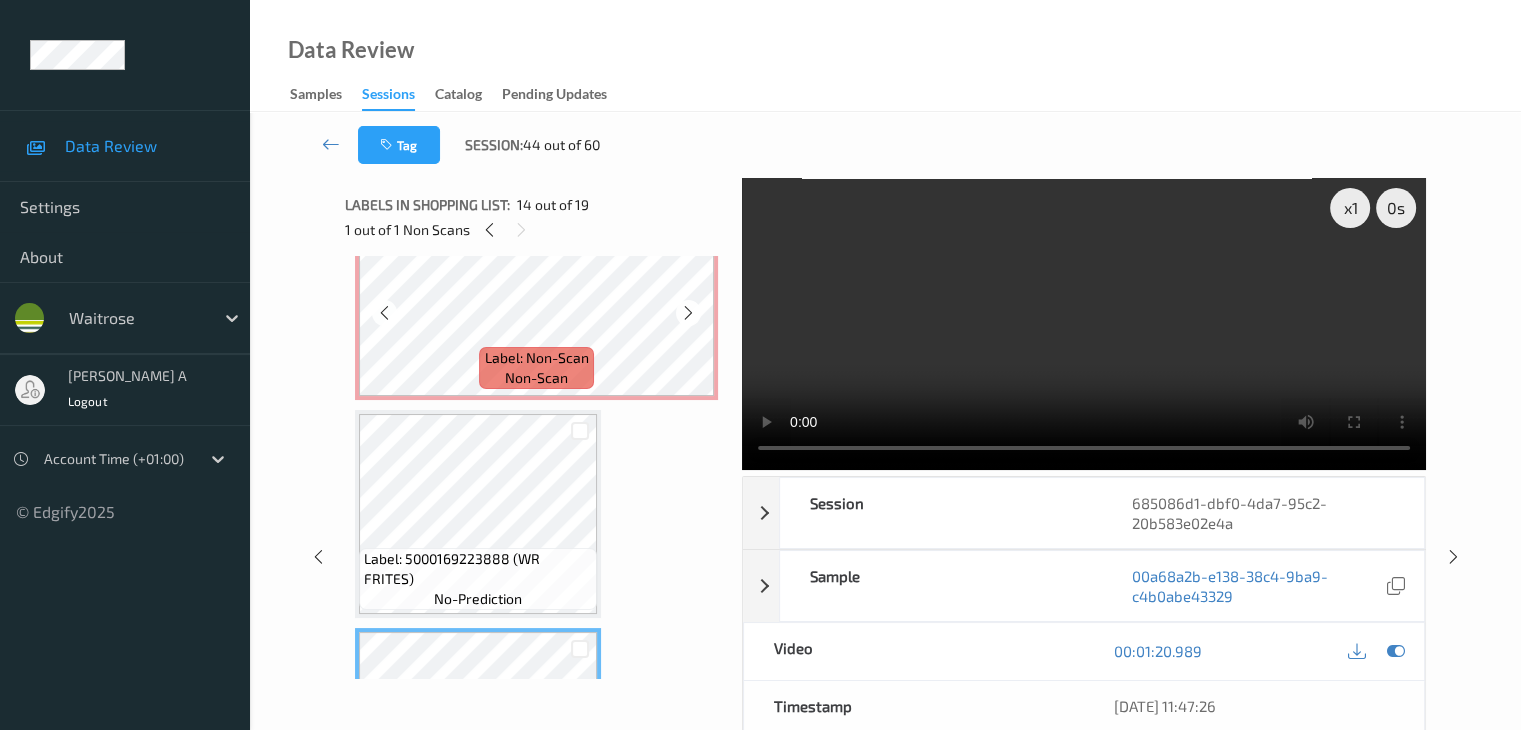 scroll, scrollTop: 2390, scrollLeft: 0, axis: vertical 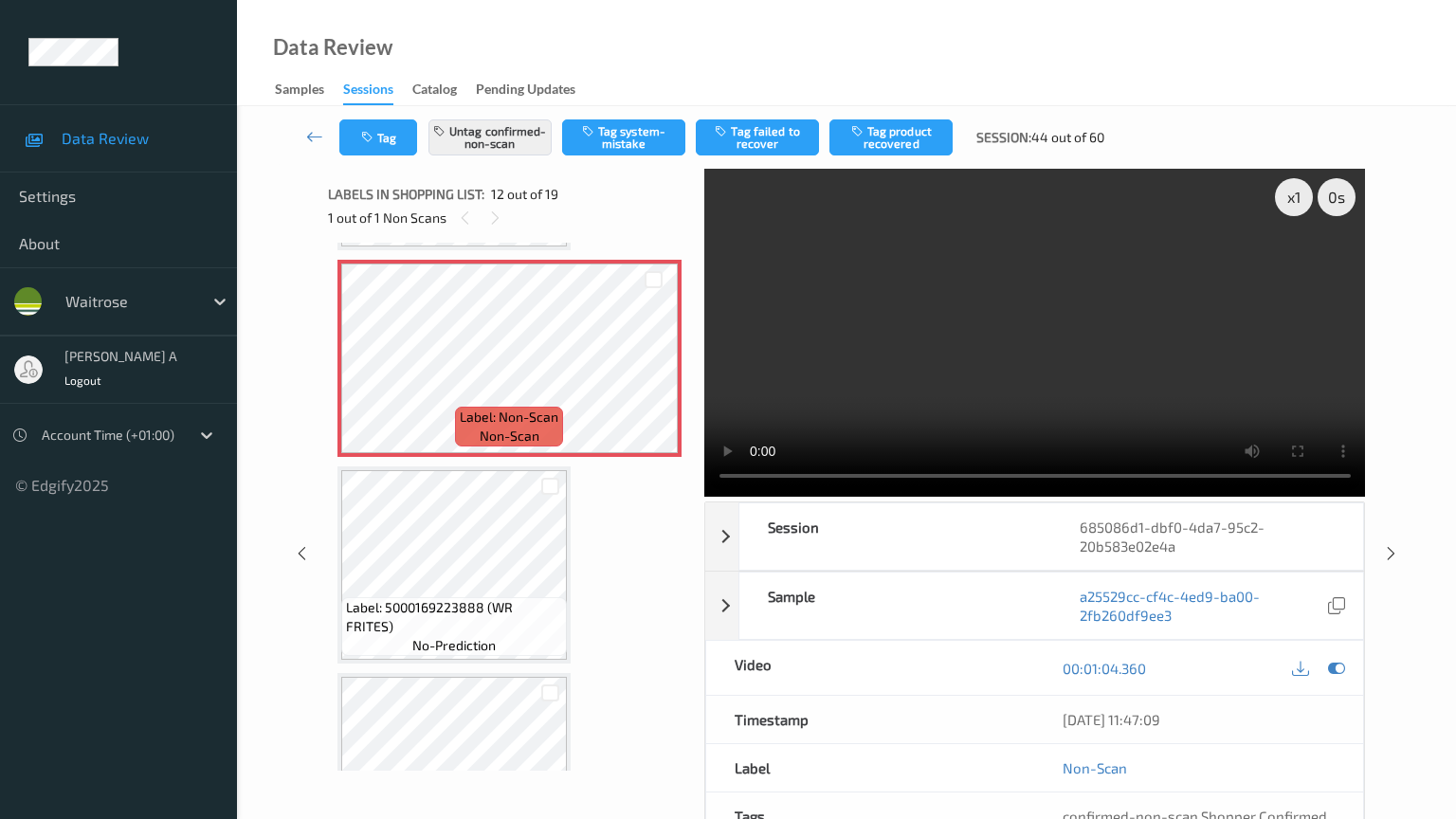 type 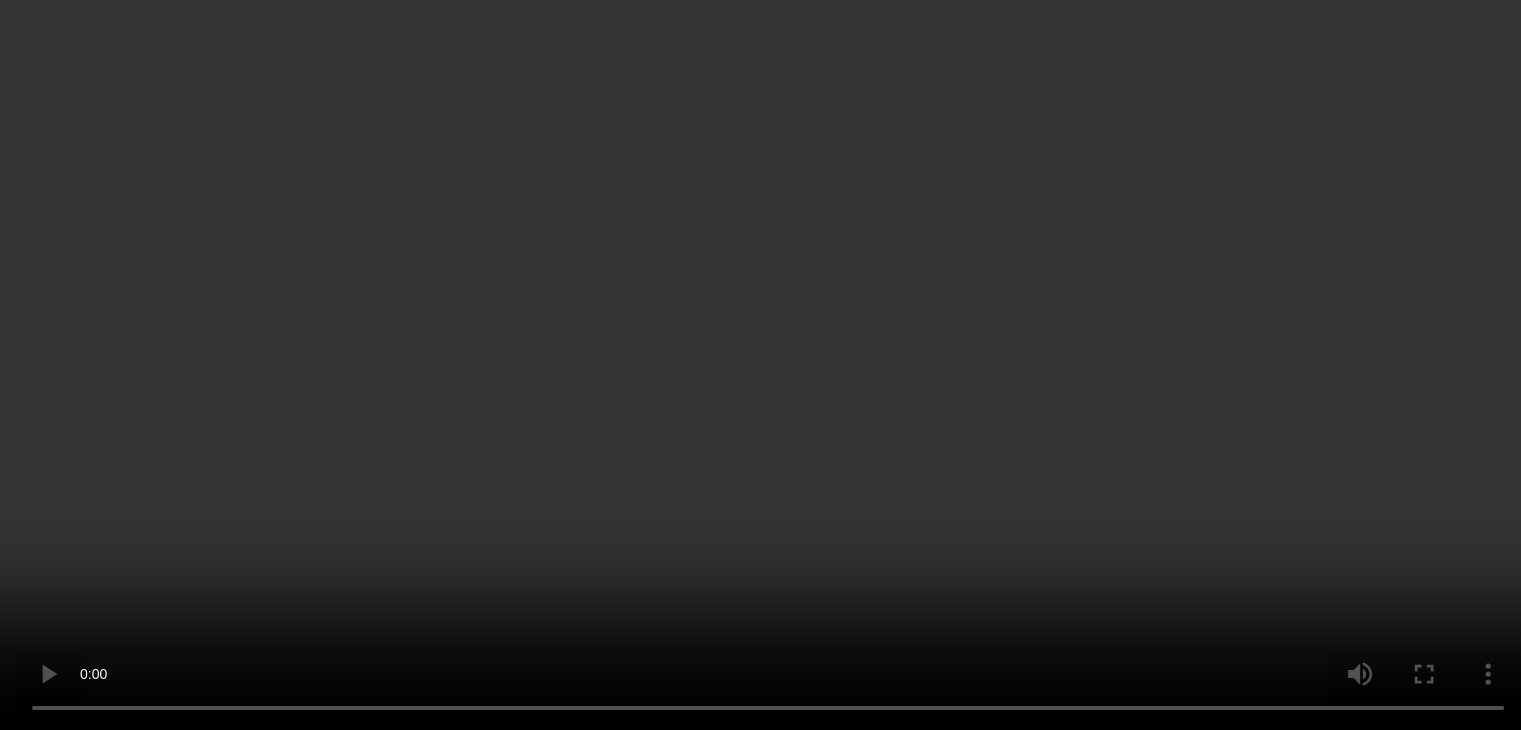 scroll, scrollTop: 3729, scrollLeft: 0, axis: vertical 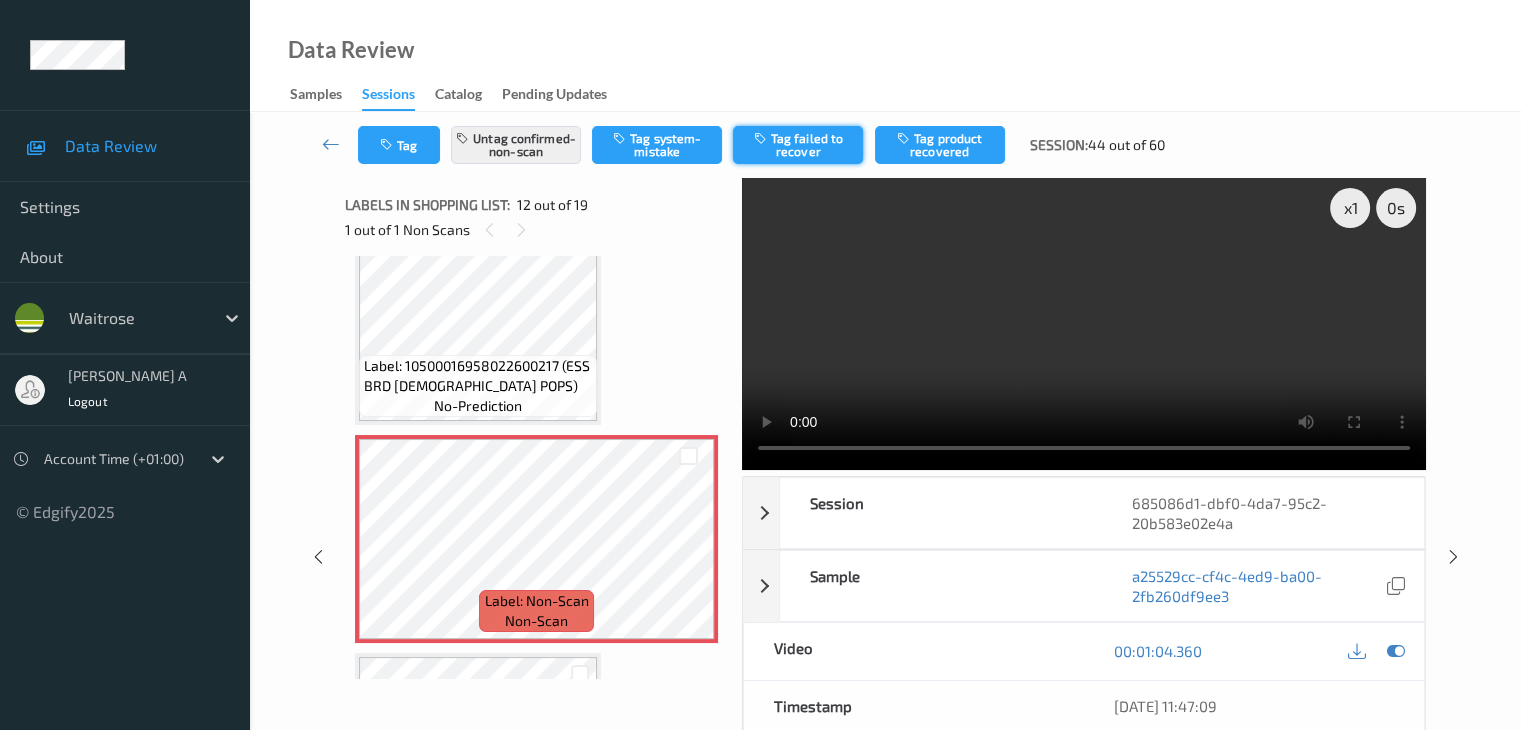 click on "Tag   failed to recover" at bounding box center (798, 145) 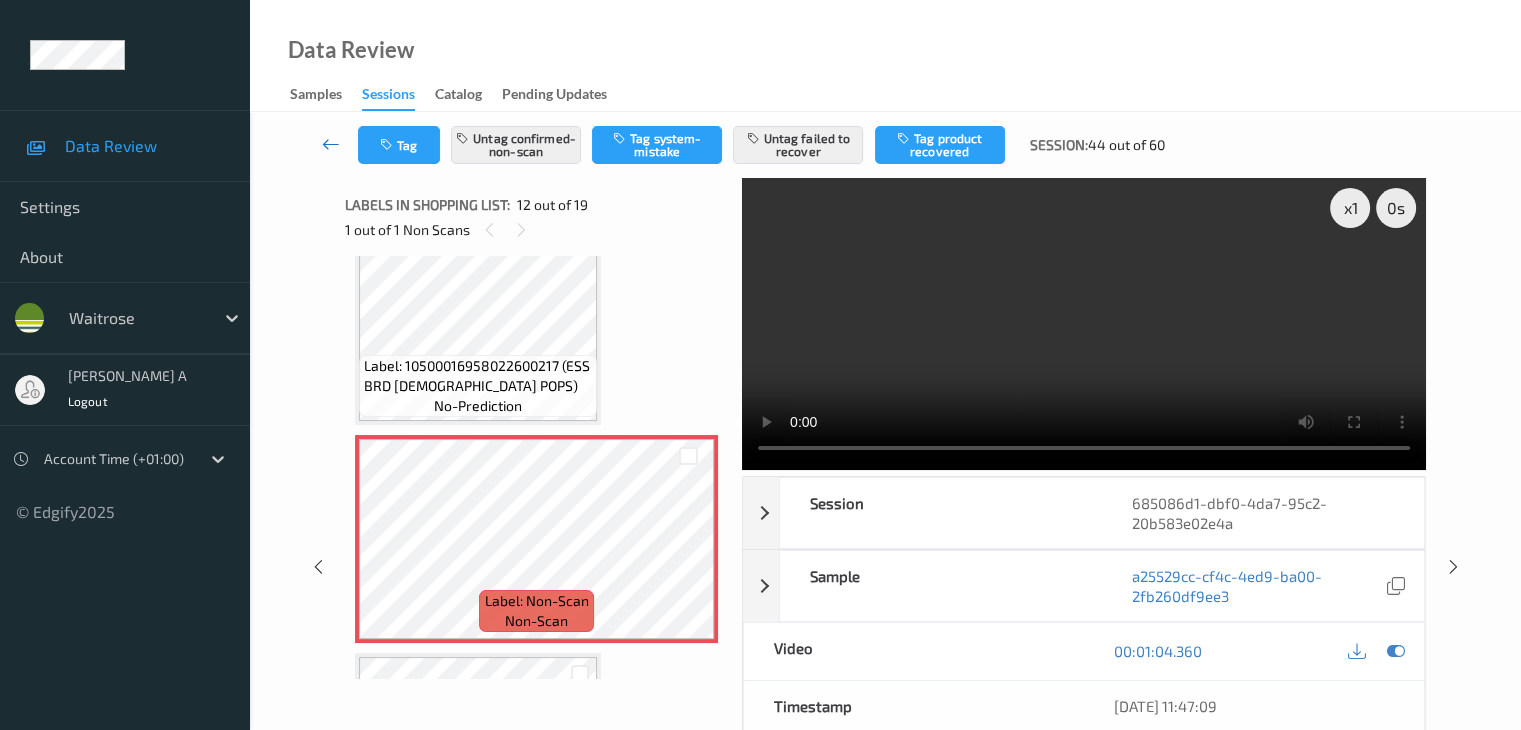 click at bounding box center [331, 144] 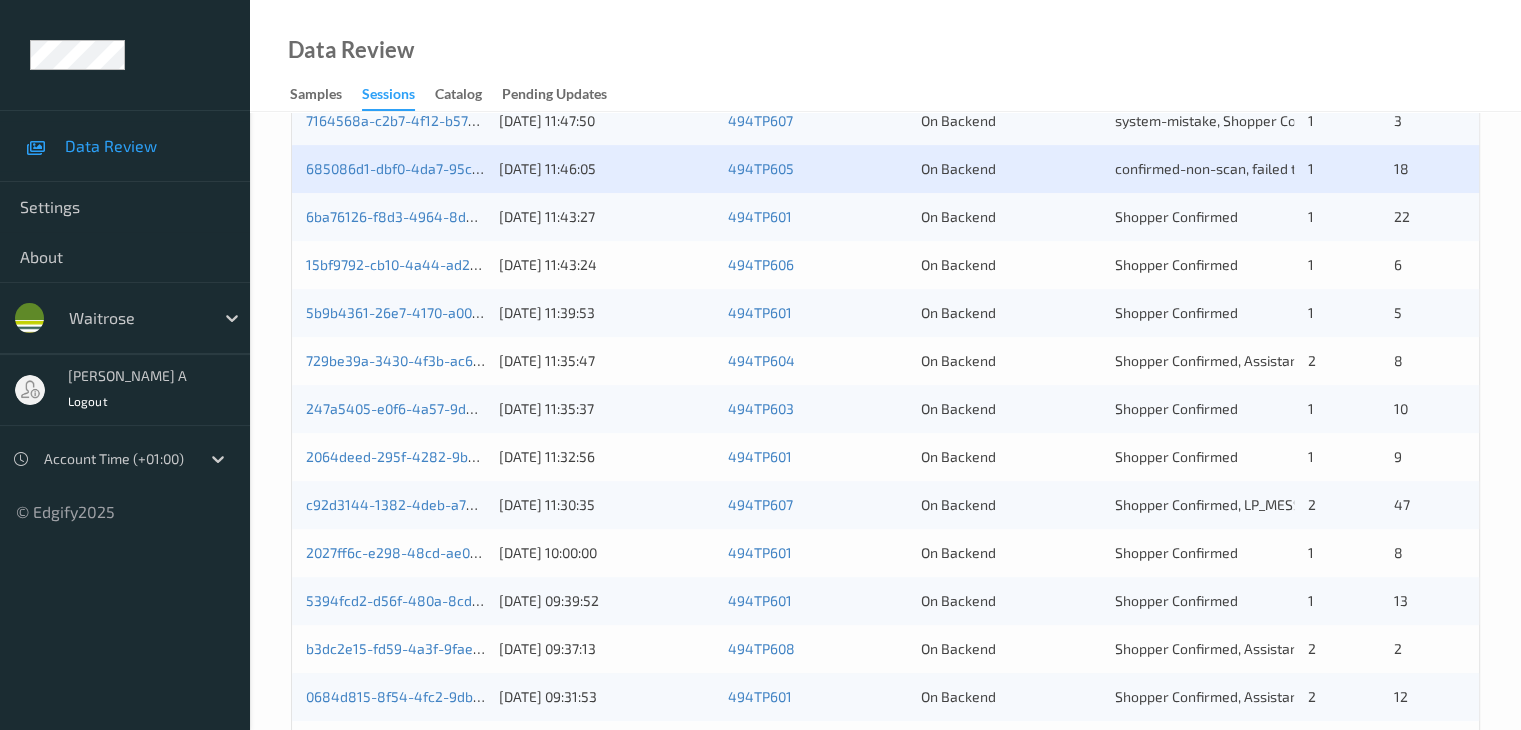 scroll, scrollTop: 500, scrollLeft: 0, axis: vertical 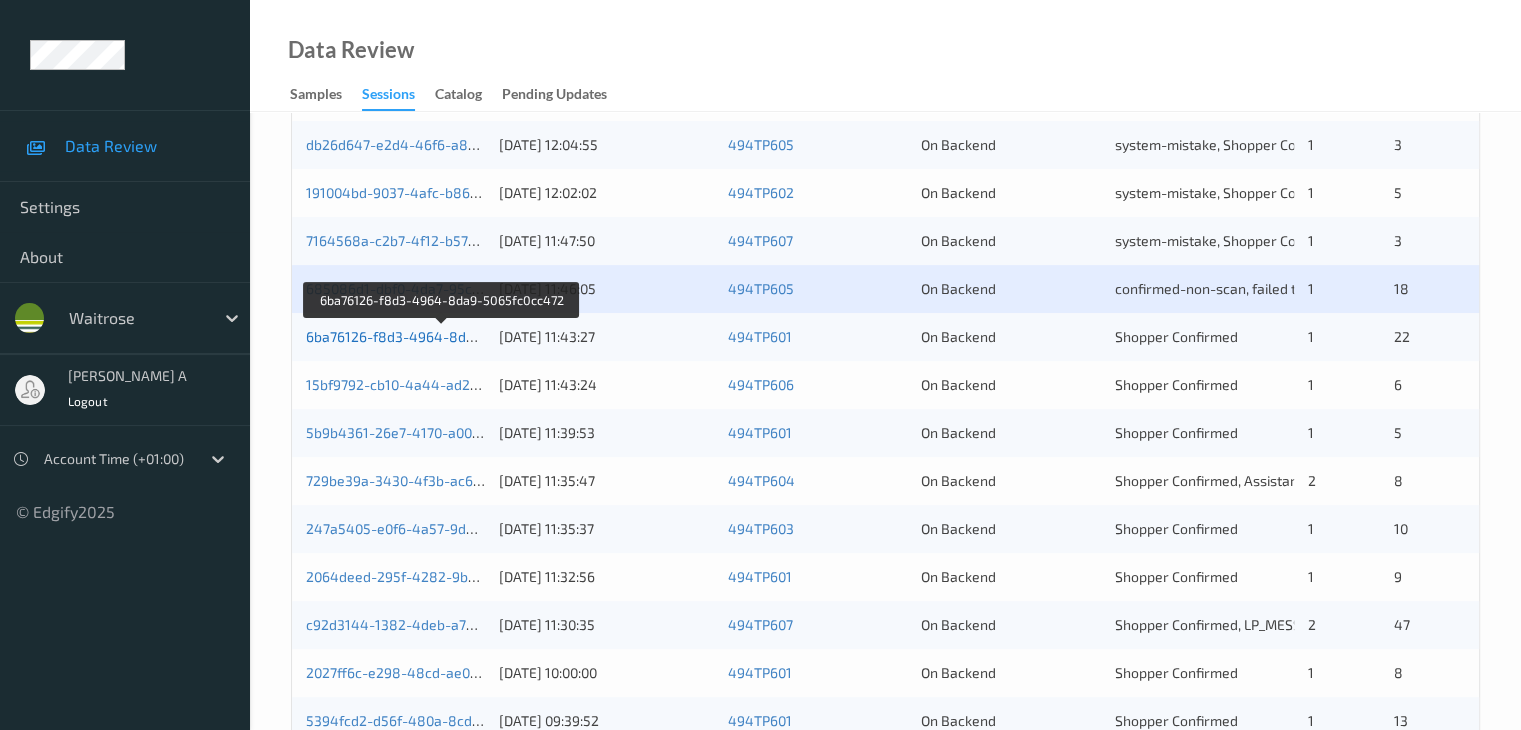 click on "6ba76126-f8d3-4964-8da9-5065fc0cc472" at bounding box center (442, 336) 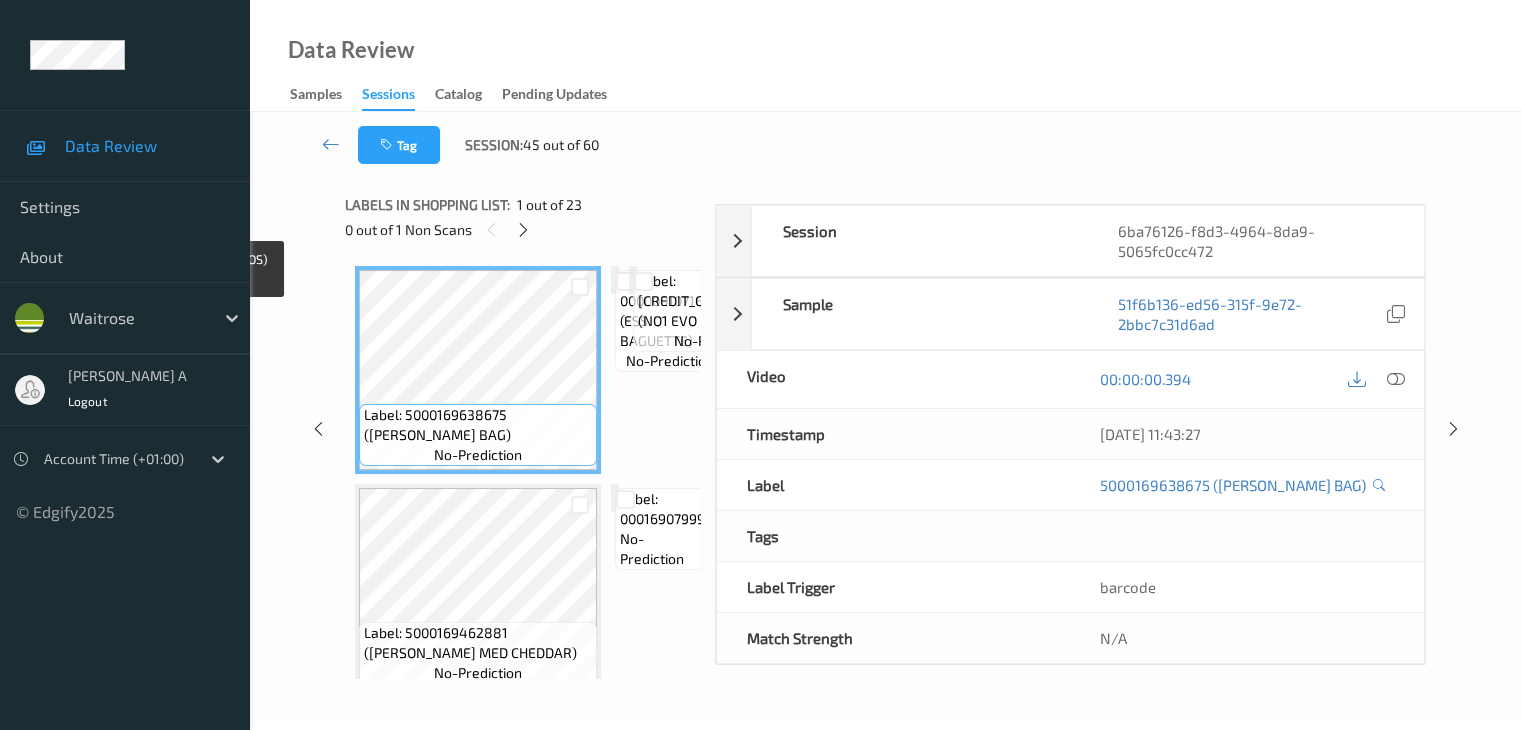 scroll, scrollTop: 0, scrollLeft: 0, axis: both 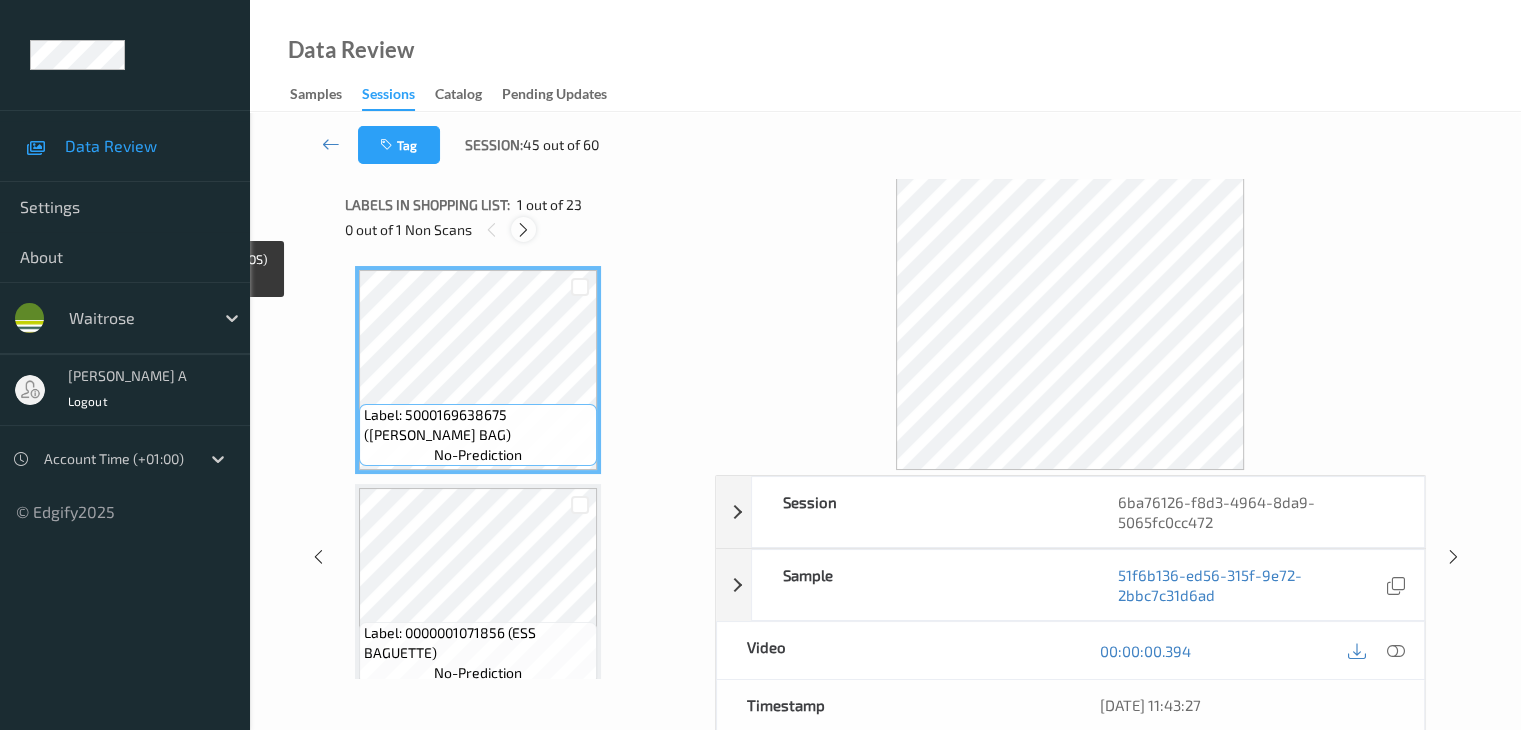 click at bounding box center [523, 230] 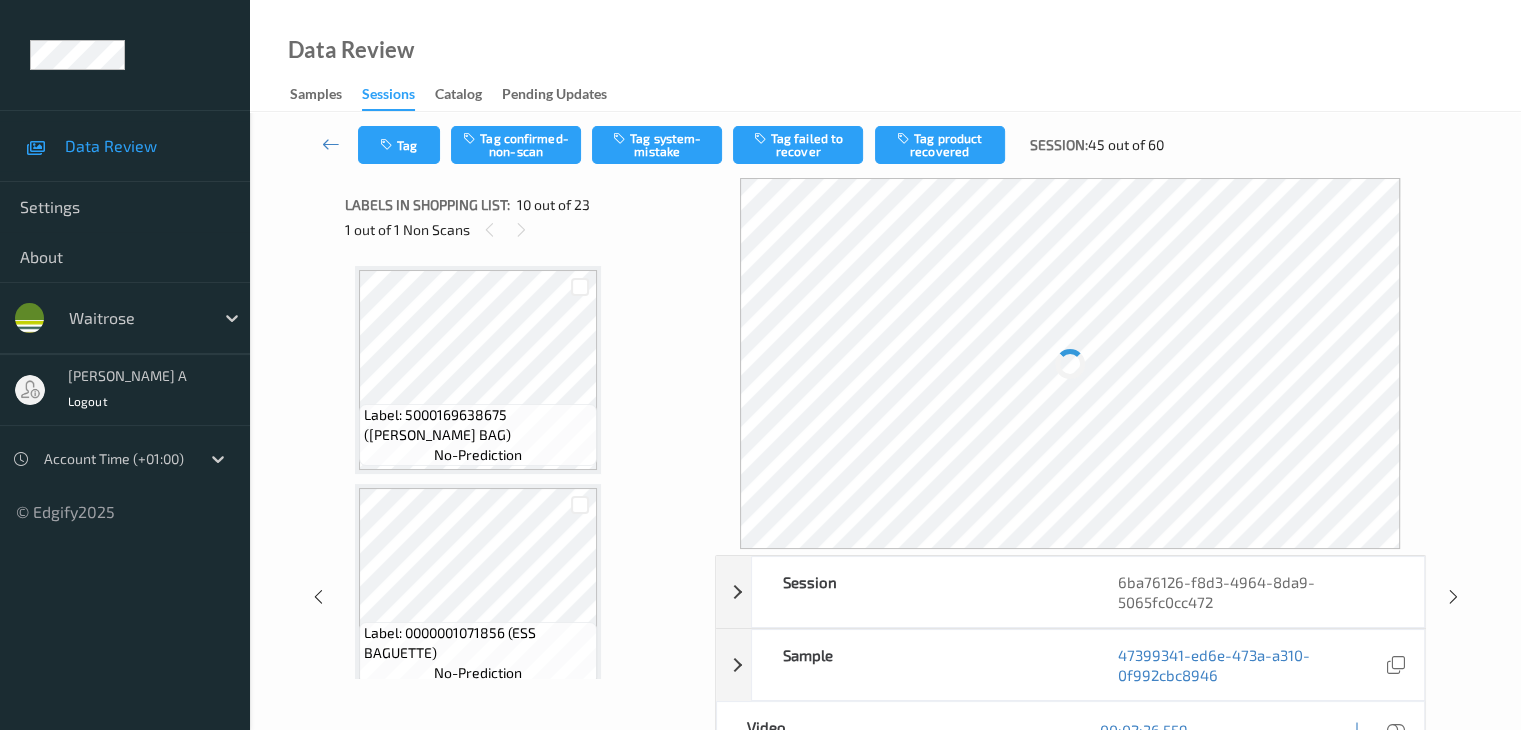 scroll, scrollTop: 1754, scrollLeft: 0, axis: vertical 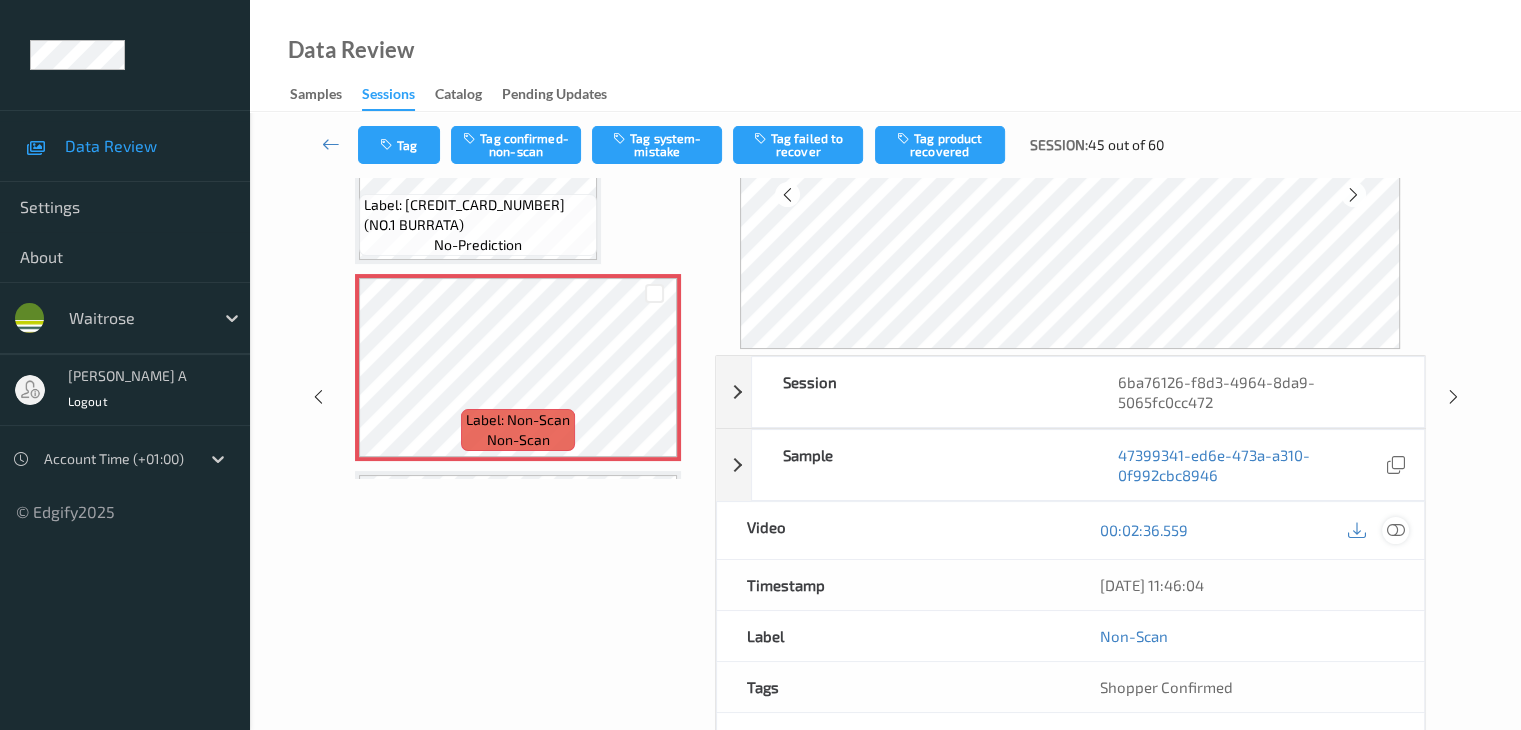 click at bounding box center [1395, 530] 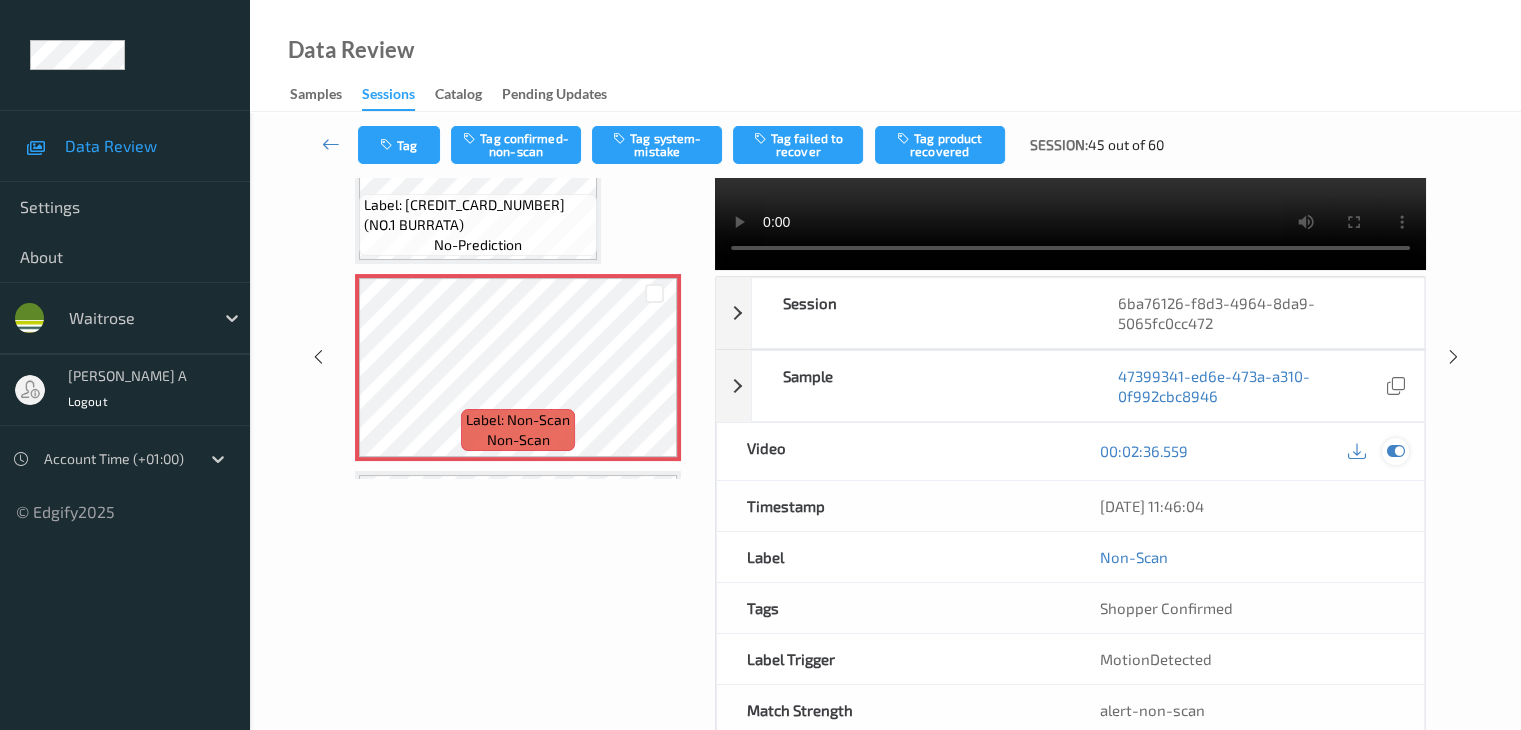 click at bounding box center (1395, 451) 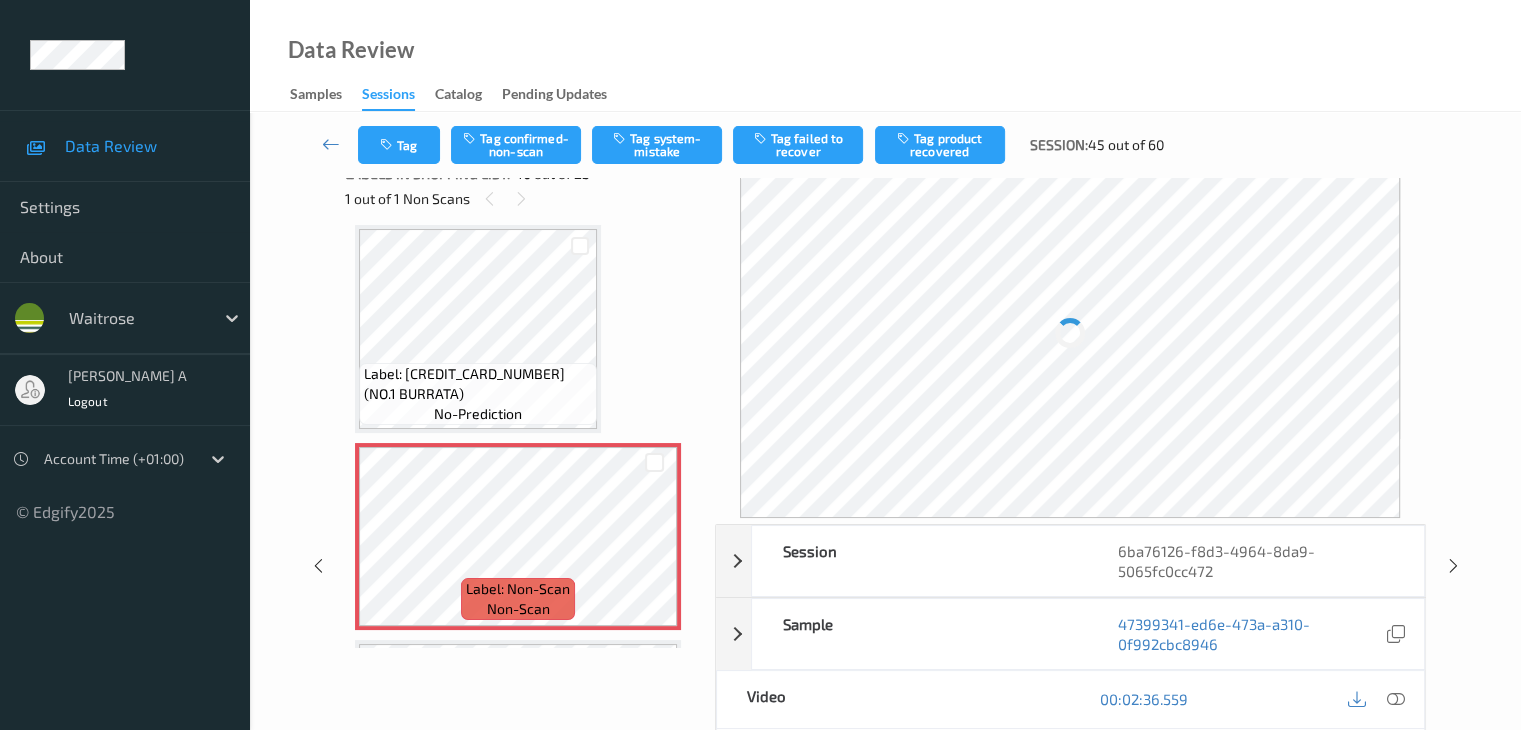 scroll, scrollTop: 0, scrollLeft: 0, axis: both 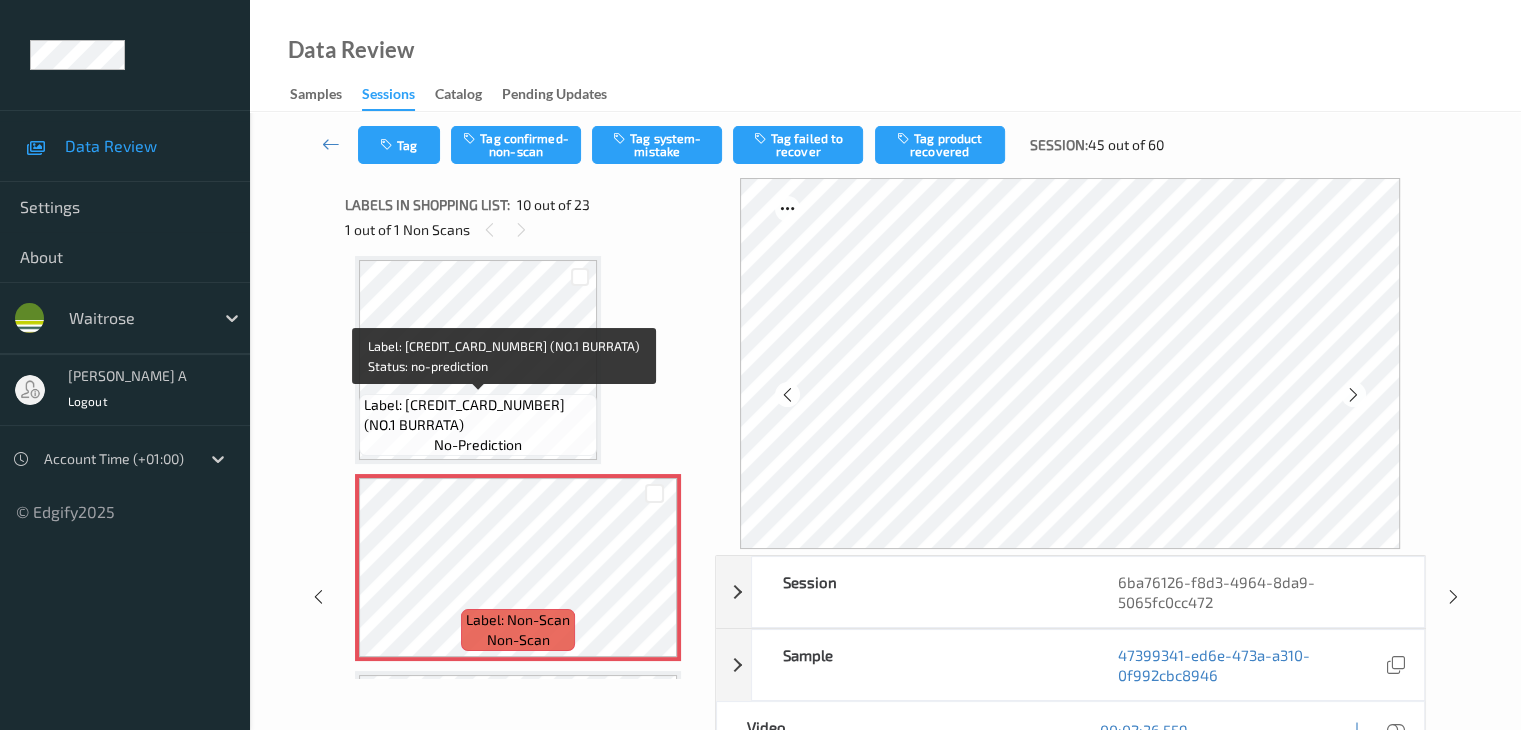 click on "Label: [CREDIT_CARD_NUMBER] (NO.1 BURRATA)" at bounding box center (478, 415) 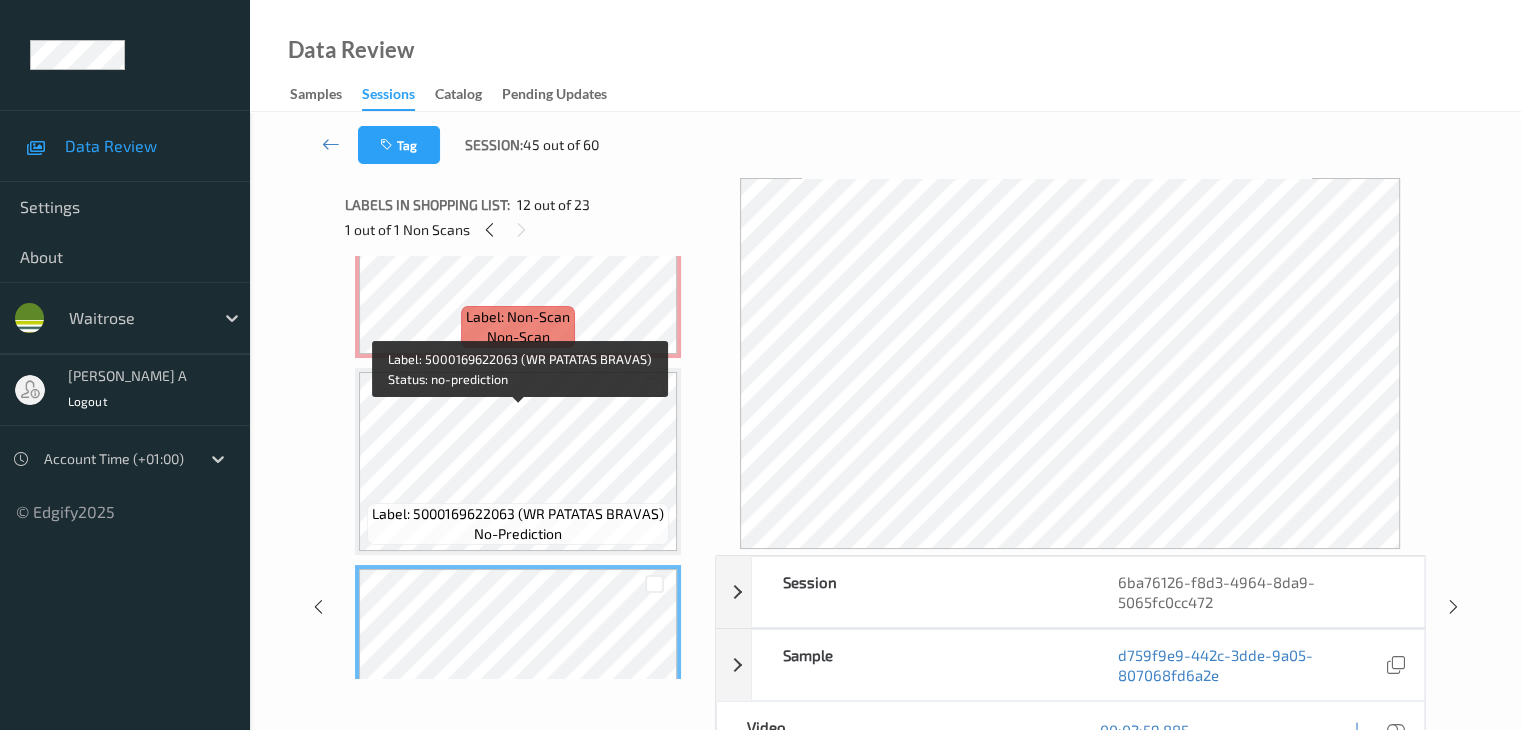 scroll, scrollTop: 1954, scrollLeft: 0, axis: vertical 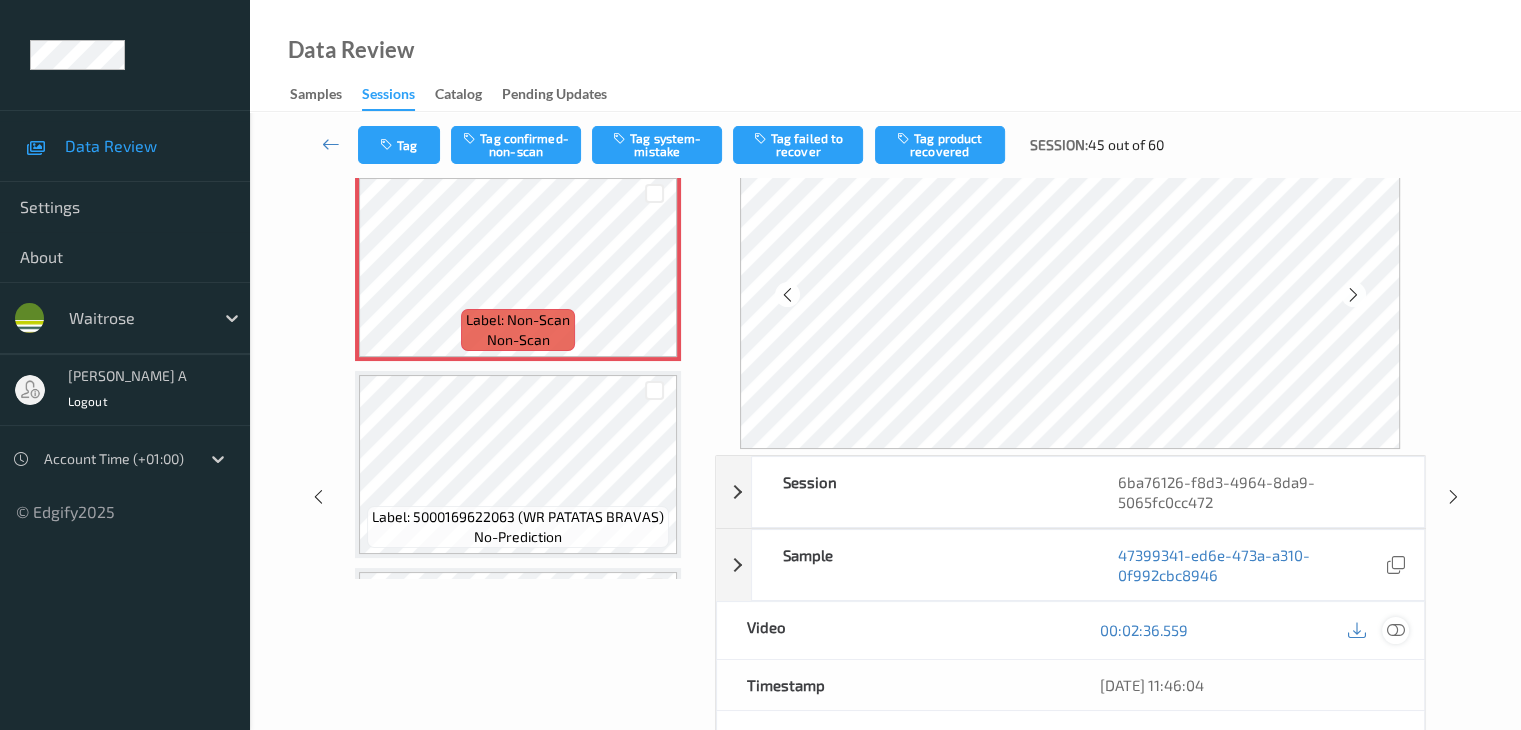 click at bounding box center [1395, 630] 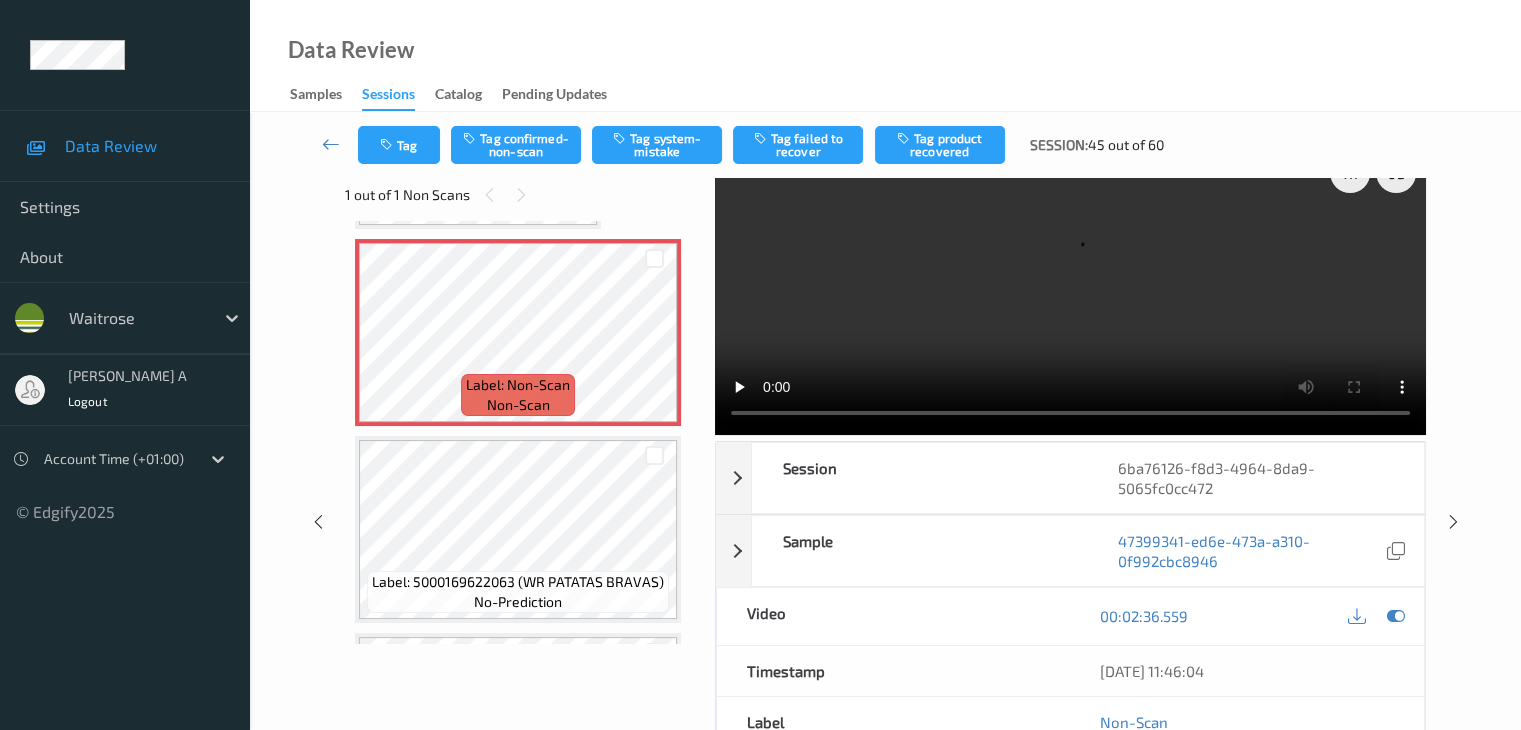 scroll, scrollTop: 0, scrollLeft: 0, axis: both 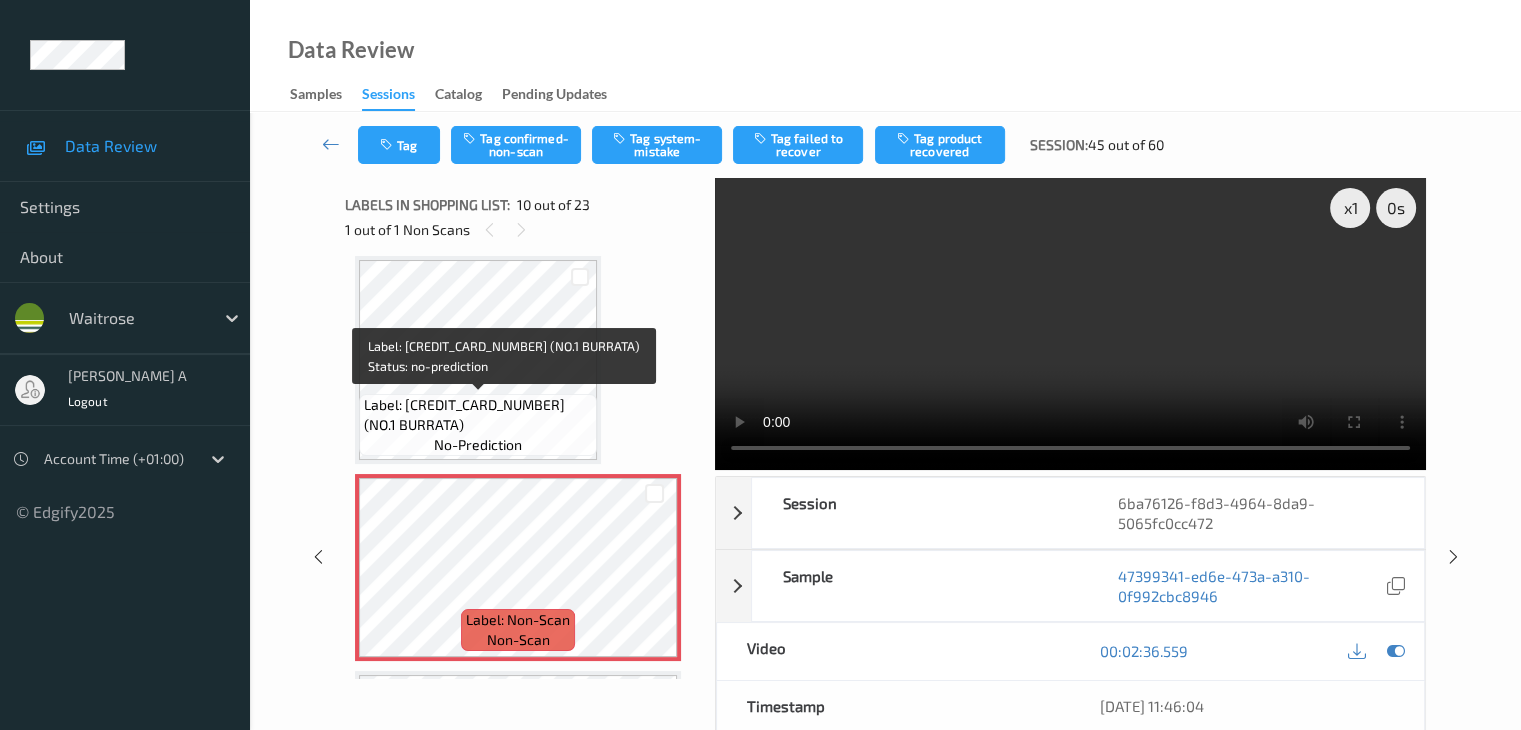 click on "Label: [CREDIT_CARD_NUMBER] (NO.1 BURRATA)" at bounding box center (478, 415) 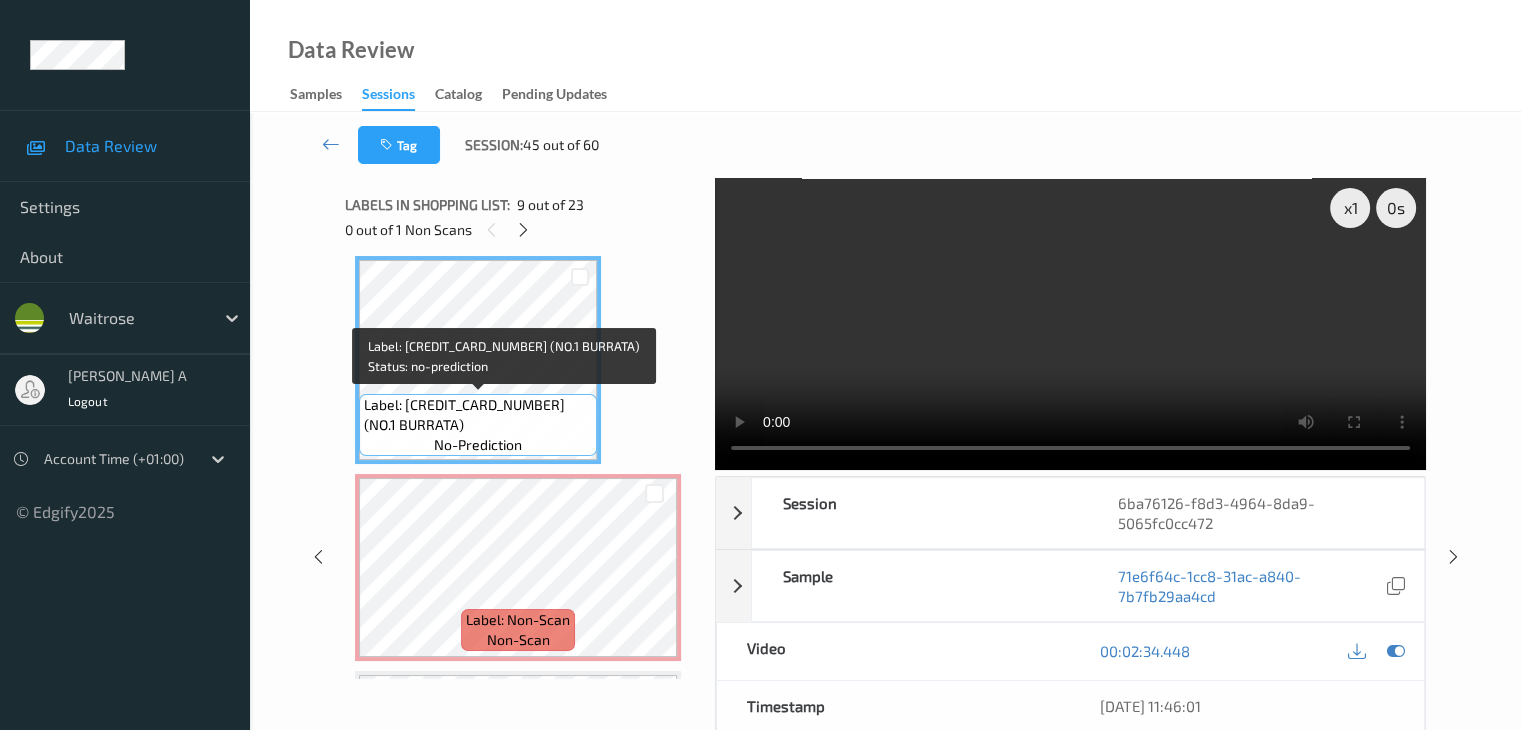 click on "Label: [CREDIT_CARD_NUMBER] (NO.1 BURRATA)" at bounding box center [478, 415] 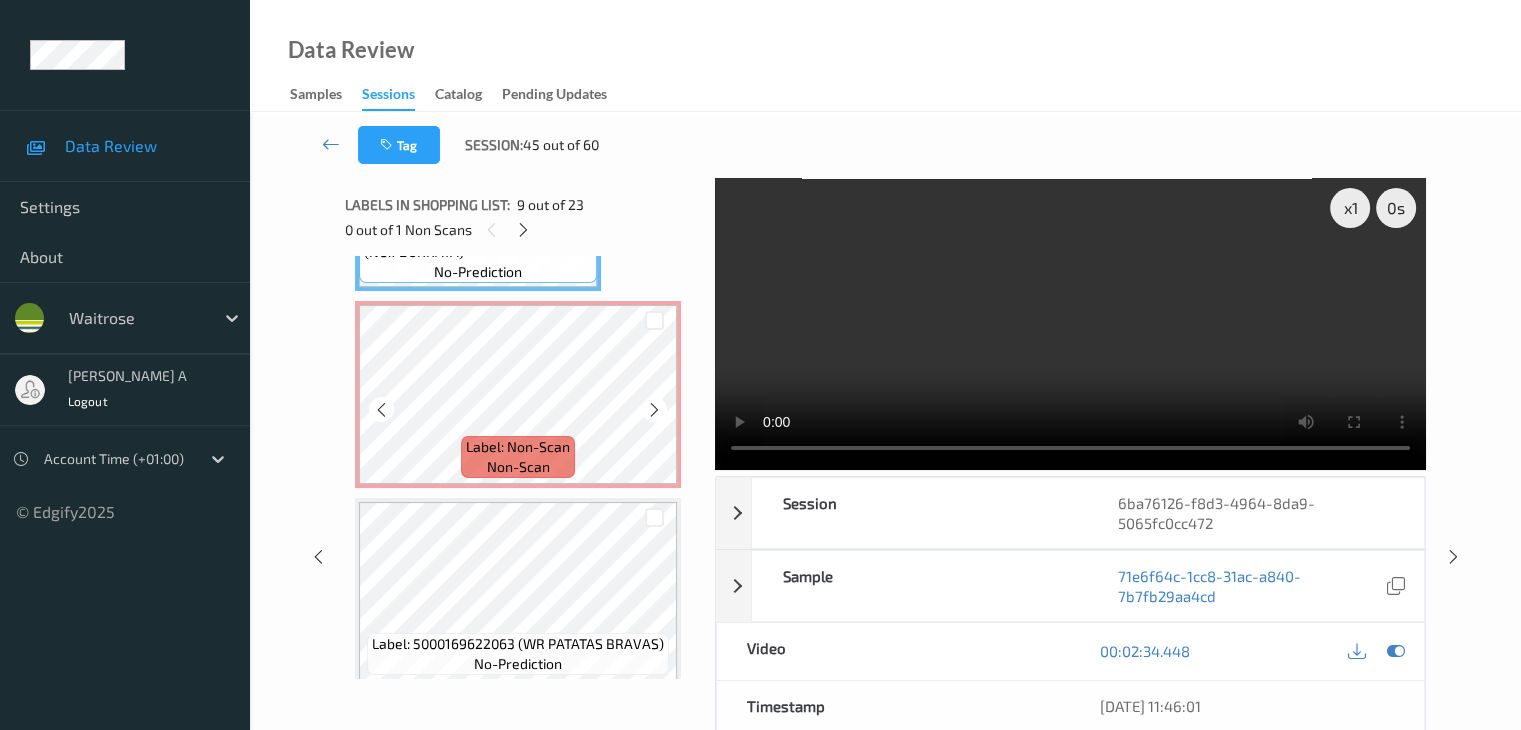 scroll, scrollTop: 1954, scrollLeft: 0, axis: vertical 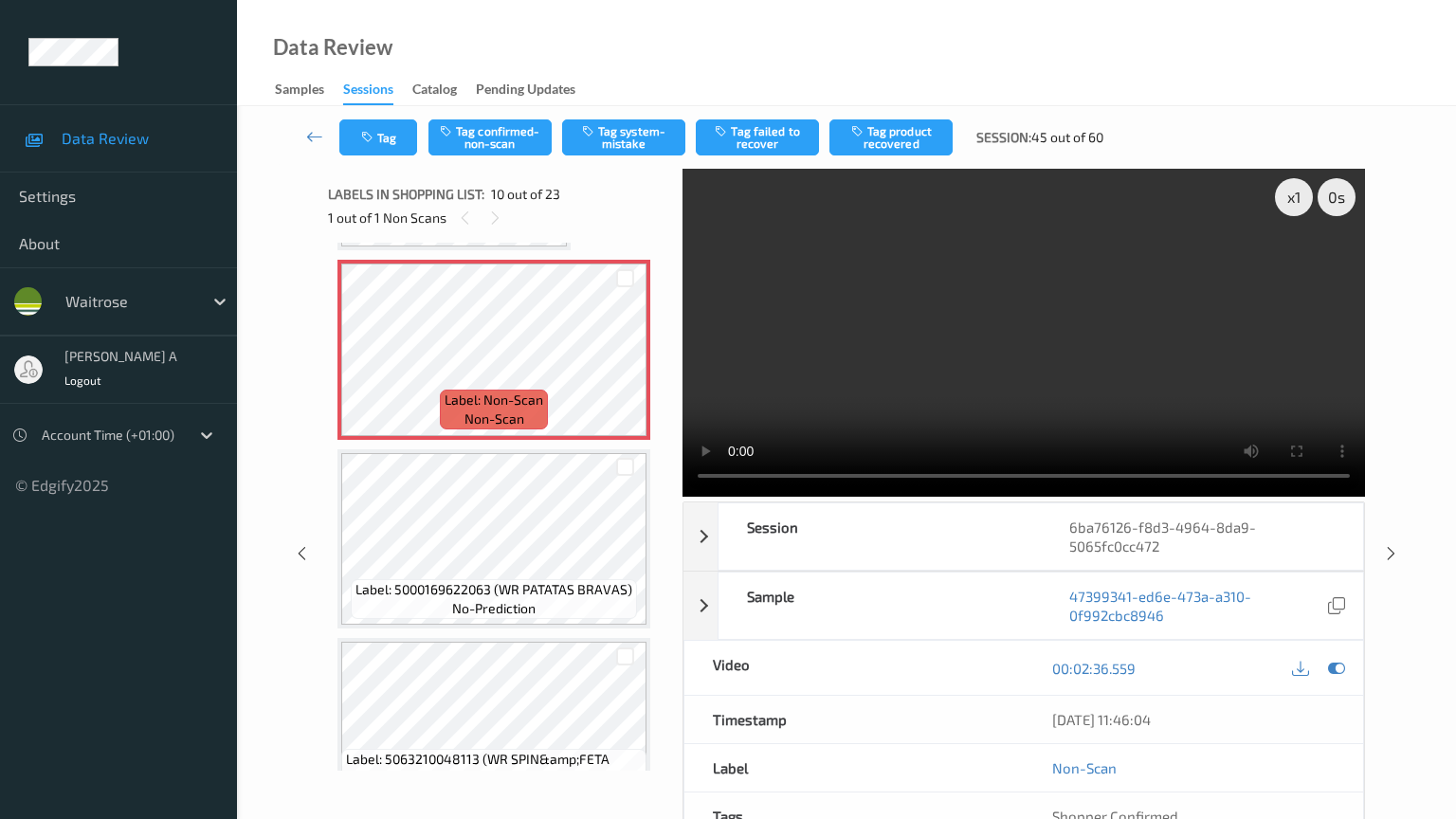 type 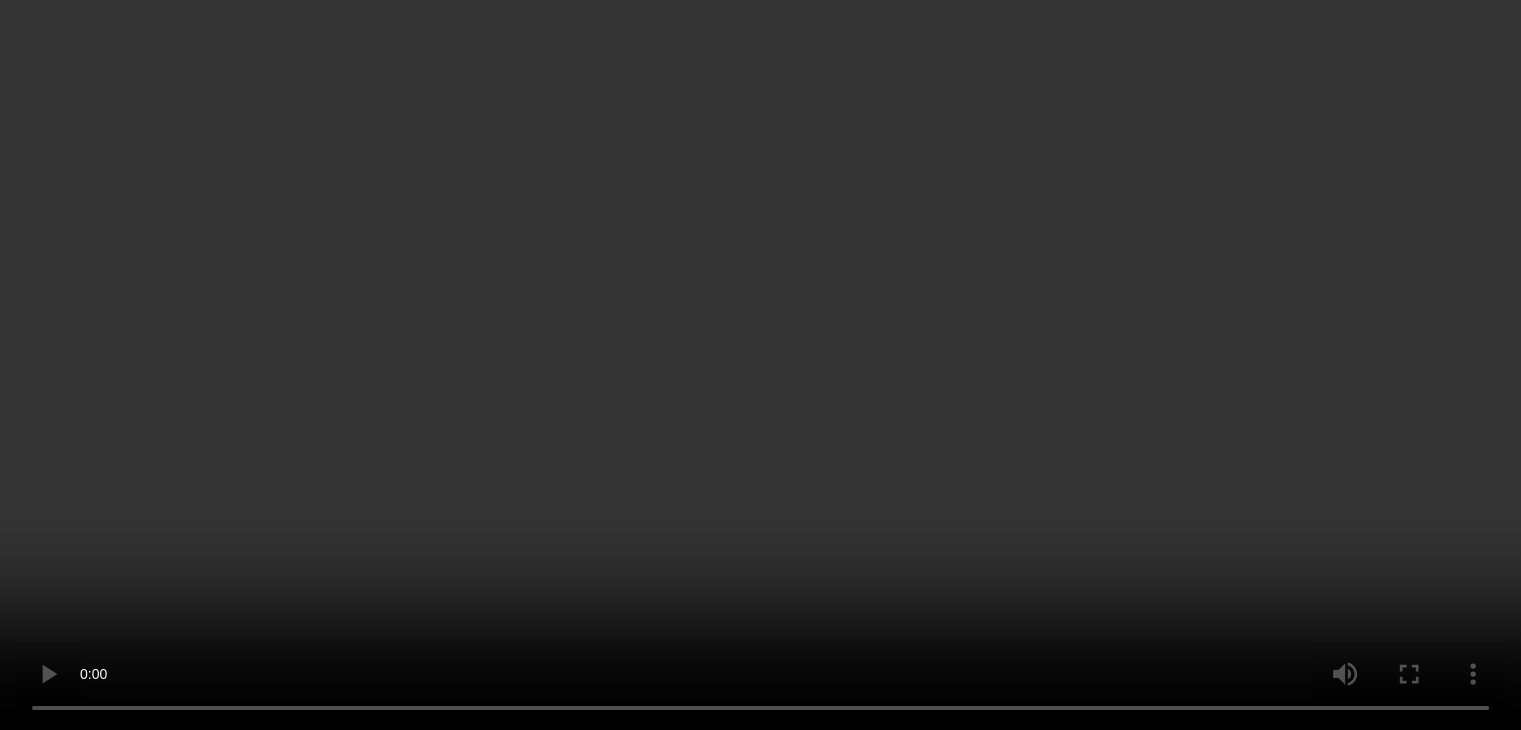 scroll, scrollTop: 1754, scrollLeft: 0, axis: vertical 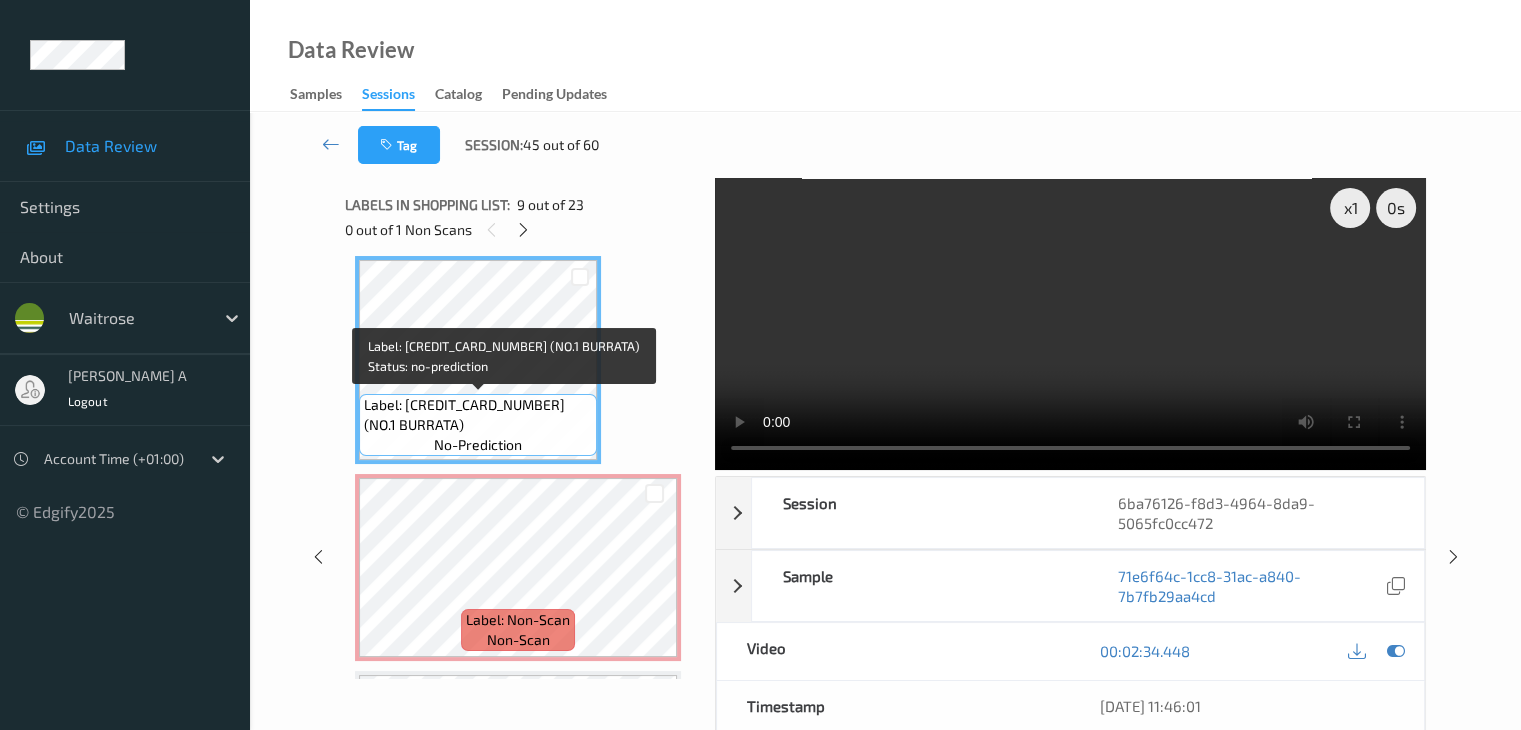 click on "Label: [CREDIT_CARD_NUMBER] (NO.1 BURRATA)" at bounding box center [478, 415] 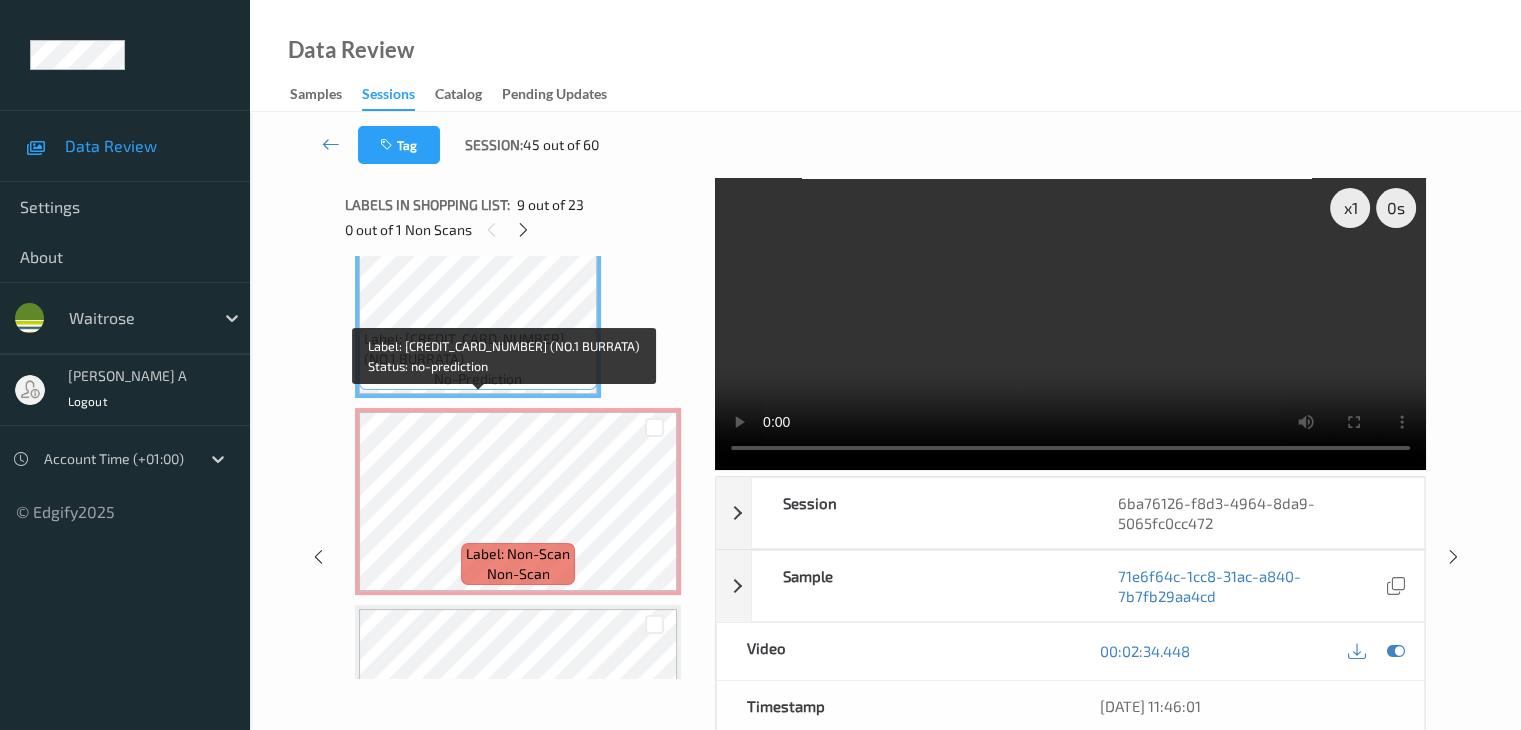 scroll, scrollTop: 1954, scrollLeft: 0, axis: vertical 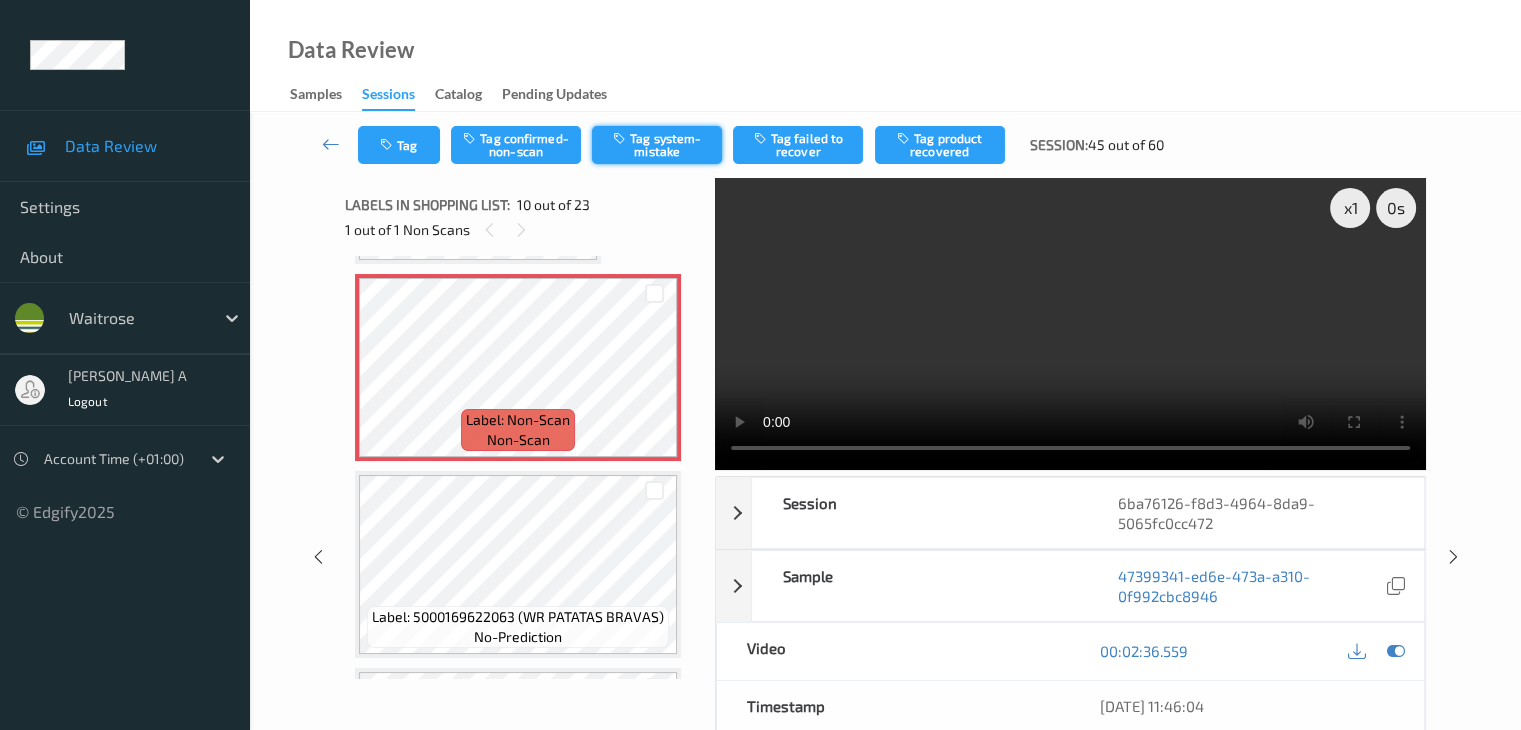 click on "Tag   system-mistake" at bounding box center [657, 145] 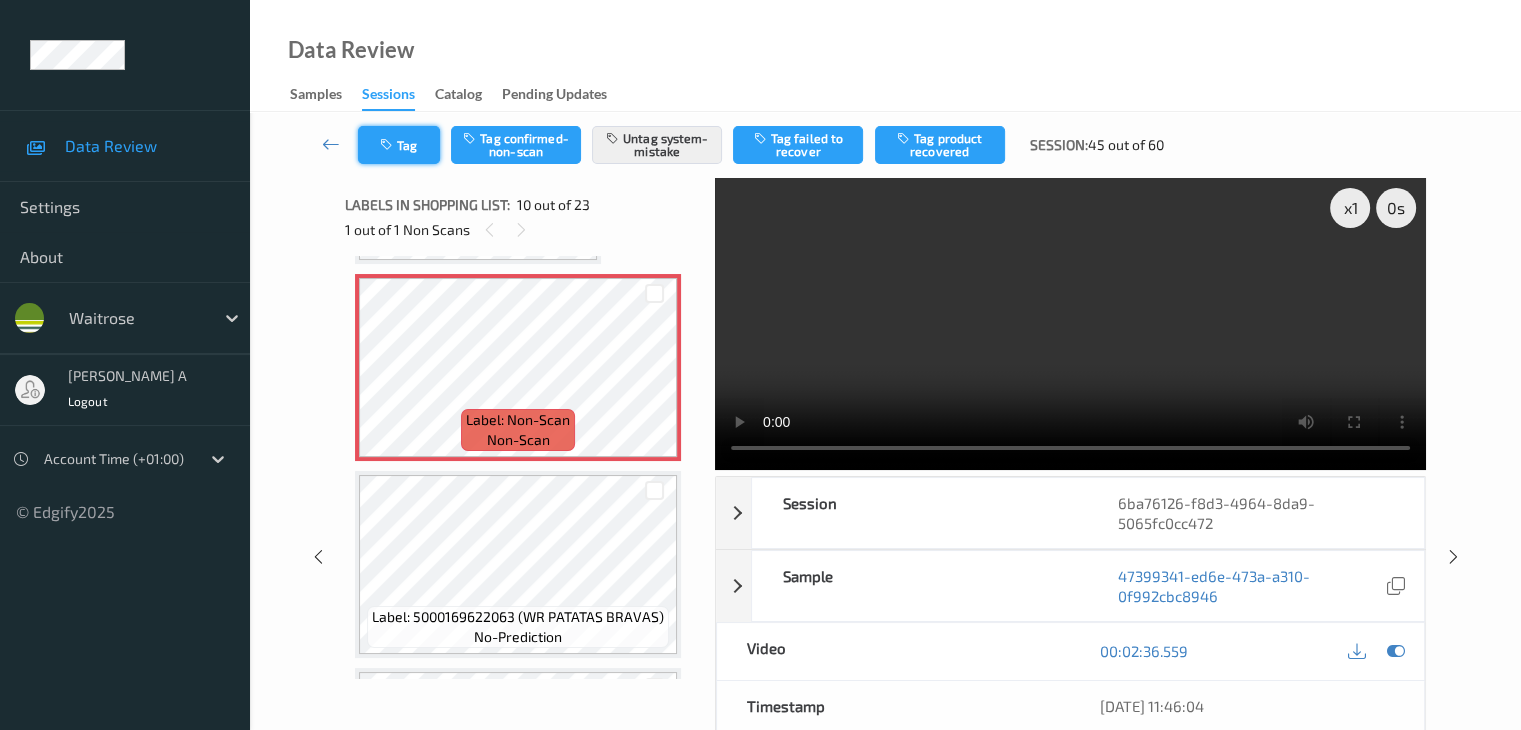 click on "Tag" at bounding box center (399, 145) 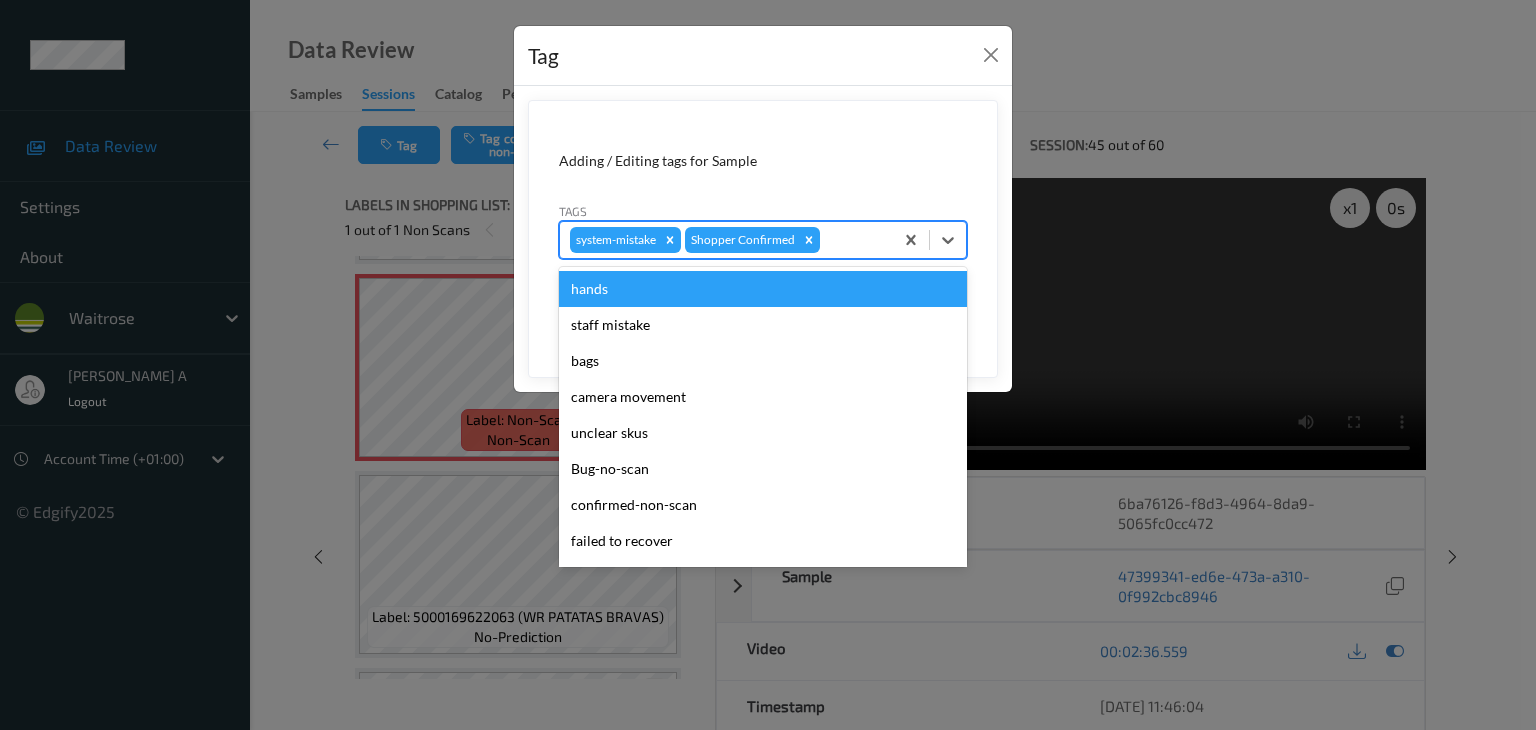 click at bounding box center (853, 240) 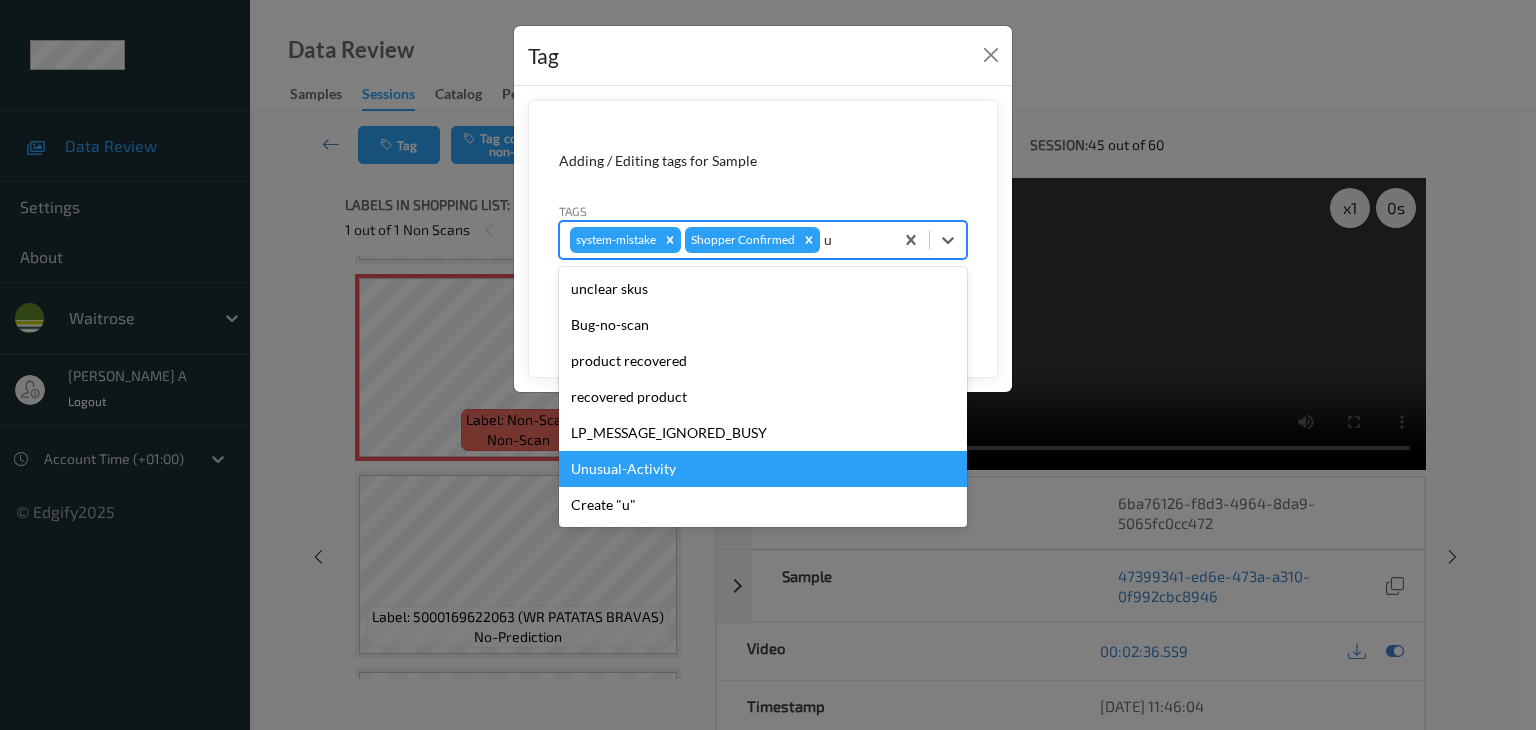 click on "Unusual-Activity" at bounding box center (763, 469) 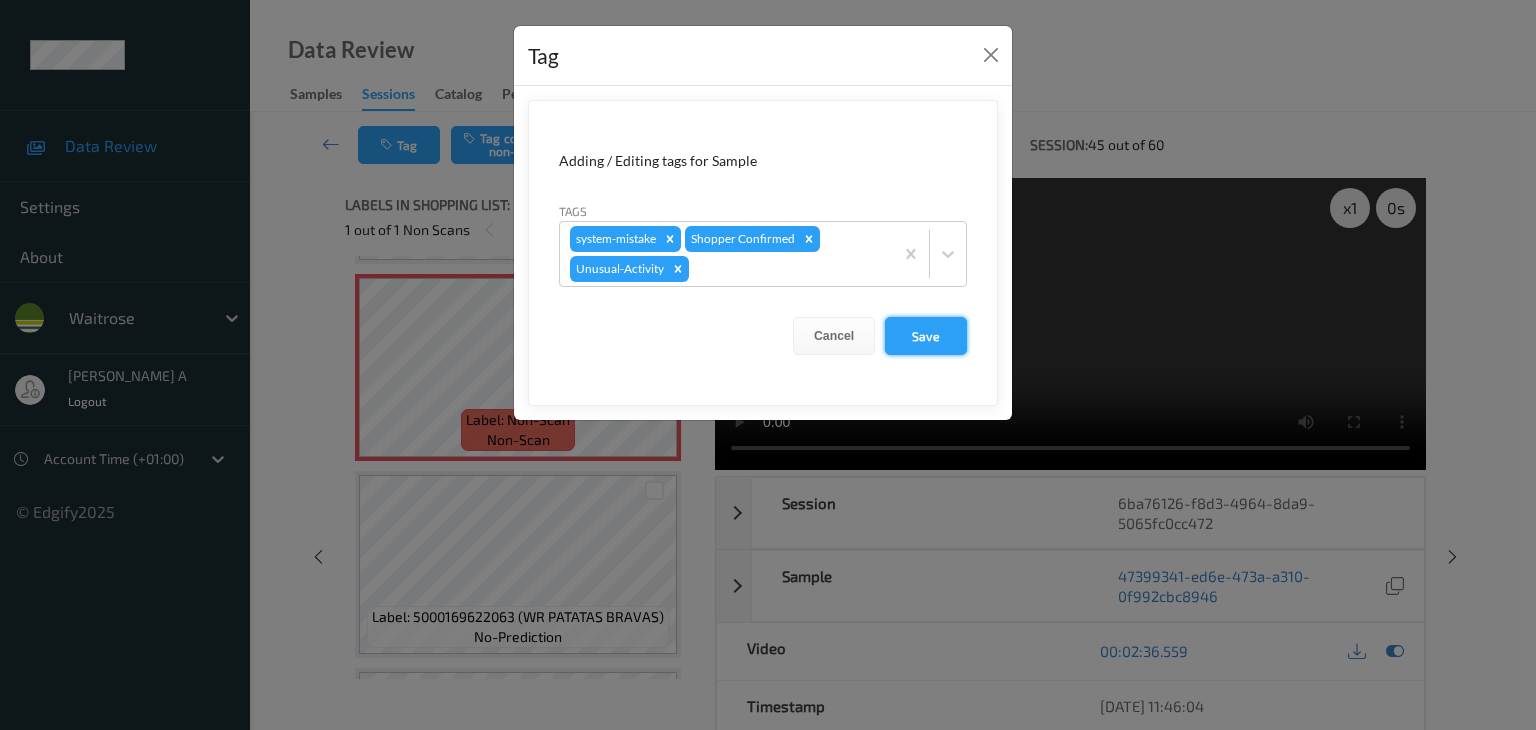 click on "Save" at bounding box center (926, 336) 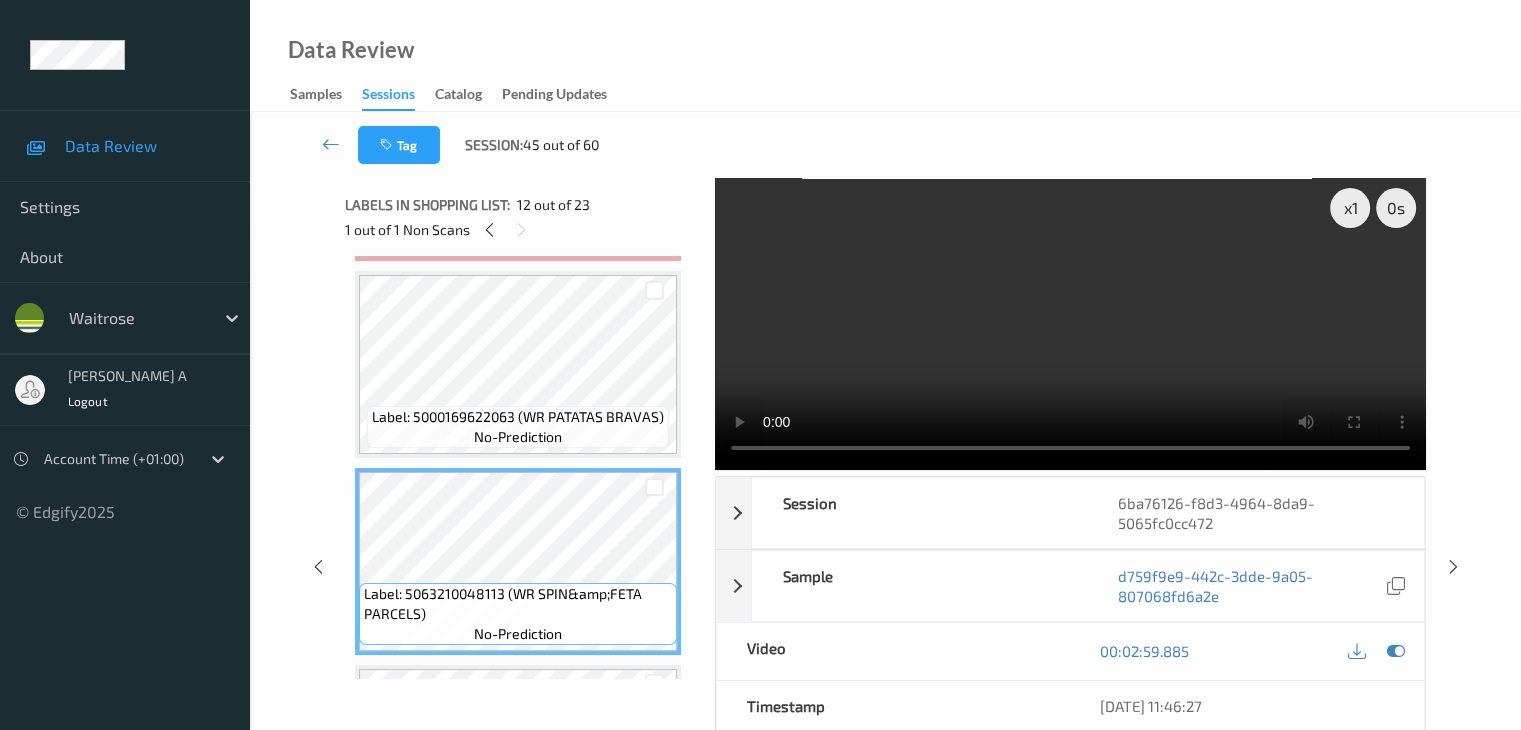 scroll, scrollTop: 2254, scrollLeft: 0, axis: vertical 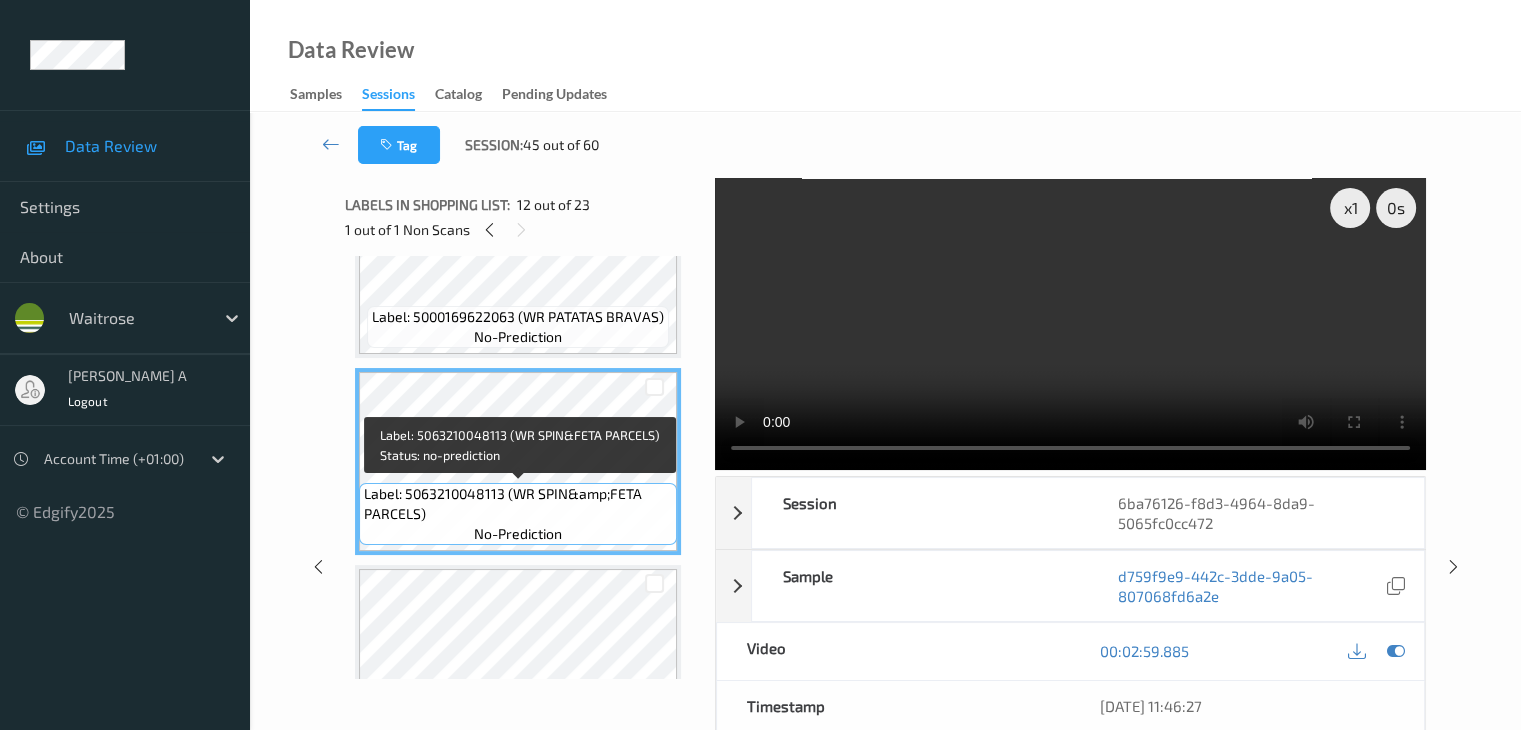 click on "Label: 5063210048113 (WR SPIN&amp;FETA PARCELS)" at bounding box center (518, 504) 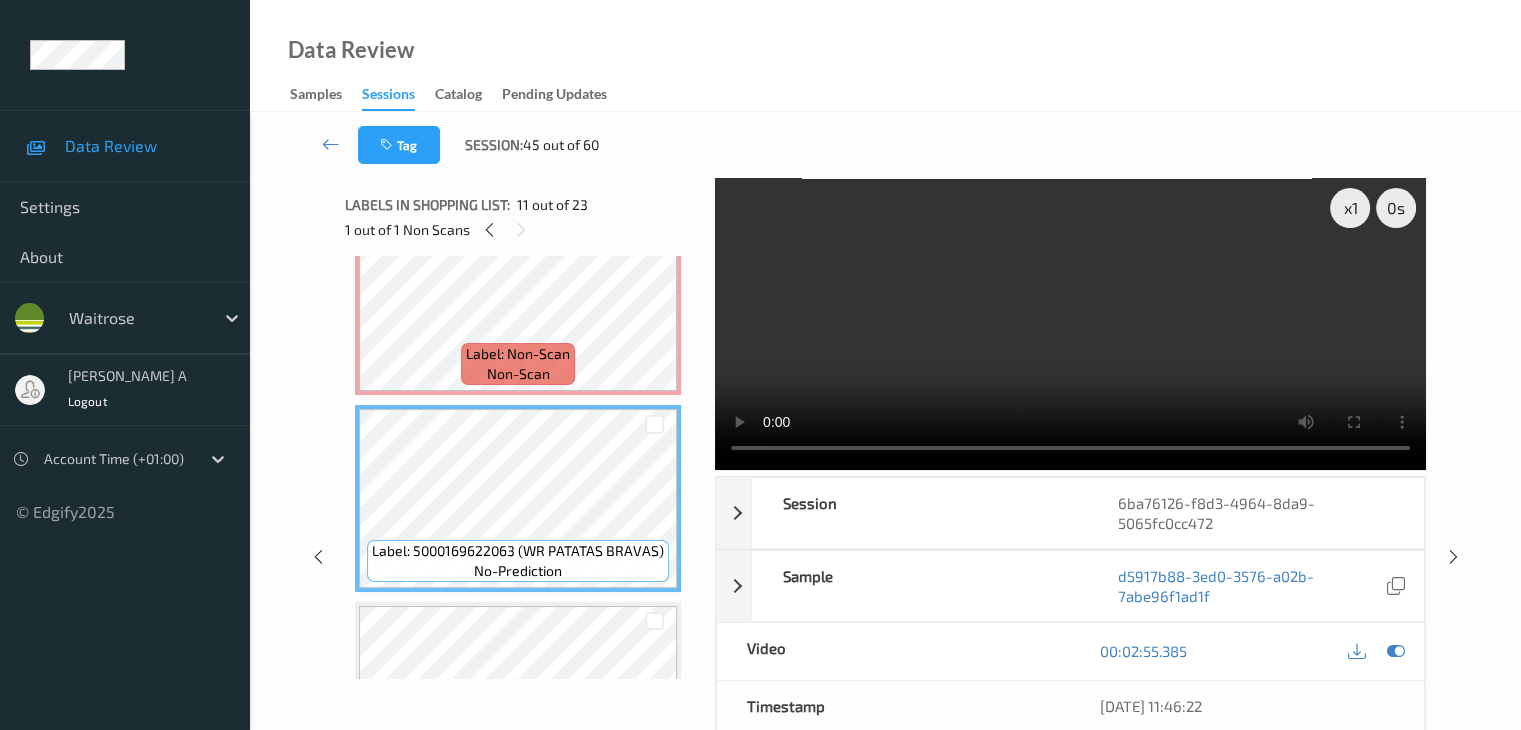 scroll, scrollTop: 2054, scrollLeft: 0, axis: vertical 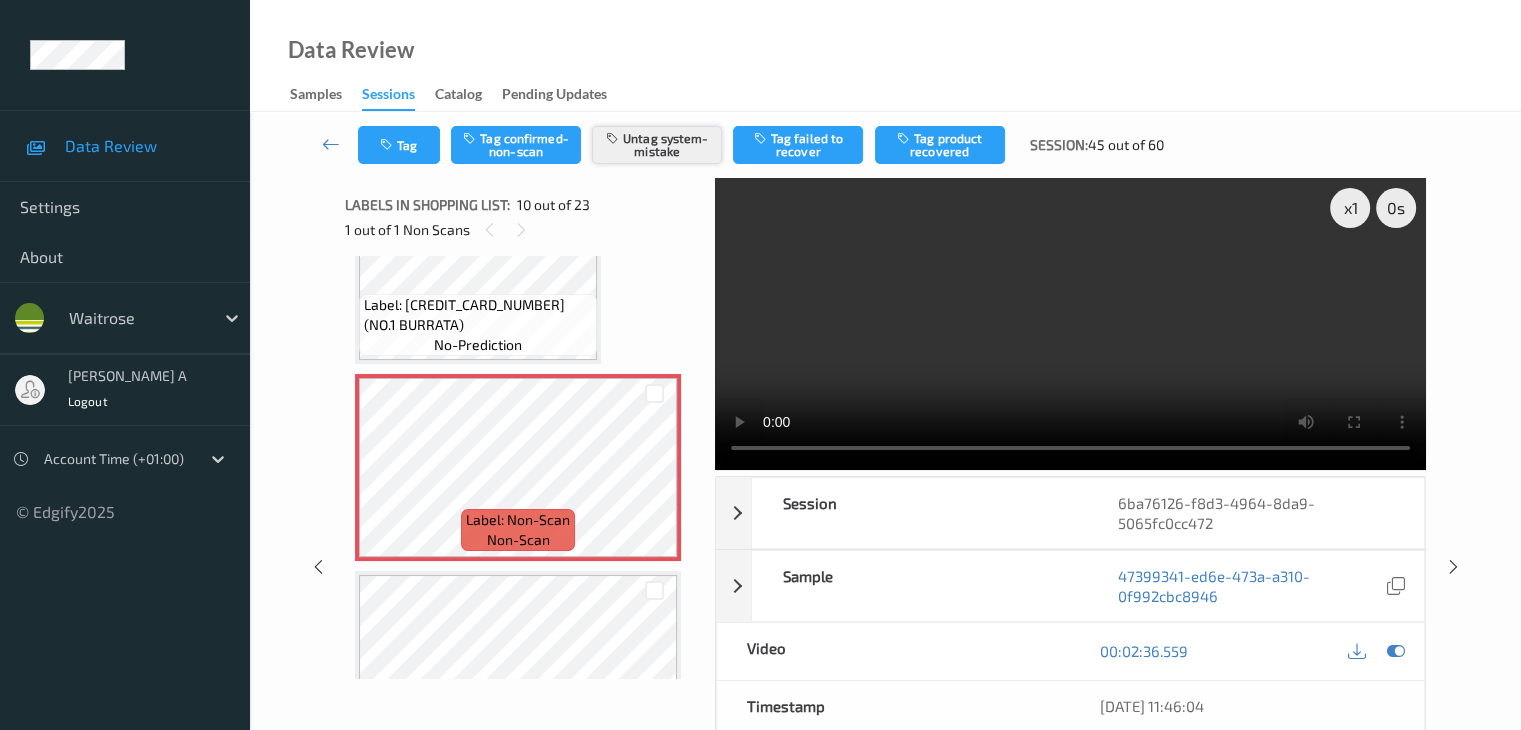 click on "Untag   system-mistake" at bounding box center [657, 145] 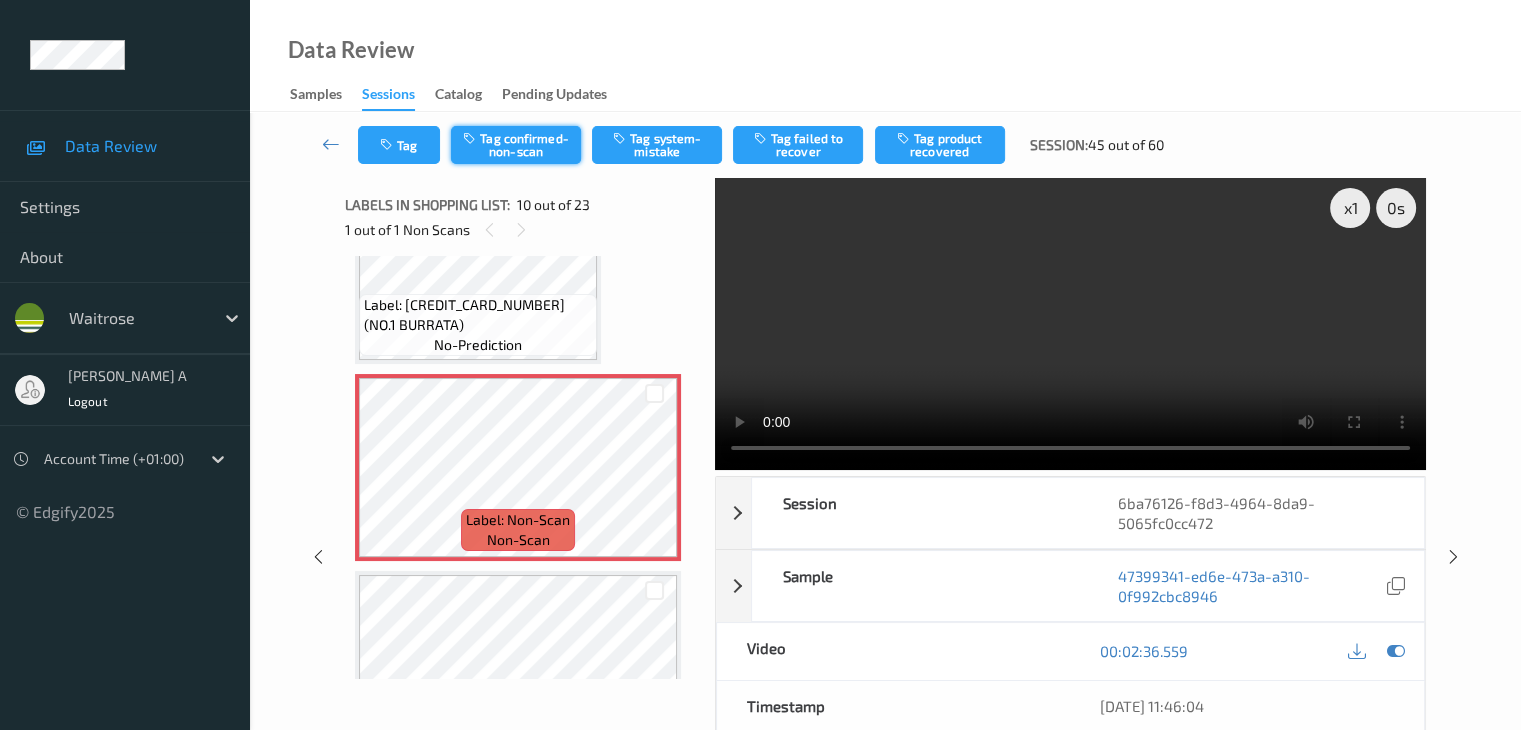 click on "Tag   confirmed-non-scan" at bounding box center [516, 145] 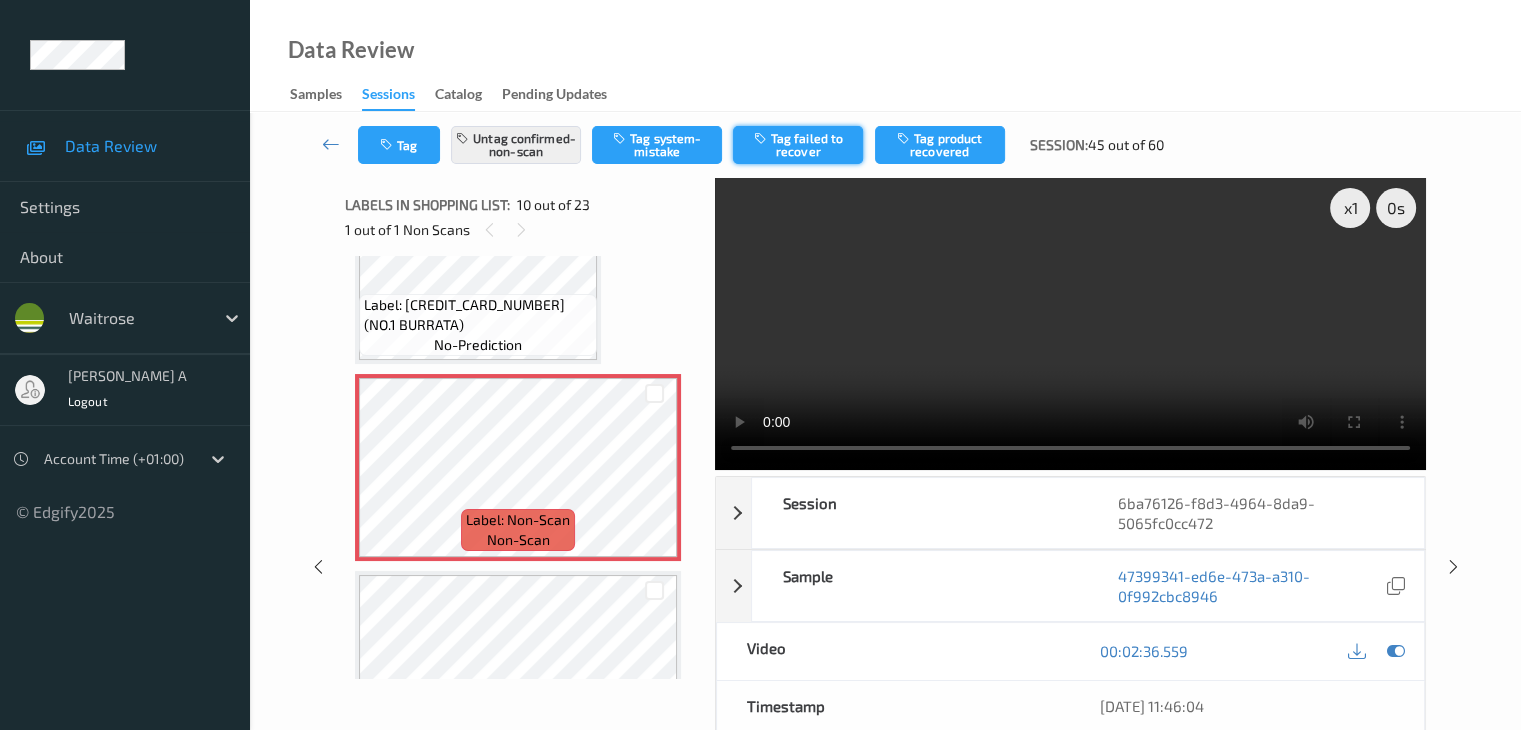 click on "Tag   failed to recover" at bounding box center [798, 145] 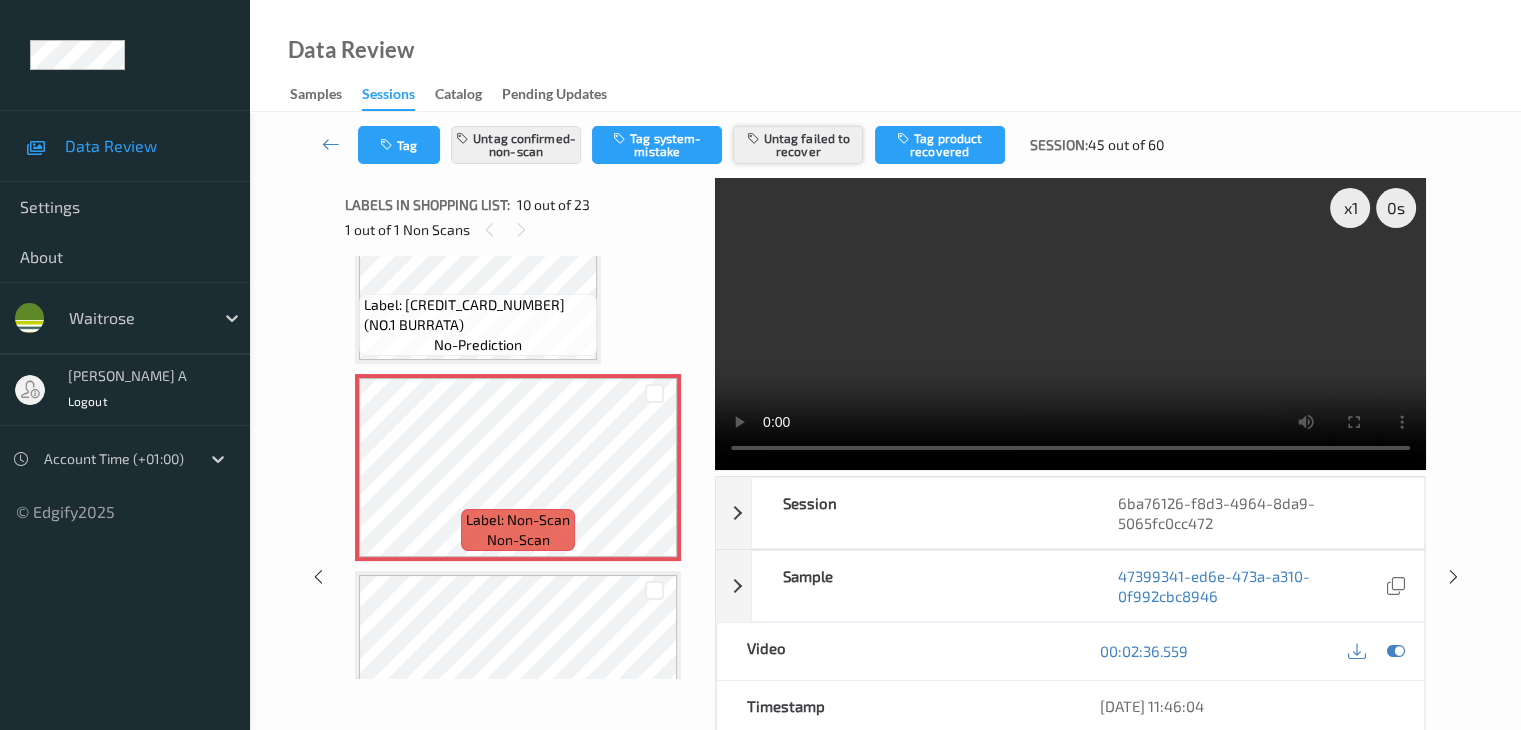 click on "Untag   failed to recover" at bounding box center [798, 145] 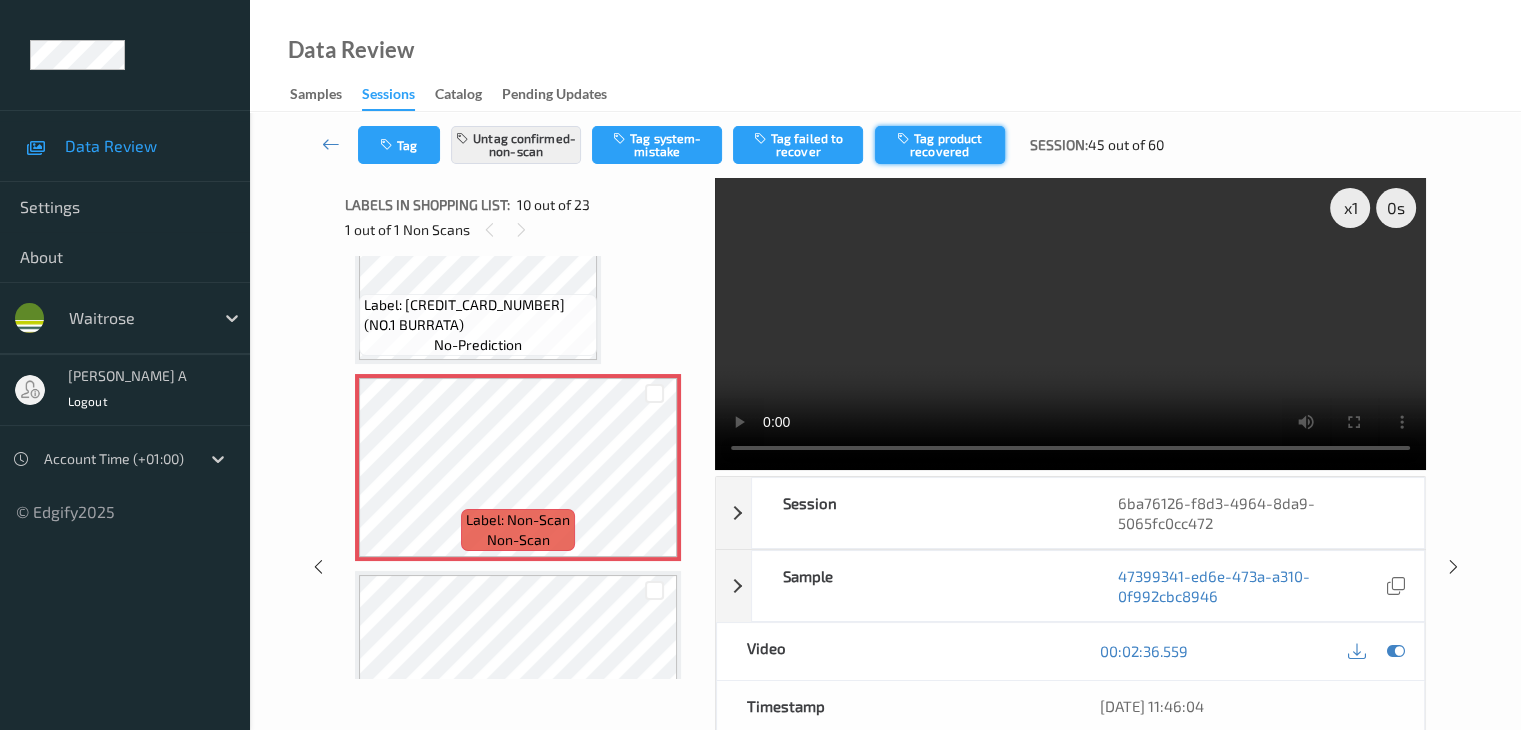 click on "Tag   product recovered" at bounding box center (940, 145) 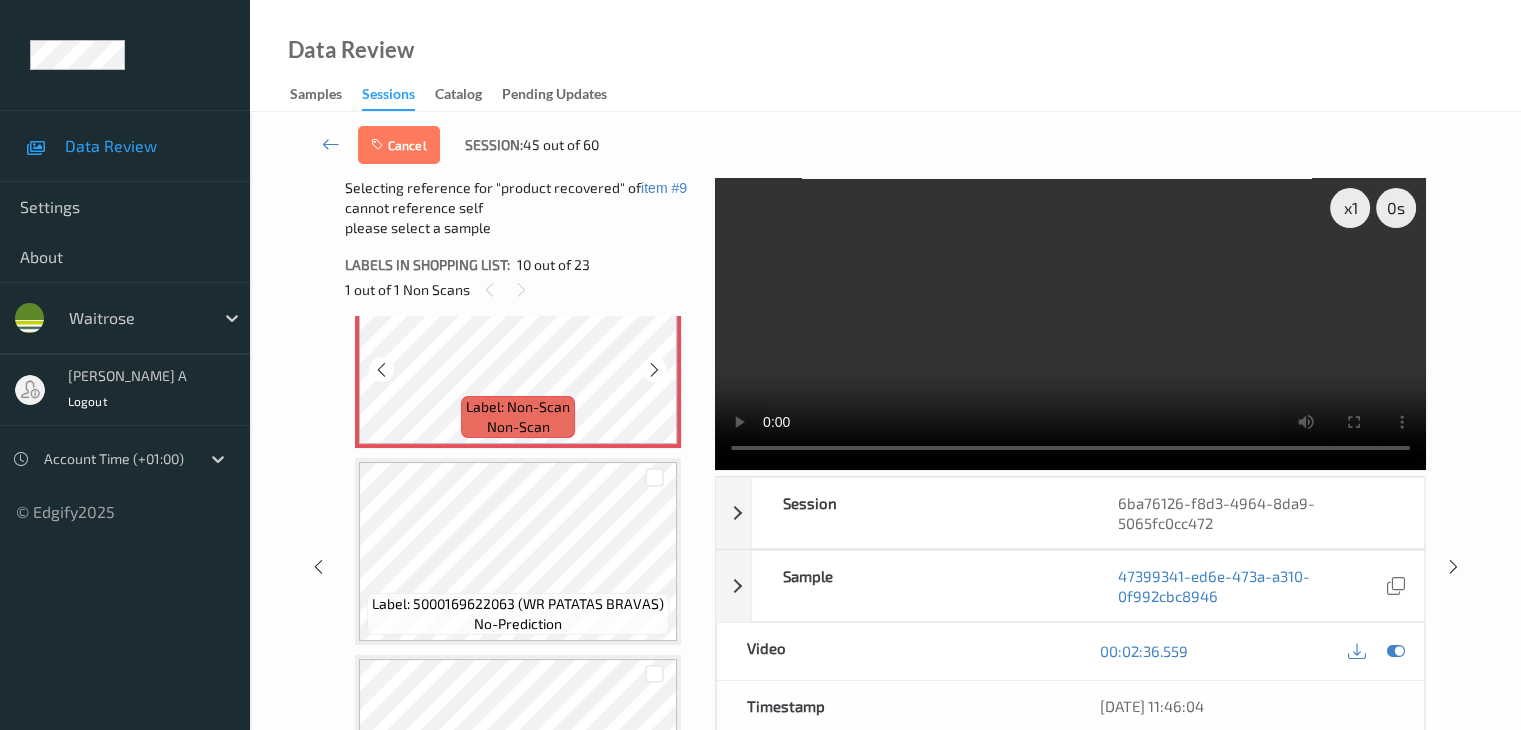 scroll, scrollTop: 2054, scrollLeft: 0, axis: vertical 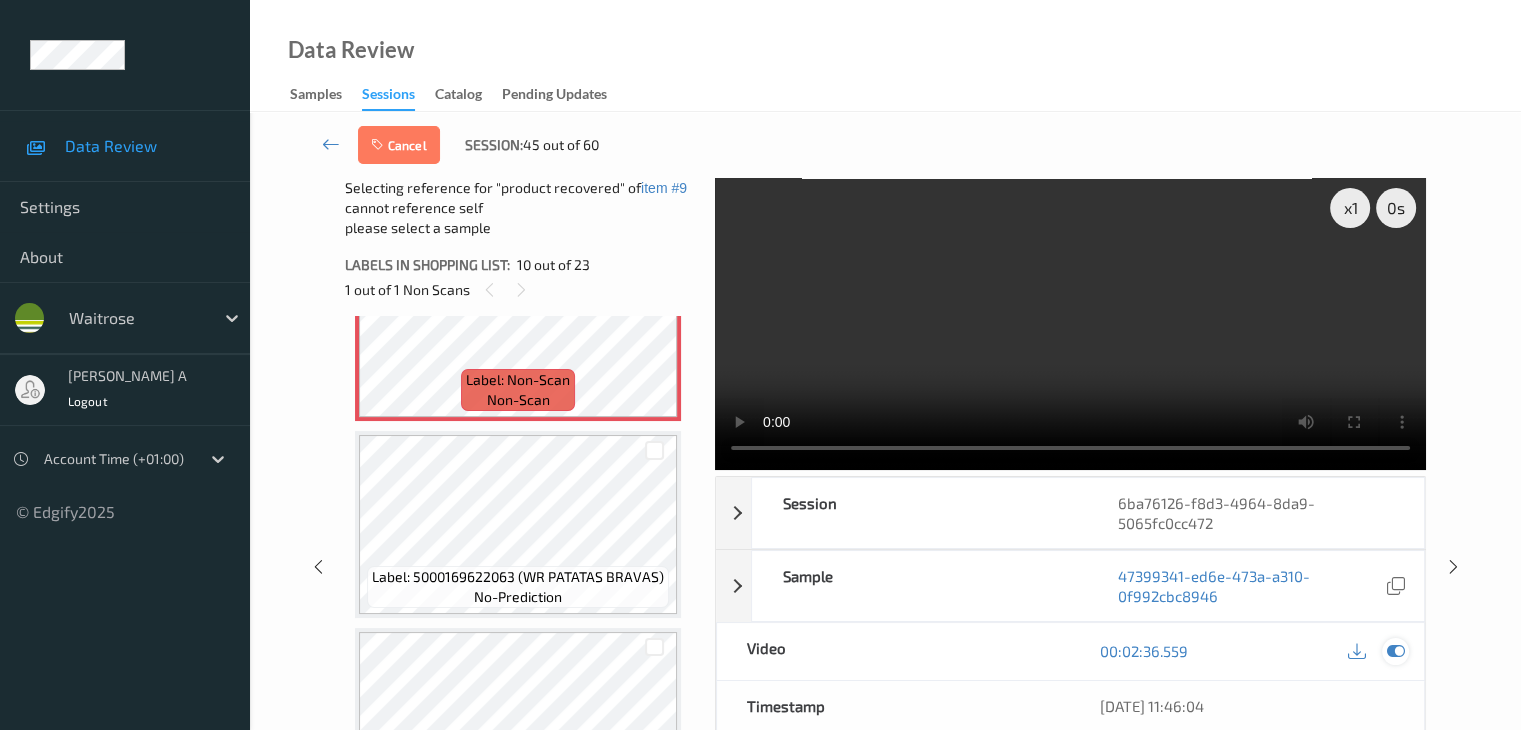 click at bounding box center (1395, 651) 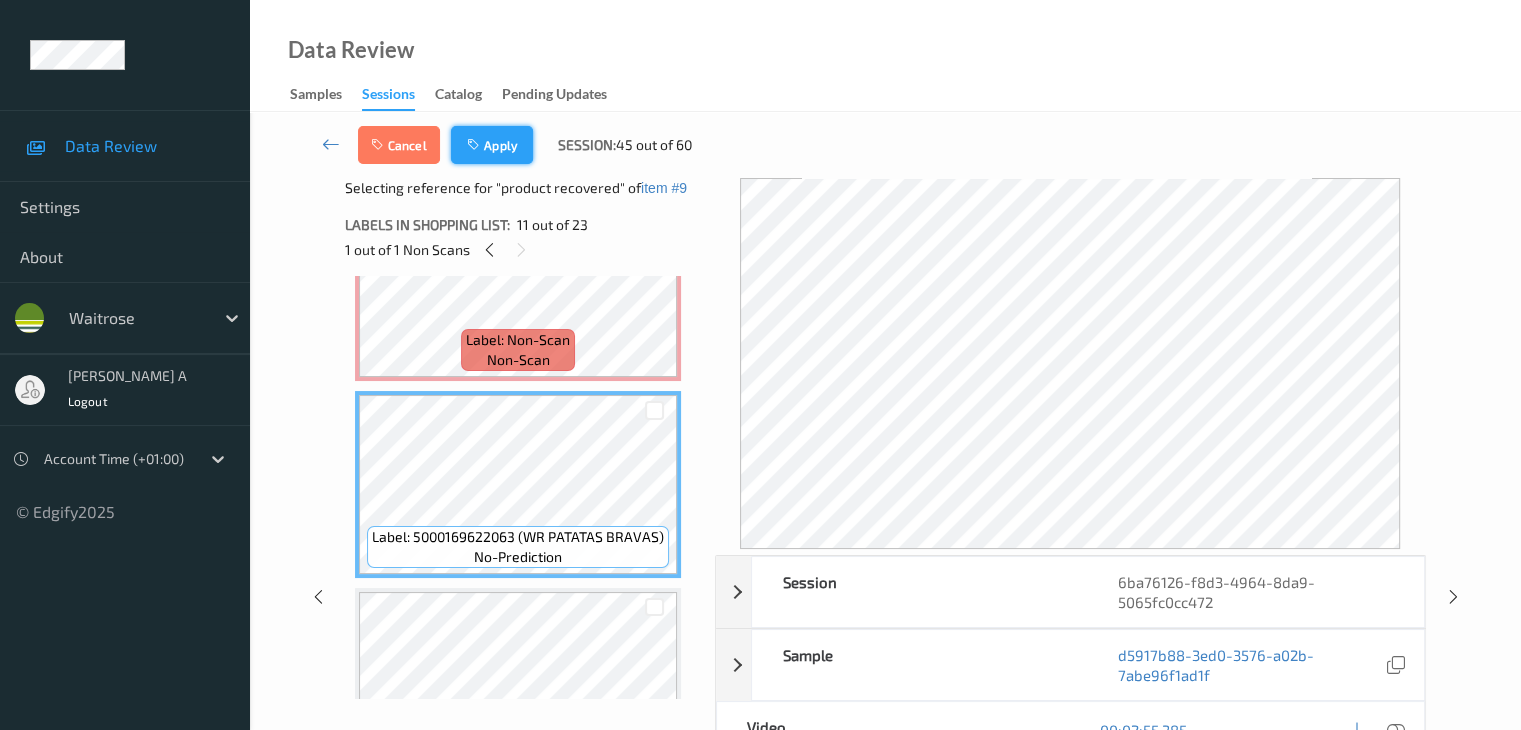 click on "Apply" at bounding box center [492, 145] 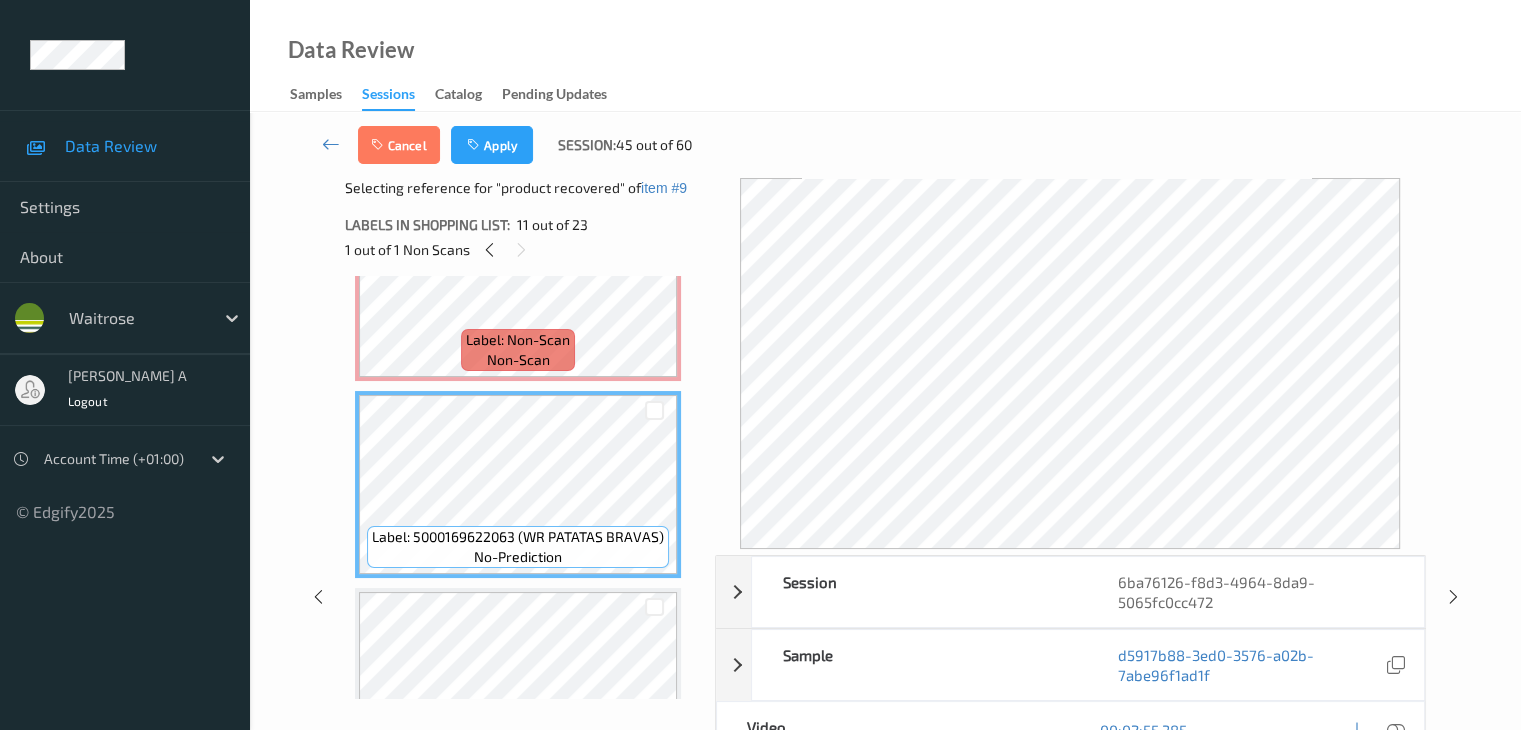 scroll, scrollTop: 1754, scrollLeft: 0, axis: vertical 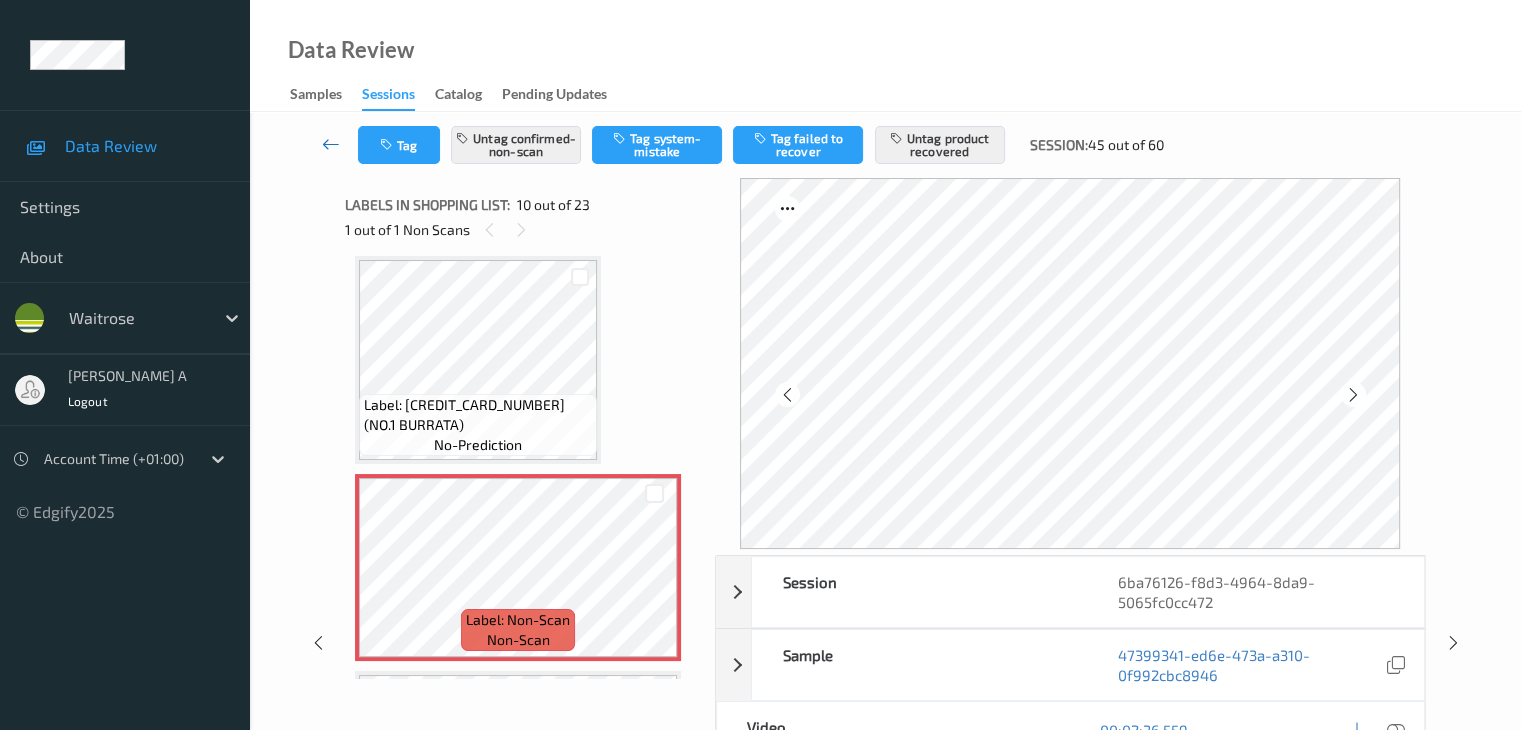 click at bounding box center (331, 144) 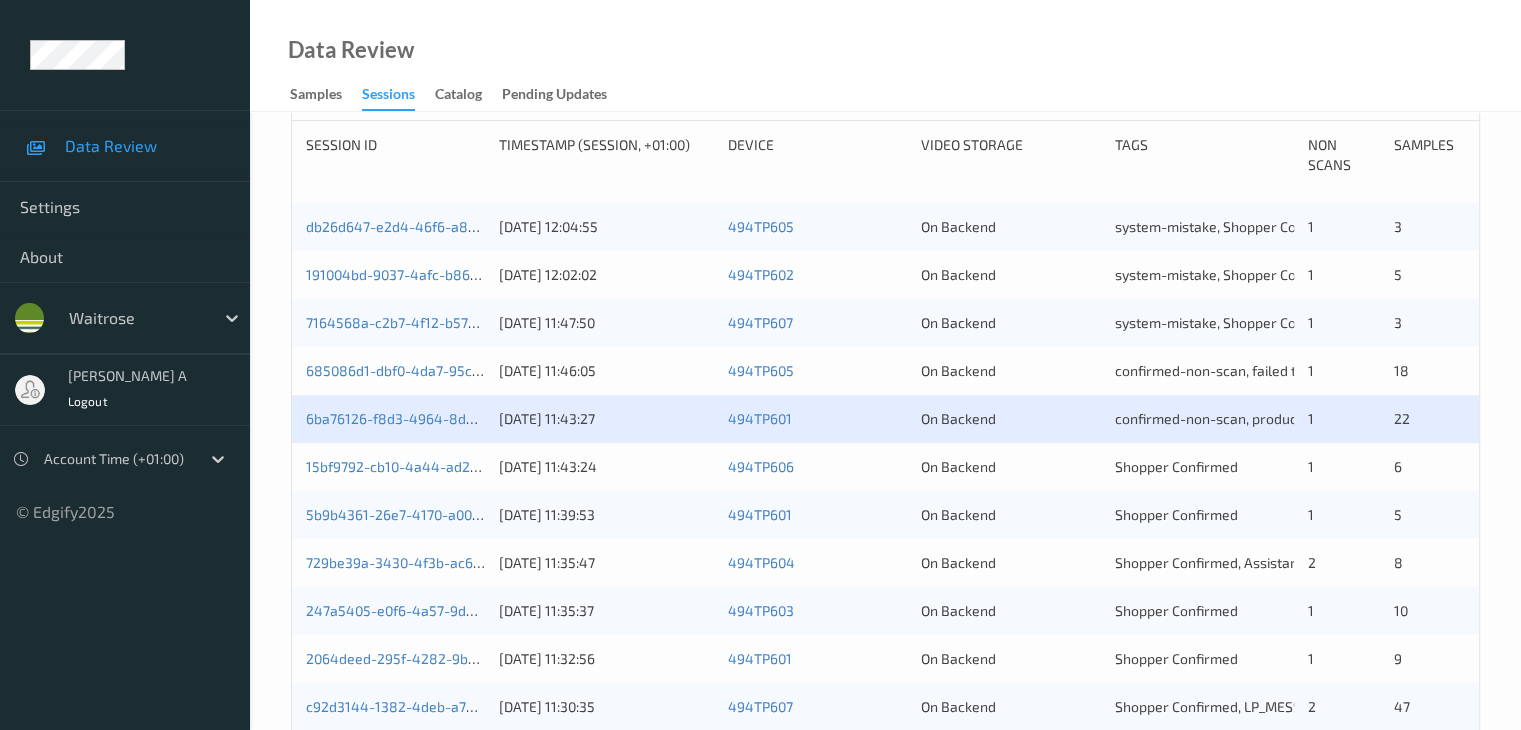scroll, scrollTop: 600, scrollLeft: 0, axis: vertical 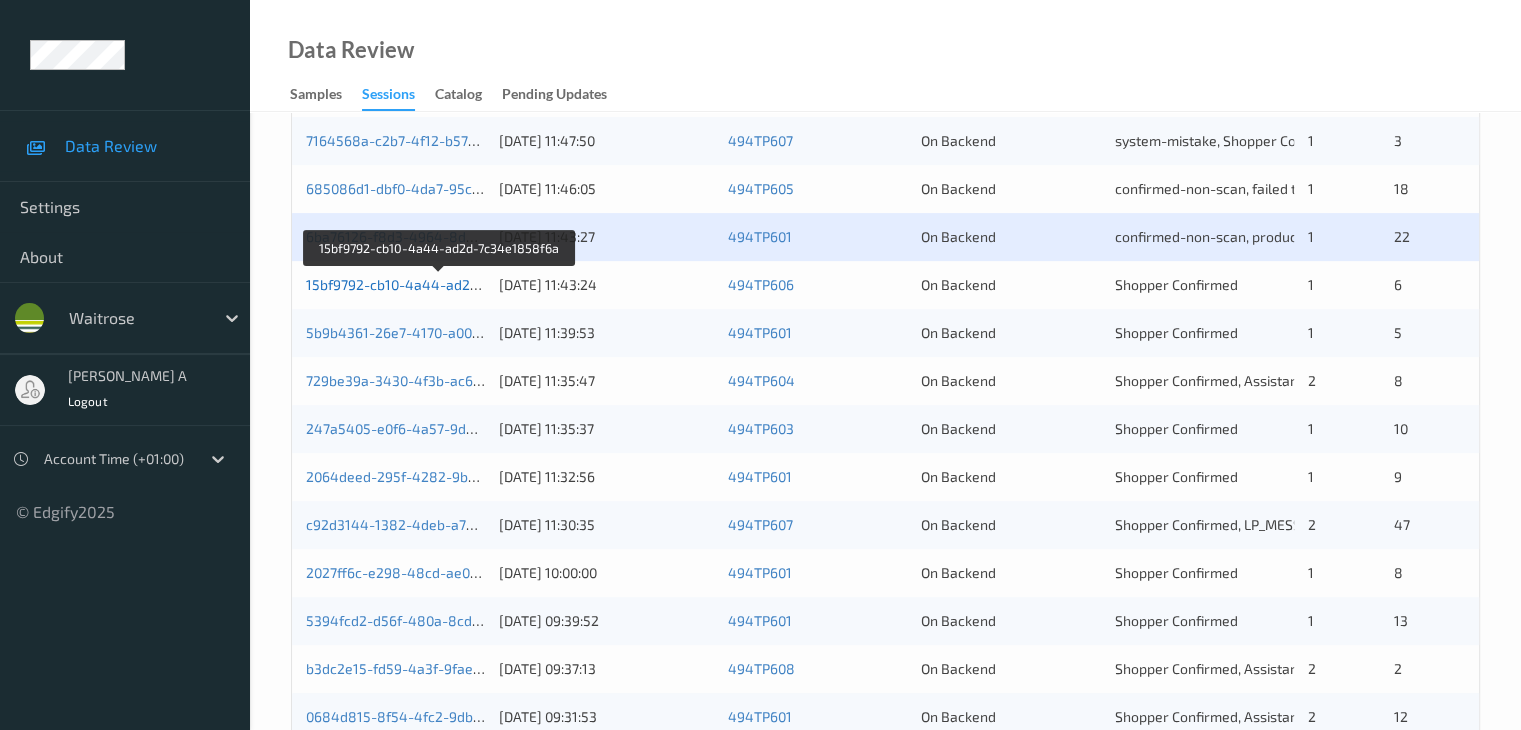 click on "15bf9792-cb10-4a44-ad2d-7c34e1858f6a" at bounding box center [440, 284] 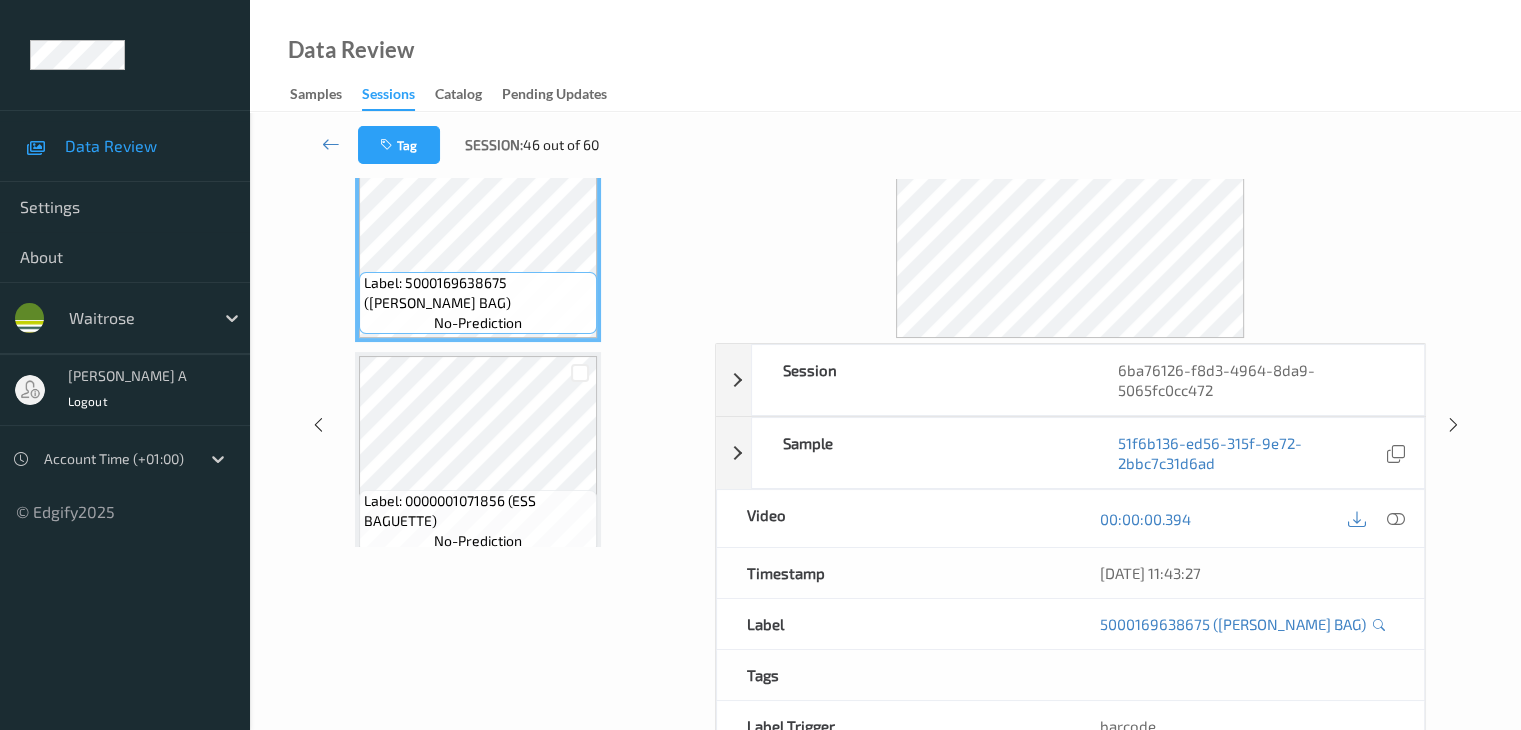 scroll, scrollTop: 0, scrollLeft: 0, axis: both 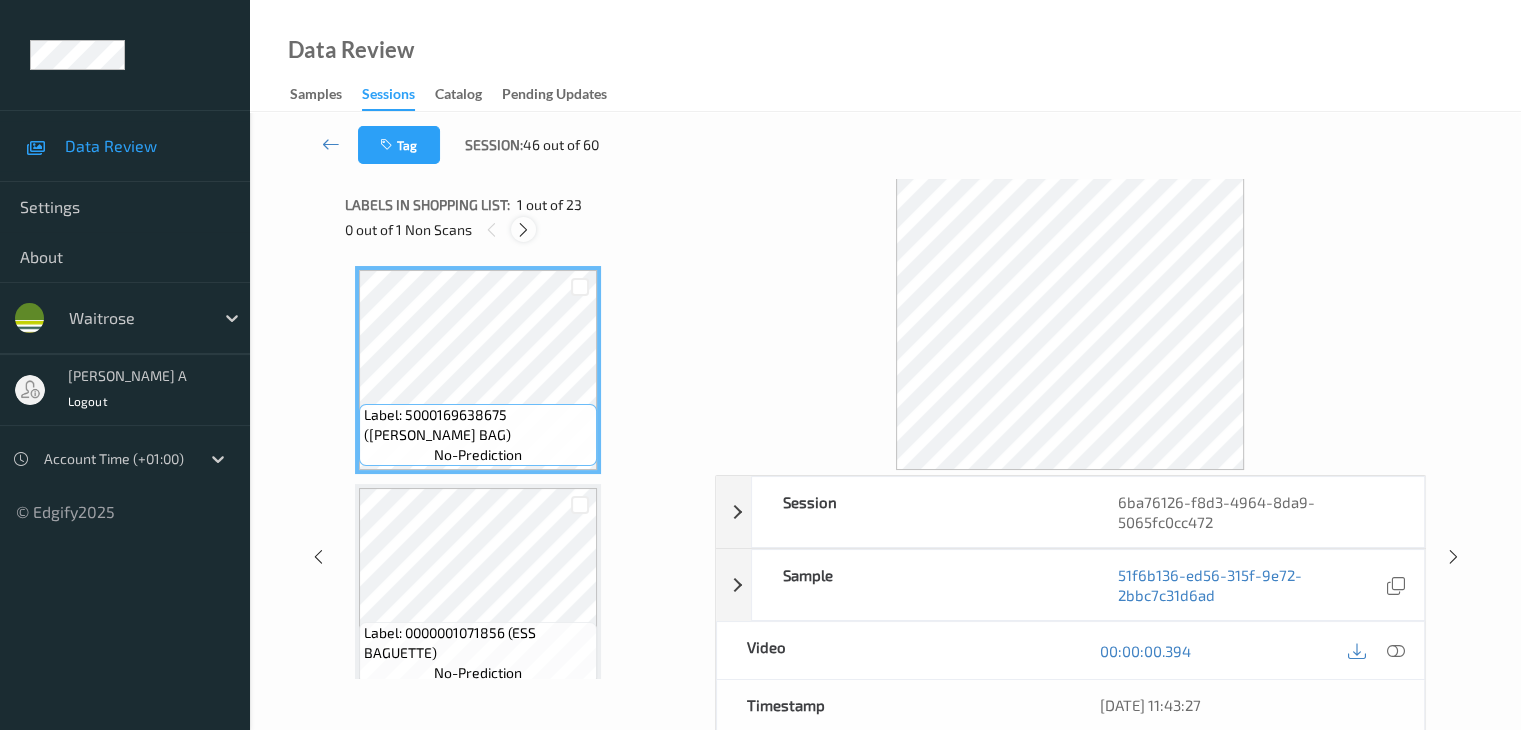 click at bounding box center (523, 230) 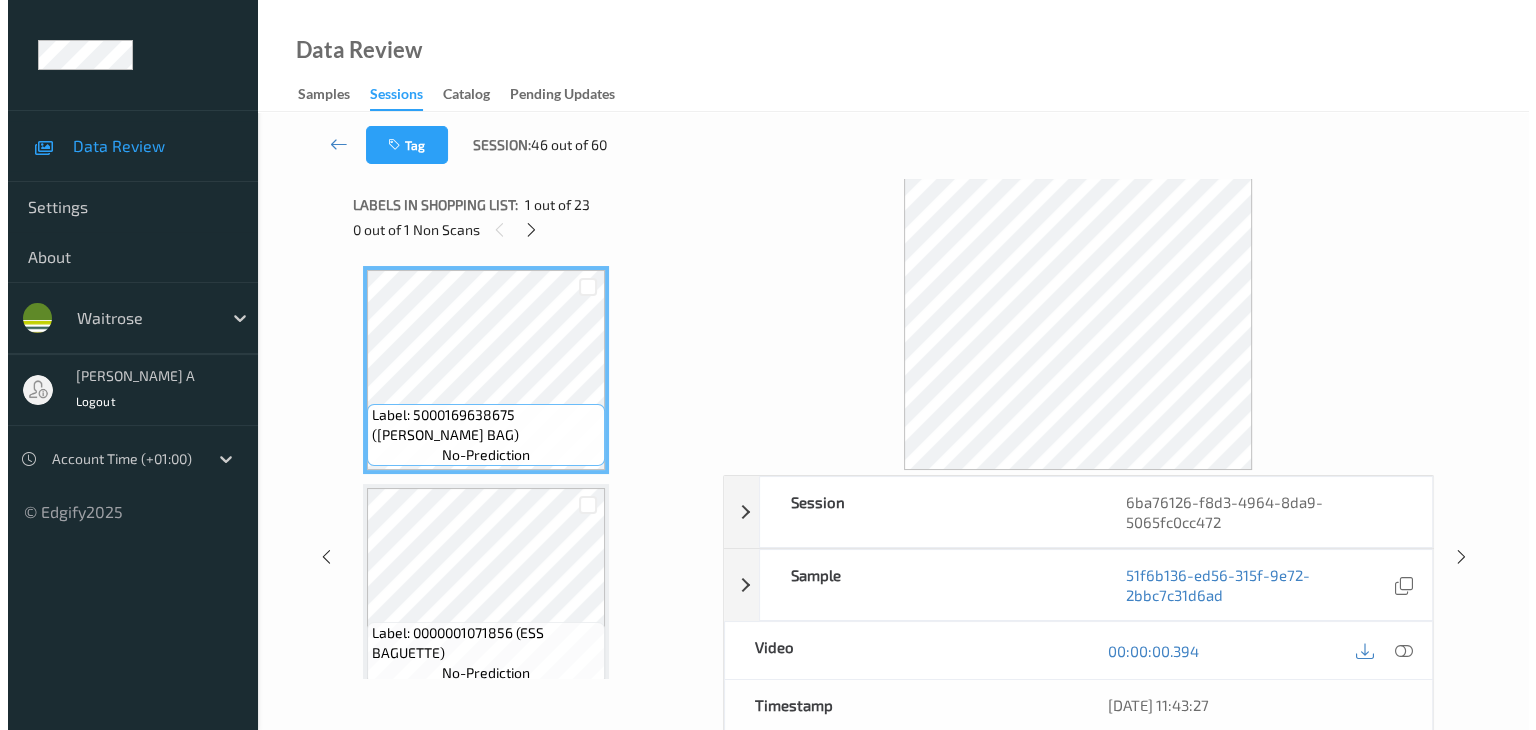 scroll, scrollTop: 1754, scrollLeft: 0, axis: vertical 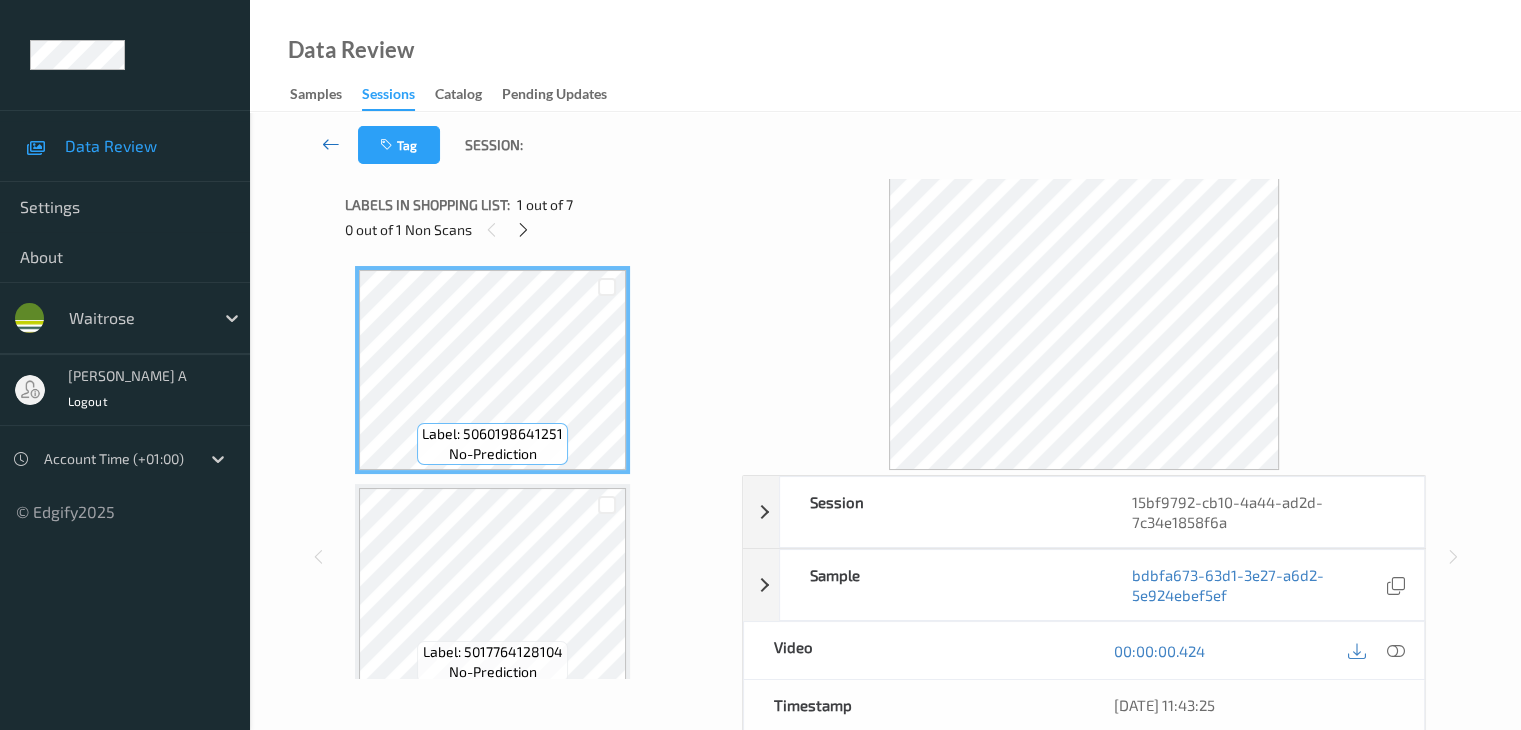 click at bounding box center (331, 144) 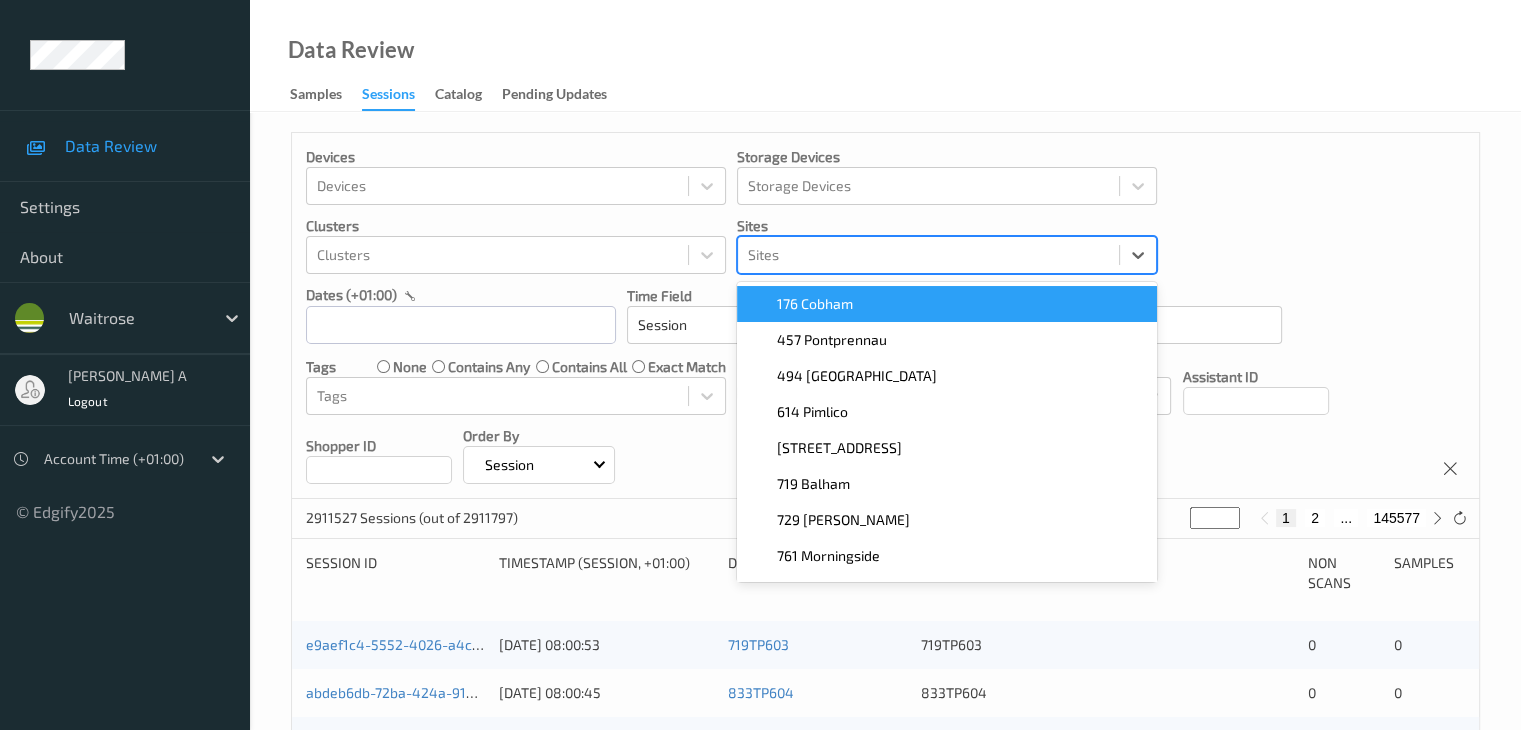 click at bounding box center (928, 255) 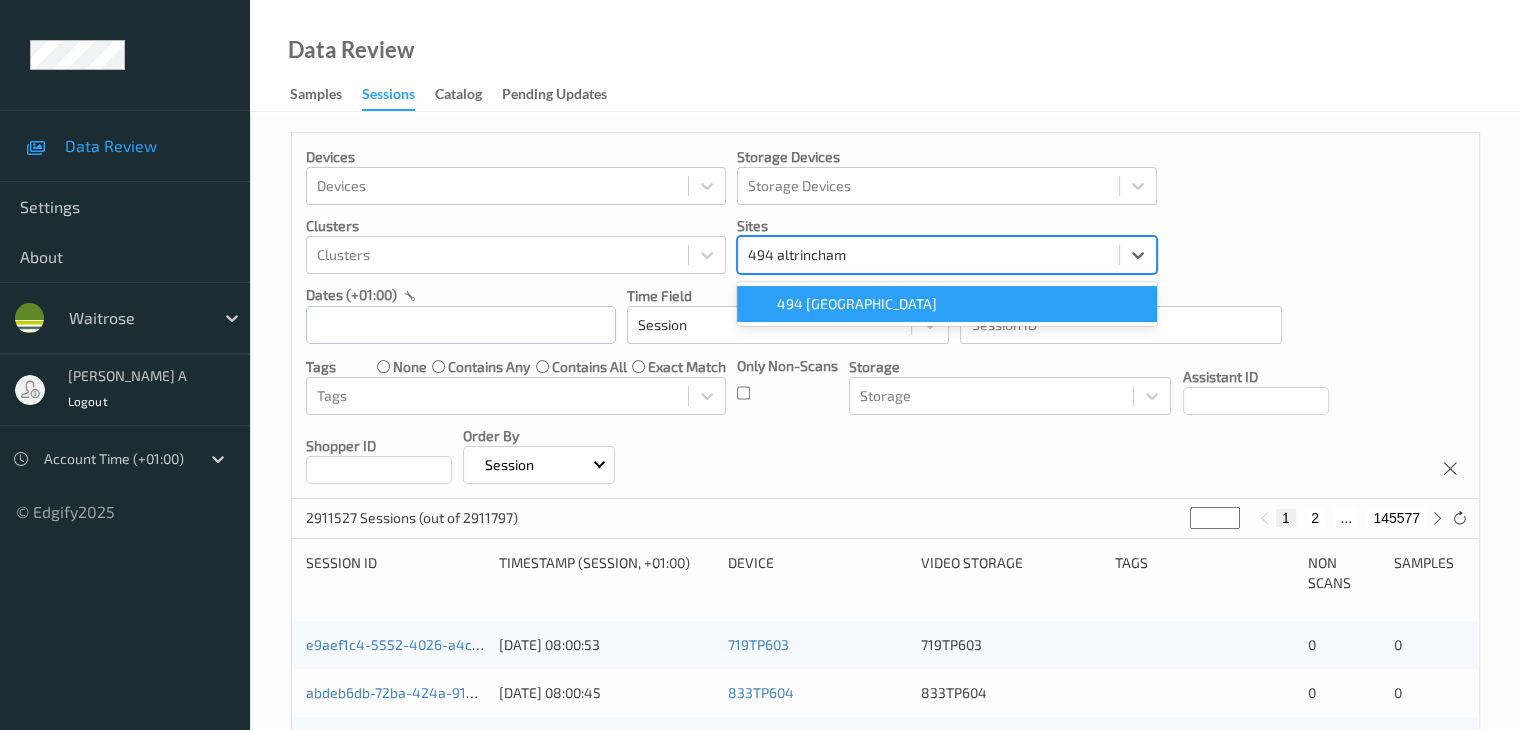 click on "494 [GEOGRAPHIC_DATA]" at bounding box center [857, 304] 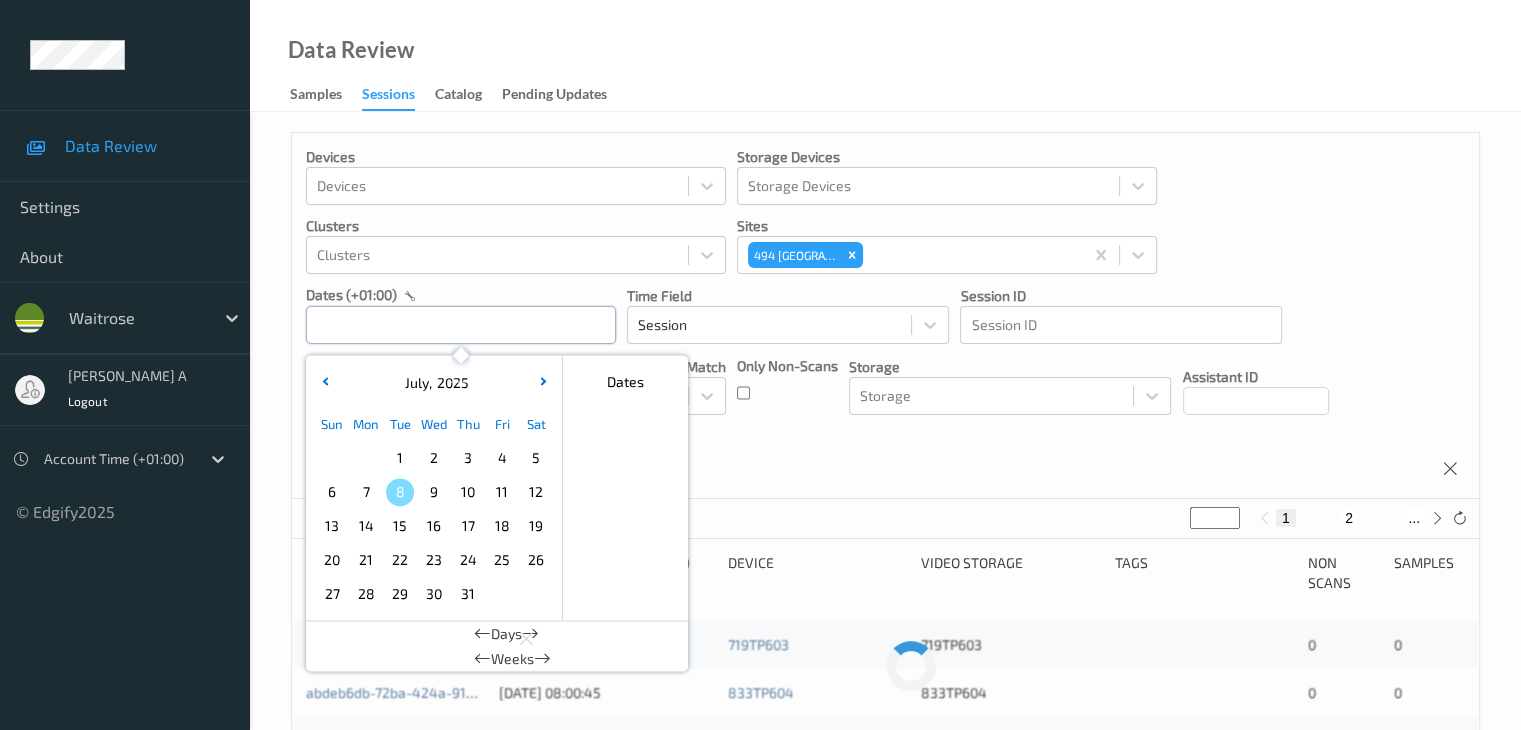 click at bounding box center [461, 325] 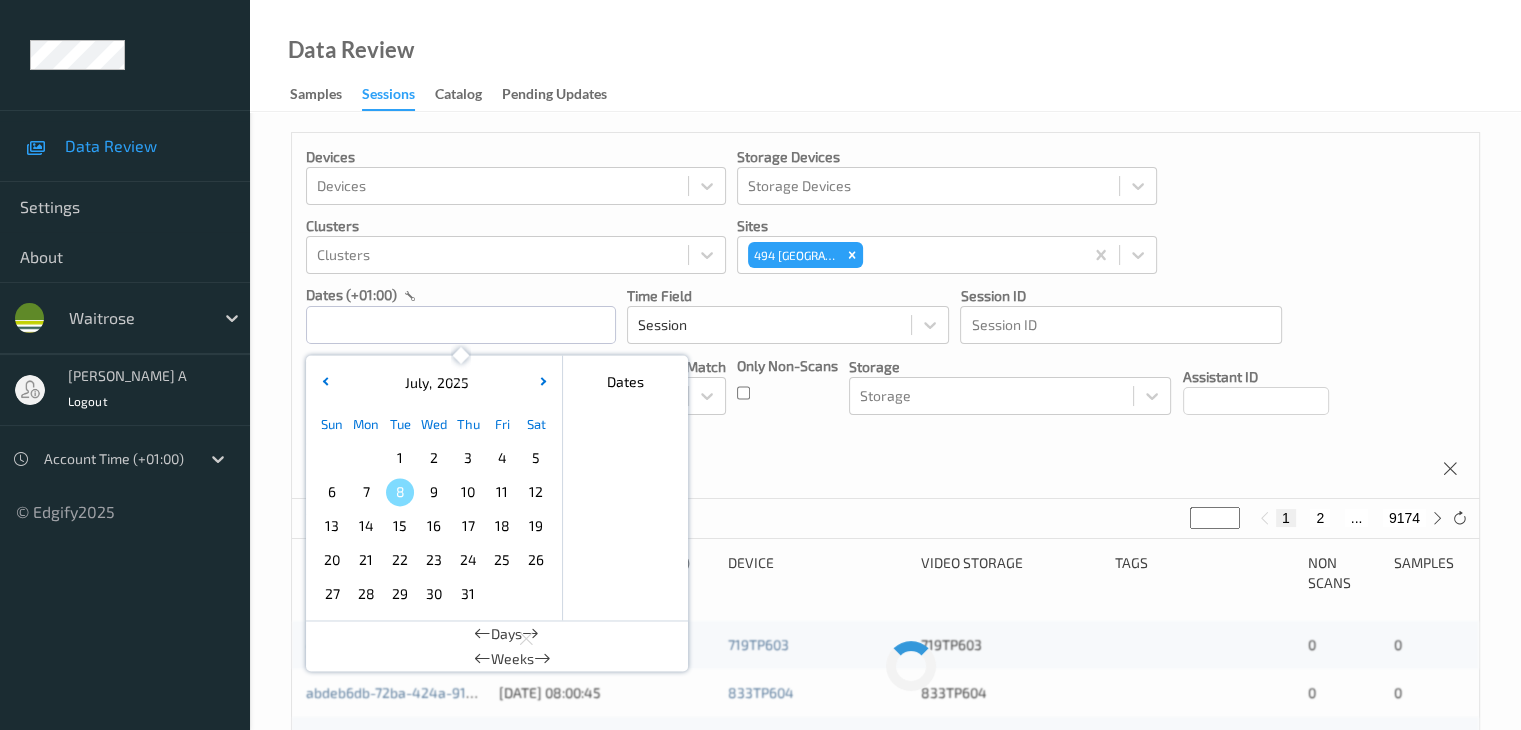 click on "4" at bounding box center [502, 458] 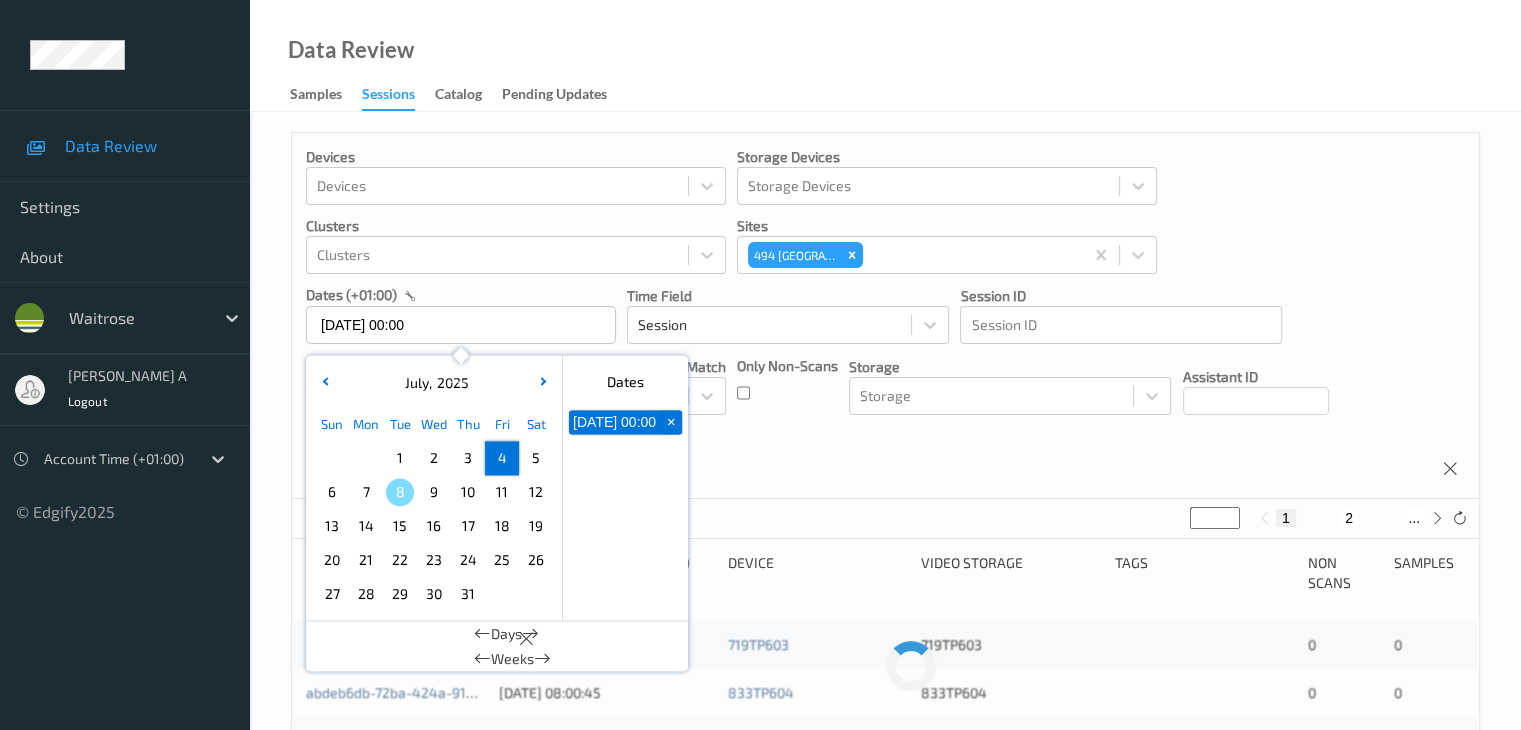 drag, startPoint x: 495, startPoint y: 462, endPoint x: 508, endPoint y: 464, distance: 13.152946 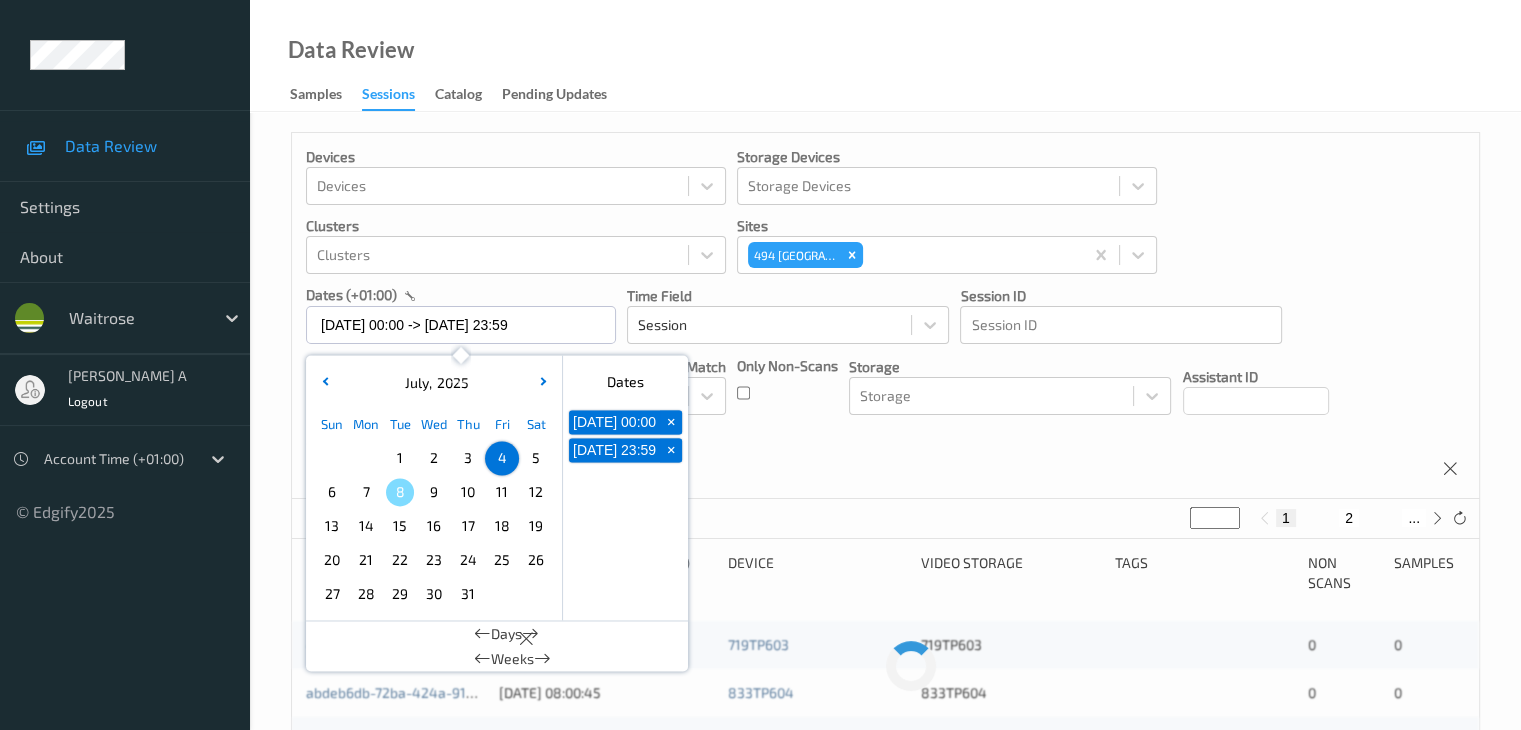 click on "Devices Devices Storage Devices Storage Devices Clusters Clusters Sites 494 Altrincham dates (+01:00) 04/07/2025 00:00 -> 04/07/2025 23:59 July , 2025 Sun Mon Tue Wed Thu Fri Sat 1 2 3 4 5 6 7 8 9 10 11 12 13 14 15 16 17 18 19 20 21 22 23 24 25 26 27 28 29 30 31 January February March April May June July August September October November December 2021 2022 2023 2024 2025 2026 2027 2028 2029 2030 2031 2032 Dates 04/07/2025 00:00 + 04/07/2025 23:59 + Days Weeks Time Field Session Session ID Session ID Tags none contains any contains all exact match Tags Only Non-Scans Storage Storage Assistant ID Shopper ID Order By Session" at bounding box center (885, 316) 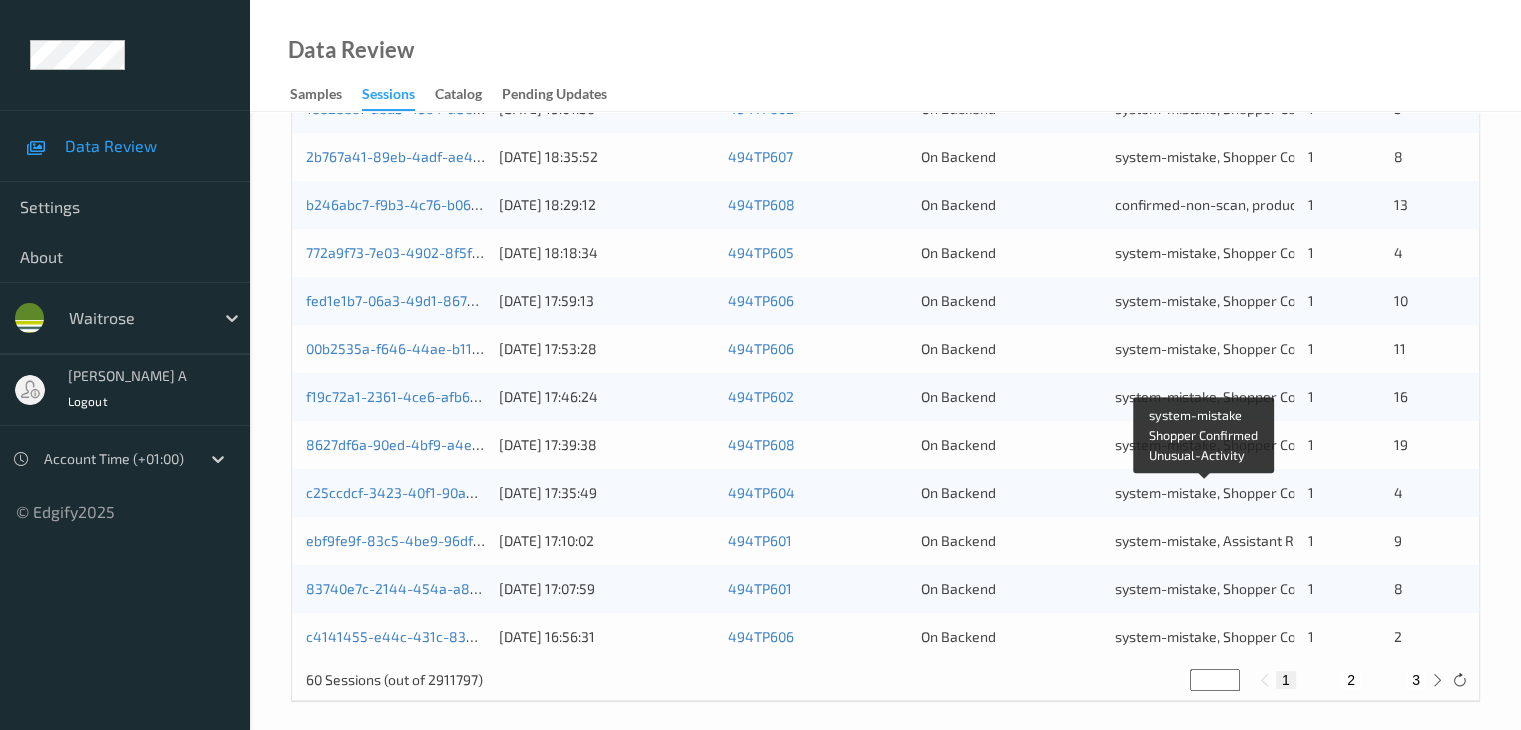 scroll, scrollTop: 932, scrollLeft: 0, axis: vertical 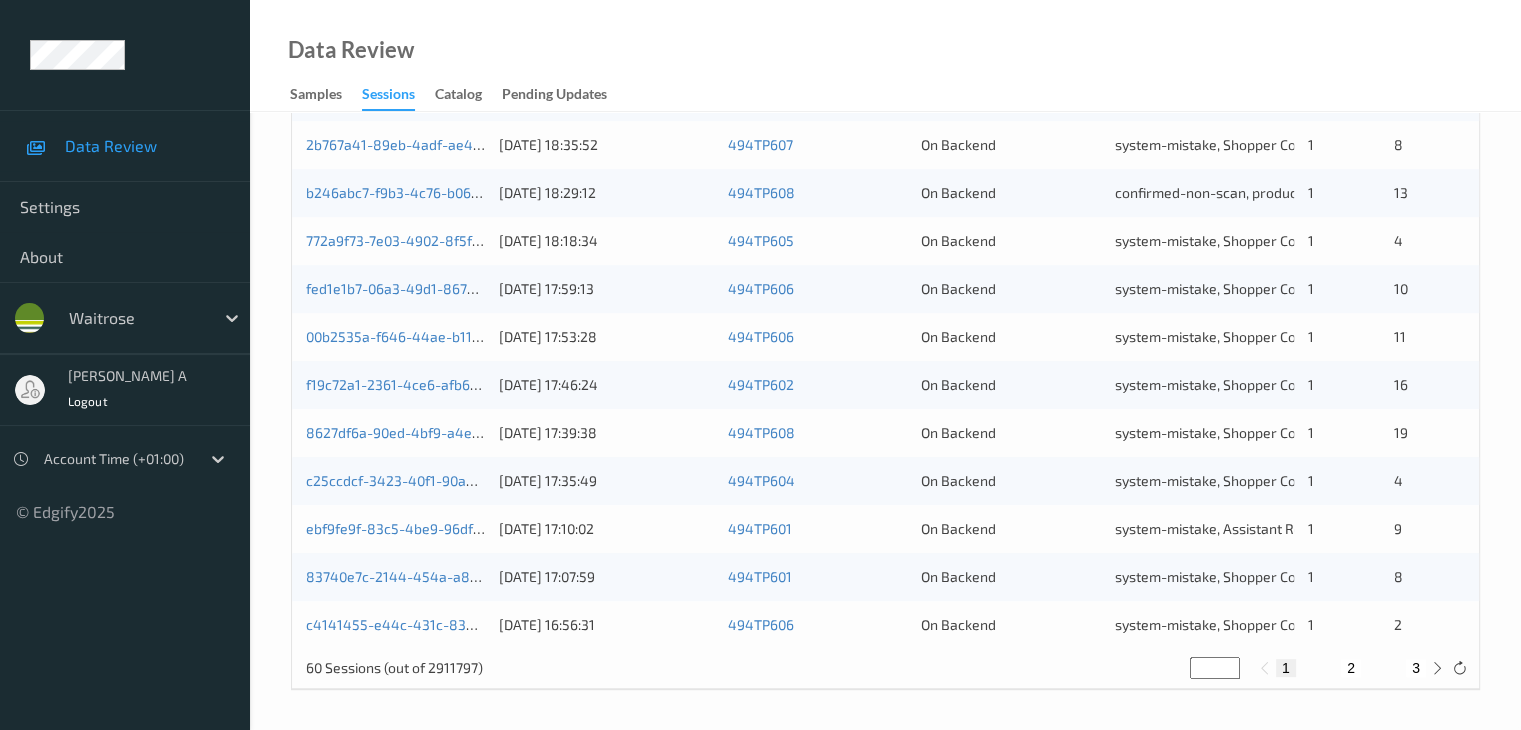 click on "3" at bounding box center [1416, 668] 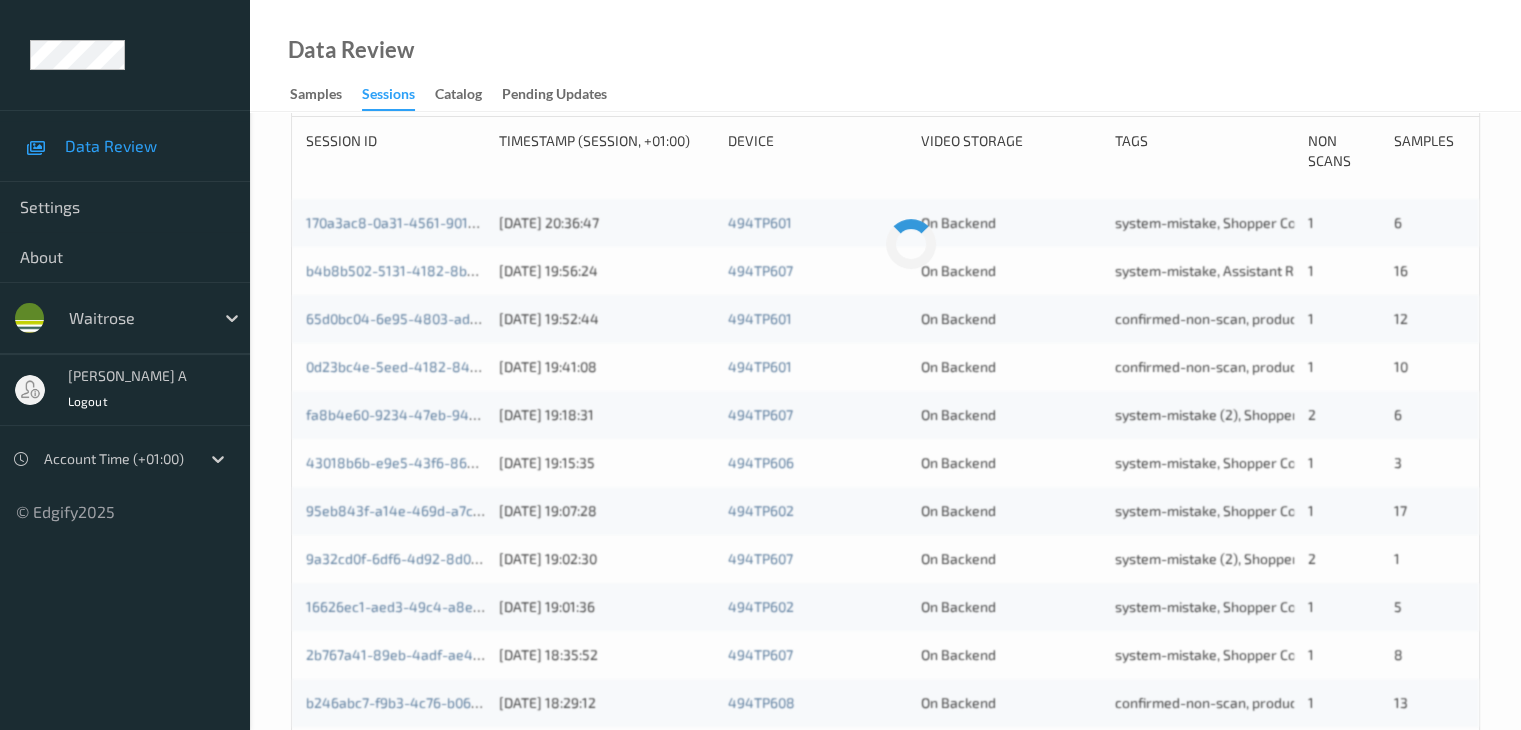 scroll, scrollTop: 600, scrollLeft: 0, axis: vertical 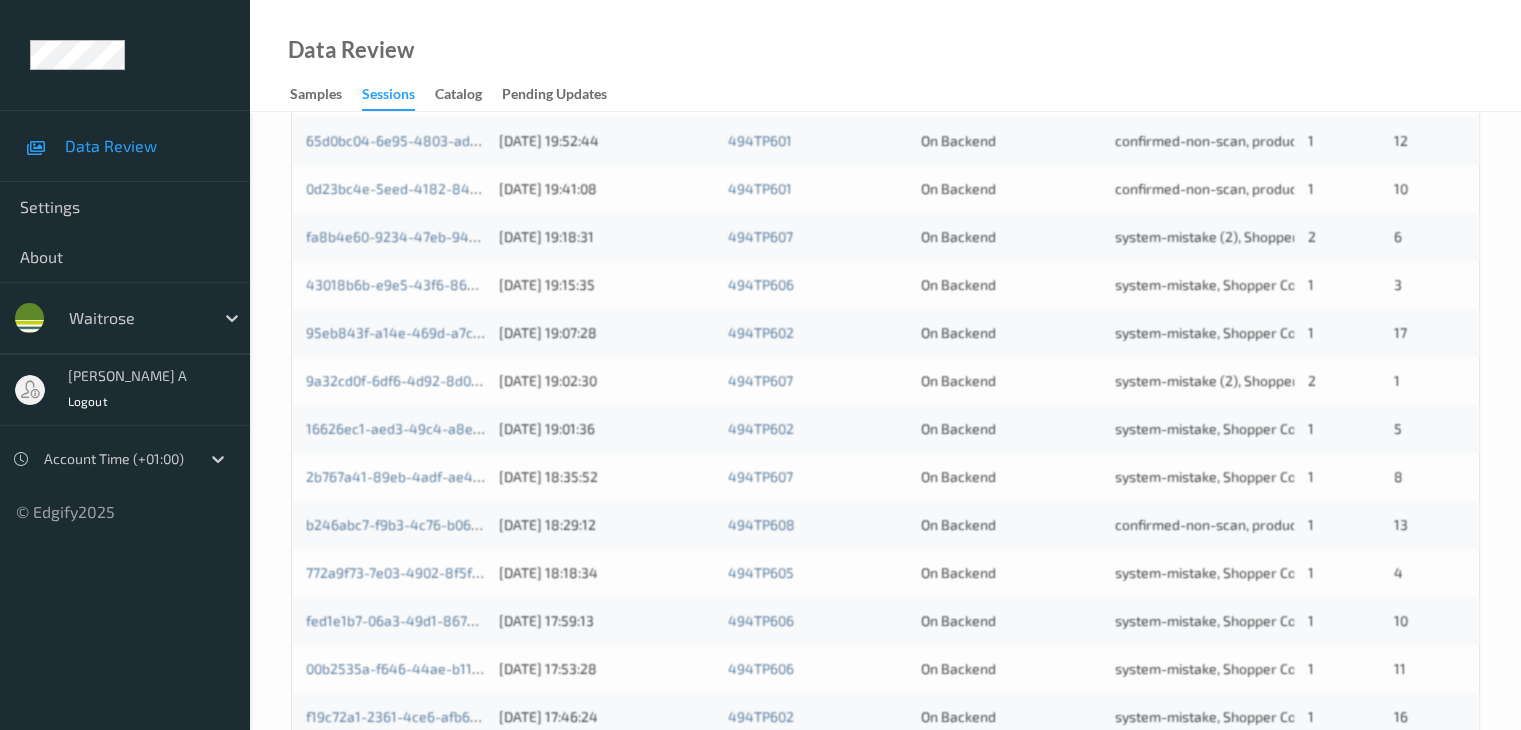 type 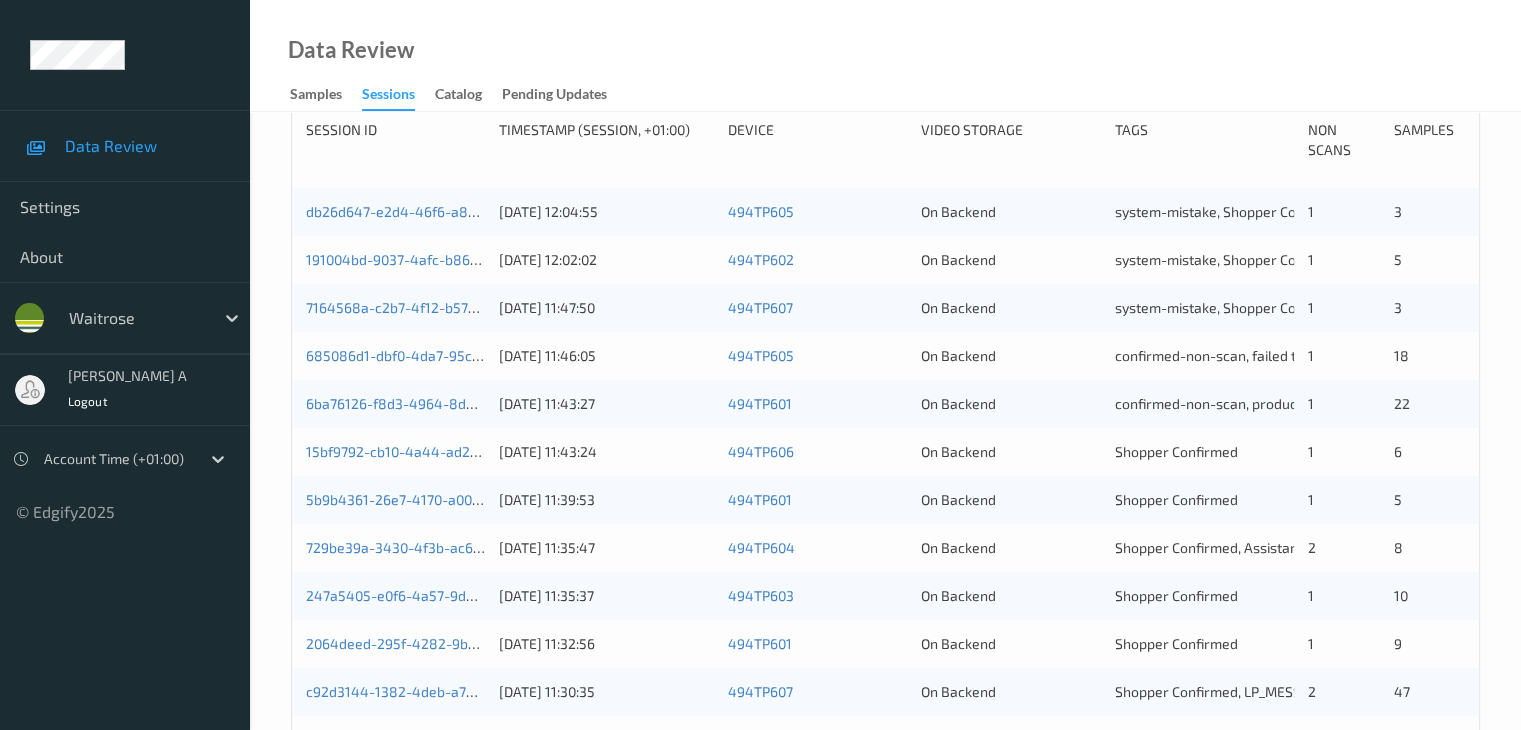 scroll, scrollTop: 432, scrollLeft: 0, axis: vertical 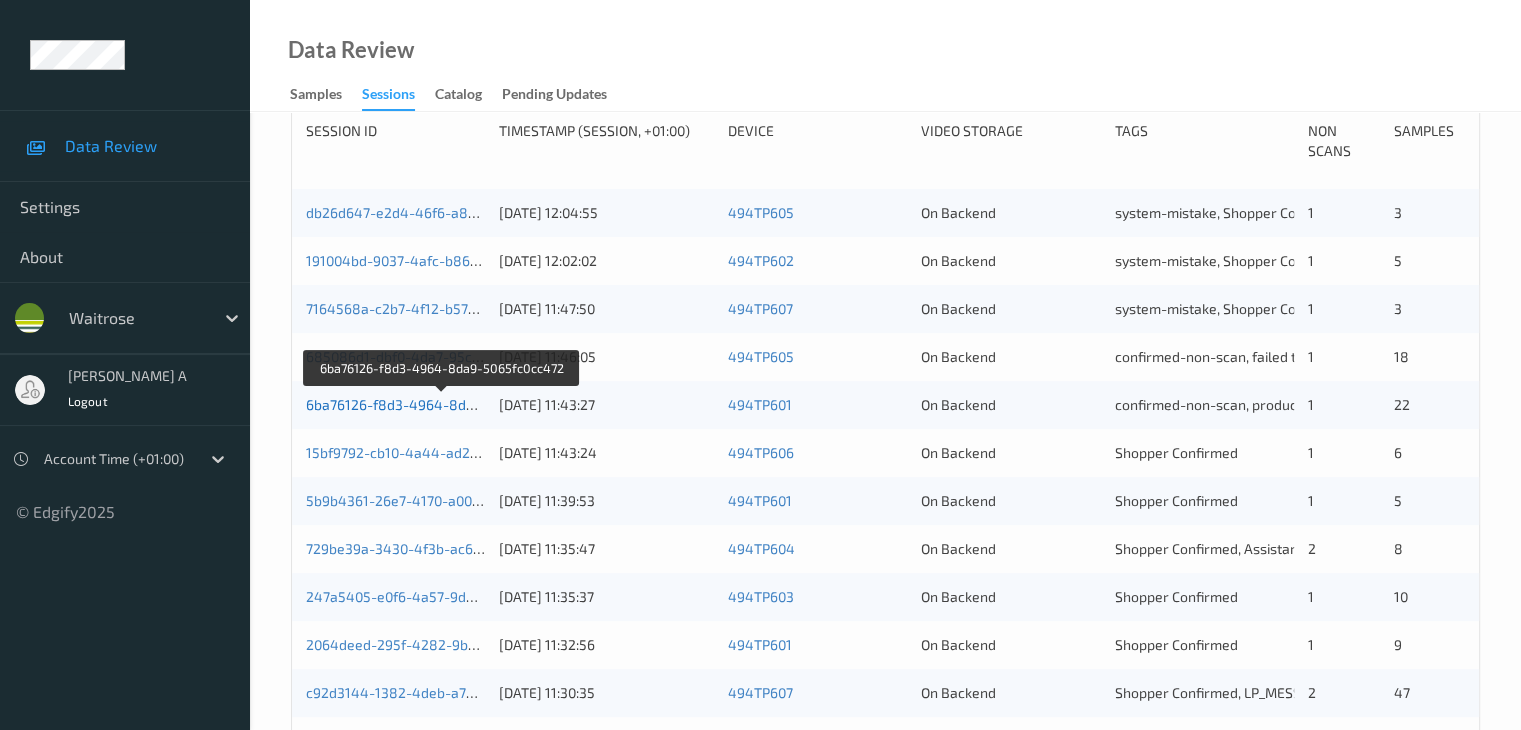 click on "6ba76126-f8d3-4964-8da9-5065fc0cc472" at bounding box center (442, 404) 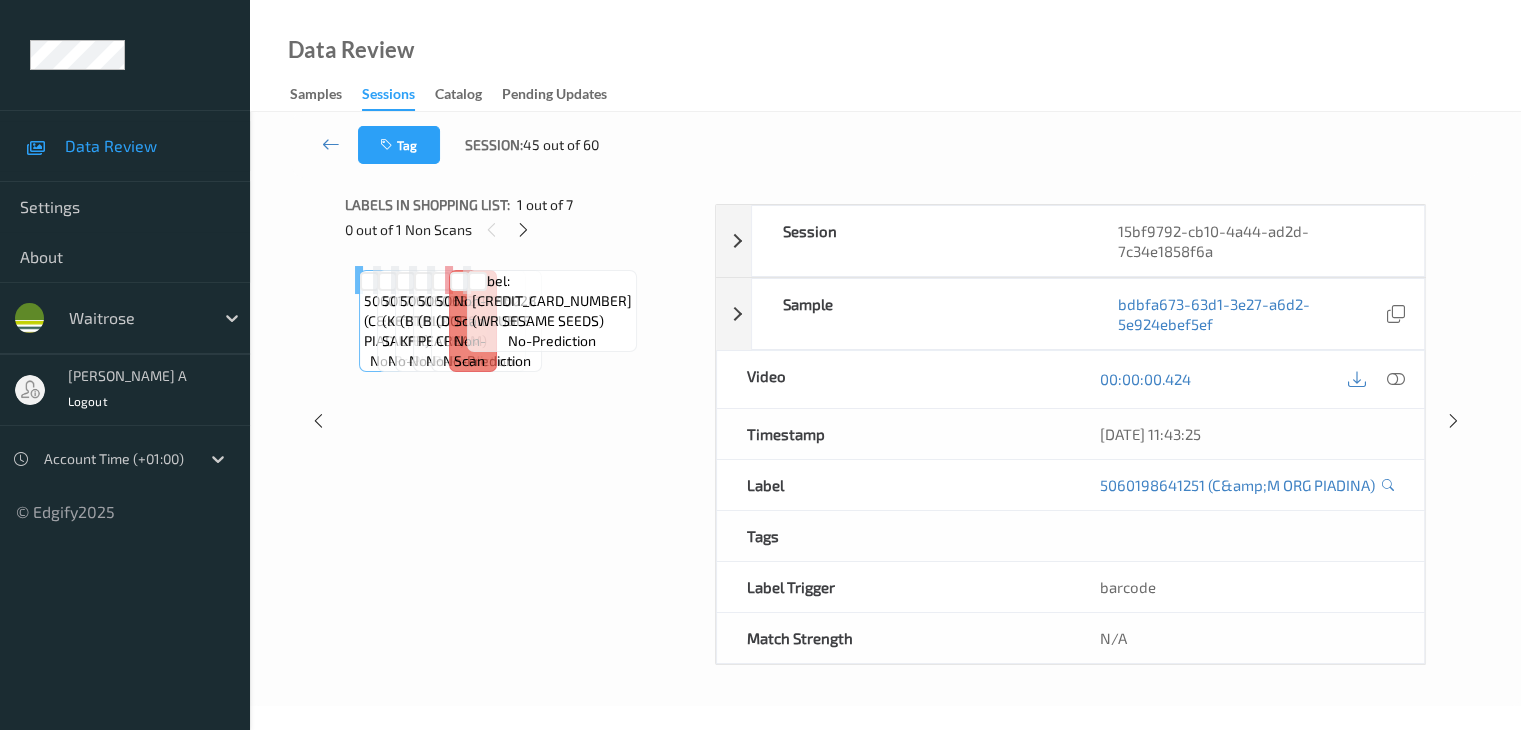 scroll, scrollTop: 0, scrollLeft: 0, axis: both 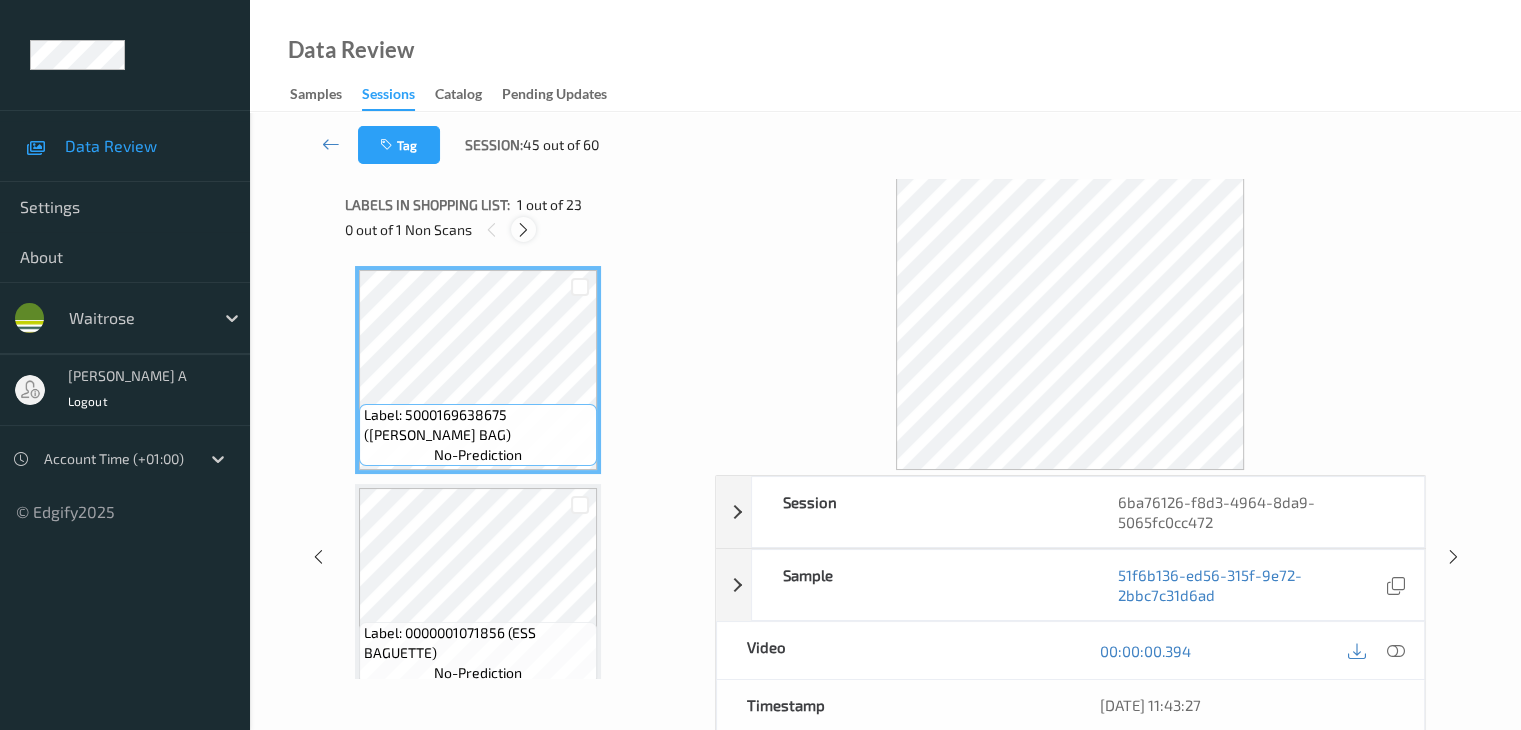 click at bounding box center [523, 230] 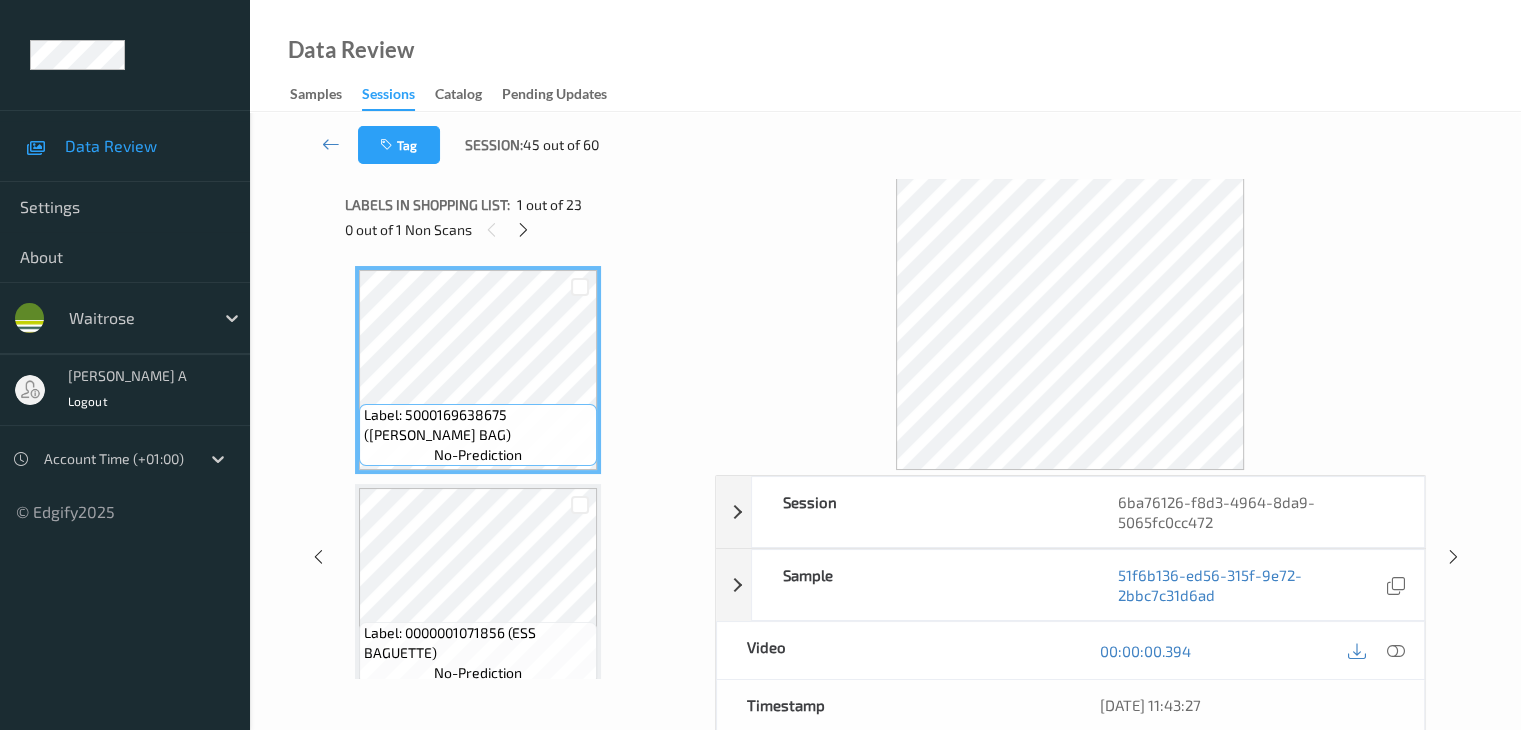 scroll, scrollTop: 1754, scrollLeft: 0, axis: vertical 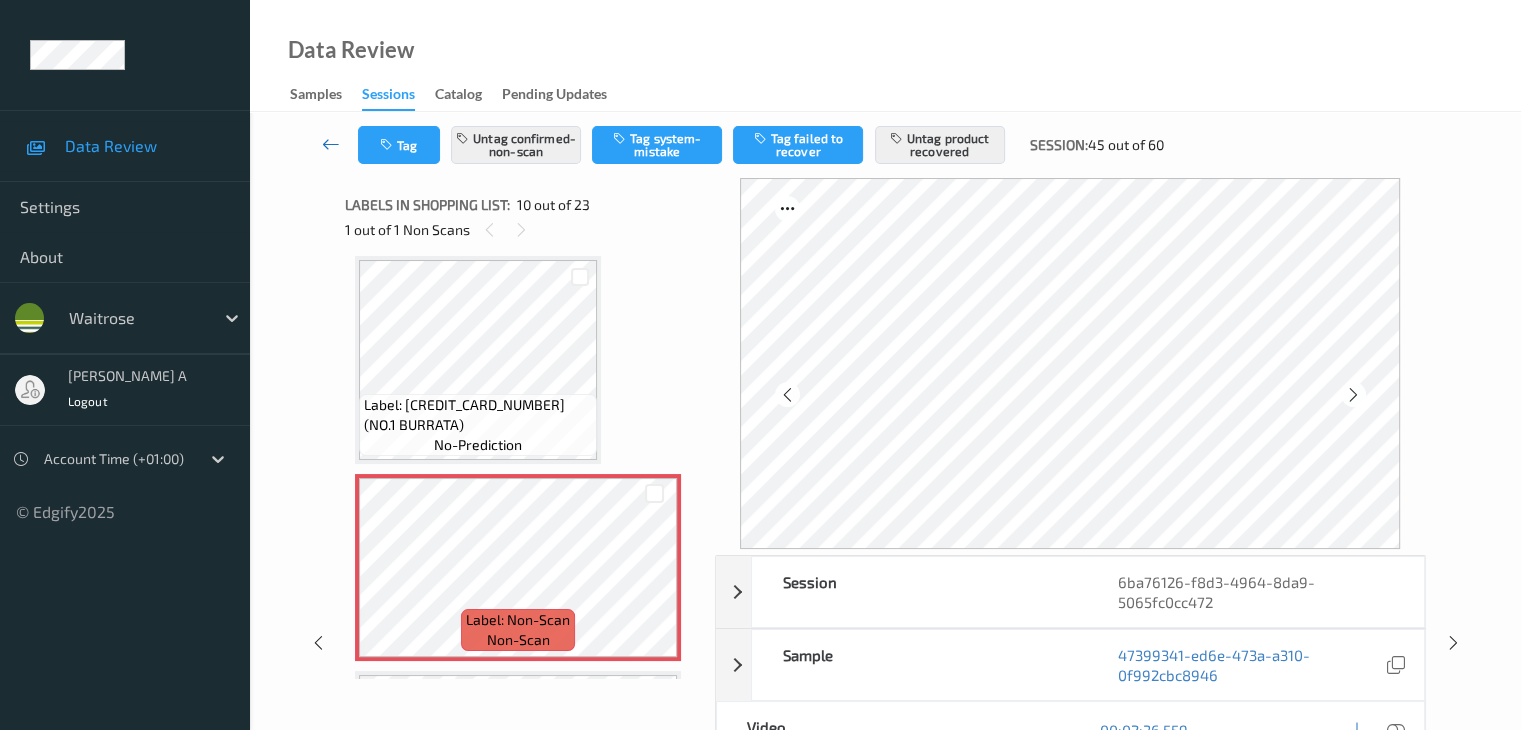 click at bounding box center [331, 144] 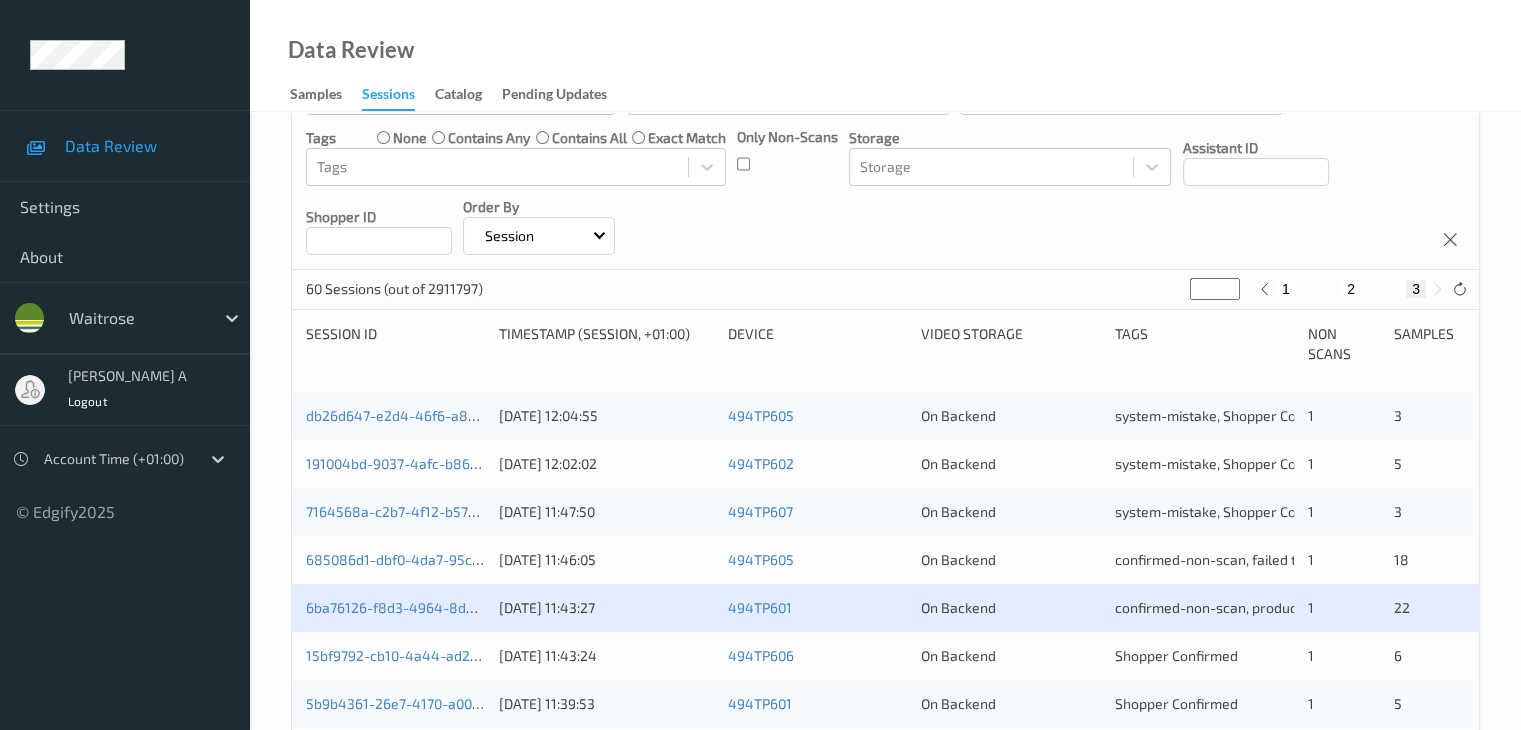 scroll, scrollTop: 300, scrollLeft: 0, axis: vertical 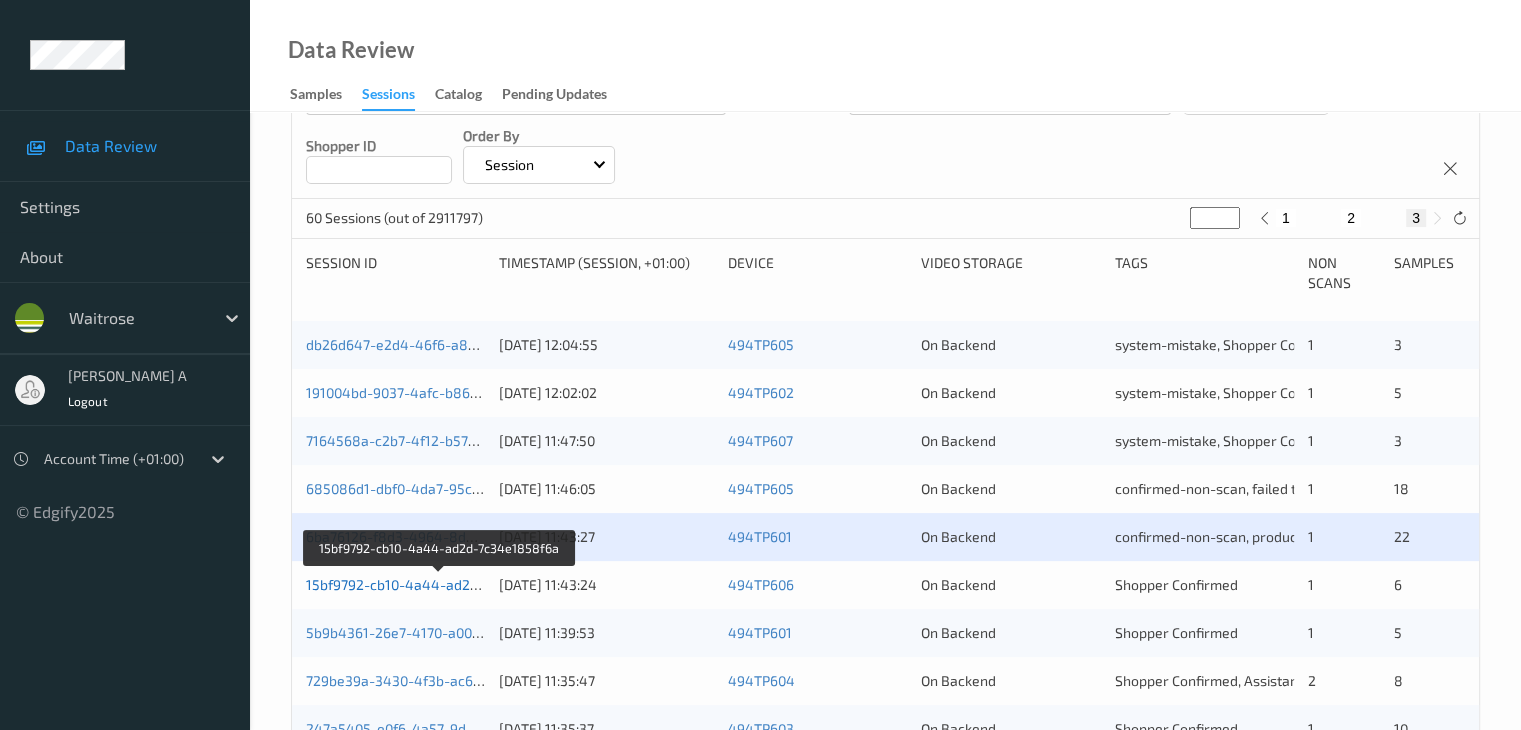 click on "15bf9792-cb10-4a44-ad2d-7c34e1858f6a" at bounding box center [440, 584] 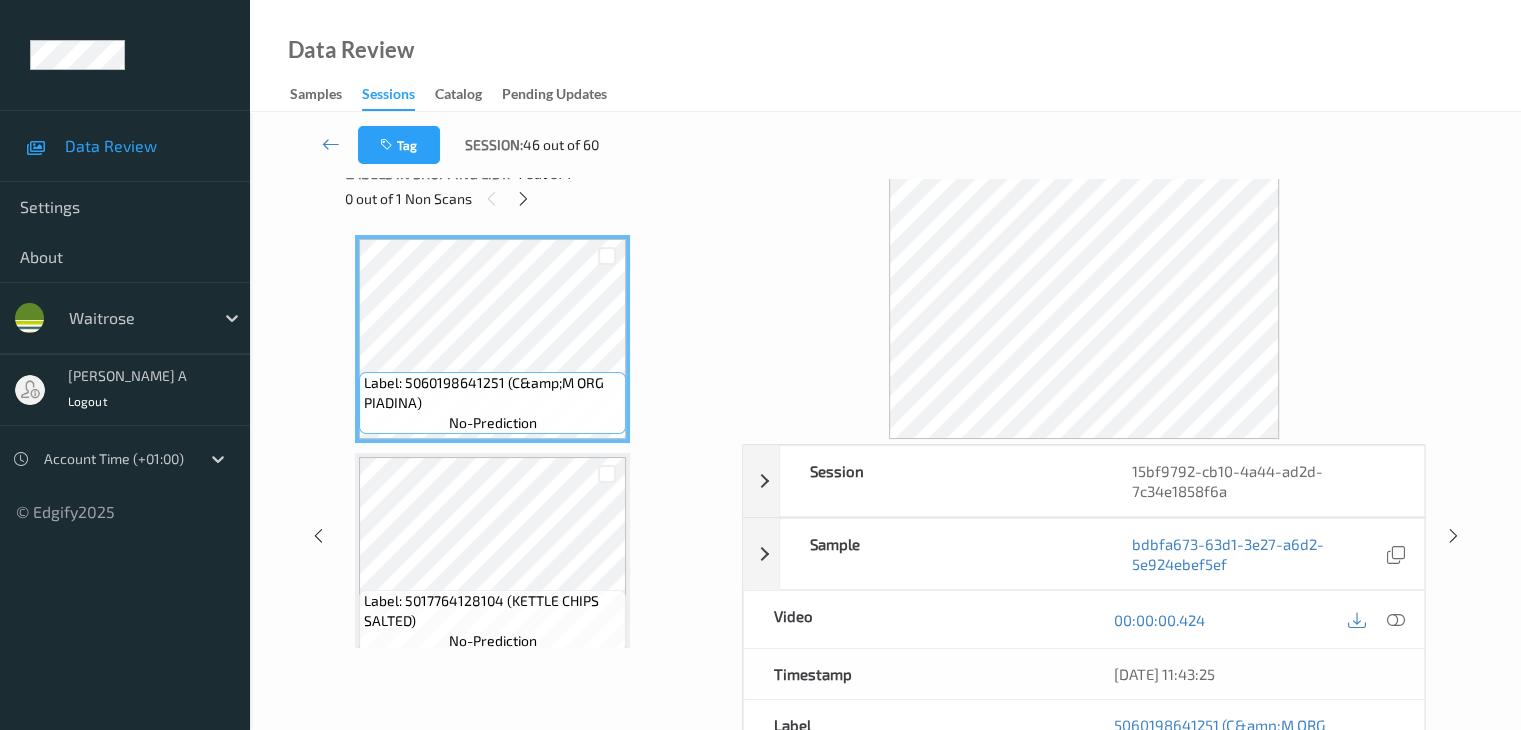 scroll, scrollTop: 0, scrollLeft: 0, axis: both 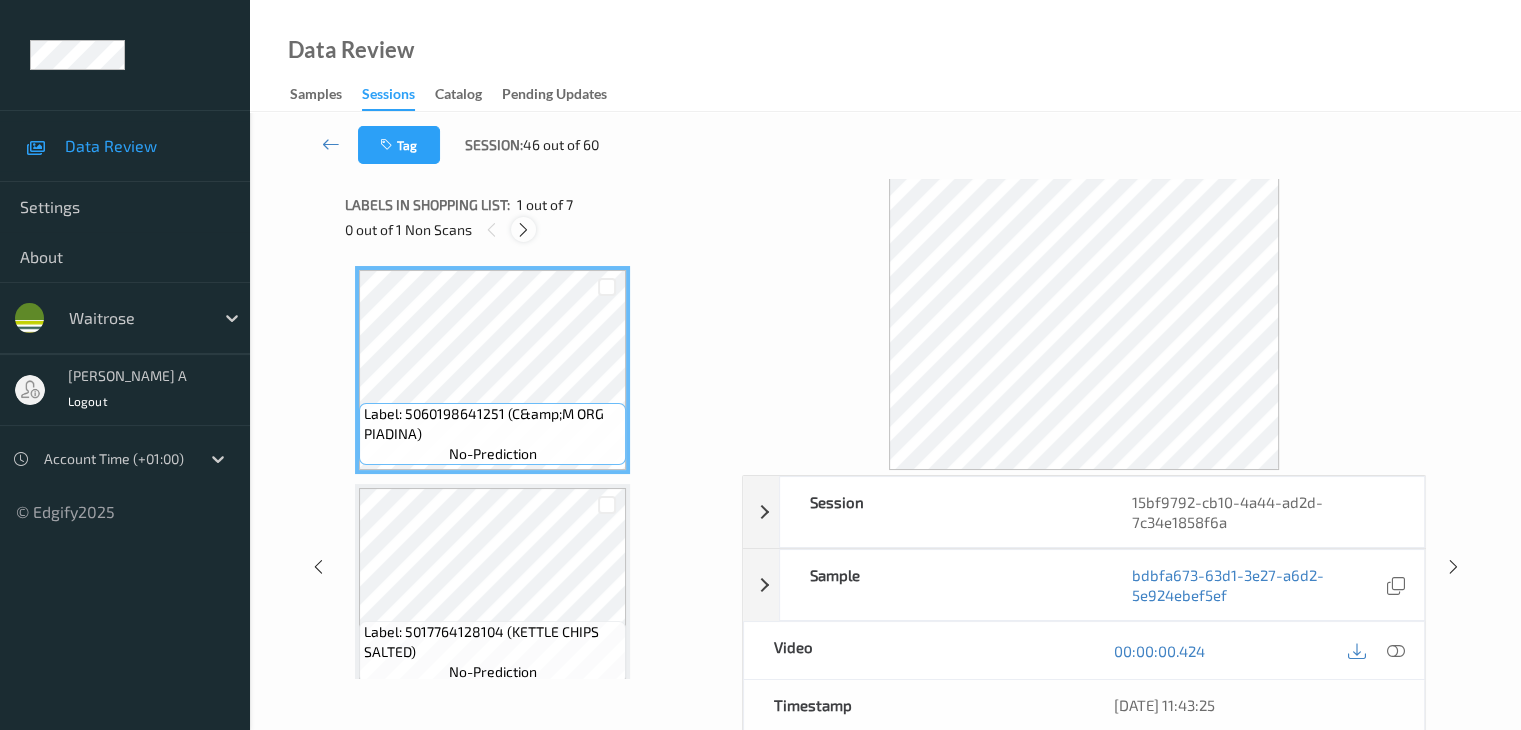 click at bounding box center [523, 230] 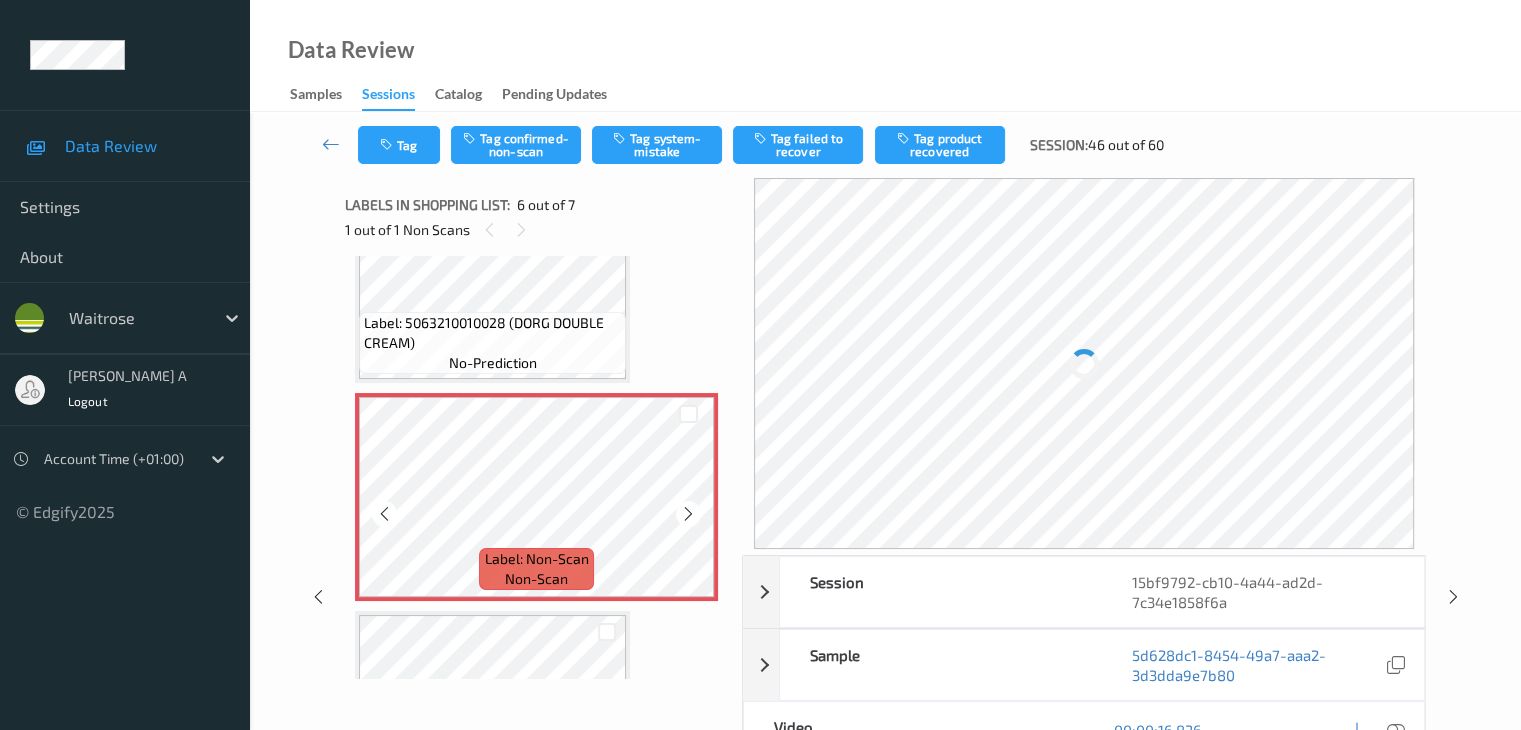 scroll, scrollTop: 1082, scrollLeft: 0, axis: vertical 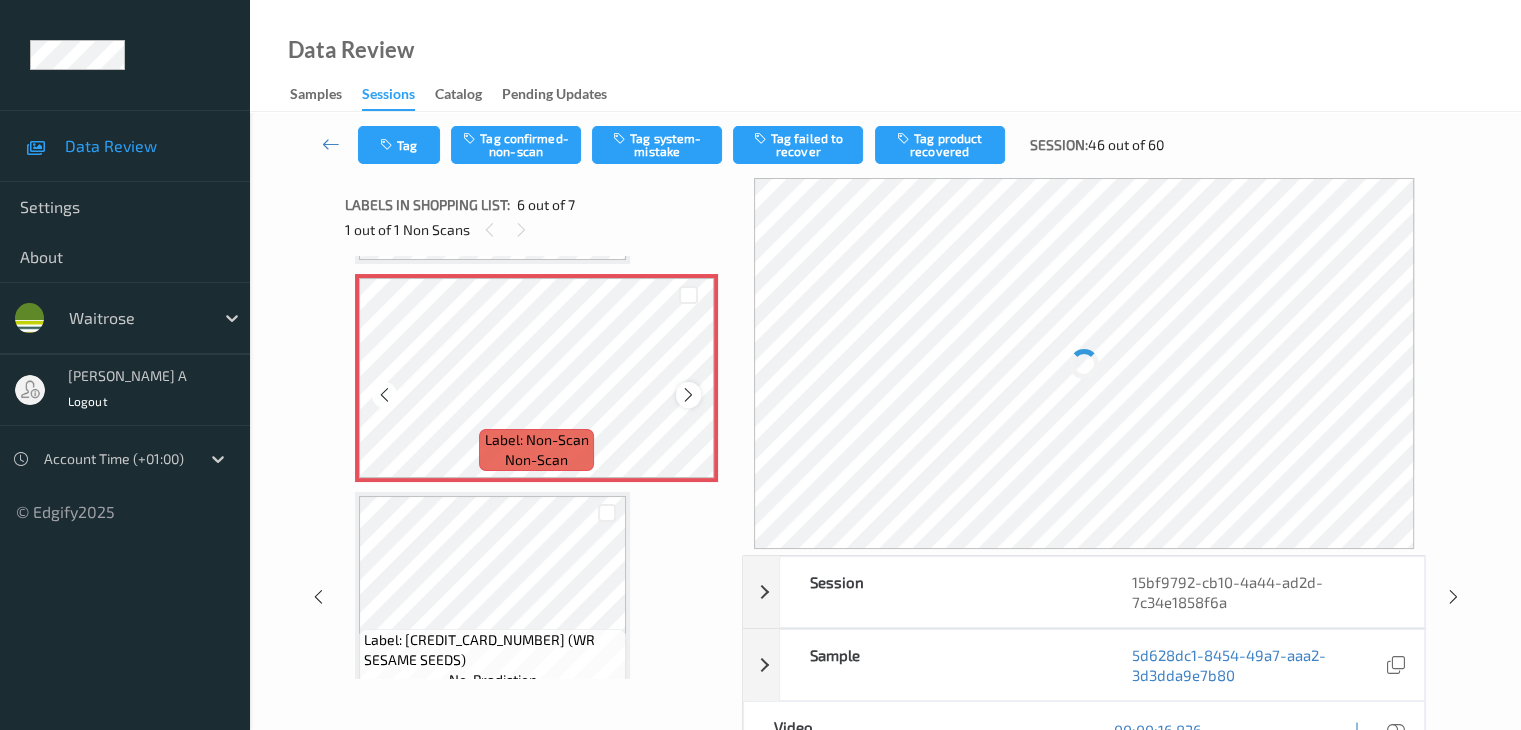 click at bounding box center [688, 395] 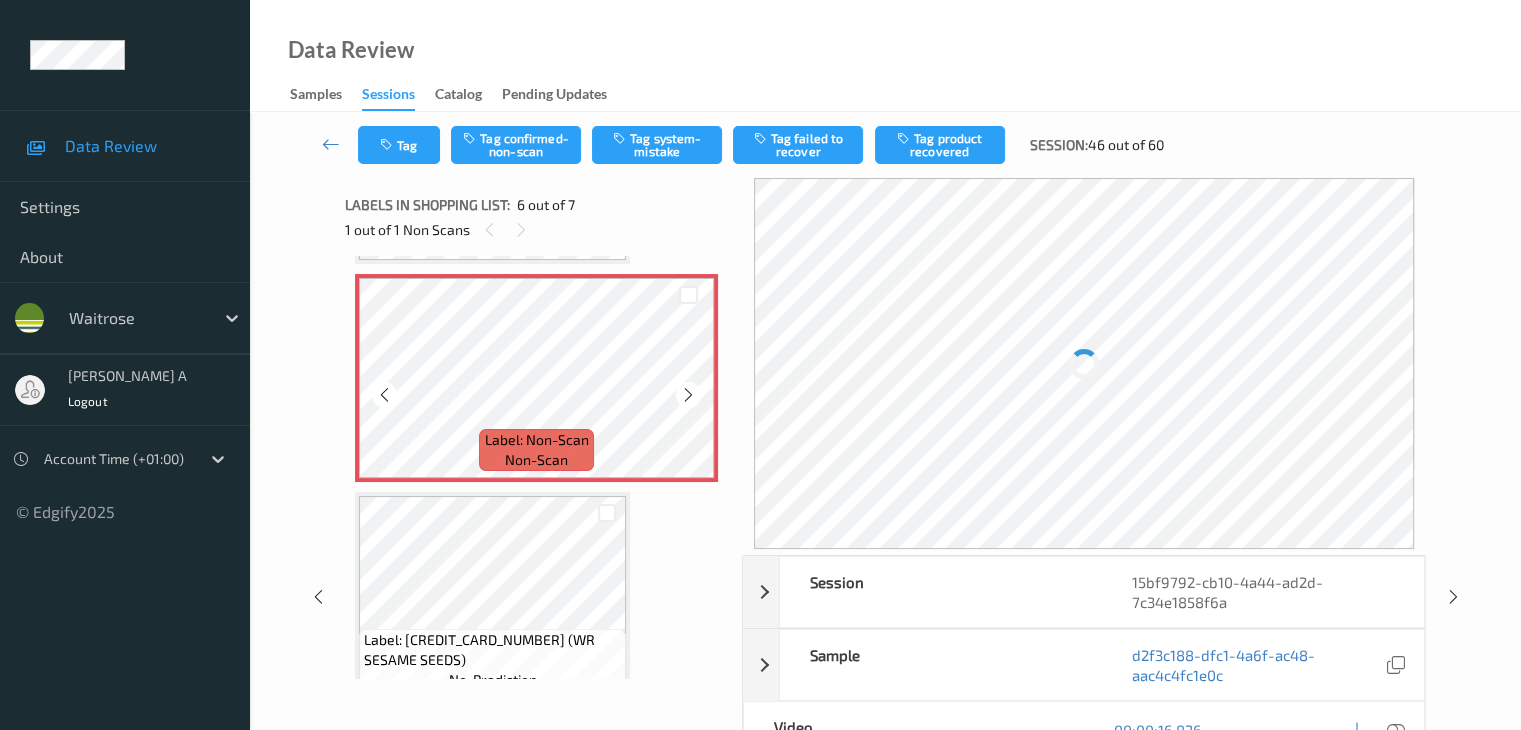 click at bounding box center (688, 395) 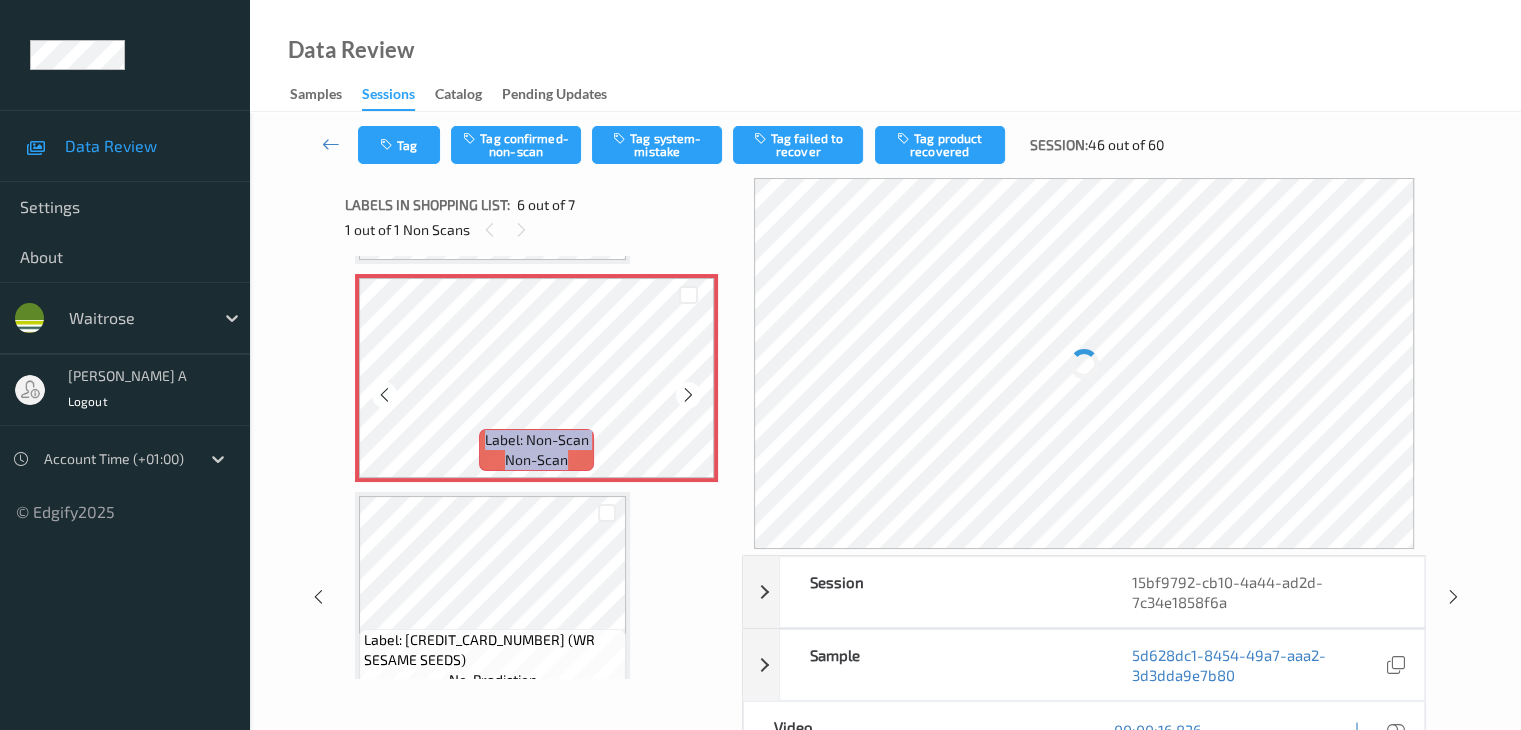 click at bounding box center (688, 395) 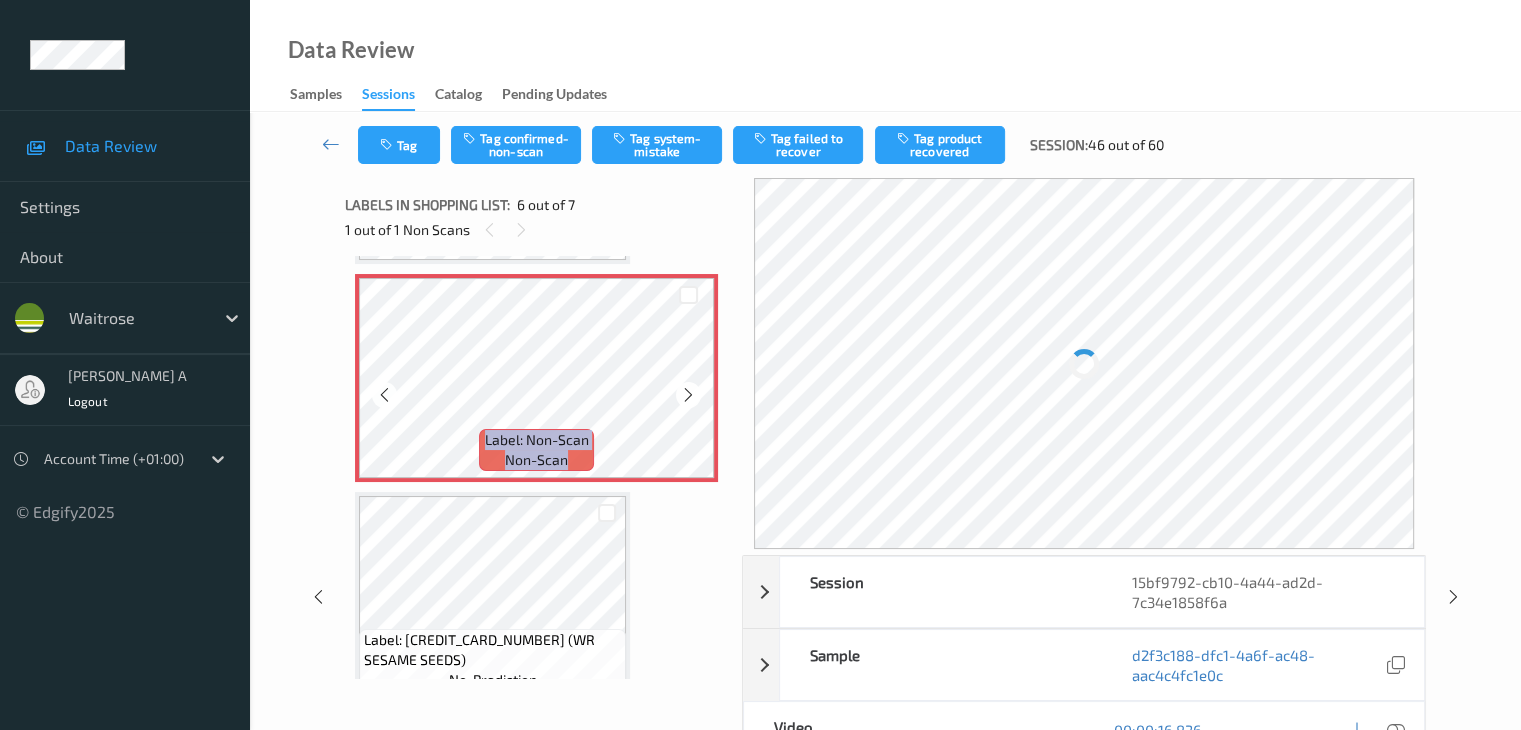 click at bounding box center [688, 395] 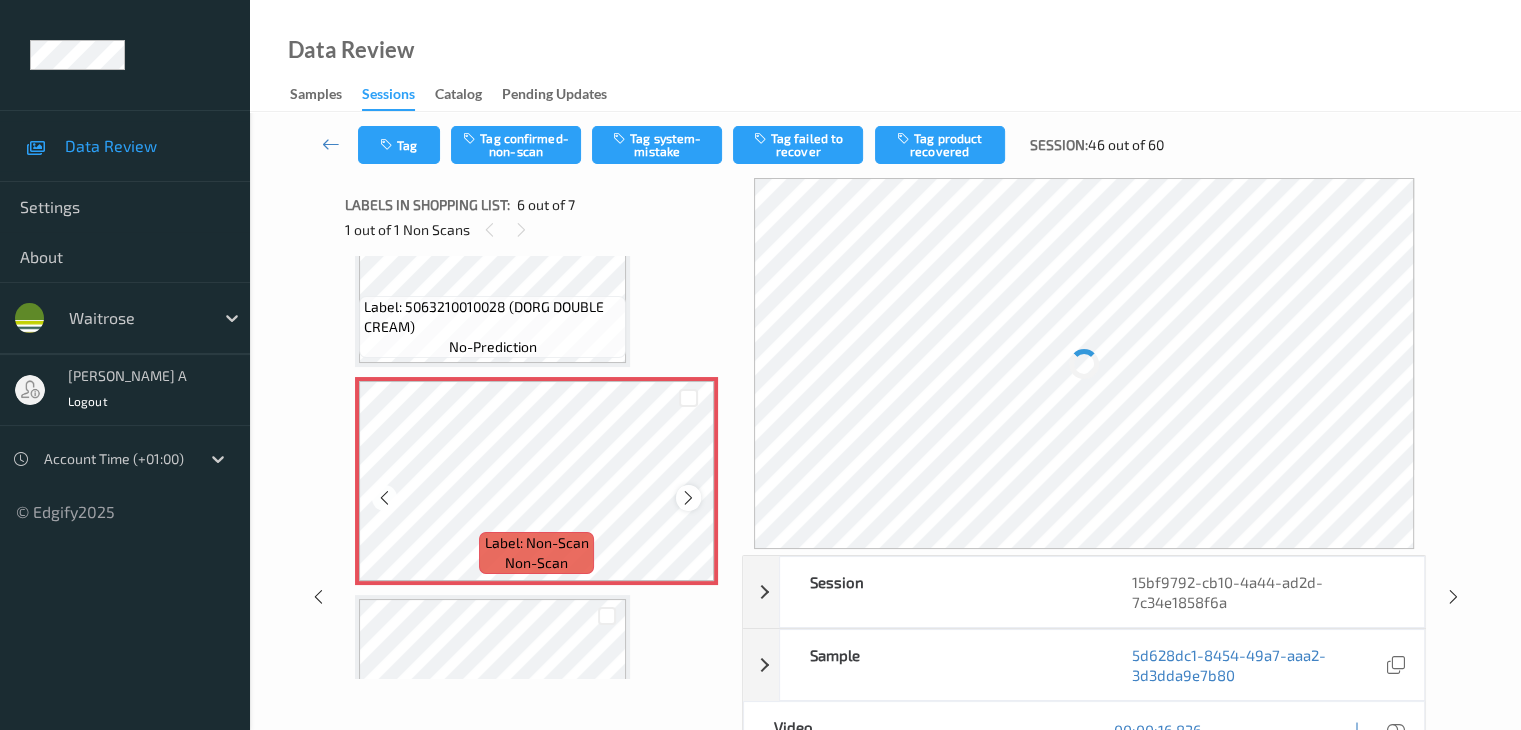 scroll, scrollTop: 882, scrollLeft: 0, axis: vertical 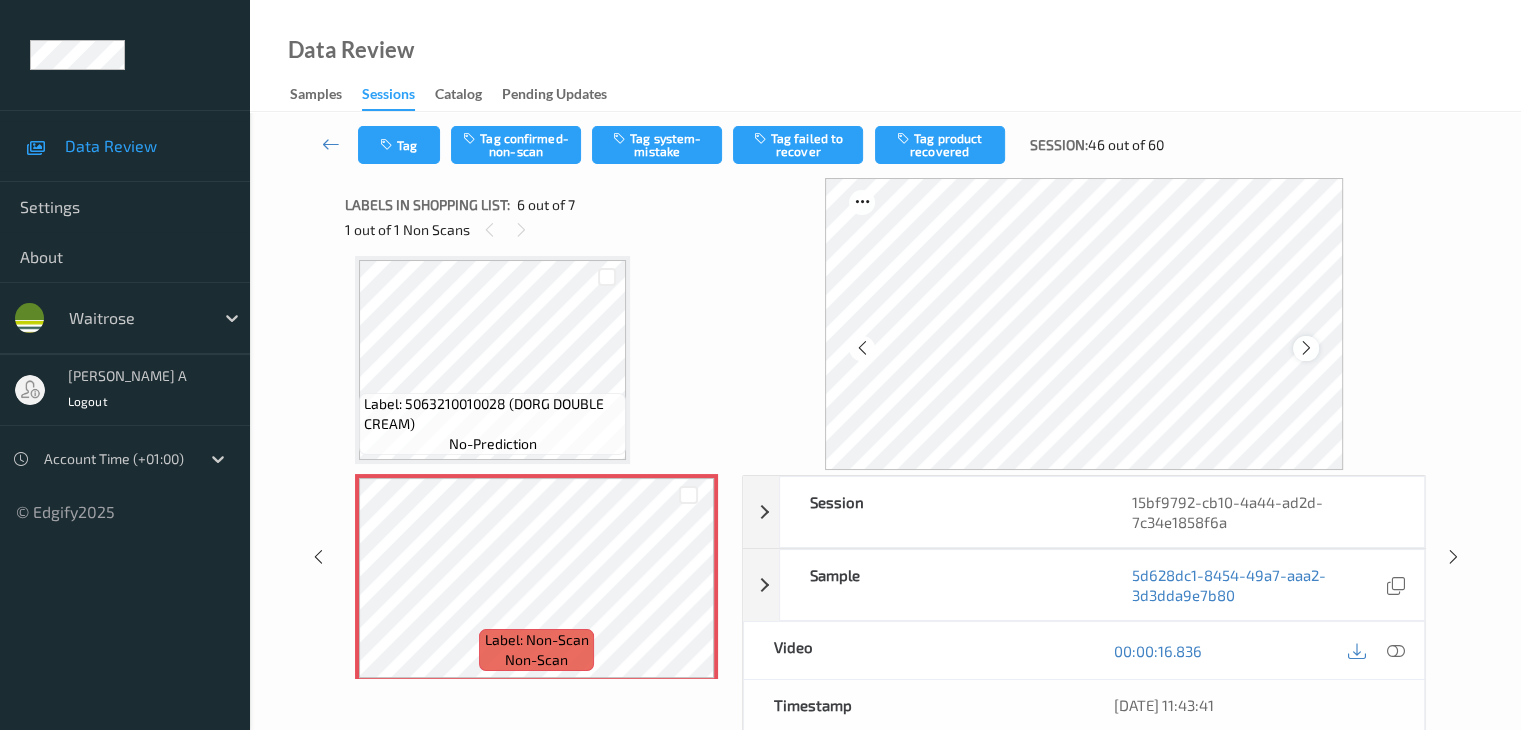 click at bounding box center [1306, 348] 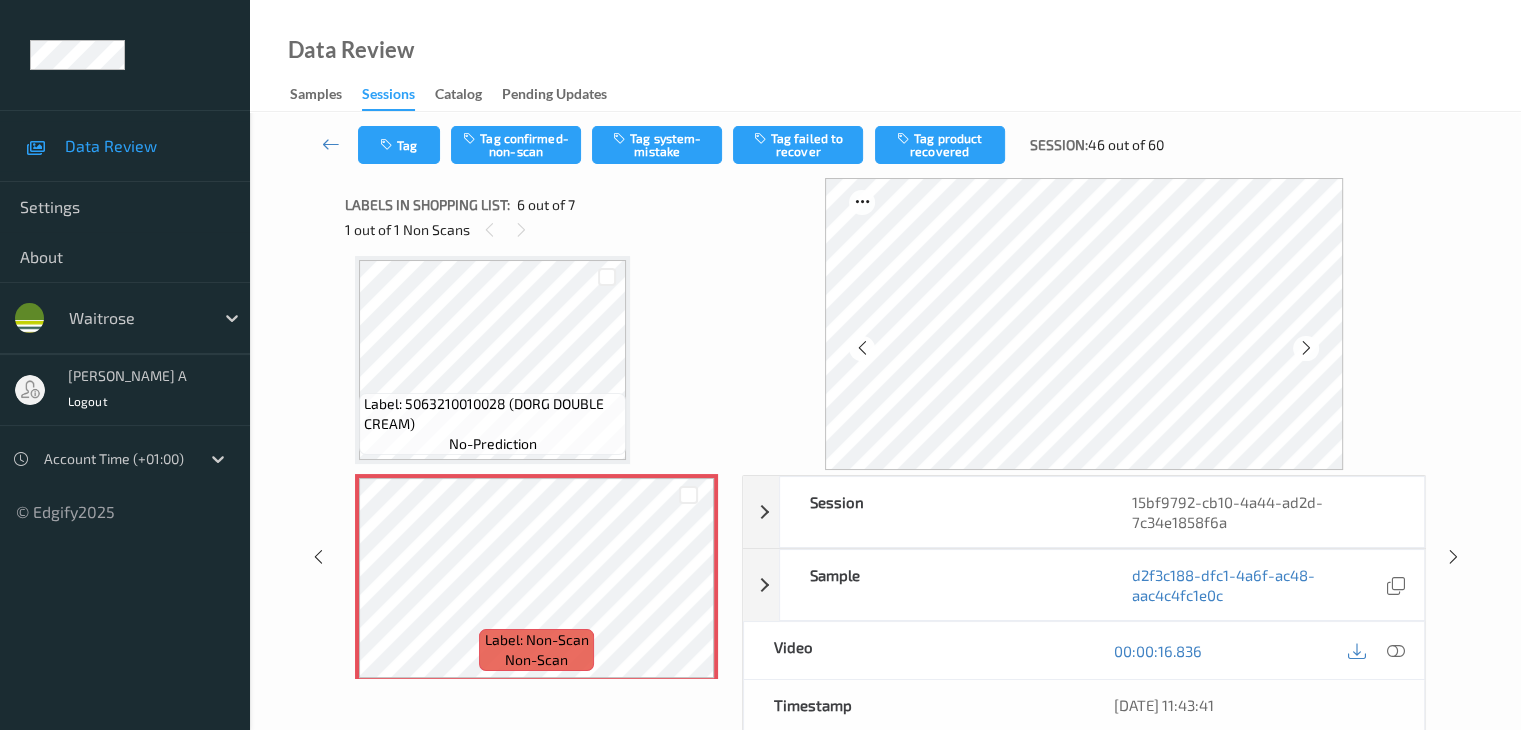 click at bounding box center [1306, 348] 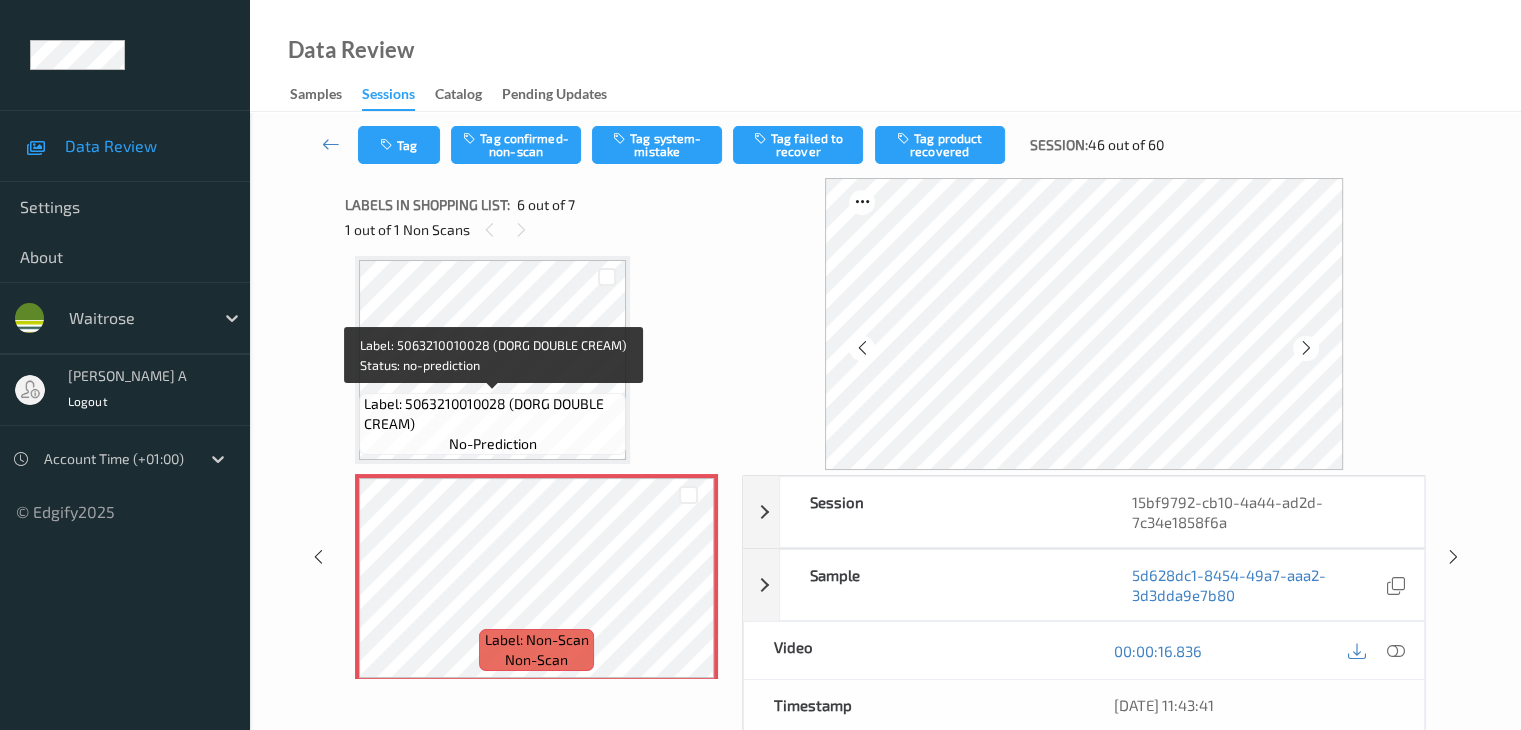 click on "Label: 5063210010028 (DORG DOUBLE CREAM)" at bounding box center (492, 414) 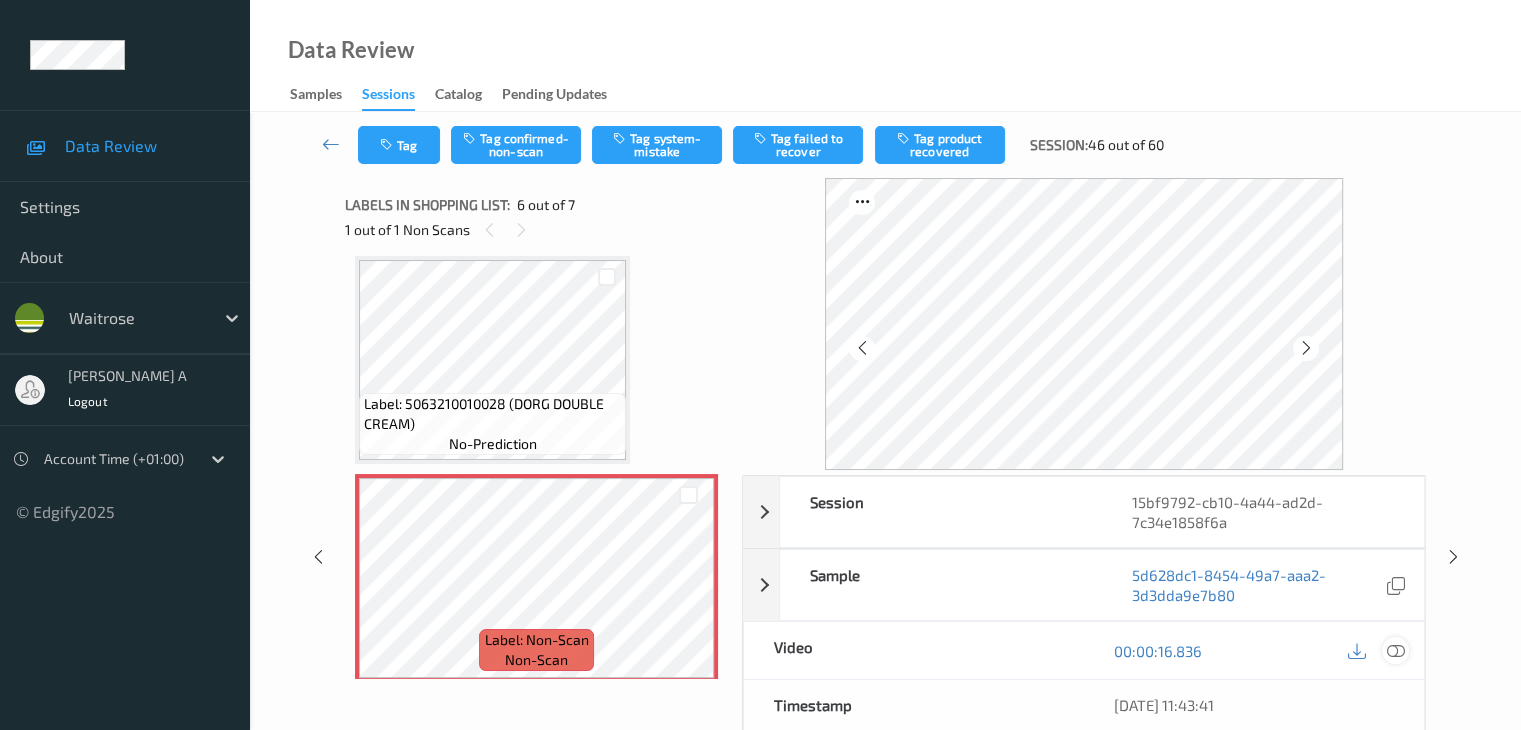 click at bounding box center (1395, 651) 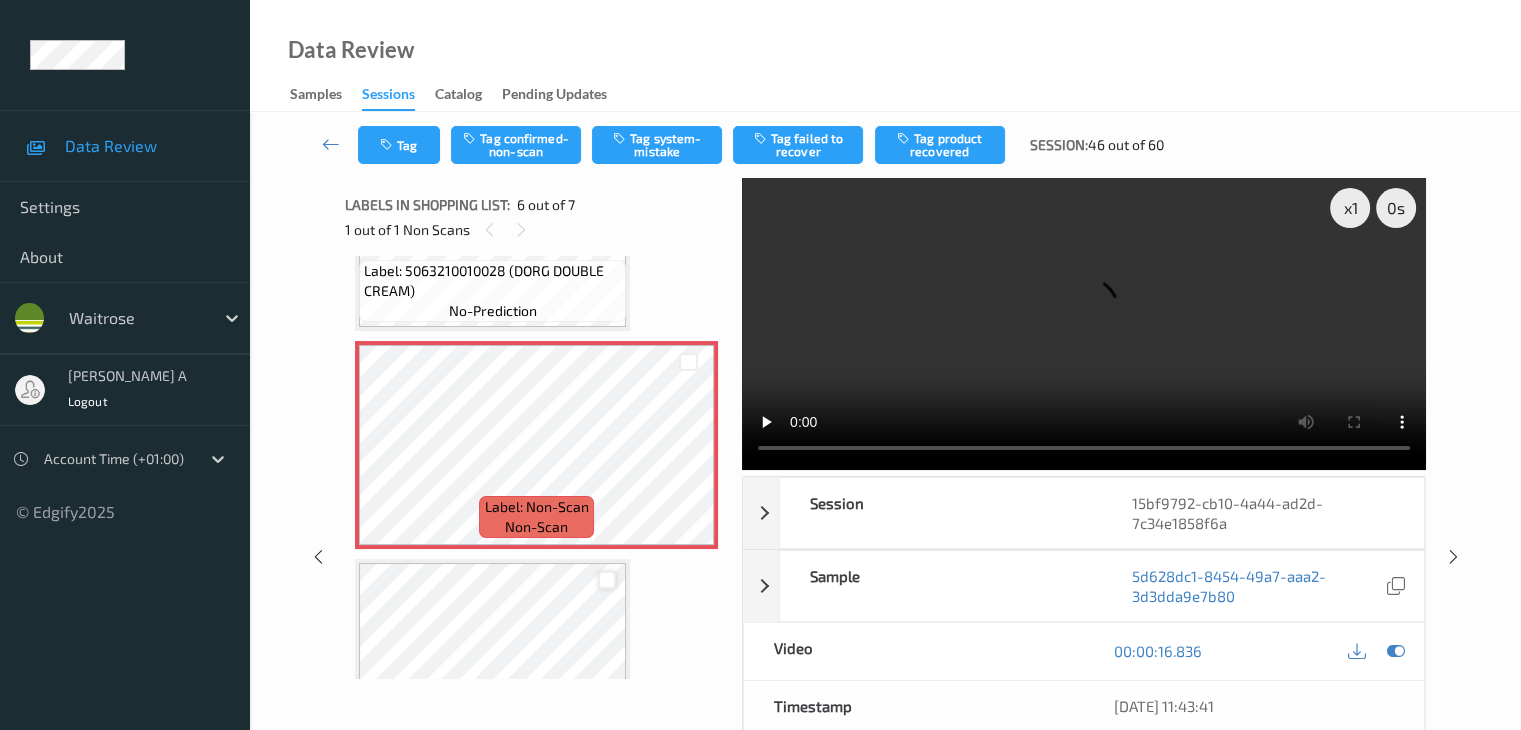 scroll, scrollTop: 1082, scrollLeft: 0, axis: vertical 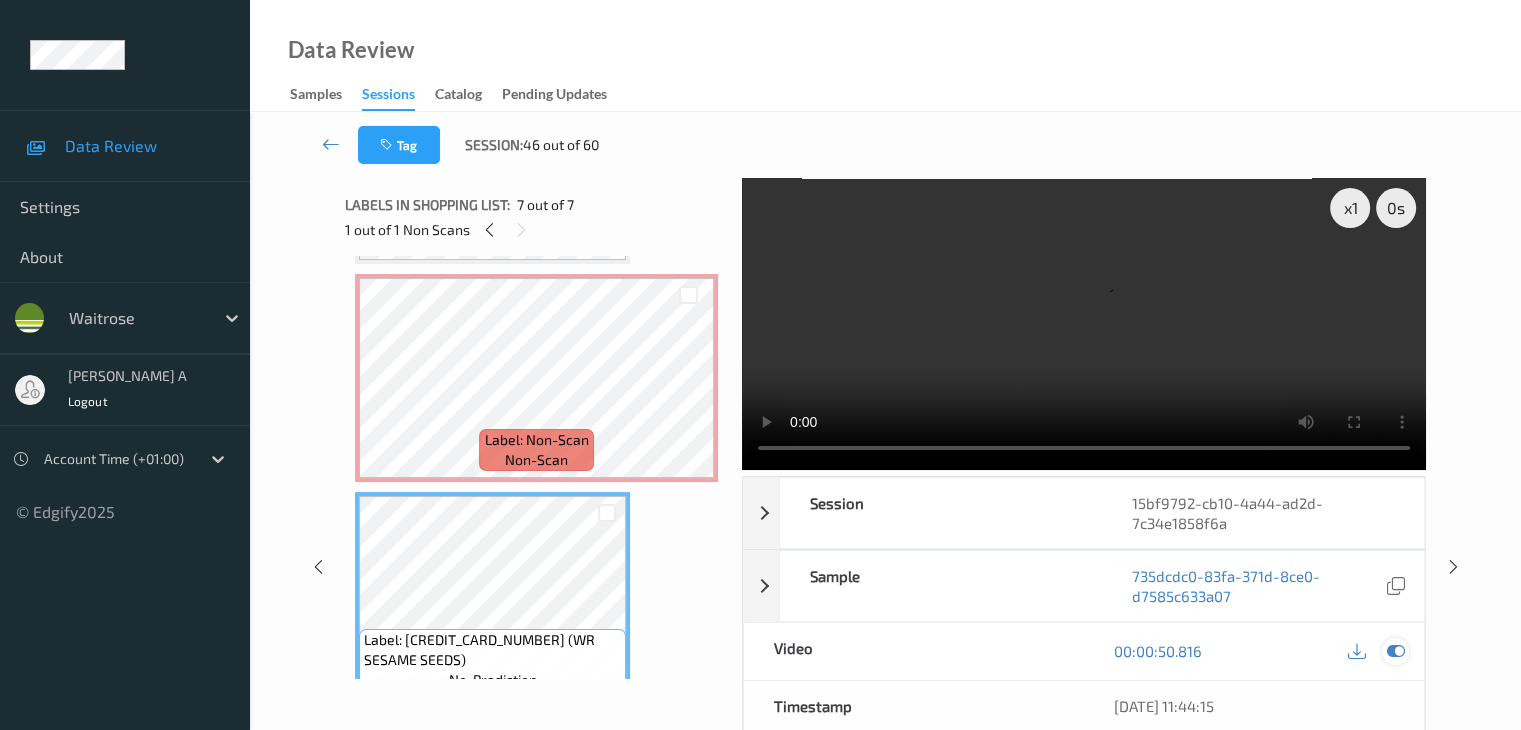 click at bounding box center [1395, 651] 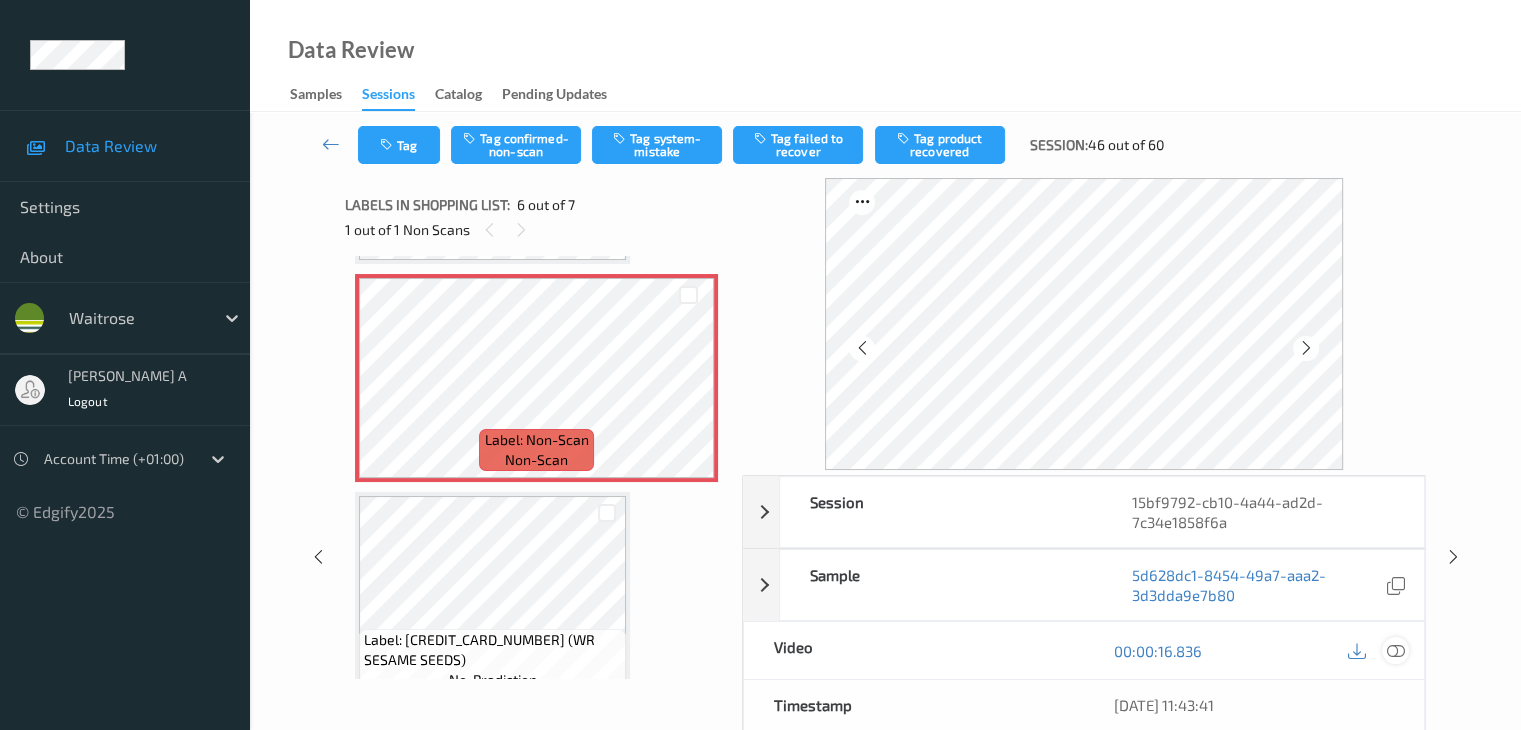 click at bounding box center [1395, 651] 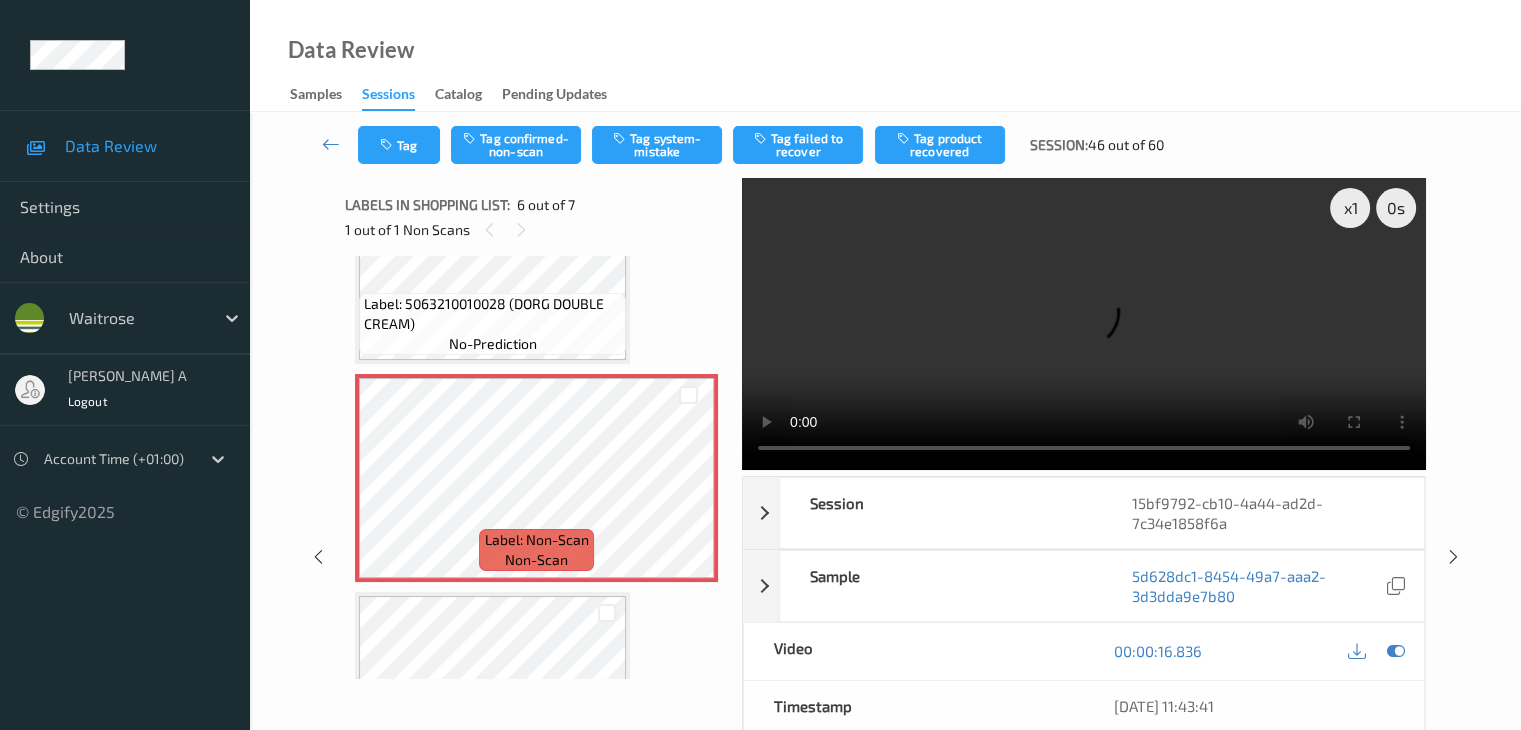 scroll, scrollTop: 979, scrollLeft: 0, axis: vertical 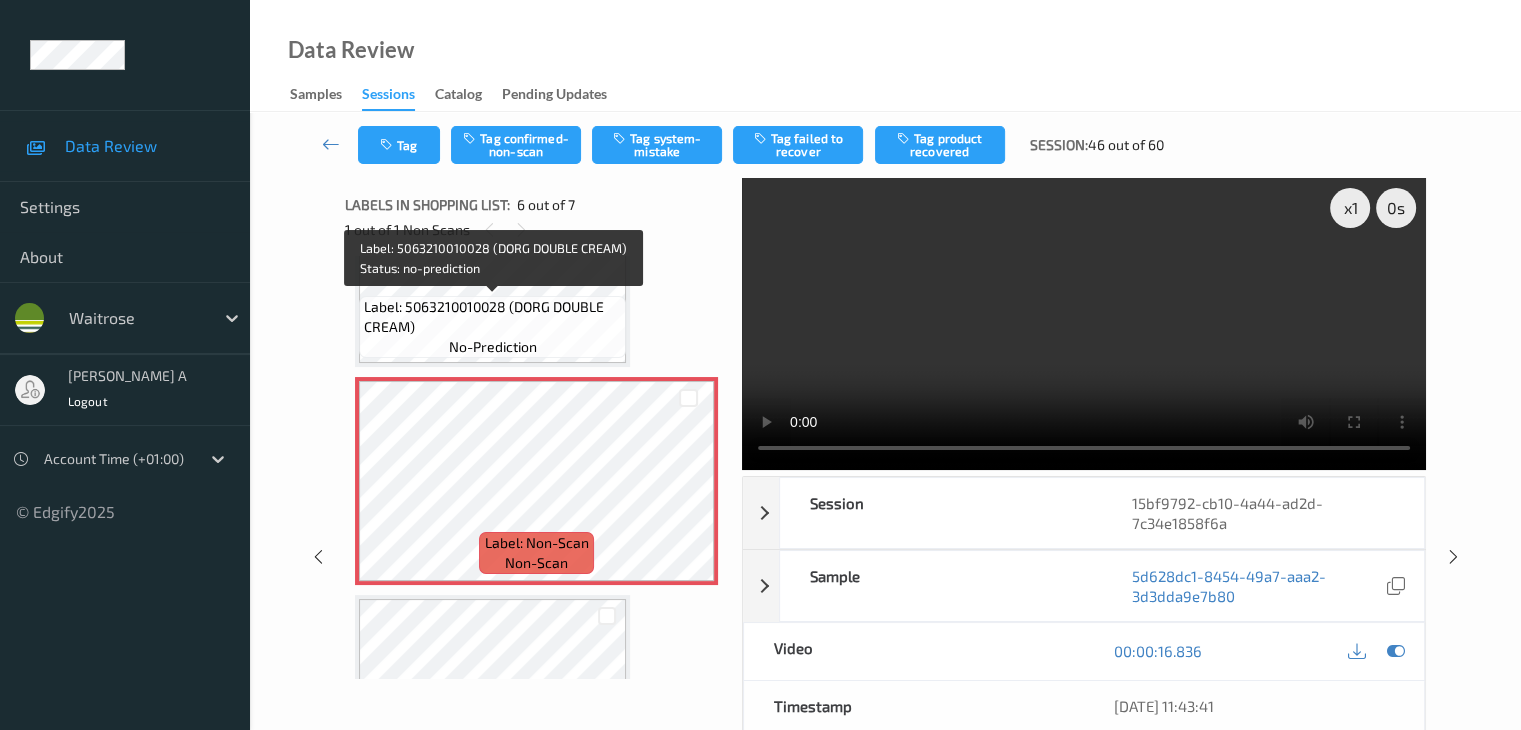 drag, startPoint x: 605, startPoint y: 330, endPoint x: 656, endPoint y: 352, distance: 55.542778 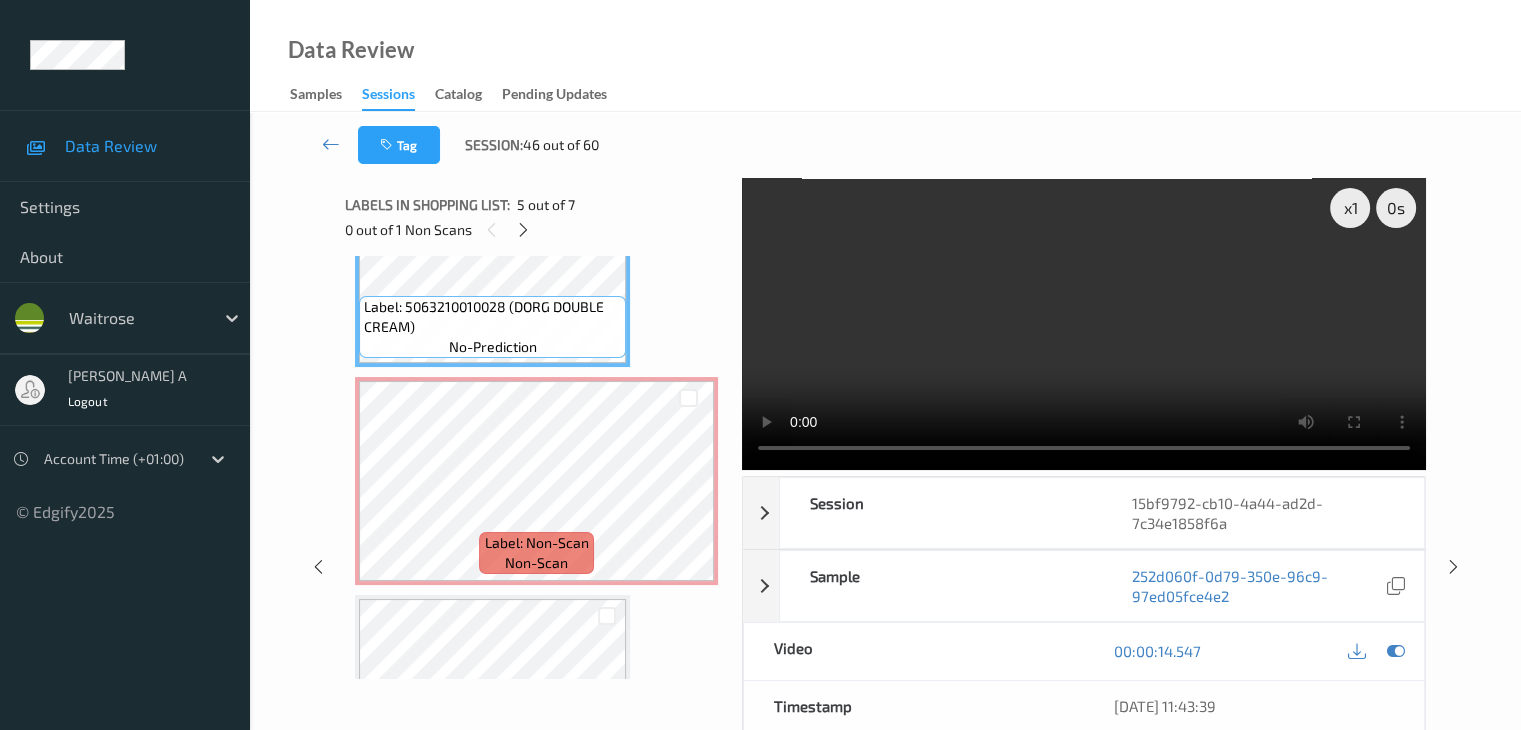 type 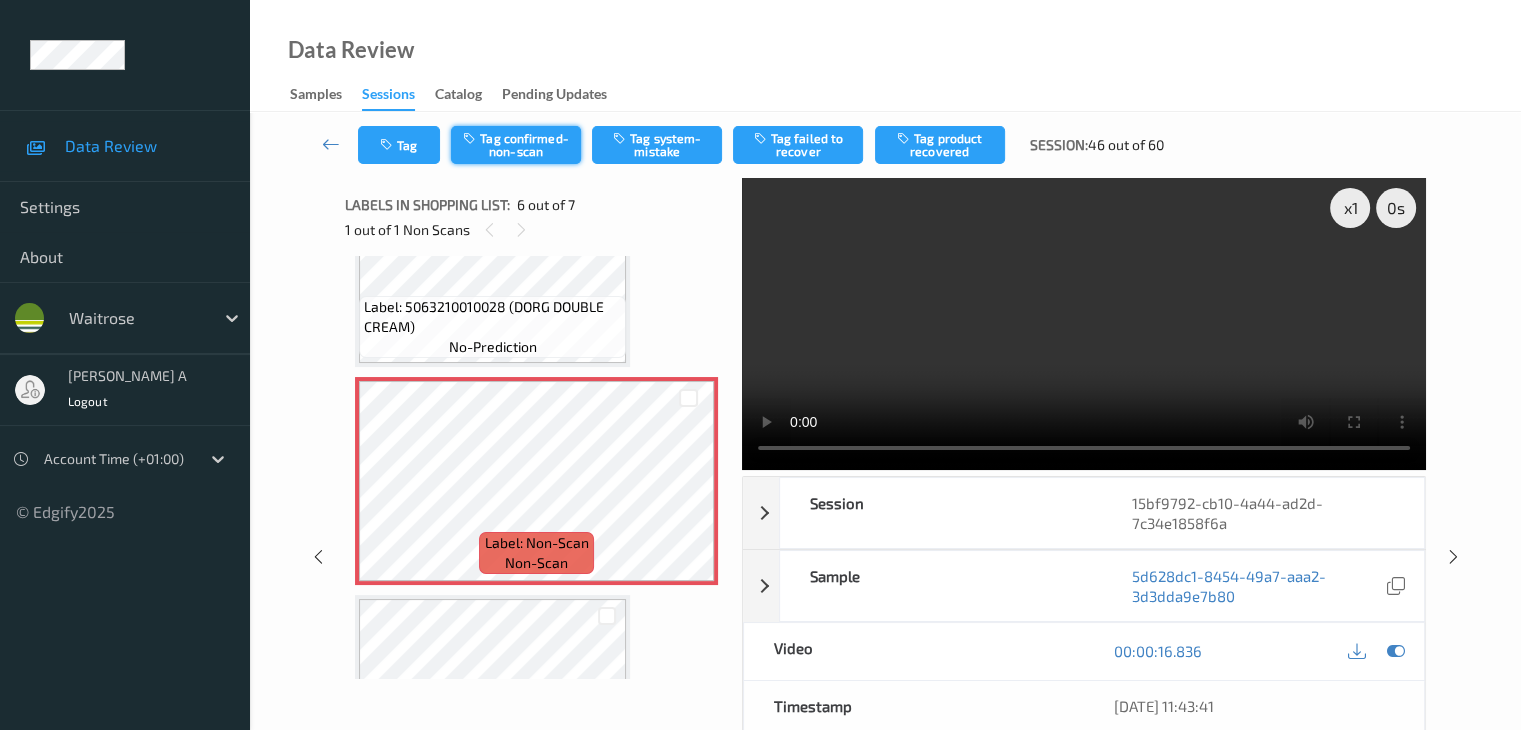 click on "Tag   confirmed-non-scan" at bounding box center (516, 145) 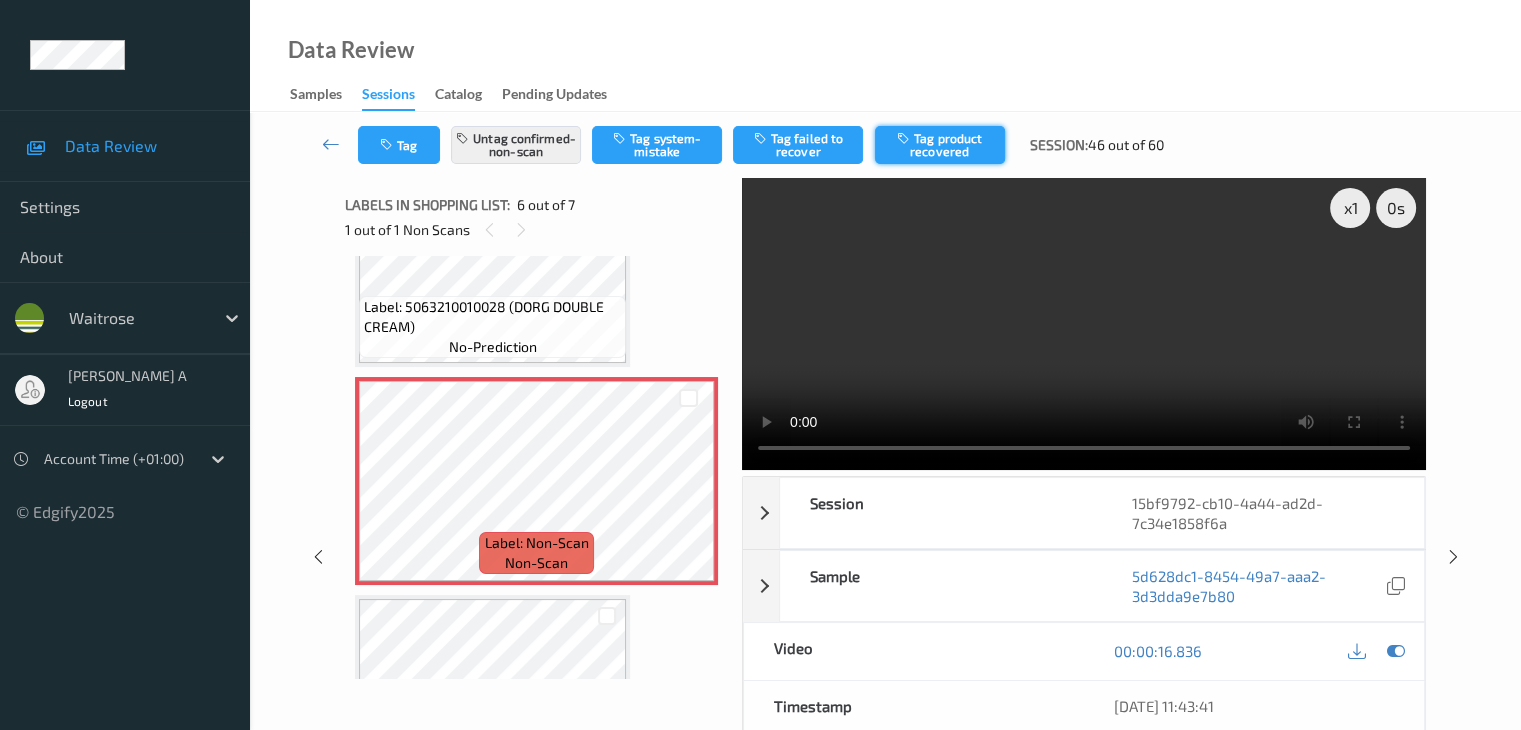 click on "Tag   product recovered" at bounding box center [940, 145] 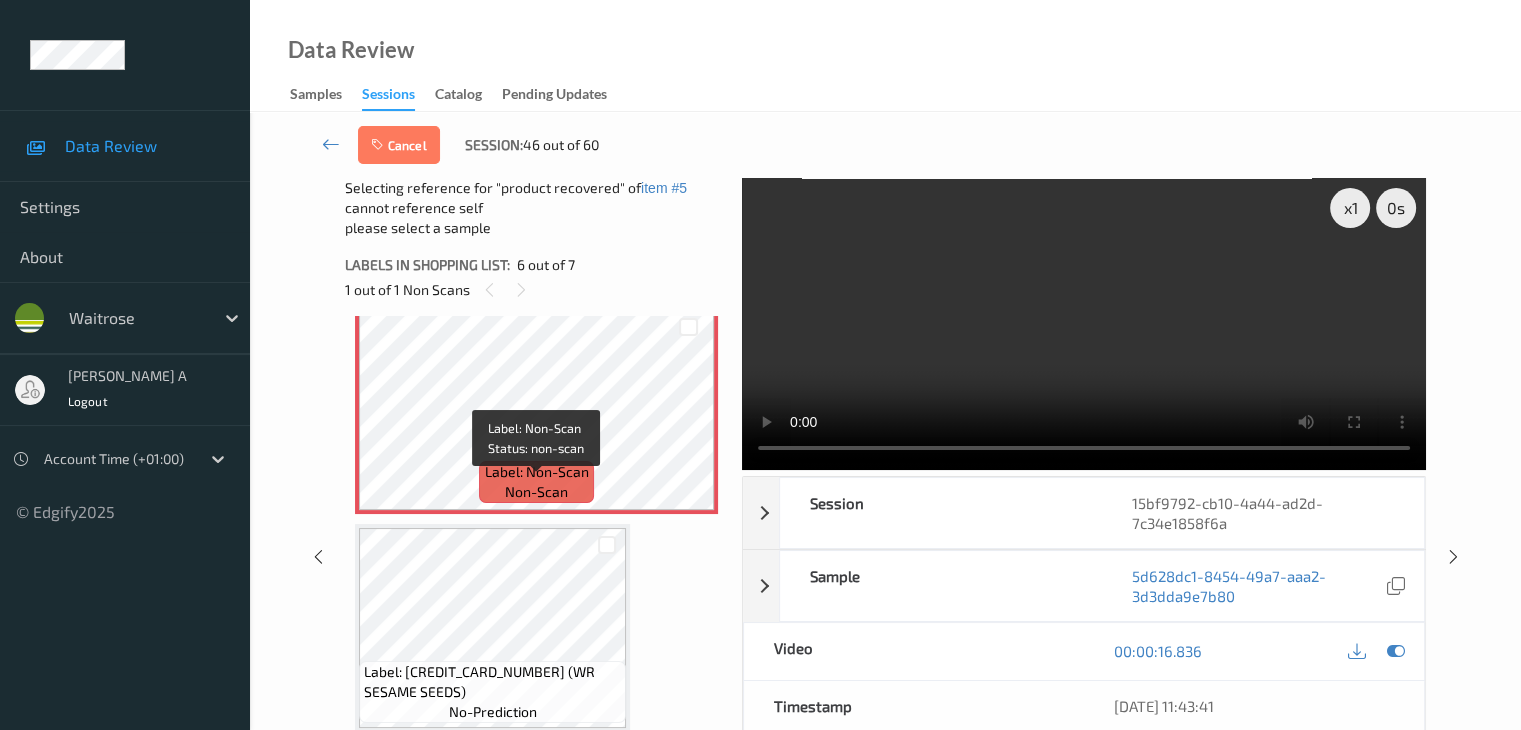 scroll, scrollTop: 1113, scrollLeft: 0, axis: vertical 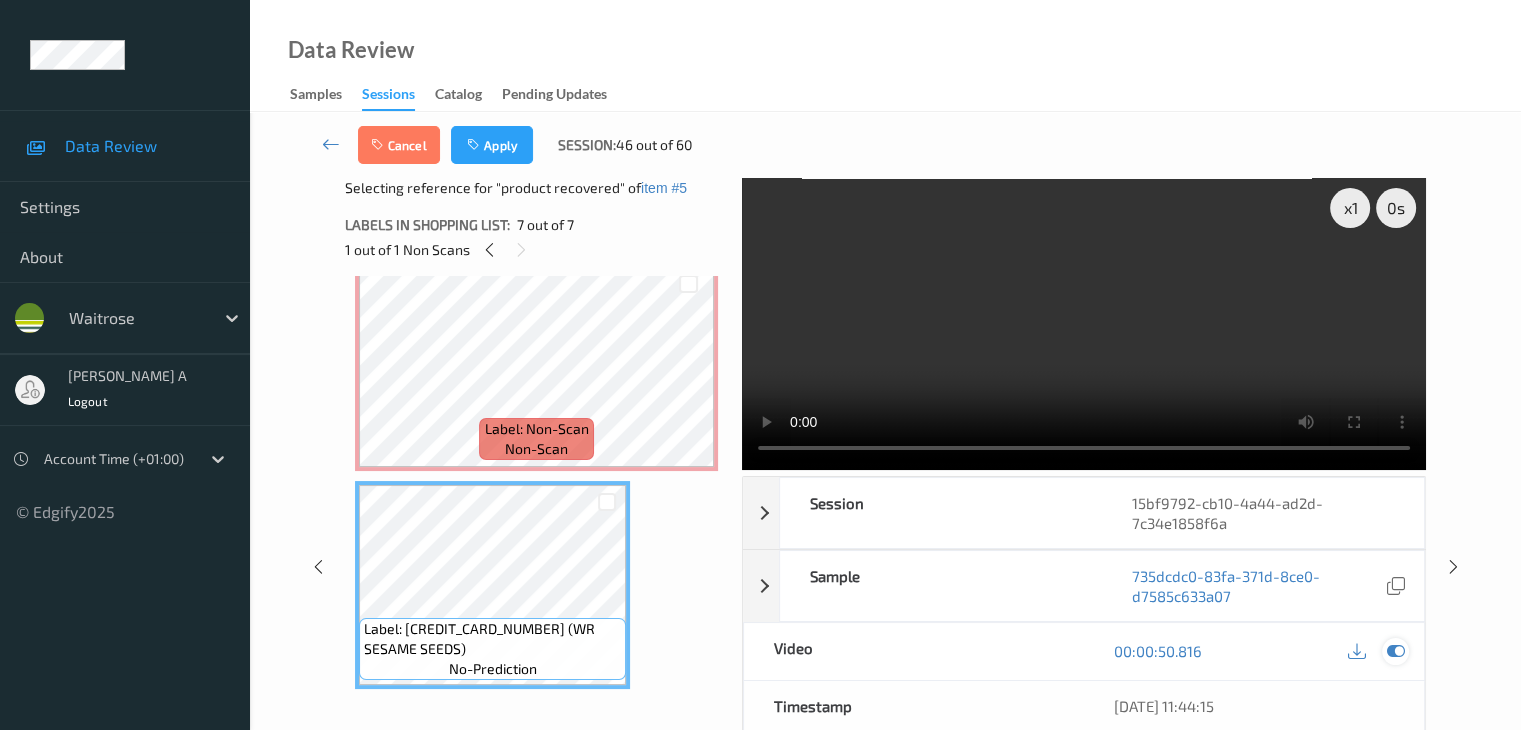 click at bounding box center [1395, 651] 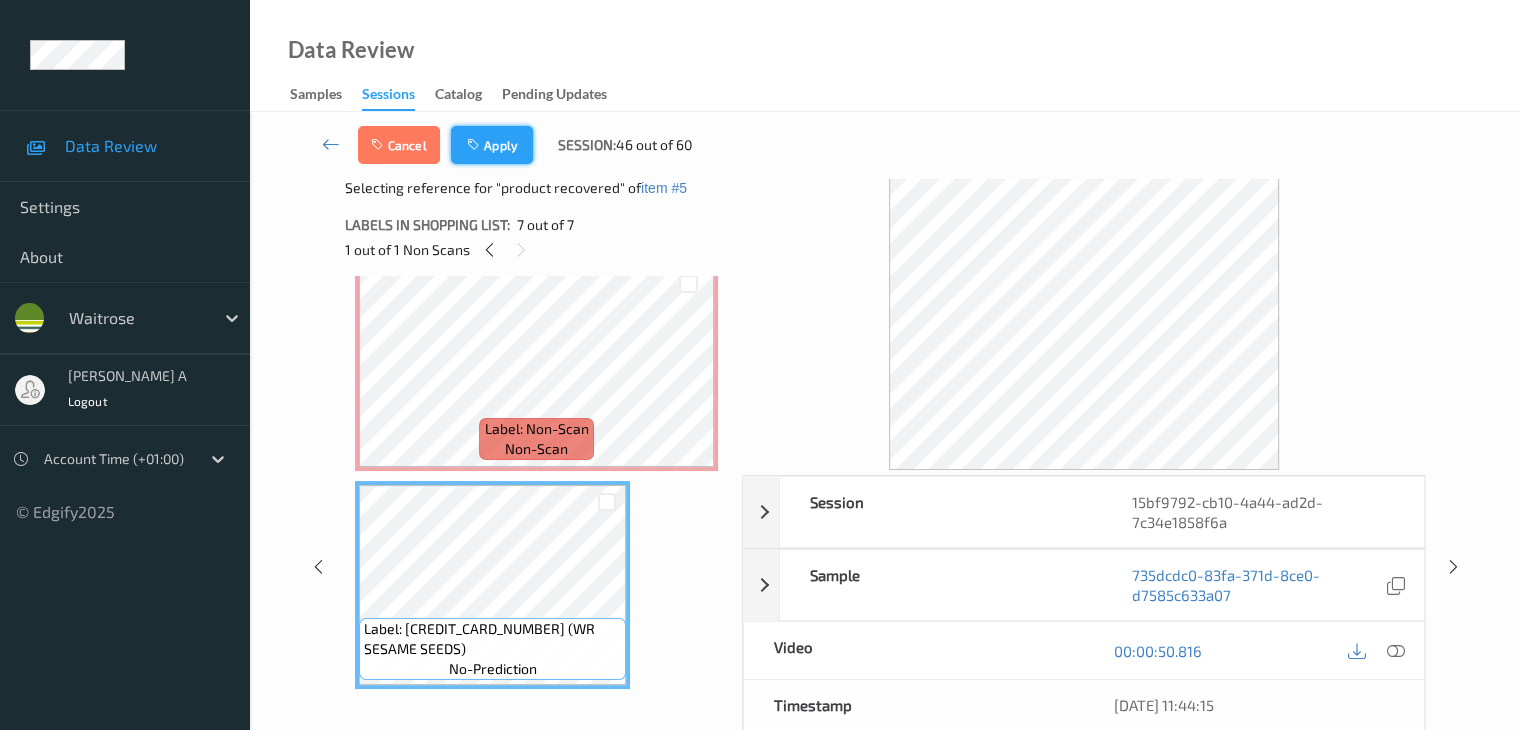 click on "Apply" at bounding box center (492, 145) 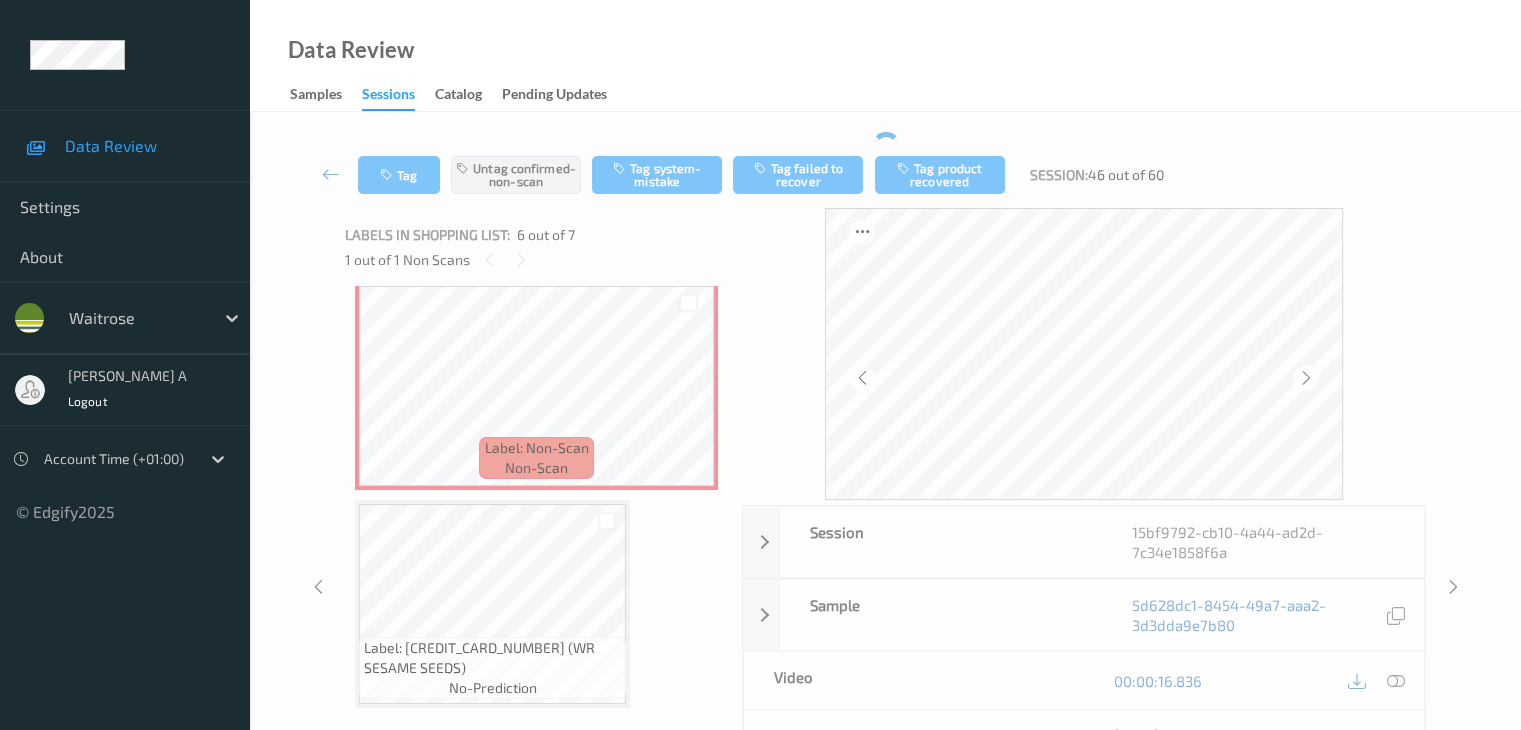 scroll, scrollTop: 1113, scrollLeft: 0, axis: vertical 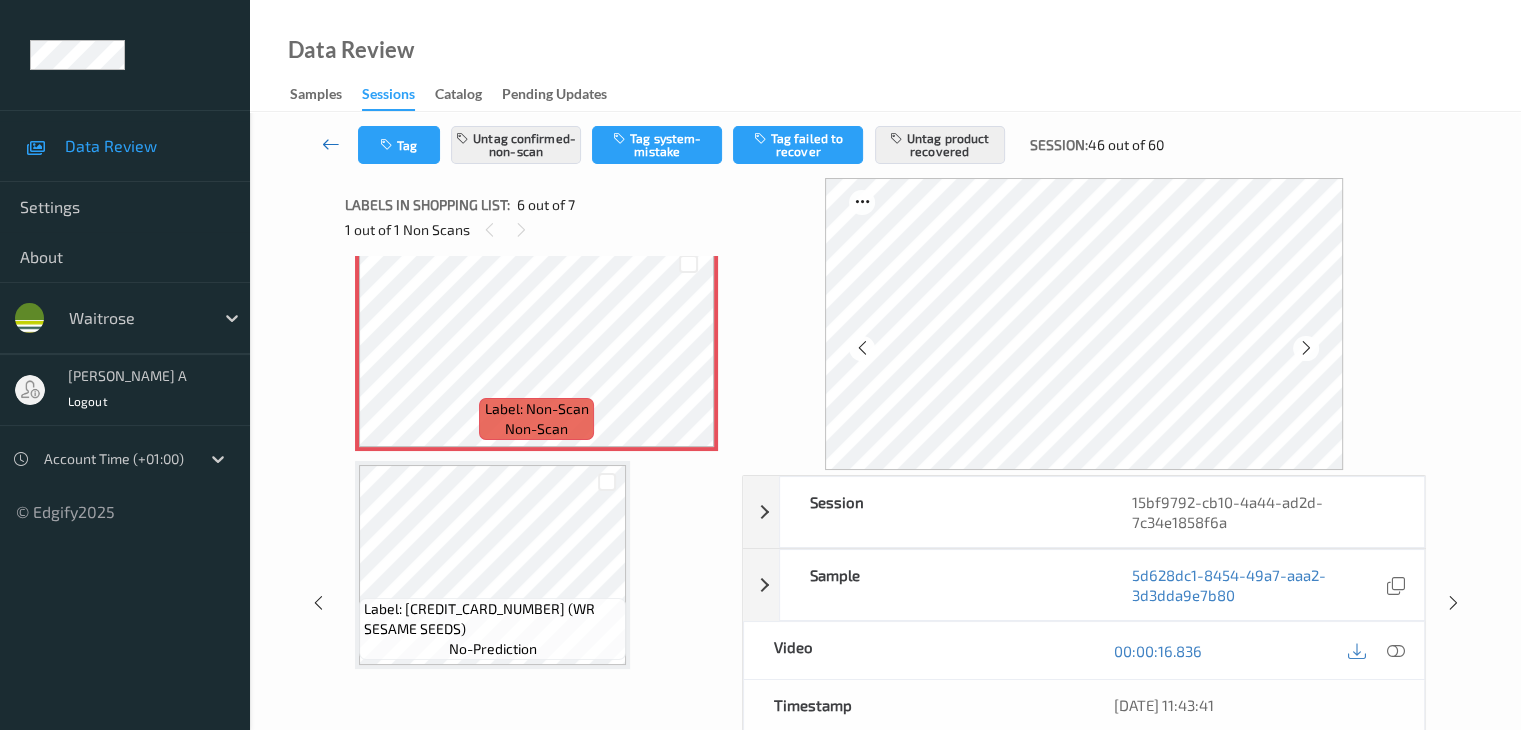 click at bounding box center (331, 144) 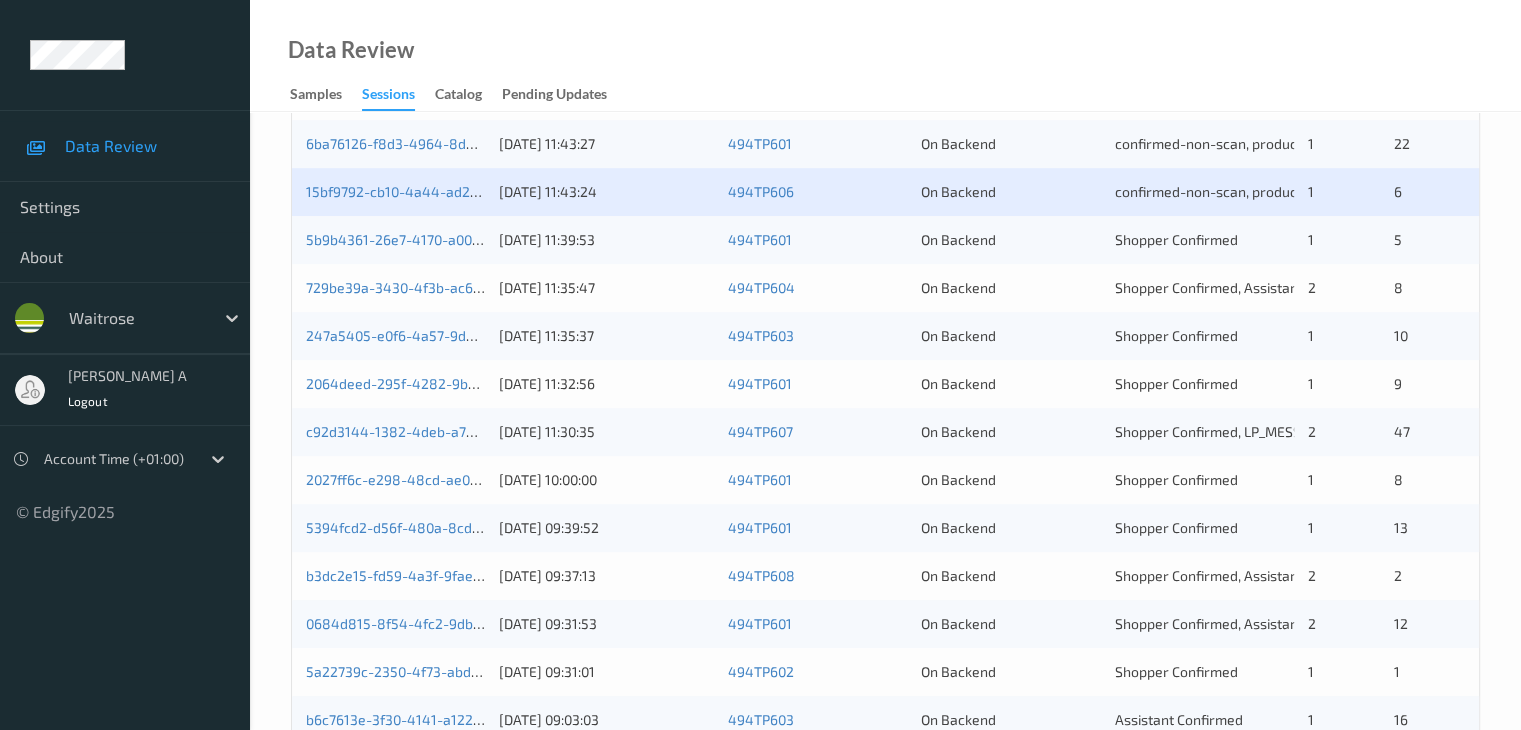 scroll, scrollTop: 700, scrollLeft: 0, axis: vertical 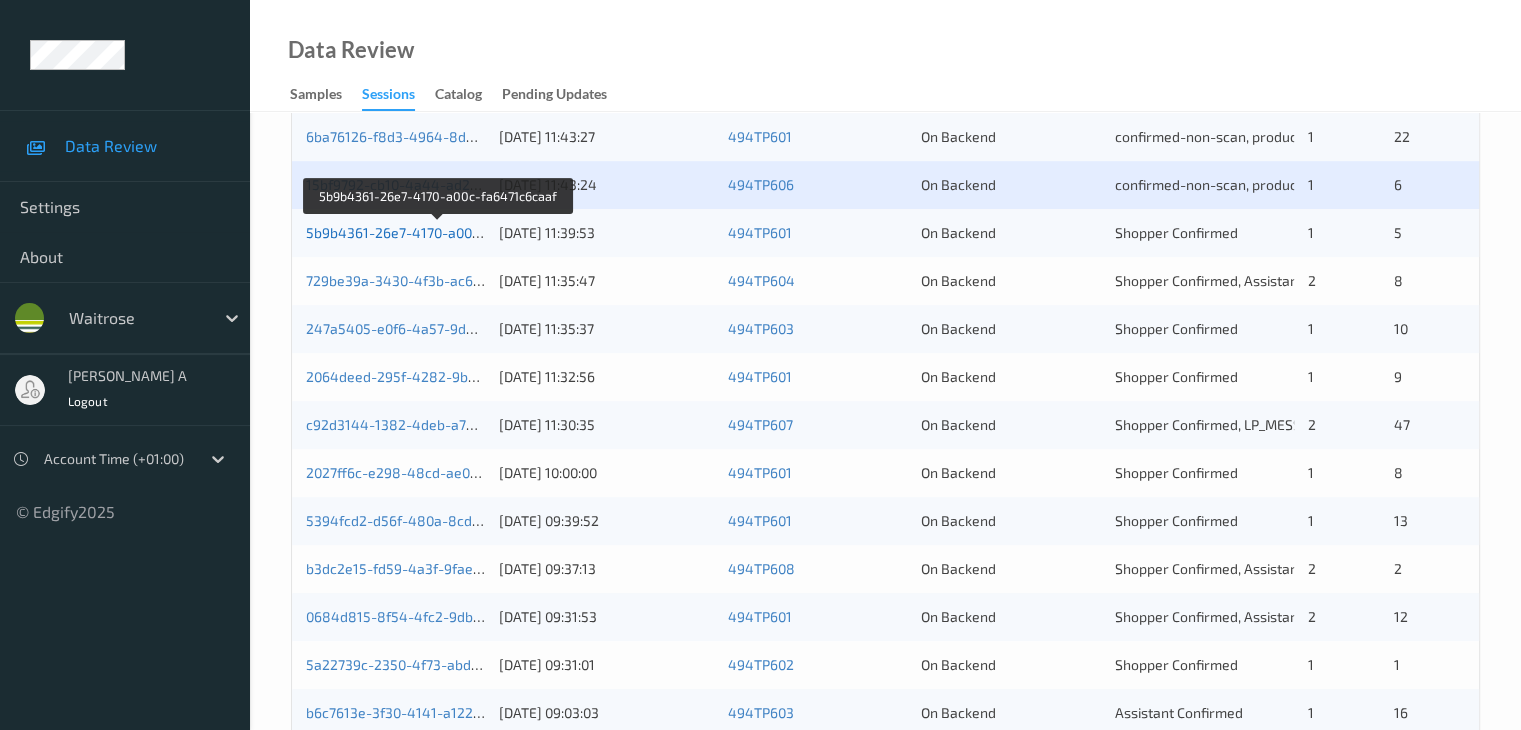 click on "5b9b4361-26e7-4170-a00c-fa6471c6caaf" at bounding box center [438, 232] 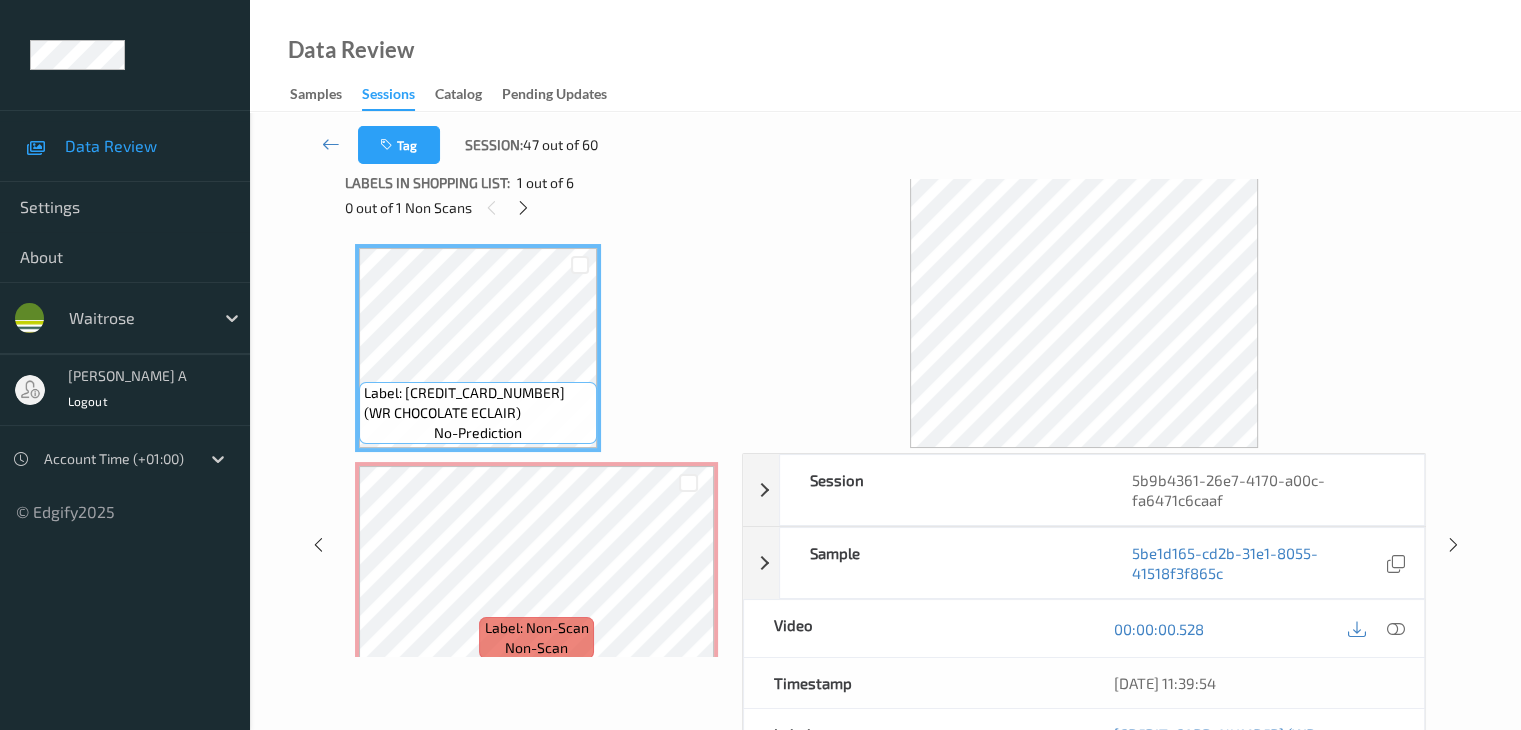 scroll, scrollTop: 0, scrollLeft: 0, axis: both 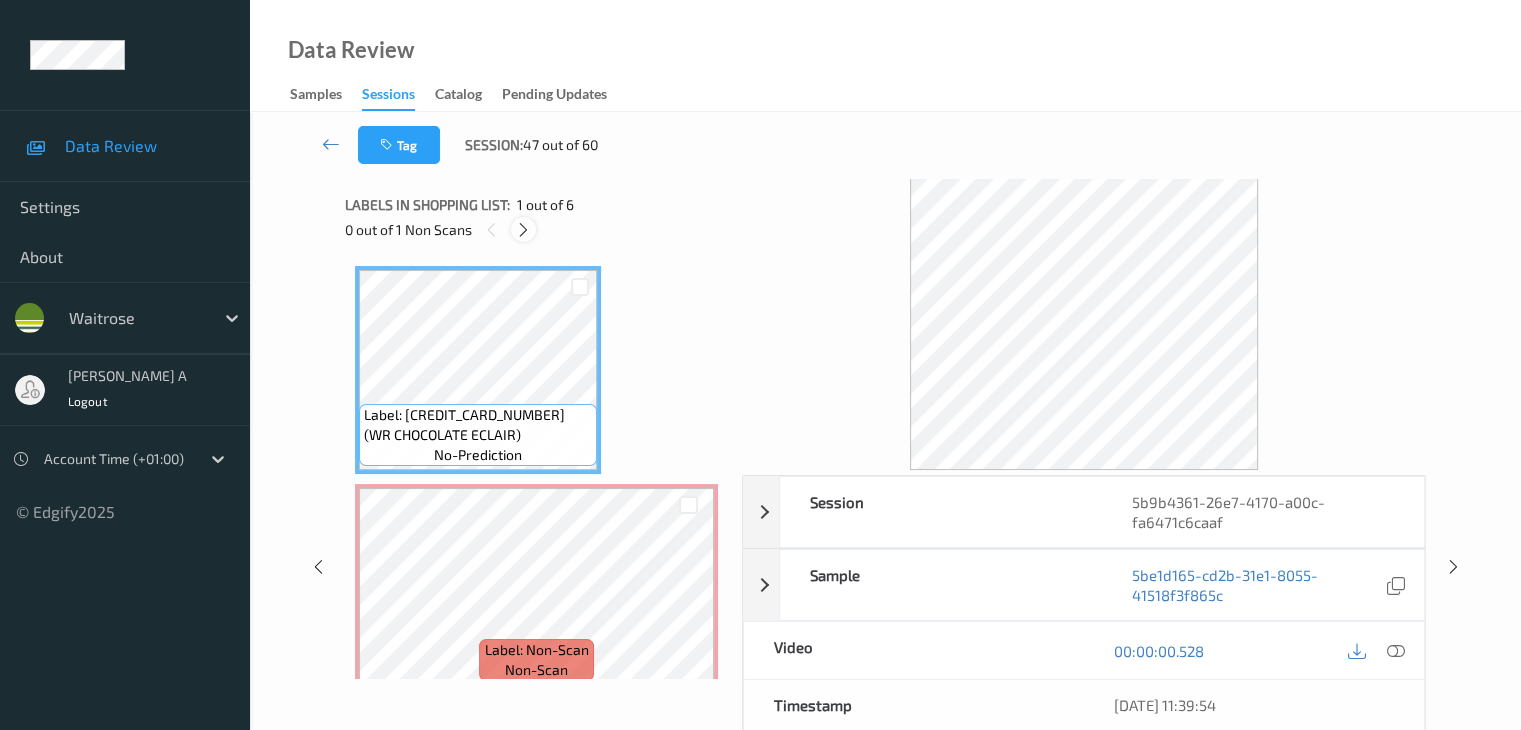 click at bounding box center (523, 230) 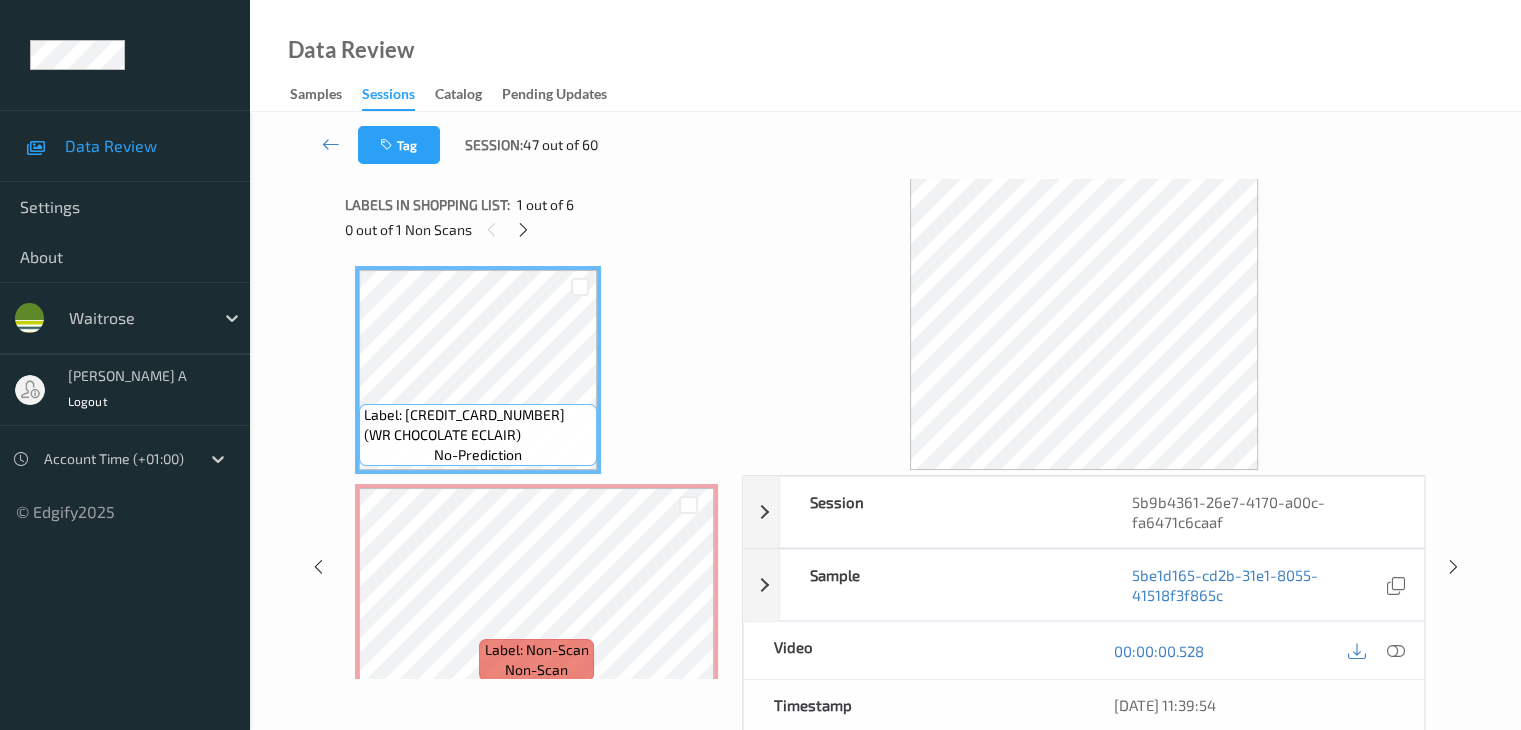 scroll, scrollTop: 10, scrollLeft: 0, axis: vertical 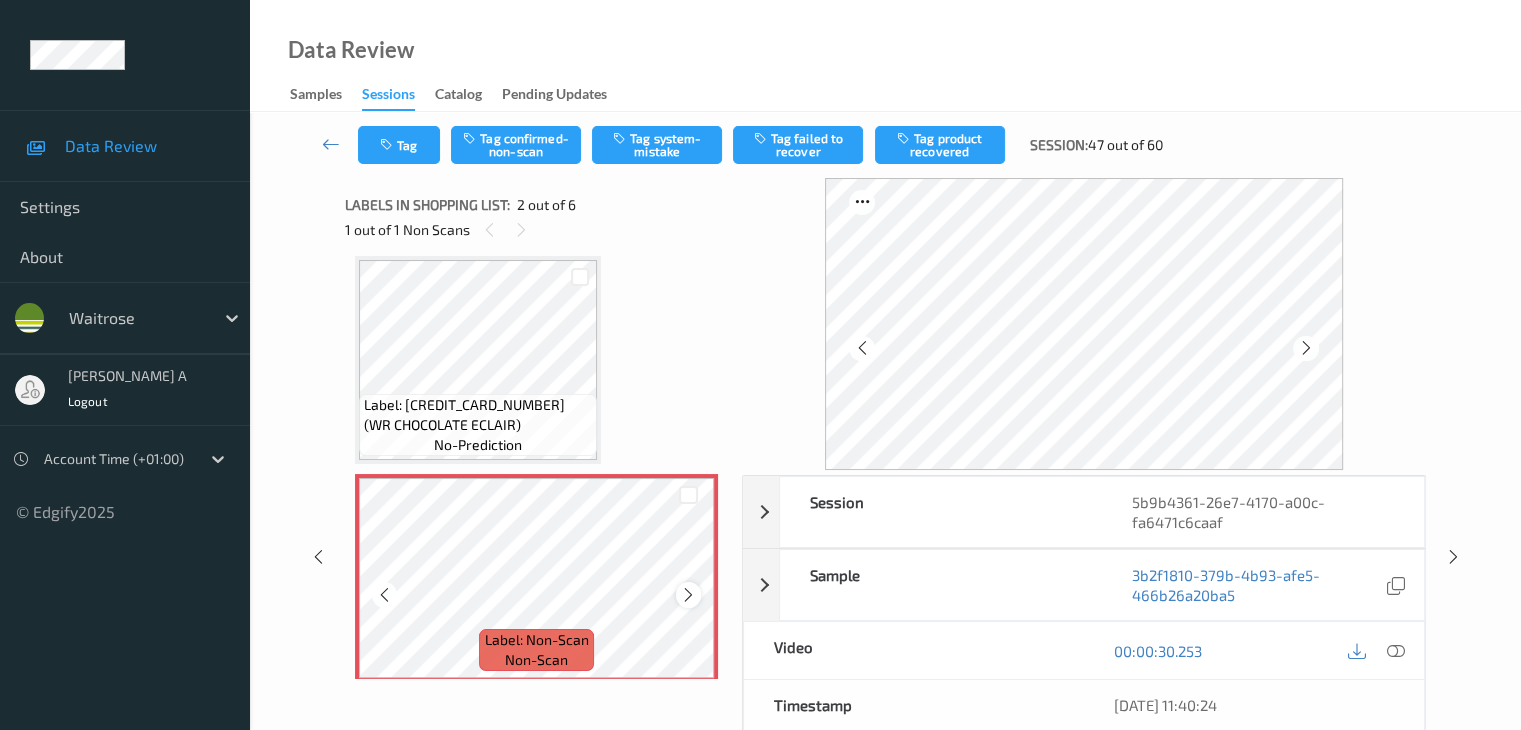click at bounding box center [688, 595] 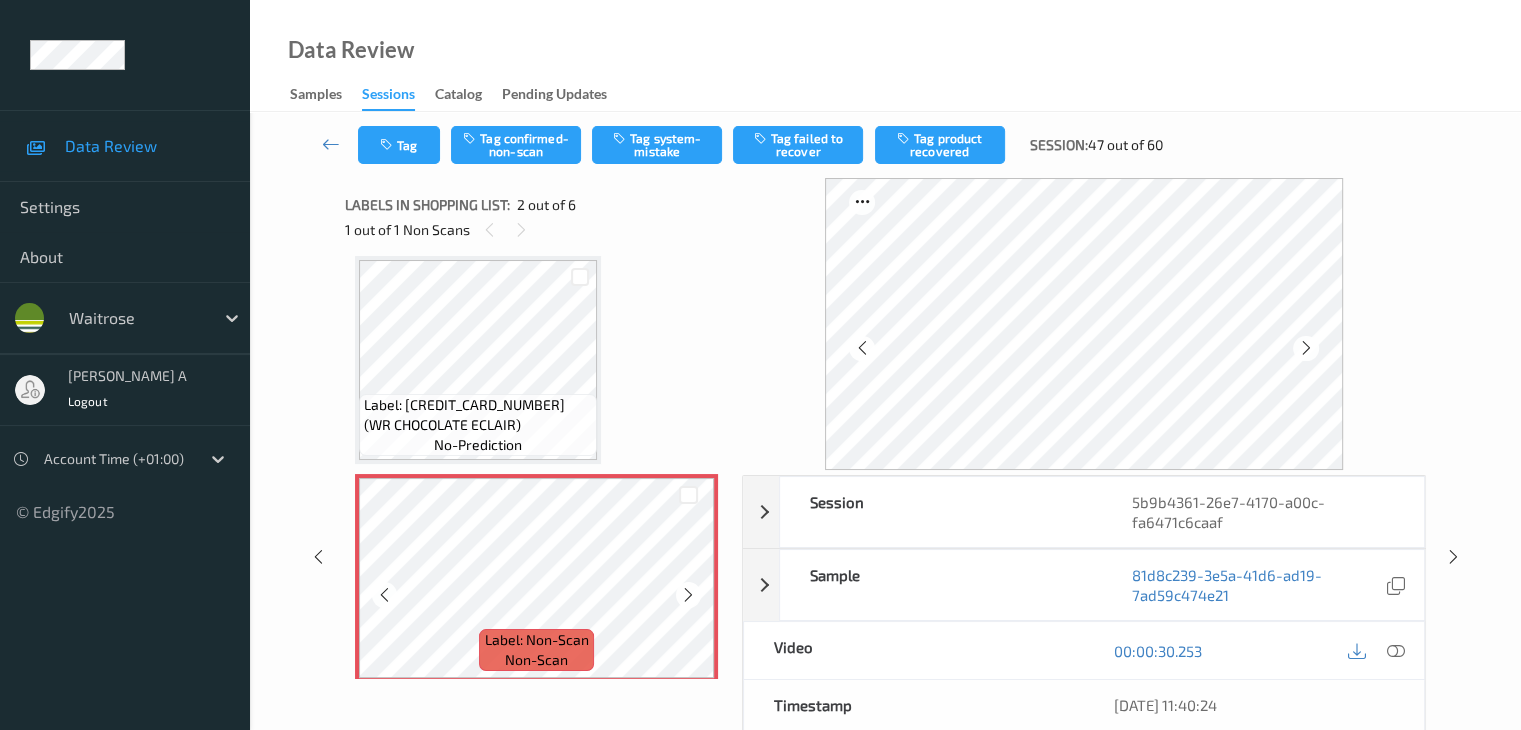 click at bounding box center [688, 595] 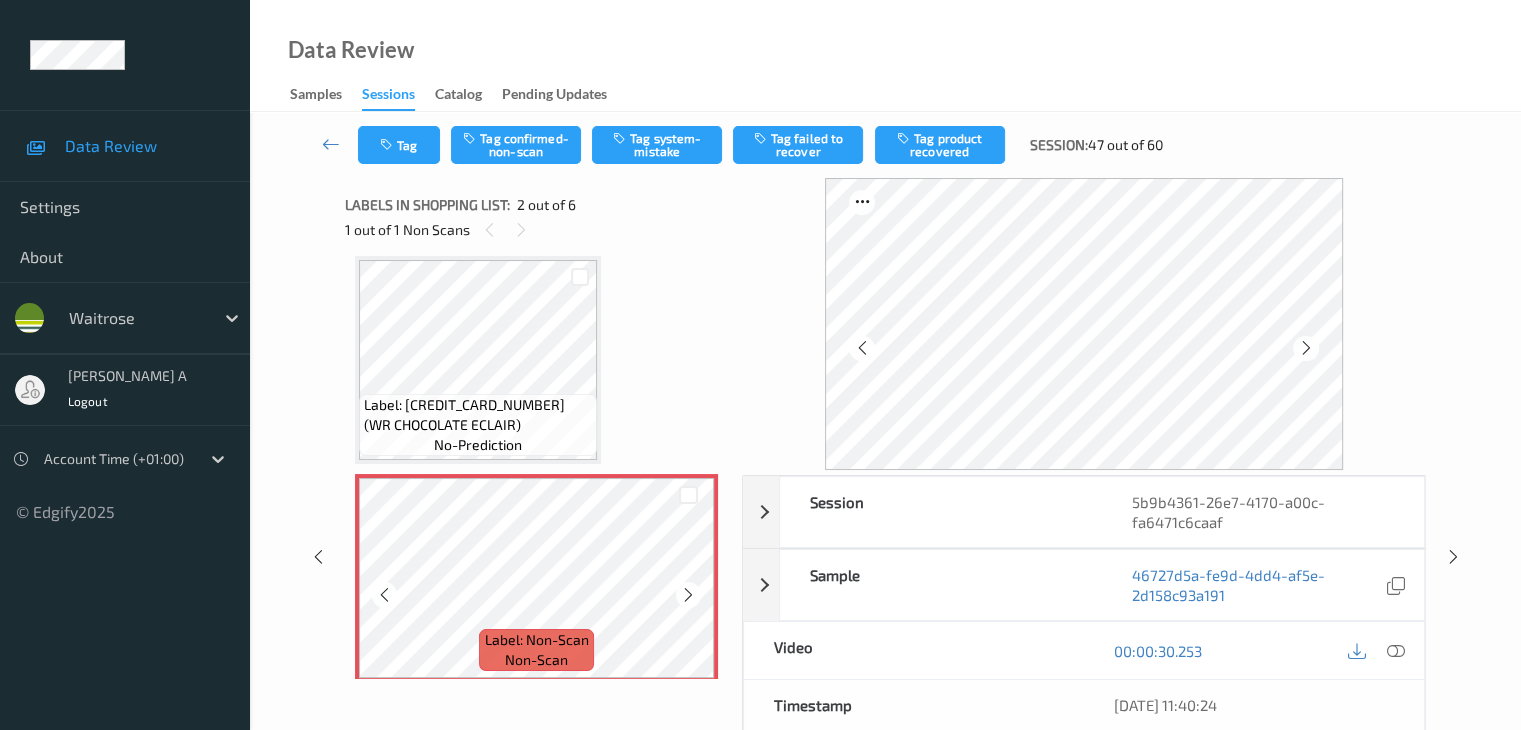click at bounding box center (688, 595) 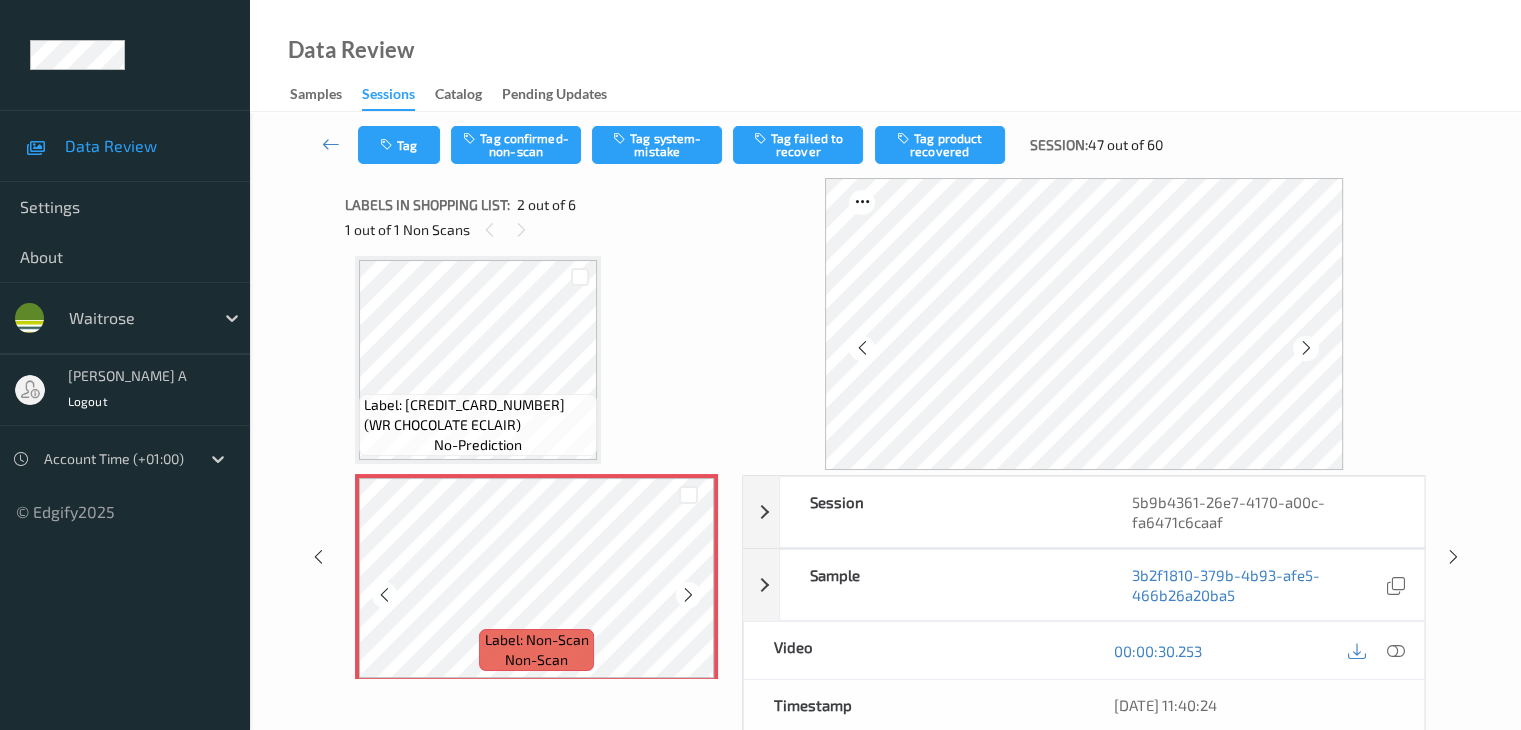 click at bounding box center [688, 595] 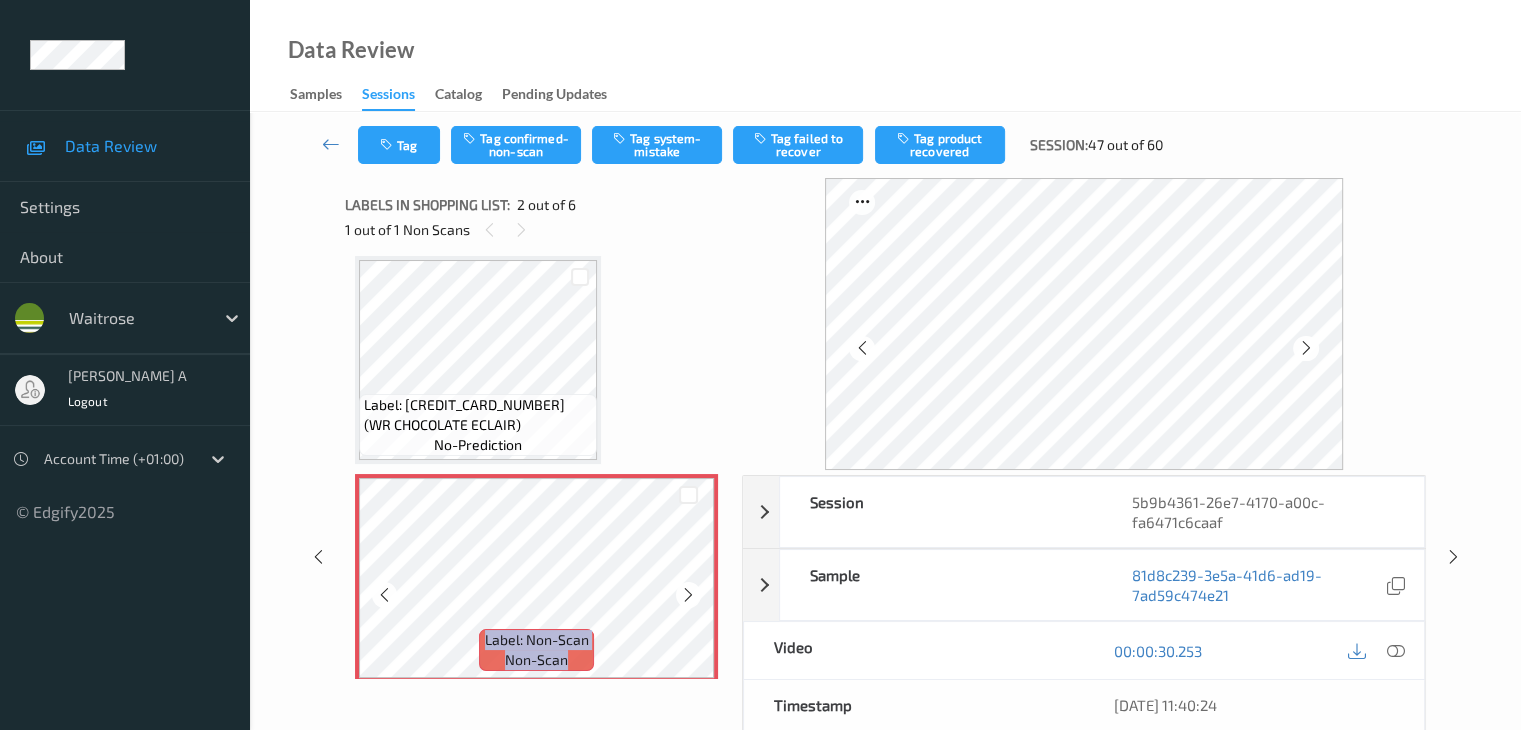 click at bounding box center [688, 595] 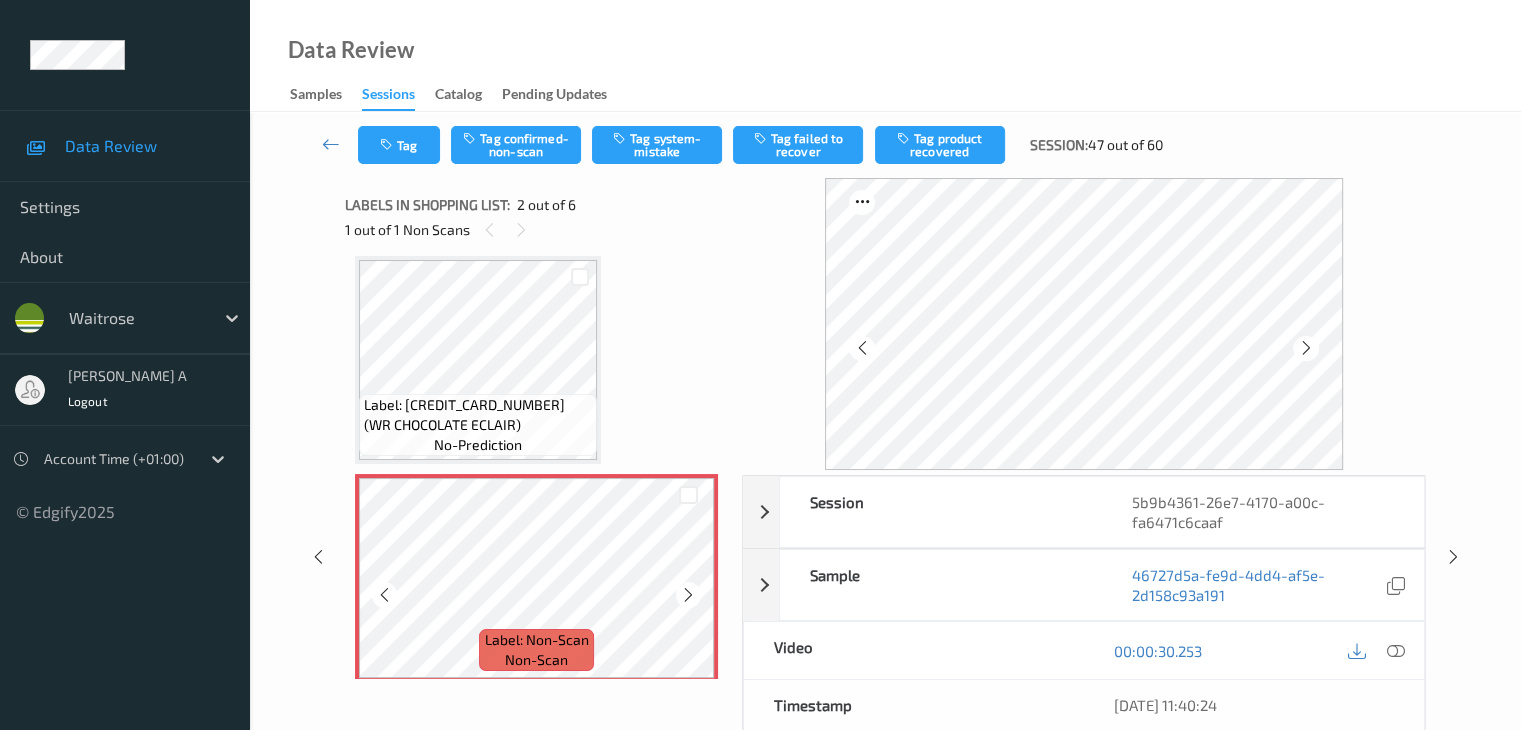 click at bounding box center (688, 595) 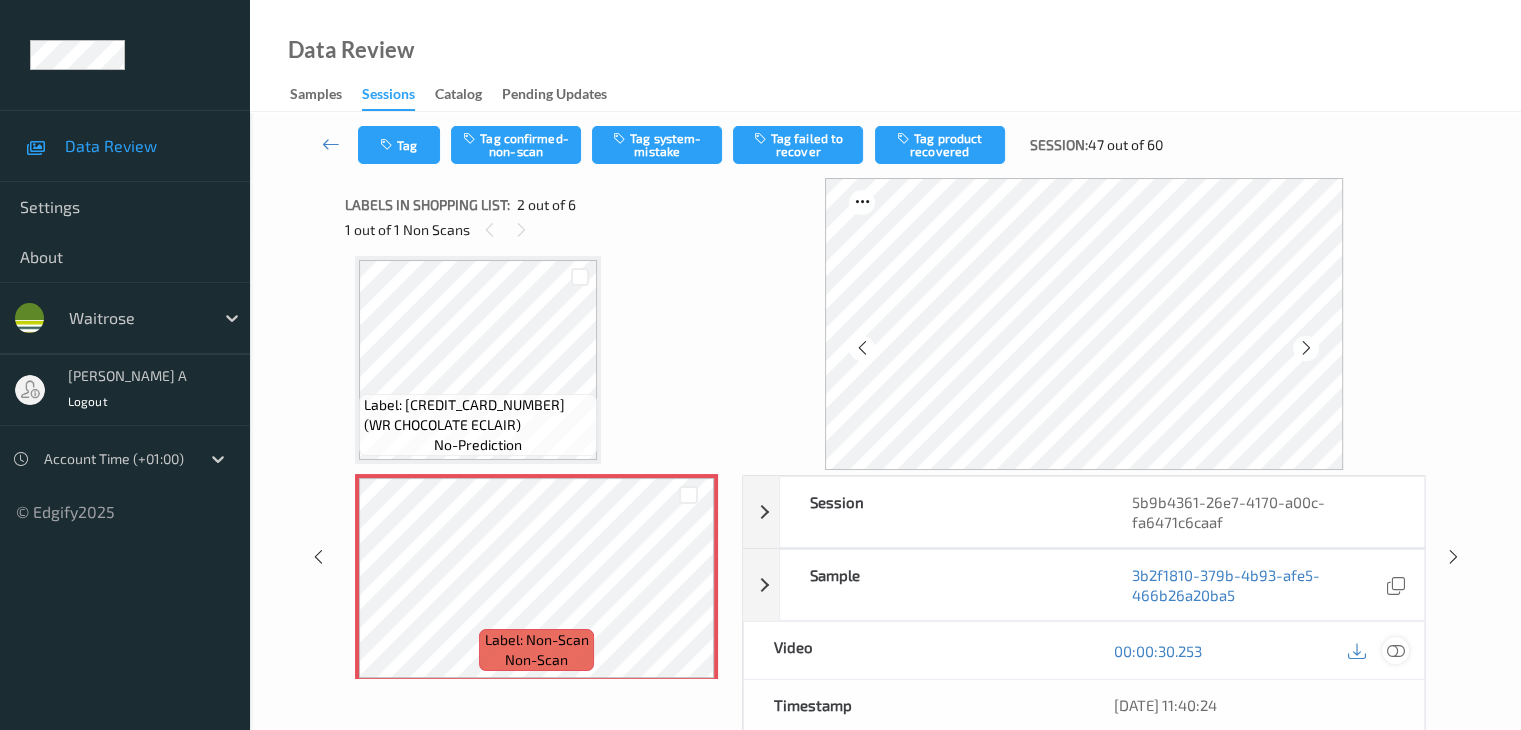click at bounding box center [1395, 651] 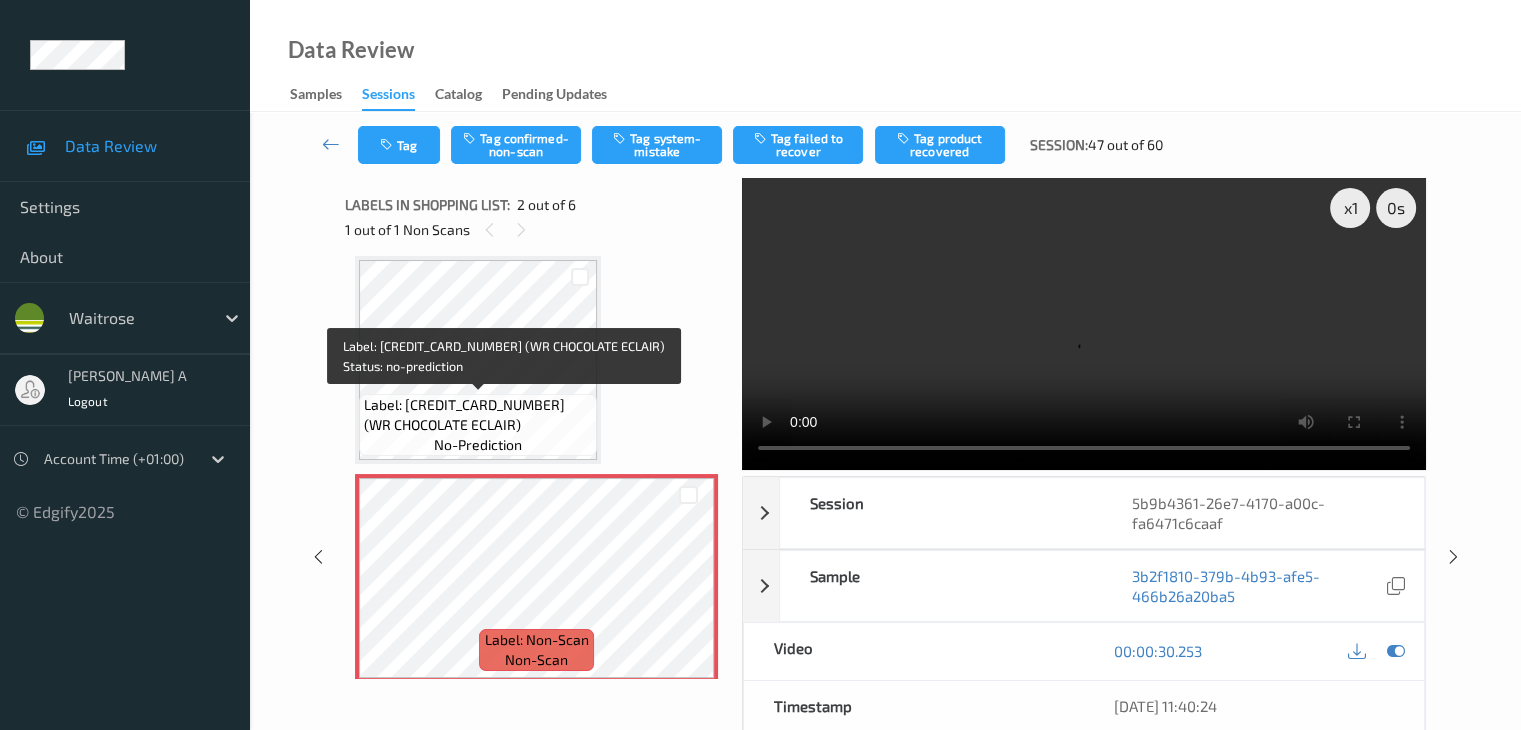 click on "Label: 5000169581902 (WR  CHOCOLATE ECLAIR)" at bounding box center [478, 415] 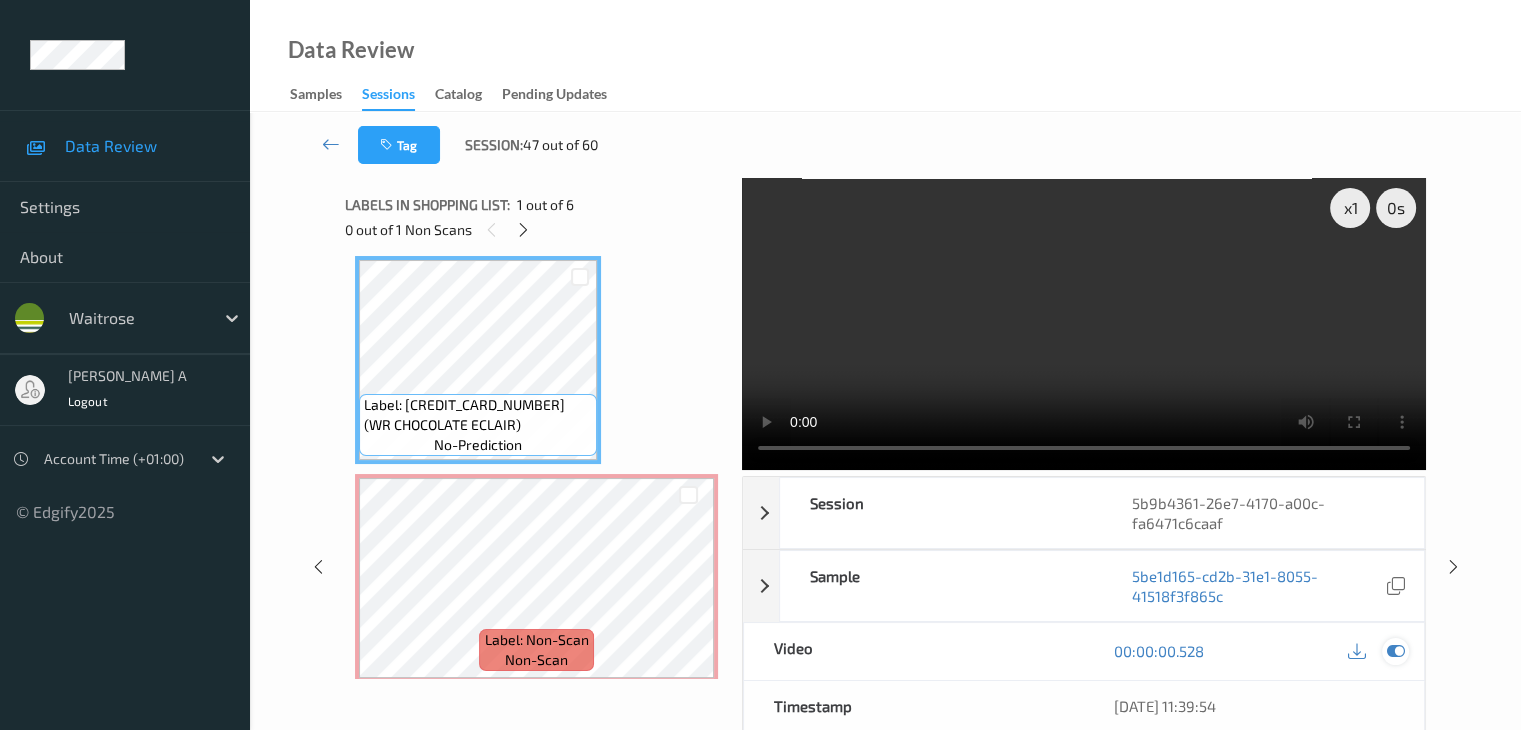 click at bounding box center [1395, 651] 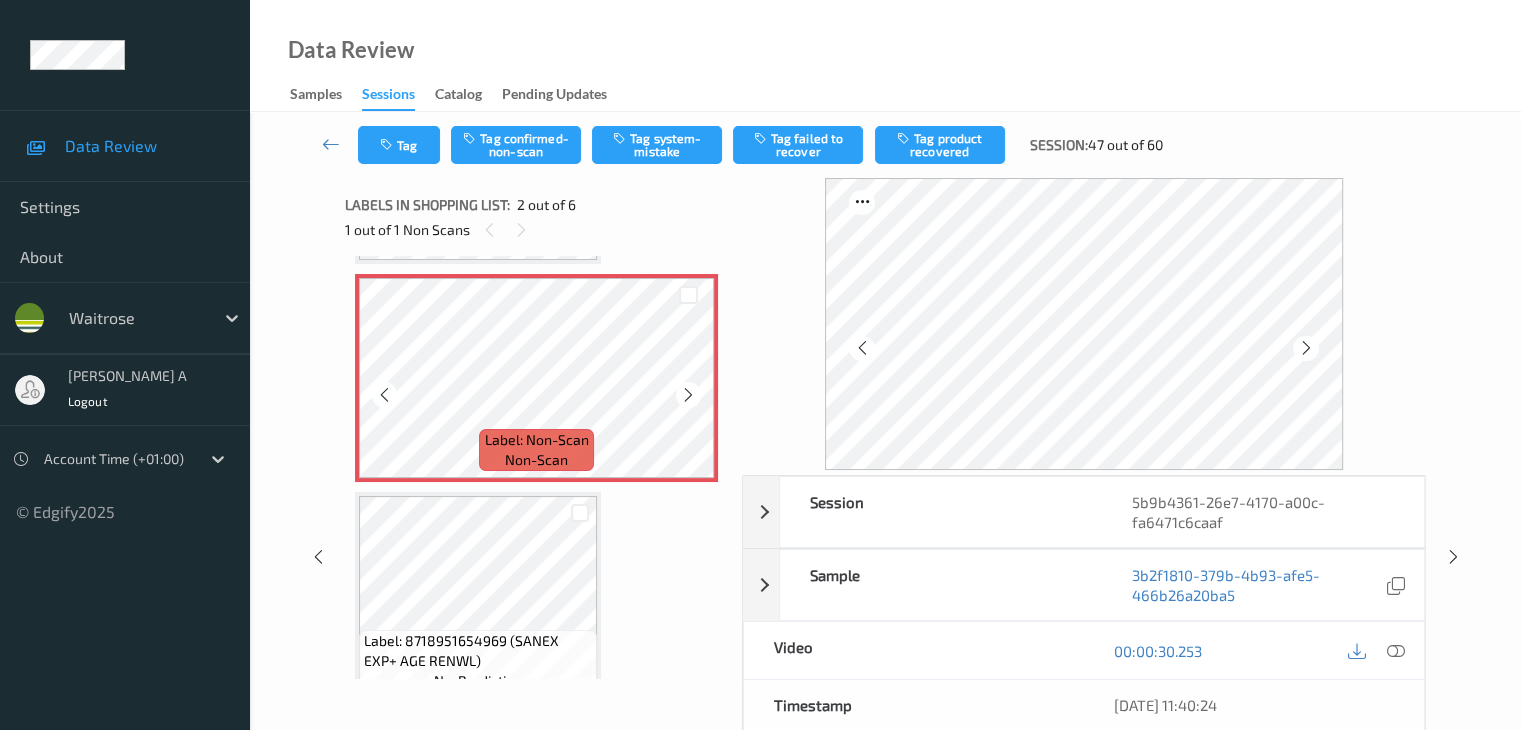 scroll, scrollTop: 110, scrollLeft: 0, axis: vertical 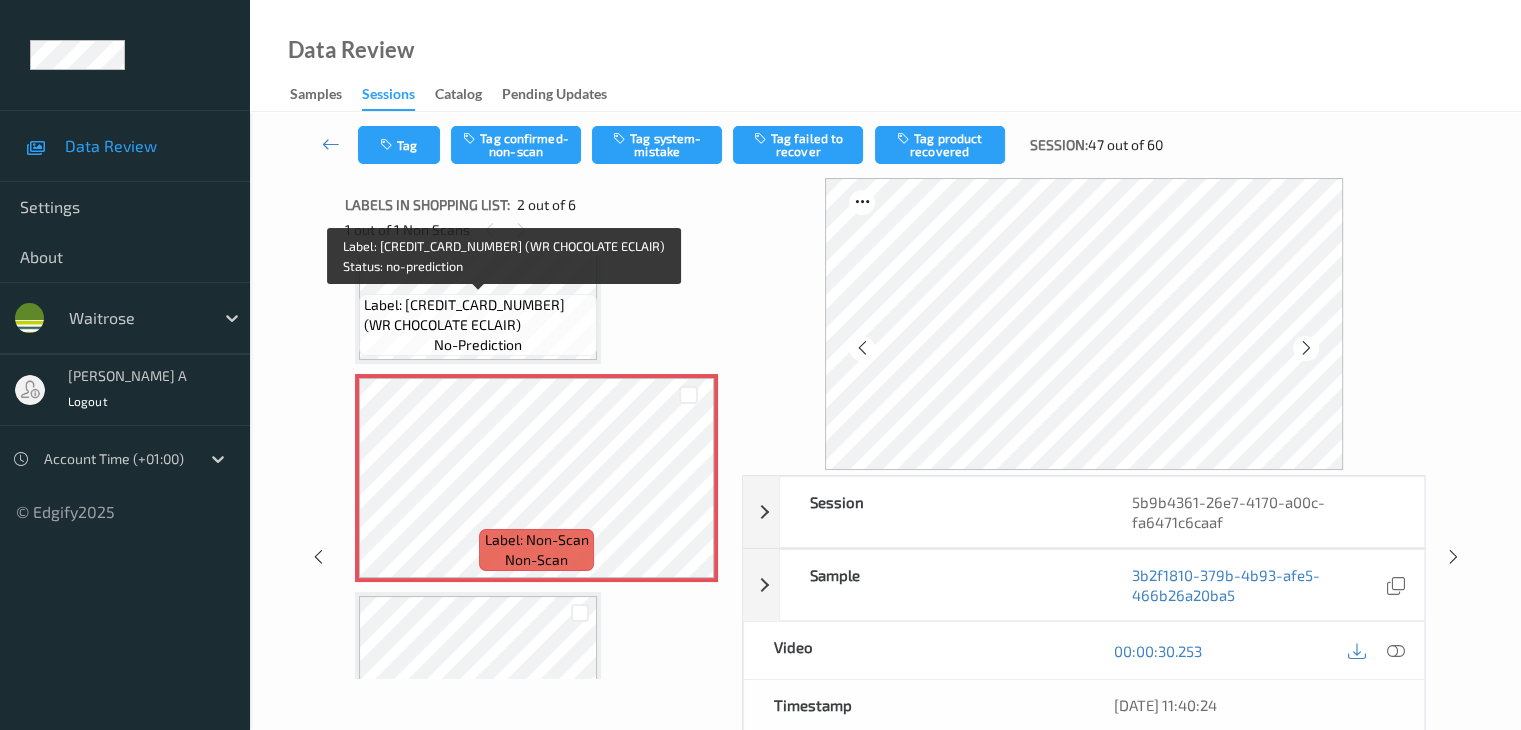 click on "Label: 5000169581902 (WR  CHOCOLATE ECLAIR)" at bounding box center [478, 315] 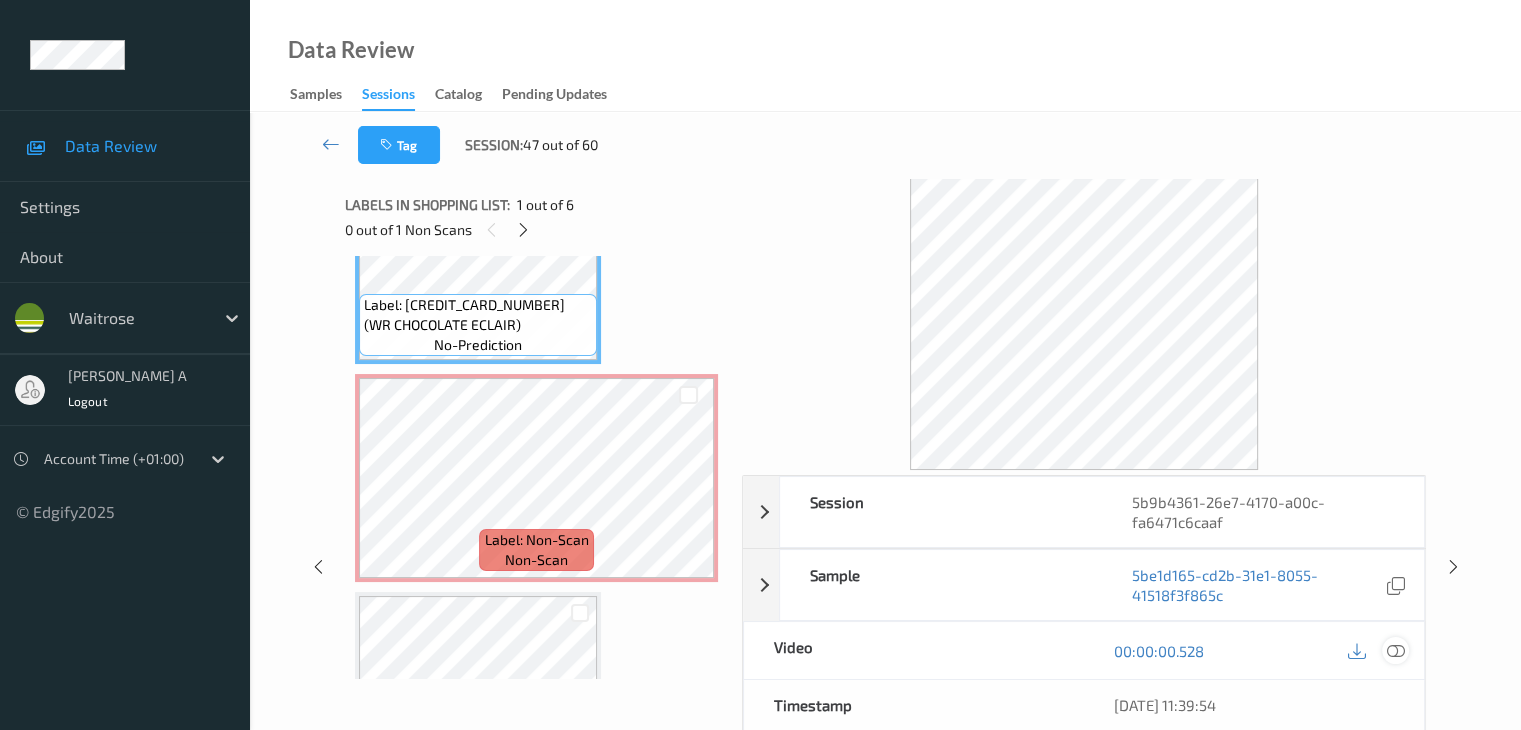 click at bounding box center [1395, 651] 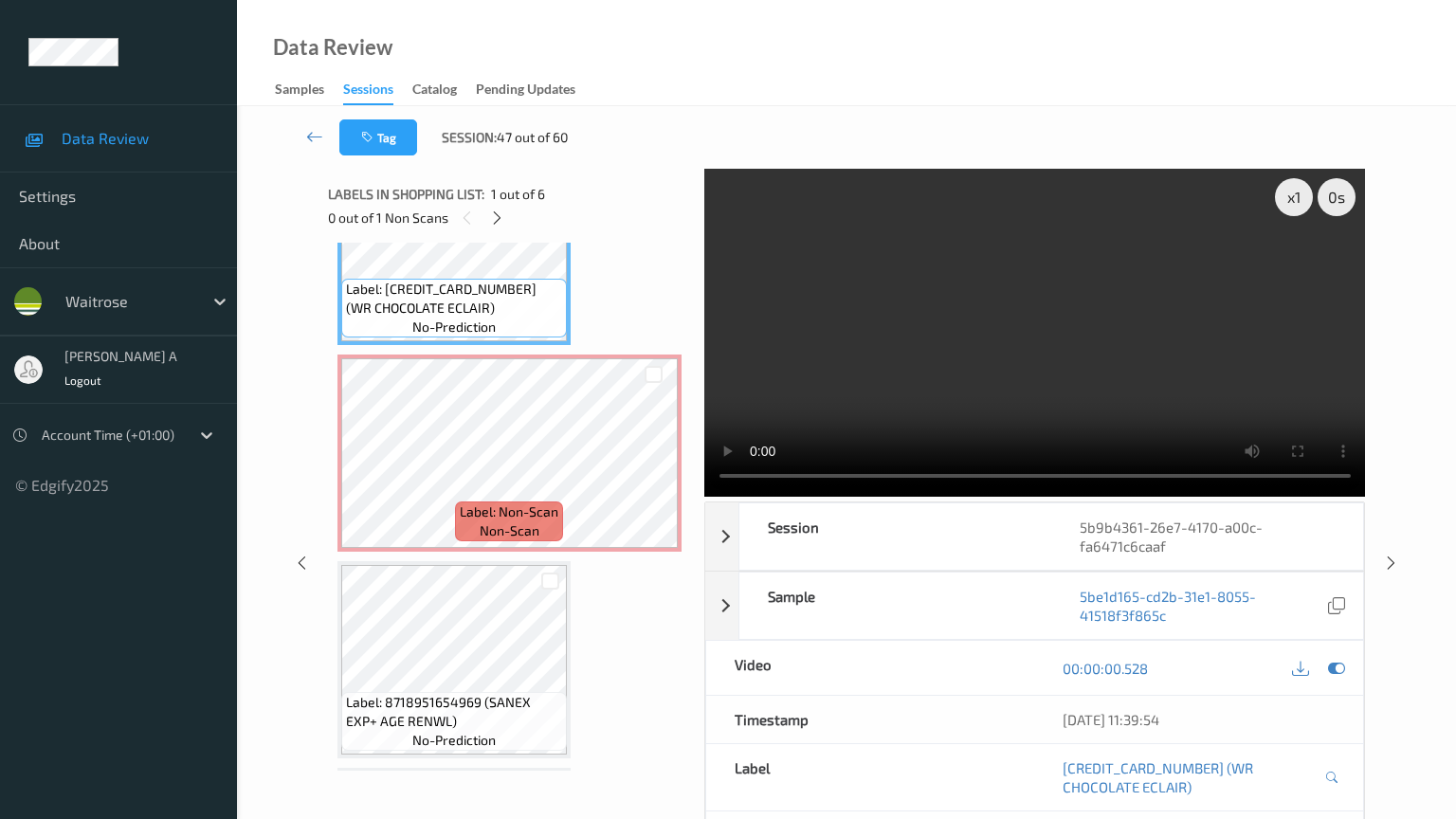 type 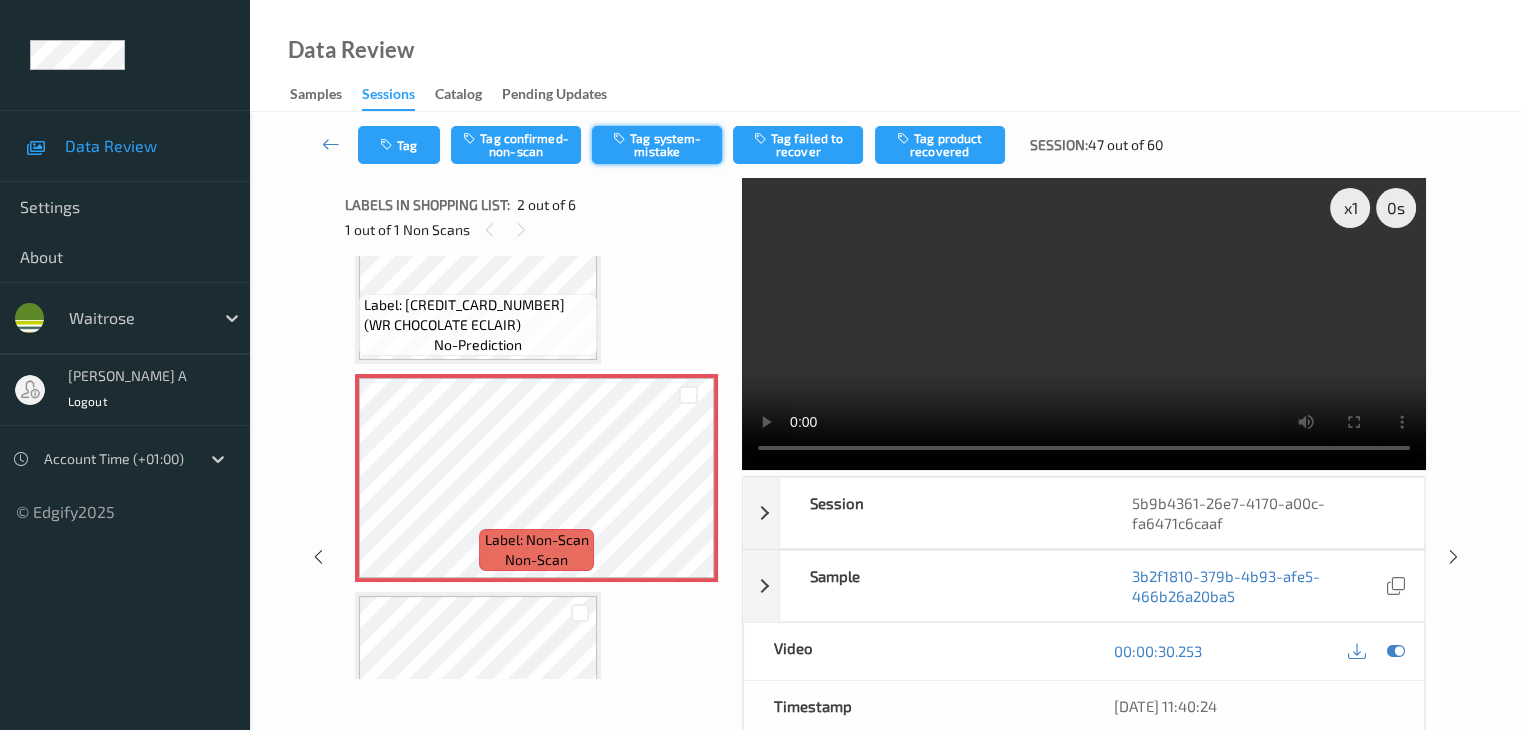 click on "Tag   system-mistake" at bounding box center (657, 145) 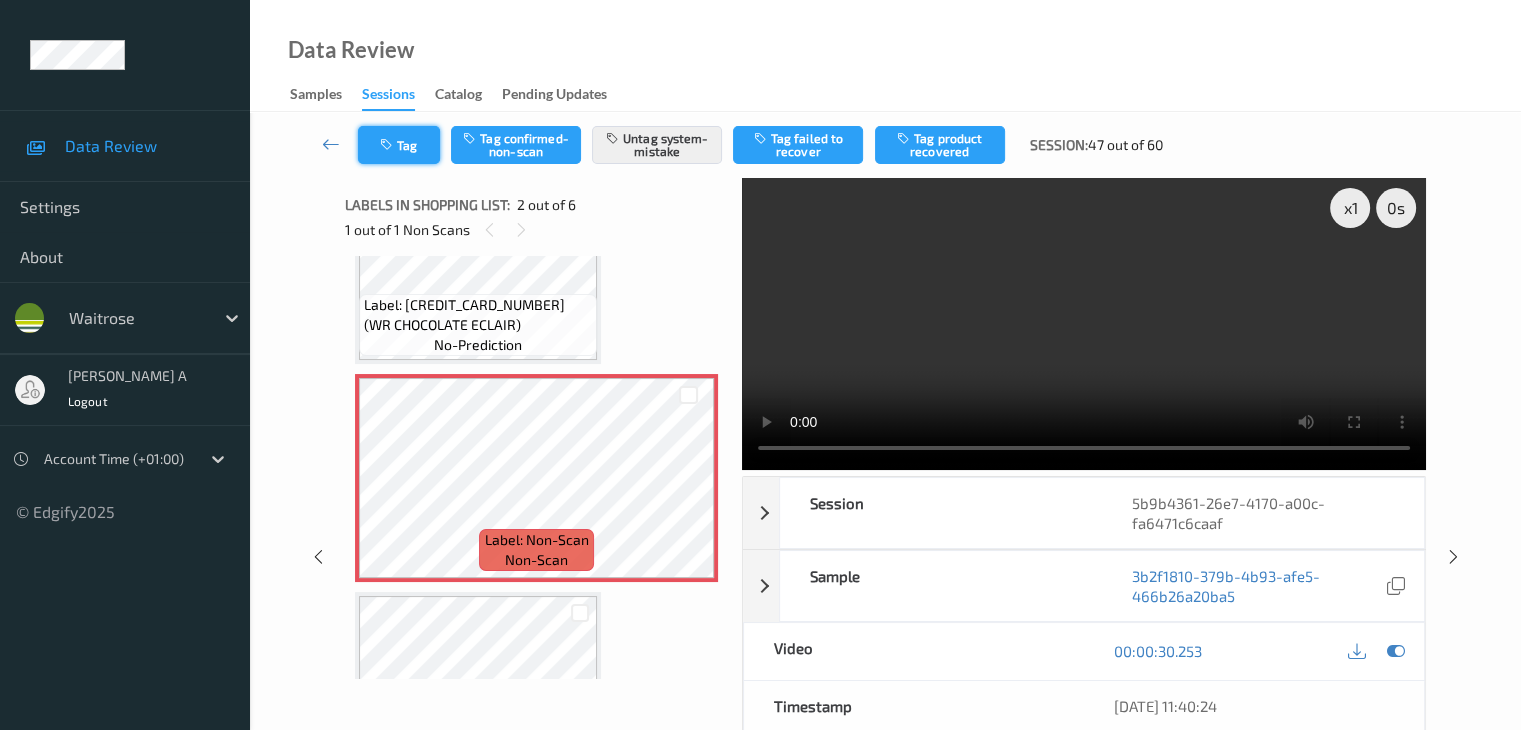 click on "Tag" at bounding box center [399, 145] 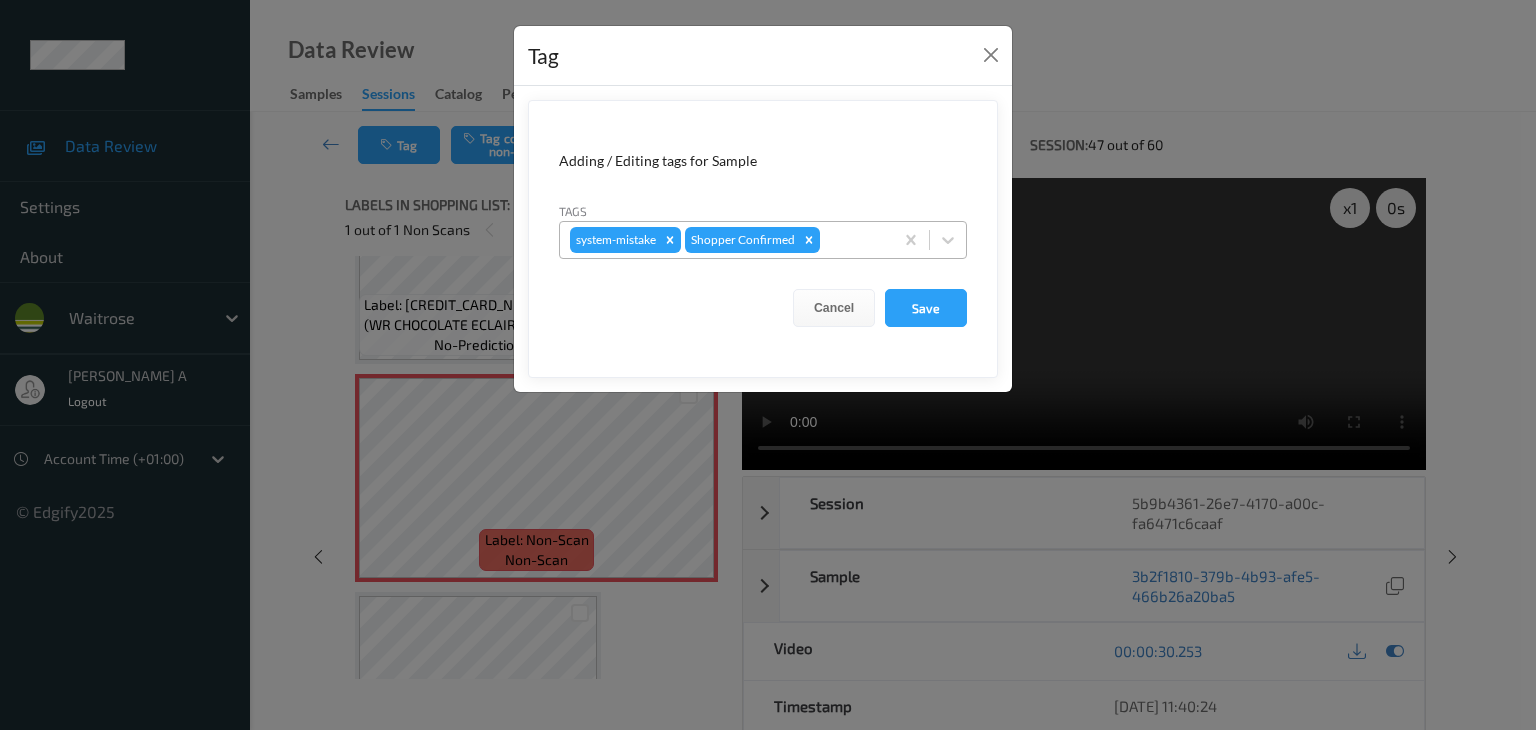 click at bounding box center [853, 240] 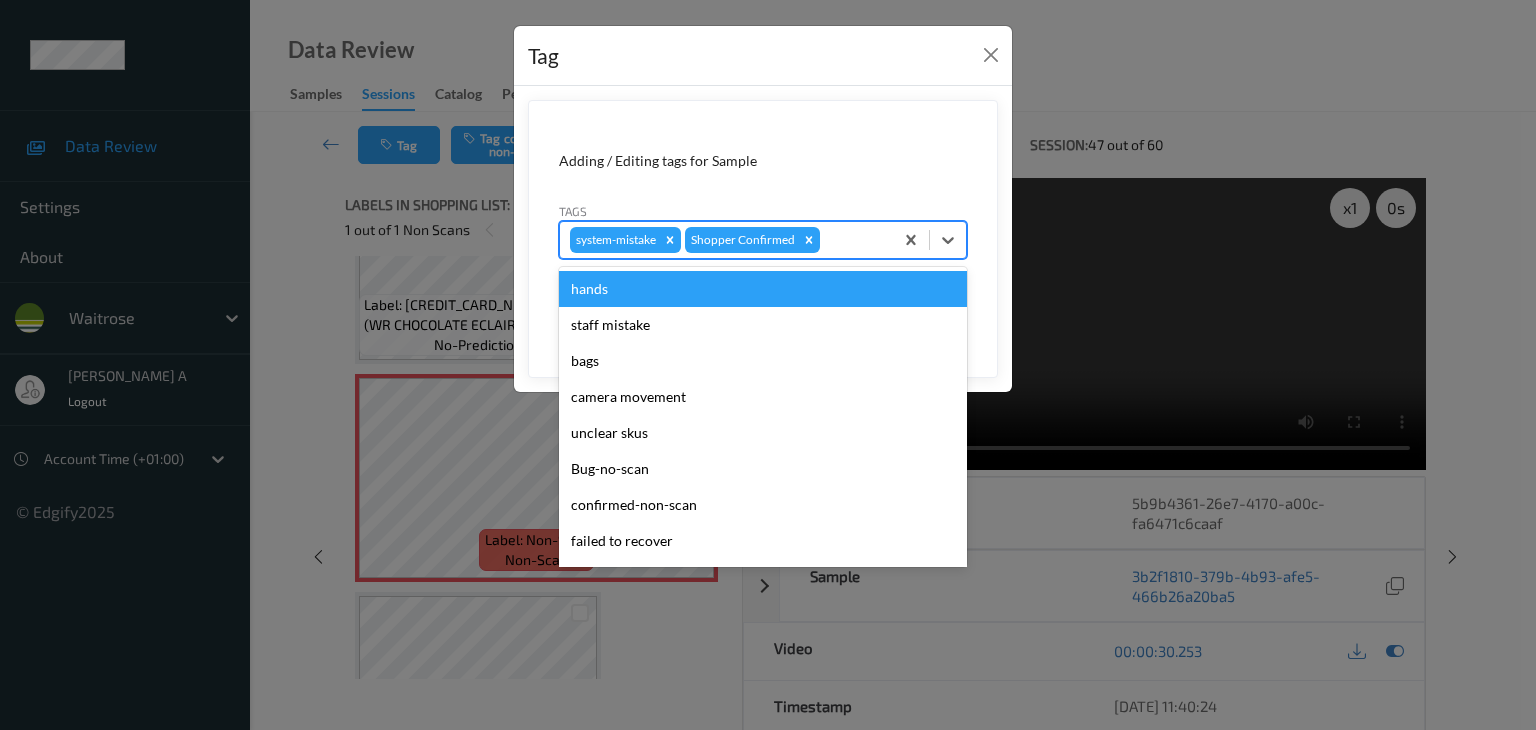 type on "u" 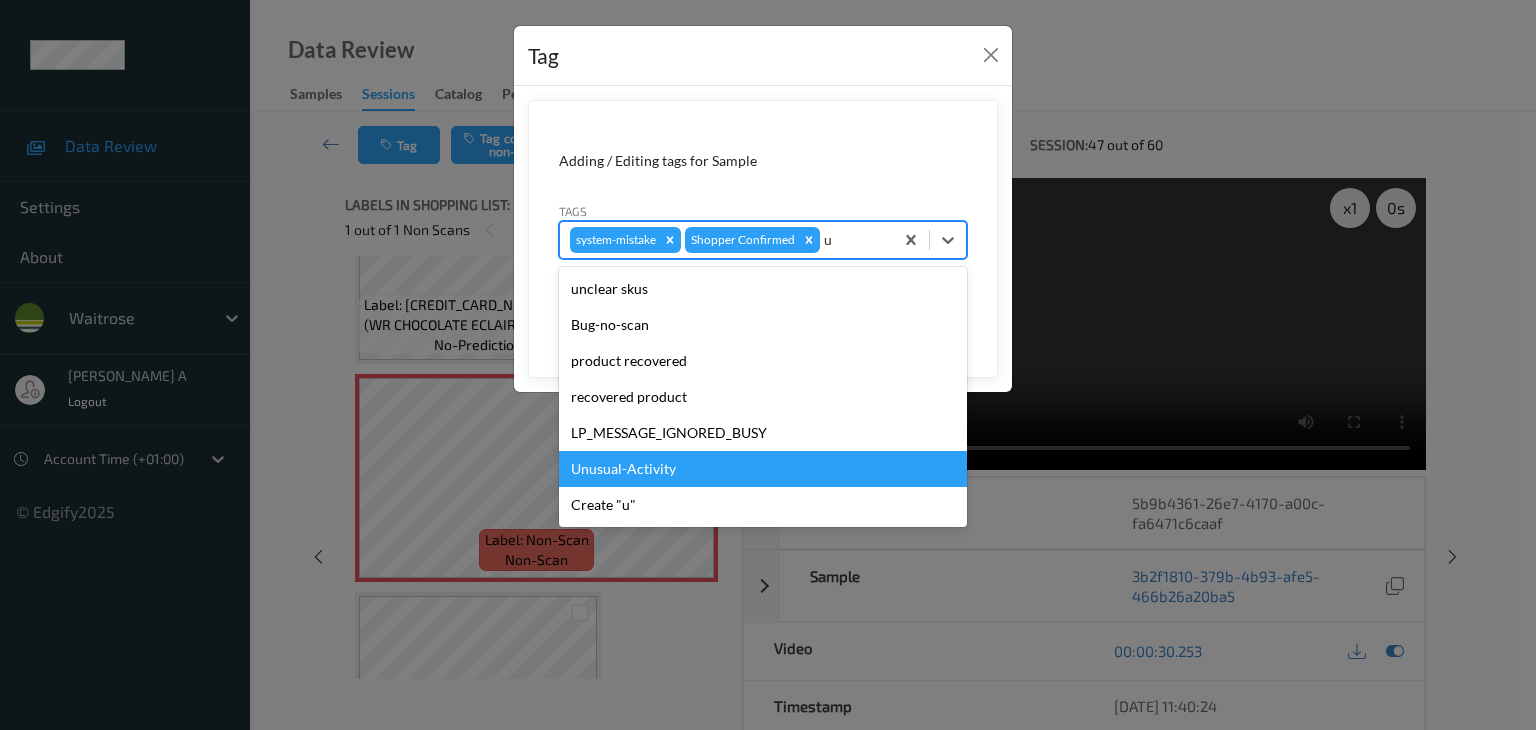 click on "Unusual-Activity" at bounding box center [763, 469] 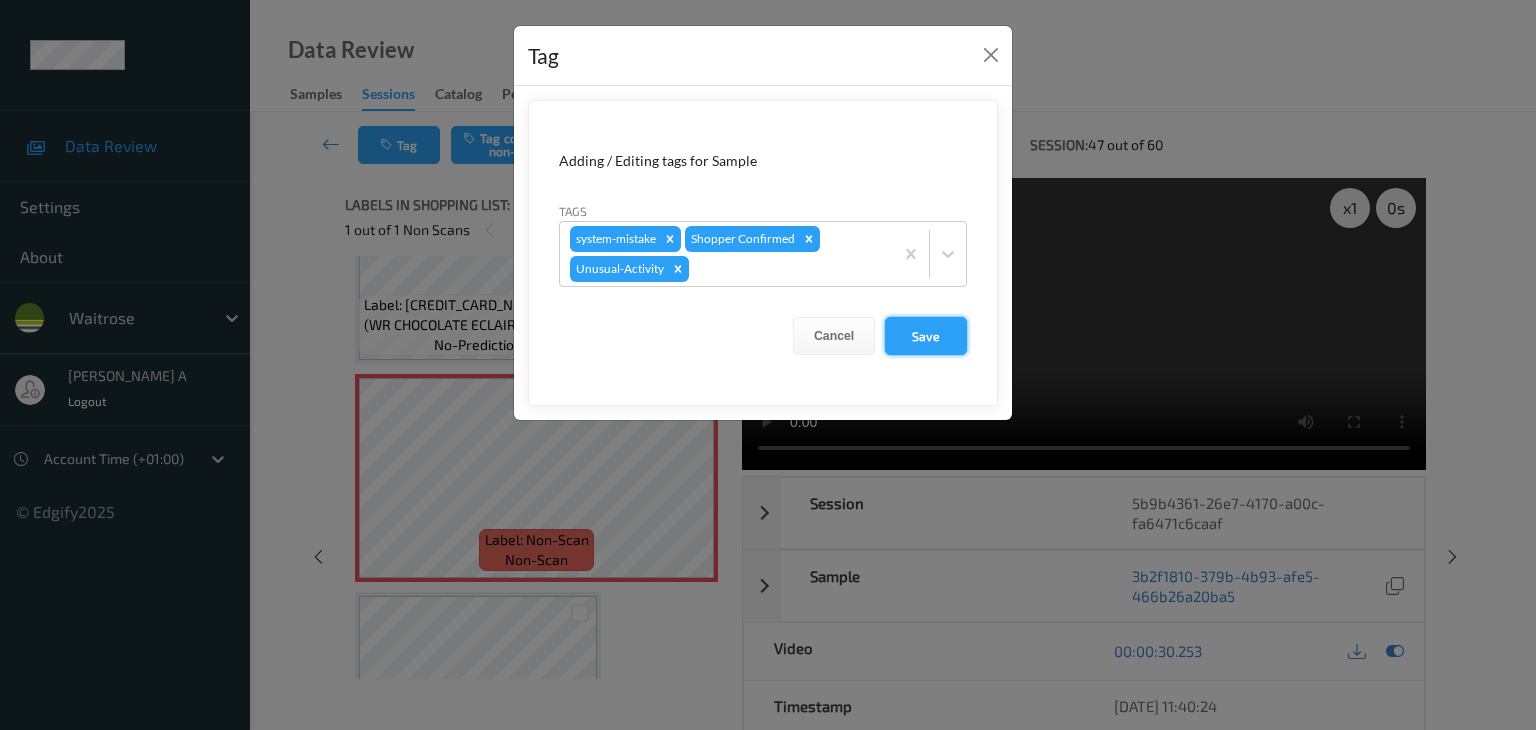 click on "Save" at bounding box center [926, 336] 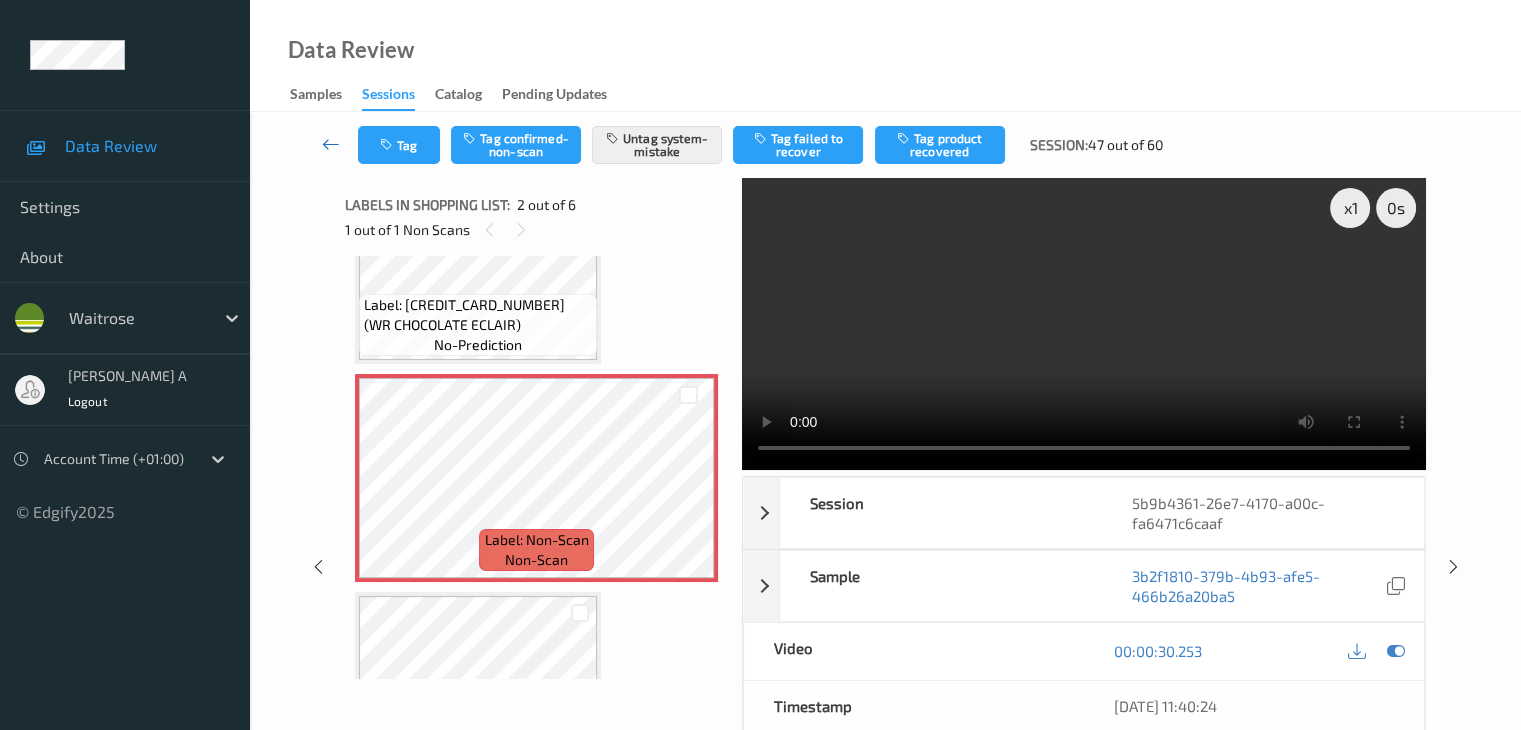 click at bounding box center (331, 144) 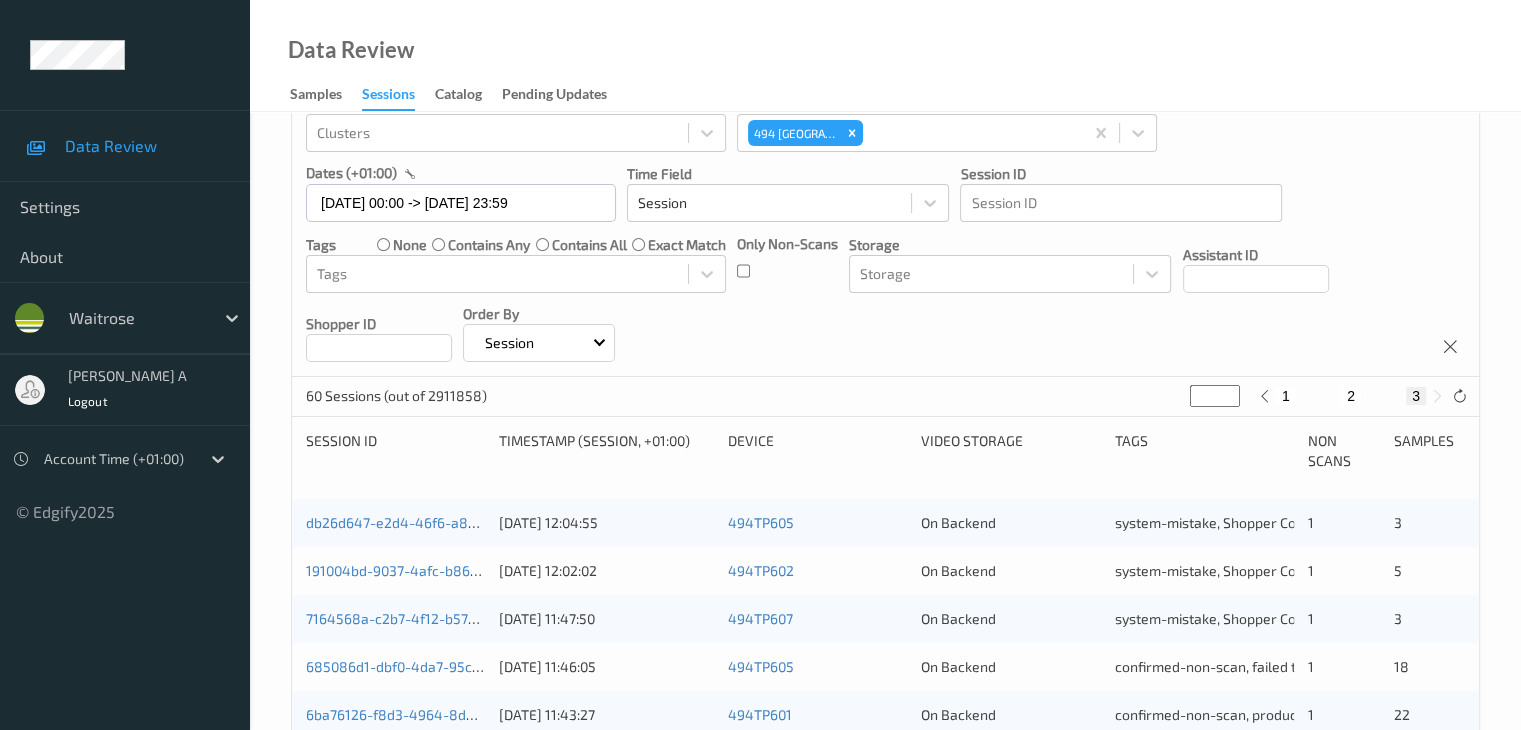scroll, scrollTop: 500, scrollLeft: 0, axis: vertical 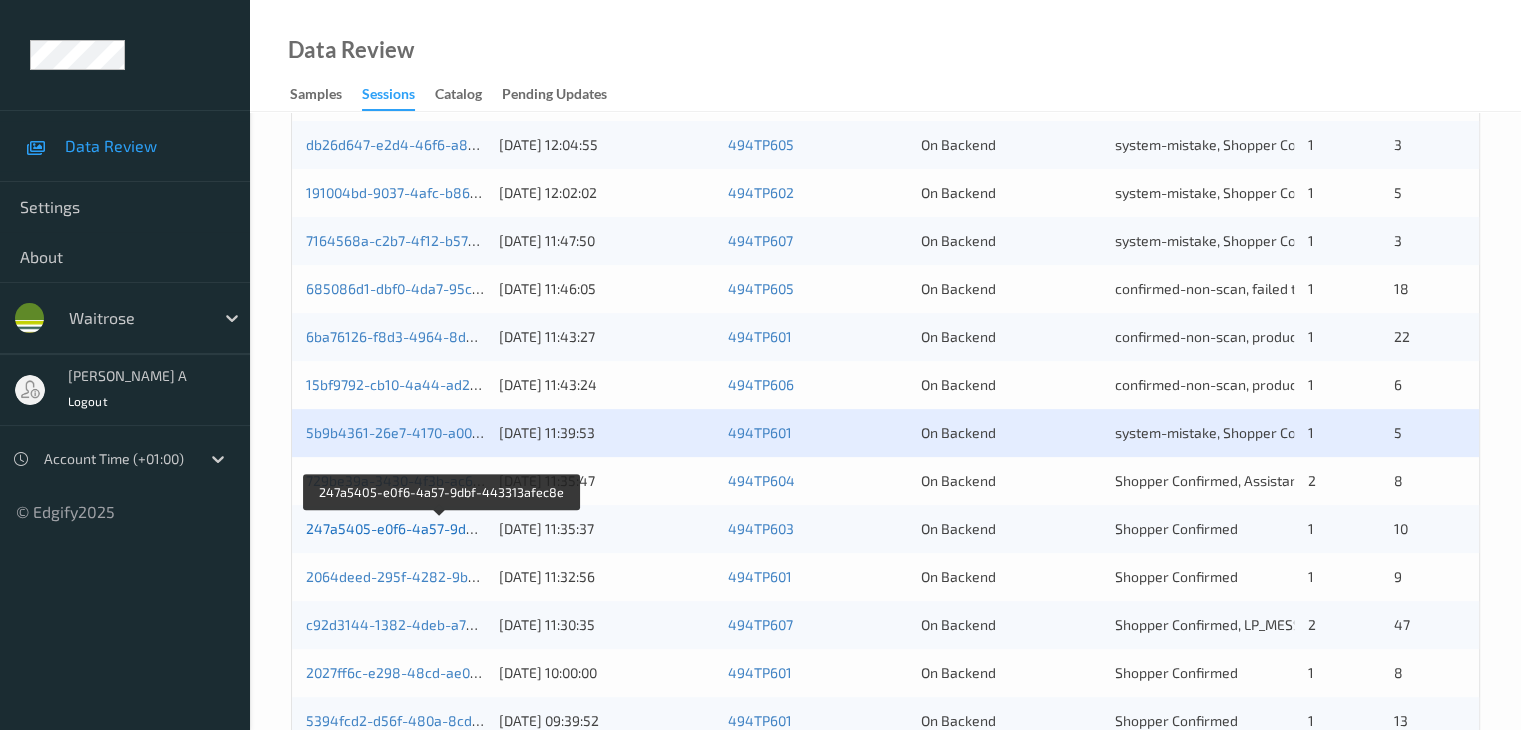 click on "247a5405-e0f6-4a57-9dbf-443313afec8e" at bounding box center [442, 528] 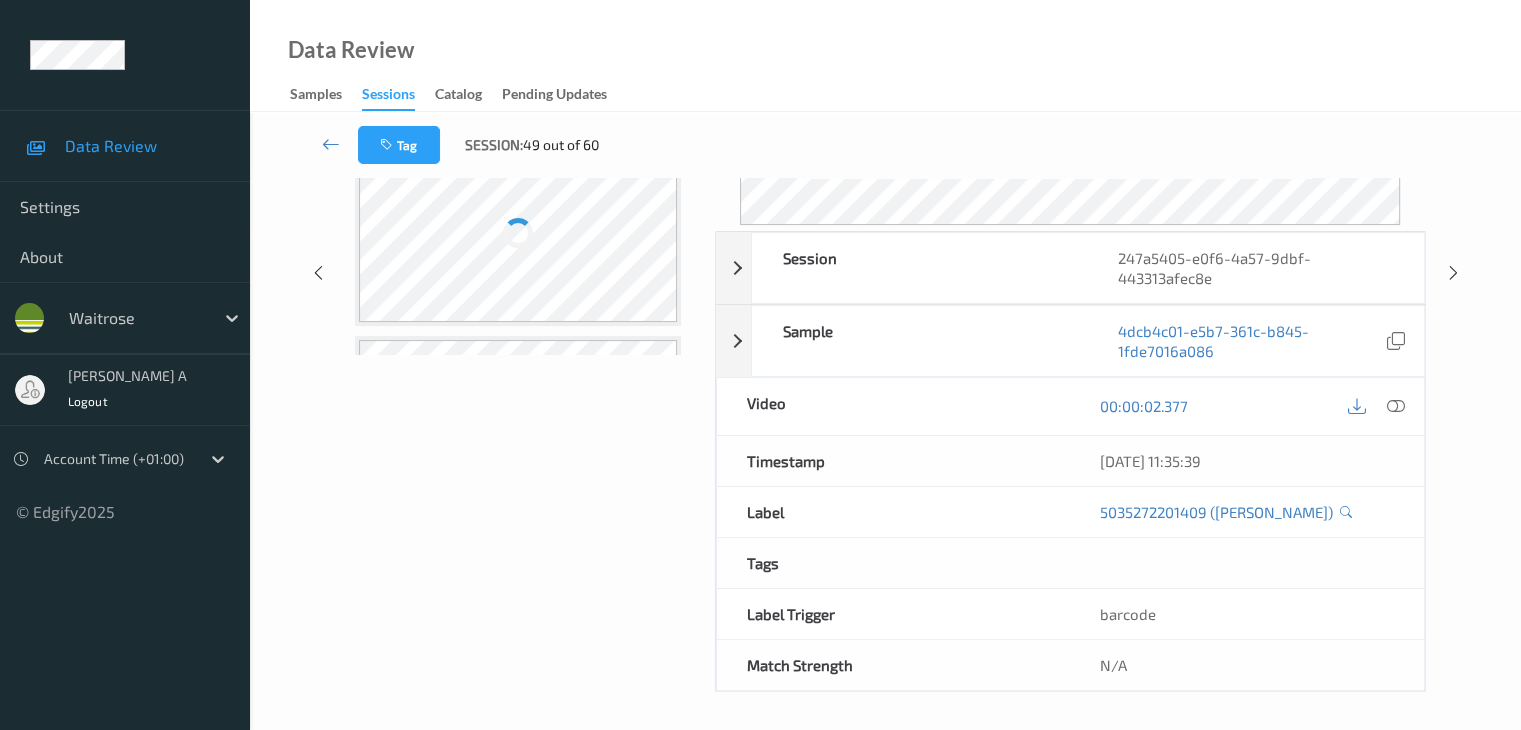 scroll, scrollTop: 264, scrollLeft: 0, axis: vertical 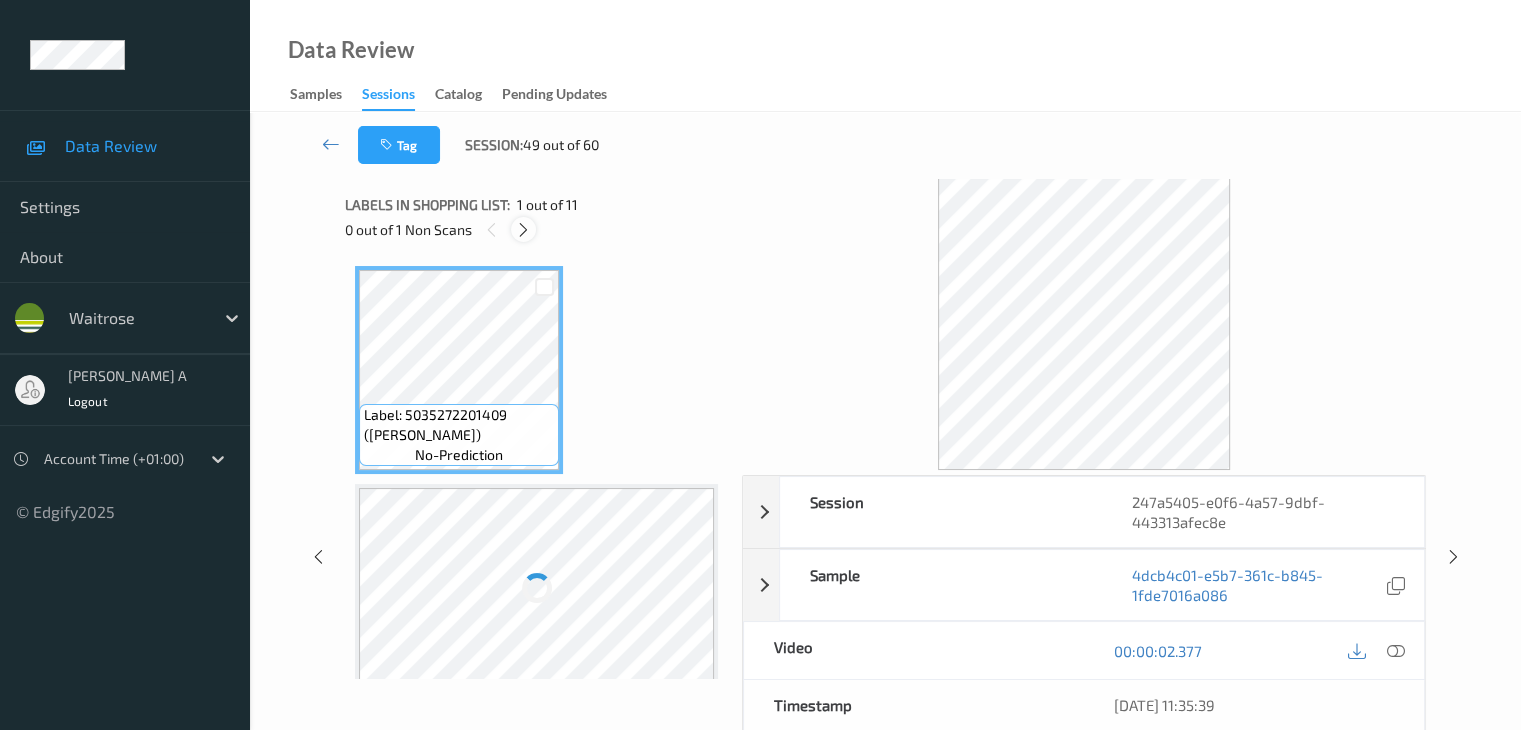 click at bounding box center (523, 230) 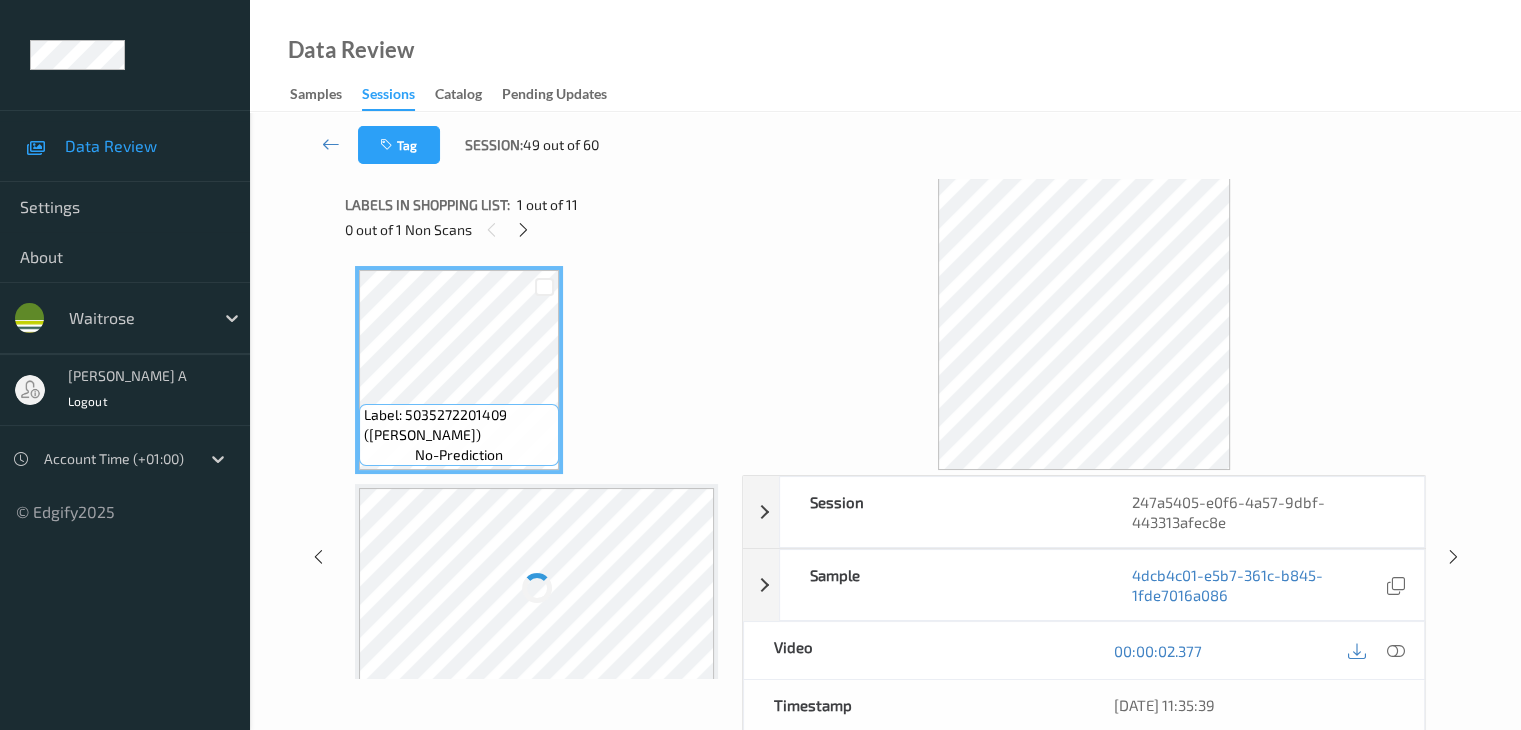 scroll, scrollTop: 1536, scrollLeft: 0, axis: vertical 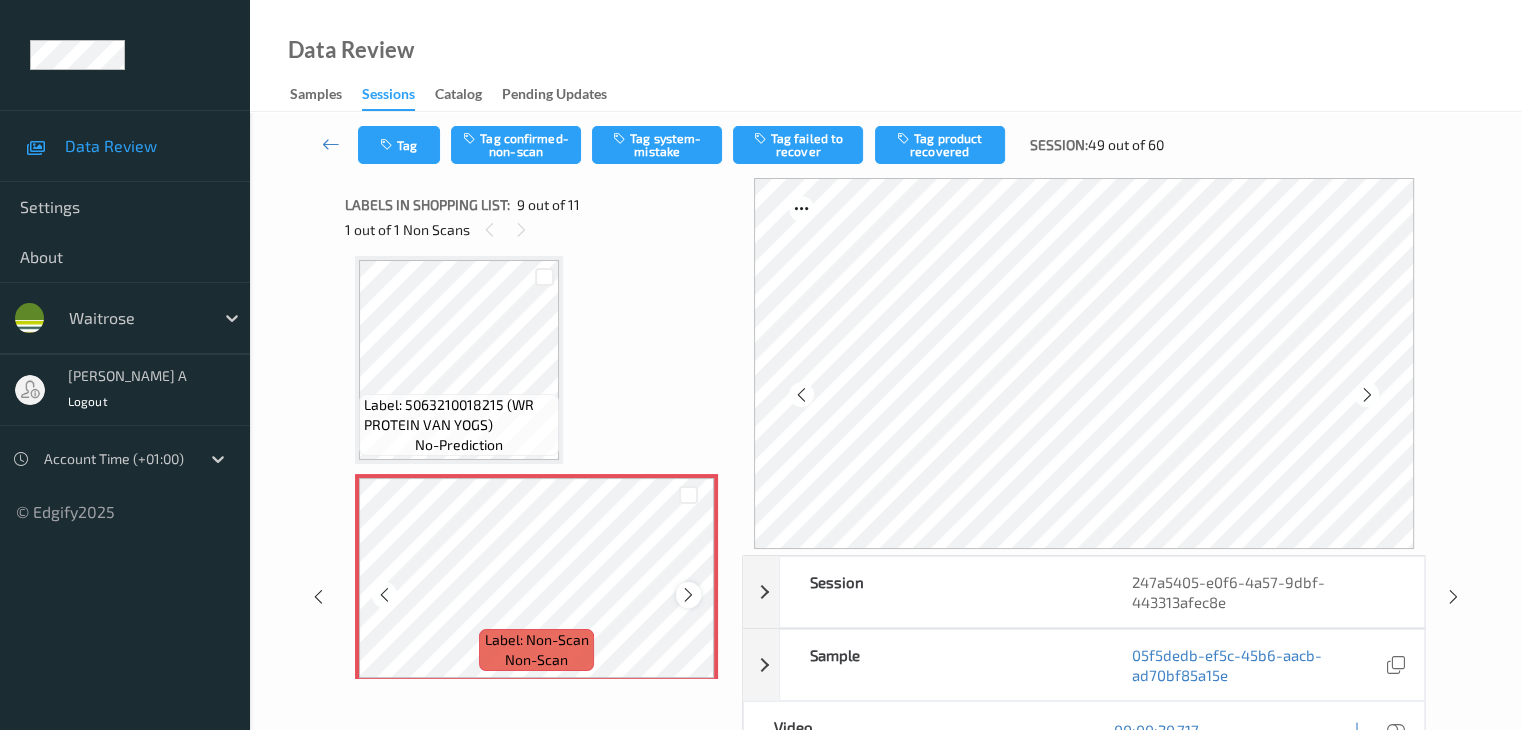 click at bounding box center [688, 595] 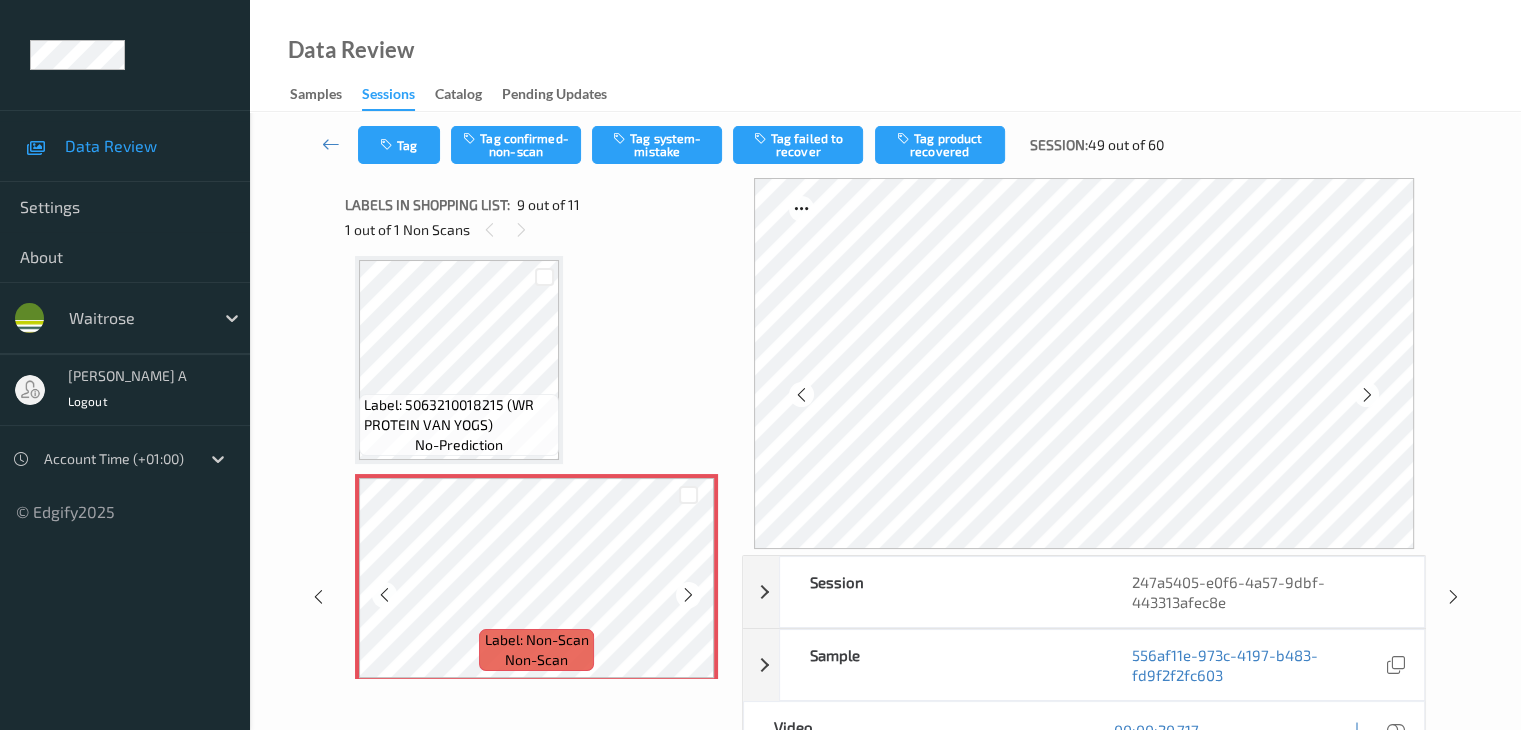 click at bounding box center [688, 595] 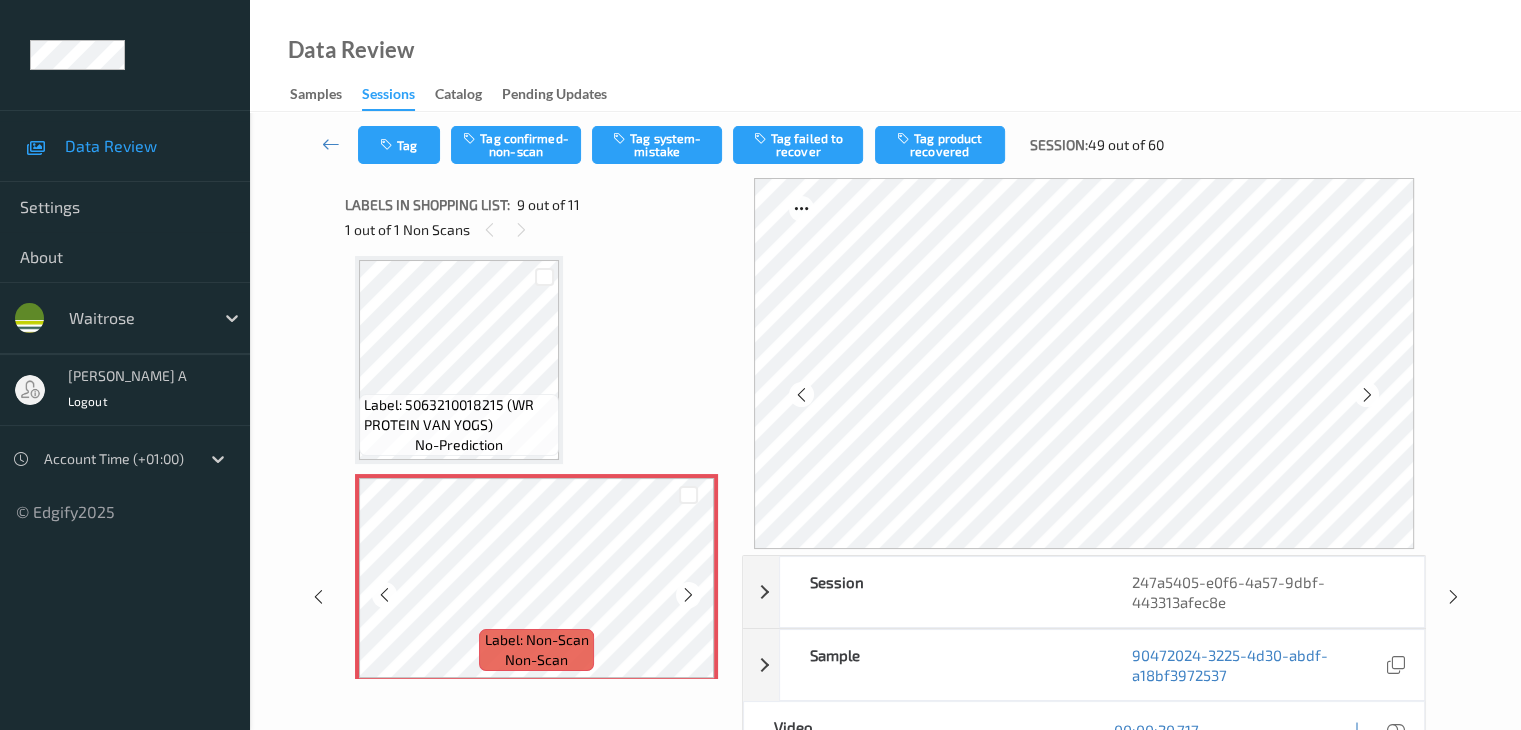 click at bounding box center [688, 595] 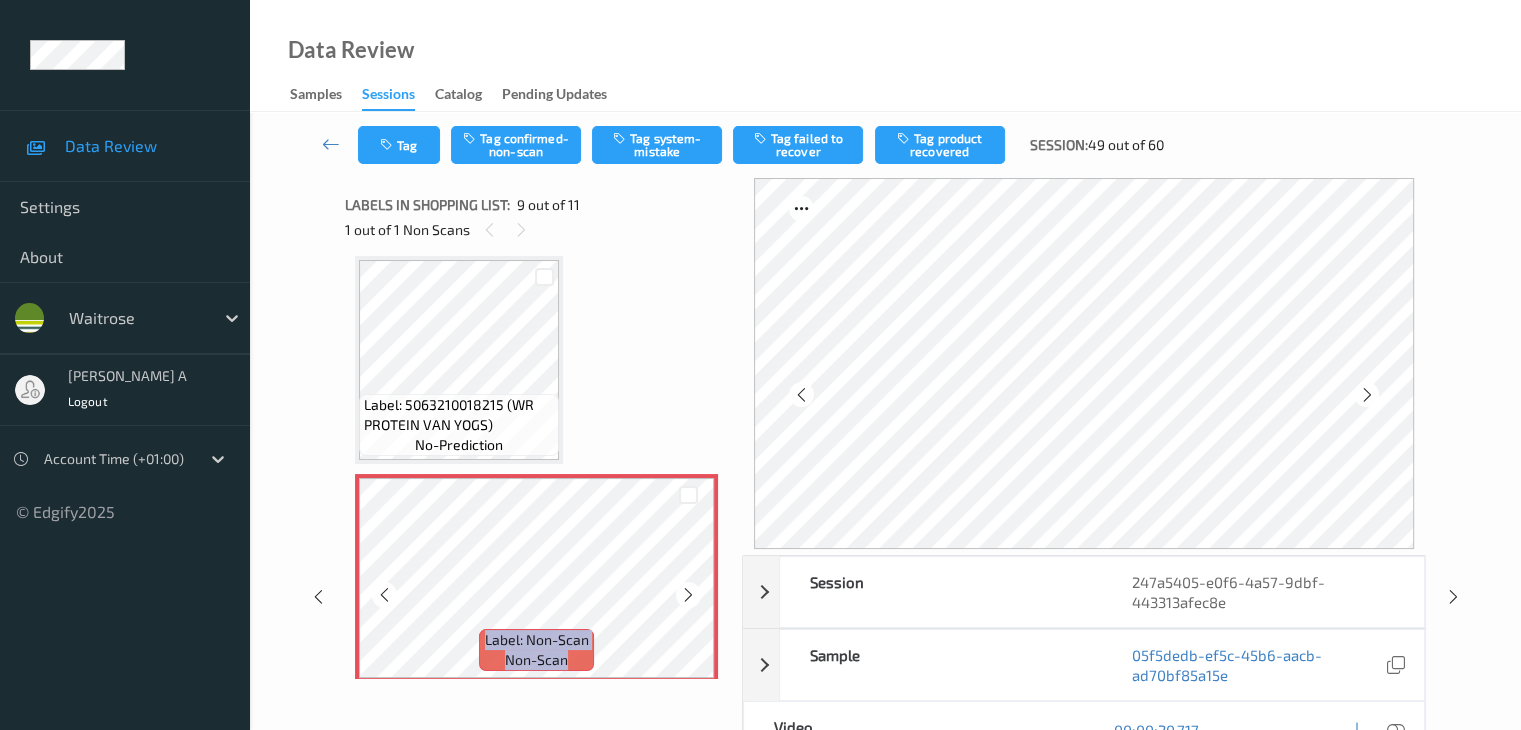 click at bounding box center [688, 595] 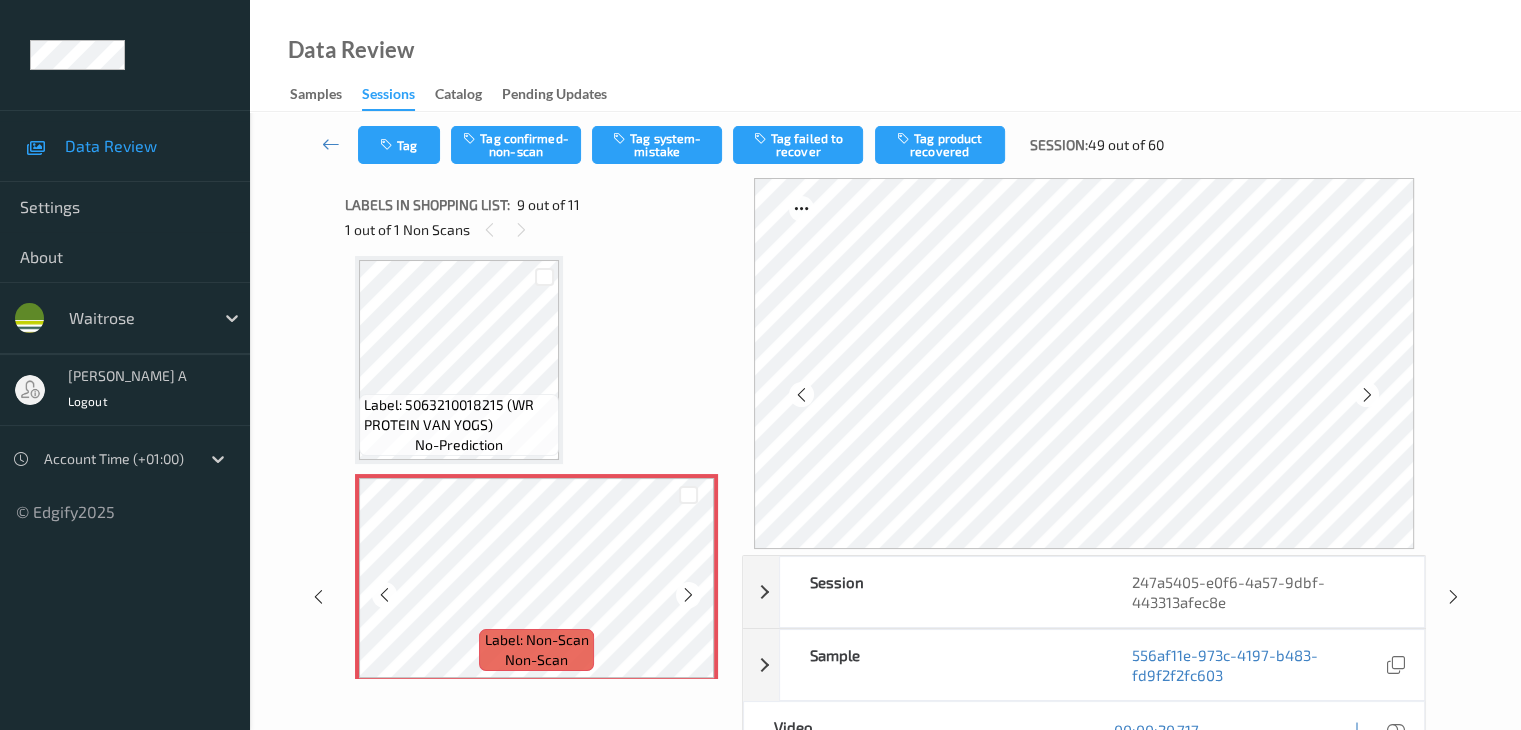 click at bounding box center [688, 595] 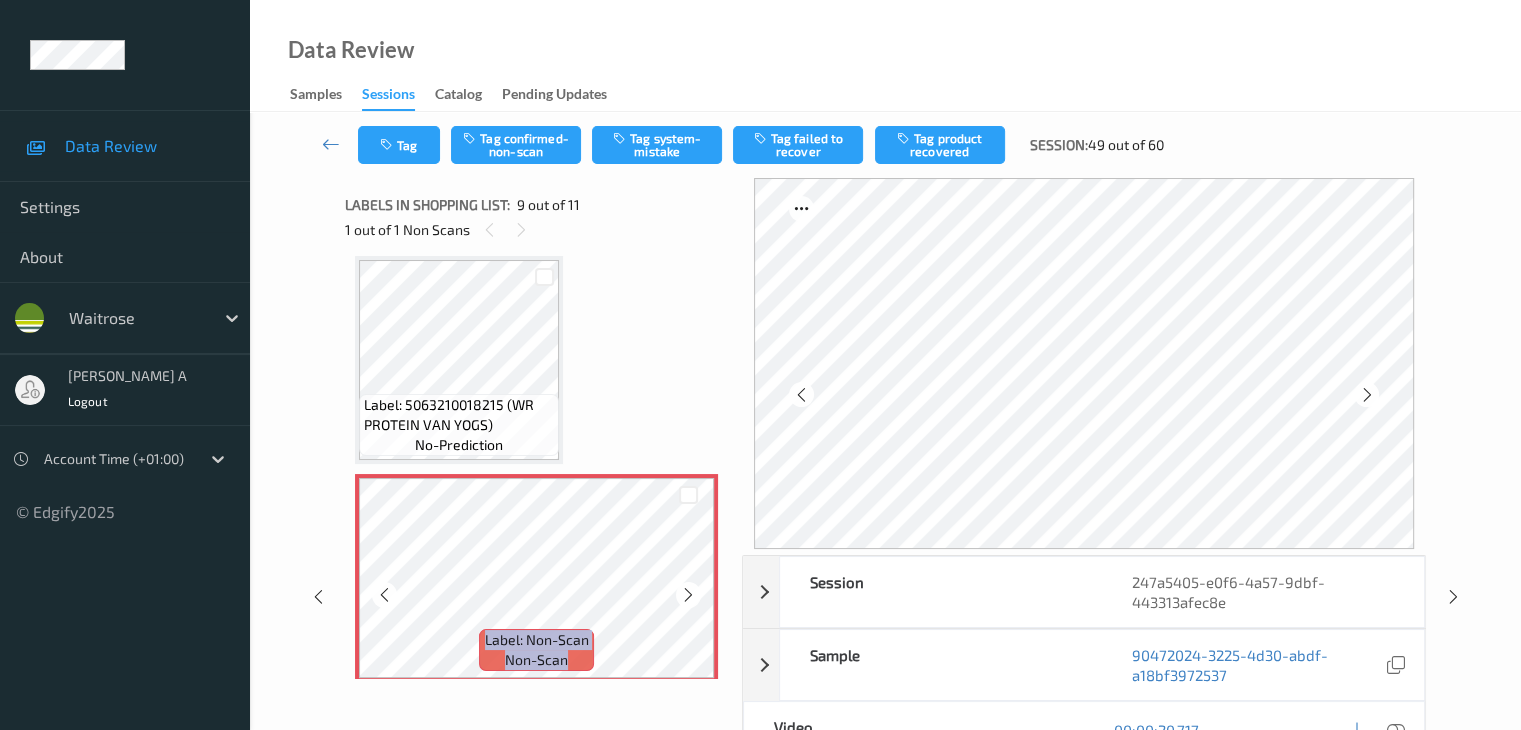 click at bounding box center (688, 595) 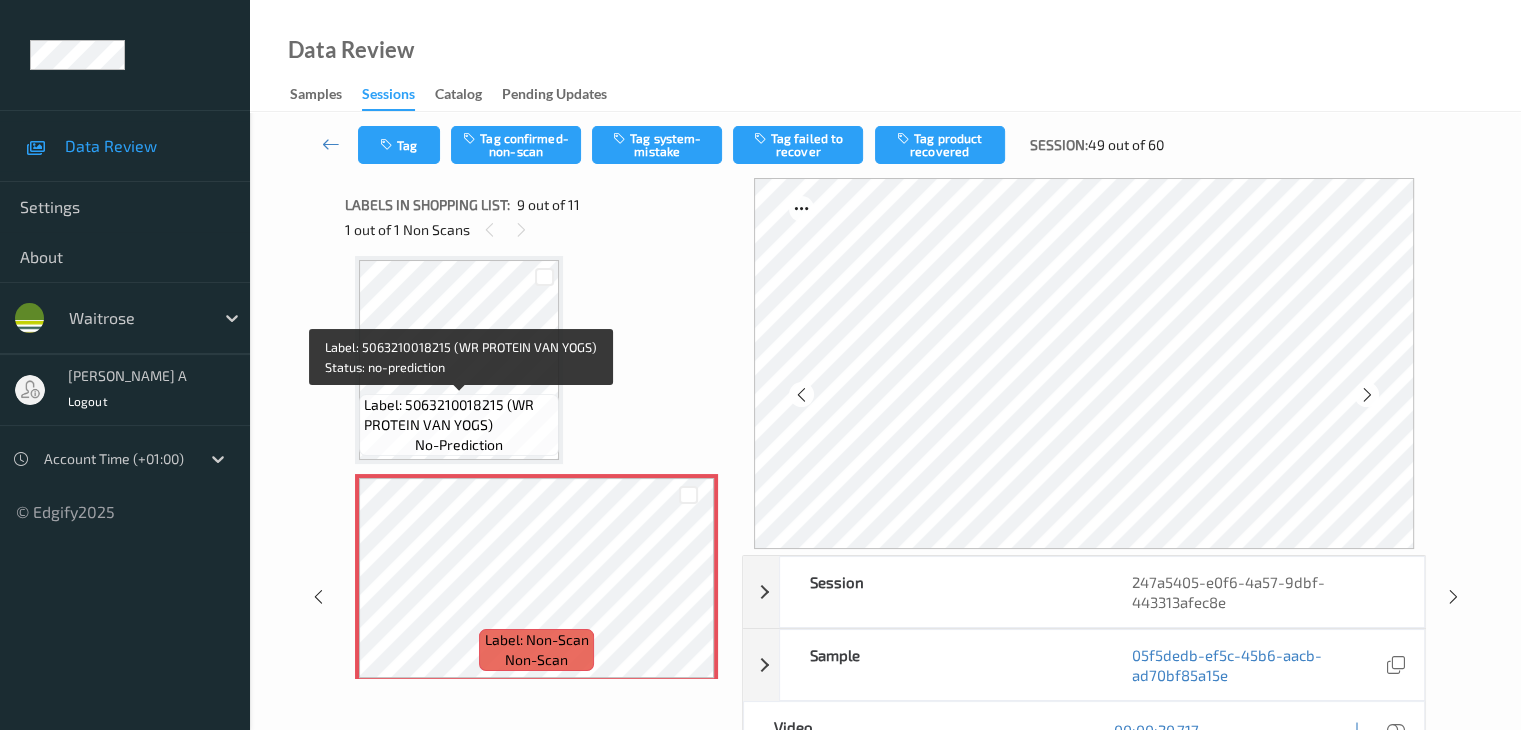 click on "Label: 5063210018215 (WR PROTEIN VAN YOGS)" at bounding box center [459, 415] 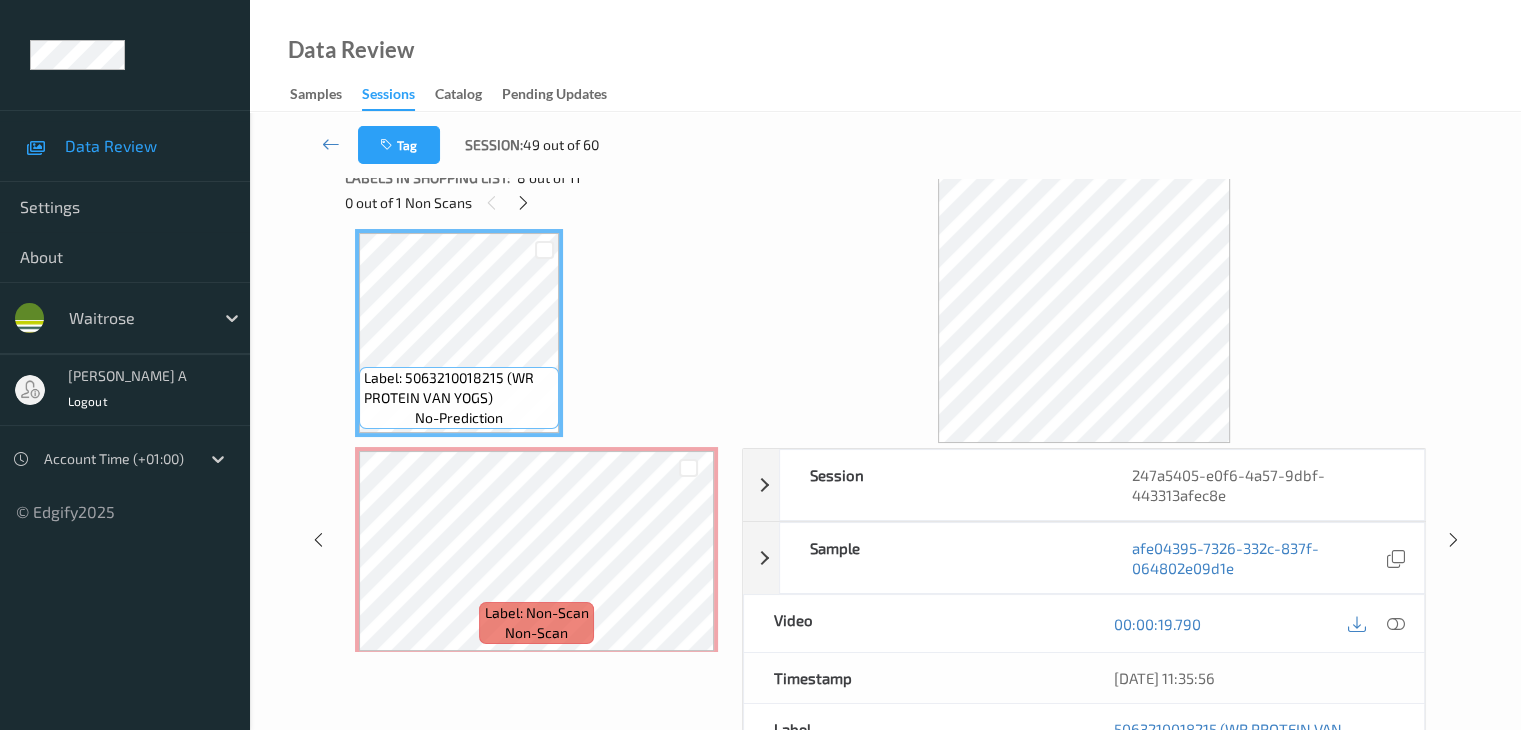 scroll, scrollTop: 0, scrollLeft: 0, axis: both 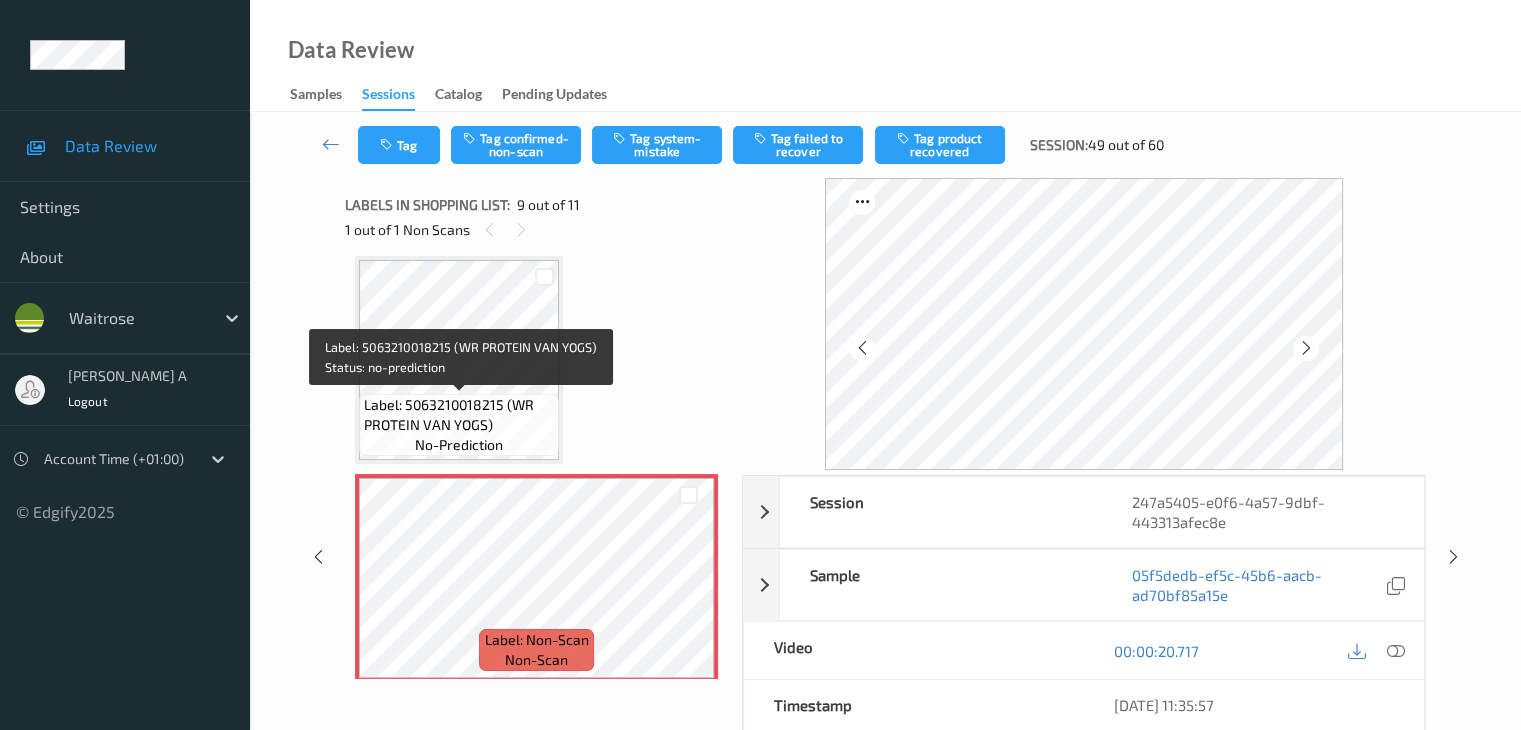 click on "Label: 5063210018215 (WR PROTEIN VAN YOGS)" at bounding box center (459, 415) 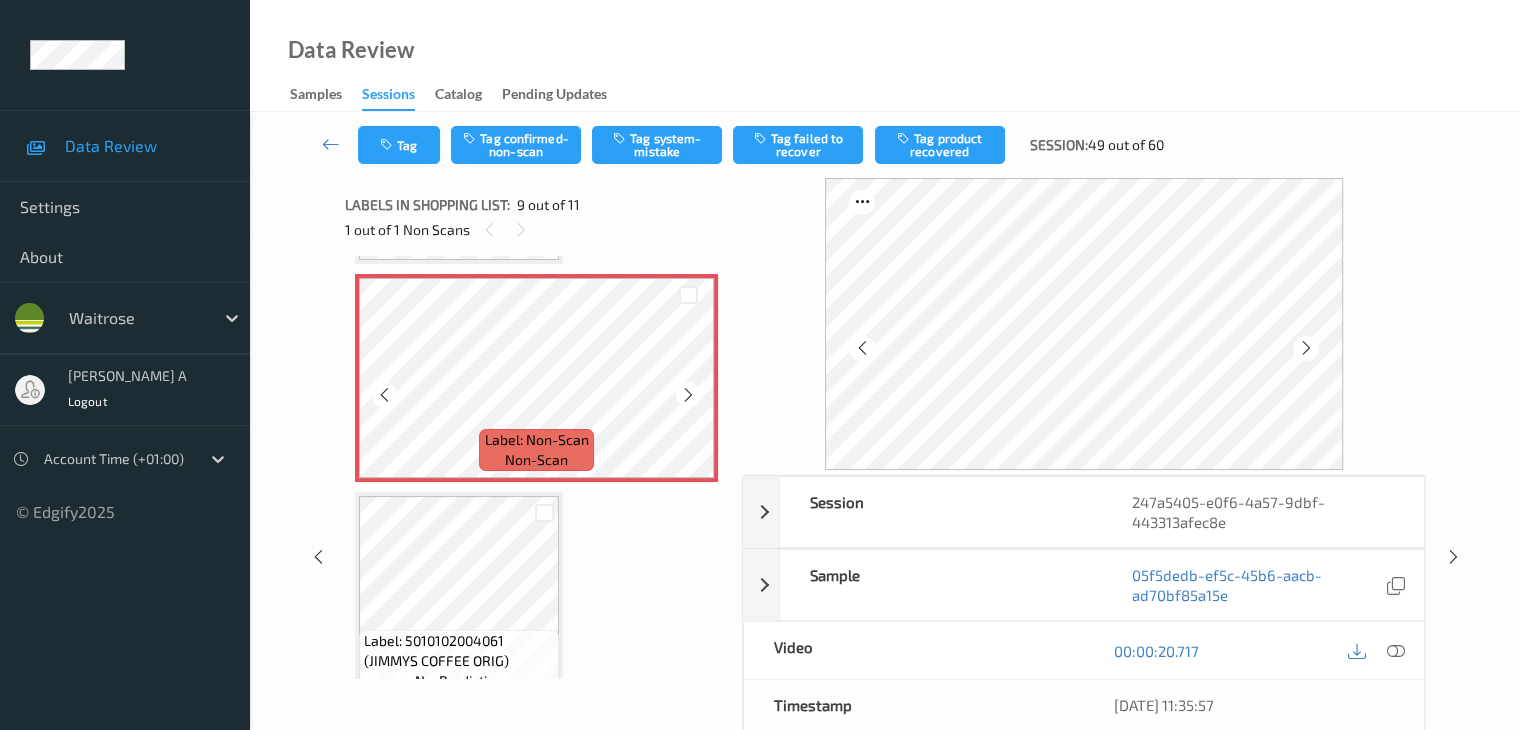 scroll, scrollTop: 1636, scrollLeft: 0, axis: vertical 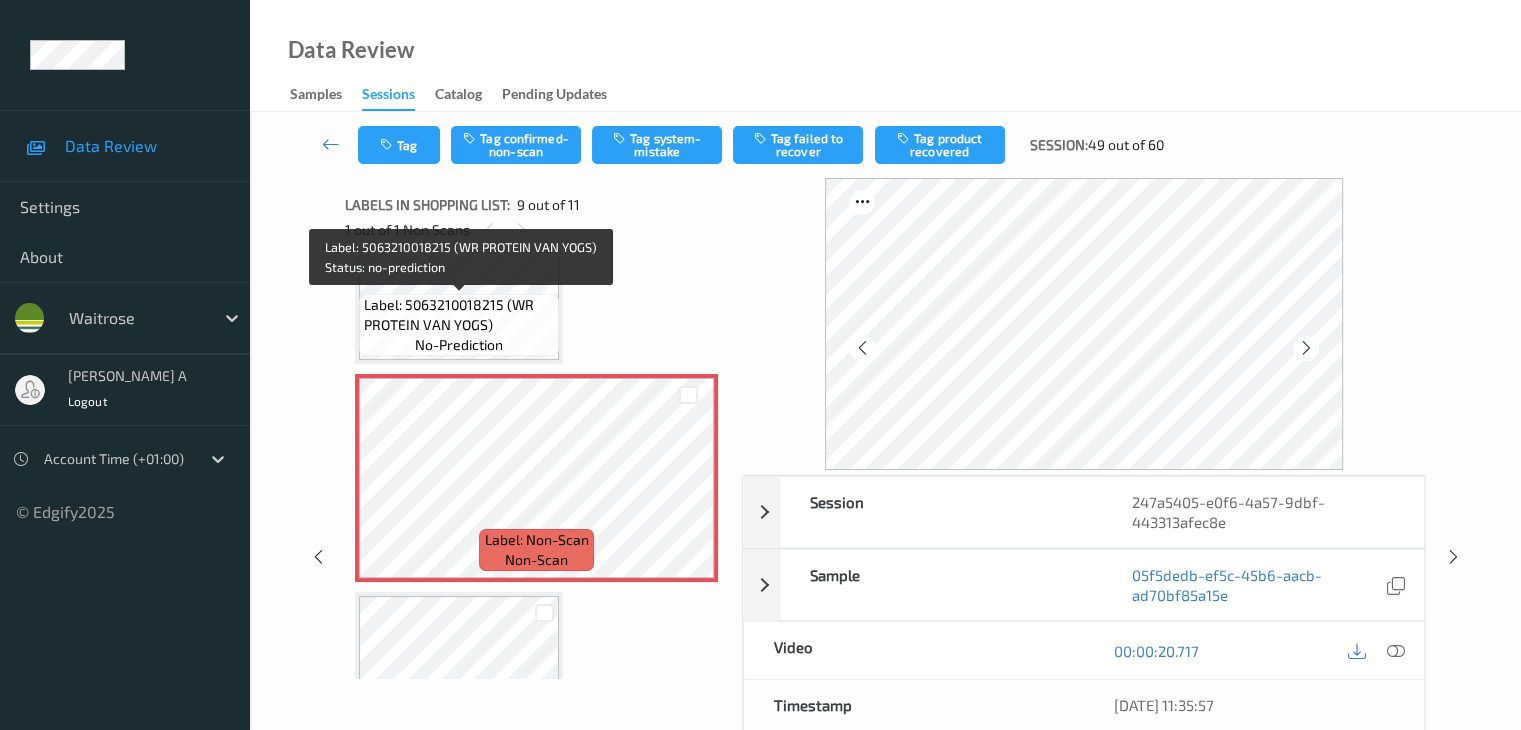 click on "Label: 5063210018215 (WR PROTEIN VAN YOGS)" at bounding box center [459, 315] 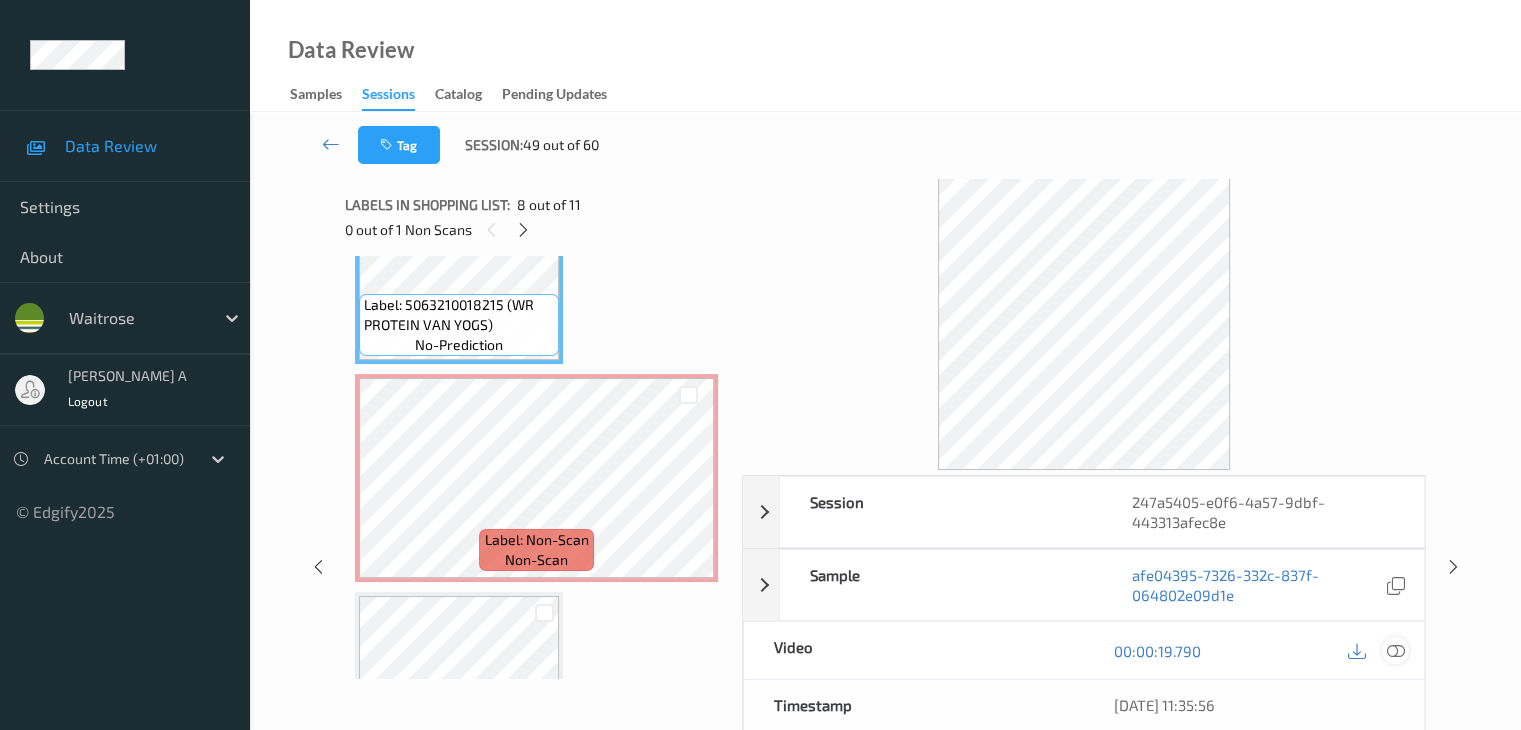 click at bounding box center (1395, 651) 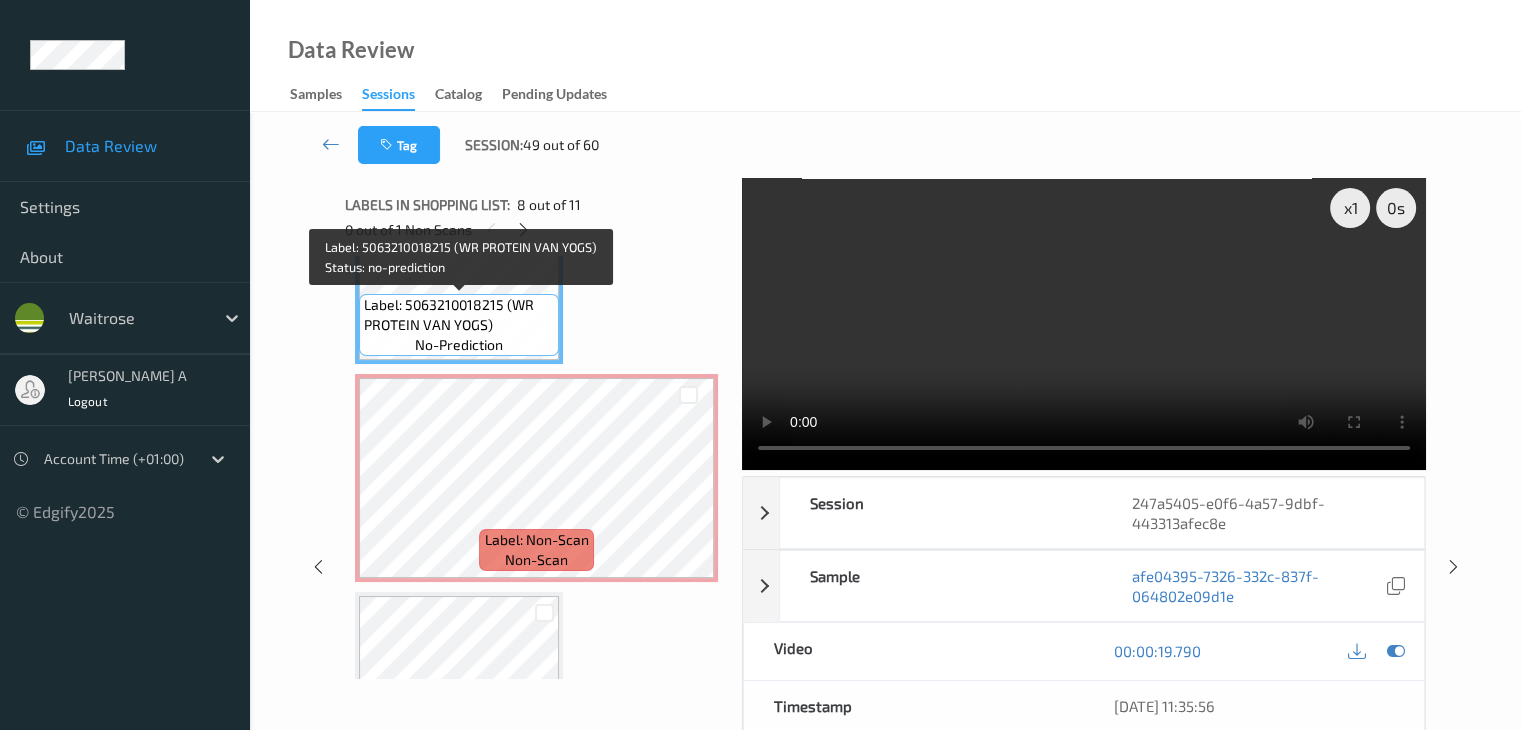 click on "Label: 5063210018215 (WR PROTEIN VAN YOGS)" at bounding box center (459, 315) 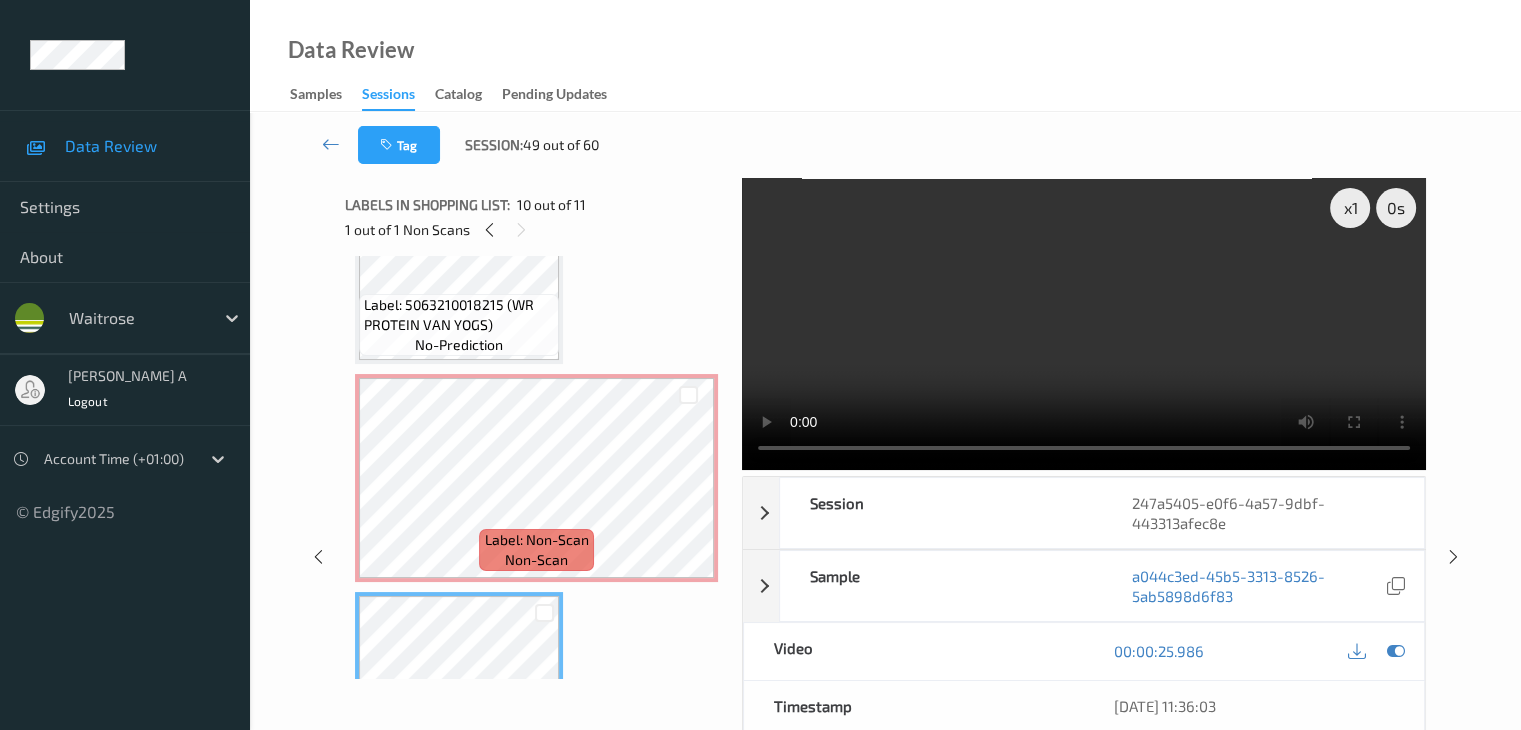 scroll, scrollTop: 1436, scrollLeft: 0, axis: vertical 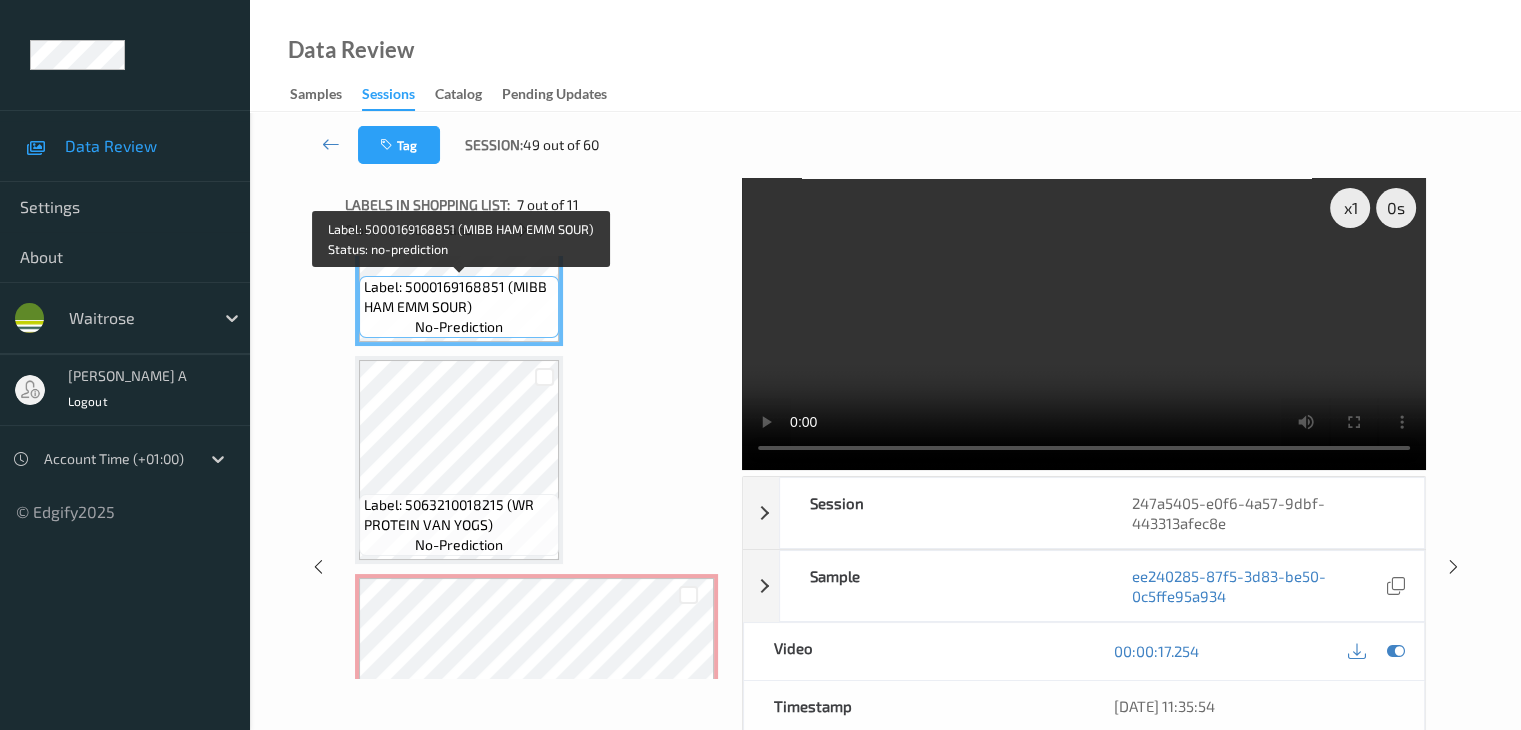 click on "Label: 5000169168851 (MIBB HAM EMM SOUR)" at bounding box center (459, 297) 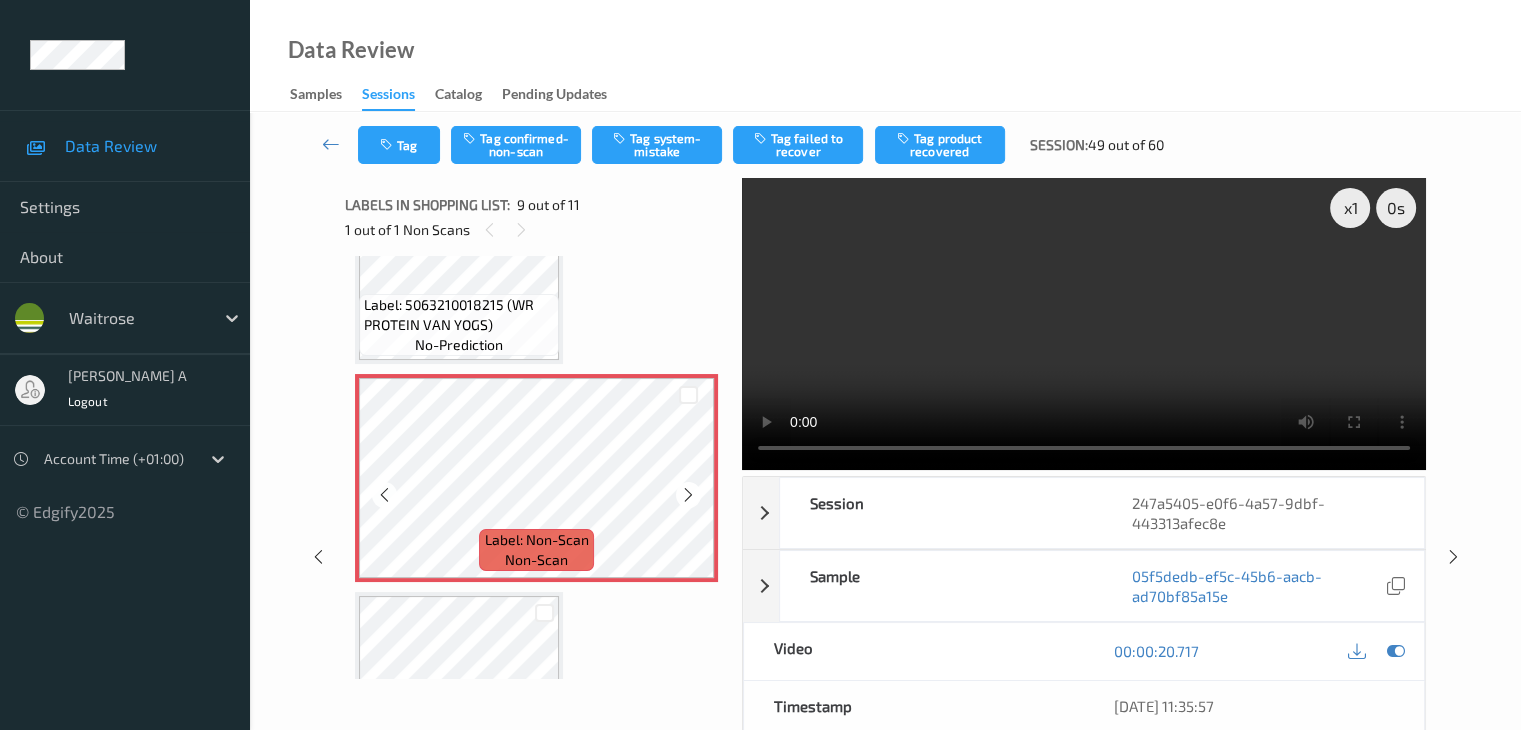 scroll, scrollTop: 1736, scrollLeft: 0, axis: vertical 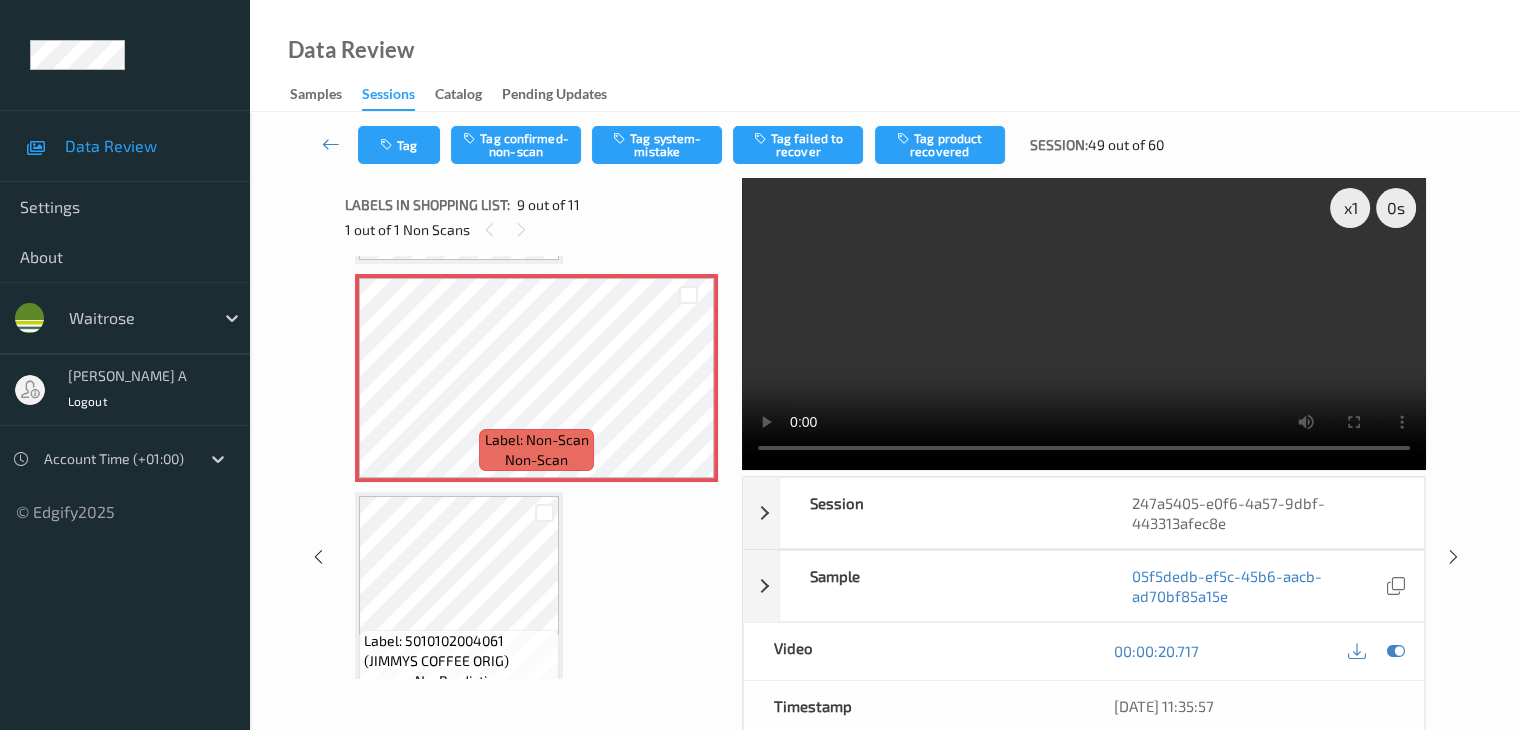 type 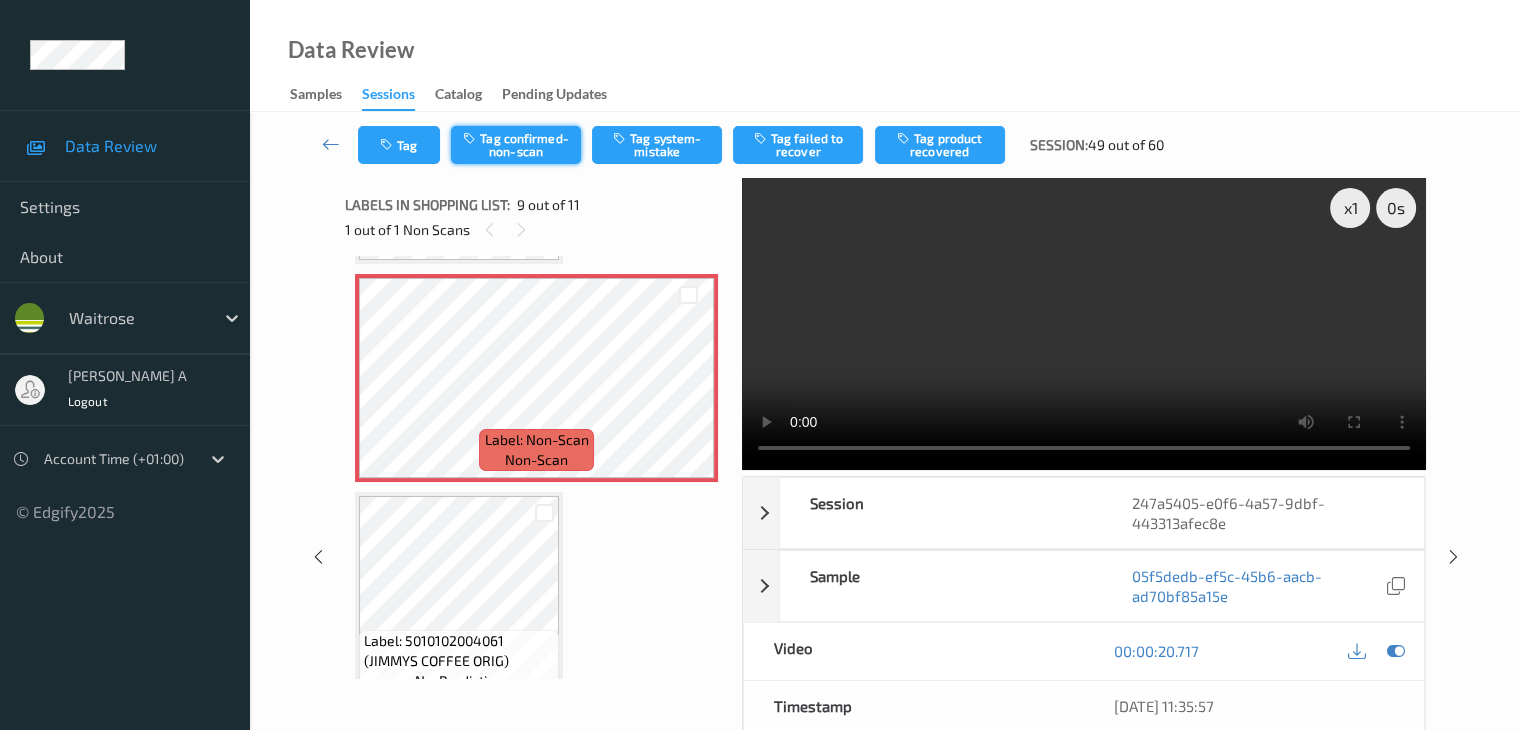 click on "Tag   confirmed-non-scan" at bounding box center [516, 145] 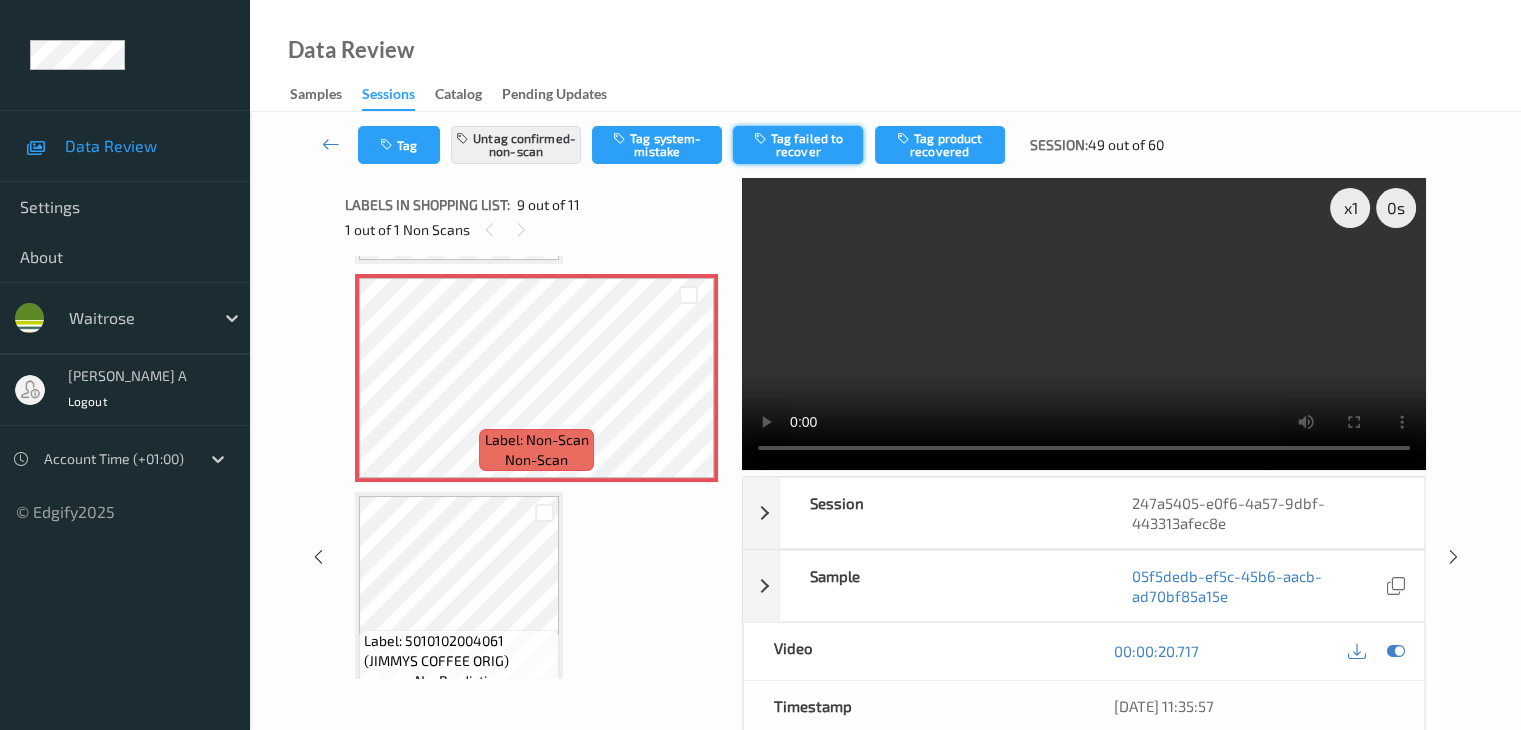 click on "Tag   failed to recover" at bounding box center (798, 145) 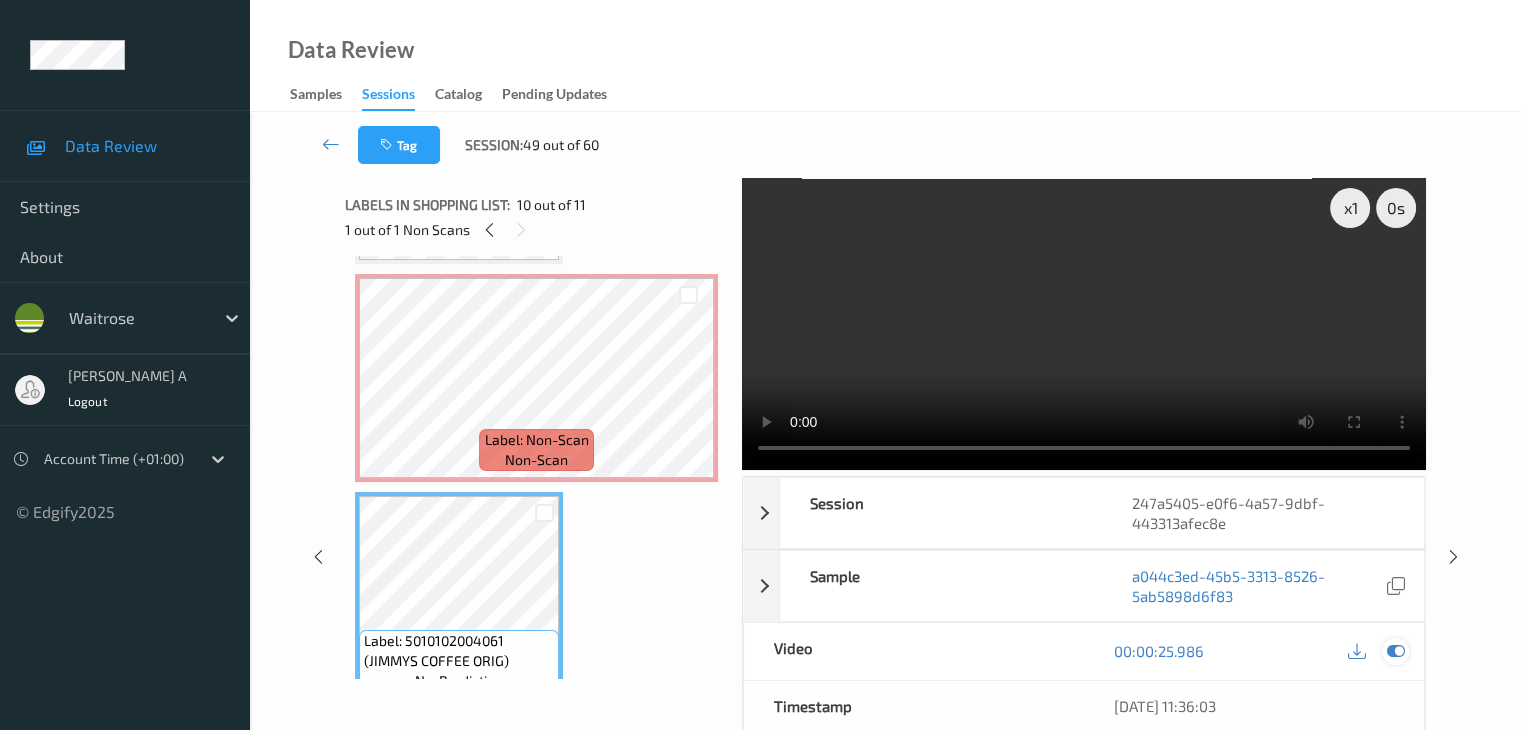 click at bounding box center [1395, 651] 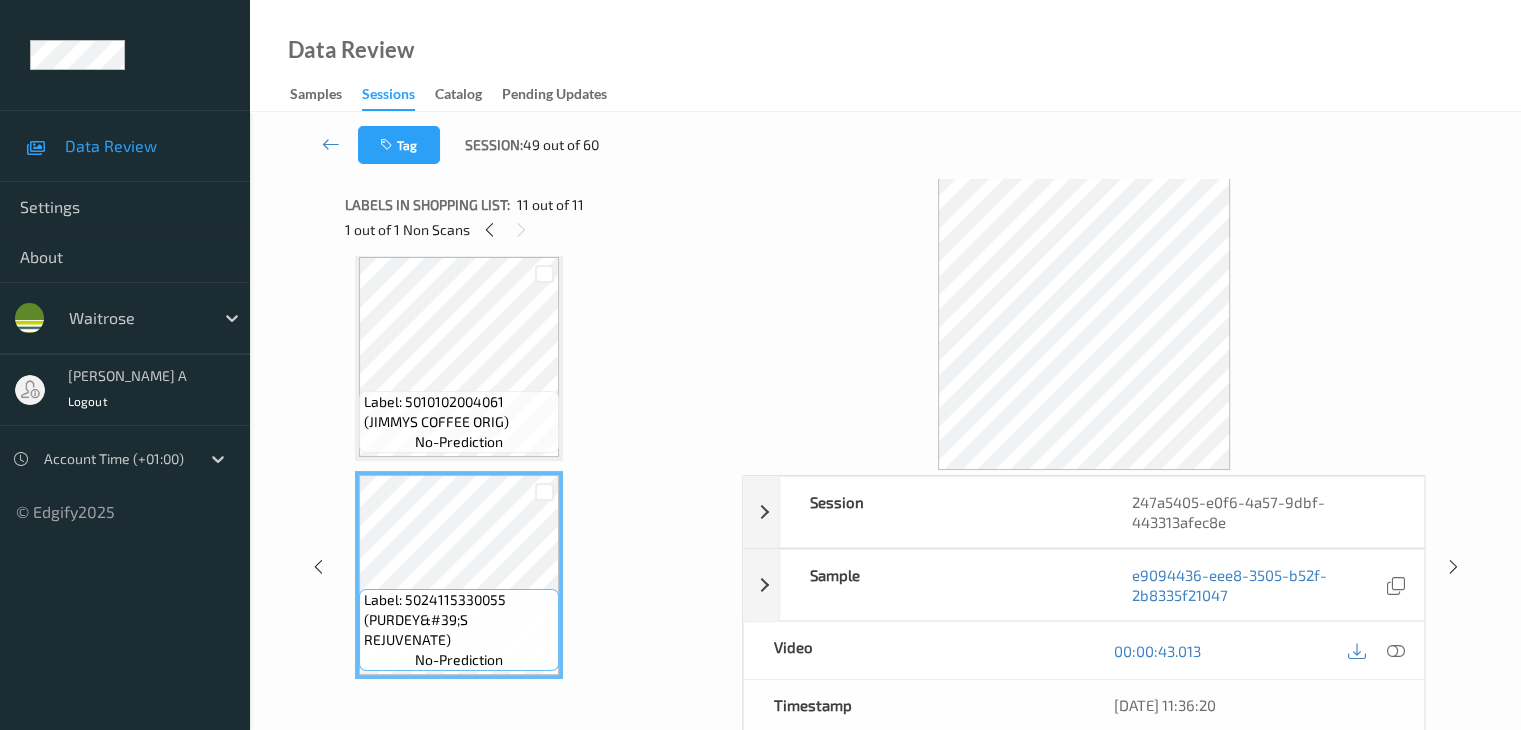 scroll, scrollTop: 1985, scrollLeft: 0, axis: vertical 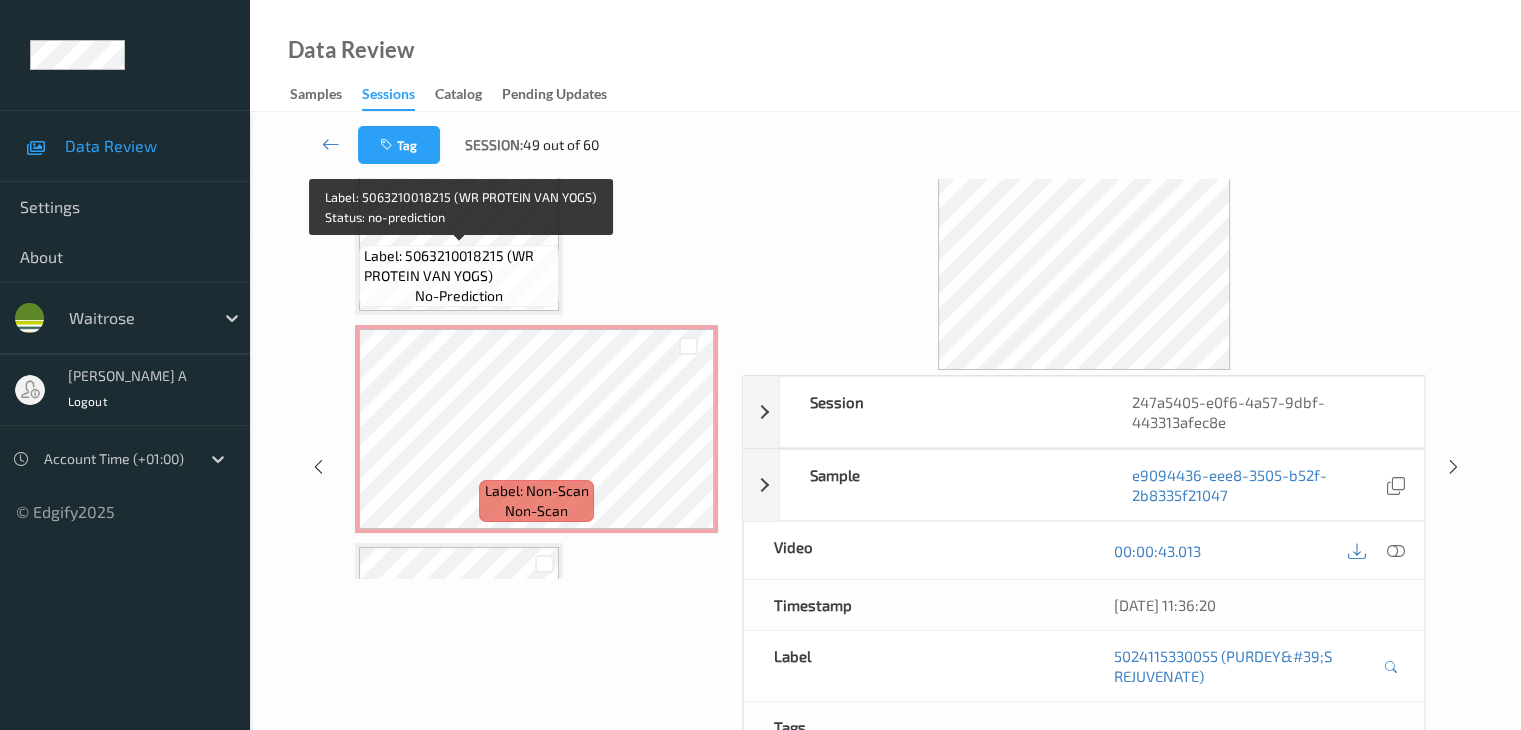 click on "Label: 5063210018215 (WR PROTEIN VAN YOGS) no-prediction" at bounding box center (459, 276) 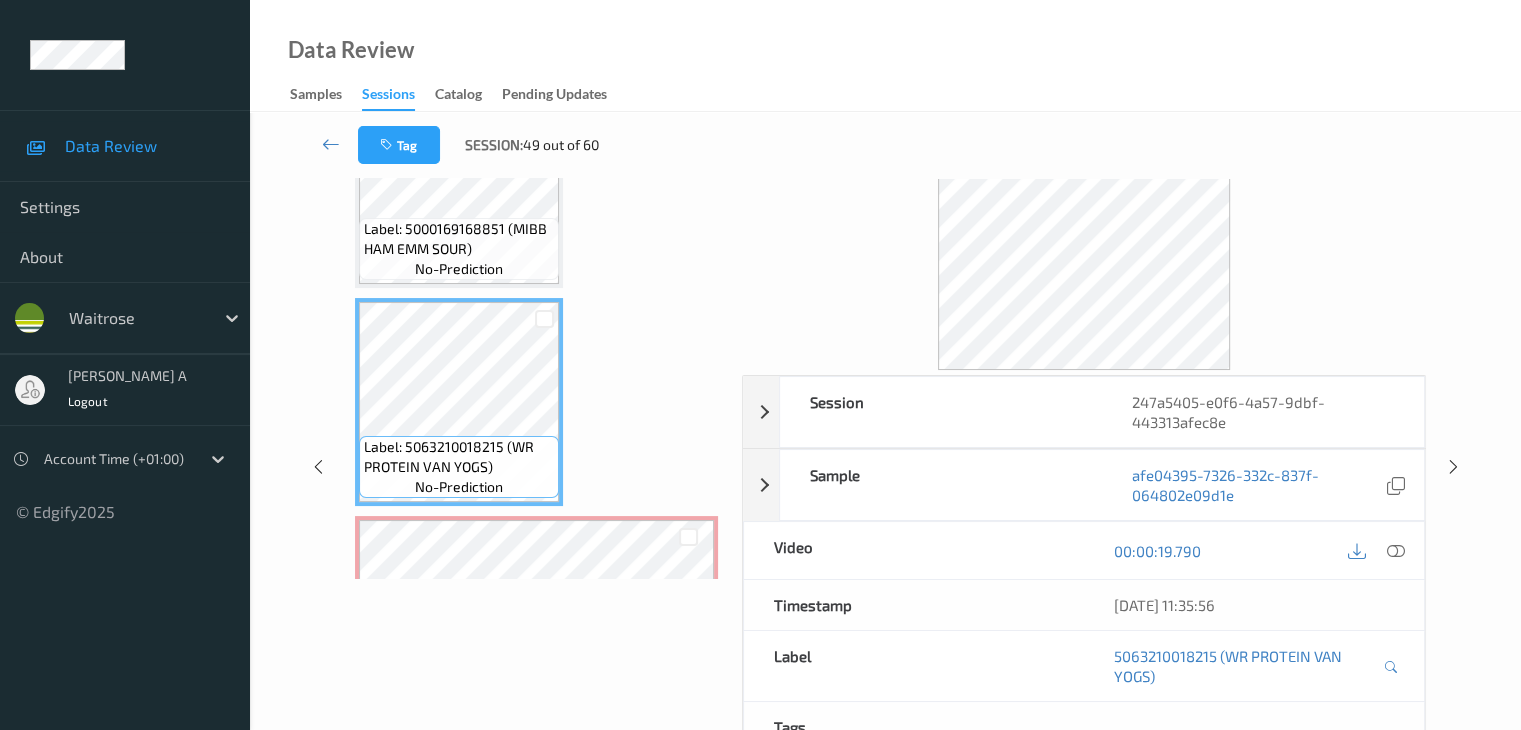 scroll, scrollTop: 1385, scrollLeft: 0, axis: vertical 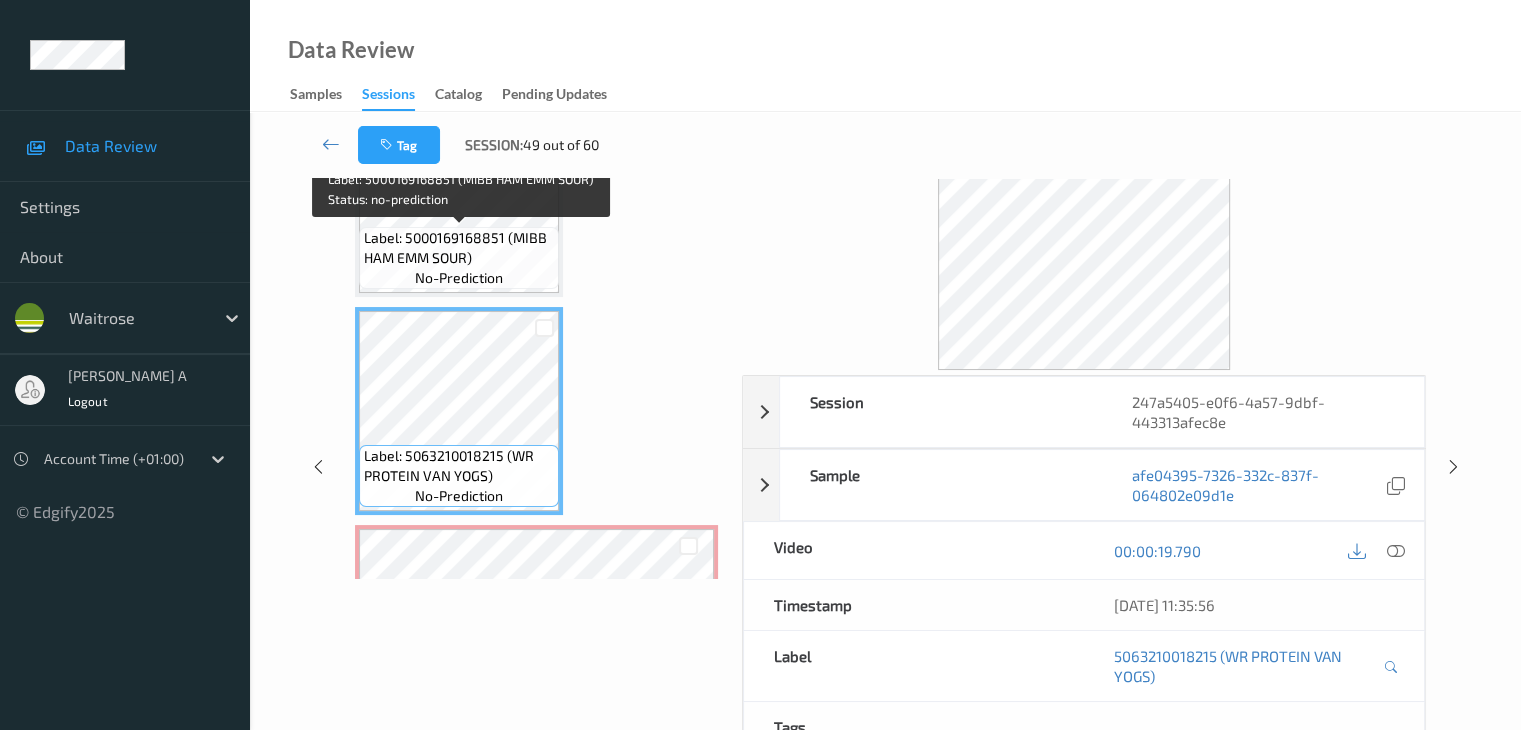 click on "Label: 5000169168851 (MIBB HAM EMM SOUR) no-prediction" at bounding box center [459, 258] 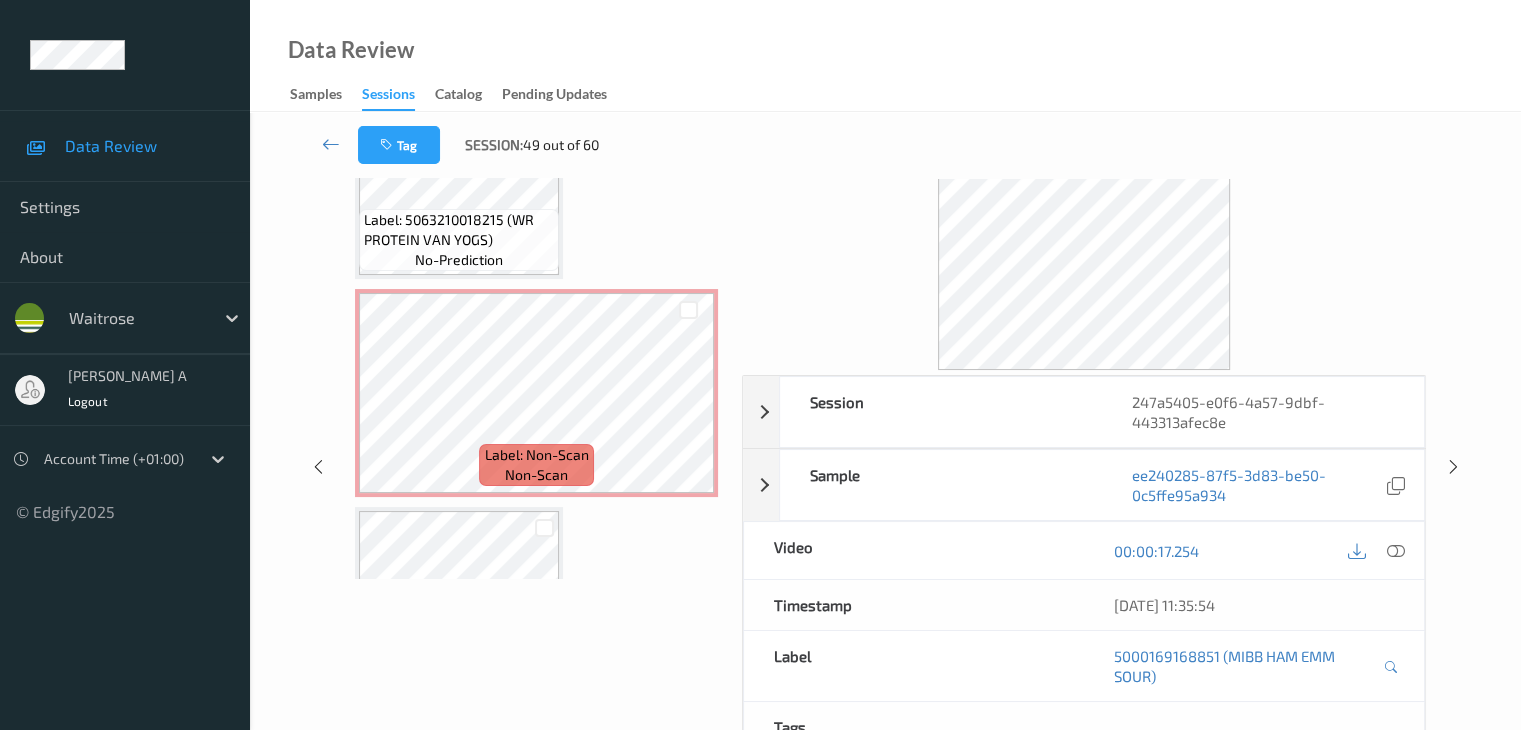 scroll, scrollTop: 1685, scrollLeft: 0, axis: vertical 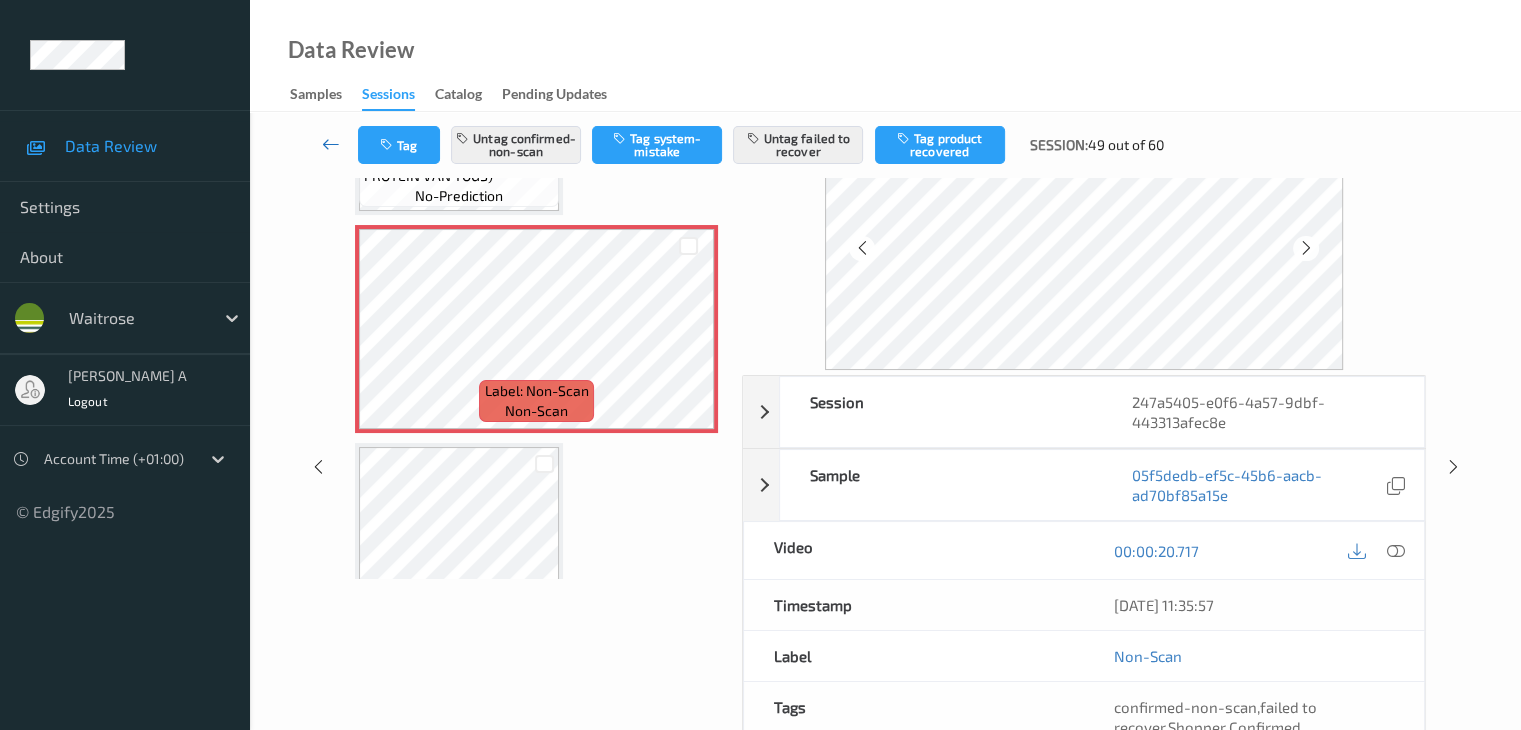 click at bounding box center [331, 144] 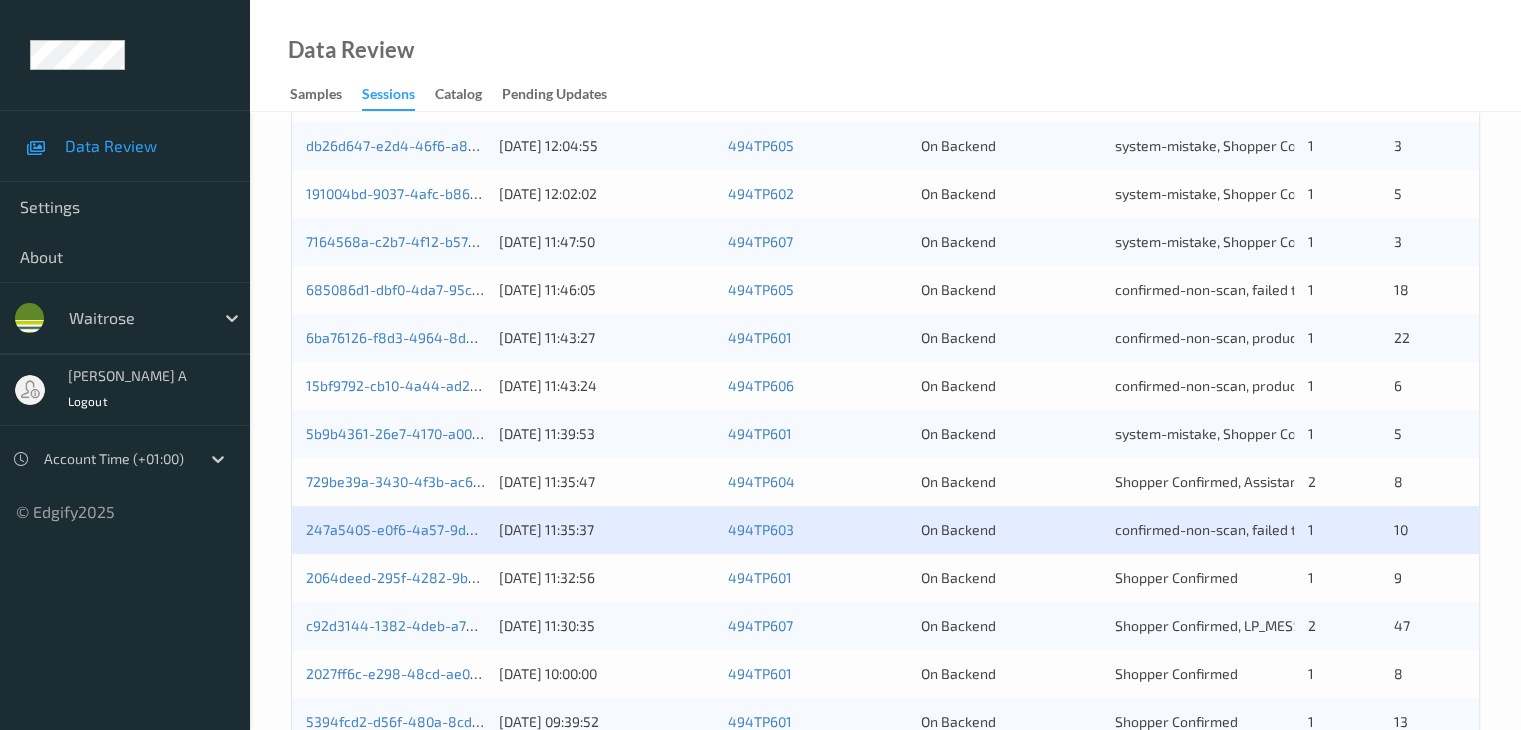 scroll, scrollTop: 500, scrollLeft: 0, axis: vertical 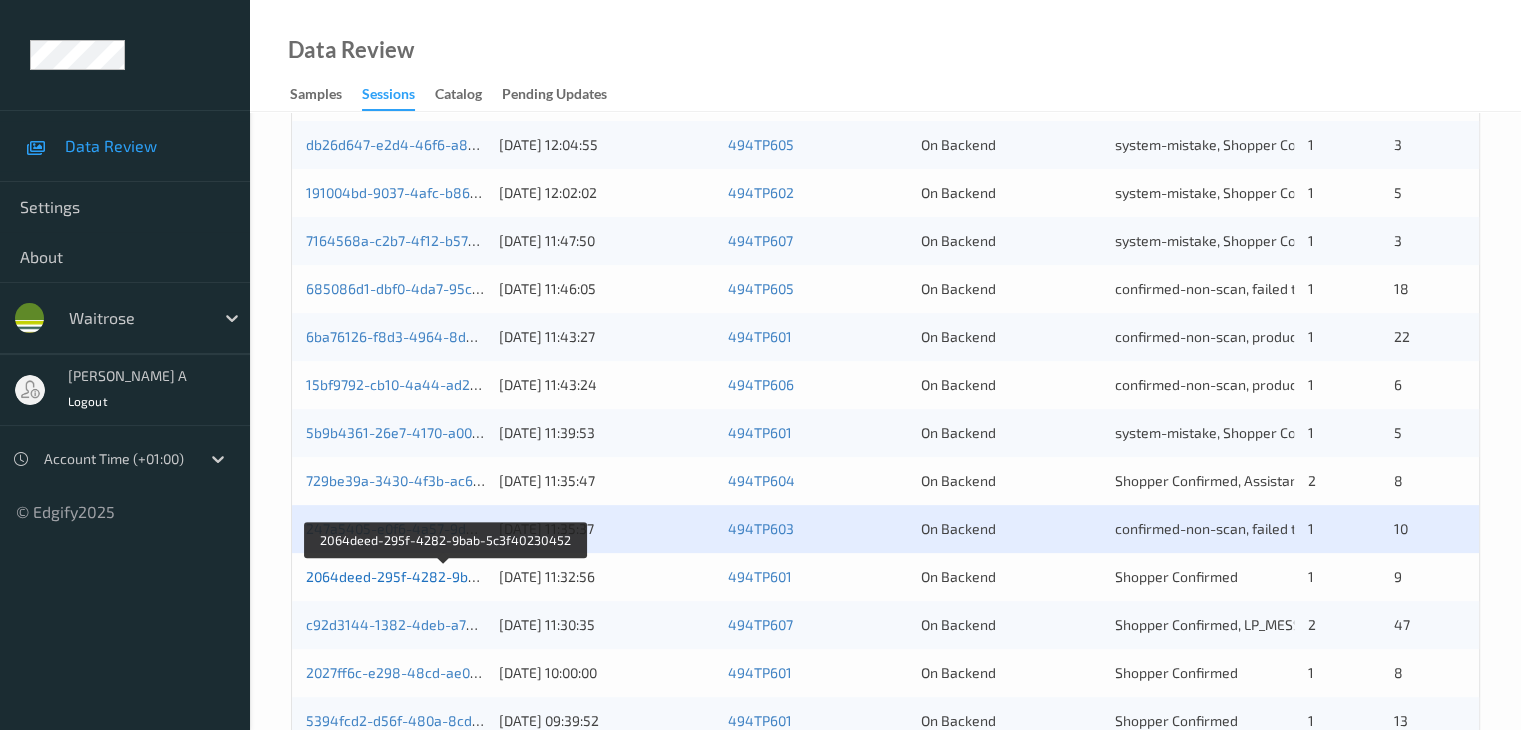 click on "2064deed-295f-4282-9bab-5c3f40230452" at bounding box center (445, 576) 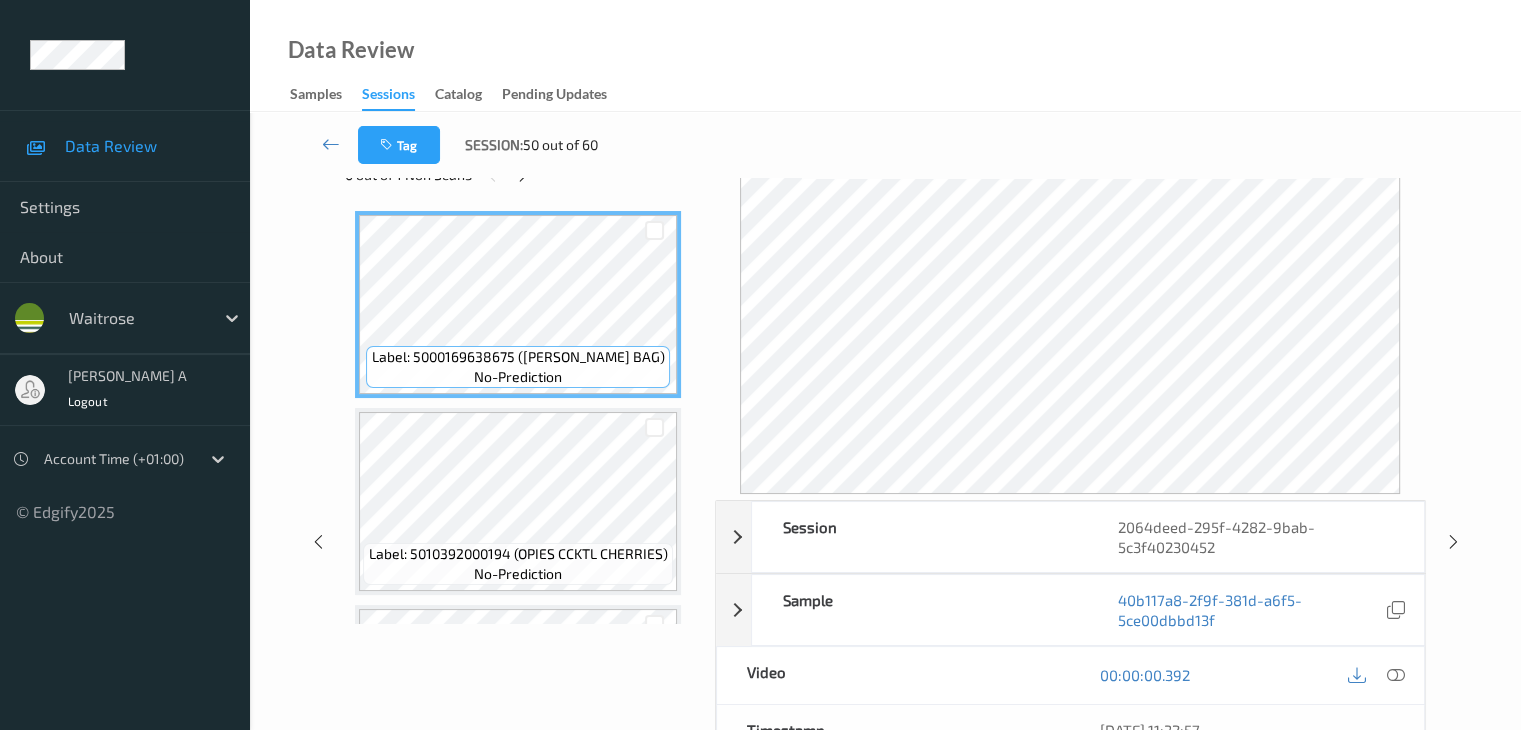 scroll, scrollTop: 0, scrollLeft: 0, axis: both 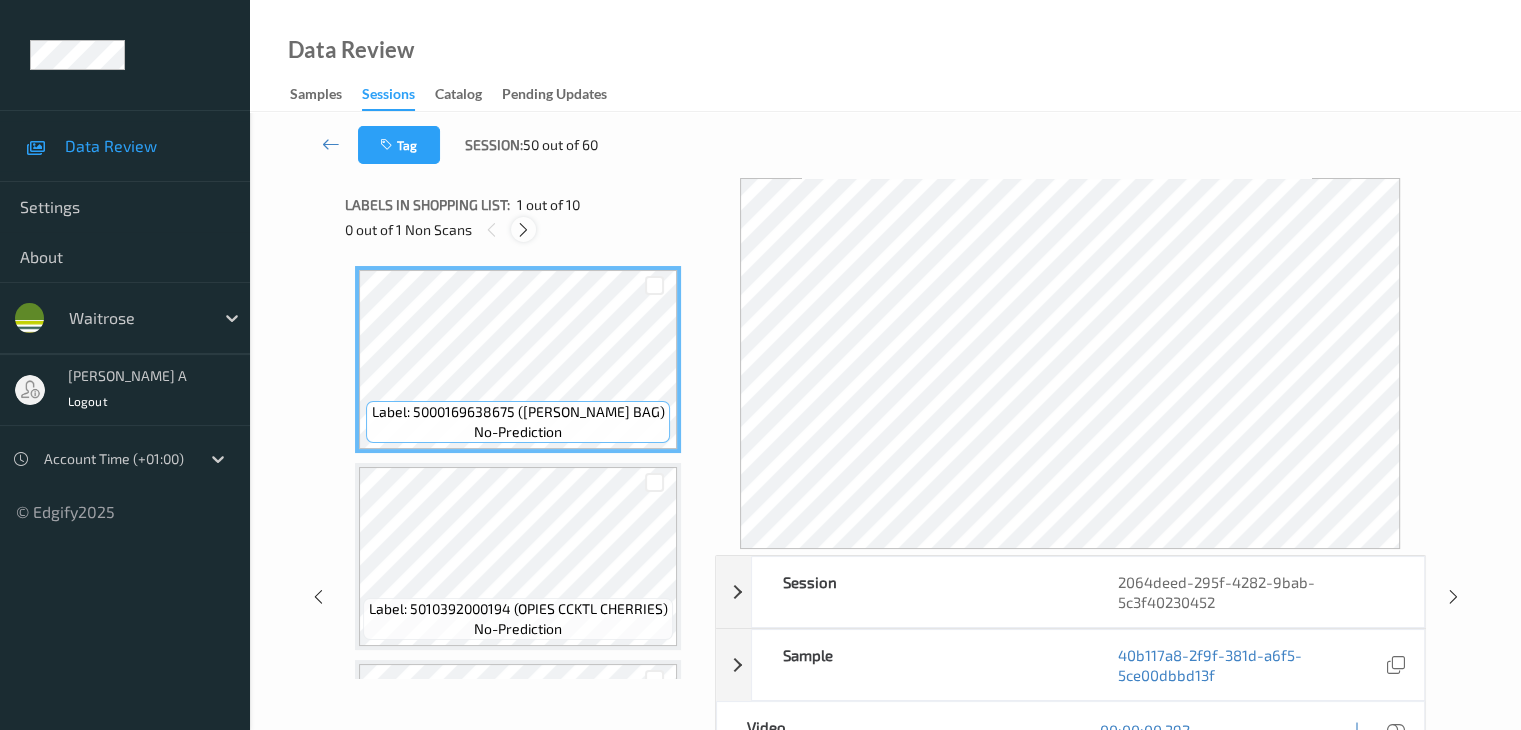 click at bounding box center [523, 230] 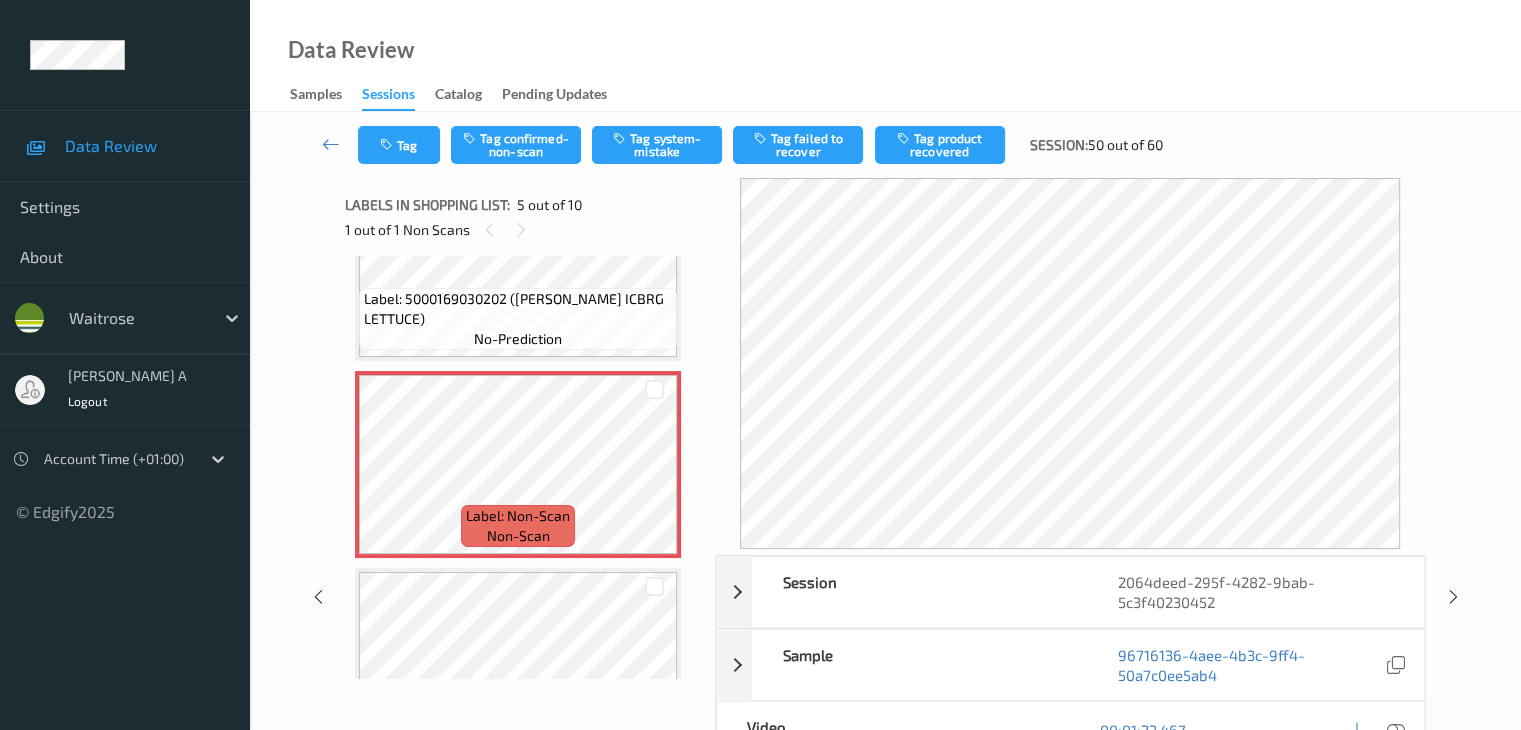 scroll, scrollTop: 700, scrollLeft: 0, axis: vertical 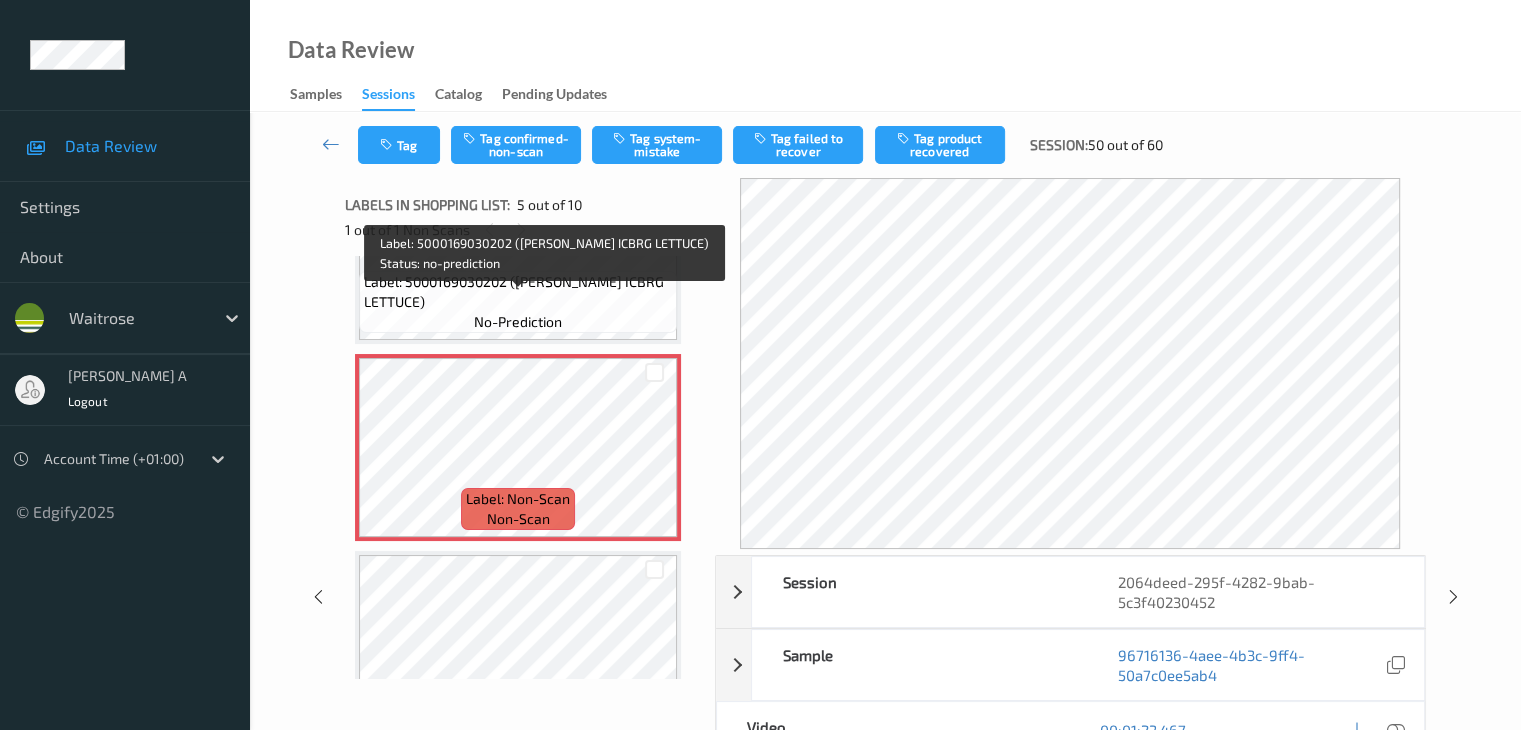 click on "Label: 5000169030202 (WR ESS ICBRG LETTUCE) no-prediction" at bounding box center [518, 302] 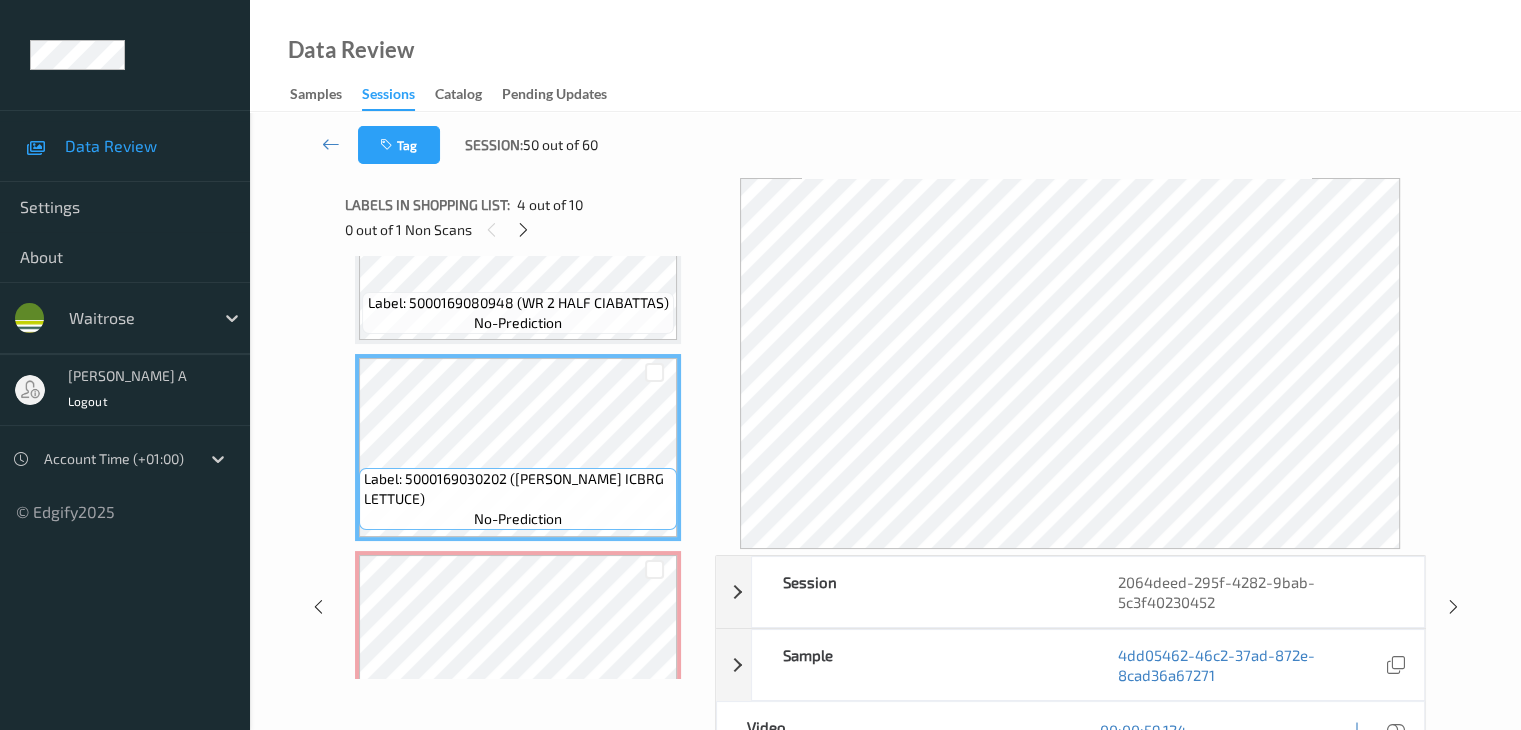 scroll, scrollTop: 400, scrollLeft: 0, axis: vertical 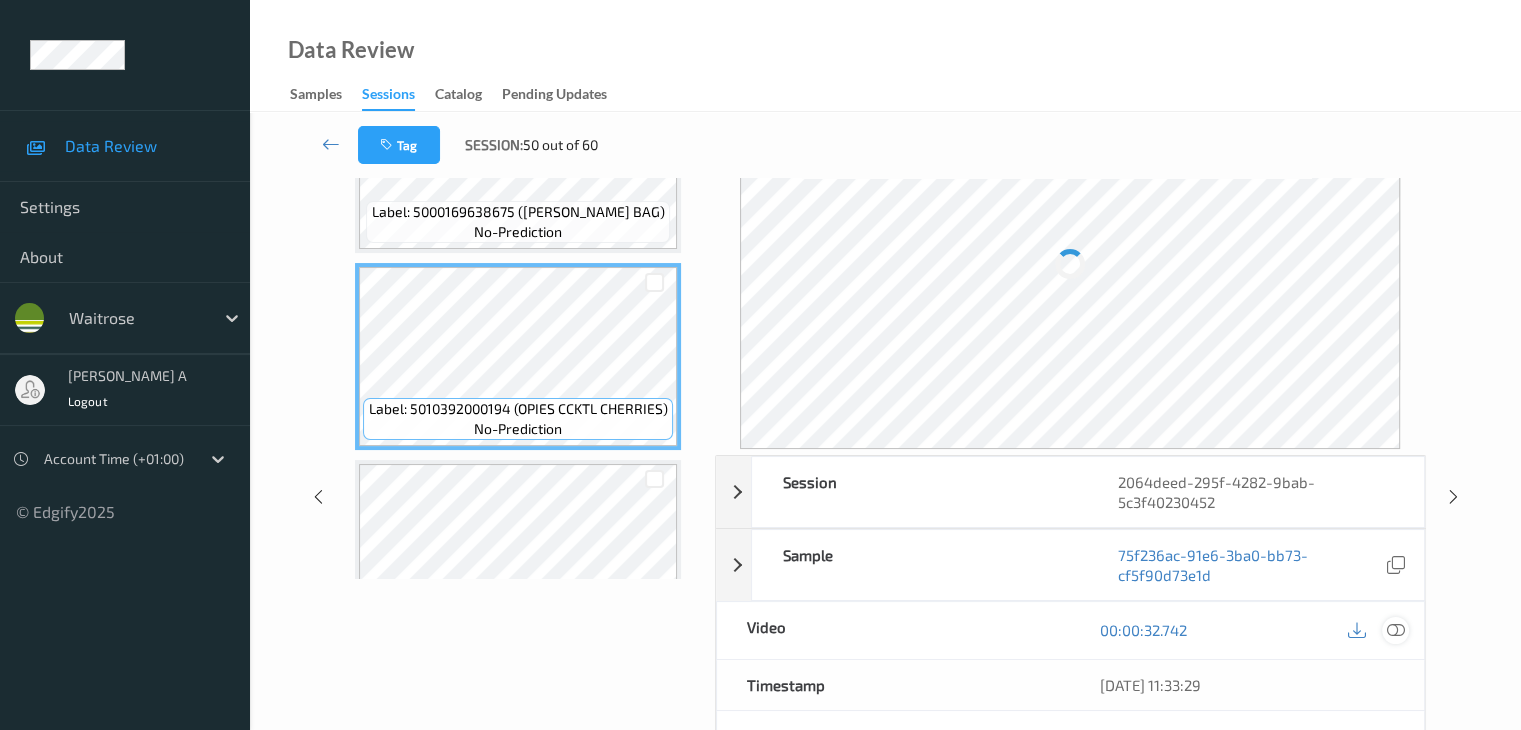 click at bounding box center (1395, 630) 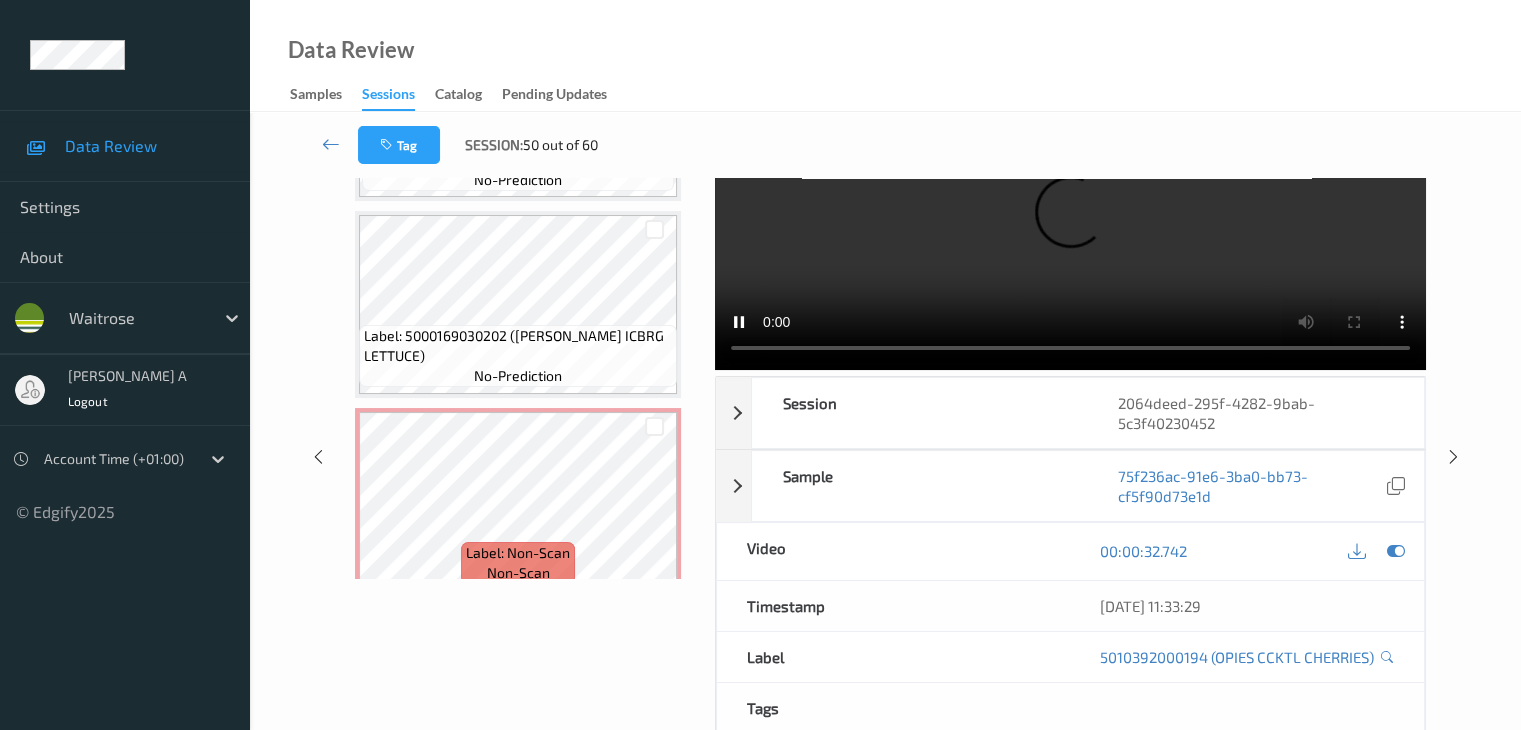 scroll, scrollTop: 600, scrollLeft: 0, axis: vertical 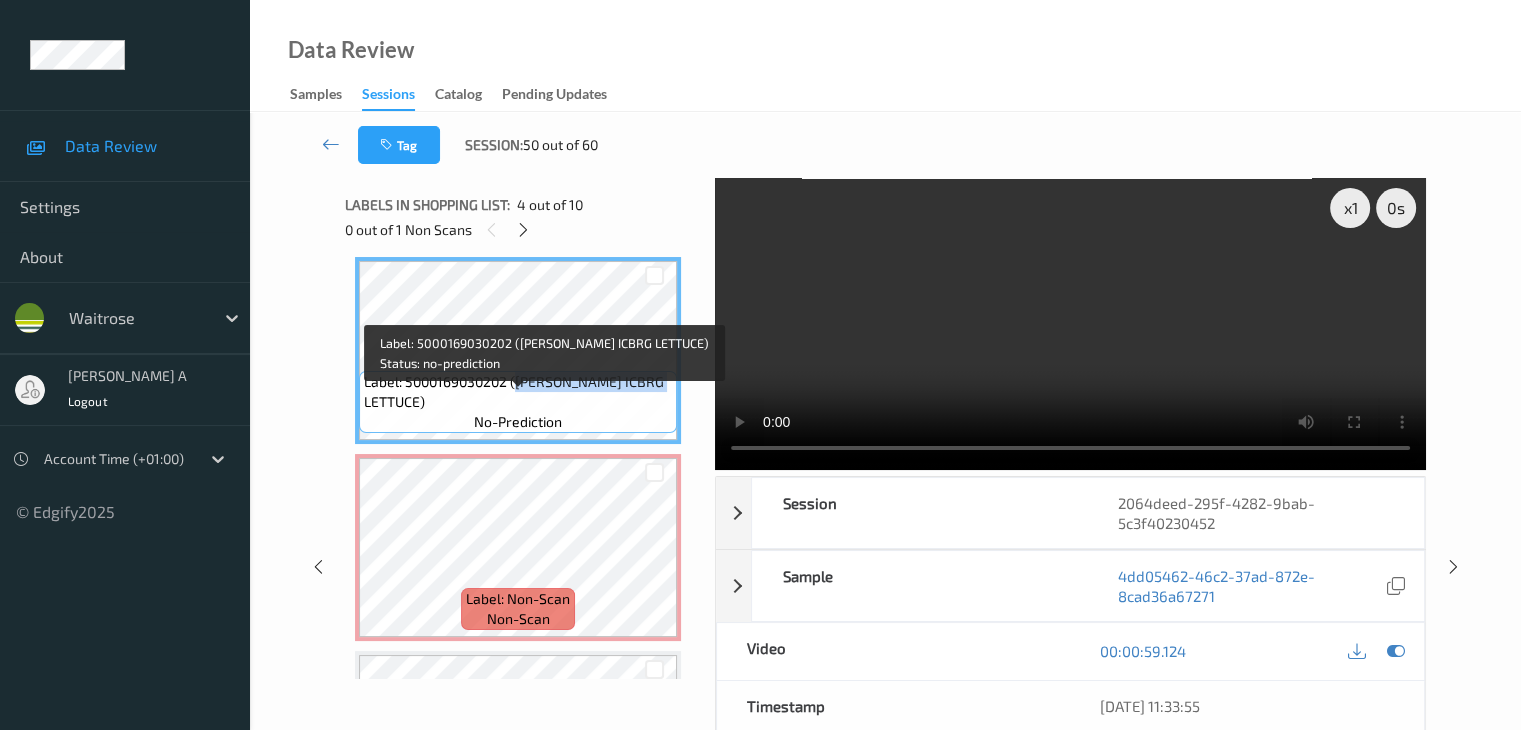 drag, startPoint x: 522, startPoint y: 403, endPoint x: 665, endPoint y: 399, distance: 143.05594 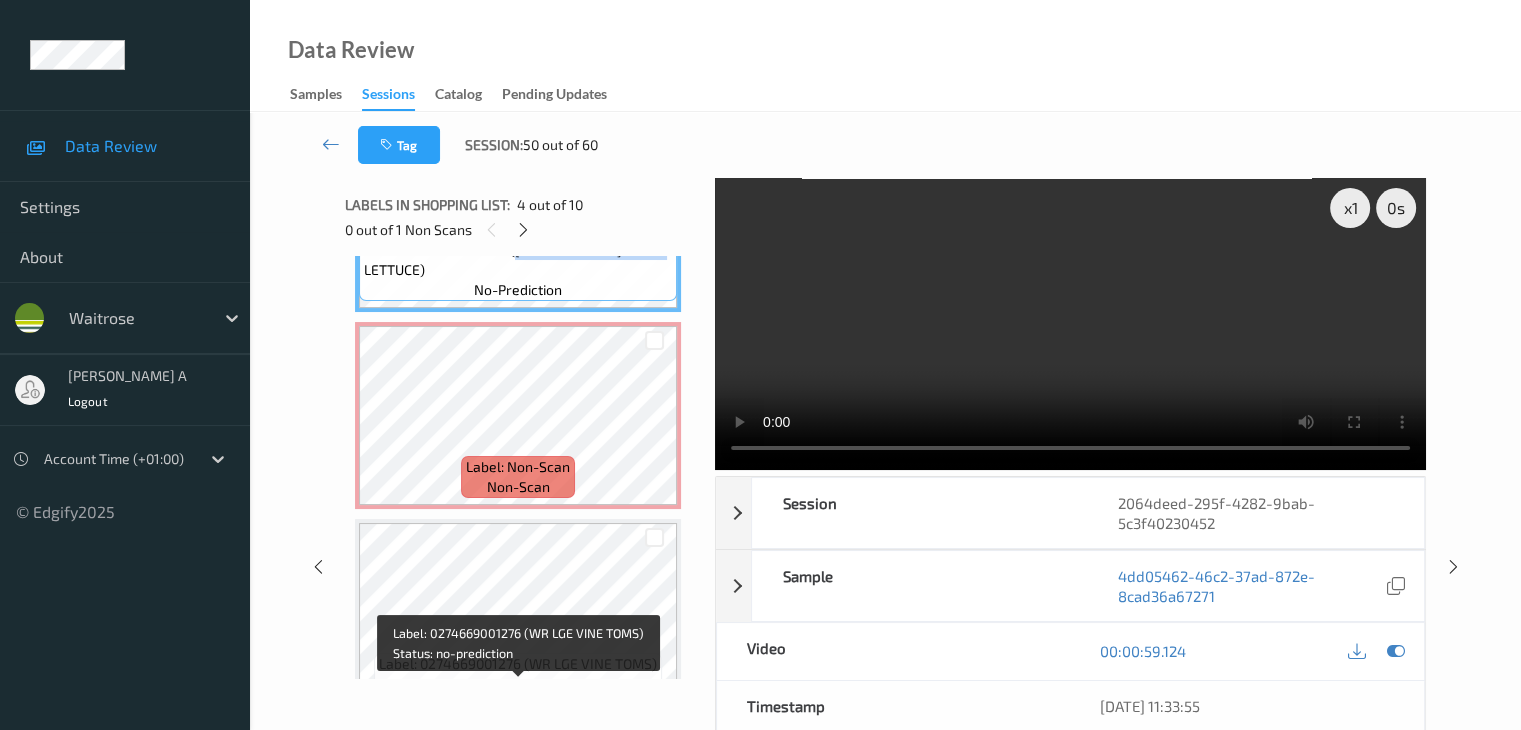 scroll, scrollTop: 700, scrollLeft: 0, axis: vertical 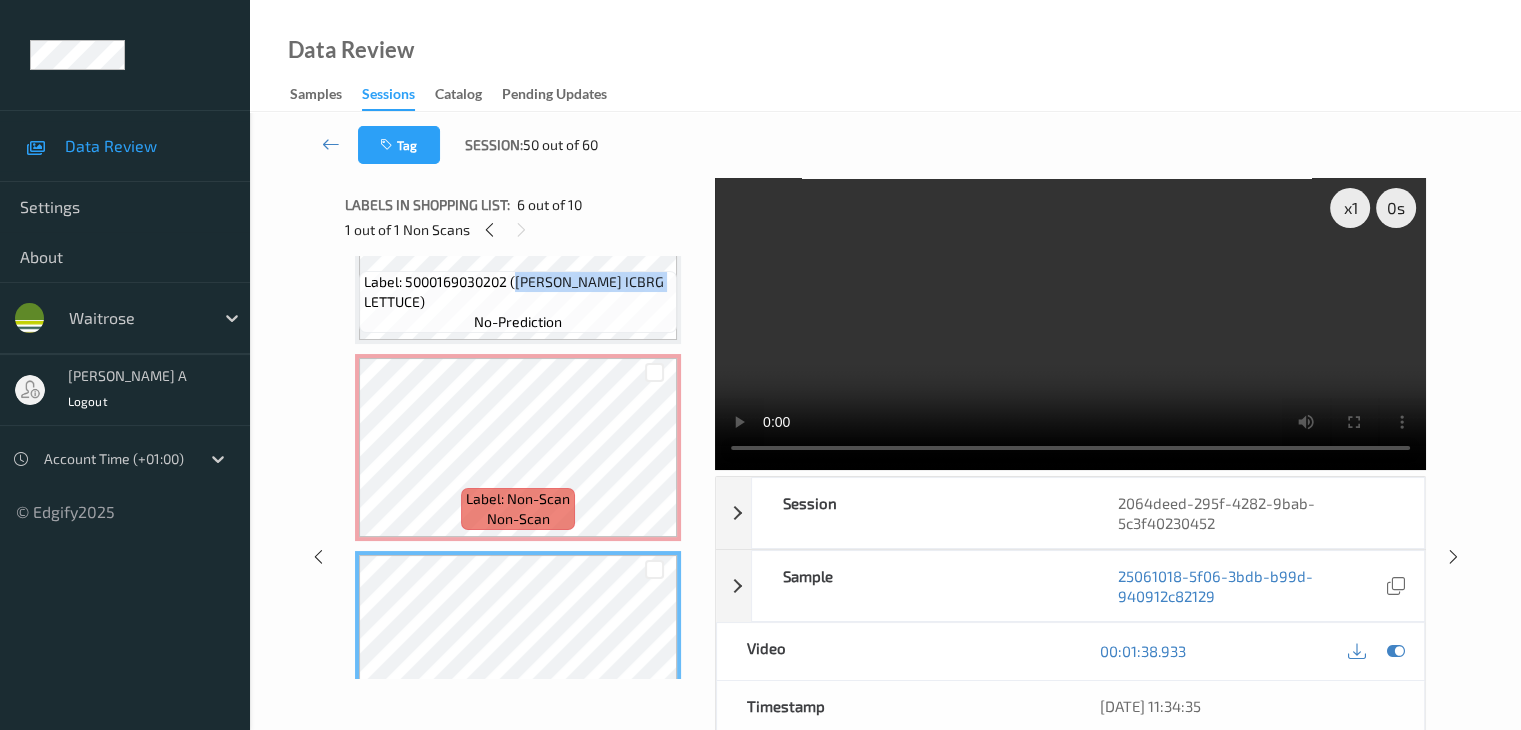 type 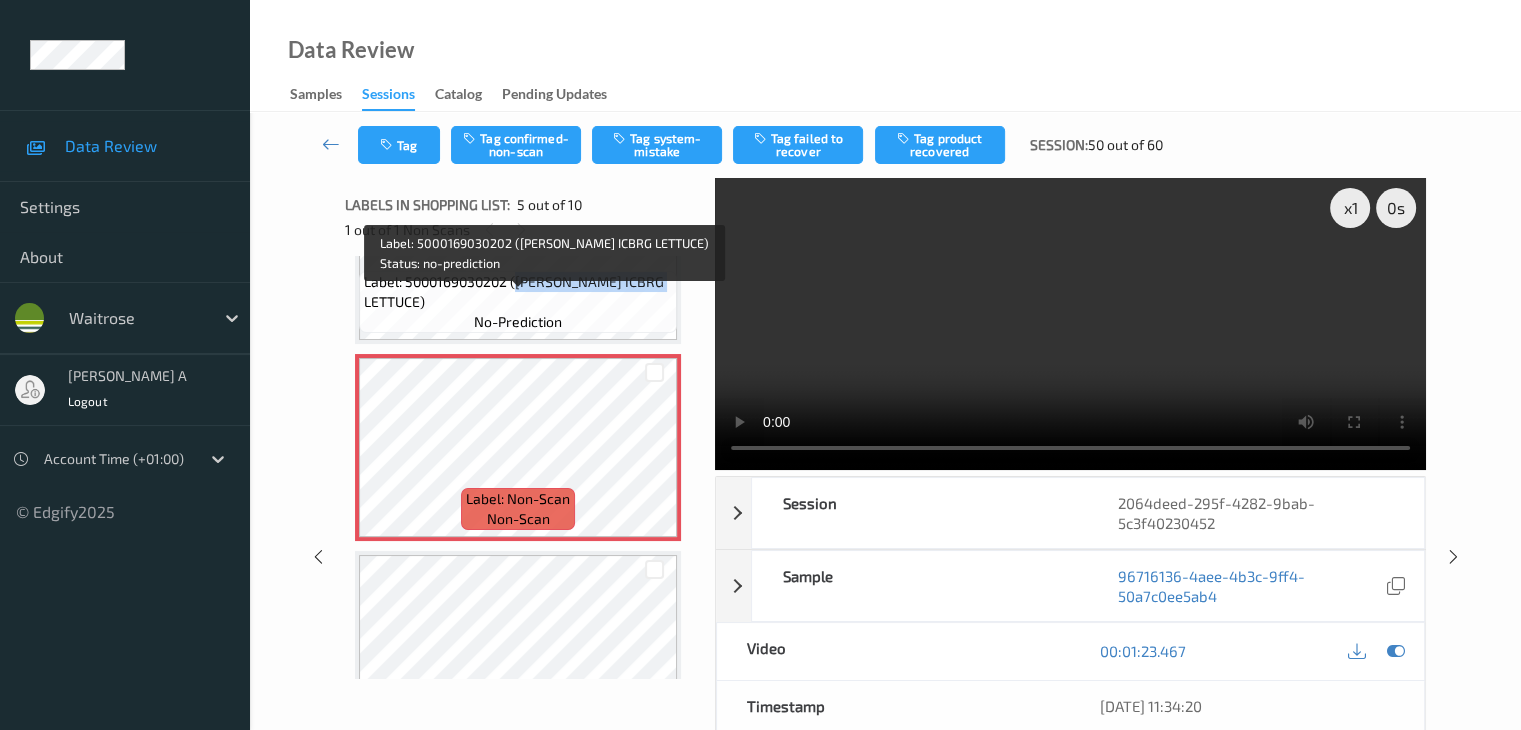 click on "Label: 5000169030202 (WR ESS ICBRG LETTUCE)" at bounding box center [518, 292] 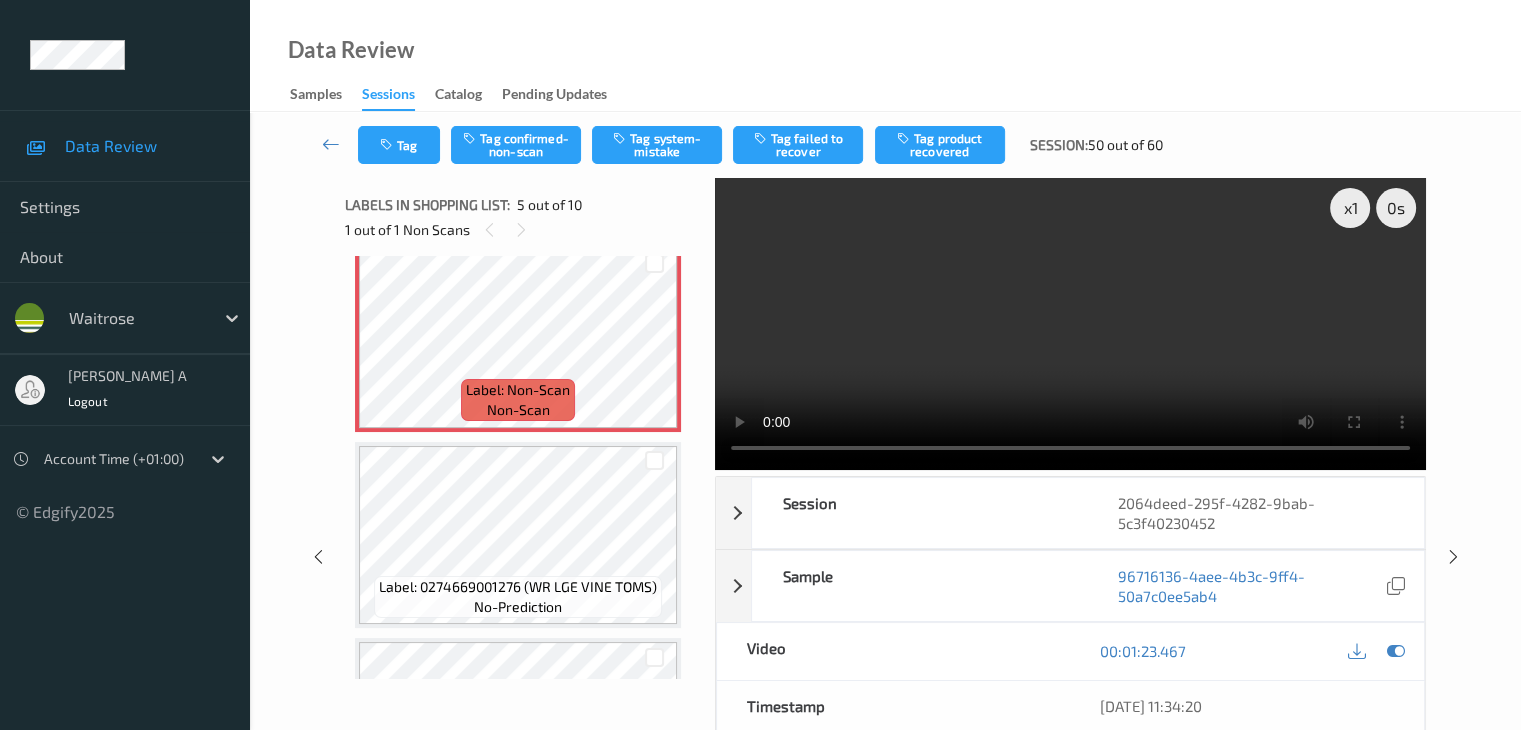scroll, scrollTop: 700, scrollLeft: 0, axis: vertical 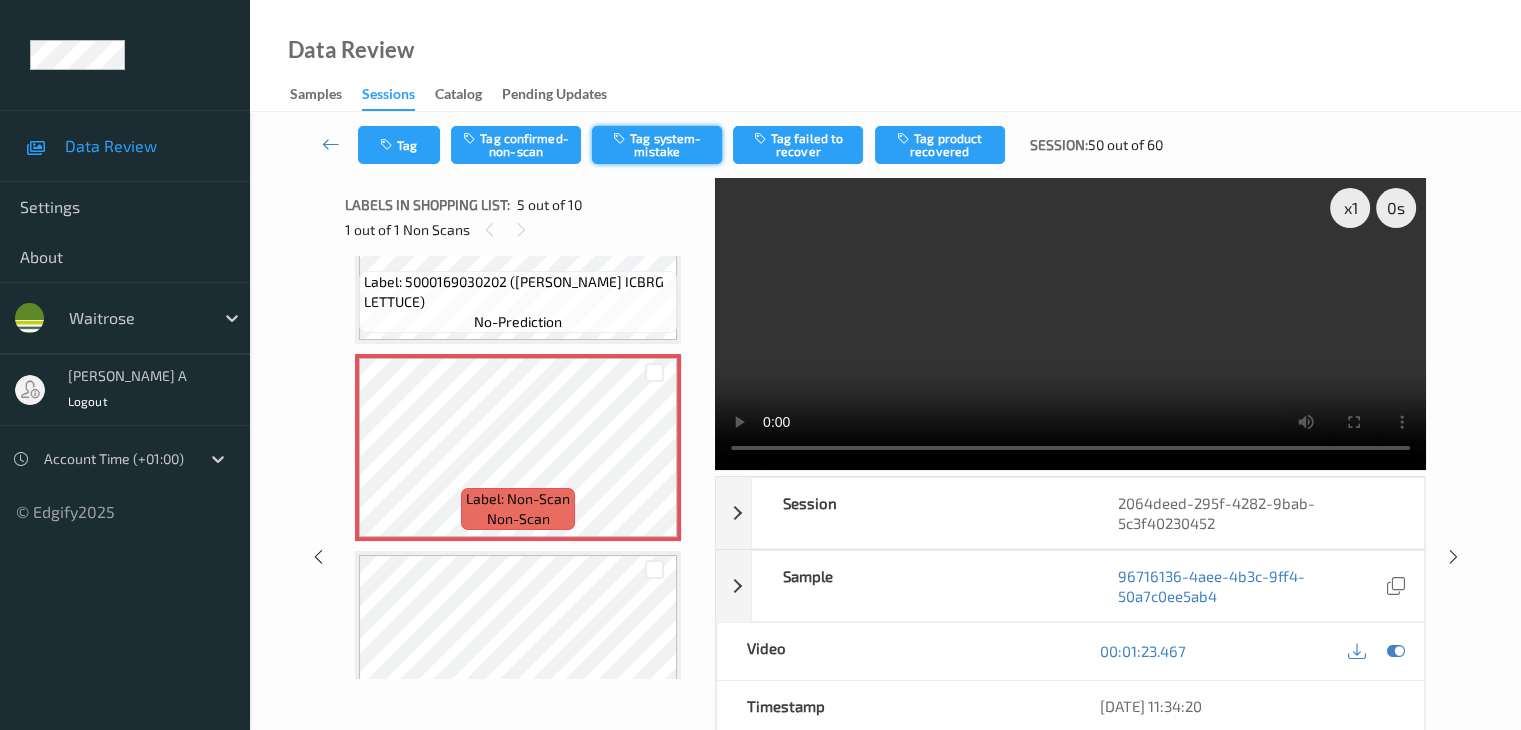 click on "Tag   system-mistake" at bounding box center [657, 145] 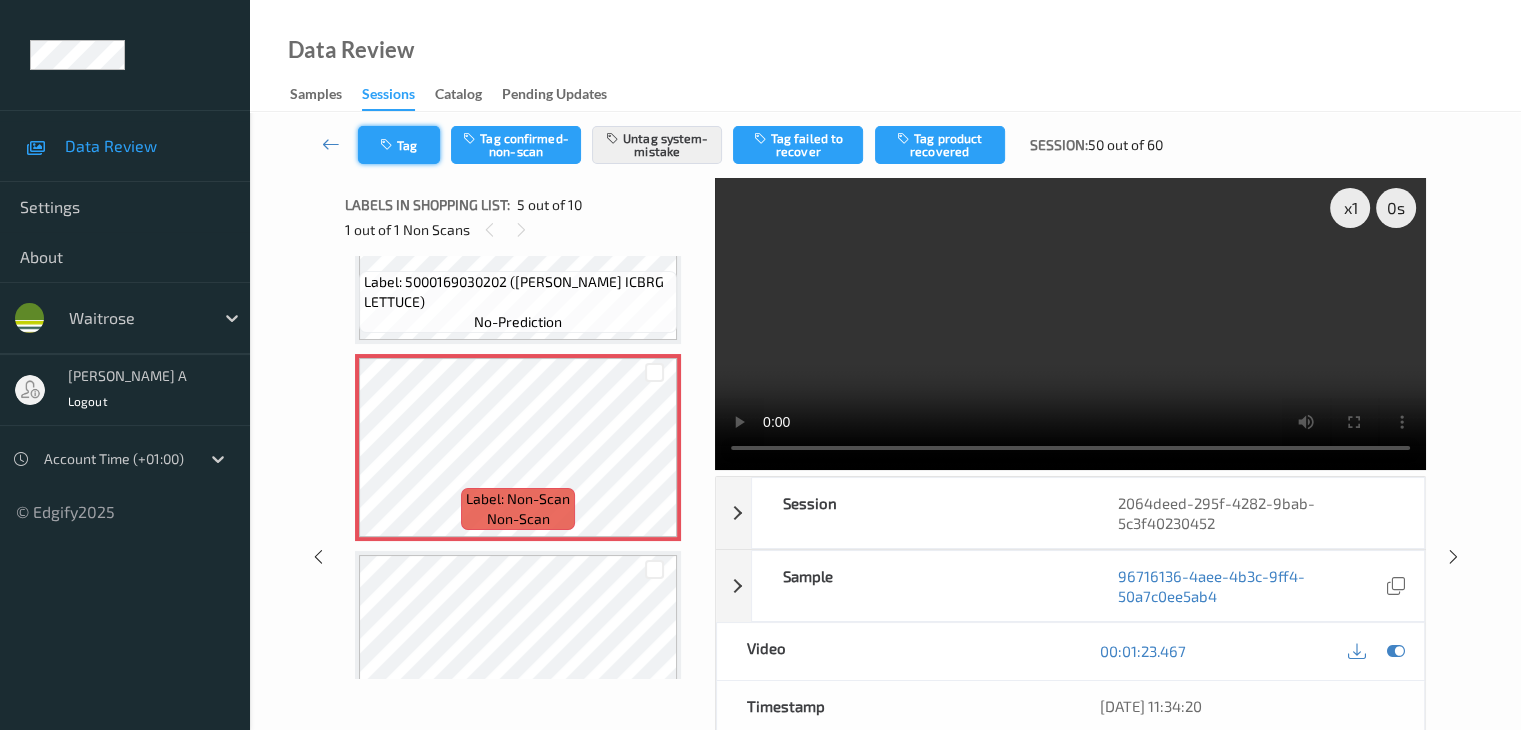 click at bounding box center (388, 145) 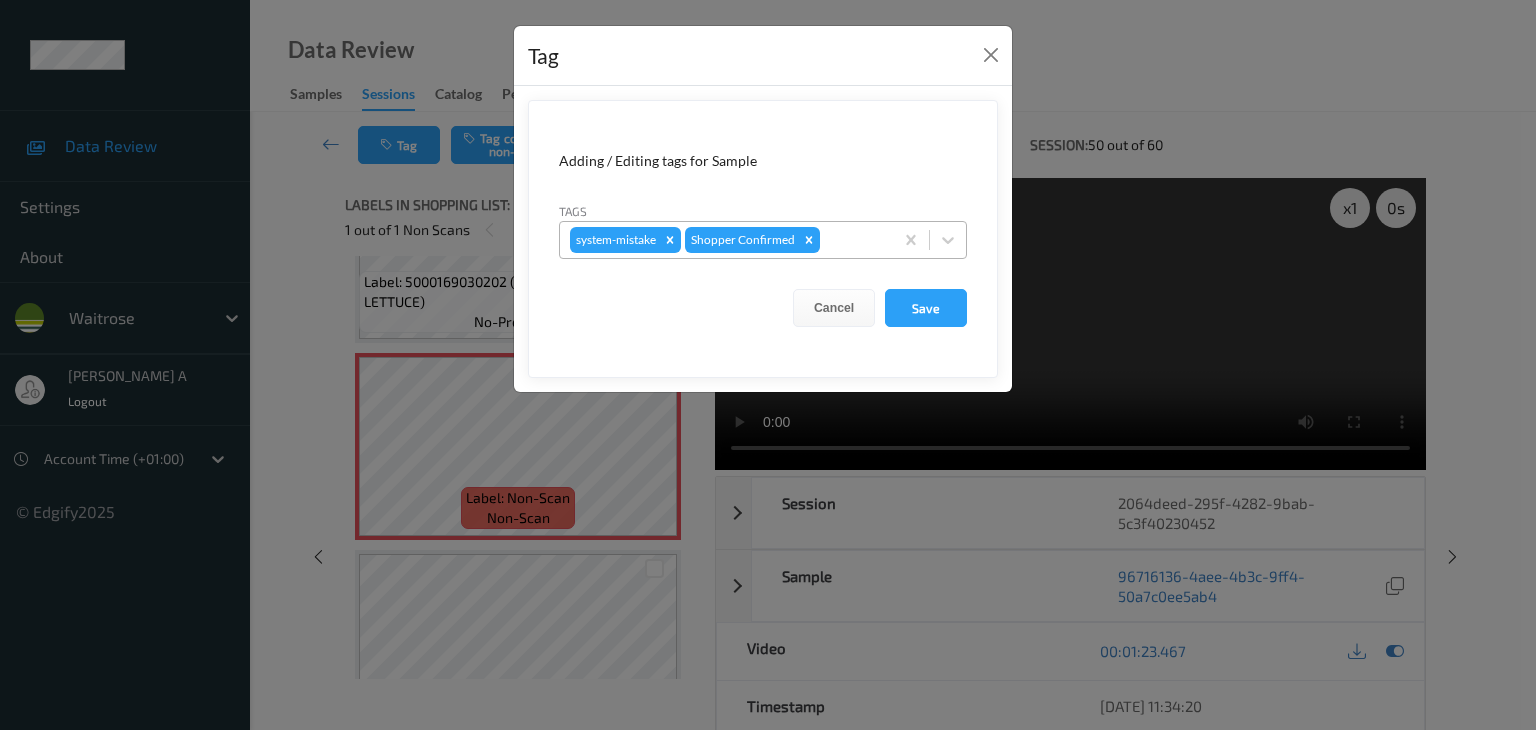 click at bounding box center [853, 240] 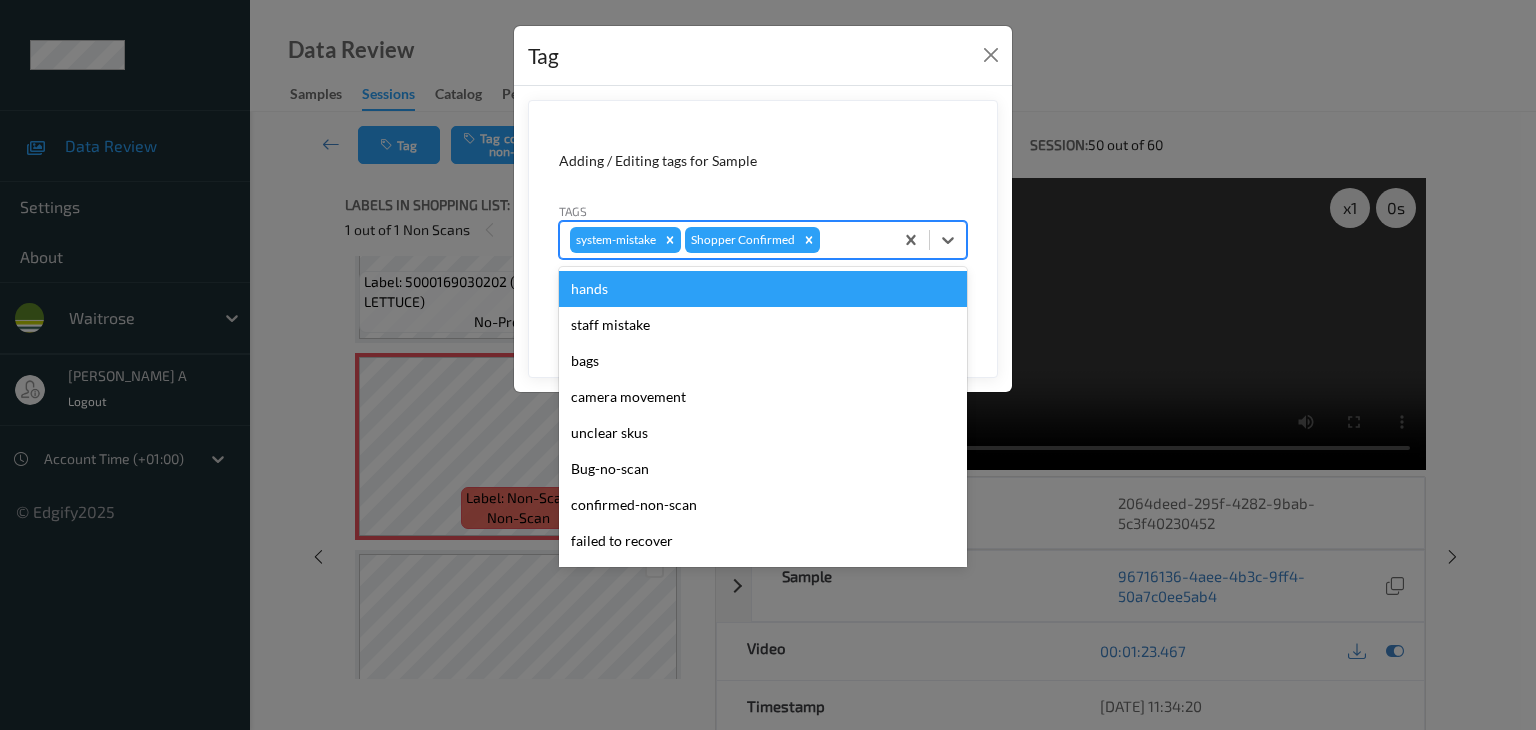 type on "u" 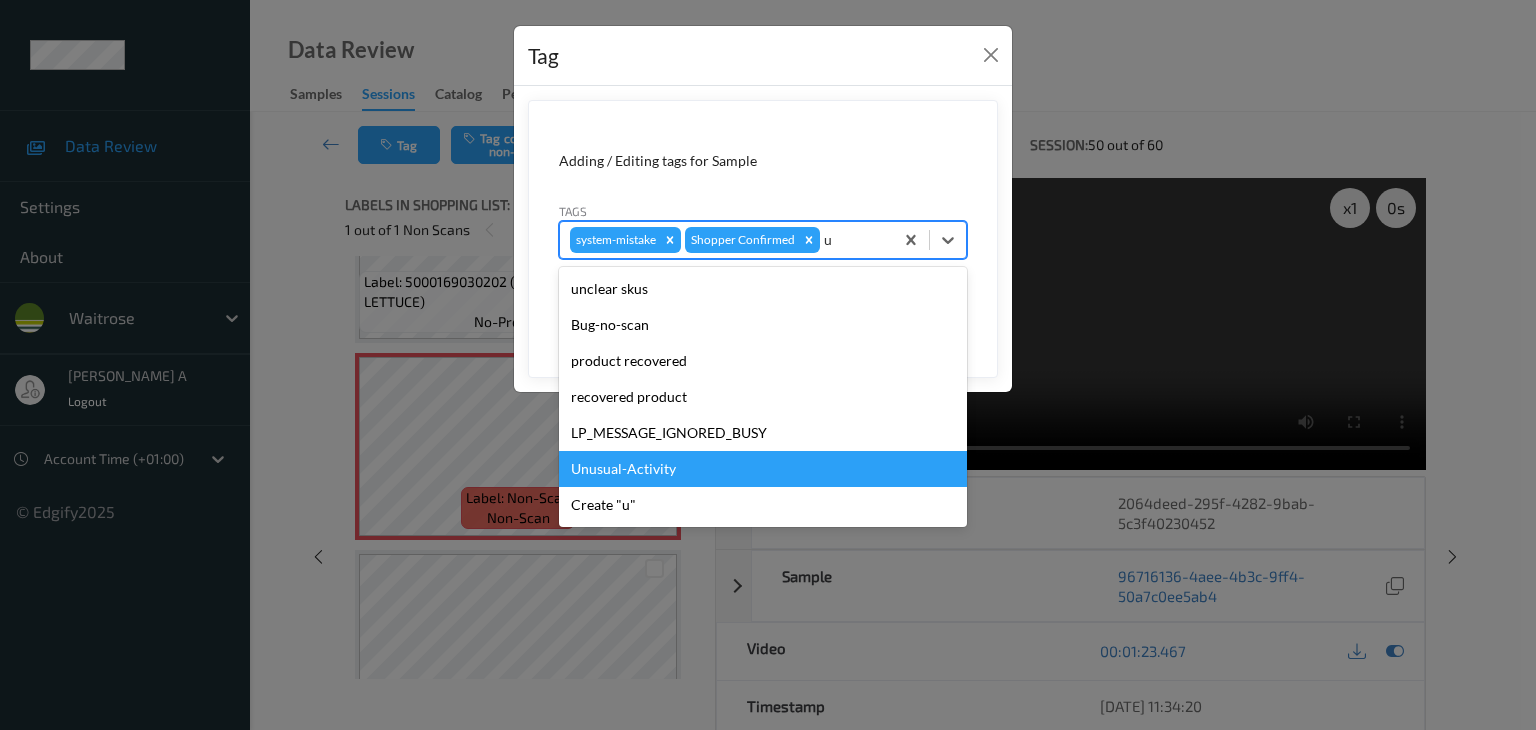 click on "Unusual-Activity" at bounding box center [763, 469] 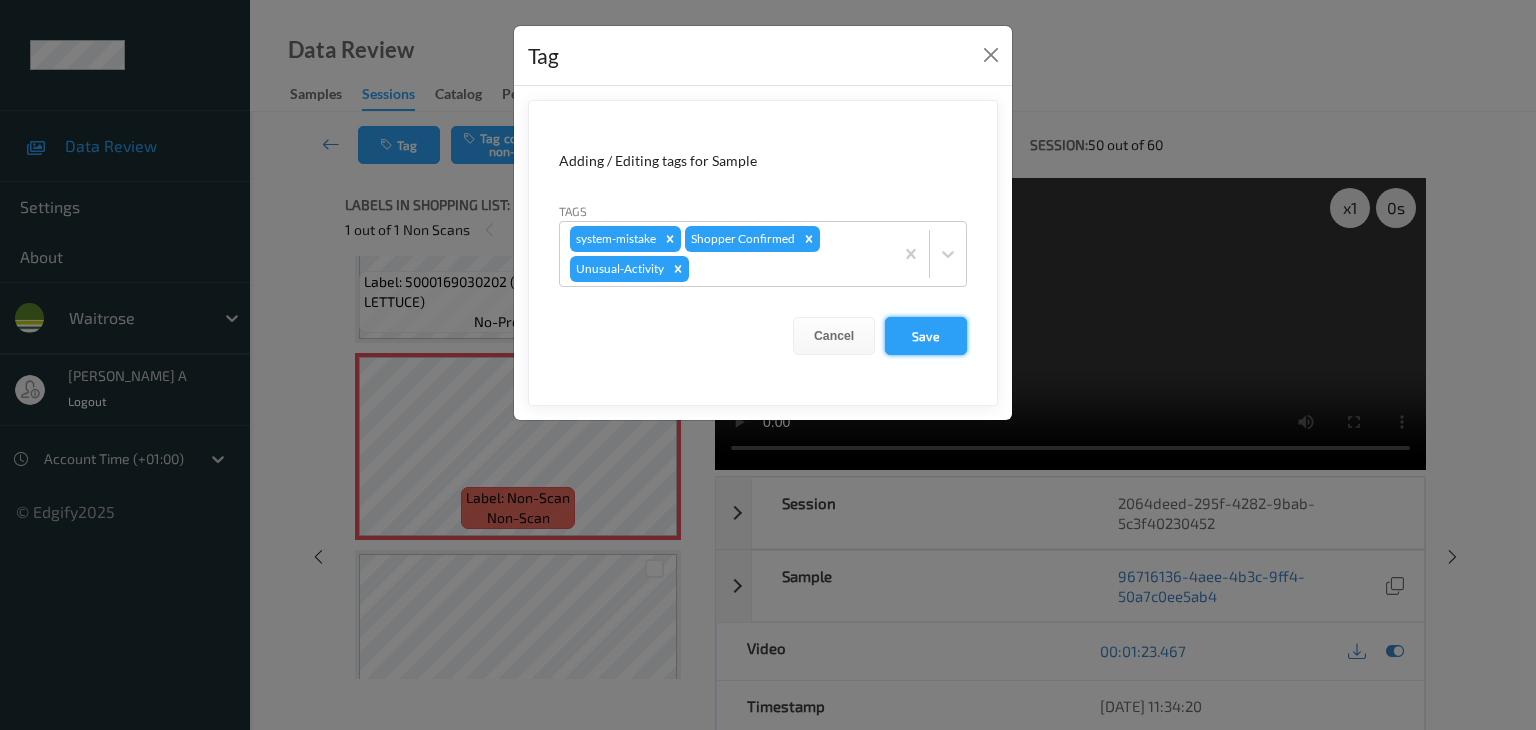 click on "Save" at bounding box center (926, 336) 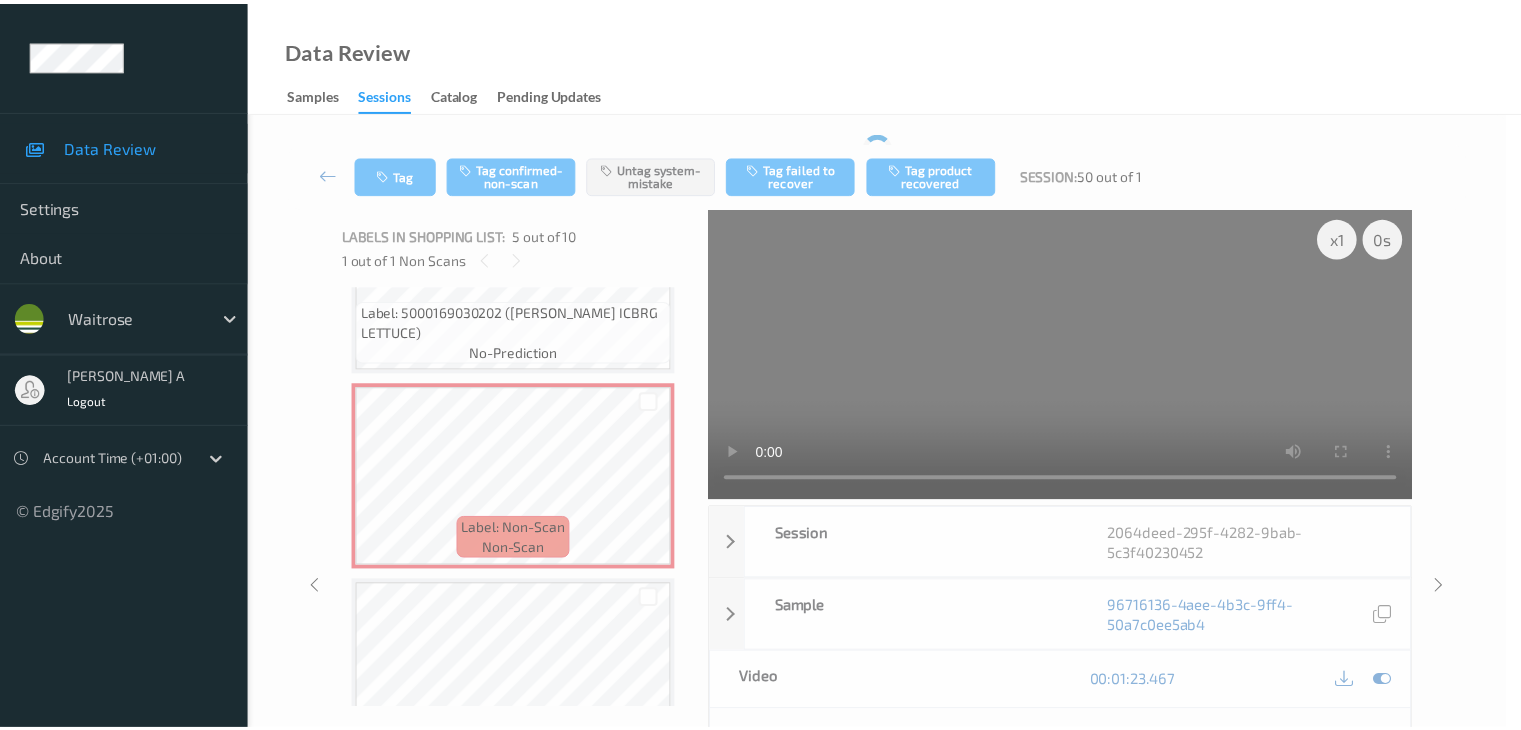scroll, scrollTop: 700, scrollLeft: 0, axis: vertical 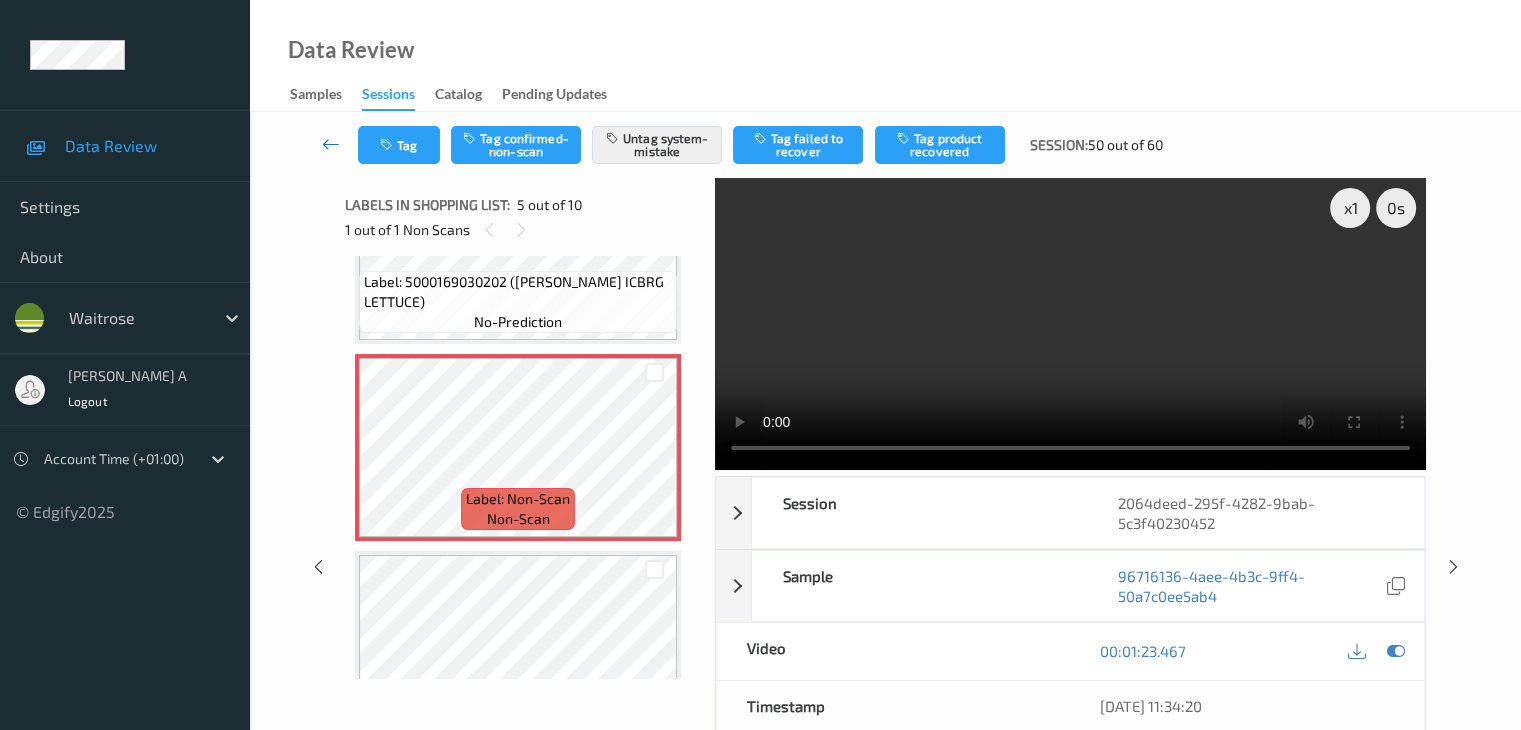click at bounding box center [331, 144] 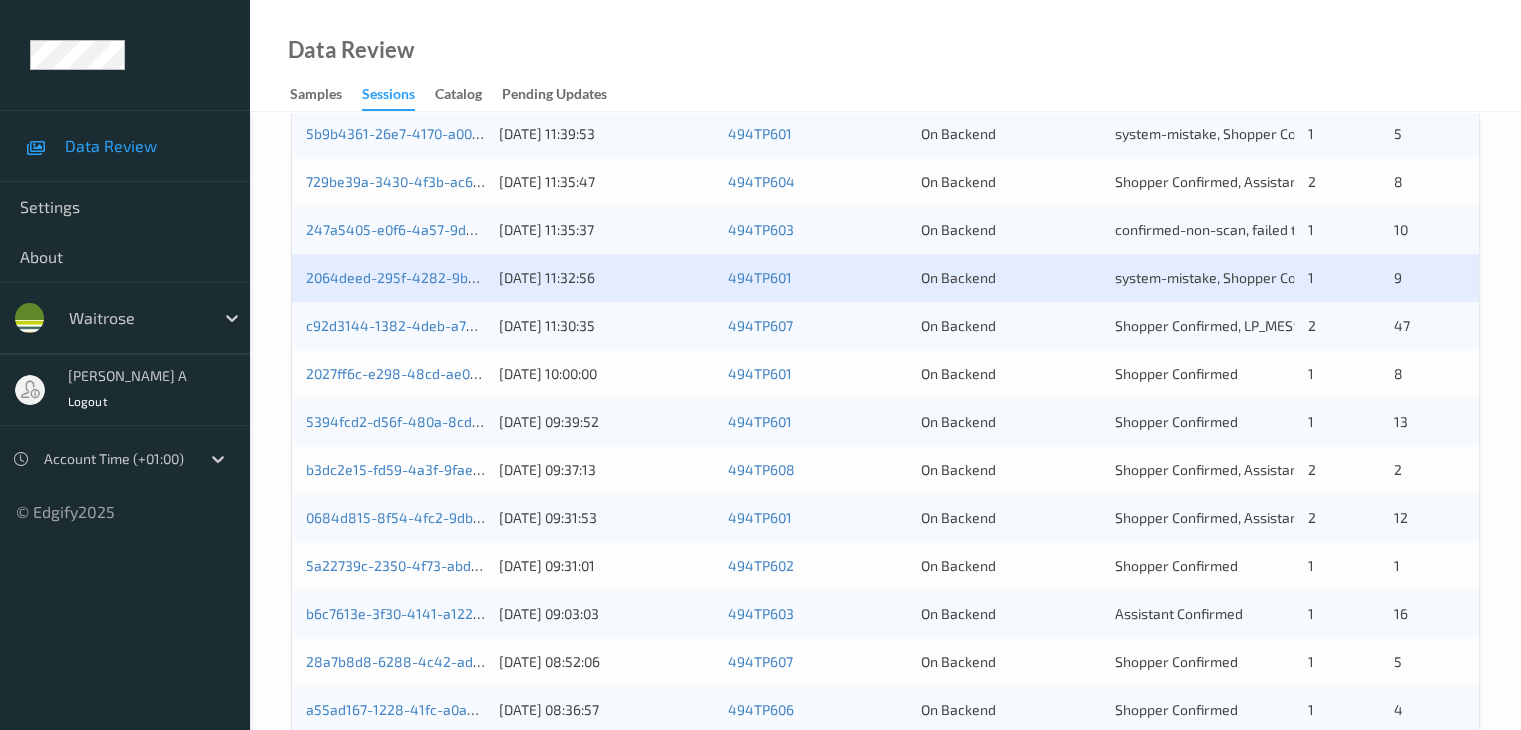 scroll, scrollTop: 800, scrollLeft: 0, axis: vertical 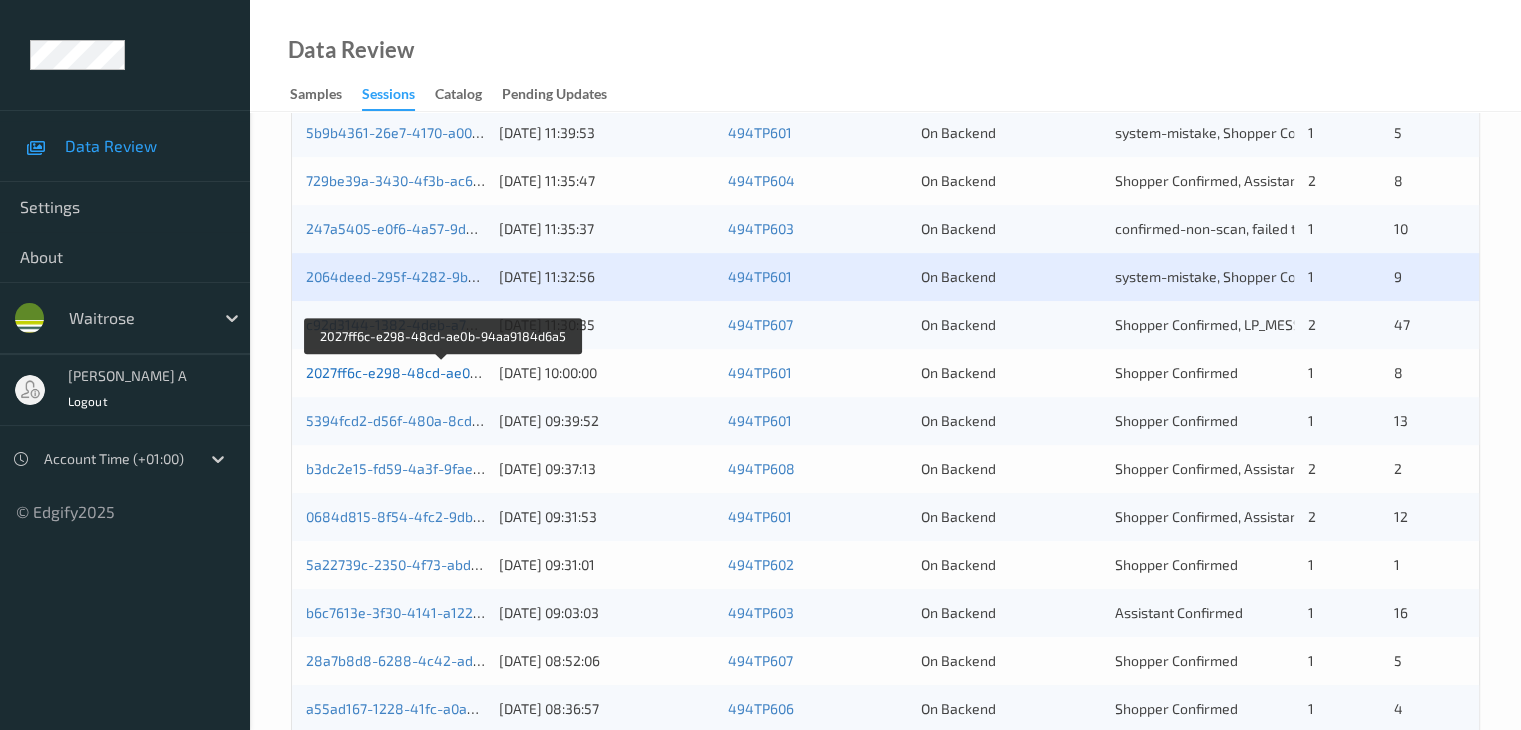 click on "2027ff6c-e298-48cd-ae0b-94aa9184d6a5" at bounding box center (443, 372) 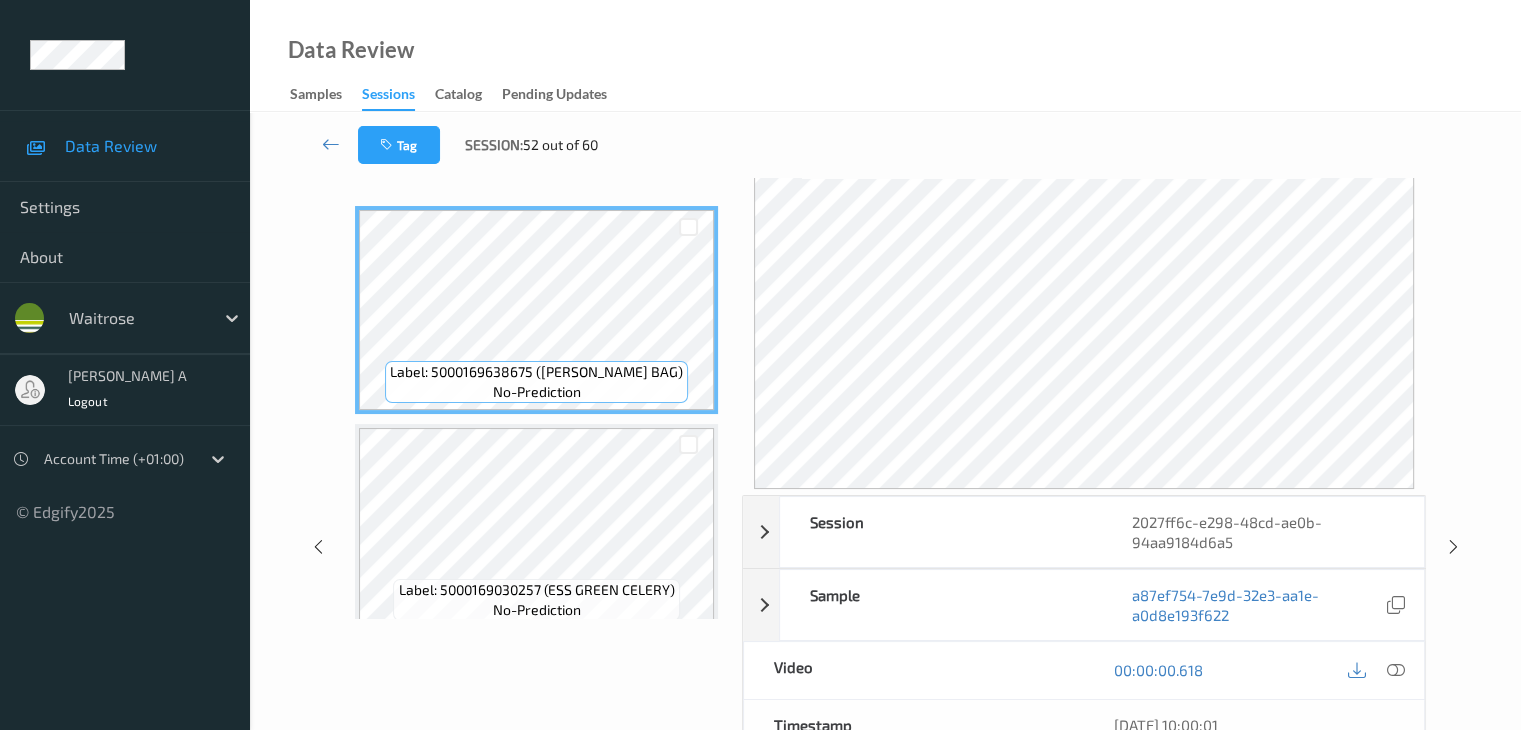scroll, scrollTop: 24, scrollLeft: 0, axis: vertical 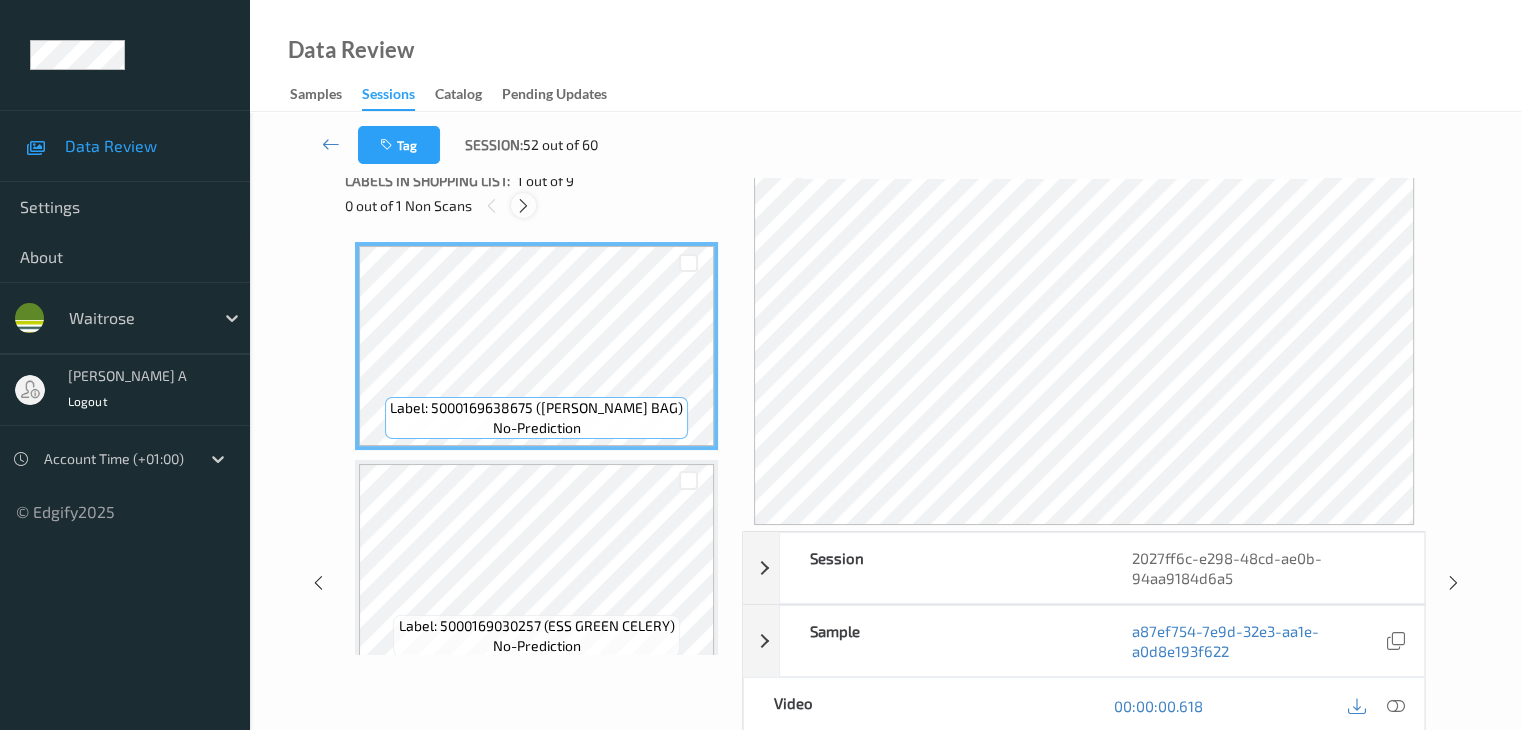 click at bounding box center [523, 205] 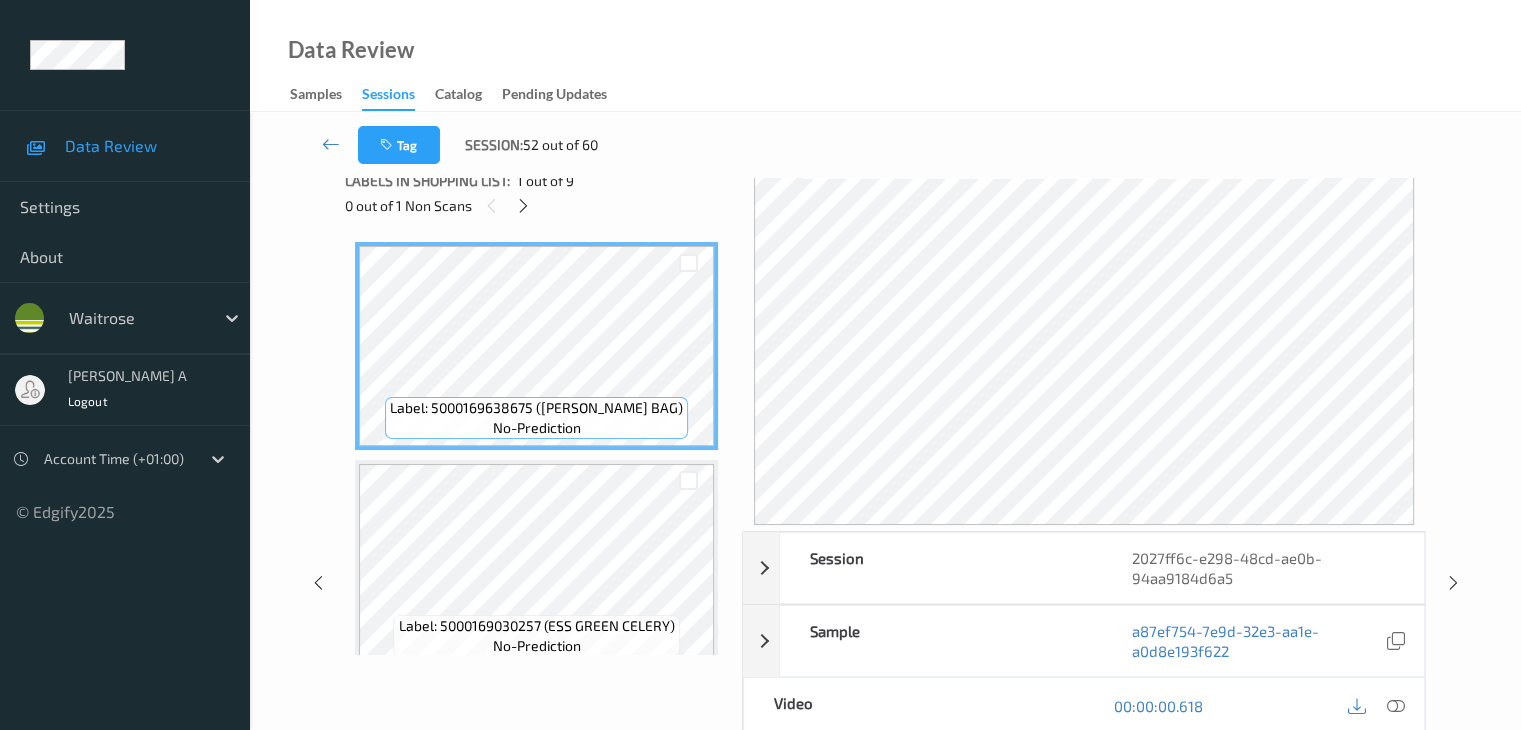scroll, scrollTop: 1316, scrollLeft: 0, axis: vertical 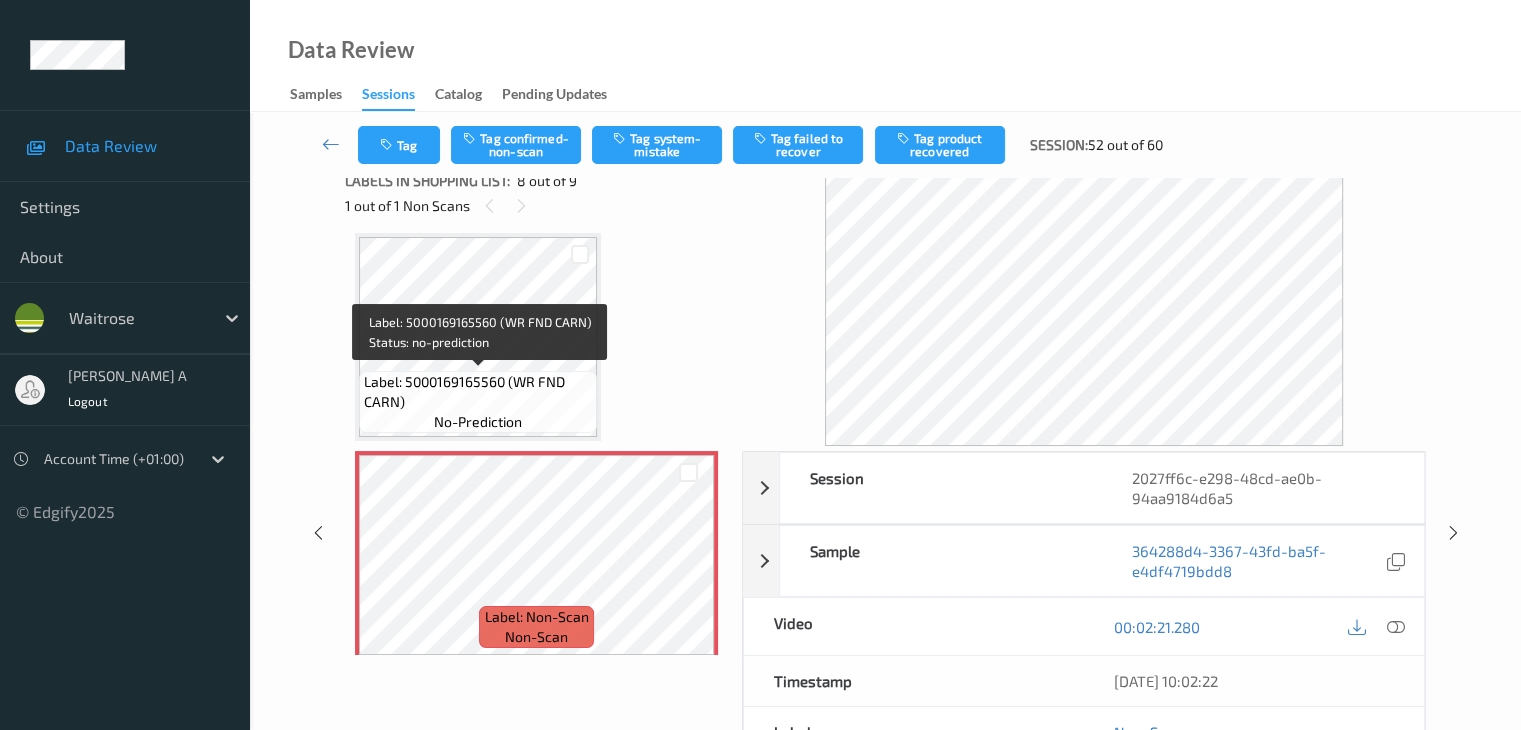 click on "Label: 5000169165560 (WR FND CARN)" at bounding box center [478, 392] 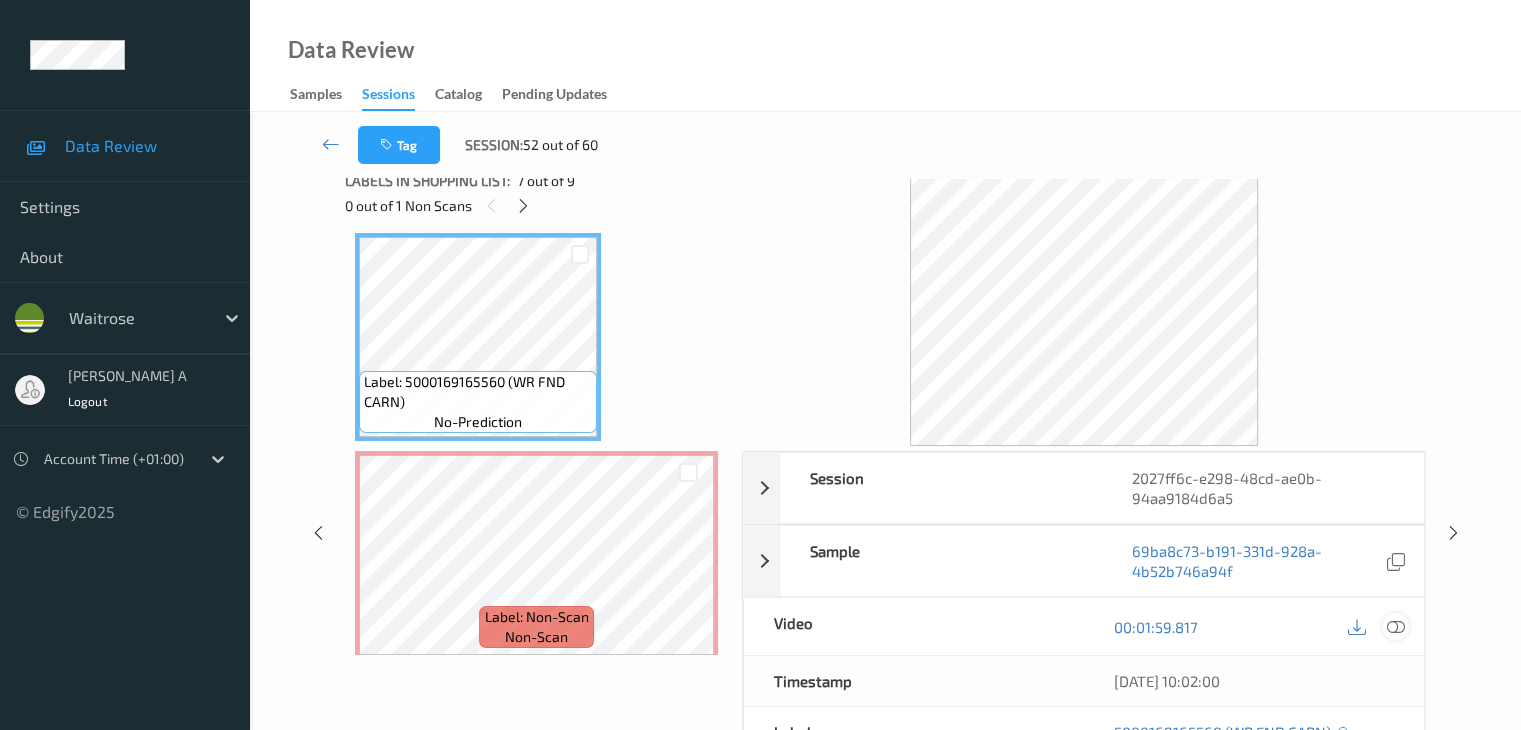click at bounding box center [1395, 627] 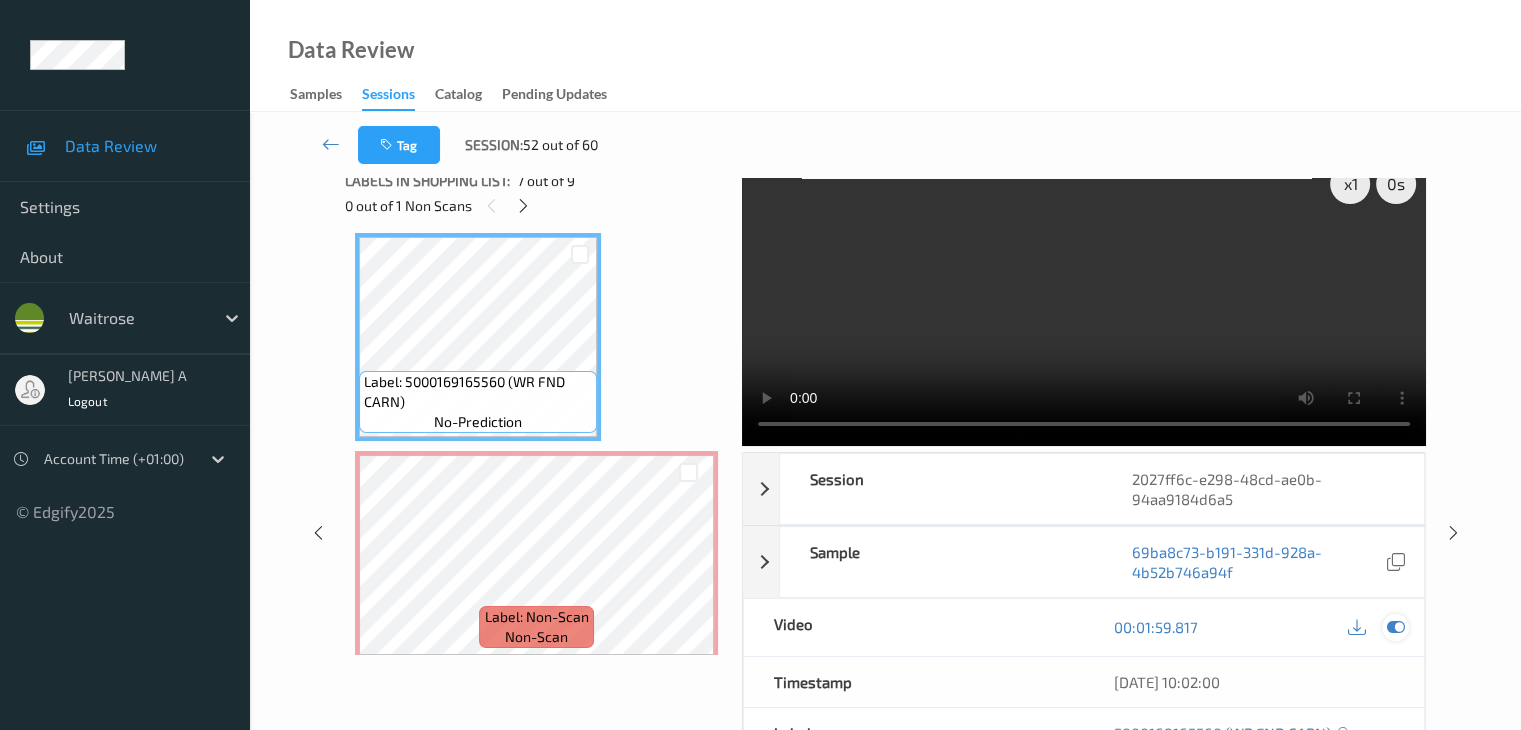 click at bounding box center (1395, 627) 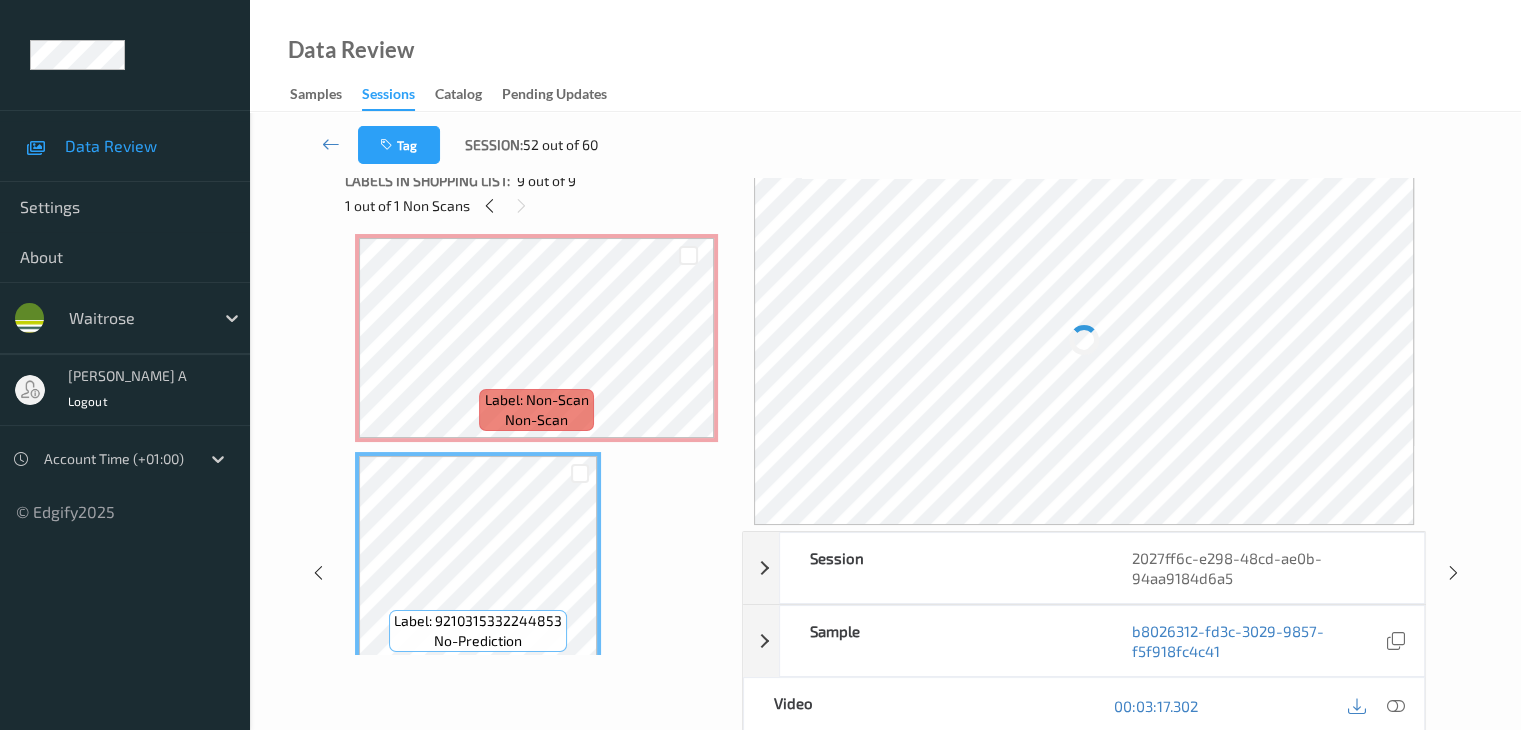 scroll, scrollTop: 1548, scrollLeft: 0, axis: vertical 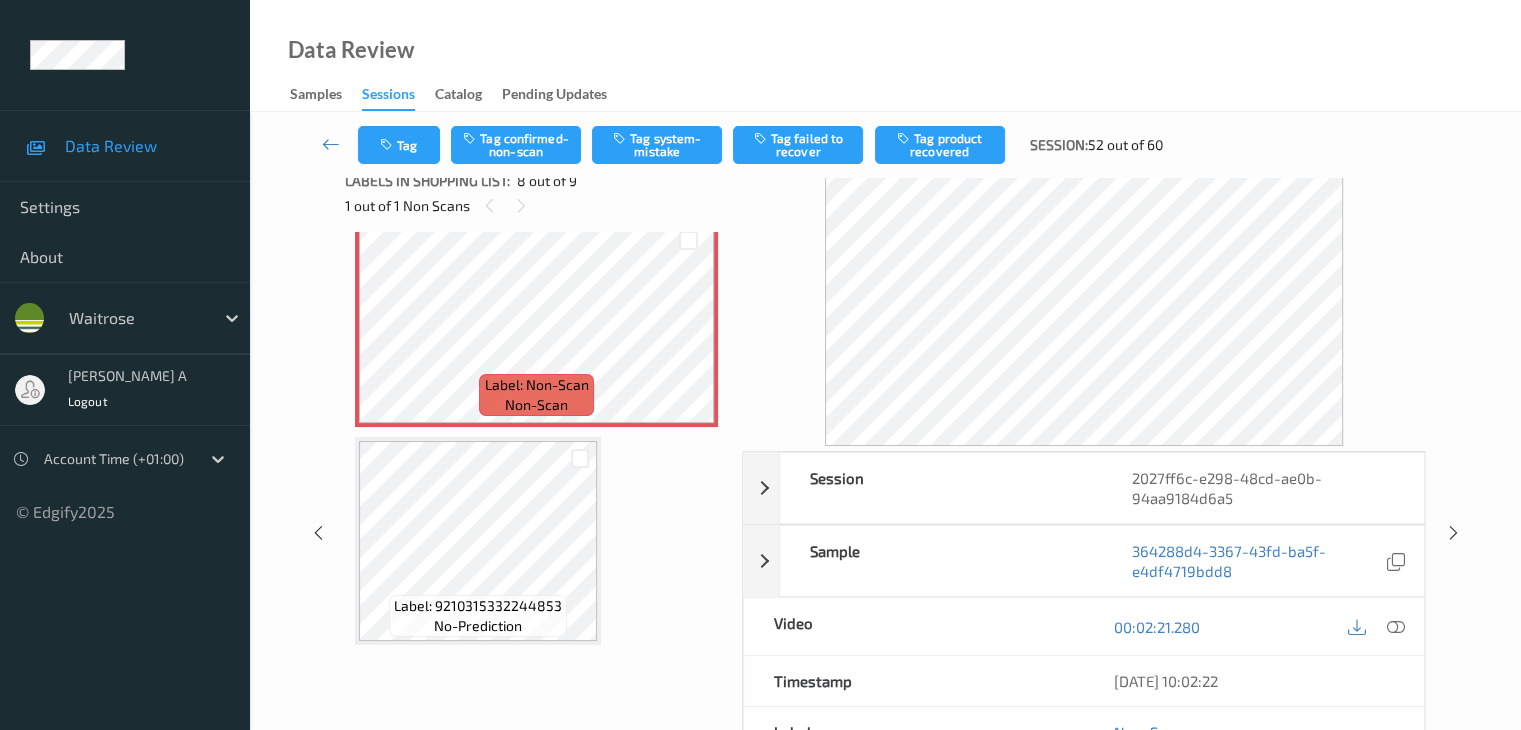 click on "00:02:21.280" at bounding box center [1254, 626] 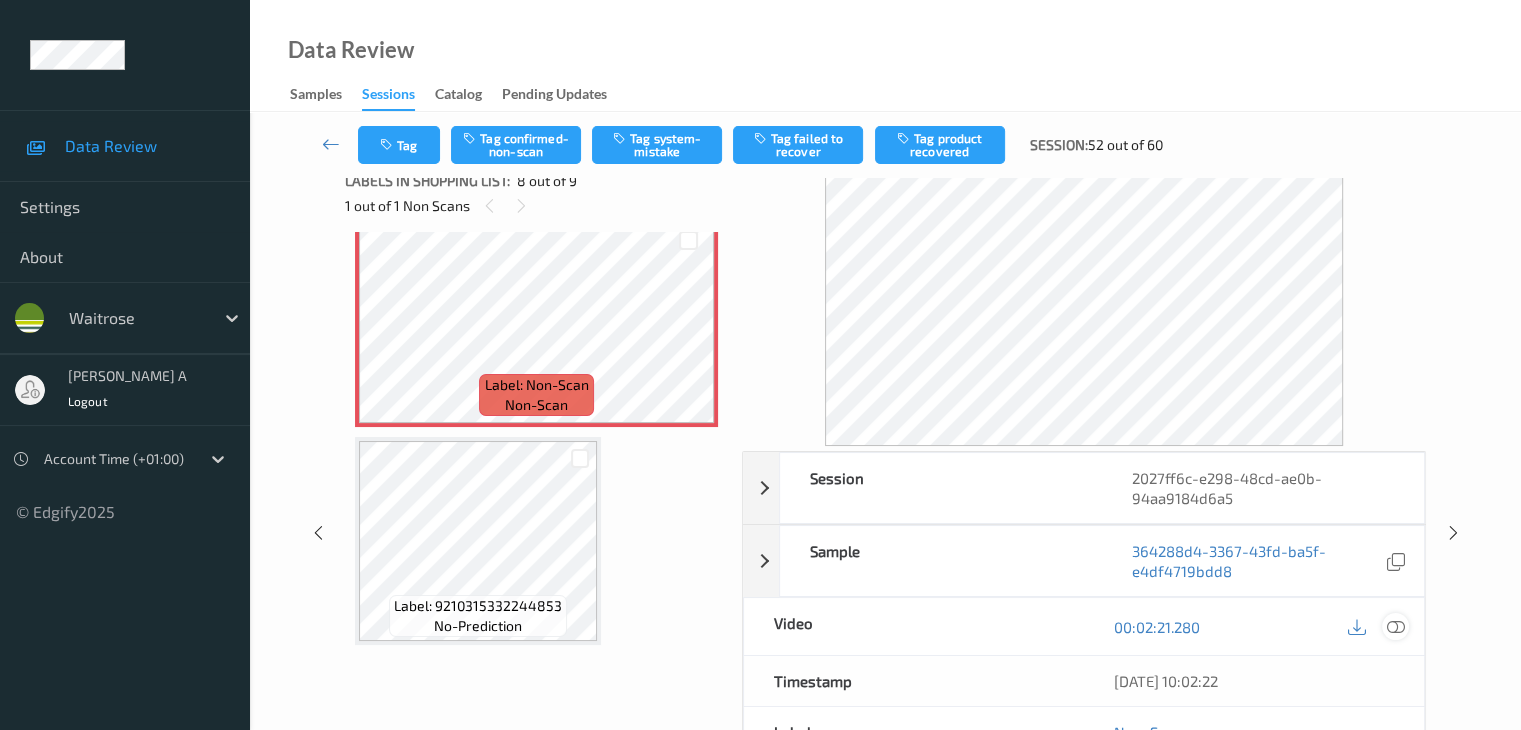 click at bounding box center (1395, 627) 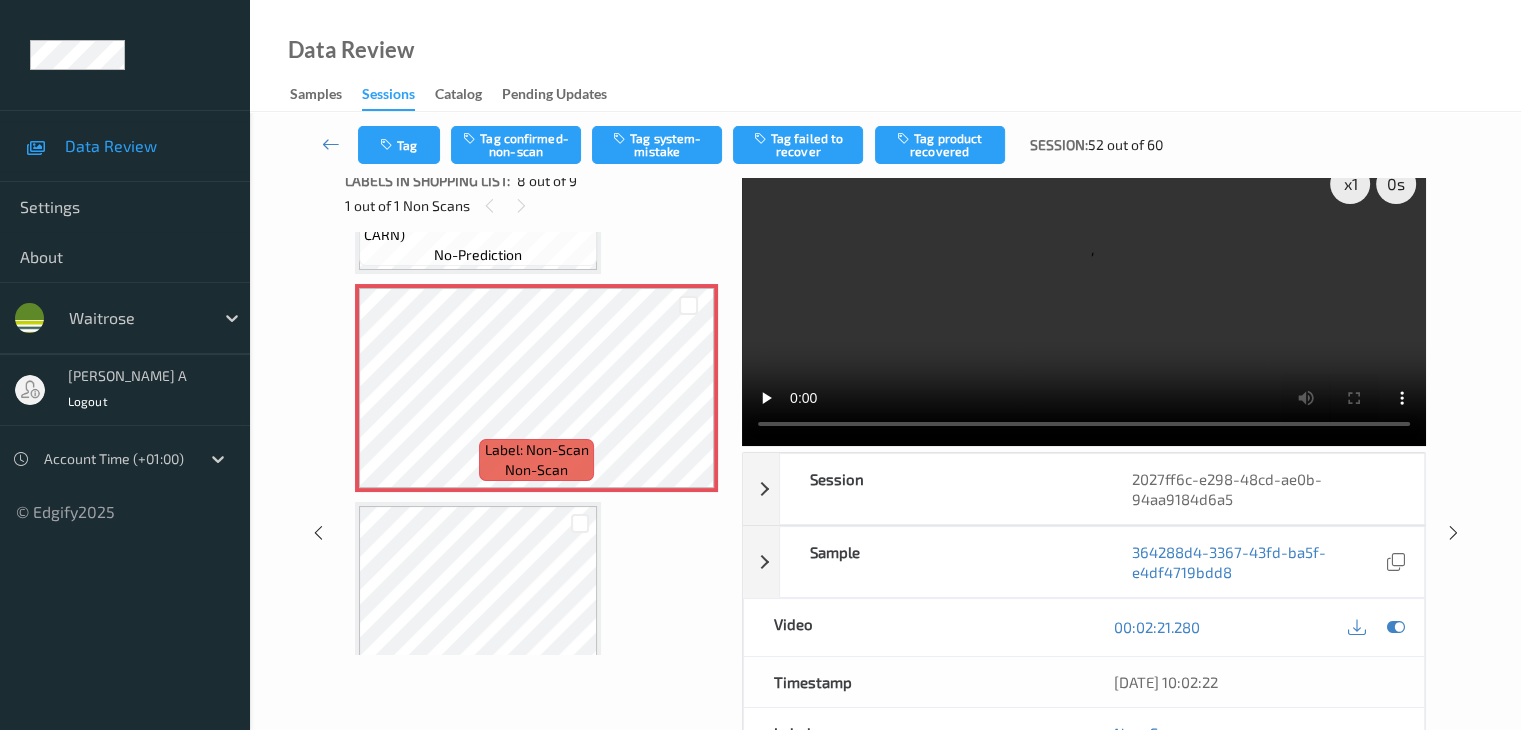 scroll, scrollTop: 1348, scrollLeft: 0, axis: vertical 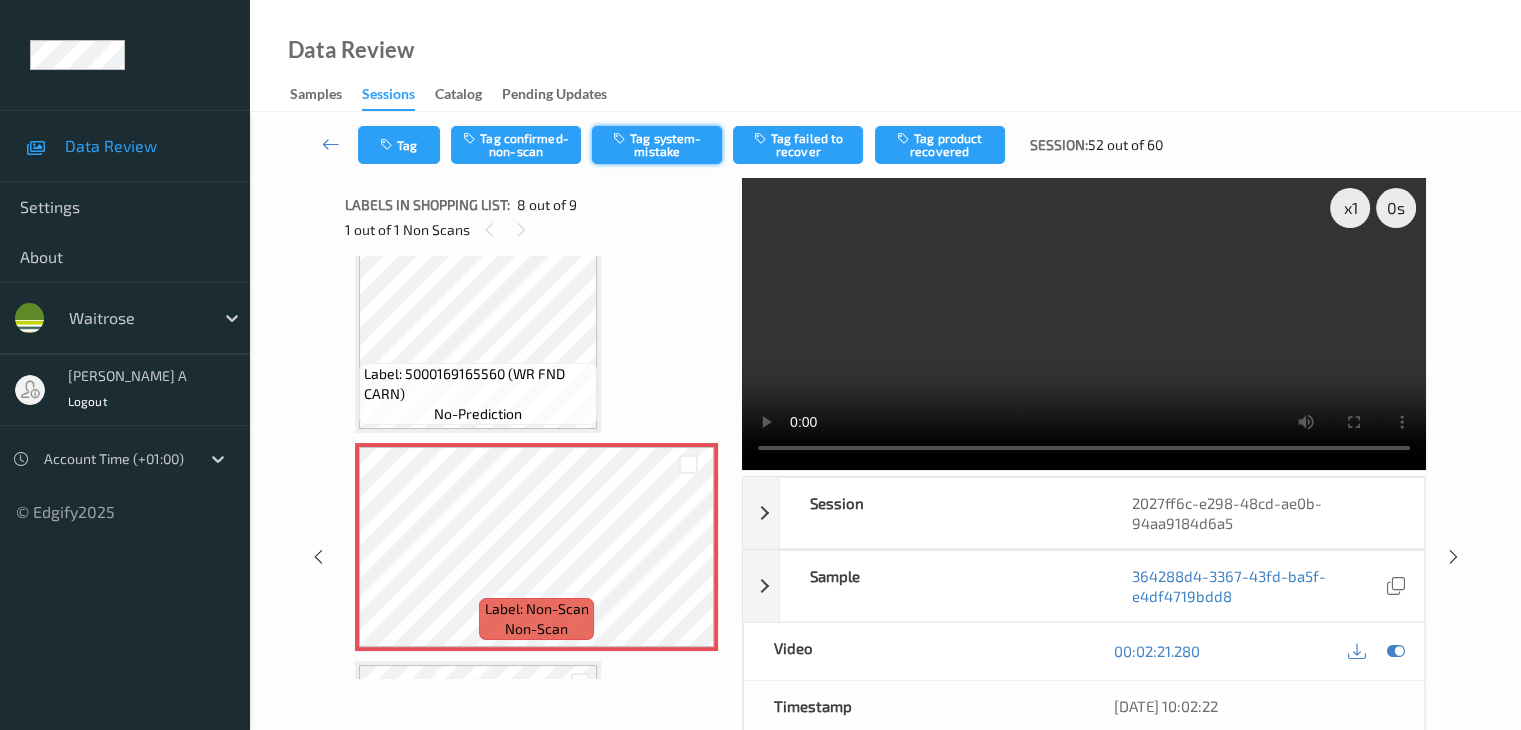 click on "Tag   system-mistake" at bounding box center [657, 145] 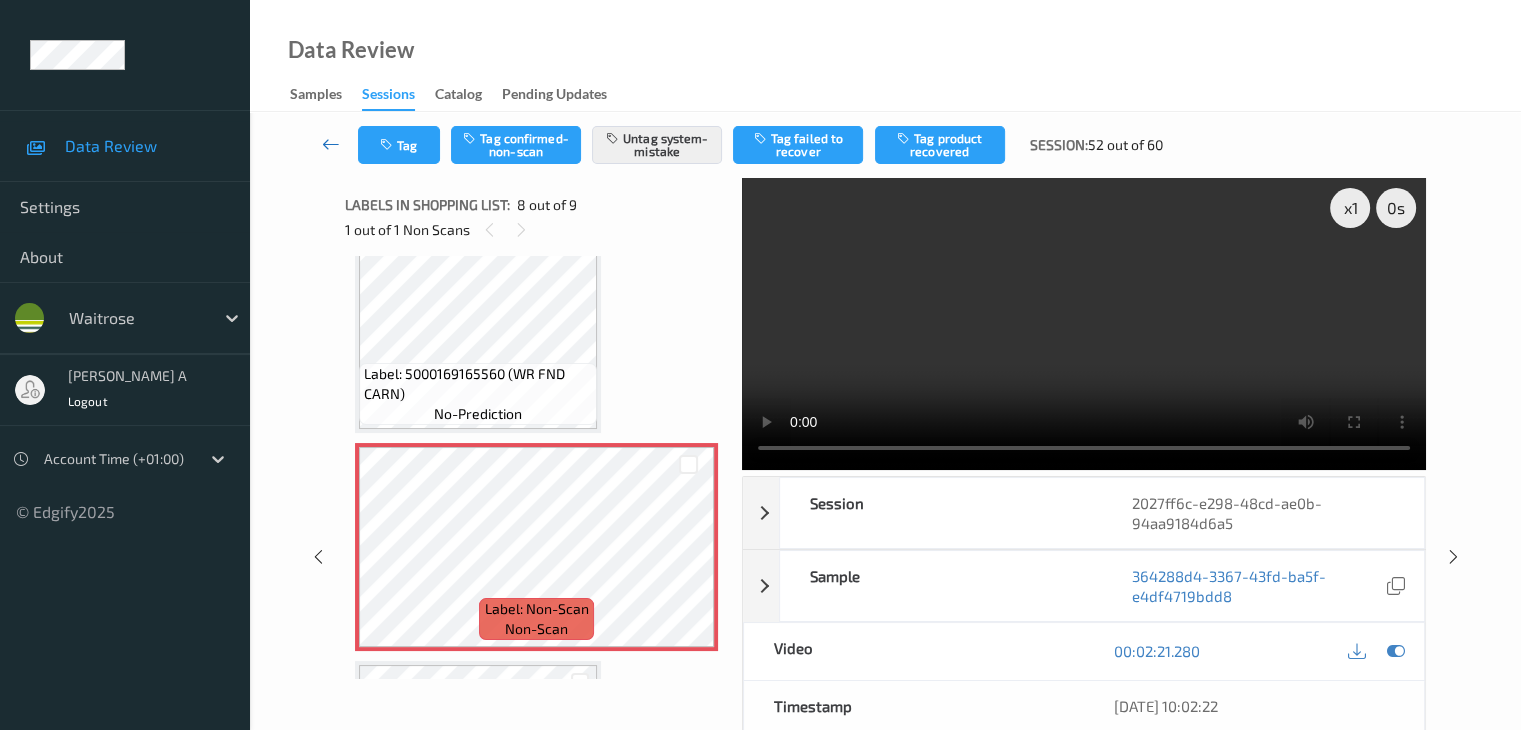 click at bounding box center (331, 144) 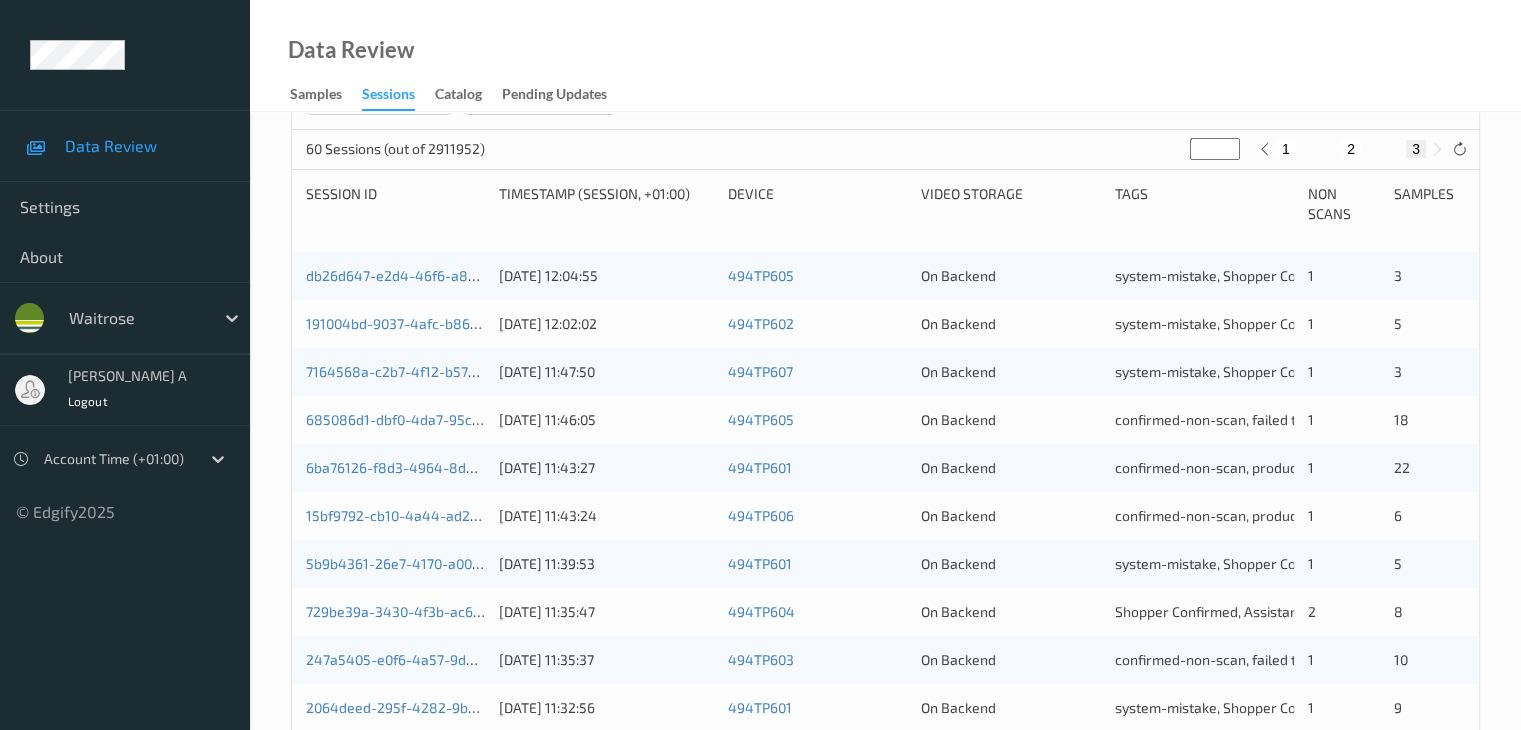 scroll, scrollTop: 700, scrollLeft: 0, axis: vertical 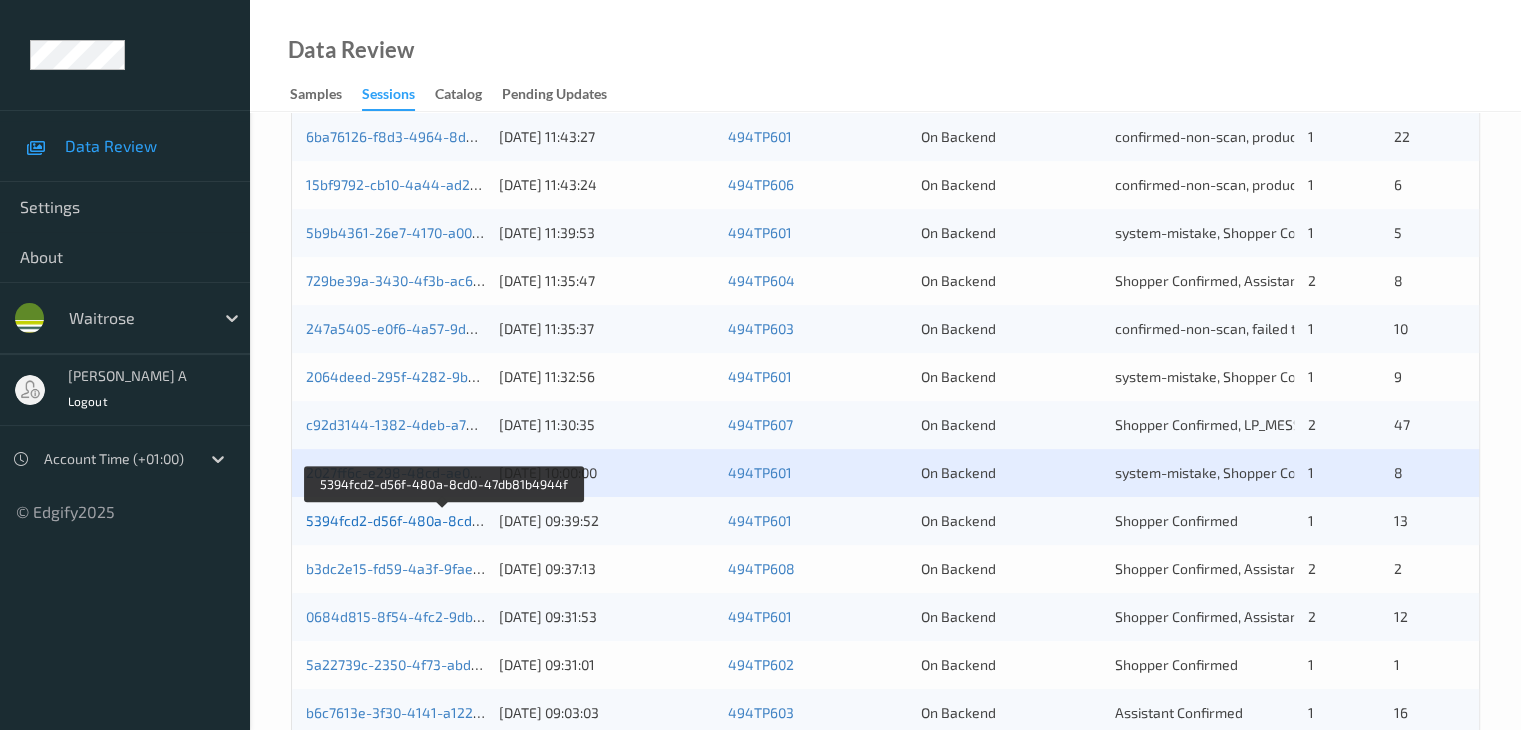 click on "5394fcd2-d56f-480a-8cd0-47db81b4944f" at bounding box center [443, 520] 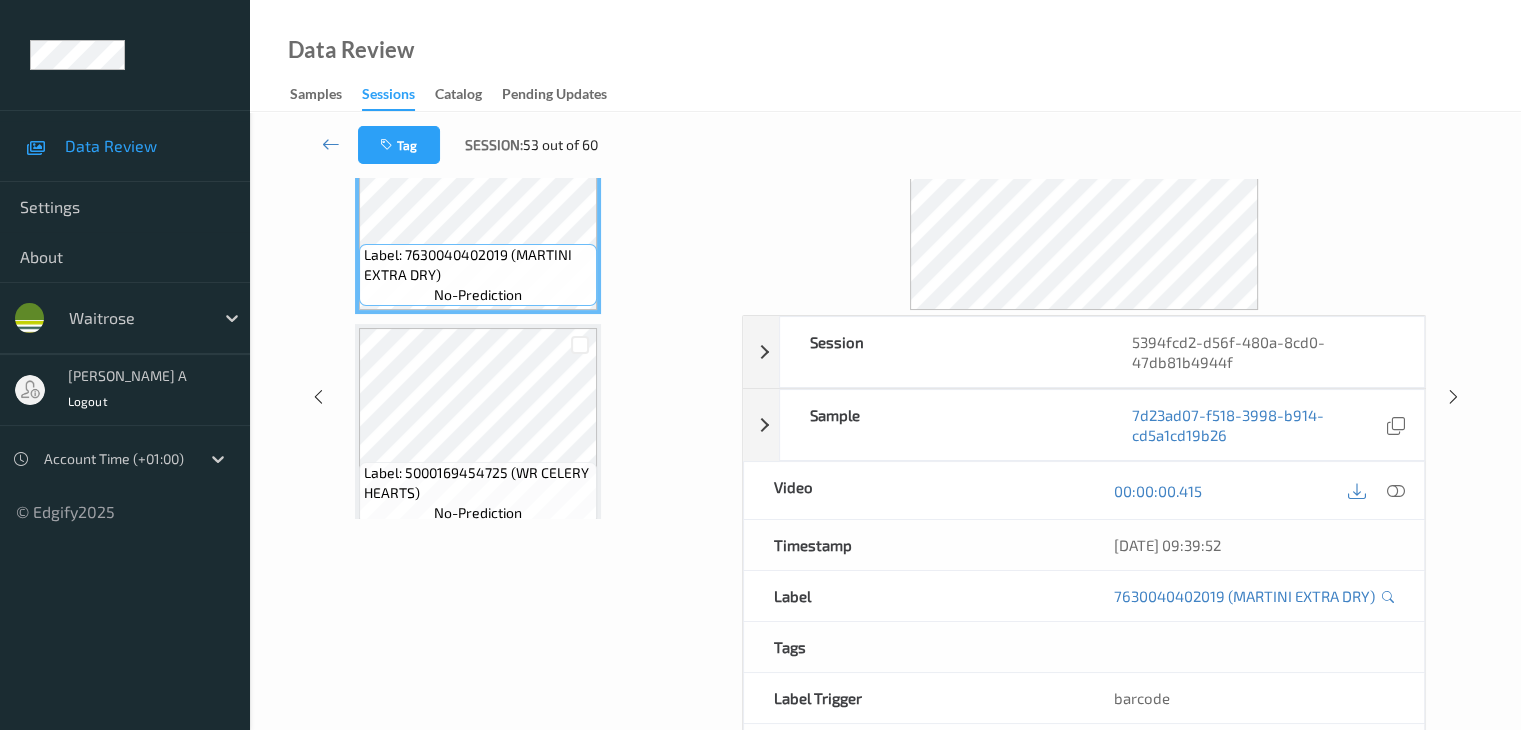 scroll, scrollTop: 0, scrollLeft: 0, axis: both 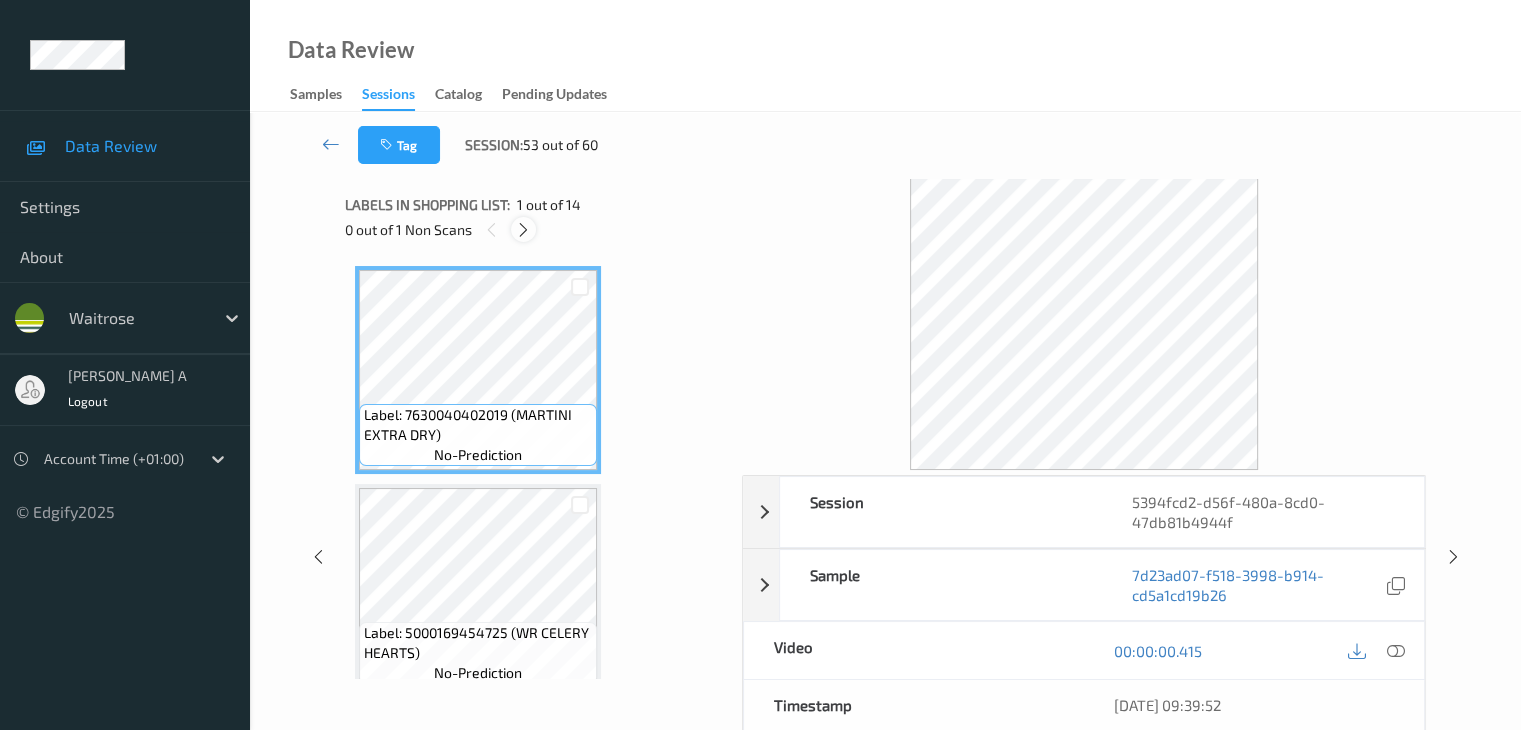 click at bounding box center (523, 229) 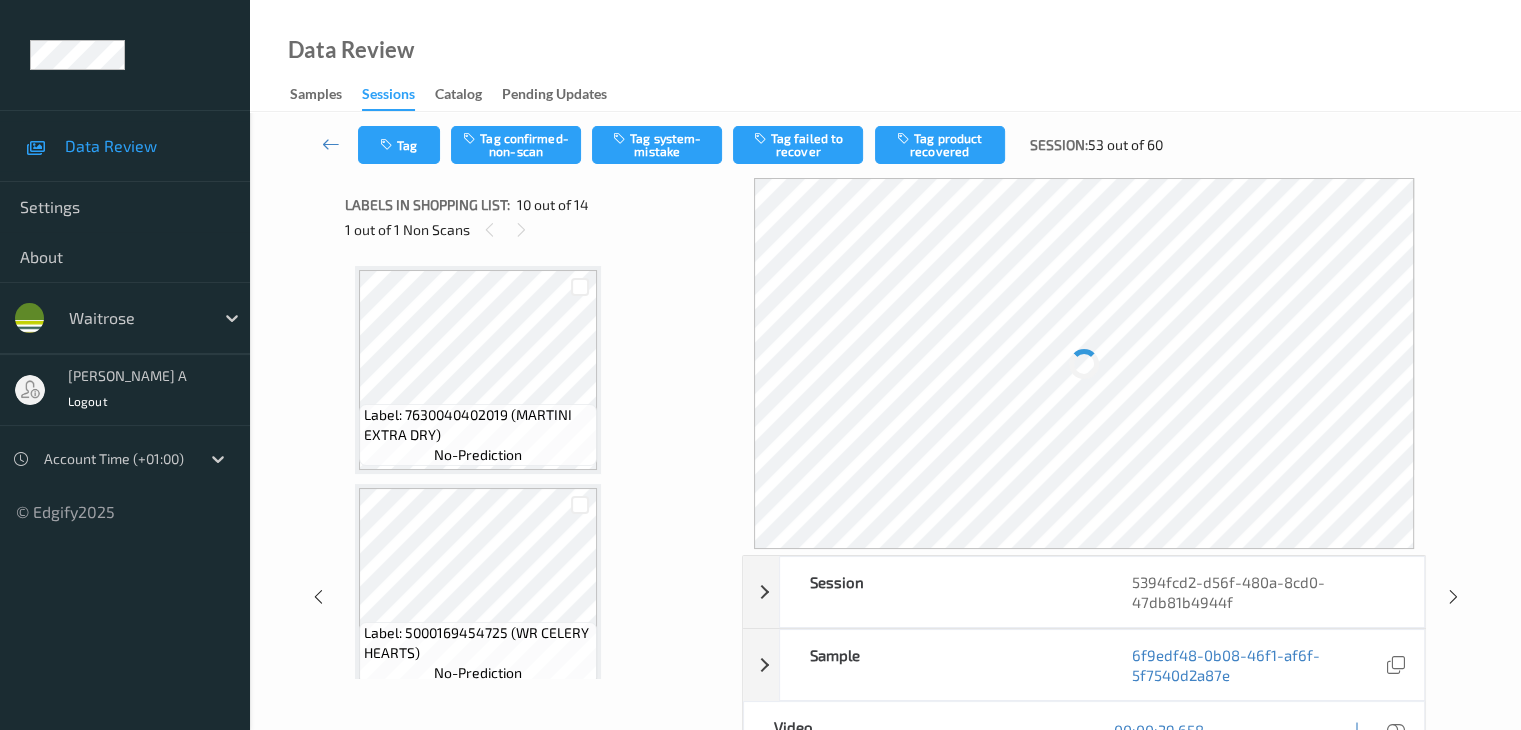 scroll, scrollTop: 1754, scrollLeft: 0, axis: vertical 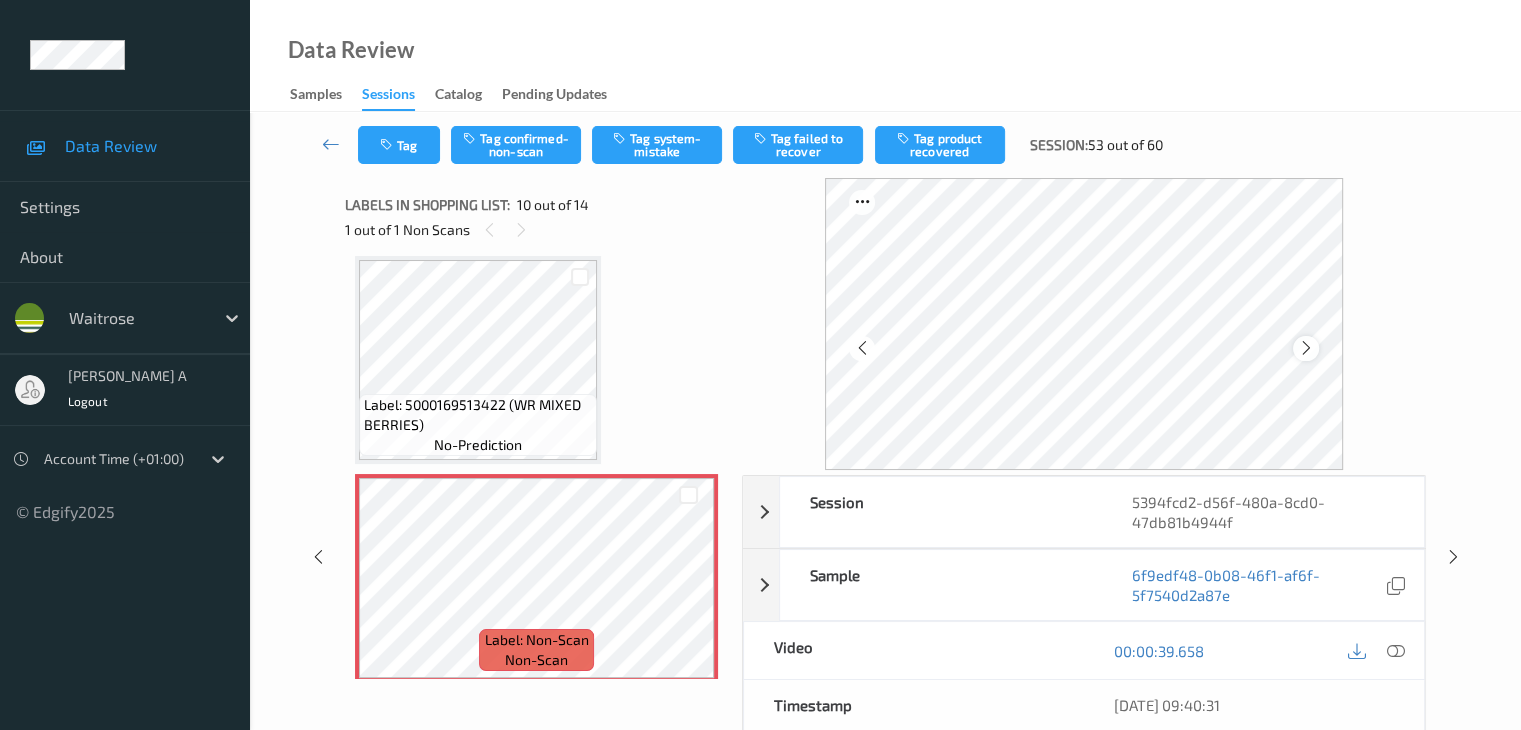 click at bounding box center (1306, 348) 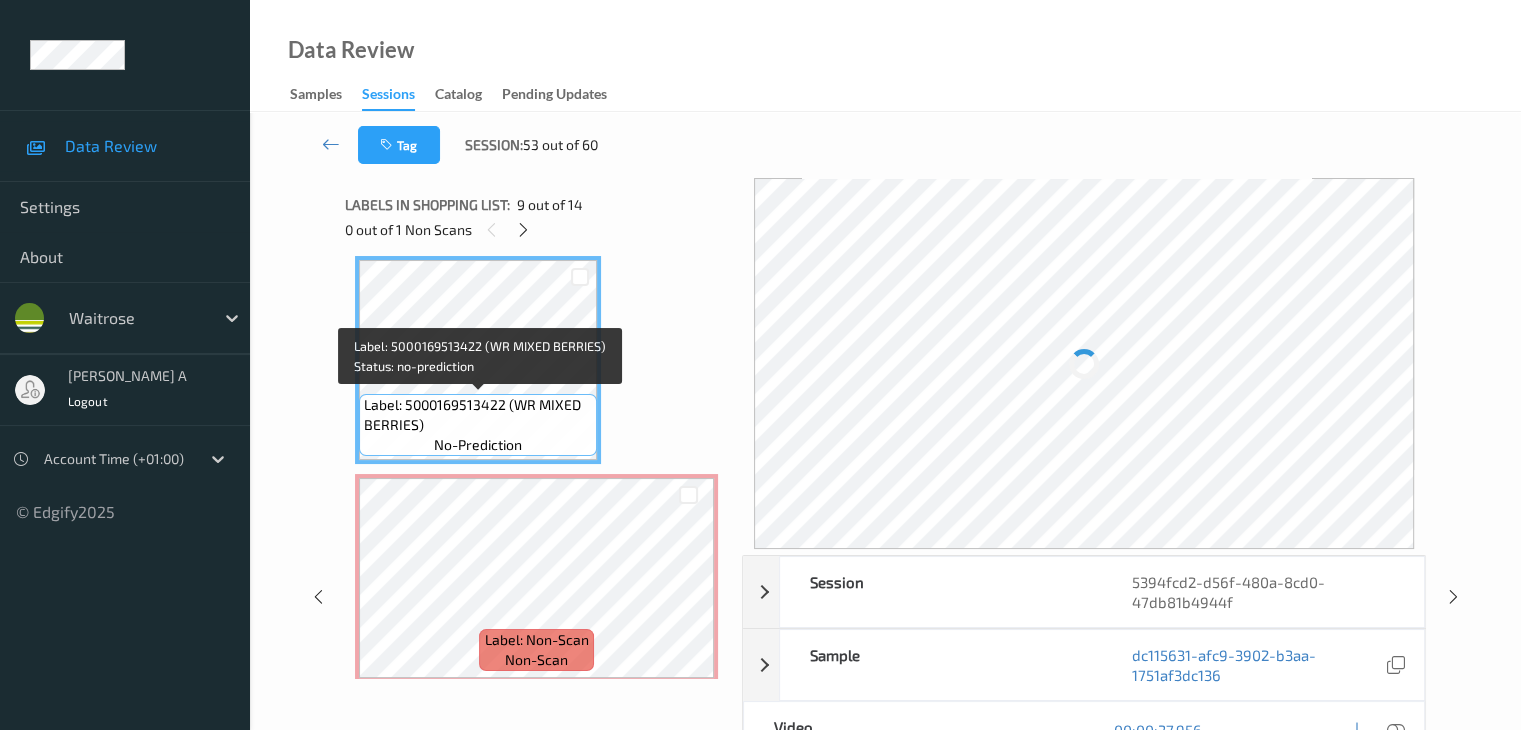click on "Label: 5000169513422 (WR  MIXED BERRIES) no-prediction" at bounding box center [478, 425] 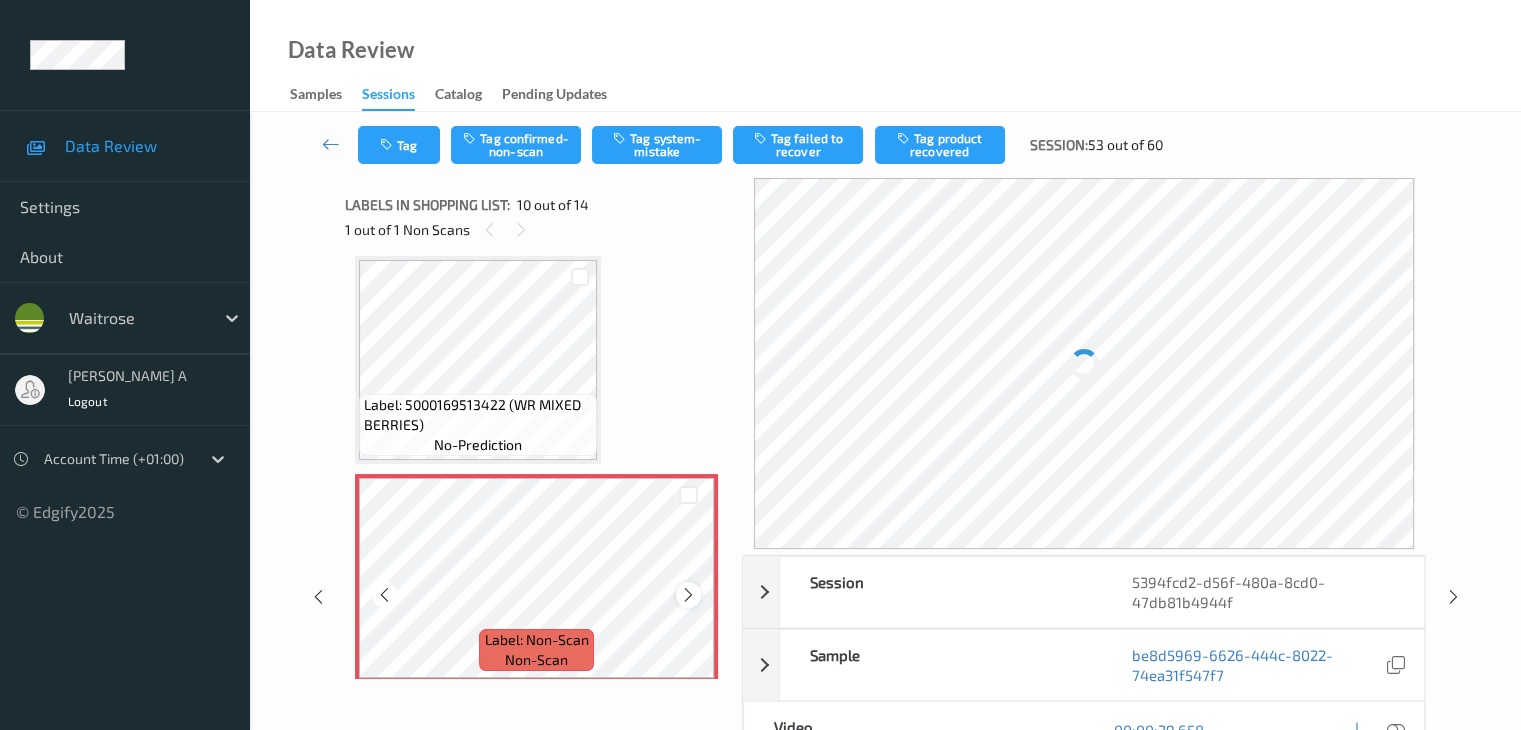 click at bounding box center (688, 595) 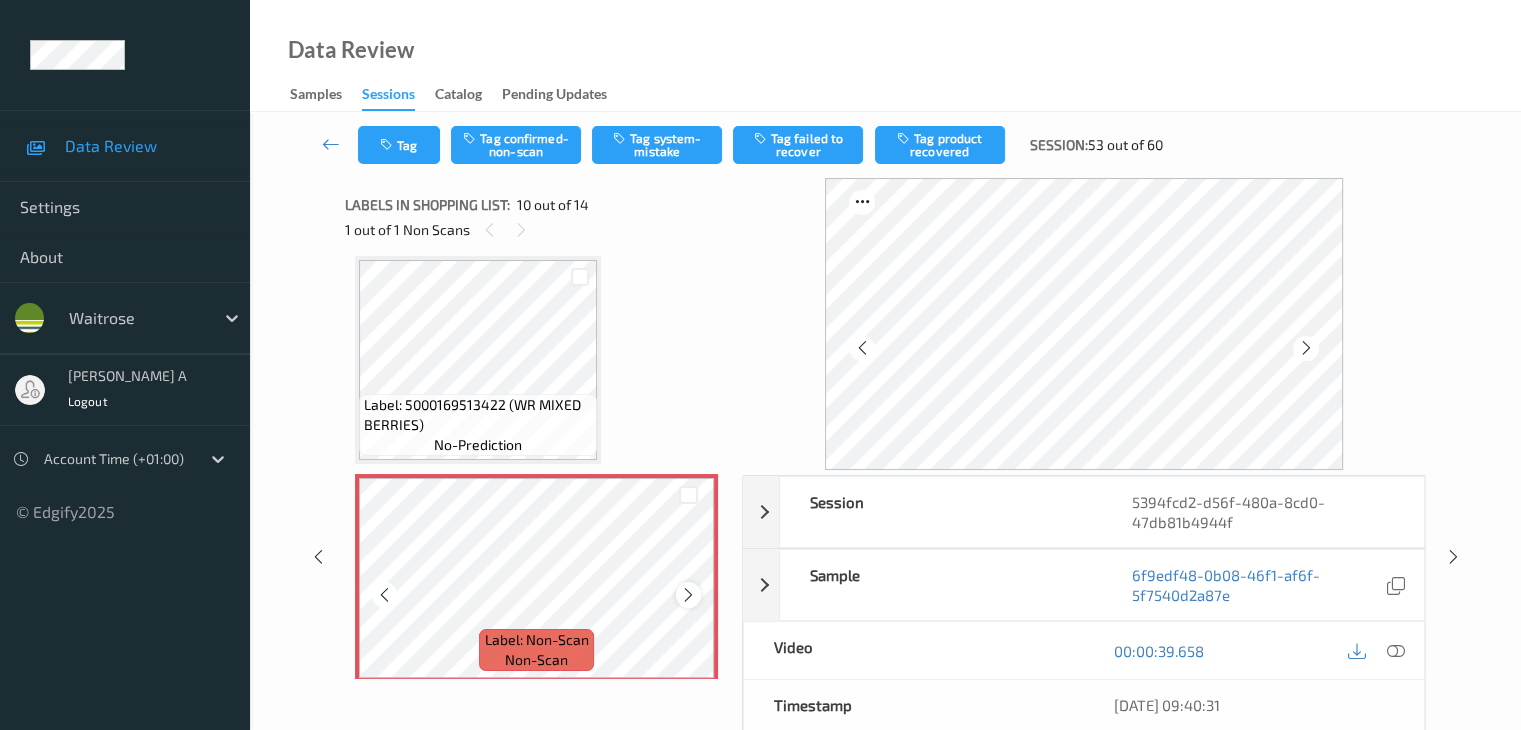click at bounding box center (688, 595) 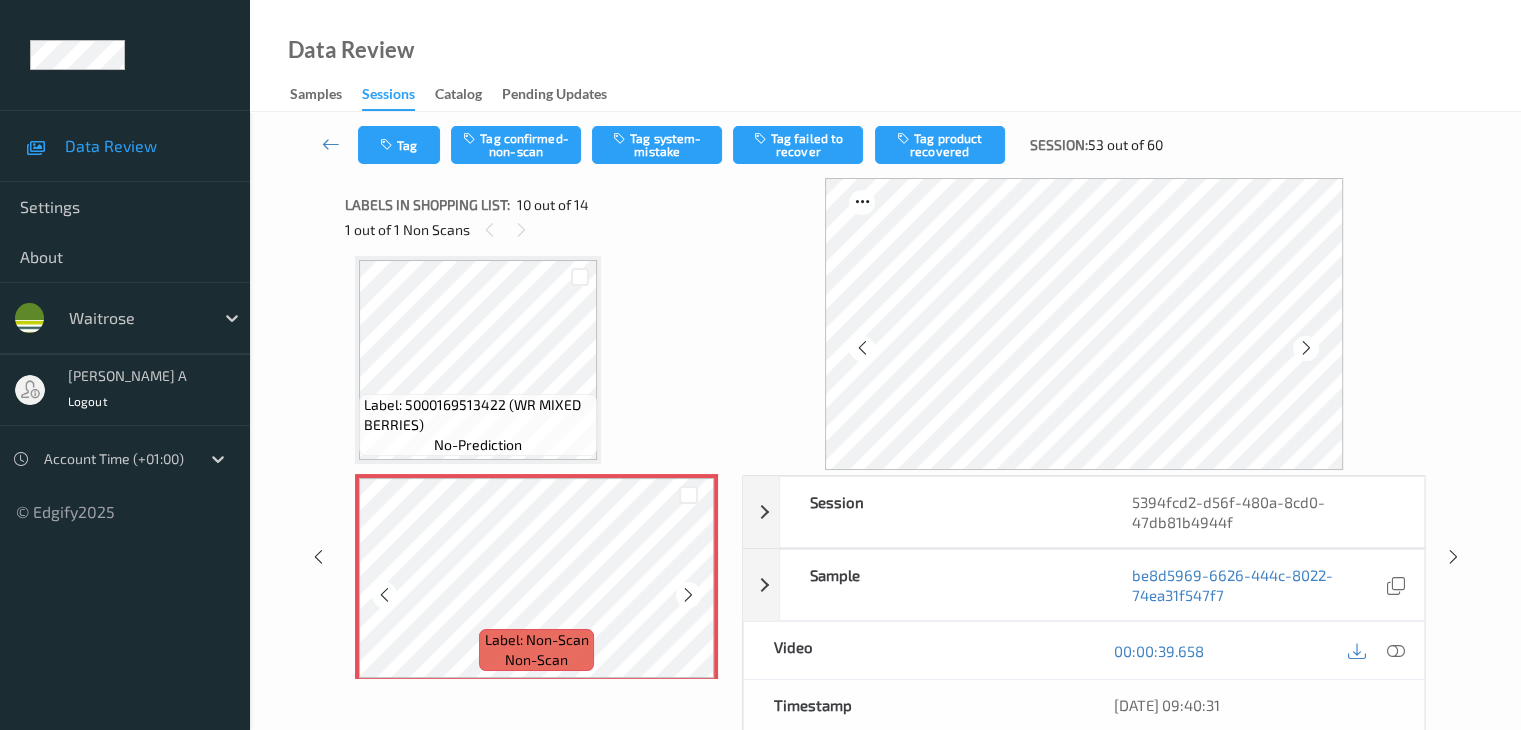 click at bounding box center [688, 595] 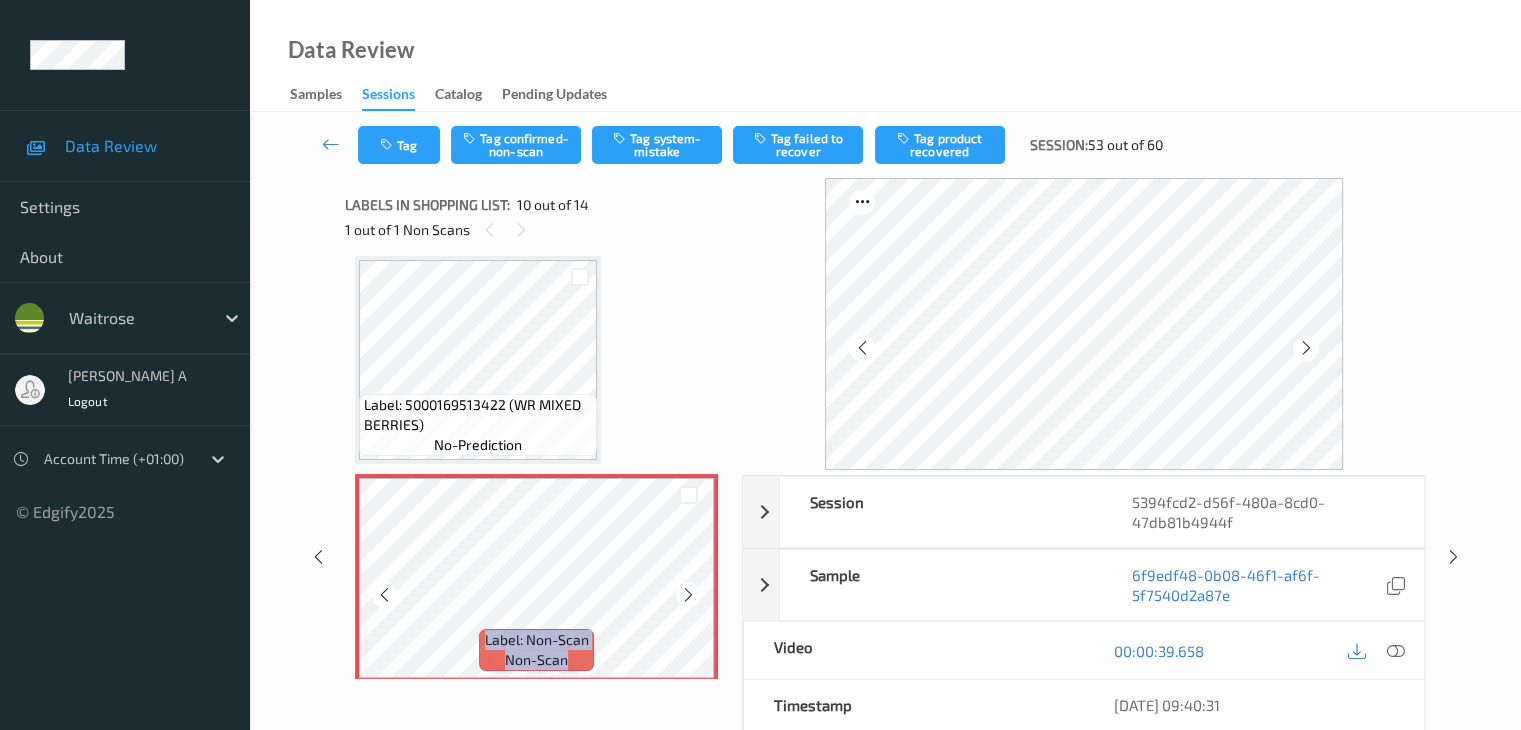 click at bounding box center [688, 595] 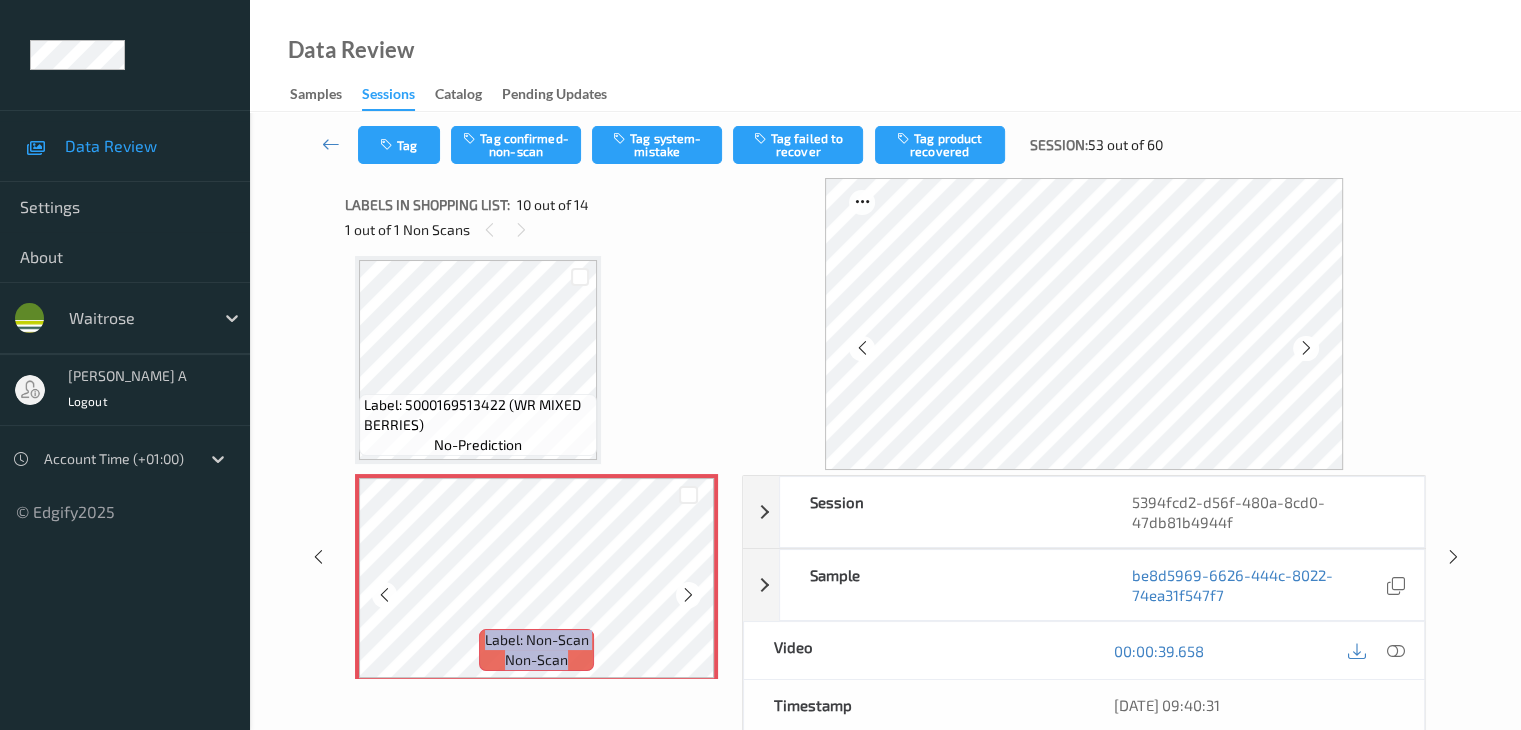 click at bounding box center [688, 595] 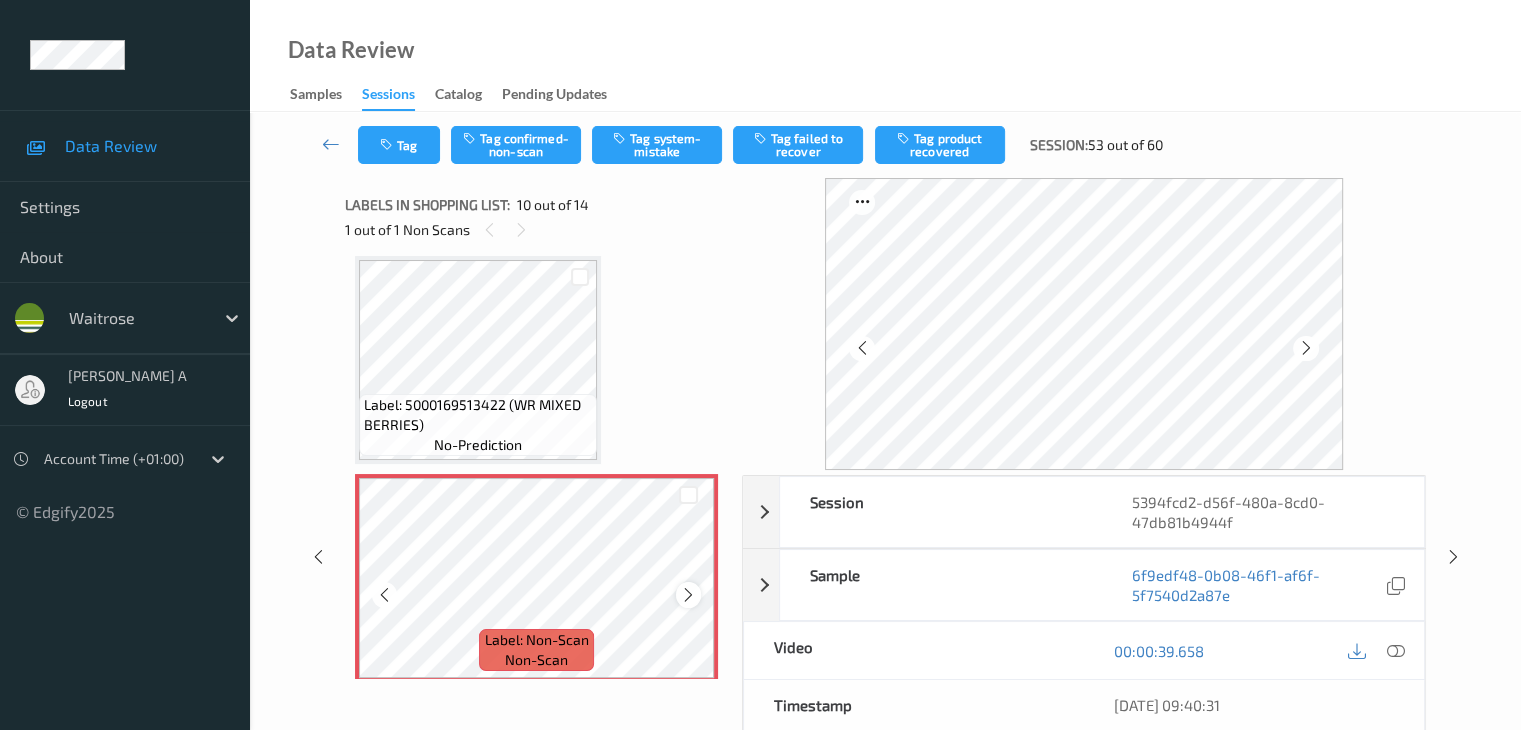 click at bounding box center (688, 595) 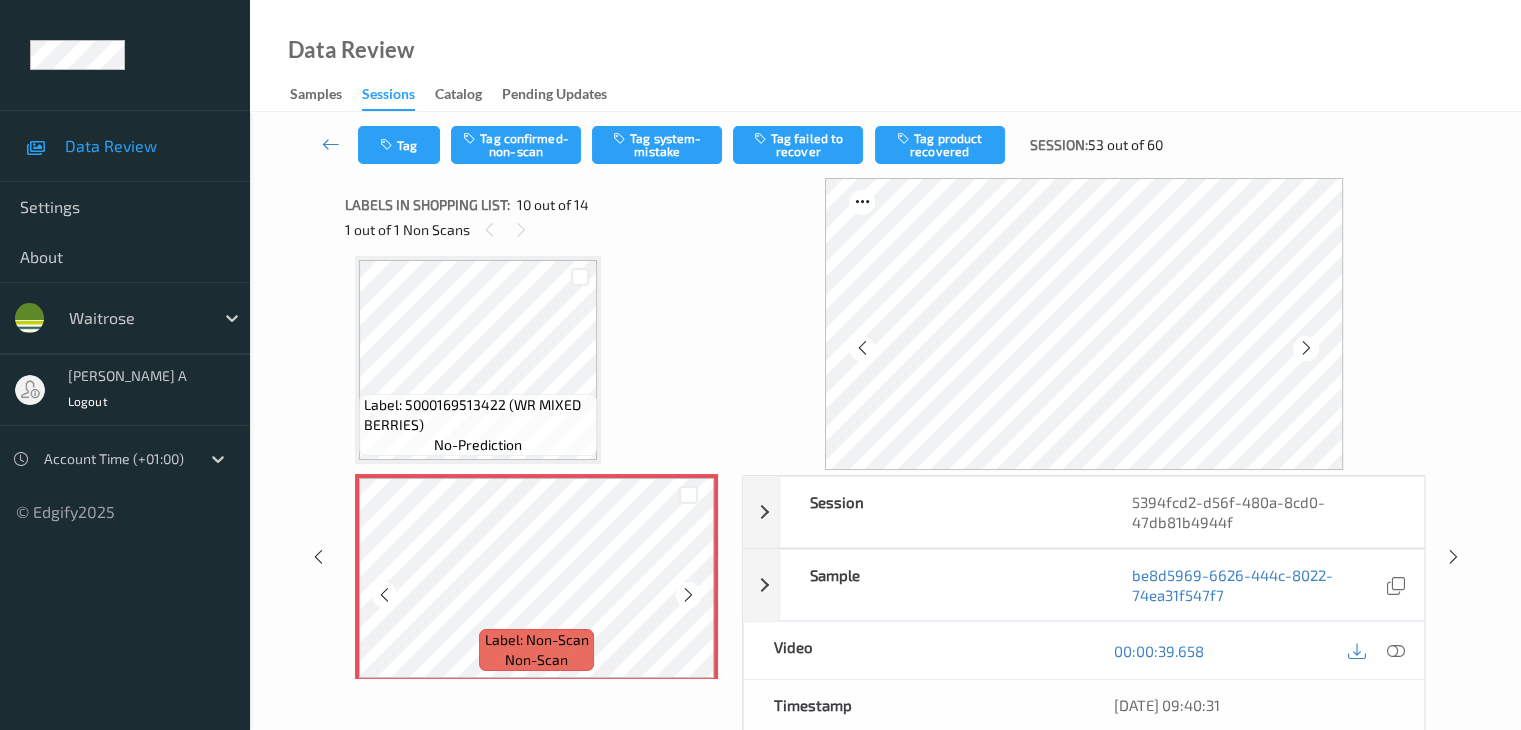 click at bounding box center [688, 595] 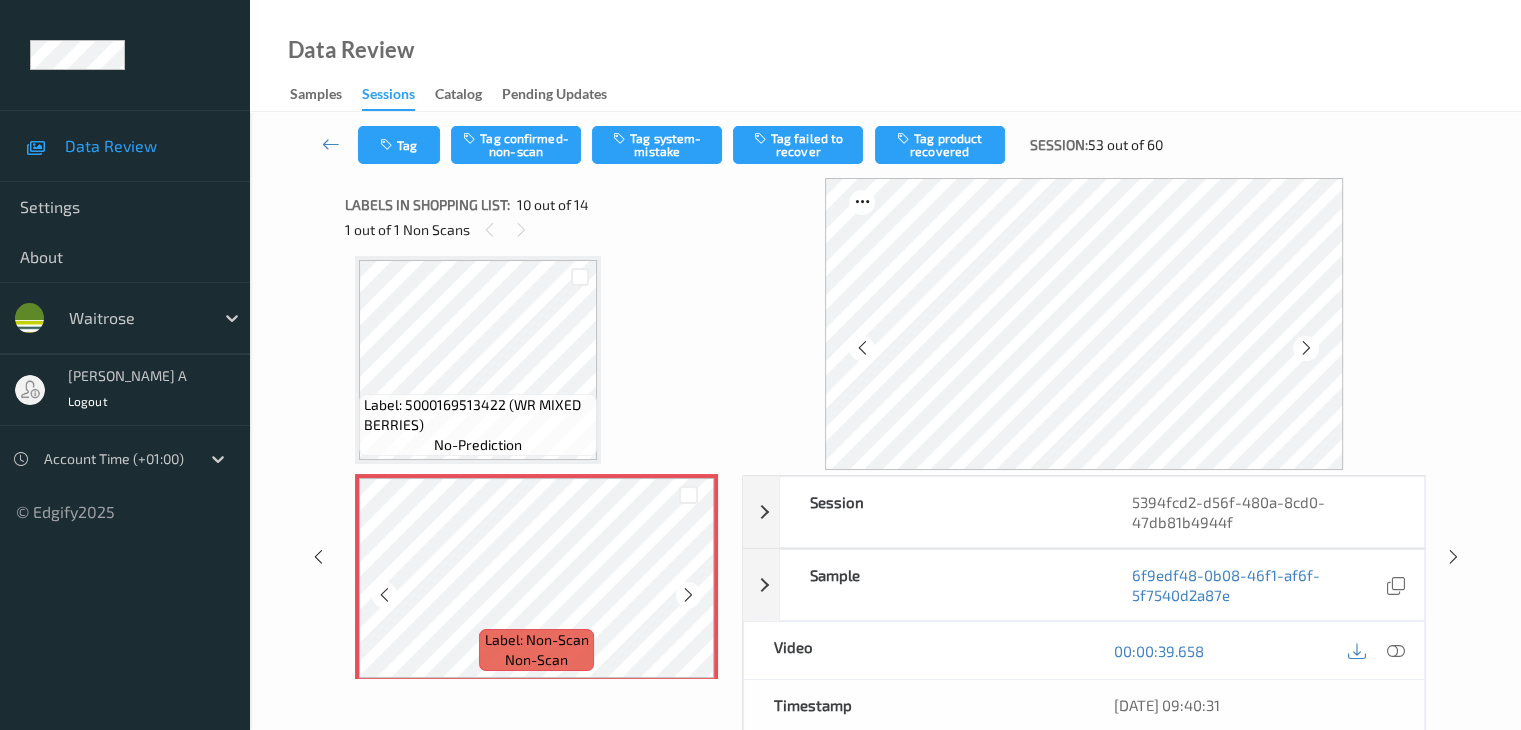 click at bounding box center [688, 595] 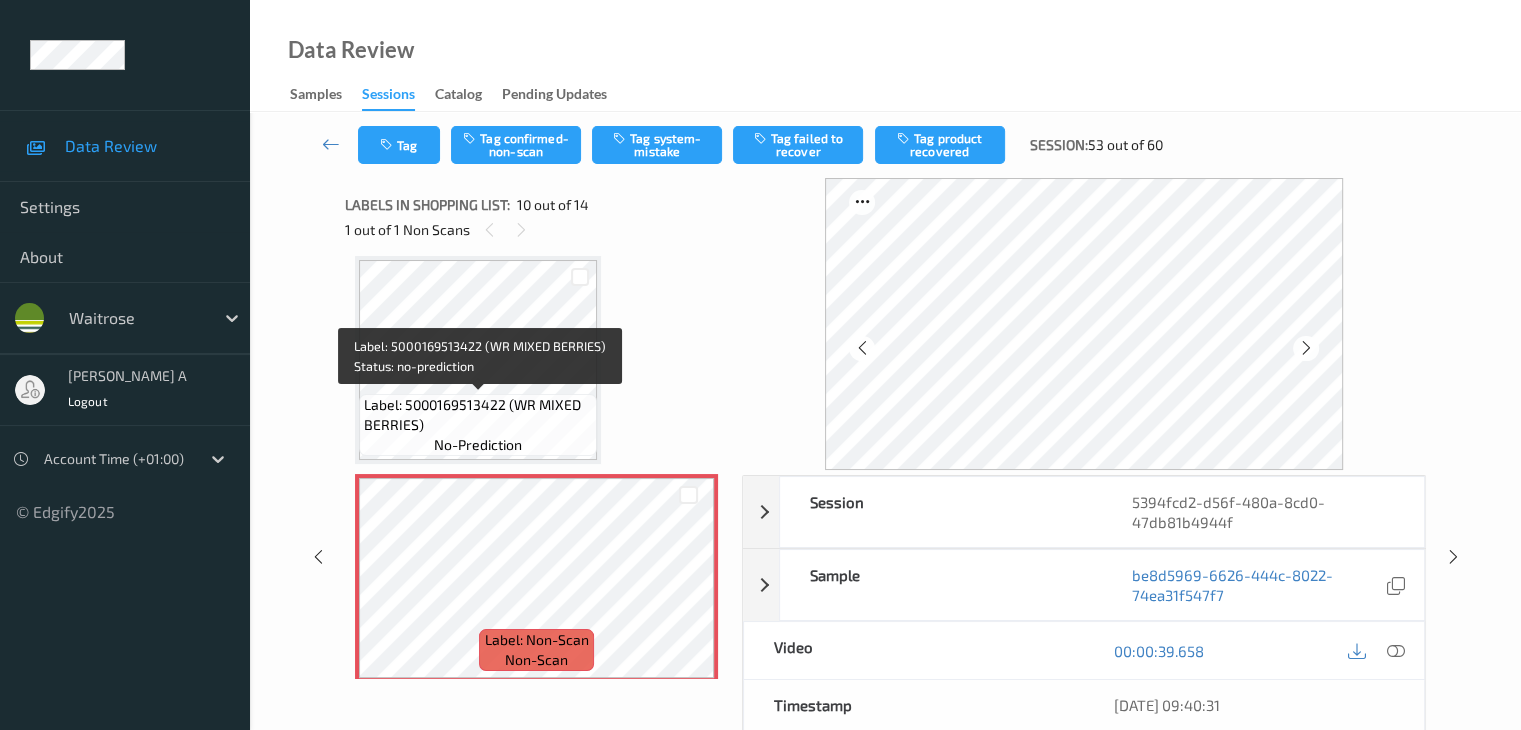 click on "Label: 5000169513422 (WR  MIXED BERRIES)" at bounding box center [478, 415] 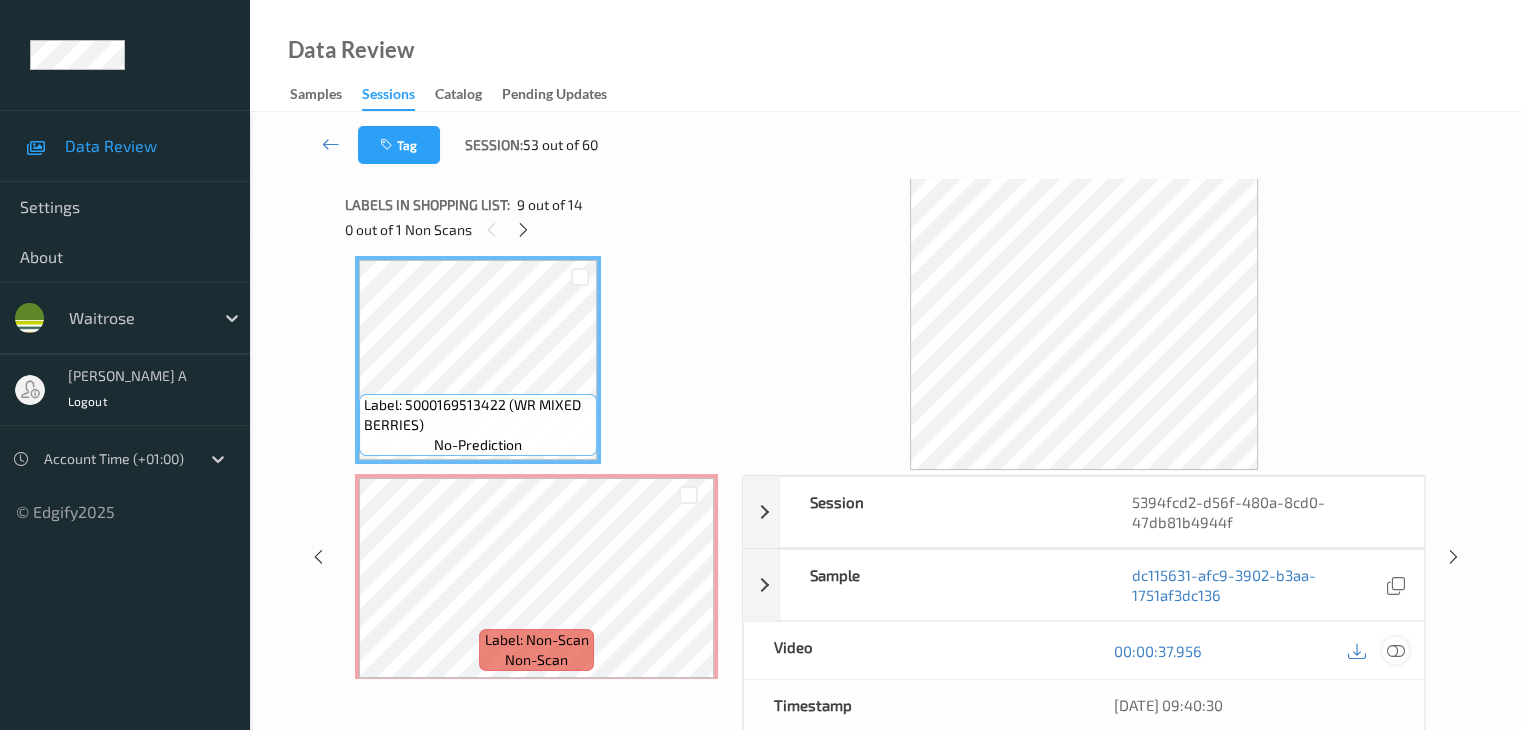 click at bounding box center [1395, 650] 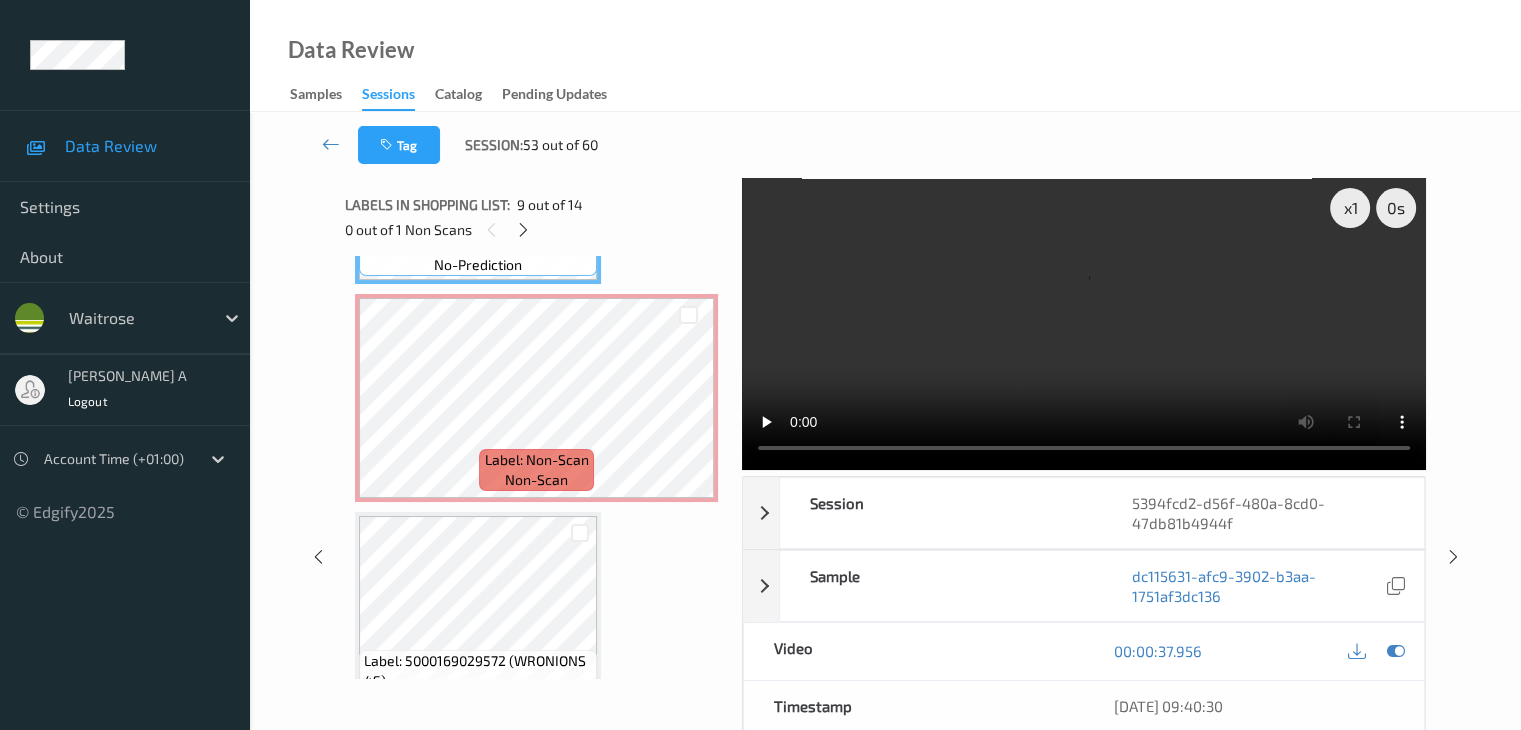 scroll, scrollTop: 2054, scrollLeft: 0, axis: vertical 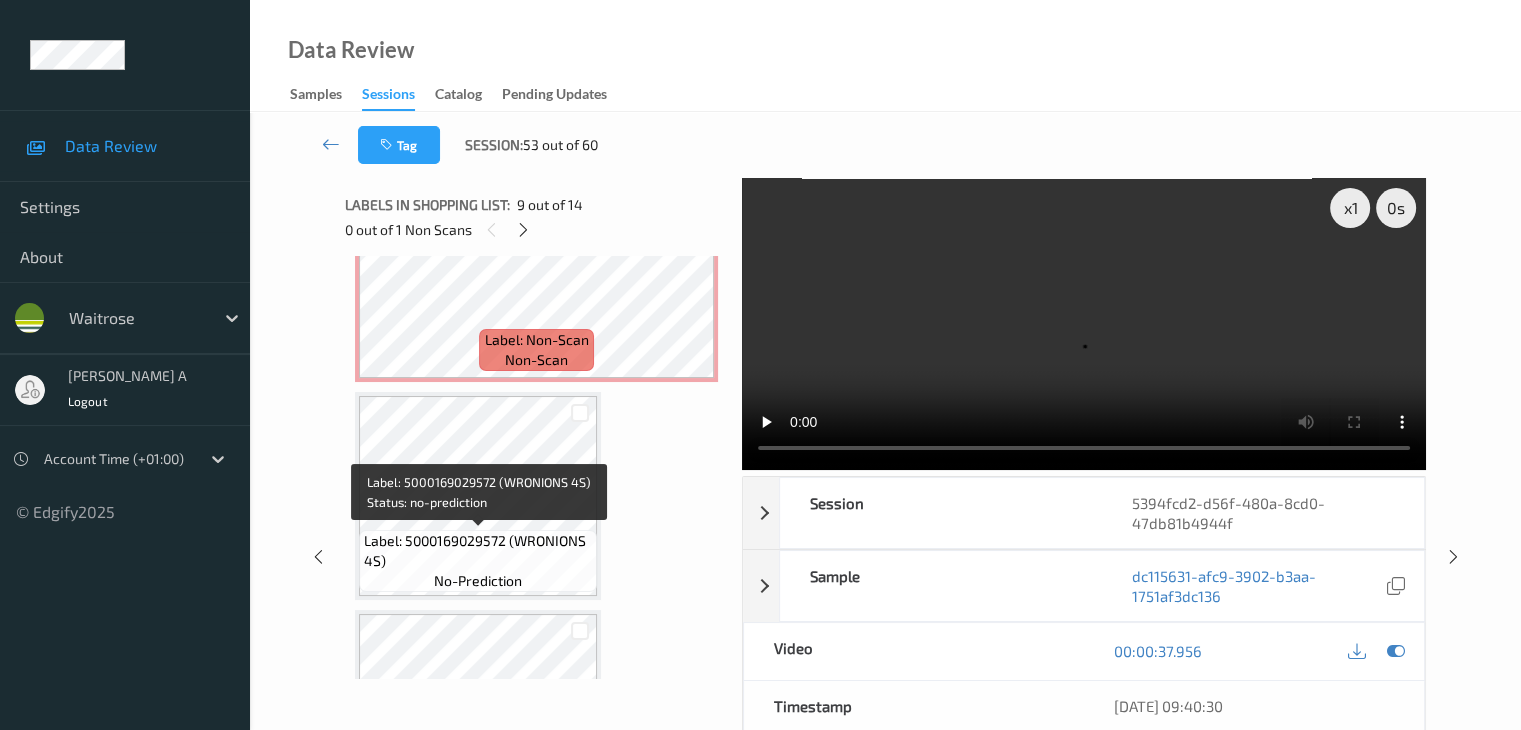 click on "Label: 5000169029572 (WRONIONS 4S)" at bounding box center (478, 551) 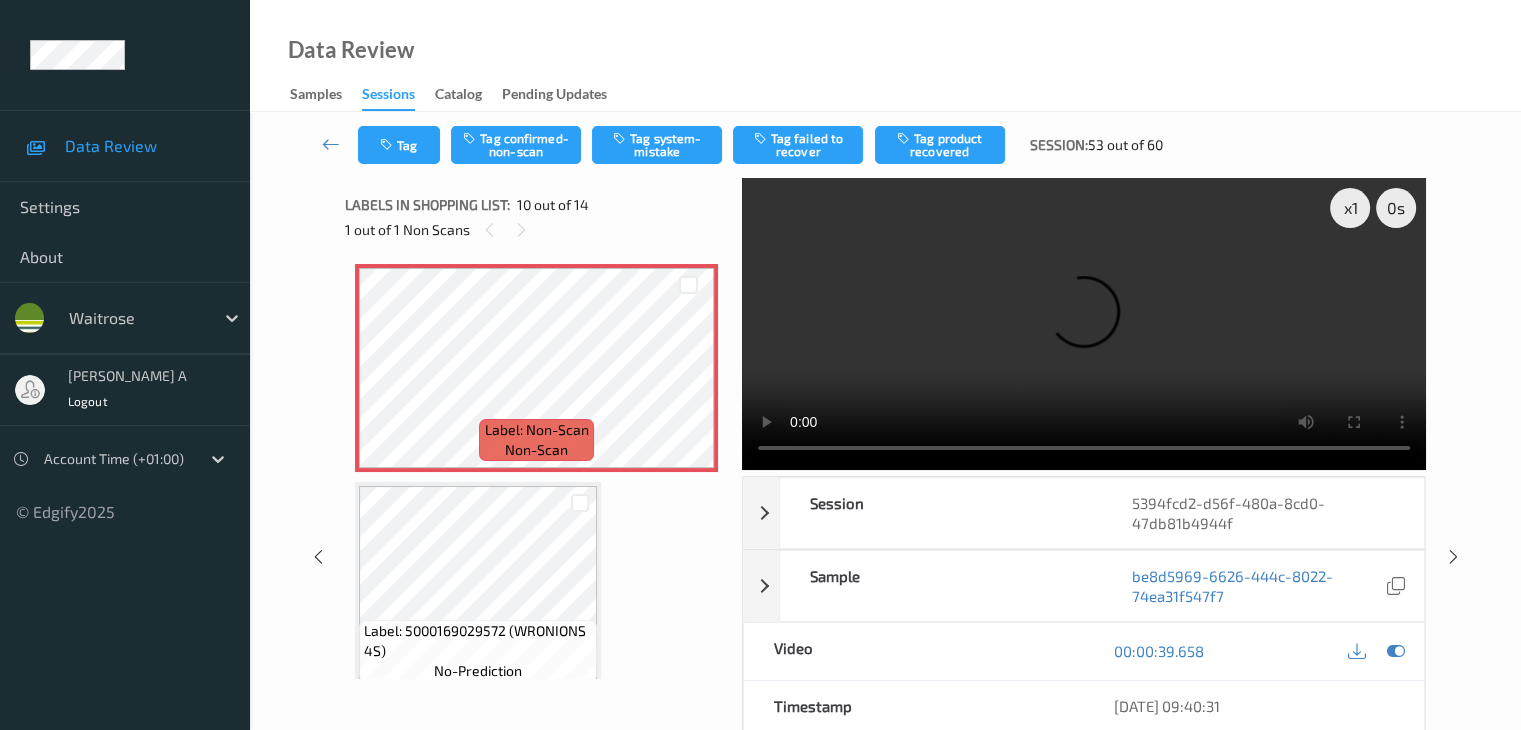 scroll, scrollTop: 1854, scrollLeft: 0, axis: vertical 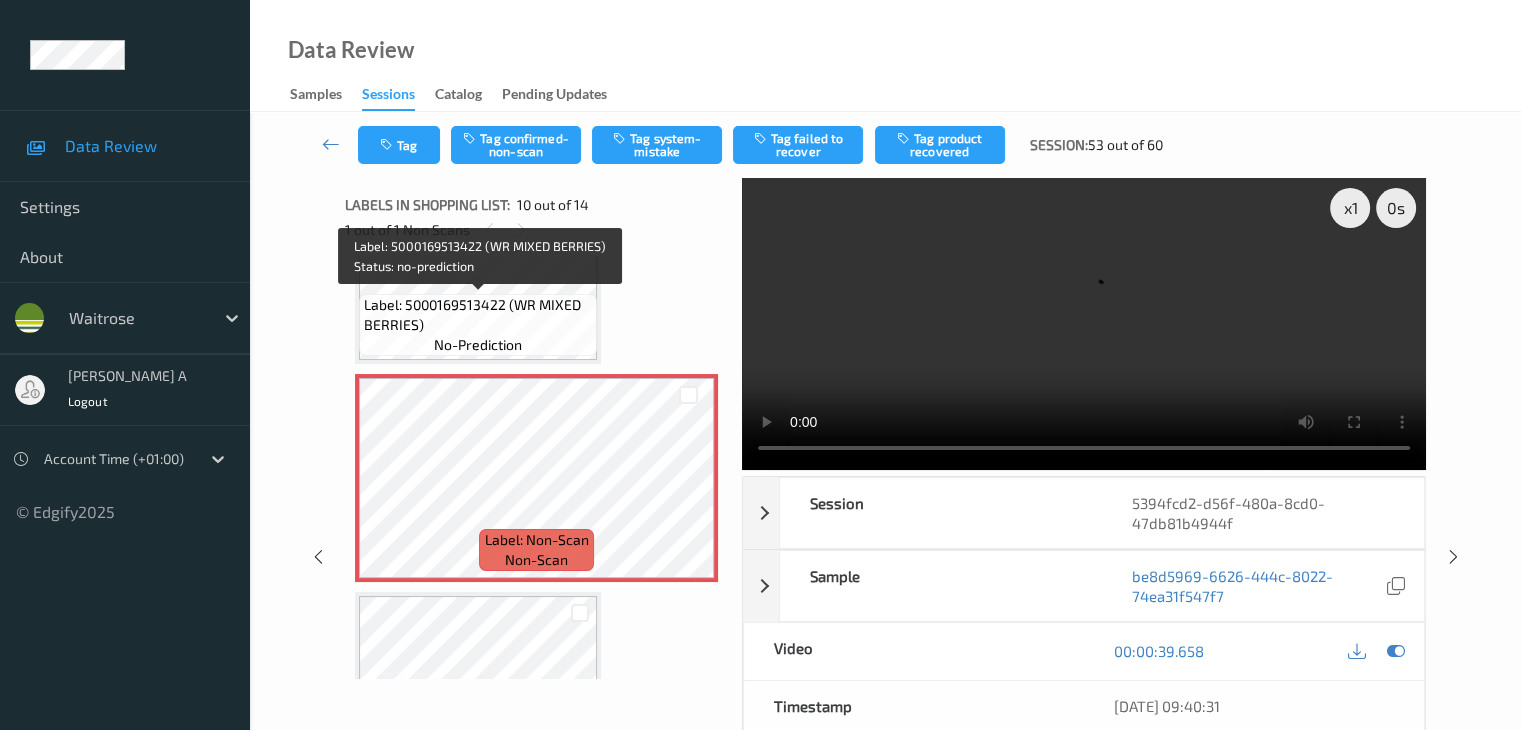 click on "Label: 5000169513422 (WR  MIXED BERRIES) no-prediction" at bounding box center (478, 325) 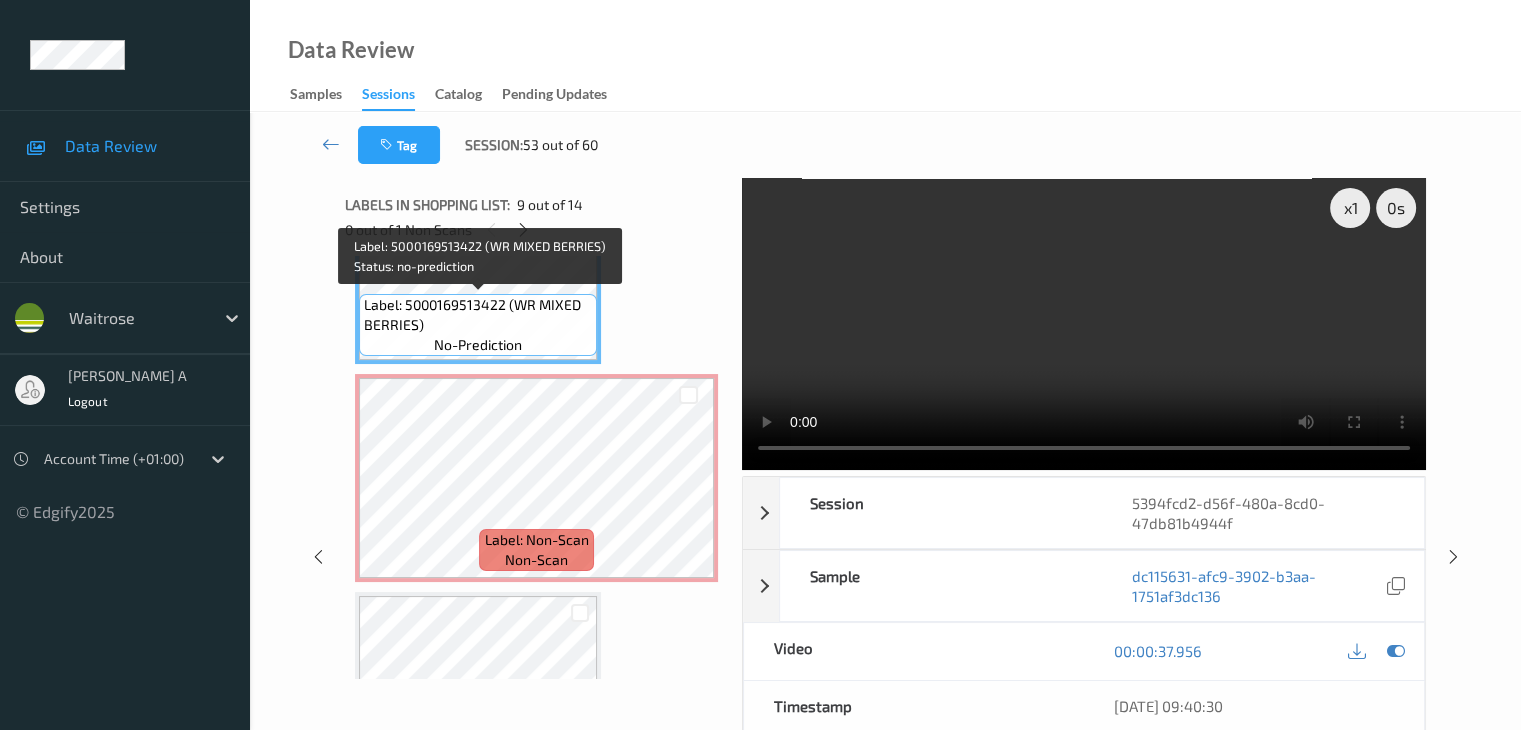 click on "Label: 5000169513422 (WR  MIXED BERRIES)" at bounding box center [478, 315] 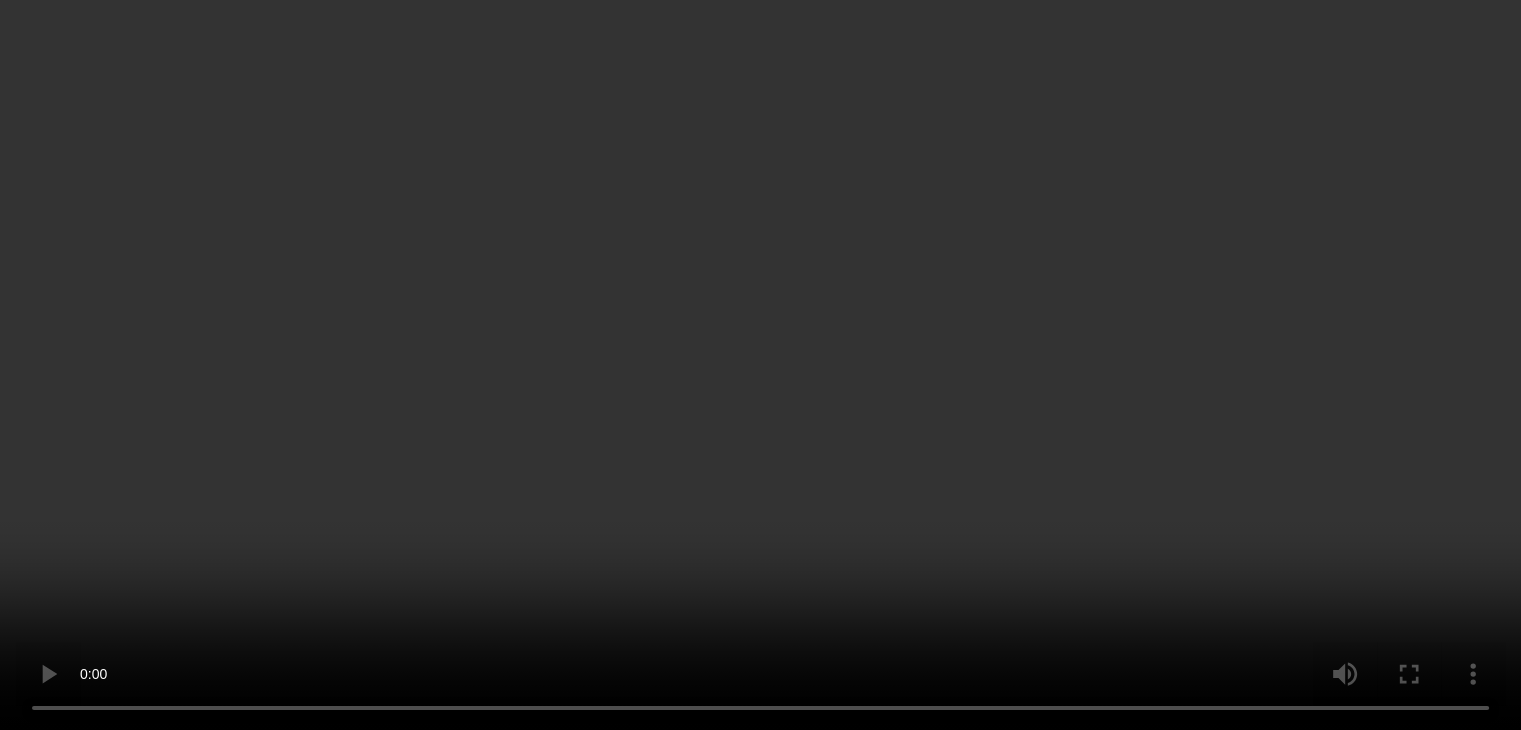 scroll, scrollTop: 1954, scrollLeft: 0, axis: vertical 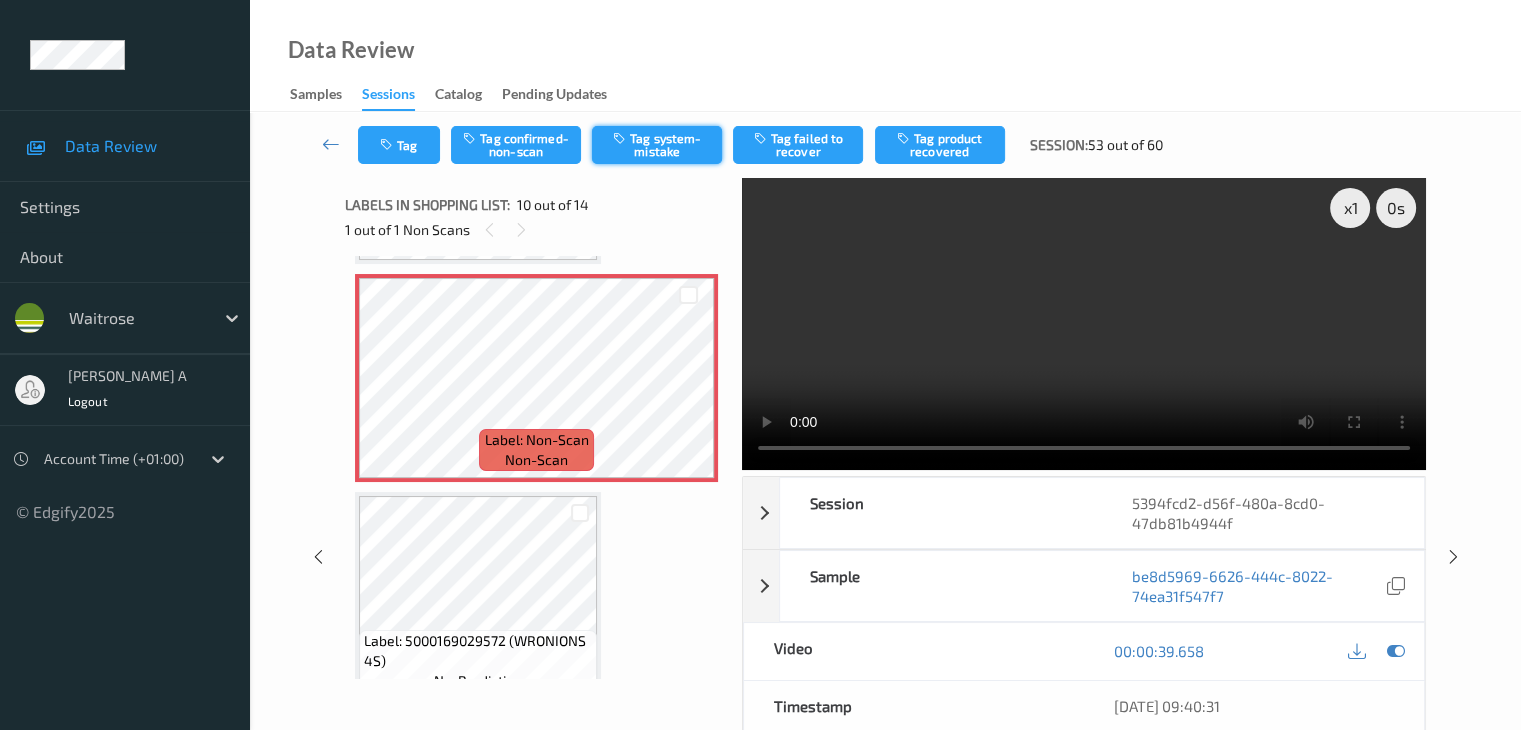 click on "Tag   system-mistake" at bounding box center [657, 145] 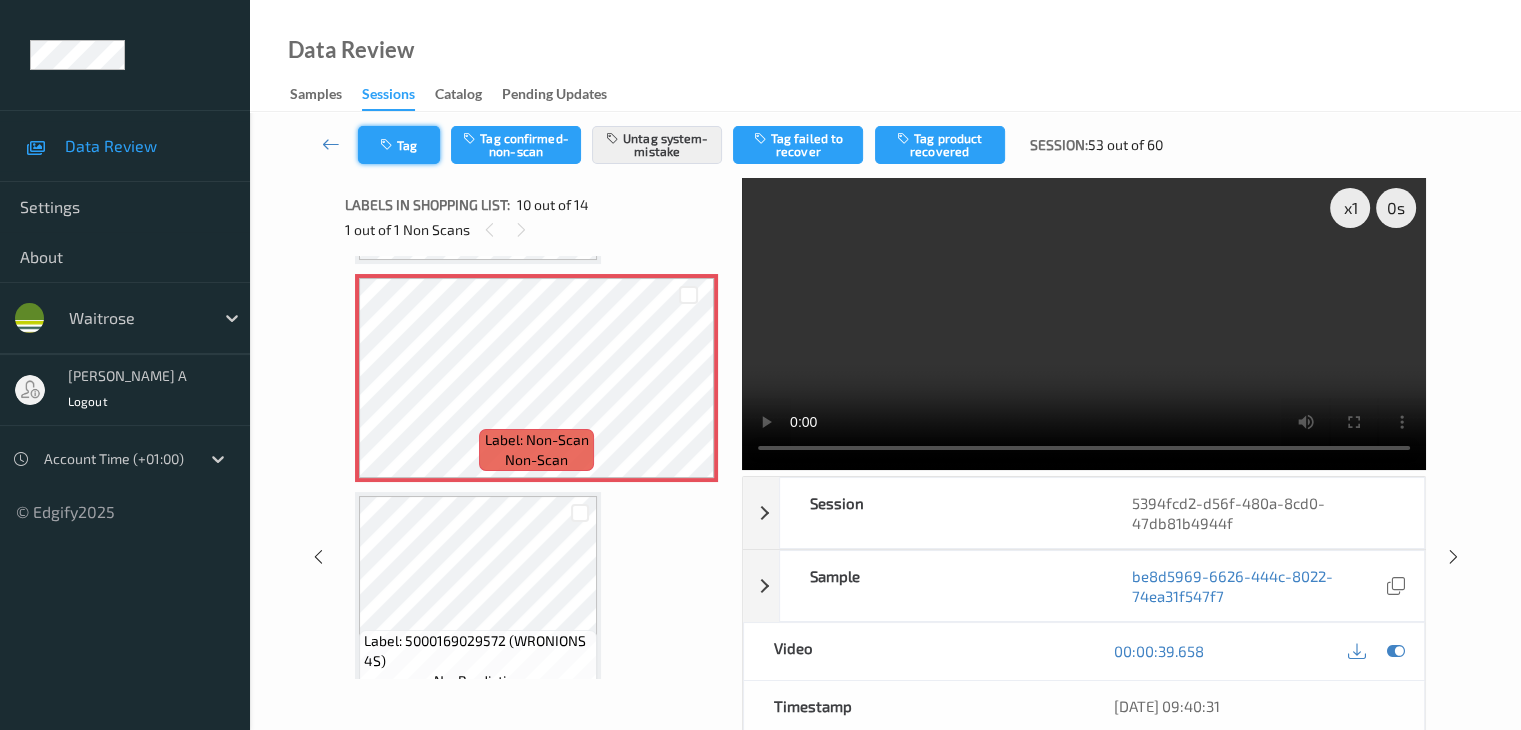 click at bounding box center [388, 145] 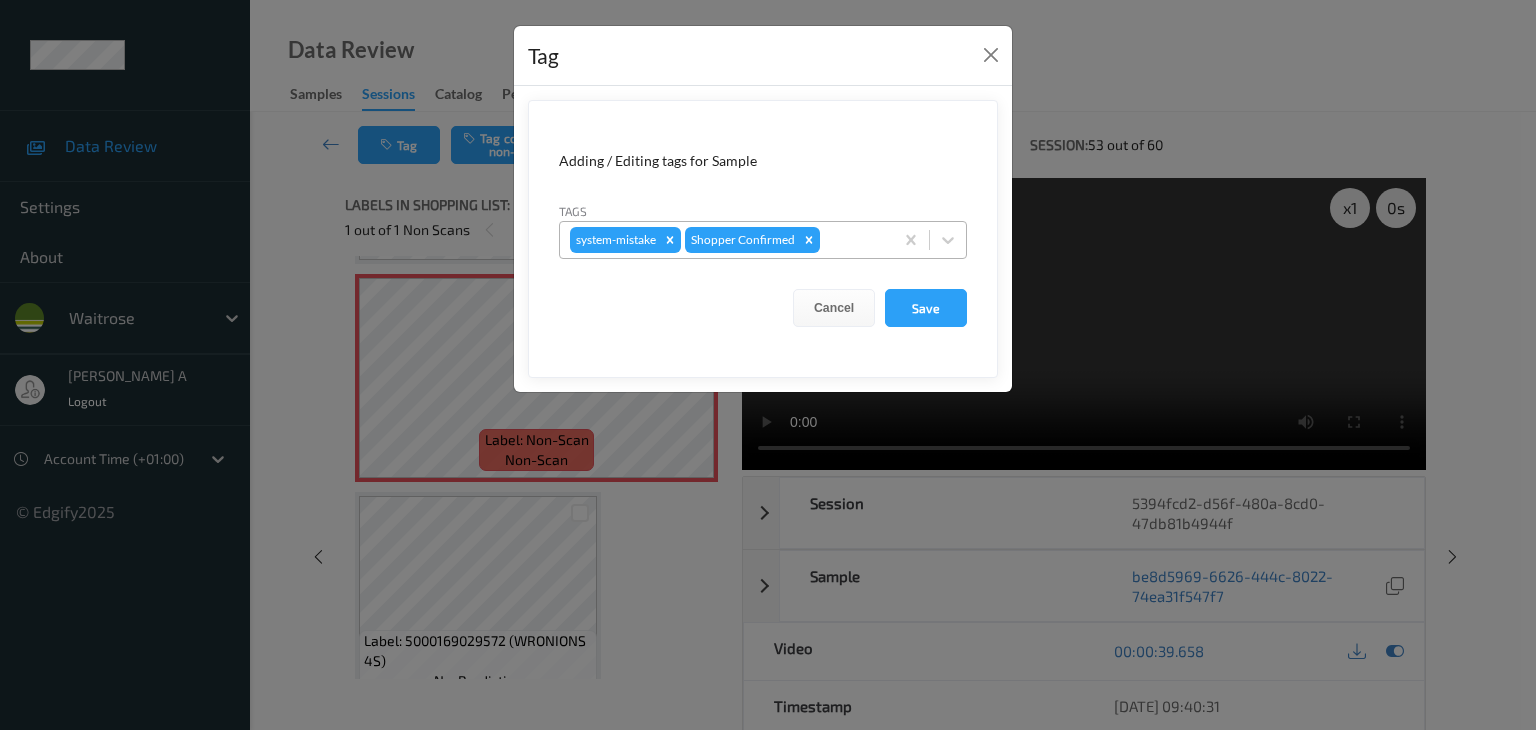 click at bounding box center (853, 240) 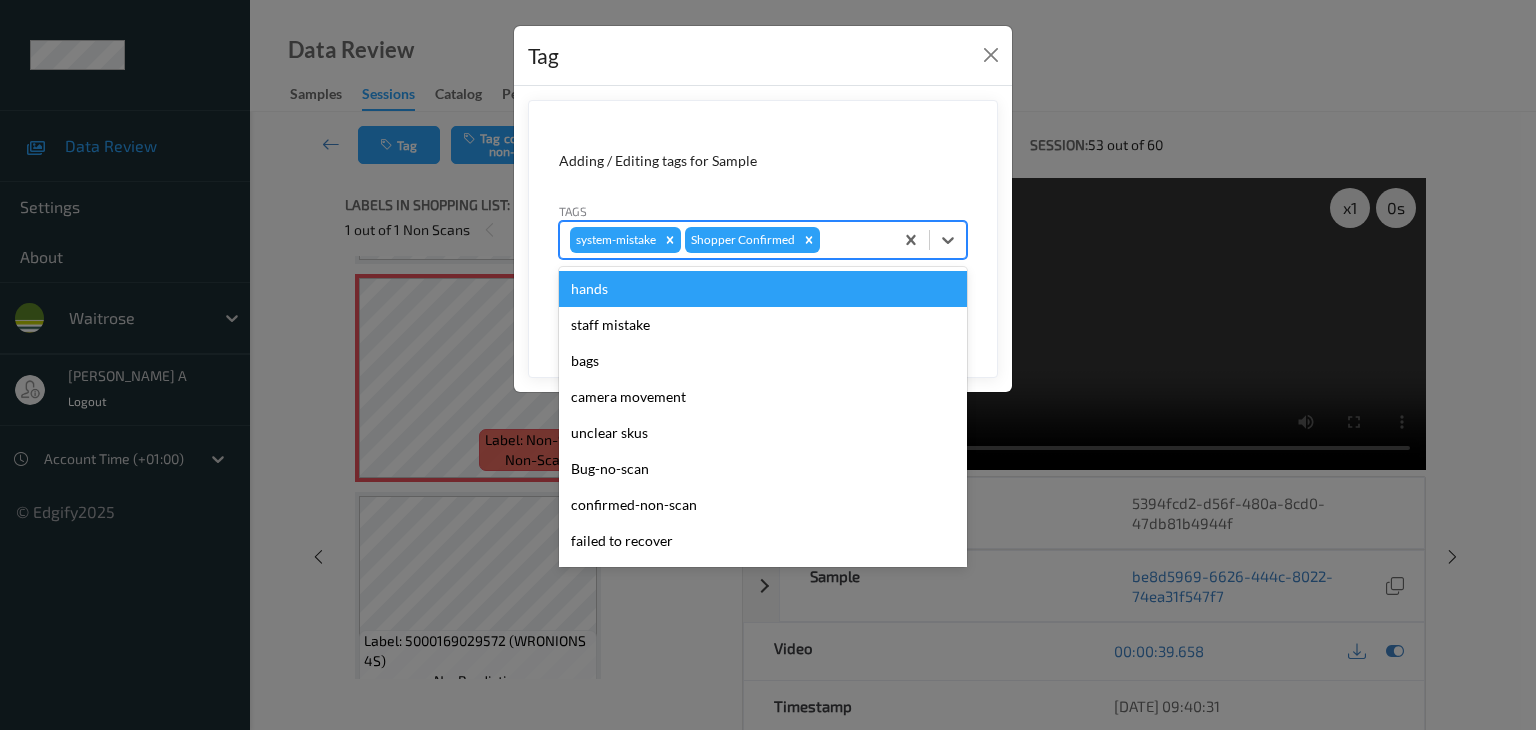 type on "u" 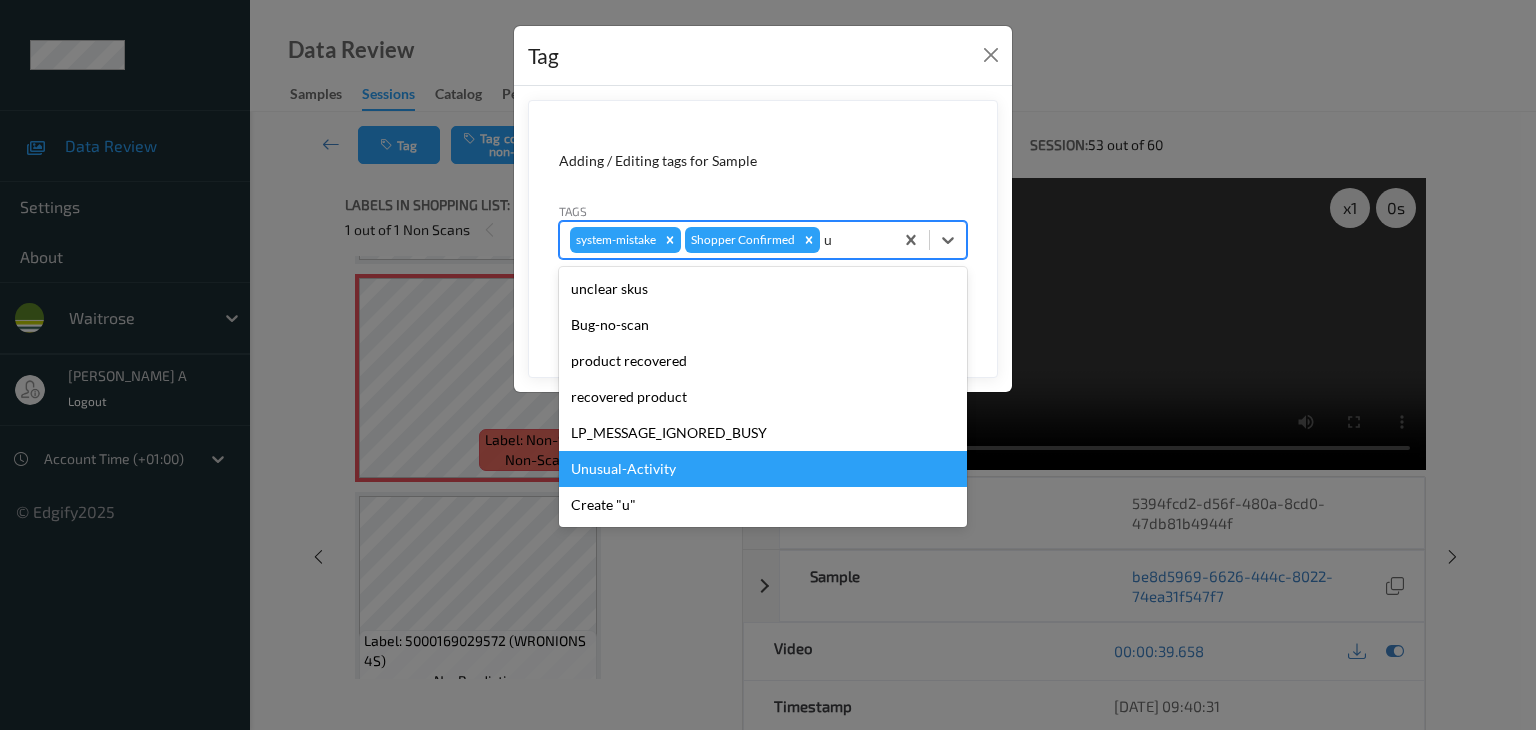 click on "Unusual-Activity" at bounding box center [763, 469] 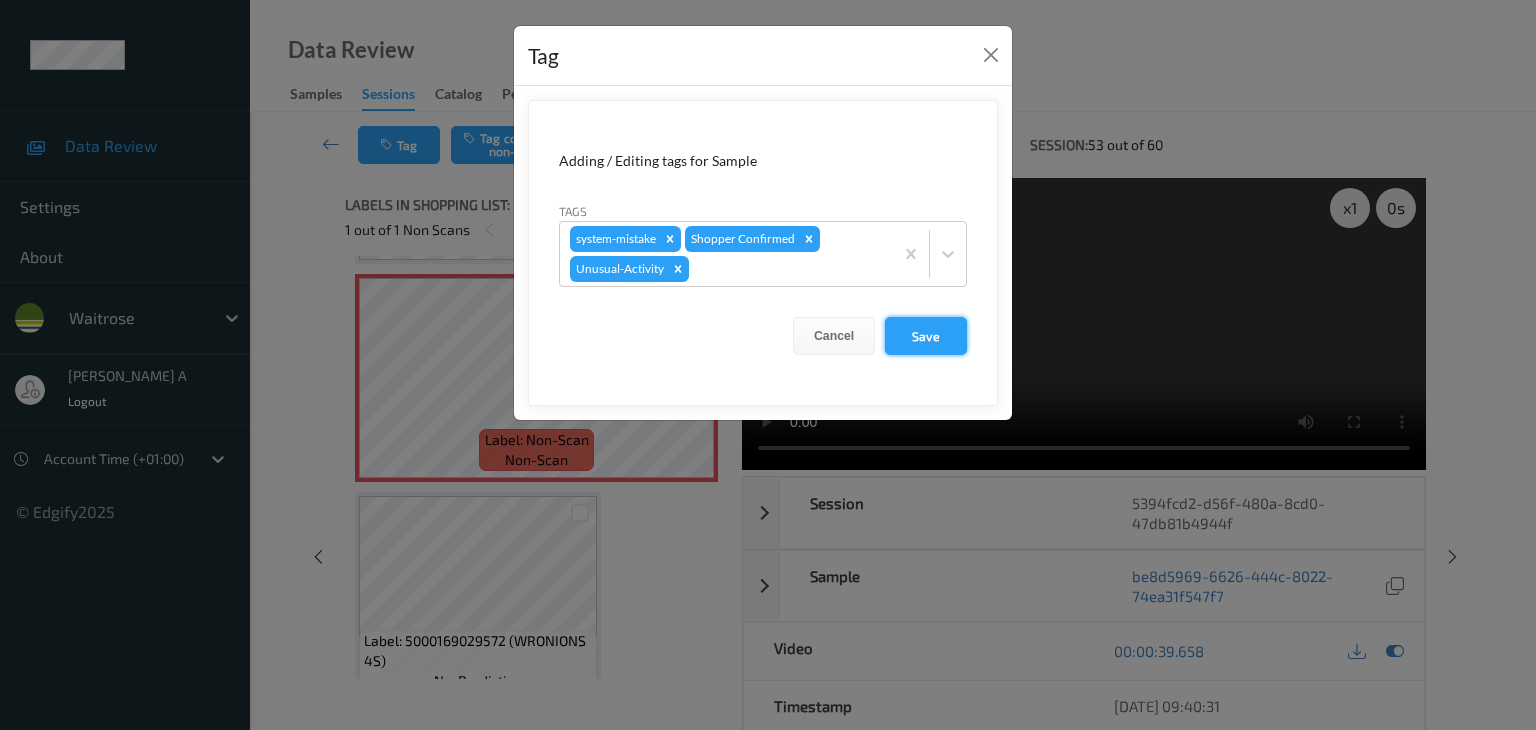 click on "Save" at bounding box center (926, 336) 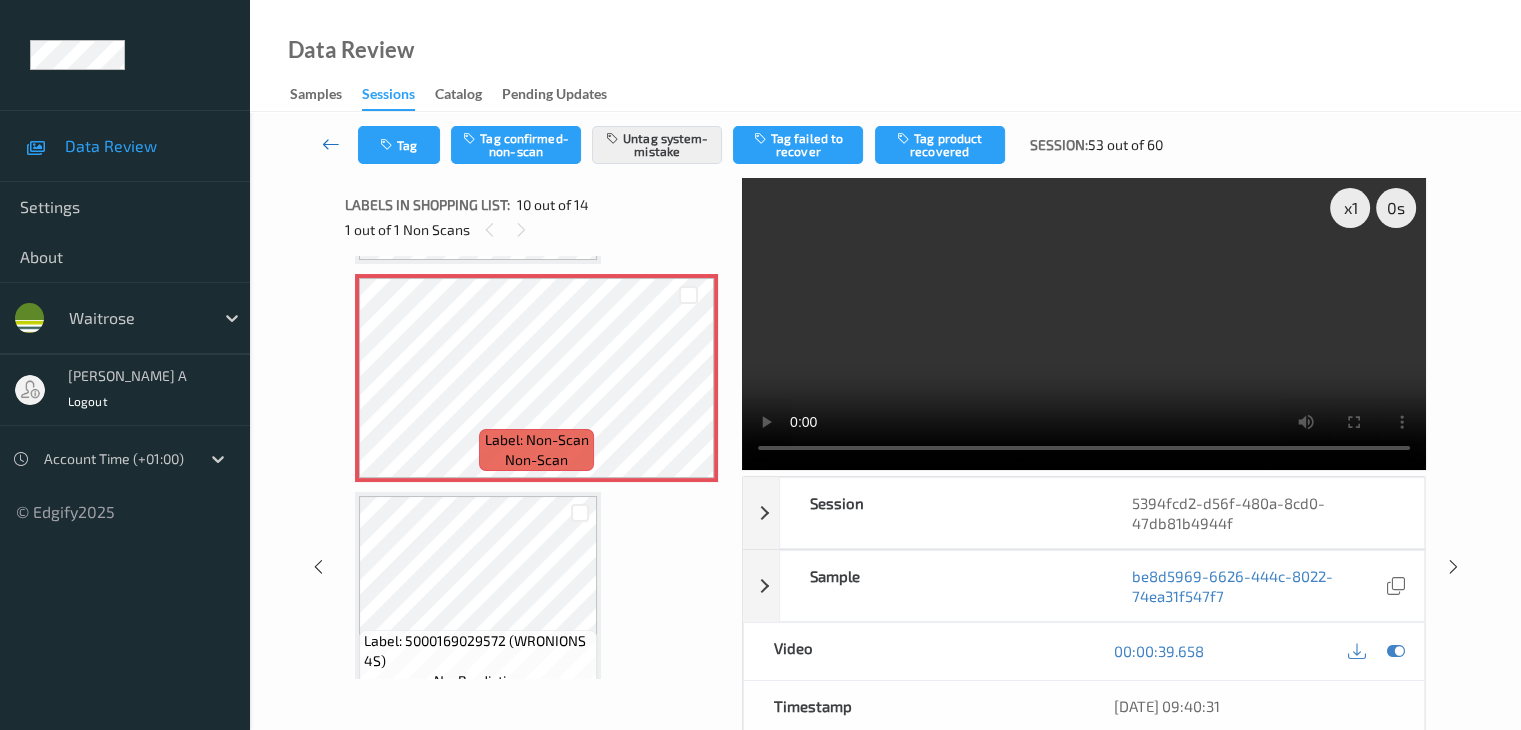 click at bounding box center (331, 144) 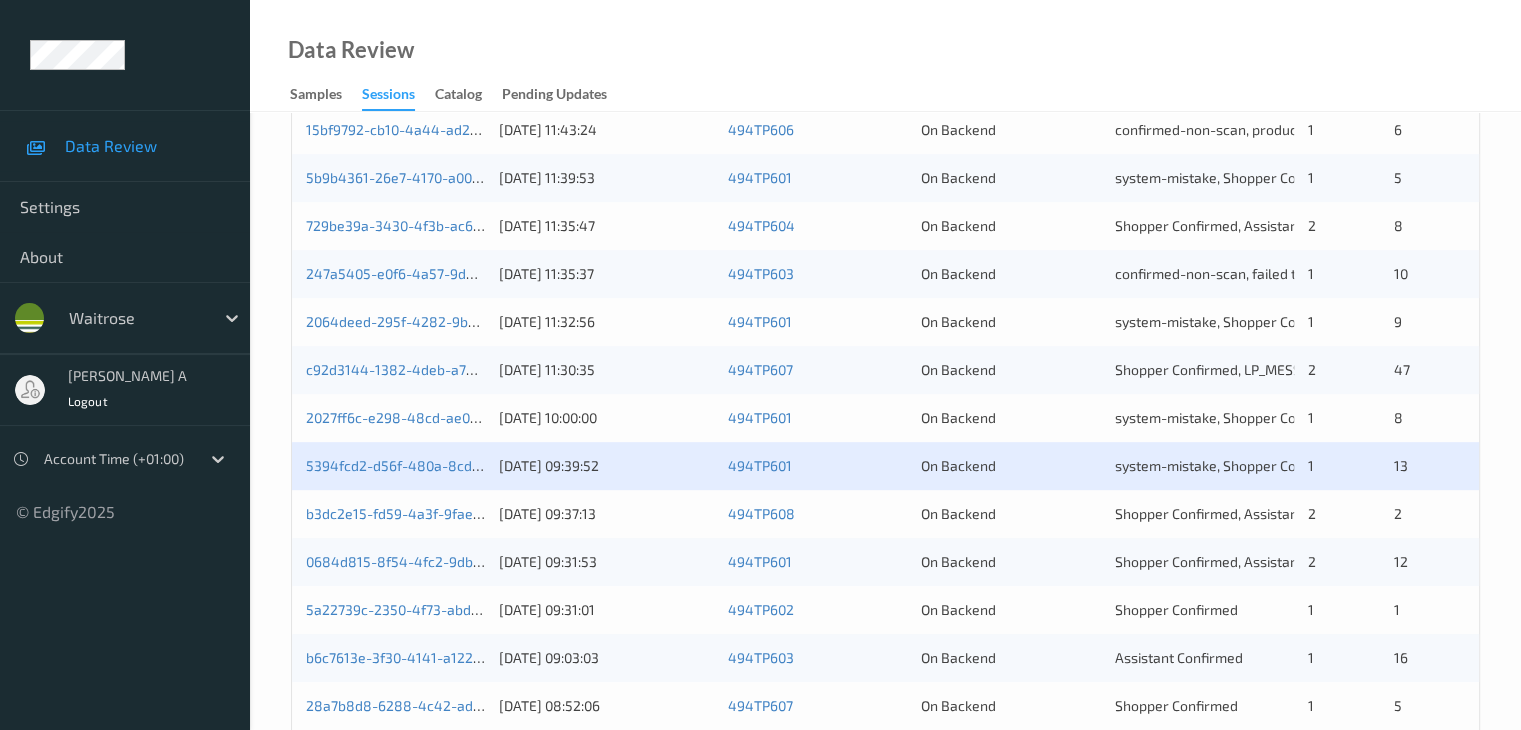 scroll, scrollTop: 900, scrollLeft: 0, axis: vertical 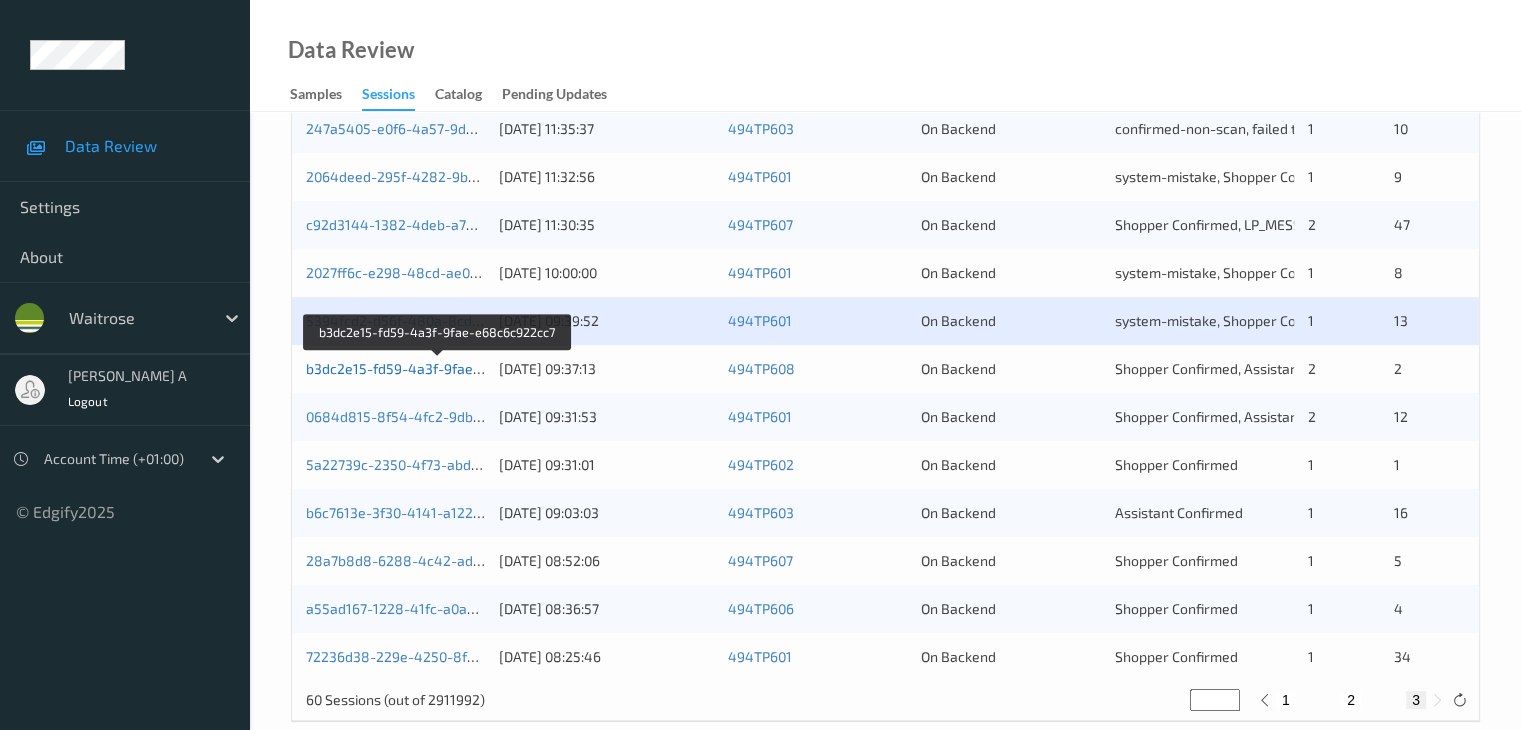 click on "b3dc2e15-fd59-4a3f-9fae-e68c6c922cc7" at bounding box center (438, 368) 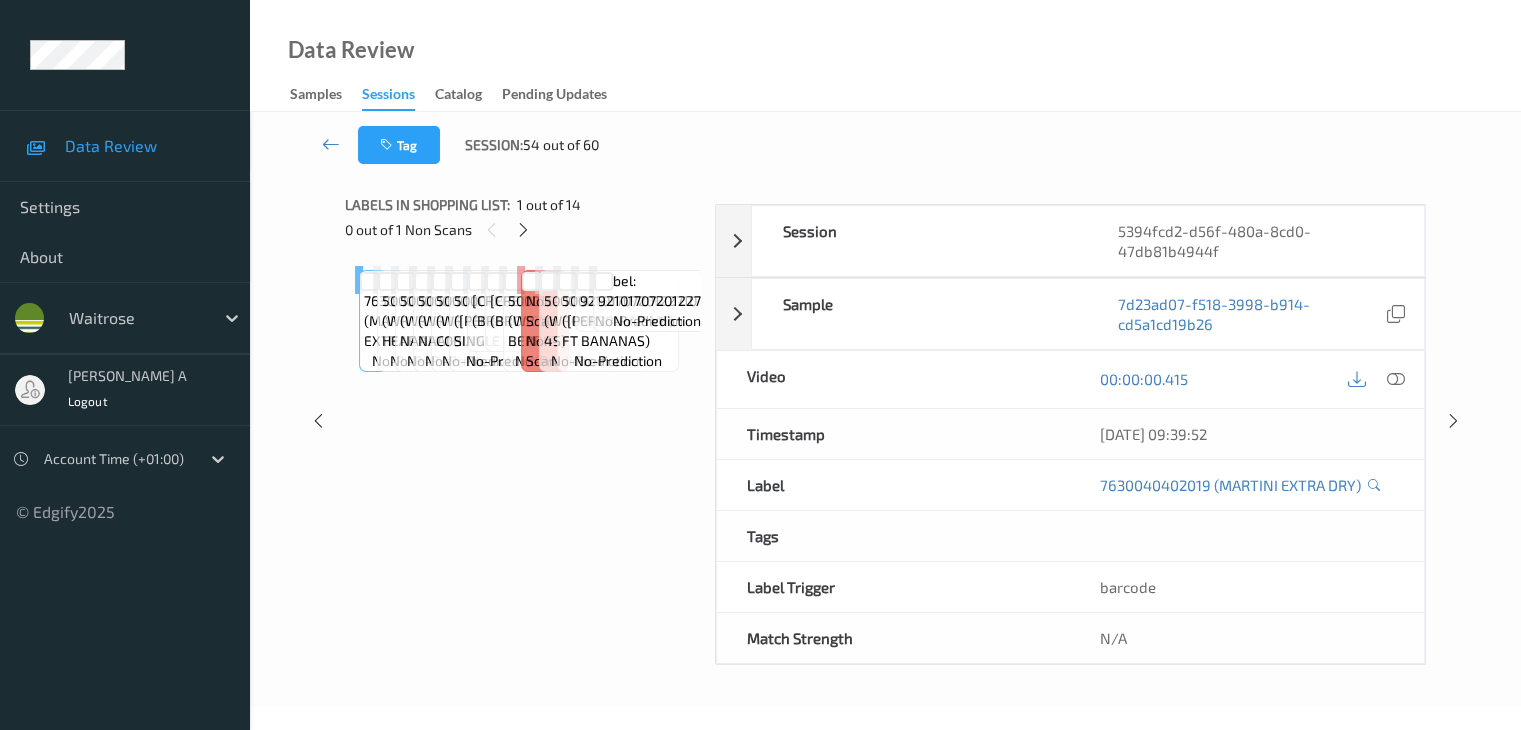 scroll, scrollTop: 264, scrollLeft: 0, axis: vertical 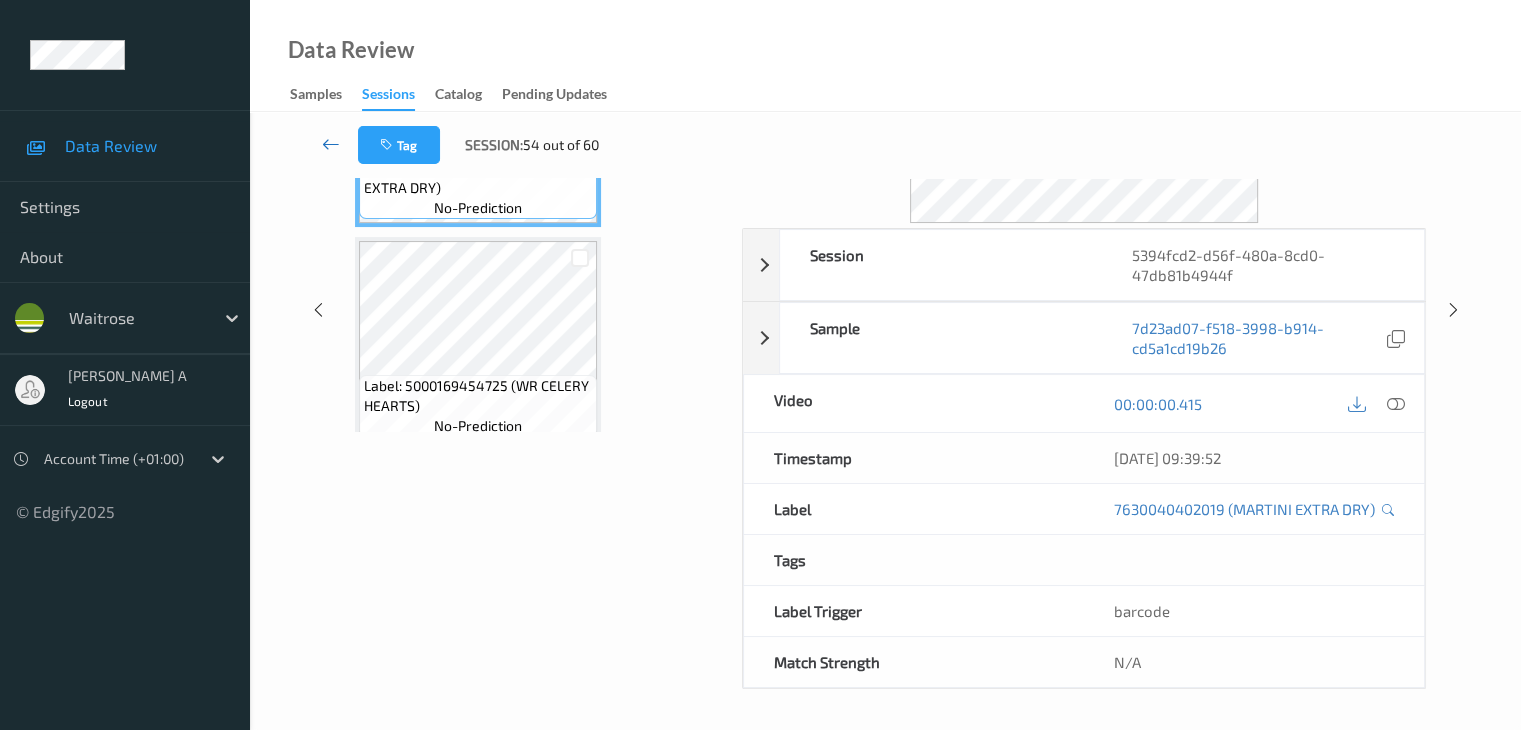 click at bounding box center [331, 144] 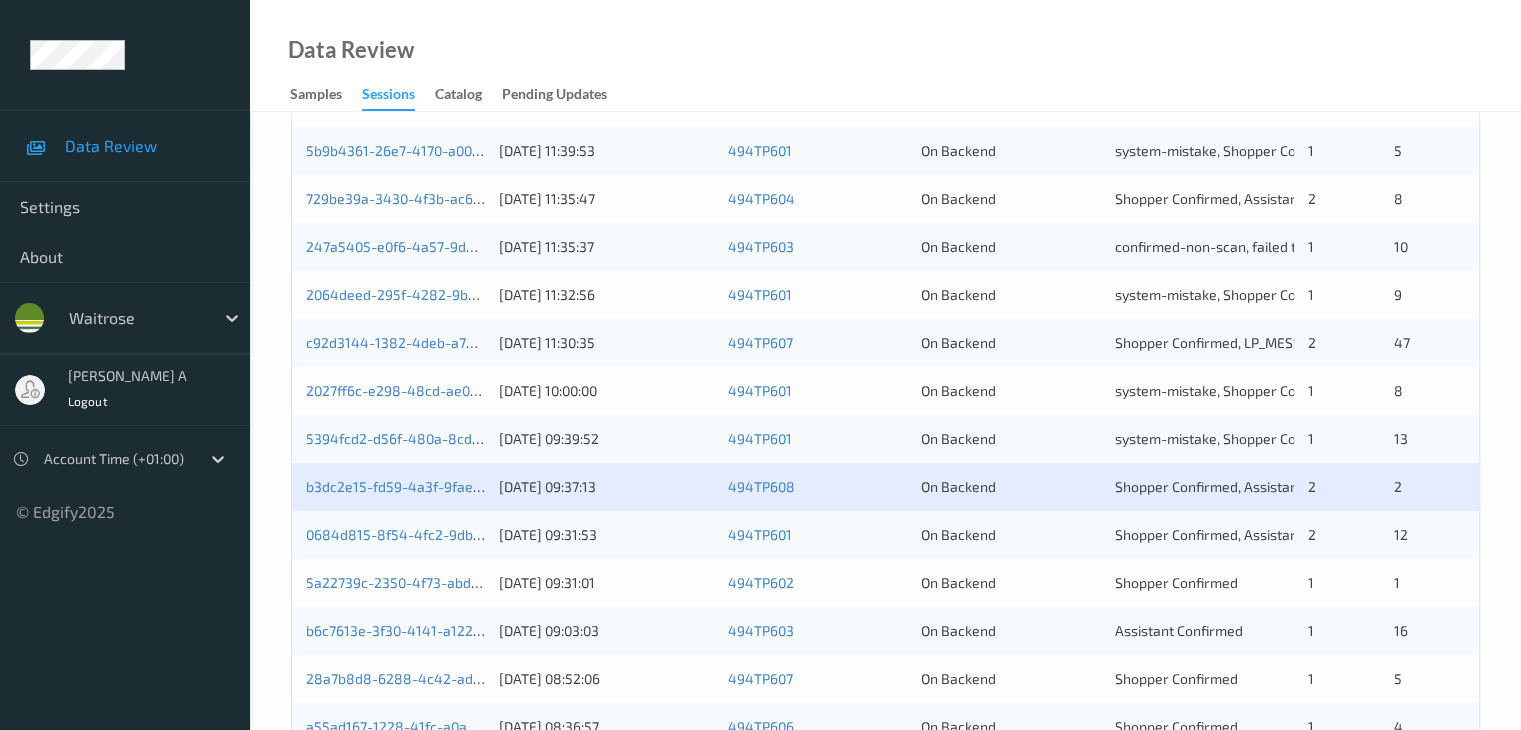 scroll, scrollTop: 800, scrollLeft: 0, axis: vertical 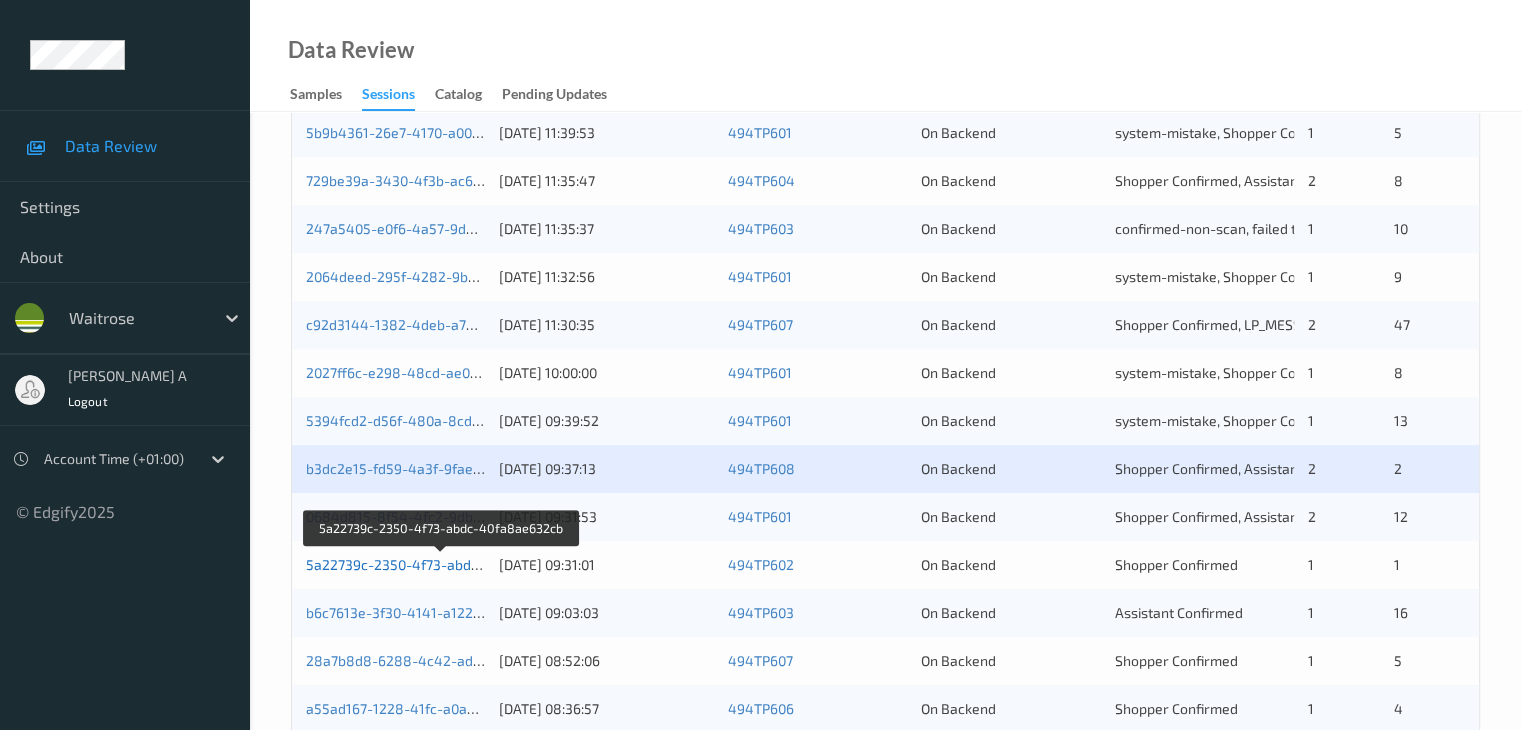 click on "5a22739c-2350-4f73-abdc-40fa8ae632cb" at bounding box center (442, 564) 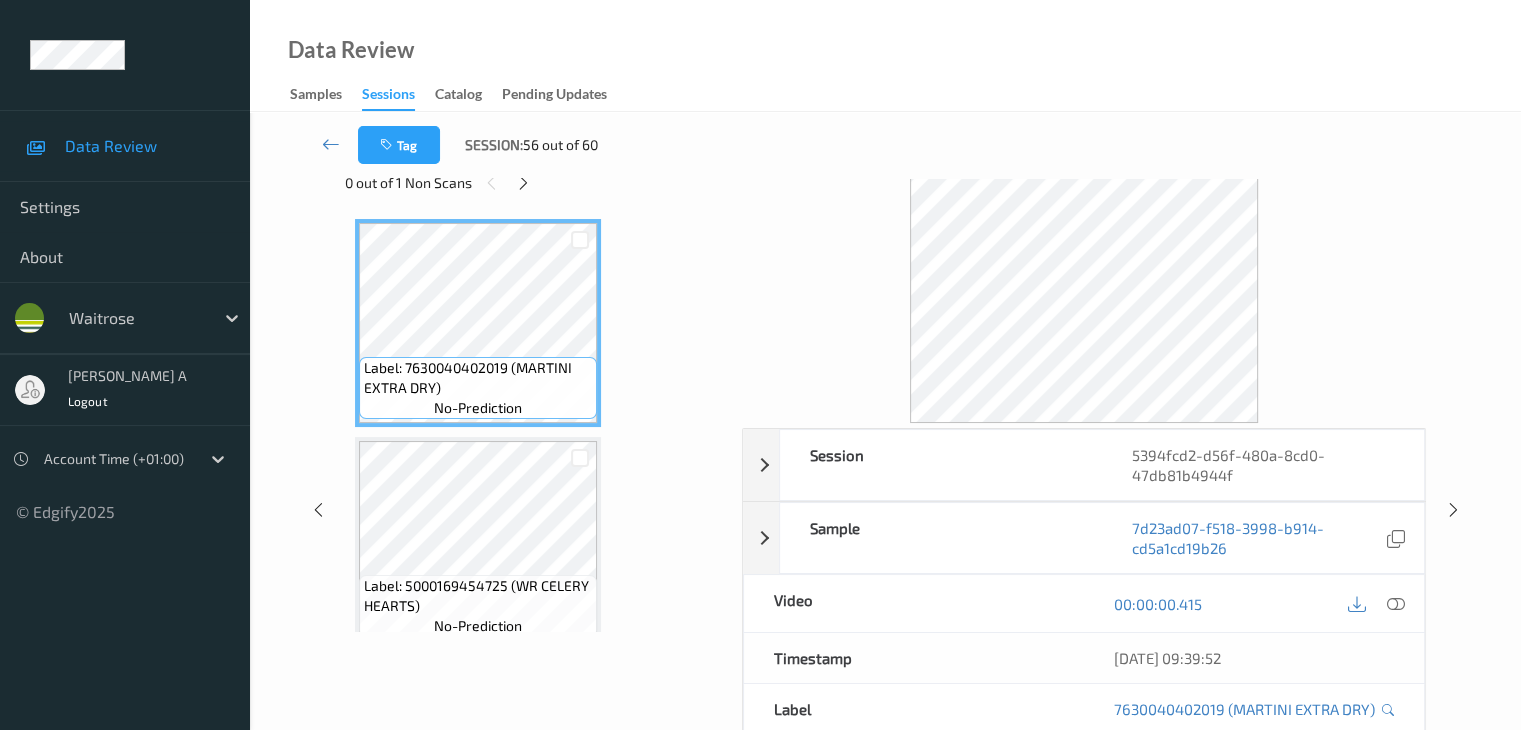 scroll, scrollTop: 0, scrollLeft: 0, axis: both 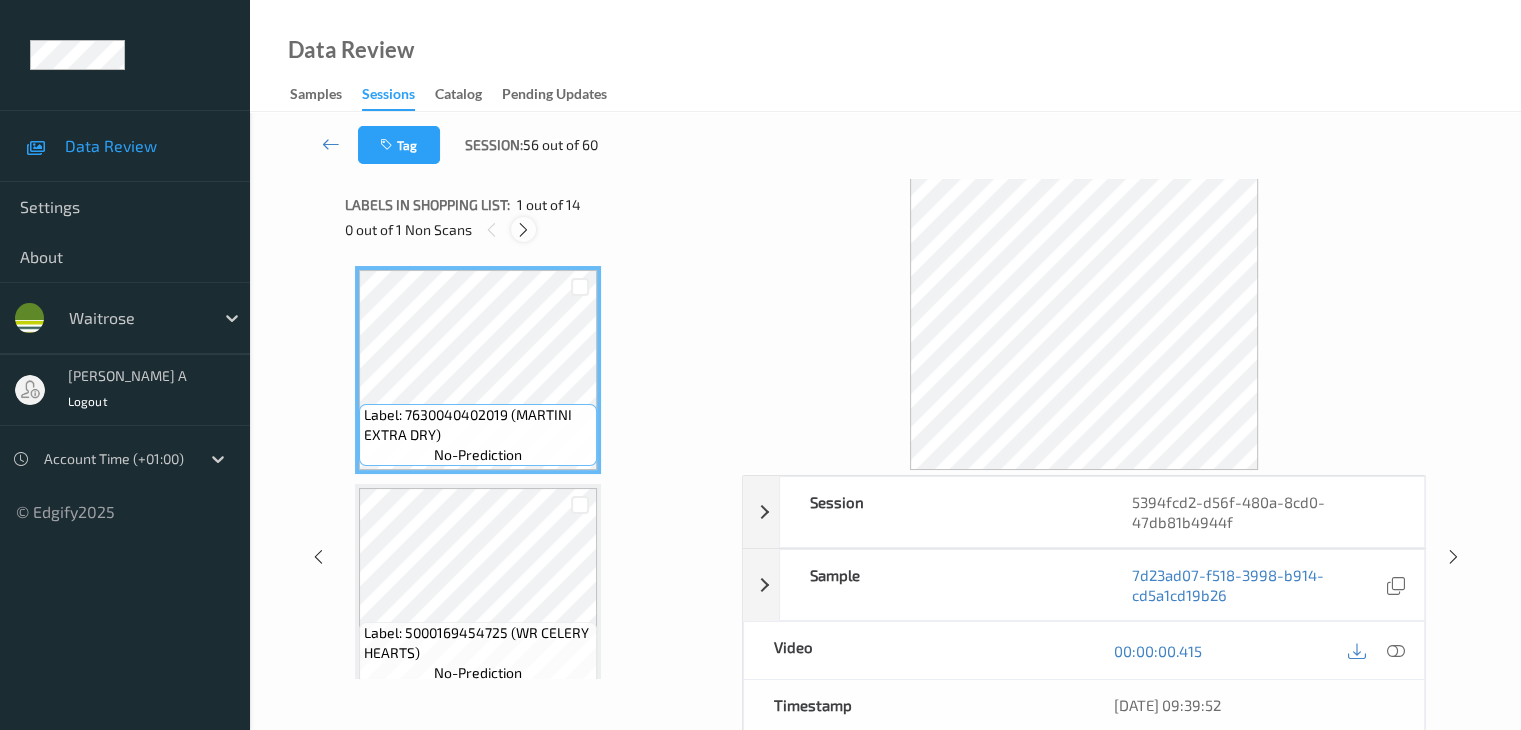 click at bounding box center (523, 230) 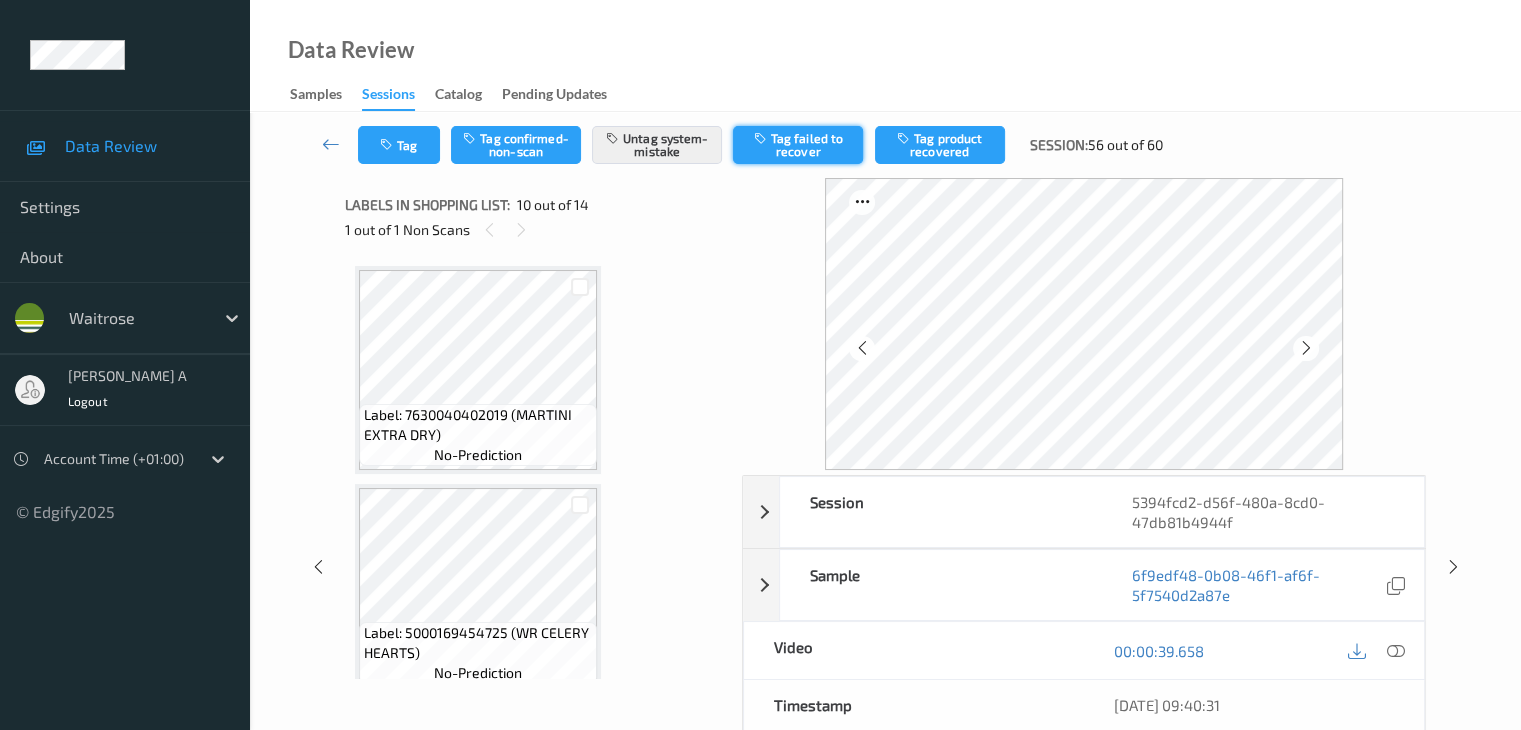 scroll, scrollTop: 1754, scrollLeft: 0, axis: vertical 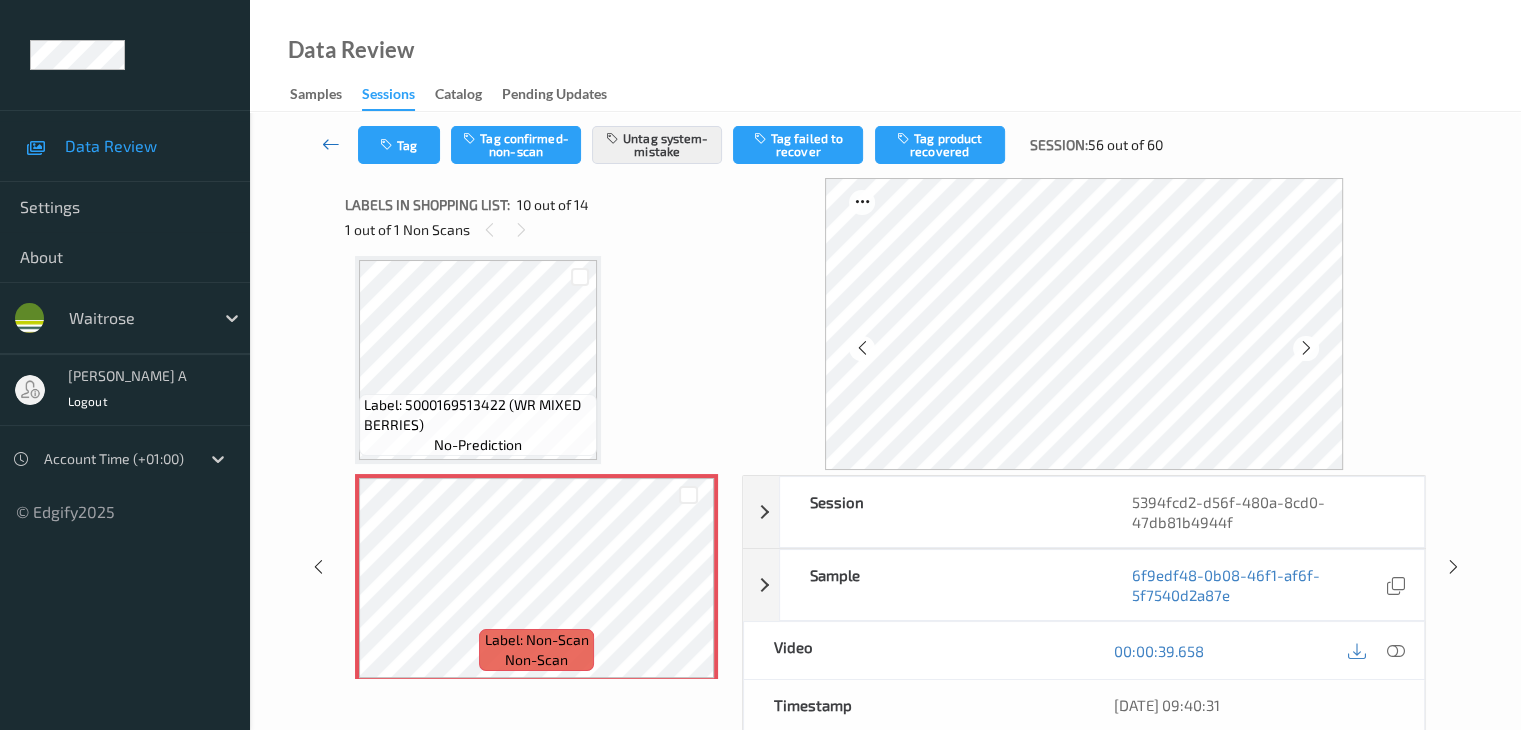 click at bounding box center (331, 144) 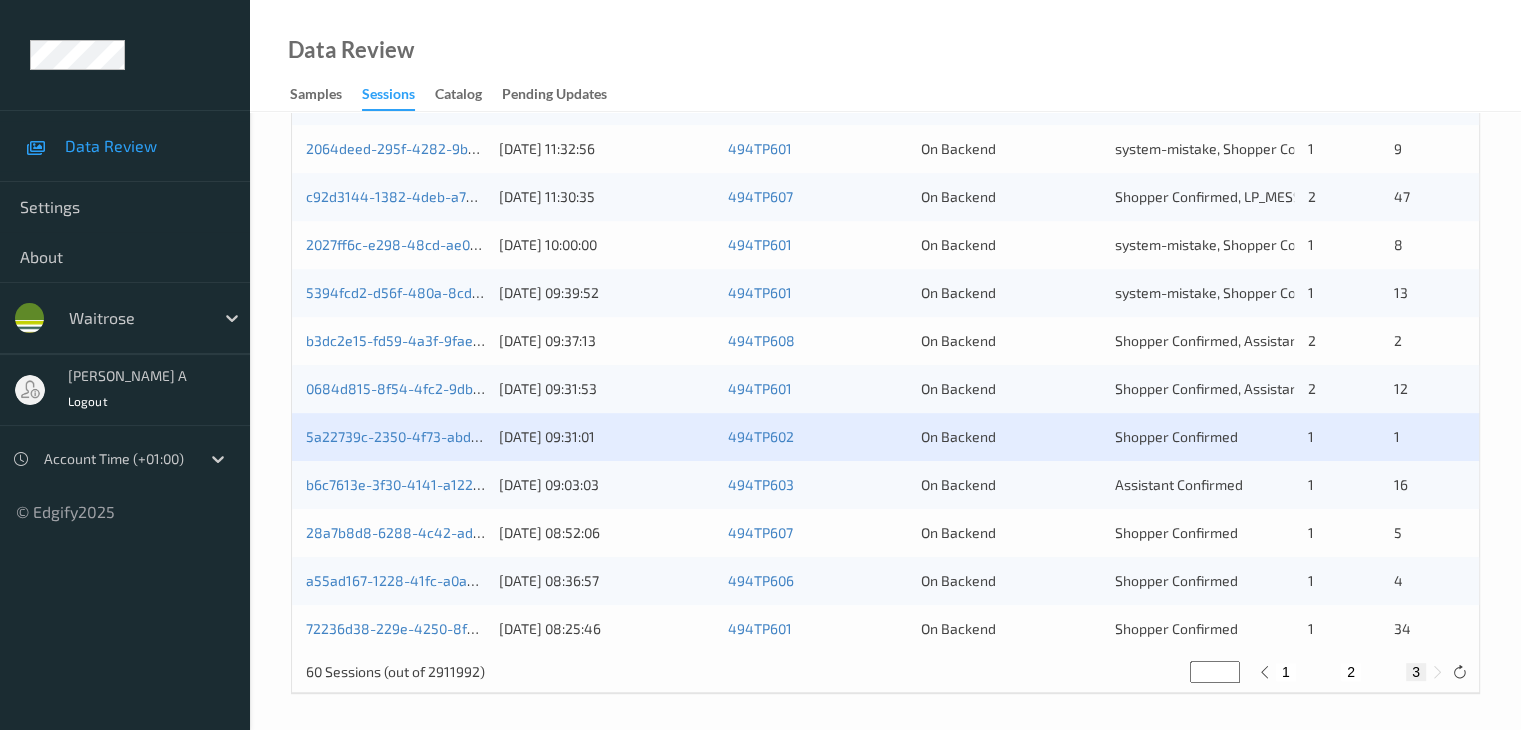 scroll, scrollTop: 932, scrollLeft: 0, axis: vertical 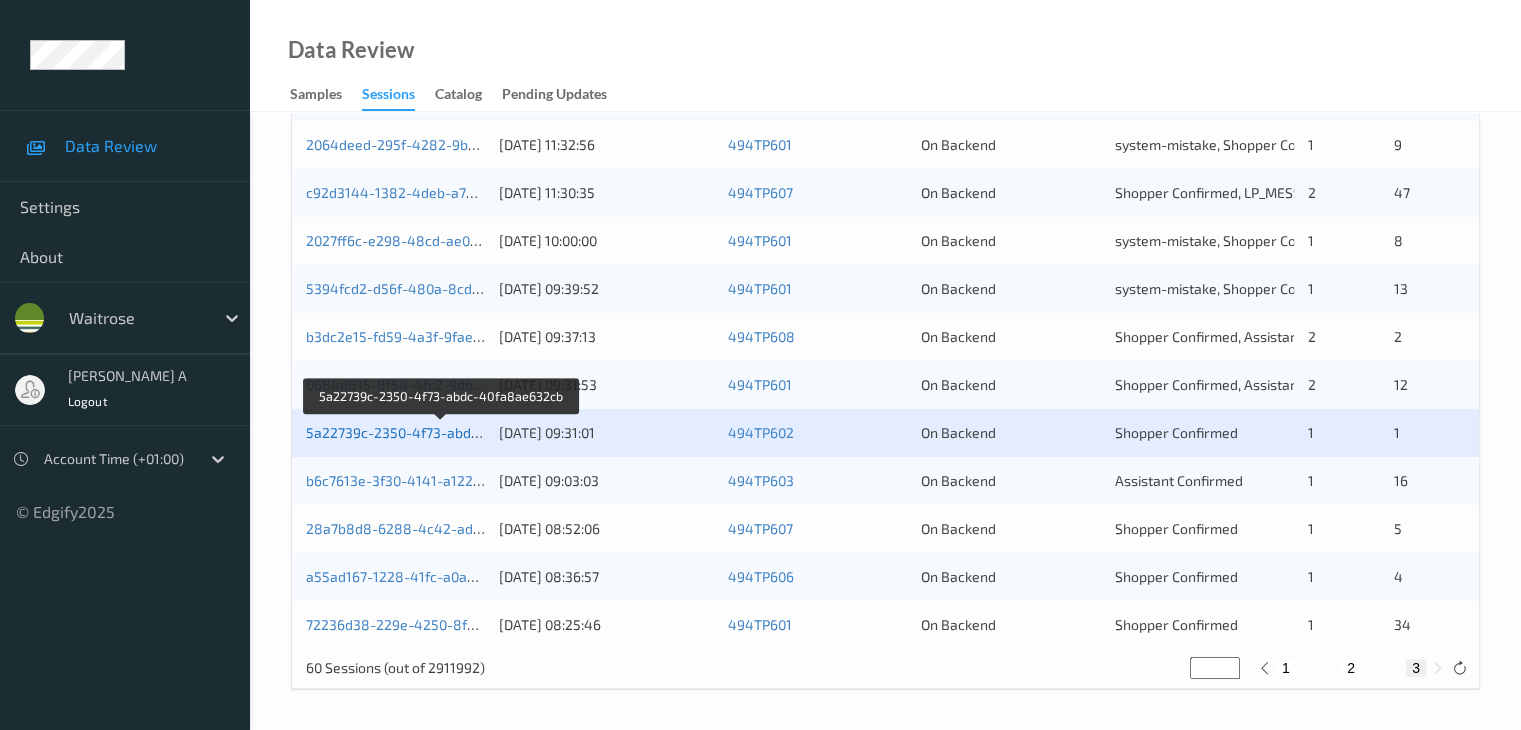 click on "5a22739c-2350-4f73-abdc-40fa8ae632cb" at bounding box center [442, 432] 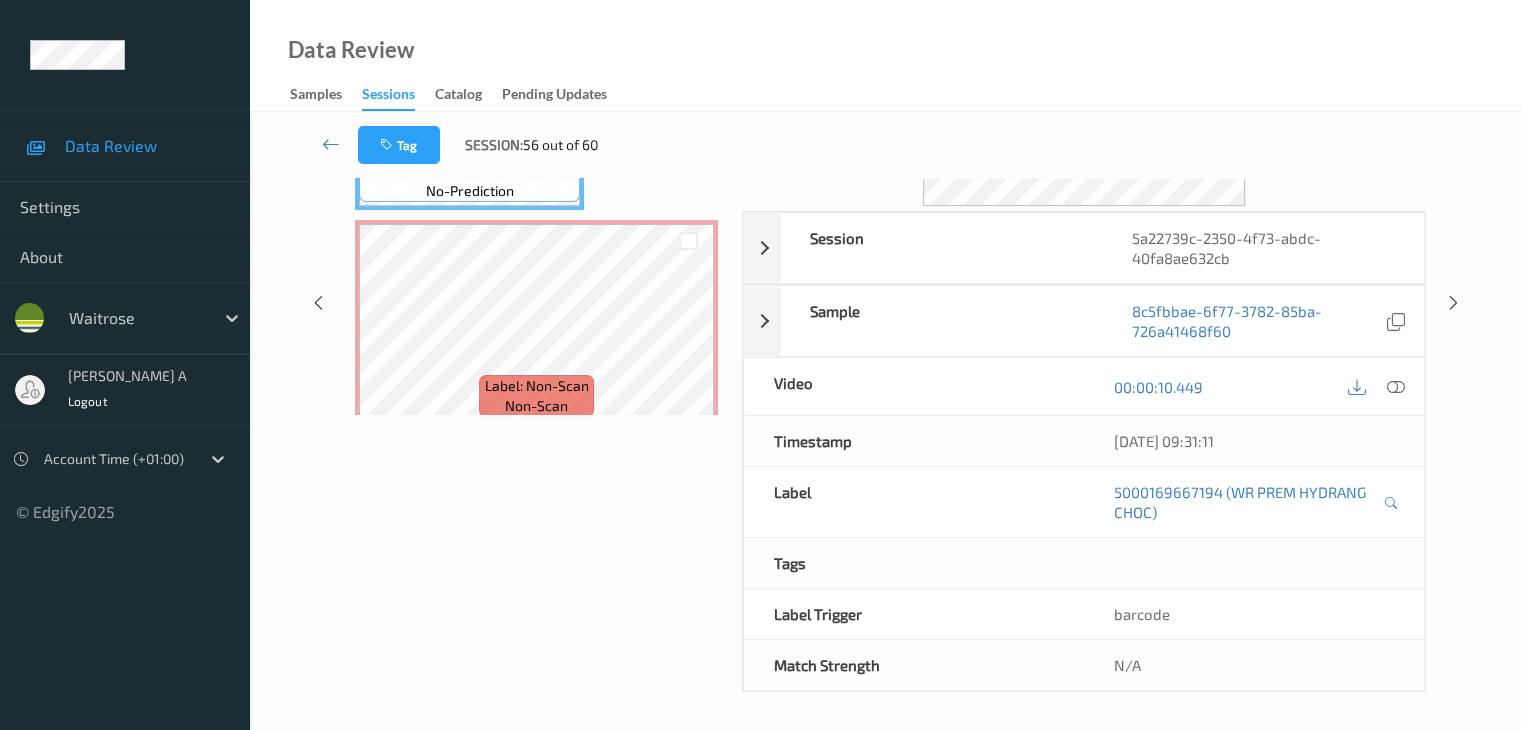 scroll, scrollTop: 0, scrollLeft: 0, axis: both 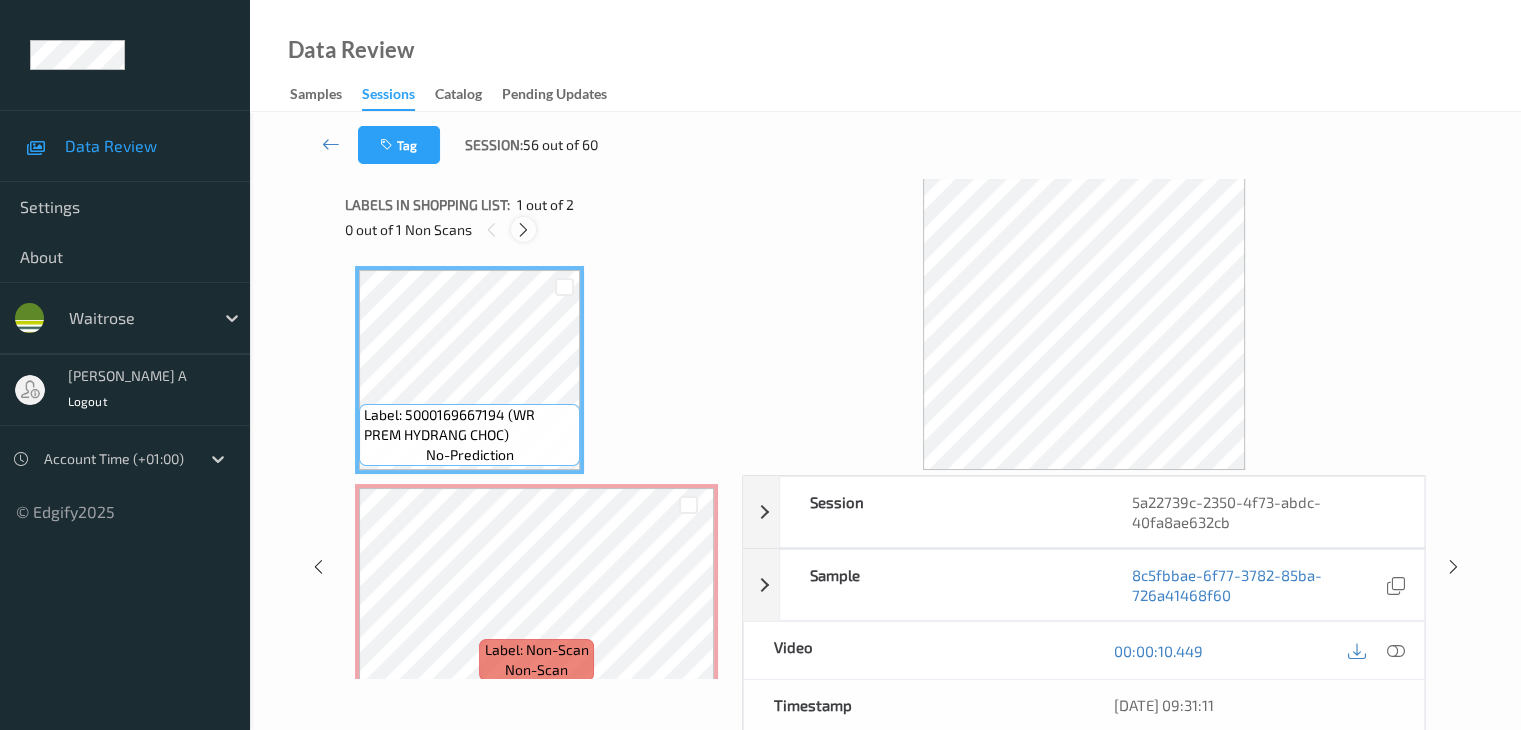 click at bounding box center (523, 230) 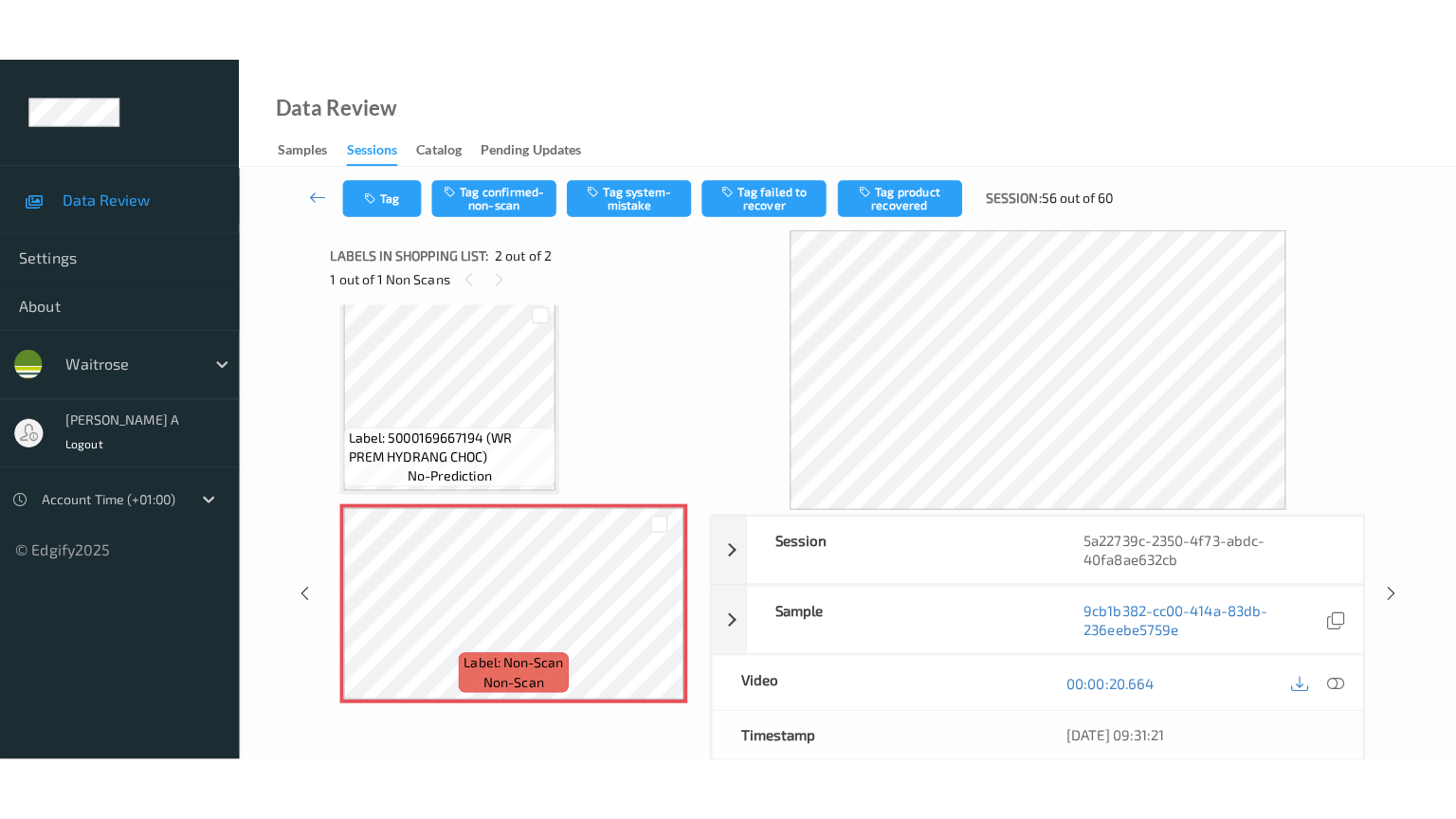 scroll, scrollTop: 22, scrollLeft: 0, axis: vertical 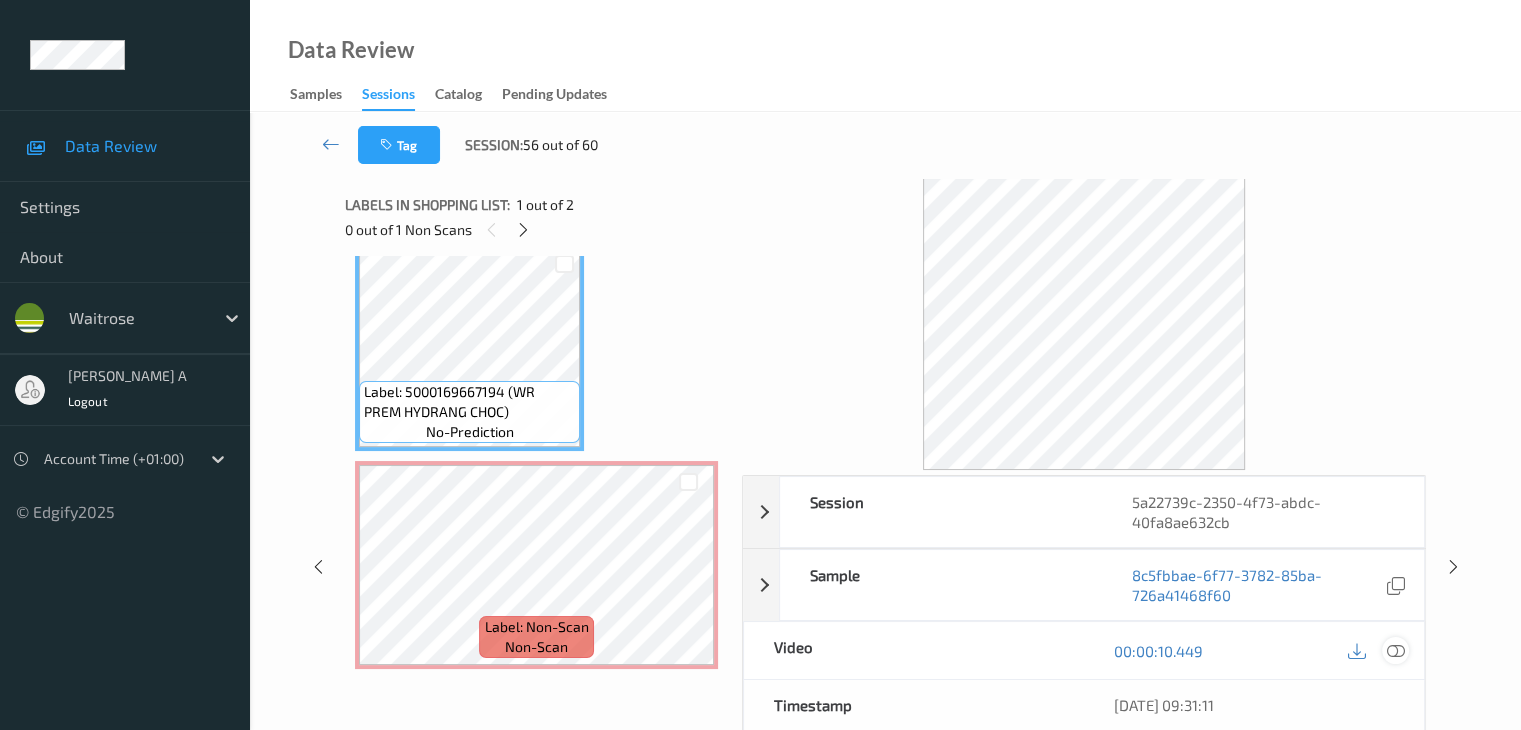 click at bounding box center (1395, 651) 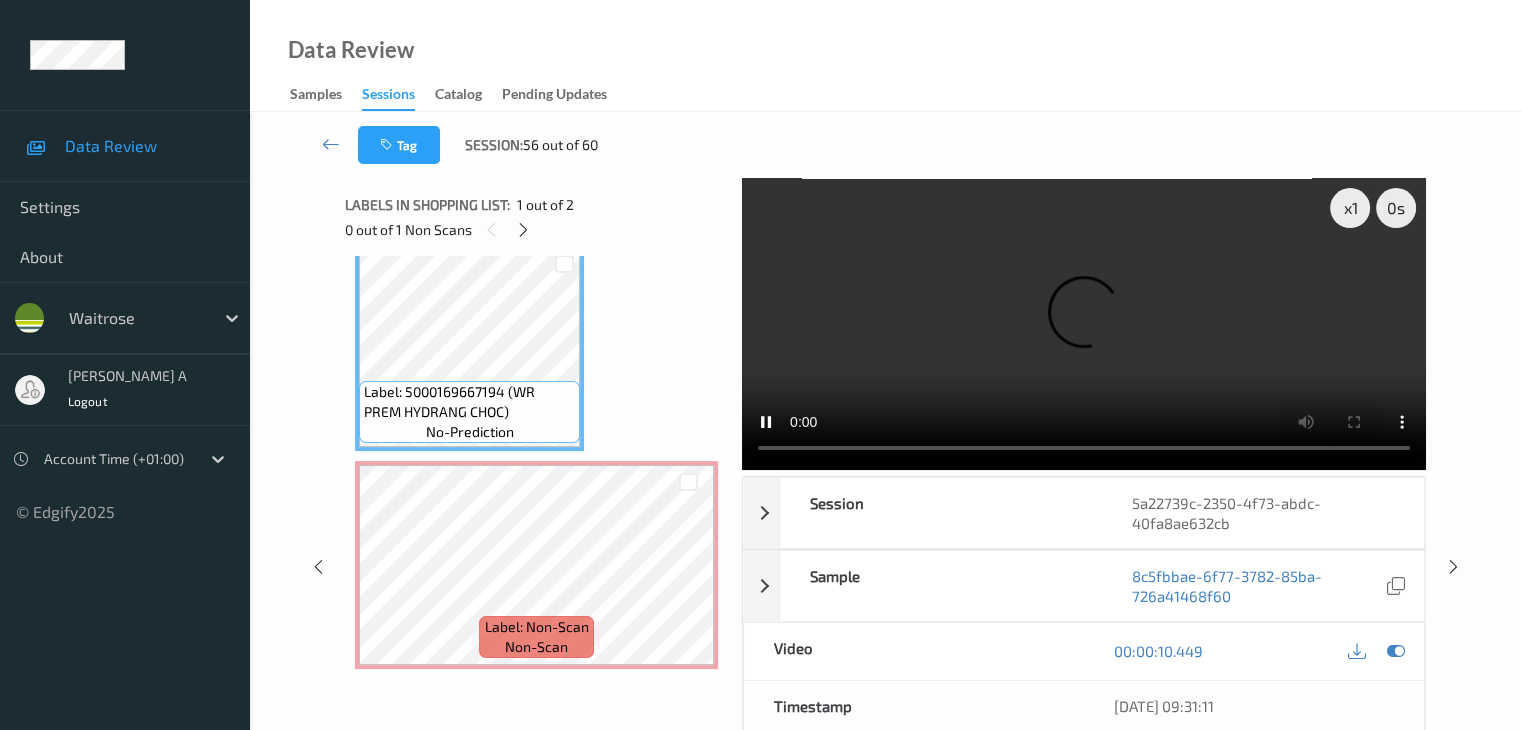 scroll, scrollTop: 0, scrollLeft: 0, axis: both 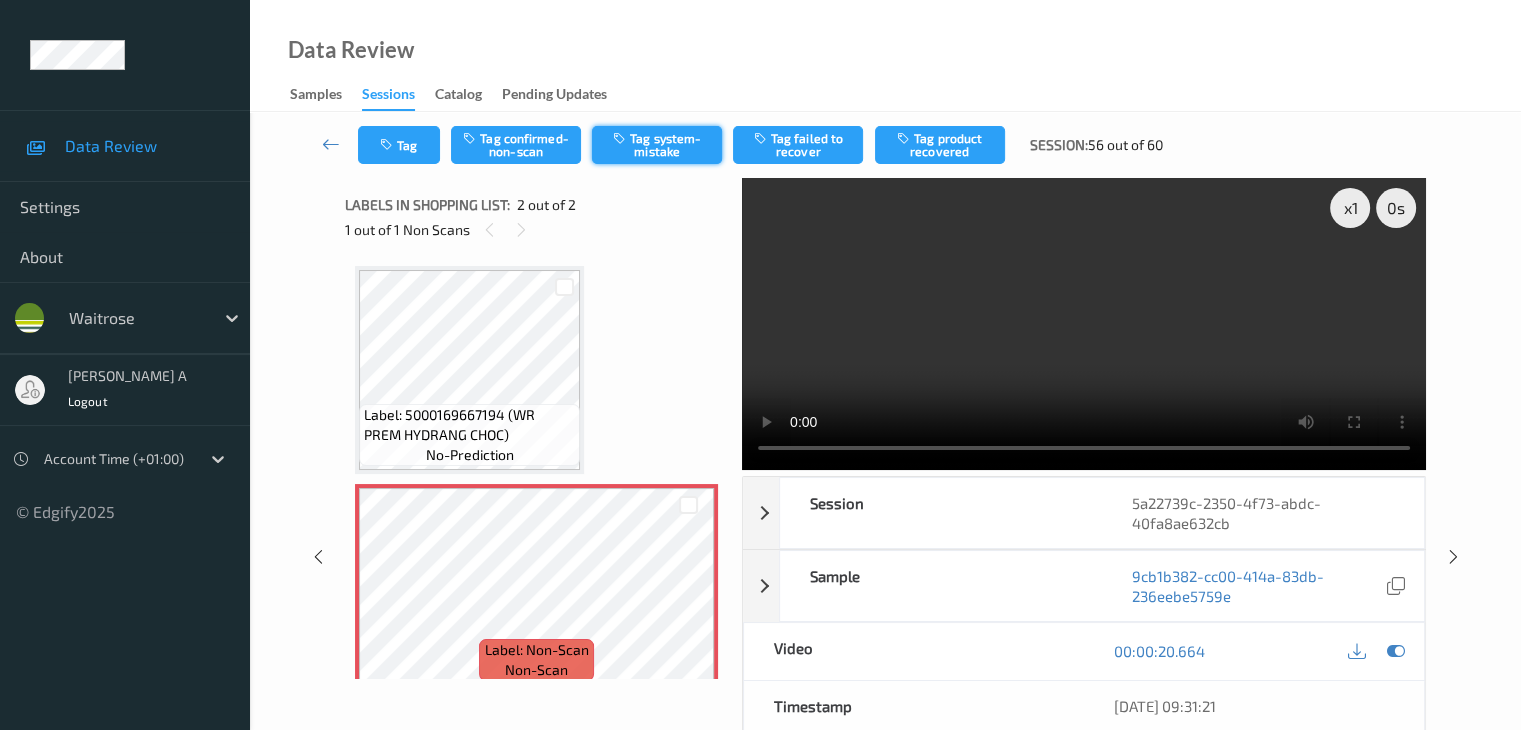 click on "Tag   system-mistake" at bounding box center [657, 145] 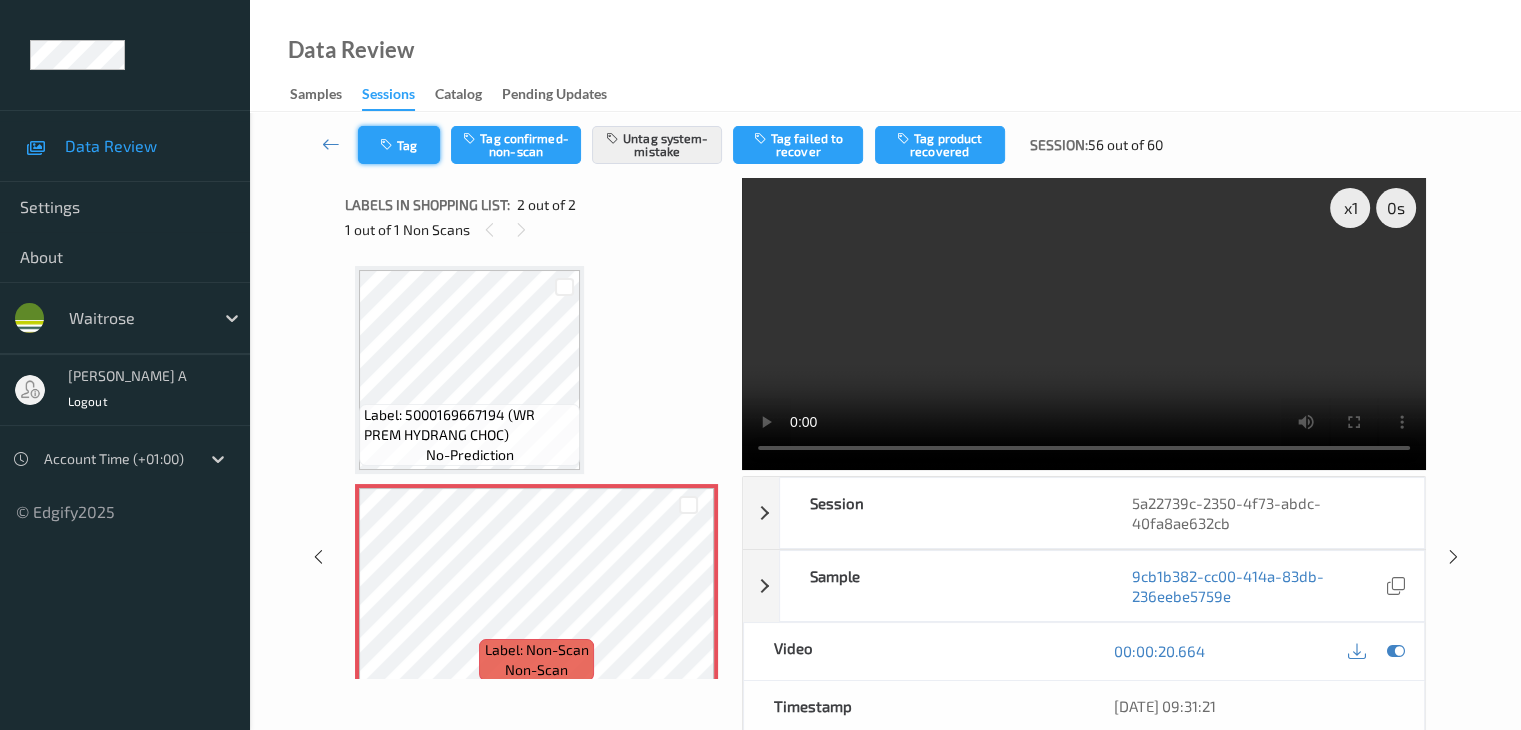 click on "Tag" at bounding box center [399, 145] 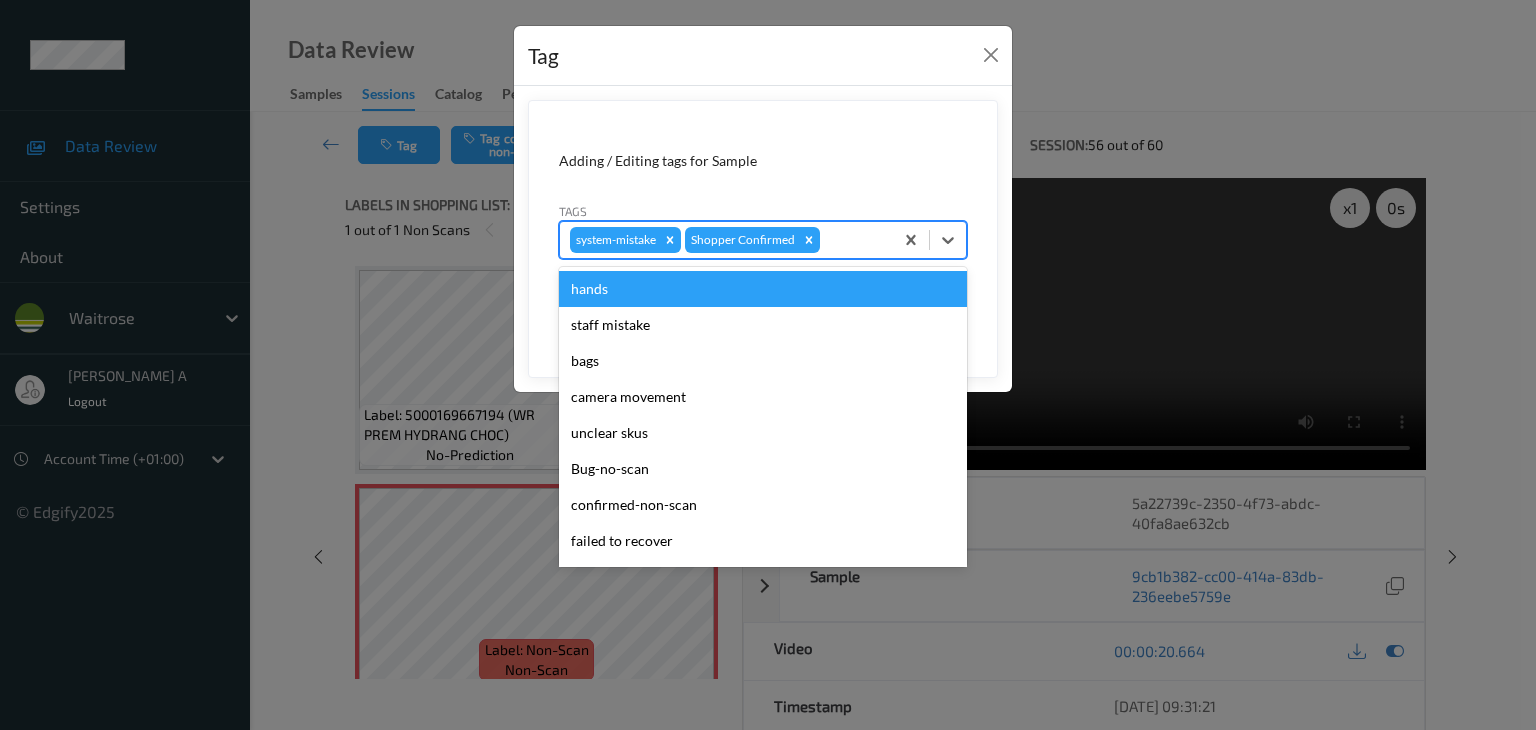 click at bounding box center [853, 240] 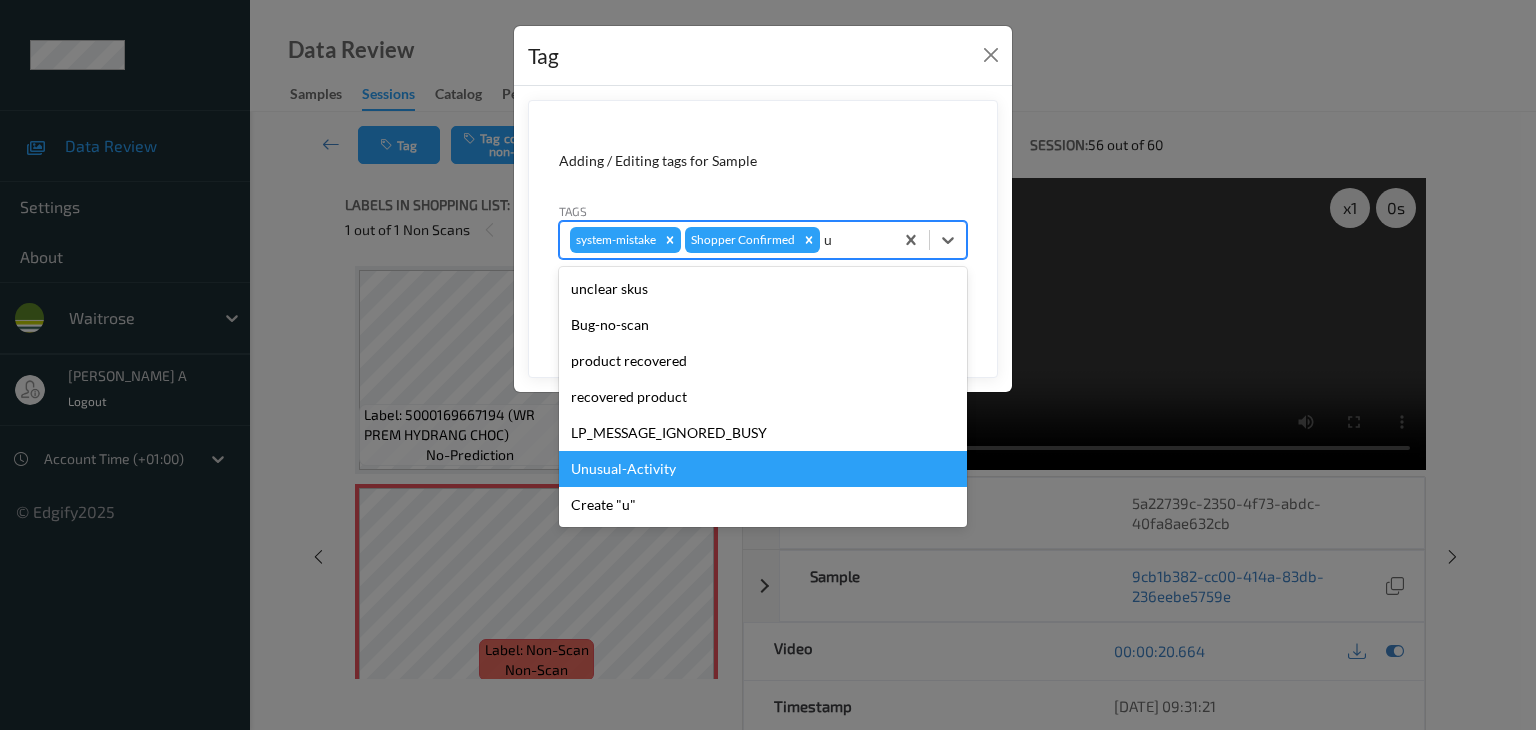 click on "Unusual-Activity" at bounding box center (763, 469) 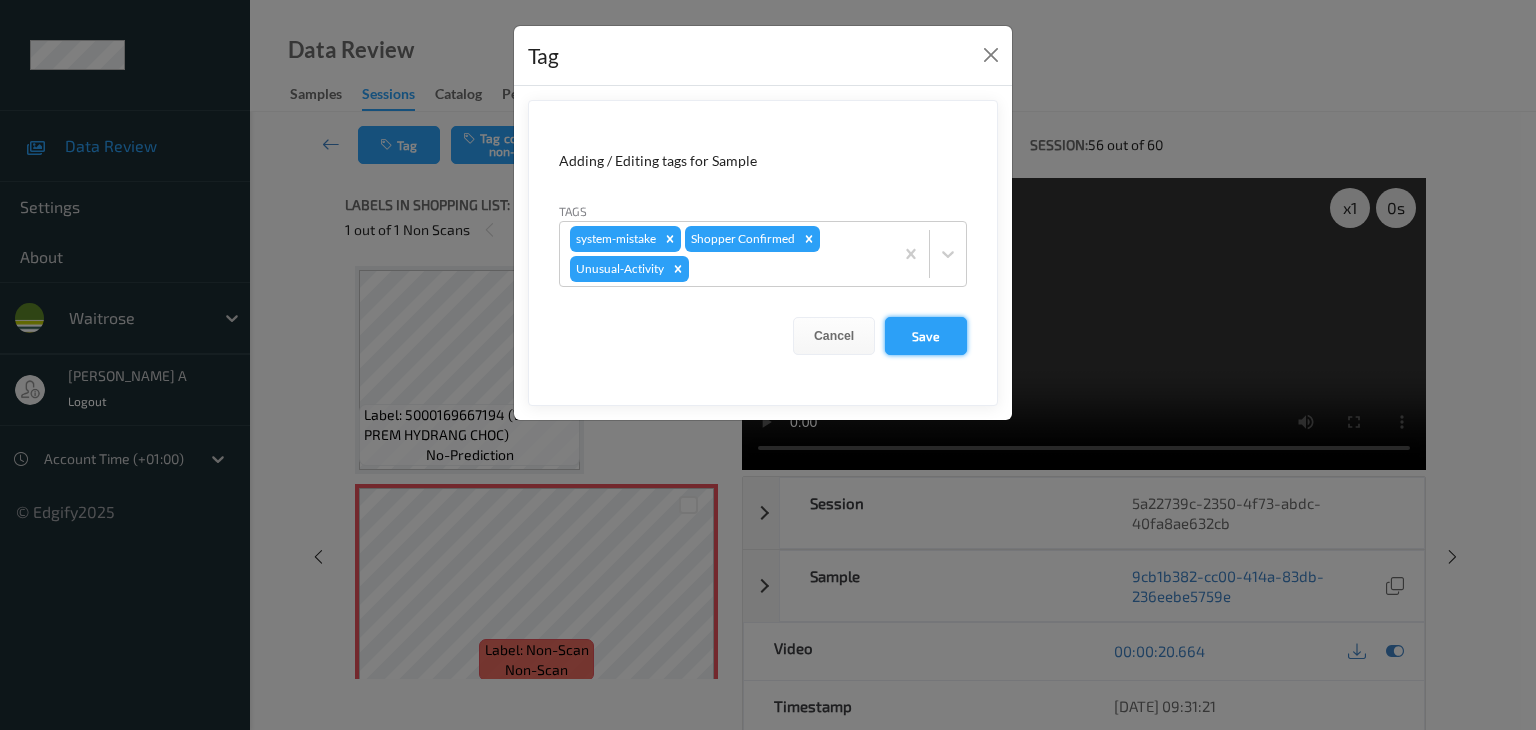 click on "Save" at bounding box center (926, 336) 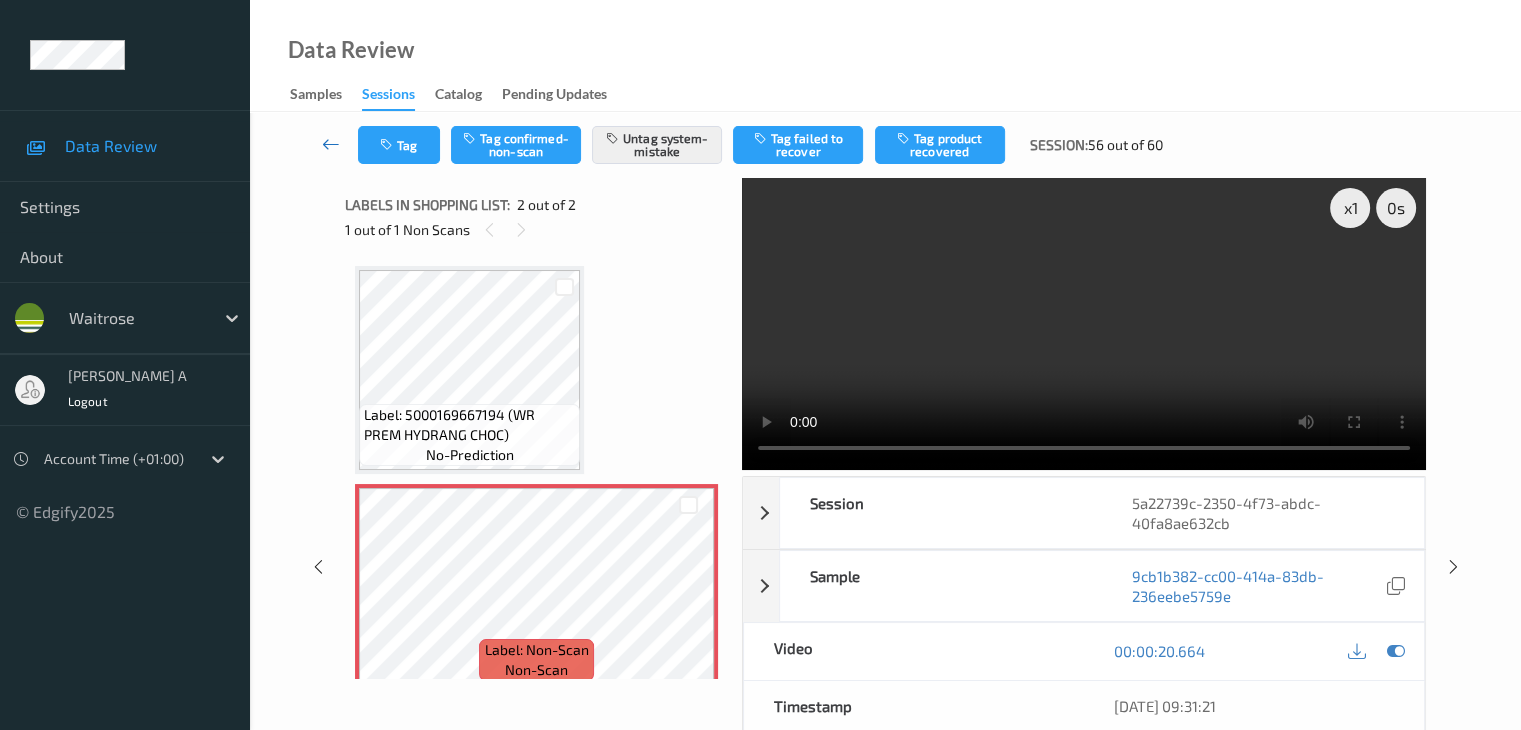 click at bounding box center (331, 145) 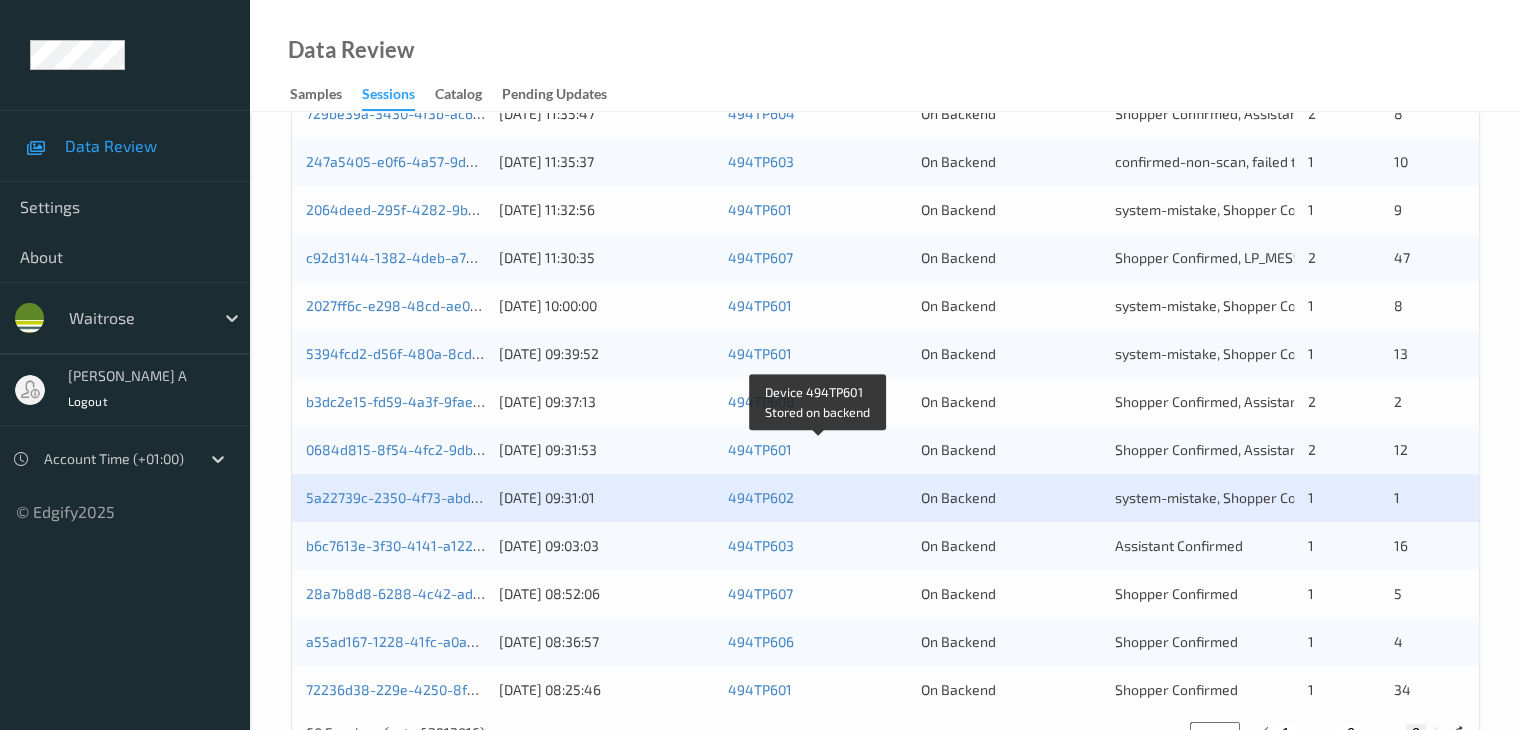 scroll, scrollTop: 900, scrollLeft: 0, axis: vertical 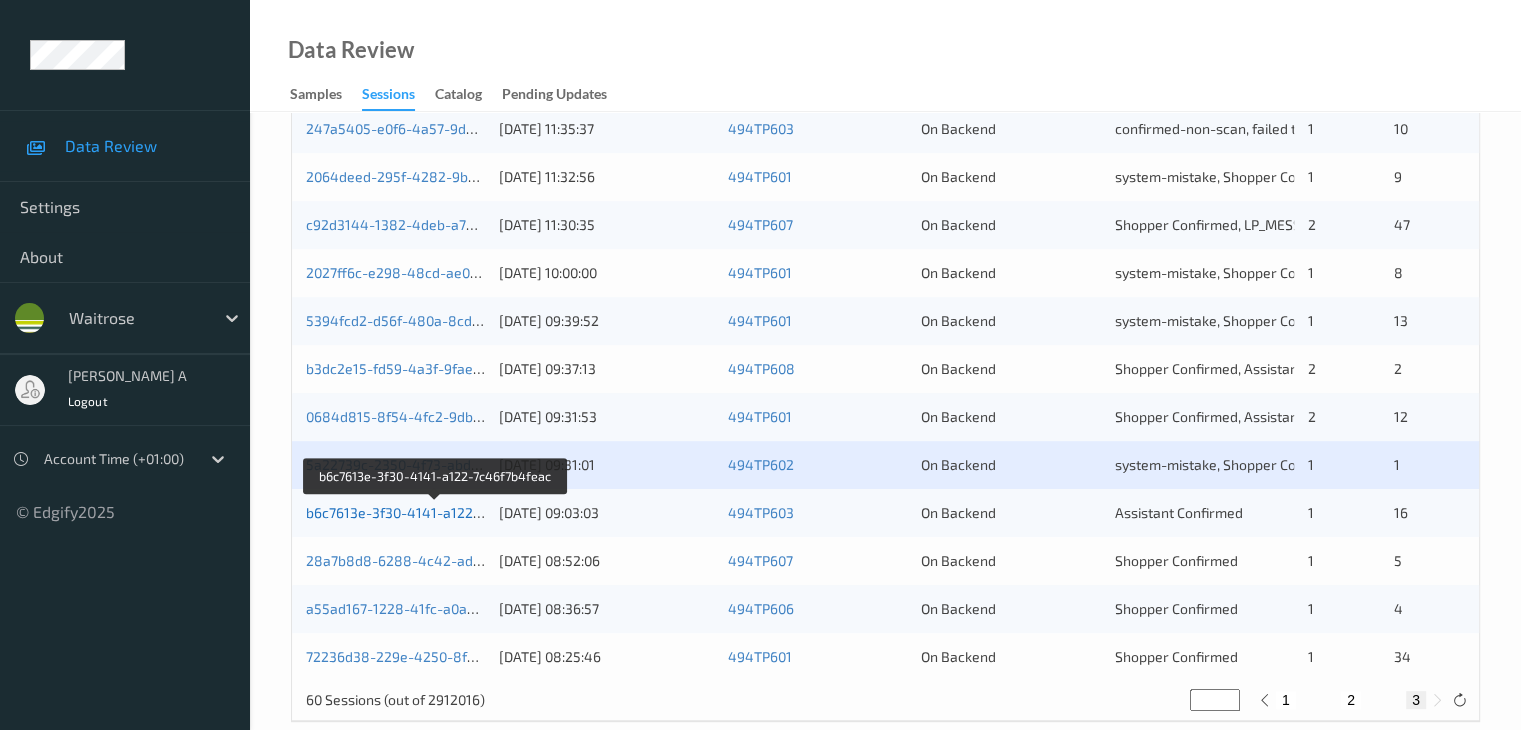 click on "b6c7613e-3f30-4141-a122-7c46f7b4feac" at bounding box center (436, 512) 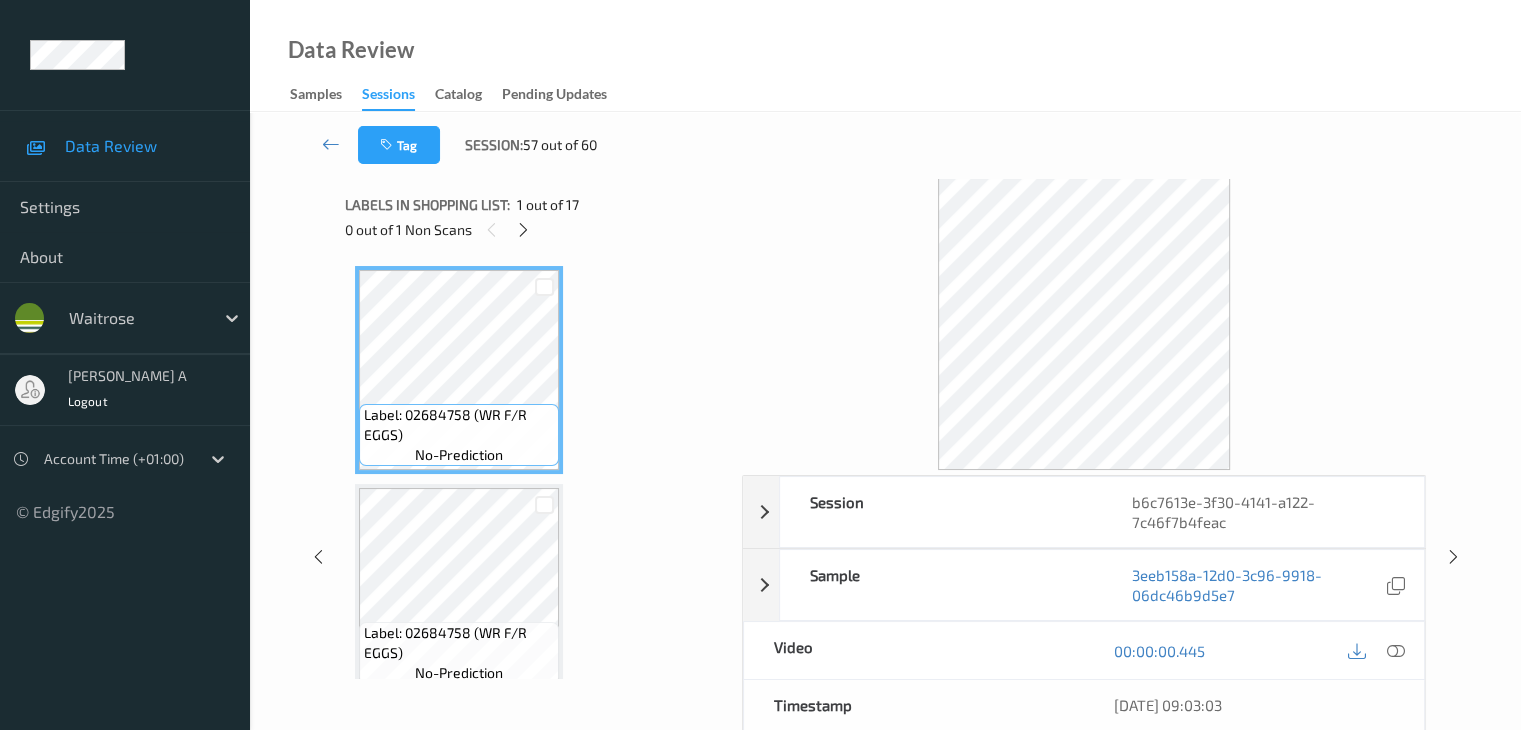 scroll, scrollTop: 0, scrollLeft: 0, axis: both 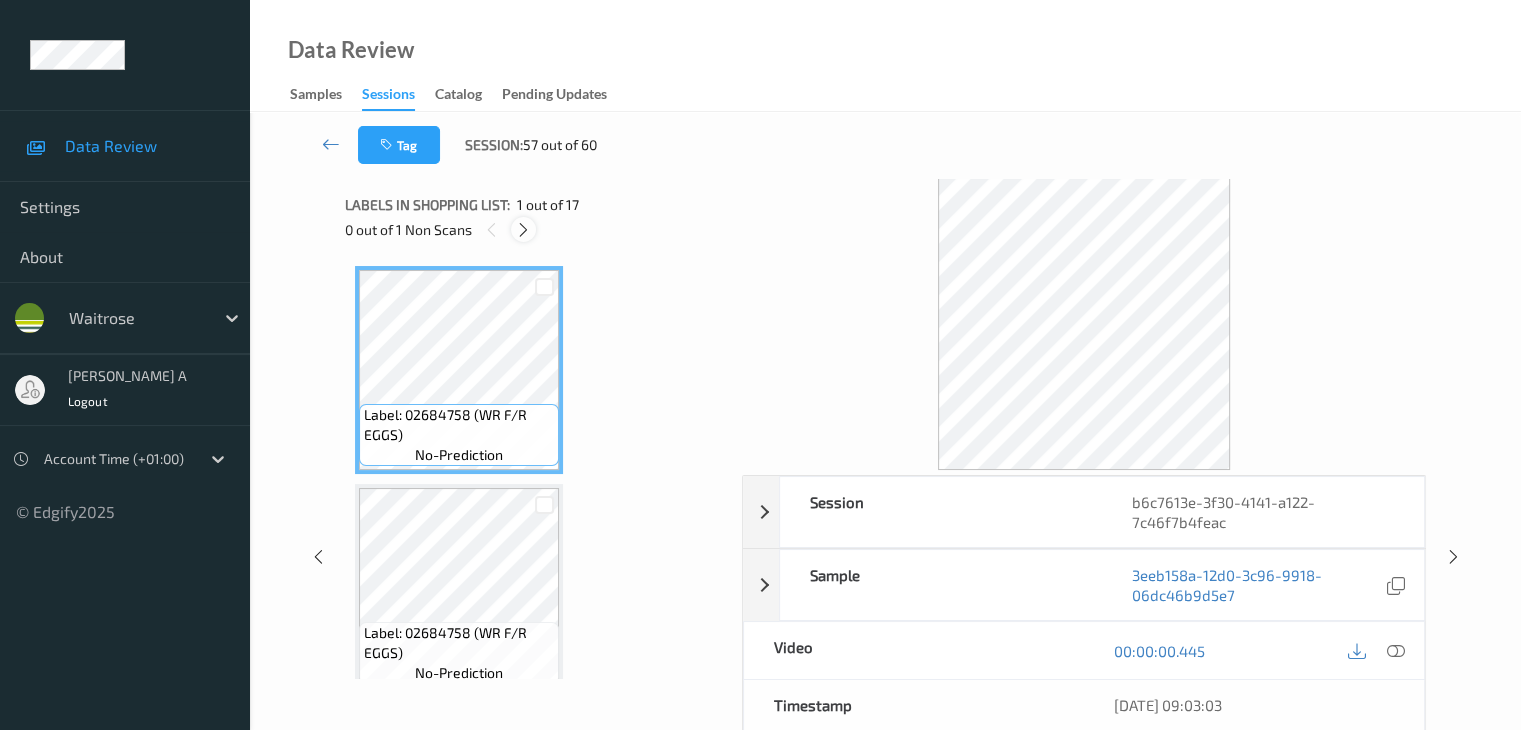 click at bounding box center [523, 230] 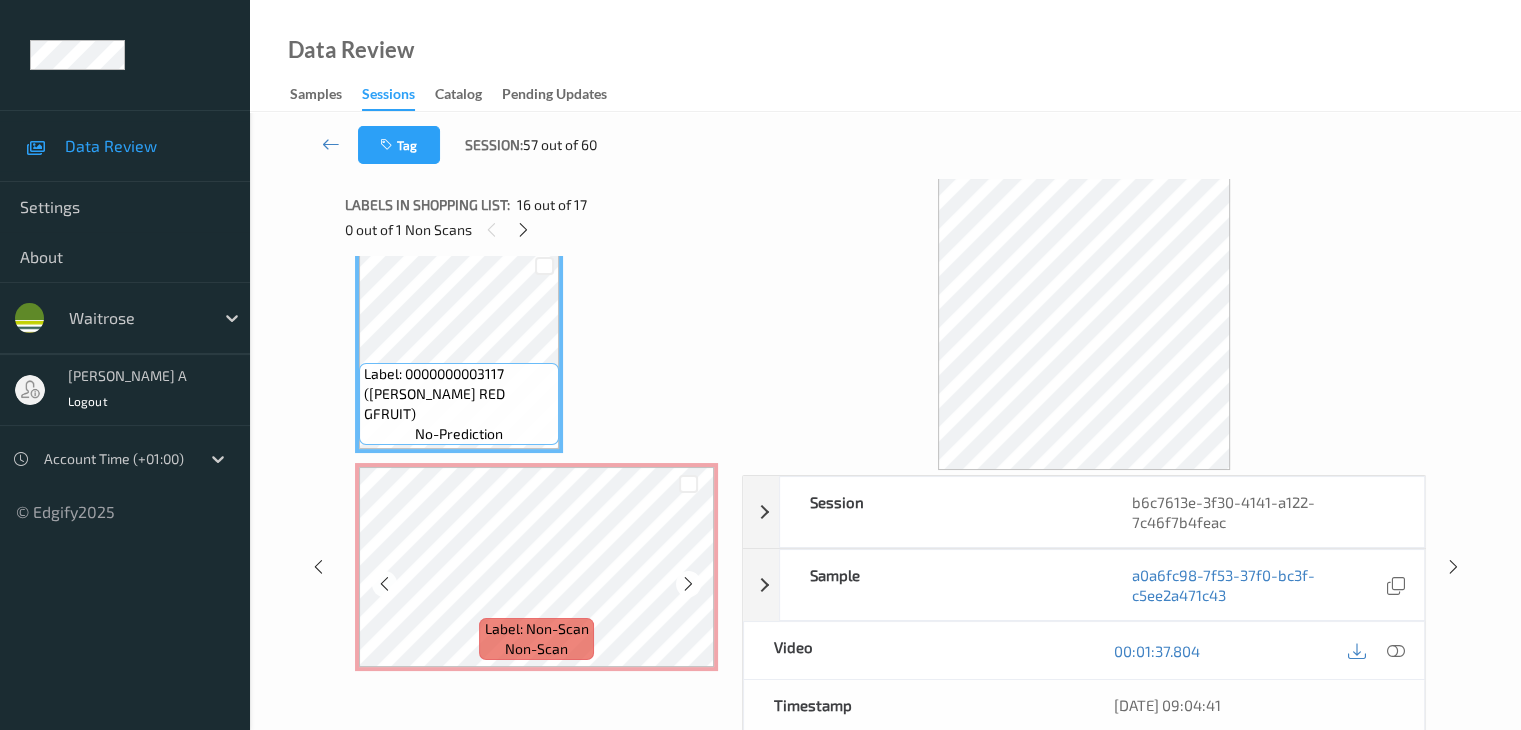 scroll, scrollTop: 3293, scrollLeft: 0, axis: vertical 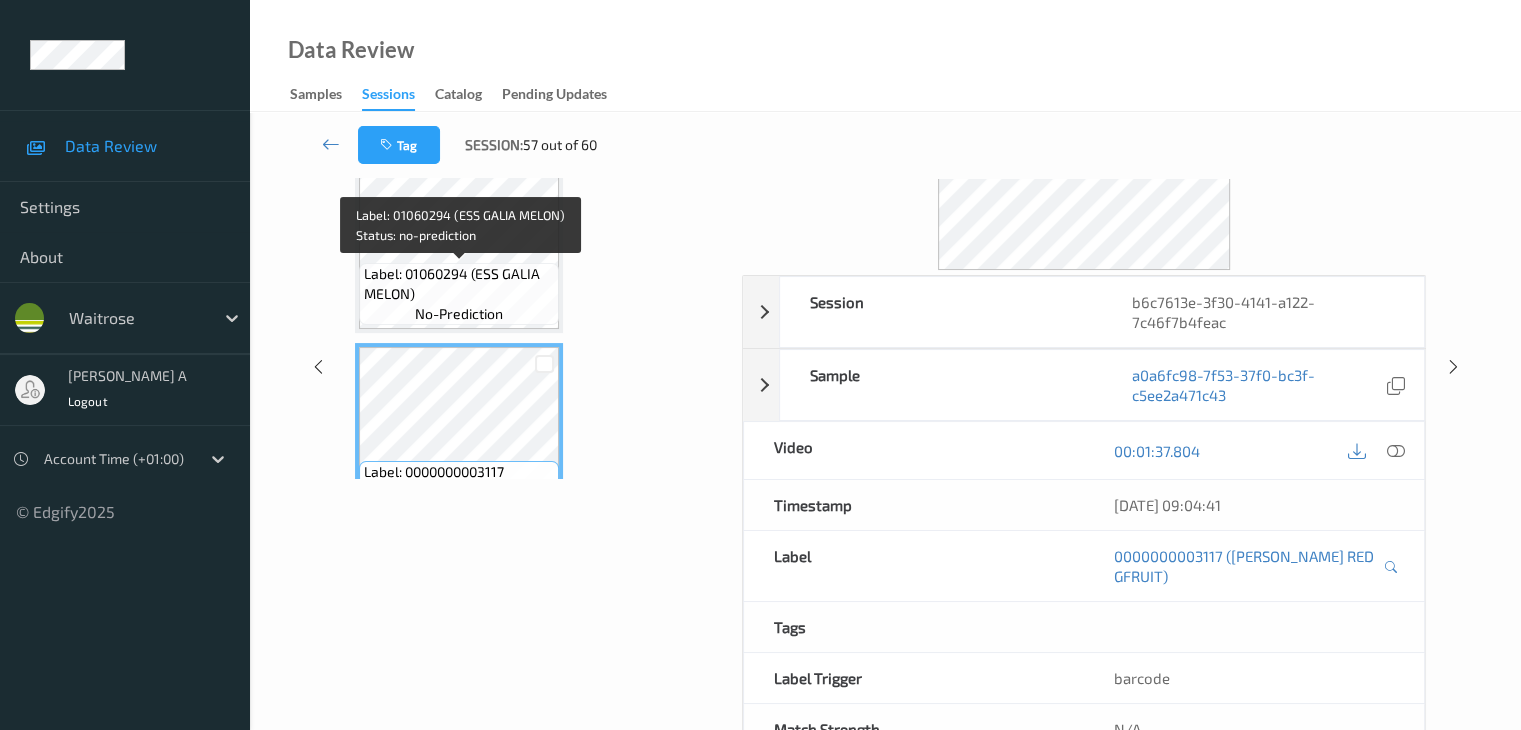 click on "Label: 01060294 (ESS GALIA MELON)" at bounding box center (459, 284) 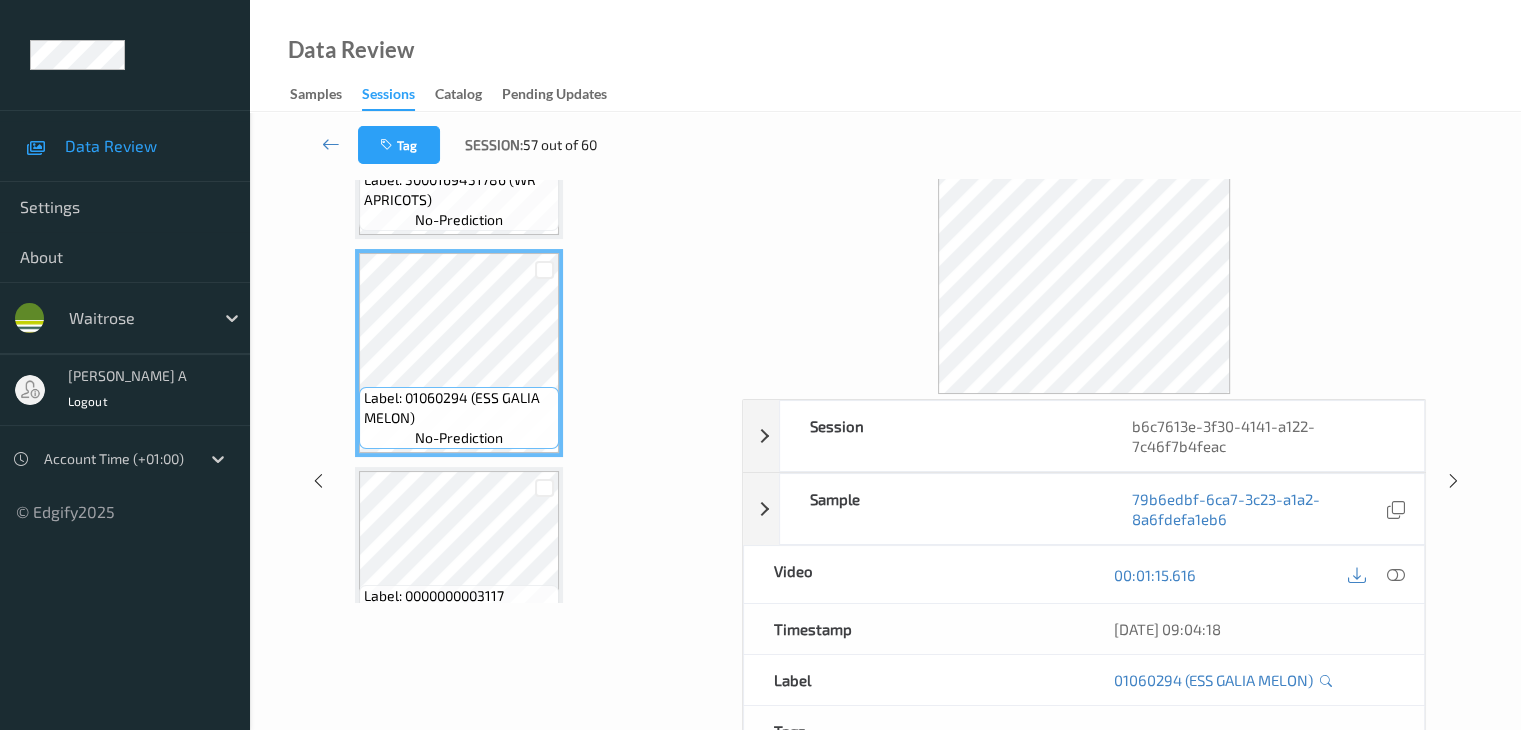 scroll, scrollTop: 0, scrollLeft: 0, axis: both 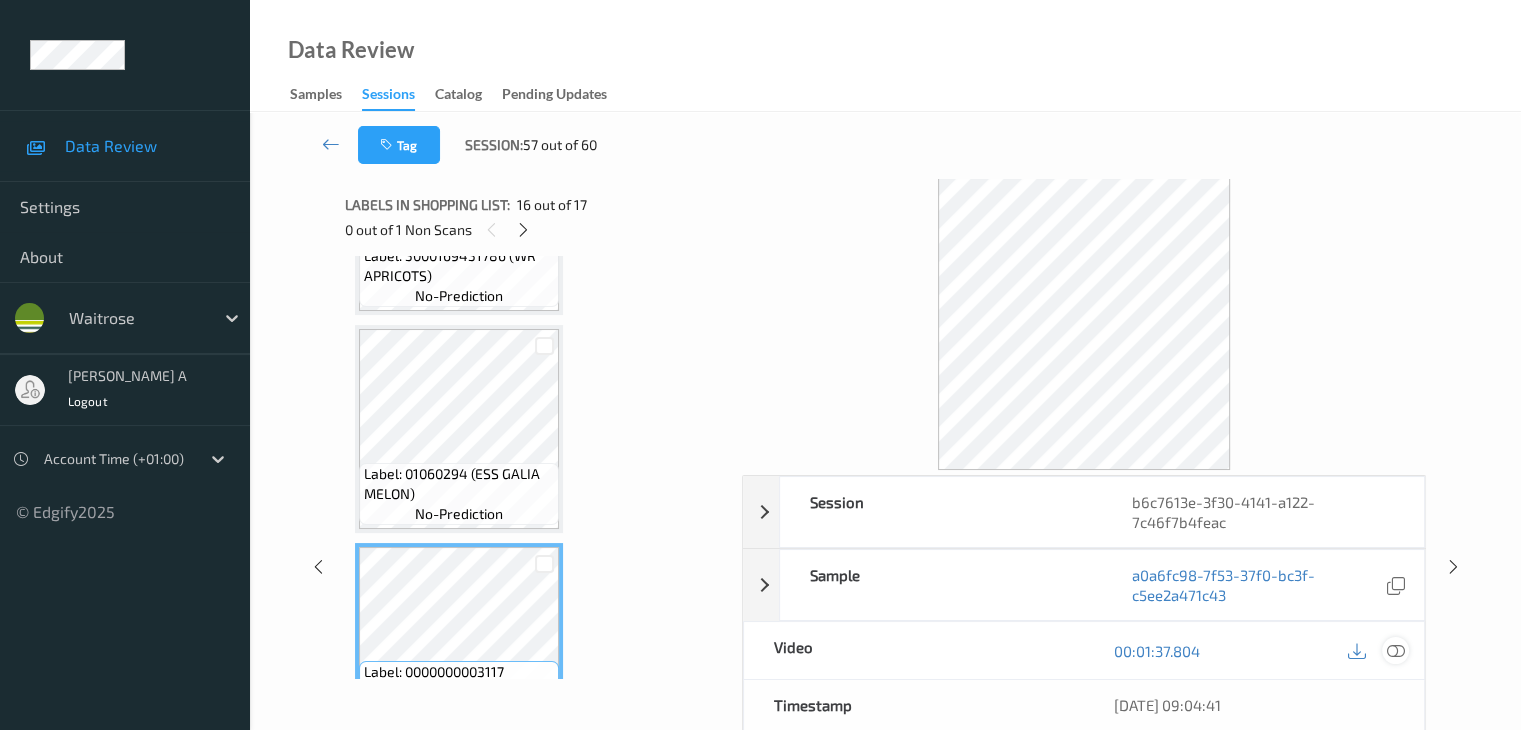 click at bounding box center [1395, 651] 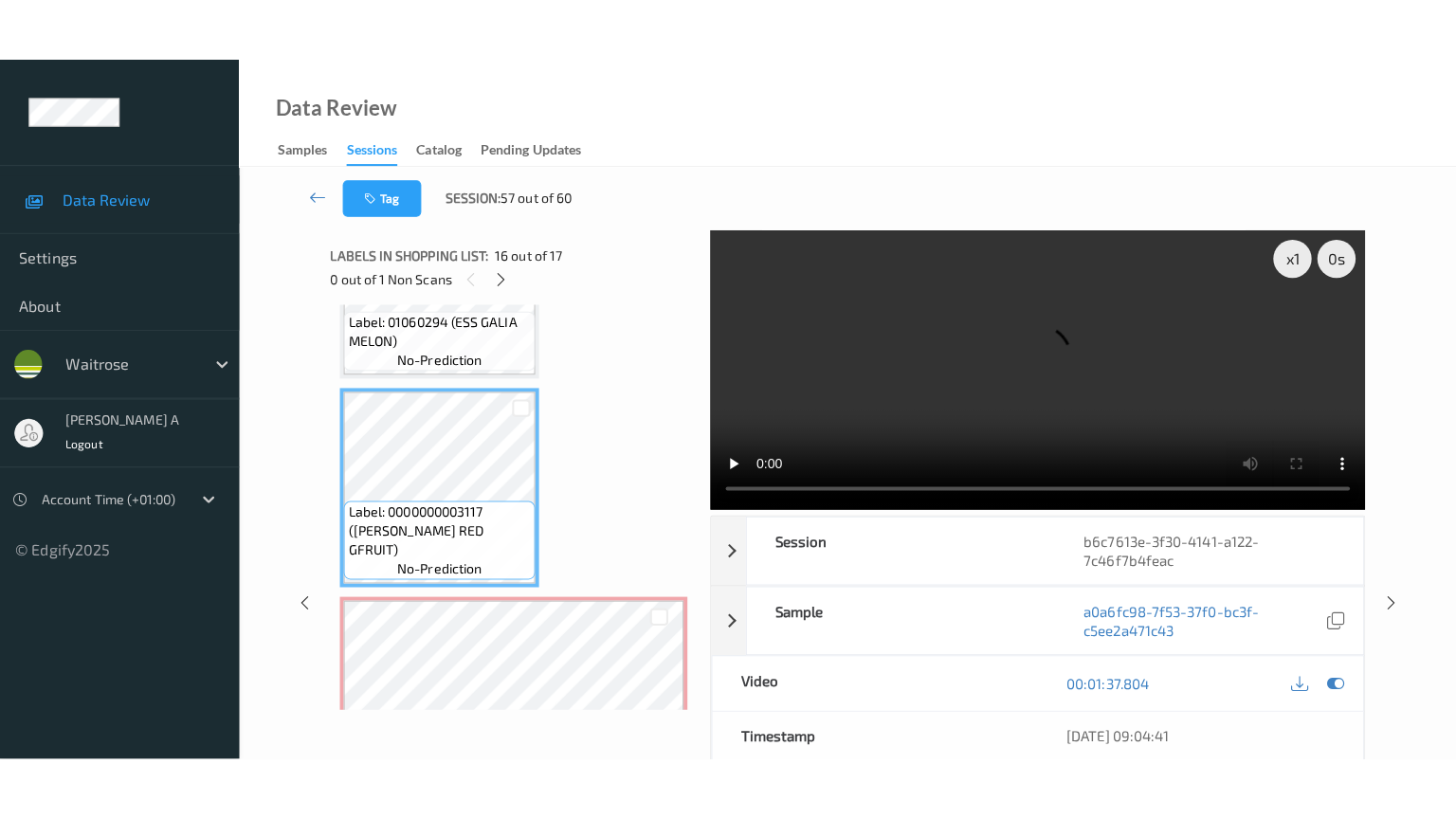 scroll, scrollTop: 3121, scrollLeft: 0, axis: vertical 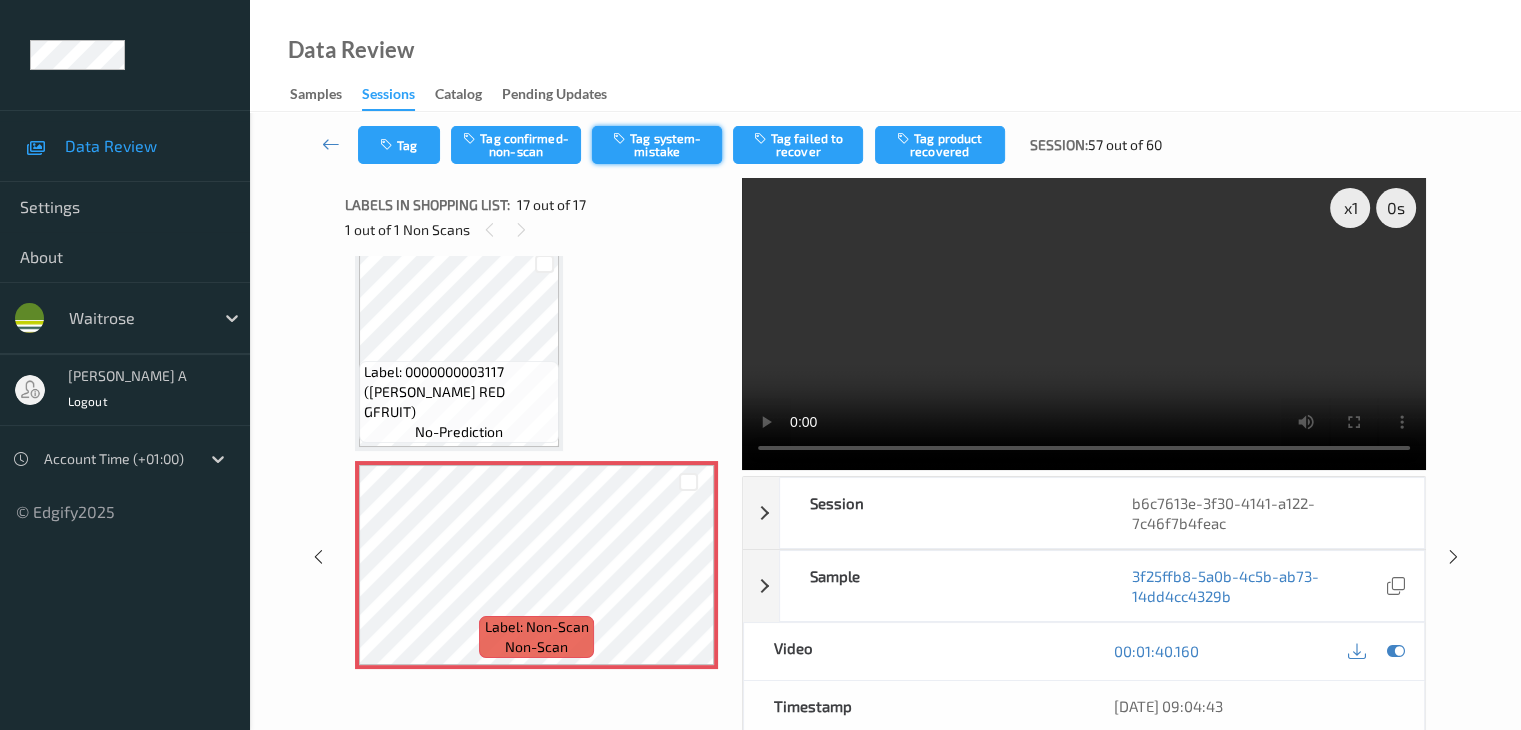 click on "Tag   system-mistake" at bounding box center [657, 145] 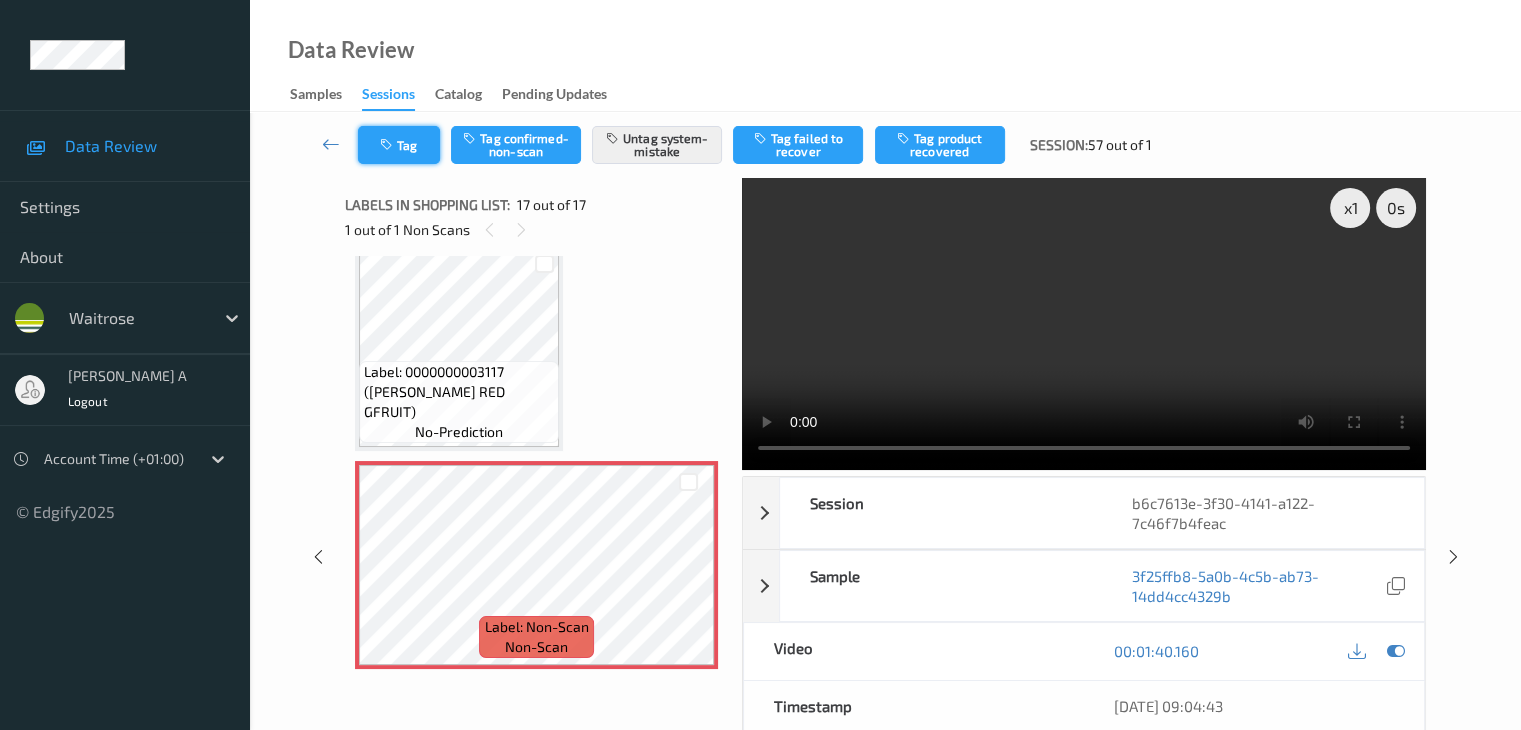 click on "Tag" at bounding box center [399, 145] 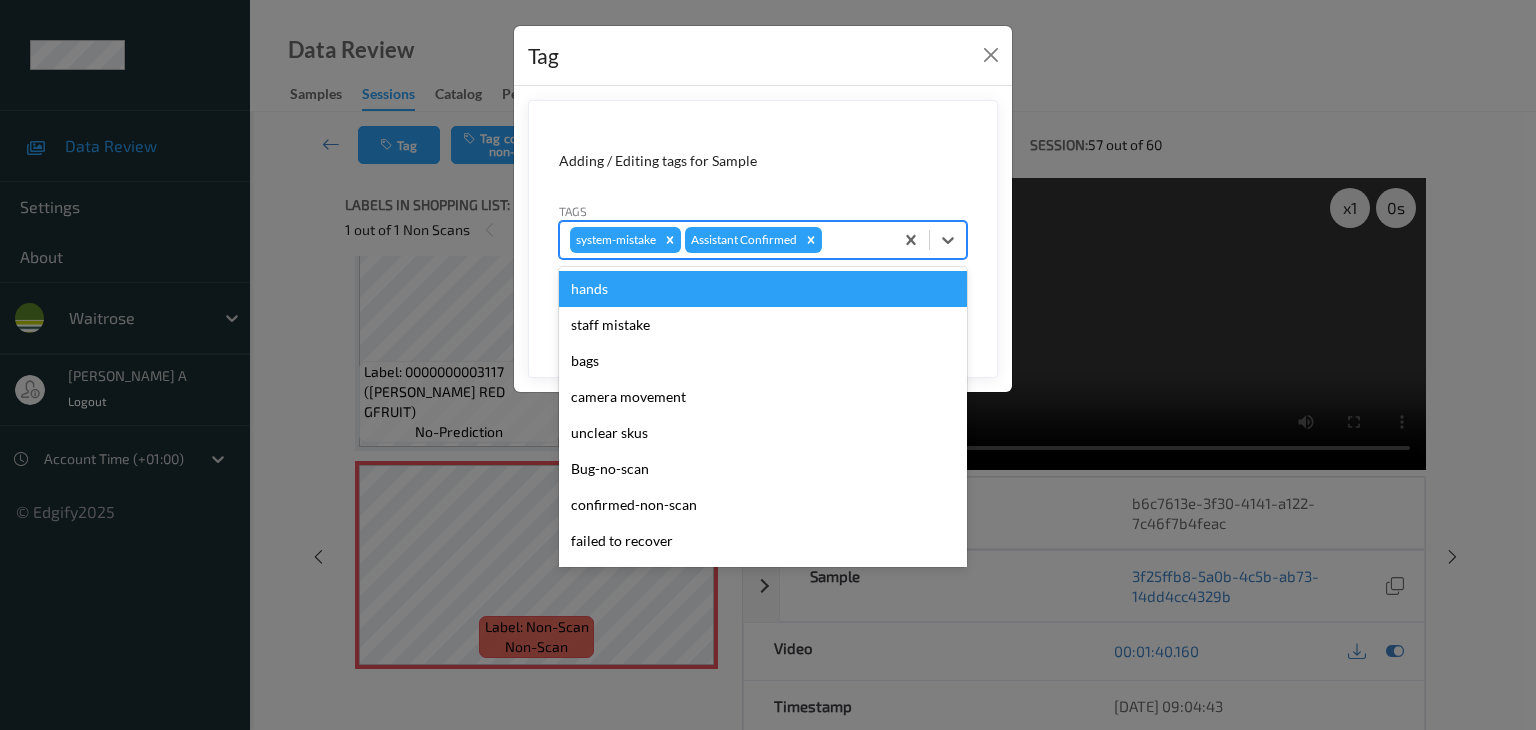 click at bounding box center [854, 240] 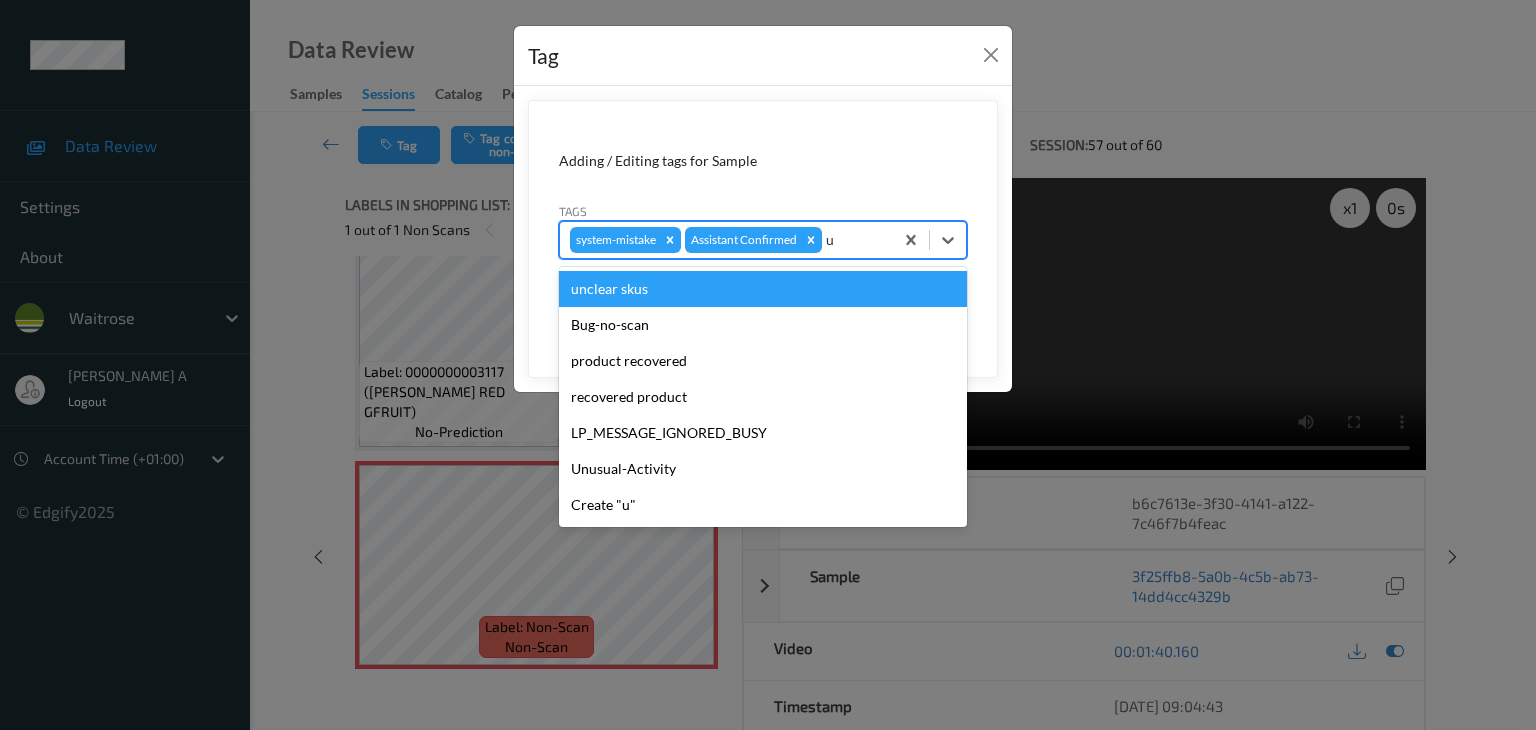 type on "u" 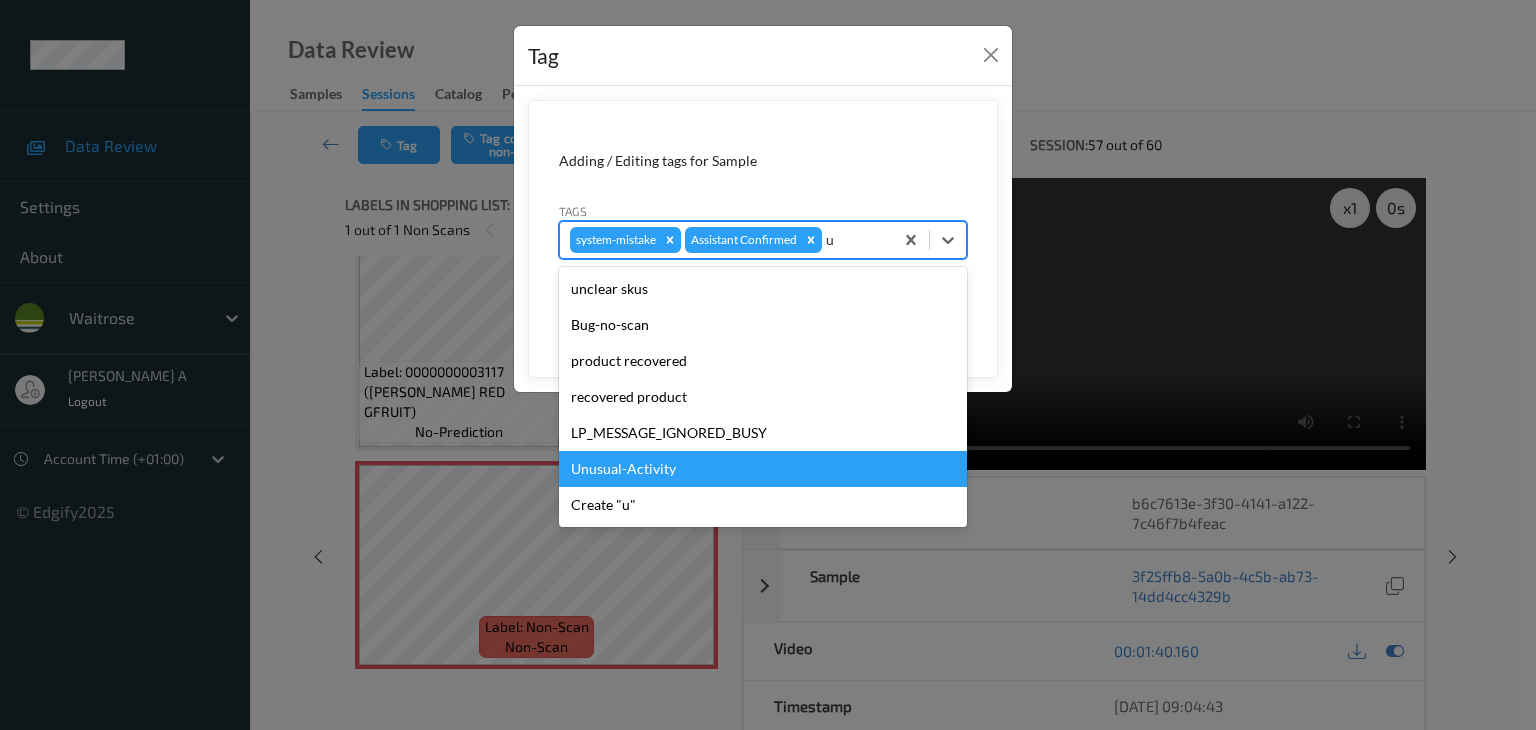 click on "Unusual-Activity" at bounding box center [763, 469] 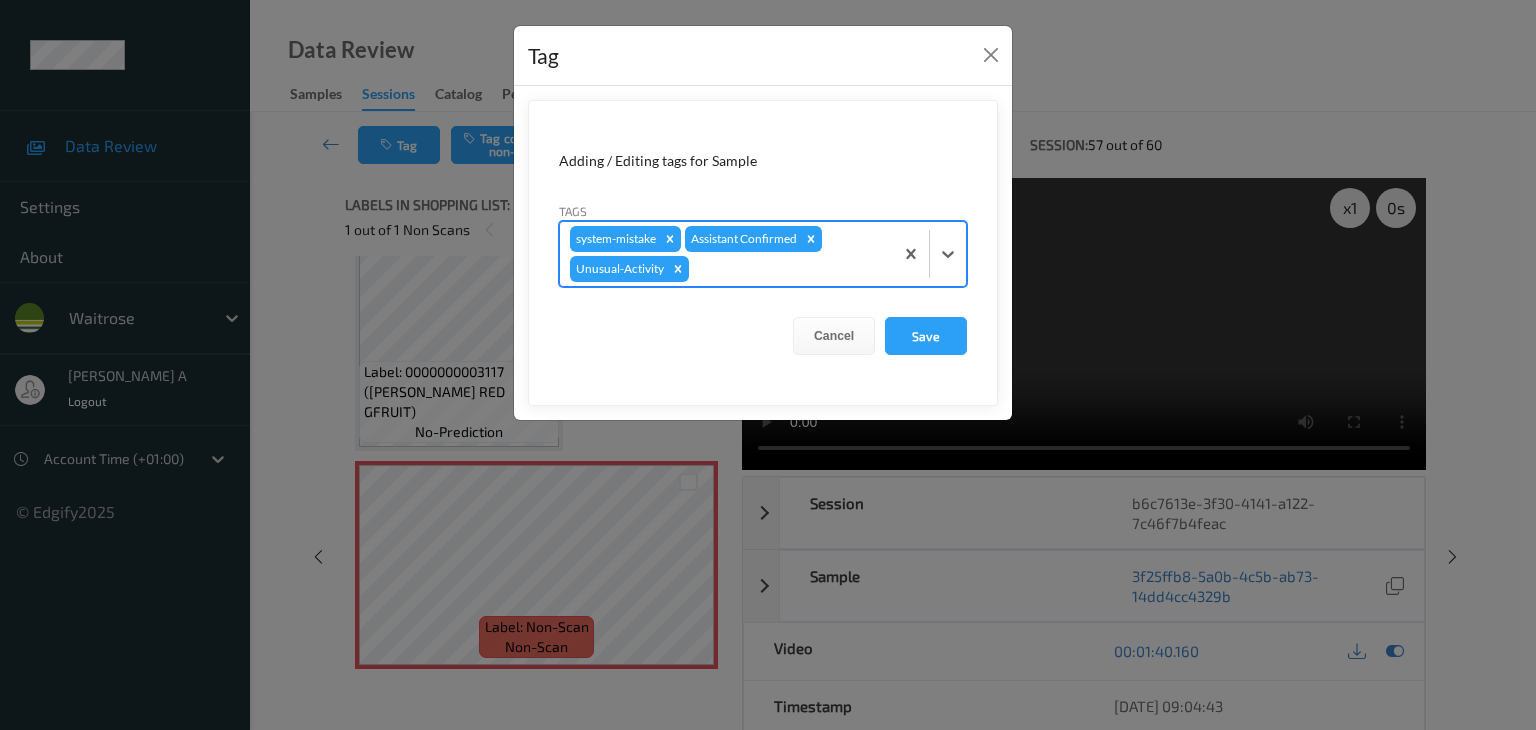 type on "p" 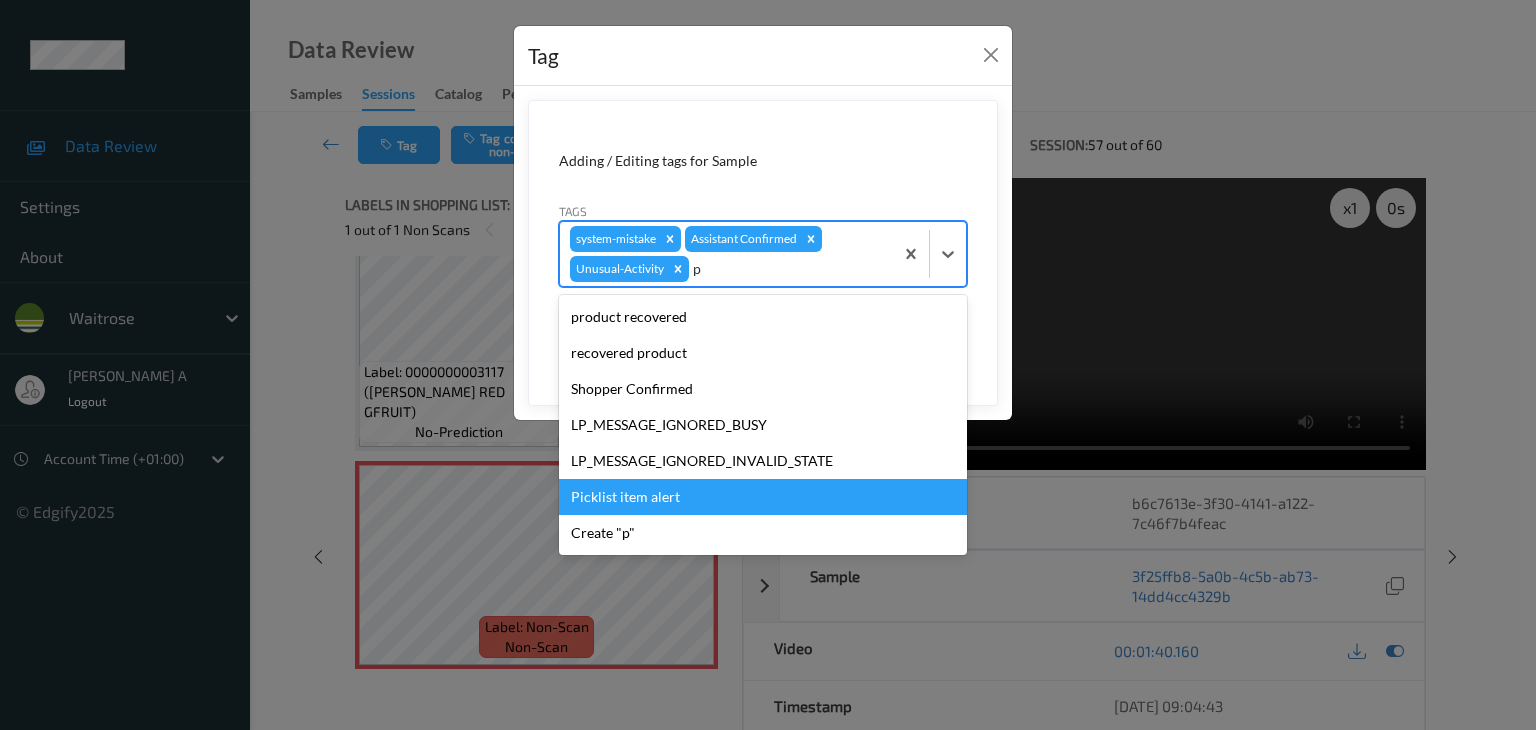 click on "Picklist item alert" at bounding box center [763, 497] 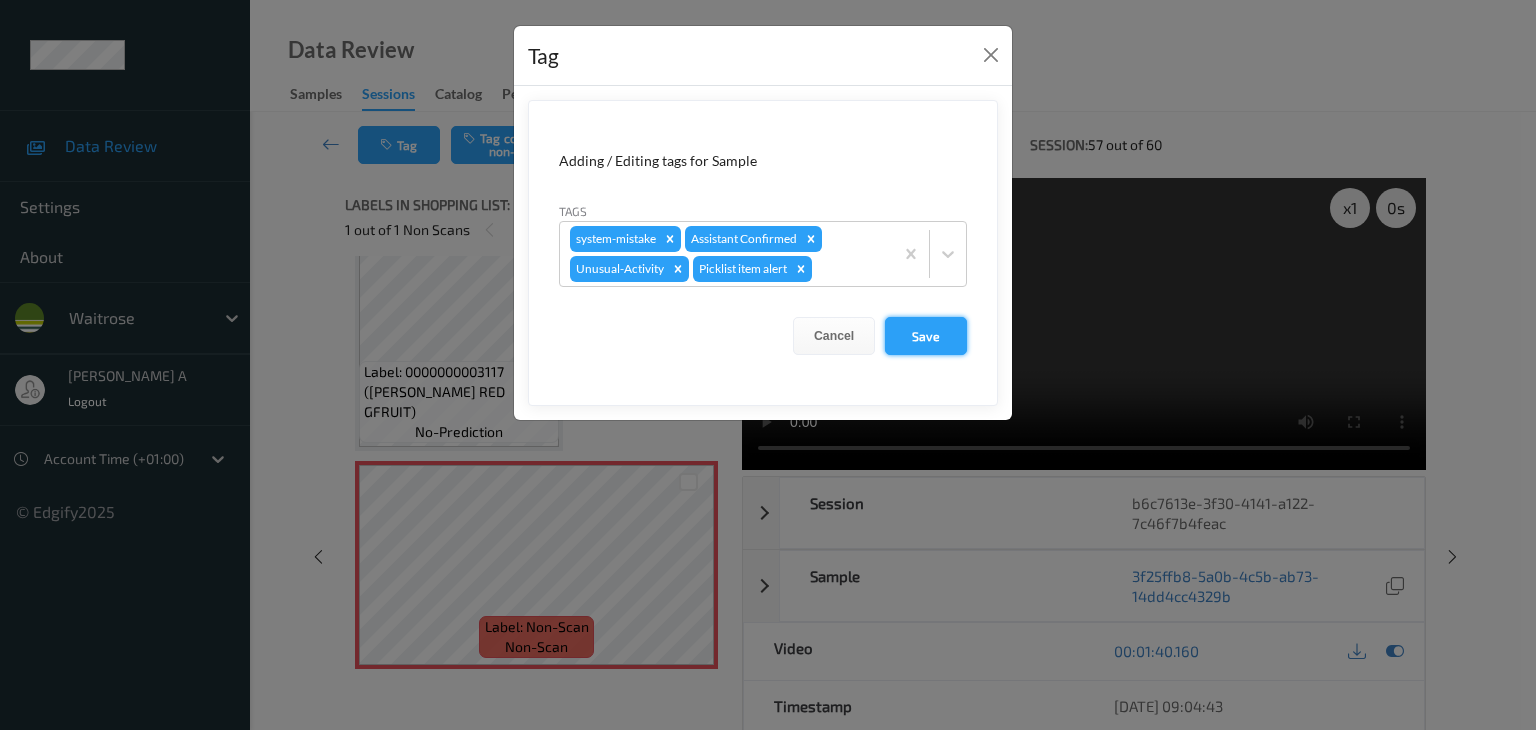 click on "Save" at bounding box center [926, 336] 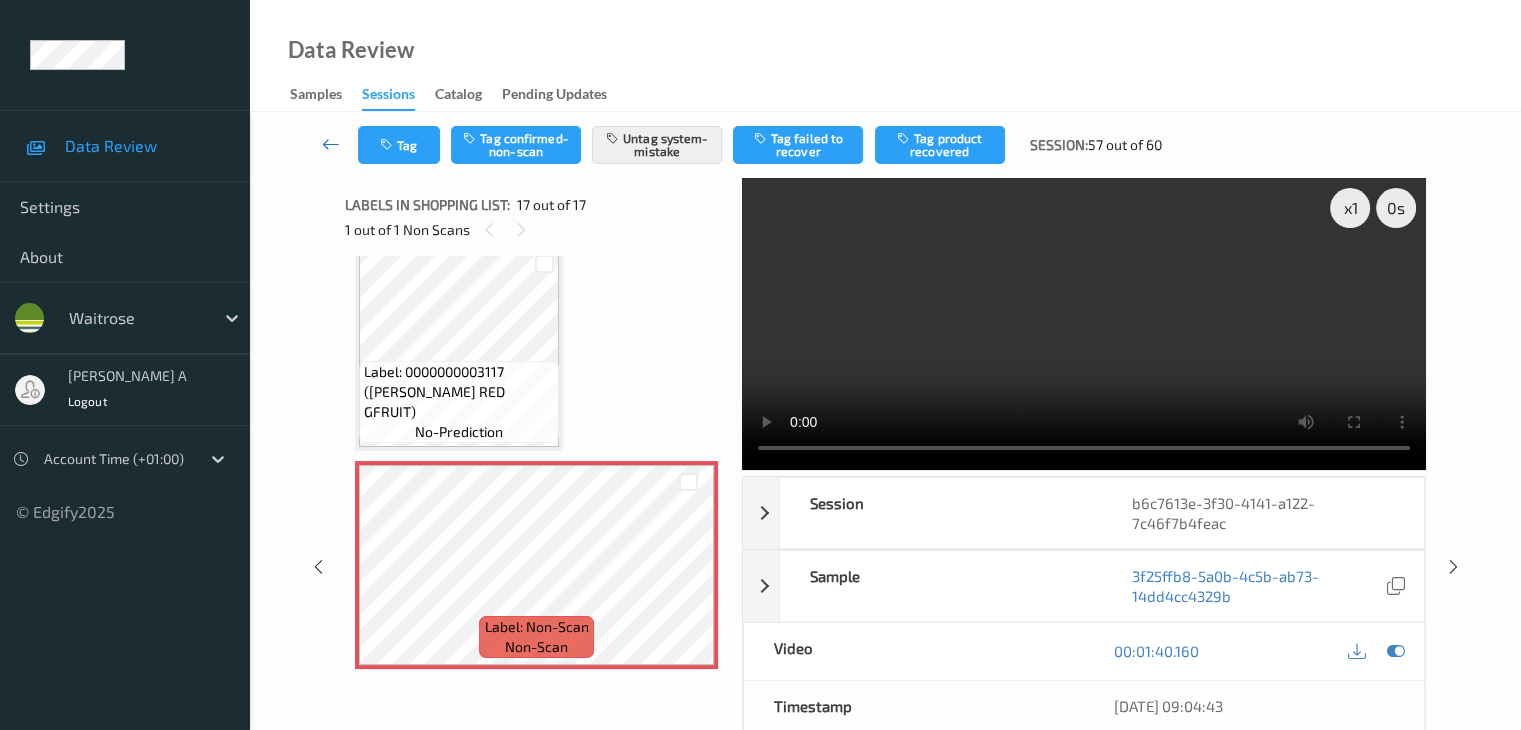 click at bounding box center (331, 144) 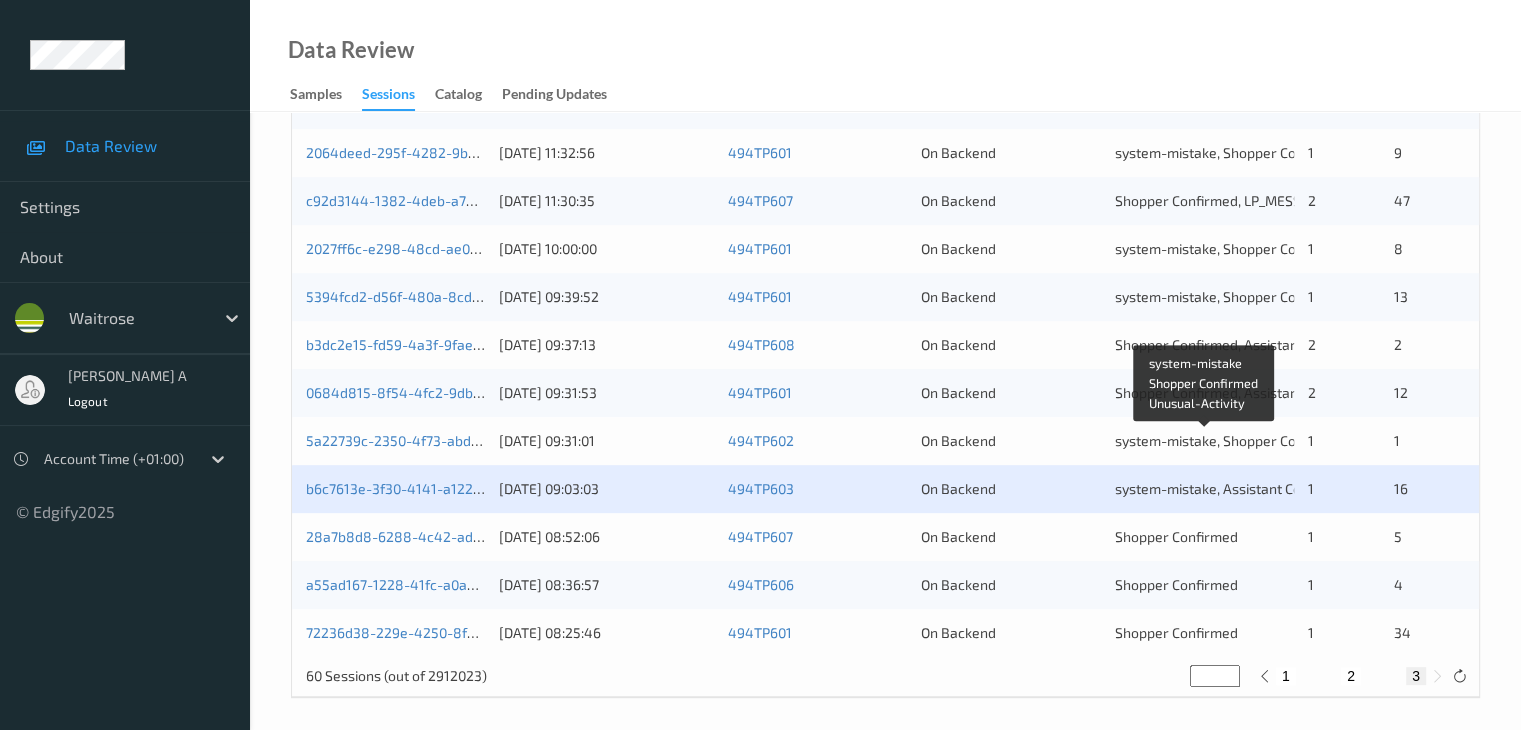 scroll, scrollTop: 932, scrollLeft: 0, axis: vertical 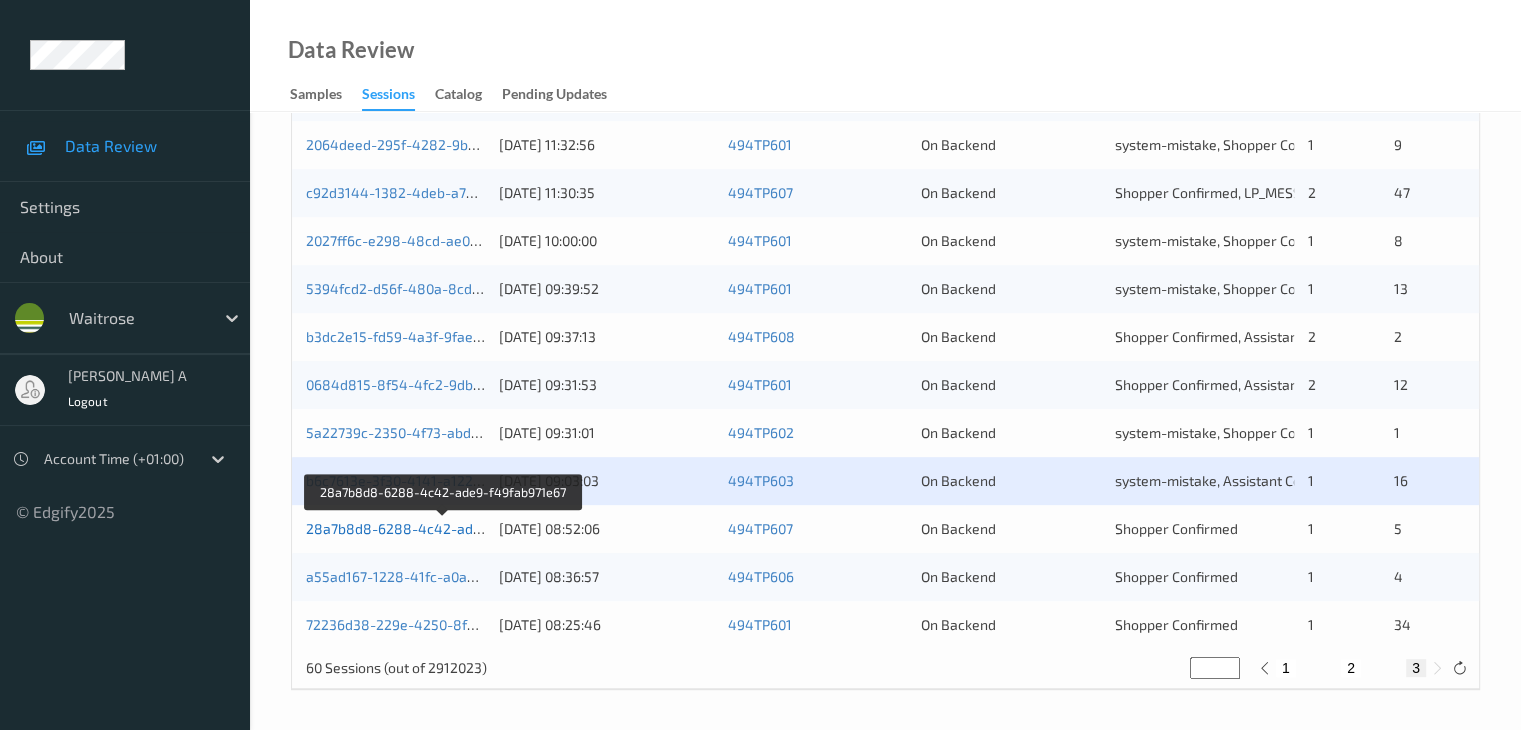click on "28a7b8d8-6288-4c42-ade9-f49fab971e67" at bounding box center [444, 528] 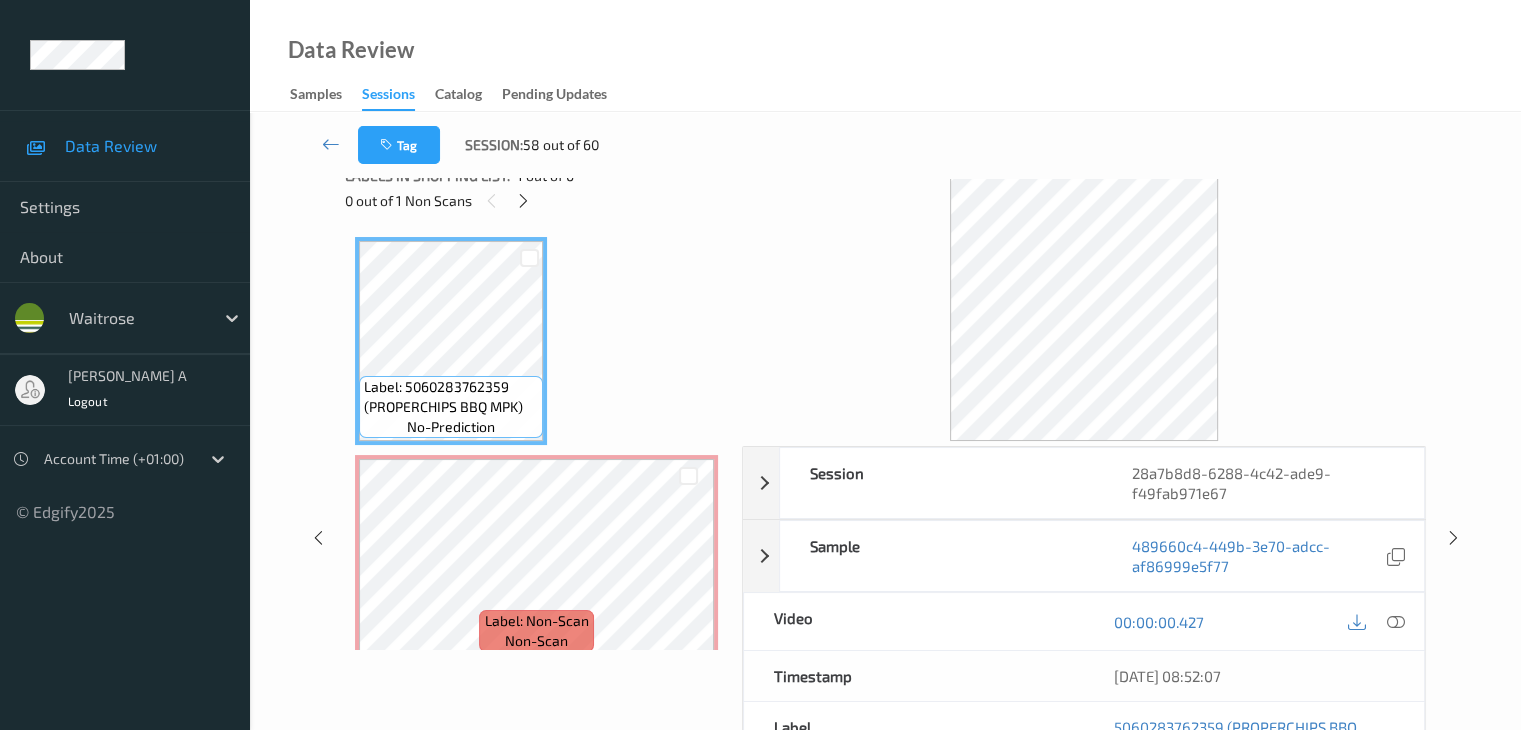 scroll, scrollTop: 0, scrollLeft: 0, axis: both 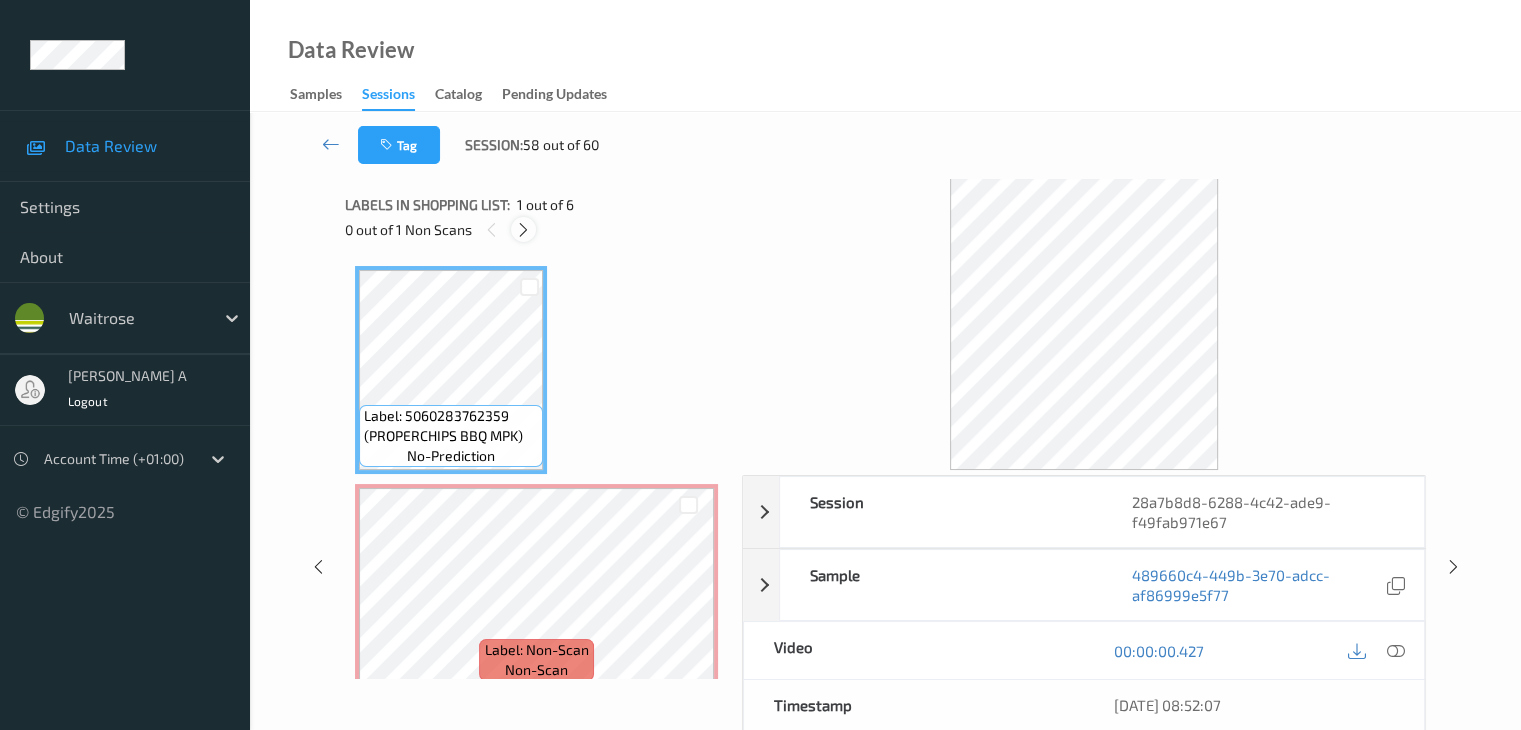 click at bounding box center [523, 230] 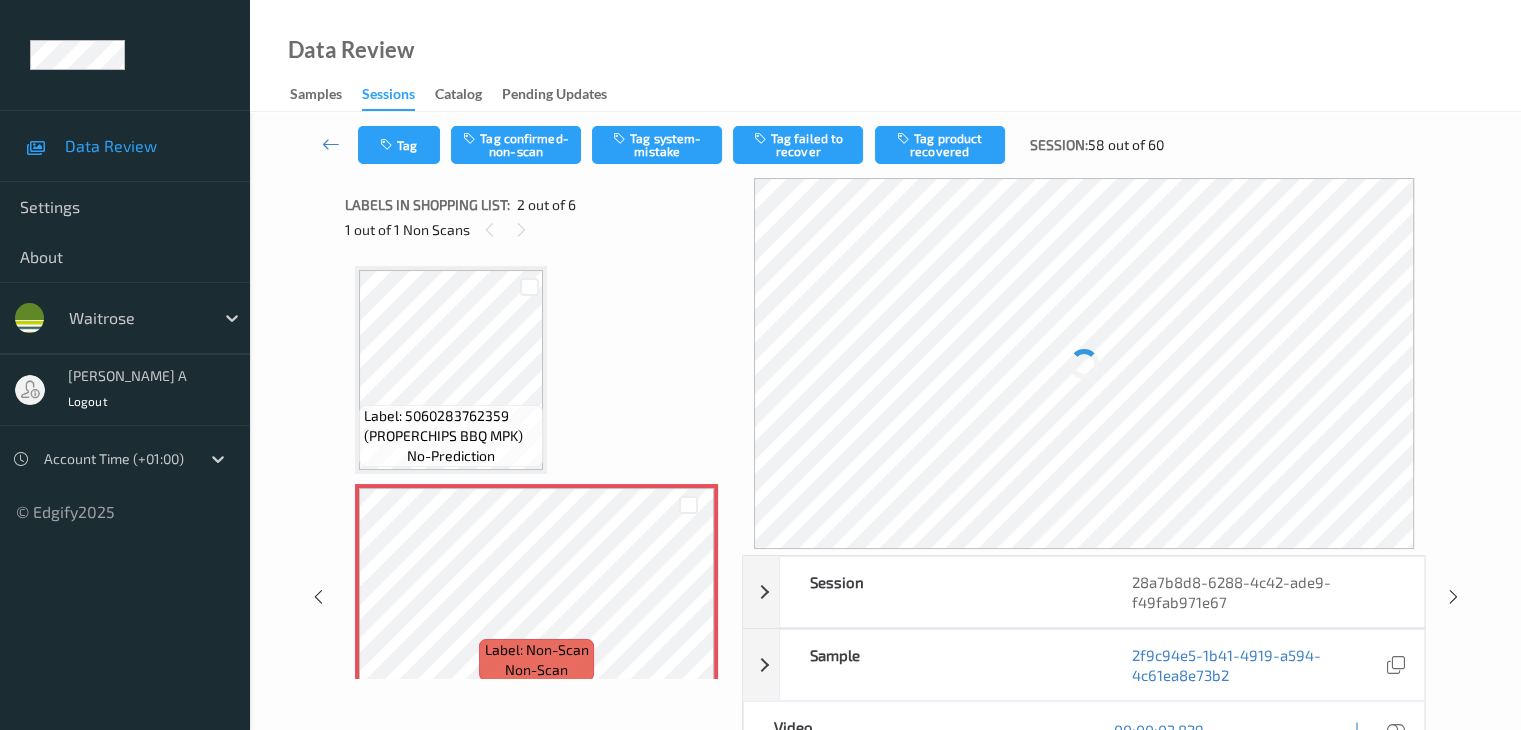 scroll, scrollTop: 10, scrollLeft: 0, axis: vertical 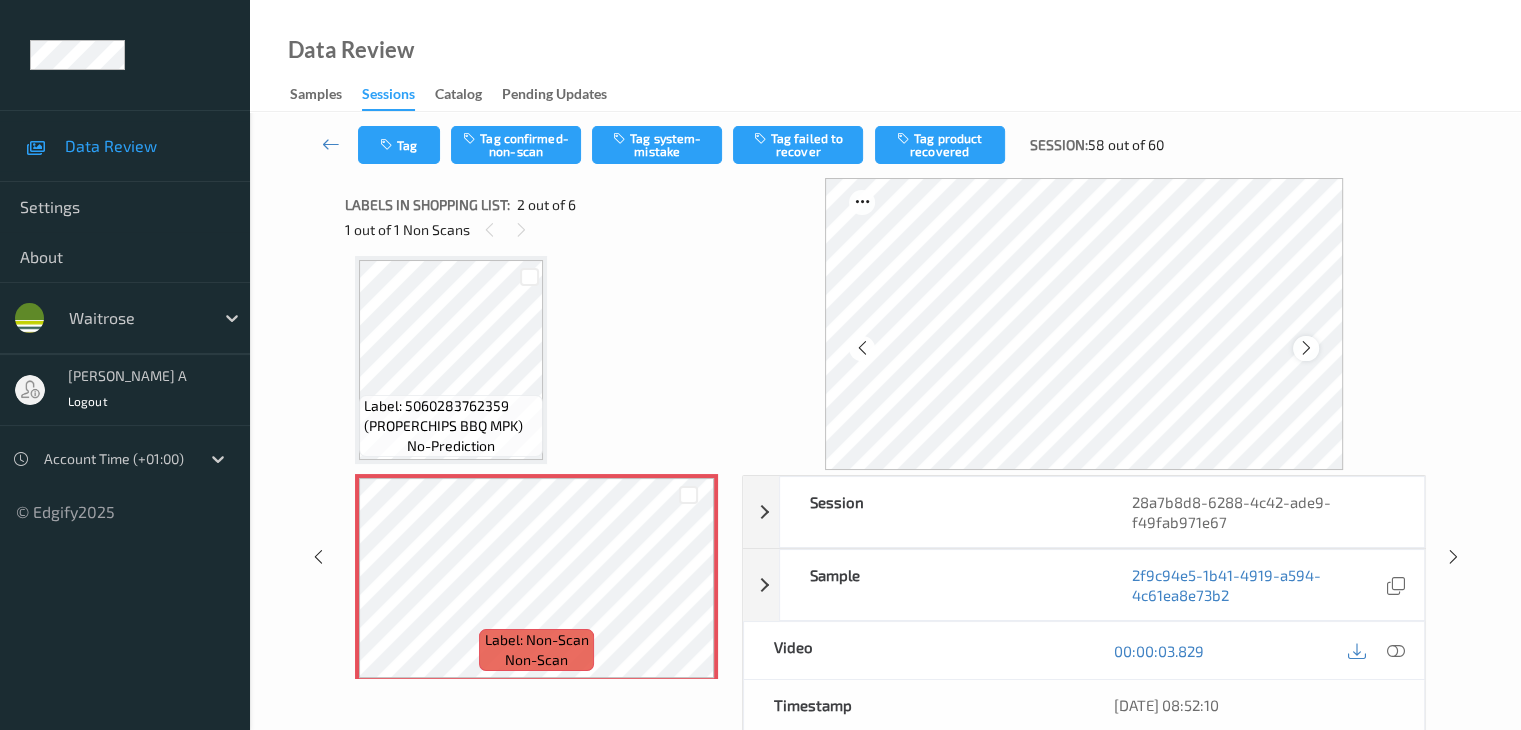 click at bounding box center [1306, 348] 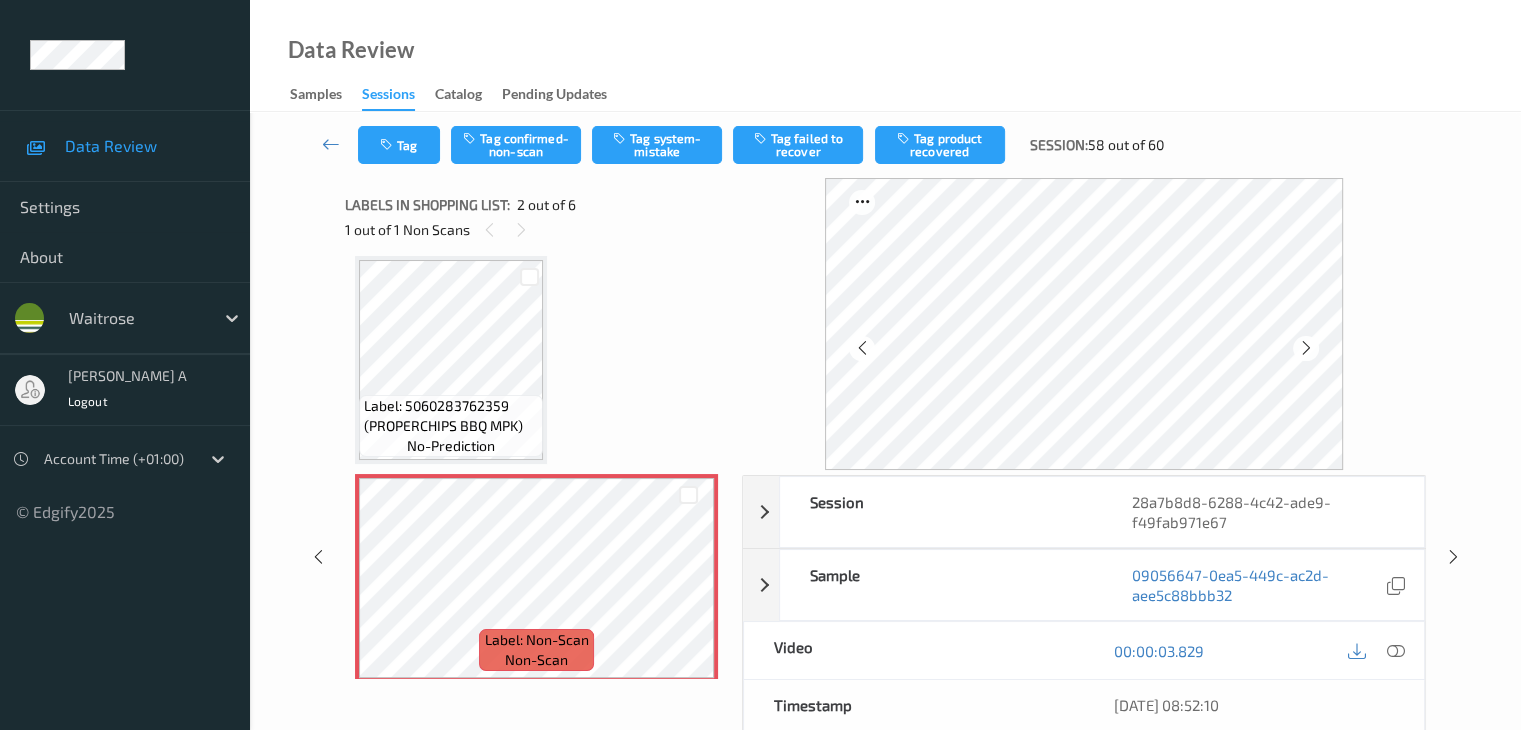 click at bounding box center (1306, 348) 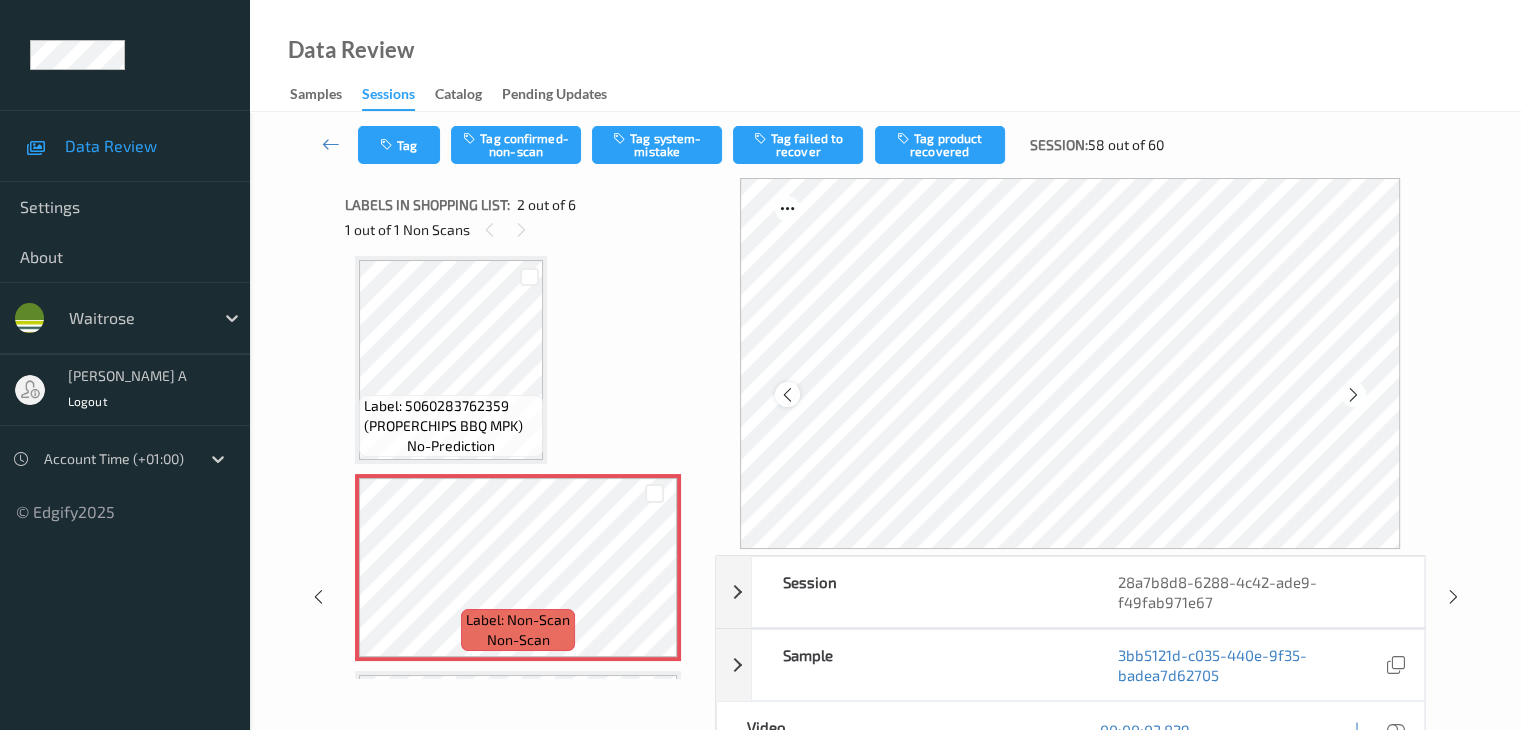 click at bounding box center [787, 394] 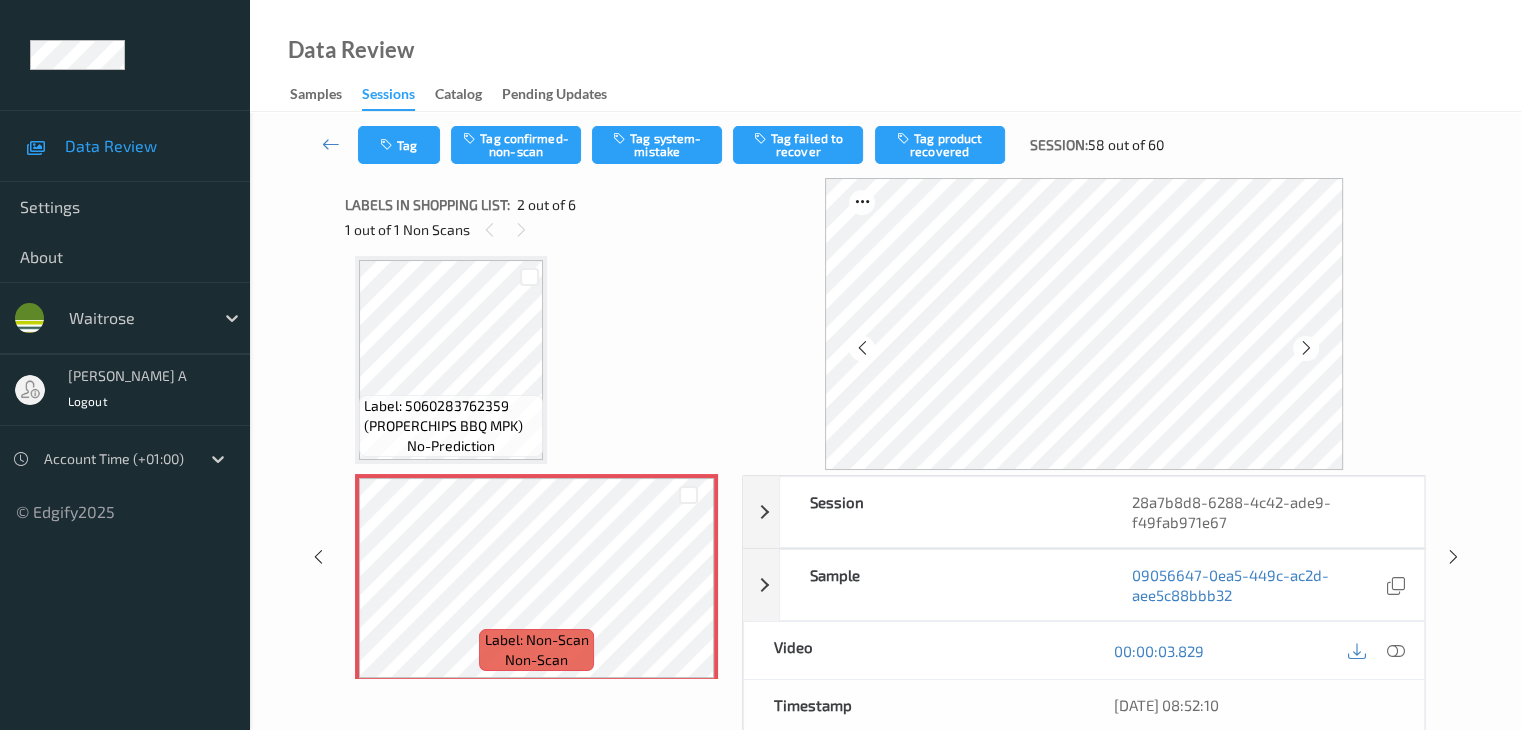 click at bounding box center (1084, 324) 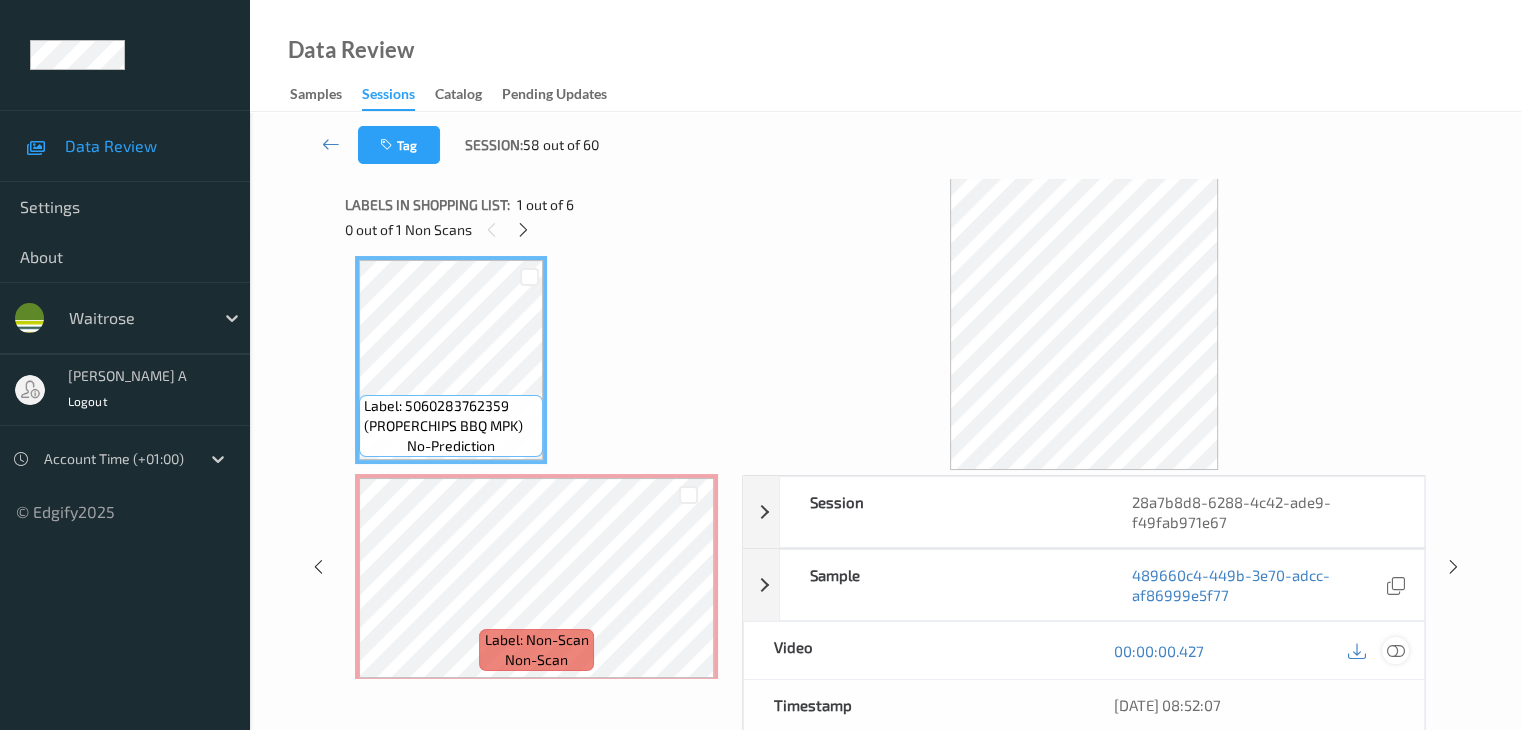 click at bounding box center (1395, 651) 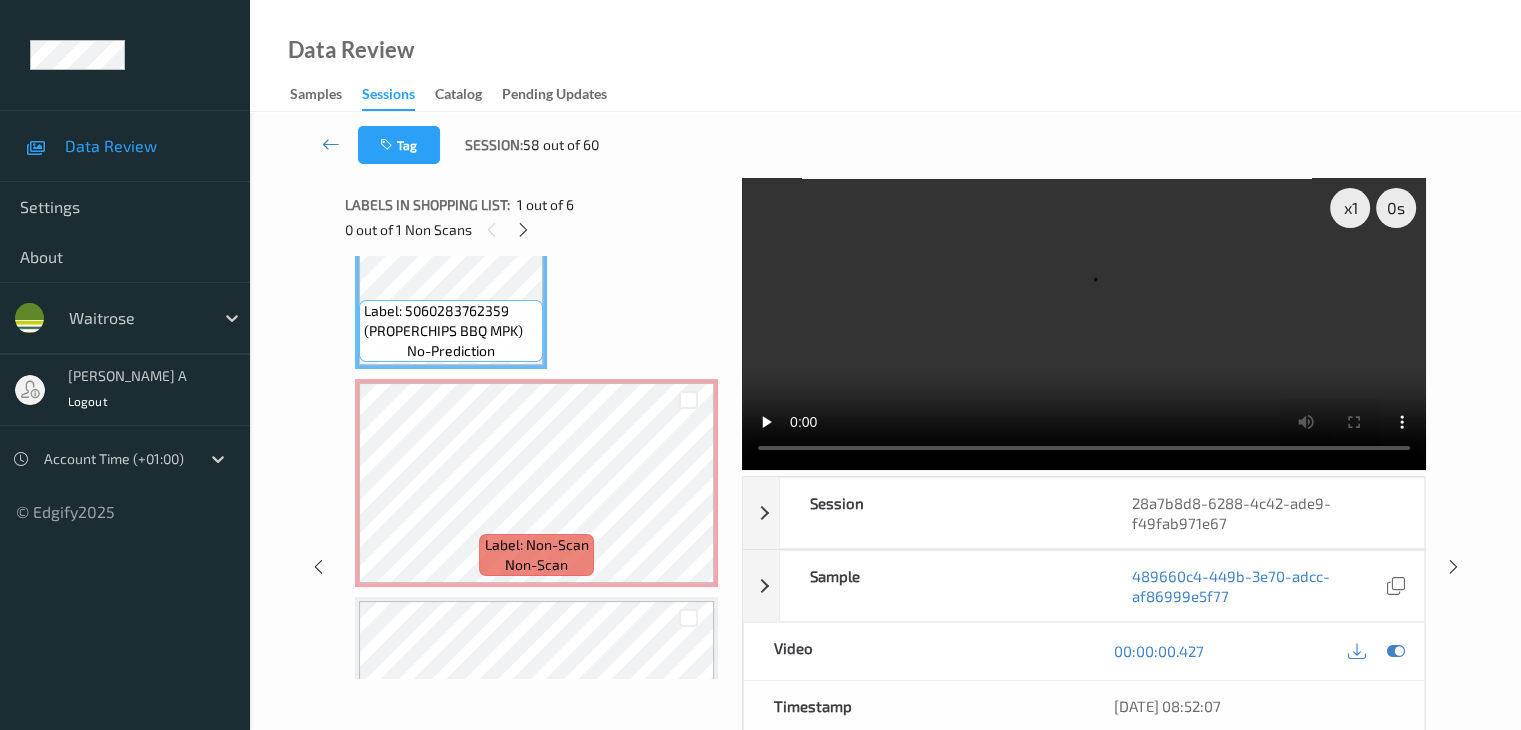 scroll, scrollTop: 210, scrollLeft: 0, axis: vertical 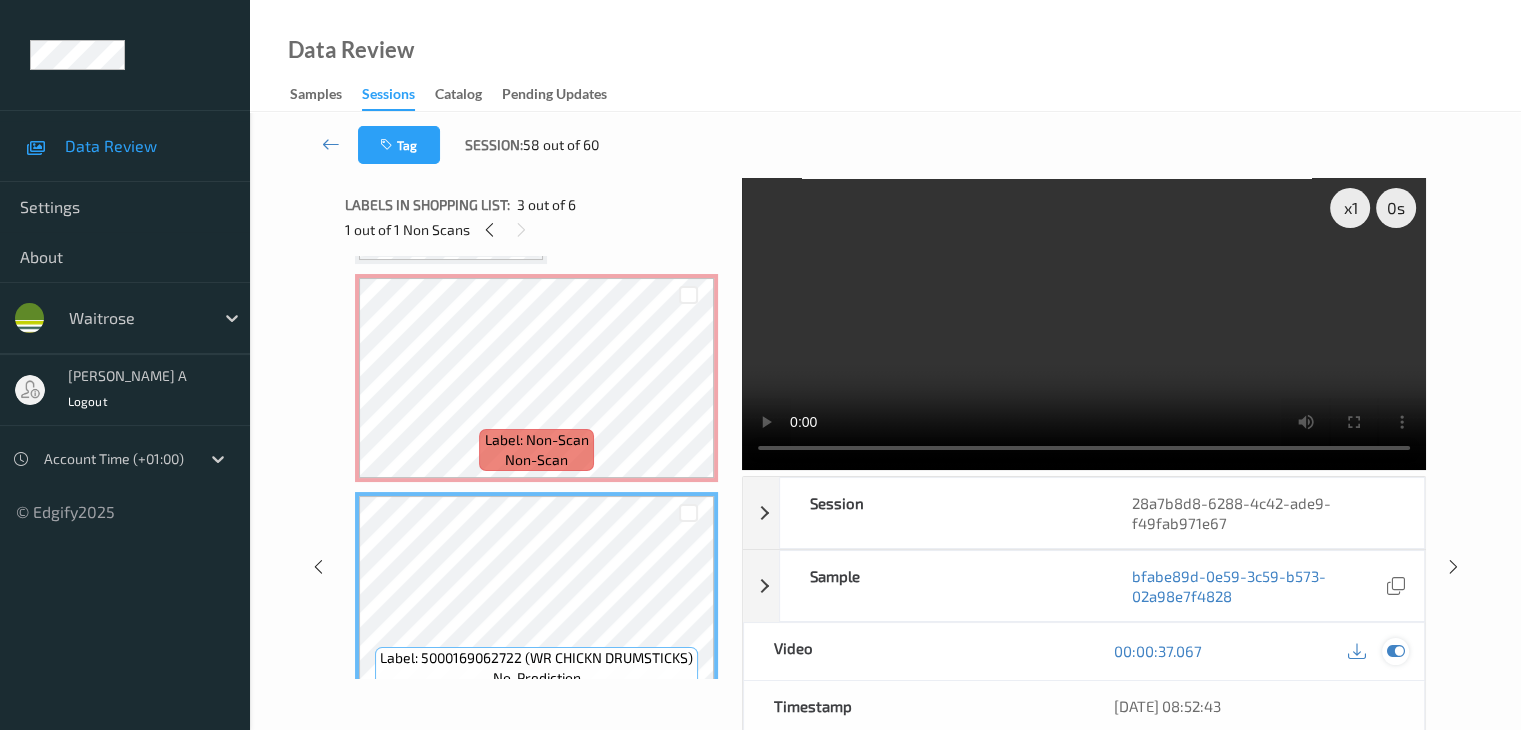 click at bounding box center (1395, 651) 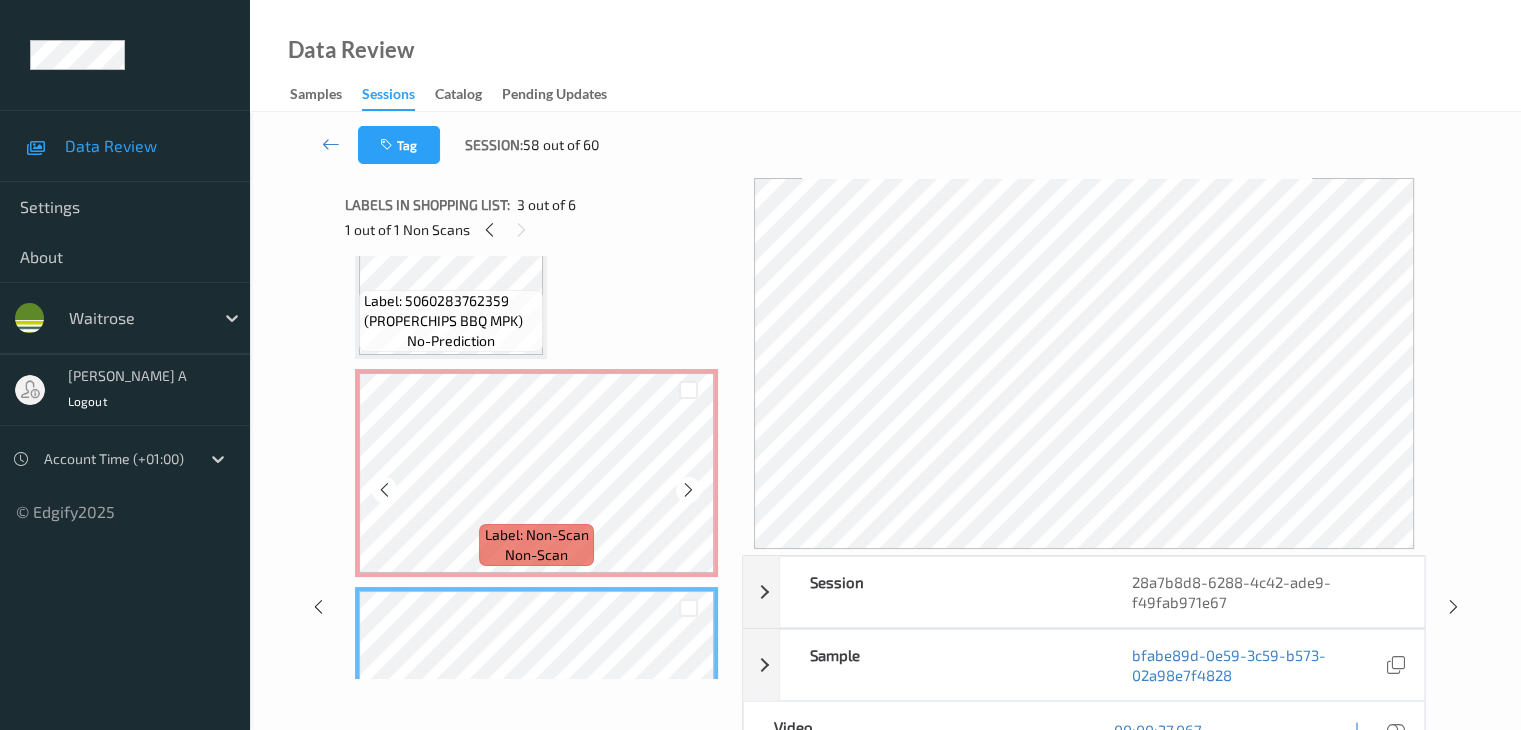 scroll, scrollTop: 110, scrollLeft: 0, axis: vertical 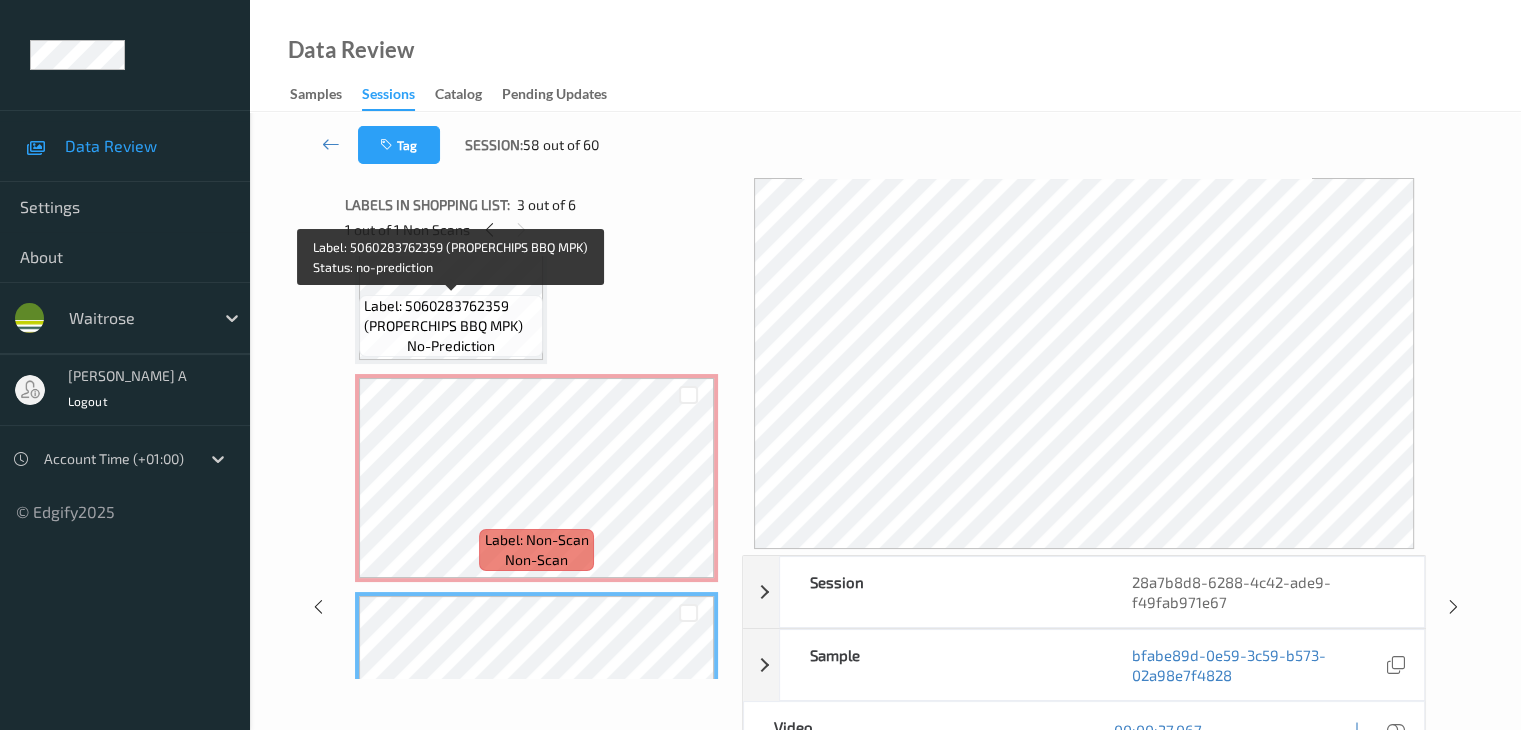 click on "Label: 5060283762359 (PROPERCHIPS BBQ MPK)" at bounding box center (451, 316) 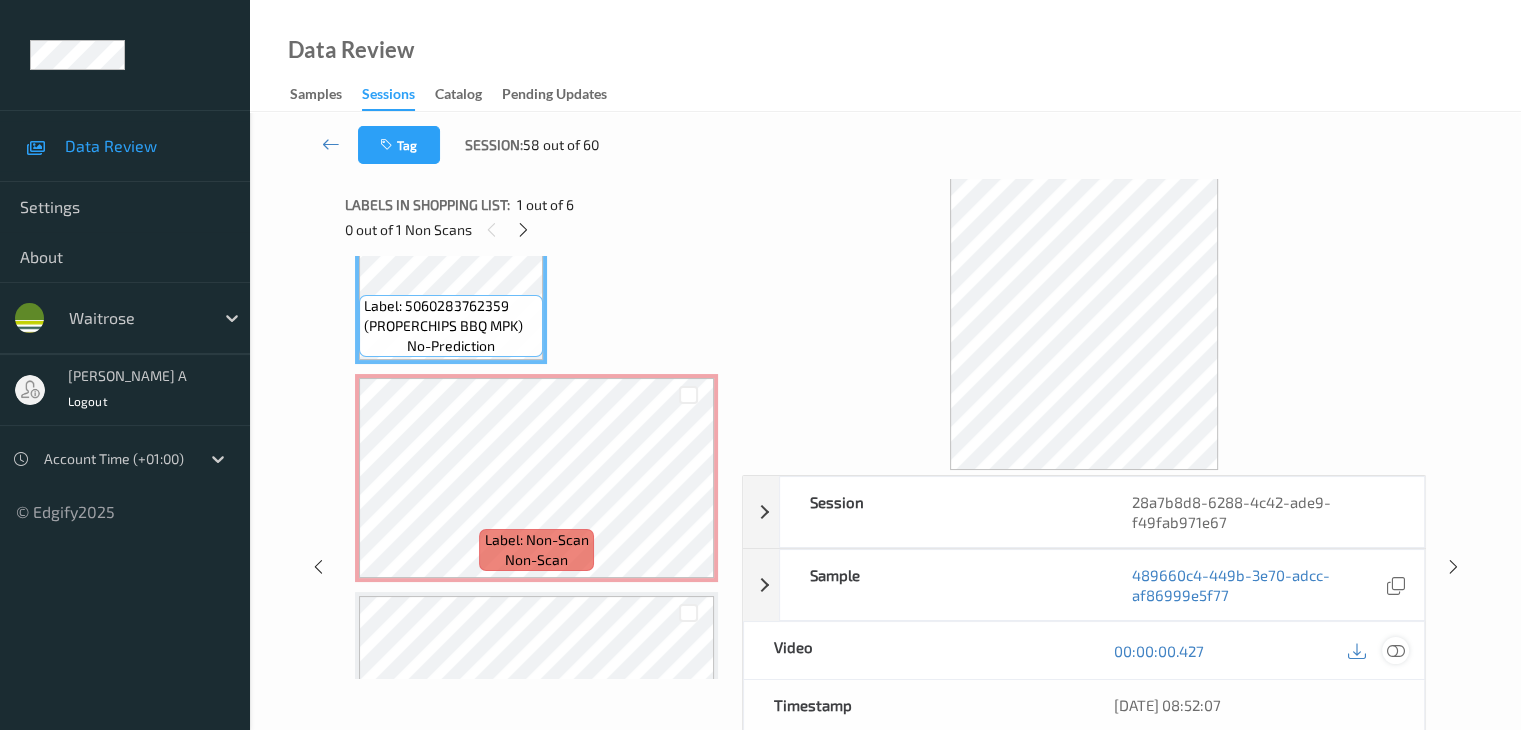 click at bounding box center [1395, 651] 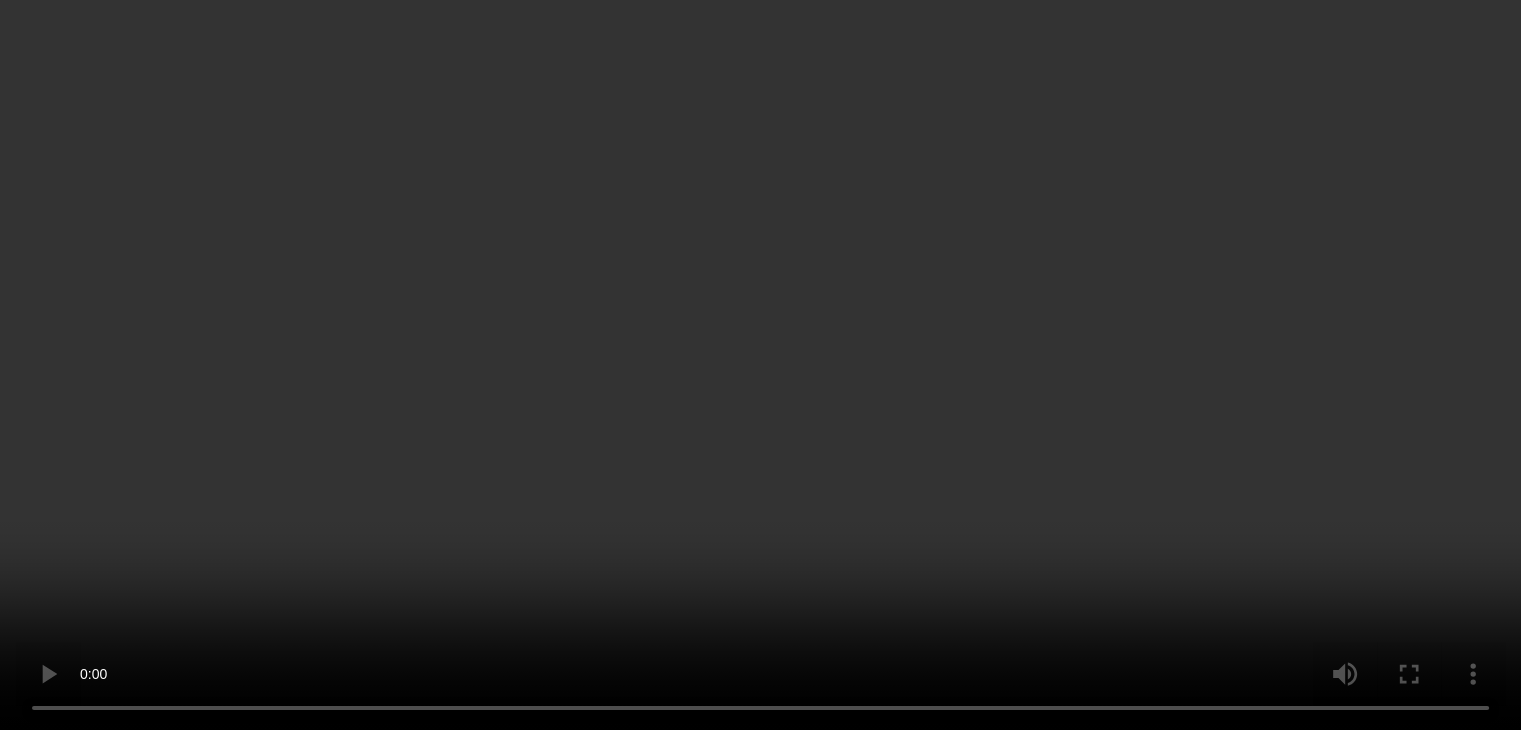 scroll, scrollTop: 310, scrollLeft: 0, axis: vertical 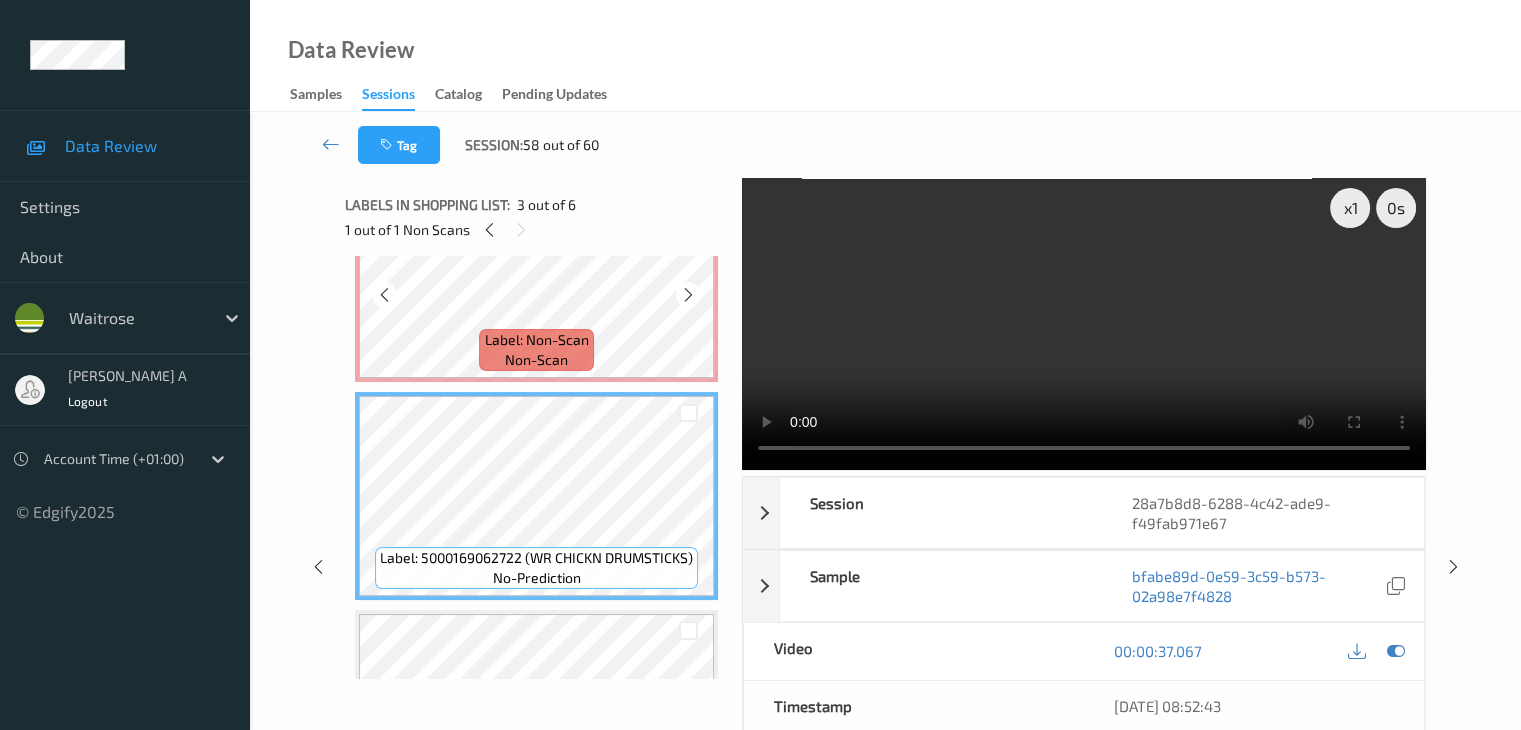 click on "Label: Non-Scan non-scan" at bounding box center [536, 350] 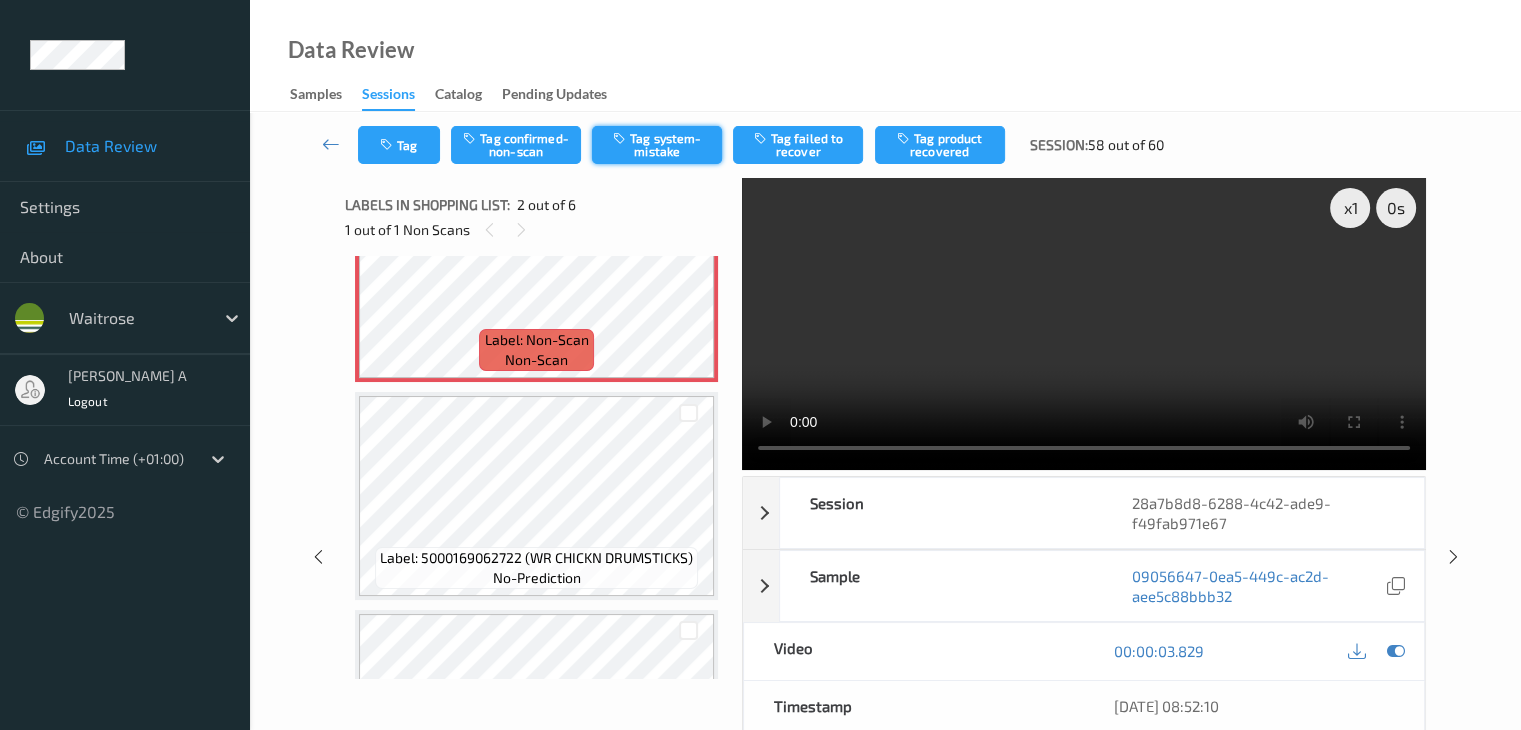 click on "Tag   system-mistake" at bounding box center (657, 145) 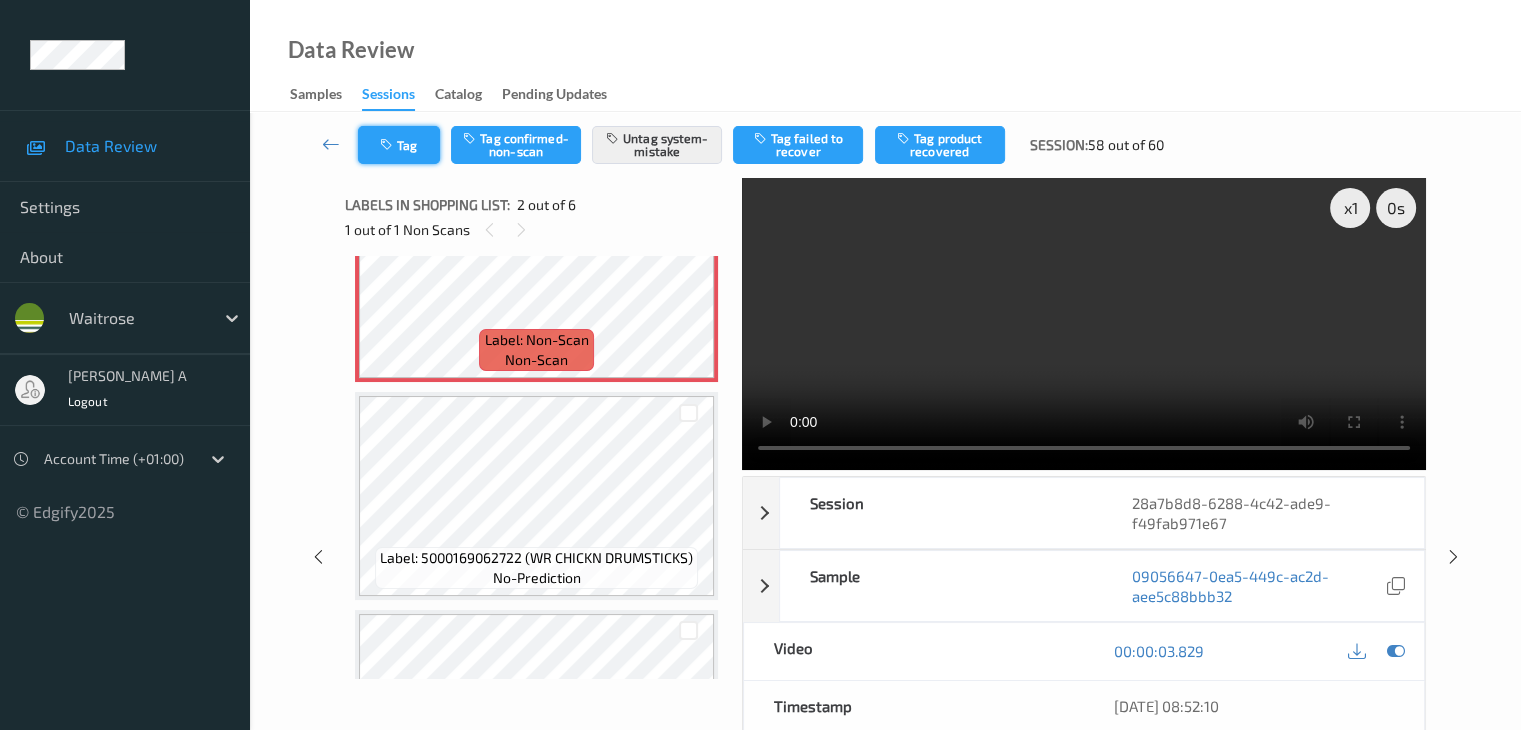 click on "Tag" at bounding box center [399, 145] 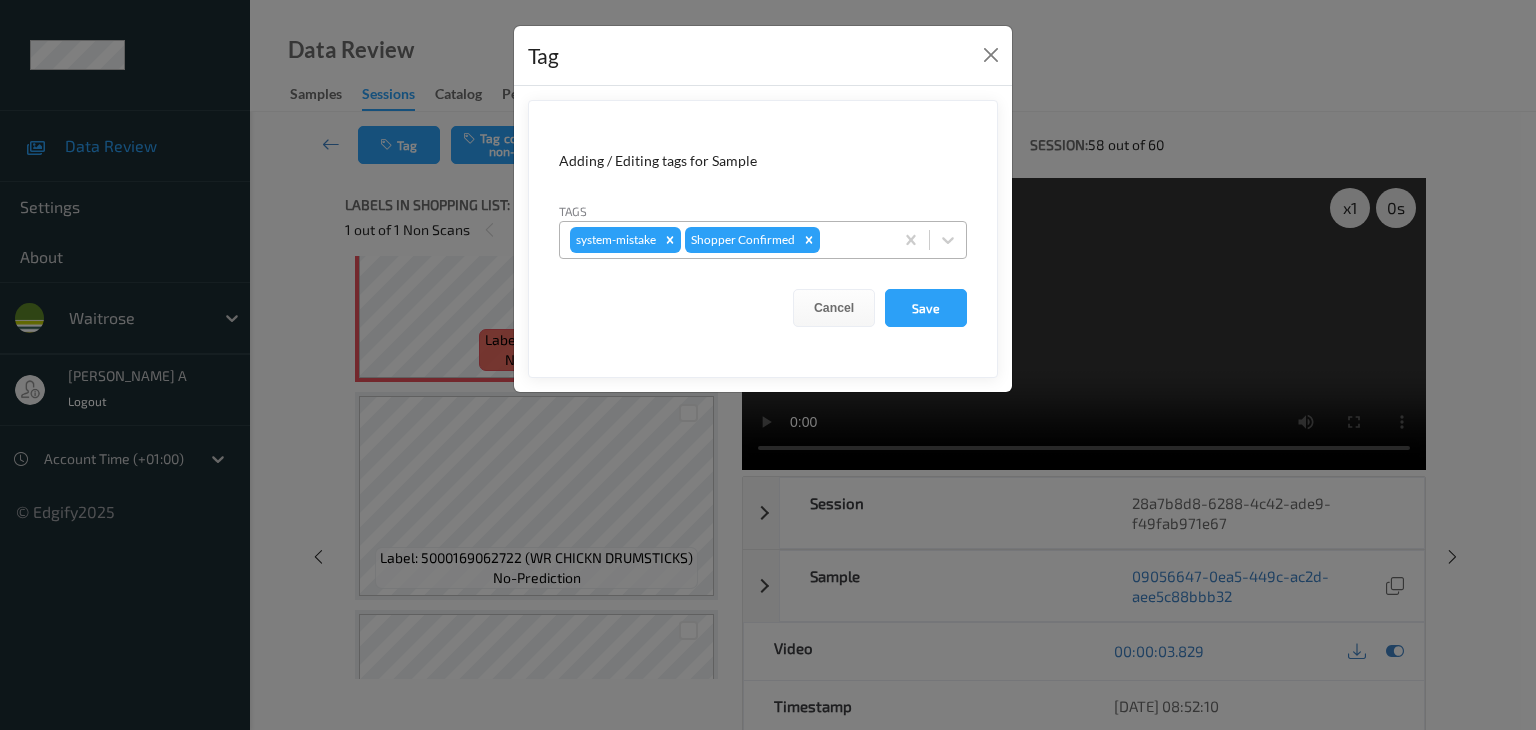 click at bounding box center [853, 240] 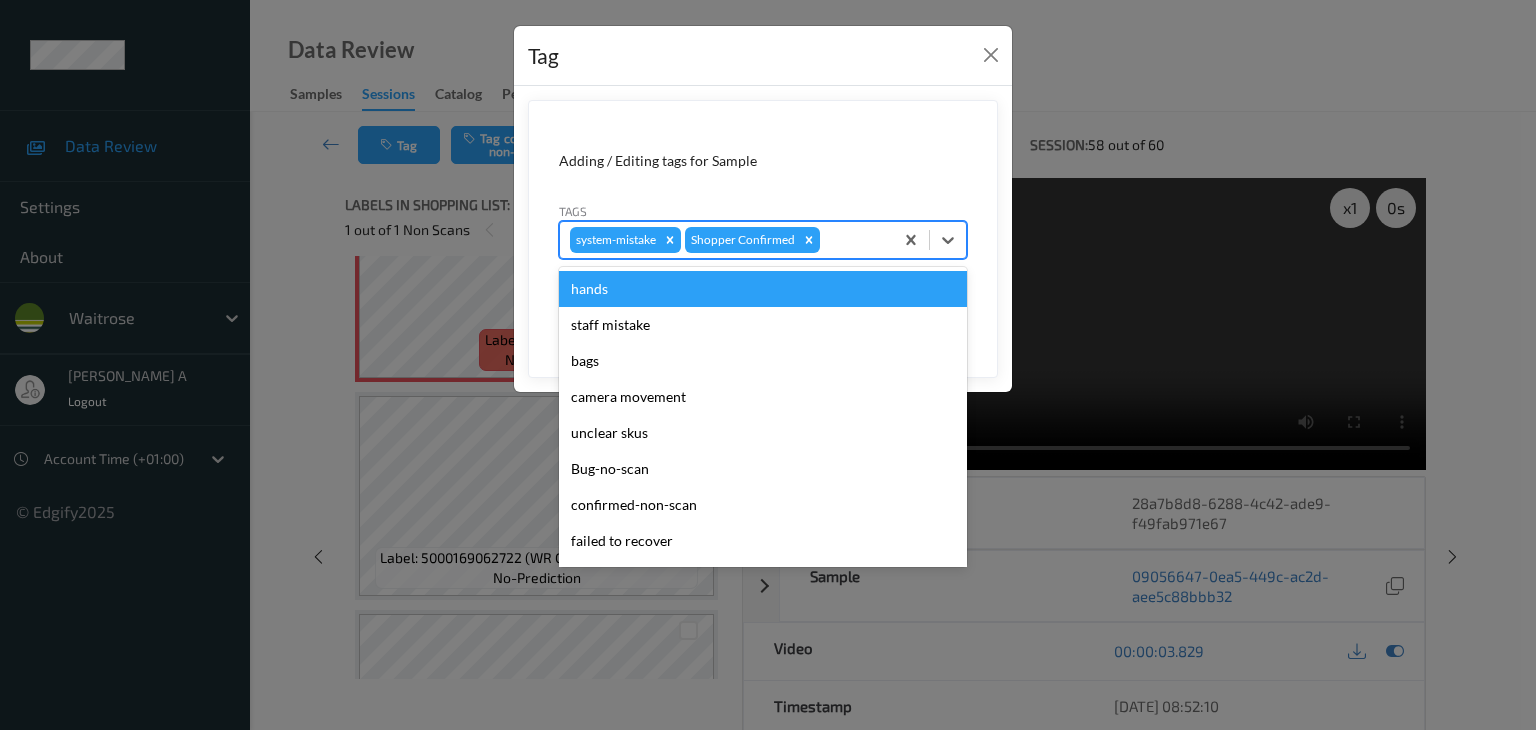 type on "u" 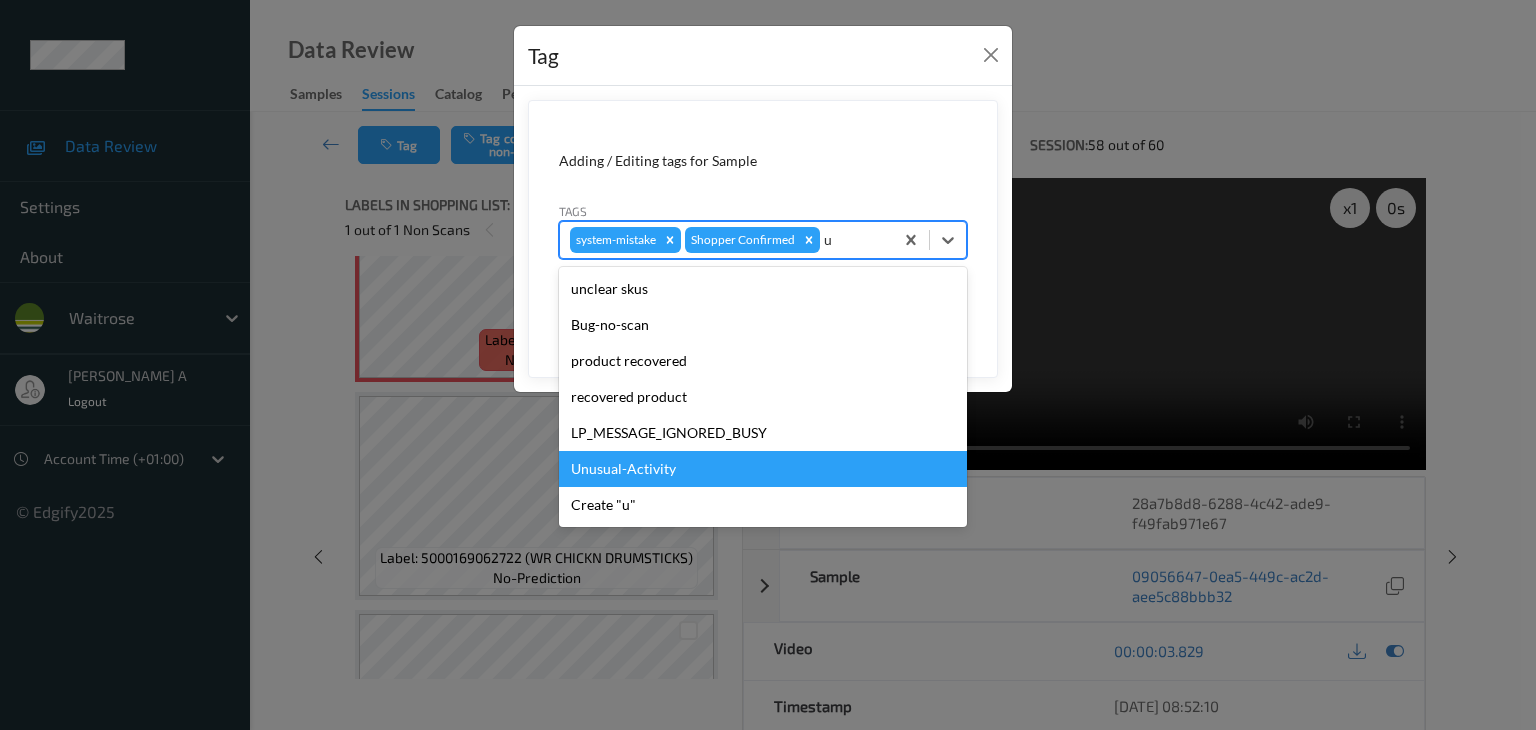 click on "Unusual-Activity" at bounding box center (763, 469) 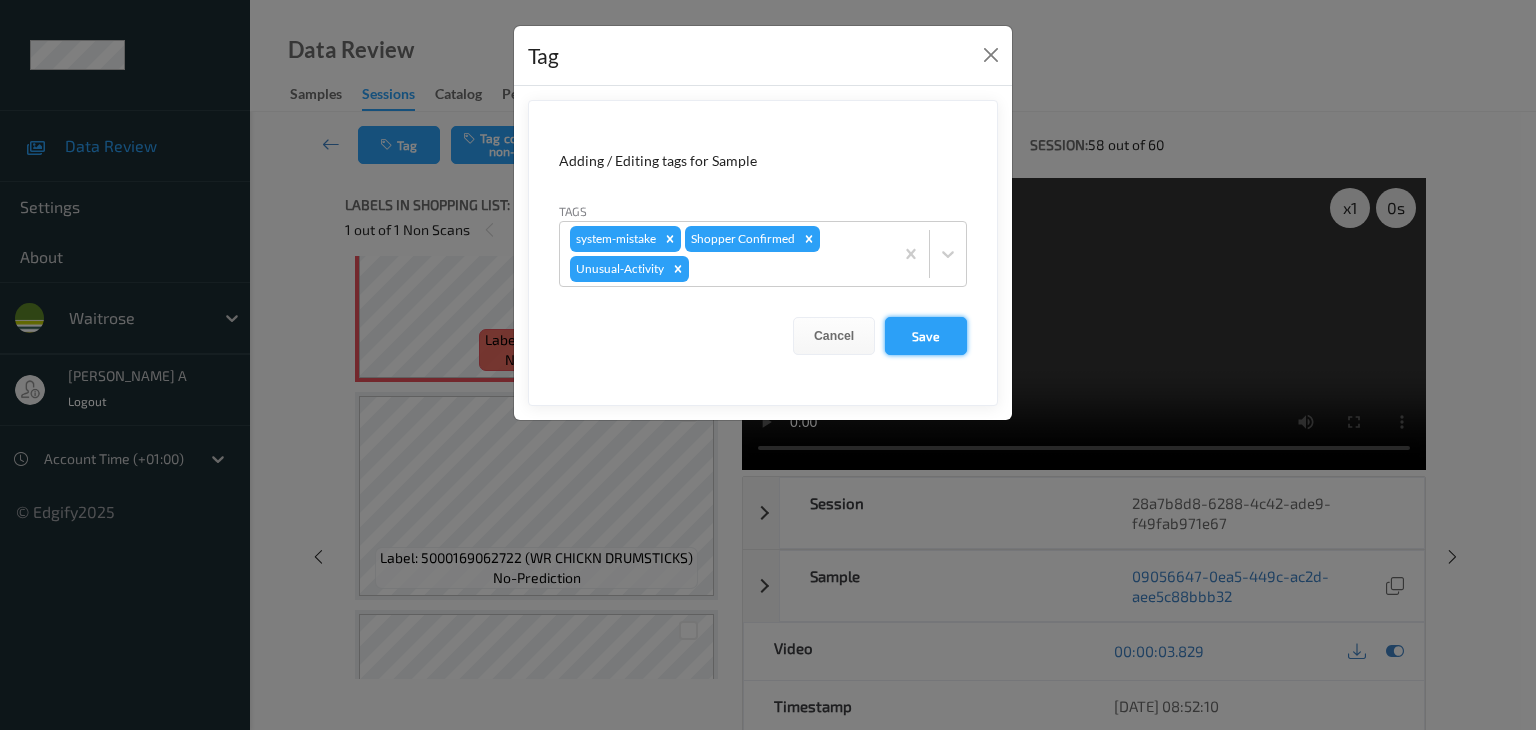 click on "Save" at bounding box center [926, 336] 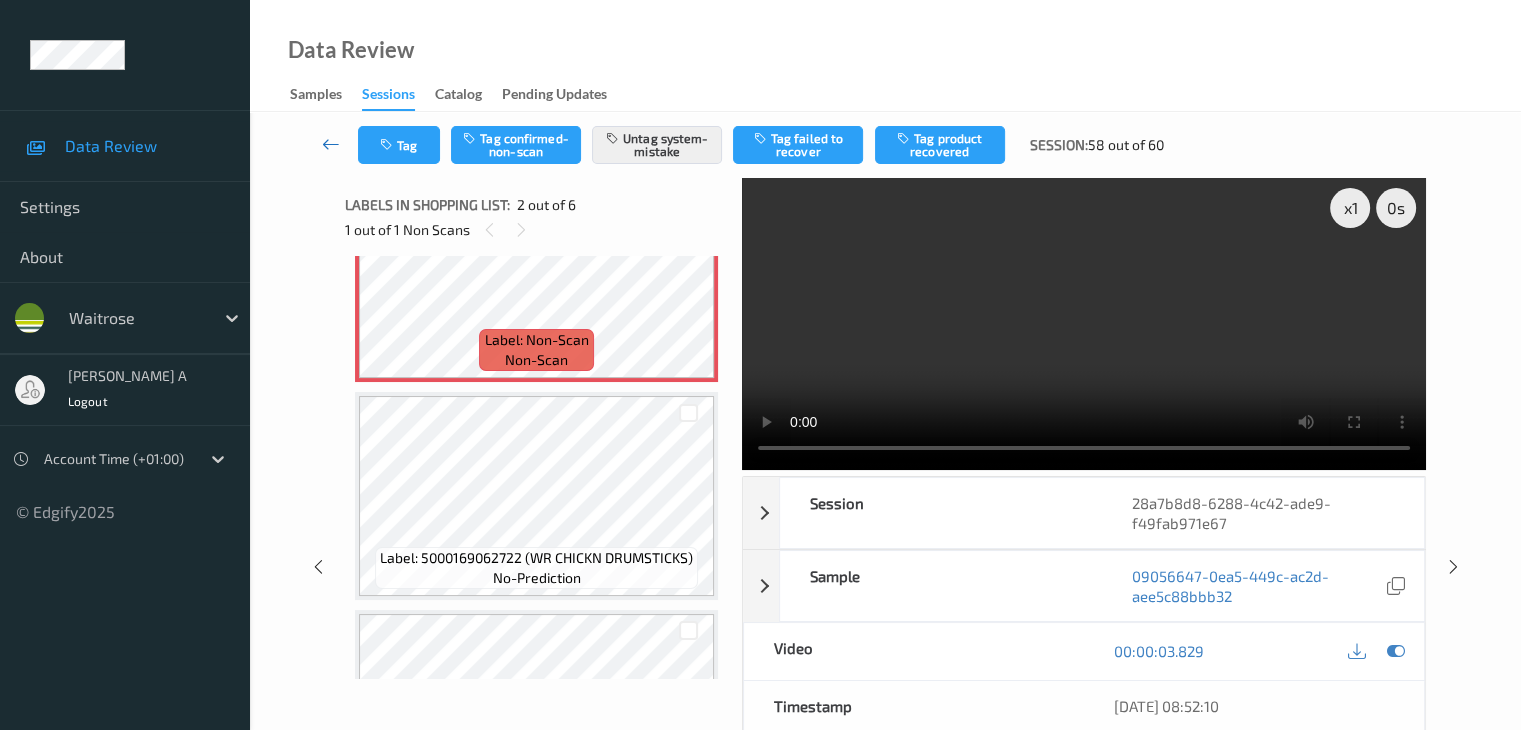 click at bounding box center [331, 144] 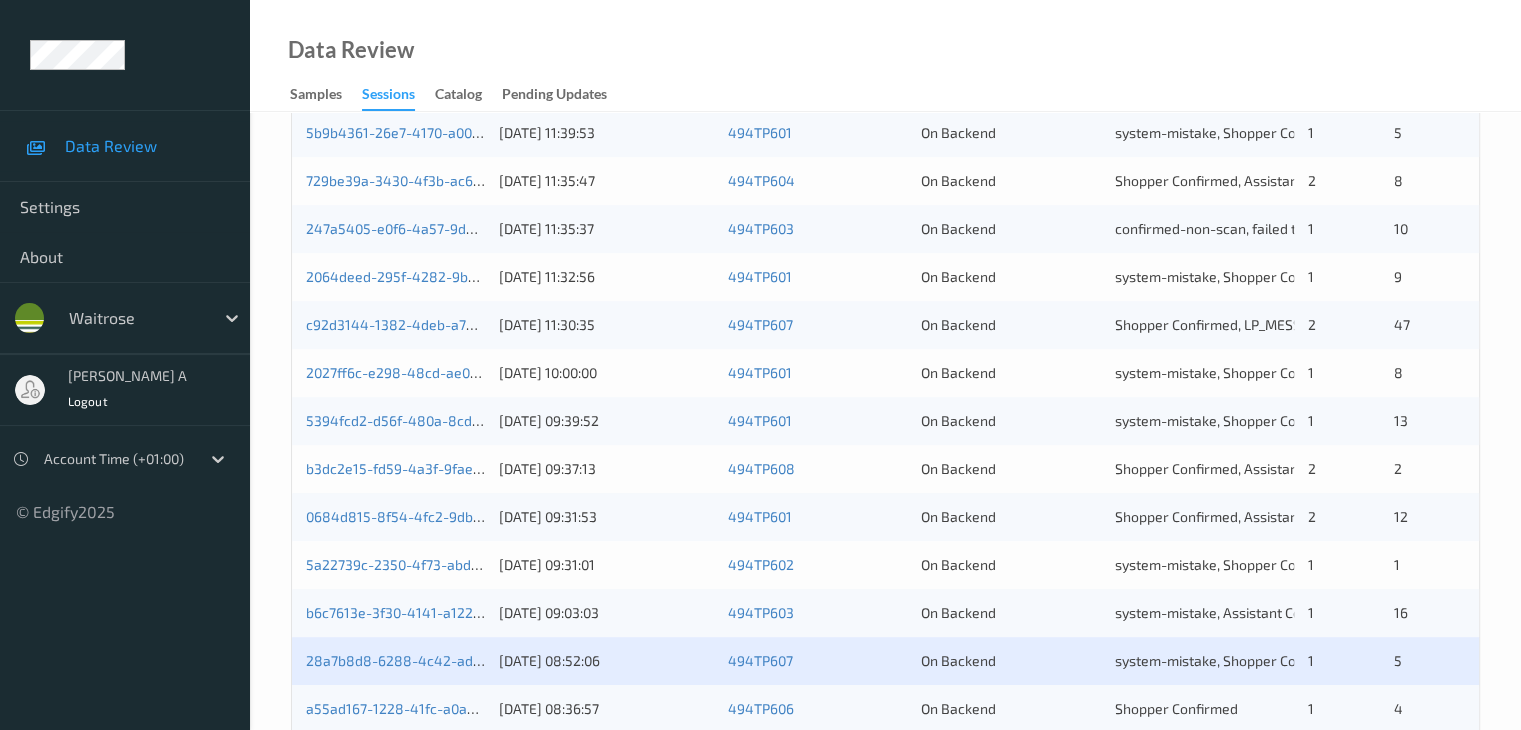 scroll, scrollTop: 932, scrollLeft: 0, axis: vertical 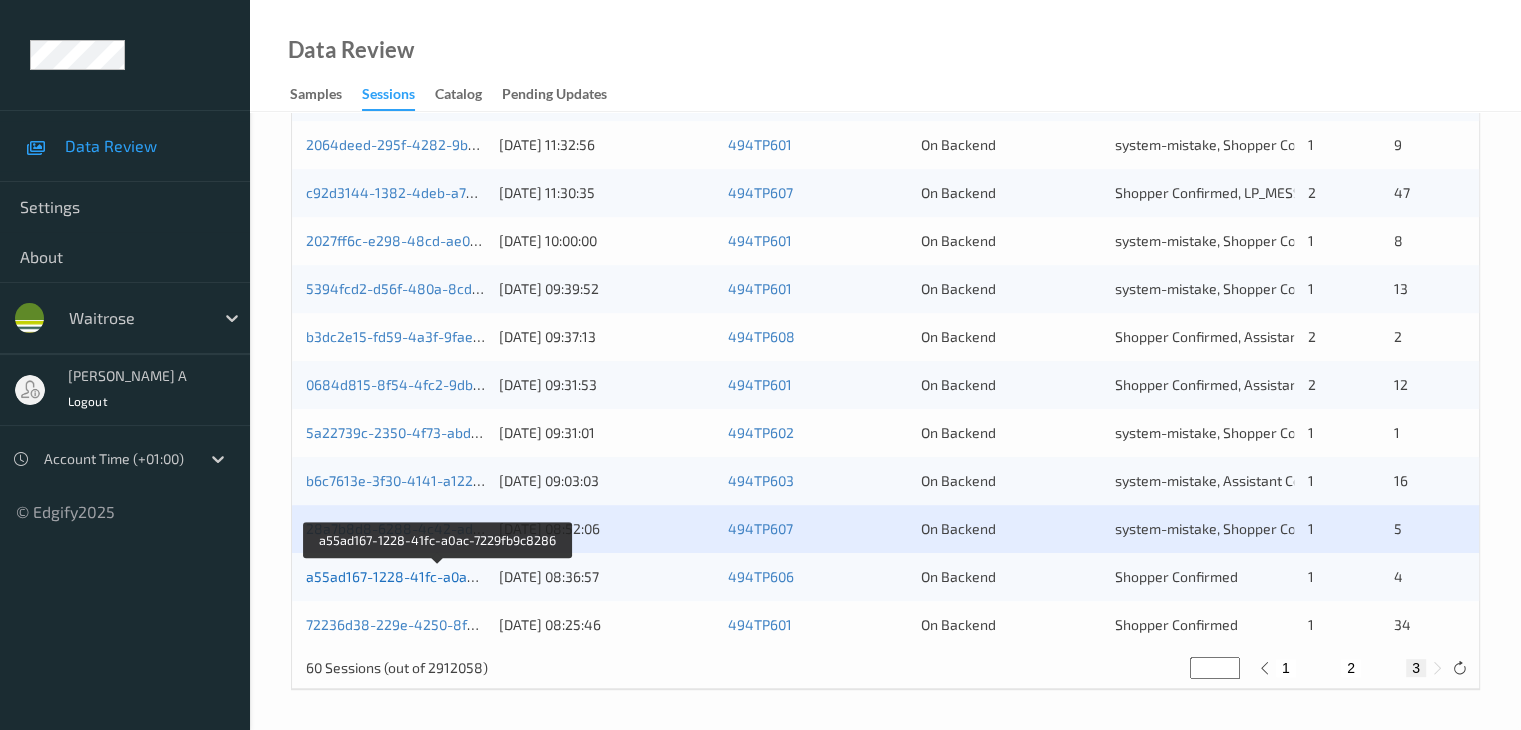 click on "a55ad167-1228-41fc-a0ac-7229fb9c8286" at bounding box center [439, 576] 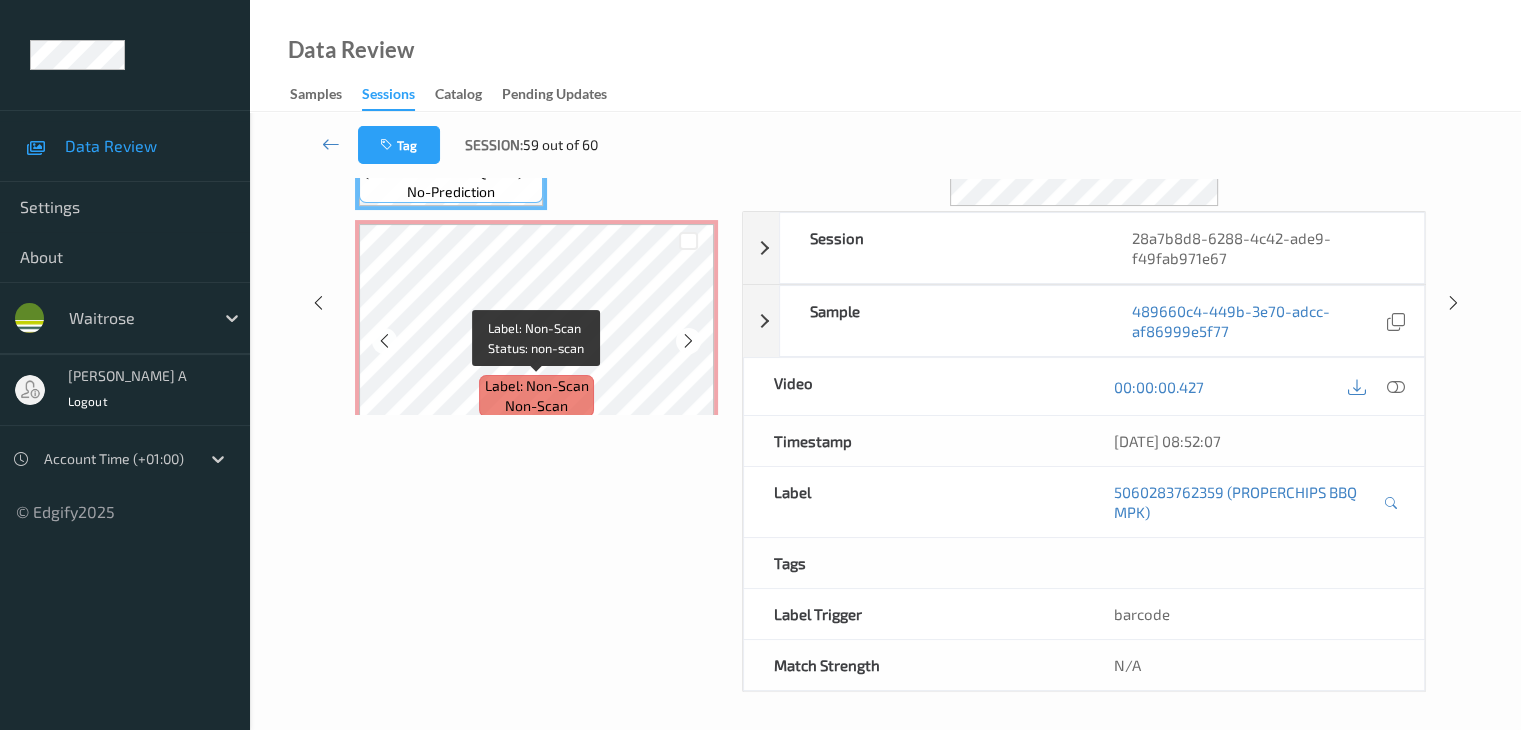scroll, scrollTop: 0, scrollLeft: 0, axis: both 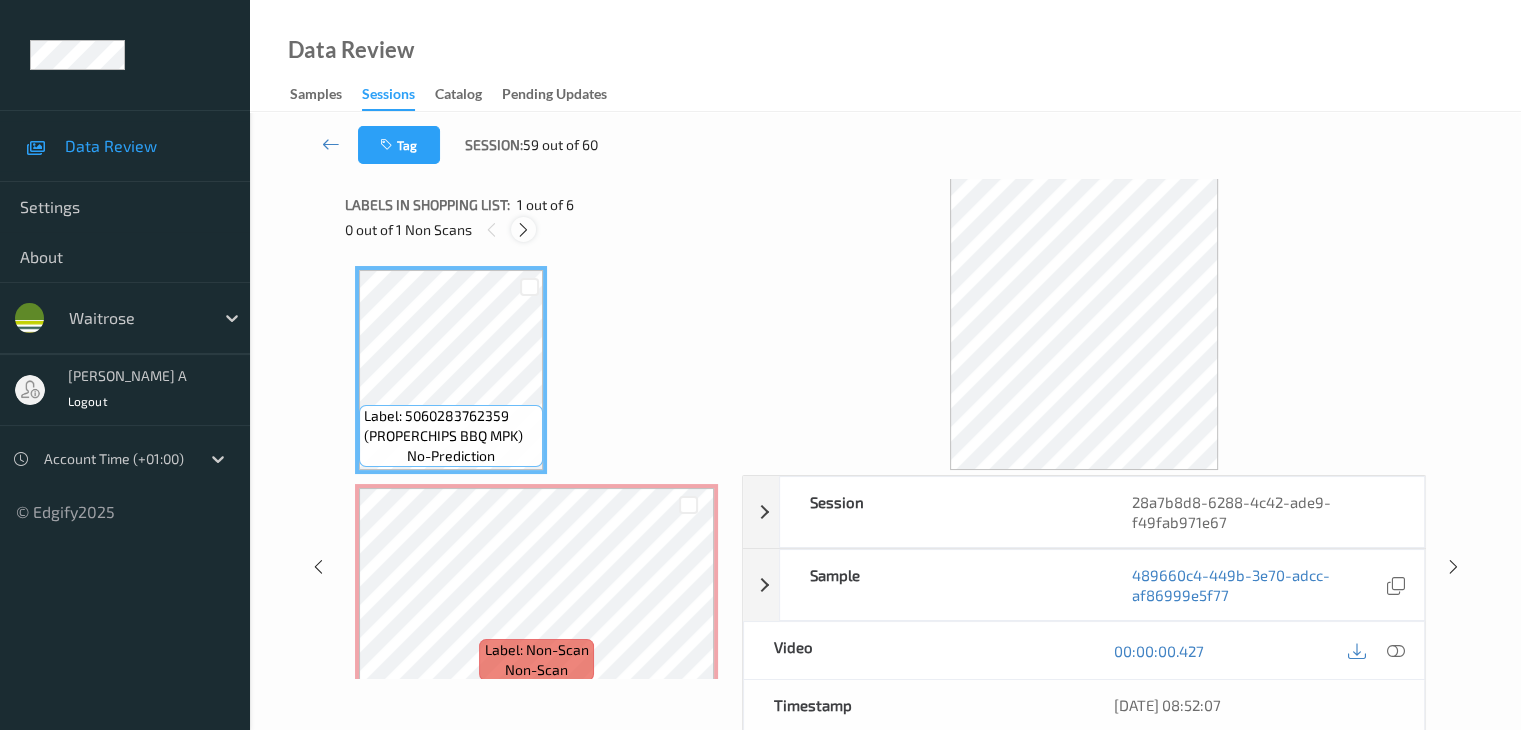 click at bounding box center [523, 230] 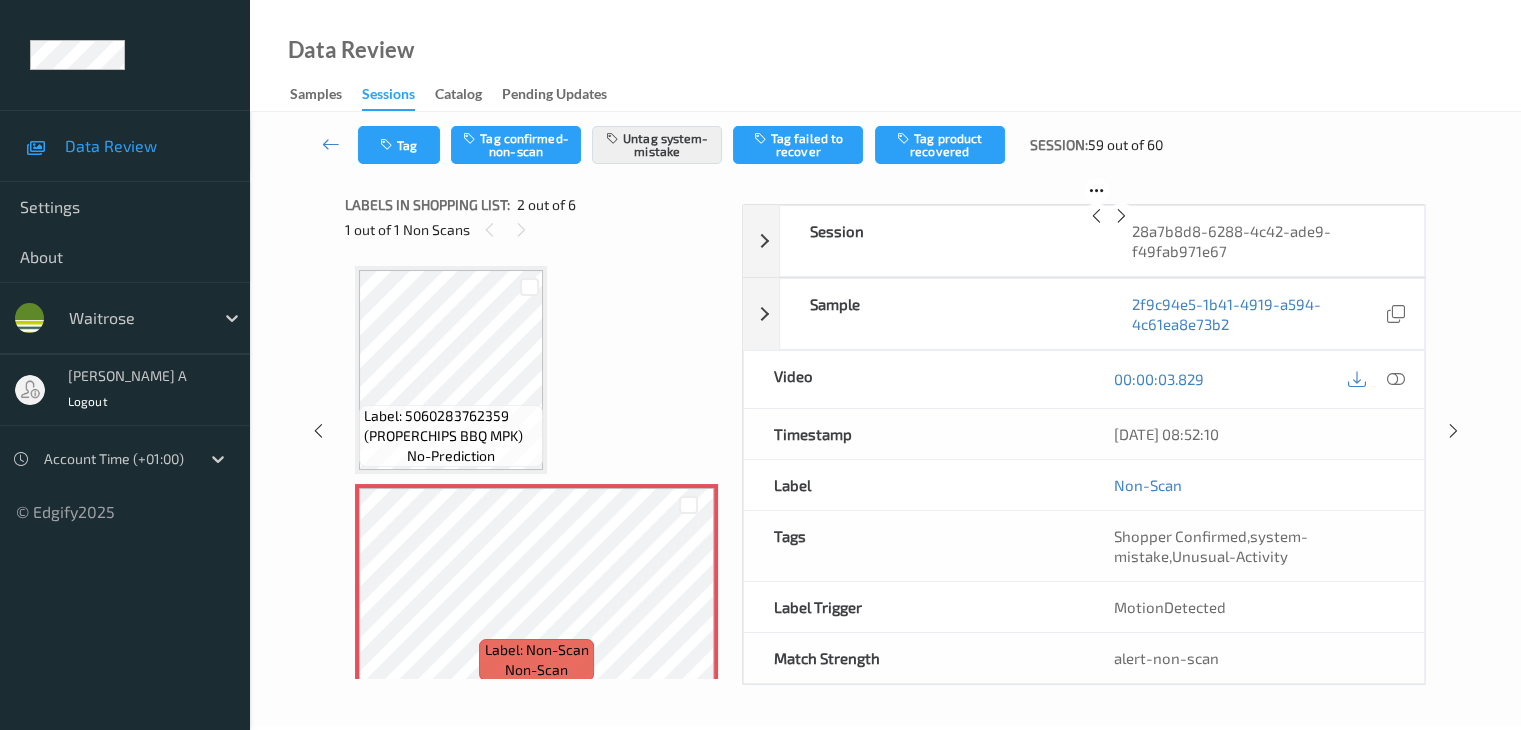 scroll, scrollTop: 10, scrollLeft: 0, axis: vertical 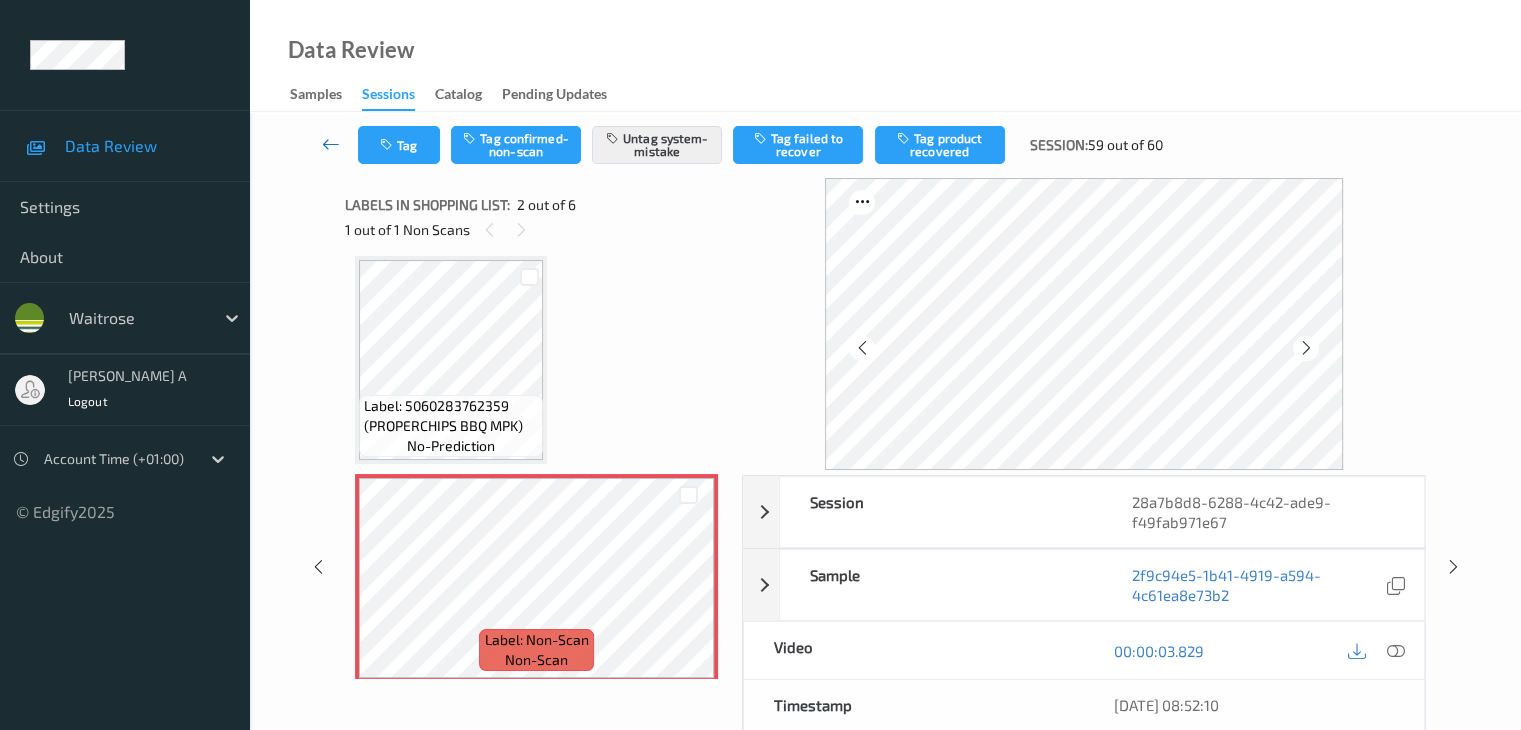 click at bounding box center [331, 144] 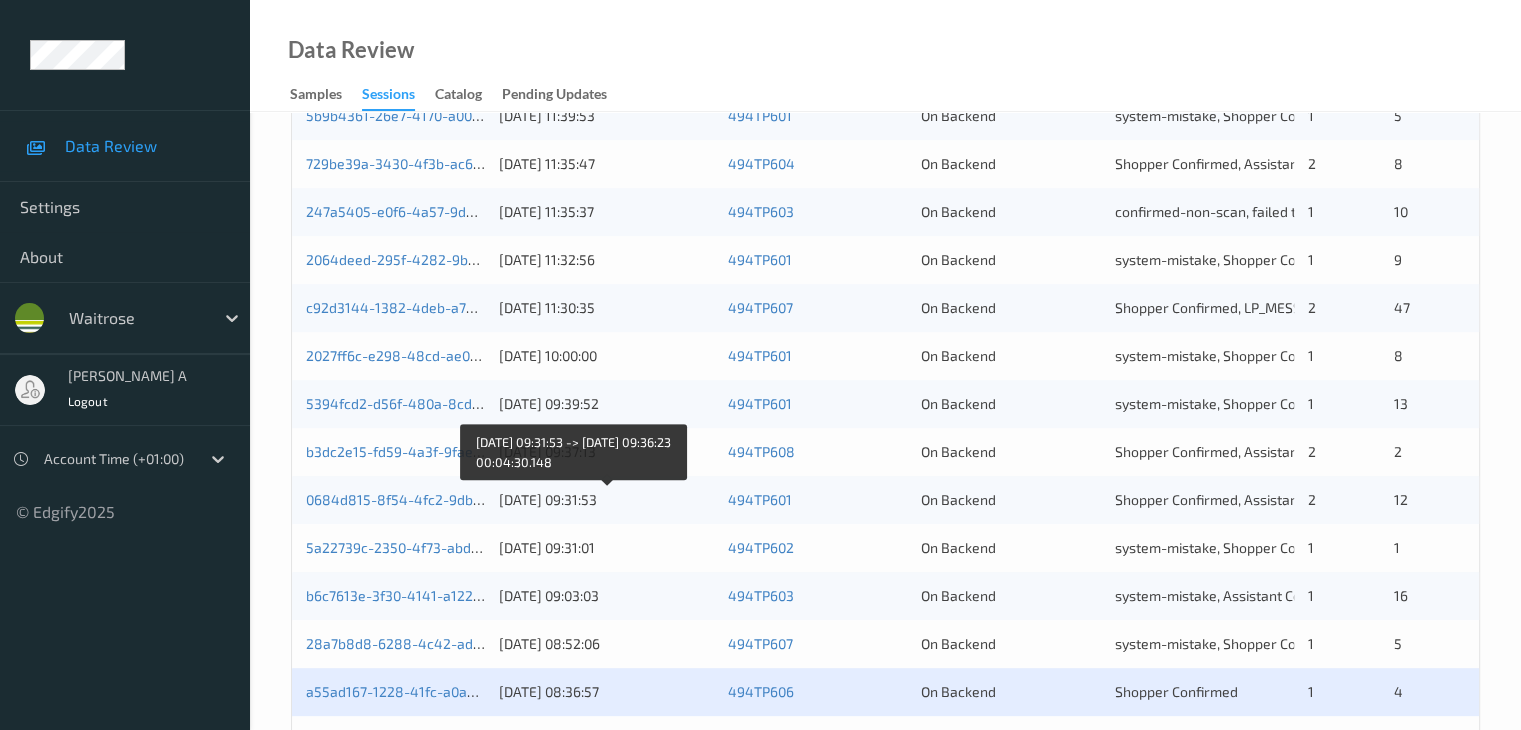 scroll, scrollTop: 932, scrollLeft: 0, axis: vertical 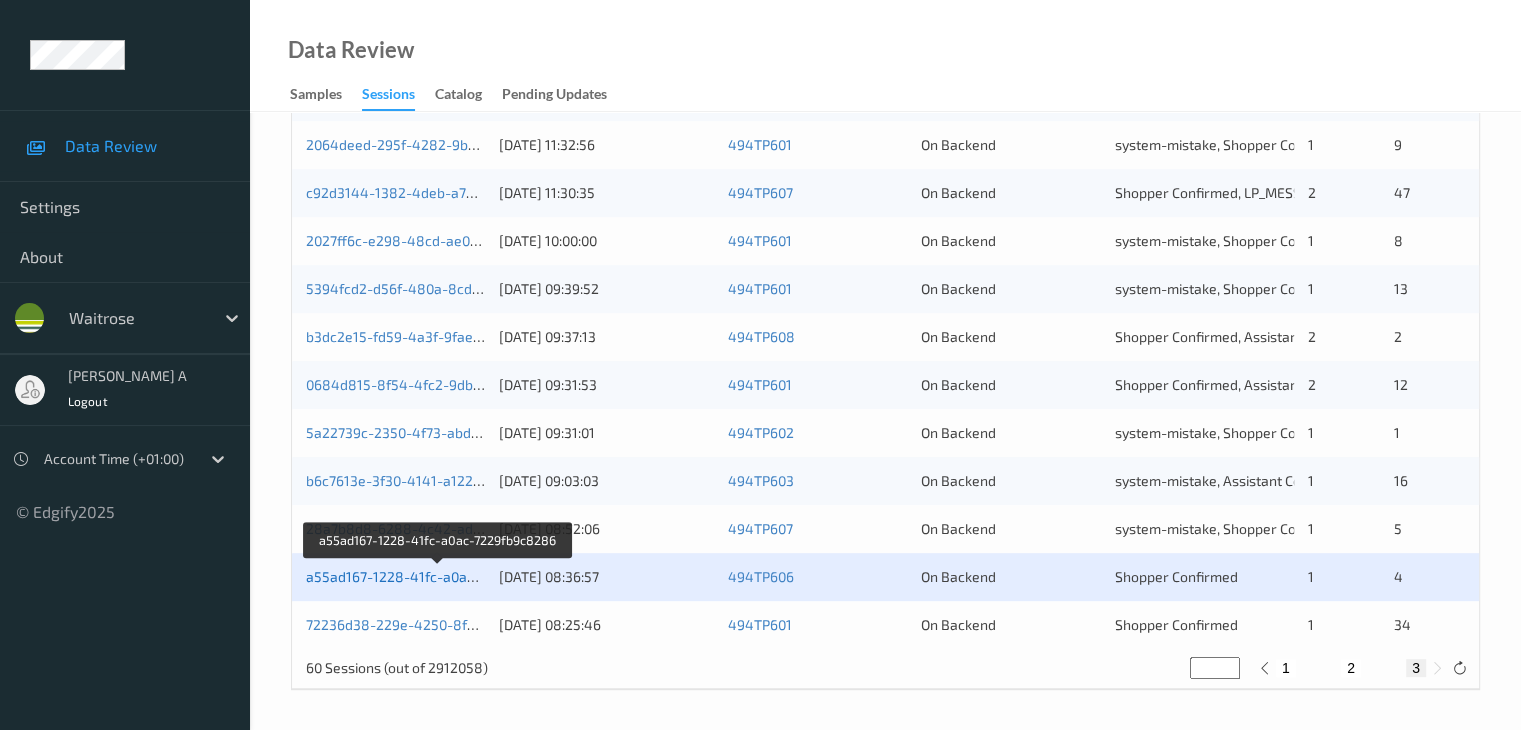 click on "a55ad167-1228-41fc-a0ac-7229fb9c8286" at bounding box center [439, 576] 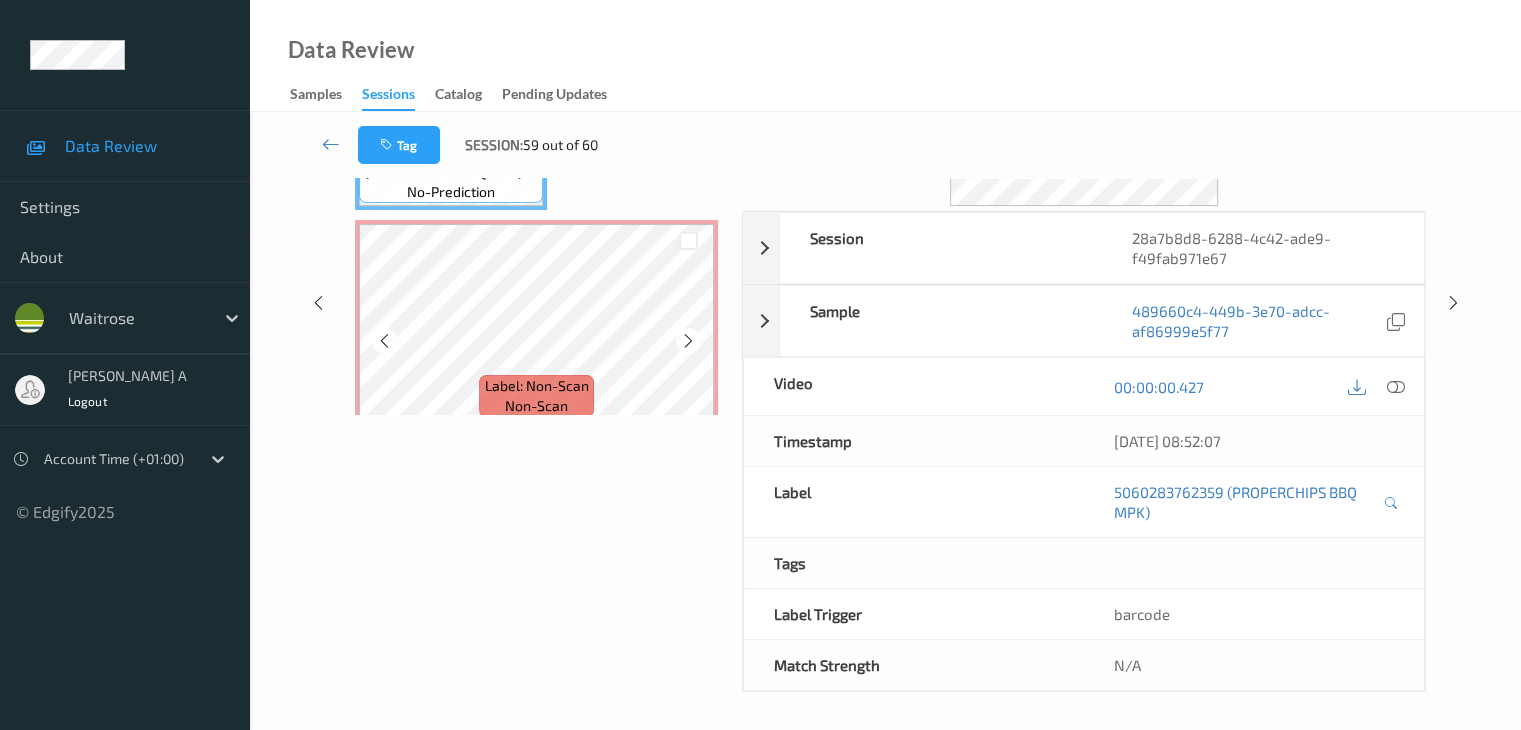 scroll, scrollTop: 0, scrollLeft: 0, axis: both 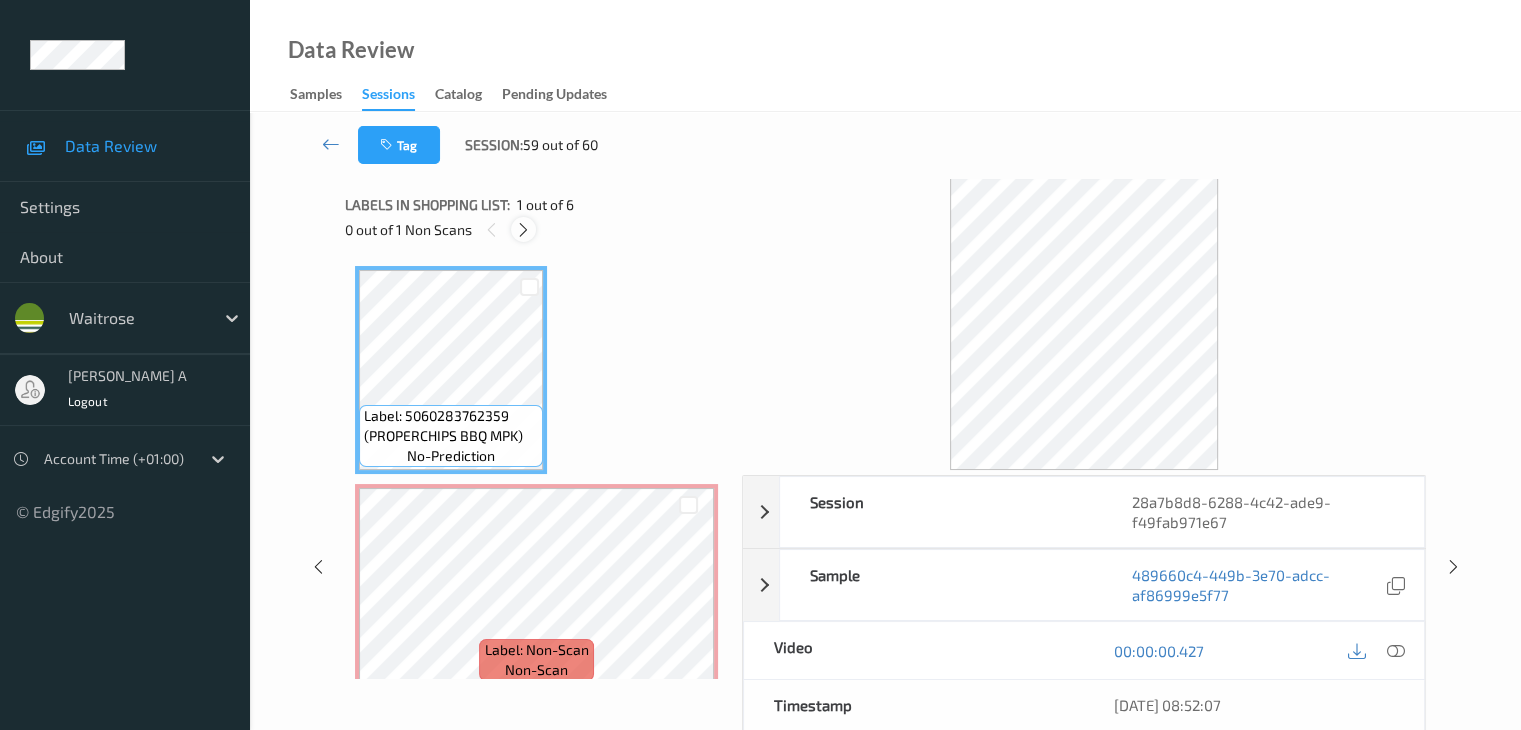 click at bounding box center [523, 230] 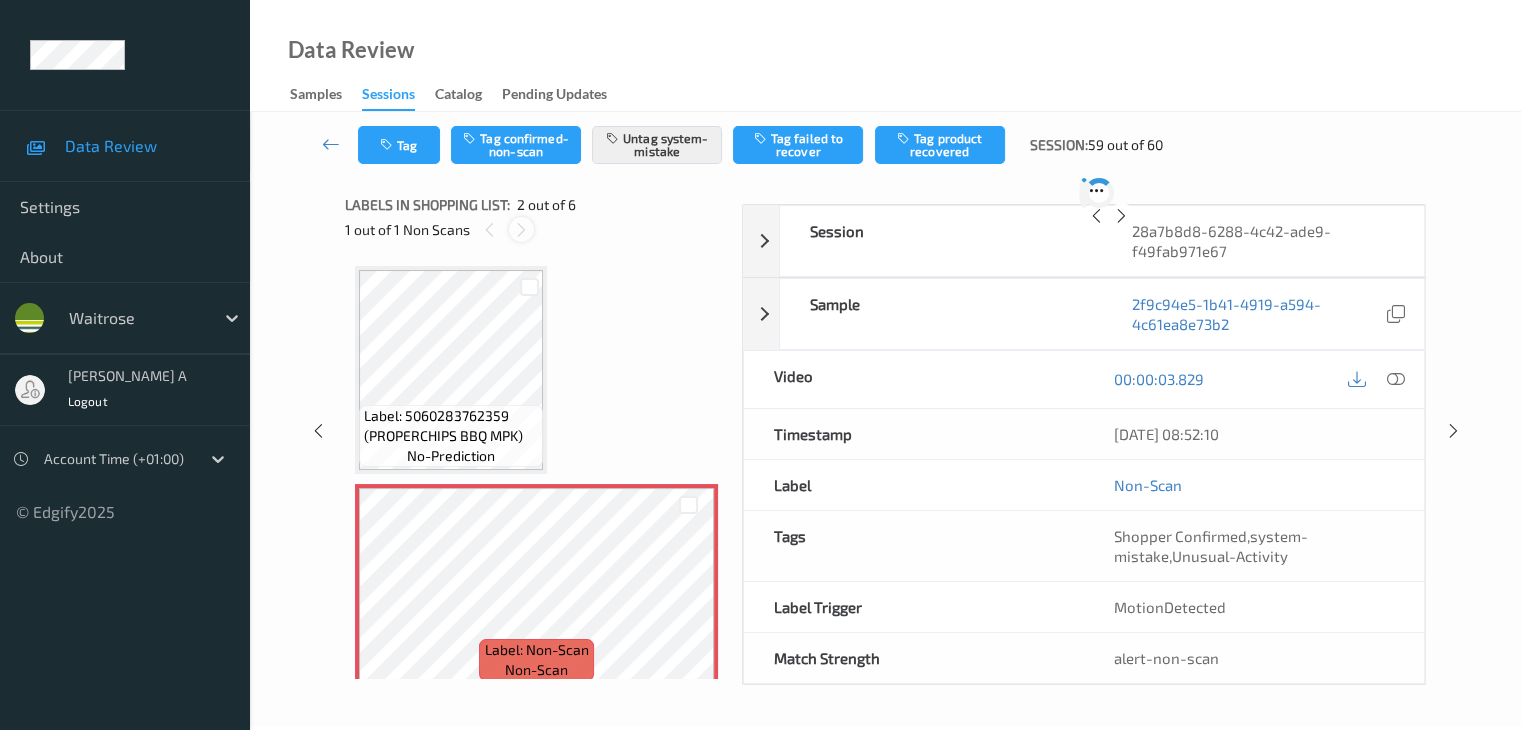 scroll, scrollTop: 10, scrollLeft: 0, axis: vertical 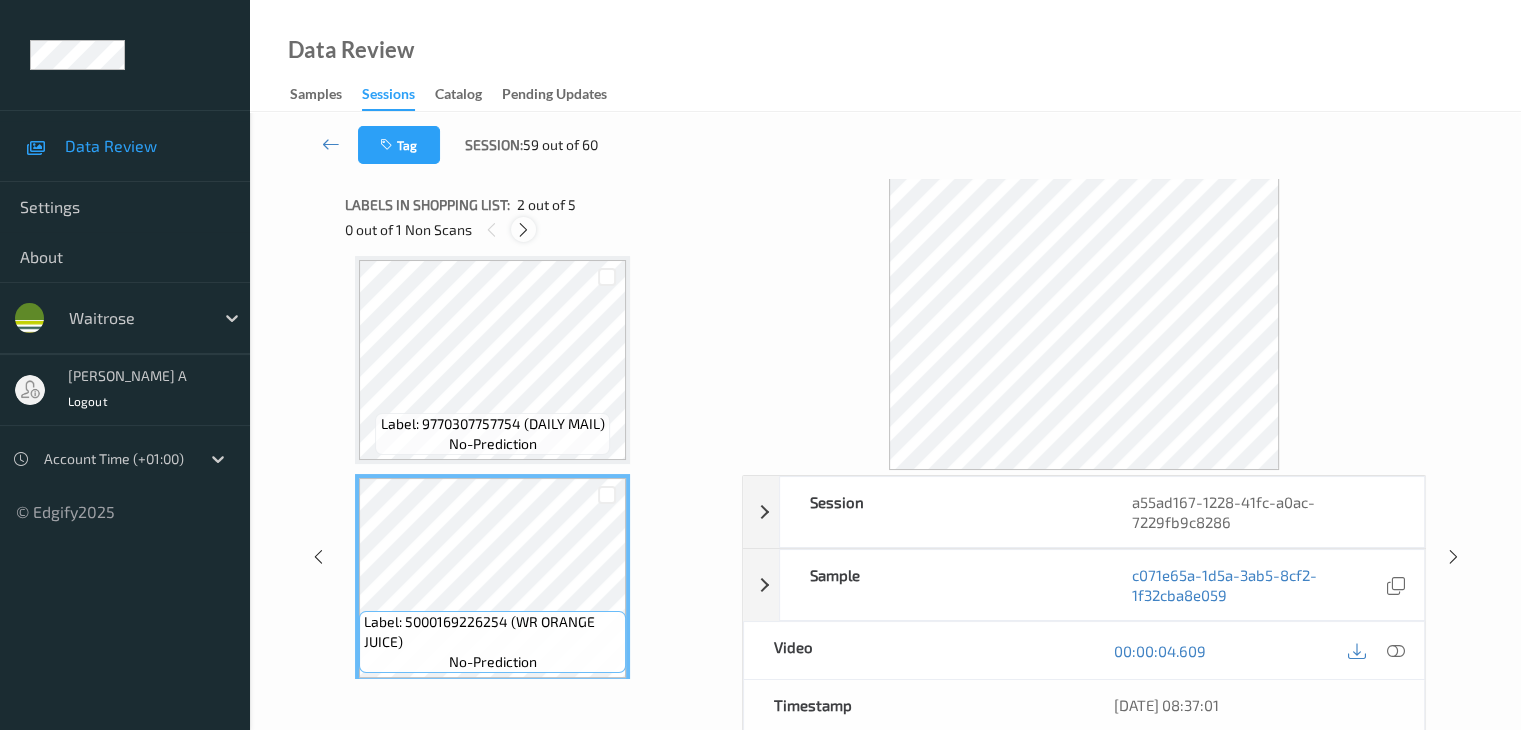 click at bounding box center [523, 230] 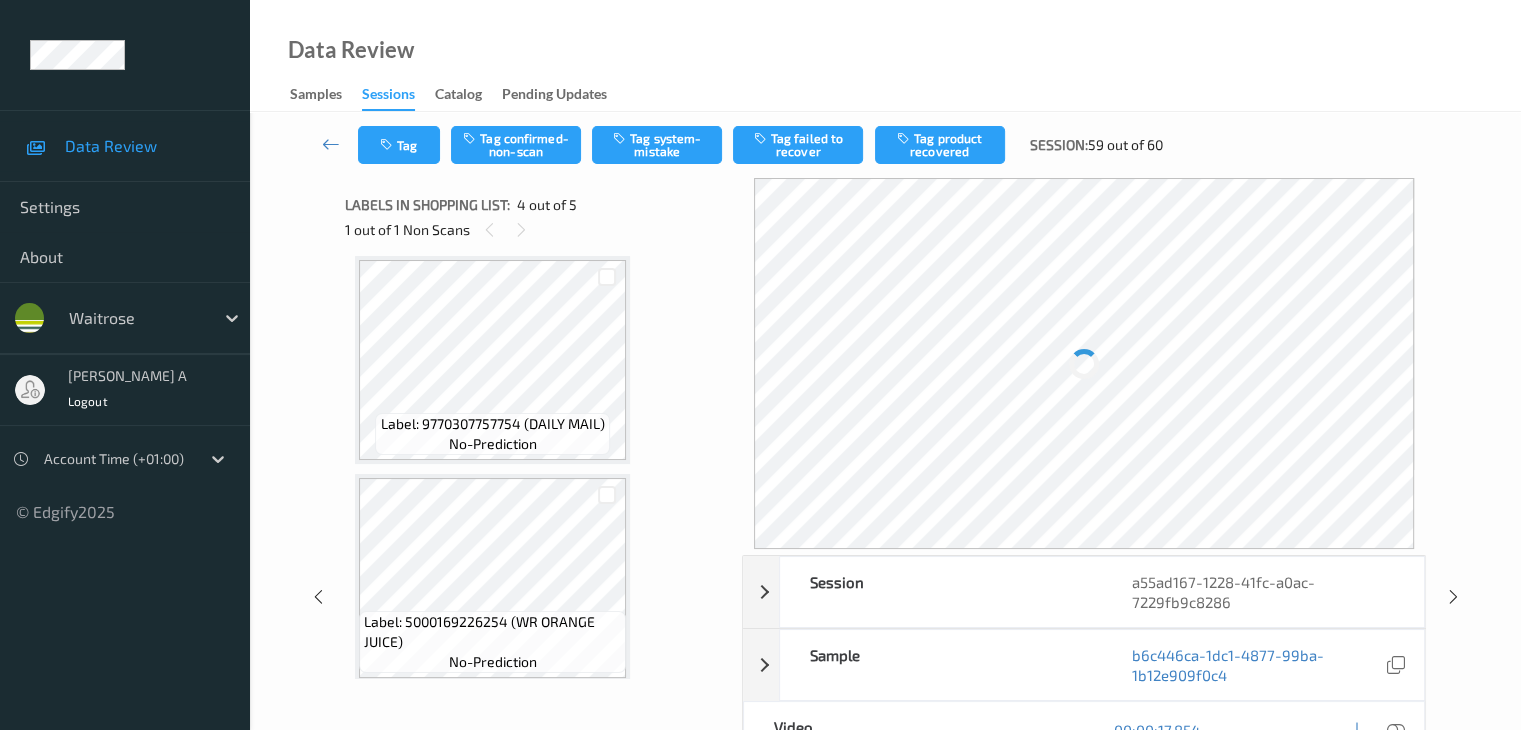 scroll, scrollTop: 446, scrollLeft: 0, axis: vertical 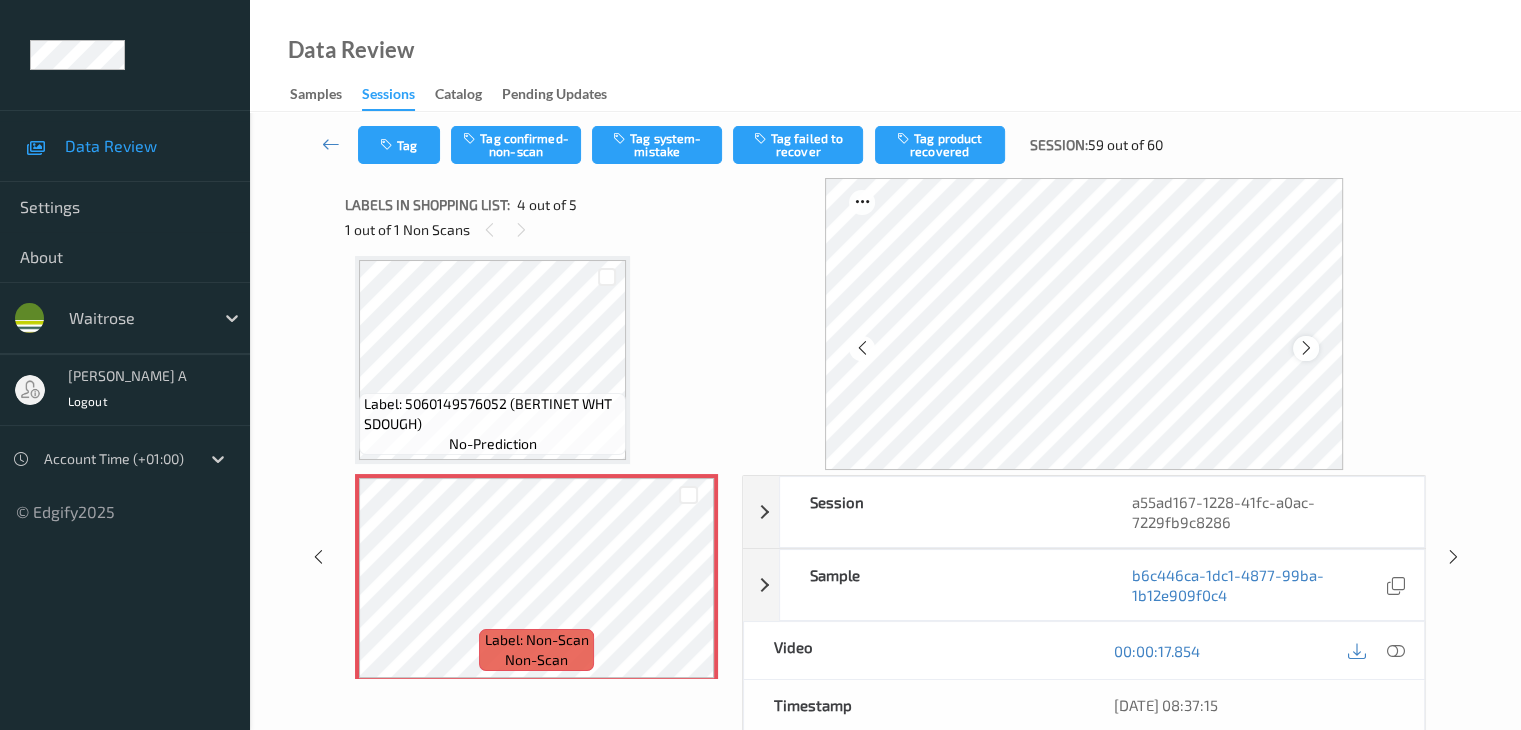 click at bounding box center [1306, 348] 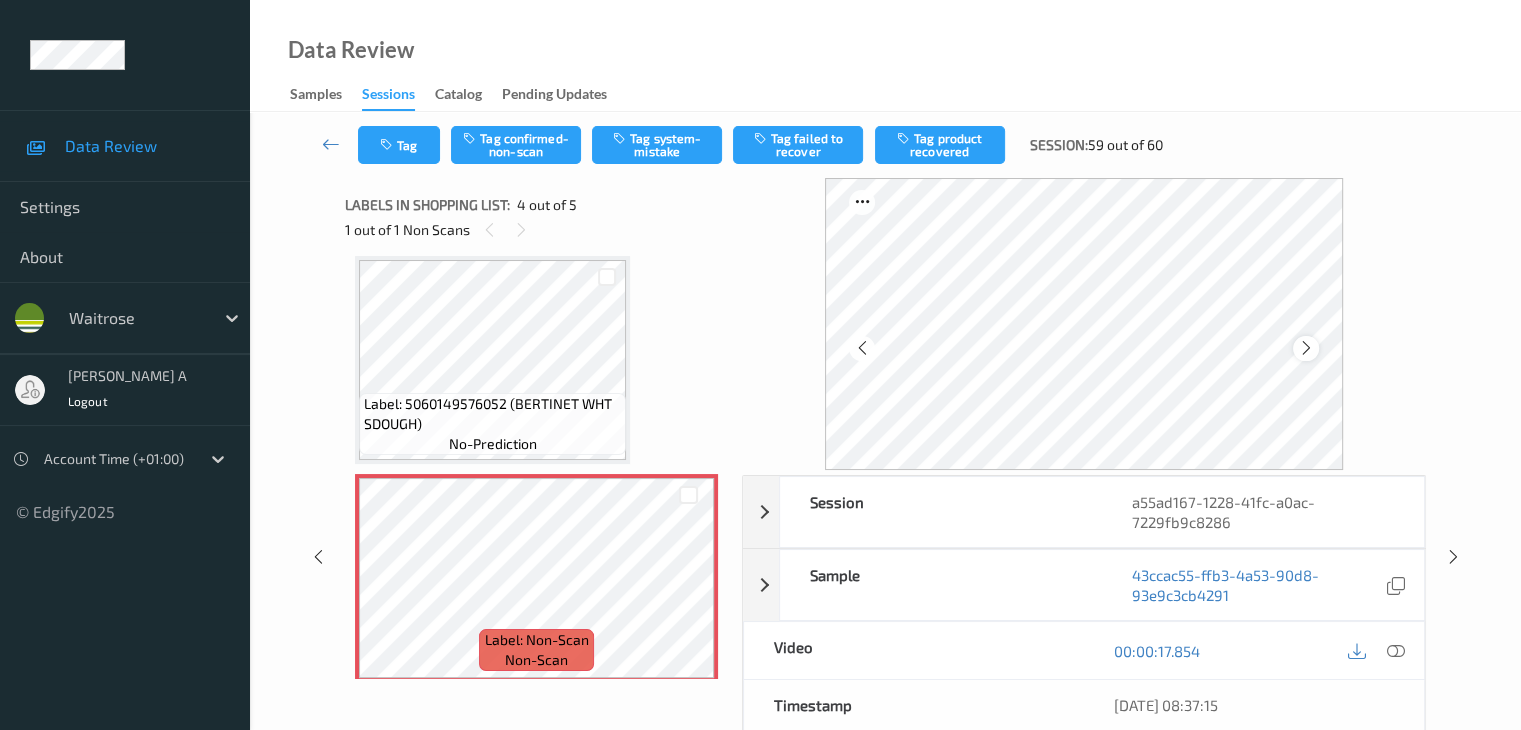 click at bounding box center [1306, 348] 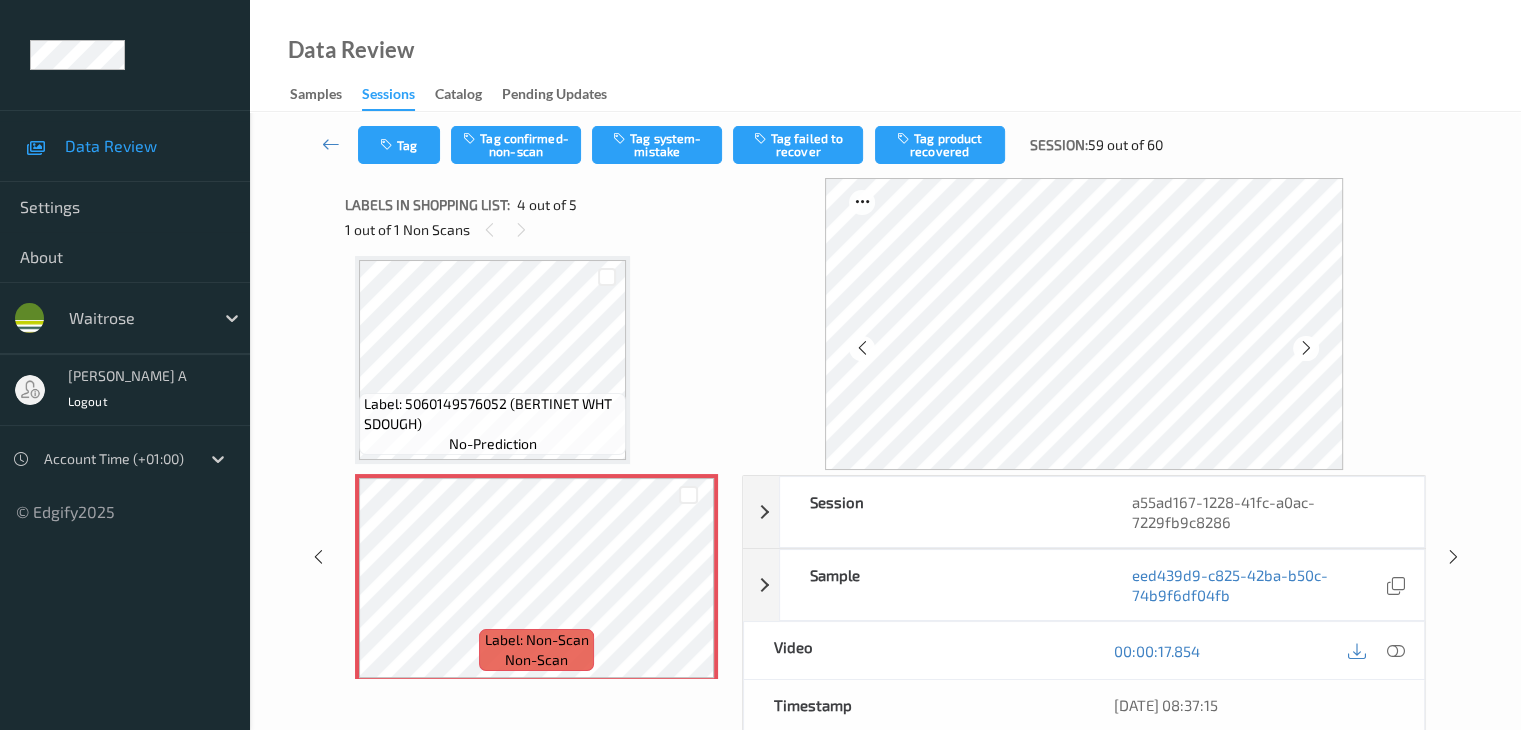 click at bounding box center [1306, 348] 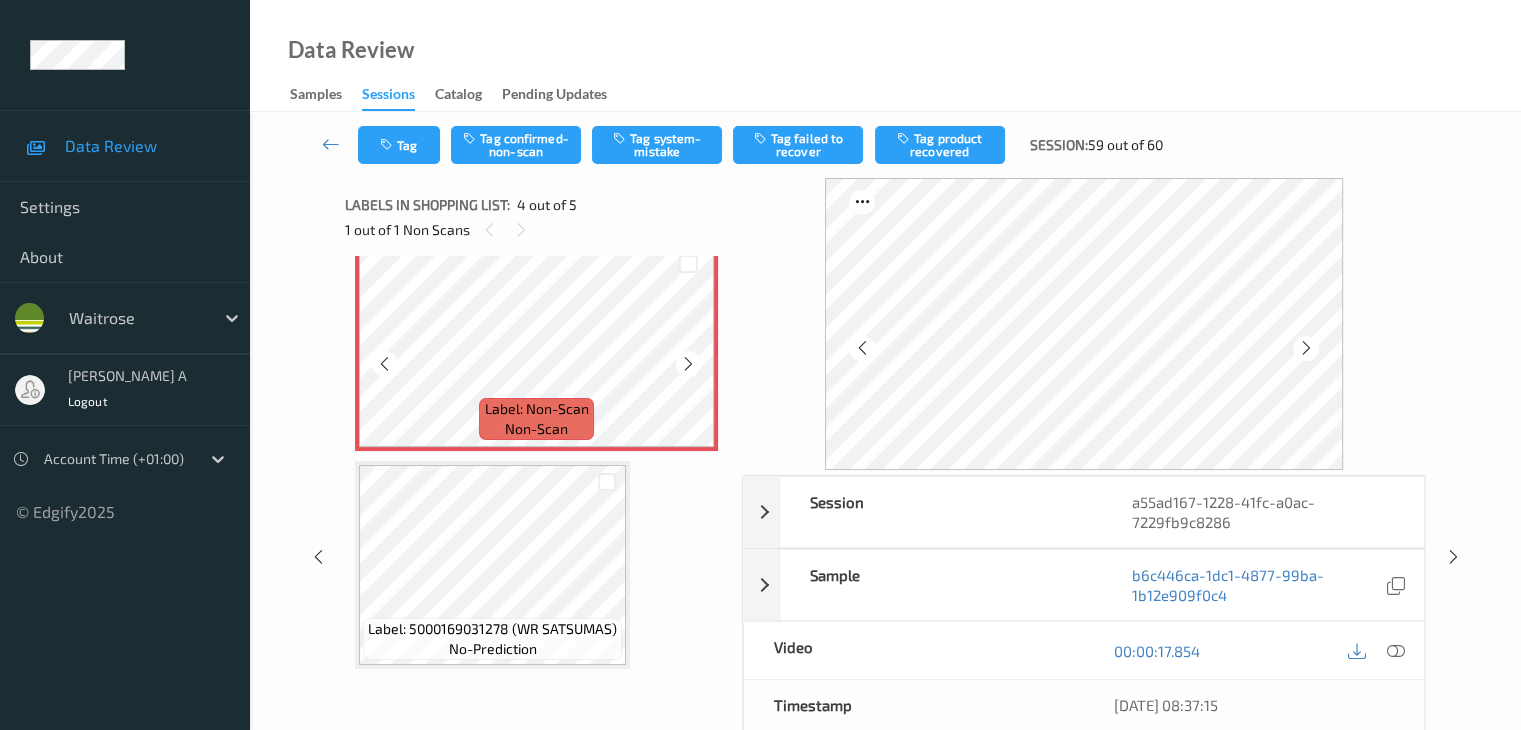 scroll, scrollTop: 377, scrollLeft: 0, axis: vertical 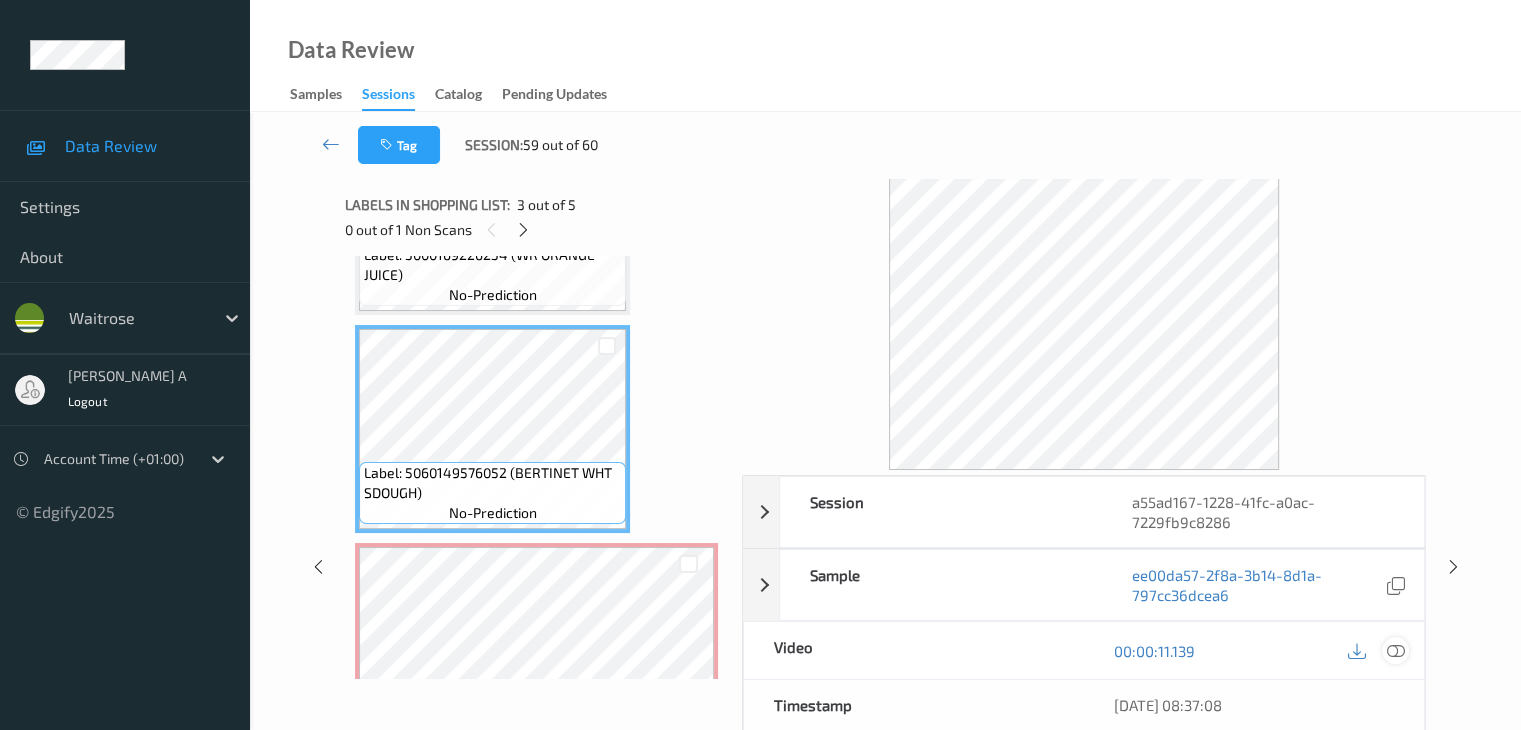 click at bounding box center [1395, 651] 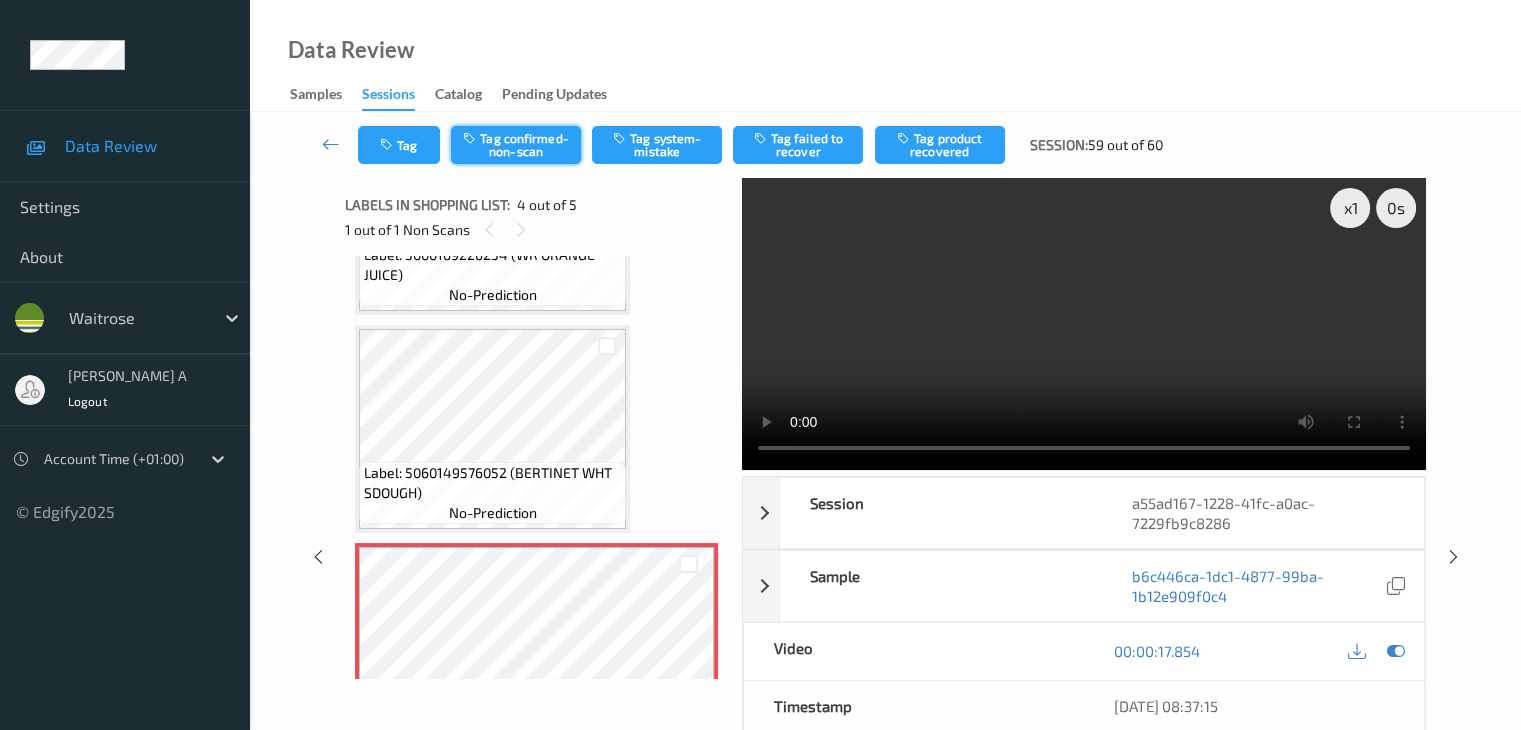click on "Tag   confirmed-non-scan" at bounding box center (516, 145) 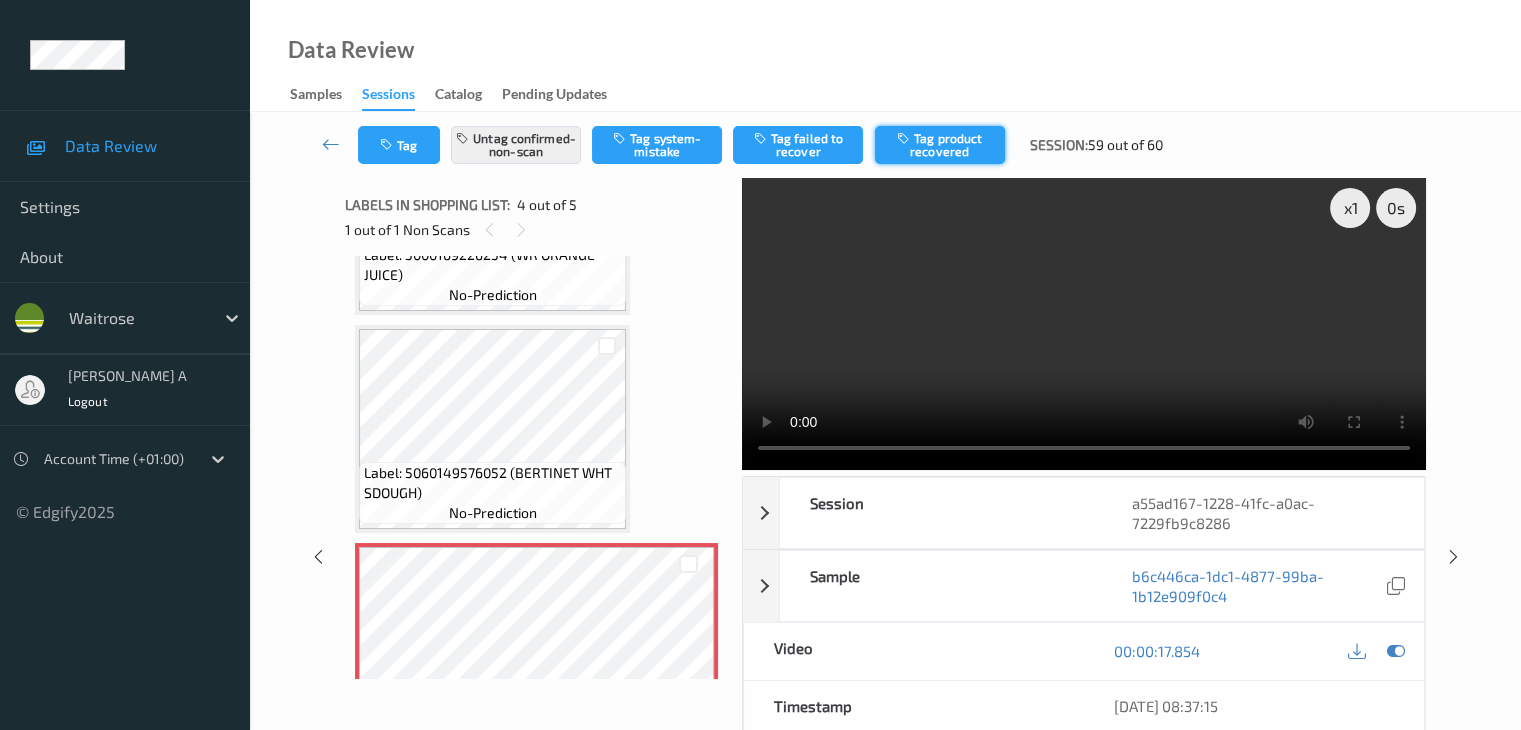 click on "Tag   product recovered" at bounding box center (940, 145) 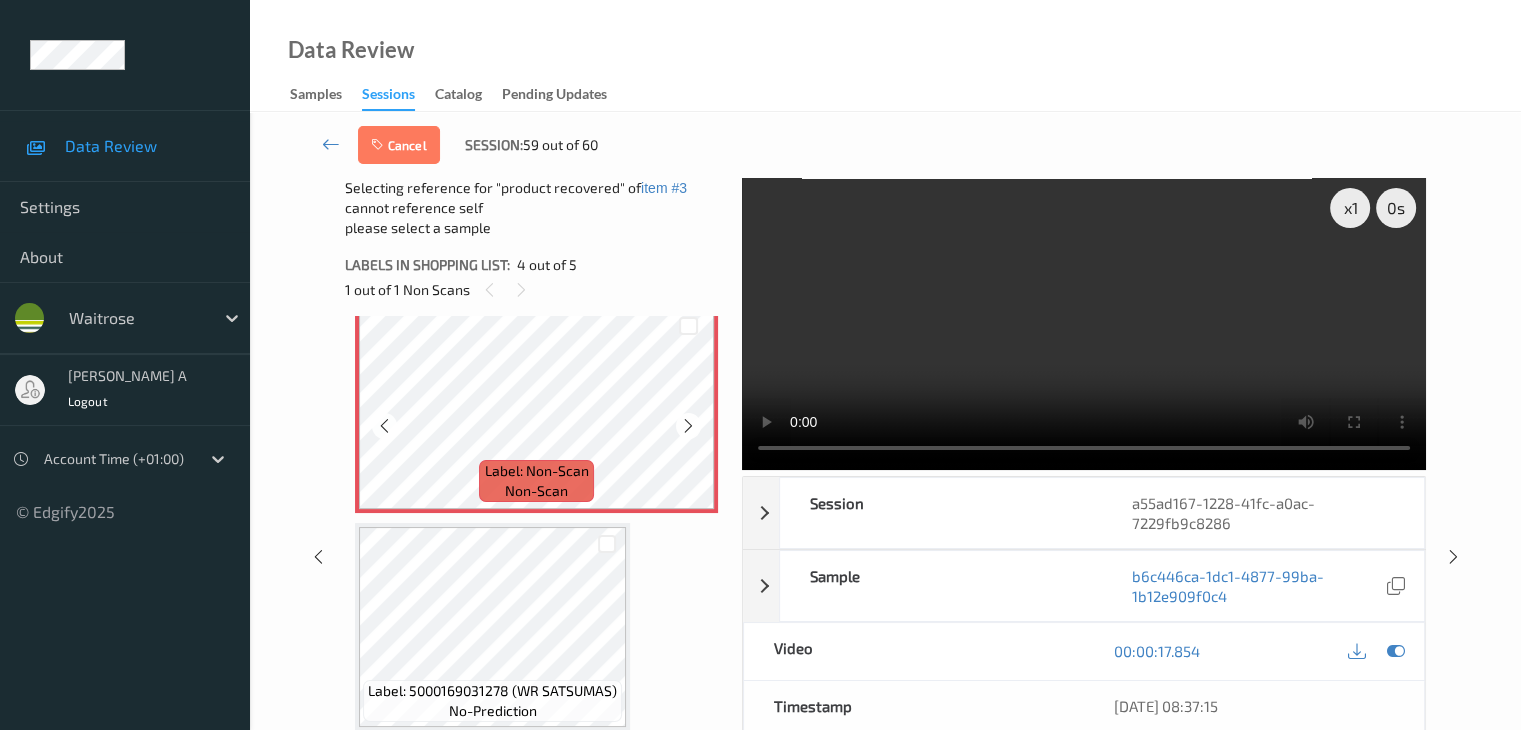 scroll, scrollTop: 677, scrollLeft: 0, axis: vertical 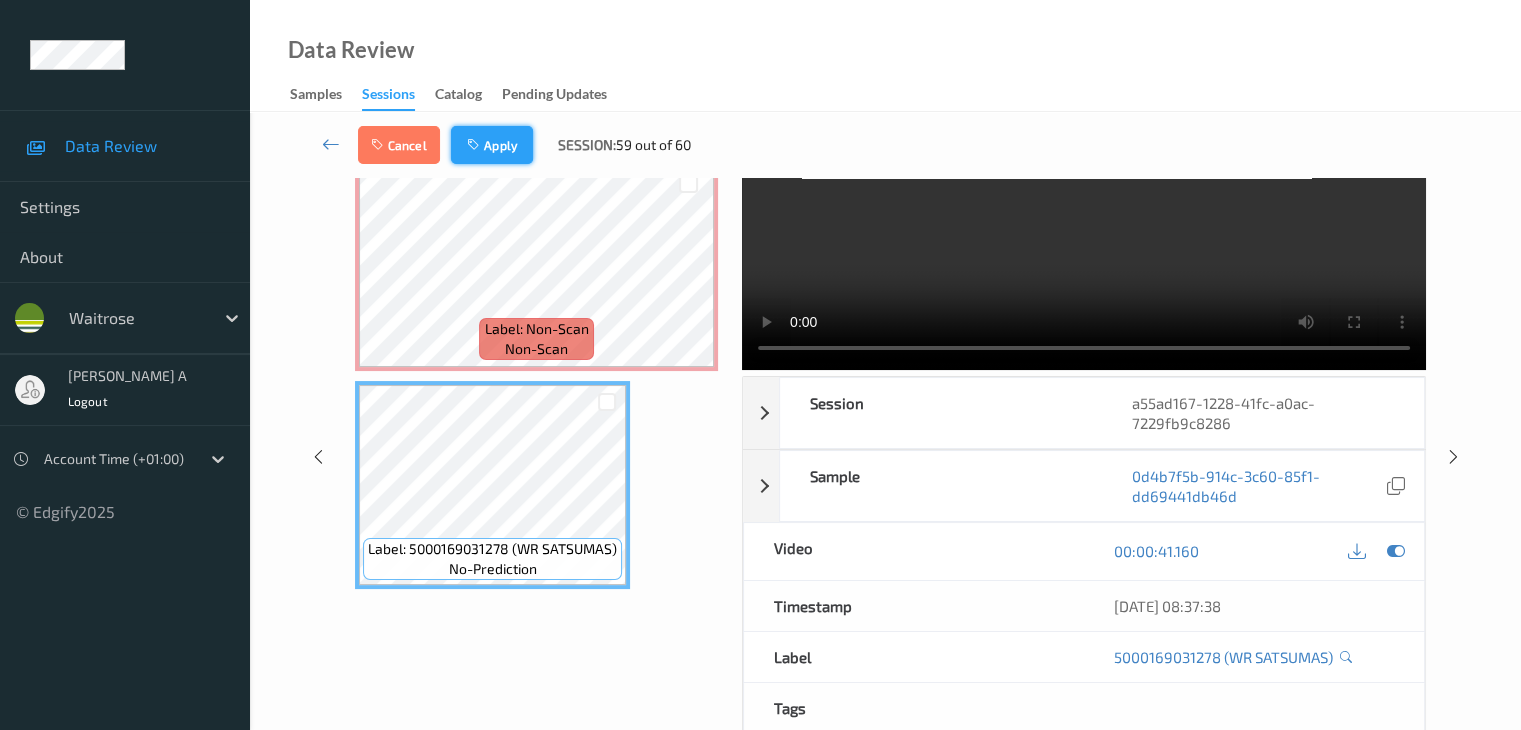 click on "Apply" at bounding box center (492, 145) 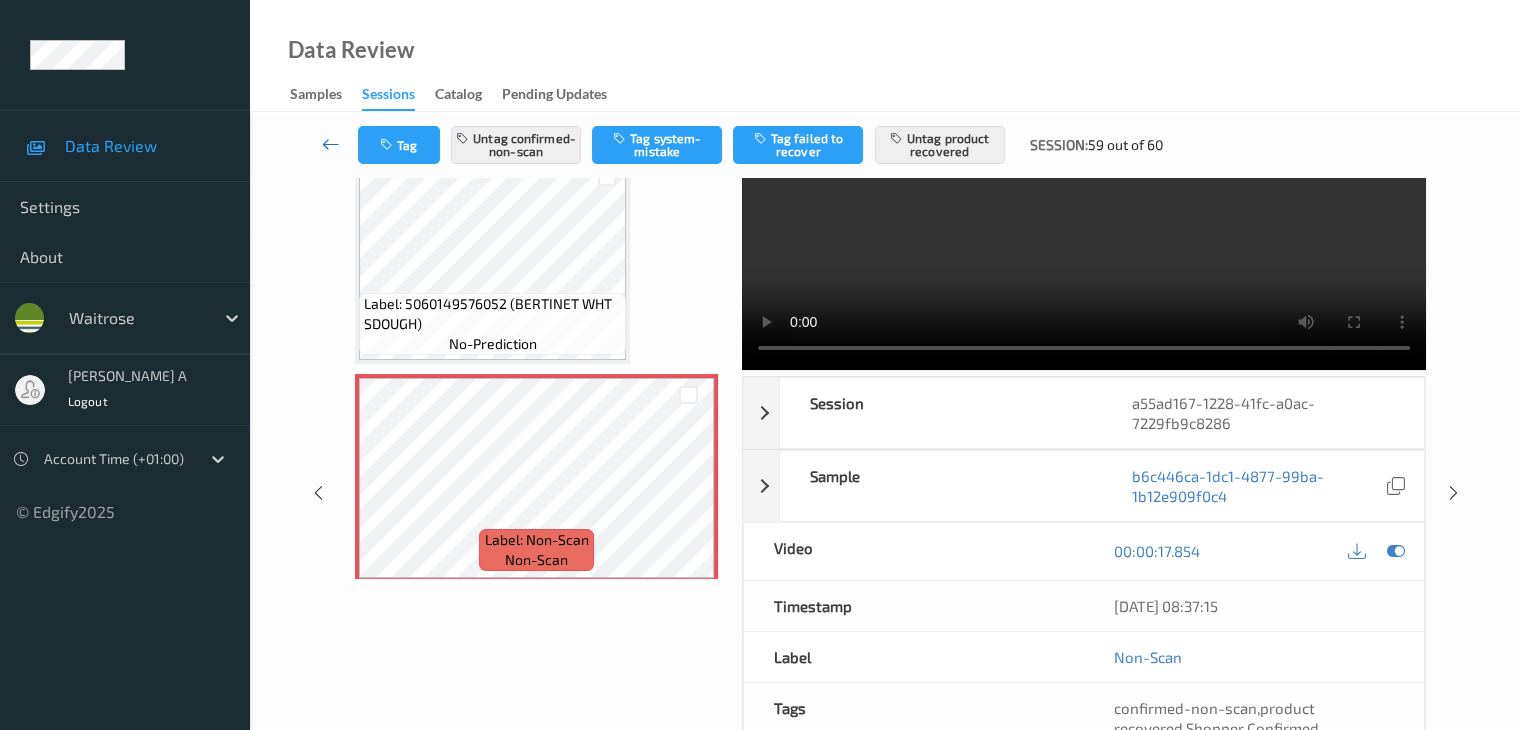 click at bounding box center [331, 144] 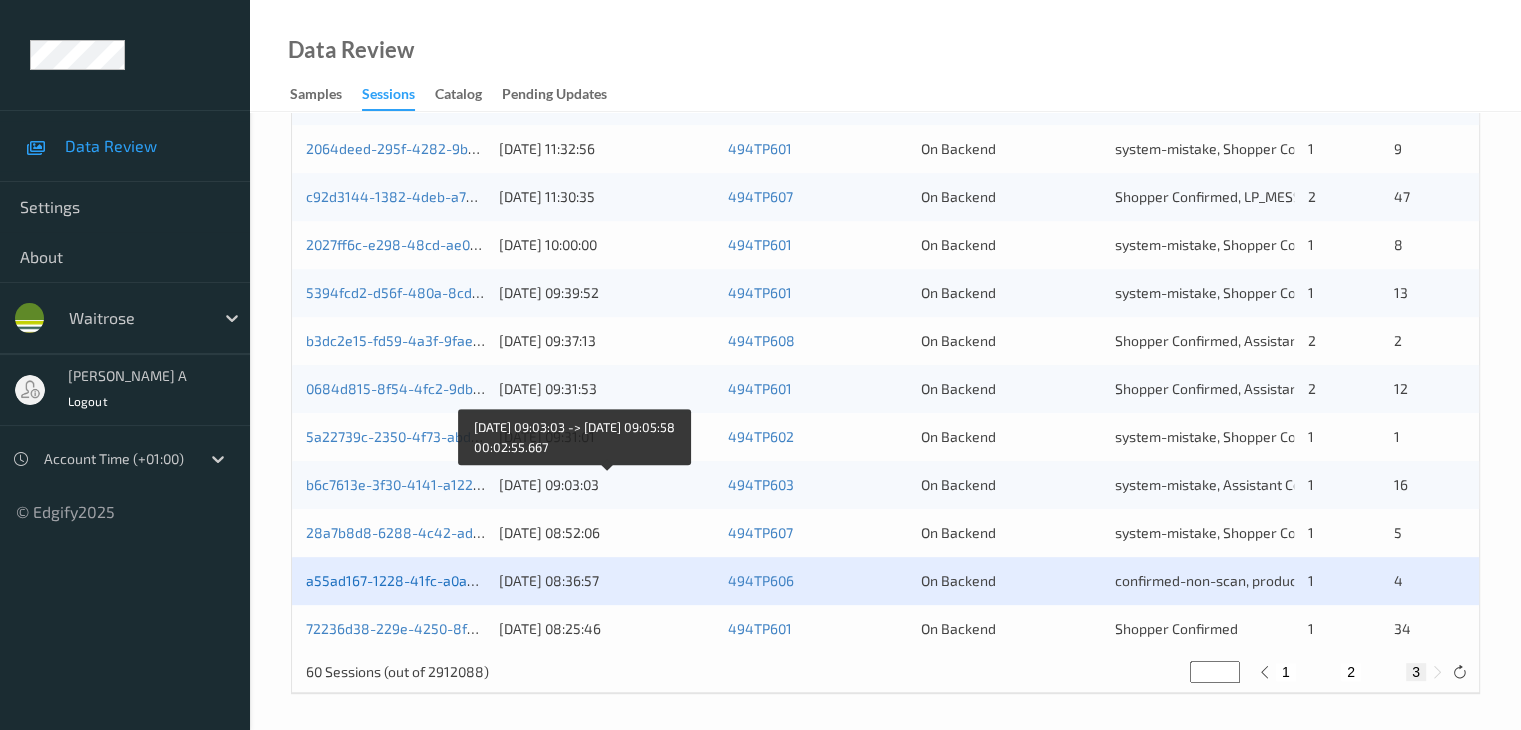 scroll, scrollTop: 932, scrollLeft: 0, axis: vertical 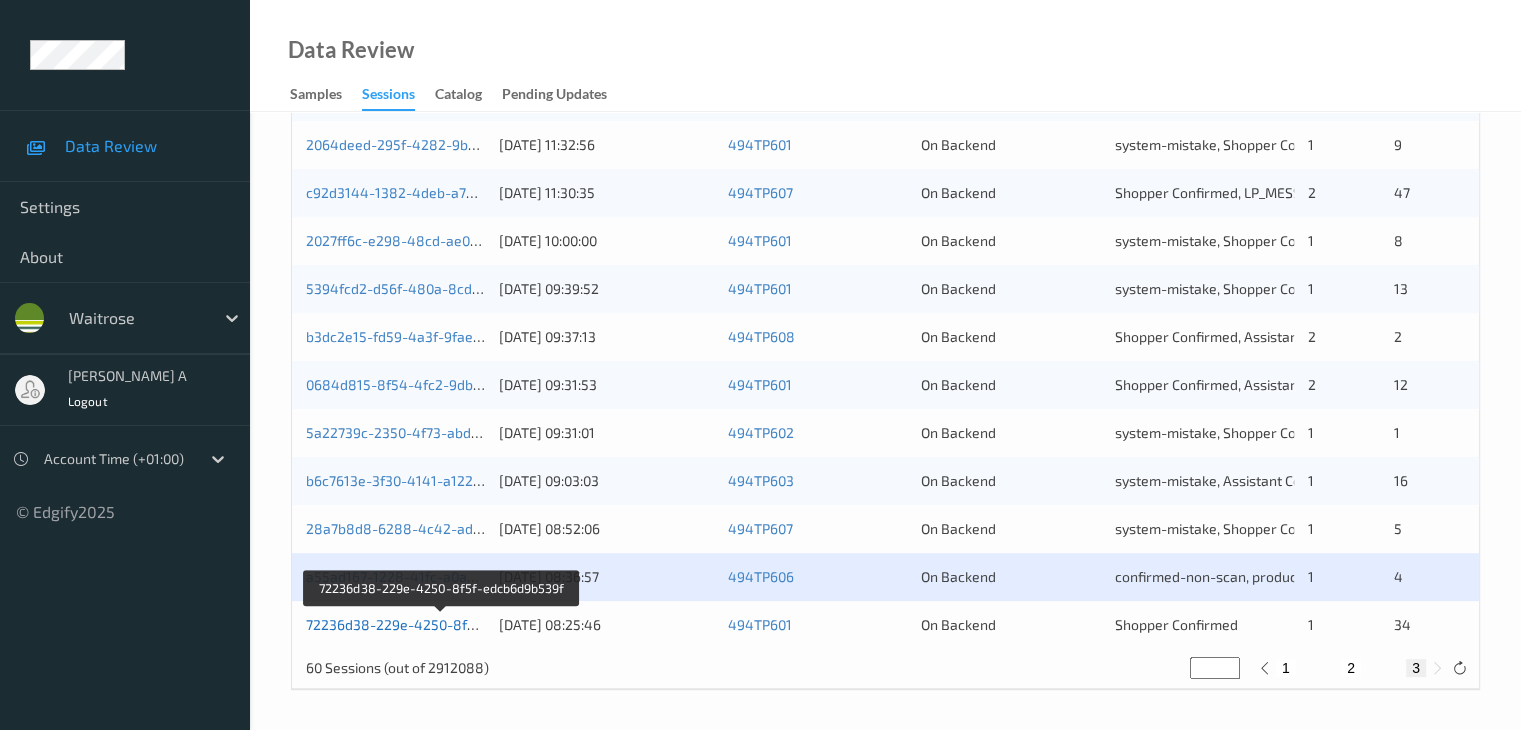 click on "72236d38-229e-4250-8f5f-edcb6d9b539f" at bounding box center [442, 624] 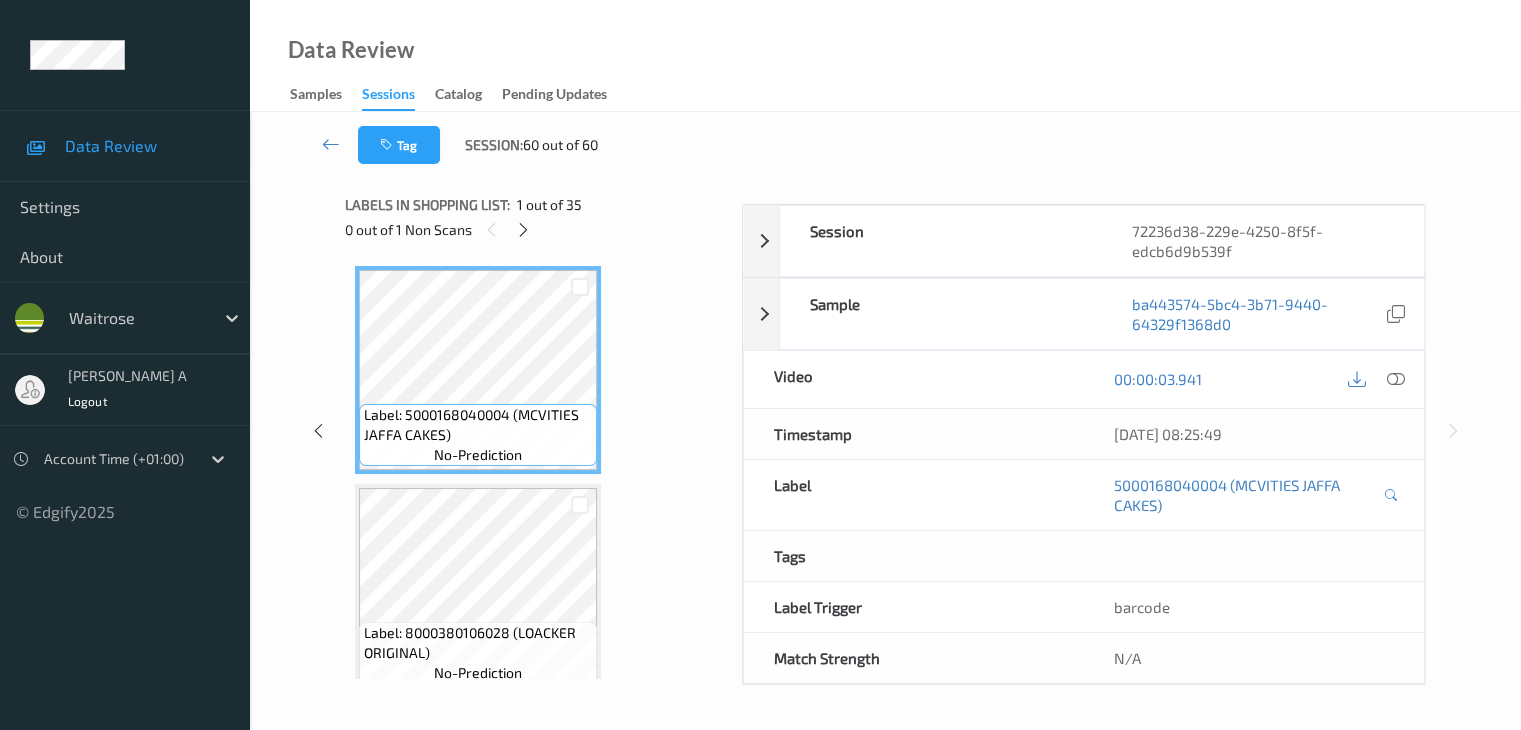 scroll, scrollTop: 44, scrollLeft: 0, axis: vertical 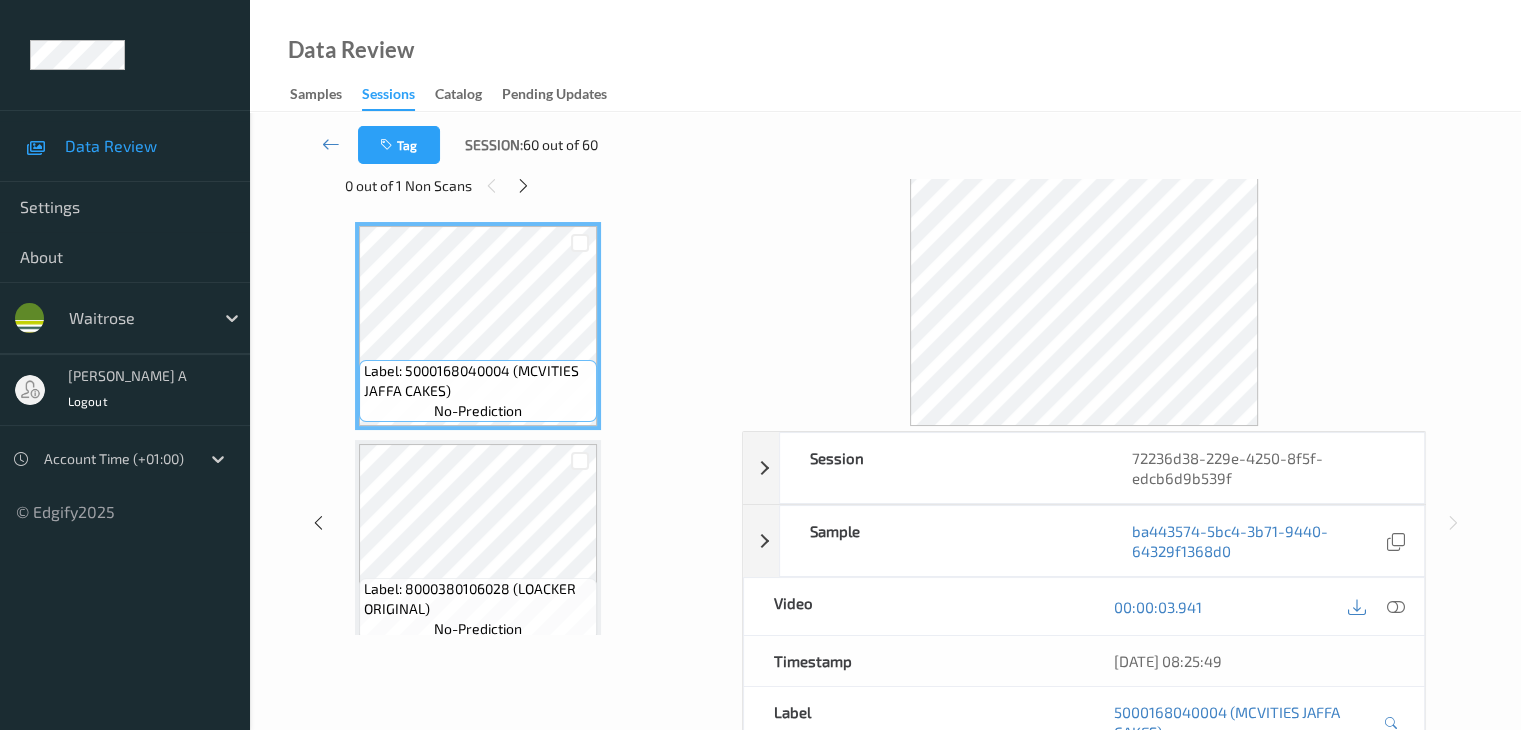 drag, startPoint x: 523, startPoint y: 189, endPoint x: 586, endPoint y: 164, distance: 67.77905 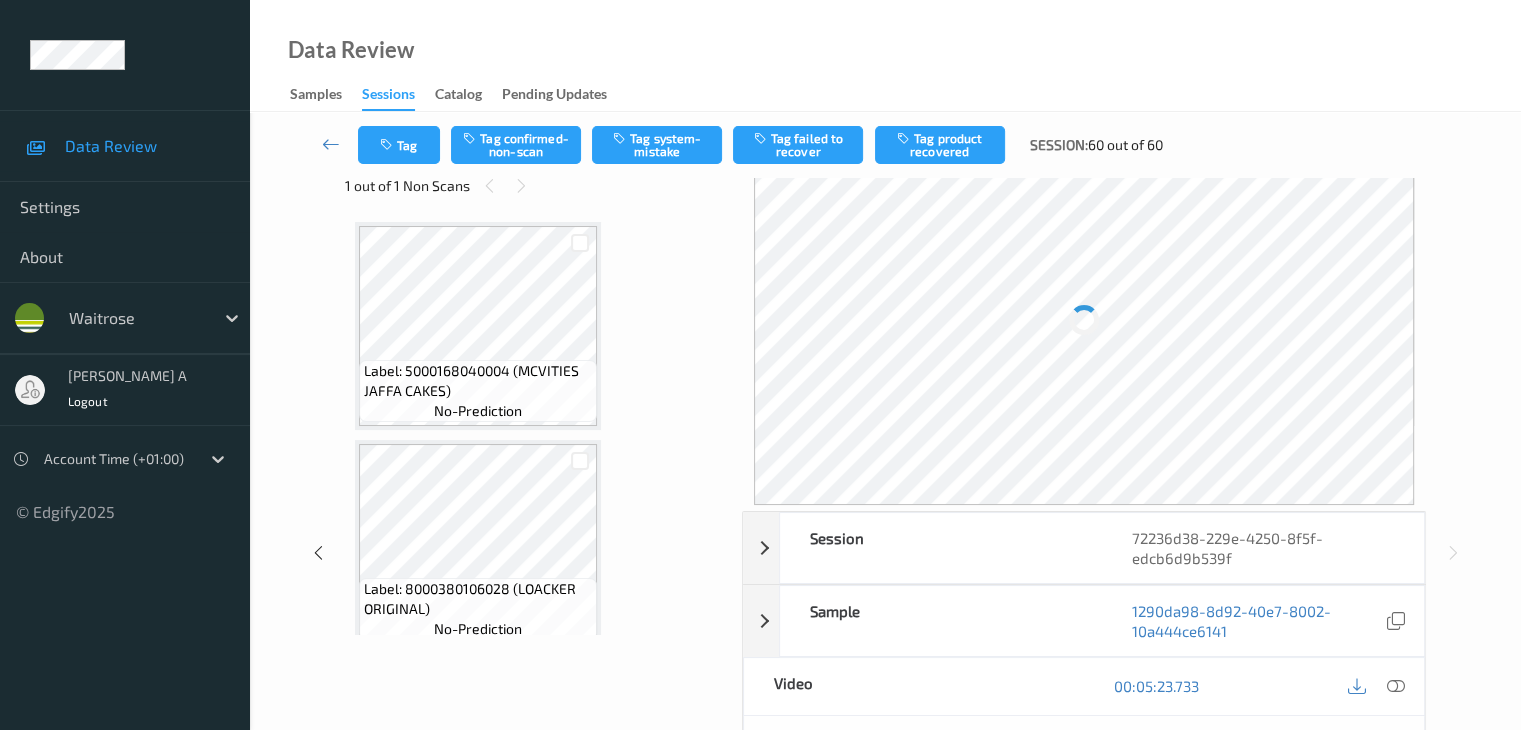 scroll, scrollTop: 6550, scrollLeft: 0, axis: vertical 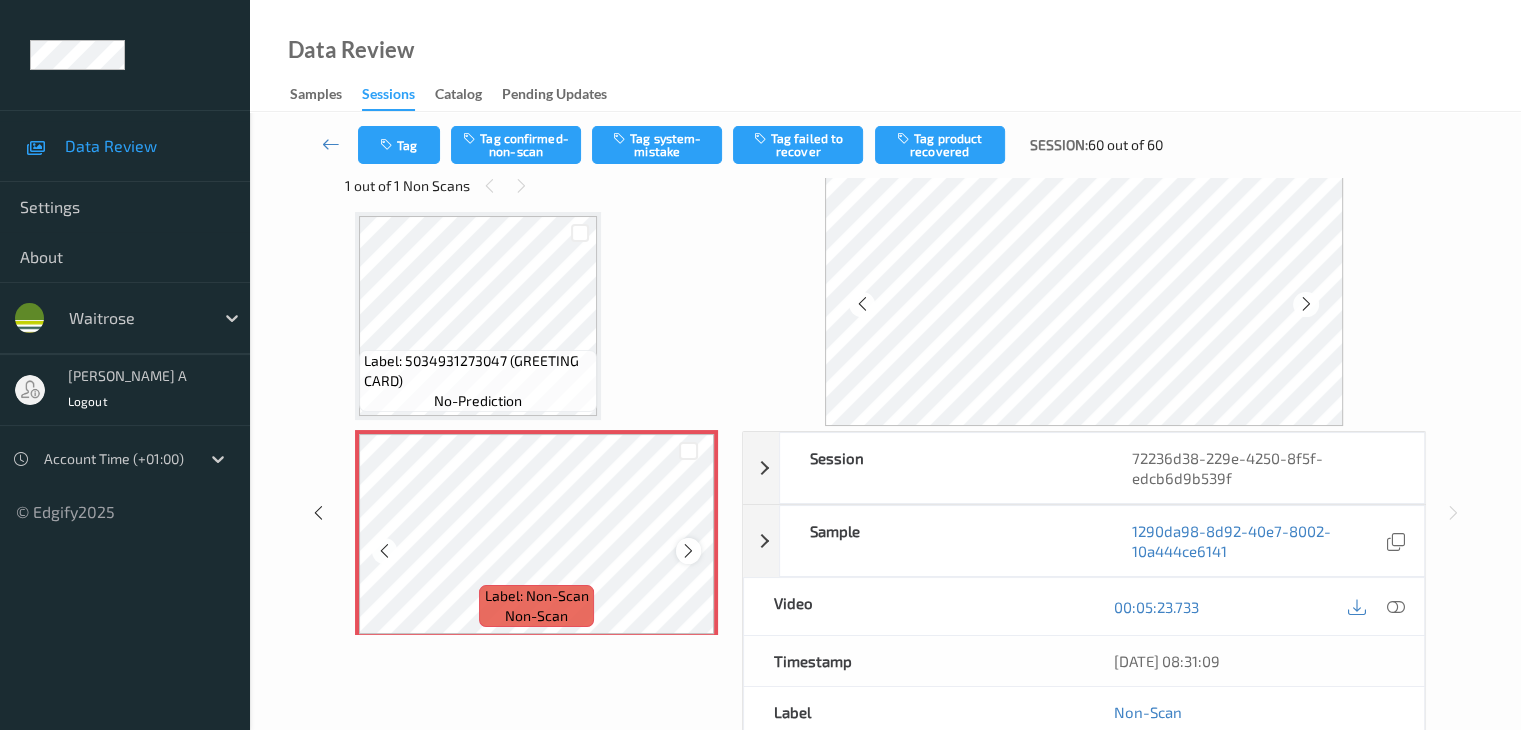 click at bounding box center [688, 551] 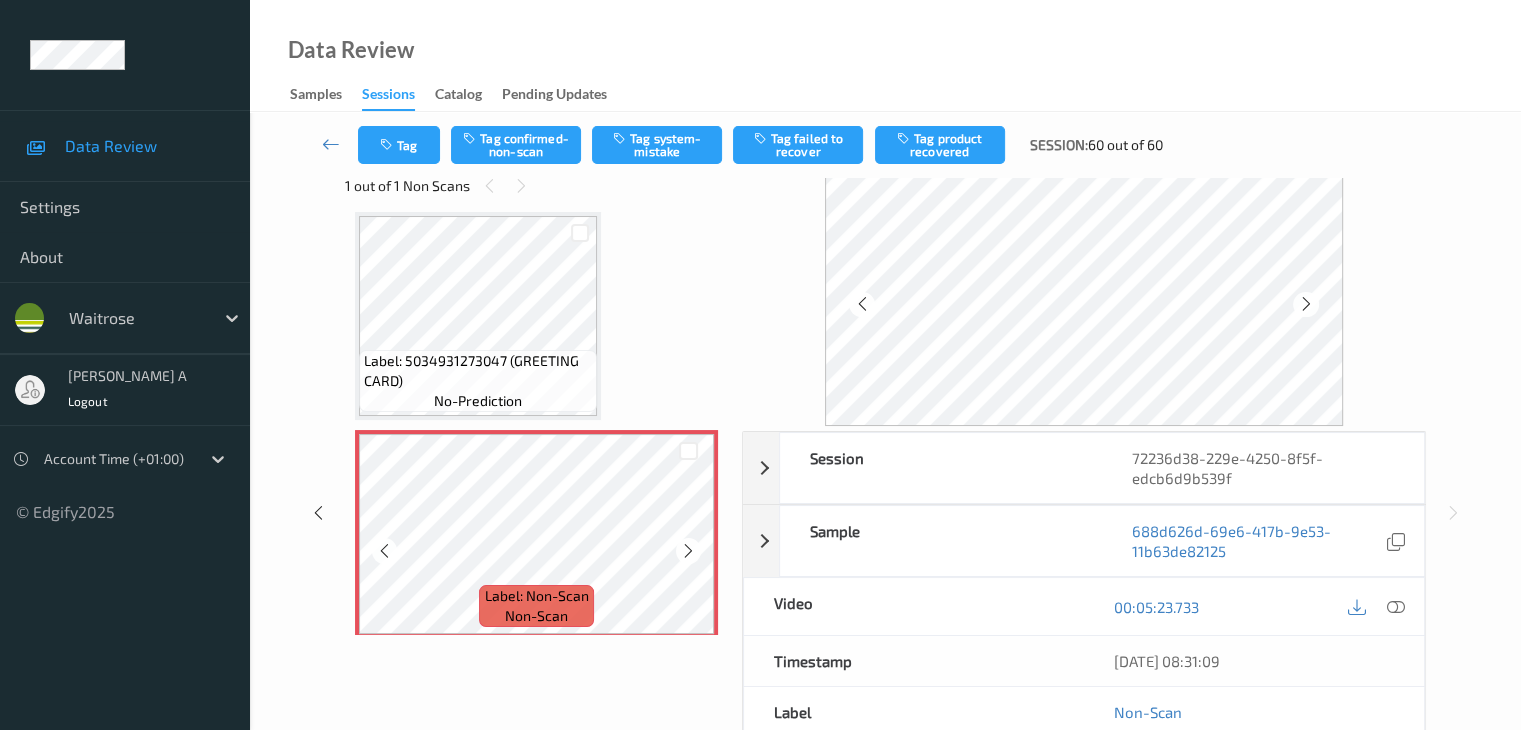 click at bounding box center (688, 551) 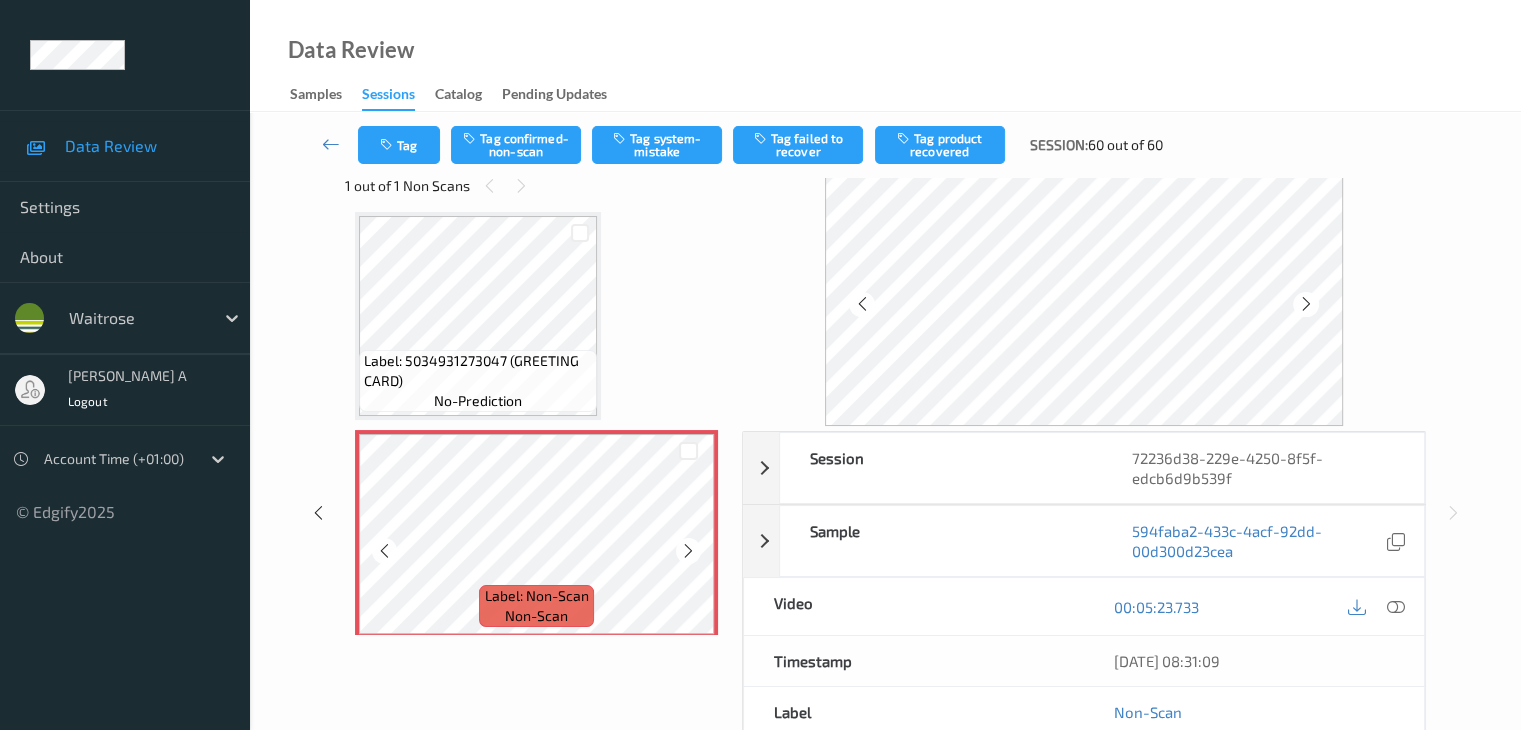 click at bounding box center (688, 551) 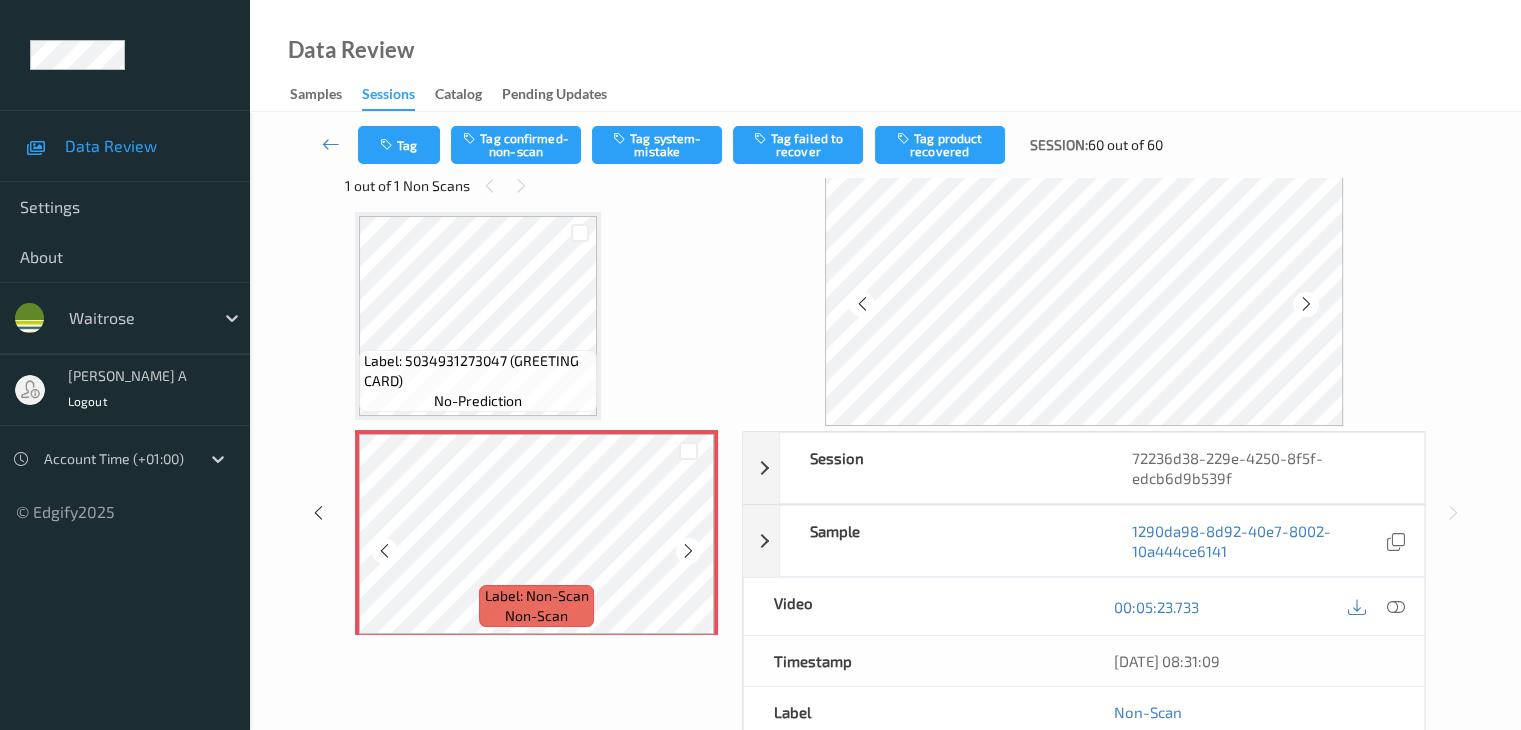 click at bounding box center (688, 551) 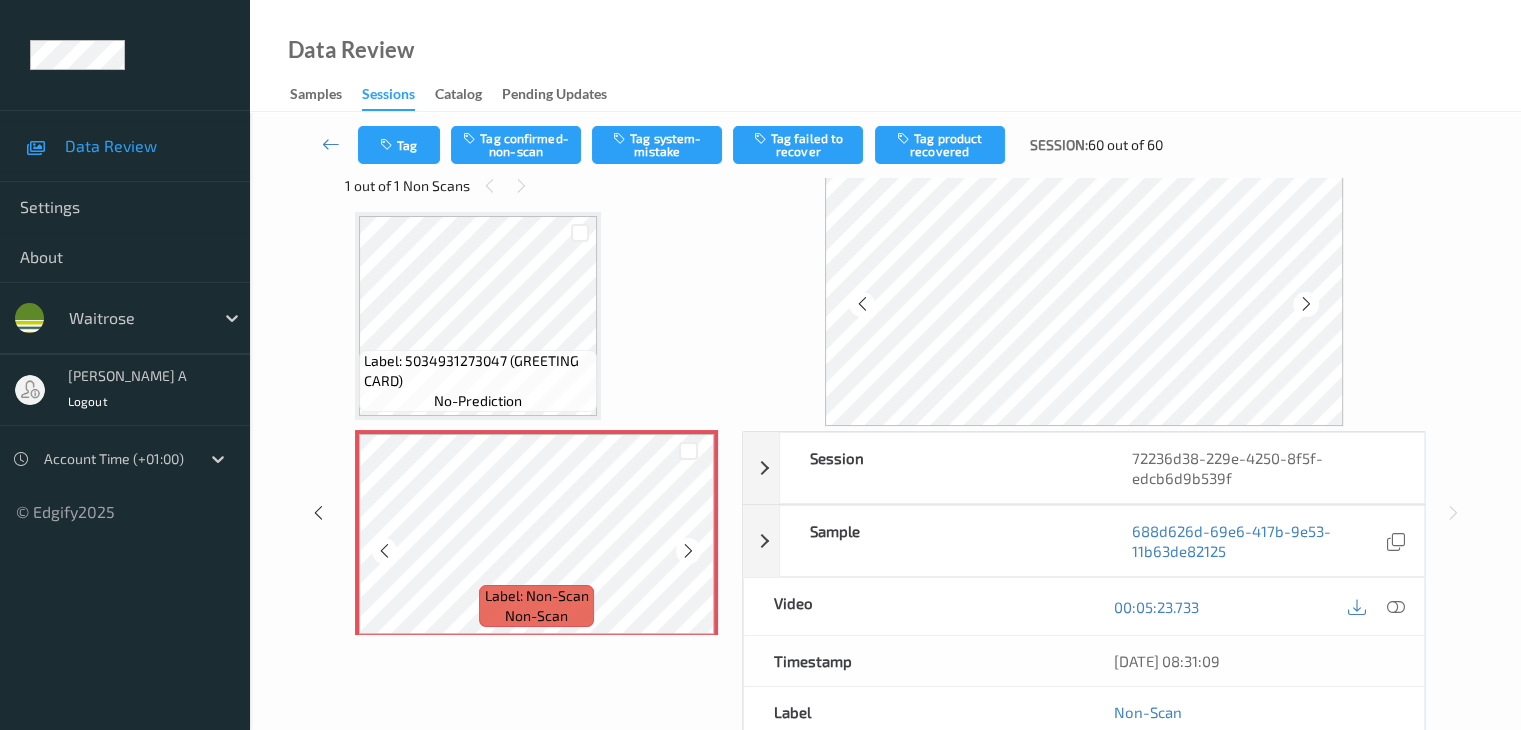 click at bounding box center [688, 551] 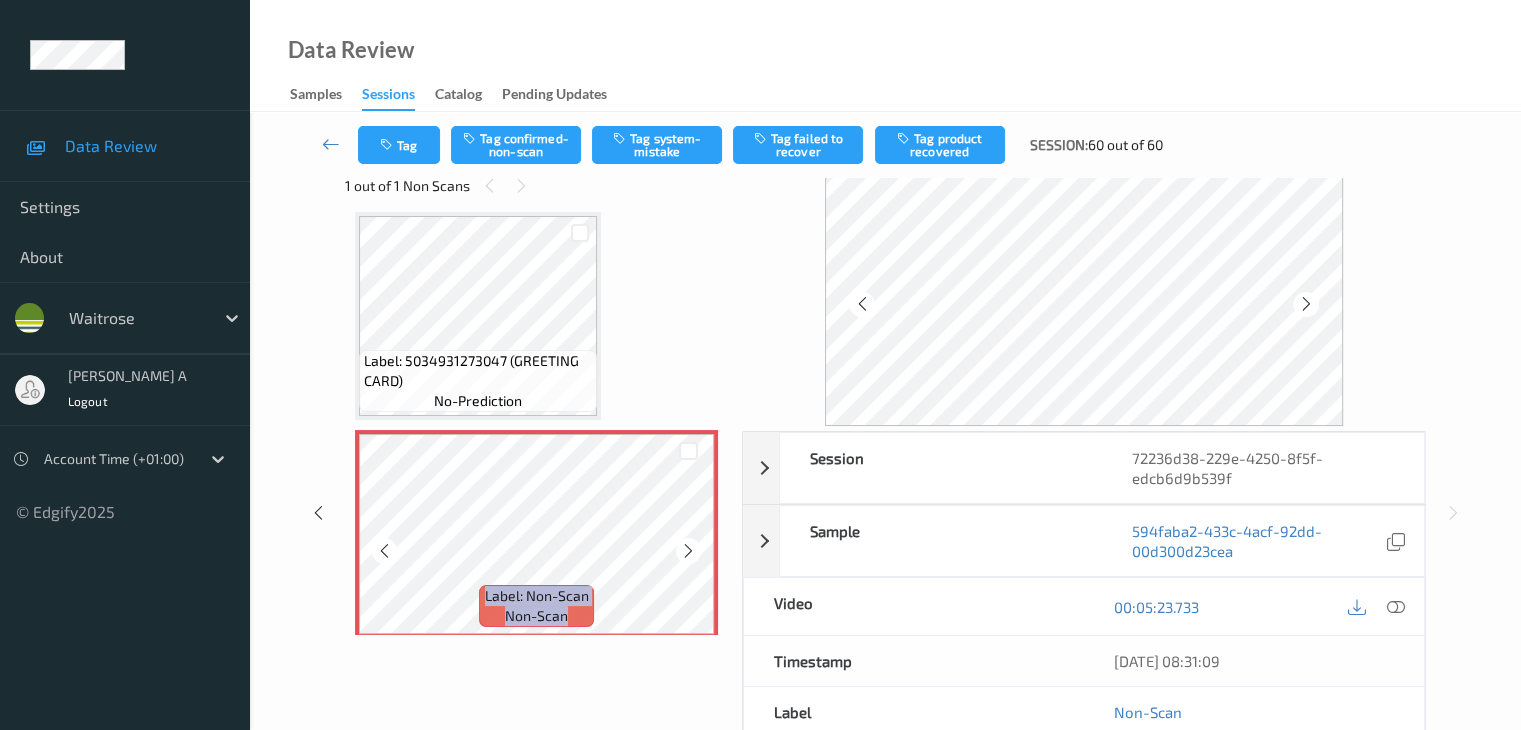 click at bounding box center [688, 551] 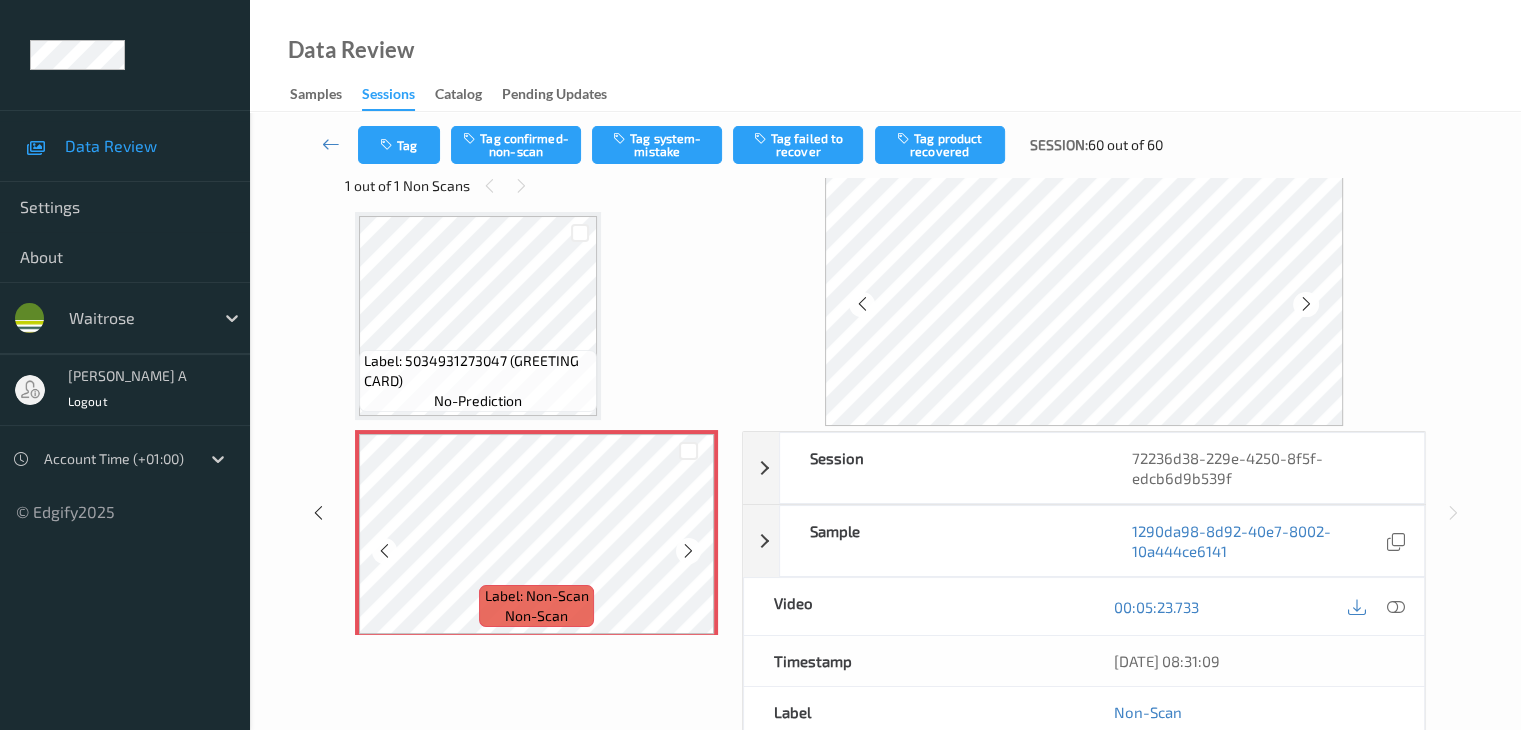 click at bounding box center [688, 551] 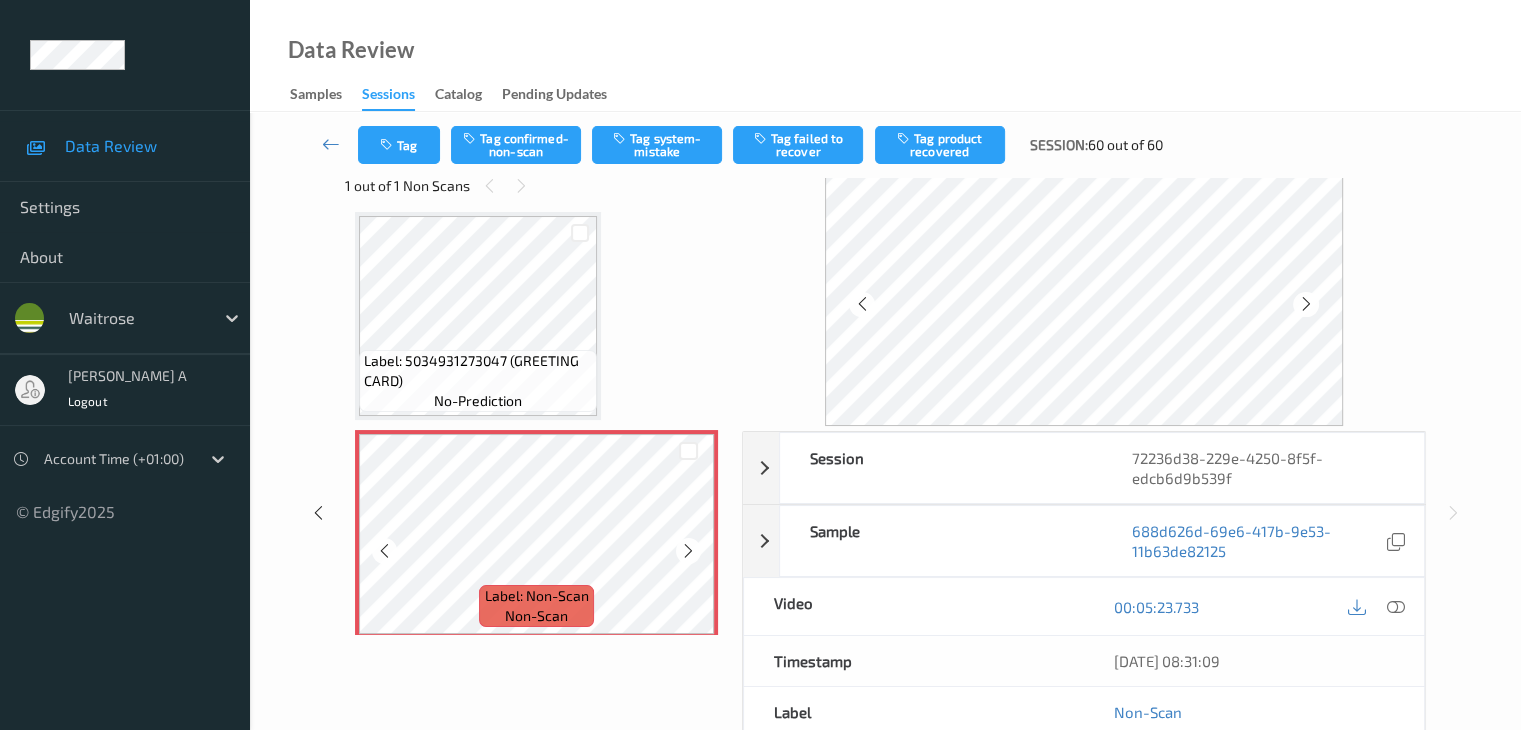 click at bounding box center [688, 551] 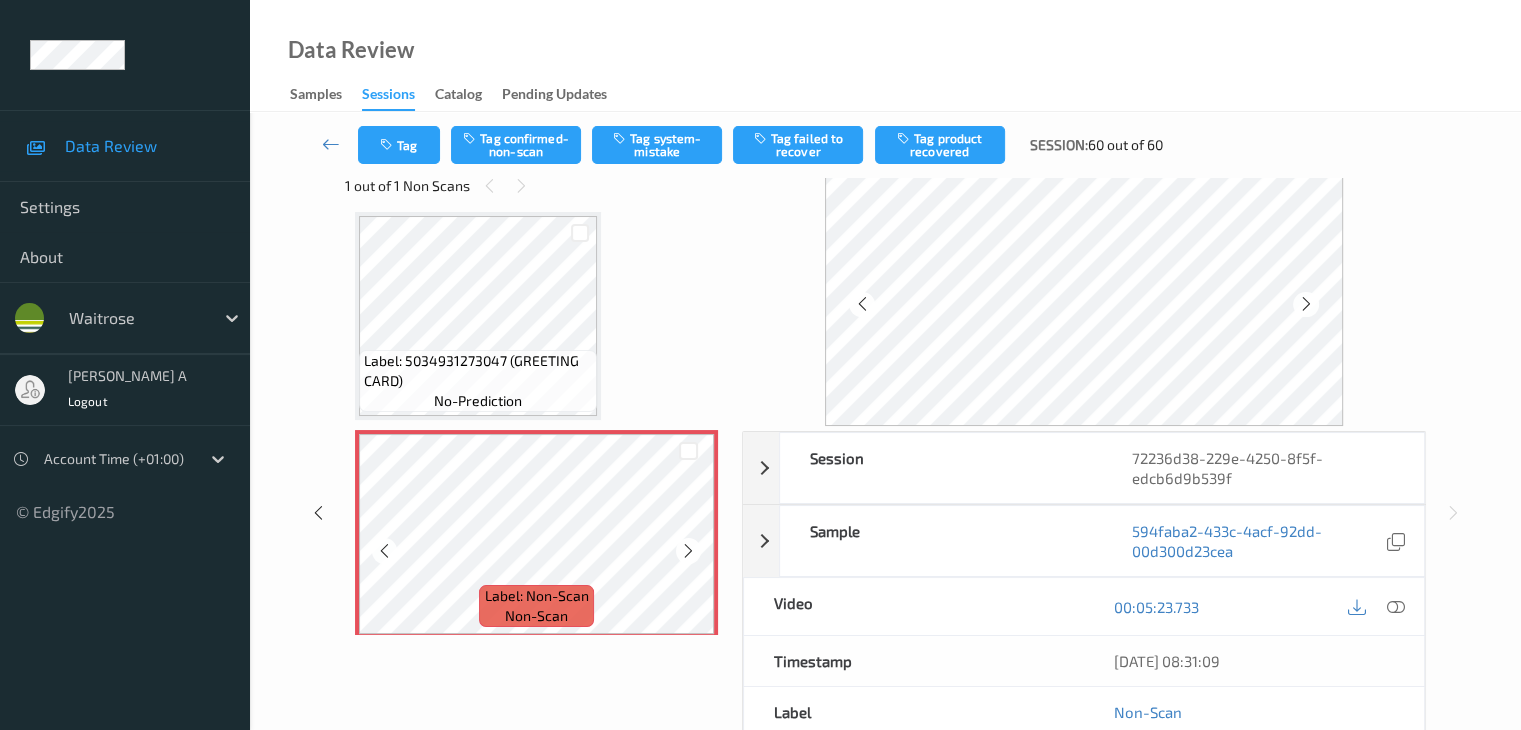 click at bounding box center (688, 551) 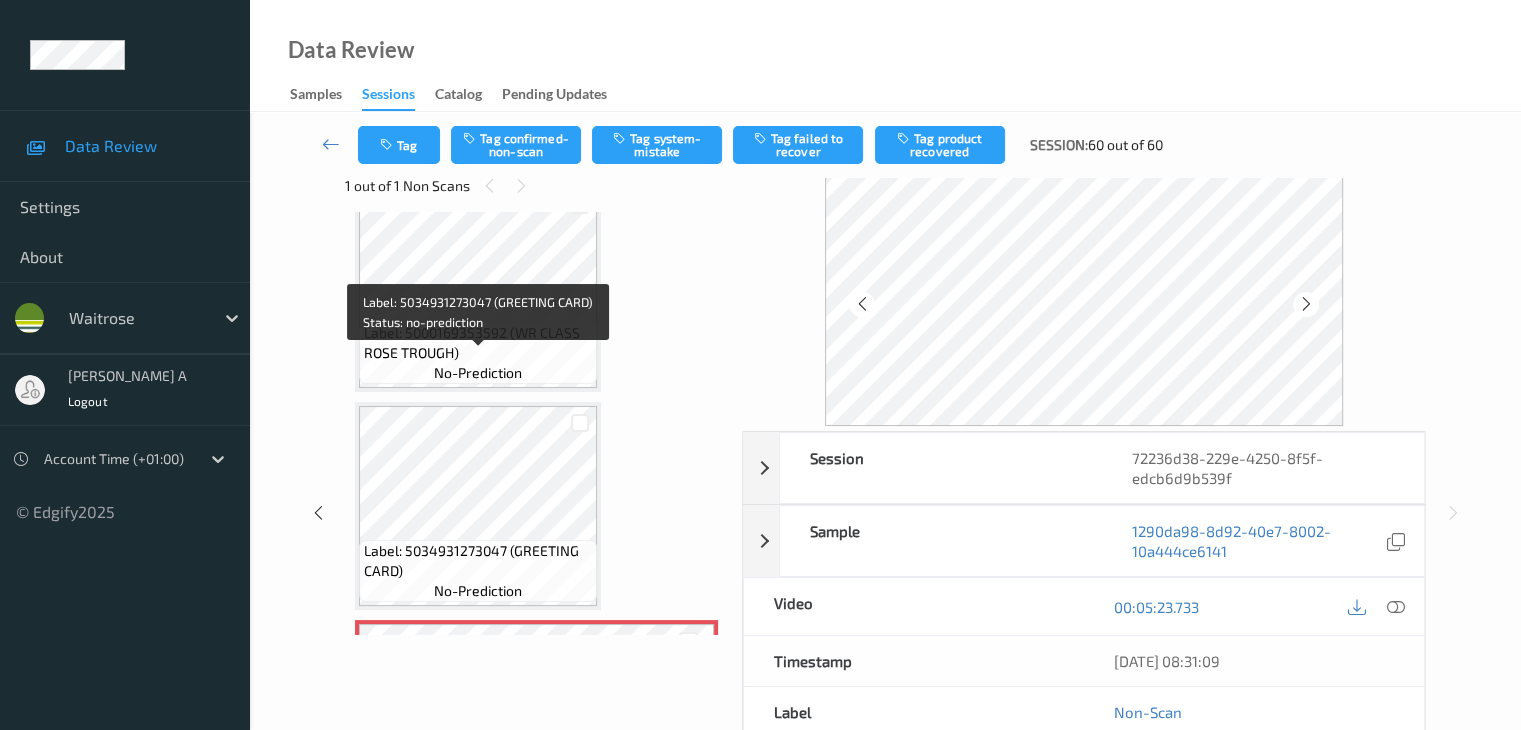 scroll, scrollTop: 6350, scrollLeft: 0, axis: vertical 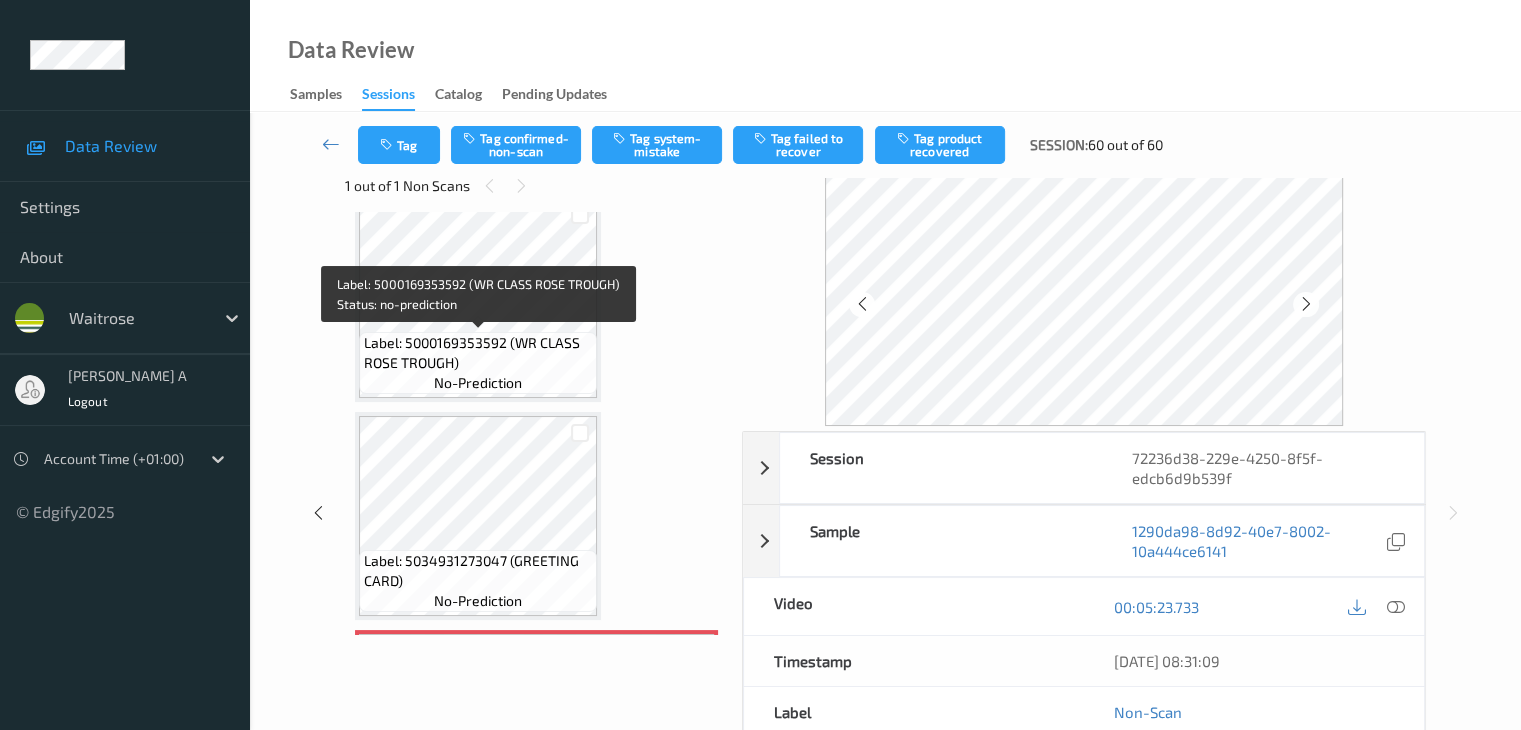 click on "Label: 5000169353592 (WR CLASS ROSE TROUGH)" at bounding box center [478, 353] 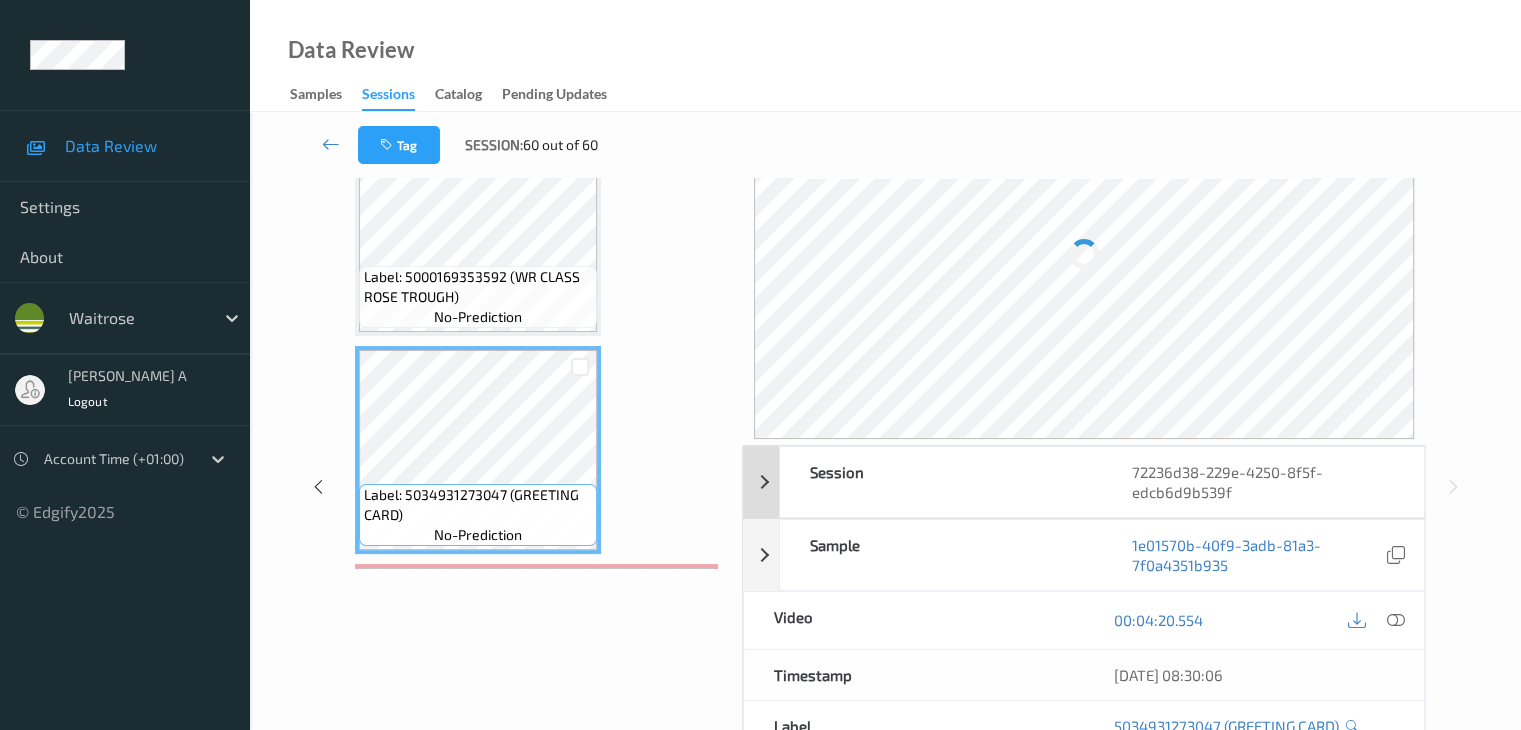 scroll, scrollTop: 144, scrollLeft: 0, axis: vertical 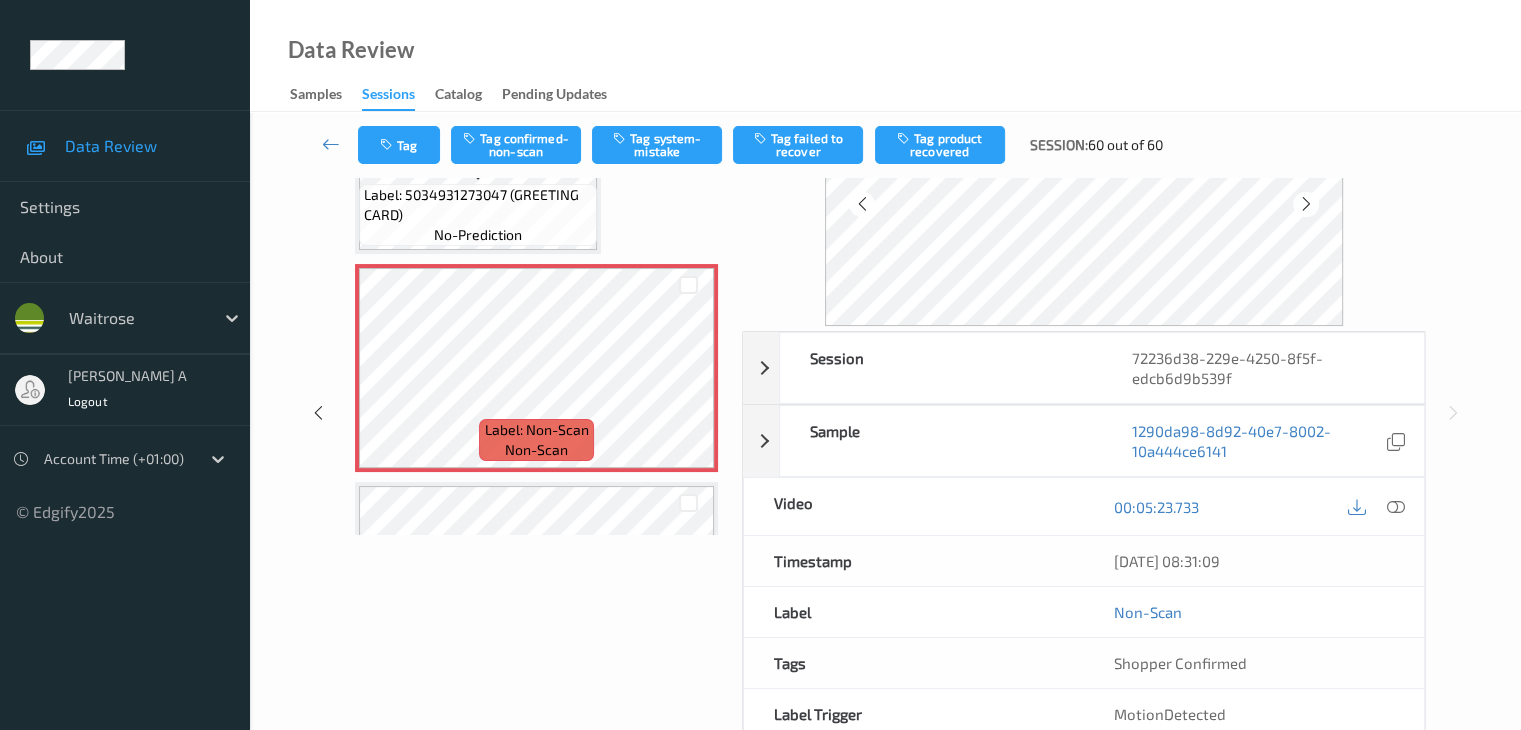 click on "Label: 5034931273047 (GREETING CARD) no-prediction" at bounding box center (478, 215) 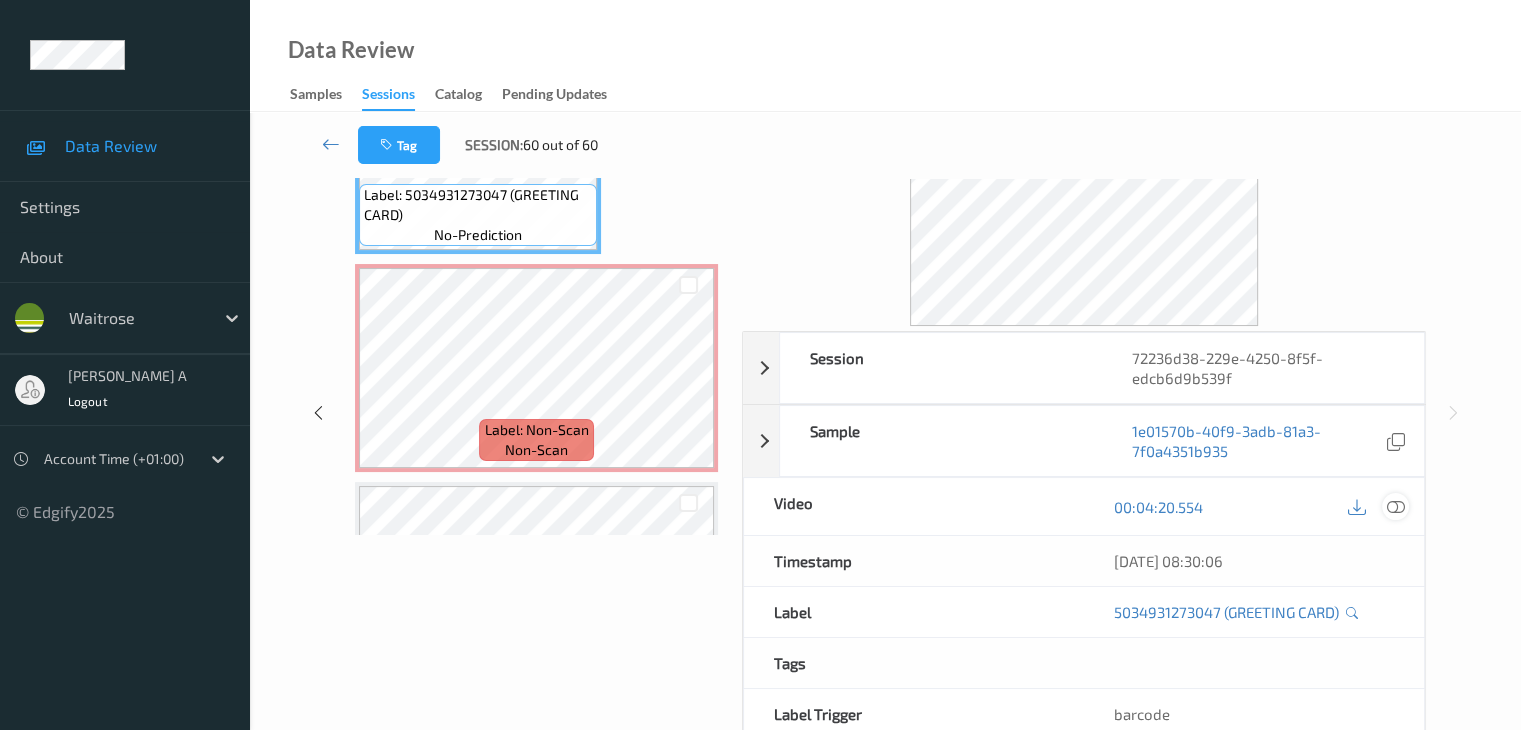 click at bounding box center (1395, 507) 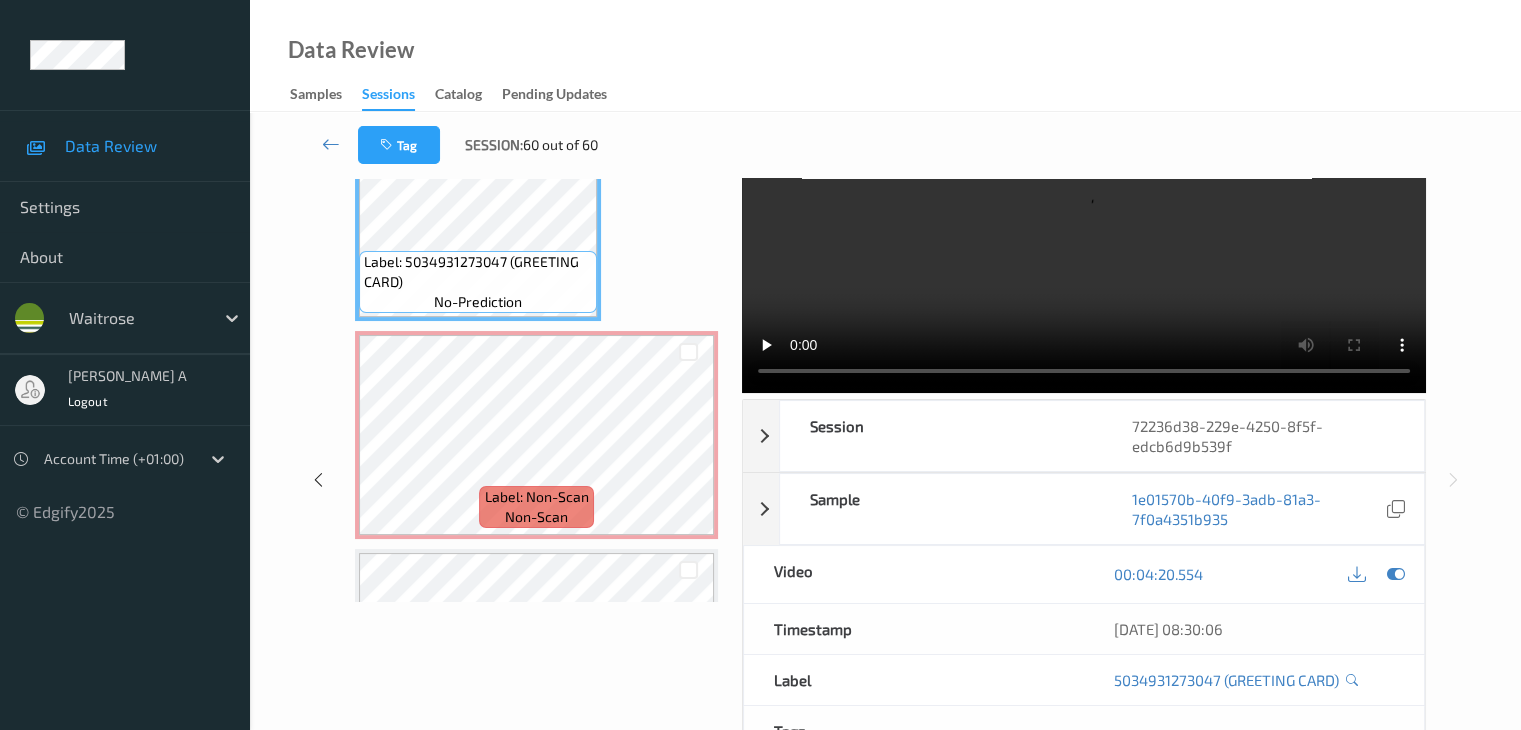 scroll, scrollTop: 0, scrollLeft: 0, axis: both 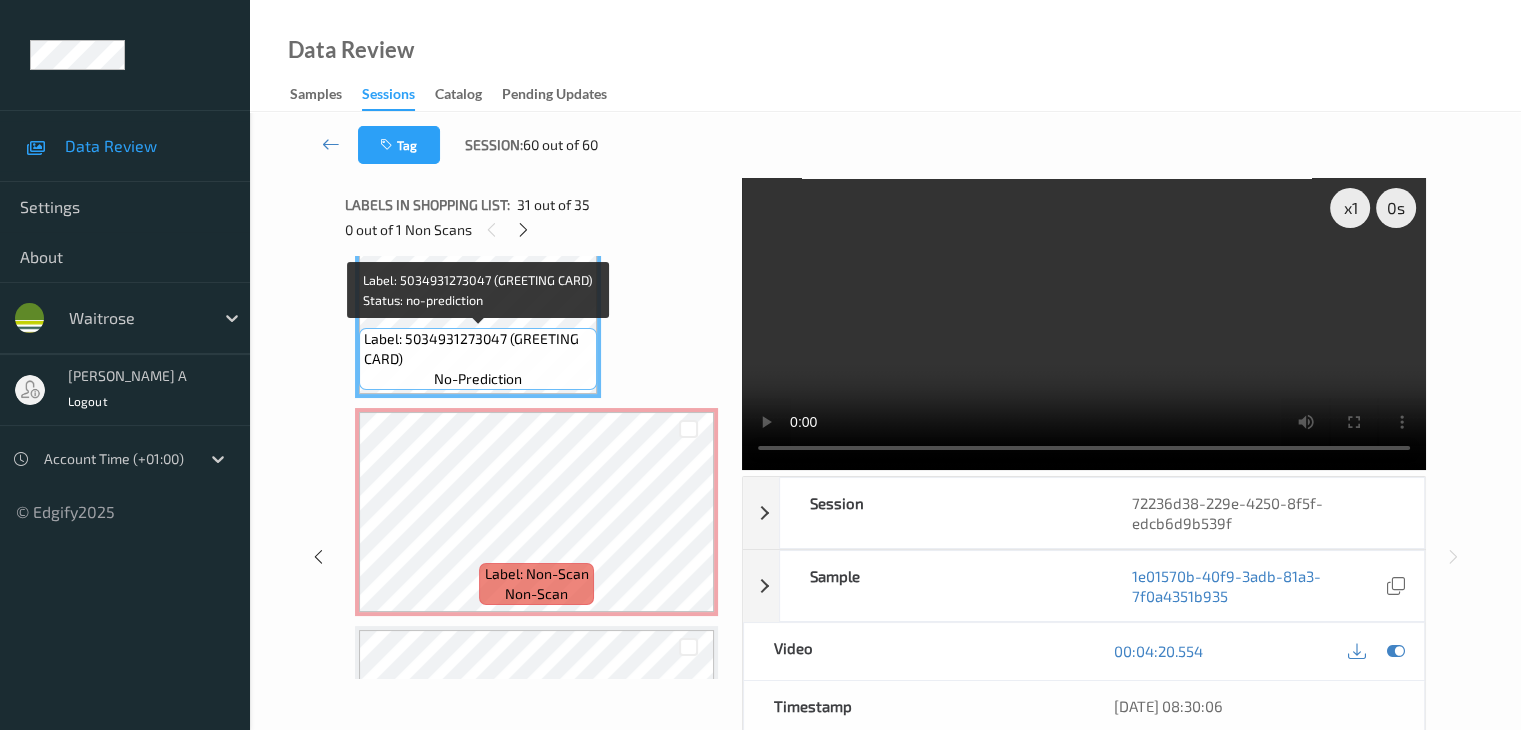 click on "Label: 5034931273047 (GREETING CARD)" at bounding box center (478, 349) 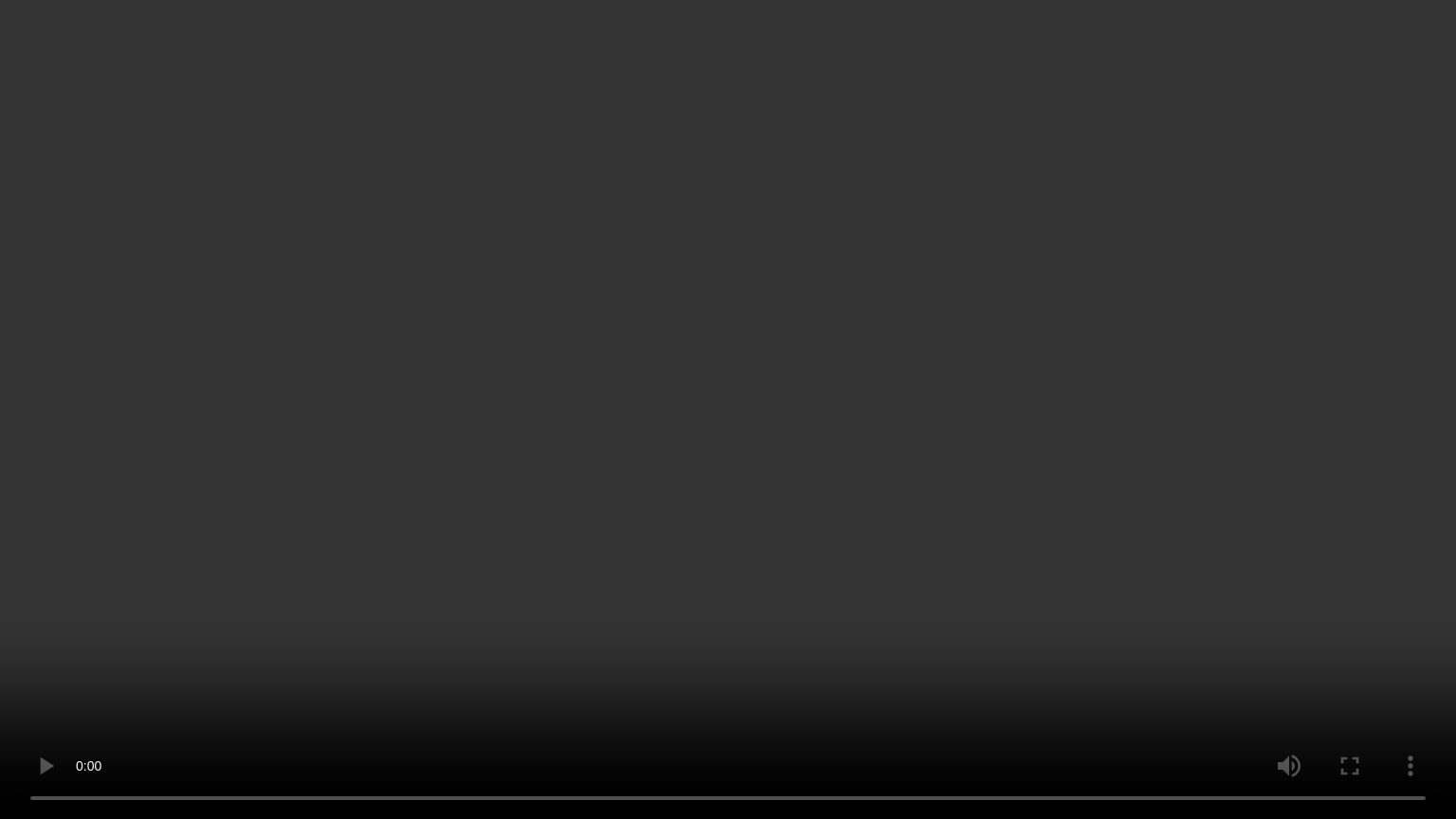 type 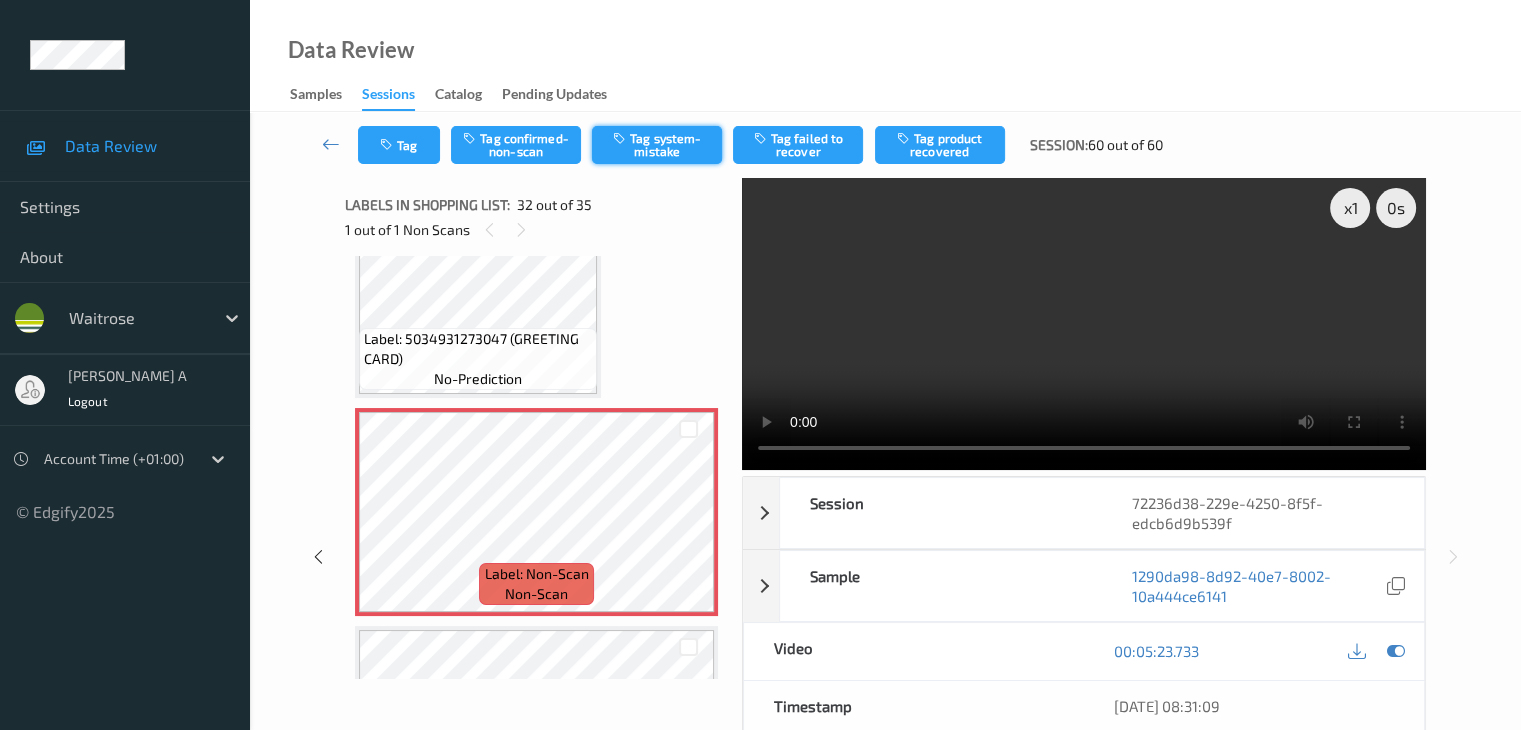 click on "Tag   system-mistake" at bounding box center [657, 145] 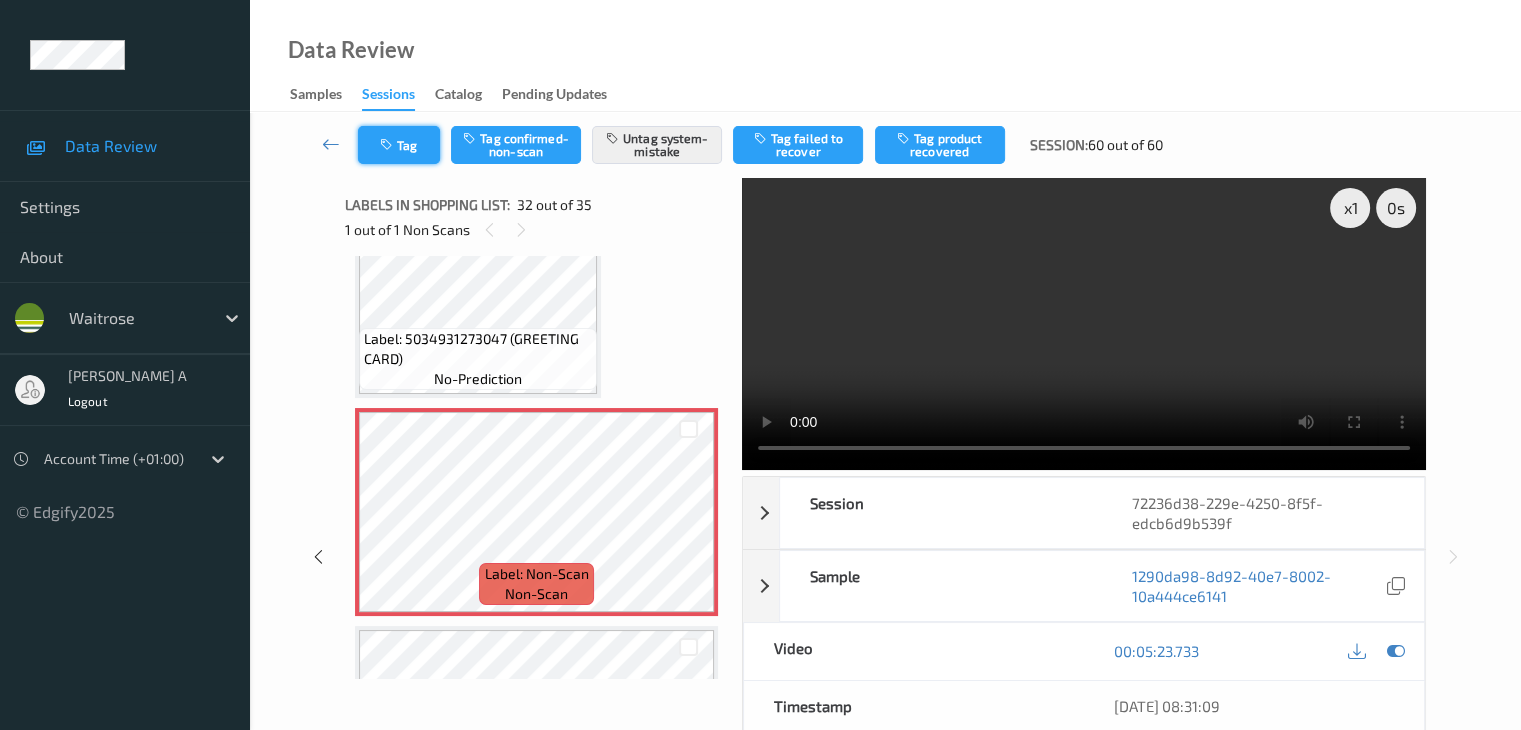 click on "Tag" at bounding box center [399, 145] 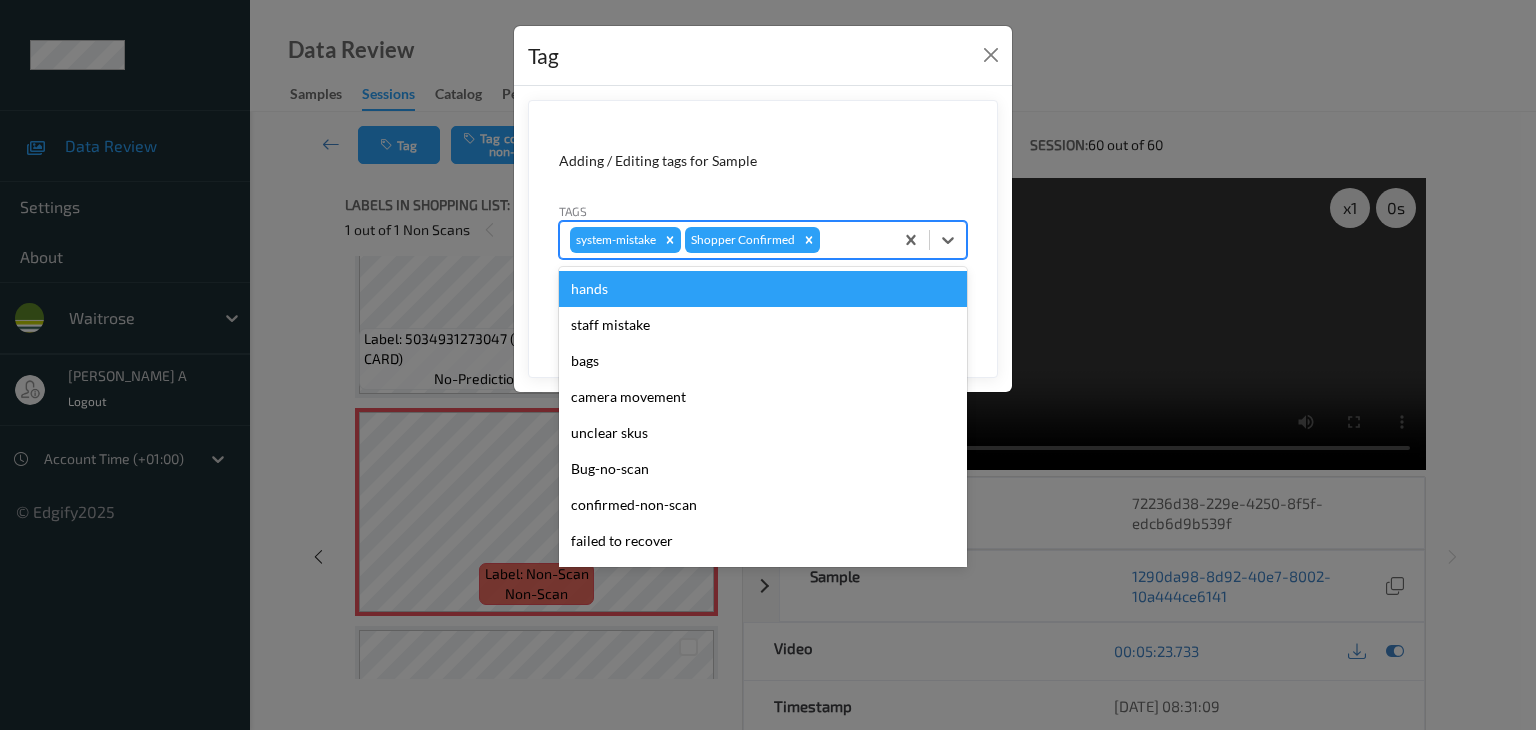 click at bounding box center (853, 240) 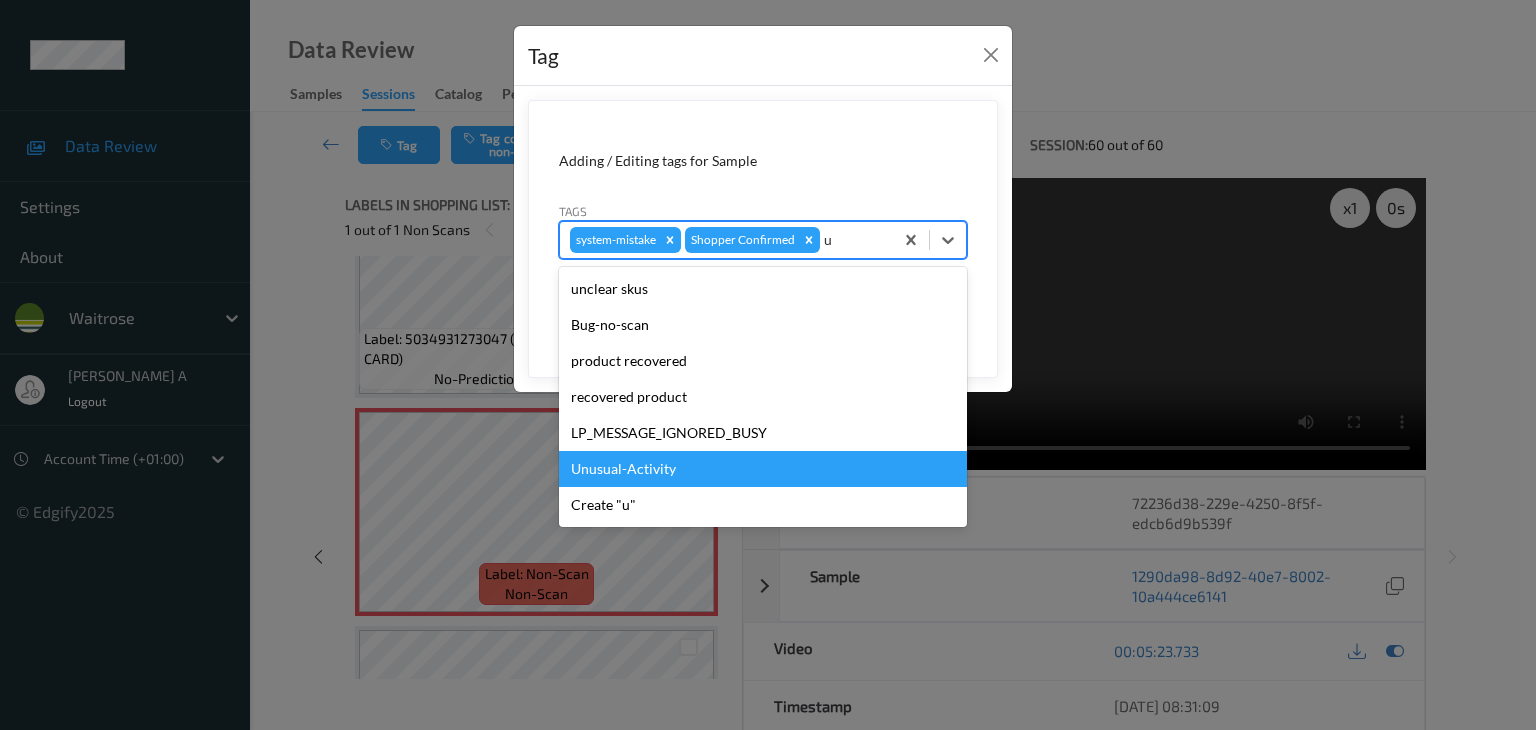 click on "Unusual-Activity" at bounding box center [763, 469] 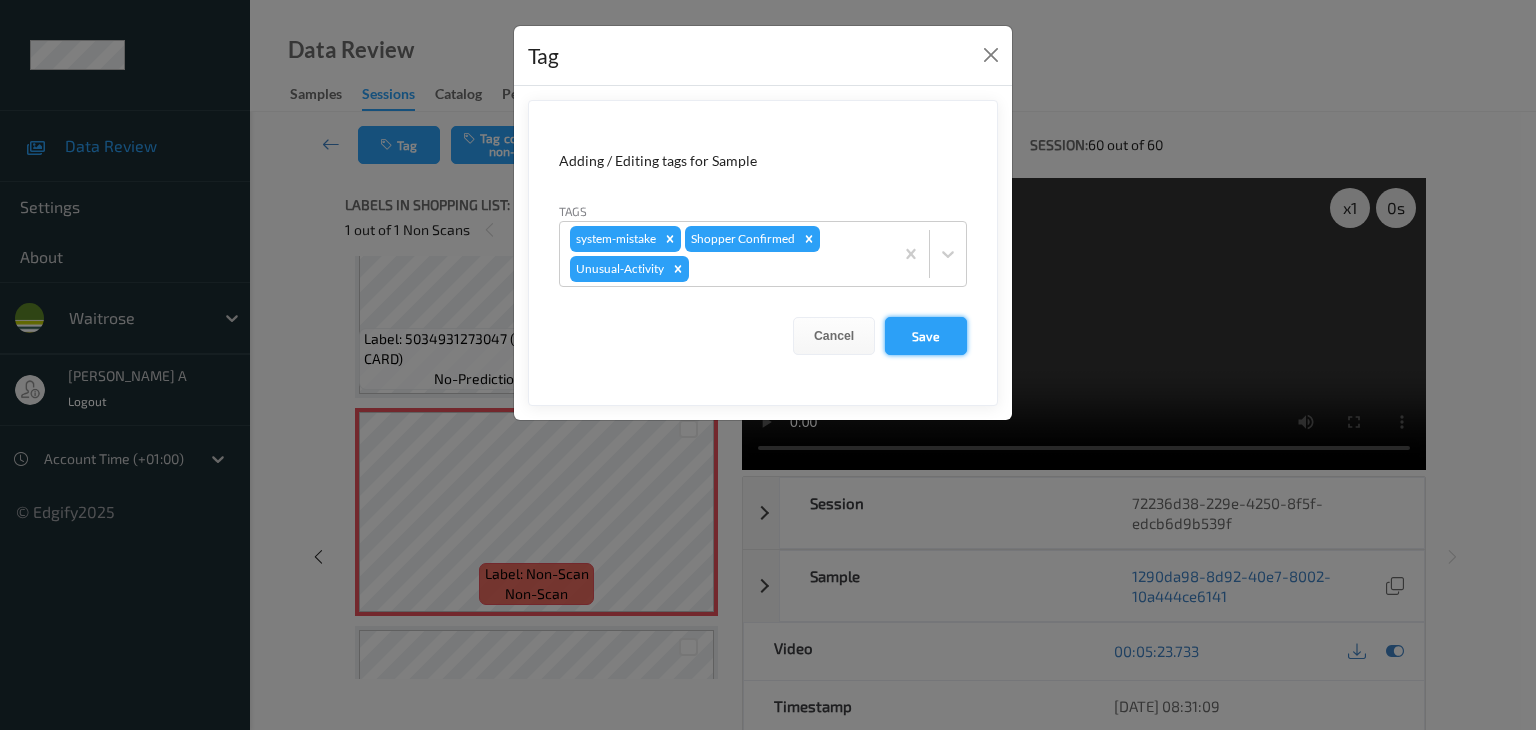 click on "Save" at bounding box center [926, 336] 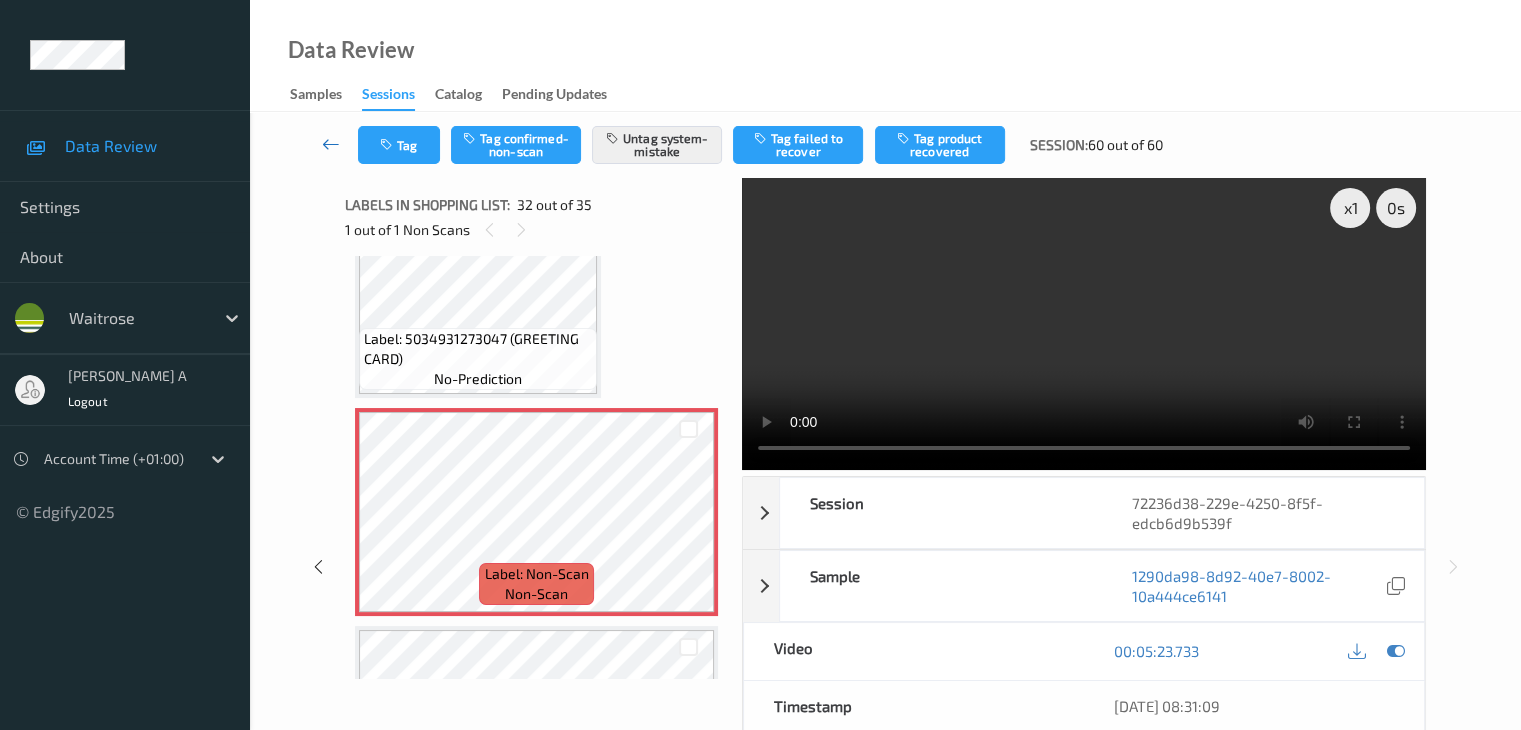 click at bounding box center (331, 144) 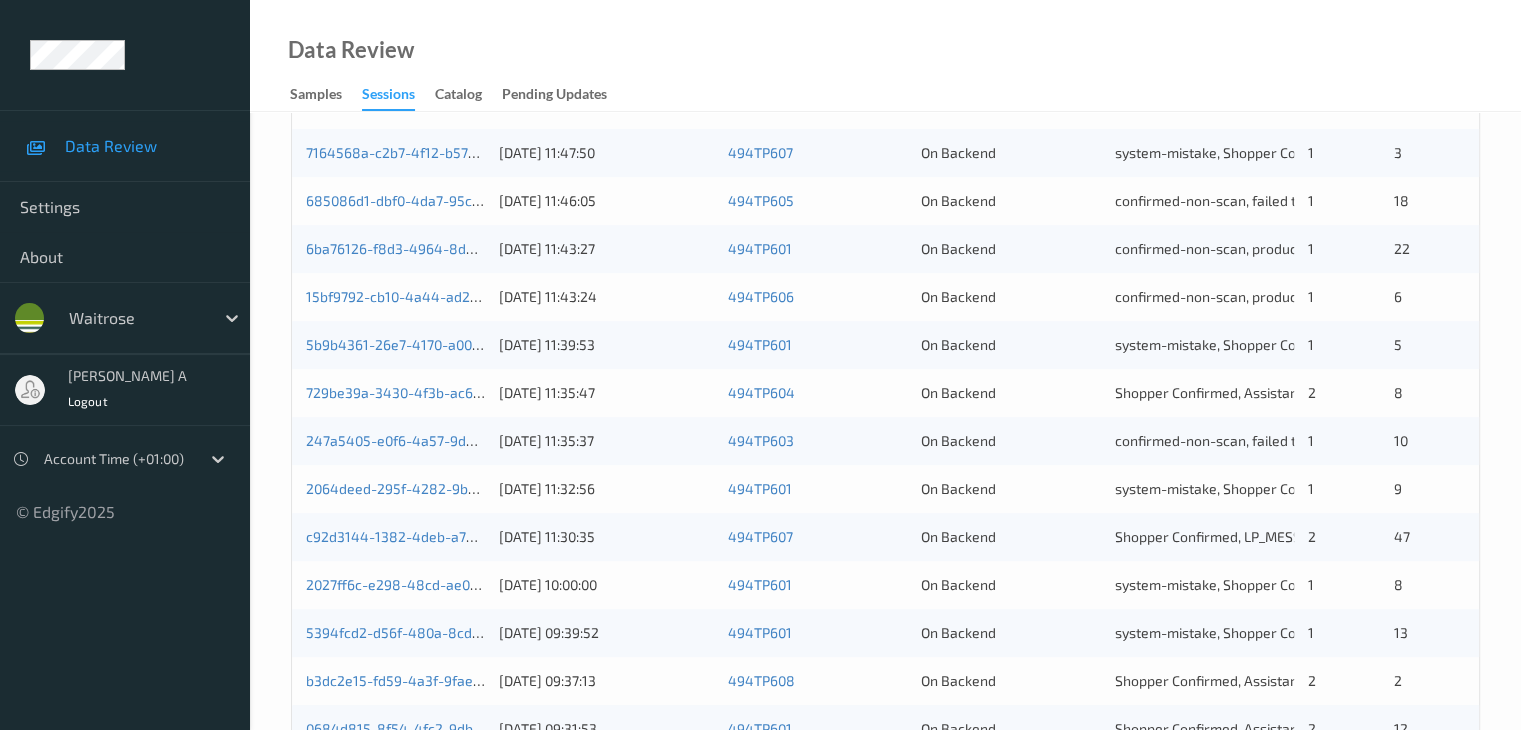 scroll, scrollTop: 632, scrollLeft: 0, axis: vertical 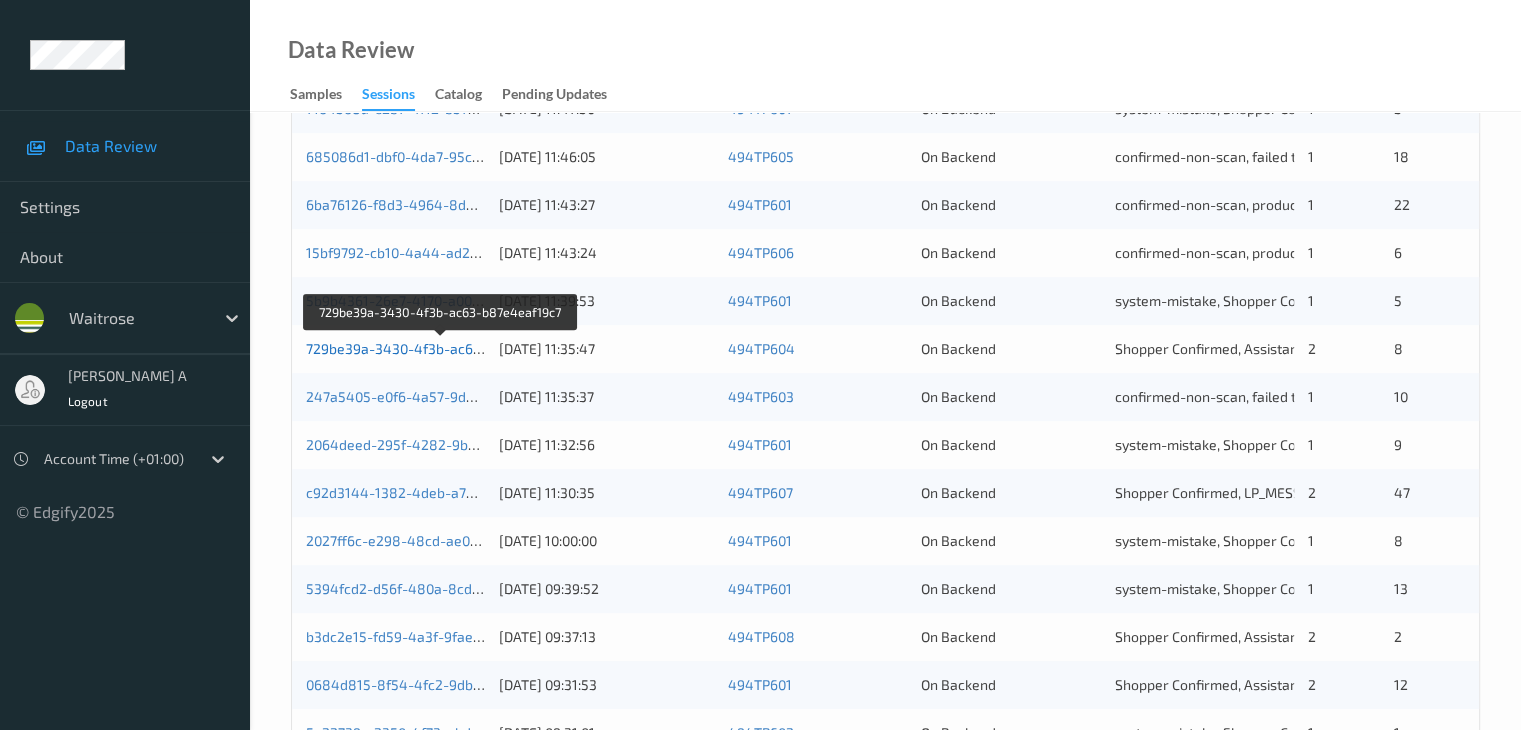 click on "729be39a-3430-4f3b-ac63-b87e4eaf19c7" at bounding box center [441, 348] 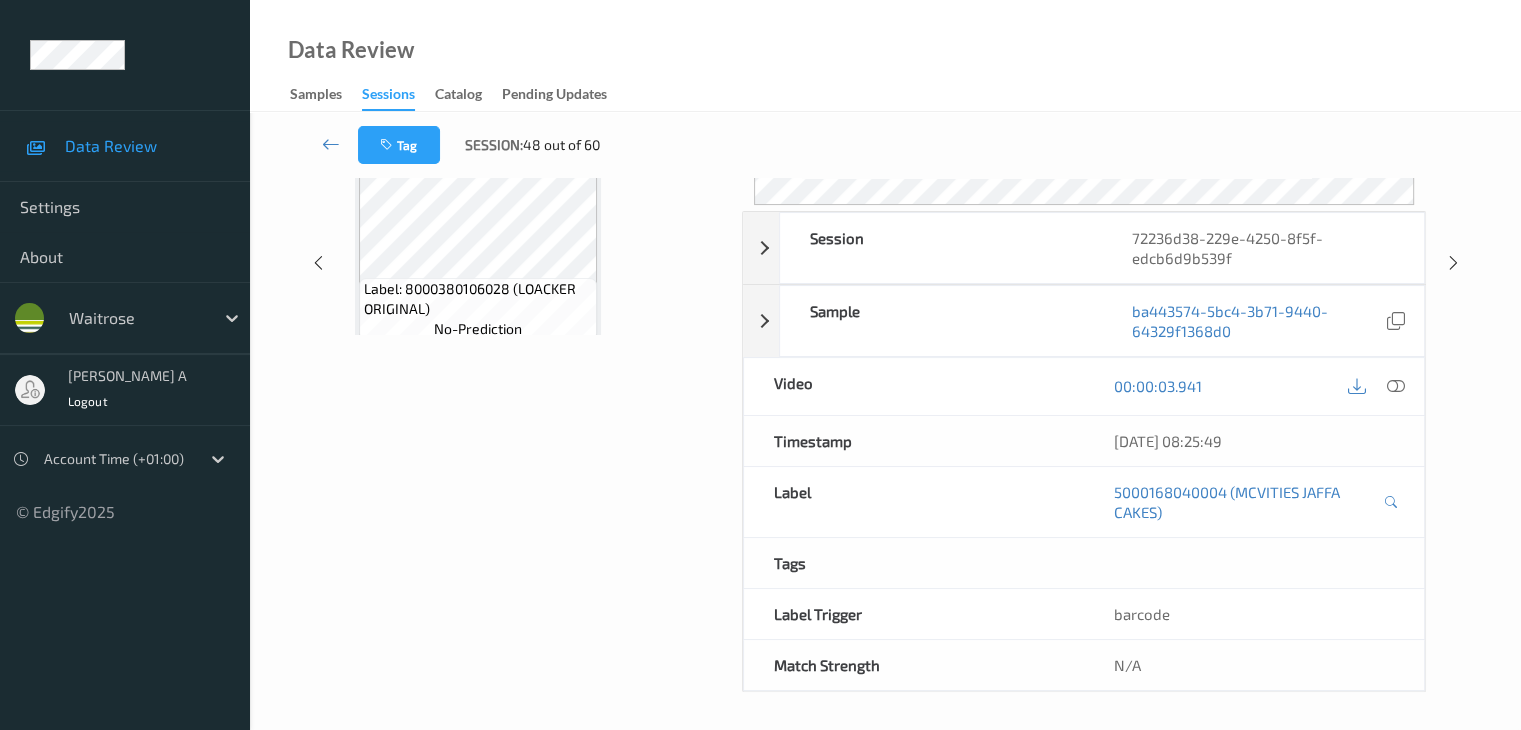 scroll, scrollTop: 0, scrollLeft: 0, axis: both 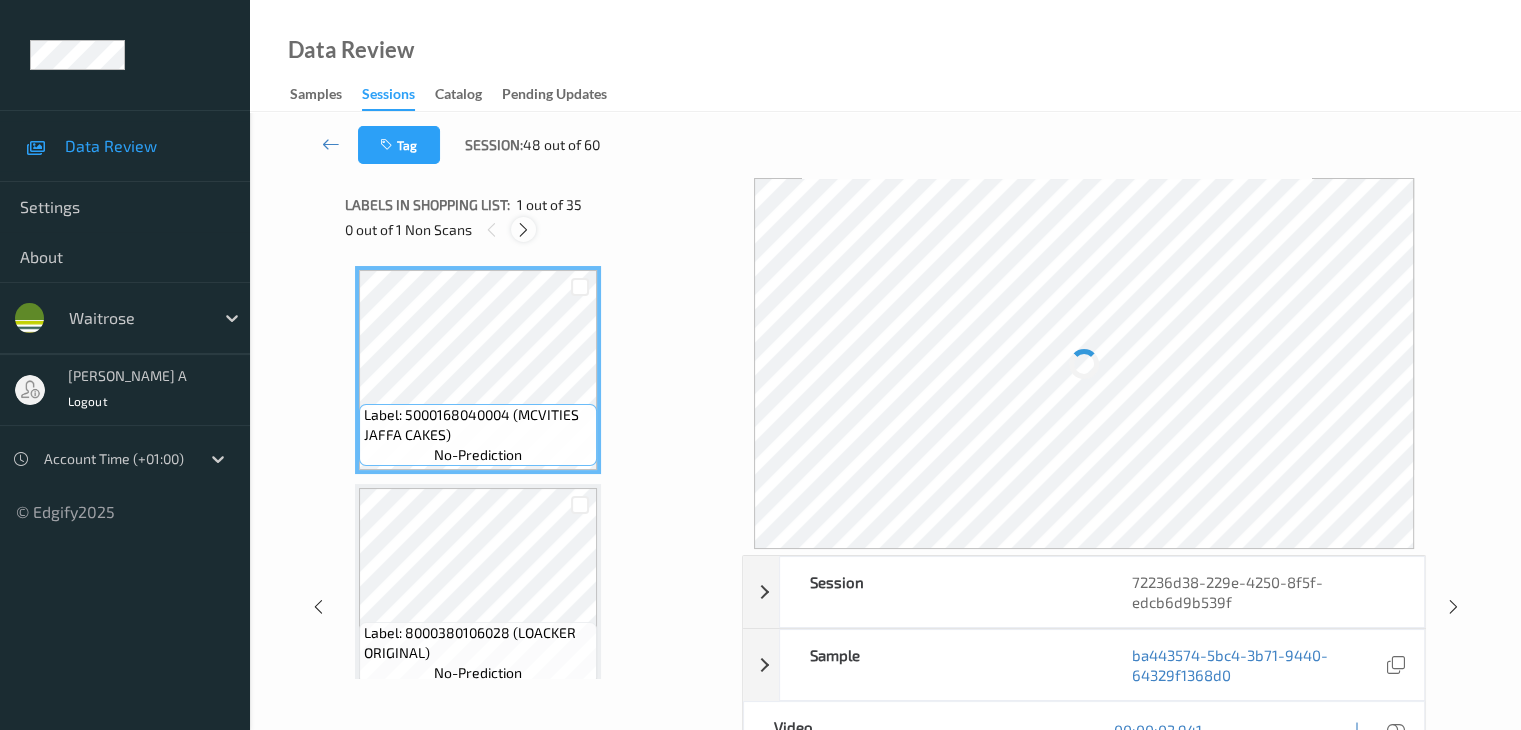 click at bounding box center [523, 230] 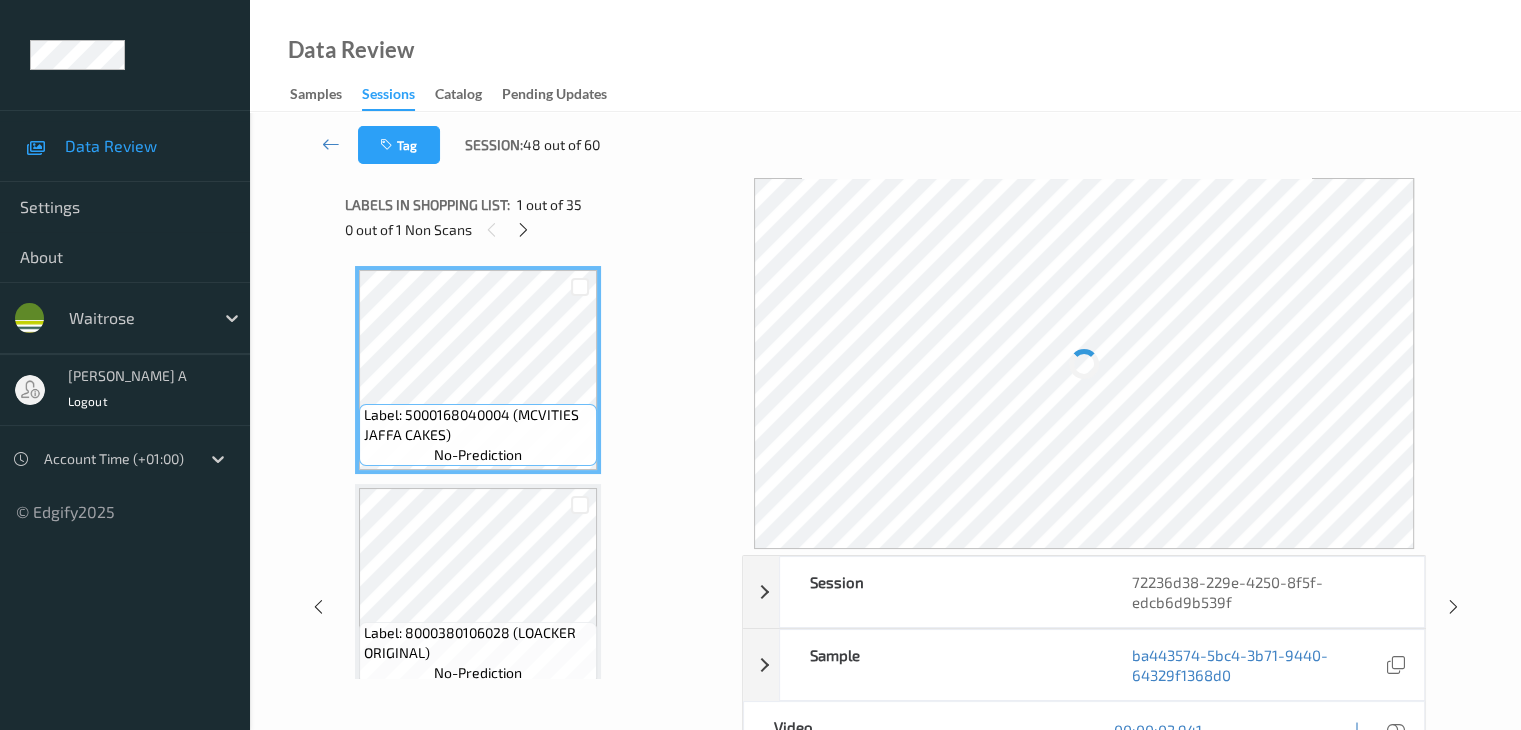 scroll, scrollTop: 6550, scrollLeft: 0, axis: vertical 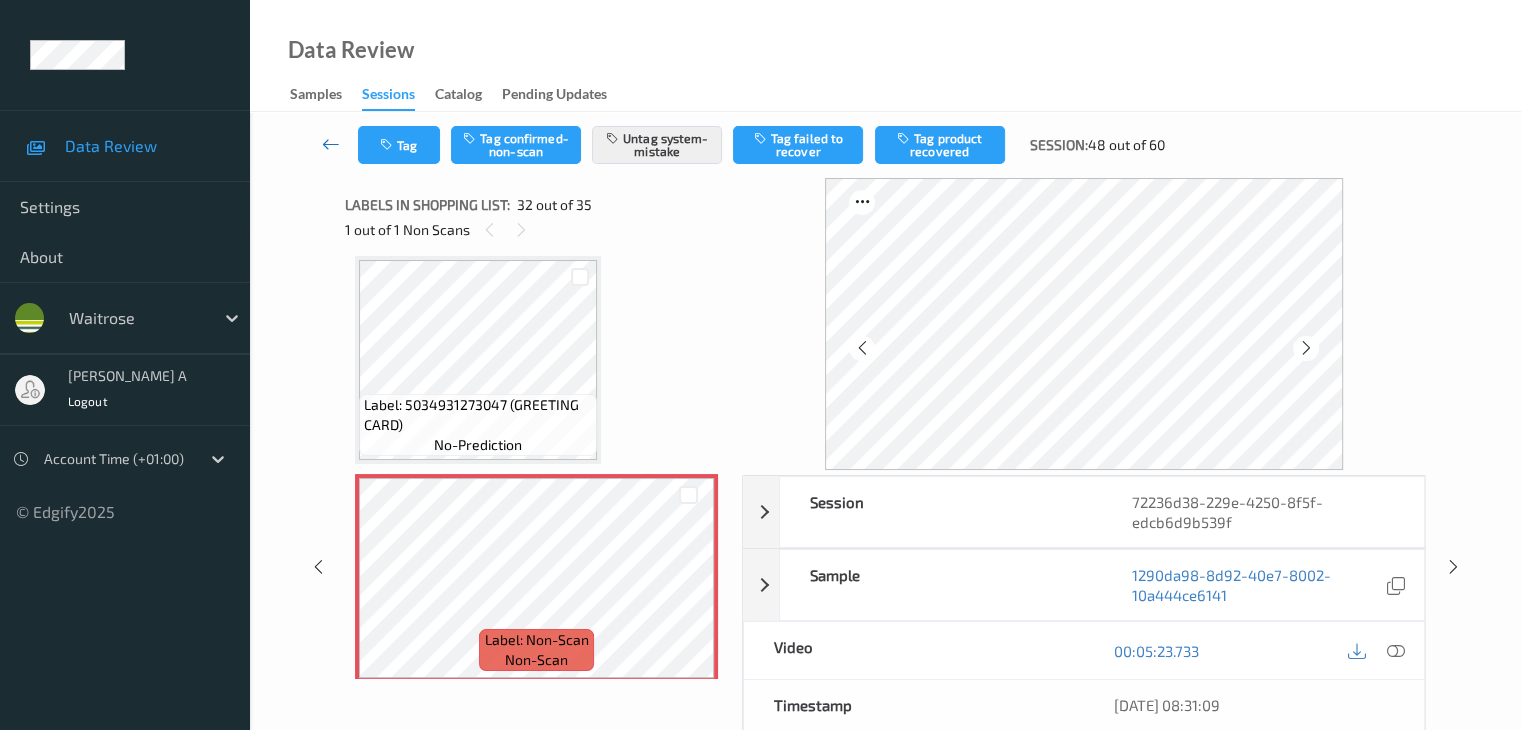 click at bounding box center (331, 144) 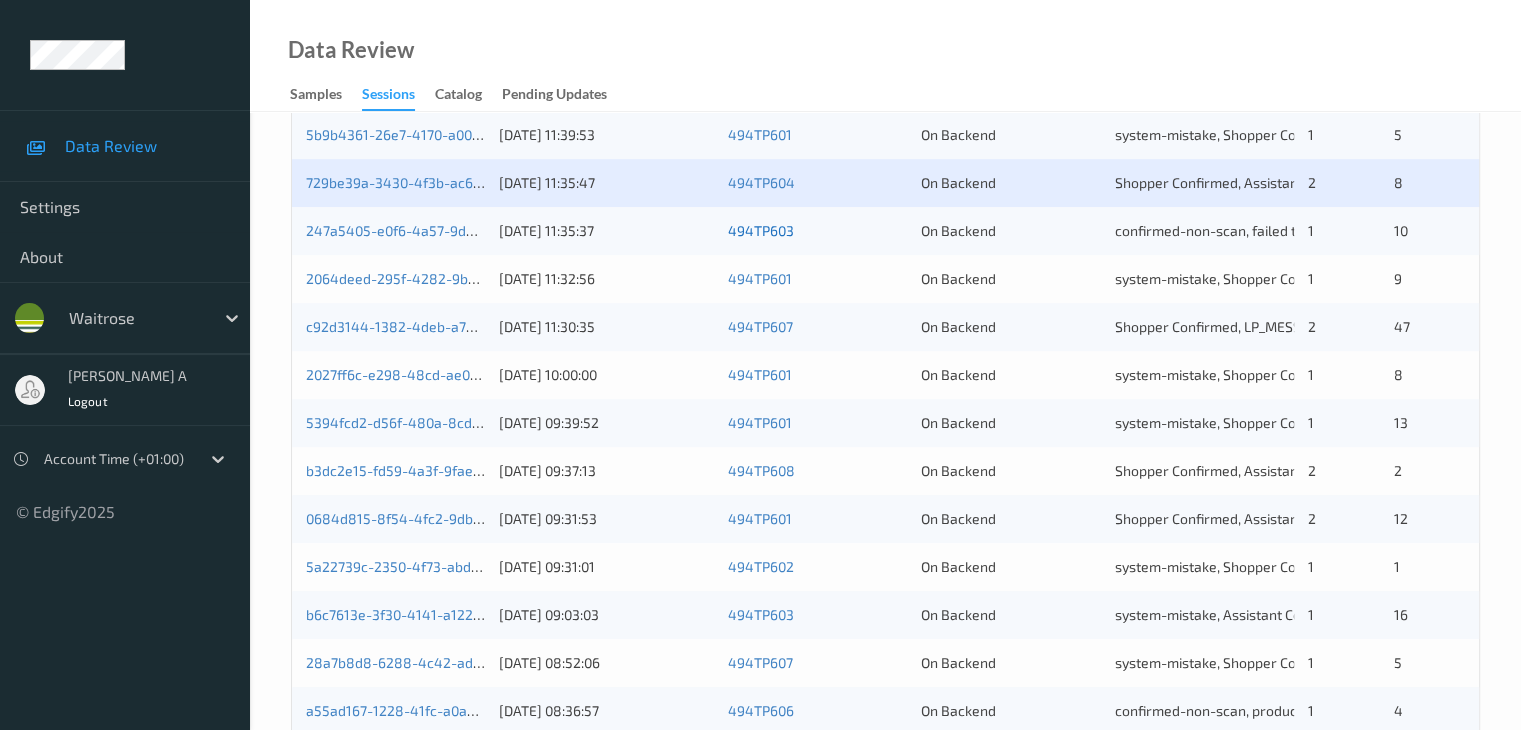 scroll, scrollTop: 700, scrollLeft: 0, axis: vertical 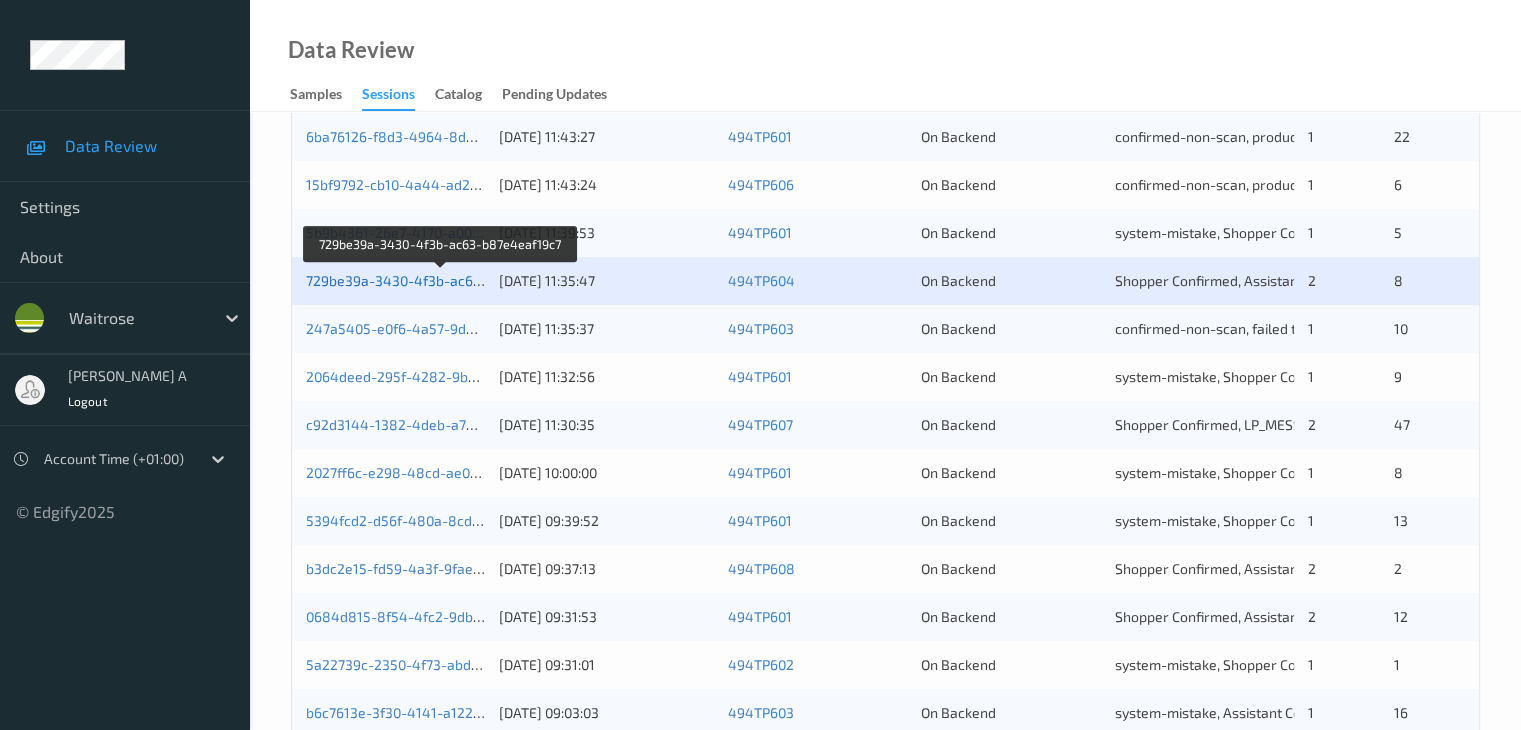 click on "729be39a-3430-4f3b-ac63-b87e4eaf19c7" at bounding box center [441, 280] 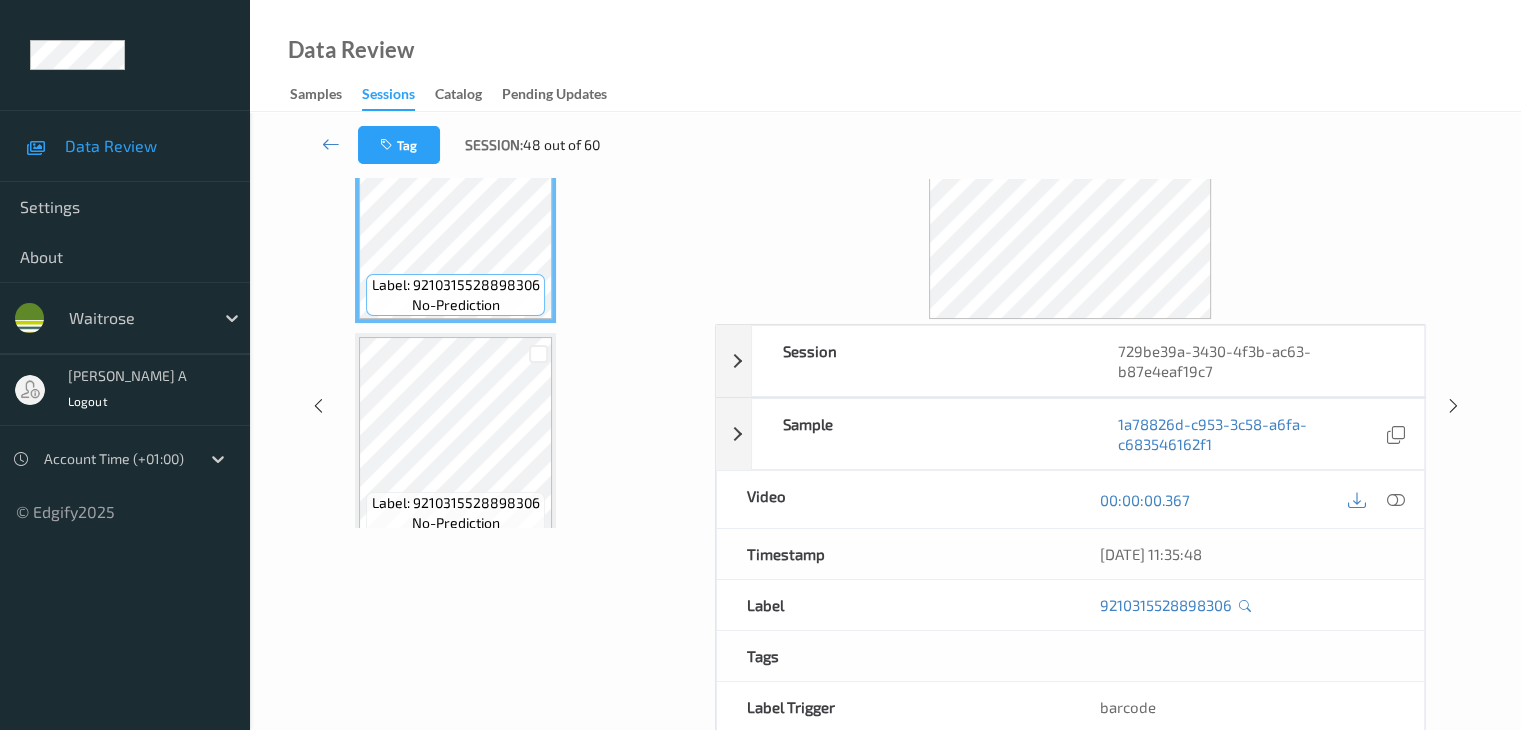 scroll, scrollTop: 44, scrollLeft: 0, axis: vertical 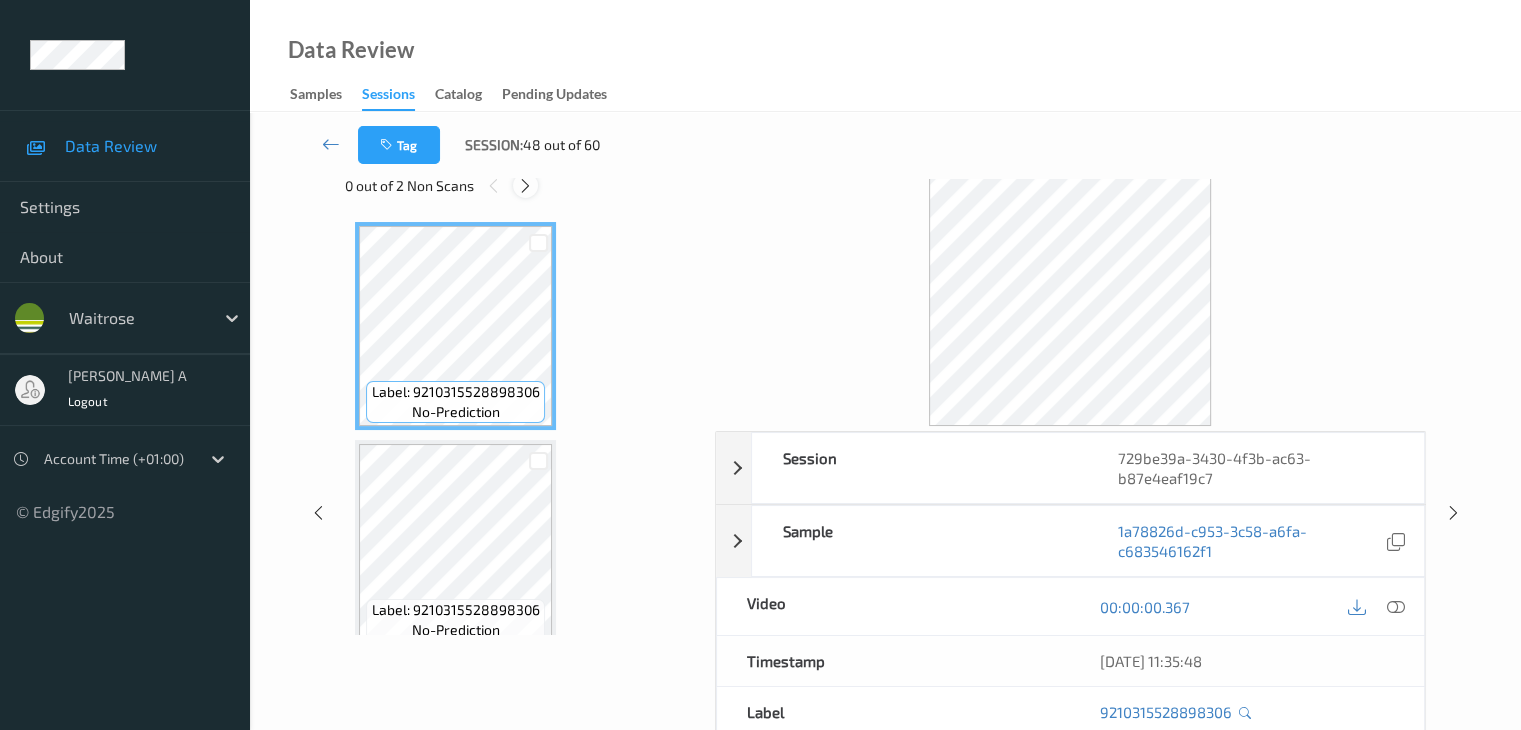 click at bounding box center (525, 186) 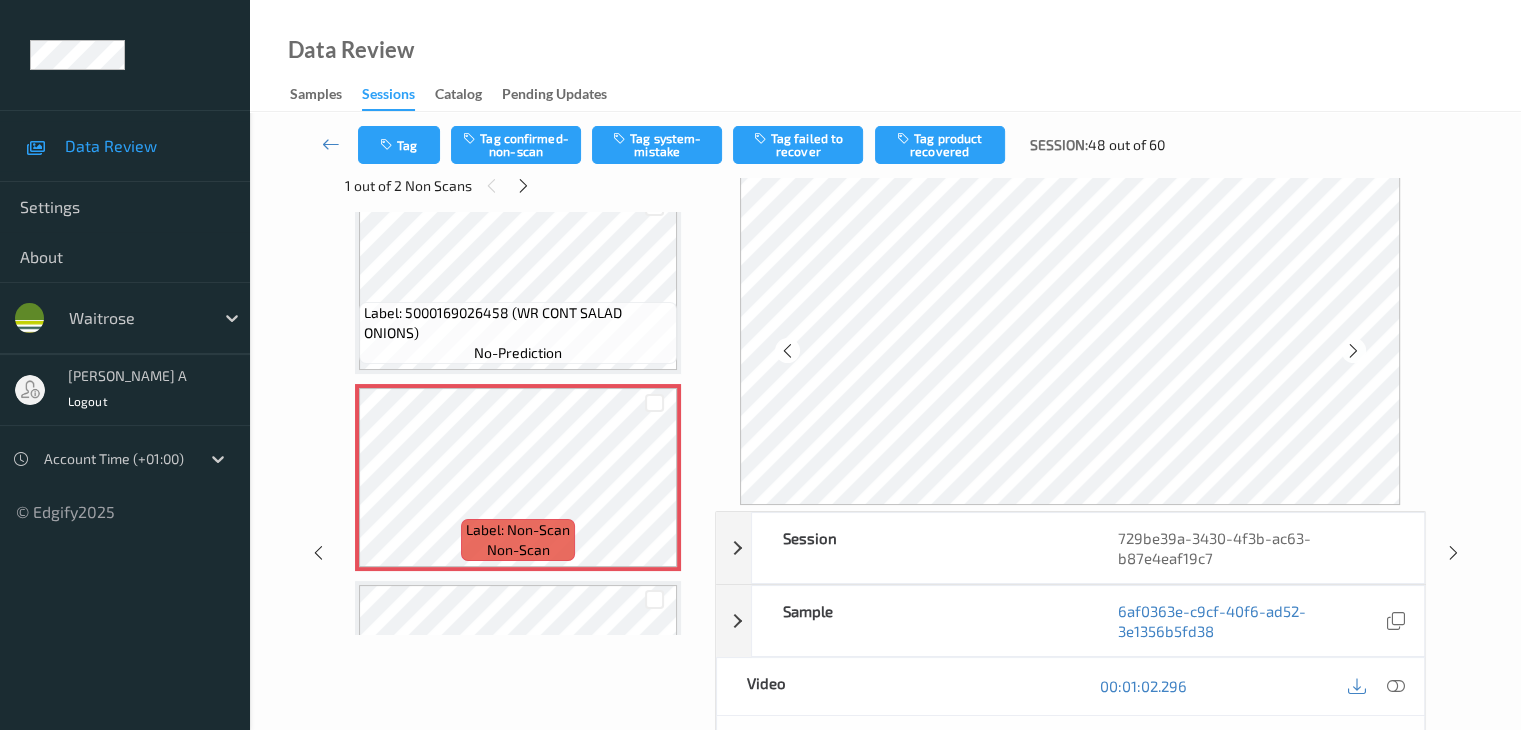 scroll, scrollTop: 971, scrollLeft: 0, axis: vertical 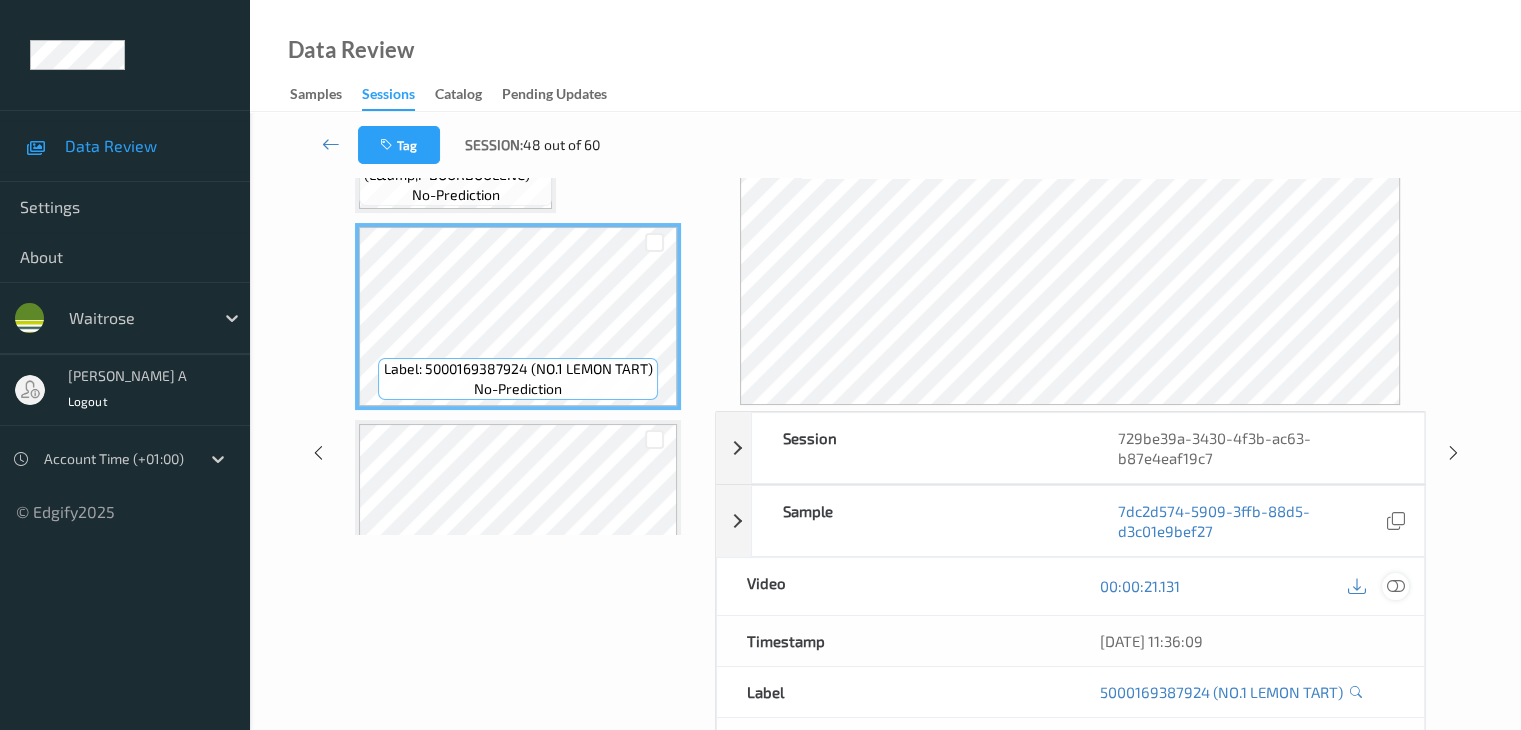 click at bounding box center [1395, 586] 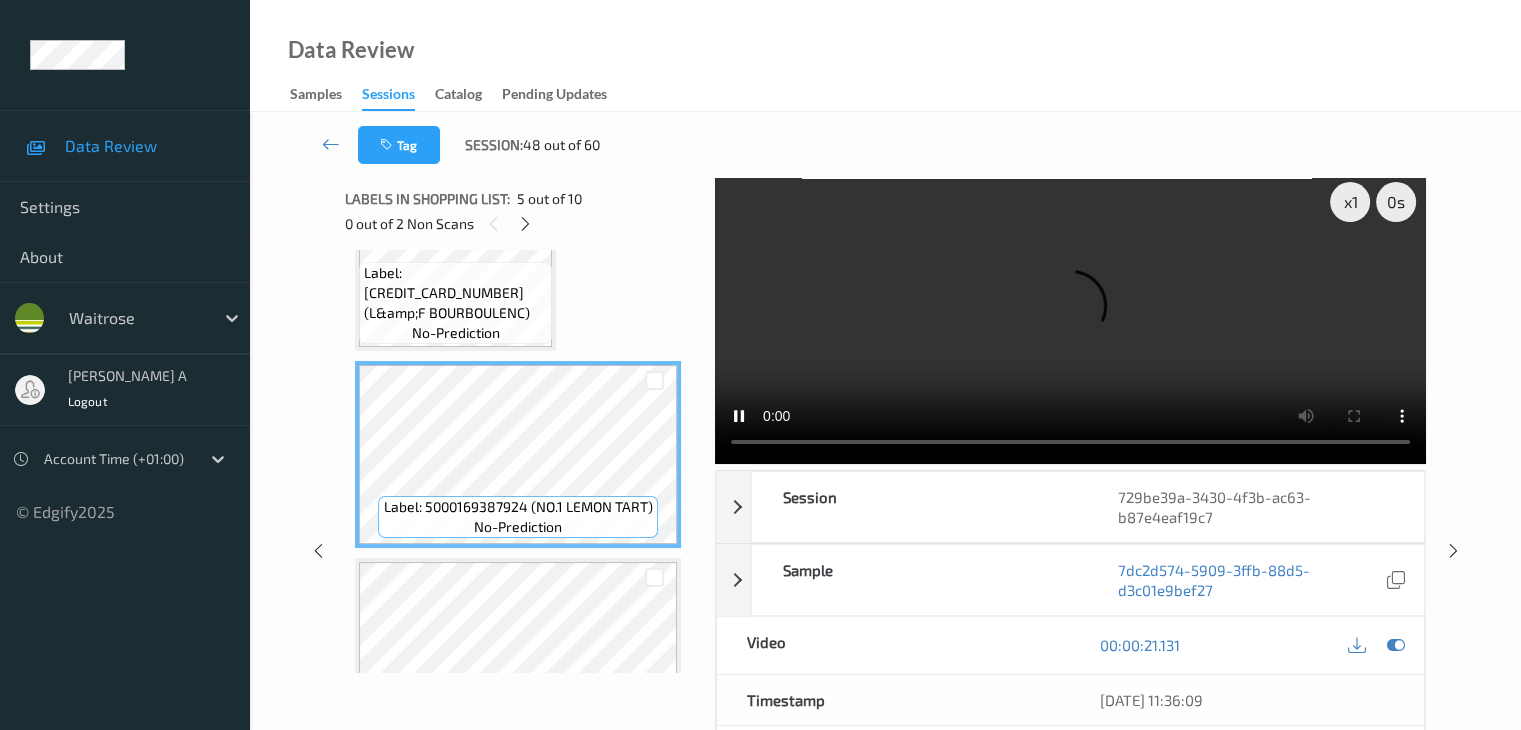 scroll, scrollTop: 0, scrollLeft: 0, axis: both 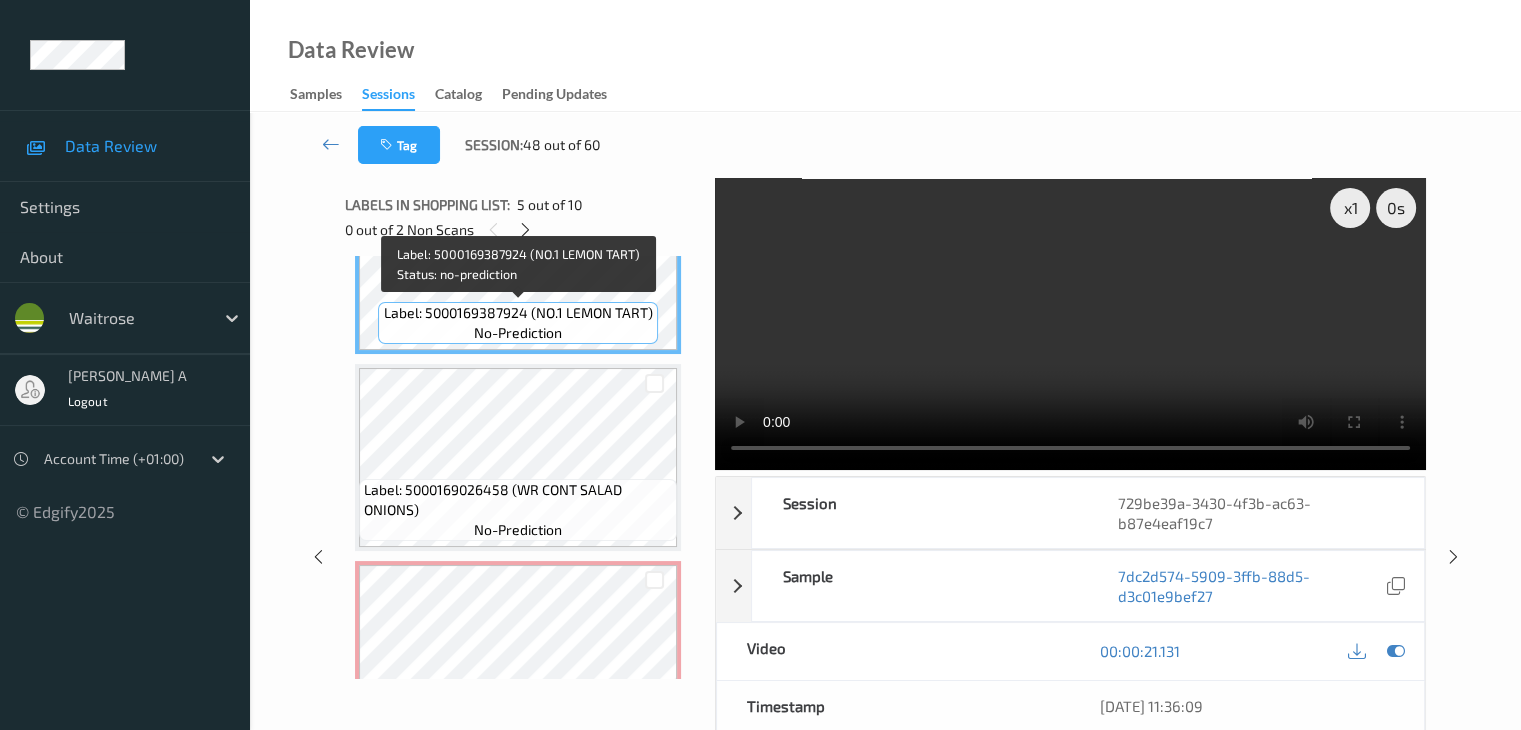 click on "Label: 5000169387924 (NO.1 LEMON TART)" at bounding box center (518, 313) 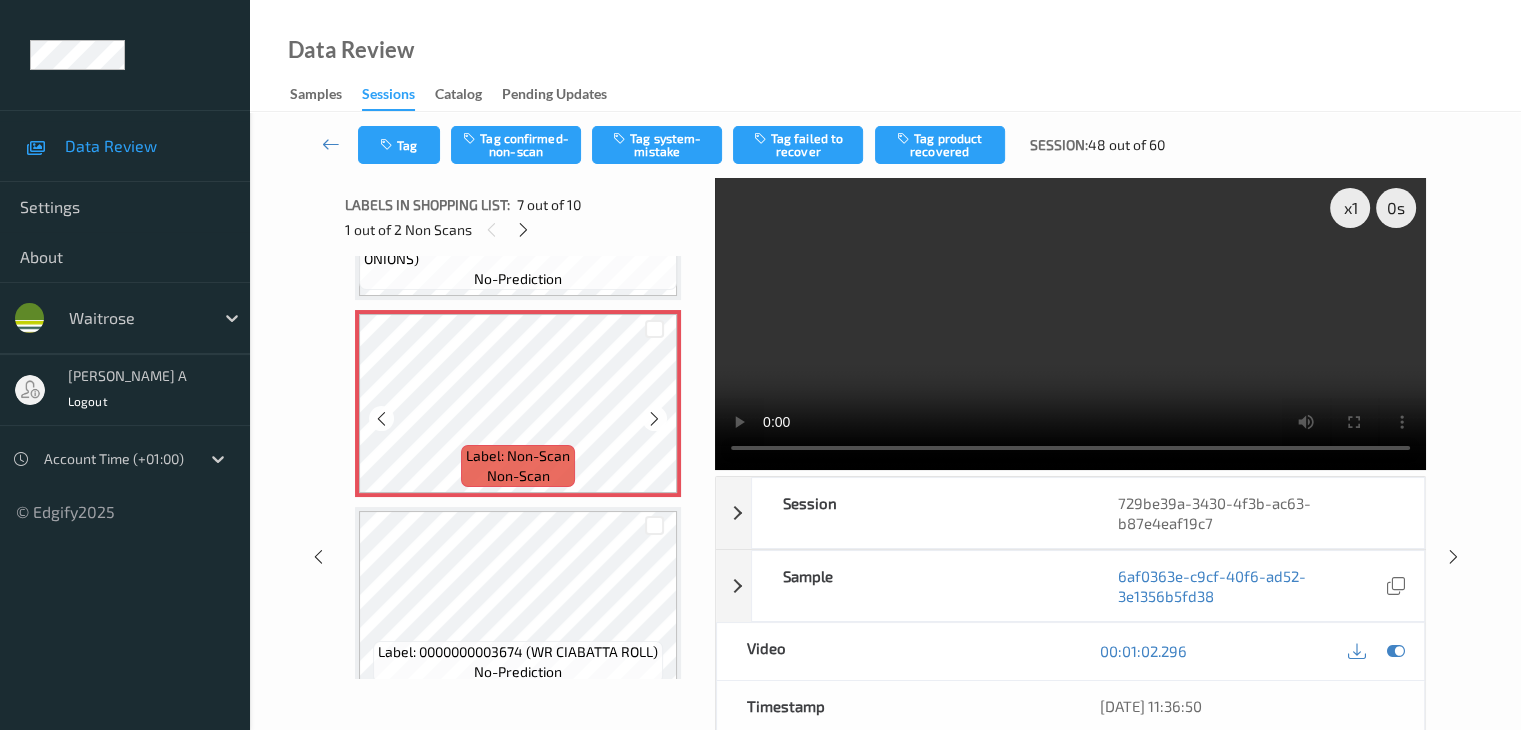 scroll, scrollTop: 1271, scrollLeft: 0, axis: vertical 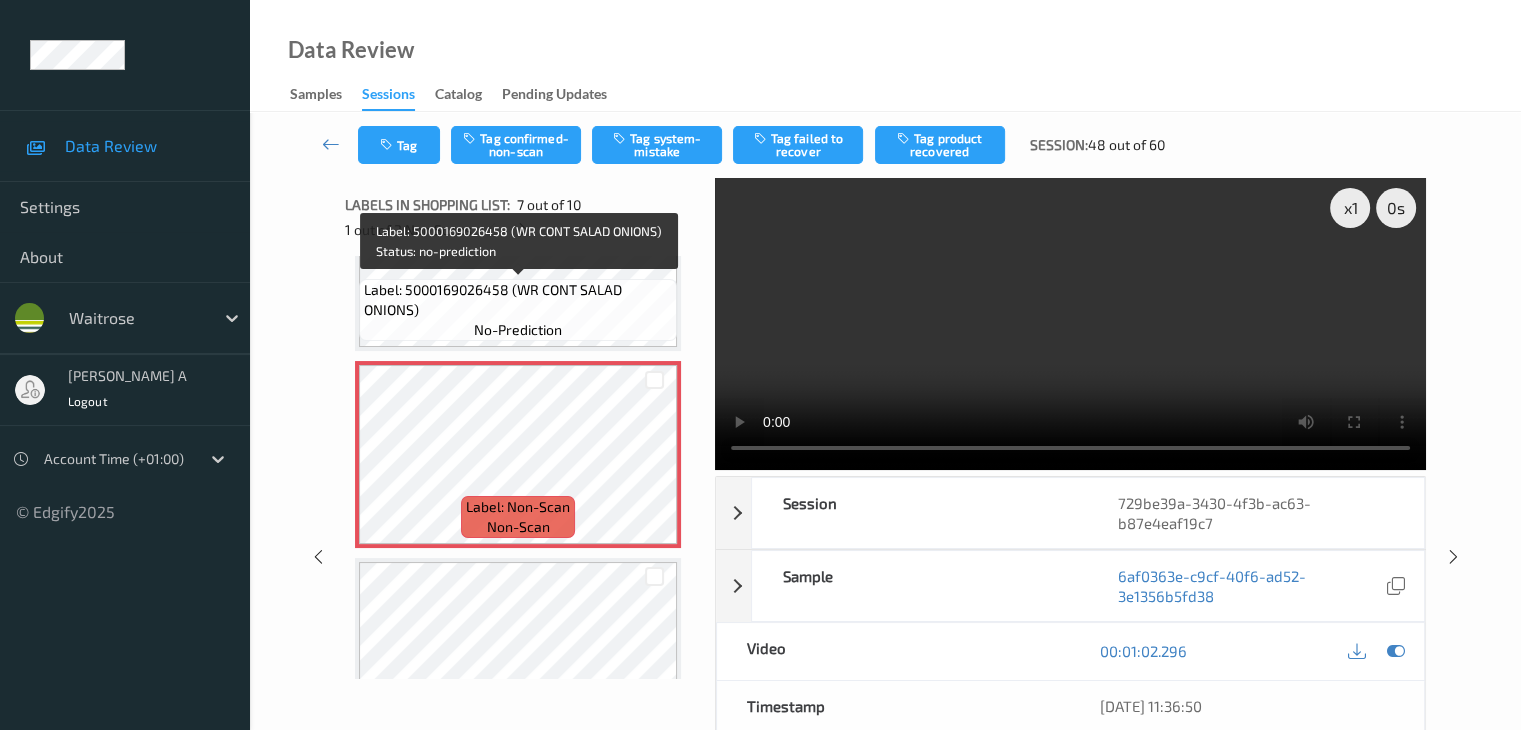 click on "Label: 5000169026458 (WR CONT SALAD ONIONS)" at bounding box center (518, 300) 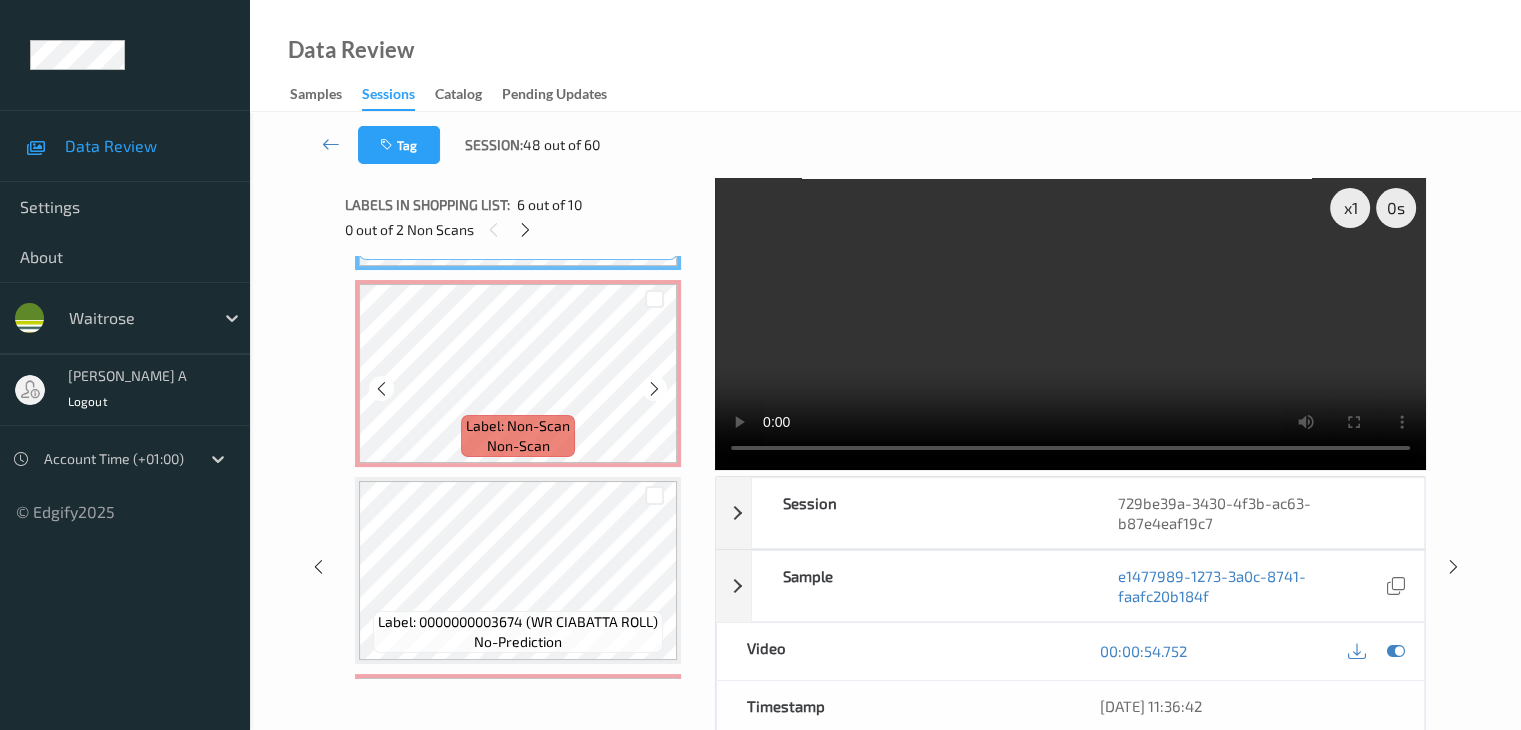 scroll, scrollTop: 1371, scrollLeft: 0, axis: vertical 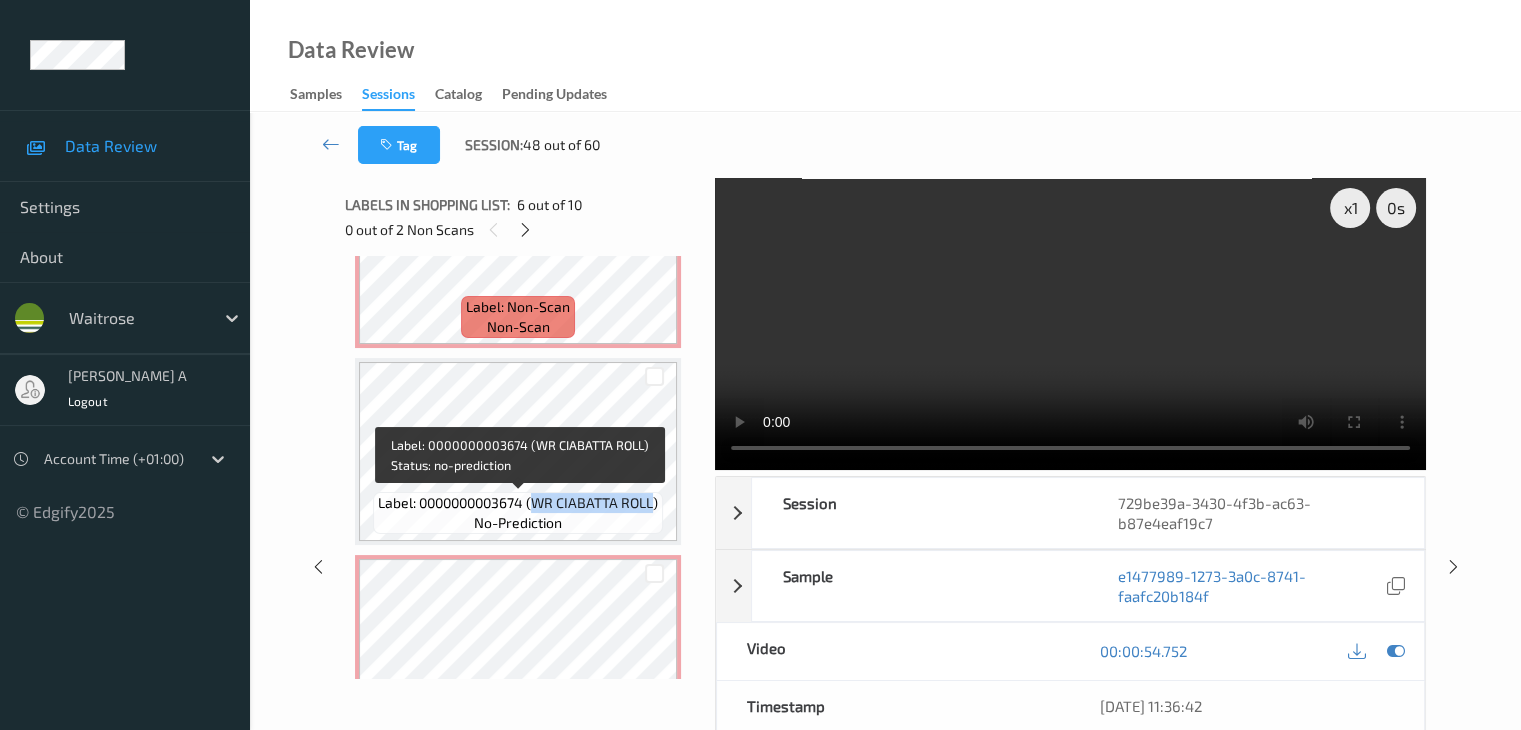 drag, startPoint x: 535, startPoint y: 506, endPoint x: 653, endPoint y: 500, distance: 118.15244 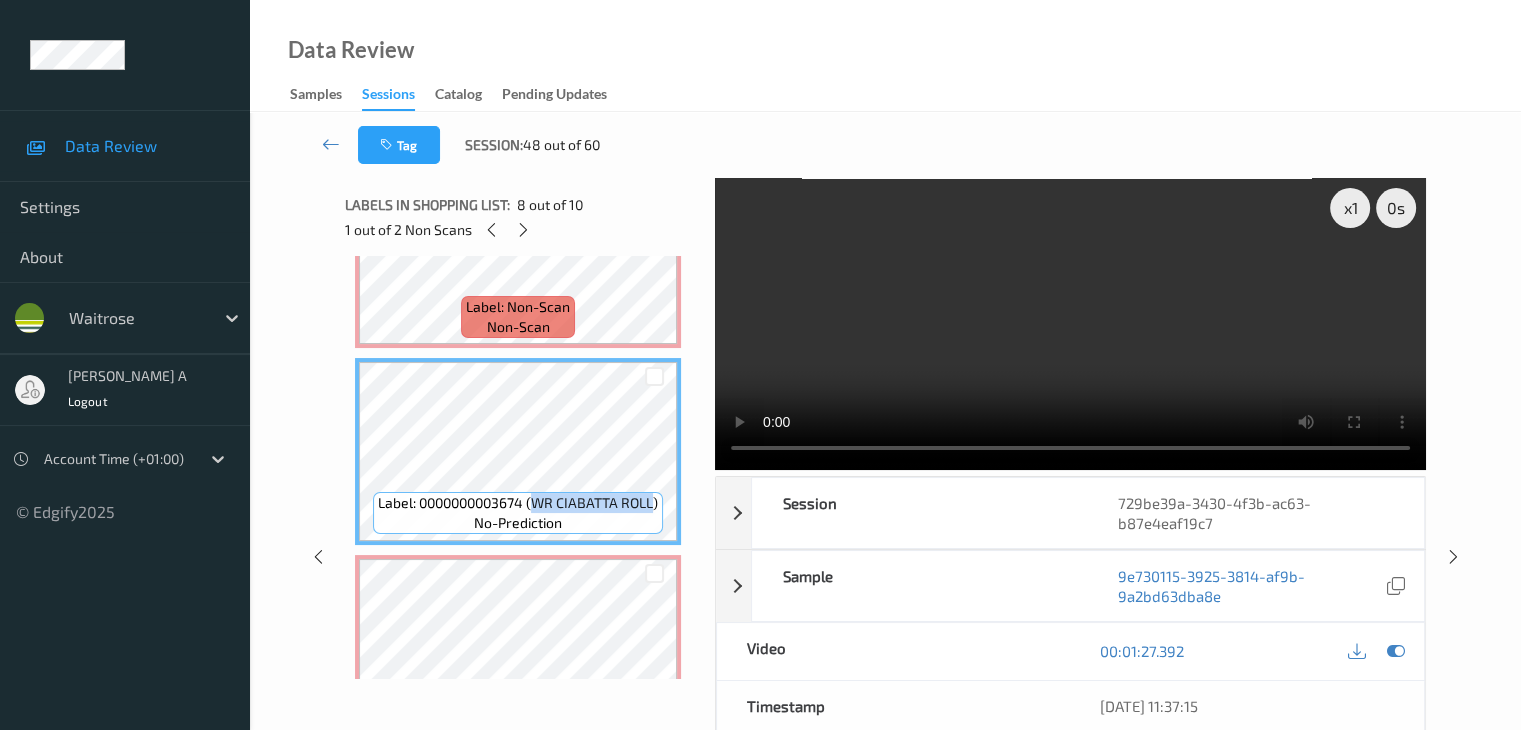 copy on "WR CIABATTA ROLL" 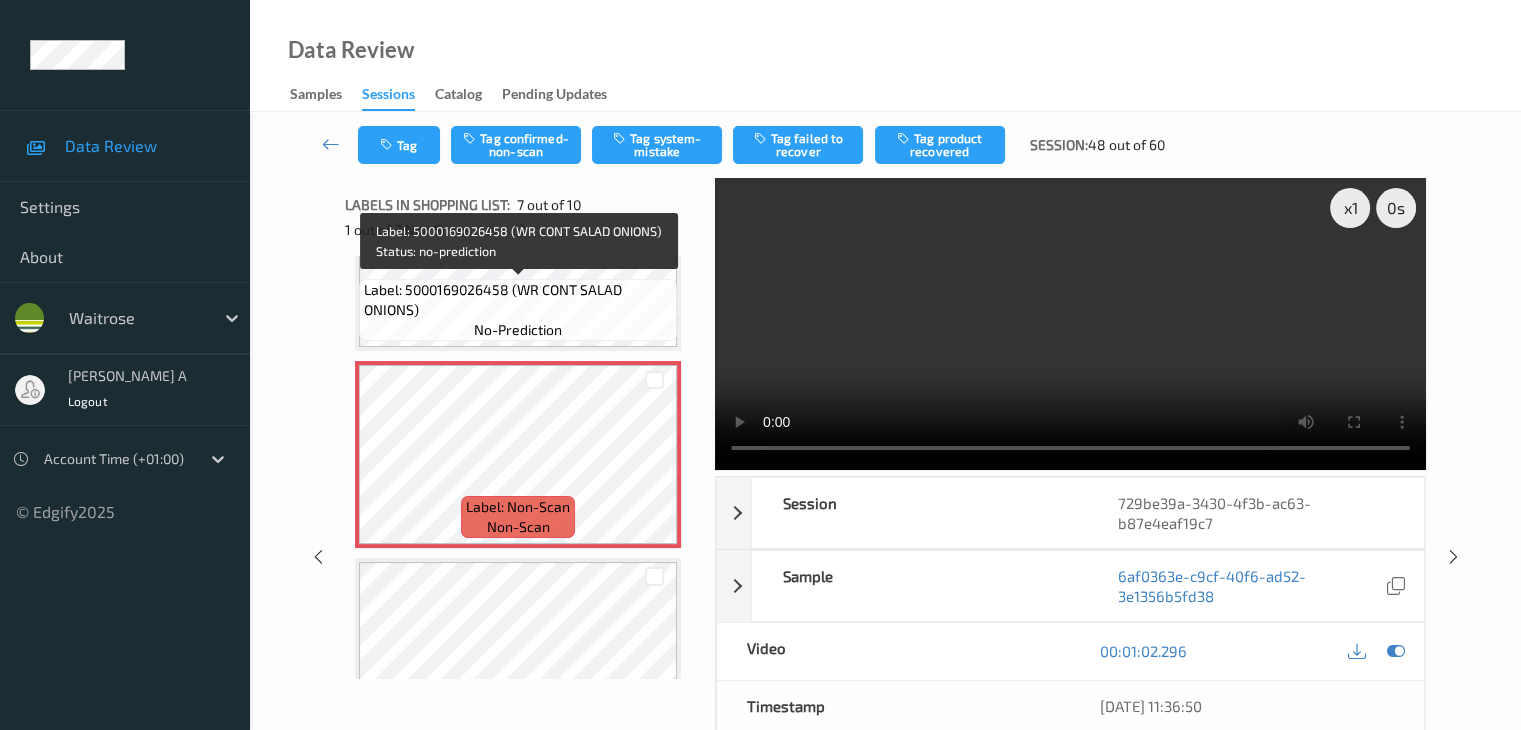 click on "Label: 5000169026458 (WR CONT SALAD ONIONS)" at bounding box center (518, 300) 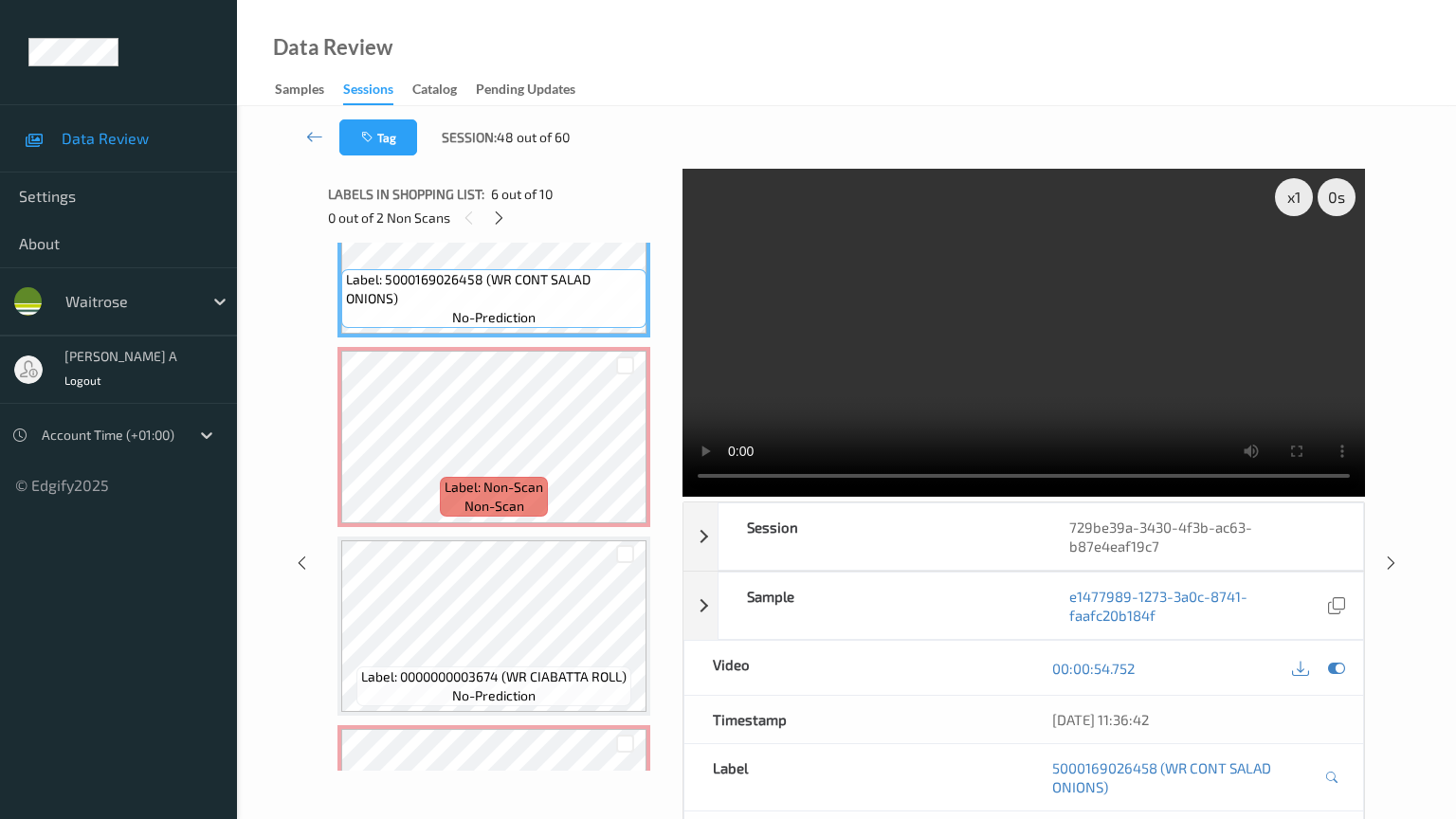 type 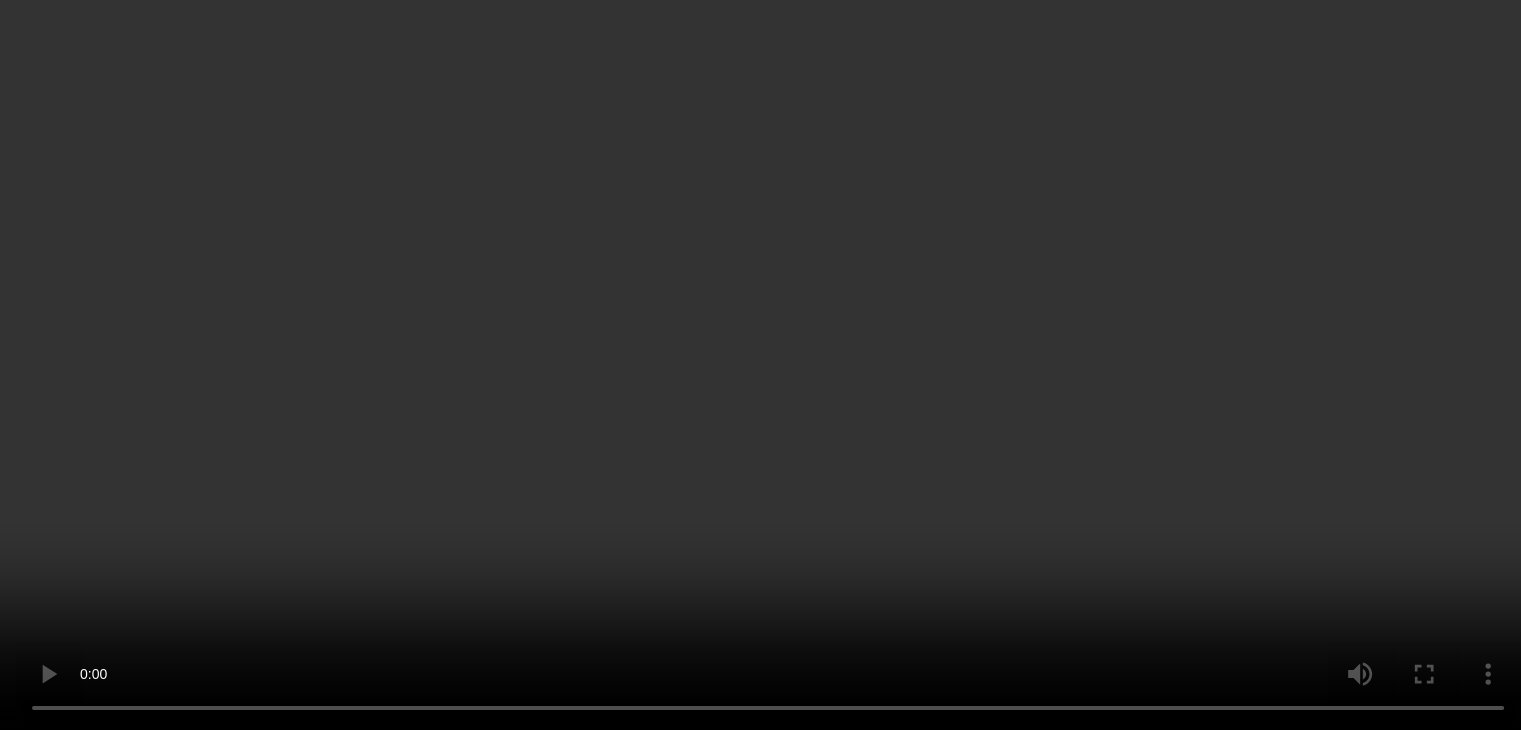 scroll, scrollTop: 871, scrollLeft: 0, axis: vertical 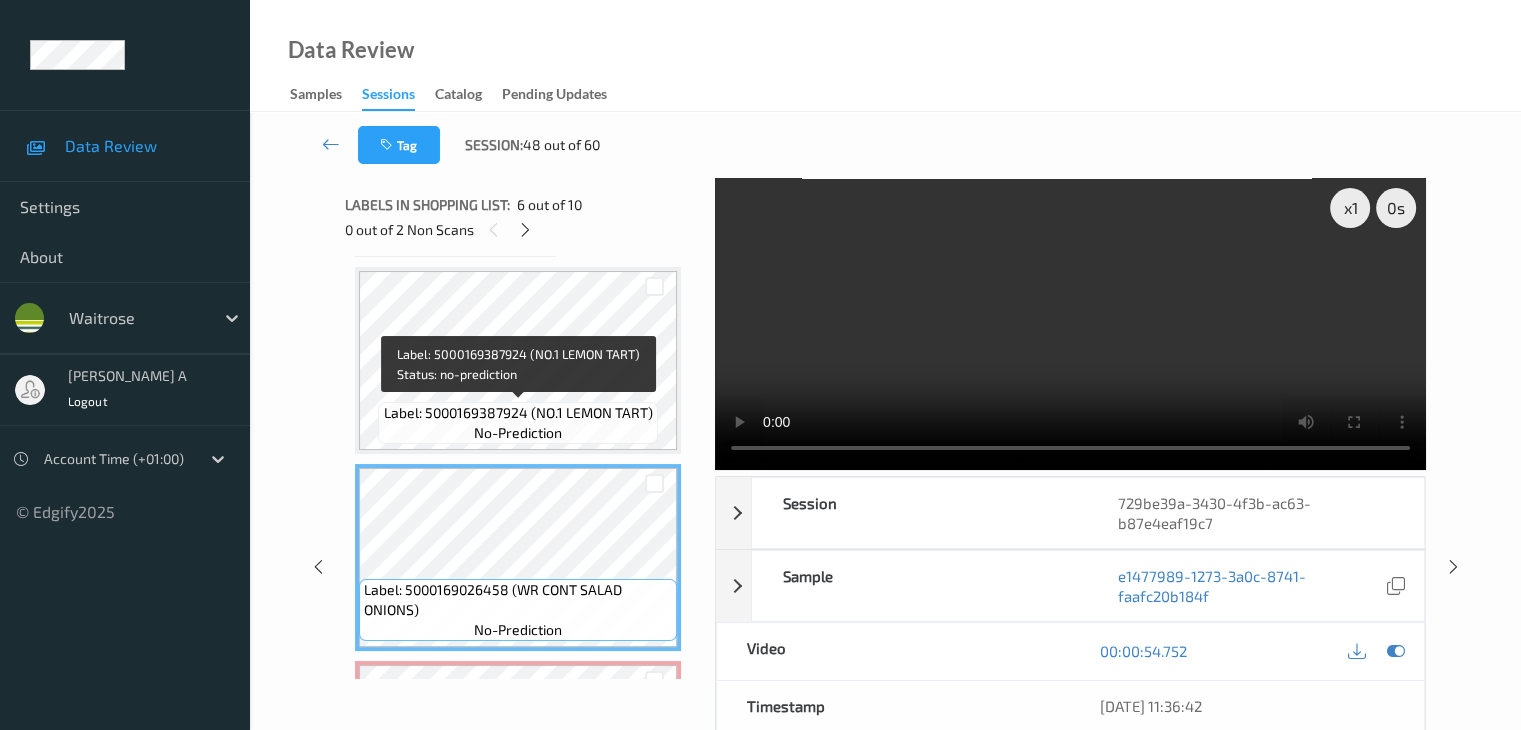 click on "Label: 5000169387924 (NO.1 LEMON TART) no-prediction" at bounding box center [517, 423] 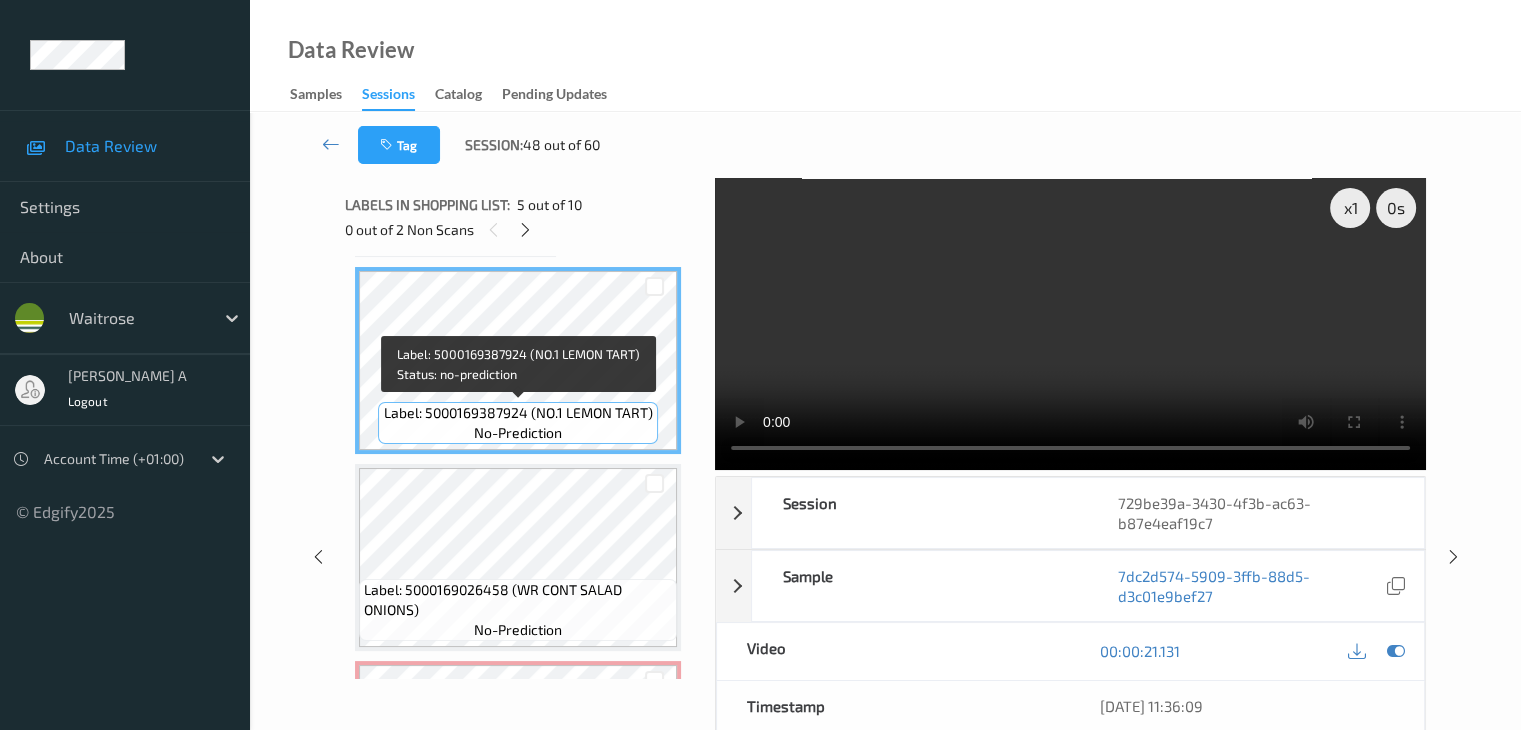 click on "Label: 5000169387924 (NO.1 LEMON TART)" at bounding box center (518, 413) 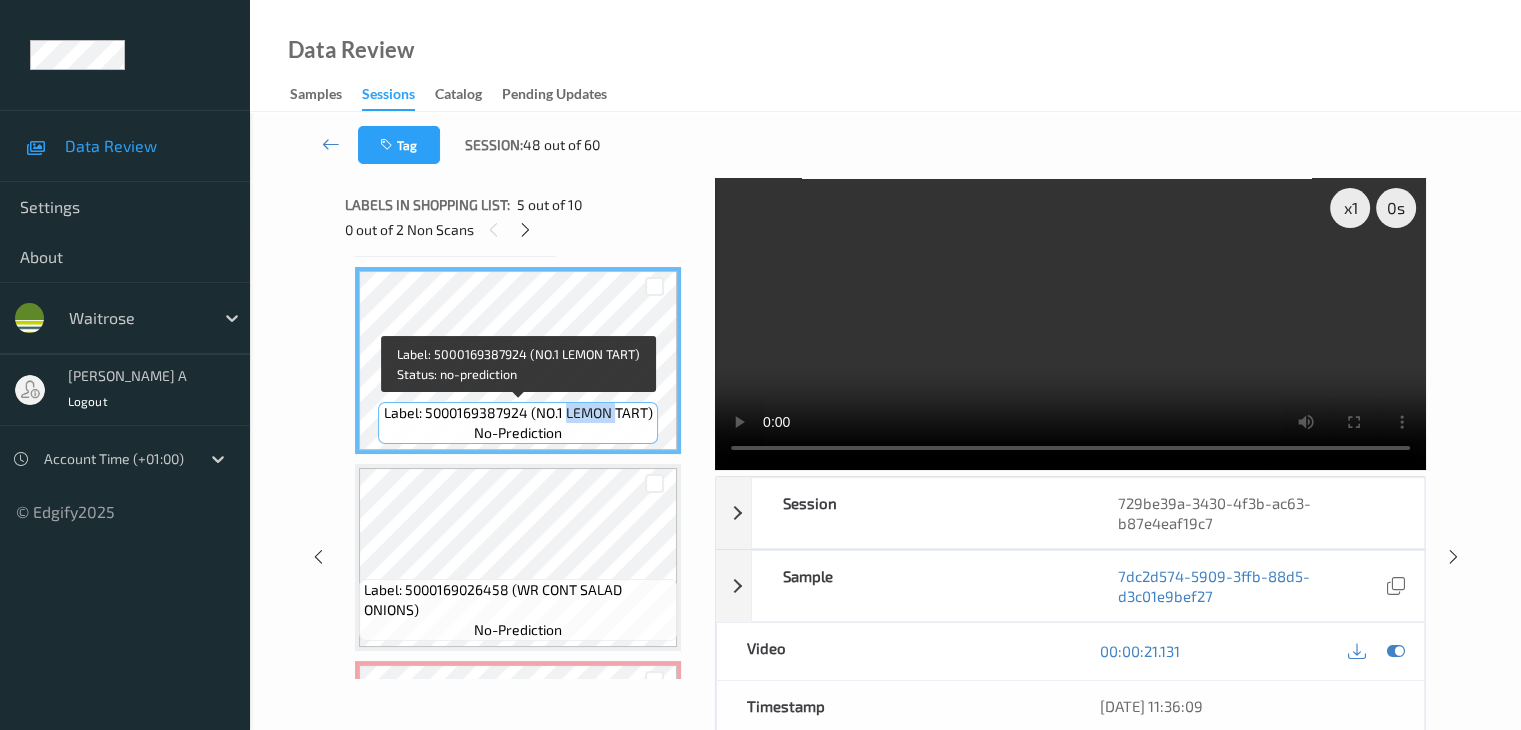 click on "Label: 5000169387924 (NO.1 LEMON TART)" at bounding box center [518, 413] 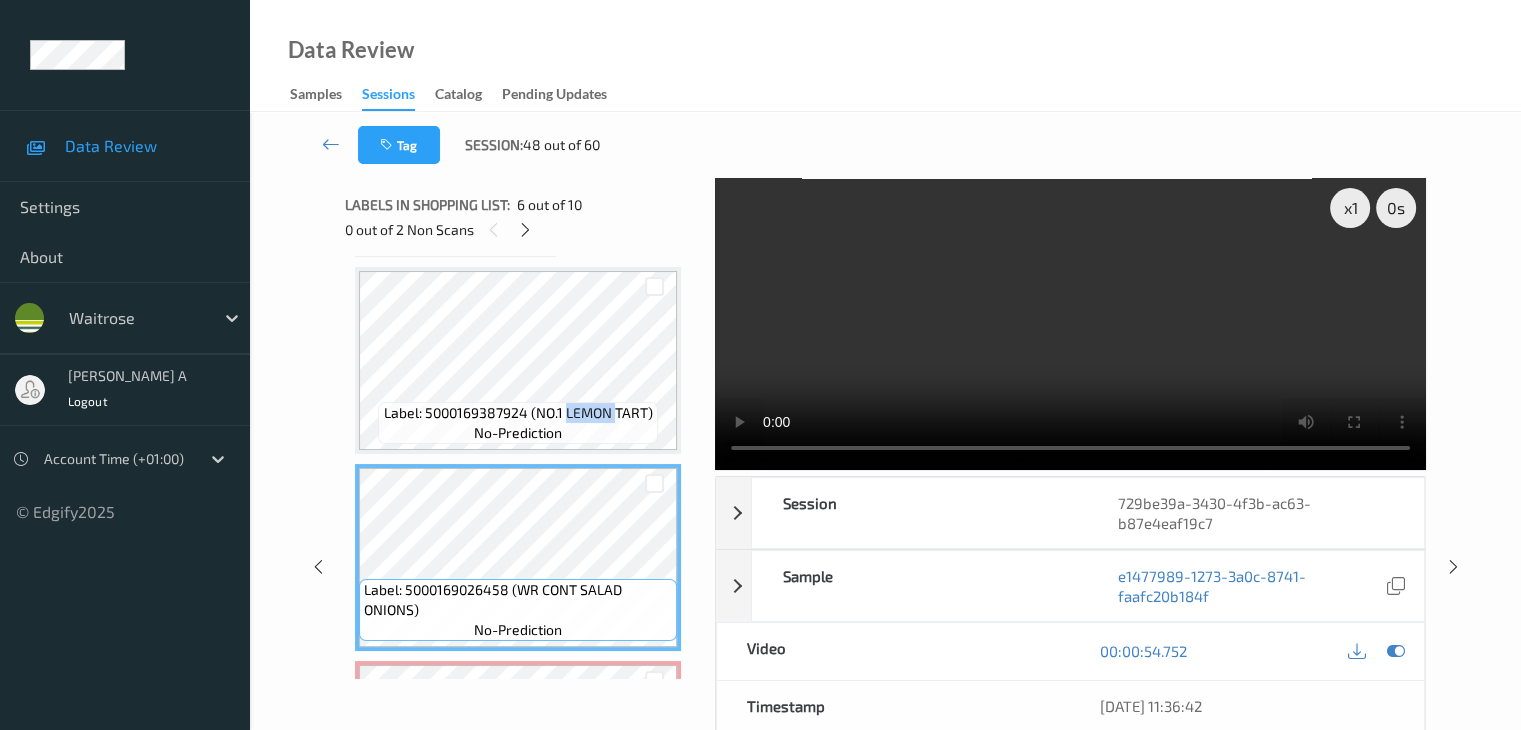 scroll, scrollTop: 971, scrollLeft: 0, axis: vertical 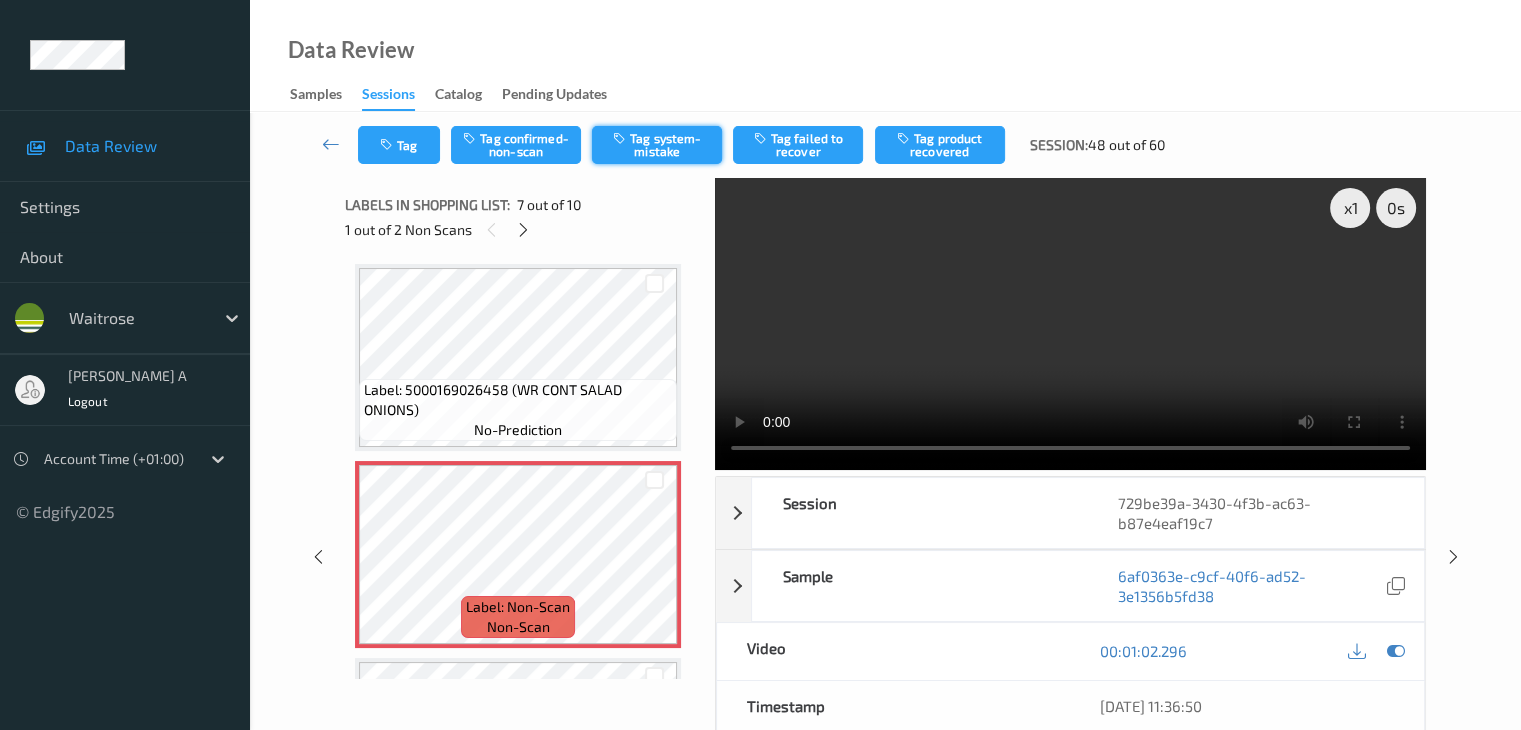 click on "Tag   system-mistake" at bounding box center (657, 145) 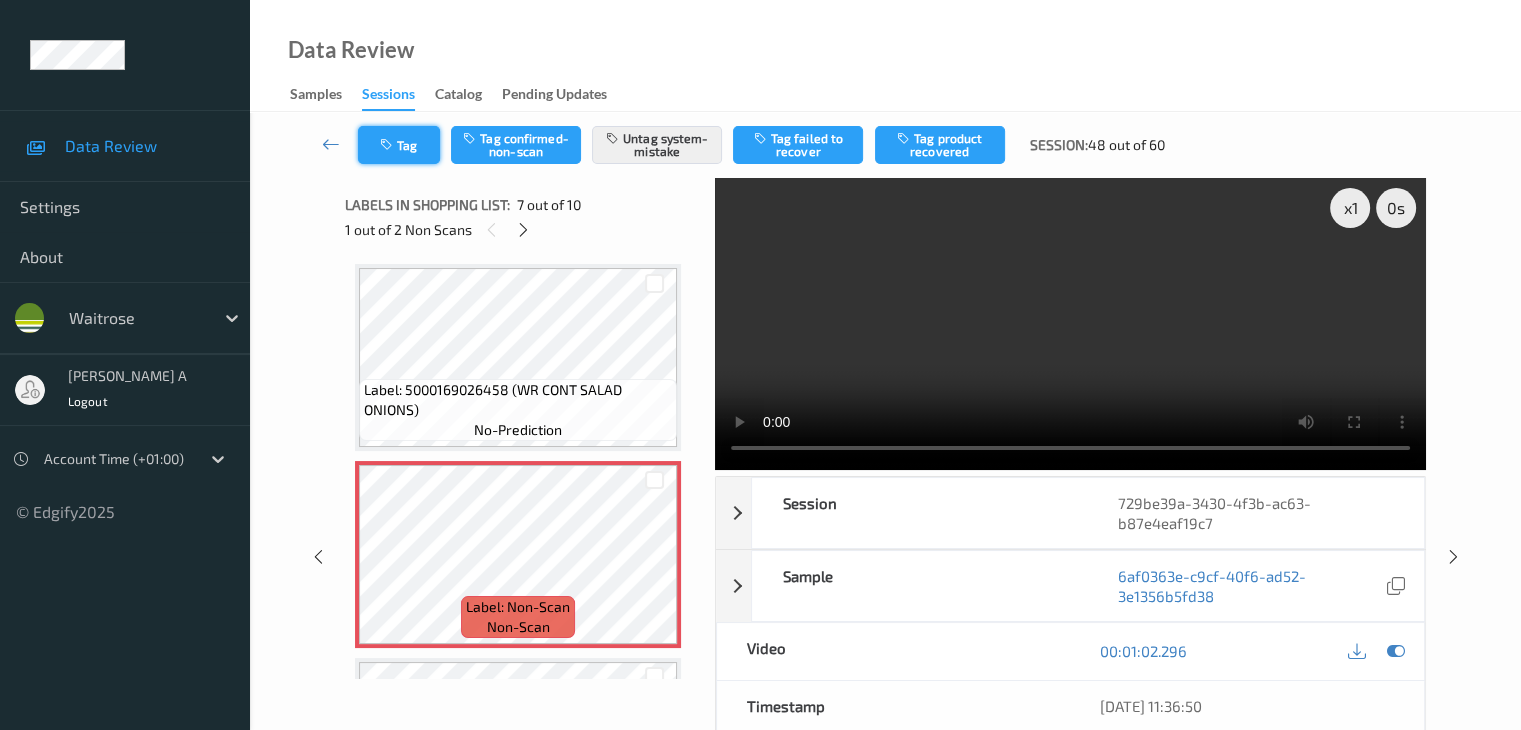 click on "Tag" at bounding box center [399, 145] 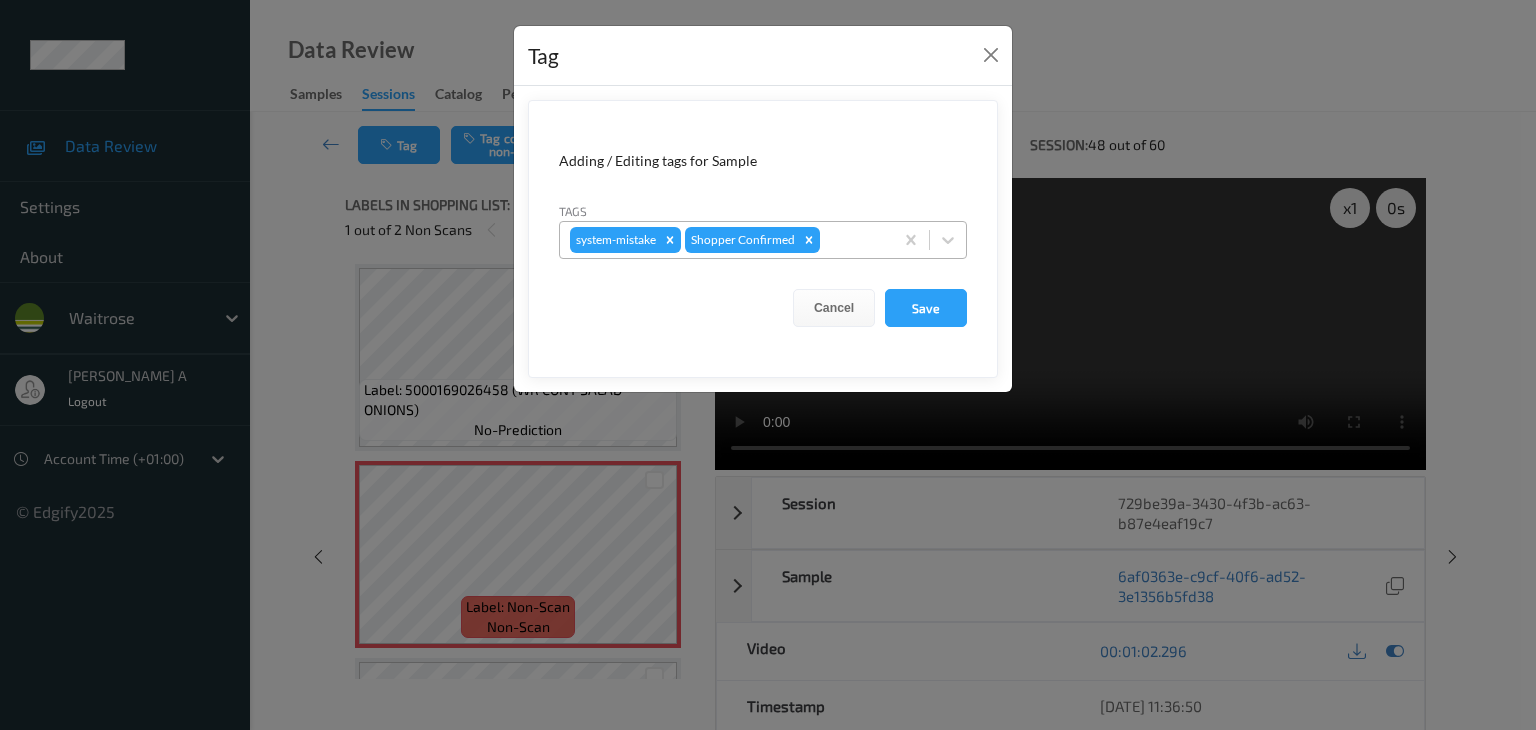 click at bounding box center (853, 240) 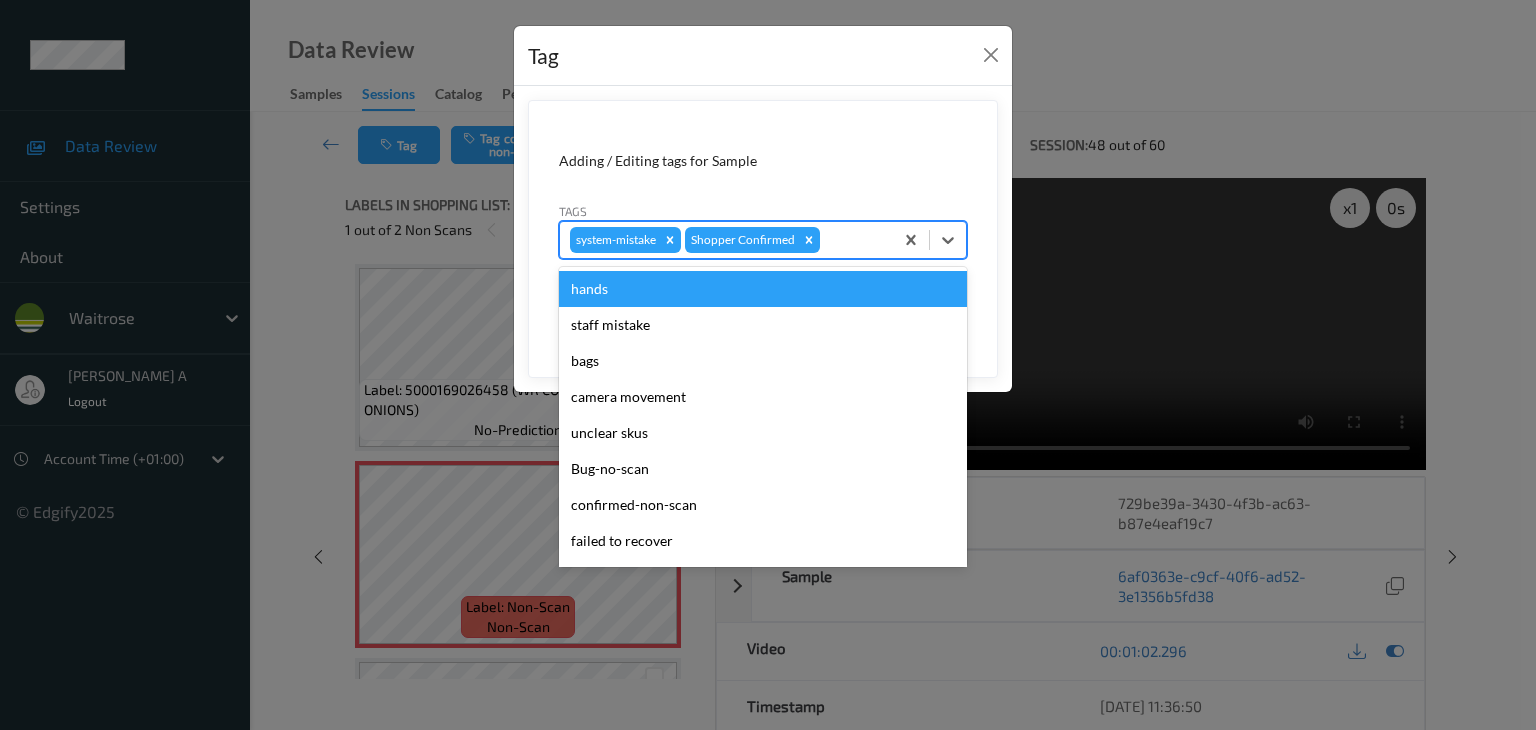 type on "u" 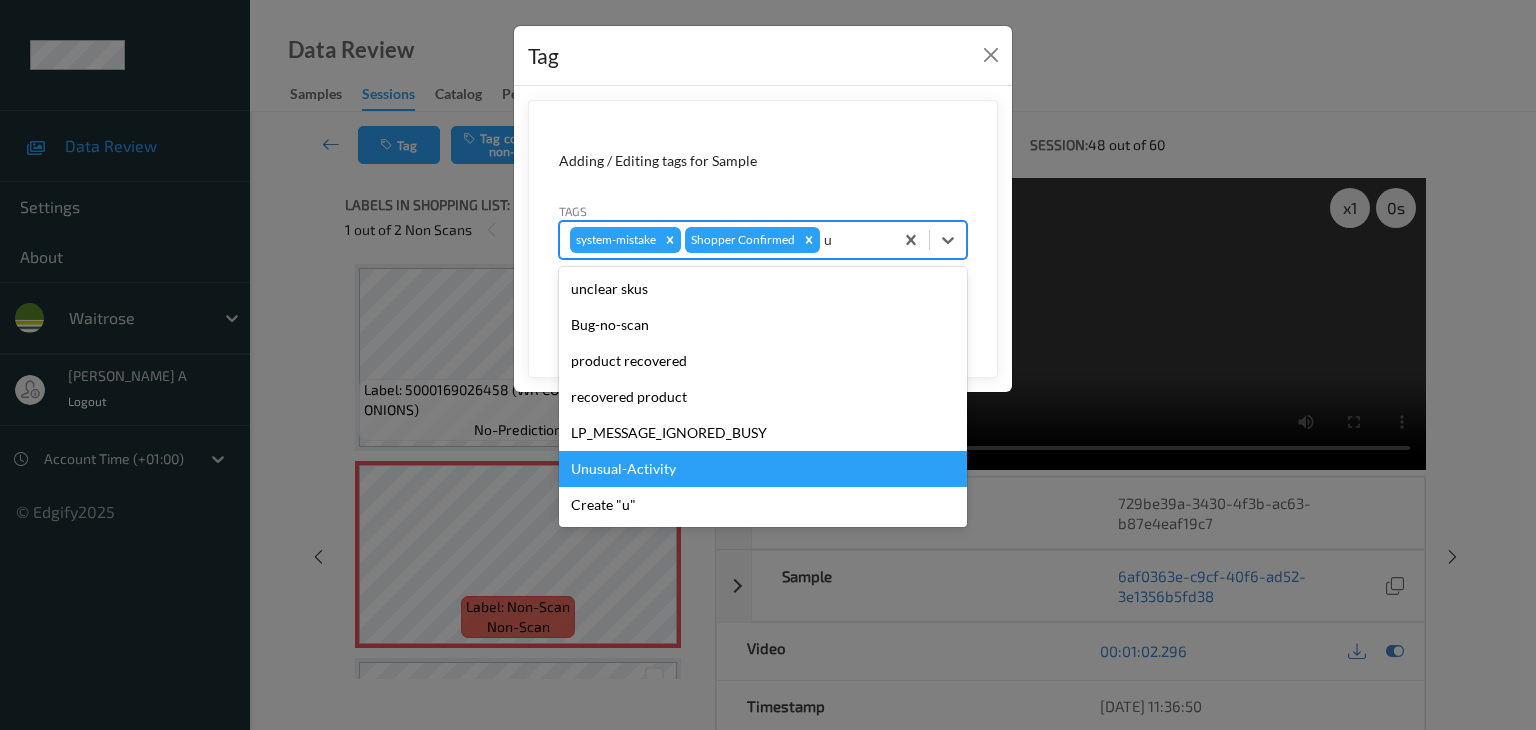 click on "Unusual-Activity" at bounding box center (763, 469) 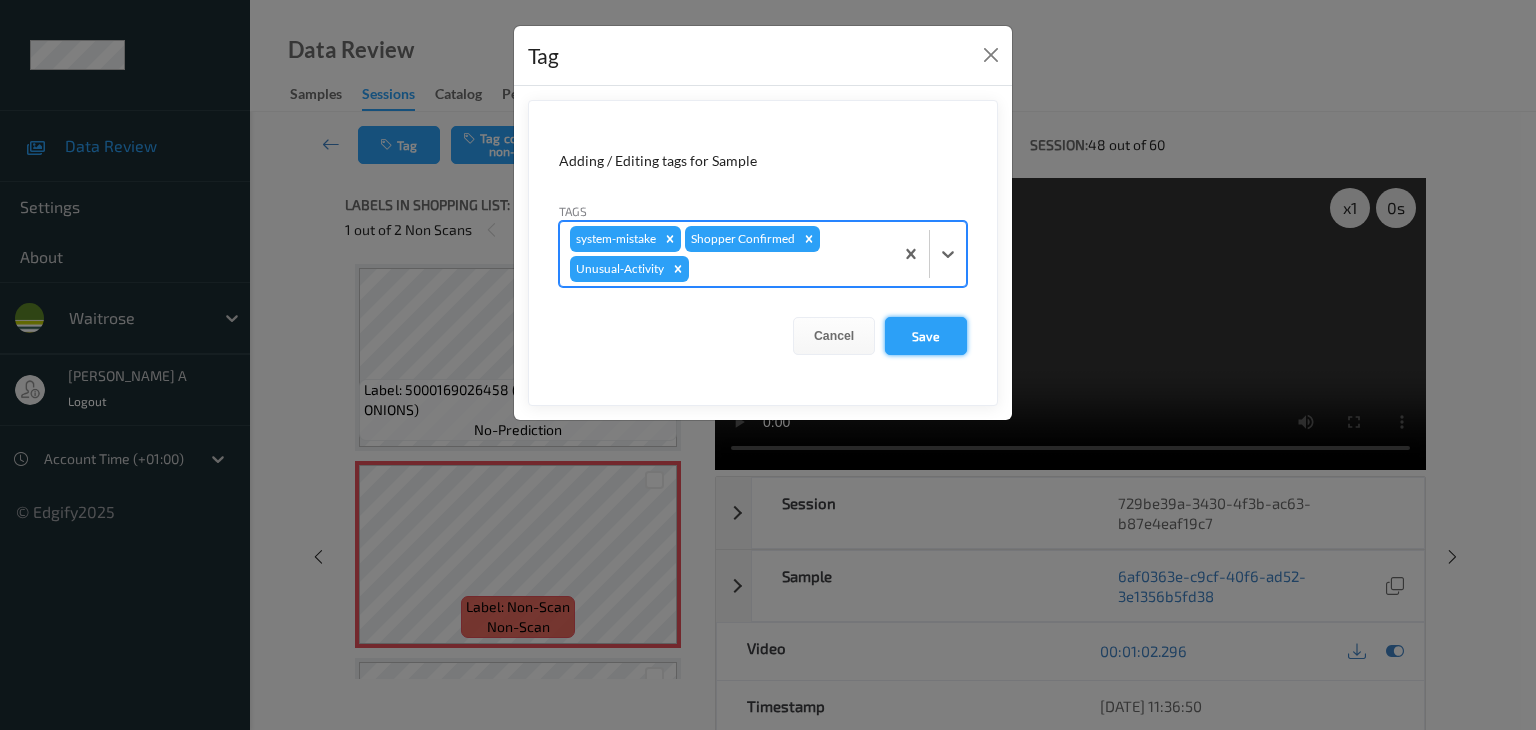click on "Save" at bounding box center (926, 336) 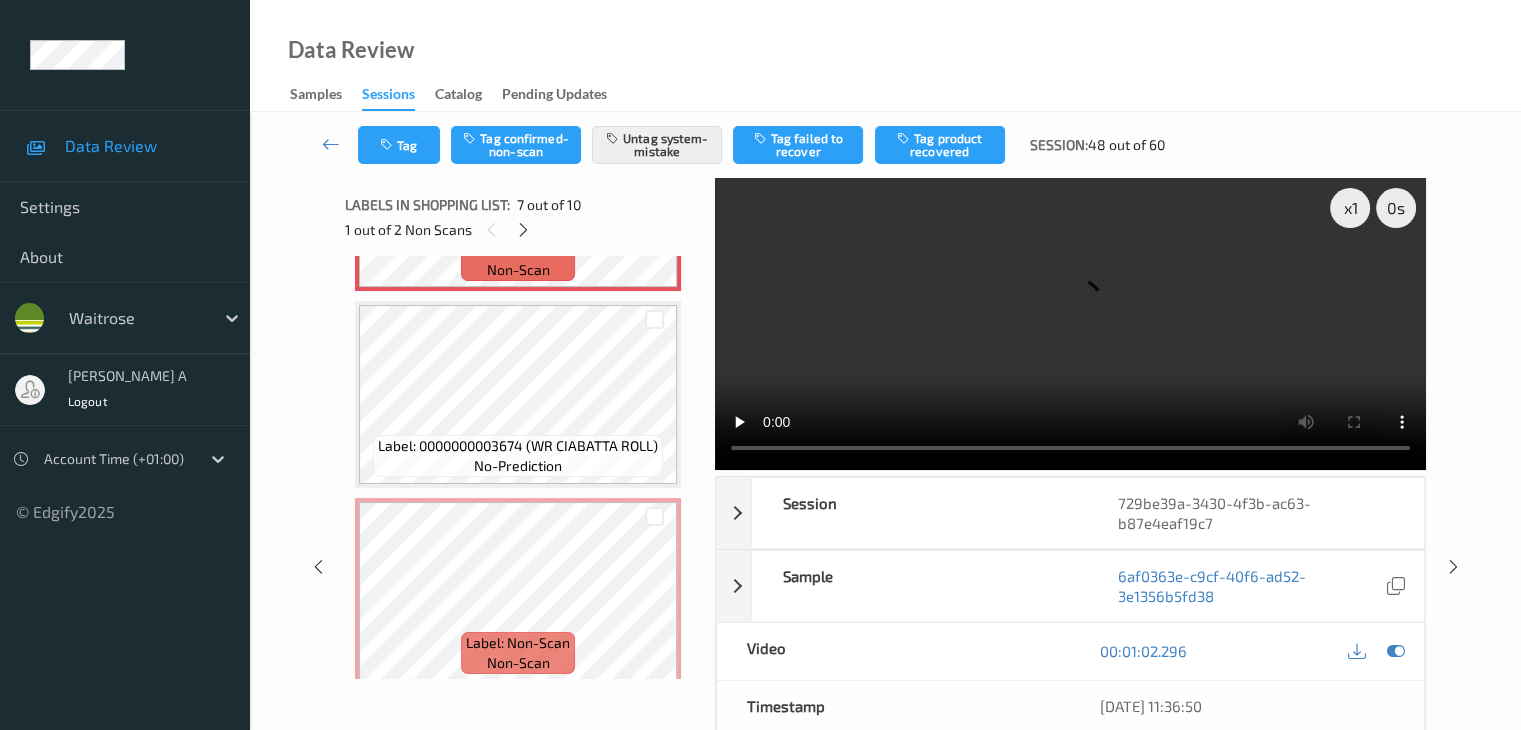 scroll, scrollTop: 1471, scrollLeft: 0, axis: vertical 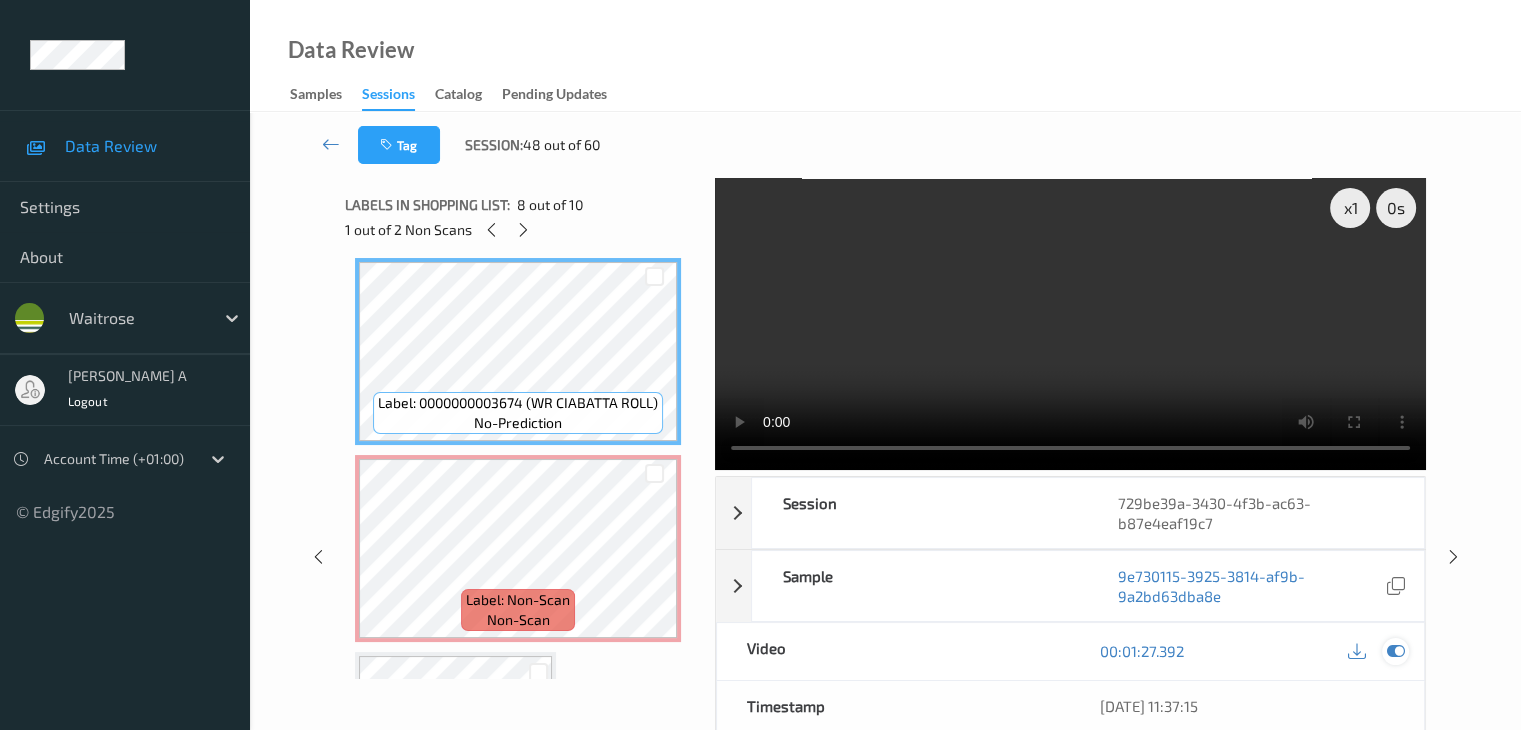 click at bounding box center [1395, 651] 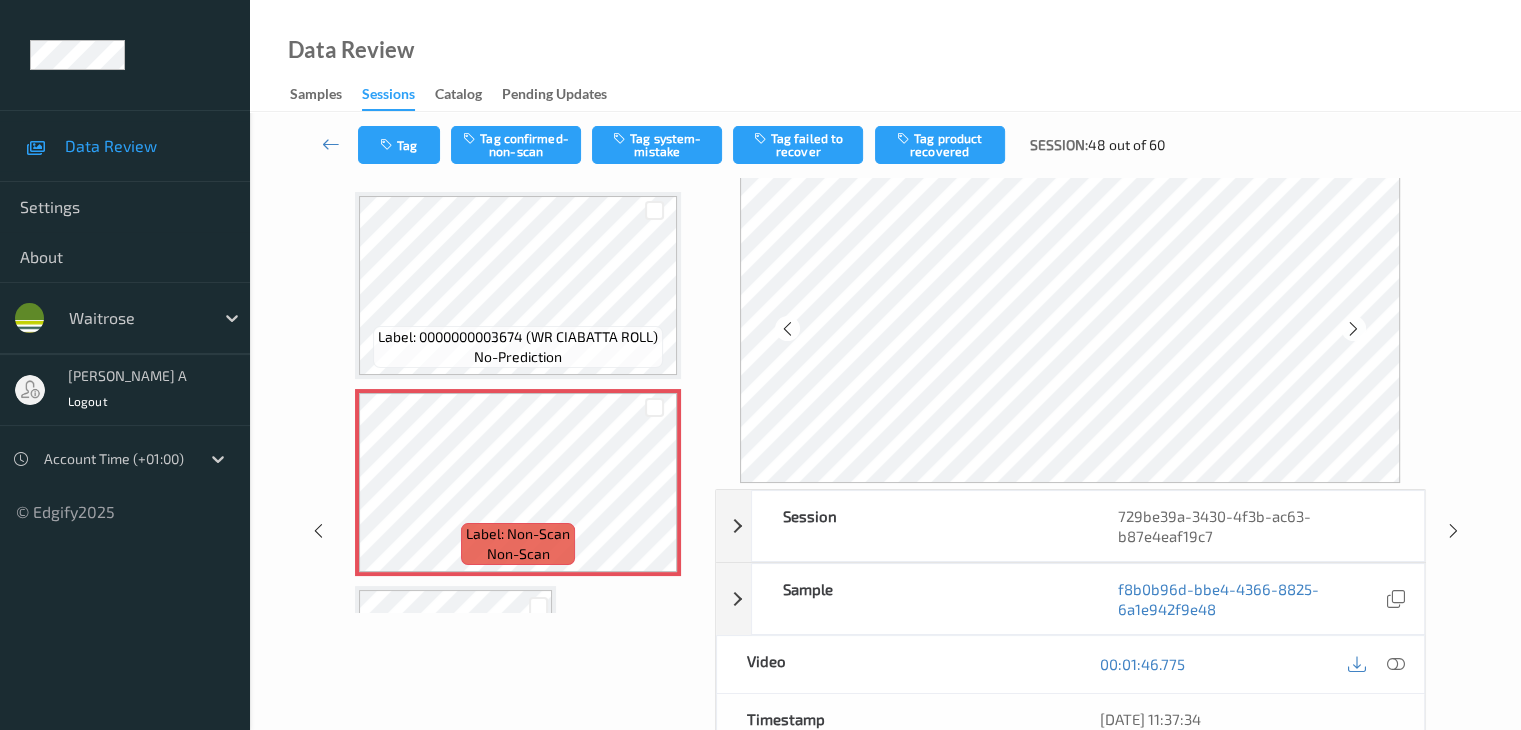 scroll, scrollTop: 100, scrollLeft: 0, axis: vertical 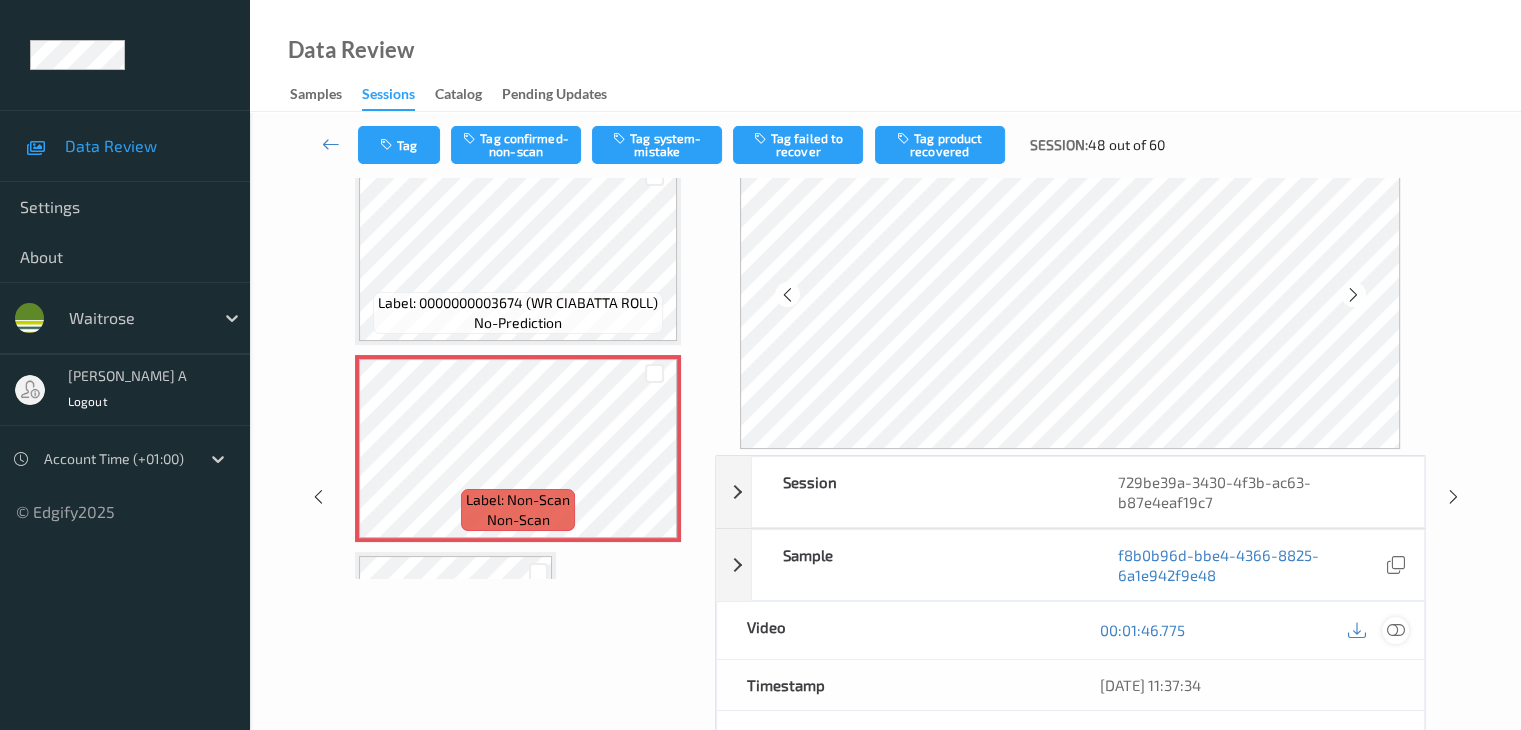 click at bounding box center (1395, 630) 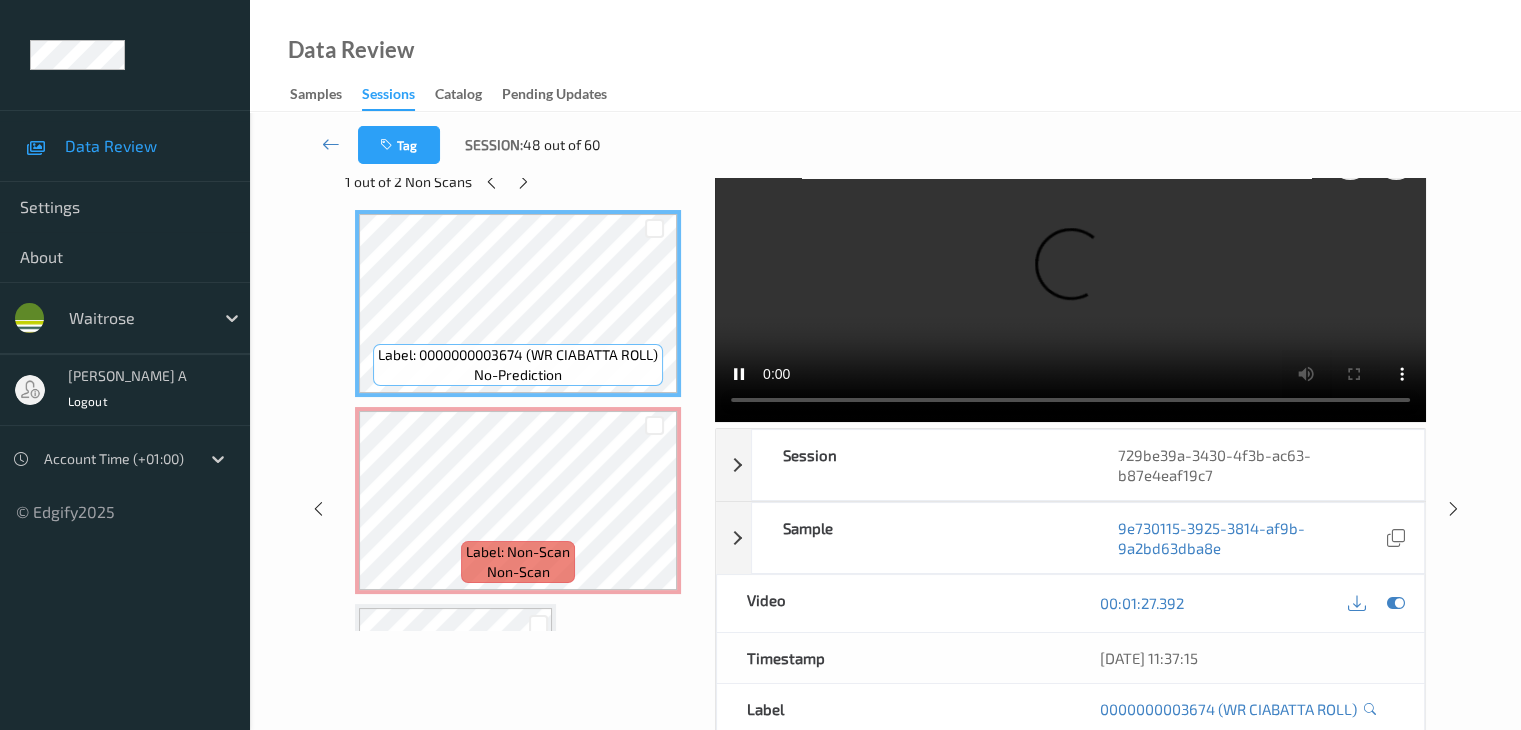 scroll, scrollTop: 0, scrollLeft: 0, axis: both 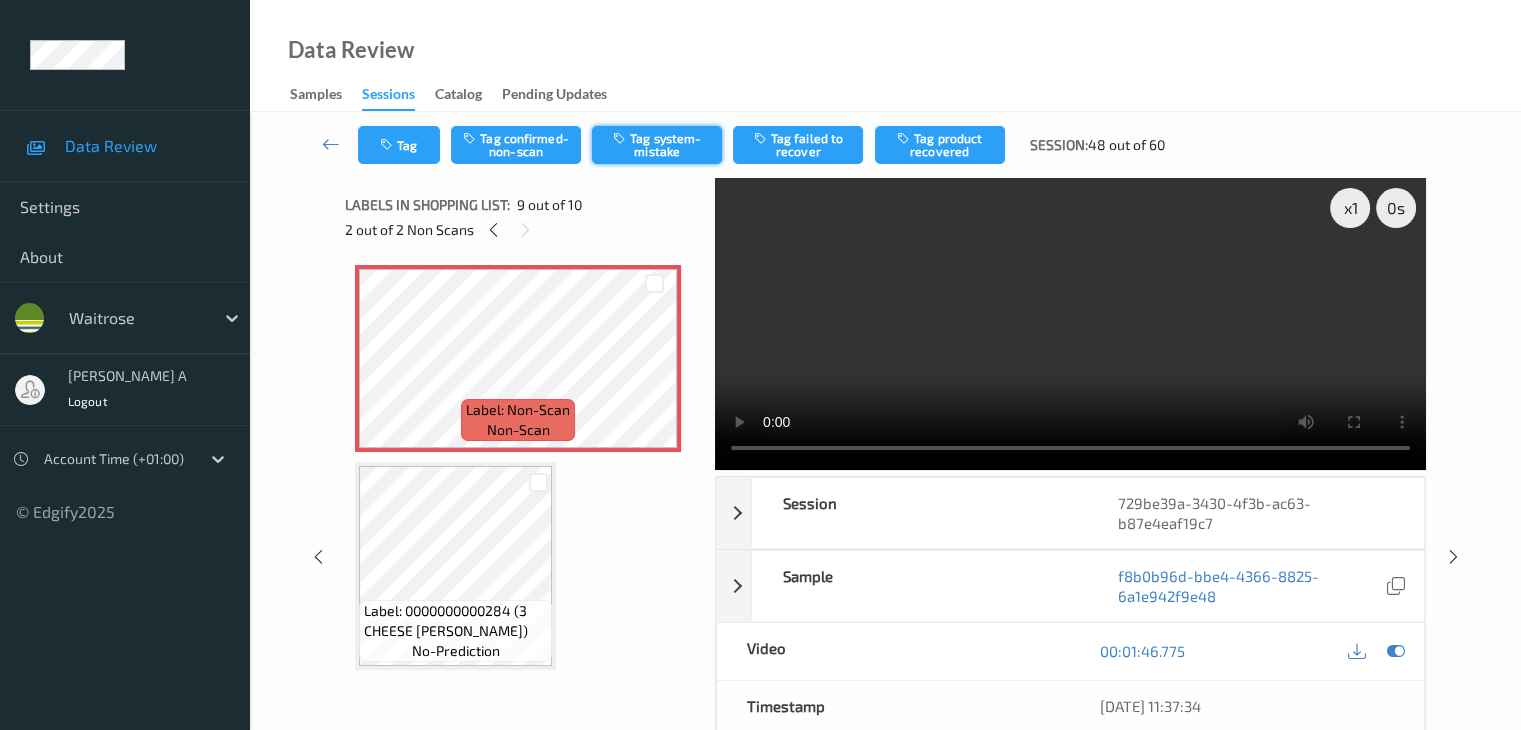 click on "Tag   system-mistake" at bounding box center [657, 145] 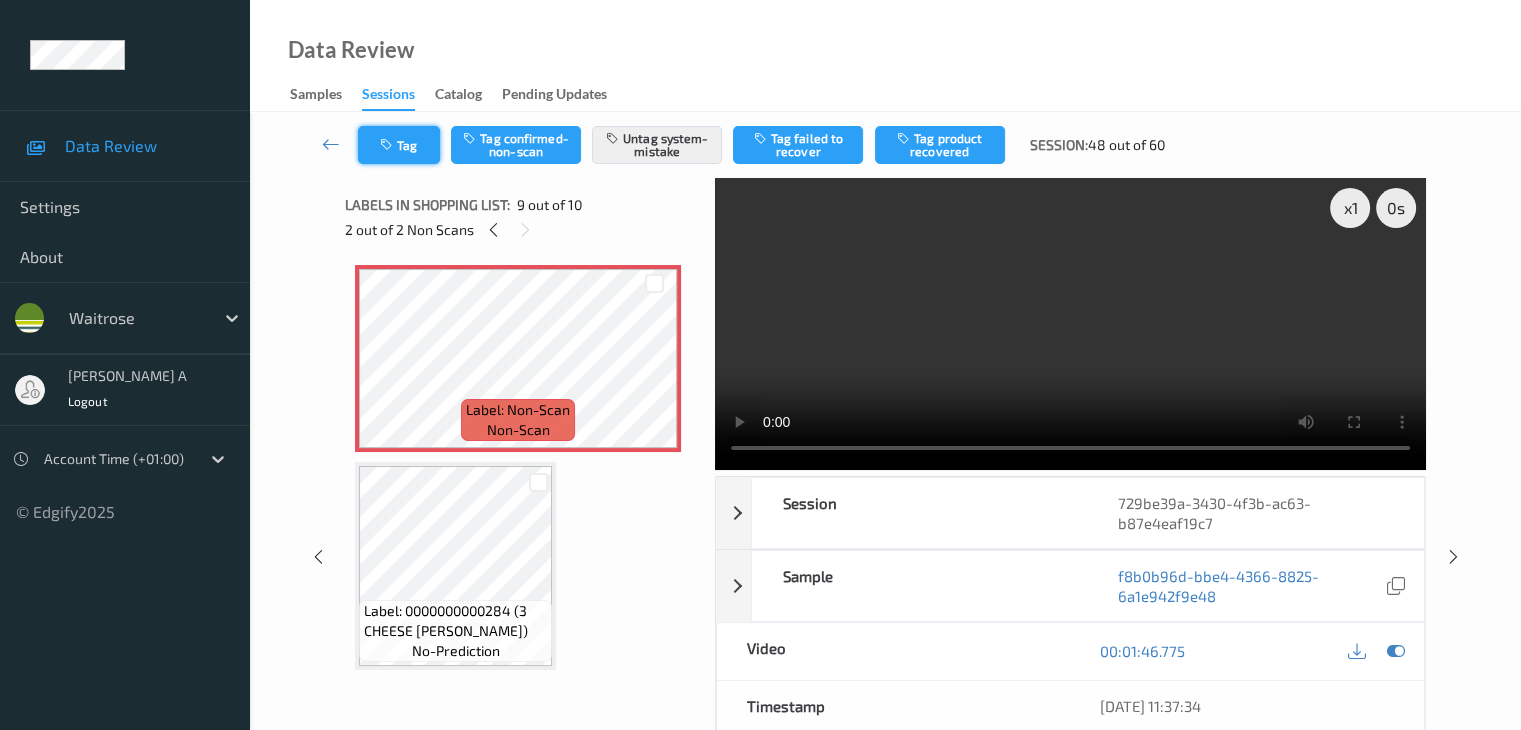click on "Tag" at bounding box center (399, 145) 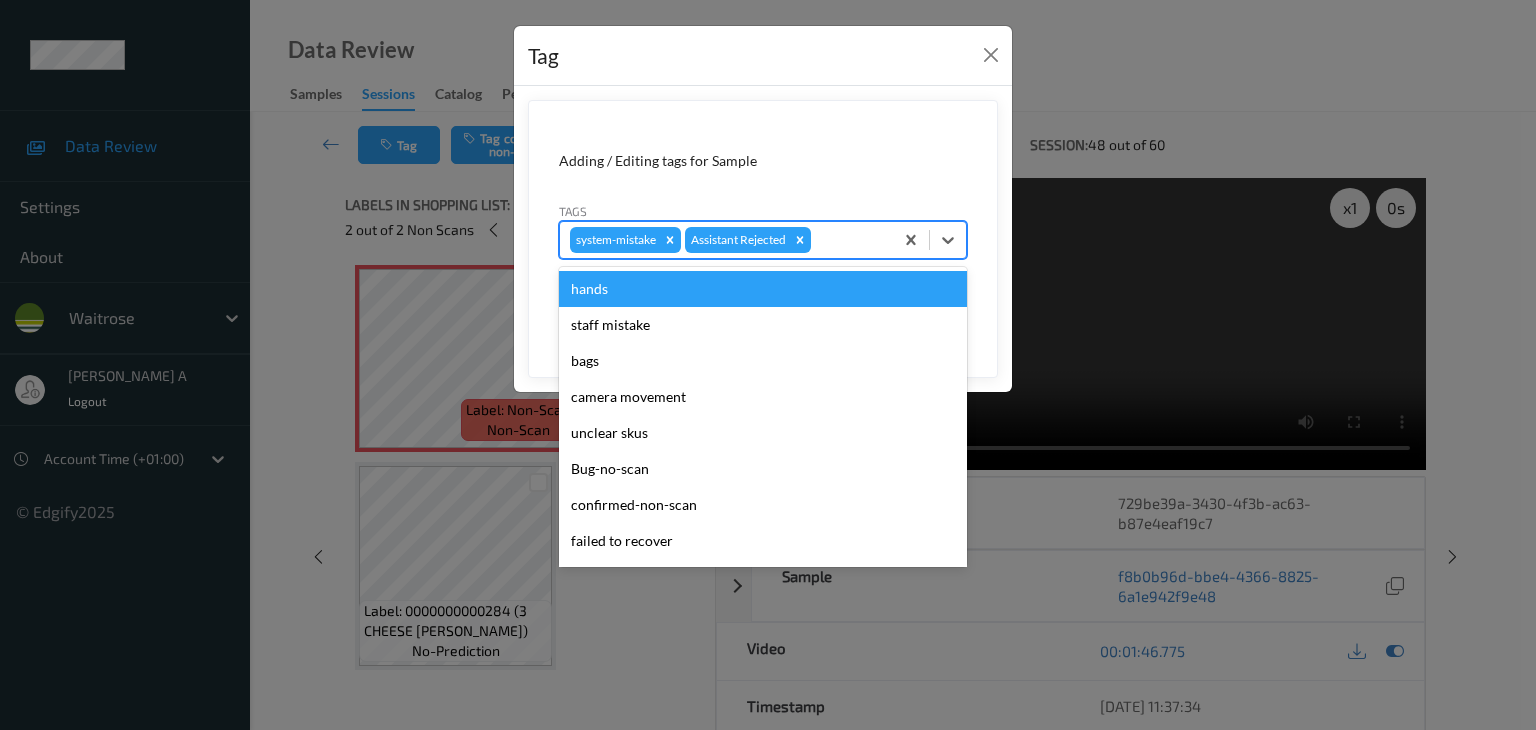 click at bounding box center (849, 240) 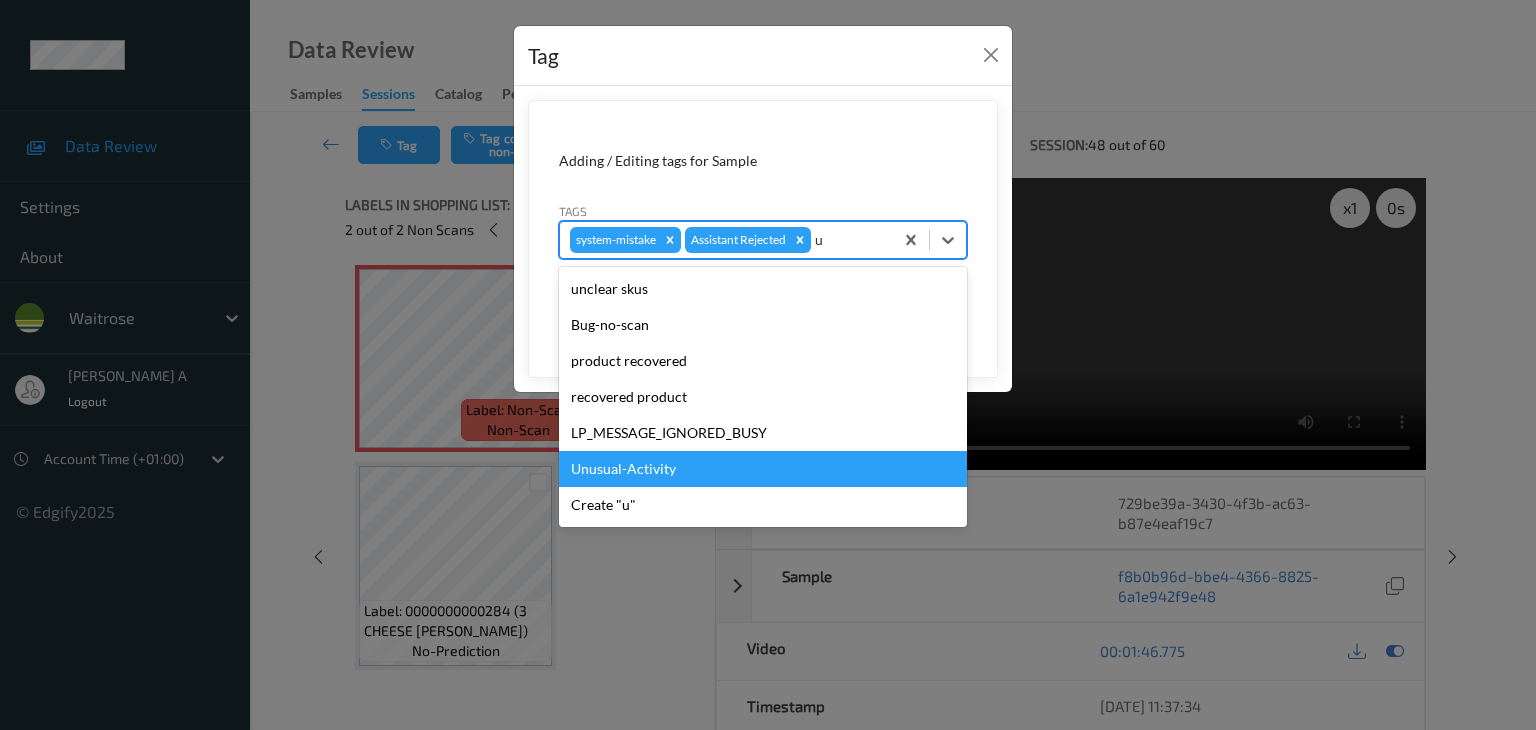 click on "Unusual-Activity" at bounding box center [763, 469] 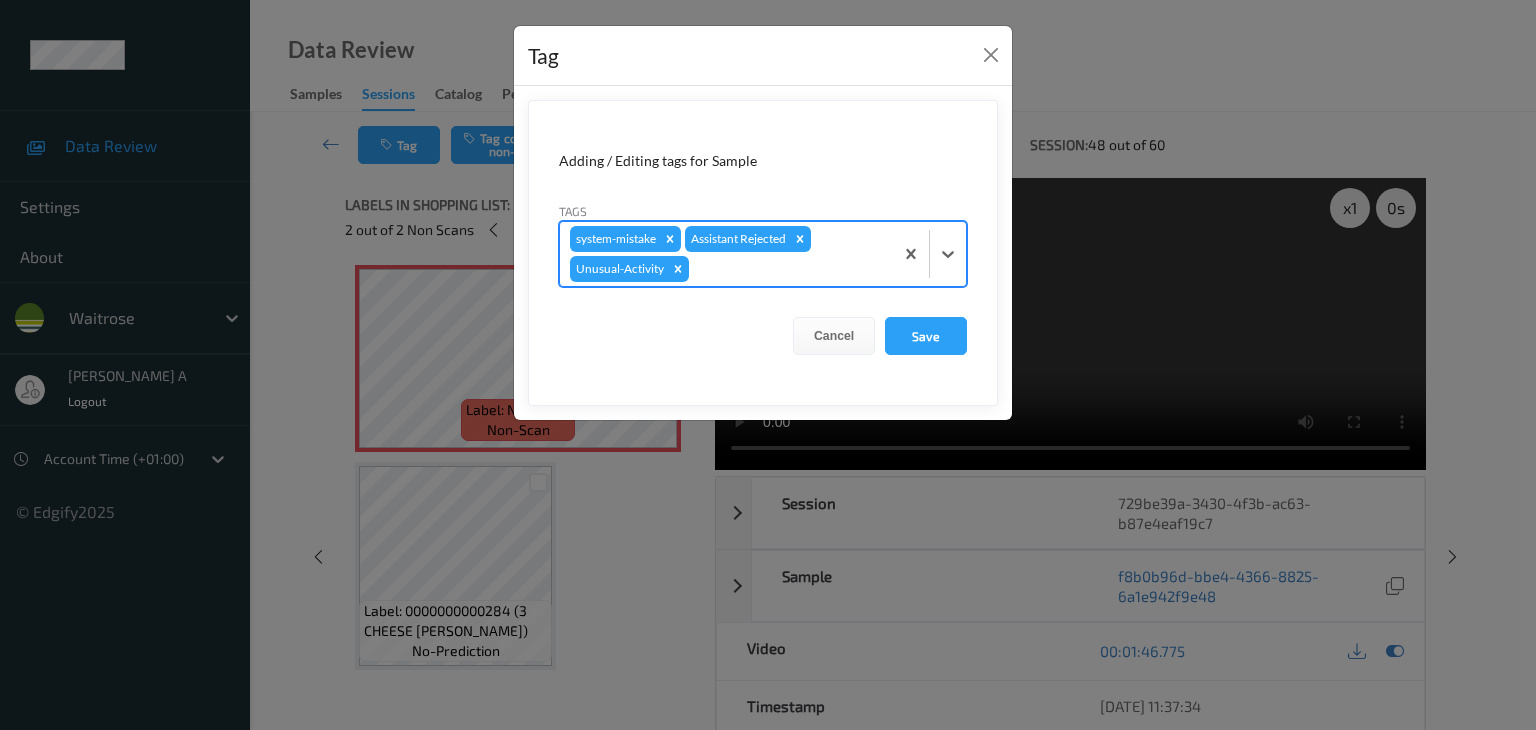type on "p" 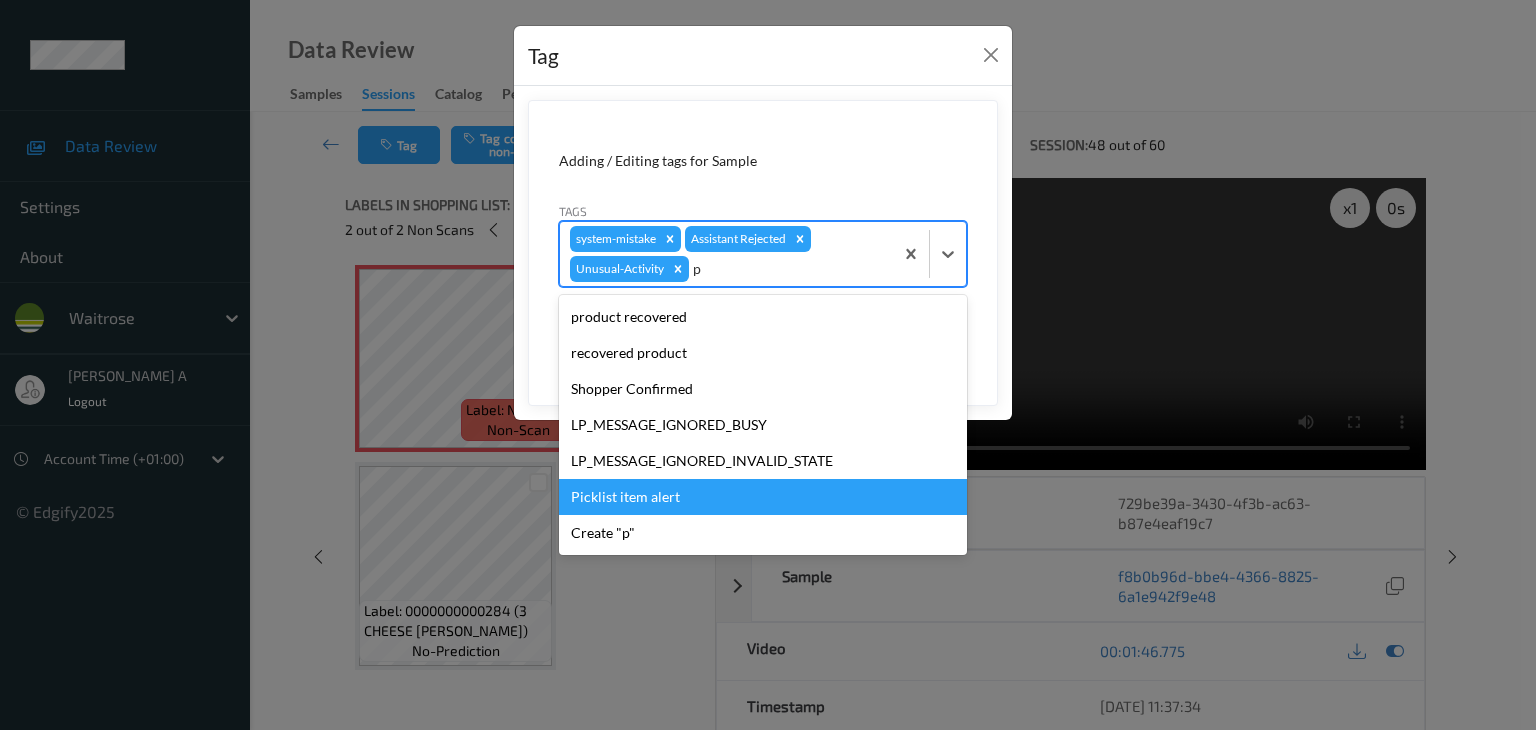click on "Picklist item alert" at bounding box center (763, 497) 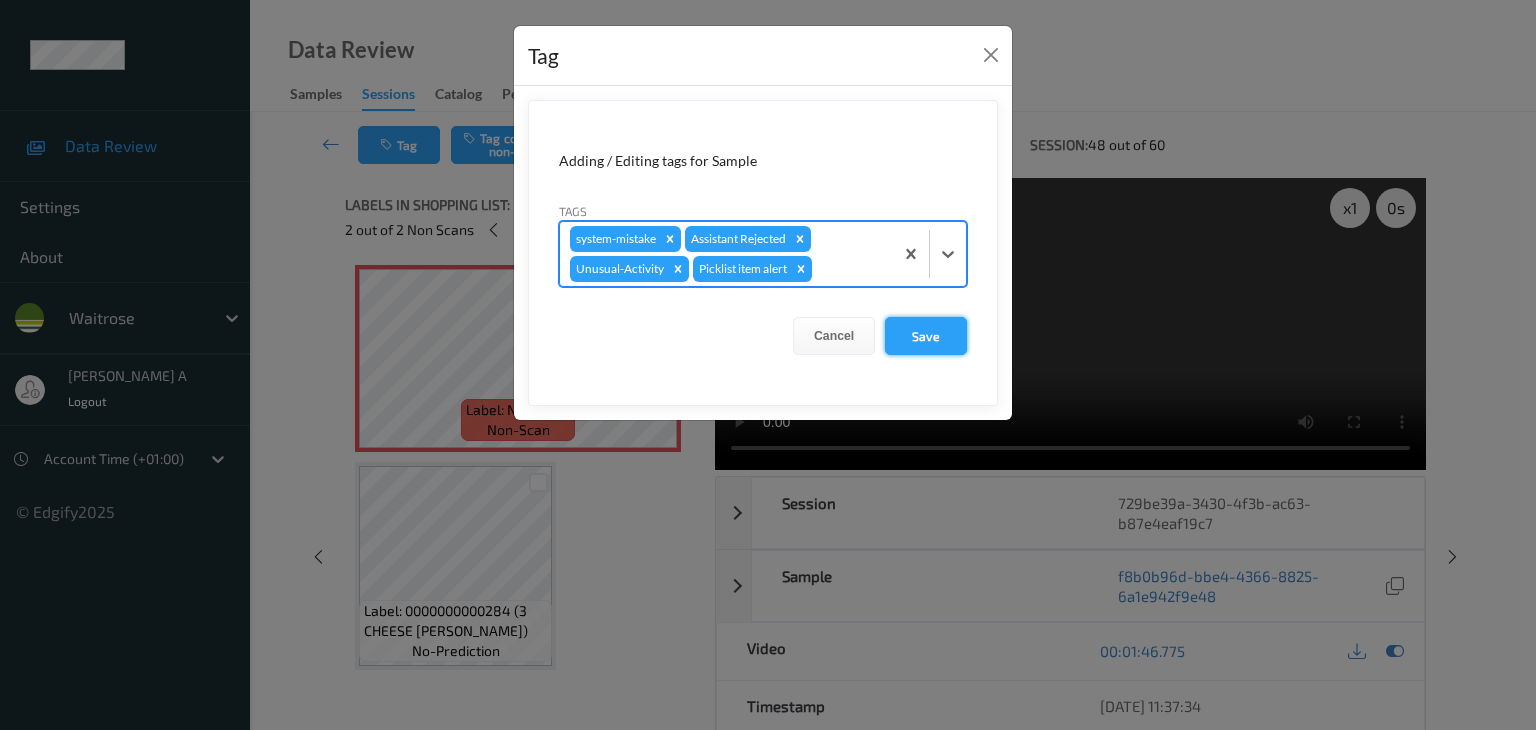 click on "Save" at bounding box center [926, 336] 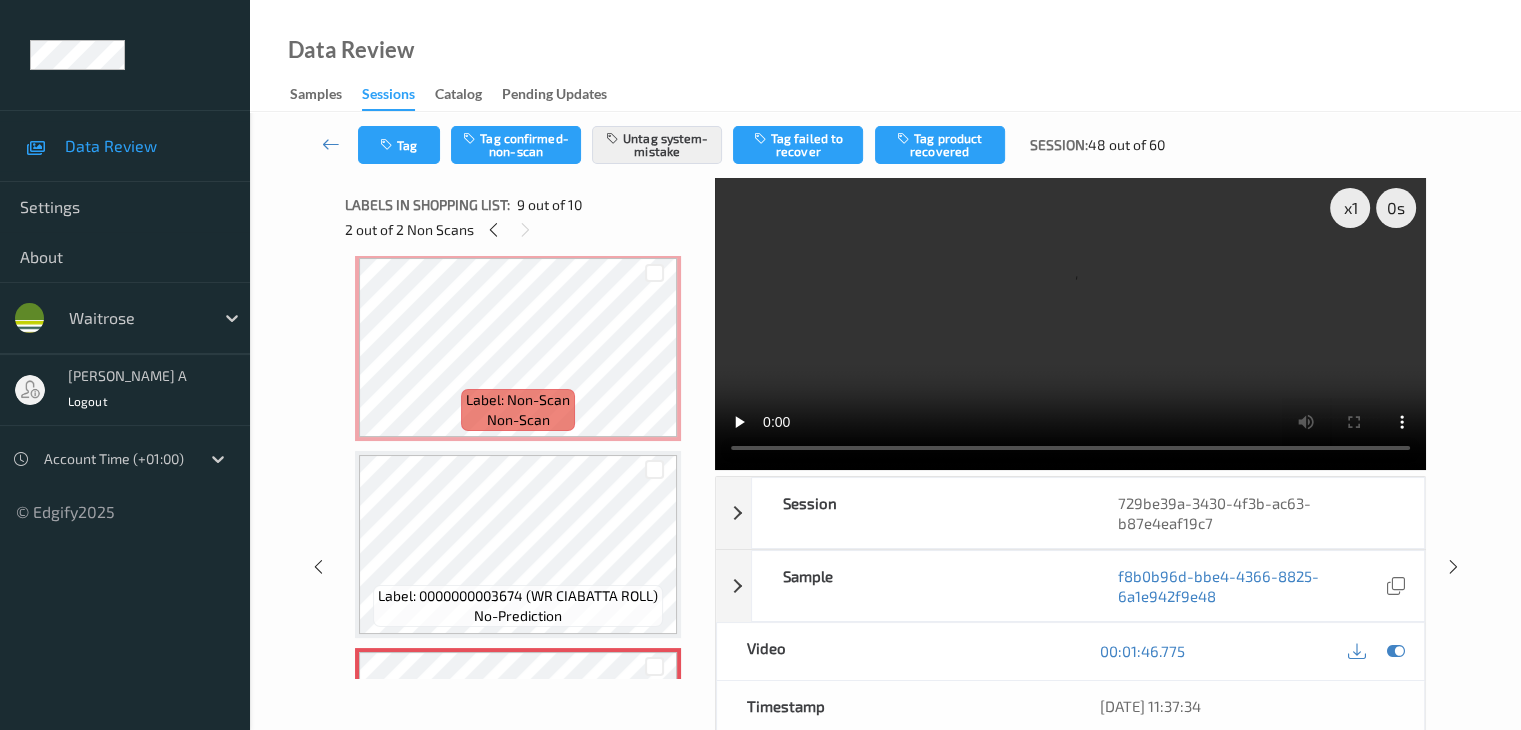 scroll, scrollTop: 1071, scrollLeft: 0, axis: vertical 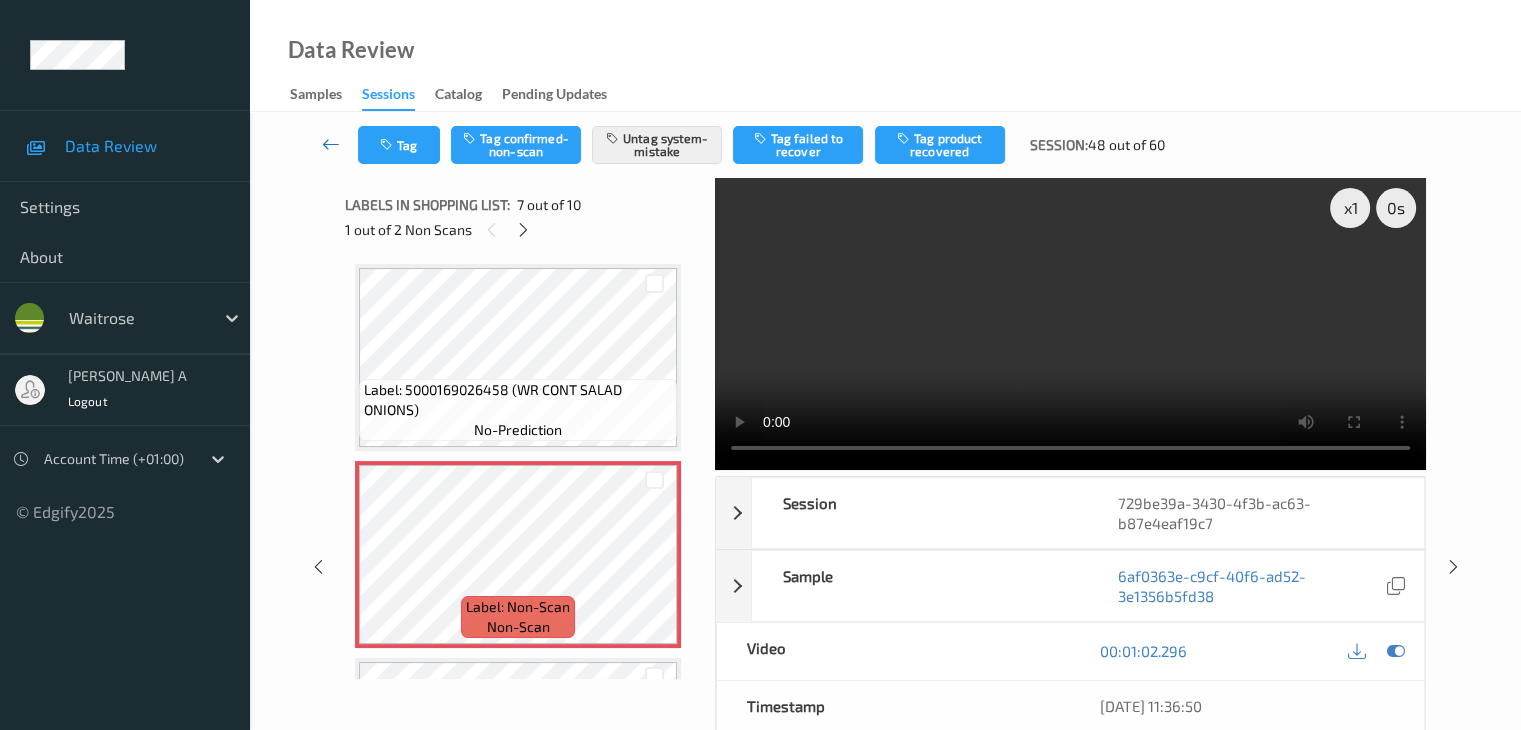 click at bounding box center [331, 144] 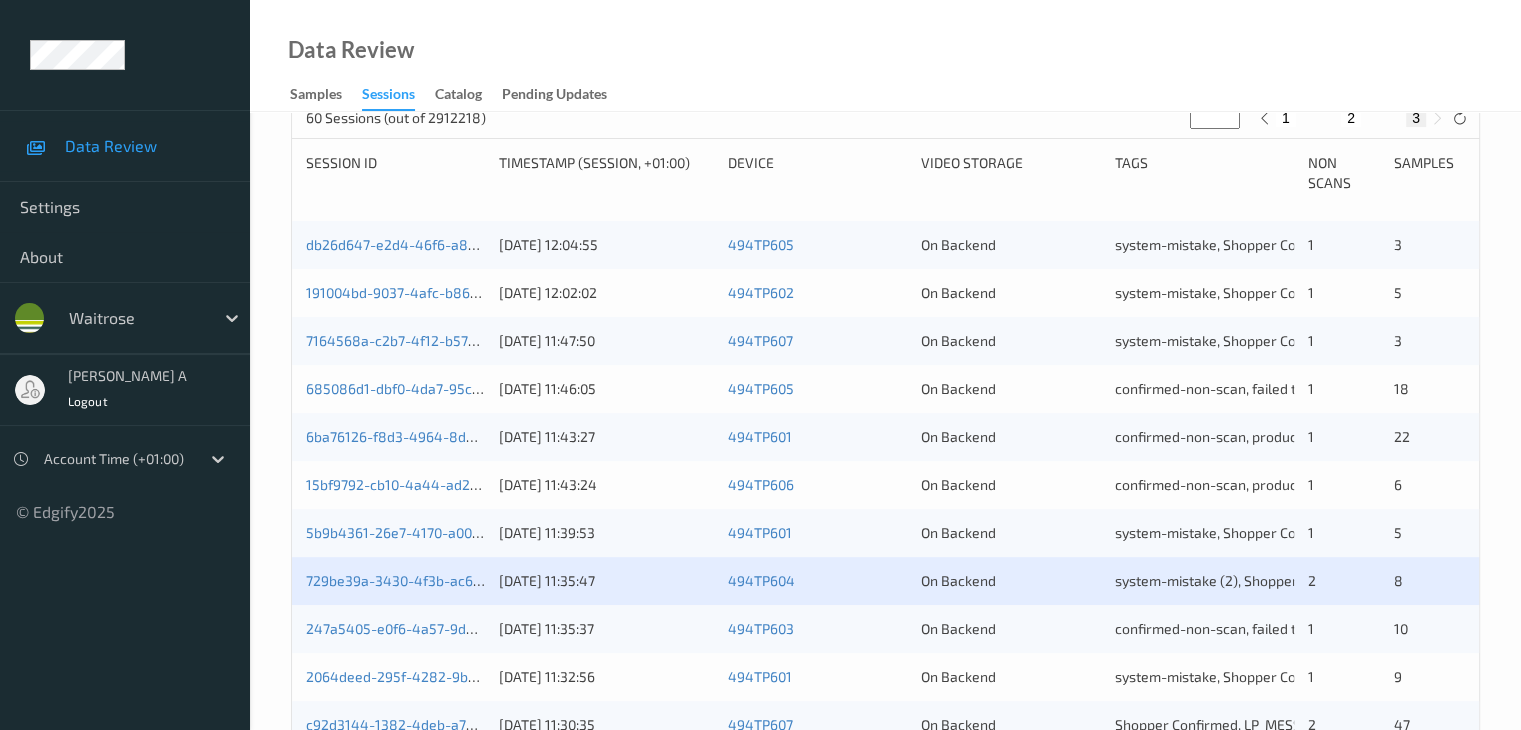 scroll, scrollTop: 800, scrollLeft: 0, axis: vertical 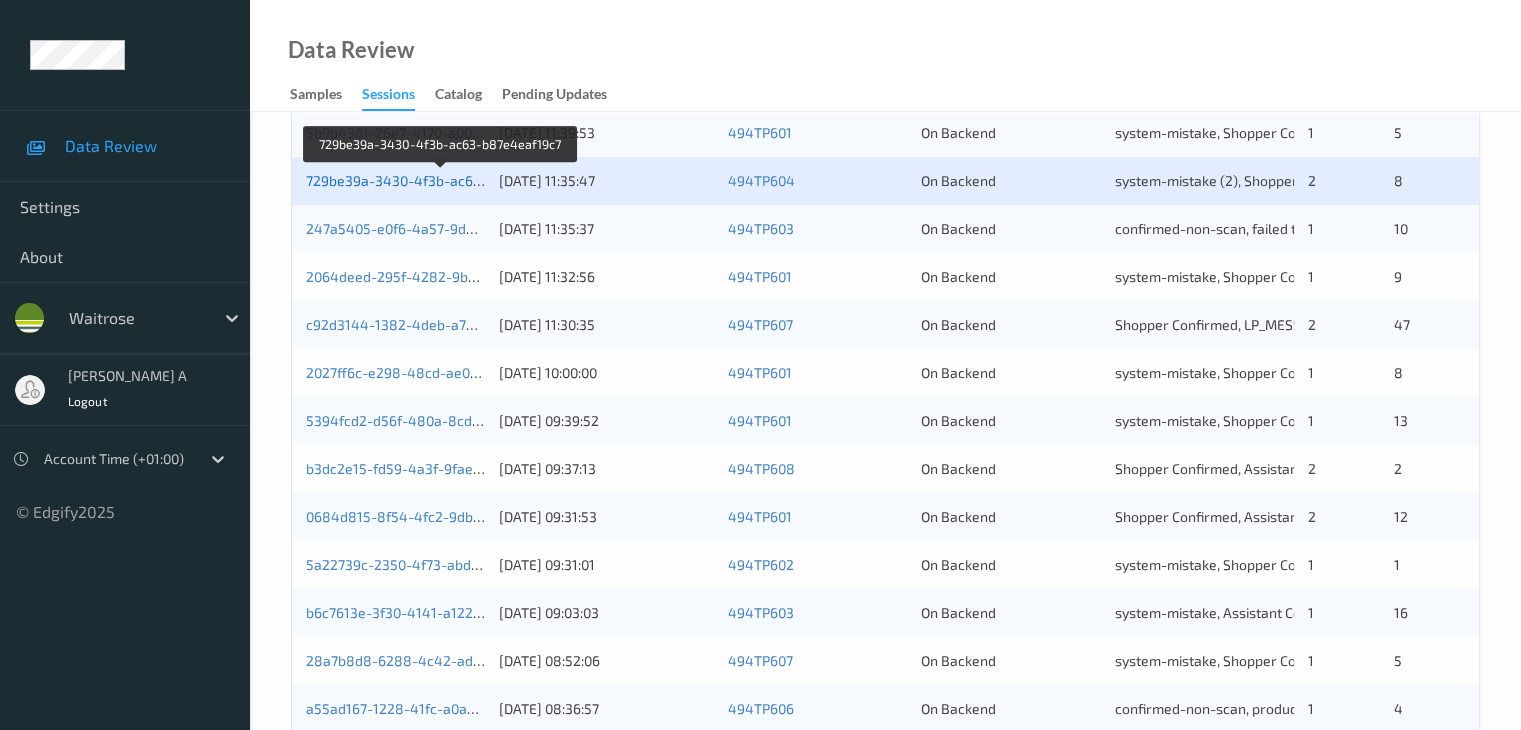 click on "729be39a-3430-4f3b-ac63-b87e4eaf19c7" at bounding box center [441, 180] 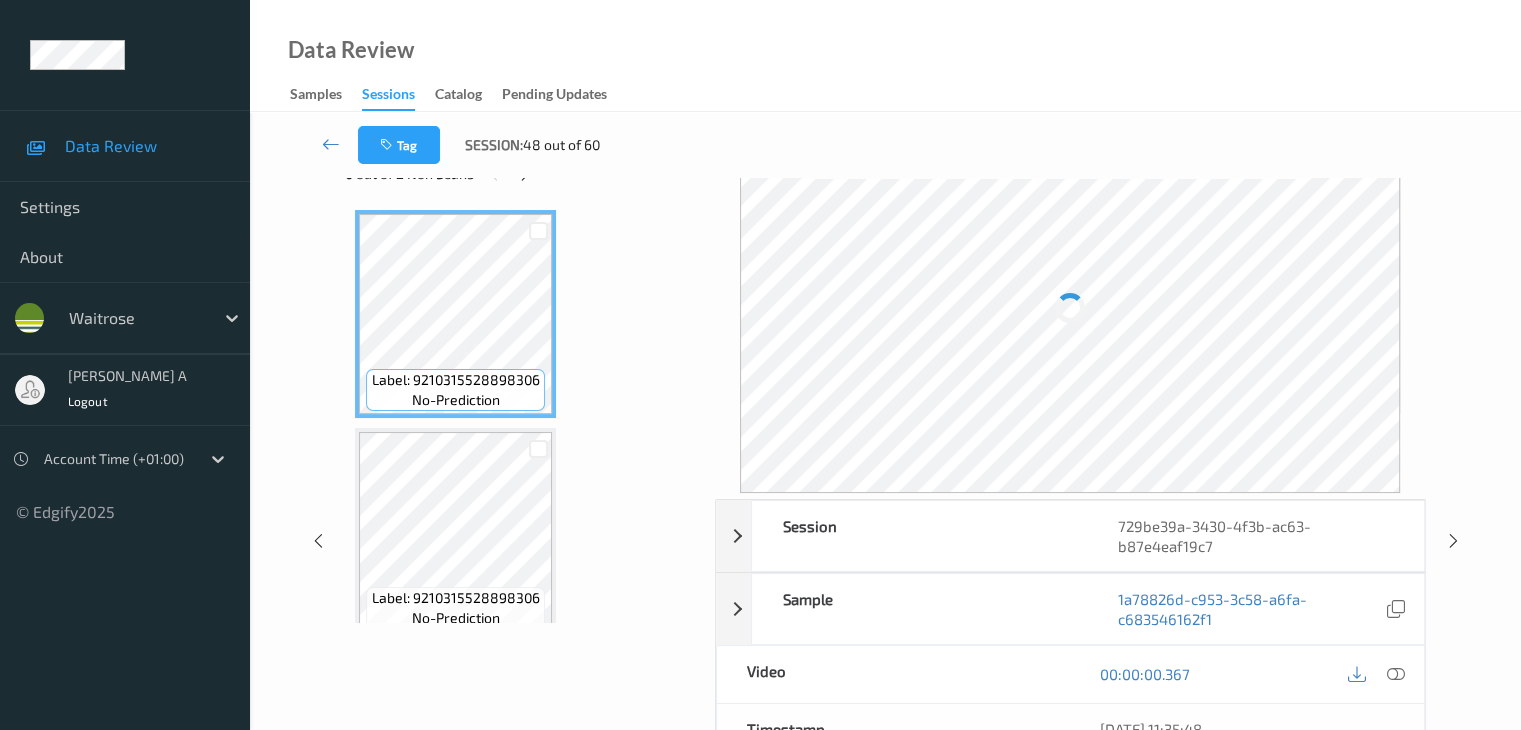 scroll, scrollTop: 0, scrollLeft: 0, axis: both 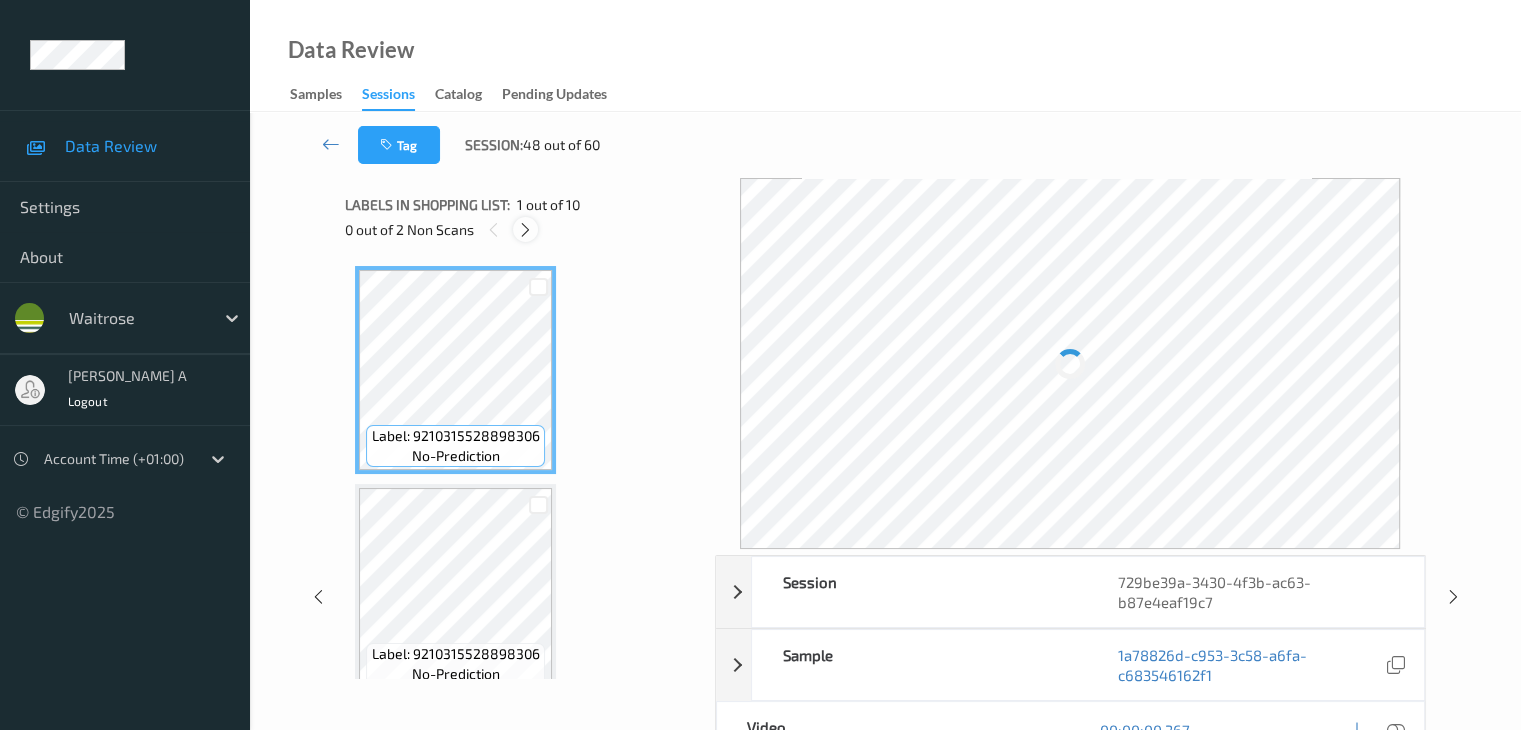 click at bounding box center (525, 229) 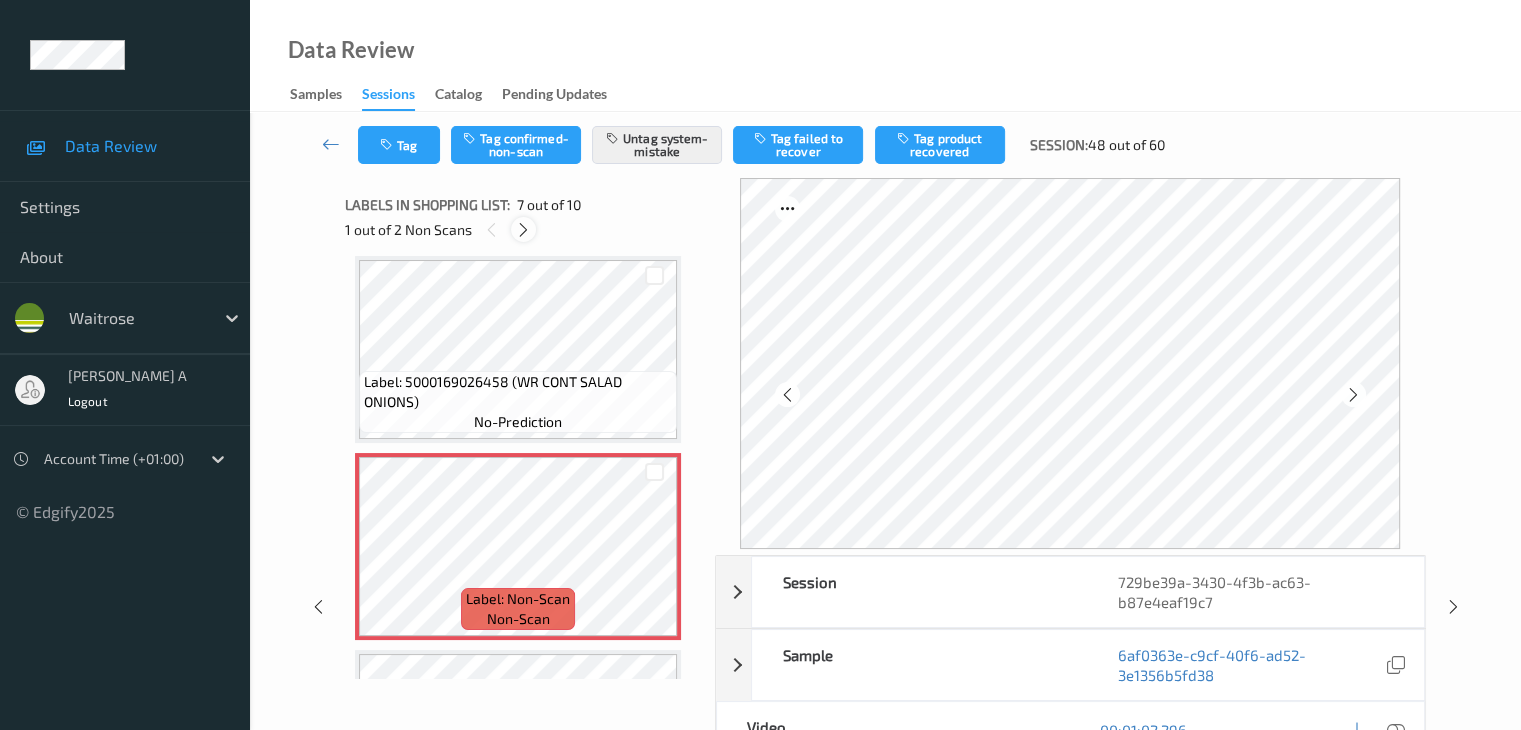 click at bounding box center (523, 230) 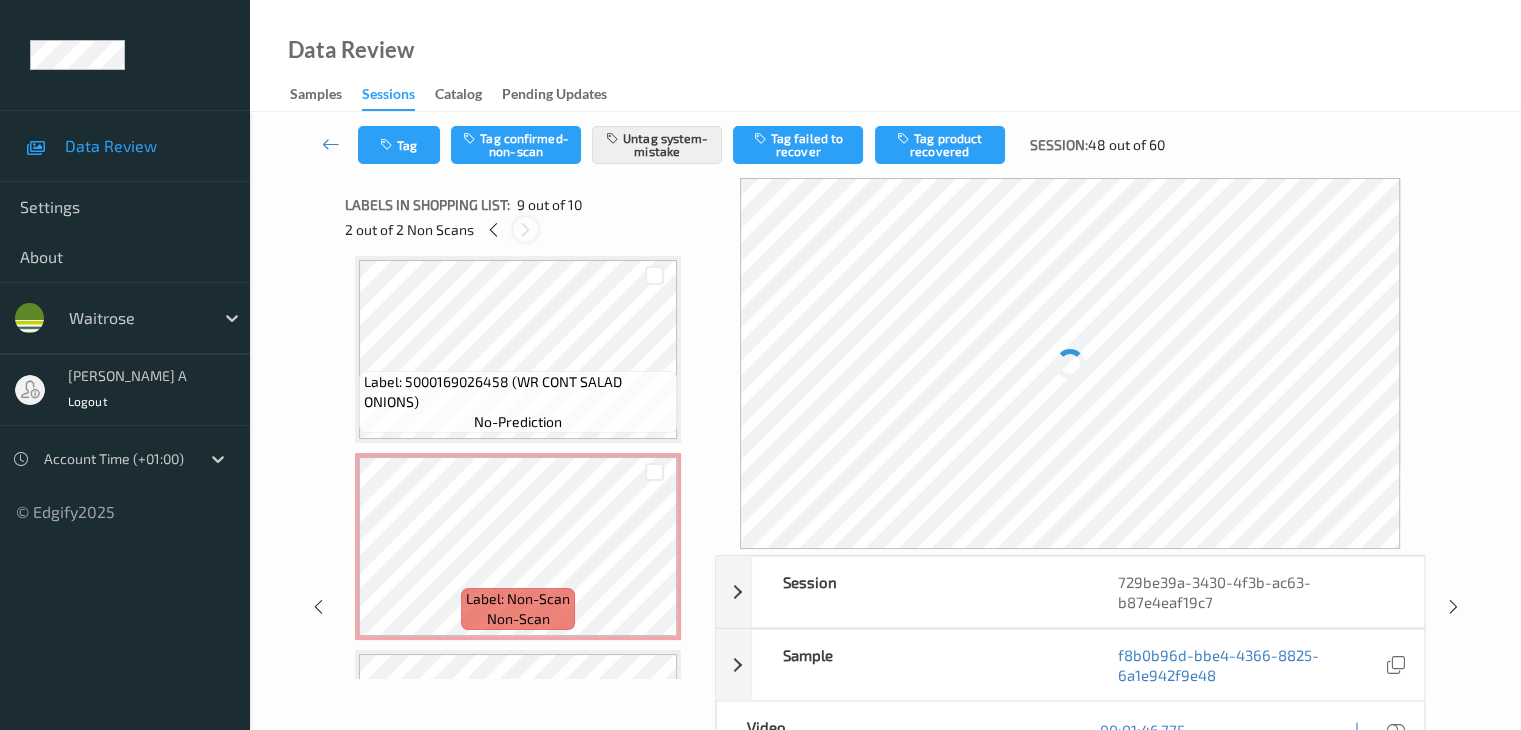 scroll, scrollTop: 1472, scrollLeft: 0, axis: vertical 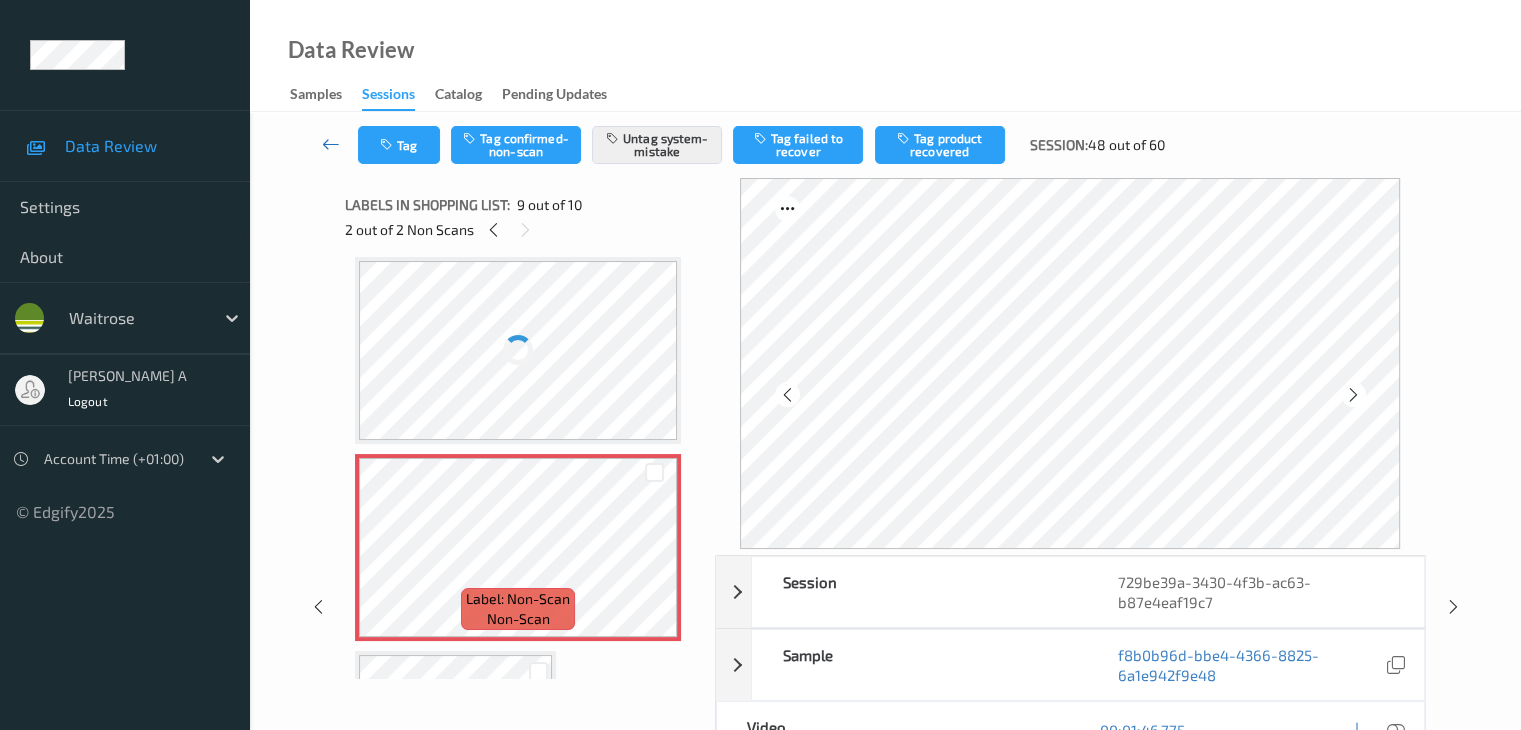 click at bounding box center (331, 144) 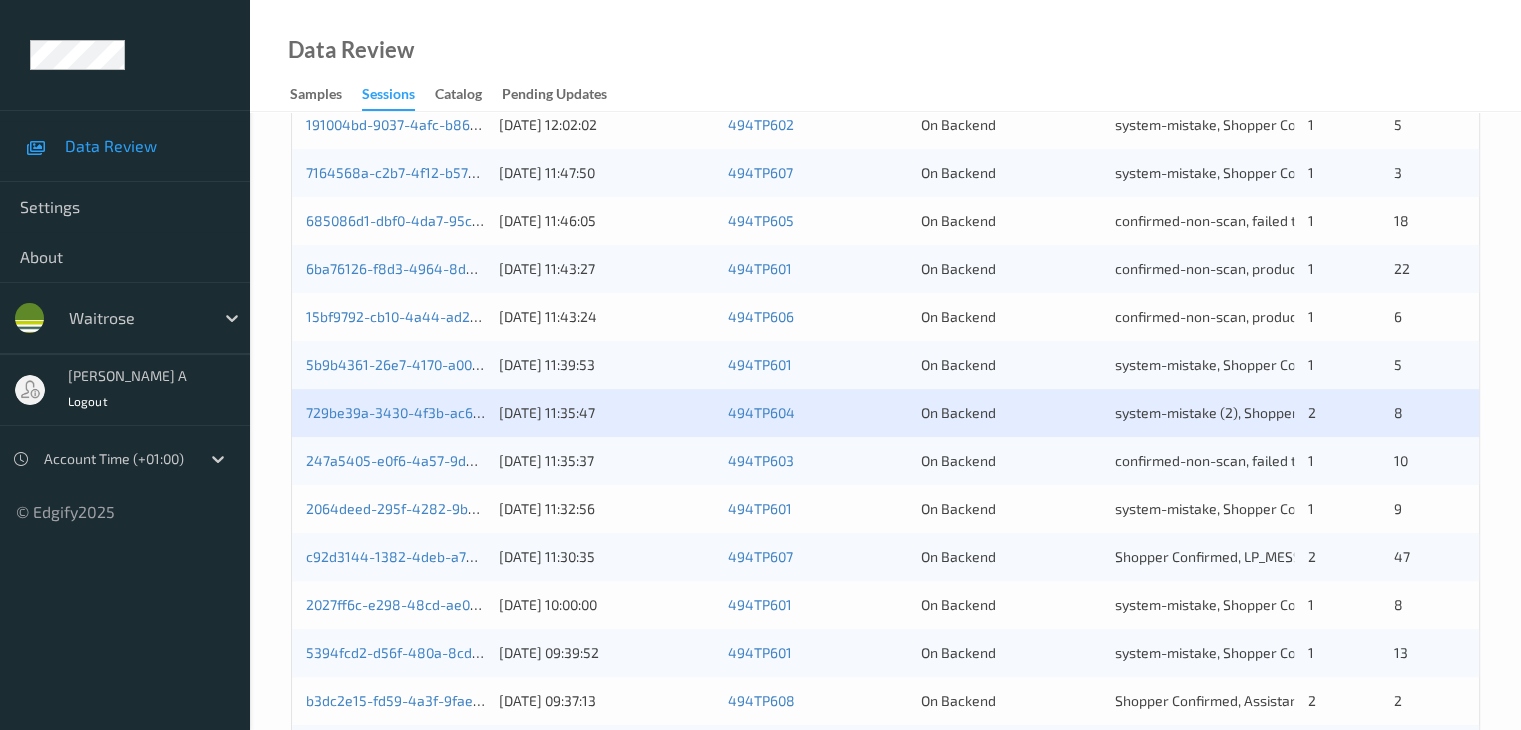 scroll, scrollTop: 600, scrollLeft: 0, axis: vertical 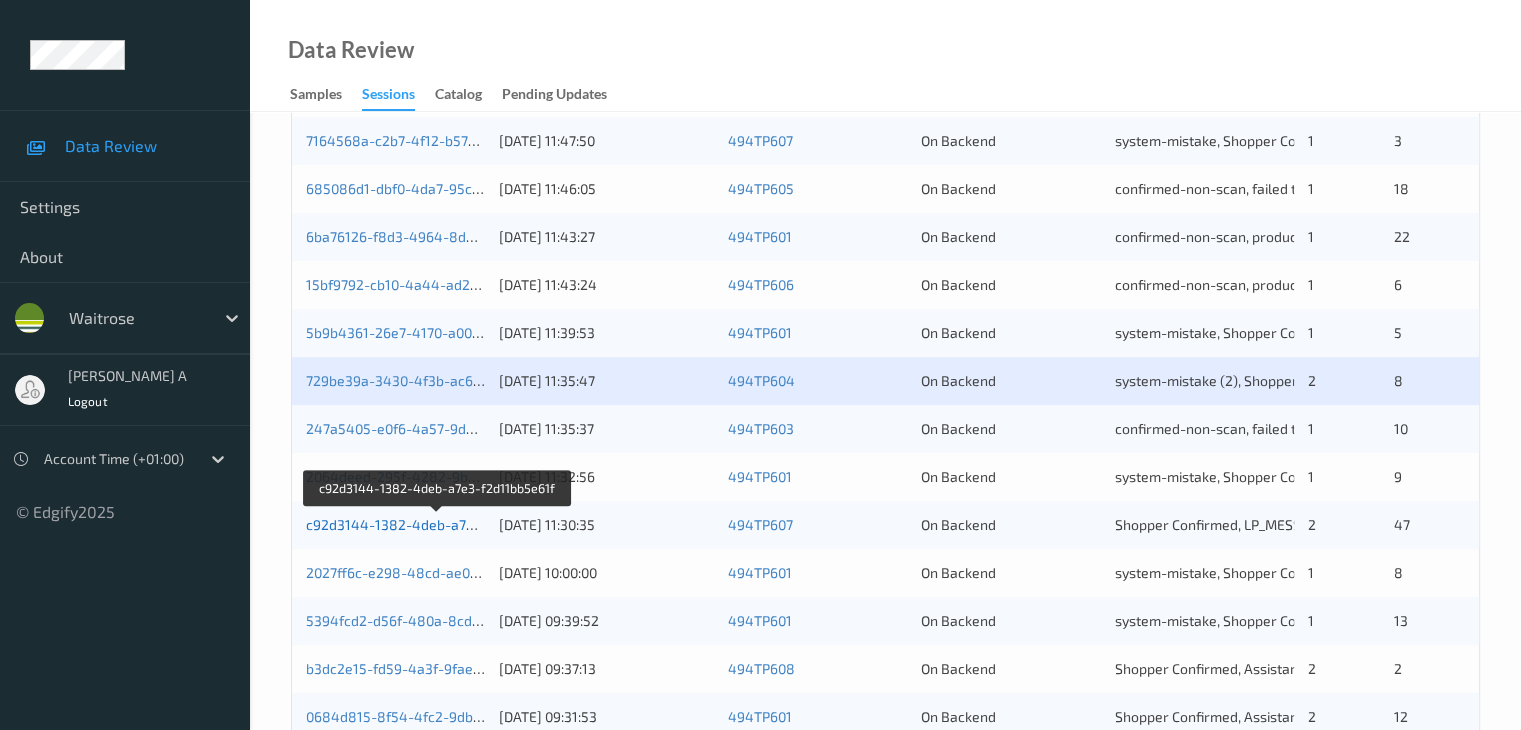 click on "c92d3144-1382-4deb-a7e3-f2d11bb5e61f" at bounding box center (439, 524) 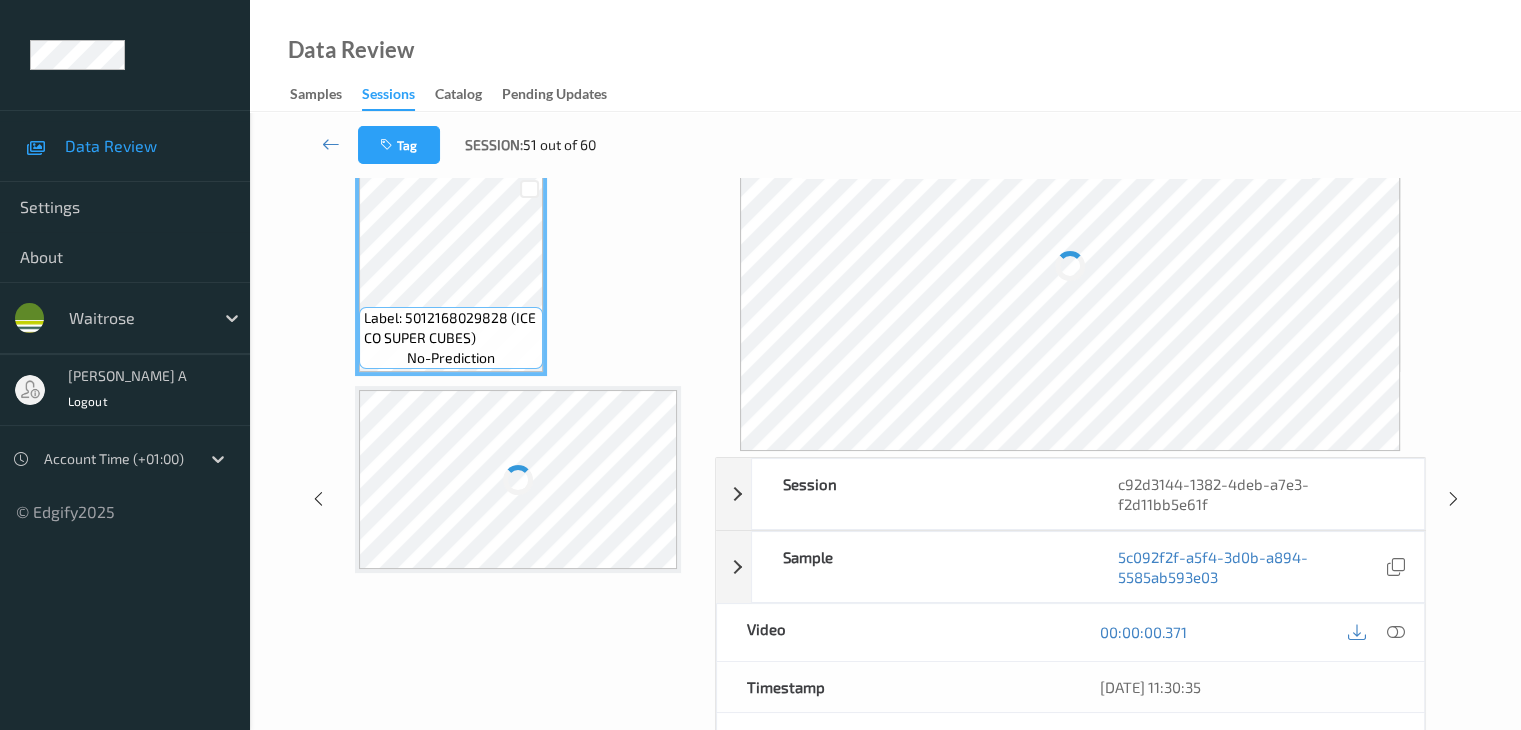 scroll, scrollTop: 0, scrollLeft: 0, axis: both 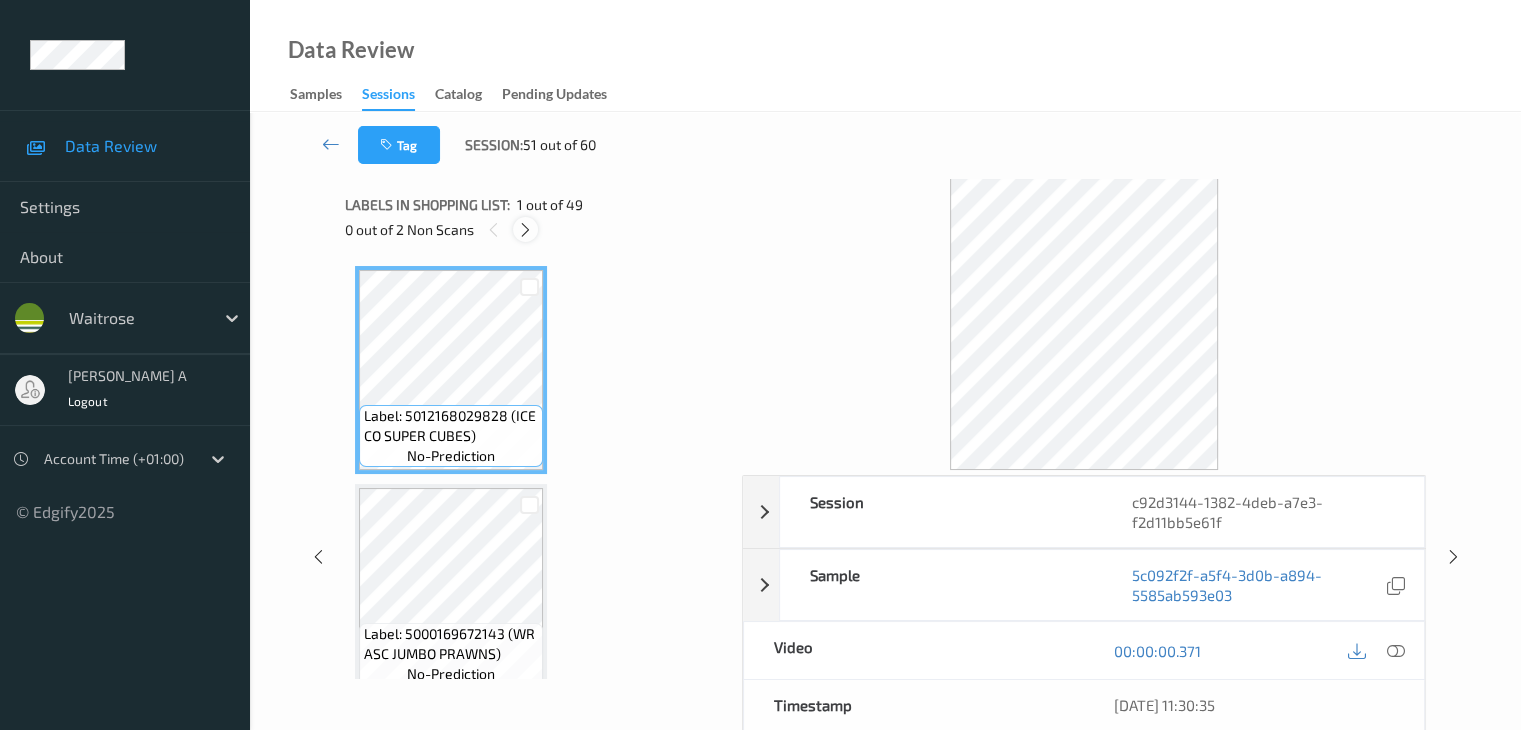 click at bounding box center [525, 230] 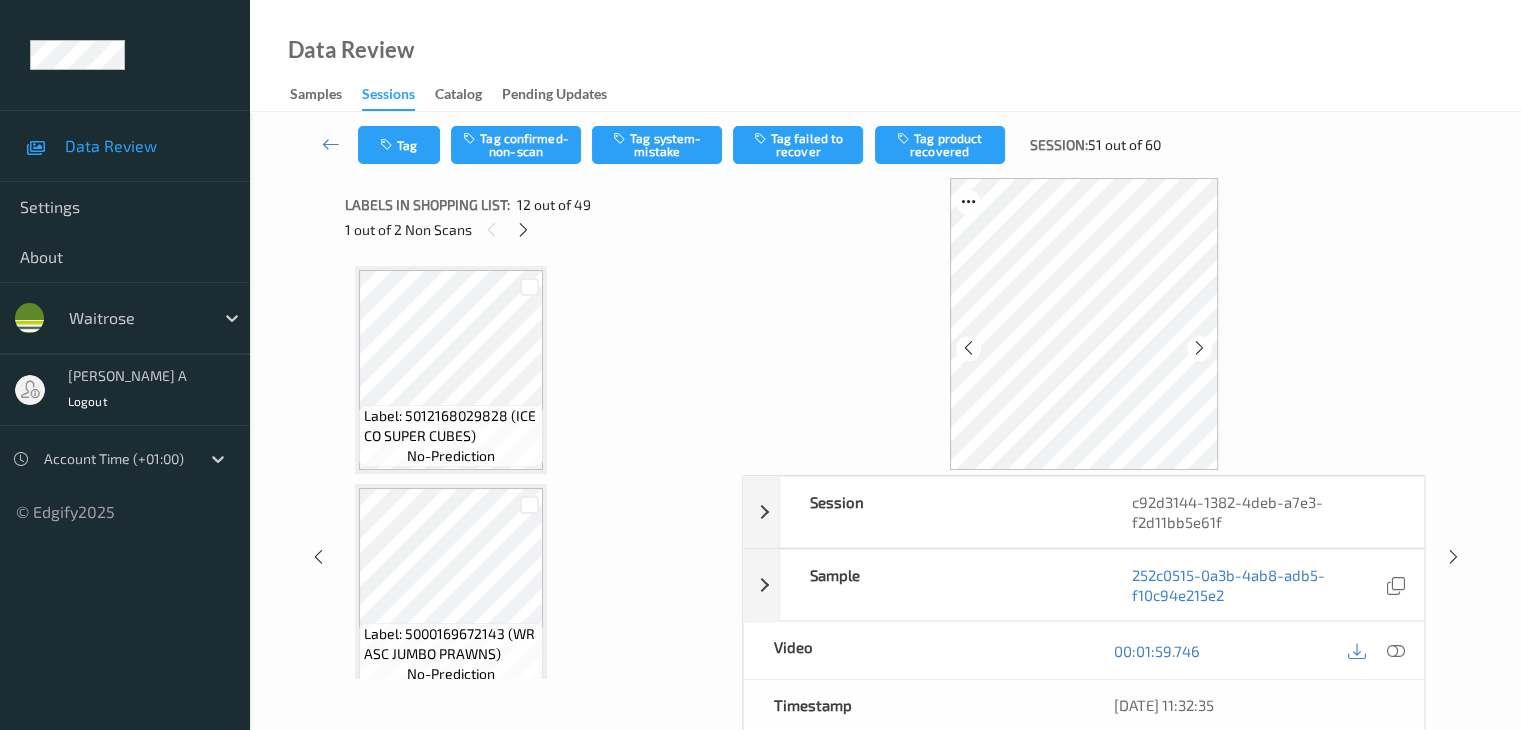 scroll, scrollTop: 2190, scrollLeft: 0, axis: vertical 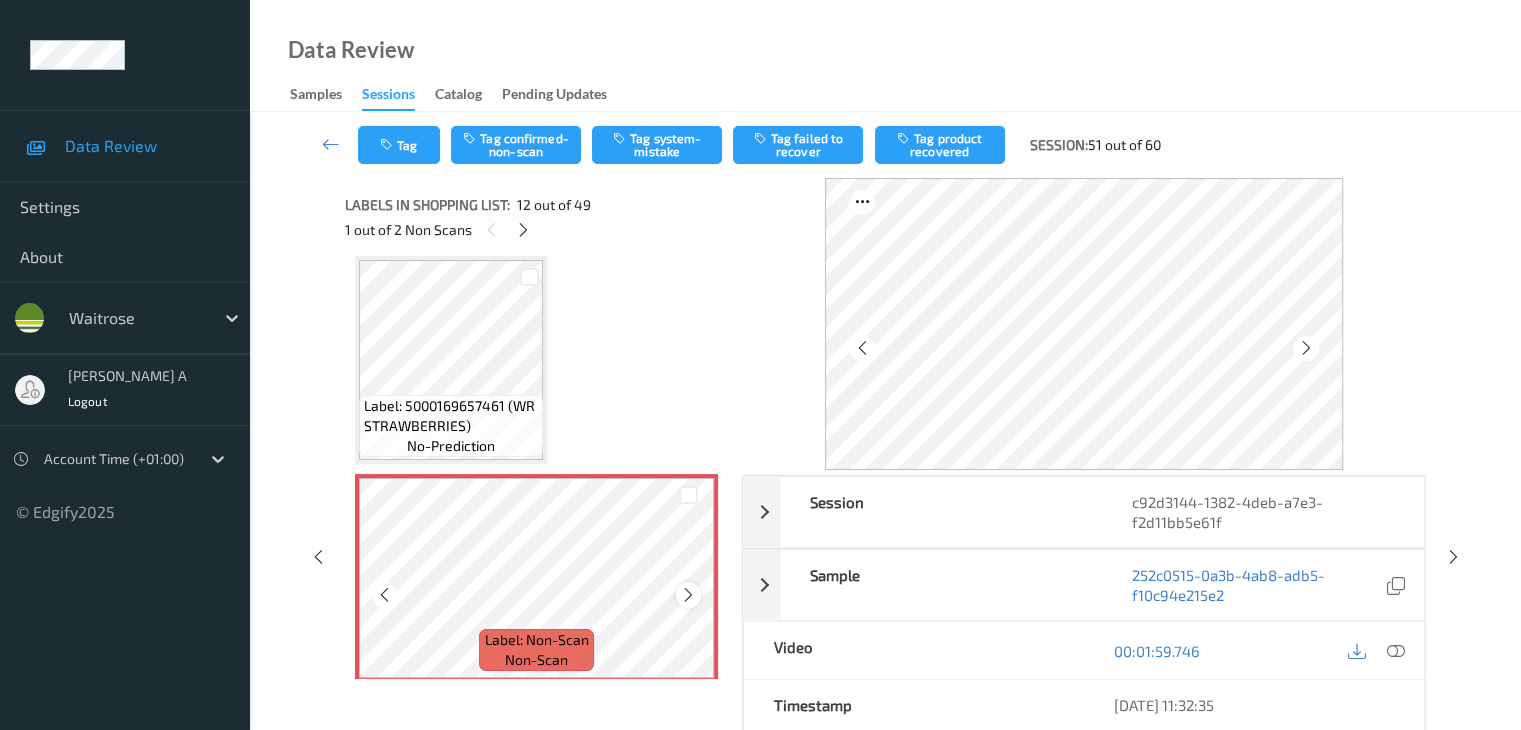 click at bounding box center [688, 595] 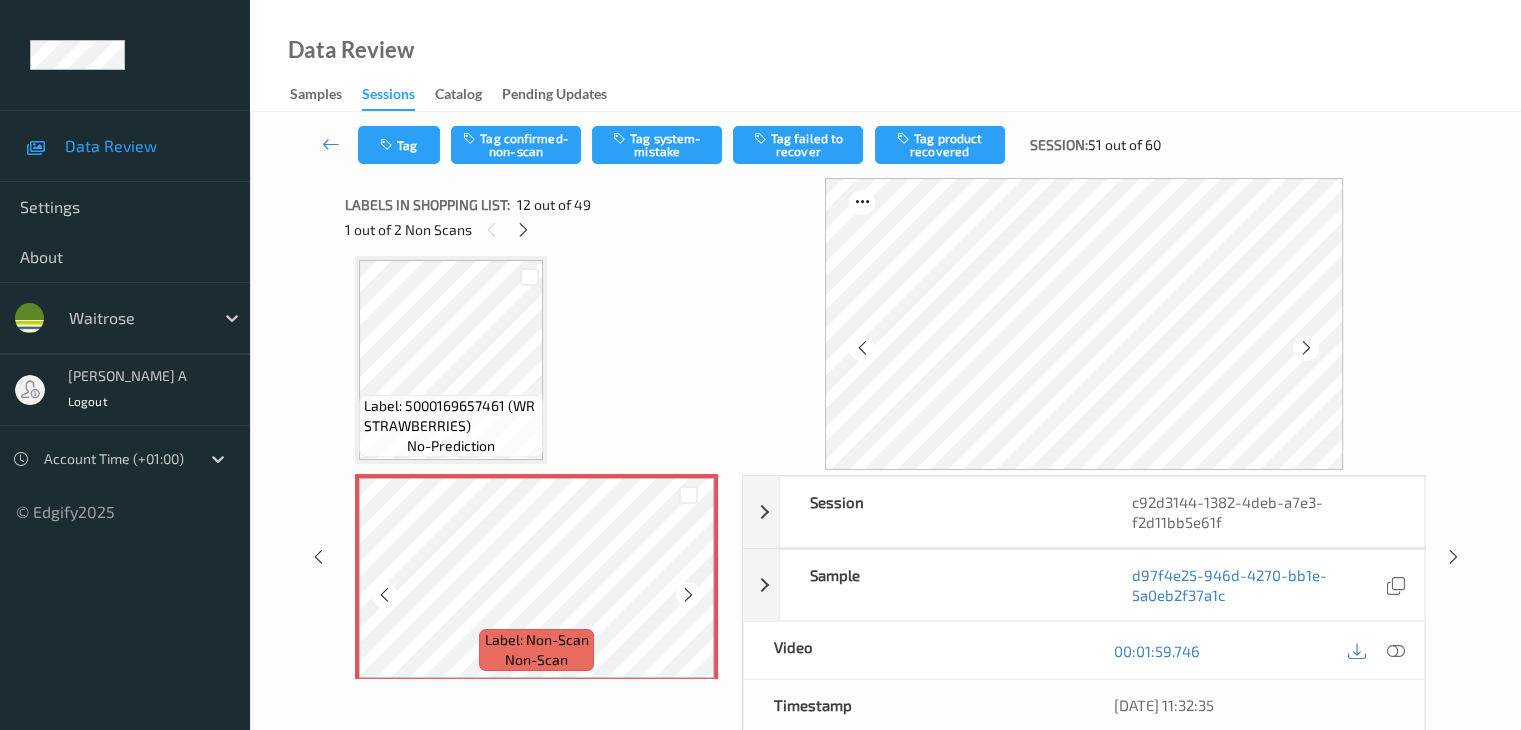 click at bounding box center [688, 595] 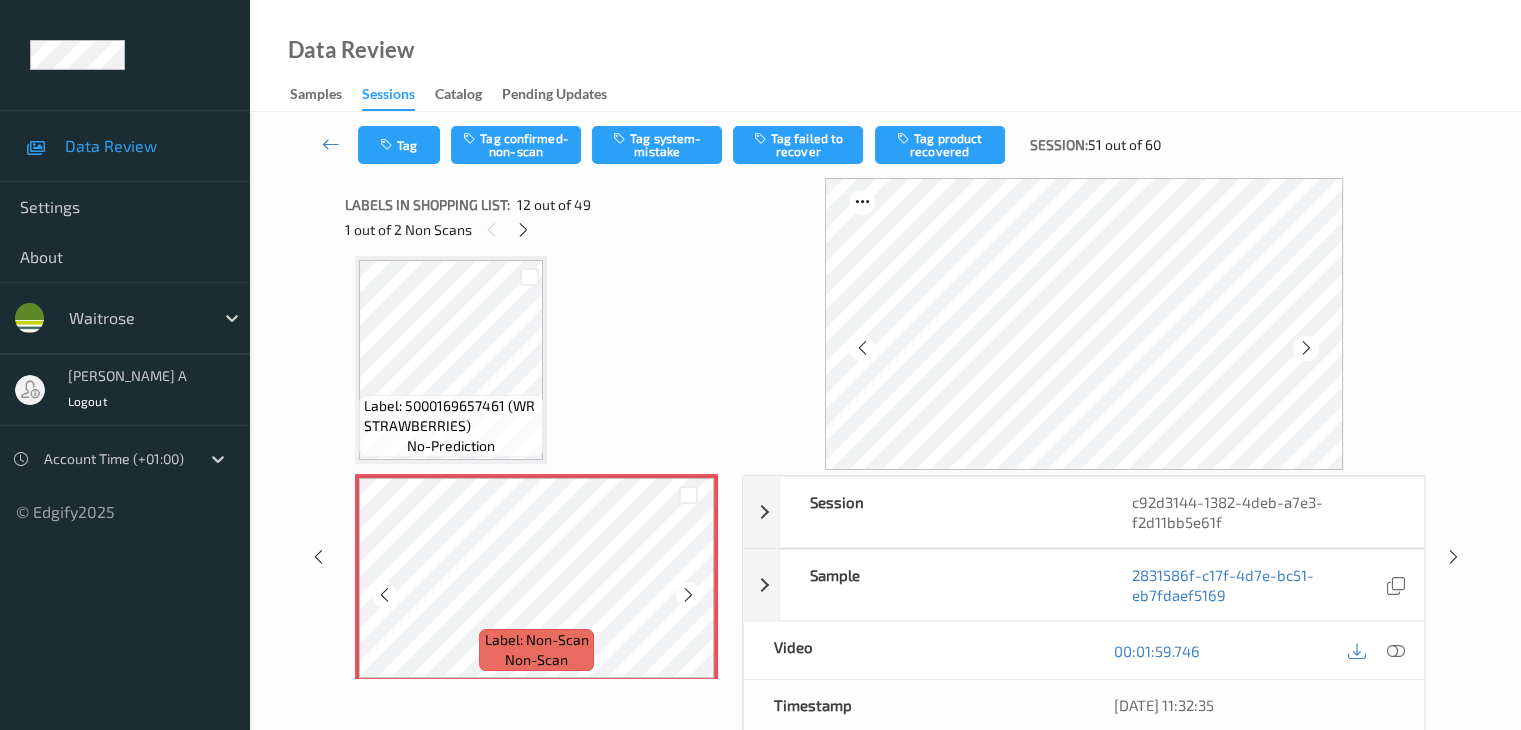 click at bounding box center (688, 595) 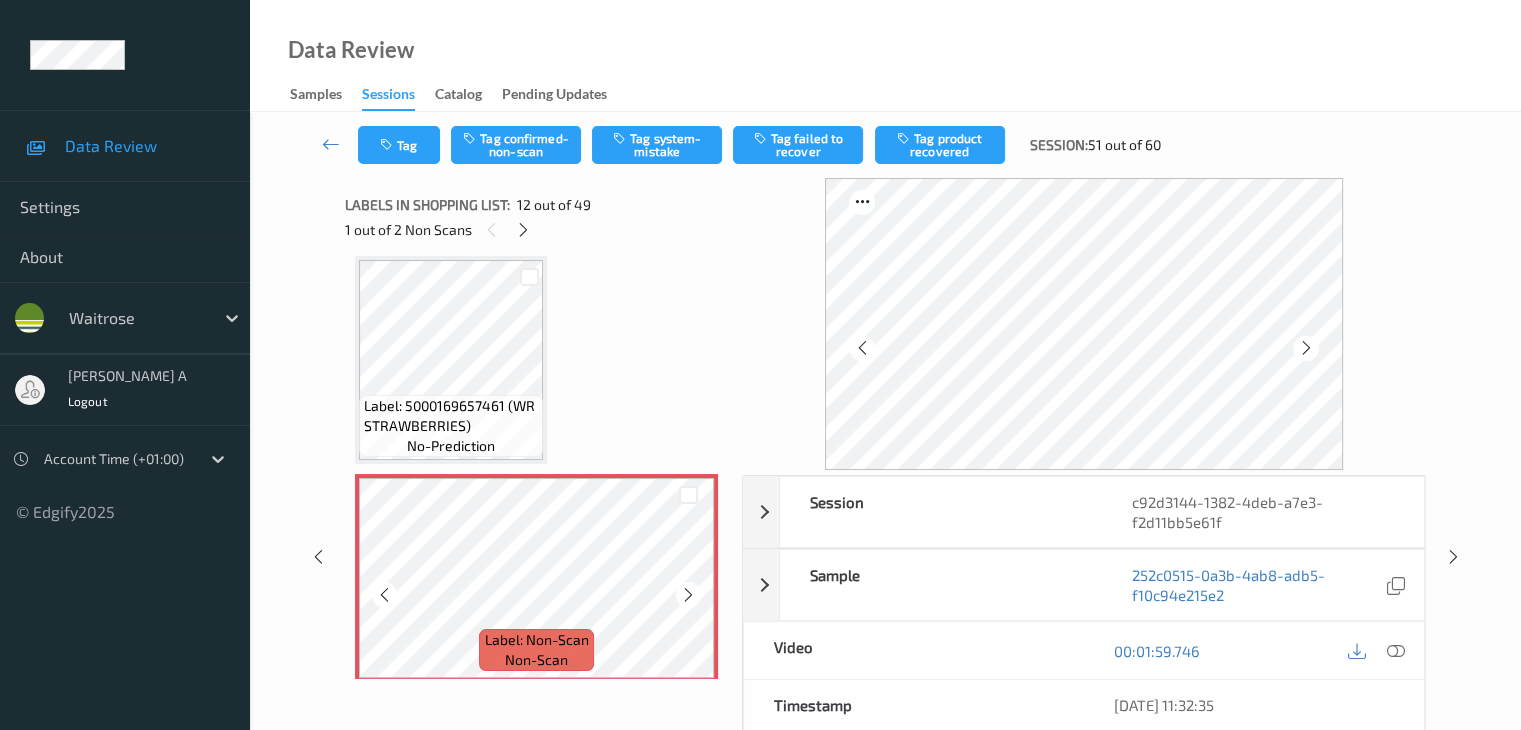 click at bounding box center (688, 595) 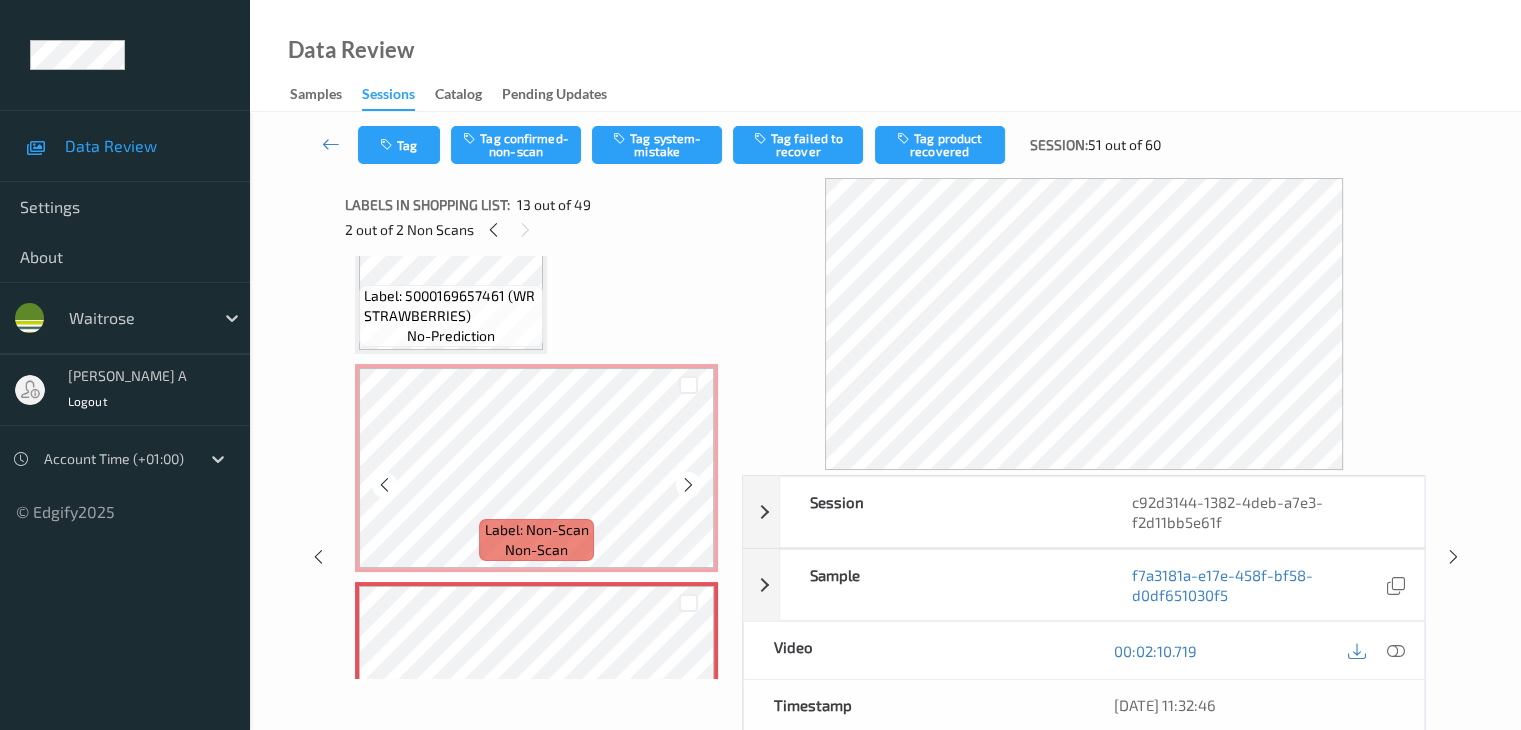 scroll, scrollTop: 2290, scrollLeft: 0, axis: vertical 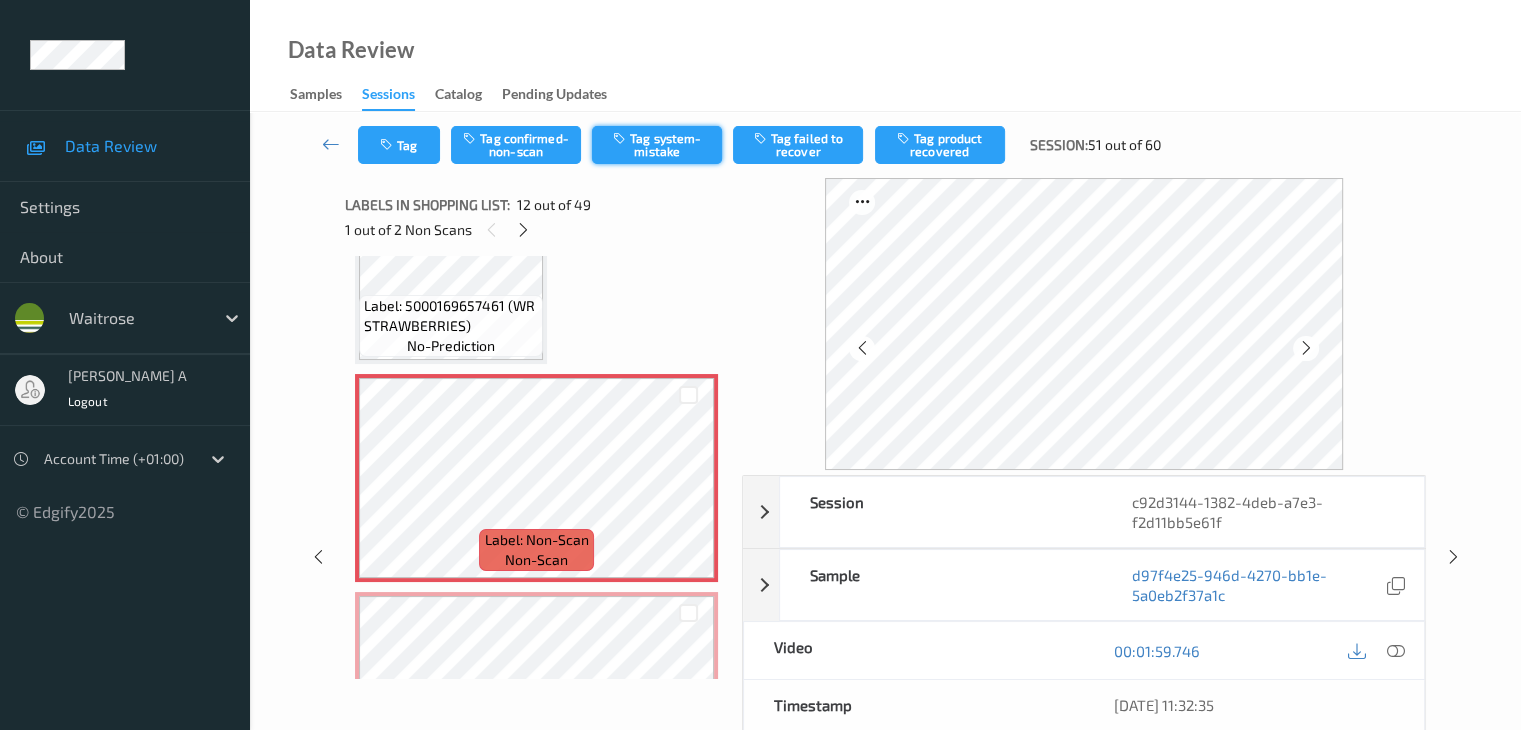click on "Tag   system-mistake" at bounding box center [657, 145] 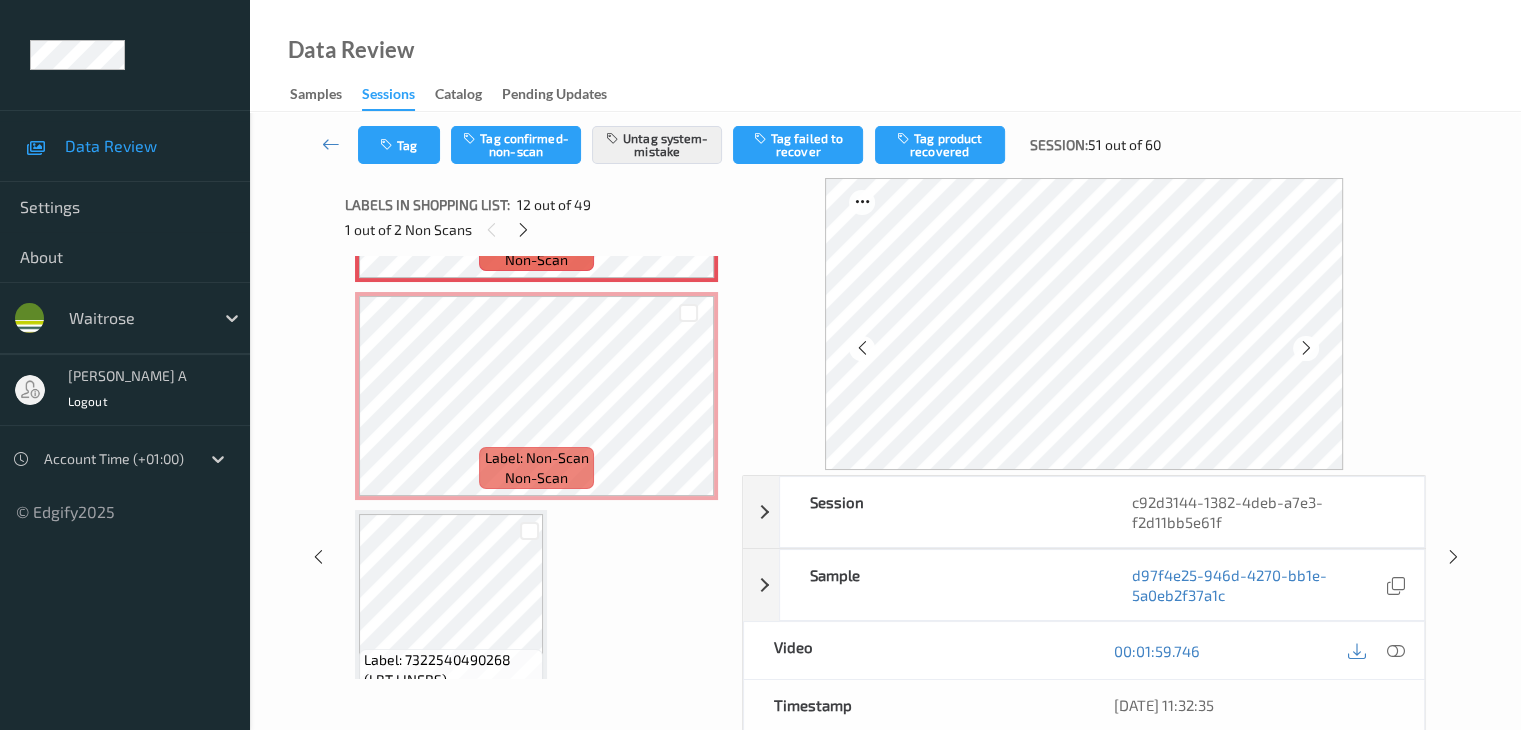 scroll, scrollTop: 2290, scrollLeft: 0, axis: vertical 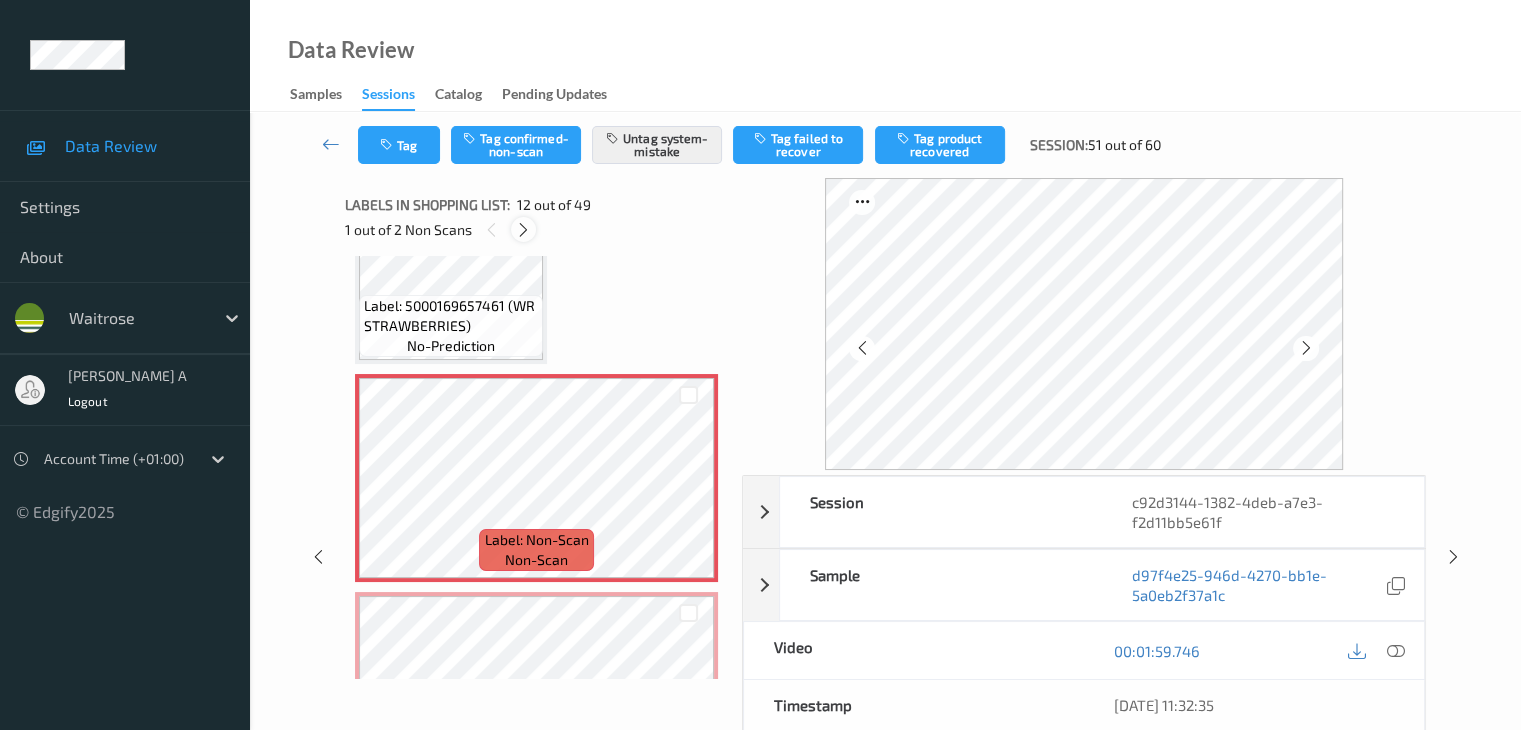 click at bounding box center [523, 230] 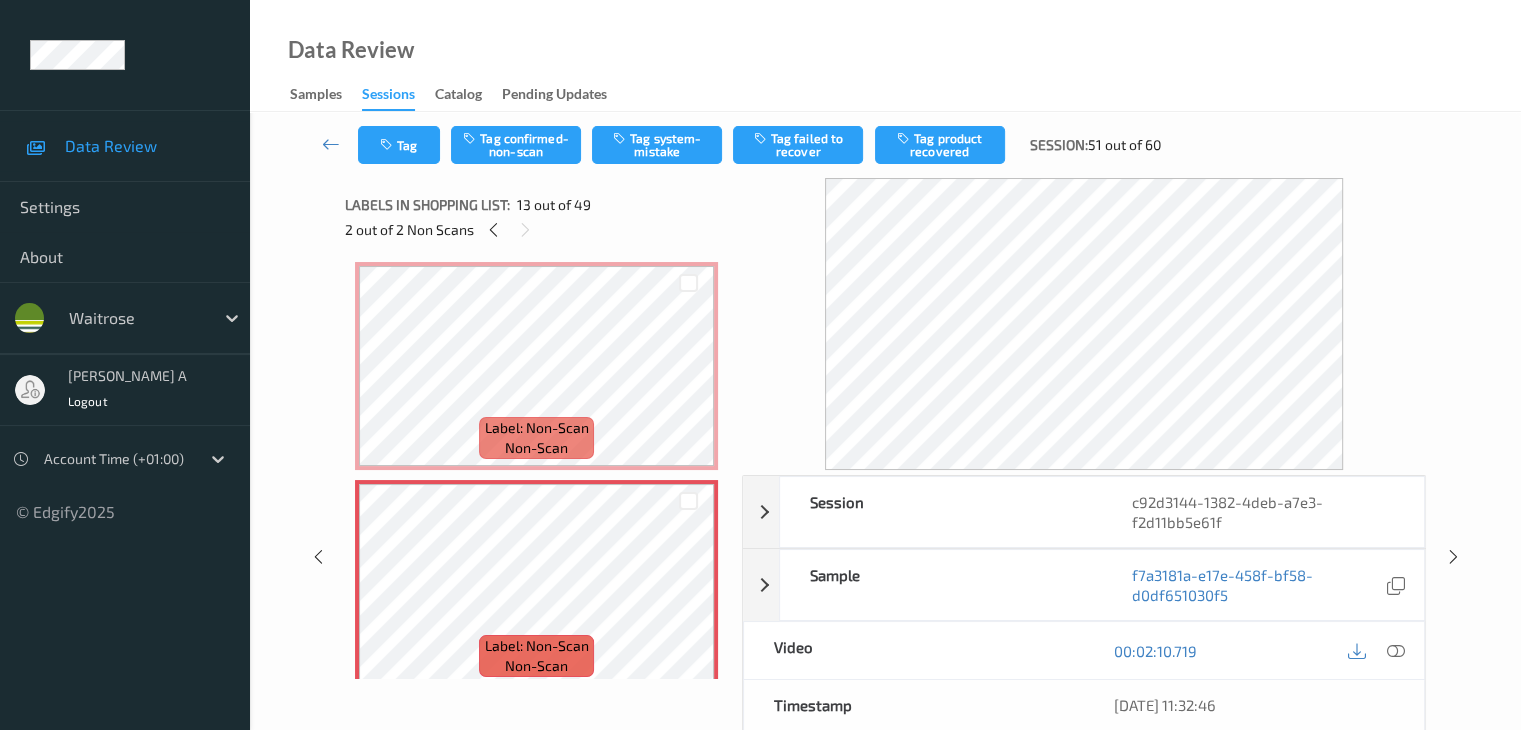 scroll, scrollTop: 2308, scrollLeft: 0, axis: vertical 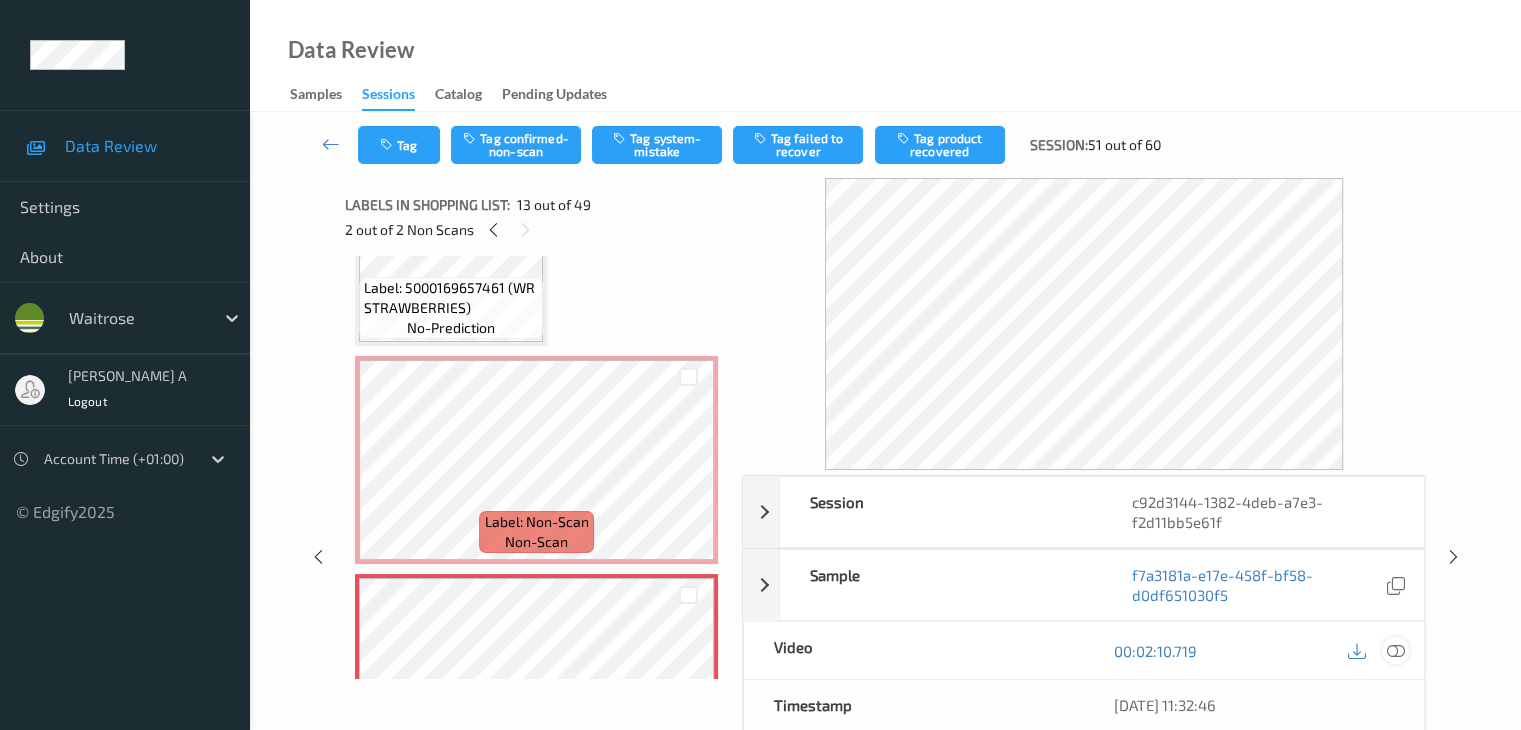 click at bounding box center [1395, 651] 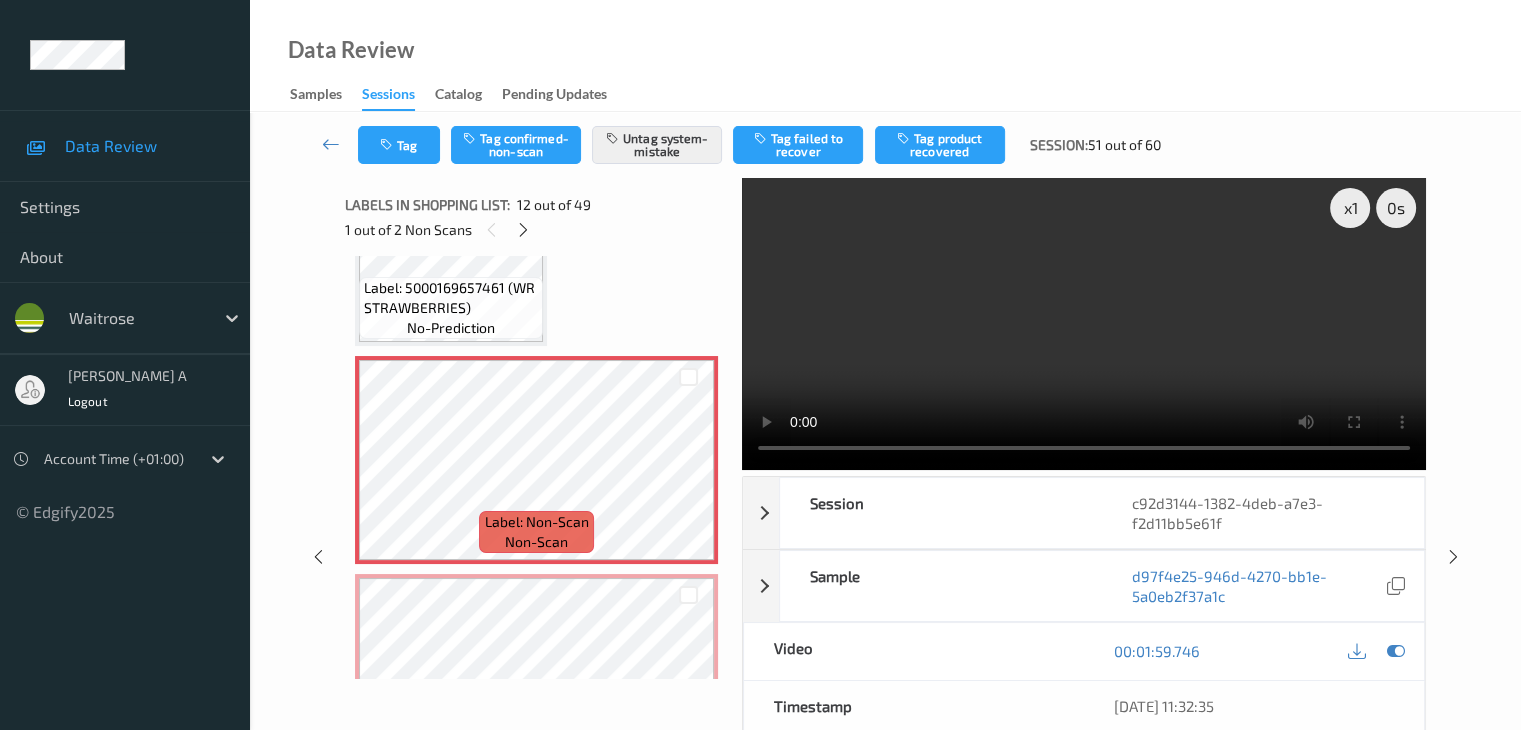 click on "Label: 5000169657461 (WR STRAWBERRIES)" at bounding box center [451, 298] 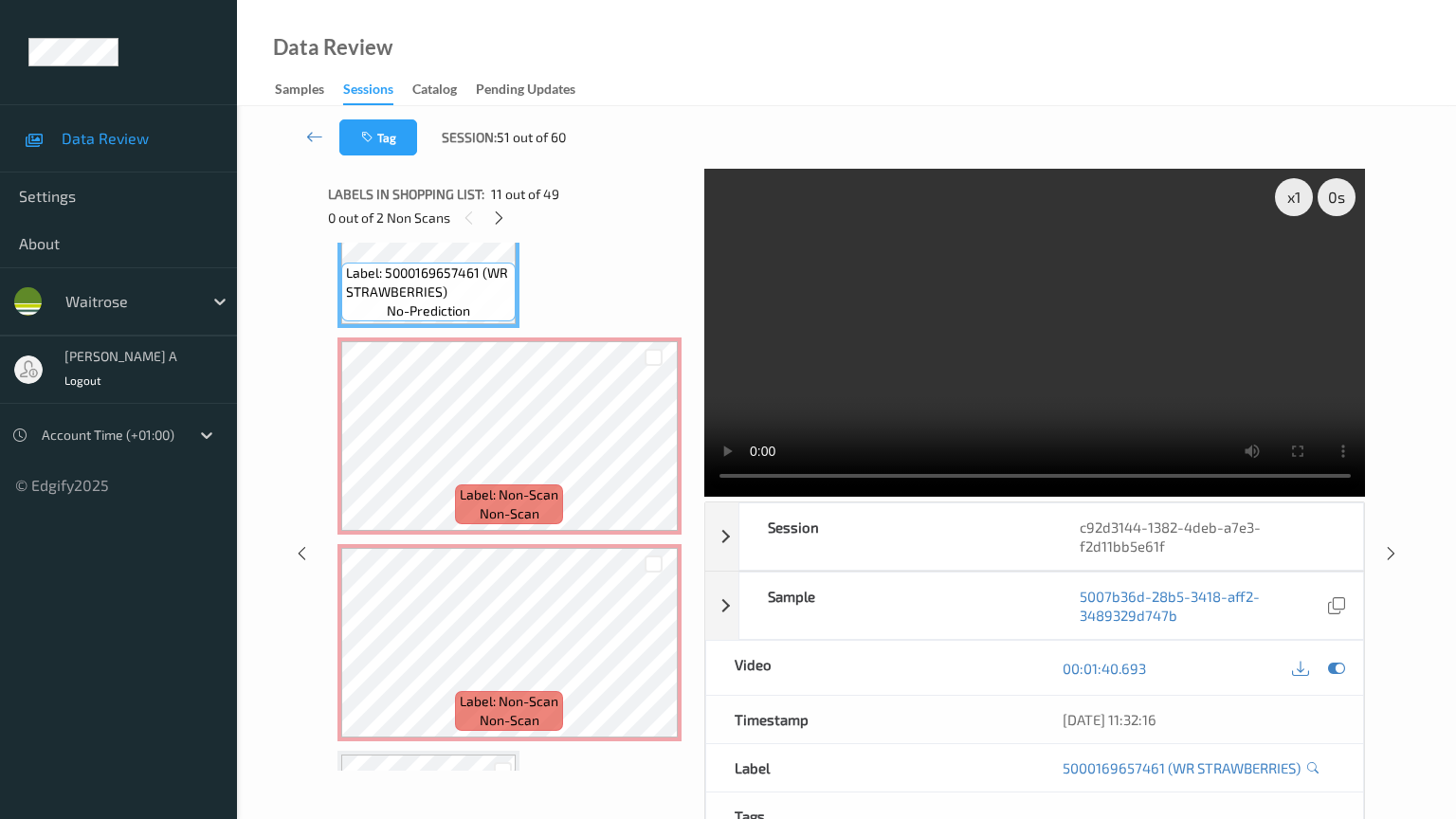 type 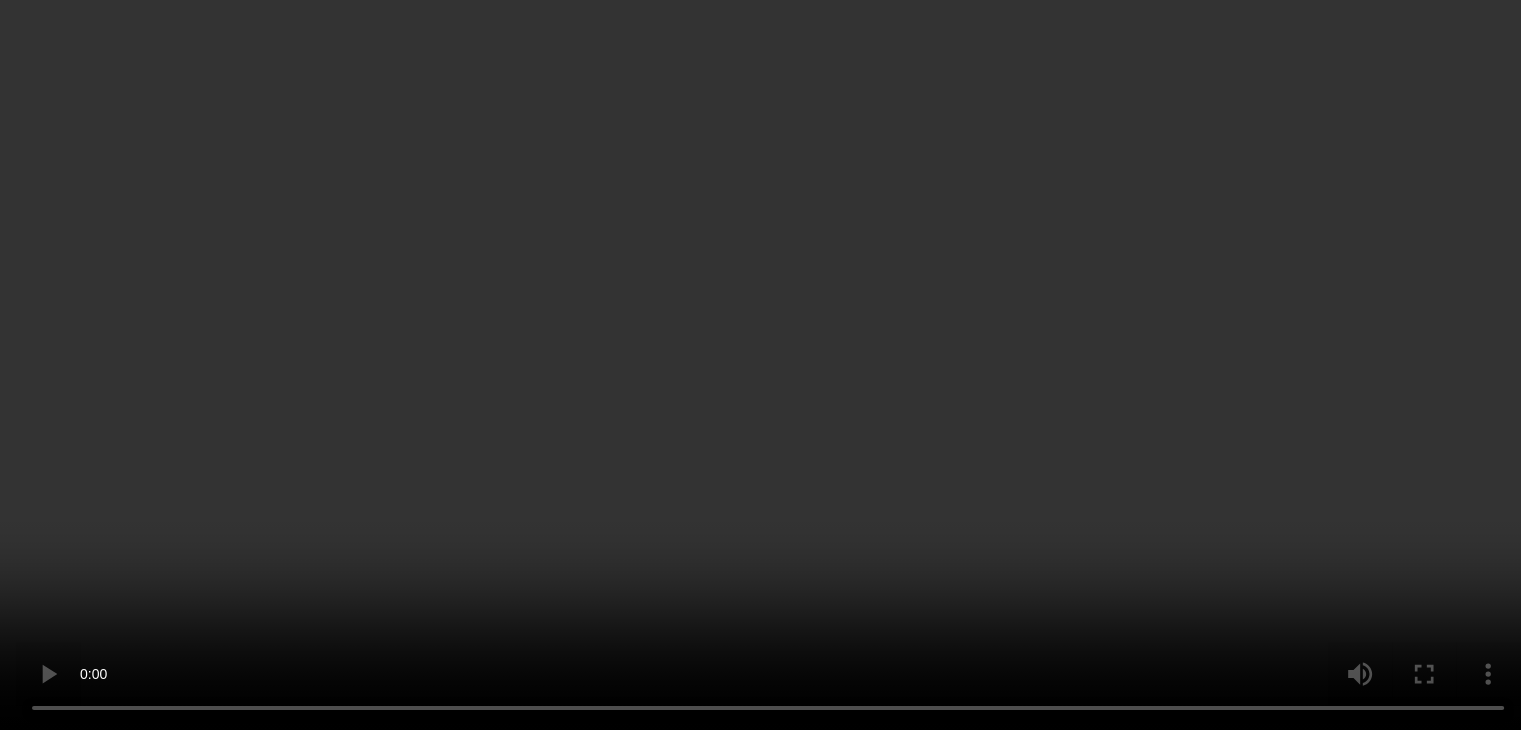 scroll, scrollTop: 2508, scrollLeft: 0, axis: vertical 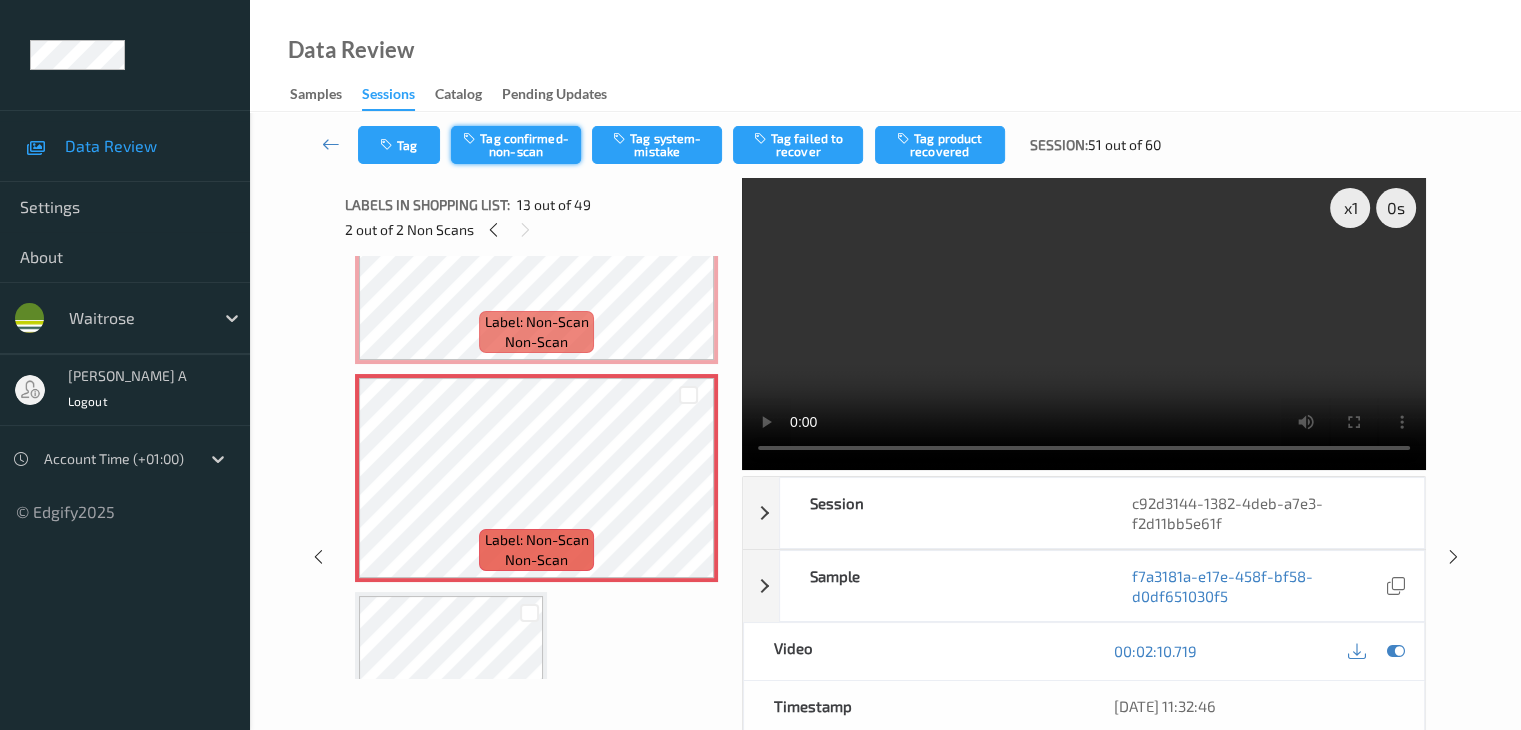 click on "Tag   confirmed-non-scan" at bounding box center (516, 145) 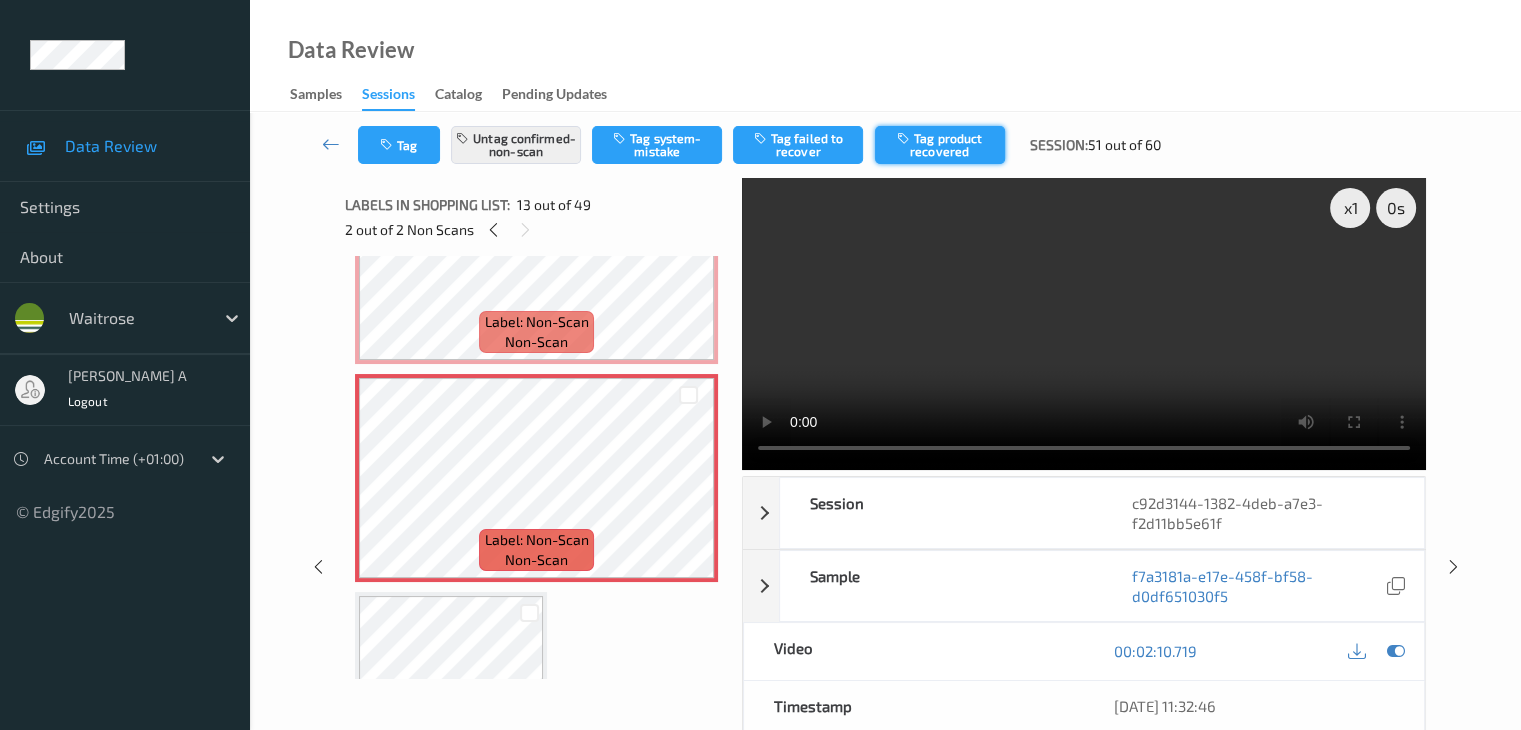 click on "Tag   product recovered" at bounding box center [940, 145] 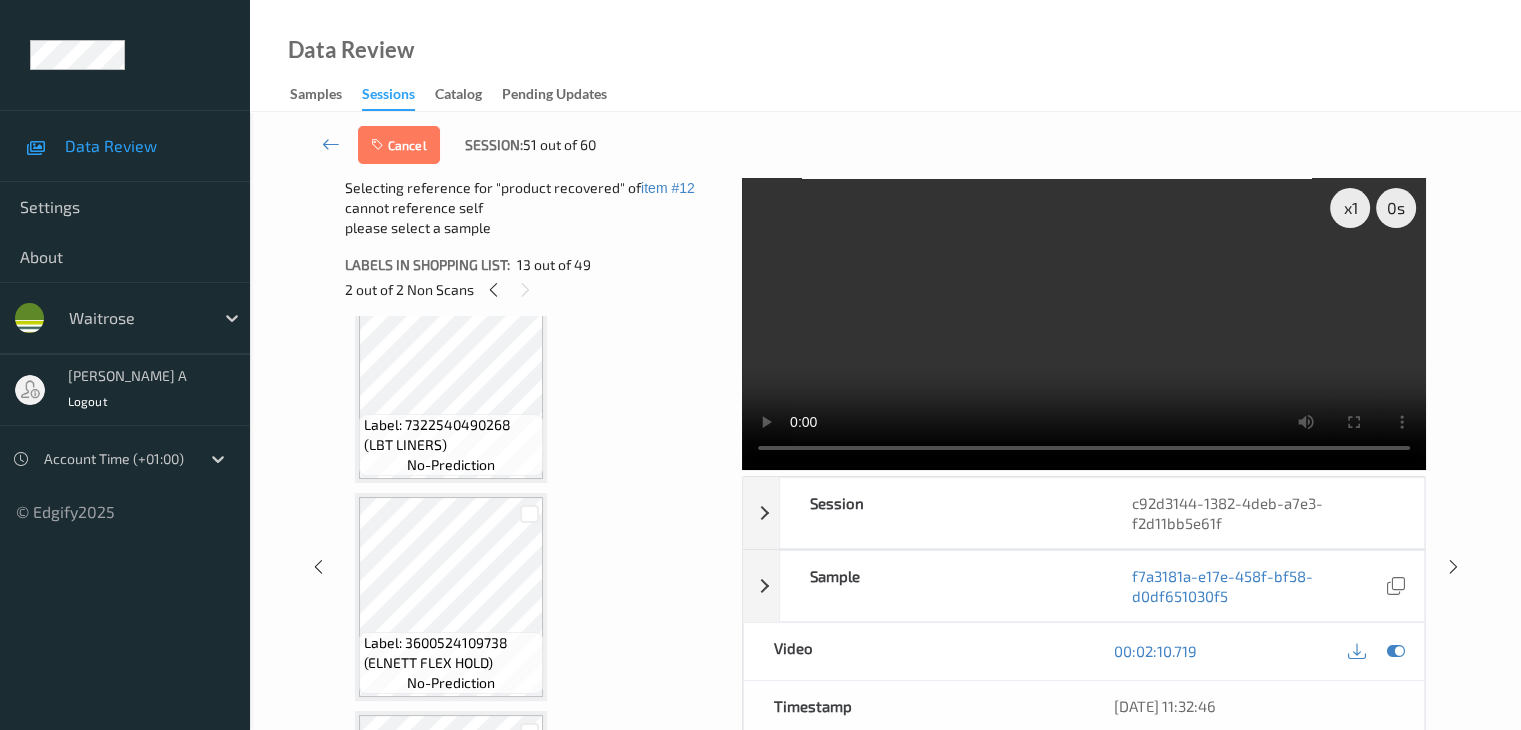 scroll, scrollTop: 2908, scrollLeft: 0, axis: vertical 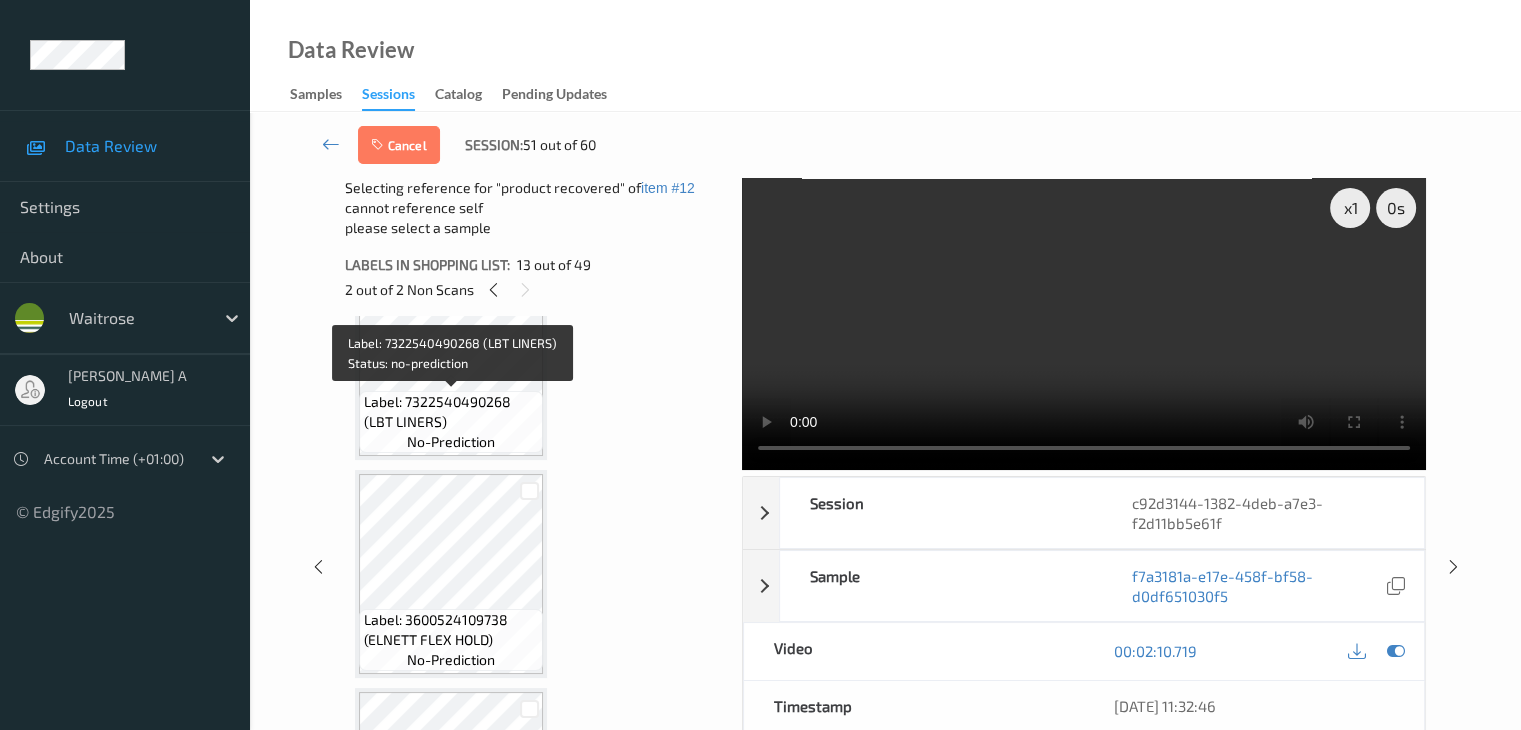 click on "Label: 7322540490268 (LBT LINERS)" at bounding box center [451, 412] 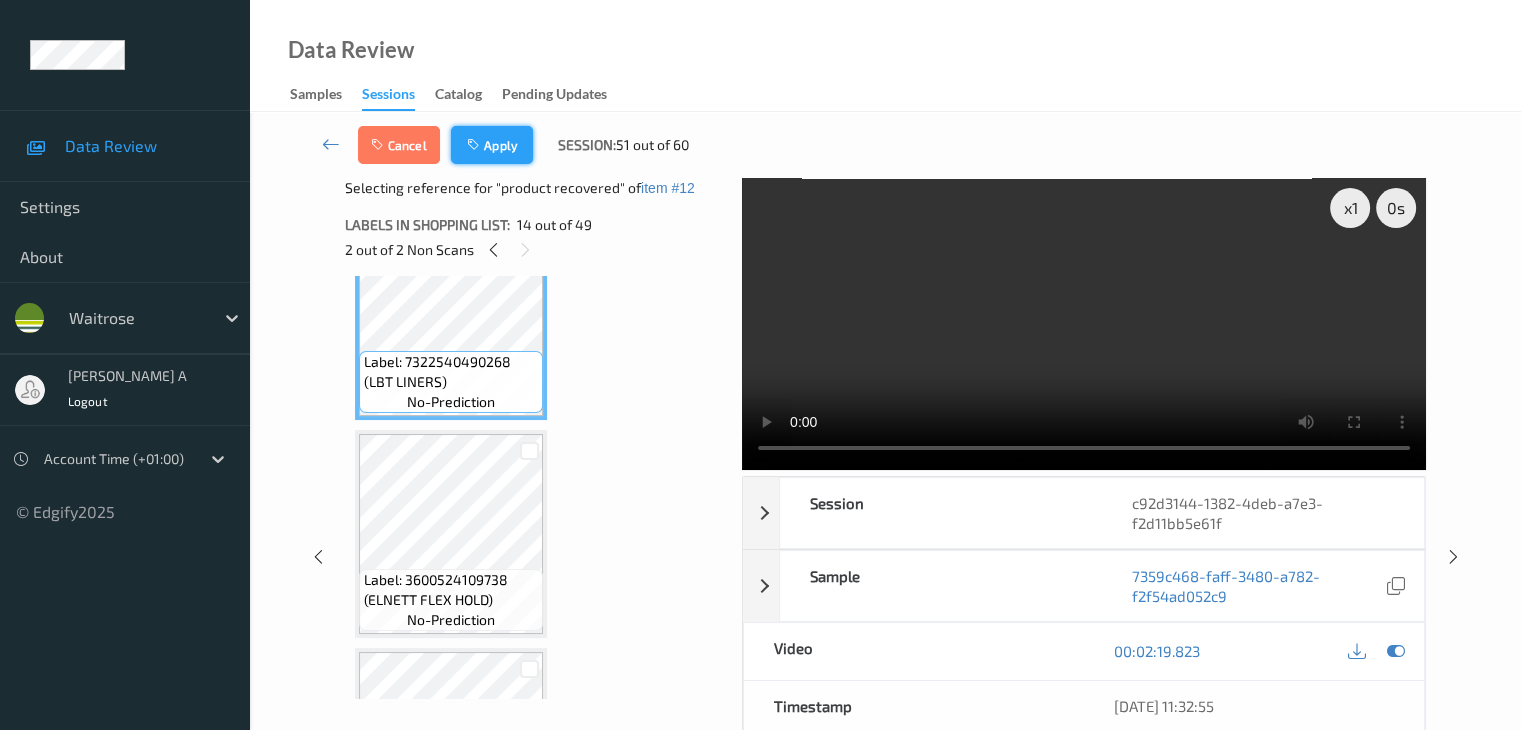 click on "Apply" at bounding box center [492, 145] 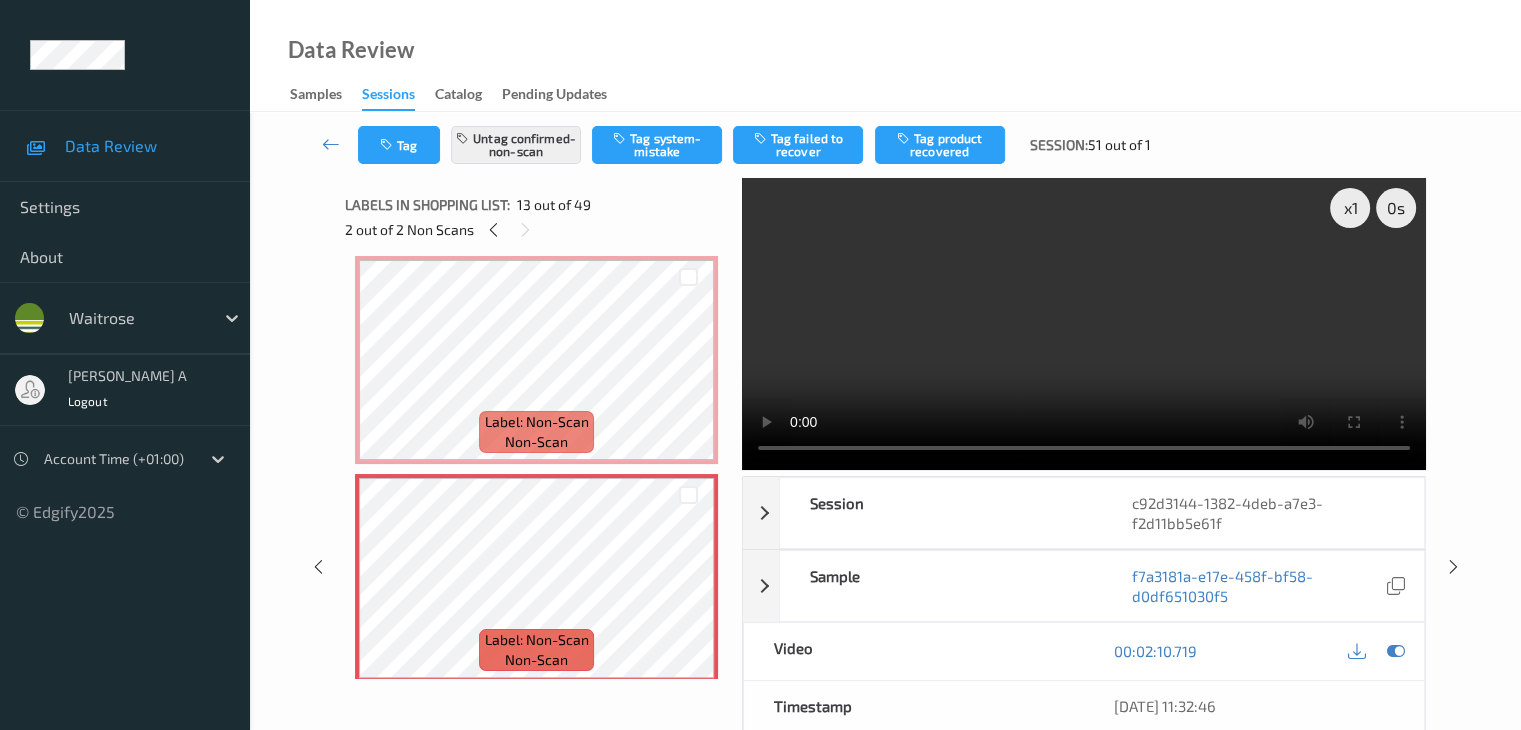 scroll, scrollTop: 2608, scrollLeft: 0, axis: vertical 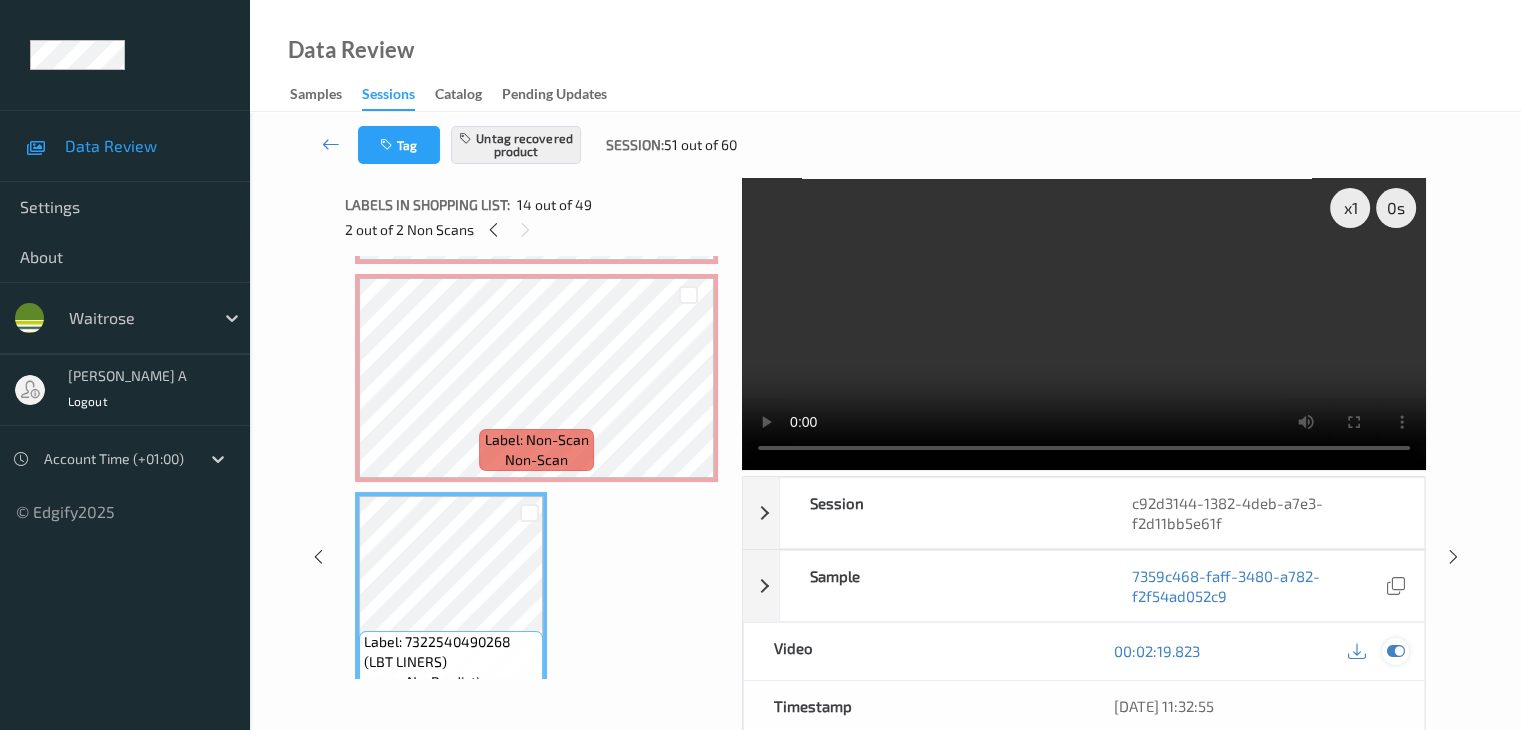 click at bounding box center (1395, 651) 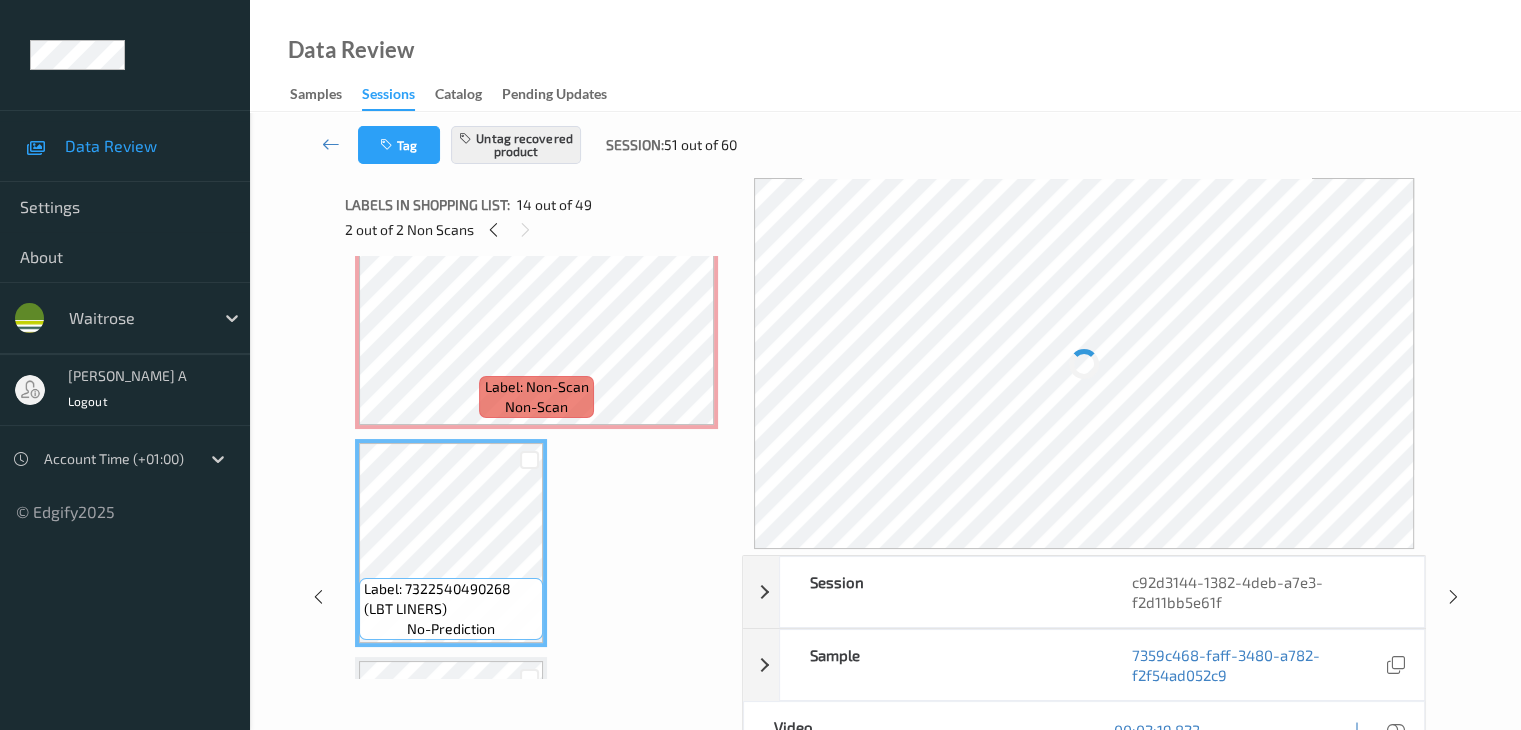 scroll, scrollTop: 2708, scrollLeft: 0, axis: vertical 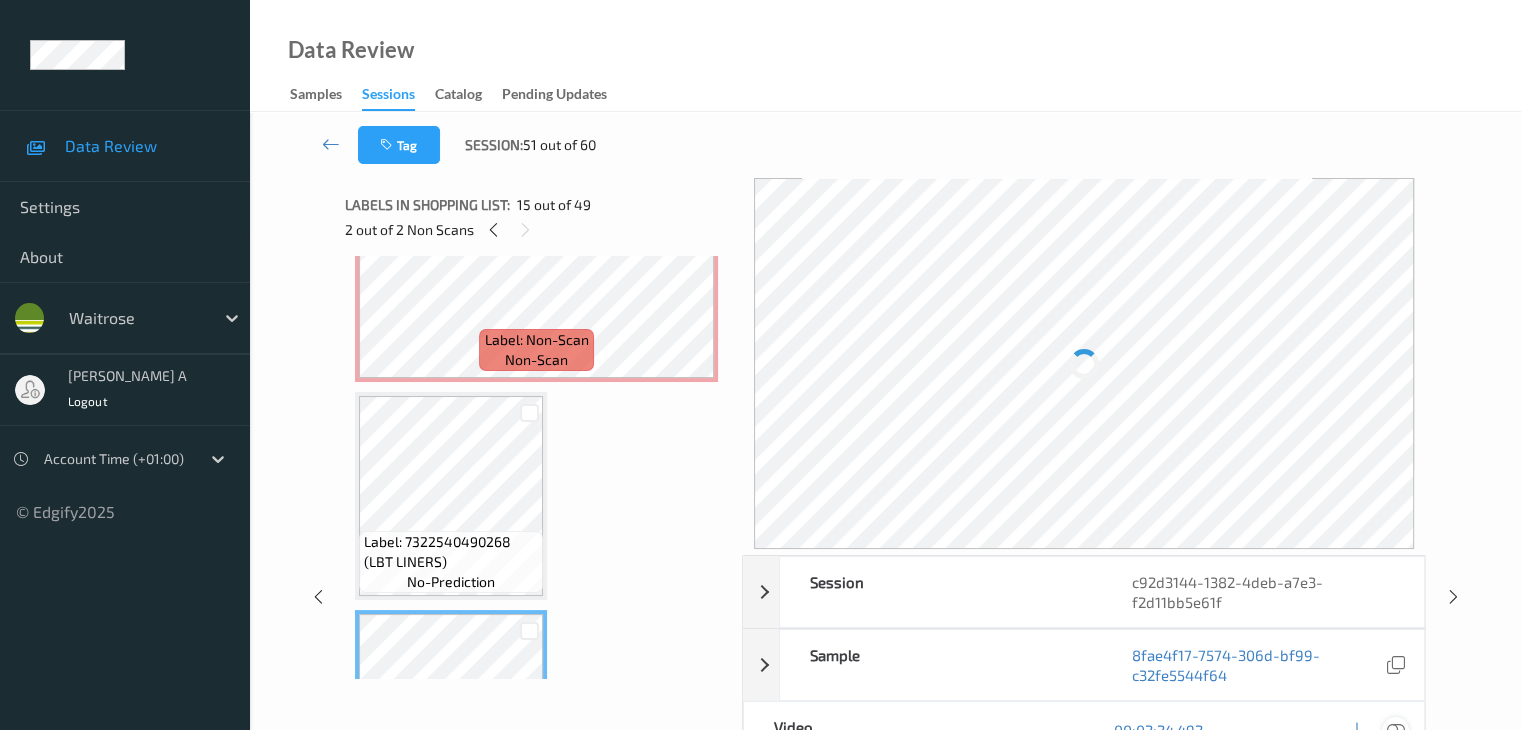 click at bounding box center [1395, 730] 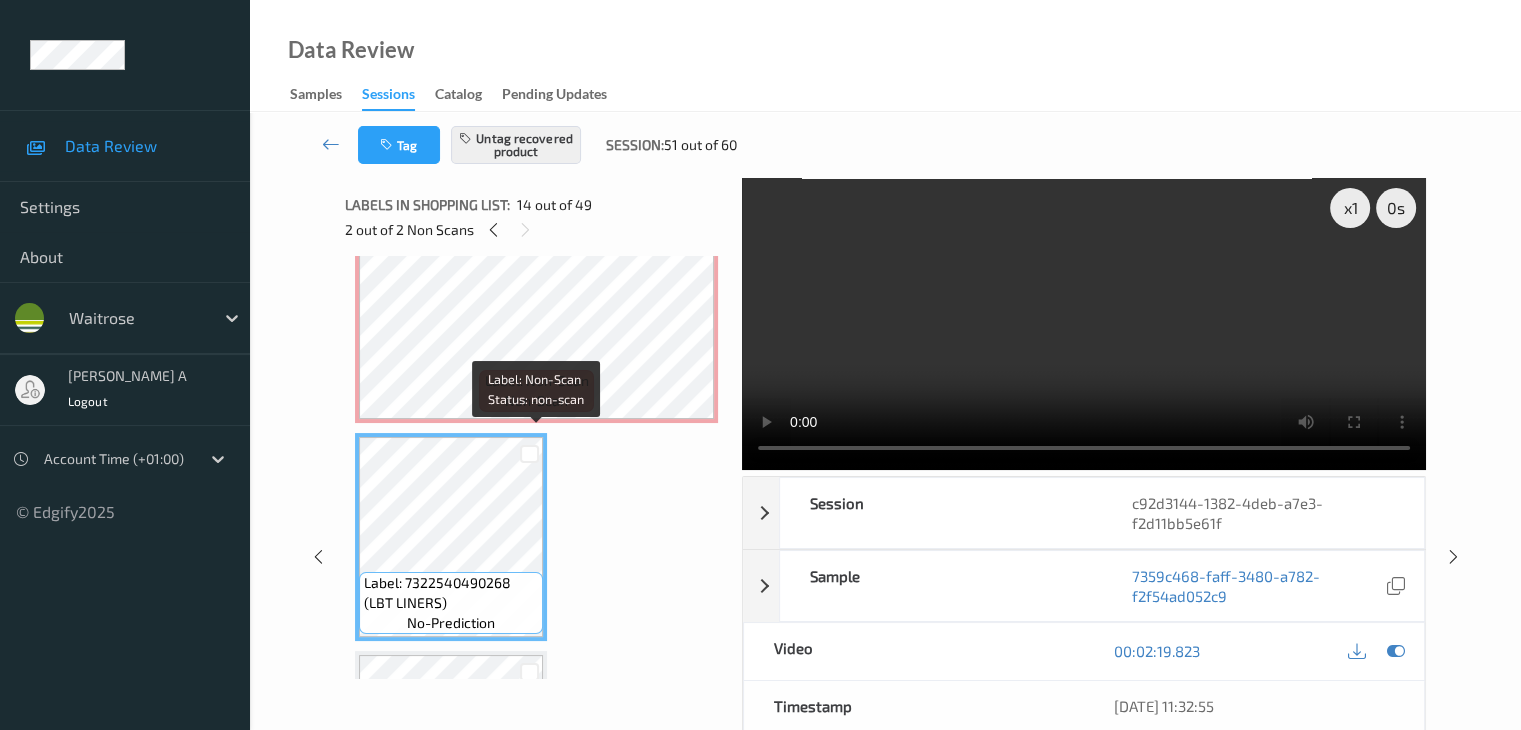 scroll, scrollTop: 2608, scrollLeft: 0, axis: vertical 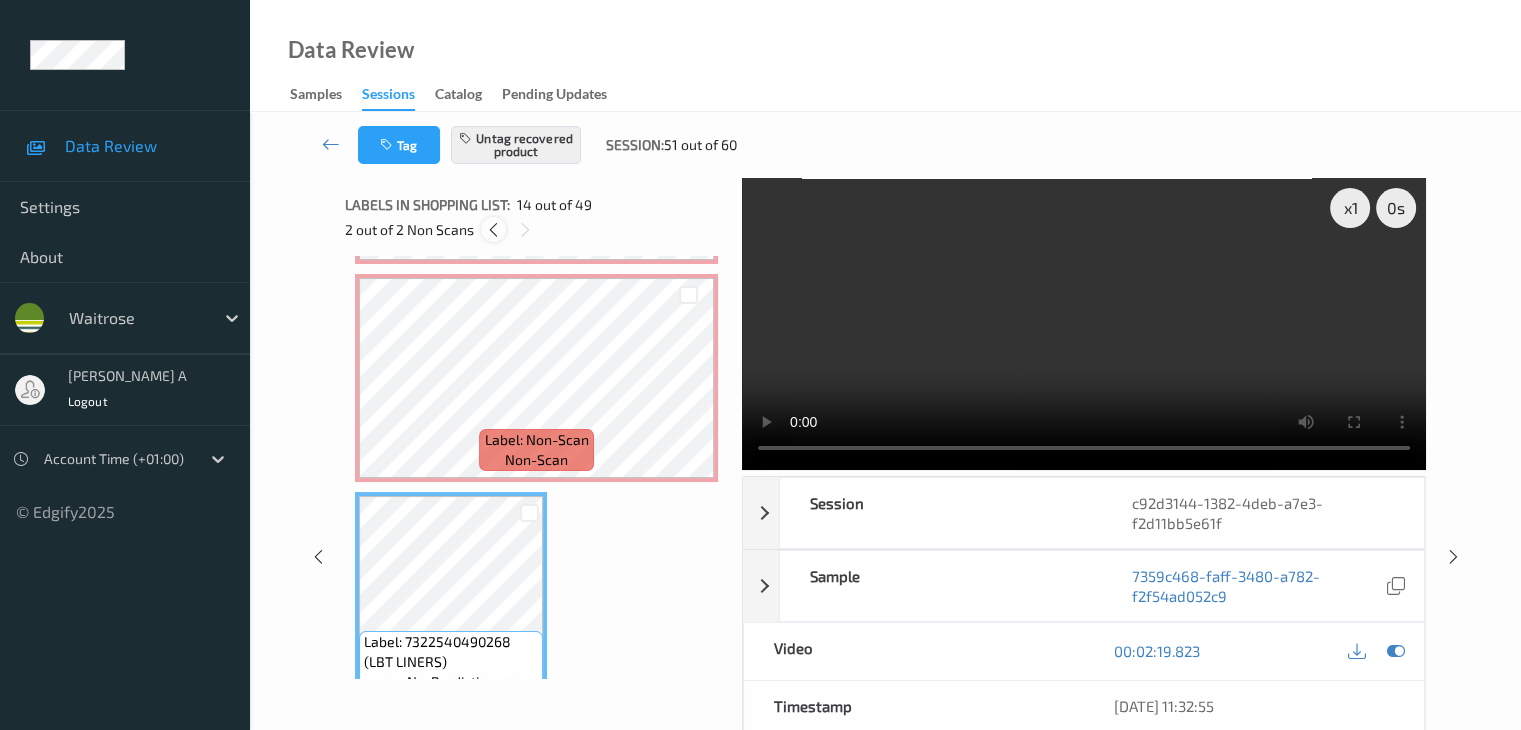 click at bounding box center (493, 230) 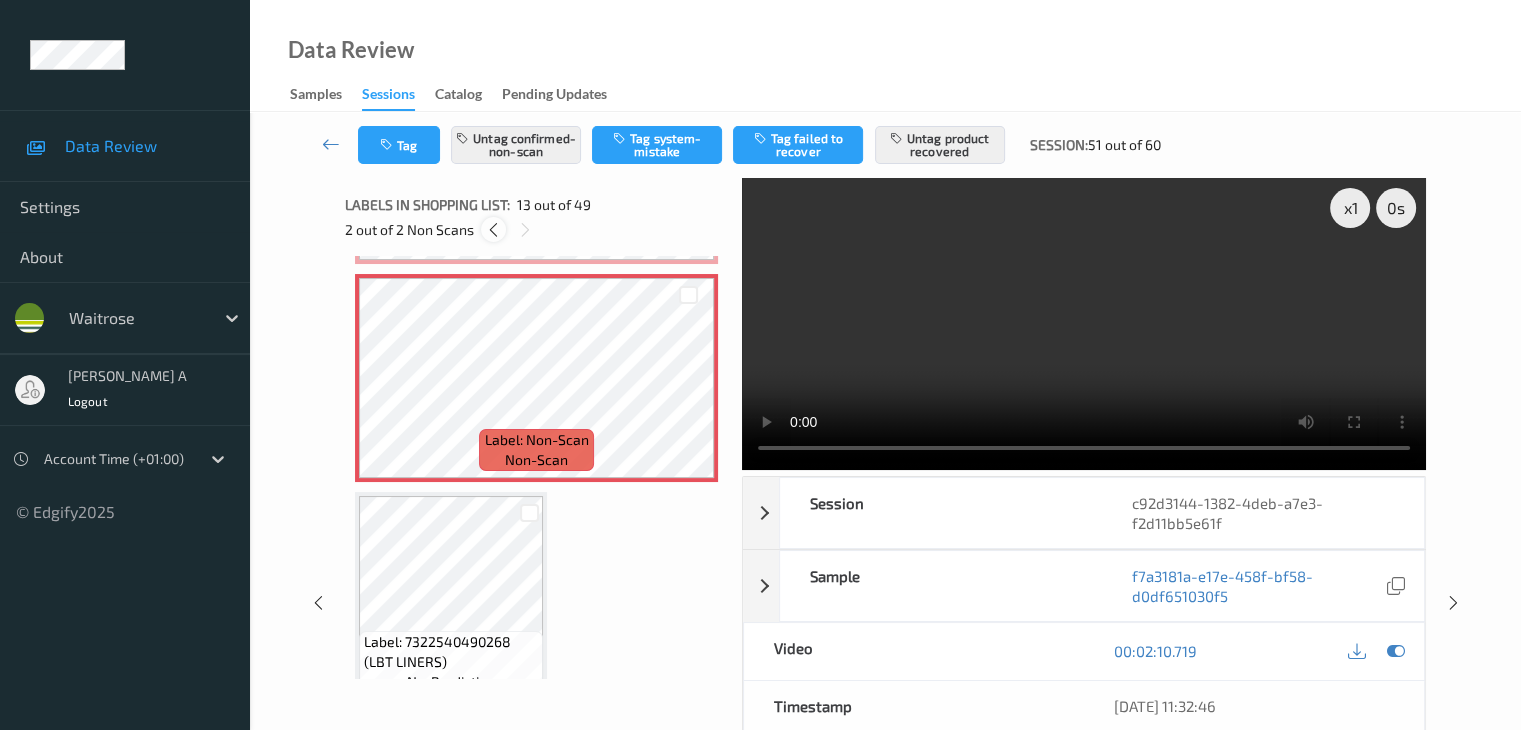scroll, scrollTop: 2408, scrollLeft: 0, axis: vertical 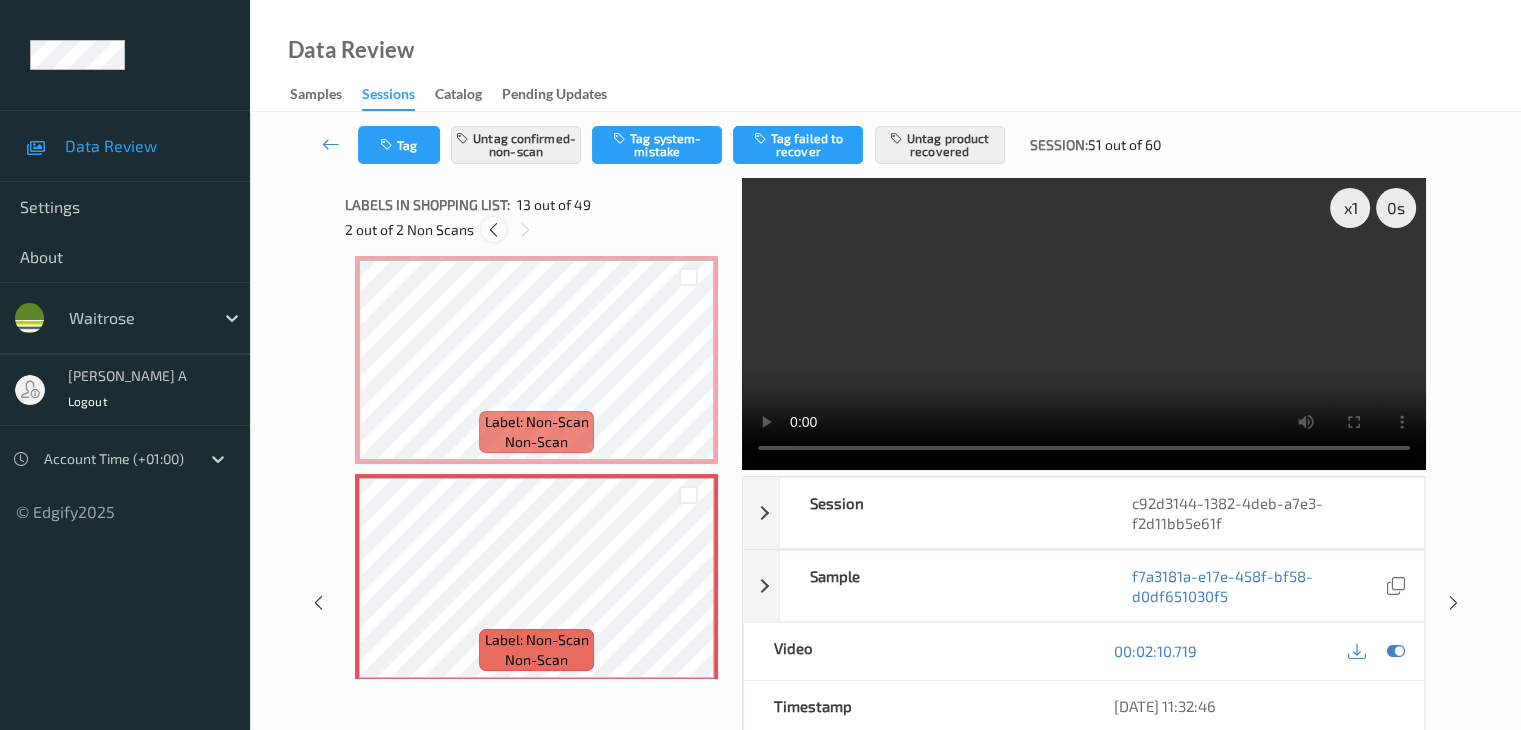 click at bounding box center (493, 230) 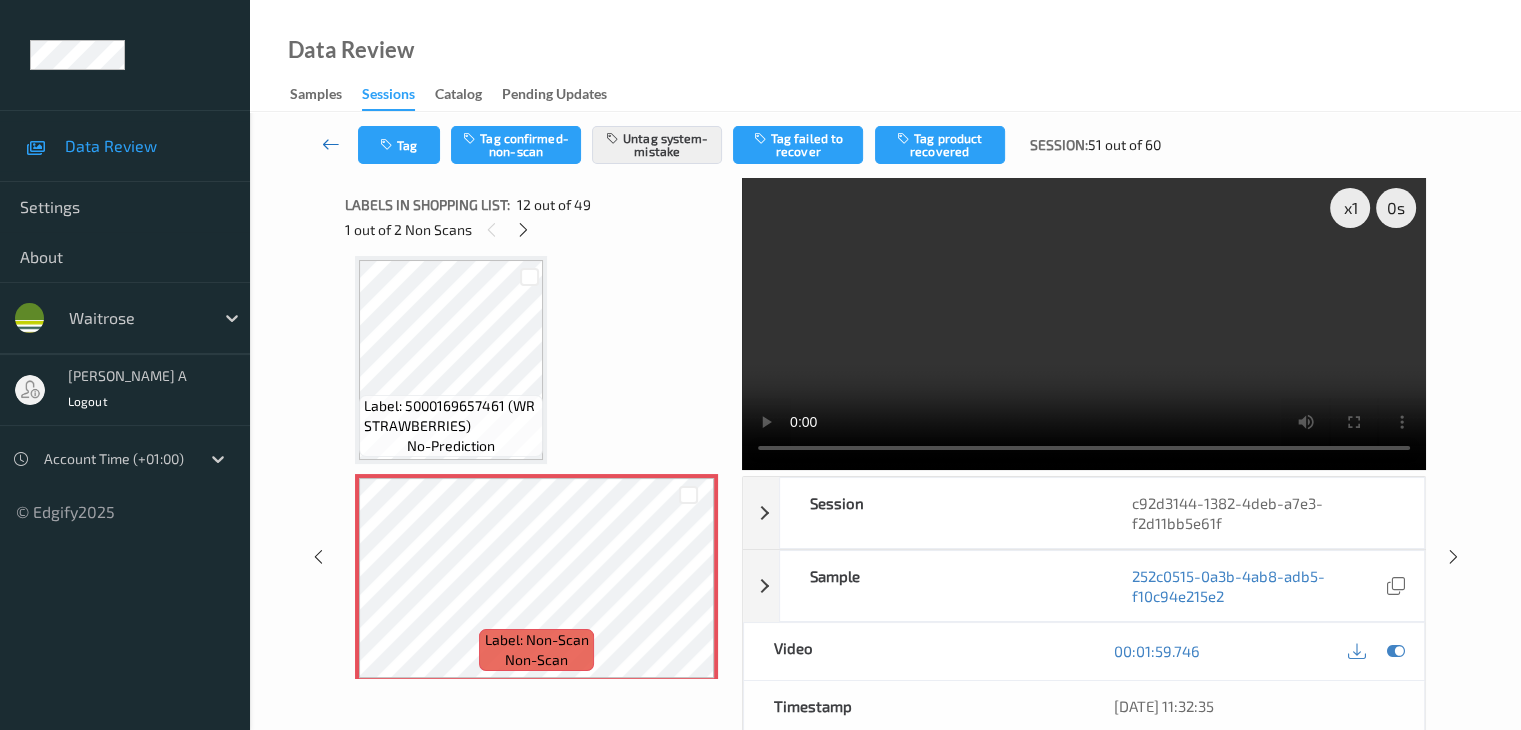 click at bounding box center [331, 144] 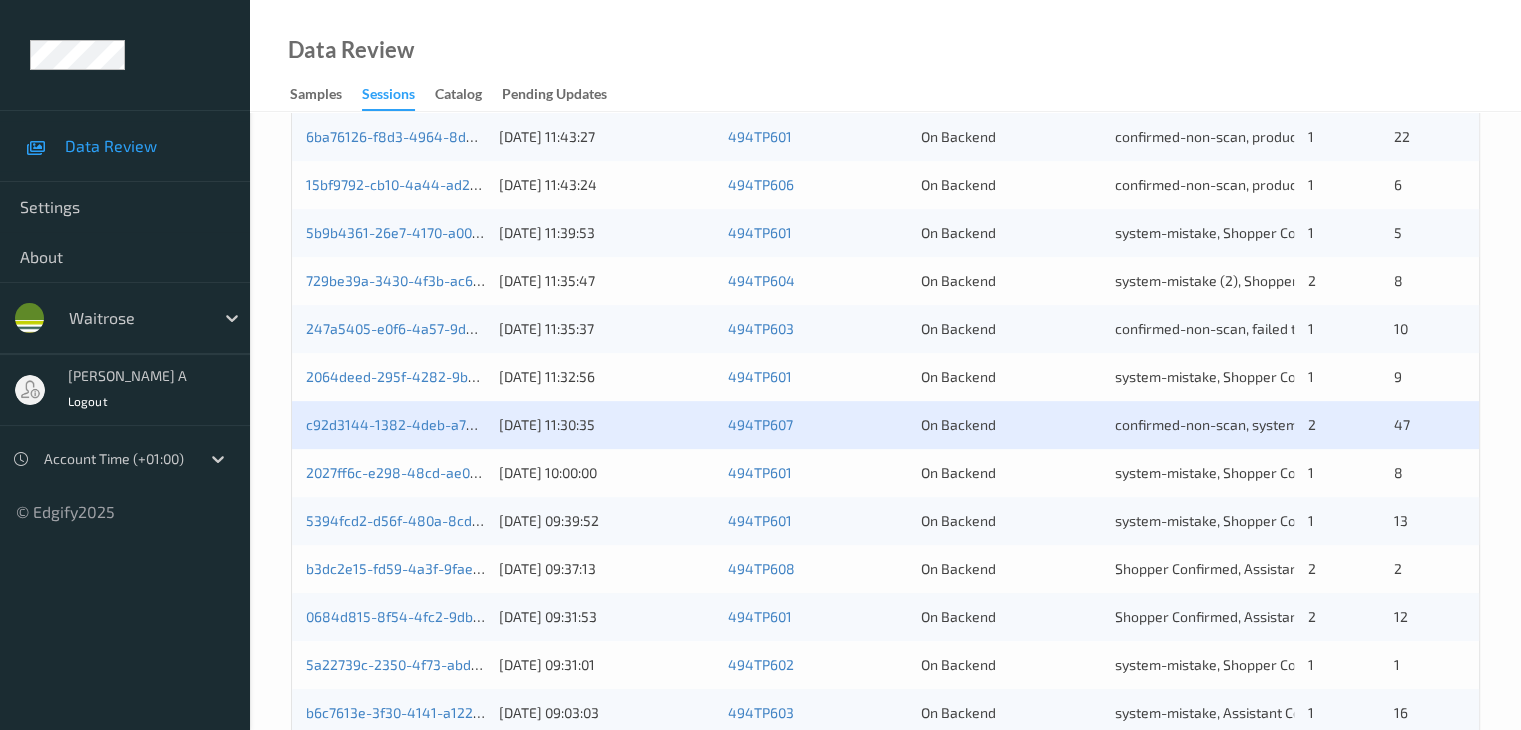 scroll, scrollTop: 800, scrollLeft: 0, axis: vertical 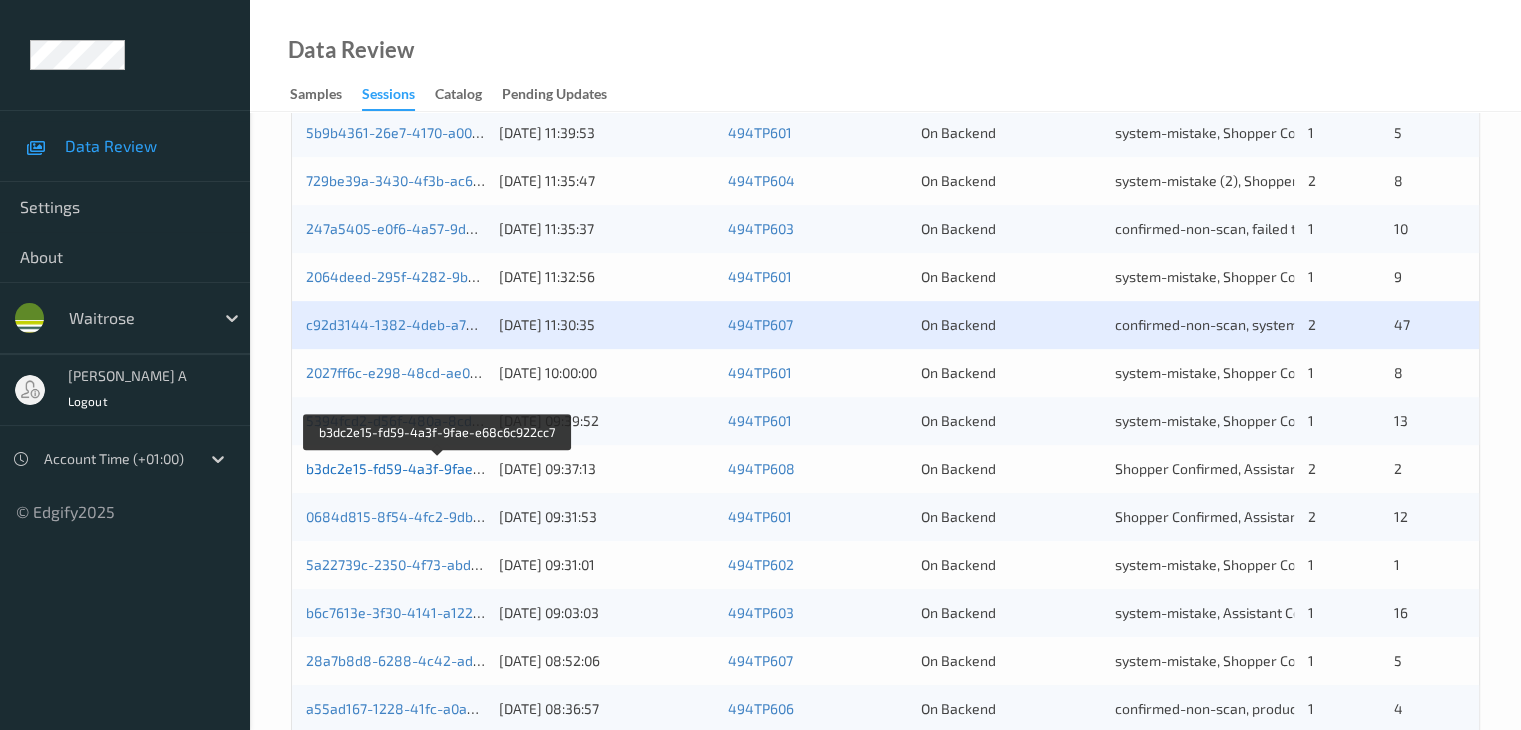 click on "b3dc2e15-fd59-4a3f-9fae-e68c6c922cc7" at bounding box center (438, 468) 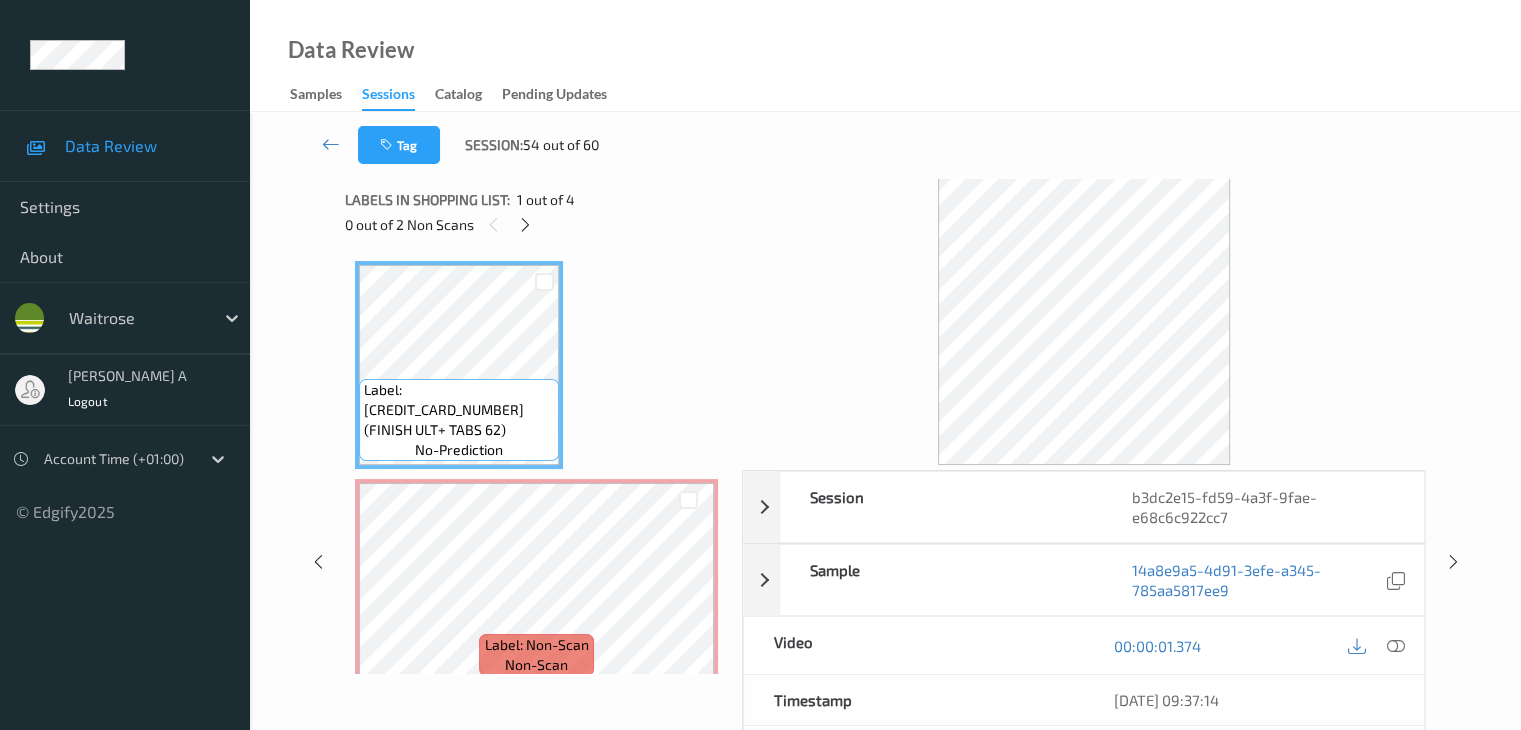 scroll, scrollTop: 0, scrollLeft: 0, axis: both 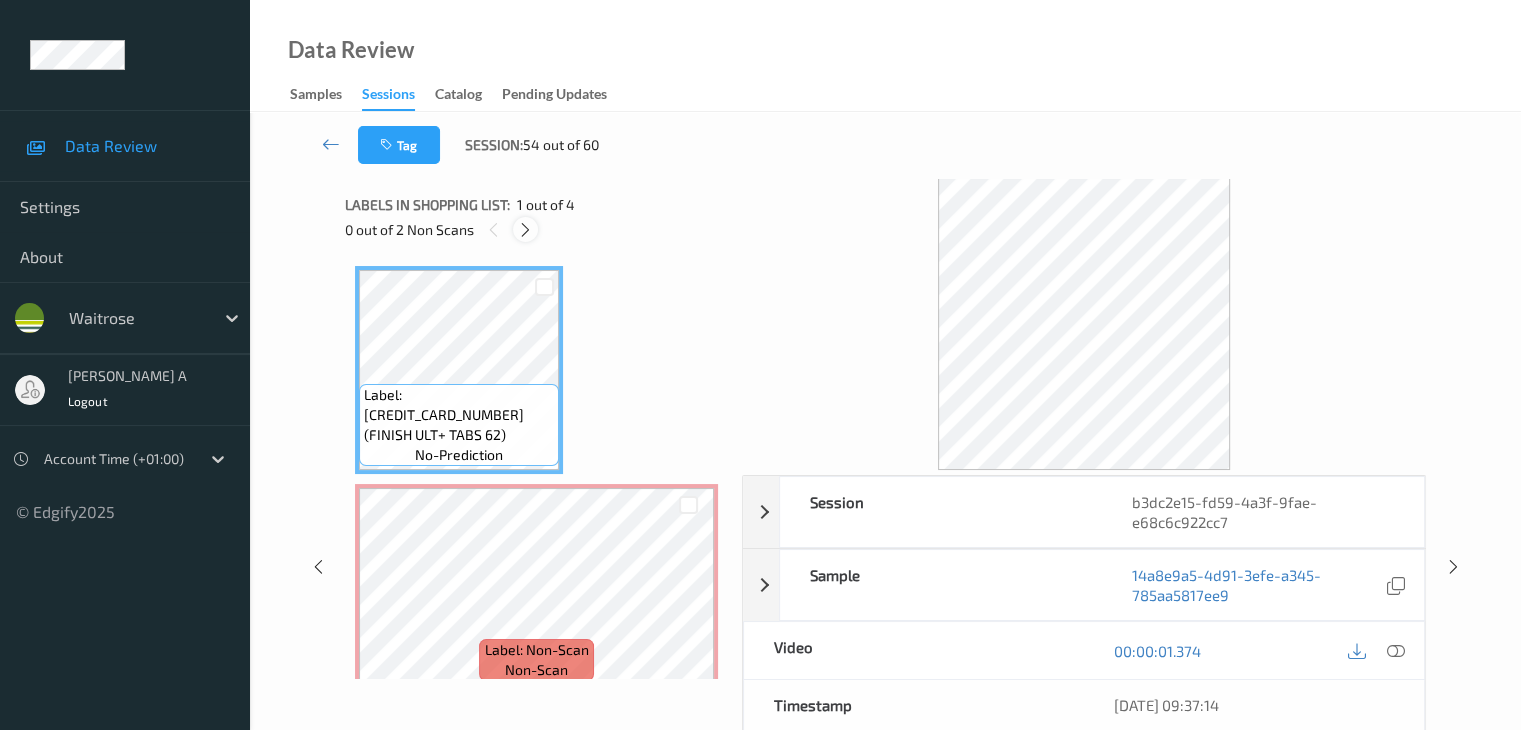 click at bounding box center (525, 230) 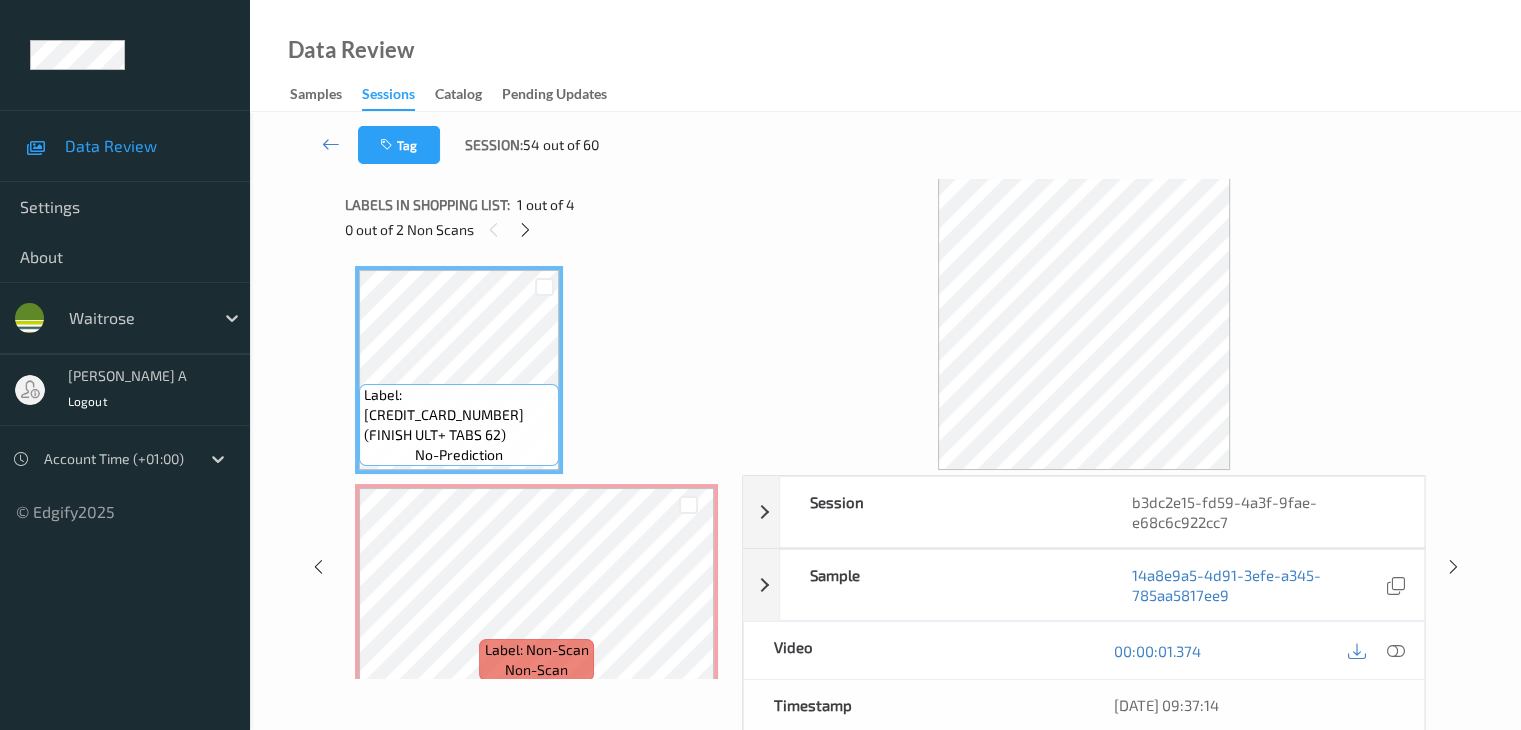 scroll, scrollTop: 10, scrollLeft: 0, axis: vertical 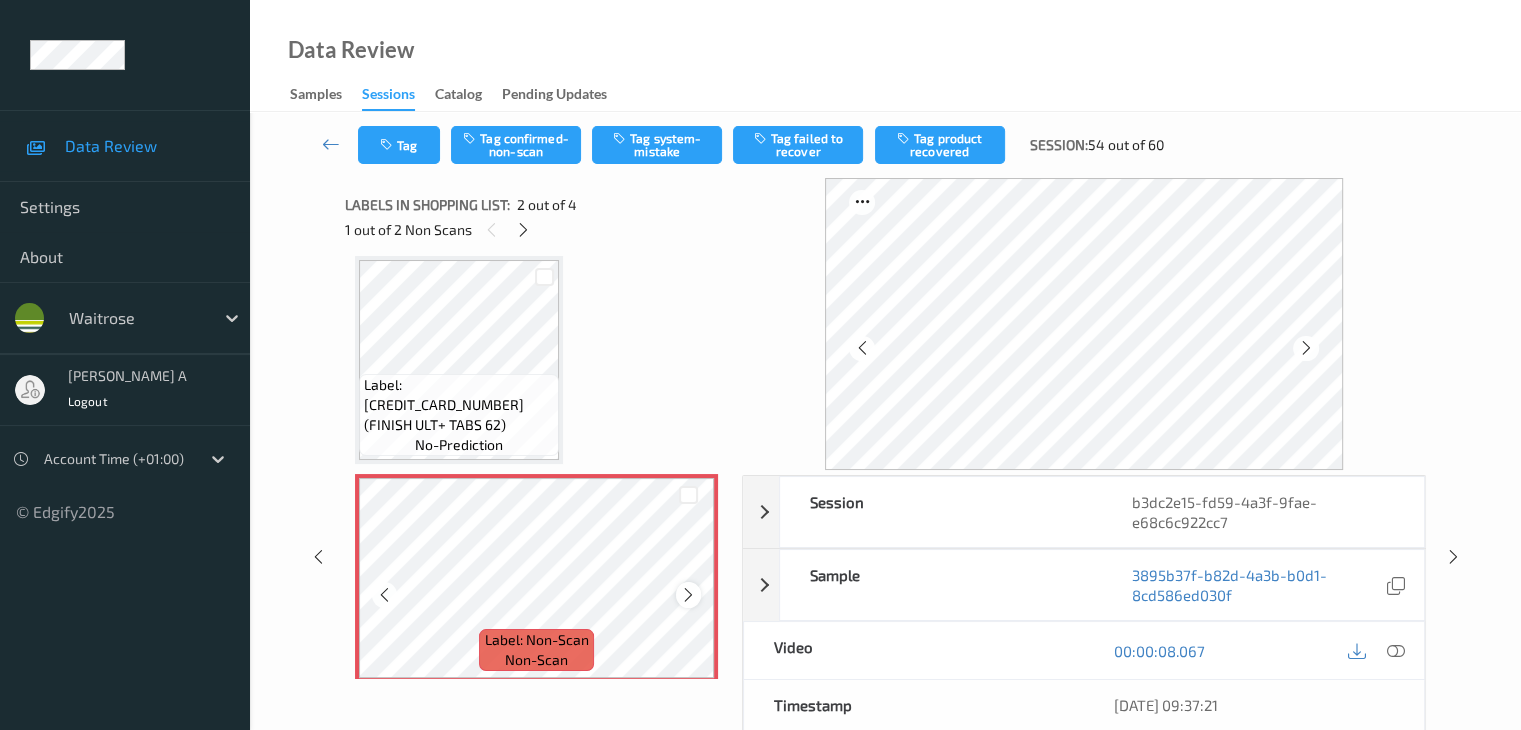 click at bounding box center [688, 595] 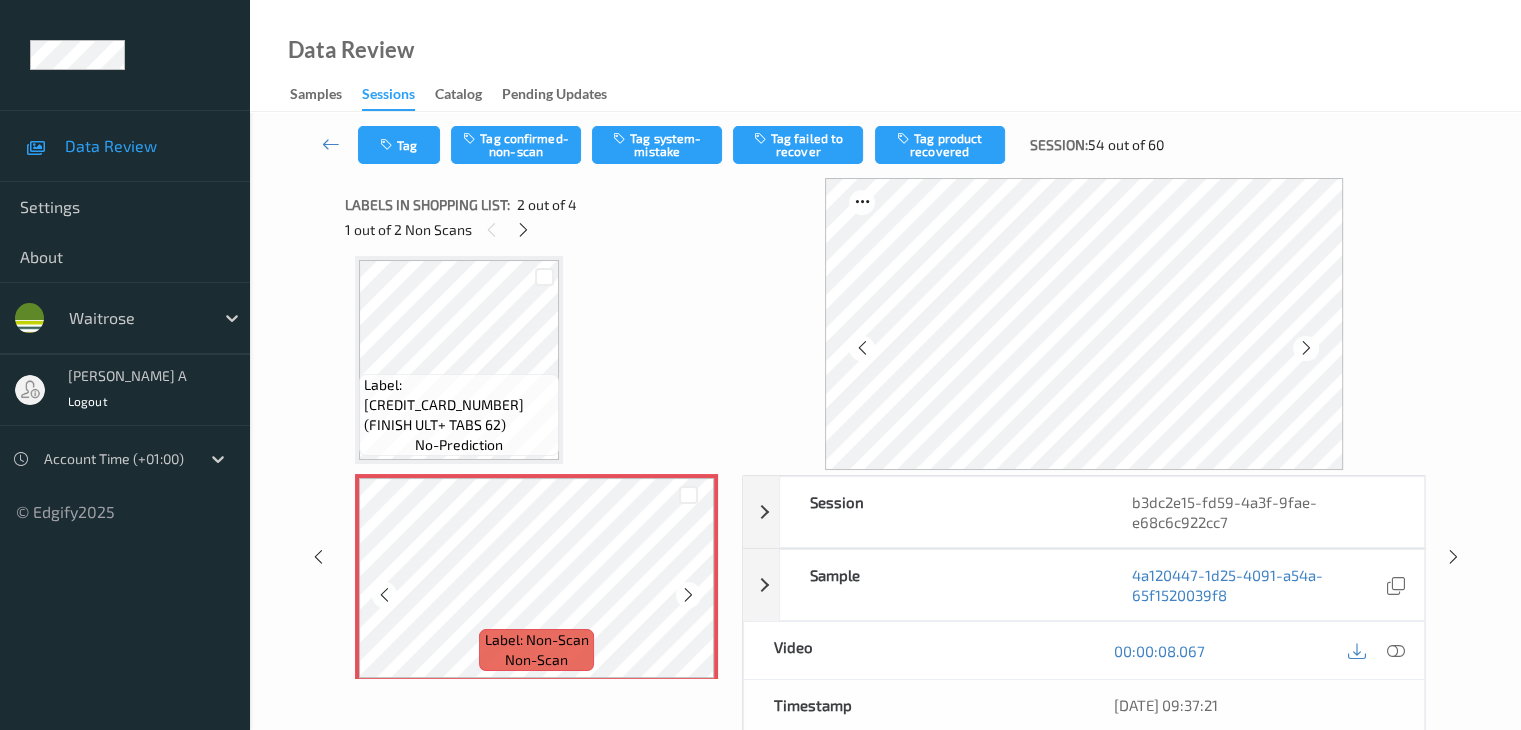 click at bounding box center [688, 595] 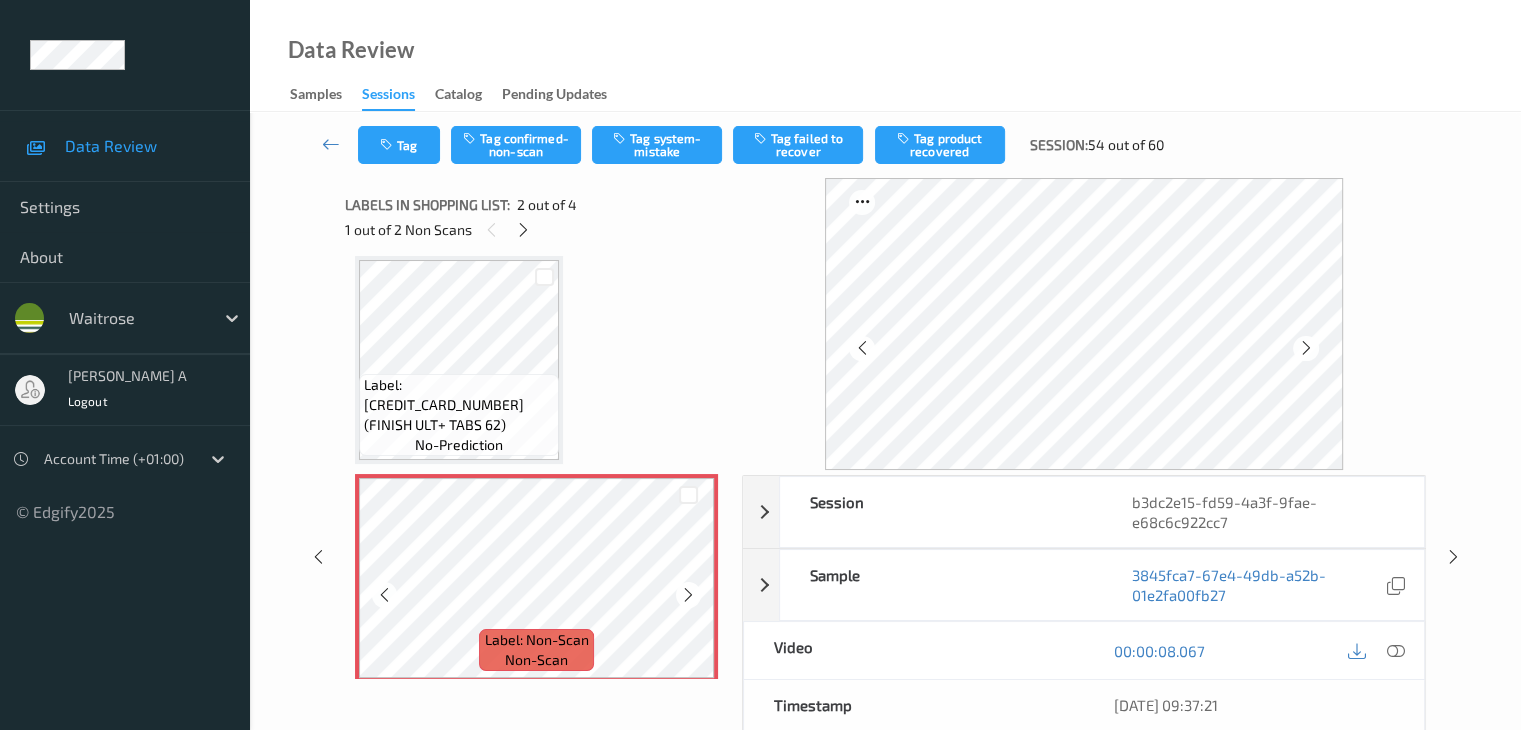 click at bounding box center (688, 595) 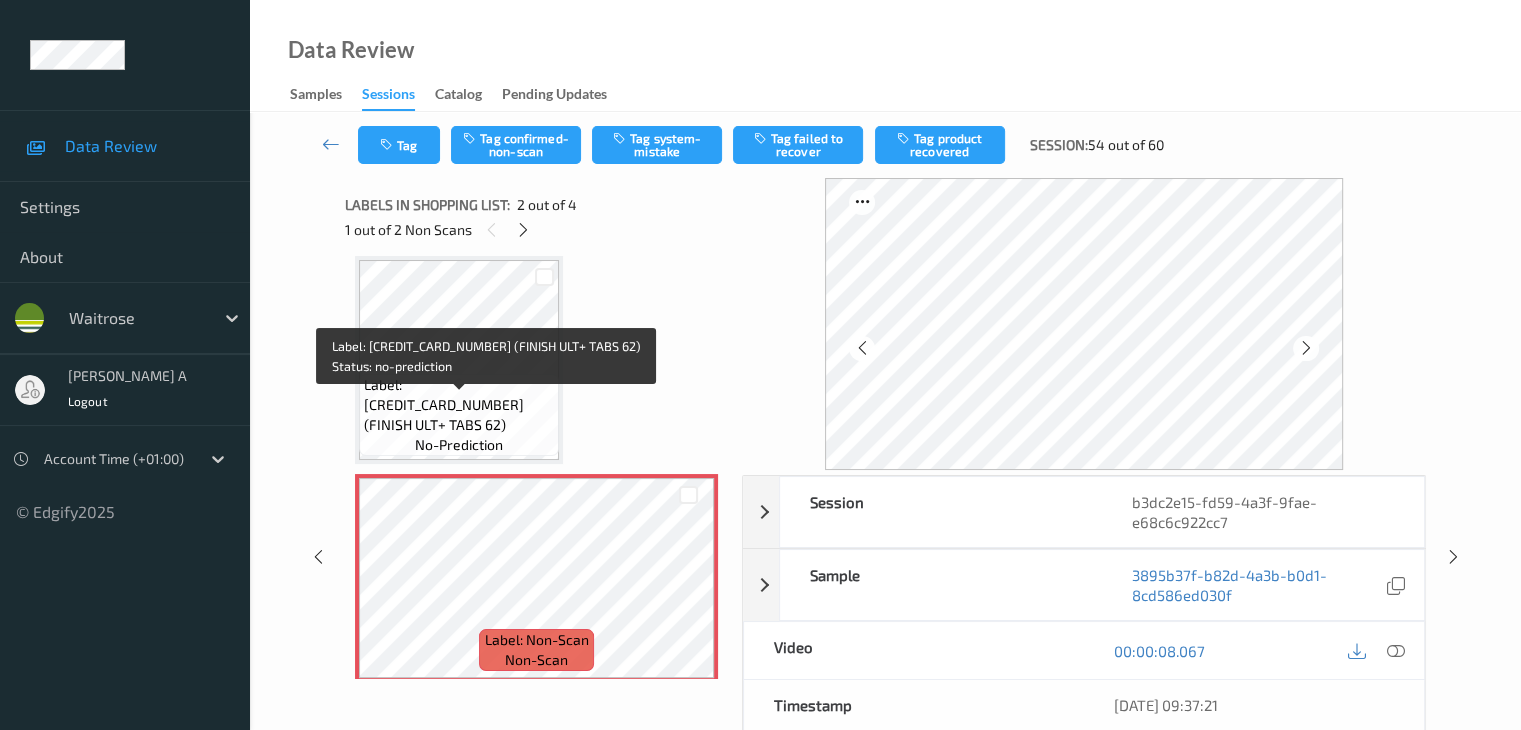click on "Label: 5059001017277 (FINISH ULT+ TABS 62)" at bounding box center [459, 405] 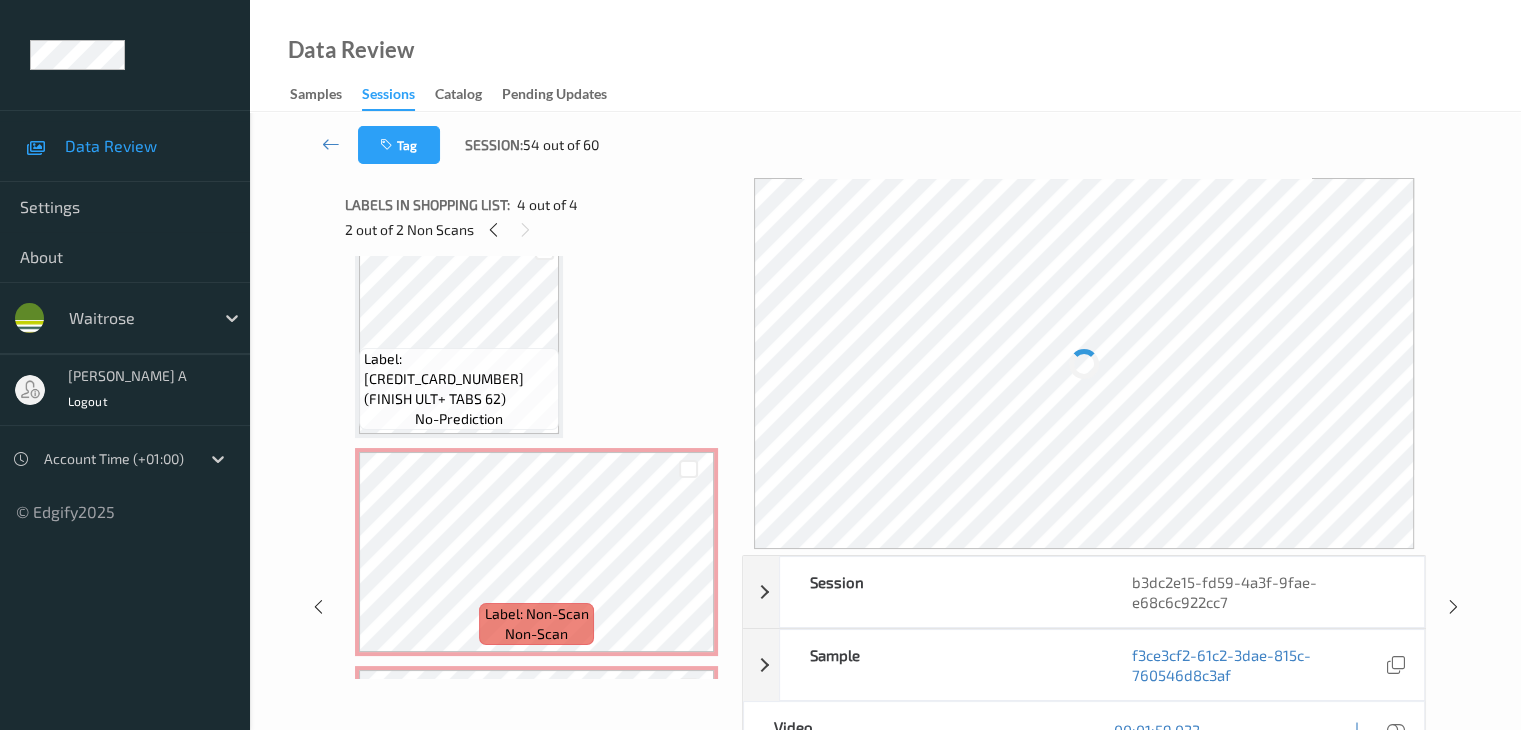 scroll, scrollTop: 0, scrollLeft: 0, axis: both 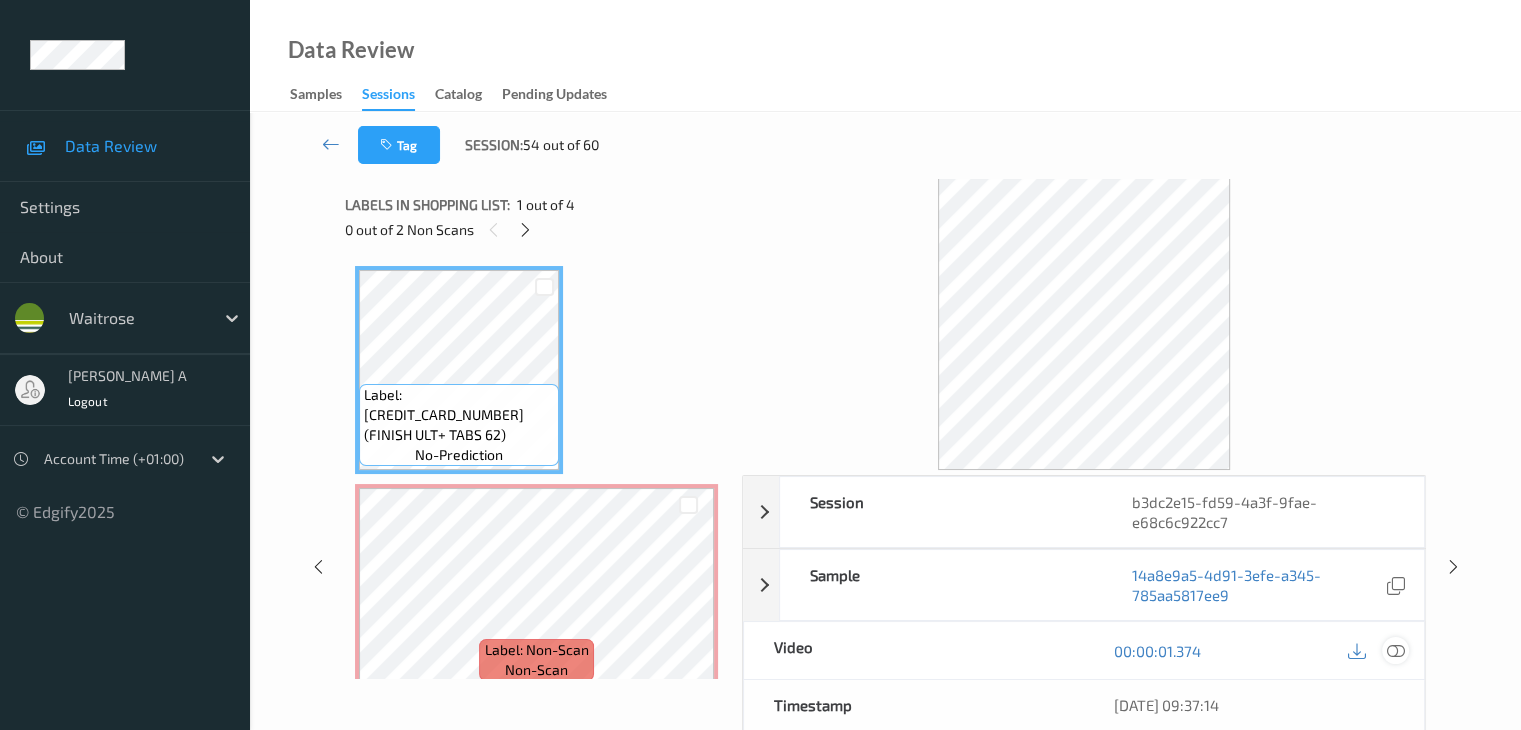 click at bounding box center (1395, 651) 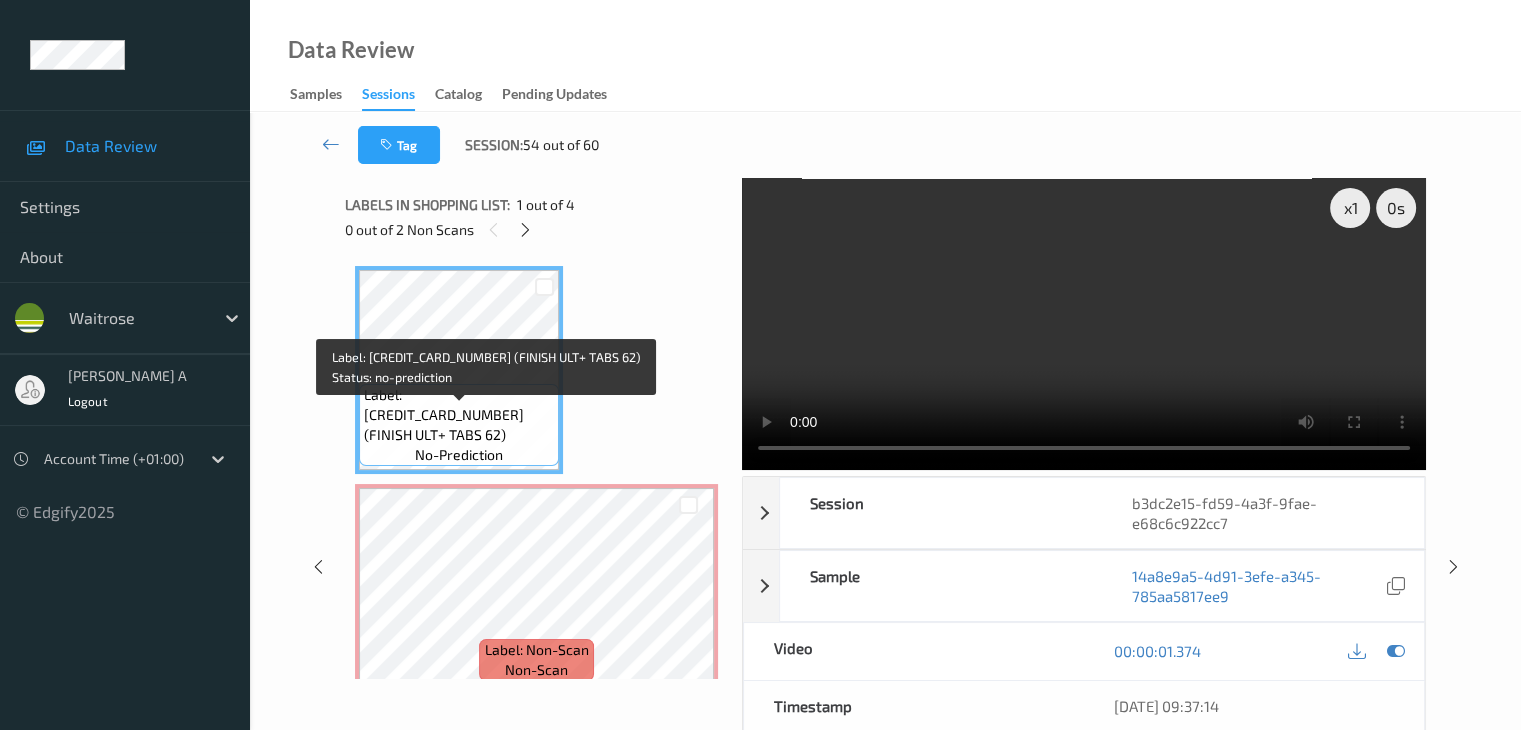 click on "Label: 5059001017277 (FINISH ULT+ TABS 62)" at bounding box center (459, 415) 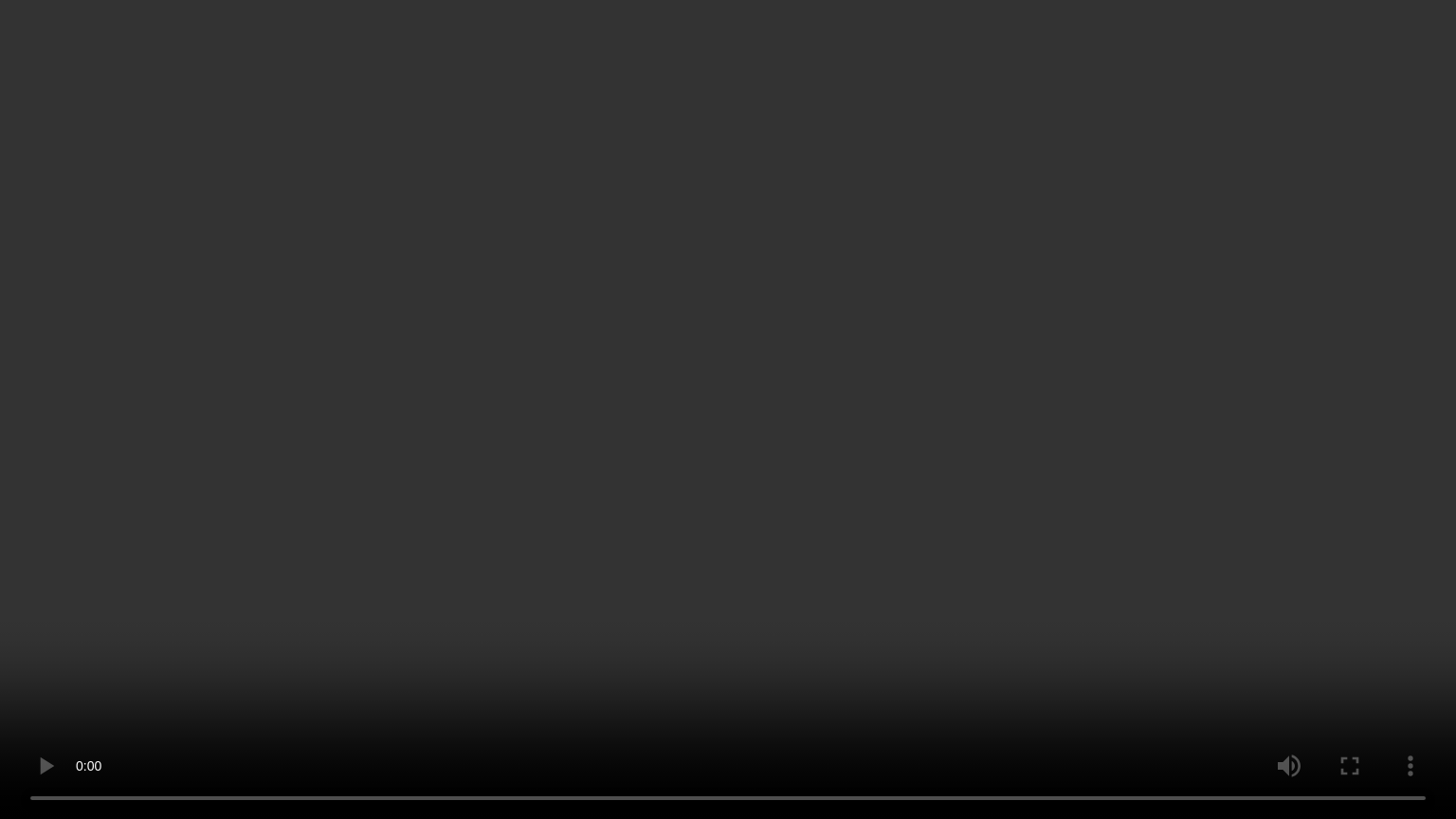 type 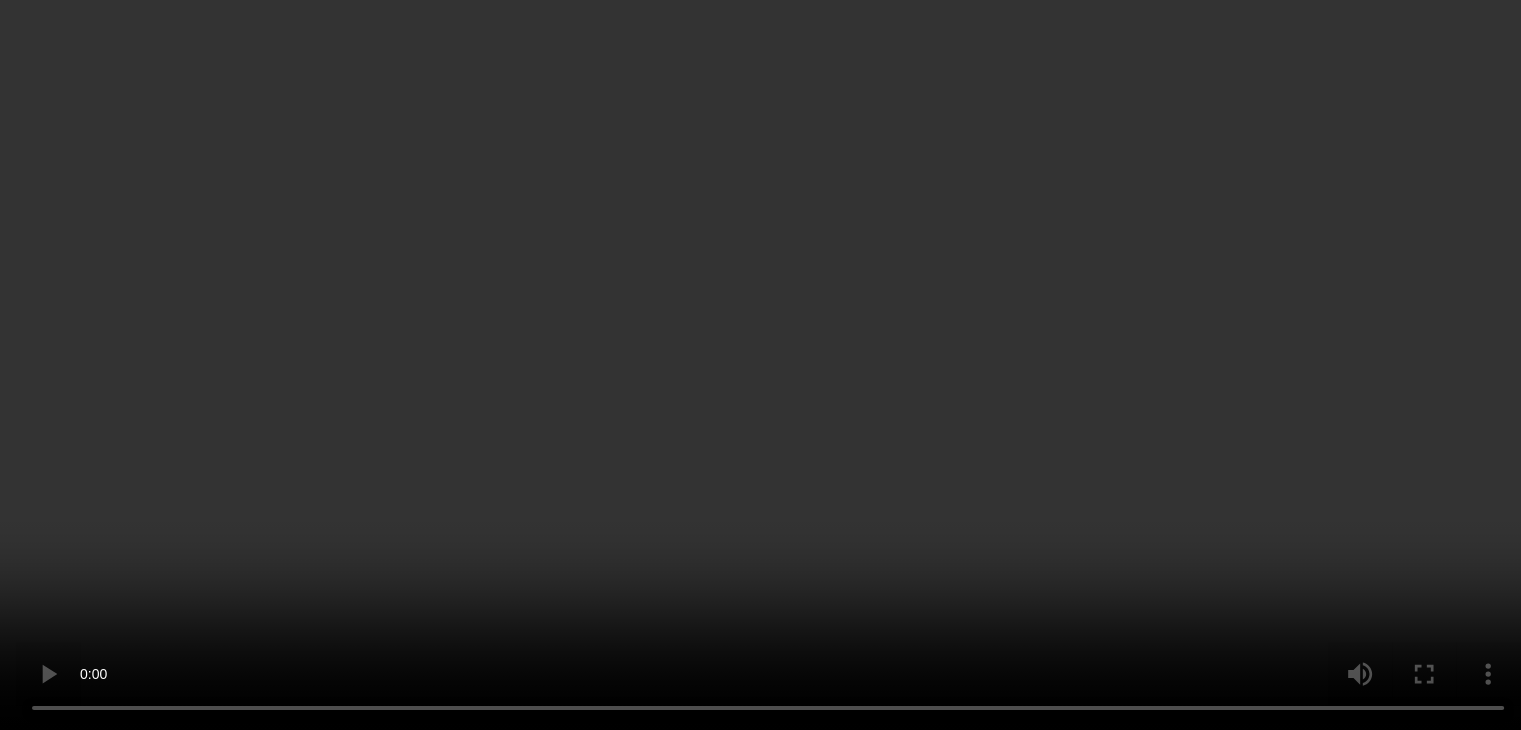 scroll, scrollTop: 100, scrollLeft: 0, axis: vertical 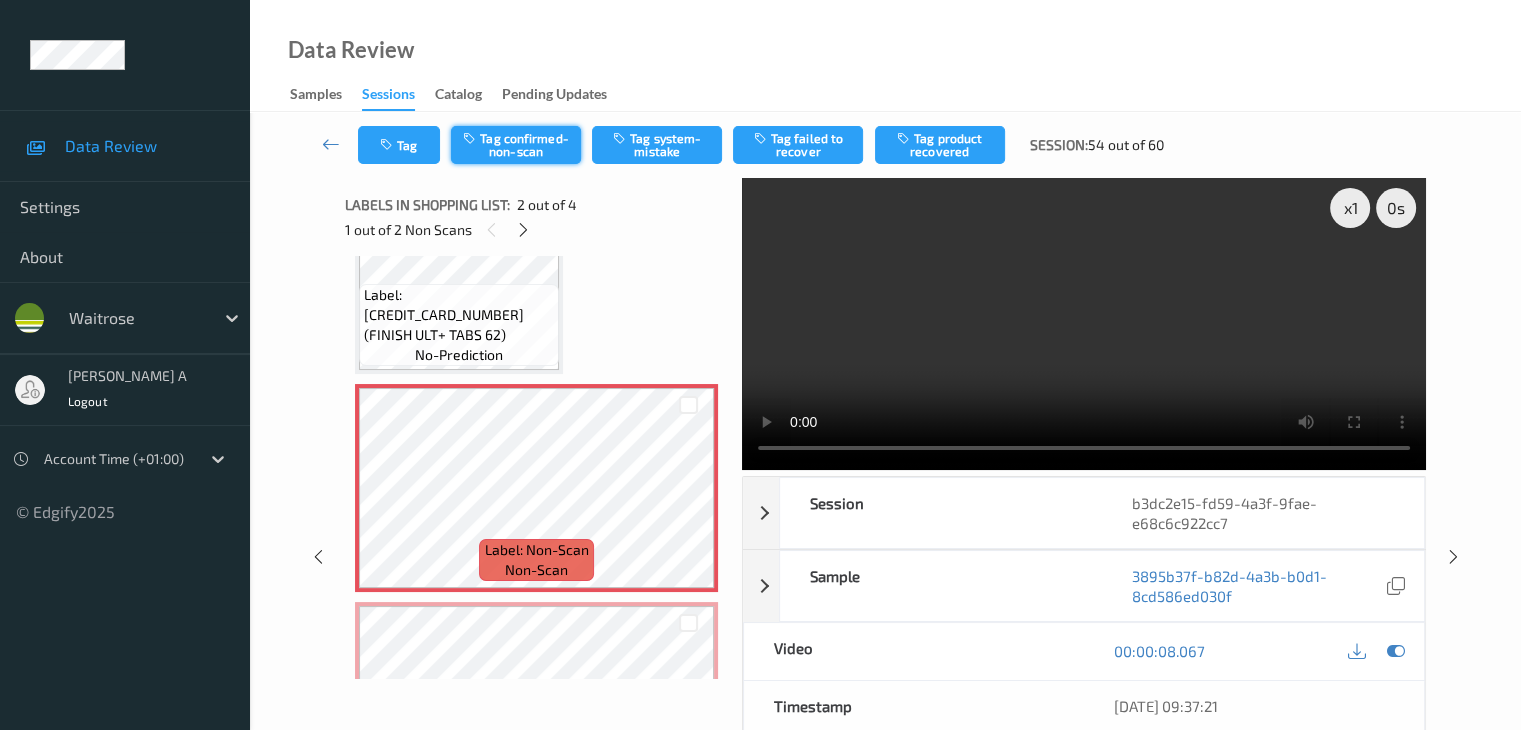 click on "Tag   confirmed-non-scan" at bounding box center (516, 145) 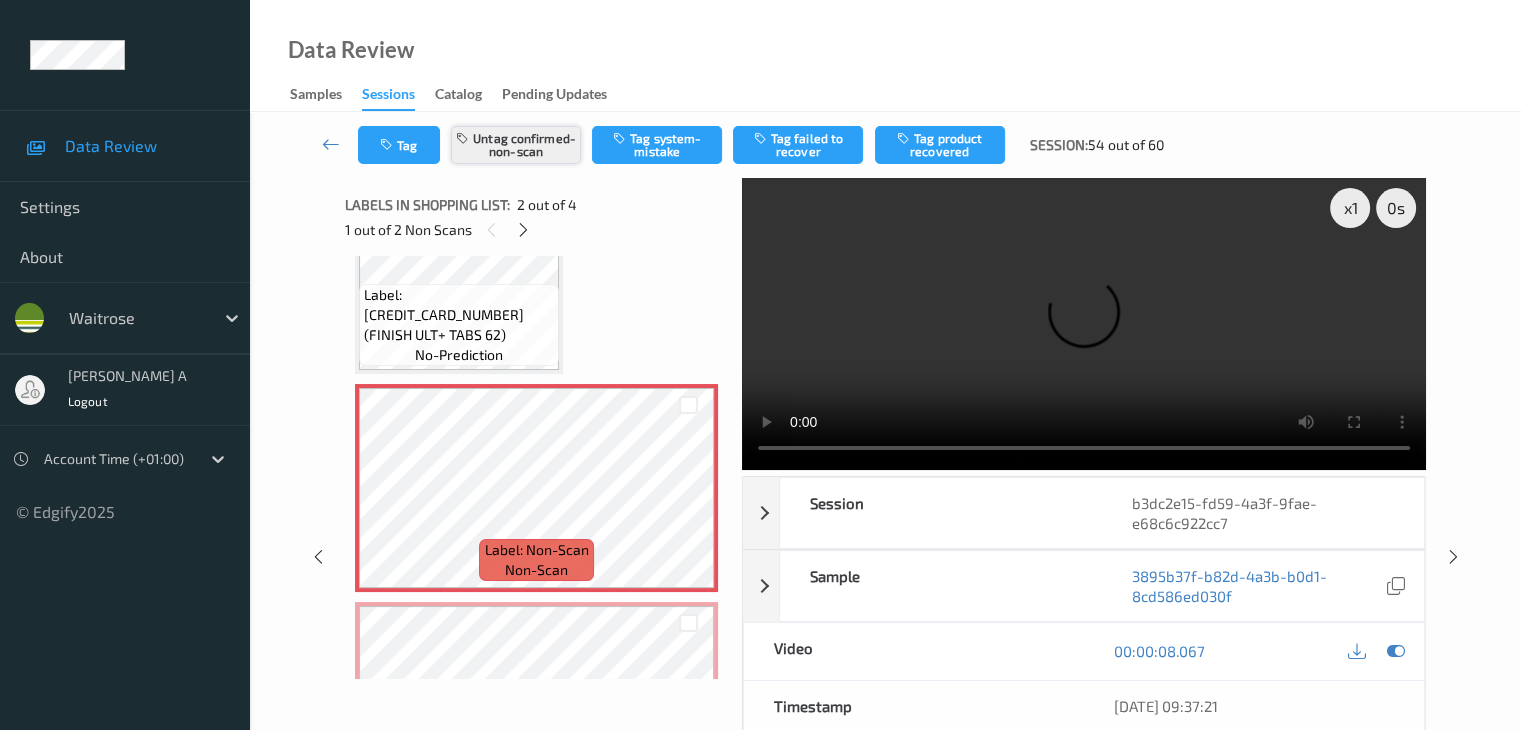 click on "Untag   confirmed-non-scan" at bounding box center (516, 145) 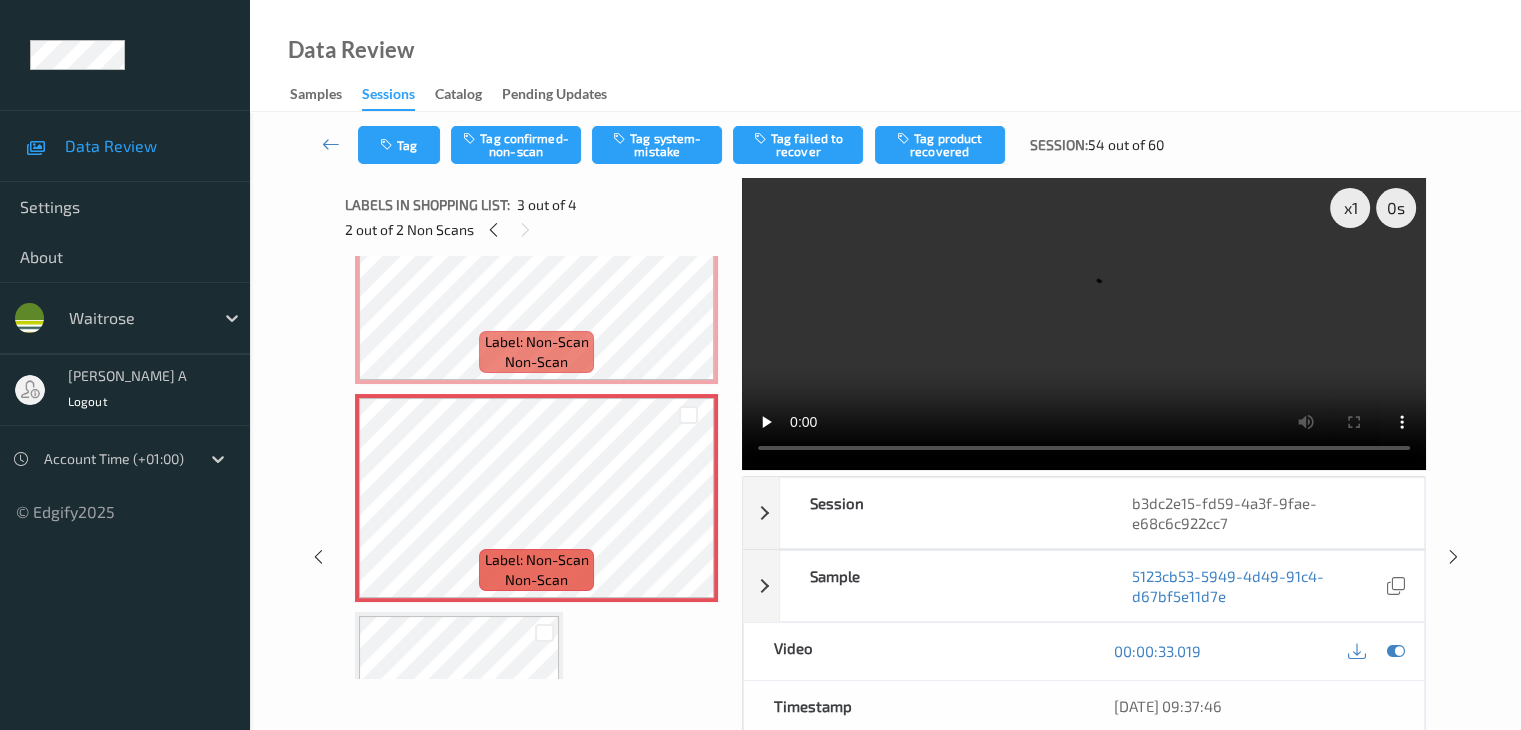 scroll, scrollTop: 200, scrollLeft: 0, axis: vertical 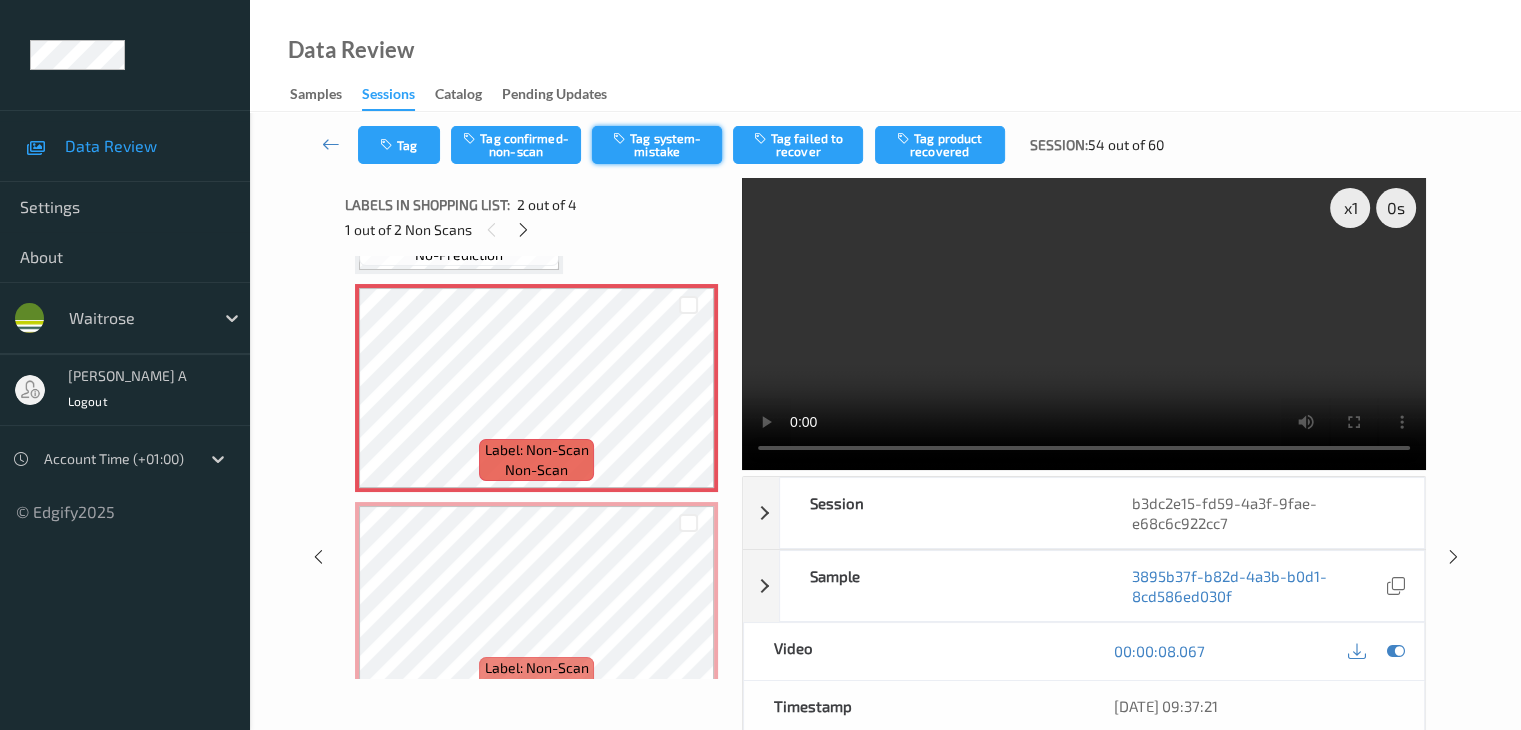 click on "Tag   system-mistake" at bounding box center (657, 145) 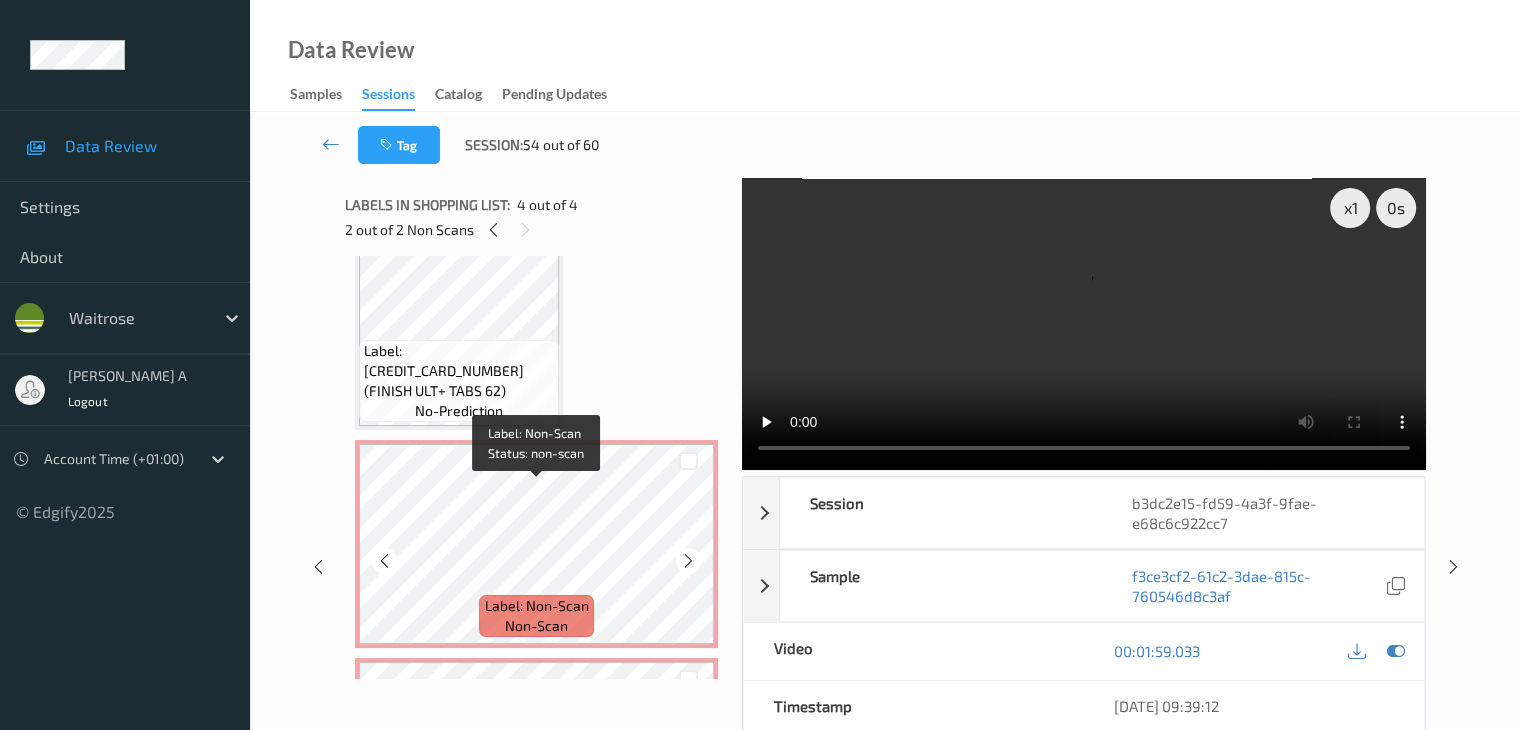 scroll, scrollTop: 0, scrollLeft: 0, axis: both 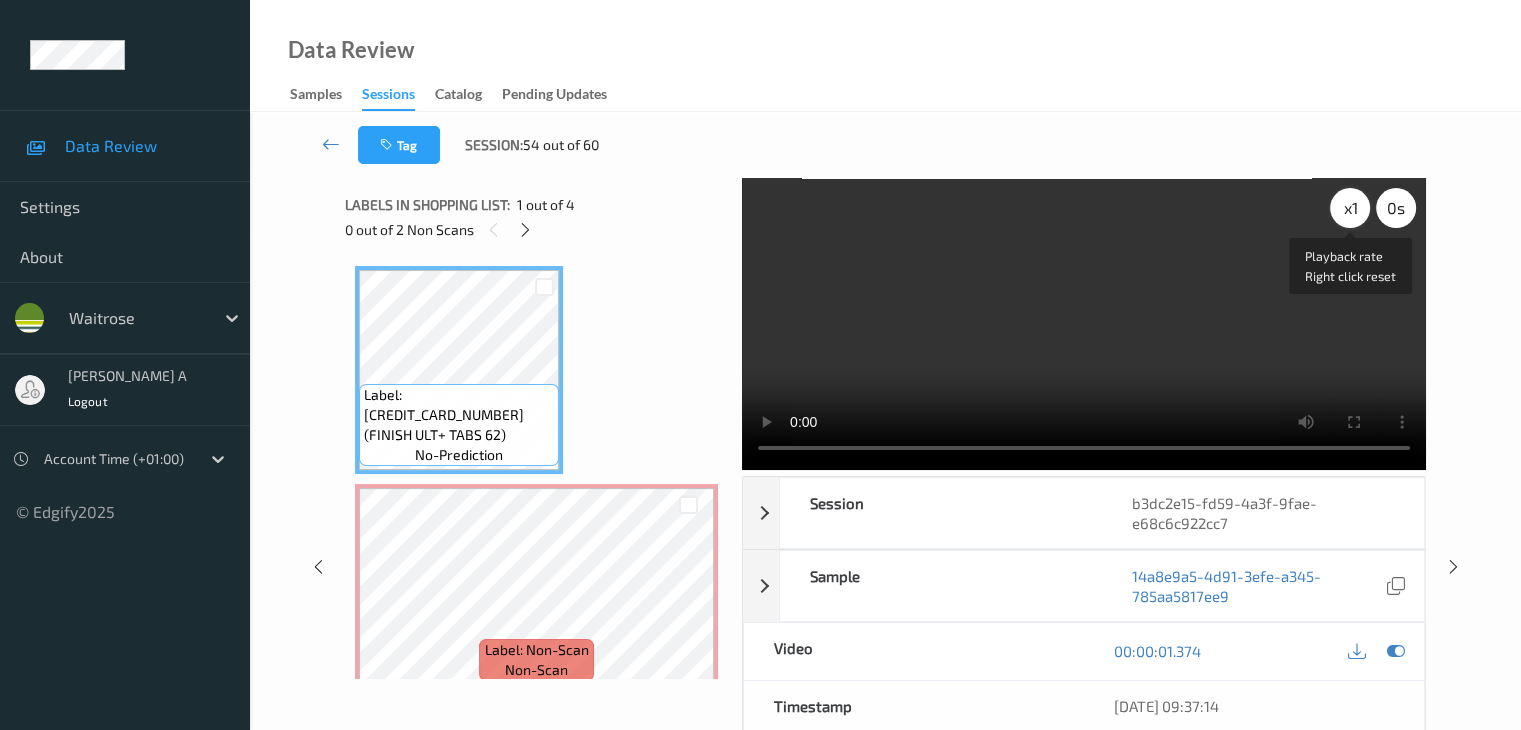 click on "x 1" at bounding box center (1350, 208) 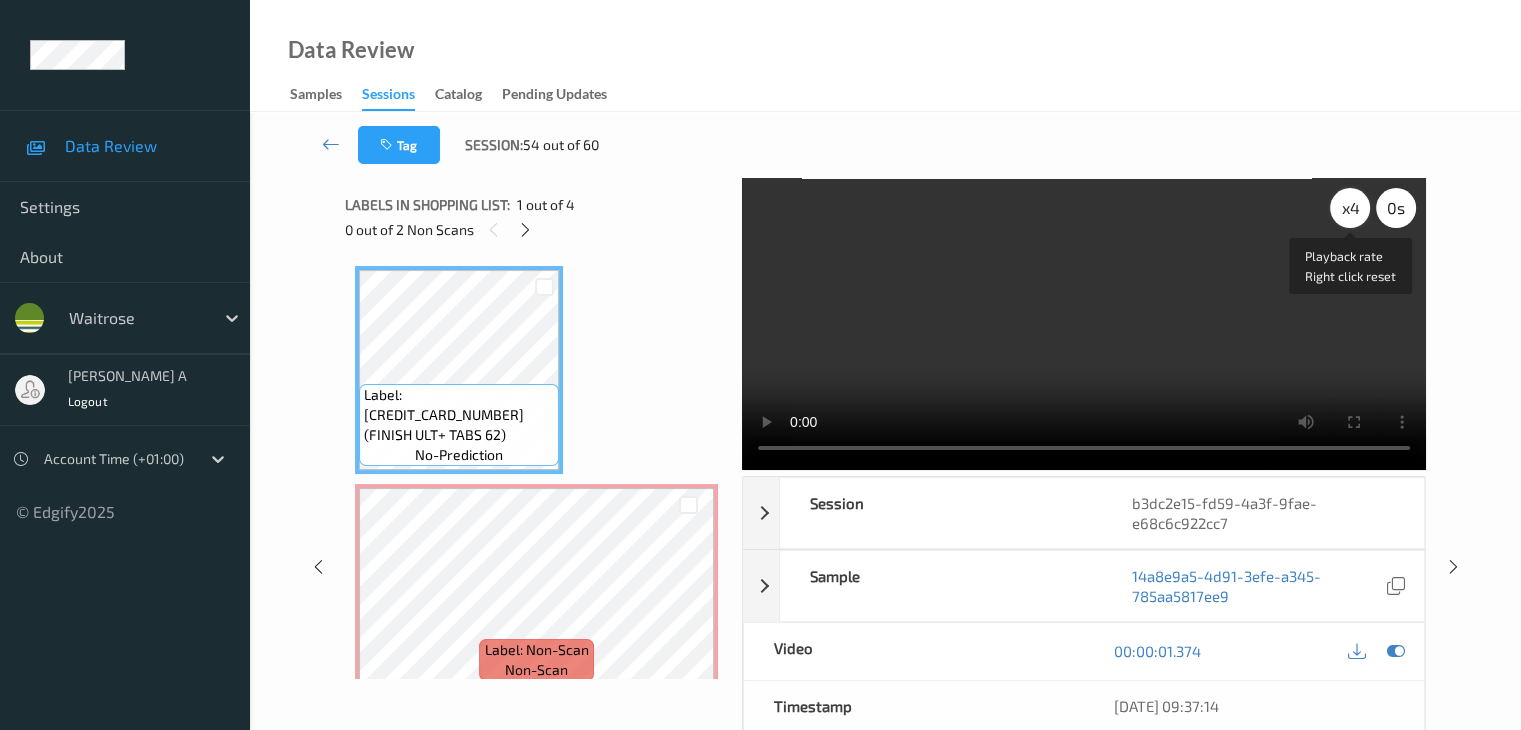 click on "x 4" at bounding box center (1350, 208) 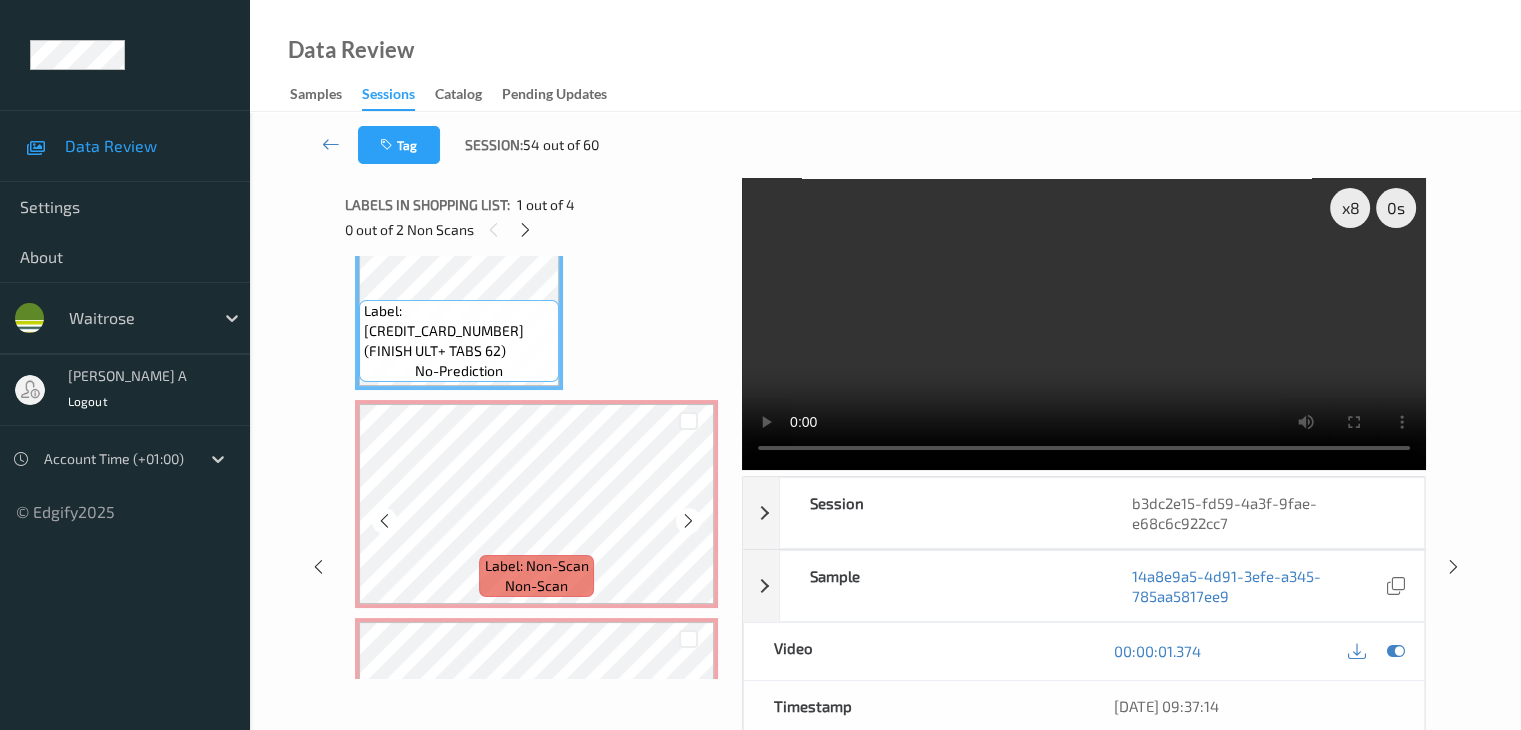 scroll, scrollTop: 200, scrollLeft: 0, axis: vertical 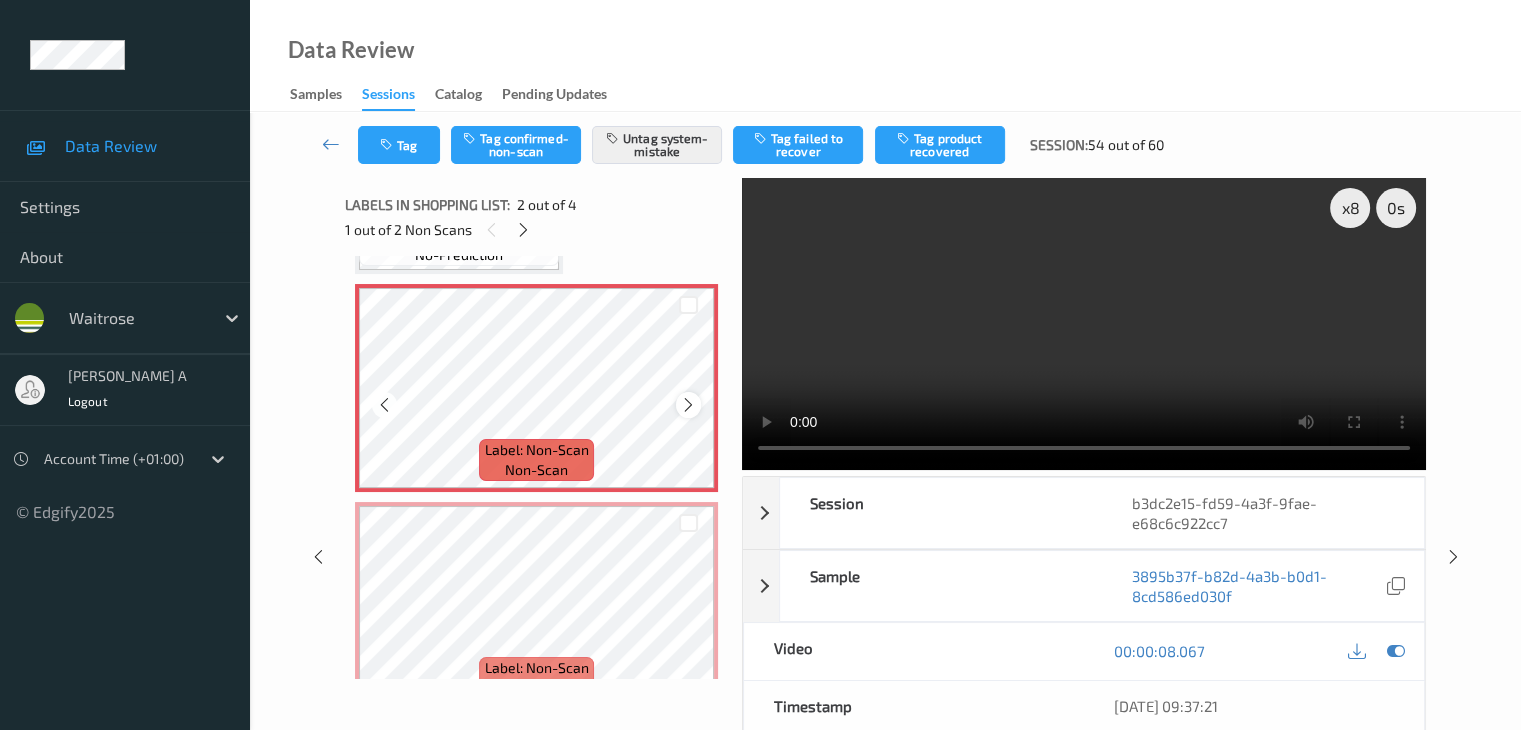 click at bounding box center (688, 404) 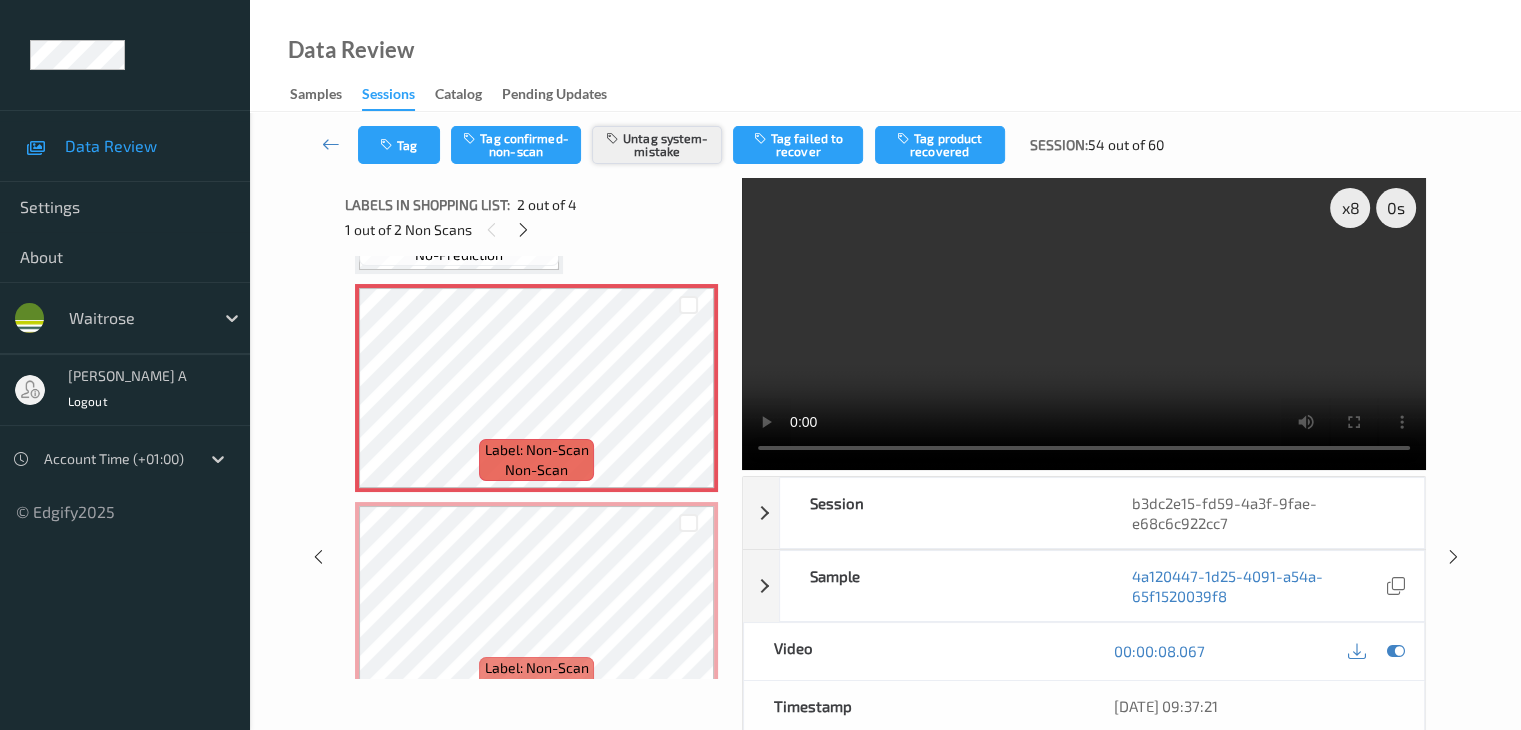 click on "Untag   system-mistake" at bounding box center [657, 145] 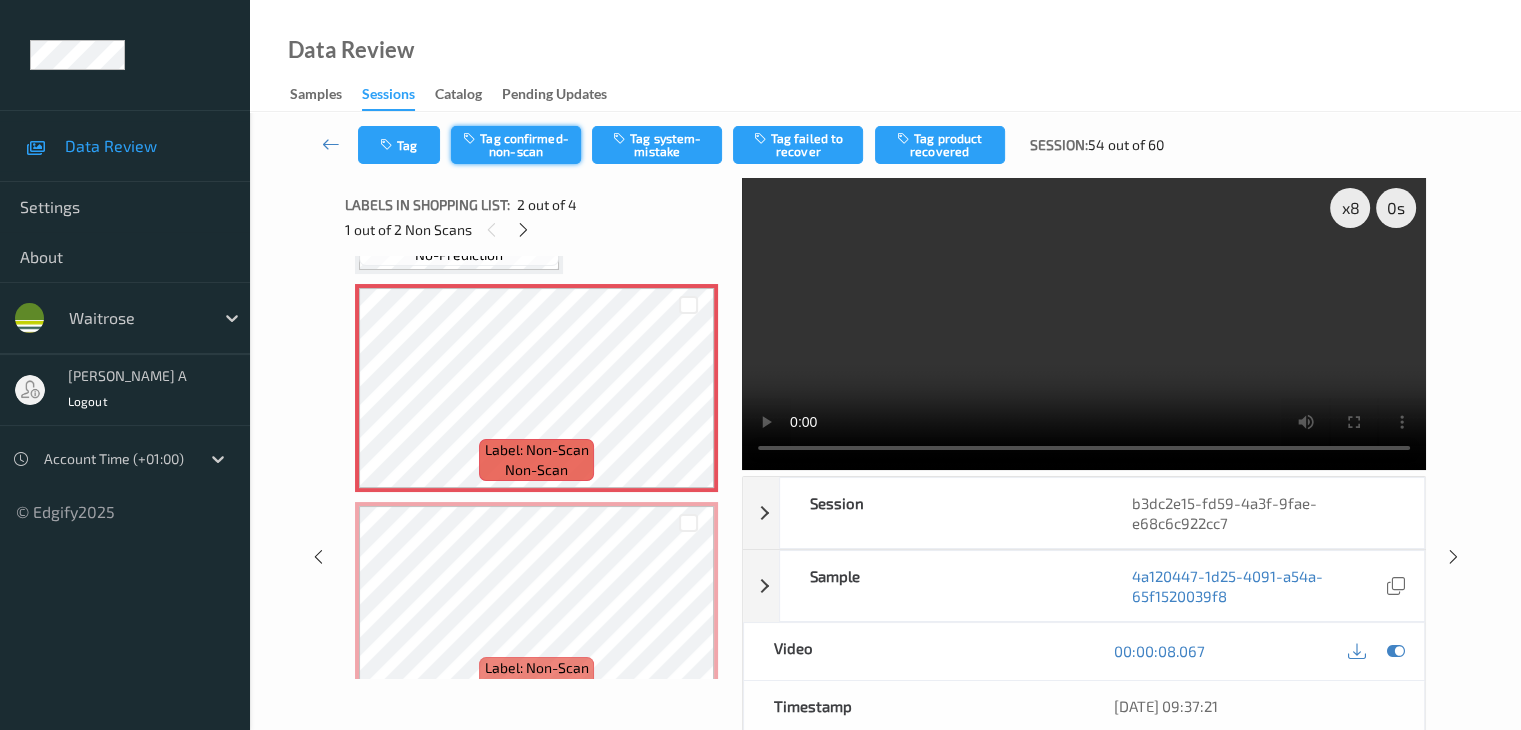 click on "Tag   confirmed-non-scan" at bounding box center [516, 145] 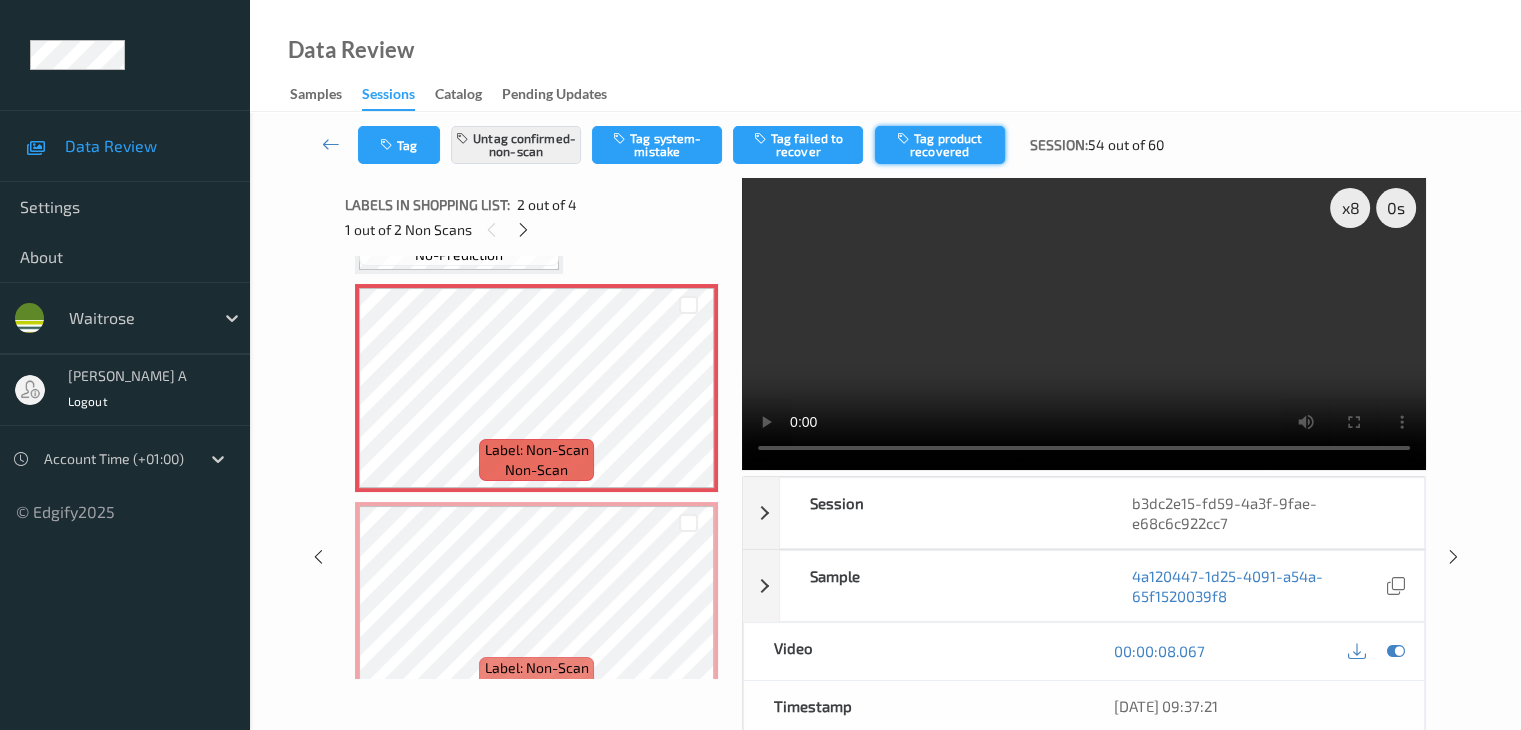 click on "Tag   product recovered" at bounding box center (940, 145) 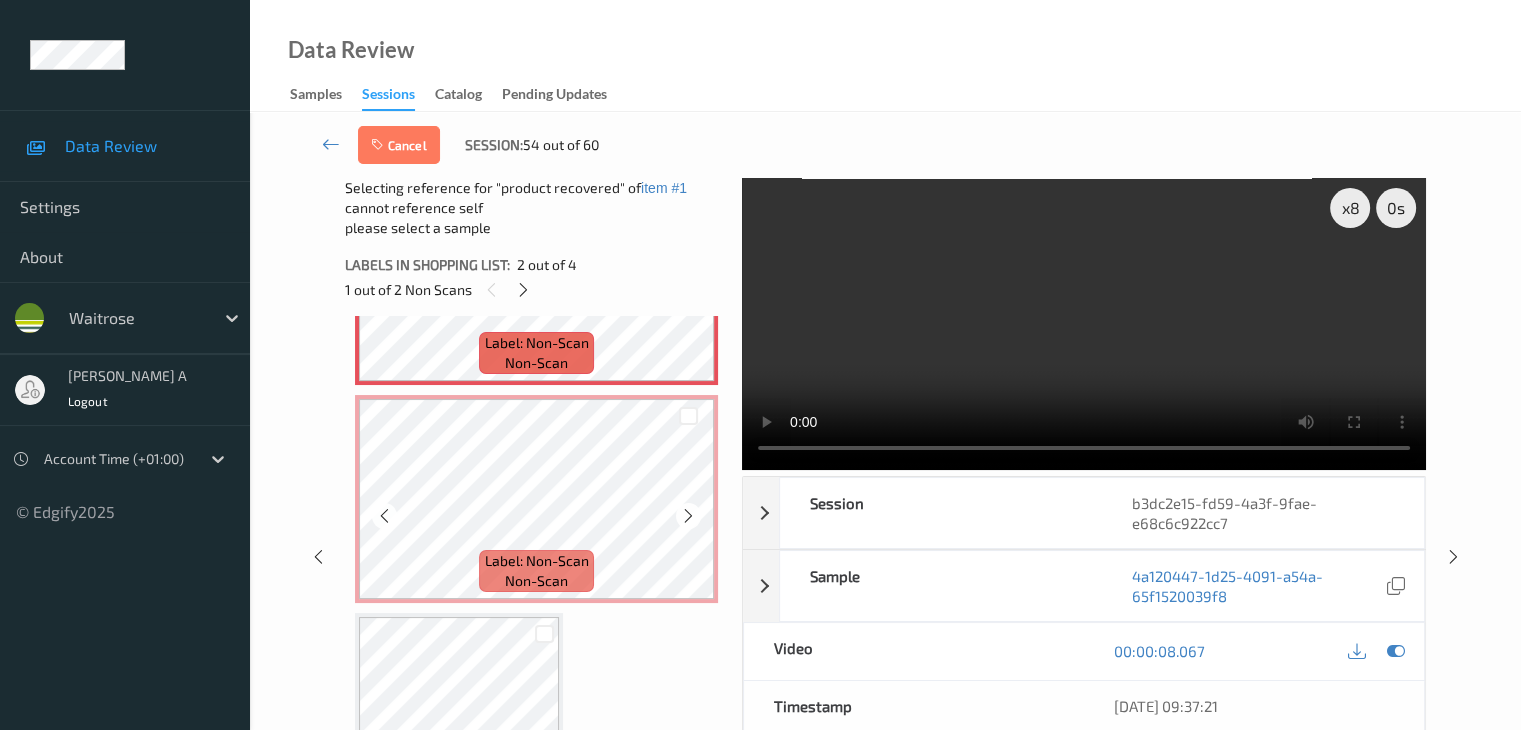 scroll, scrollTop: 459, scrollLeft: 0, axis: vertical 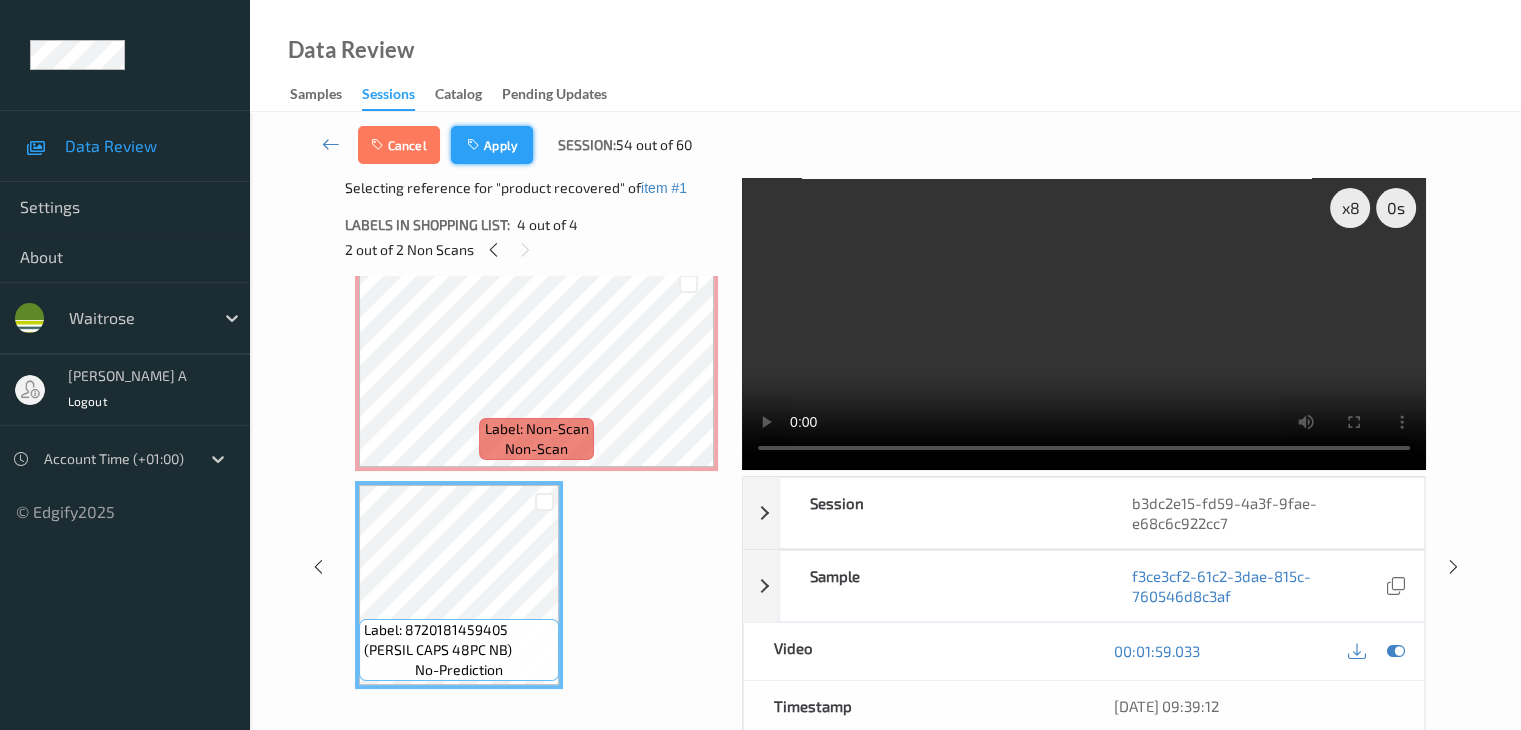 click on "Apply" at bounding box center [492, 145] 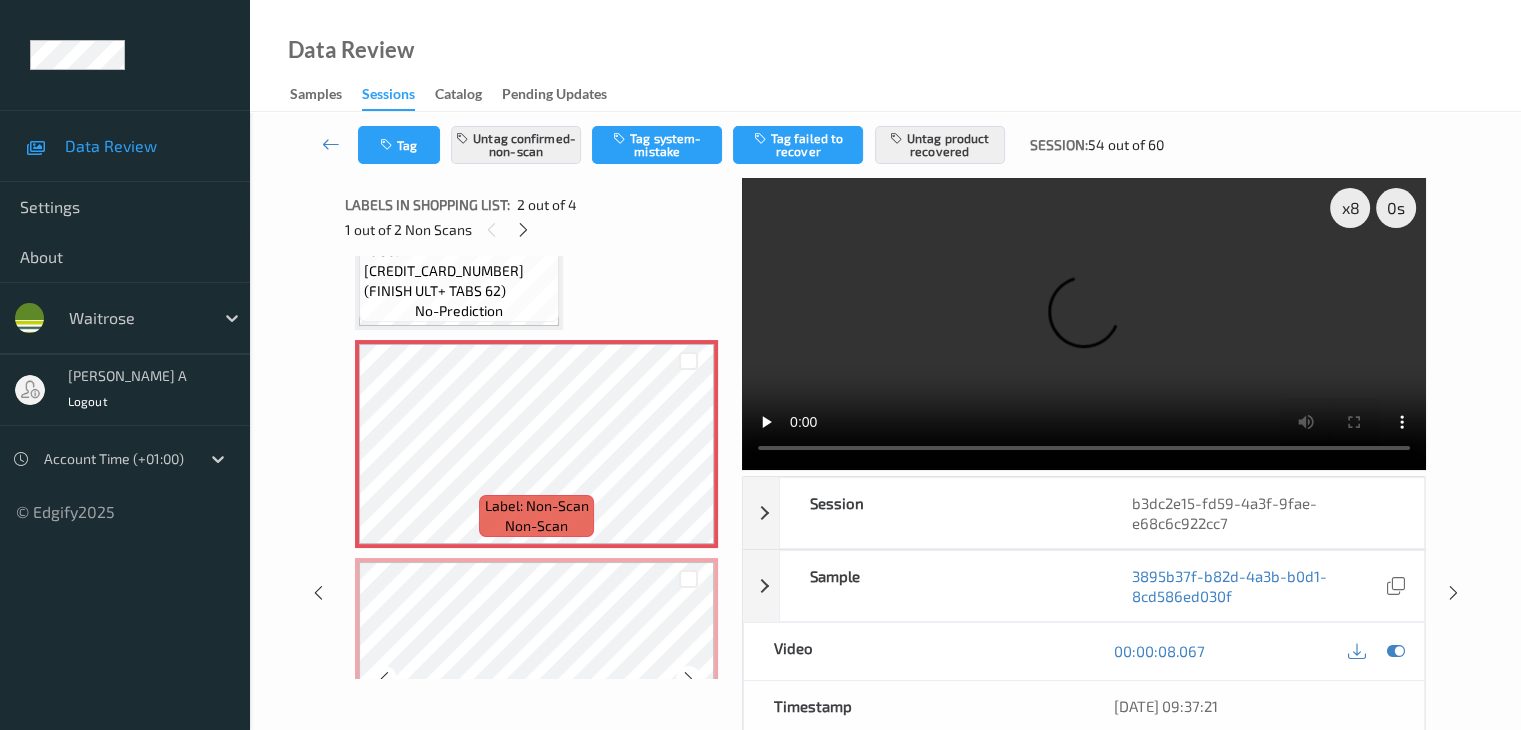 scroll, scrollTop: 310, scrollLeft: 0, axis: vertical 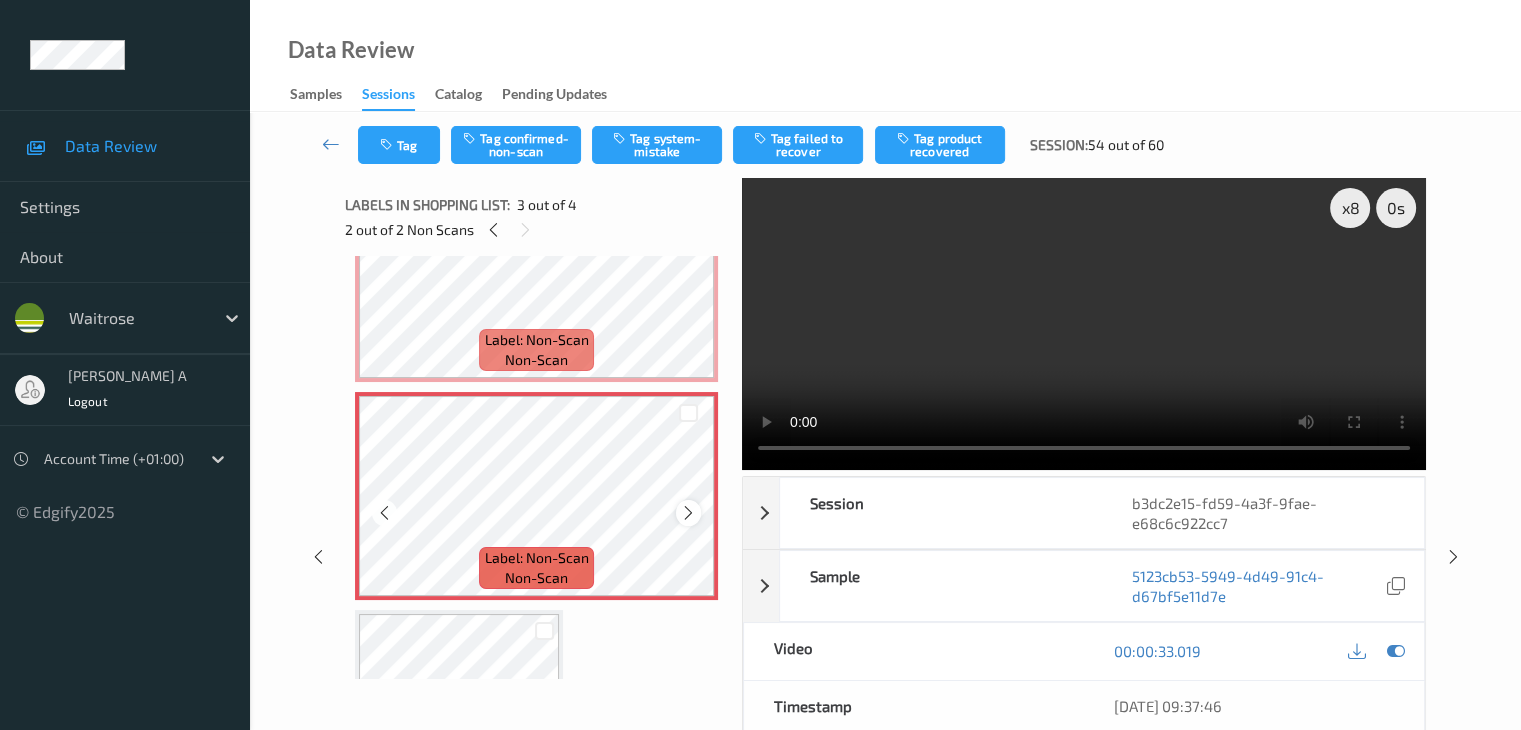click at bounding box center [688, 513] 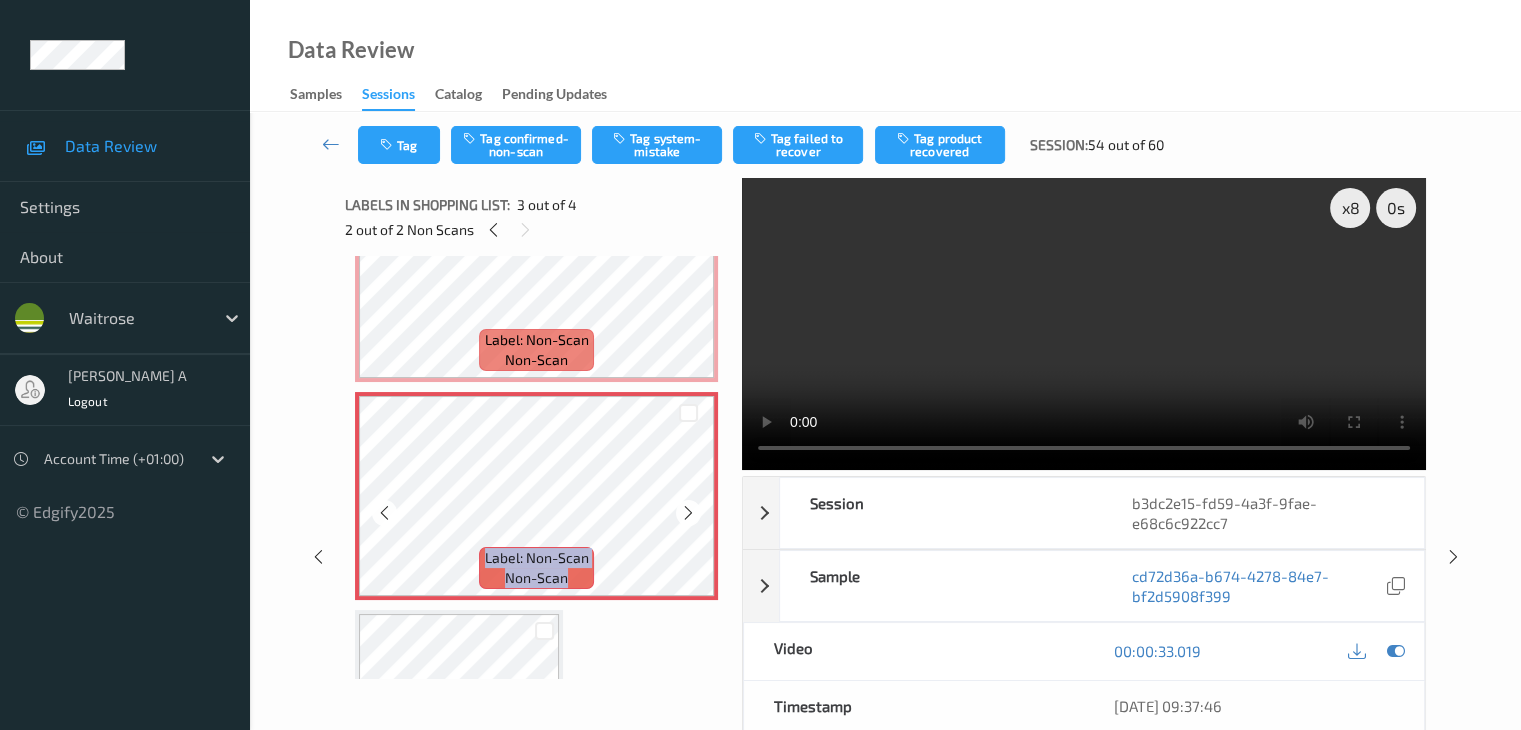click at bounding box center (688, 513) 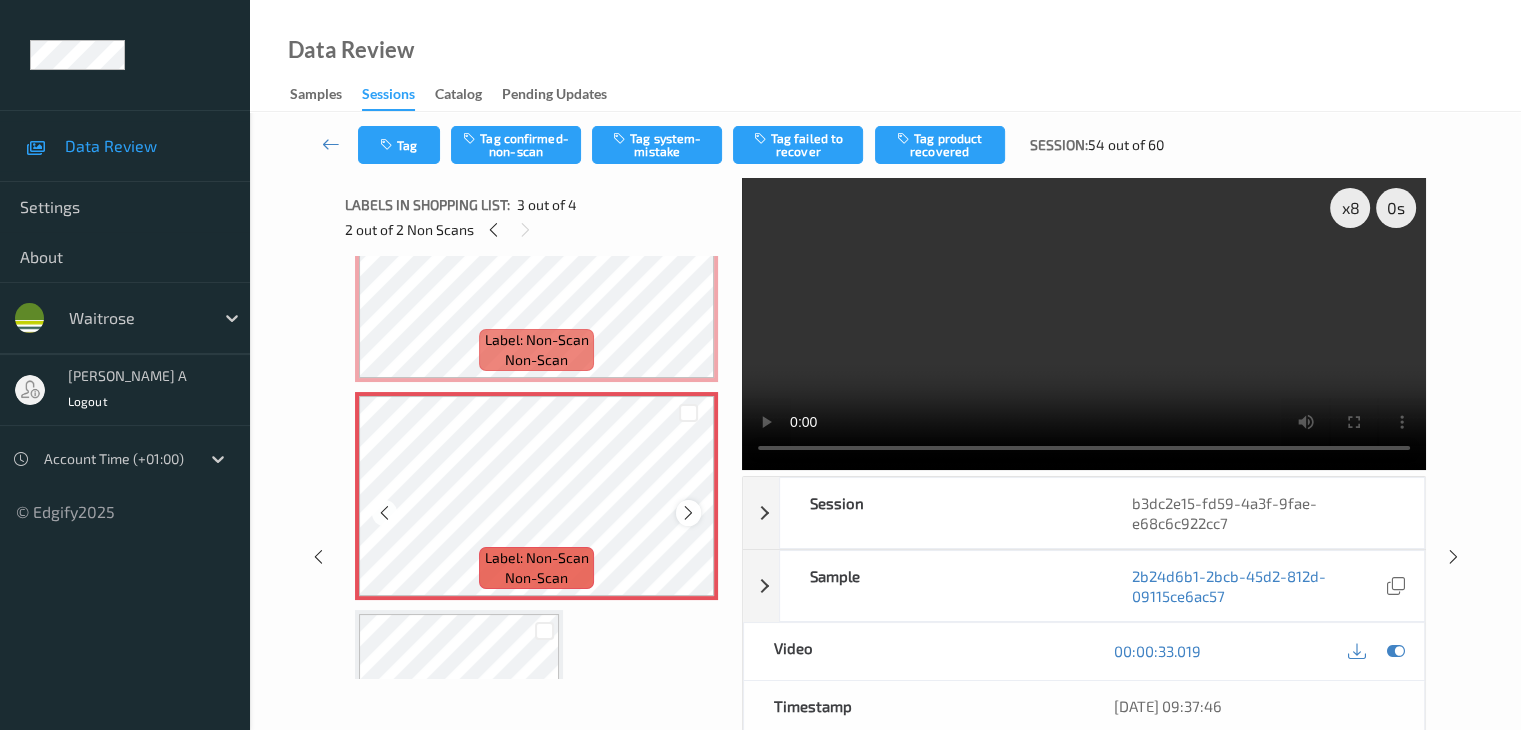click at bounding box center (688, 513) 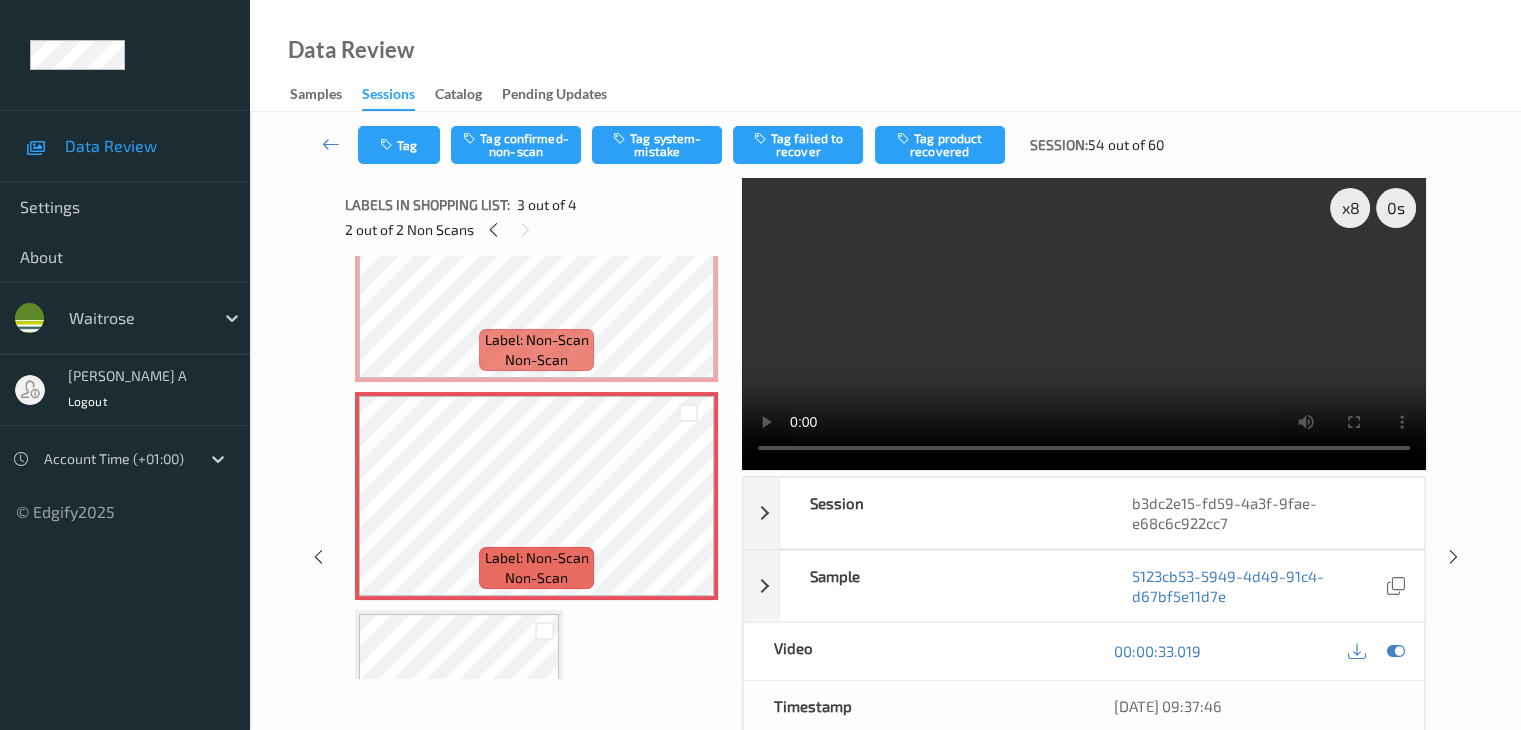 click on "Tag Tag   confirmed-non-scan Tag   system-mistake Tag   failed to recover Tag   product recovered Session: 54 out of 60" at bounding box center [885, 145] 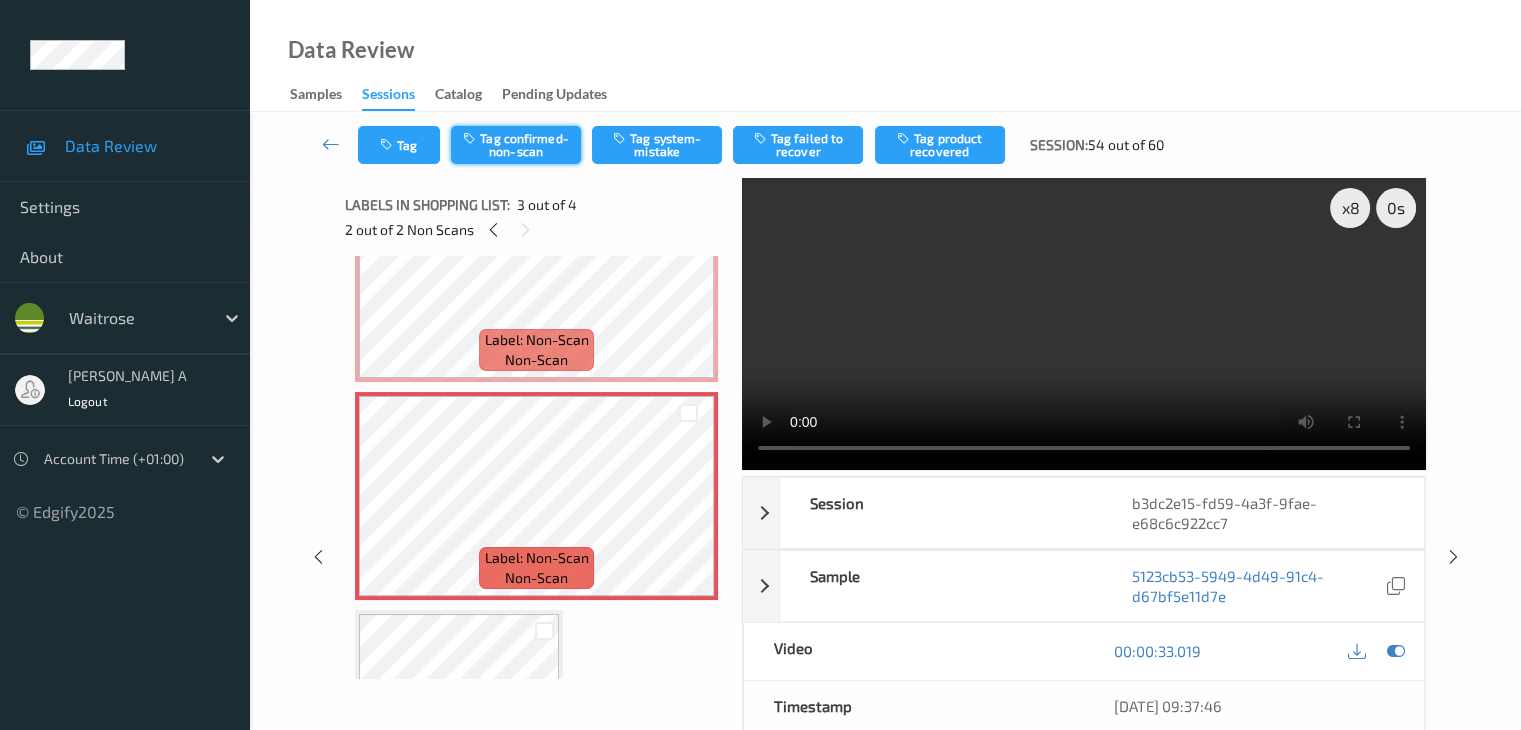 click on "Tag   confirmed-non-scan" at bounding box center (516, 145) 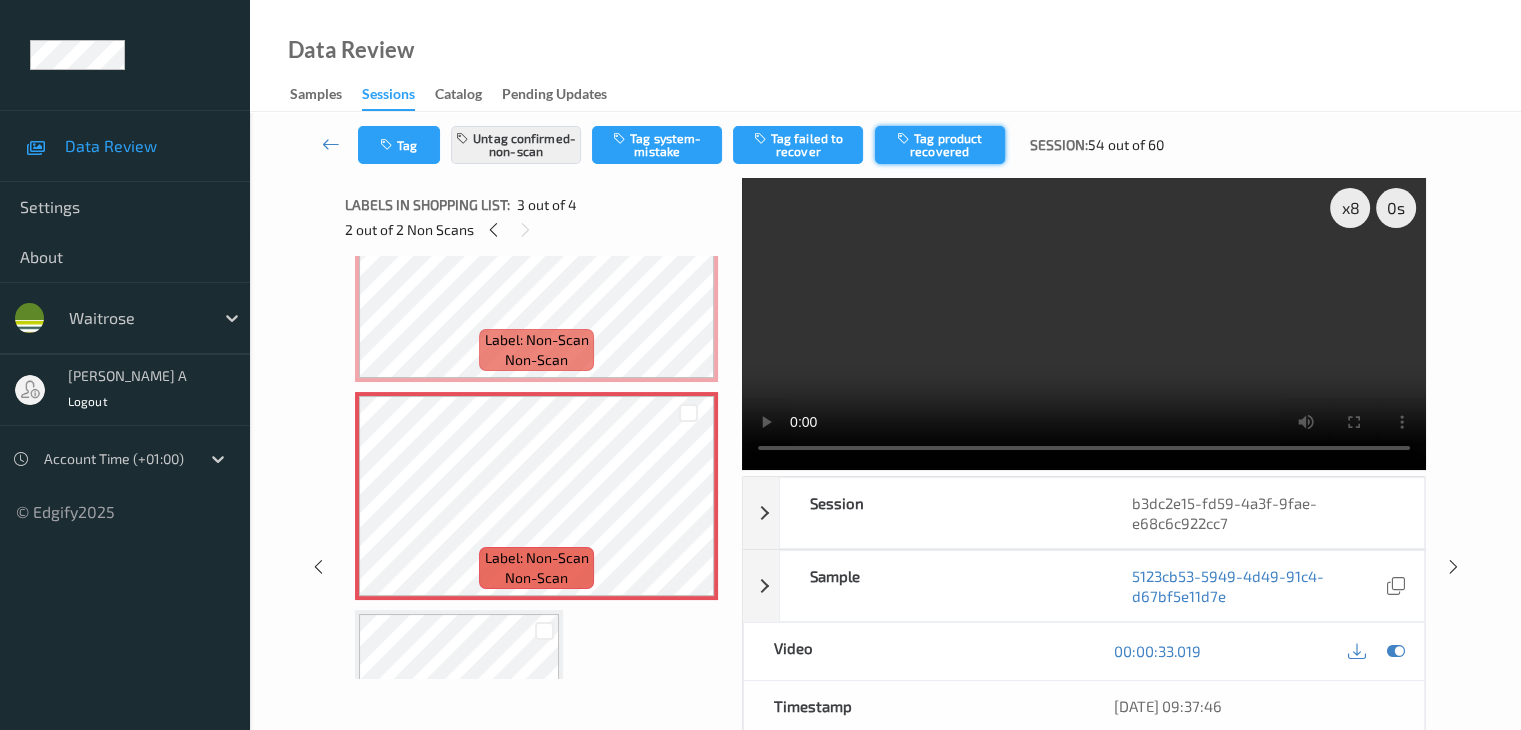 click on "Tag   product recovered" at bounding box center [940, 145] 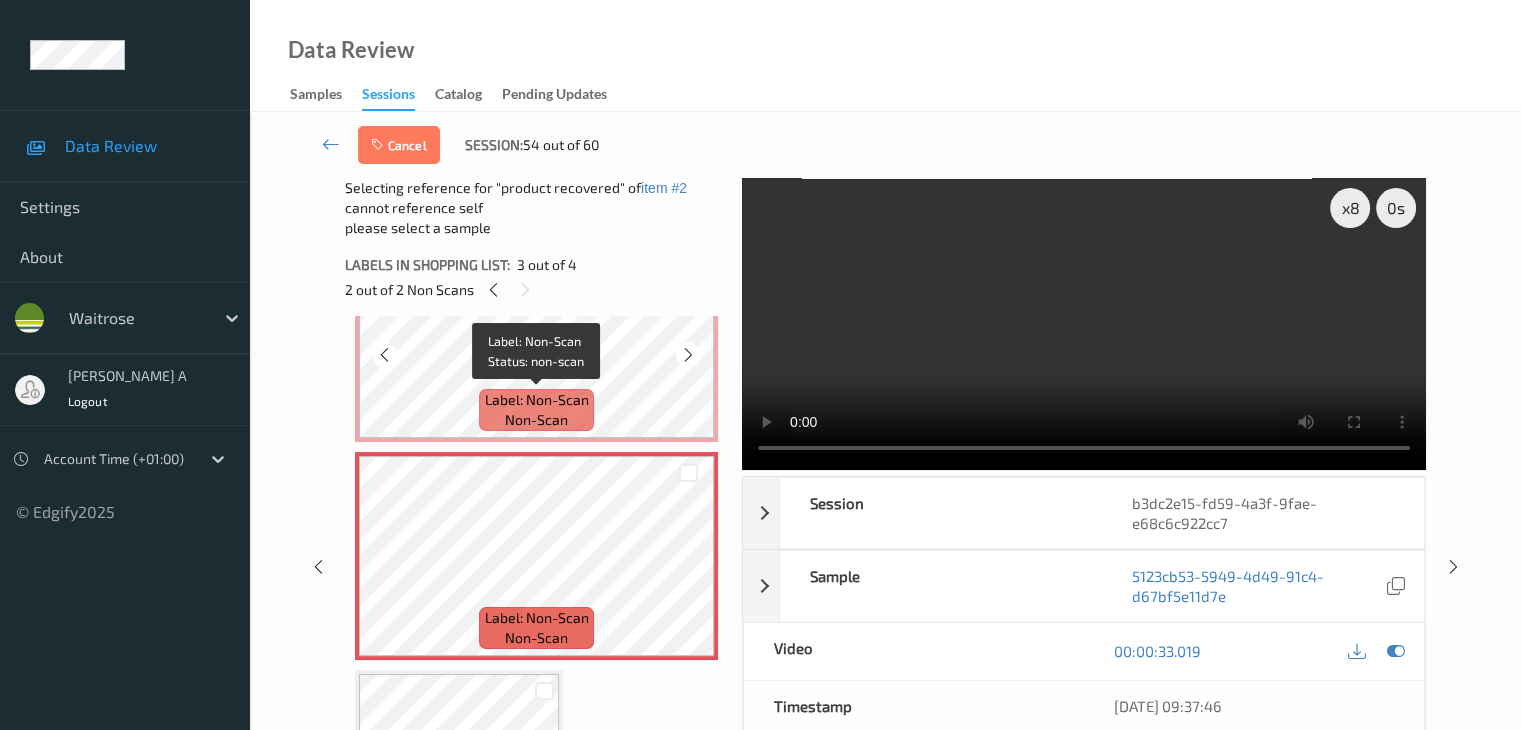 scroll, scrollTop: 459, scrollLeft: 0, axis: vertical 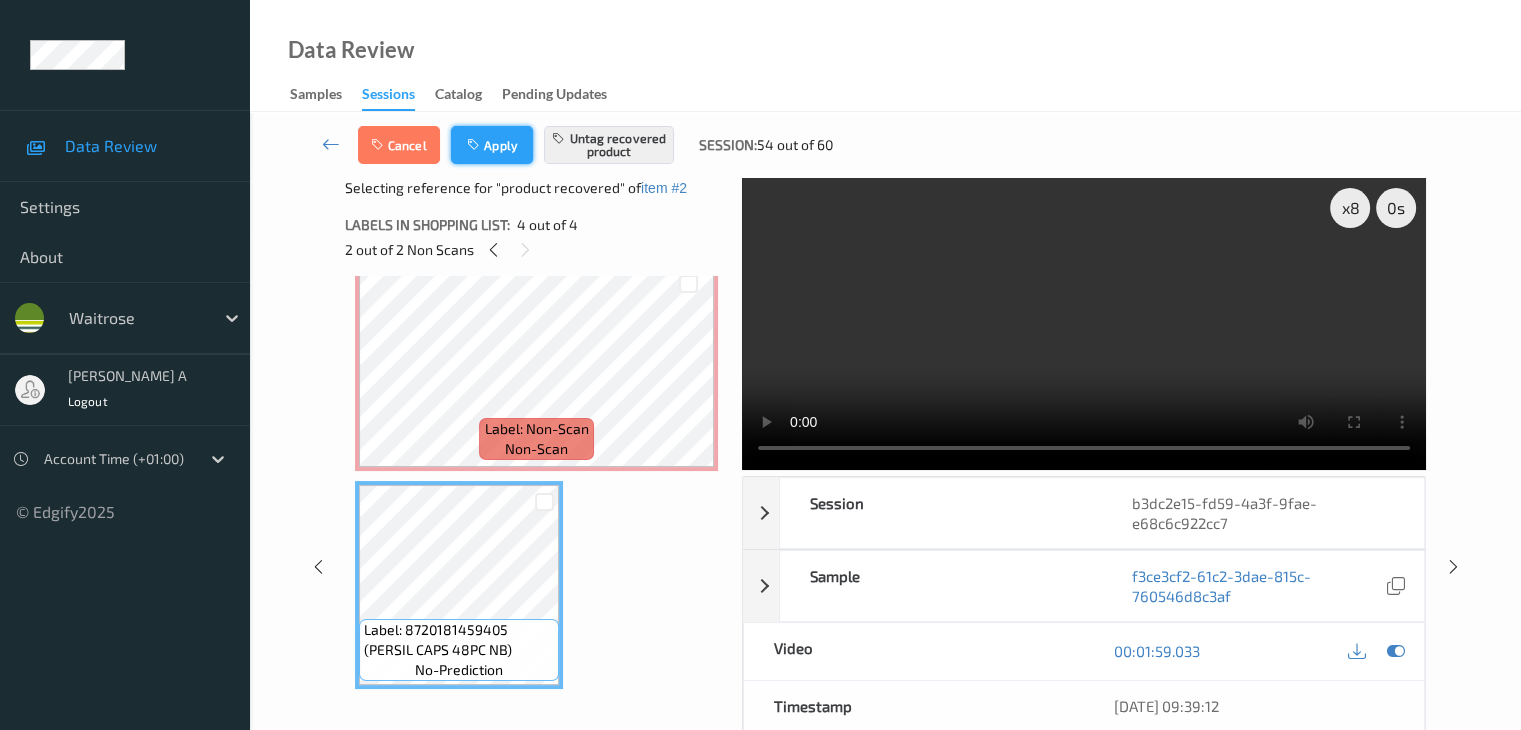 click on "Apply" at bounding box center [492, 145] 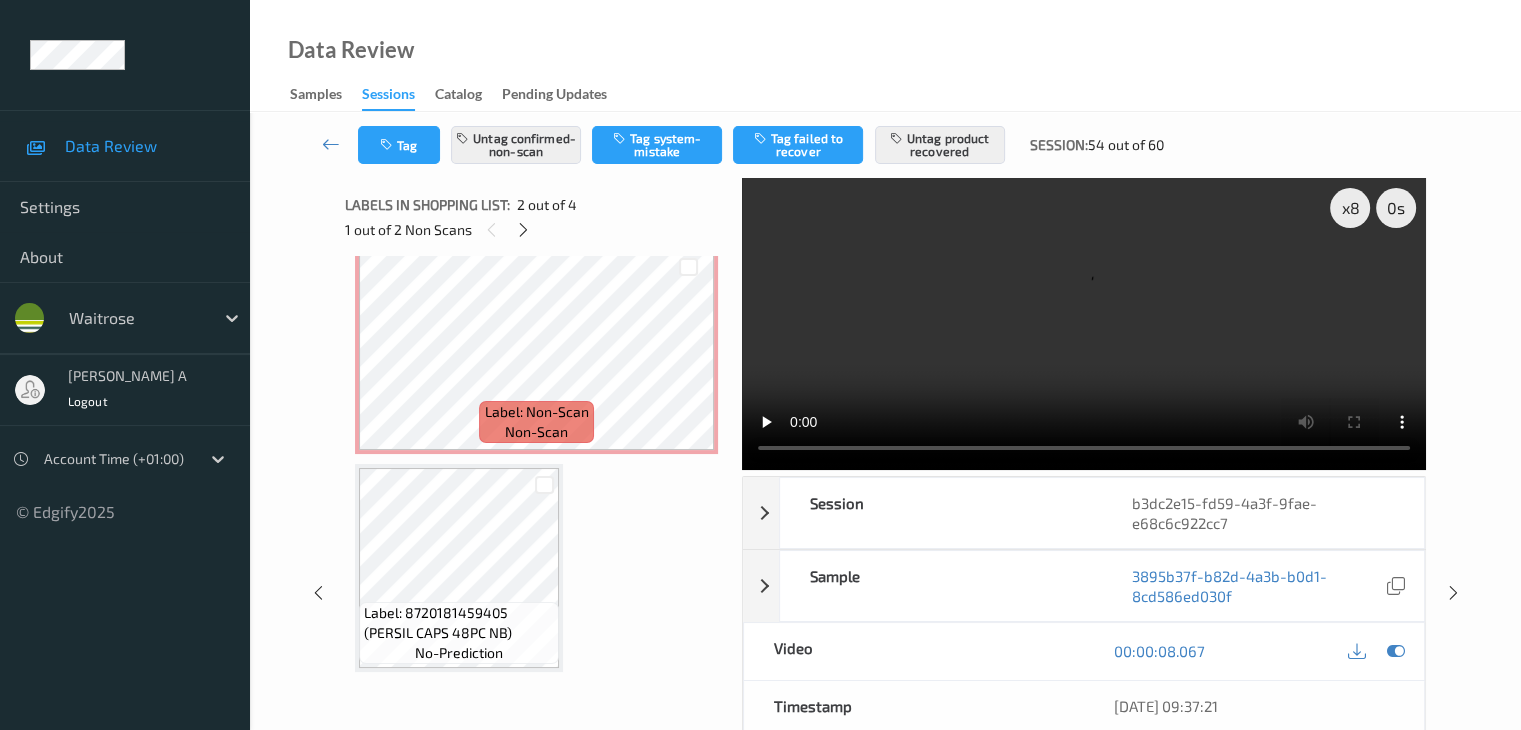 scroll, scrollTop: 459, scrollLeft: 0, axis: vertical 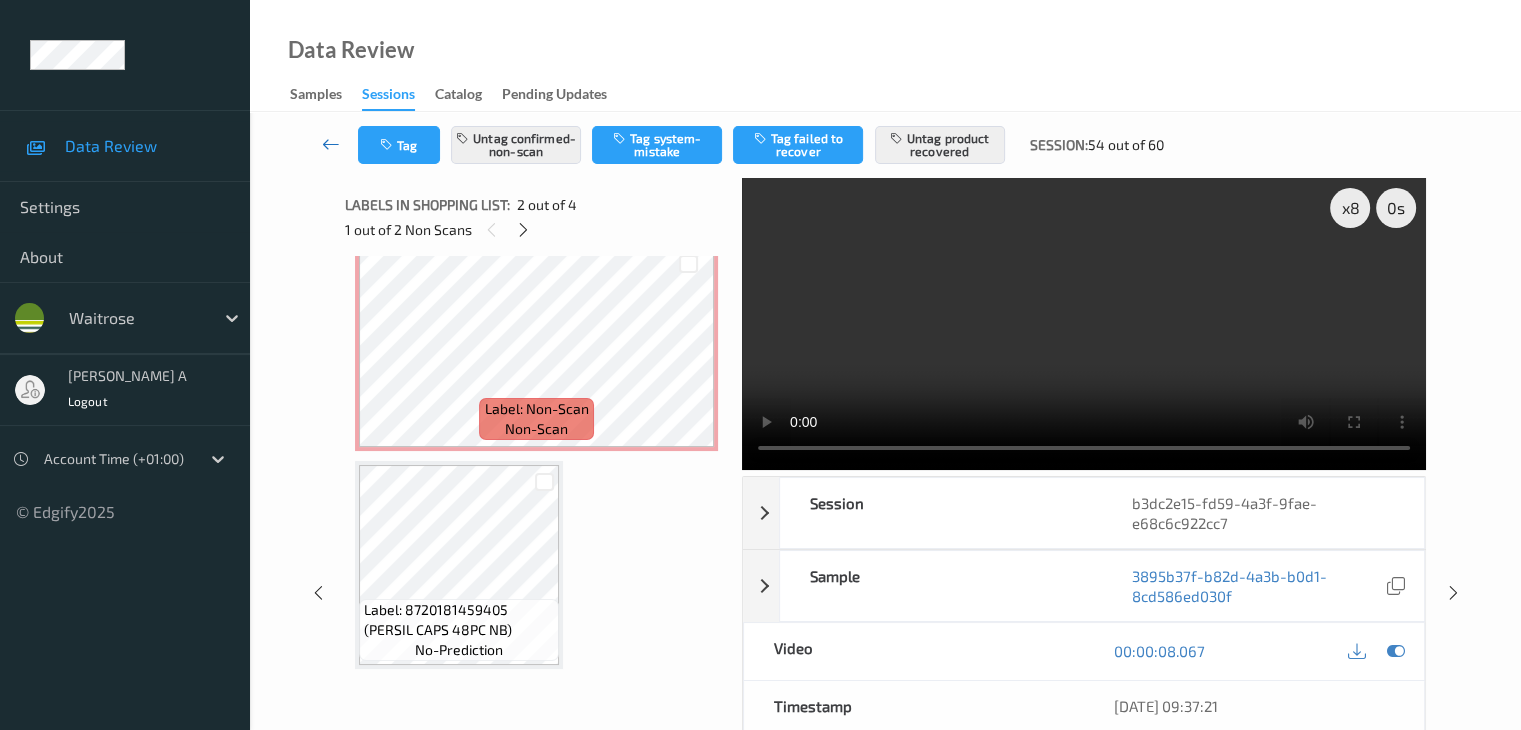 click at bounding box center [331, 144] 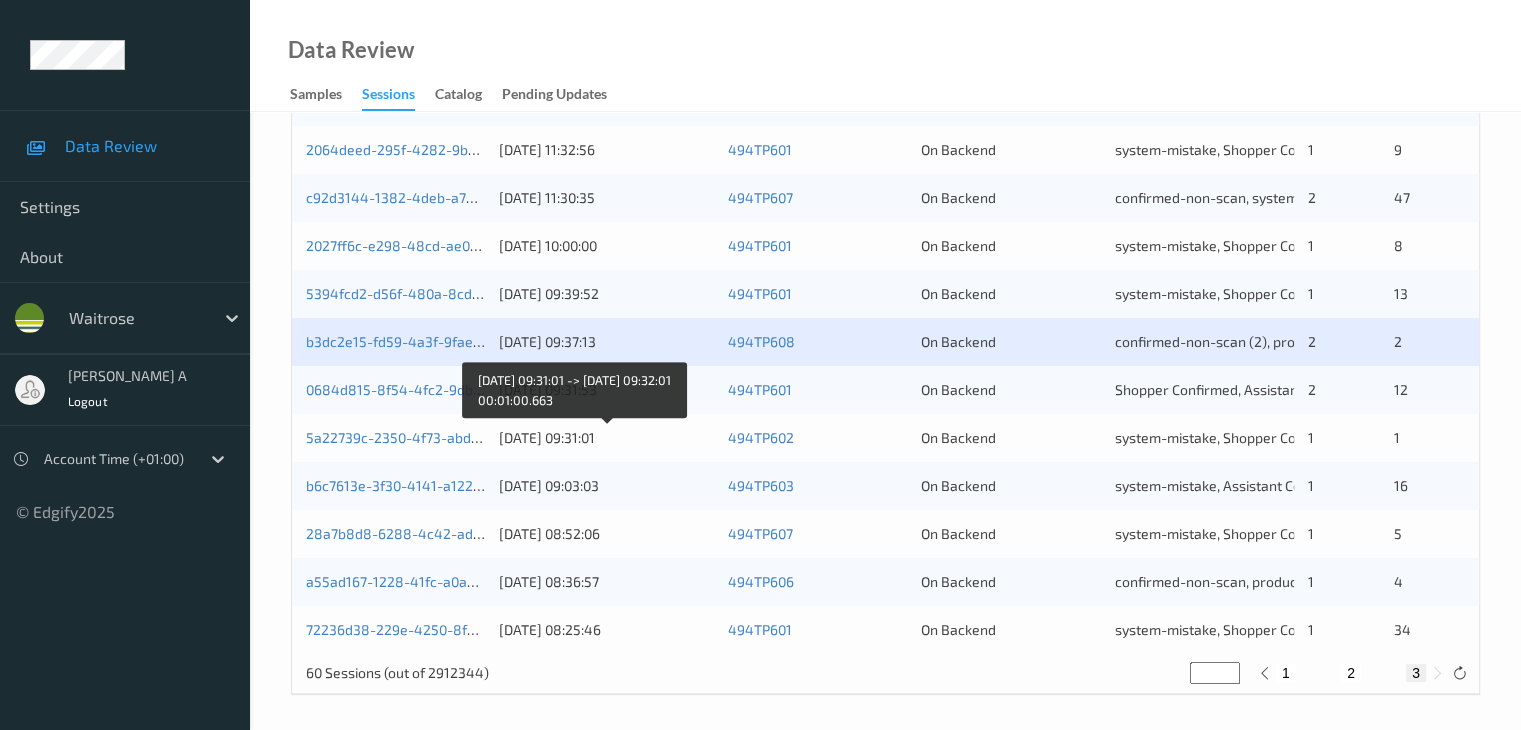 scroll, scrollTop: 932, scrollLeft: 0, axis: vertical 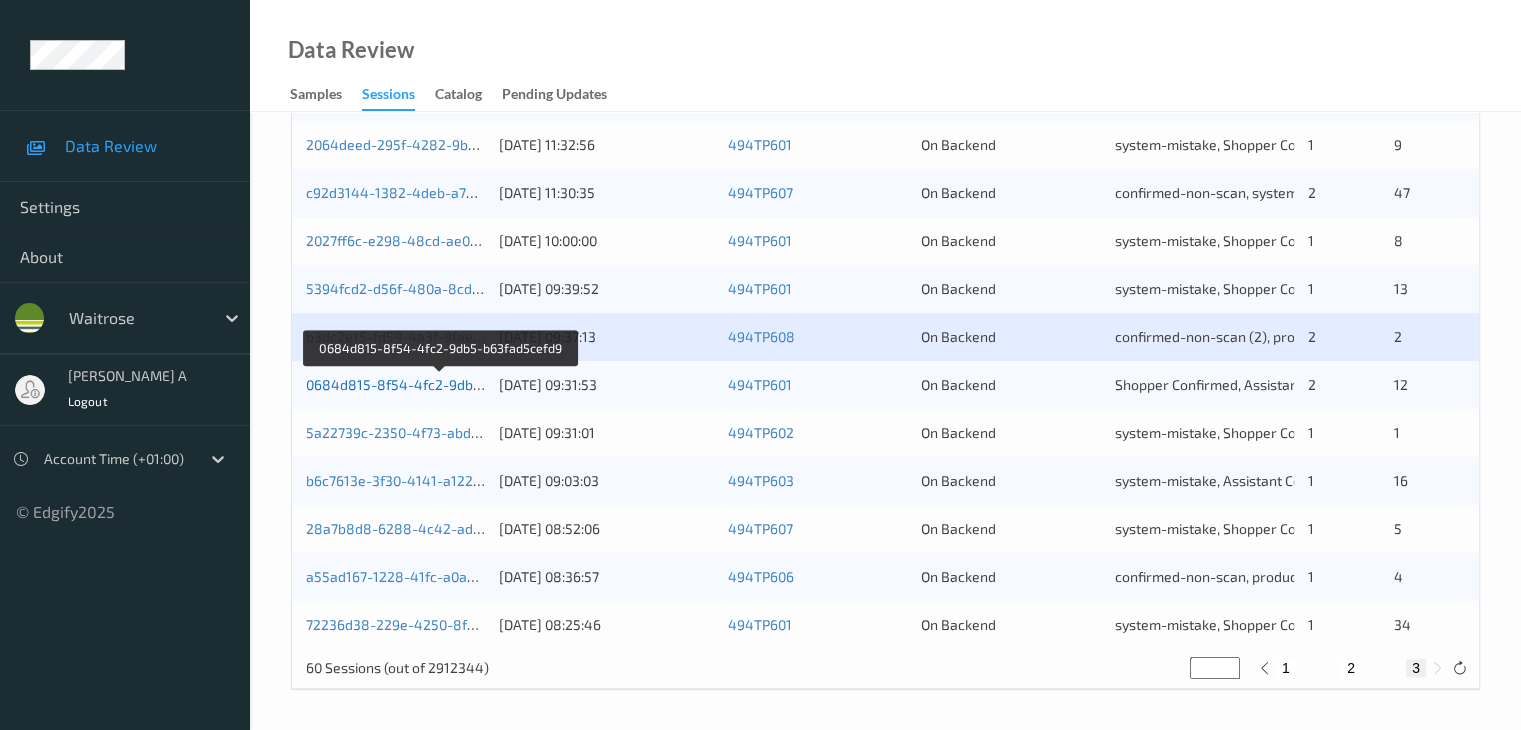 click on "0684d815-8f54-4fc2-9db5-b63fad5cefd9" at bounding box center (441, 384) 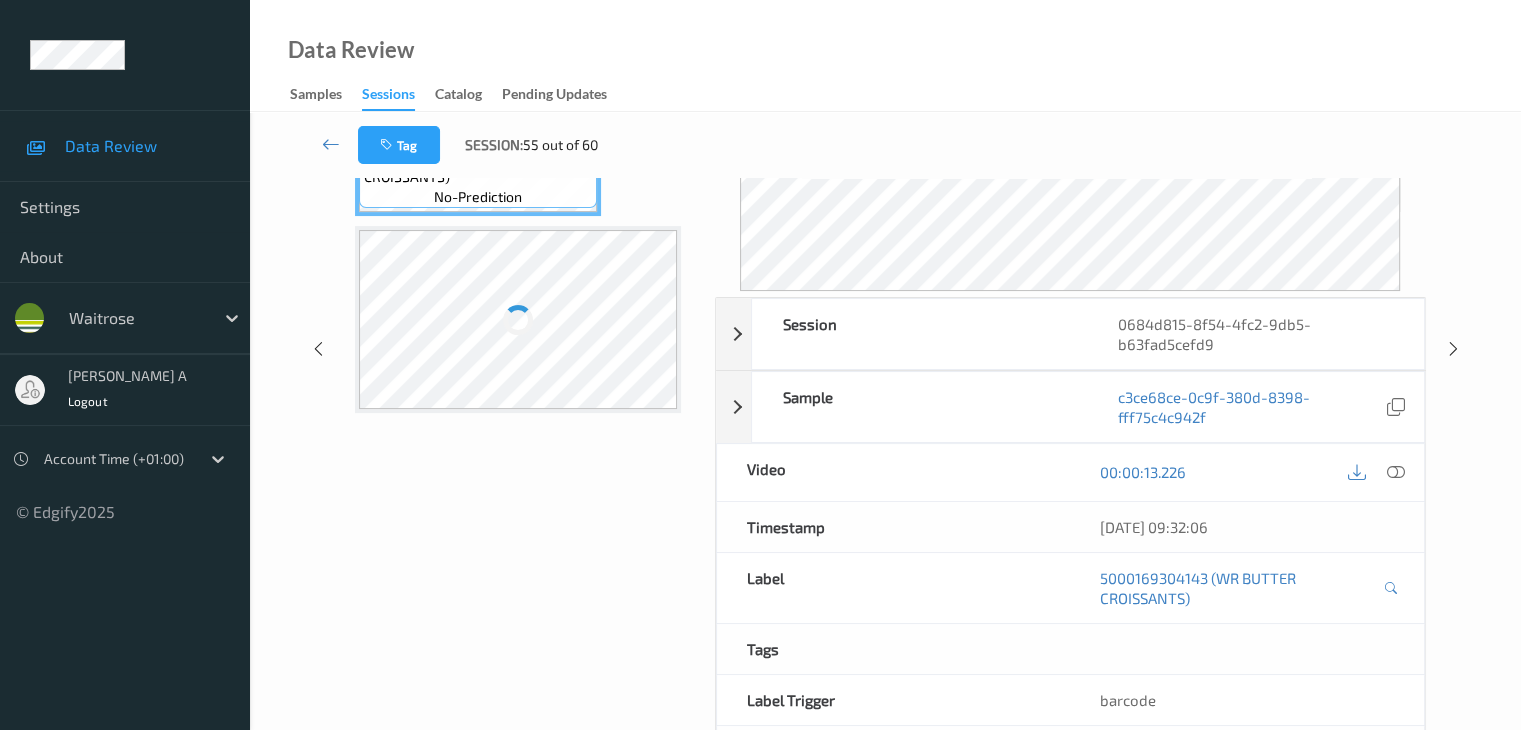 scroll, scrollTop: 0, scrollLeft: 0, axis: both 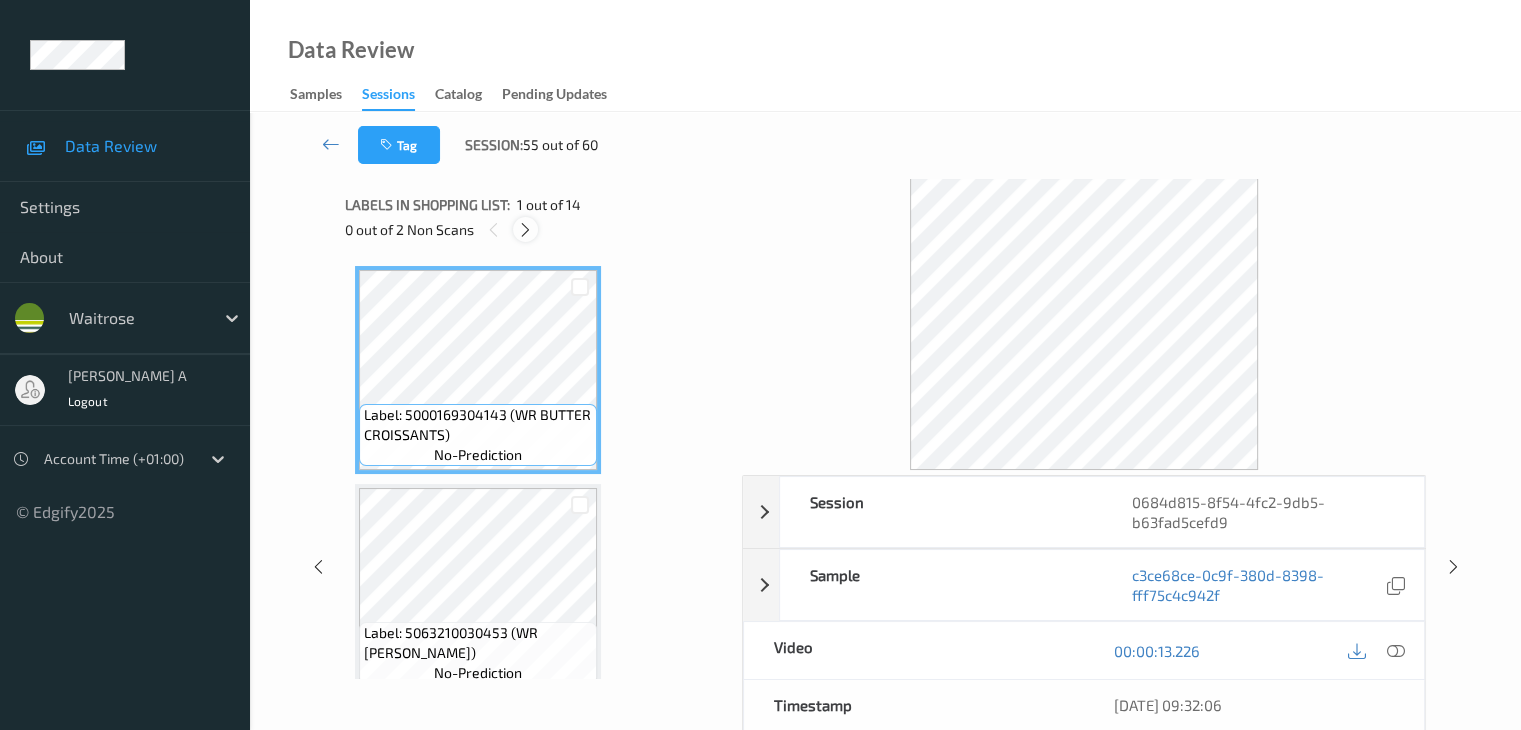 click at bounding box center (525, 230) 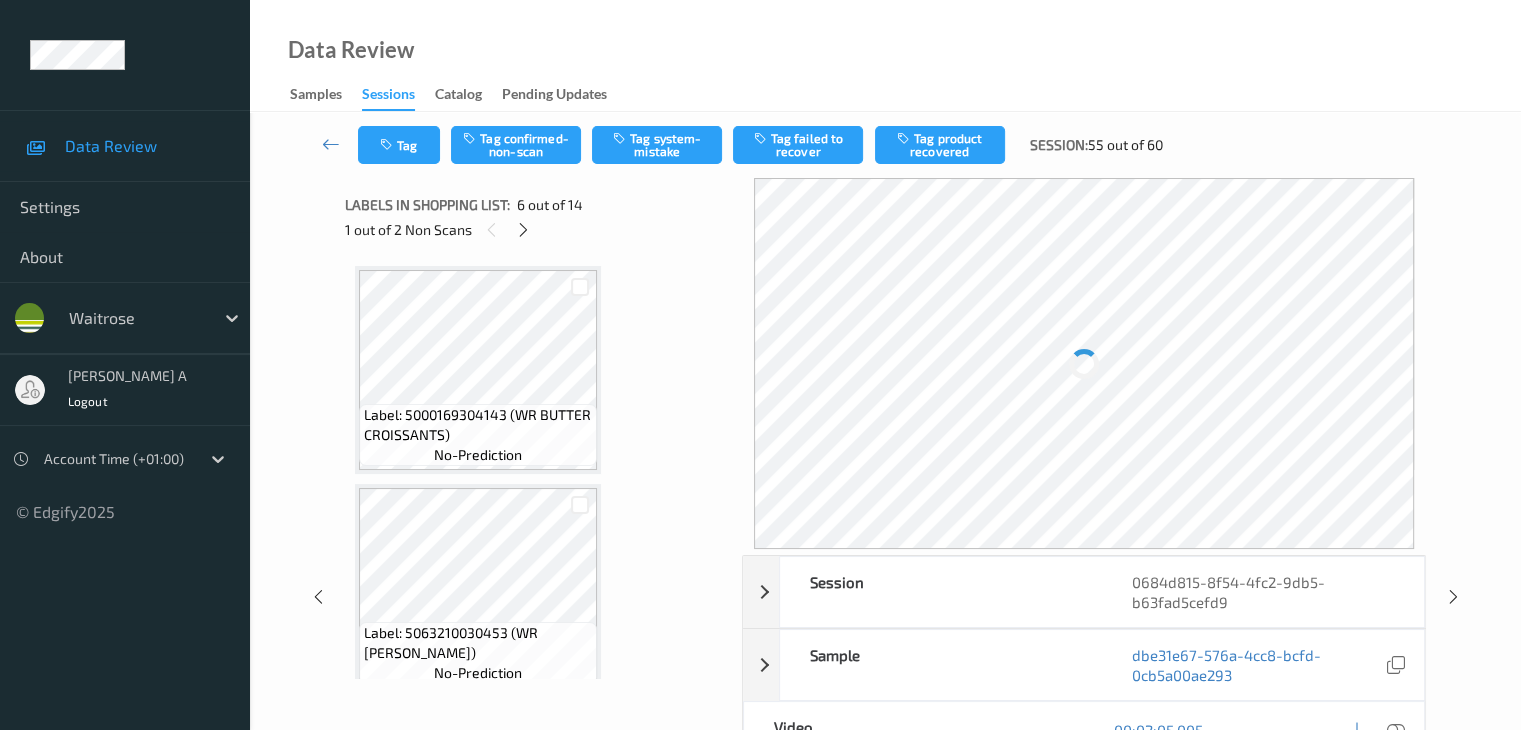 scroll, scrollTop: 882, scrollLeft: 0, axis: vertical 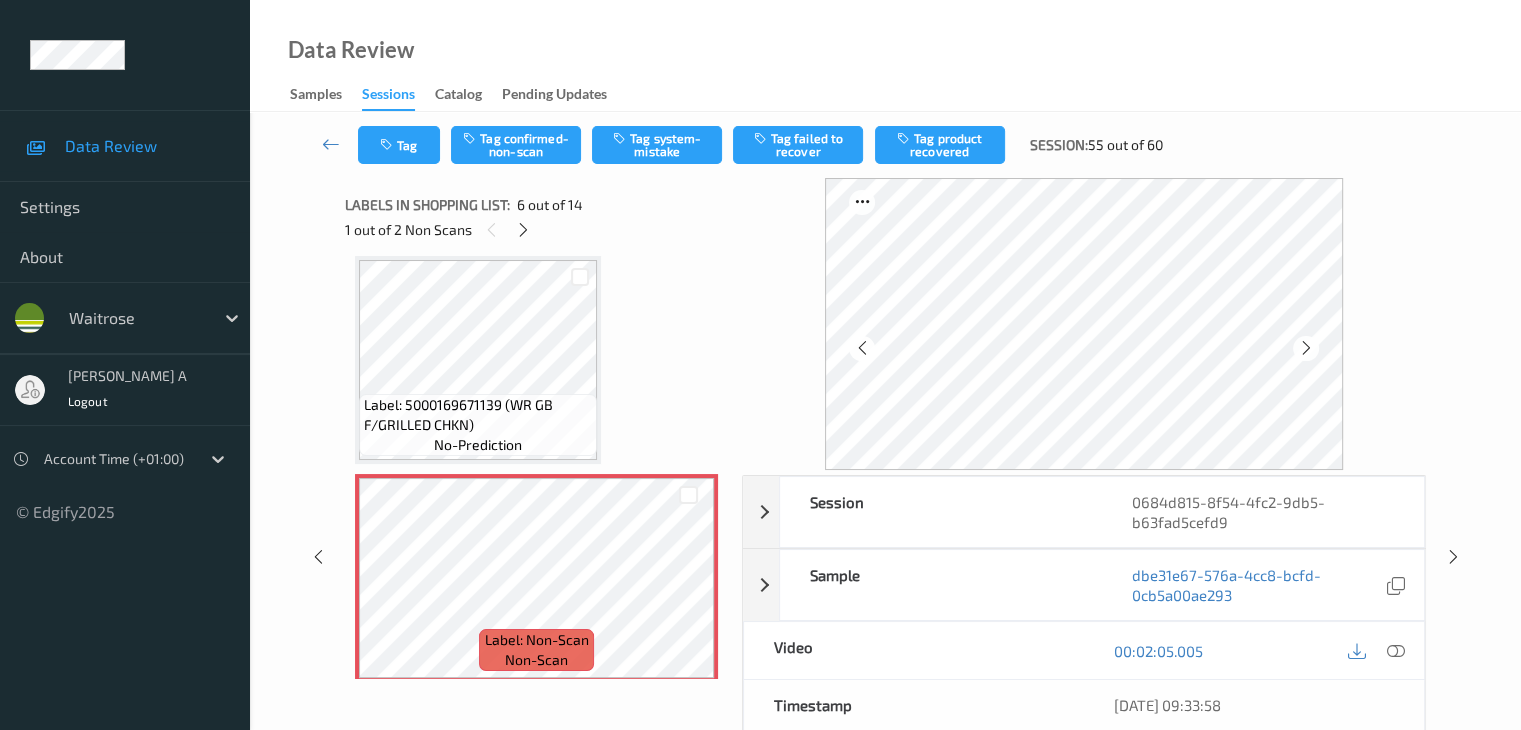 drag, startPoint x: 519, startPoint y: 212, endPoint x: 518, endPoint y: 189, distance: 23.021729 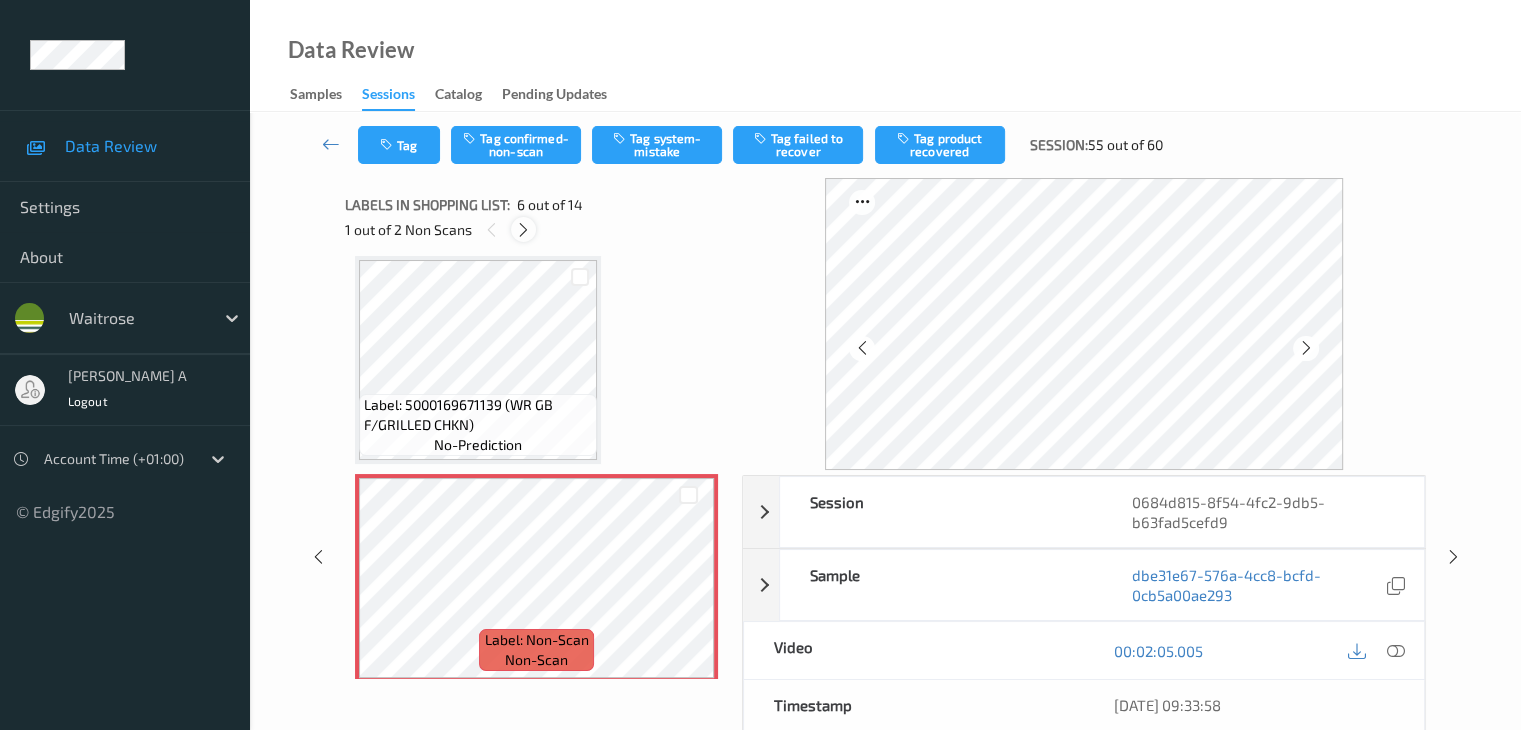 click at bounding box center [523, 230] 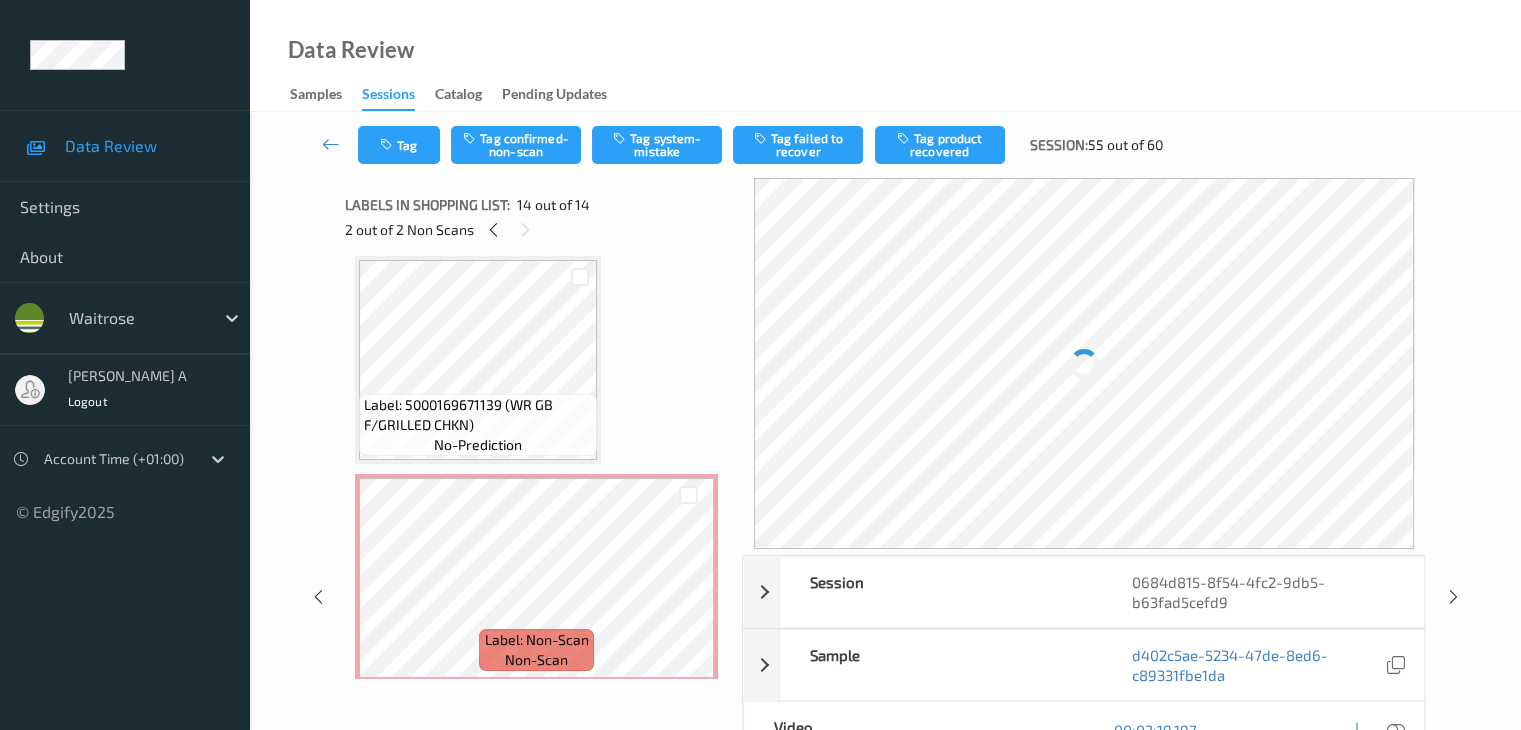 scroll, scrollTop: 2626, scrollLeft: 0, axis: vertical 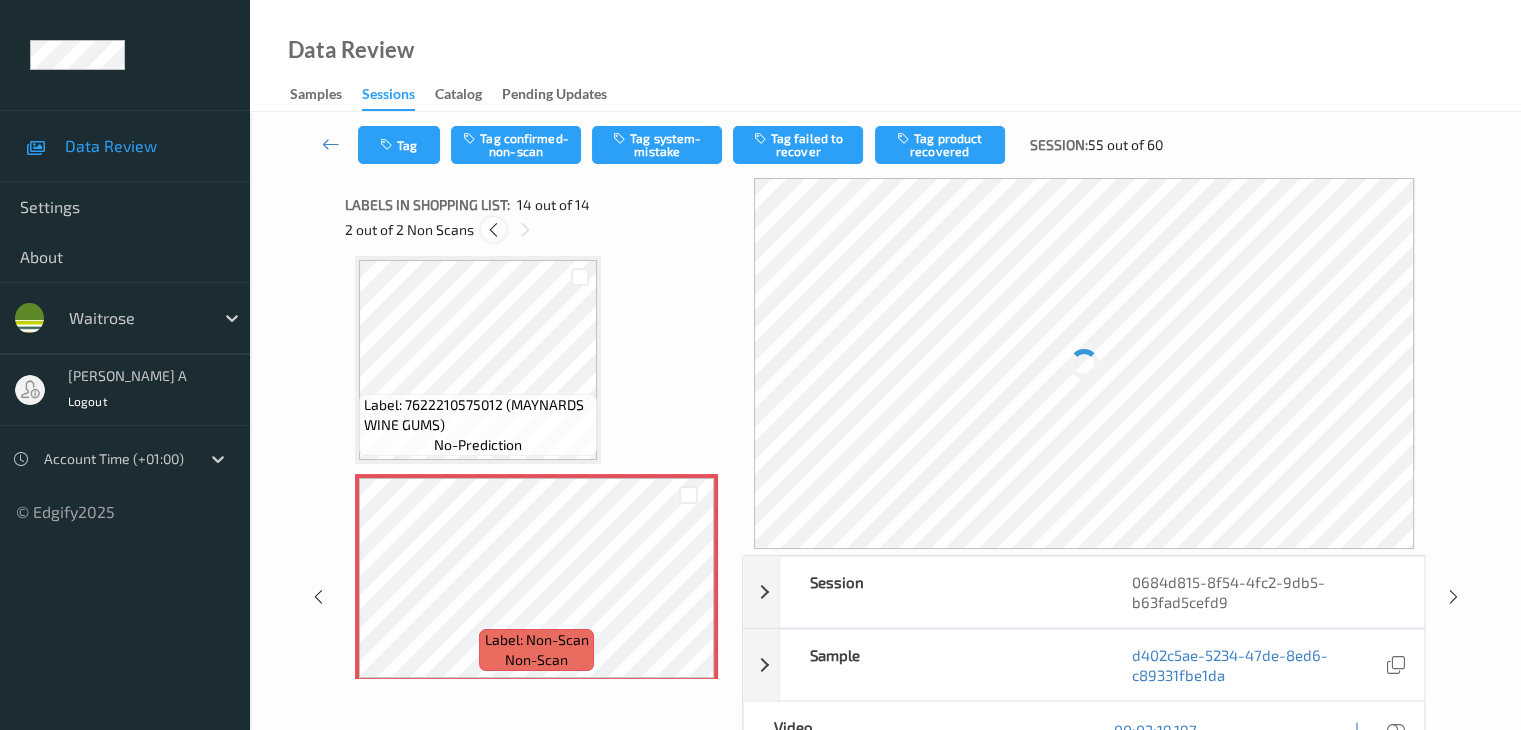 click at bounding box center [493, 230] 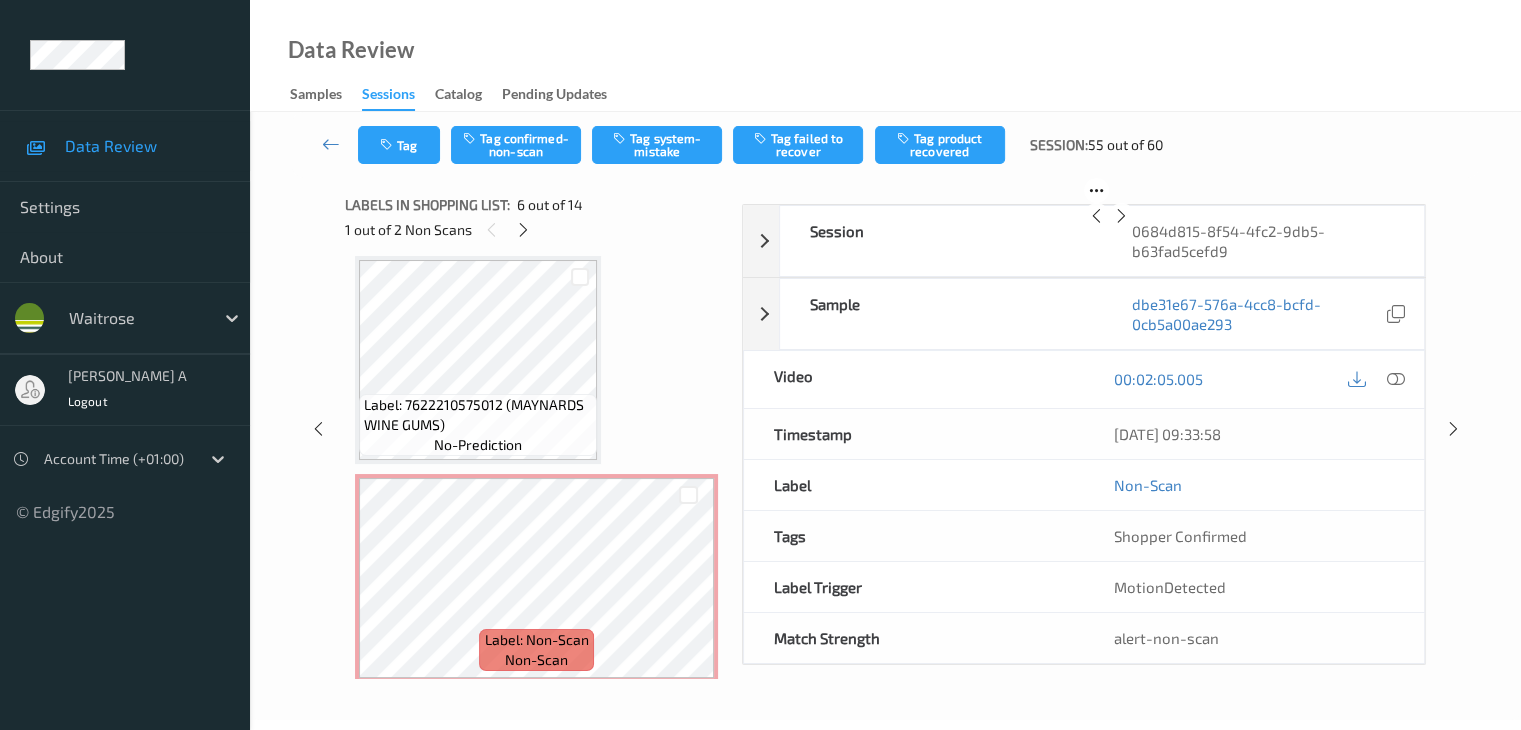 scroll, scrollTop: 882, scrollLeft: 0, axis: vertical 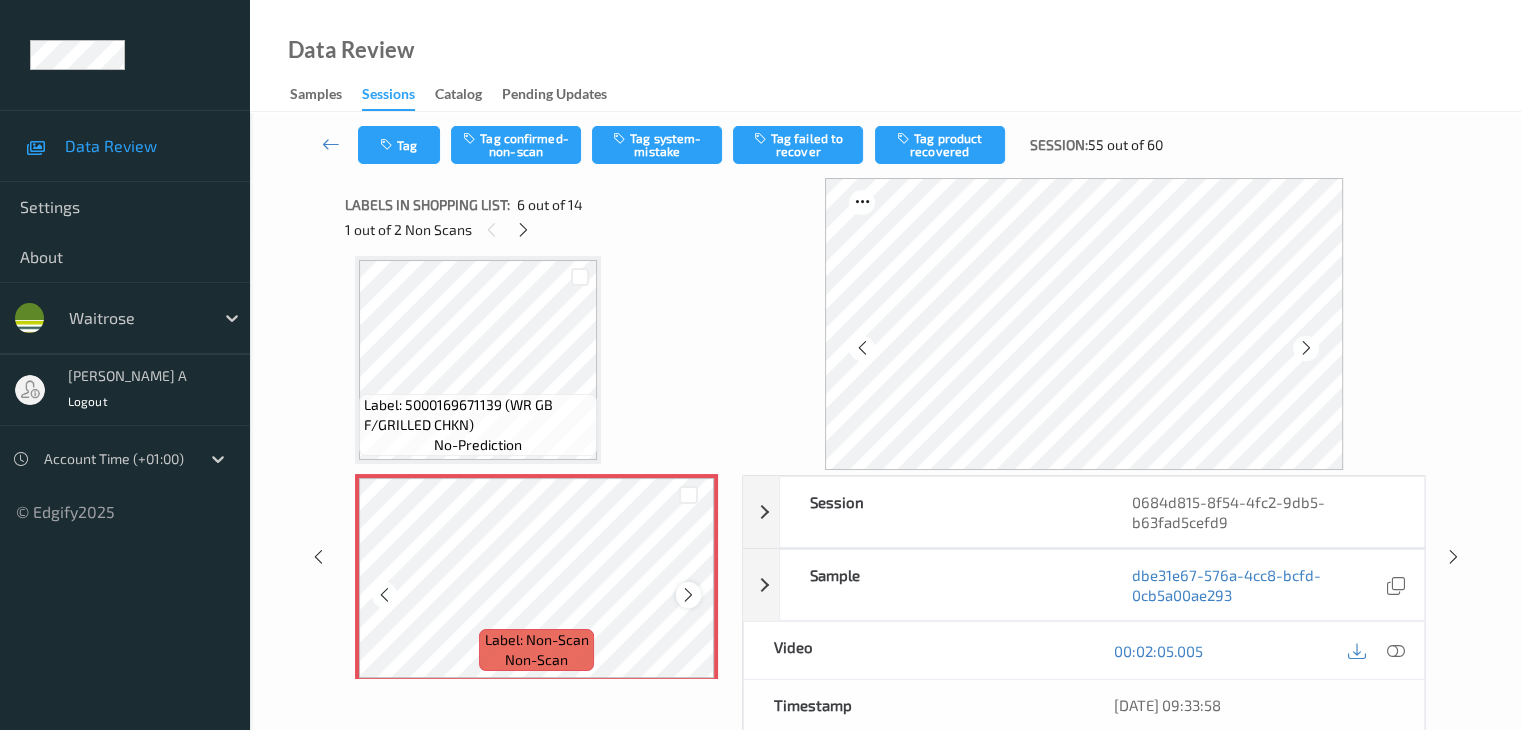 click at bounding box center (688, 595) 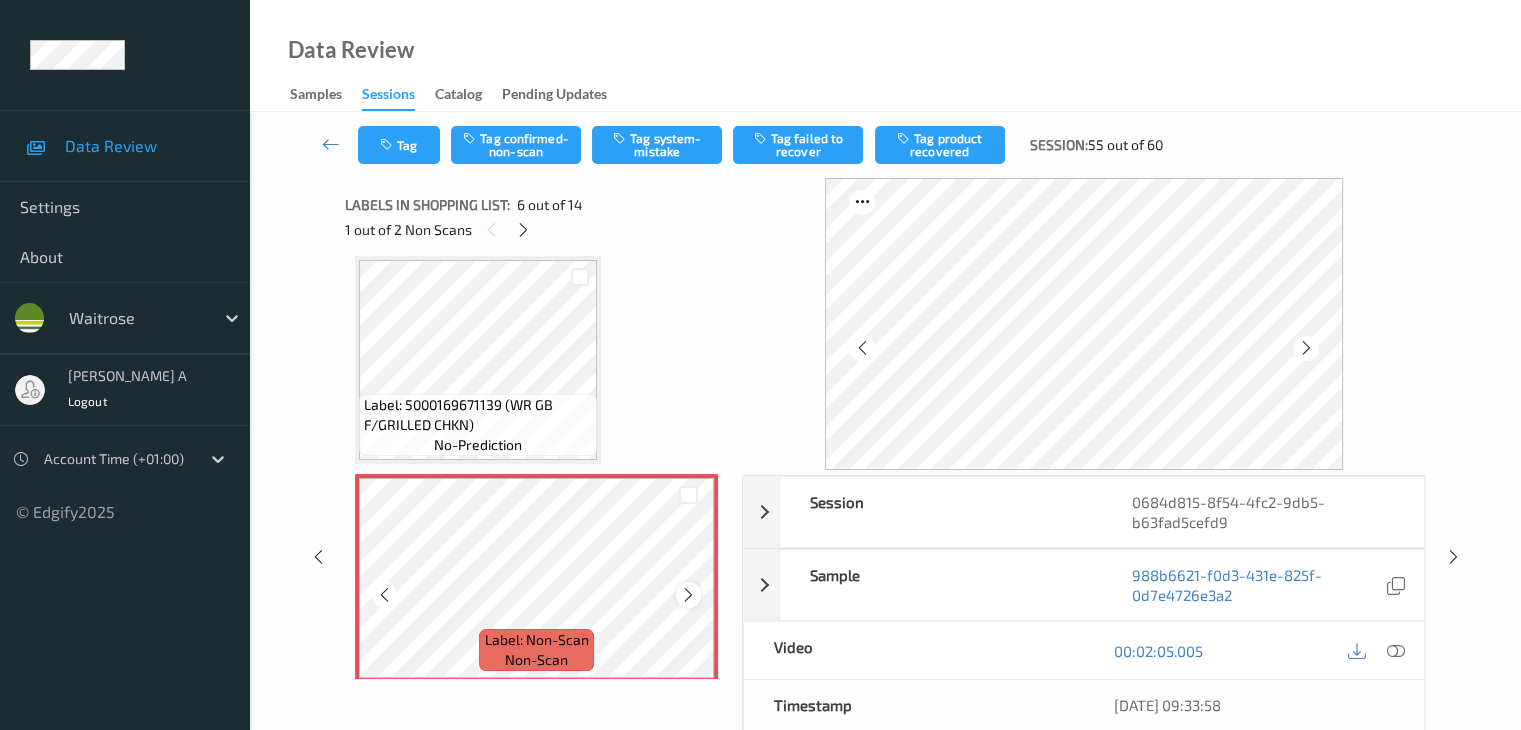click at bounding box center (688, 595) 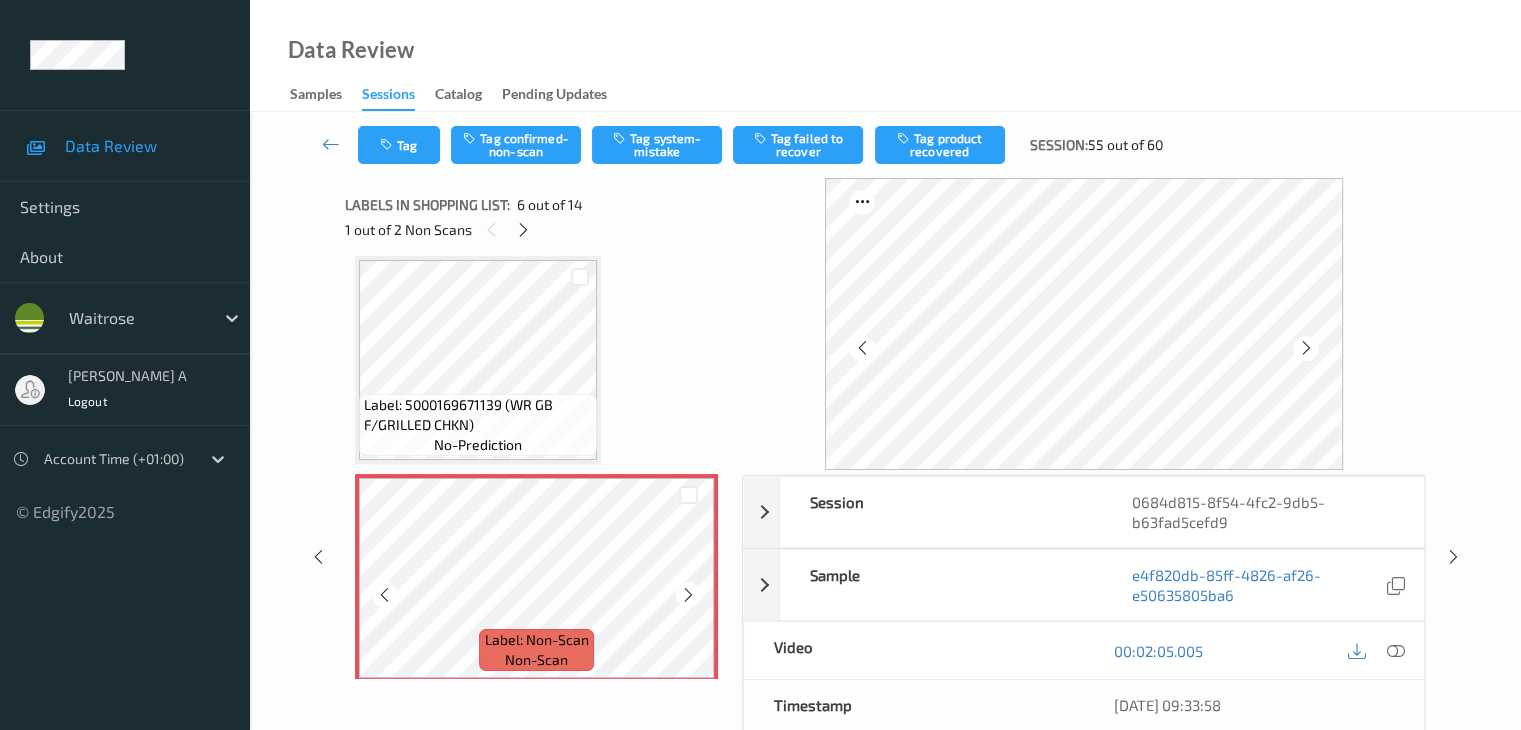 click at bounding box center [688, 595] 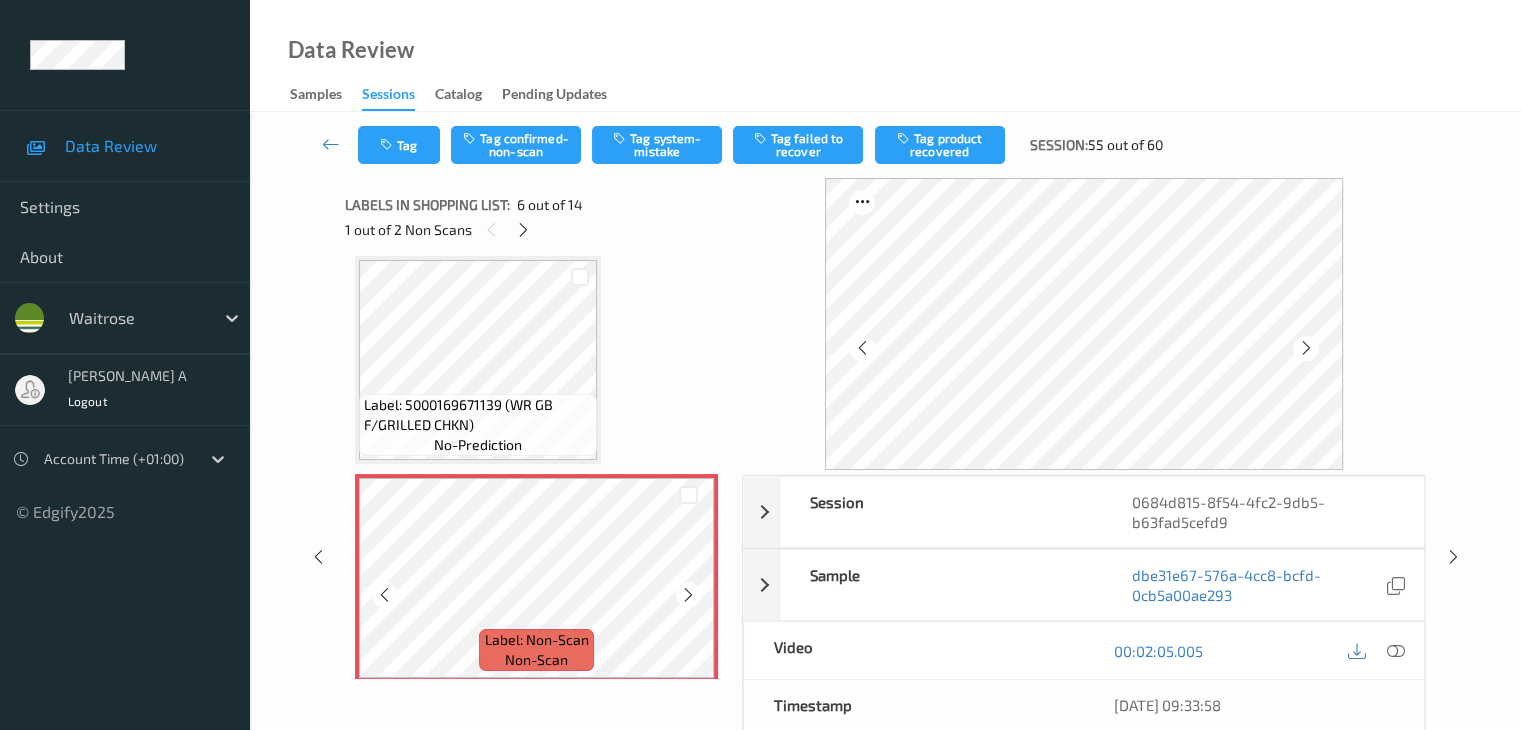 click at bounding box center [688, 595] 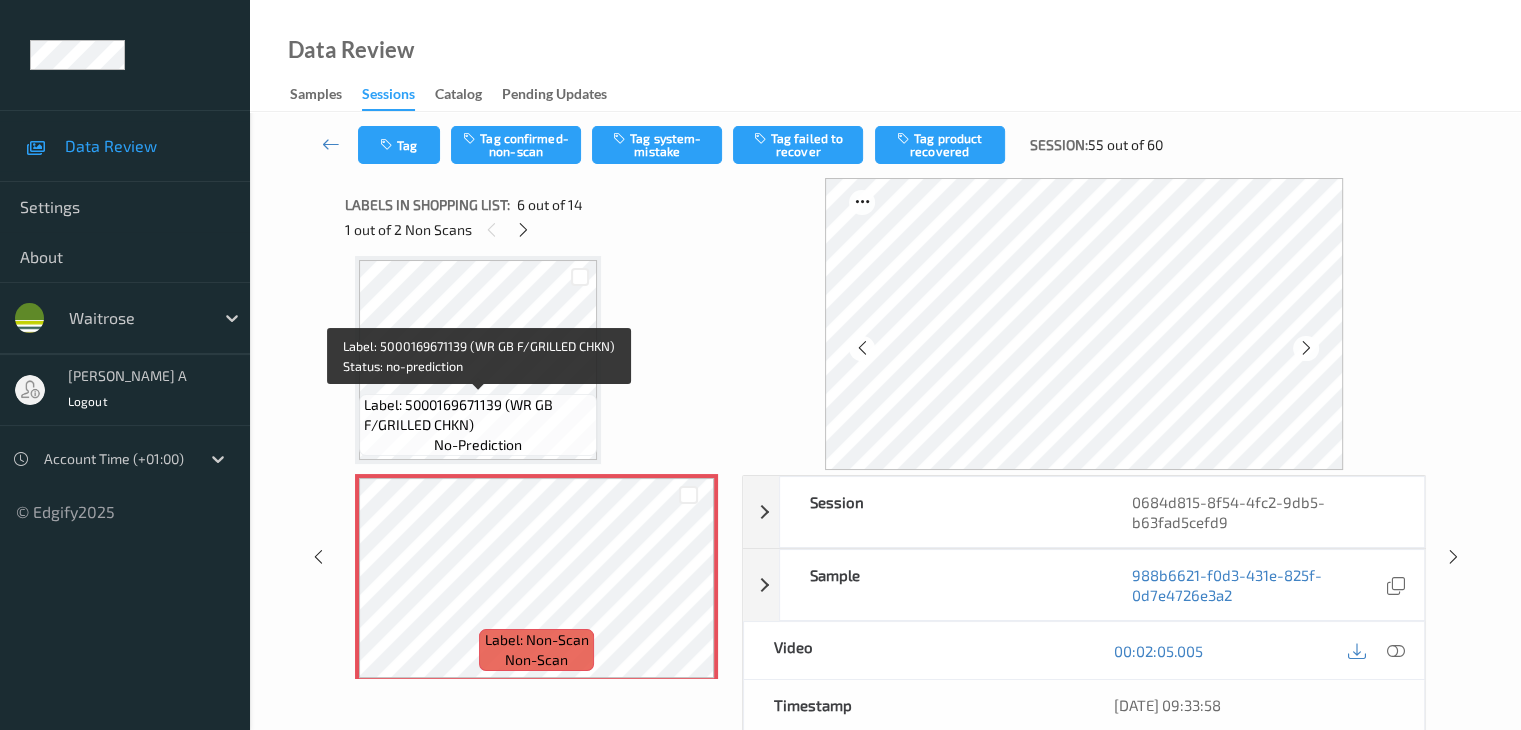 click on "Label: 5000169671139 (WR GB F/GRILLED CHKN)" at bounding box center (478, 415) 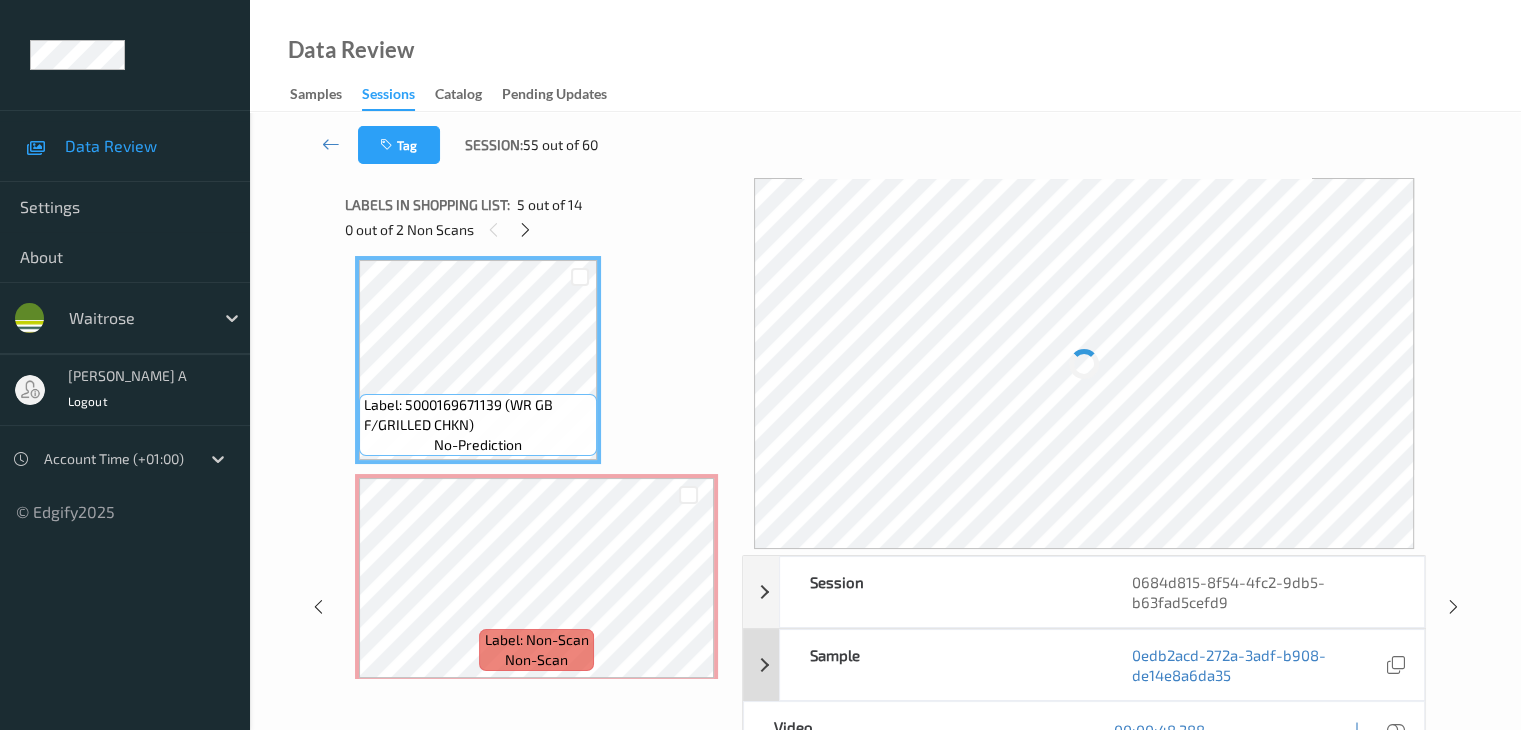 scroll, scrollTop: 100, scrollLeft: 0, axis: vertical 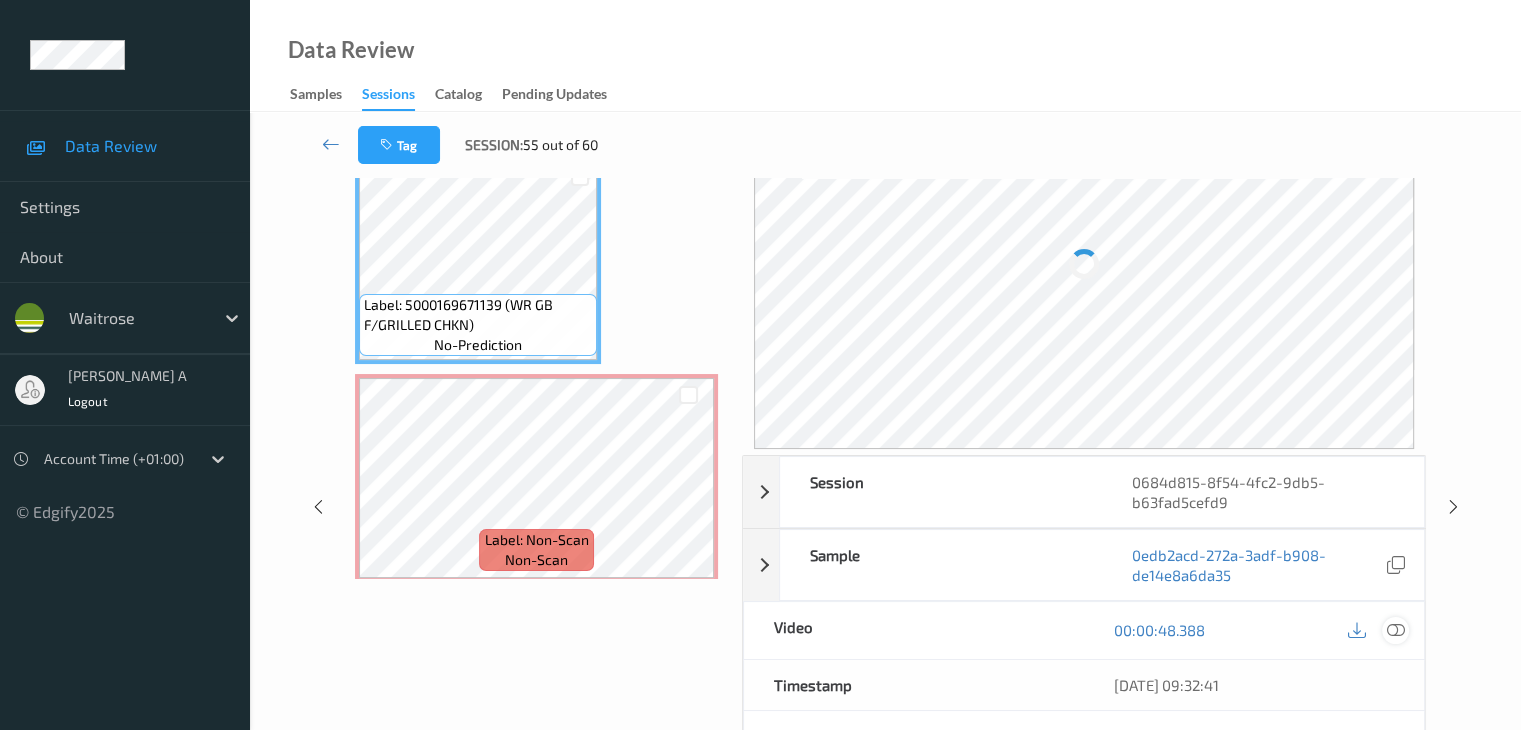 click at bounding box center [1395, 630] 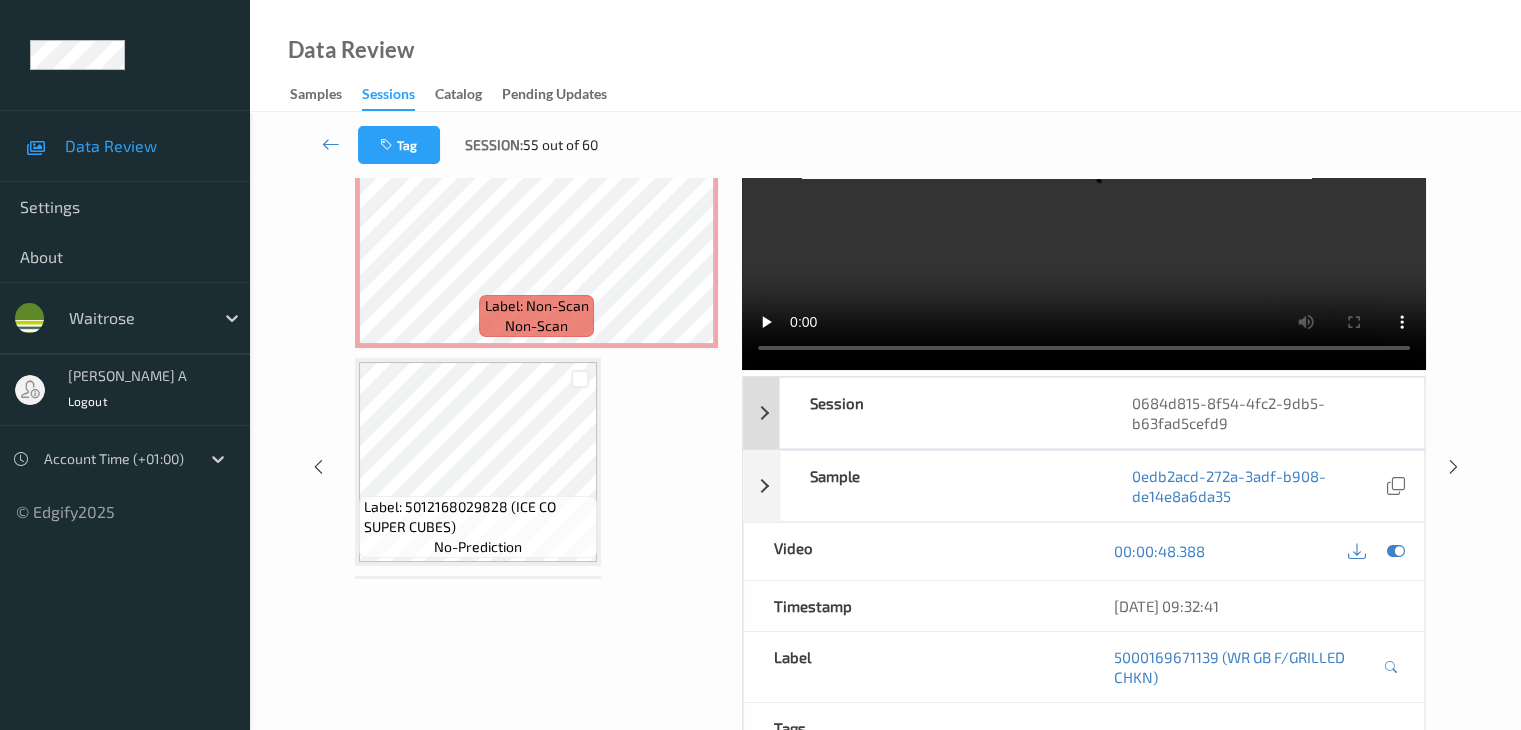 scroll, scrollTop: 1082, scrollLeft: 0, axis: vertical 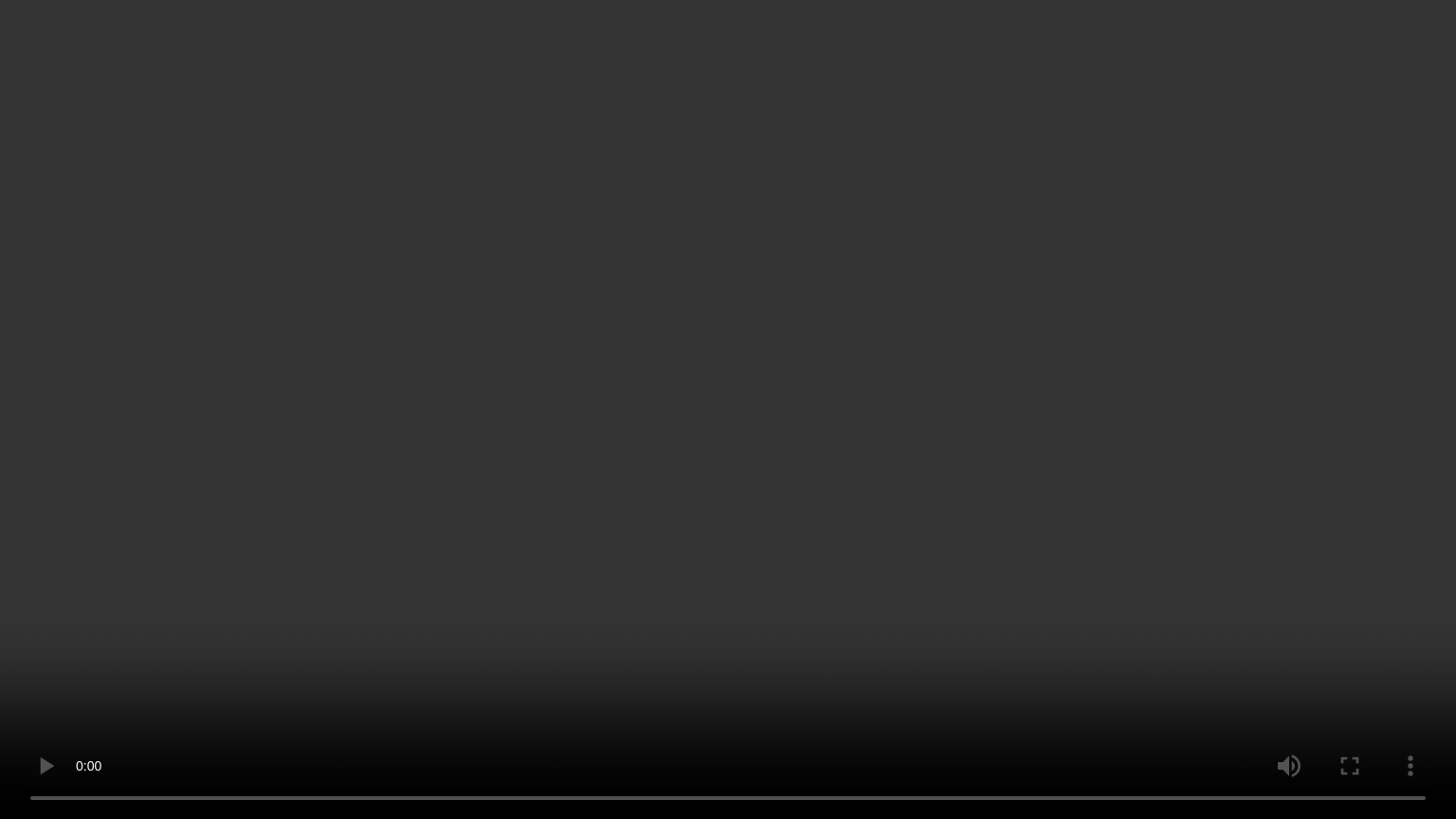 type 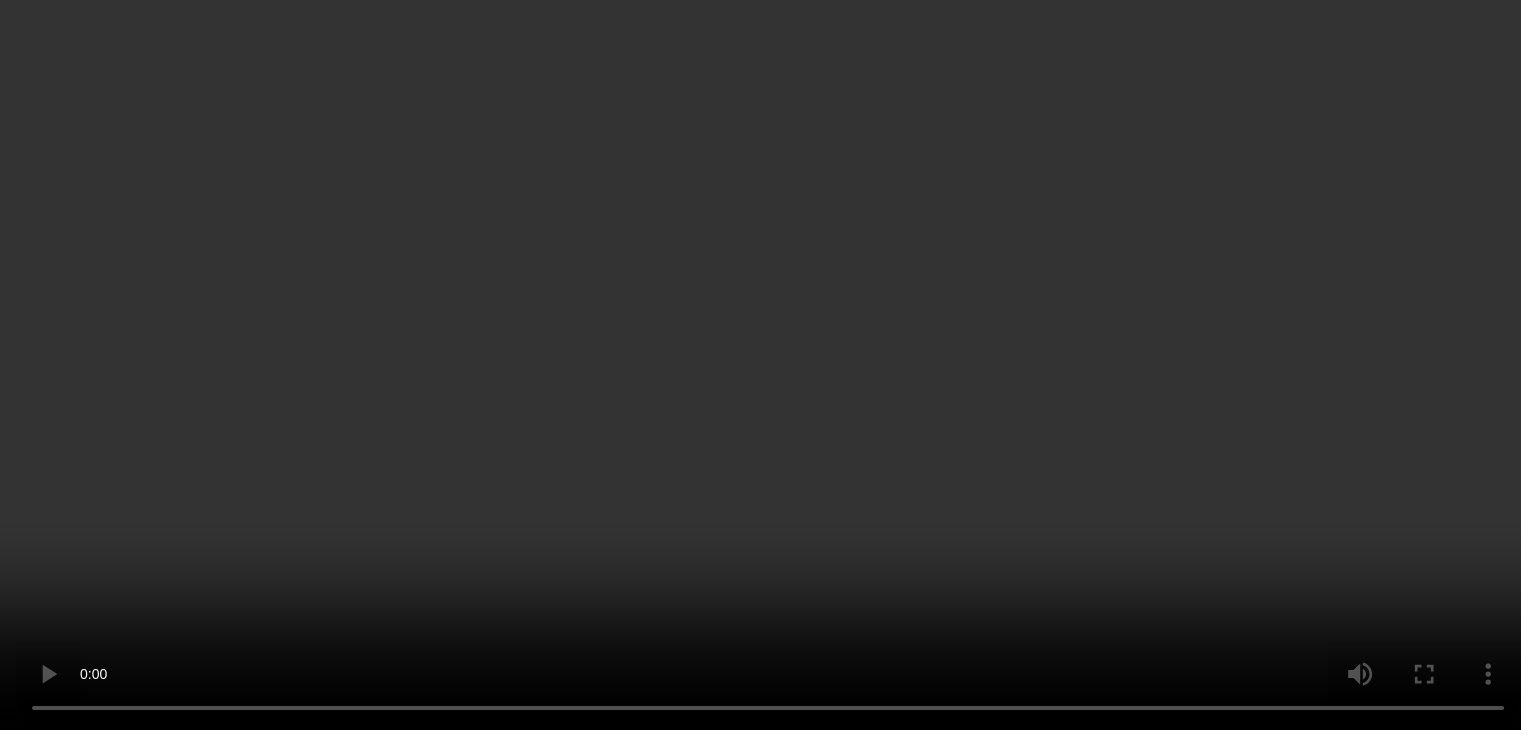 scroll, scrollTop: 882, scrollLeft: 0, axis: vertical 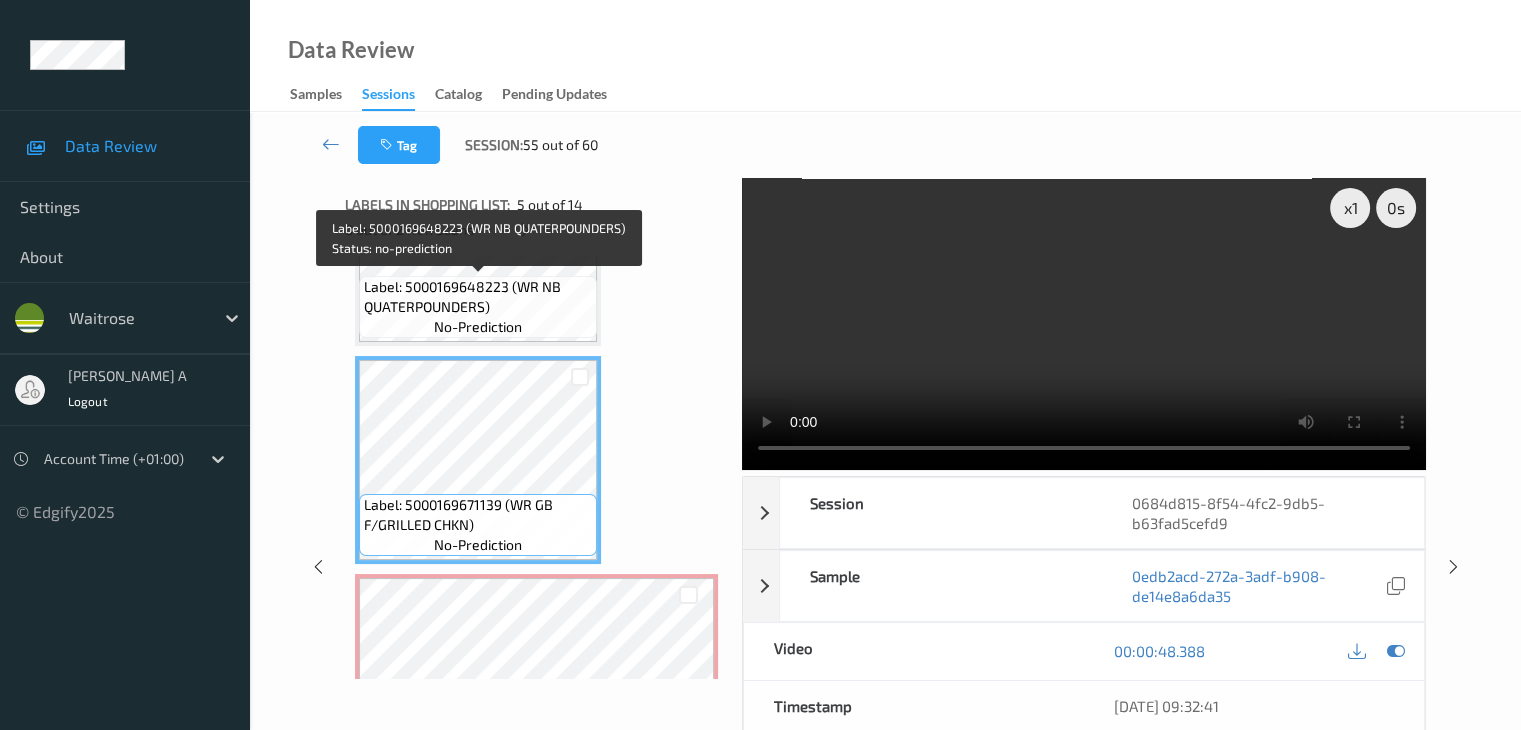 click on "Label: 5000169648223 (WR NB QUATERPOUNDERS) no-prediction" at bounding box center (478, 307) 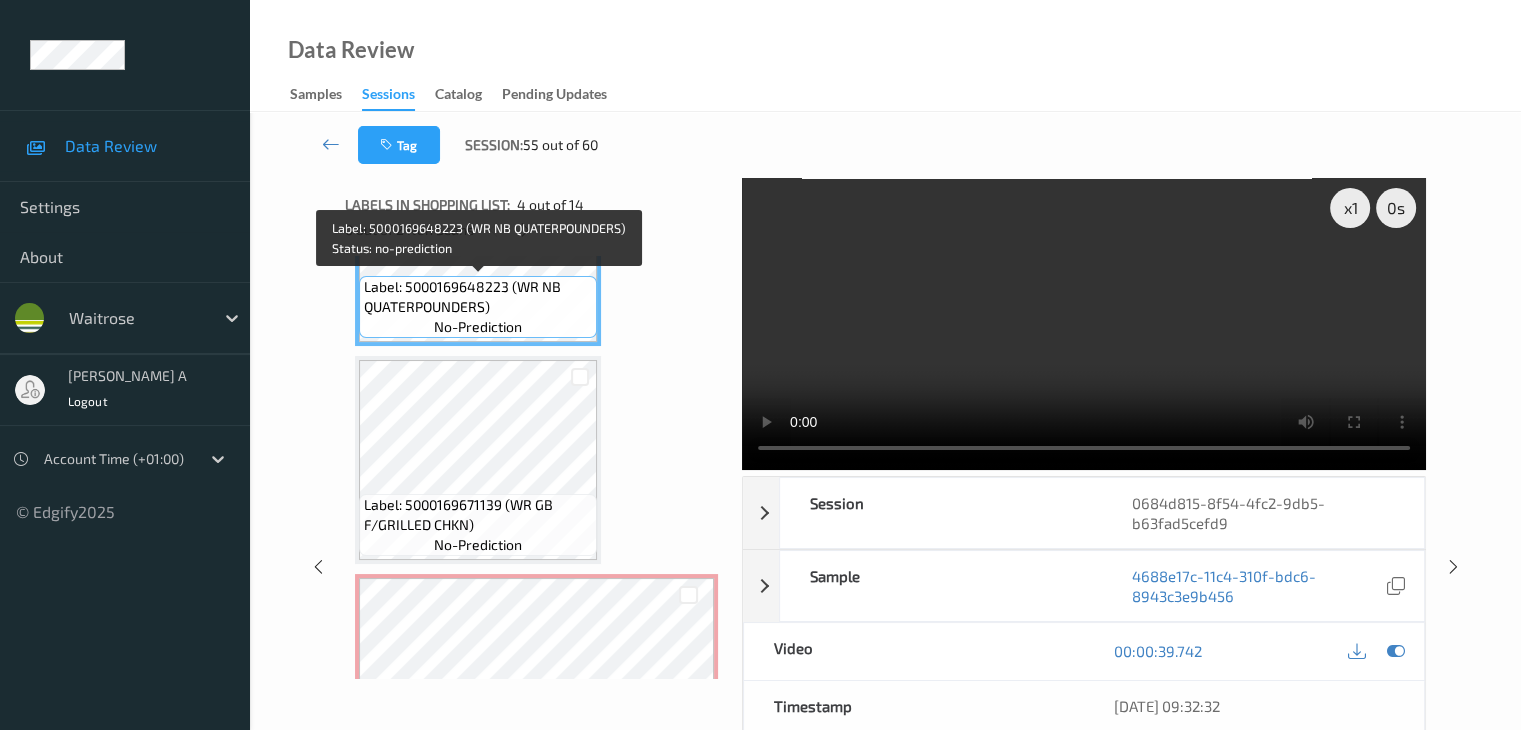 click on "Label: 5000169648223 (WR NB QUATERPOUNDERS) no-prediction" at bounding box center [478, 307] 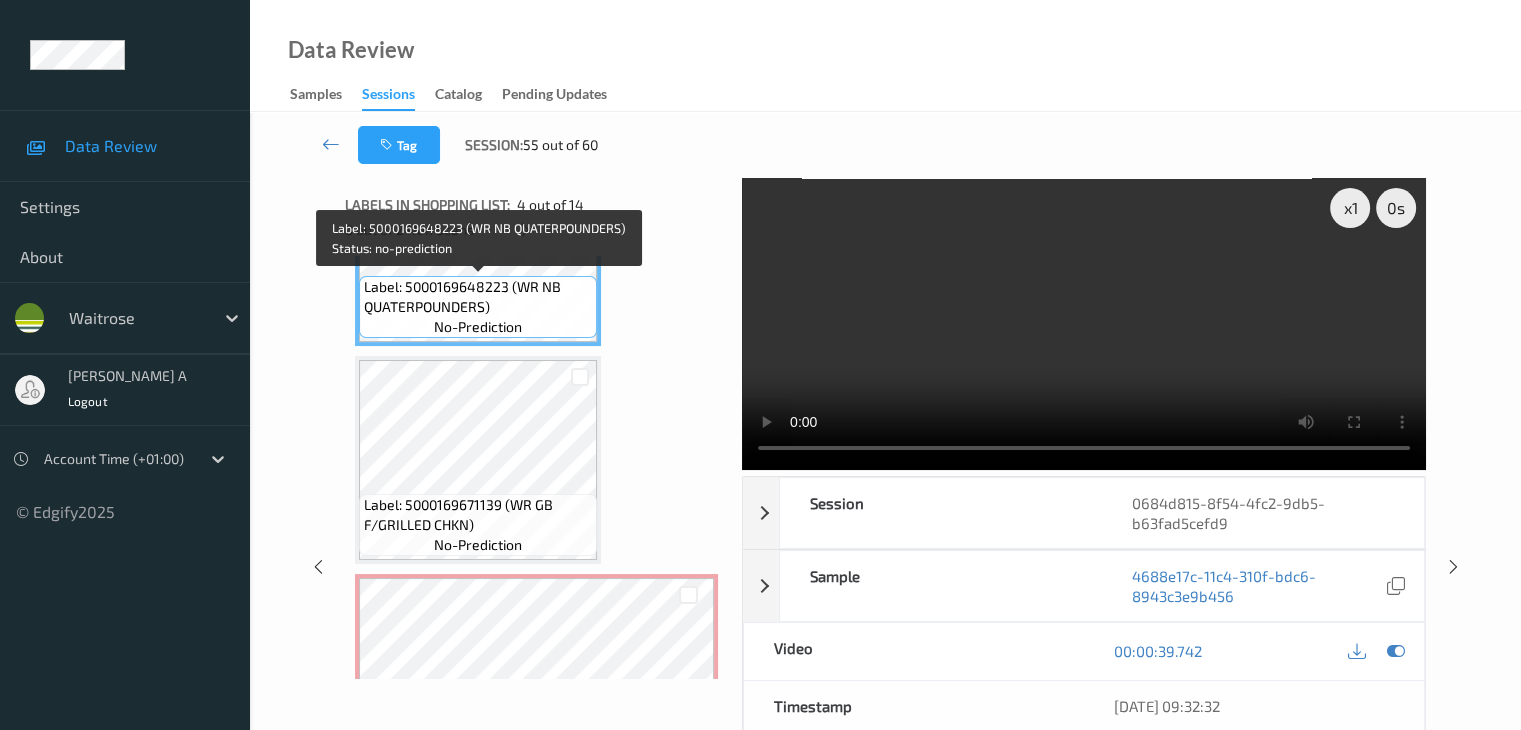 click on "Label: 5000169648223 (WR NB QUATERPOUNDERS)" at bounding box center [478, 297] 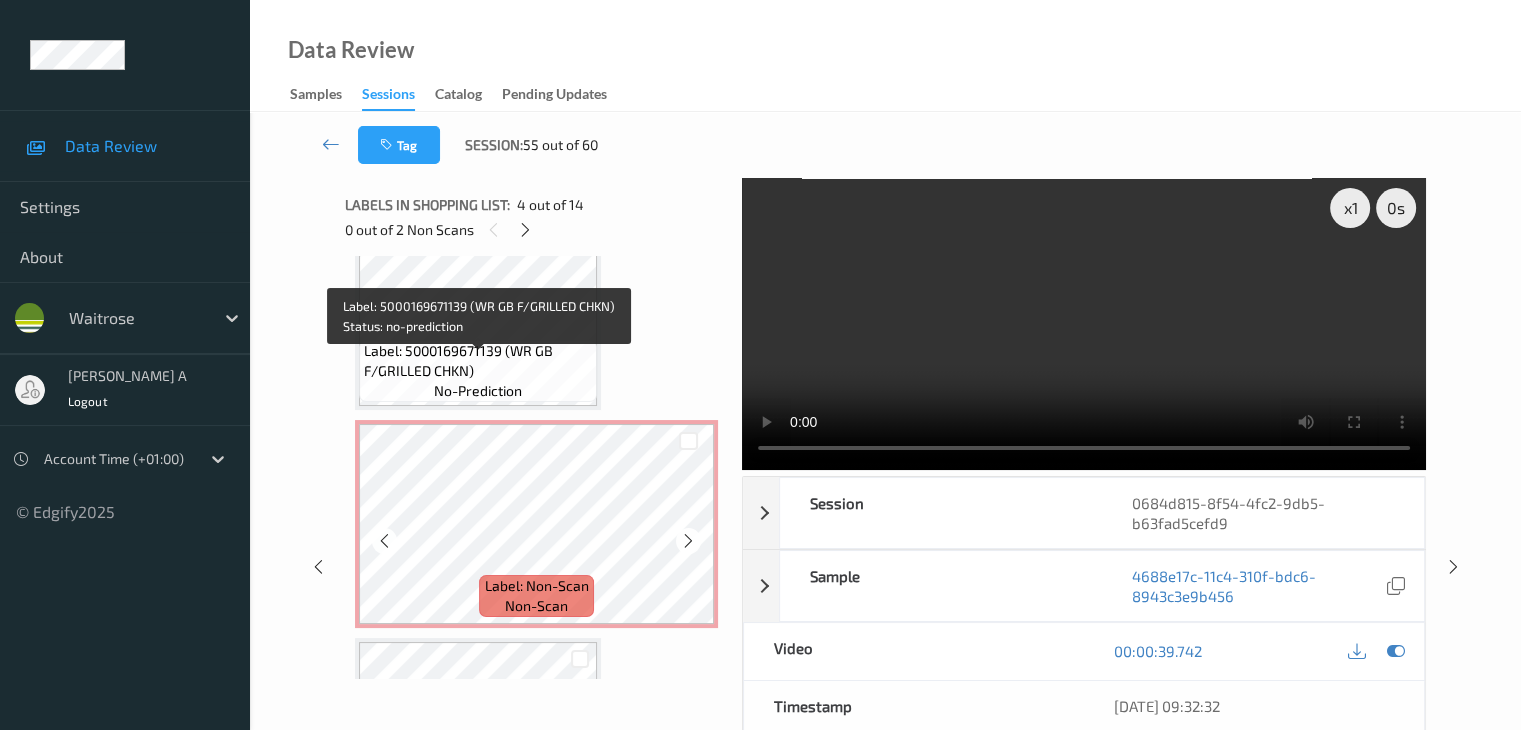 scroll, scrollTop: 982, scrollLeft: 0, axis: vertical 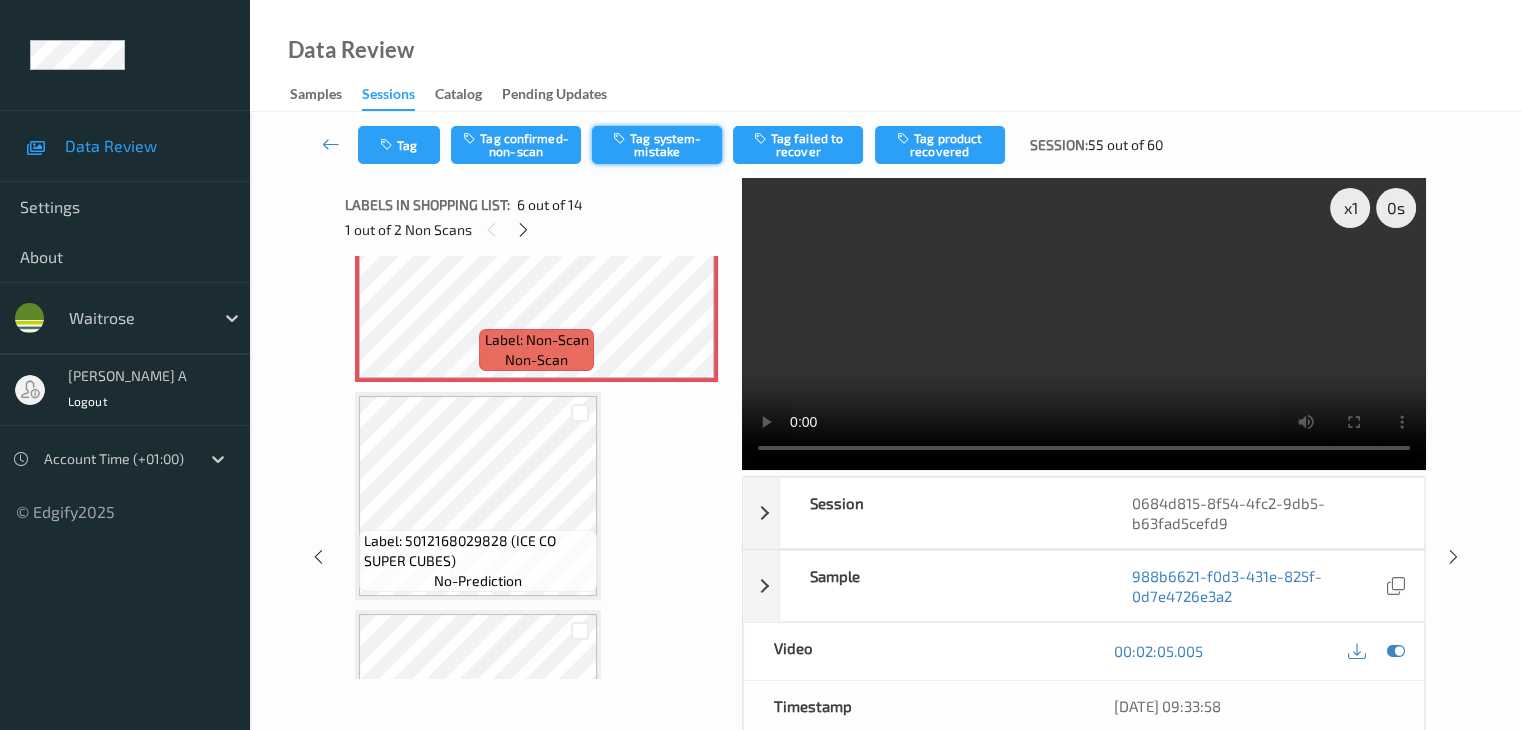 click on "Tag   system-mistake" at bounding box center (657, 145) 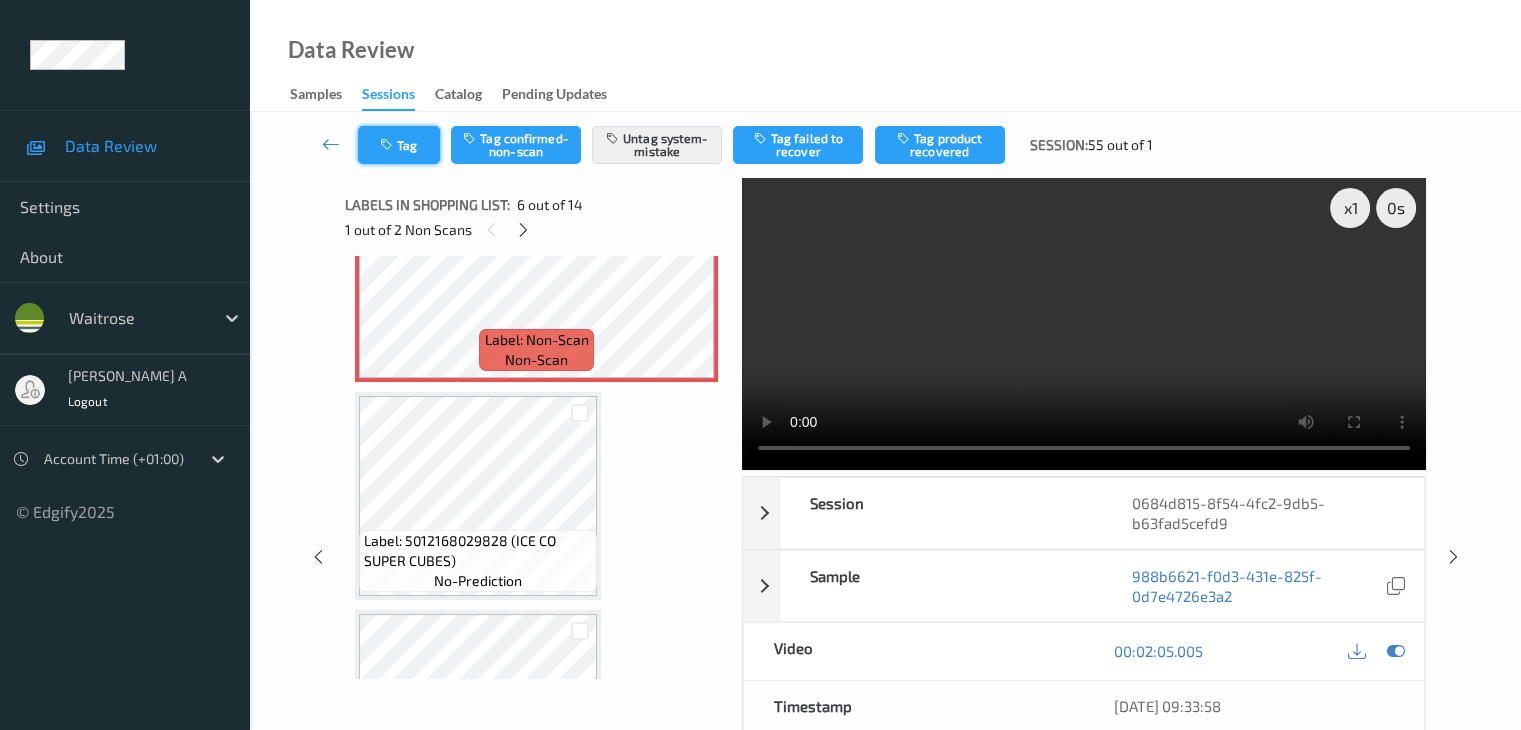 click on "Tag" at bounding box center (399, 145) 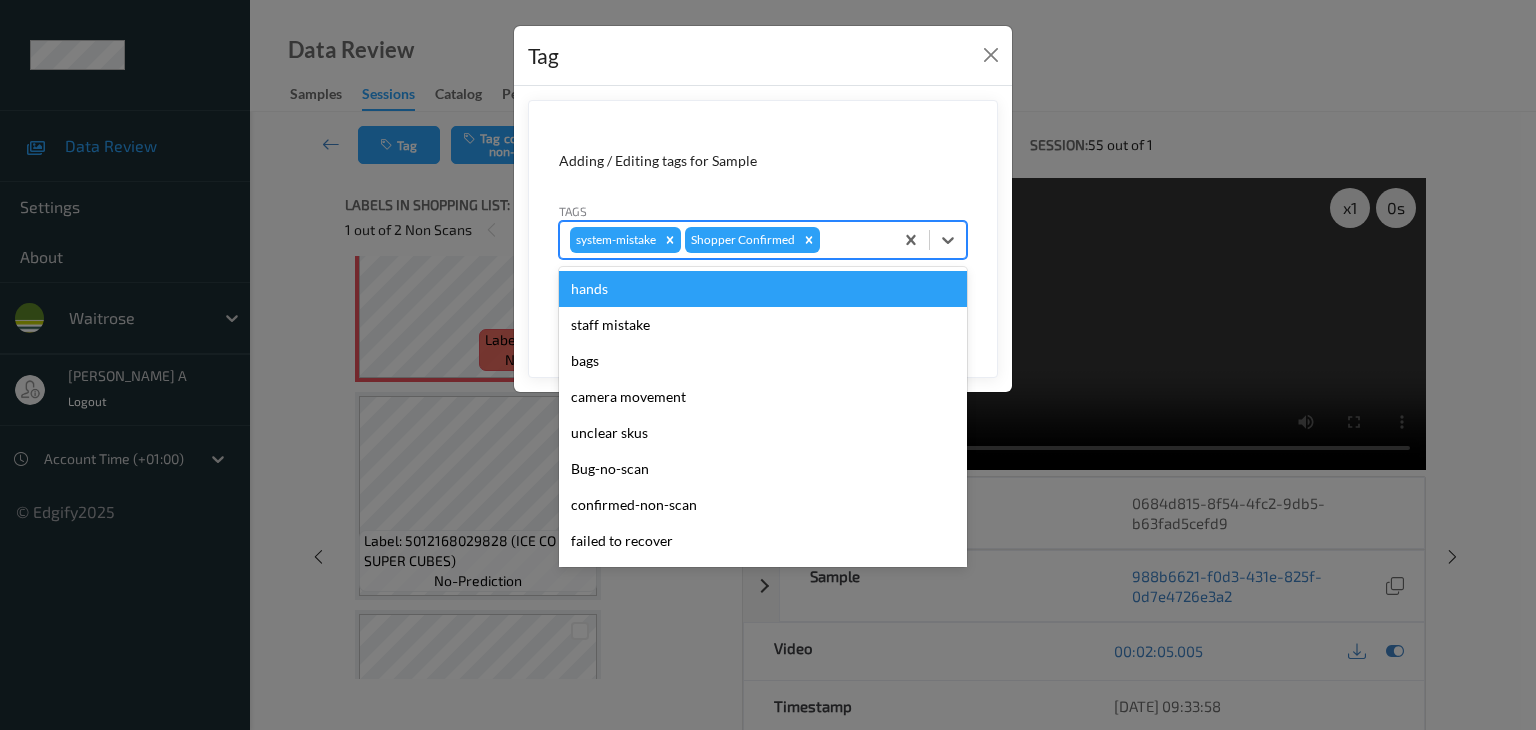 click at bounding box center [853, 240] 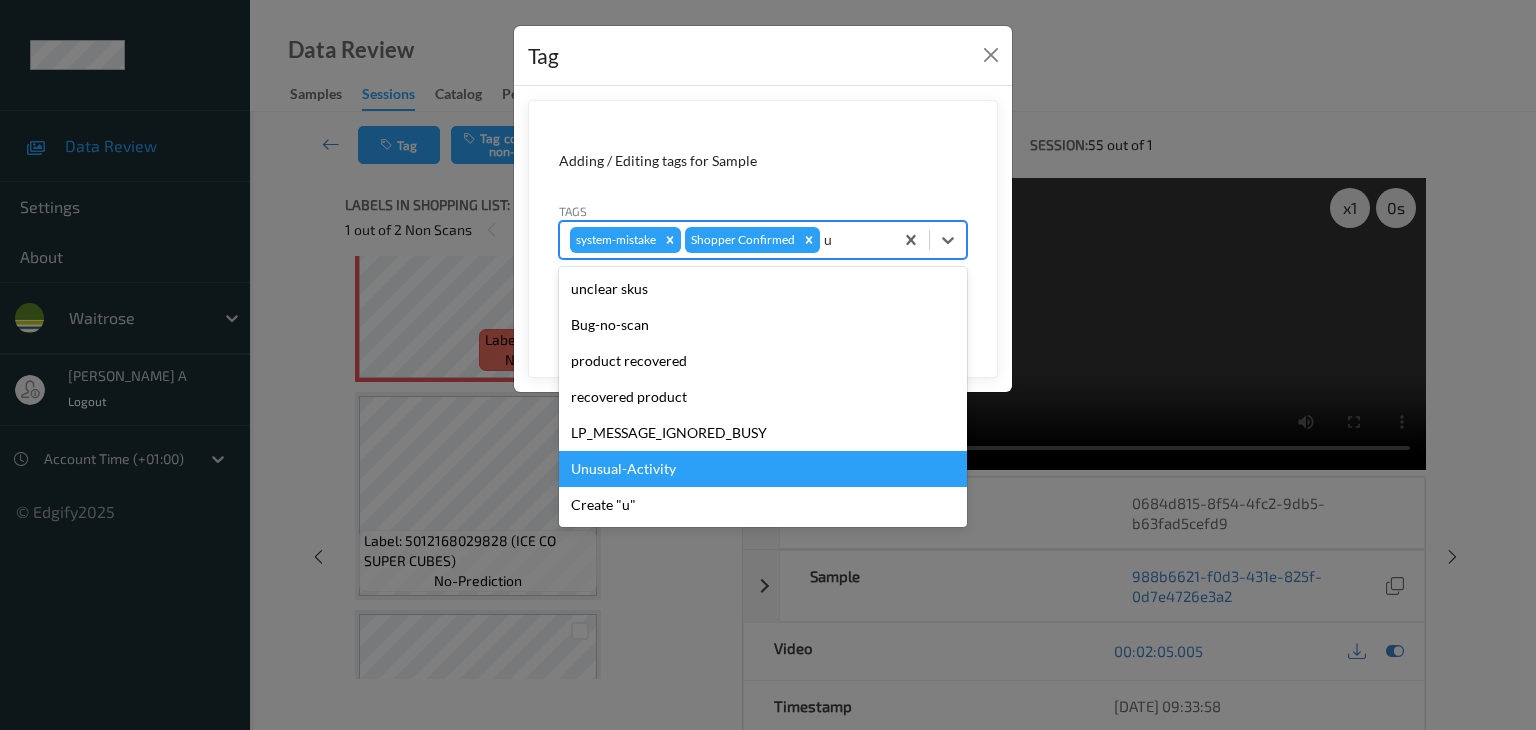 click on "Unusual-Activity" at bounding box center [763, 469] 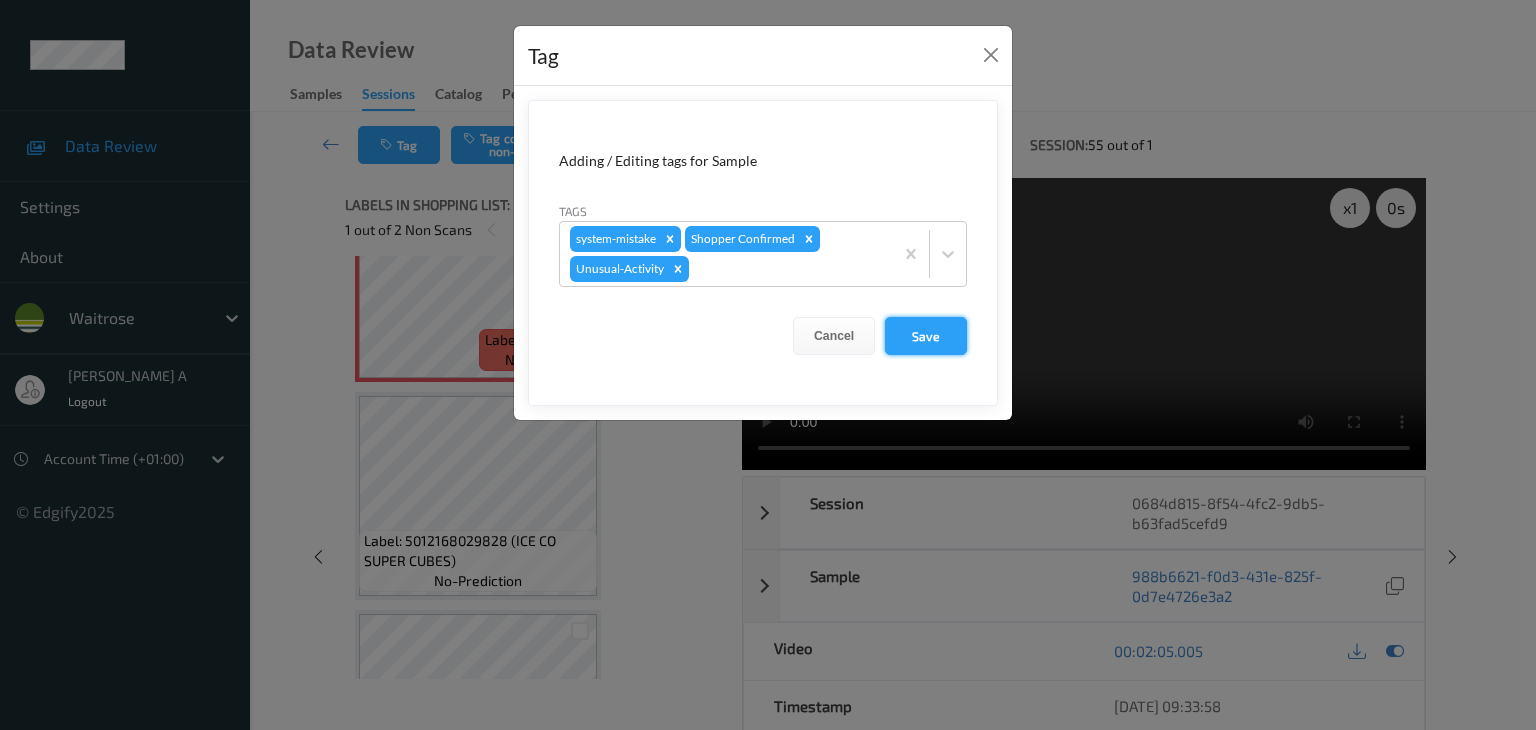 click on "Save" at bounding box center (926, 336) 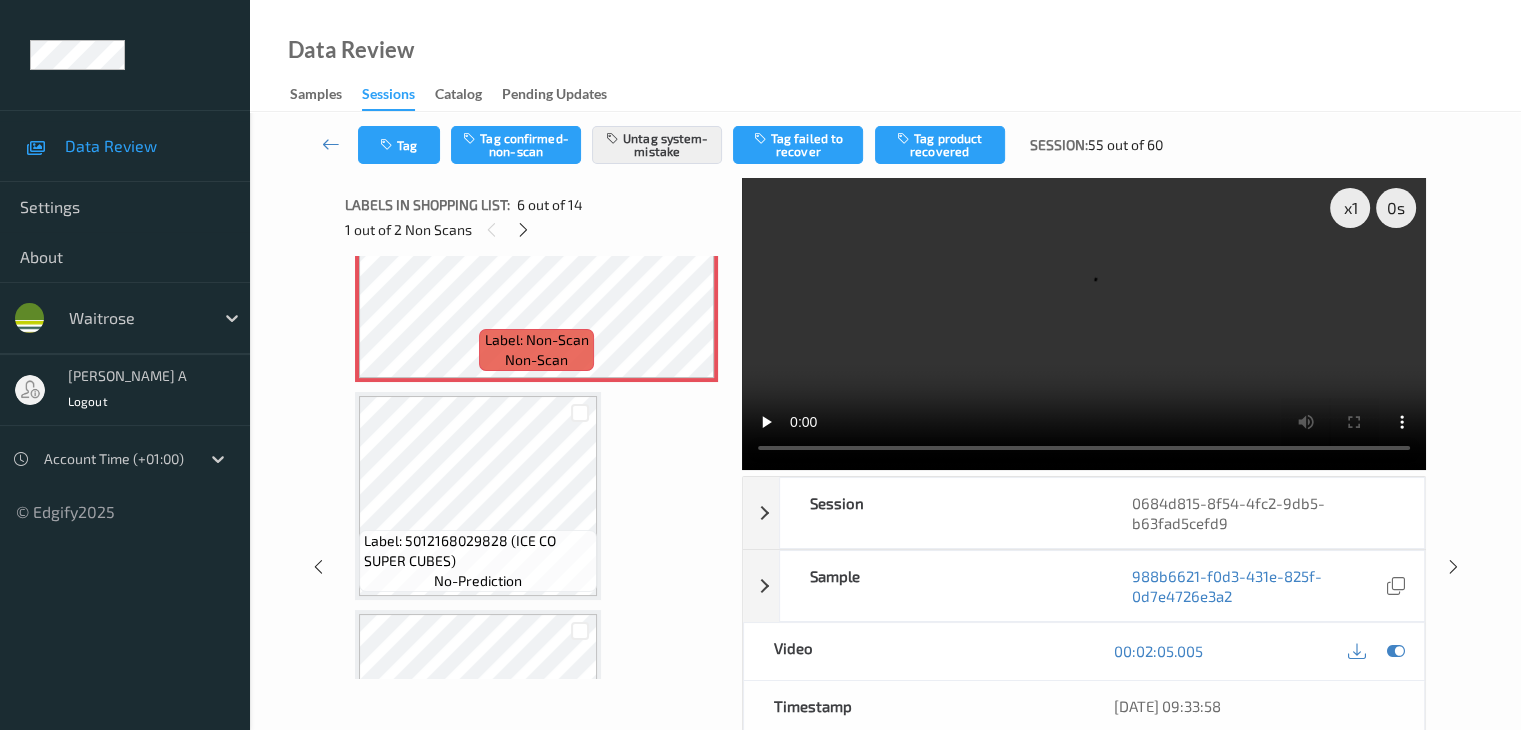 scroll, scrollTop: 982, scrollLeft: 0, axis: vertical 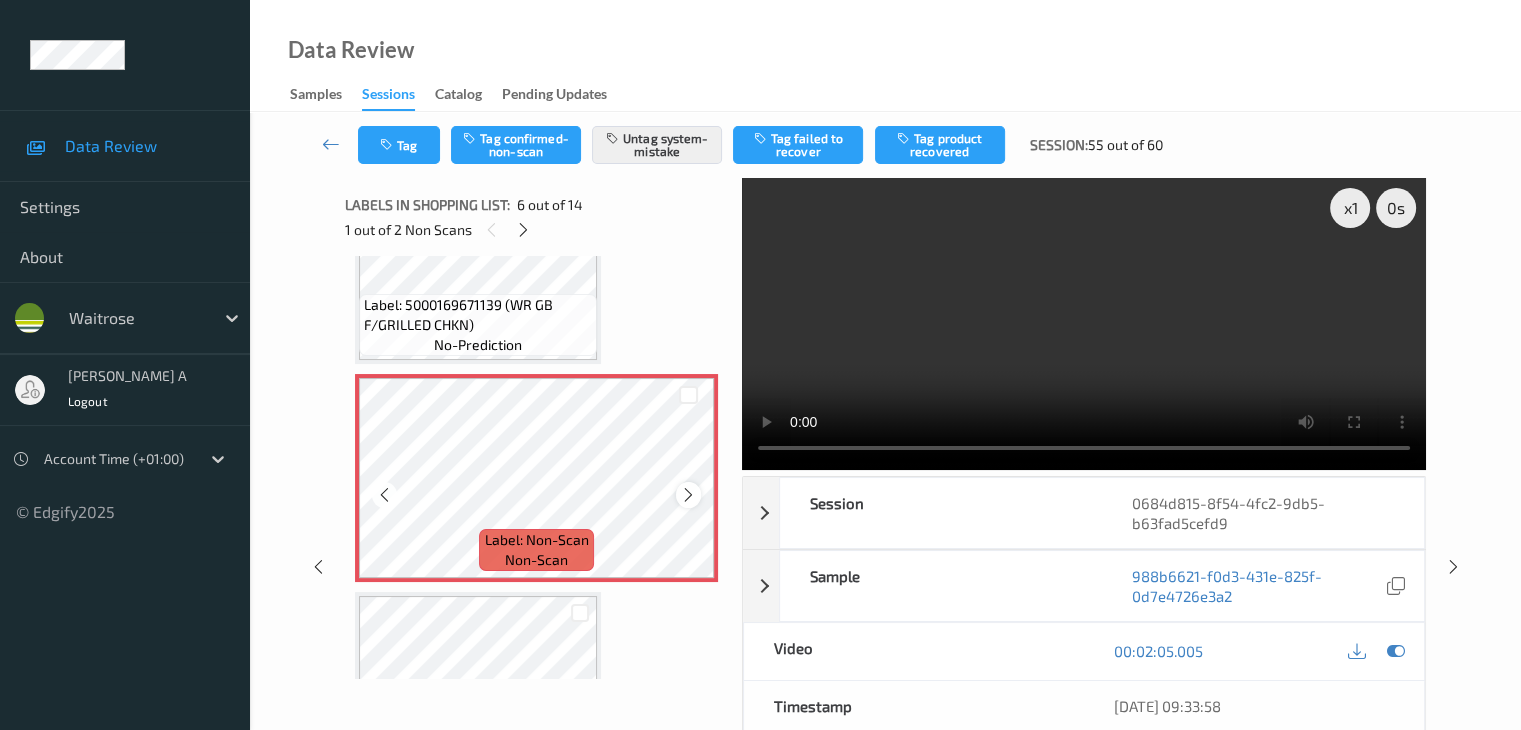 click at bounding box center [688, 495] 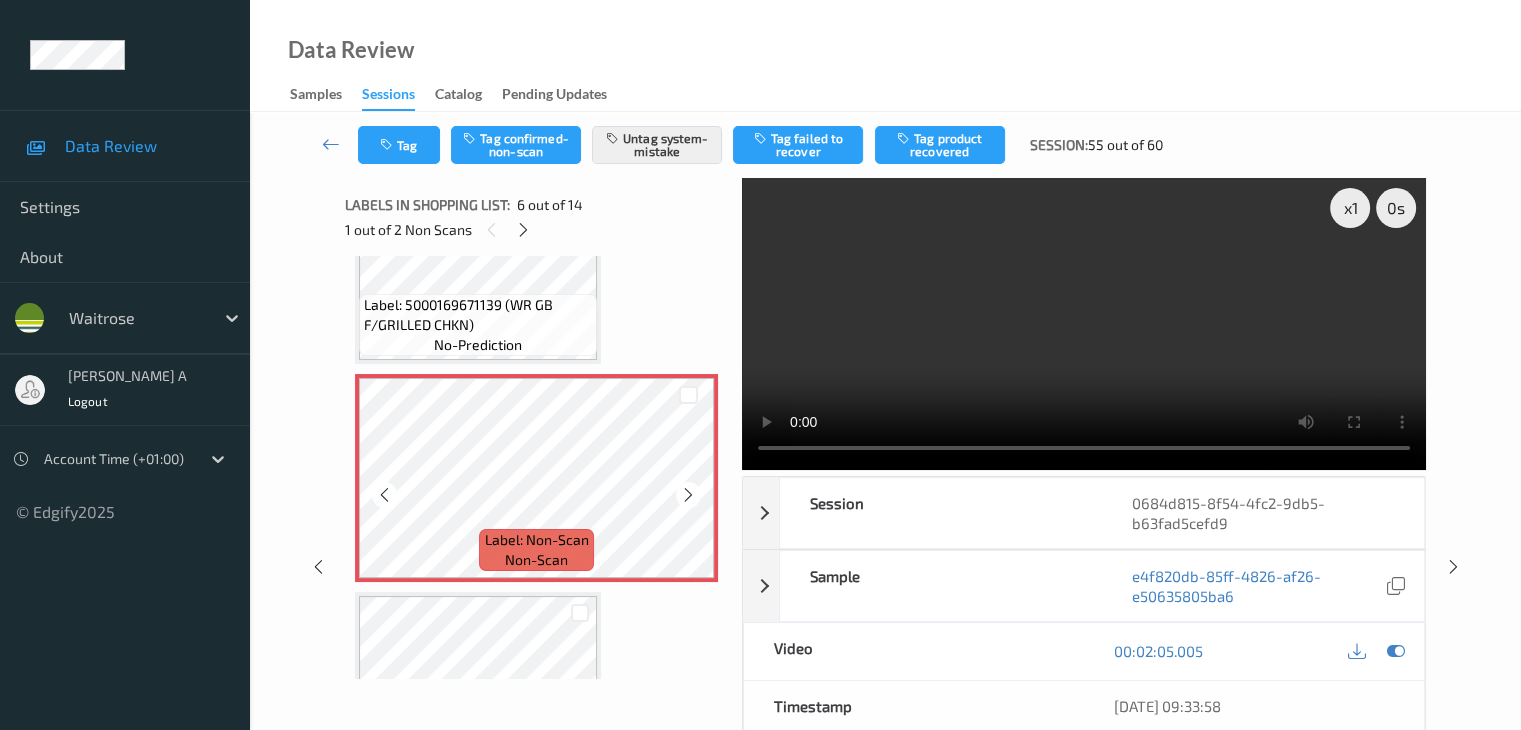 click at bounding box center (688, 495) 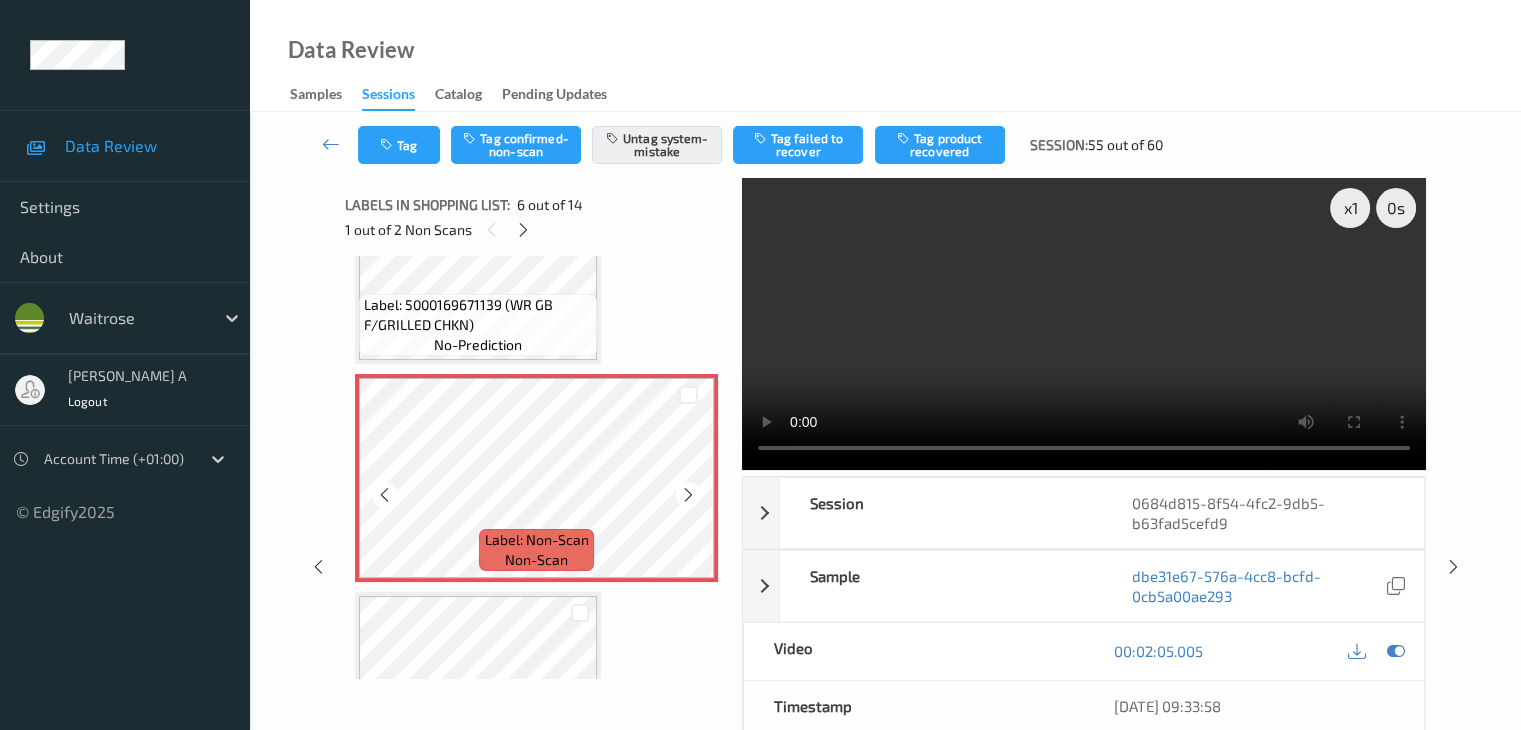 click at bounding box center (688, 495) 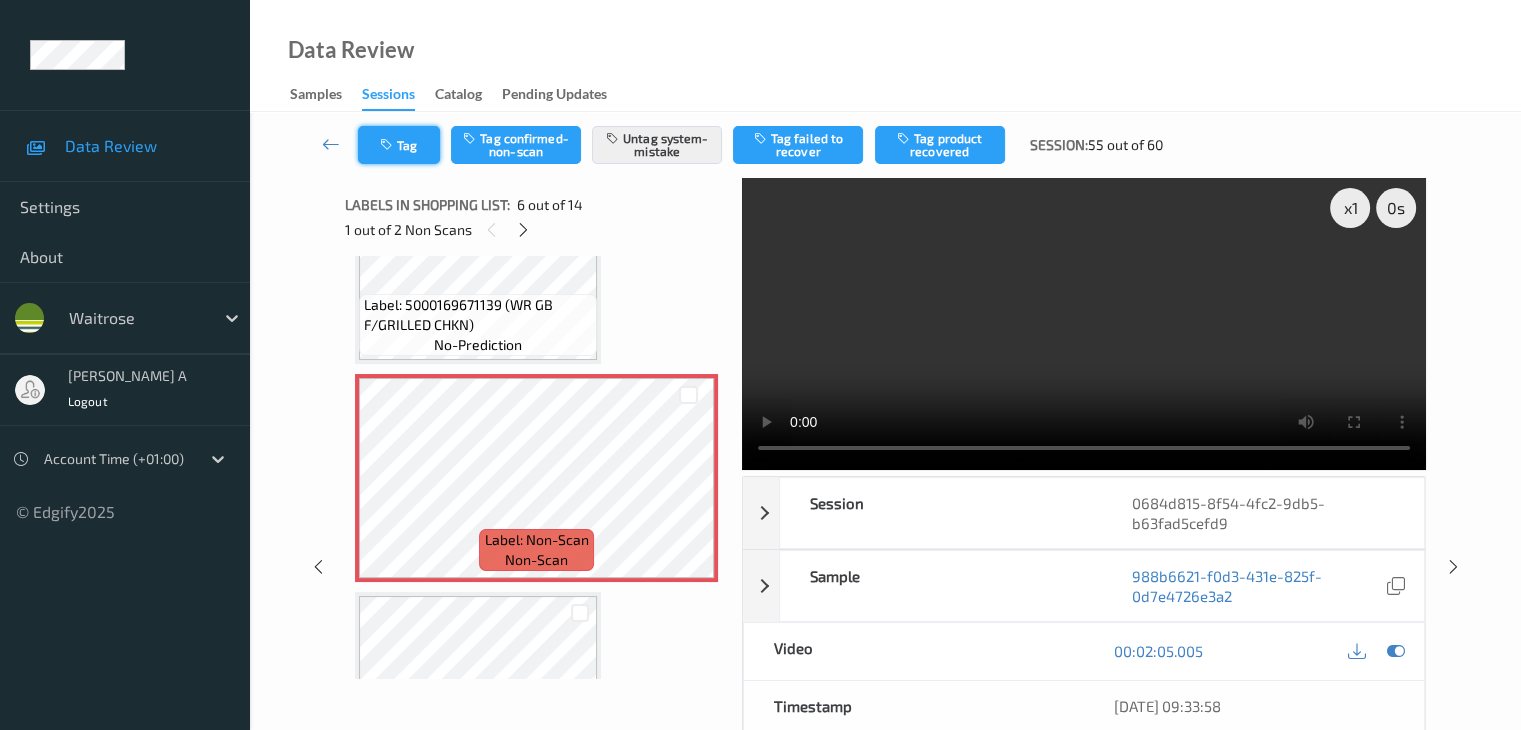 click on "Tag" at bounding box center [399, 145] 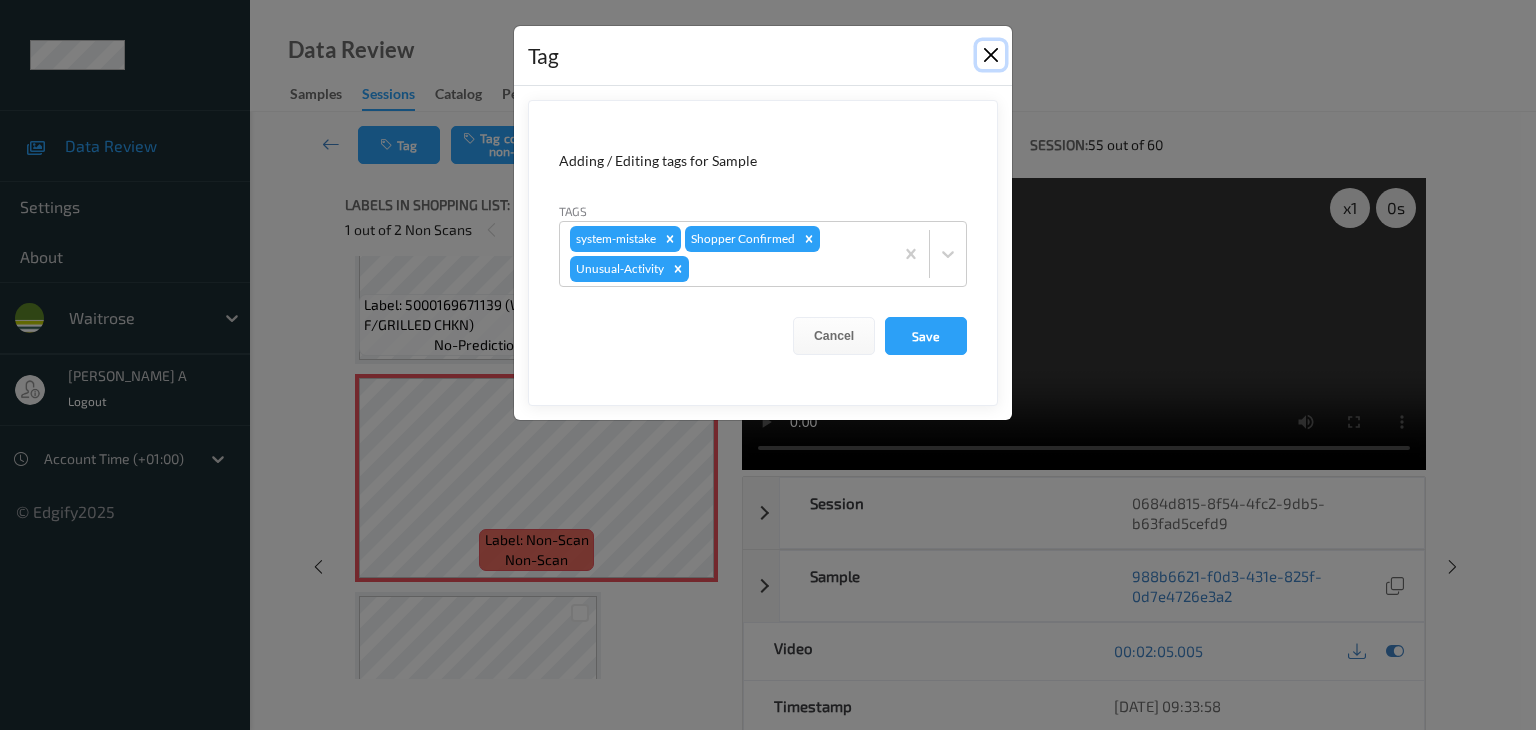 click at bounding box center [991, 55] 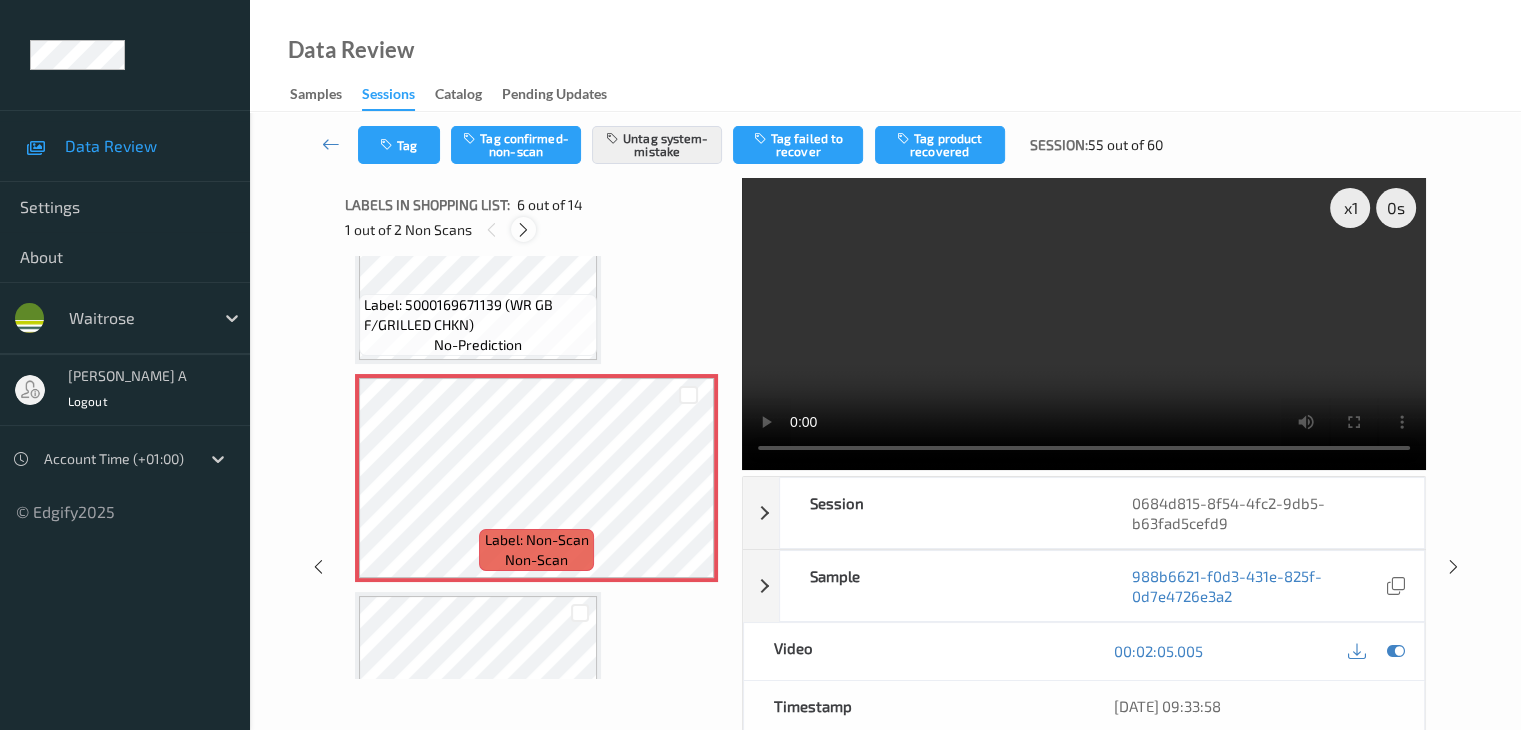 click at bounding box center (523, 230) 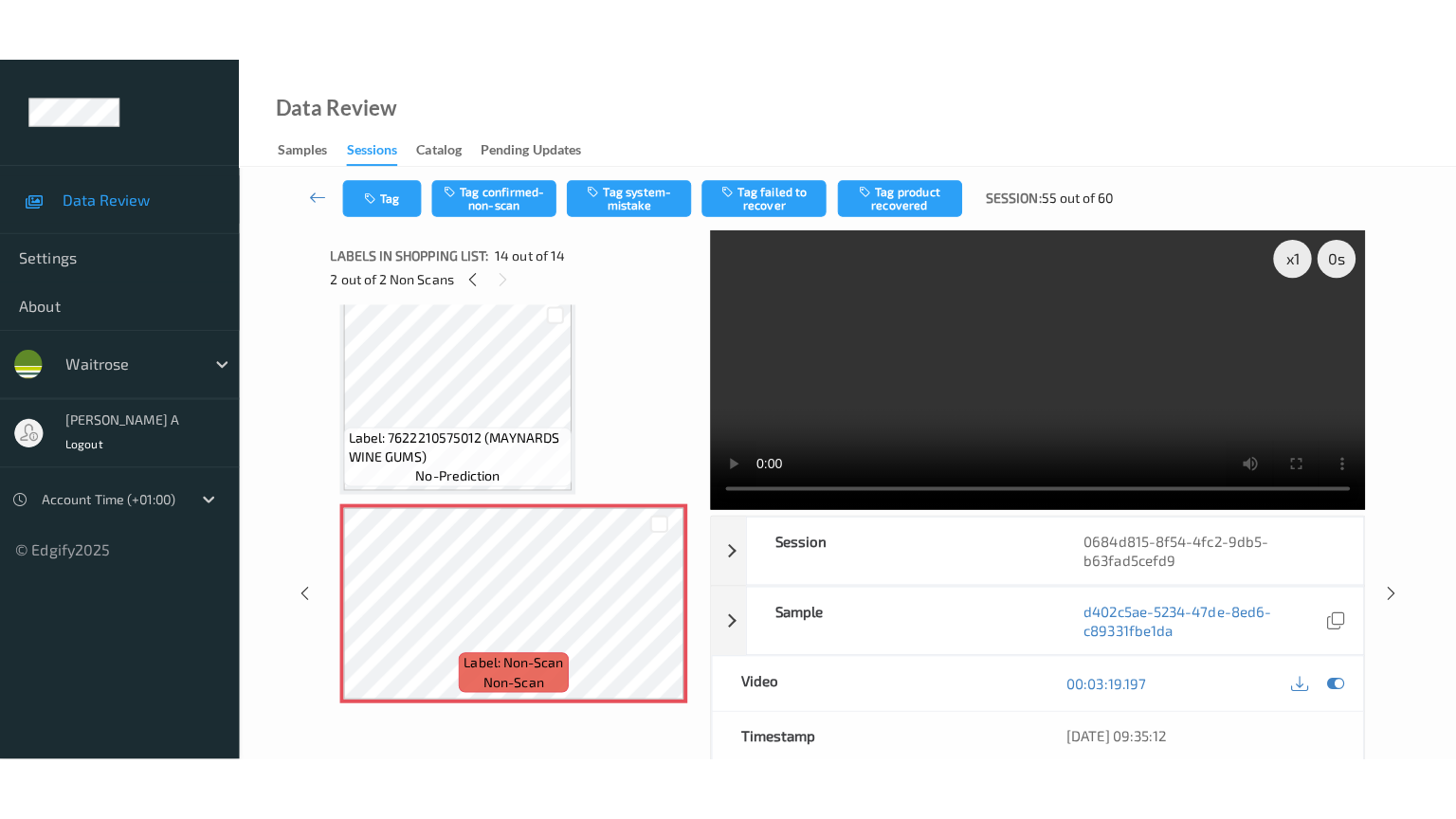 scroll, scrollTop: 2502, scrollLeft: 0, axis: vertical 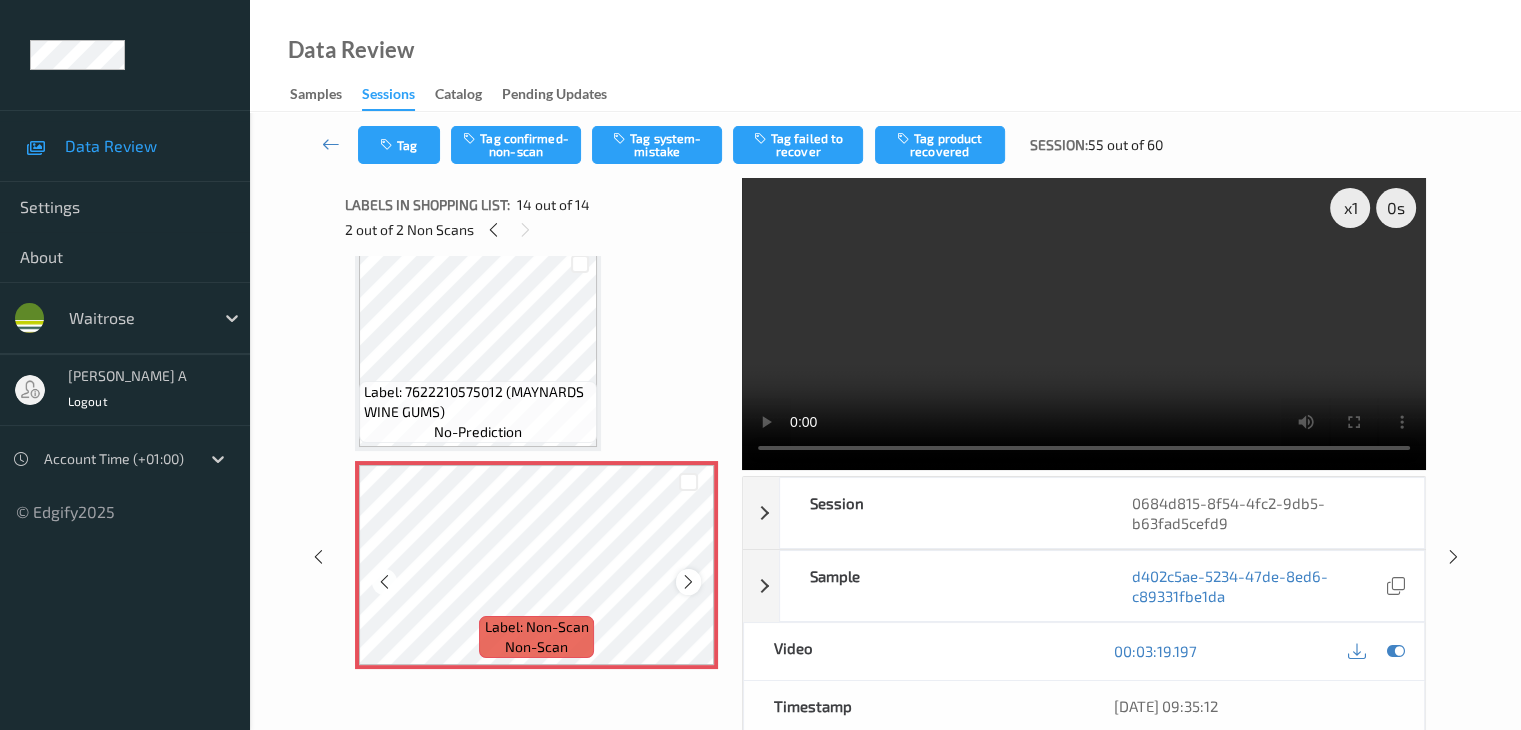 click at bounding box center (688, 582) 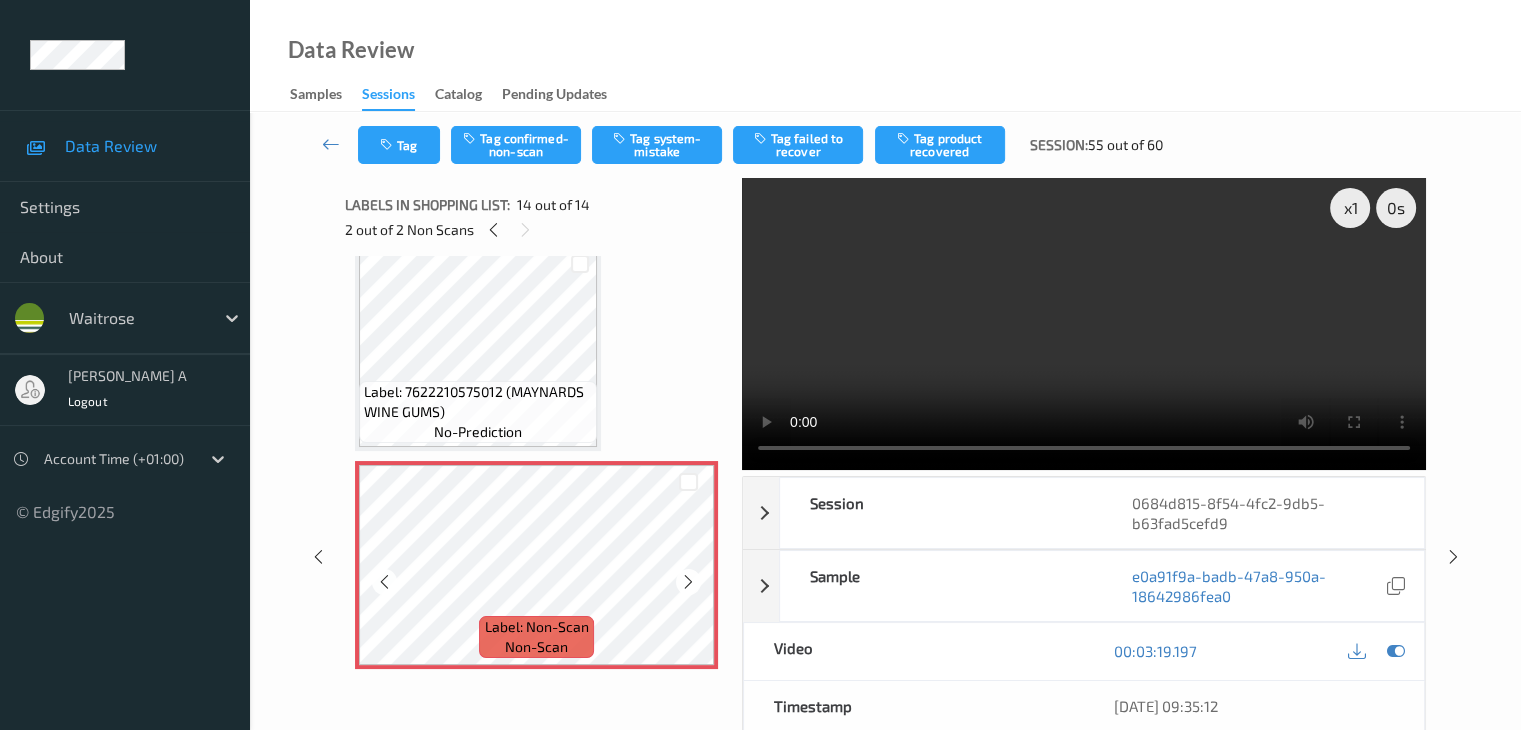 click at bounding box center [688, 582] 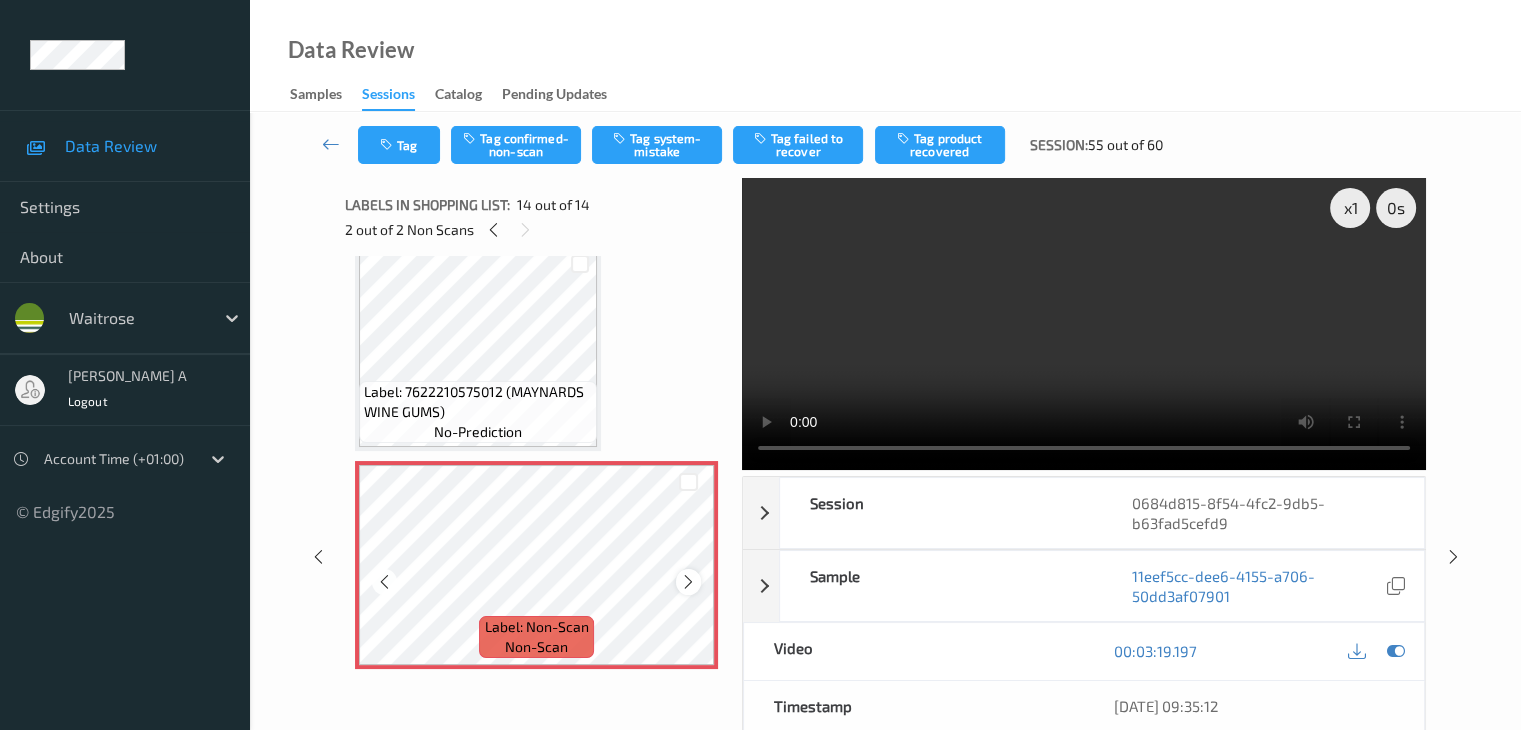 click at bounding box center [688, 582] 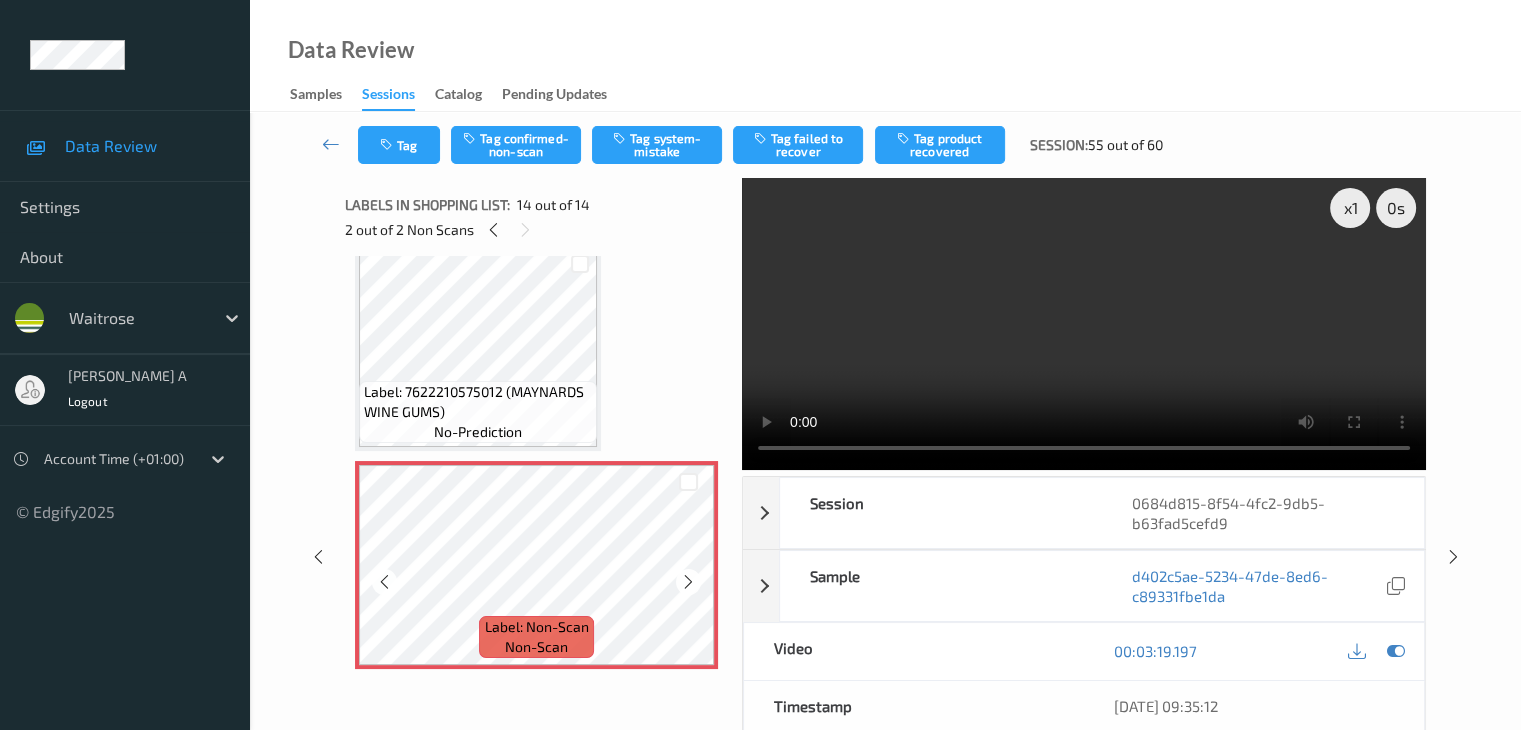click at bounding box center [688, 582] 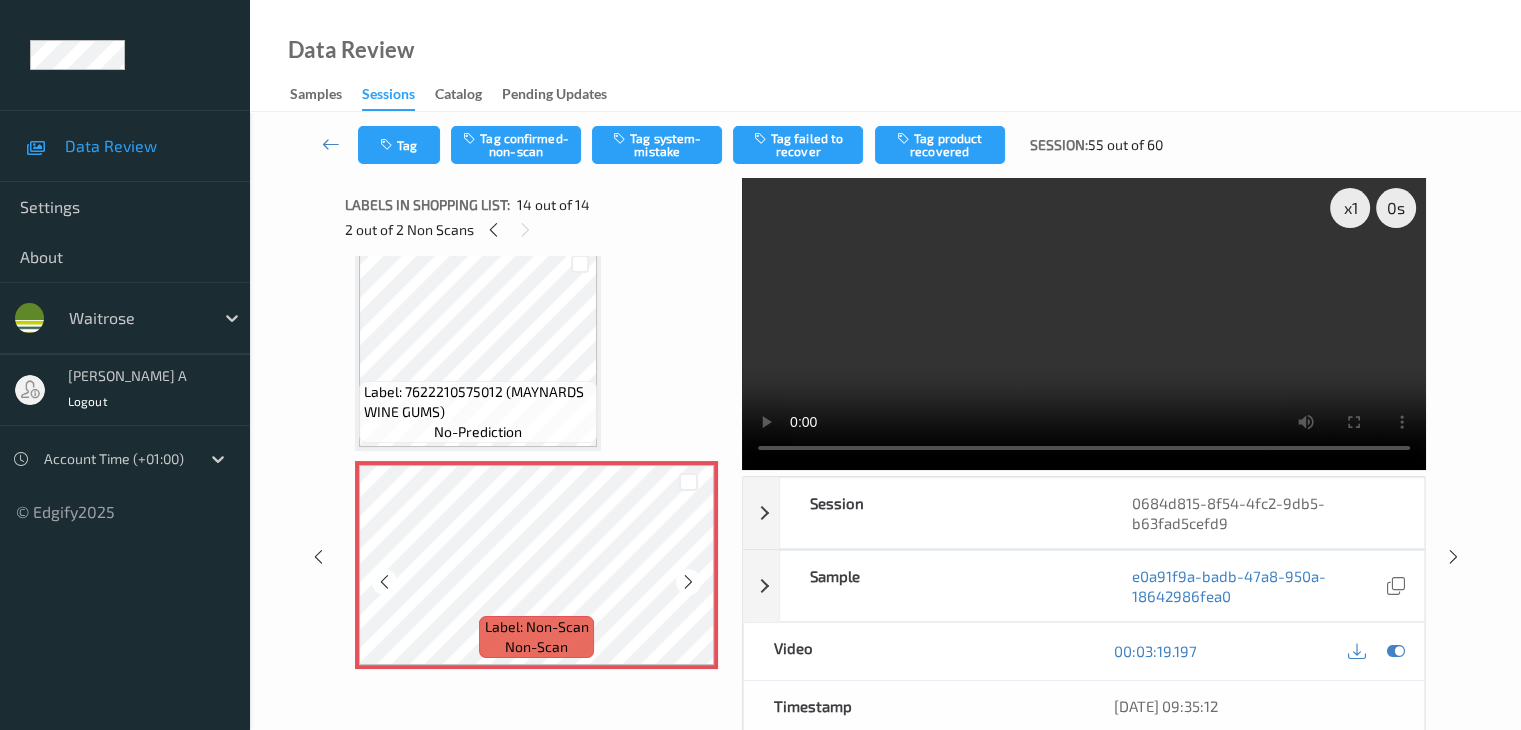click at bounding box center [688, 582] 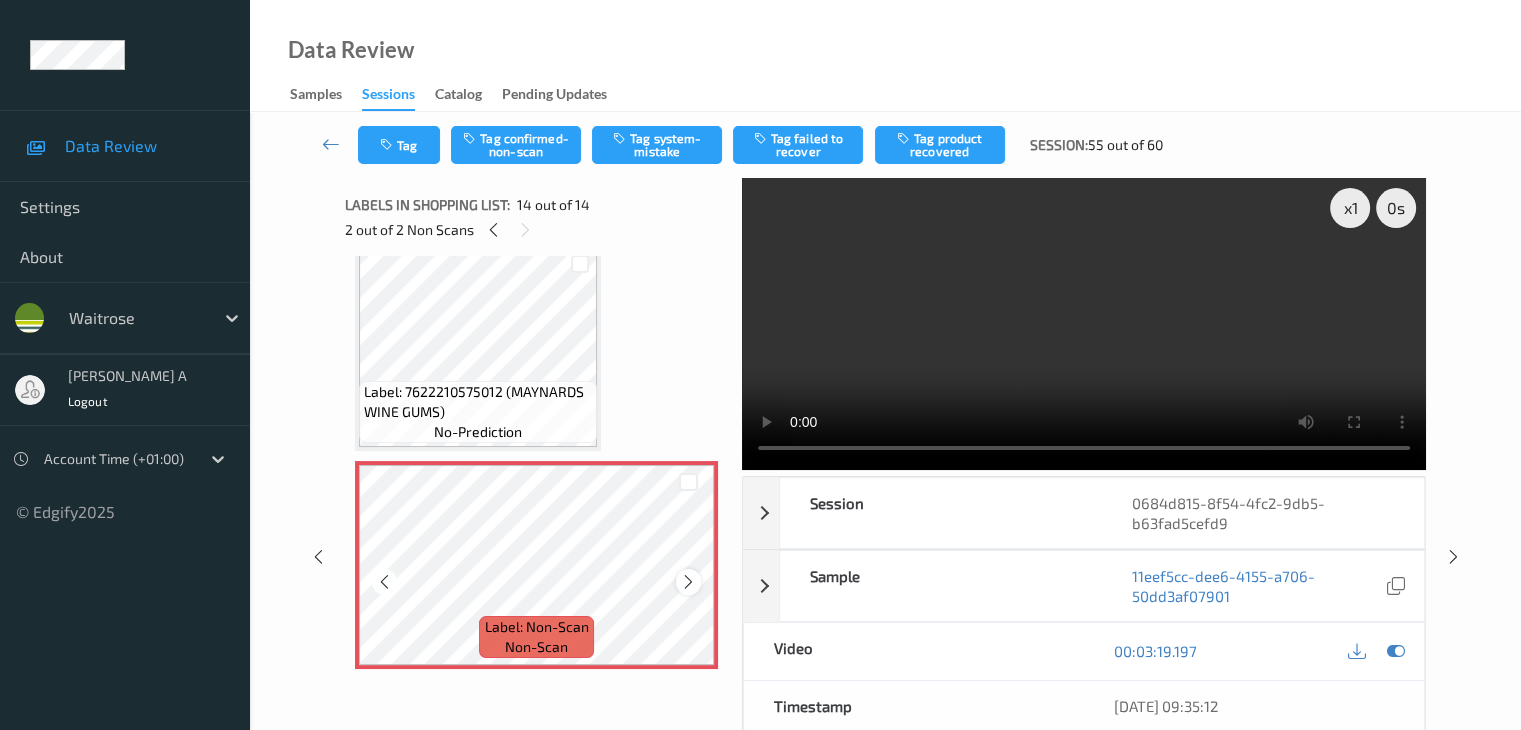 click at bounding box center [688, 582] 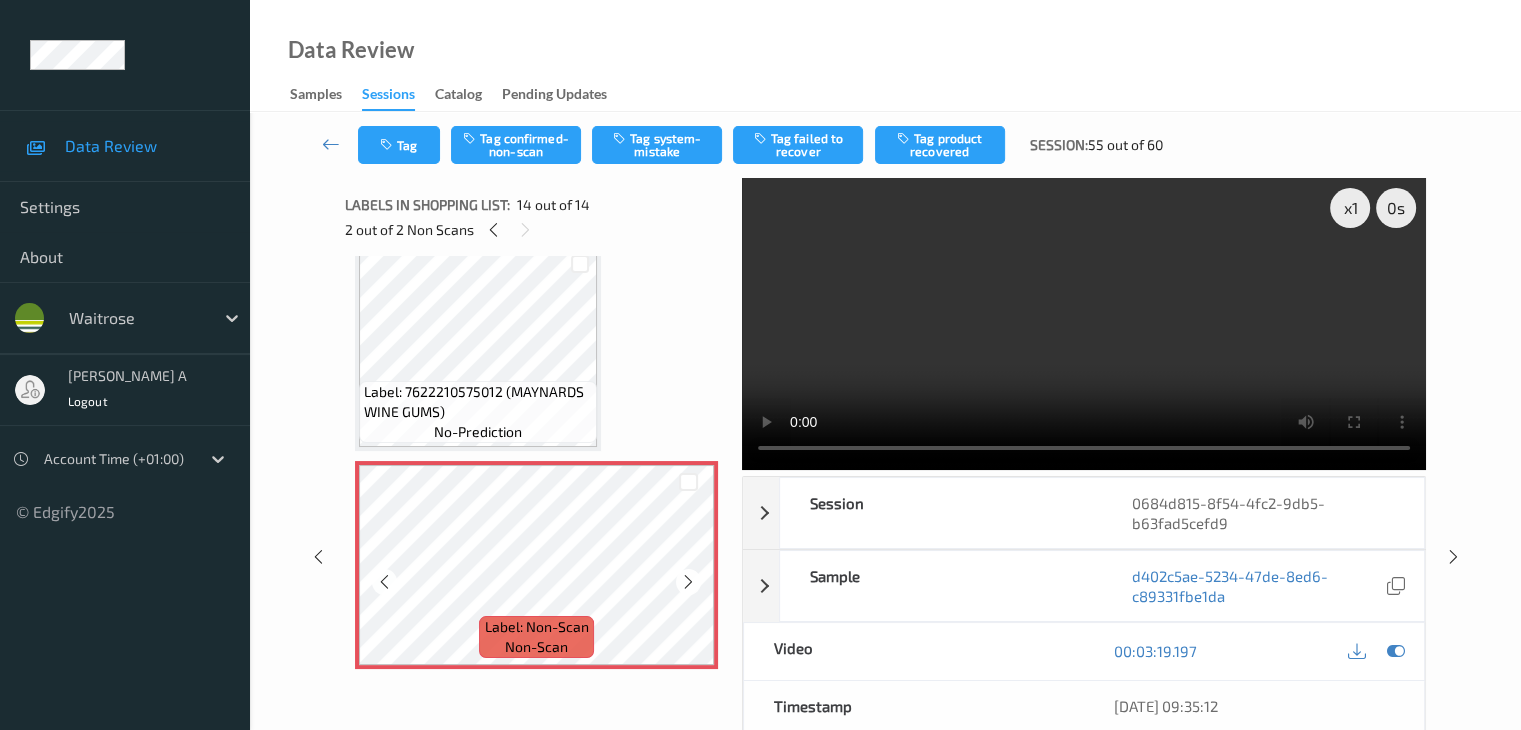 click at bounding box center [688, 582] 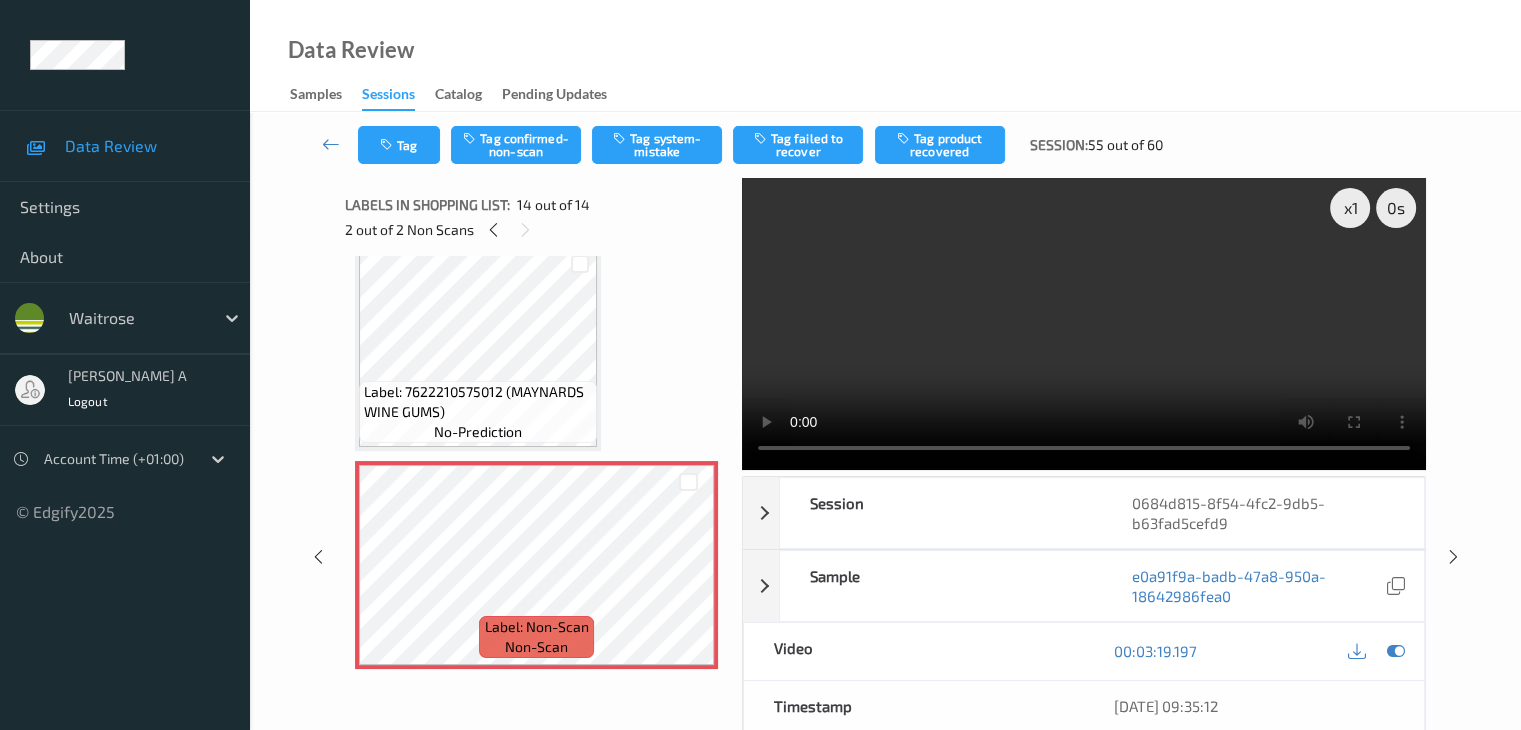 scroll, scrollTop: 2505, scrollLeft: 0, axis: vertical 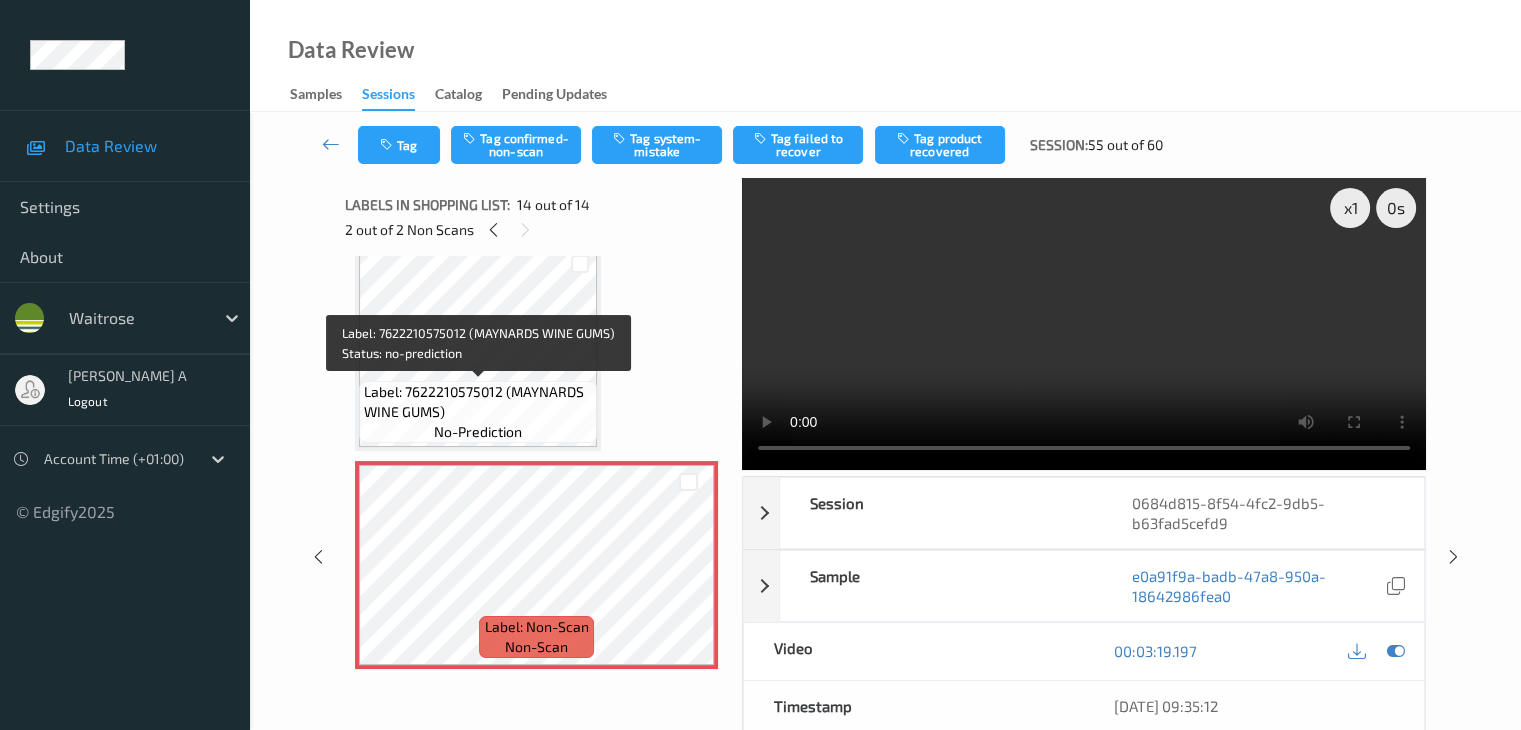 click on "Label: 7622210575012 (MAYNARDS WINE GUMS)" at bounding box center [478, 402] 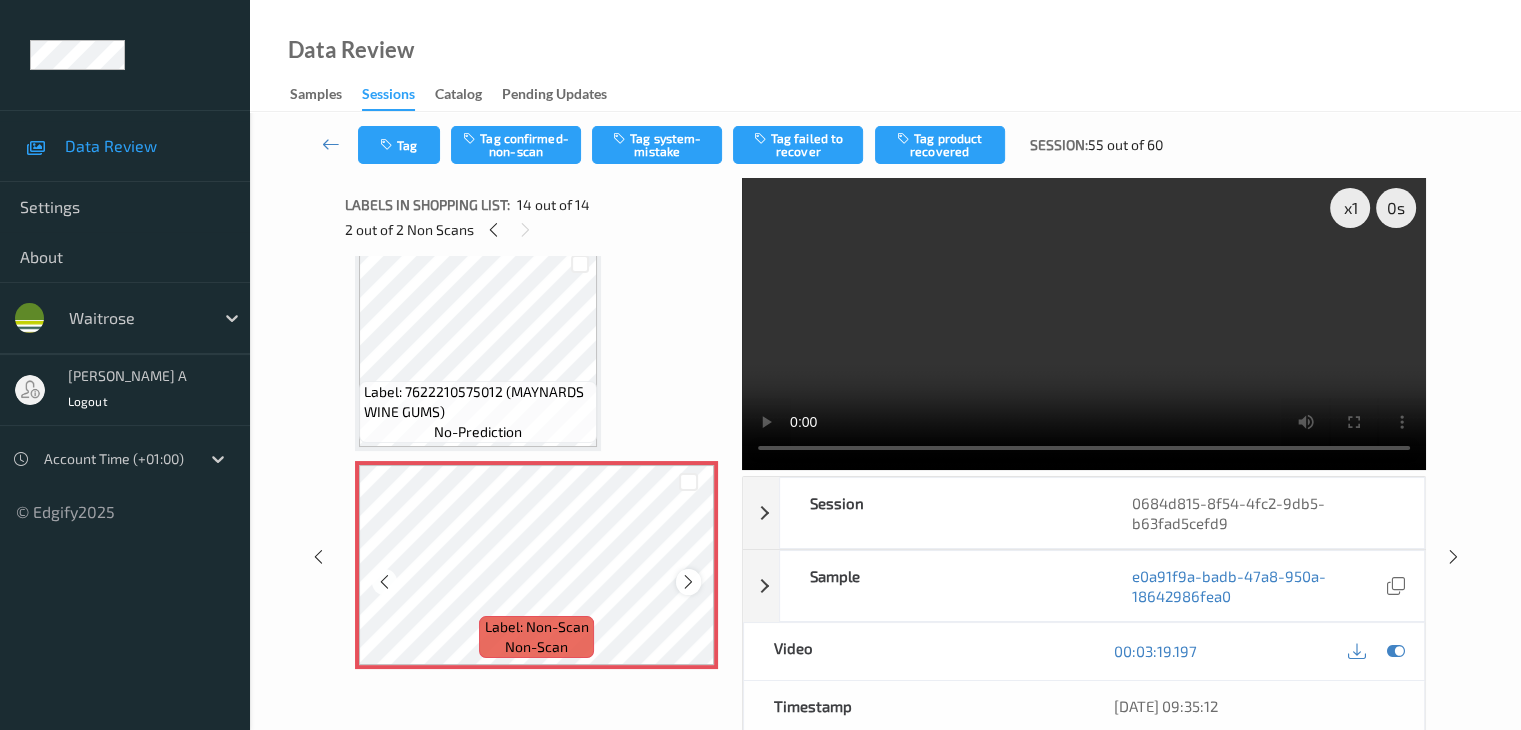 click at bounding box center (688, 582) 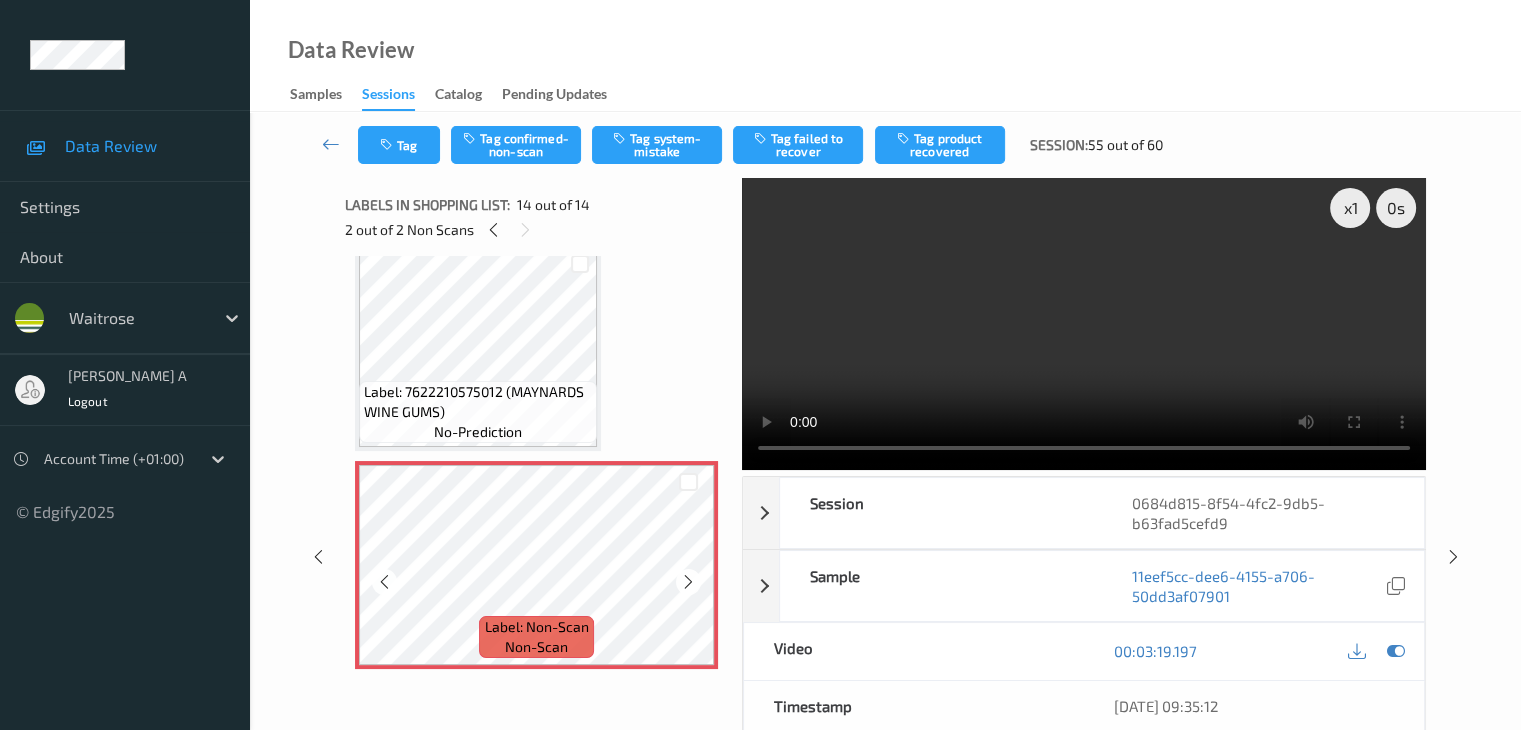 click at bounding box center (688, 582) 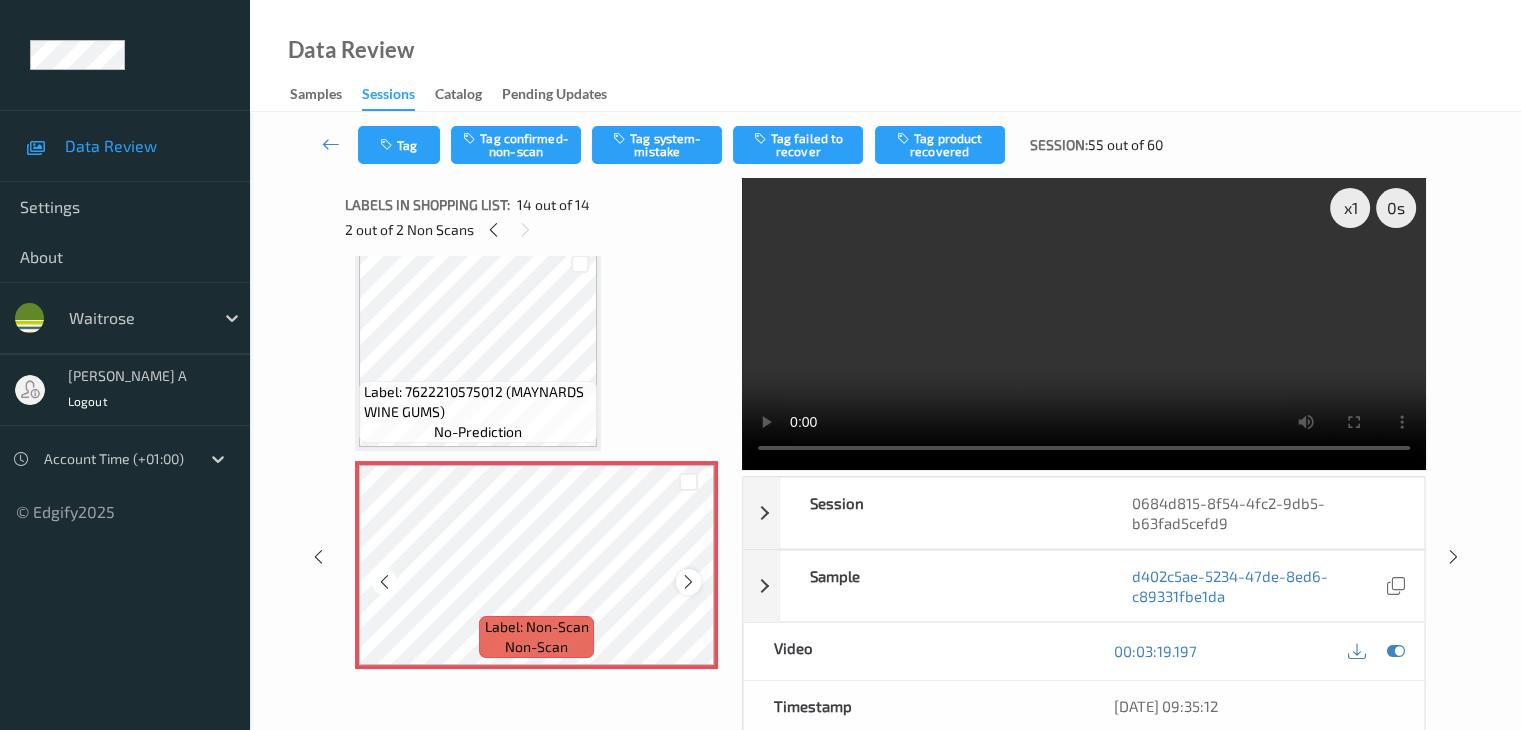 click at bounding box center [688, 582] 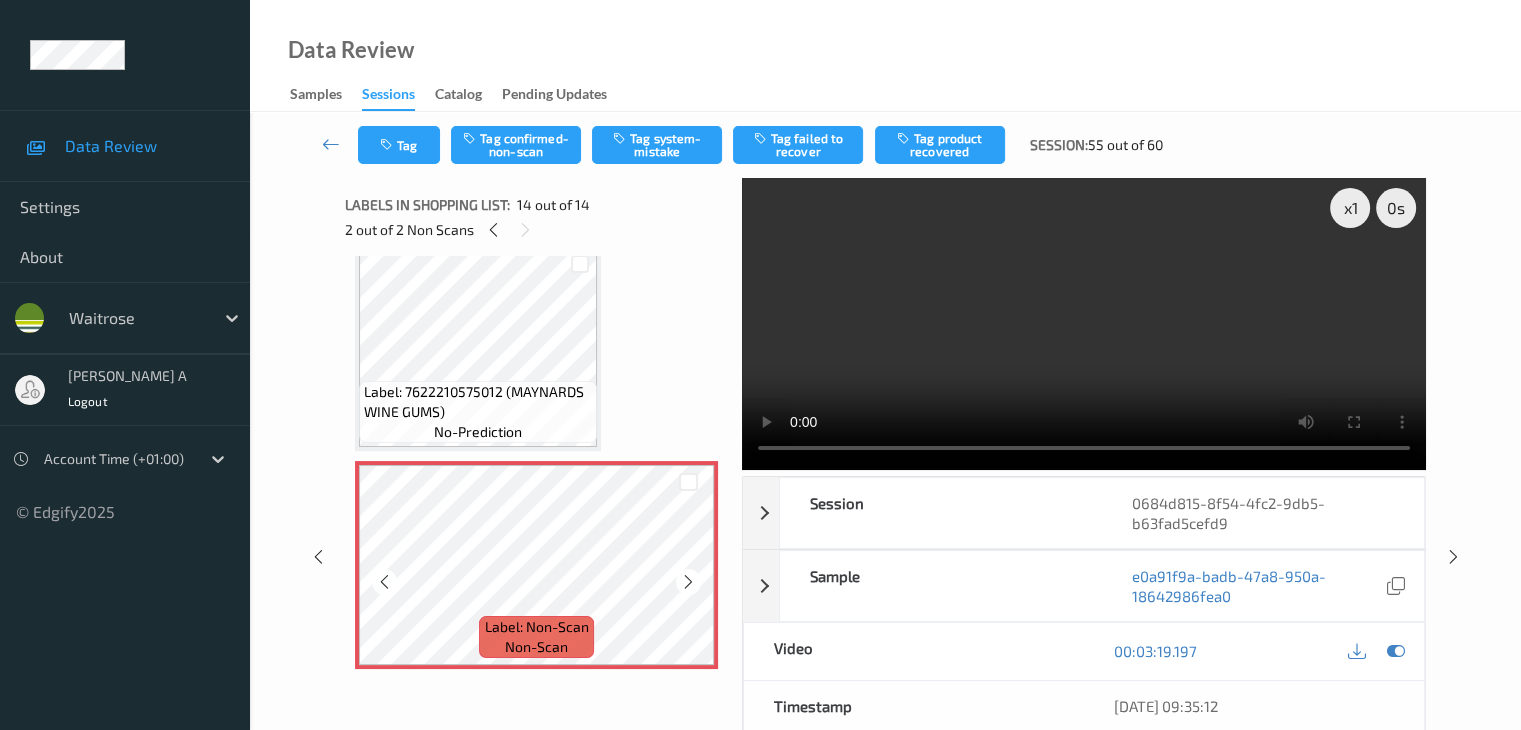click at bounding box center [688, 582] 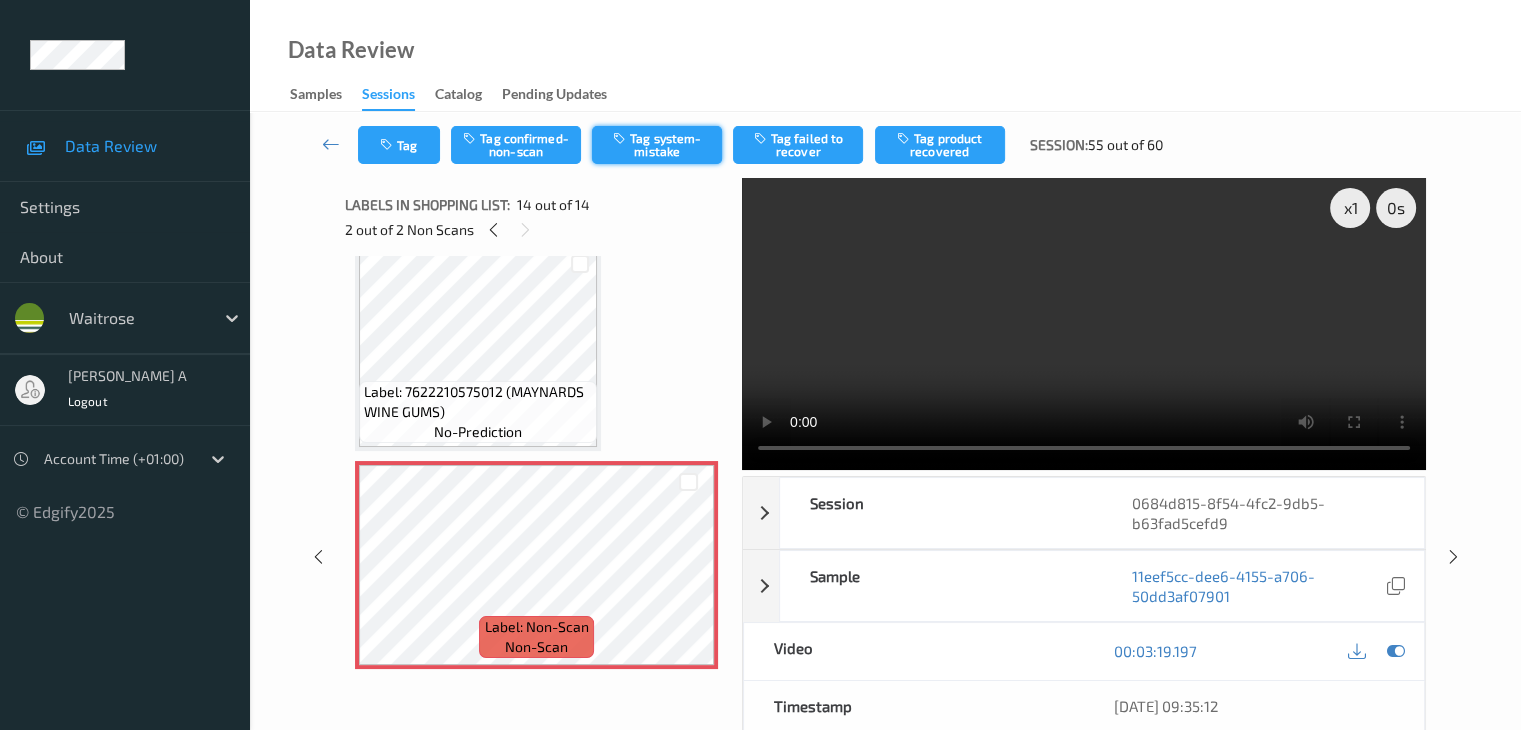 click on "Tag   system-mistake" at bounding box center [657, 145] 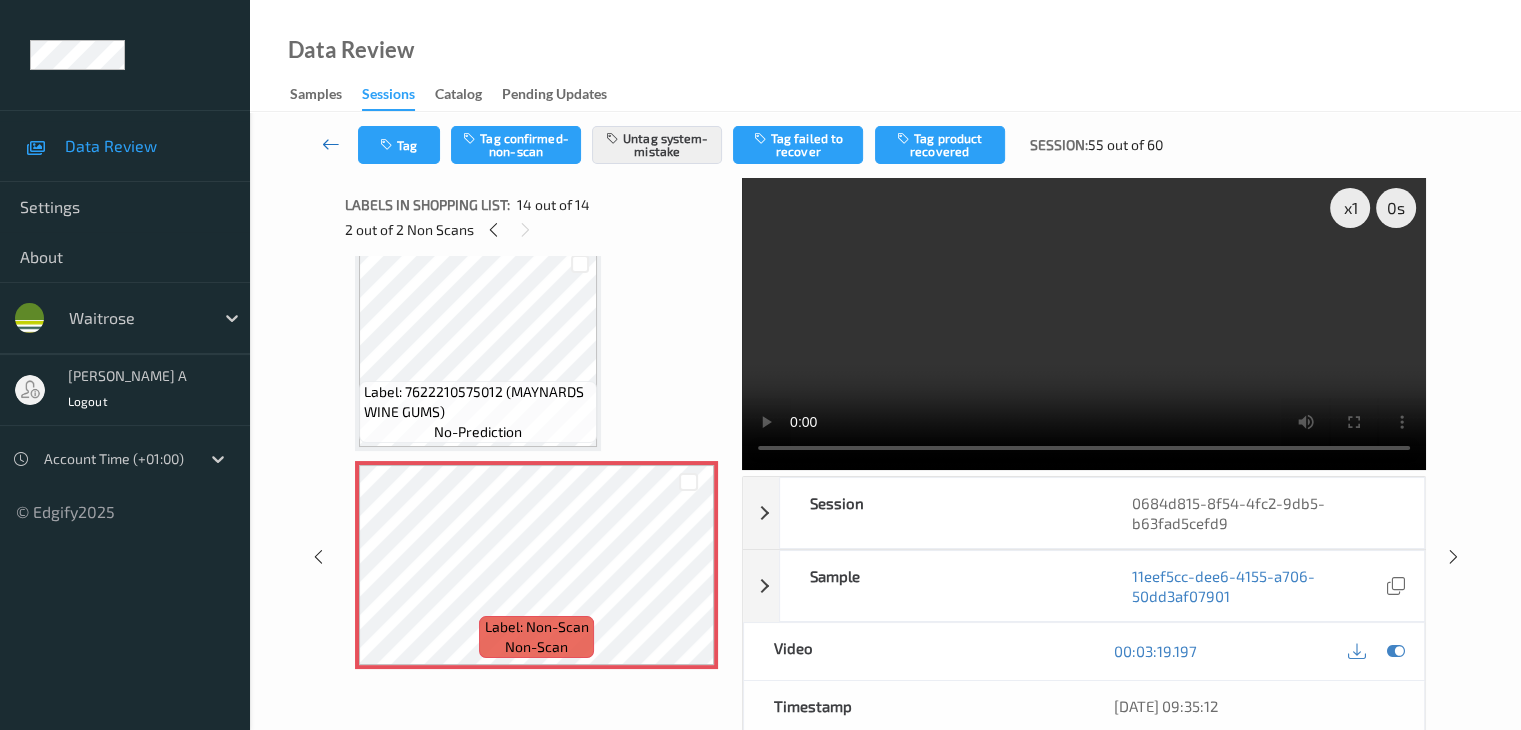click at bounding box center [331, 144] 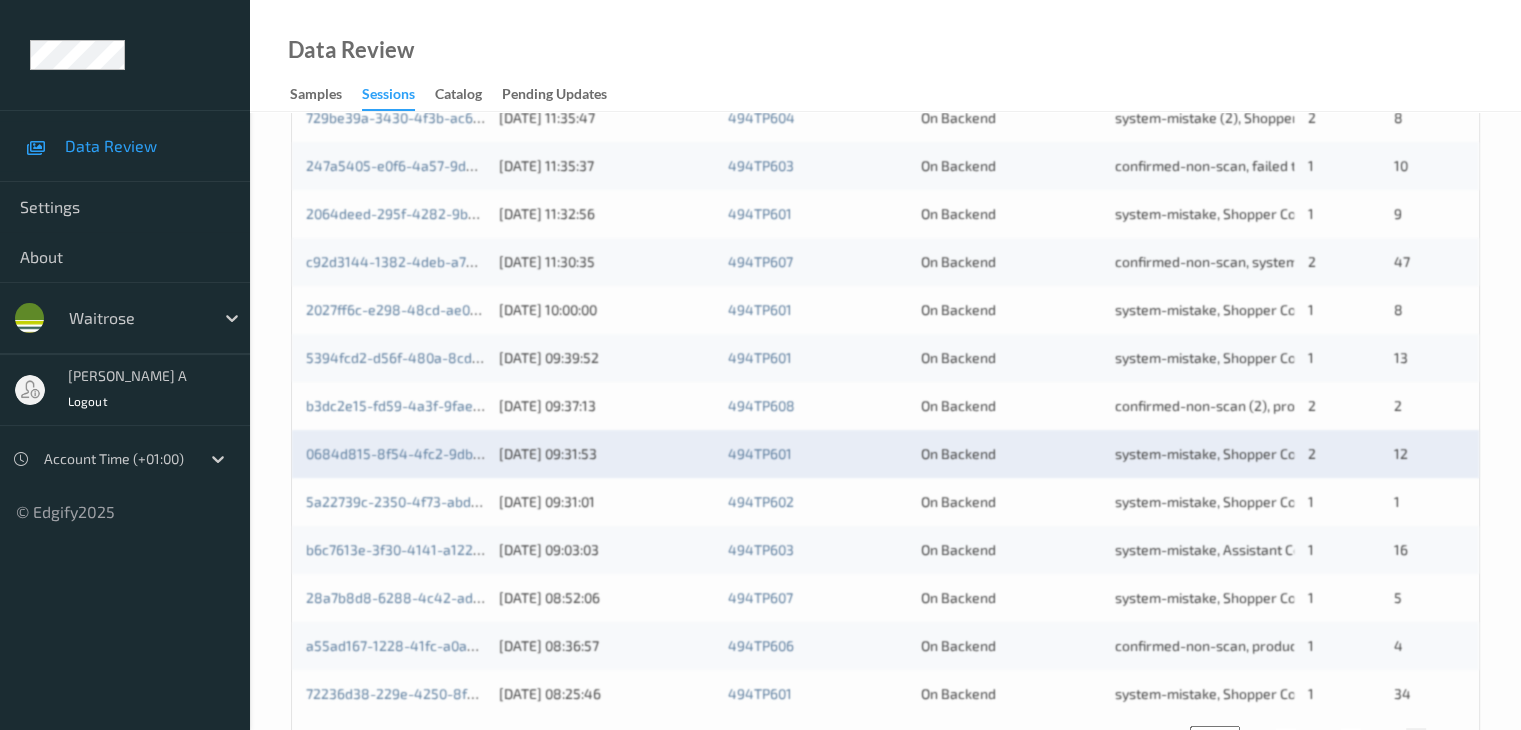 scroll, scrollTop: 932, scrollLeft: 0, axis: vertical 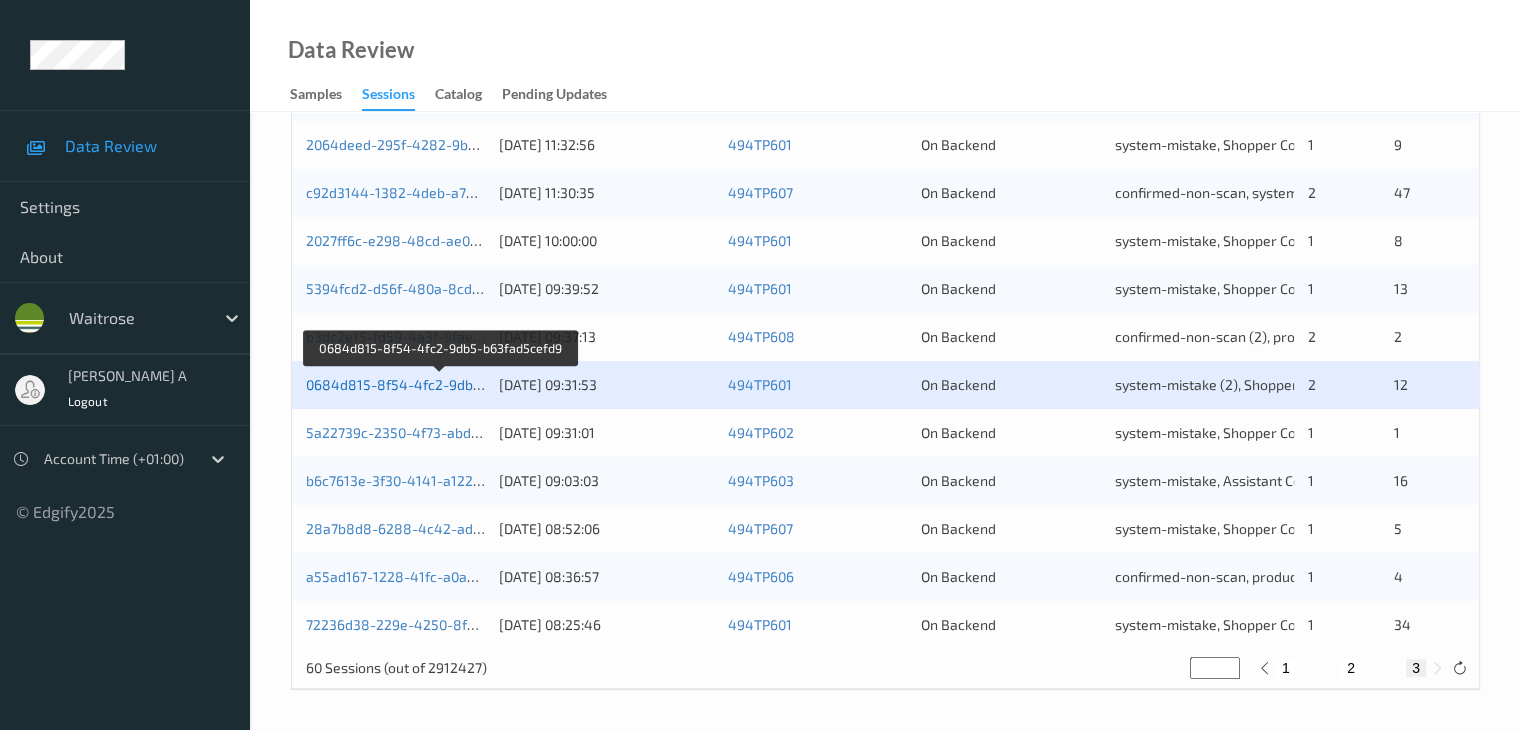 click on "0684d815-8f54-4fc2-9db5-b63fad5cefd9" at bounding box center [441, 384] 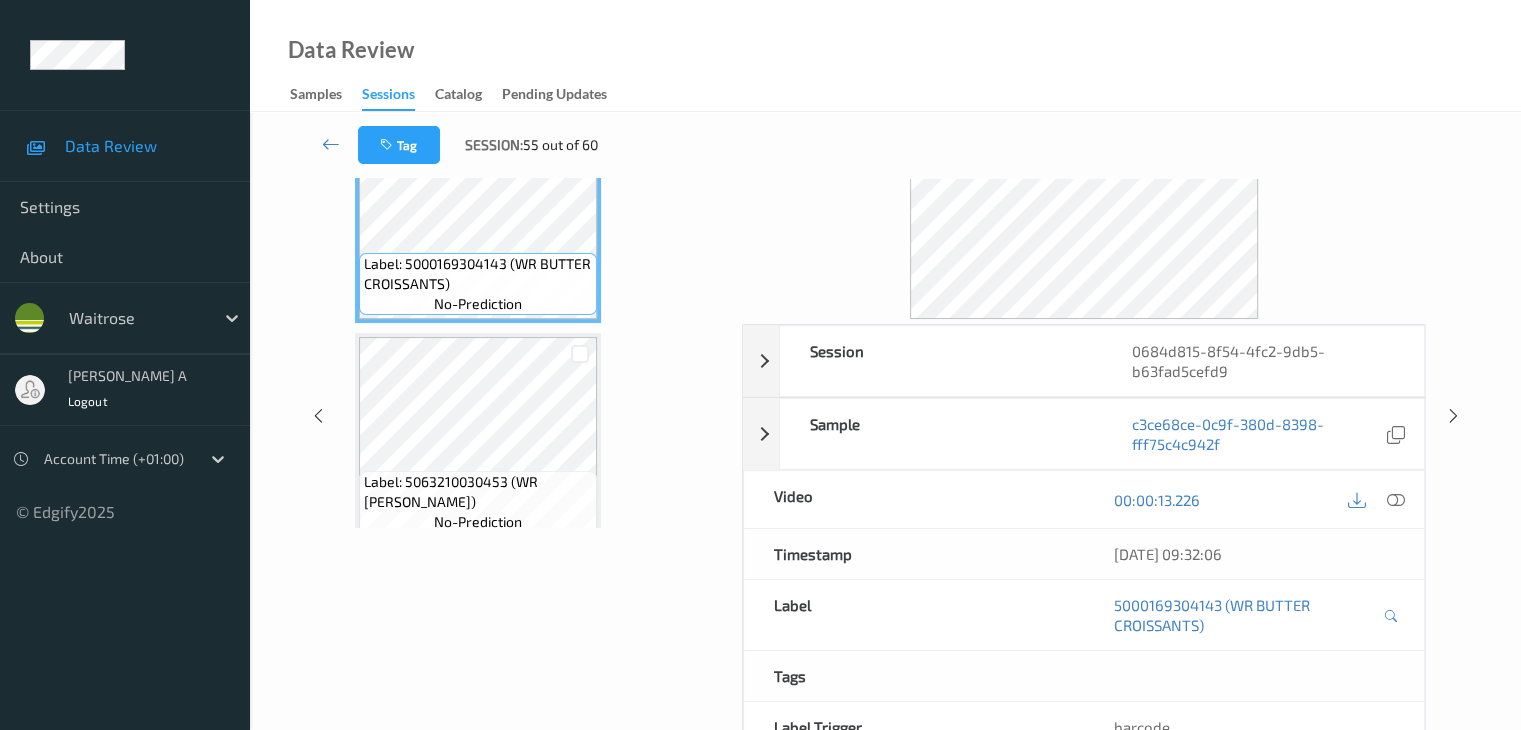 scroll, scrollTop: 0, scrollLeft: 0, axis: both 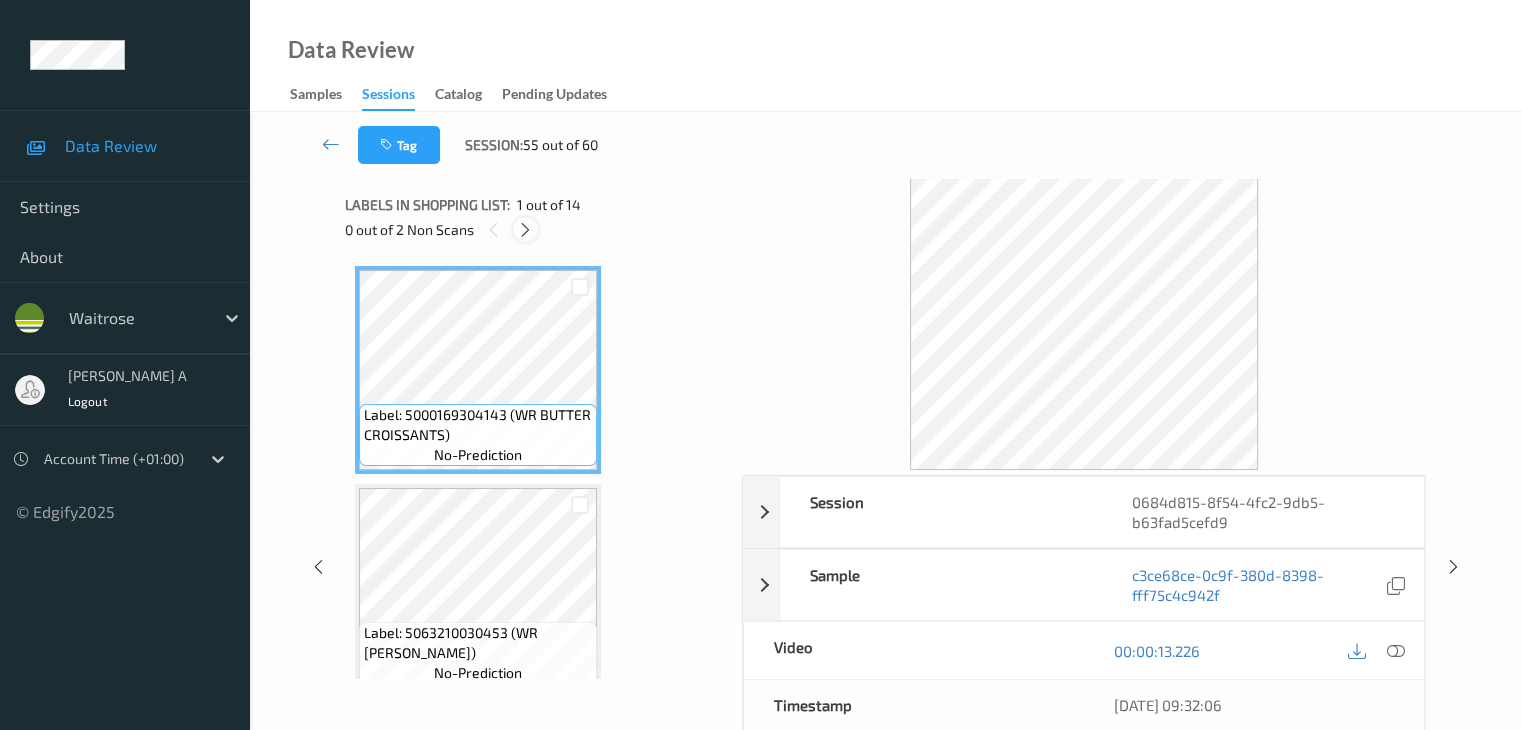 click at bounding box center [525, 230] 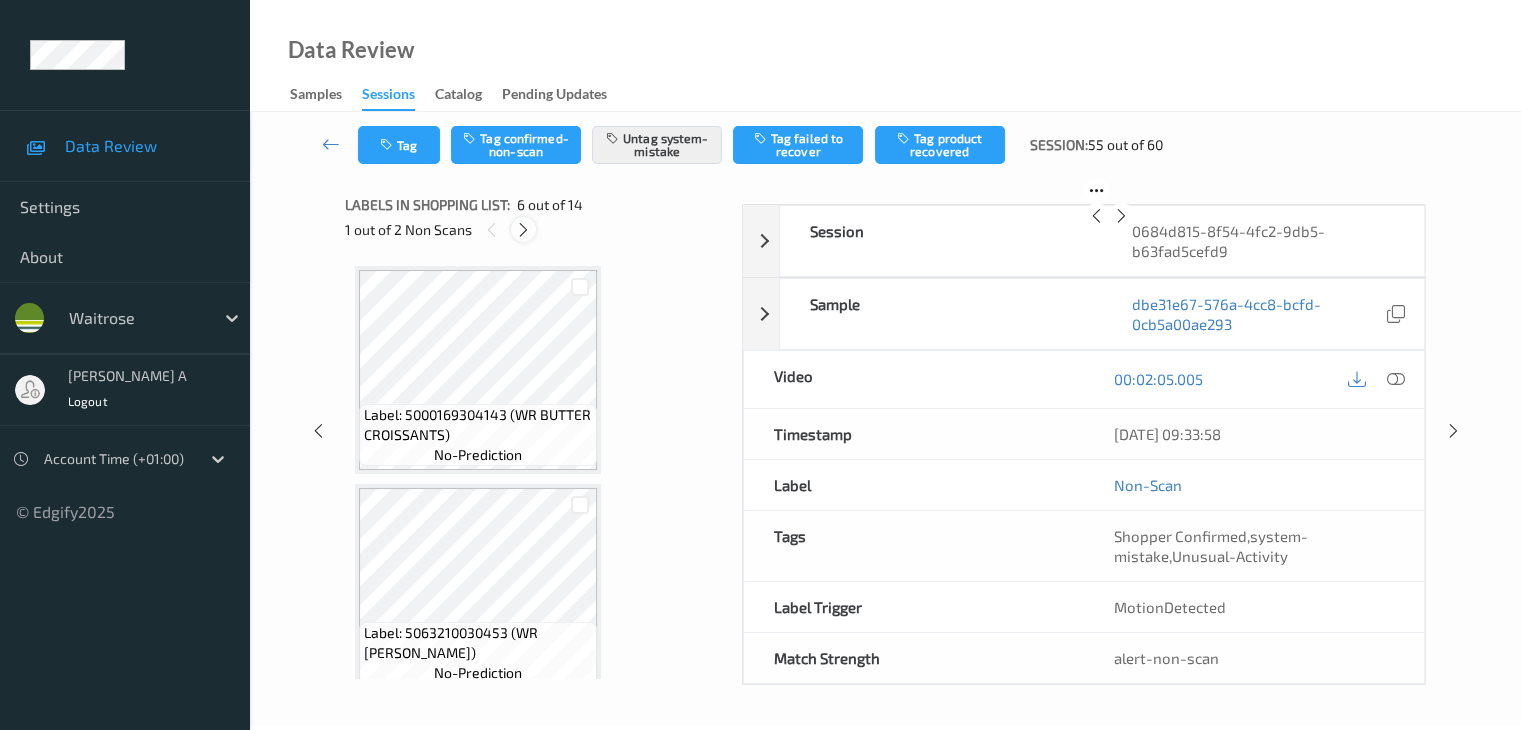 scroll, scrollTop: 882, scrollLeft: 0, axis: vertical 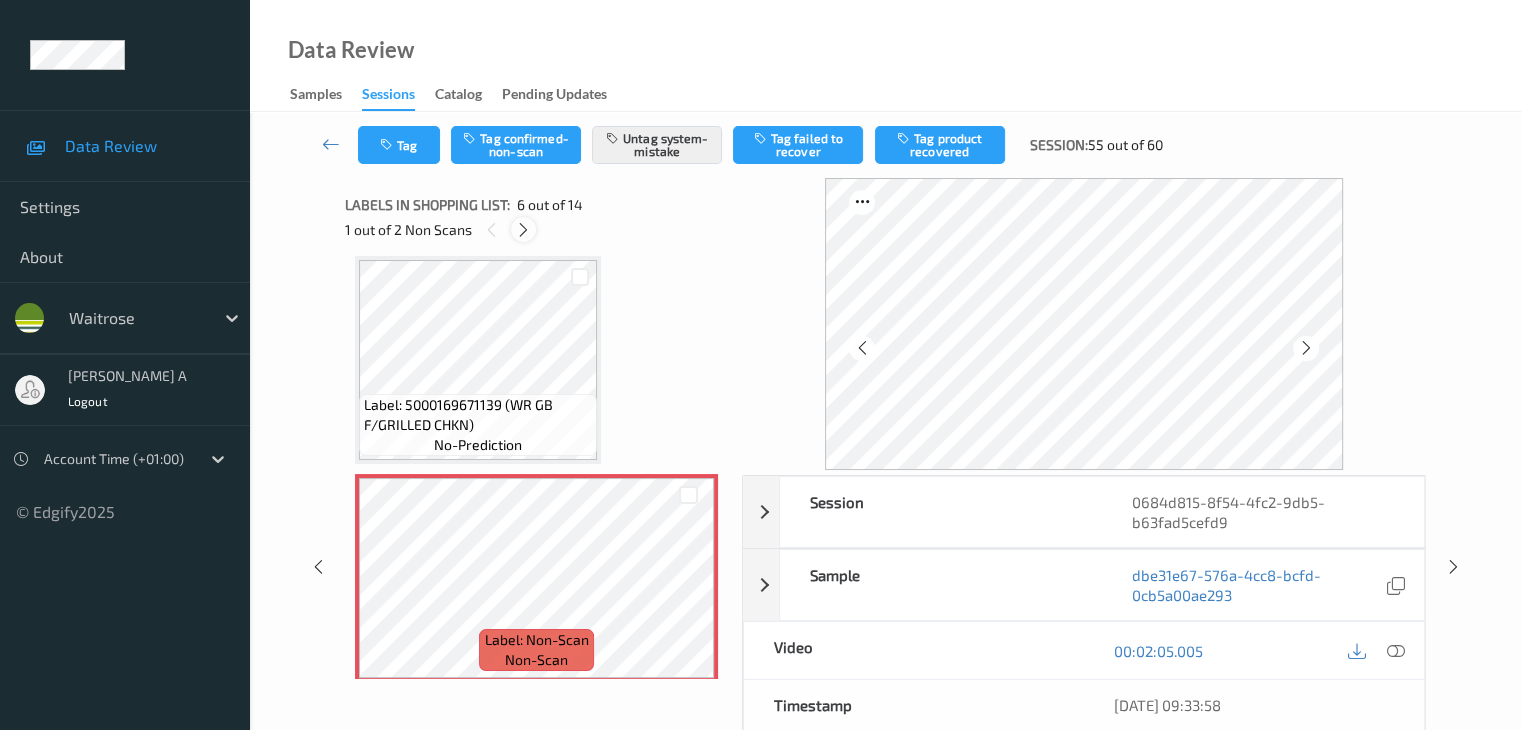 click at bounding box center (523, 230) 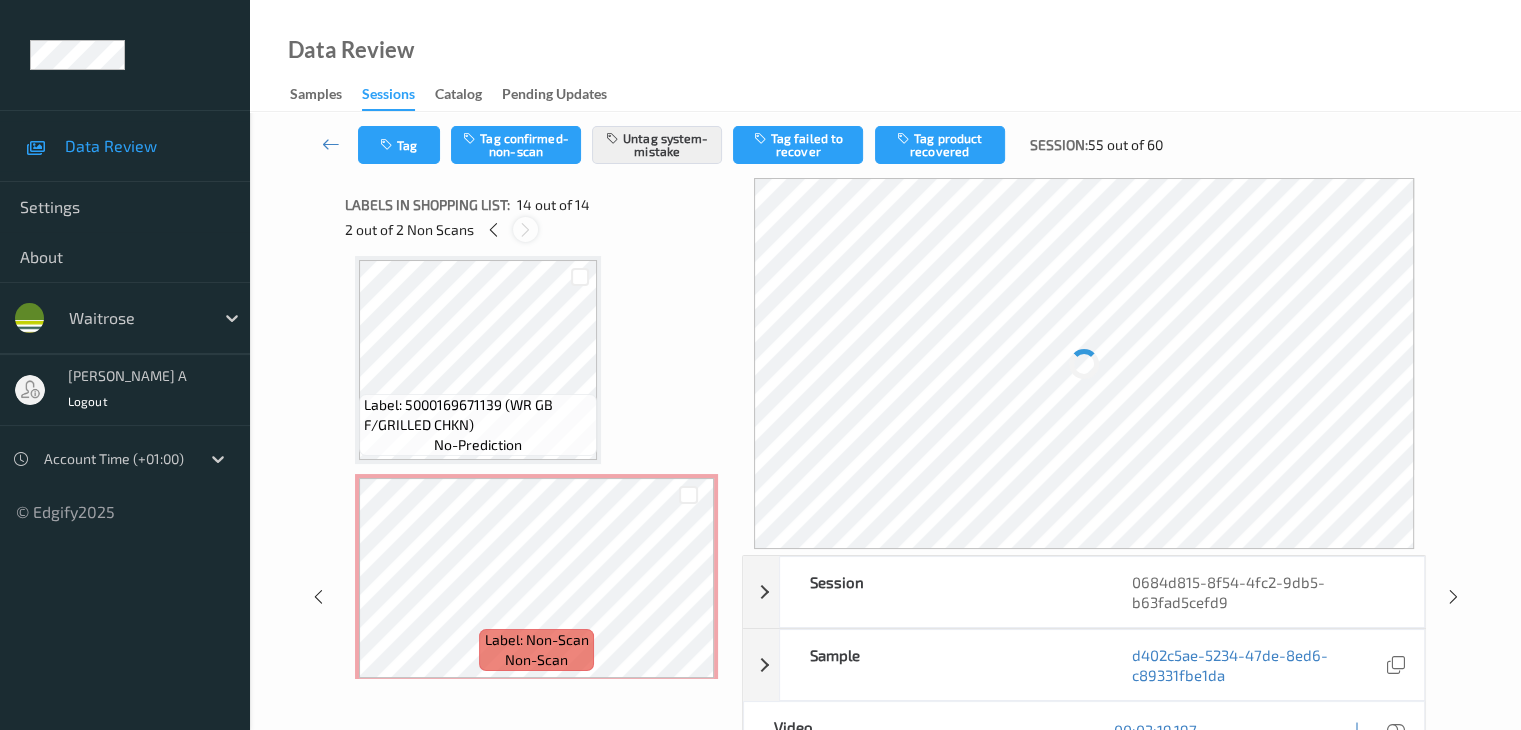 scroll, scrollTop: 2626, scrollLeft: 0, axis: vertical 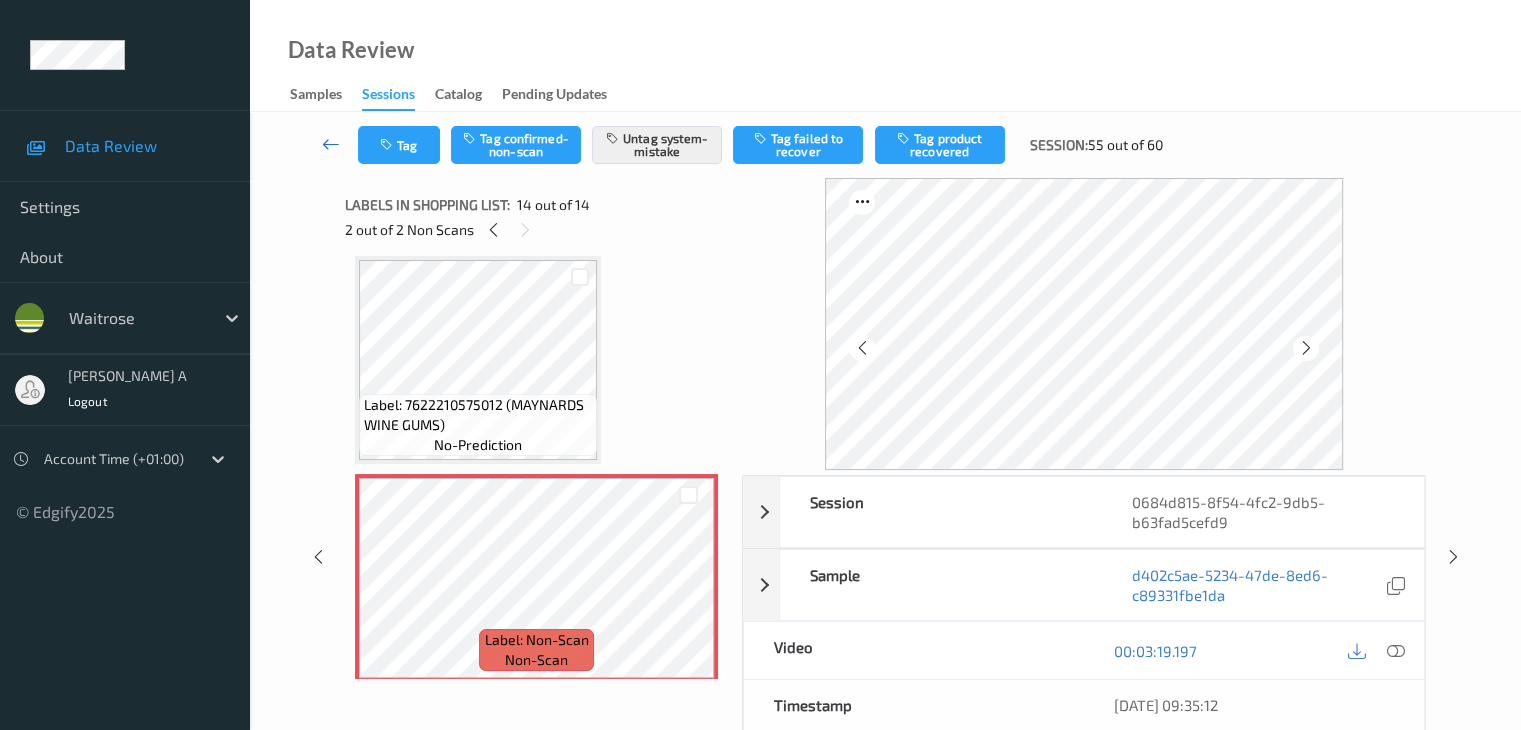 click at bounding box center [331, 144] 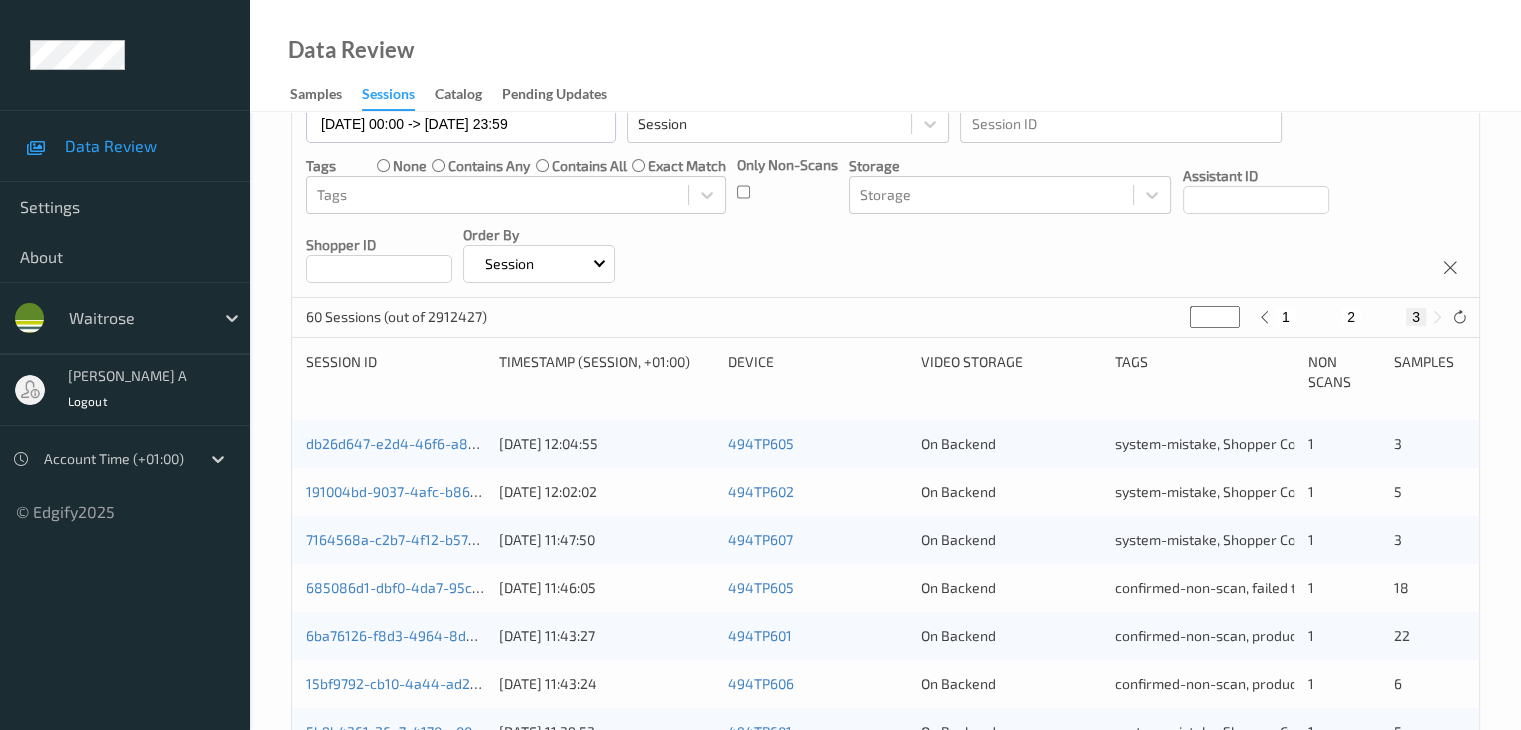scroll, scrollTop: 200, scrollLeft: 0, axis: vertical 